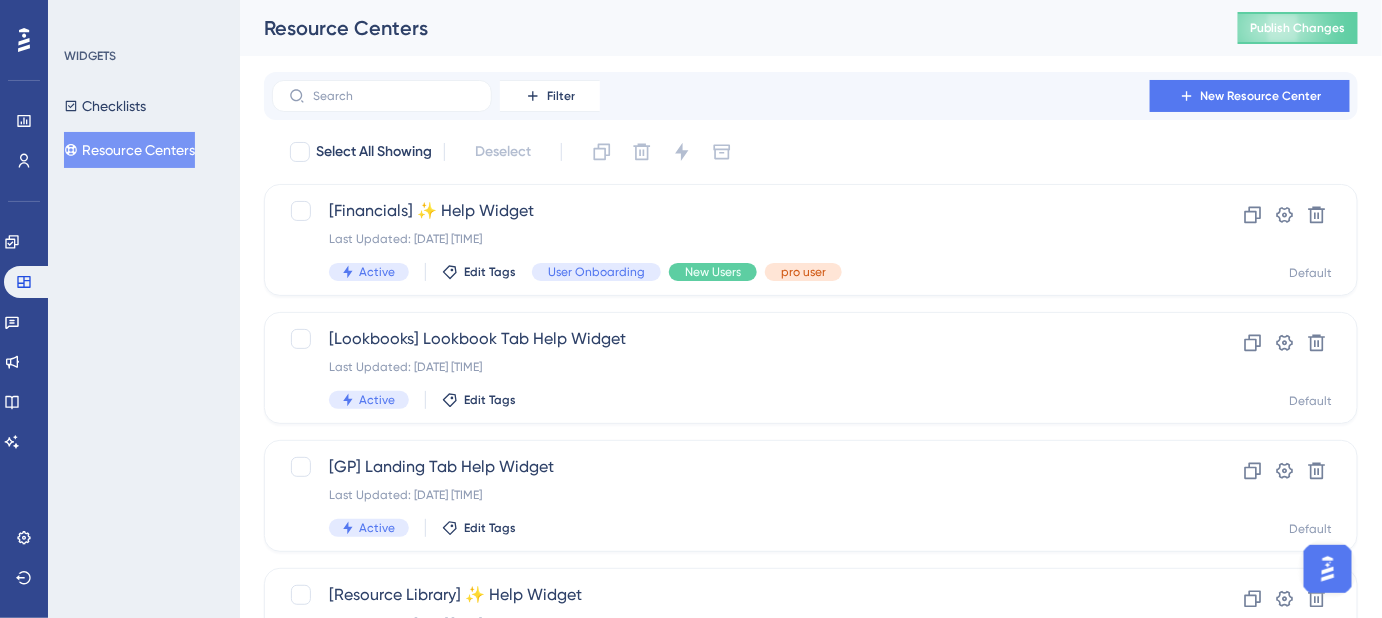 scroll, scrollTop: 0, scrollLeft: 0, axis: both 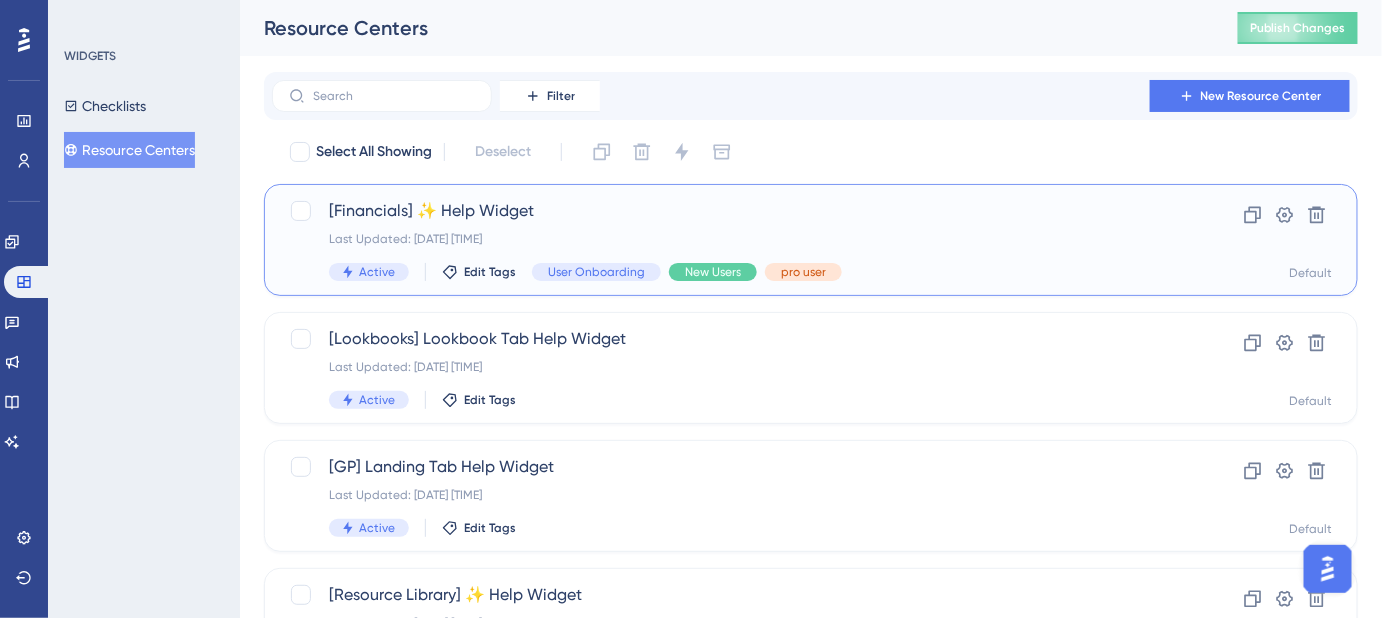 click on "[Financials] ✨ Help Widget" at bounding box center [731, 211] 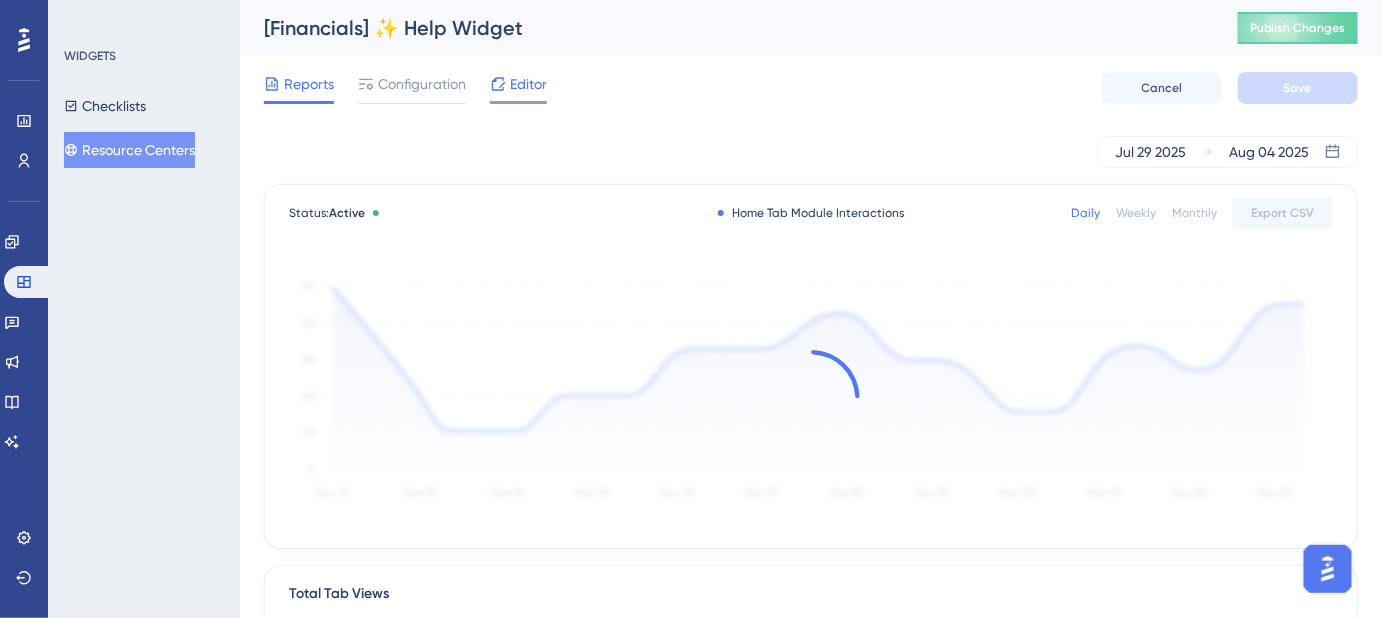 click on "Editor" at bounding box center (528, 84) 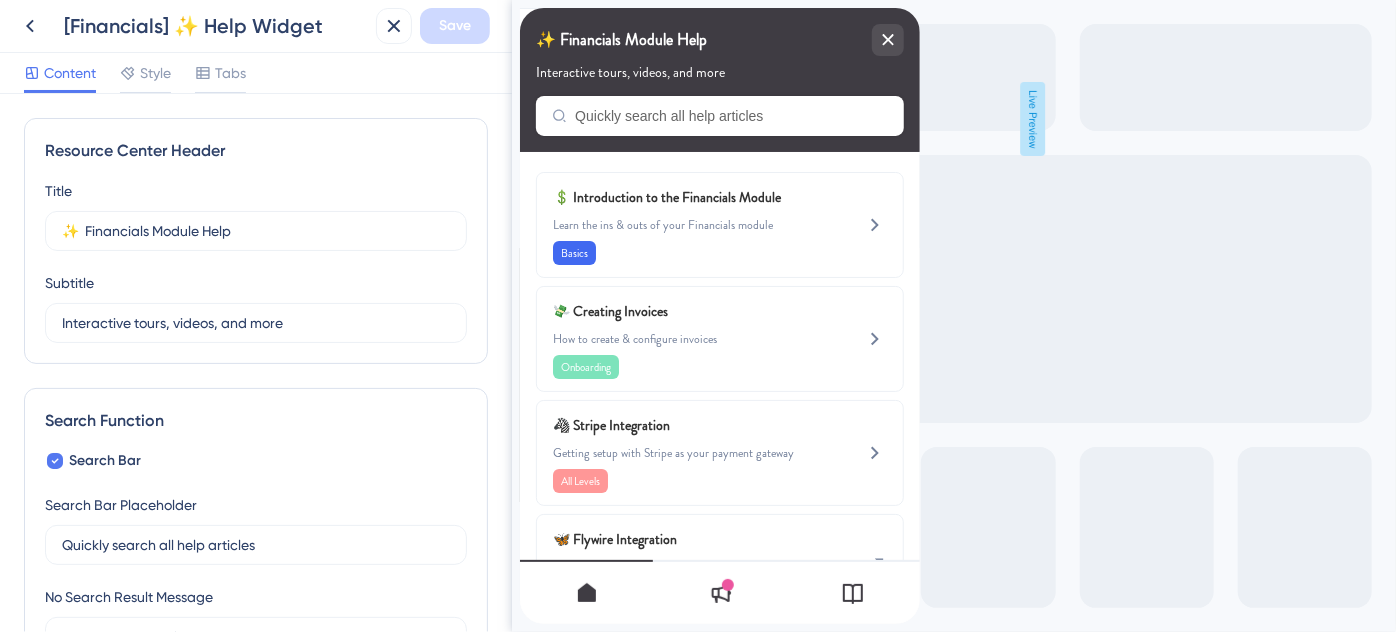 scroll, scrollTop: 0, scrollLeft: 0, axis: both 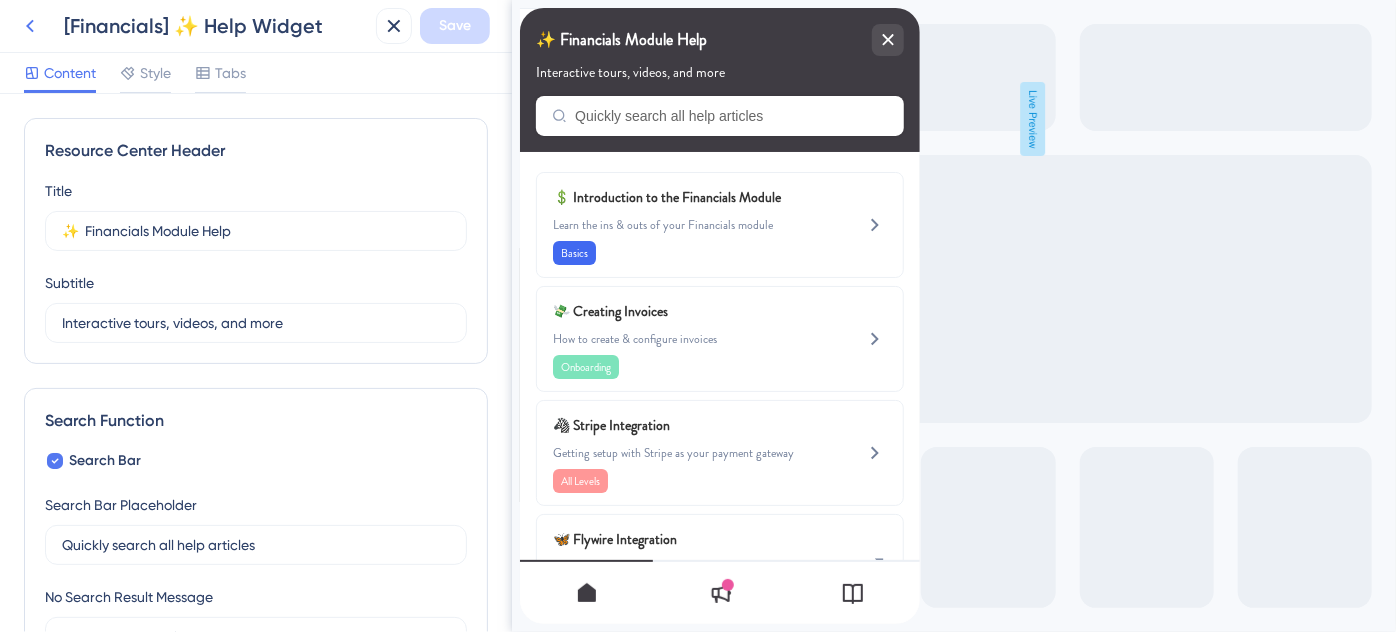 click 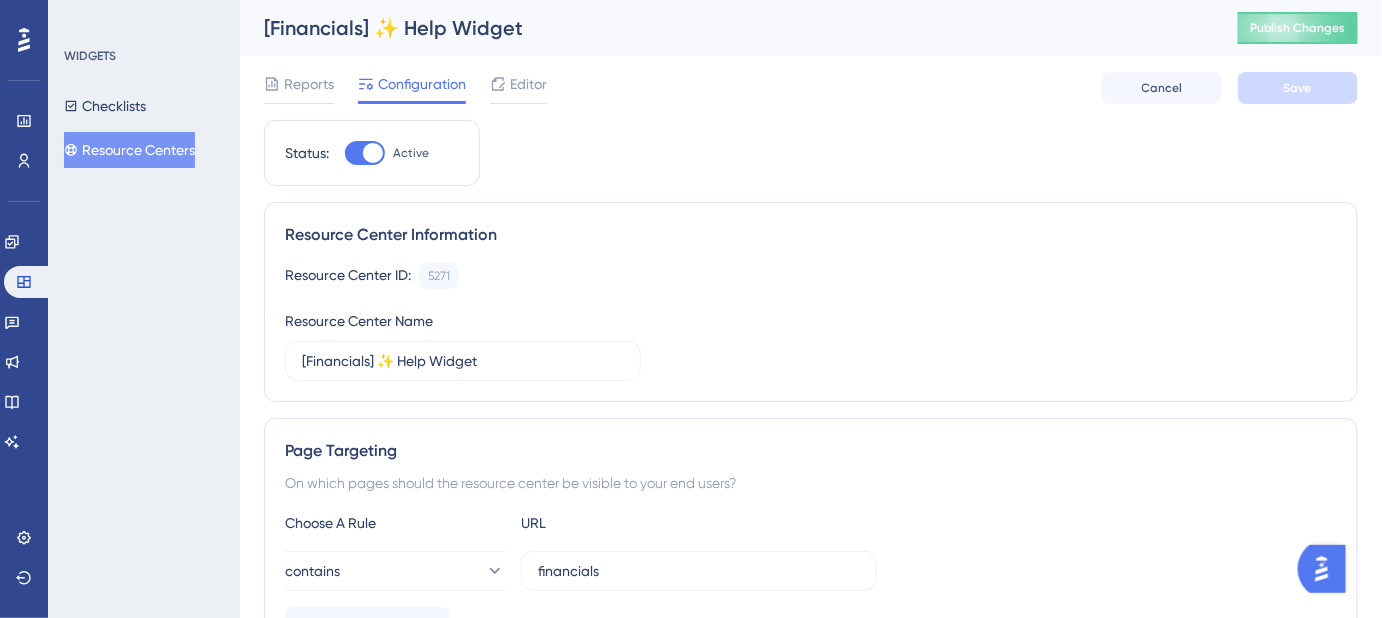 click on "Resource Centers" at bounding box center [129, 150] 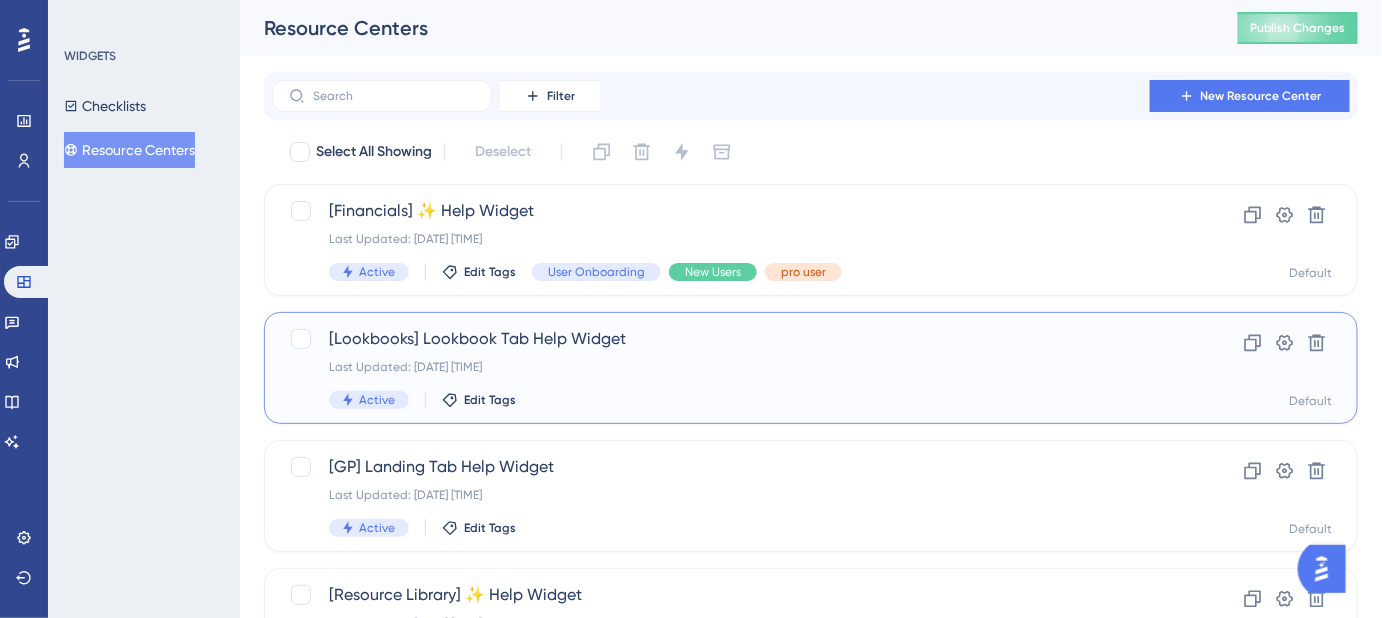 click on "[Lookbooks] Lookbook Tab Help Widget Last Updated: Jun 17 2025, 11:46 AM Active Edit Tags" at bounding box center (731, 368) 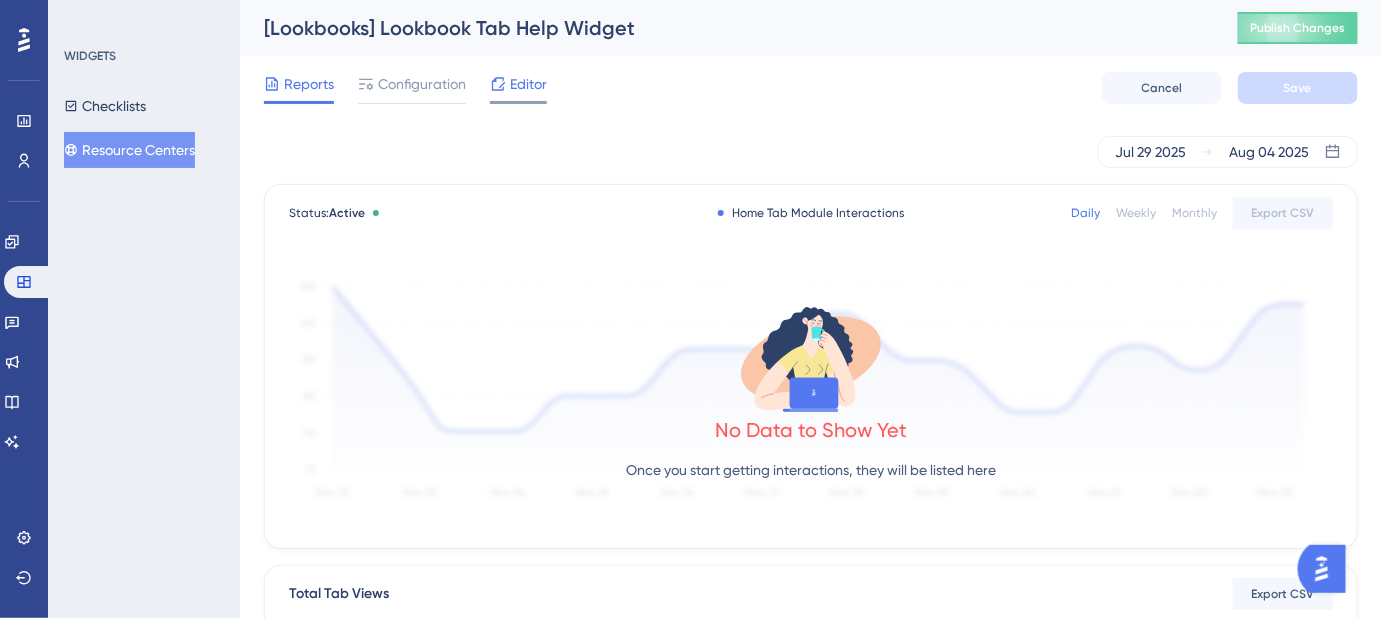 click on "Editor" at bounding box center [528, 84] 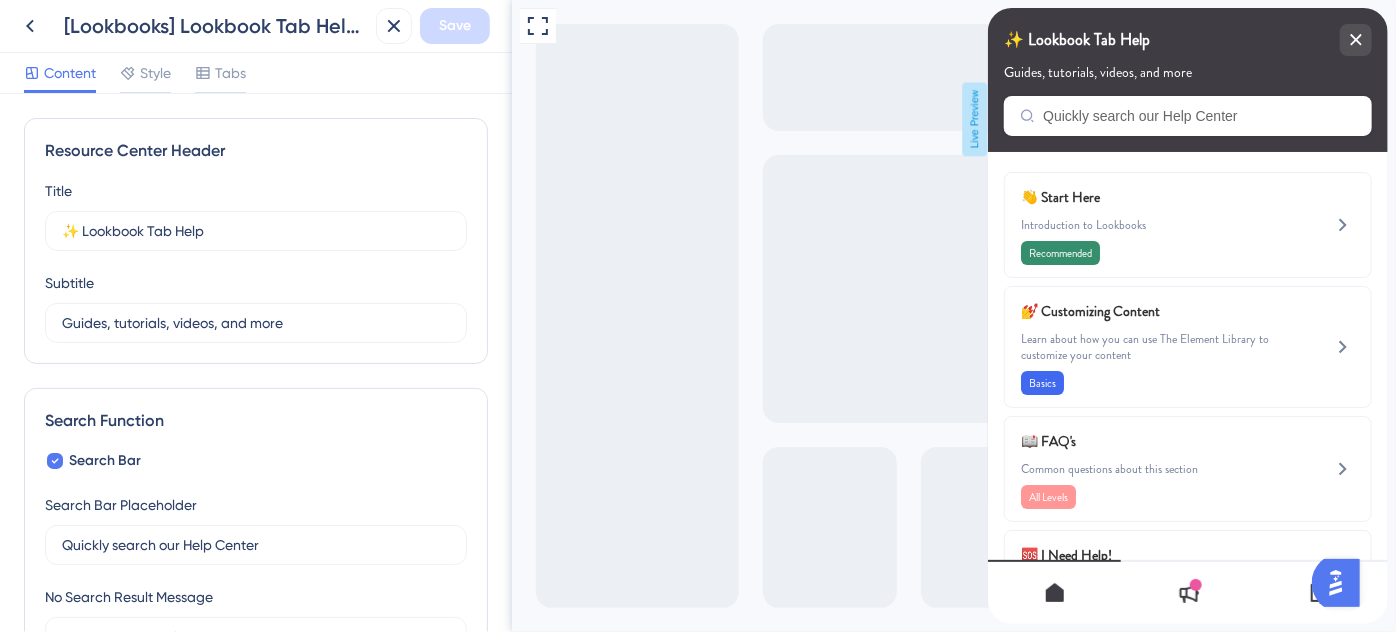 scroll, scrollTop: 0, scrollLeft: 0, axis: both 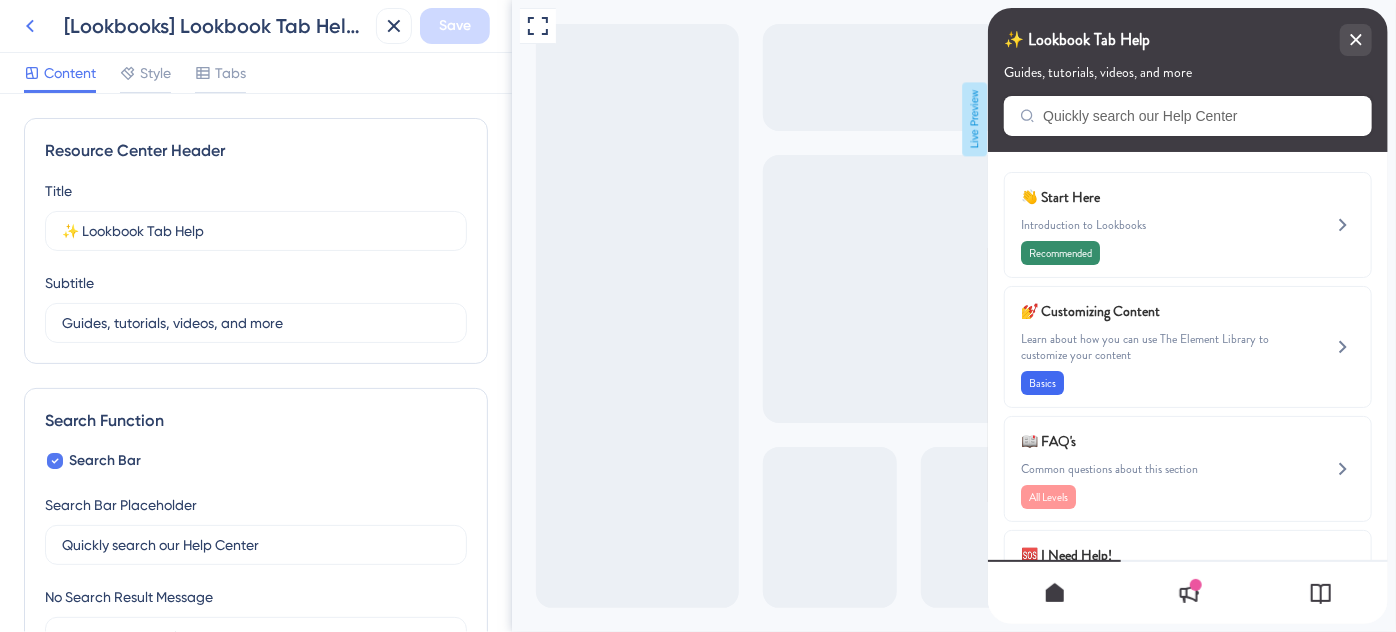 click 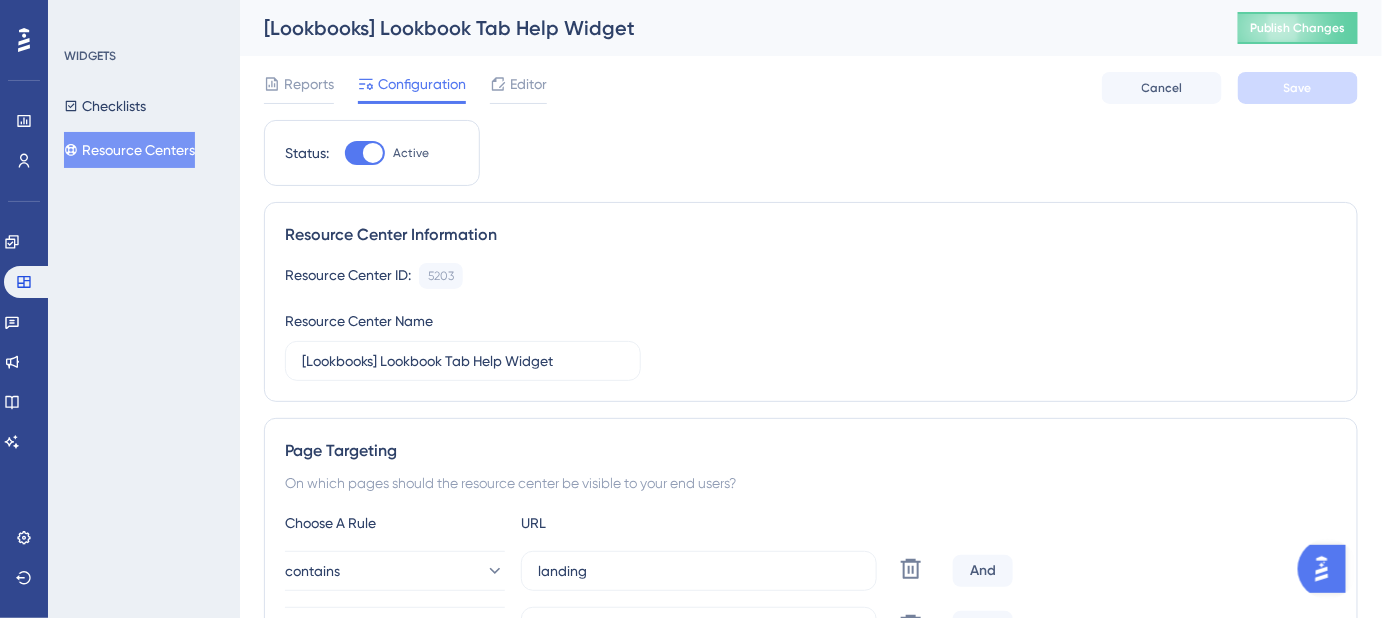 click on "Resource Centers" at bounding box center (129, 150) 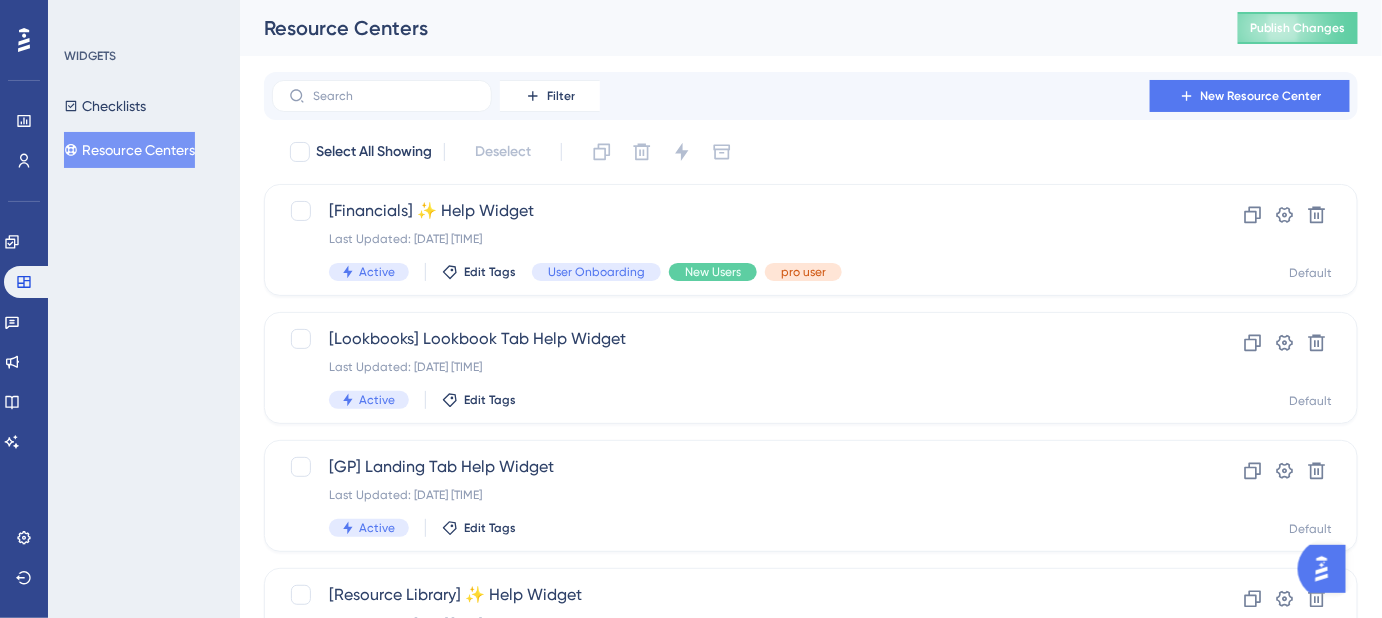 click on "Resource Centers" at bounding box center [129, 150] 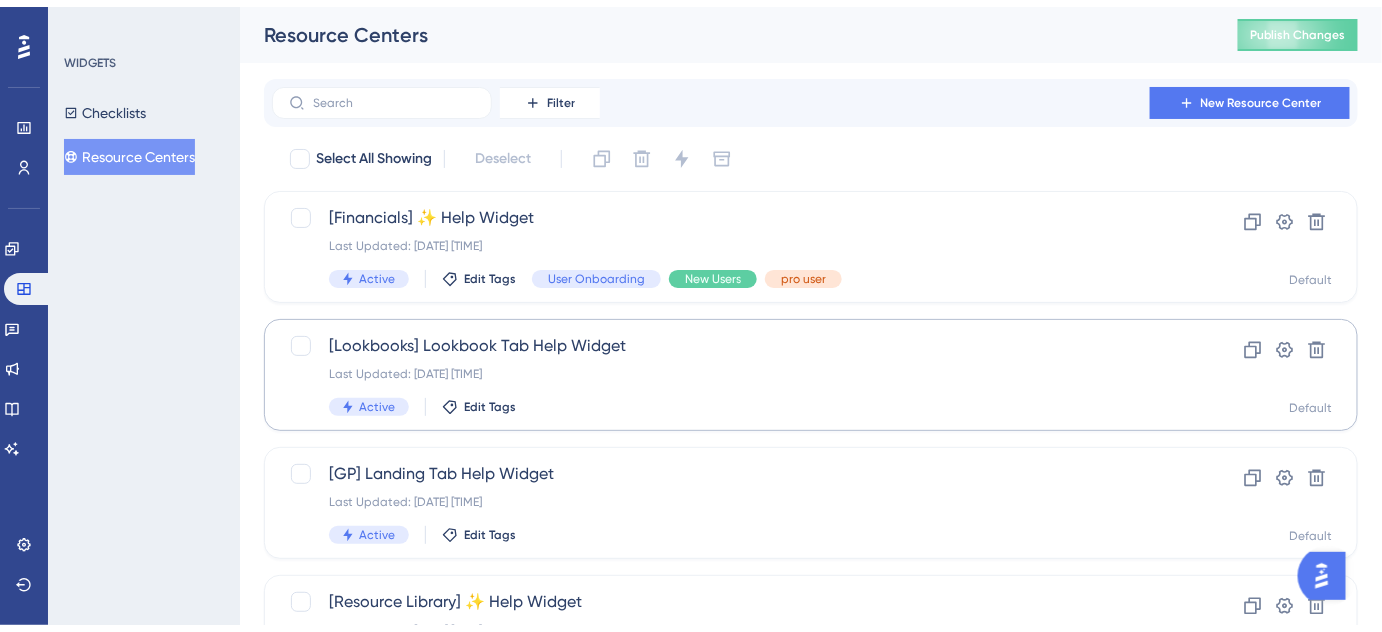 scroll, scrollTop: 90, scrollLeft: 0, axis: vertical 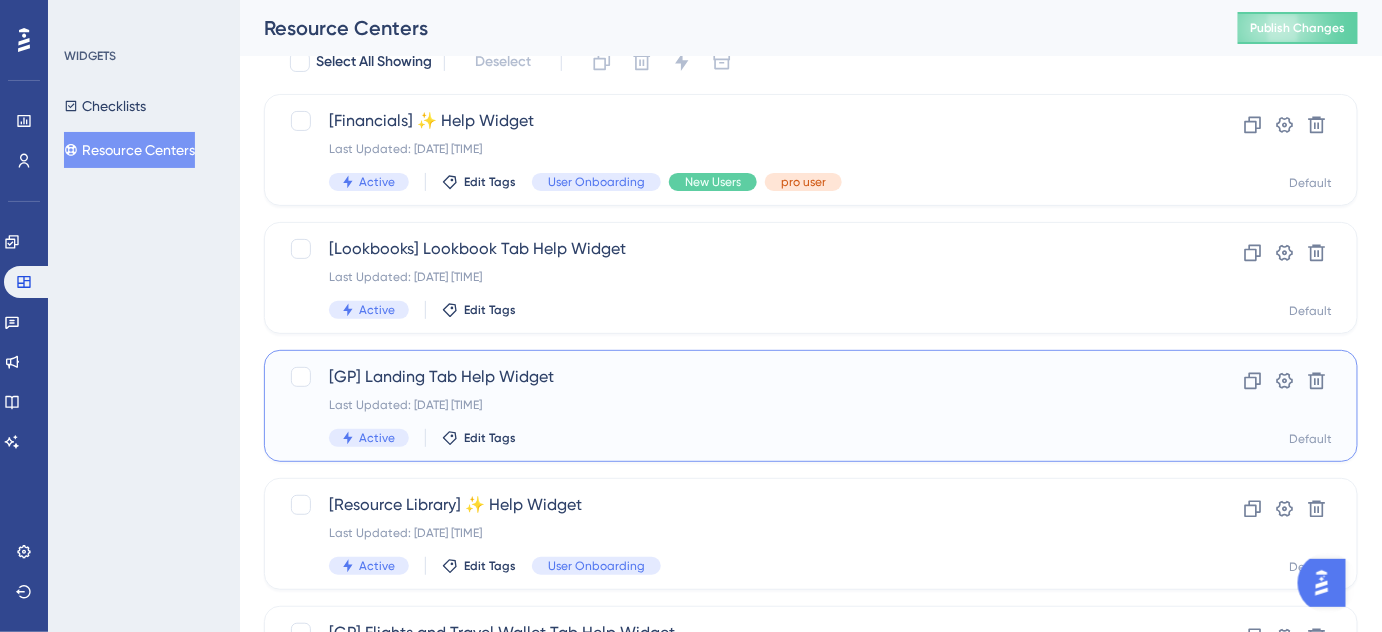 click on "[GP] Landing Tab Help Widget" at bounding box center (731, 377) 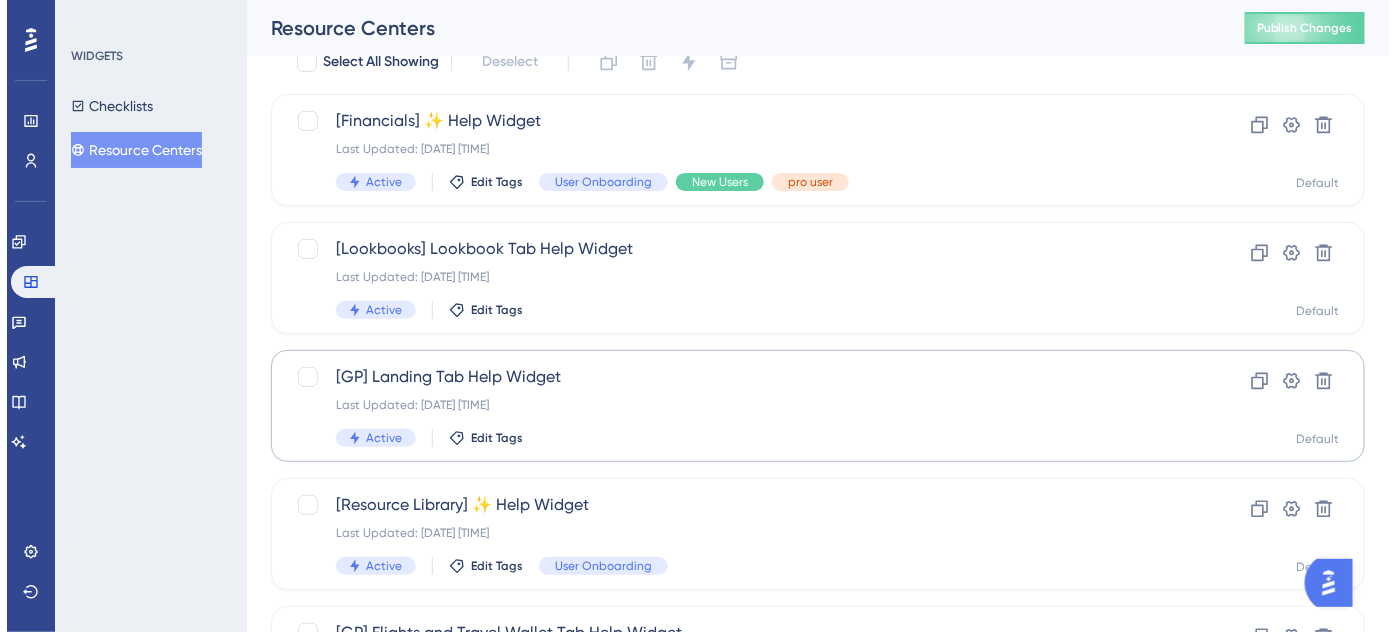 scroll, scrollTop: 0, scrollLeft: 0, axis: both 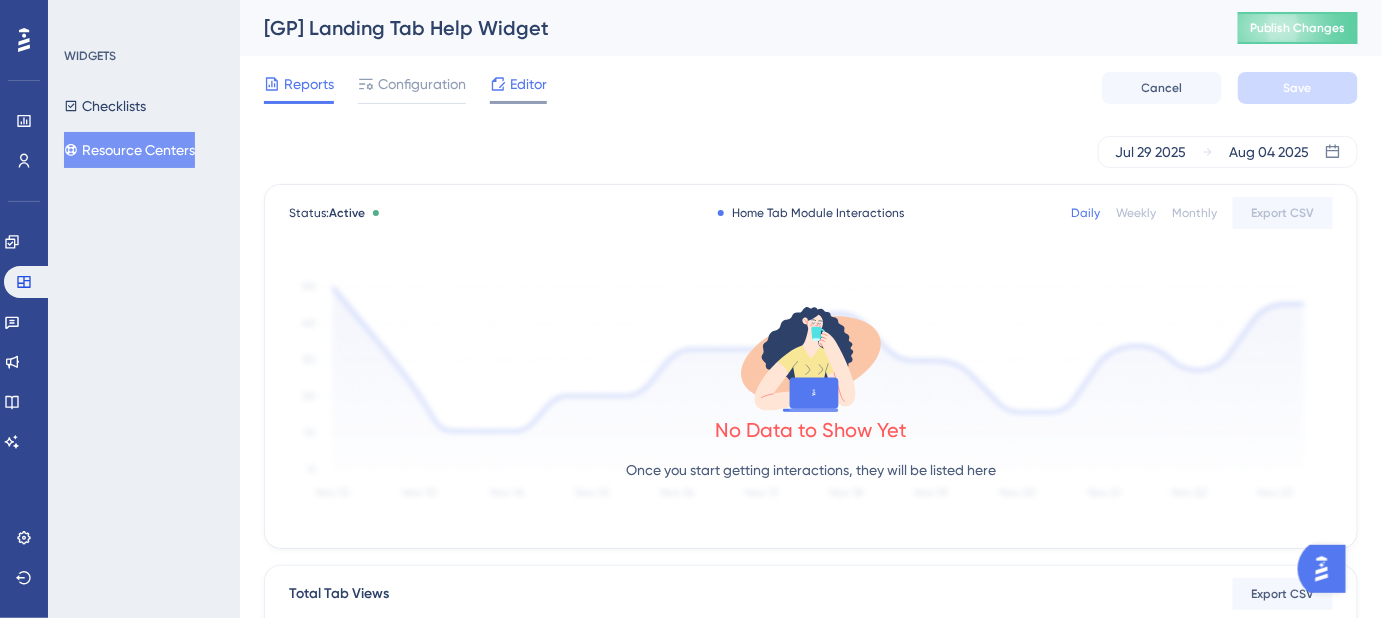 click on "Editor" at bounding box center (528, 84) 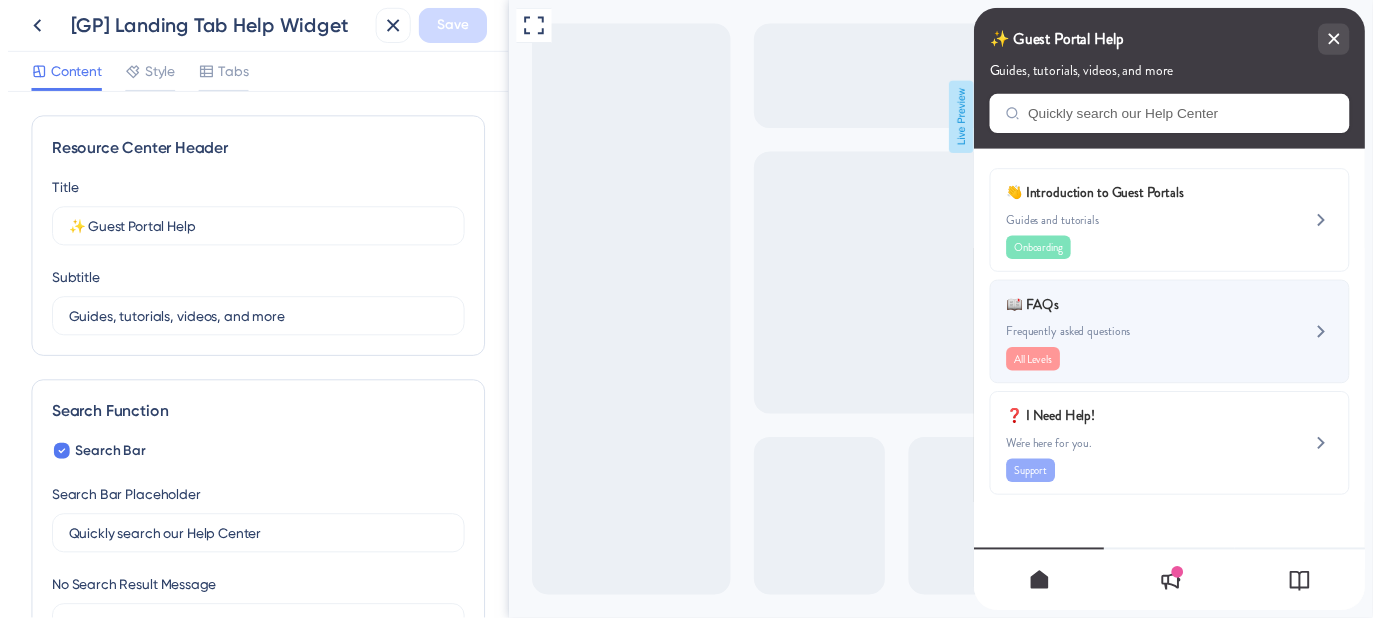 scroll, scrollTop: 0, scrollLeft: 0, axis: both 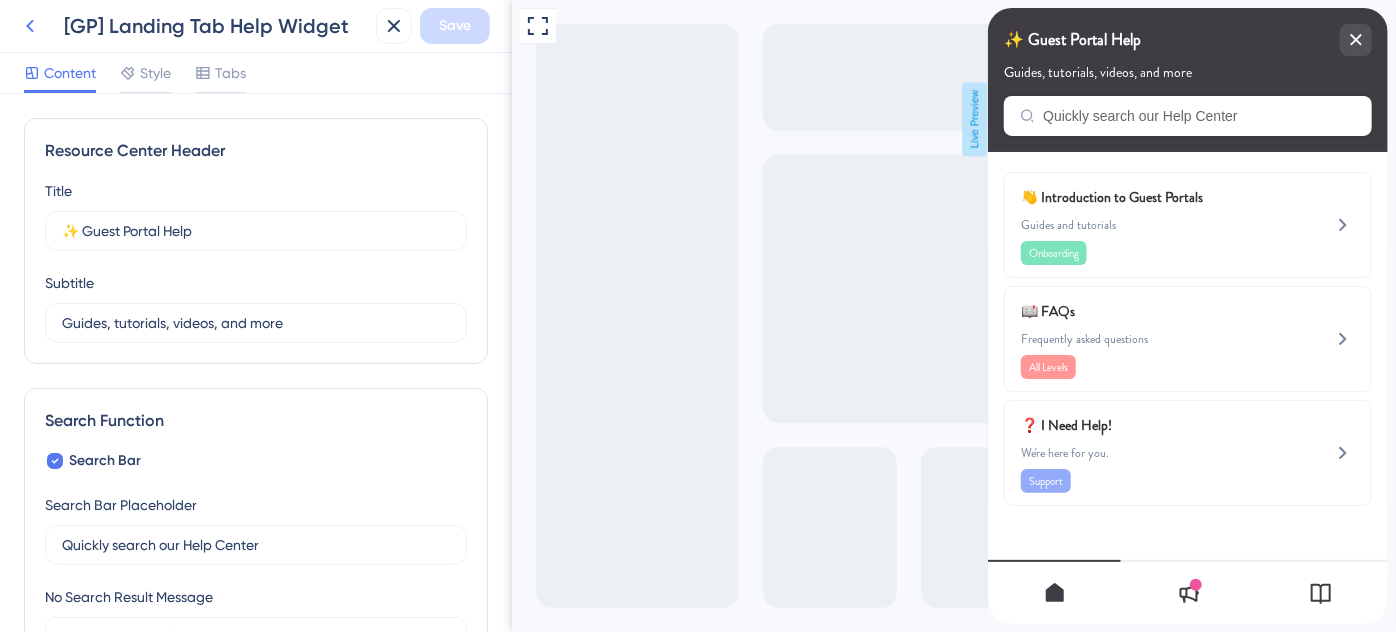 click 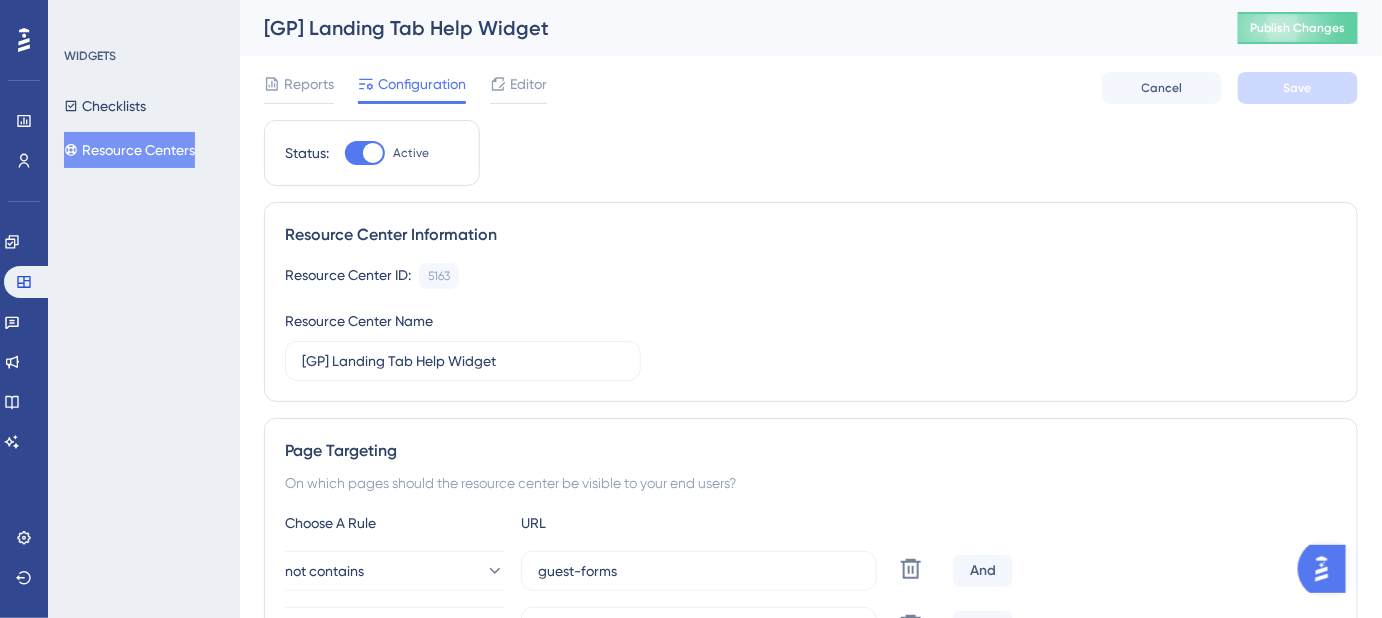 click on "Resource Centers" at bounding box center [129, 150] 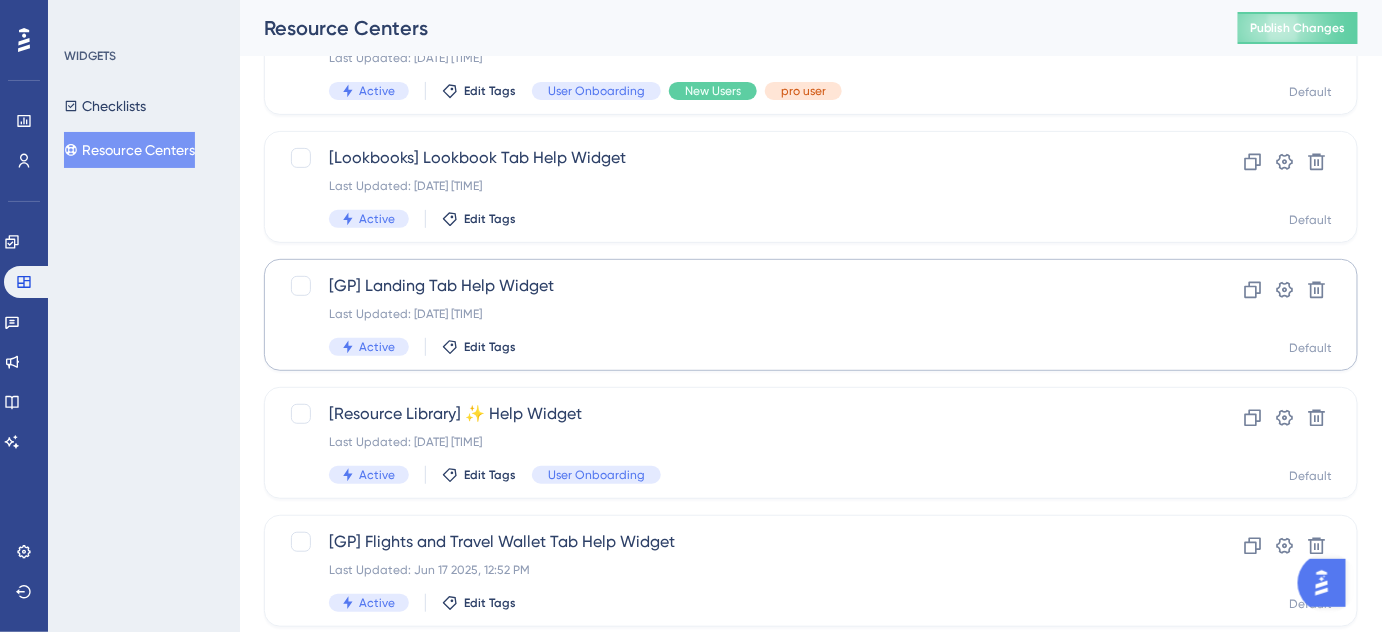 scroll, scrollTop: 272, scrollLeft: 0, axis: vertical 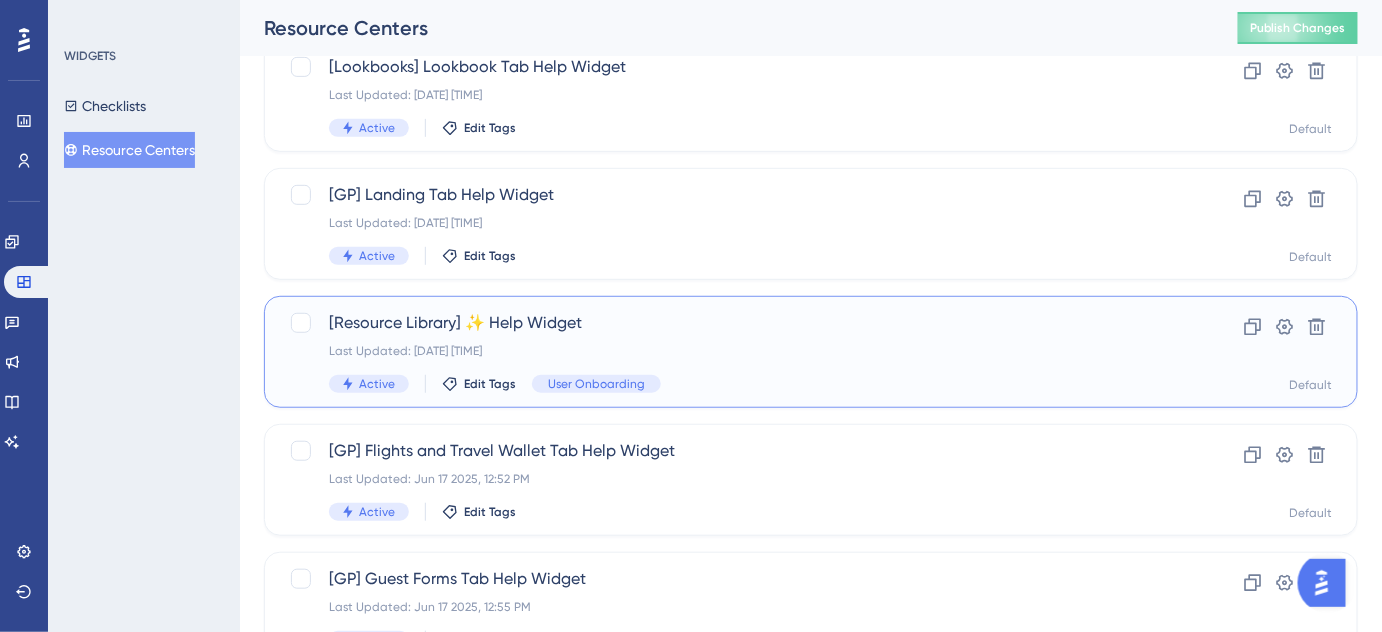 click on "[Resource Library] ✨ Help Widget" at bounding box center [731, 323] 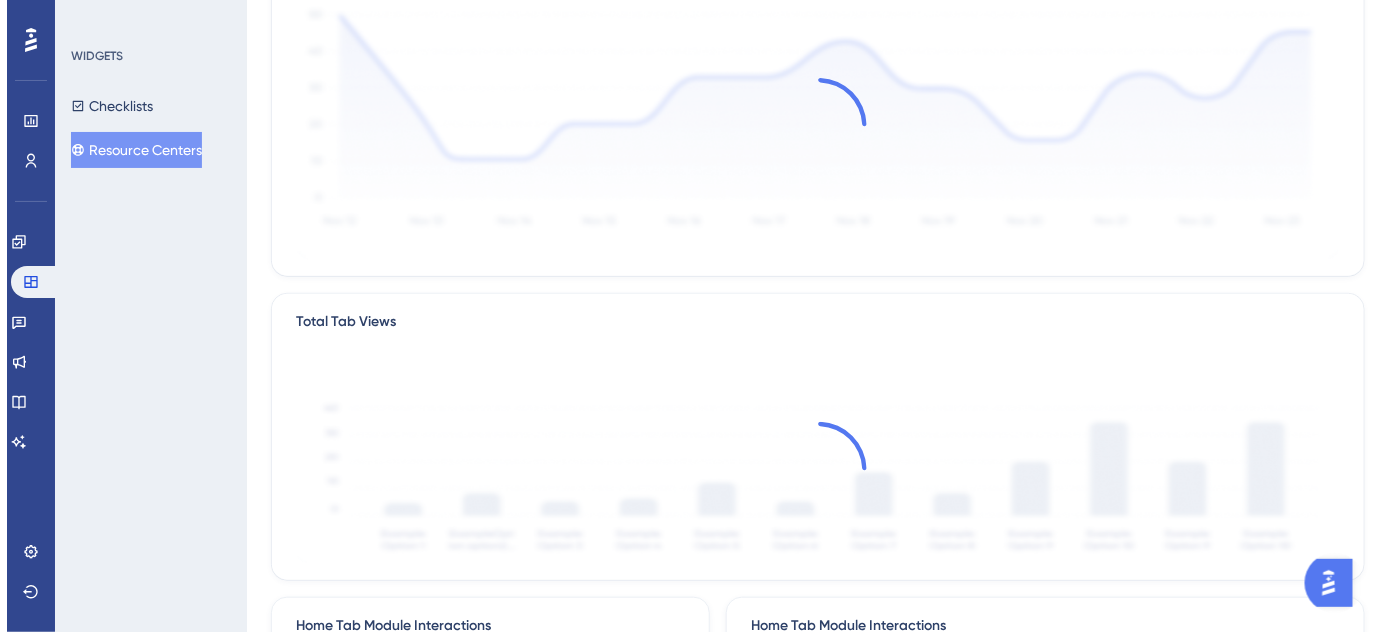 scroll, scrollTop: 0, scrollLeft: 0, axis: both 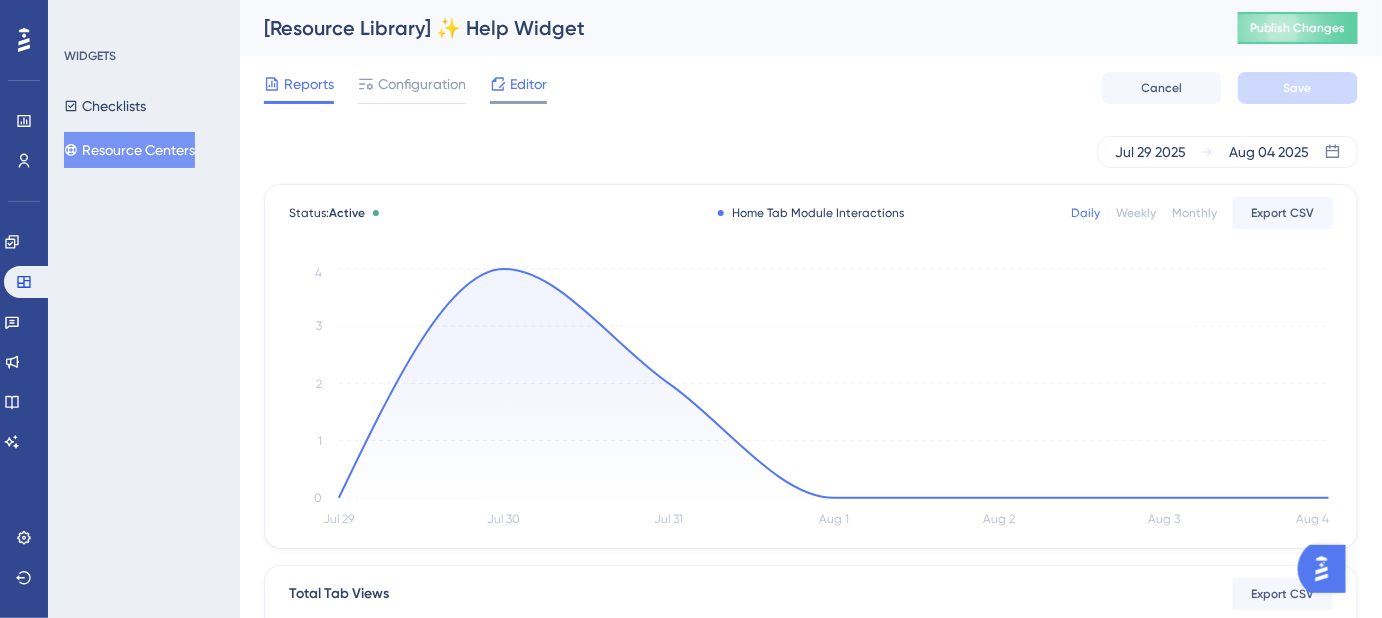 click on "Editor" at bounding box center [528, 84] 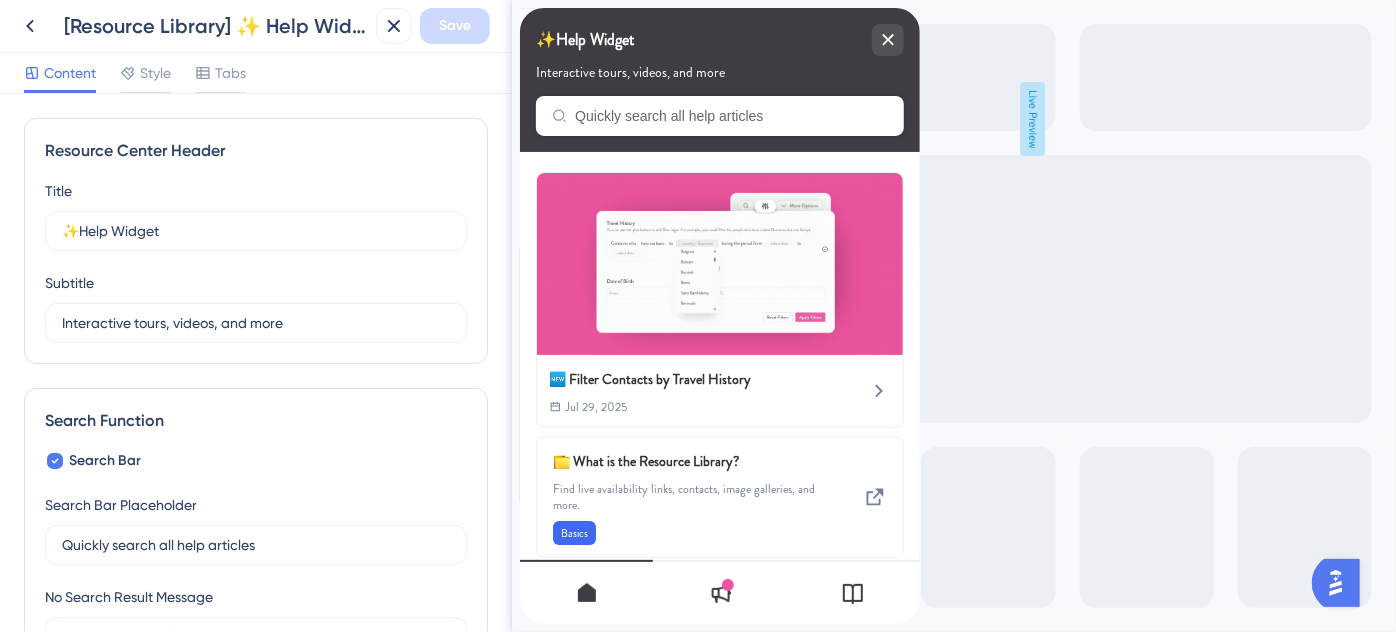 scroll, scrollTop: 0, scrollLeft: 0, axis: both 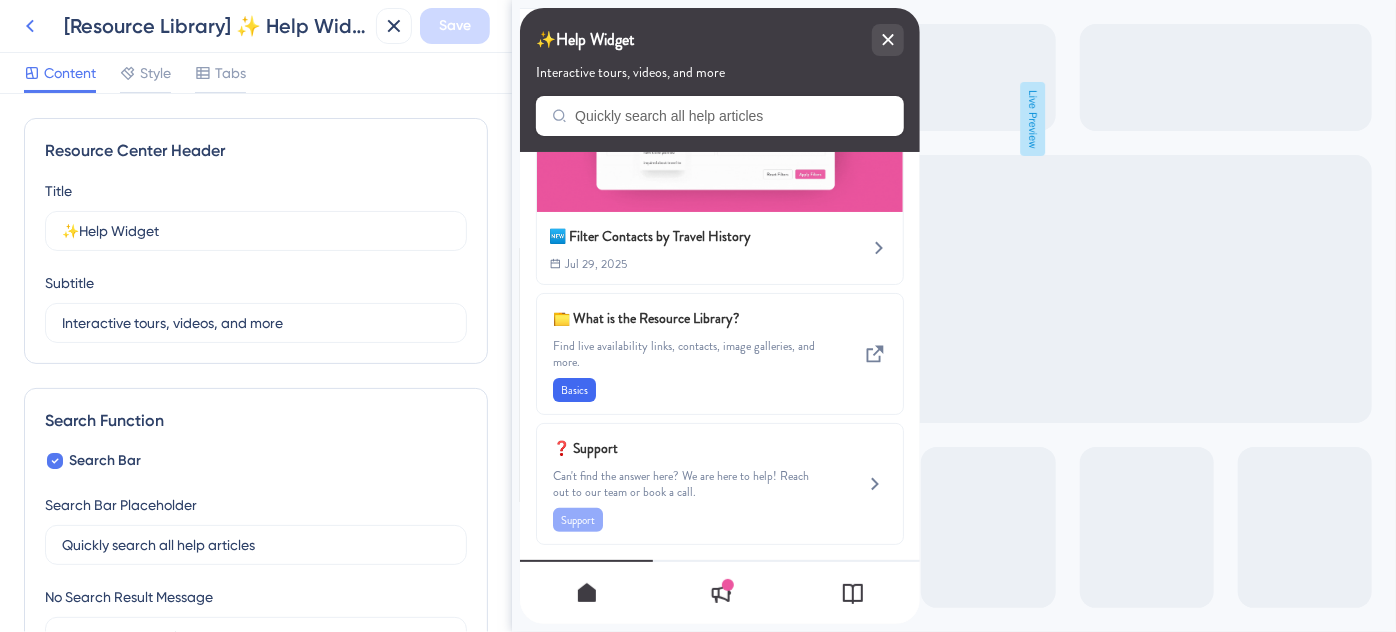 click 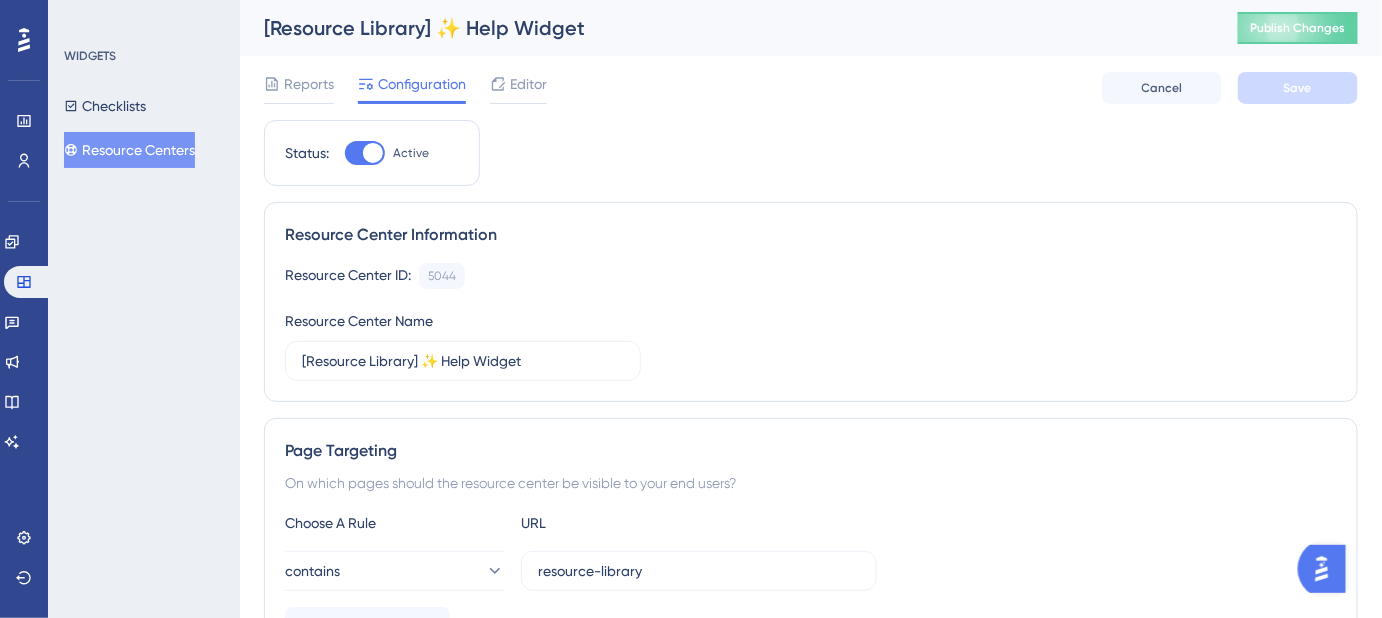 click on "Resource Centers" at bounding box center (129, 150) 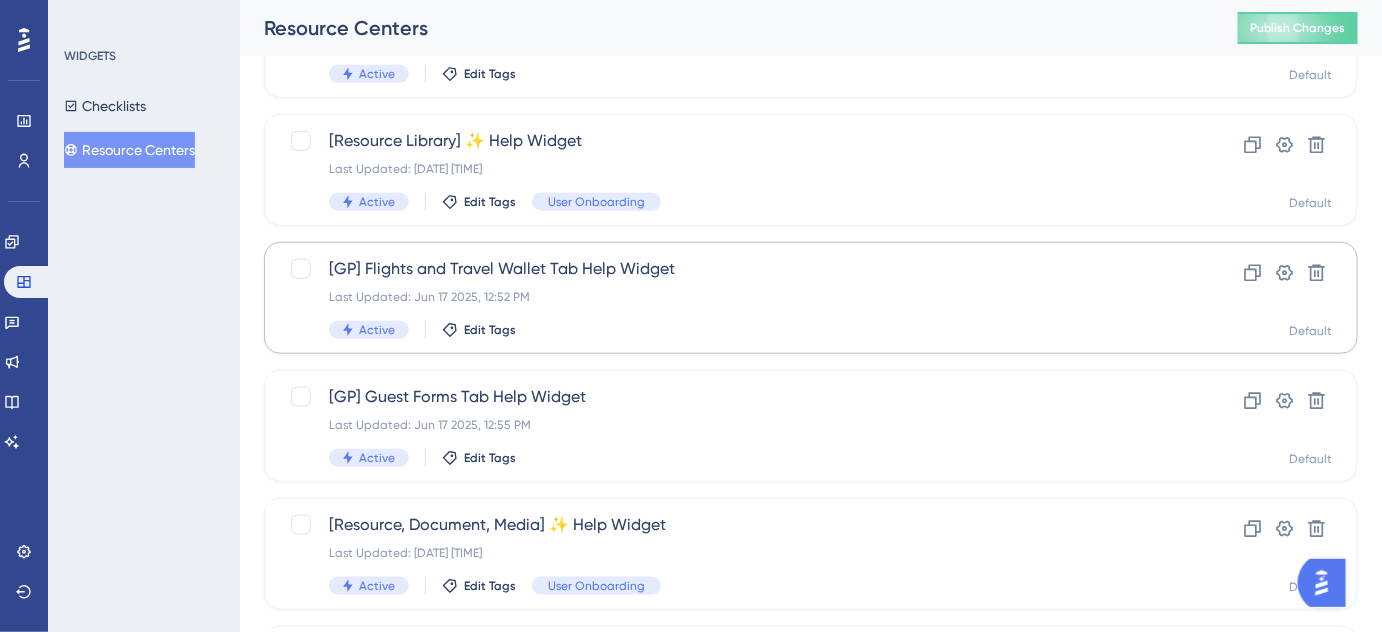 scroll, scrollTop: 545, scrollLeft: 0, axis: vertical 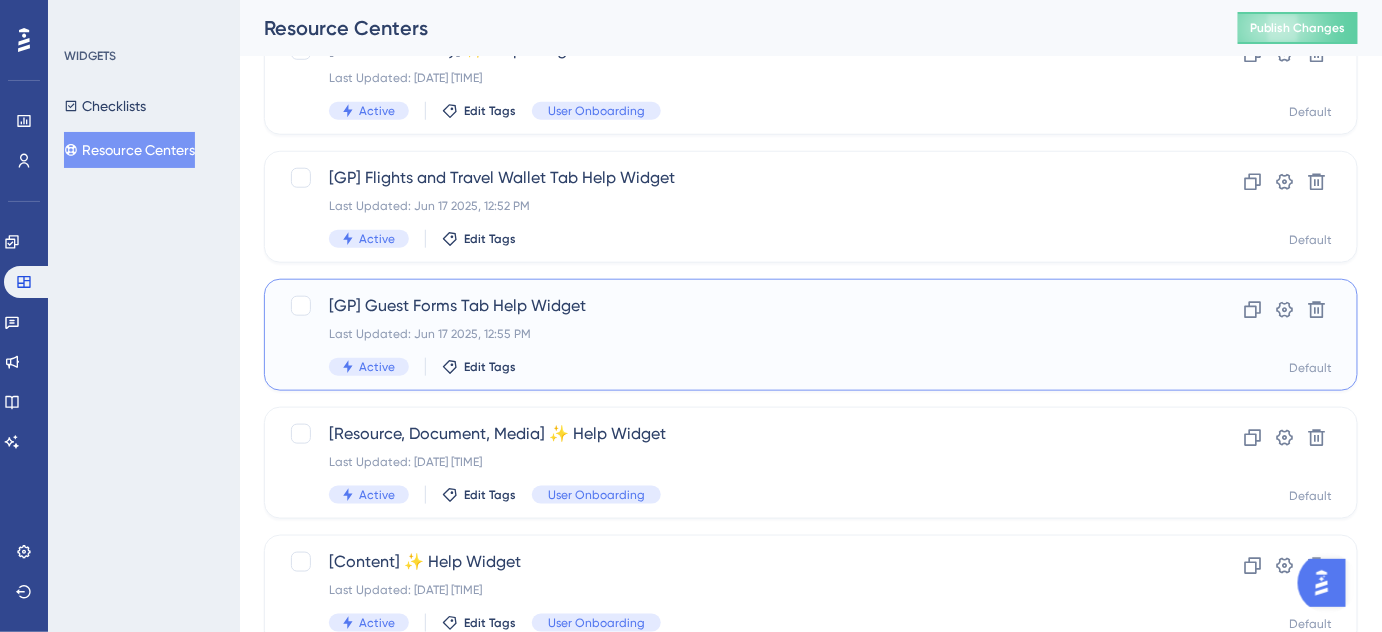 click on "[GP] Guest Forms Tab Help Widget" at bounding box center (731, 306) 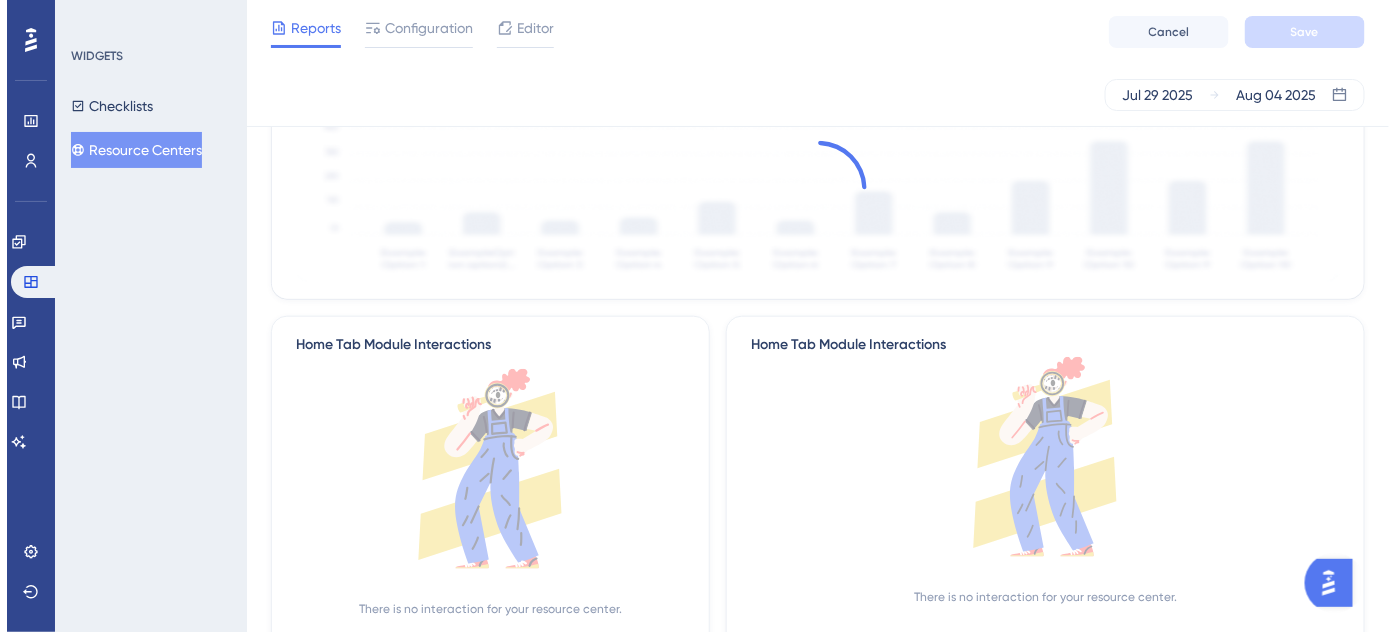 scroll, scrollTop: 0, scrollLeft: 0, axis: both 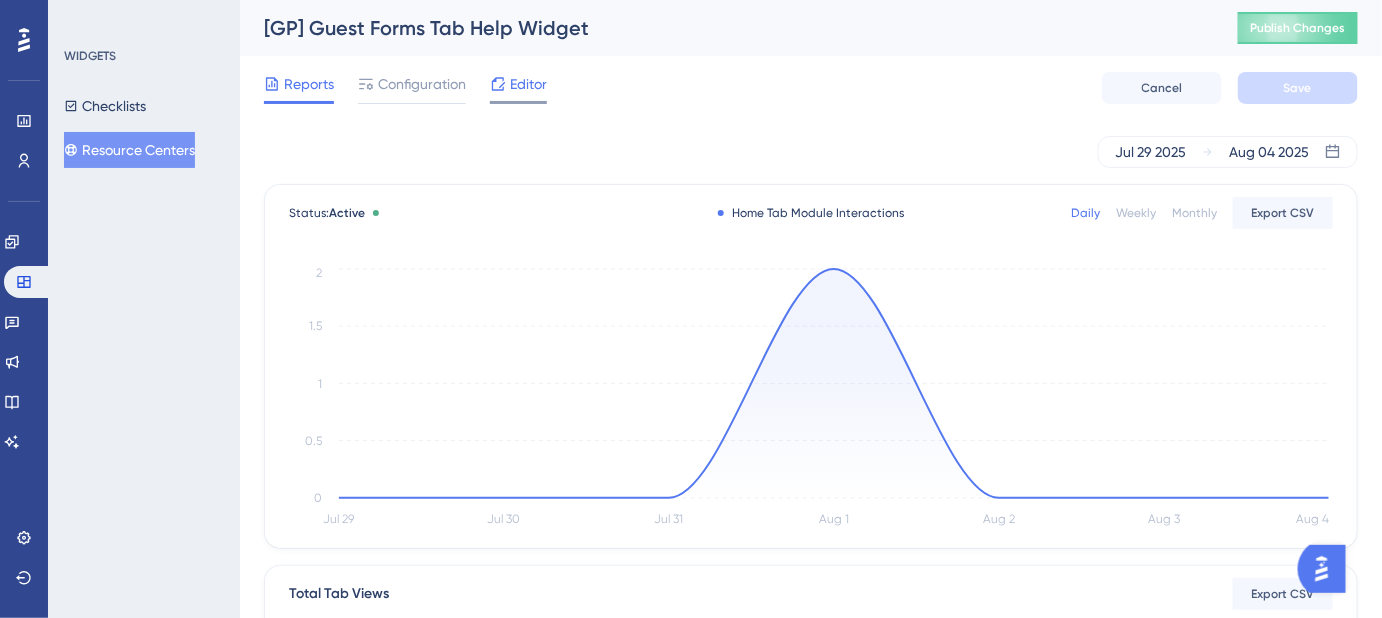 click on "Editor" at bounding box center (528, 84) 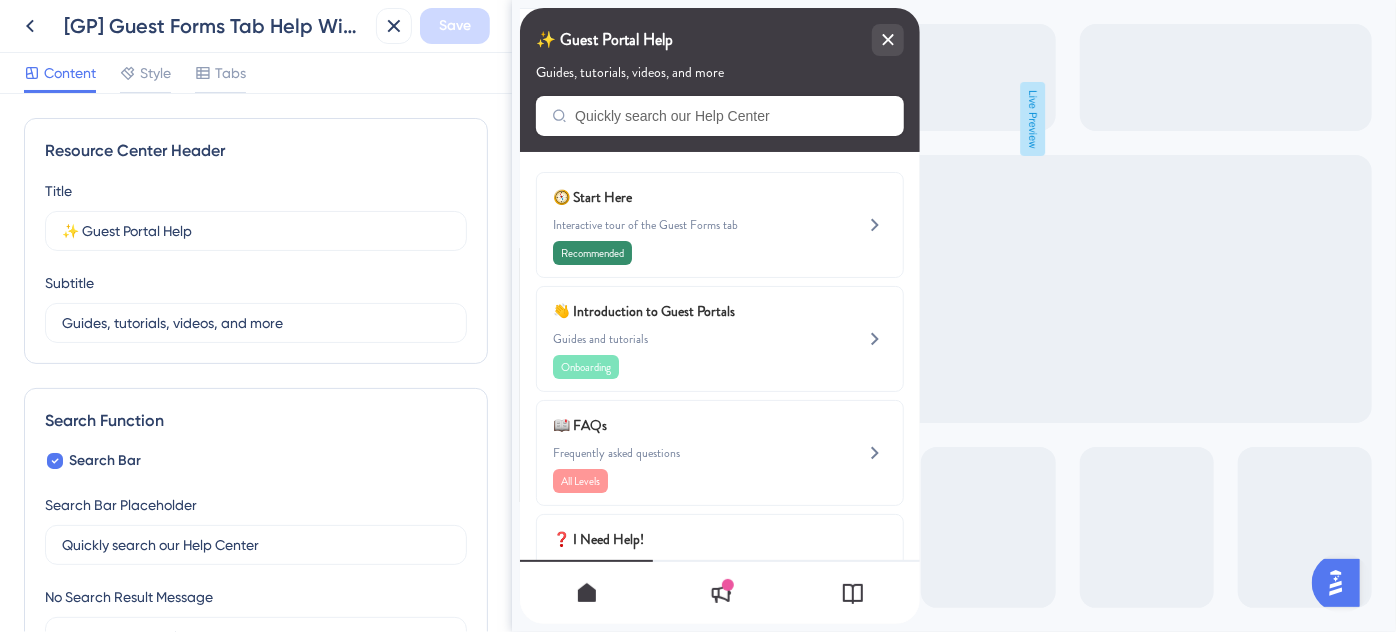 scroll, scrollTop: 0, scrollLeft: 0, axis: both 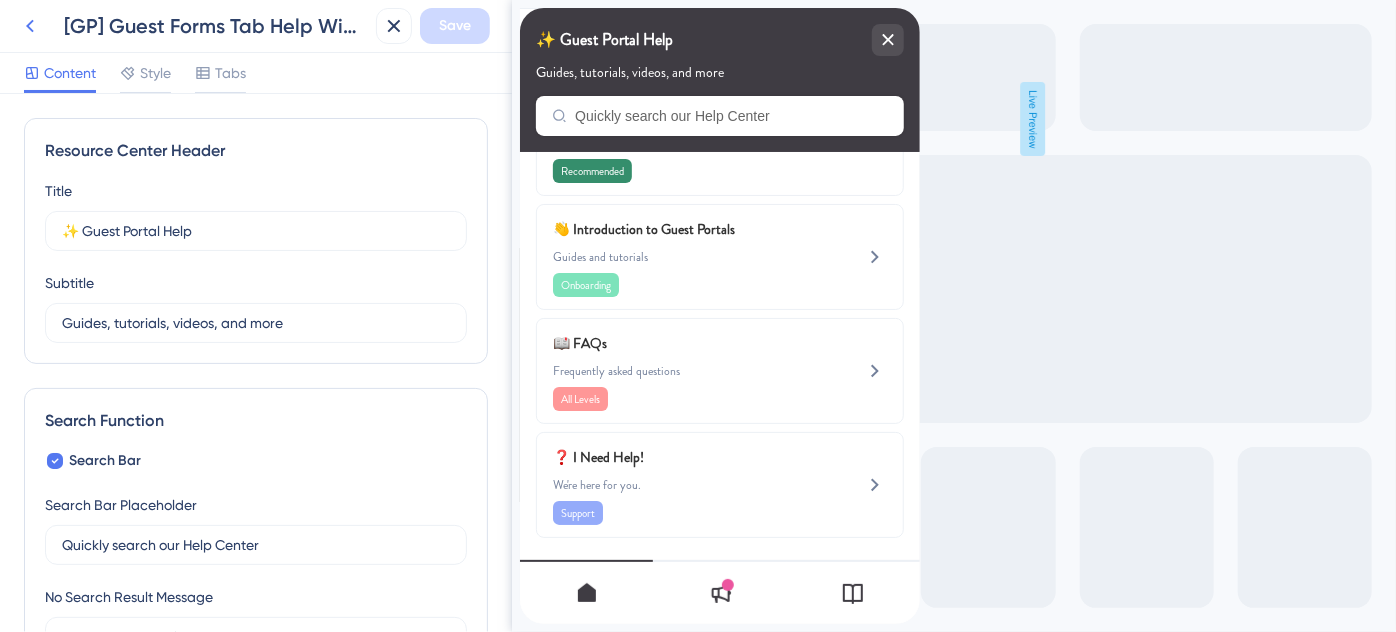 click 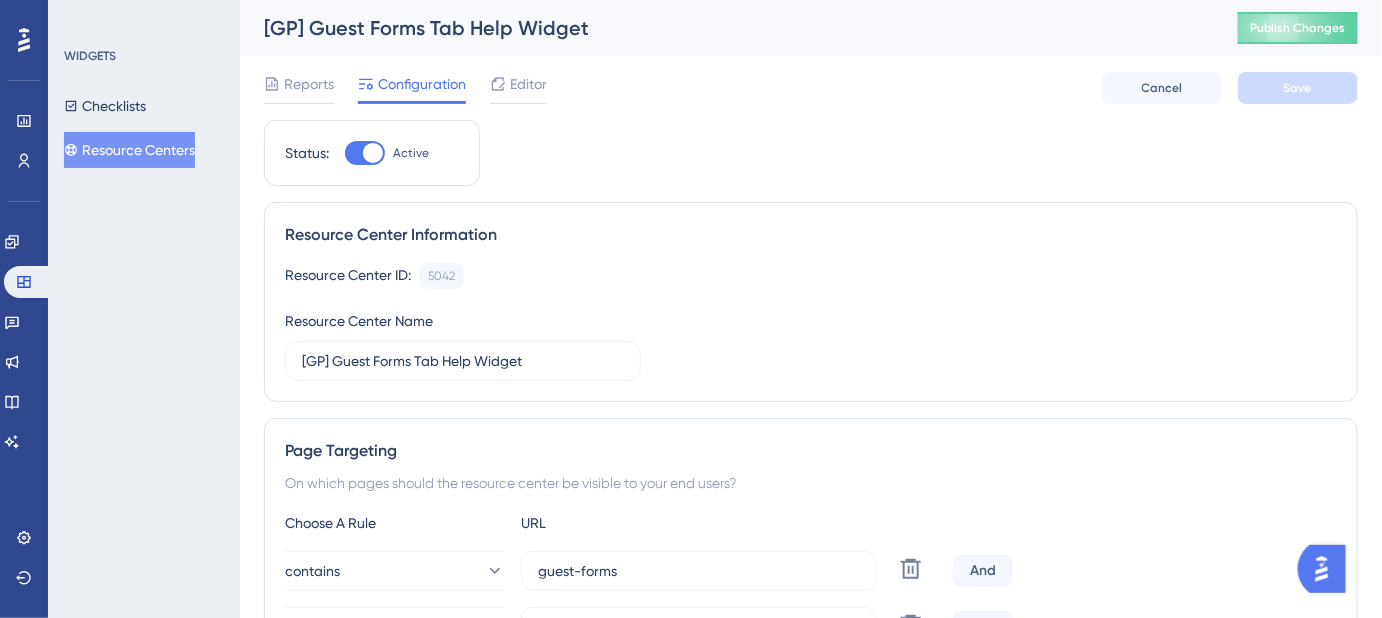 click on "Resource Centers" at bounding box center [129, 150] 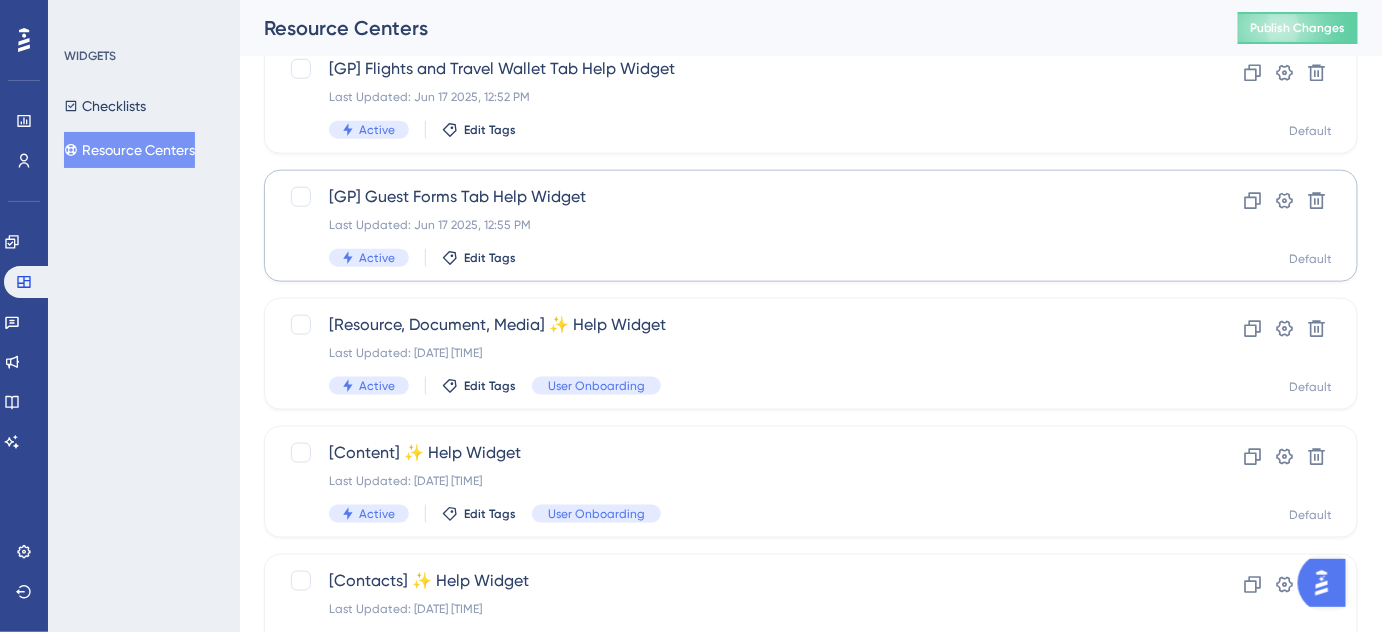 scroll, scrollTop: 727, scrollLeft: 0, axis: vertical 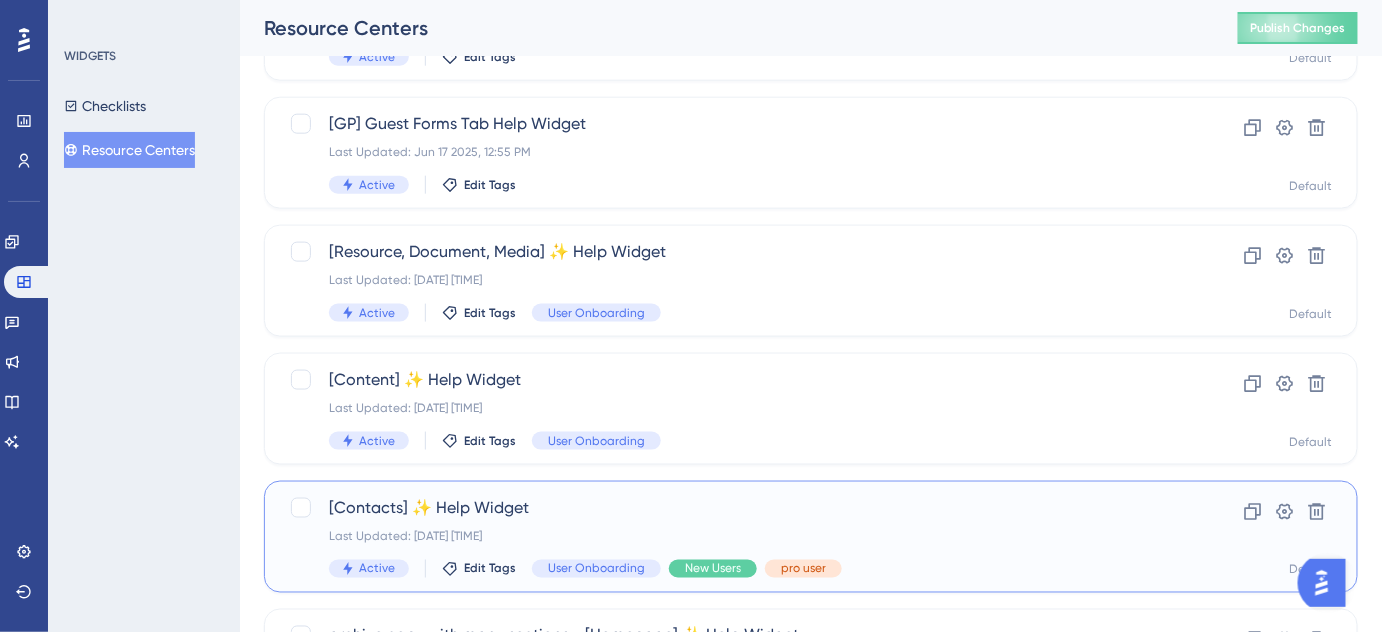 click on "[Contacts] ✨ Help Widget" at bounding box center (731, 508) 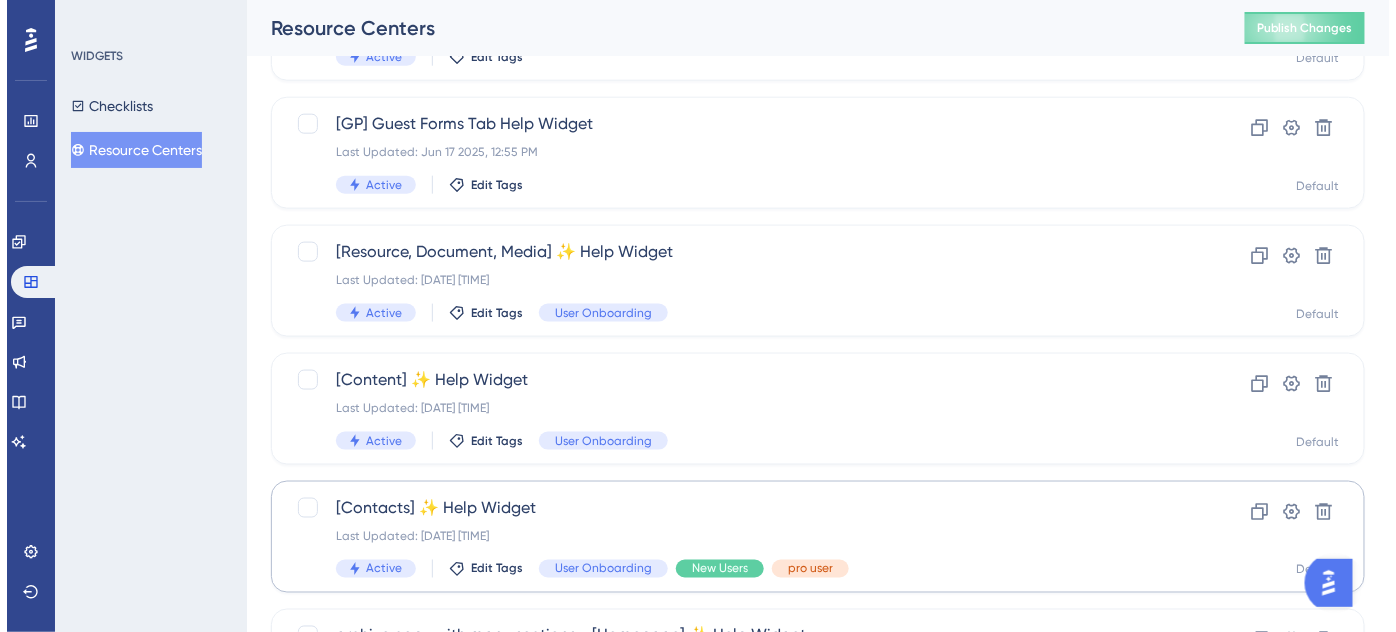 scroll, scrollTop: 0, scrollLeft: 0, axis: both 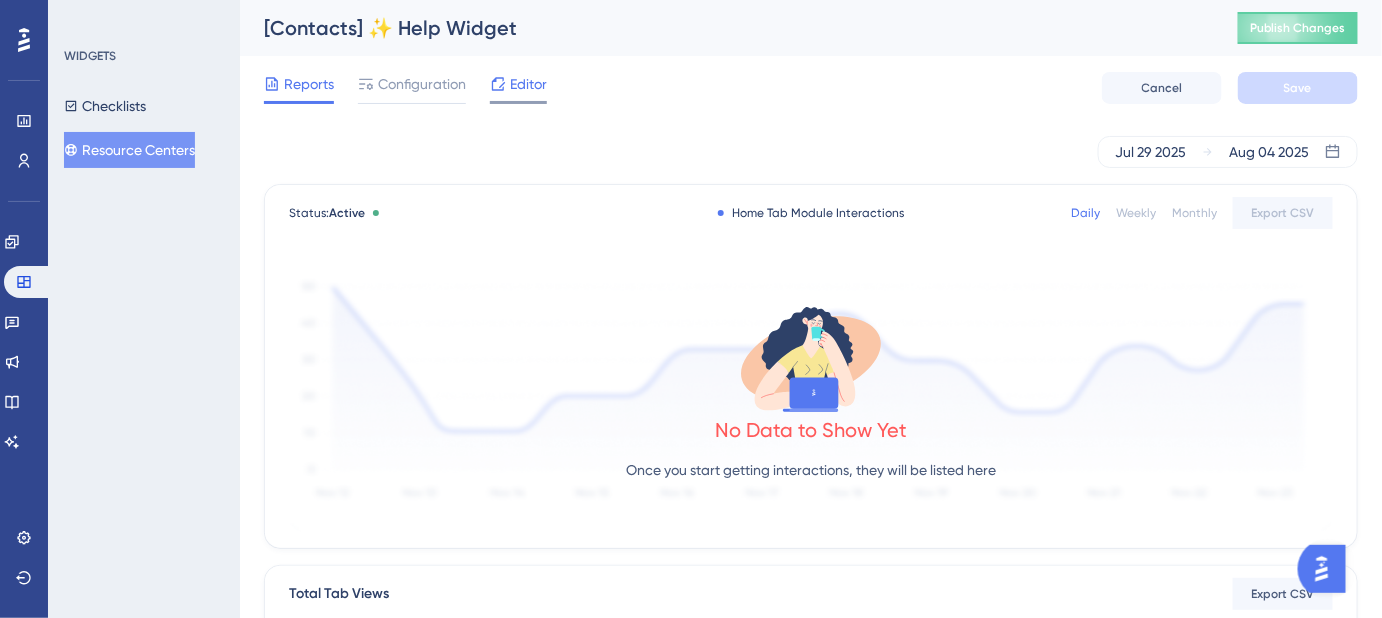 click on "Editor" at bounding box center (528, 84) 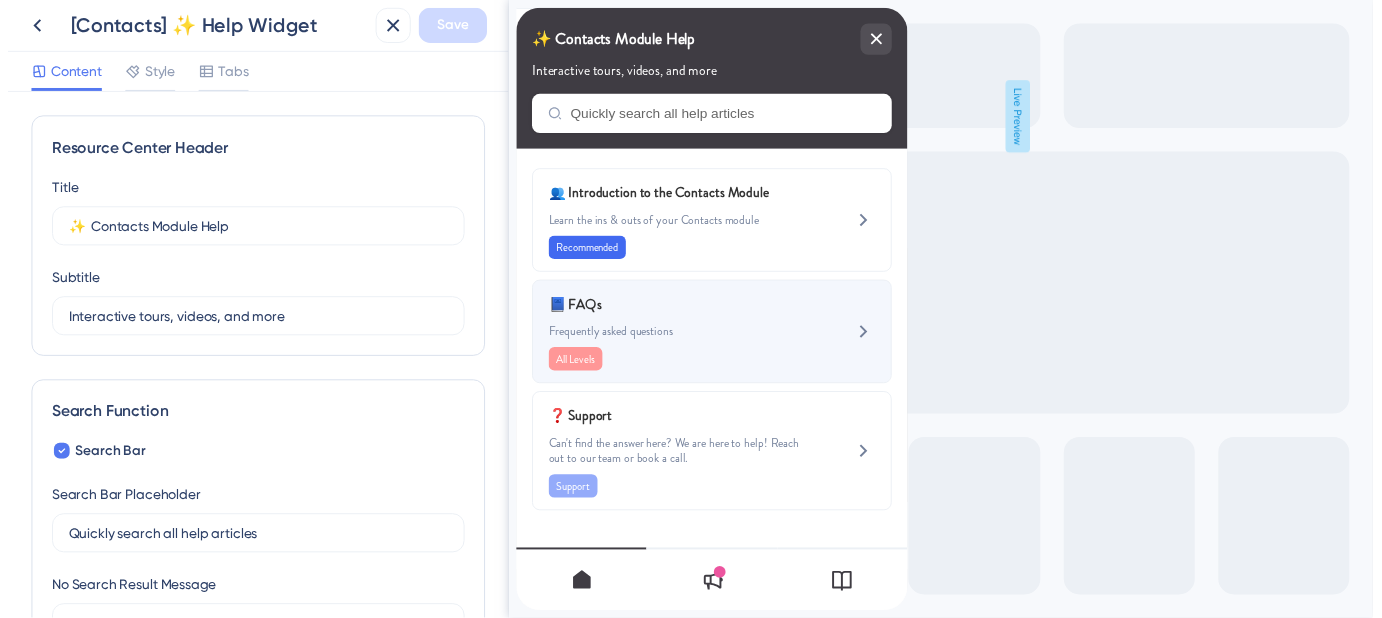scroll, scrollTop: 0, scrollLeft: 0, axis: both 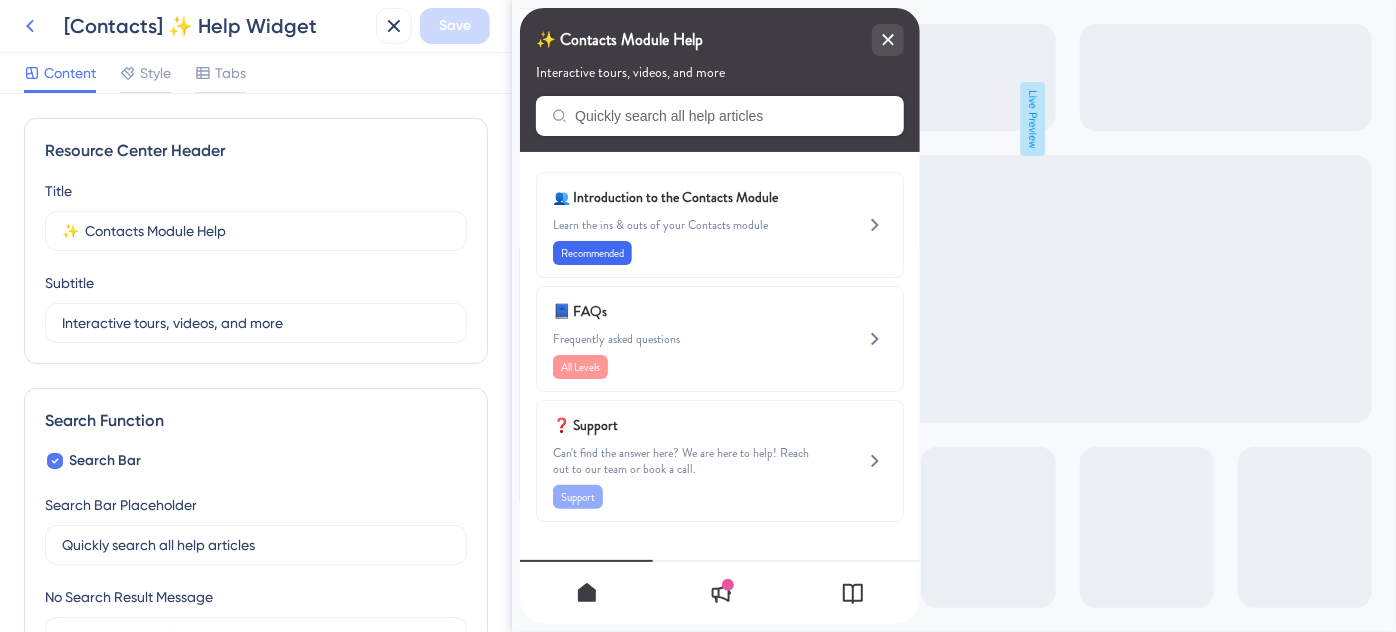 click 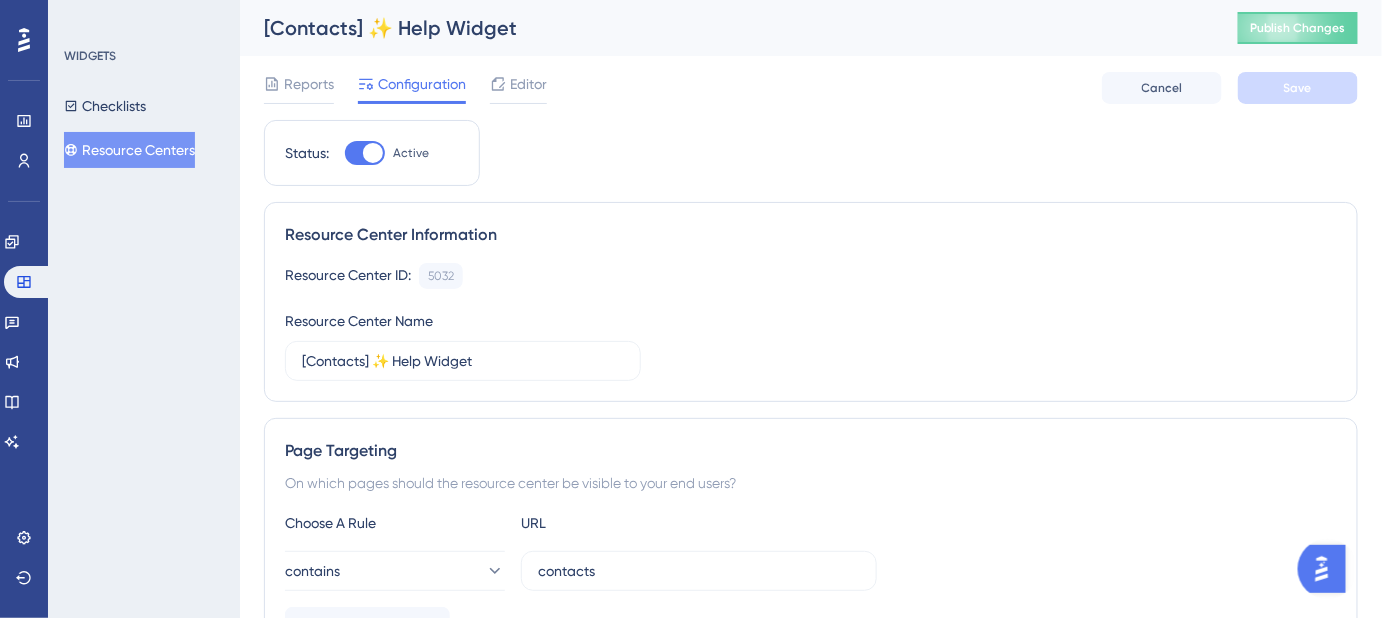 click on "Resource Centers" at bounding box center [129, 150] 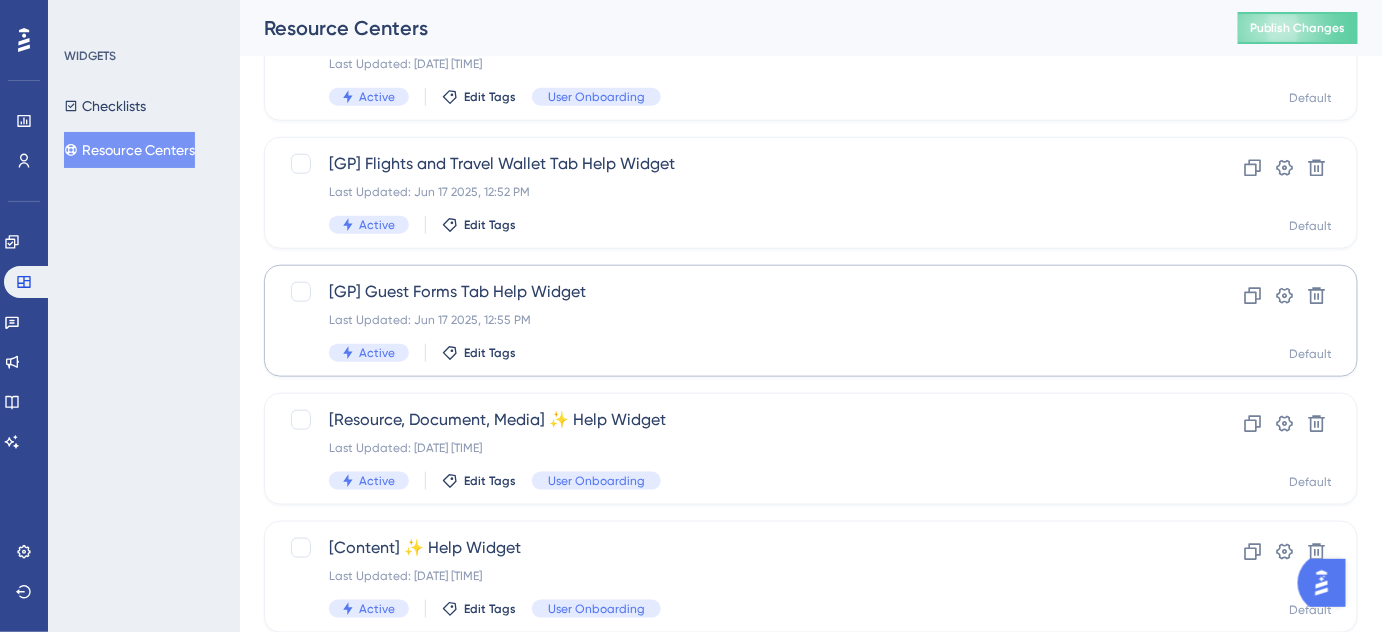 scroll, scrollTop: 909, scrollLeft: 0, axis: vertical 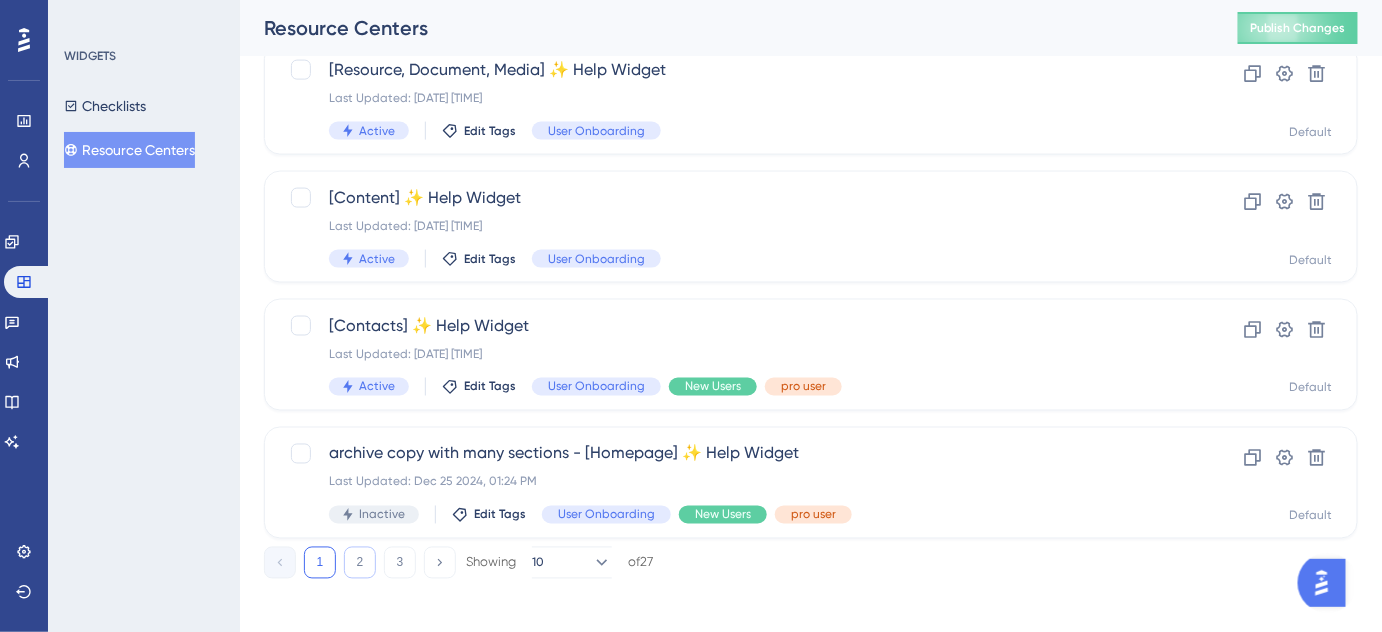 click on "2" at bounding box center (360, 563) 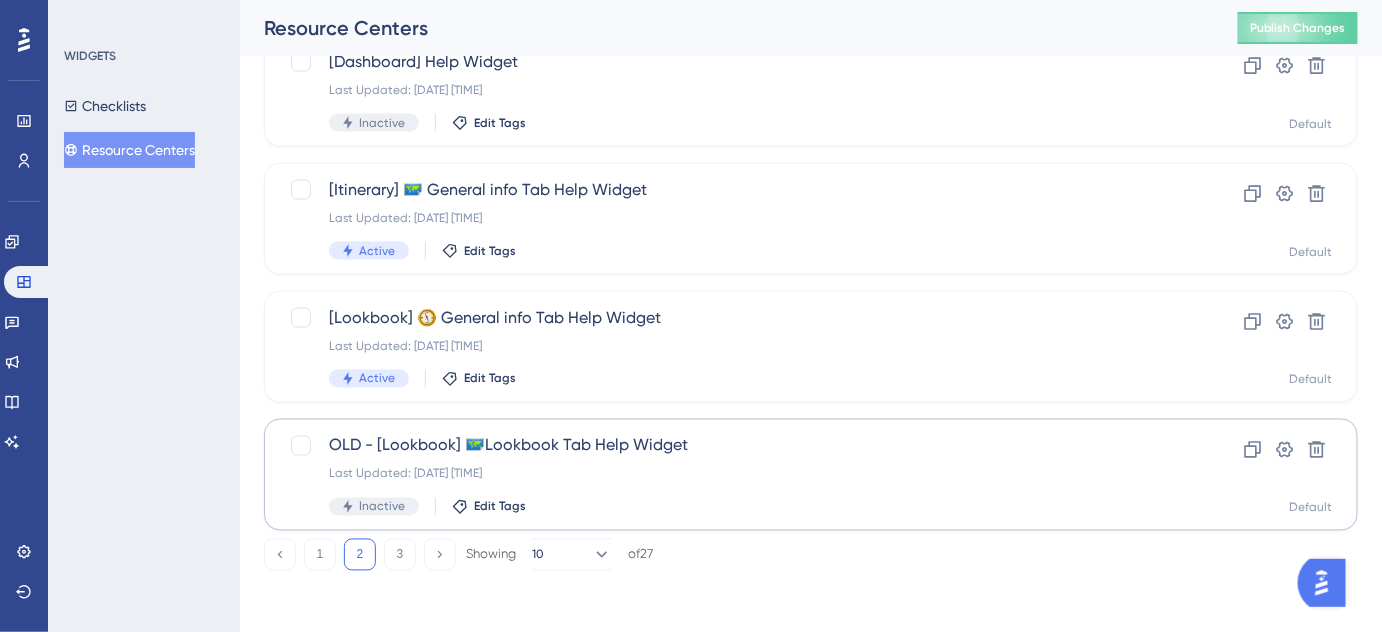 scroll, scrollTop: 920, scrollLeft: 0, axis: vertical 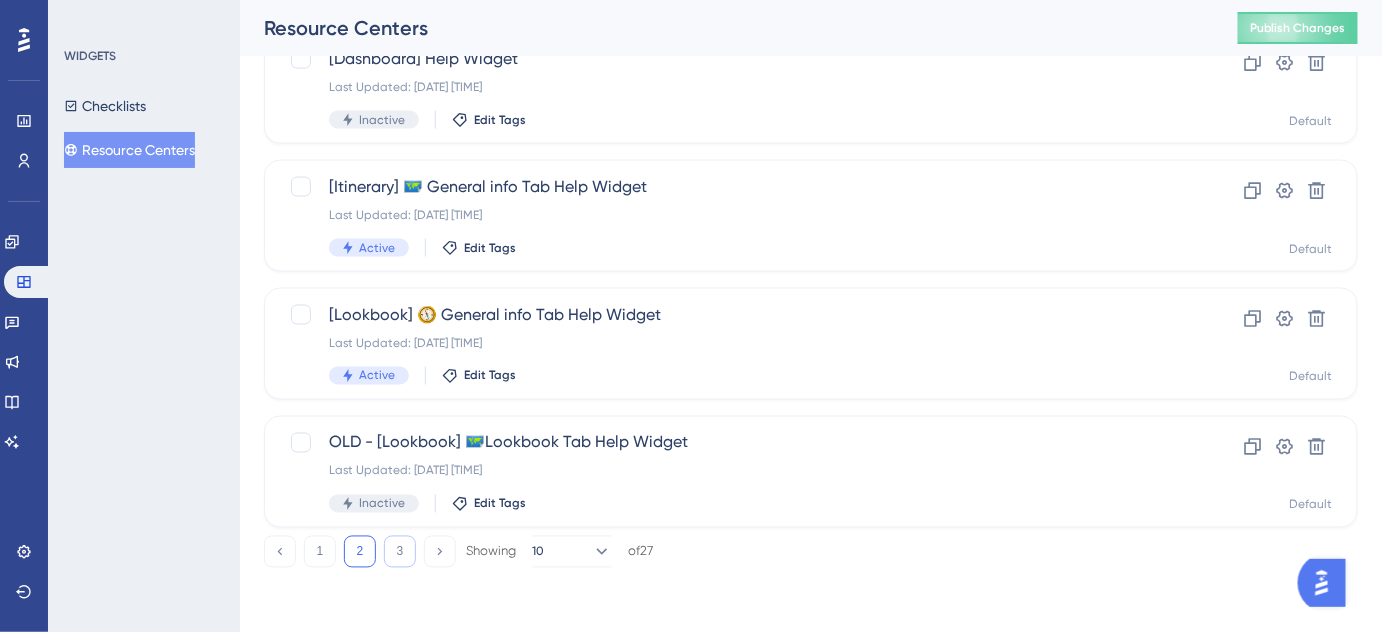 click on "3" at bounding box center [400, 552] 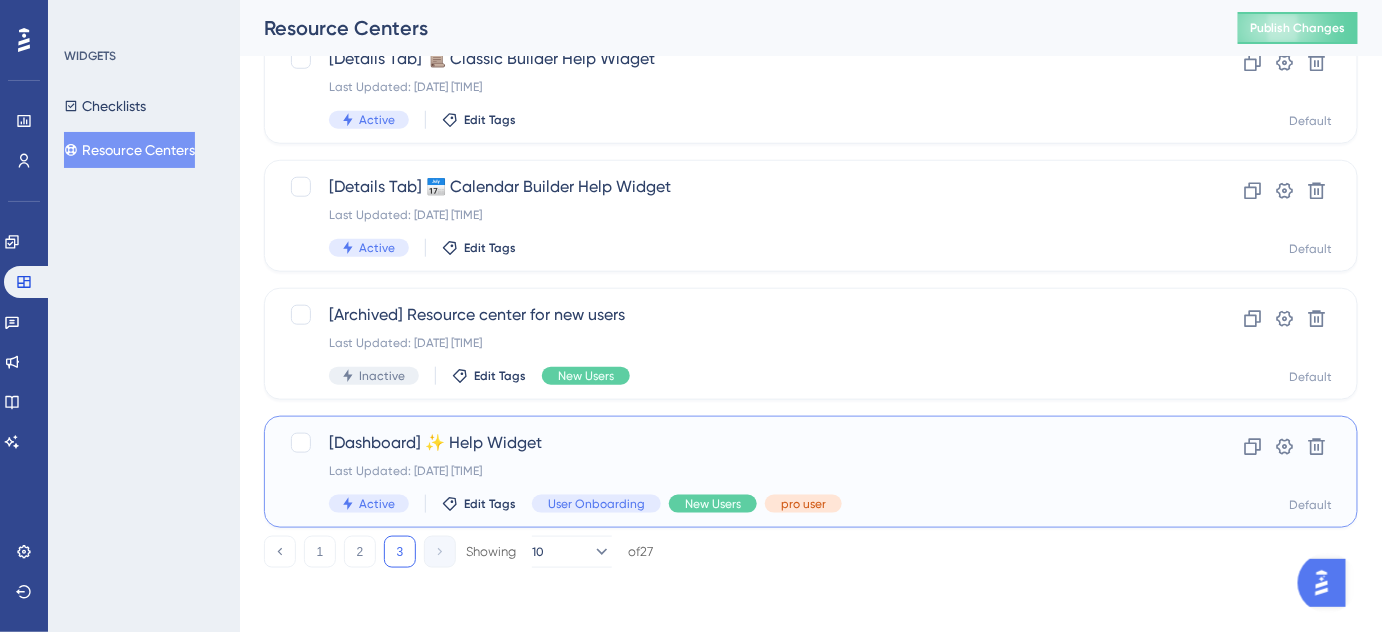 click on "[Dashboard] ✨ Help Widget" at bounding box center [731, 443] 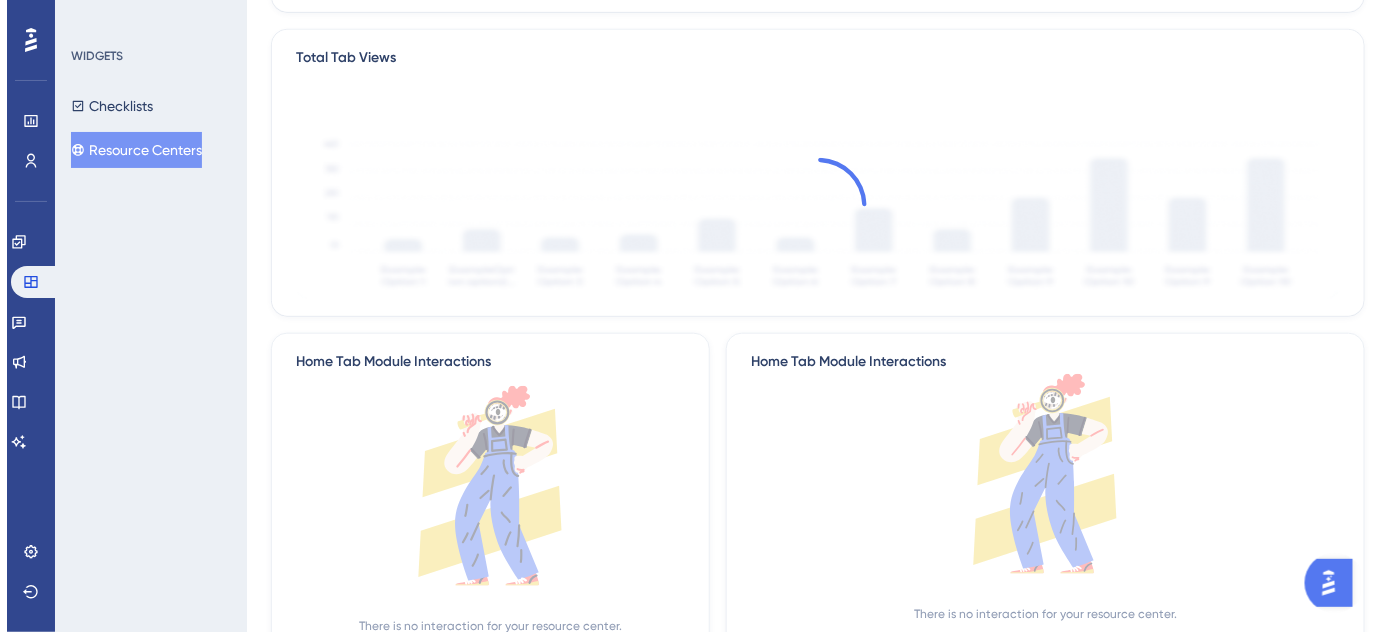 scroll, scrollTop: 0, scrollLeft: 0, axis: both 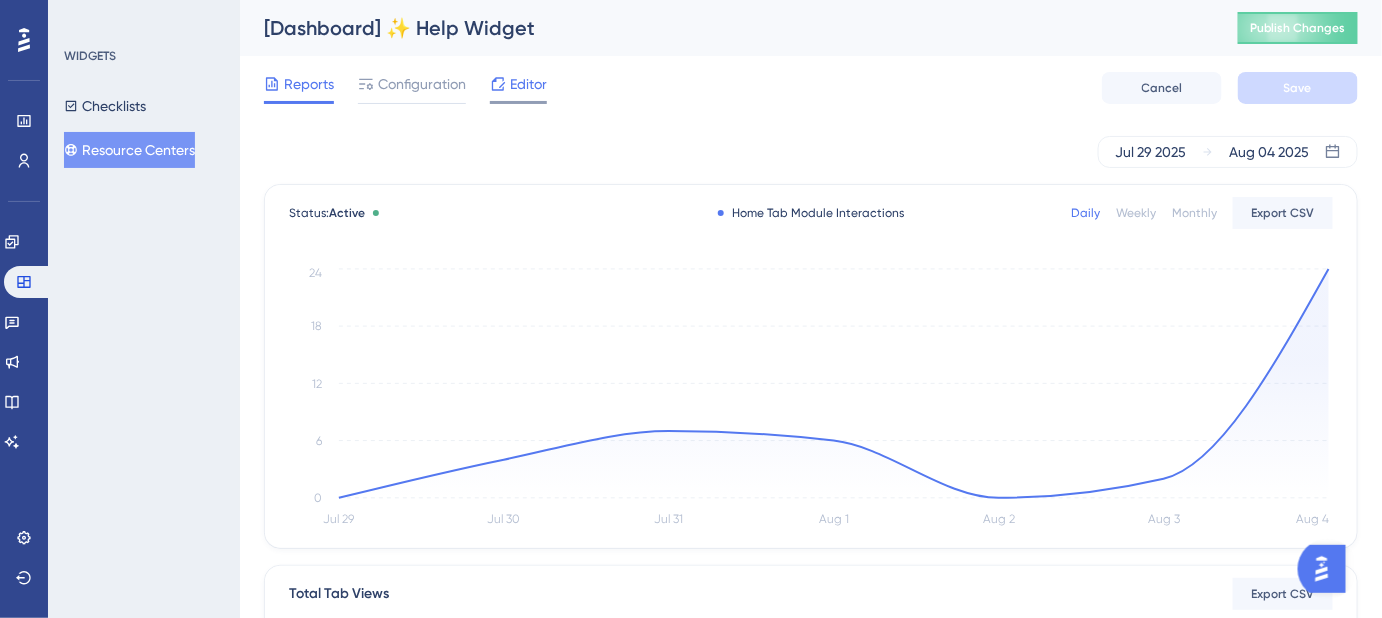 click on "Editor" at bounding box center (528, 84) 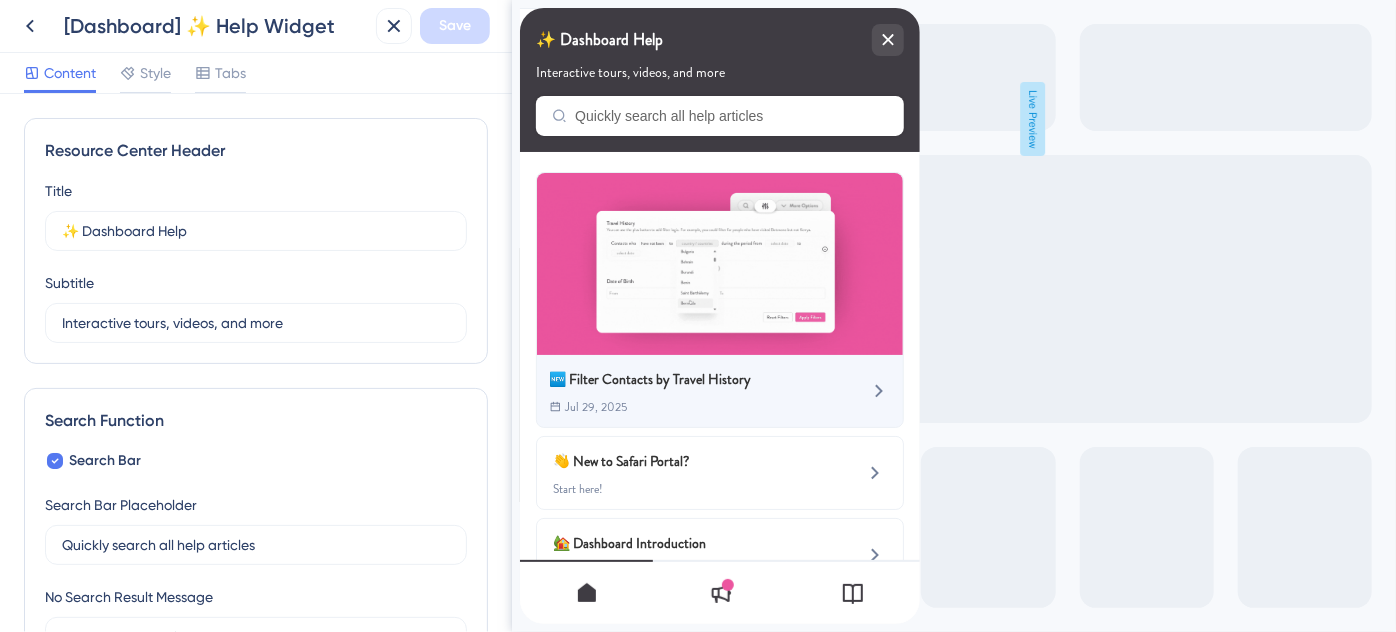 scroll, scrollTop: 0, scrollLeft: 0, axis: both 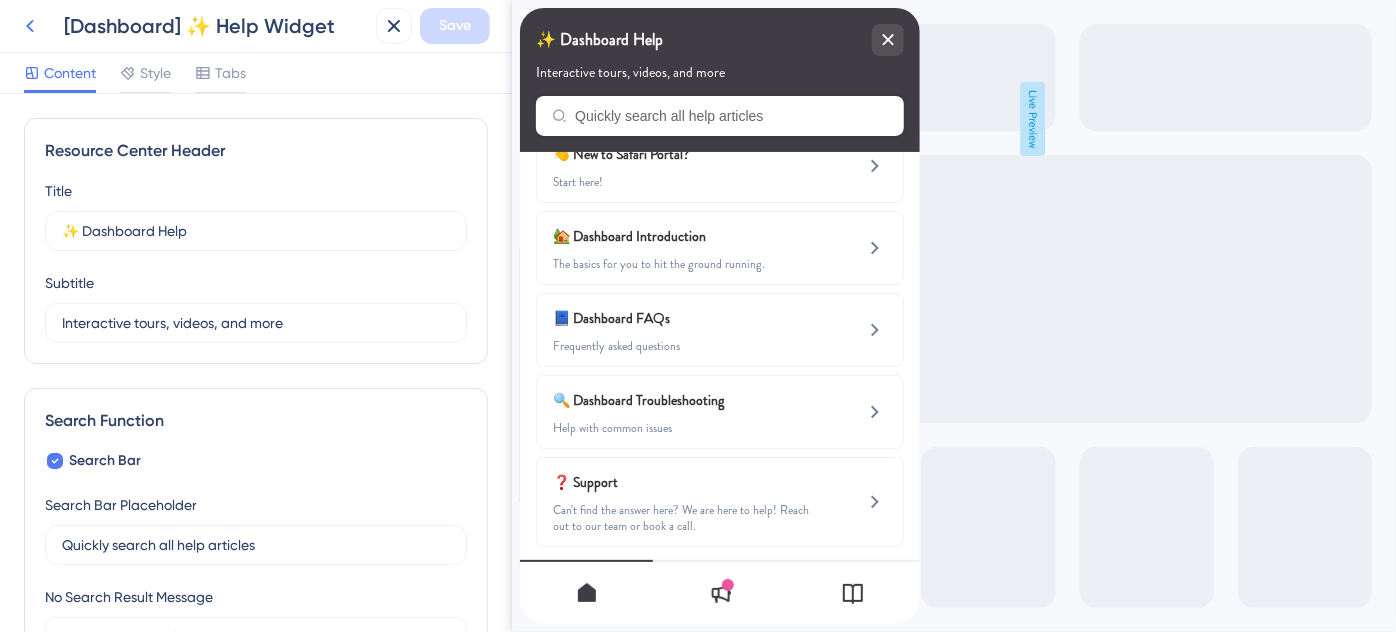 click 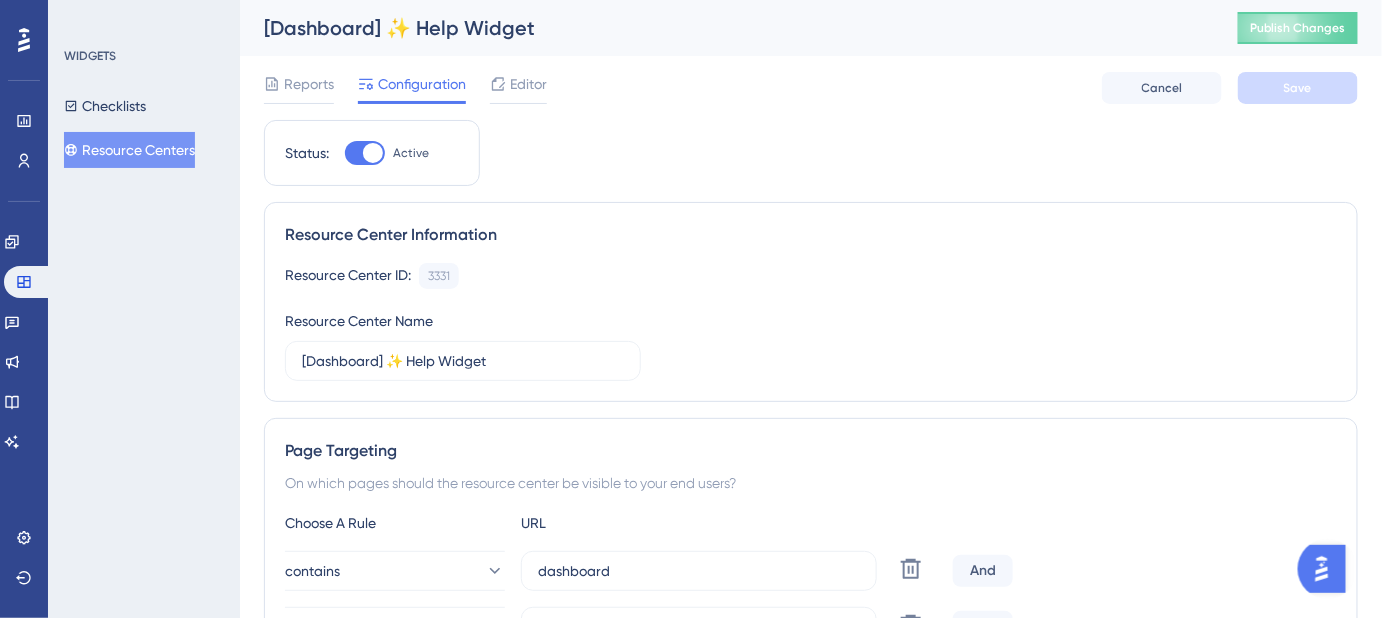 click on "Resource Centers" at bounding box center [129, 150] 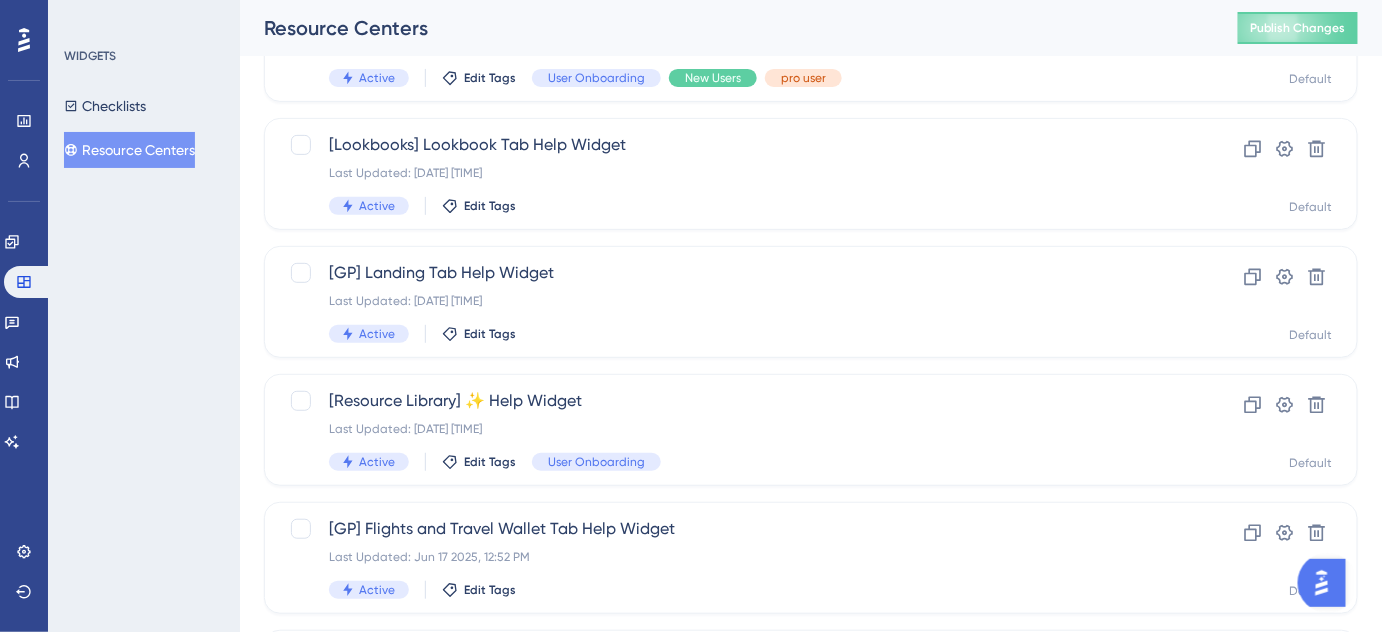 scroll, scrollTop: 272, scrollLeft: 0, axis: vertical 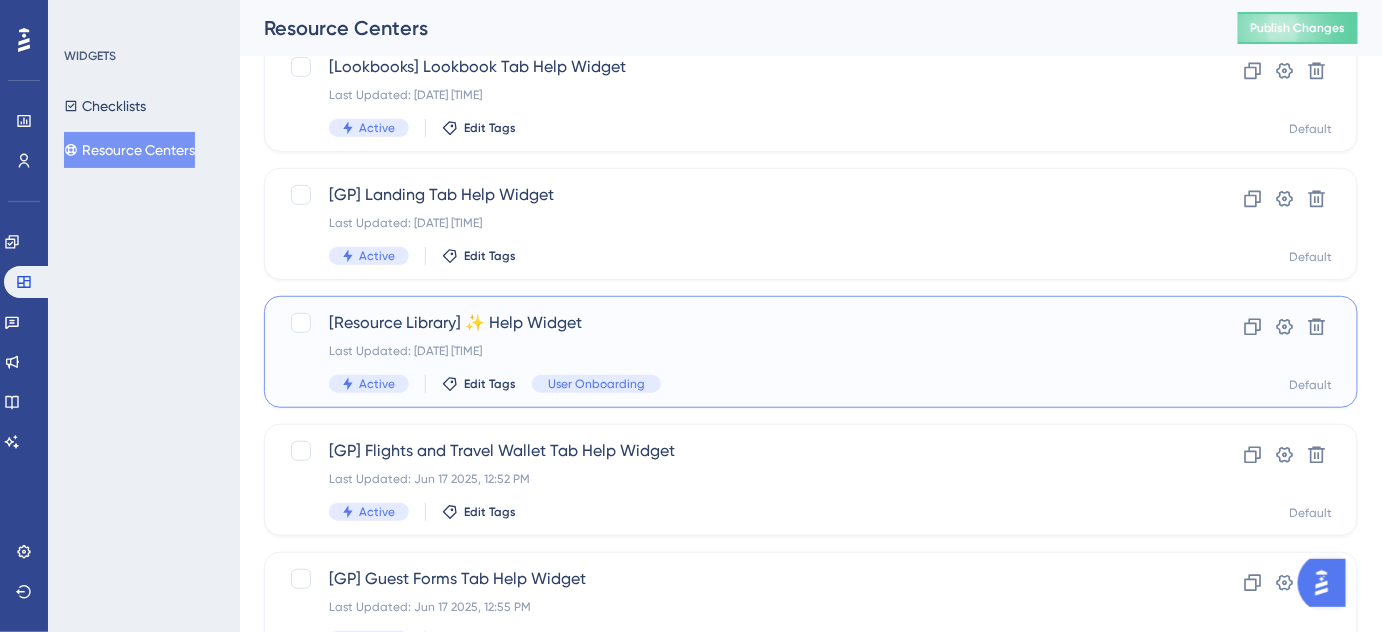 click on "[Resource Library] ✨ Help Widget" at bounding box center [731, 323] 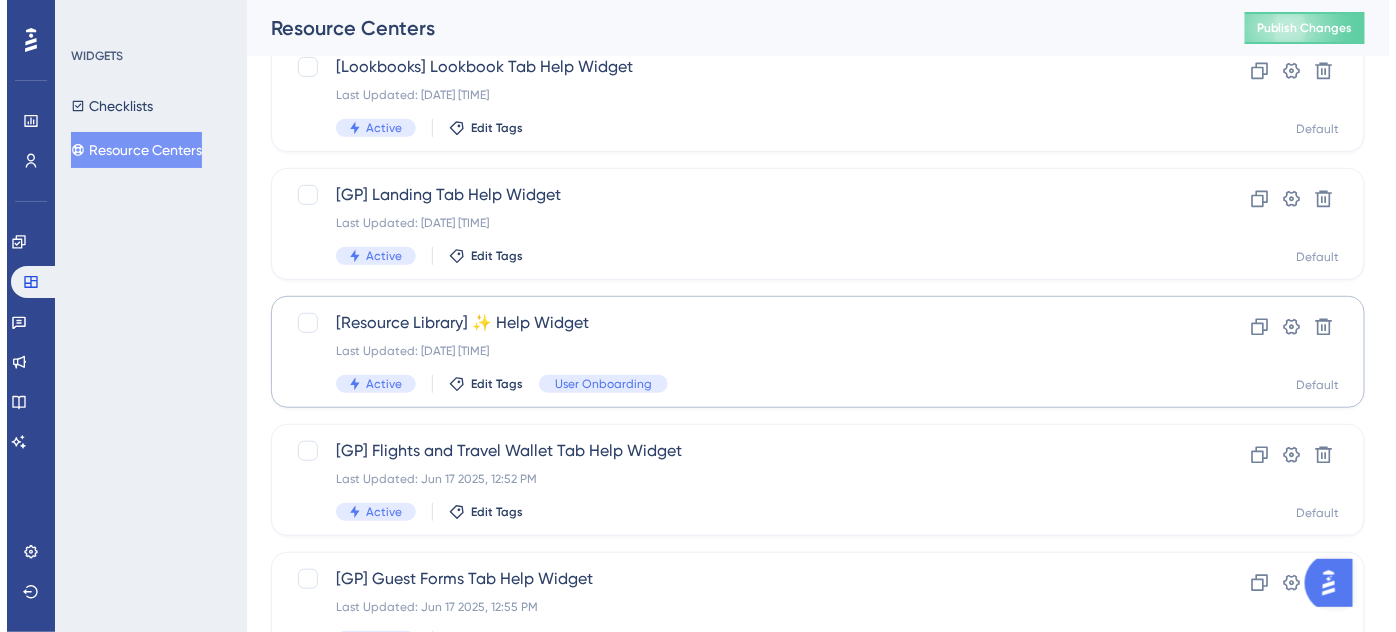 scroll, scrollTop: 0, scrollLeft: 0, axis: both 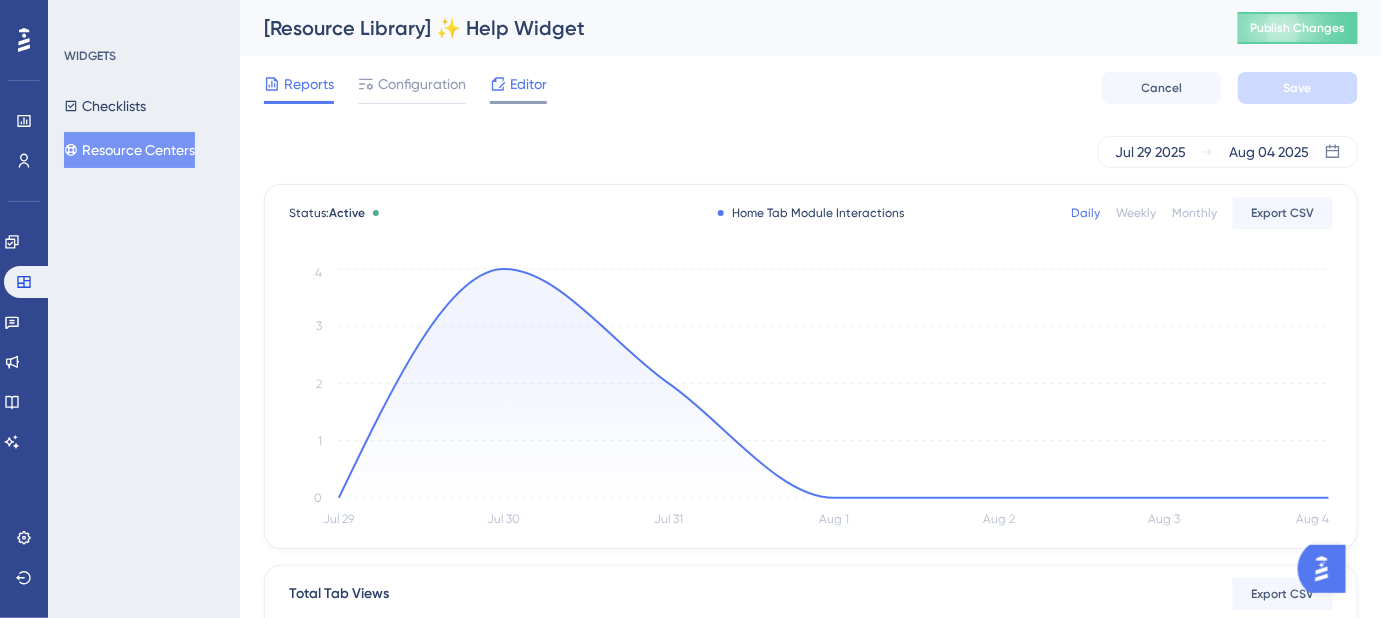 click on "Editor" at bounding box center (528, 84) 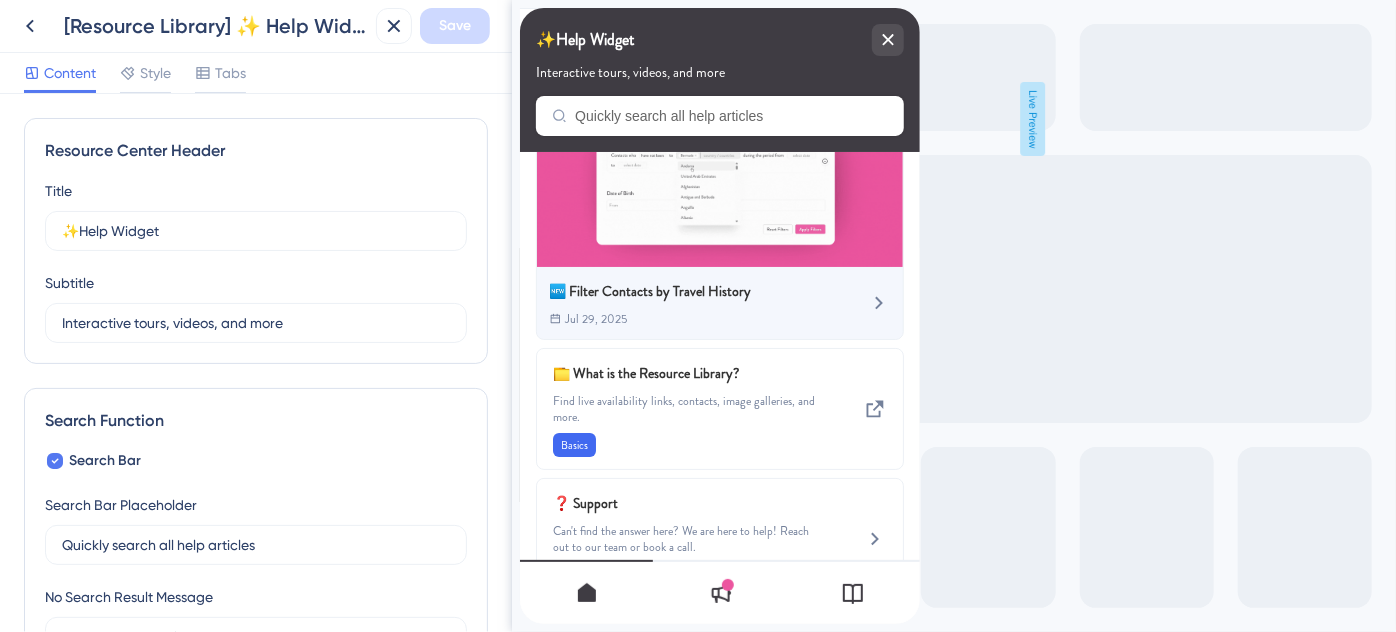 scroll, scrollTop: 0, scrollLeft: 0, axis: both 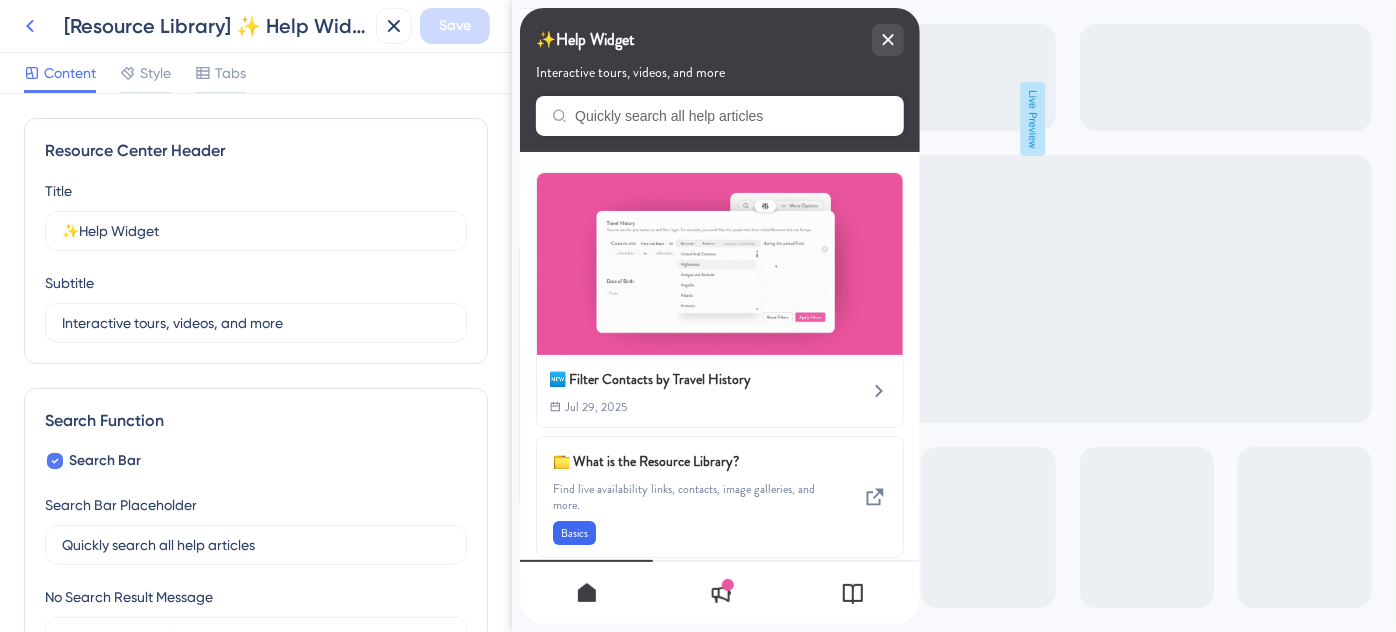 click 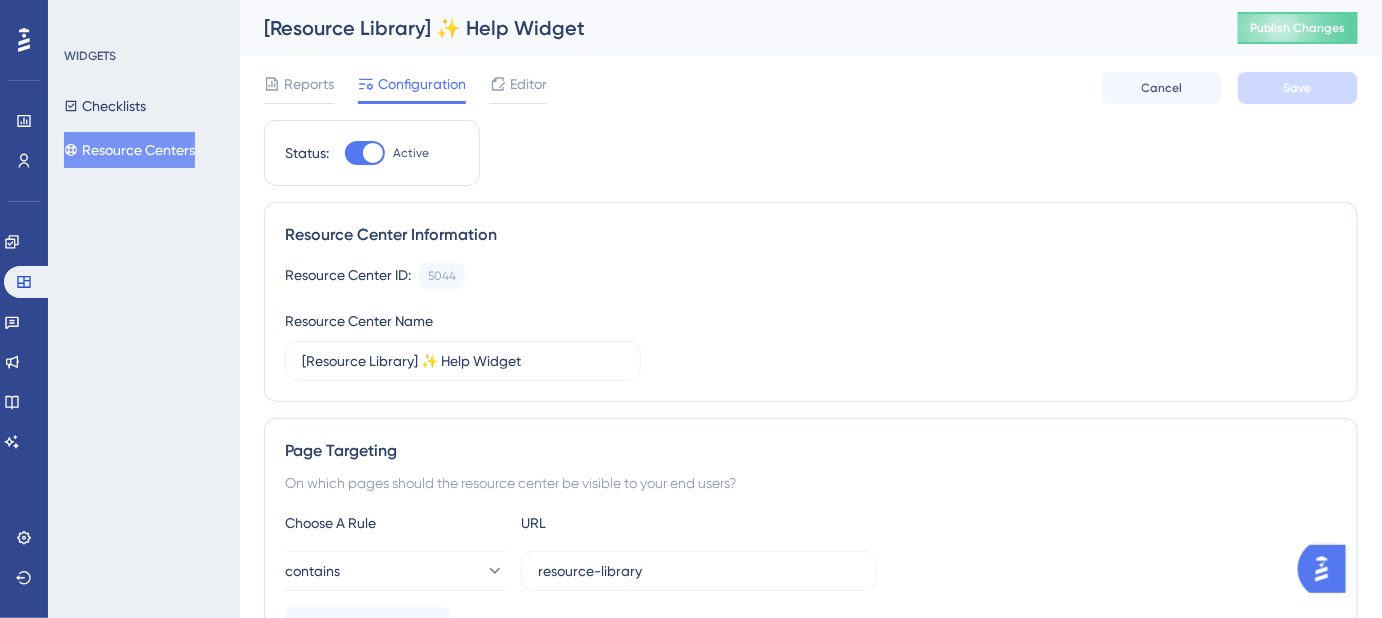click on "Resource Centers" at bounding box center (129, 150) 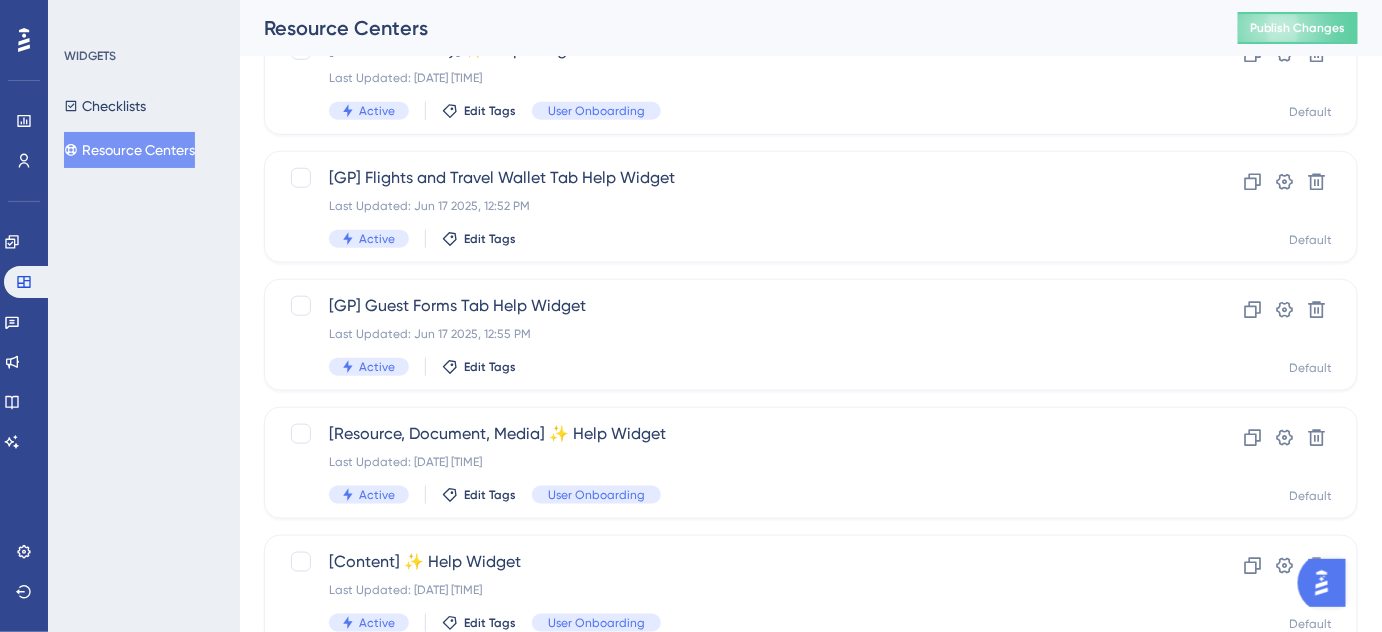 scroll, scrollTop: 920, scrollLeft: 0, axis: vertical 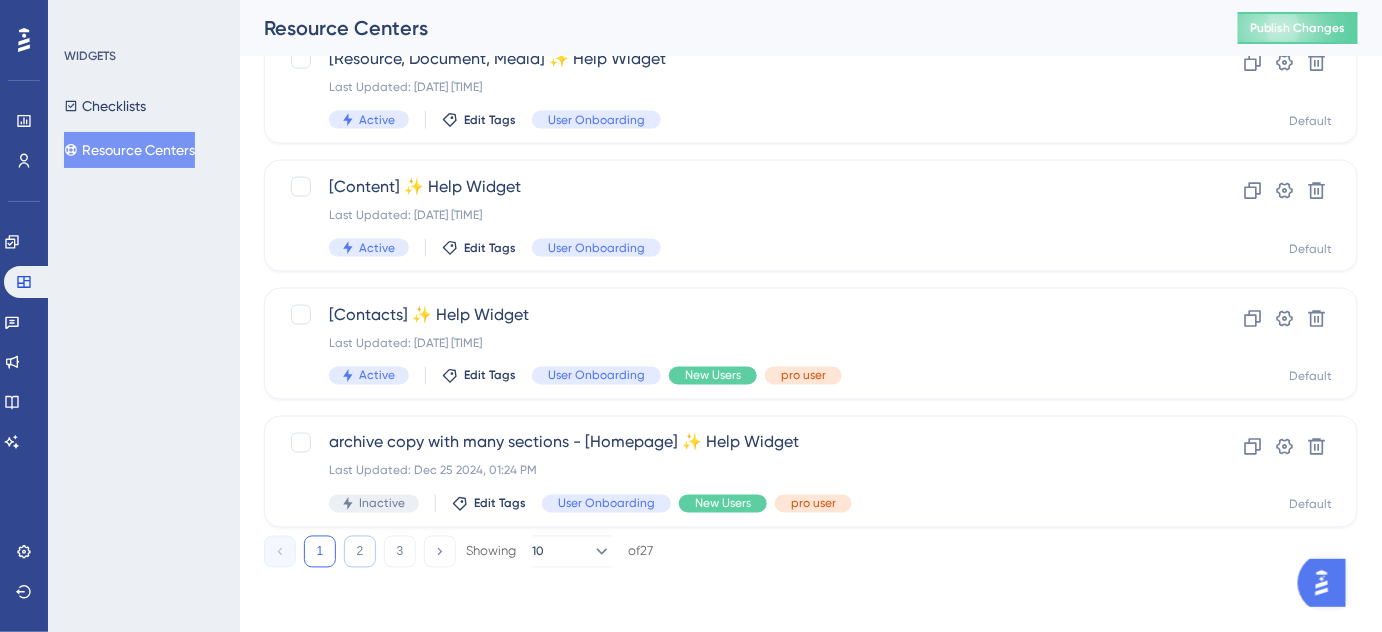 click on "2" at bounding box center (360, 552) 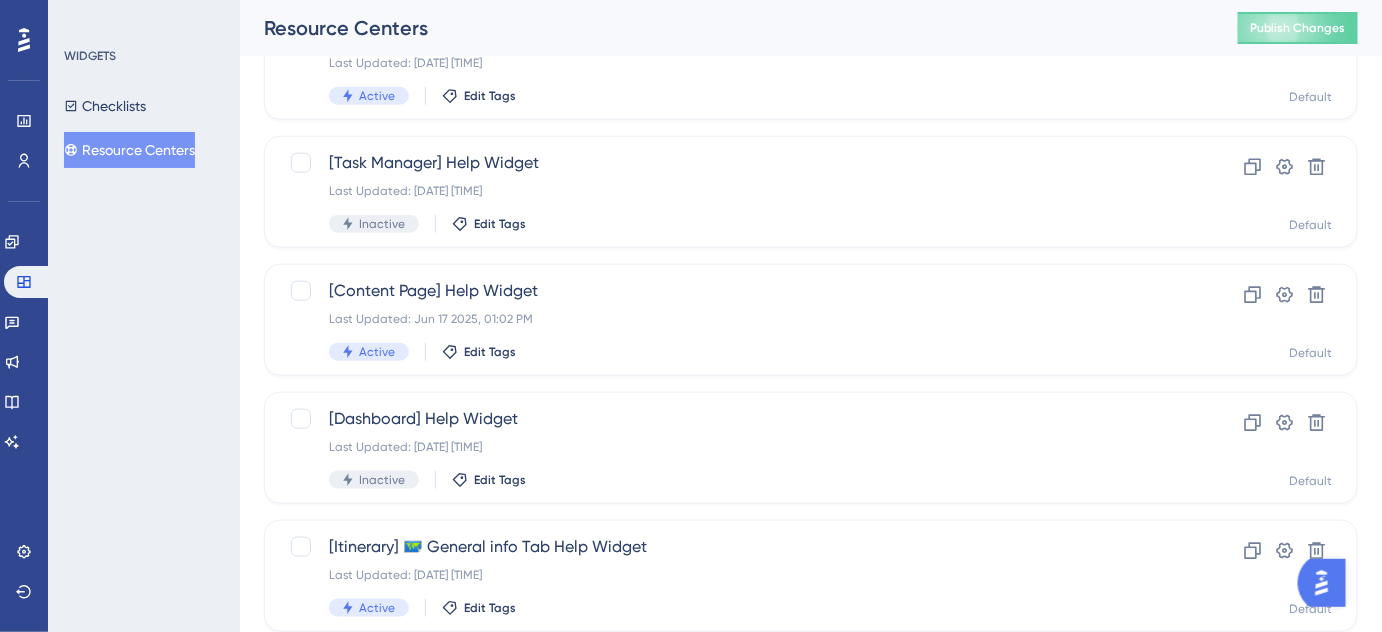 scroll, scrollTop: 556, scrollLeft: 0, axis: vertical 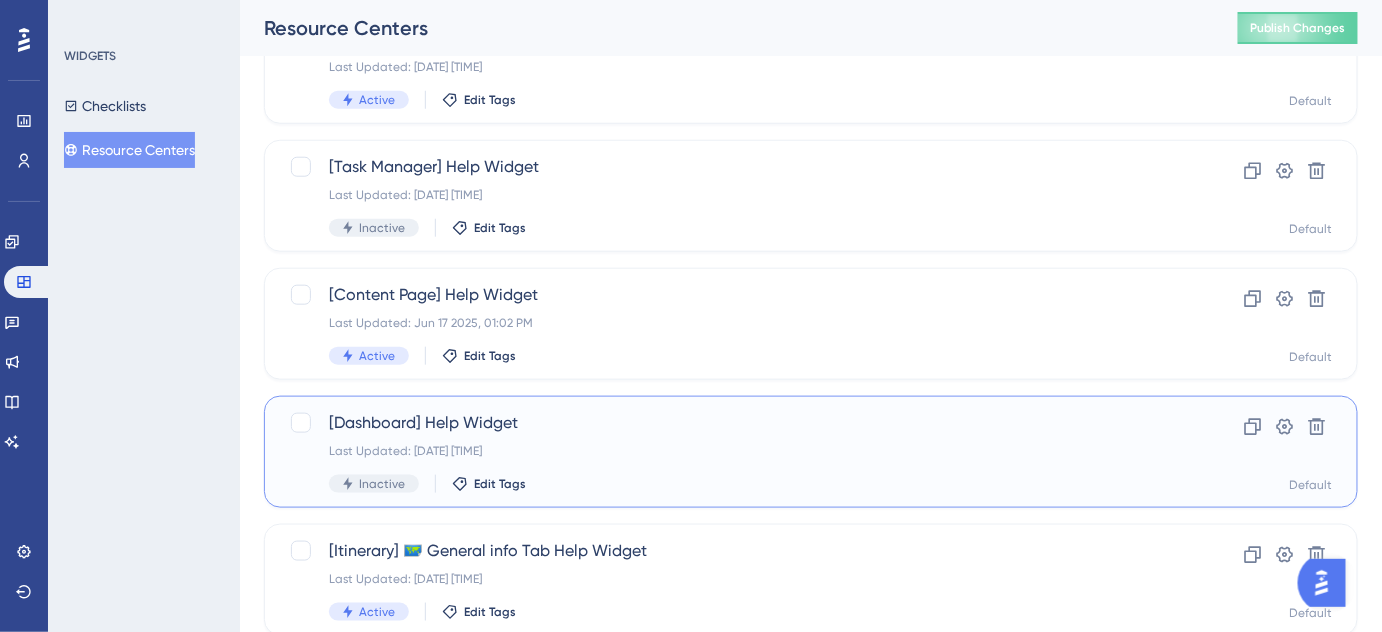 click on "[Dashboard] Help Widget Last Updated: Aug 01 2025, 09:30 AM Inactive Edit Tags" at bounding box center [731, 452] 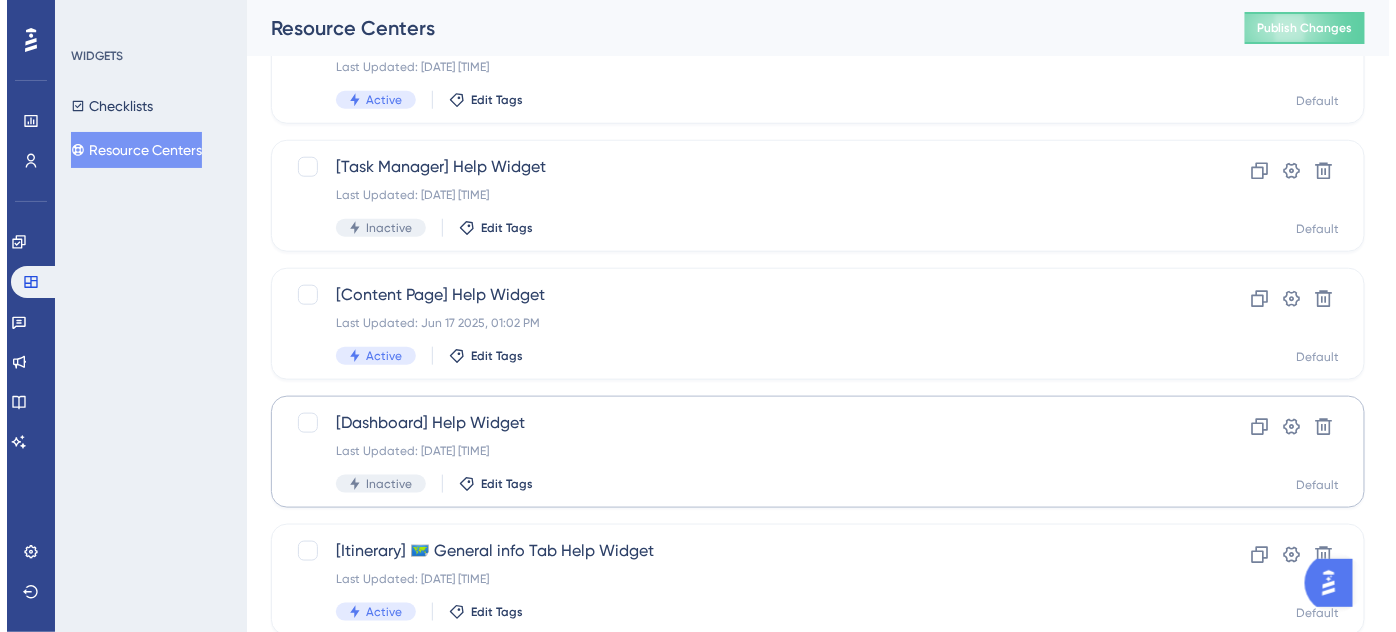 scroll, scrollTop: 0, scrollLeft: 0, axis: both 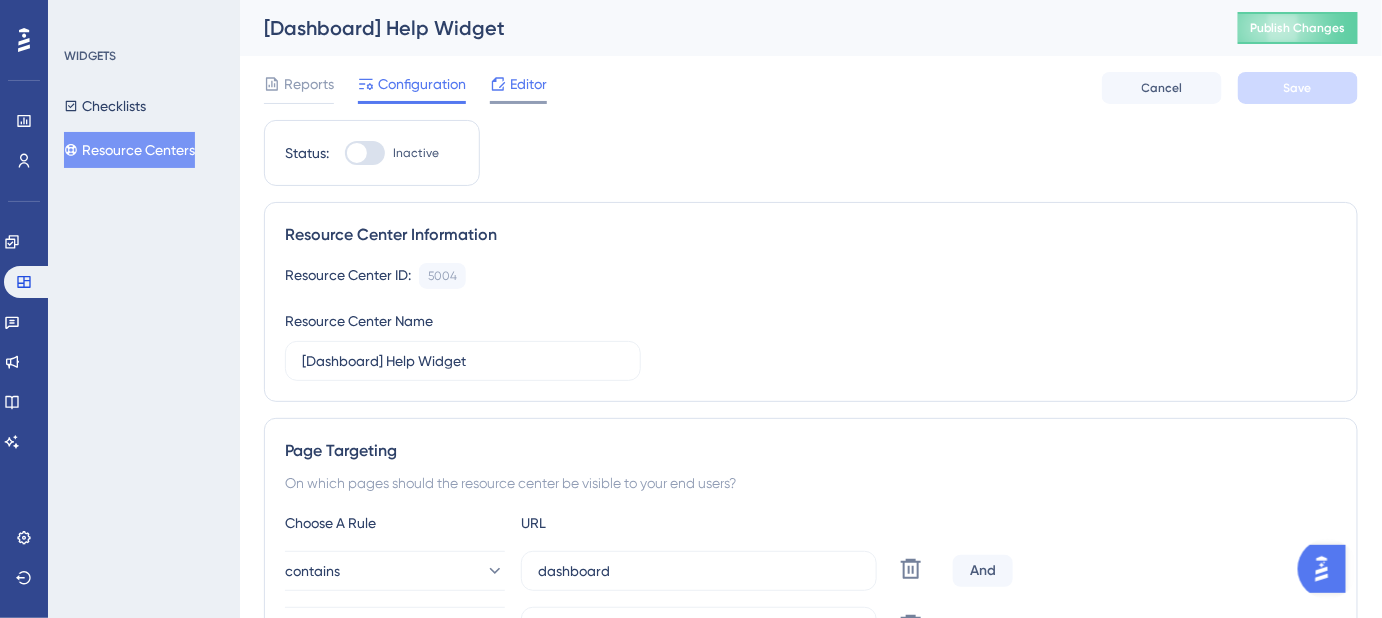 click on "Editor" at bounding box center [528, 84] 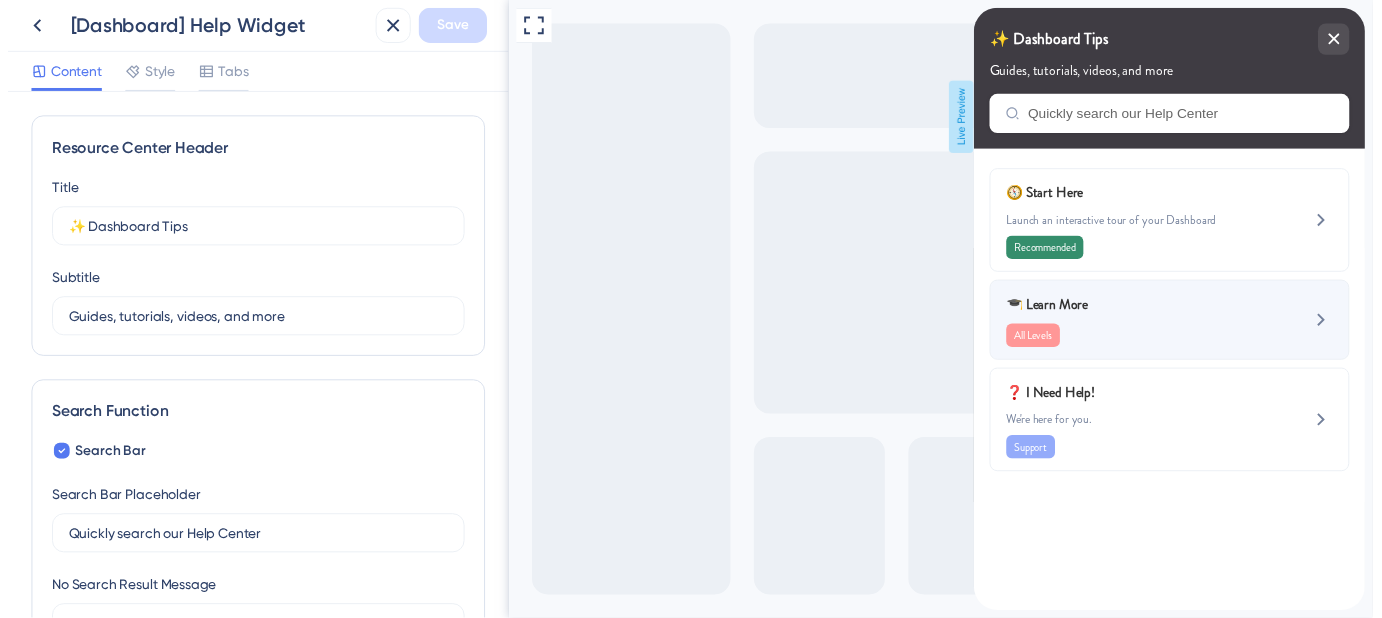 scroll, scrollTop: 0, scrollLeft: 0, axis: both 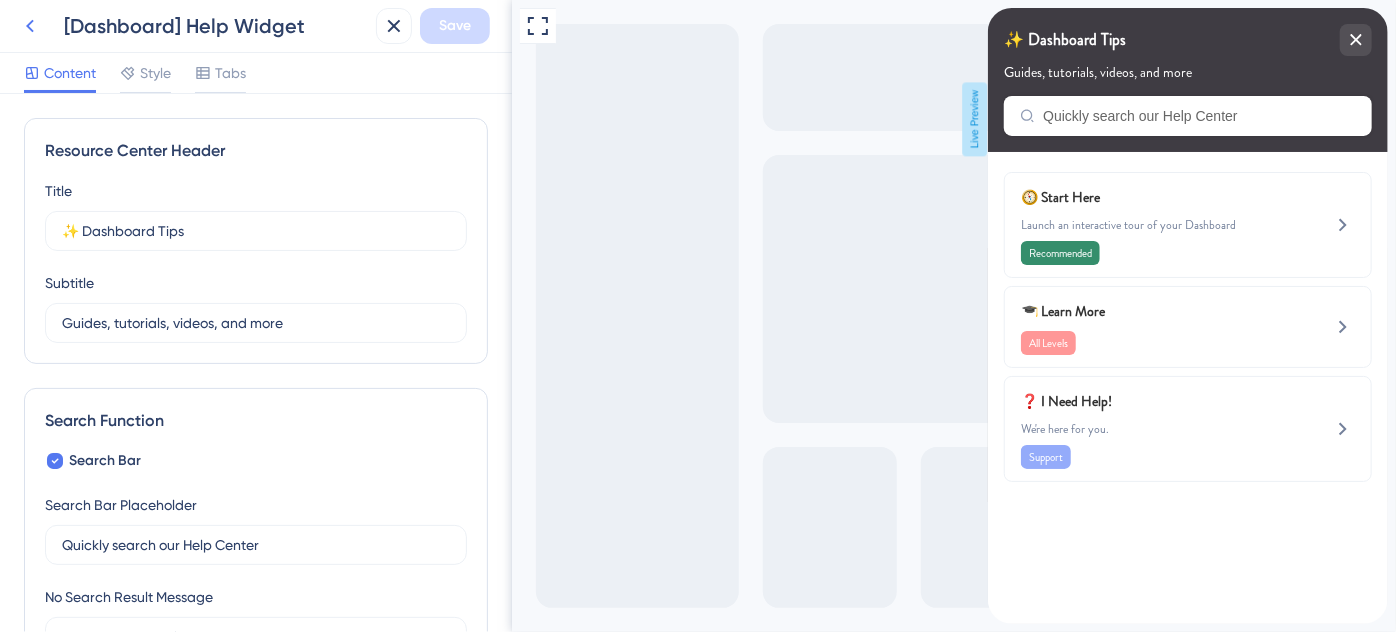 click 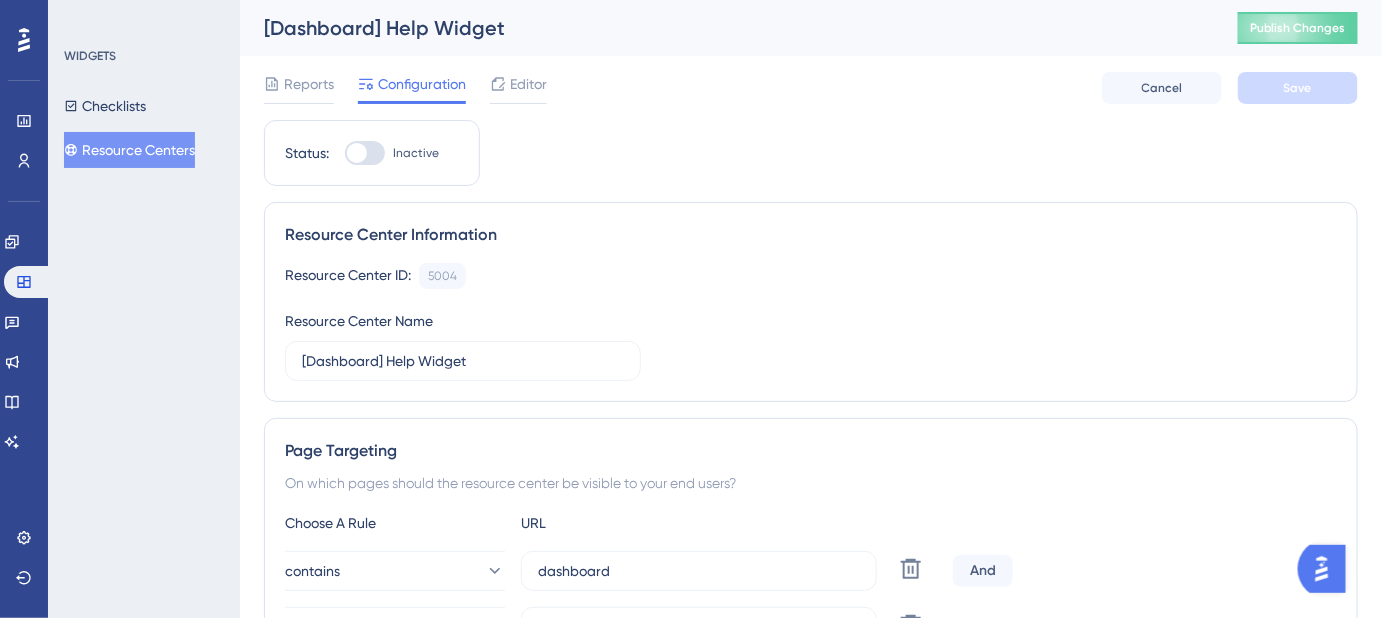 click on "Resource Centers" at bounding box center (129, 150) 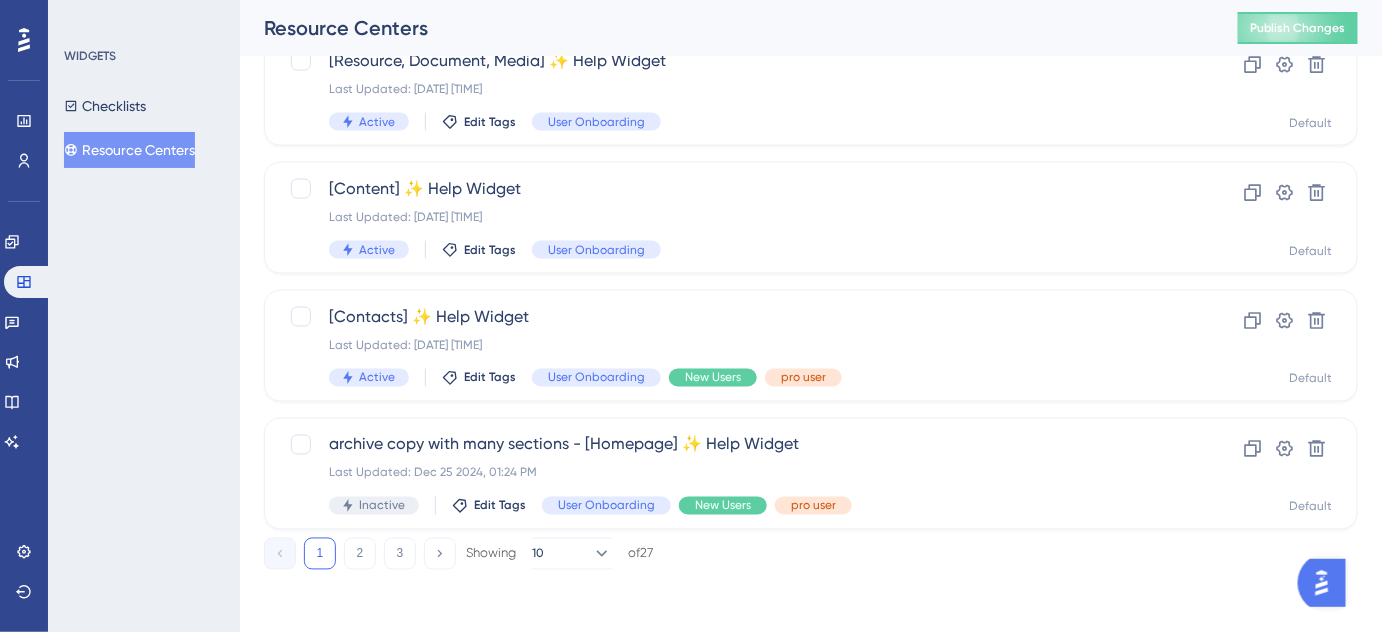 scroll, scrollTop: 920, scrollLeft: 0, axis: vertical 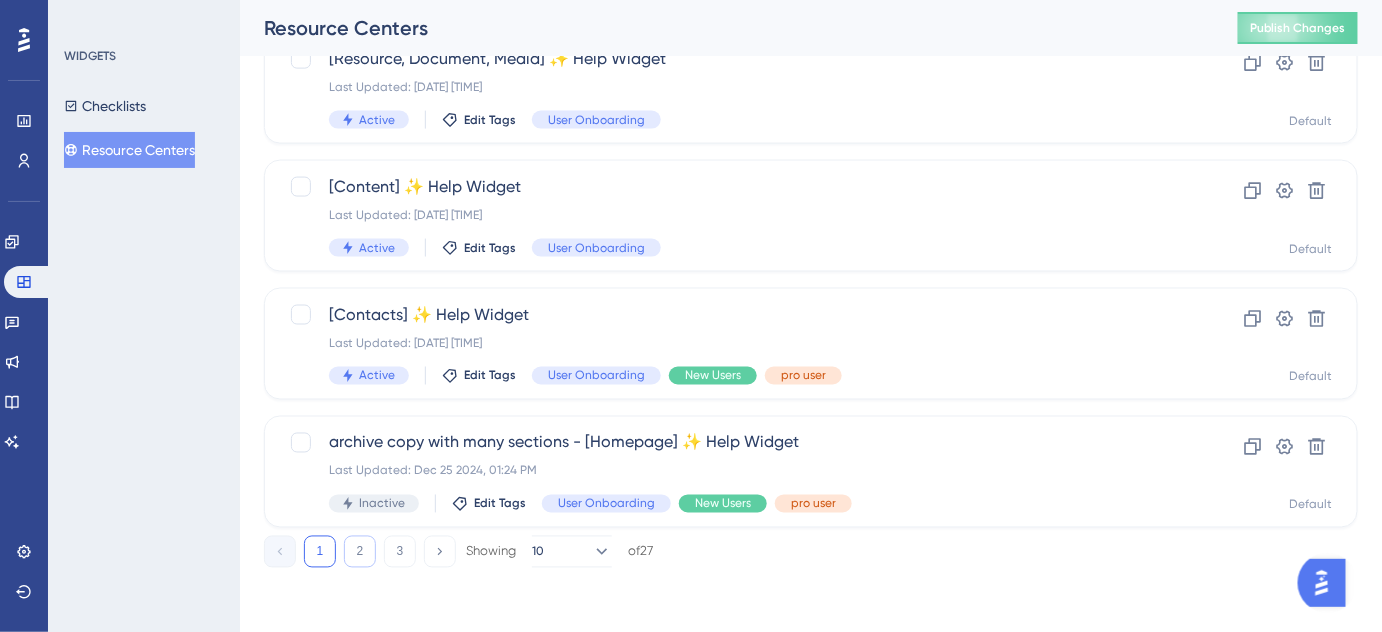 click on "2" at bounding box center [360, 552] 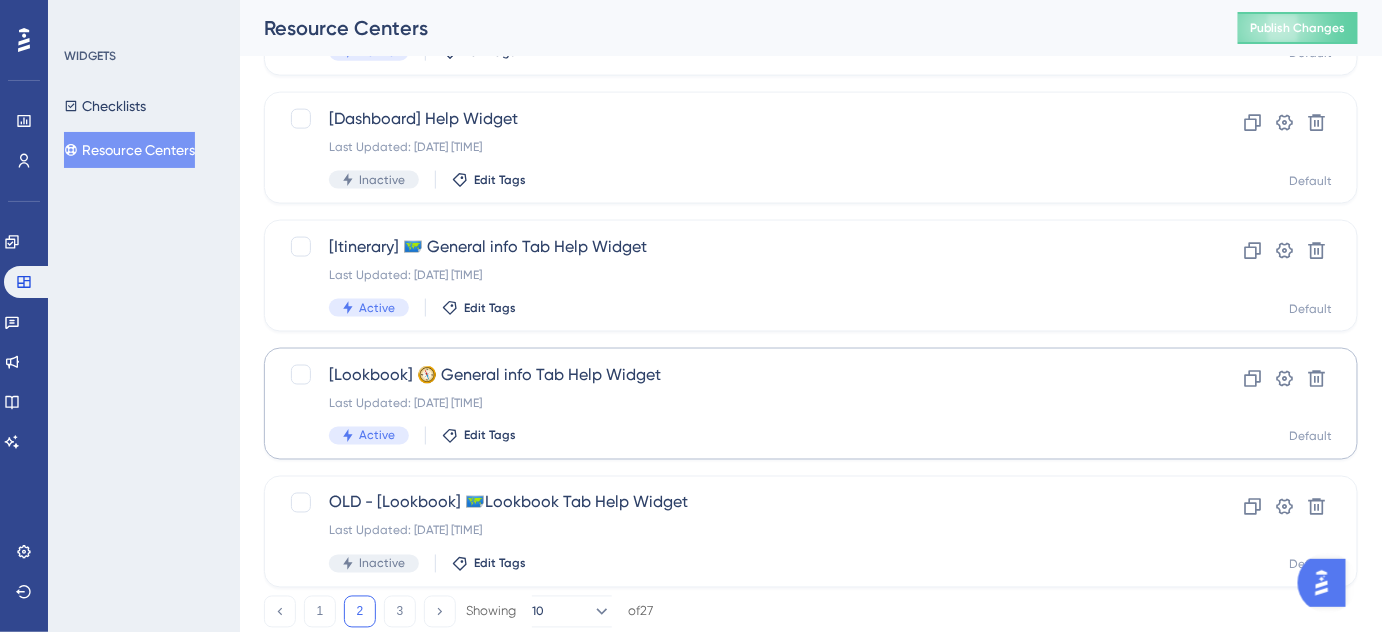 scroll, scrollTop: 829, scrollLeft: 0, axis: vertical 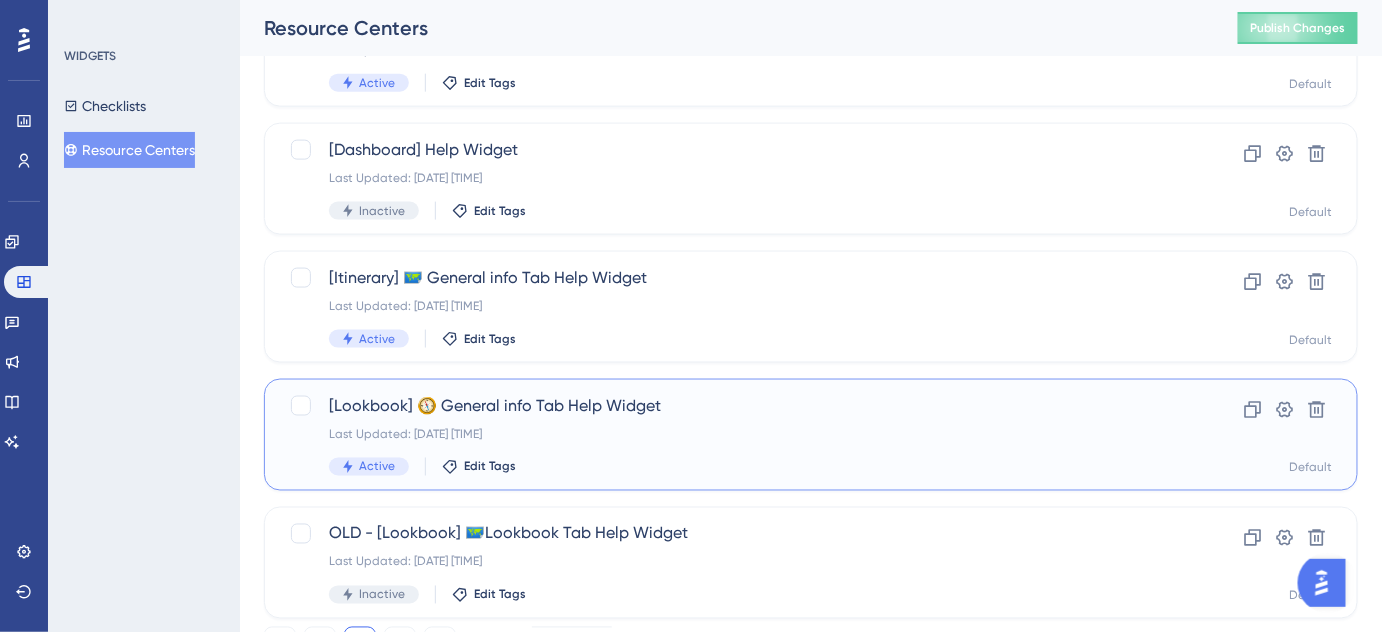 click on "[Lookbook] 🧭 General info Tab Help Widget" at bounding box center (731, 406) 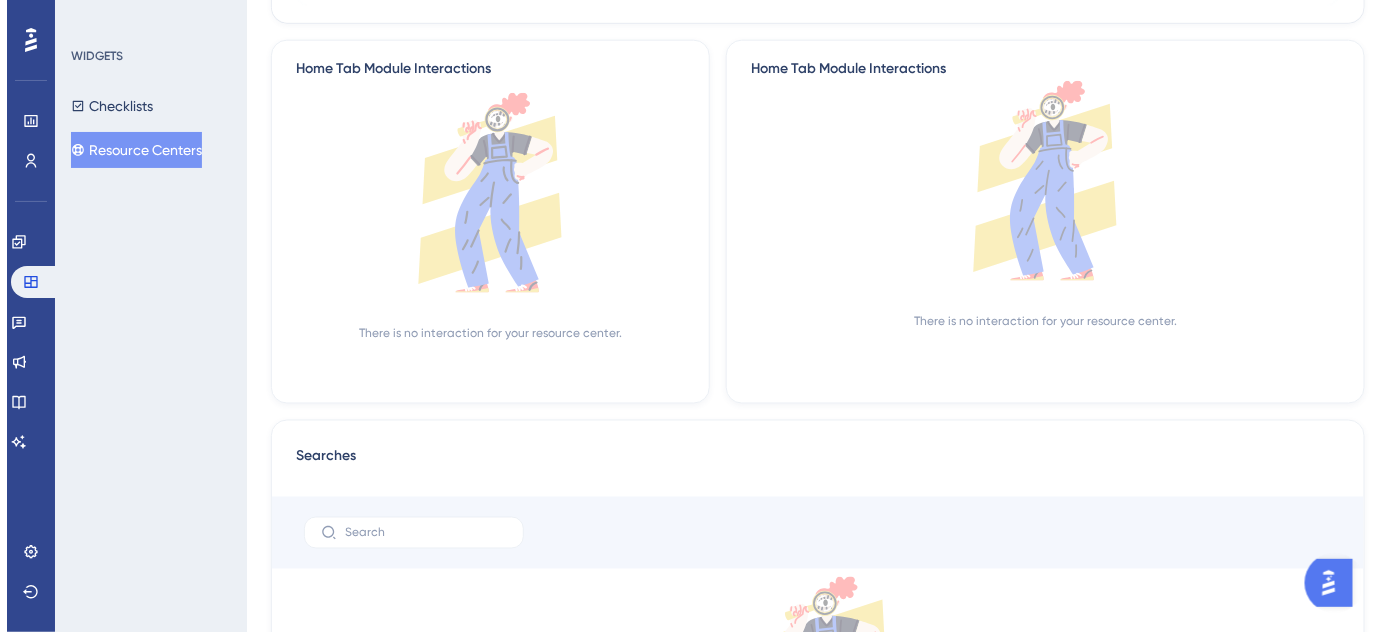 scroll, scrollTop: 0, scrollLeft: 0, axis: both 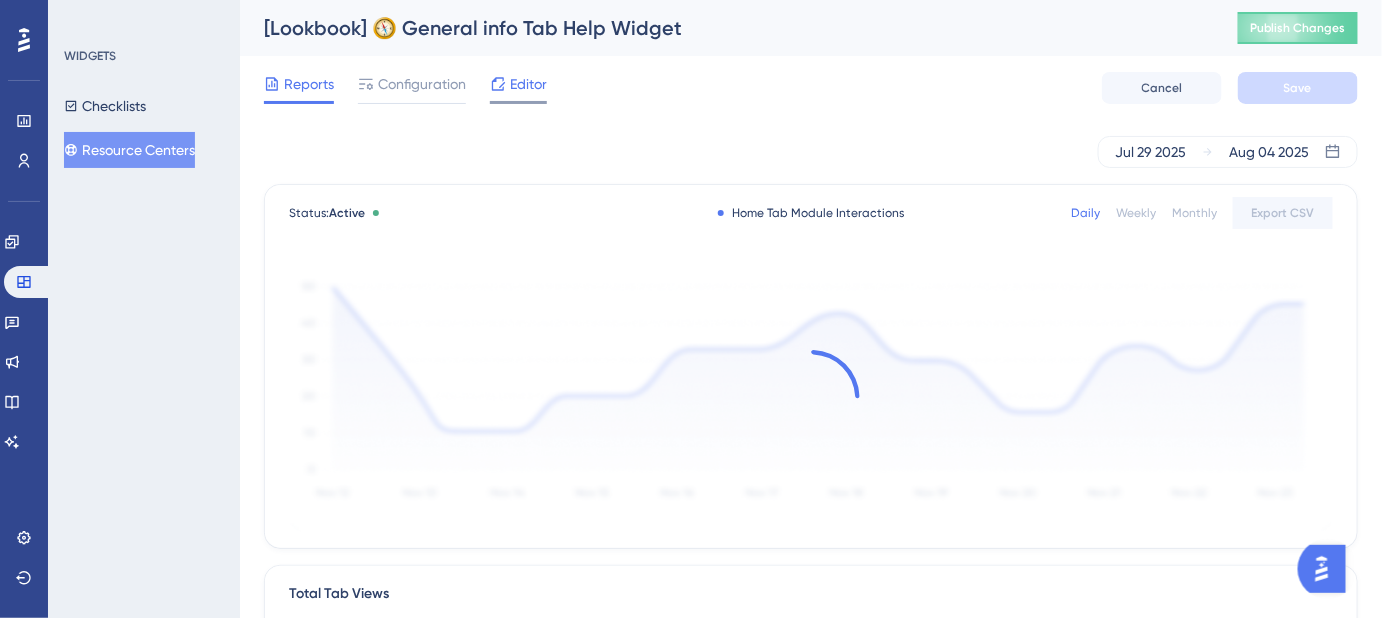 click on "Editor" at bounding box center [528, 84] 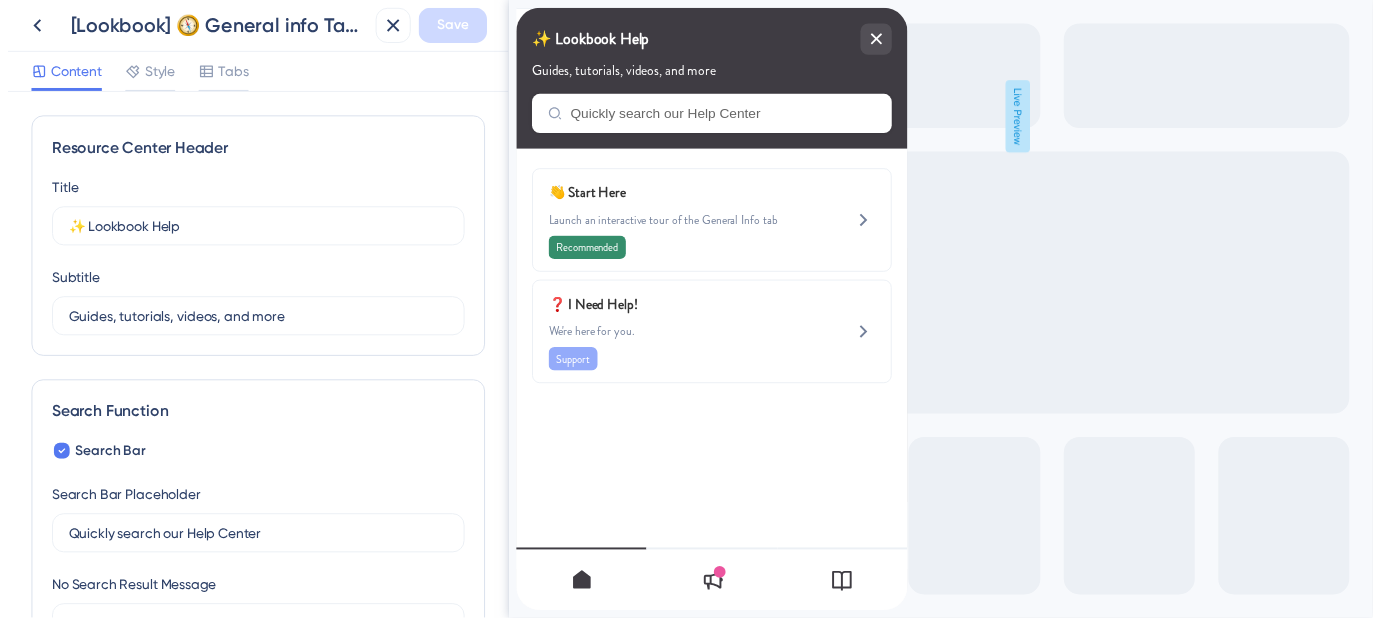 scroll, scrollTop: 0, scrollLeft: 0, axis: both 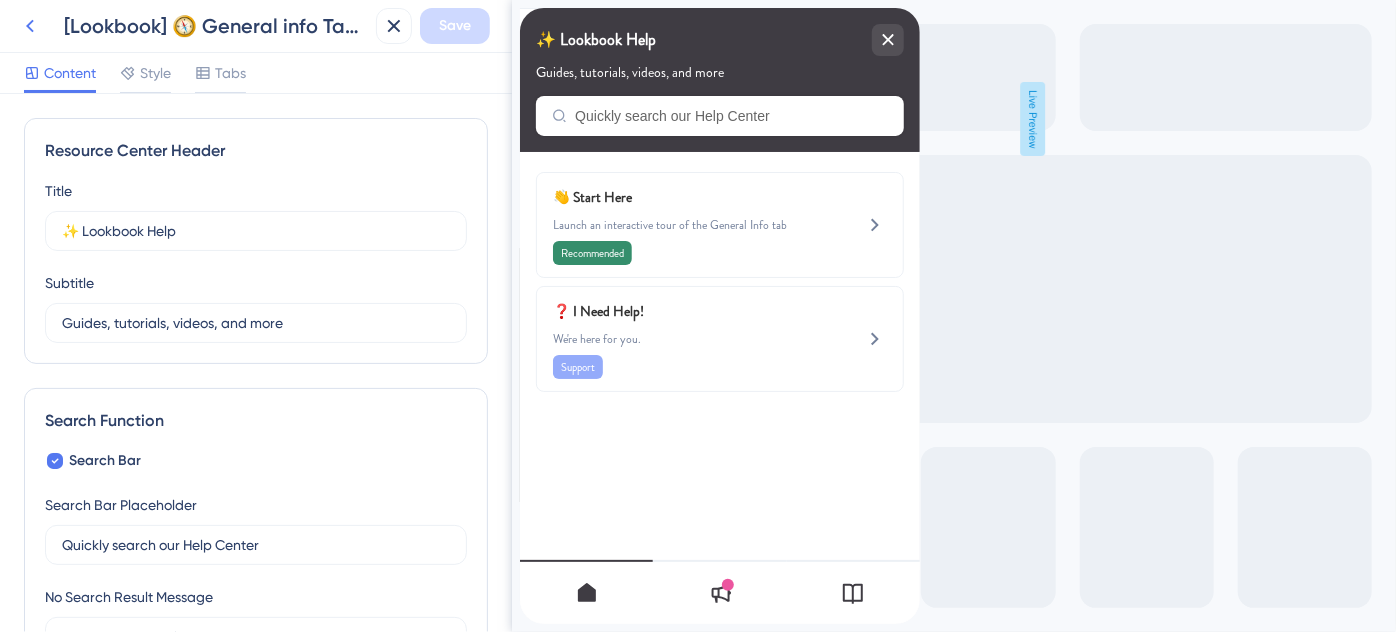 click 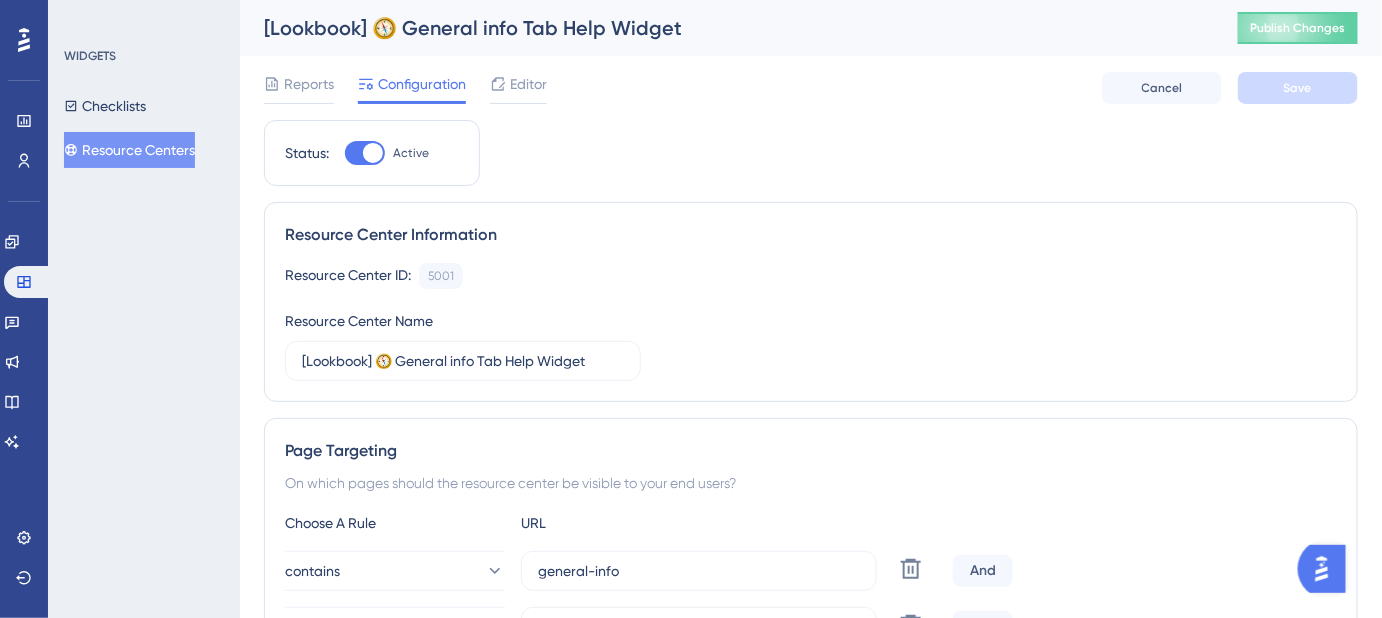 click on "Resource Centers" at bounding box center [129, 150] 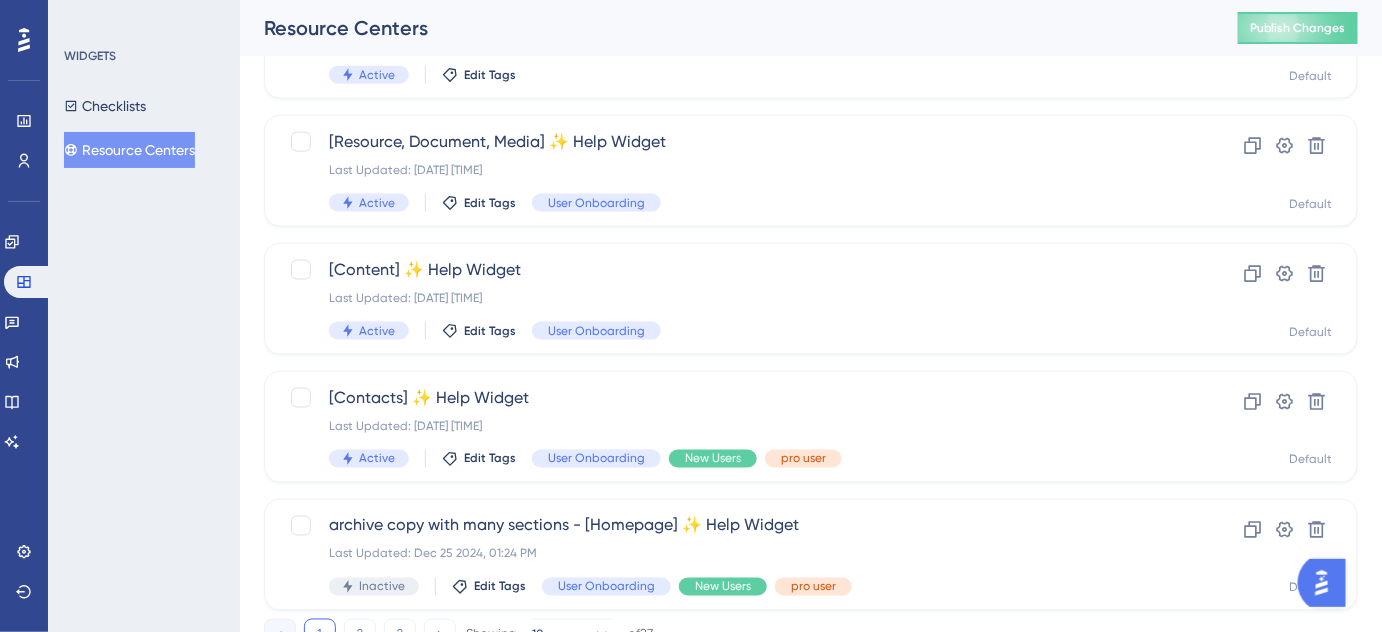 scroll, scrollTop: 920, scrollLeft: 0, axis: vertical 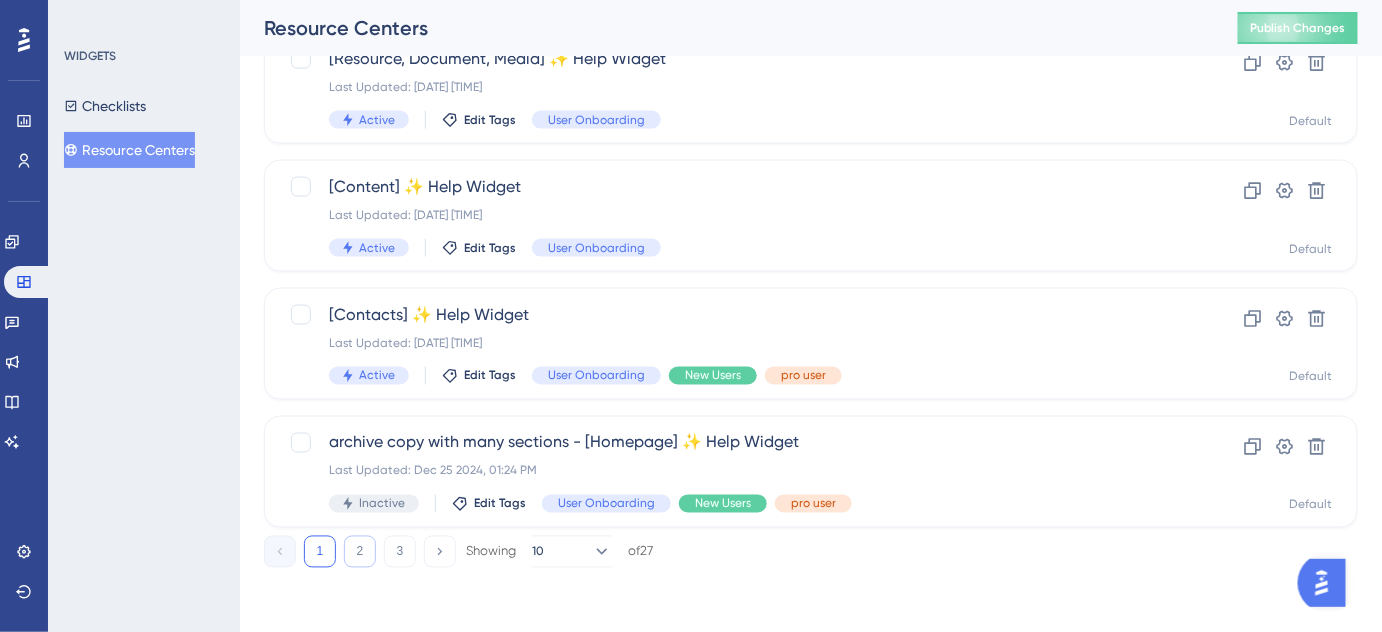 click on "2" at bounding box center (360, 552) 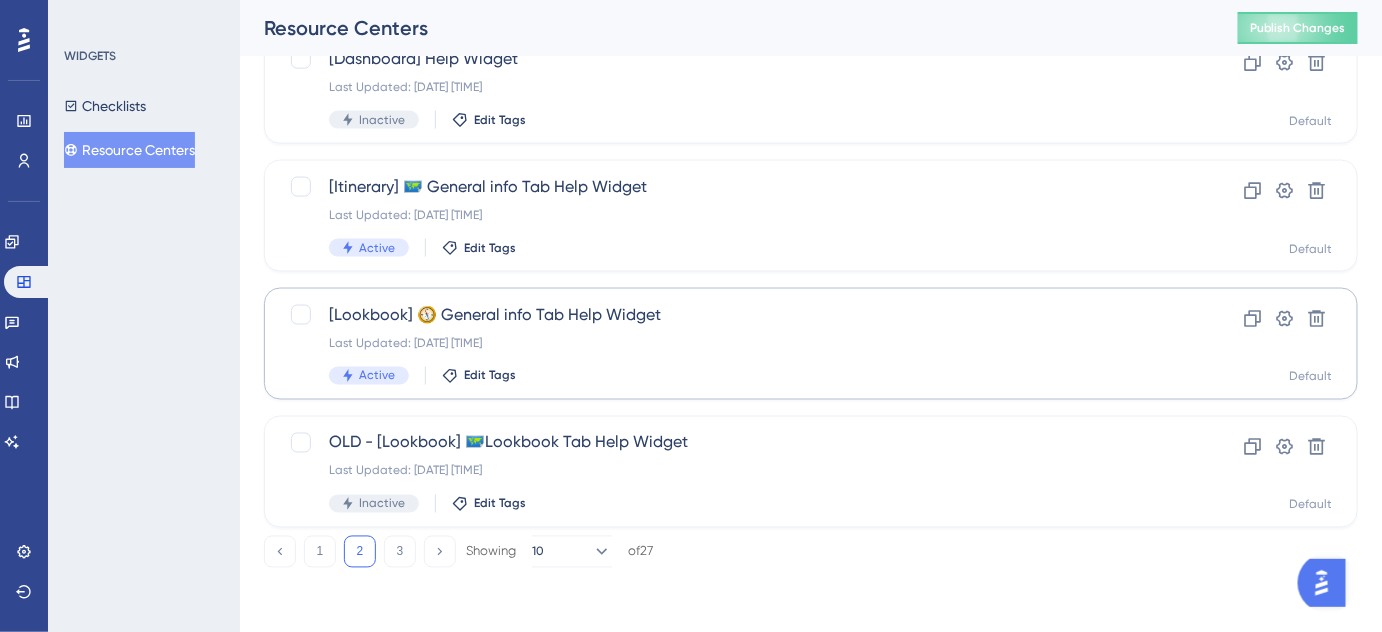 scroll, scrollTop: 738, scrollLeft: 0, axis: vertical 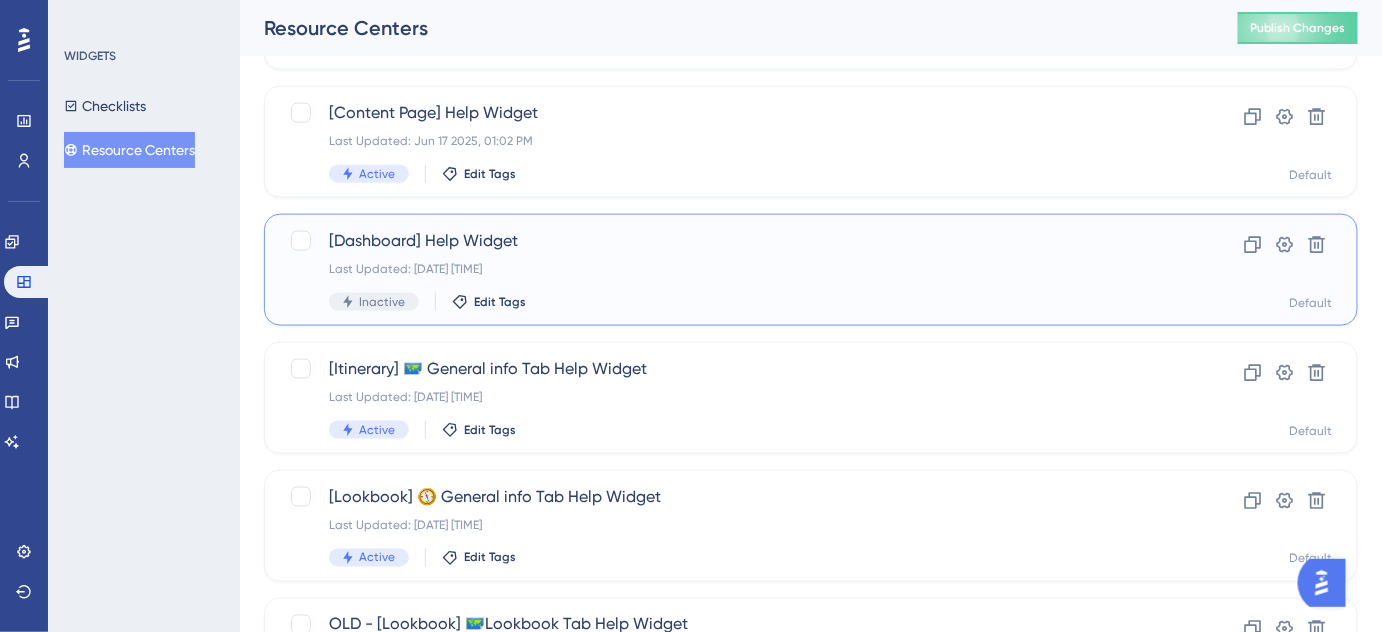 click on "[Dashboard] Help Widget" at bounding box center (731, 241) 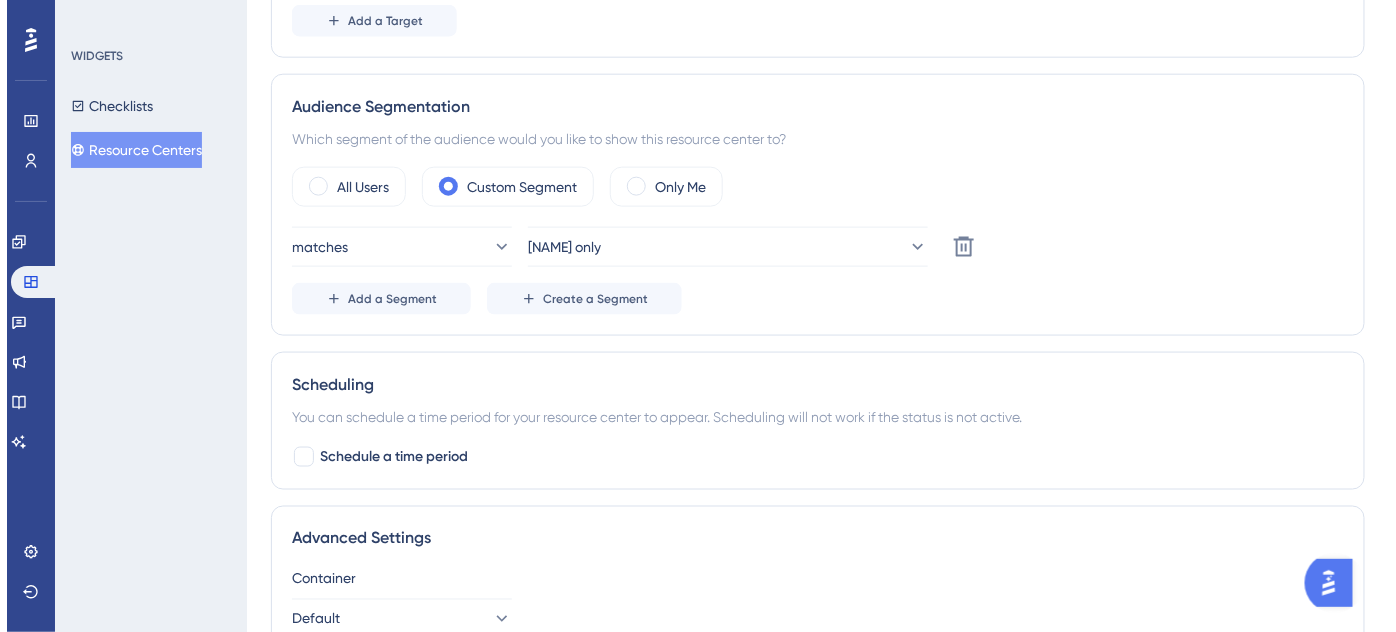 scroll, scrollTop: 0, scrollLeft: 0, axis: both 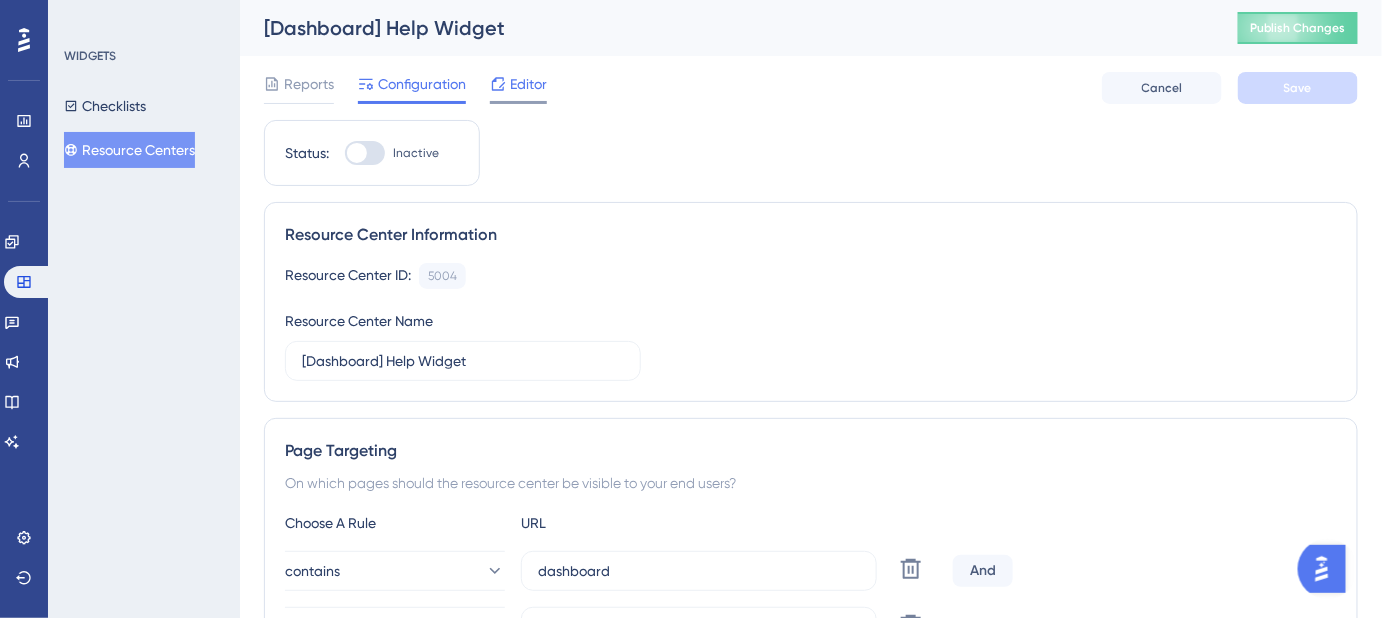click on "Editor" at bounding box center (528, 84) 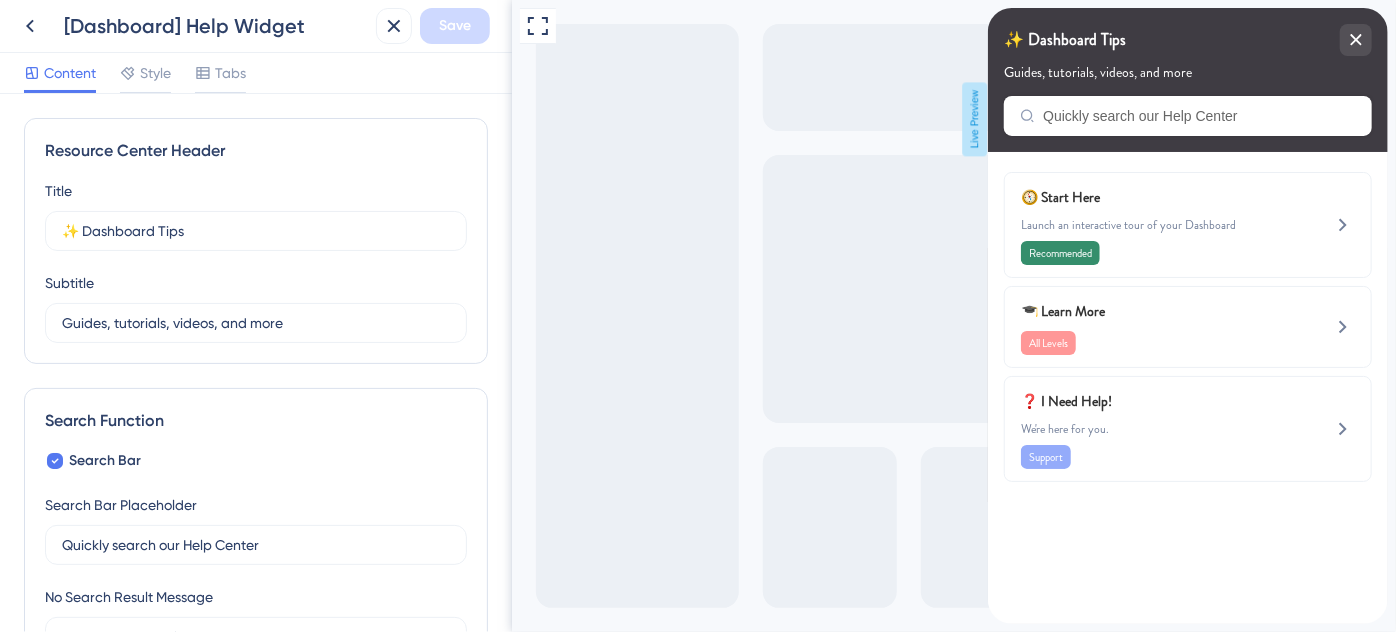 scroll, scrollTop: 0, scrollLeft: 0, axis: both 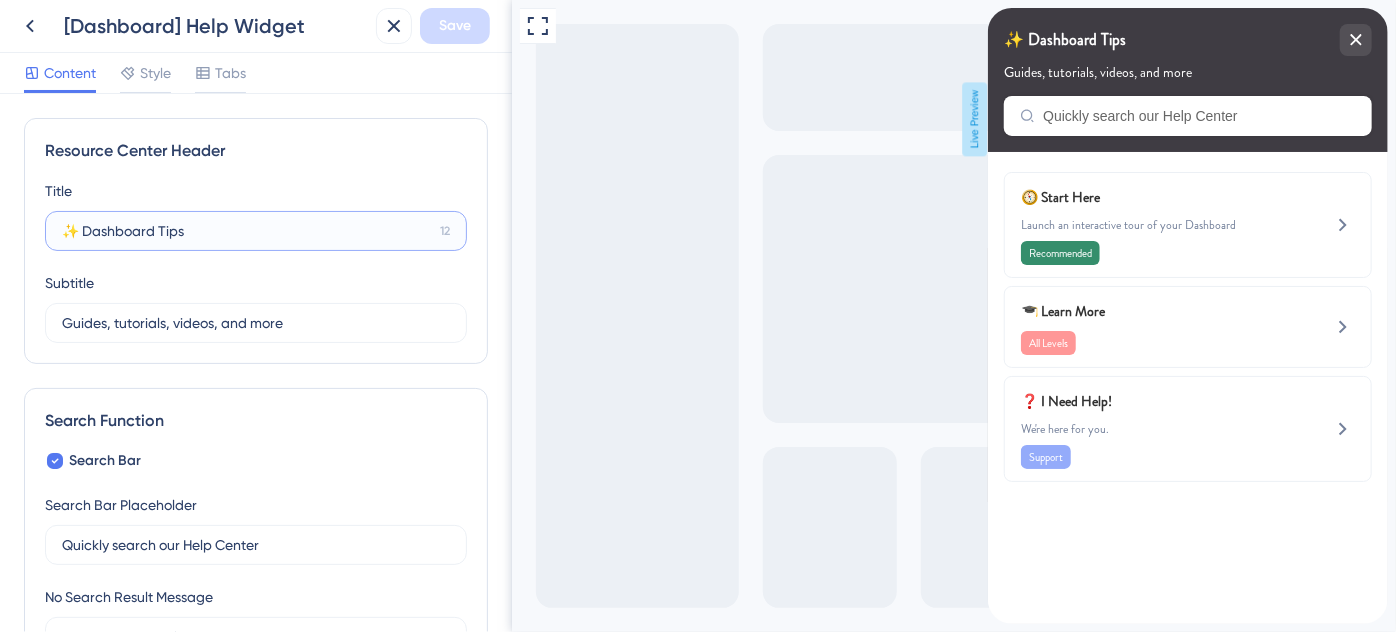 click on "✨ Dashboard Tips" at bounding box center (247, 231) 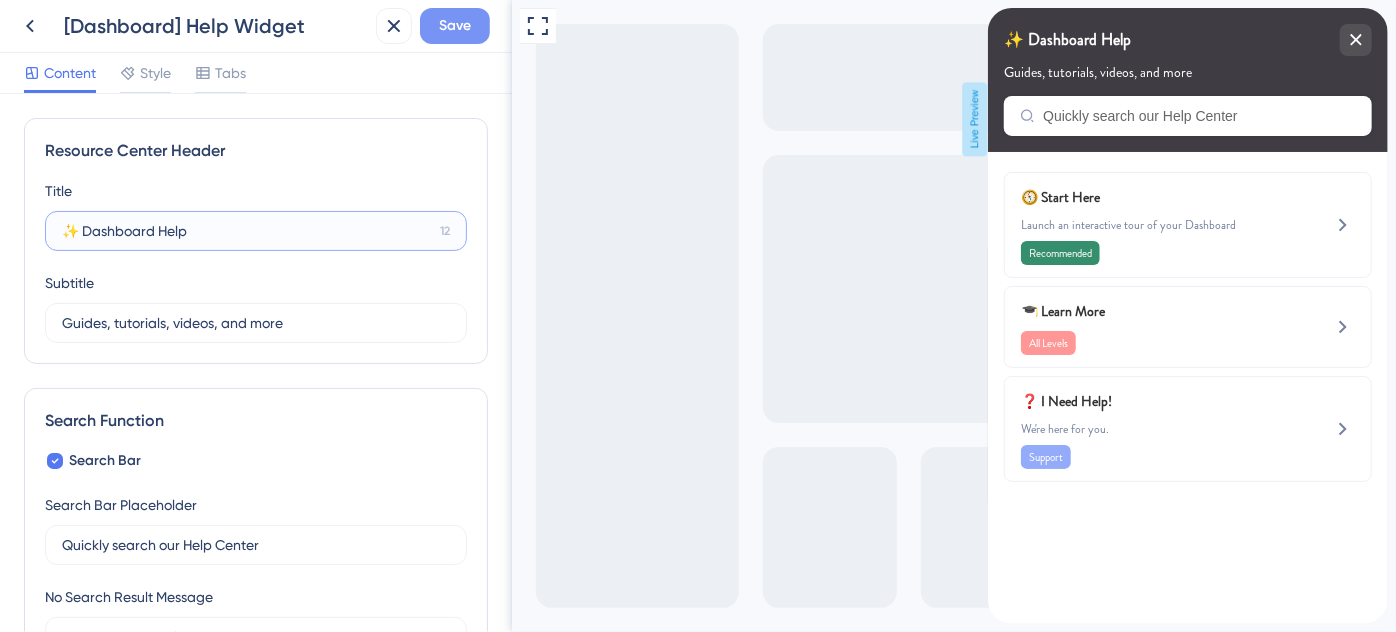 type on "✨ Dashboard Help" 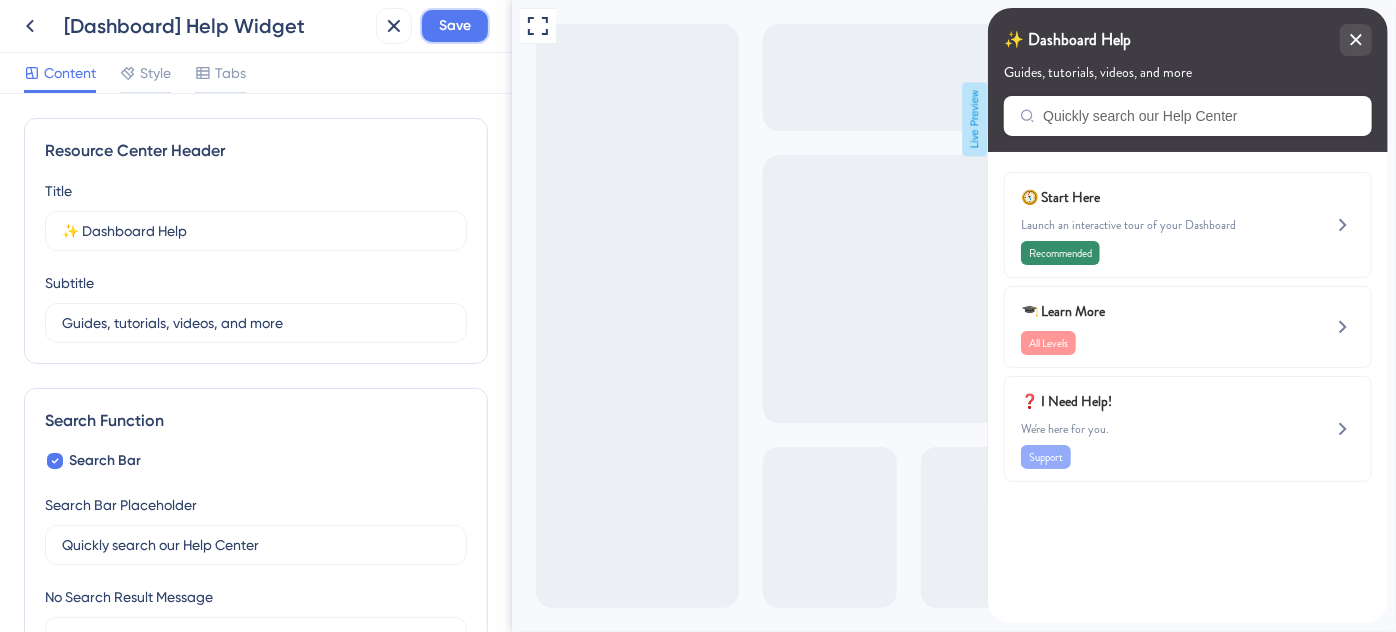 click on "Save" at bounding box center (455, 26) 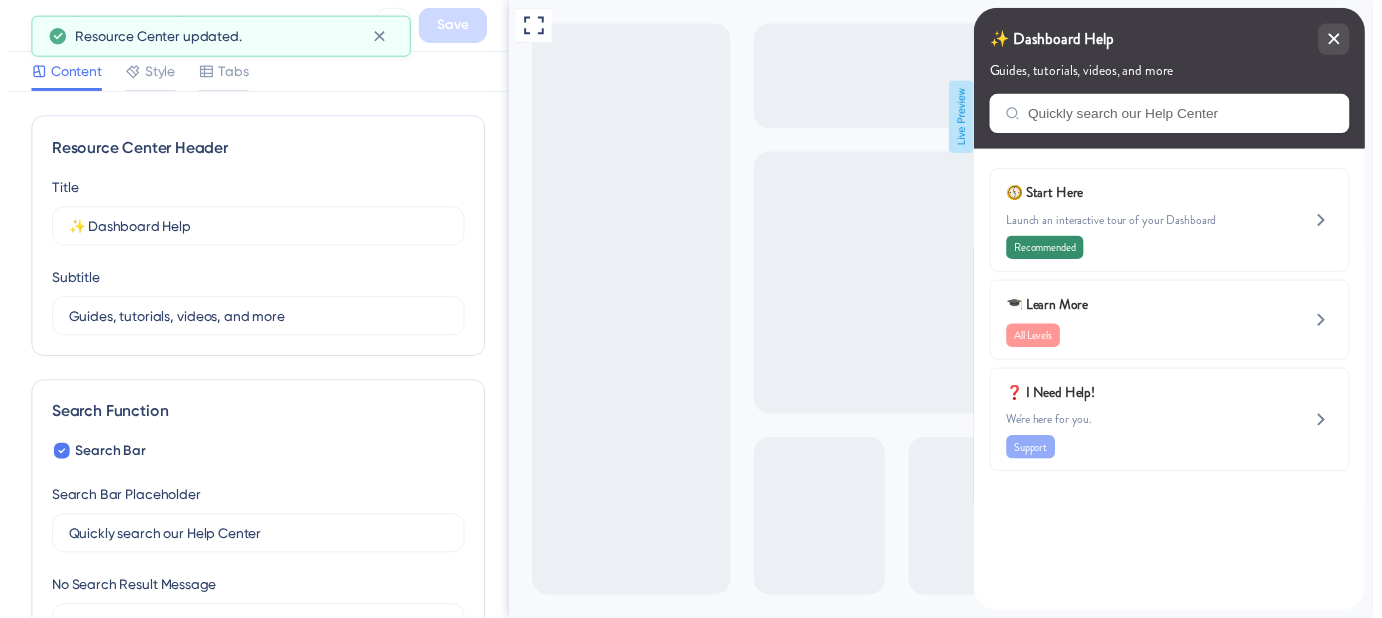 scroll, scrollTop: 0, scrollLeft: 0, axis: both 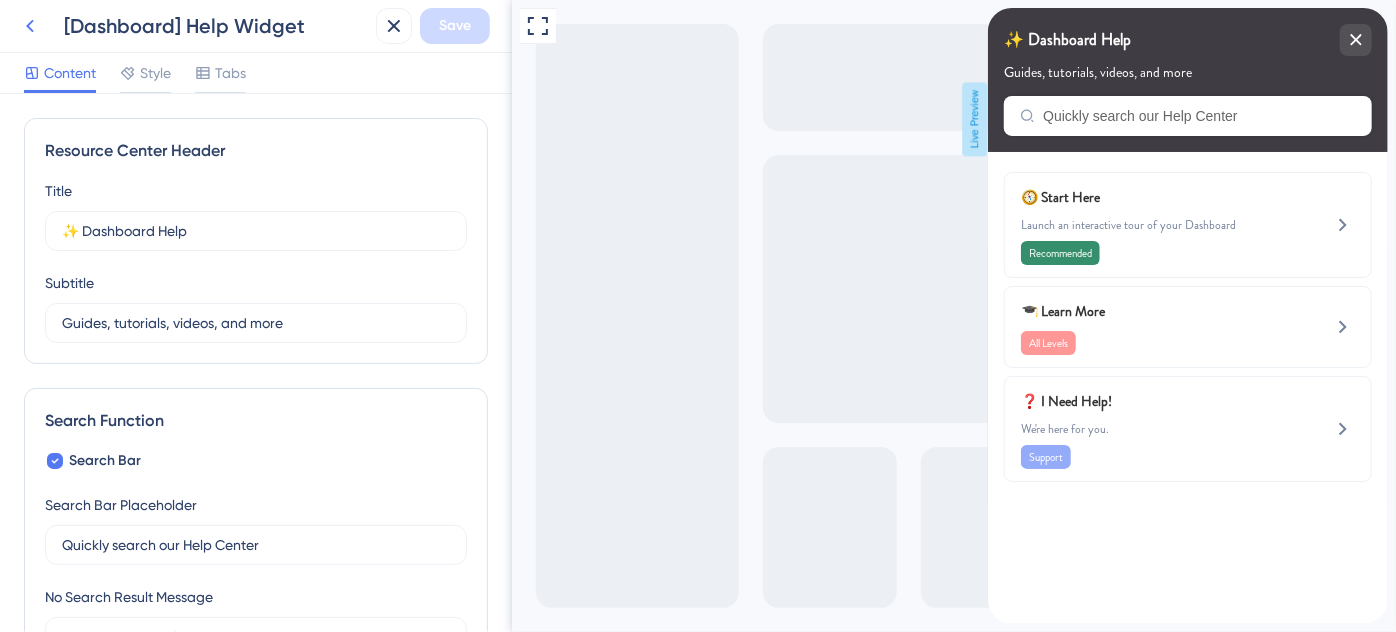 click 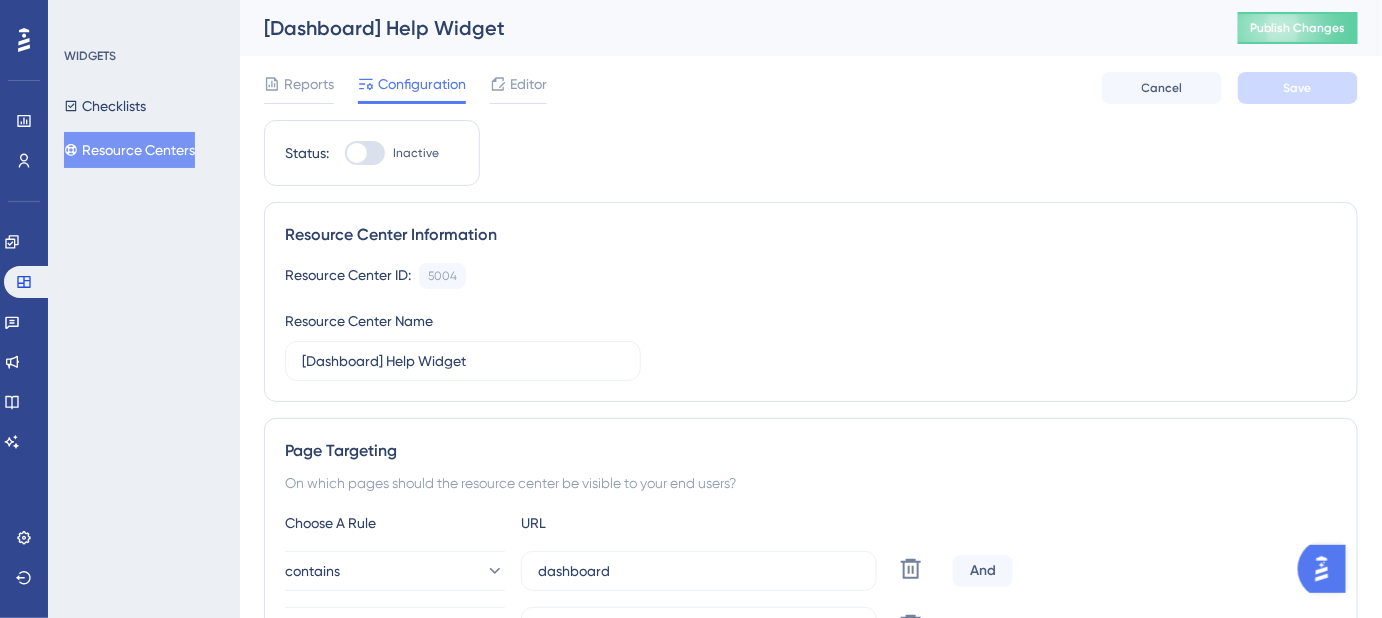 click on "Resource Centers" at bounding box center [129, 150] 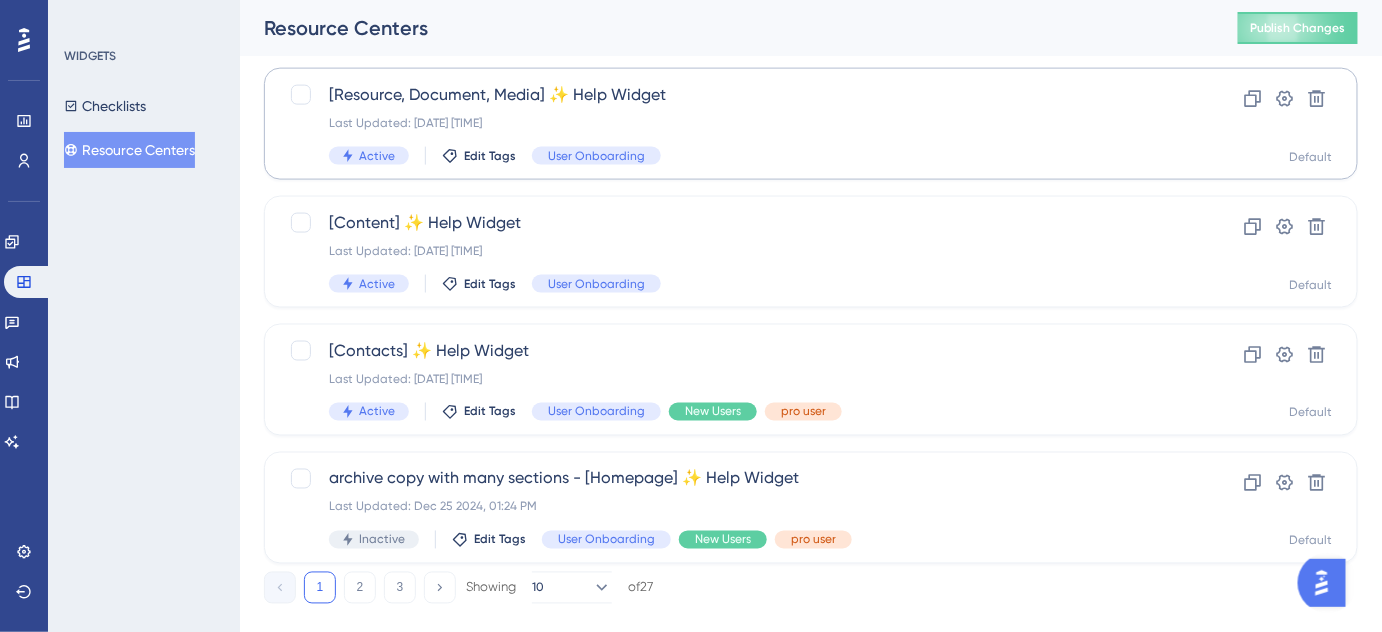 scroll, scrollTop: 920, scrollLeft: 0, axis: vertical 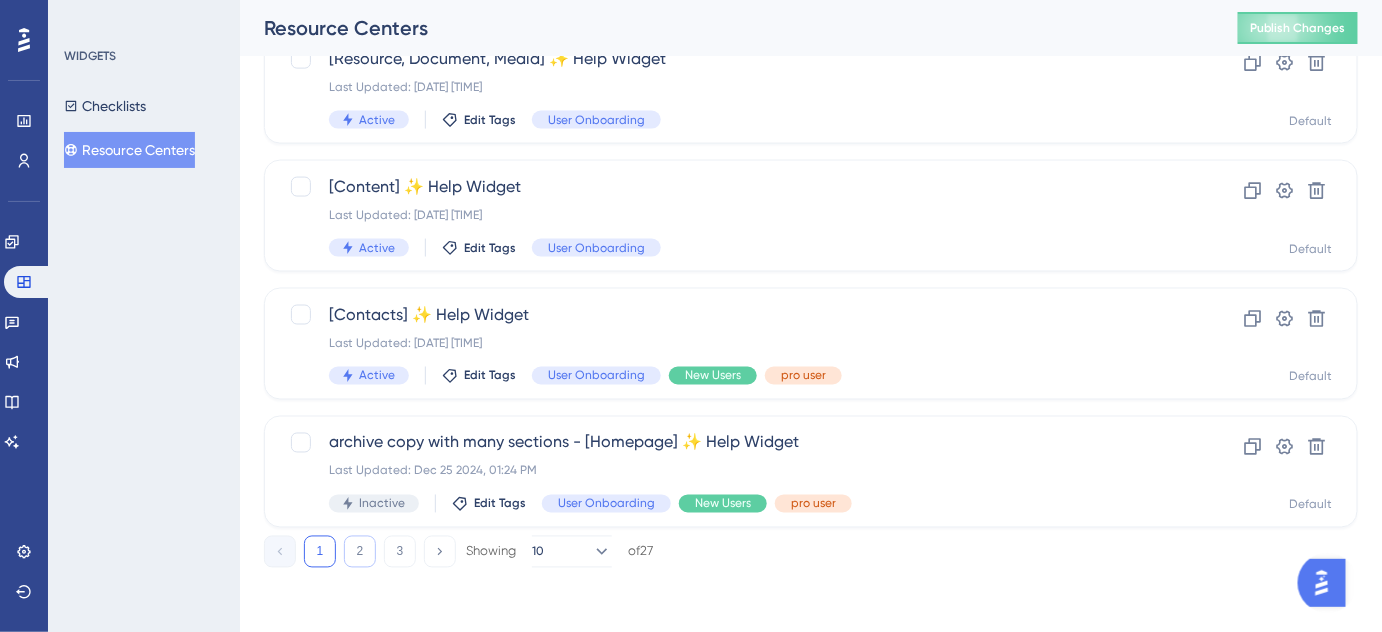 click on "2" at bounding box center [360, 552] 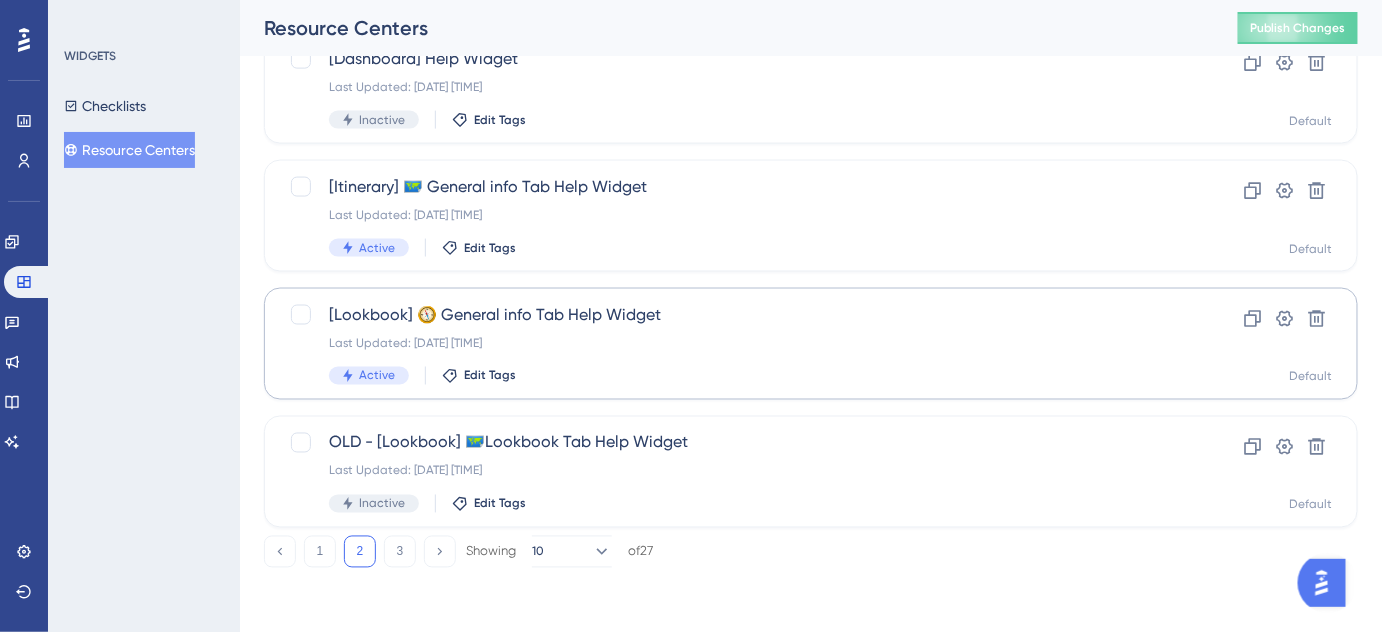 scroll, scrollTop: 738, scrollLeft: 0, axis: vertical 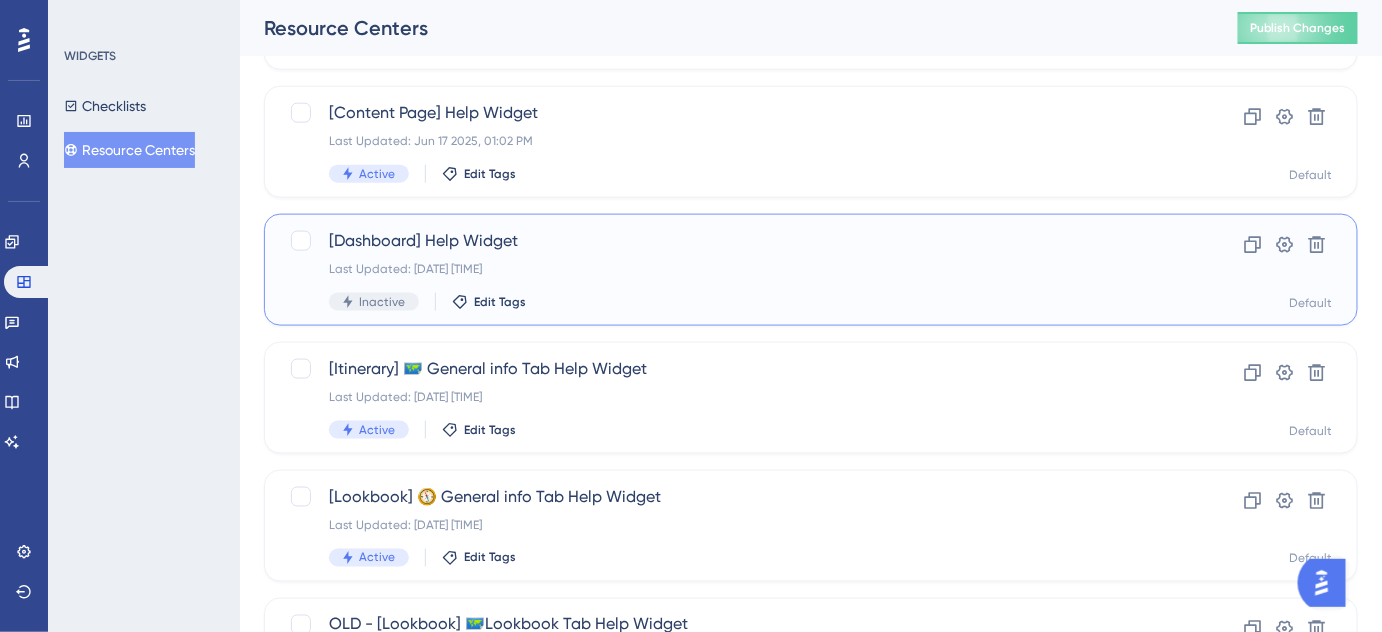 click on "[Dashboard] Help Widget" at bounding box center [731, 241] 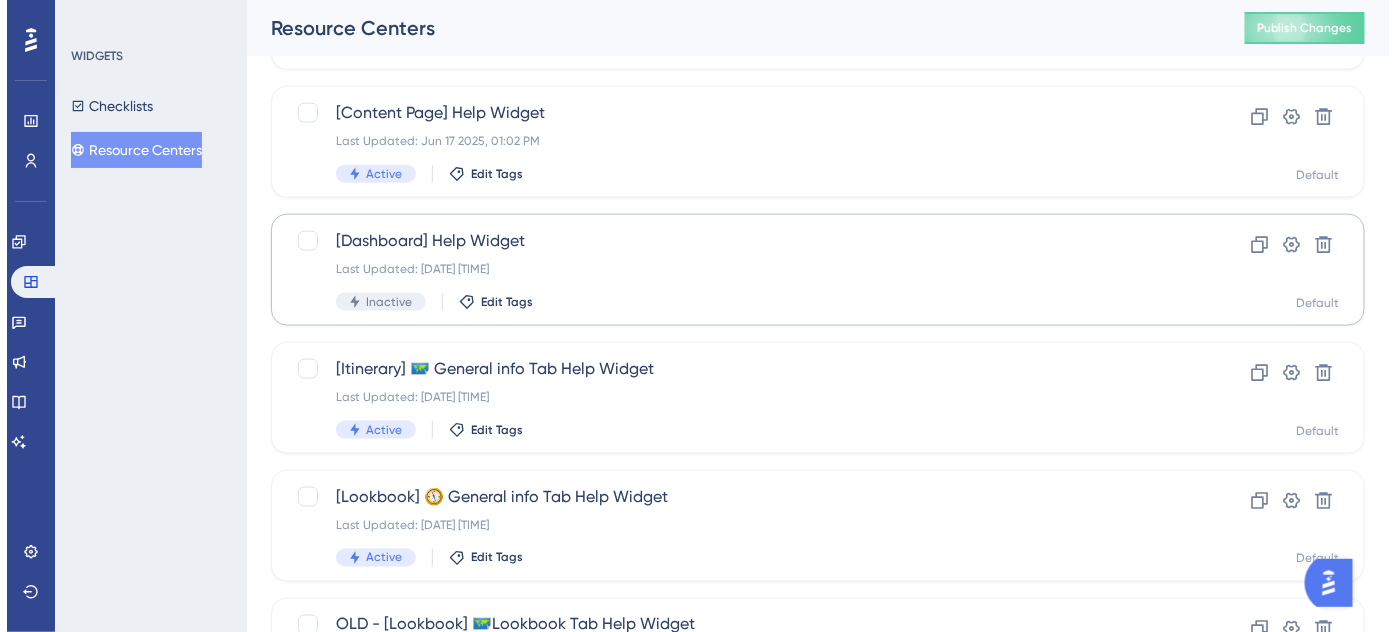 scroll, scrollTop: 0, scrollLeft: 0, axis: both 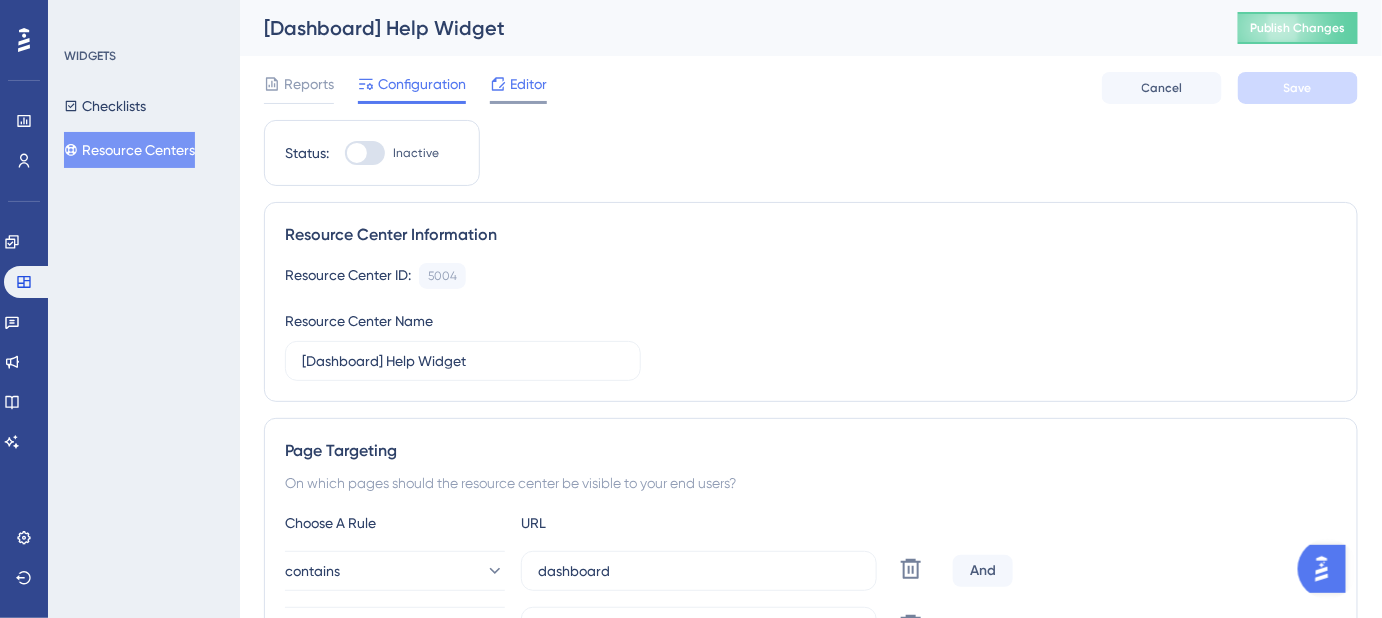 click on "Editor" at bounding box center [528, 84] 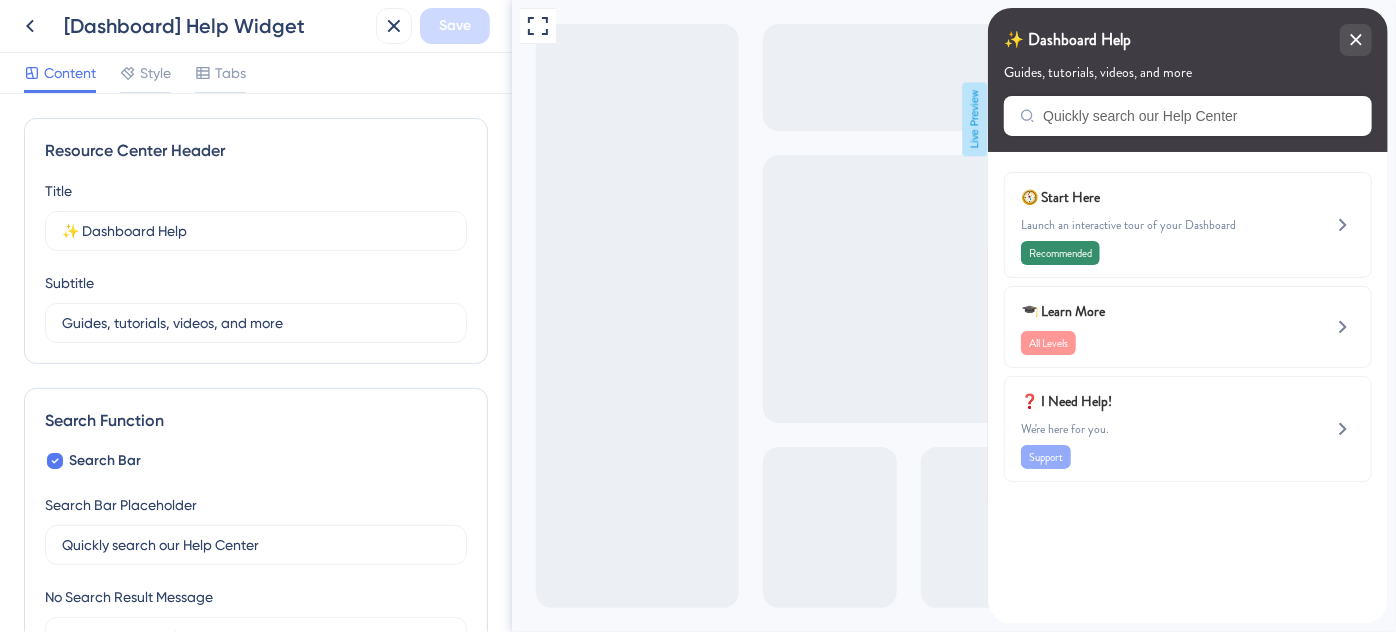 scroll, scrollTop: 0, scrollLeft: 0, axis: both 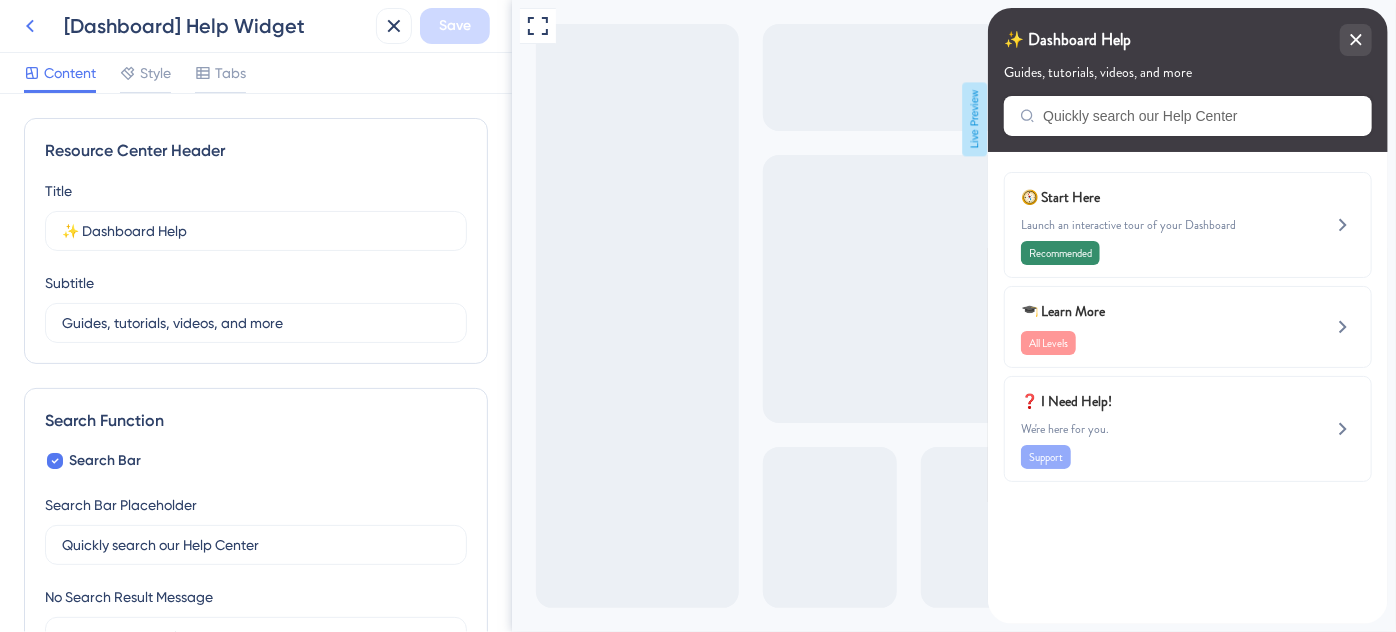click 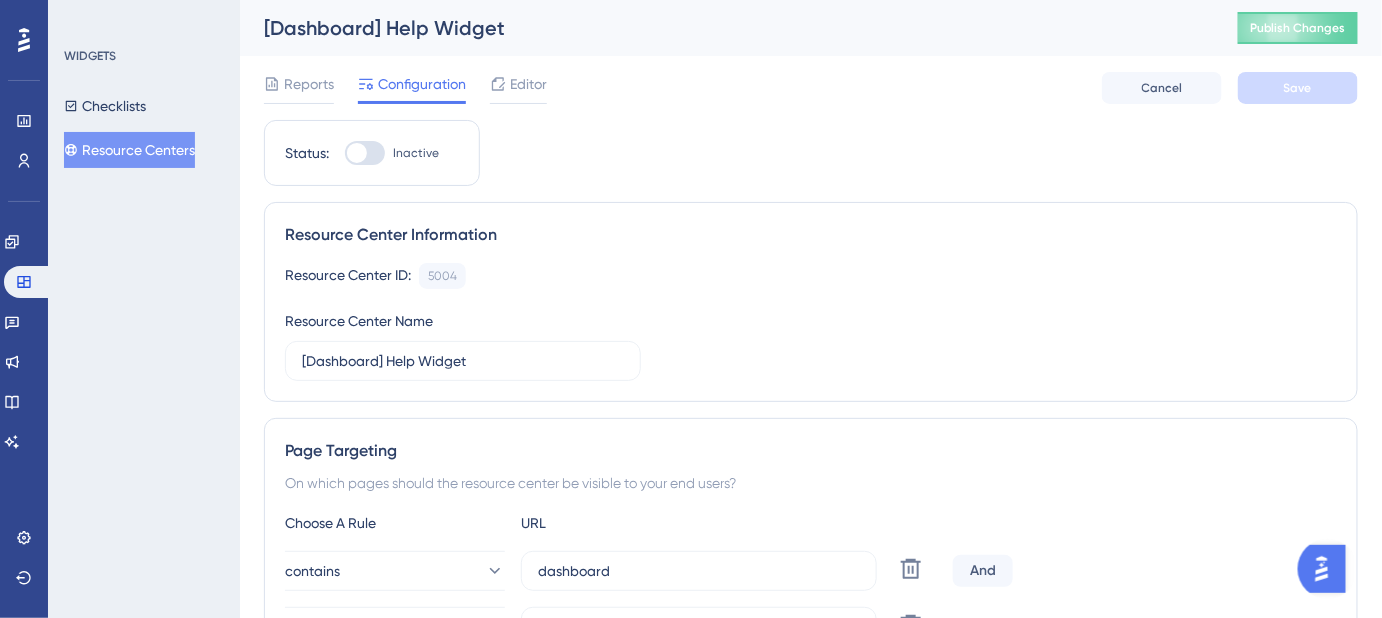click on "Resource Centers" at bounding box center [129, 150] 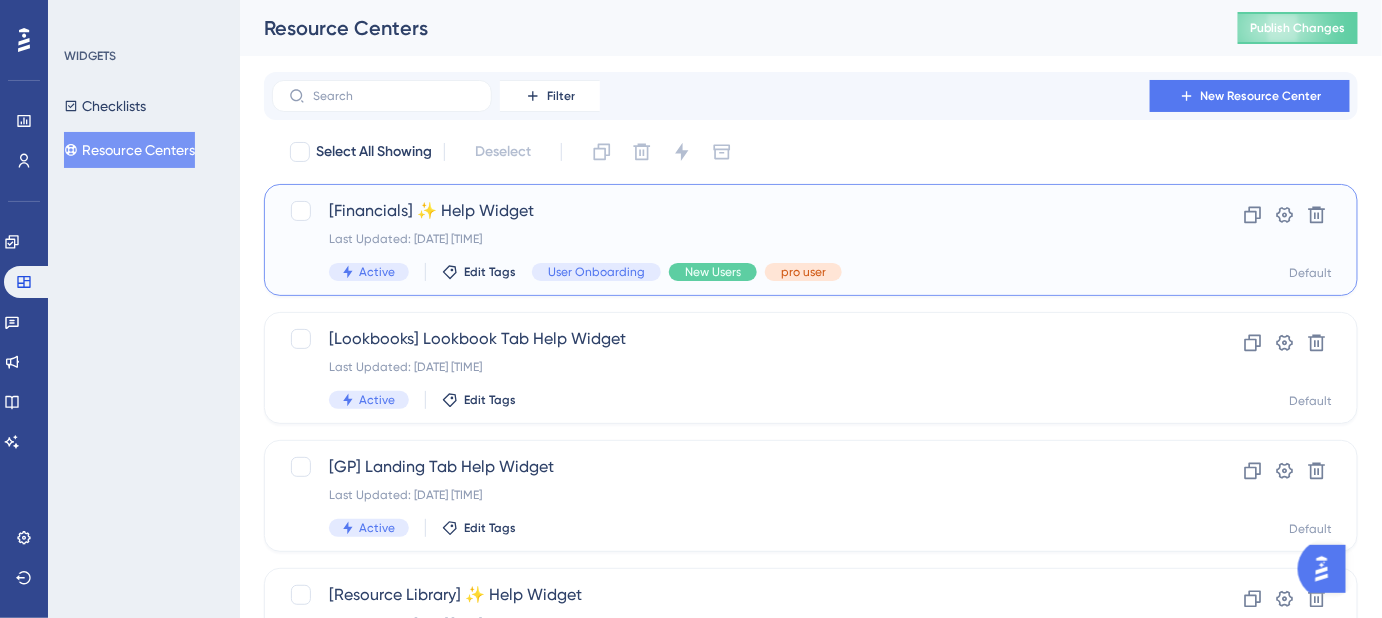 click on "[Financials] ✨ Help Widget" at bounding box center (731, 211) 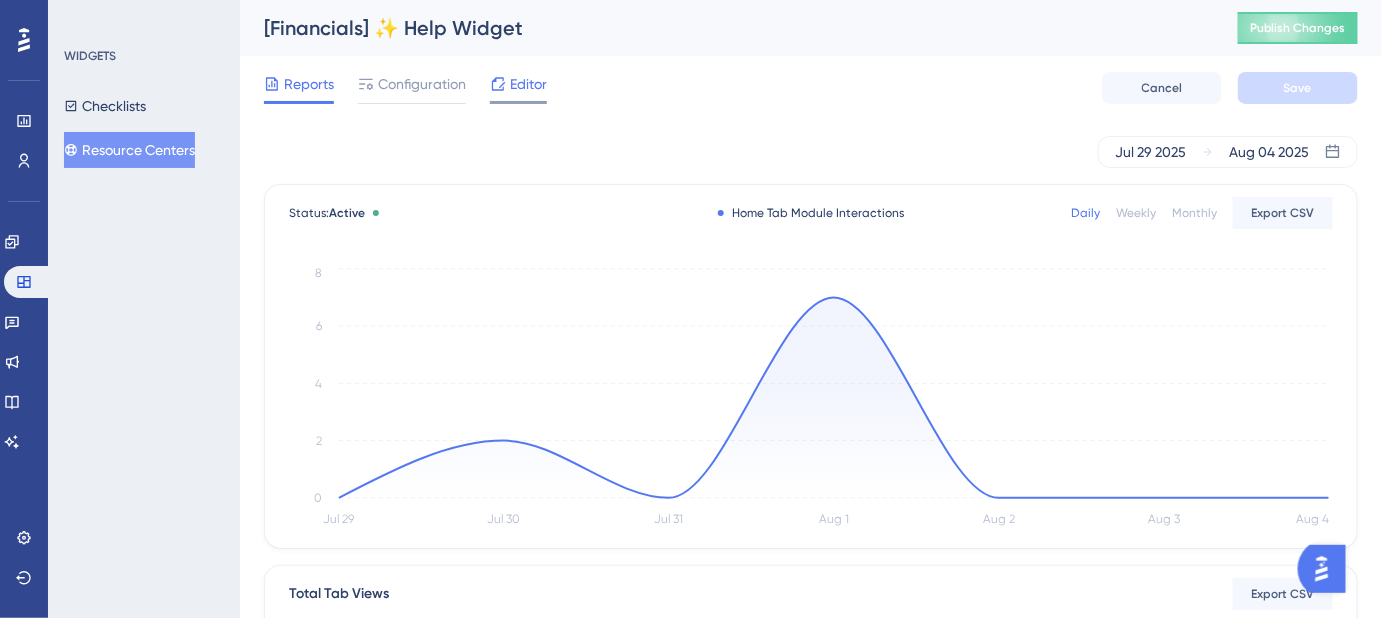 click on "Editor" at bounding box center (528, 84) 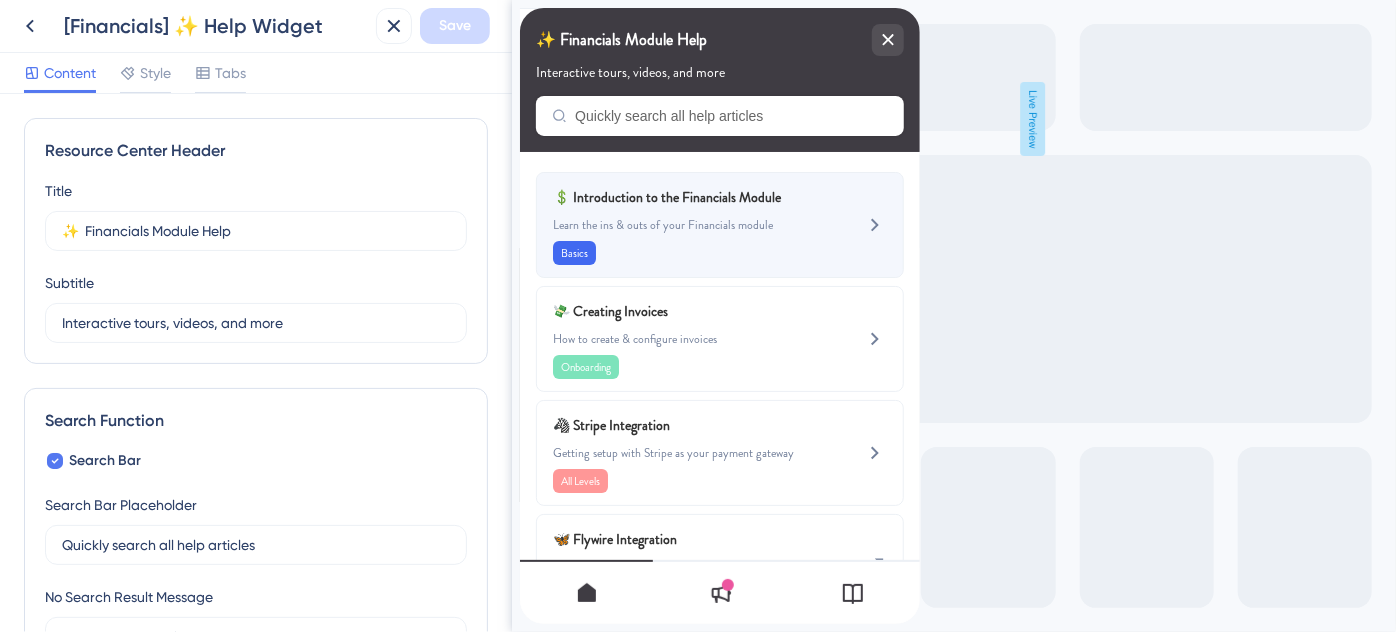 scroll, scrollTop: 0, scrollLeft: 0, axis: both 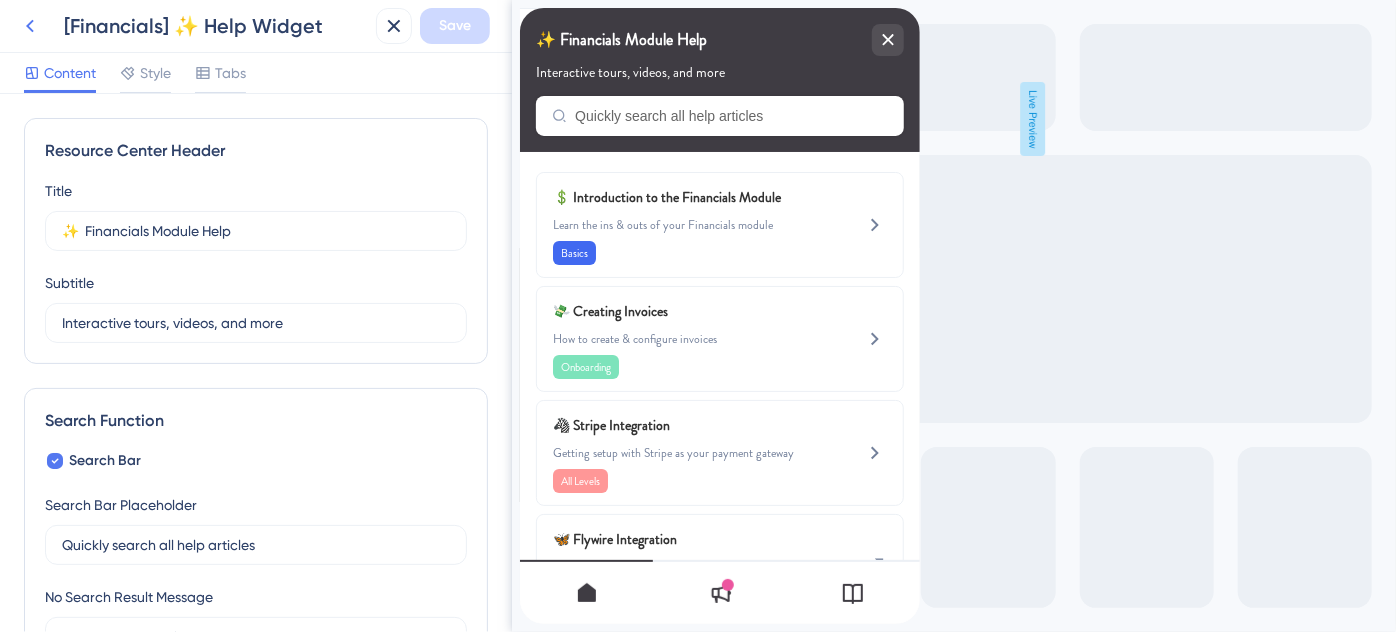 click 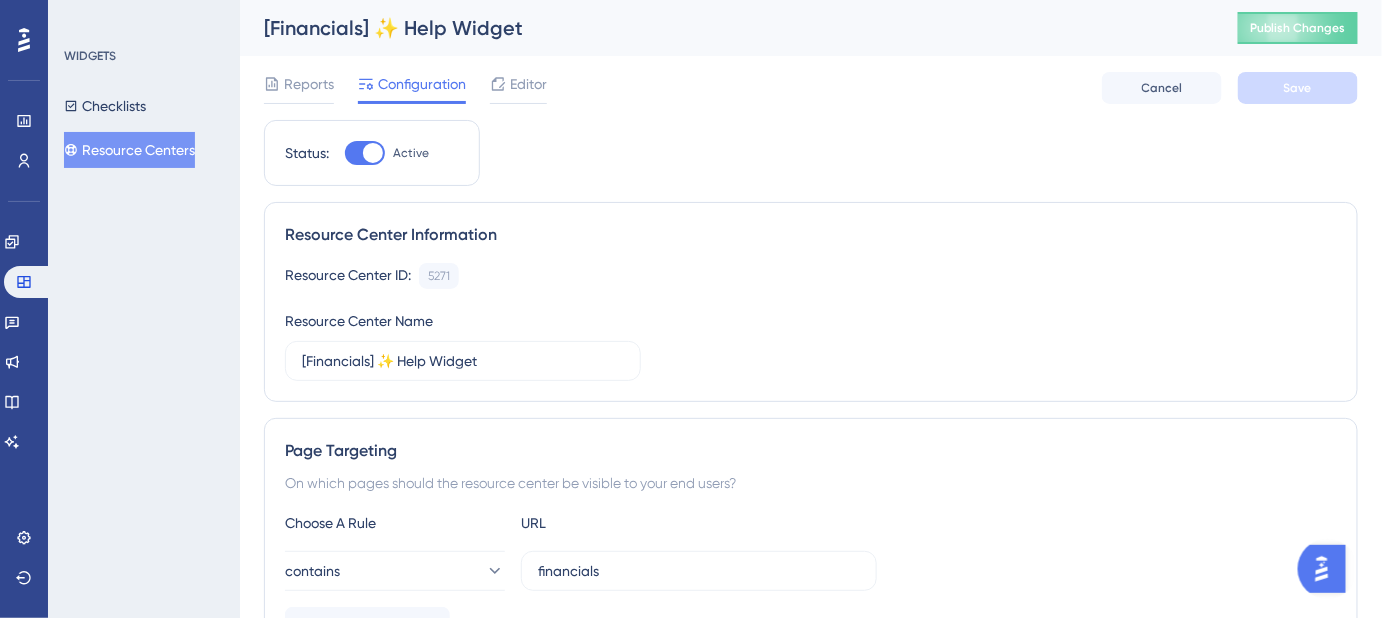 click on "Resource Centers" at bounding box center (129, 150) 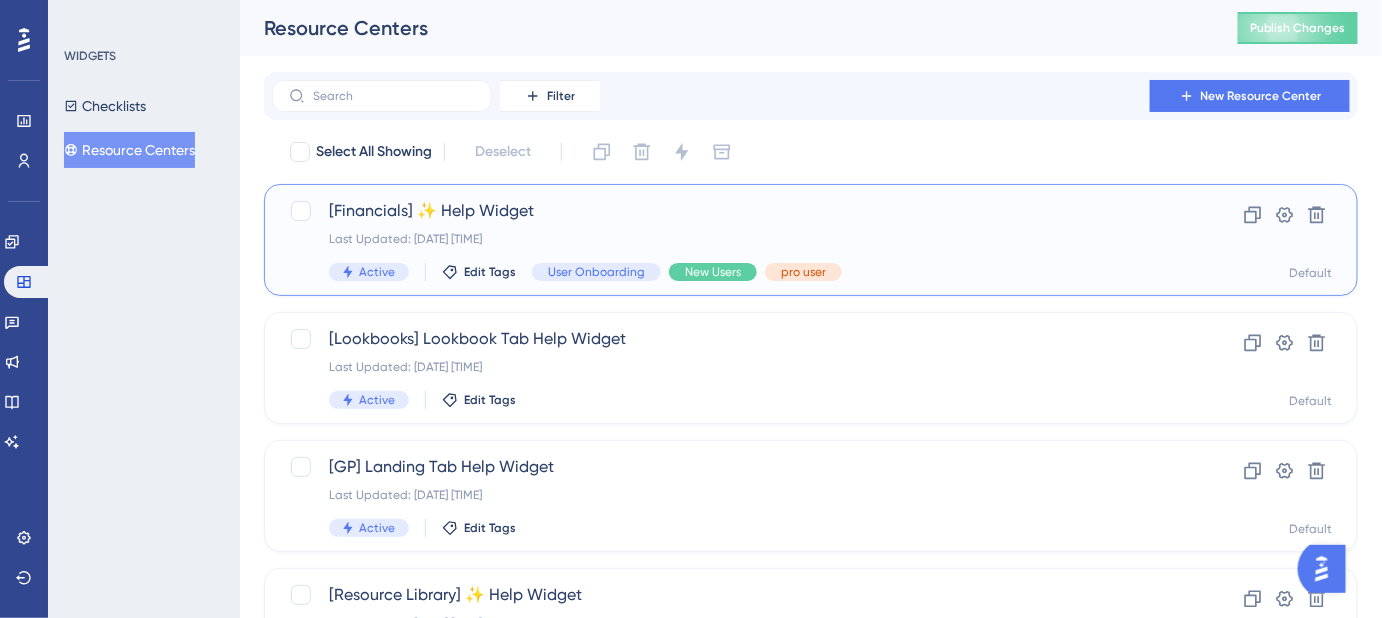 click on "[Financials] ✨ Help Widget" at bounding box center (731, 211) 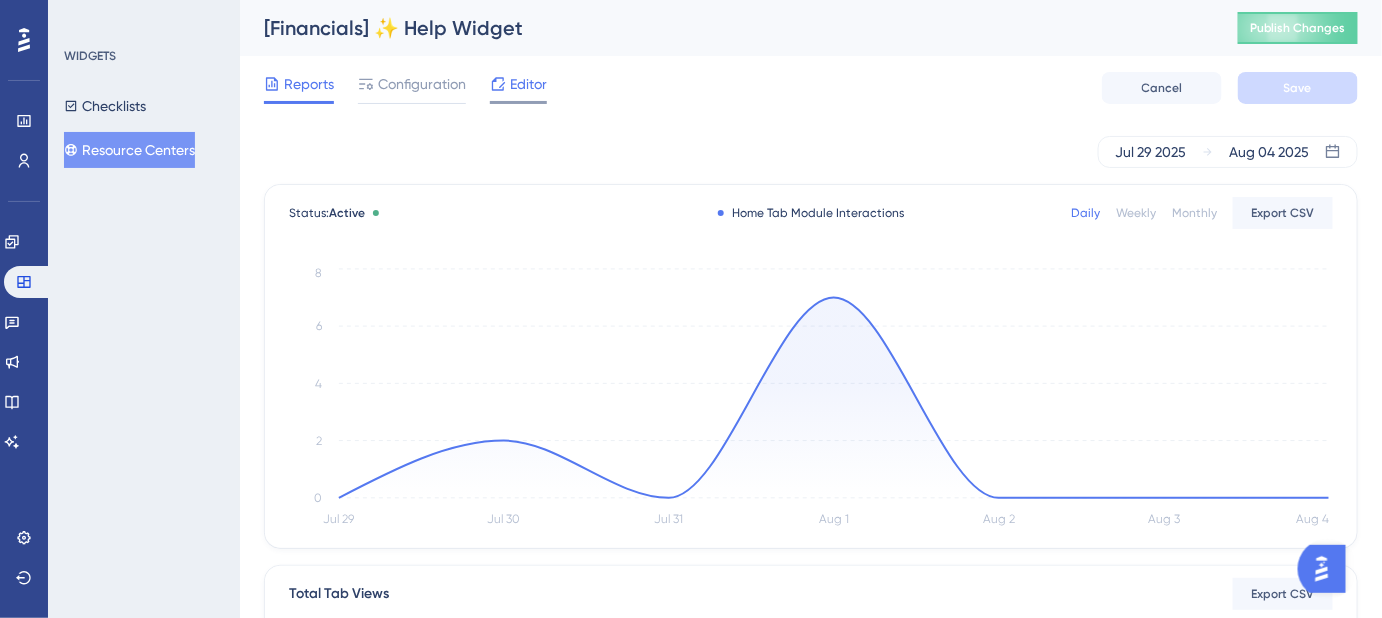 click on "Editor" at bounding box center (528, 84) 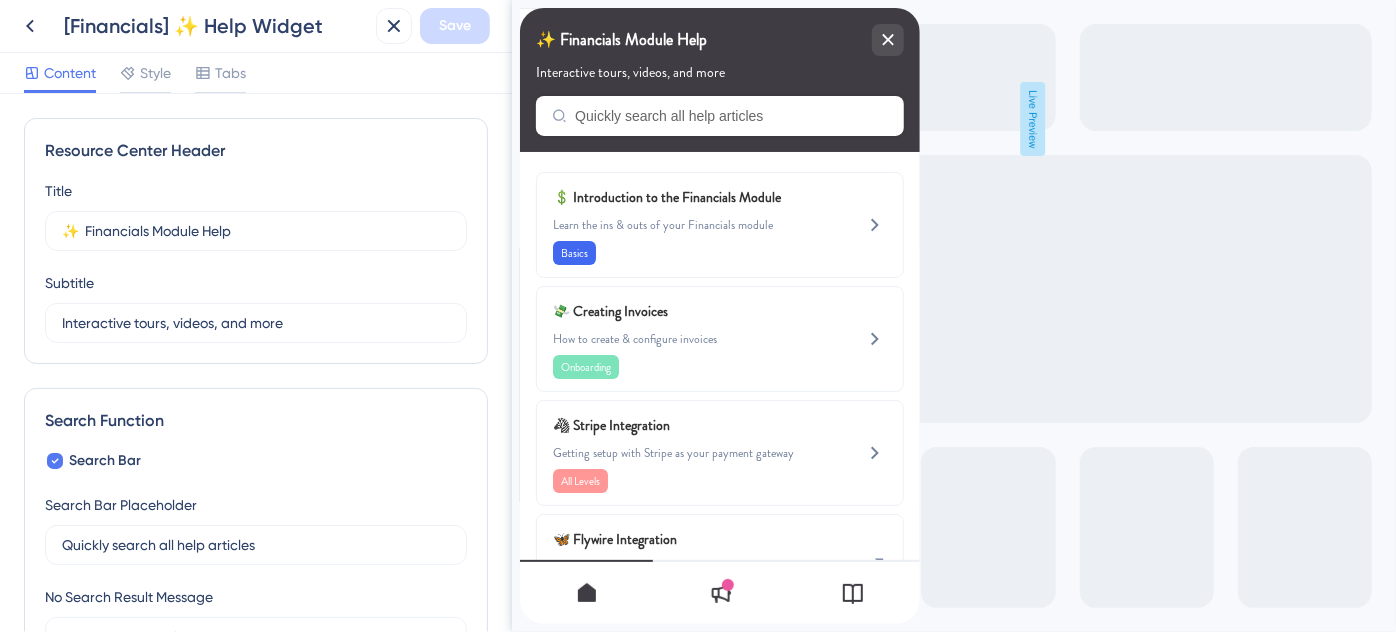 scroll, scrollTop: 0, scrollLeft: 0, axis: both 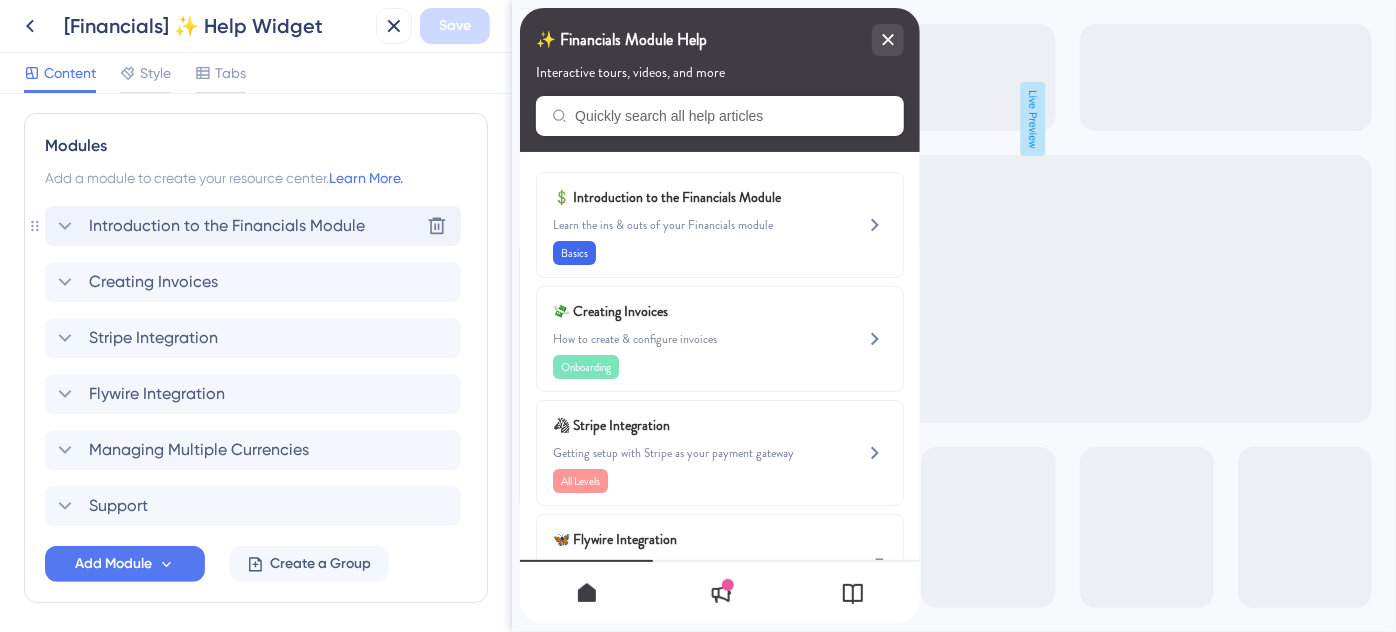 click 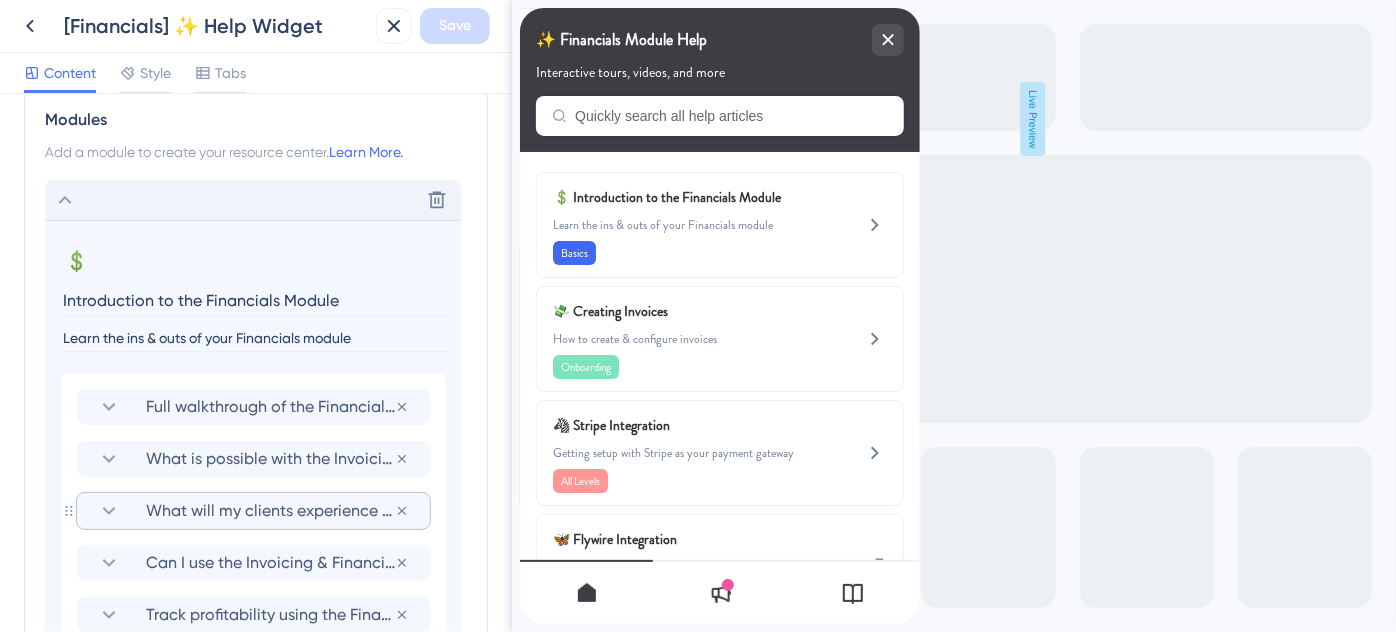 scroll, scrollTop: 909, scrollLeft: 0, axis: vertical 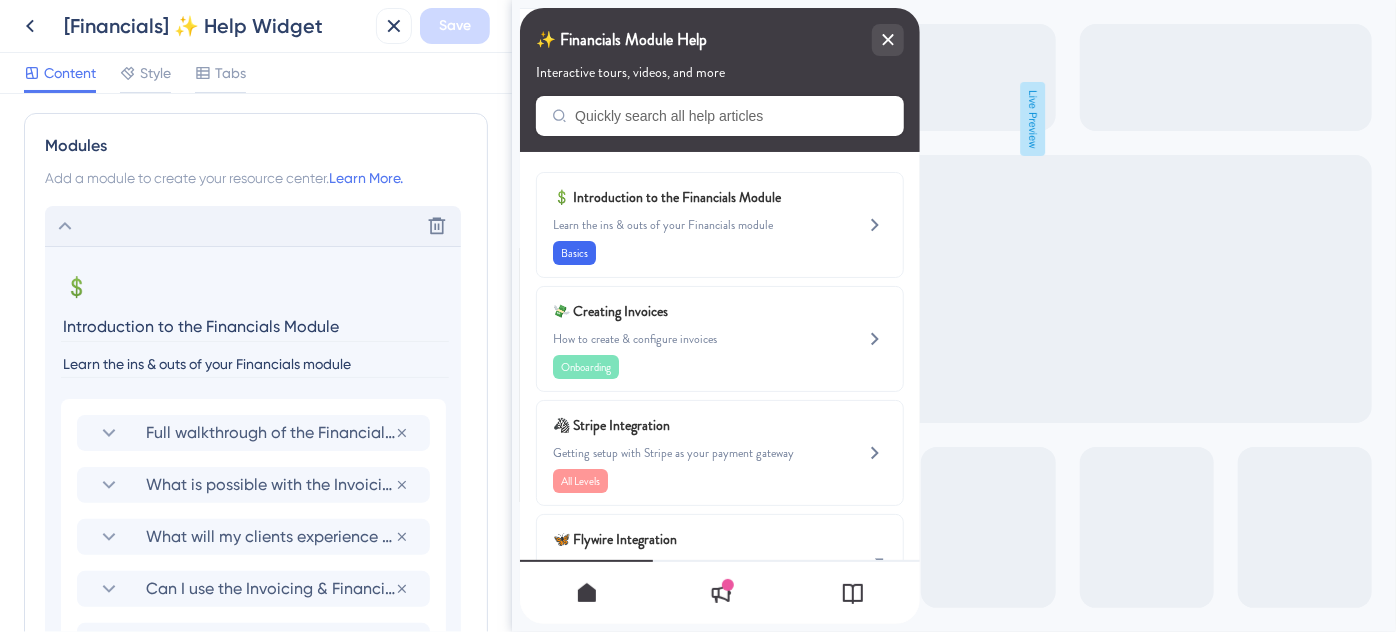 drag, startPoint x: 354, startPoint y: 324, endPoint x: 55, endPoint y: 327, distance: 299.01505 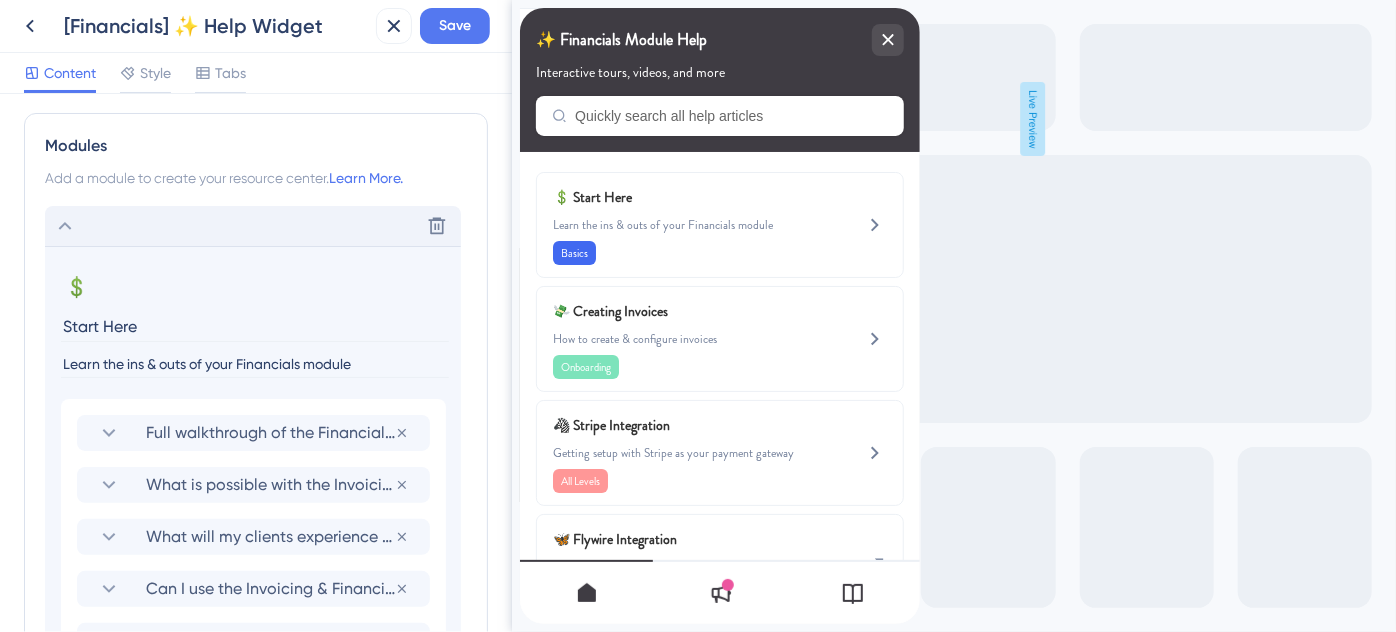 type on "Start Here" 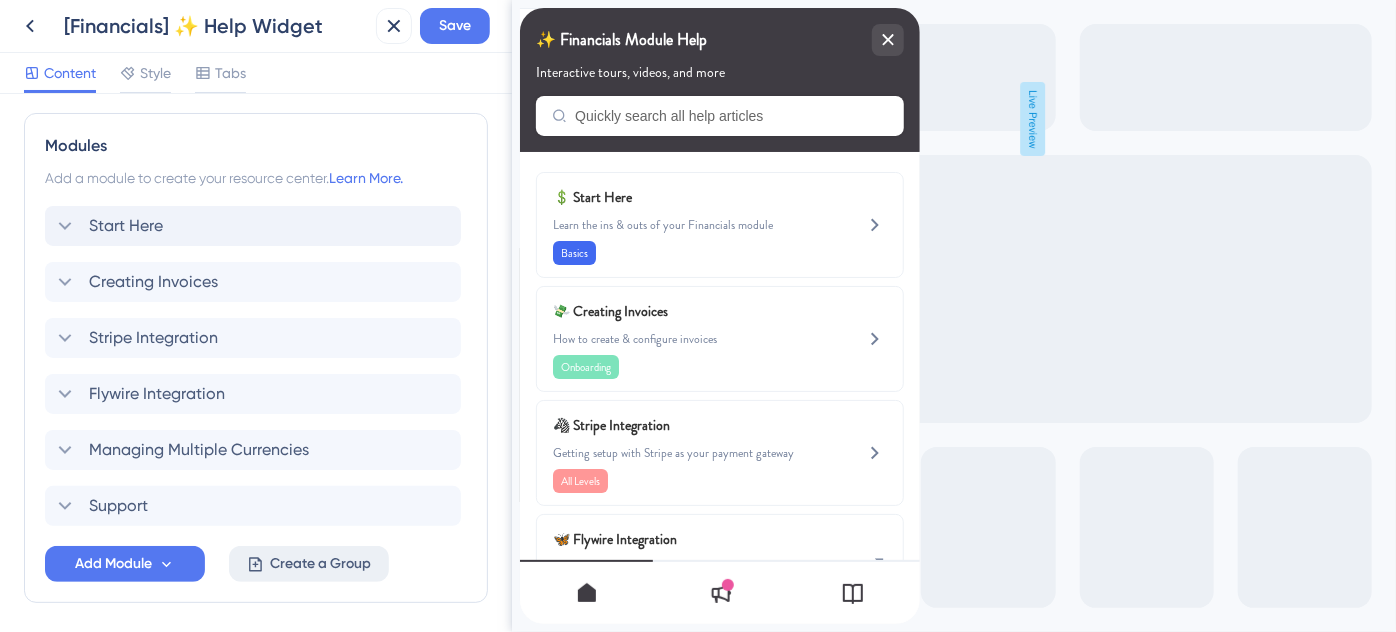 click on "Create a Group" at bounding box center (320, 564) 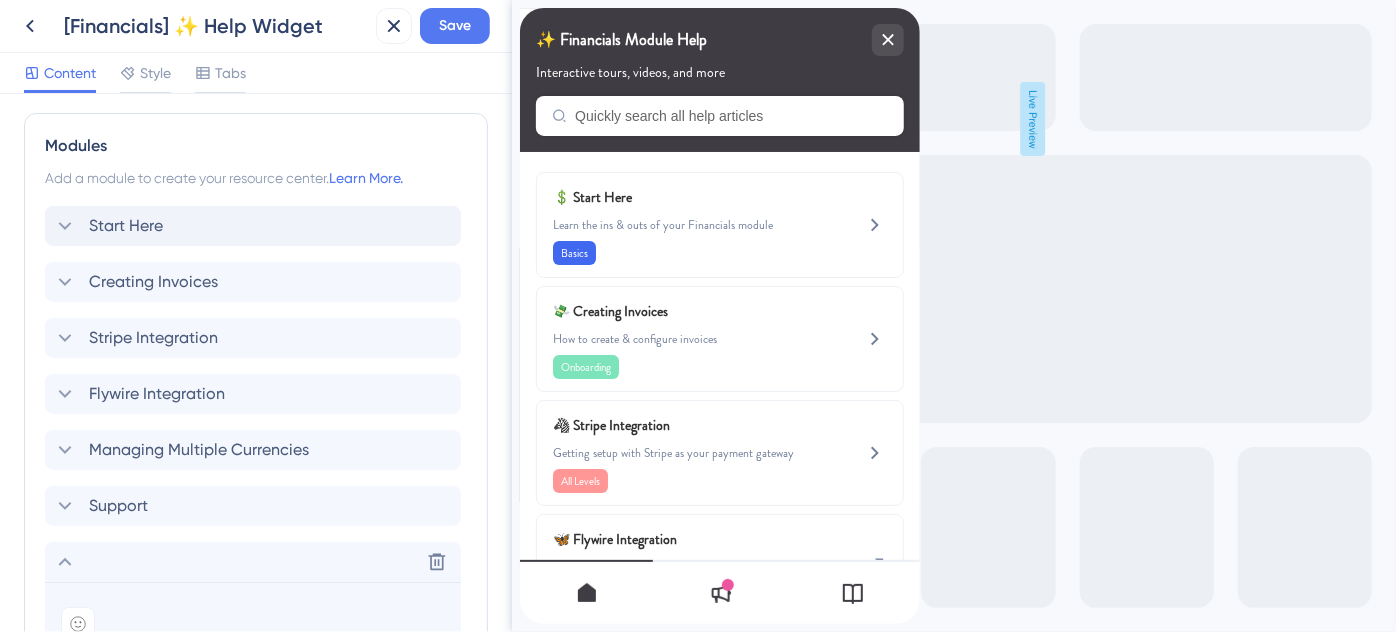 scroll, scrollTop: 1208, scrollLeft: 0, axis: vertical 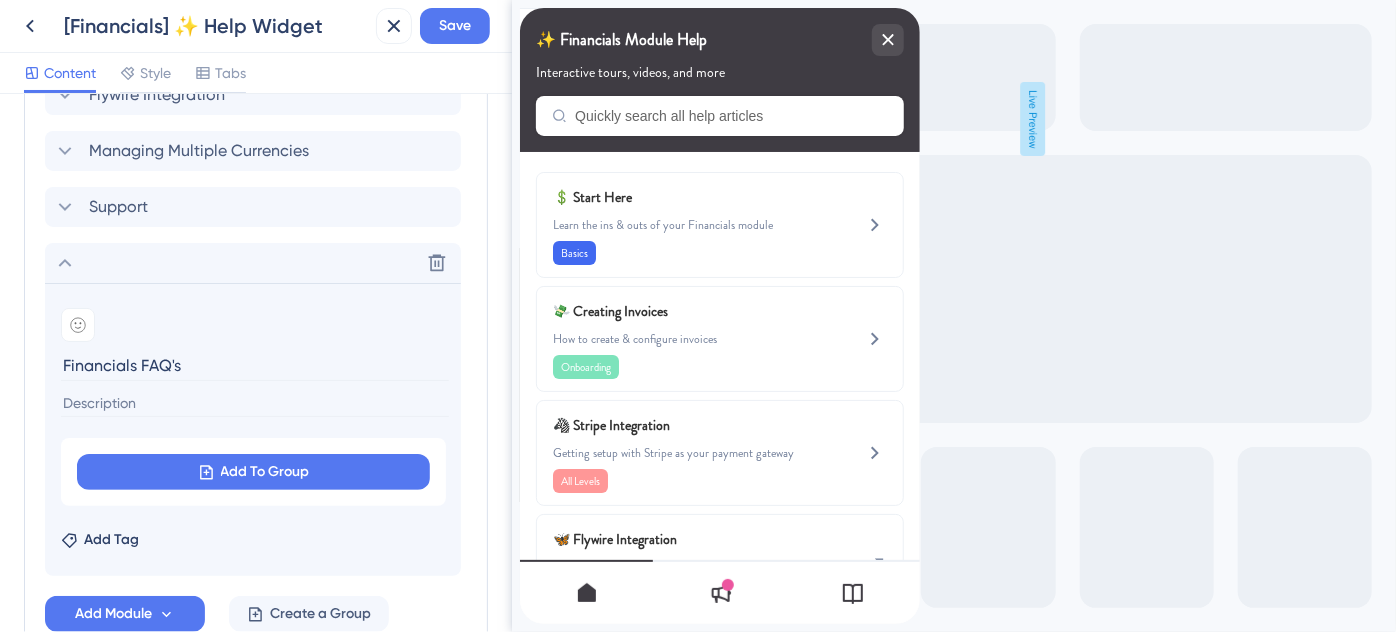 type on "Financials FAQ's" 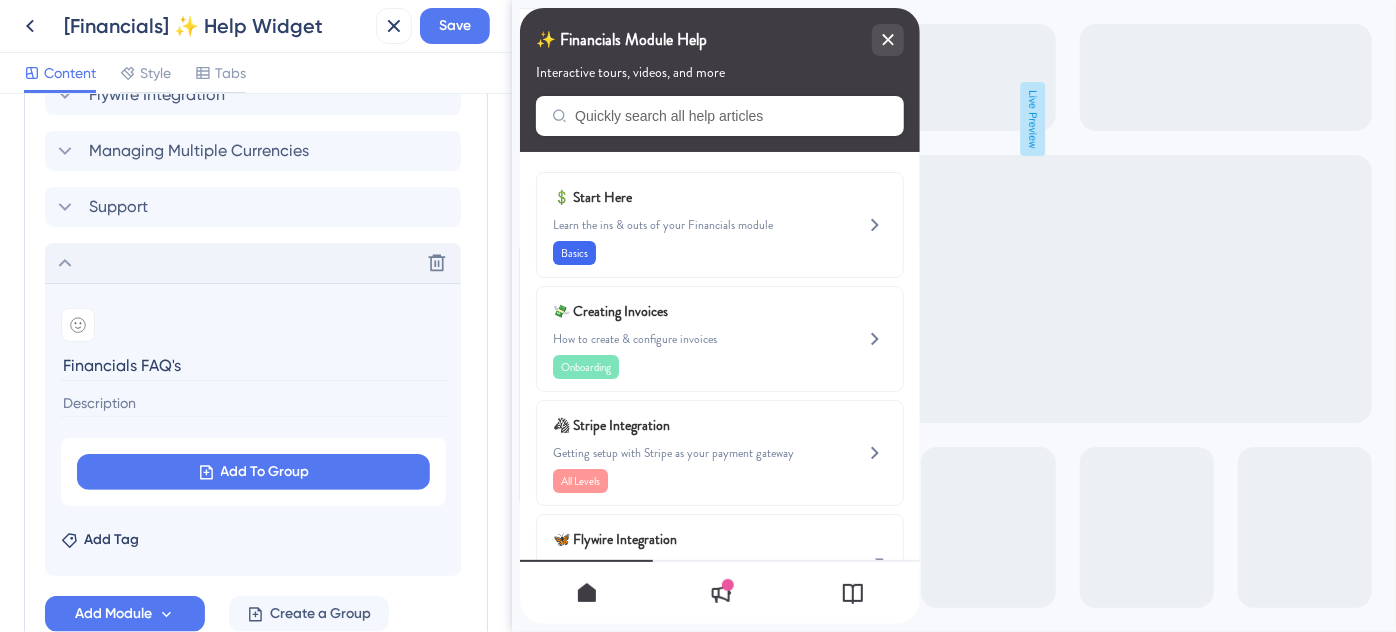 click 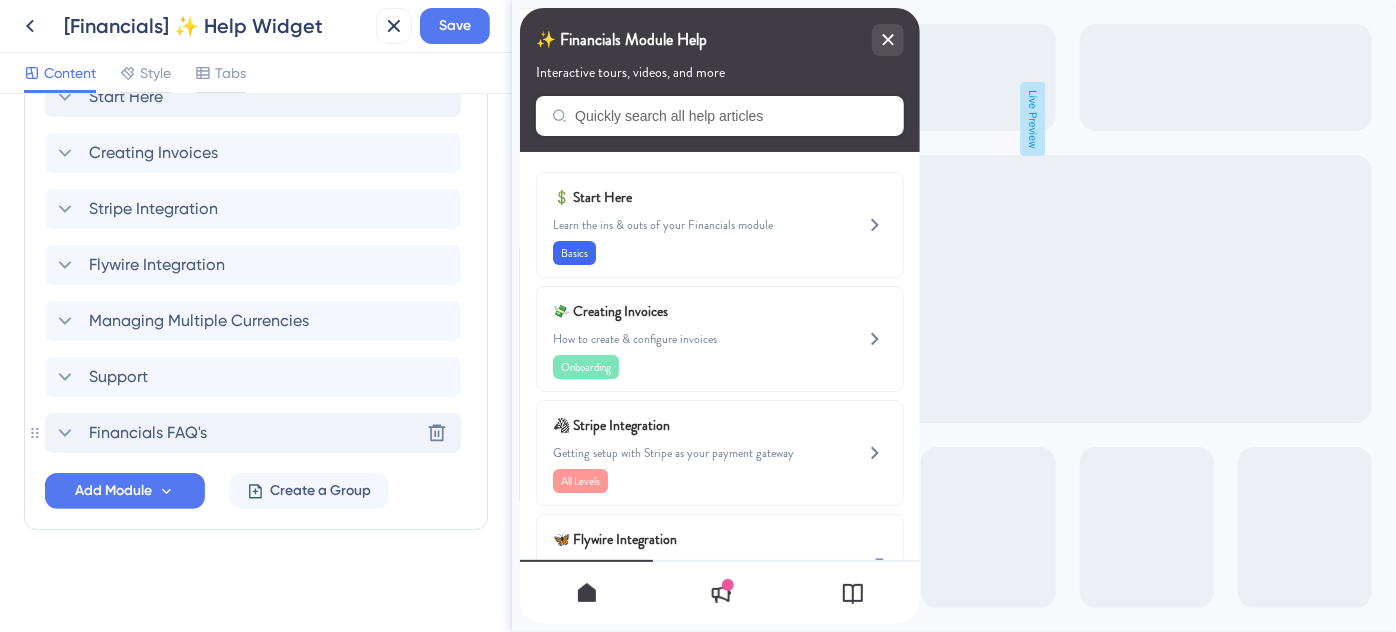 scroll, scrollTop: 947, scrollLeft: 0, axis: vertical 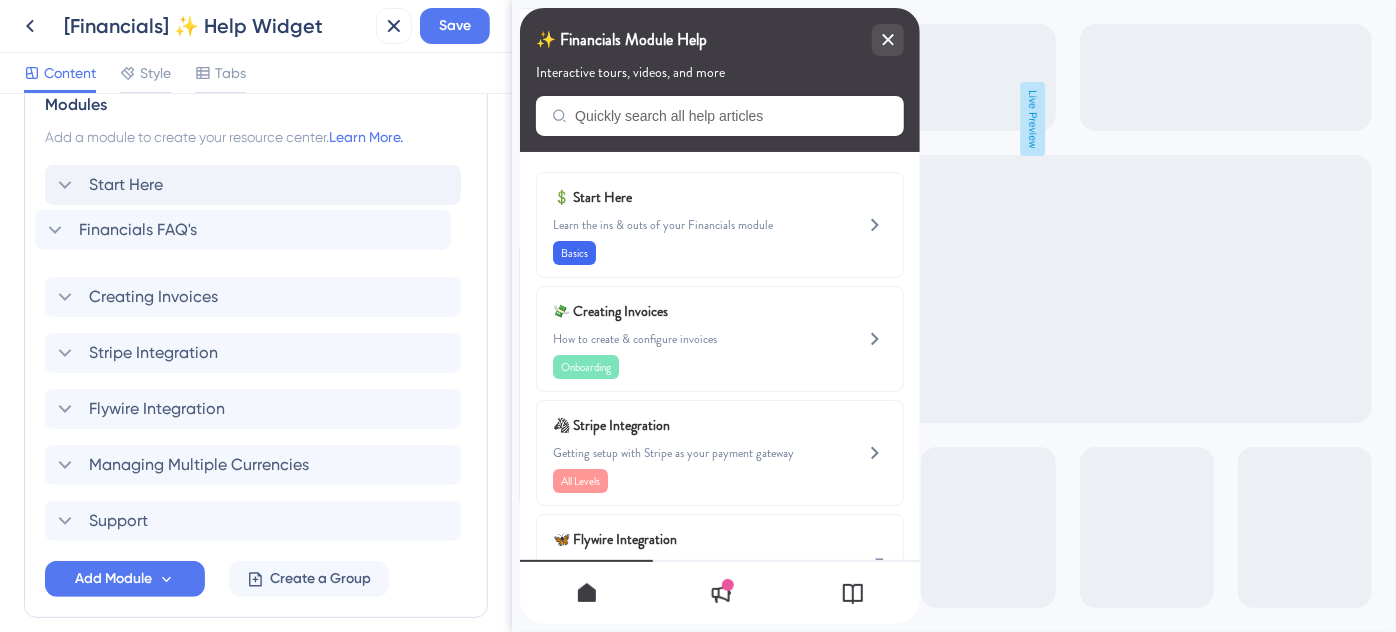 drag, startPoint x: 145, startPoint y: 518, endPoint x: 139, endPoint y: 216, distance: 302.0596 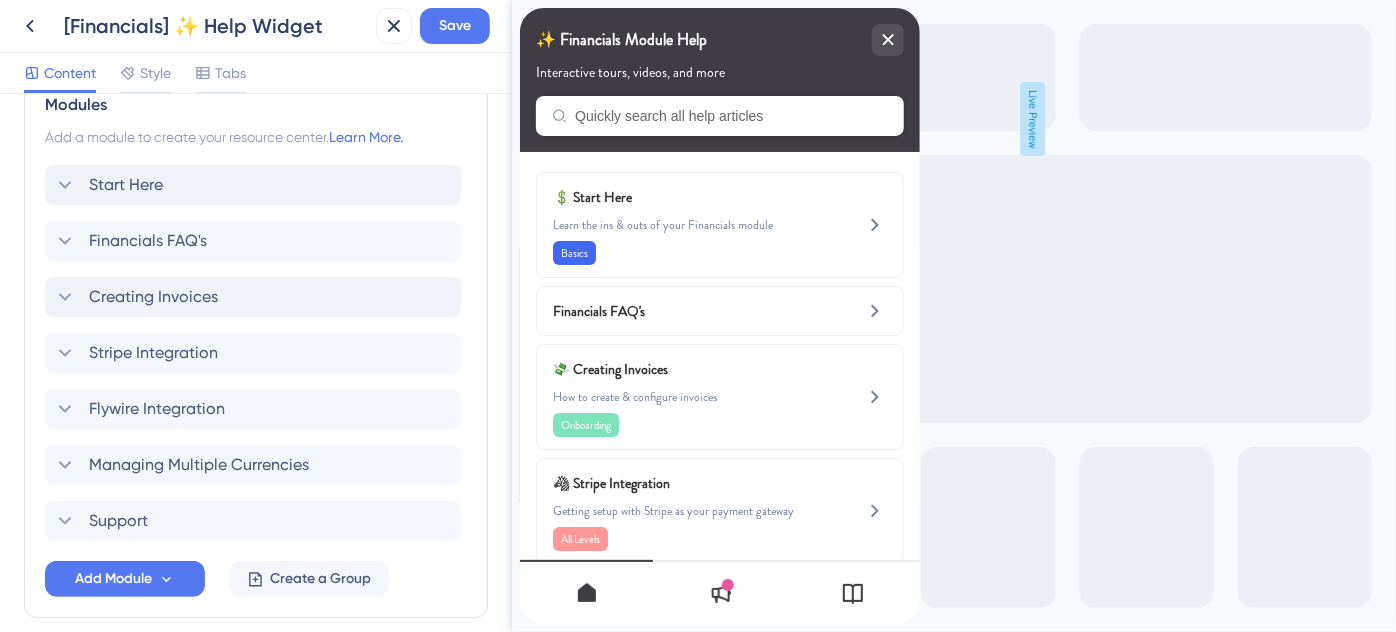 click 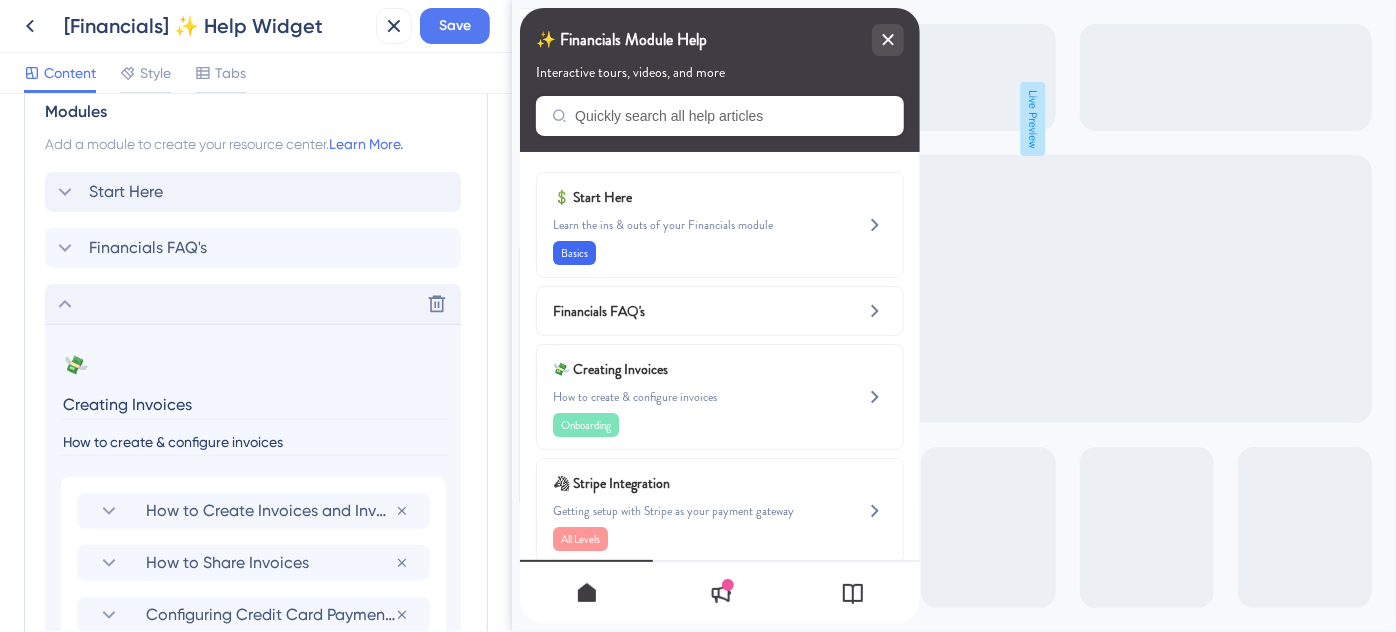 scroll, scrollTop: 859, scrollLeft: 0, axis: vertical 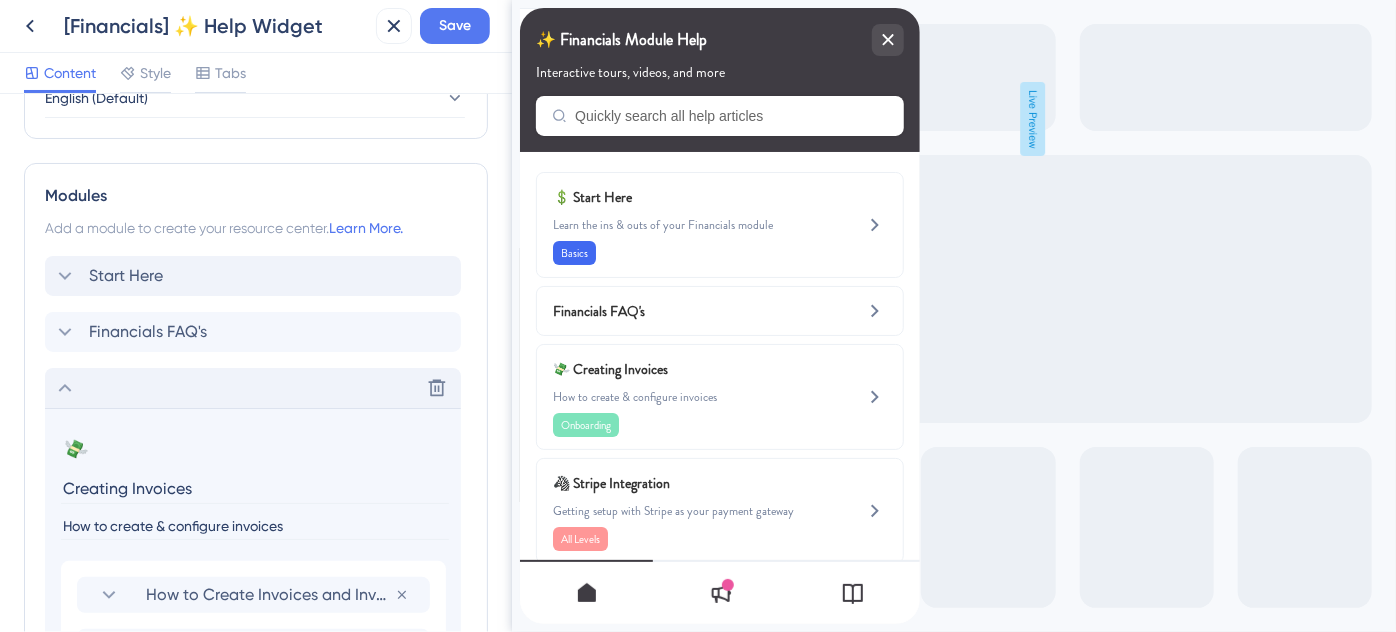 click 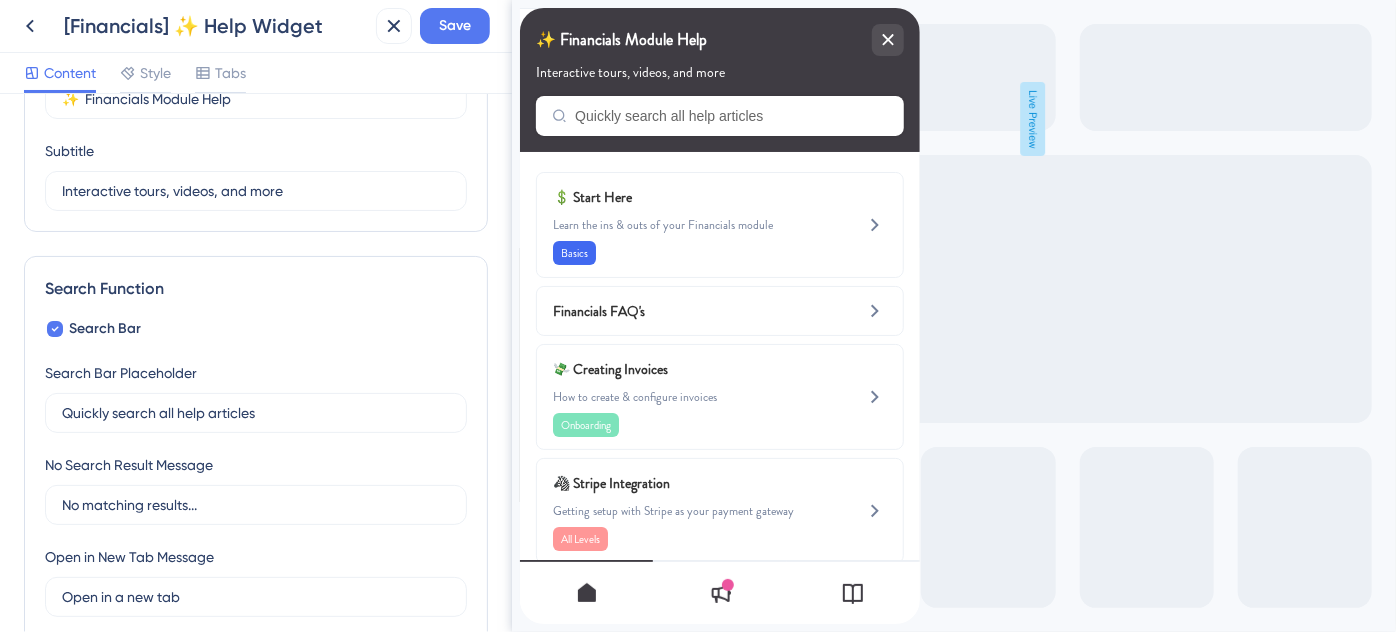 scroll, scrollTop: 0, scrollLeft: 0, axis: both 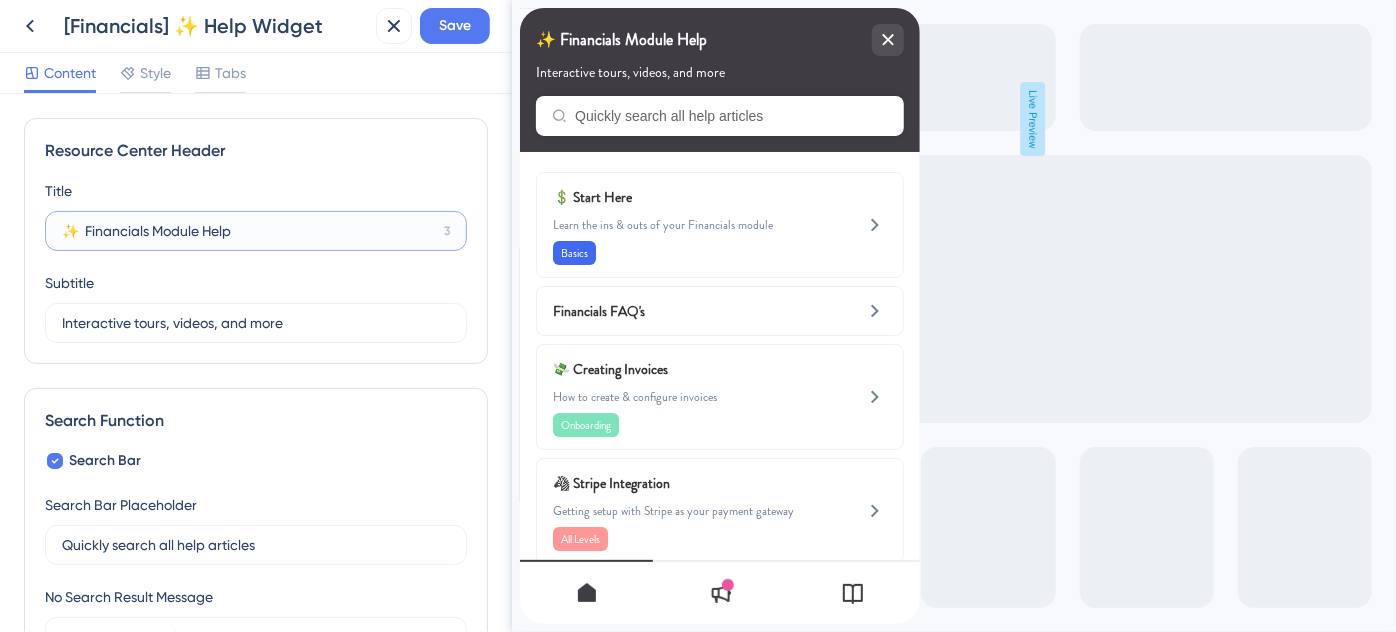 click on "✨  Financials Module Help" at bounding box center [249, 231] 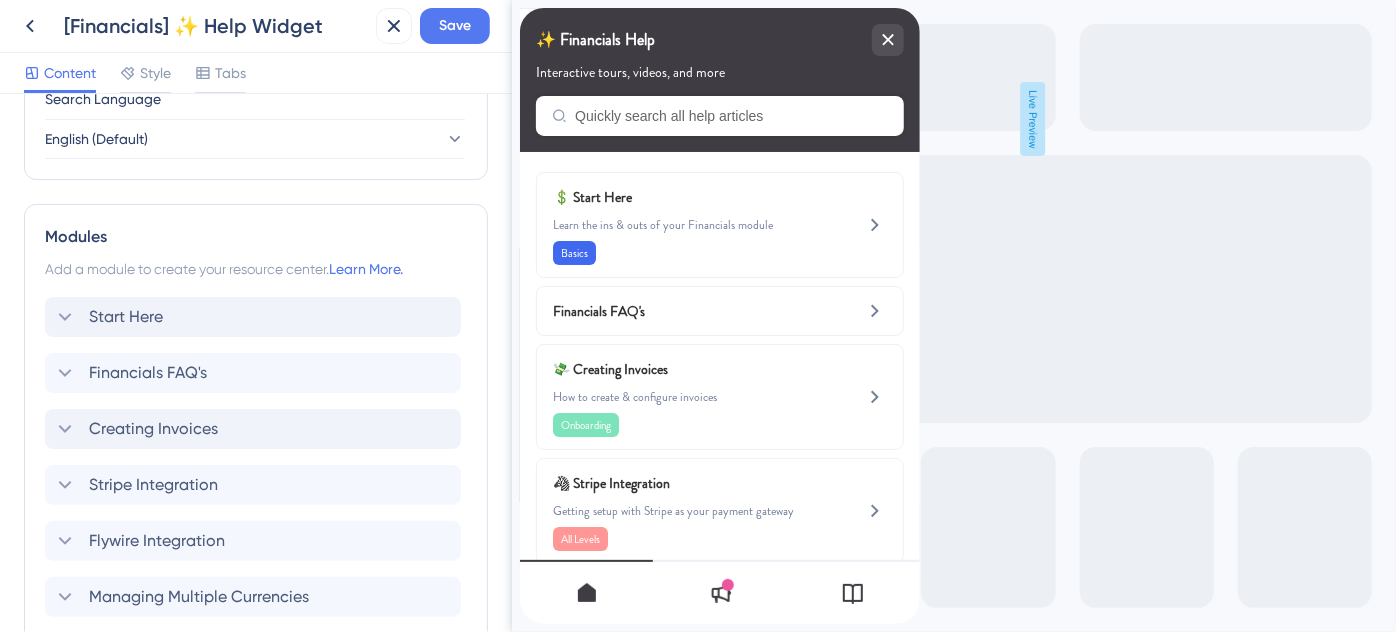 scroll, scrollTop: 909, scrollLeft: 0, axis: vertical 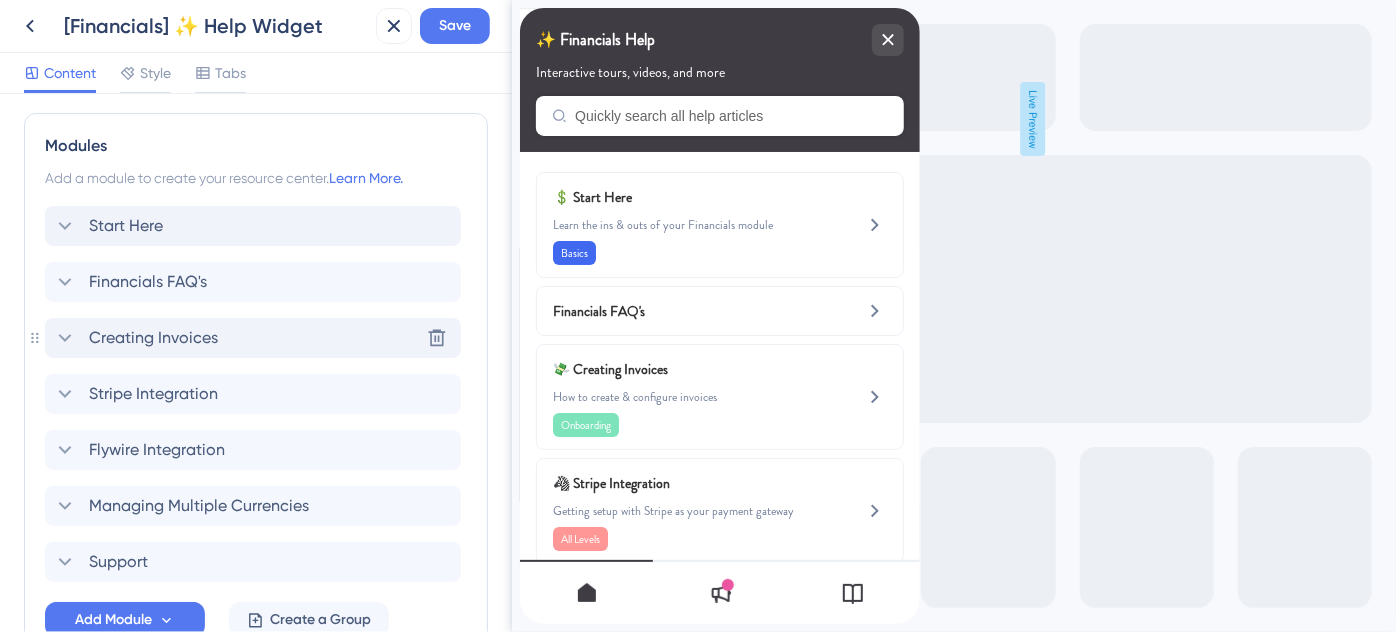 click 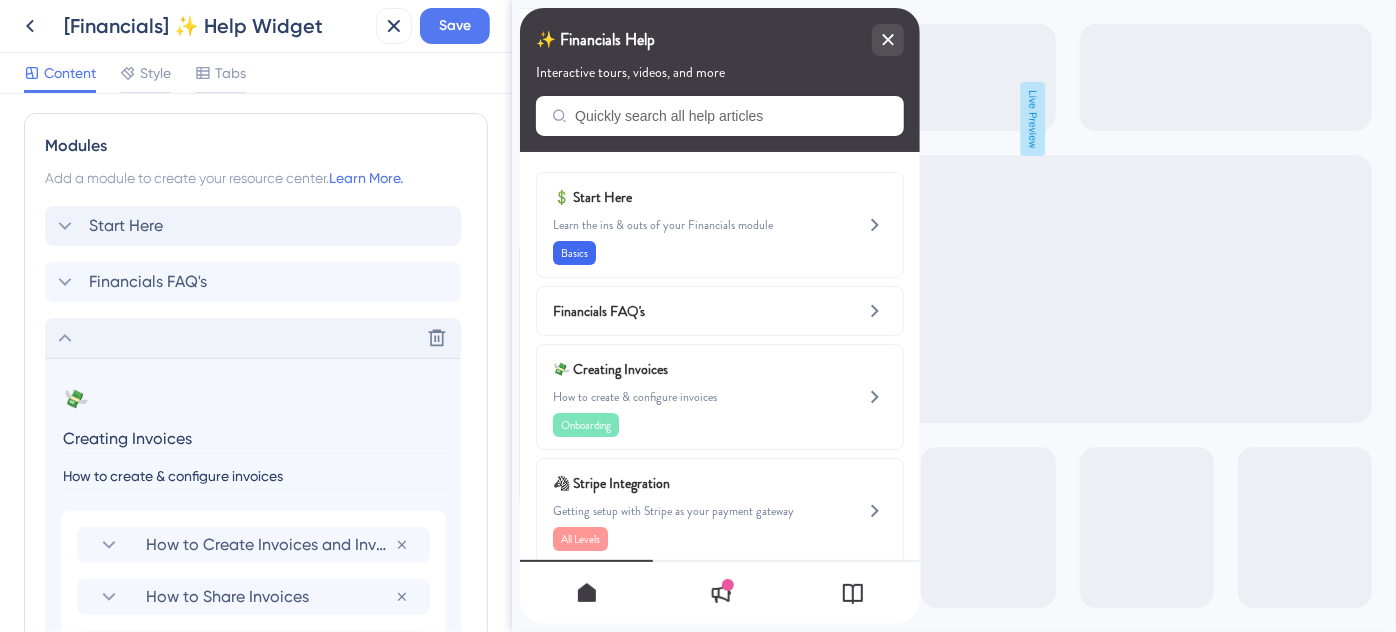 click 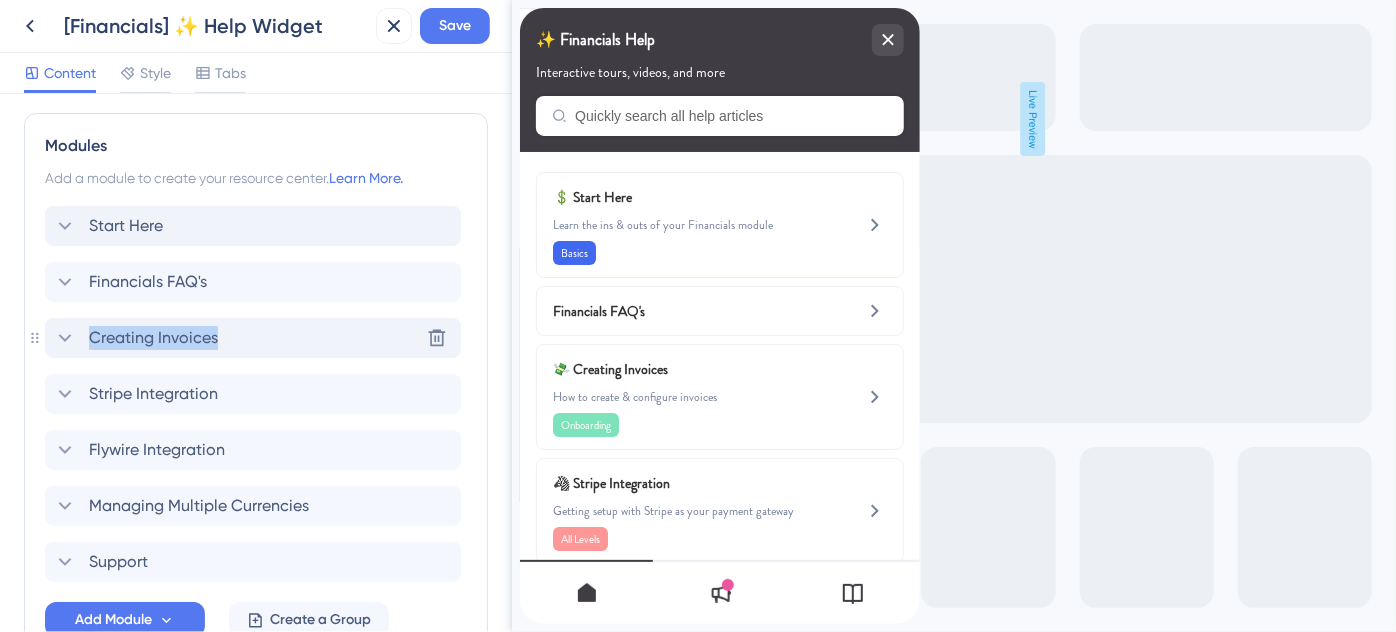 click 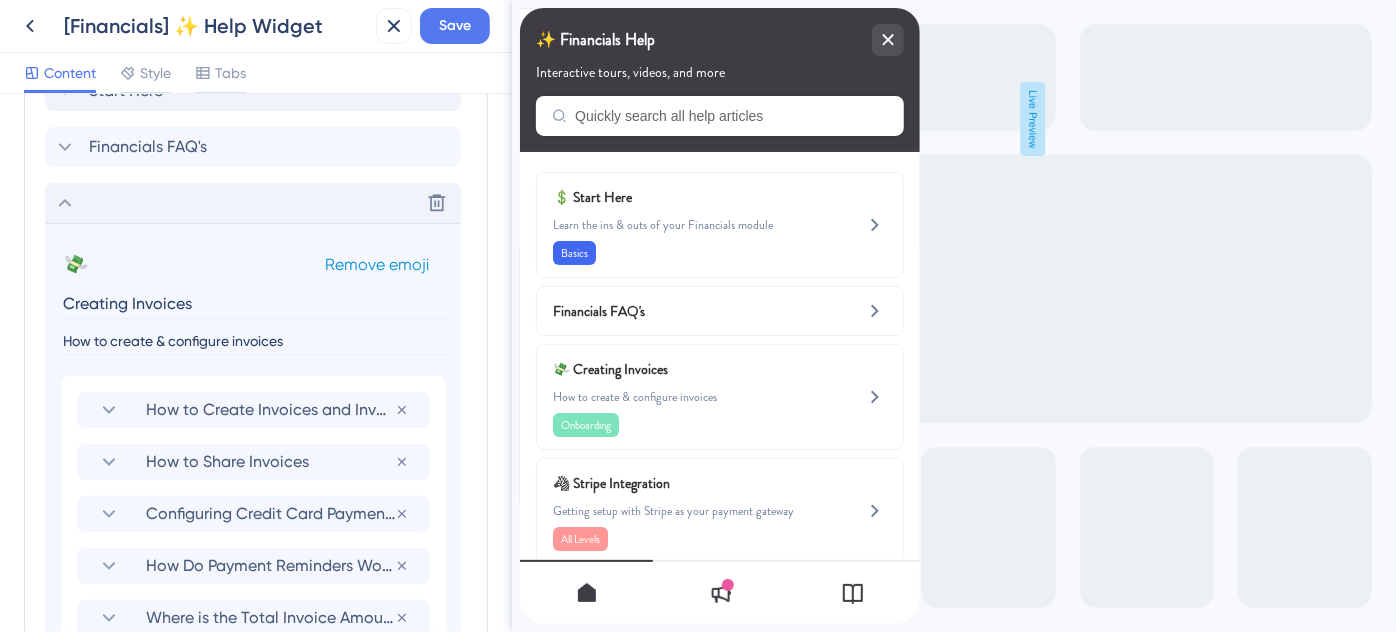 scroll, scrollTop: 1000, scrollLeft: 0, axis: vertical 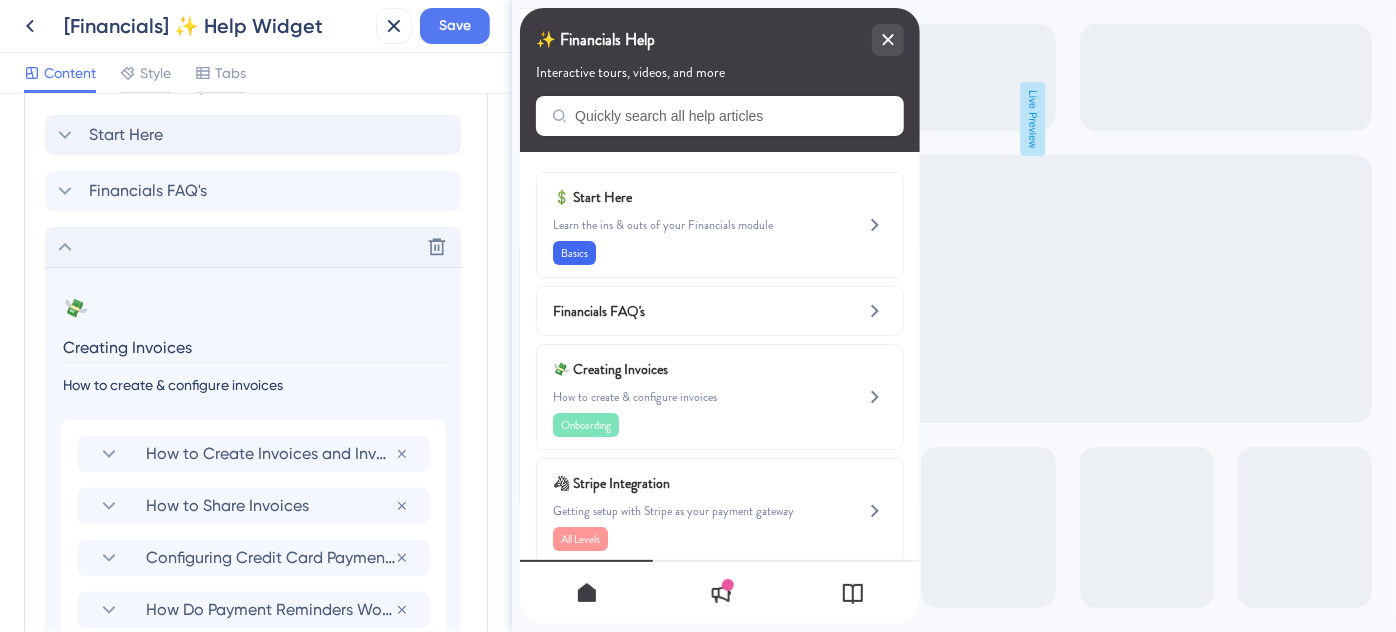 click 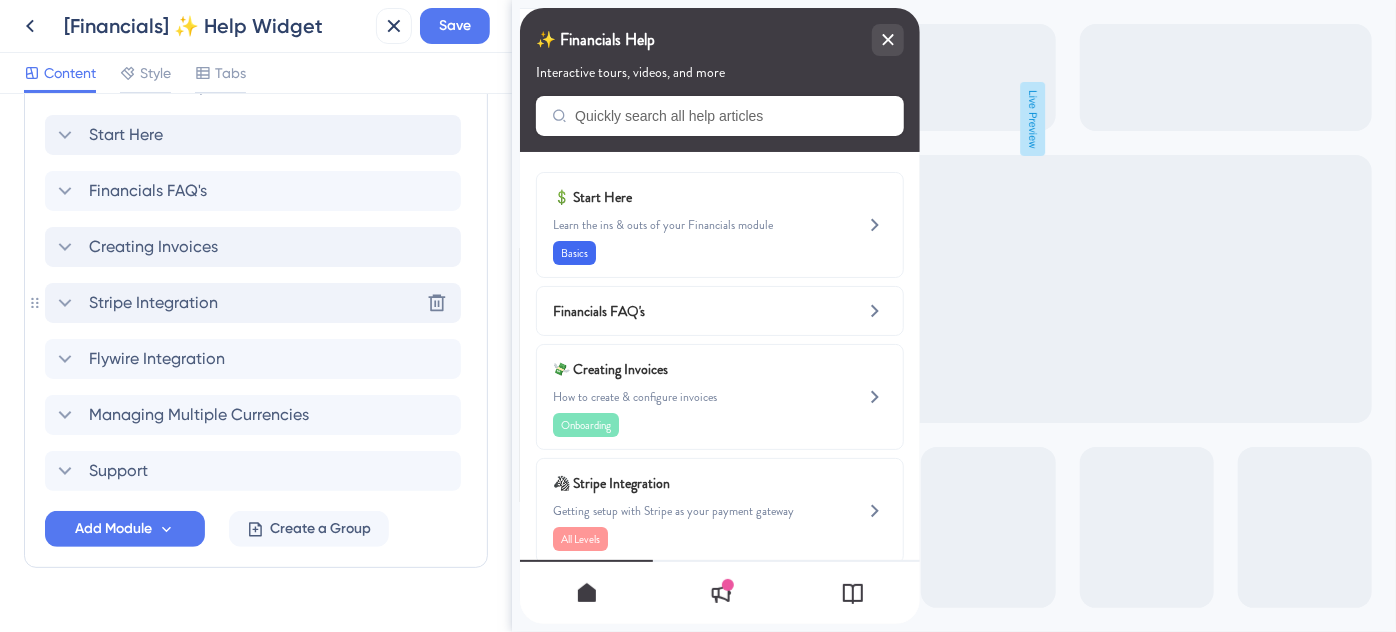 click 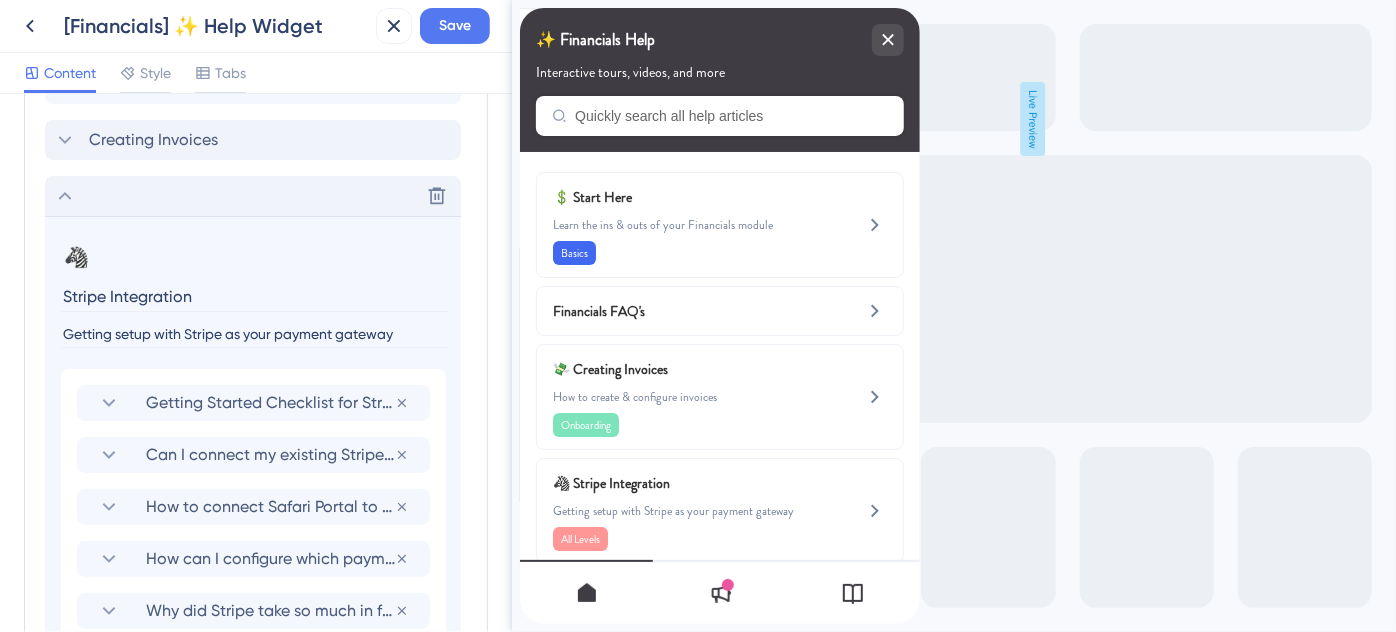 scroll, scrollTop: 1090, scrollLeft: 0, axis: vertical 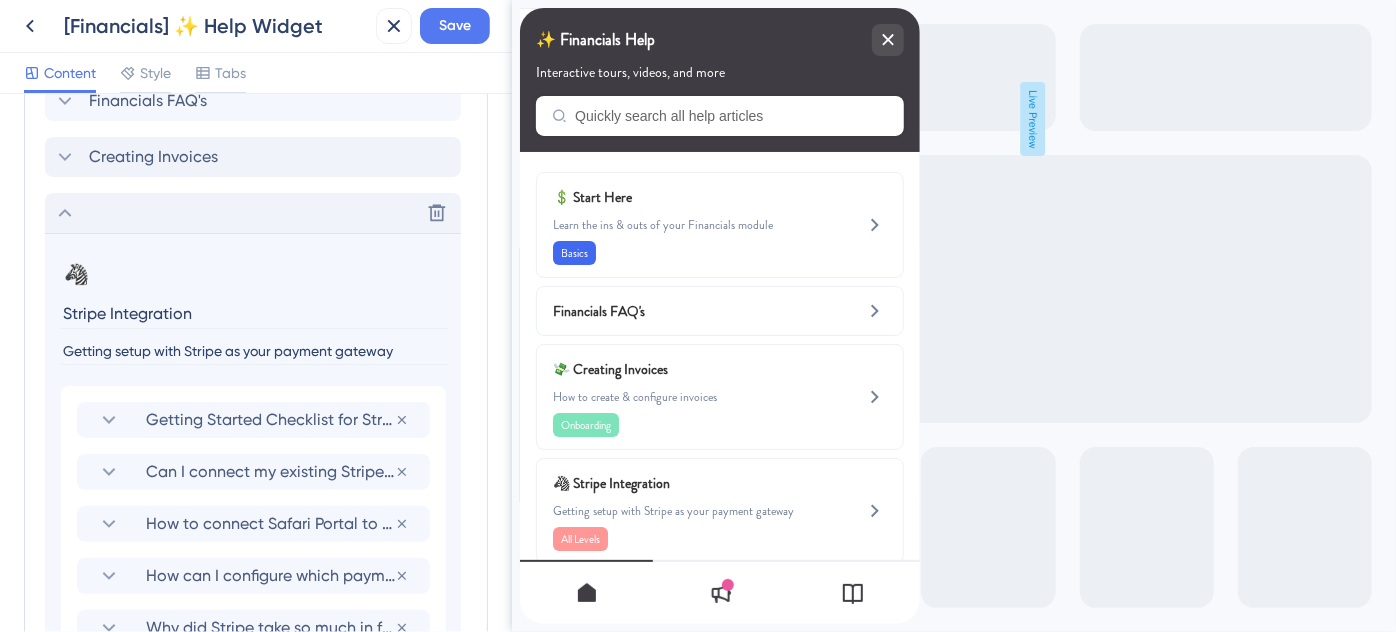 click 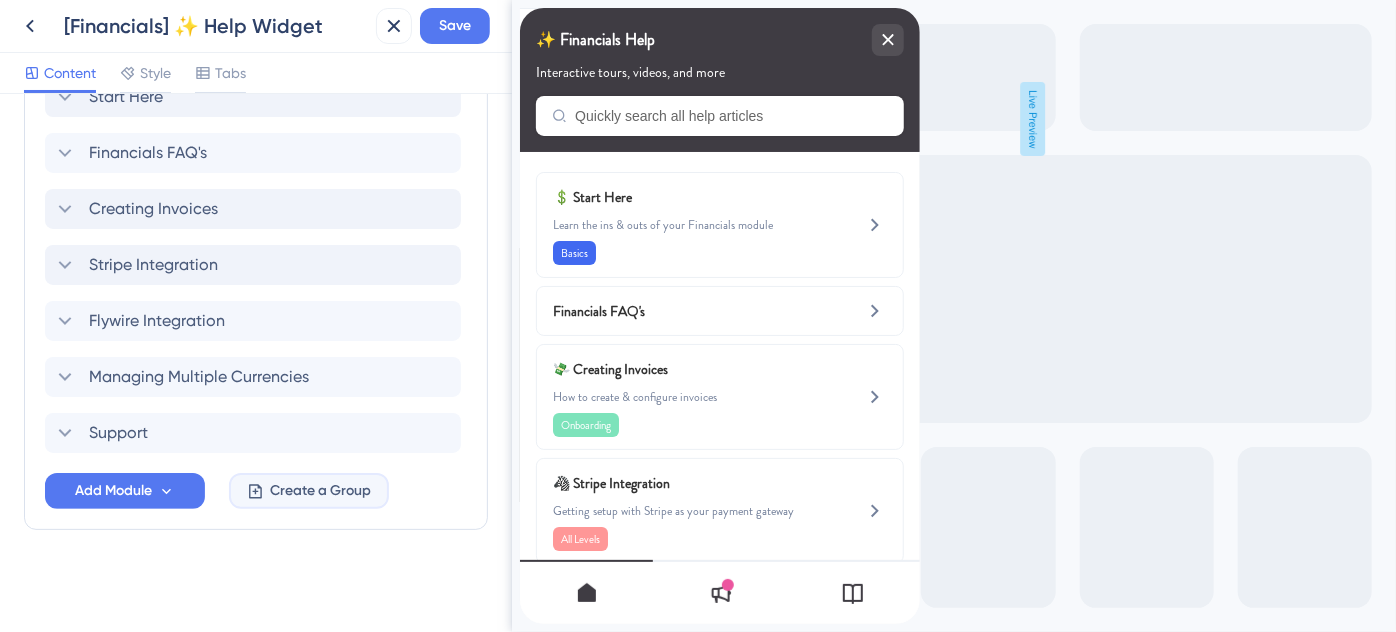 click on "Create a Group" at bounding box center [320, 491] 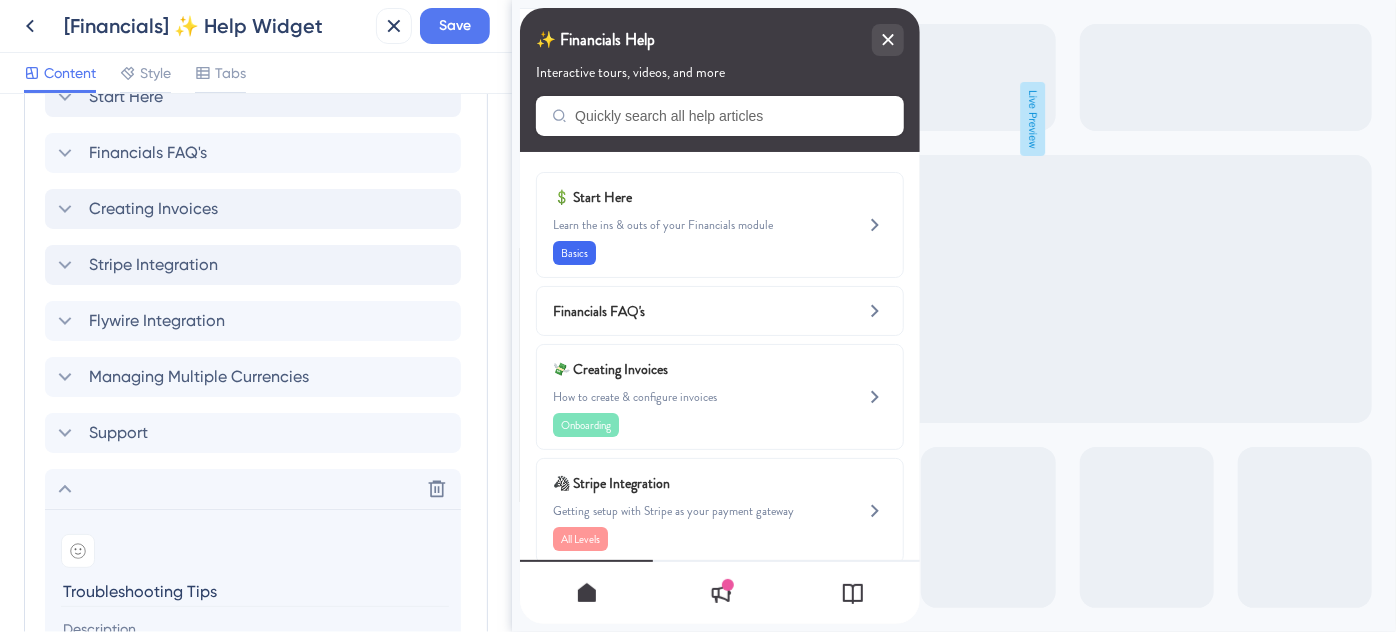 type on "Troubleshooting Tips" 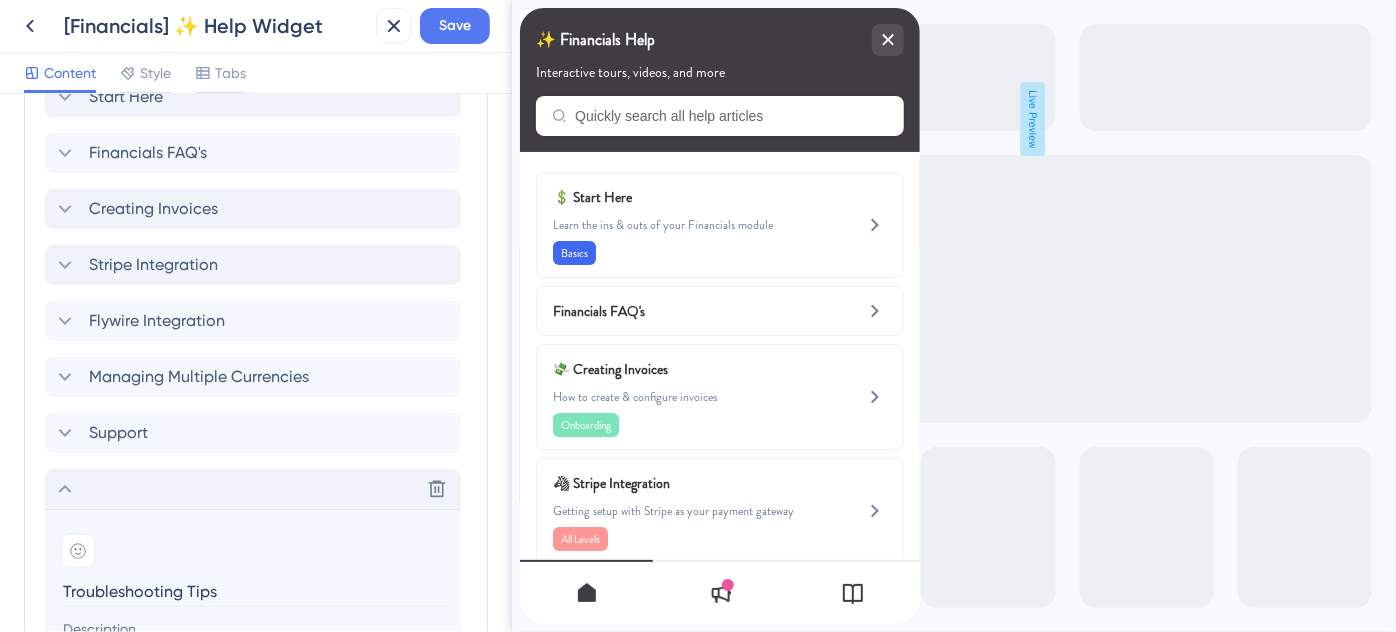 click 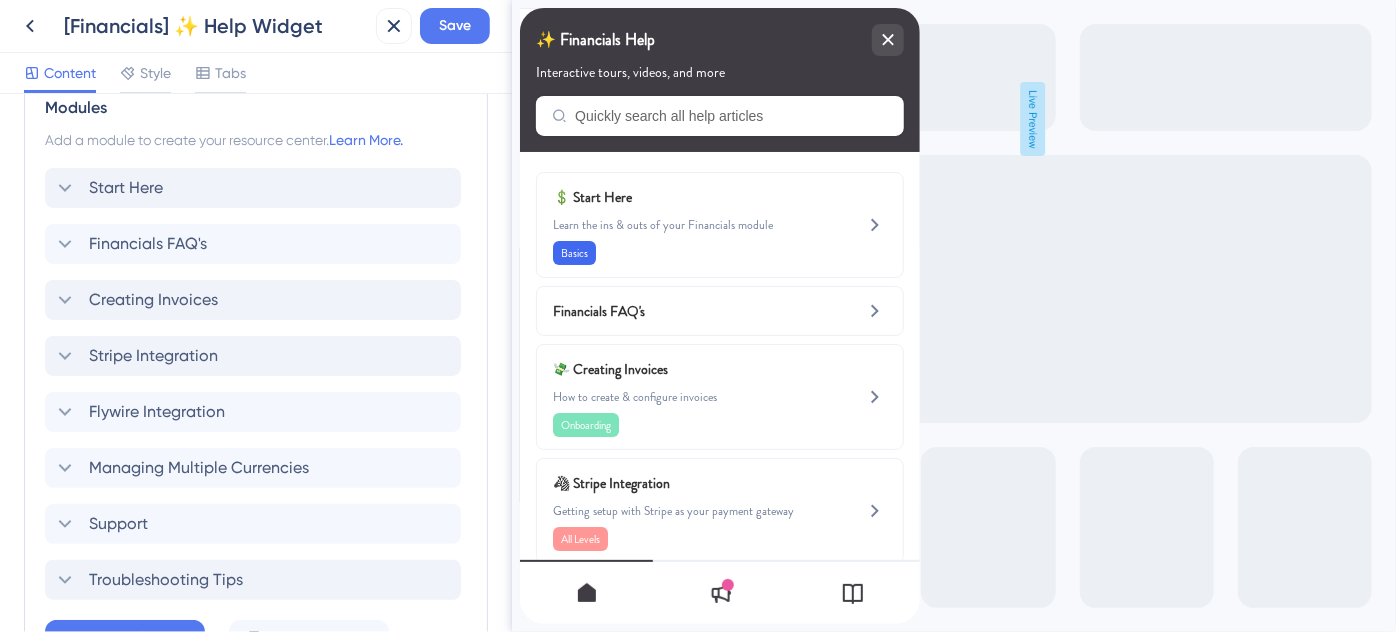 scroll, scrollTop: 1038, scrollLeft: 0, axis: vertical 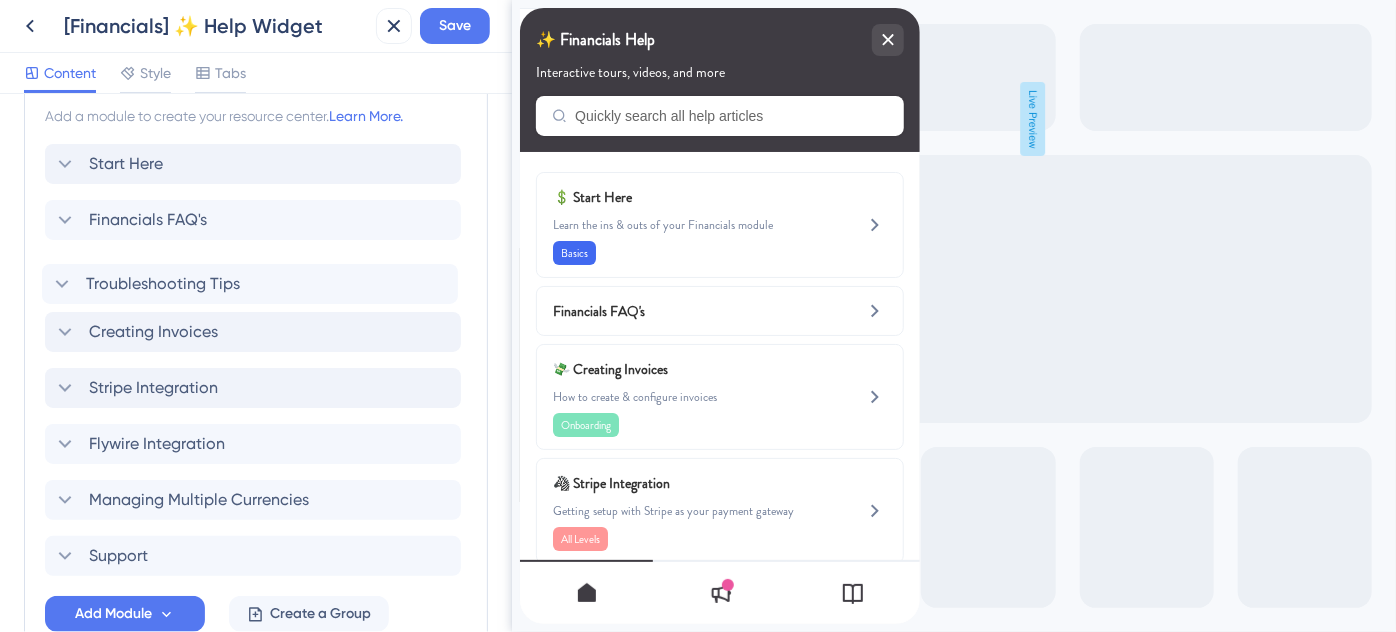 drag, startPoint x: 56, startPoint y: 489, endPoint x: 51, endPoint y: 274, distance: 215.05814 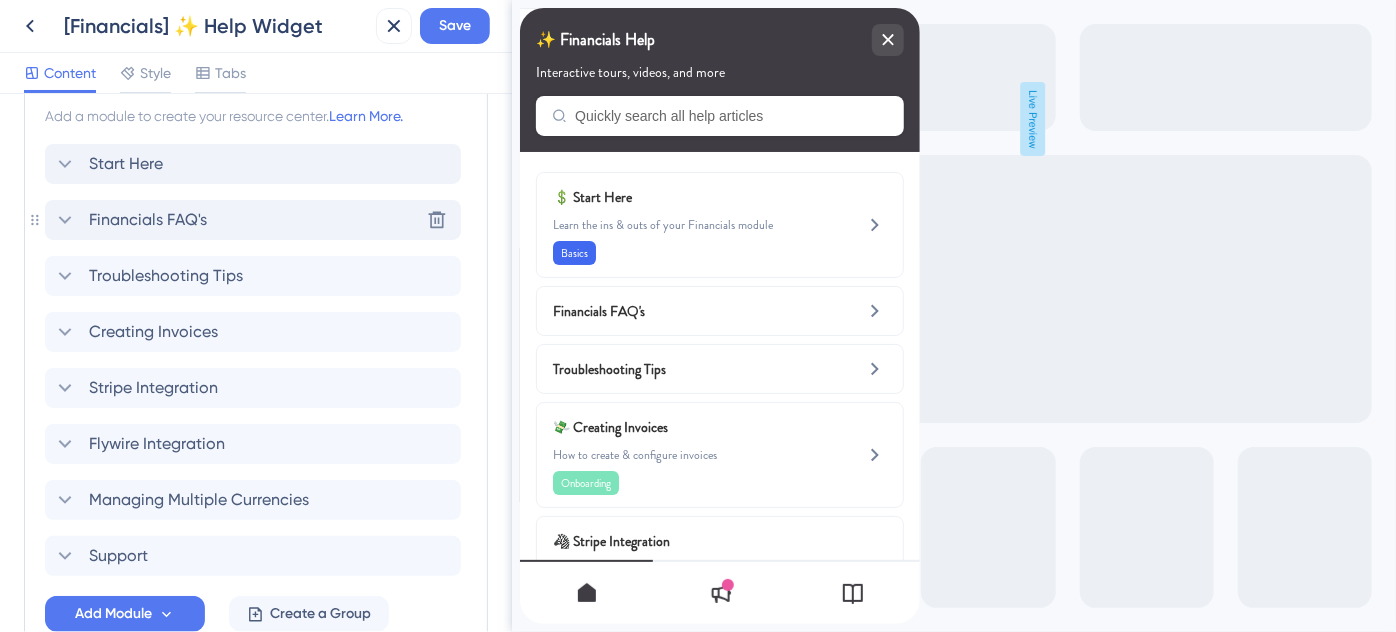 click on "Financials FAQ's" at bounding box center (148, 220) 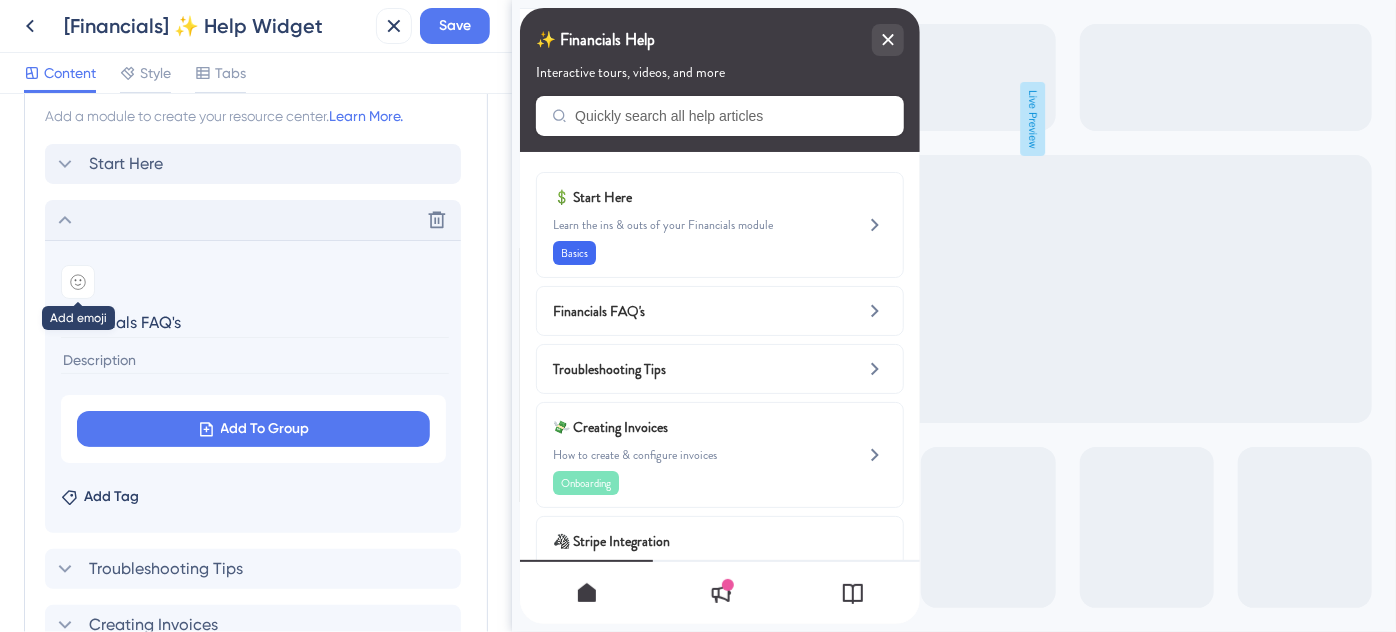 click 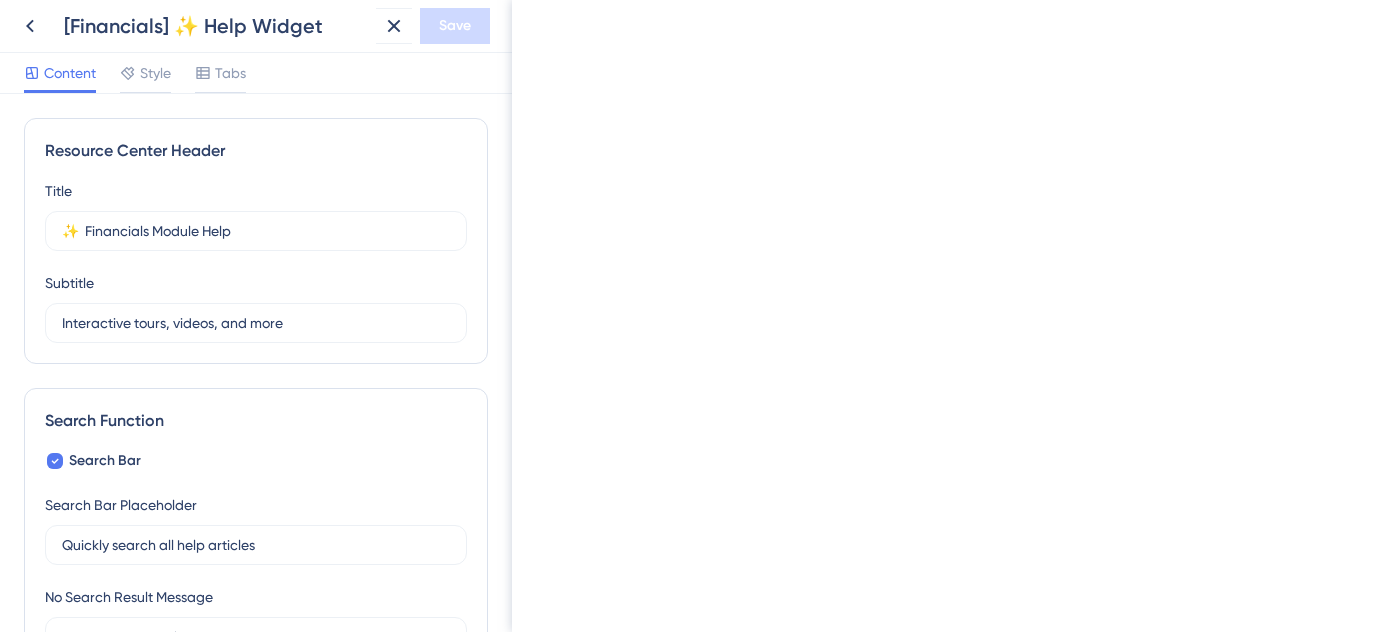scroll, scrollTop: 0, scrollLeft: 0, axis: both 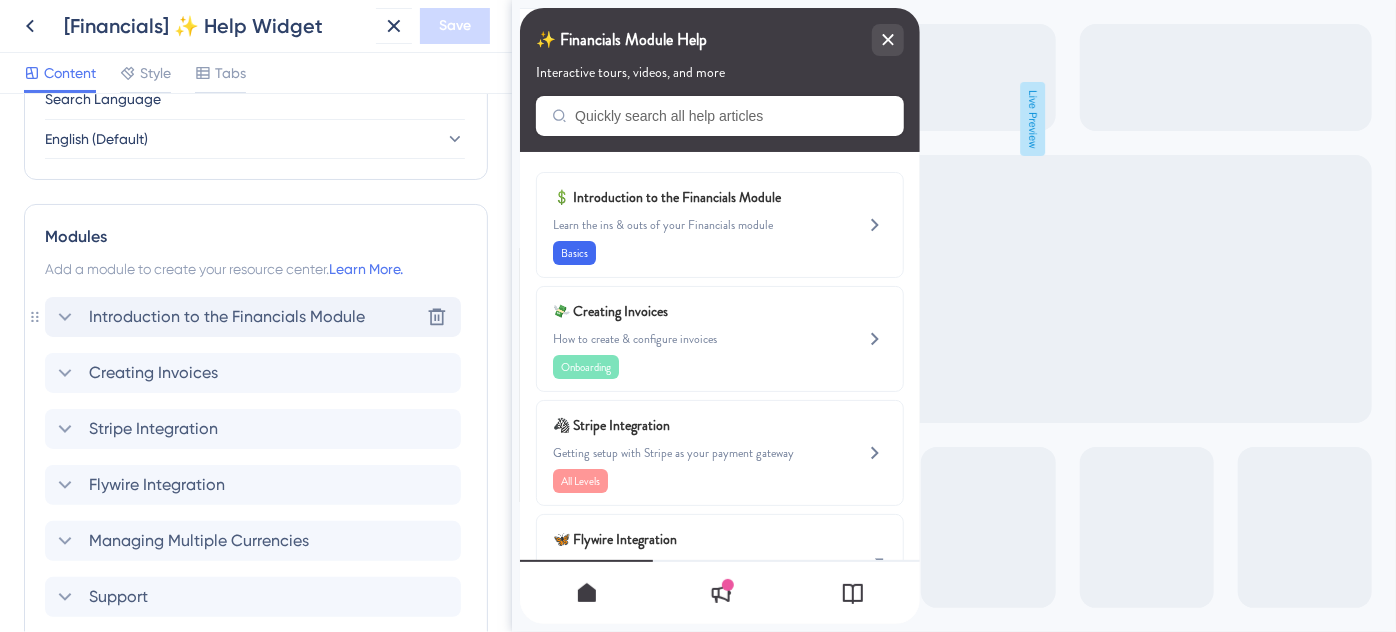 click 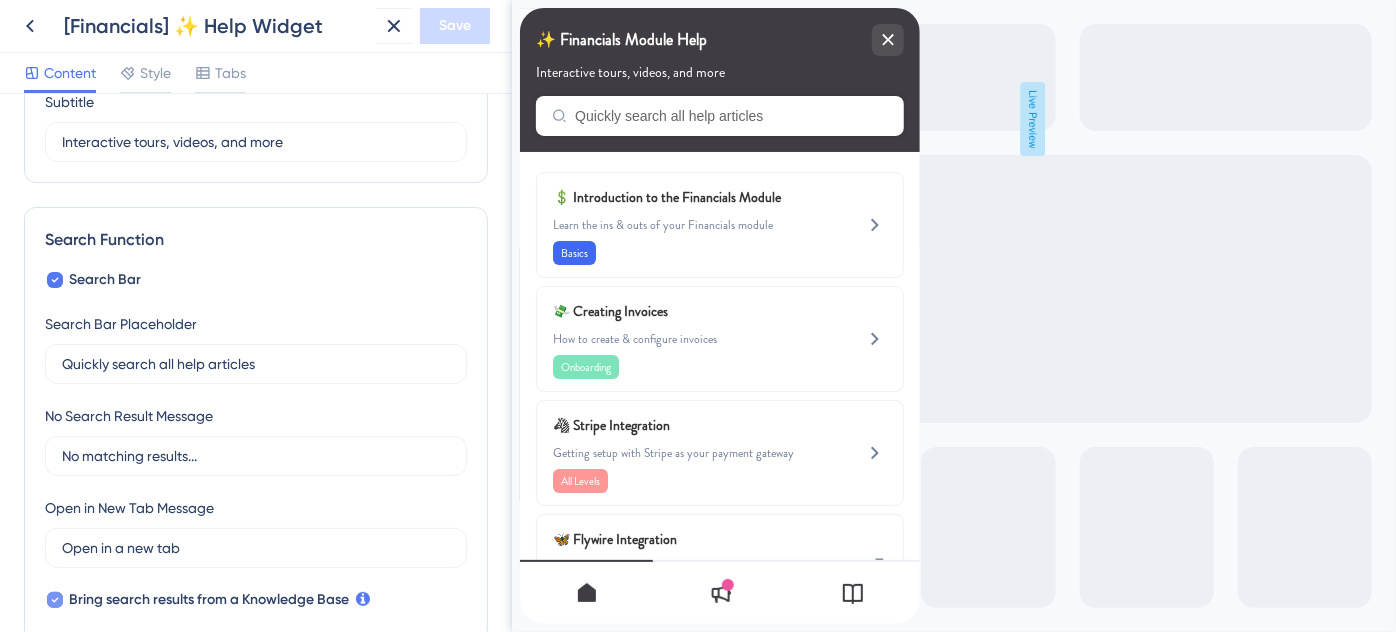scroll, scrollTop: 0, scrollLeft: 0, axis: both 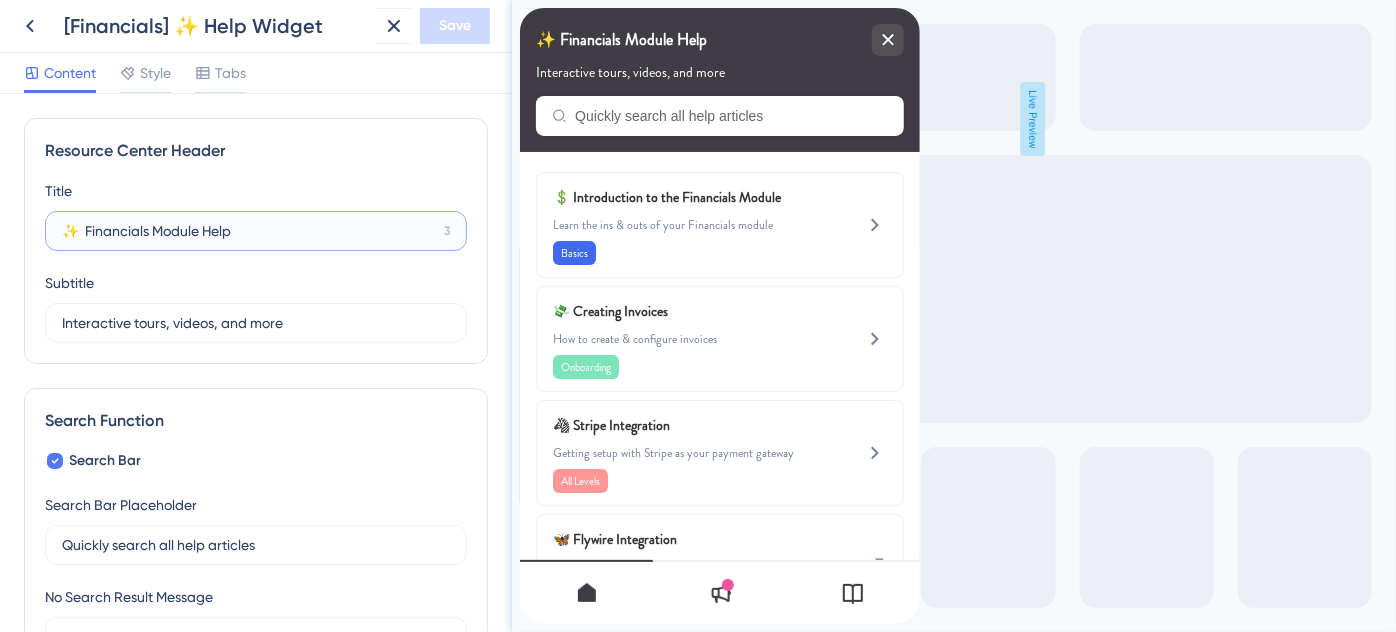 click on "✨  Financials Module Help" at bounding box center [249, 231] 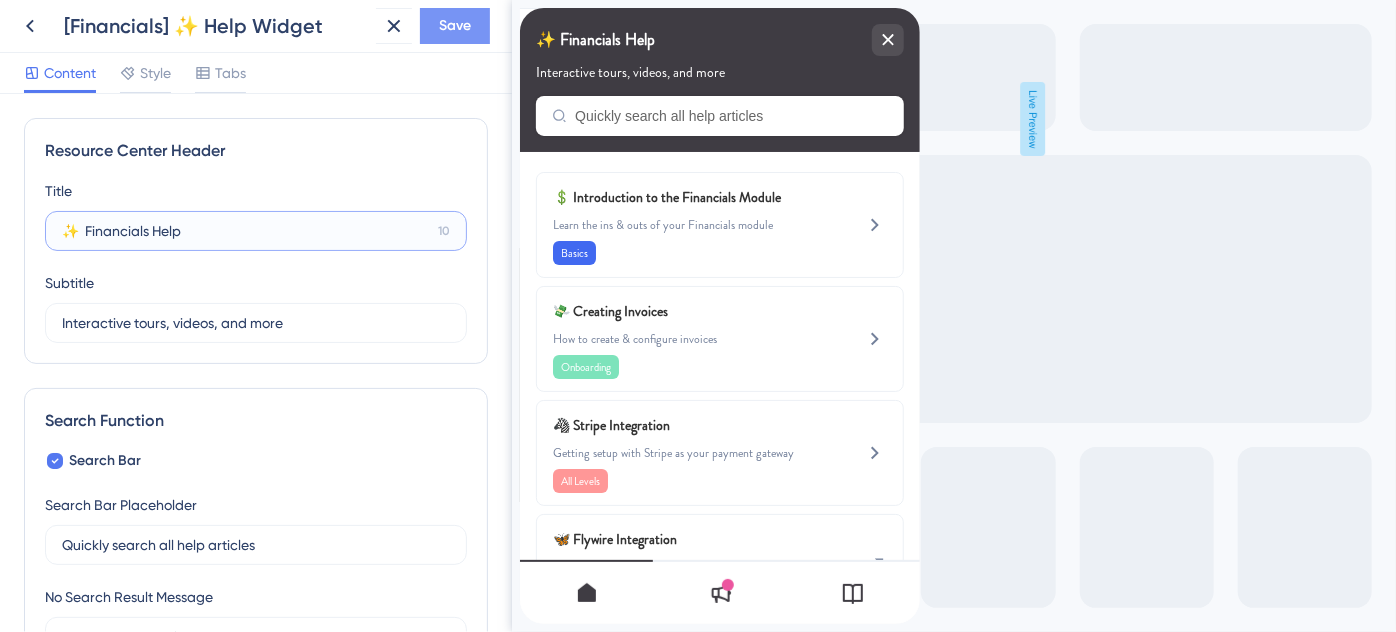 type on "✨  Financials Help" 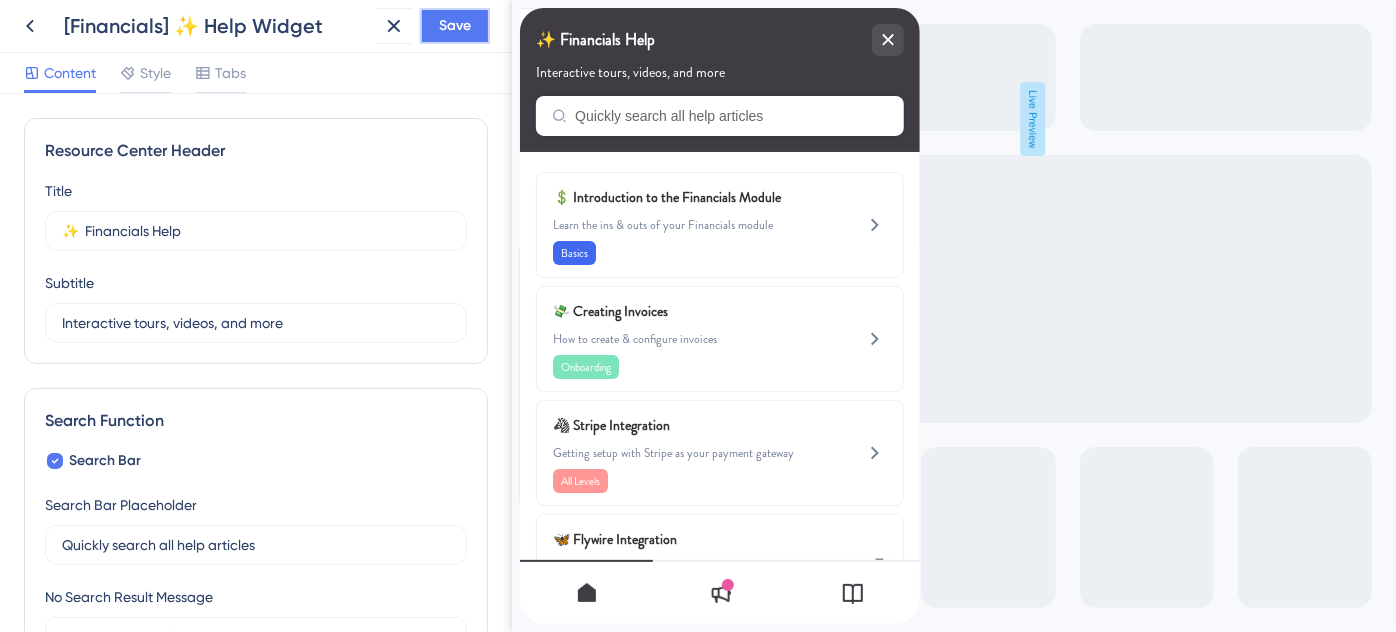 click on "Save" at bounding box center (455, 26) 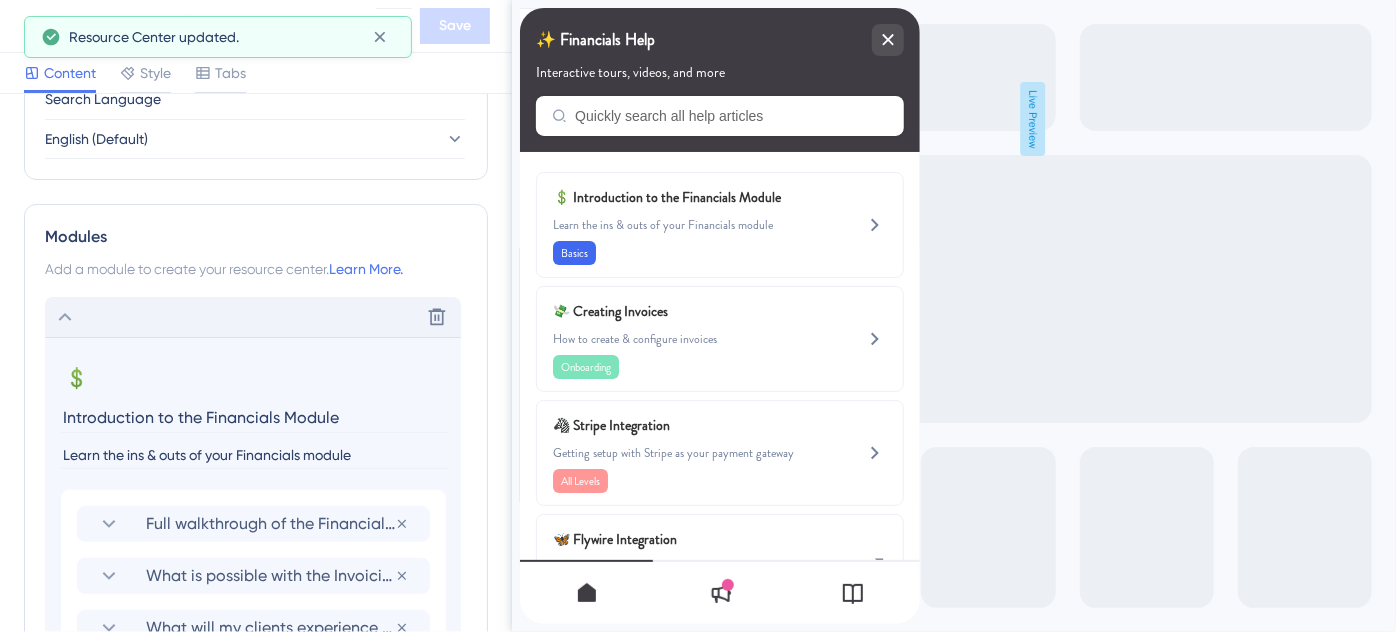 scroll, scrollTop: 909, scrollLeft: 0, axis: vertical 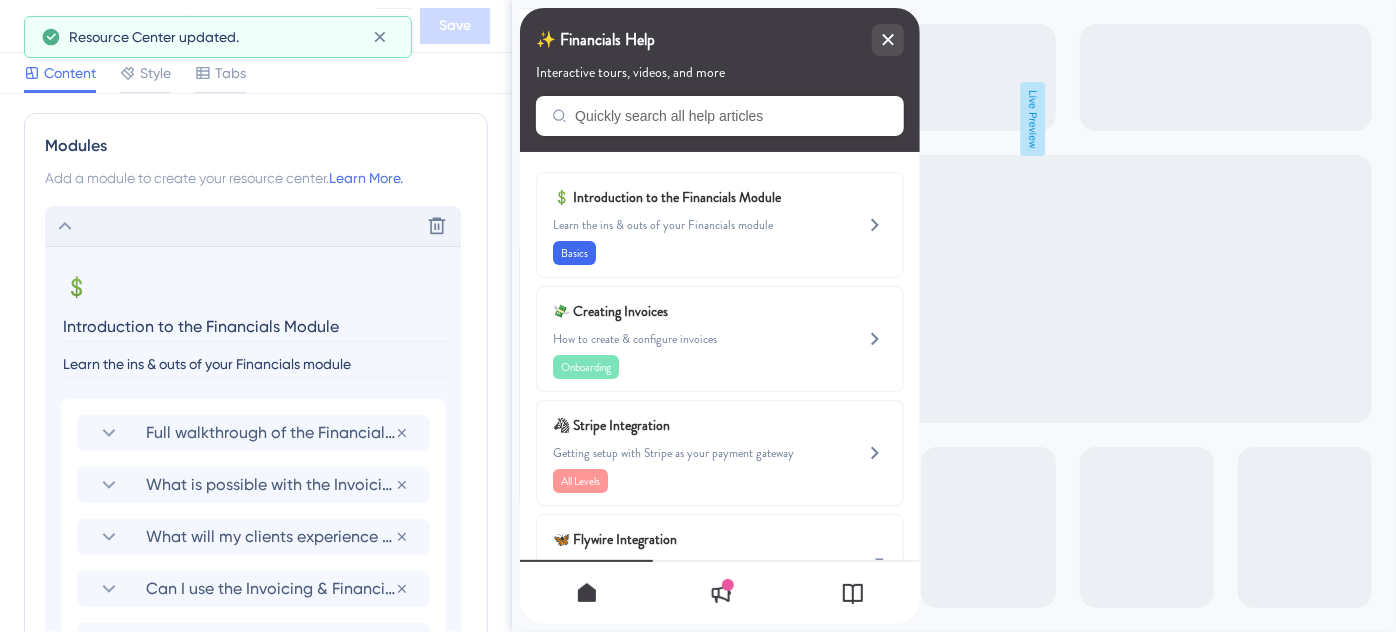 click on "Introduction to the Financials Module" at bounding box center (255, 326) 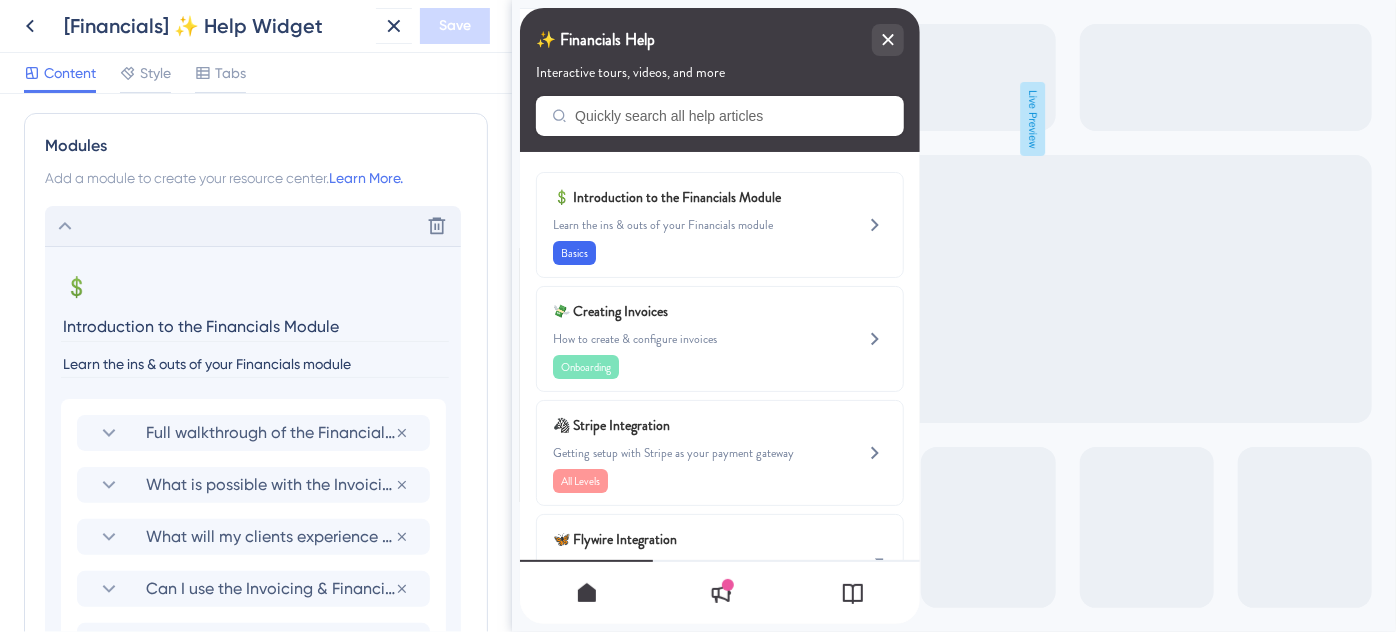 drag, startPoint x: 262, startPoint y: 325, endPoint x: 32, endPoint y: 327, distance: 230.0087 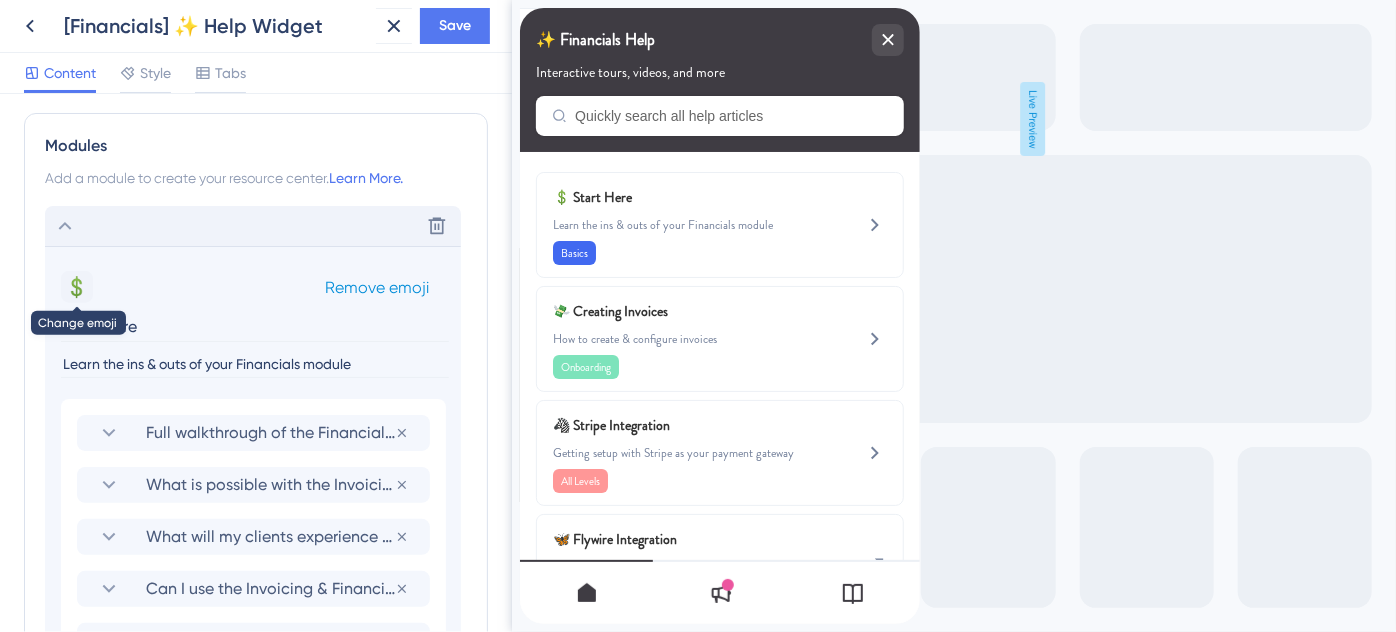 type on "Start Here" 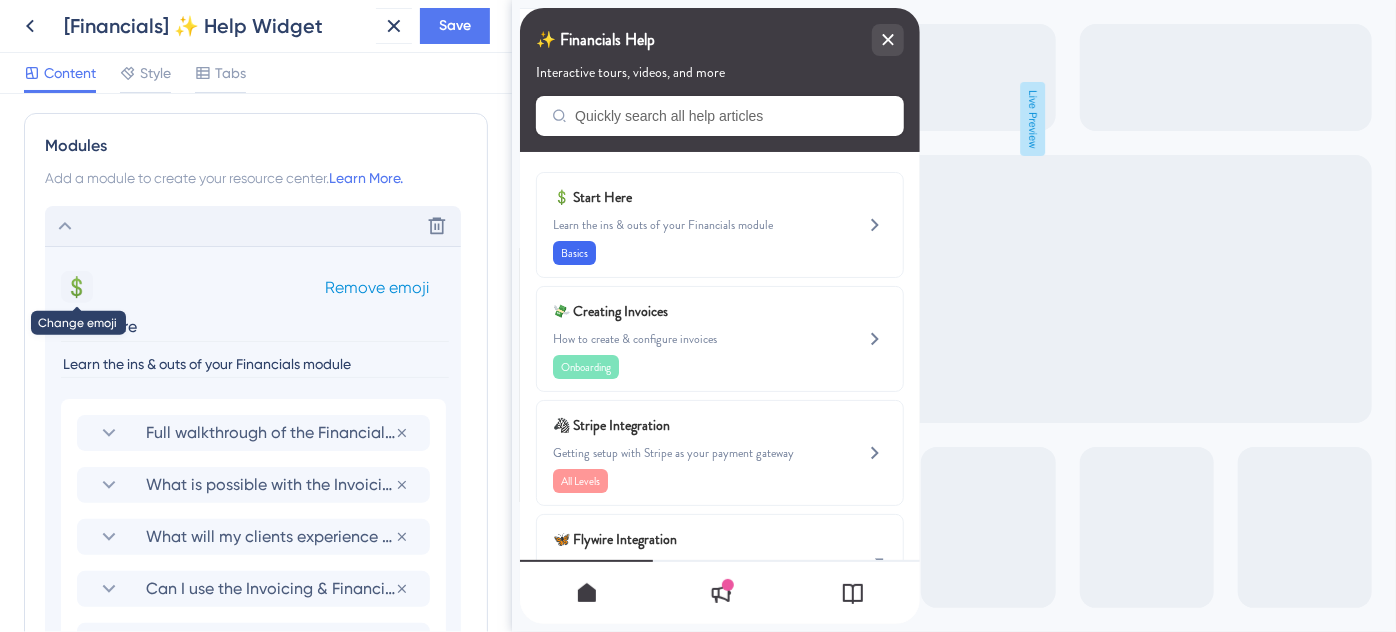 click on "💲" at bounding box center (77, 287) 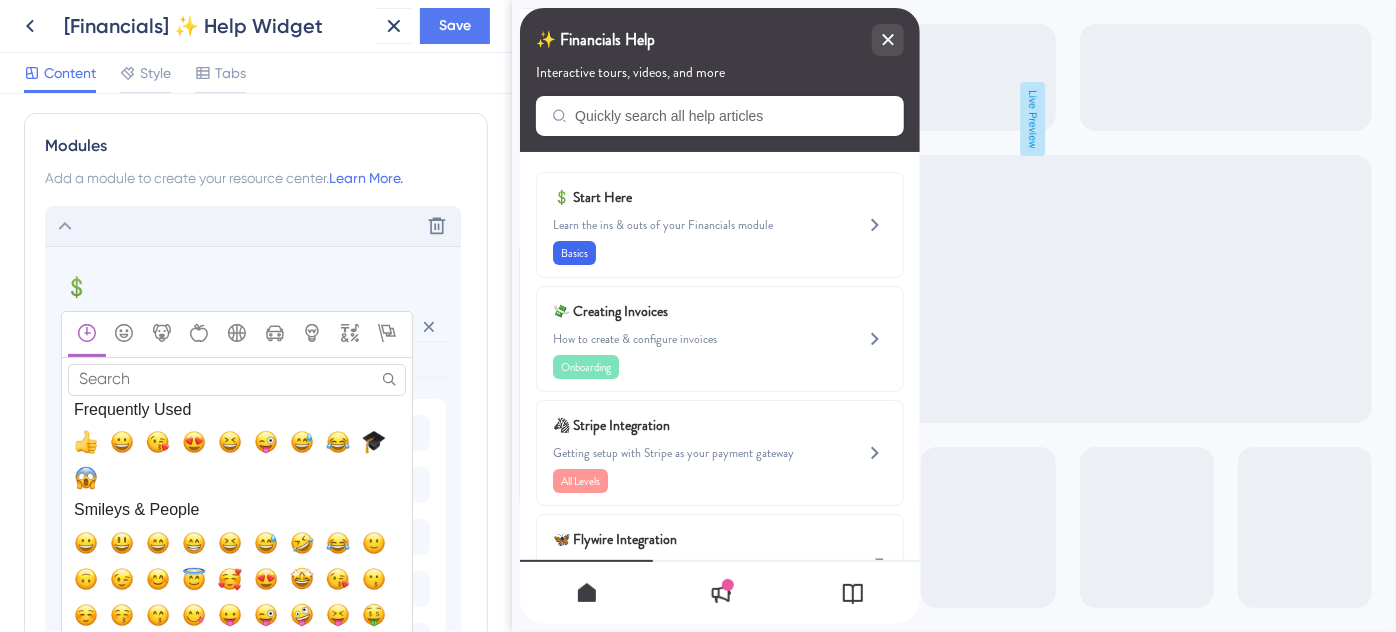 click on "Search" at bounding box center (237, 379) 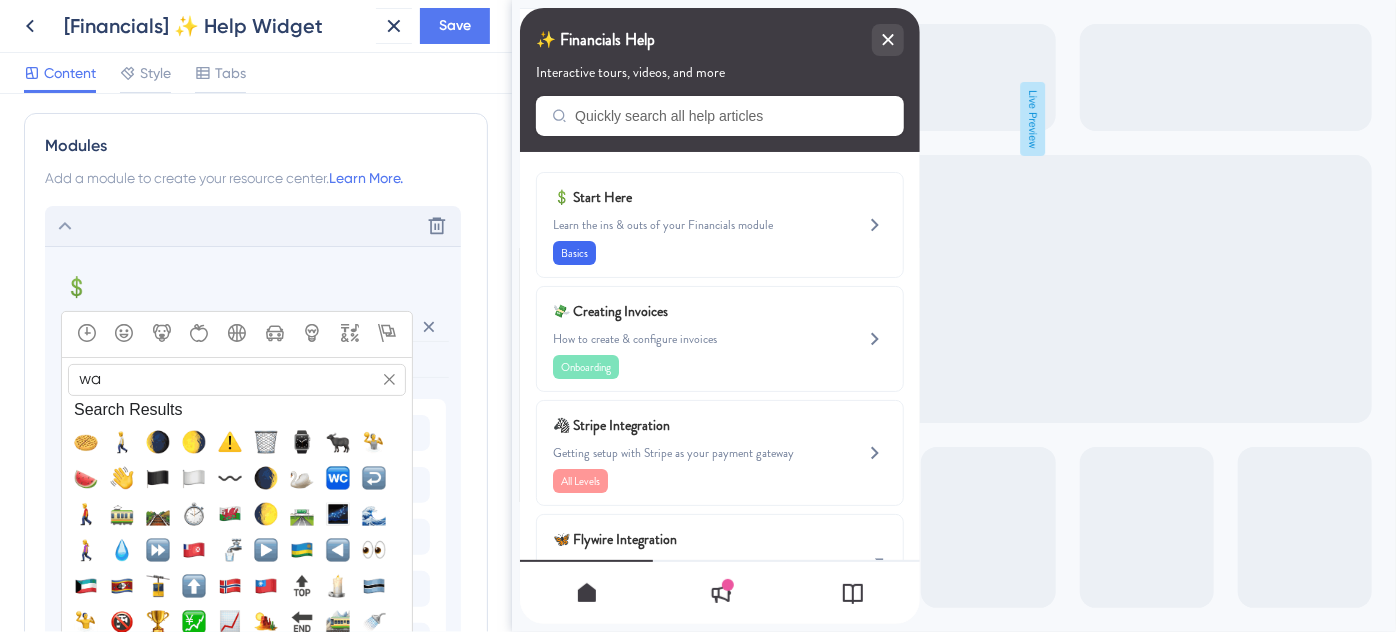 type on "w" 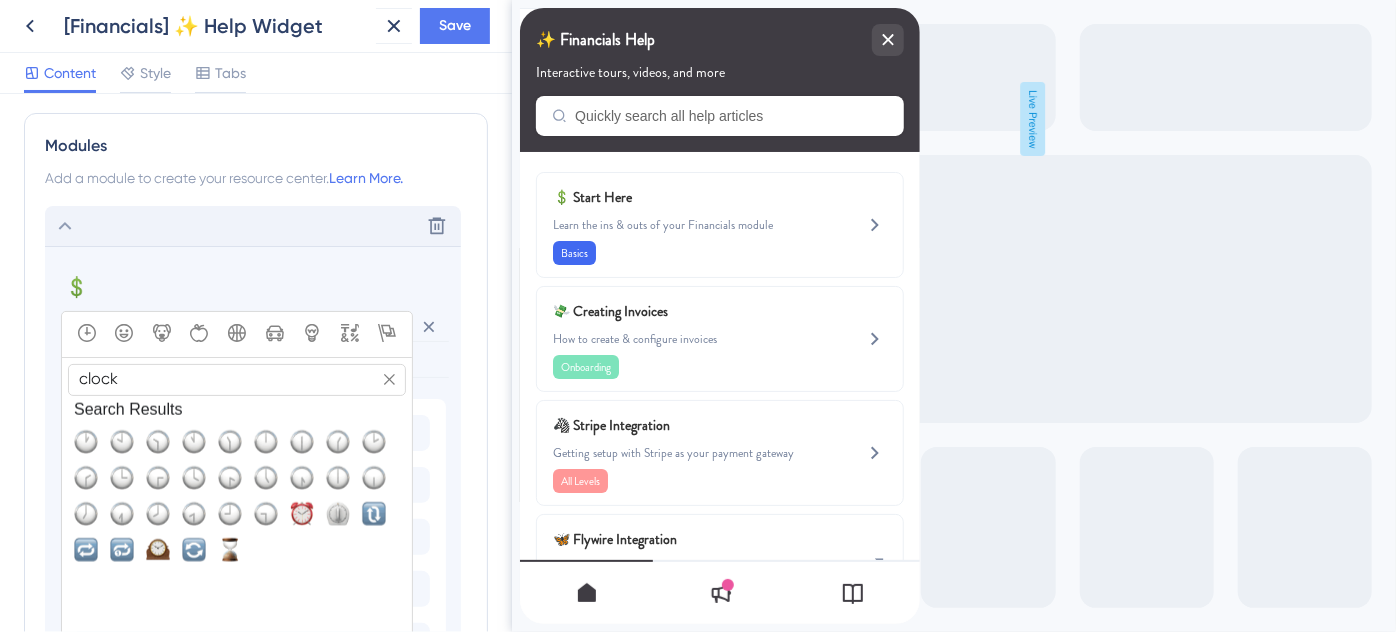 type on "clock" 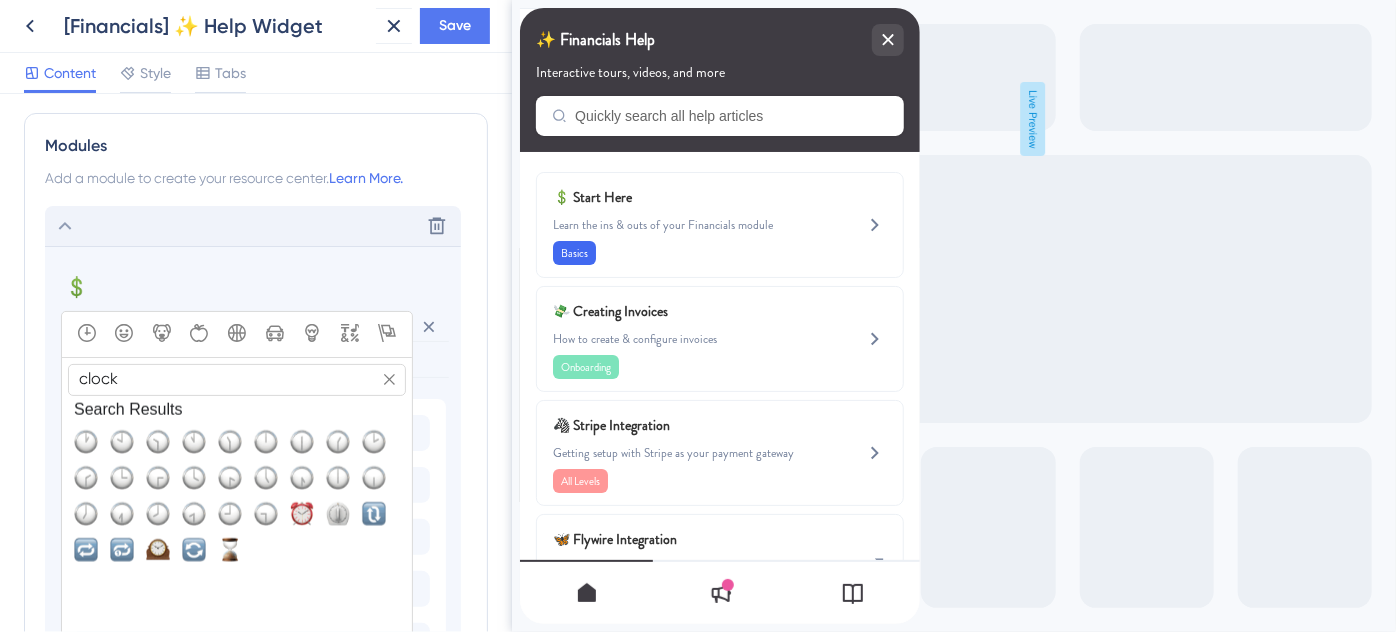 click on "💲 Change emoji Remove emoji clock Search Search Results Frequently Used Smileys & People Animals & Nature Food & Drink Activity Travel & Places Objects Symbols Flags Emoji Mart™ Close Start Here Learn the ins & outs of your Financials module Full walkthrough of the Financials module Remove from group What is possible with the Invoicing & Financials module? Remove from group What will my clients experience when viewing an invoice? Remove from group Can I use the Invoicing & Financials solution to collect planning fees? Remove from group Track profitability using the Financials module Remove from group Understanding Fees for Safari Portal’s Invoicing & Financials Solution Remove from group Add To Group Basics Remove Add Tag" at bounding box center [253, 547] 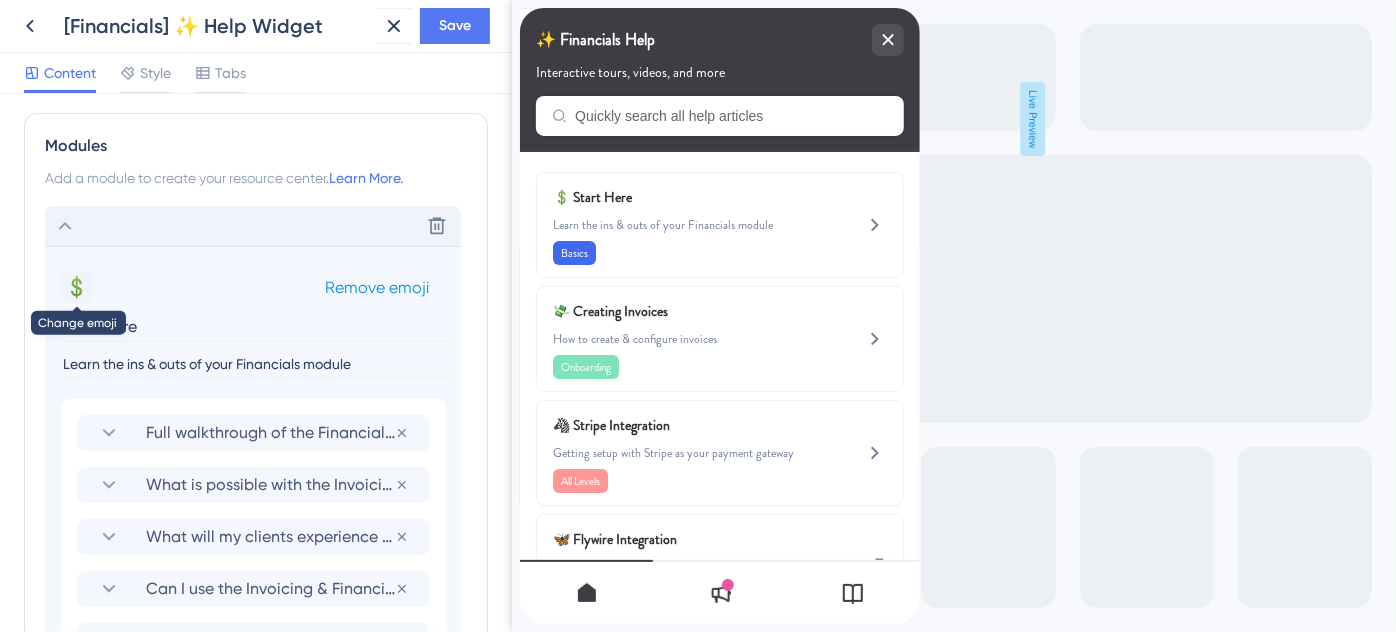 click on "💲" at bounding box center [77, 287] 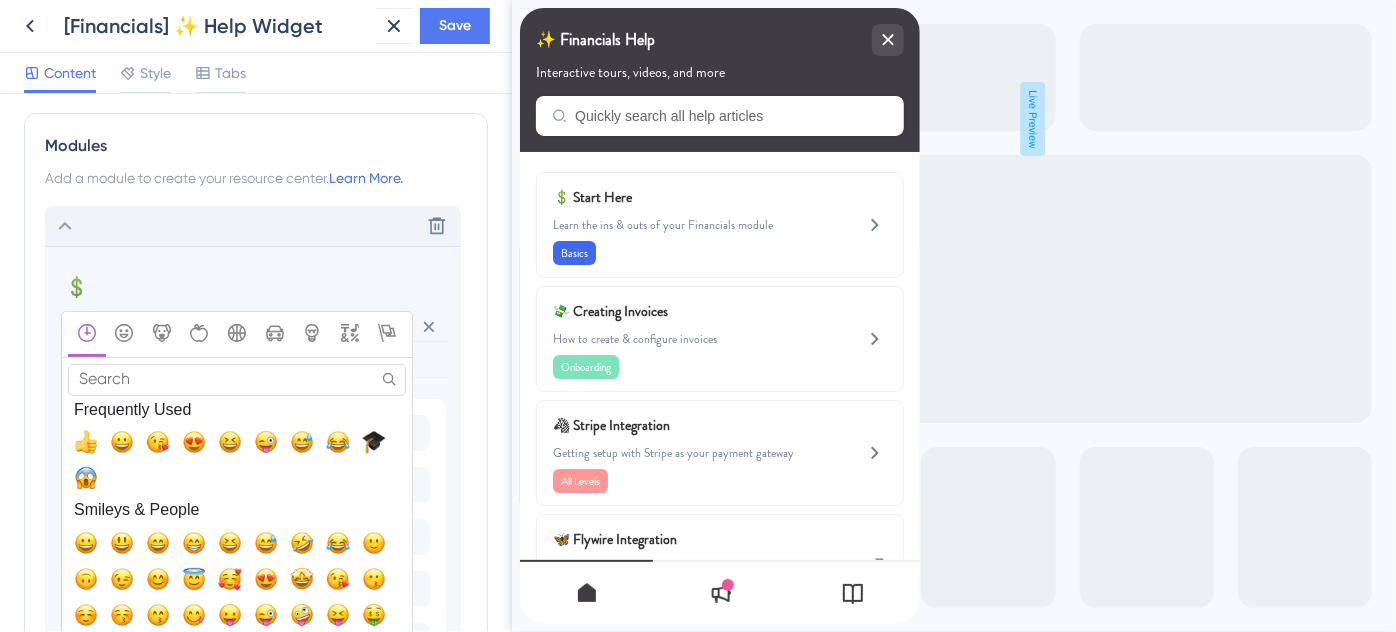 click on "Search" at bounding box center [237, 379] 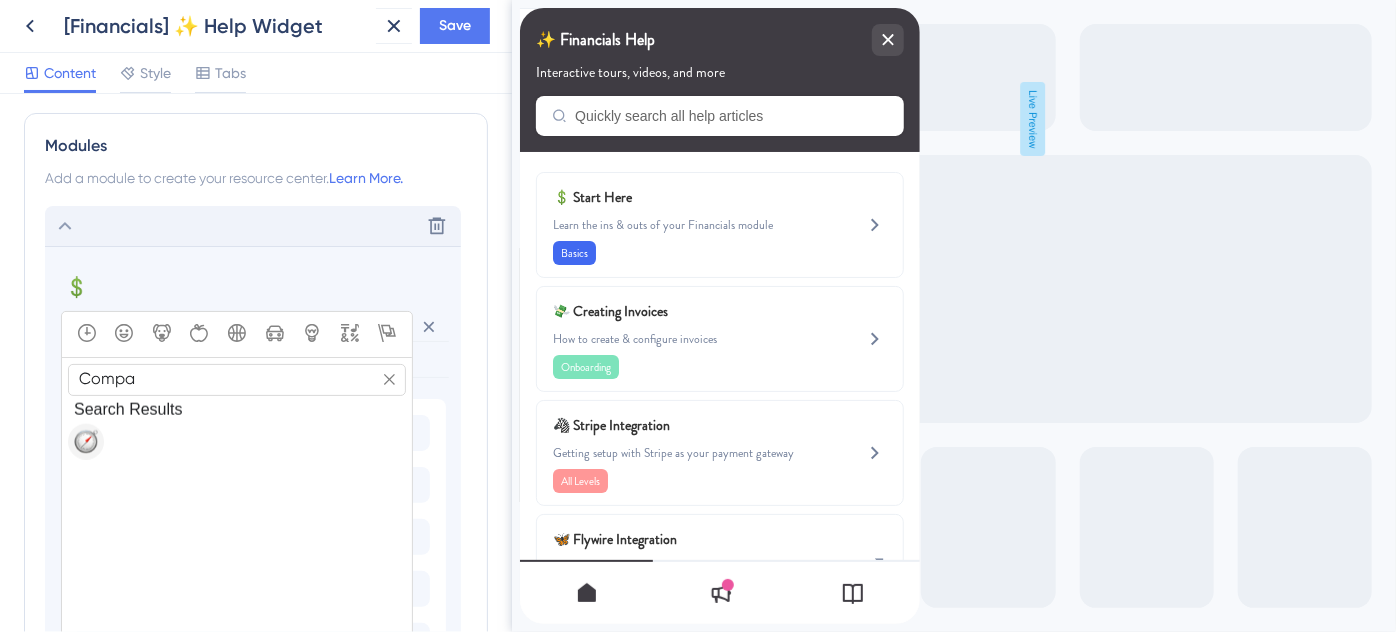 type on "Compa" 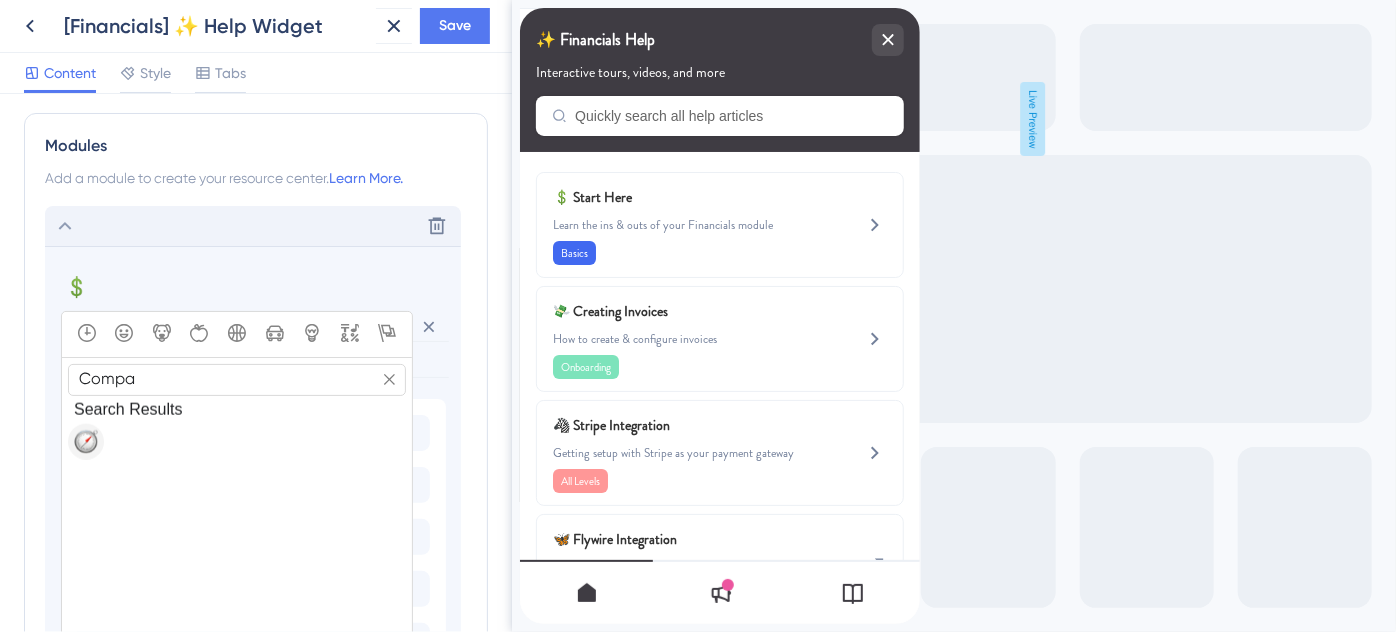 click at bounding box center (86, 442) 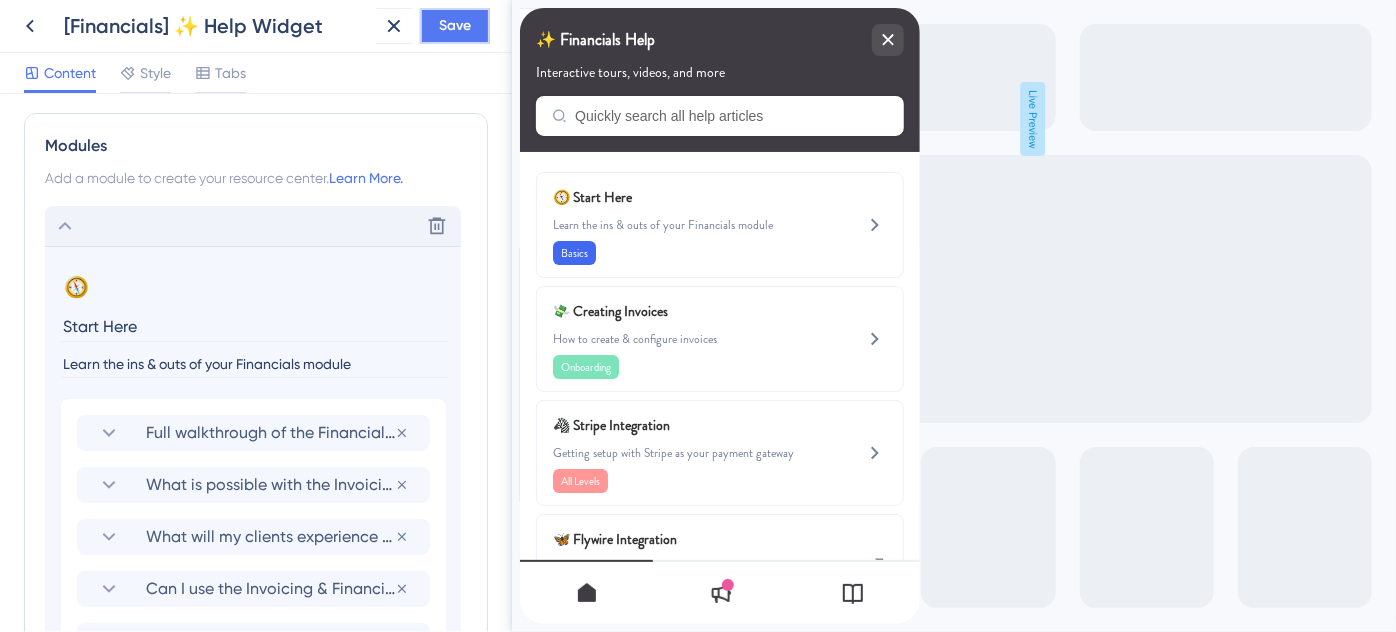 click on "Save" at bounding box center (455, 26) 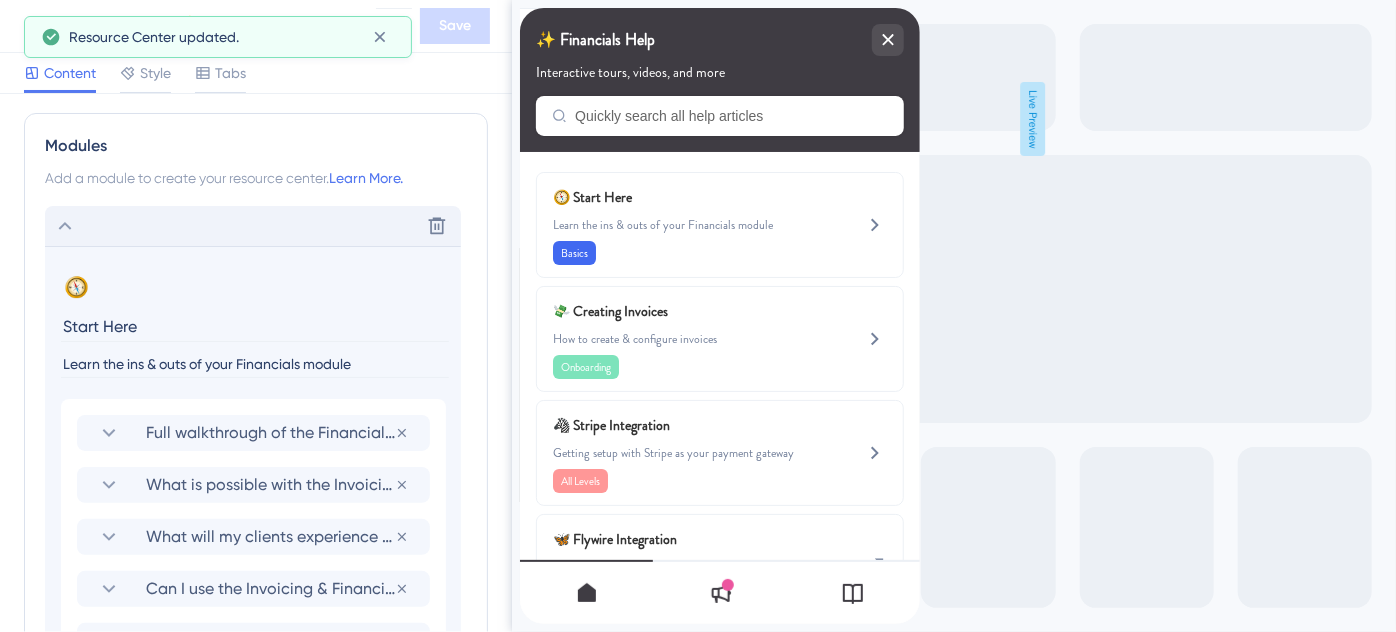 click 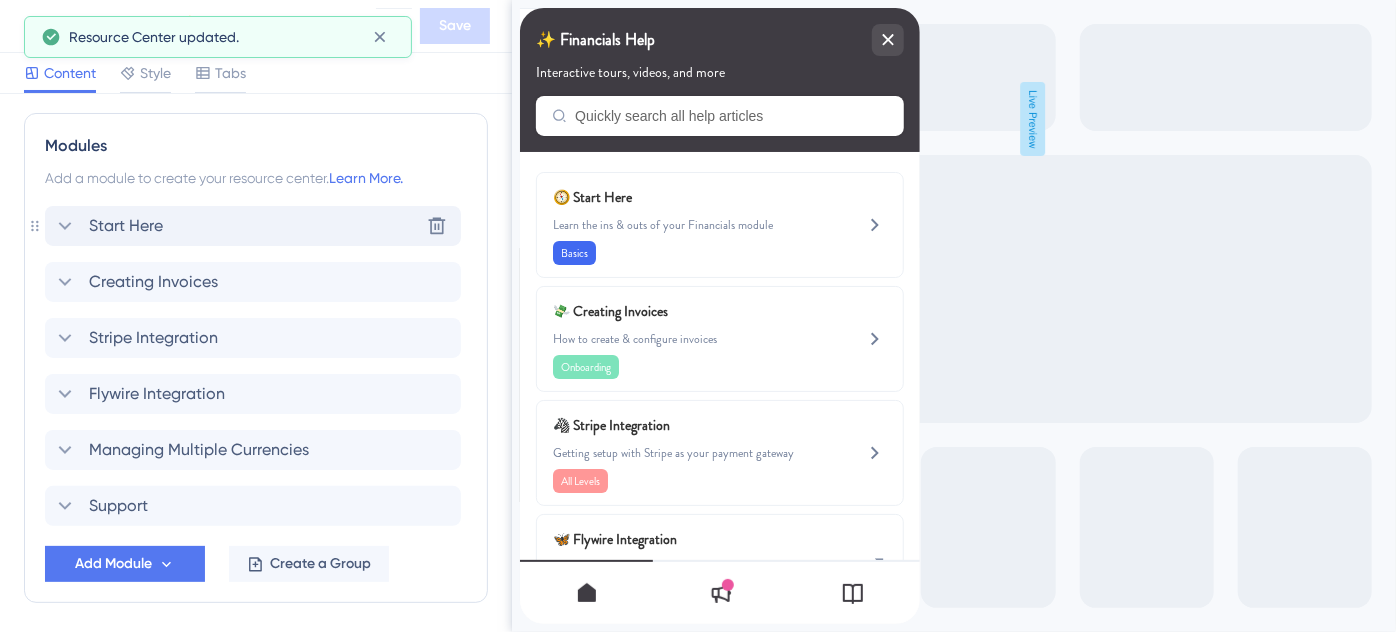click 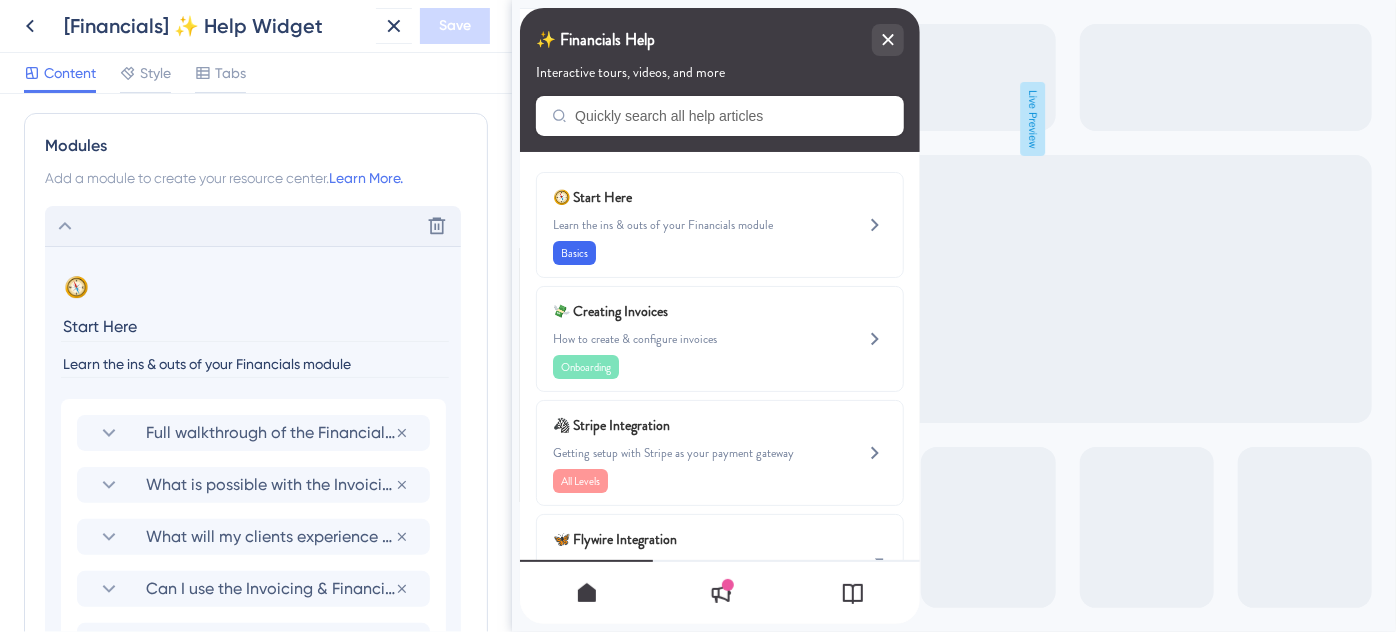 scroll, scrollTop: 1181, scrollLeft: 0, axis: vertical 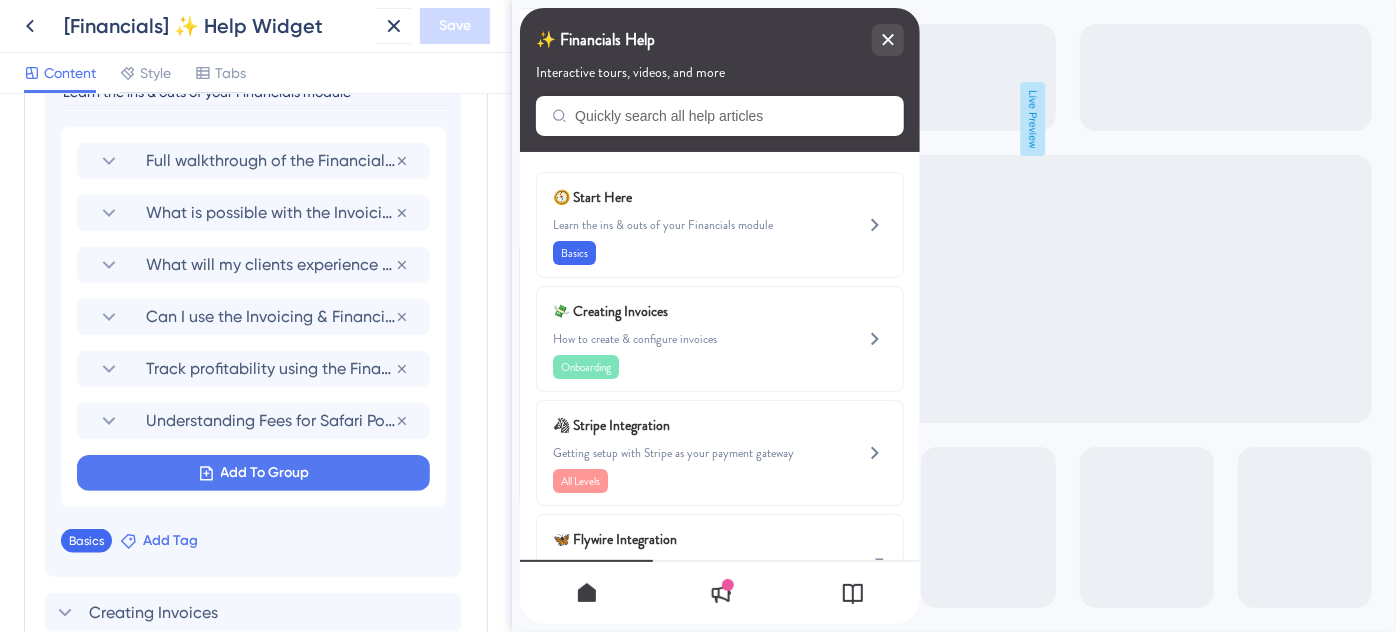 click 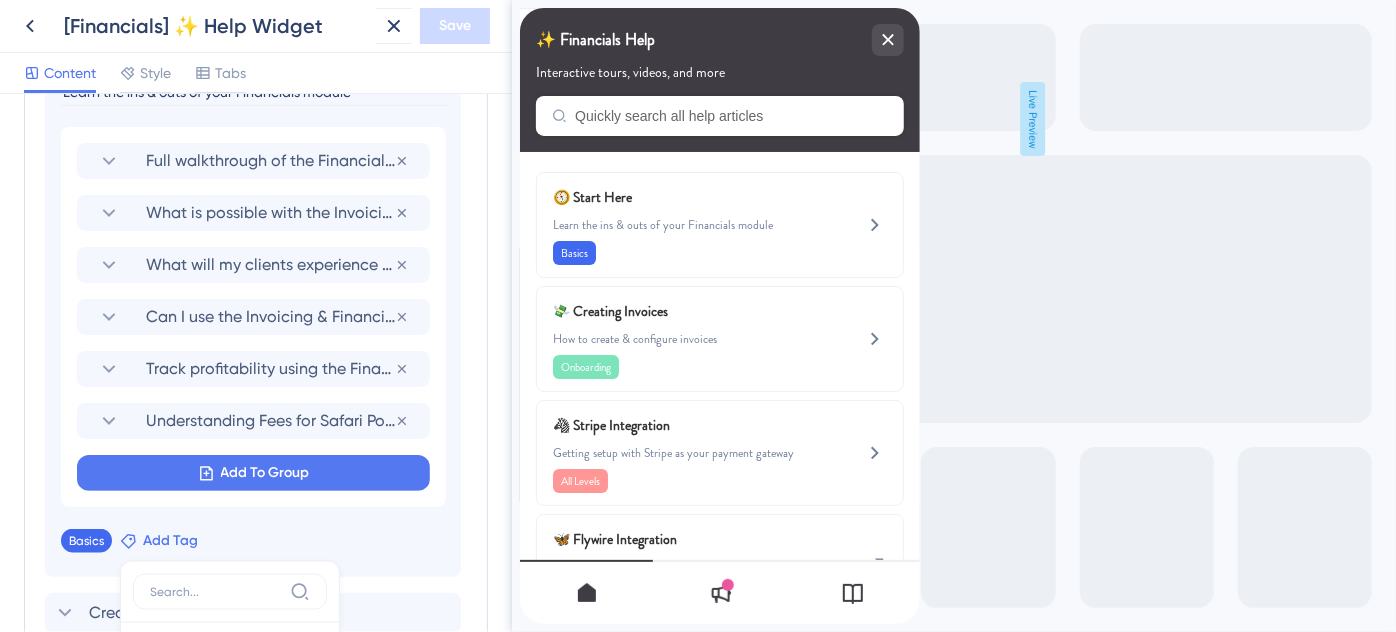 scroll, scrollTop: 1538, scrollLeft: 0, axis: vertical 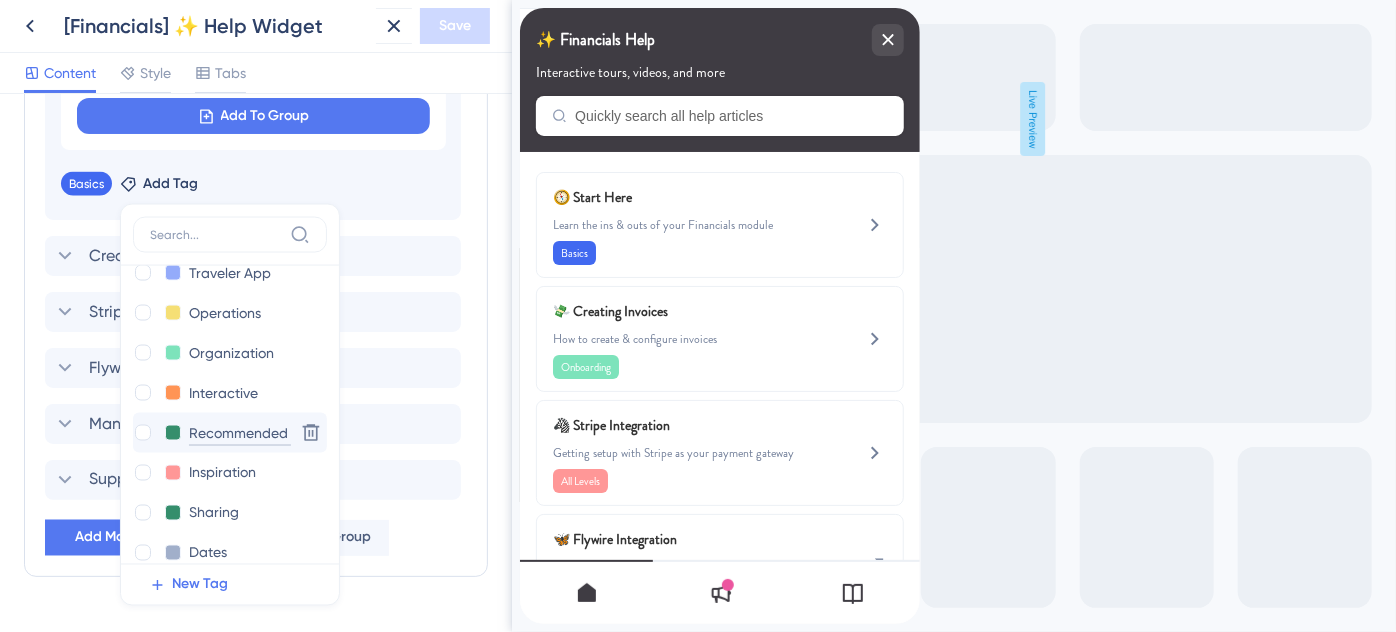 click on "Recommended" at bounding box center (240, 433) 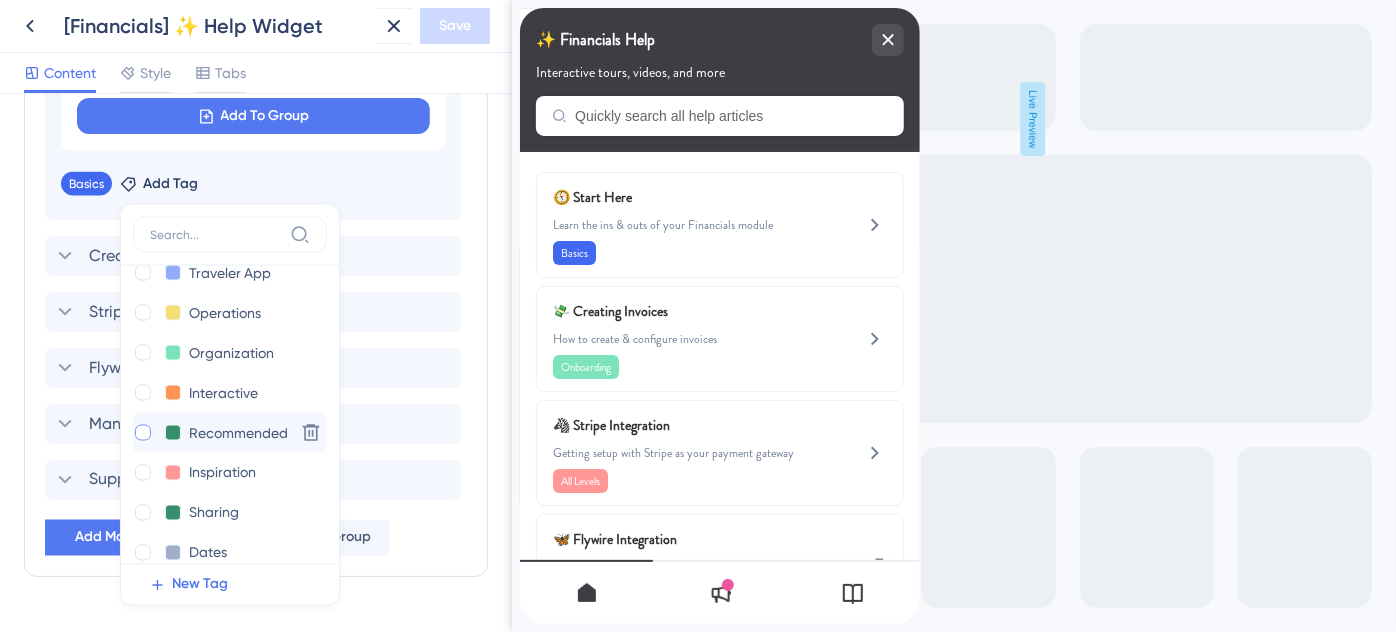 click at bounding box center [143, 433] 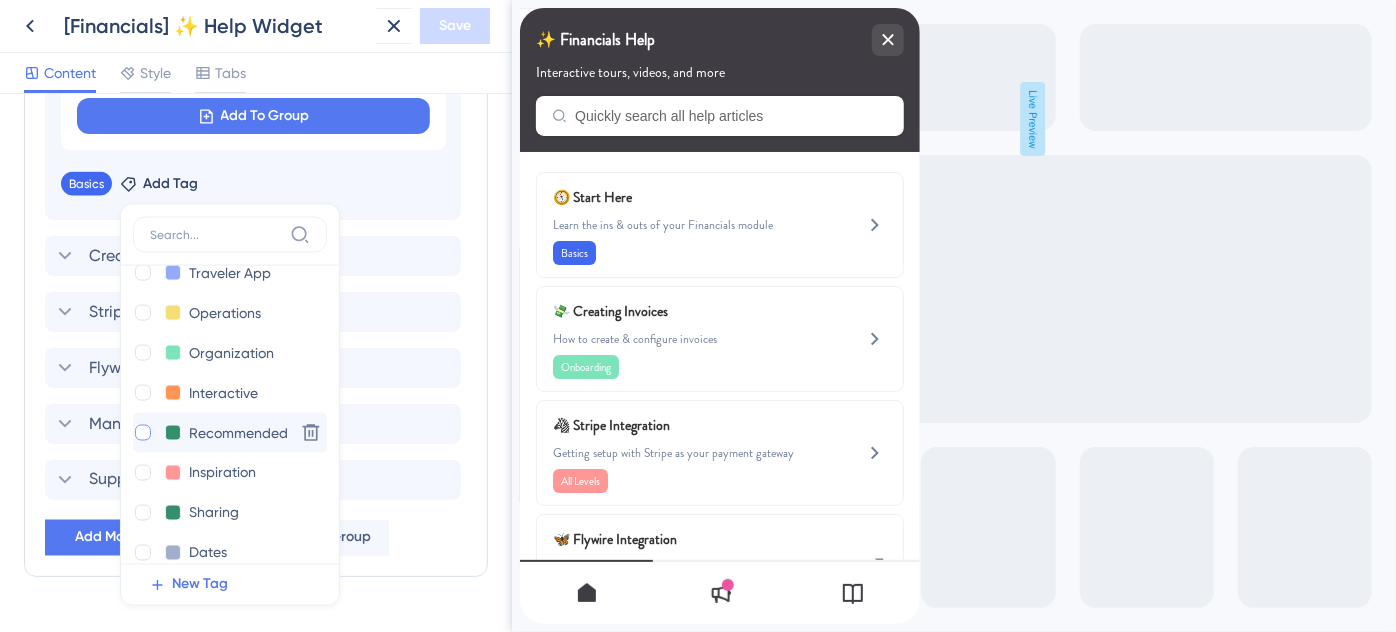 checkbox on "true" 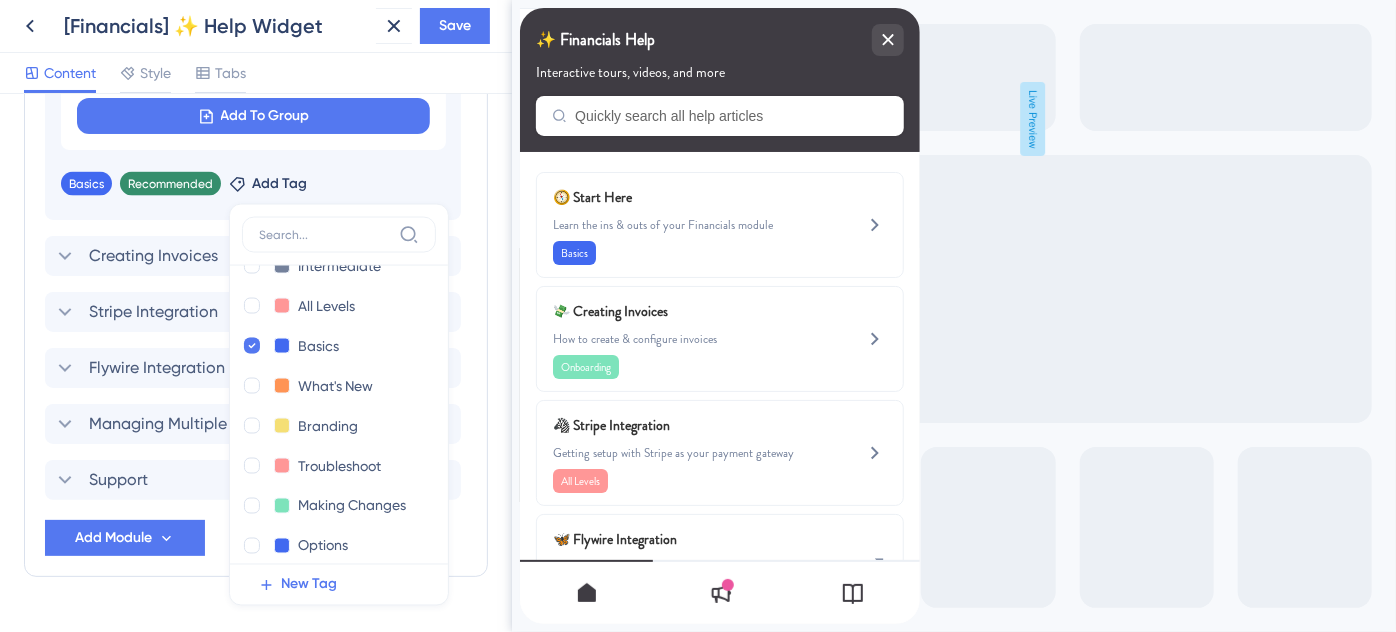 scroll, scrollTop: 181, scrollLeft: 0, axis: vertical 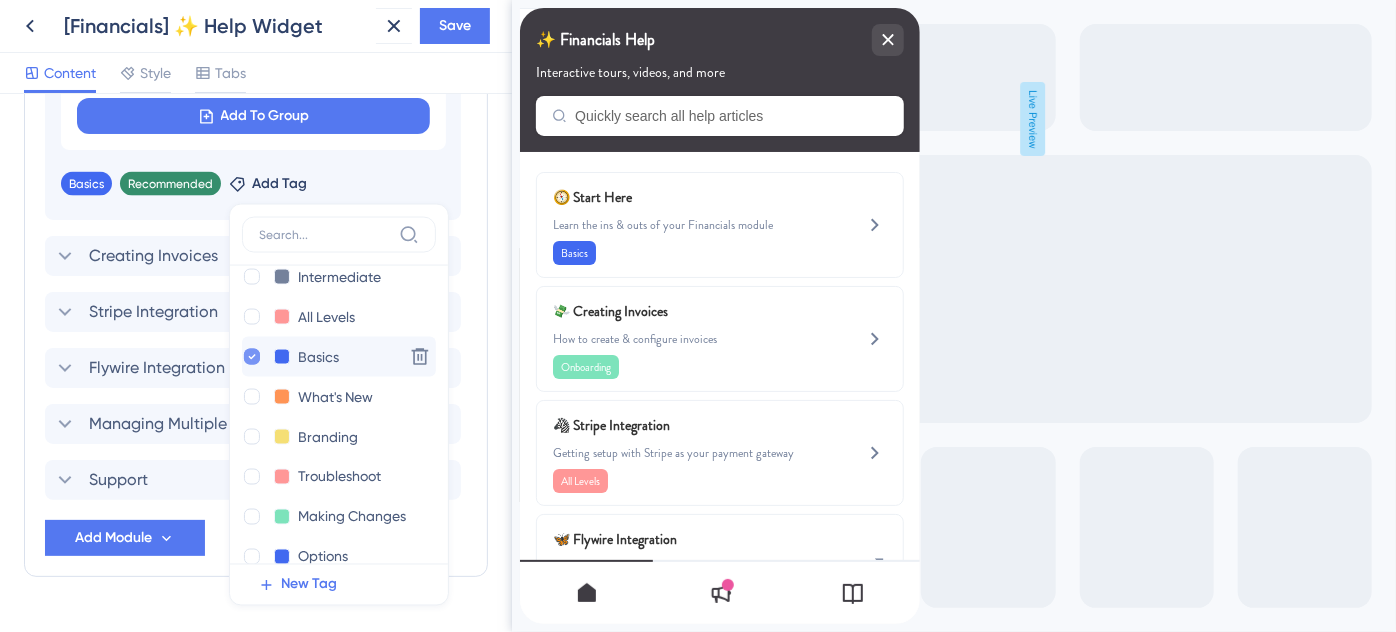 click 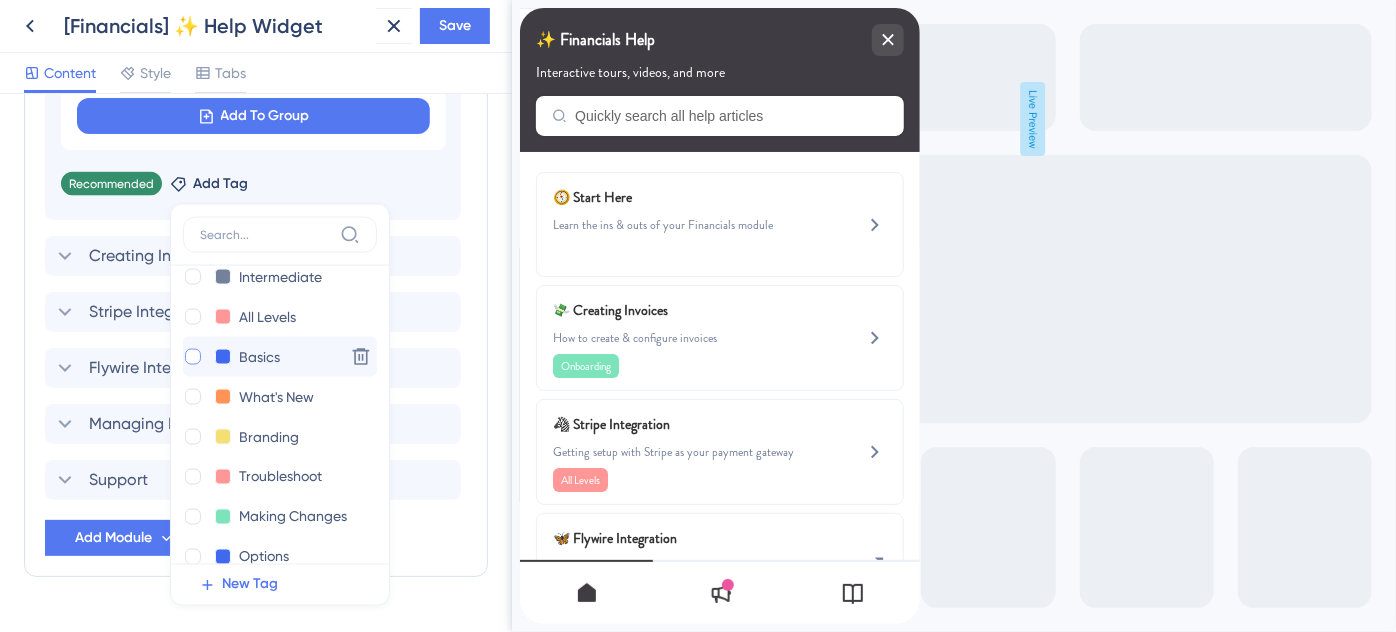 click on "Resource Center Header Title ✨  Financials Help 10 ✨  Financials Help Subtitle Interactive tours, videos, and more 1 Search Function Search Bar Search Bar Placeholder Quickly search all help articles No Search Result Message No matching results... Open in New Tab Message Open in a new tab 3 Bring search results from a Knowledge Base Connect with UserGuiding Domain https://safariportal.help.userguiding.com/api/search?kb_id=10302&lang_code=en Search Language English (Default) Modules Add a module to create your resource center.  Learn More. Delete 🧭 Change emoji Remove emoji Start Here Learn the ins & outs of your Financials module Full walkthrough of the Financials module Remove from group What is possible with the Invoicing & Financials module? Remove from group What will my clients experience when viewing an invoice? Remove from group Can I use the Invoicing & Financials solution to collect planning fees? Remove from group Track profitability using the Financials module Remove from group Add To Group" at bounding box center [256, -382] 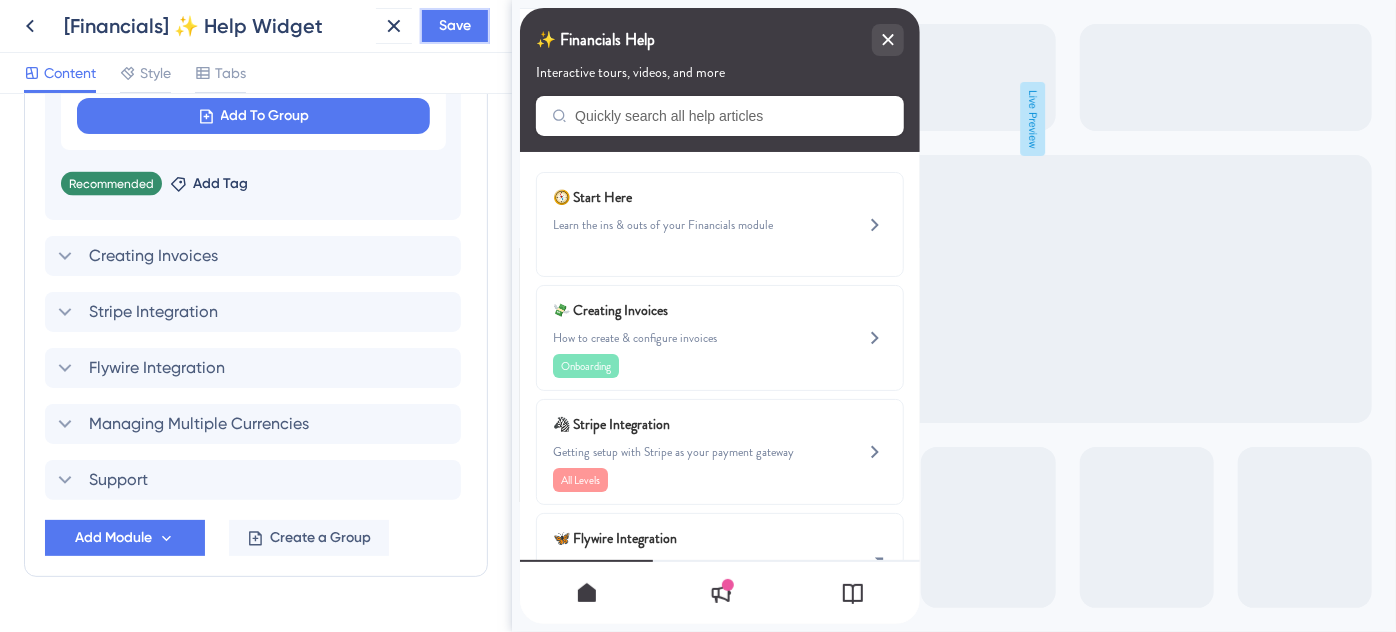 click on "Save" at bounding box center [455, 26] 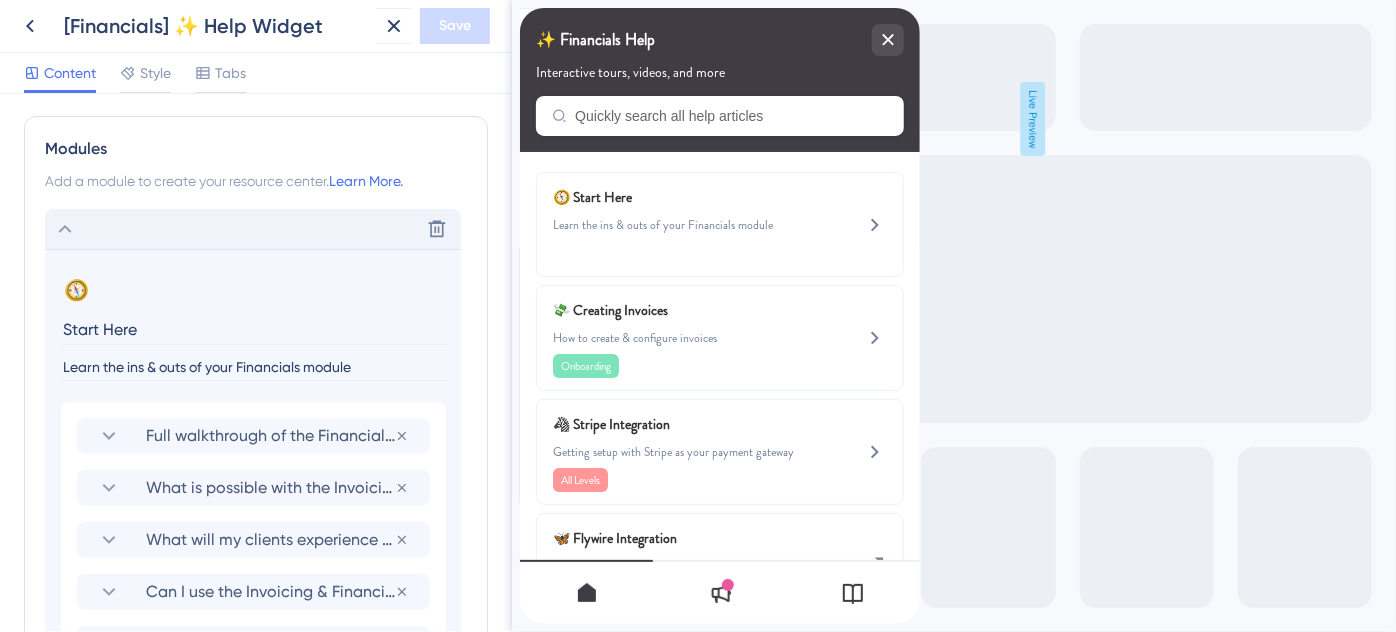 scroll, scrollTop: 902, scrollLeft: 0, axis: vertical 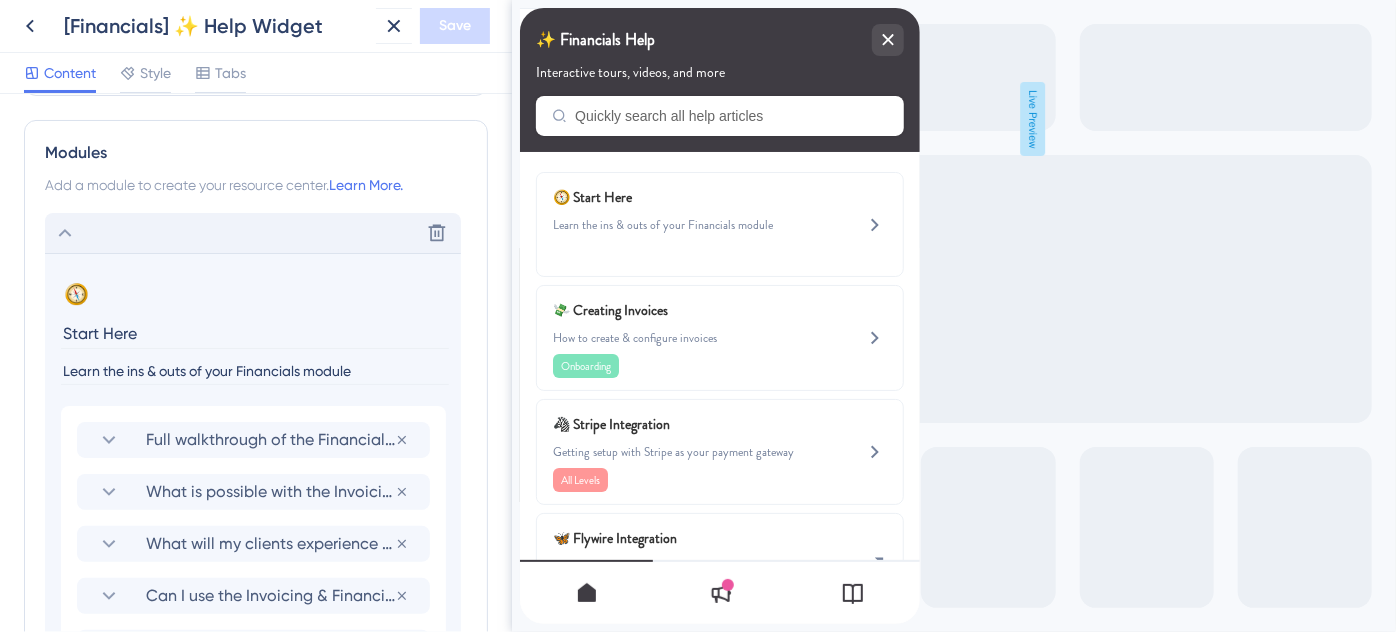 click 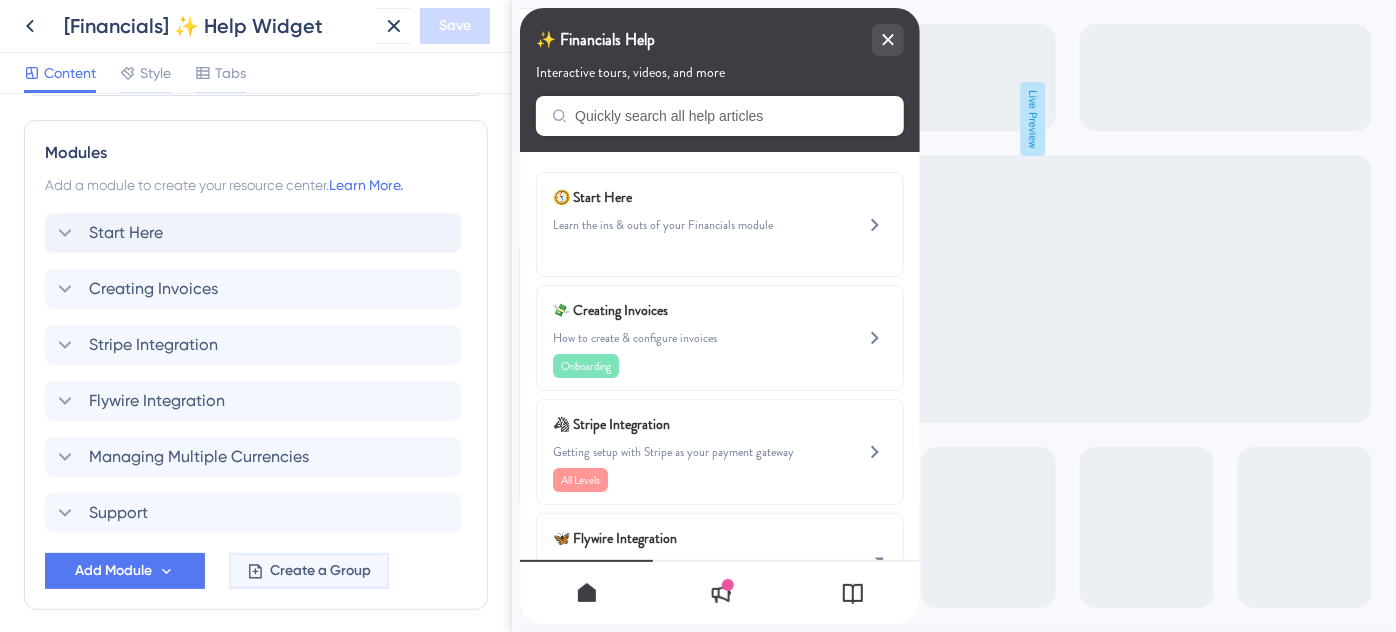 click on "Create a Group" at bounding box center [320, 571] 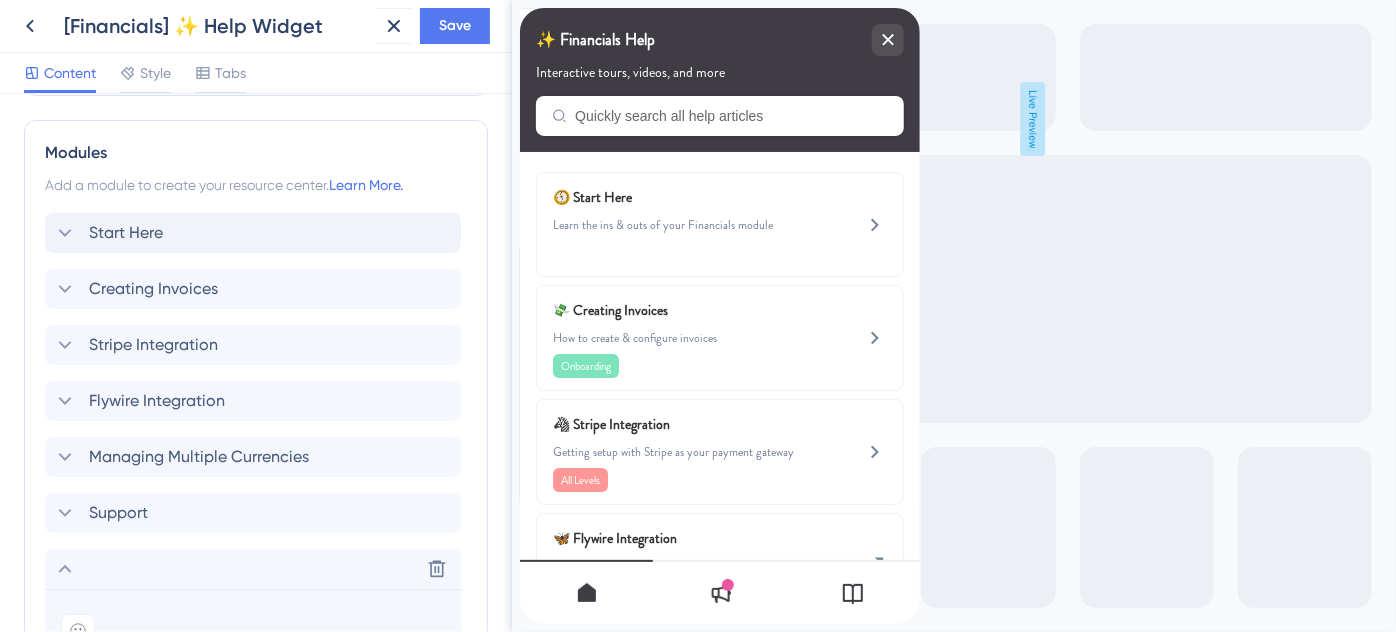 scroll, scrollTop: 1208, scrollLeft: 0, axis: vertical 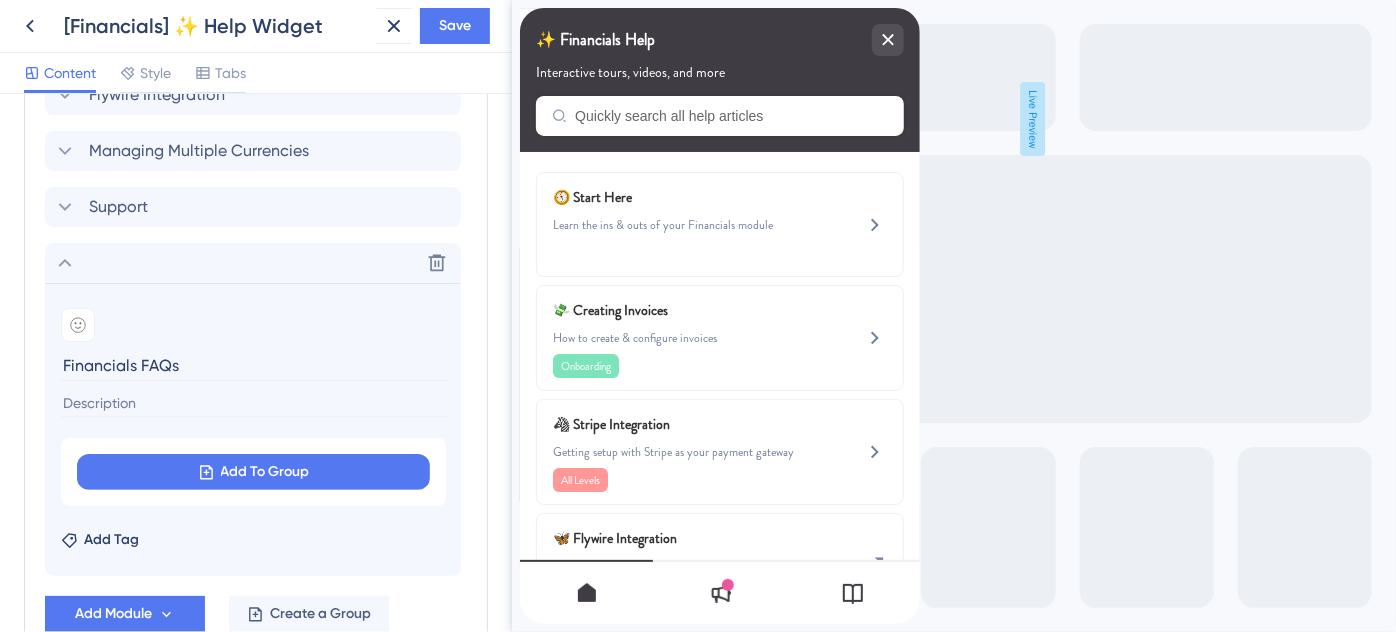 type on "Financials FAQs" 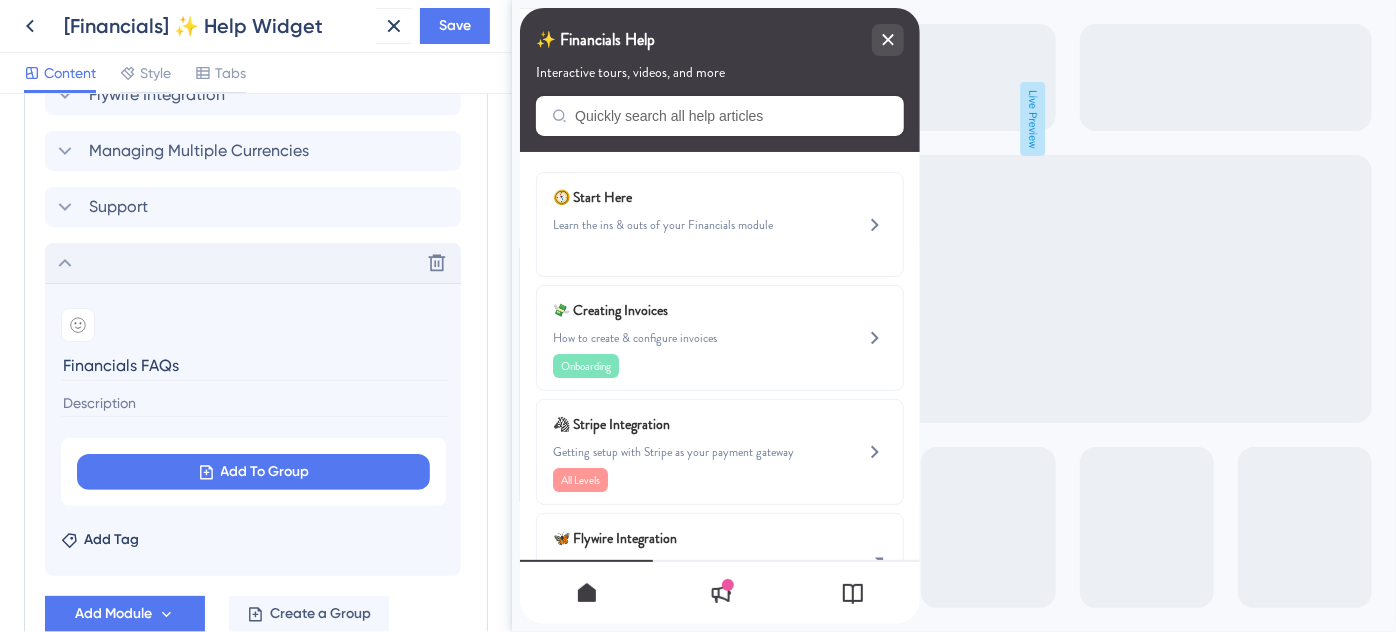 click 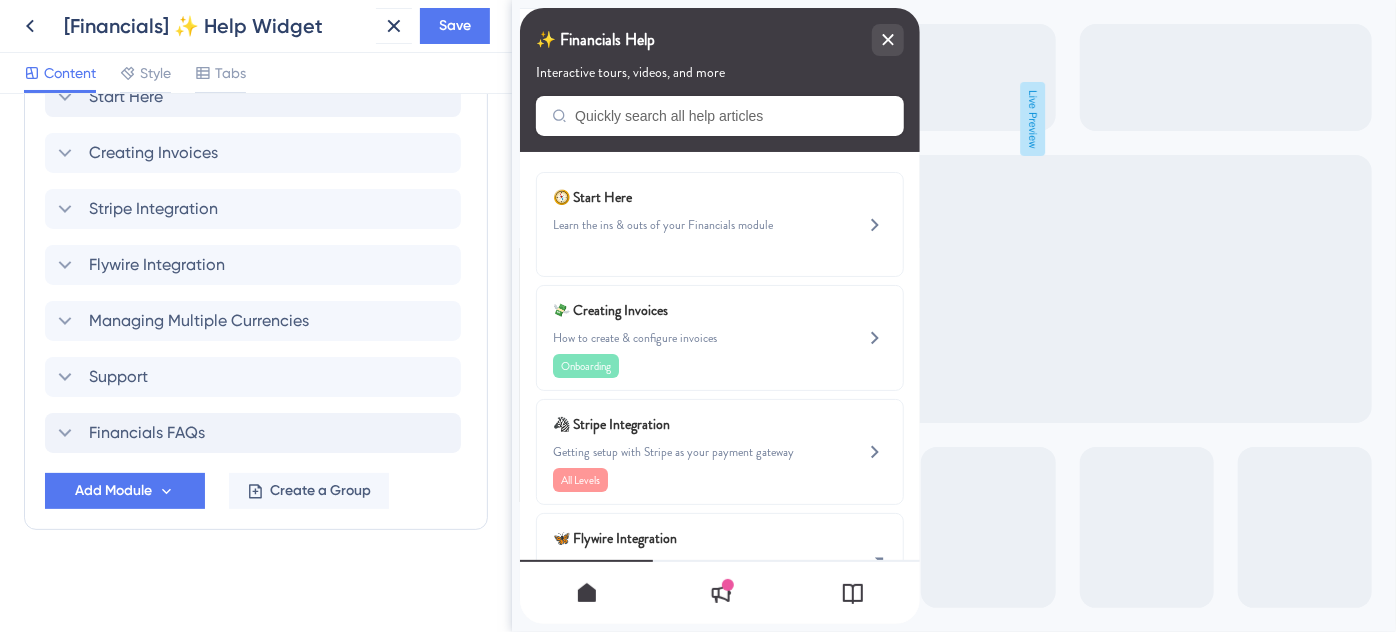 click on "Modules Add a module to create your resource center.  Learn More. Start Here Creating Invoices Stripe Integration Flywire Integration Managing Multiple Currencies Support Financials FAQs Add Module Create a Group" at bounding box center [256, 257] 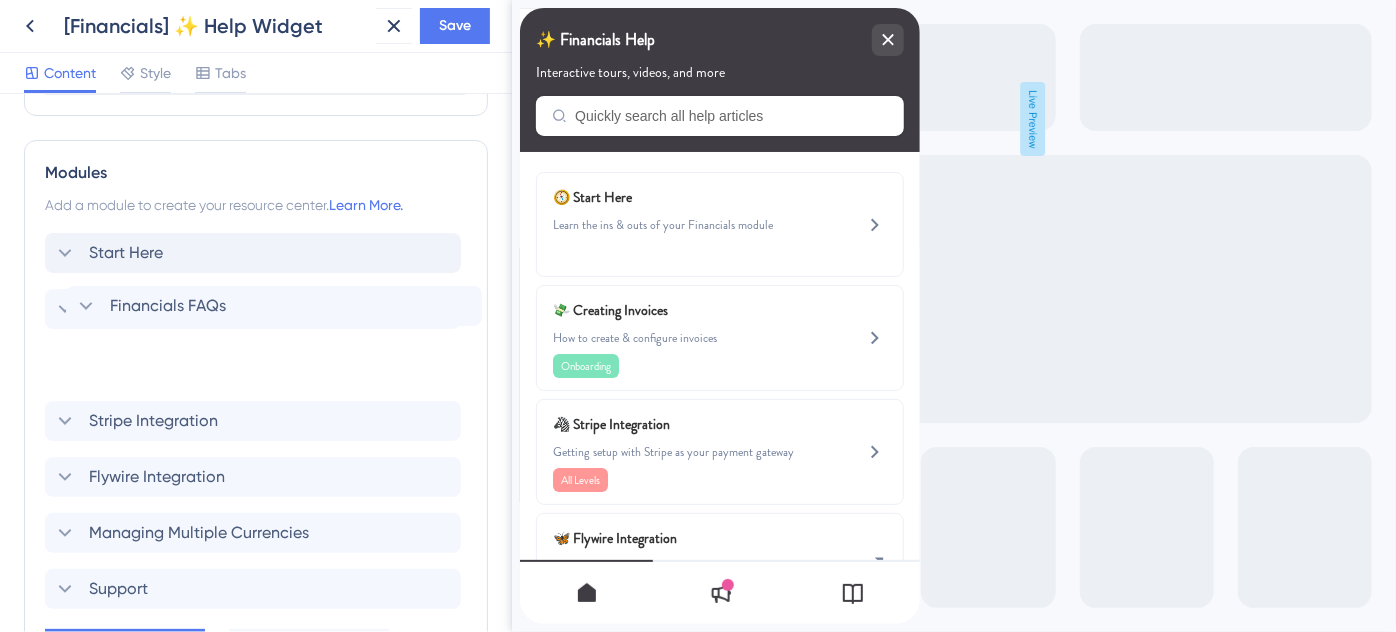 scroll, scrollTop: 856, scrollLeft: 0, axis: vertical 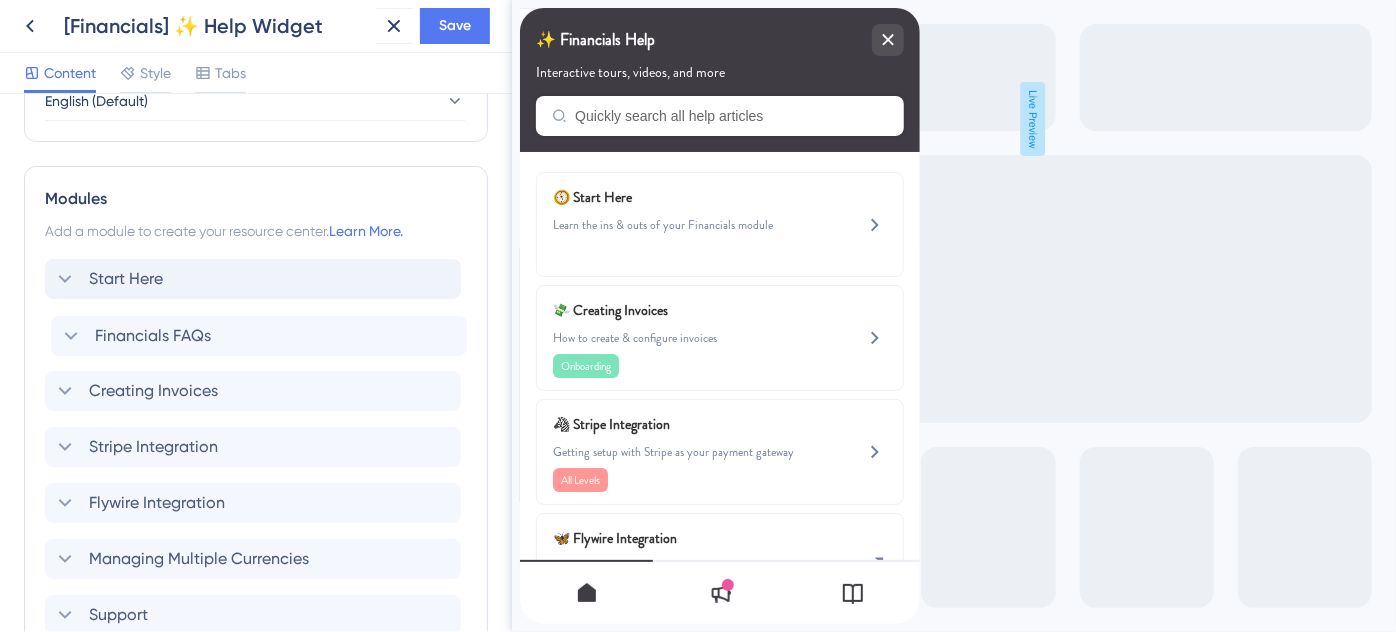 drag, startPoint x: 50, startPoint y: 435, endPoint x: 57, endPoint y: 330, distance: 105.23308 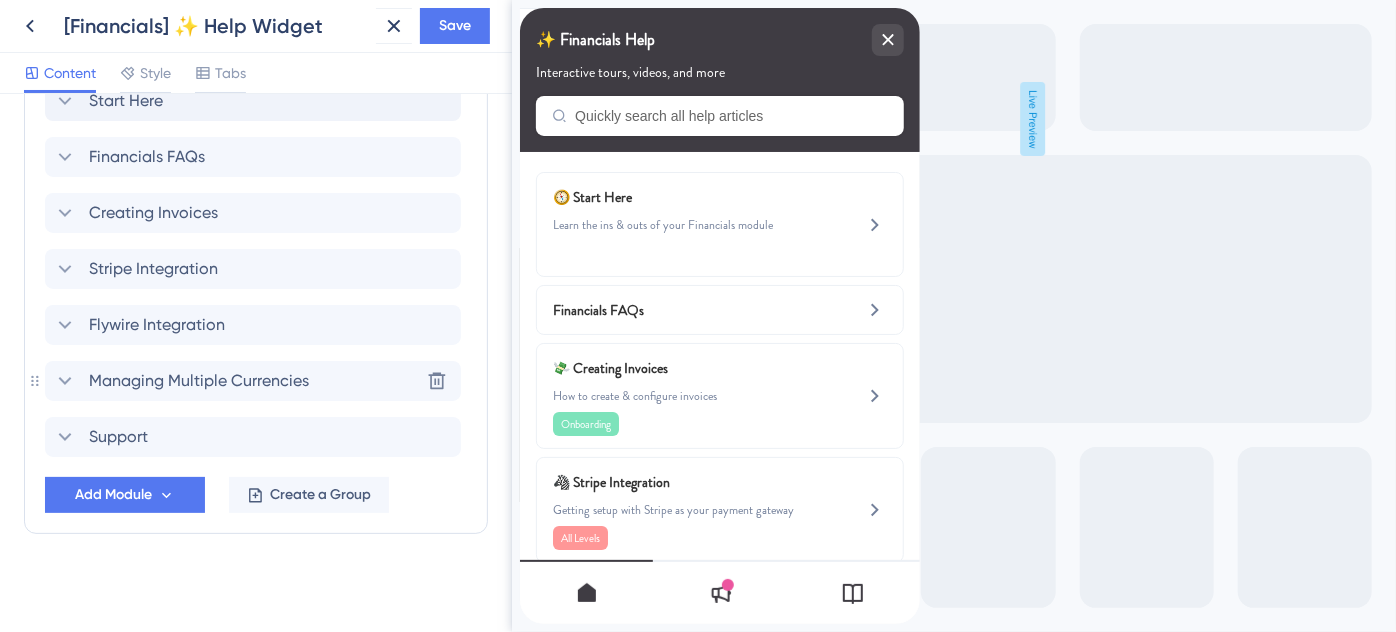 scroll, scrollTop: 1038, scrollLeft: 0, axis: vertical 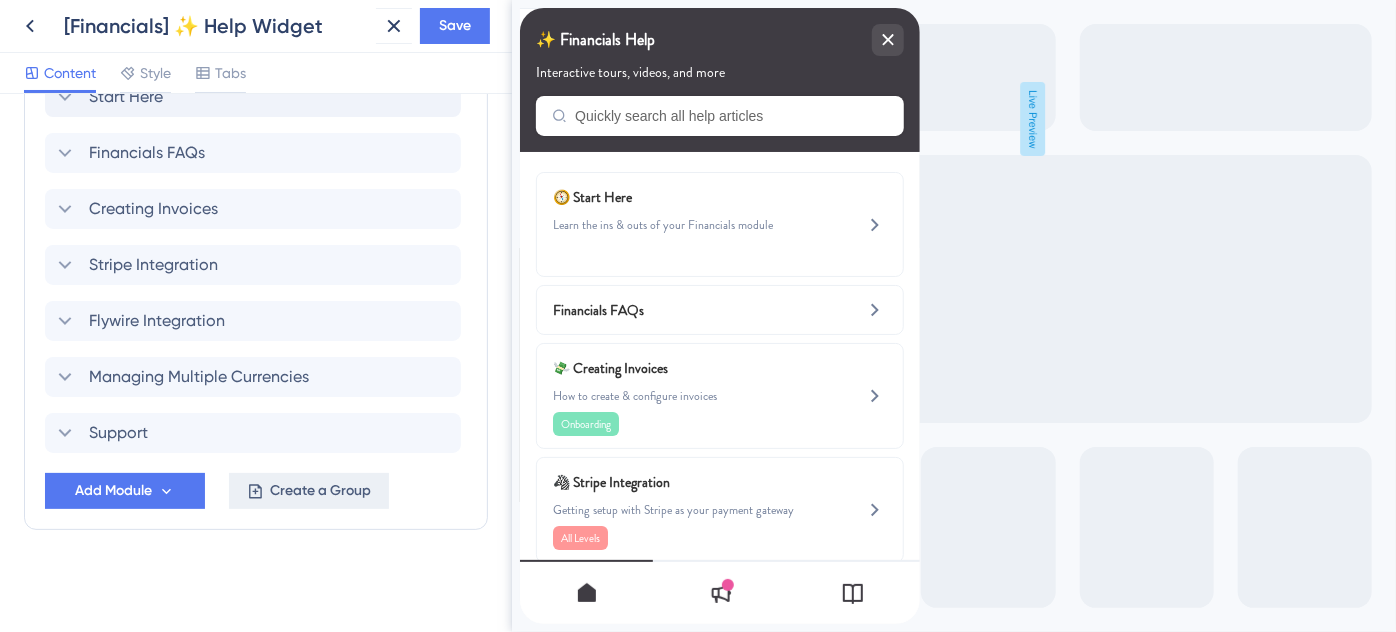 click on "Create a Group" at bounding box center (320, 491) 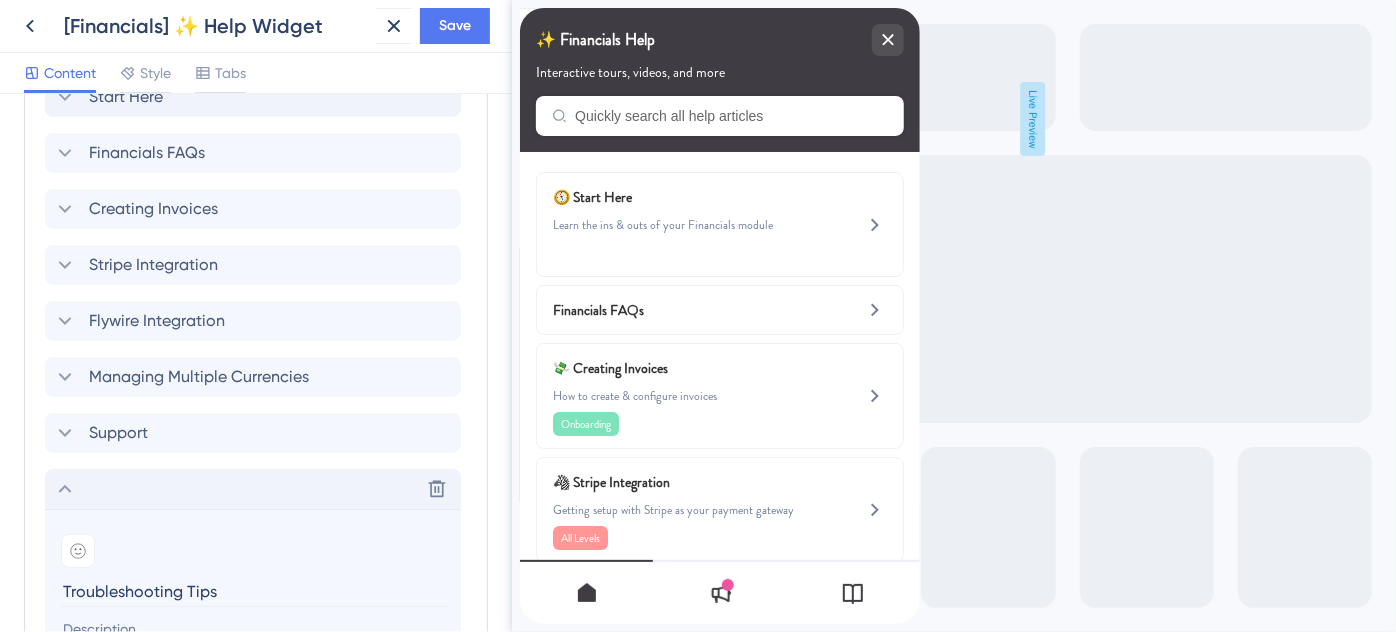 type on "Troubleshooting Tips" 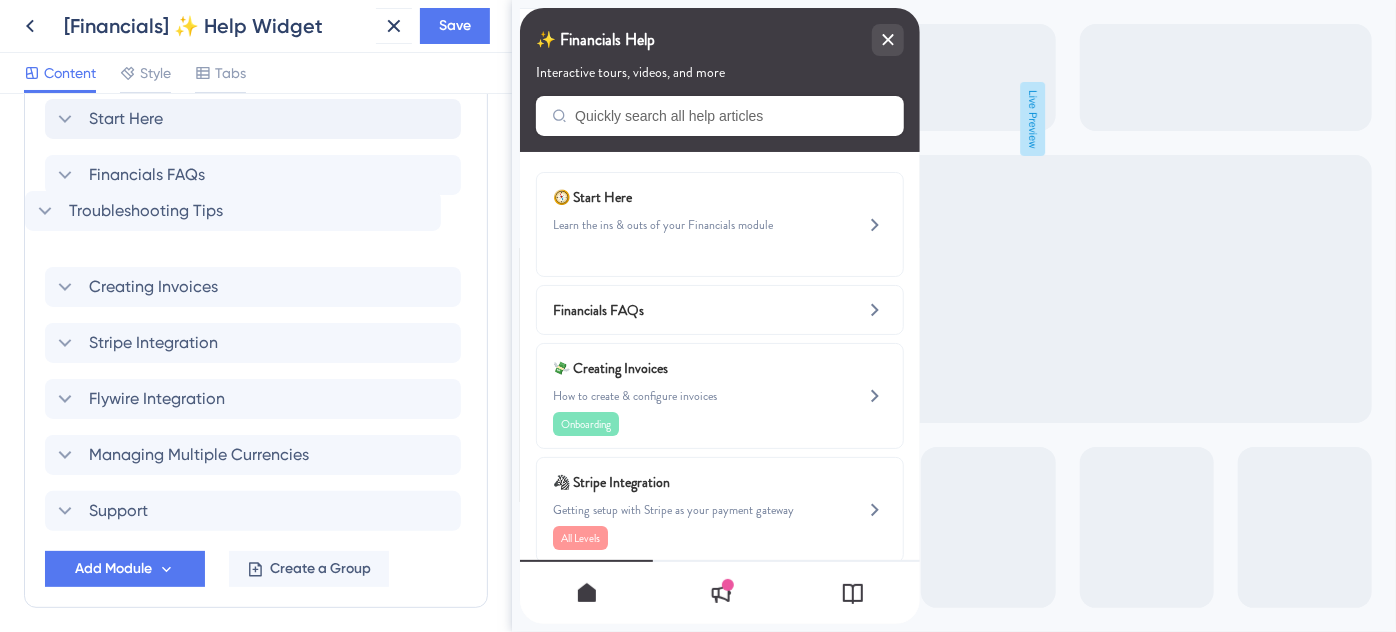 scroll, scrollTop: 1013, scrollLeft: 0, axis: vertical 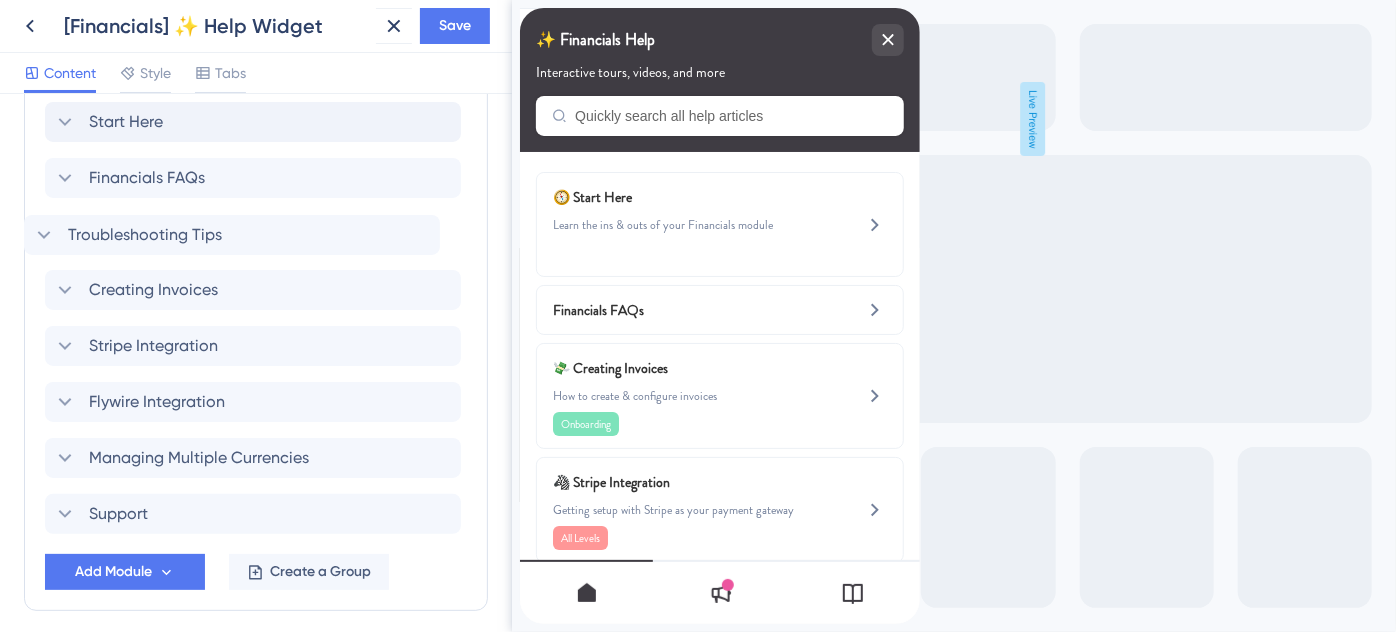 drag, startPoint x: 63, startPoint y: 487, endPoint x: 43, endPoint y: 230, distance: 257.77704 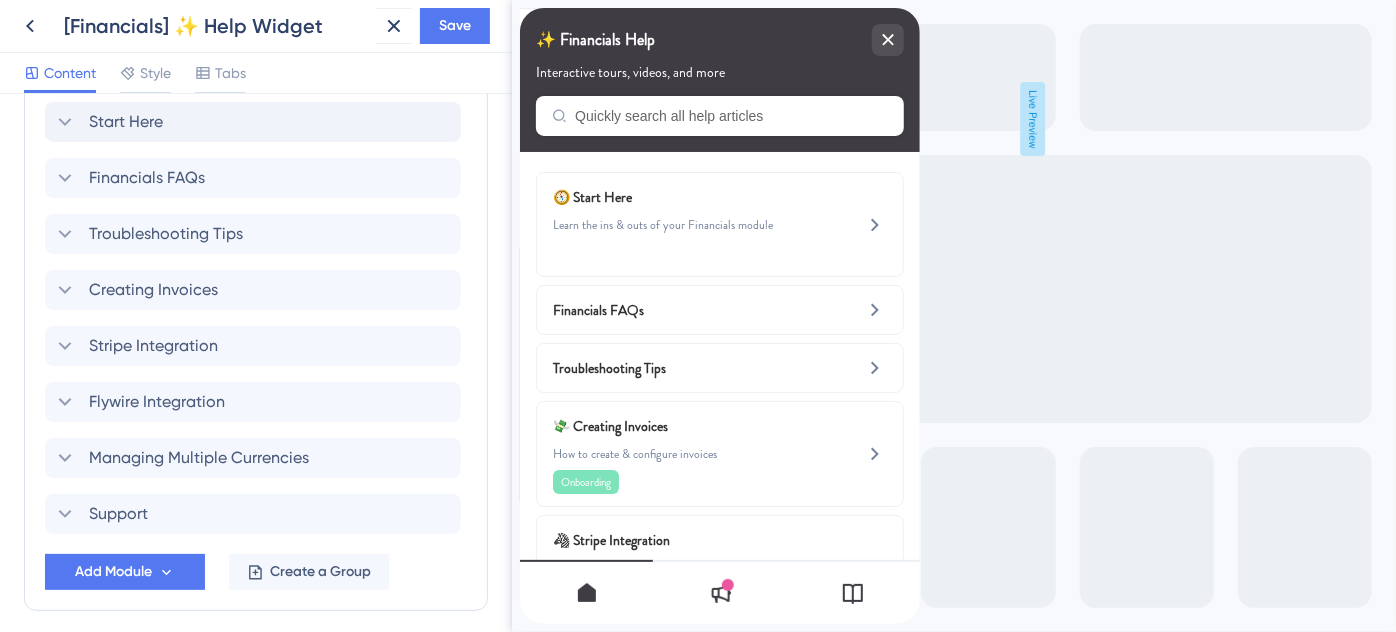 click on "Modules Add a module to create your resource center.  Learn More. Start Here Financials FAQs Troubleshooting Tips Creating Invoices Stripe Integration Flywire Integration Managing Multiple Currencies Support Add Module Create a Group" at bounding box center [256, 310] 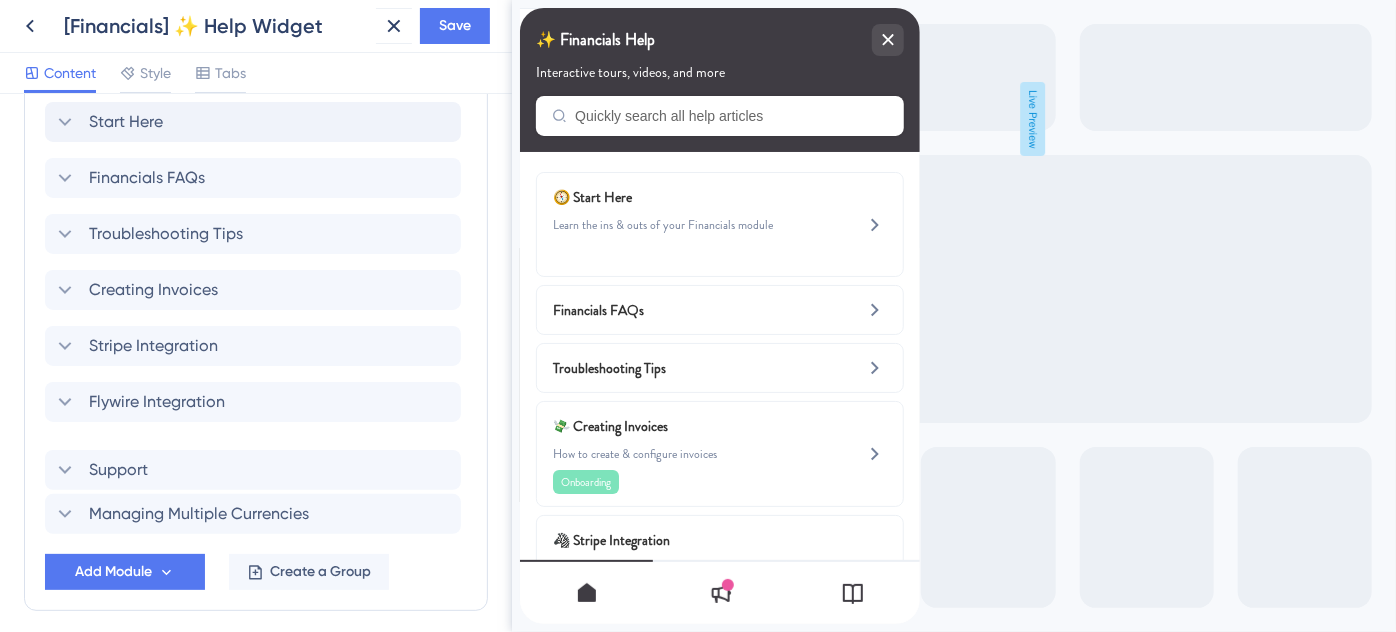 scroll, scrollTop: 1015, scrollLeft: 0, axis: vertical 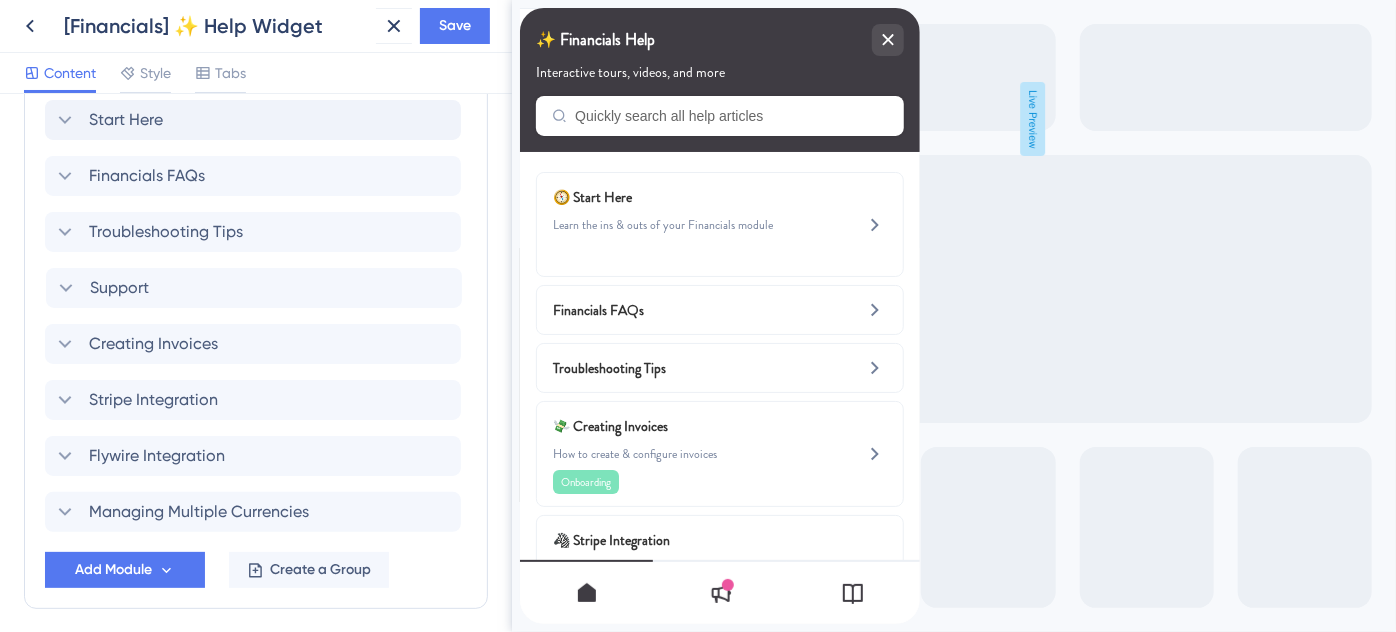 drag, startPoint x: 54, startPoint y: 514, endPoint x: 56, endPoint y: 283, distance: 231.00865 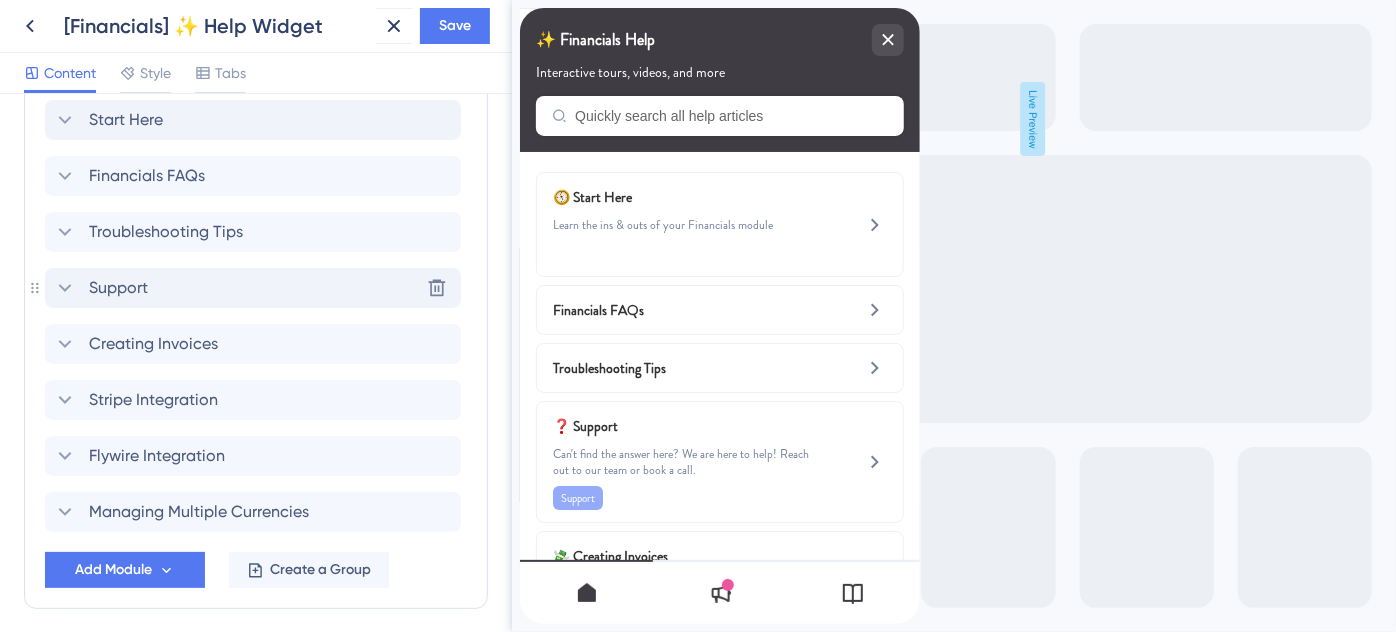 click 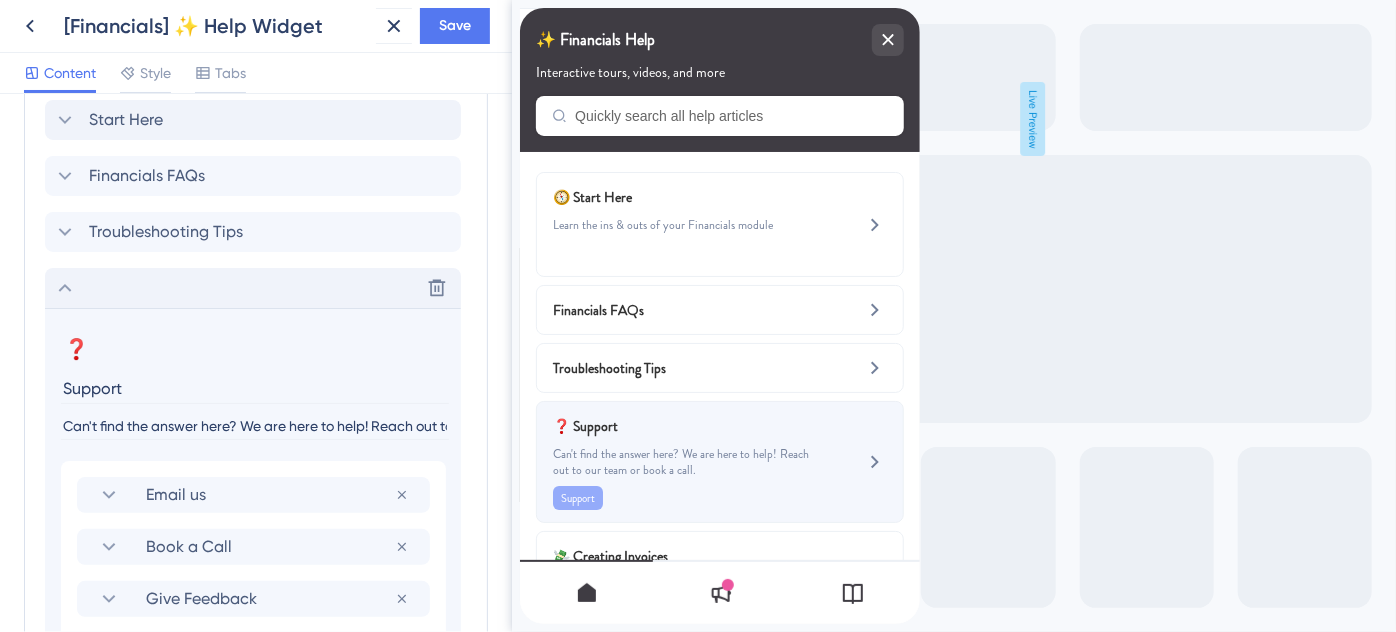 scroll, scrollTop: 0, scrollLeft: 167, axis: horizontal 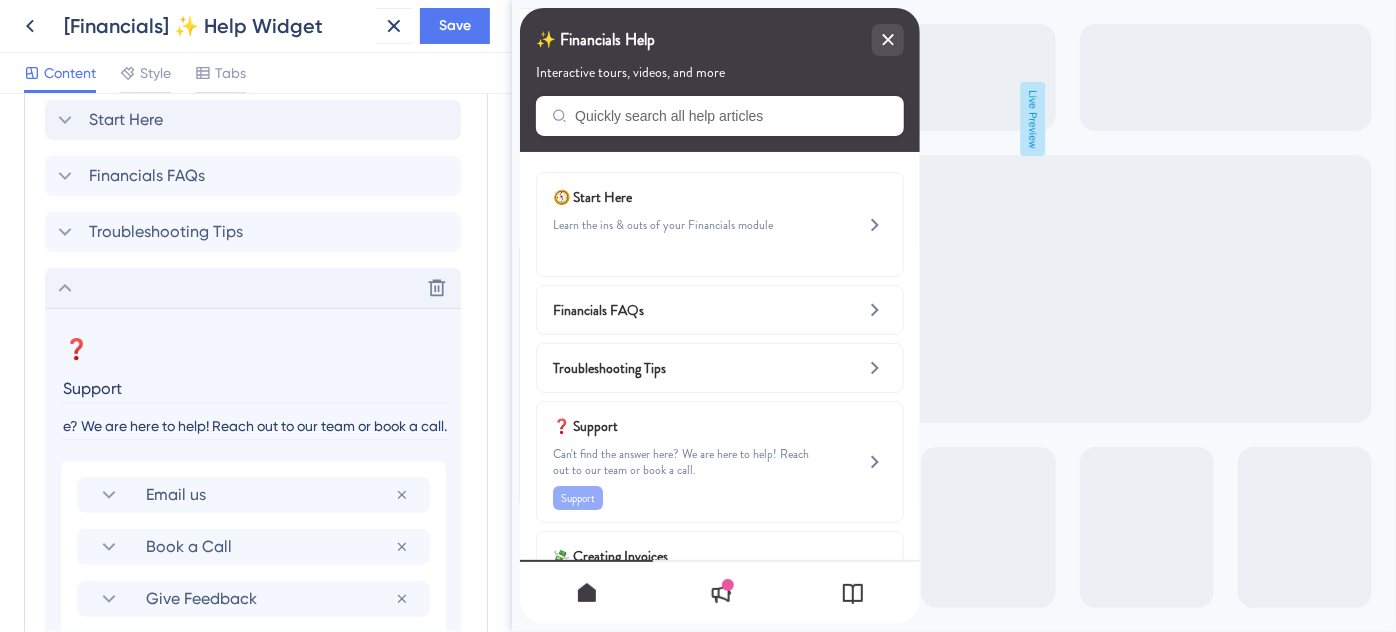 drag, startPoint x: 585, startPoint y: 428, endPoint x: 917, endPoint y: 432, distance: 332.0241 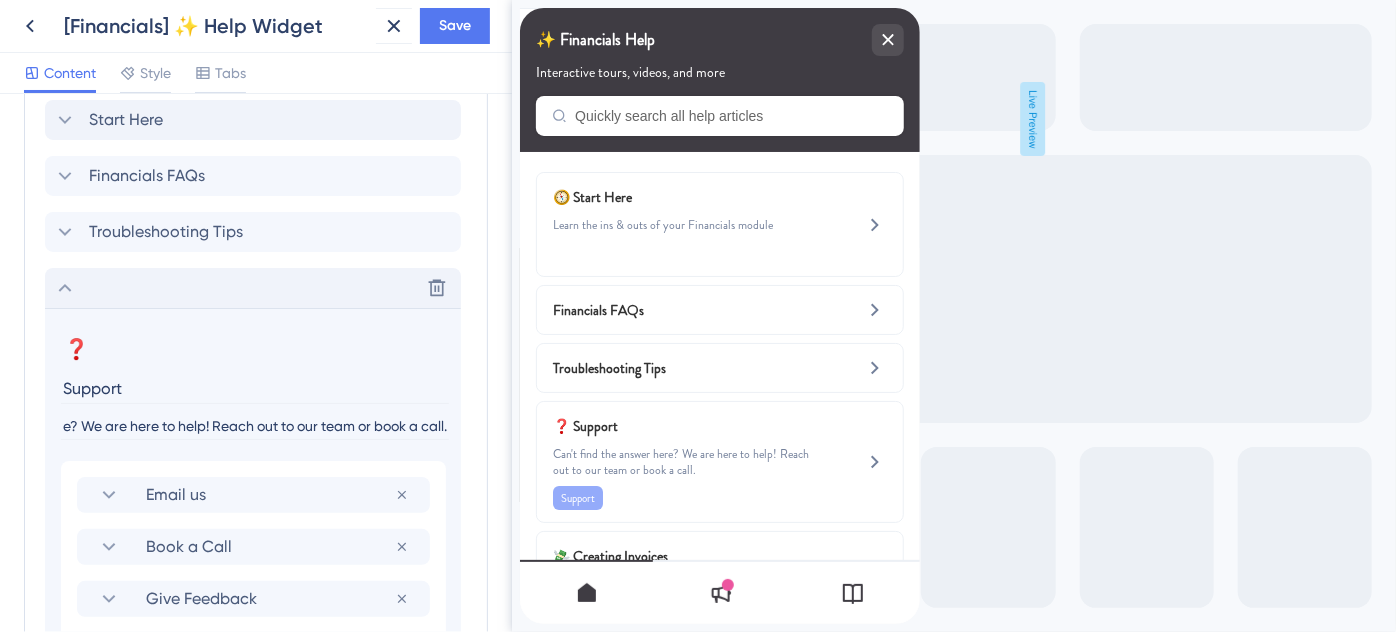 paste on "Need help? We’re here for you" 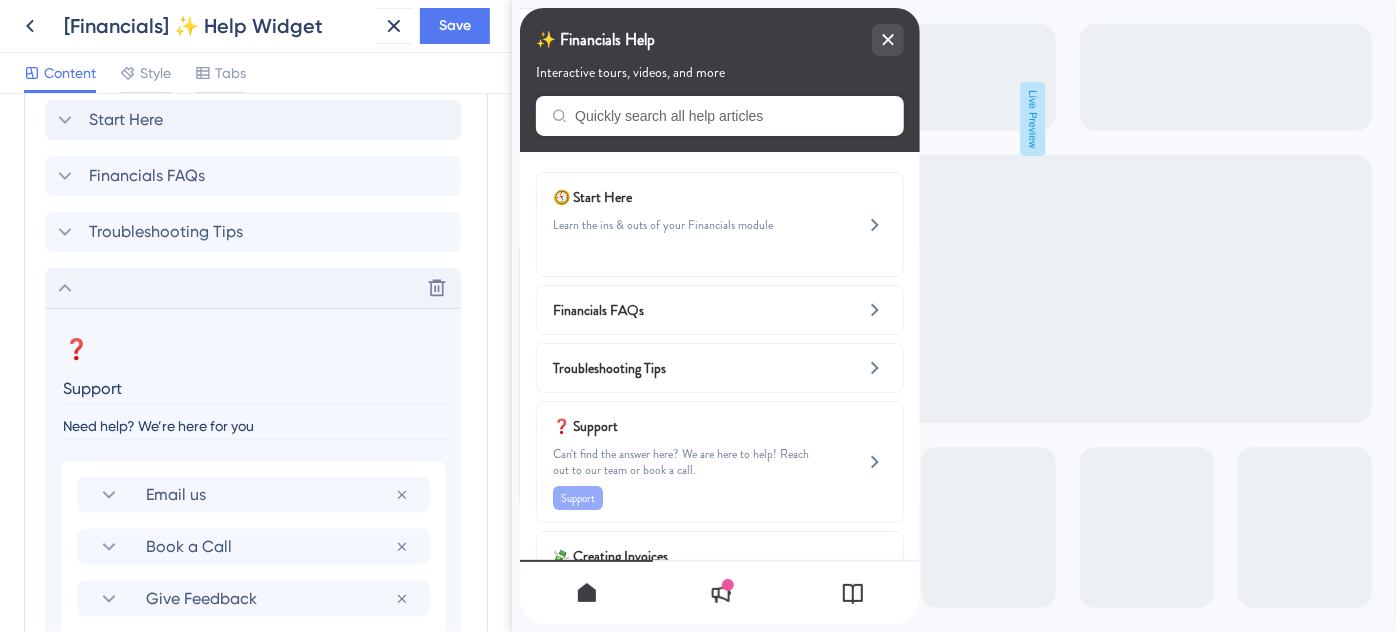 scroll, scrollTop: 0, scrollLeft: 0, axis: both 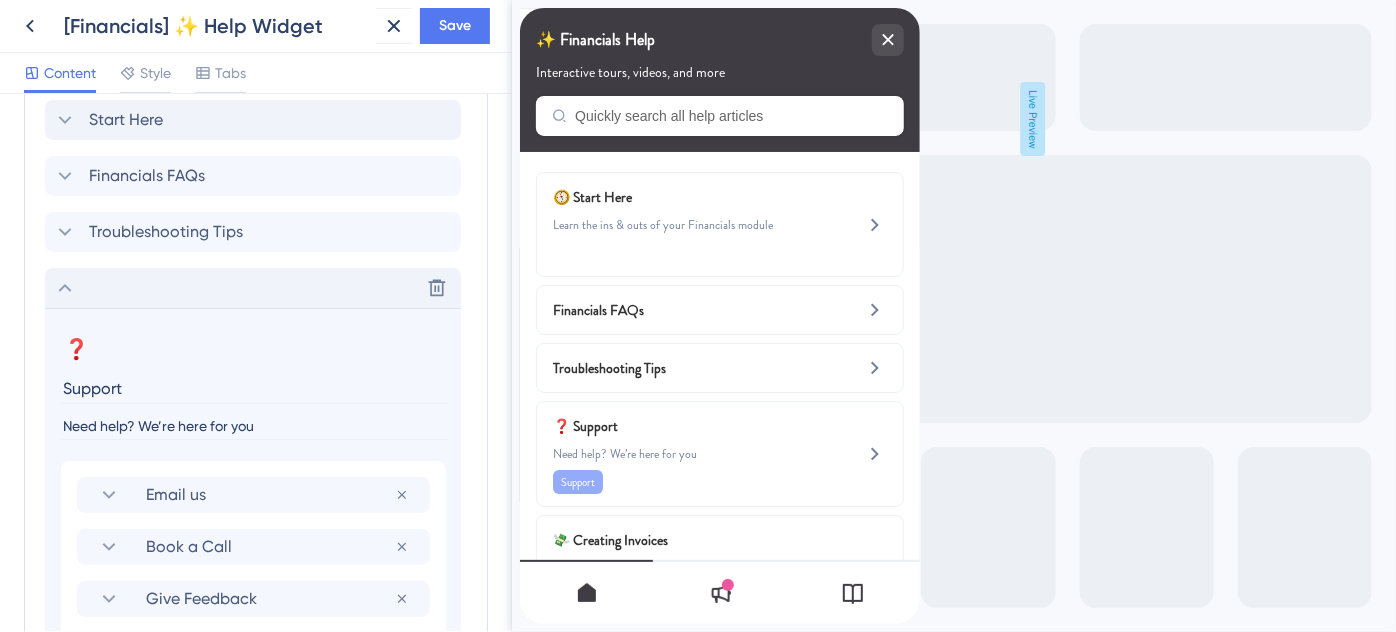 type on "Need help? We’re here for you" 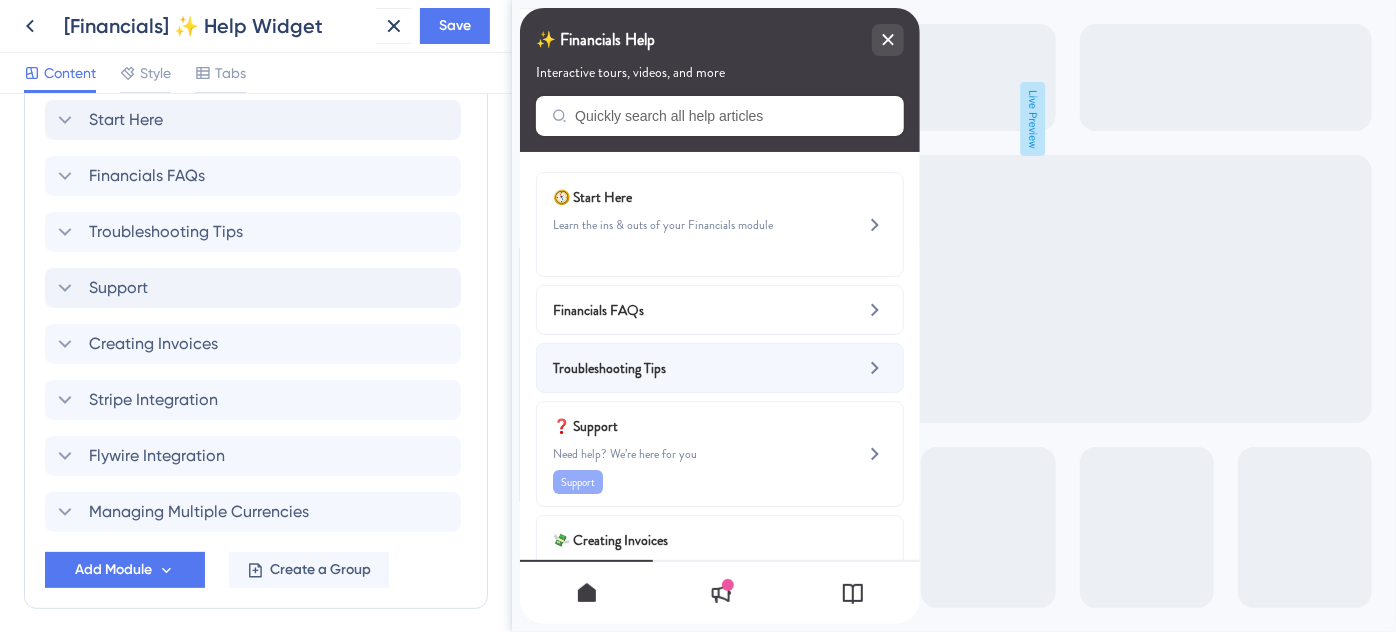scroll, scrollTop: 90, scrollLeft: 0, axis: vertical 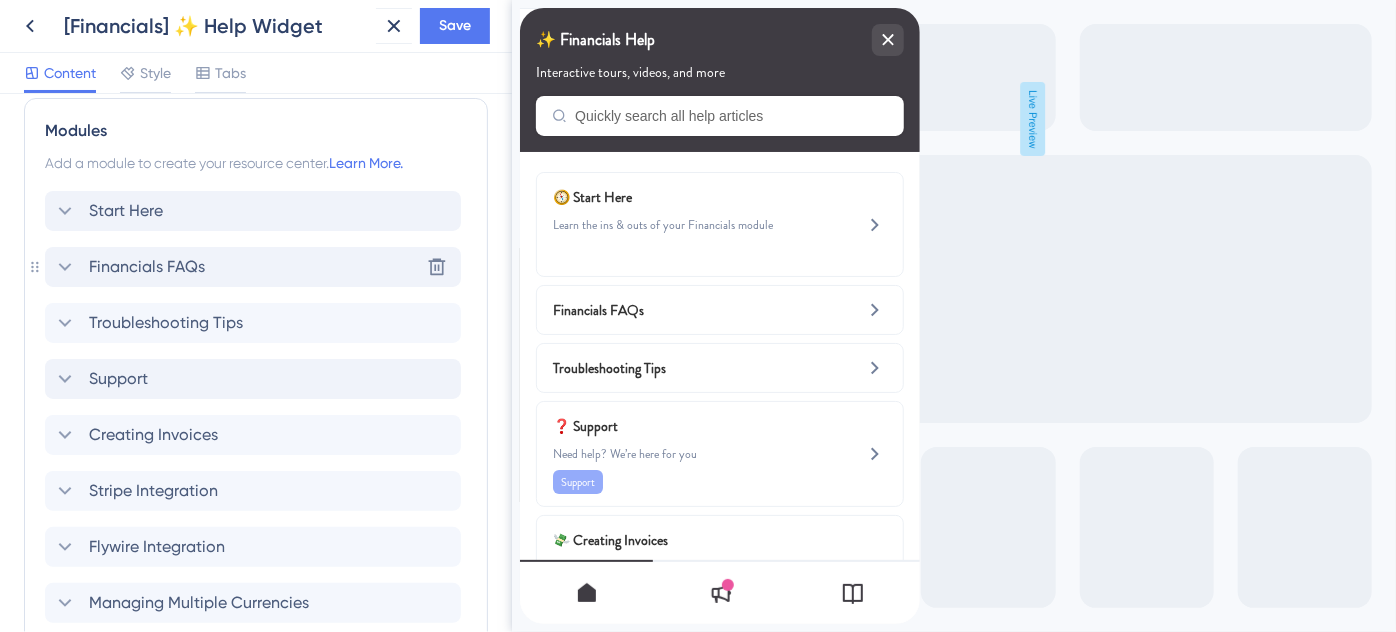 click 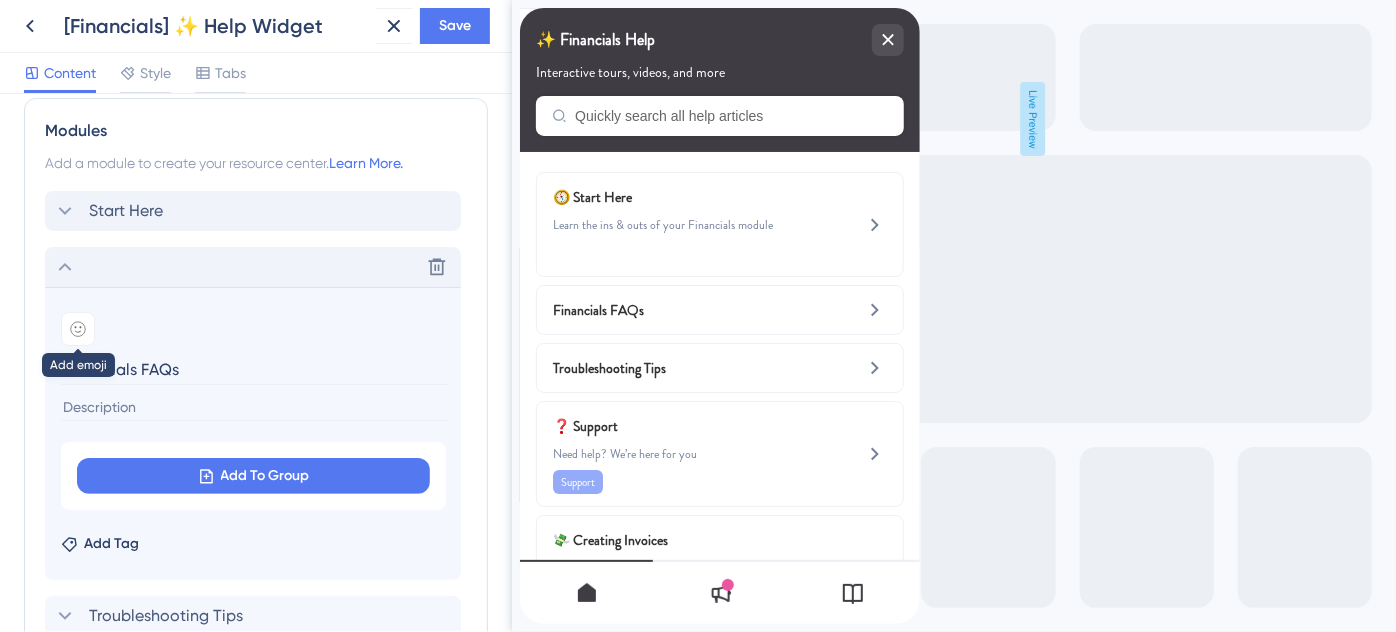 click 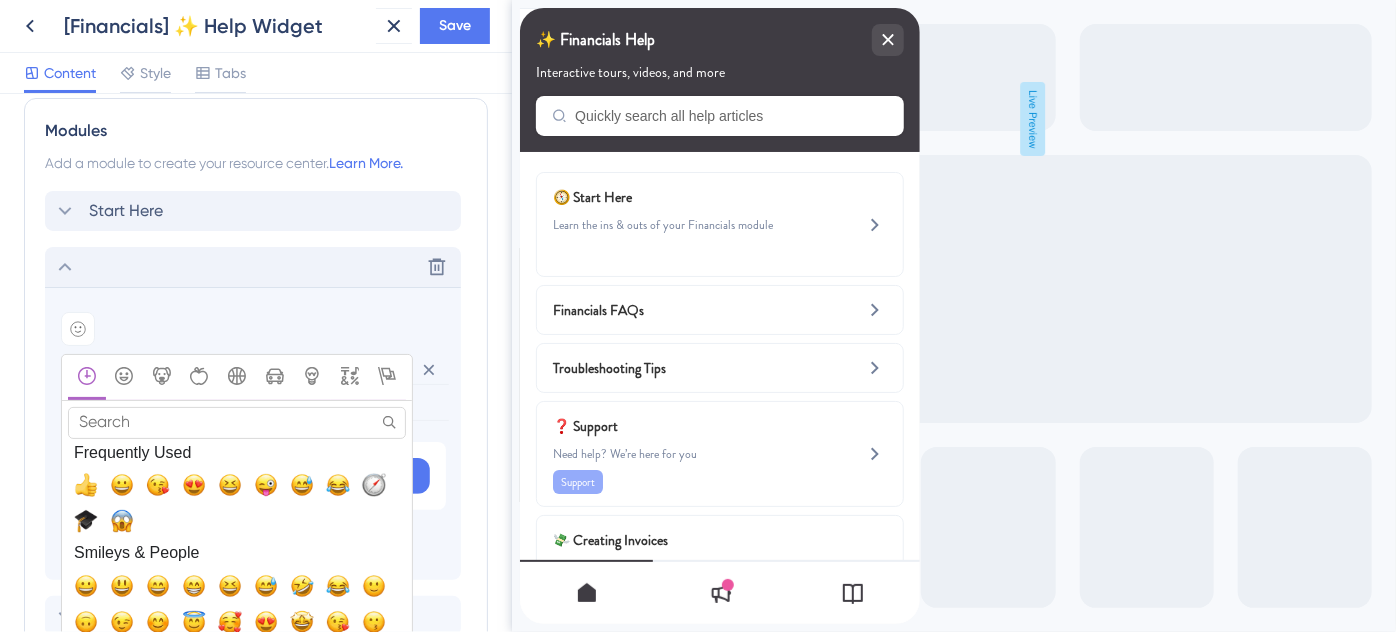 click on "Search" at bounding box center [237, 422] 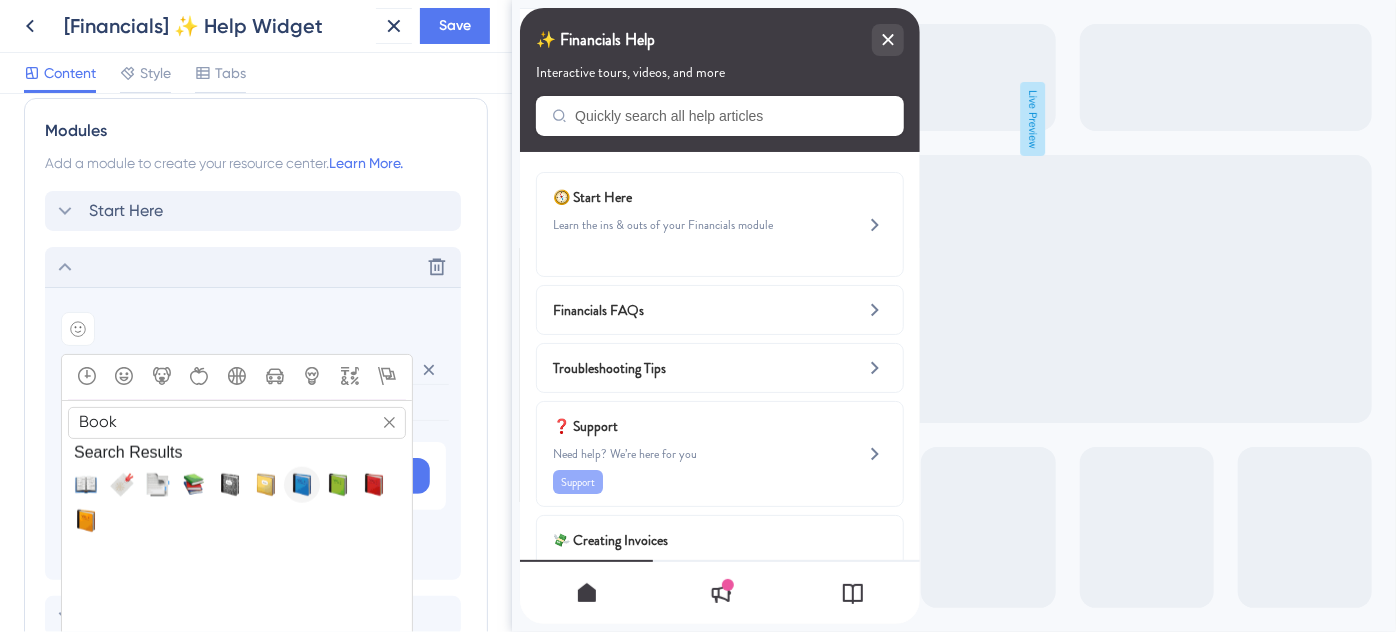 type on "Book" 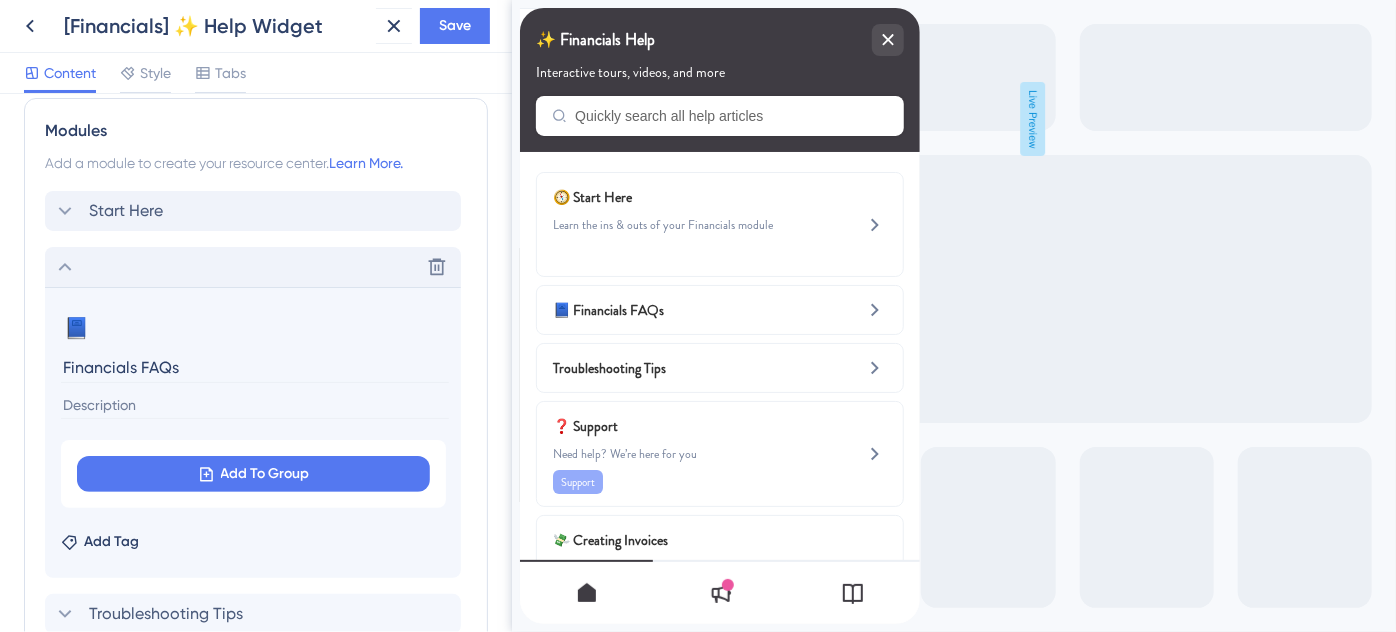 click 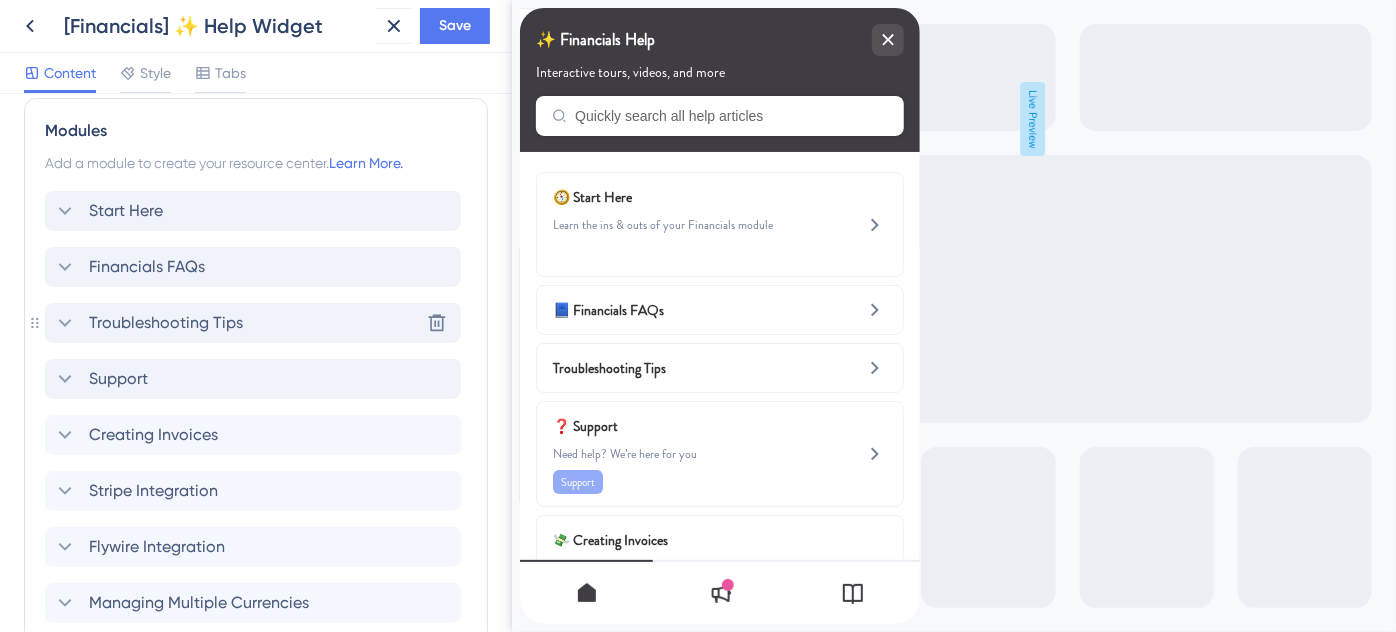 click 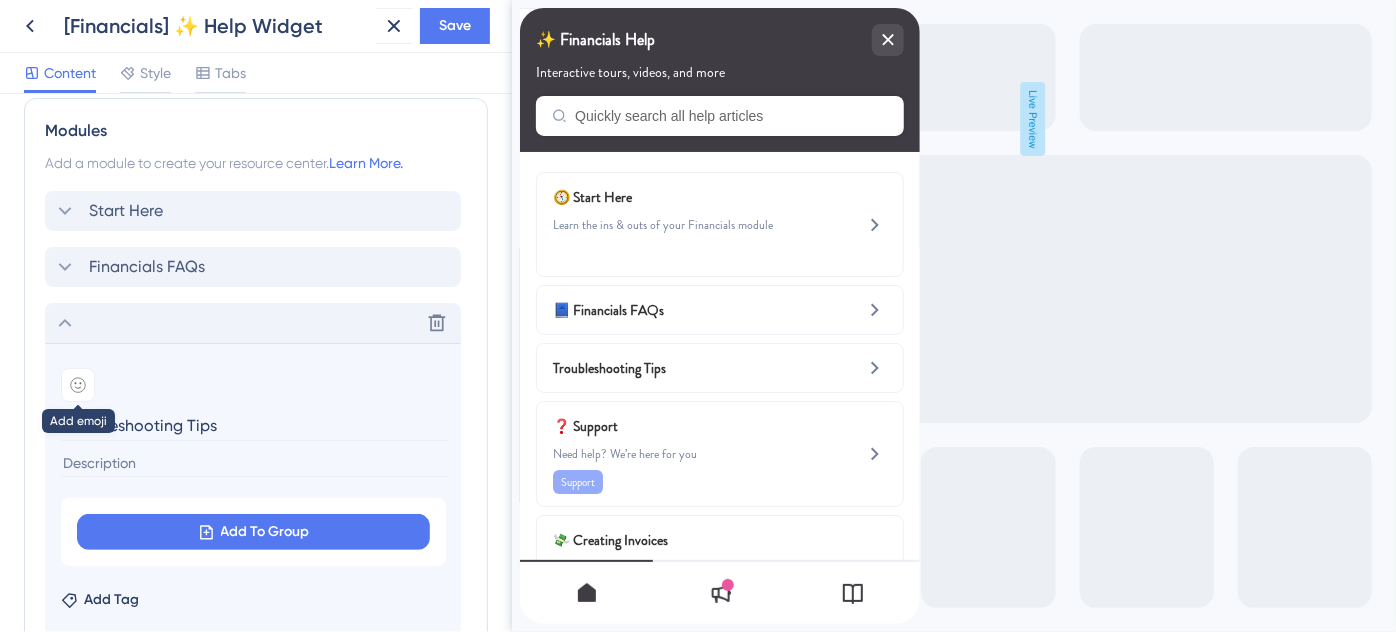 click 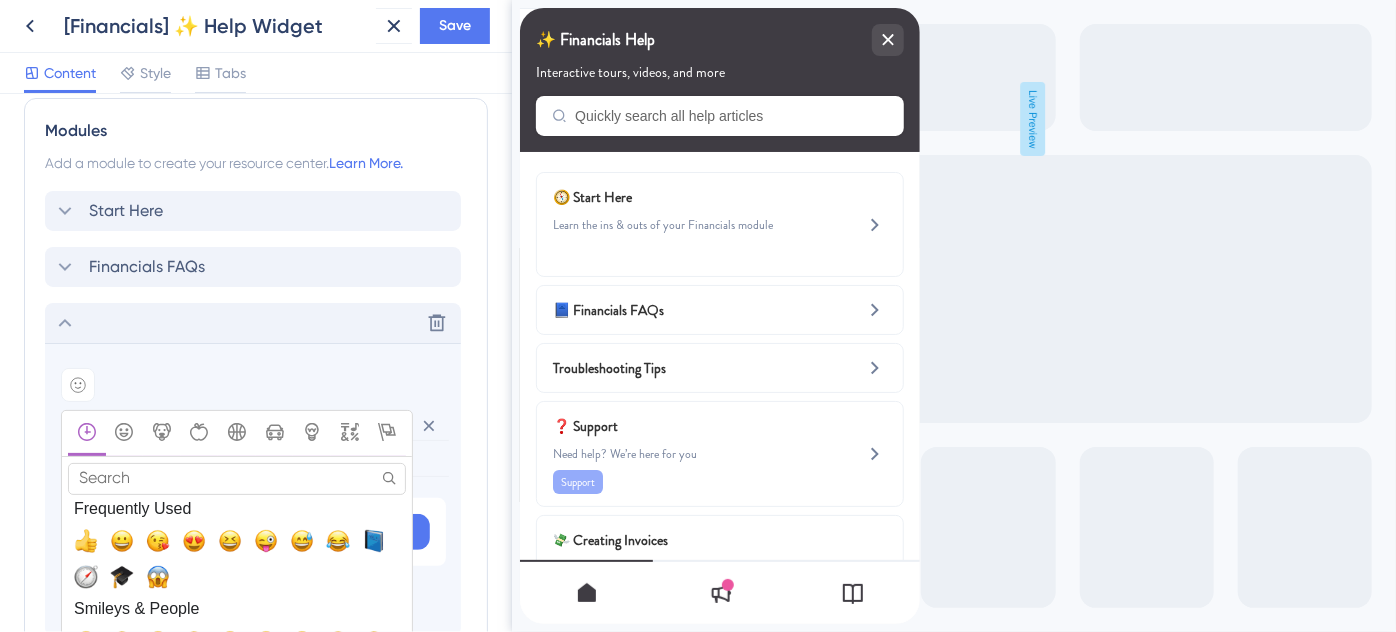 click on "Search" at bounding box center (237, 478) 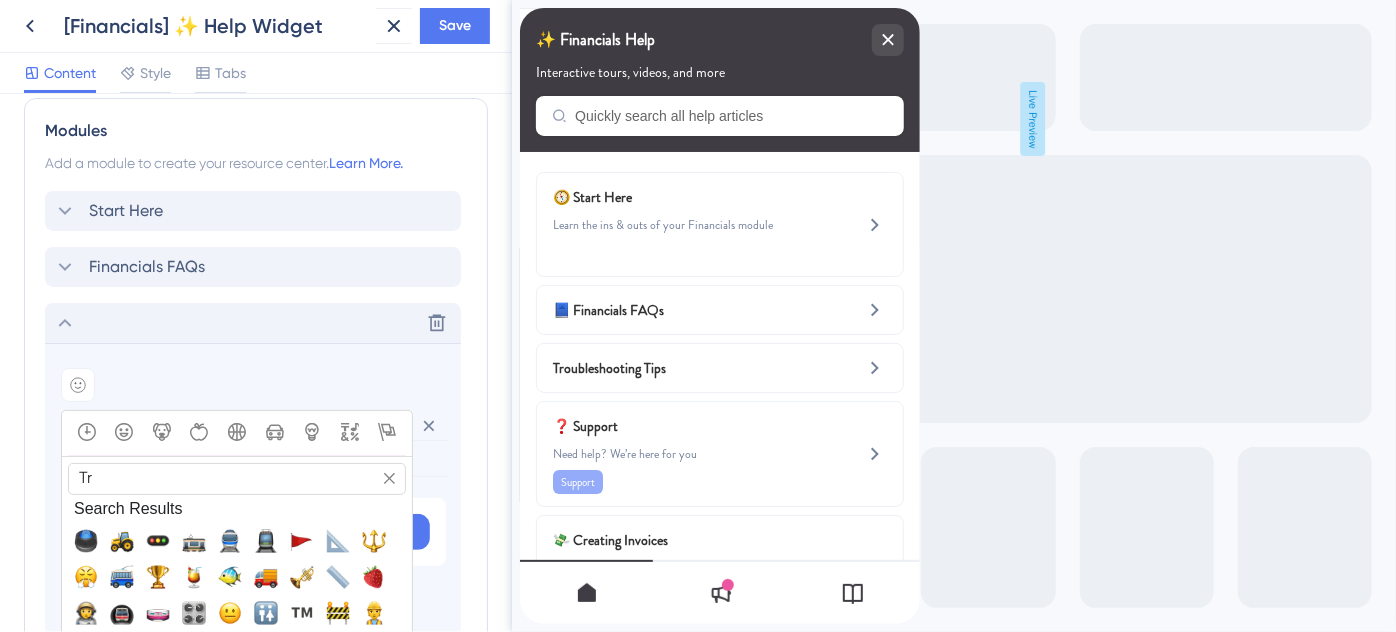 type on "T" 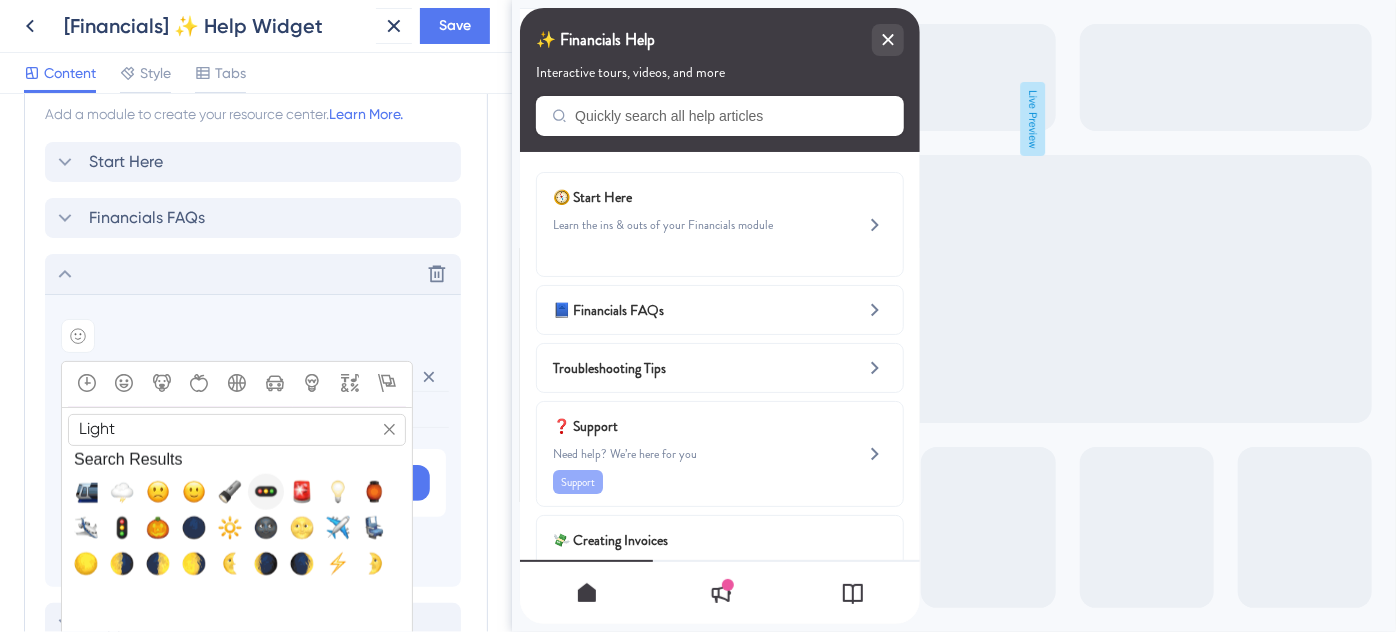 scroll, scrollTop: 1106, scrollLeft: 0, axis: vertical 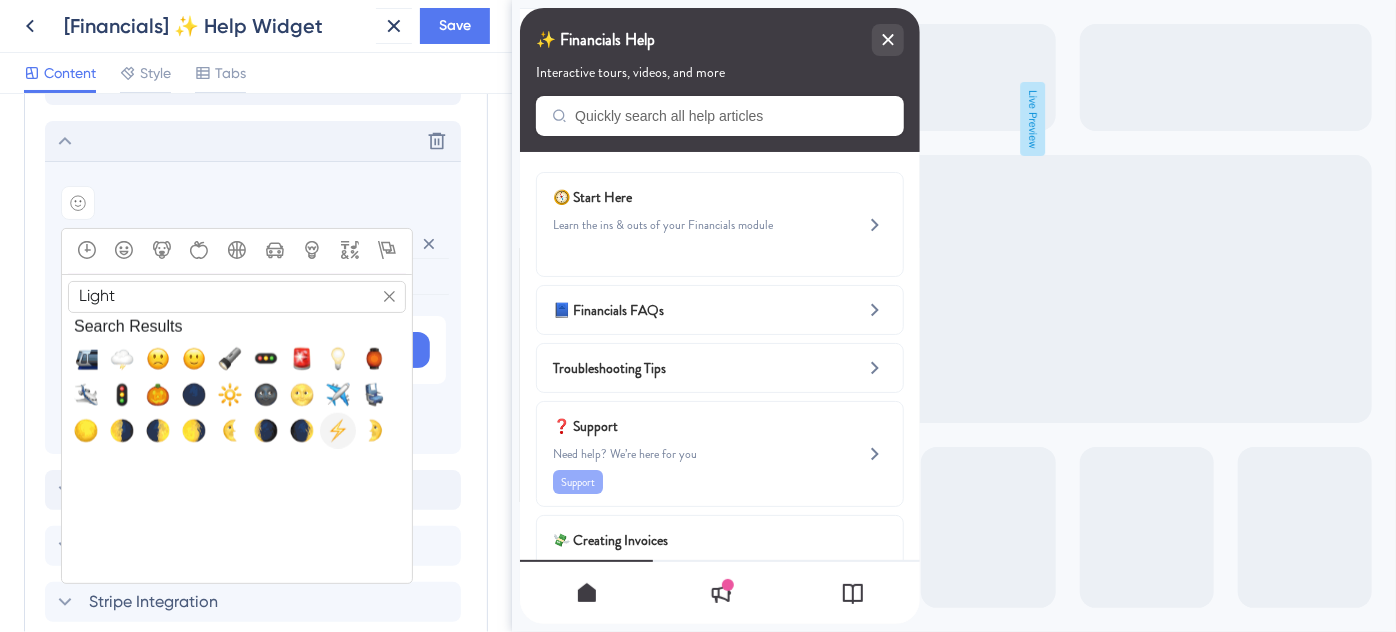 type on "Light" 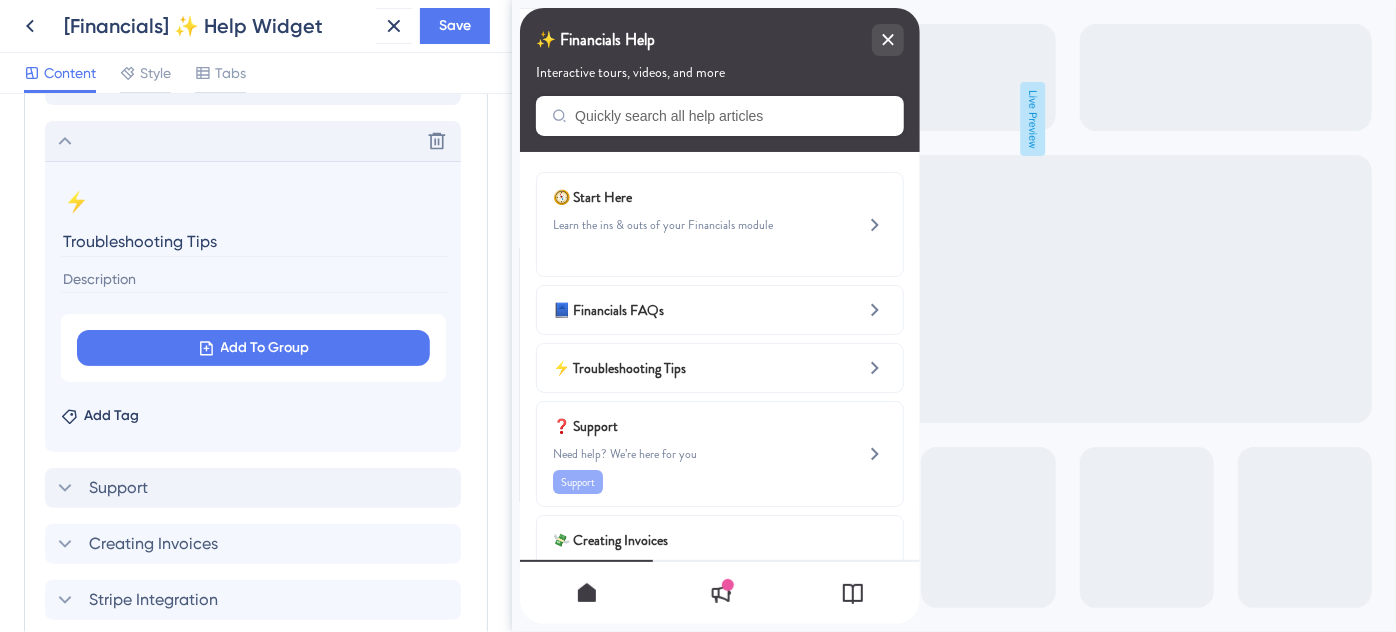 click 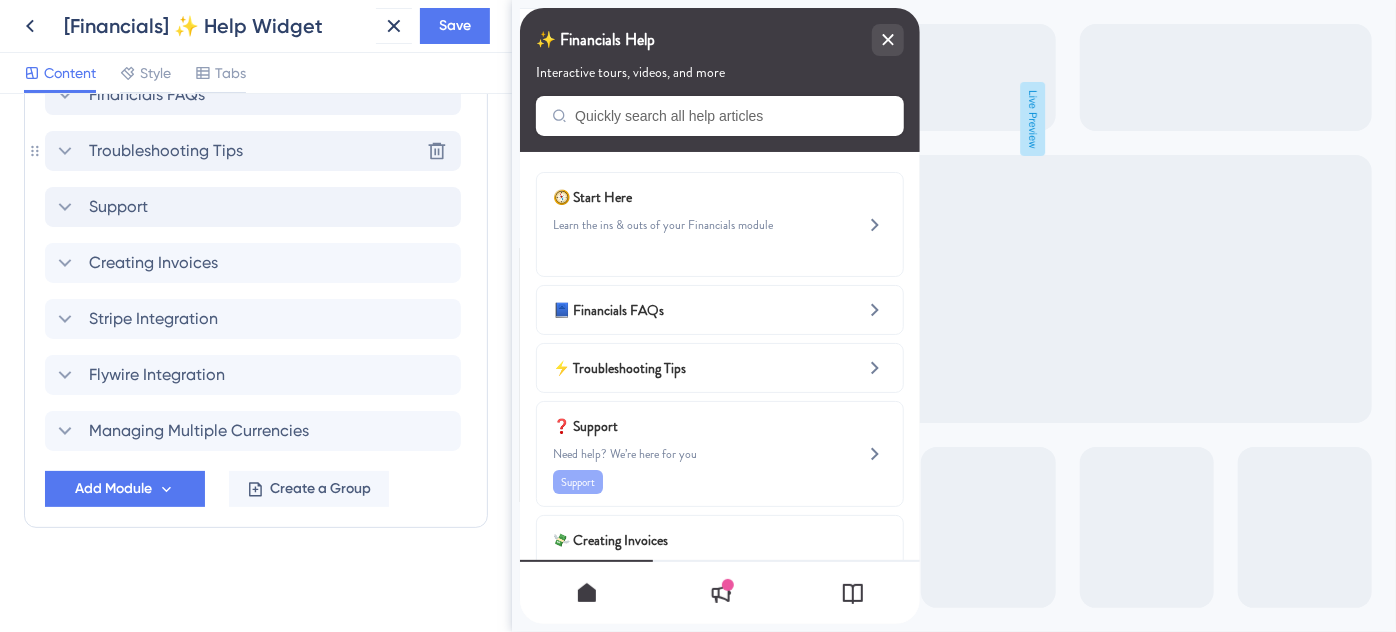scroll, scrollTop: 1094, scrollLeft: 0, axis: vertical 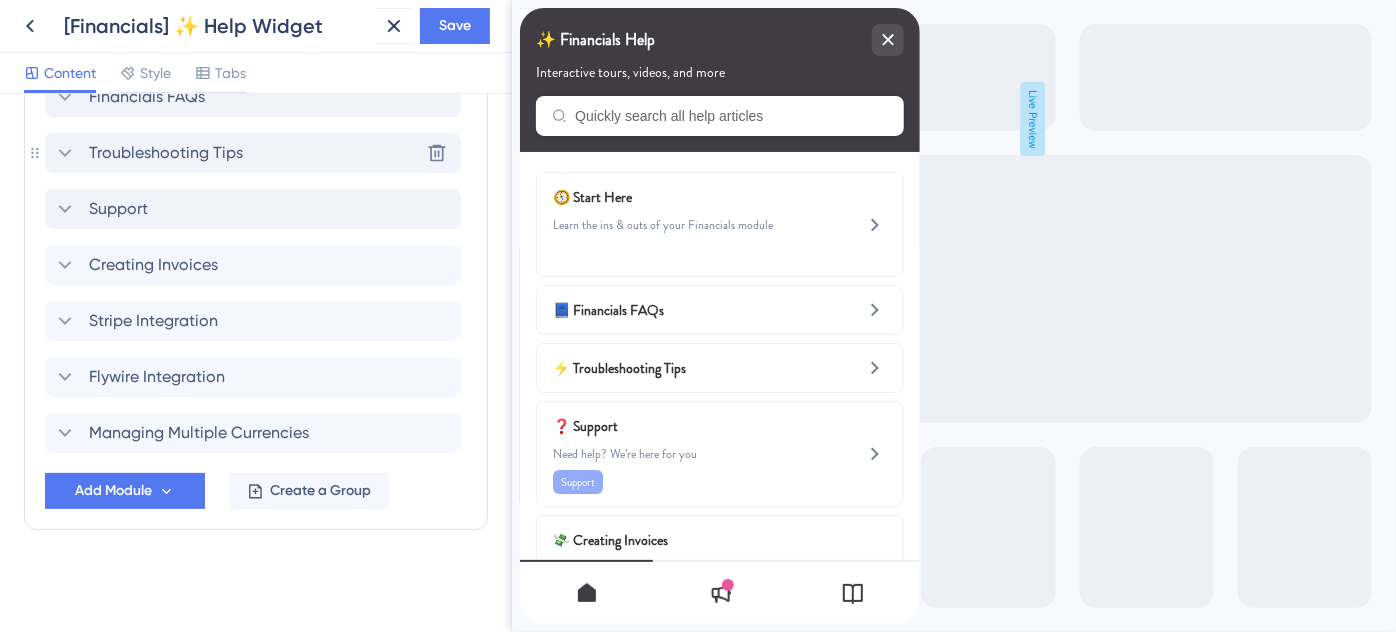 click 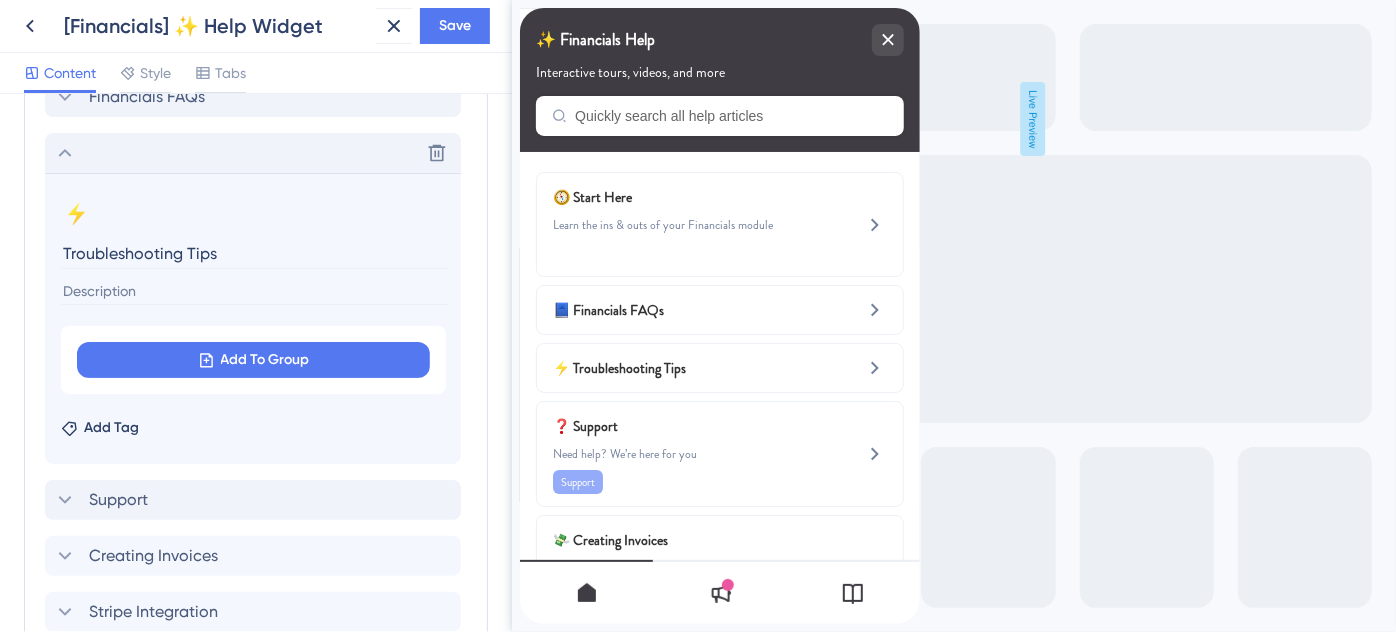 scroll, scrollTop: 1106, scrollLeft: 0, axis: vertical 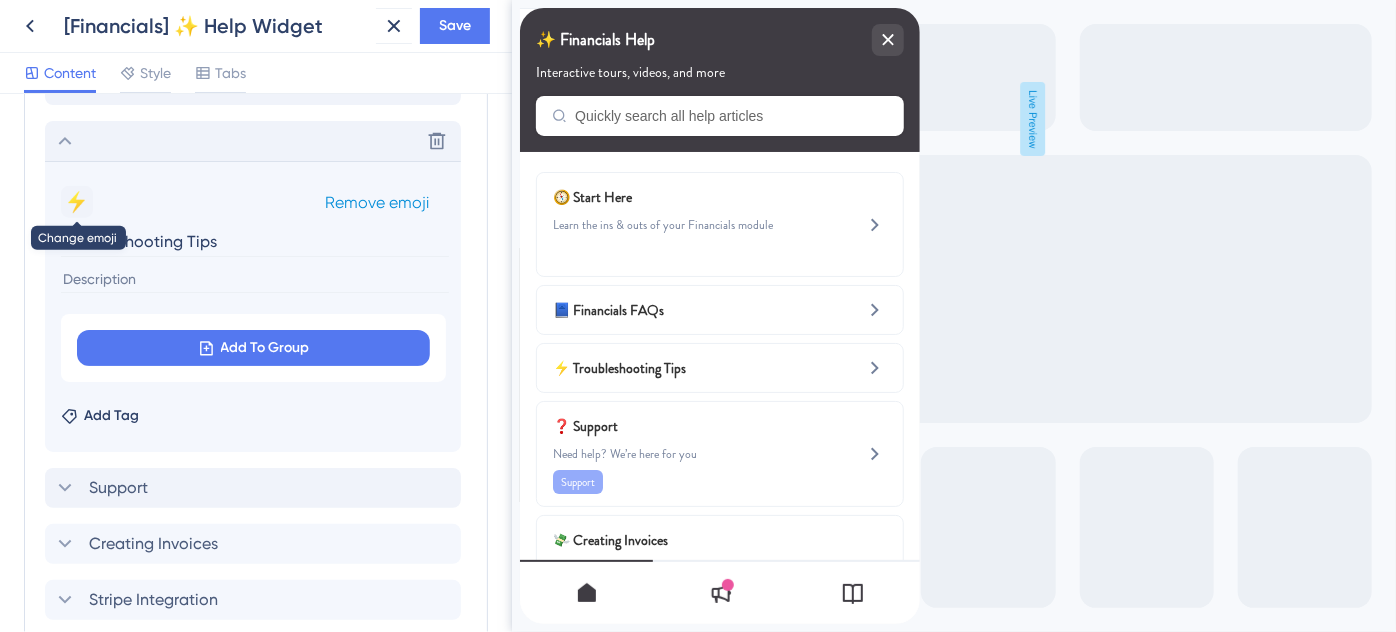 click on "⚡" at bounding box center [77, 202] 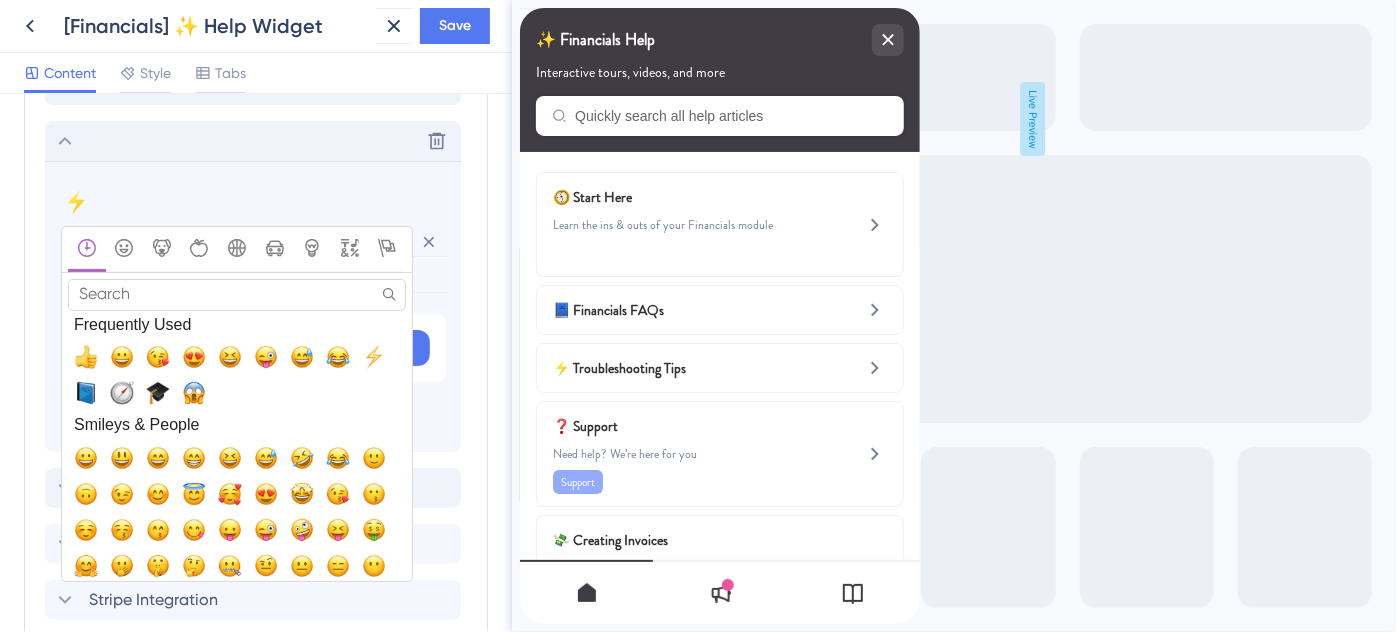 click on "Search" at bounding box center (237, 294) 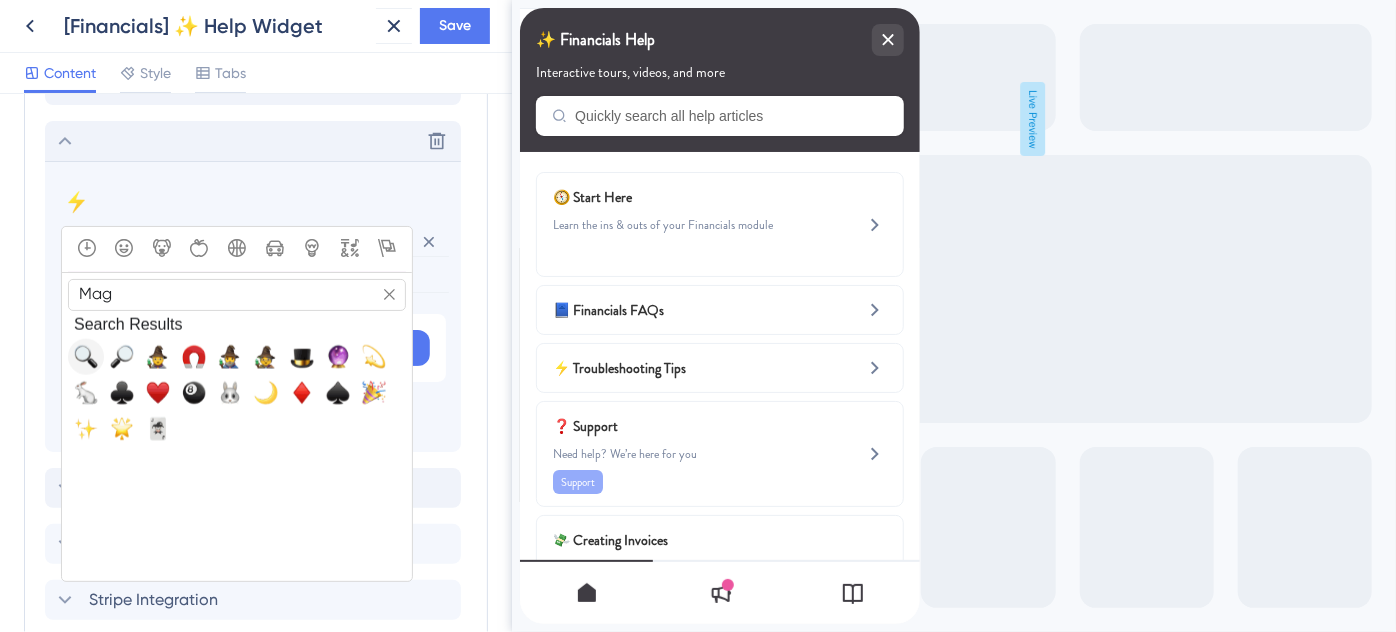type on "Mag" 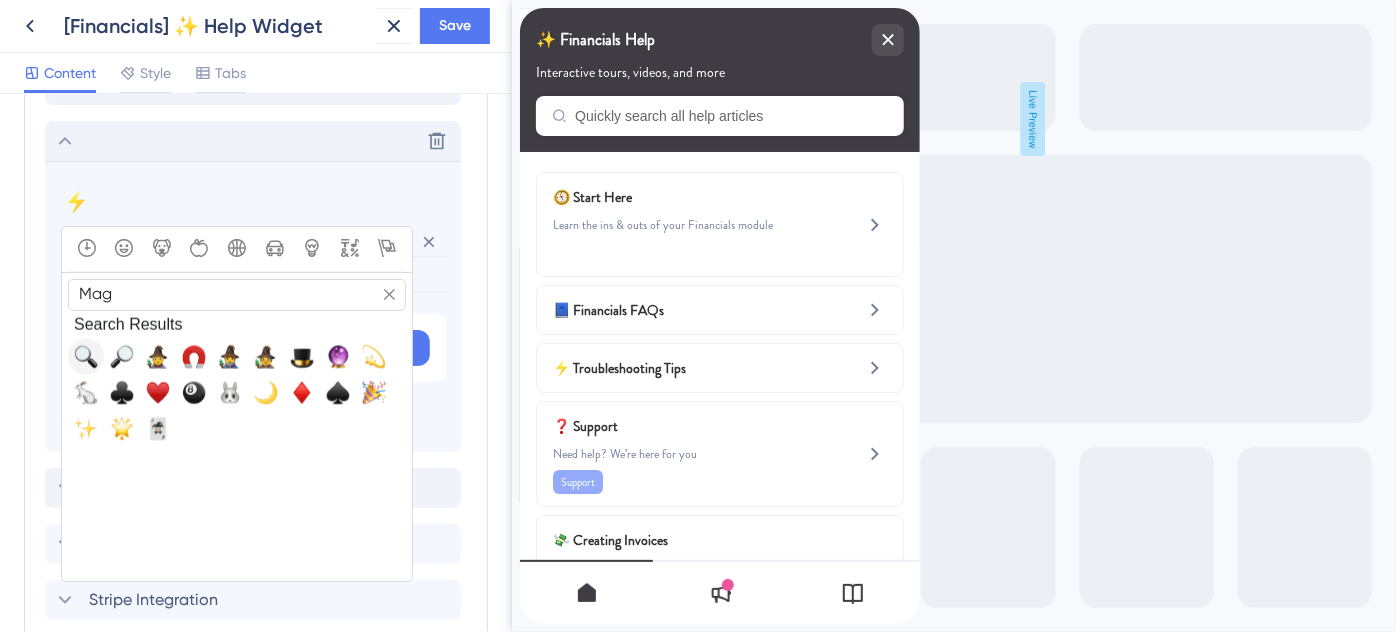 click at bounding box center [86, 357] 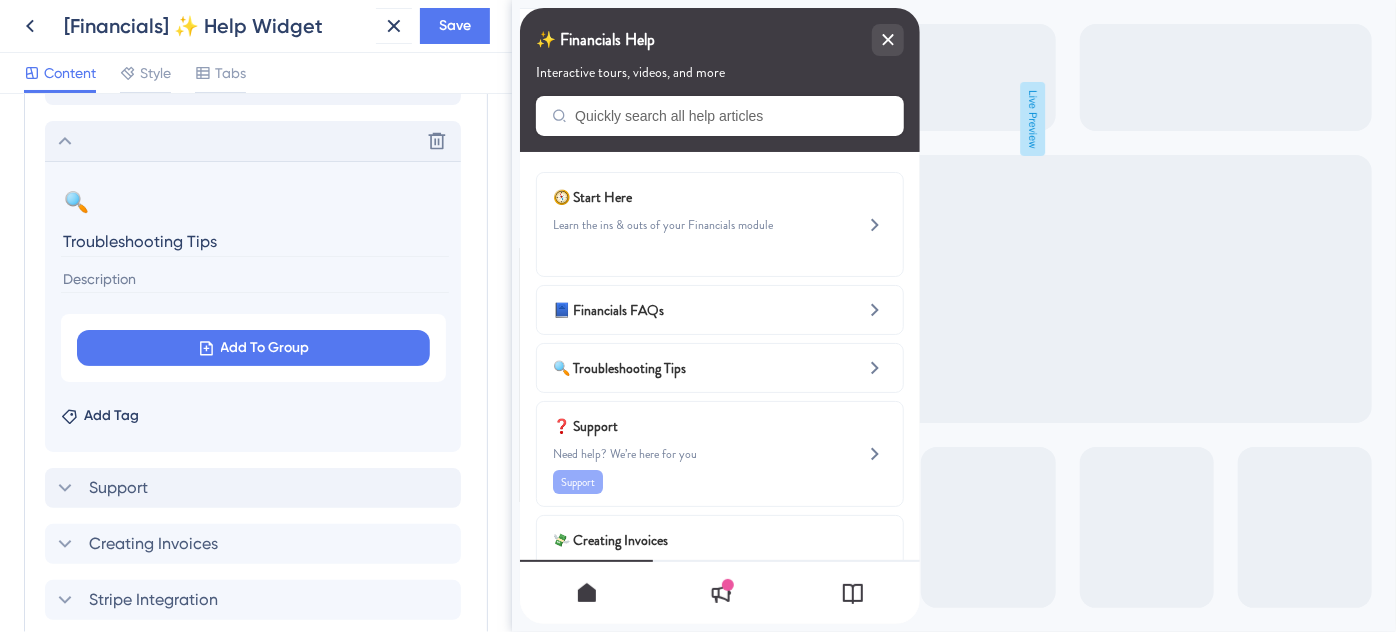 click 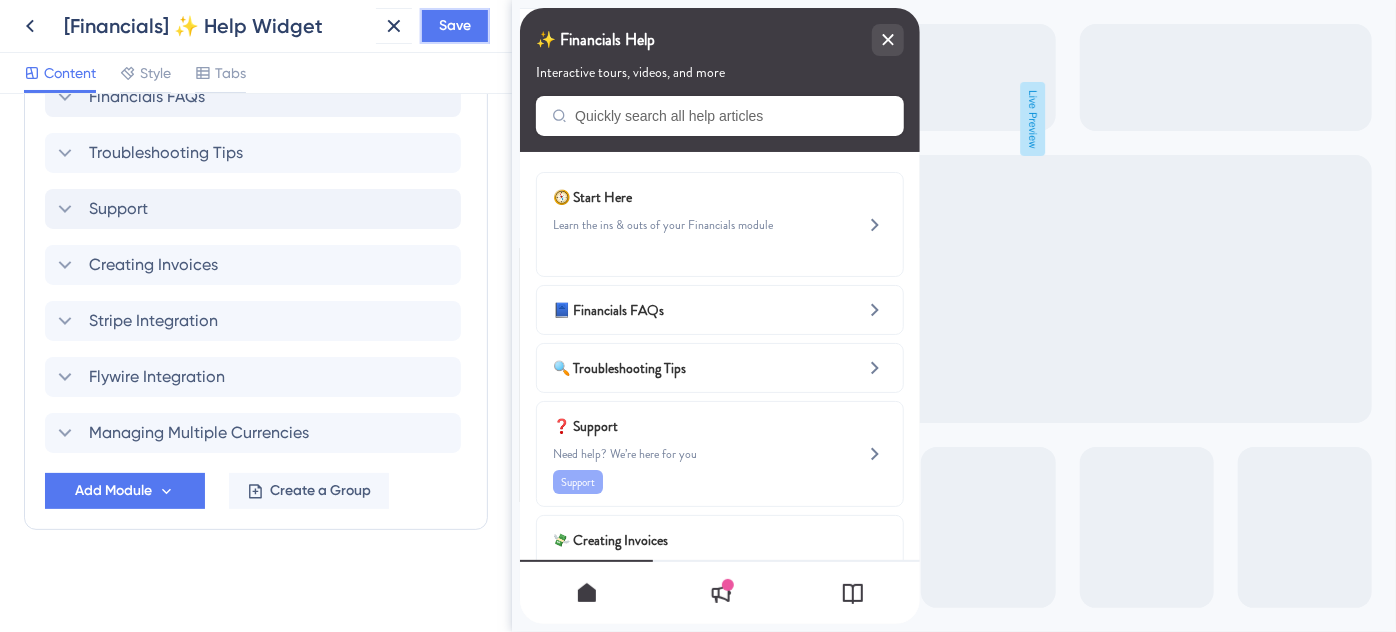 click on "Save" at bounding box center (455, 26) 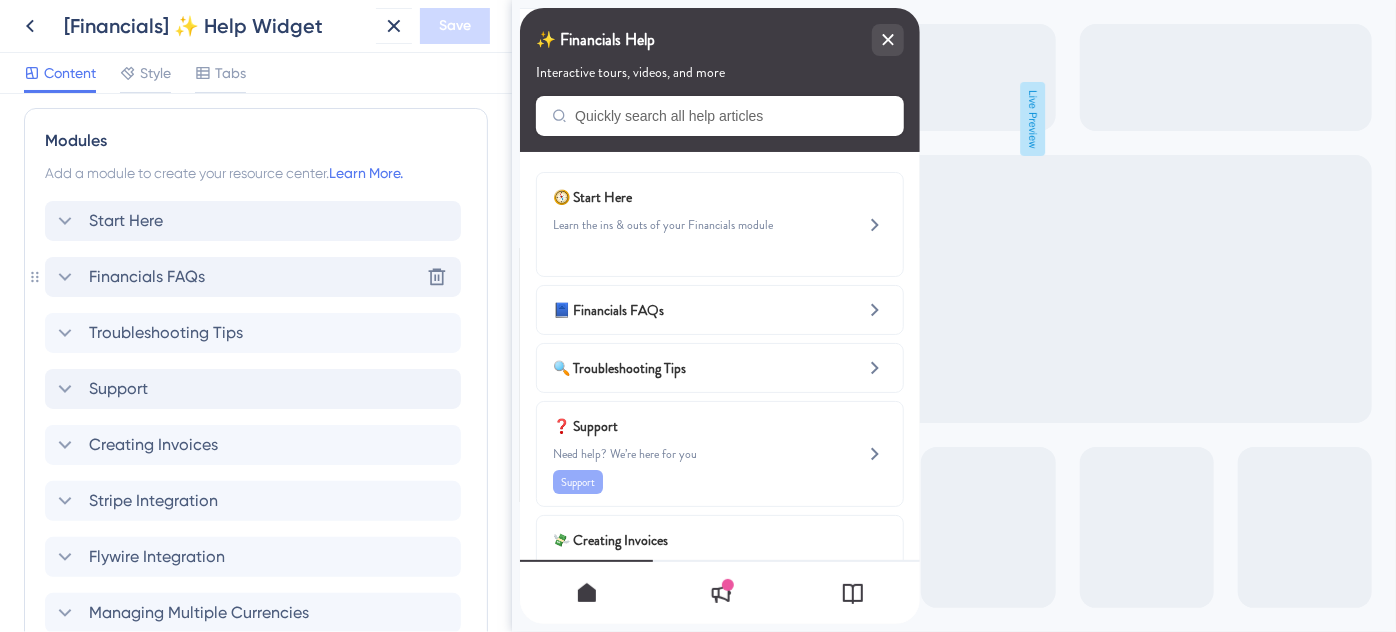 scroll, scrollTop: 912, scrollLeft: 0, axis: vertical 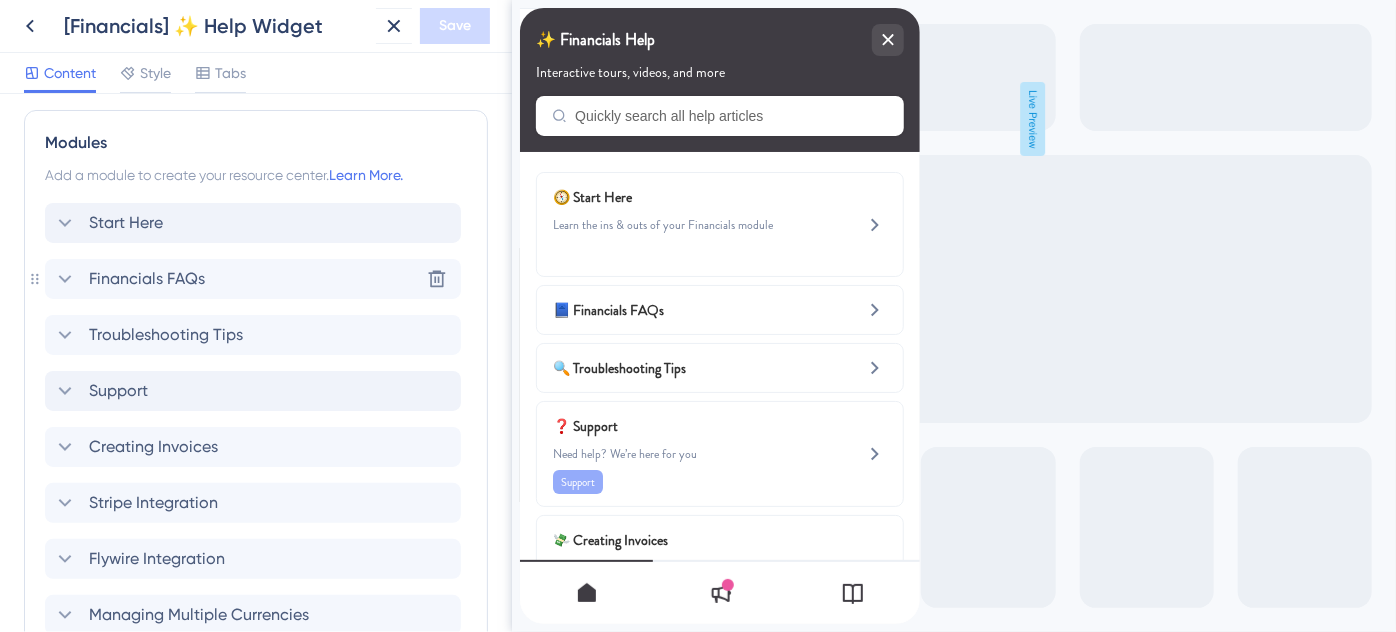 click 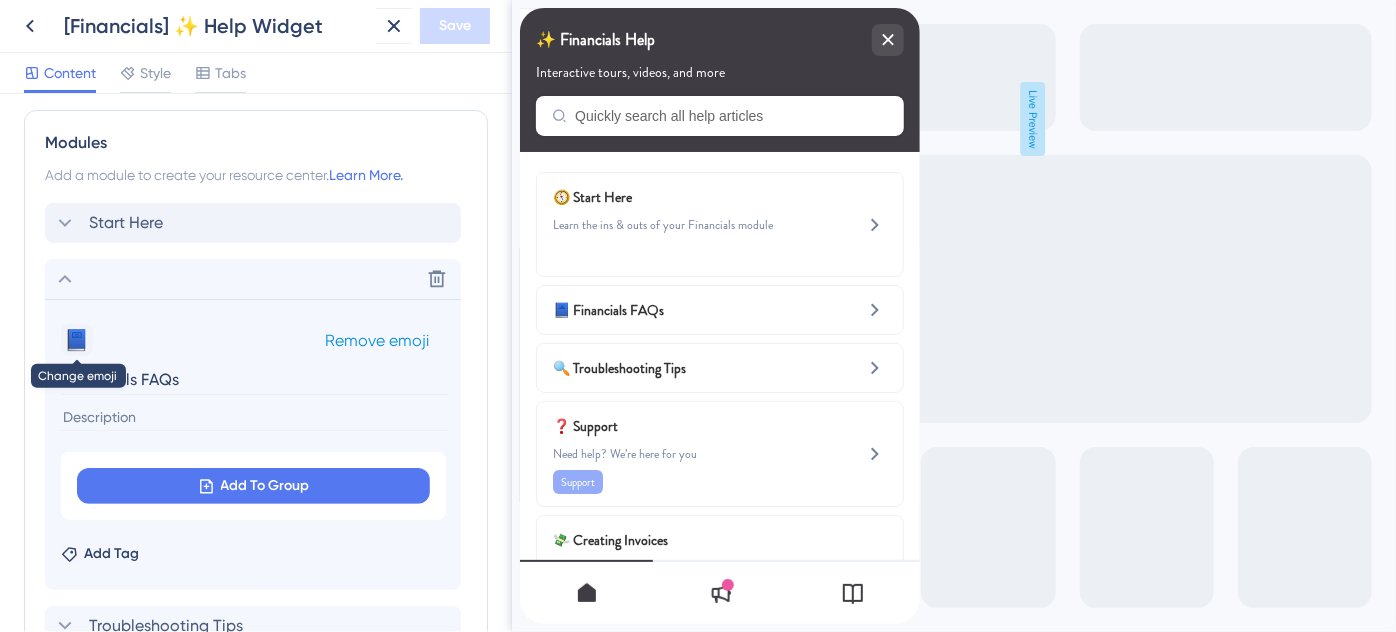 click on "📘" at bounding box center [77, 340] 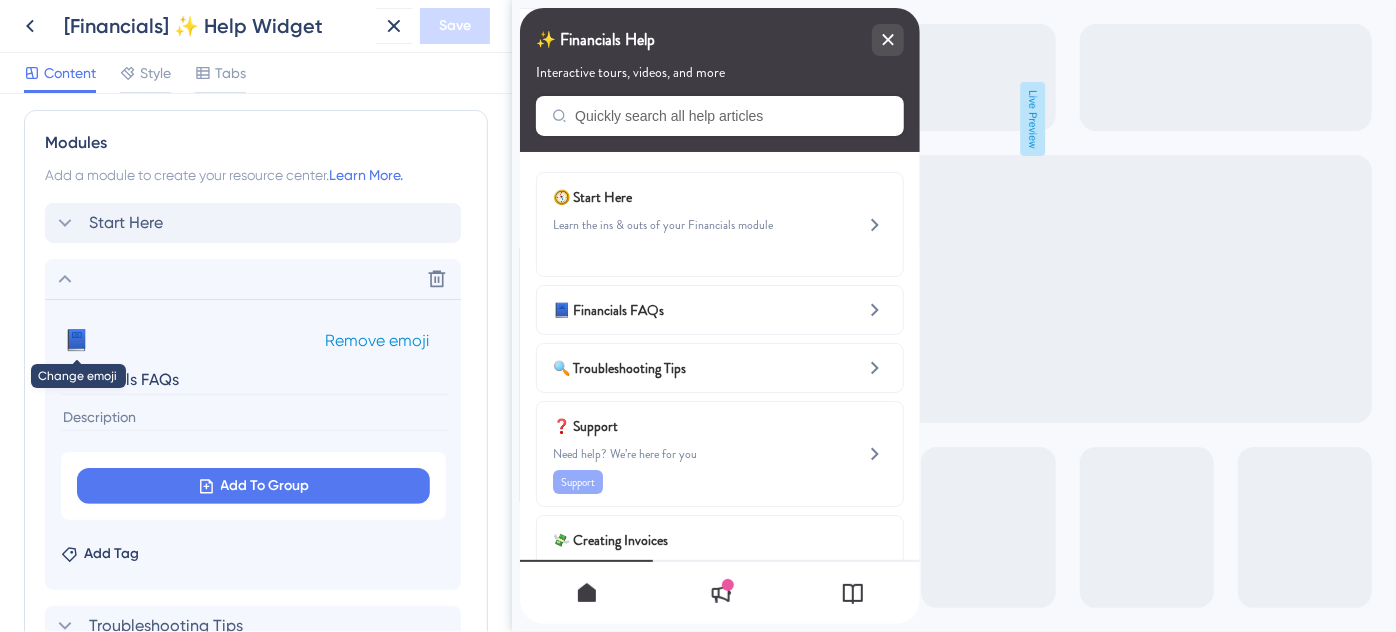 click on "📘" at bounding box center [77, 340] 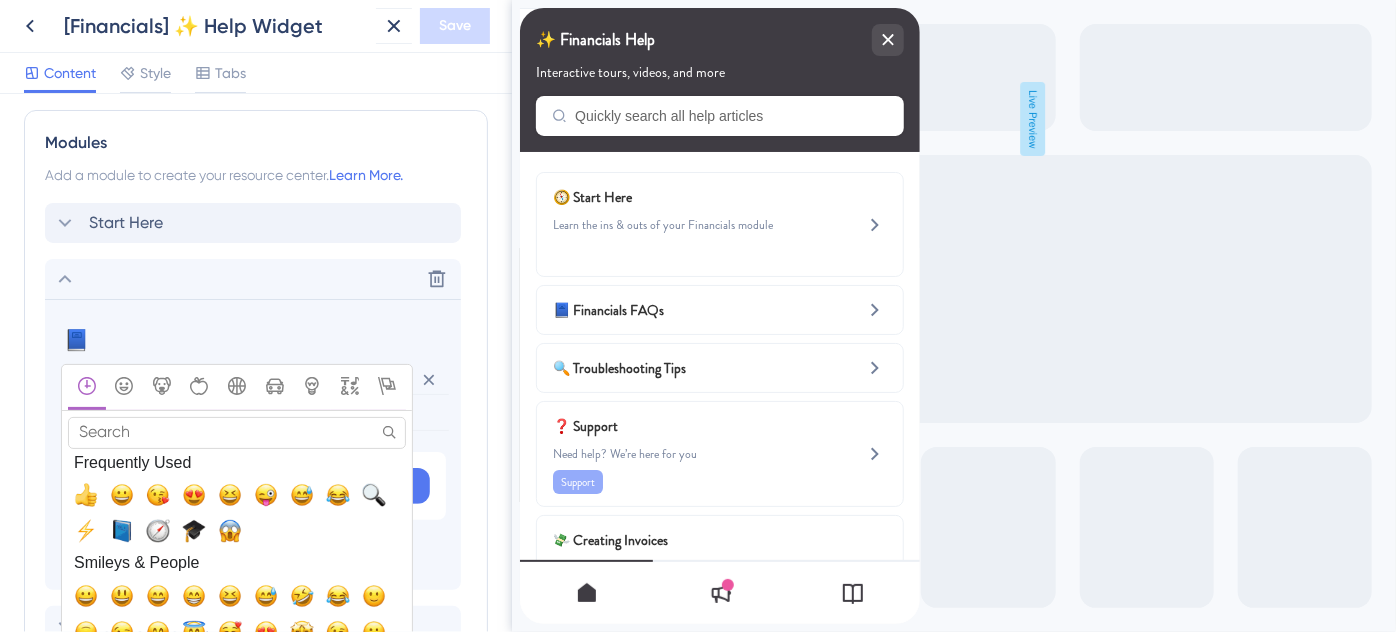 click on "Search" at bounding box center (237, 432) 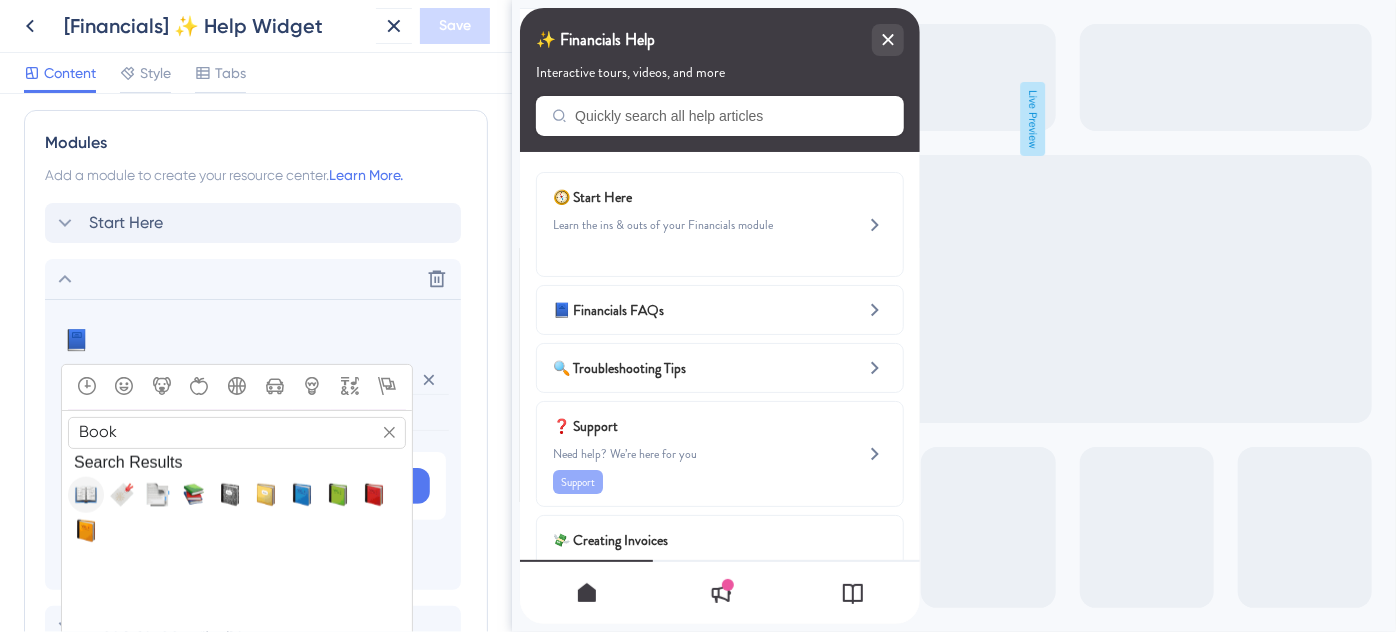 type on "Book" 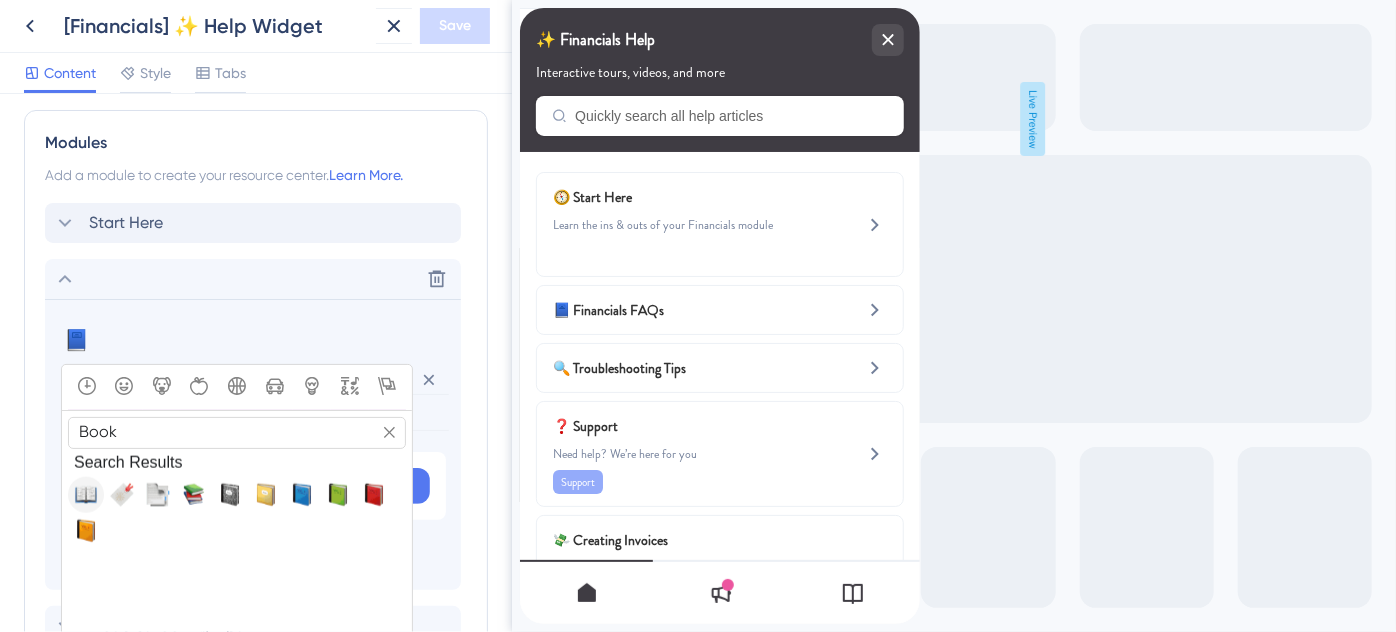 click at bounding box center (86, 495) 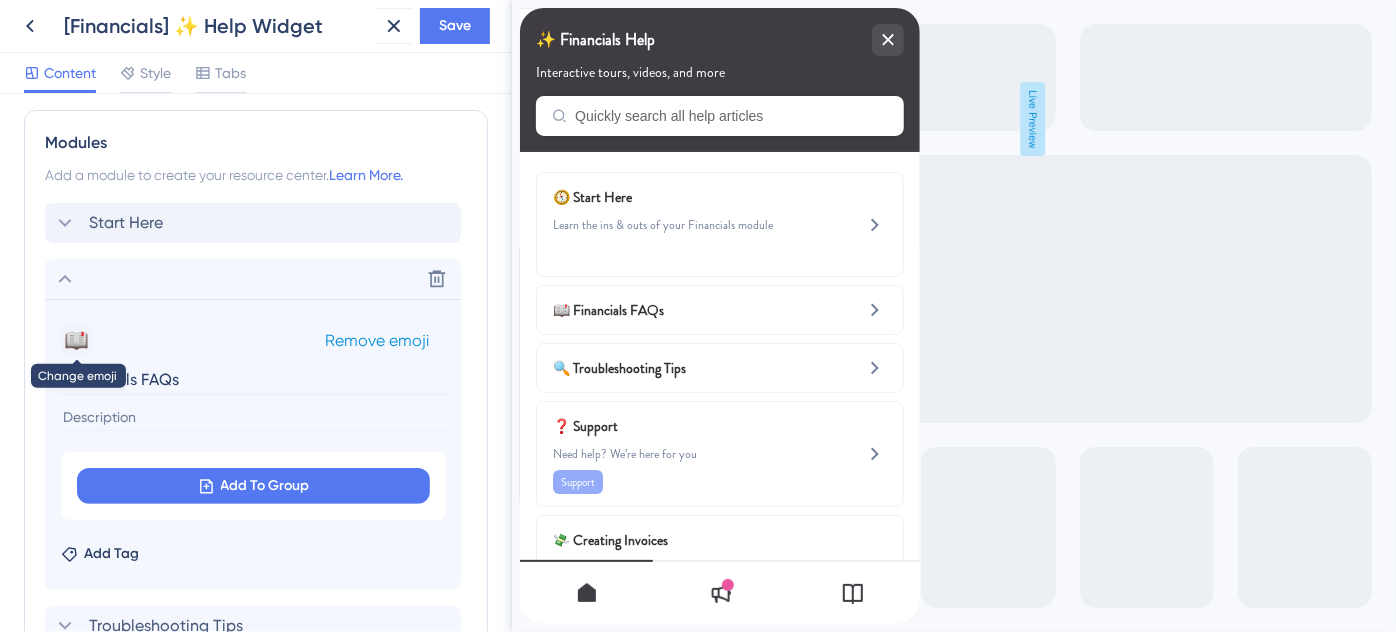 click on "📖" at bounding box center (77, 340) 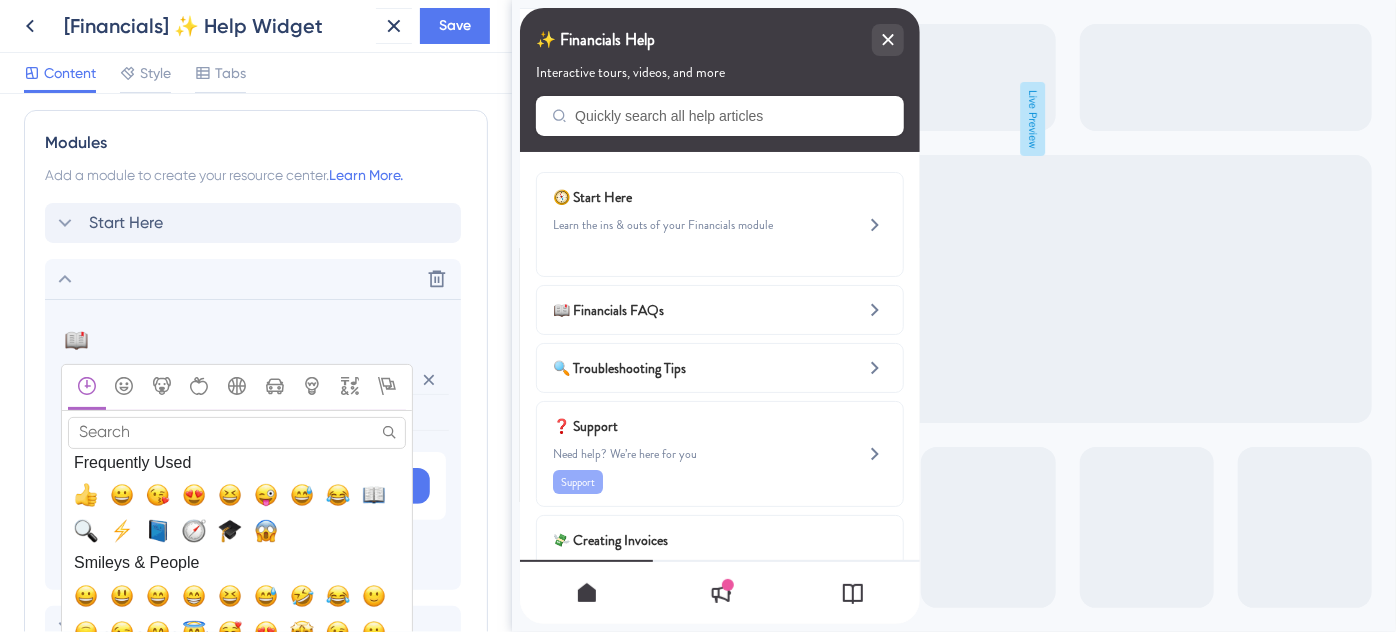 click on "Search" at bounding box center [237, 432] 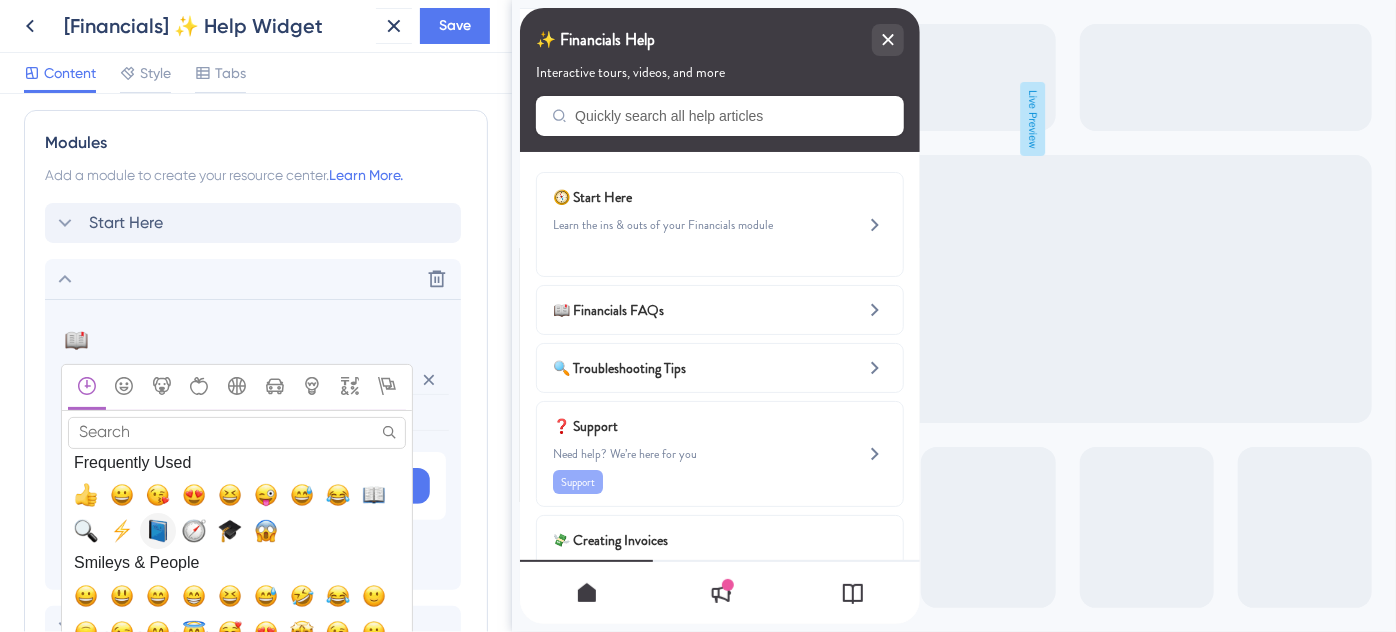 click at bounding box center [158, 531] 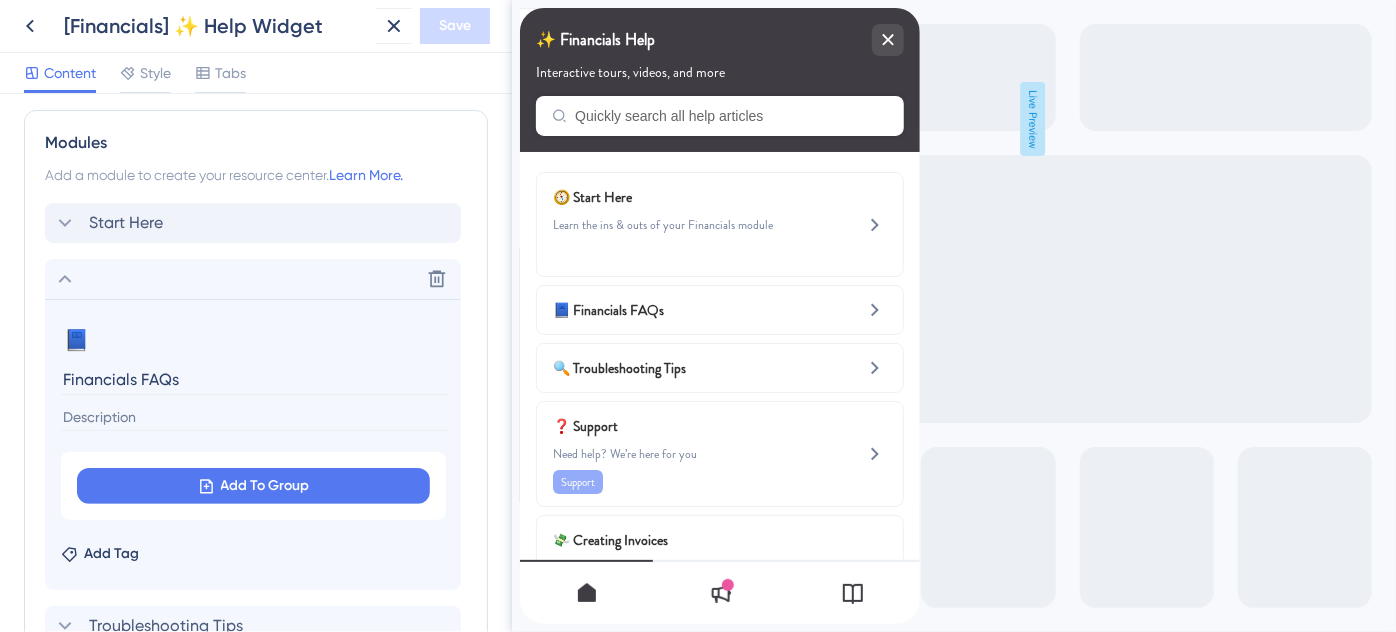 click 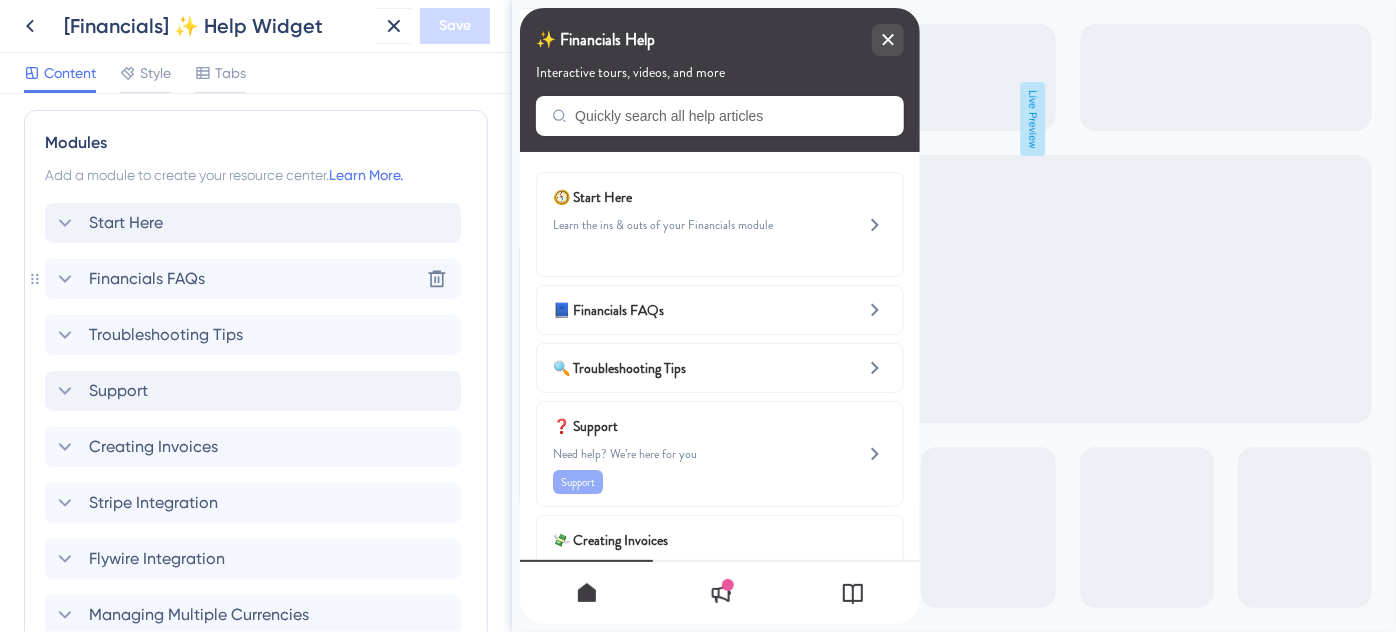 click 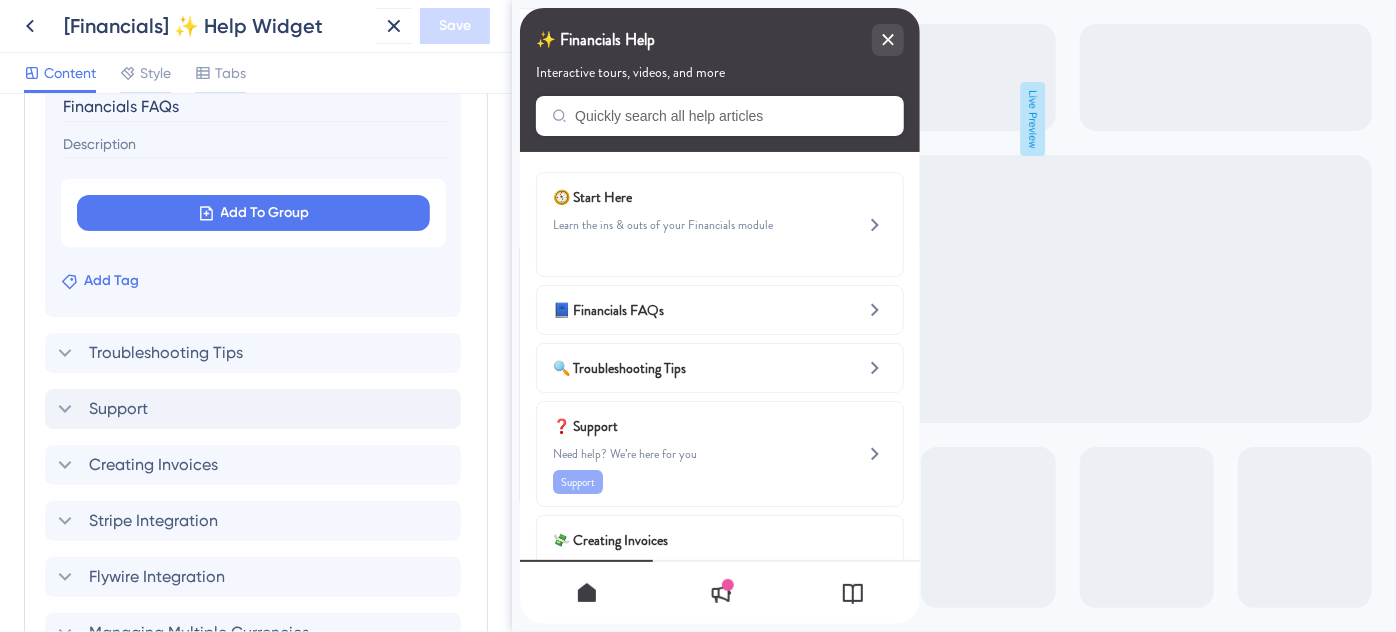 click on "Add Tag" at bounding box center (111, 281) 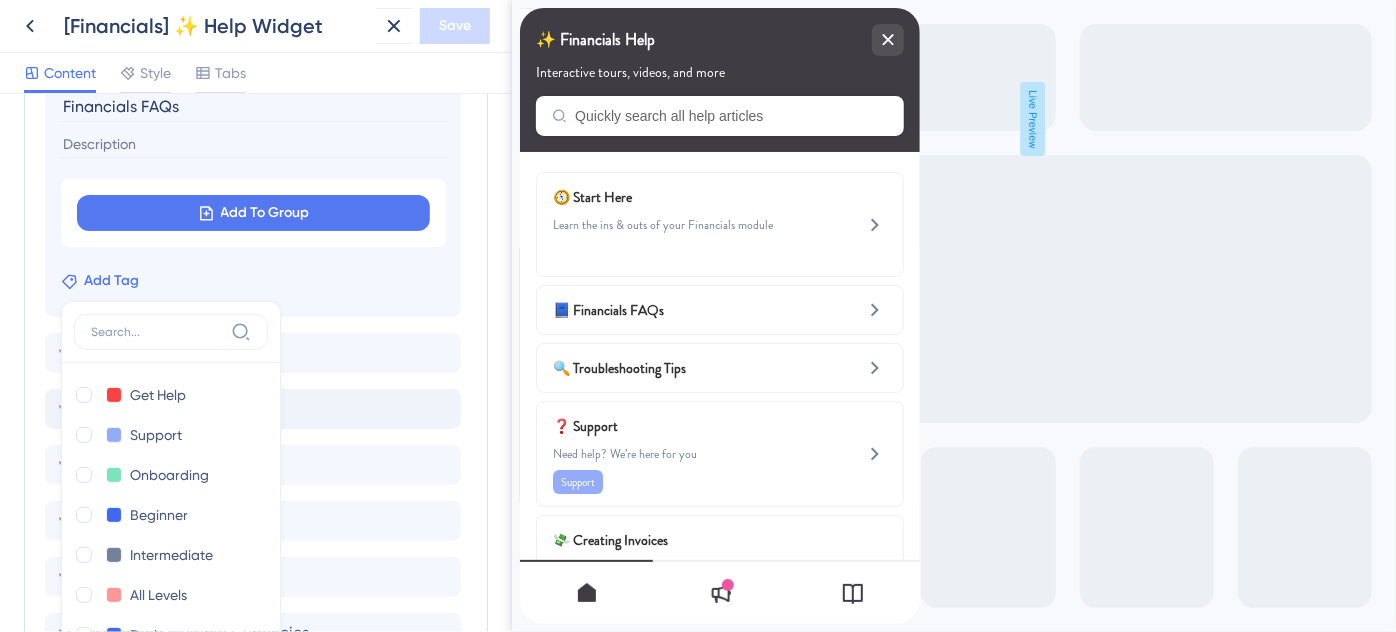 scroll, scrollTop: 1322, scrollLeft: 0, axis: vertical 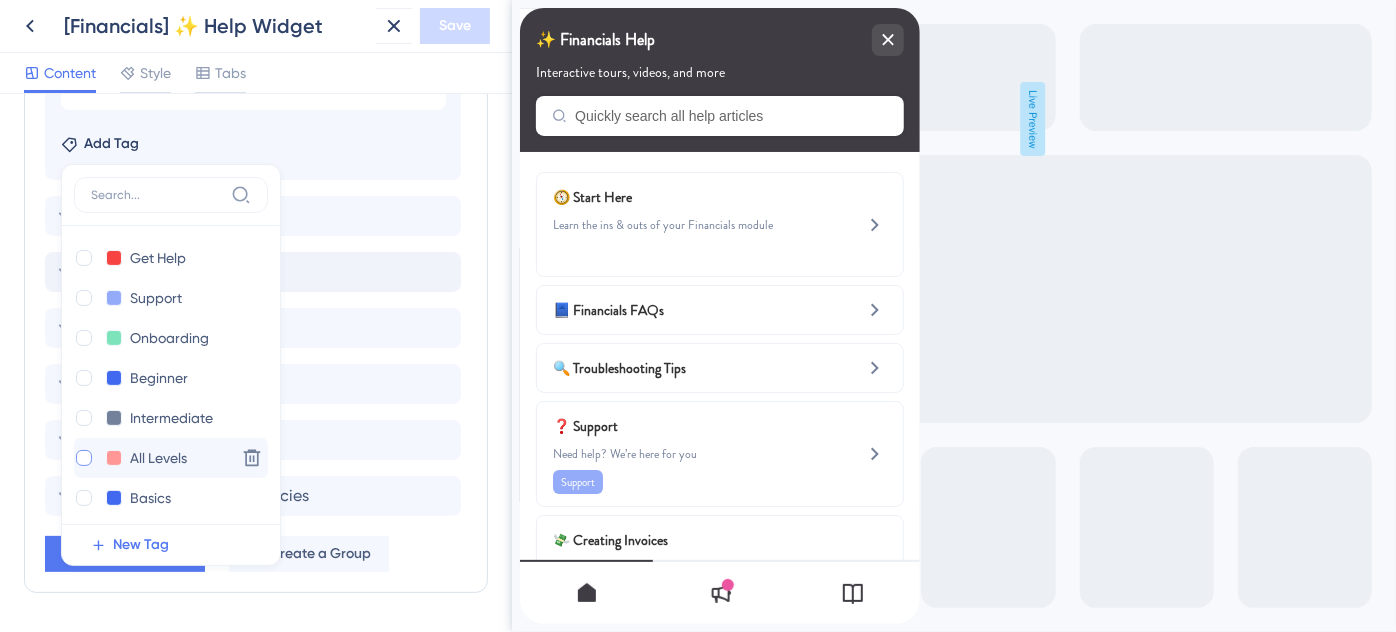 click at bounding box center [84, 458] 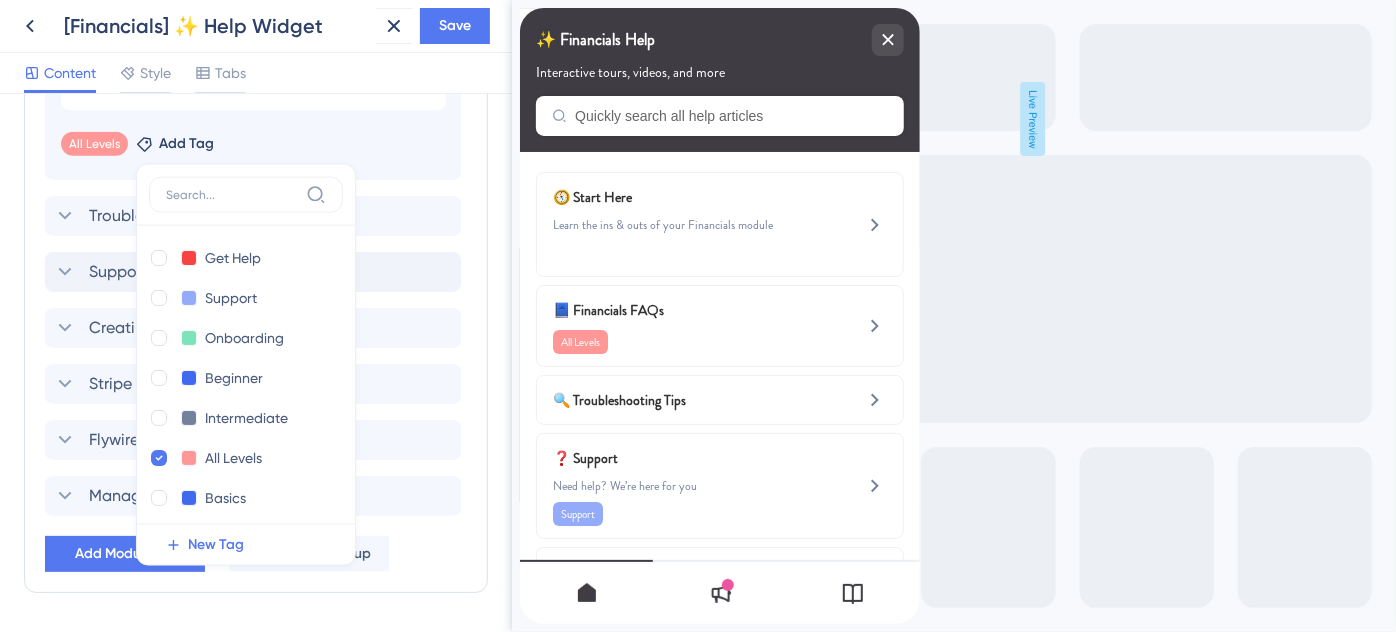 click on "Resource Center Header Title ✨  Financials Help 10 ✨  Financials Help Subtitle Interactive tours, videos, and more 1 Search Function Search Bar Search Bar Placeholder Quickly search all help articles No Search Result Message No matching results... Open in New Tab Message Open in a new tab 3 Bring search results from a Knowledge Base Connect with UserGuiding Domain https://safariportal.help.userguiding.com/api/search?kb_id=10302&lang_code=en Search Language English (Default) Modules Add a module to create your resource center.  Learn More. Start Here Delete 📘 Change emoji Remove emoji Financials FAQs Add To Group All Levels Remove Add Tag Get Help Get Help Delete Support Support Delete Onboarding Onboarding Delete Beginner Beginner Delete Intermediate Intermediate Delete All Levels All Levels Delete Basics Basics Delete What's New What's New Delete Branding Branding Delete Troubleshoot Troubleshoot Delete Making Changes Making Changes Delete Options Options Delete Settings Settings Delete Traveler App" at bounding box center [256, -266] 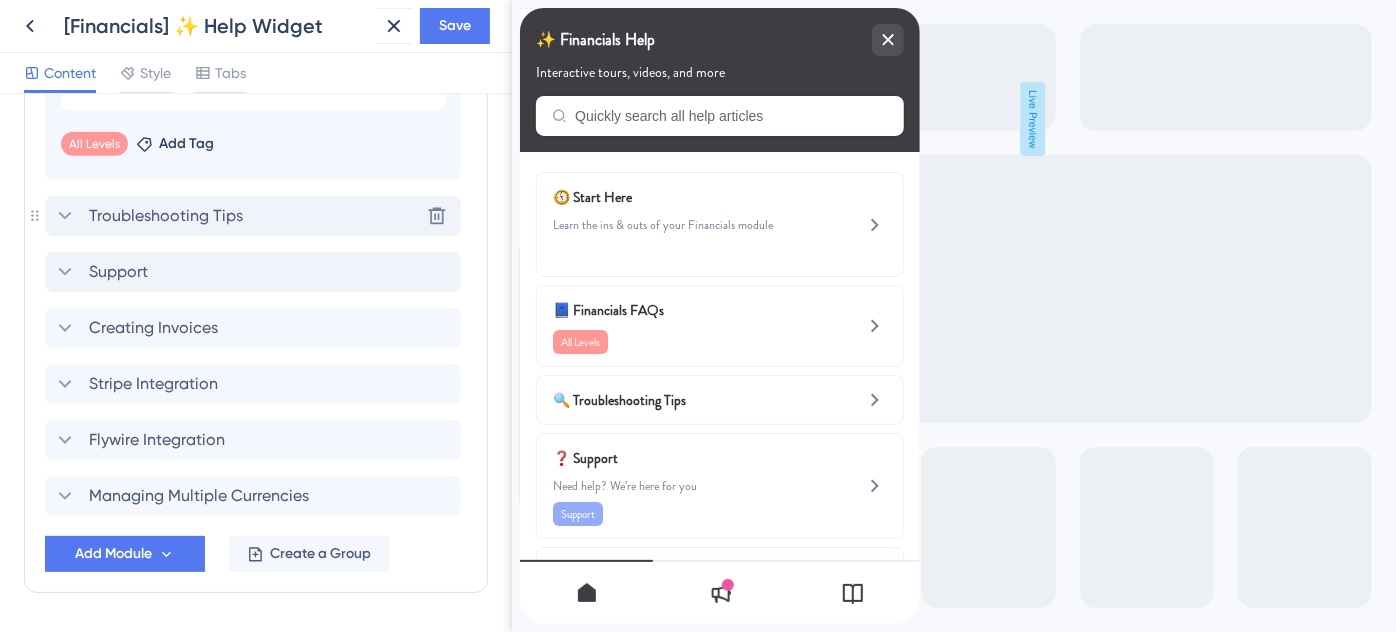 click 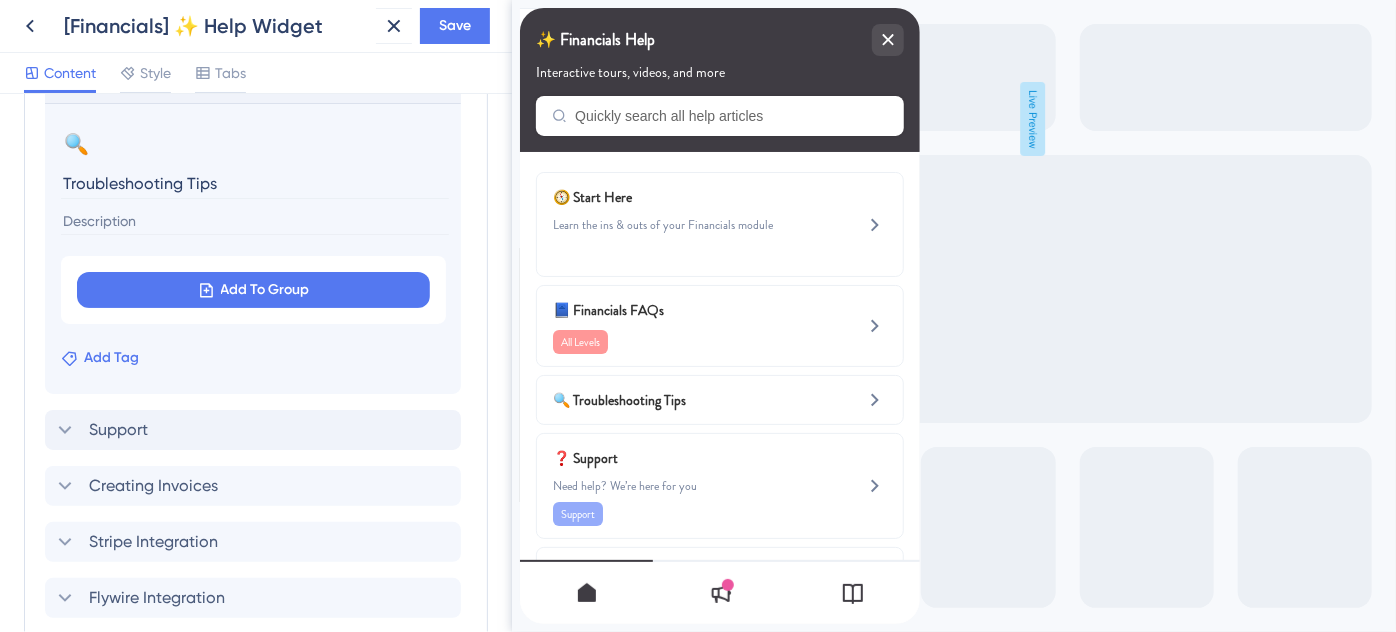 click on "Add Tag" at bounding box center [111, 358] 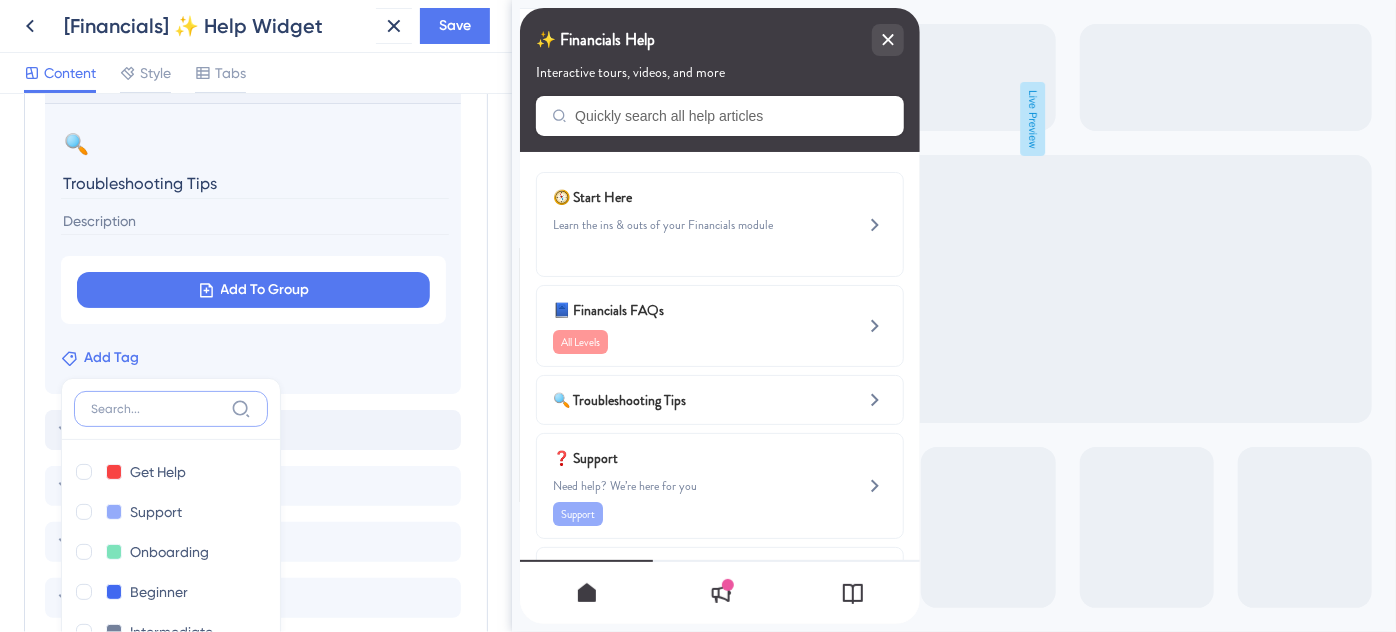 scroll, scrollTop: 1378, scrollLeft: 0, axis: vertical 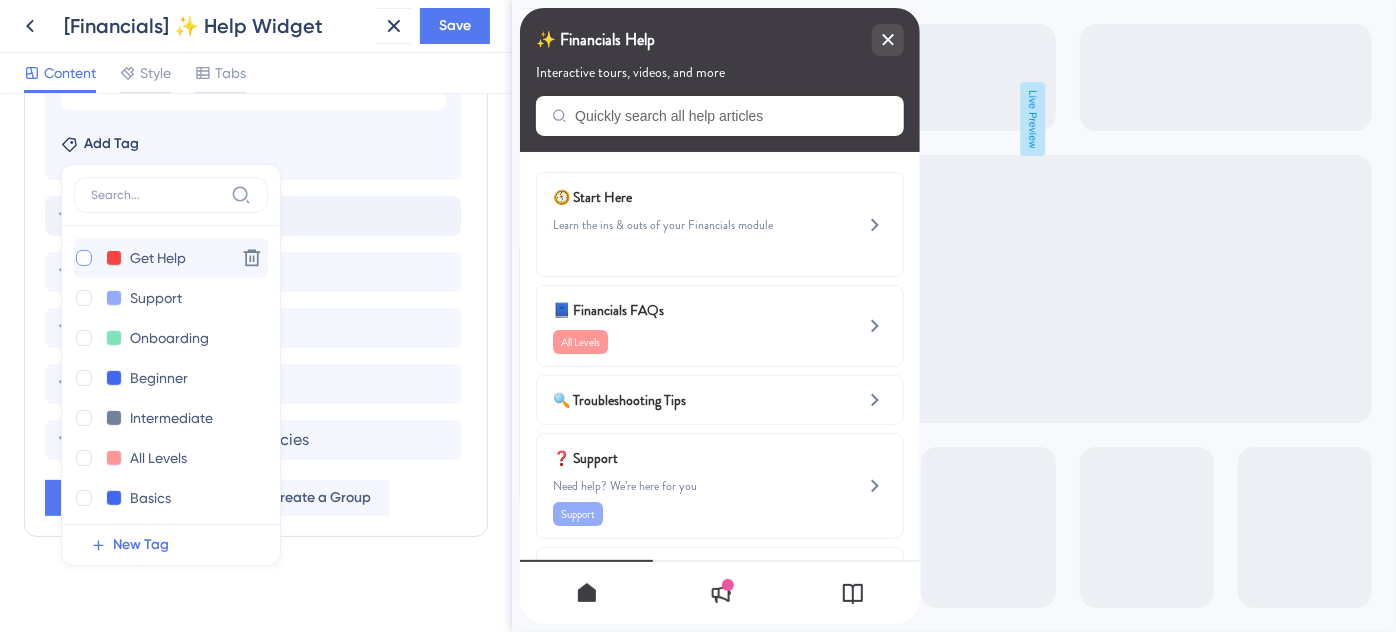click at bounding box center [84, 258] 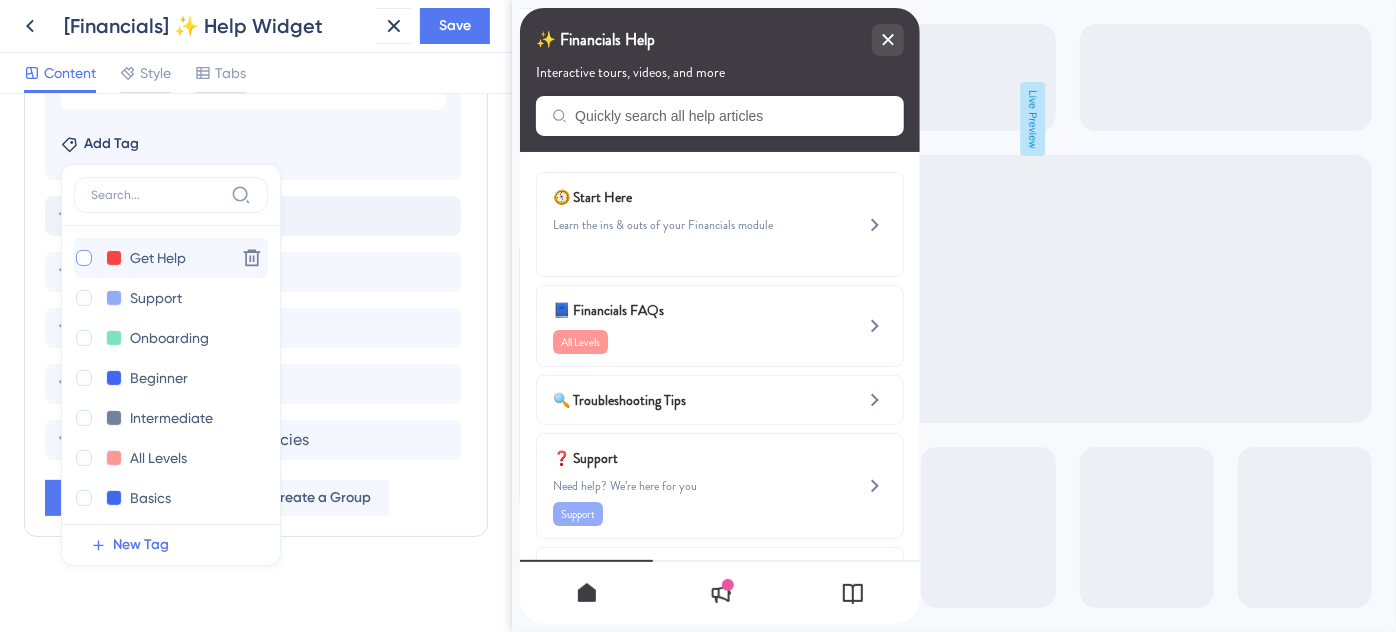 checkbox on "true" 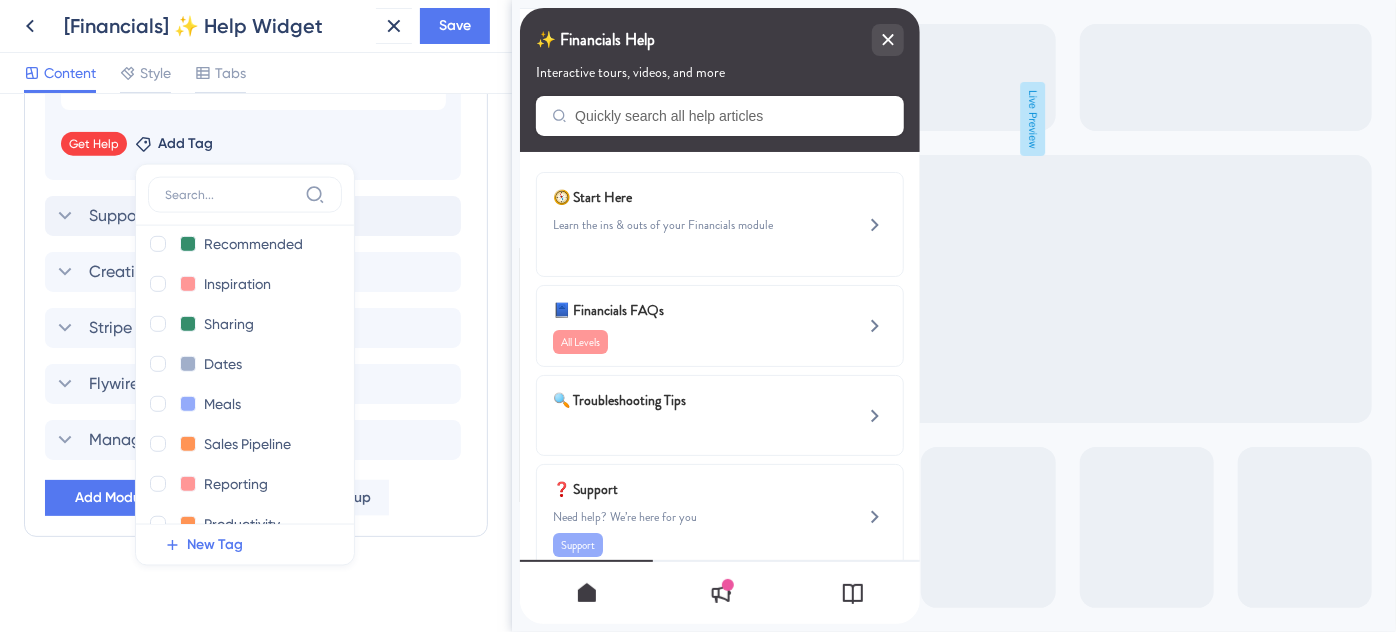 scroll, scrollTop: 725, scrollLeft: 0, axis: vertical 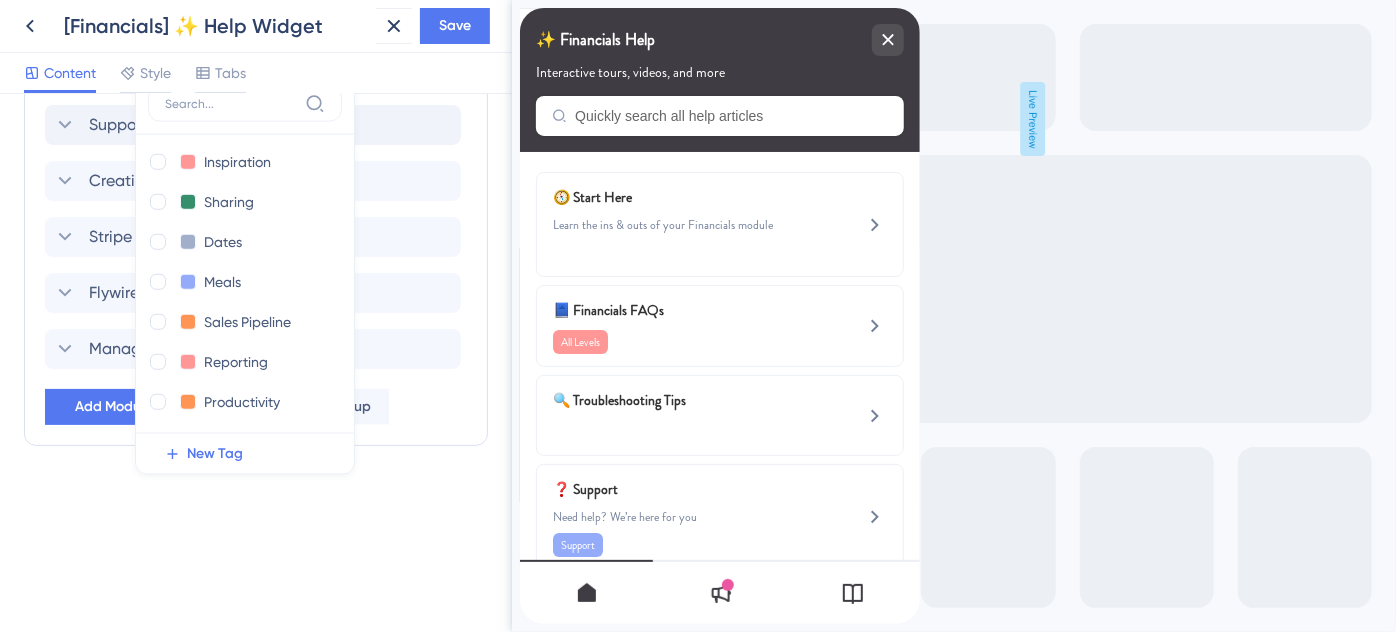 click on "Resource Center Header Title ✨  Financials Help 10 ✨  Financials Help Subtitle Interactive tours, videos, and more 1 Search Function Search Bar Search Bar Placeholder Quickly search all help articles No Search Result Message No matching results... Open in New Tab Message Open in a new tab 3 Bring search results from a Knowledge Base Connect with UserGuiding Domain https://safariportal.help.userguiding.com/api/search?kb_id=10302&lang_code=en Search Language English (Default) Modules Add a module to create your resource center.  Learn More. Start Here Financials FAQs Delete 🔍 Change emoji Remove emoji Troubleshooting Tips Add To Group Get Help Remove Add Tag Get Help Get Help Delete Support Support Delete Onboarding Onboarding Delete Beginner Beginner Delete Intermediate Intermediate Delete All Levels All Levels Delete Basics Basics Delete What's New What's New Delete Branding Branding Delete Troubleshoot Troubleshoot Delete Making Changes Making Changes Delete Options Options Delete Settings Settings" at bounding box center (256, -413) 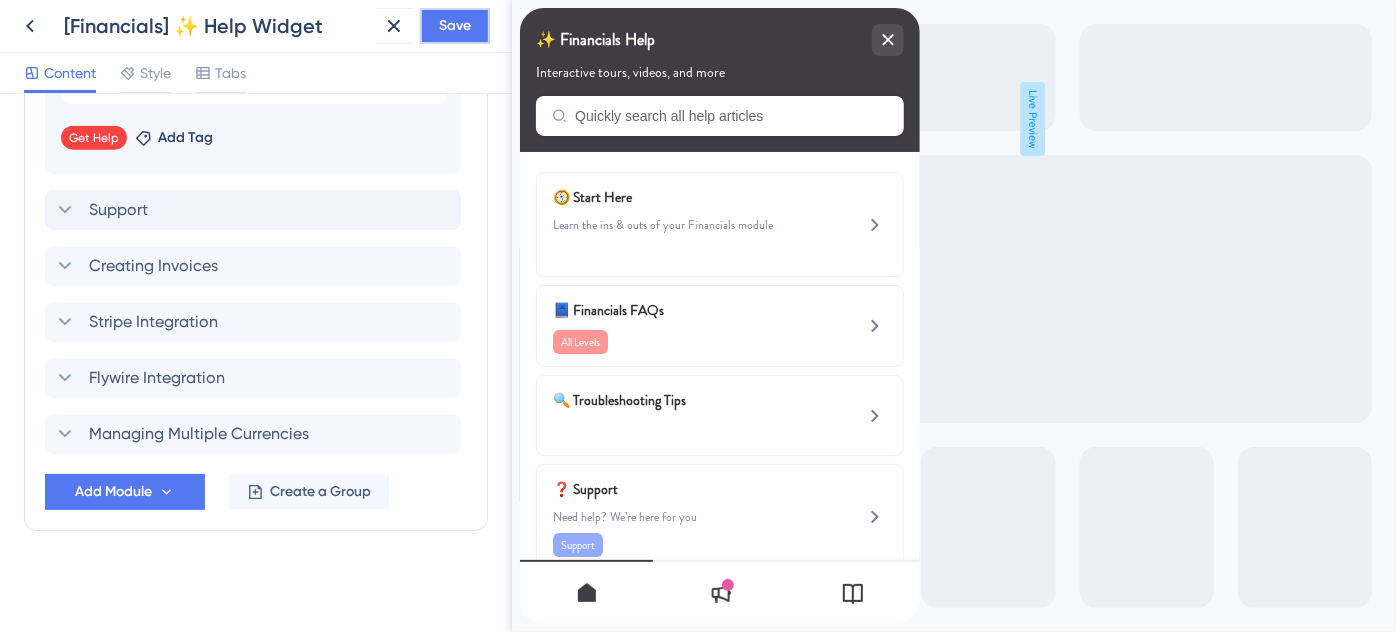click on "Save" at bounding box center [455, 26] 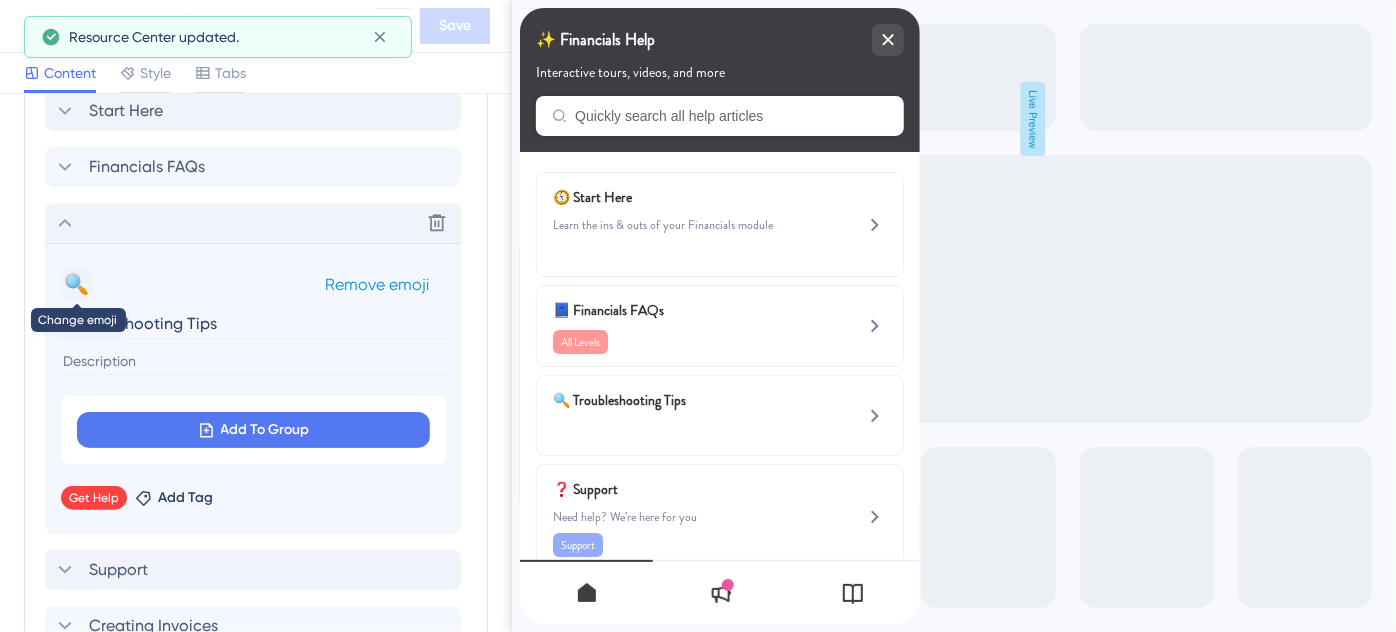 scroll, scrollTop: 1021, scrollLeft: 0, axis: vertical 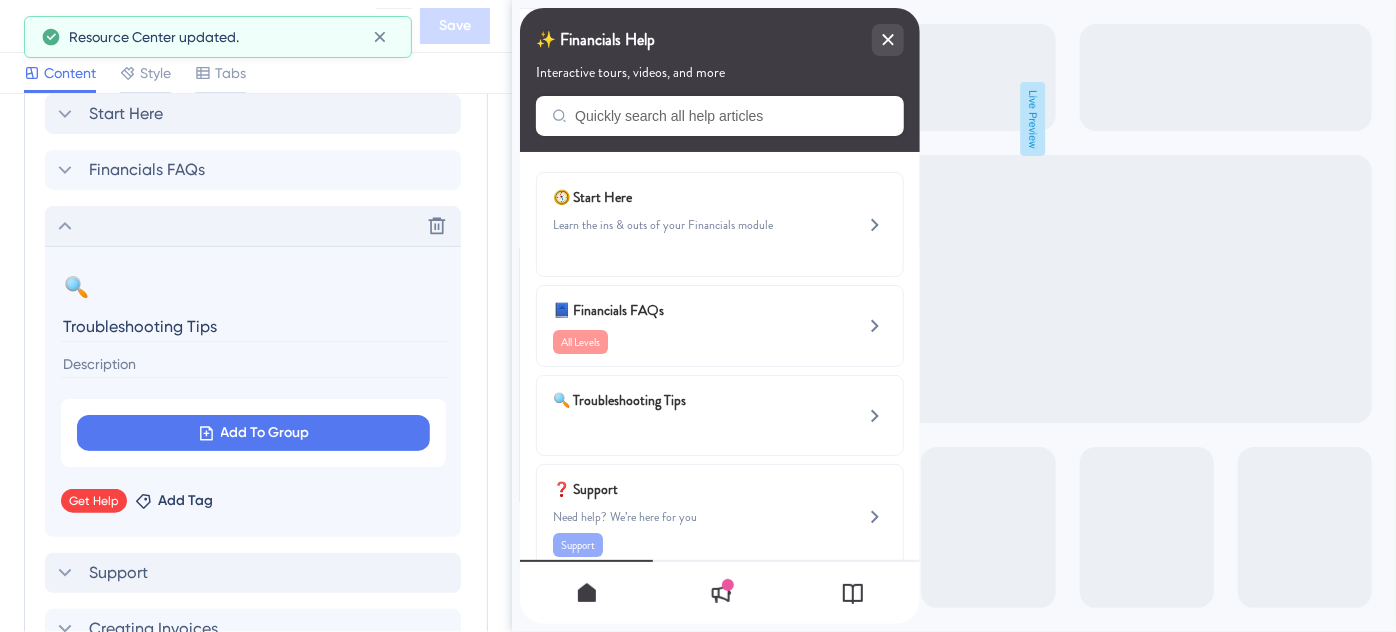 click 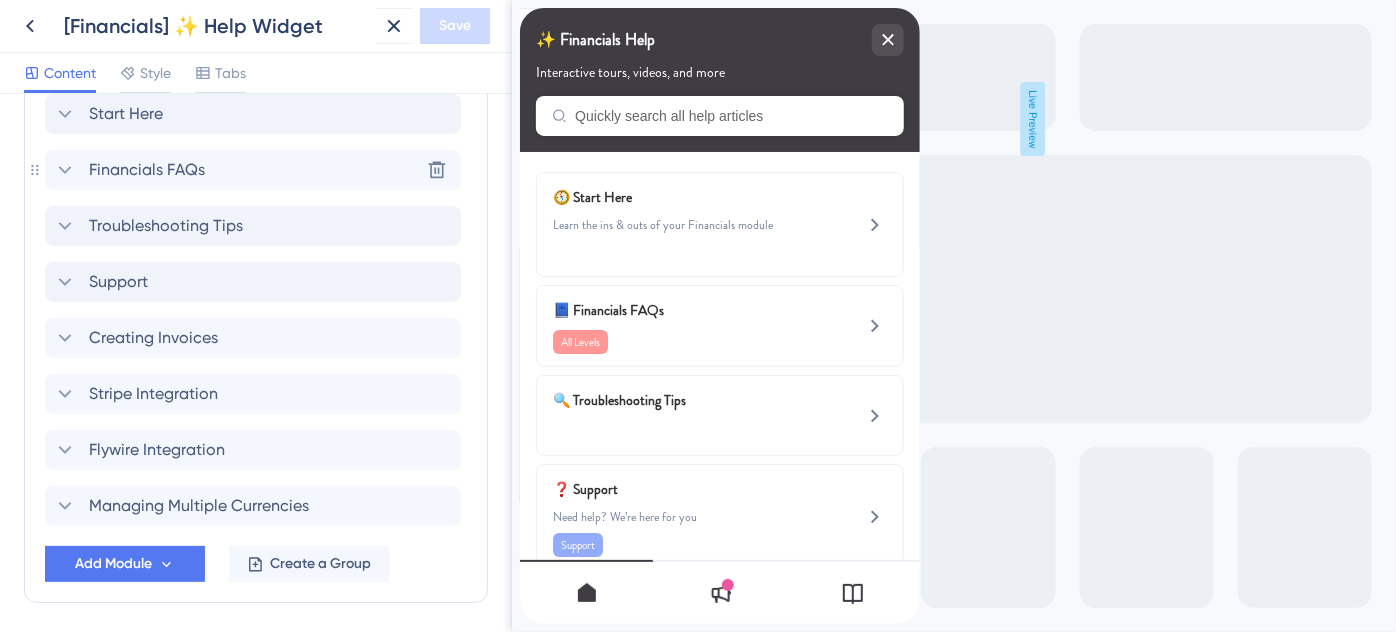 click 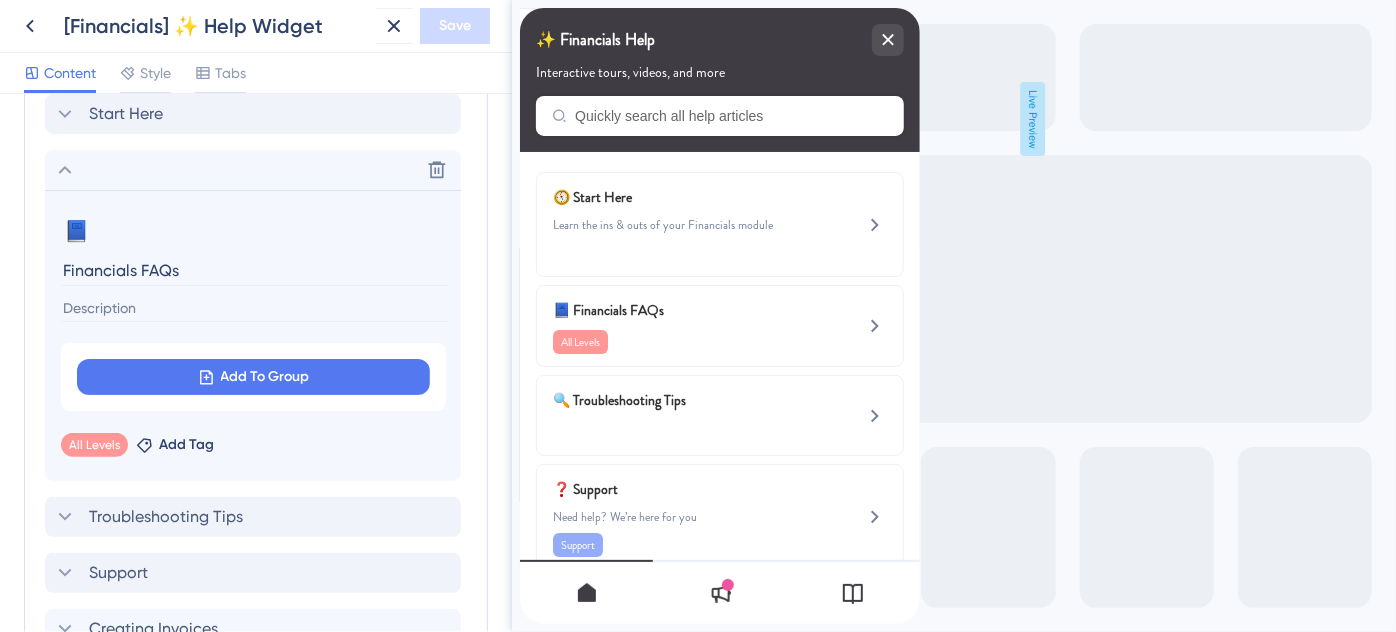click at bounding box center (255, 308) 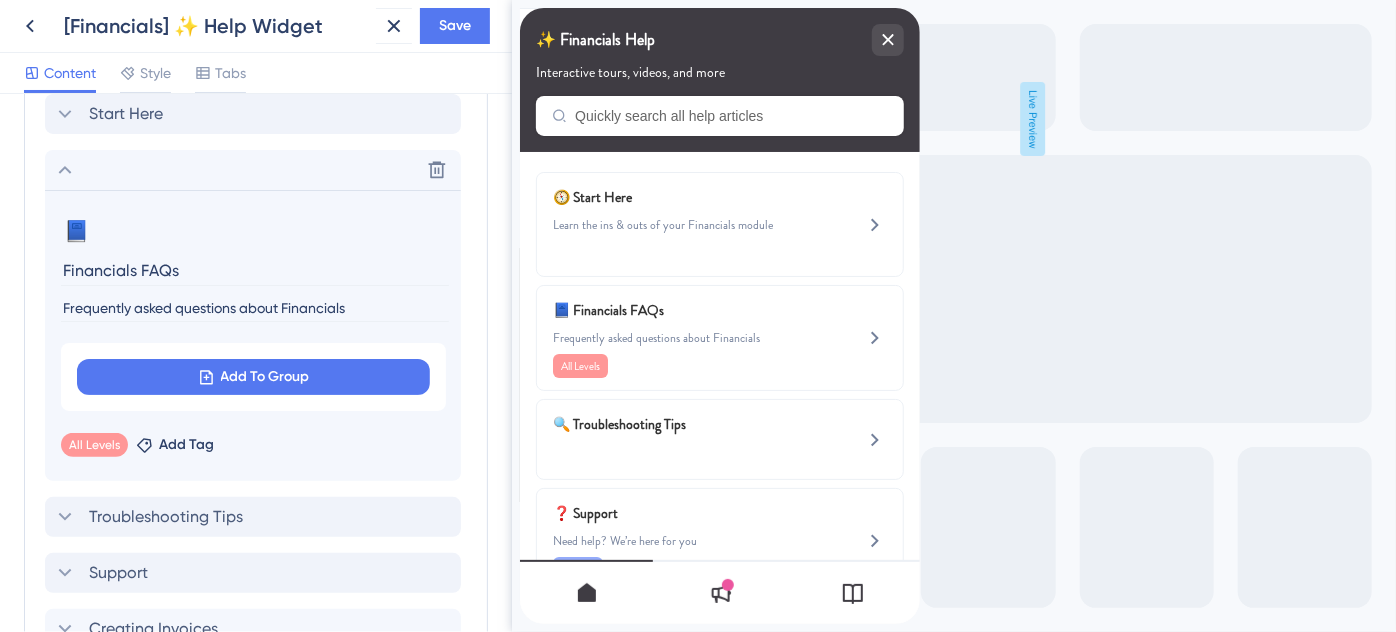 drag, startPoint x: 362, startPoint y: 307, endPoint x: 51, endPoint y: 344, distance: 313.19324 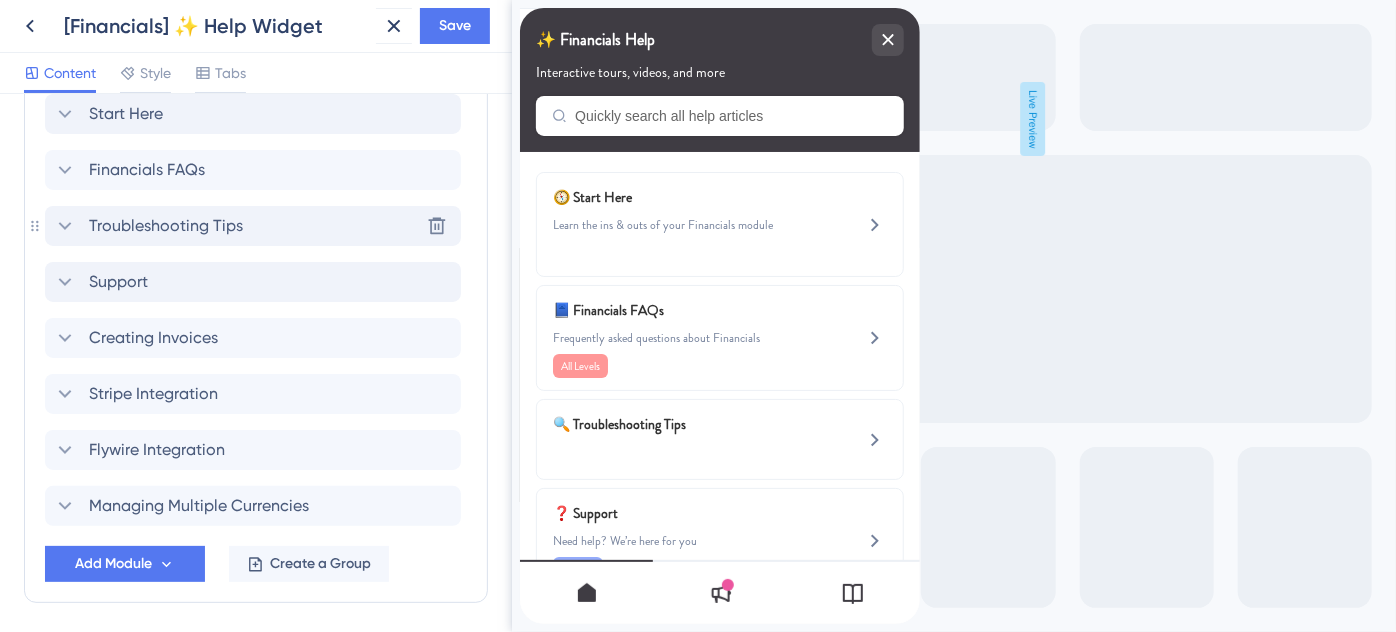 click 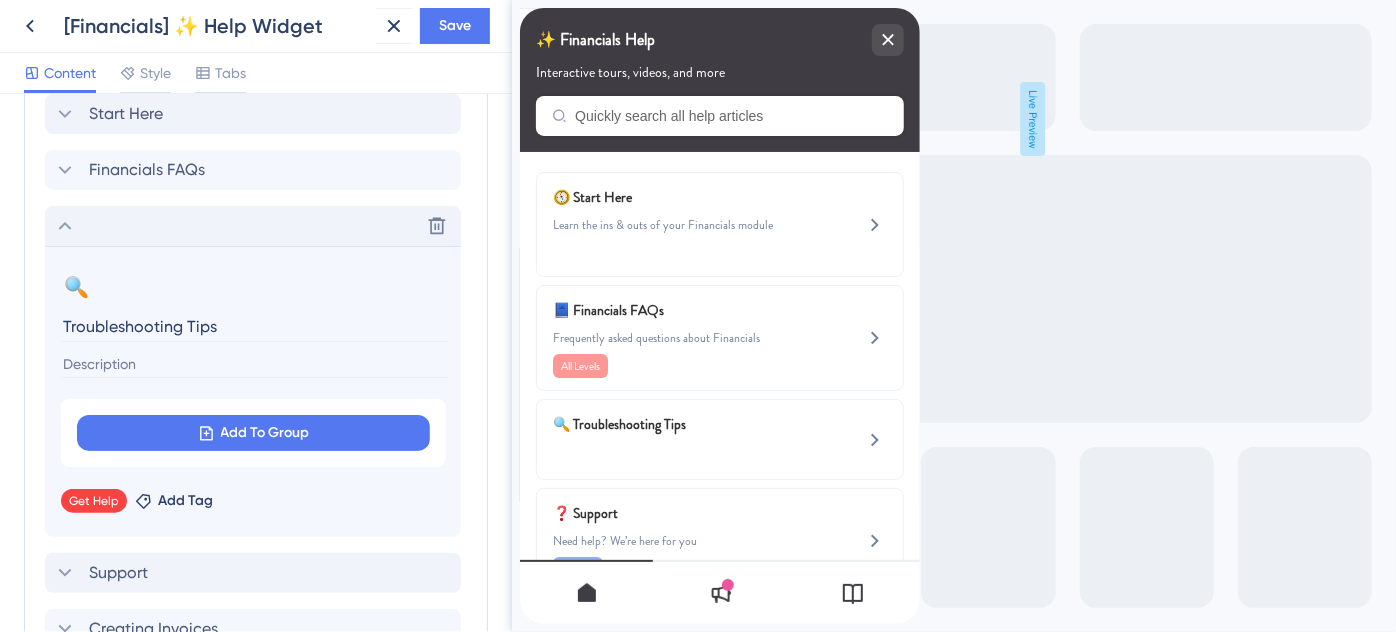 click at bounding box center [255, 364] 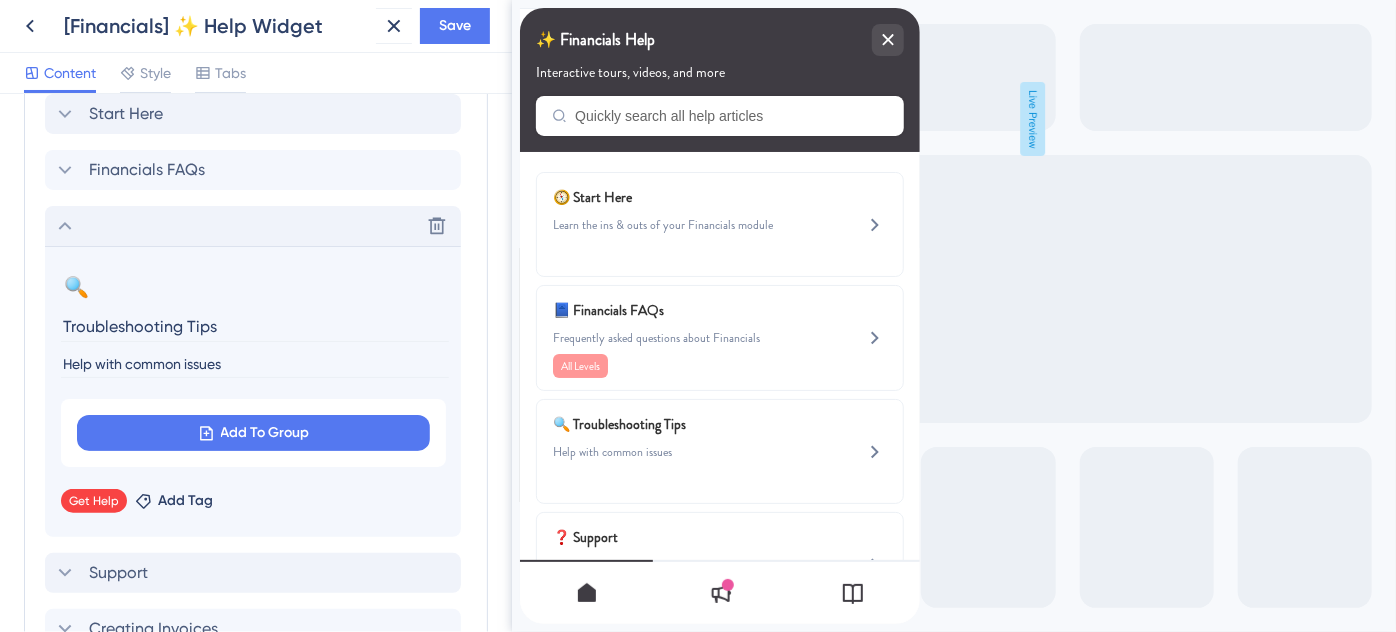 drag, startPoint x: 158, startPoint y: 369, endPoint x: 0, endPoint y: 370, distance: 158.00316 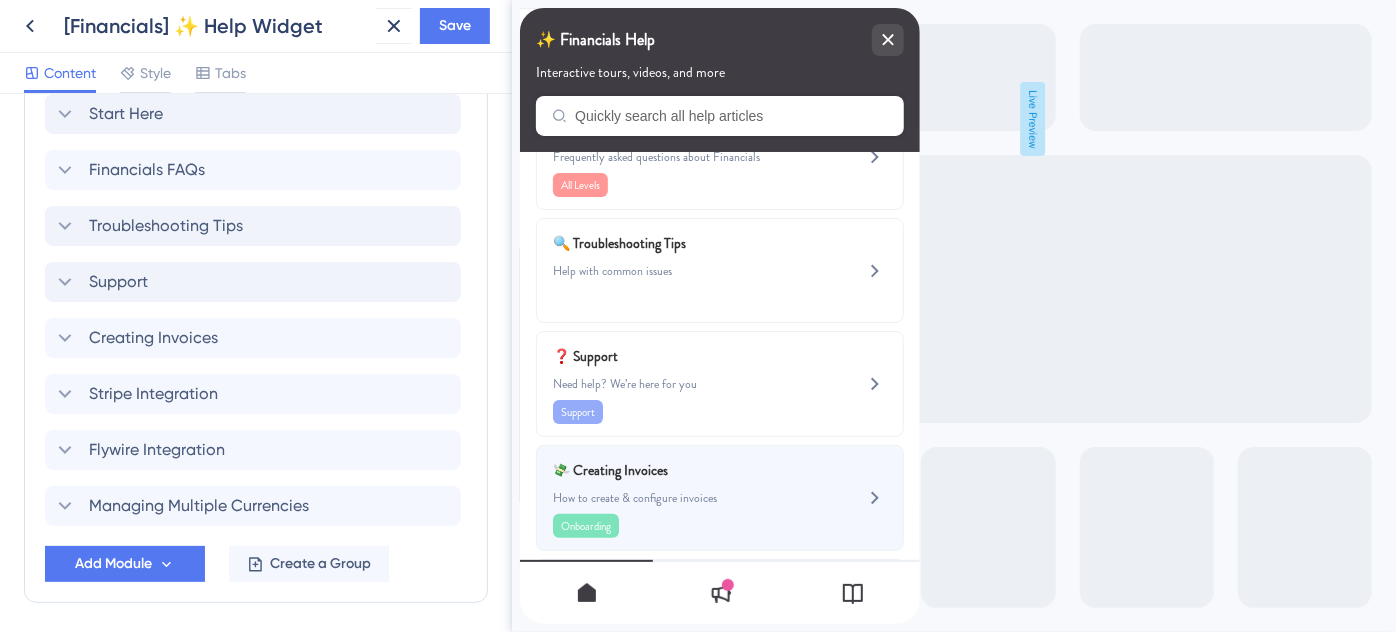 scroll, scrollTop: 0, scrollLeft: 0, axis: both 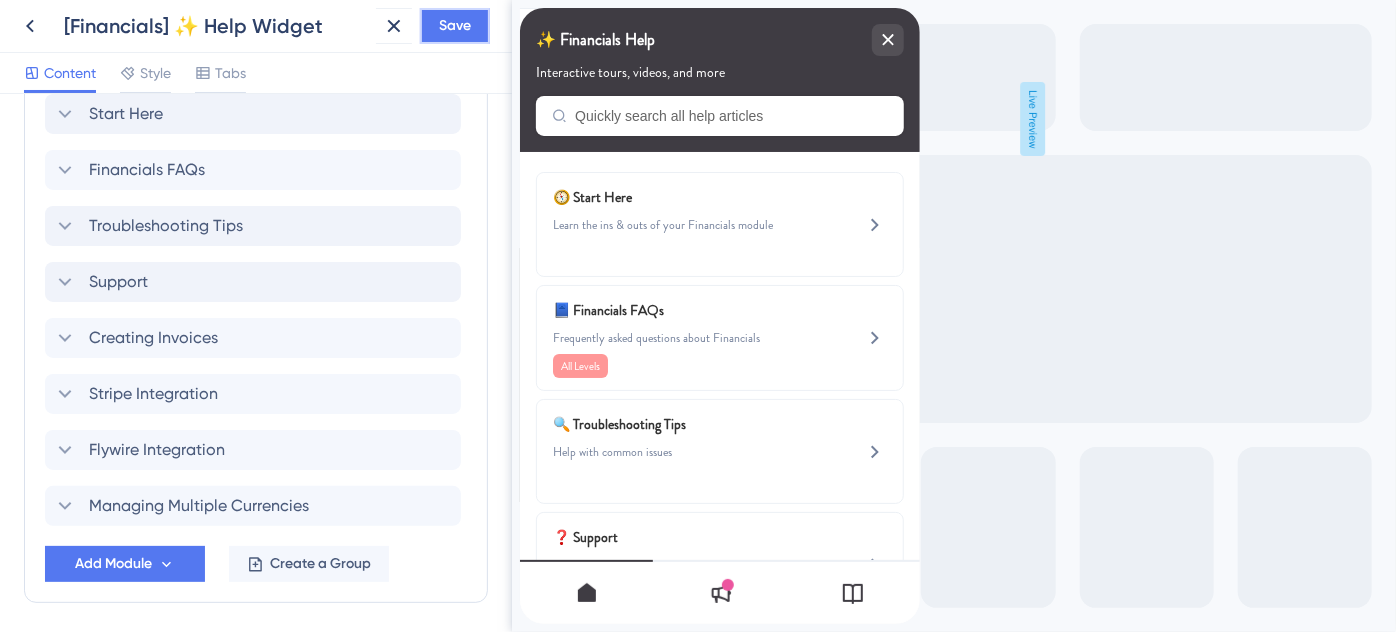 click on "Save" at bounding box center (455, 26) 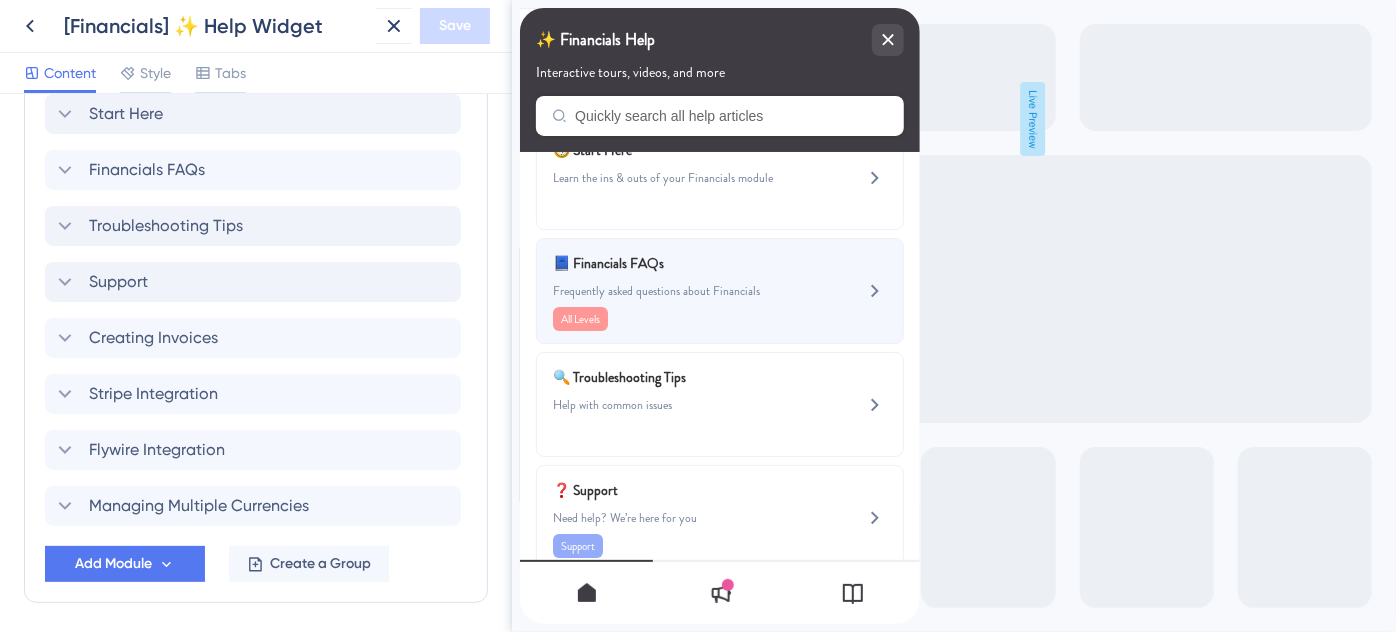 scroll, scrollTop: 90, scrollLeft: 0, axis: vertical 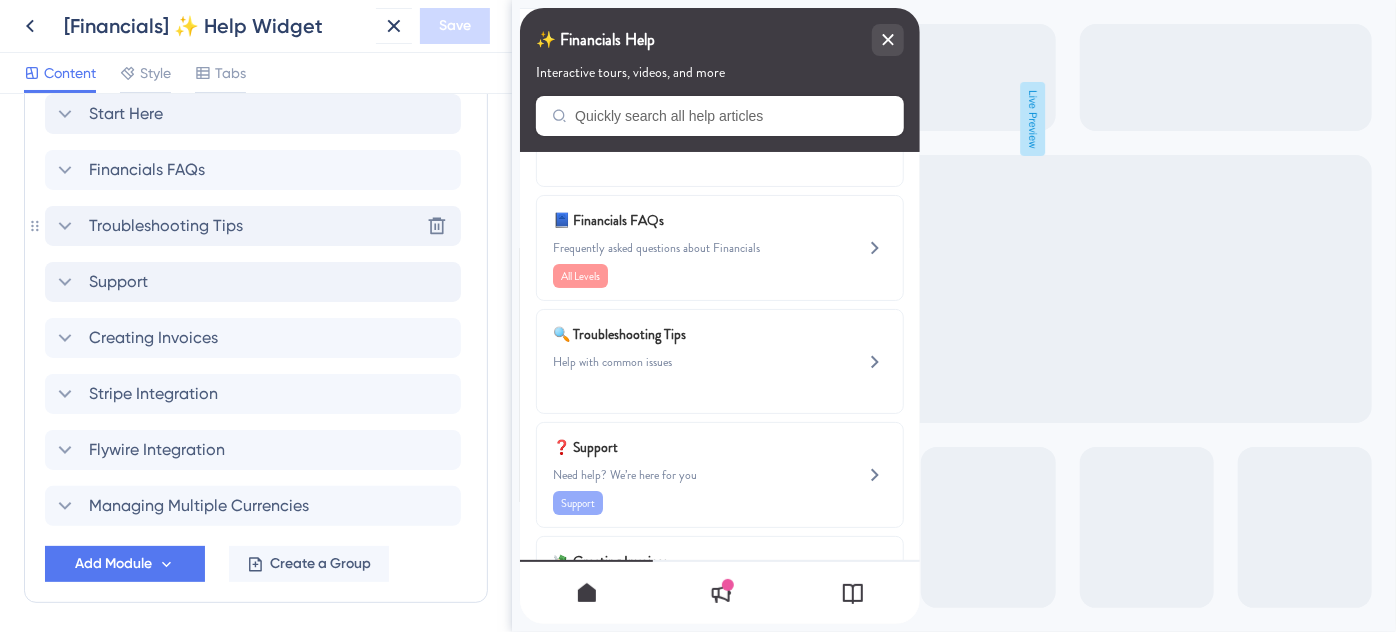 click 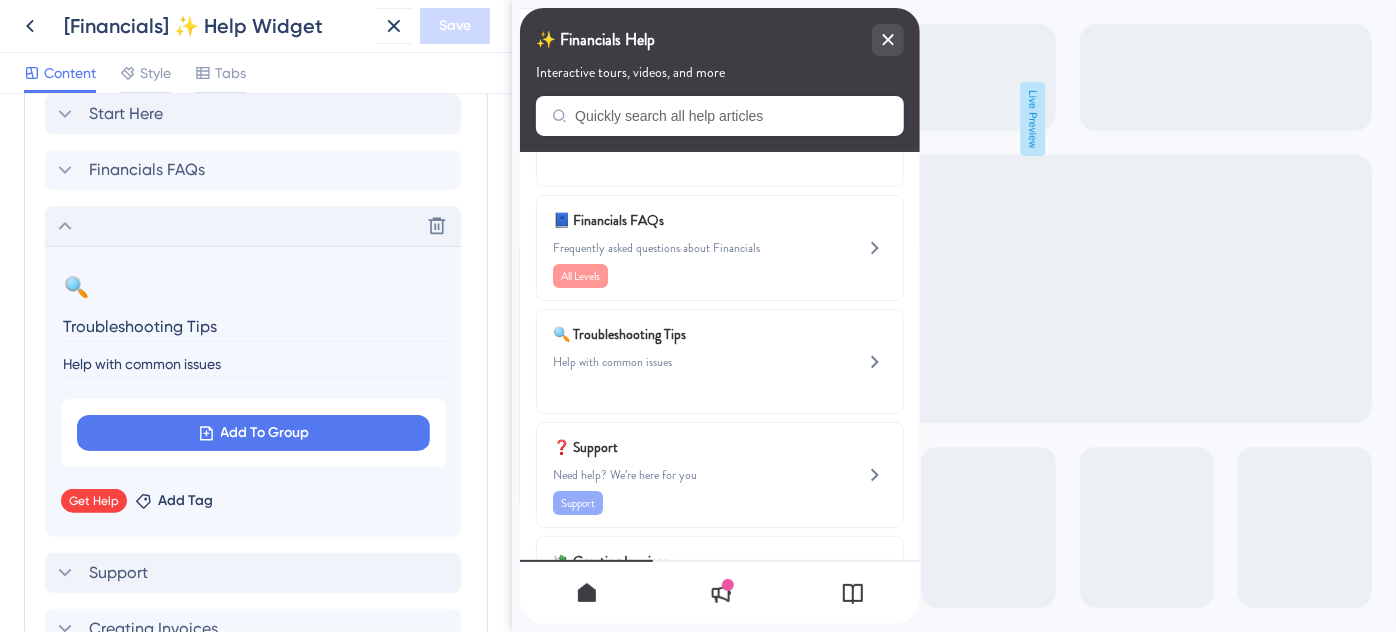 click on "Help with common issues" at bounding box center (255, 364) 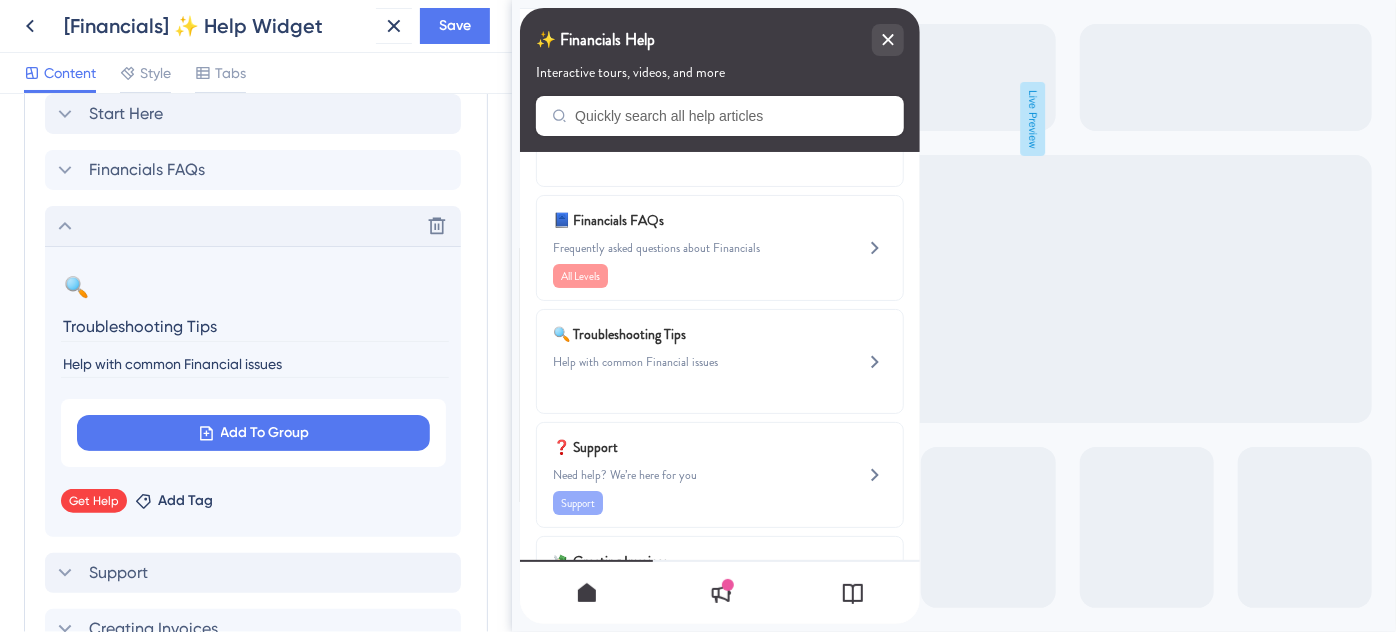 drag, startPoint x: 196, startPoint y: 366, endPoint x: 39, endPoint y: 377, distance: 157.38487 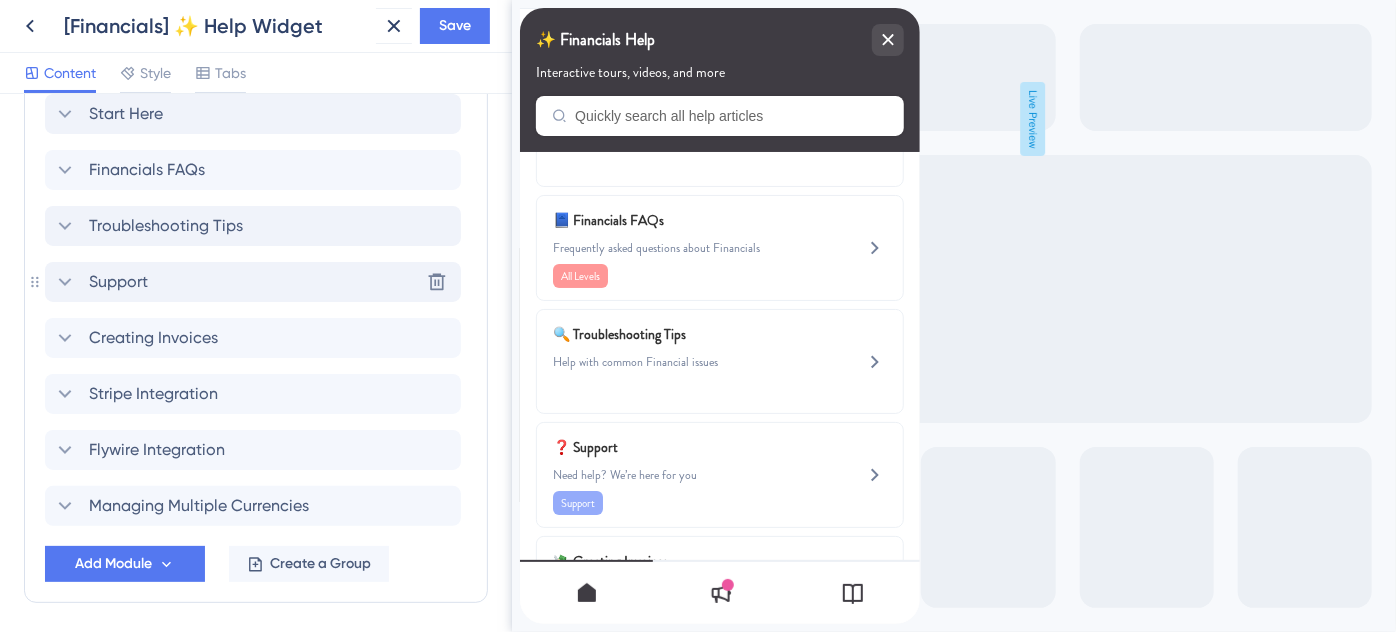 drag, startPoint x: 73, startPoint y: 274, endPoint x: 91, endPoint y: 269, distance: 18.681541 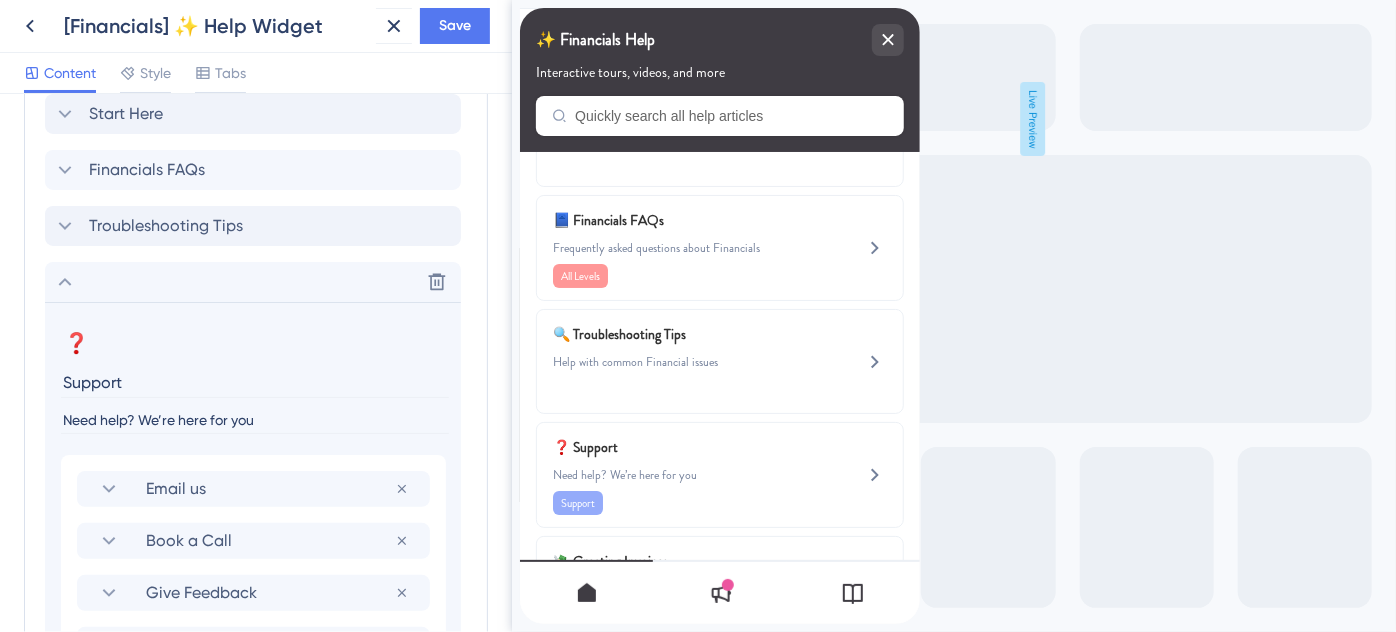 drag, startPoint x: 275, startPoint y: 421, endPoint x: 55, endPoint y: 420, distance: 220.00227 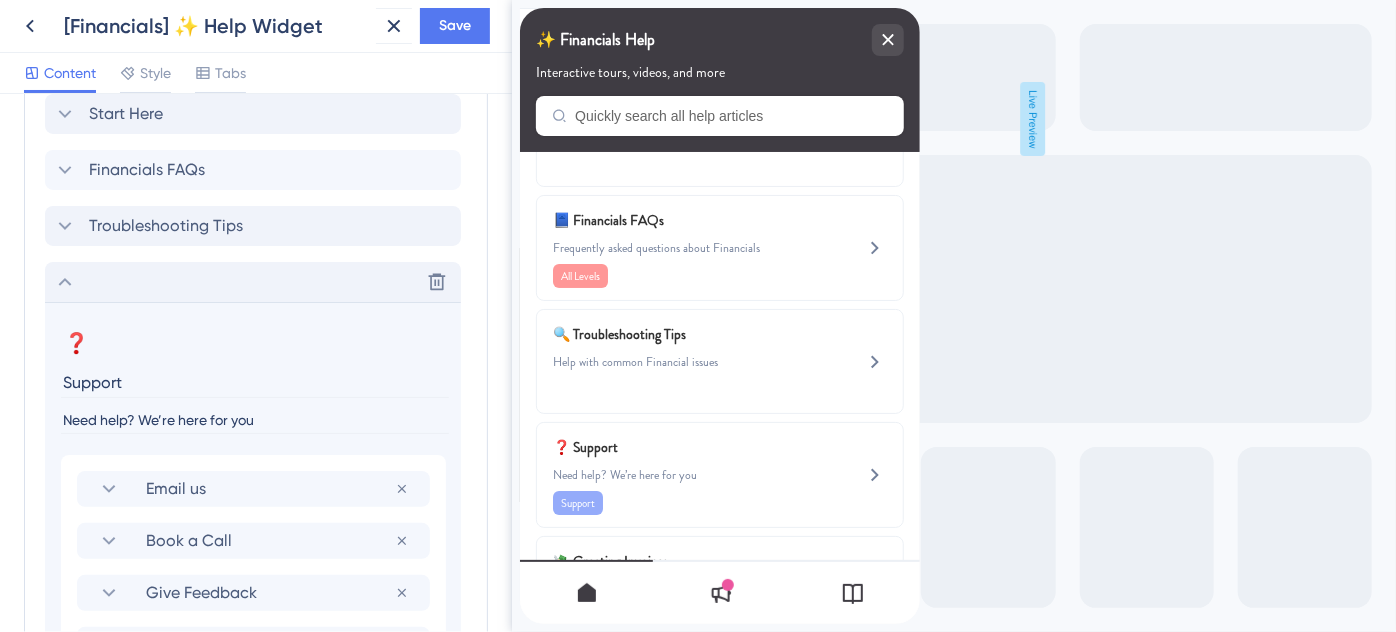 click 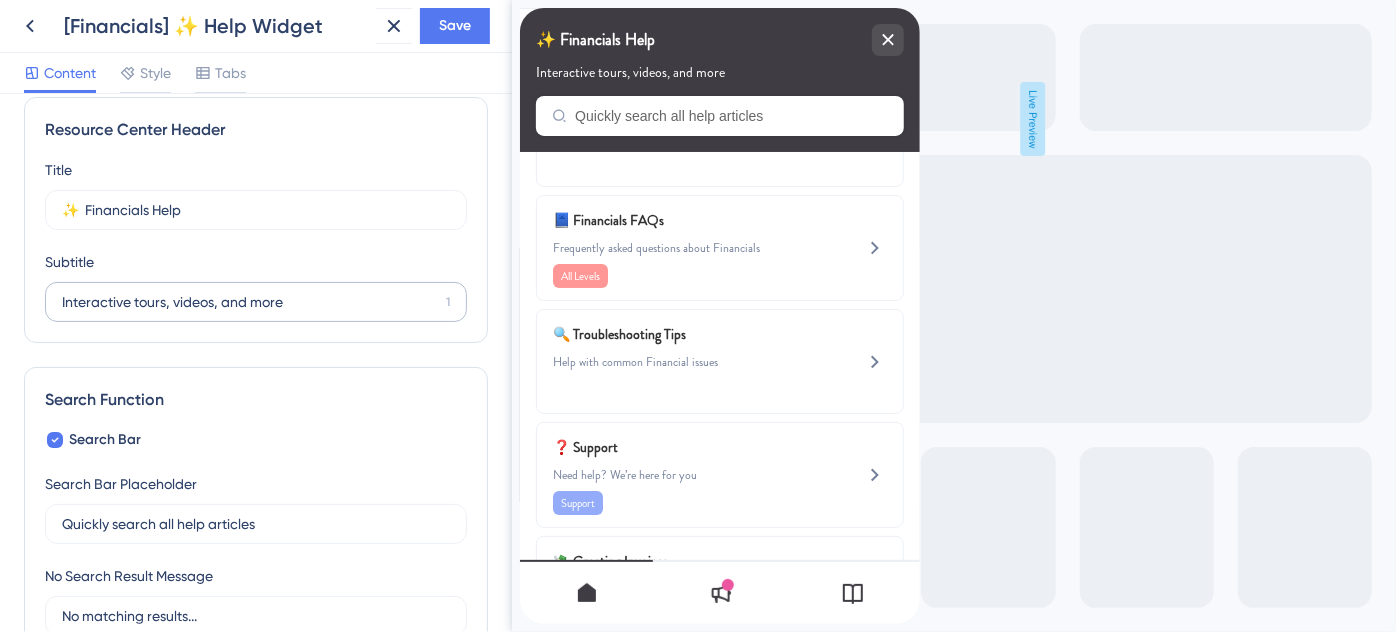 scroll, scrollTop: 0, scrollLeft: 0, axis: both 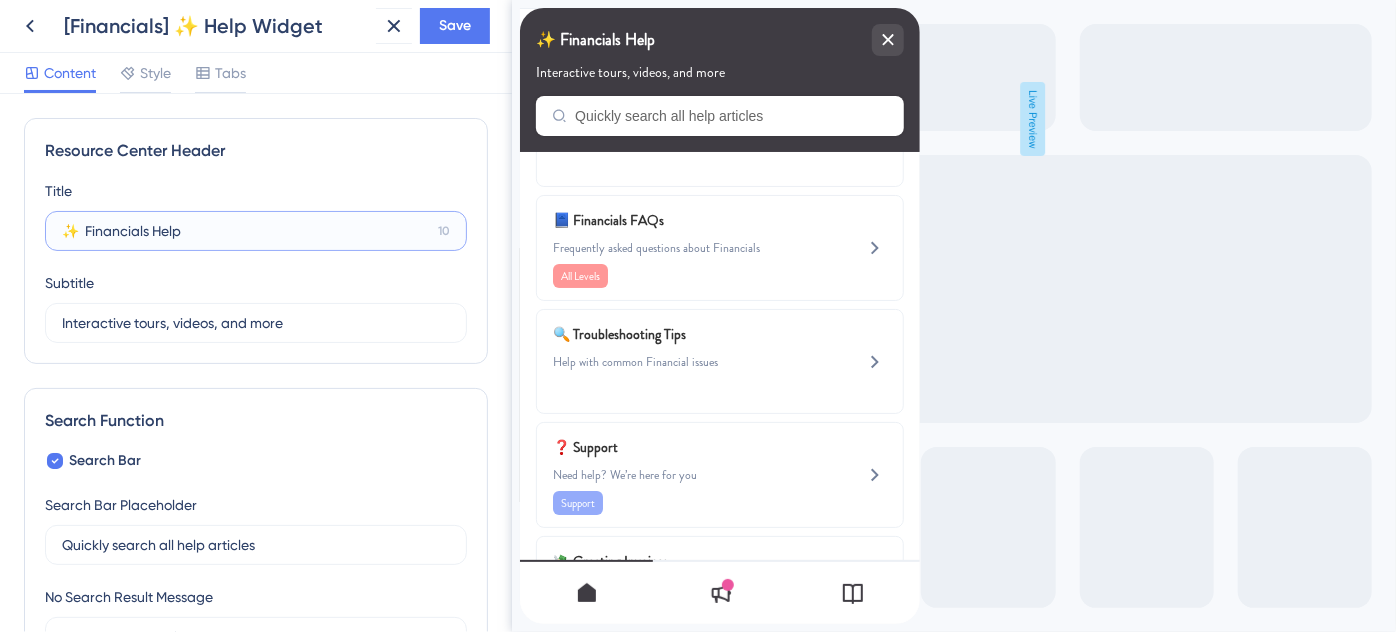 drag, startPoint x: 194, startPoint y: 232, endPoint x: 89, endPoint y: 235, distance: 105.04285 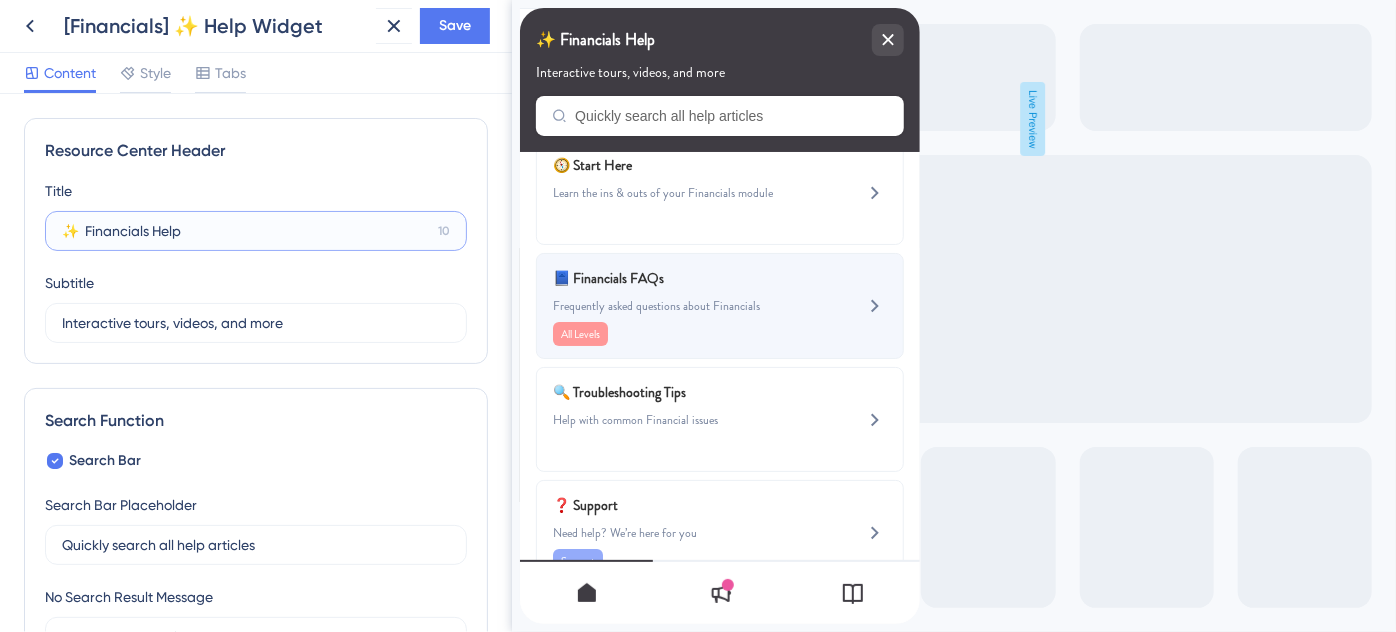scroll, scrollTop: 0, scrollLeft: 0, axis: both 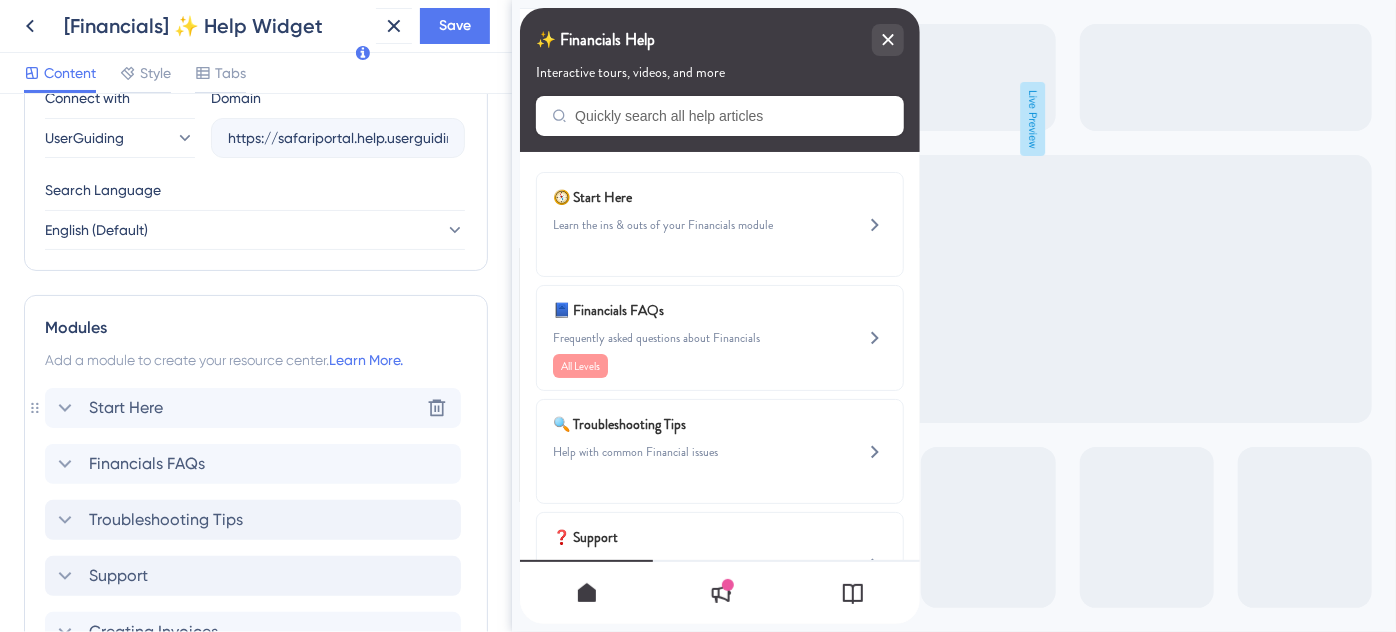 click 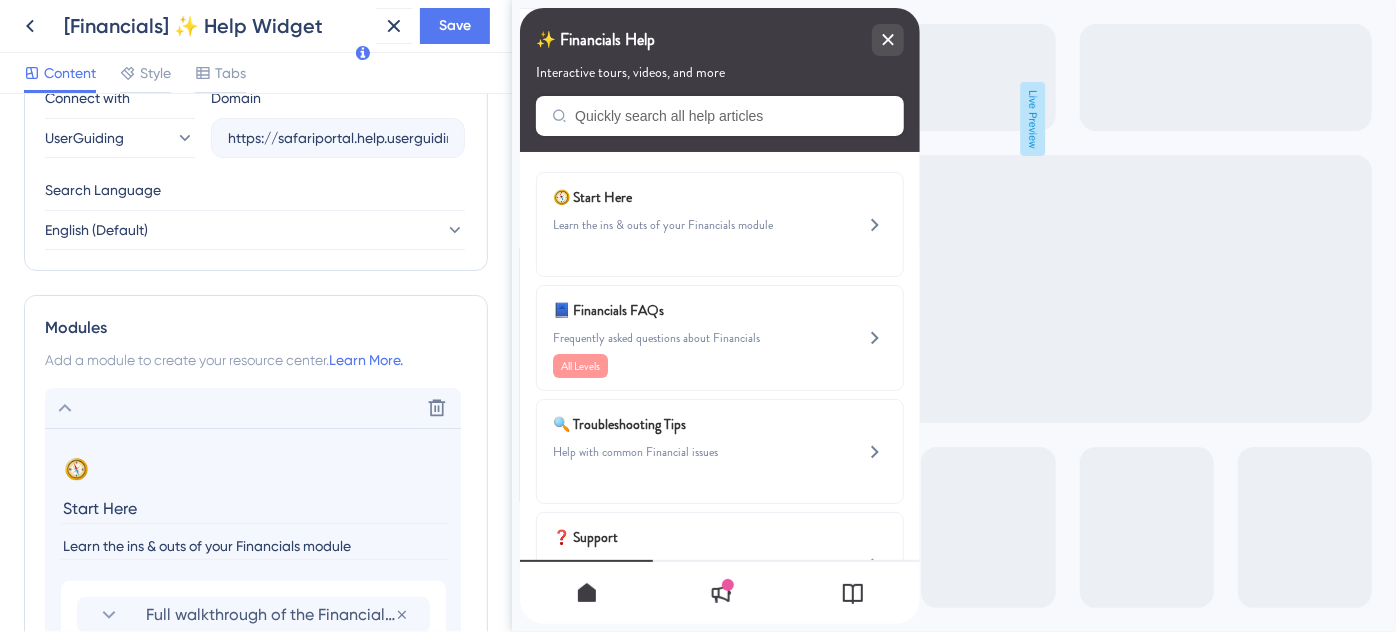 click on "Learn the ins & outs of your Financials module" at bounding box center (255, 546) 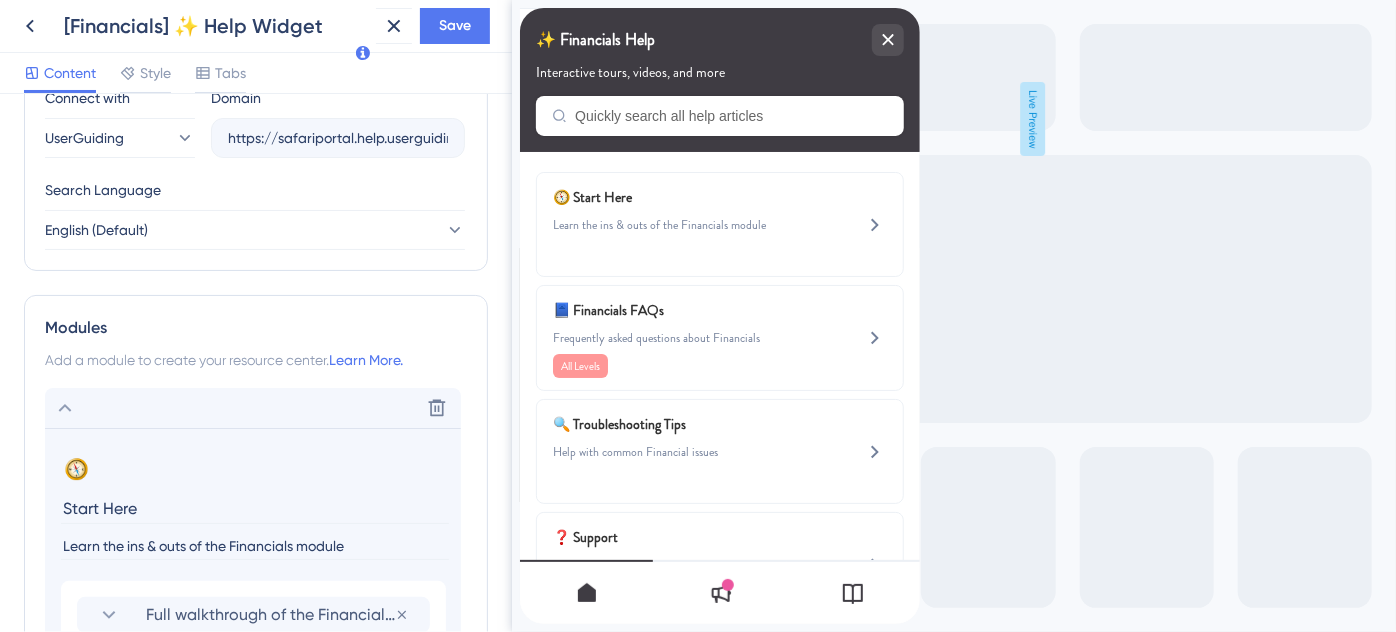 type on "Learn the ins & outs of the Financials module" 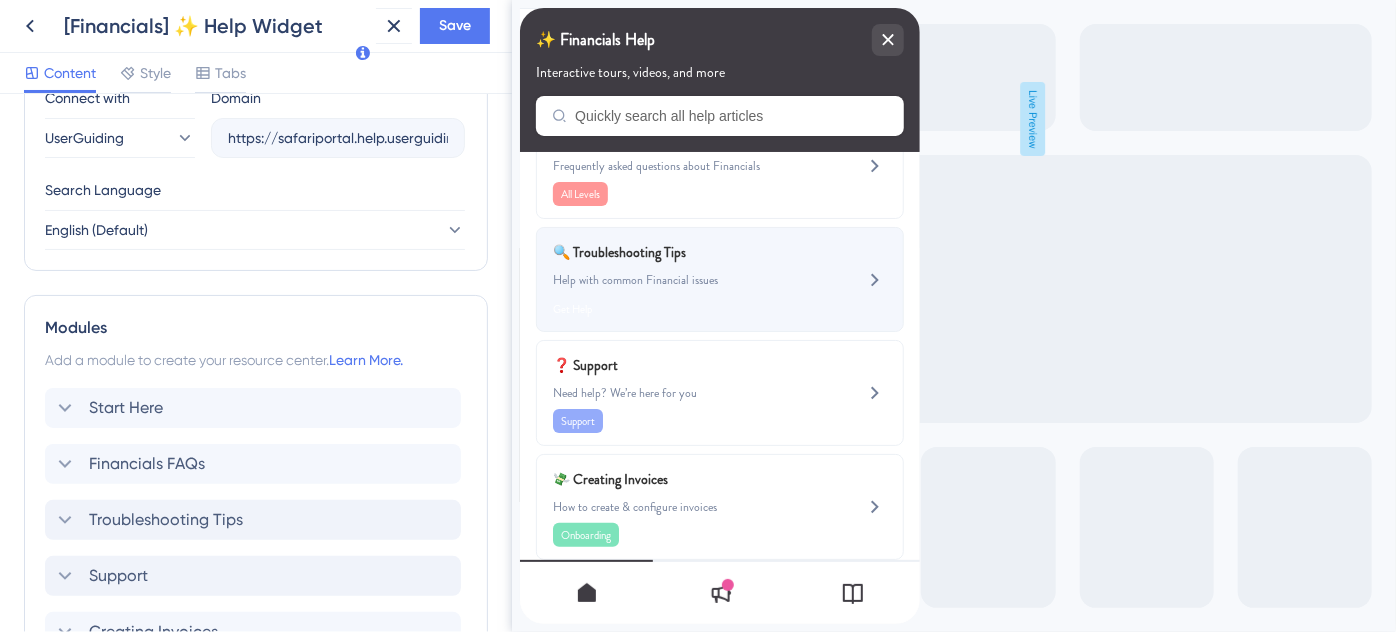 scroll, scrollTop: 181, scrollLeft: 0, axis: vertical 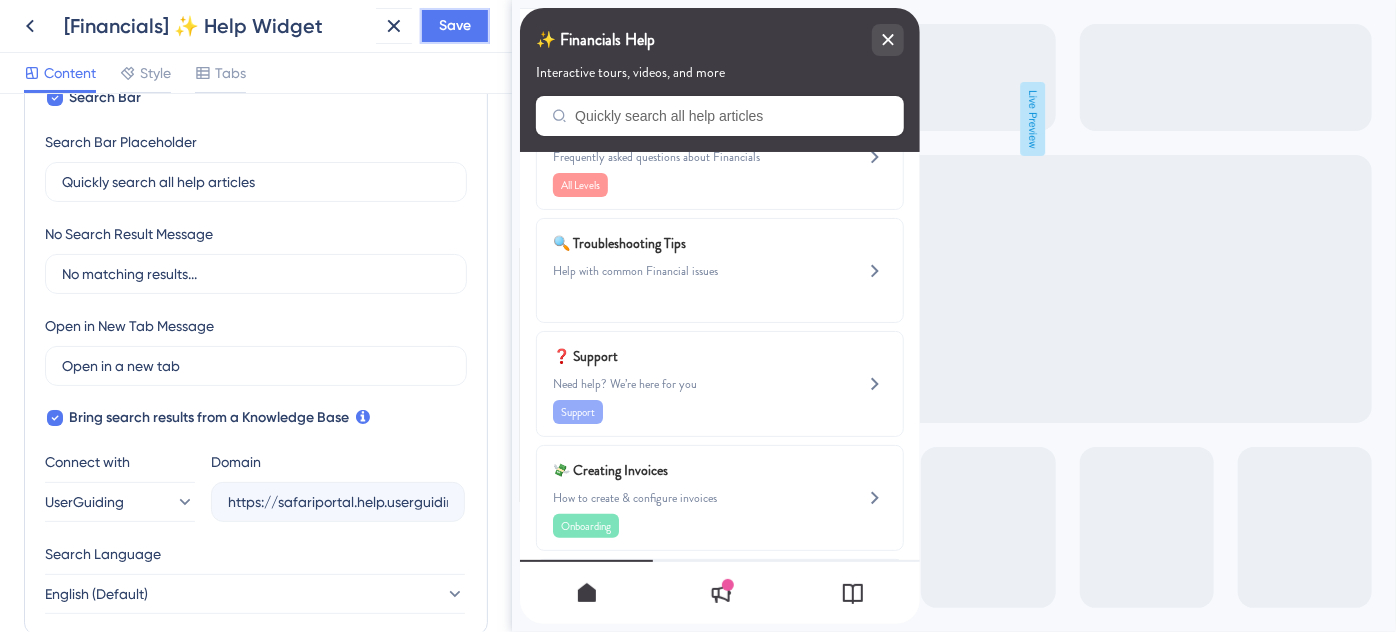 click on "Save" at bounding box center [455, 26] 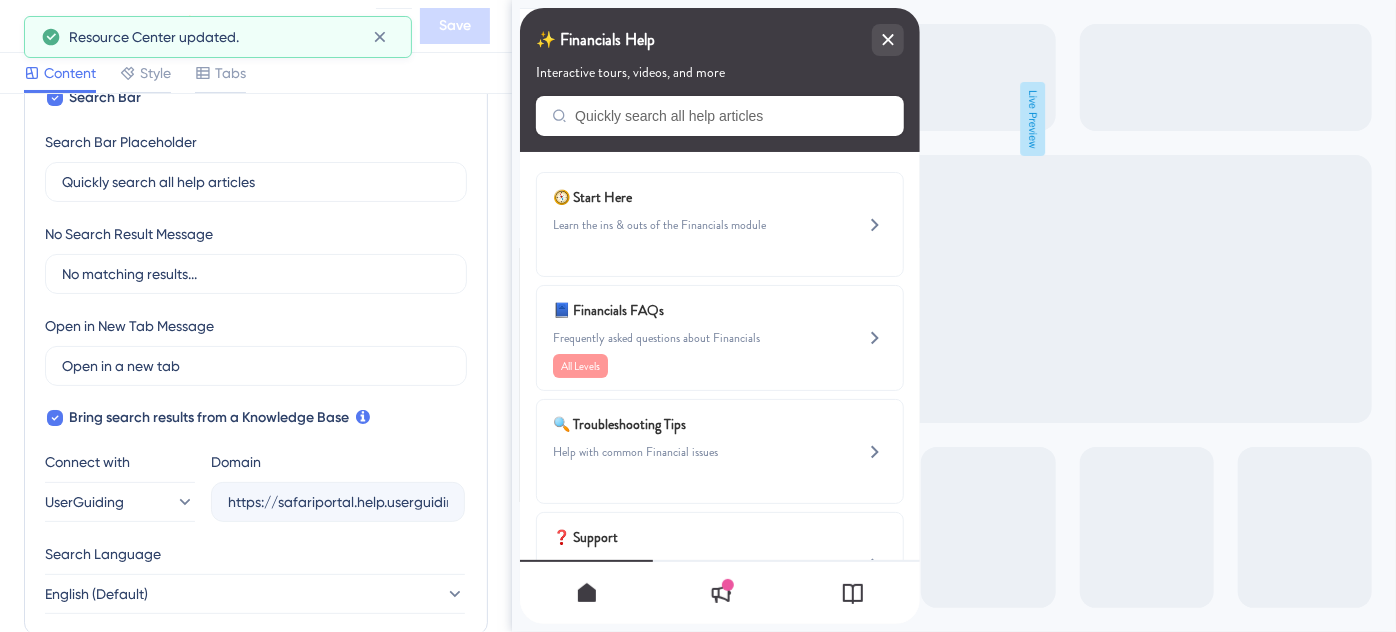 scroll, scrollTop: 0, scrollLeft: 0, axis: both 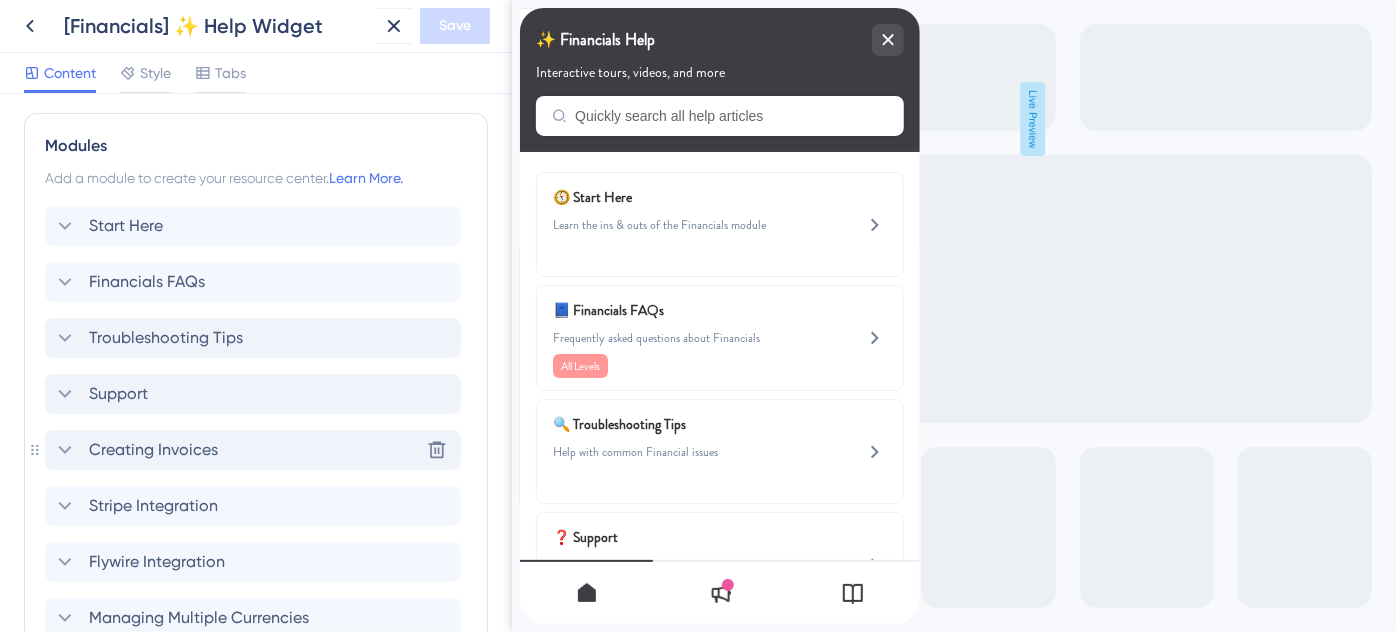 click 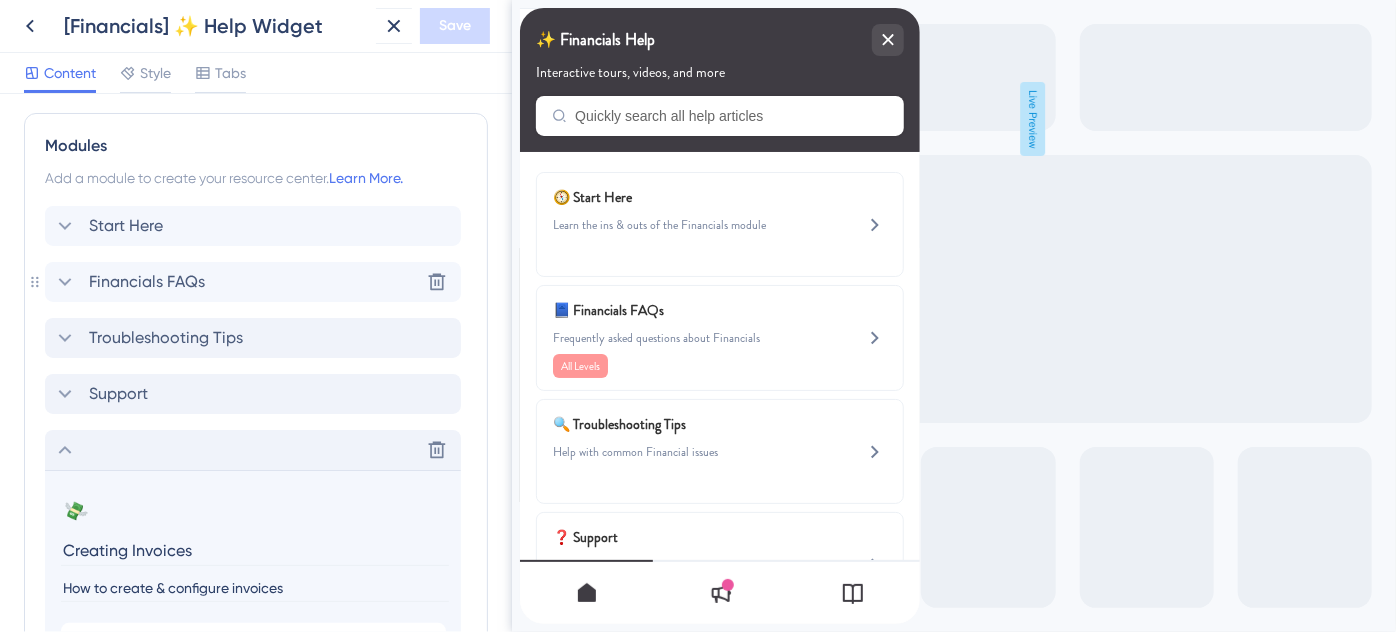 click 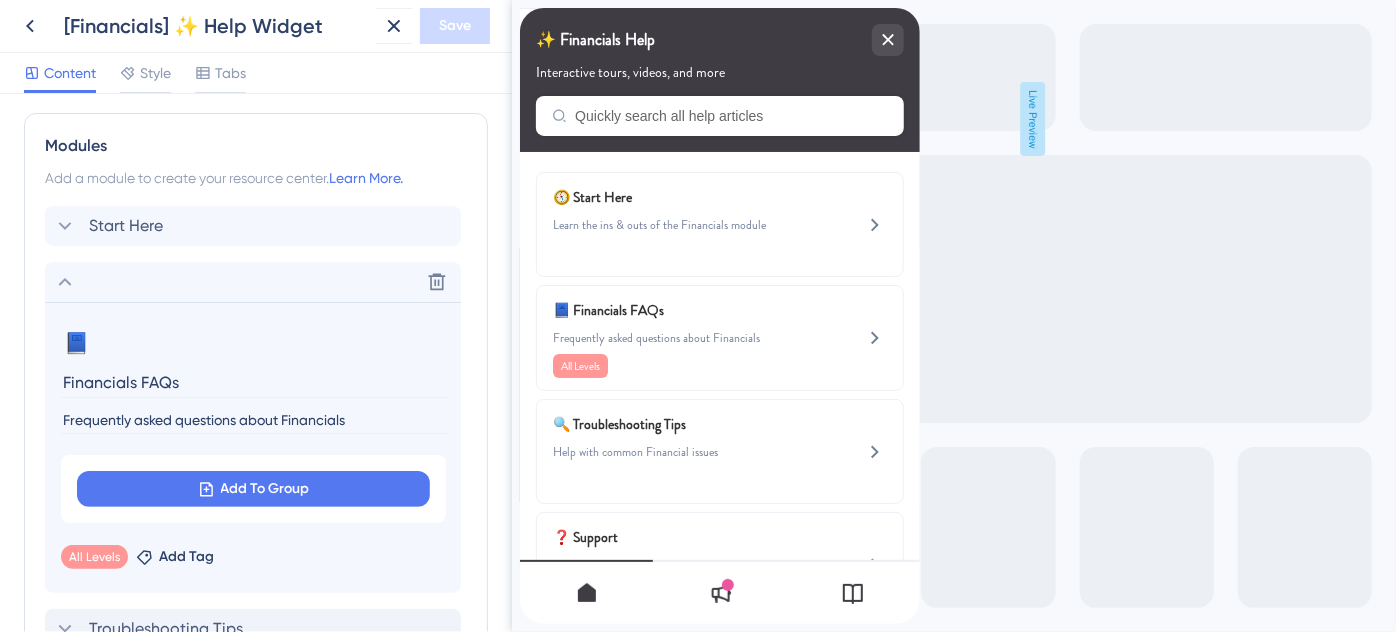 click 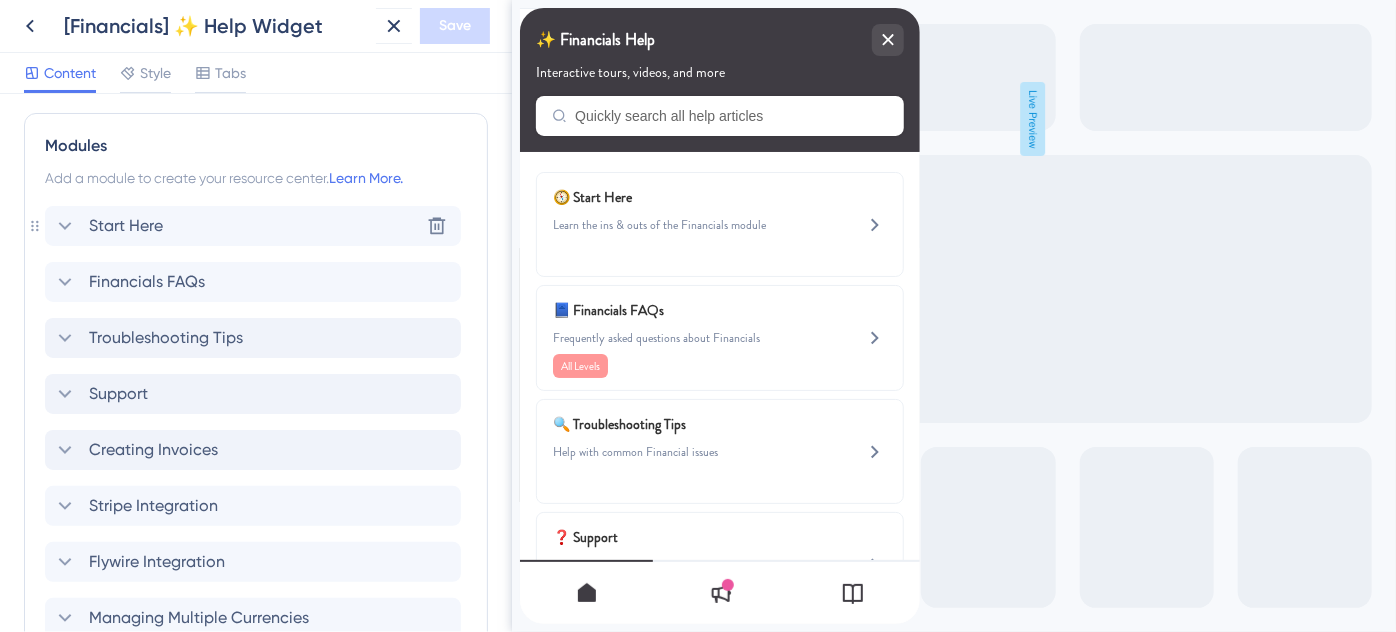 click 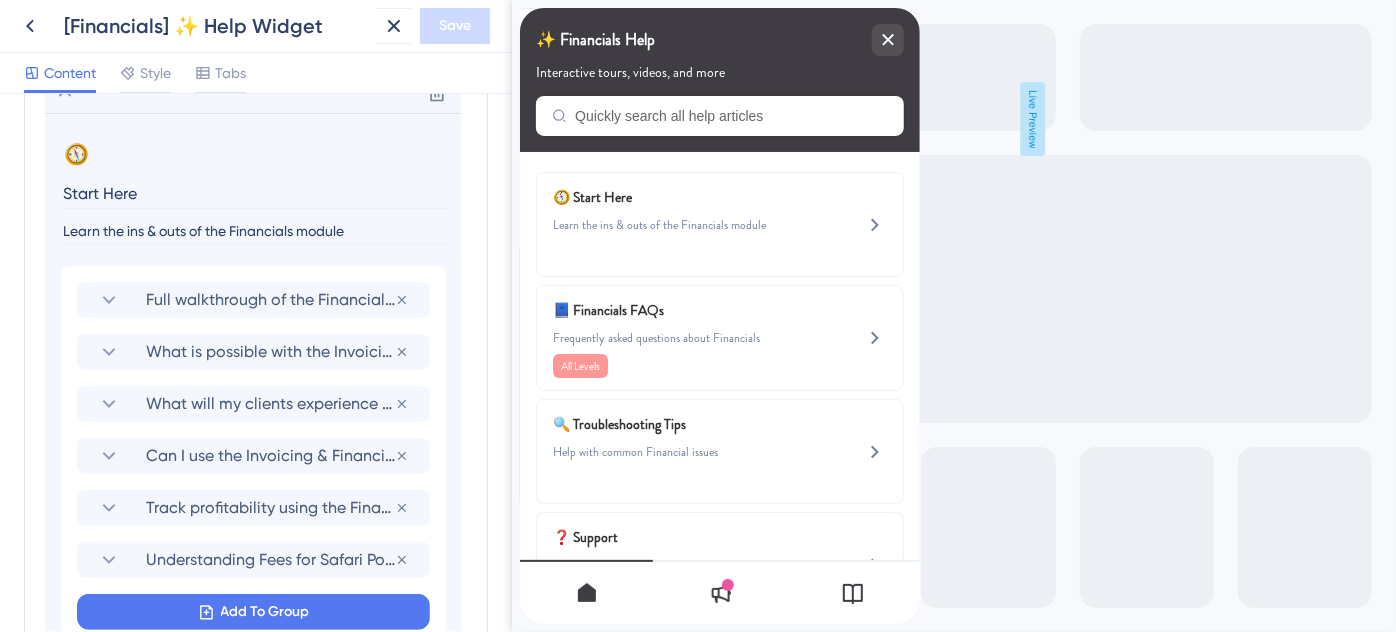 scroll, scrollTop: 1000, scrollLeft: 0, axis: vertical 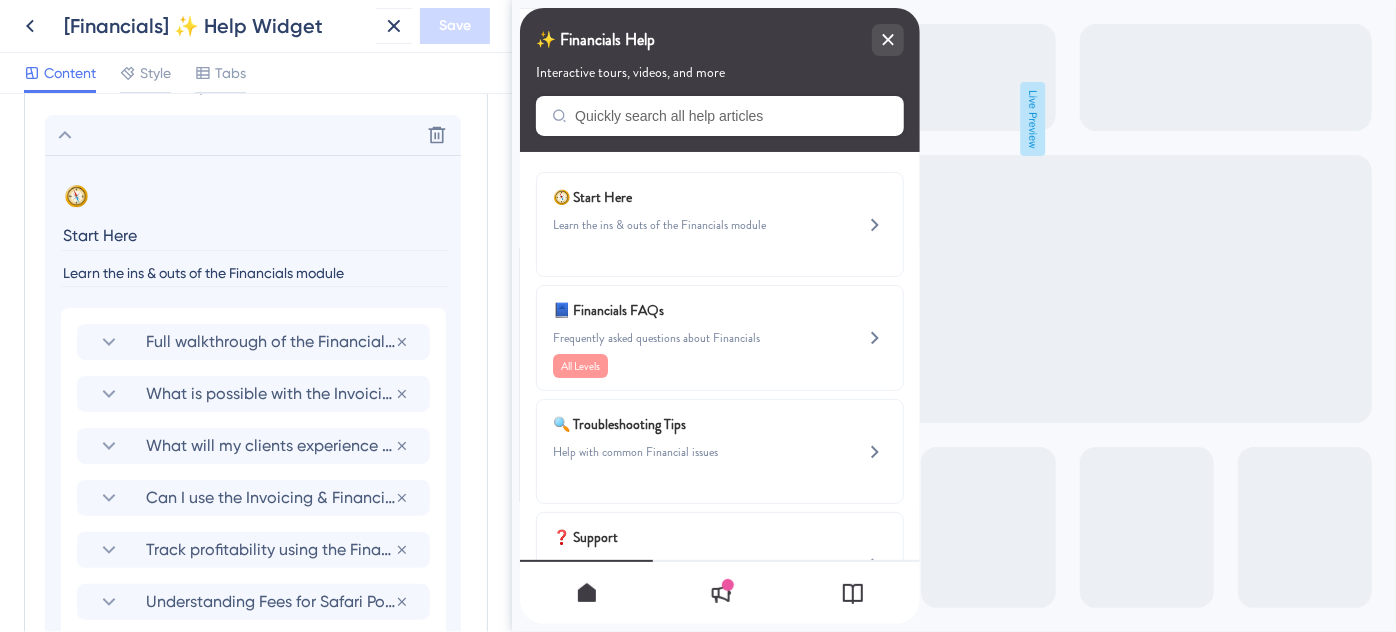 click 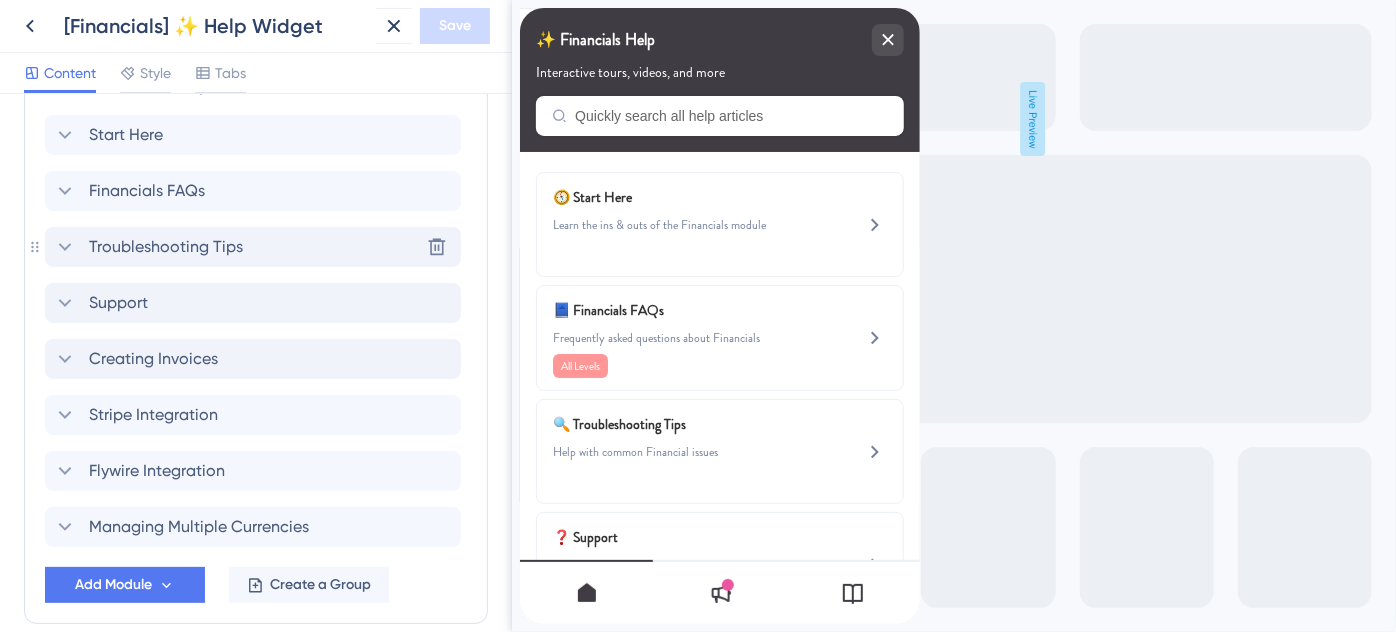 click 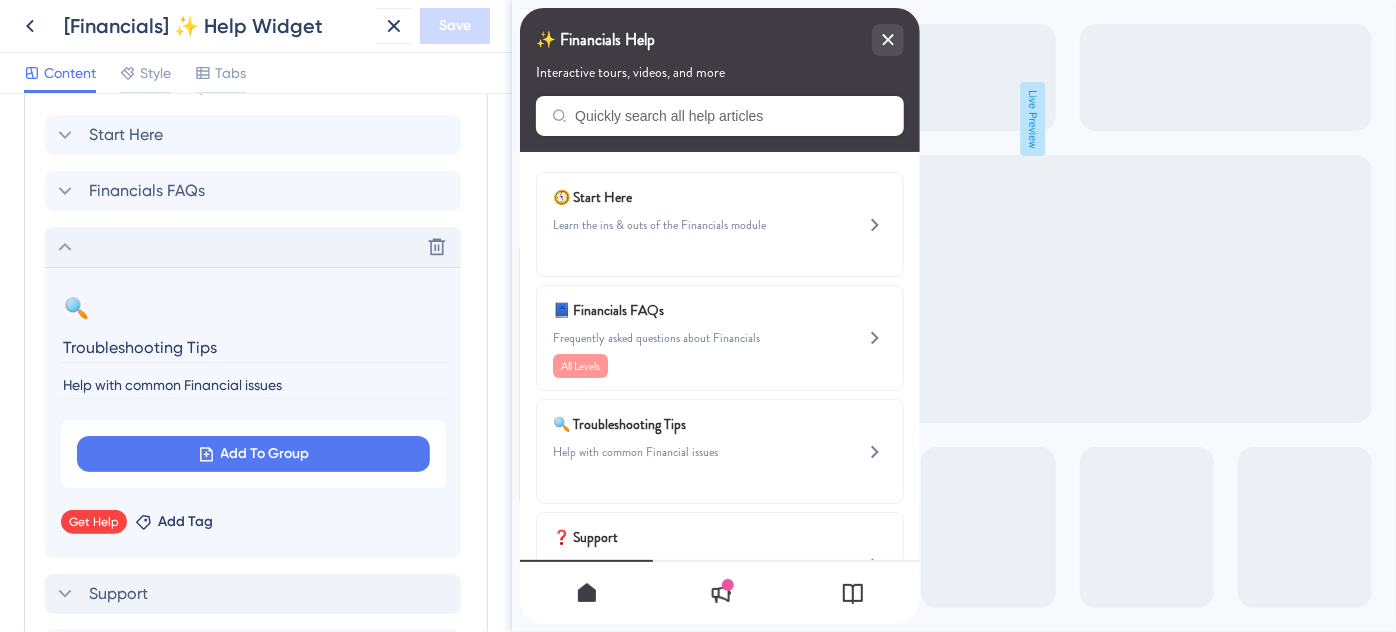 click 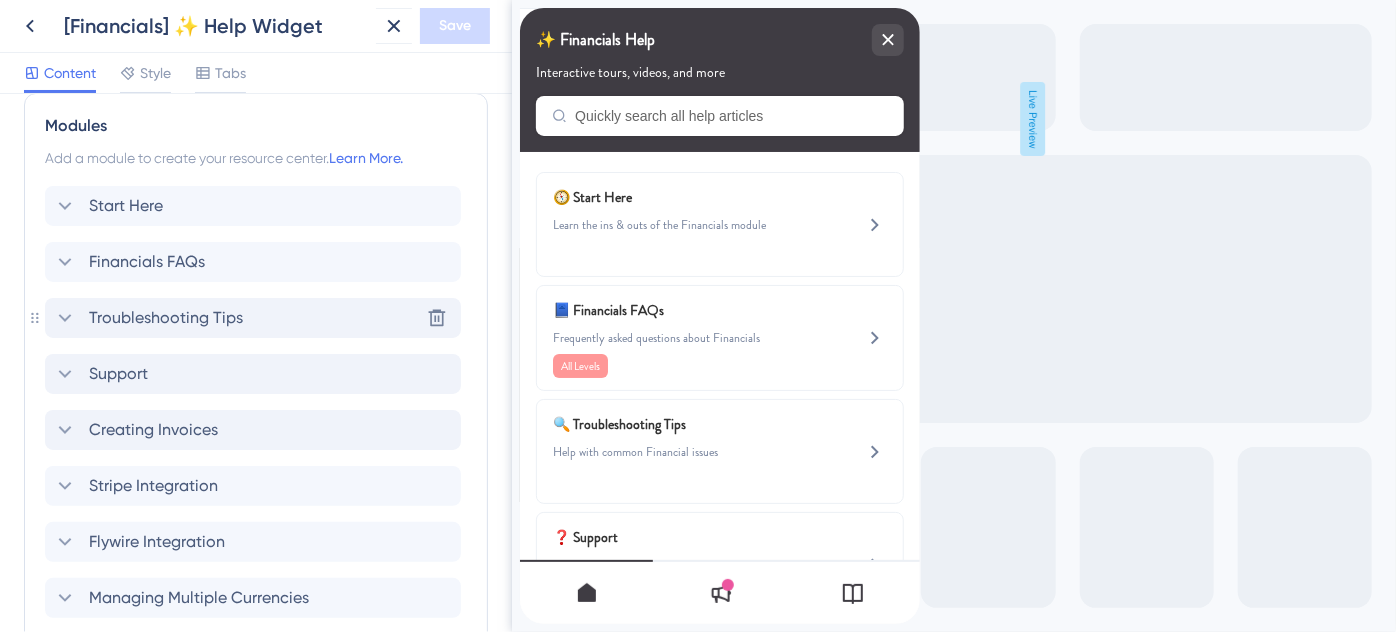 scroll, scrollTop: 818, scrollLeft: 0, axis: vertical 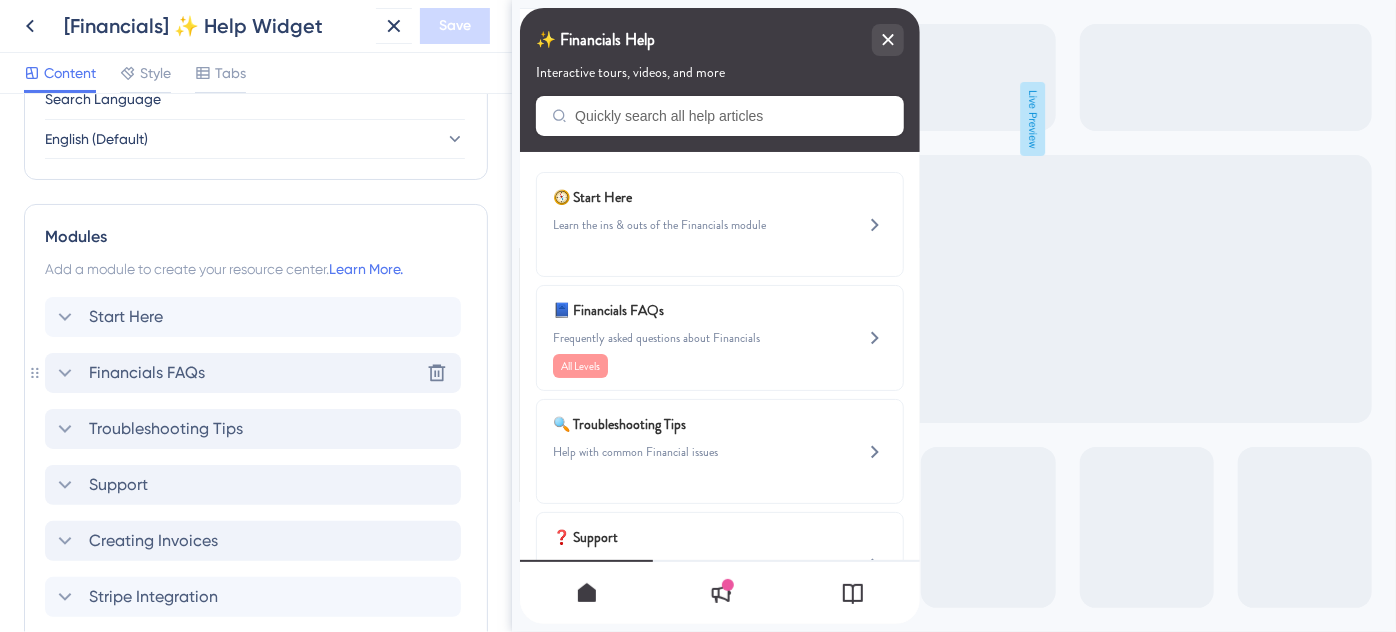 click on "Financials FAQs" at bounding box center (147, 373) 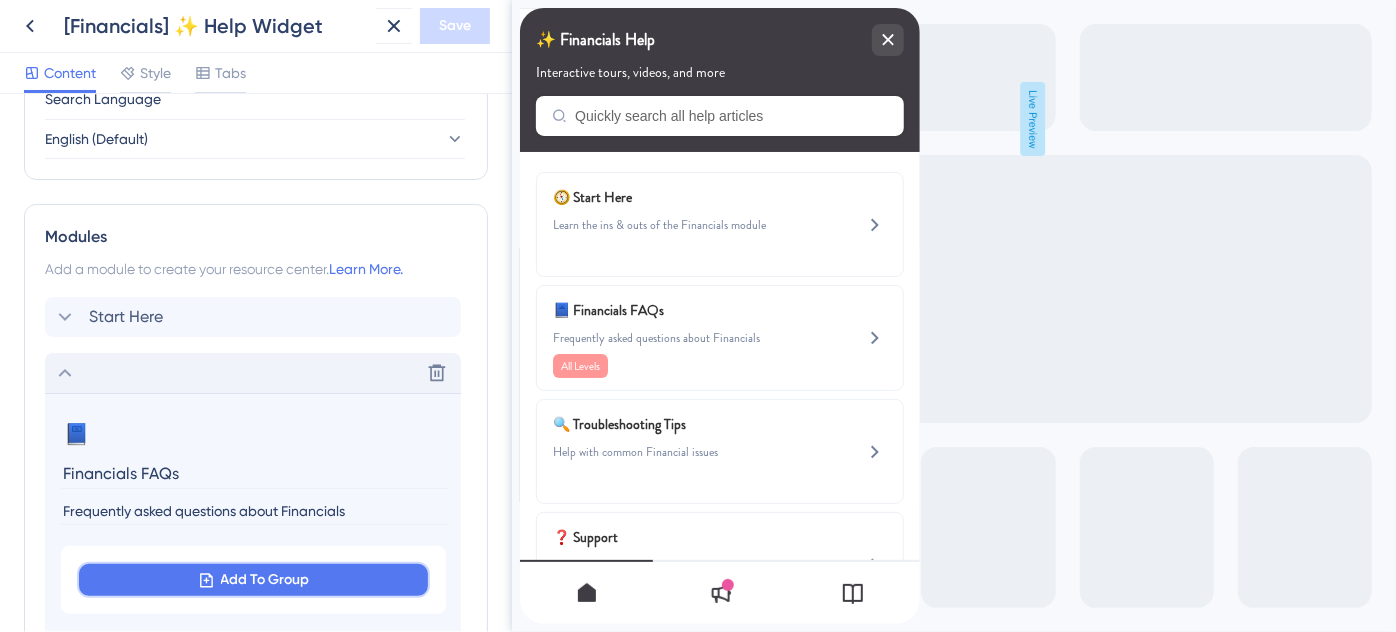 click on "Add To Group" at bounding box center (265, 580) 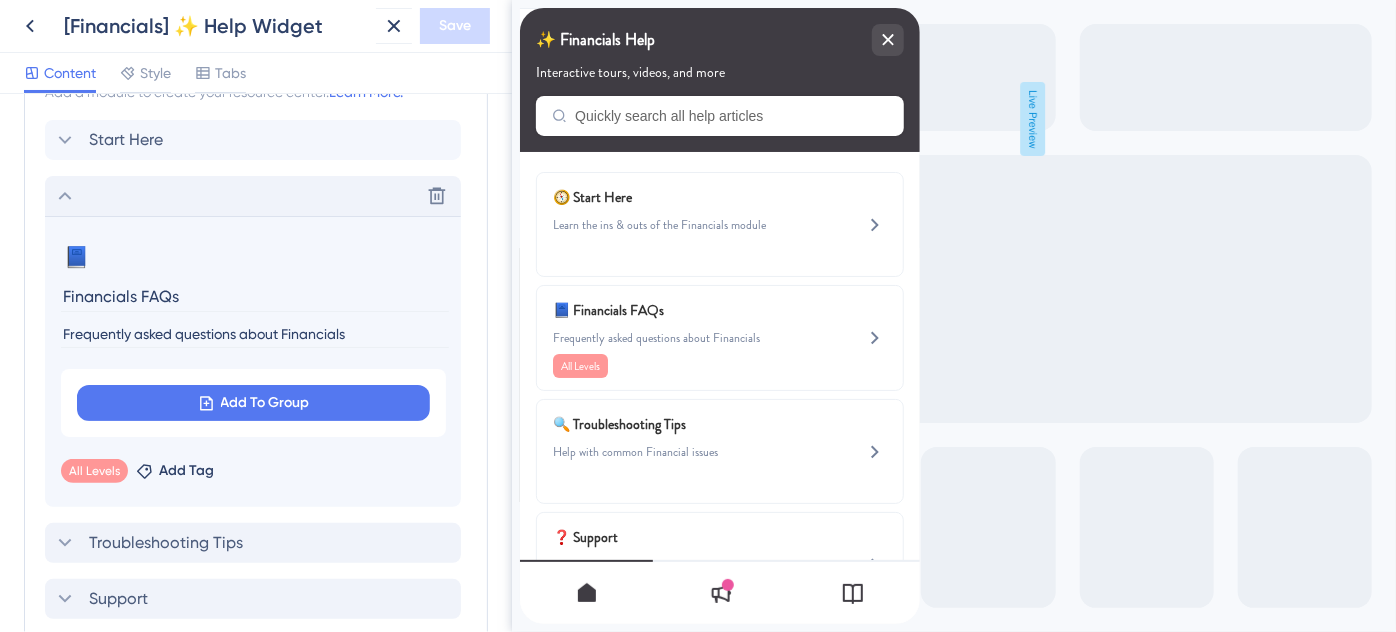 scroll, scrollTop: 1010, scrollLeft: 0, axis: vertical 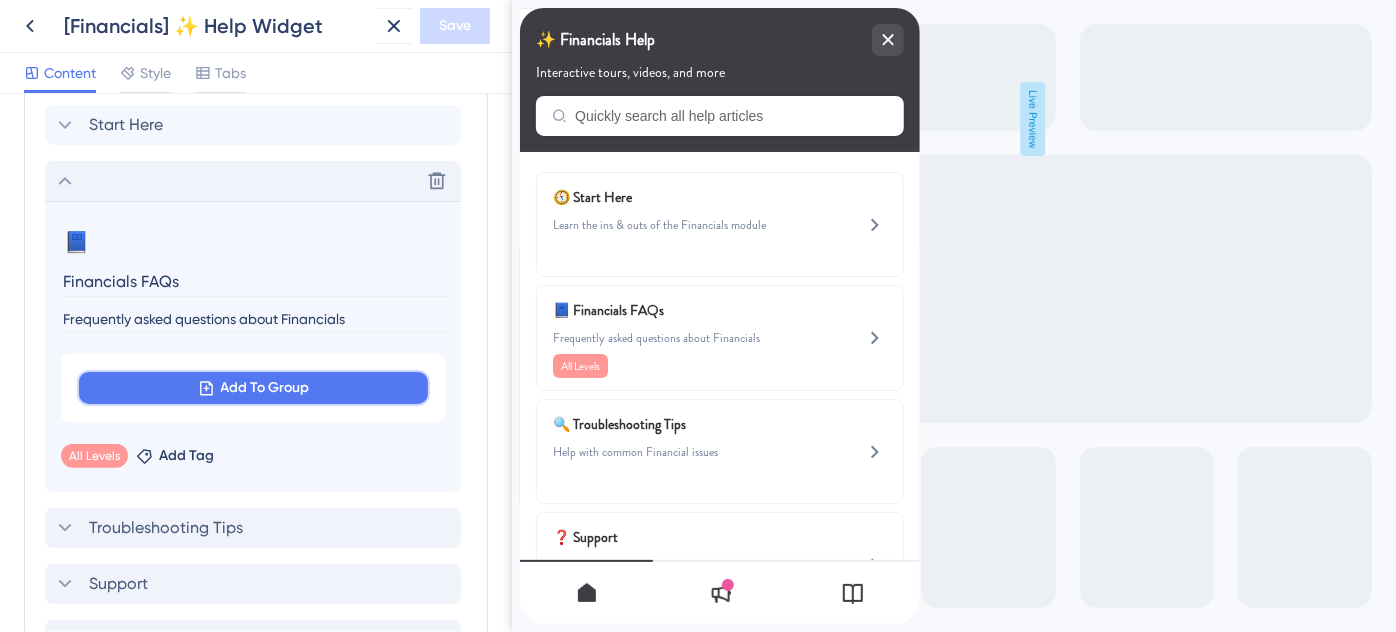 click on "Add To Group" at bounding box center [265, 388] 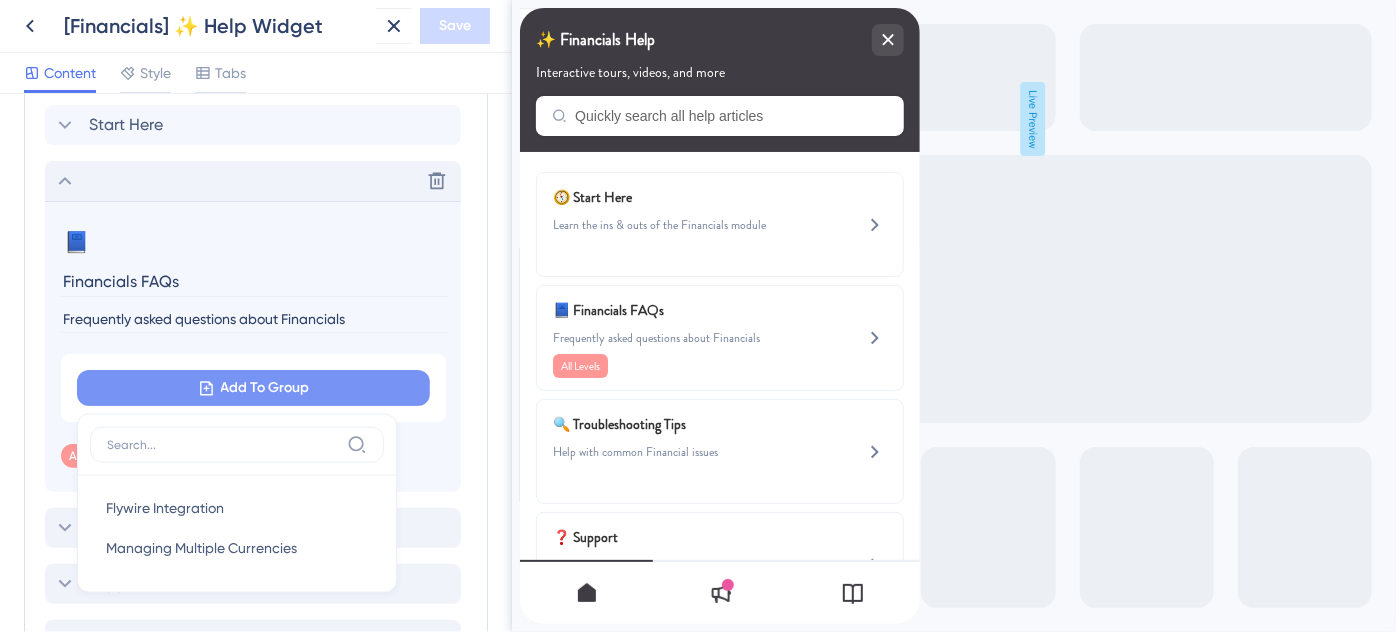 scroll, scrollTop: 1148, scrollLeft: 0, axis: vertical 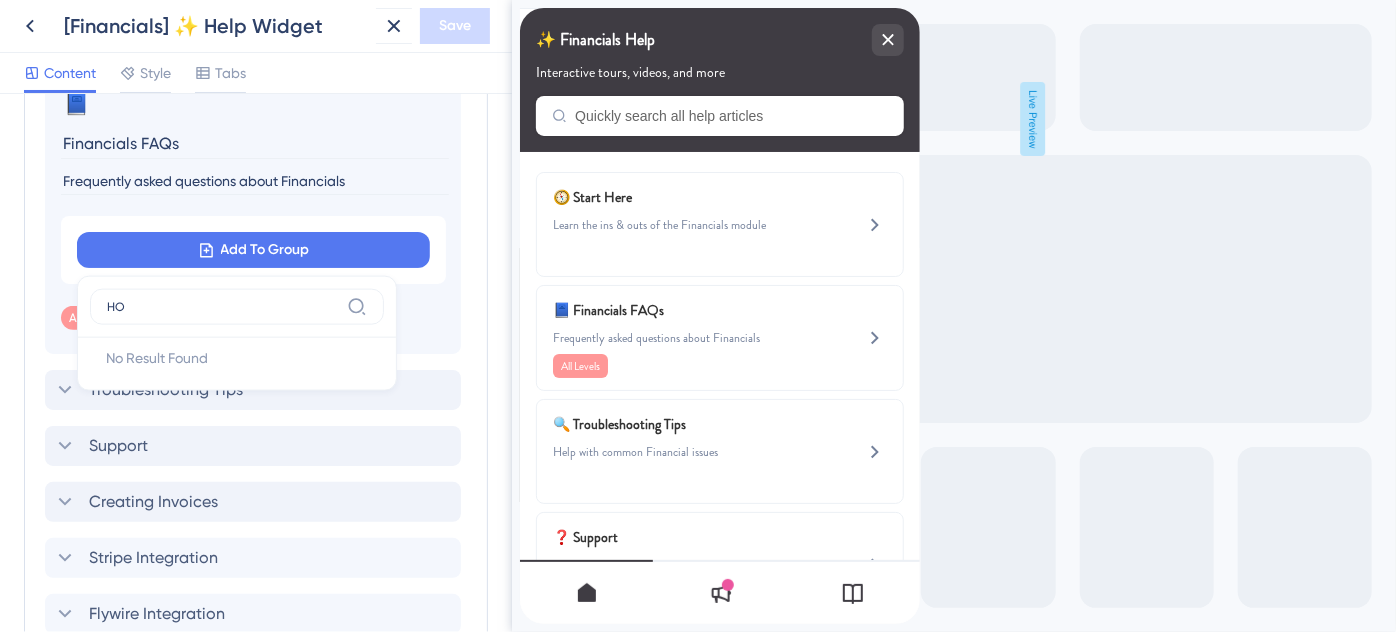 type on "H" 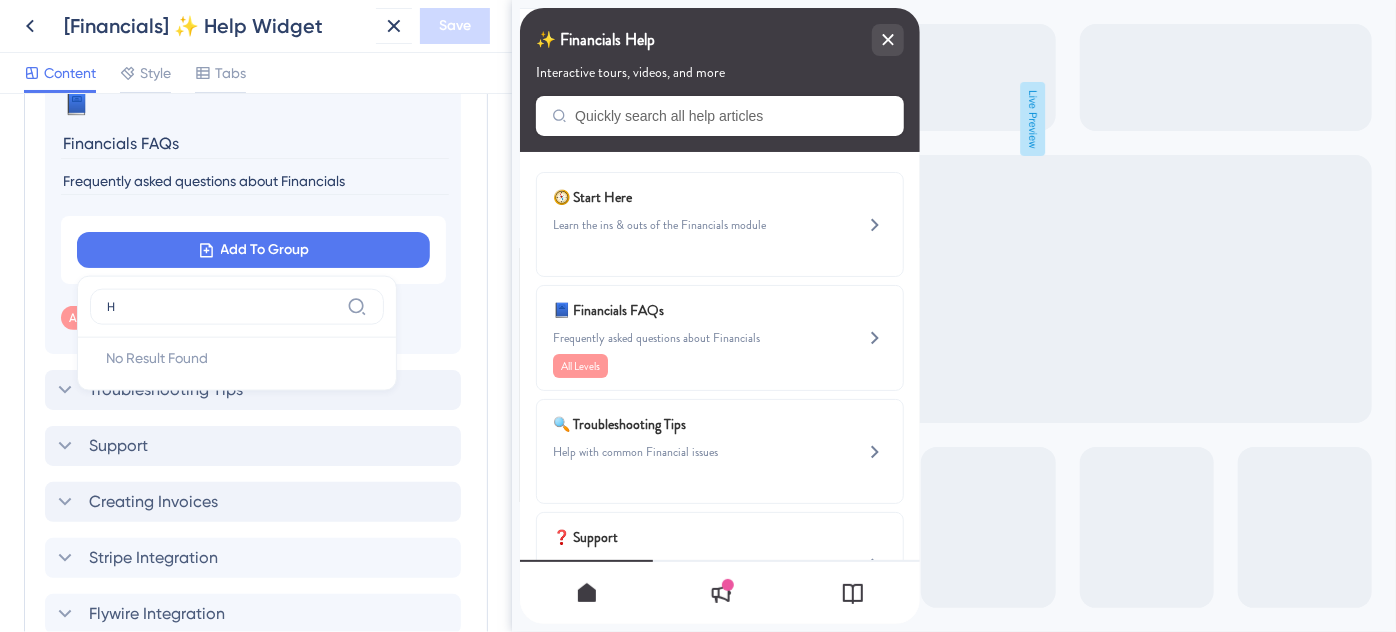 type 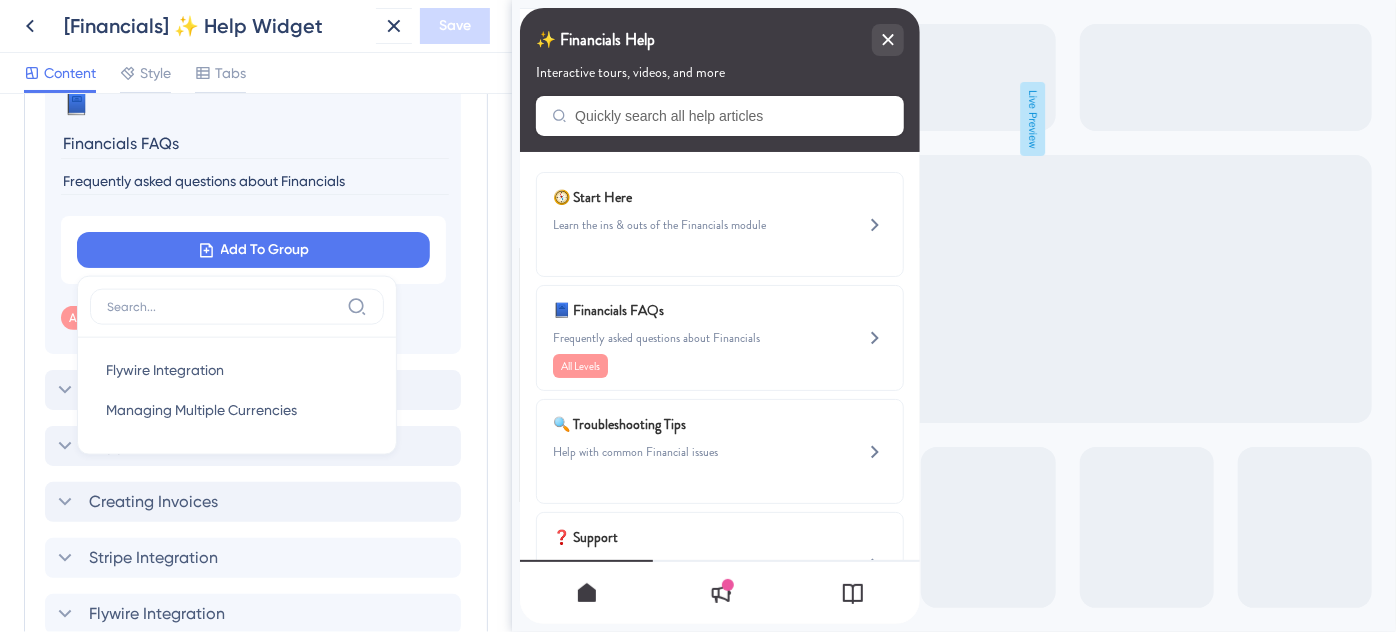 click on "Resource Center Header Title ✨  Financials Help 10 ✨  Financials Help Subtitle Interactive tours, videos, and more 1 Search Function Search Bar Search Bar Placeholder Quickly search all help articles No Search Result Message No matching results... Open in New Tab Message Open in a new tab 3 Bring search results from a Knowledge Base Connect with UserGuiding Domain https://safariportal.help.userguiding.com/api/search?kb_id=10302&lang_code=en Search Language English (Default) Modules Add a module to create your resource center.  Learn More. Start Here Delete 📘 Change emoji Remove emoji Financials FAQs Frequently asked questions about Financials Add To Group Flywire Integration Flywire Integration Managing Multiple Currencies Managing Multiple Currencies All Levels Remove Add Tag Troubleshooting Tips Support Creating Invoices Stripe Integration Flywire Integration Managing Multiple Currencies Add Module Create a Group" at bounding box center [256, 363] 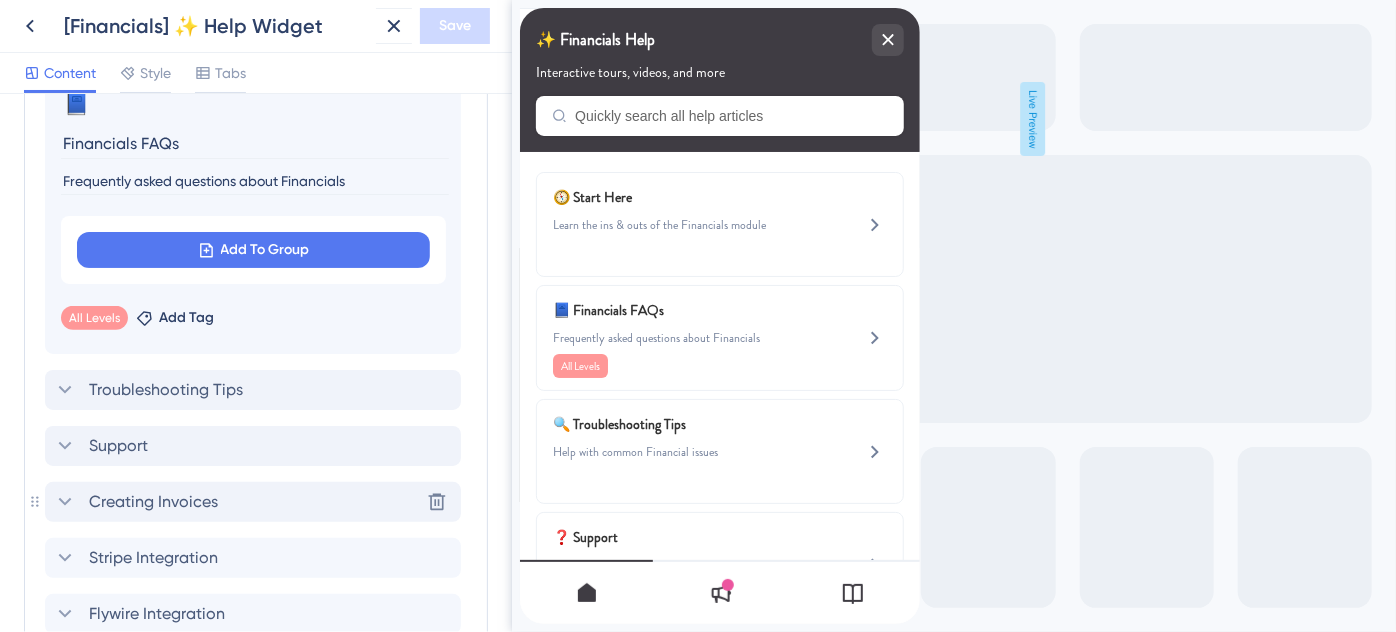click 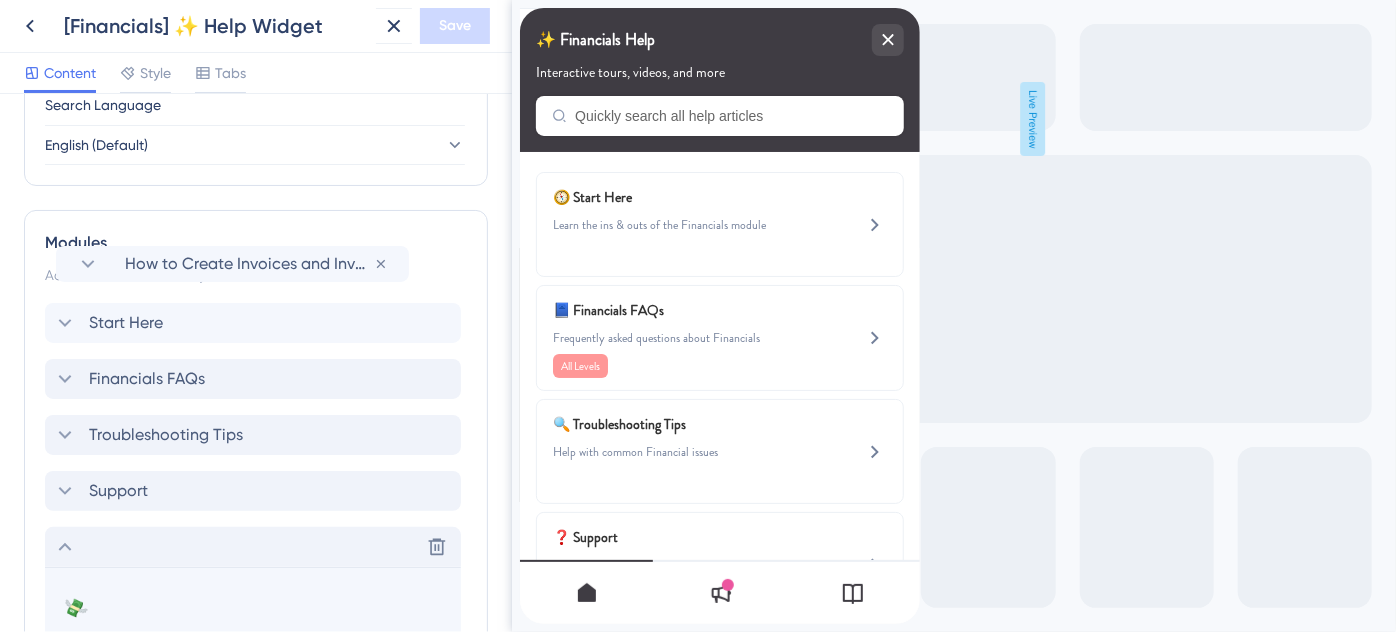 scroll, scrollTop: 806, scrollLeft: 0, axis: vertical 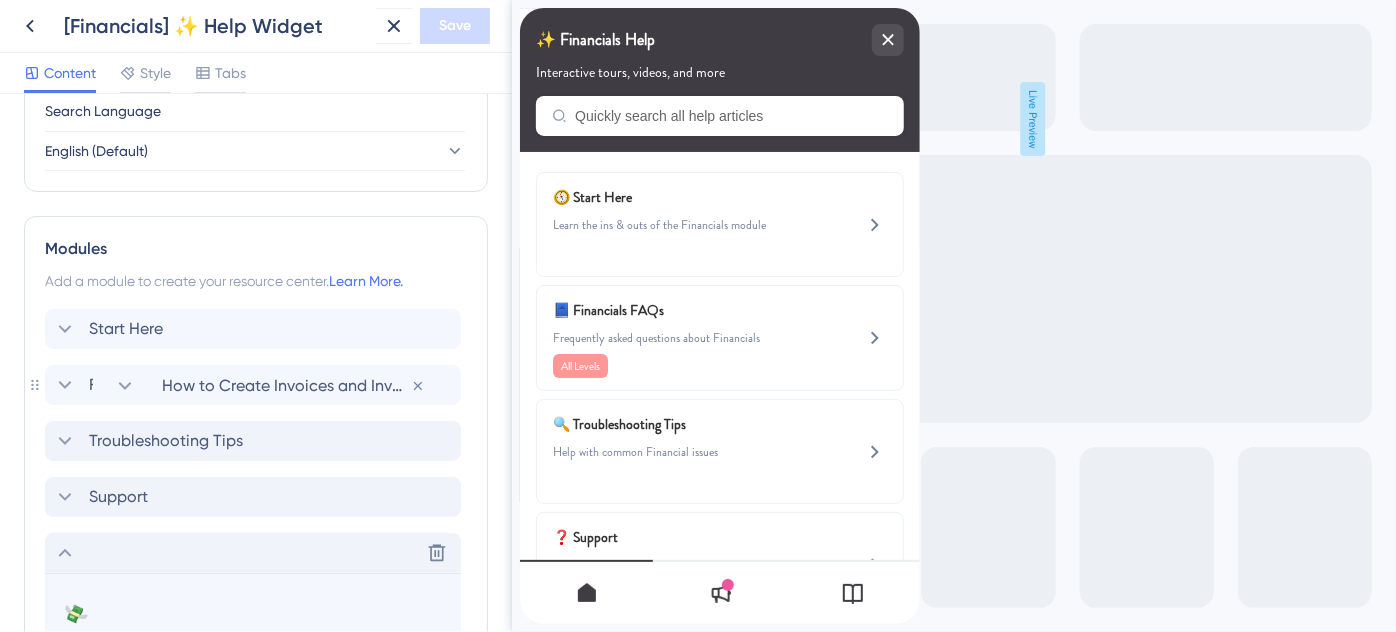 drag, startPoint x: 74, startPoint y: 418, endPoint x: 90, endPoint y: 380, distance: 41.231056 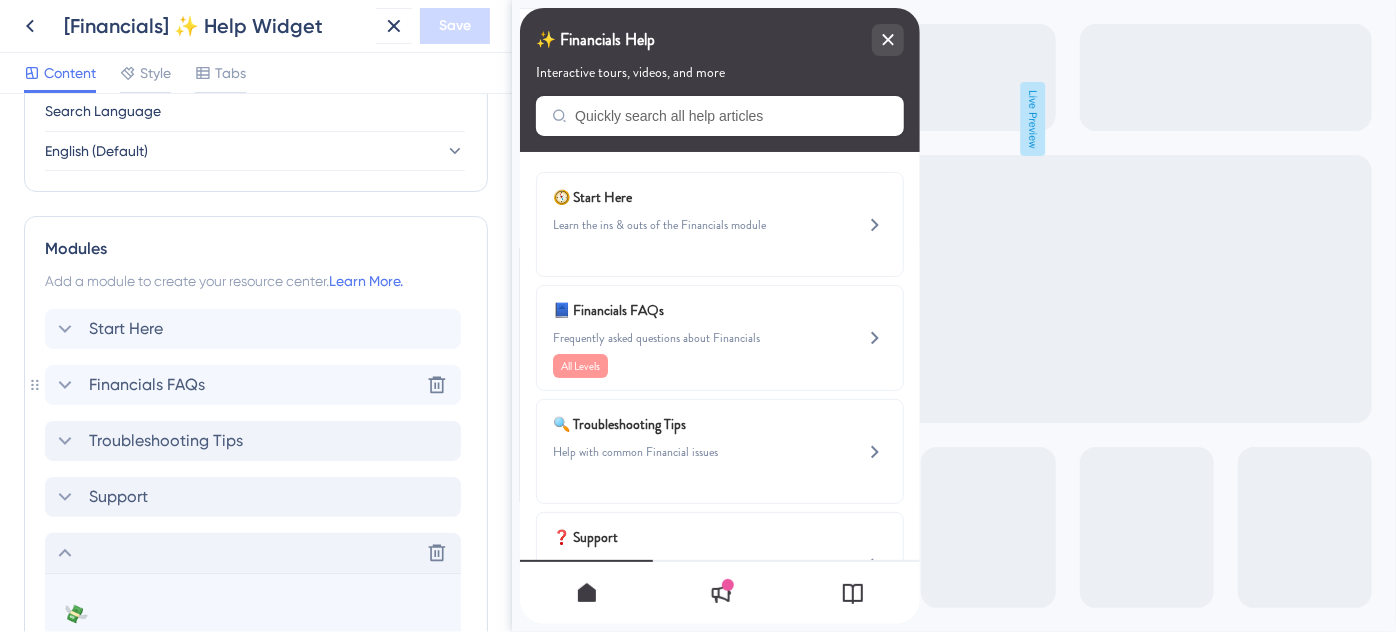 click 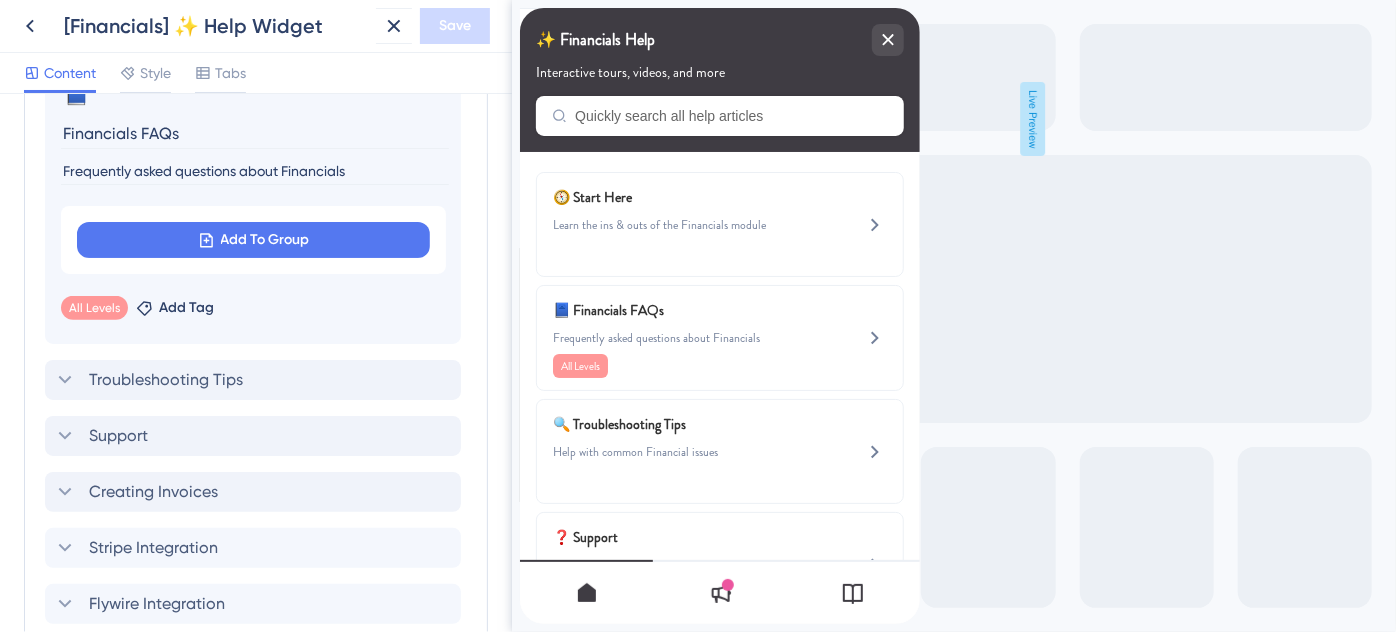scroll, scrollTop: 1170, scrollLeft: 0, axis: vertical 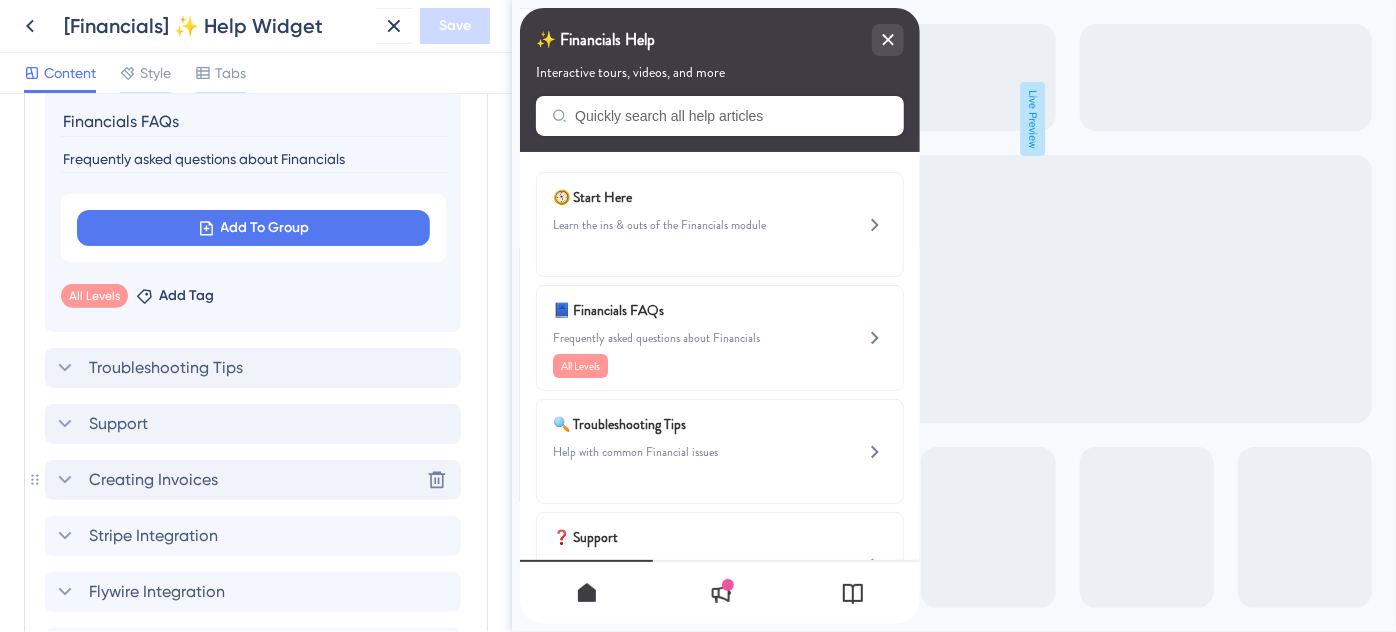 click 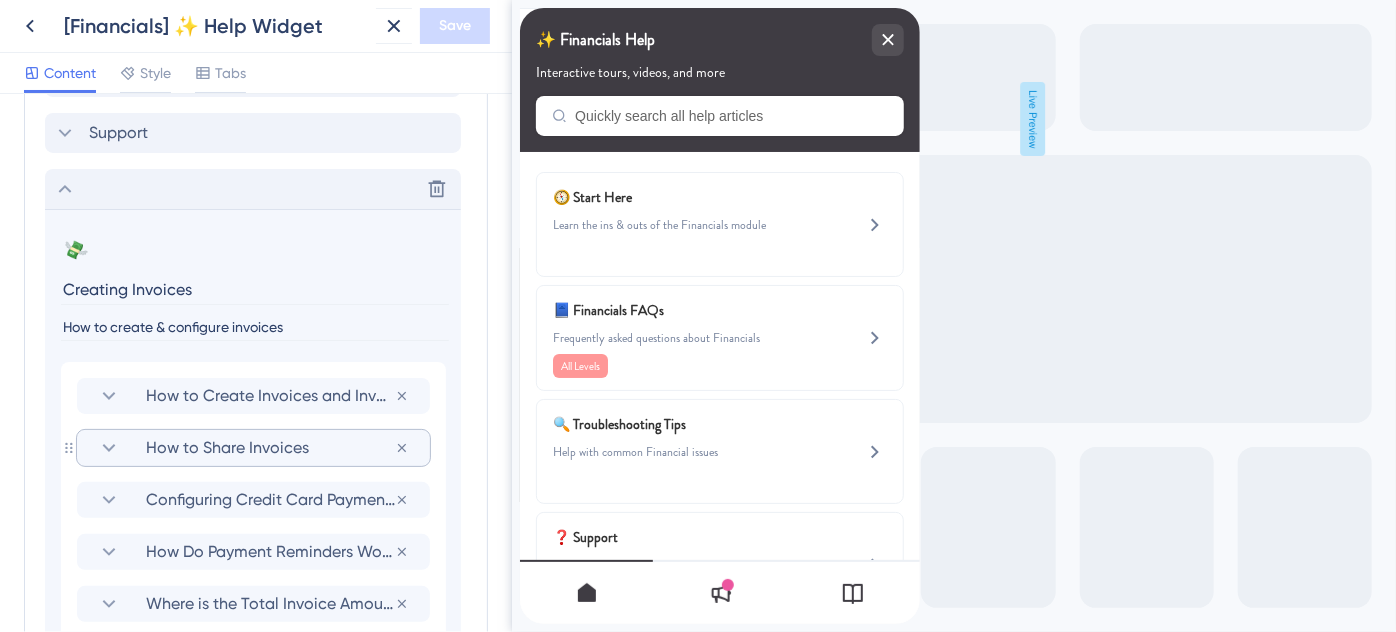 scroll, scrollTop: 1079, scrollLeft: 0, axis: vertical 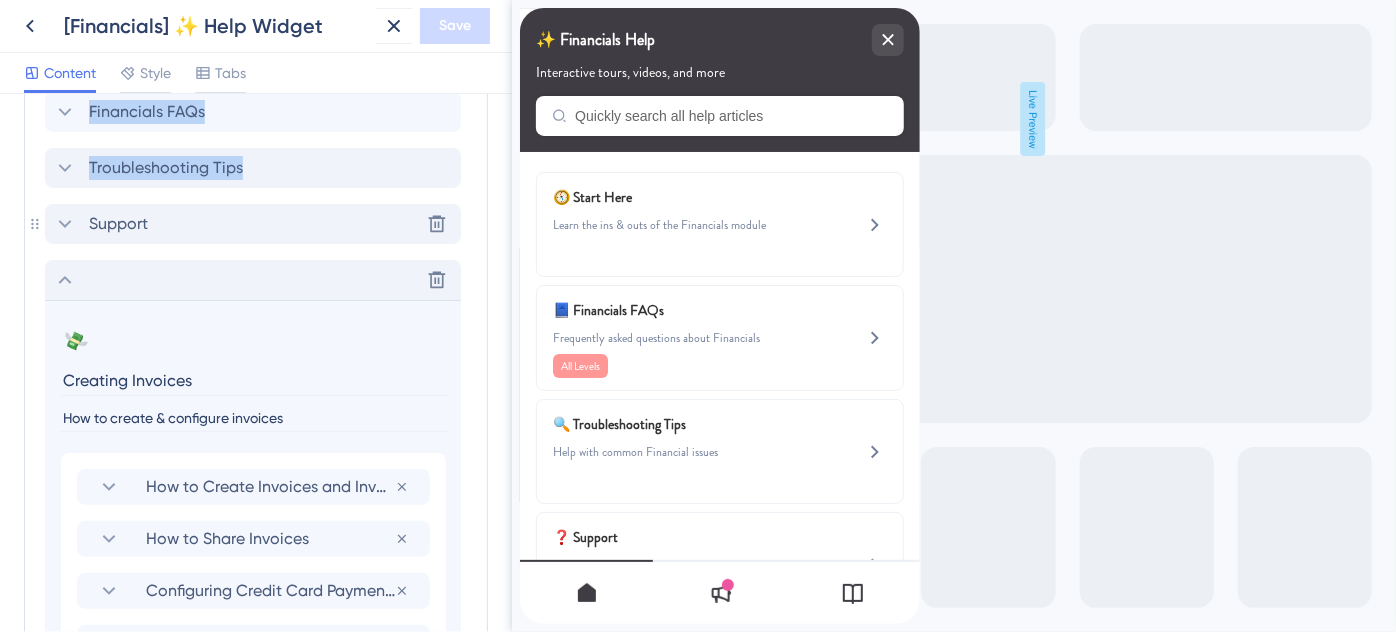 drag, startPoint x: 52, startPoint y: 114, endPoint x: 54, endPoint y: 215, distance: 101.0198 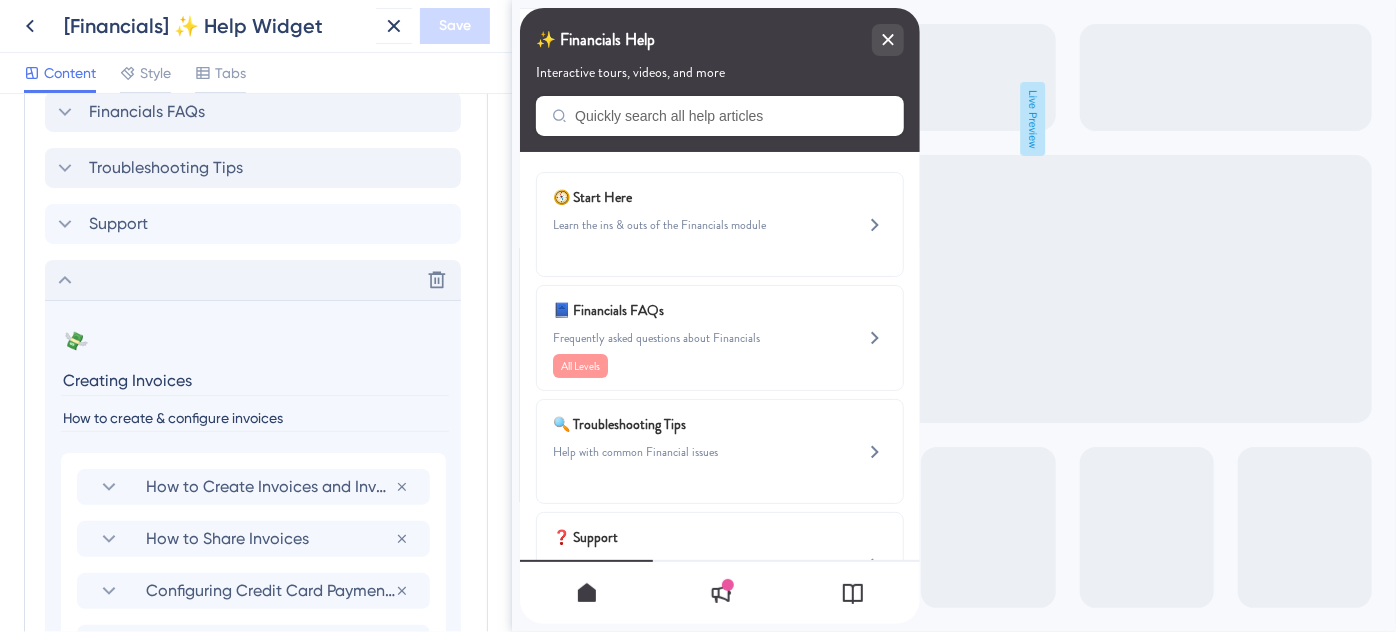 drag, startPoint x: 38, startPoint y: 106, endPoint x: 57, endPoint y: 108, distance: 19.104973 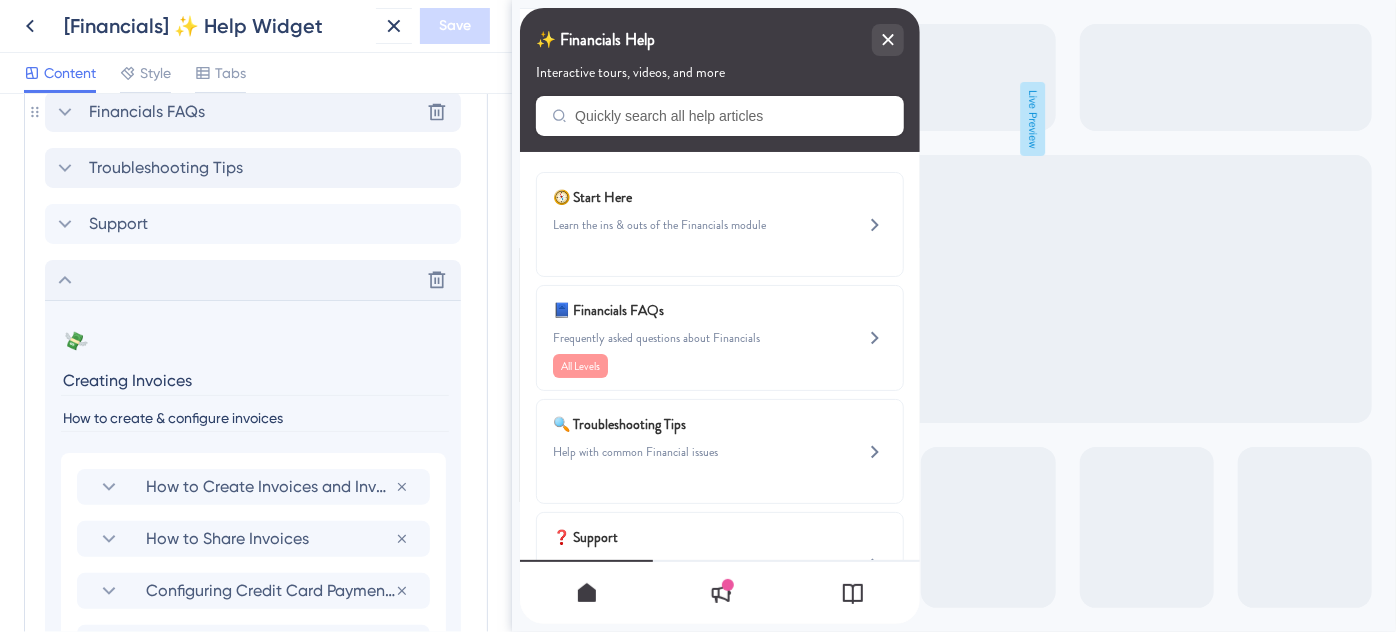 drag, startPoint x: 61, startPoint y: 106, endPoint x: 63, endPoint y: 124, distance: 18.110771 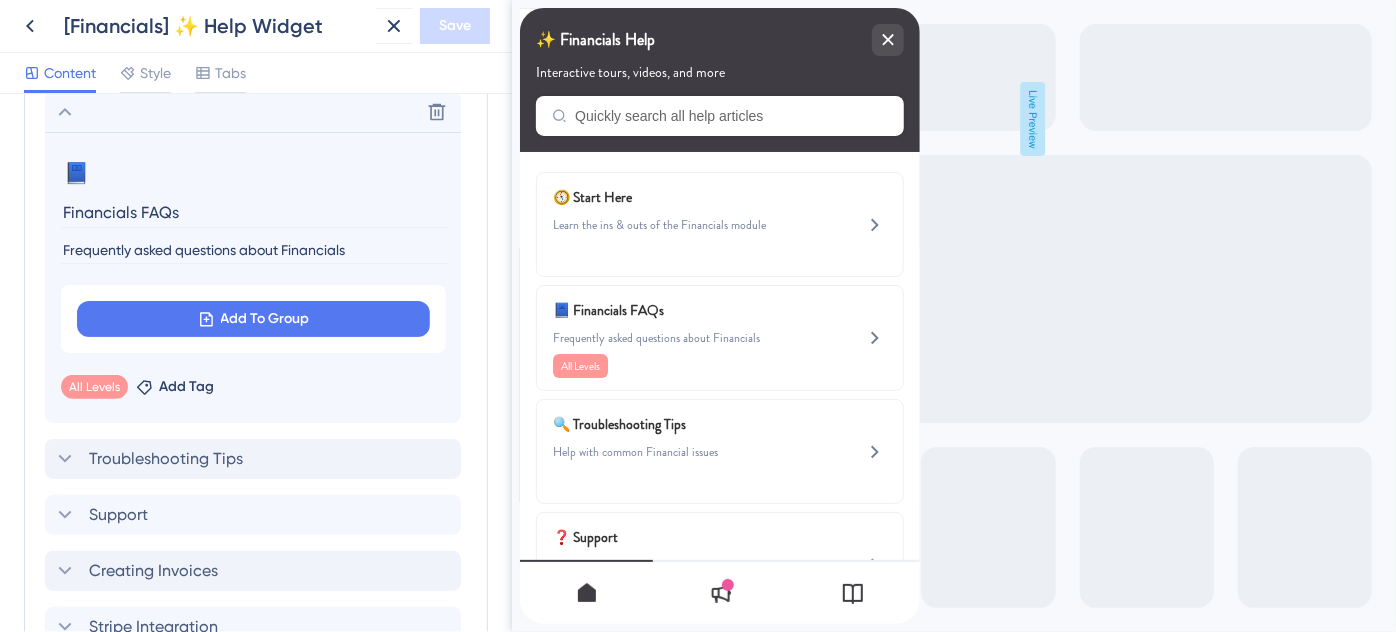 scroll, scrollTop: 988, scrollLeft: 0, axis: vertical 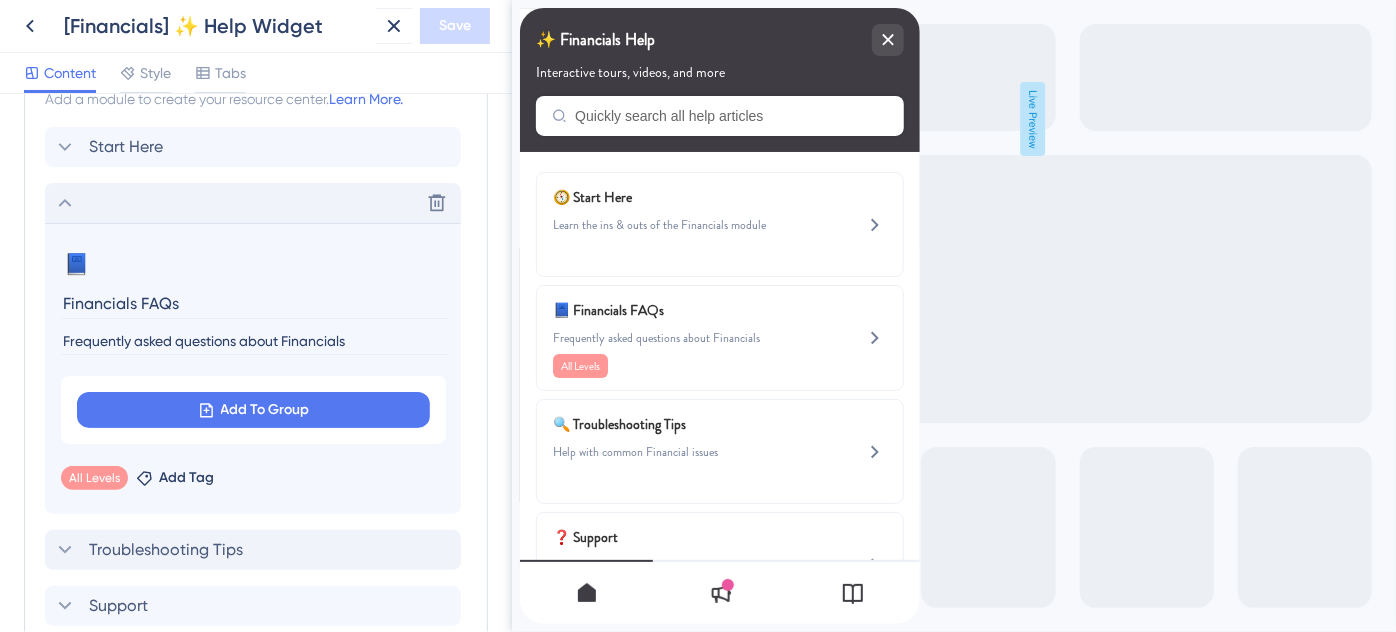 click 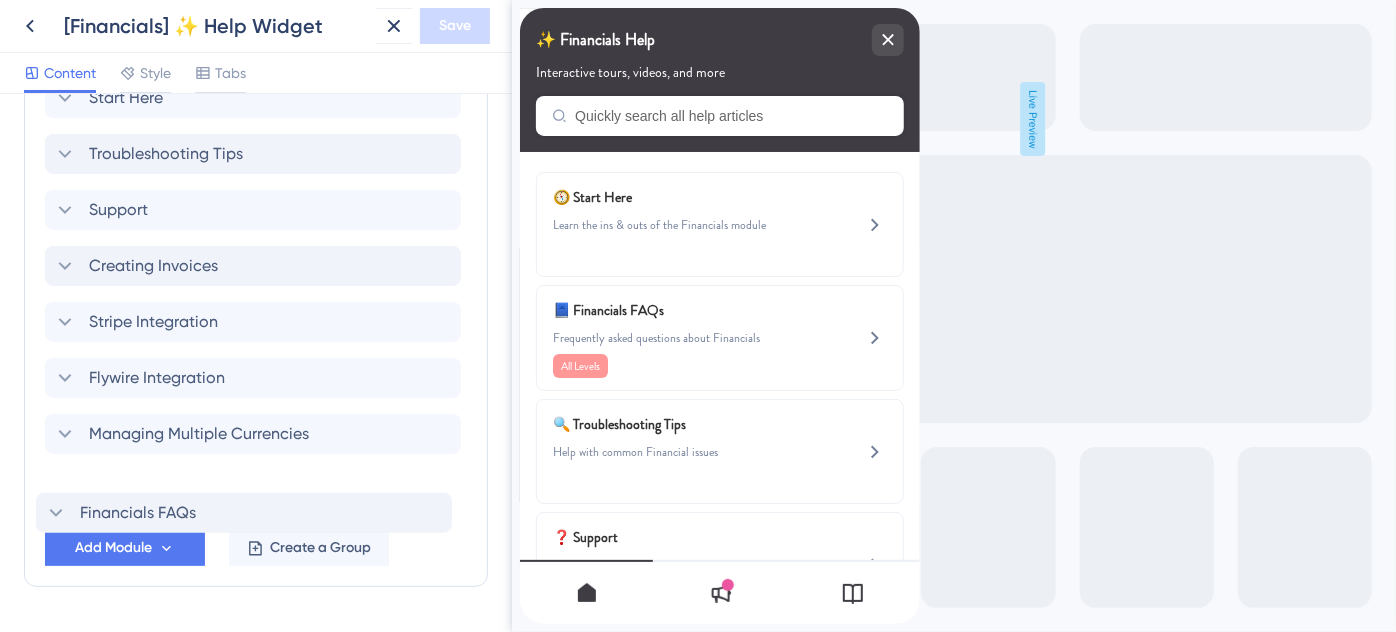 scroll, scrollTop: 1041, scrollLeft: 0, axis: vertical 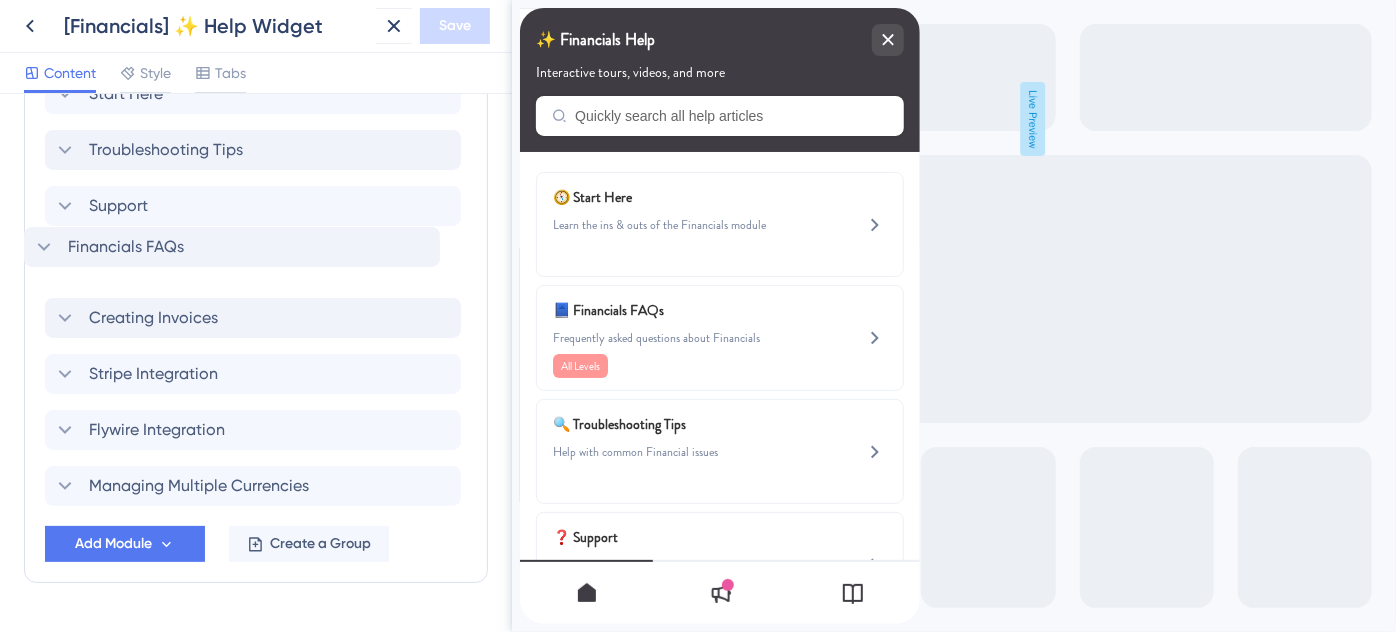 drag, startPoint x: 90, startPoint y: 192, endPoint x: 70, endPoint y: 245, distance: 56.648037 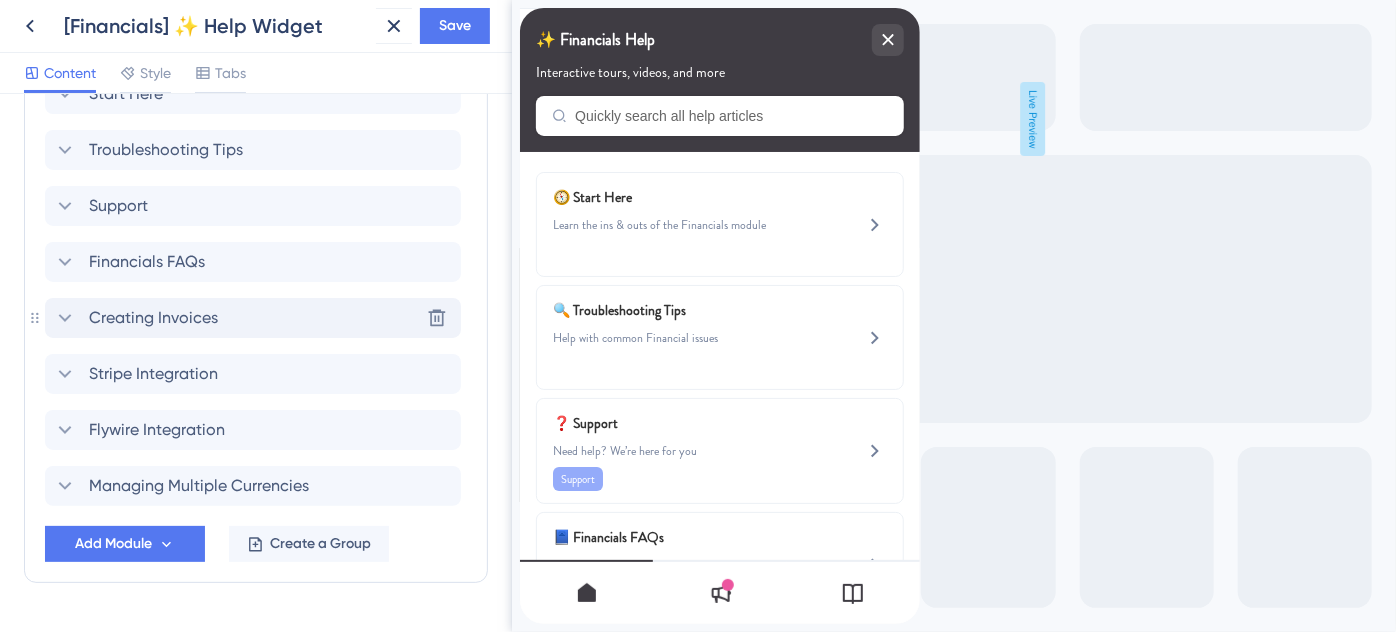 click 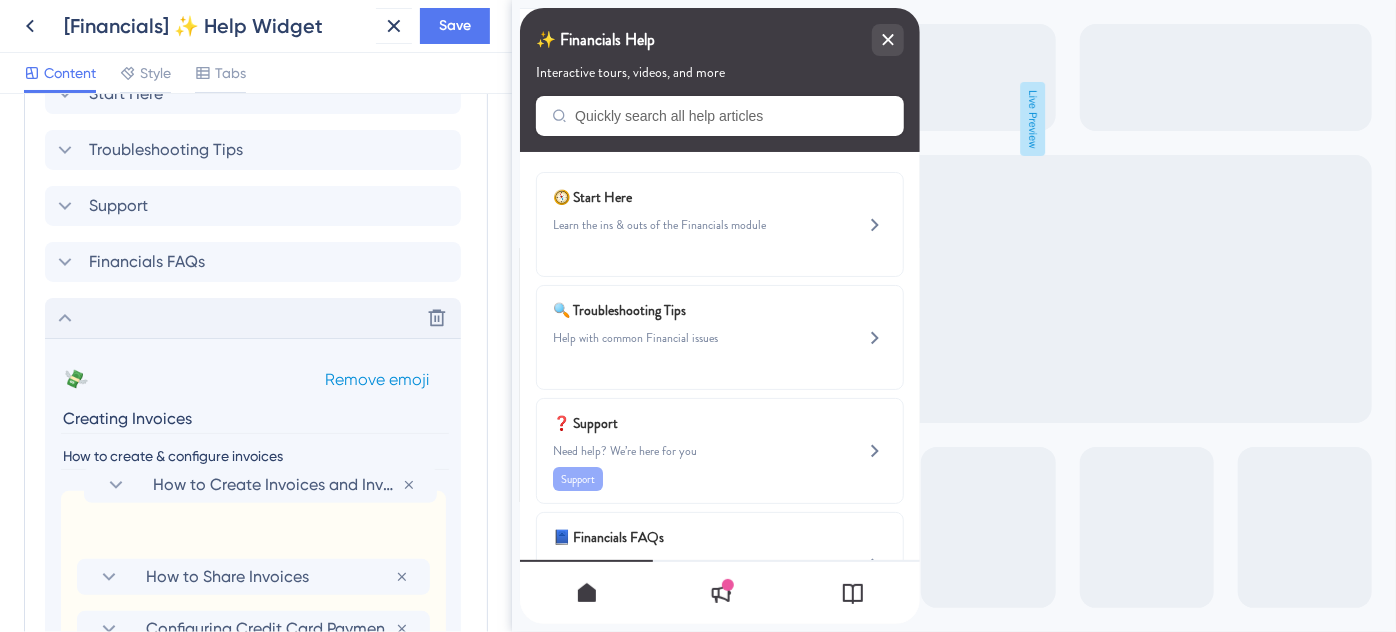 scroll, scrollTop: 1043, scrollLeft: 0, axis: vertical 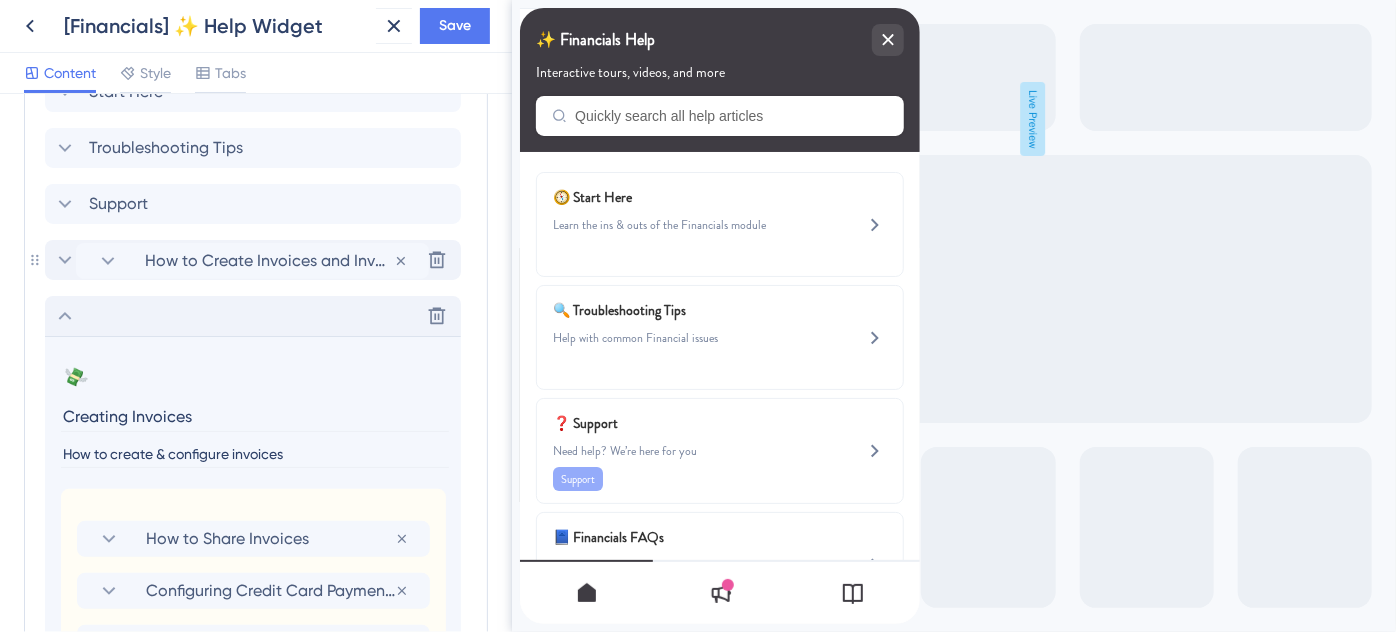 drag, startPoint x: 69, startPoint y: 523, endPoint x: 72, endPoint y: 254, distance: 269.01672 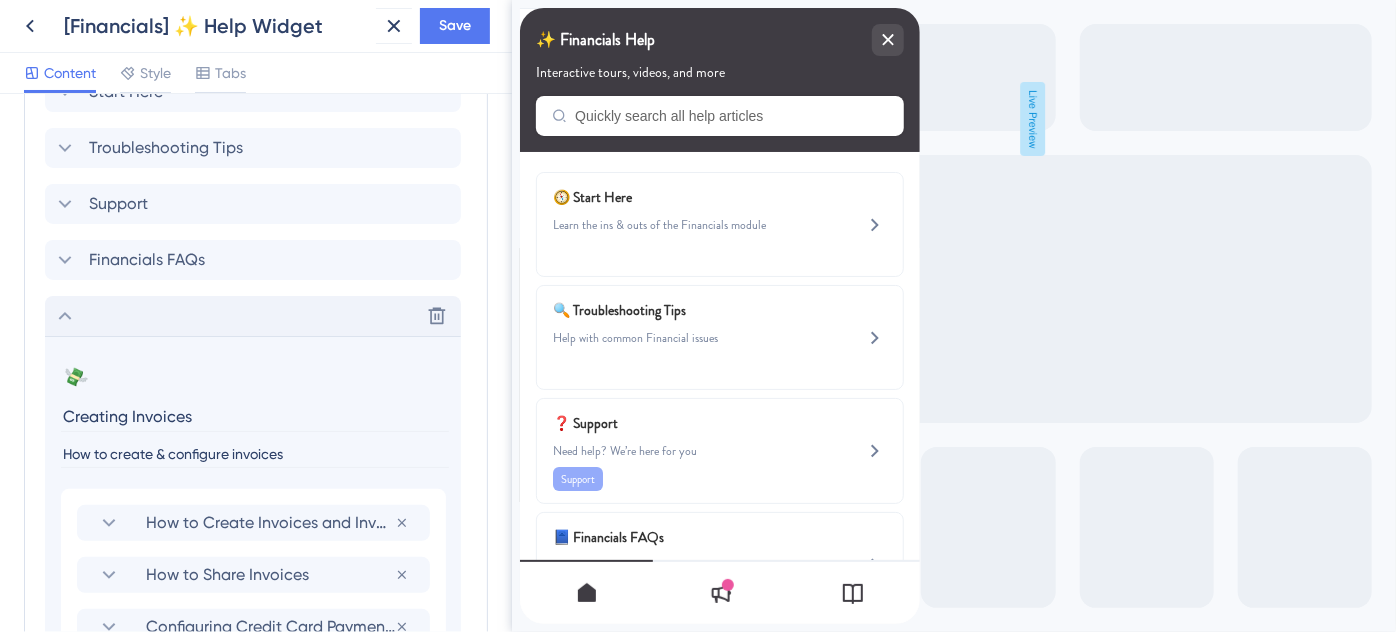 scroll, scrollTop: 1225, scrollLeft: 0, axis: vertical 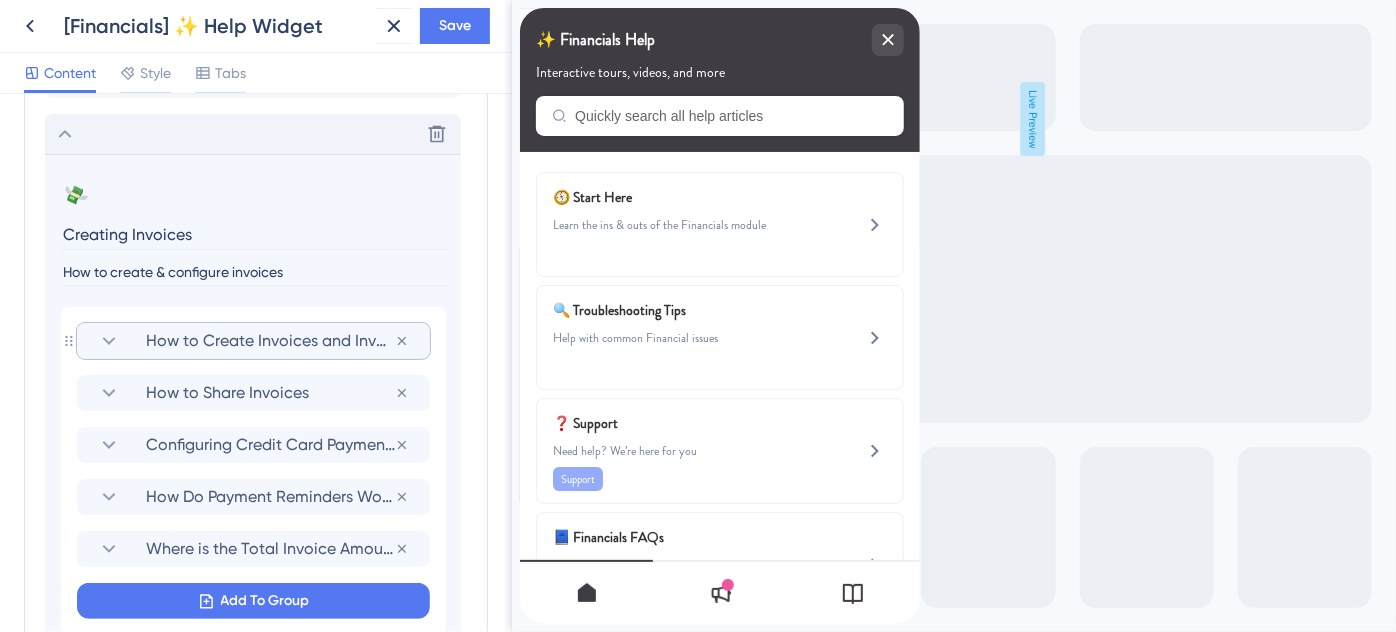 click 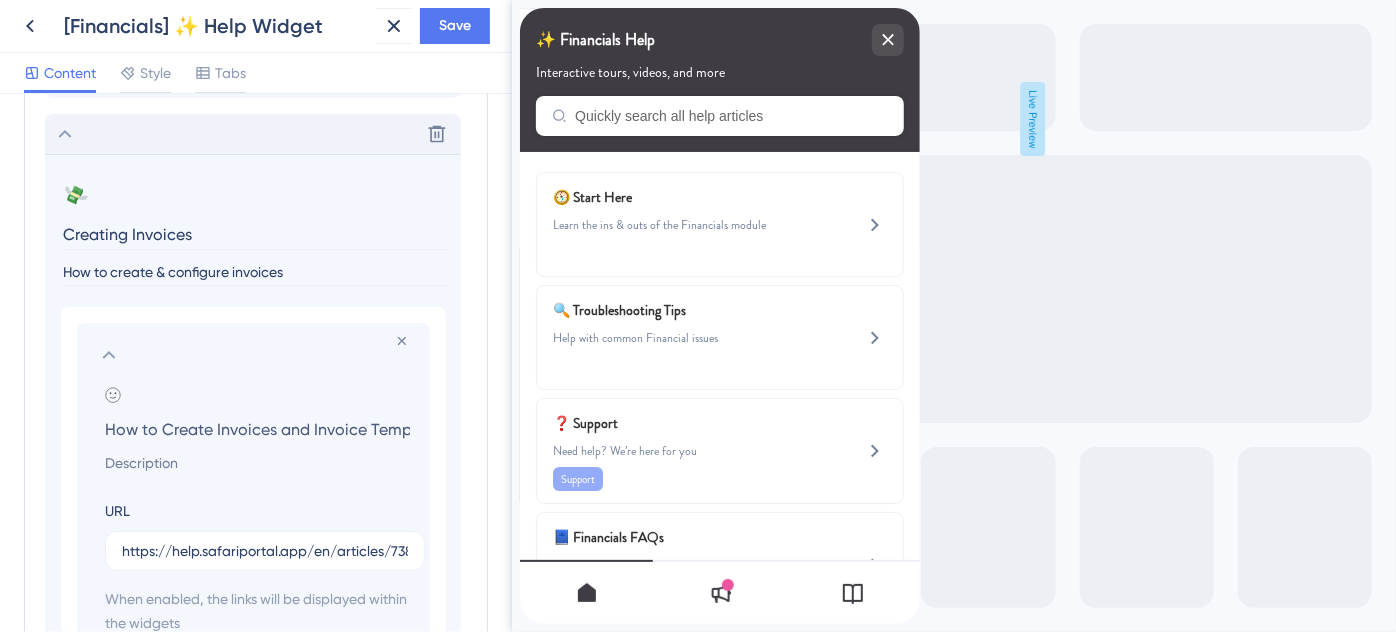 scroll, scrollTop: 0, scrollLeft: 33, axis: horizontal 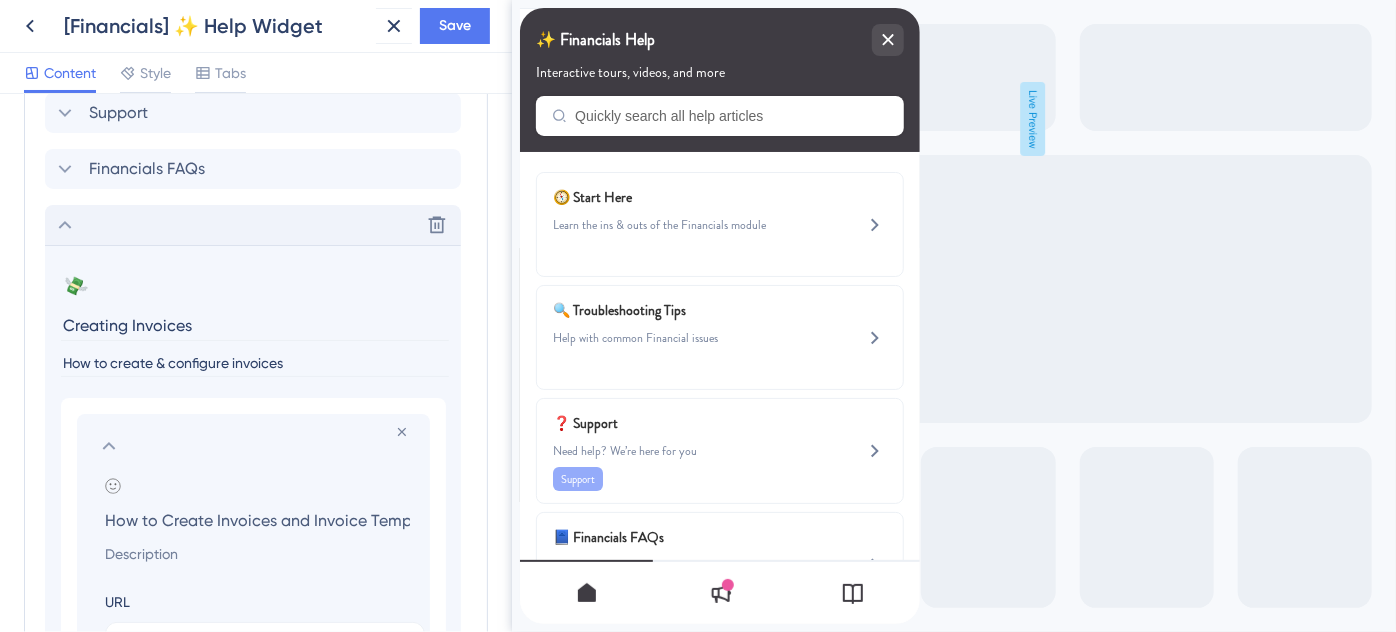 click 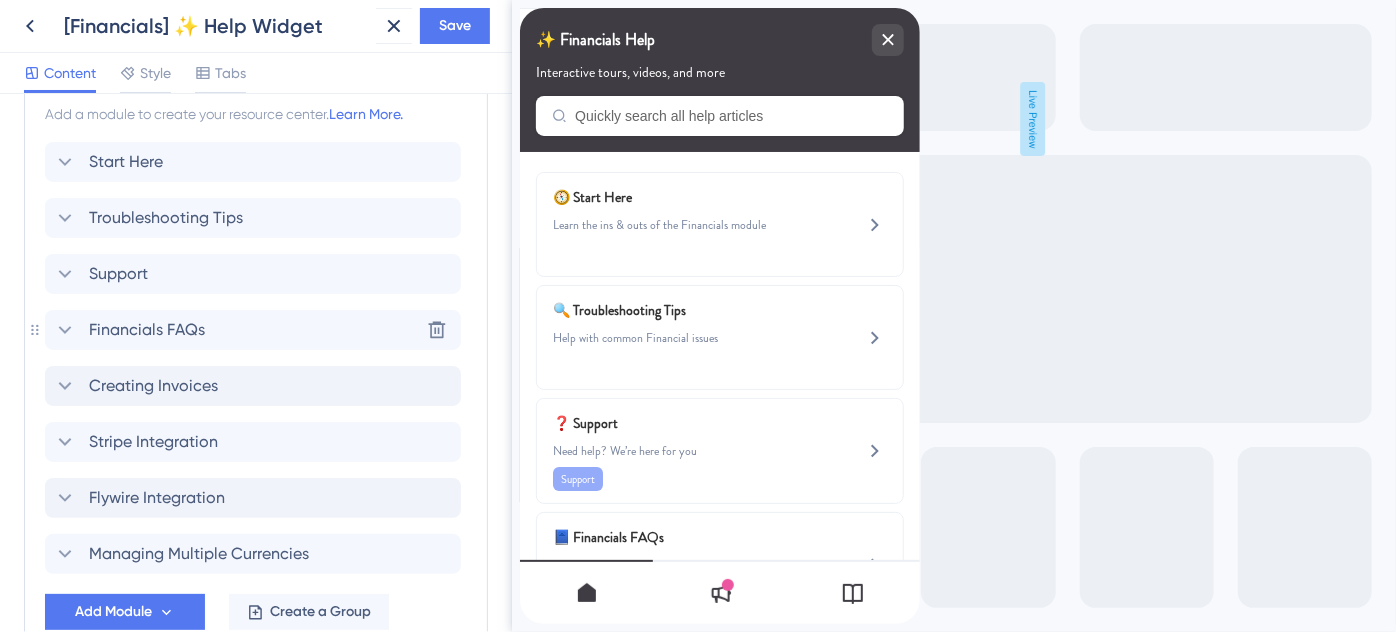 scroll, scrollTop: 912, scrollLeft: 0, axis: vertical 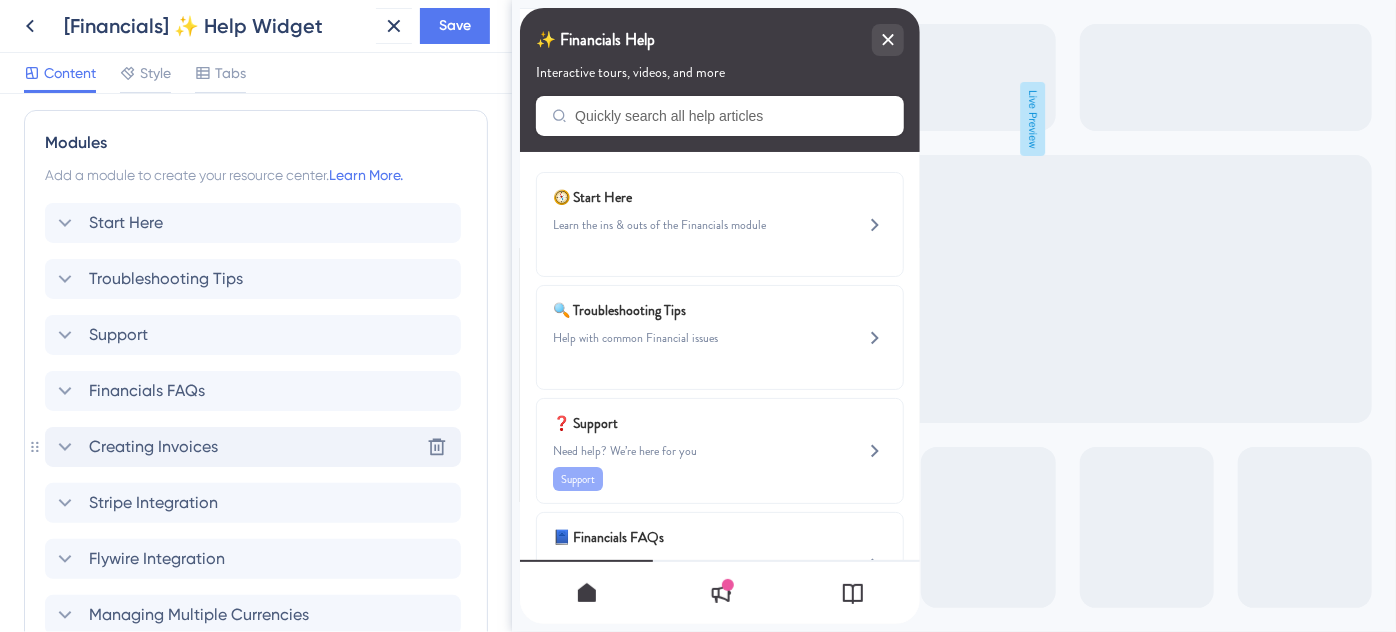 click 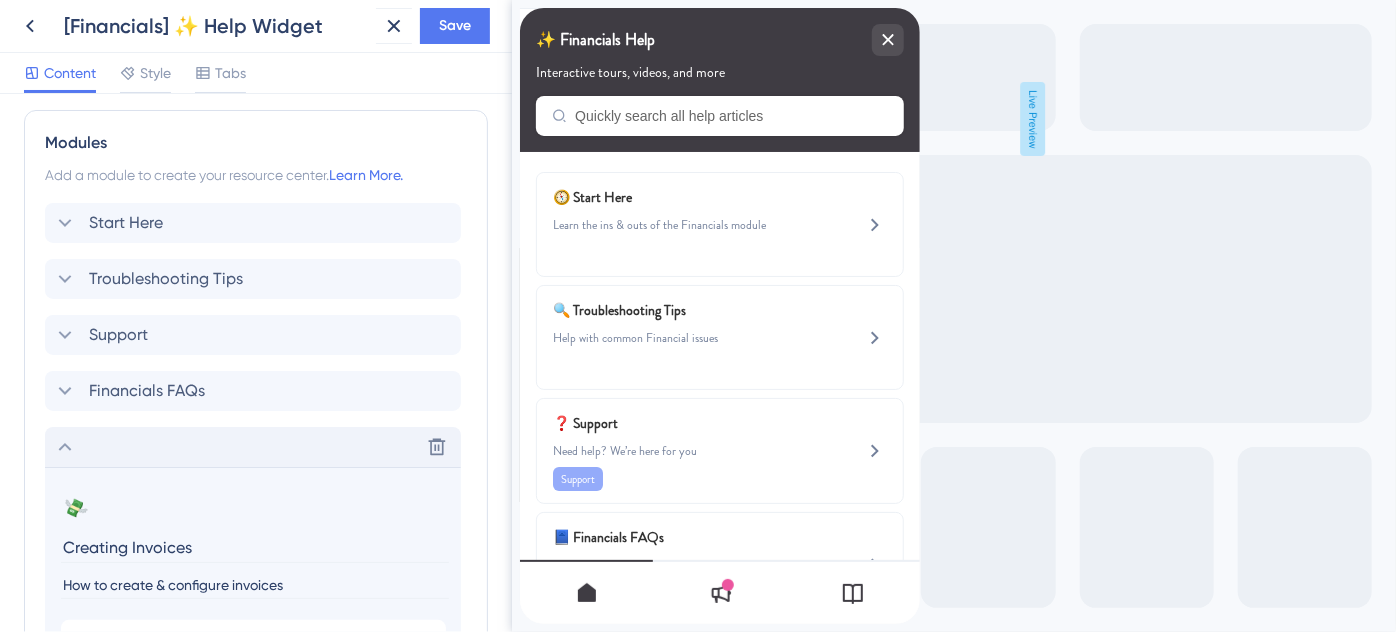 scroll, scrollTop: 1288, scrollLeft: 0, axis: vertical 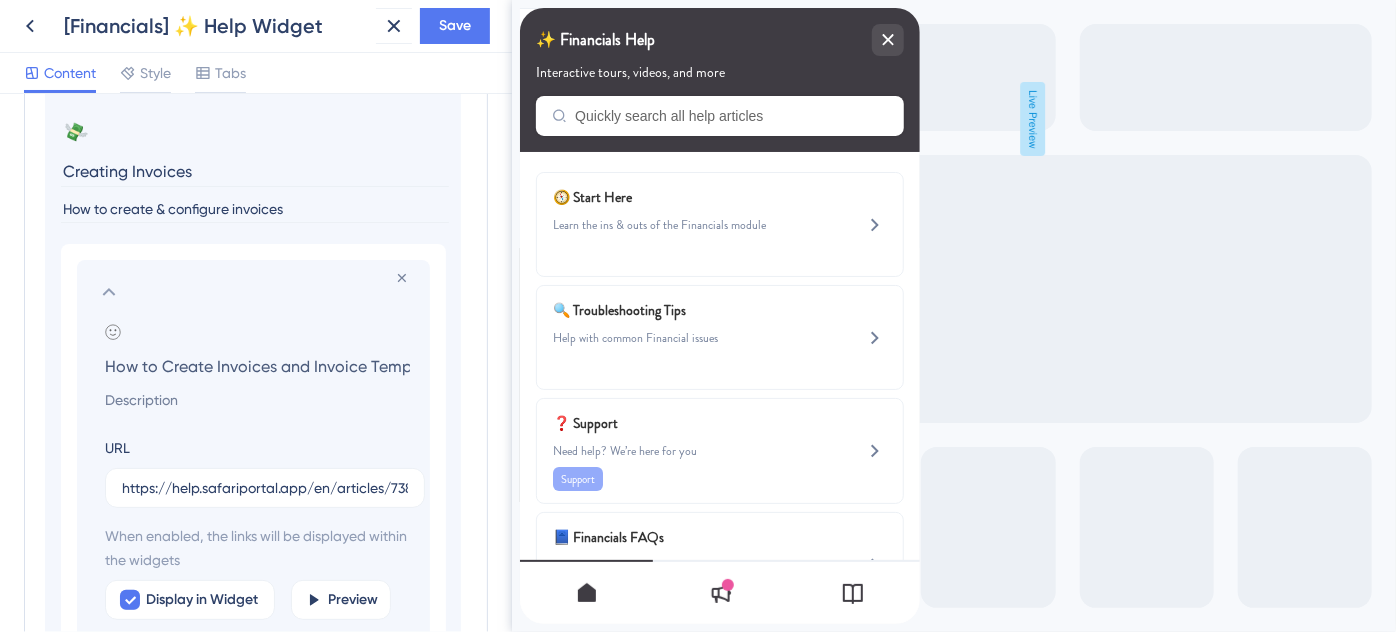 click 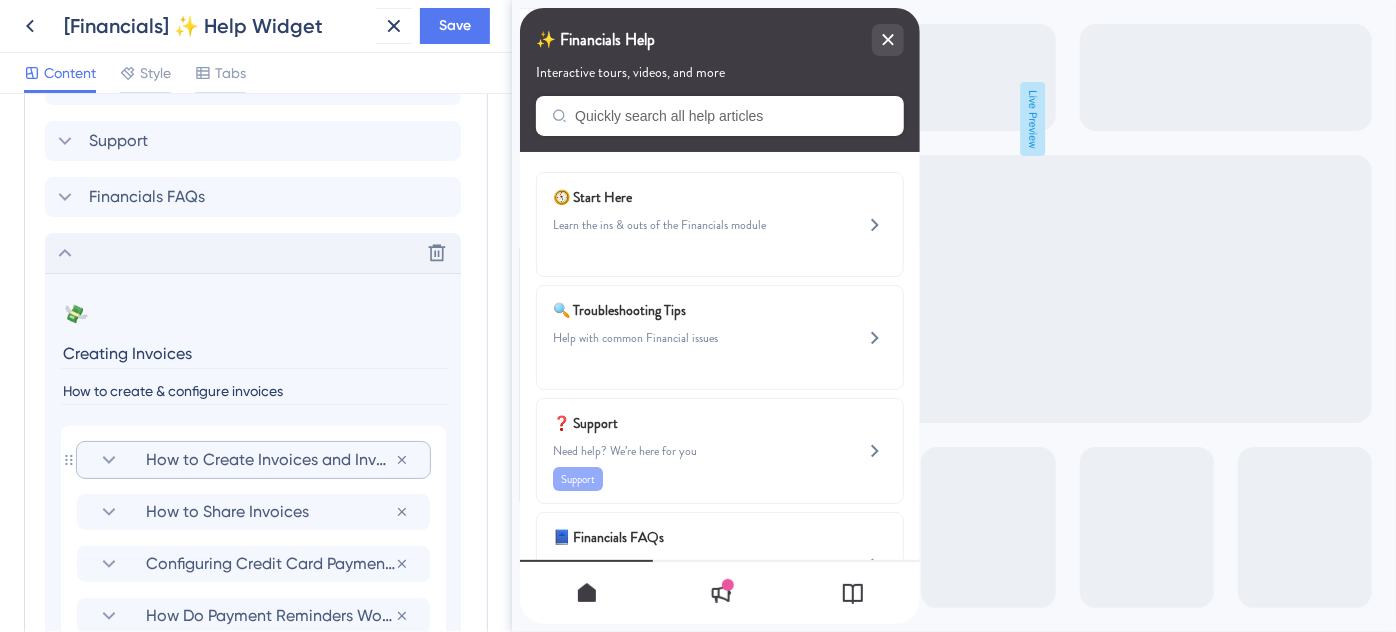 click 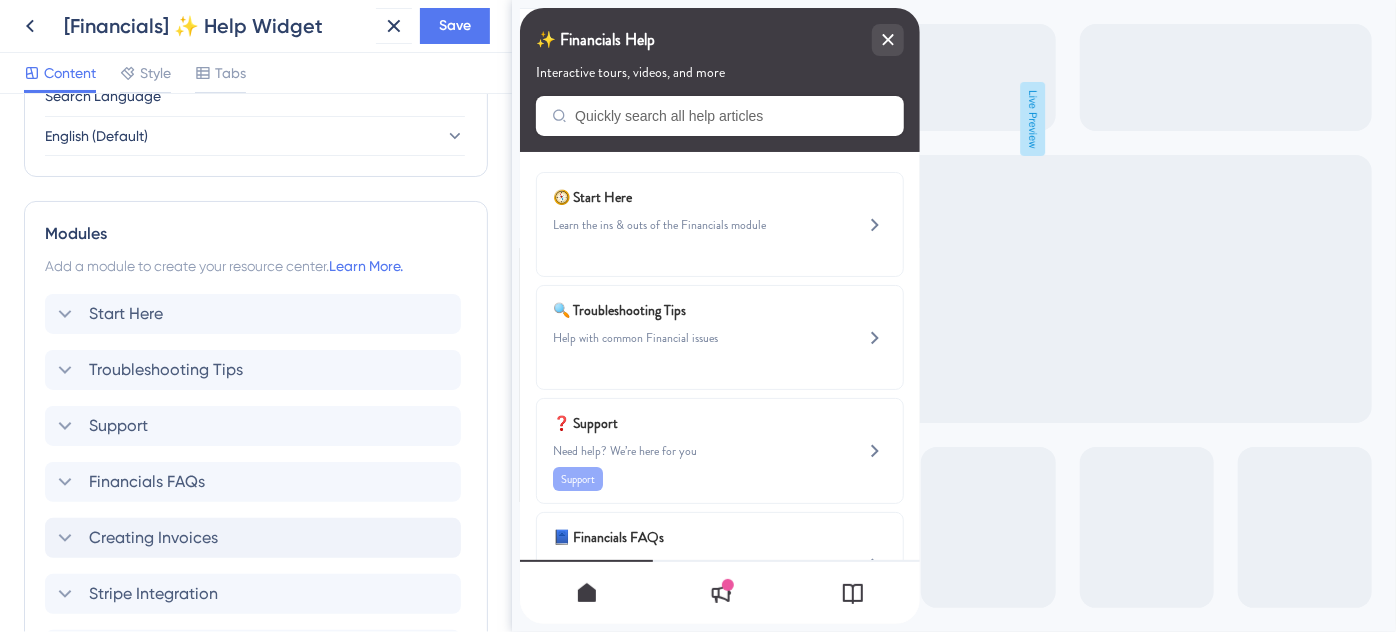 scroll, scrollTop: 912, scrollLeft: 0, axis: vertical 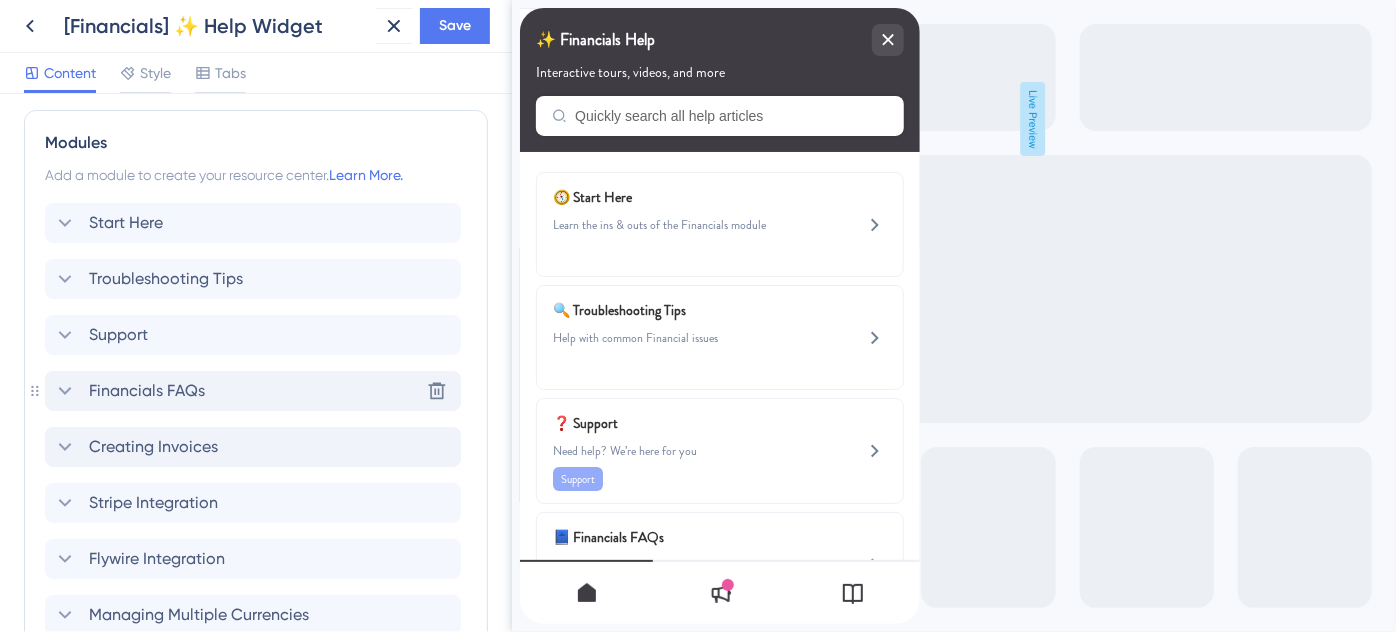 click 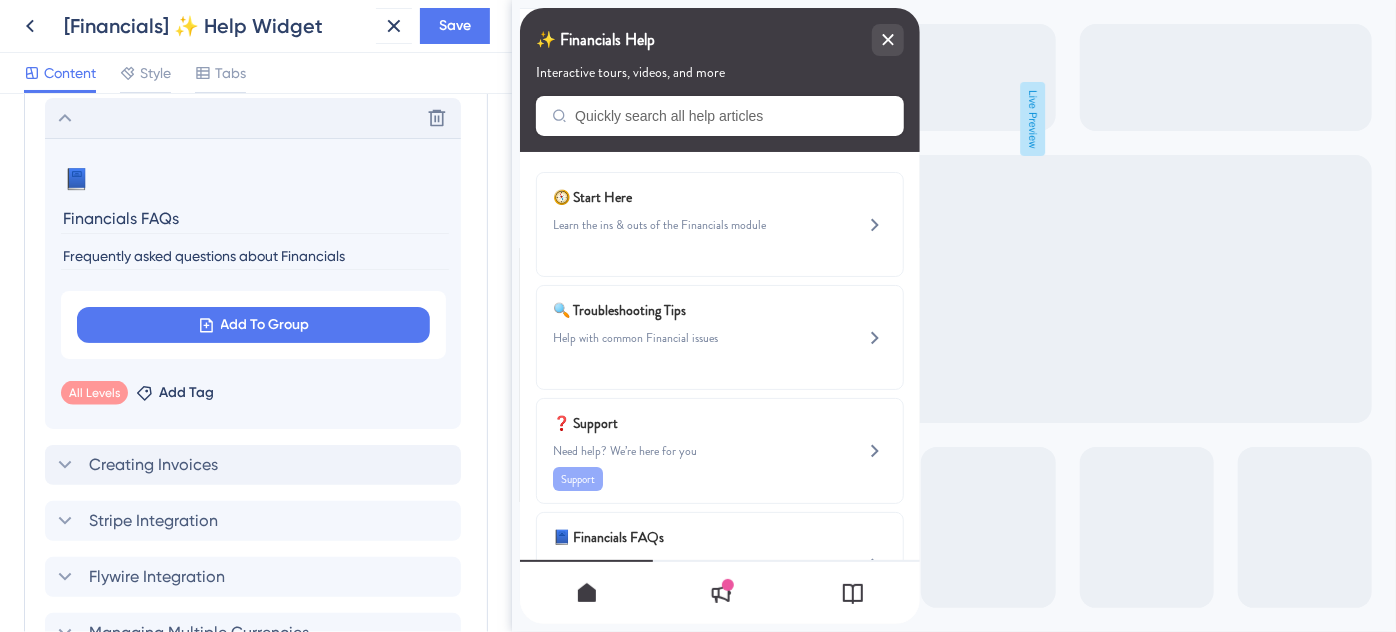 scroll, scrollTop: 1003, scrollLeft: 0, axis: vertical 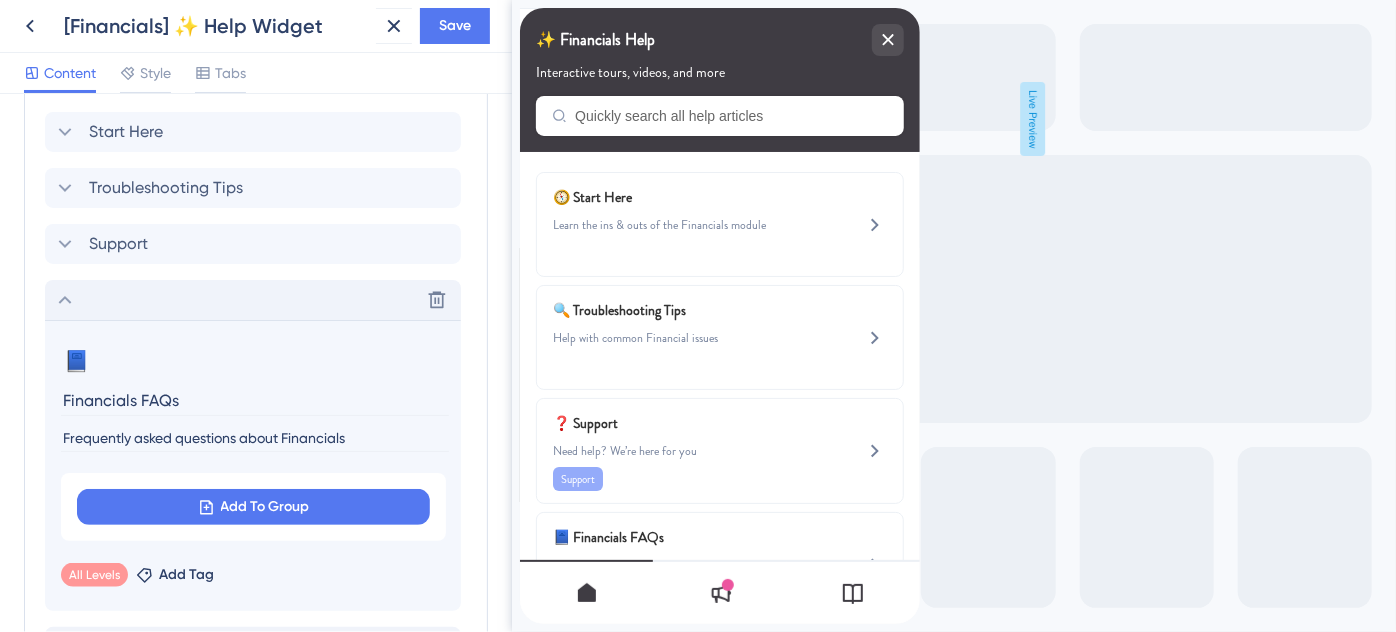 click 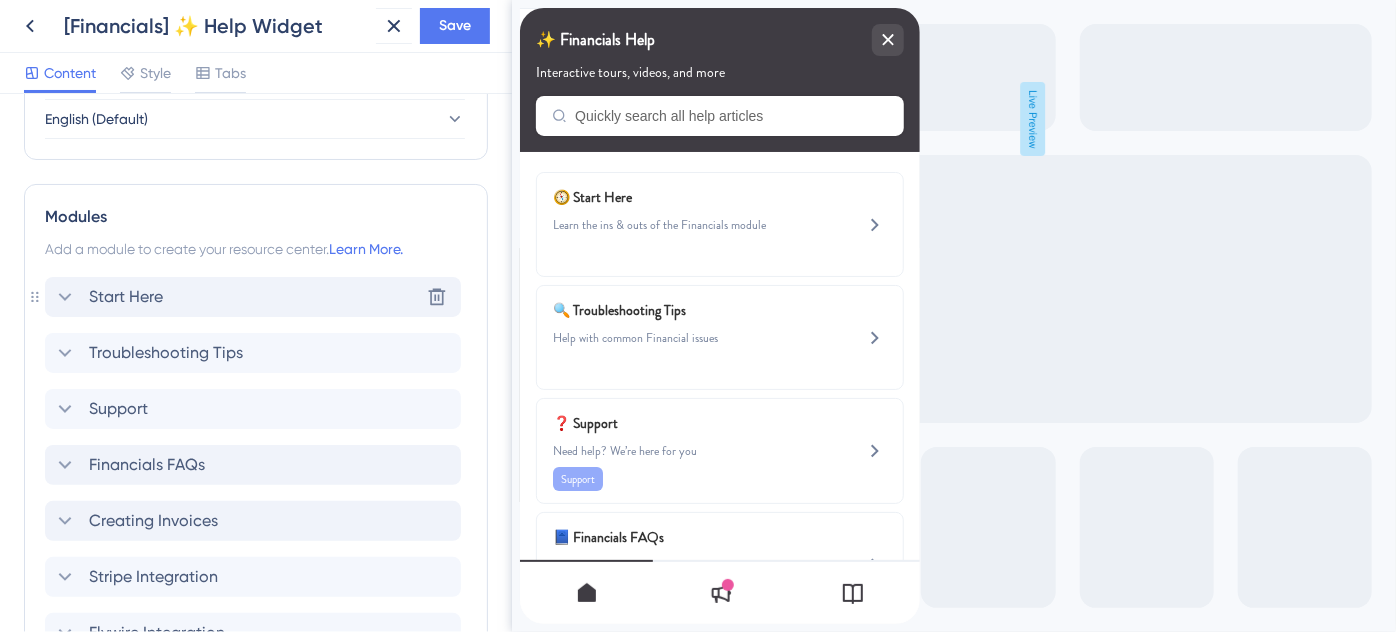 scroll, scrollTop: 821, scrollLeft: 0, axis: vertical 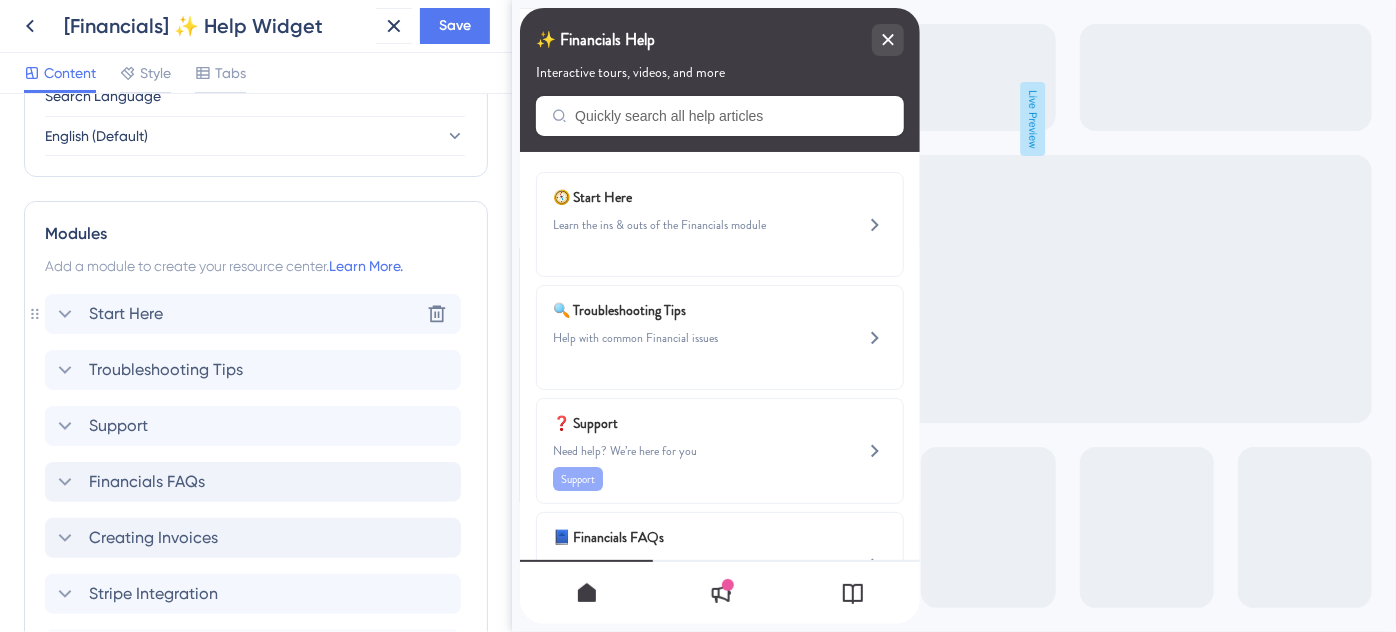click 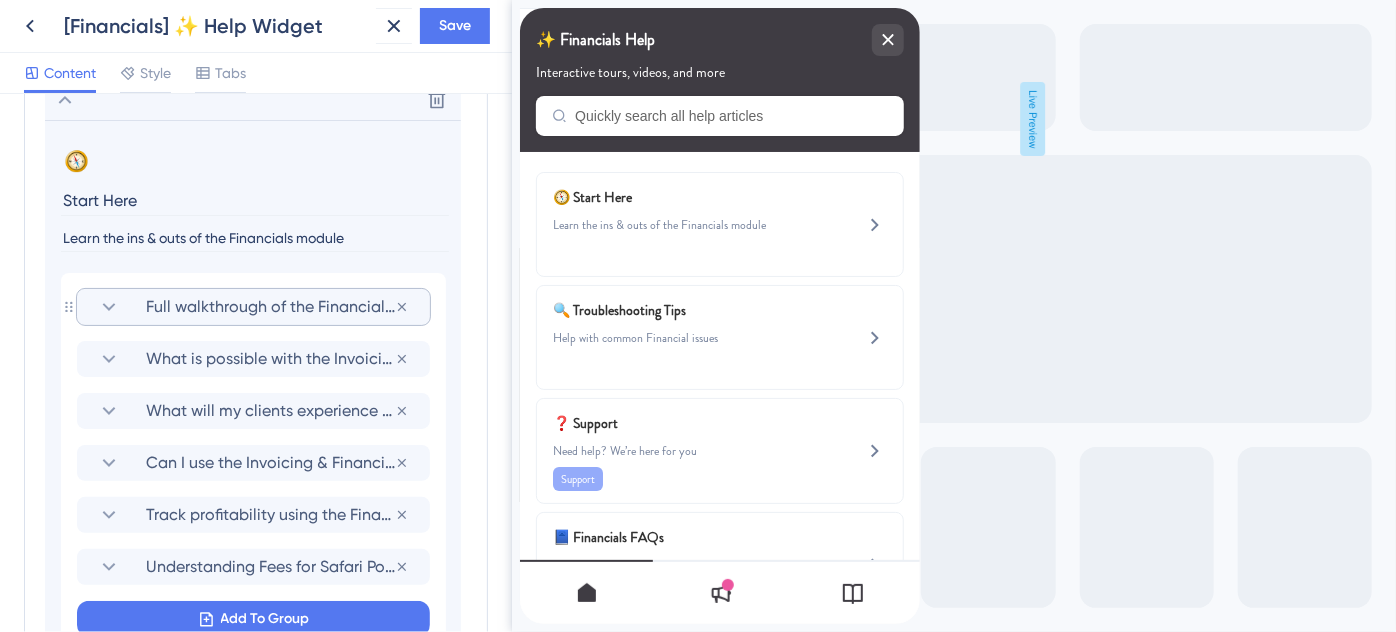 scroll, scrollTop: 912, scrollLeft: 0, axis: vertical 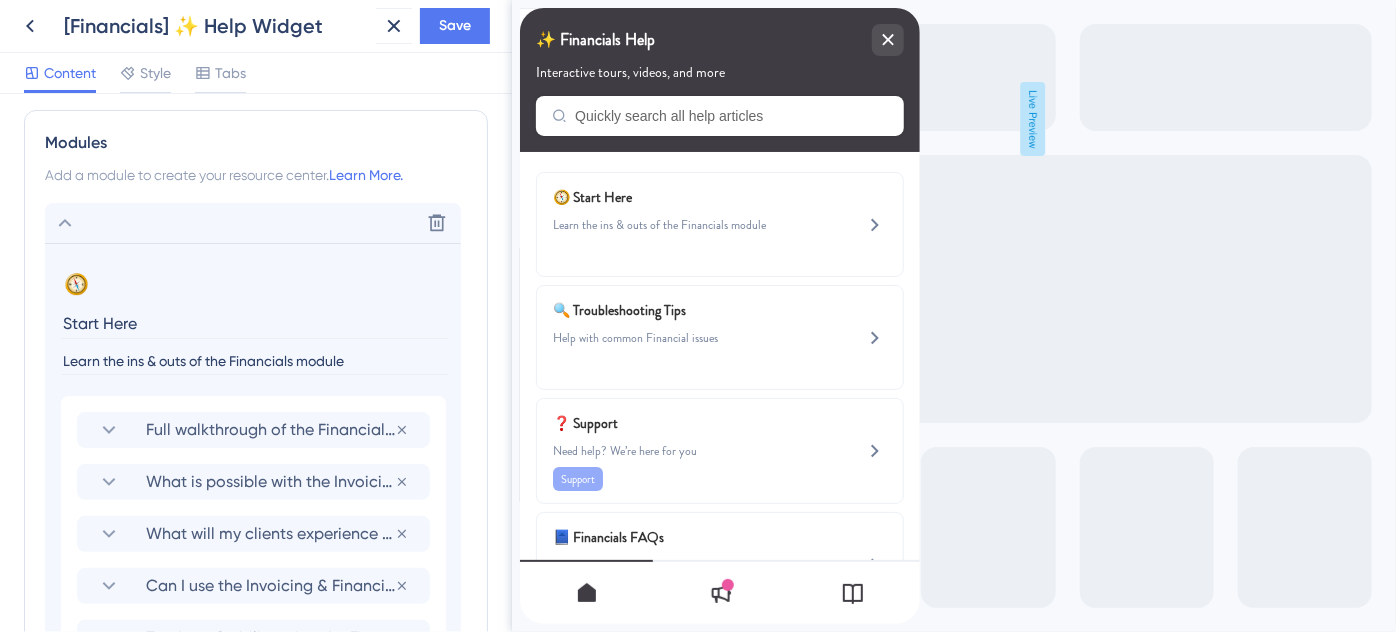 click 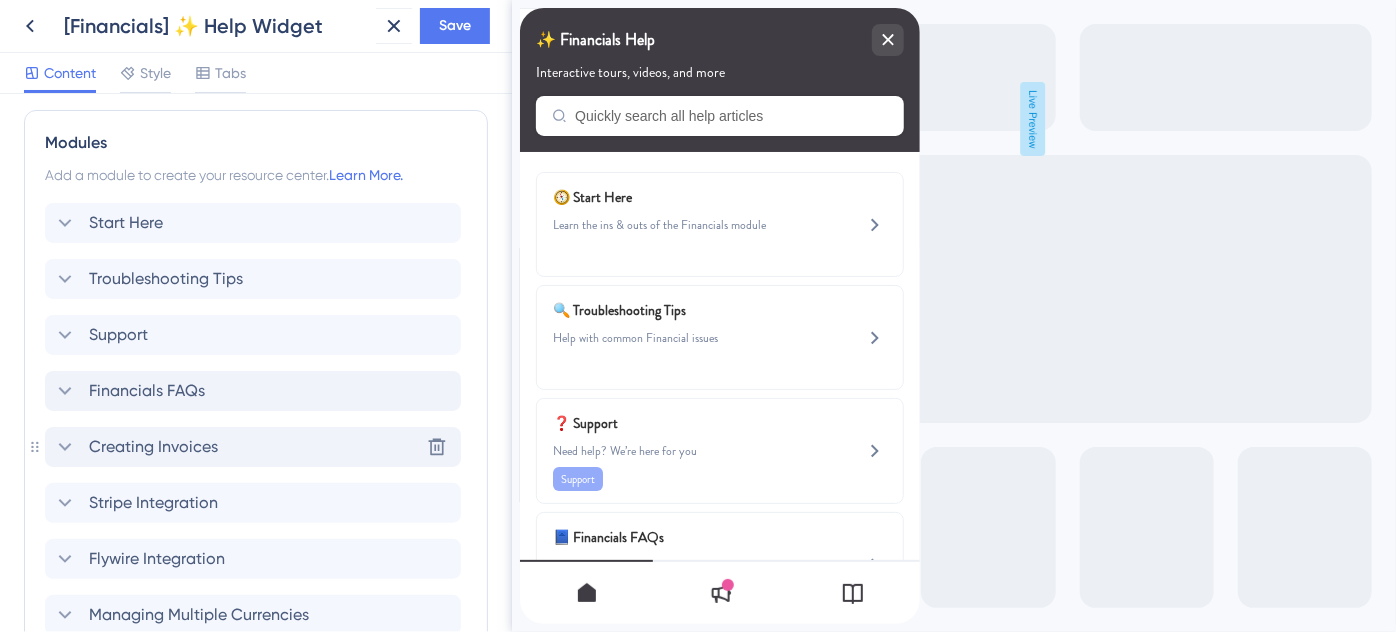 click 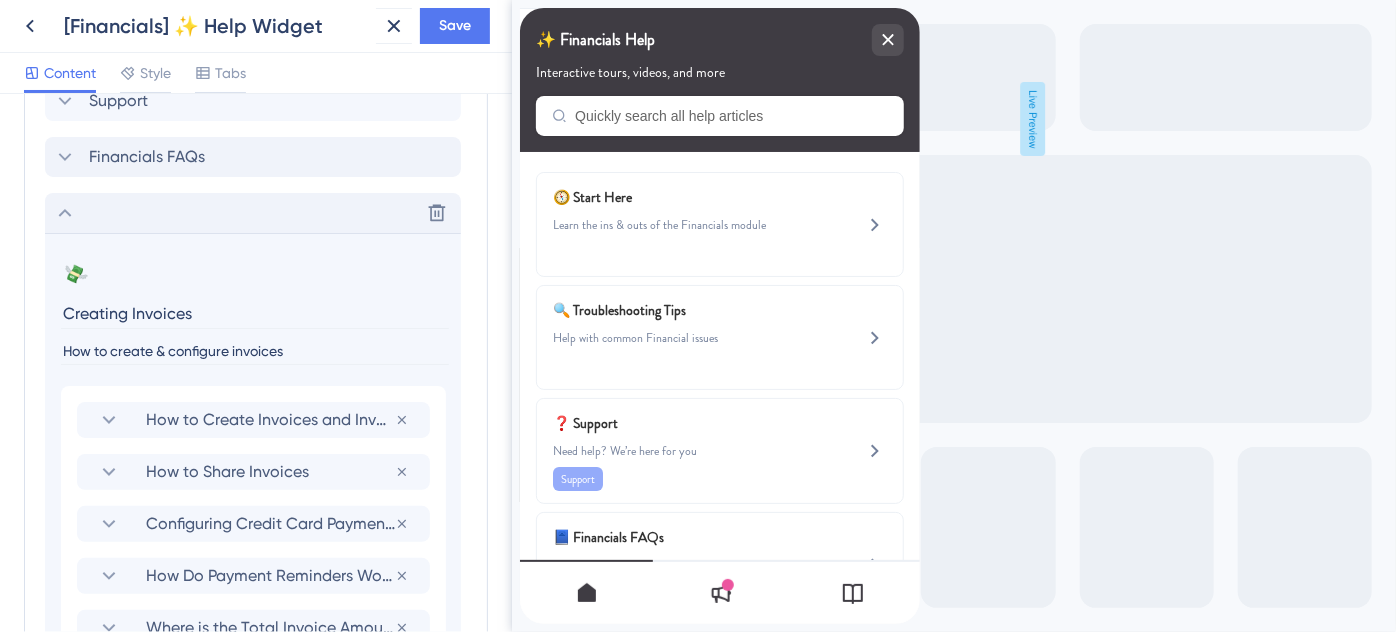 scroll, scrollTop: 1185, scrollLeft: 0, axis: vertical 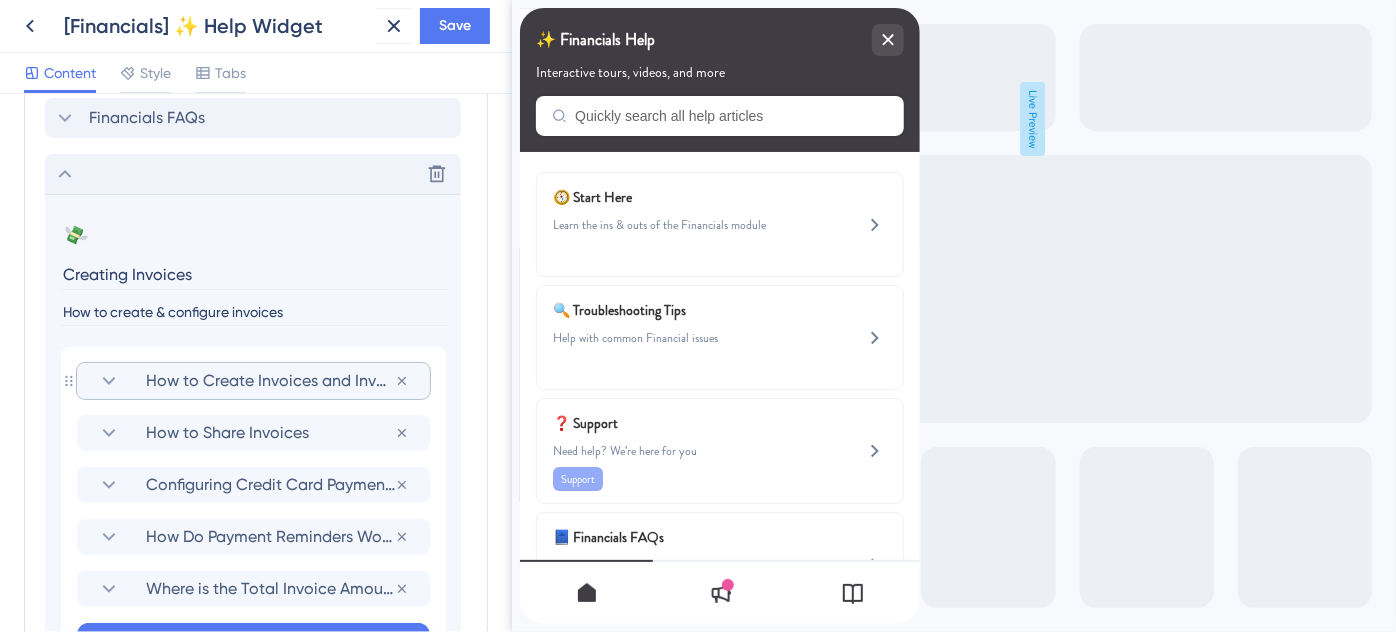 click 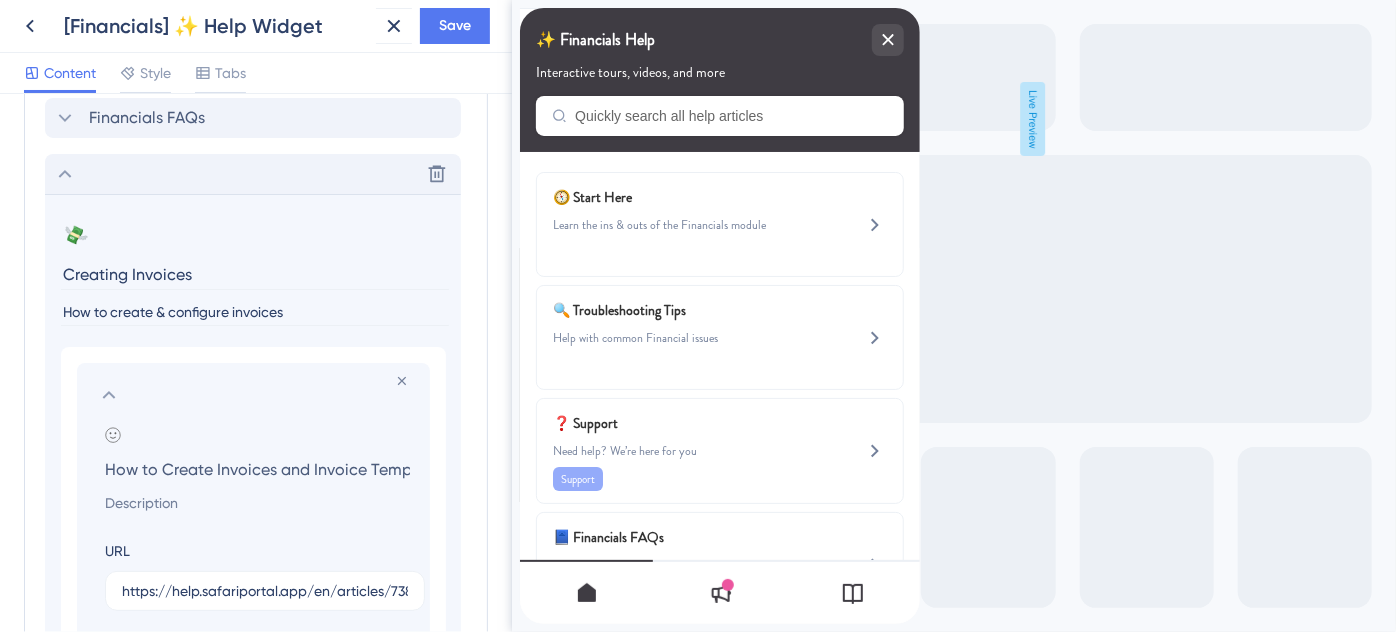 scroll, scrollTop: 0, scrollLeft: 33, axis: horizontal 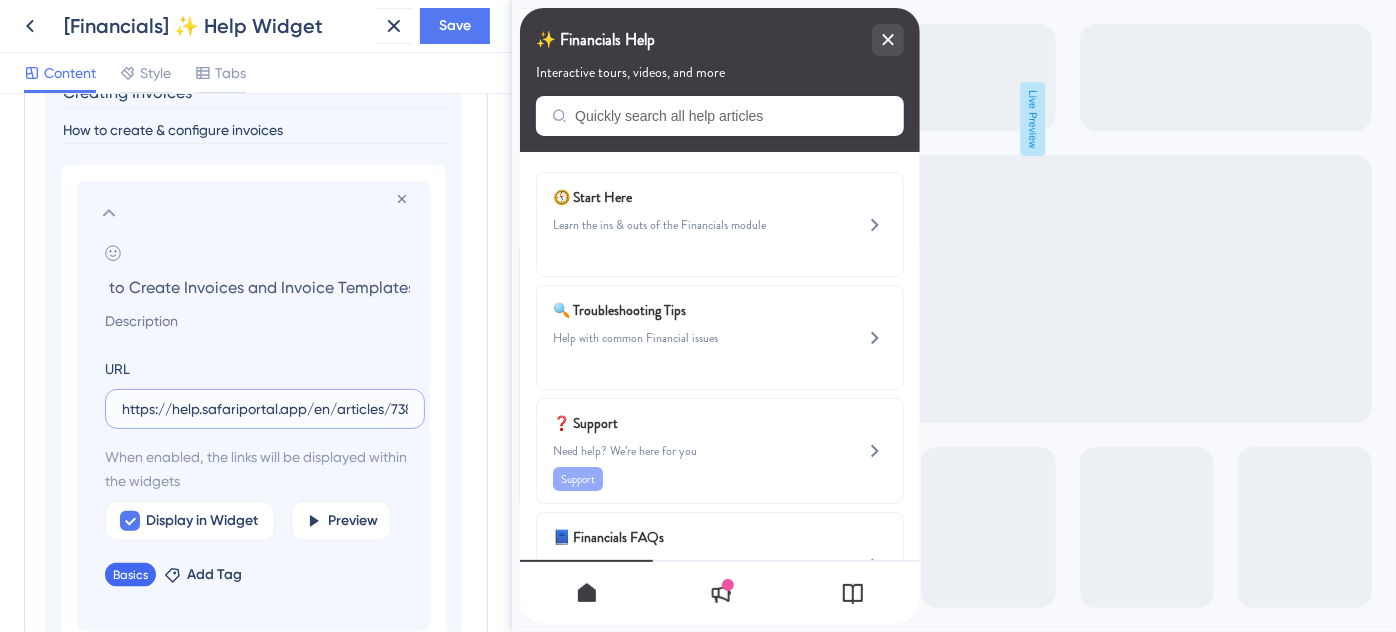click on "https://help.safariportal.app/en/articles/7389-how-to-create-invoices-and-invoice-templates" at bounding box center (265, 409) 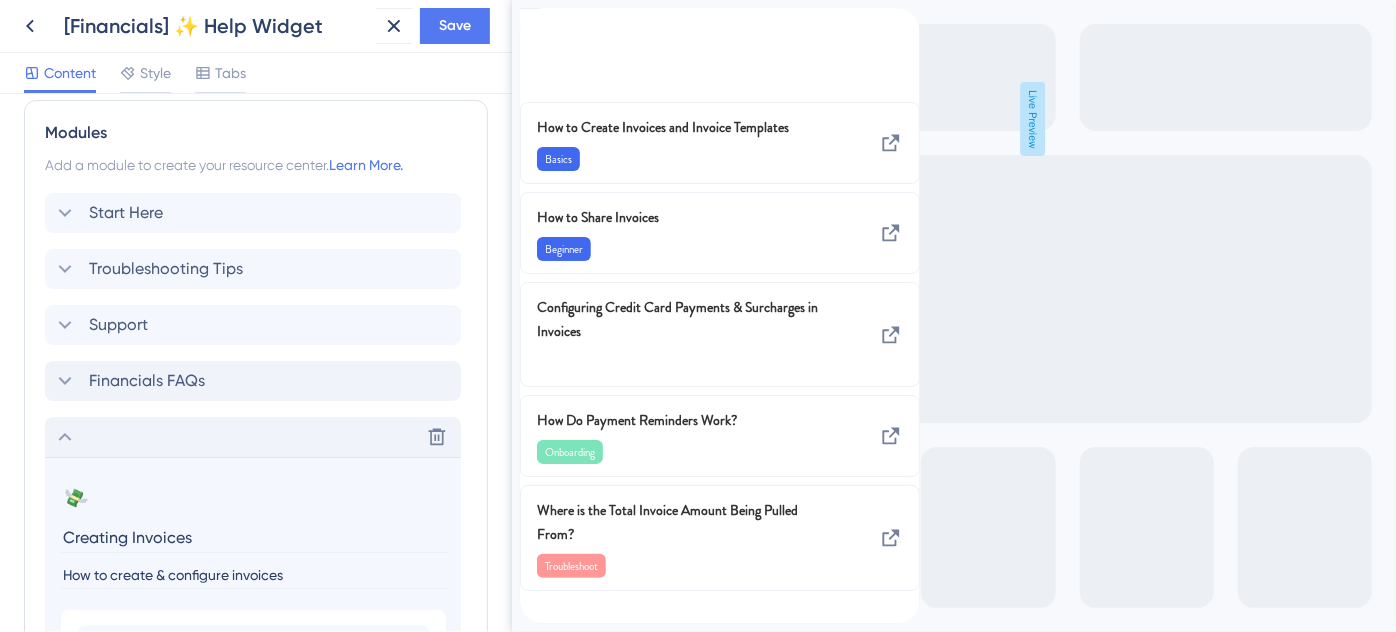 scroll, scrollTop: 912, scrollLeft: 0, axis: vertical 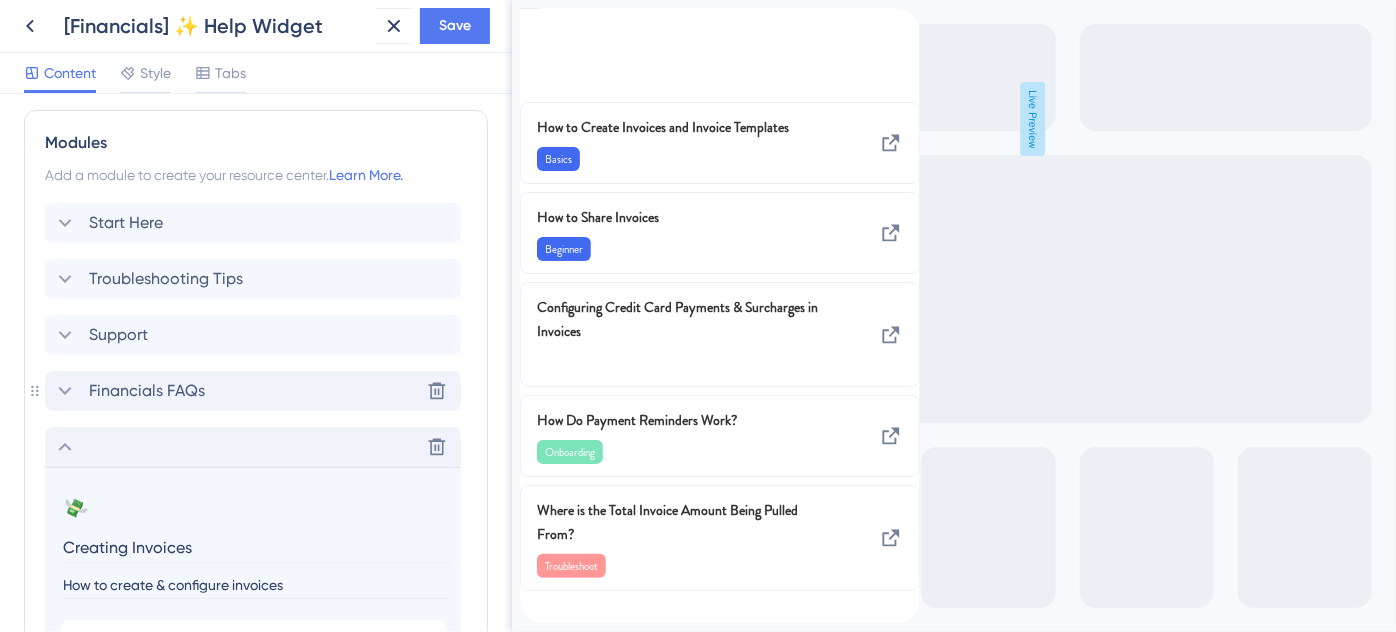 click 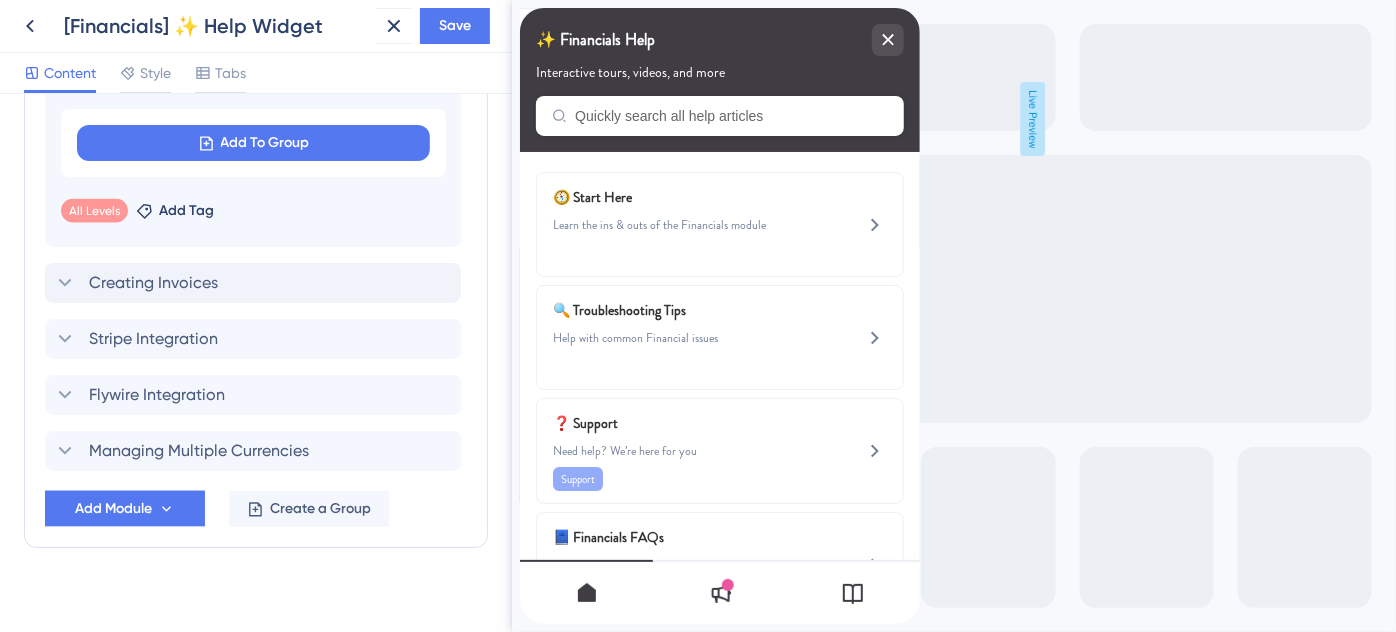 scroll, scrollTop: 1384, scrollLeft: 0, axis: vertical 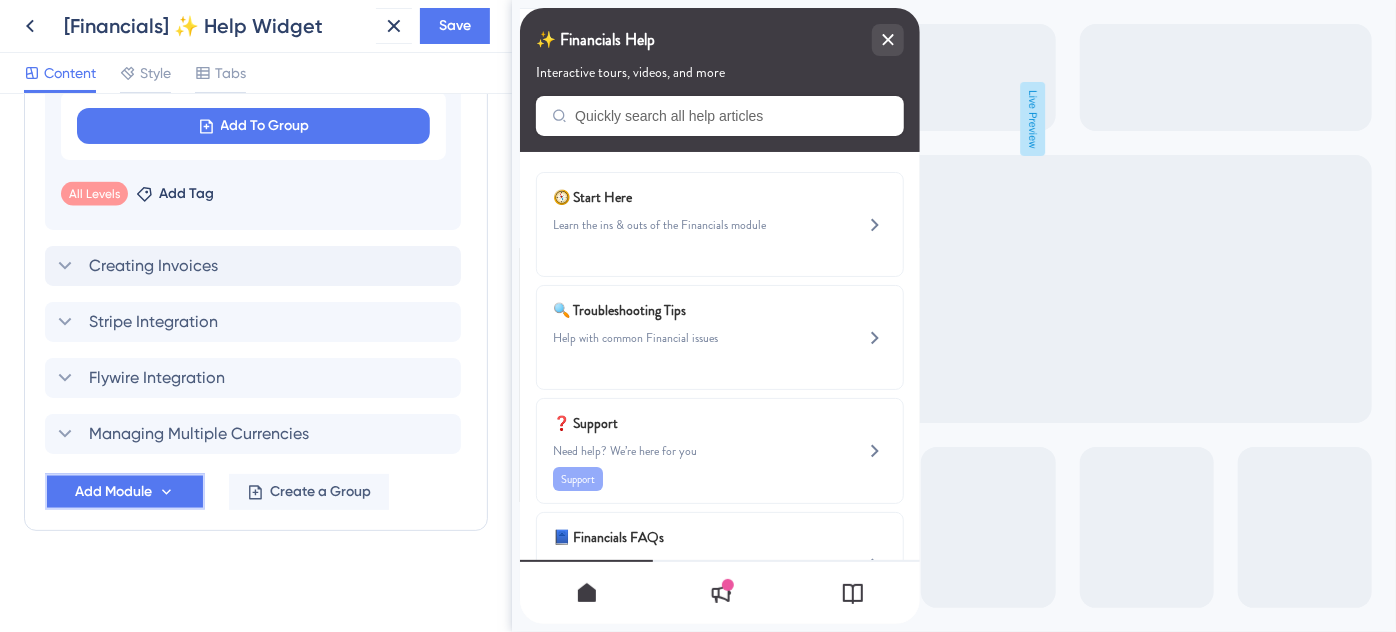 click on "Add Module" at bounding box center [125, 492] 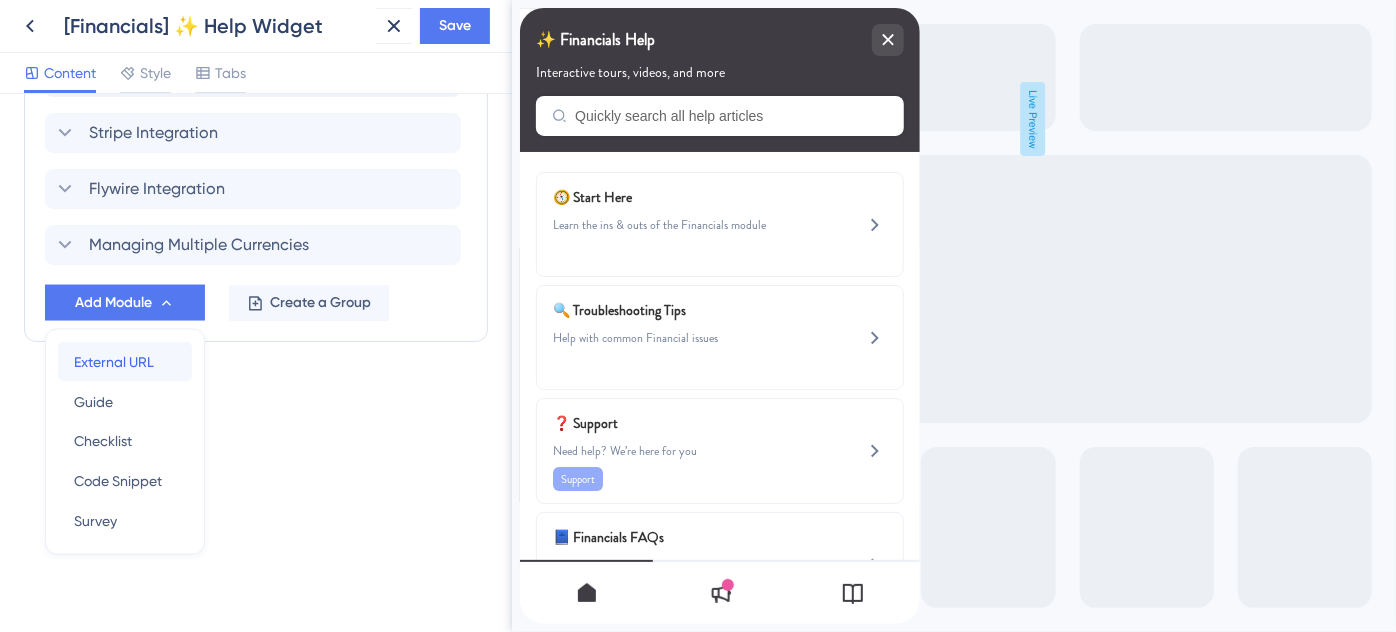 click on "External URL" at bounding box center (114, 362) 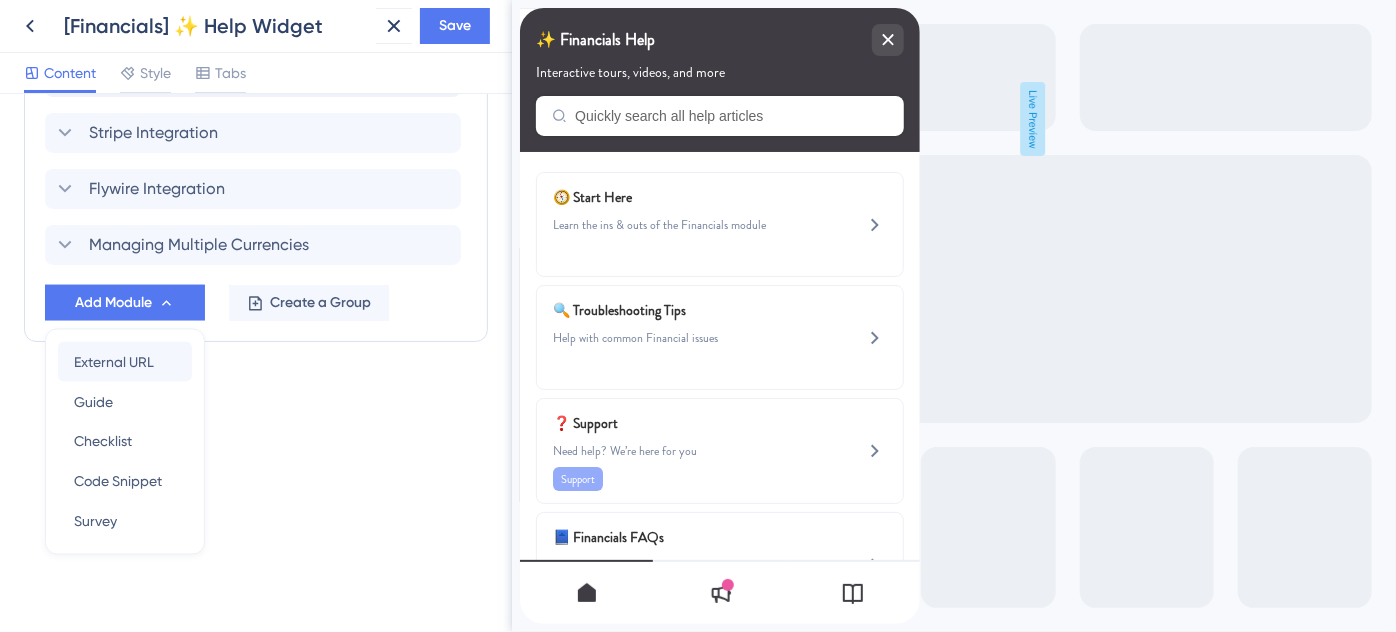 scroll, scrollTop: 1554, scrollLeft: 0, axis: vertical 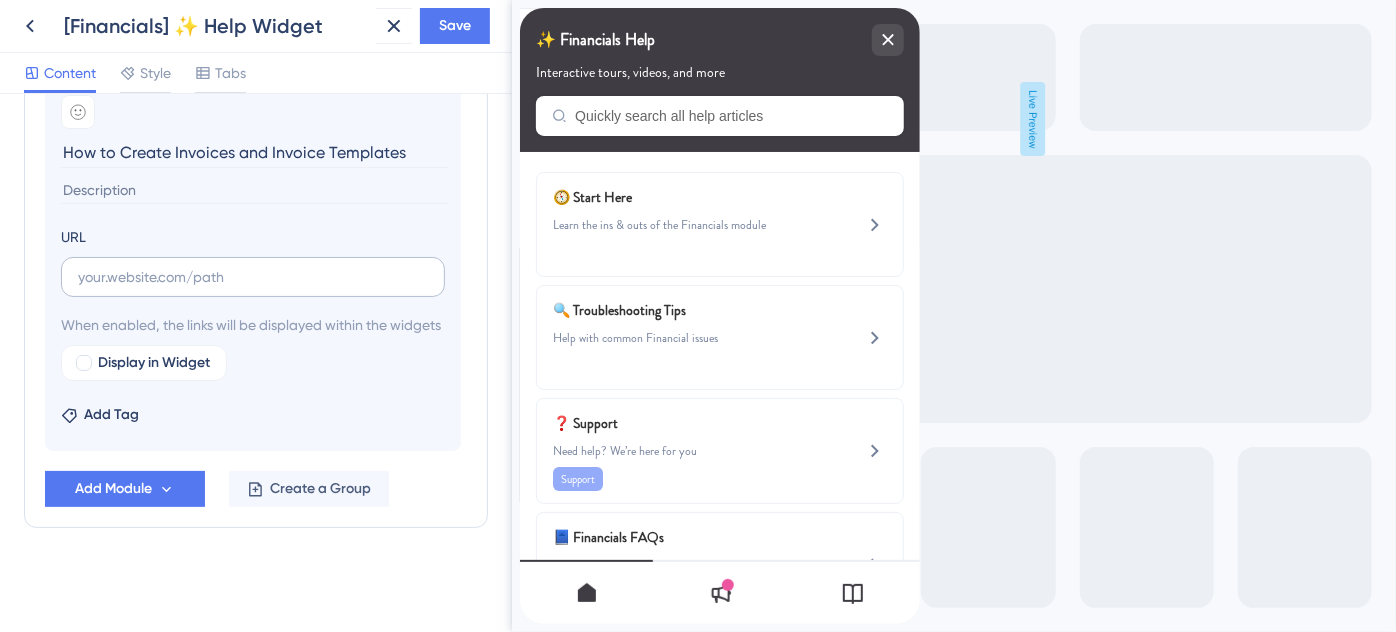 type on "How to Create Invoices and Invoice Templates" 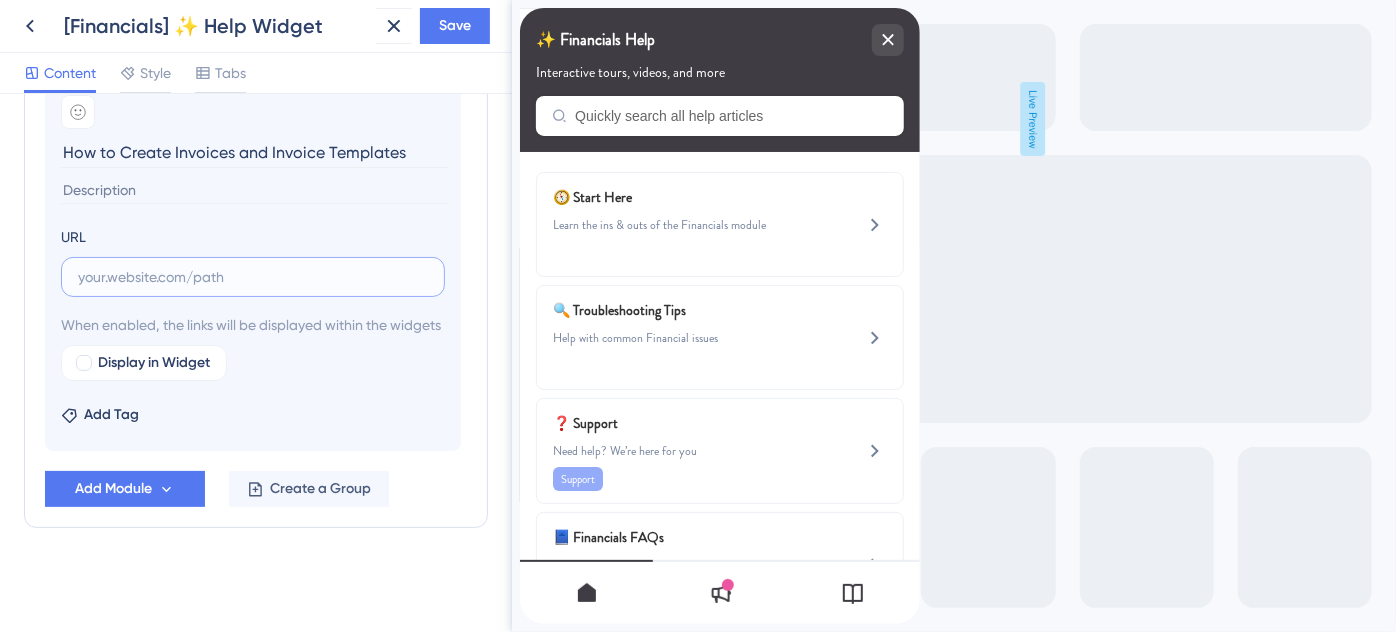 click at bounding box center (253, 277) 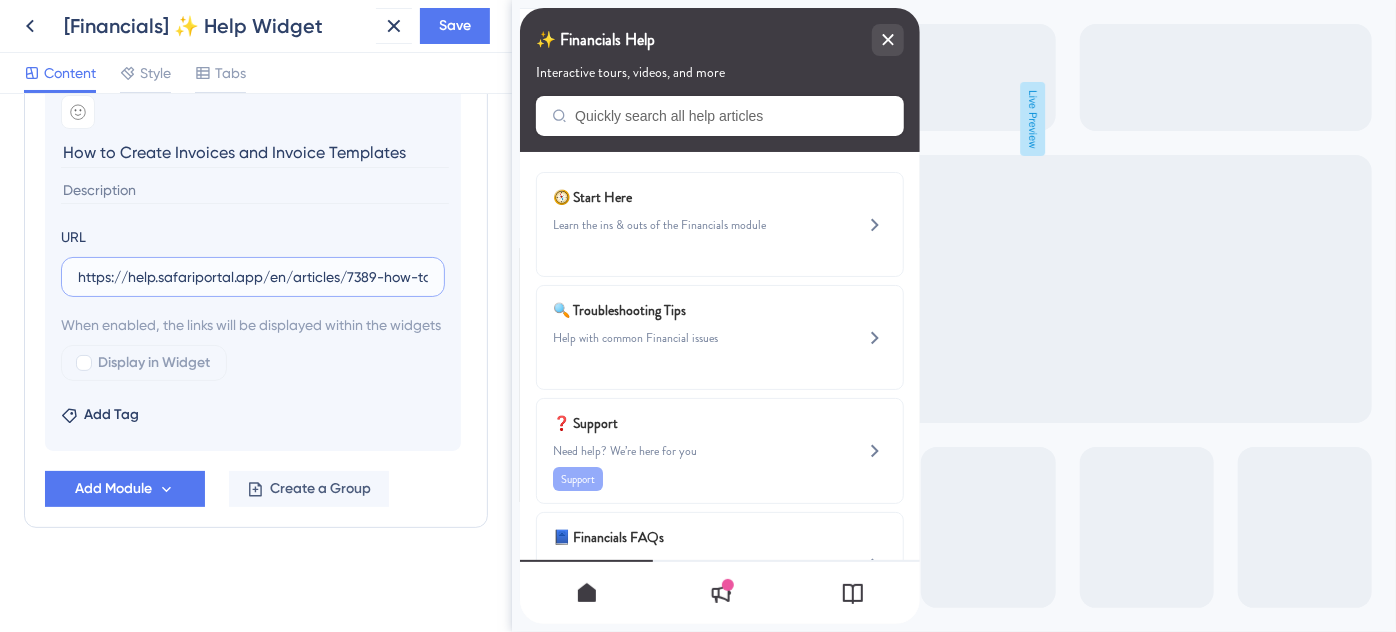 scroll, scrollTop: 0, scrollLeft: 269, axis: horizontal 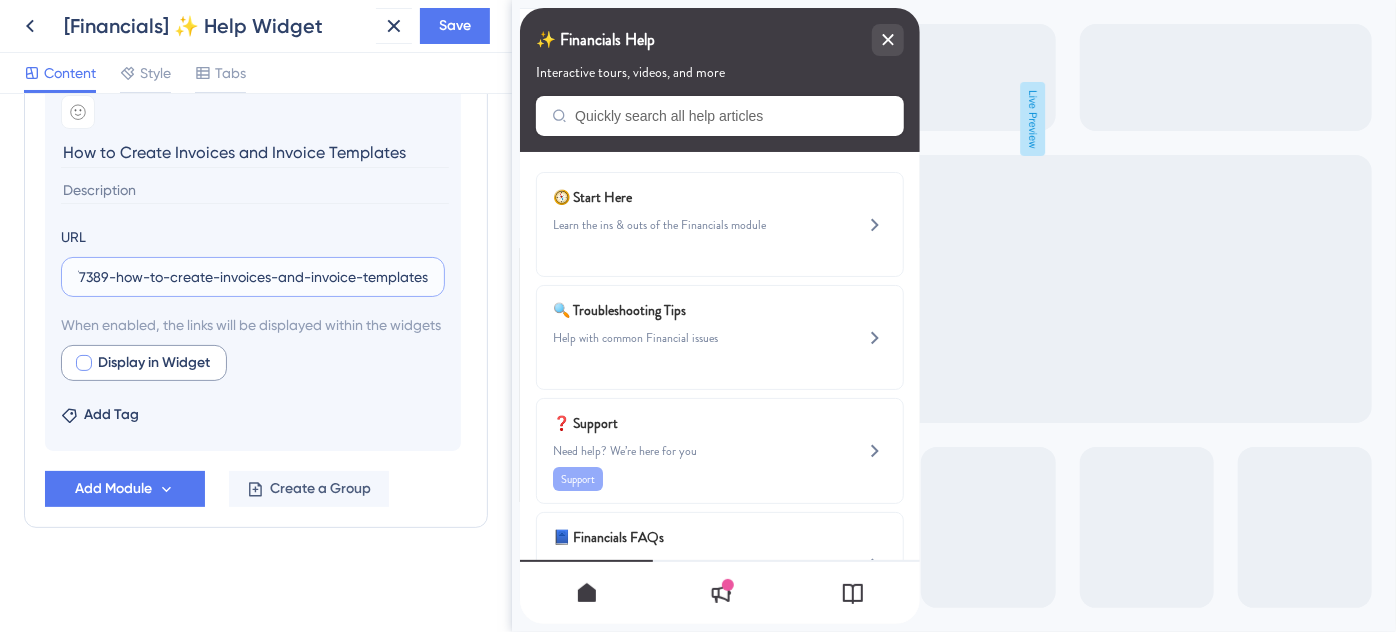 type on "https://help.safariportal.app/en/articles/7389-how-to-create-invoices-and-invoice-templates" 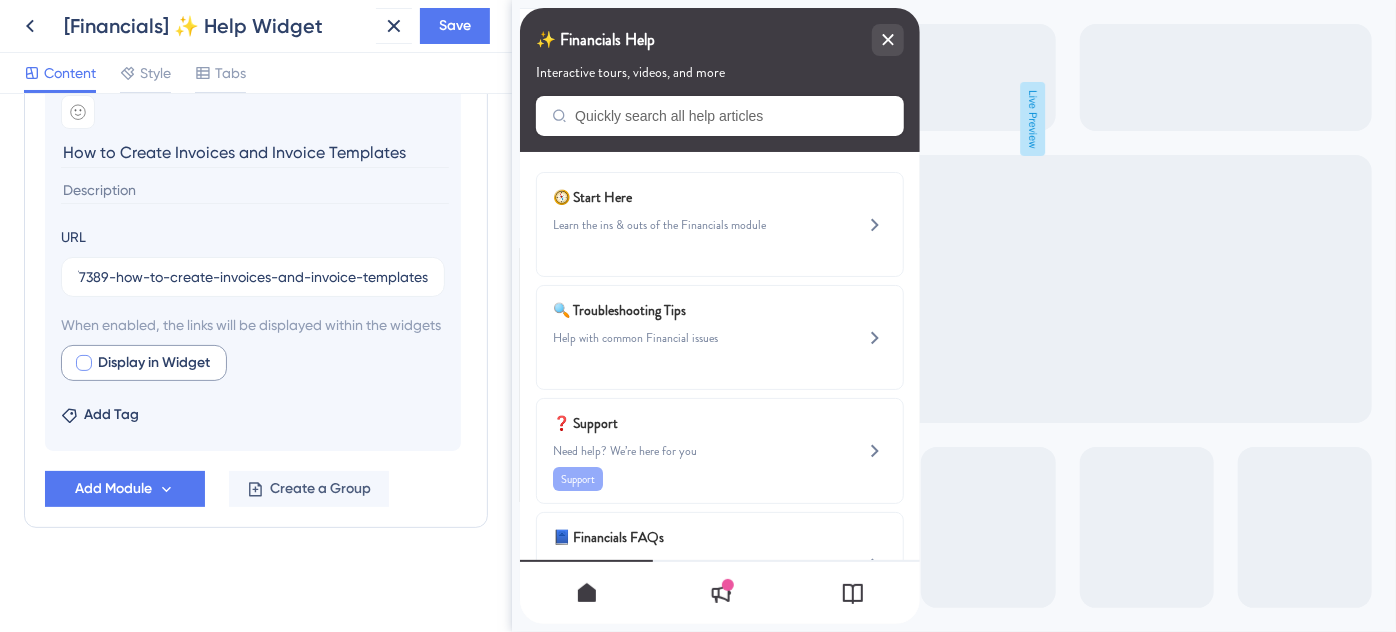 scroll, scrollTop: 0, scrollLeft: 0, axis: both 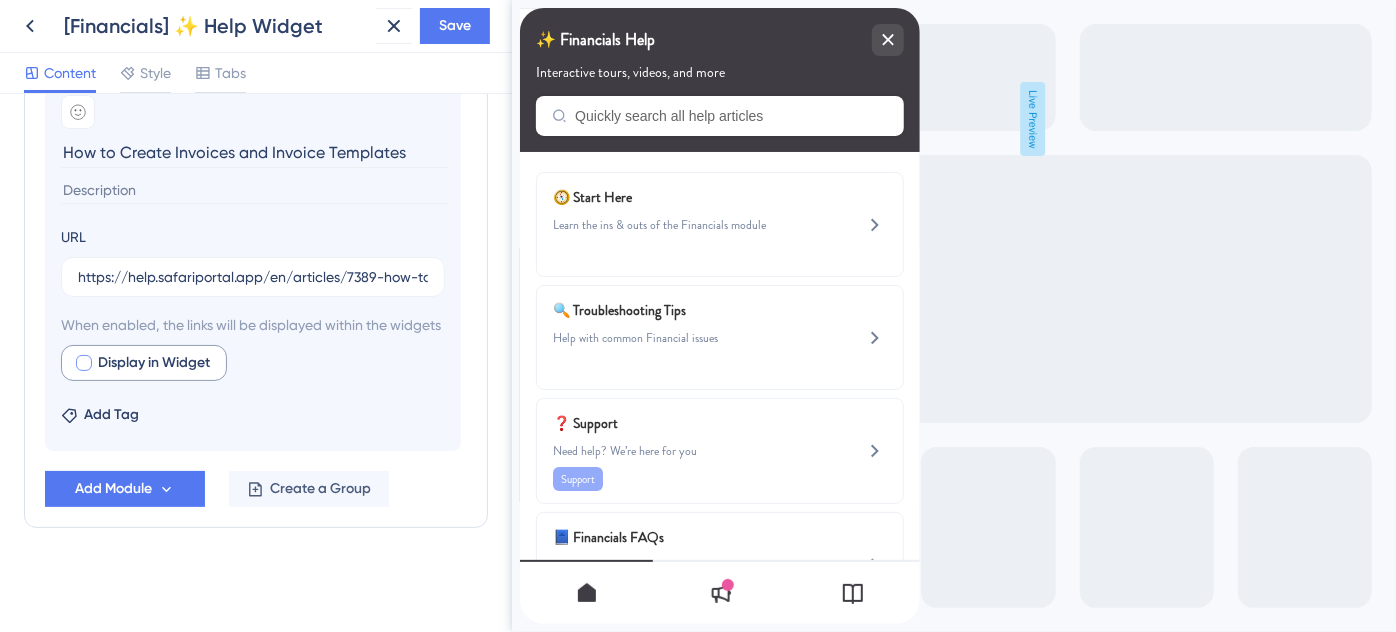 click at bounding box center (84, 363) 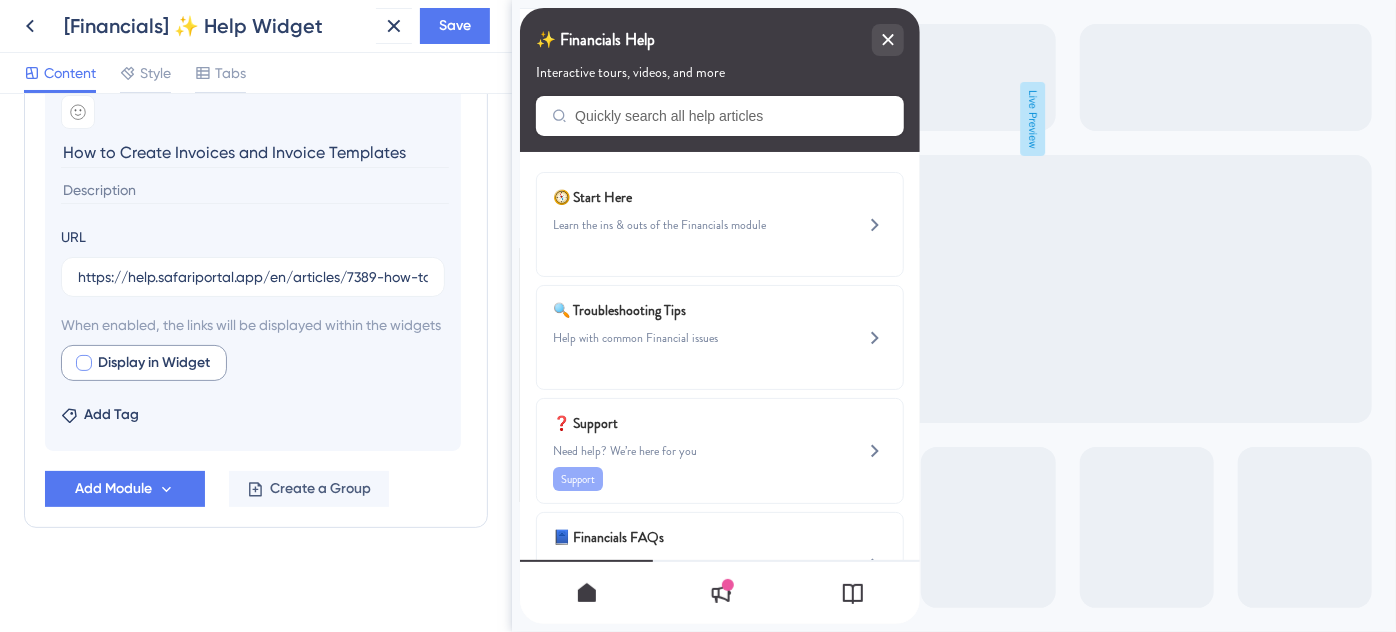 checkbox on "true" 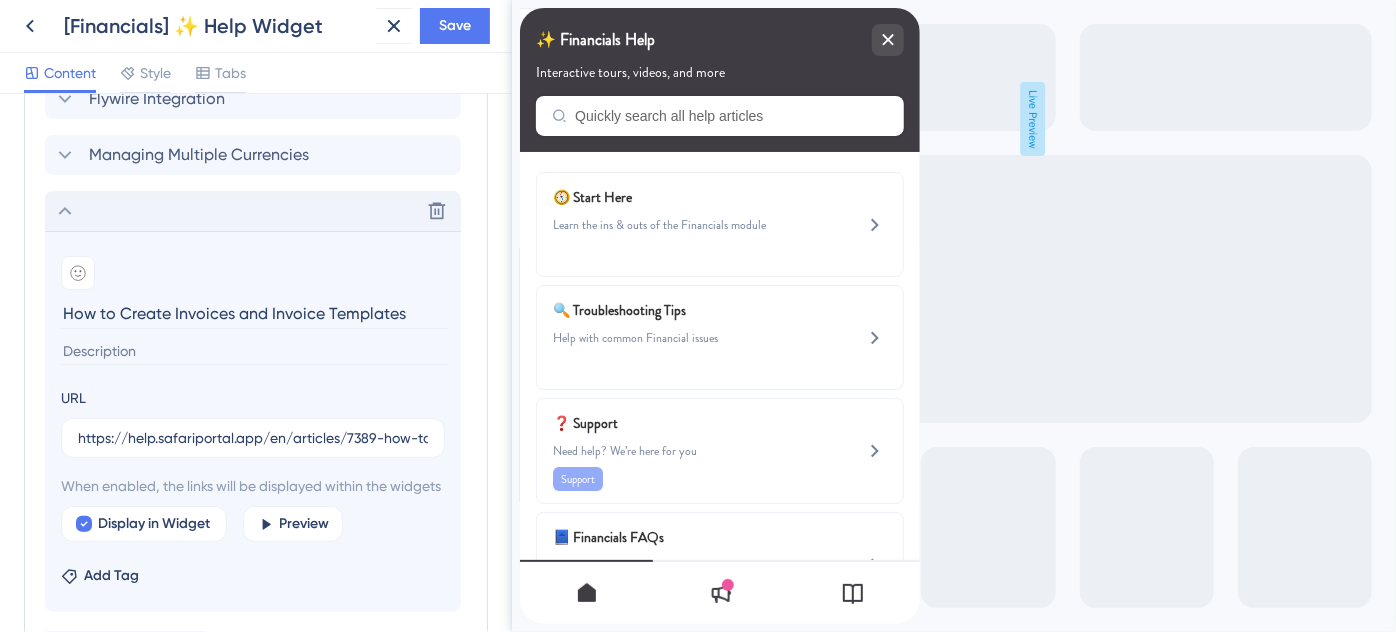 click 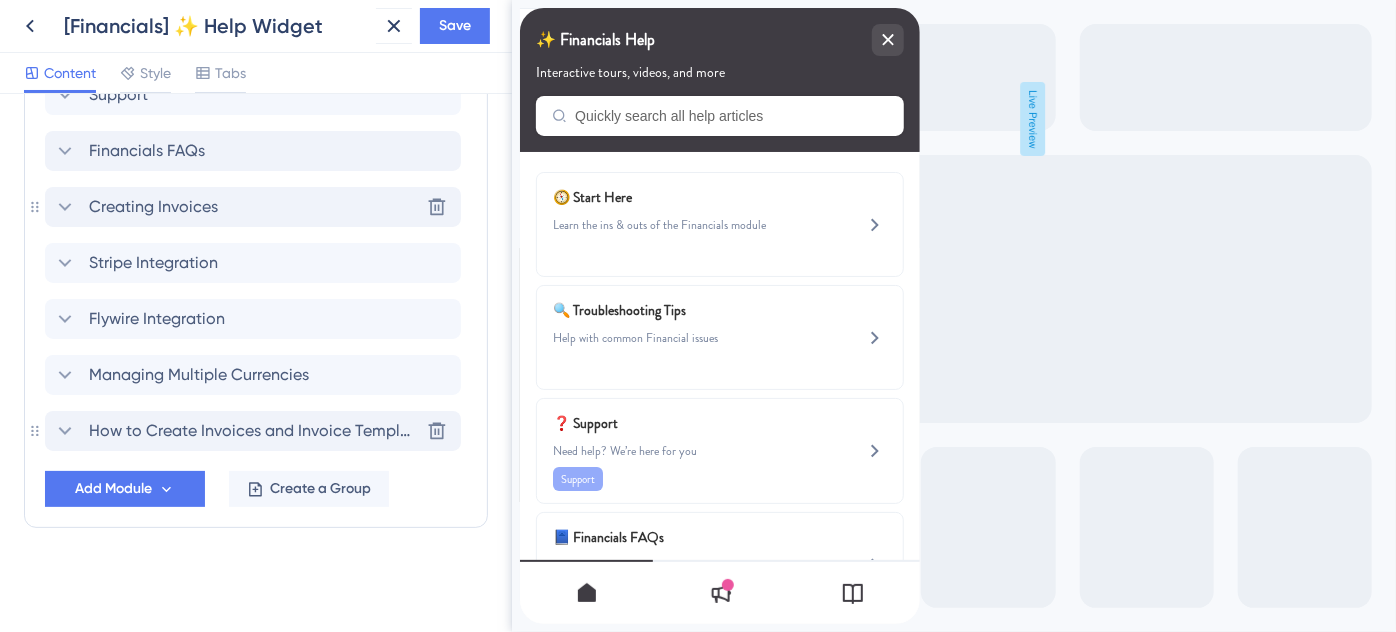scroll, scrollTop: 1150, scrollLeft: 0, axis: vertical 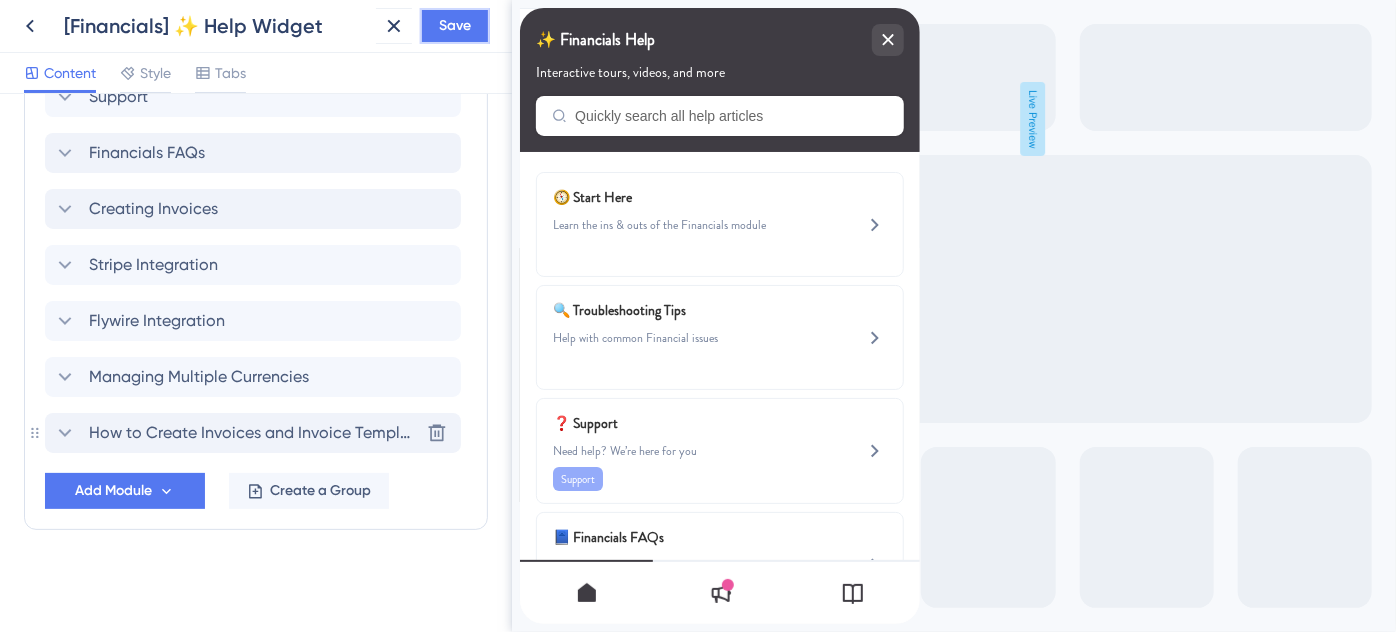 click on "Save" at bounding box center (455, 26) 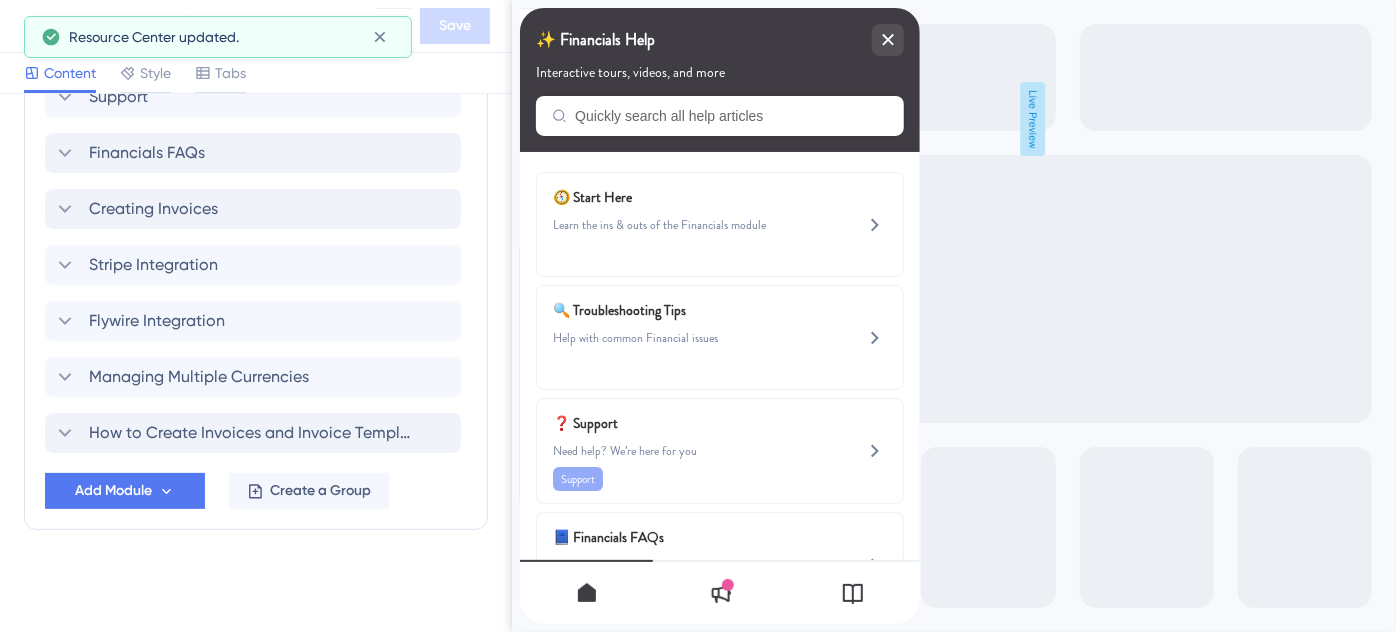 scroll, scrollTop: 1059, scrollLeft: 0, axis: vertical 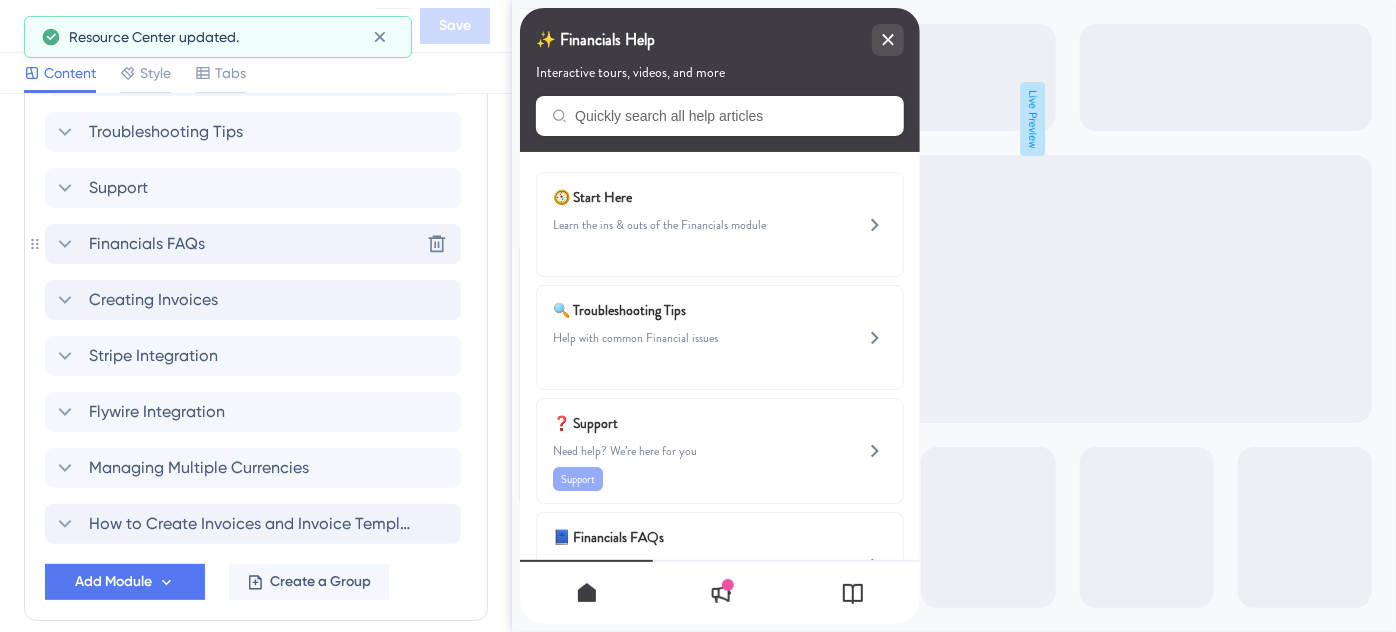 click 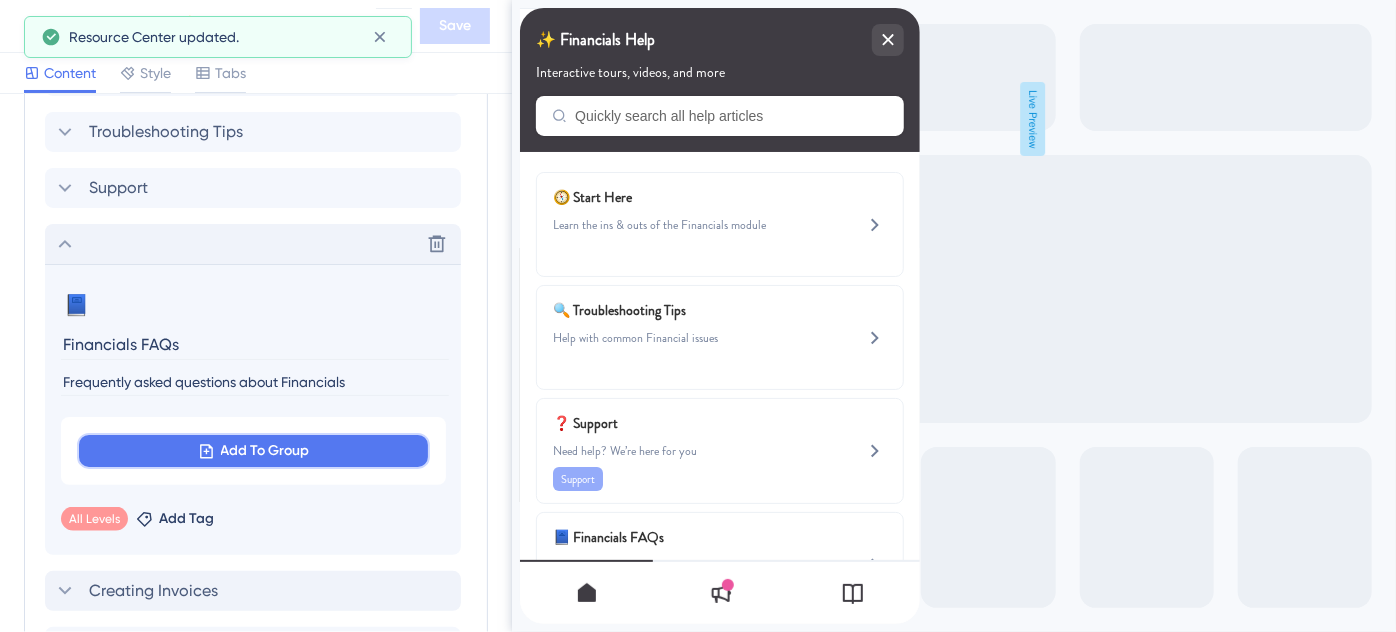 click on "Add To Group" at bounding box center (265, 451) 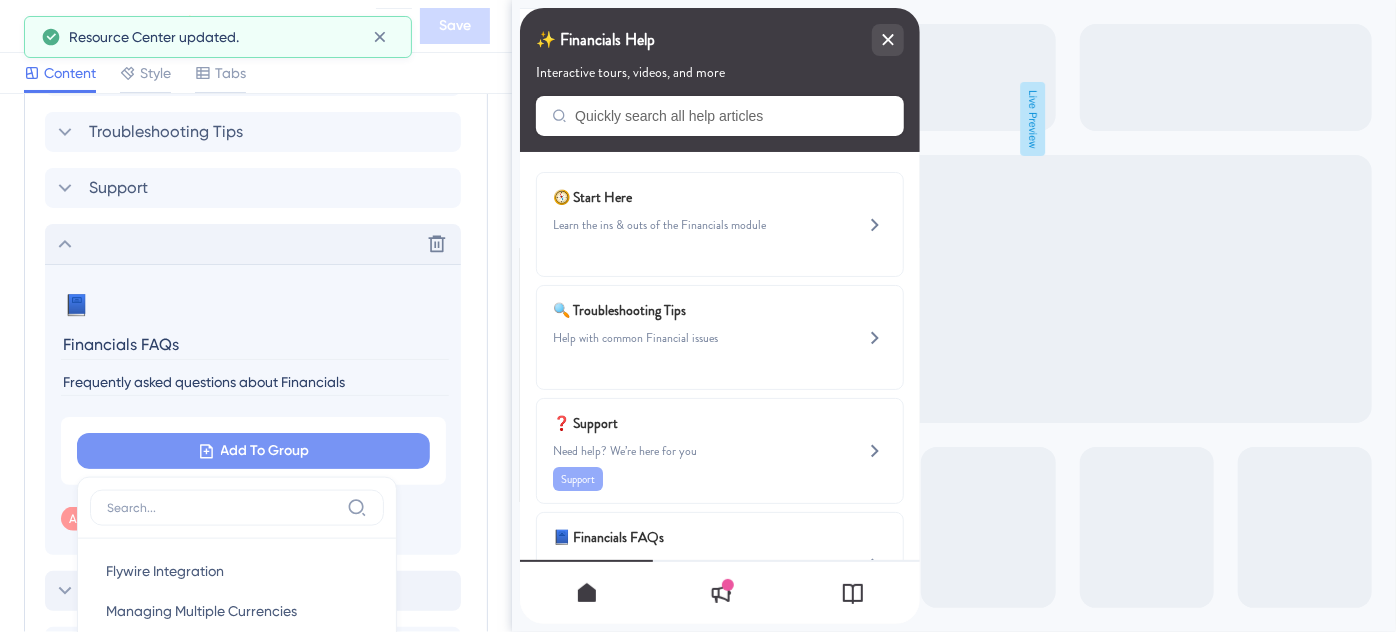 scroll, scrollTop: 1264, scrollLeft: 0, axis: vertical 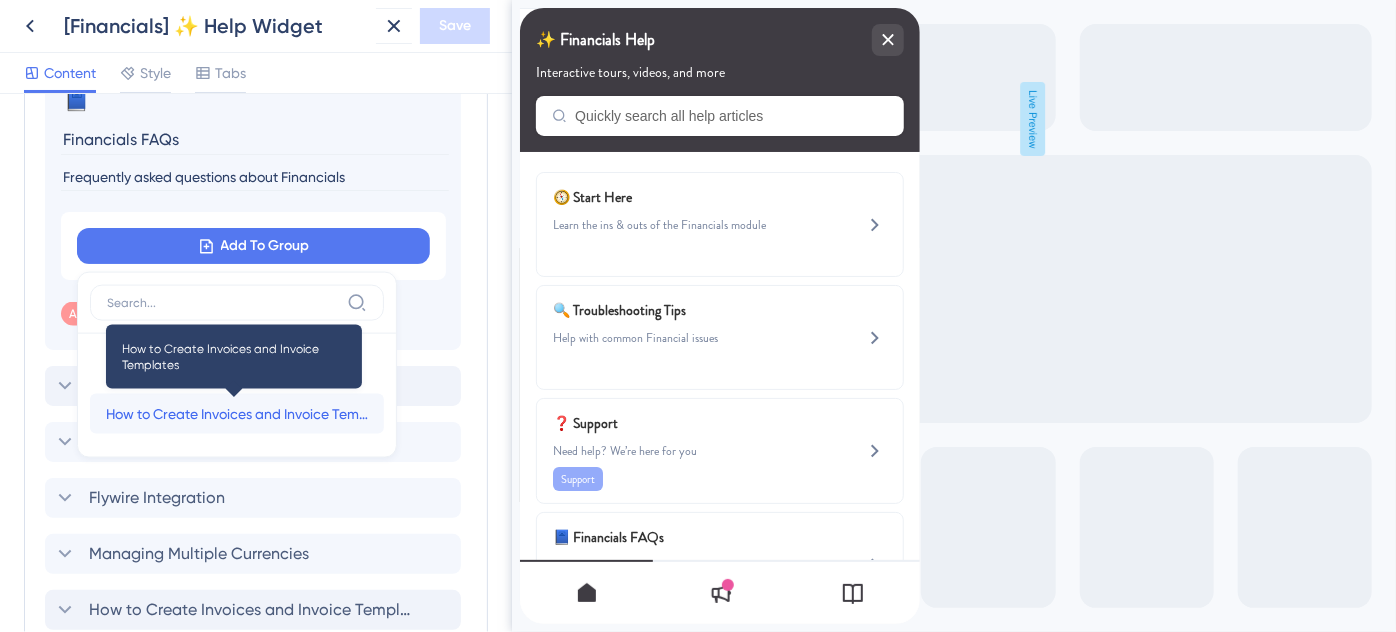 click on "How to Create Invoices and Invoice Templates" at bounding box center [237, 414] 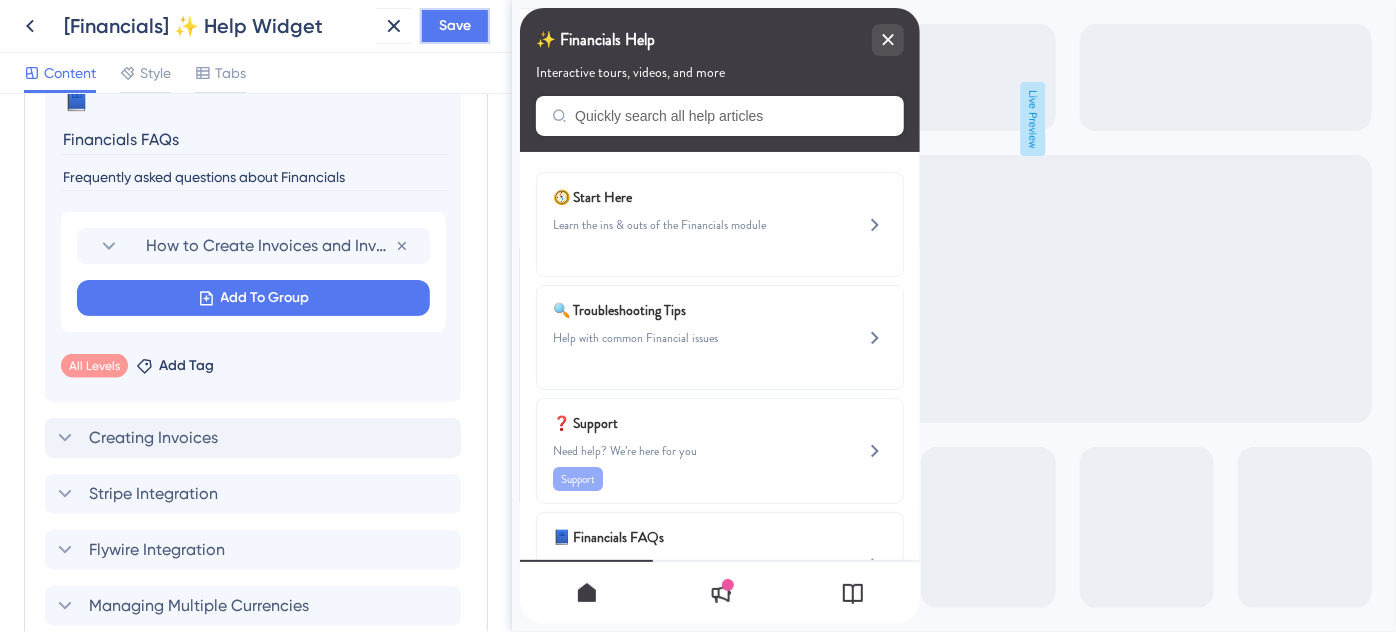click on "Save" at bounding box center (455, 26) 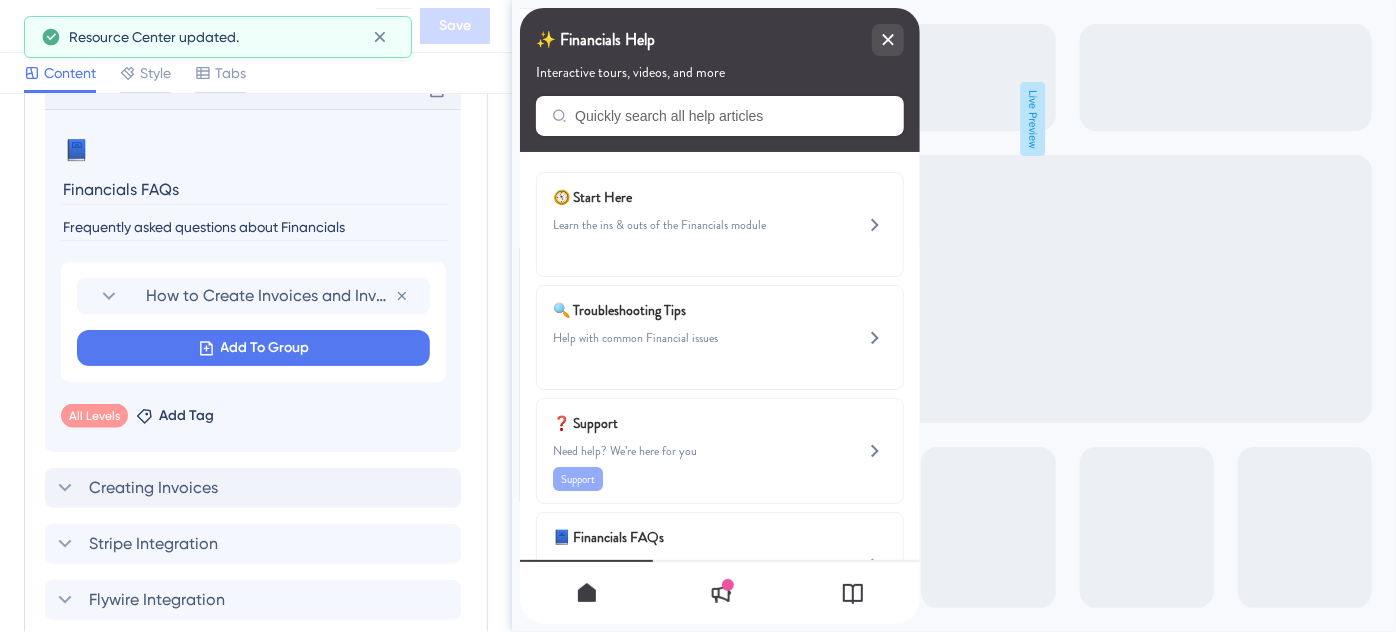 scroll, scrollTop: 1173, scrollLeft: 0, axis: vertical 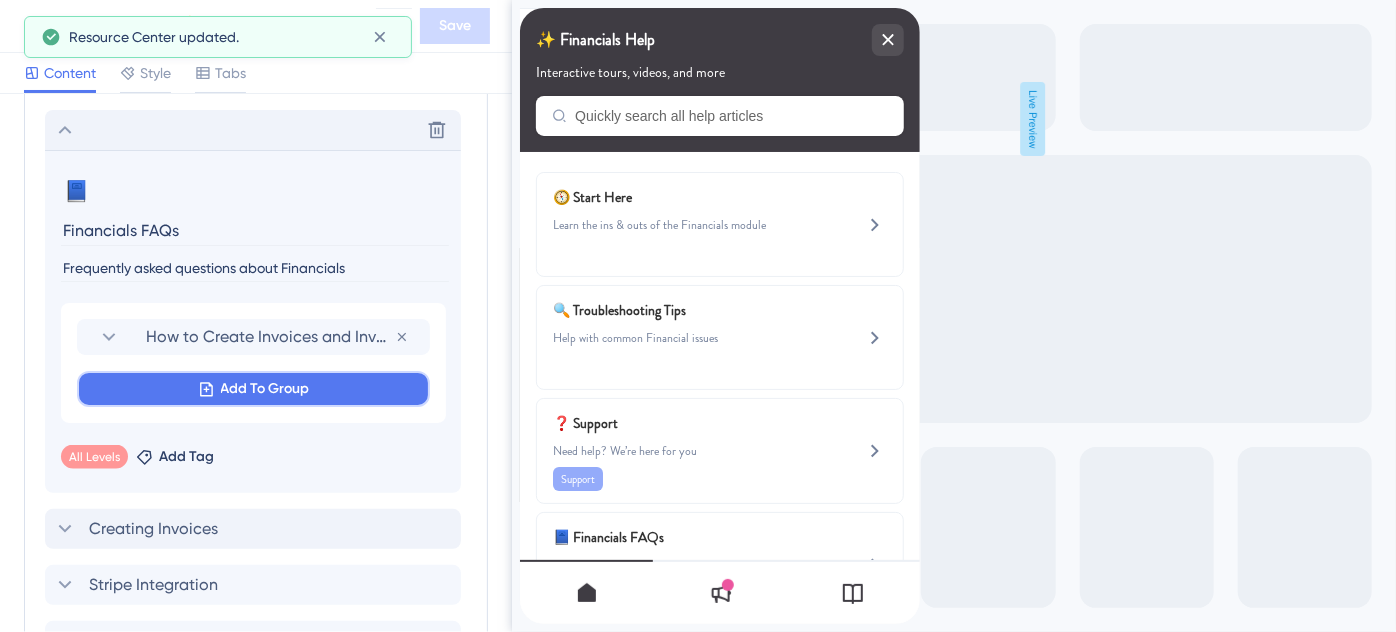 click on "Add To Group" at bounding box center (265, 389) 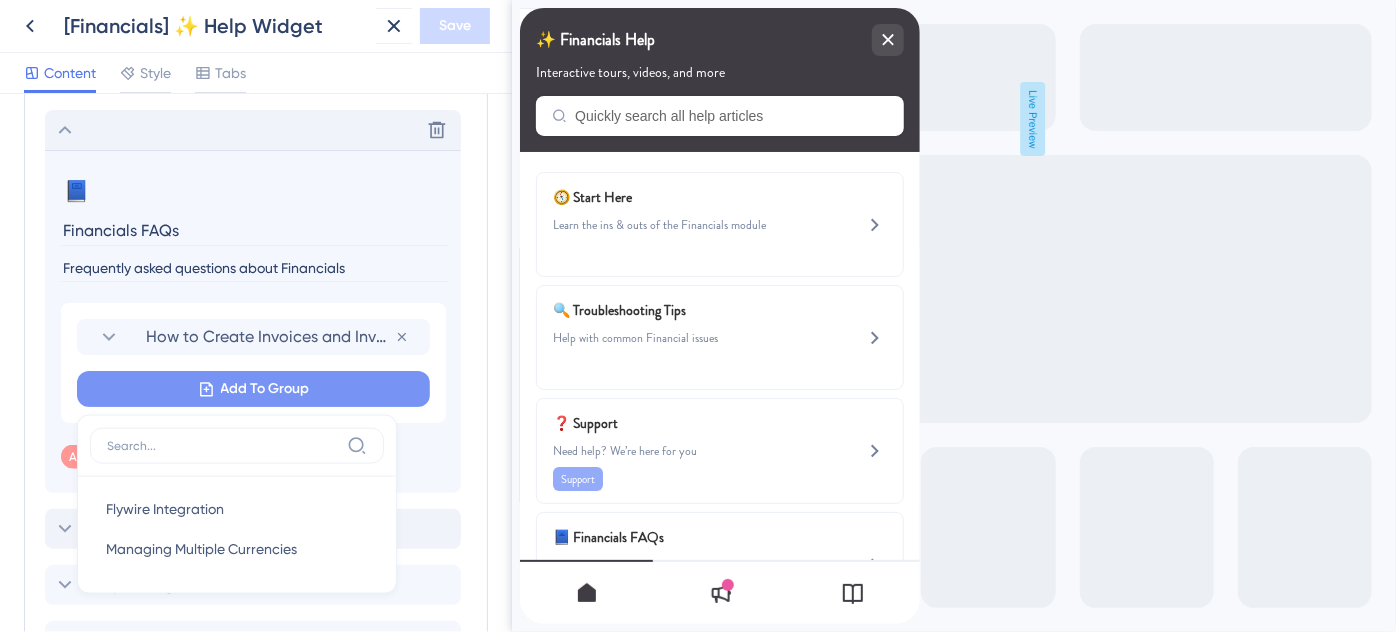 scroll, scrollTop: 1312, scrollLeft: 0, axis: vertical 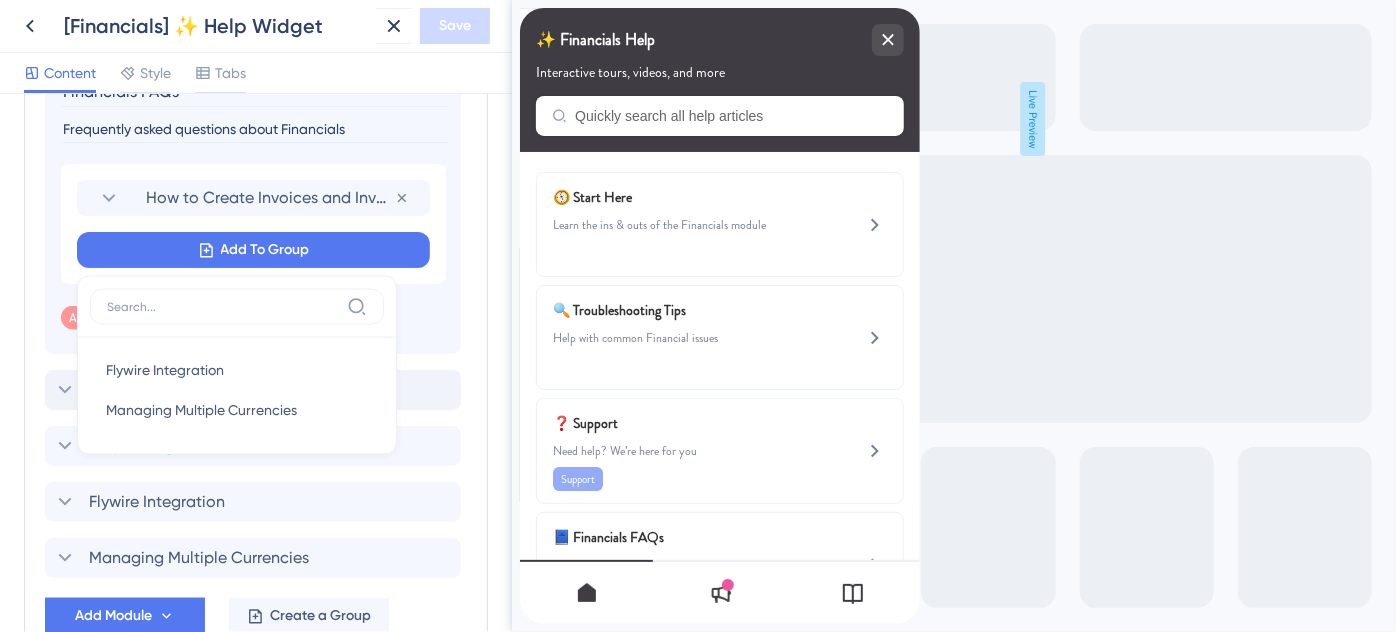 click at bounding box center [223, 307] 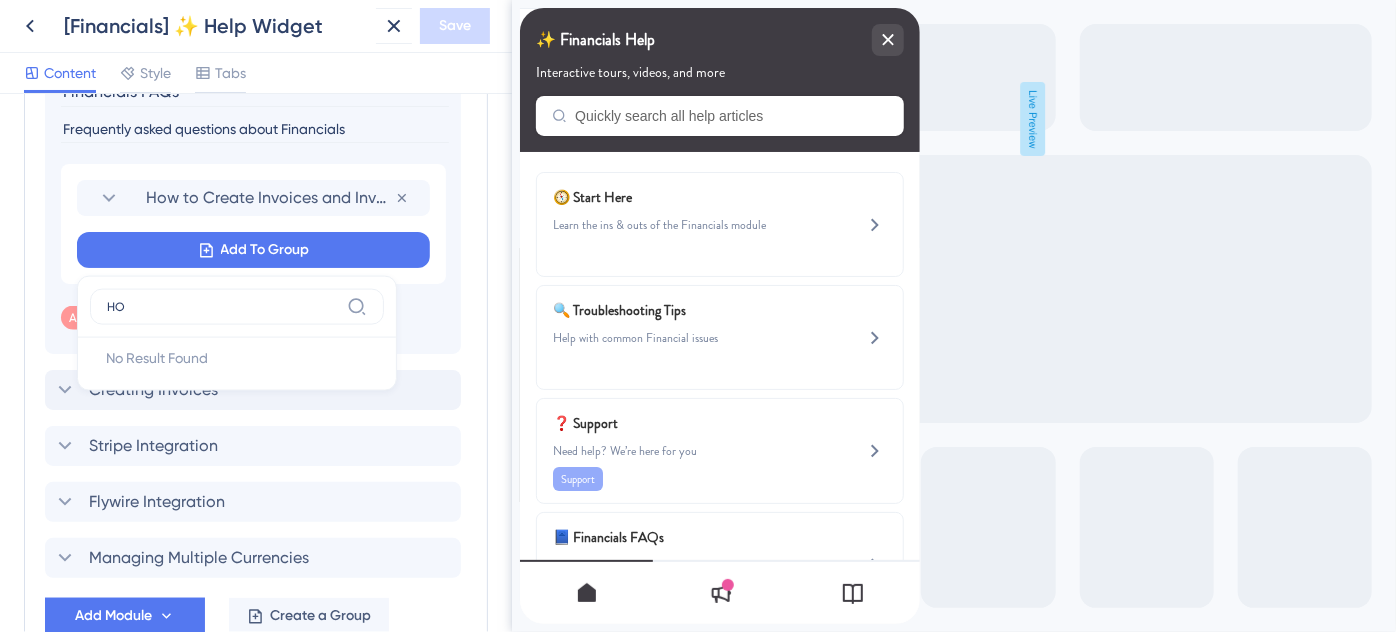 type on "H" 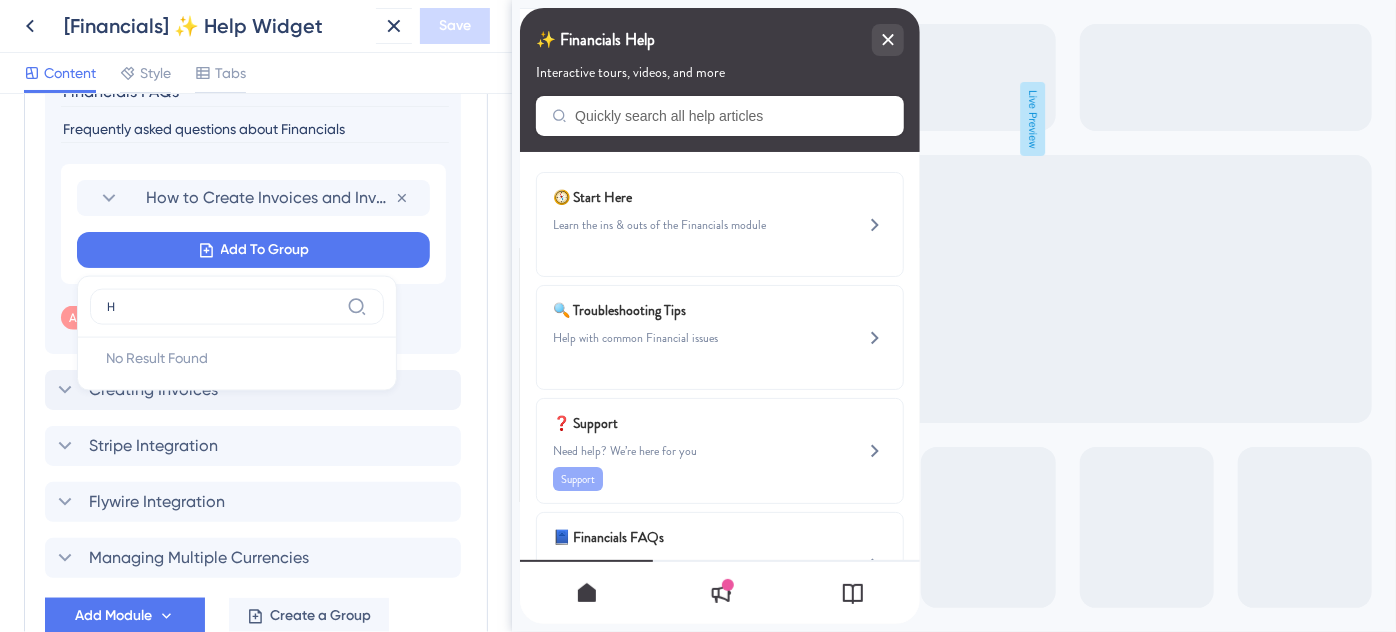 type 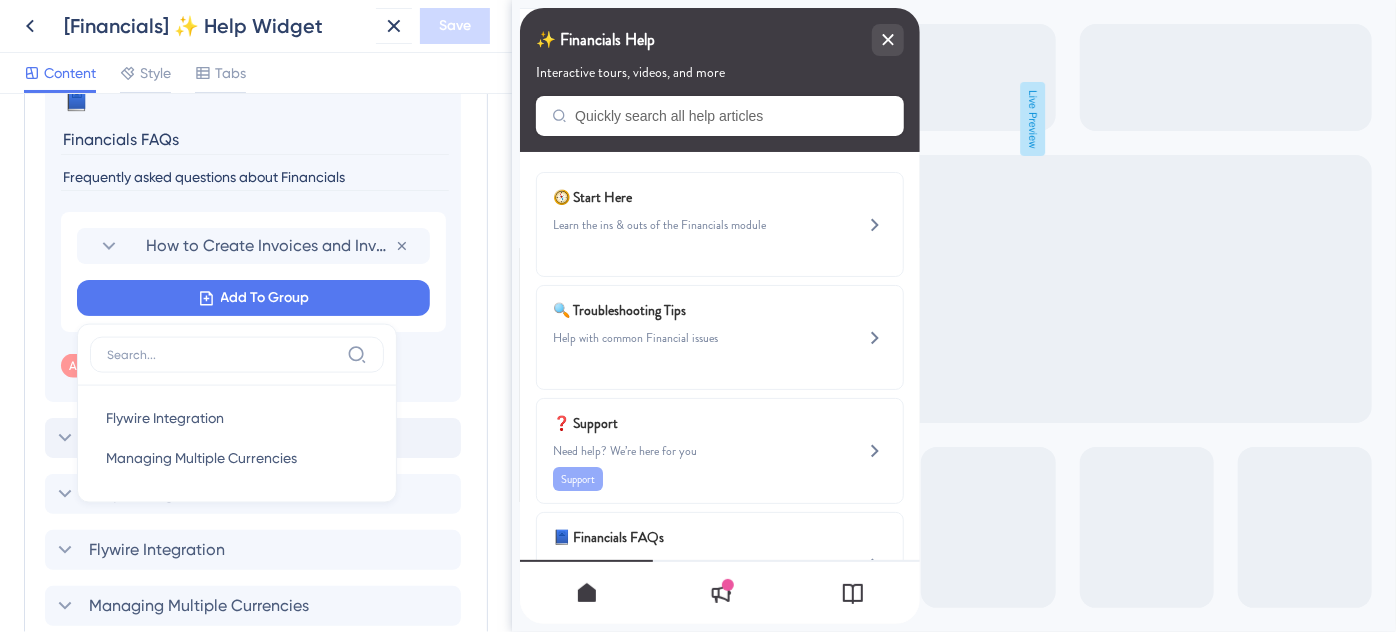 scroll, scrollTop: 1221, scrollLeft: 0, axis: vertical 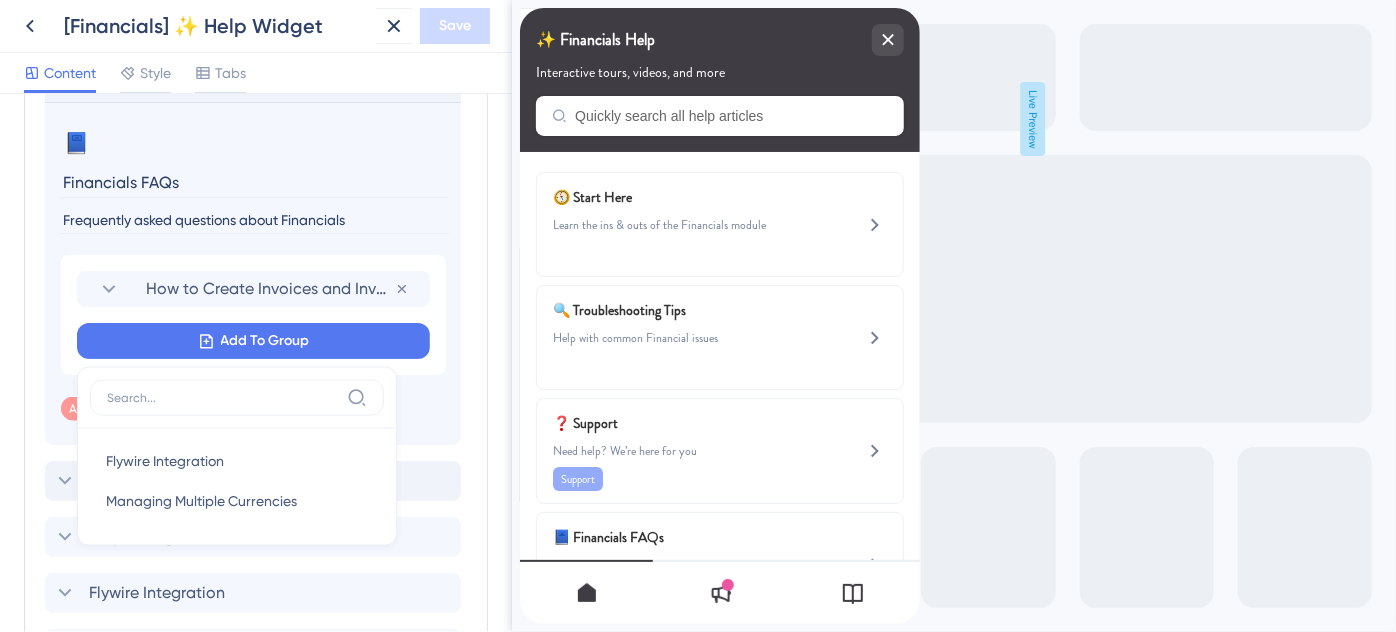 click on "Modules Add a module to create your resource center.  Learn More. Start Here Troubleshooting Tips Support Delete 📘 Change emoji Remove emoji Financials FAQs Frequently asked questions about Financials How to Create Invoices and Invoice Templates Remove from group Add To Group Flywire Integration Flywire Integration Managing Multiple Currencies Managing Multiple Currencies All Levels Remove Add Tag Creating Invoices Stripe Integration Flywire Integration Managing Multiple Currencies Add Module Create a Group" at bounding box center [256, 273] 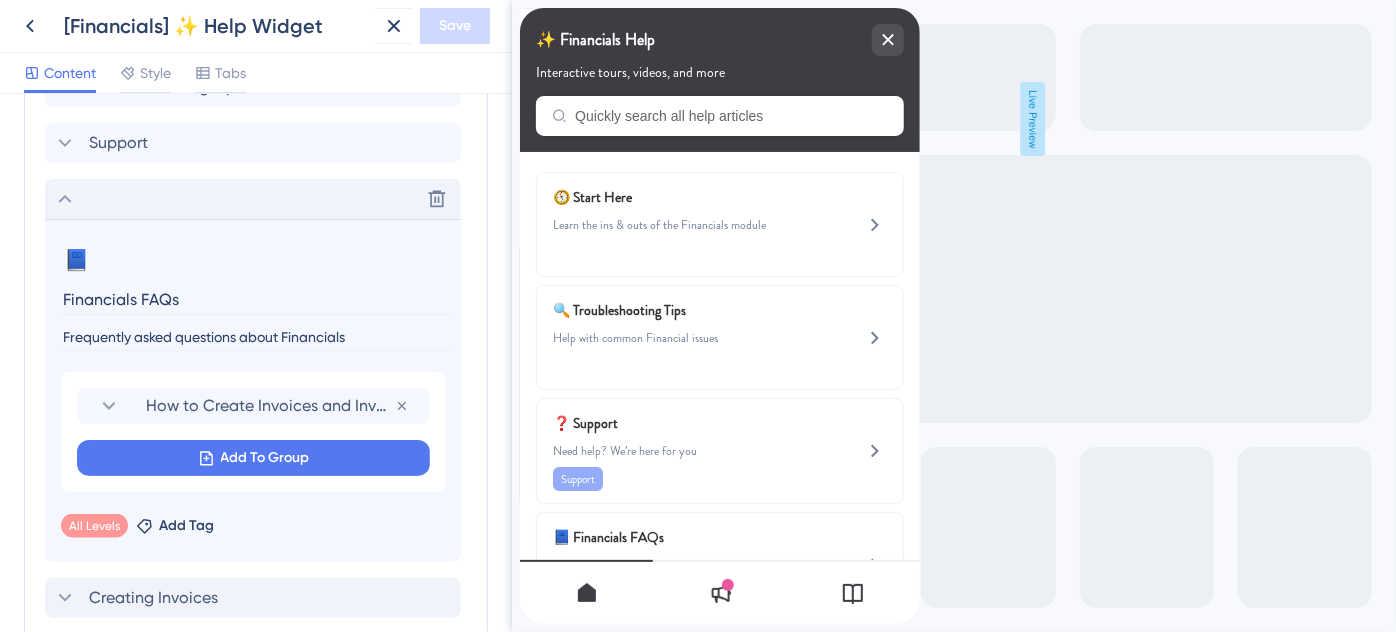 scroll, scrollTop: 1073, scrollLeft: 0, axis: vertical 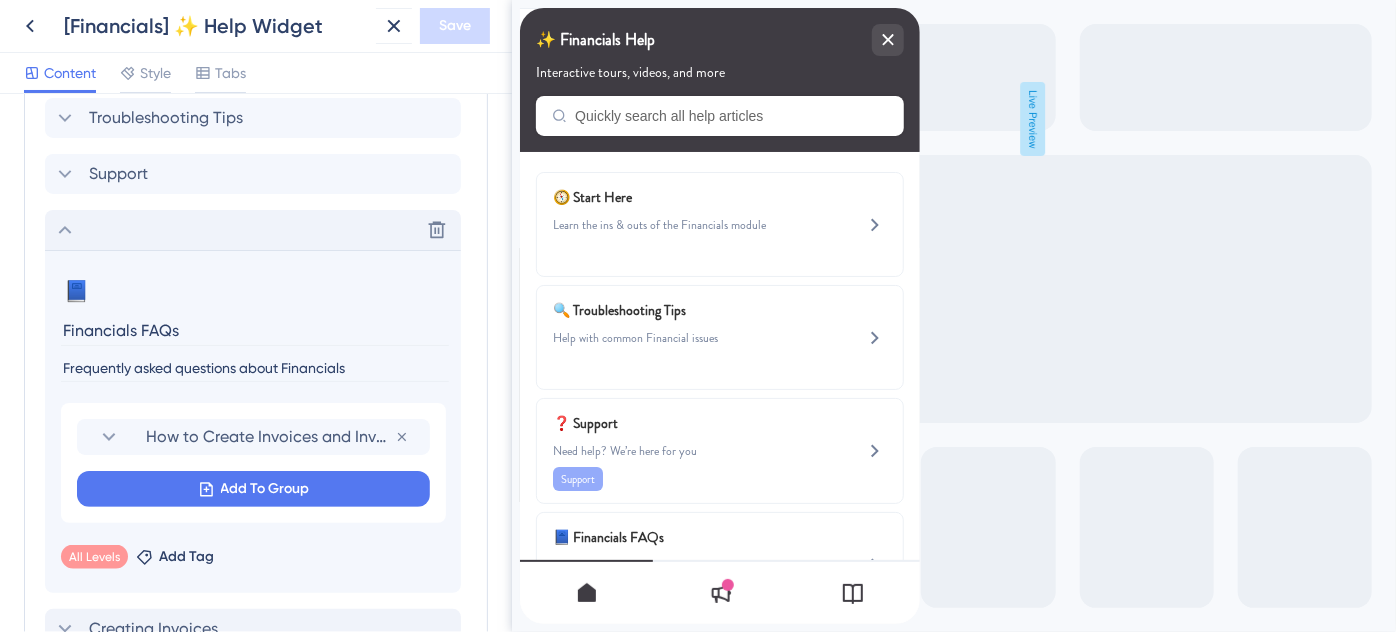 click 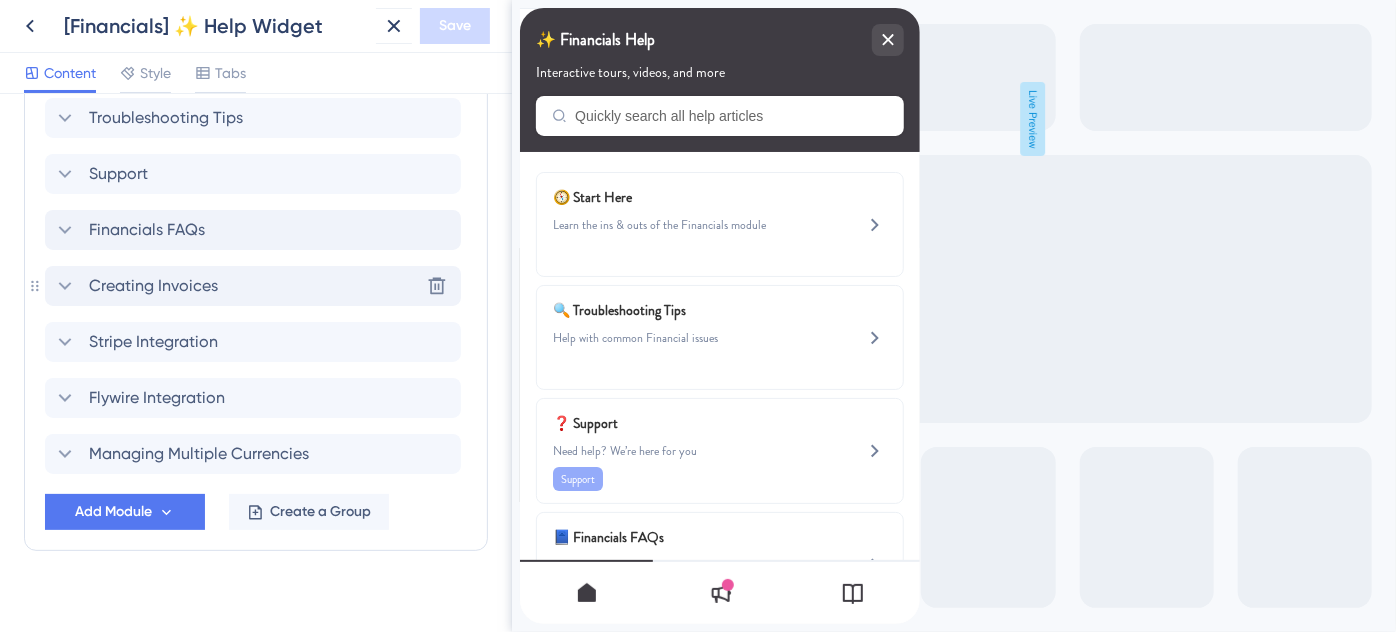 click 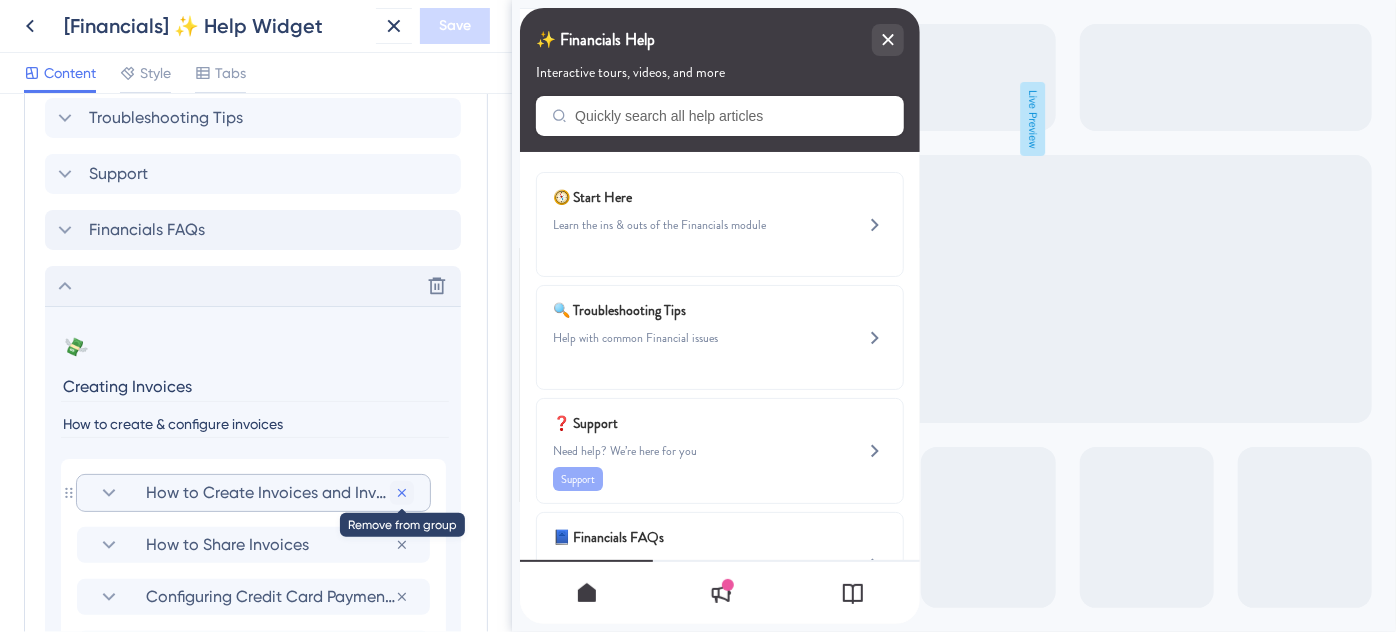 click 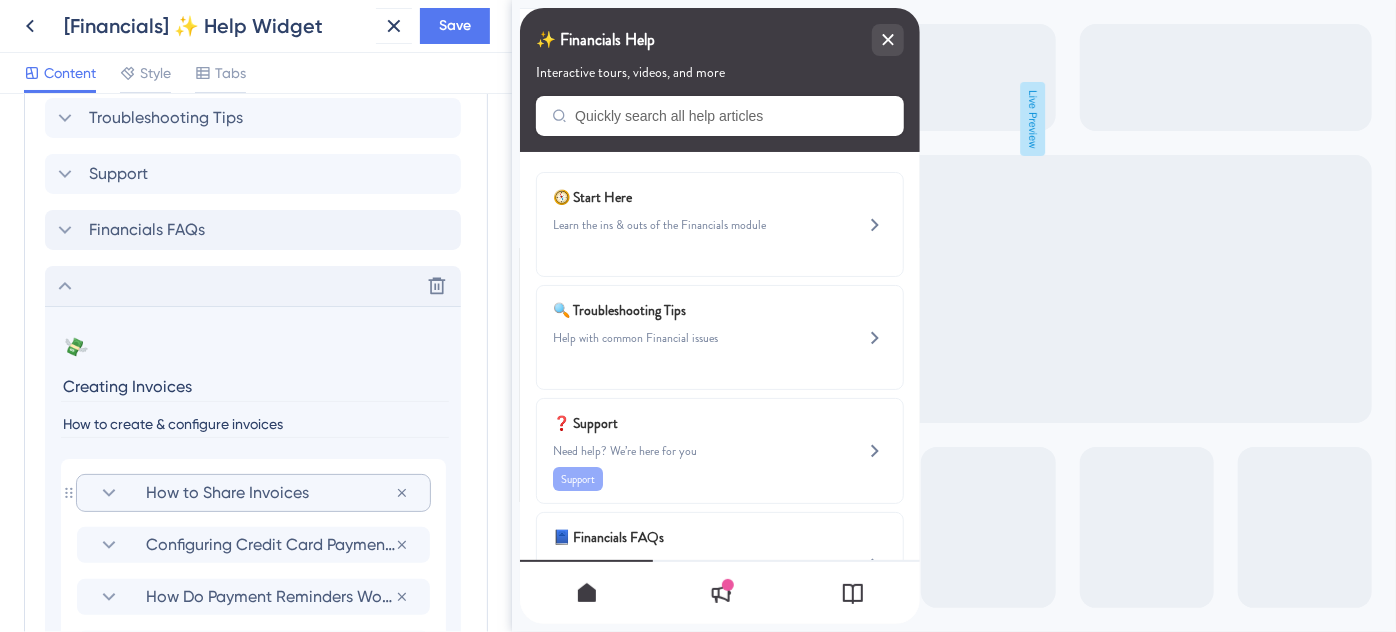 click 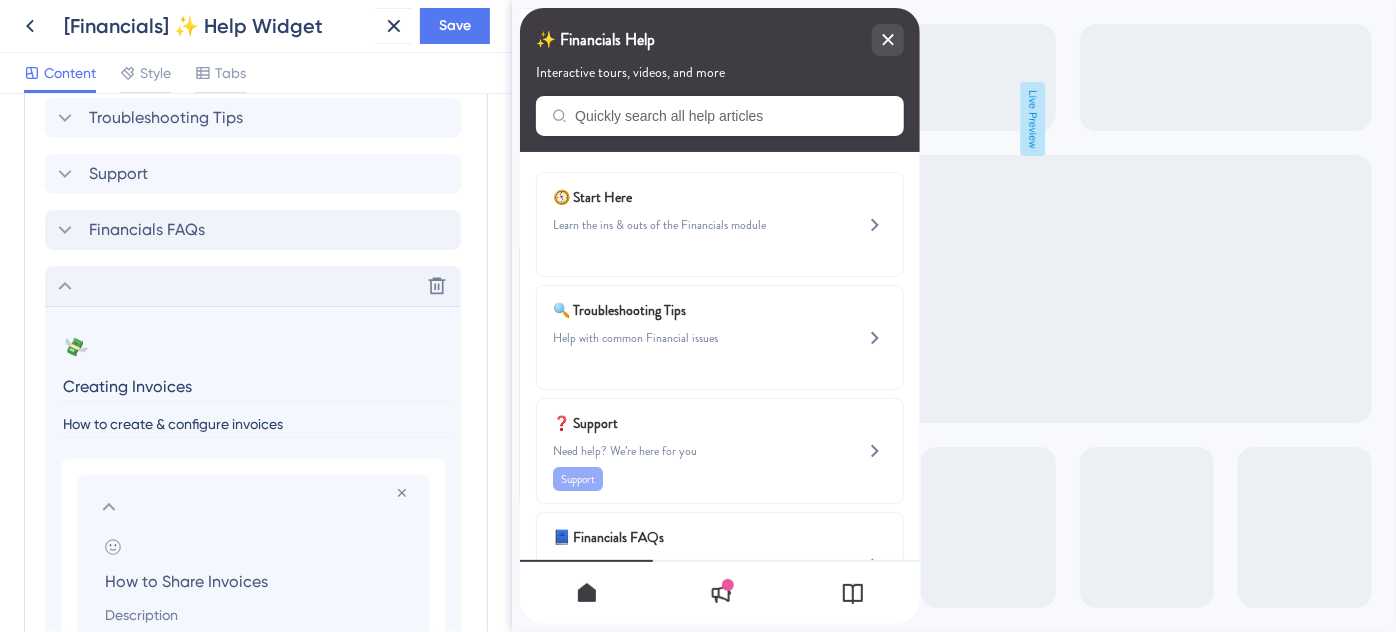 scroll, scrollTop: 1255, scrollLeft: 0, axis: vertical 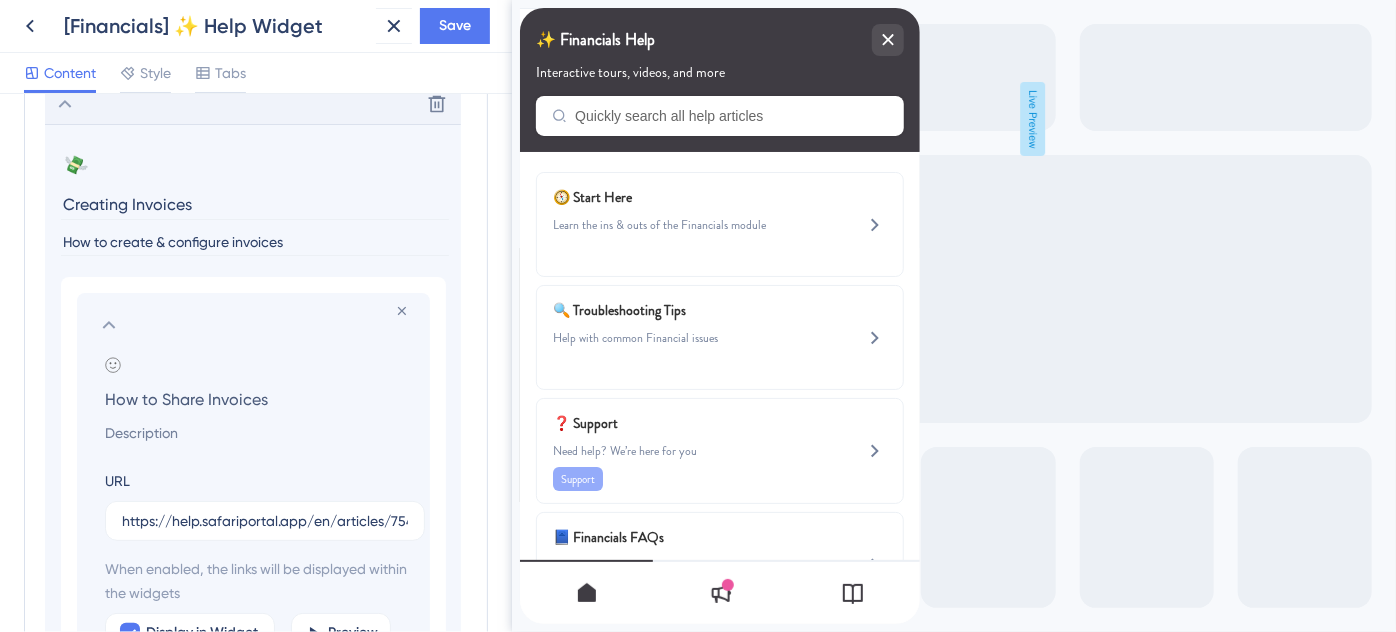 drag, startPoint x: 258, startPoint y: 401, endPoint x: 105, endPoint y: 401, distance: 153 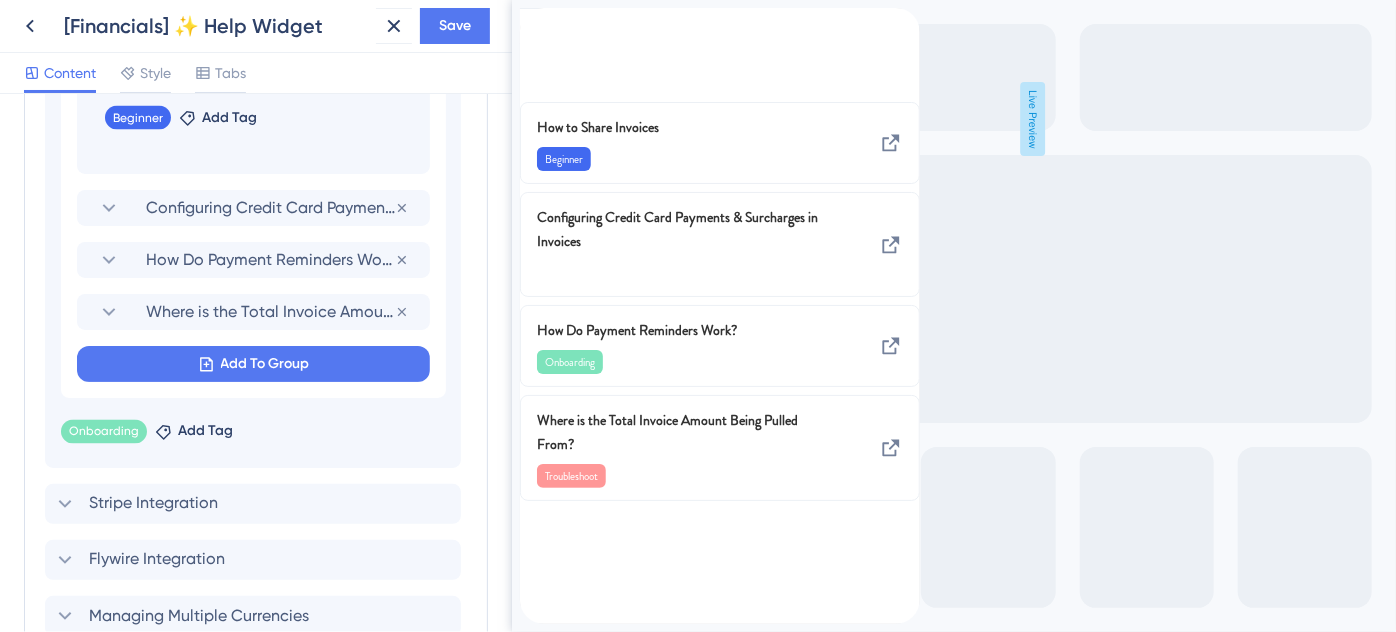 scroll, scrollTop: 2062, scrollLeft: 0, axis: vertical 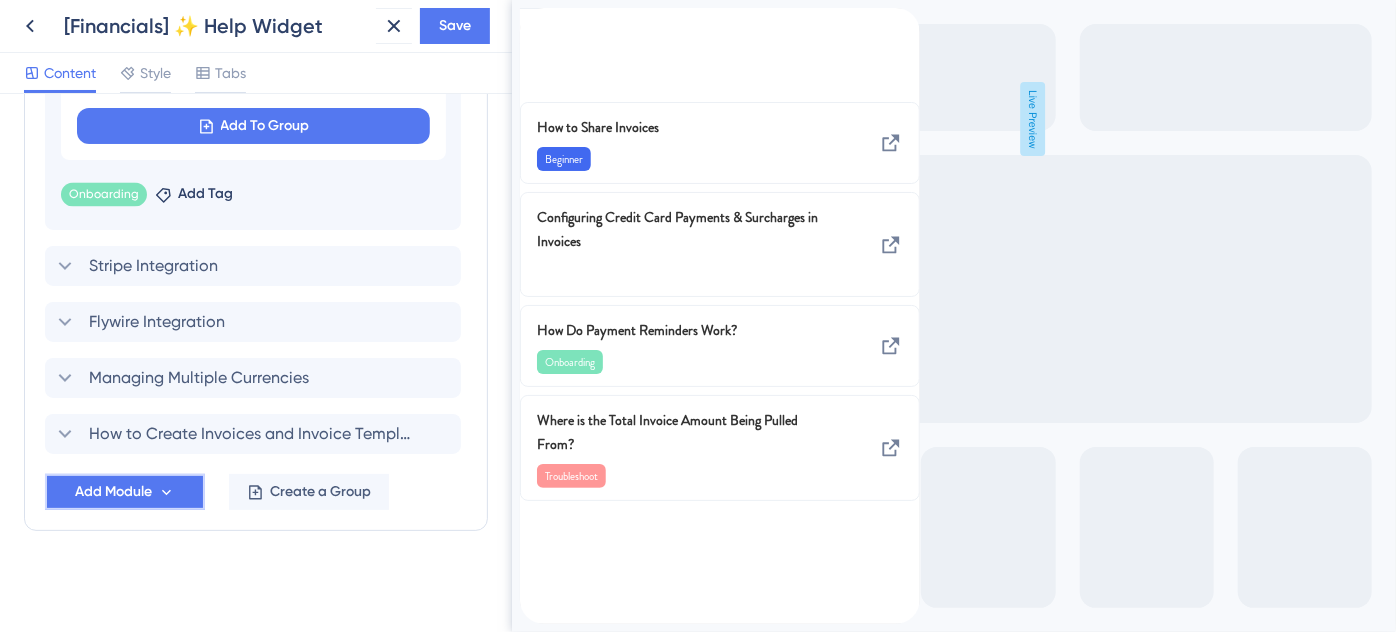 click on "Add Module" at bounding box center (113, 492) 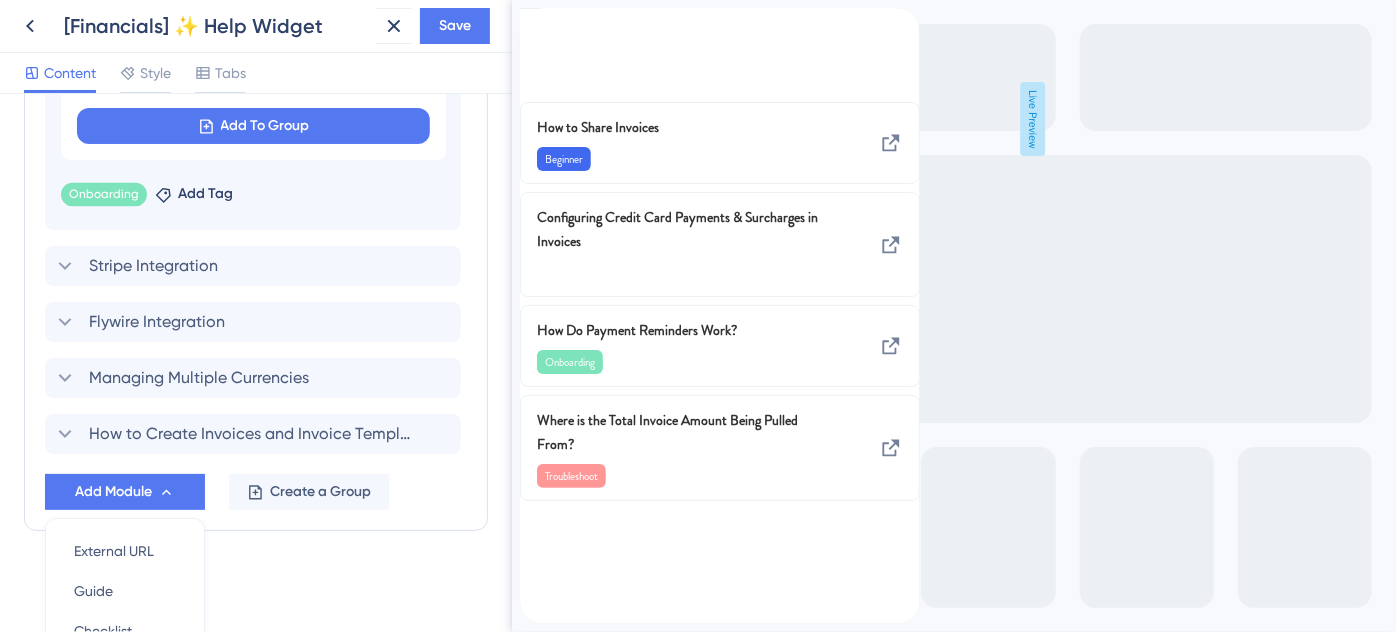scroll, scrollTop: 2251, scrollLeft: 0, axis: vertical 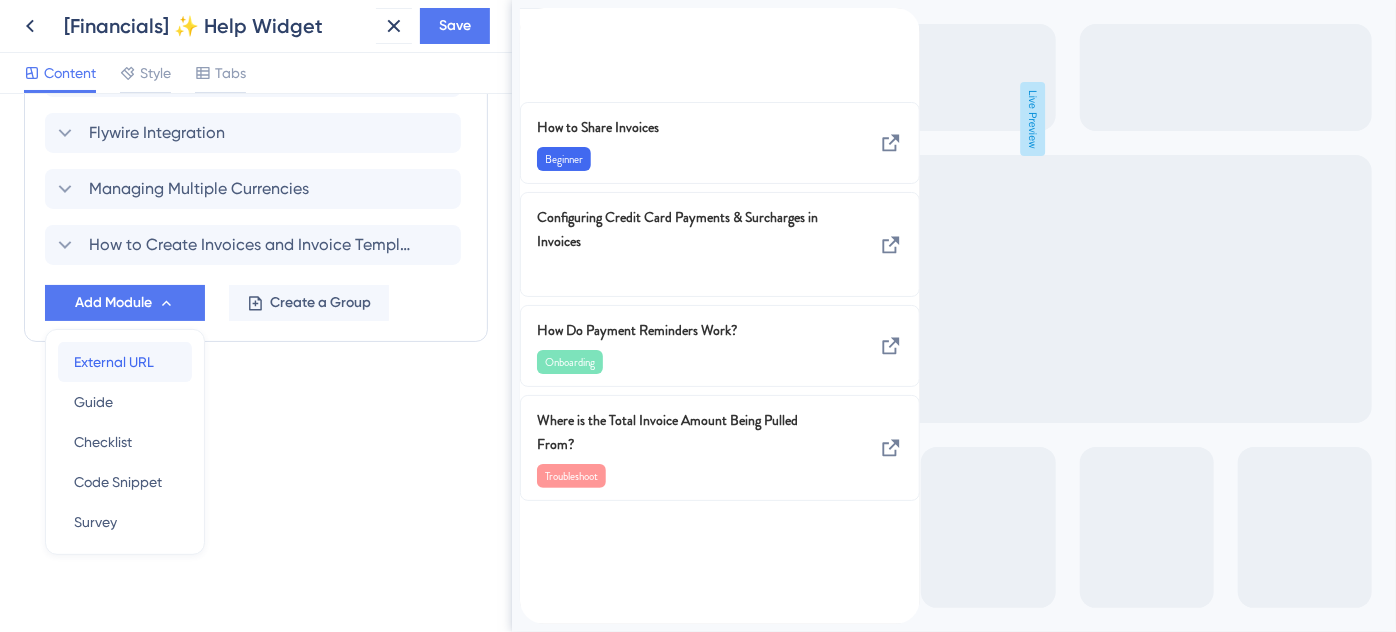 click on "External URL" at bounding box center [114, 362] 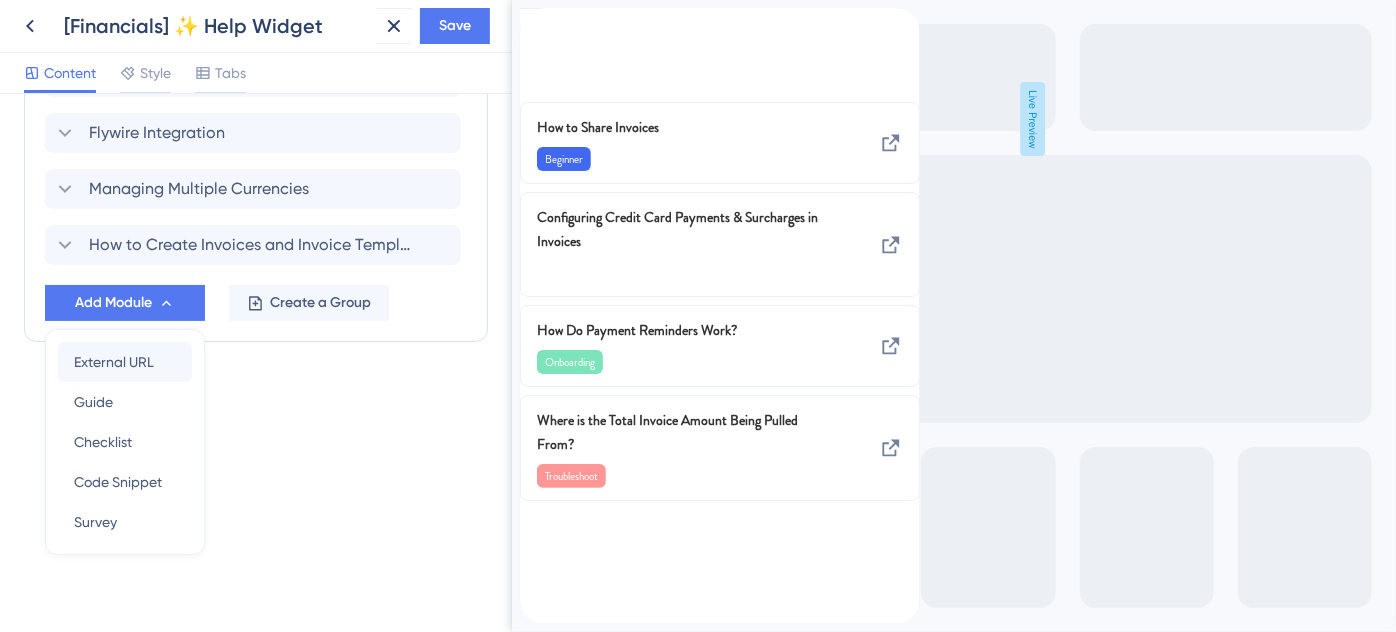scroll, scrollTop: 1610, scrollLeft: 0, axis: vertical 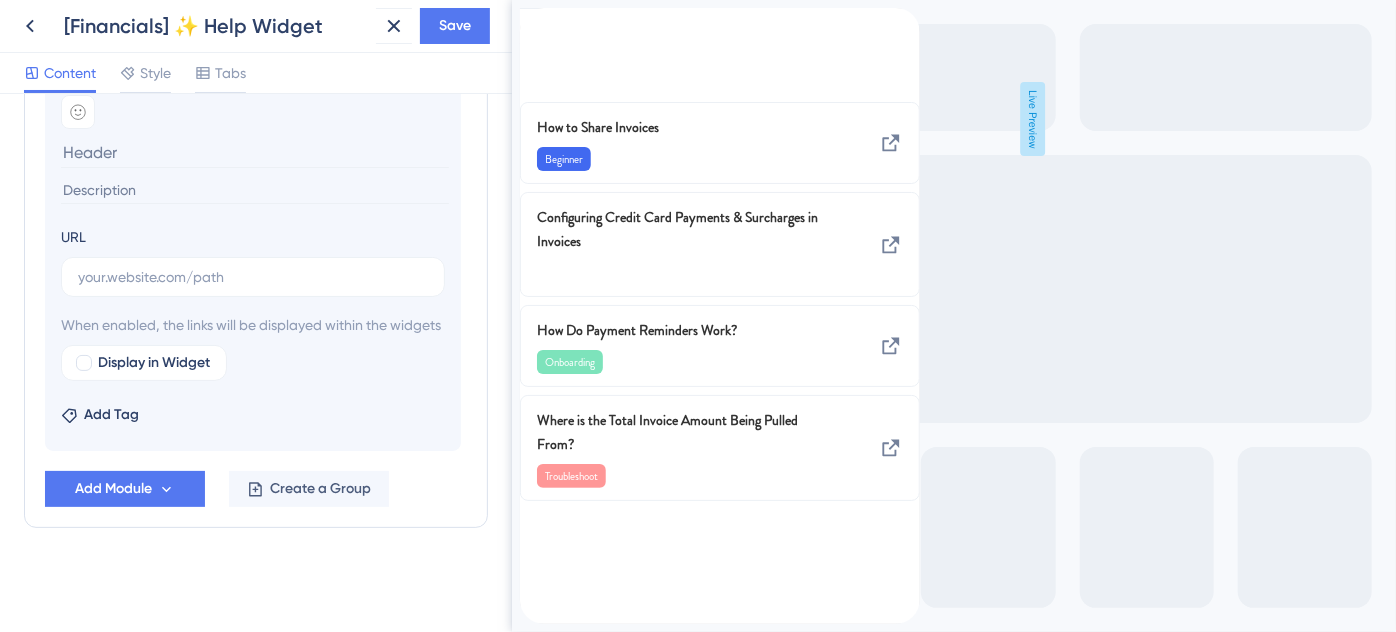 type on "How to Share Invoices" 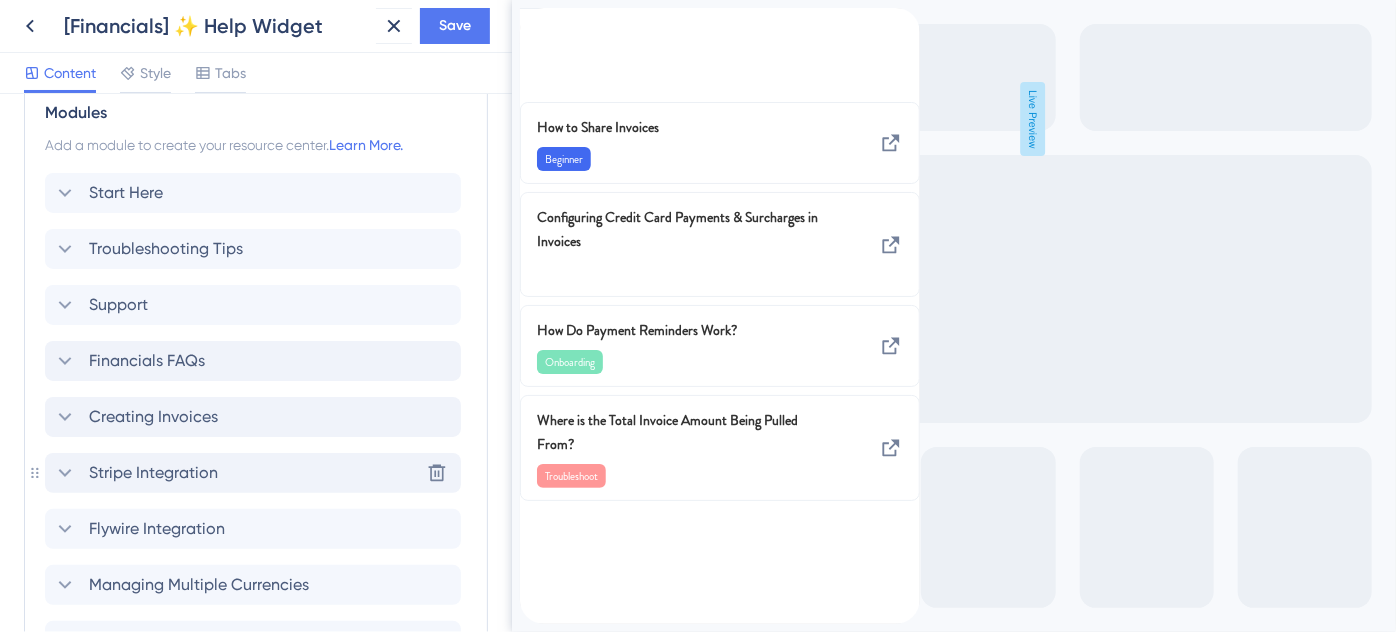 scroll, scrollTop: 1064, scrollLeft: 0, axis: vertical 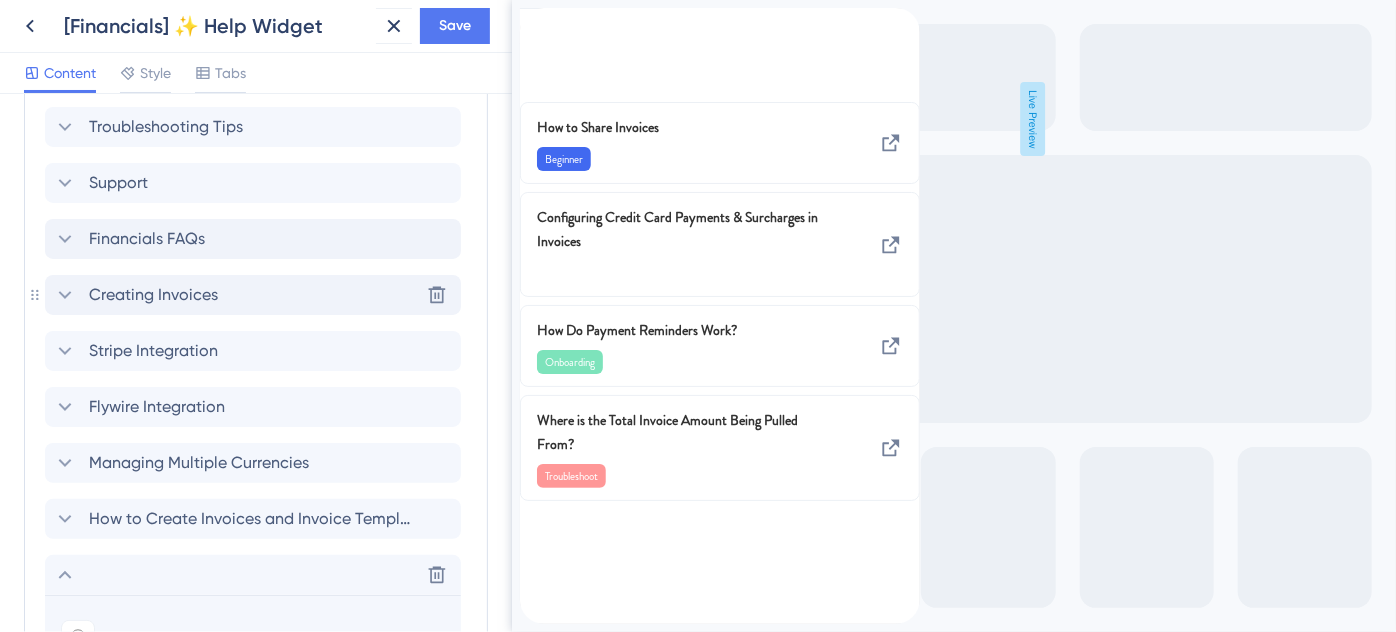 click 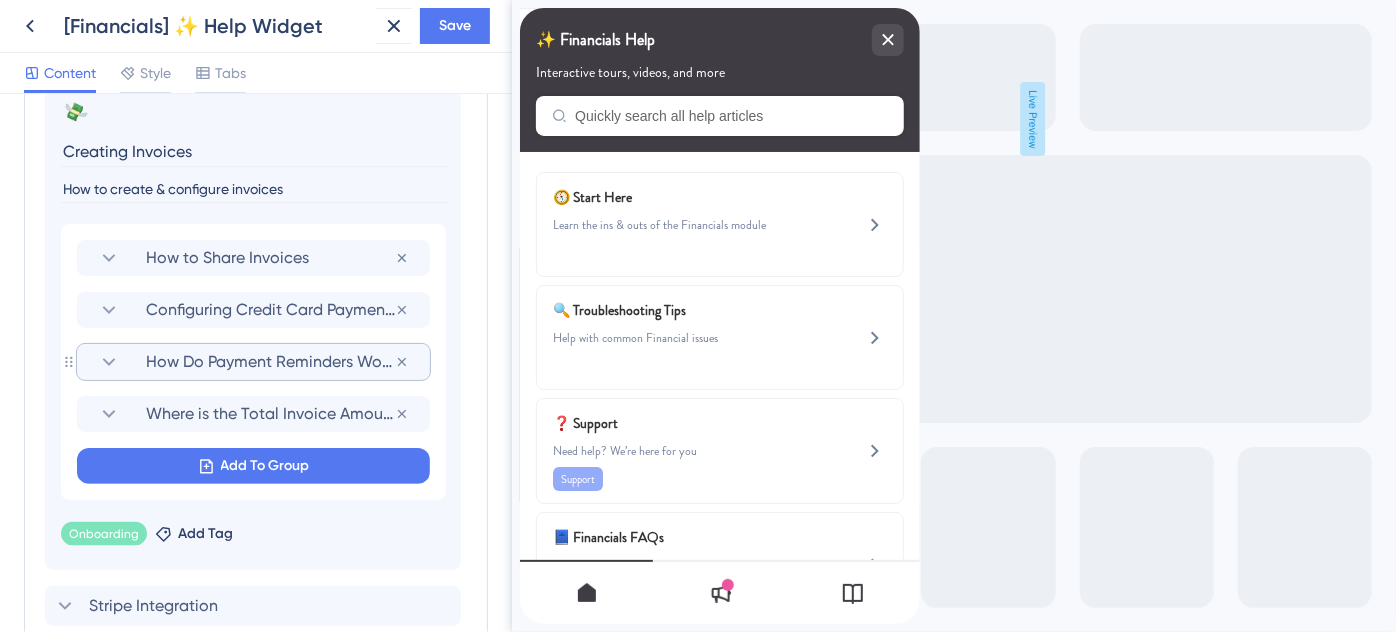 scroll, scrollTop: 1337, scrollLeft: 0, axis: vertical 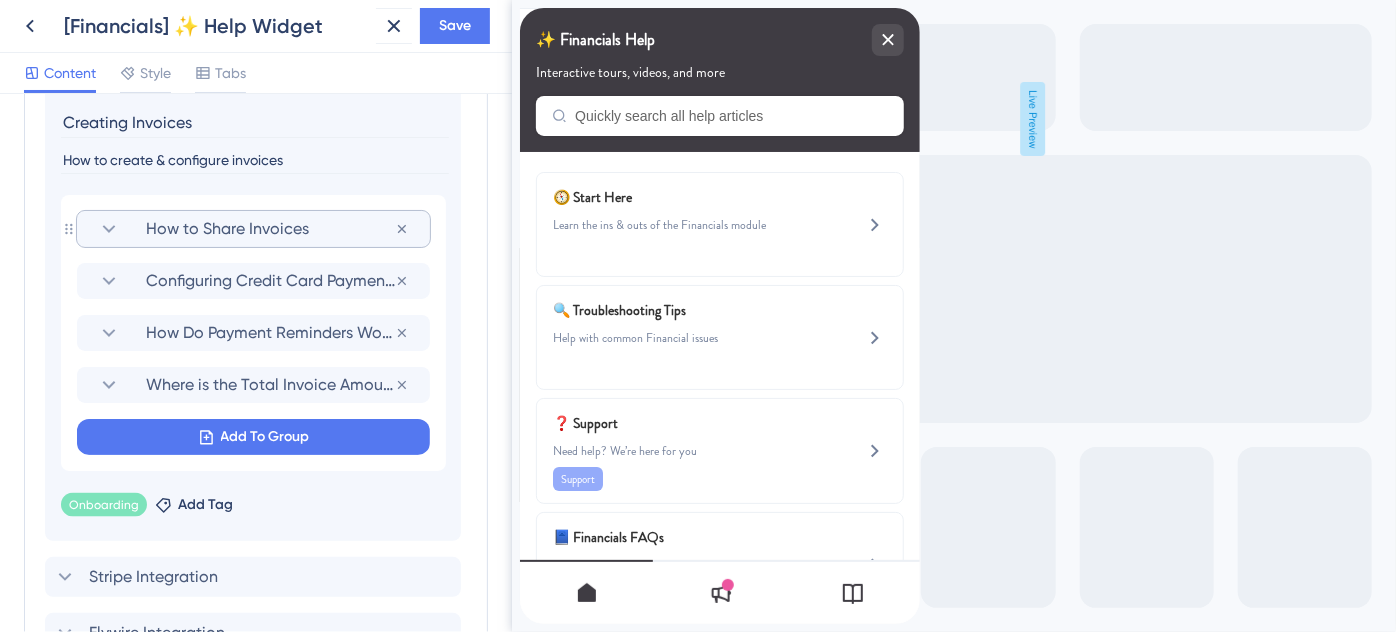 click 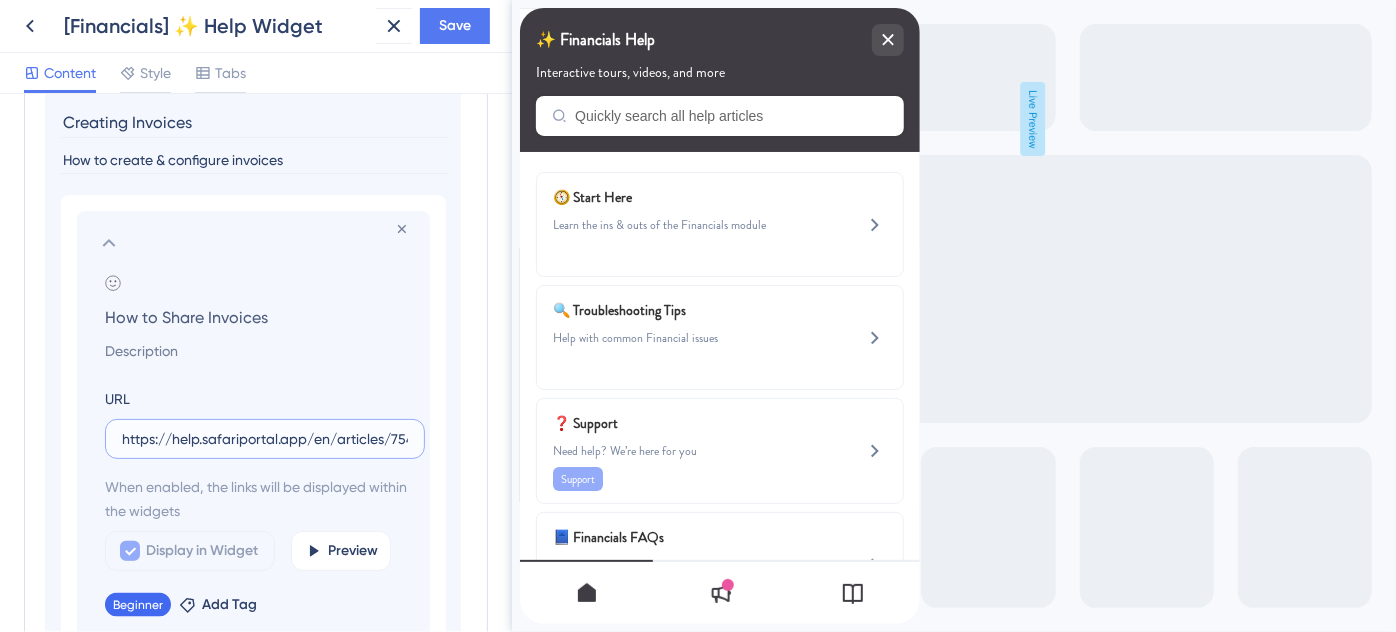 click on "https://help.safariportal.app/en/articles/7546-how-to-share-invoices" at bounding box center [265, 439] 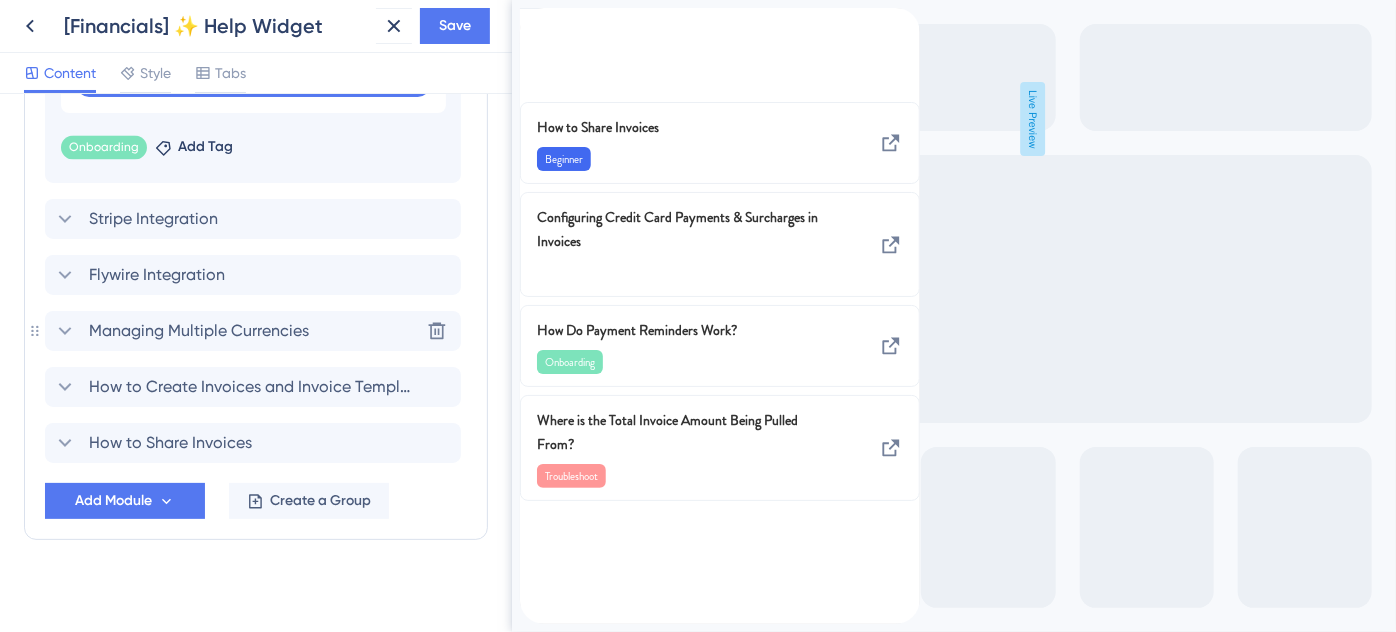 scroll, scrollTop: 2118, scrollLeft: 0, axis: vertical 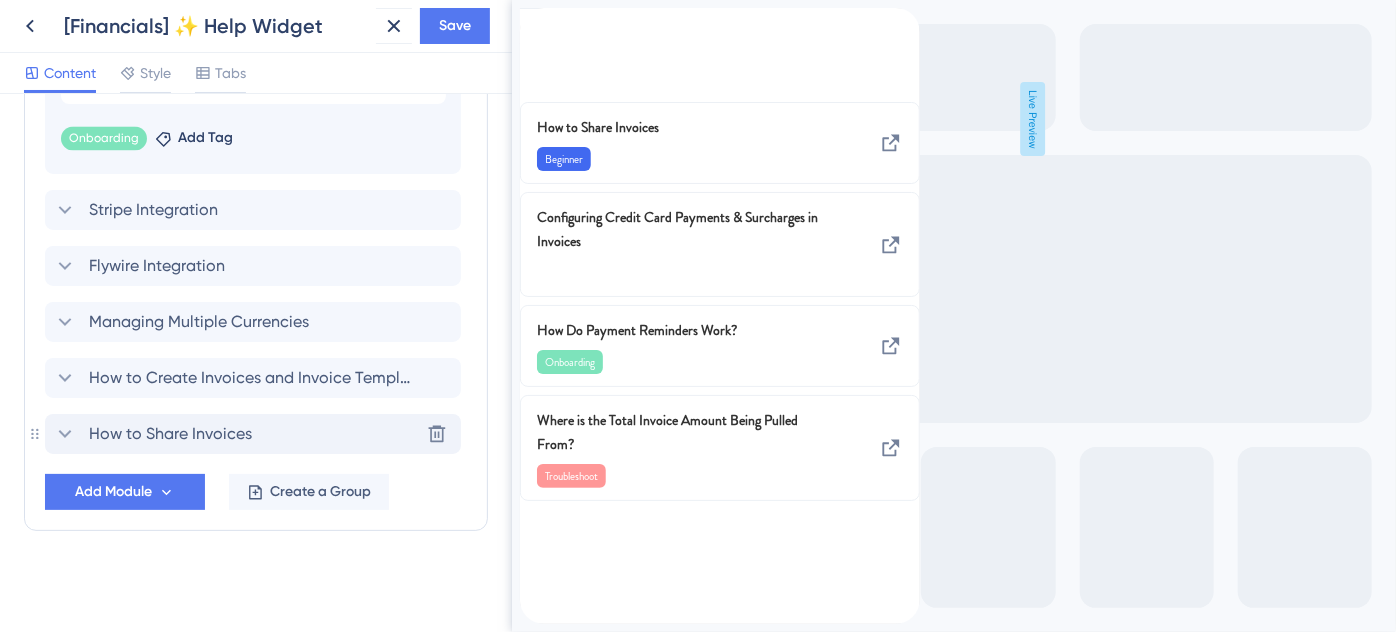 click 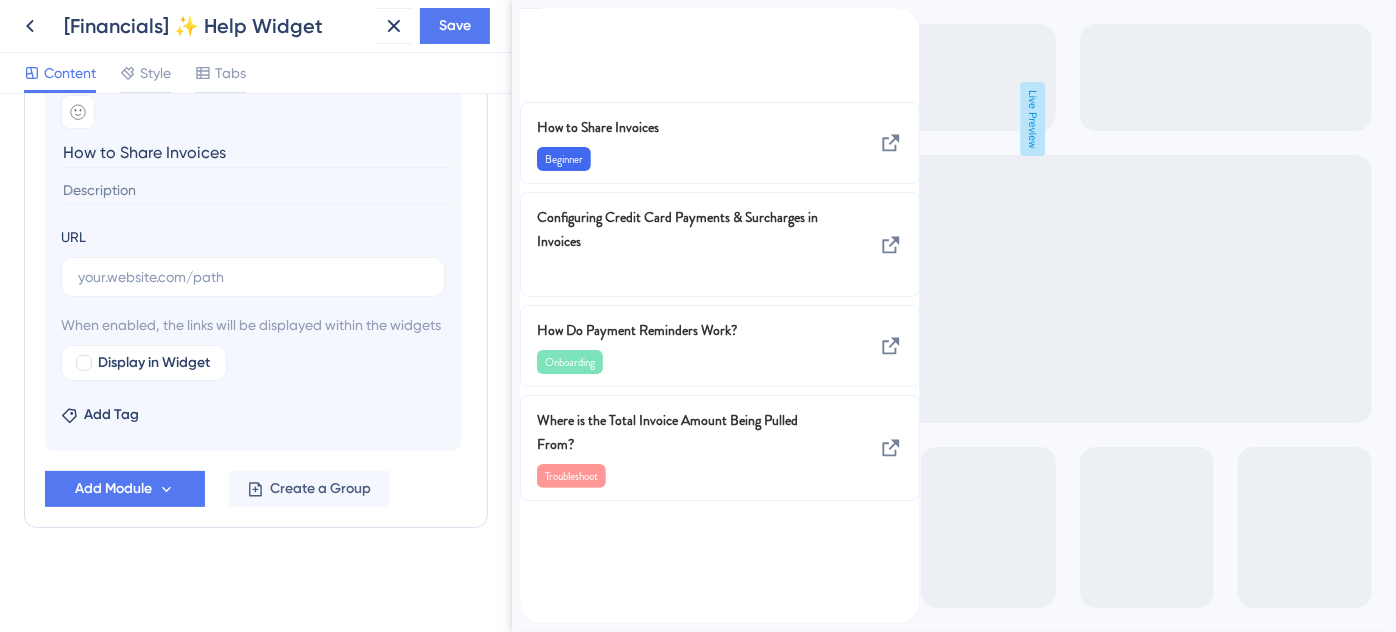 scroll, scrollTop: 1610, scrollLeft: 0, axis: vertical 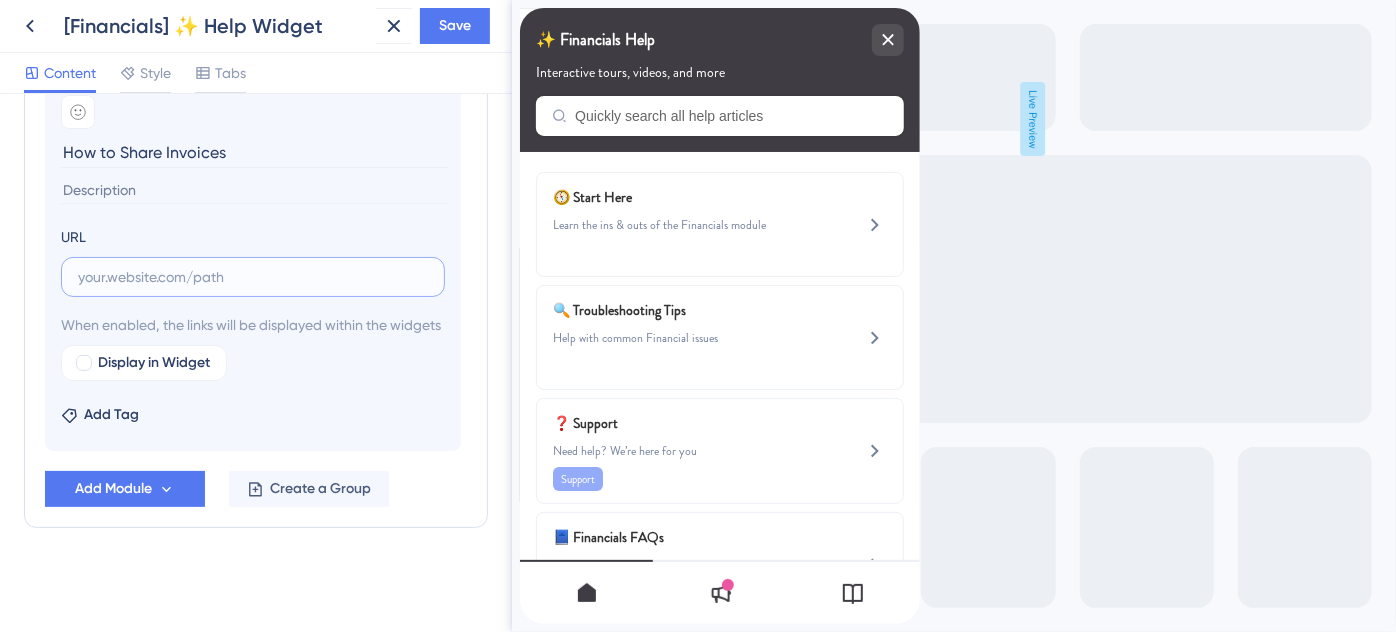 click at bounding box center (253, 277) 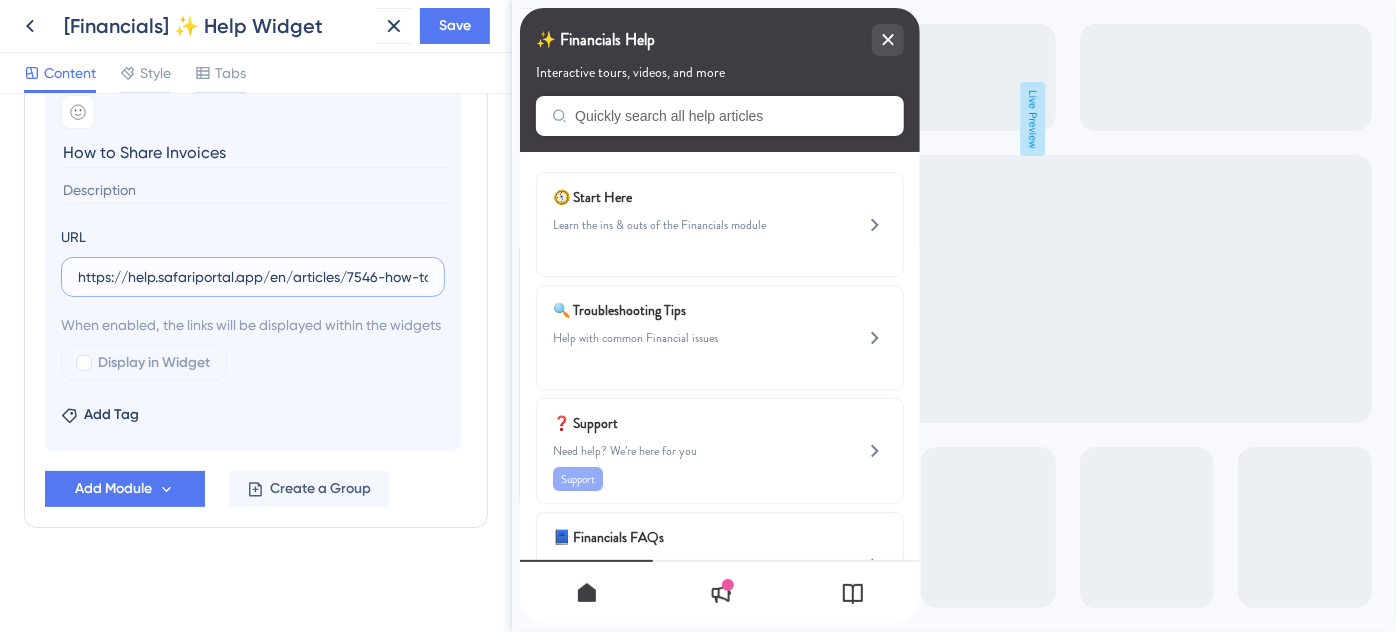 scroll, scrollTop: 0, scrollLeft: 106, axis: horizontal 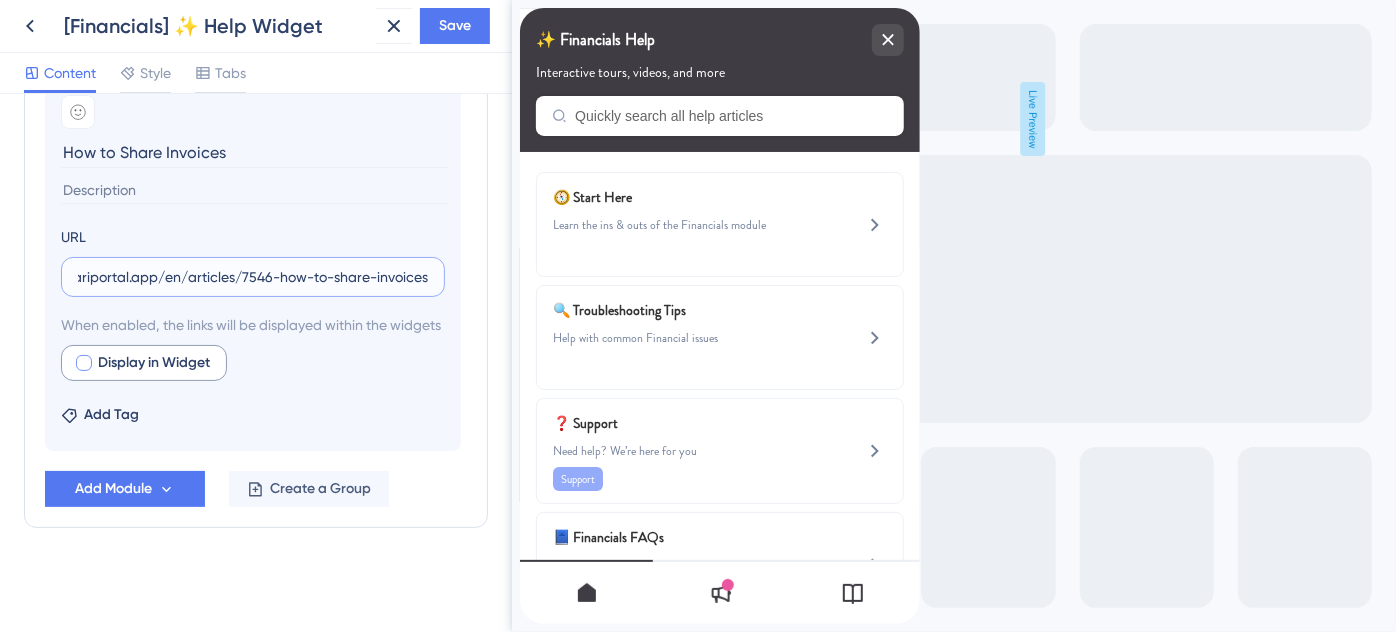 type on "https://help.safariportal.app/en/articles/7546-how-to-share-invoices" 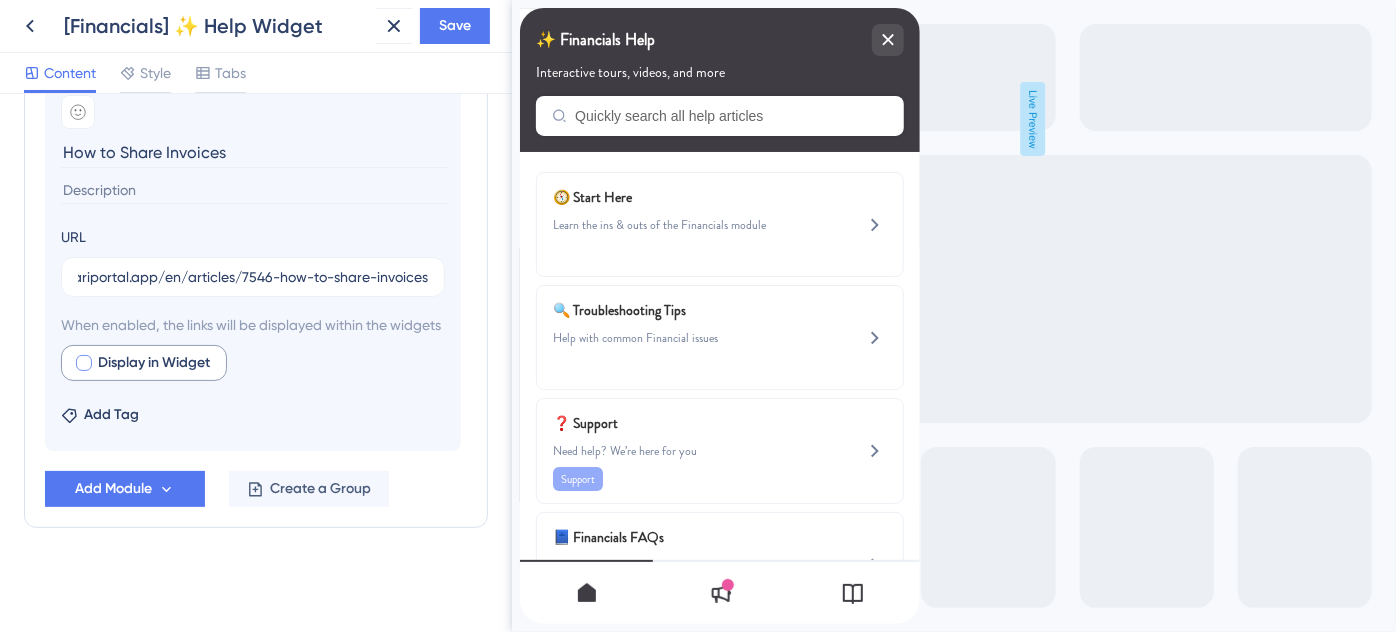 scroll, scrollTop: 0, scrollLeft: 0, axis: both 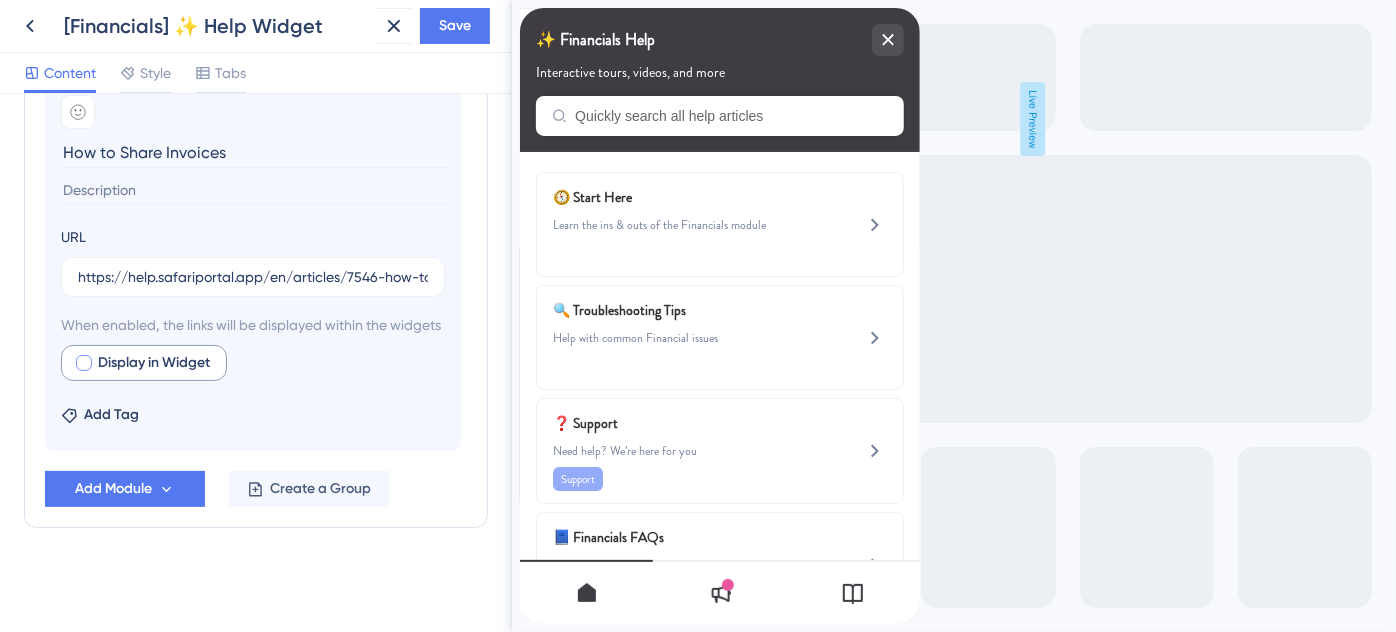 click at bounding box center [84, 363] 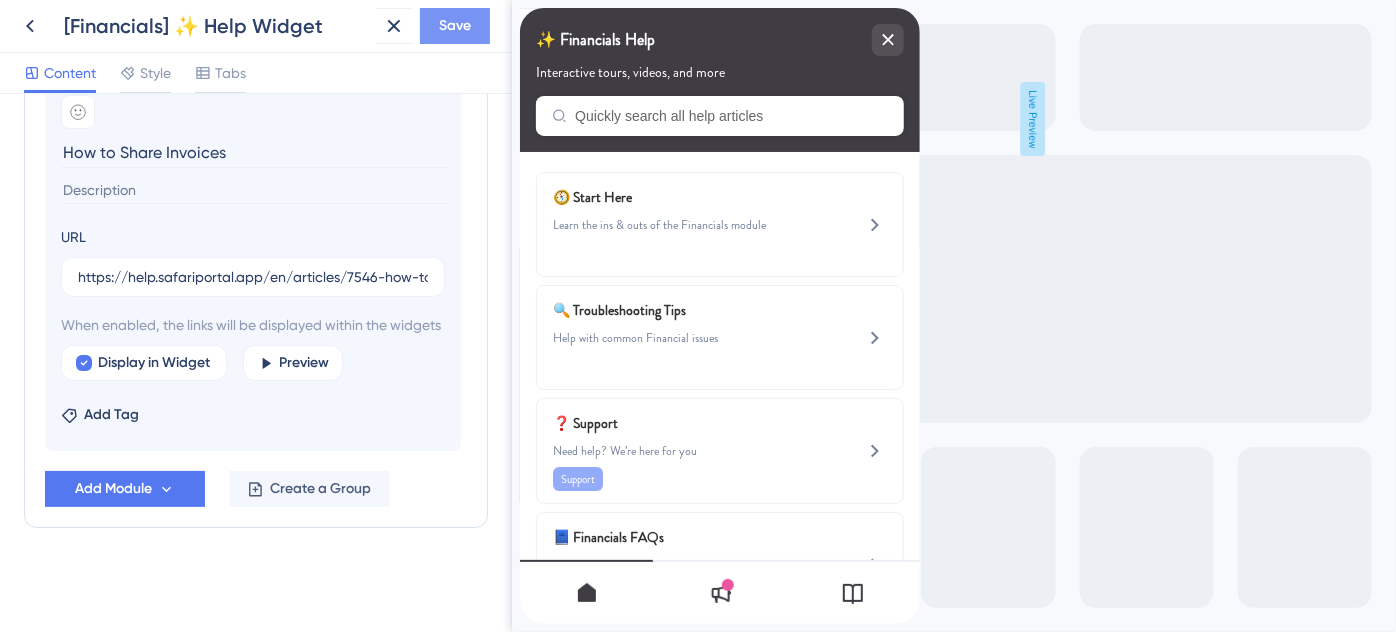 click on "Save" at bounding box center (455, 26) 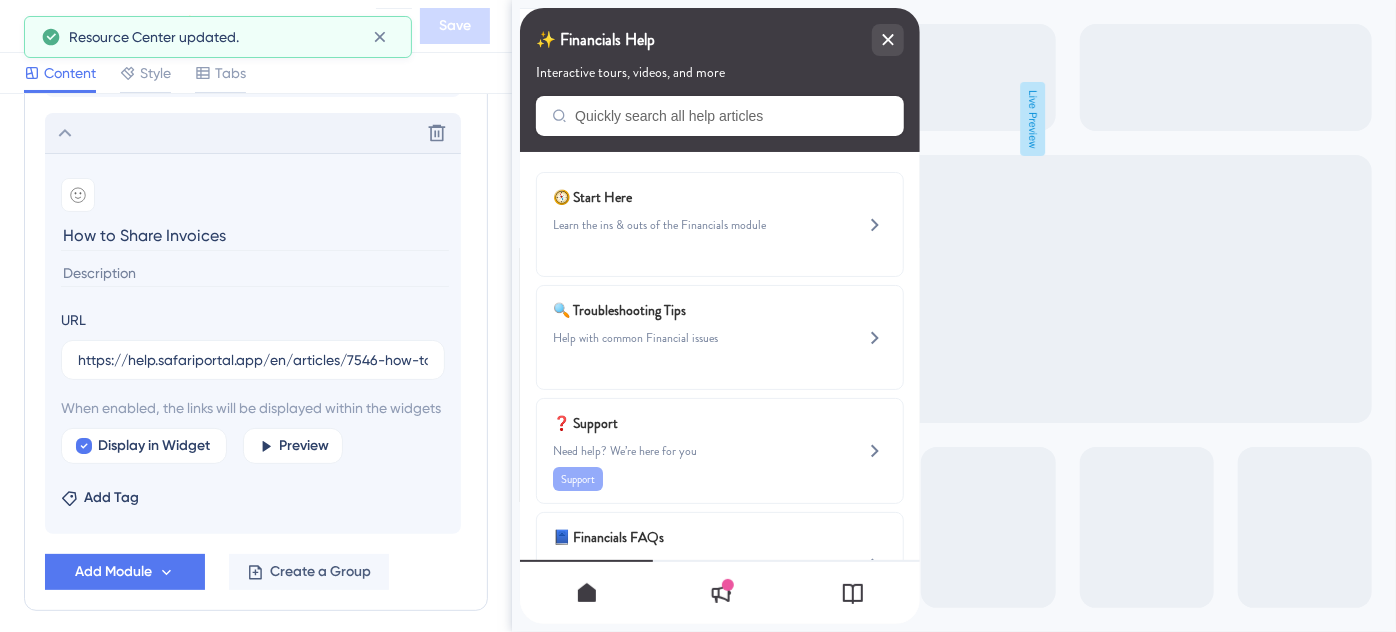 scroll, scrollTop: 1337, scrollLeft: 0, axis: vertical 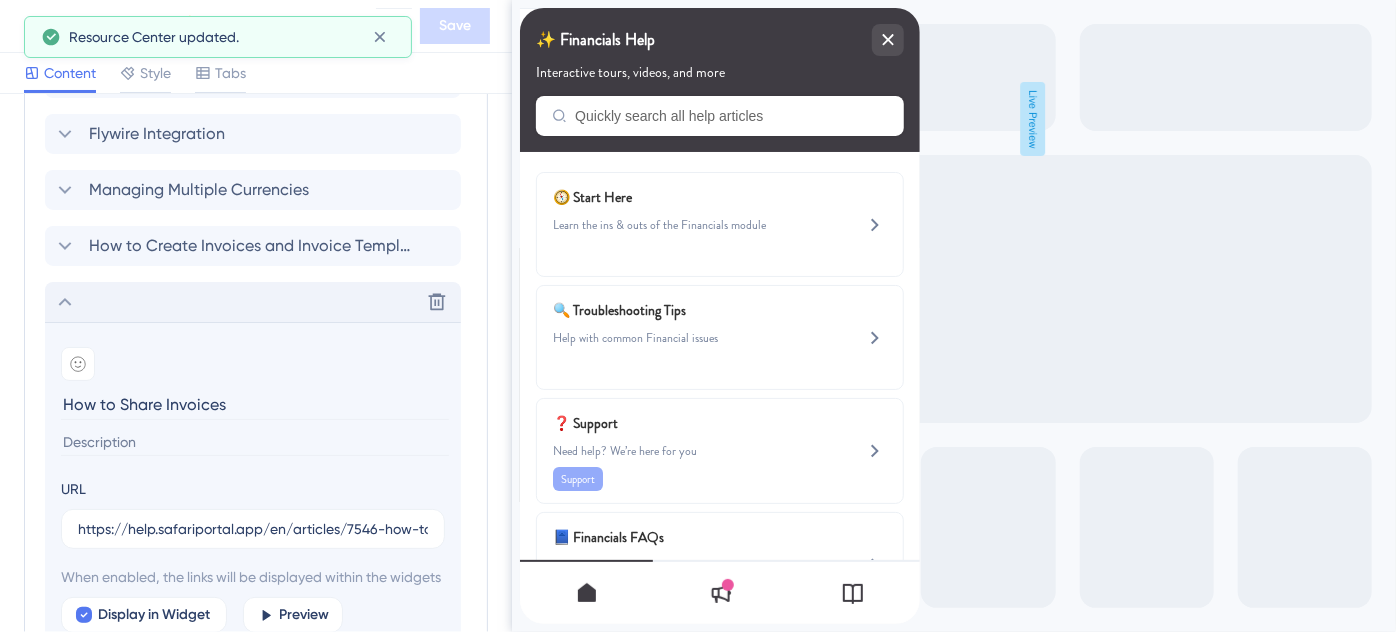 click 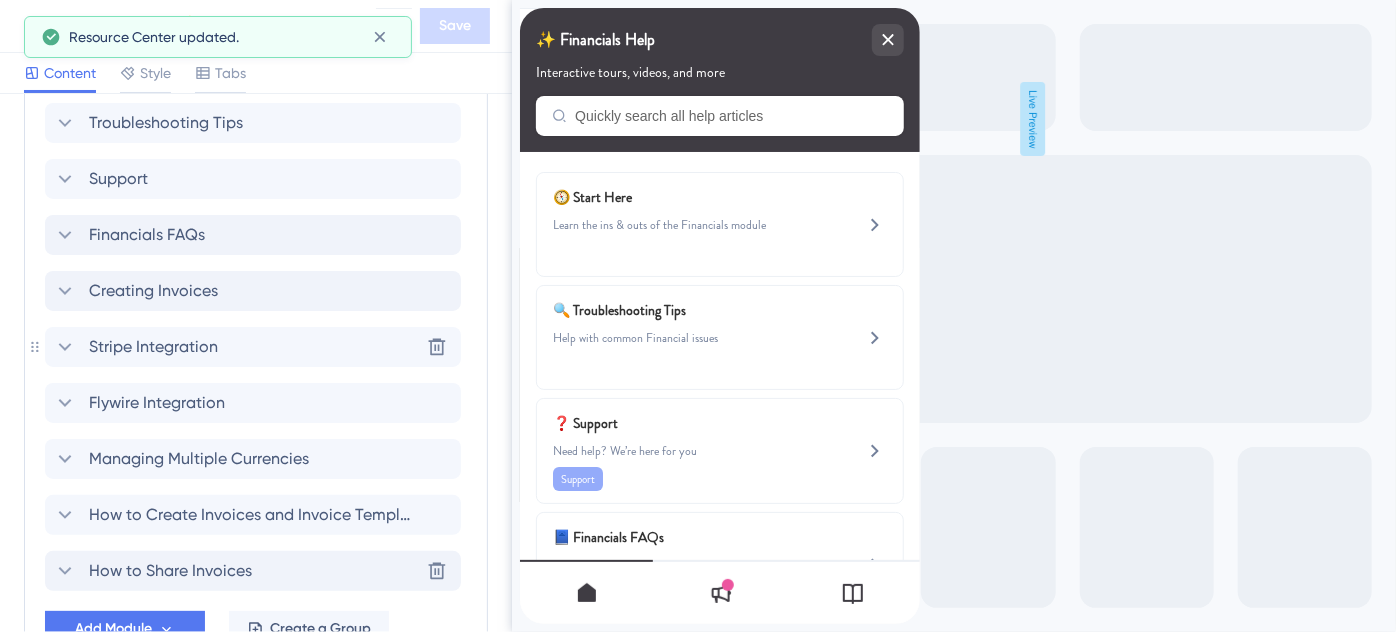 scroll, scrollTop: 1024, scrollLeft: 0, axis: vertical 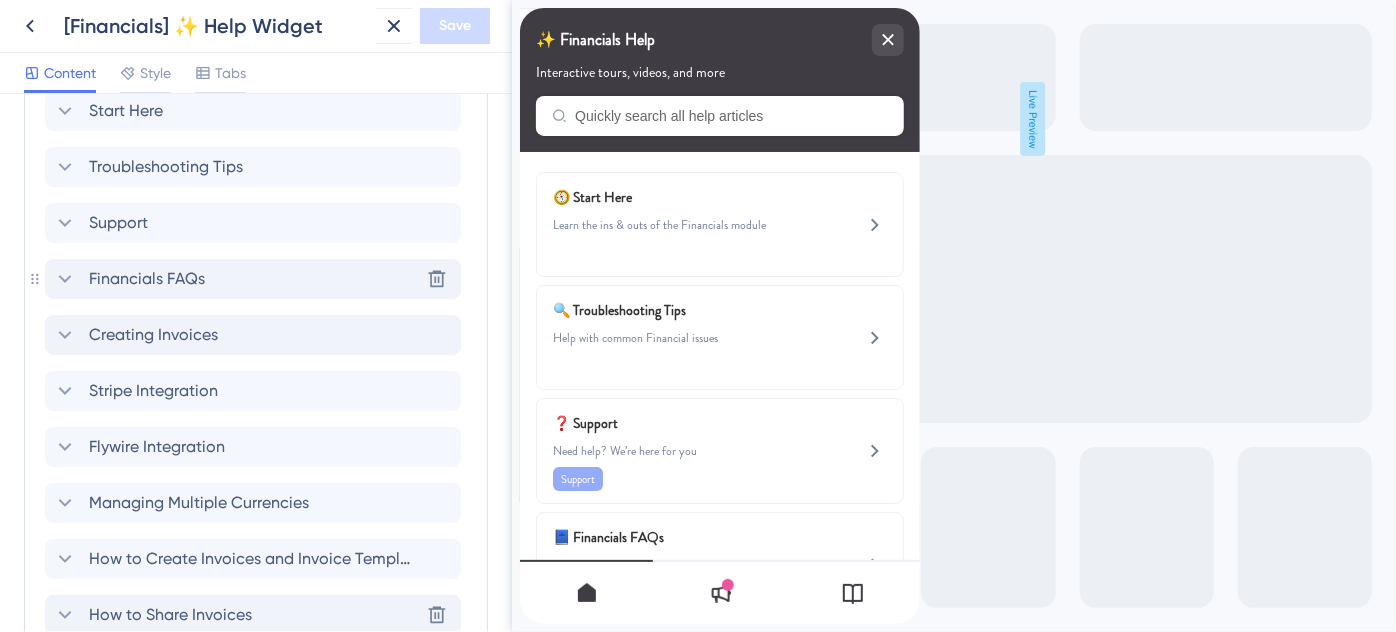 click 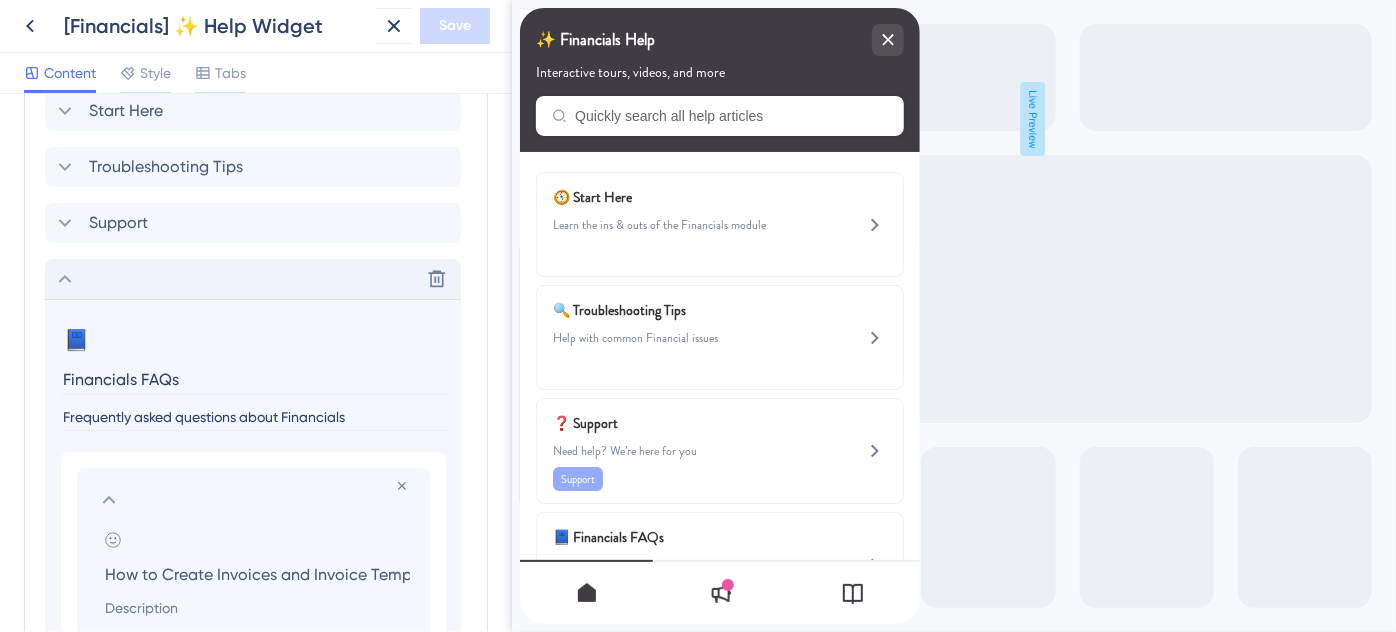 scroll, scrollTop: 0, scrollLeft: 33, axis: horizontal 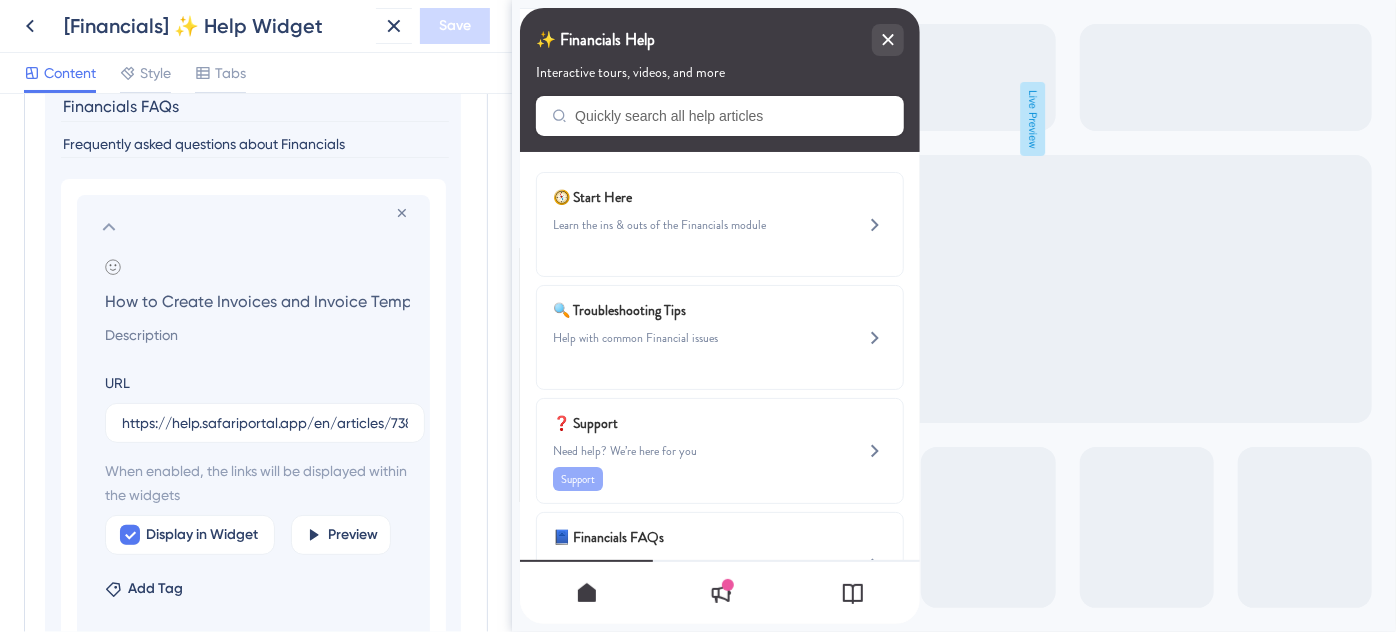 drag, startPoint x: 218, startPoint y: 300, endPoint x: 68, endPoint y: 300, distance: 150 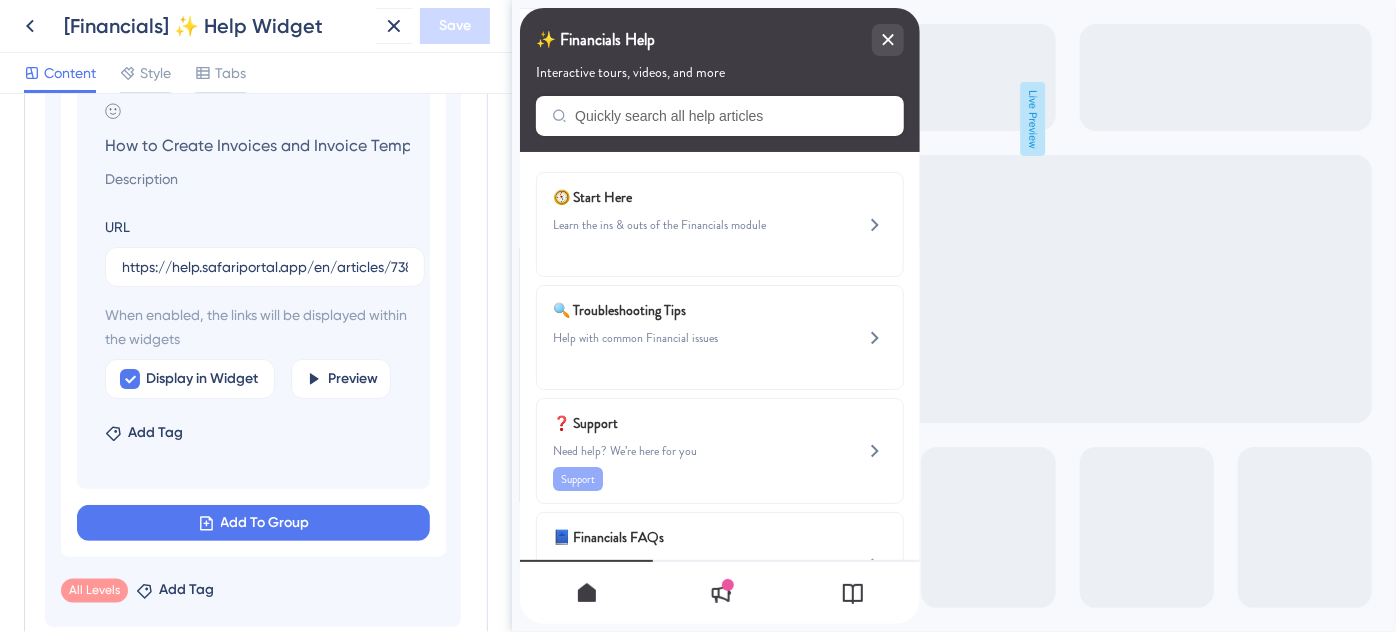 scroll, scrollTop: 1479, scrollLeft: 0, axis: vertical 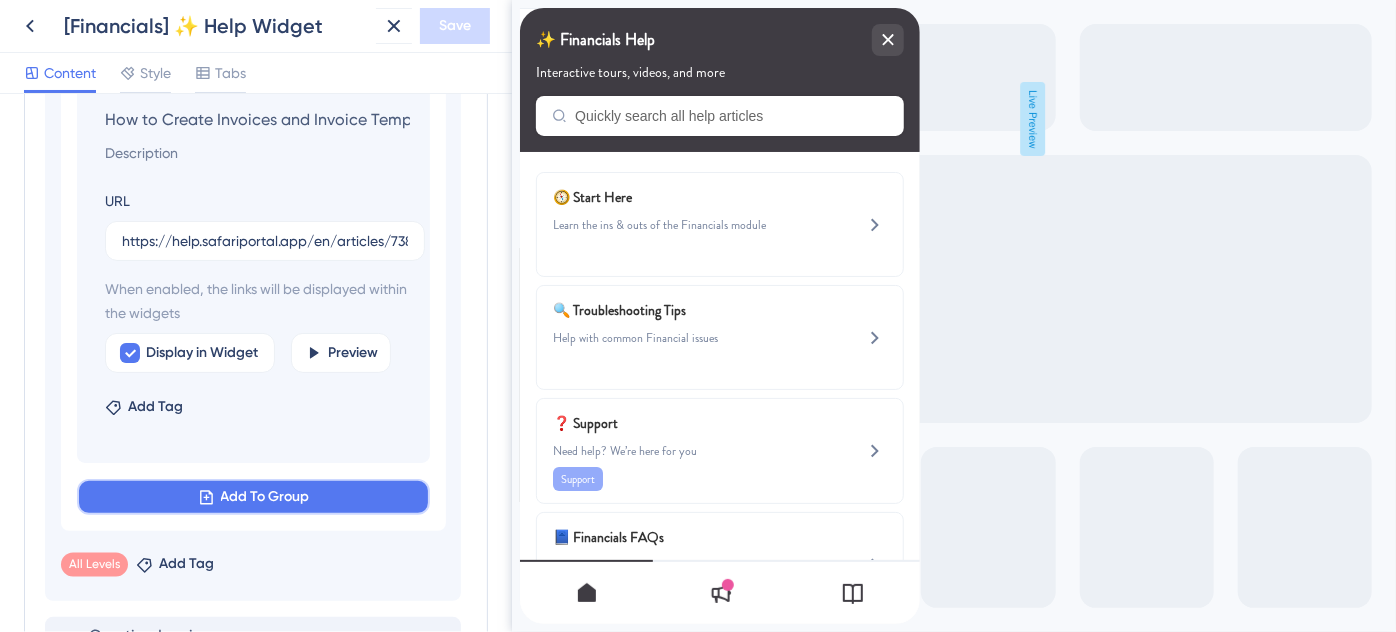 click on "Add To Group" at bounding box center [265, 497] 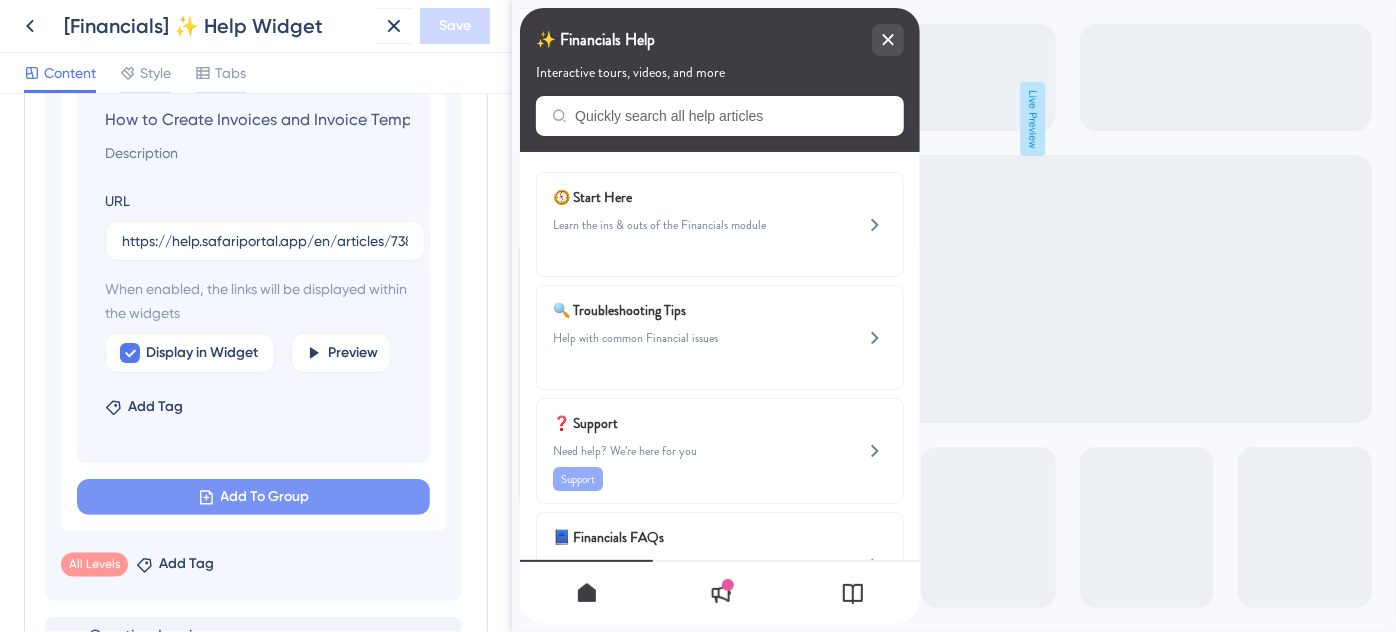 scroll, scrollTop: 1730, scrollLeft: 0, axis: vertical 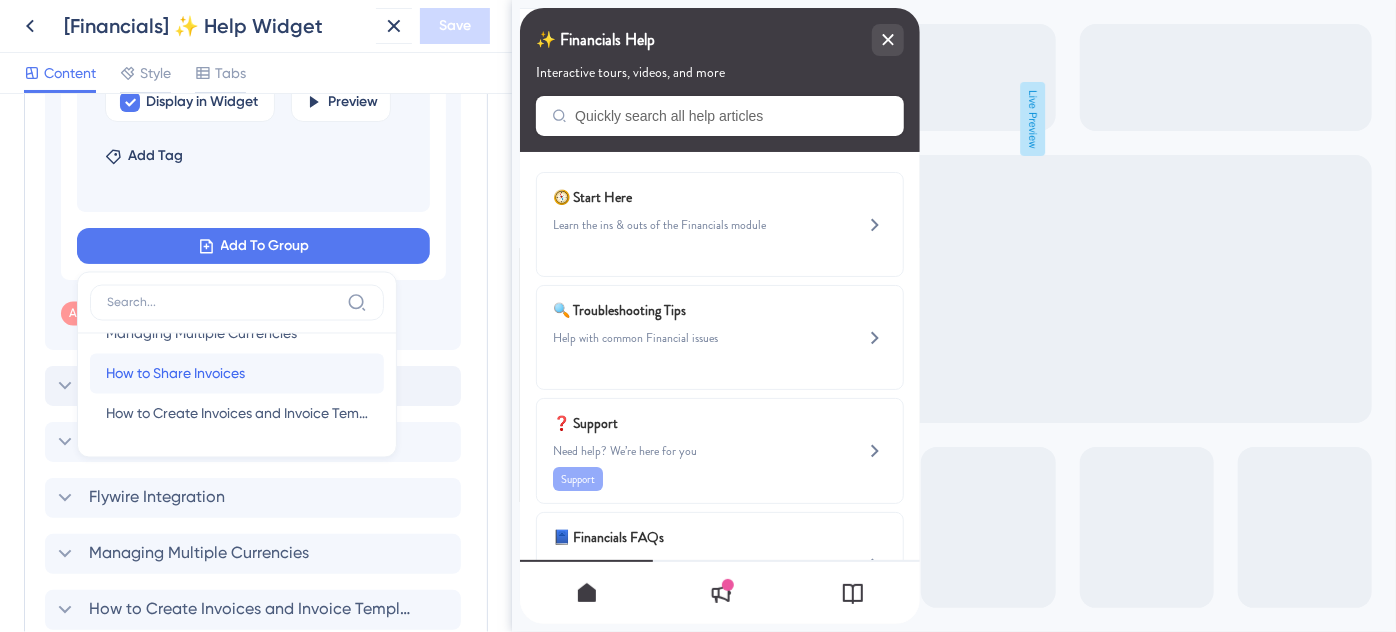 click on "How to Share Invoices" at bounding box center [175, 374] 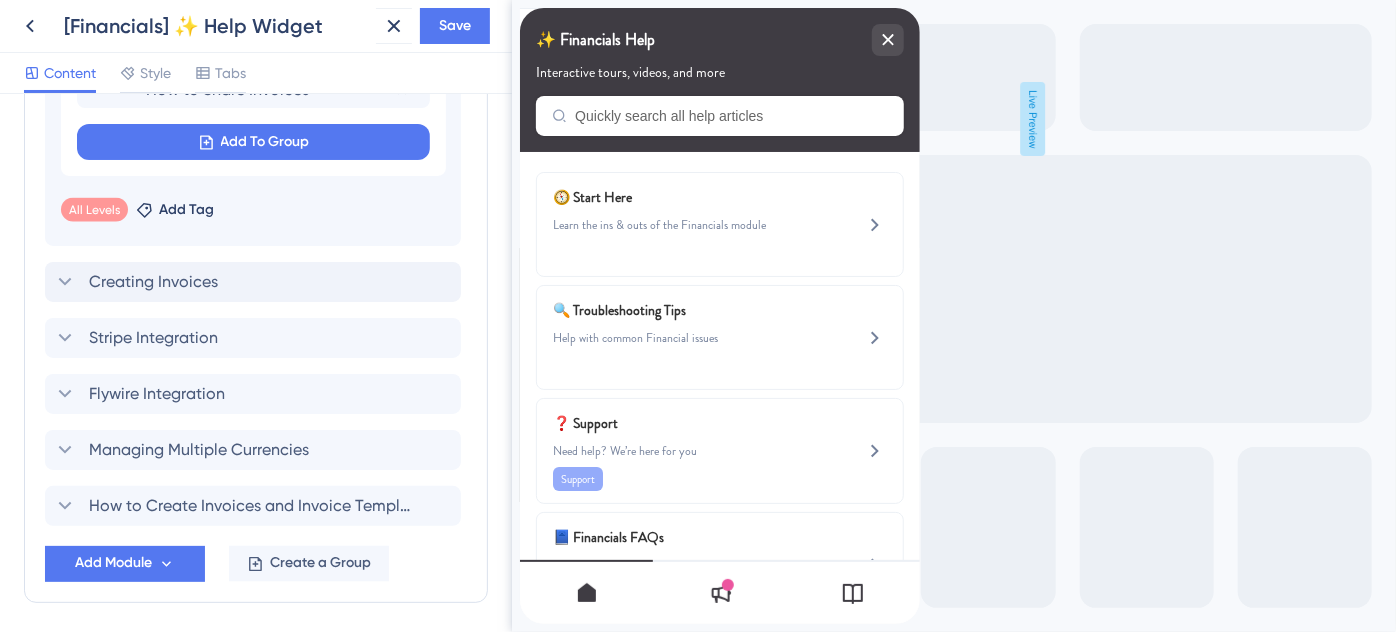 scroll, scrollTop: 1362, scrollLeft: 0, axis: vertical 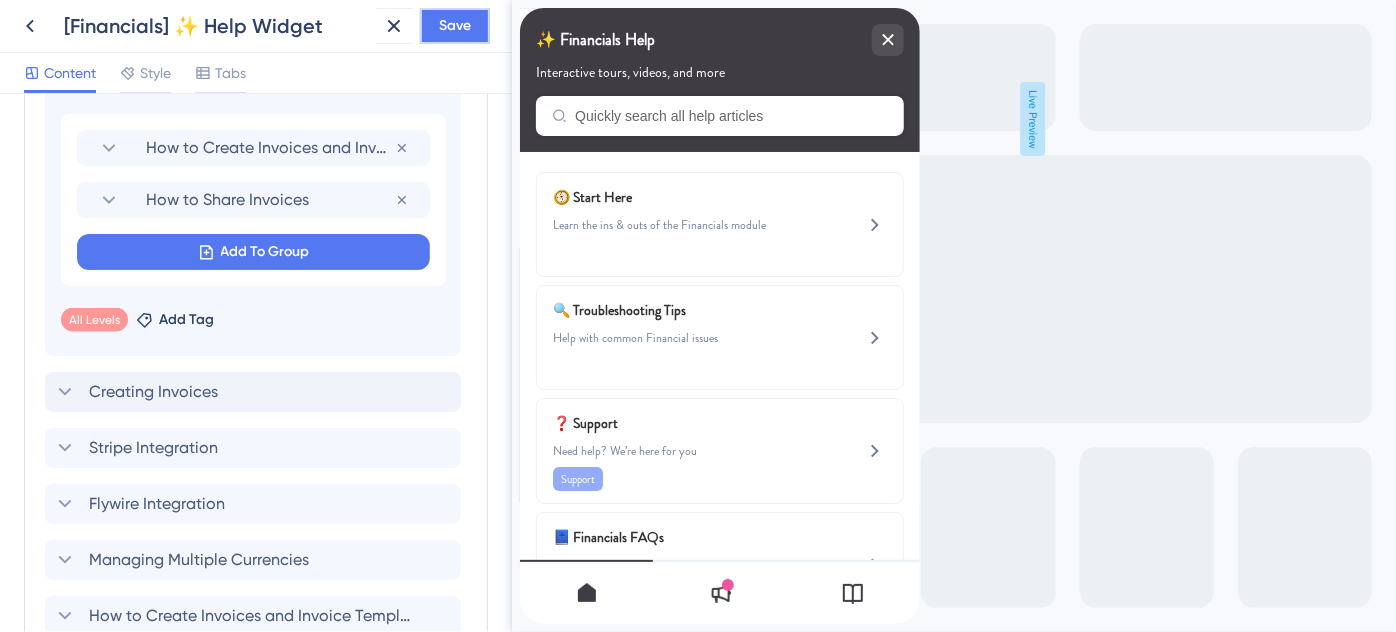 click on "Save" at bounding box center [455, 26] 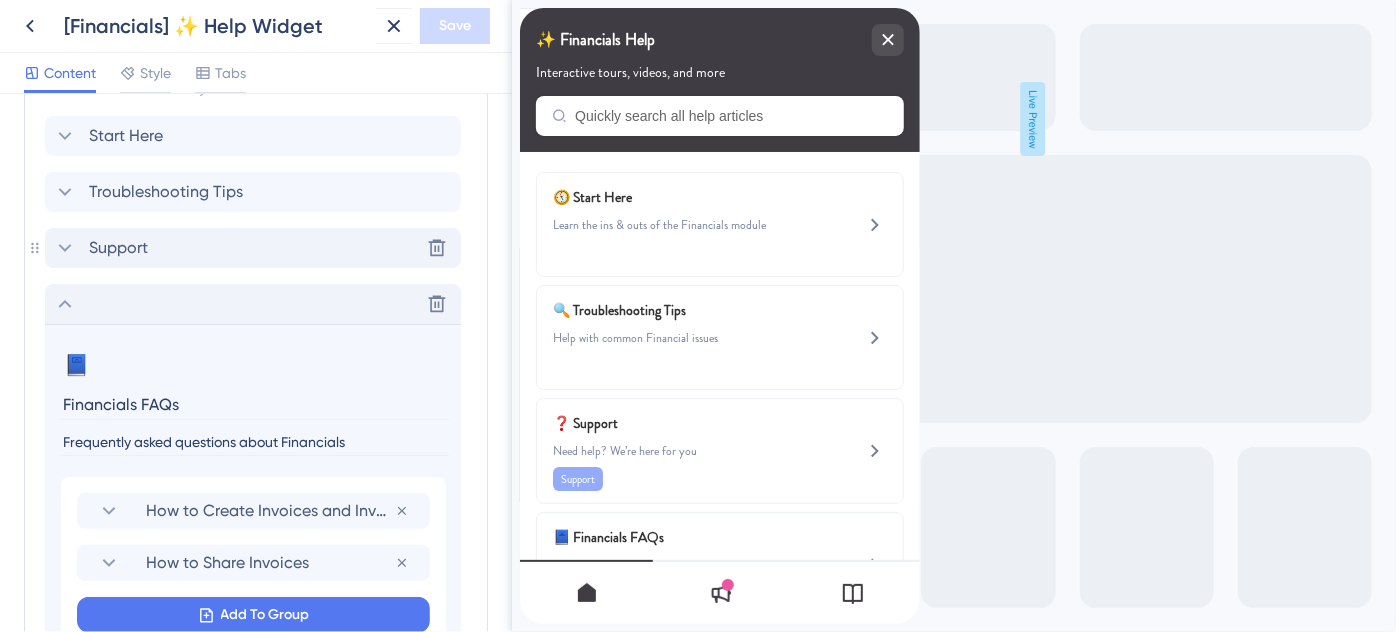 scroll, scrollTop: 908, scrollLeft: 0, axis: vertical 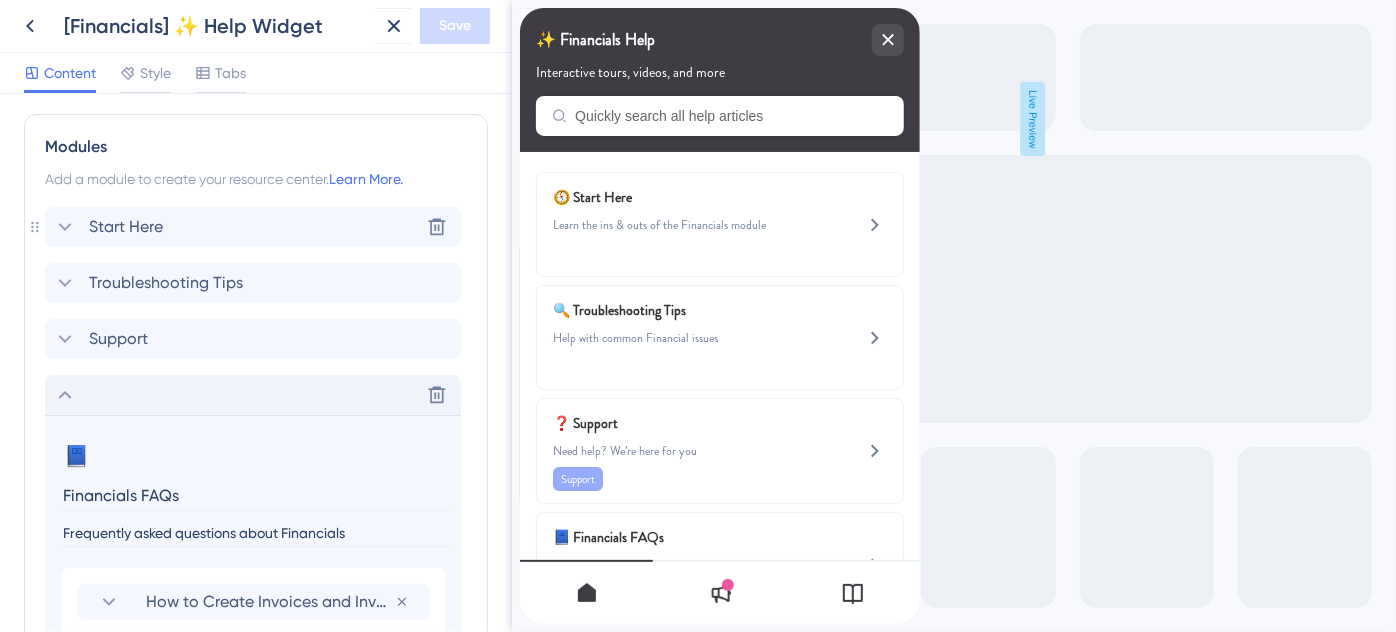 click 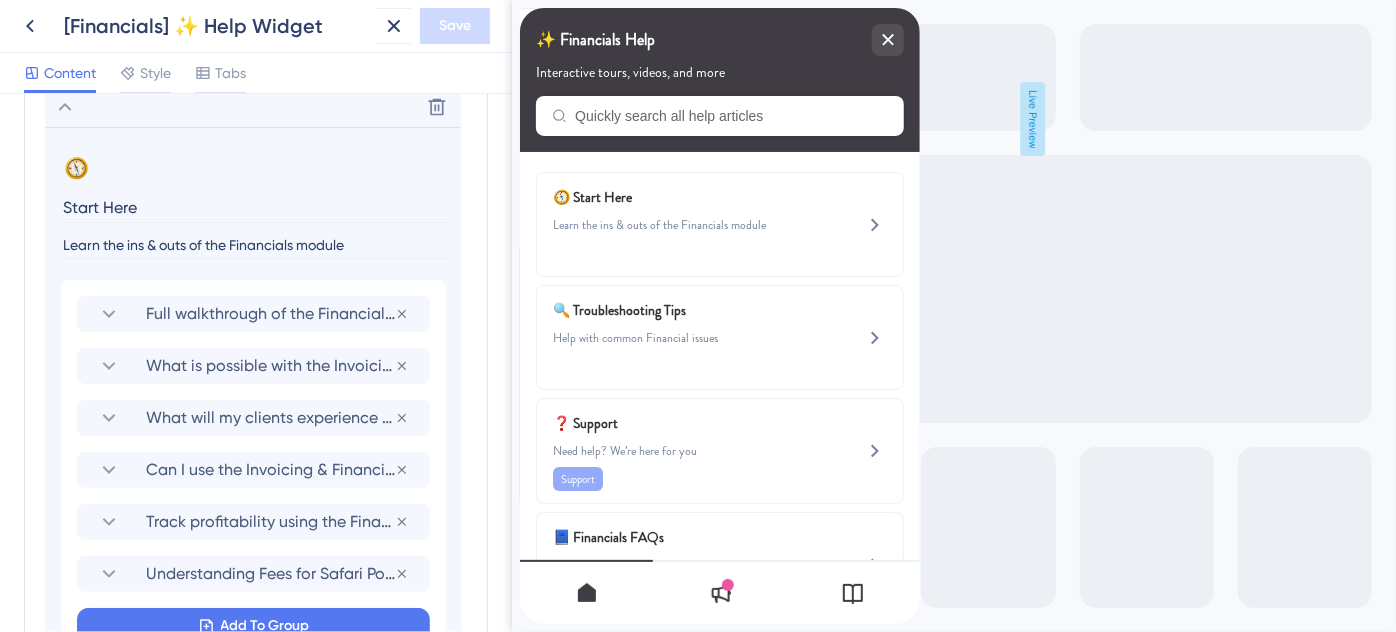 scroll, scrollTop: 908, scrollLeft: 0, axis: vertical 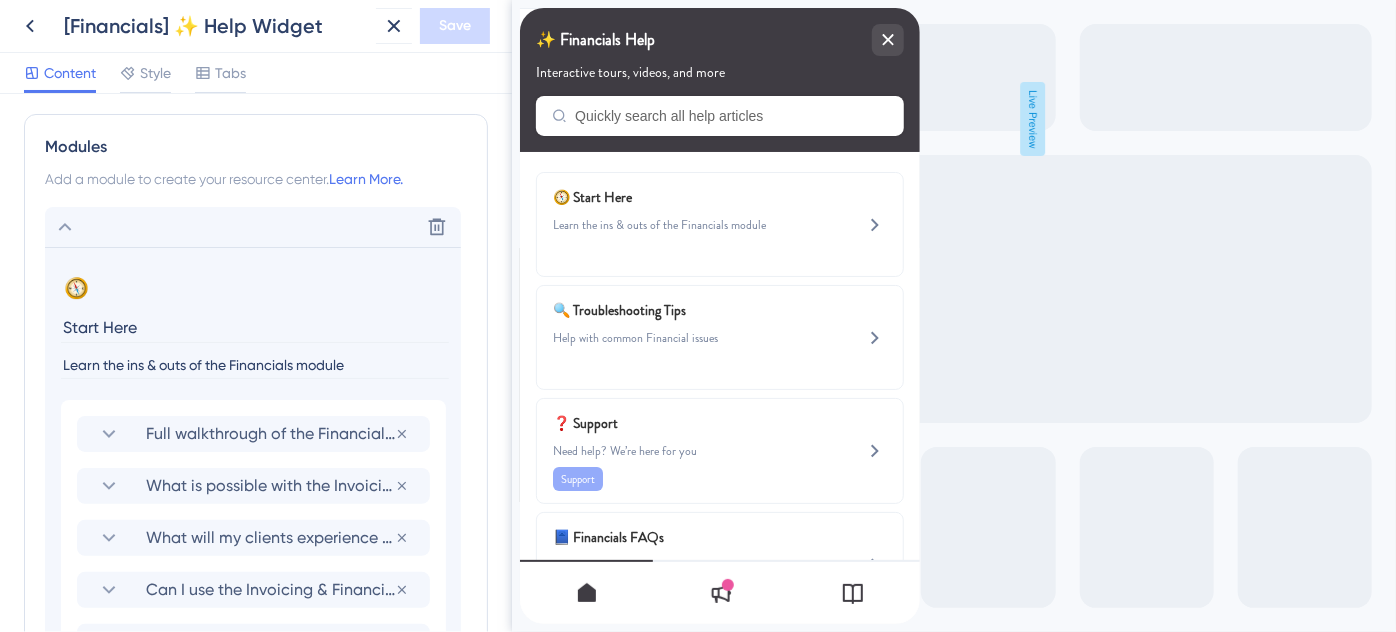 click 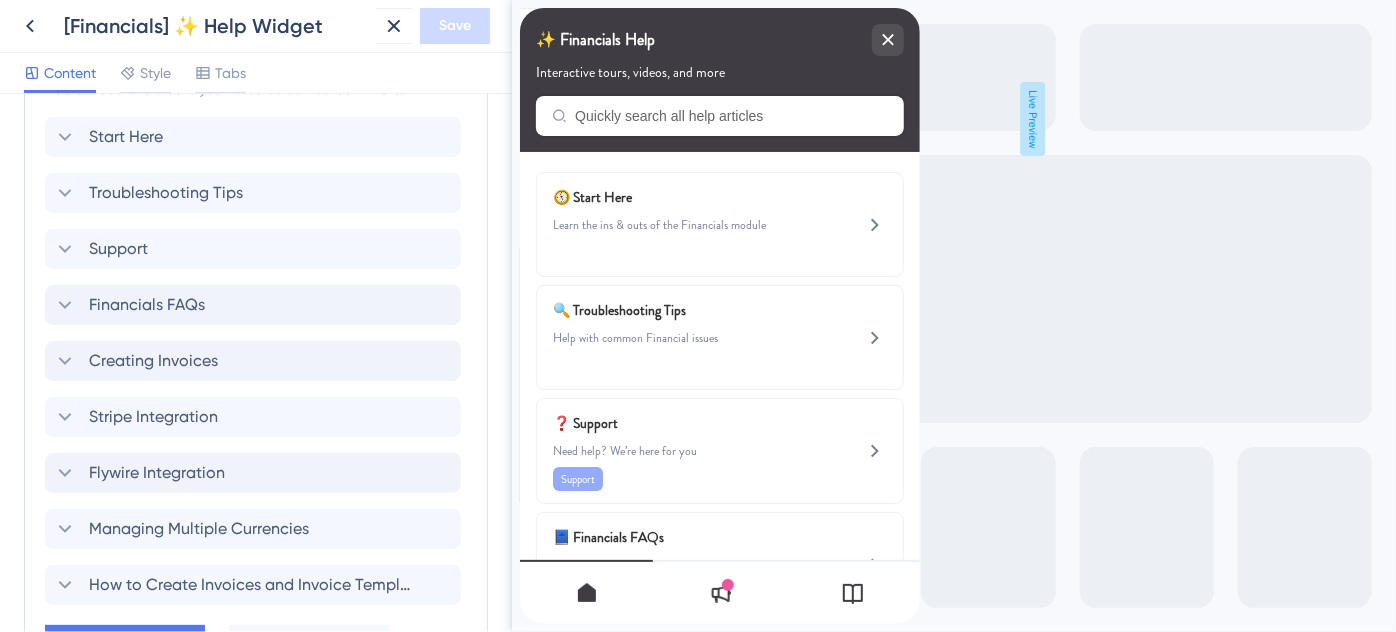 scroll, scrollTop: 999, scrollLeft: 0, axis: vertical 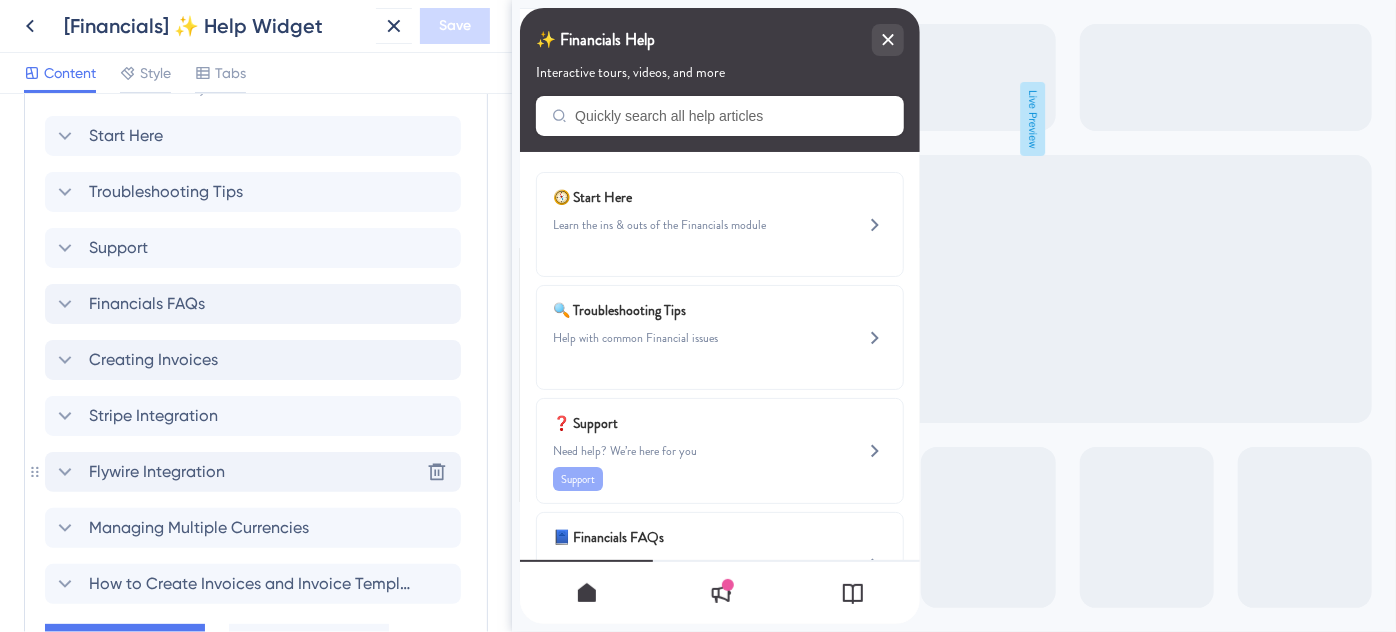 click 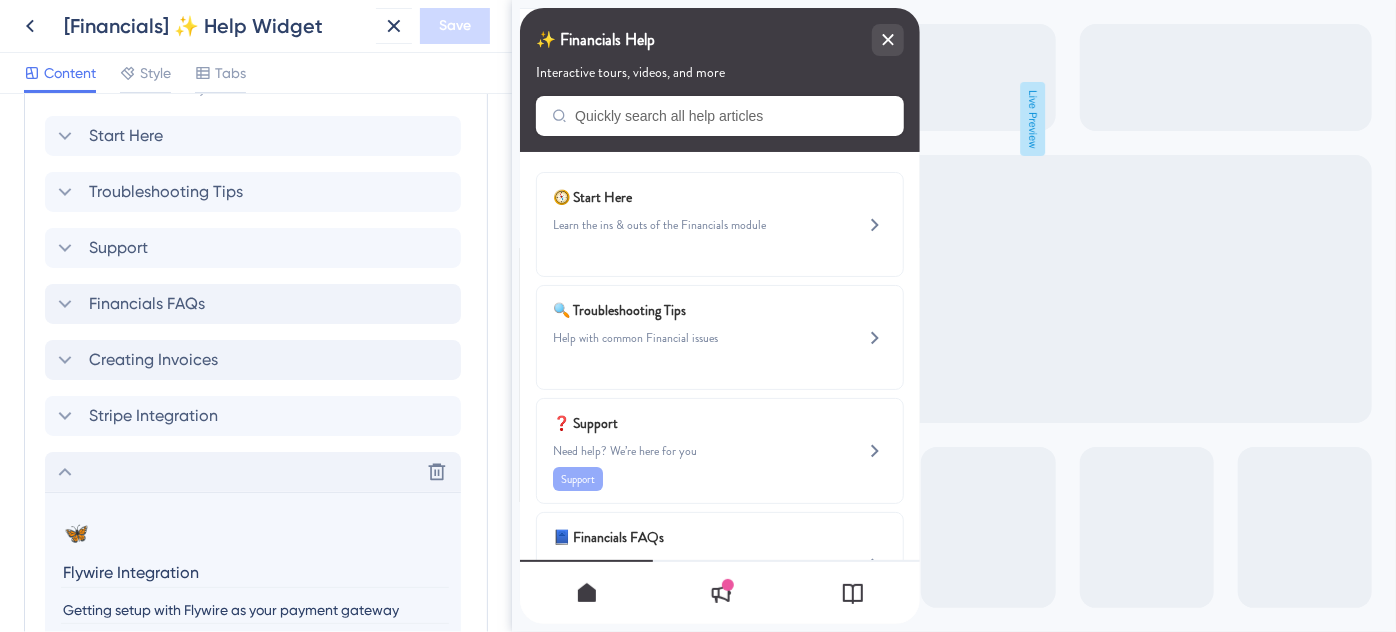 scroll, scrollTop: 1181, scrollLeft: 0, axis: vertical 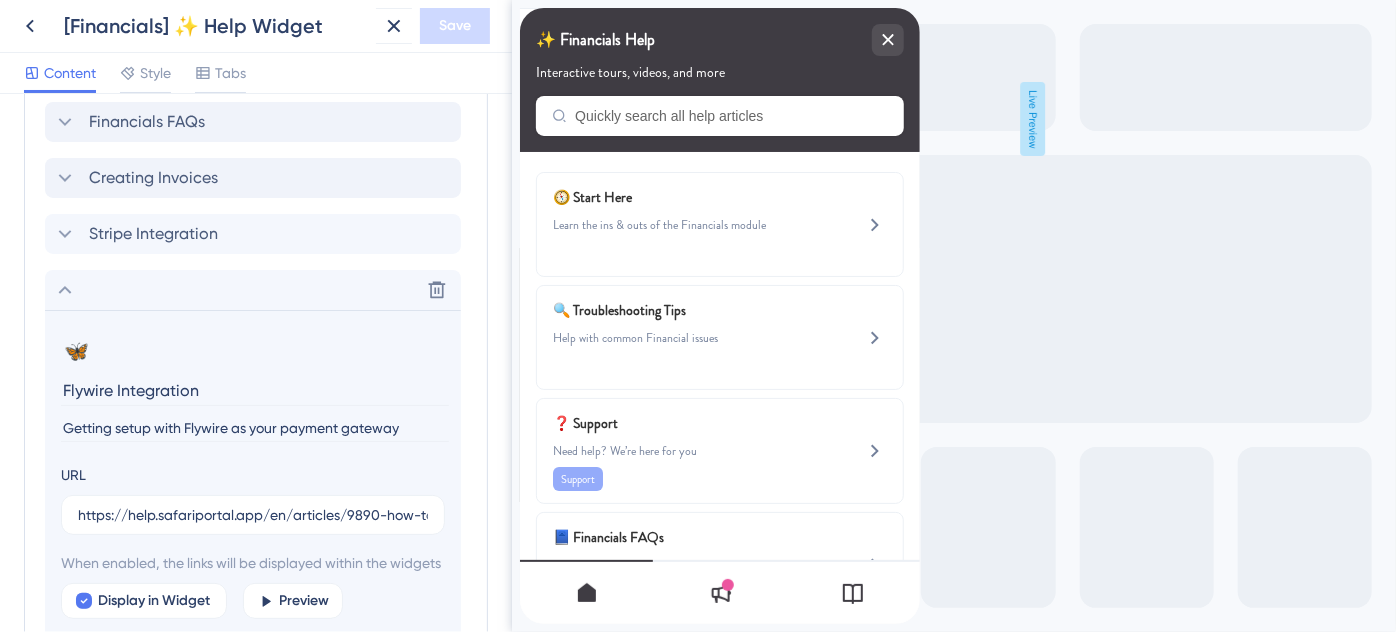 click 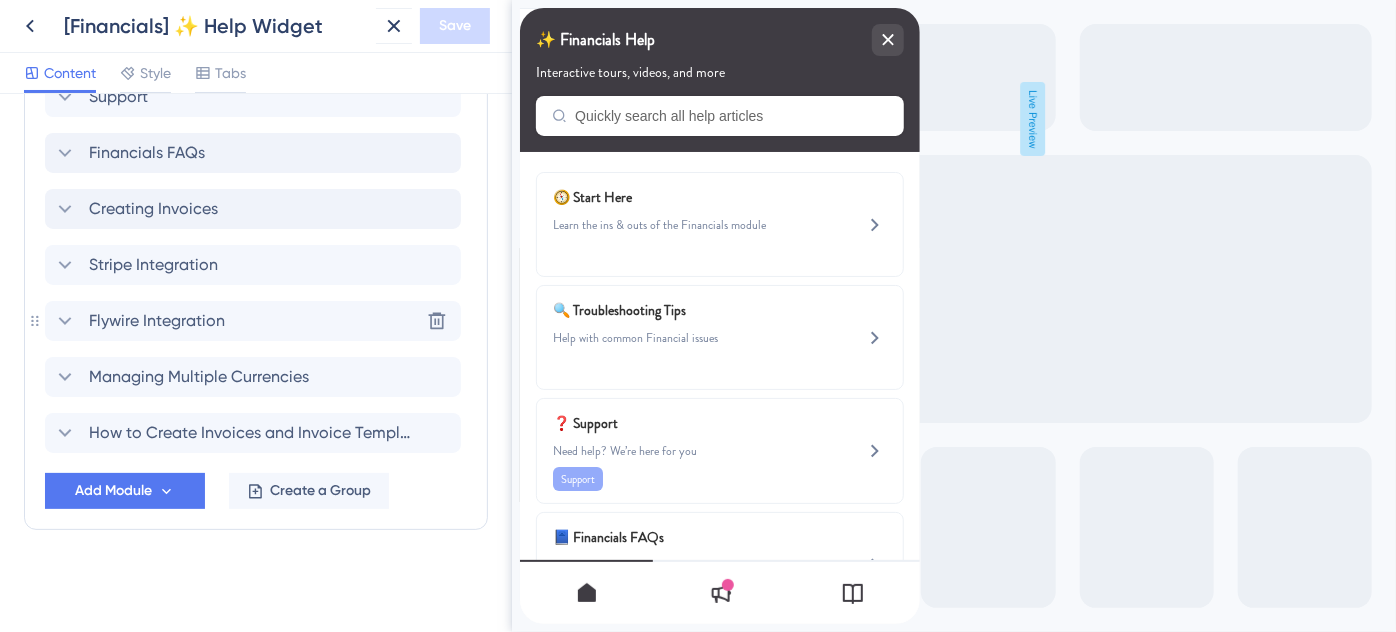 scroll, scrollTop: 1059, scrollLeft: 0, axis: vertical 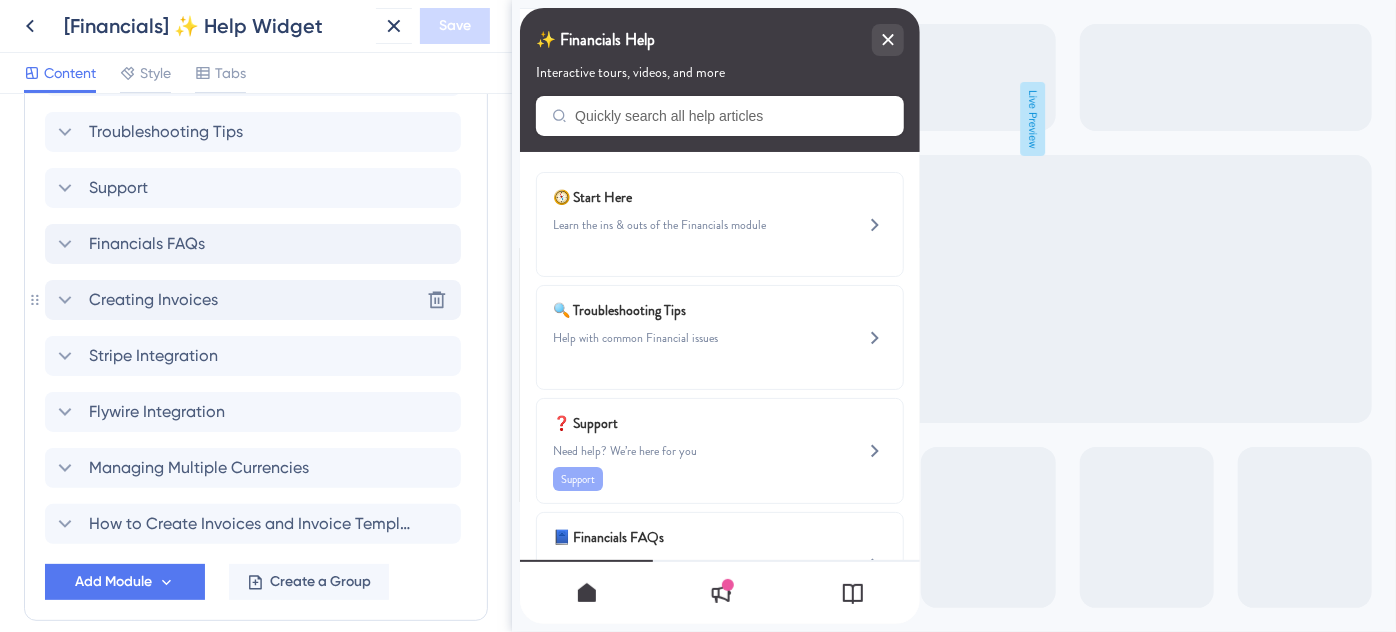 click 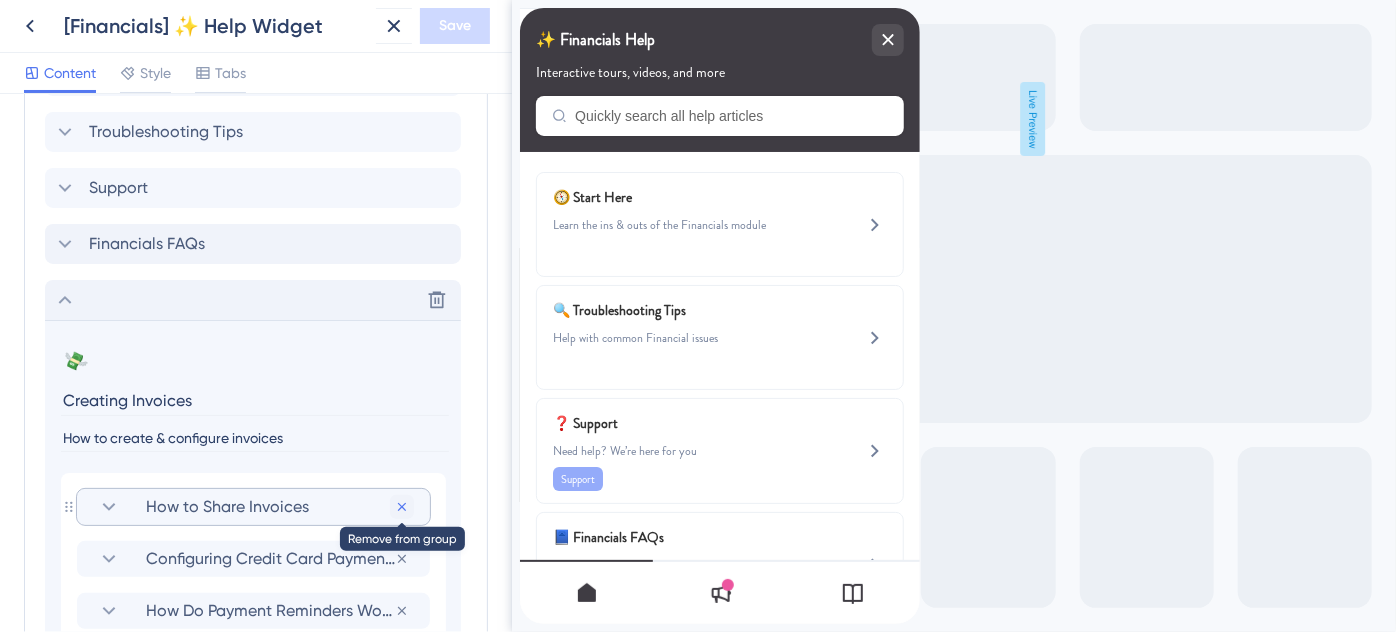 click 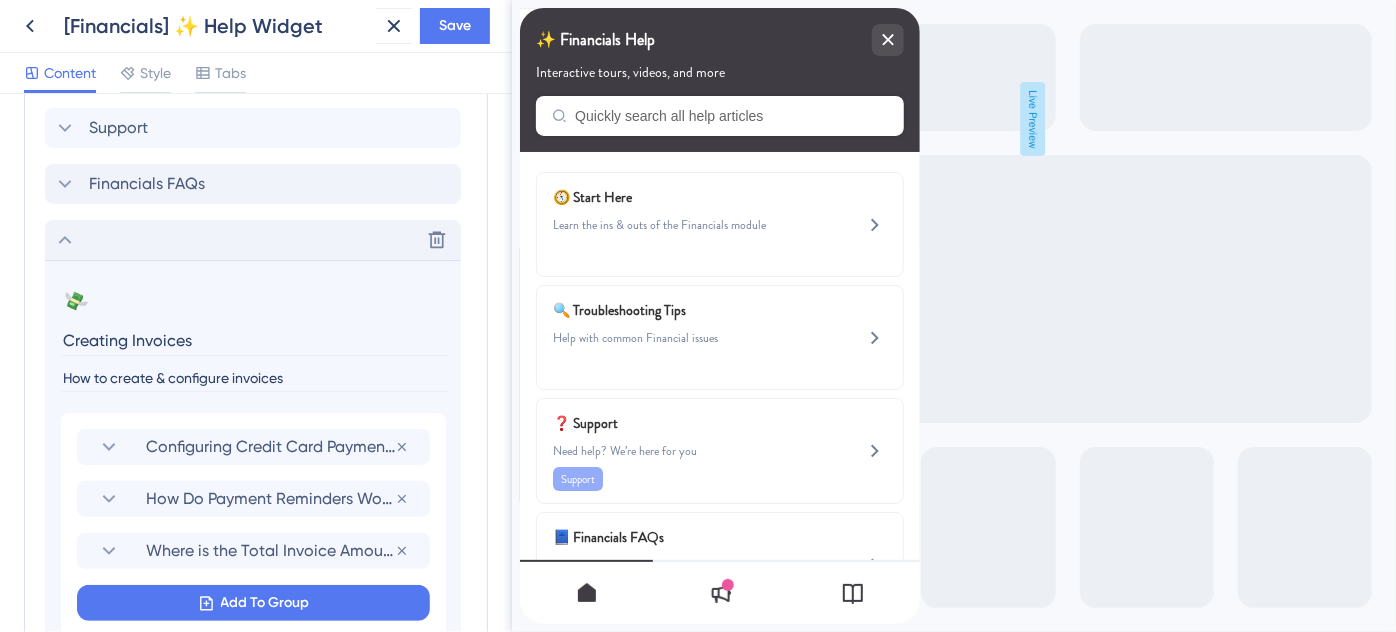 scroll, scrollTop: 1150, scrollLeft: 0, axis: vertical 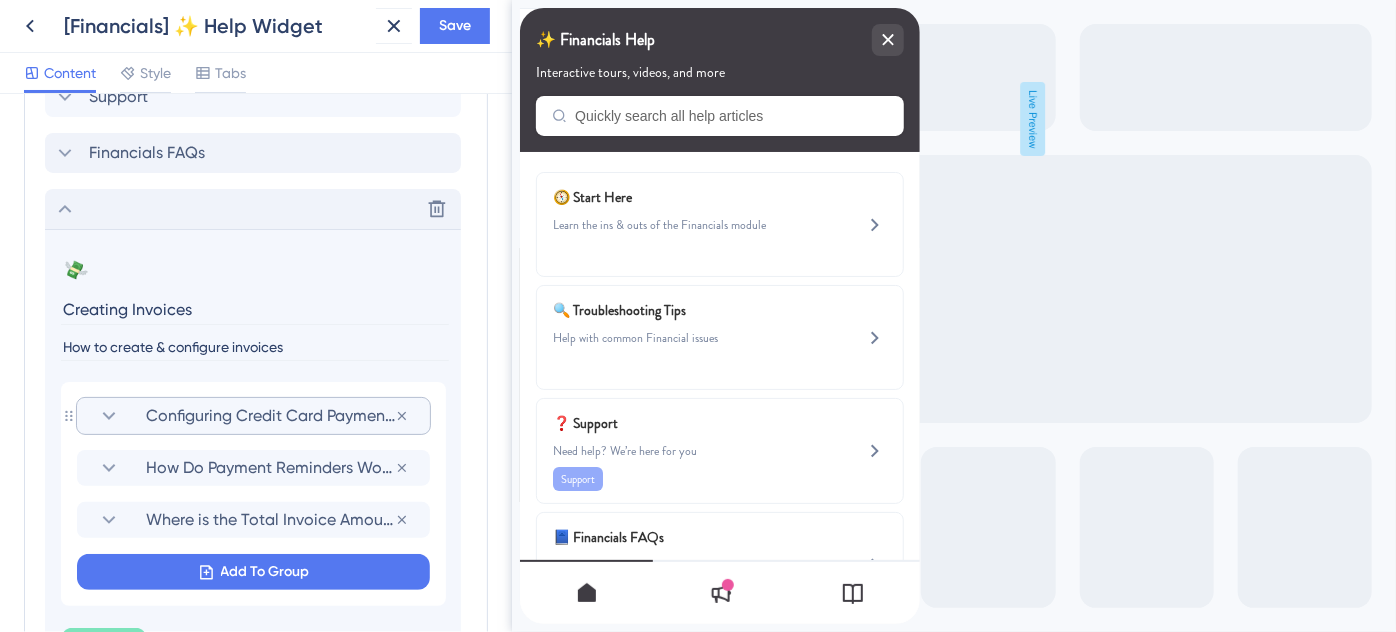 click on "Configuring Credit Card Payments & Surcharges in Invoices" at bounding box center (270, 416) 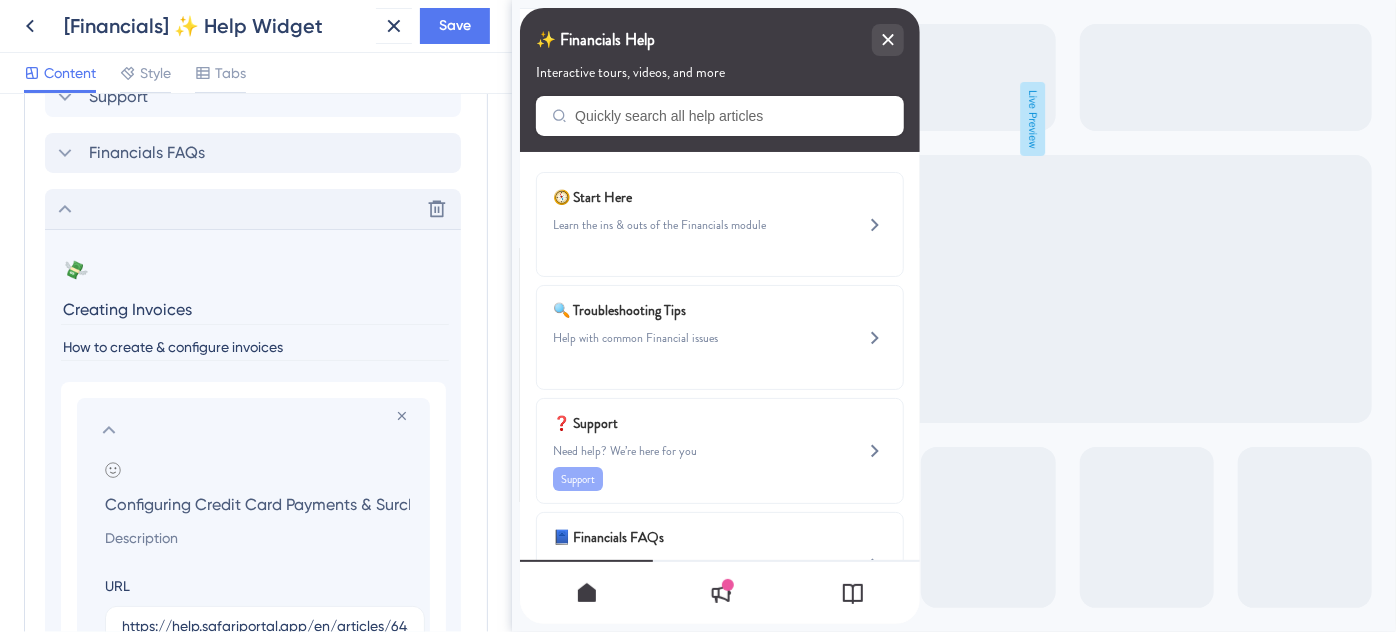 scroll, scrollTop: 0, scrollLeft: 128, axis: horizontal 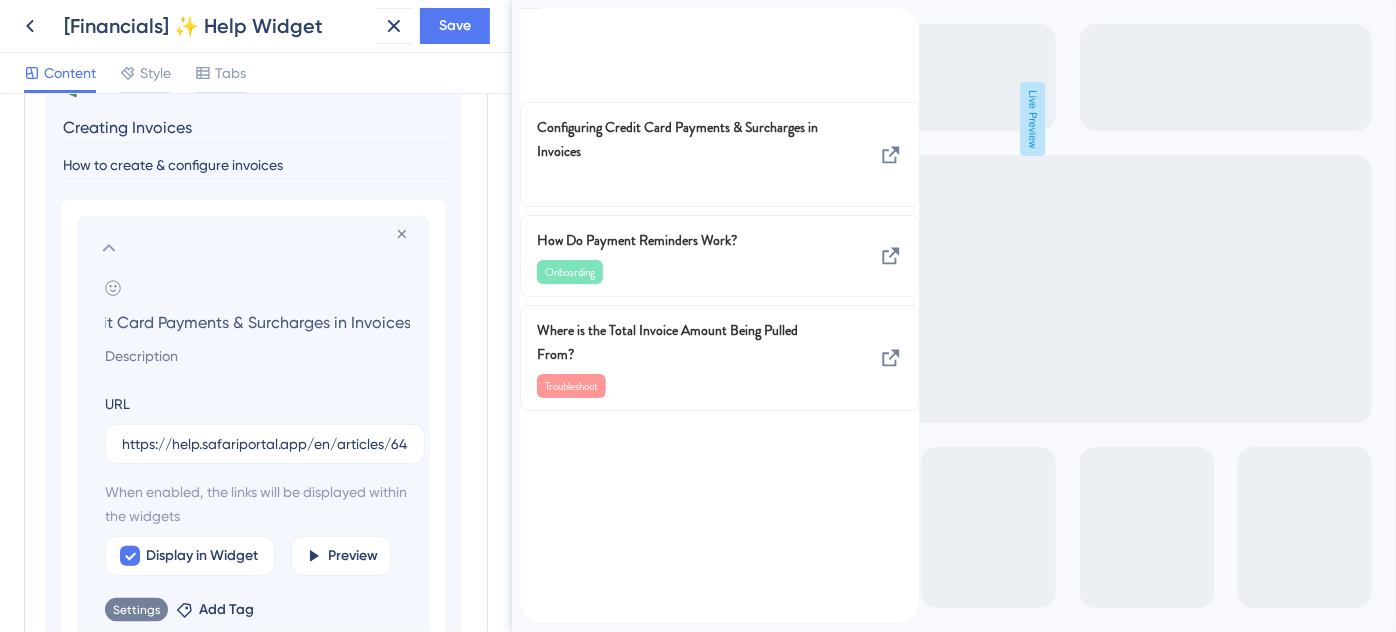 click on "Configuring Credit Card Payments & Surcharges in Invoices" at bounding box center [257, 322] 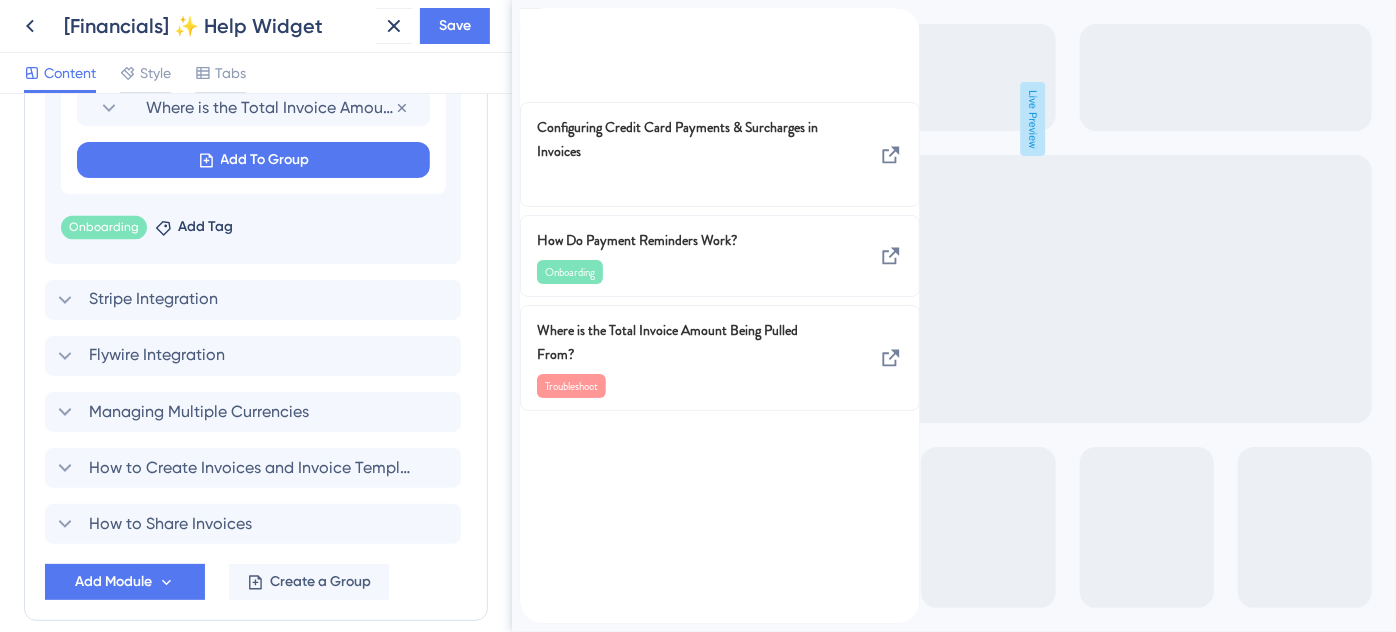scroll, scrollTop: 2066, scrollLeft: 0, axis: vertical 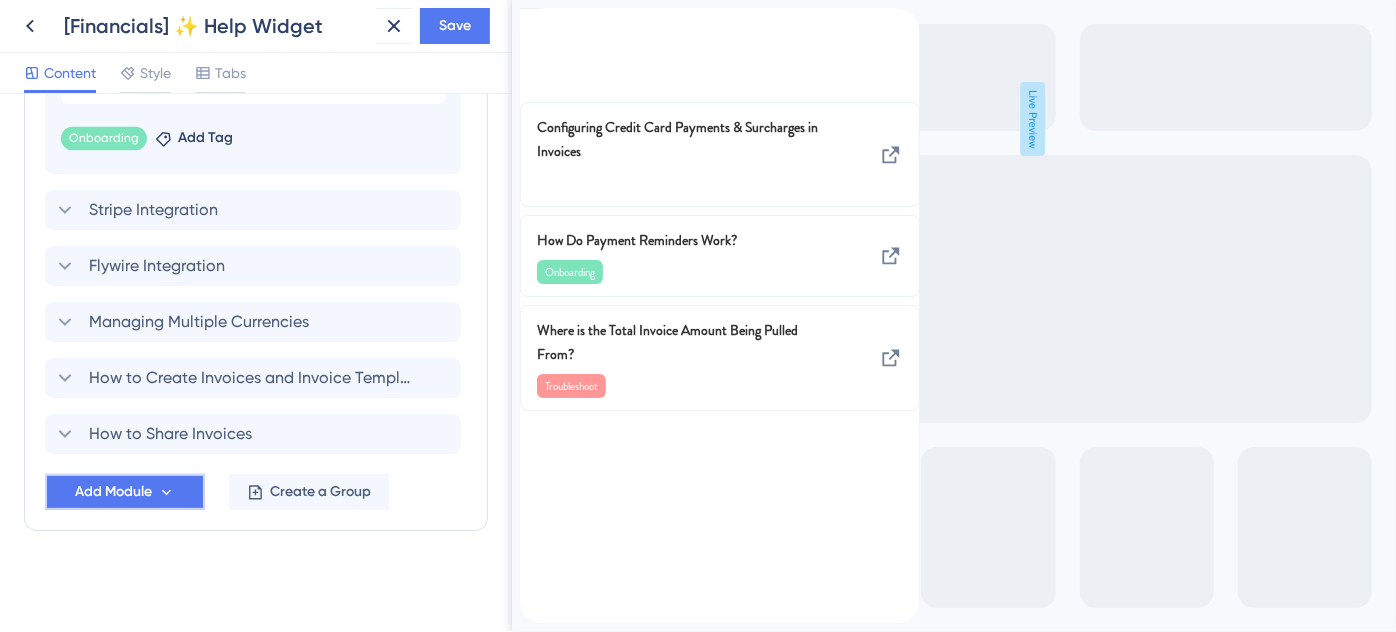 click on "Add Module" at bounding box center [125, 492] 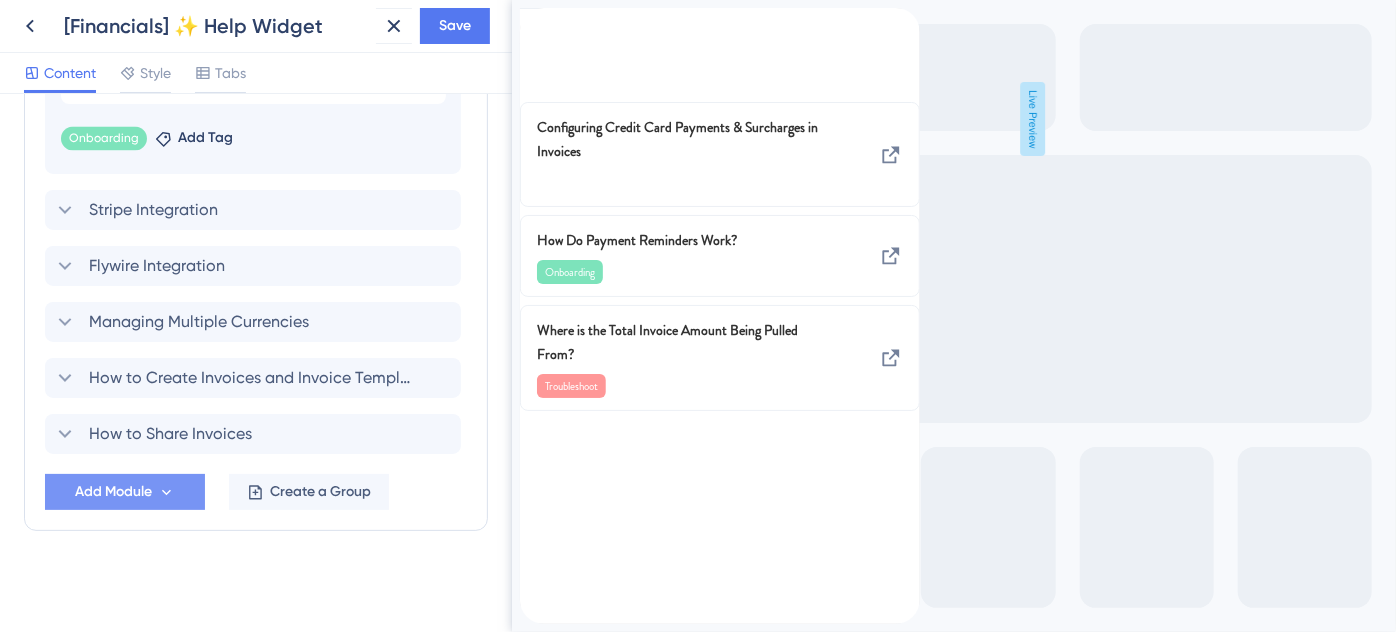 scroll, scrollTop: 0, scrollLeft: 0, axis: both 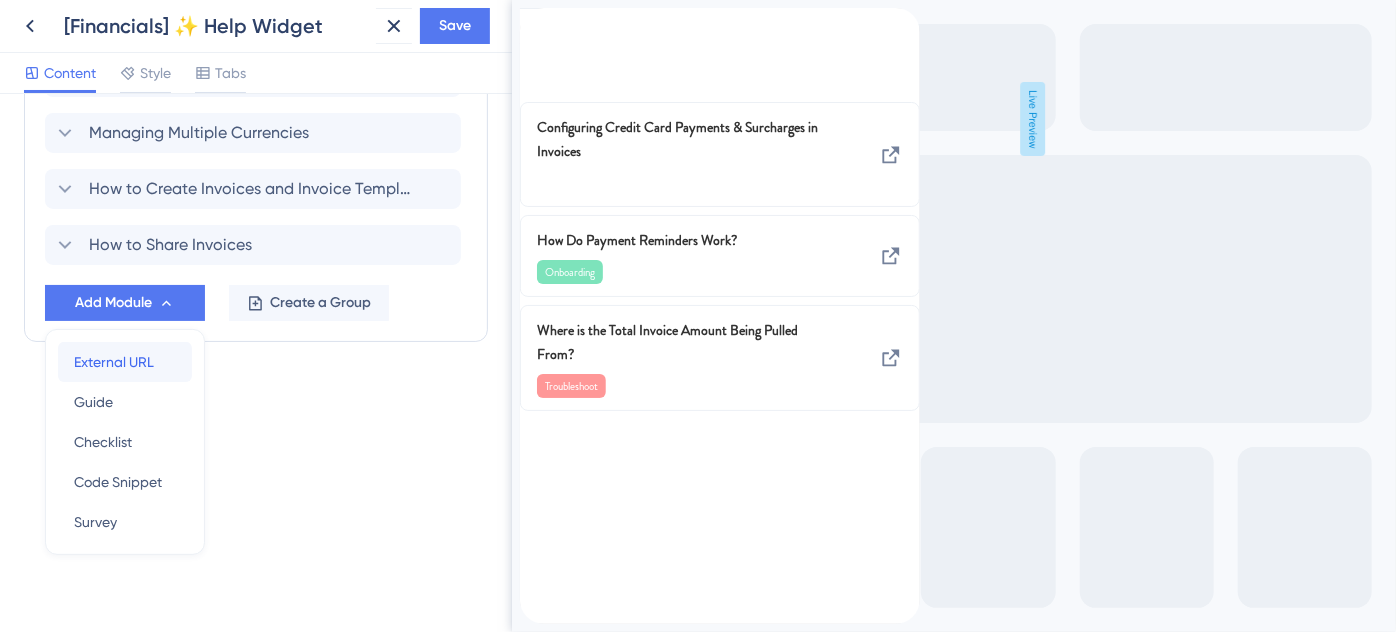 click on "External URL" at bounding box center (114, 362) 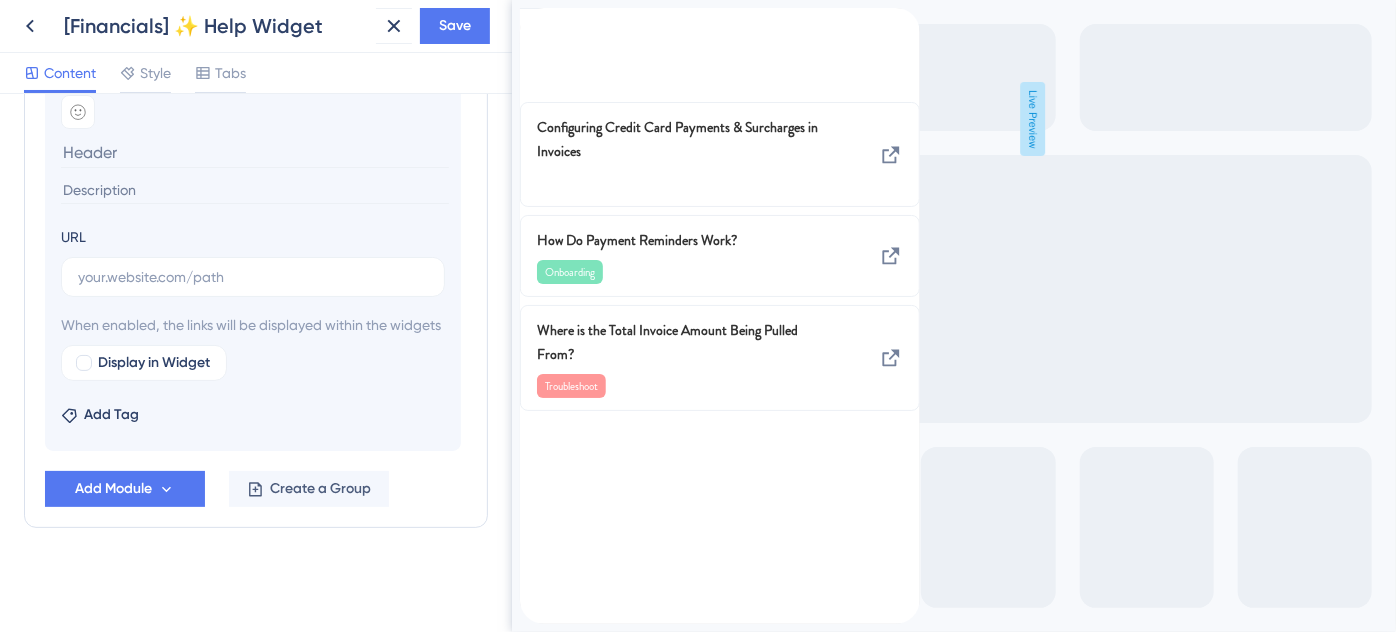 scroll, scrollTop: 1666, scrollLeft: 0, axis: vertical 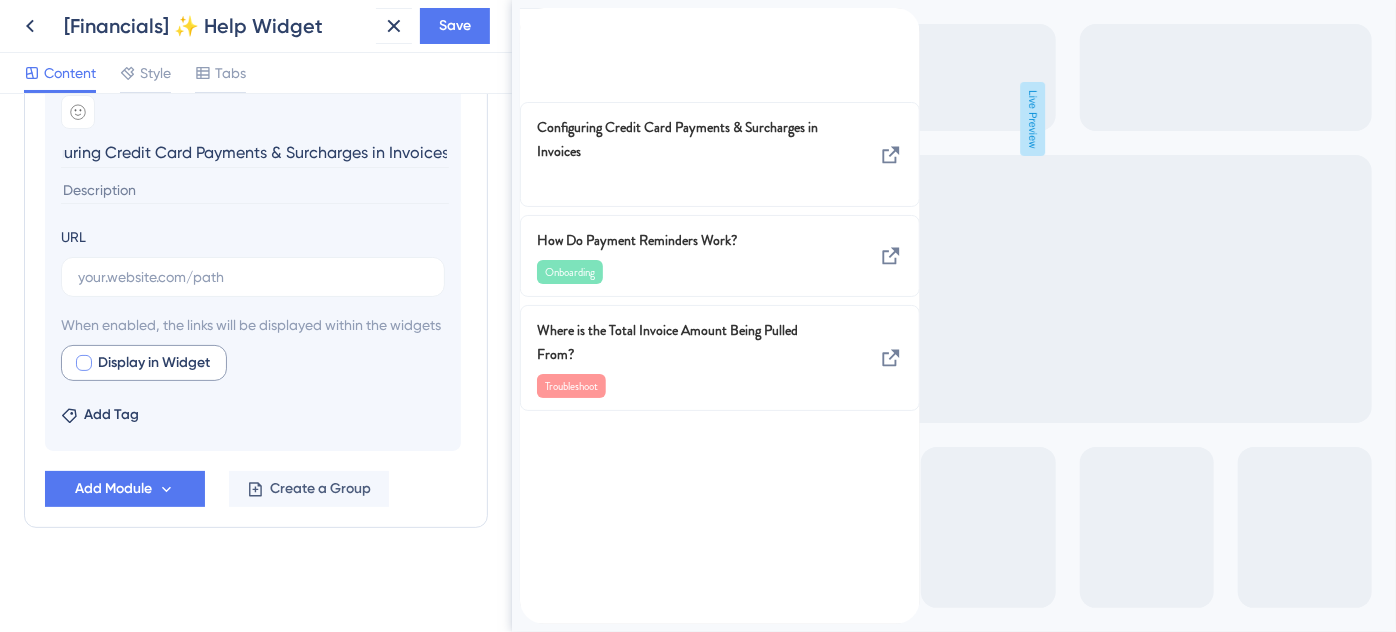 type on "Configuring Credit Card Payments & Surcharges in Invoices" 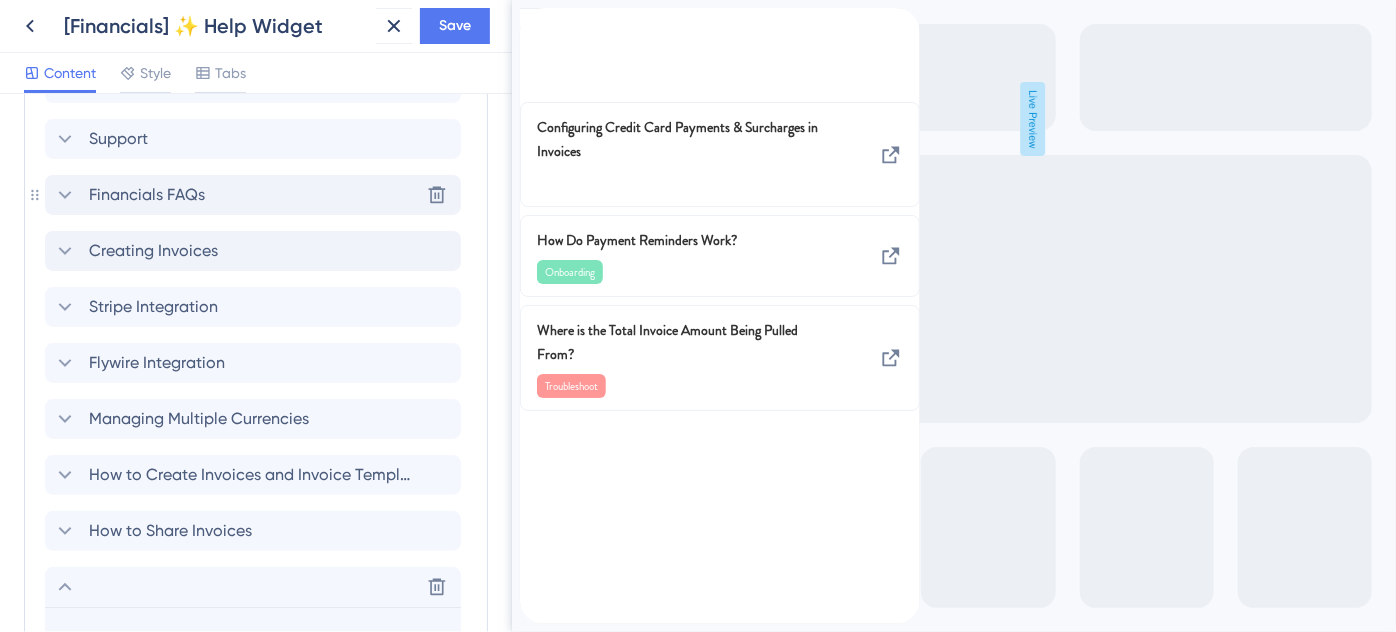 scroll, scrollTop: 1120, scrollLeft: 0, axis: vertical 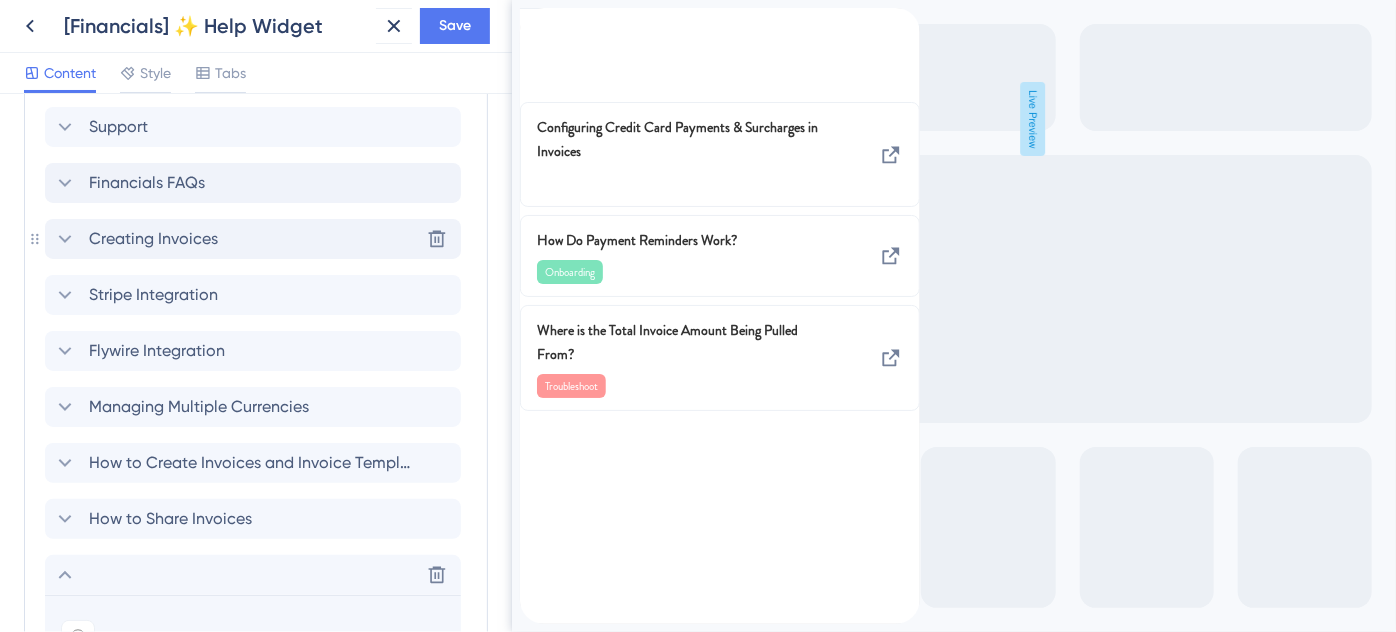 click 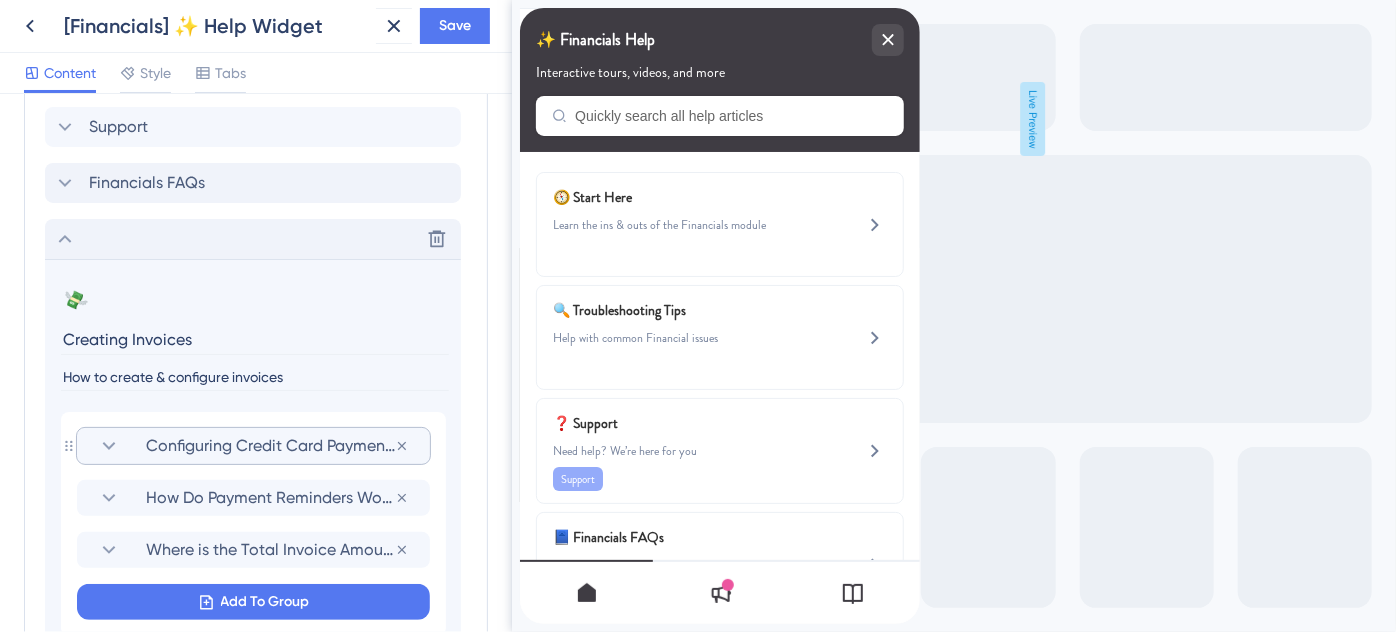 click 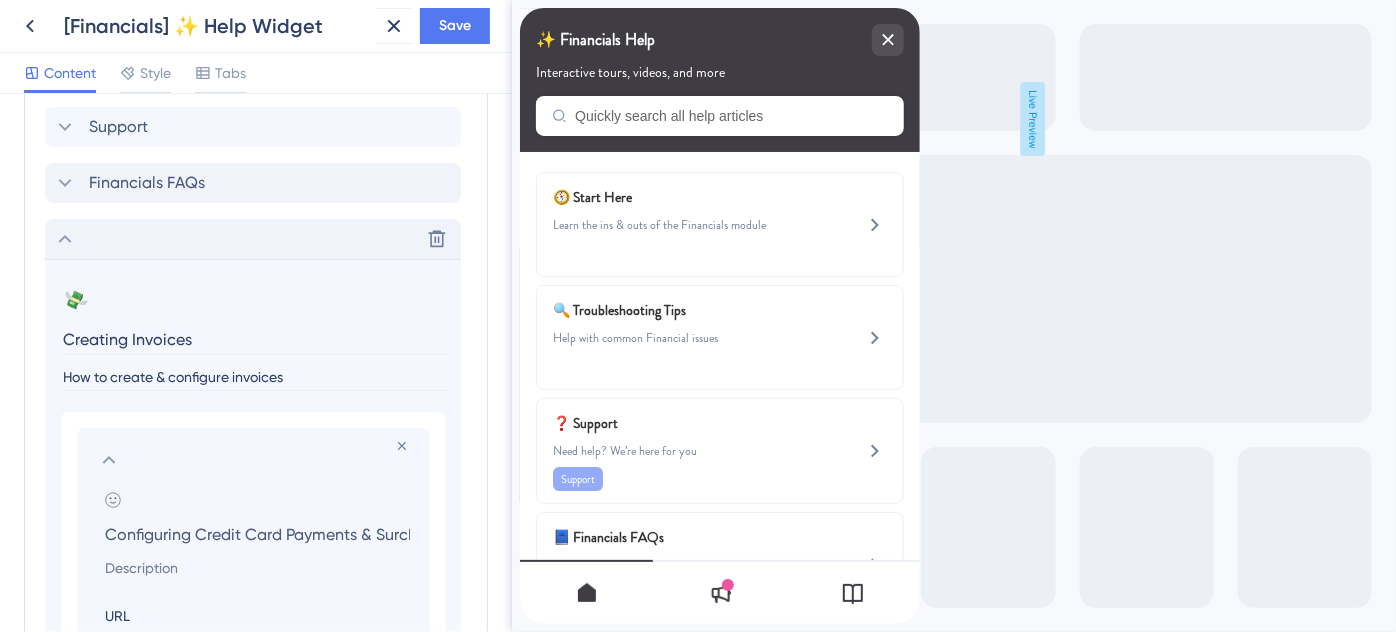 scroll, scrollTop: 0, scrollLeft: 128, axis: horizontal 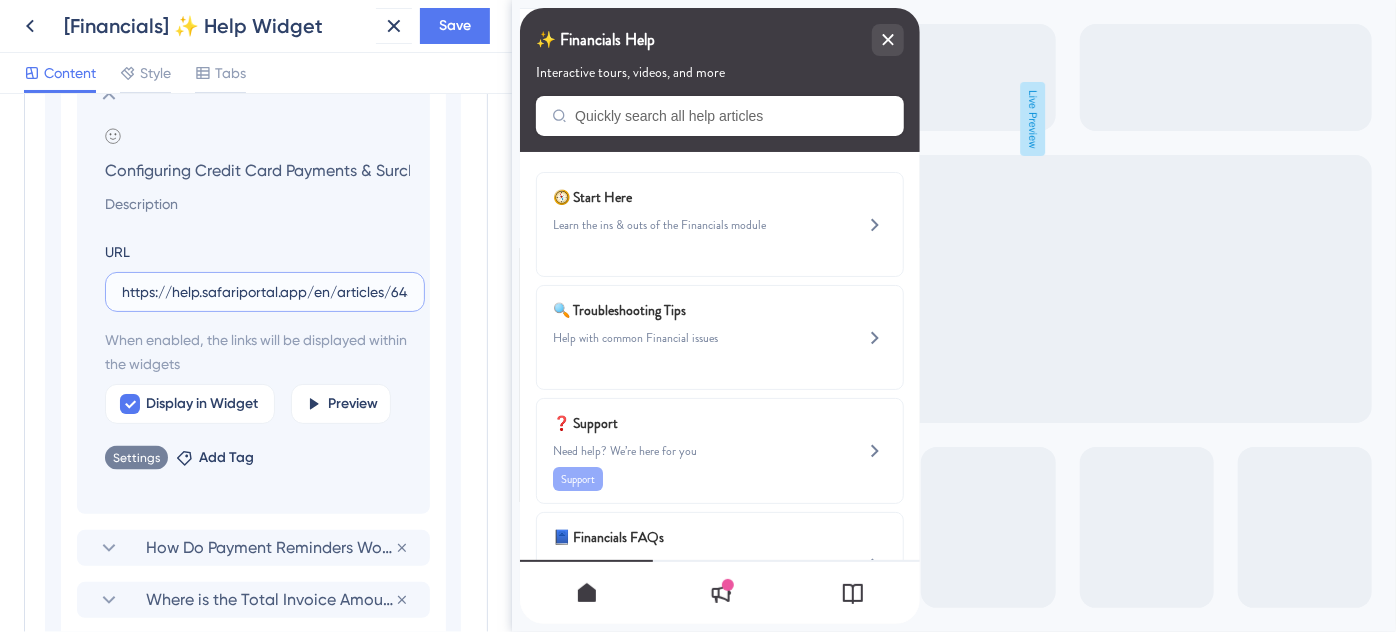 click on "https://help.safariportal.app/en/articles/6453-configuring-credit-card-payments-surcharges-in" at bounding box center [265, 292] 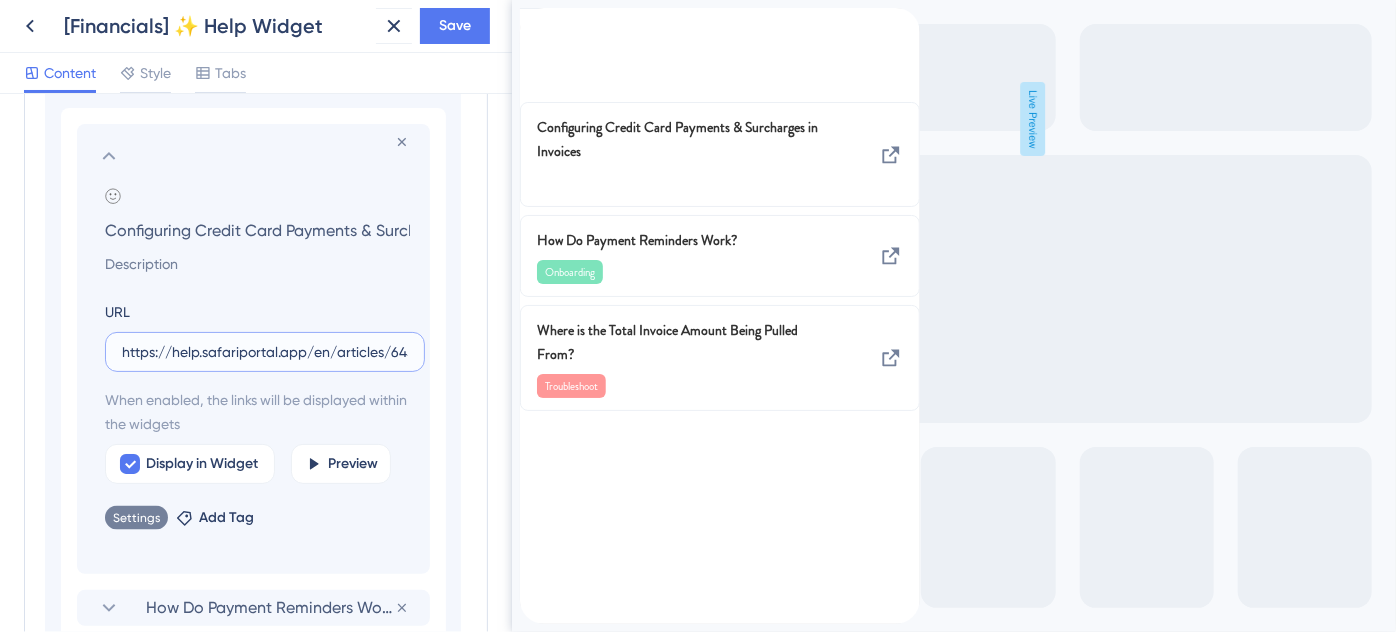 scroll, scrollTop: 1302, scrollLeft: 0, axis: vertical 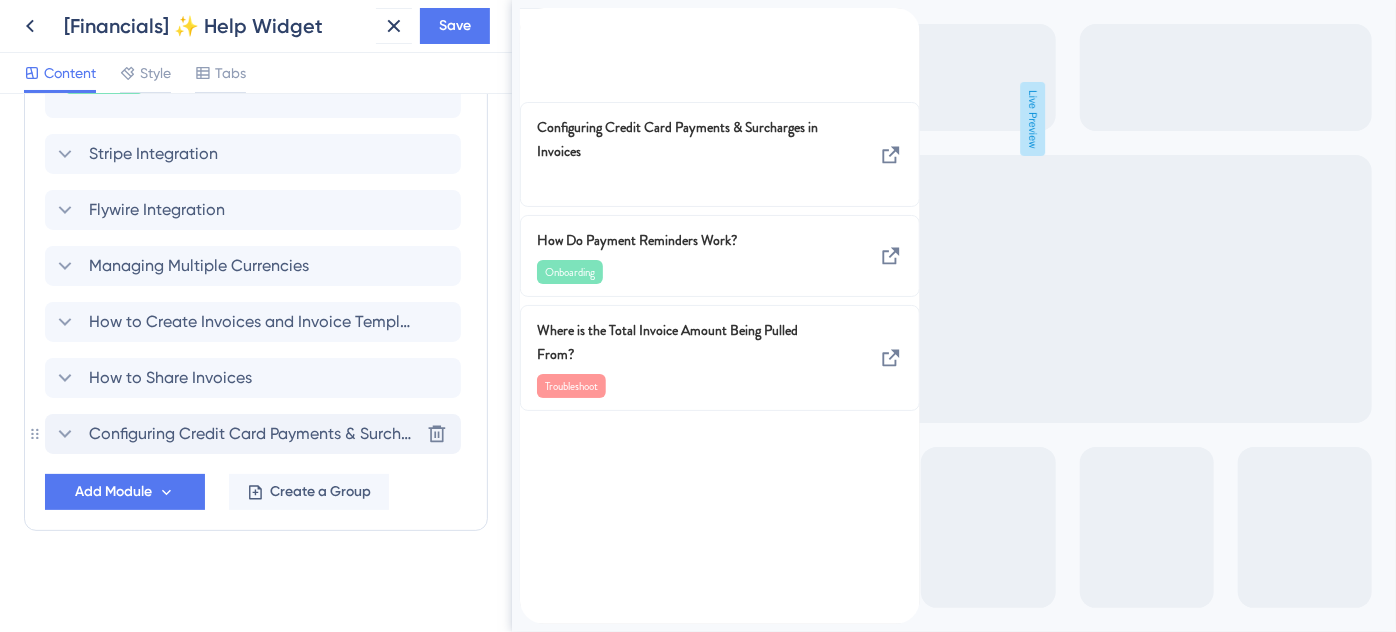 click 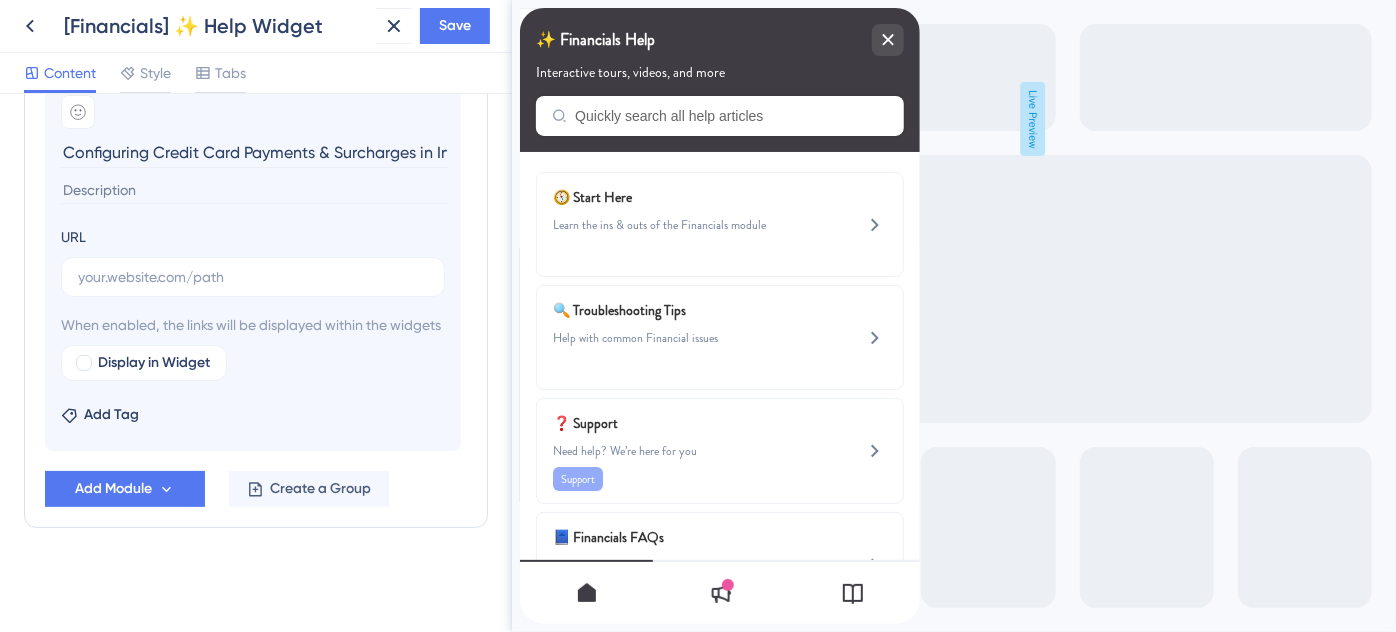 scroll, scrollTop: 0, scrollLeft: 48, axis: horizontal 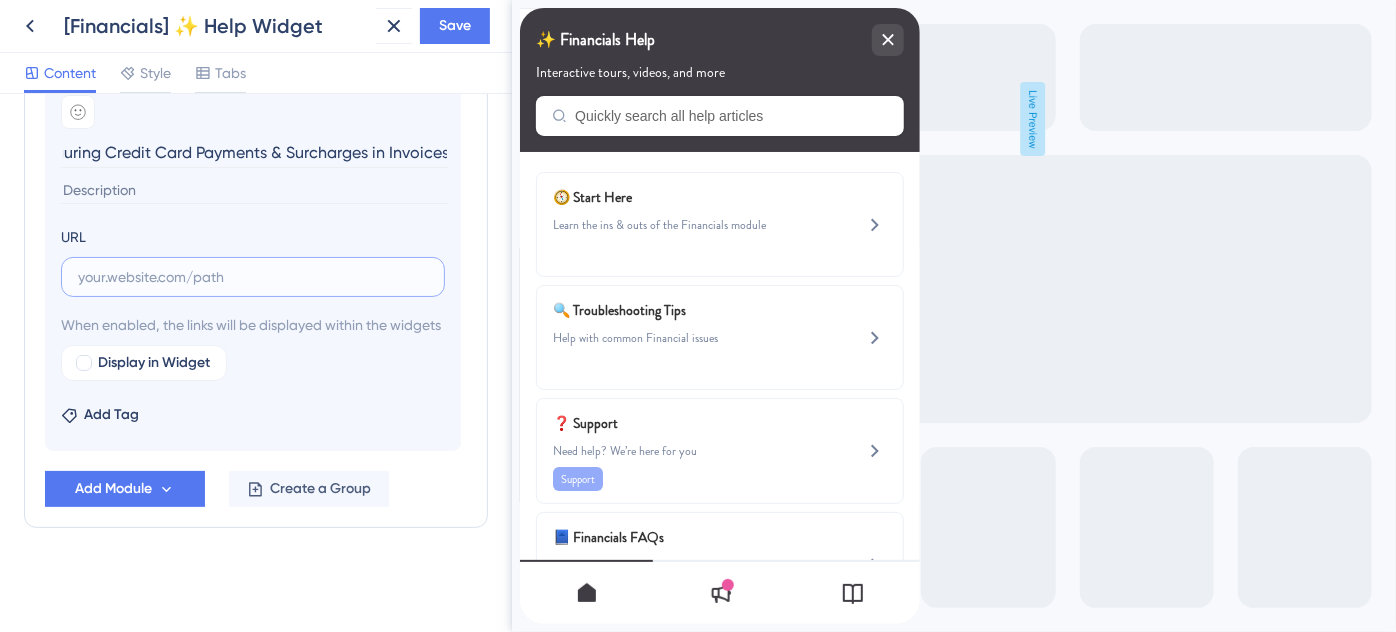click at bounding box center [253, 277] 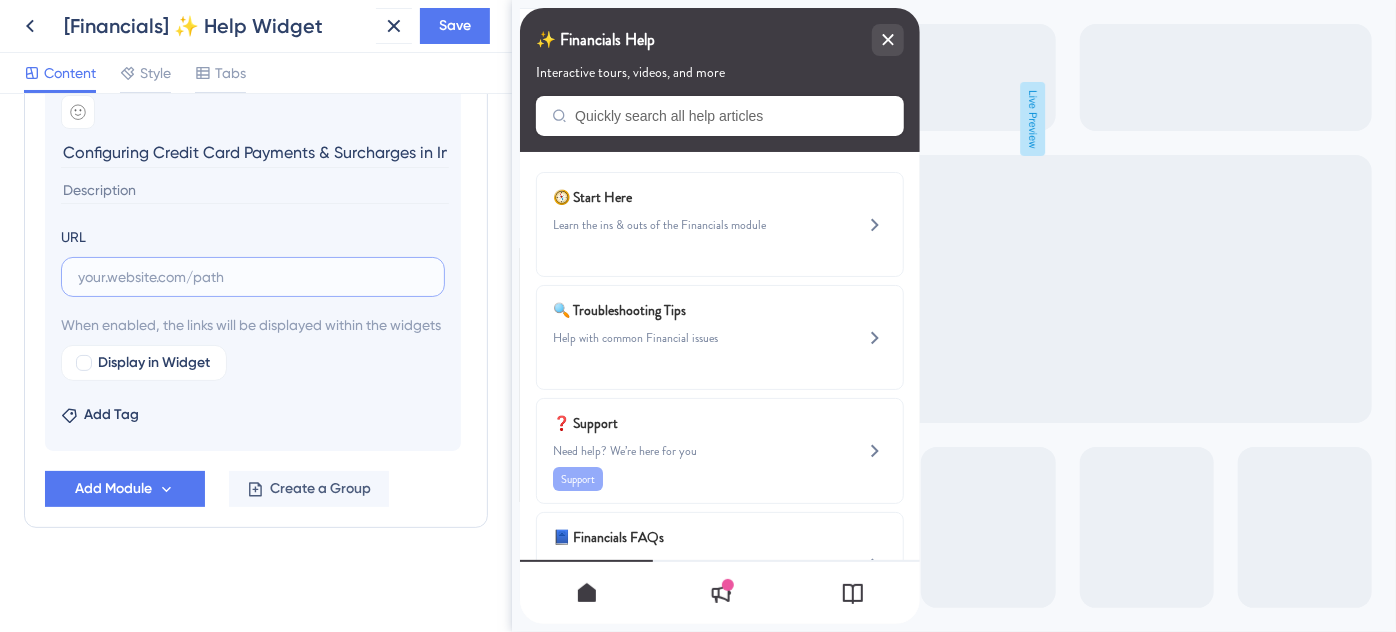 paste on "https://help.safariportal.app/en/articles/6453-configuring-credit-card-payments-surcharges-in" 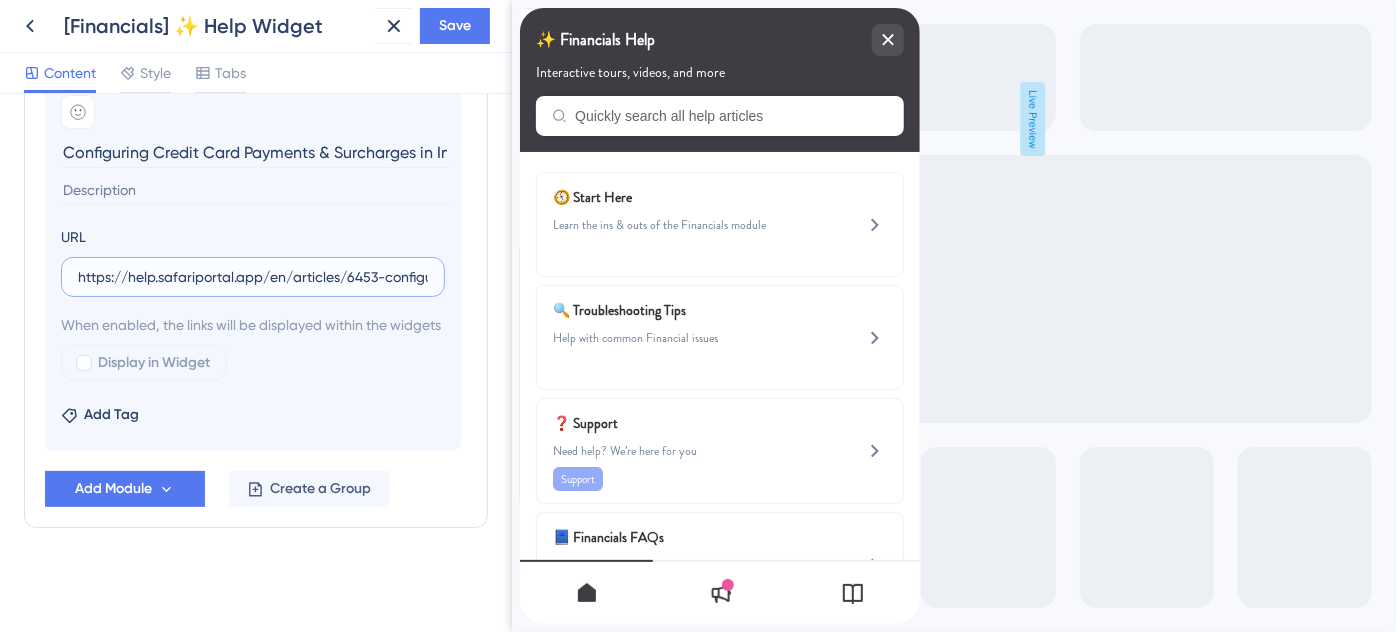 scroll, scrollTop: 0, scrollLeft: 278, axis: horizontal 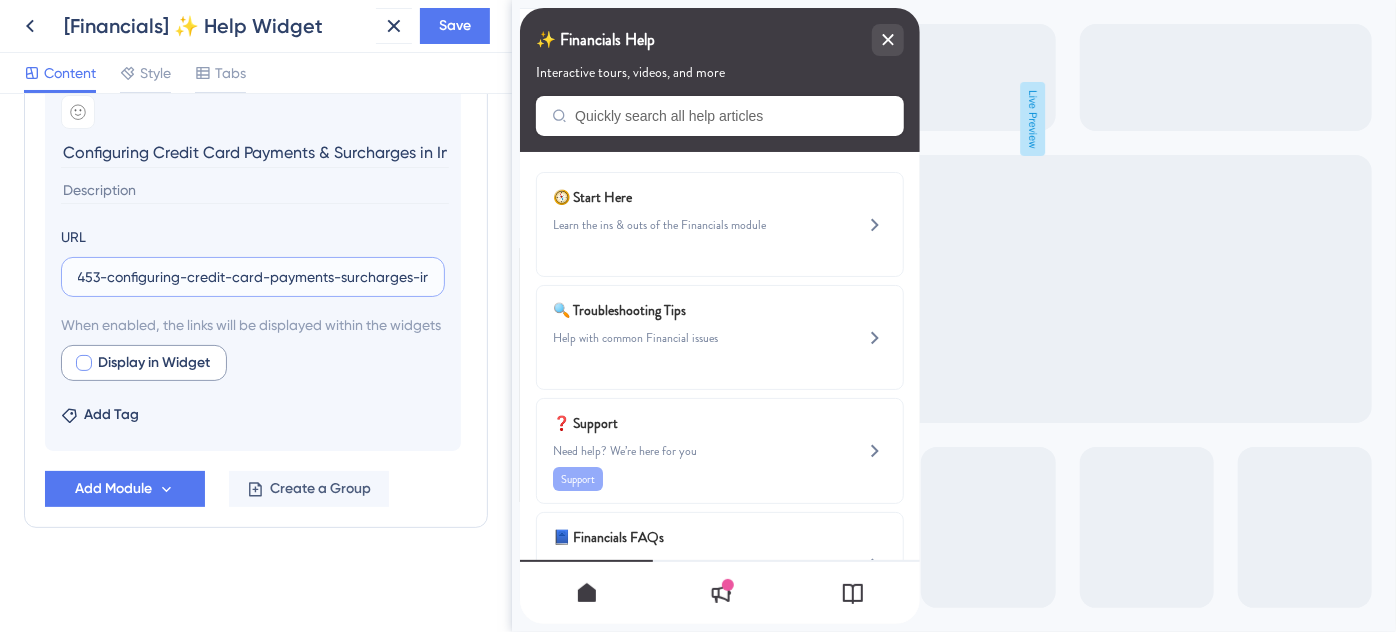 type on "https://help.safariportal.app/en/articles/6453-configuring-credit-card-payments-surcharges-in" 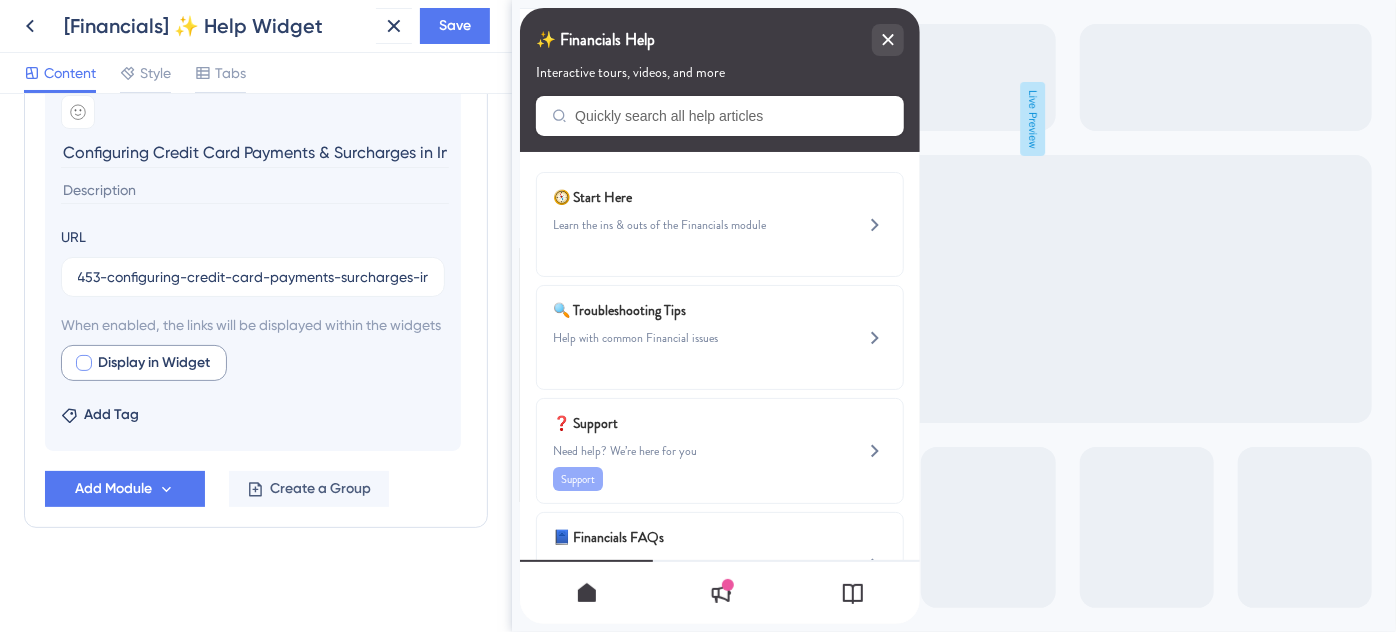 scroll, scrollTop: 0, scrollLeft: 0, axis: both 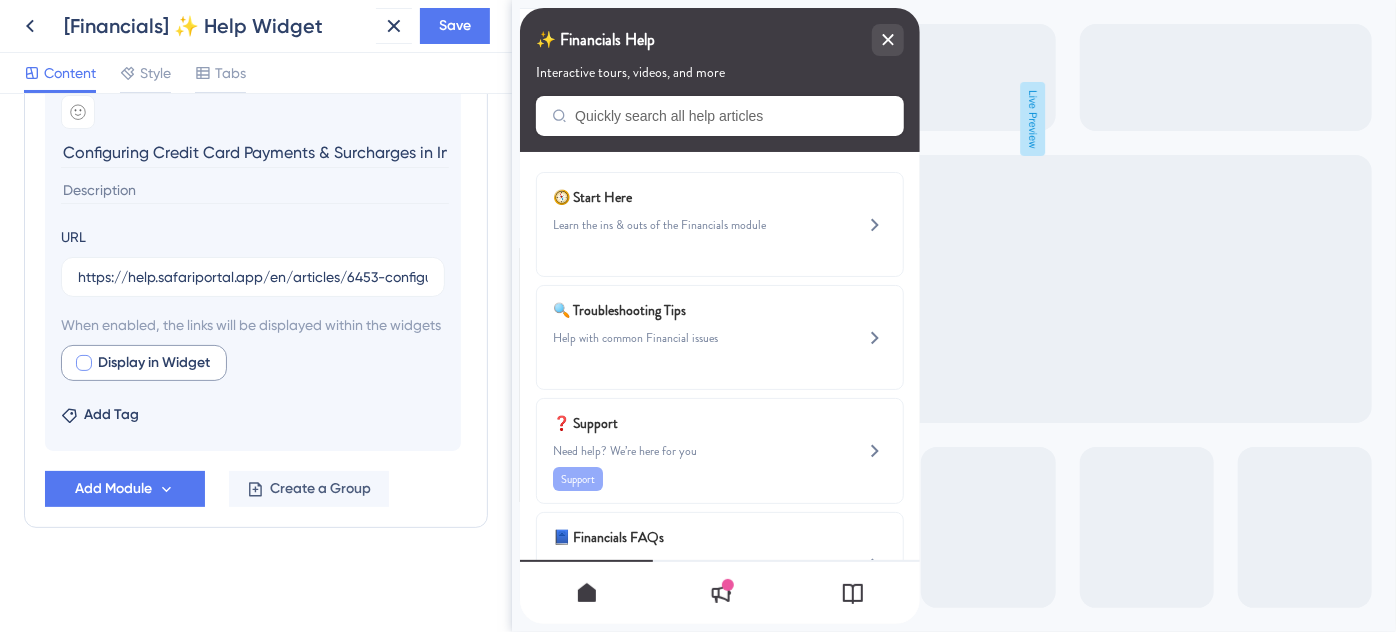 click at bounding box center (84, 363) 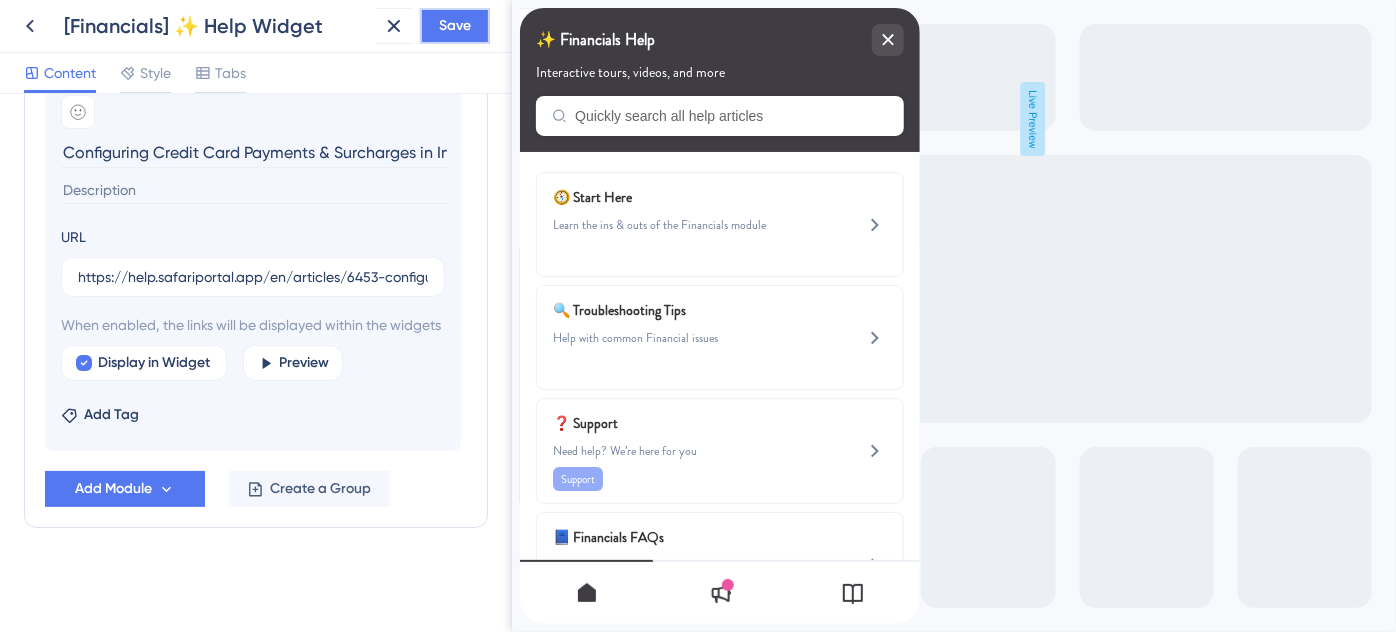 click on "Save" at bounding box center (455, 26) 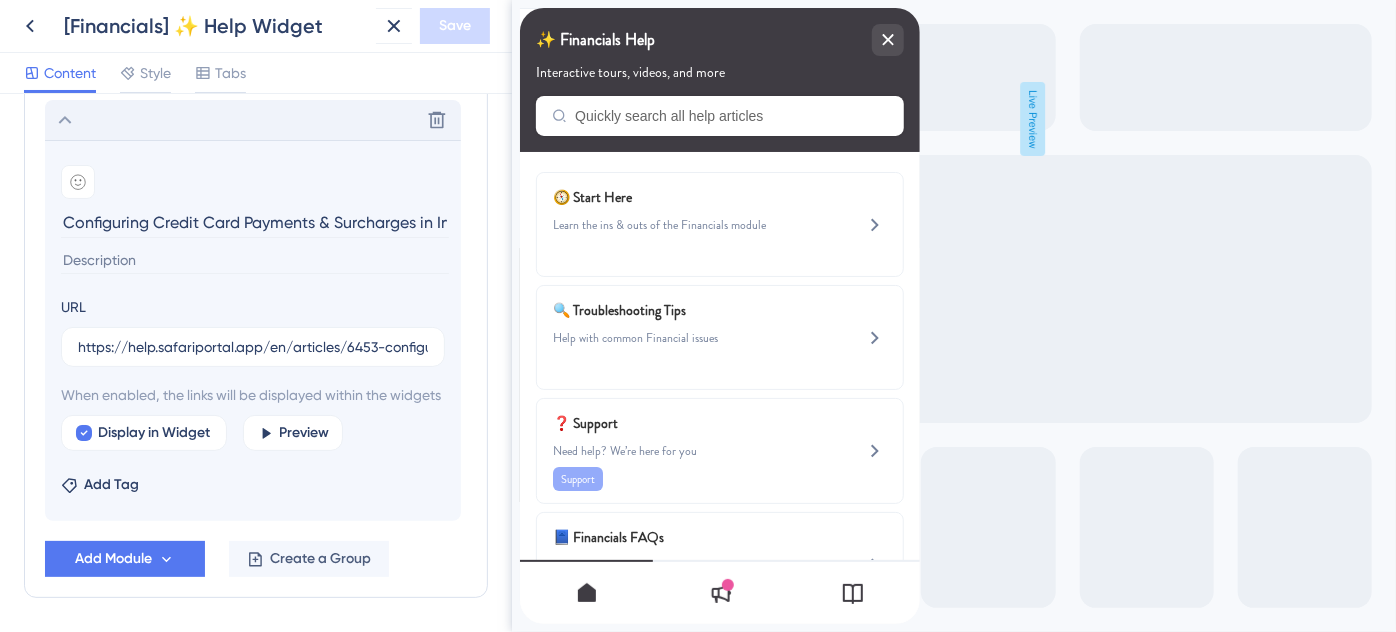 scroll, scrollTop: 1484, scrollLeft: 0, axis: vertical 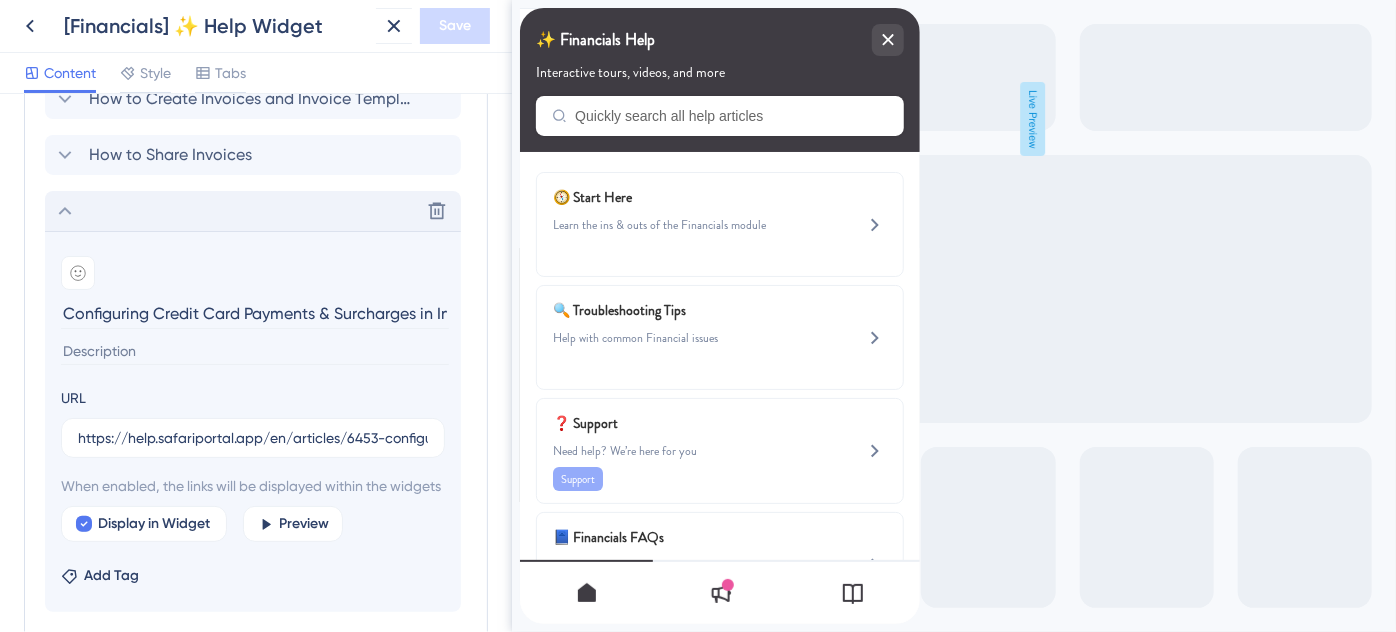 click 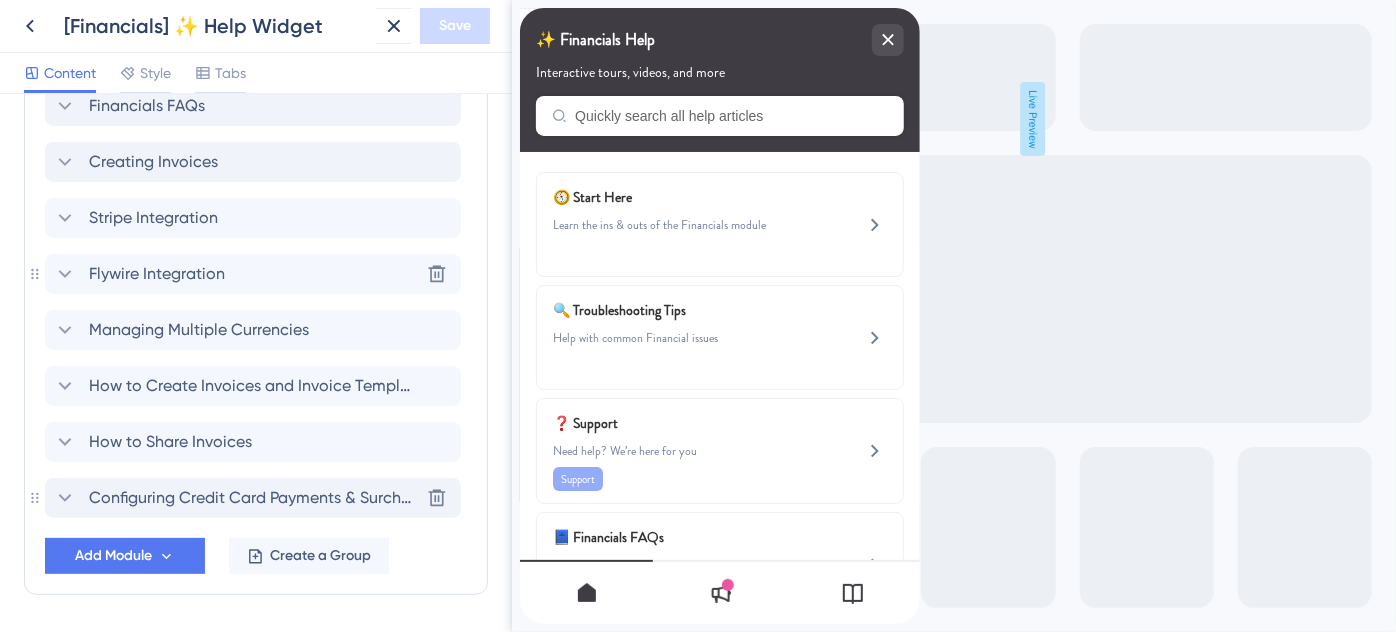 scroll, scrollTop: 1171, scrollLeft: 0, axis: vertical 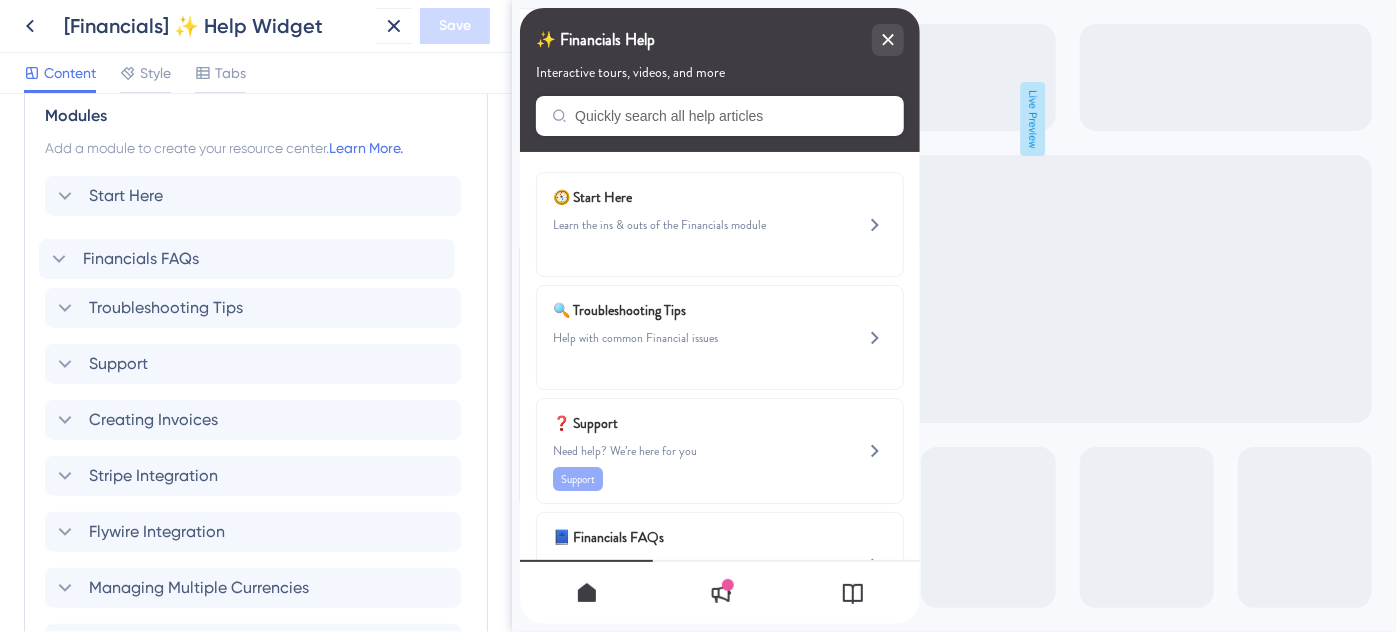 drag, startPoint x: 53, startPoint y: 308, endPoint x: 47, endPoint y: 250, distance: 58.30952 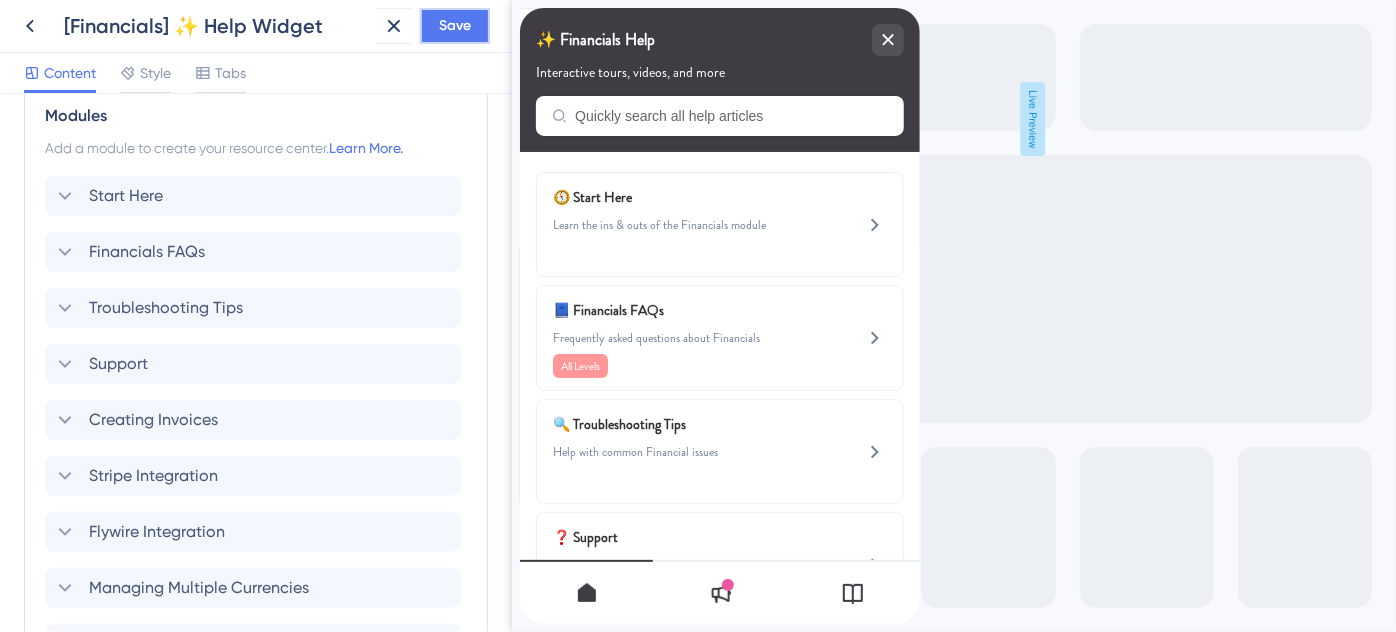 click on "Save" at bounding box center [455, 26] 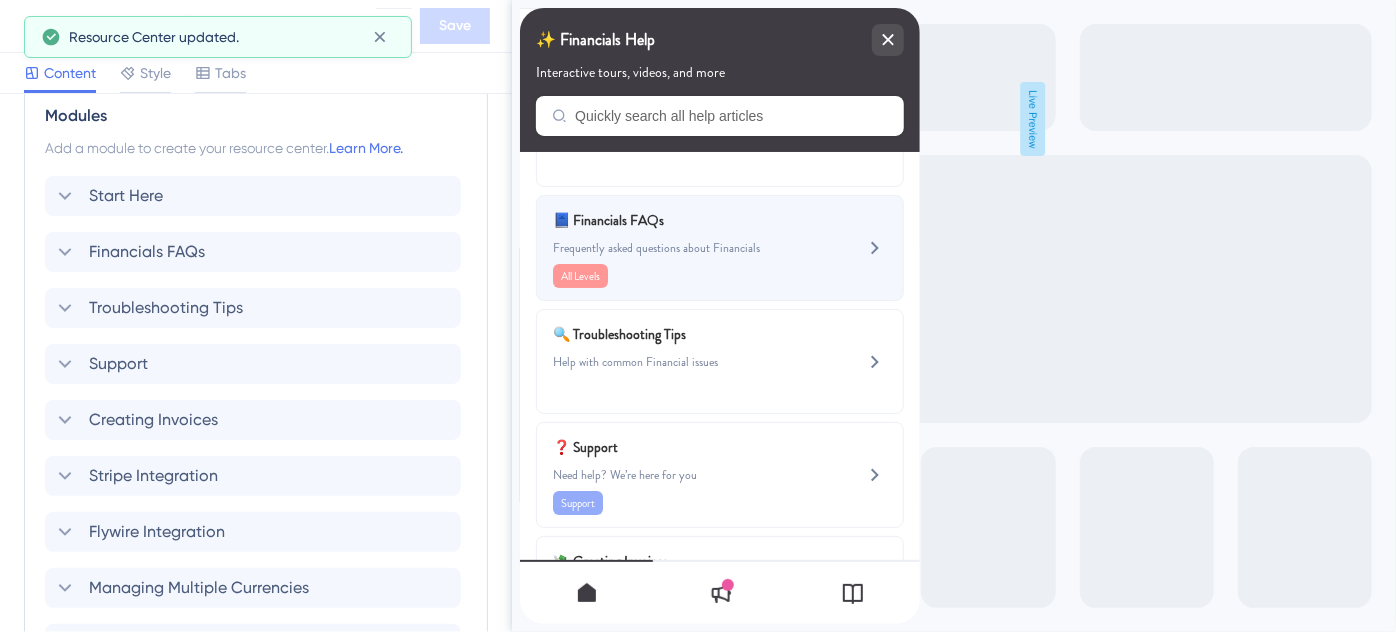 scroll, scrollTop: 0, scrollLeft: 0, axis: both 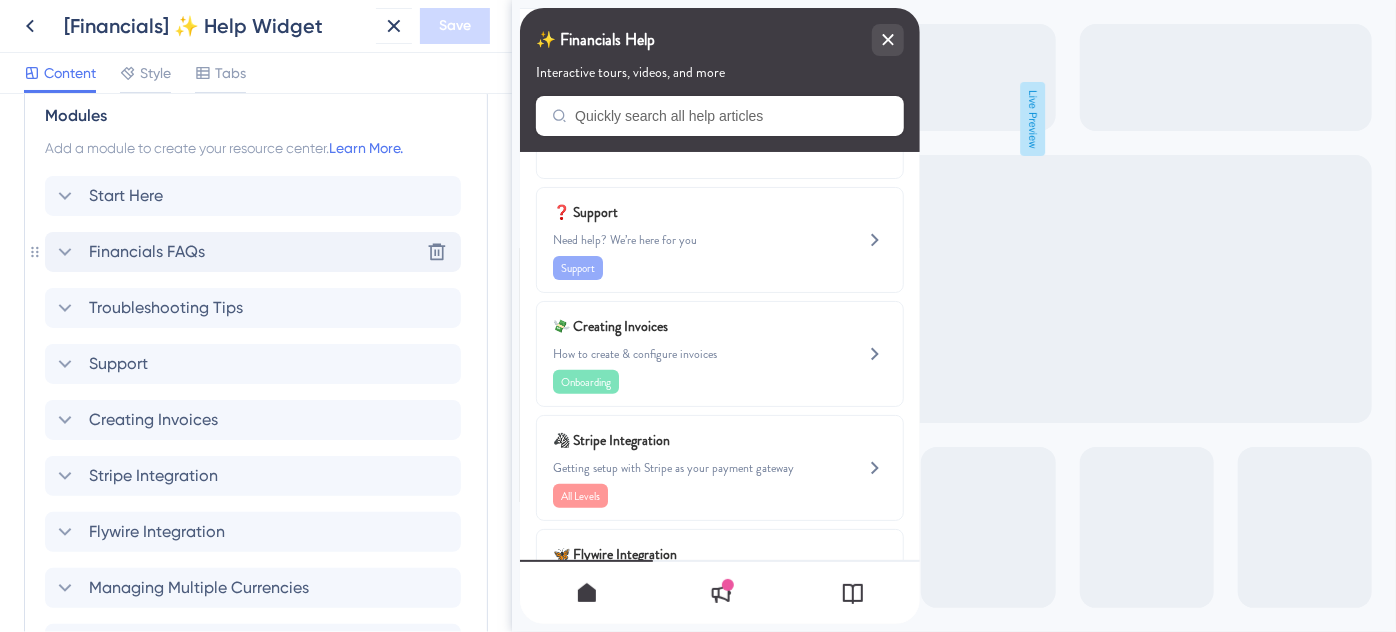 click 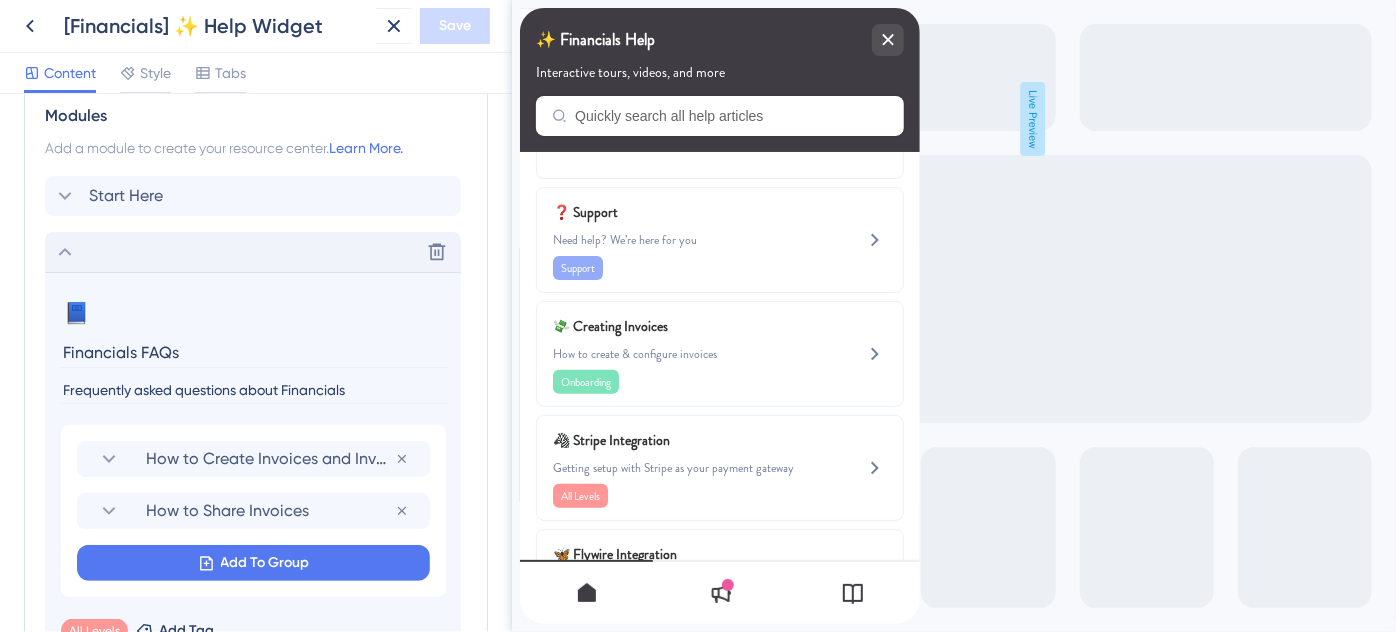 click 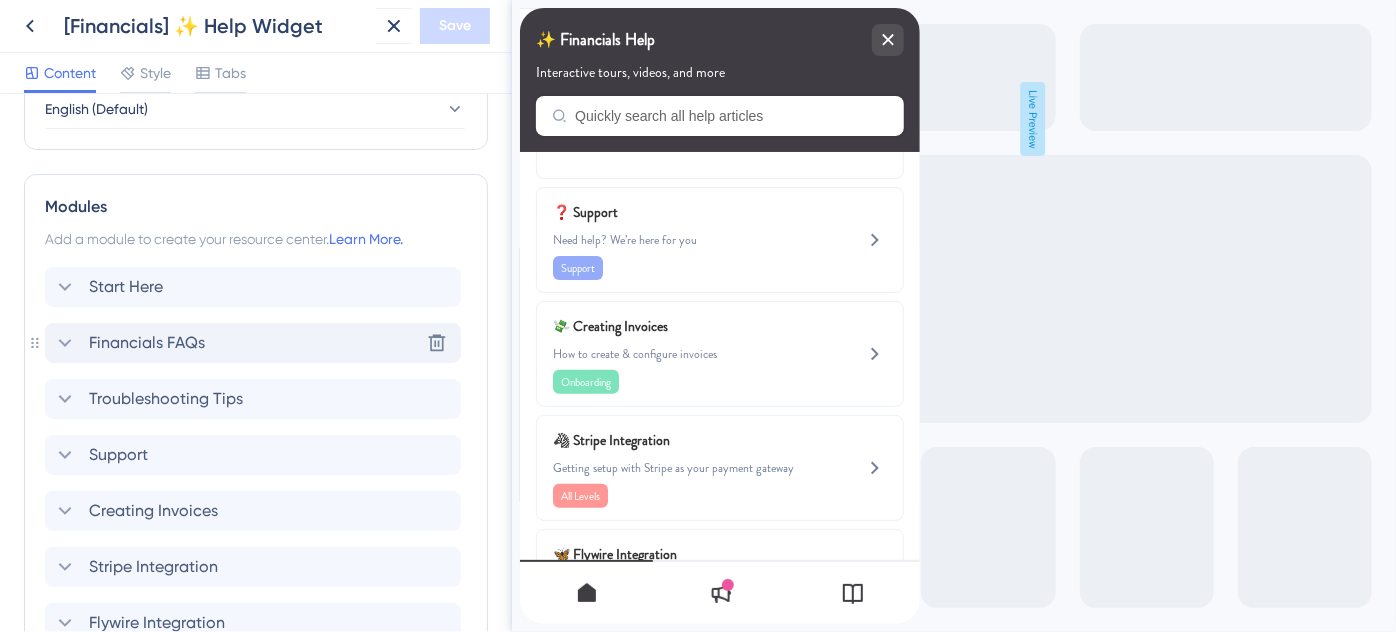 scroll, scrollTop: 757, scrollLeft: 0, axis: vertical 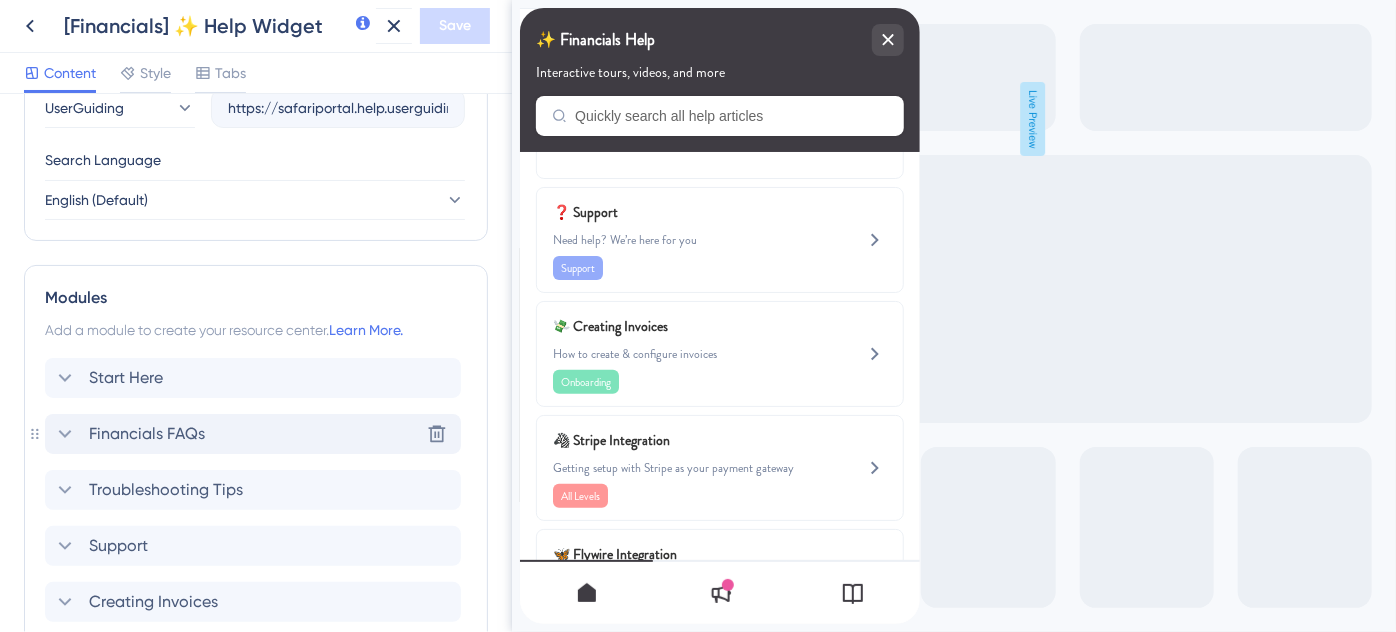 click 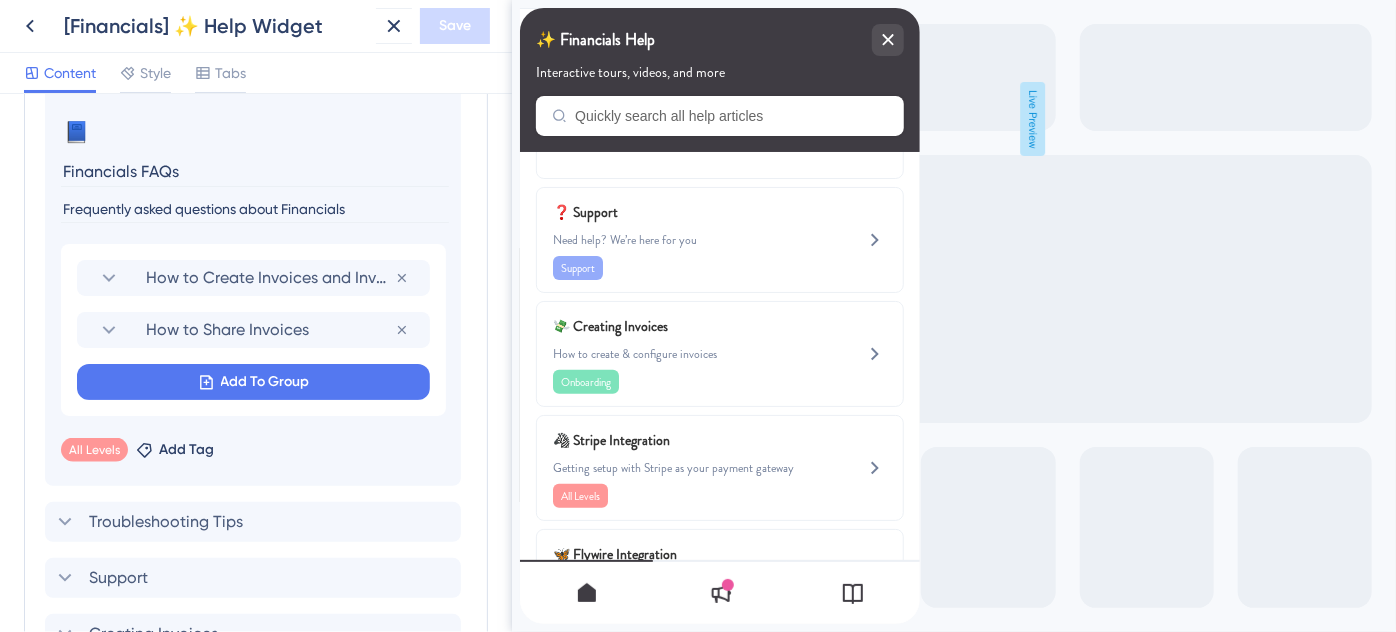 scroll, scrollTop: 1121, scrollLeft: 0, axis: vertical 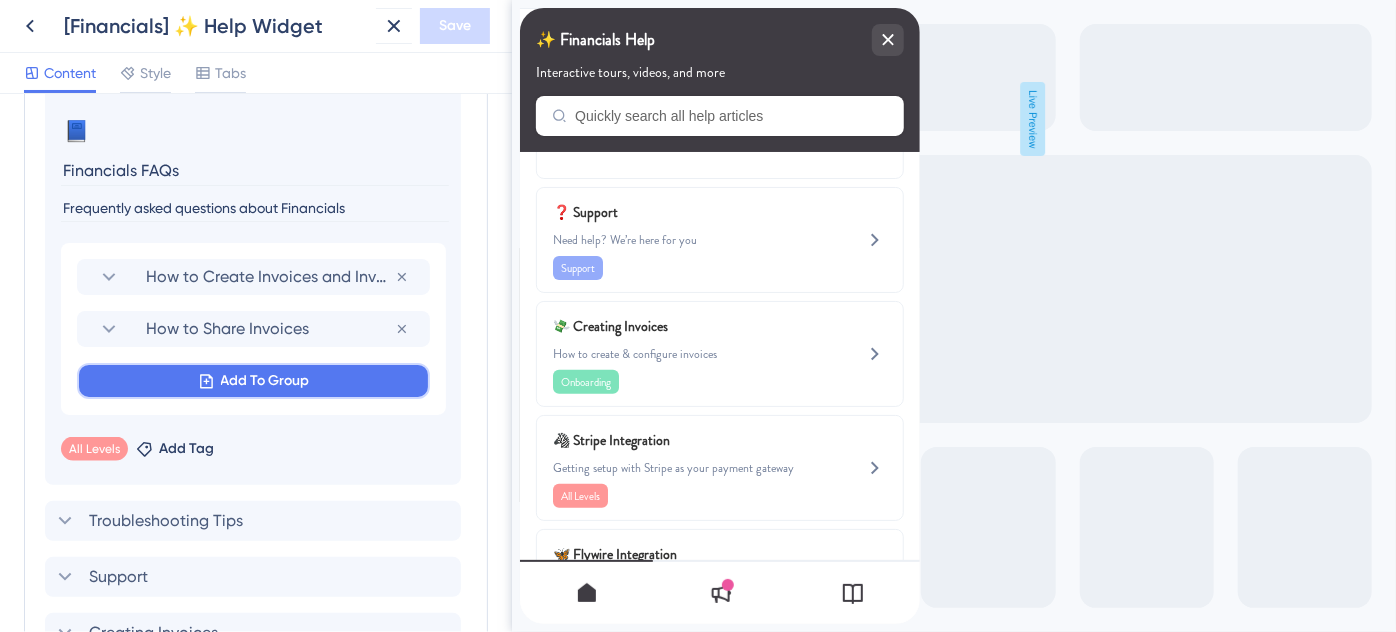 click 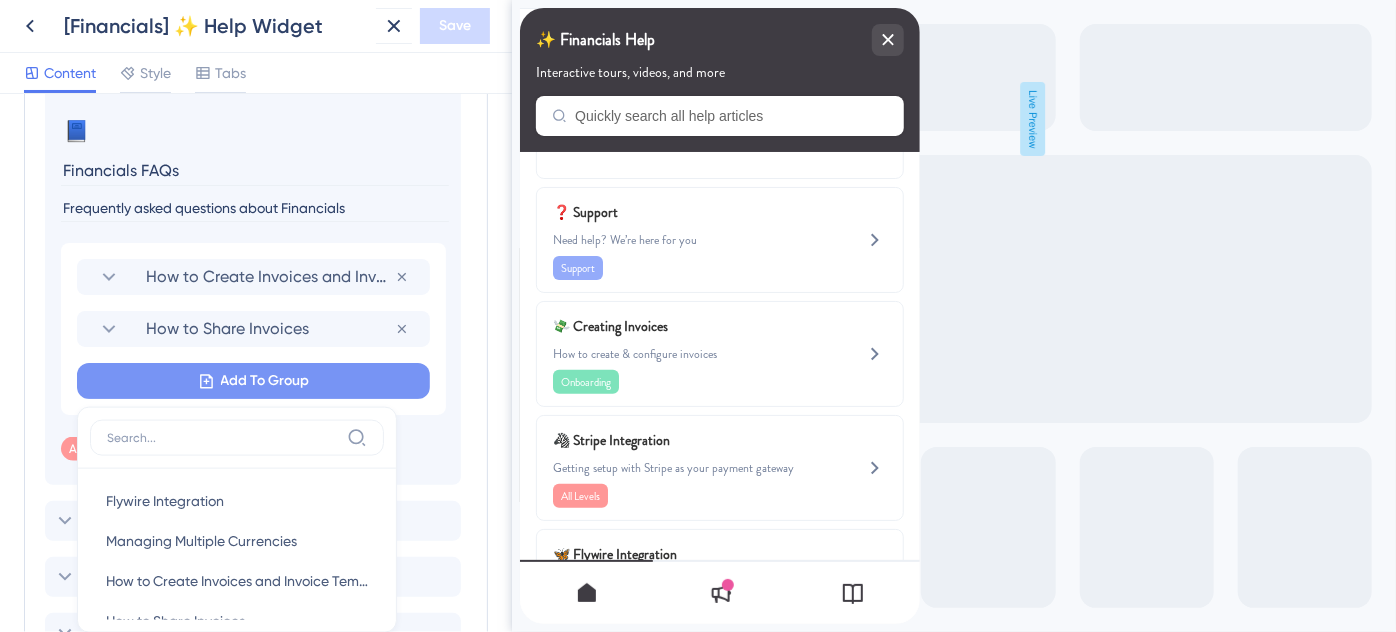 scroll, scrollTop: 1276, scrollLeft: 0, axis: vertical 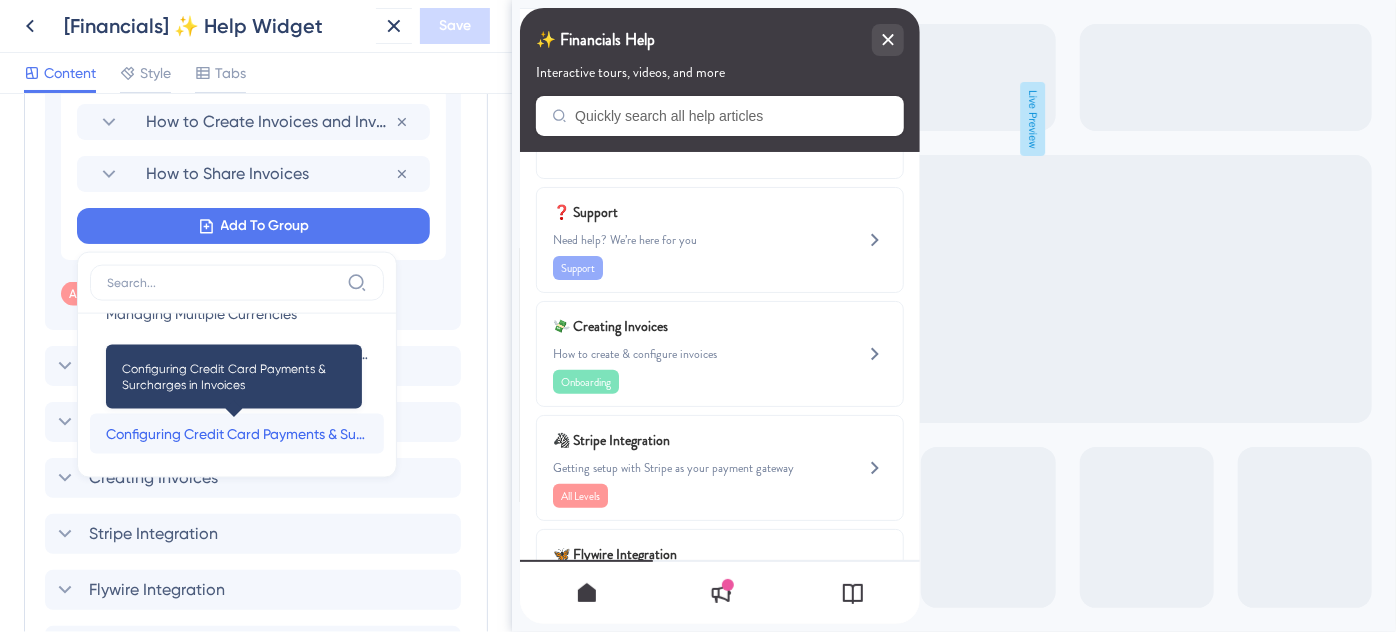 click on "Configuring Credit Card Payments & Surcharges in Invoices" at bounding box center [237, 434] 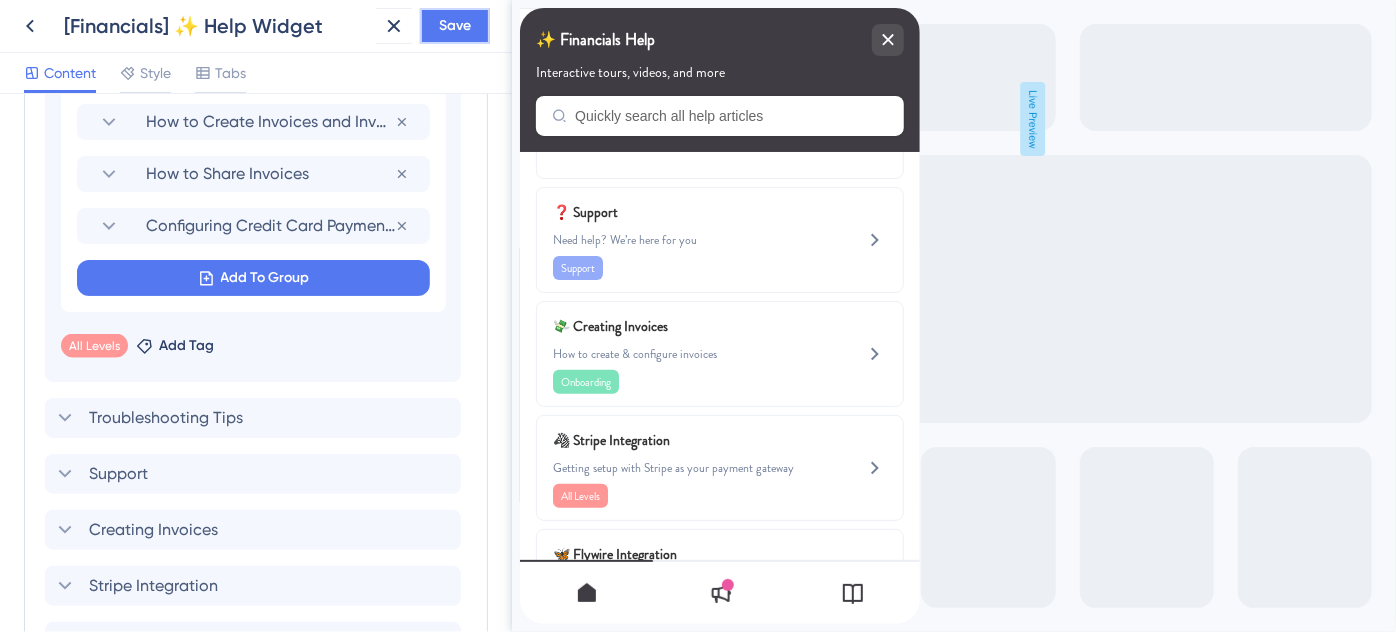click on "Save" at bounding box center (455, 26) 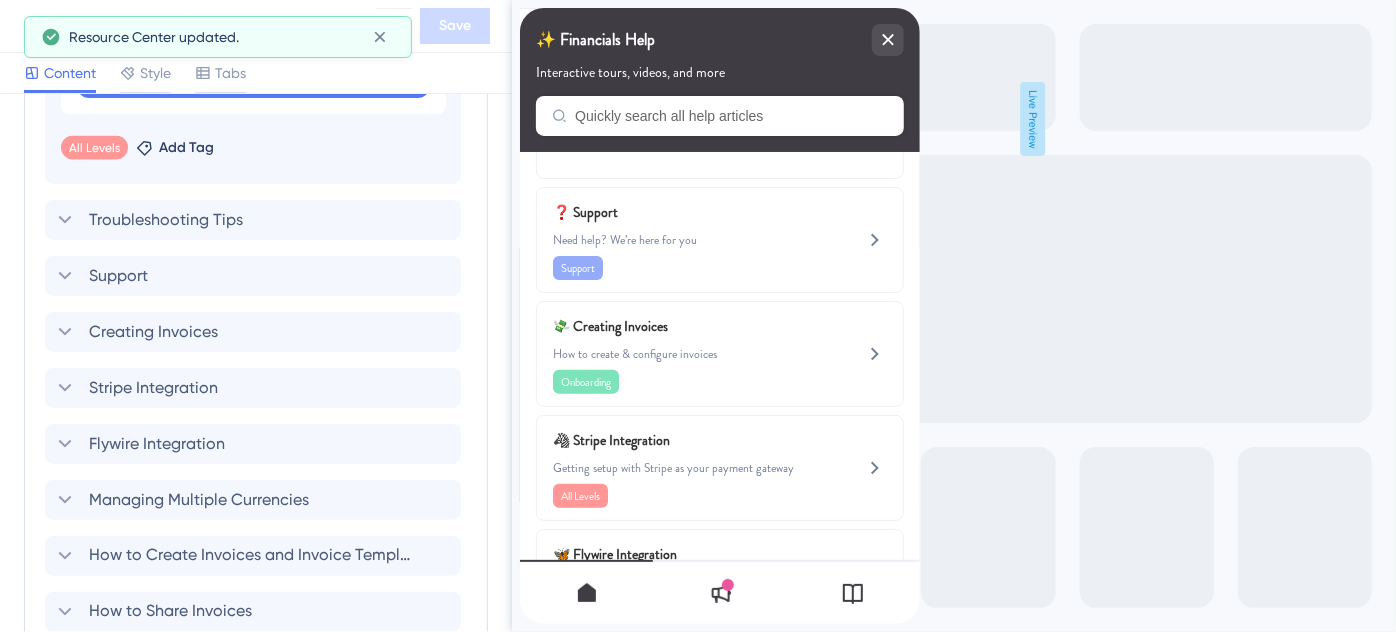 scroll, scrollTop: 1653, scrollLeft: 0, axis: vertical 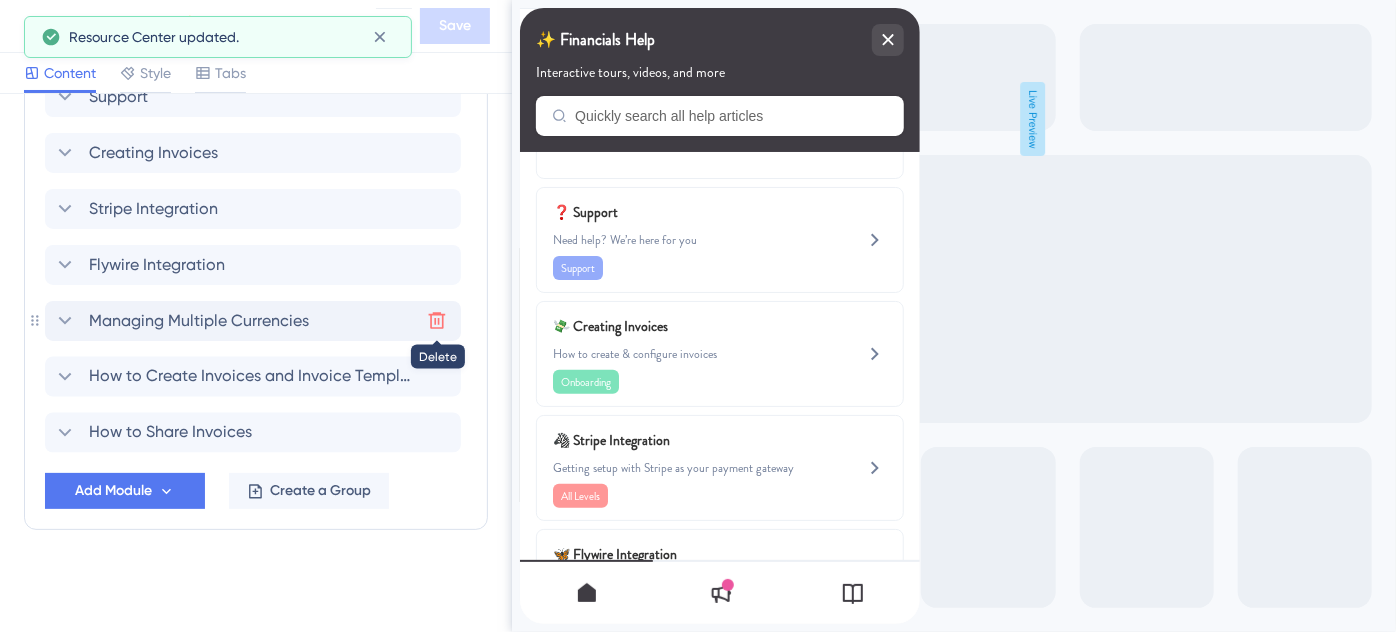 click 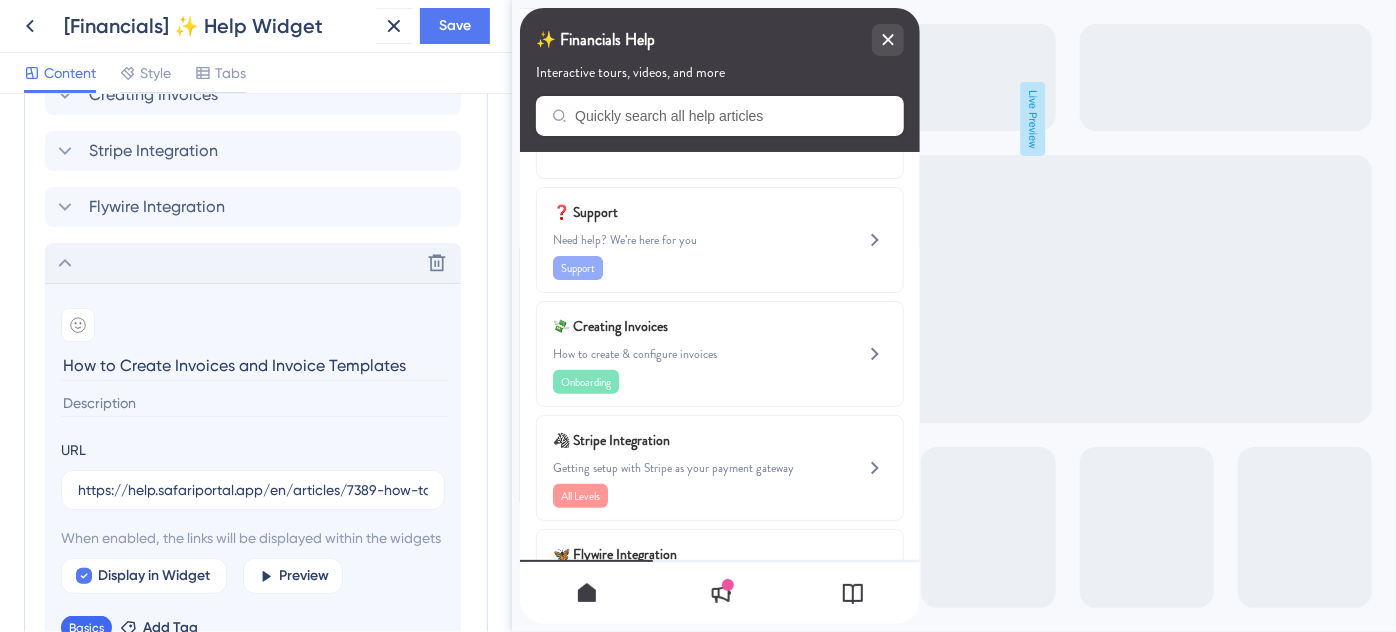 click 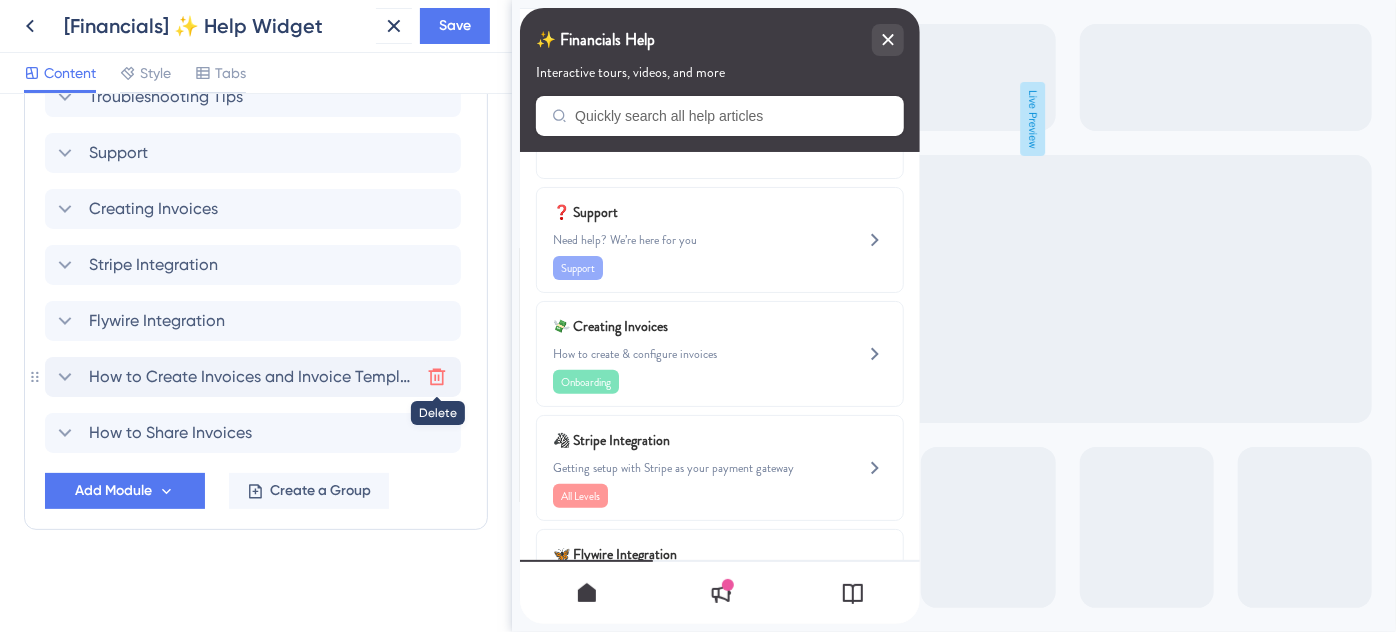 click 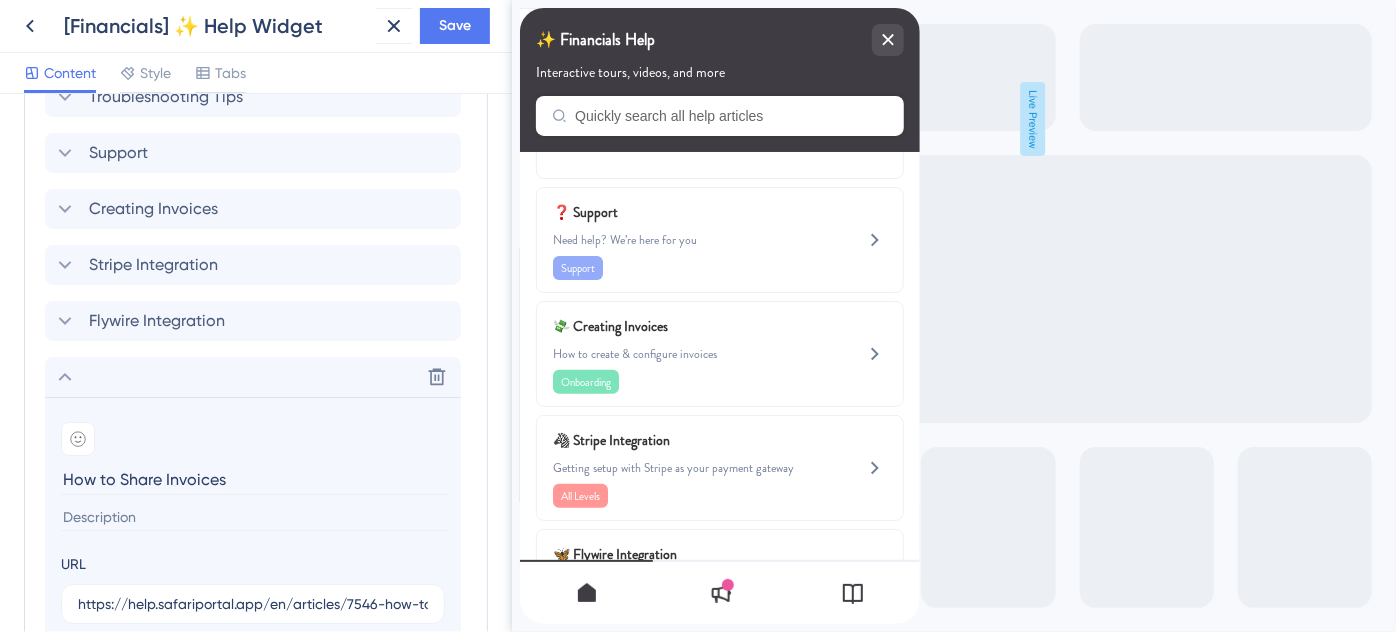 scroll, scrollTop: 1264, scrollLeft: 0, axis: vertical 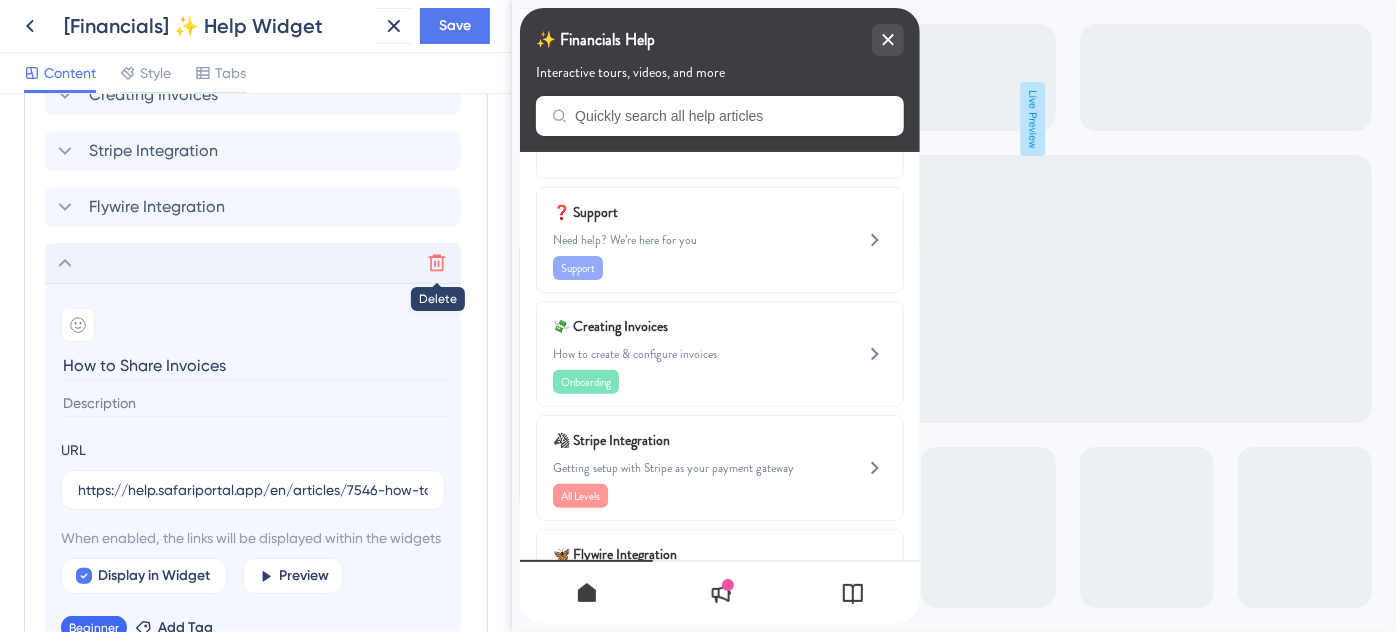 click 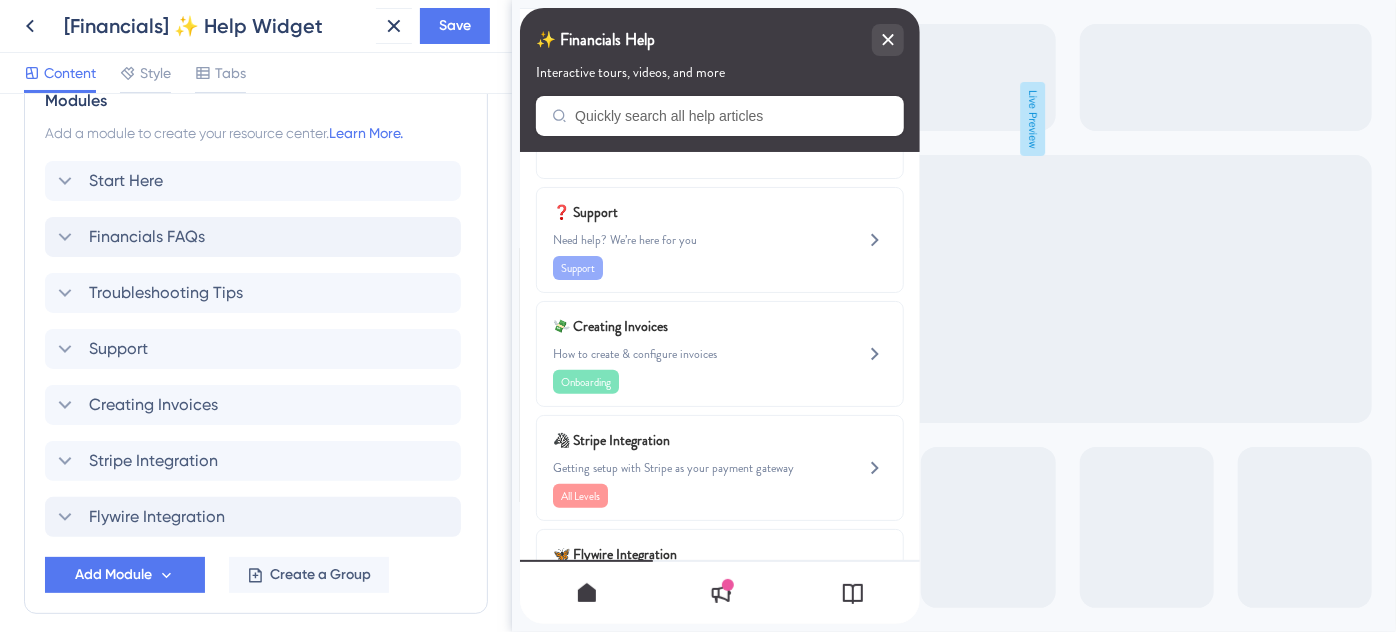 scroll, scrollTop: 856, scrollLeft: 0, axis: vertical 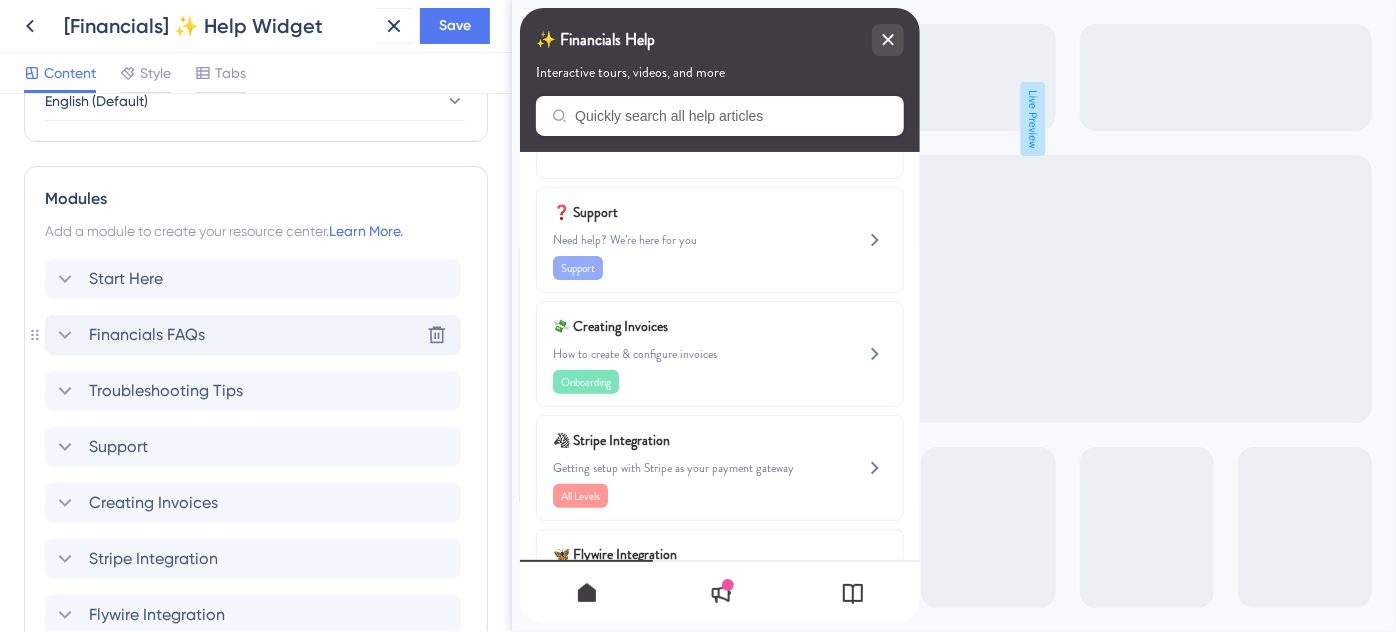 click 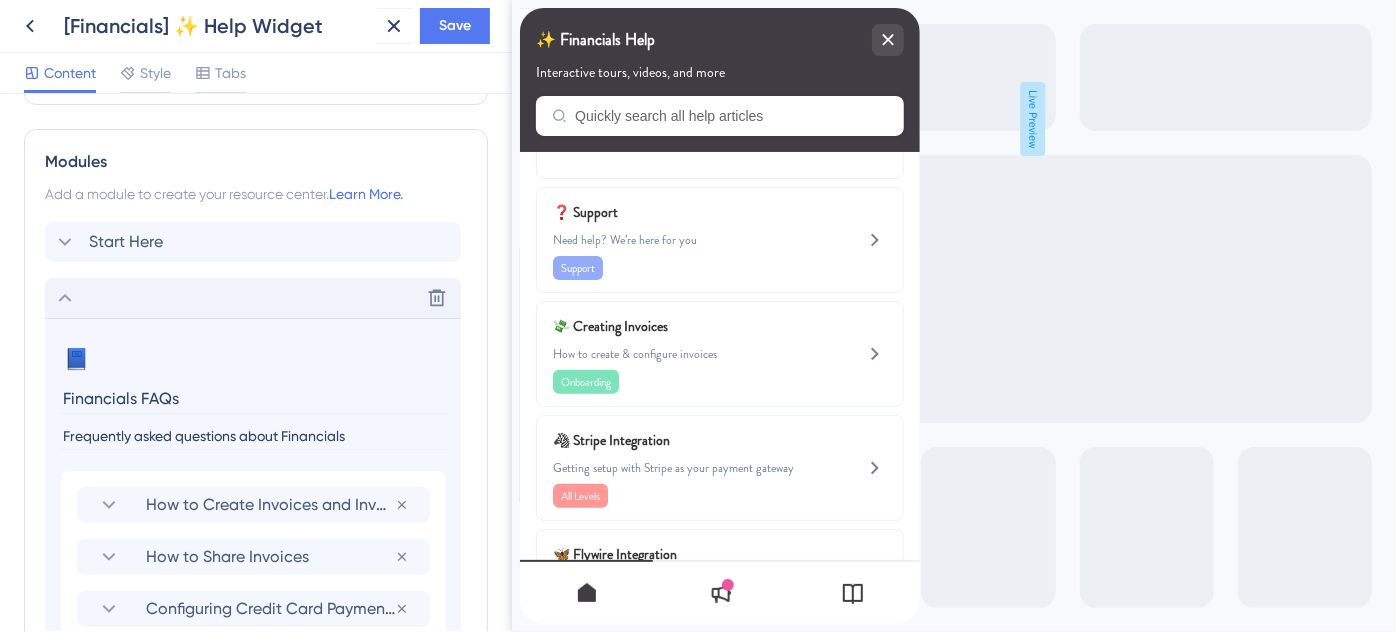 scroll, scrollTop: 947, scrollLeft: 0, axis: vertical 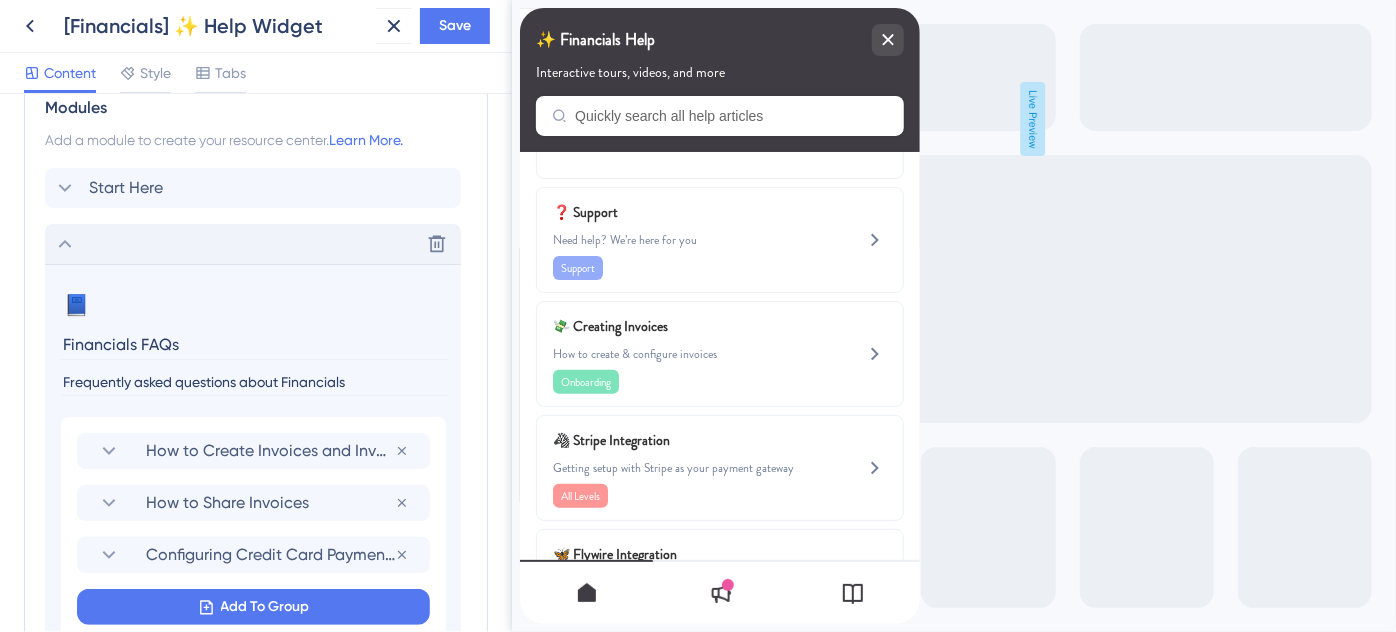 click 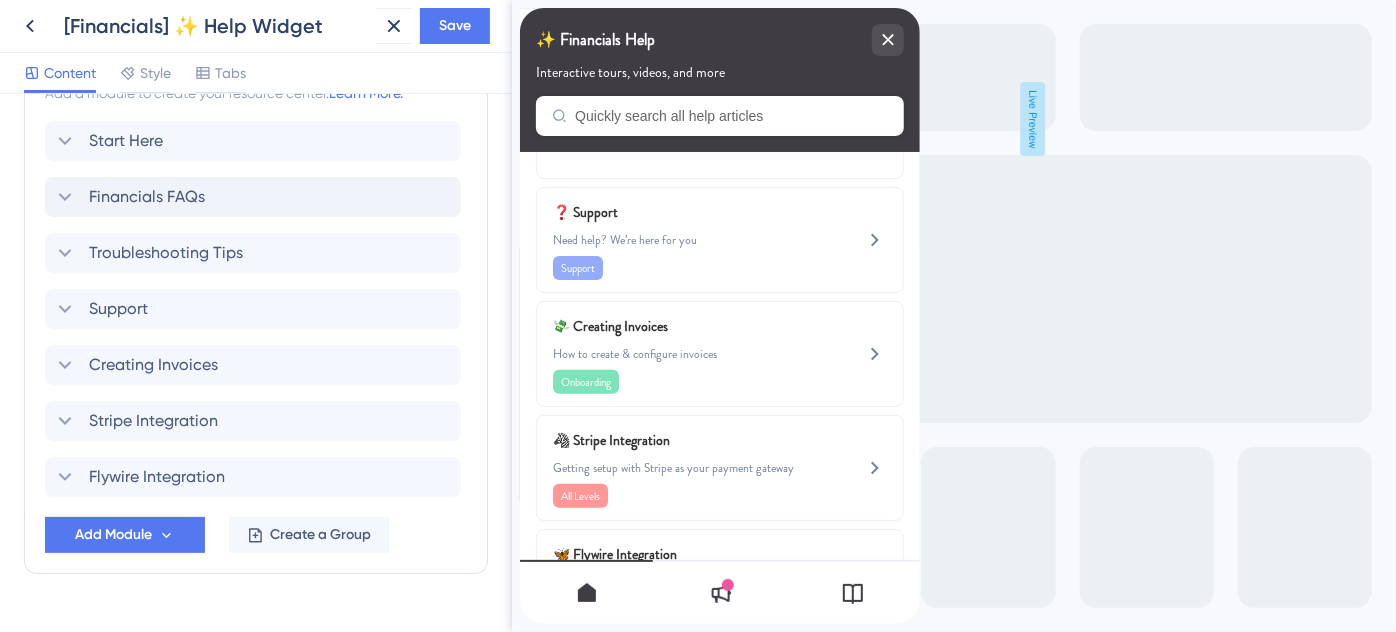 scroll, scrollTop: 1038, scrollLeft: 0, axis: vertical 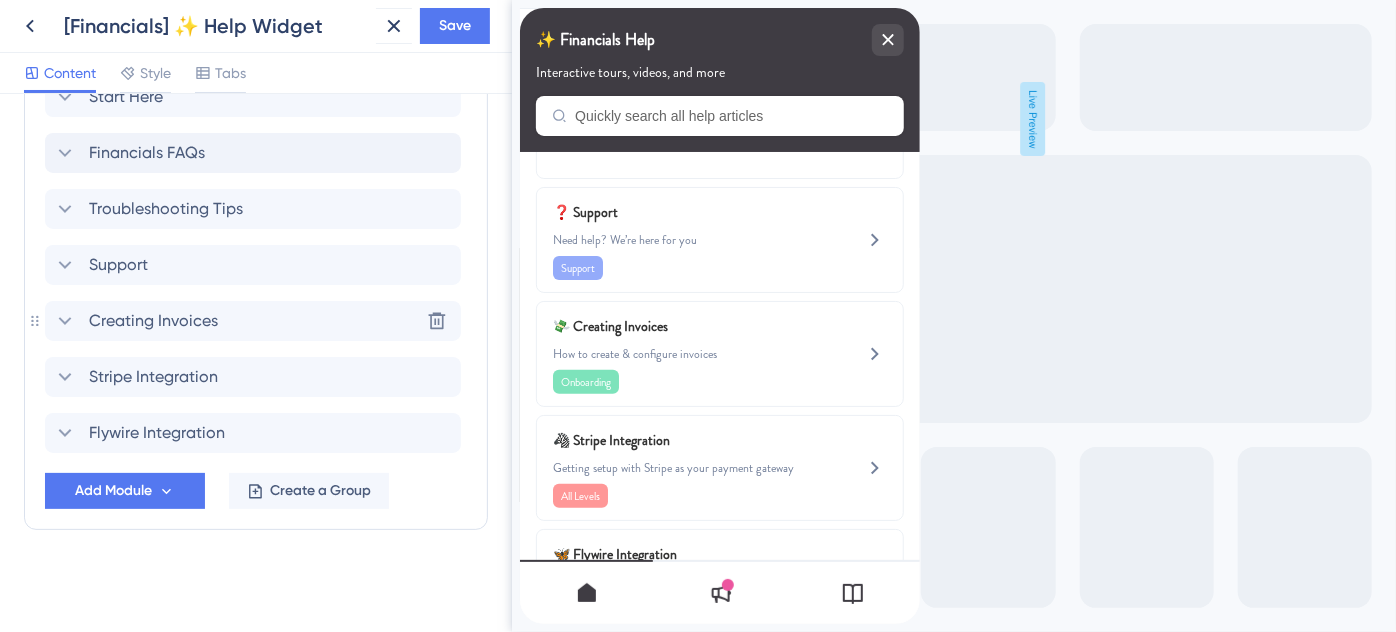 click 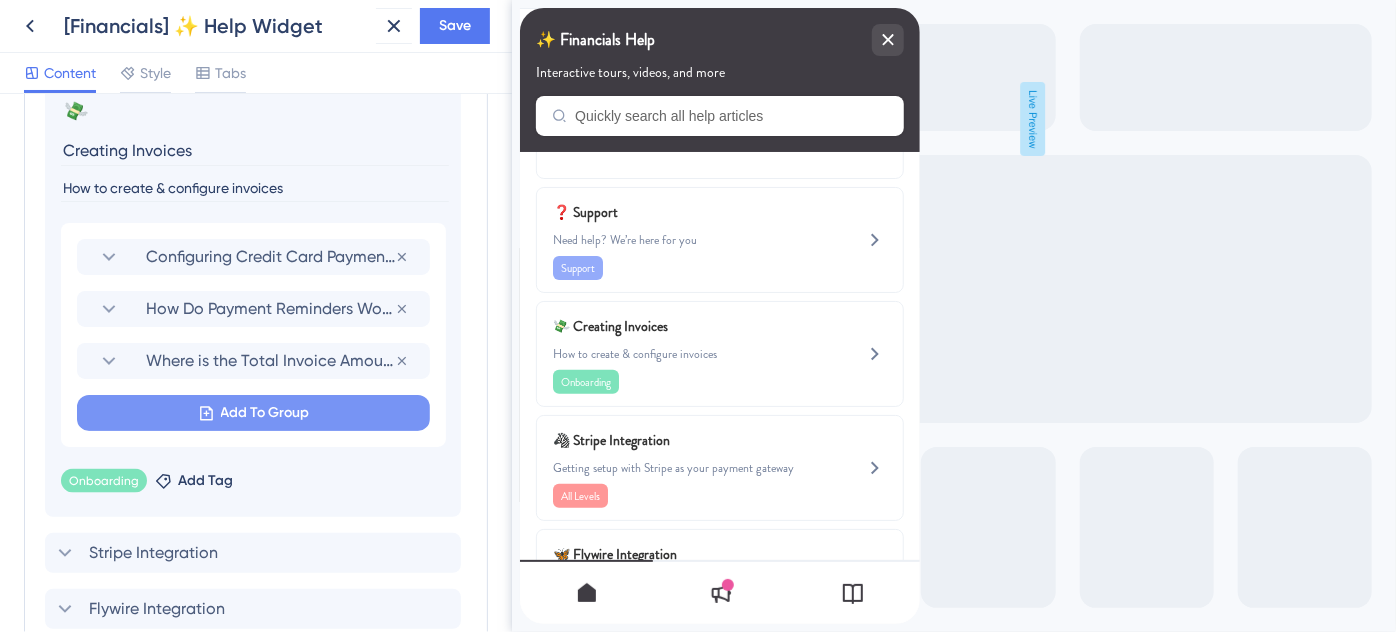 scroll, scrollTop: 1311, scrollLeft: 0, axis: vertical 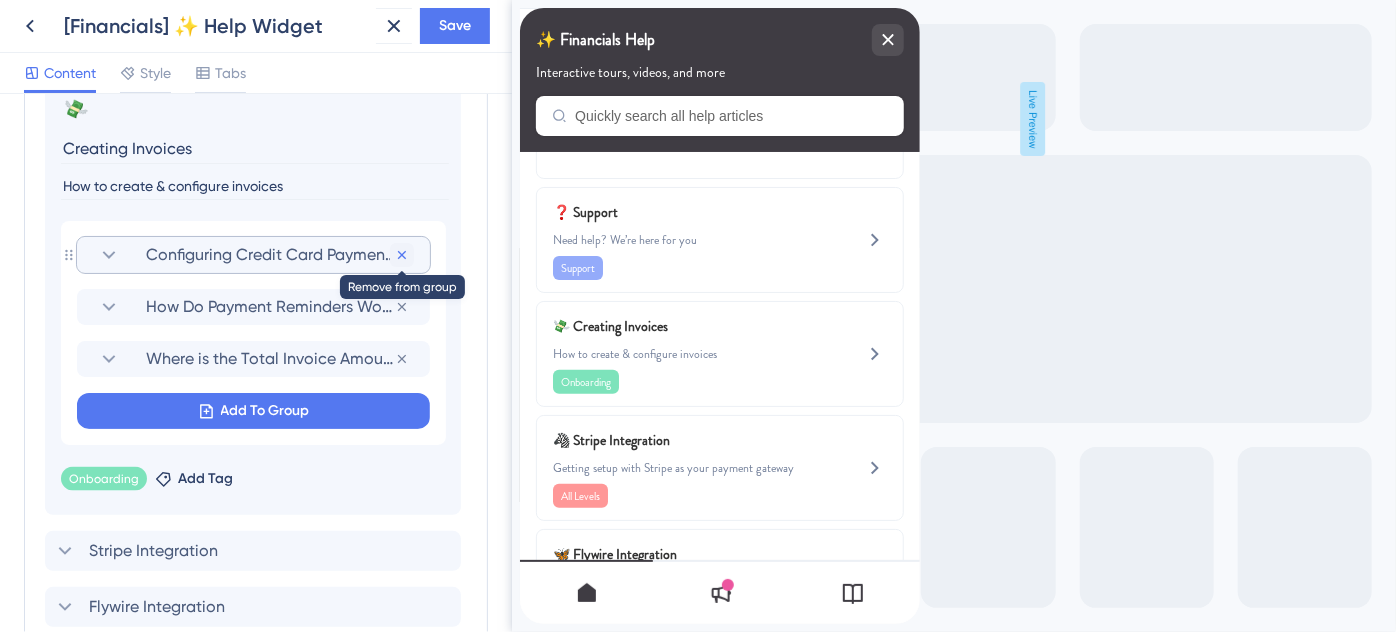 click 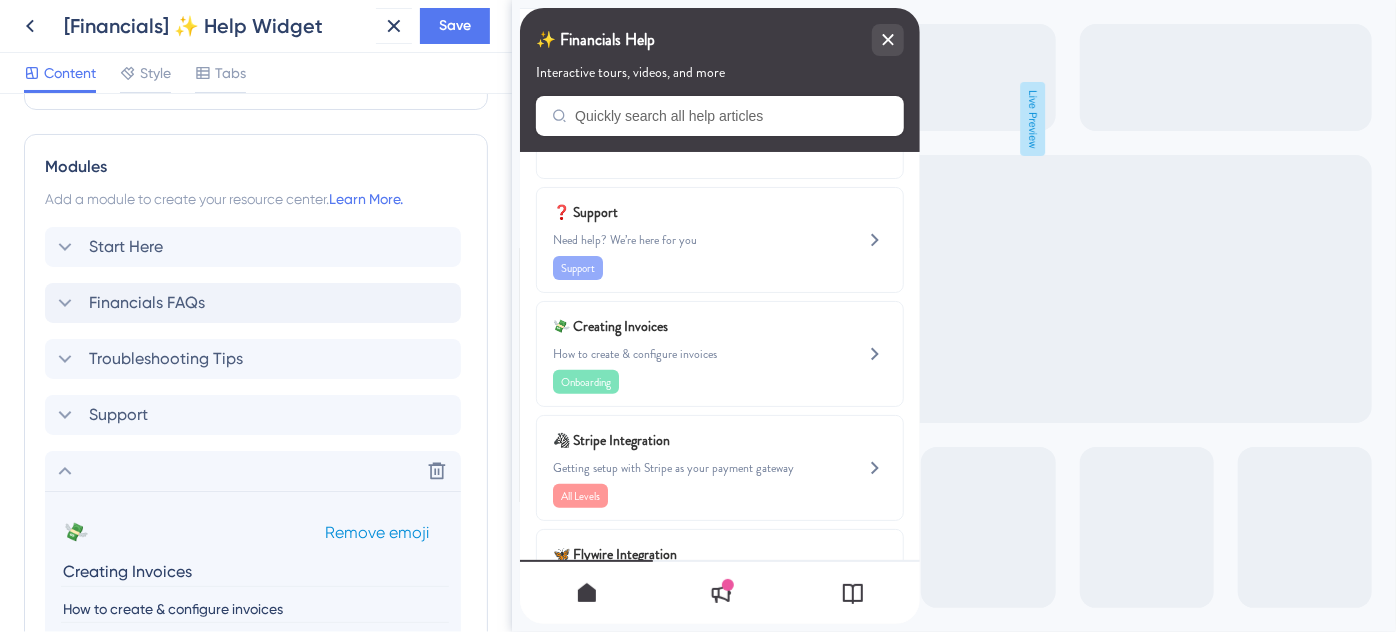 scroll, scrollTop: 856, scrollLeft: 0, axis: vertical 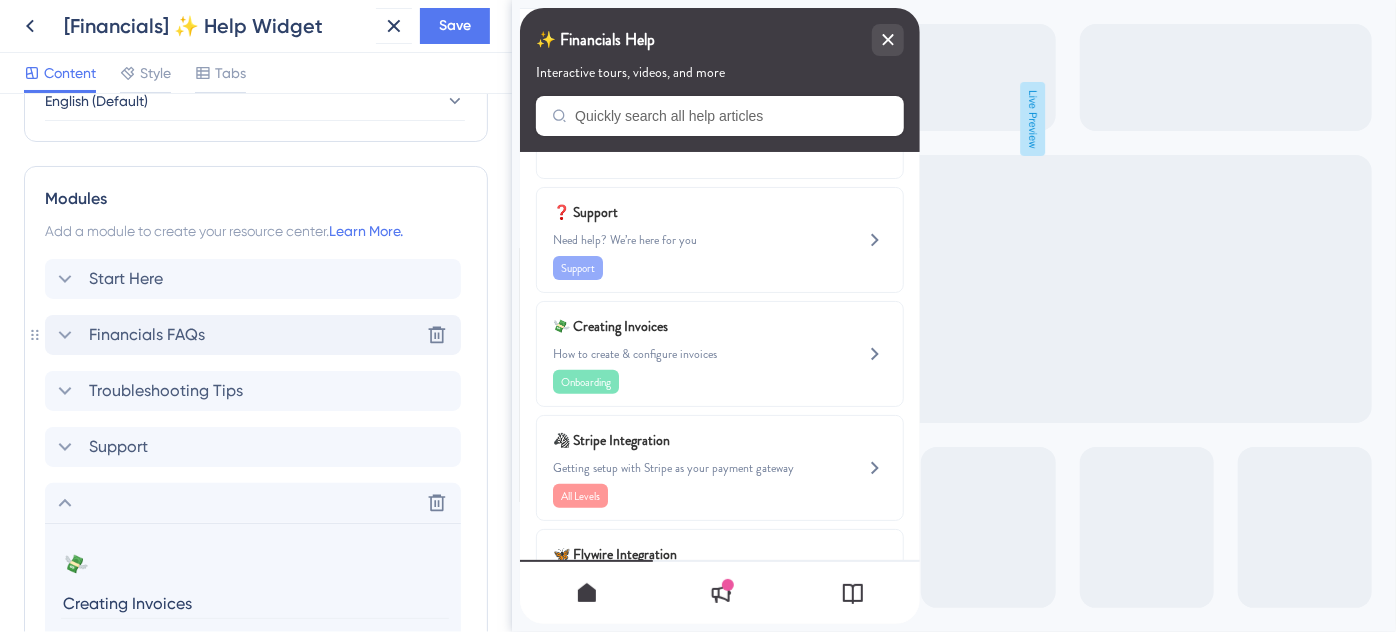 click 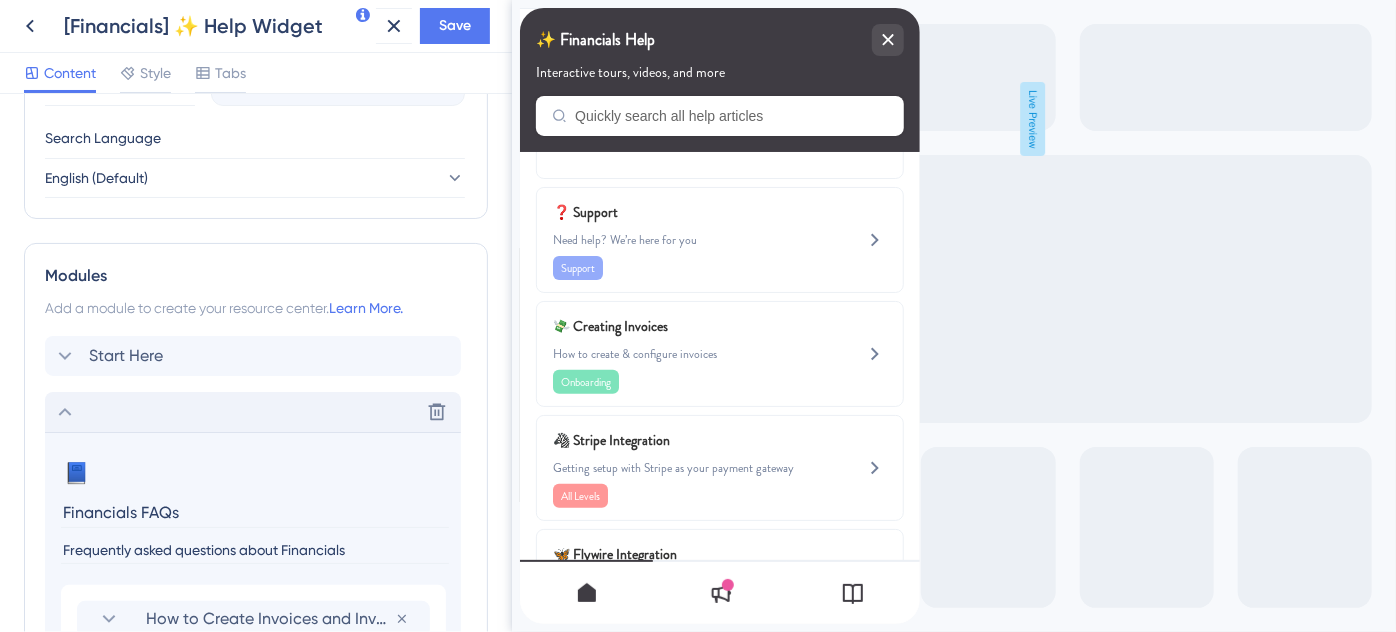scroll, scrollTop: 765, scrollLeft: 0, axis: vertical 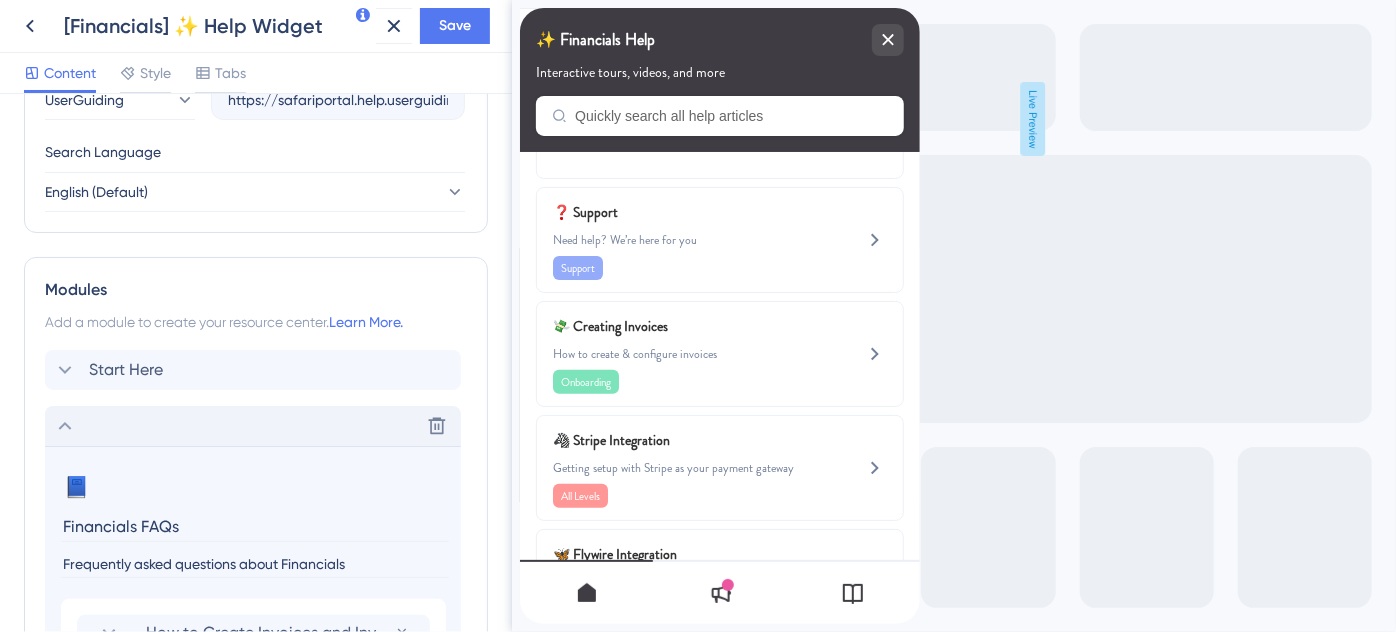 click 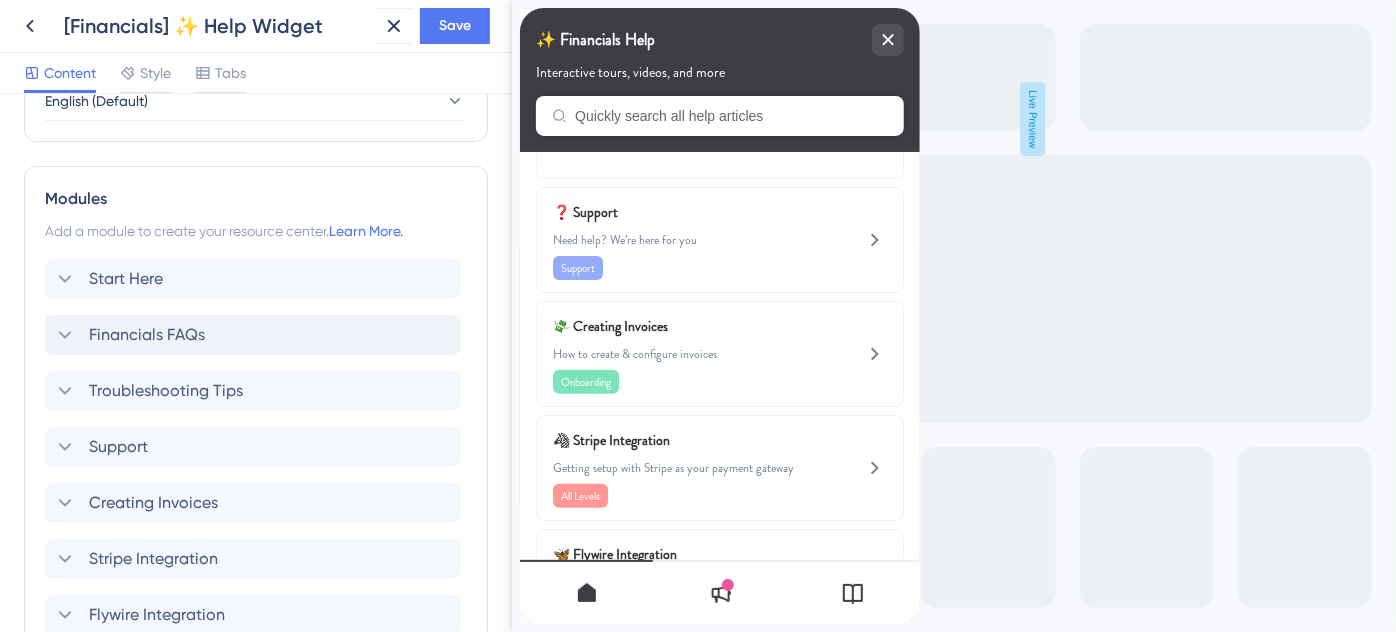 scroll, scrollTop: 1038, scrollLeft: 0, axis: vertical 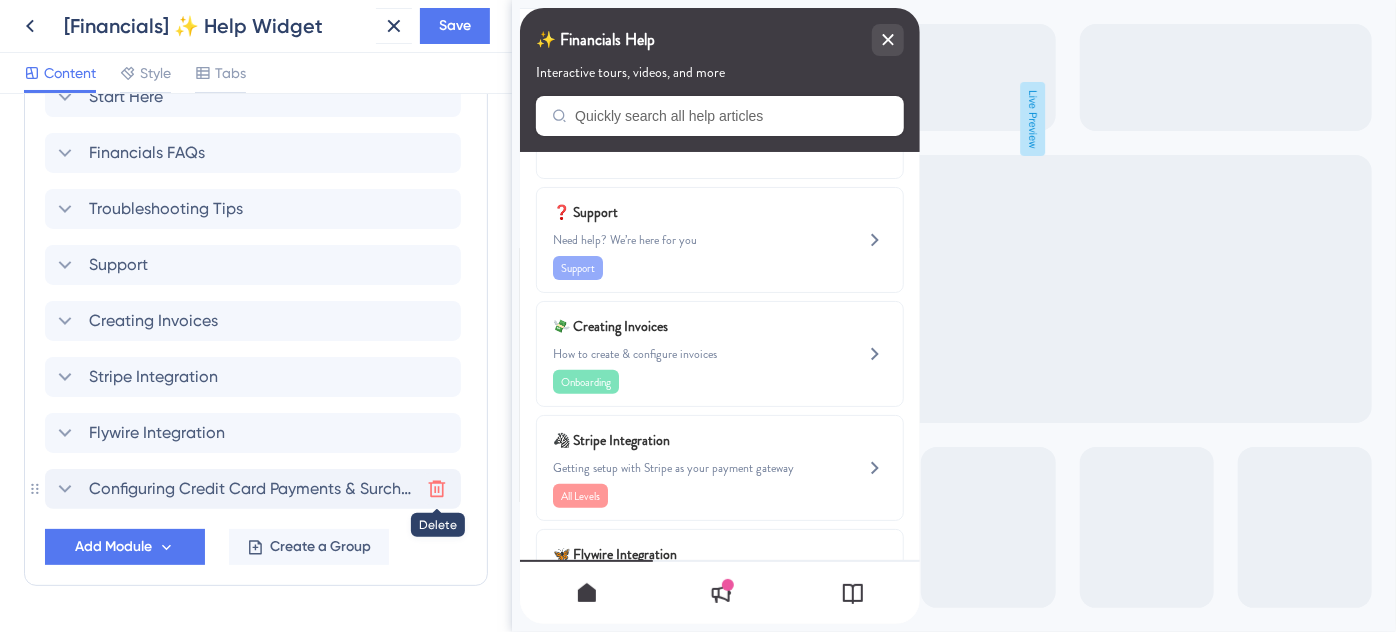 click 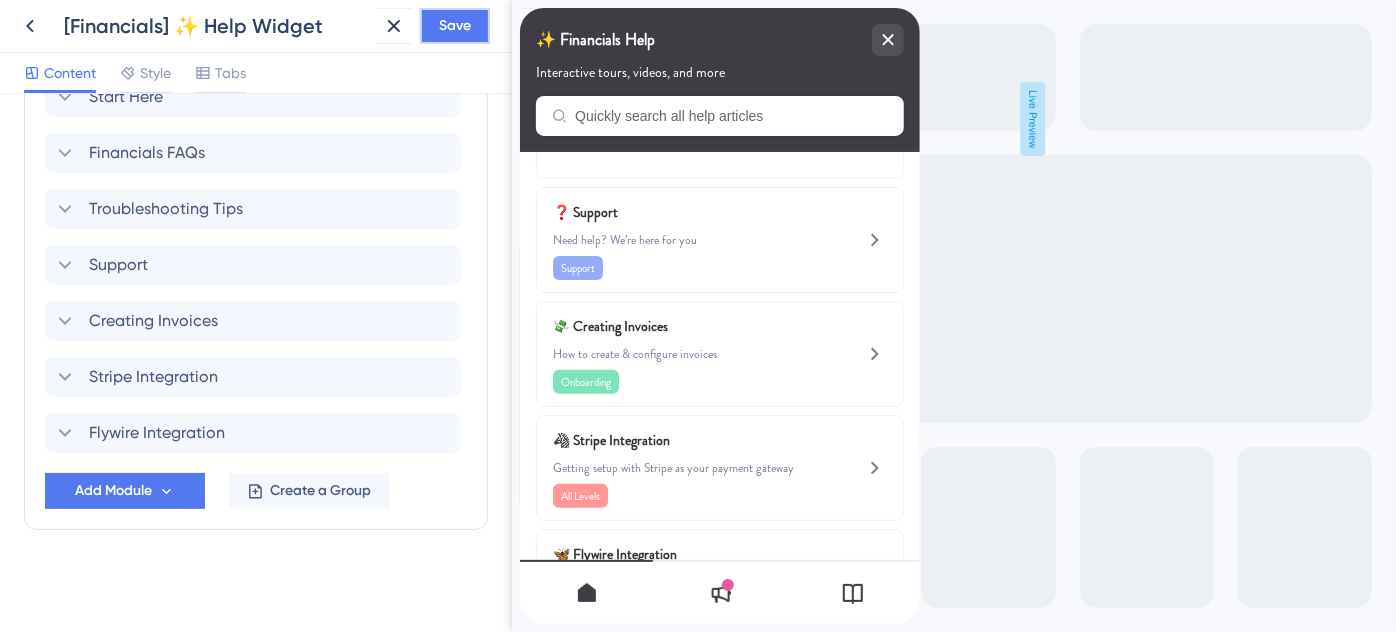 click on "Save" at bounding box center [455, 26] 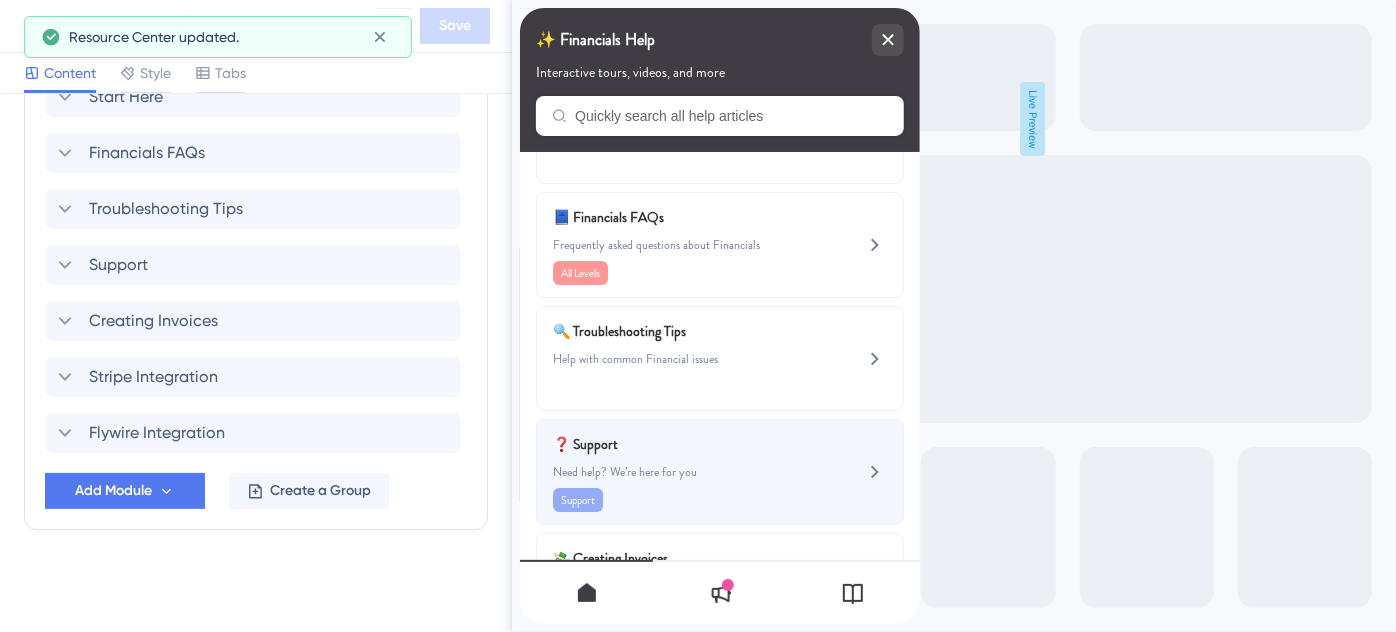 scroll, scrollTop: 53, scrollLeft: 0, axis: vertical 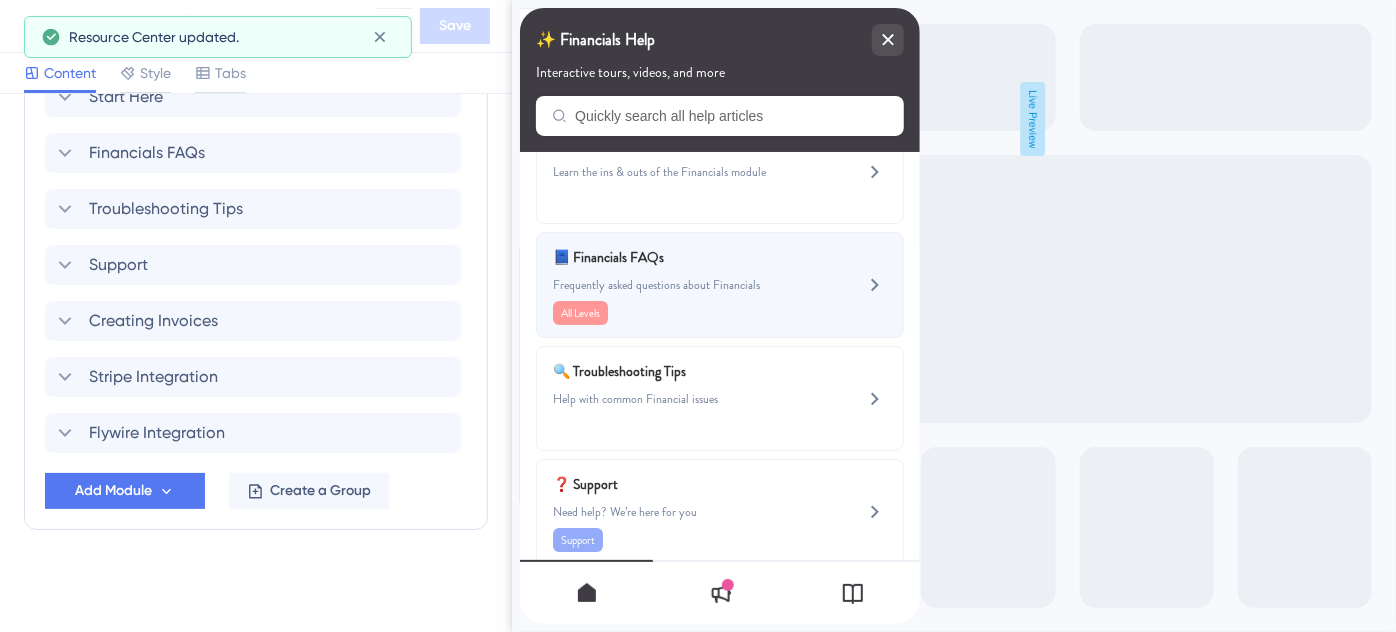 click on "📘   Financials FAQs Frequently asked questions about Financials All Levels" at bounding box center (685, 285) 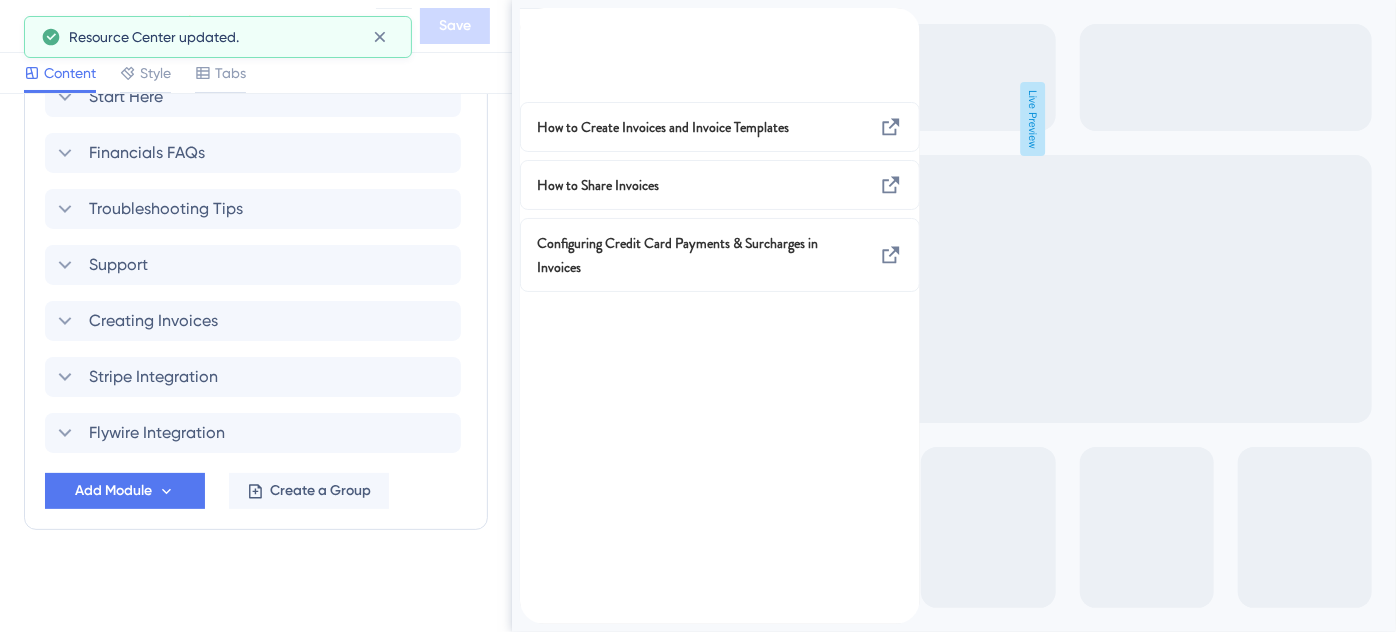scroll, scrollTop: 0, scrollLeft: 0, axis: both 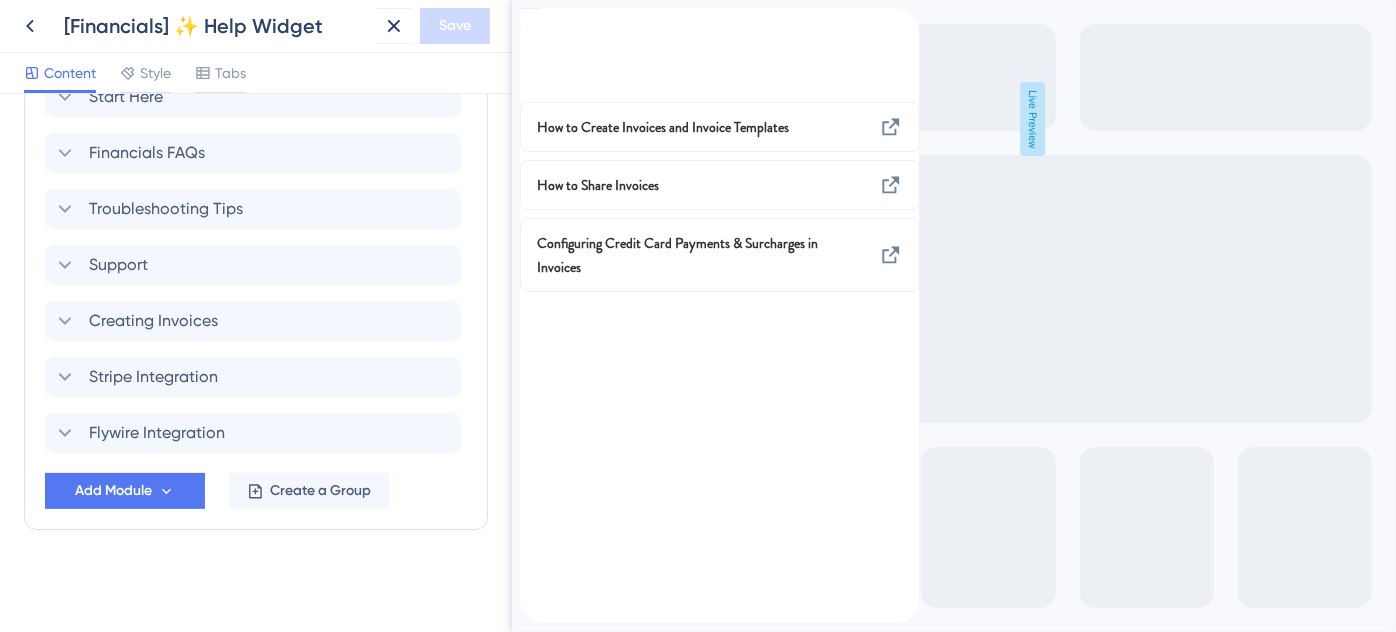 click at bounding box center (535, 19) 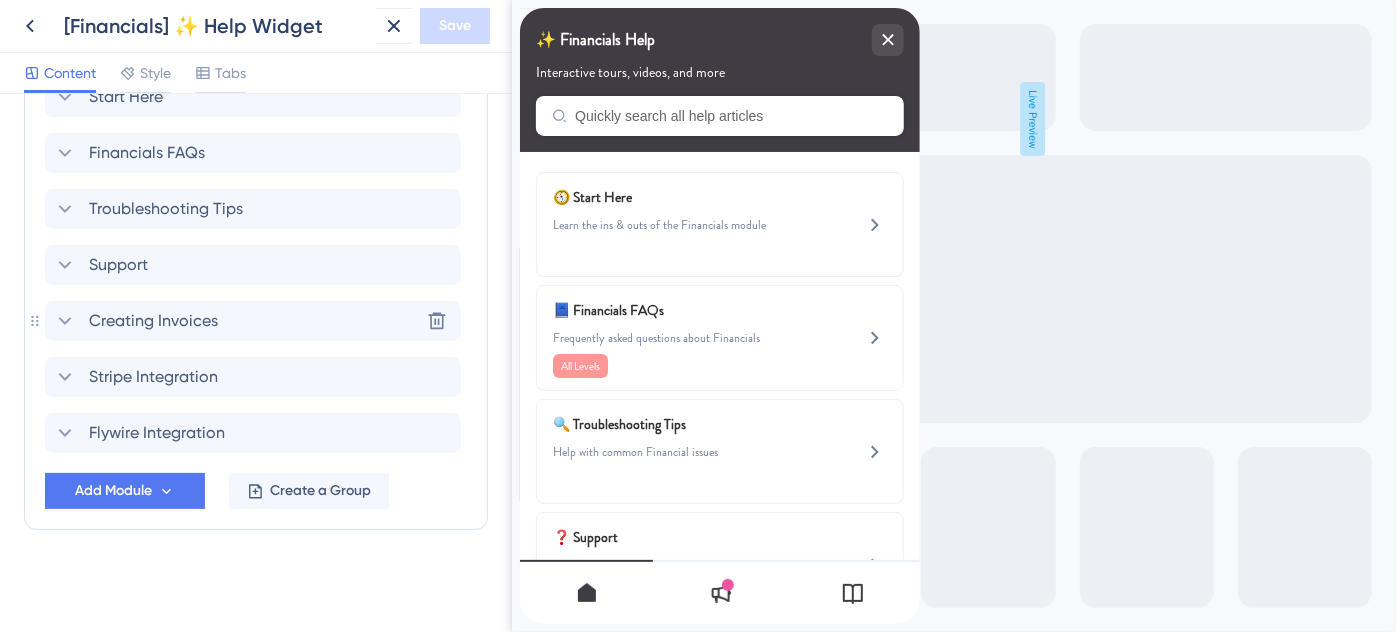 click 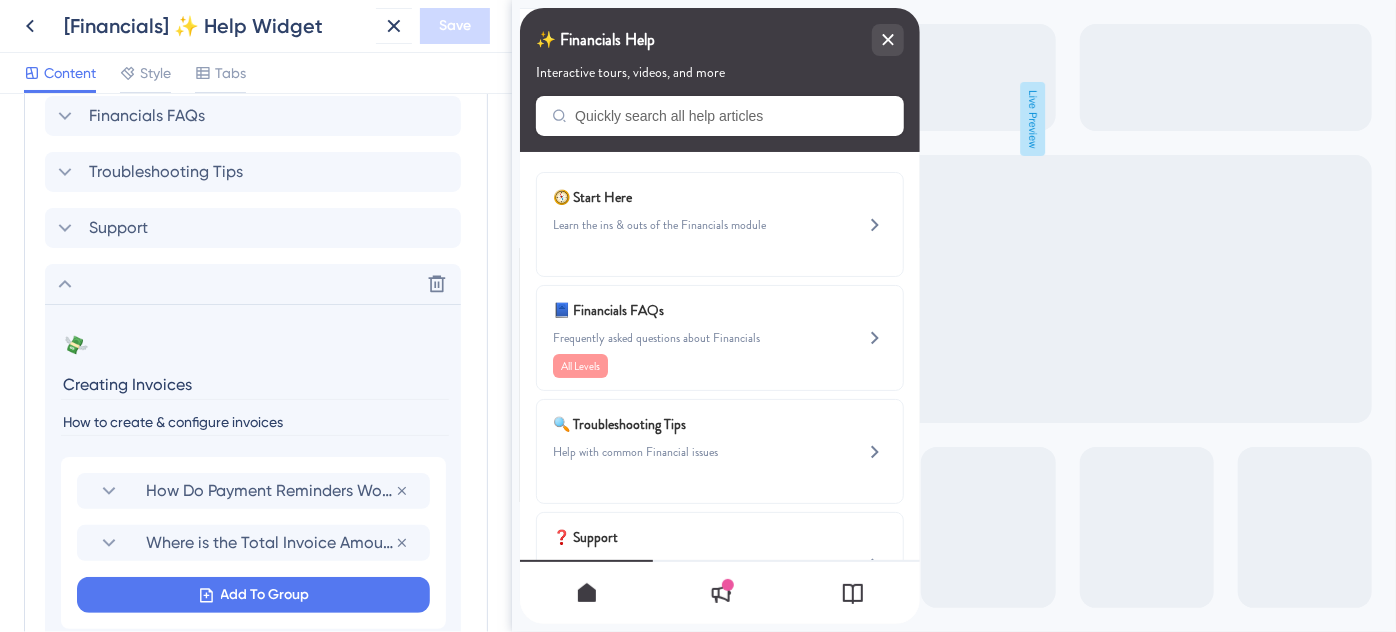 scroll, scrollTop: 1129, scrollLeft: 0, axis: vertical 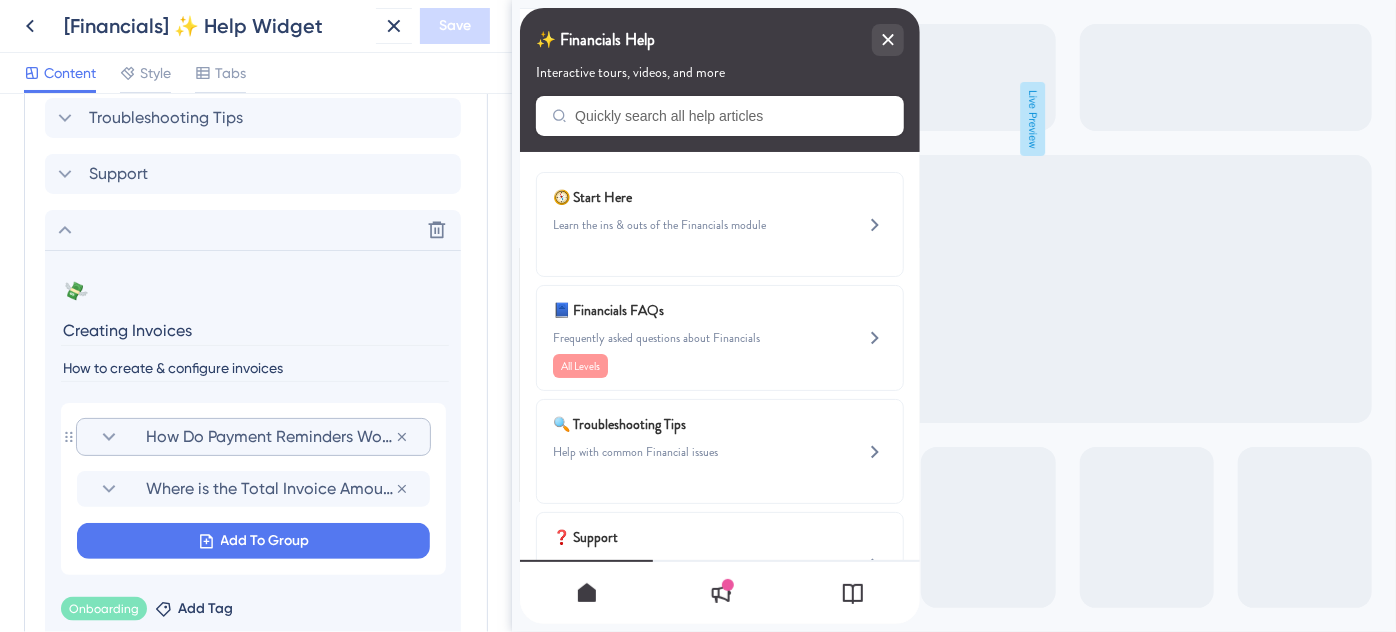click 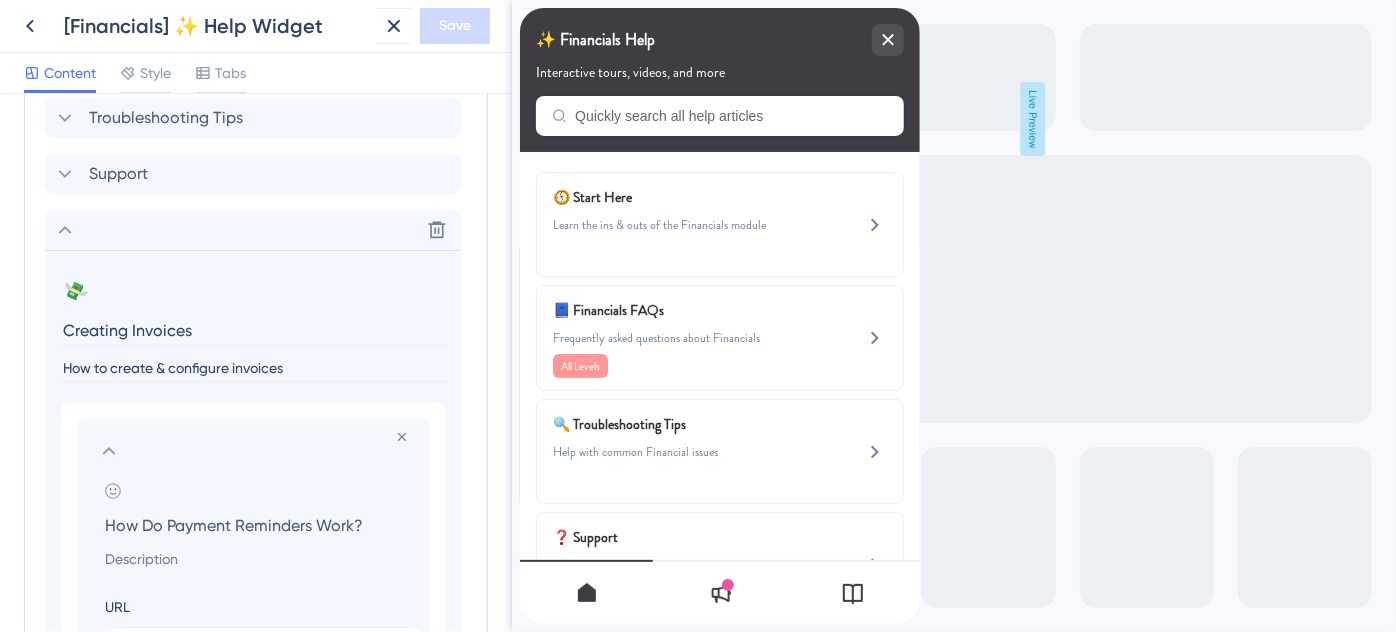 scroll, scrollTop: 1311, scrollLeft: 0, axis: vertical 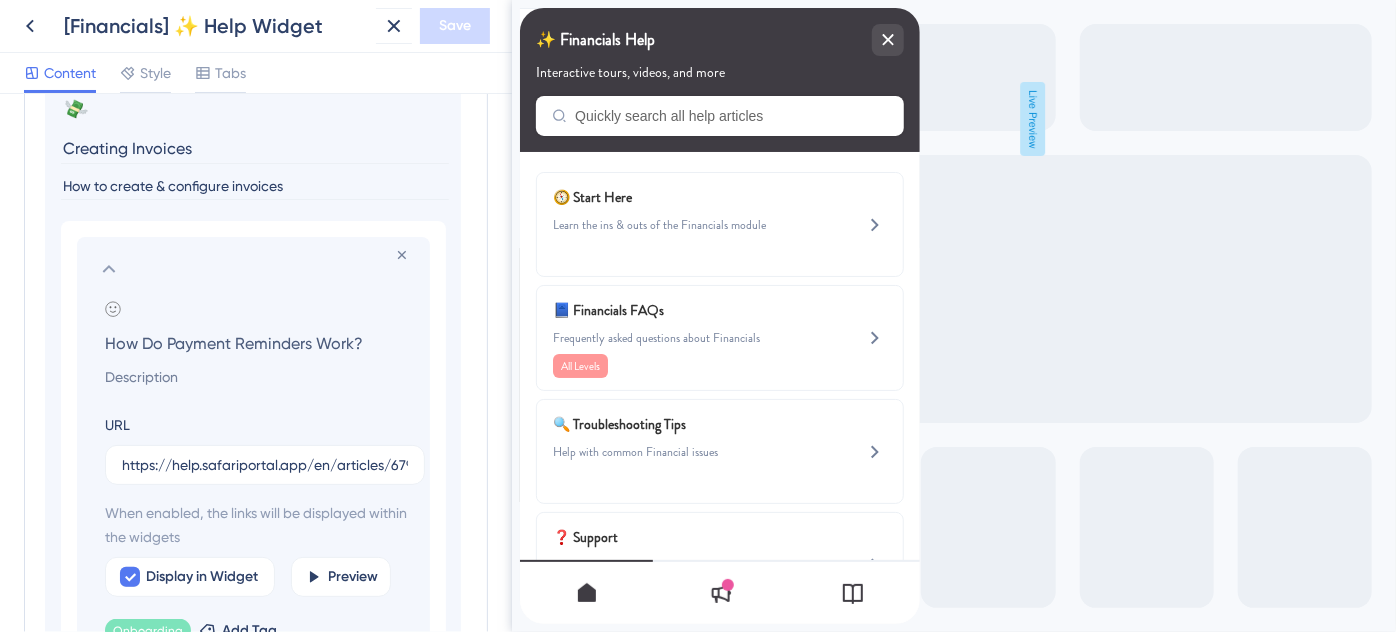 click on "How Do Payment Reminders Work?" at bounding box center [257, 343] 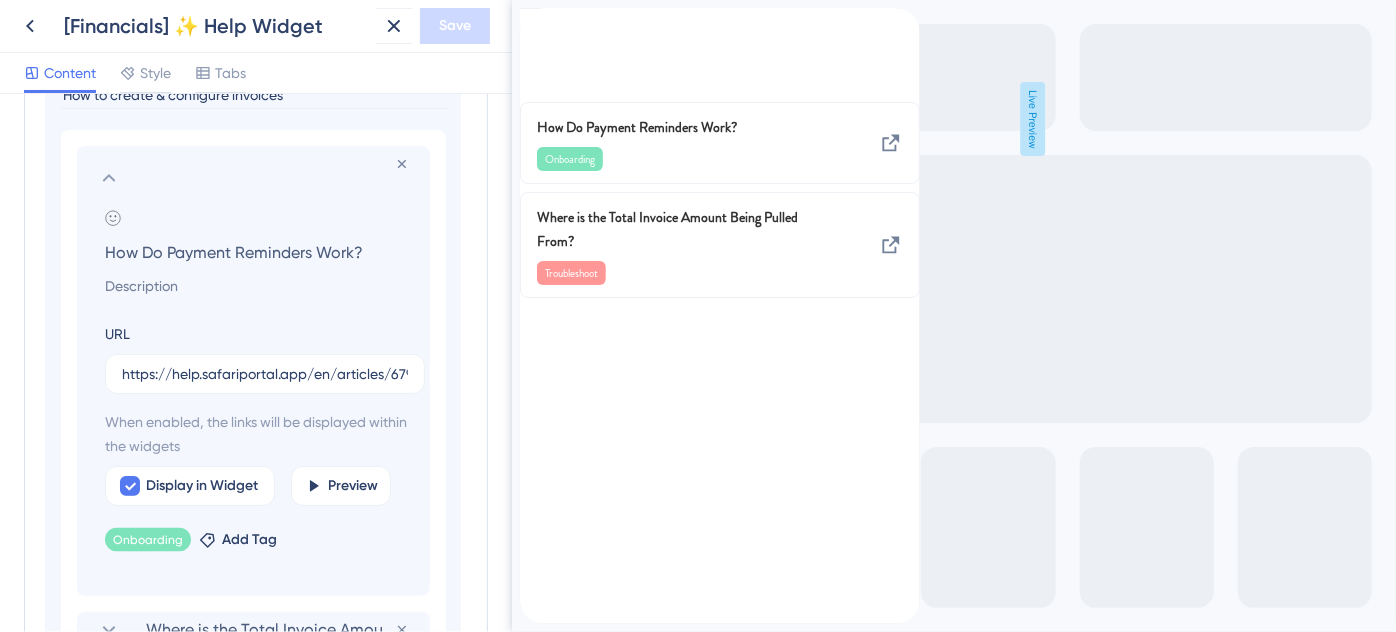 scroll, scrollTop: 1846, scrollLeft: 0, axis: vertical 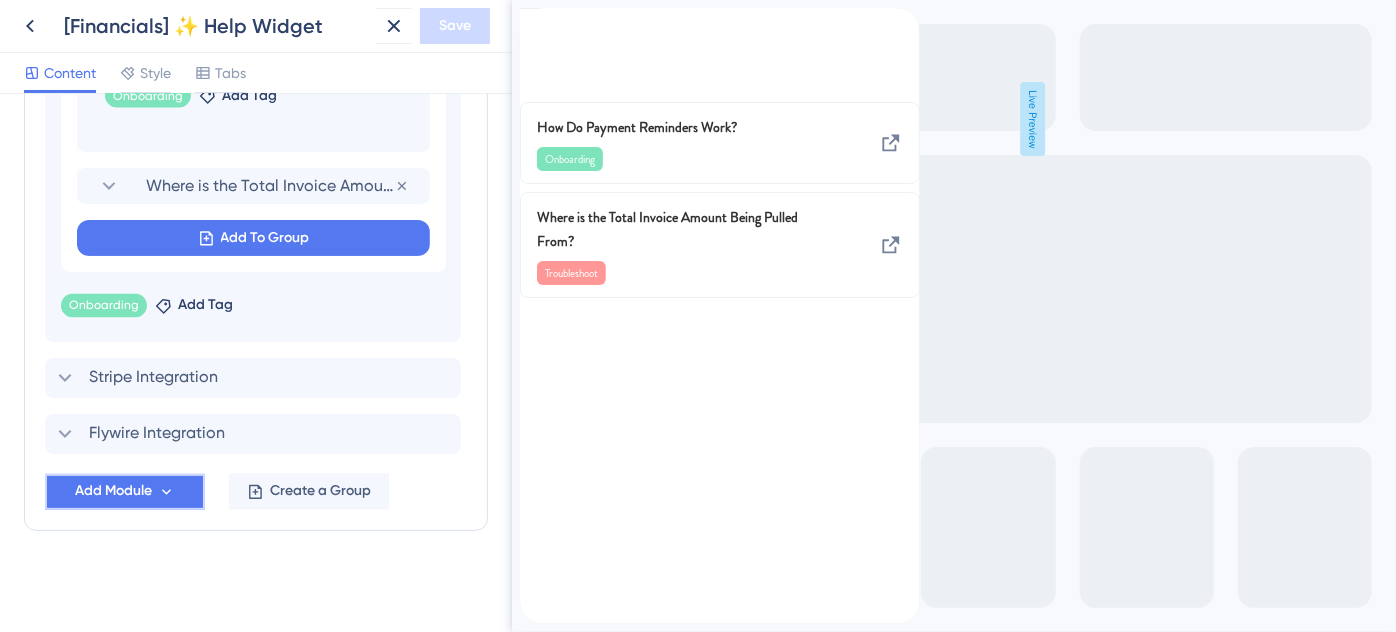click 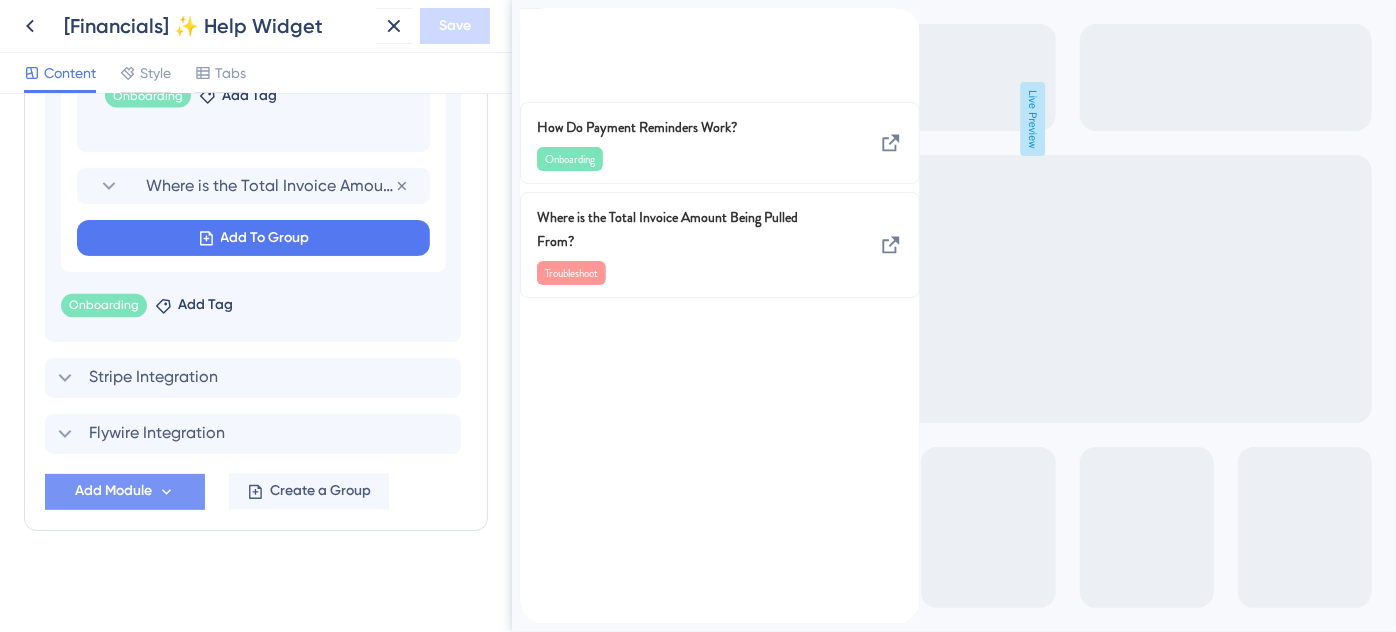 scroll, scrollTop: 2035, scrollLeft: 0, axis: vertical 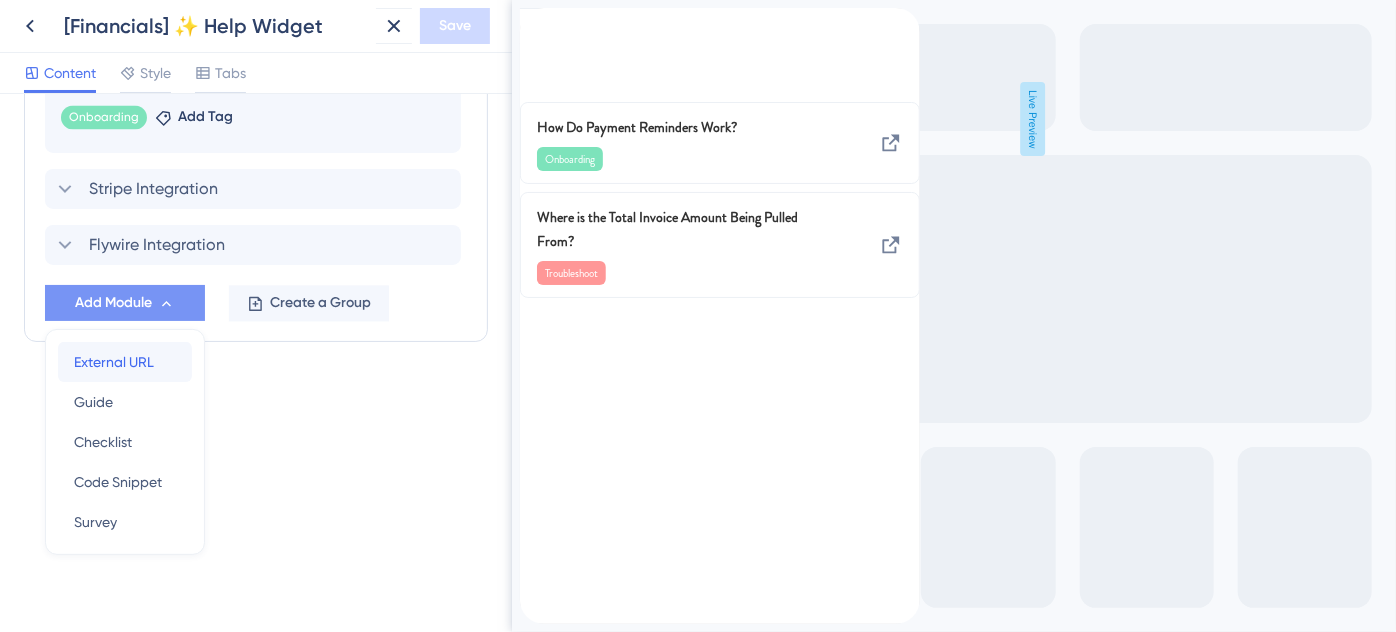 click on "External URL External URL" at bounding box center (125, 362) 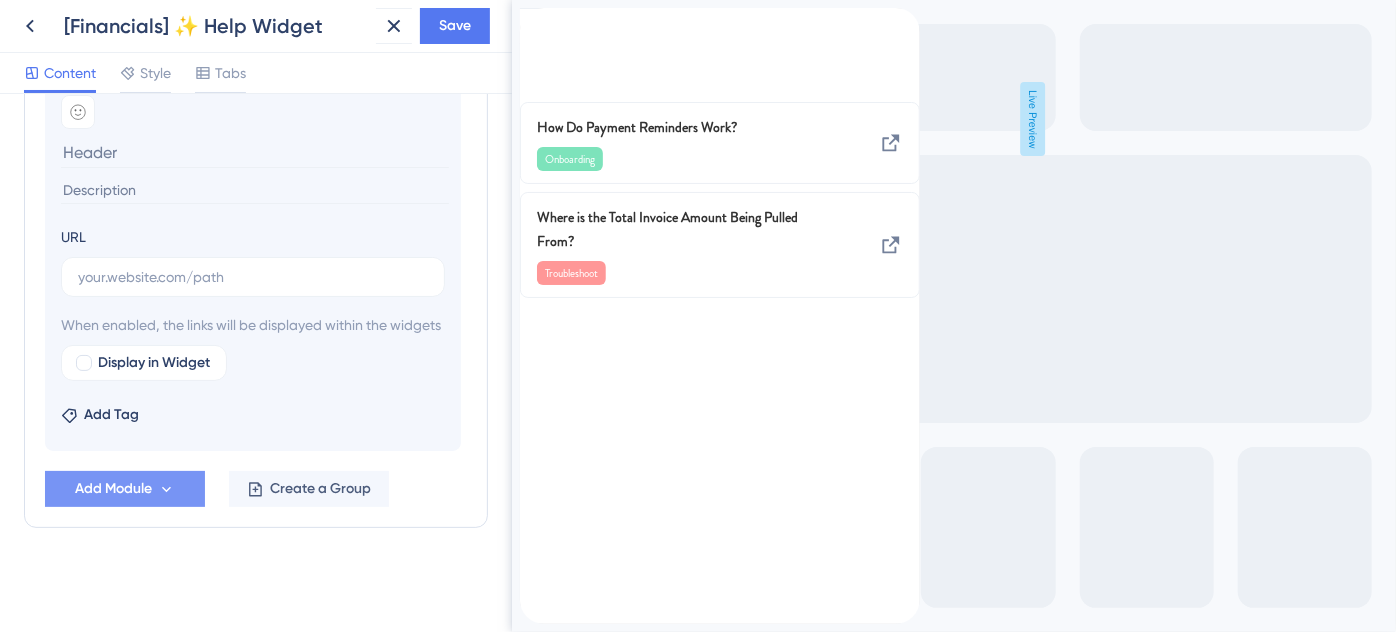 scroll, scrollTop: 1498, scrollLeft: 0, axis: vertical 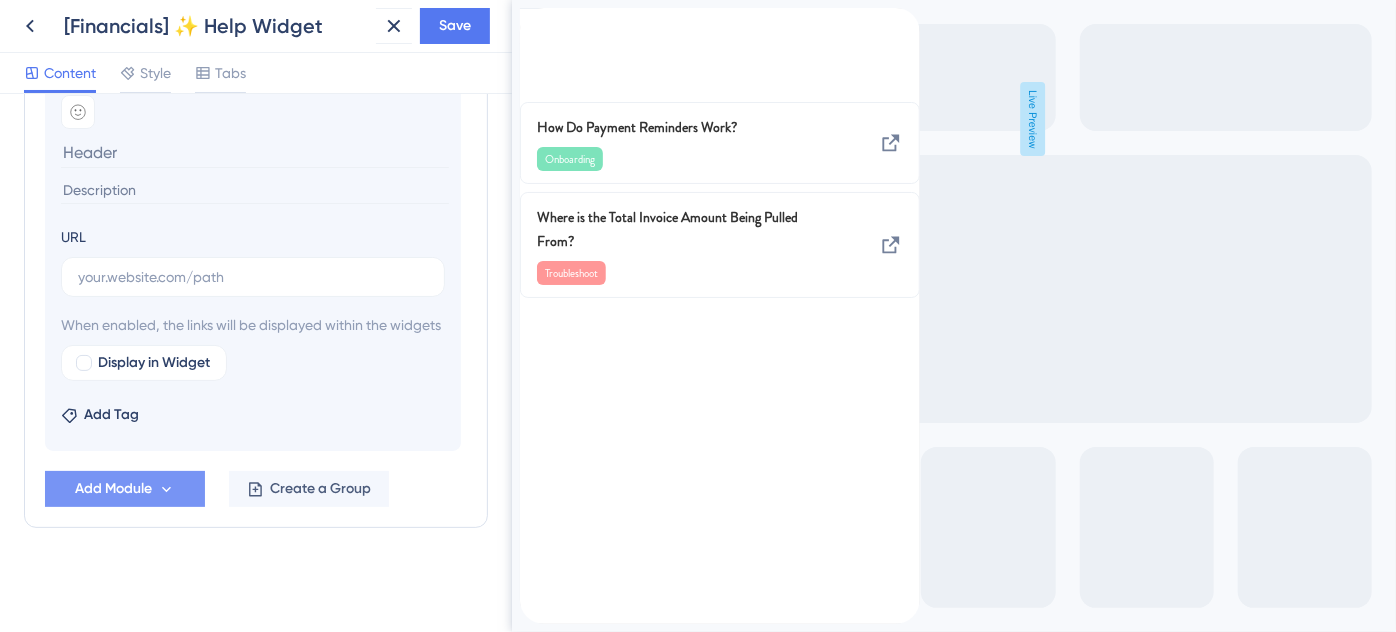 type on "How Do Payment Reminders Work?" 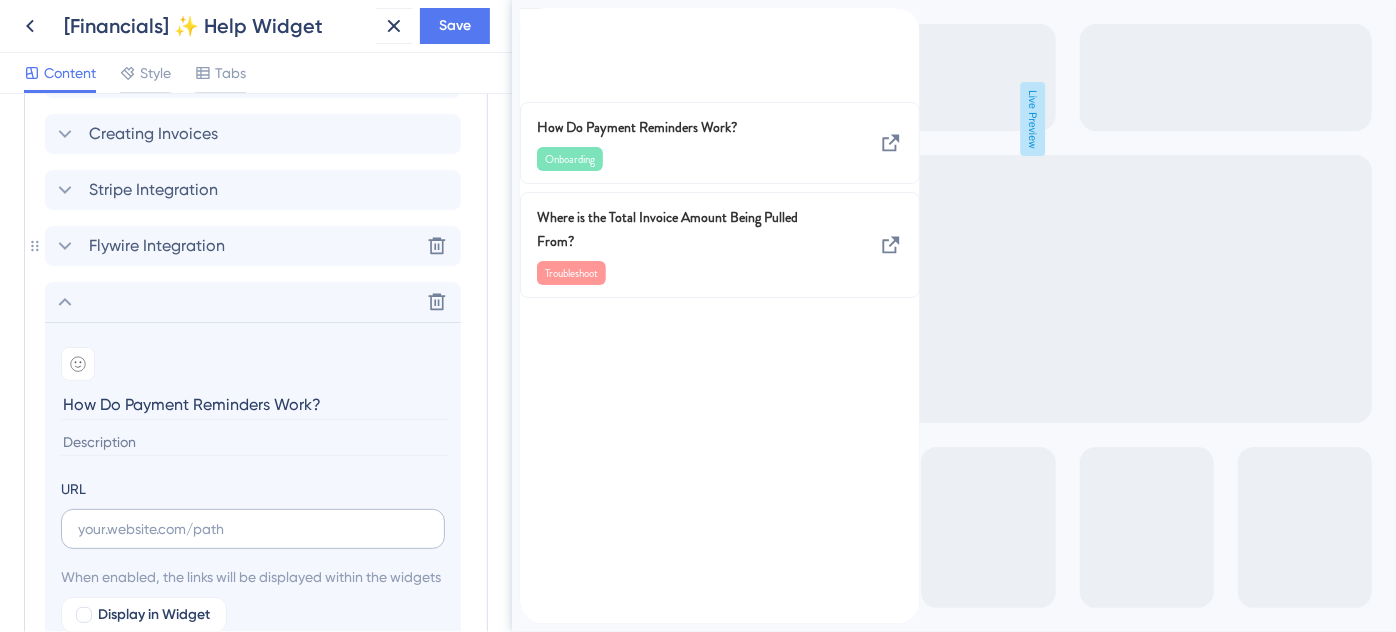 scroll, scrollTop: 952, scrollLeft: 0, axis: vertical 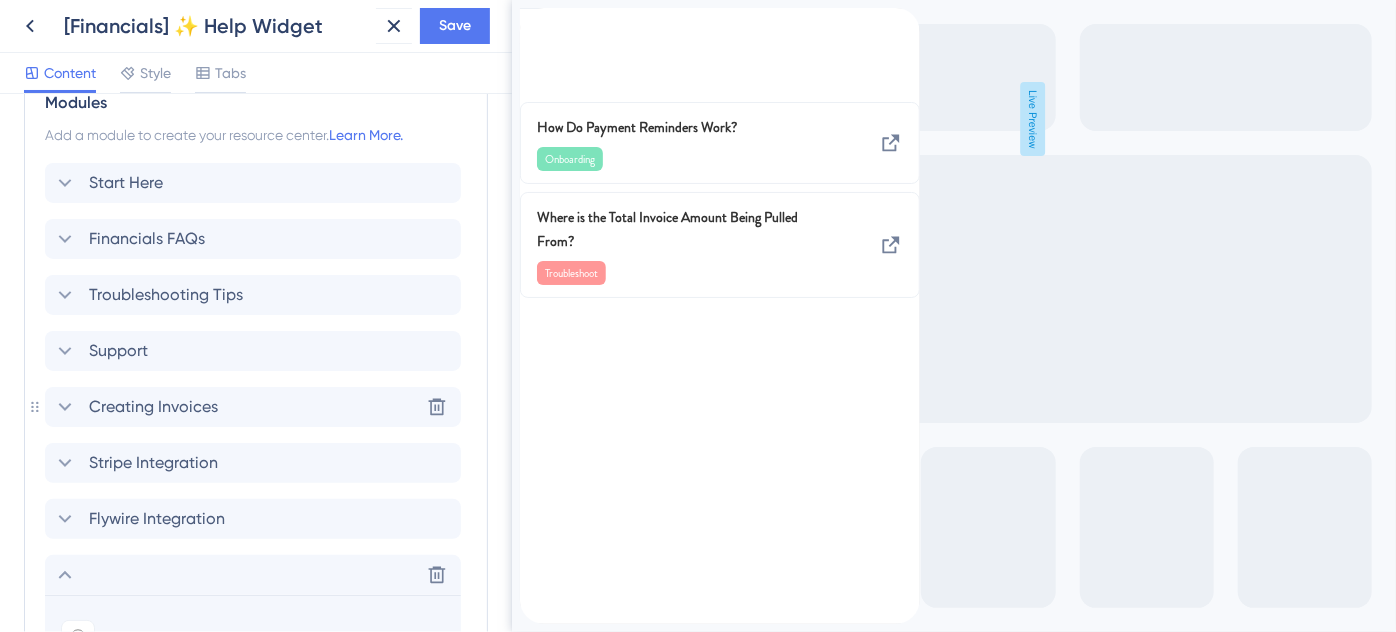 click 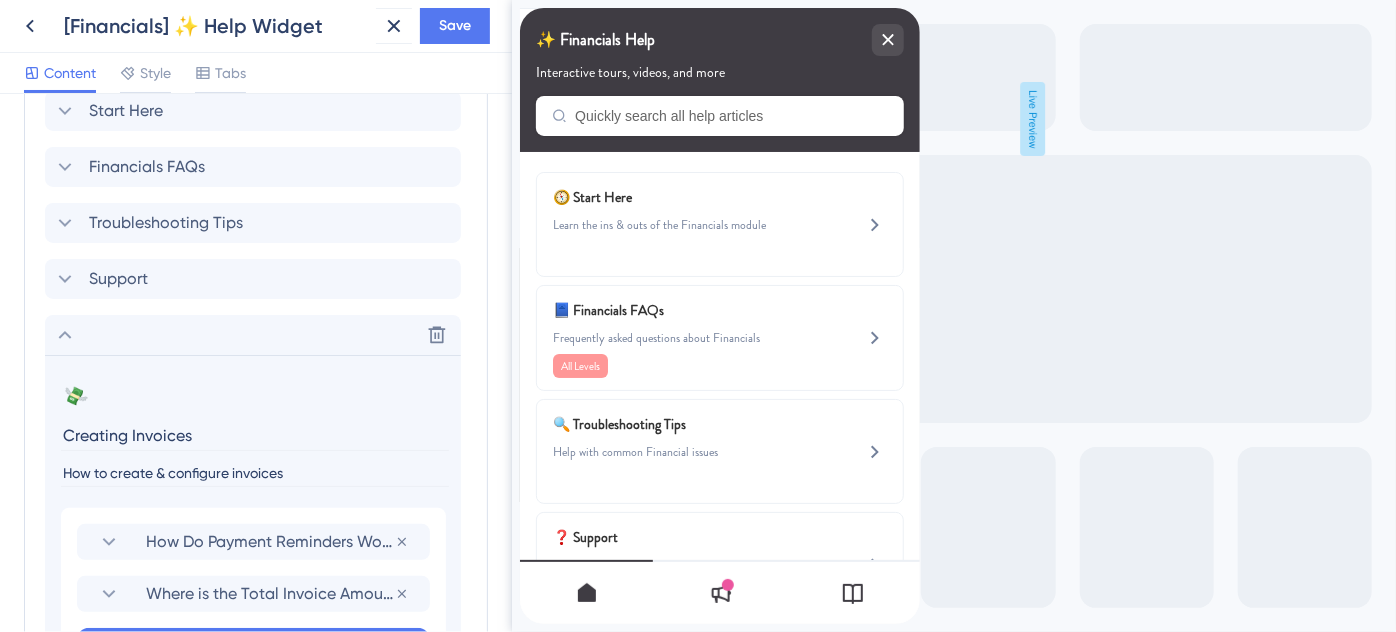 scroll, scrollTop: 1134, scrollLeft: 0, axis: vertical 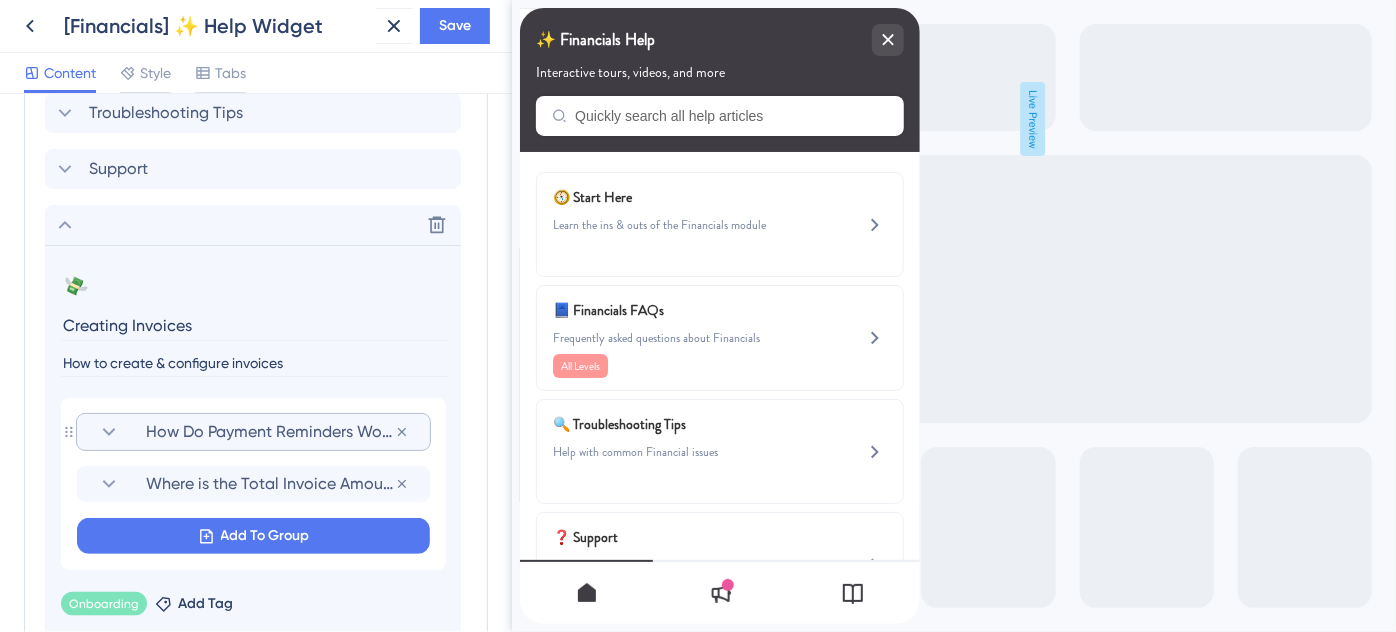 click 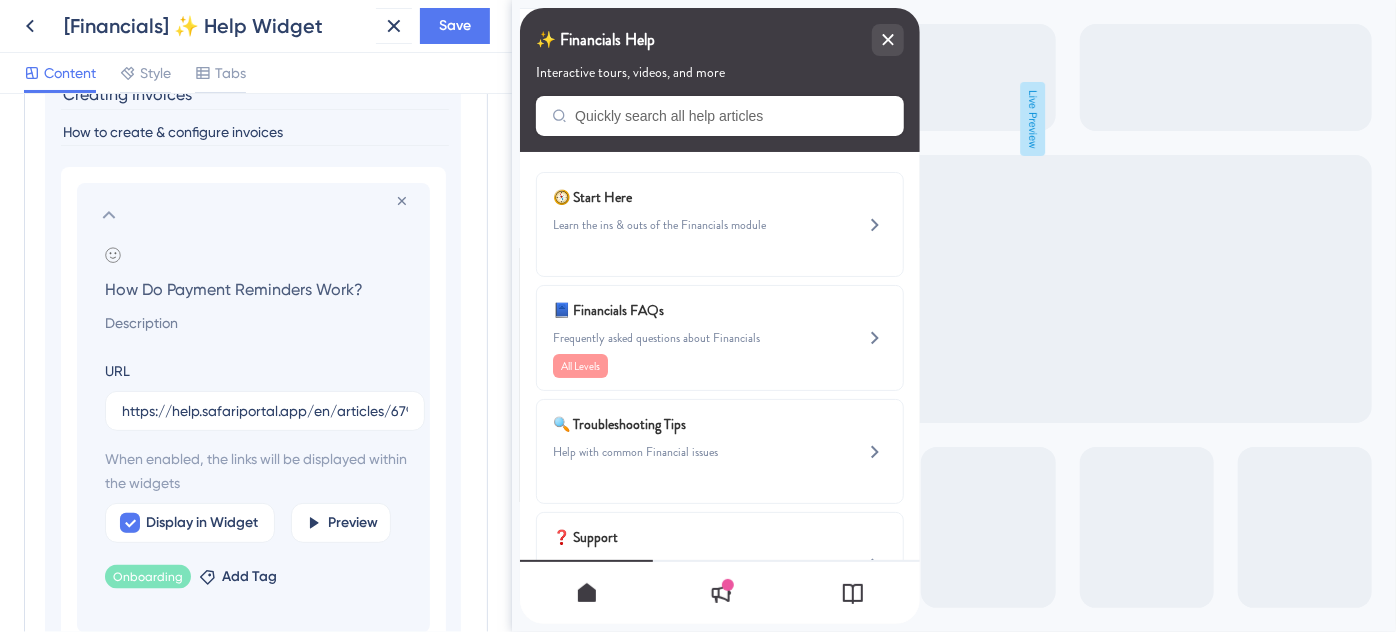 scroll, scrollTop: 1407, scrollLeft: 0, axis: vertical 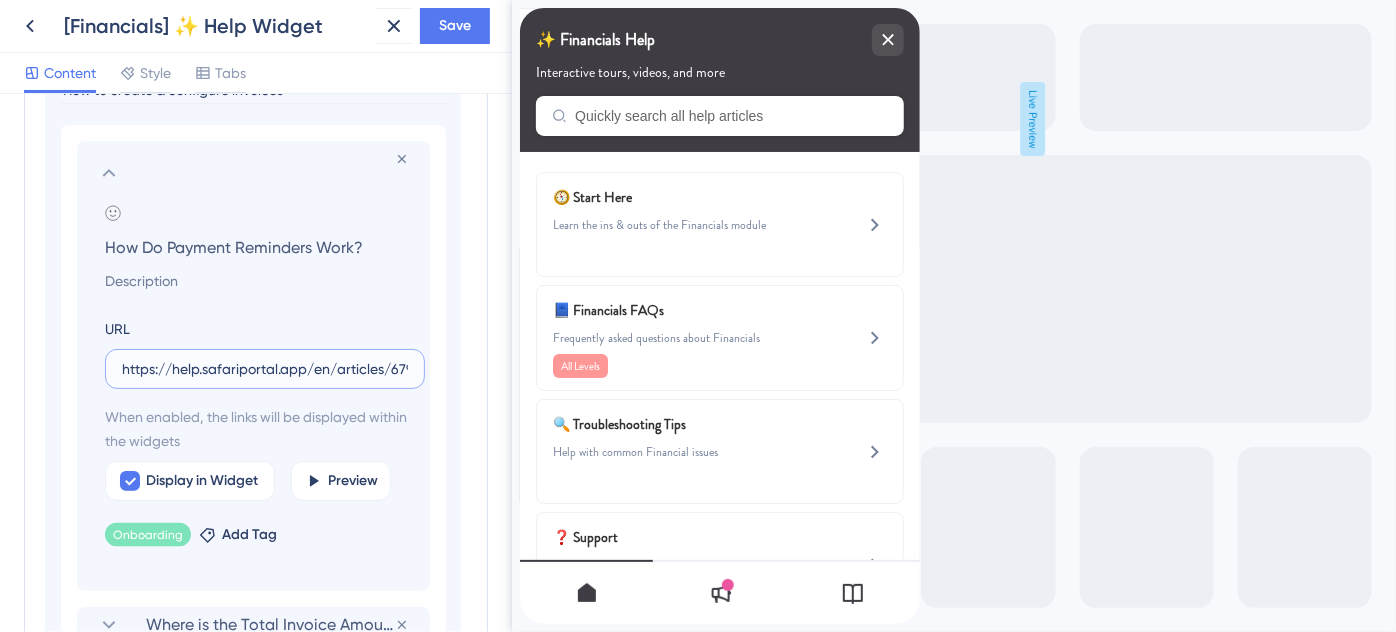 click on "https://help.safariportal.app/en/articles/6796-how-do-payment-reminders-work" at bounding box center (265, 369) 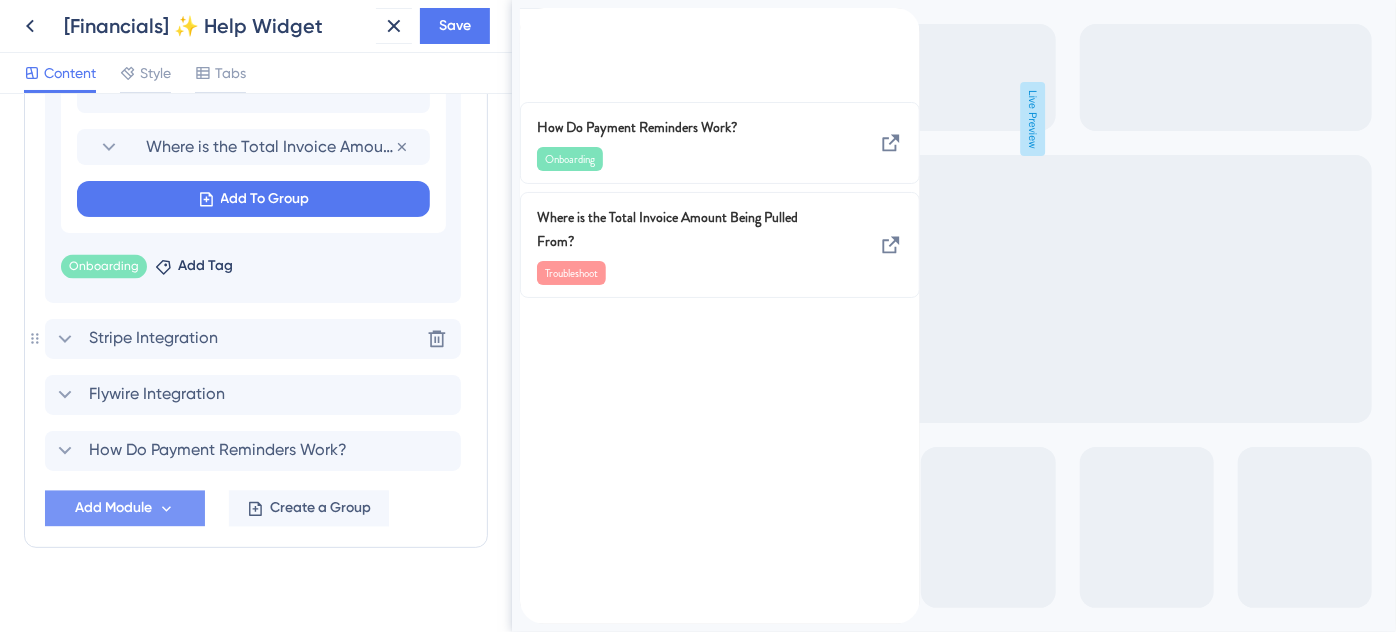 scroll, scrollTop: 1902, scrollLeft: 0, axis: vertical 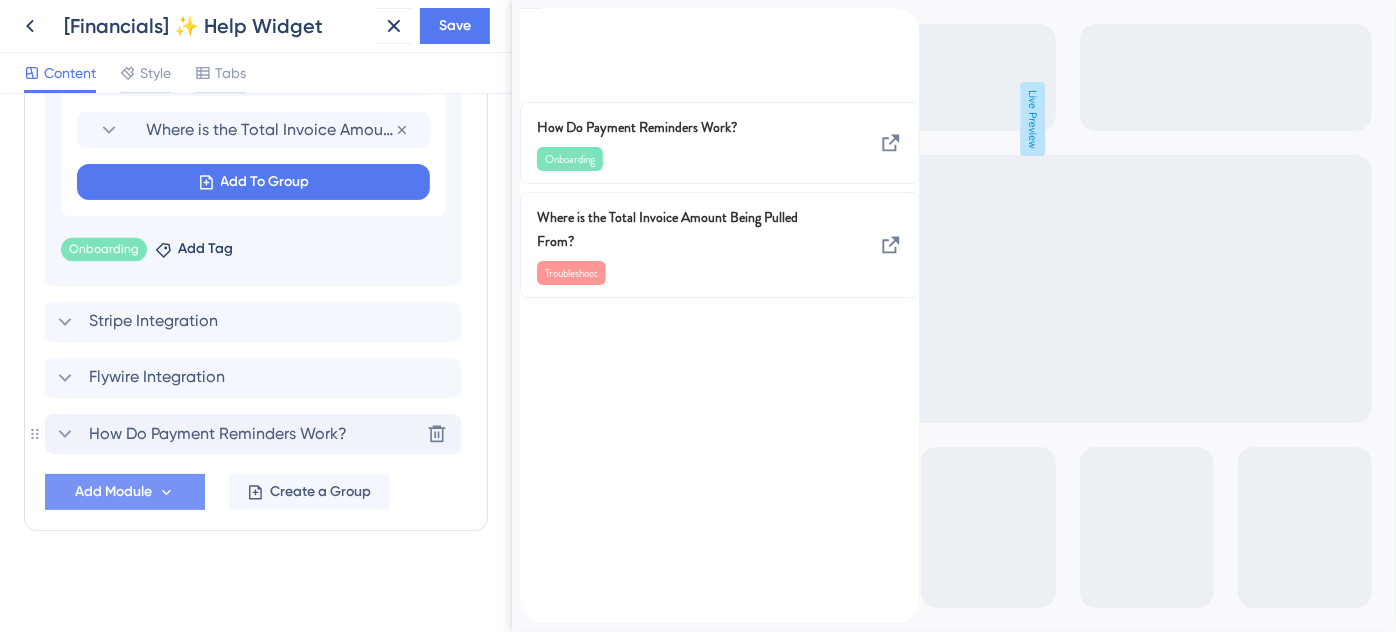 click 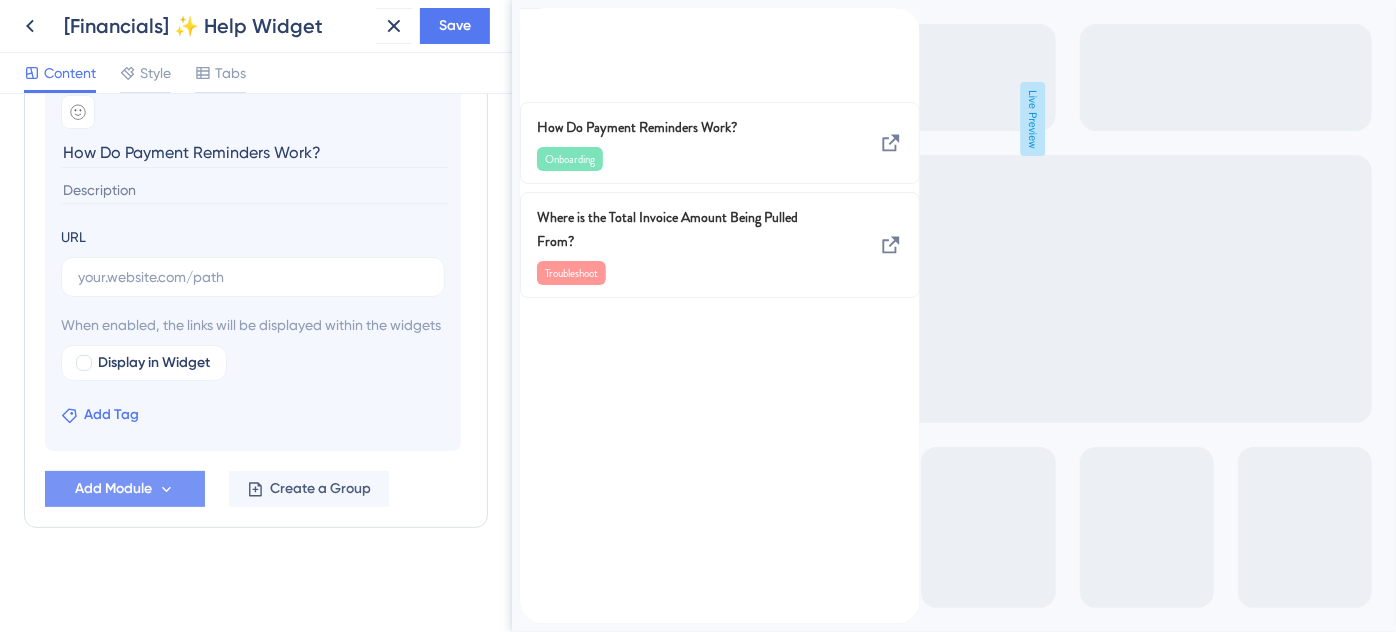 scroll, scrollTop: 1498, scrollLeft: 0, axis: vertical 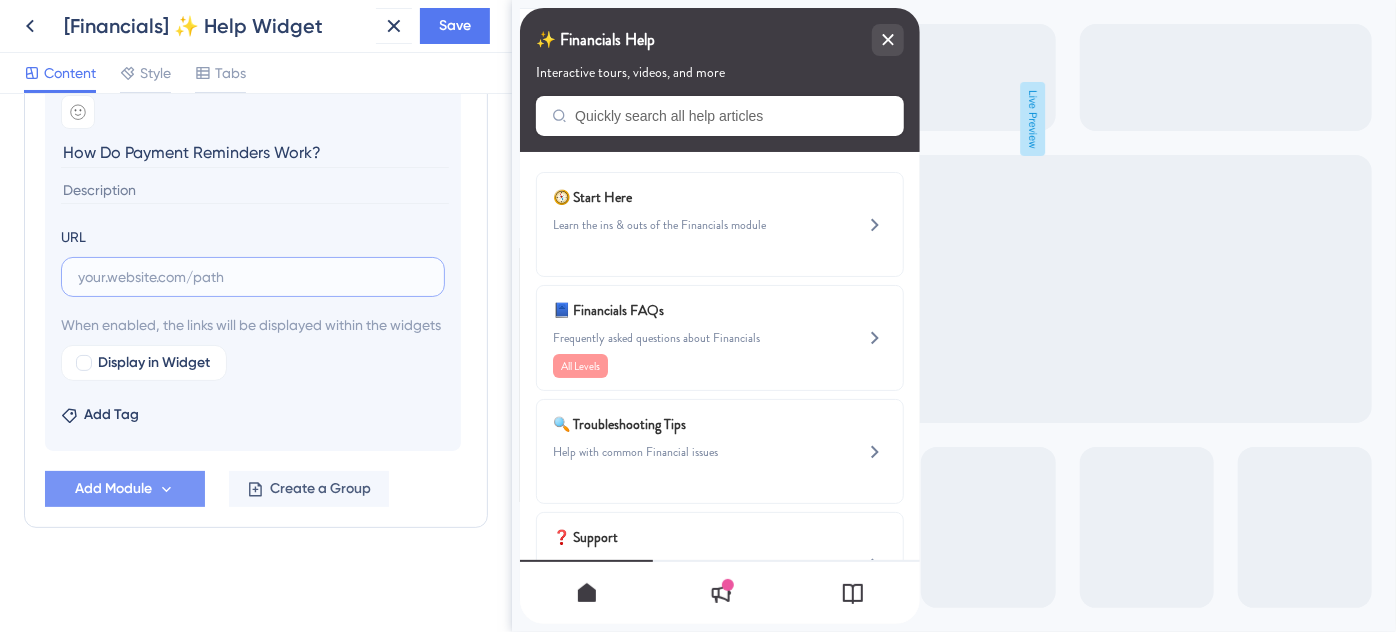 click at bounding box center (253, 277) 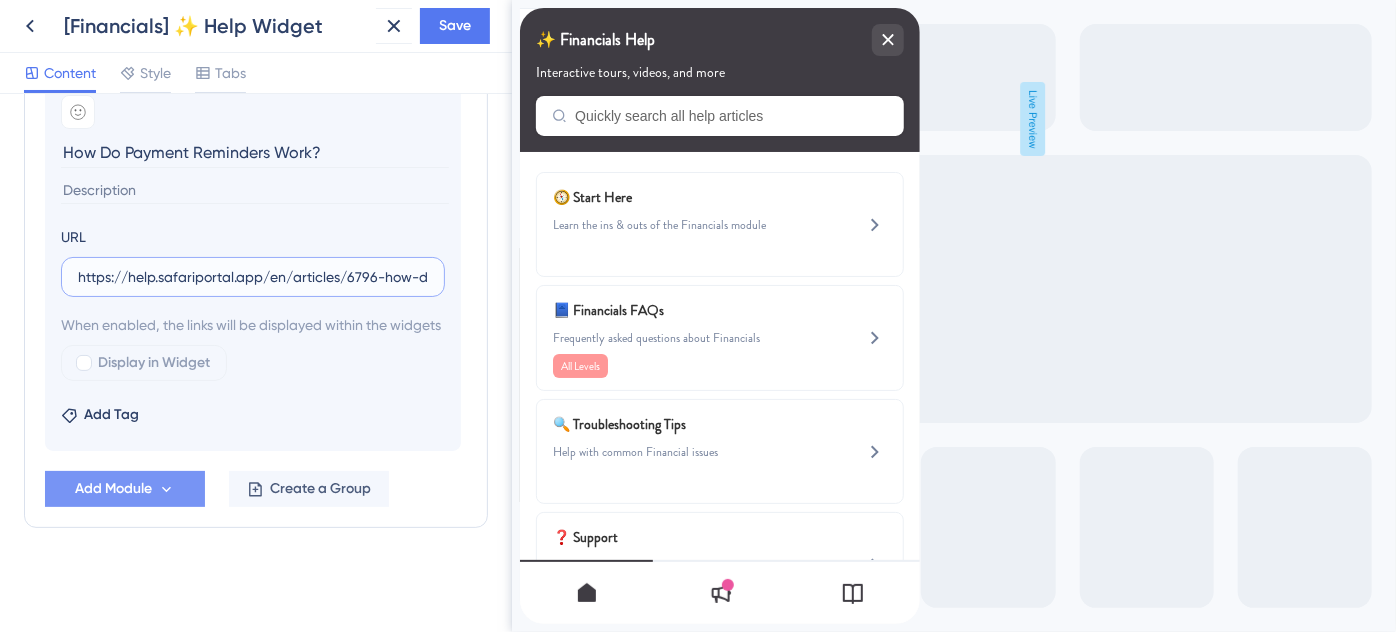 scroll, scrollTop: 0, scrollLeft: 180, axis: horizontal 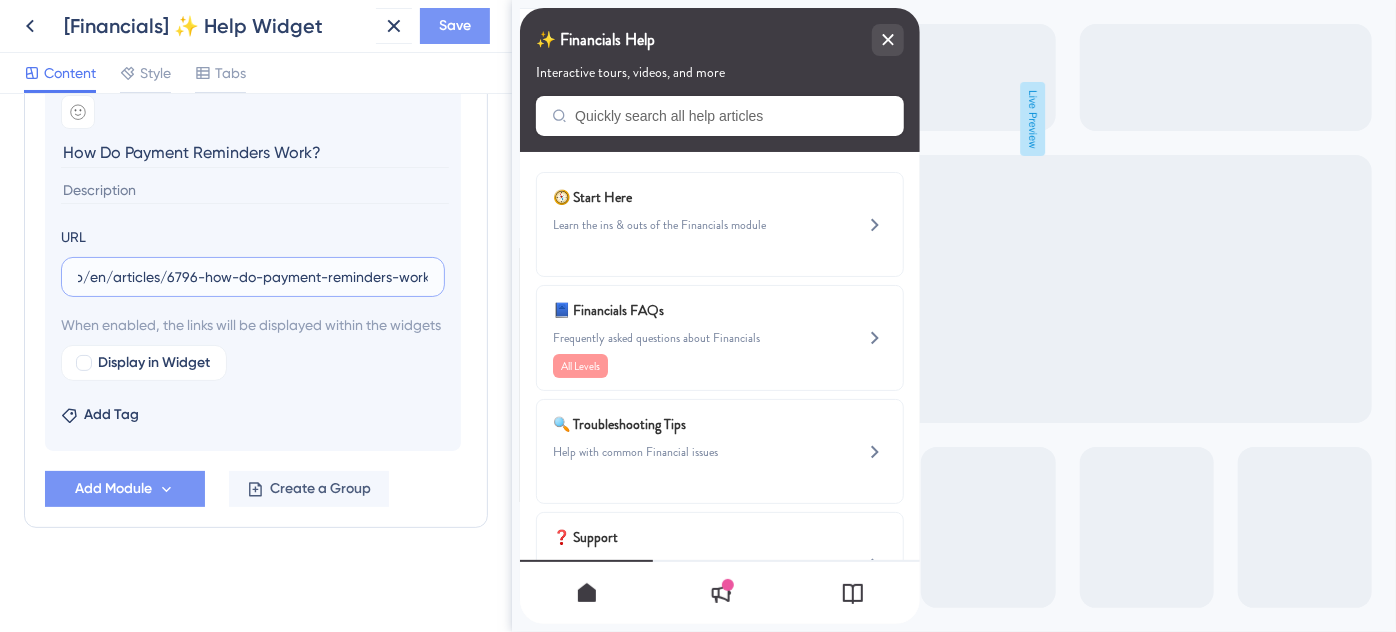 type on "https://help.safariportal.app/en/articles/6796-how-do-payment-reminders-work" 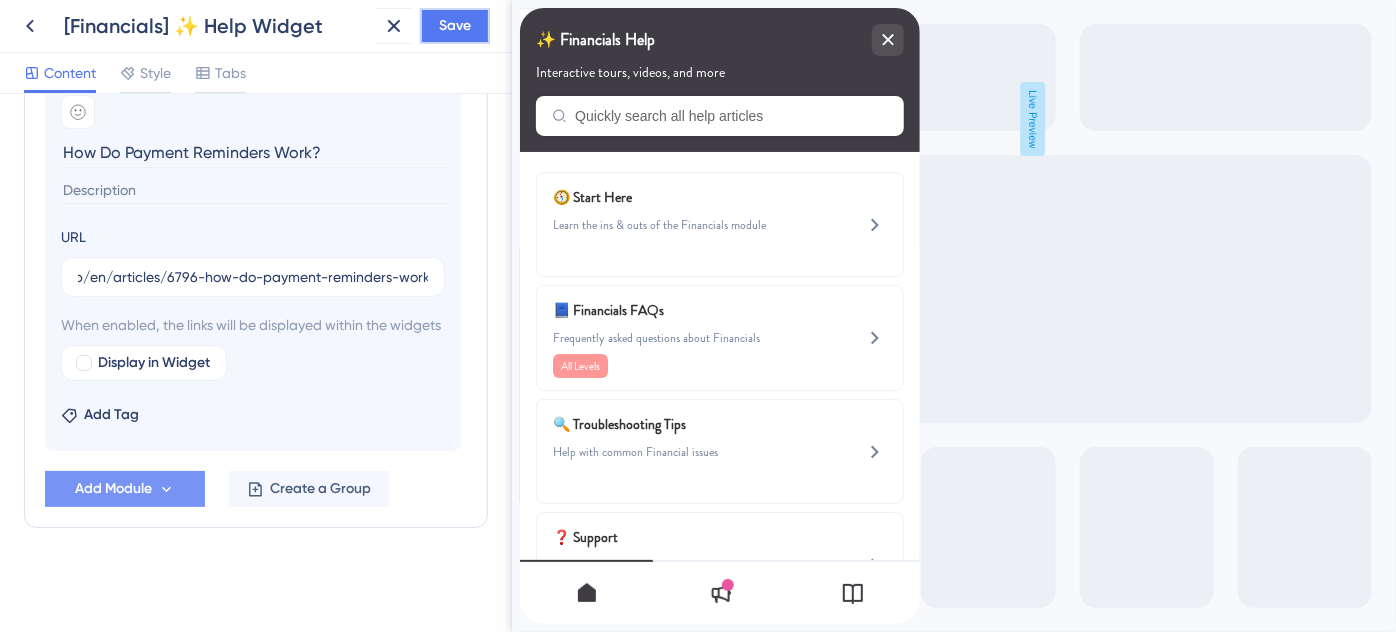 click on "Save" at bounding box center (455, 26) 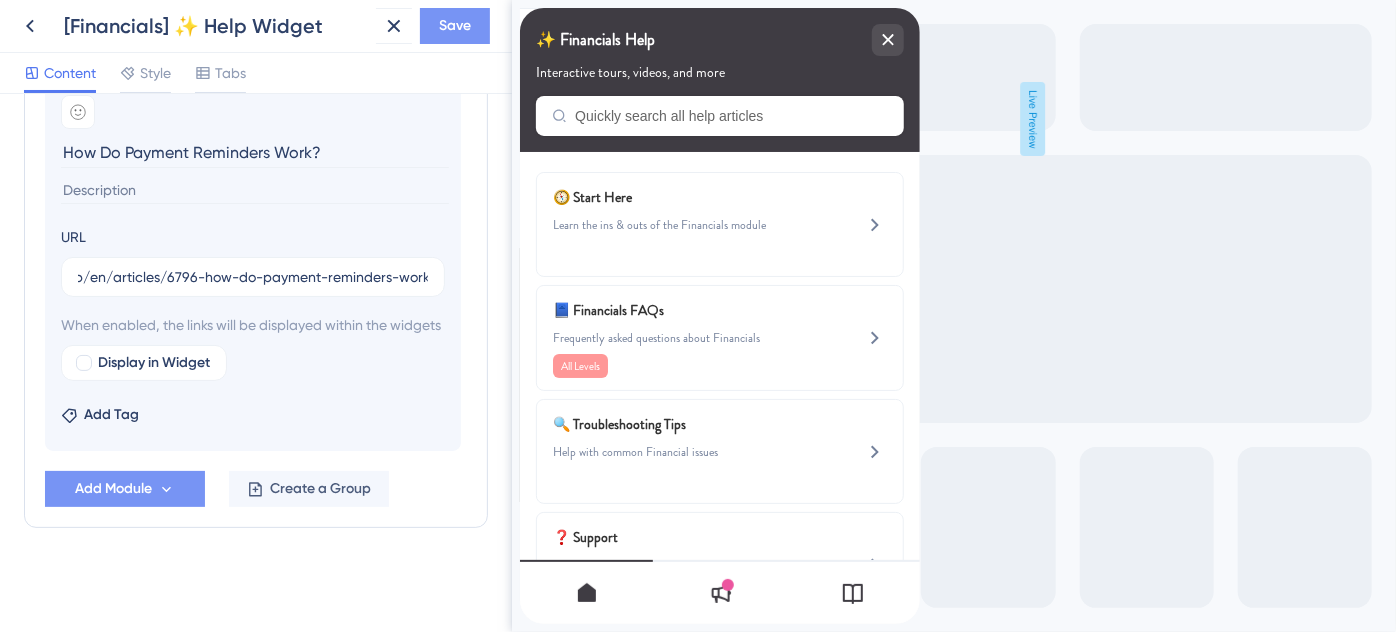 scroll, scrollTop: 0, scrollLeft: 0, axis: both 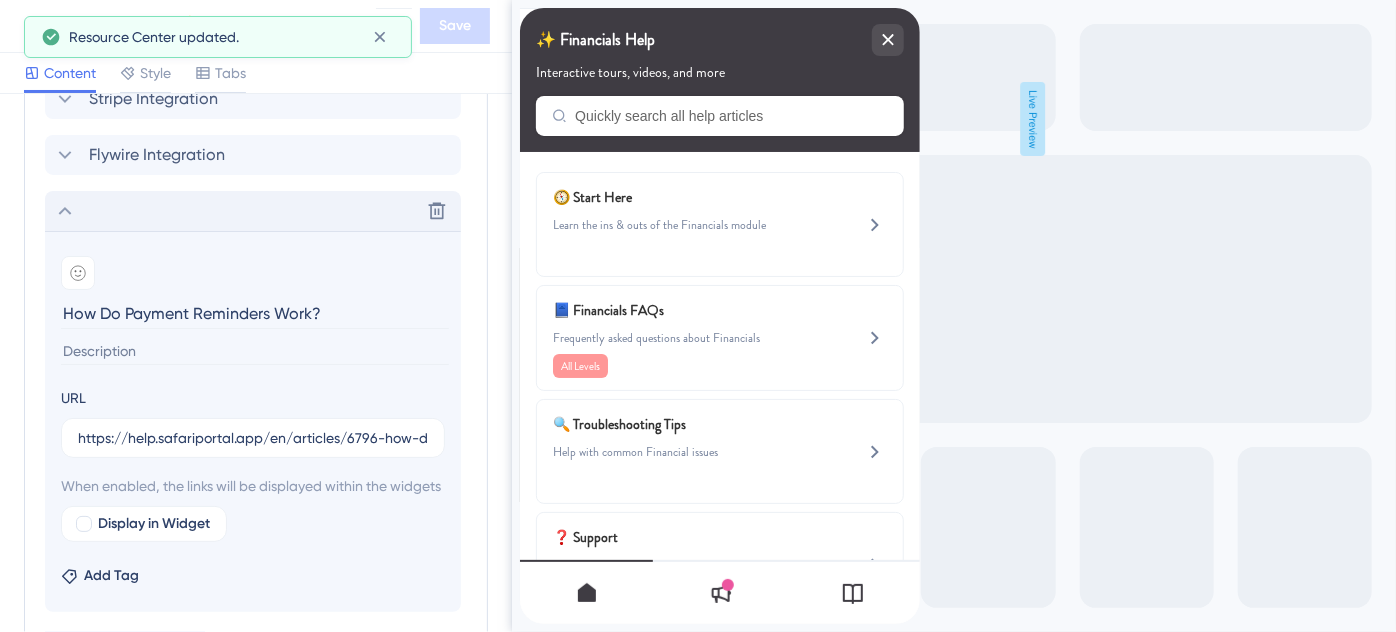 click 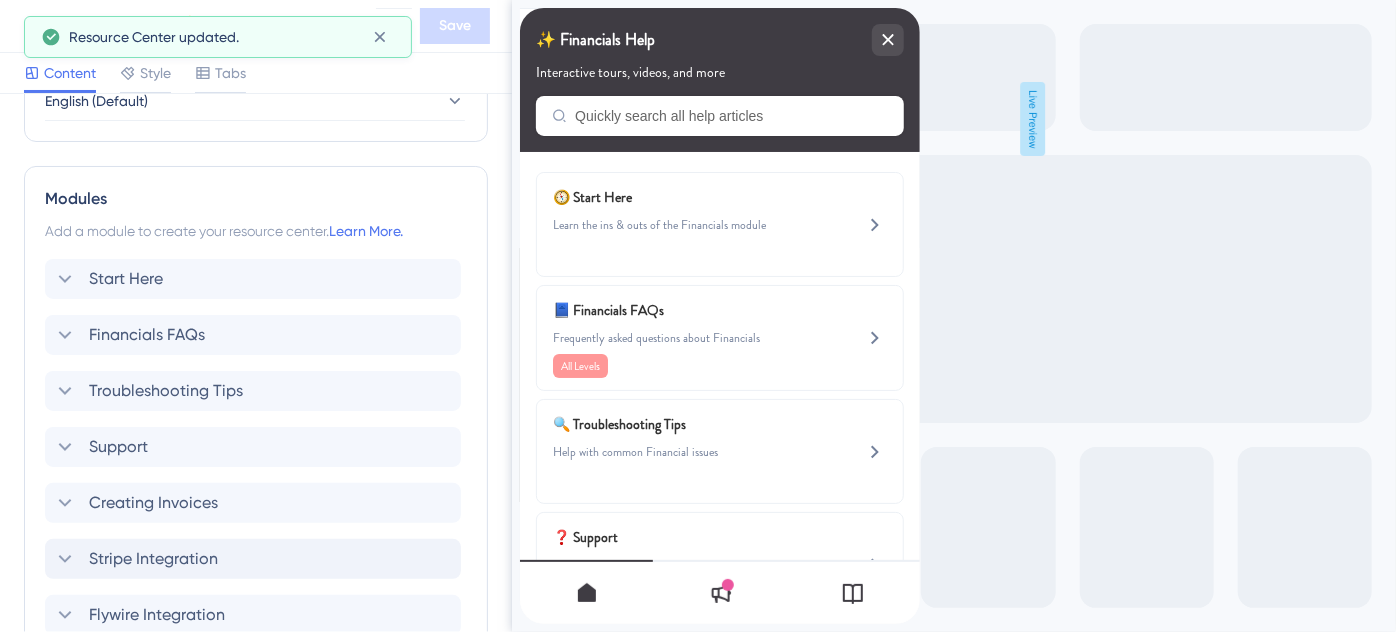 scroll, scrollTop: 821, scrollLeft: 0, axis: vertical 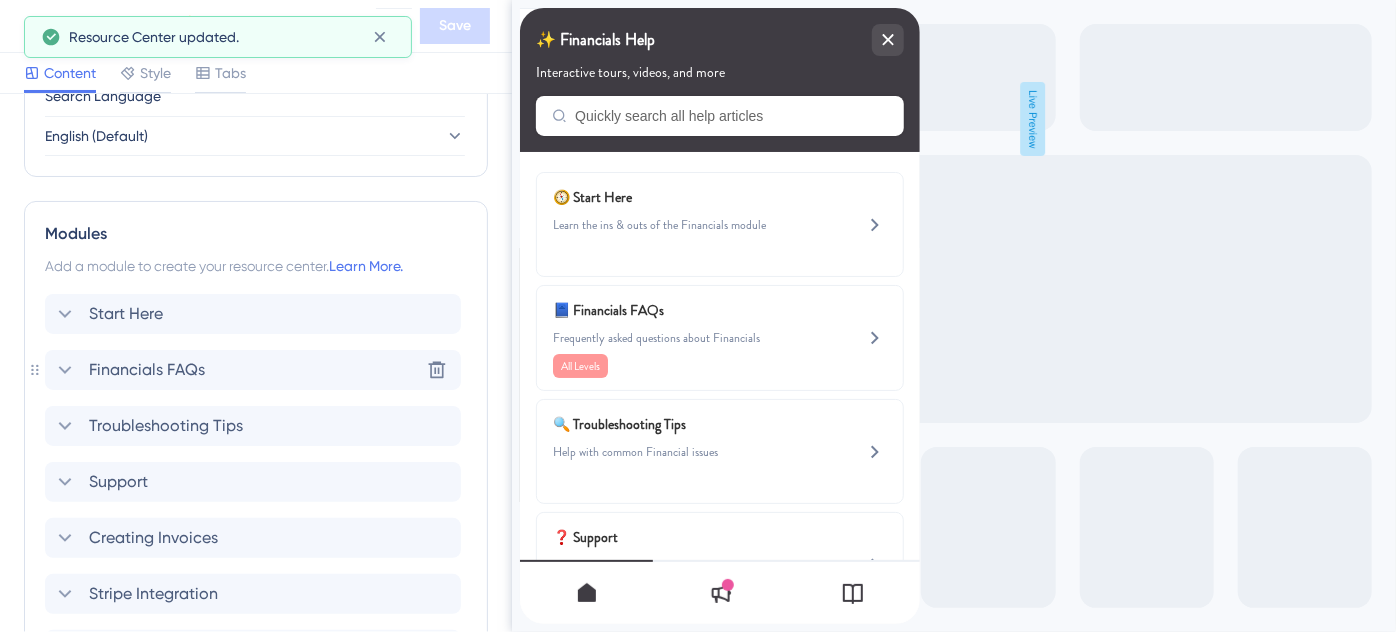 click 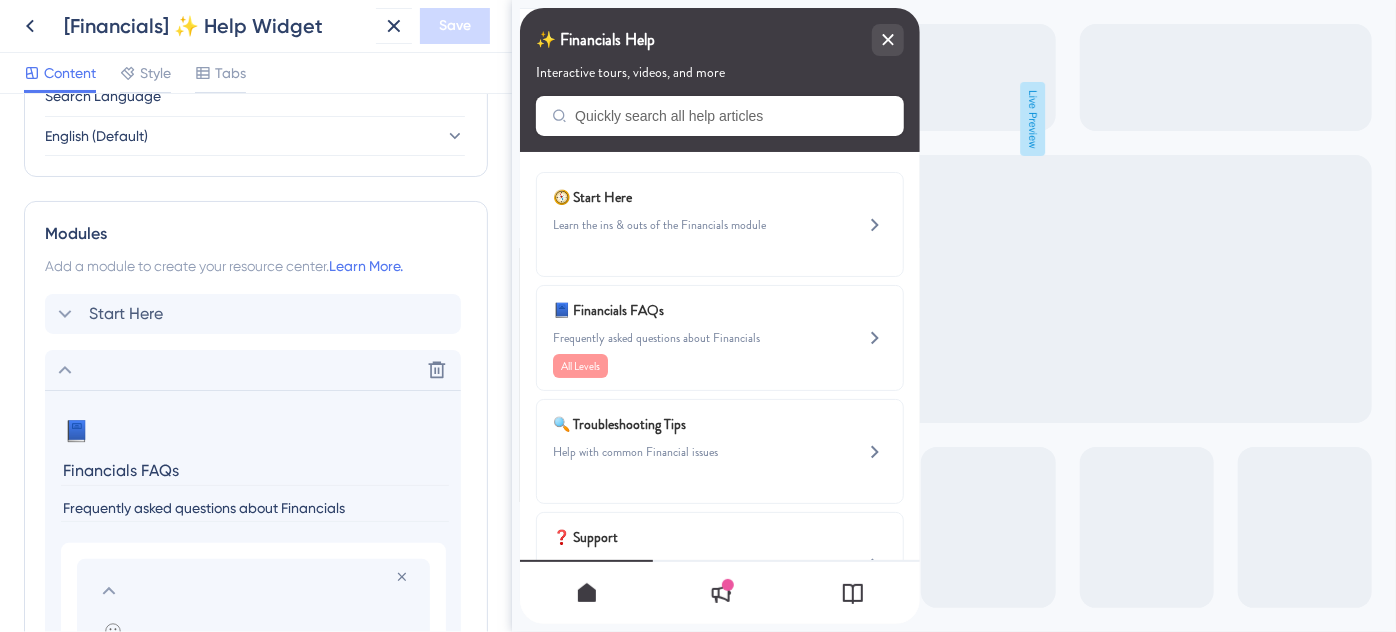 scroll, scrollTop: 1120, scrollLeft: 0, axis: vertical 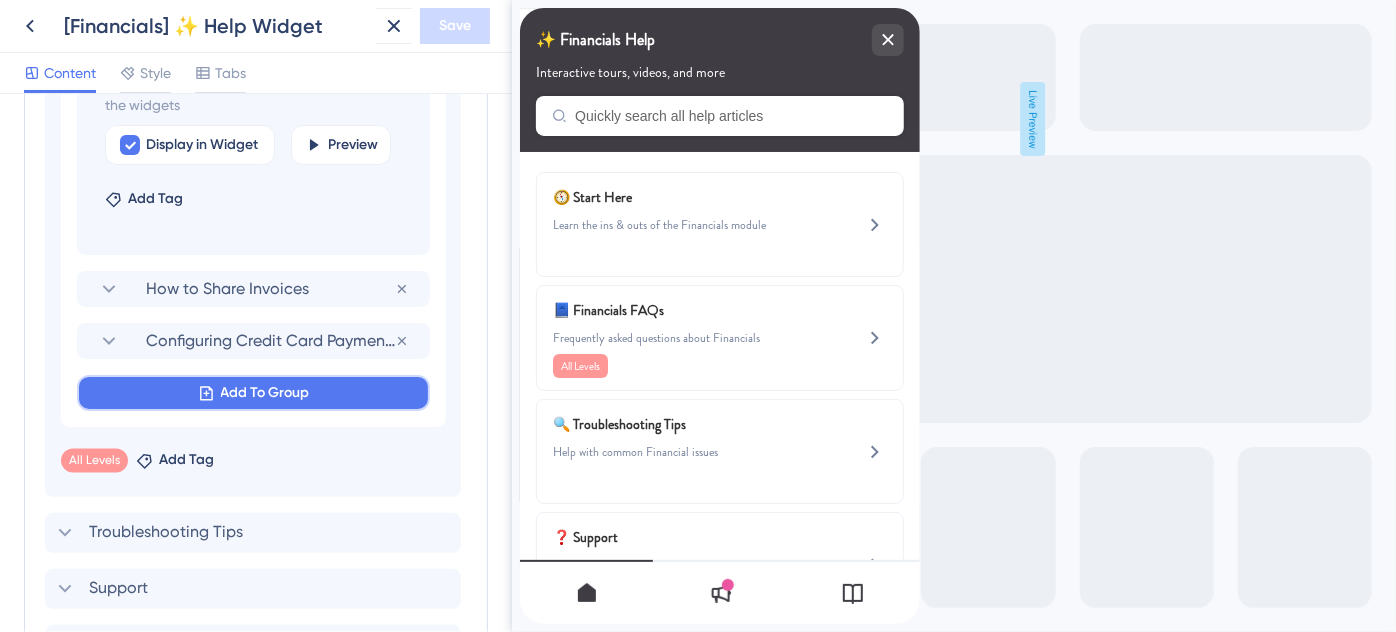 click on "Add To Group" at bounding box center [265, 393] 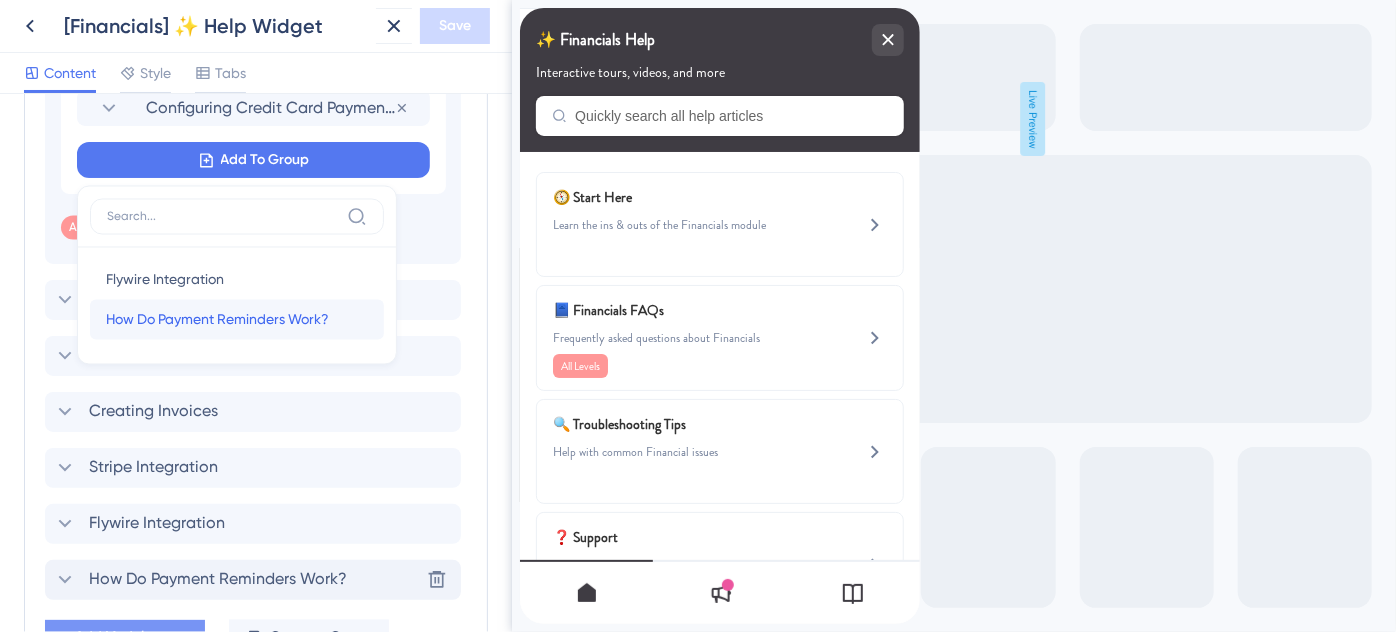 click on "How Do Payment Reminders Work?" at bounding box center [217, 320] 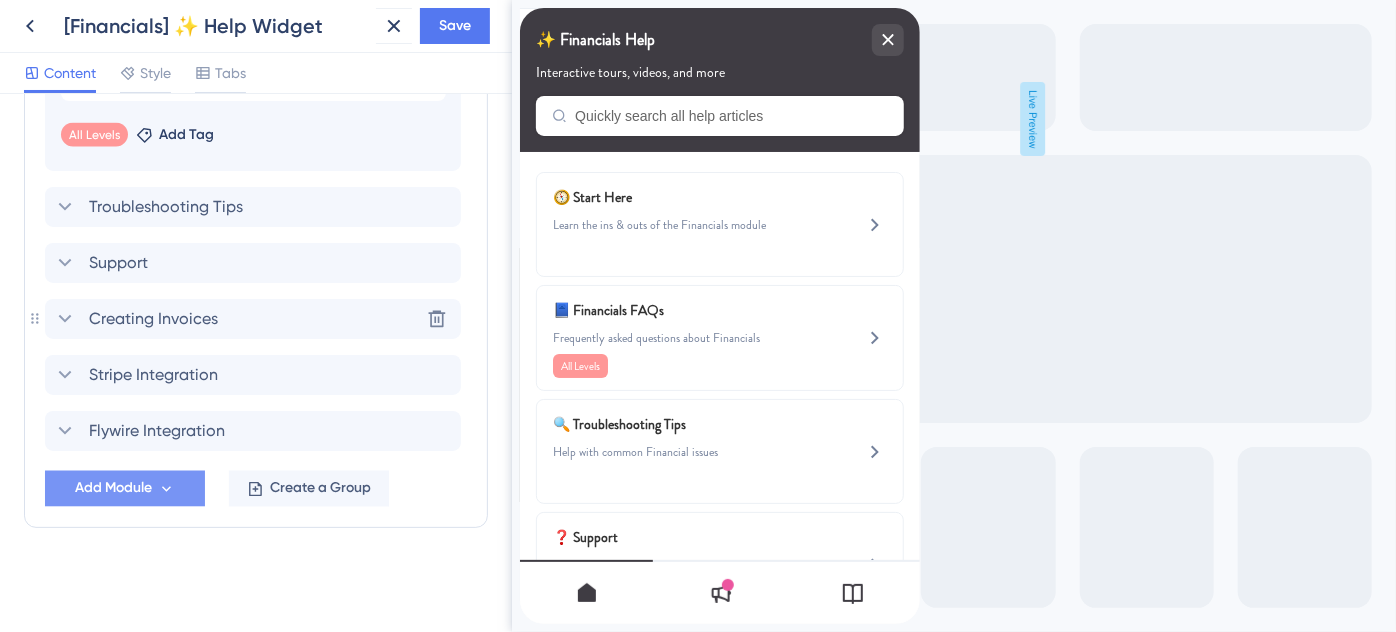 scroll, scrollTop: 1536, scrollLeft: 0, axis: vertical 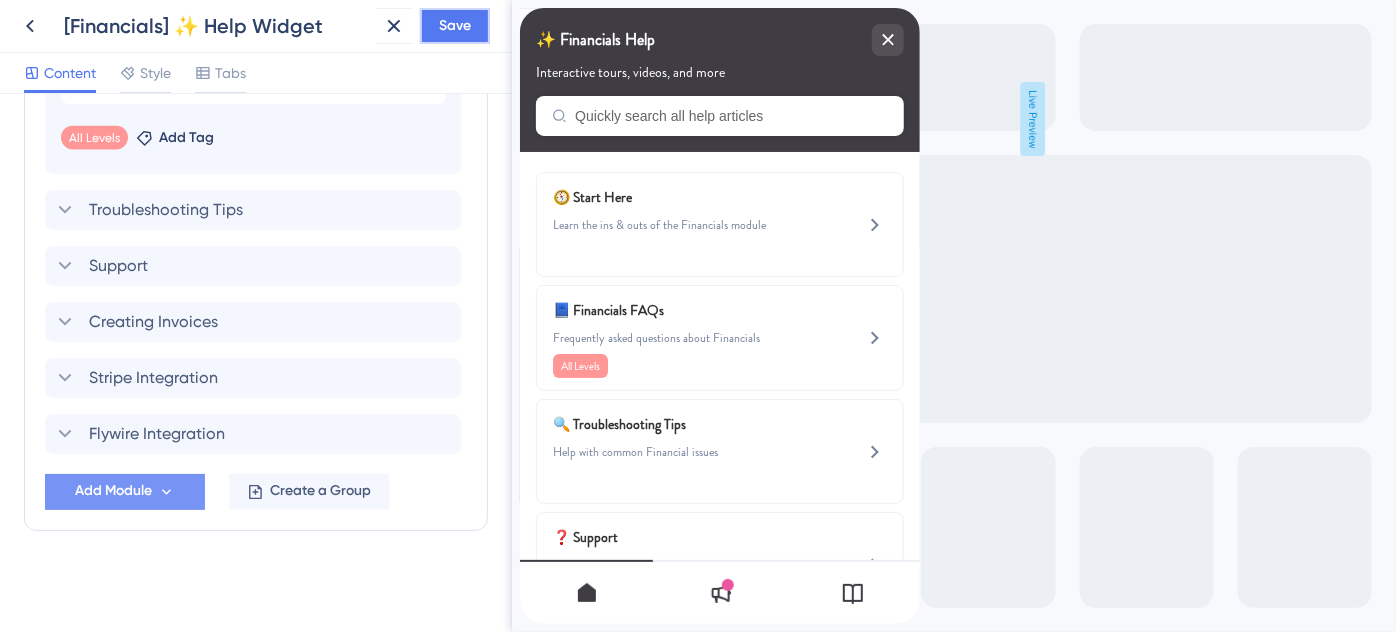 click on "Save" at bounding box center (455, 26) 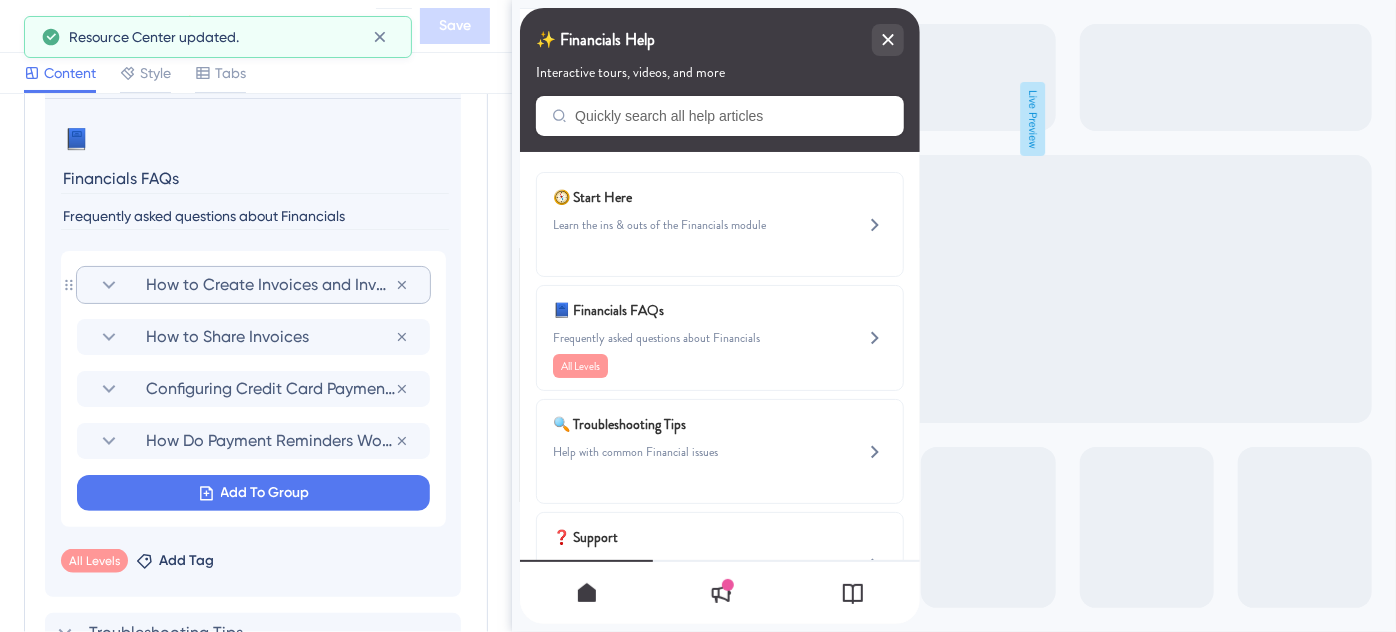 scroll, scrollTop: 1082, scrollLeft: 0, axis: vertical 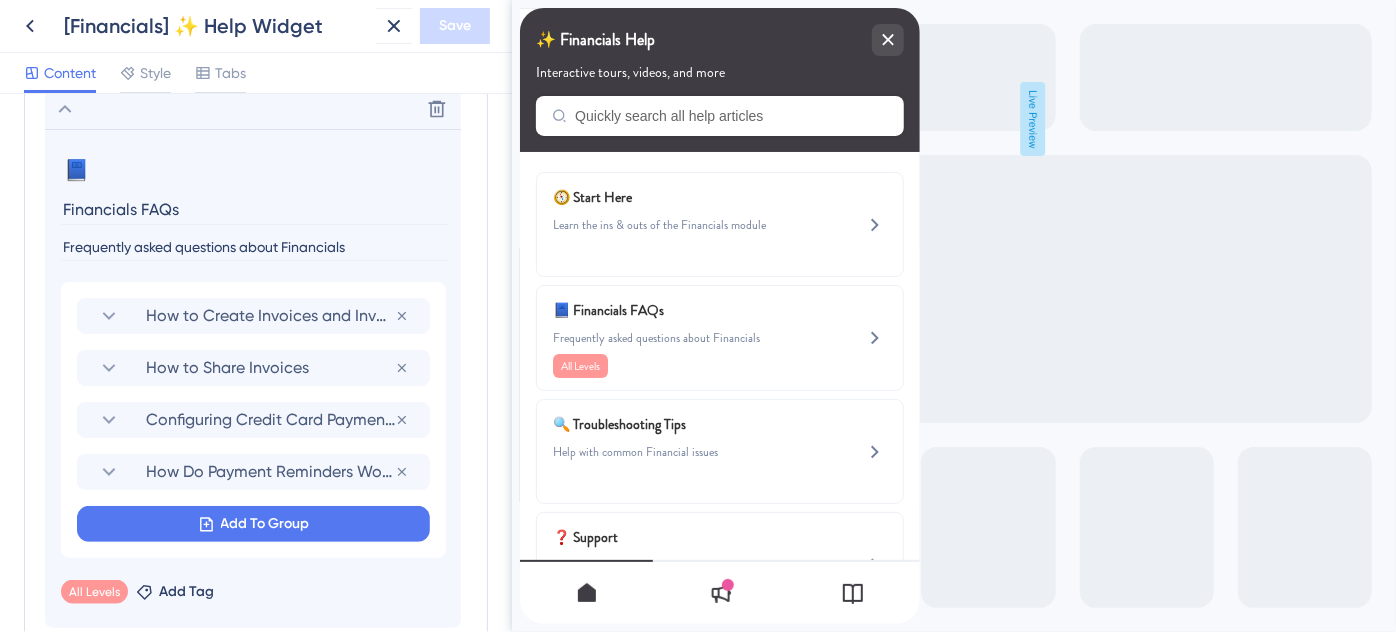 click 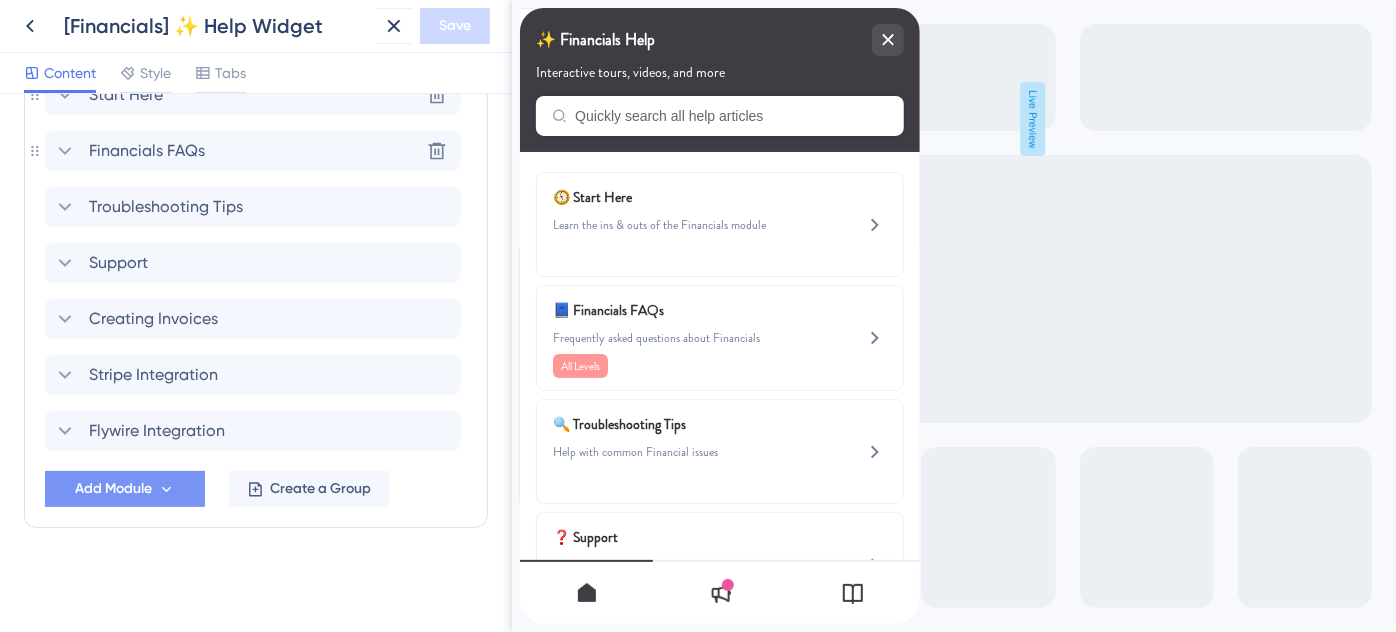 scroll, scrollTop: 1038, scrollLeft: 0, axis: vertical 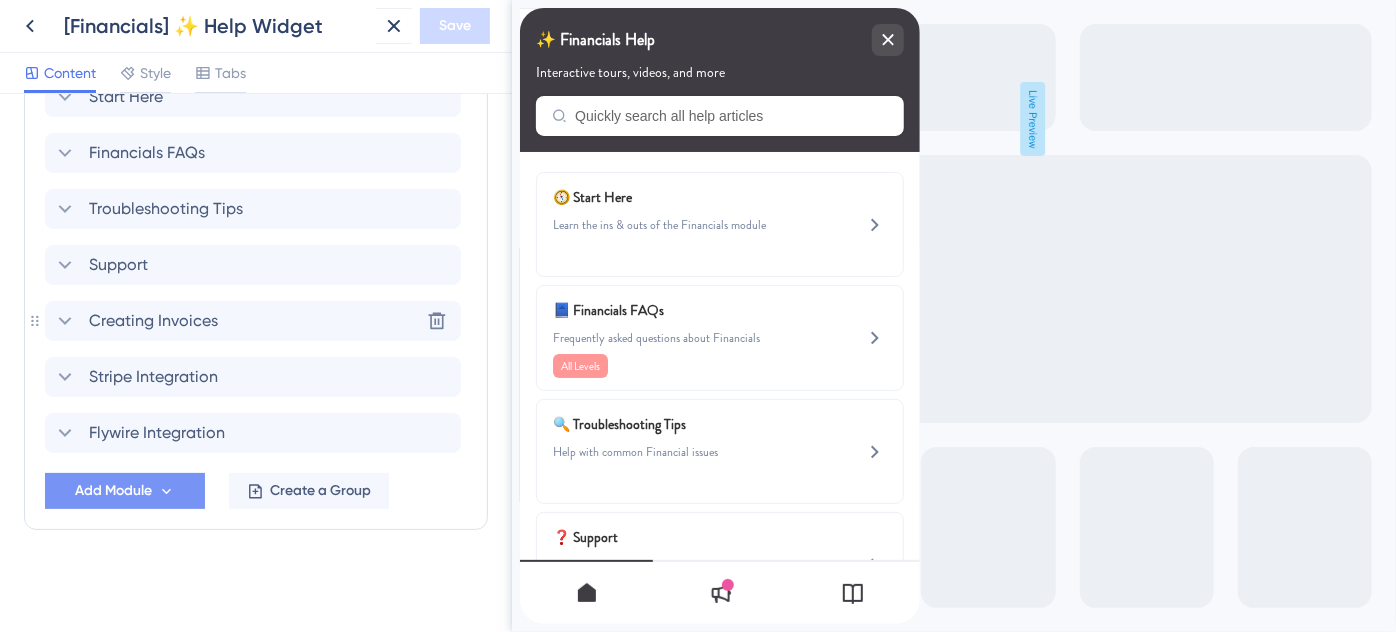 click 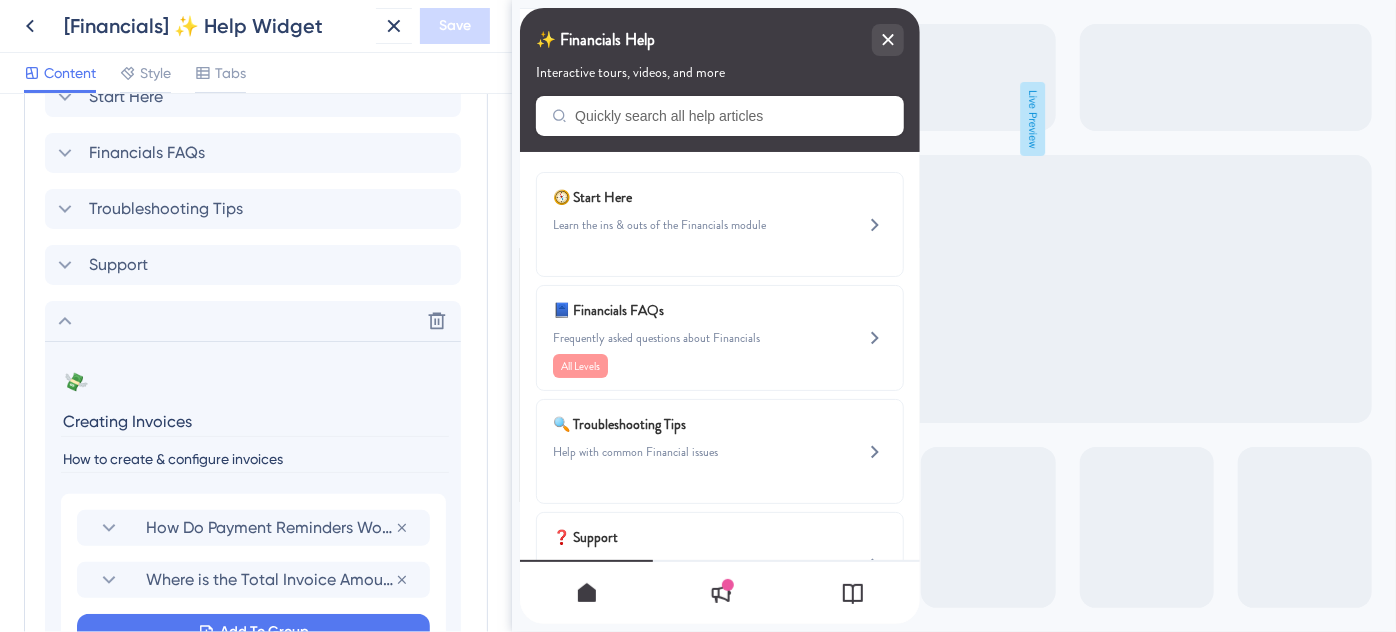 scroll, scrollTop: 1082, scrollLeft: 0, axis: vertical 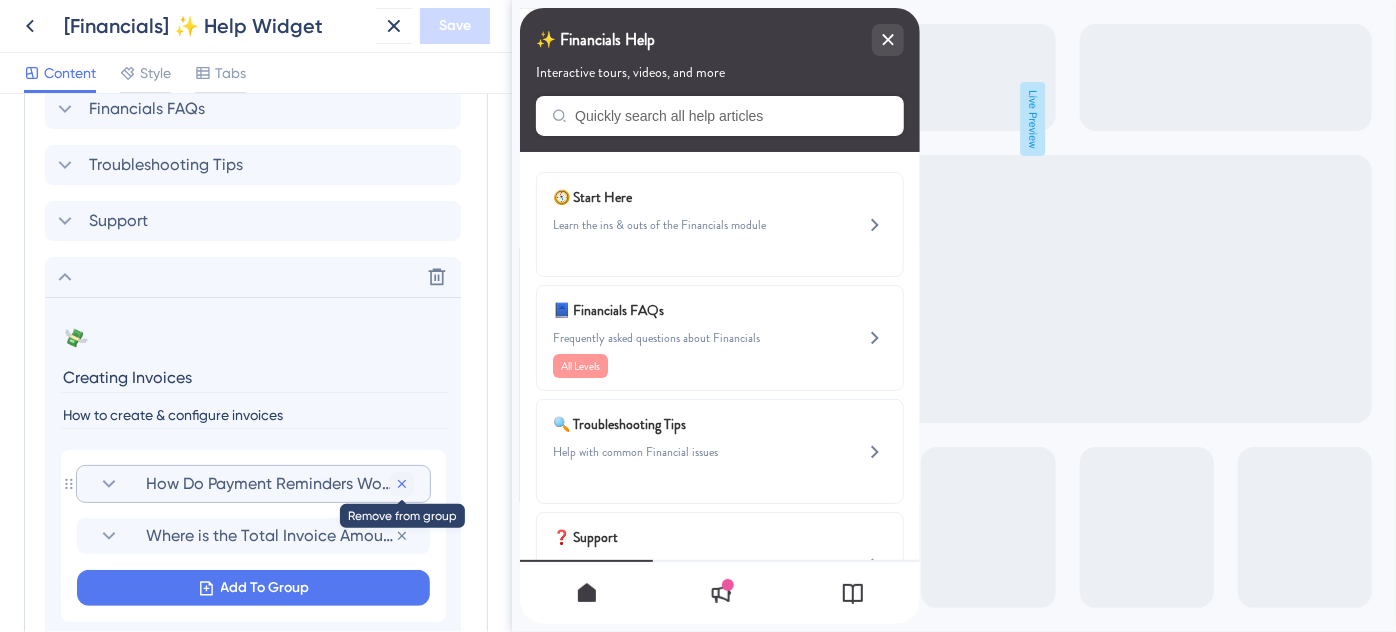 click 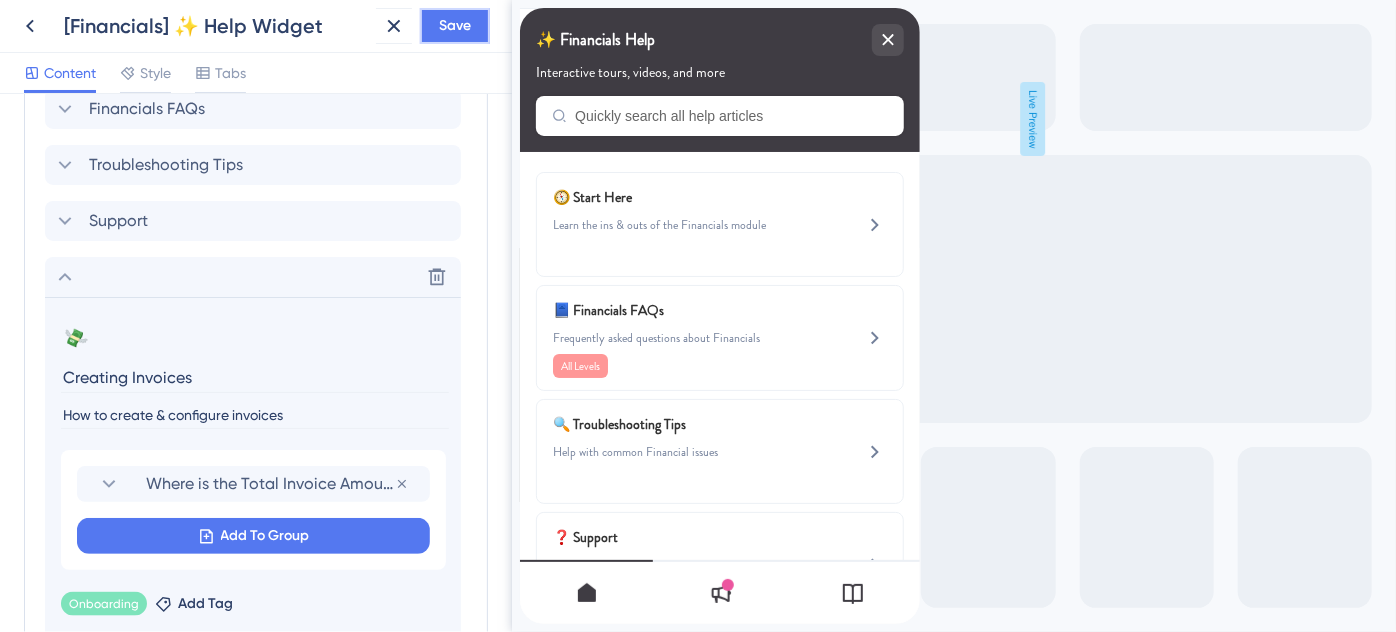 click on "Save" at bounding box center [455, 26] 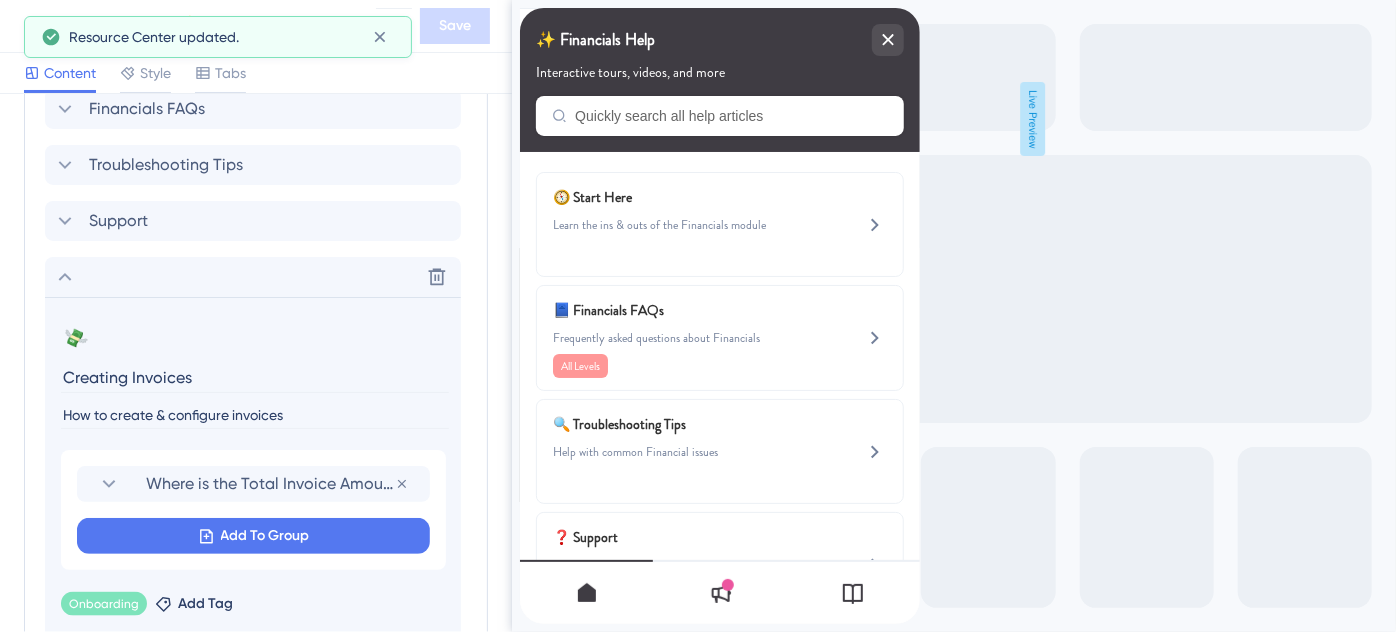 click 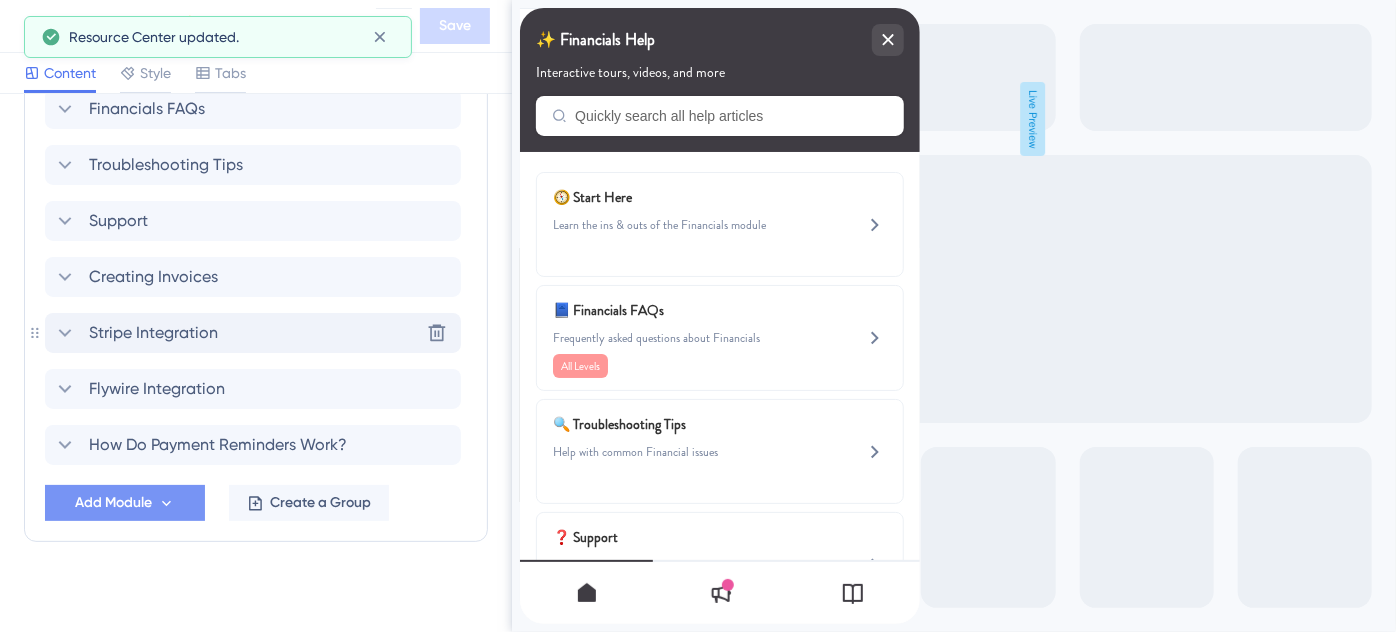 click 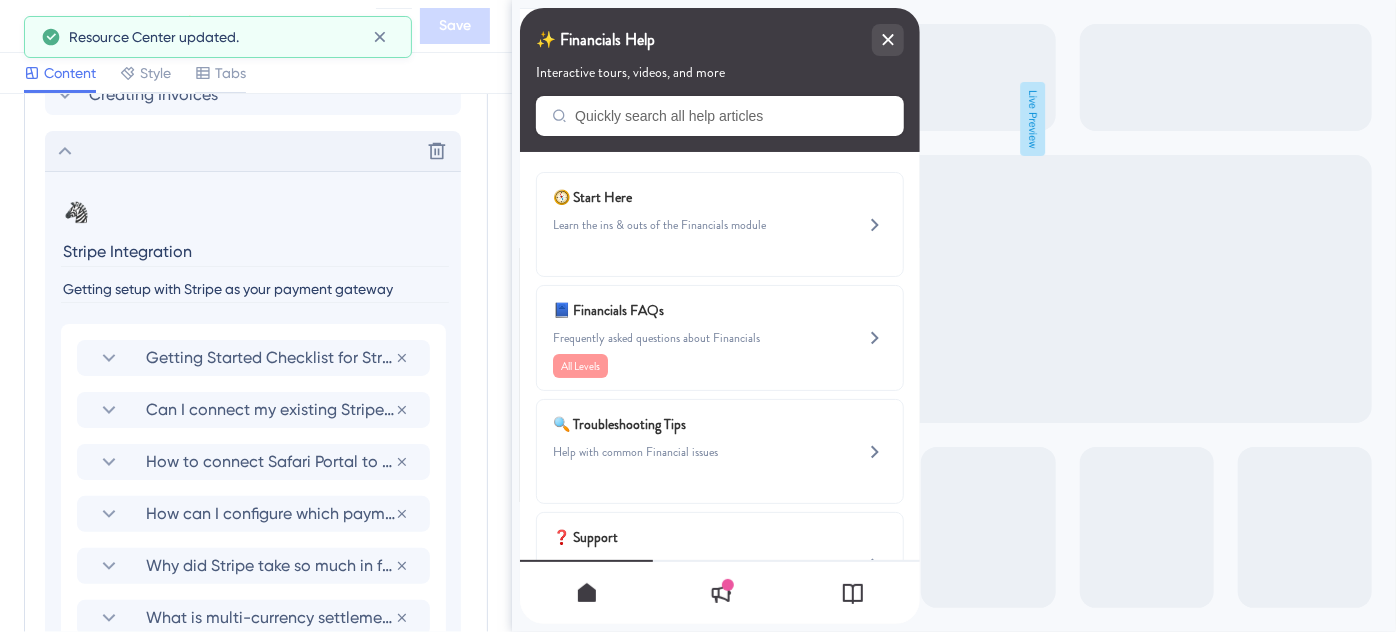scroll, scrollTop: 1445, scrollLeft: 0, axis: vertical 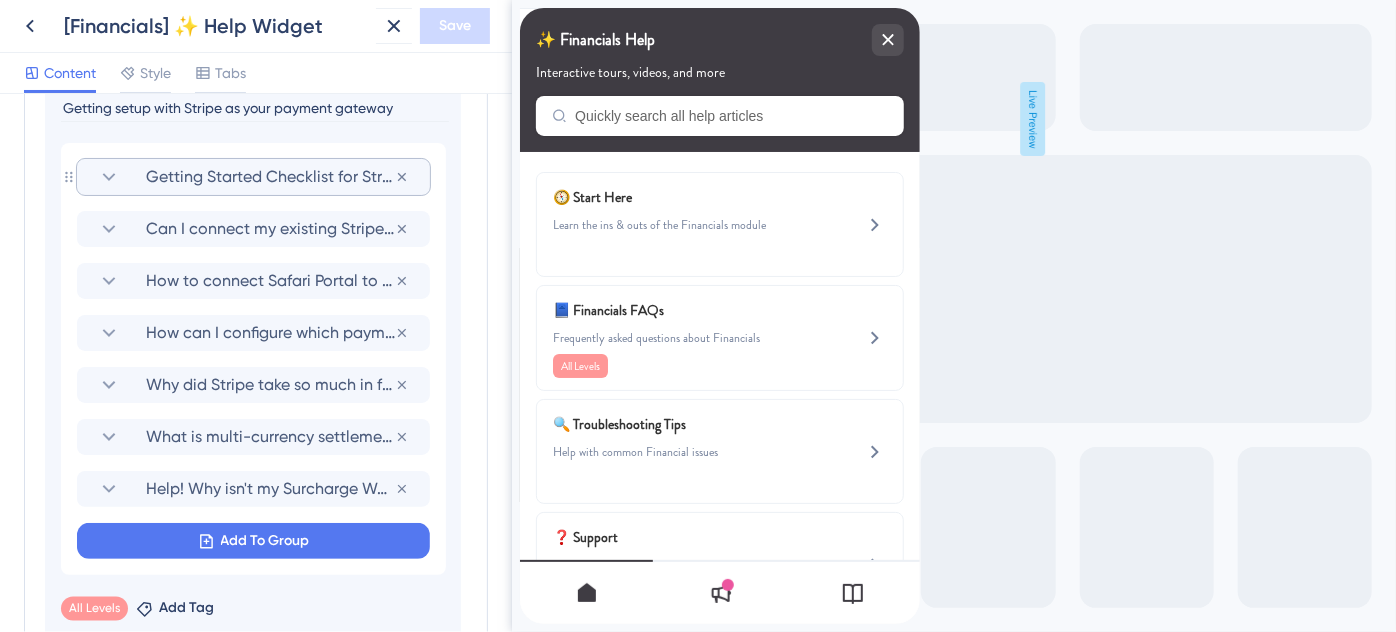 click on "Getting Started Checklist for Stripe Setup" at bounding box center (270, 177) 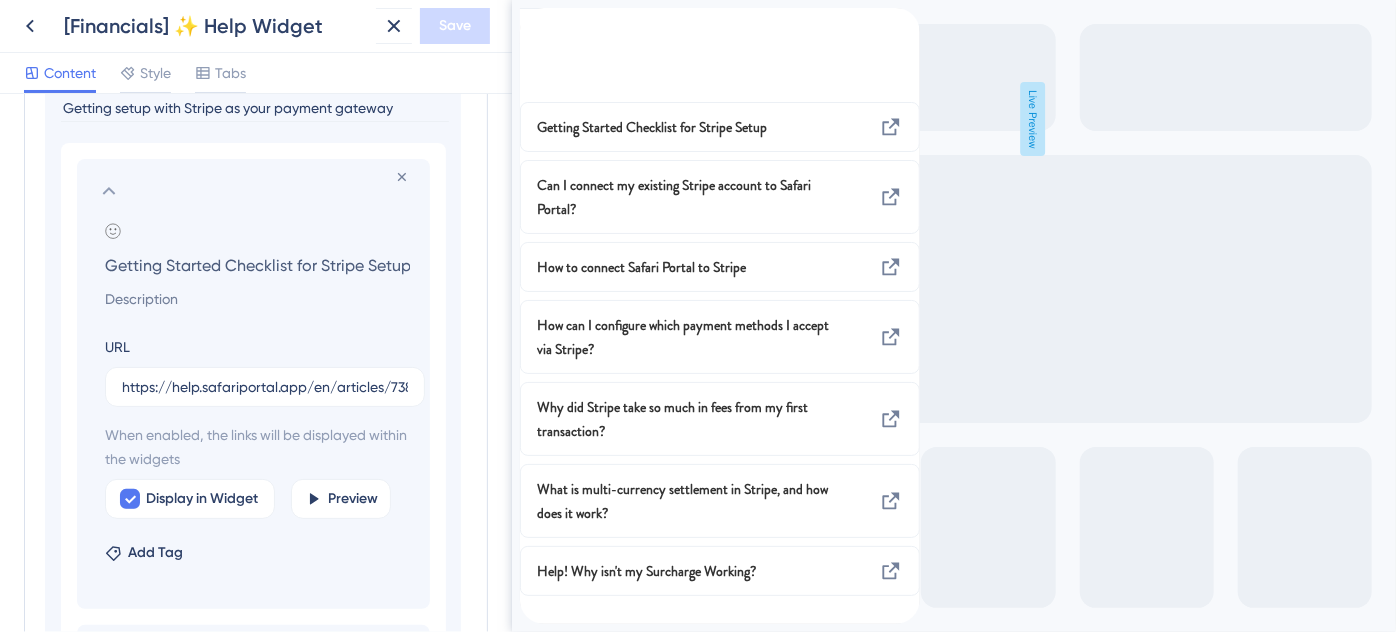 click on "Getting Started Checklist for Stripe Setup" at bounding box center (257, 265) 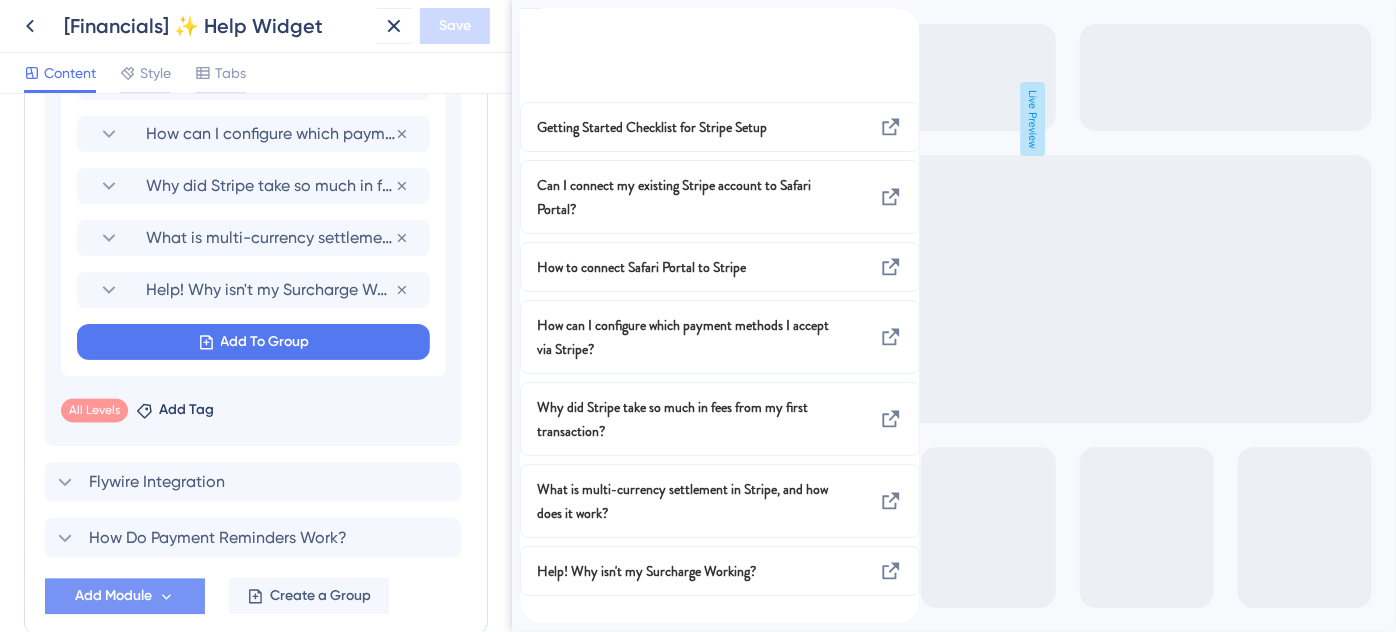 scroll, scrollTop: 2162, scrollLeft: 0, axis: vertical 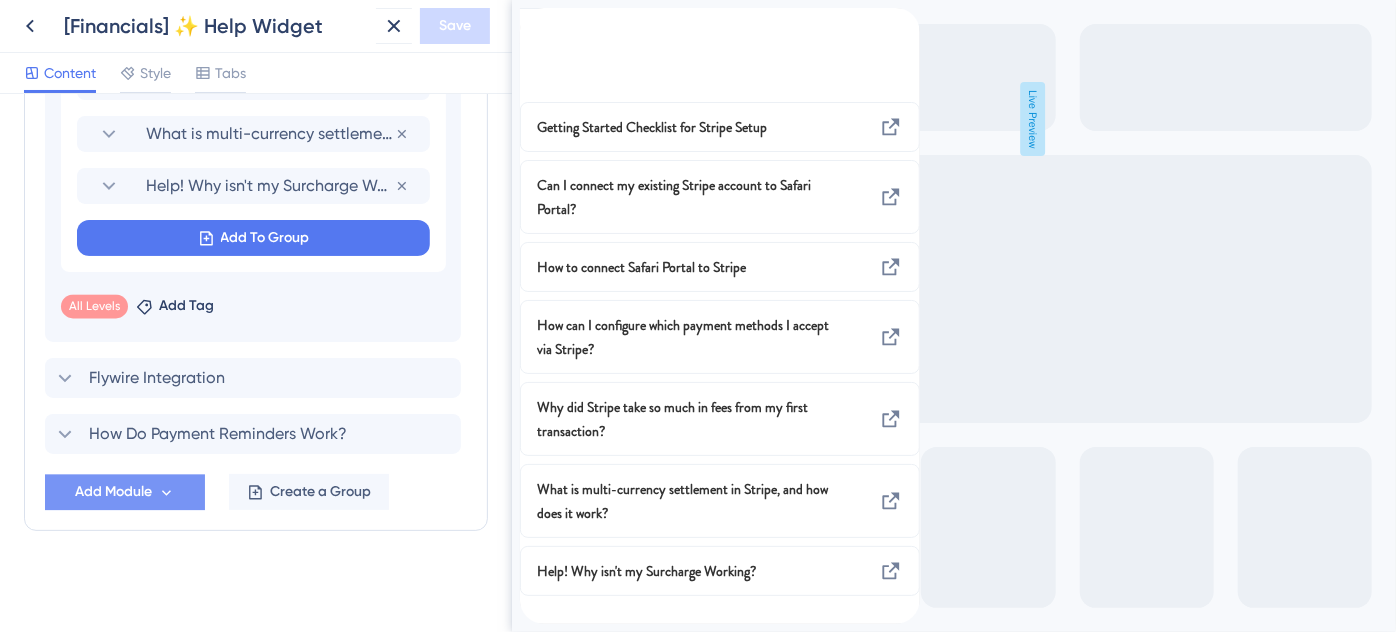 click on "Add Module" at bounding box center [113, 492] 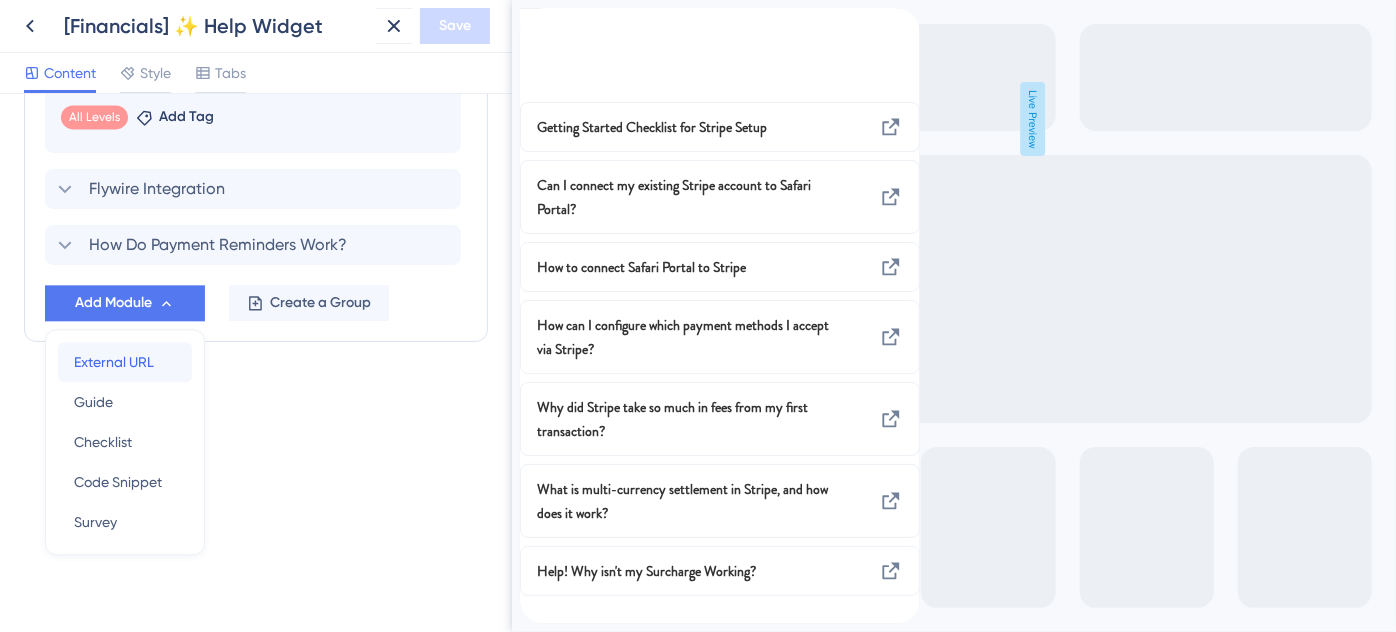 click on "External URL" at bounding box center [114, 362] 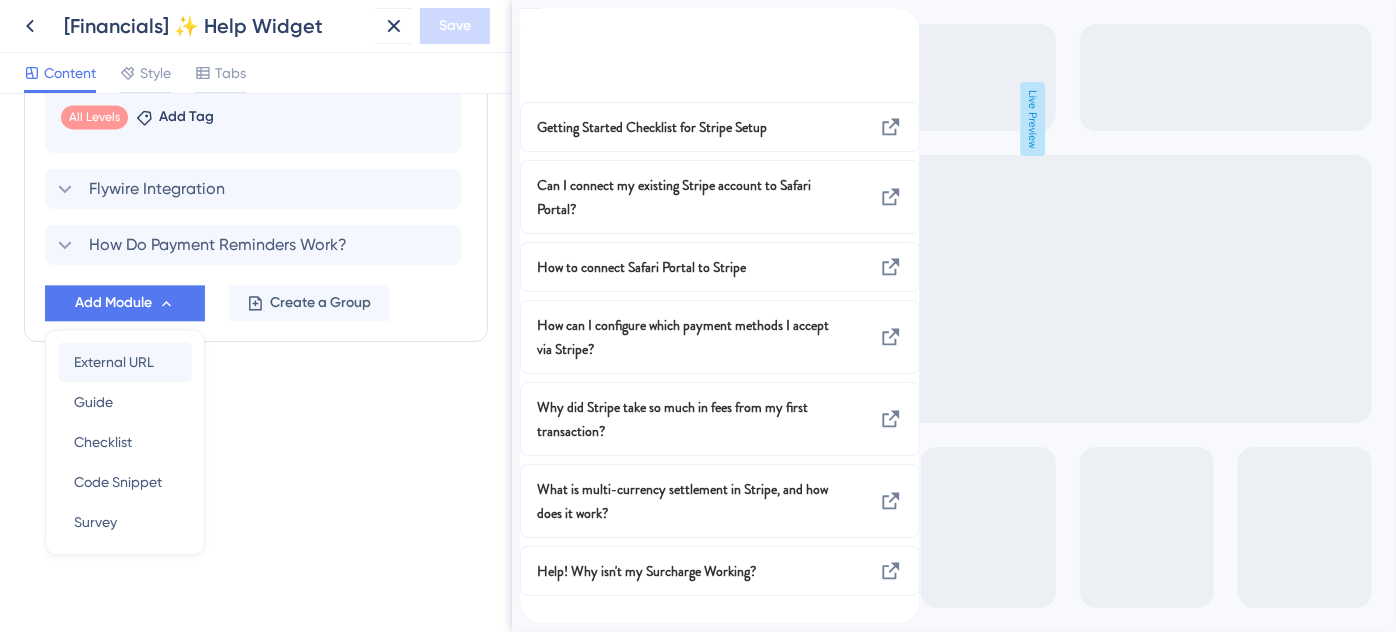 scroll, scrollTop: 1554, scrollLeft: 0, axis: vertical 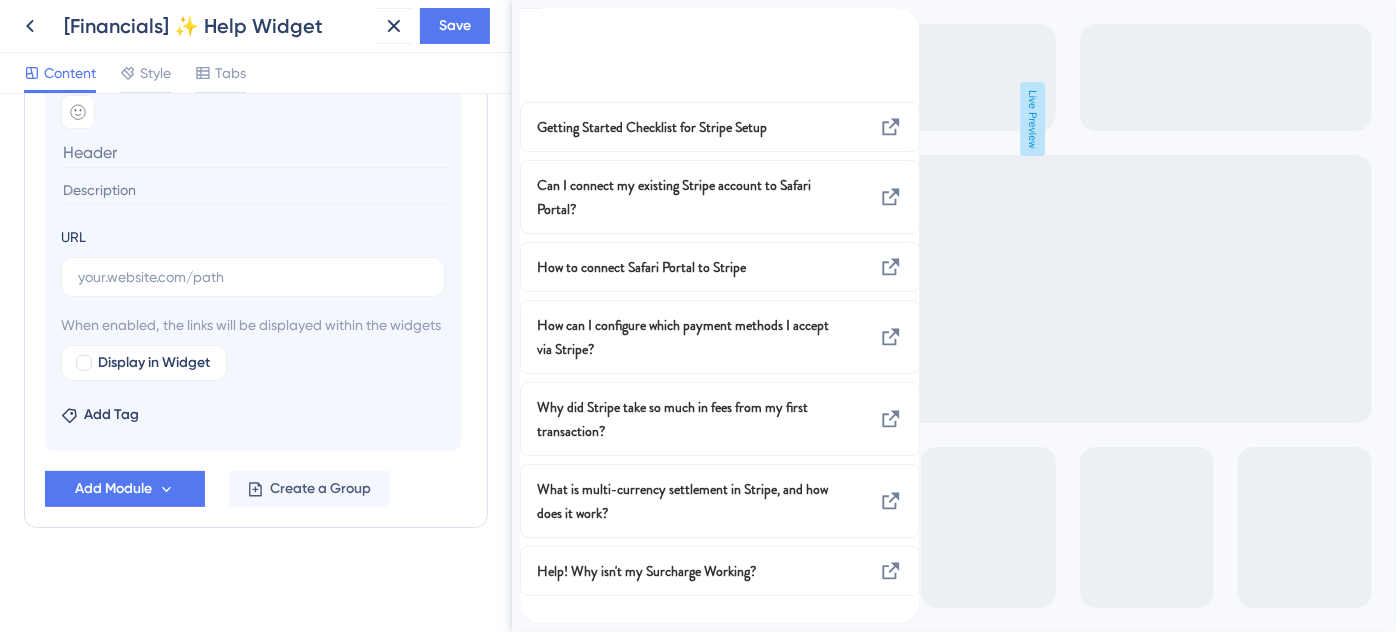 click at bounding box center [255, 152] 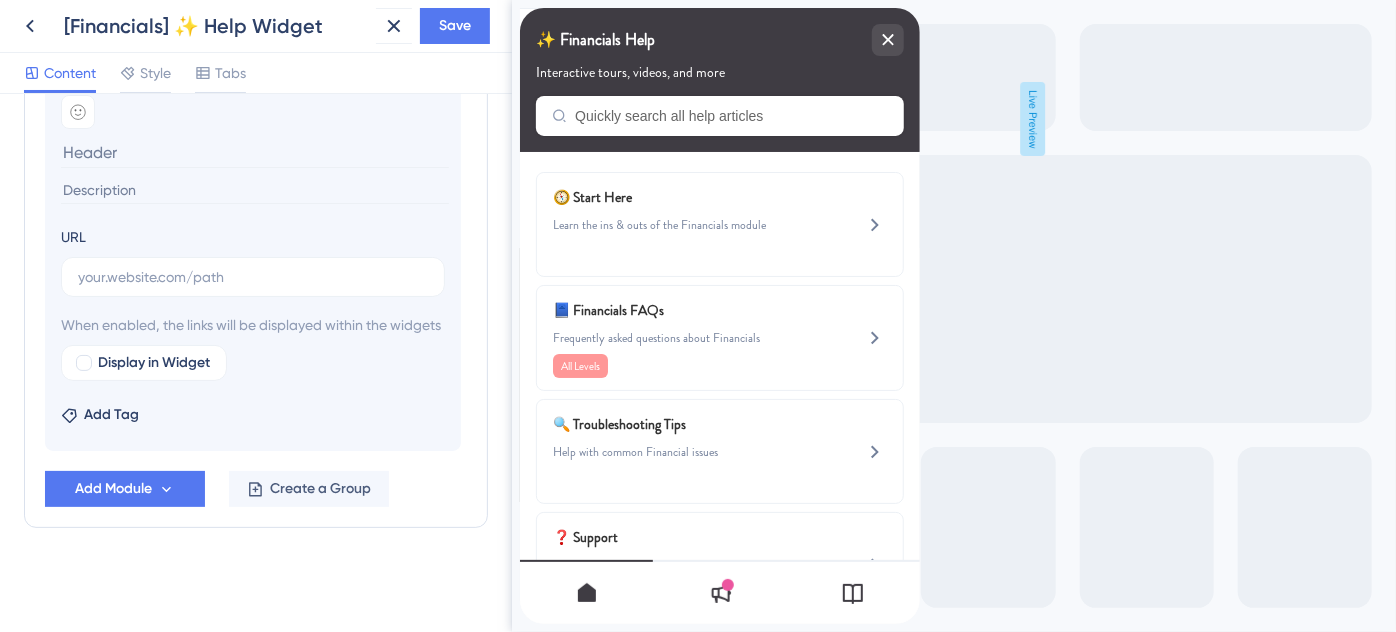 type on "Getting Started Checklist for Stripe Setup" 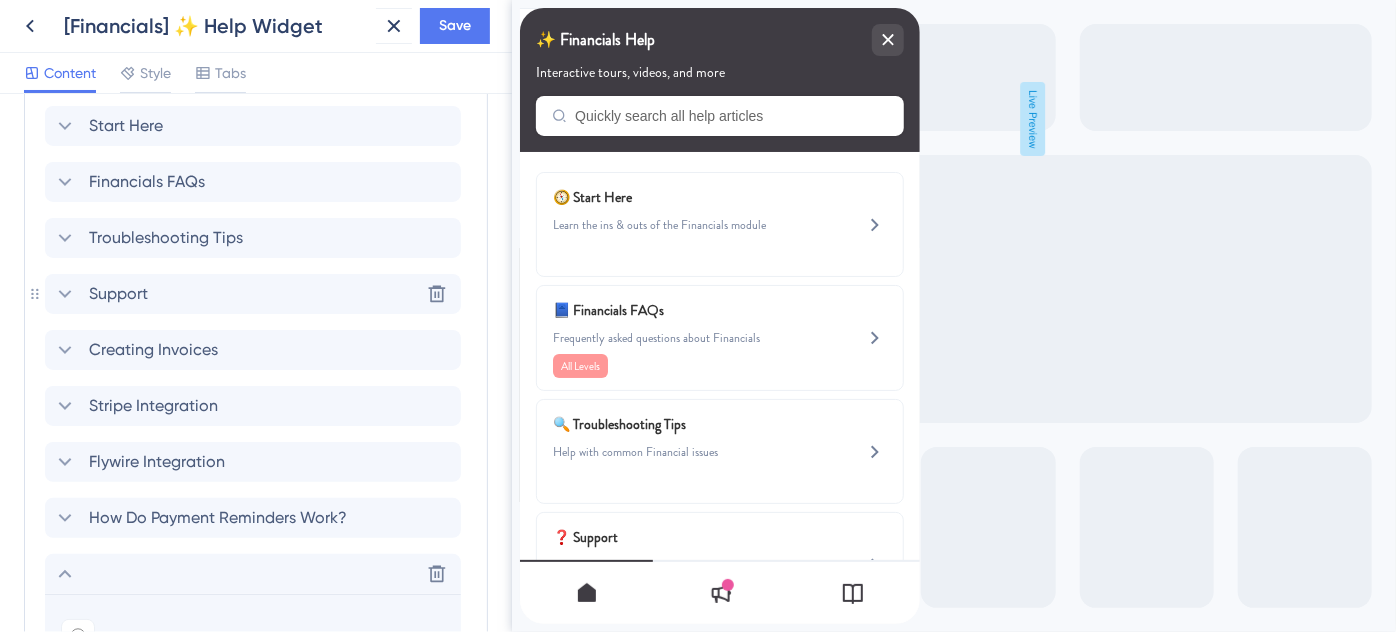 scroll, scrollTop: 1008, scrollLeft: 0, axis: vertical 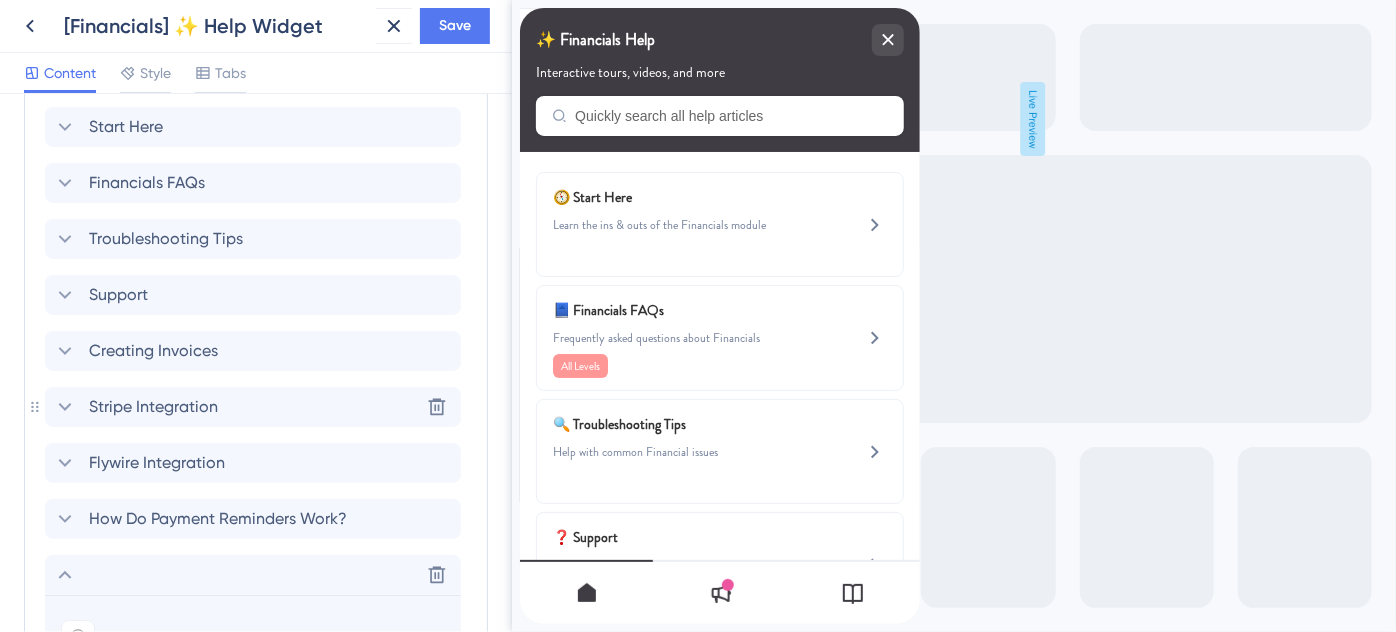 click 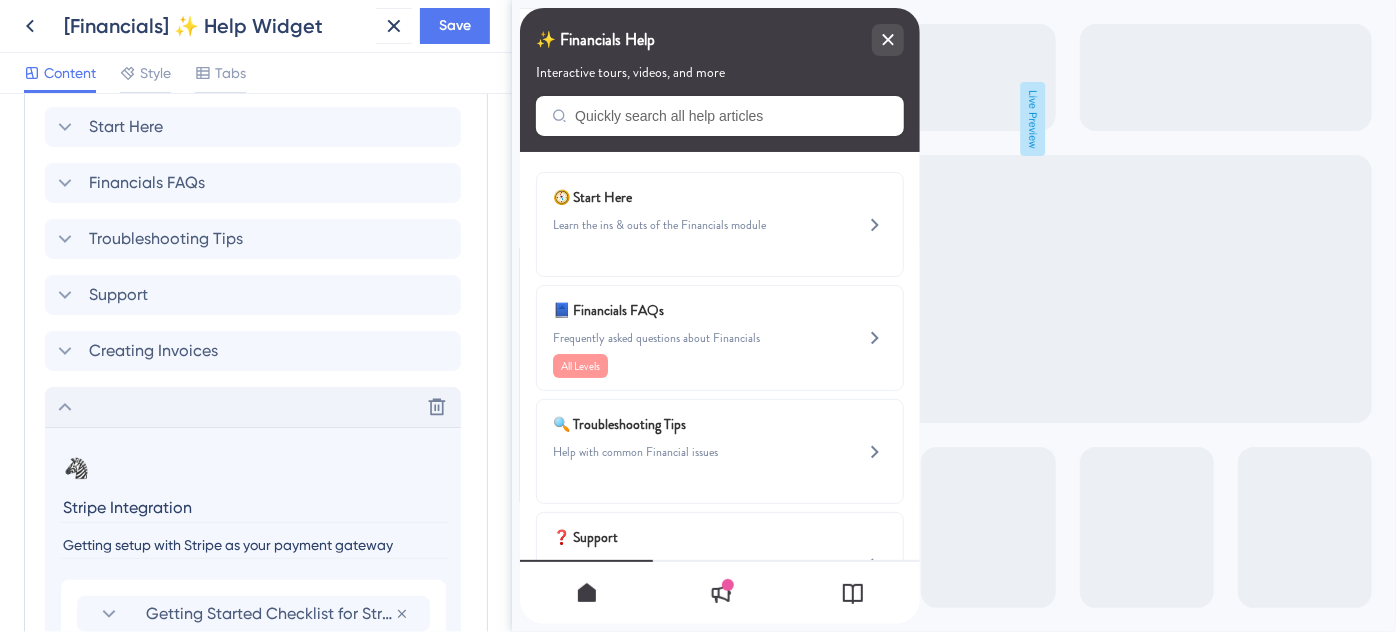 scroll, scrollTop: 1190, scrollLeft: 0, axis: vertical 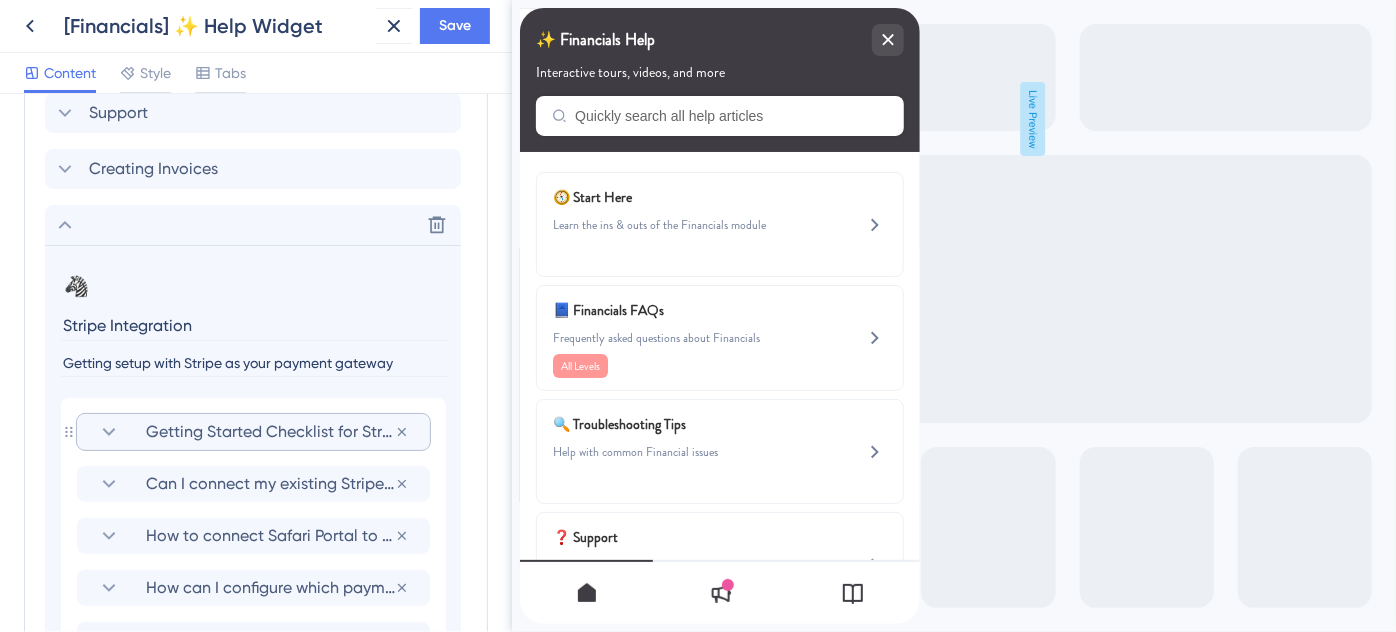 click 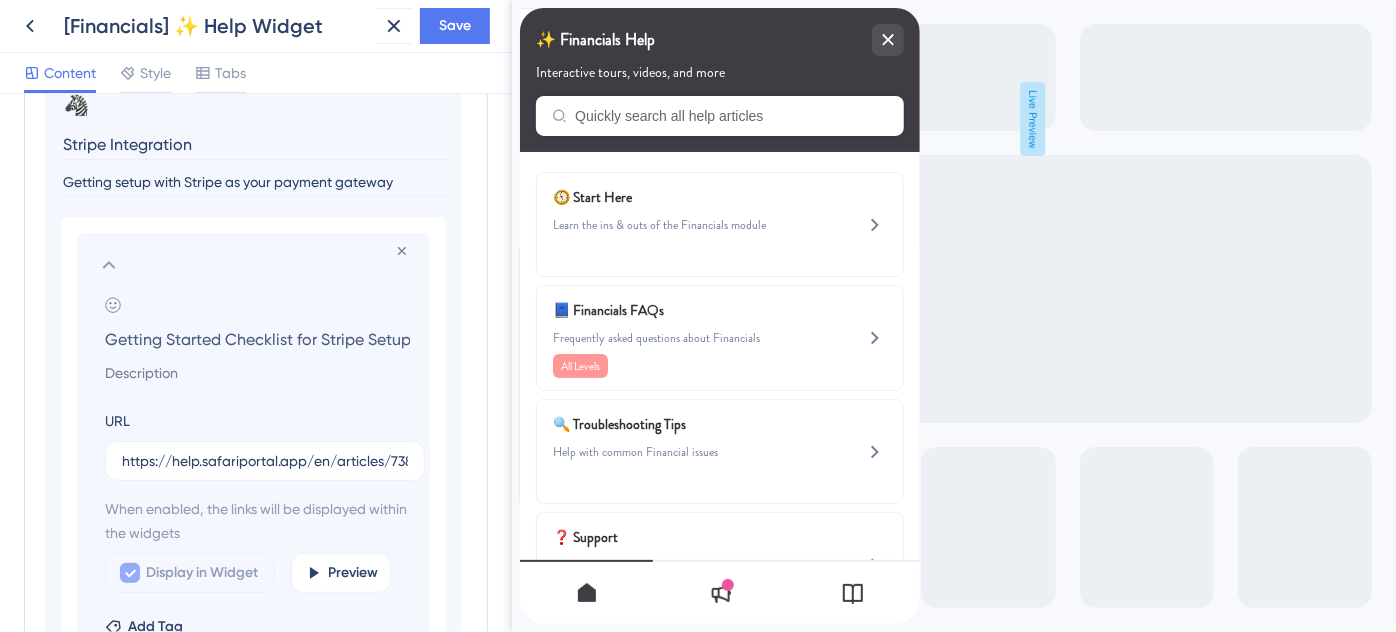 scroll, scrollTop: 1372, scrollLeft: 0, axis: vertical 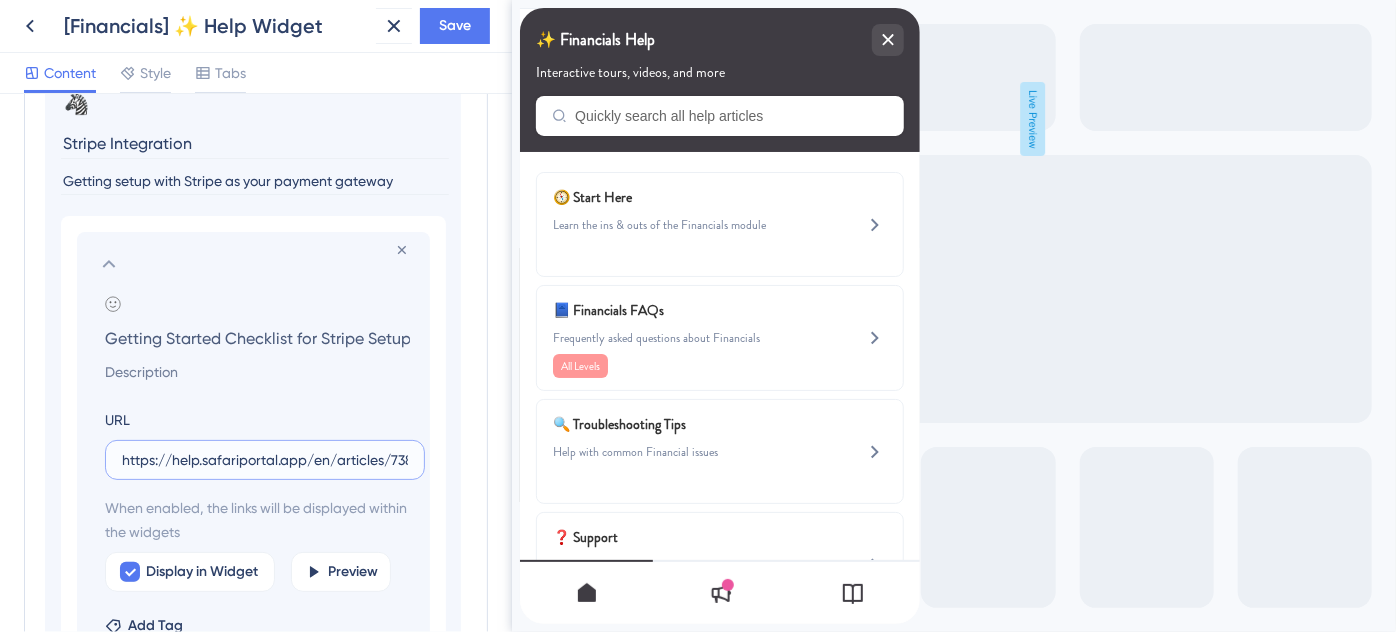 click on "https://help.safariportal.app/en/articles/7382-getting-started-checklist-for-stripe-setup" at bounding box center [265, 460] 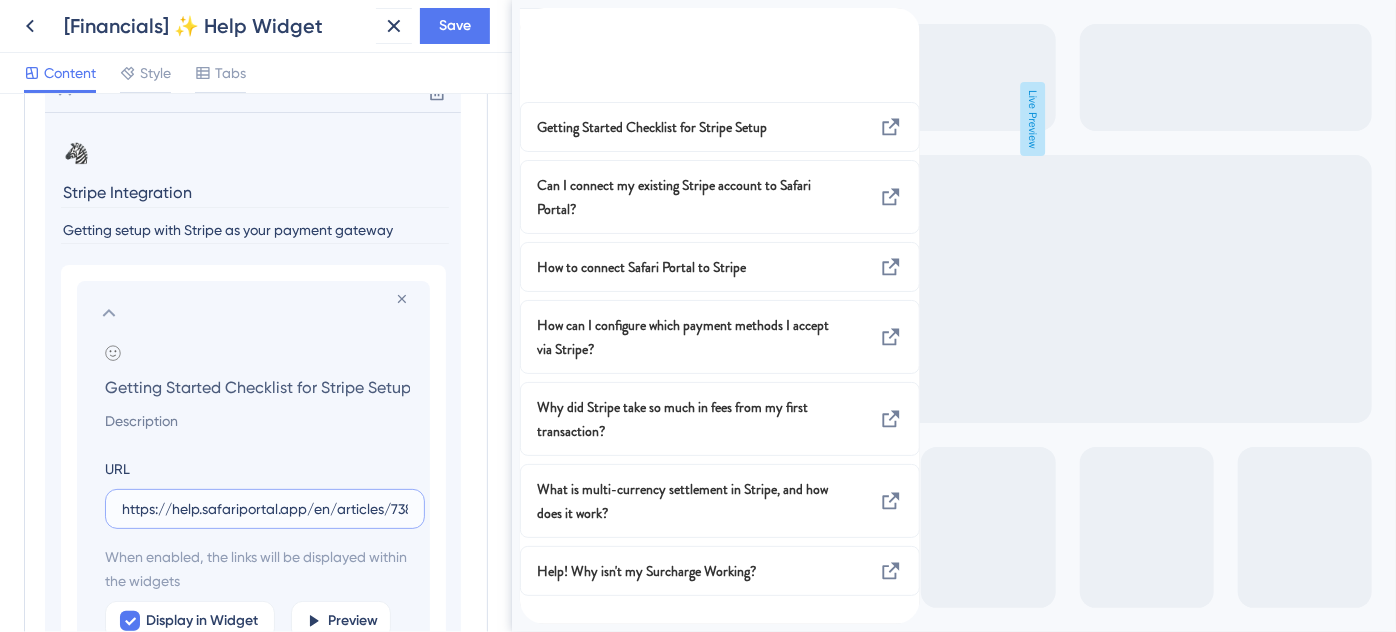 scroll, scrollTop: 1281, scrollLeft: 0, axis: vertical 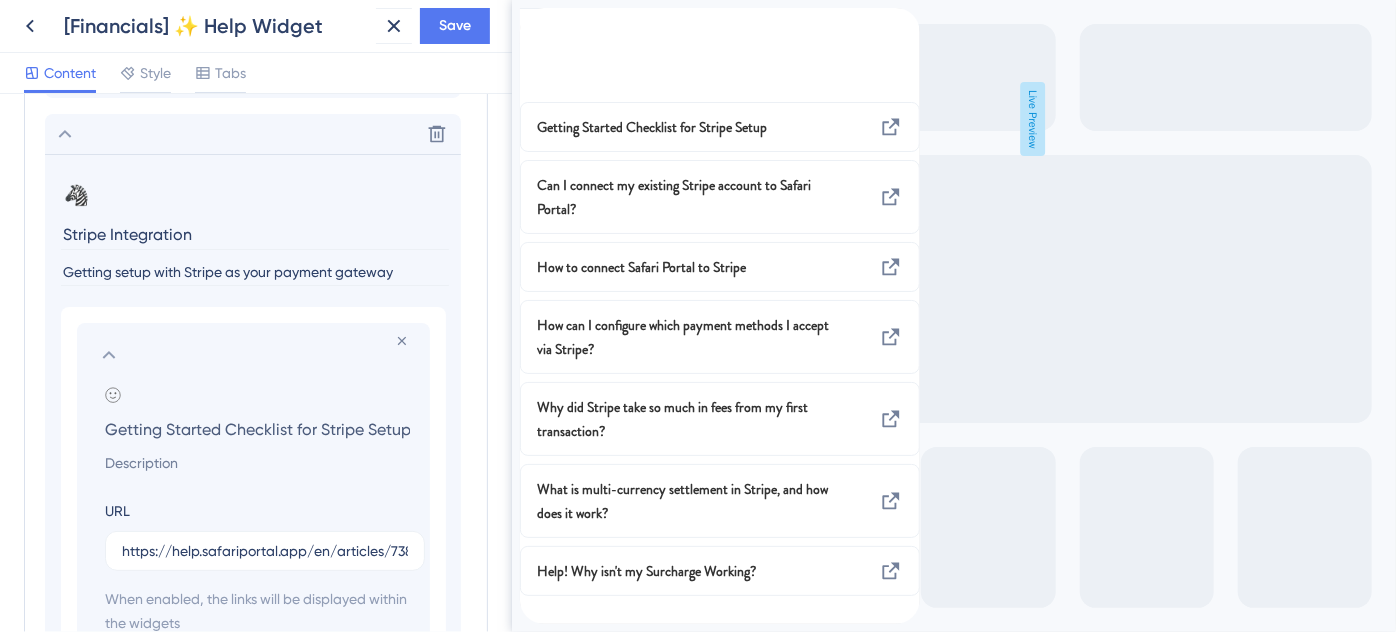 click 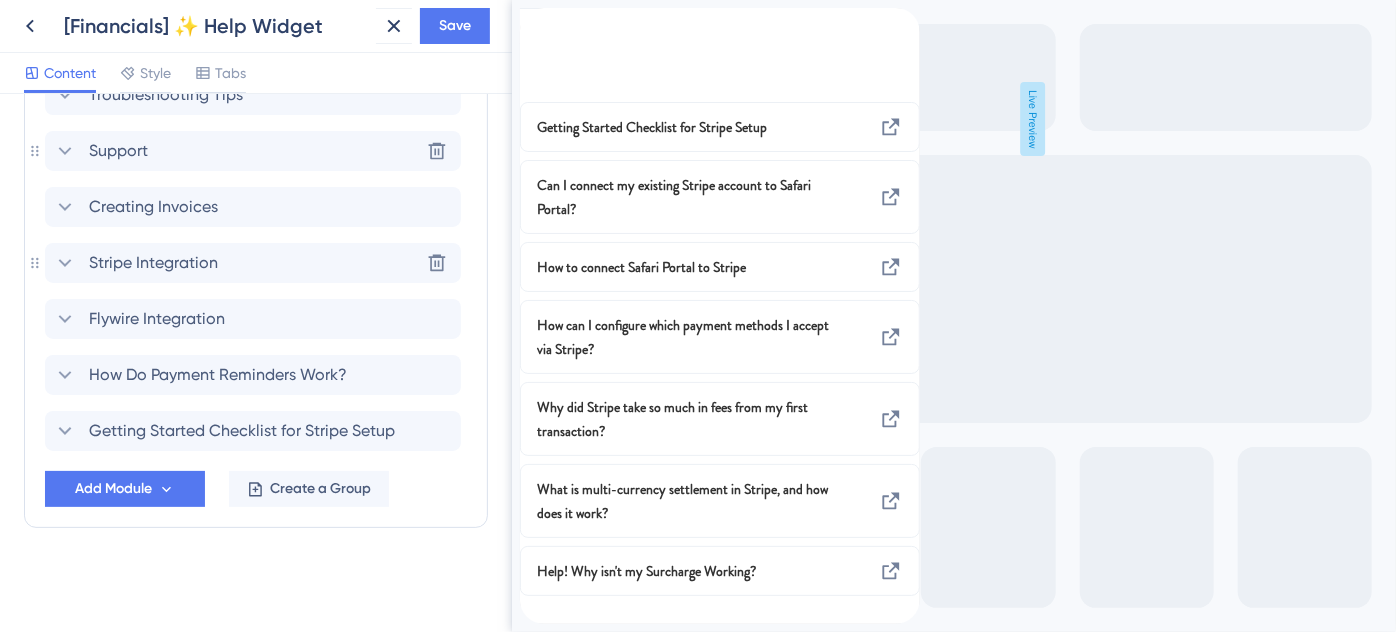 scroll, scrollTop: 1150, scrollLeft: 0, axis: vertical 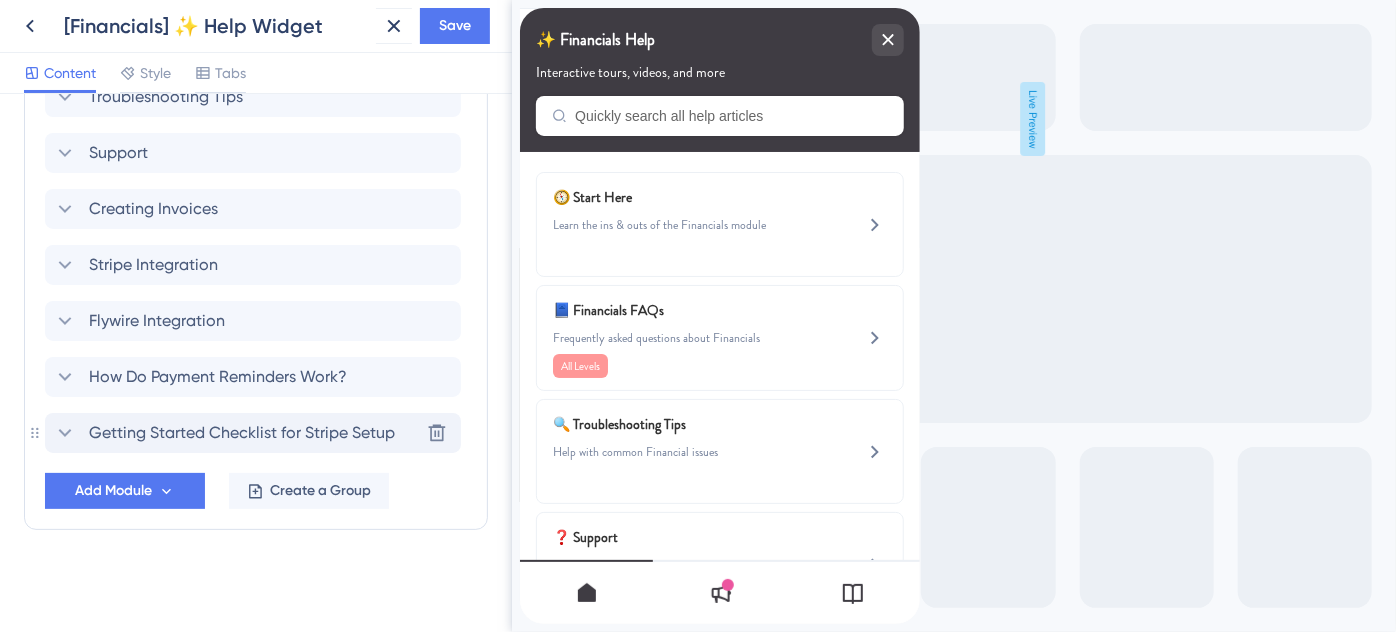 click 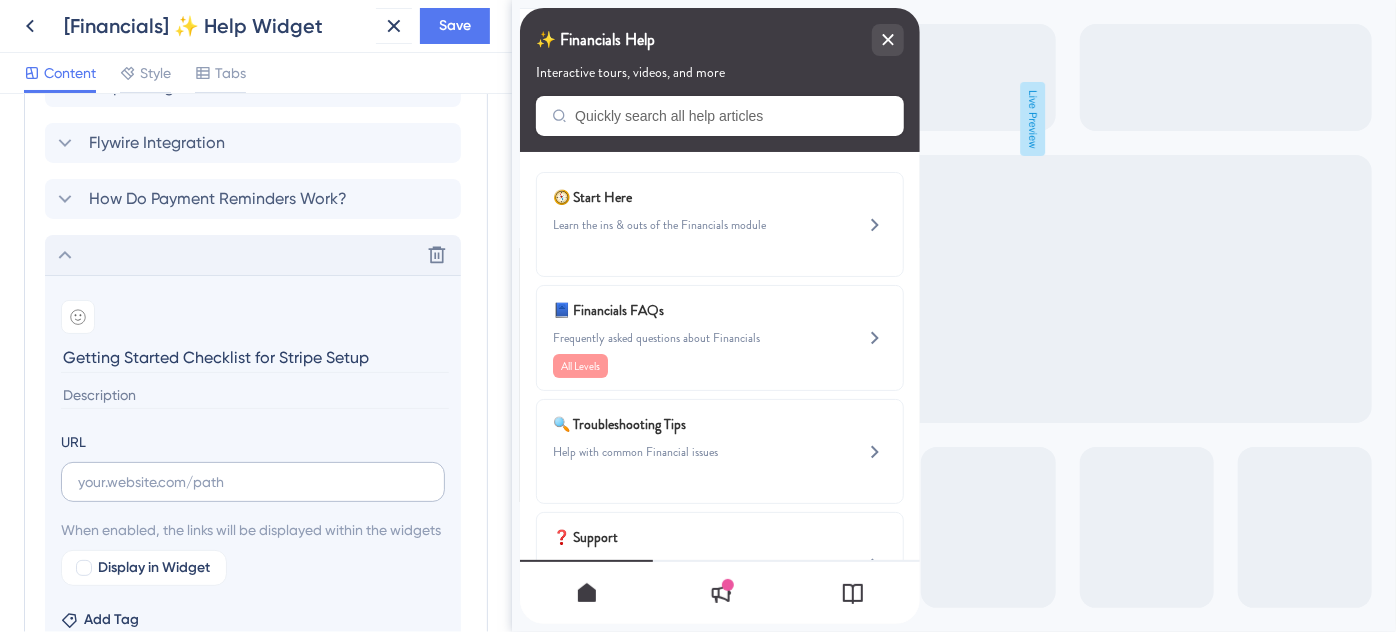 scroll, scrollTop: 1372, scrollLeft: 0, axis: vertical 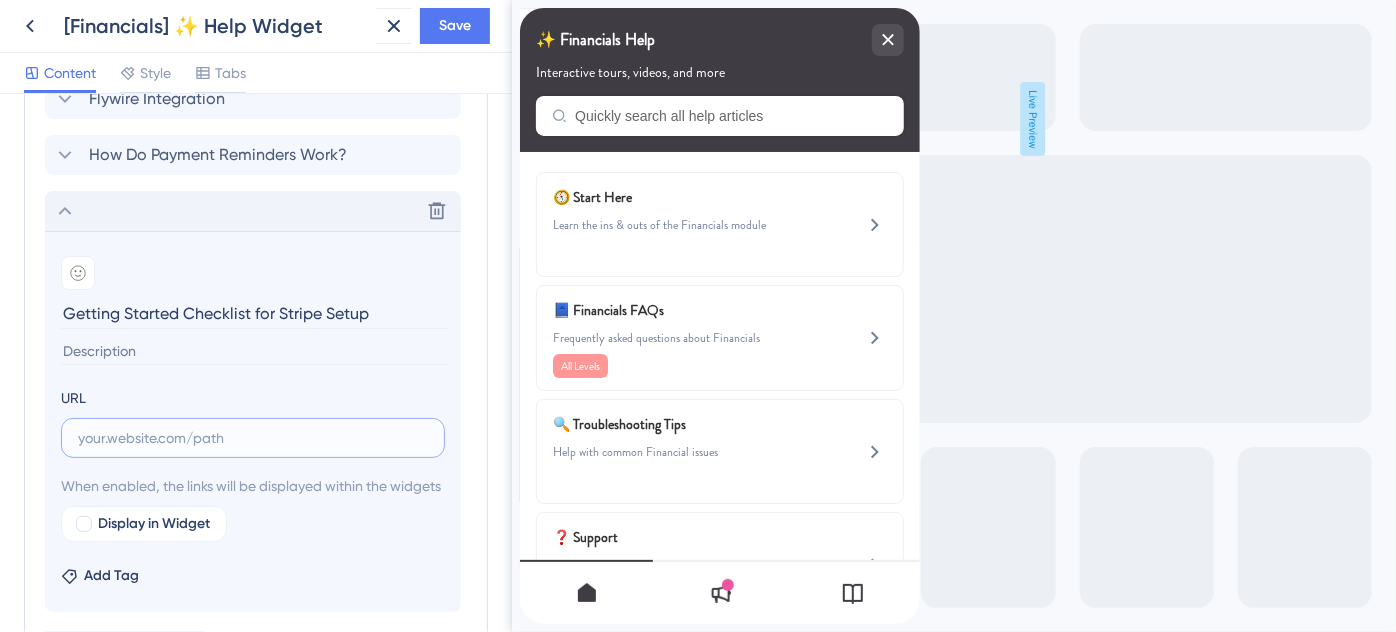 click at bounding box center (253, 438) 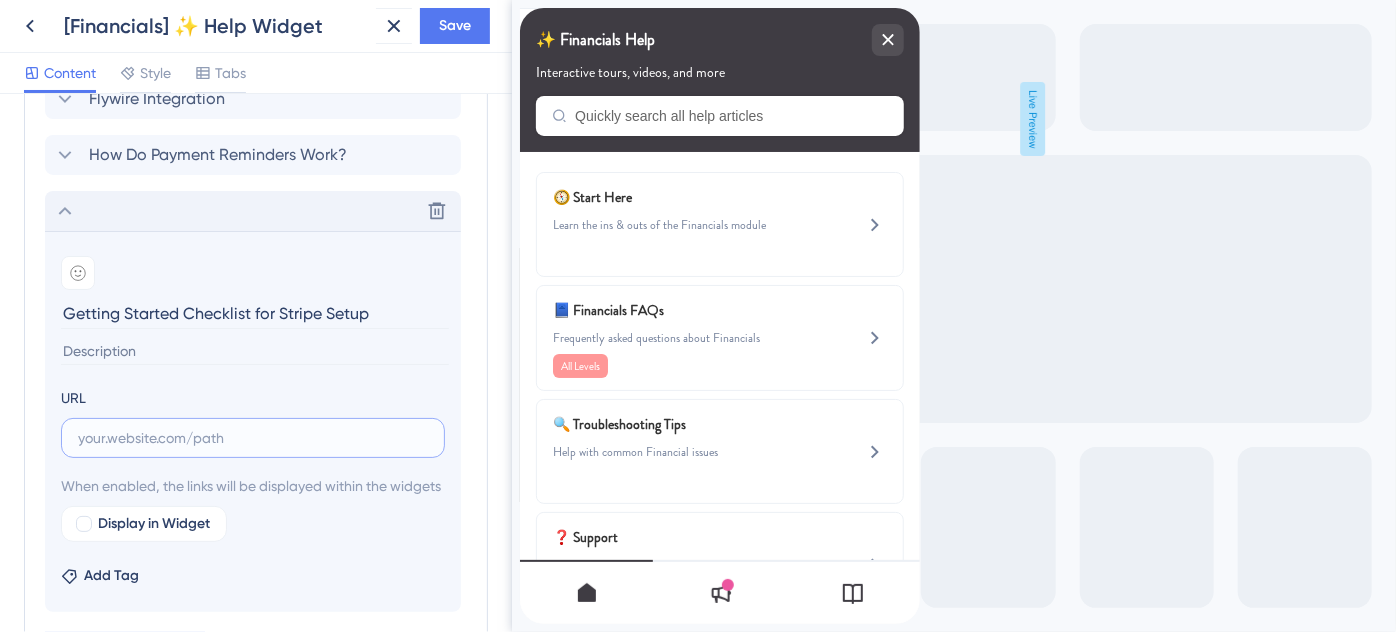 paste on "https://help.safariportal.app/en/articles/7382-getting-started-checklist-for-stripe-setup" 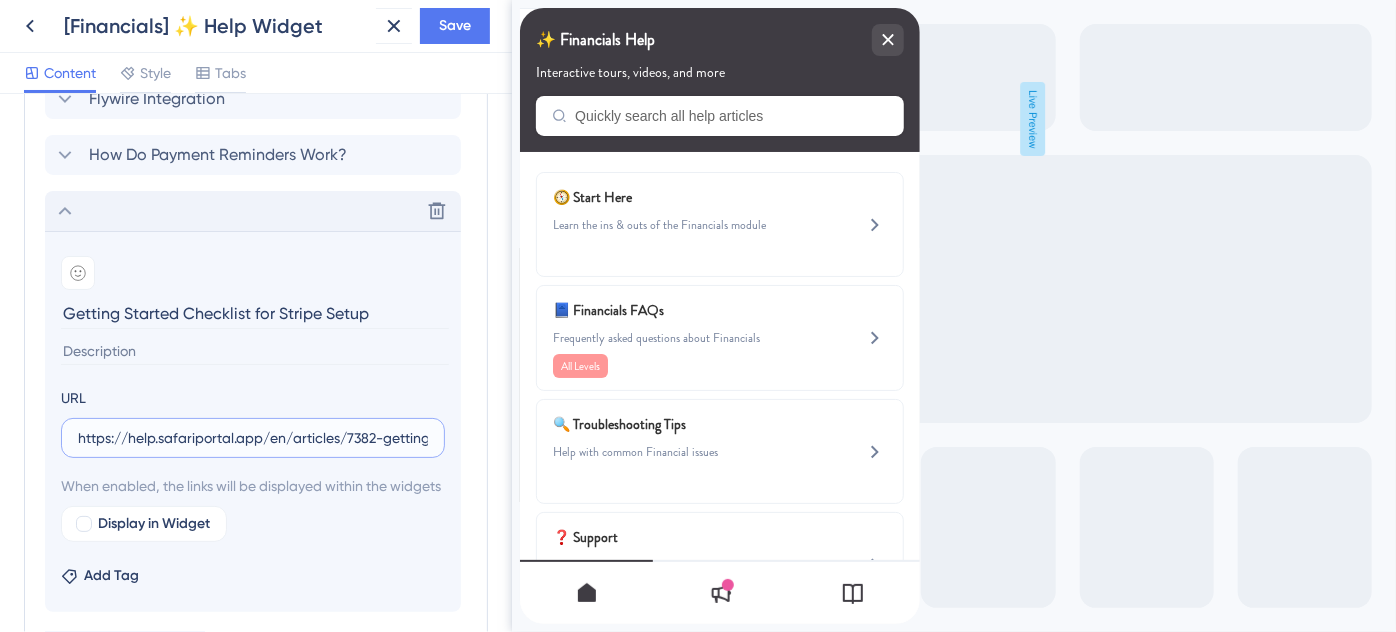 scroll, scrollTop: 0, scrollLeft: 232, axis: horizontal 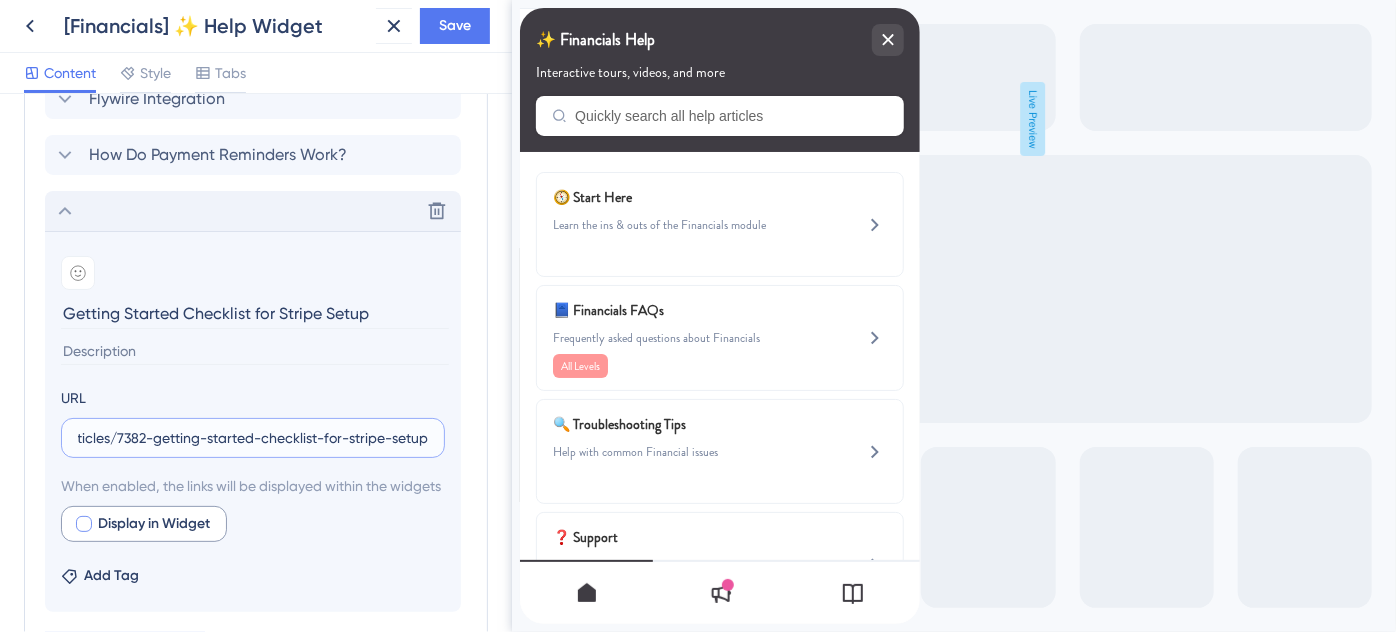 type on "https://help.safariportal.app/en/articles/7382-getting-started-checklist-for-stripe-setup" 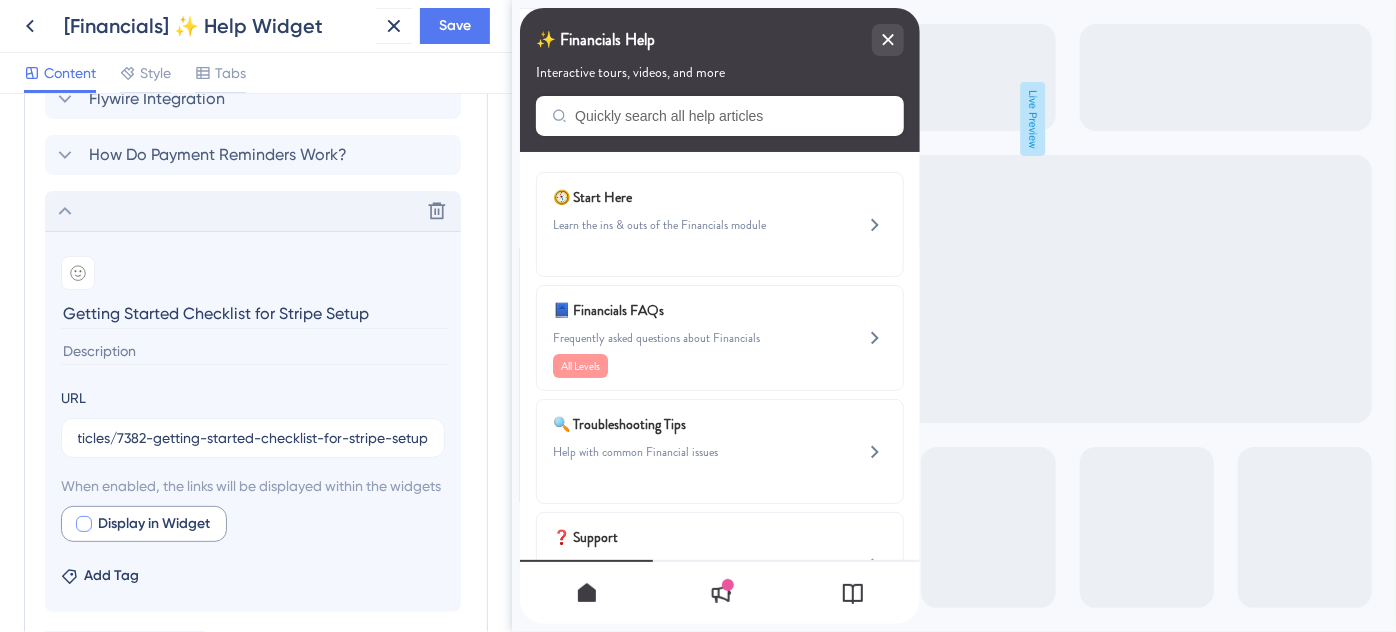 click at bounding box center (84, 524) 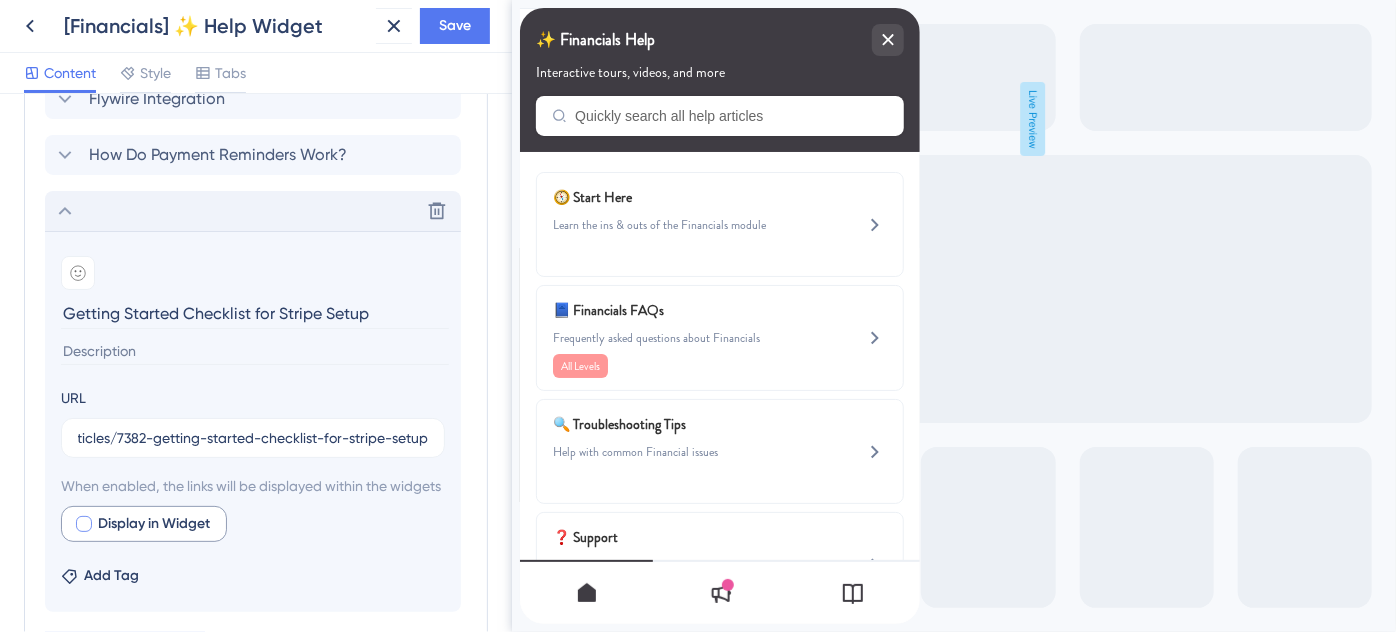 checkbox on "true" 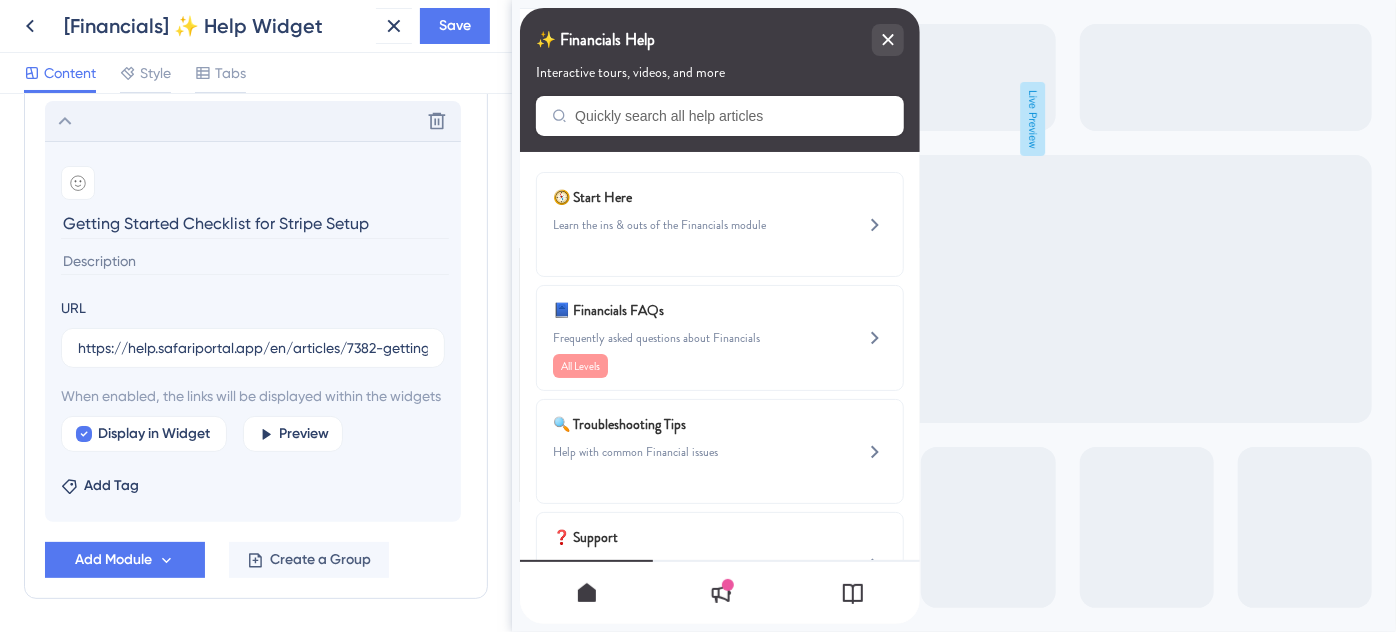 scroll, scrollTop: 1554, scrollLeft: 0, axis: vertical 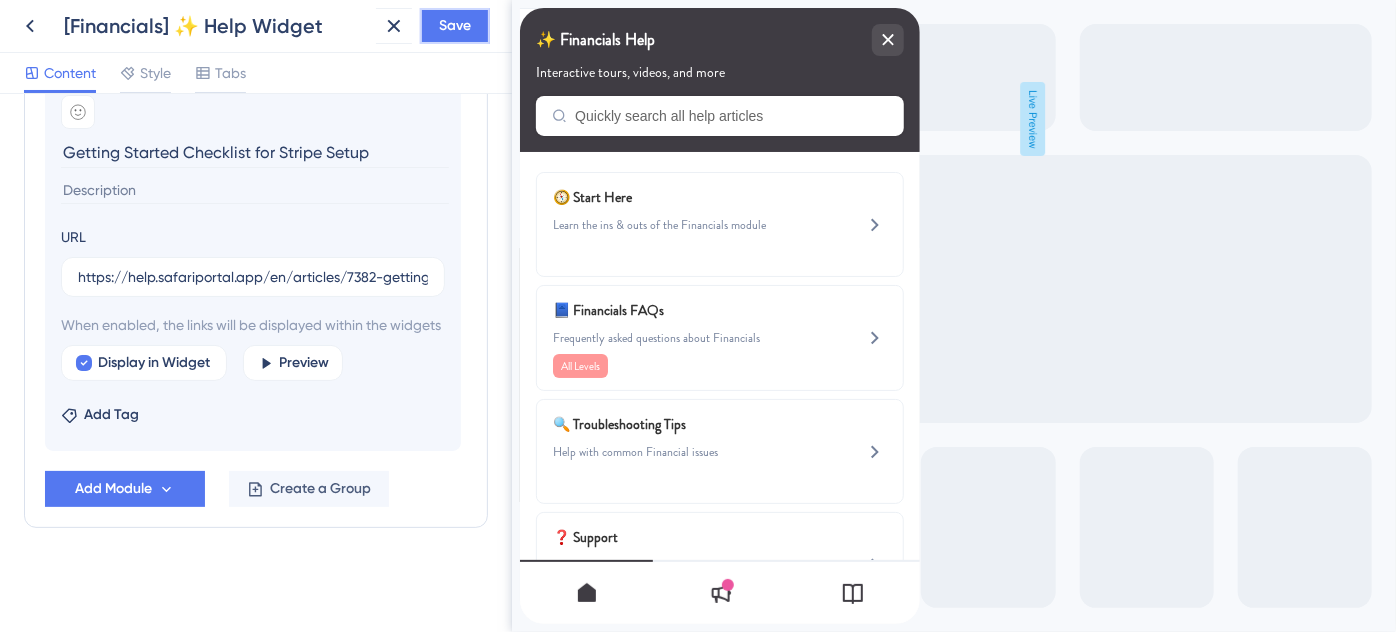 click on "Save" at bounding box center [455, 26] 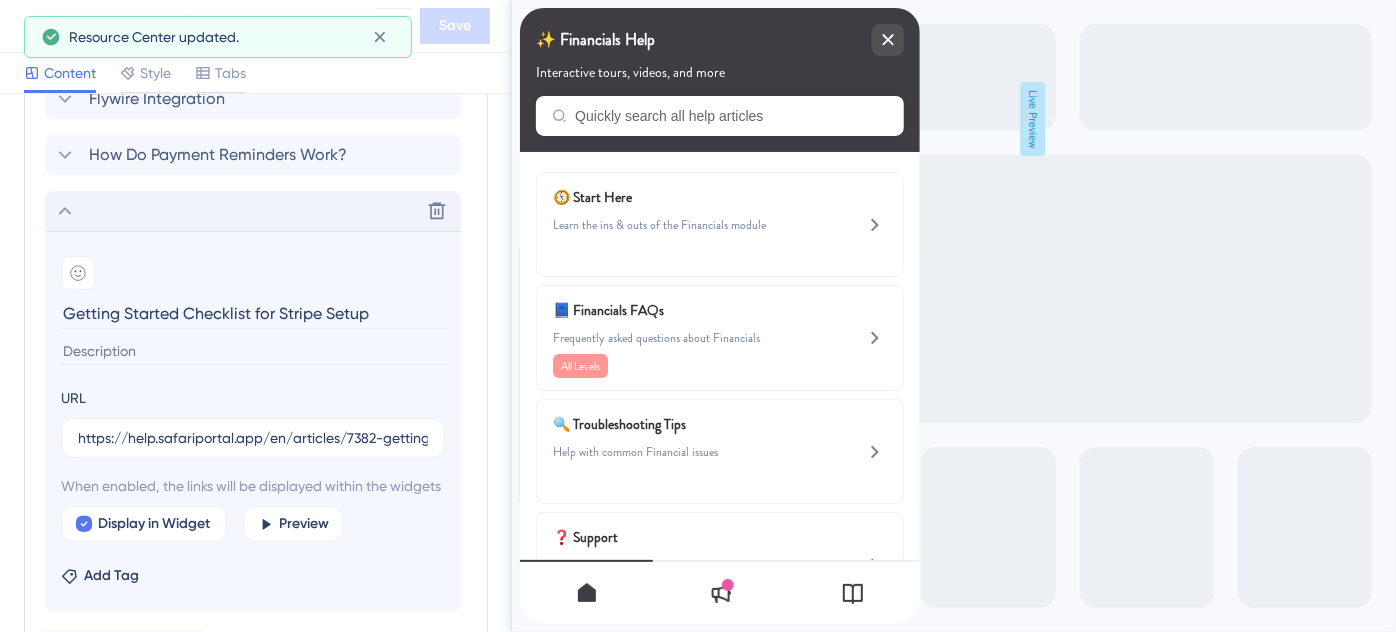 click 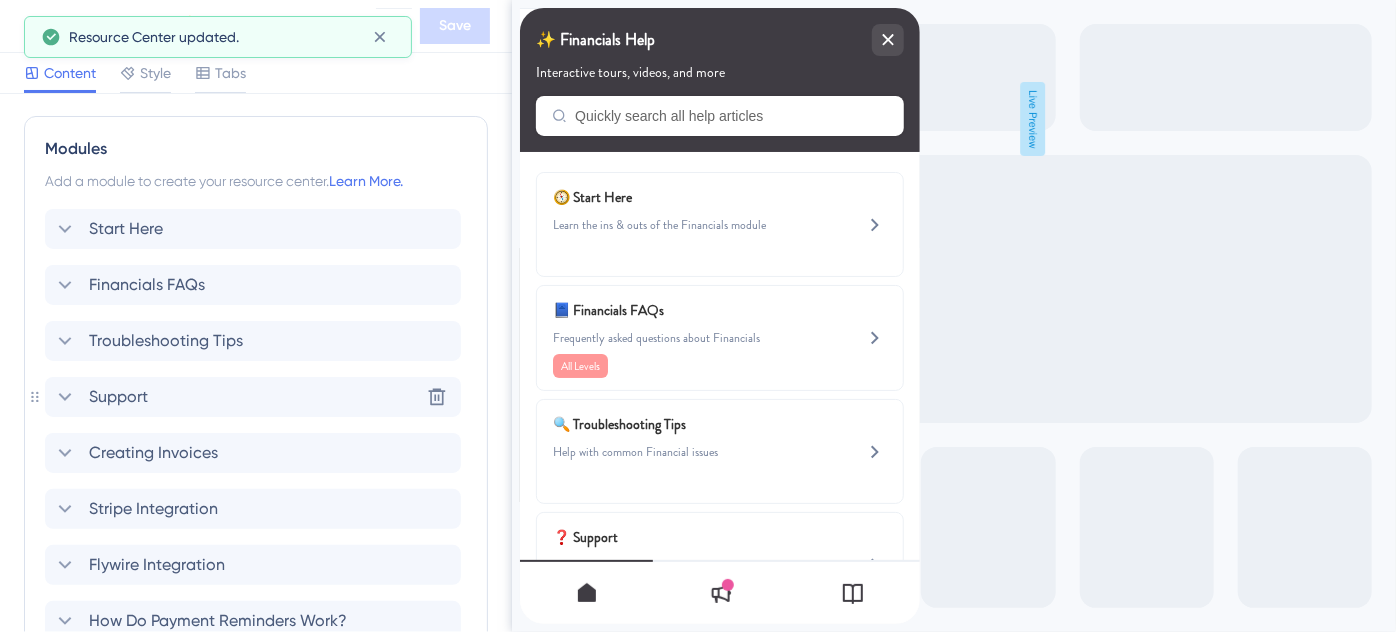 scroll, scrollTop: 877, scrollLeft: 0, axis: vertical 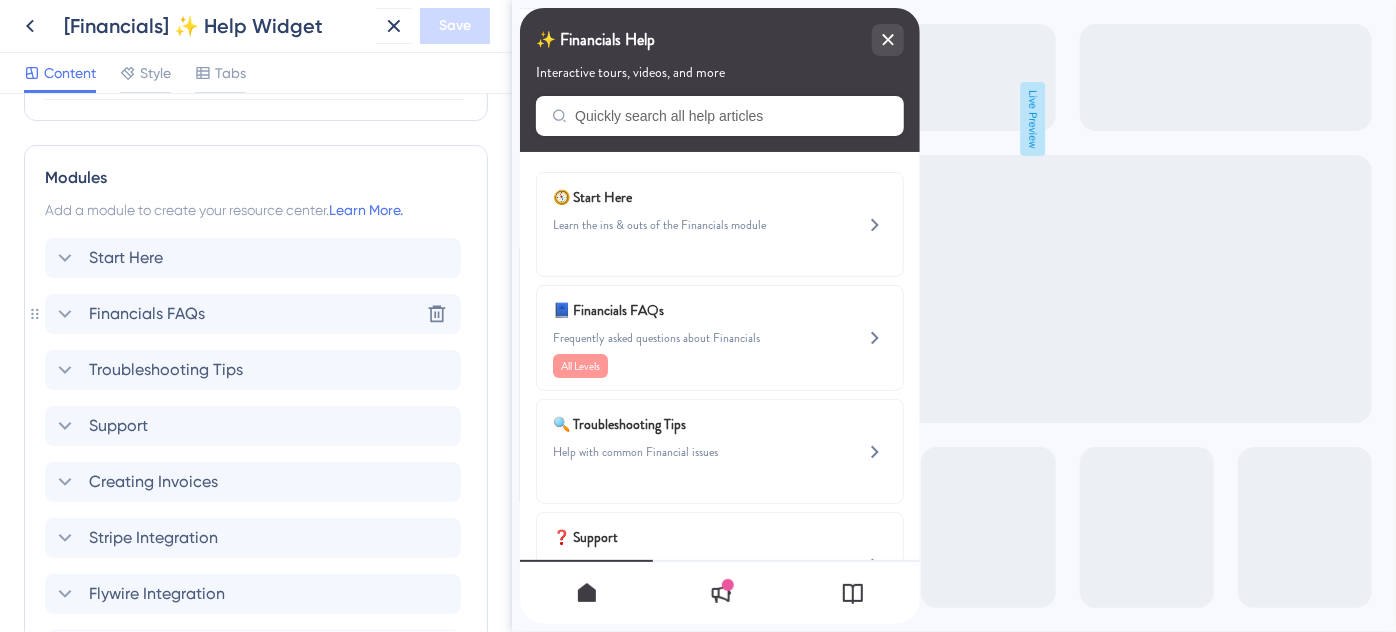 click 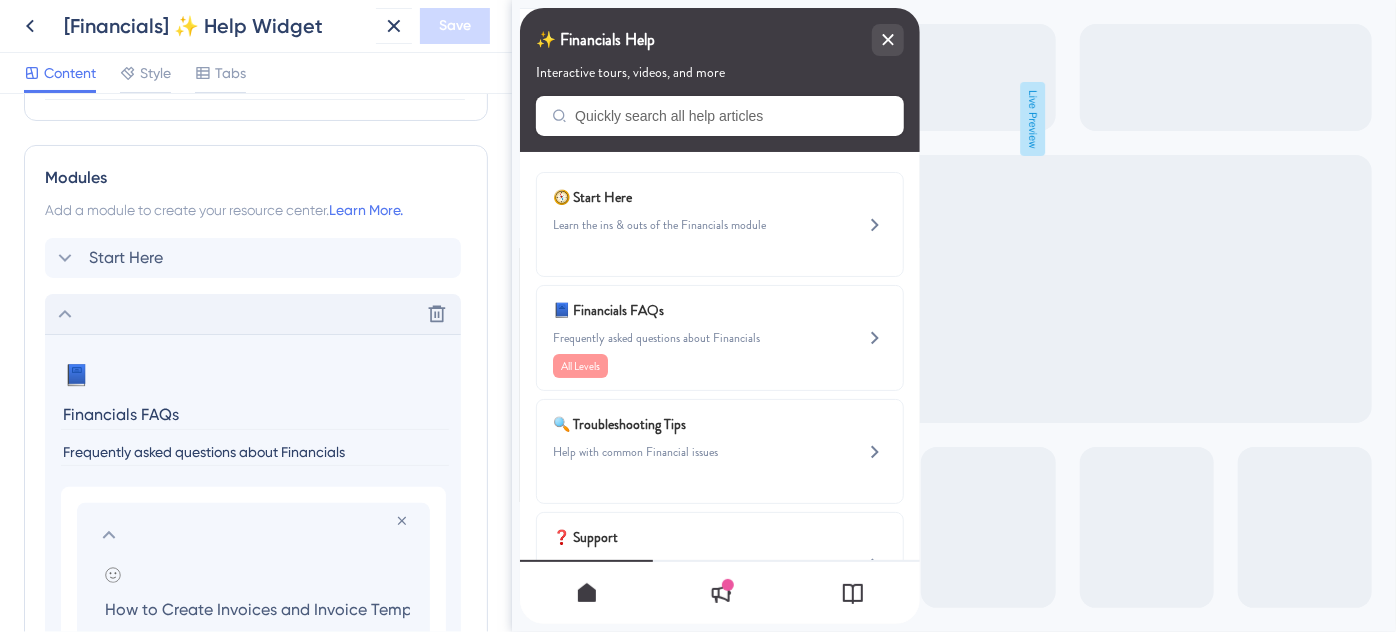 scroll, scrollTop: 0, scrollLeft: 33, axis: horizontal 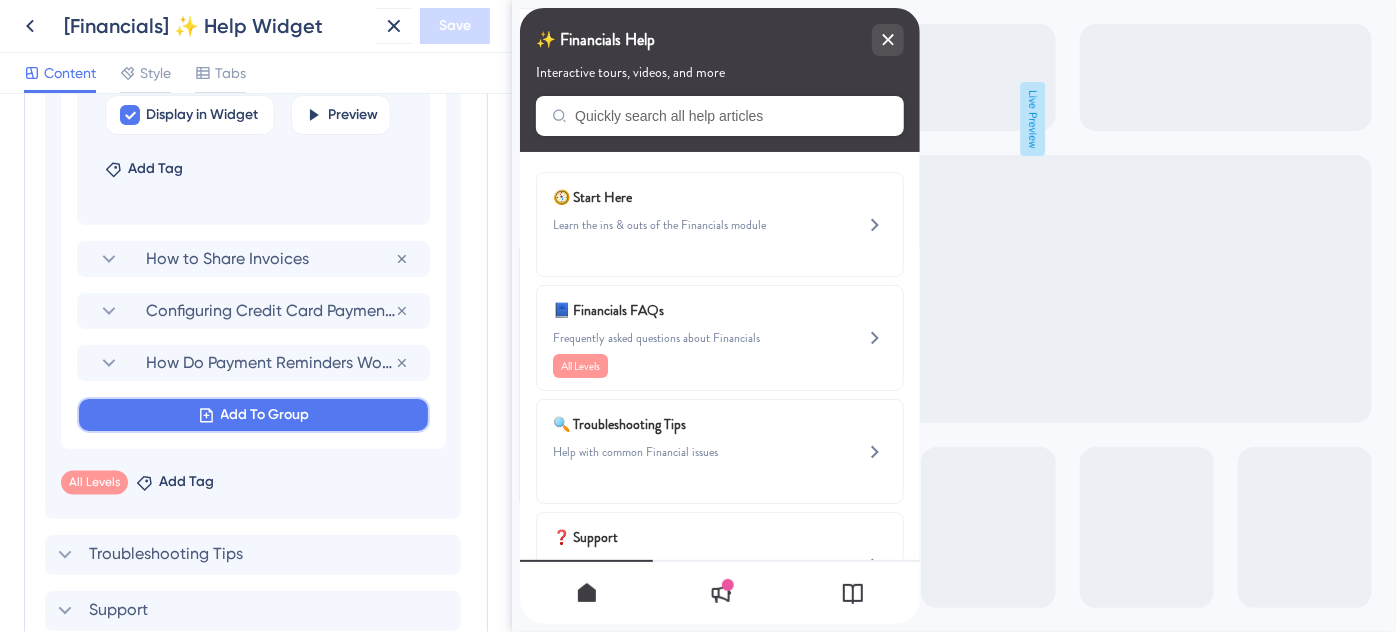 click on "Add To Group" at bounding box center [265, 415] 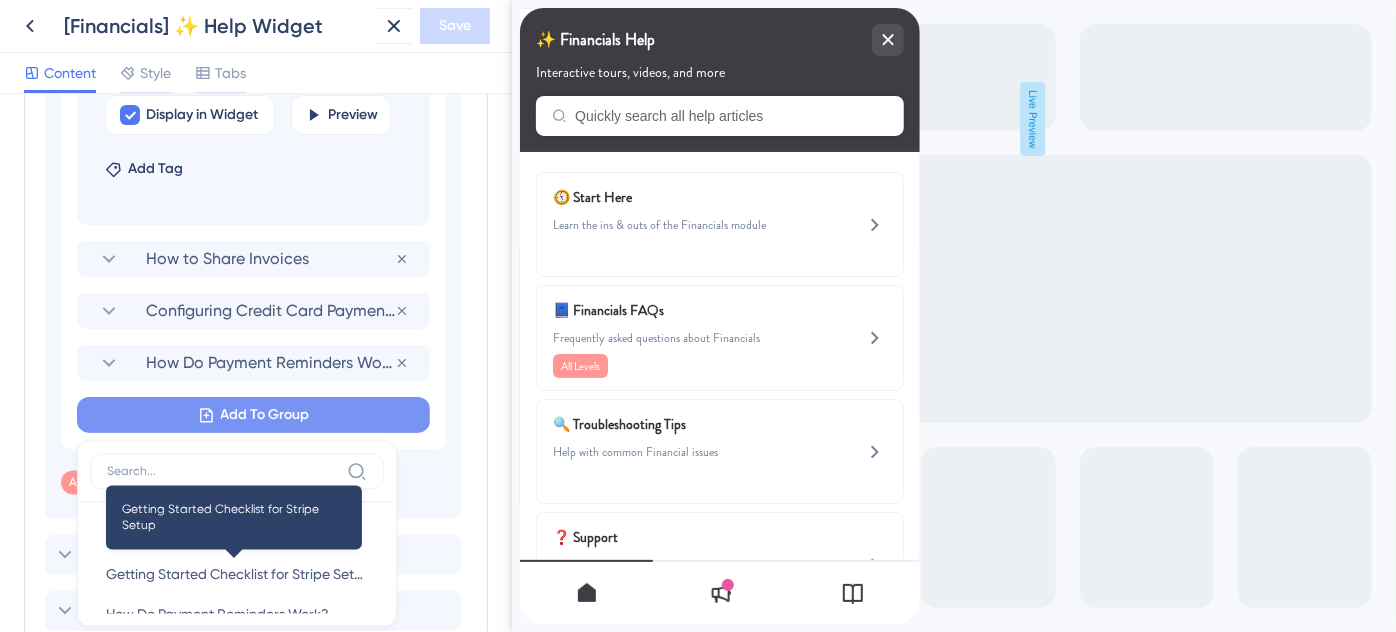 scroll, scrollTop: 1773, scrollLeft: 0, axis: vertical 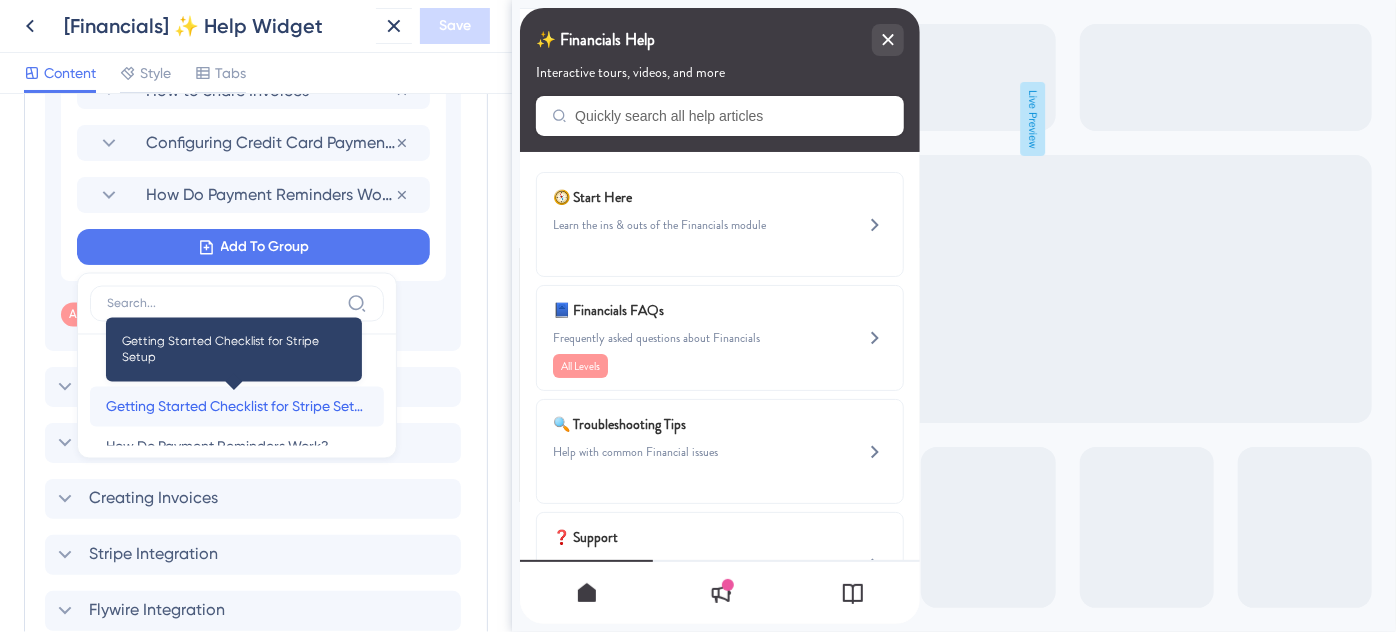 click on "Getting Started Checklist for Stripe Setup" at bounding box center [237, 407] 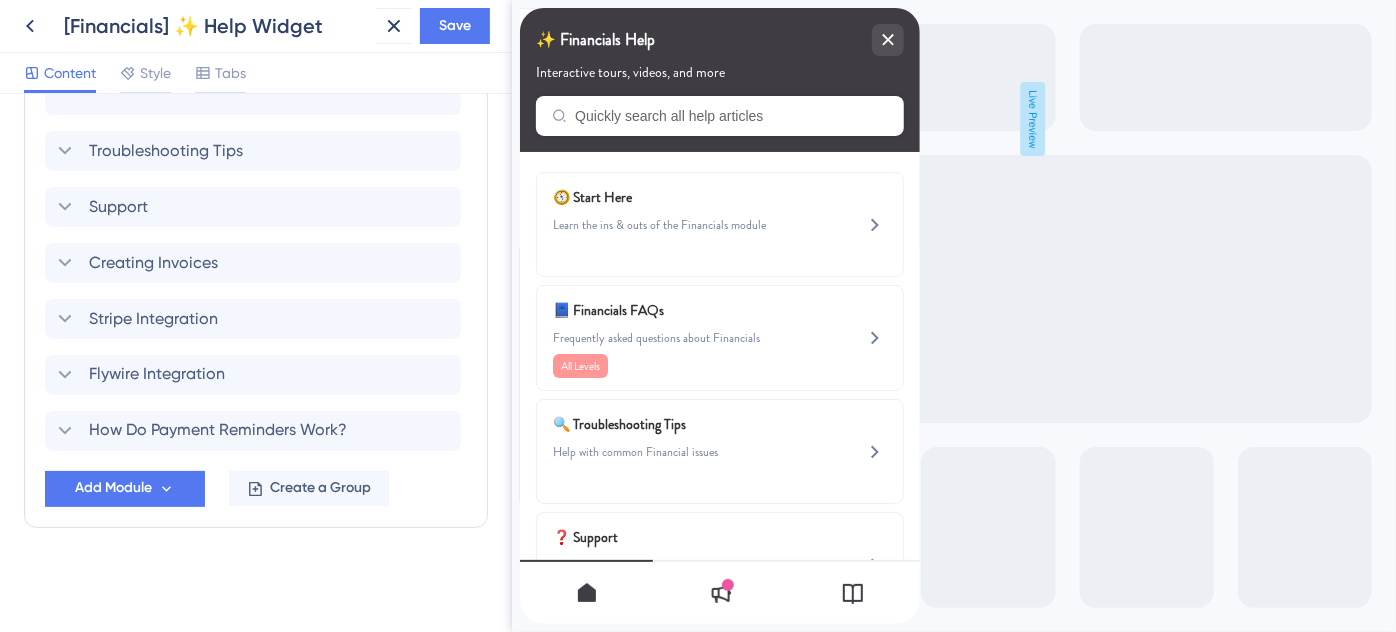 scroll, scrollTop: 1645, scrollLeft: 0, axis: vertical 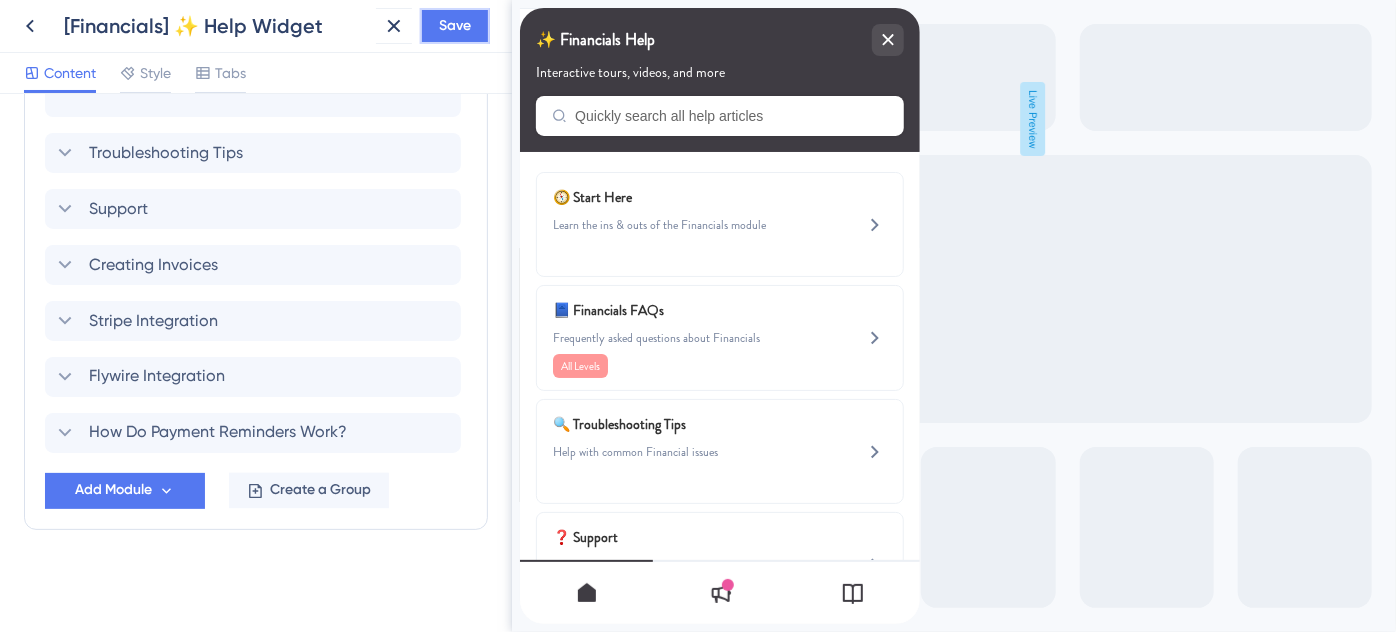 click on "Save" at bounding box center (455, 26) 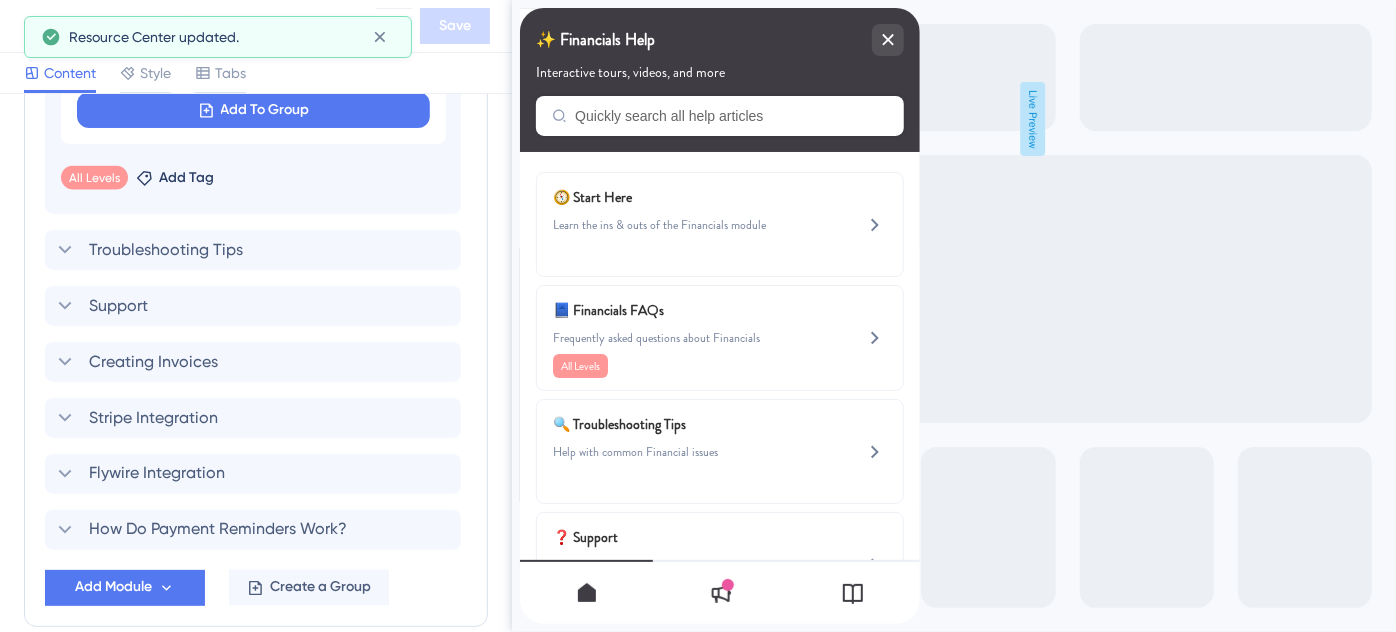 scroll, scrollTop: 1554, scrollLeft: 0, axis: vertical 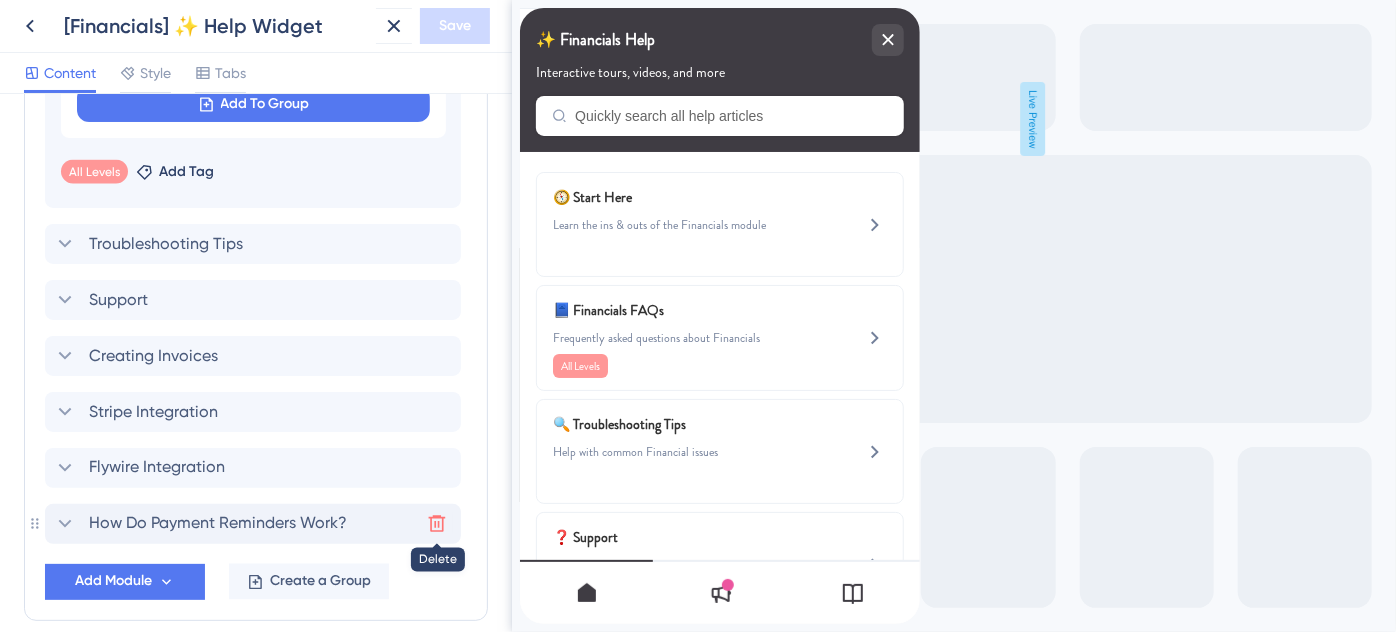 click 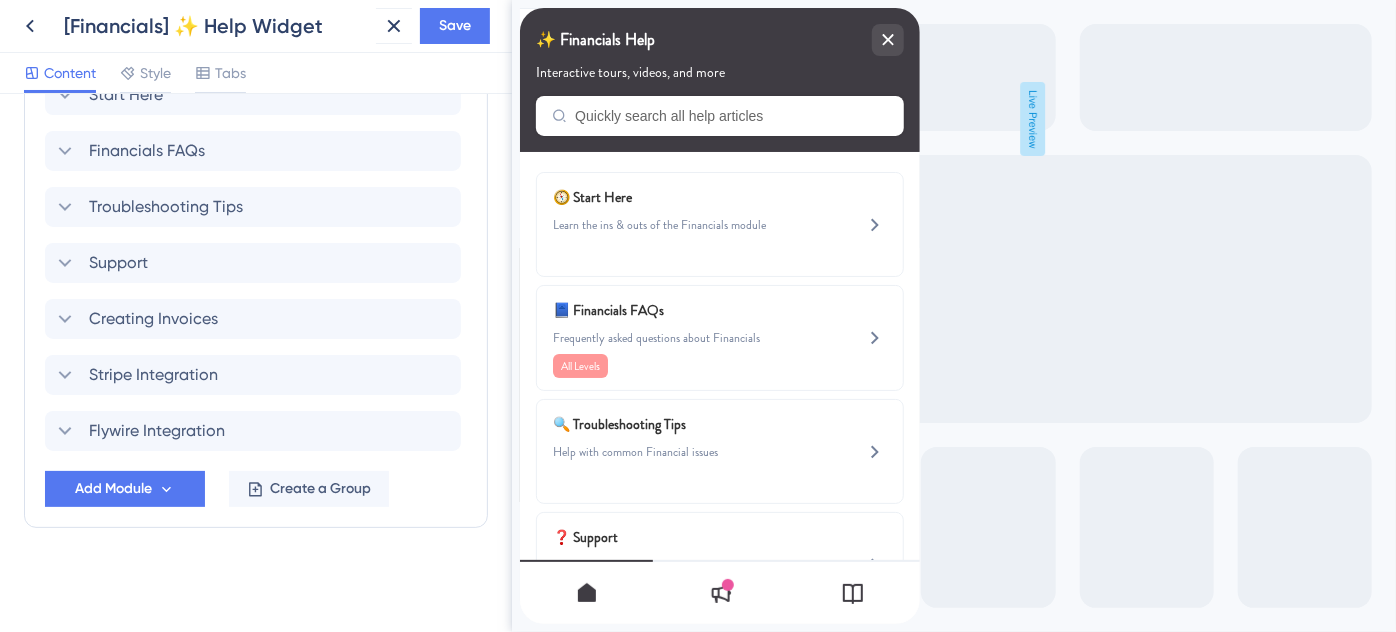 scroll, scrollTop: 1038, scrollLeft: 0, axis: vertical 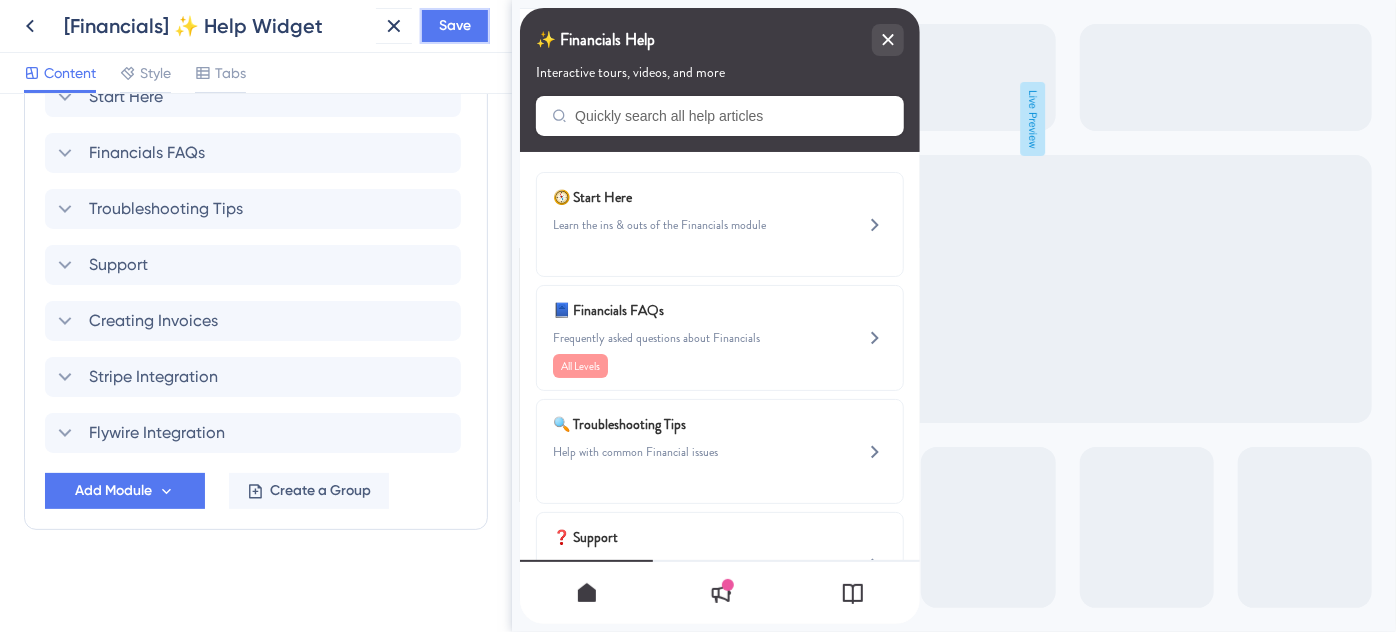 click on "Save" at bounding box center [455, 26] 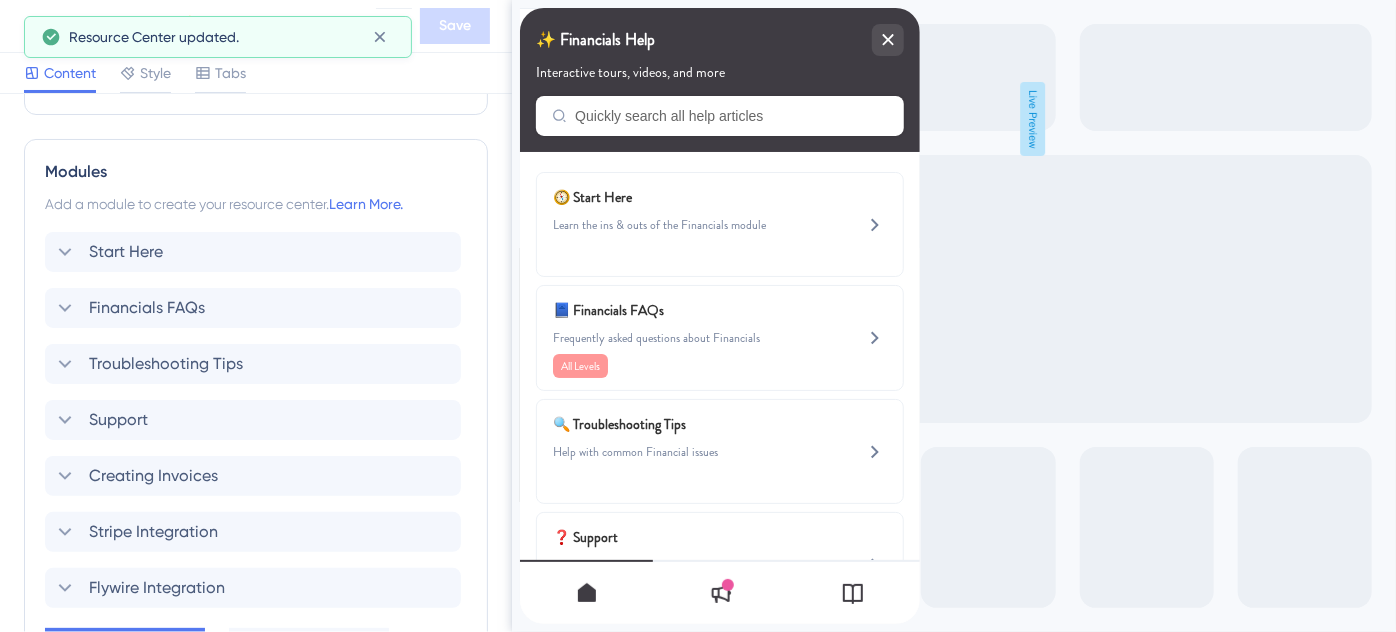 scroll, scrollTop: 1038, scrollLeft: 0, axis: vertical 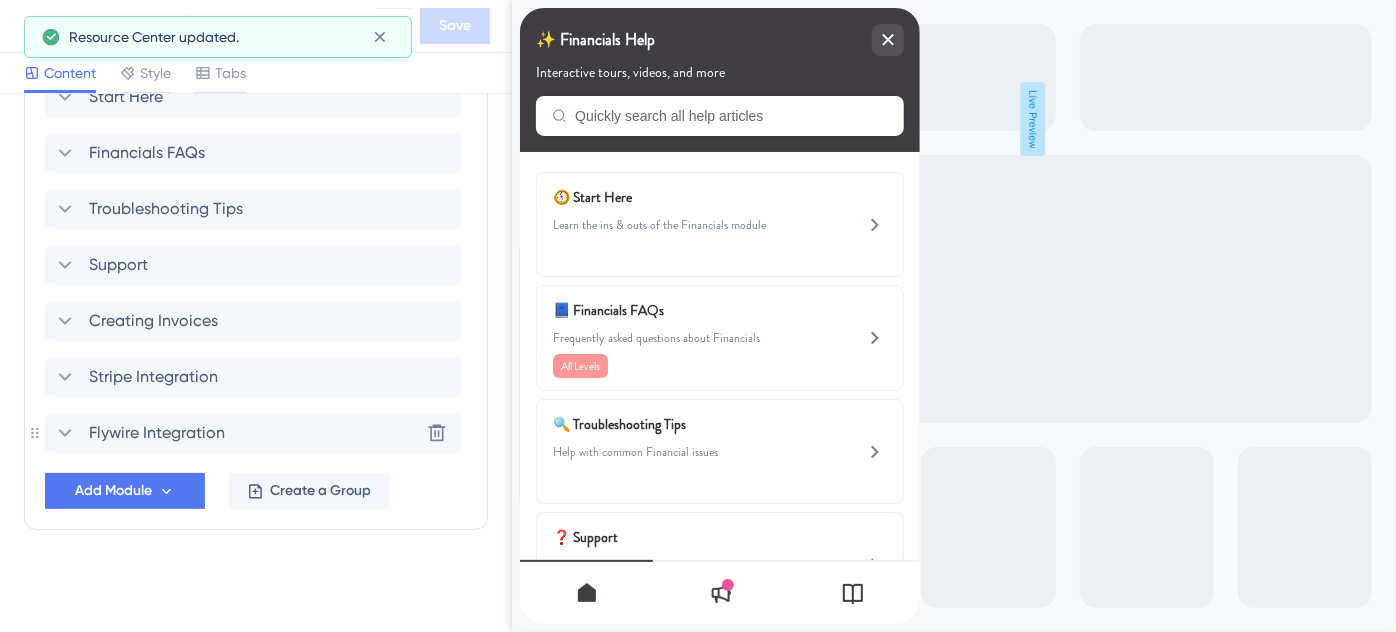 click 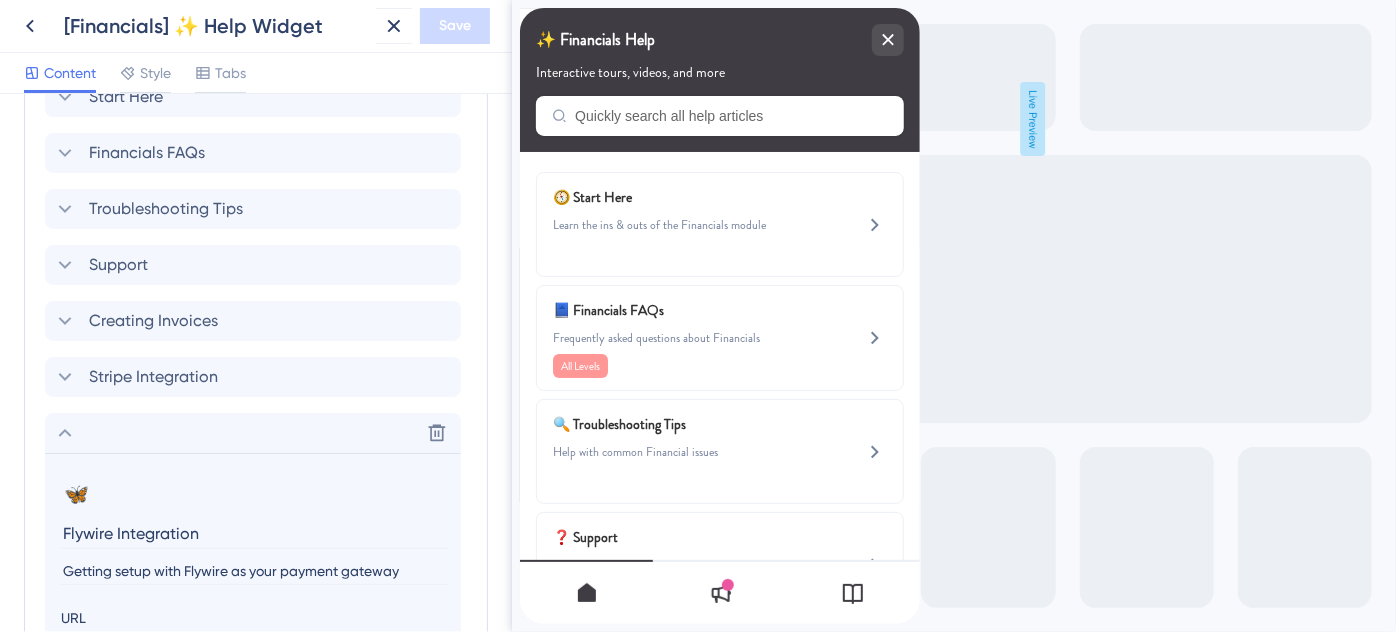 click 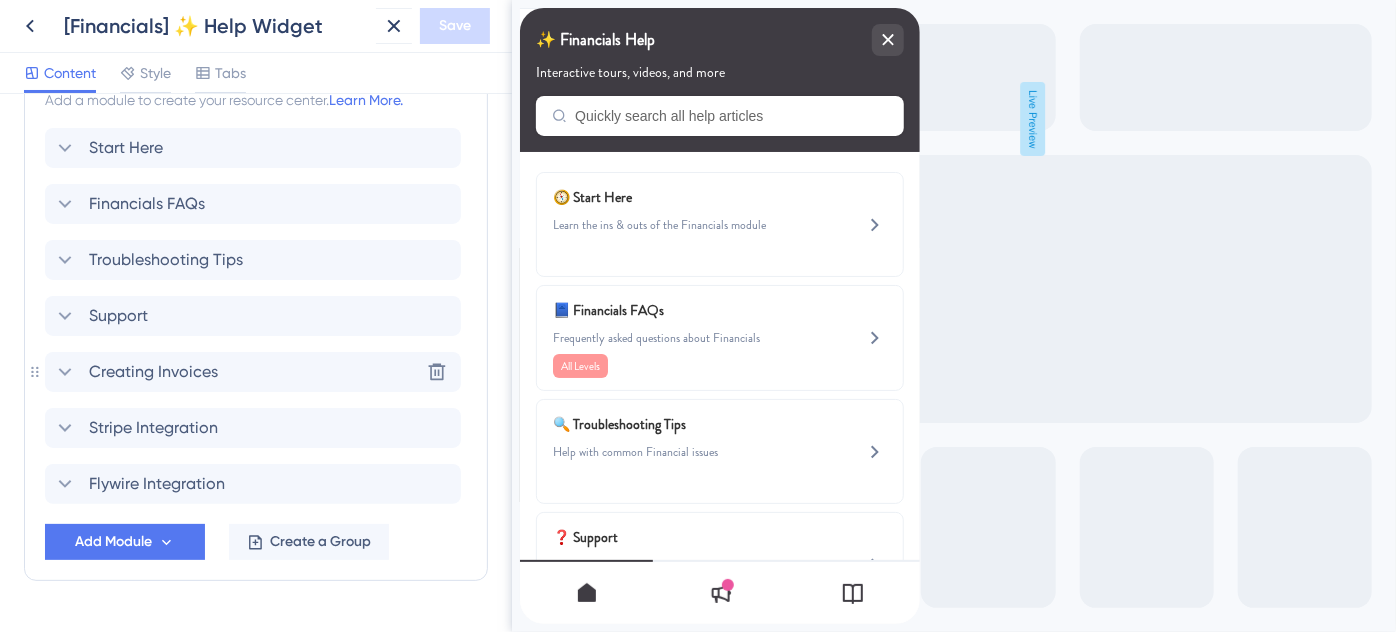 scroll, scrollTop: 947, scrollLeft: 0, axis: vertical 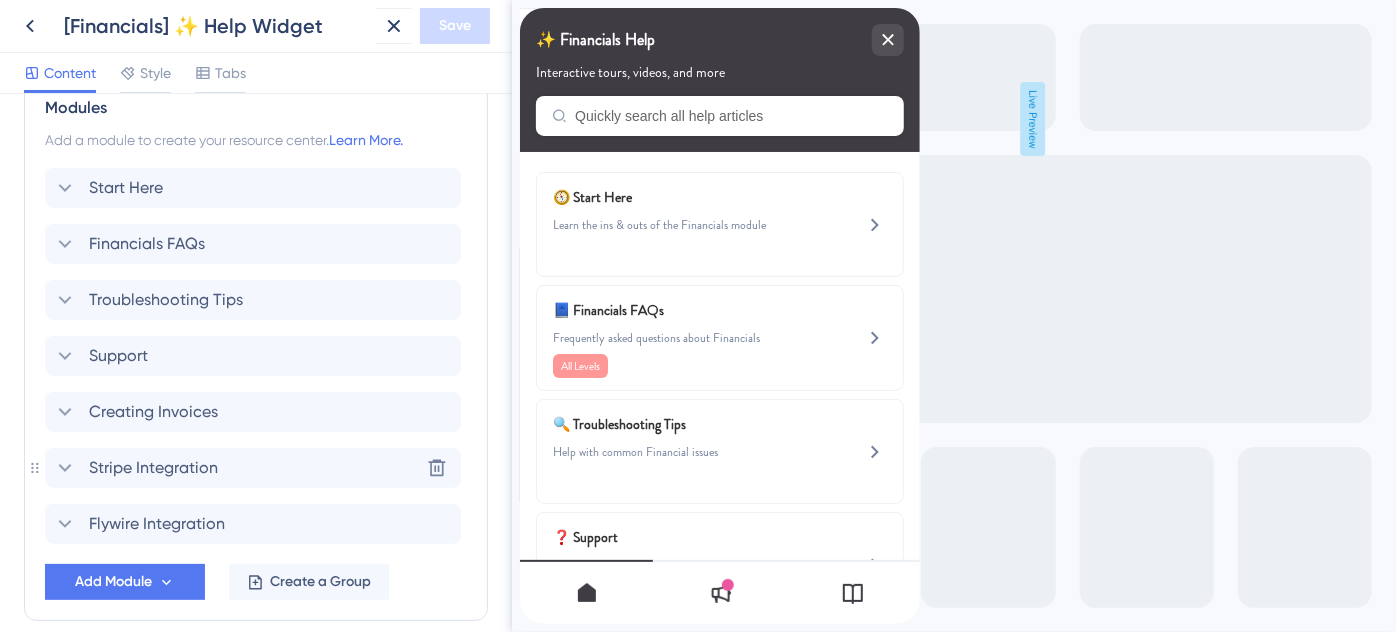 click 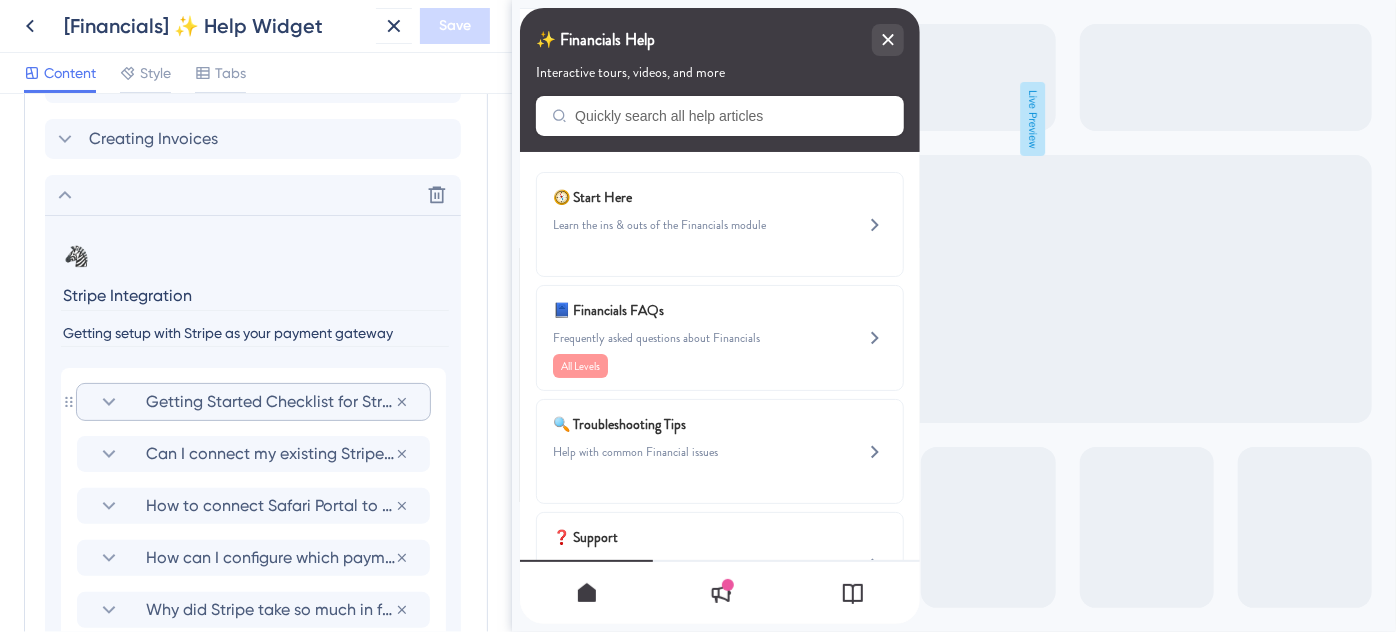 scroll, scrollTop: 1038, scrollLeft: 0, axis: vertical 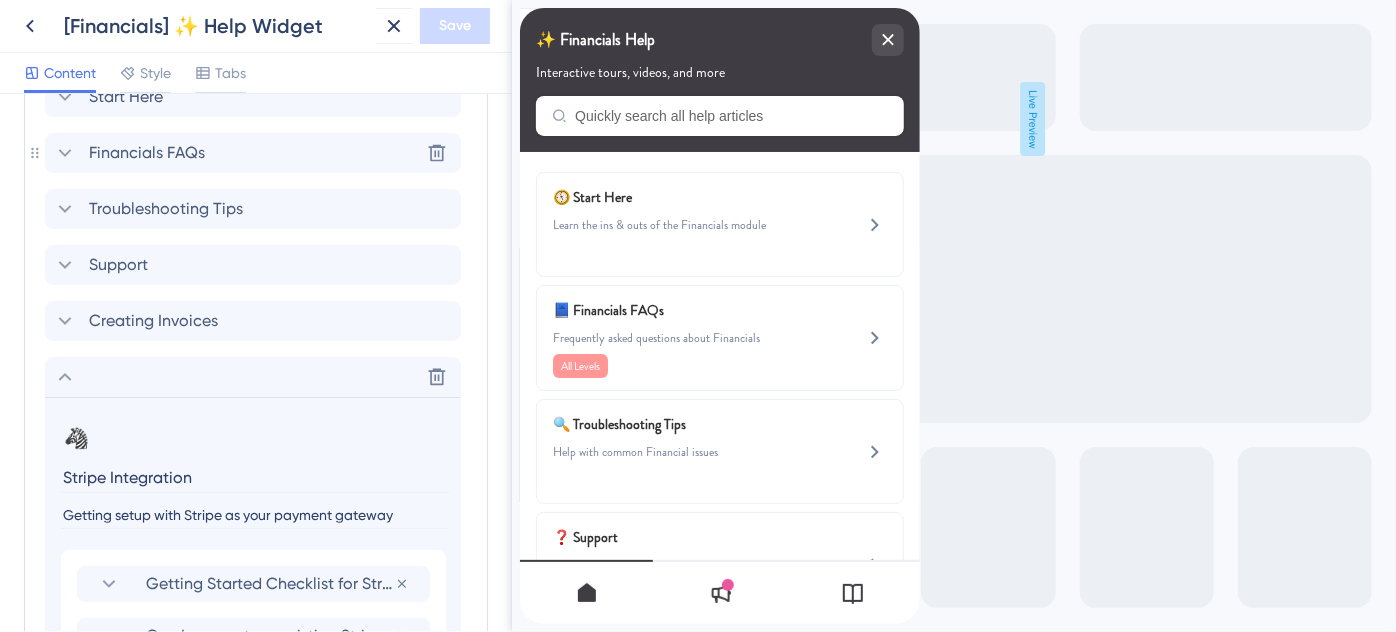 click 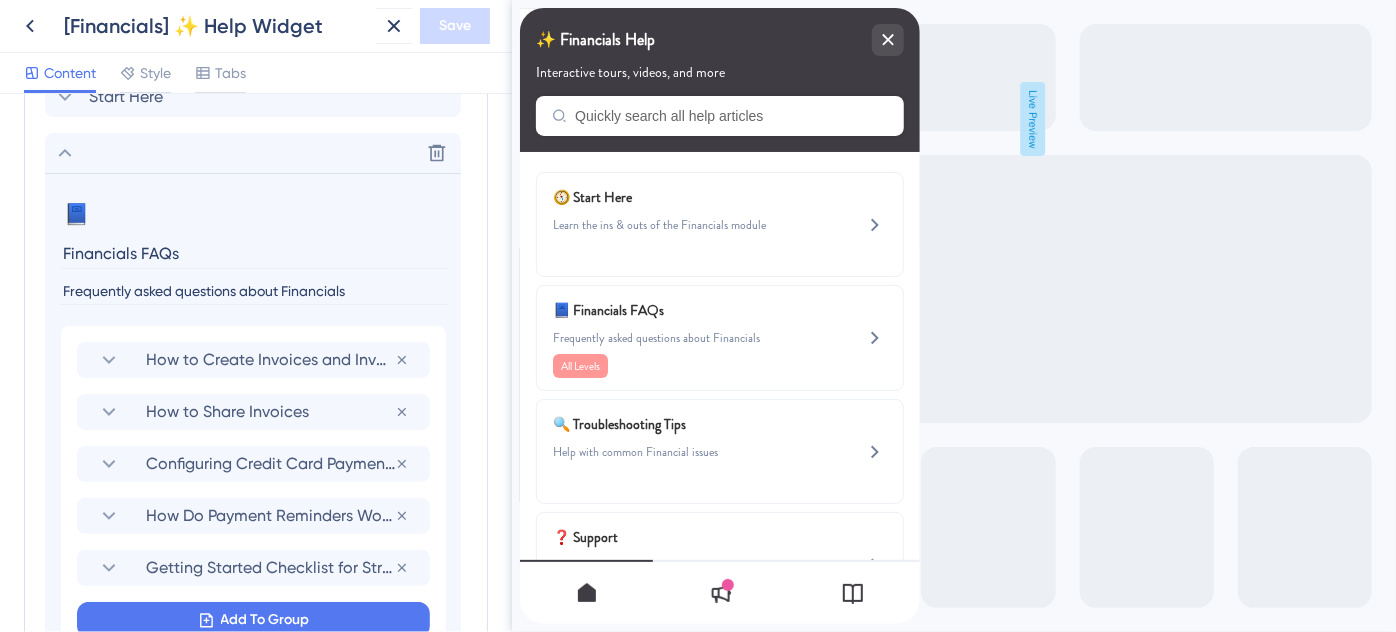click 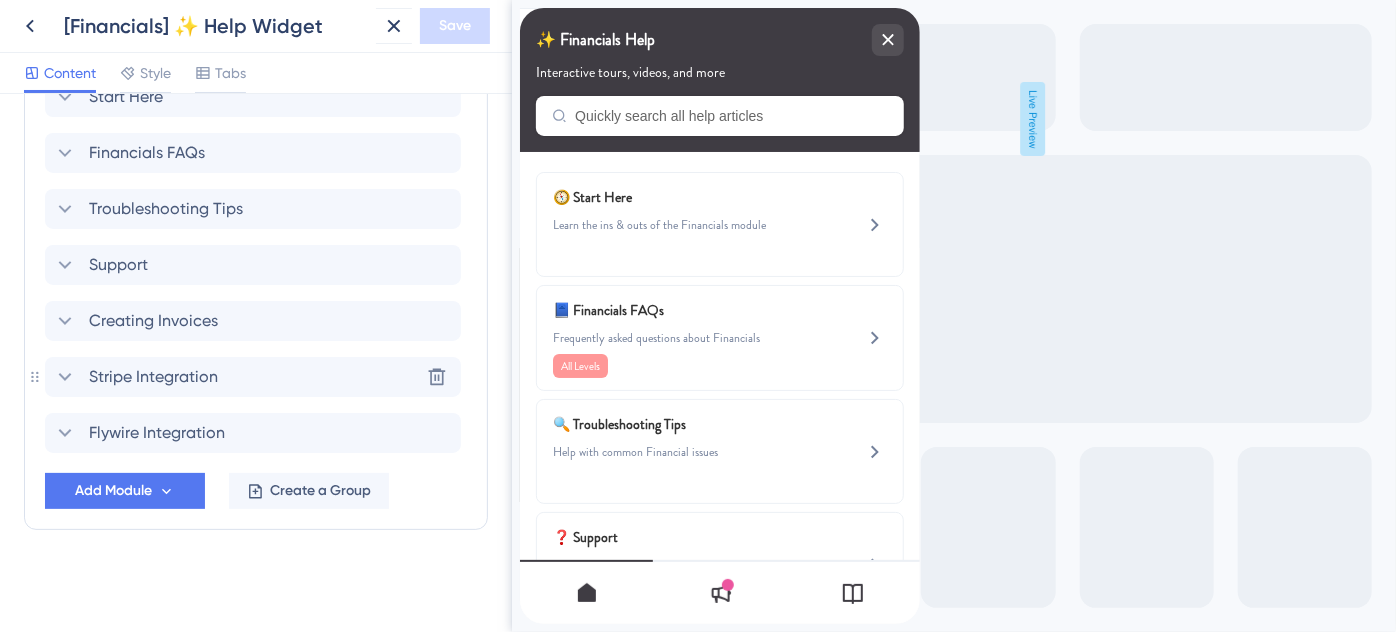 click 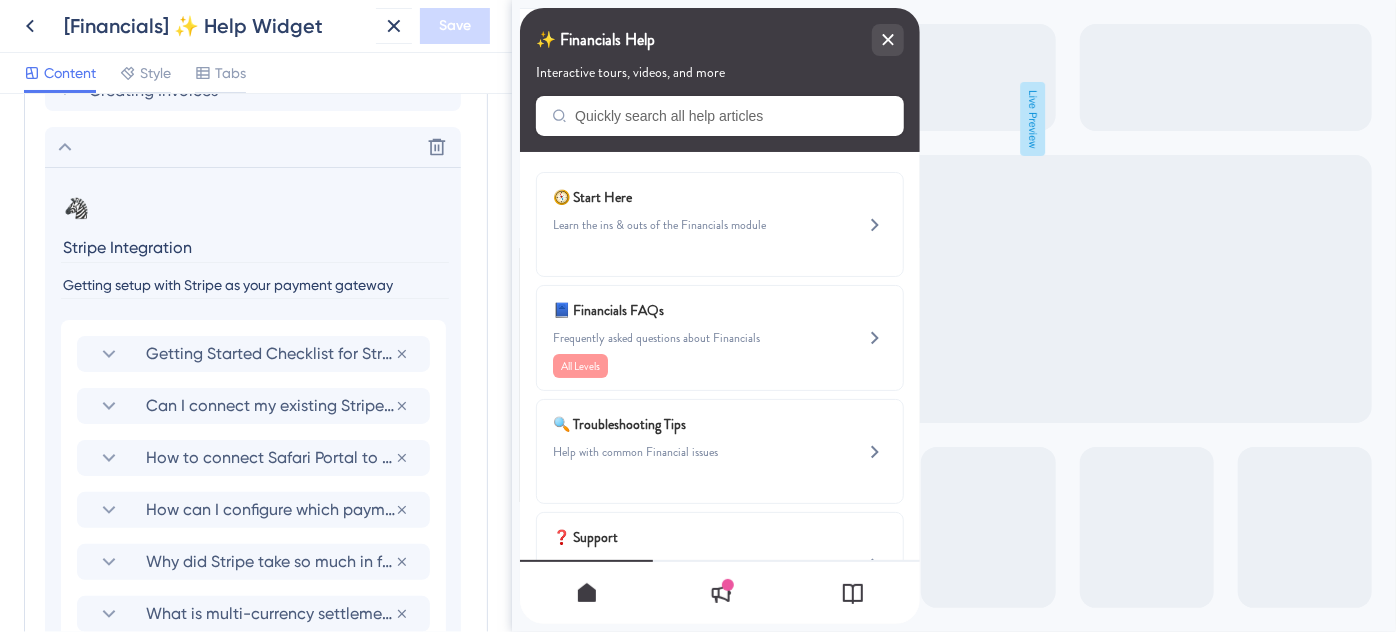 scroll, scrollTop: 1311, scrollLeft: 0, axis: vertical 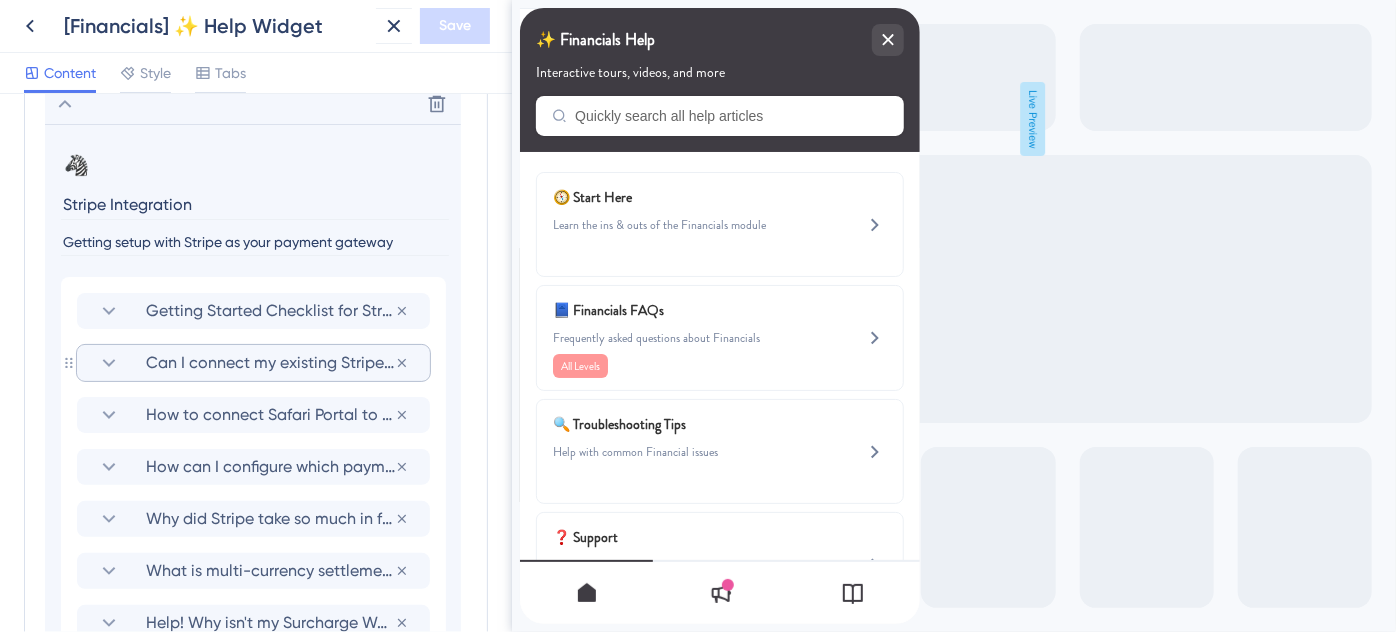 click on "Can I connect my existing Stripe account to Safari Portal?" at bounding box center (270, 363) 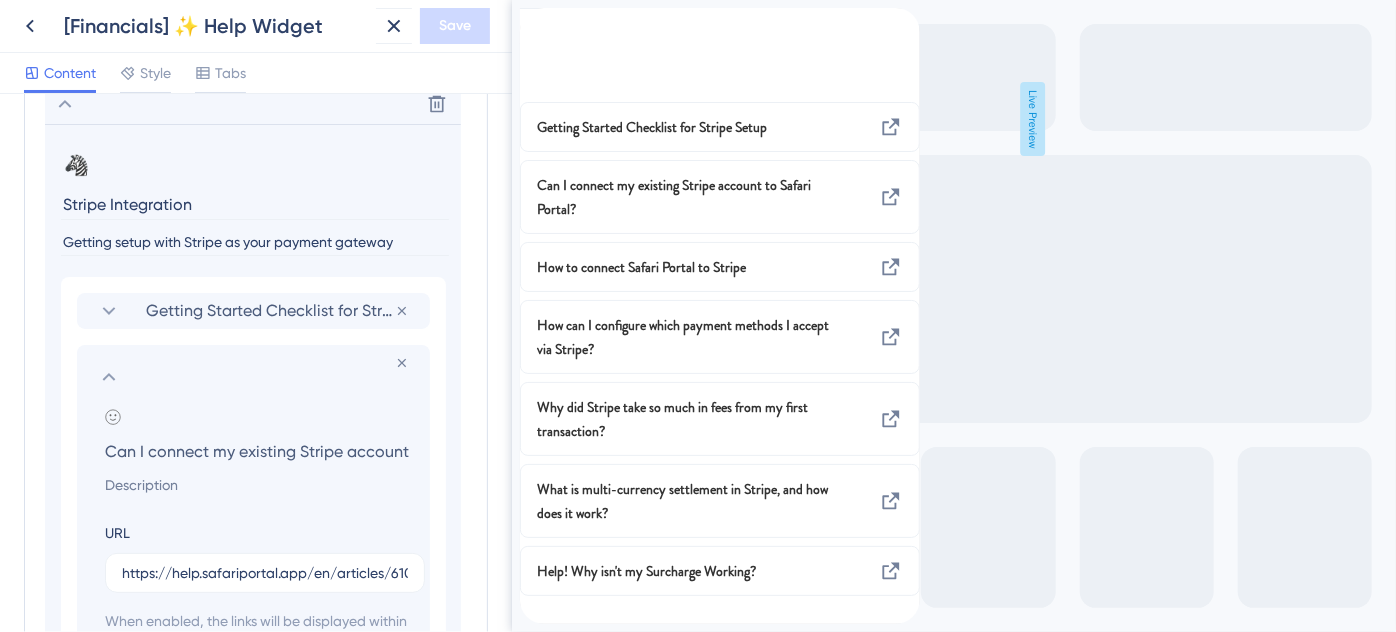 scroll, scrollTop: 0, scrollLeft: 119, axis: horizontal 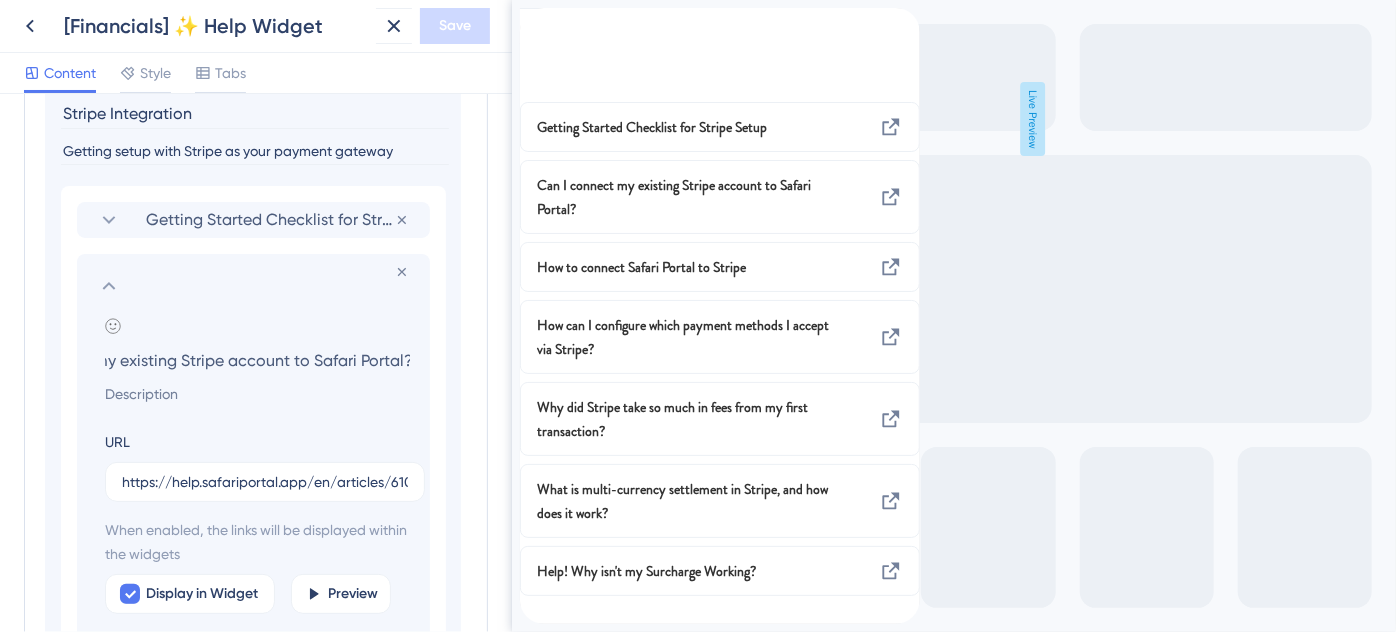 click on "Can I connect my existing Stripe account to Safari Portal?" at bounding box center (257, 360) 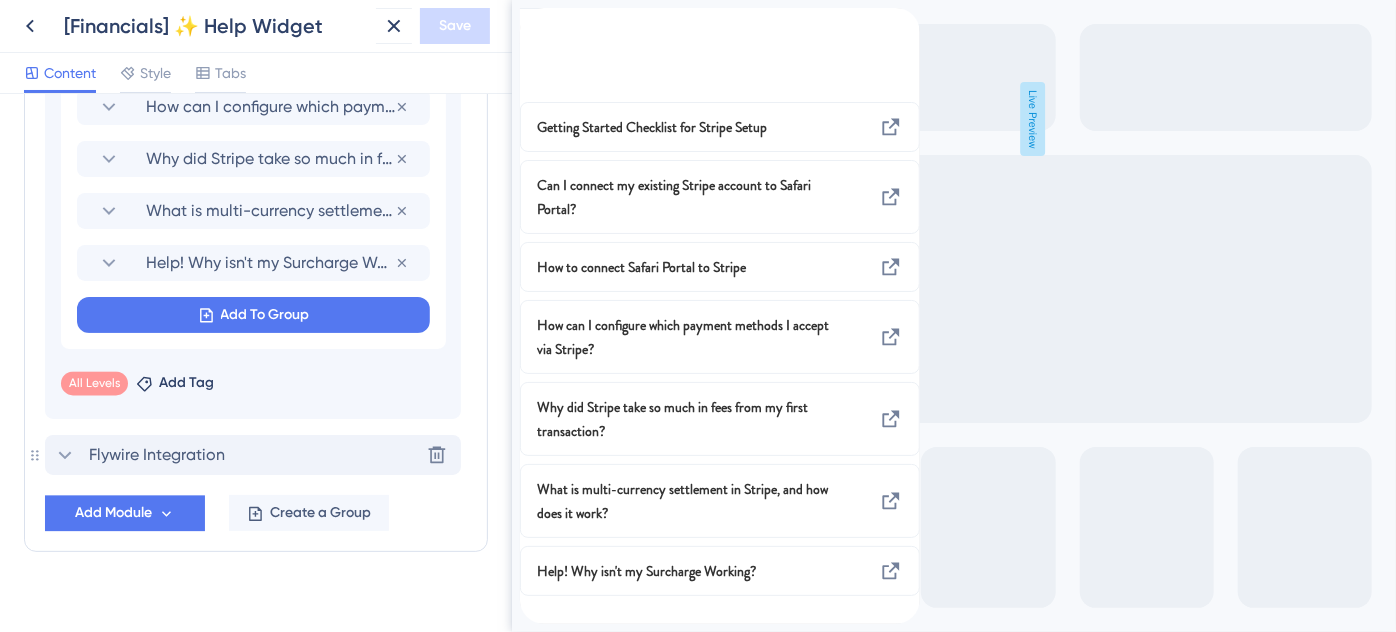 scroll, scrollTop: 2106, scrollLeft: 0, axis: vertical 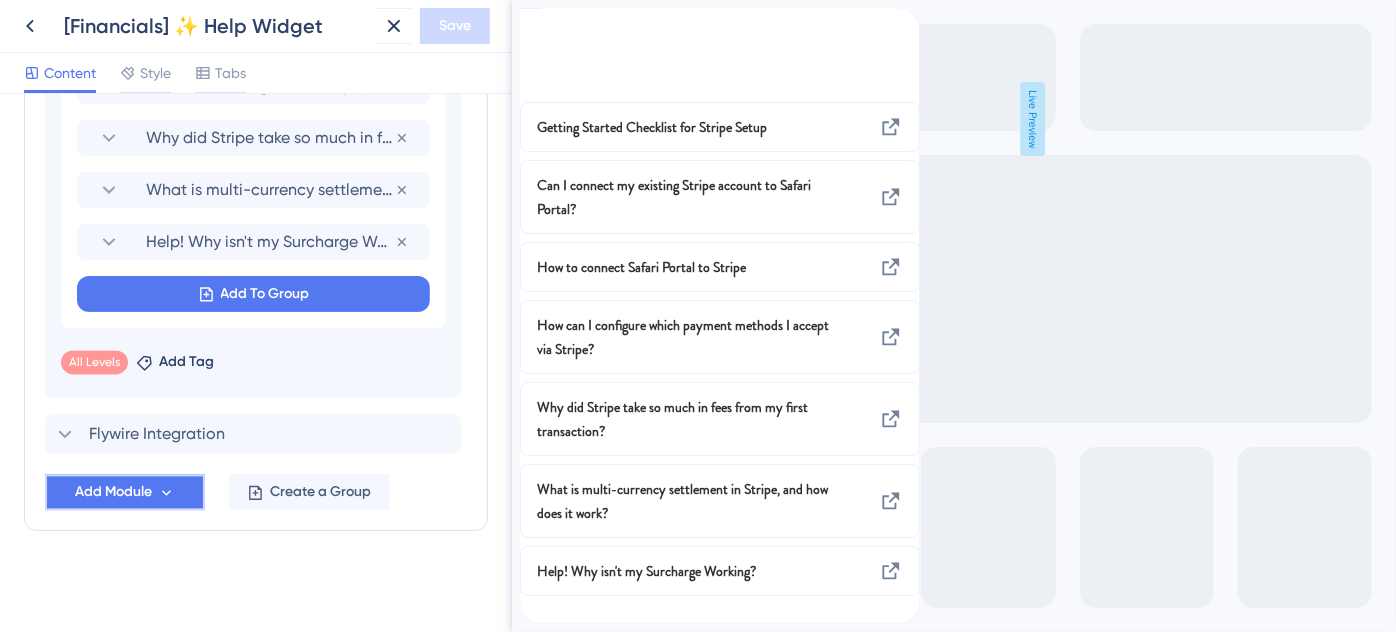 click on "Add Module" at bounding box center (113, 492) 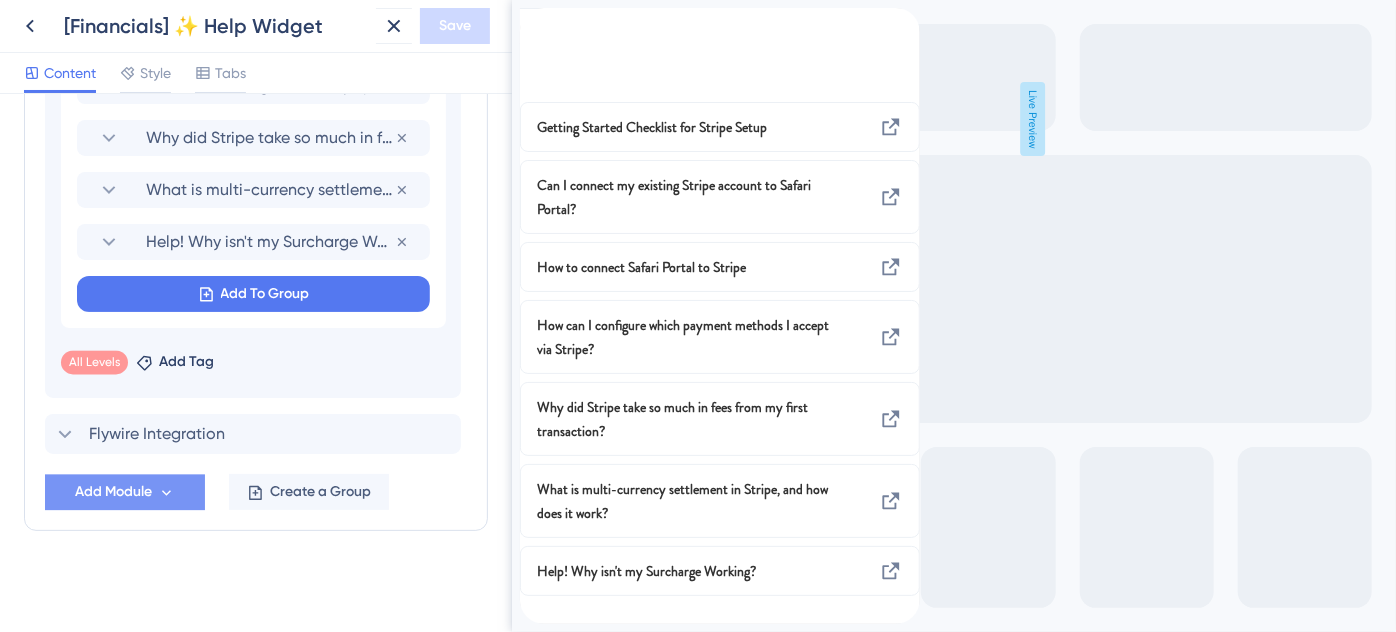scroll, scrollTop: 0, scrollLeft: 0, axis: both 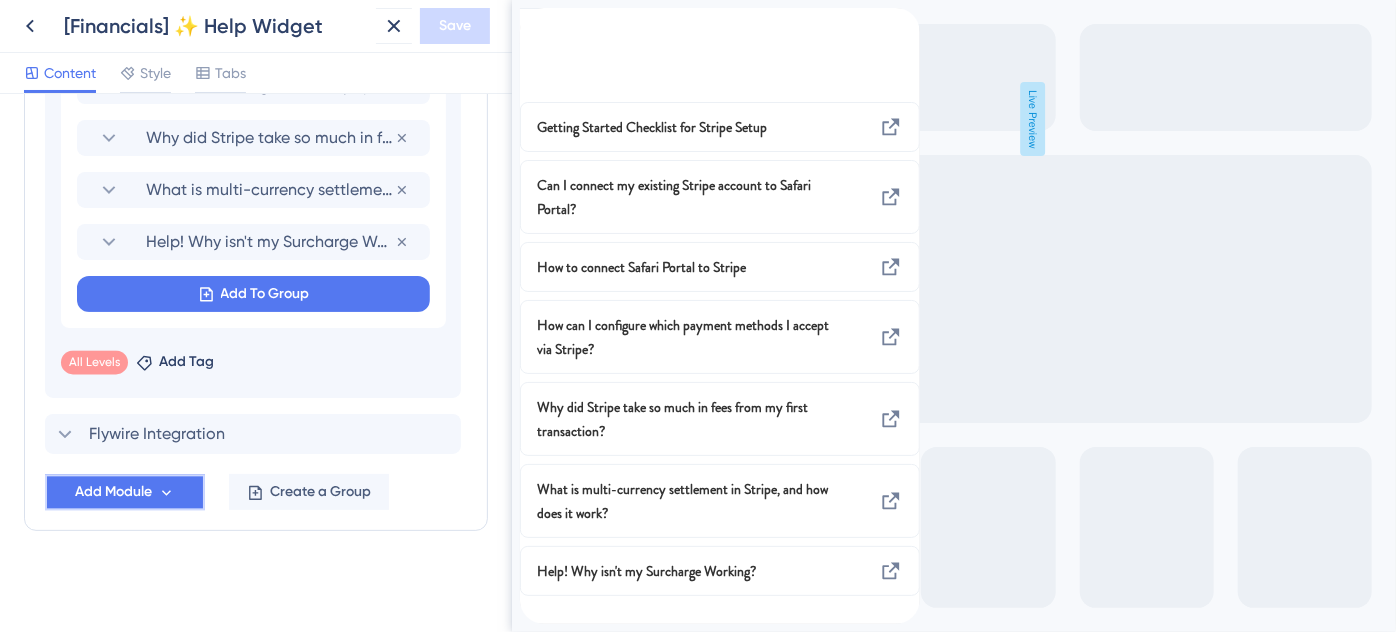 click 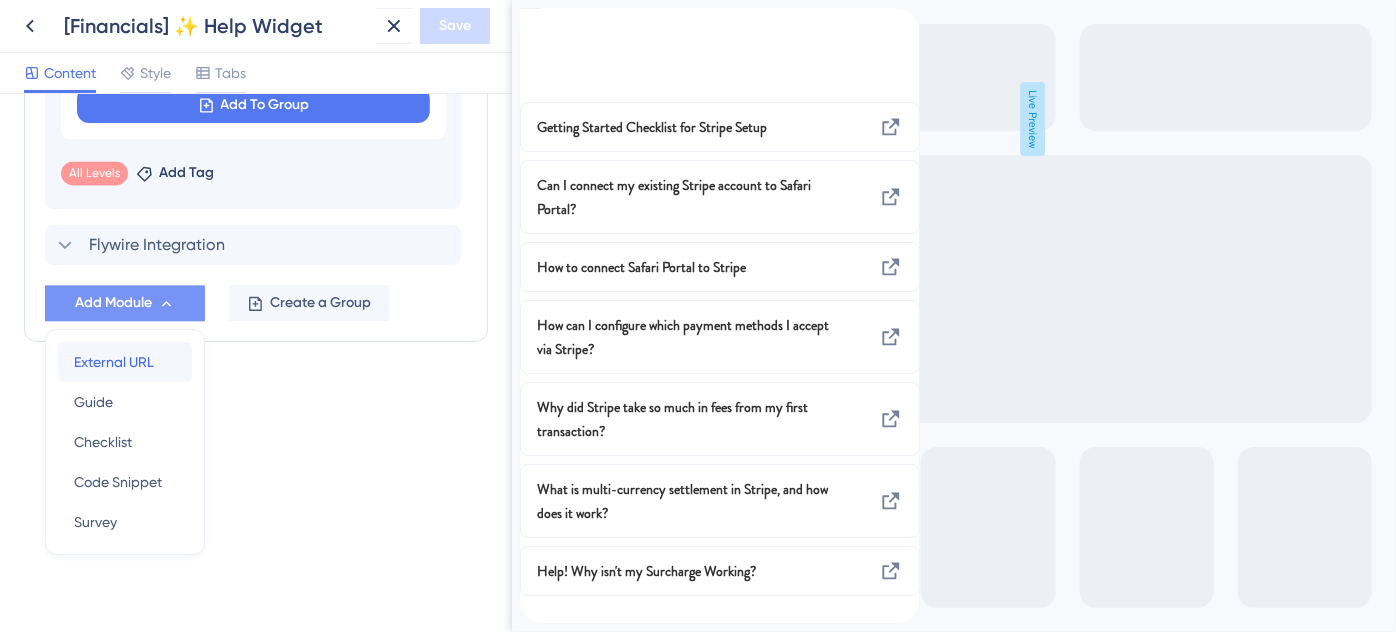 click on "External URL" at bounding box center [114, 362] 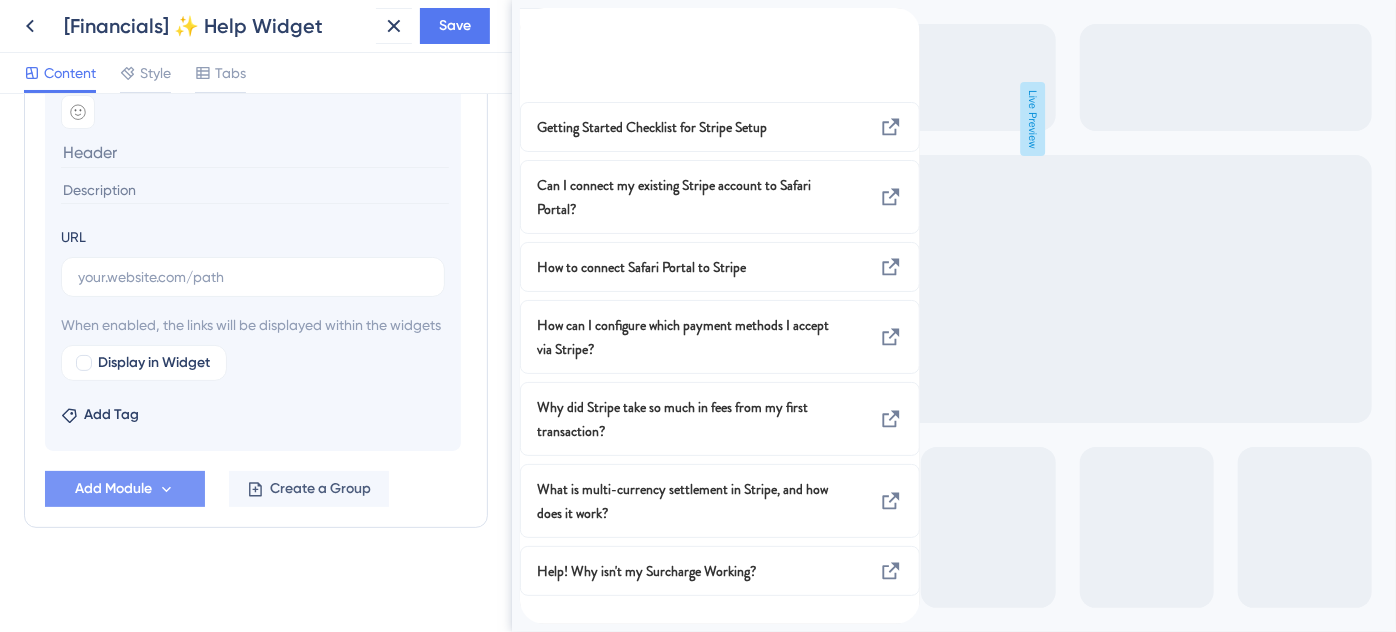 scroll, scrollTop: 1498, scrollLeft: 0, axis: vertical 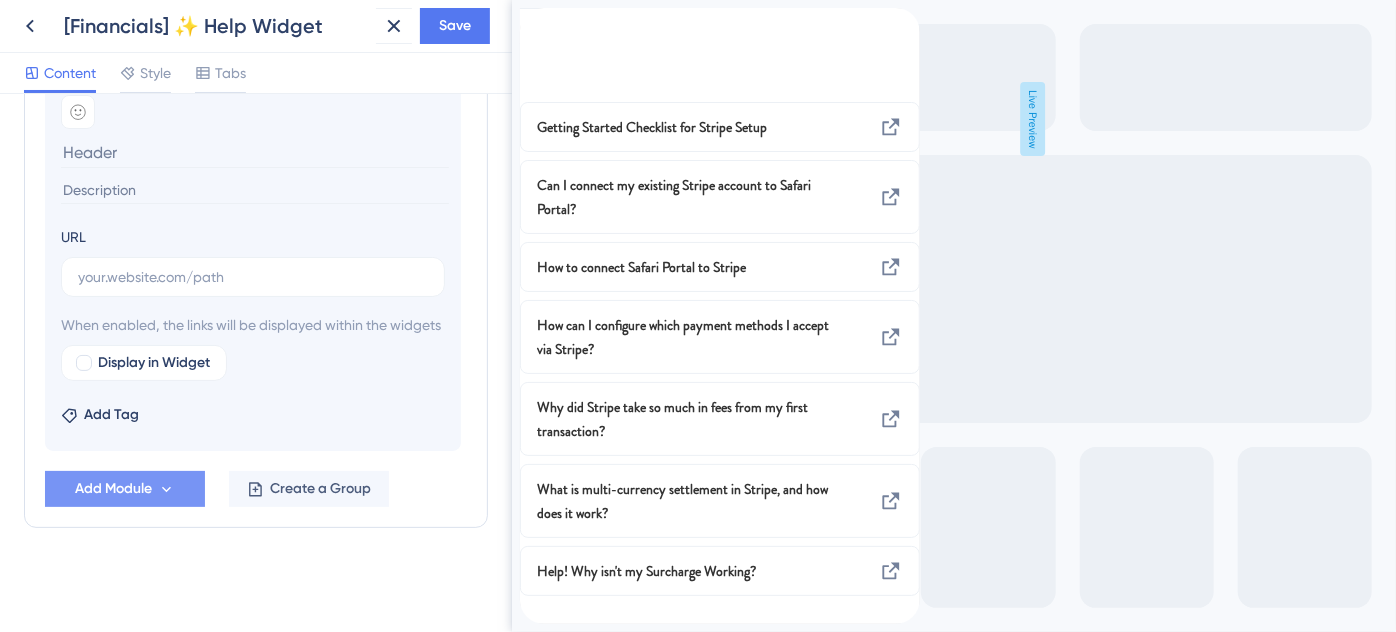 type on "Can I connect my existing Stripe account to Safari Portal?" 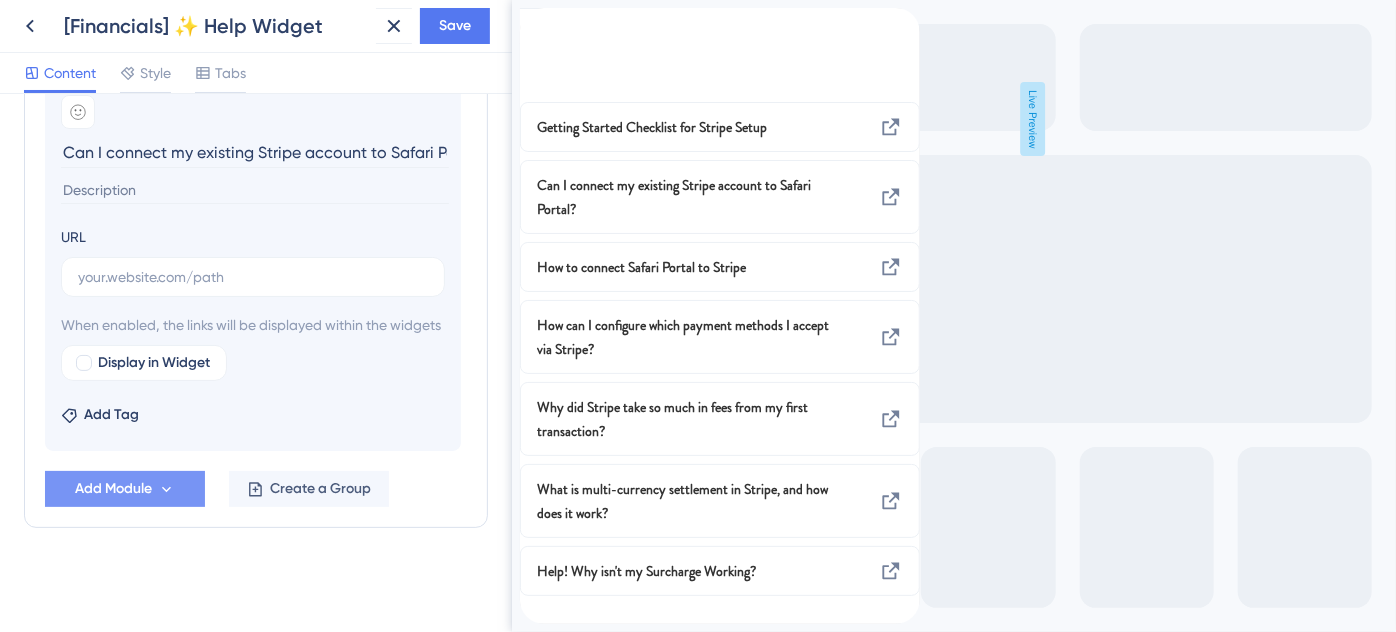 scroll, scrollTop: 0, scrollLeft: 40, axis: horizontal 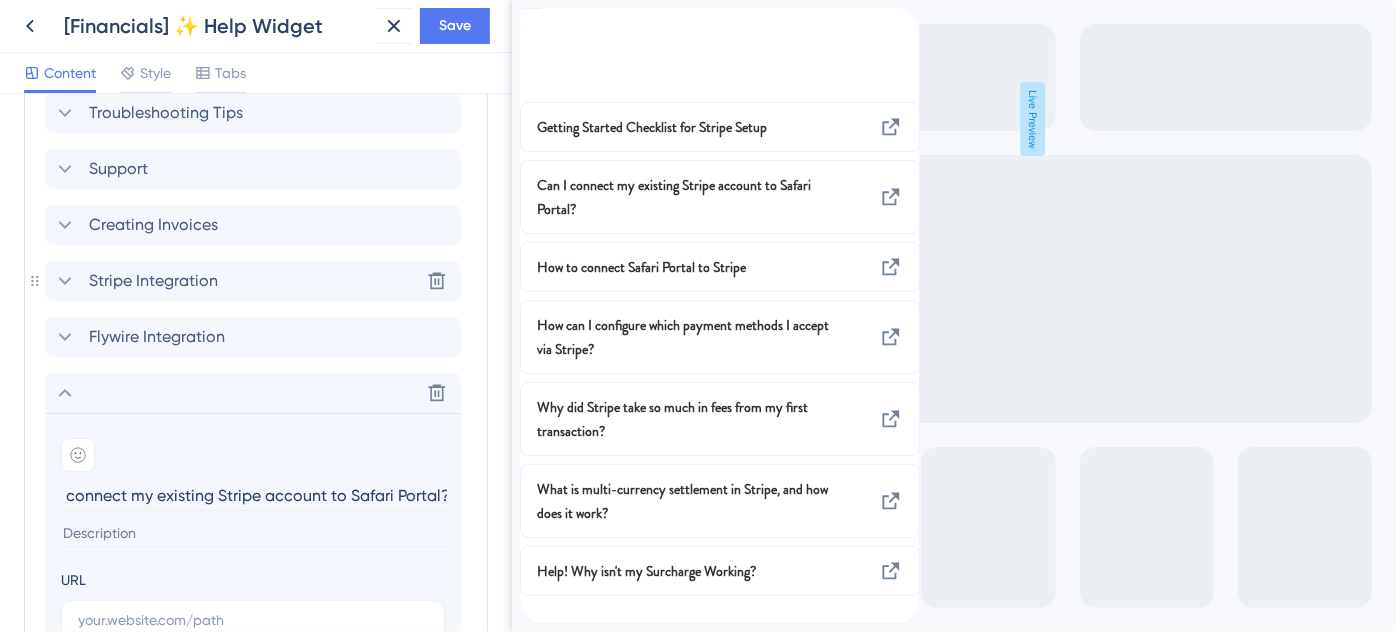 click 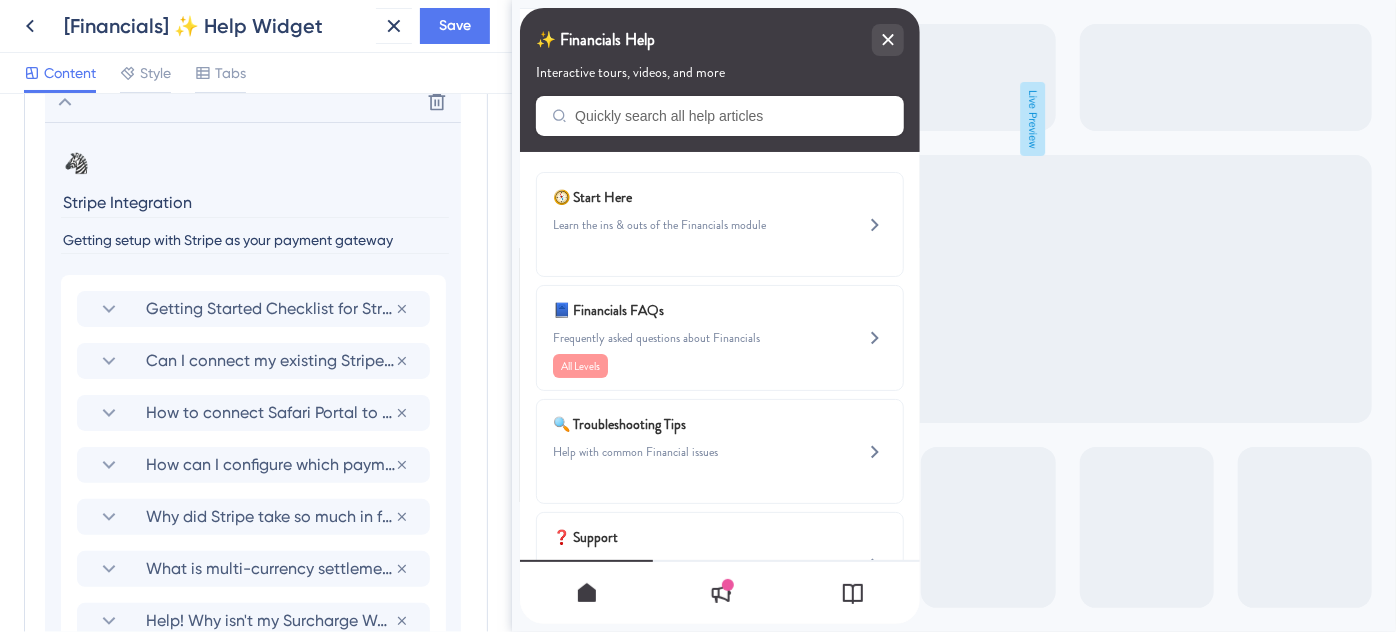 scroll, scrollTop: 1316, scrollLeft: 0, axis: vertical 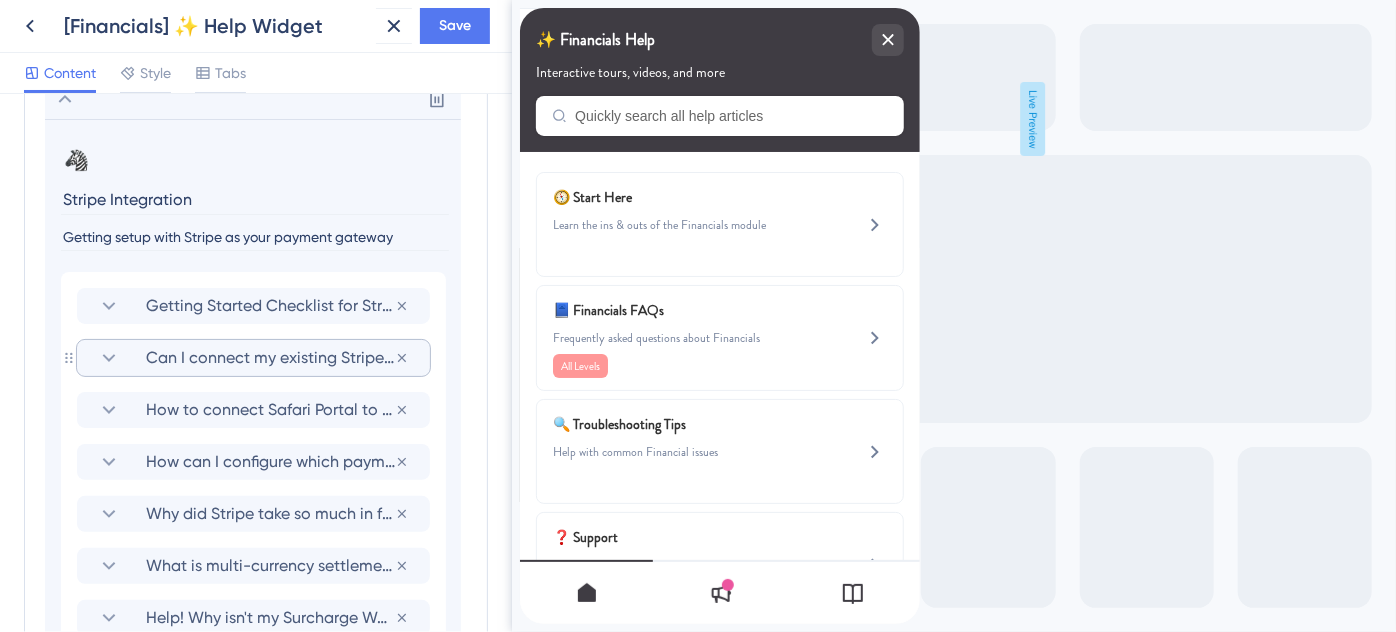 click 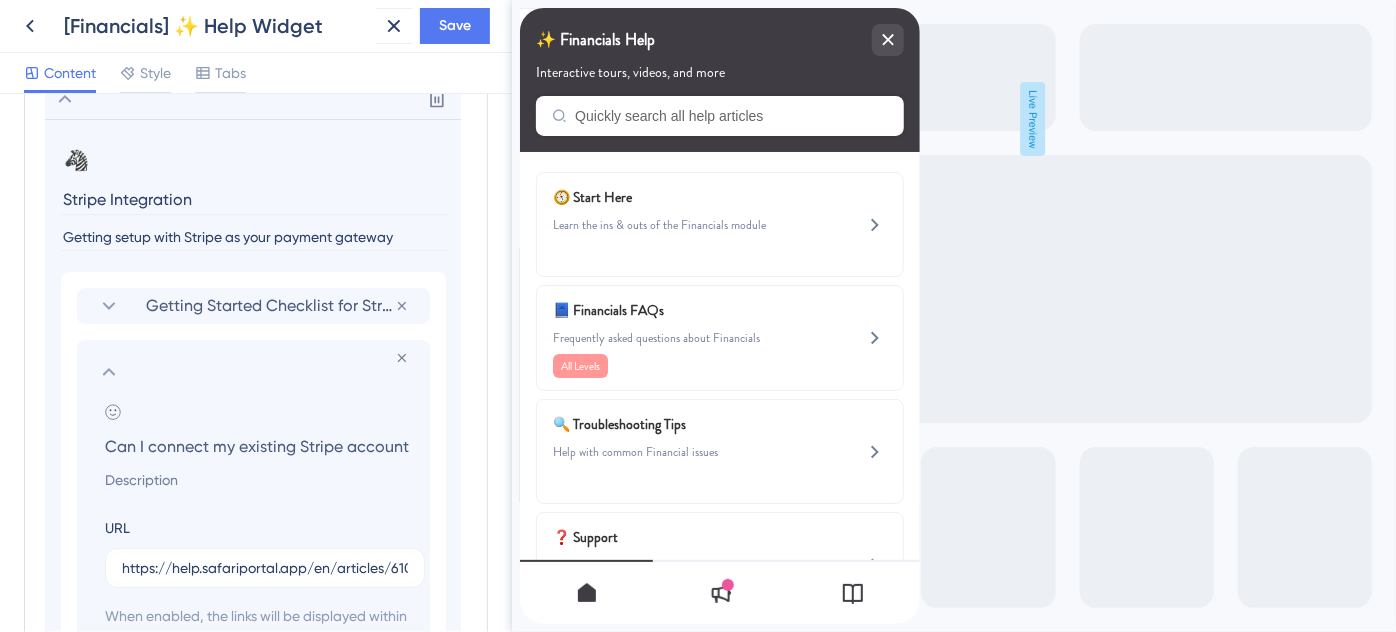 scroll, scrollTop: 0, scrollLeft: 119, axis: horizontal 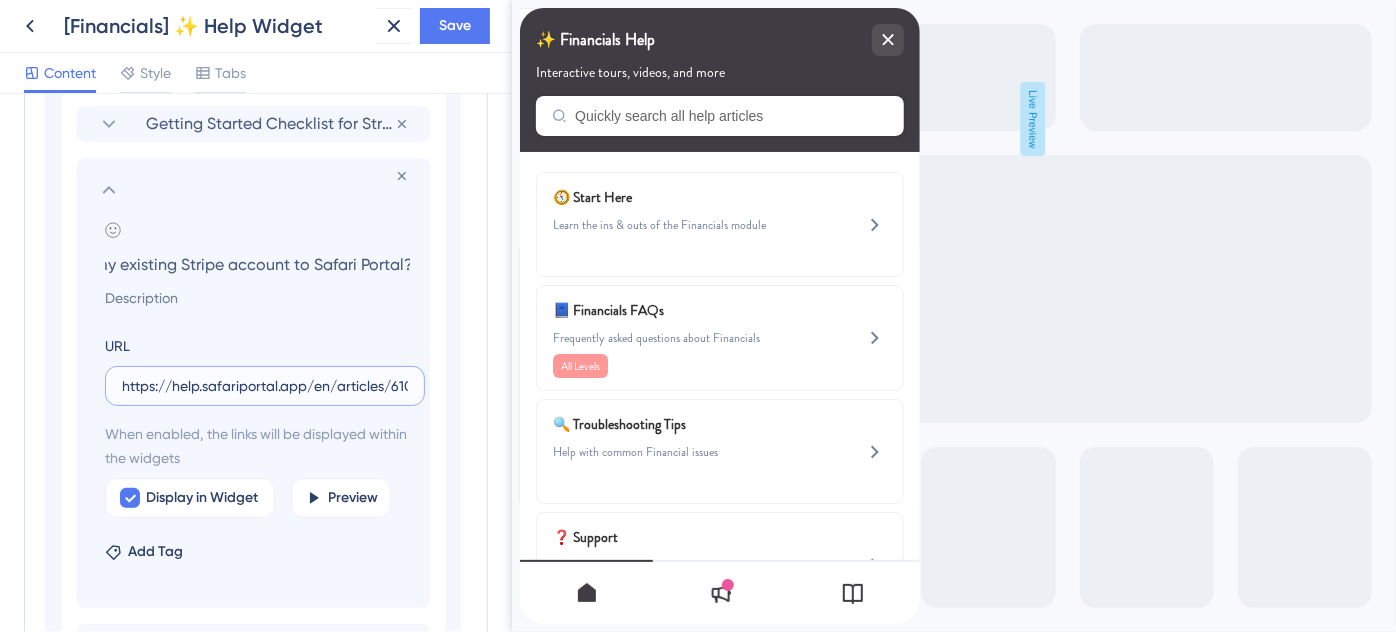 click on "https://help.safariportal.app/en/articles/6109-can-i-connect-my-existing-stripe-account-to" at bounding box center [265, 386] 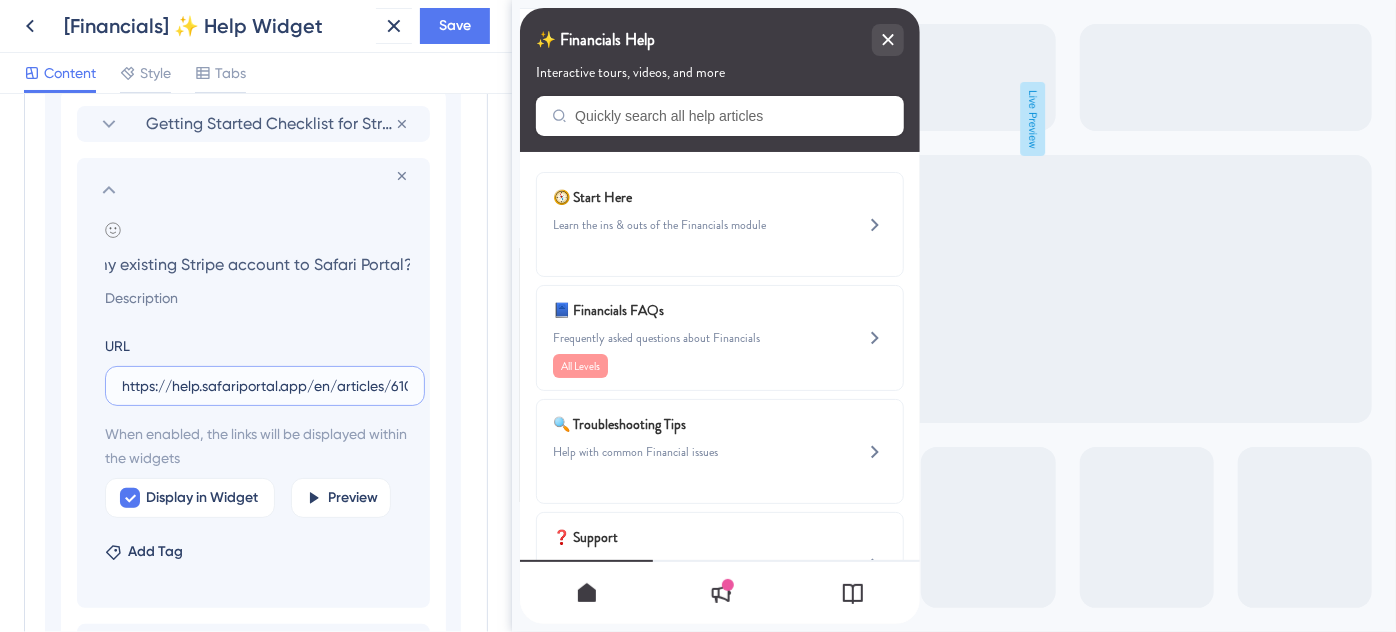 scroll, scrollTop: 0, scrollLeft: 0, axis: both 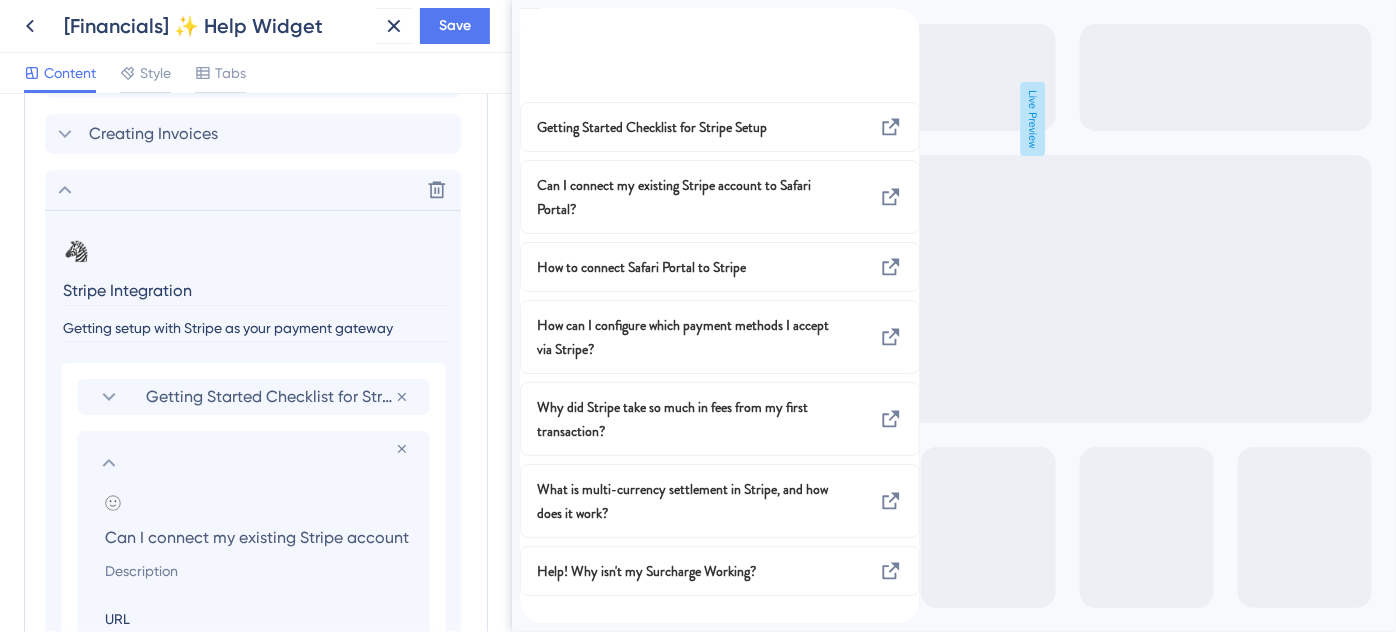click 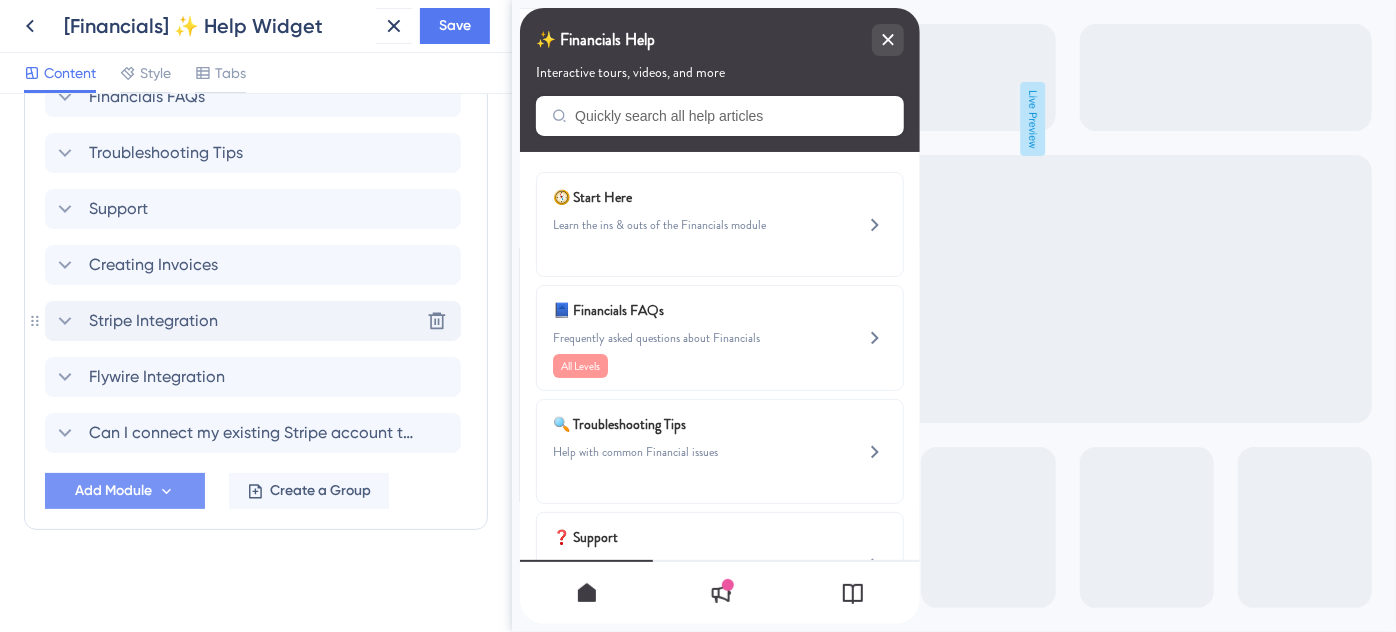 scroll, scrollTop: 912, scrollLeft: 0, axis: vertical 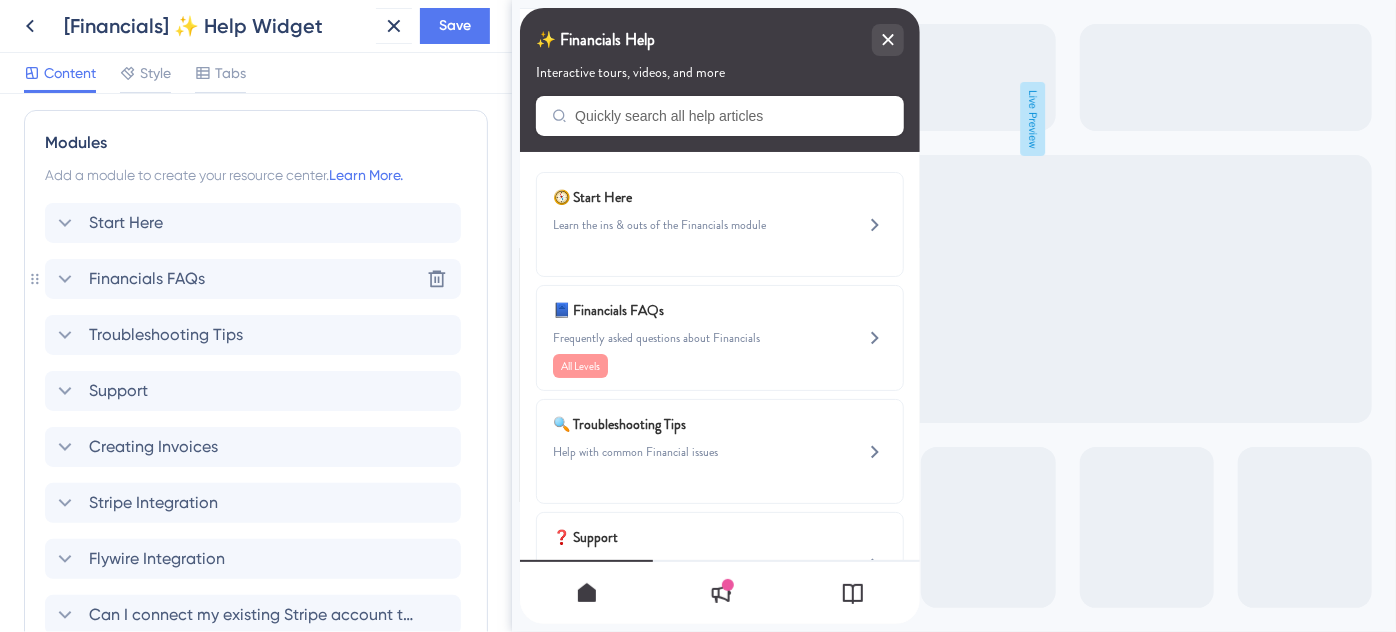 click 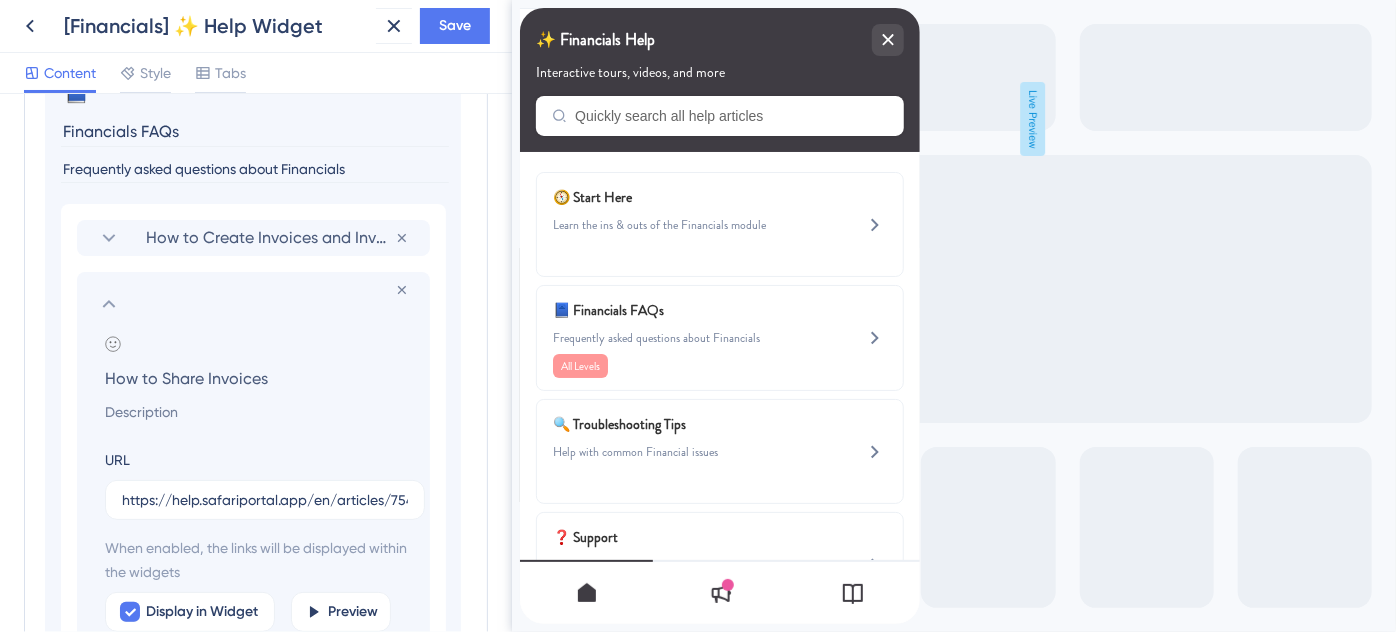 scroll, scrollTop: 1190, scrollLeft: 0, axis: vertical 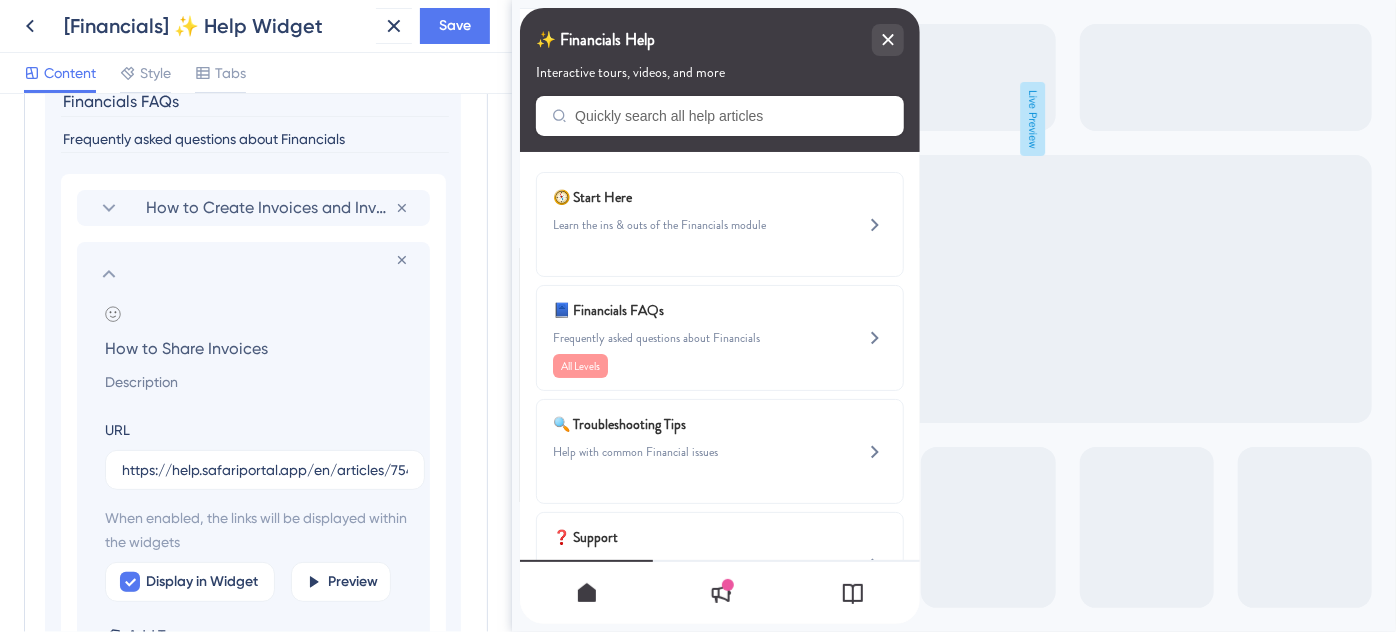 click 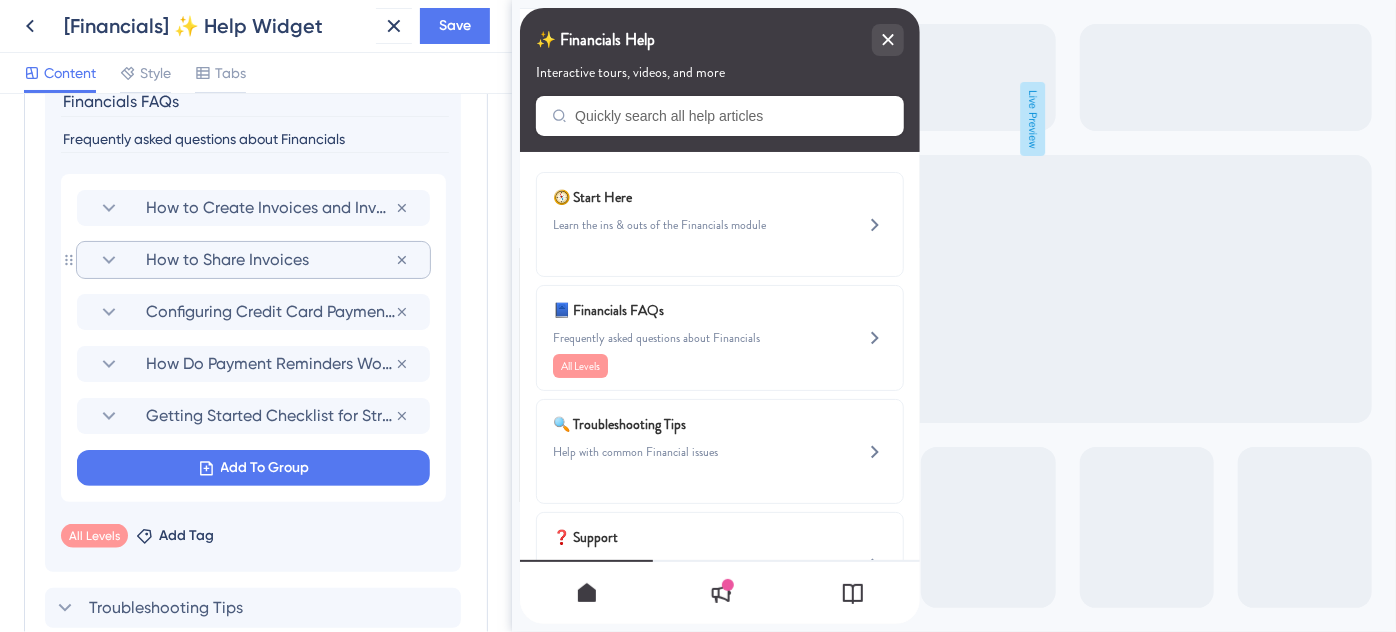 scroll, scrollTop: 1008, scrollLeft: 0, axis: vertical 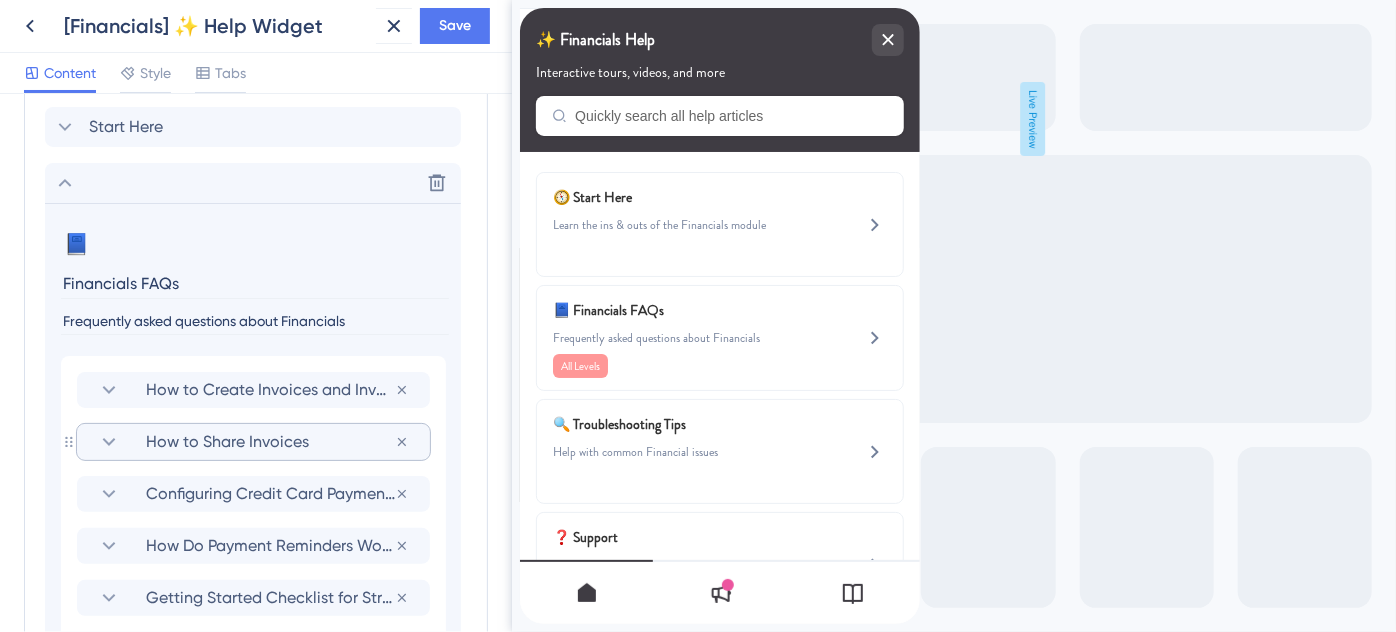 click 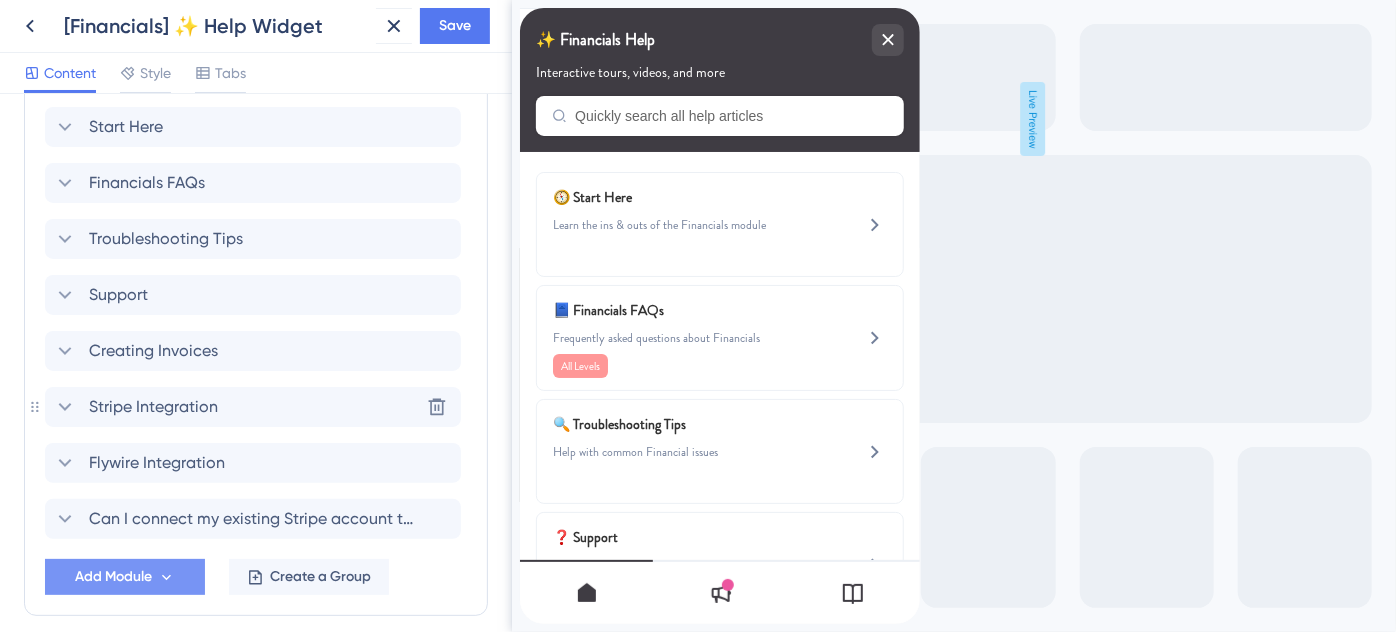 click 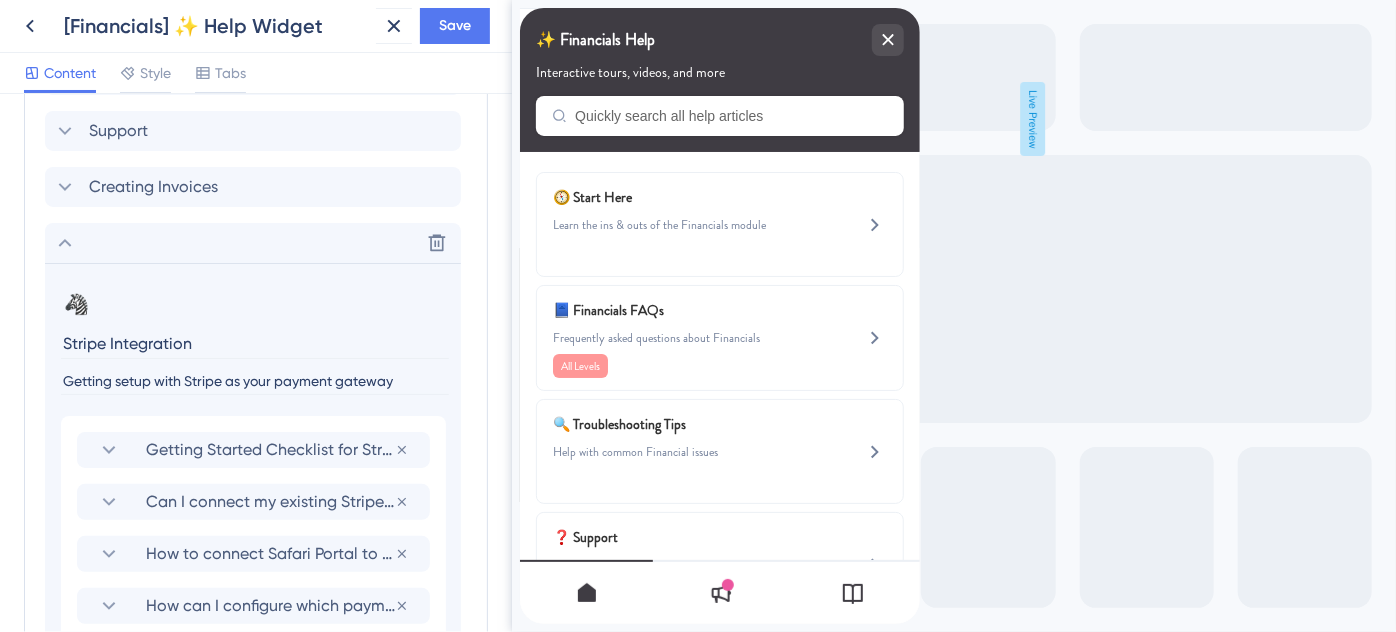 scroll, scrollTop: 1190, scrollLeft: 0, axis: vertical 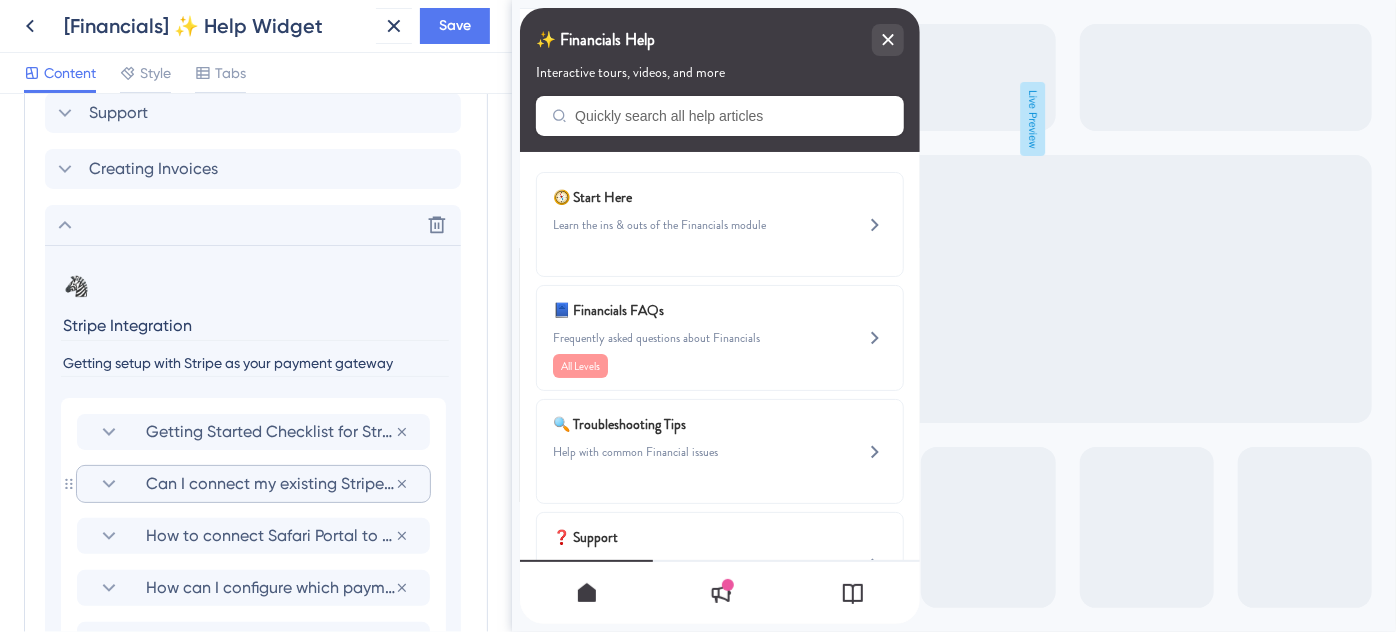 click 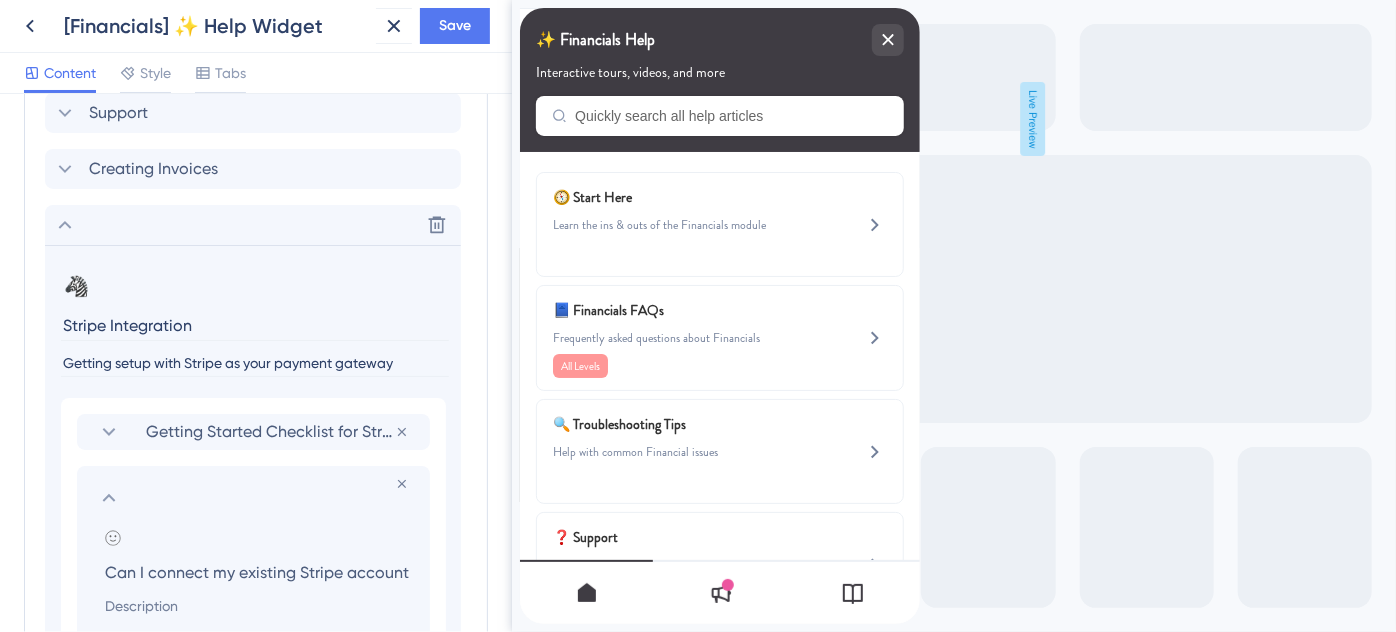 scroll, scrollTop: 0, scrollLeft: 119, axis: horizontal 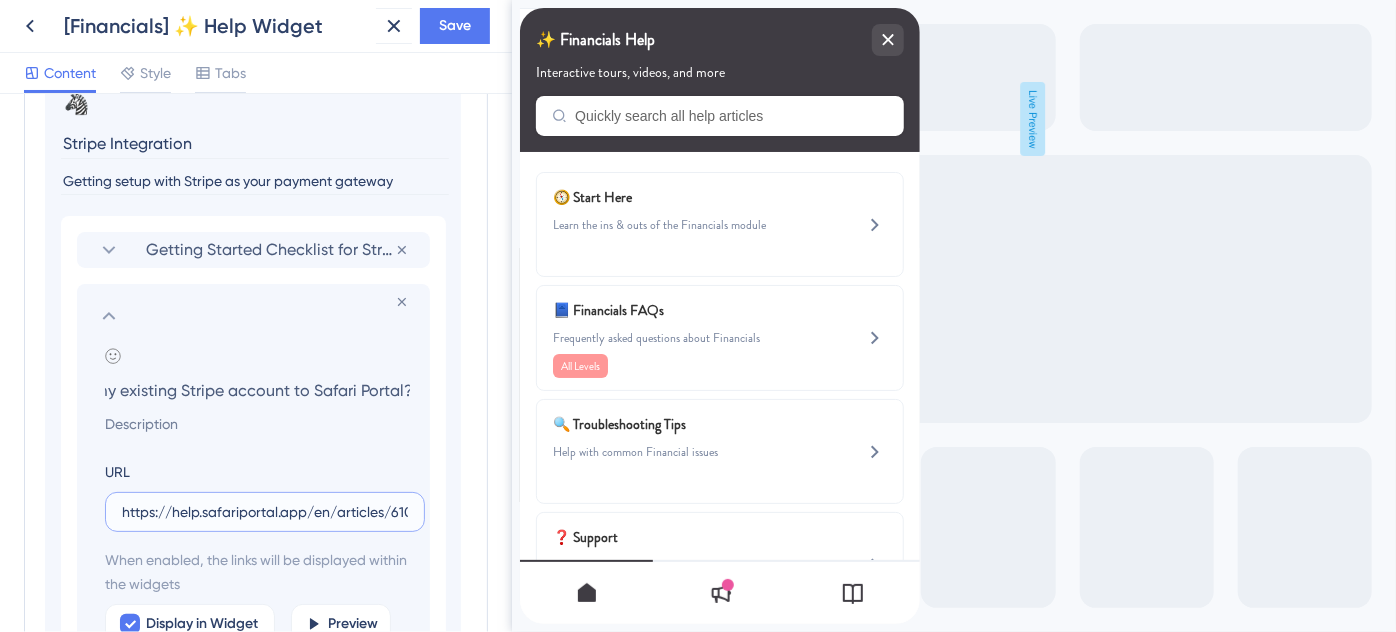 click on "https://help.safariportal.app/en/articles/6109-can-i-connect-my-existing-stripe-account-to" at bounding box center (265, 512) 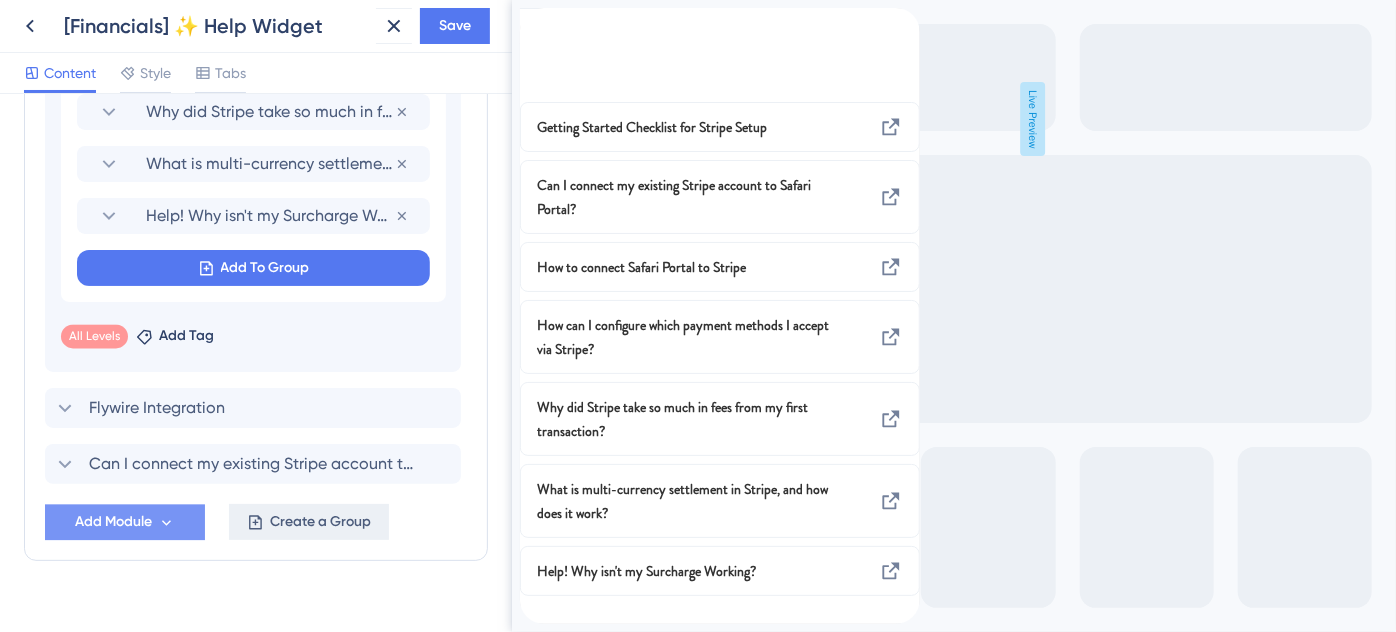 scroll, scrollTop: 2162, scrollLeft: 0, axis: vertical 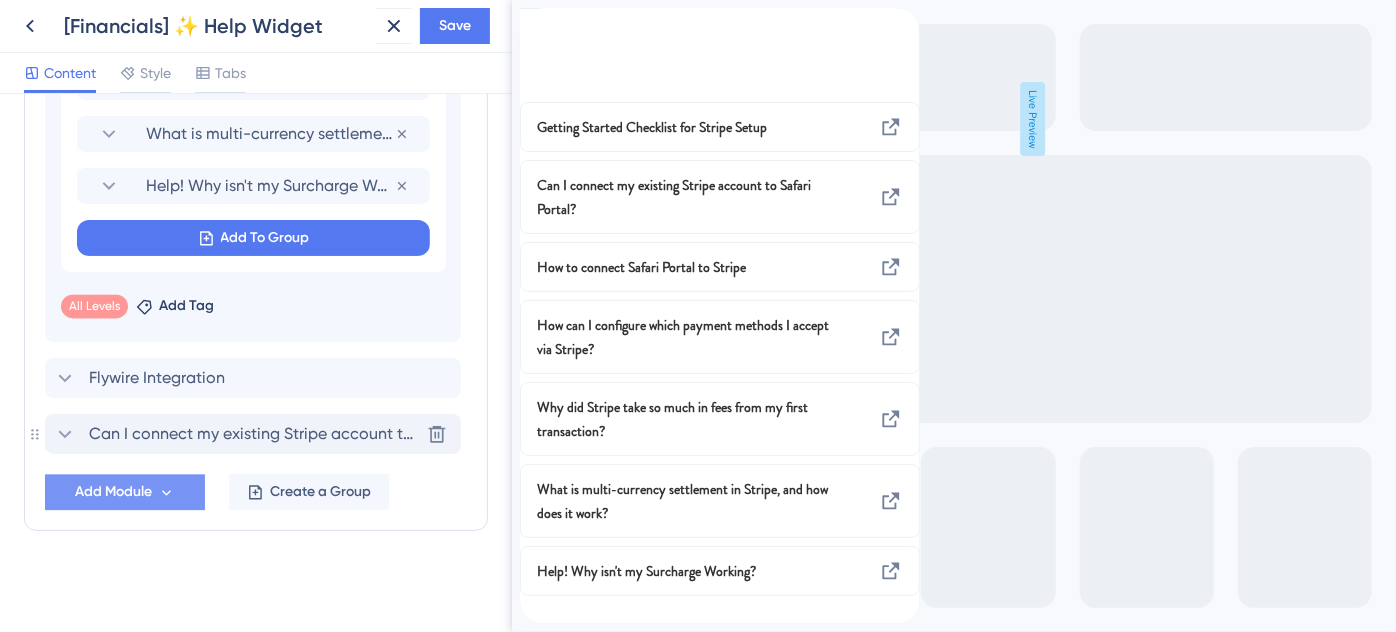 click 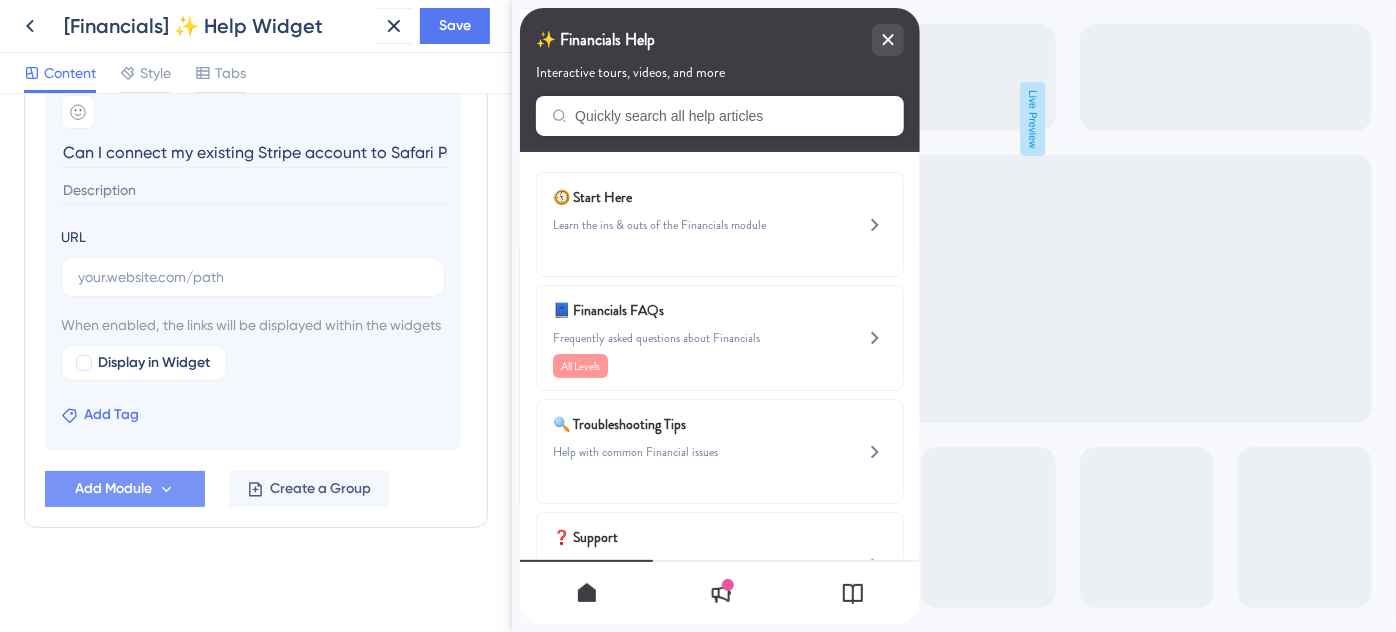 scroll, scrollTop: 0, scrollLeft: 40, axis: horizontal 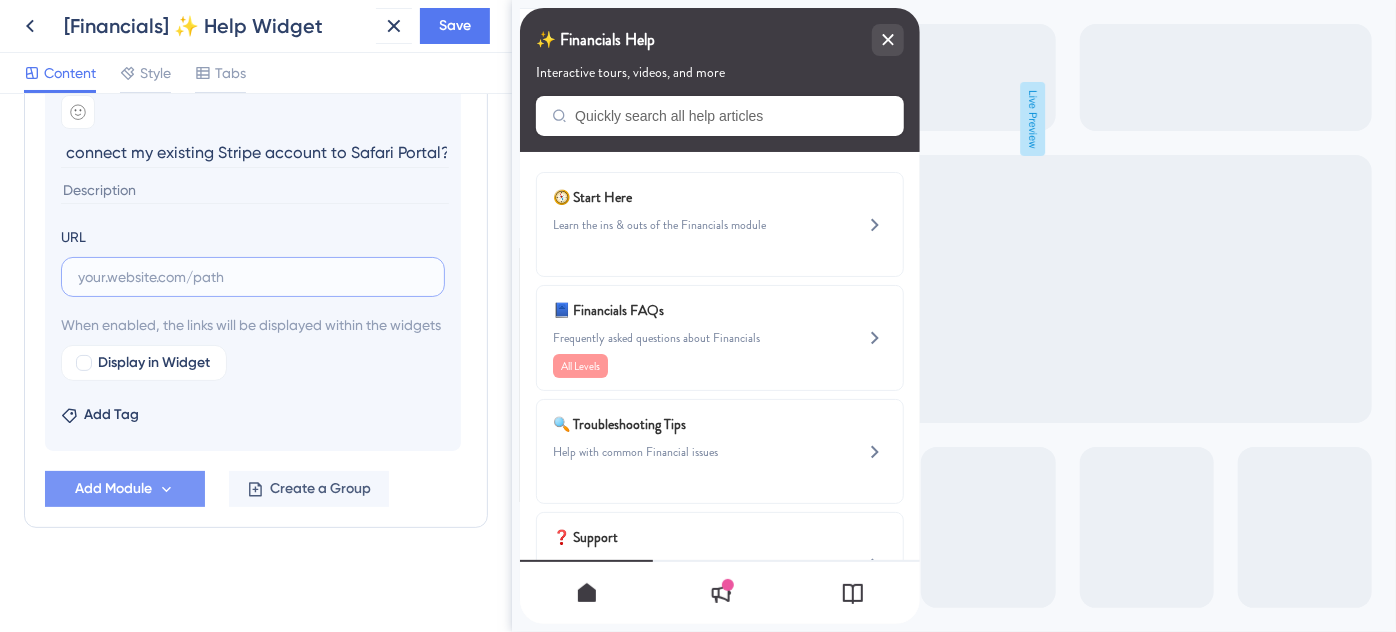 click at bounding box center [253, 277] 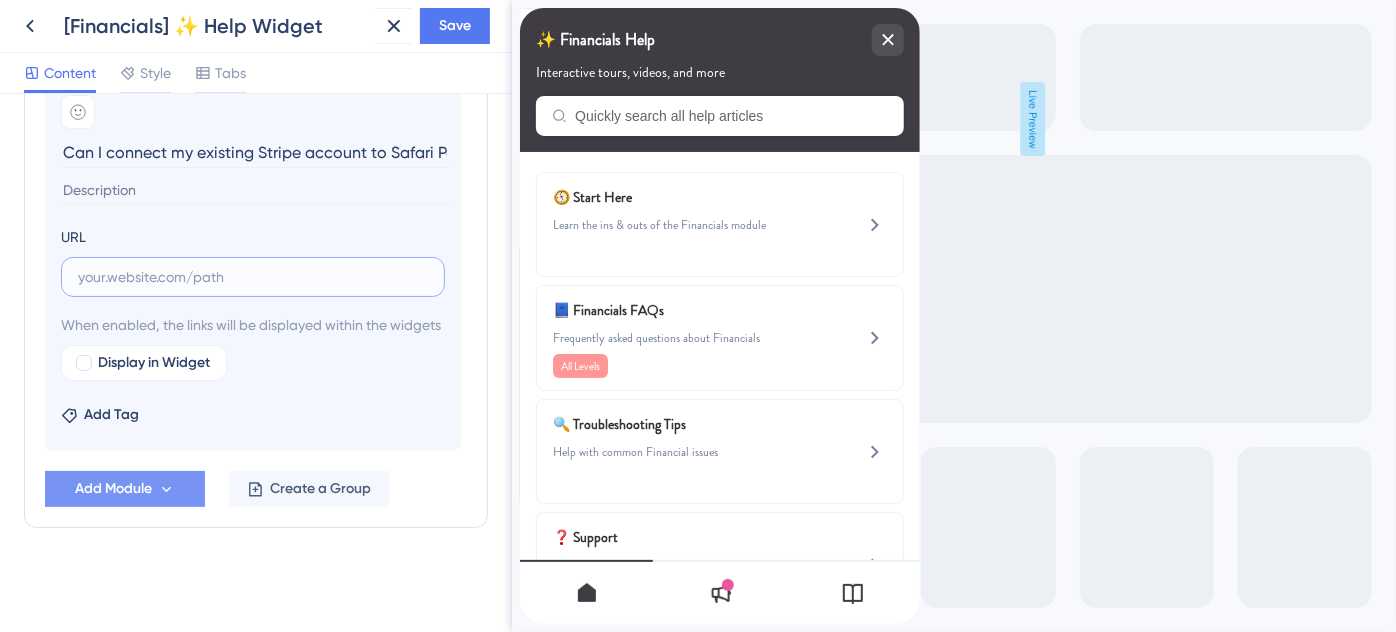 paste on "https://help.safariportal.app/en/articles/6109-can-i-connect-my-existing-stripe-account-to" 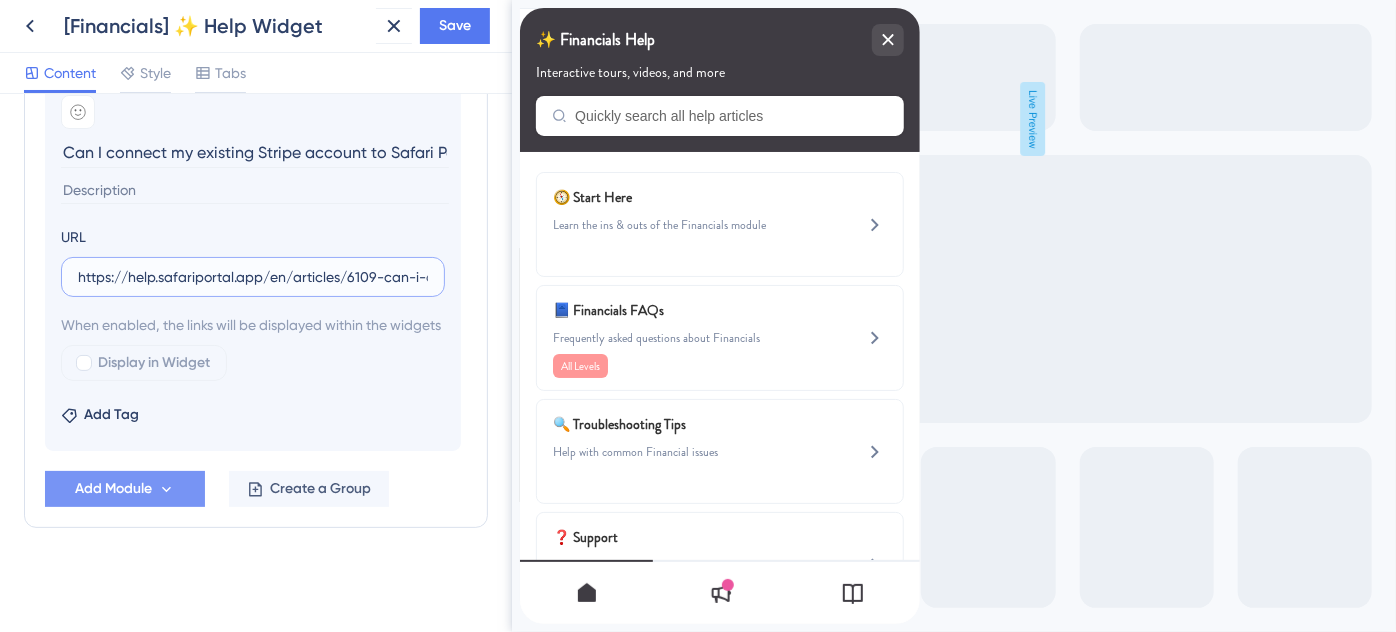 scroll, scrollTop: 0, scrollLeft: 257, axis: horizontal 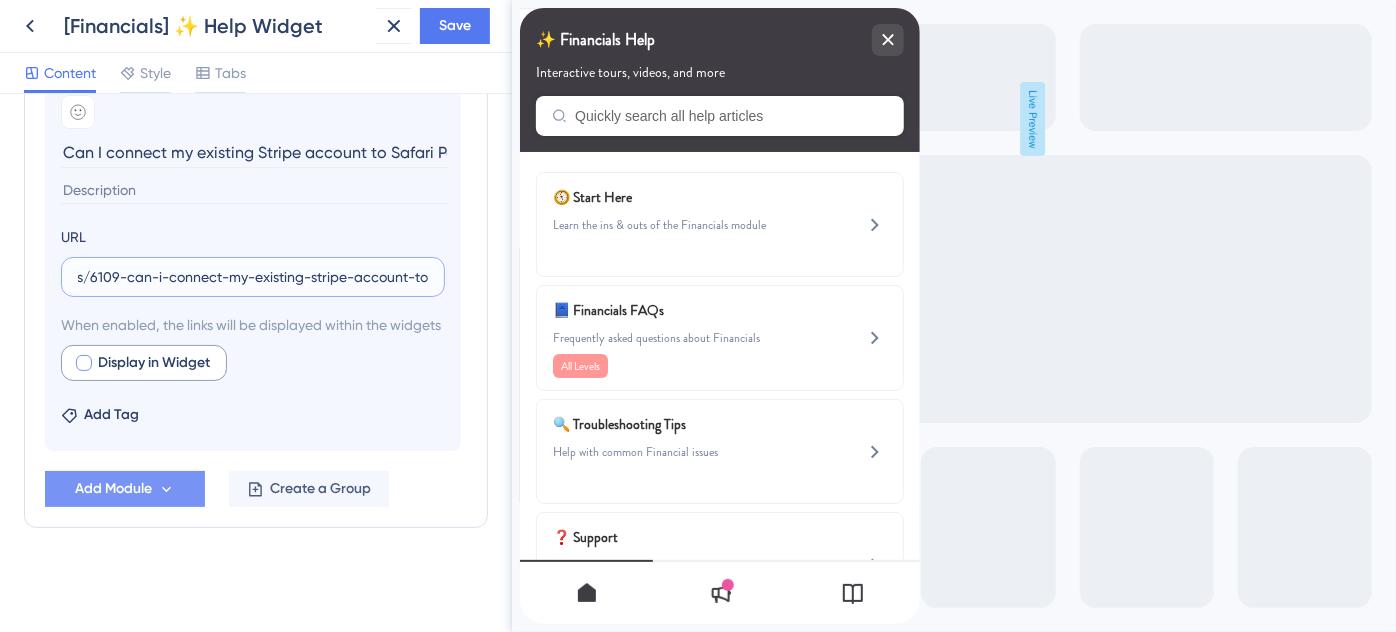 type on "https://help.safariportal.app/en/articles/6109-can-i-connect-my-existing-stripe-account-to" 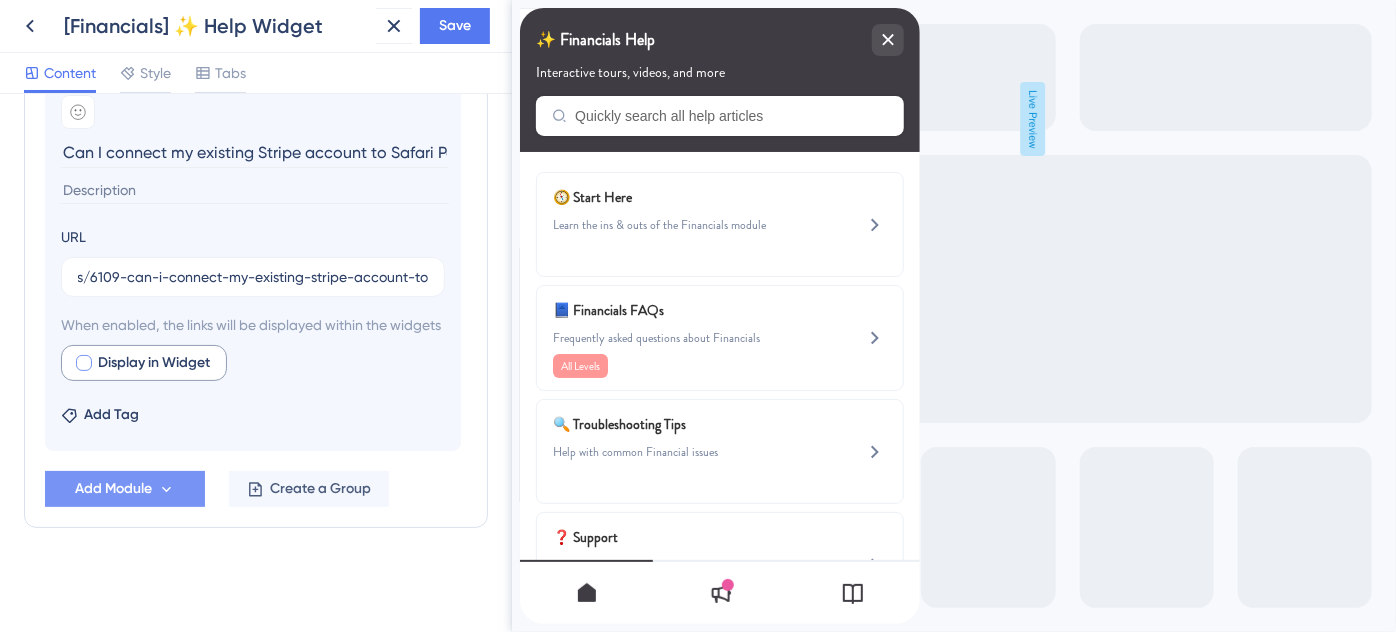 click at bounding box center (84, 363) 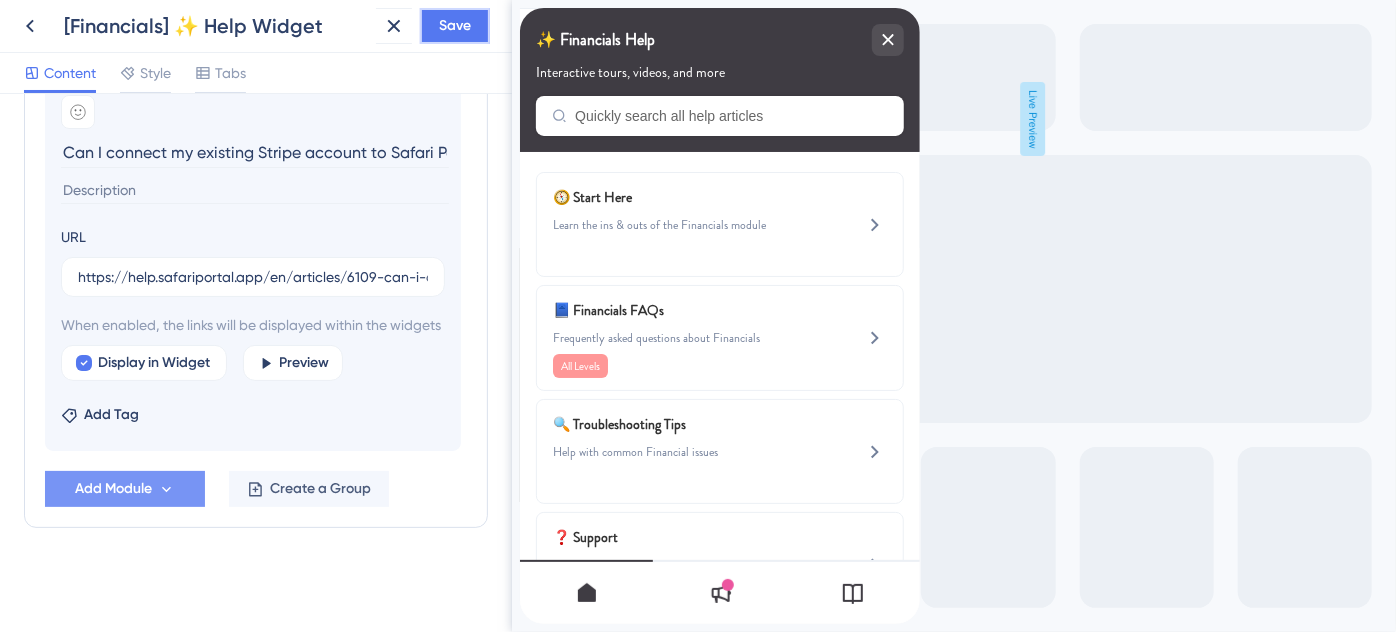 click on "Save" at bounding box center [455, 26] 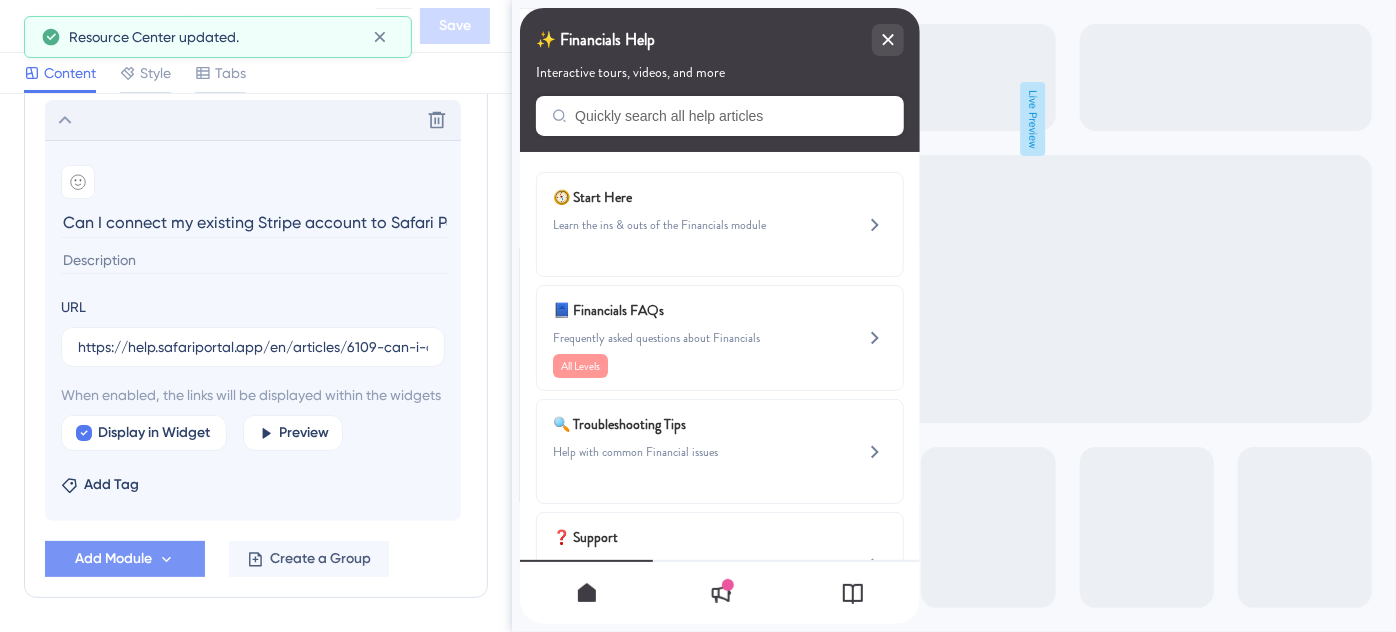 click 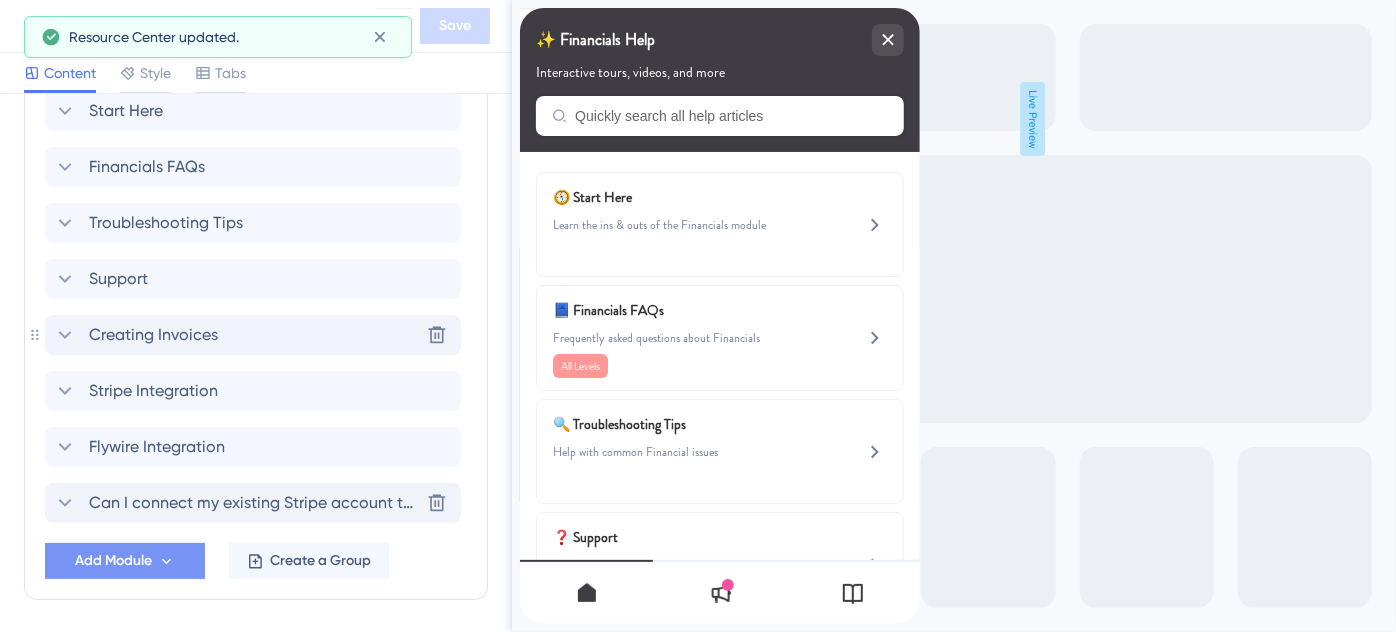 scroll, scrollTop: 912, scrollLeft: 0, axis: vertical 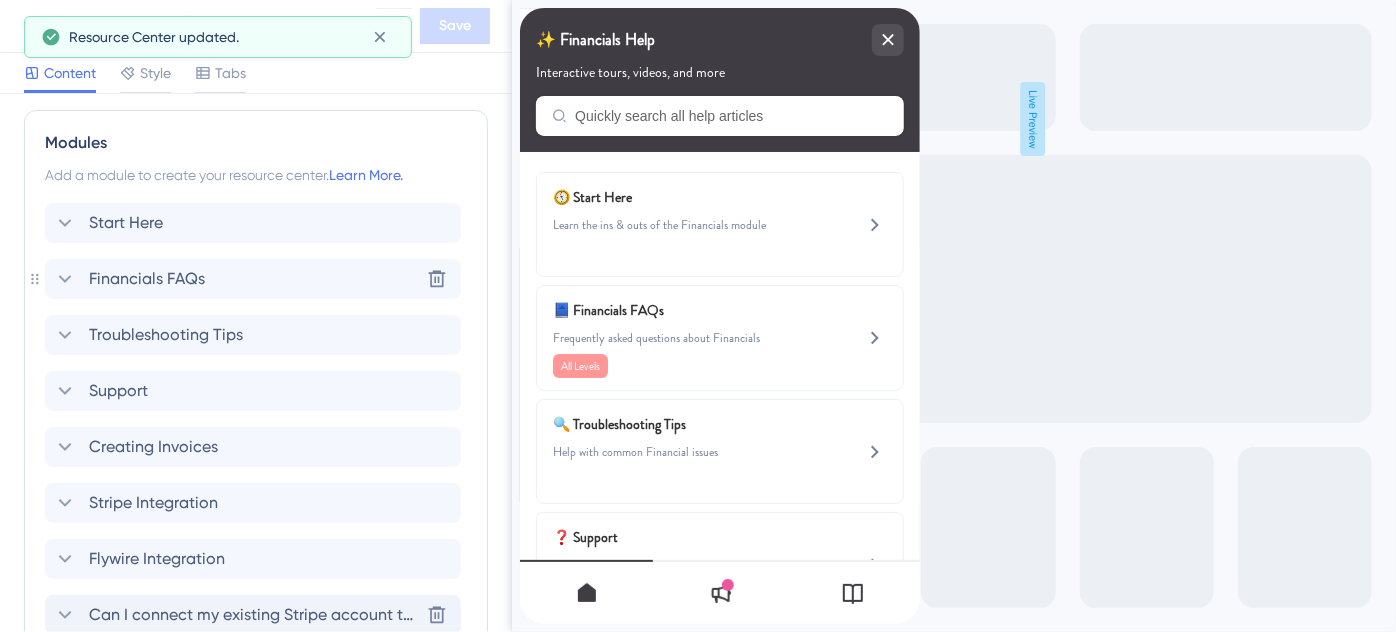 click 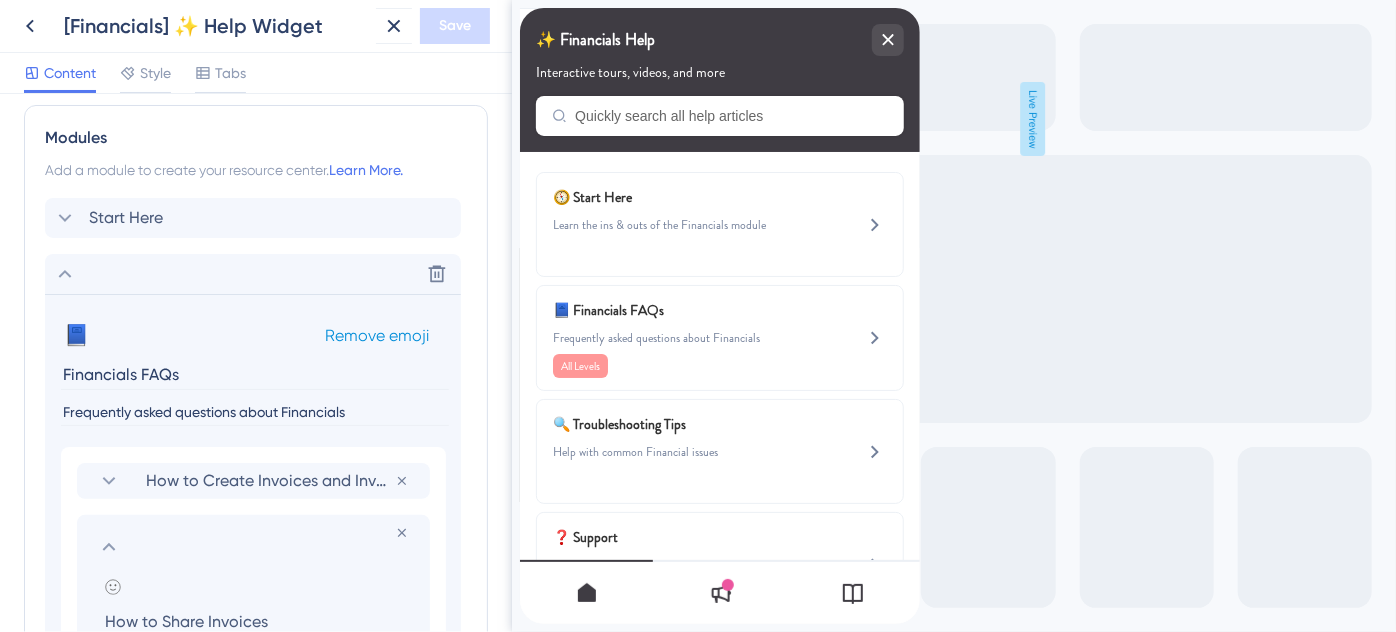 scroll, scrollTop: 1008, scrollLeft: 0, axis: vertical 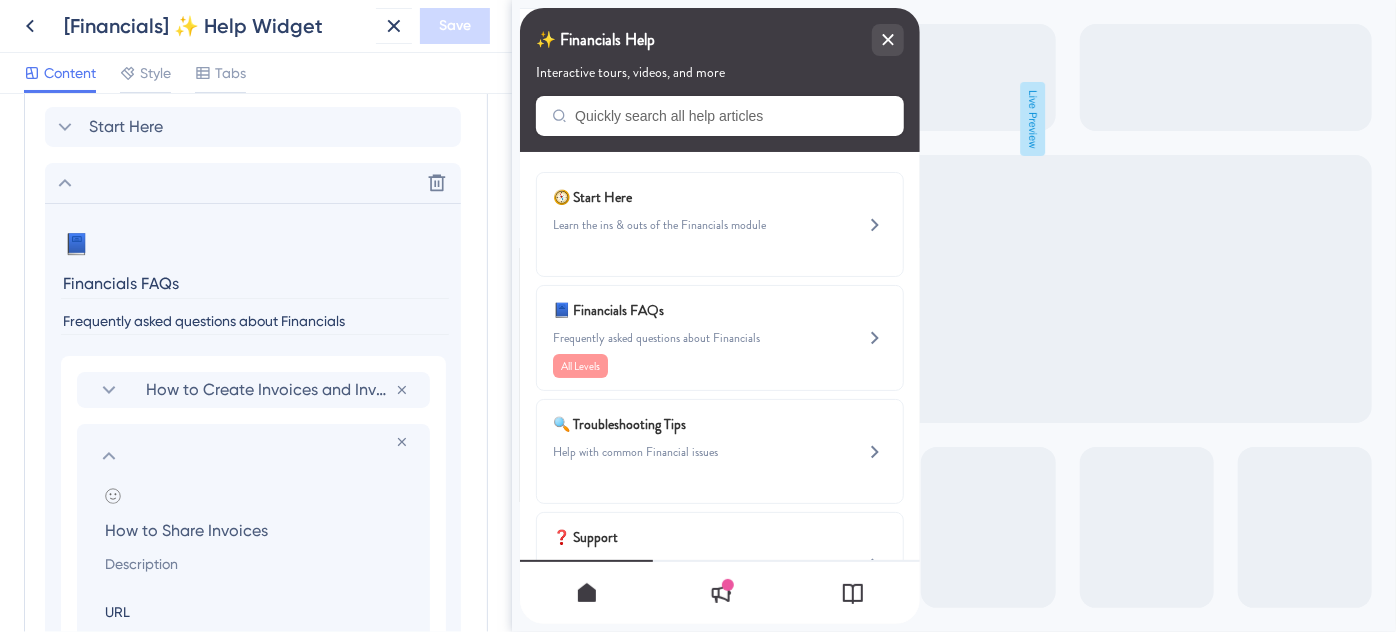 click 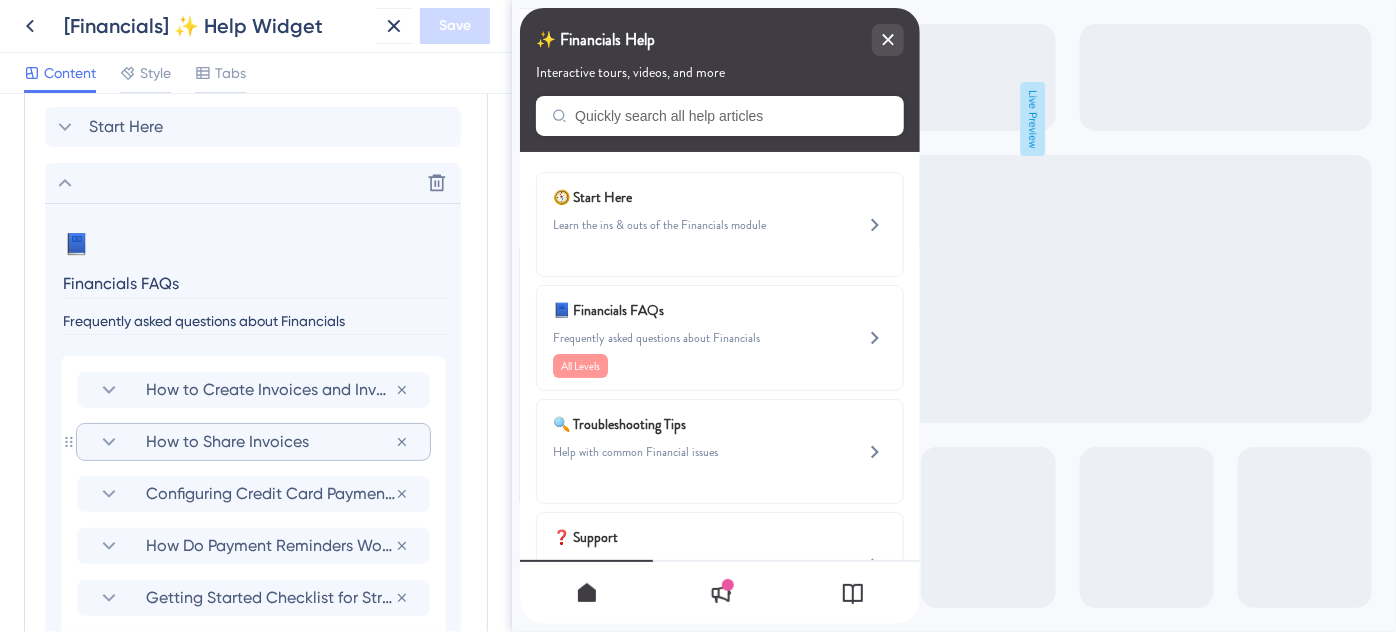 scroll, scrollTop: 1099, scrollLeft: 0, axis: vertical 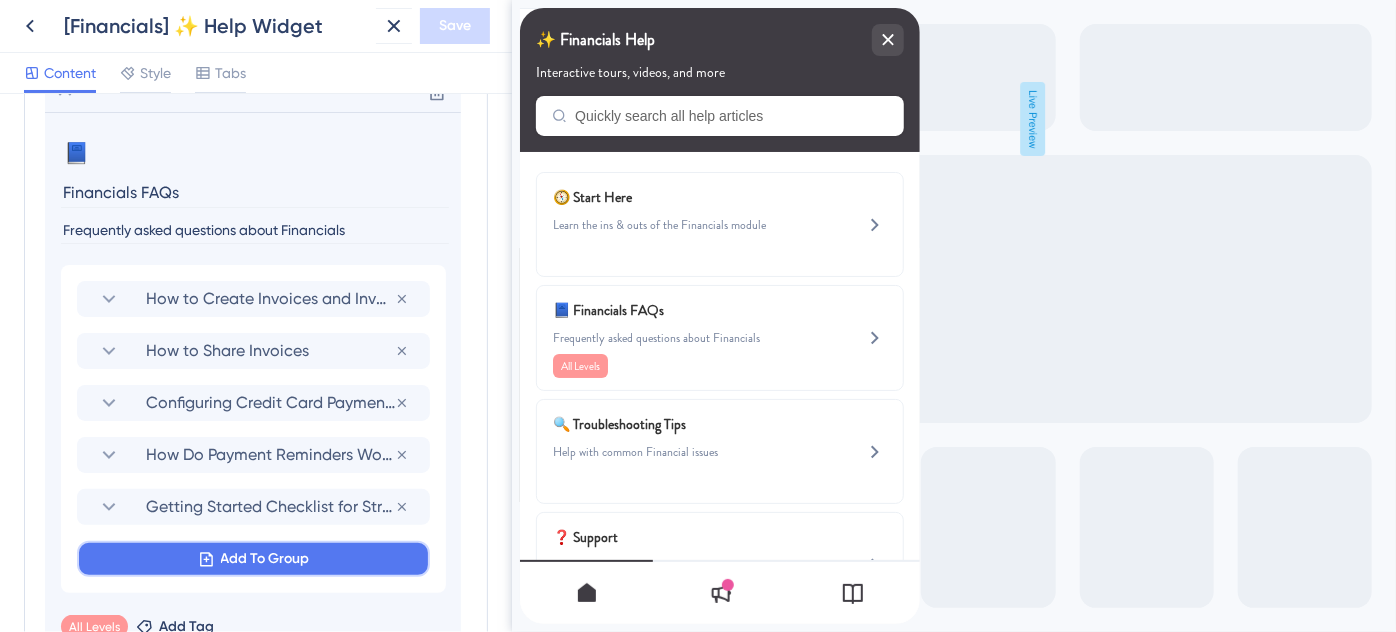 click on "Add To Group" at bounding box center [265, 559] 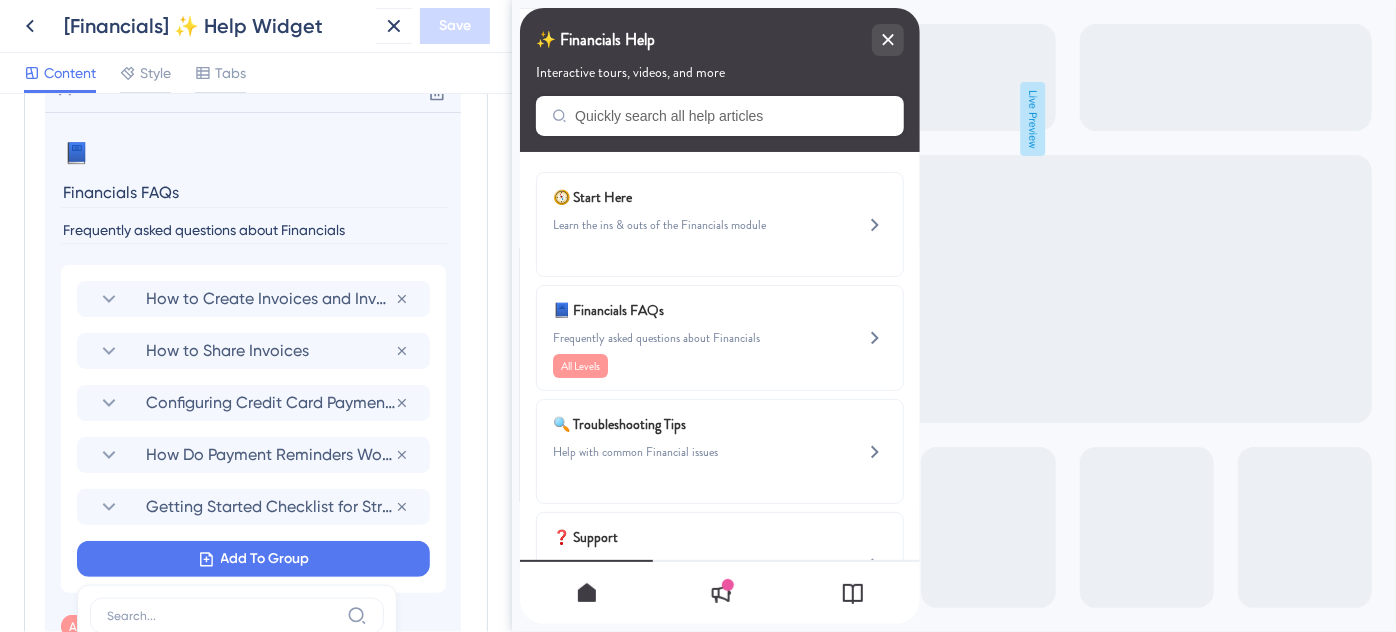 scroll, scrollTop: 1408, scrollLeft: 0, axis: vertical 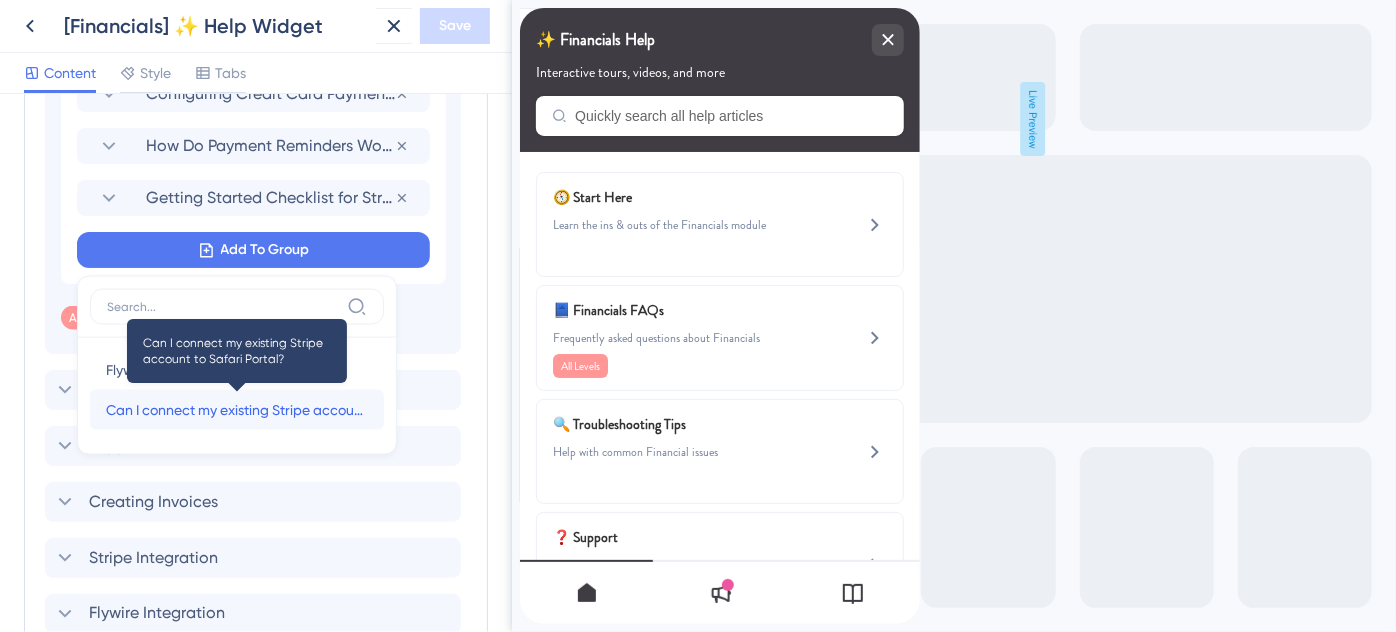 click on "Can I connect my existing Stripe account to Safari Portal?" at bounding box center [237, 410] 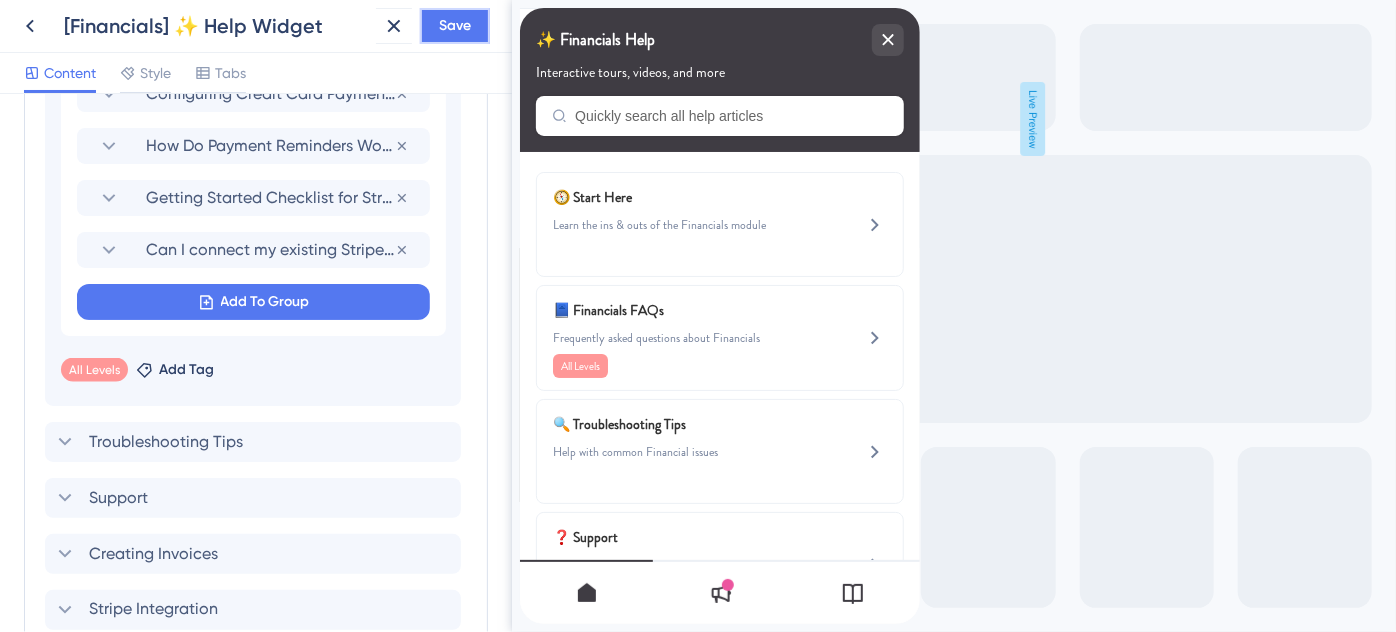 click on "Save" at bounding box center (455, 26) 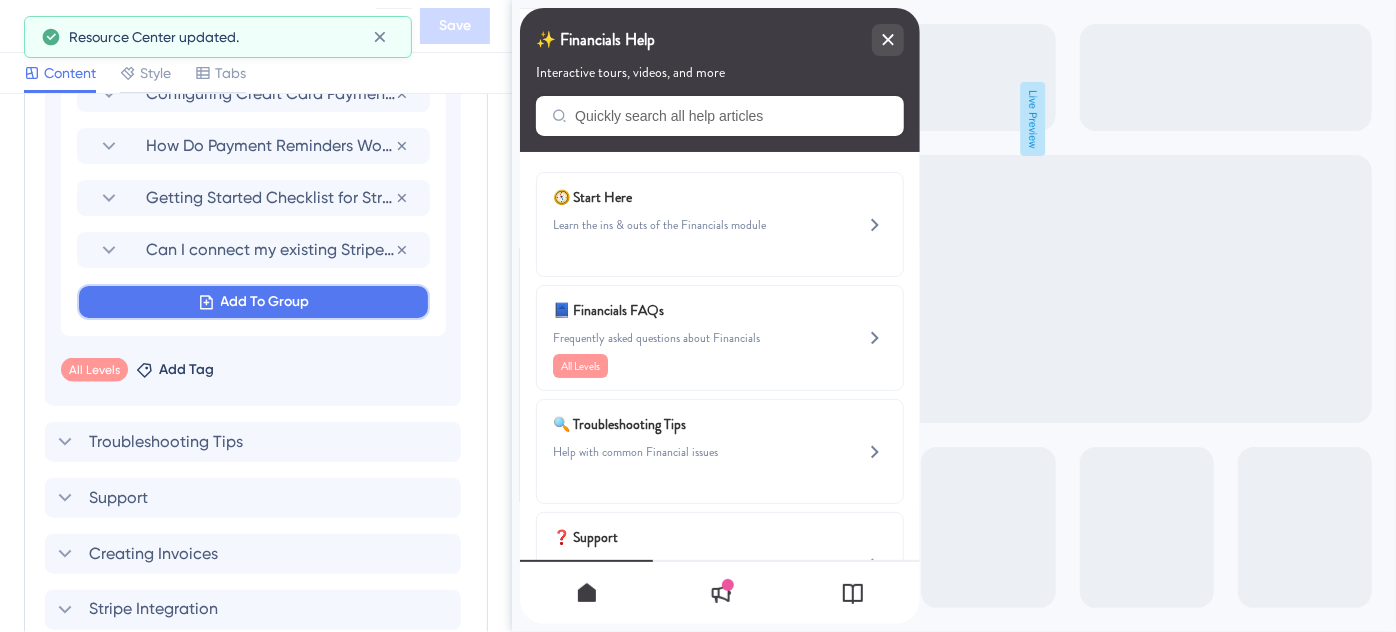 click on "Add To Group" at bounding box center (265, 302) 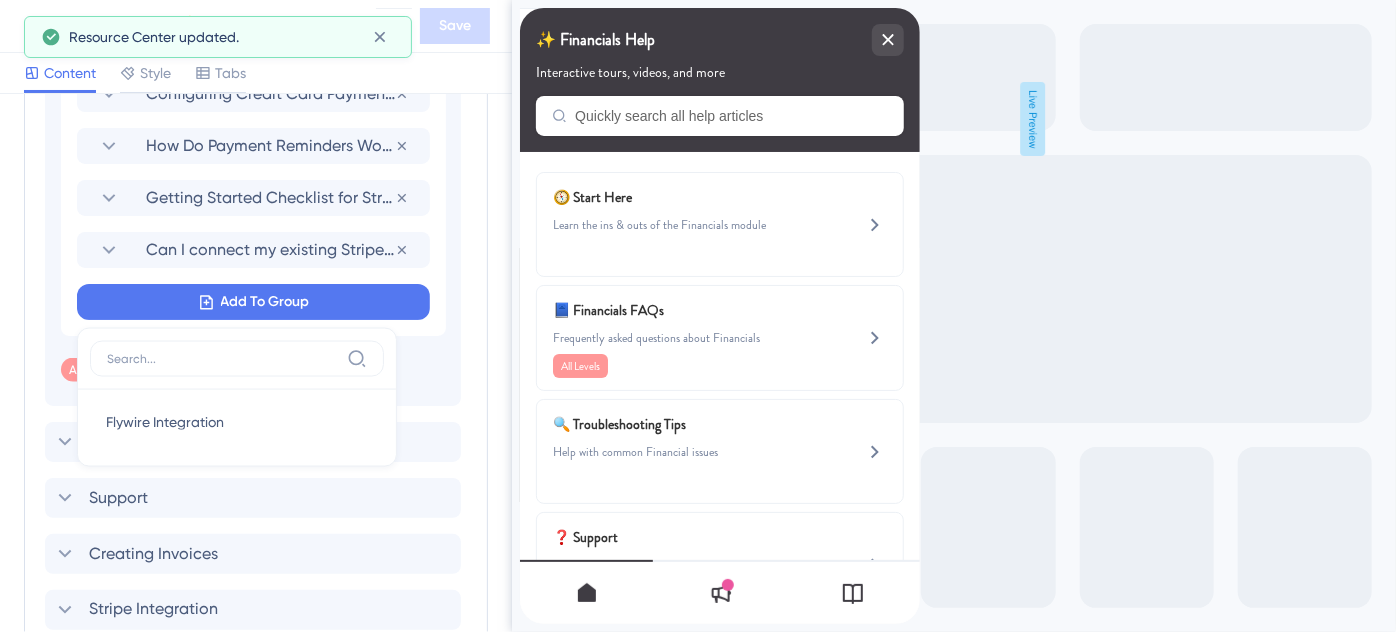 click on "Resource Center Header Title ✨  Financials Help 10 ✨  Financials Help Subtitle Interactive tours, videos, and more 1 Search Function Search Bar Search Bar Placeholder Quickly search all help articles No Search Result Message No matching results... Open in New Tab Message Open in a new tab 3 Bring search results from a Knowledge Base Connect with UserGuiding Domain https://safariportal.help.userguiding.com/api/search?kb_id=10302&lang_code=en Search Language English (Default) Modules Add a module to create your resource center.  Learn More. Start Here Delete 📘 Change emoji Remove emoji Financials FAQs Frequently asked questions about Financials How to Create Invoices and Invoice Templates Remove from group How to Share Invoices Remove from group Configuring Credit Card Payments & Surcharges in Invoices Remove from group How Do Payment Reminders Work? Remove from group Getting Started Checklist for Stripe Setup Remove from group Can I connect my existing Stripe account to Safari Portal? Remove from group" at bounding box center (256, 363) 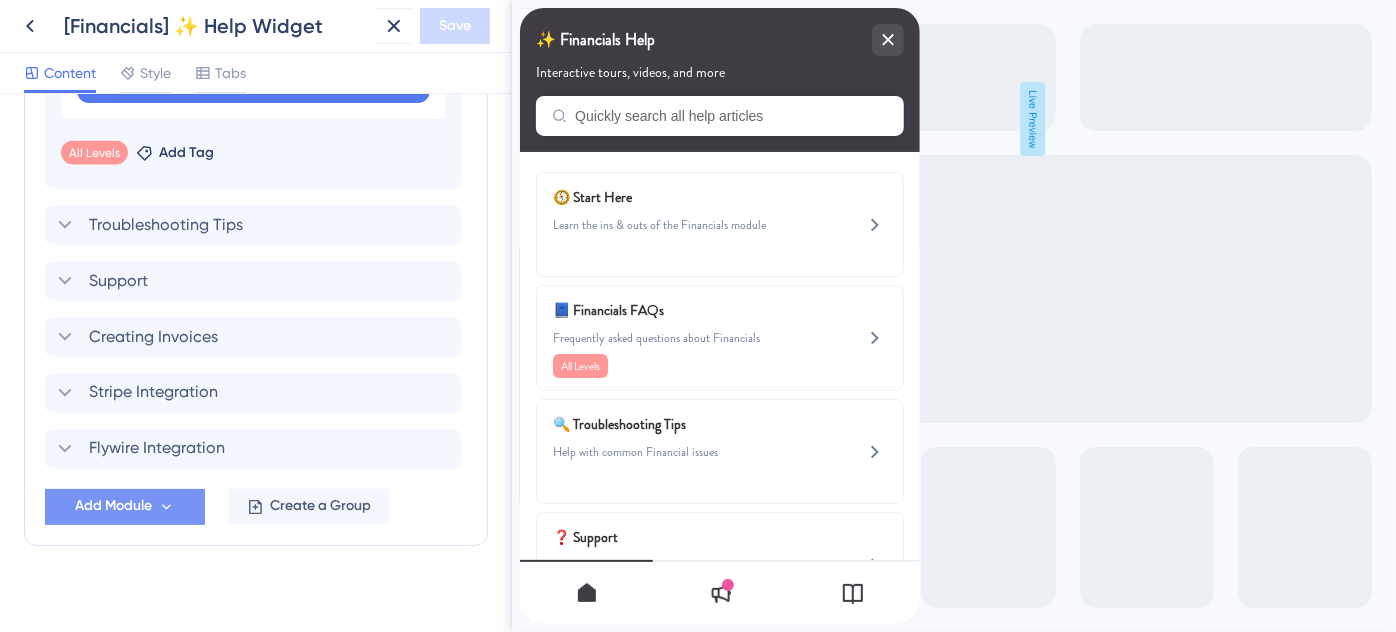 scroll, scrollTop: 1640, scrollLeft: 0, axis: vertical 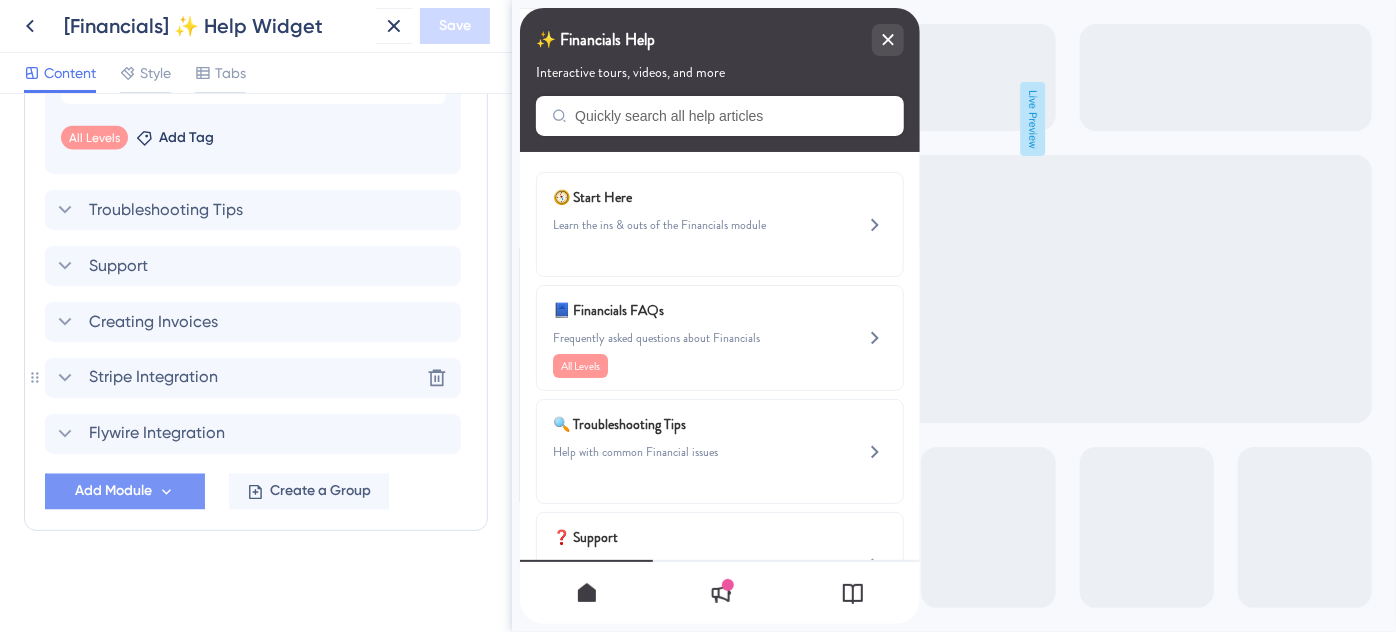 click 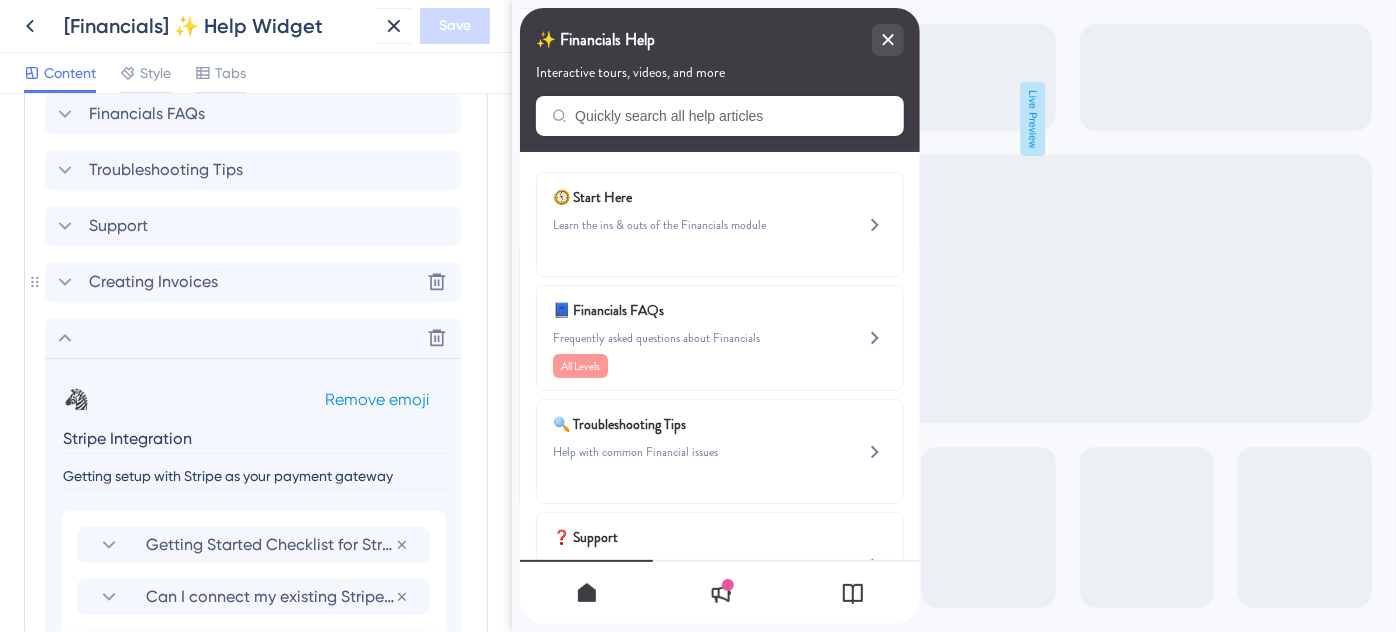 scroll, scrollTop: 968, scrollLeft: 0, axis: vertical 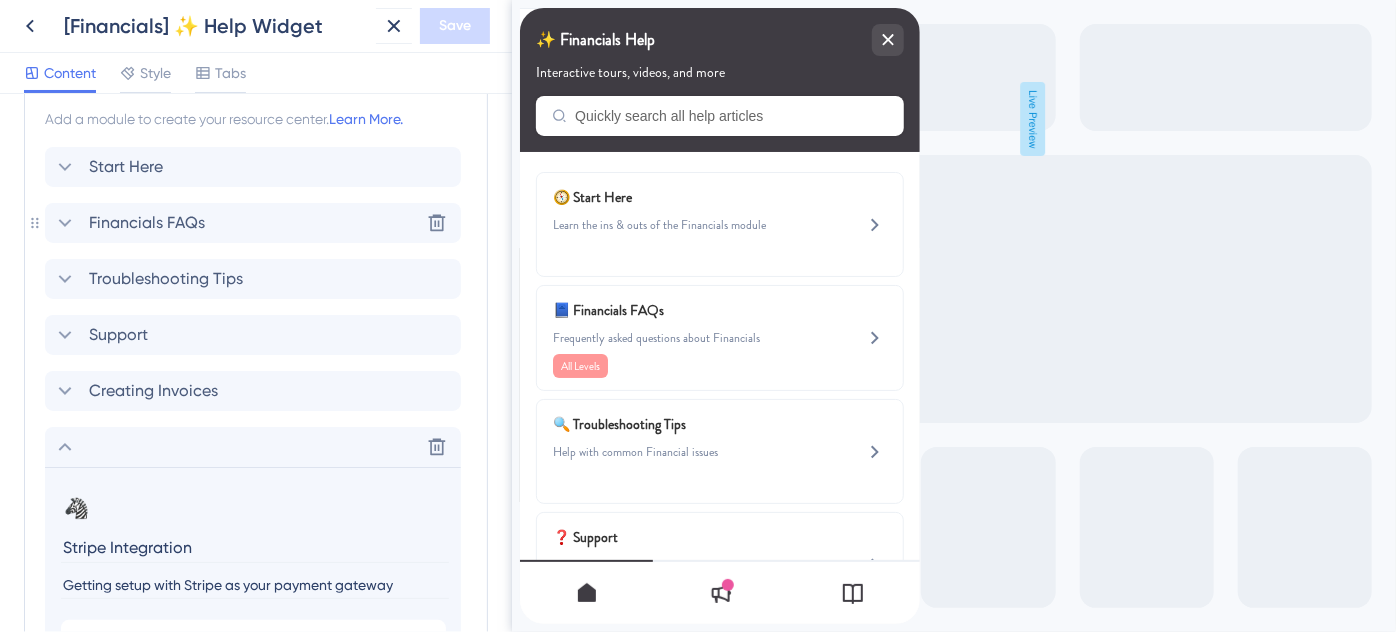 click 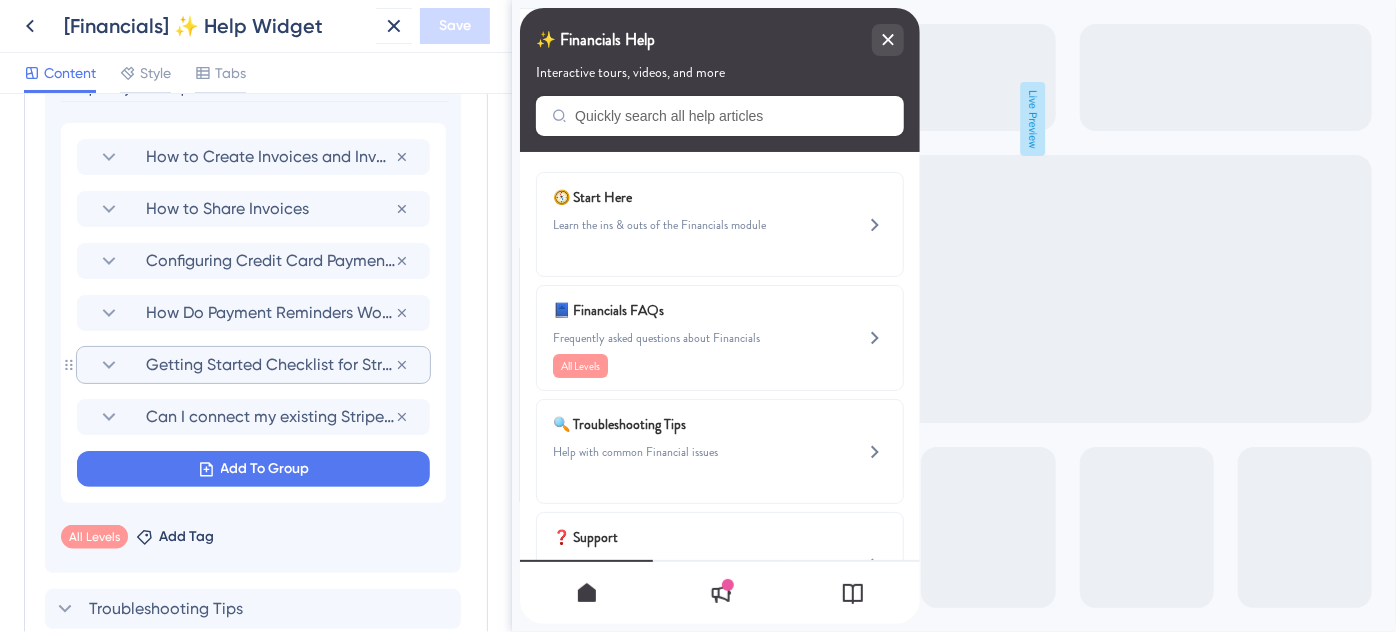 scroll, scrollTop: 1150, scrollLeft: 0, axis: vertical 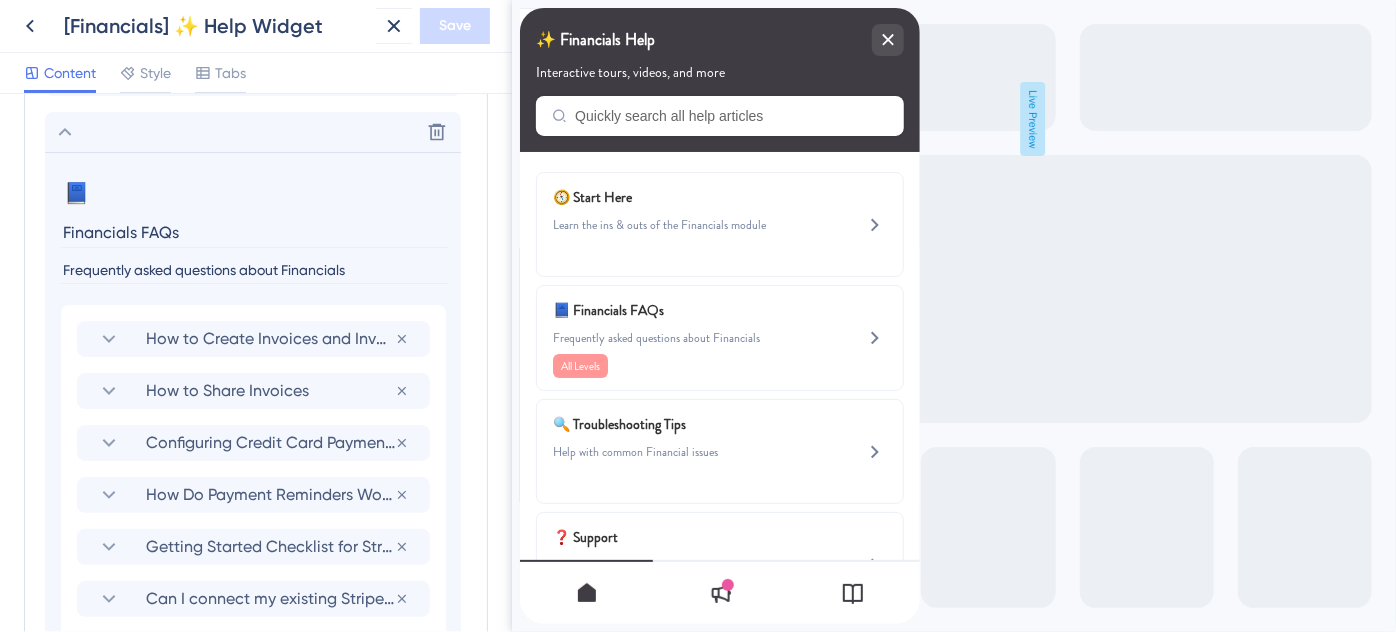click 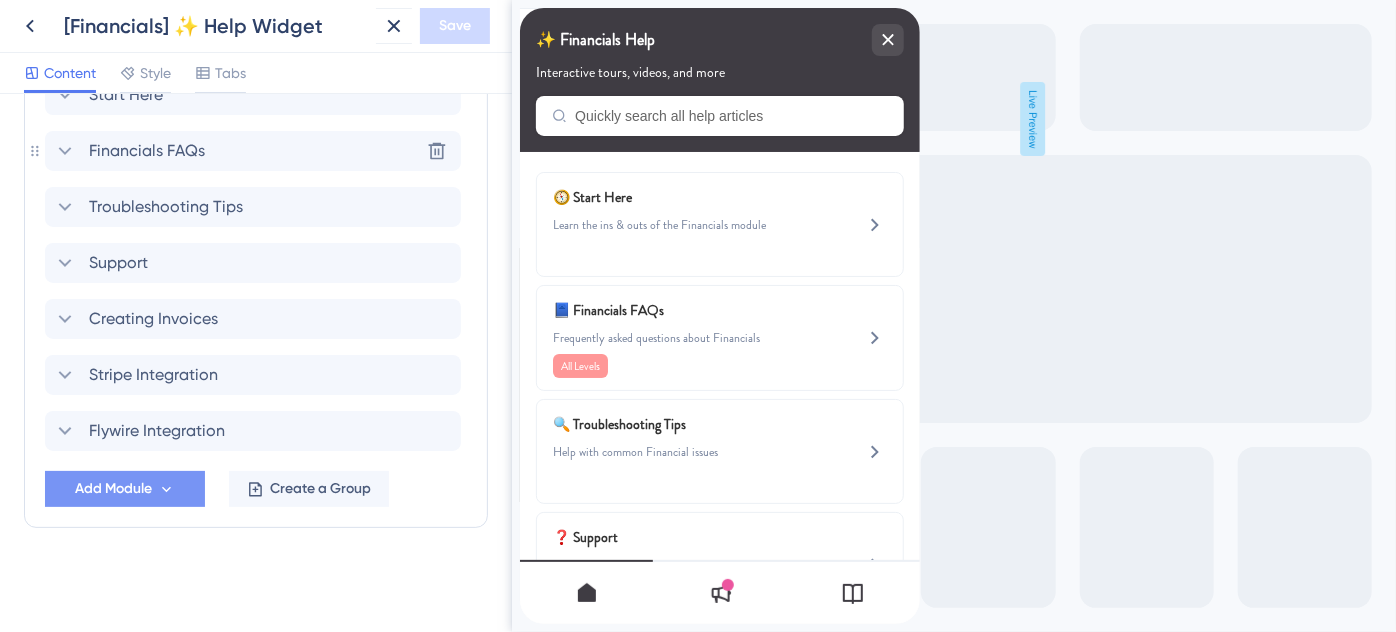 scroll, scrollTop: 1038, scrollLeft: 0, axis: vertical 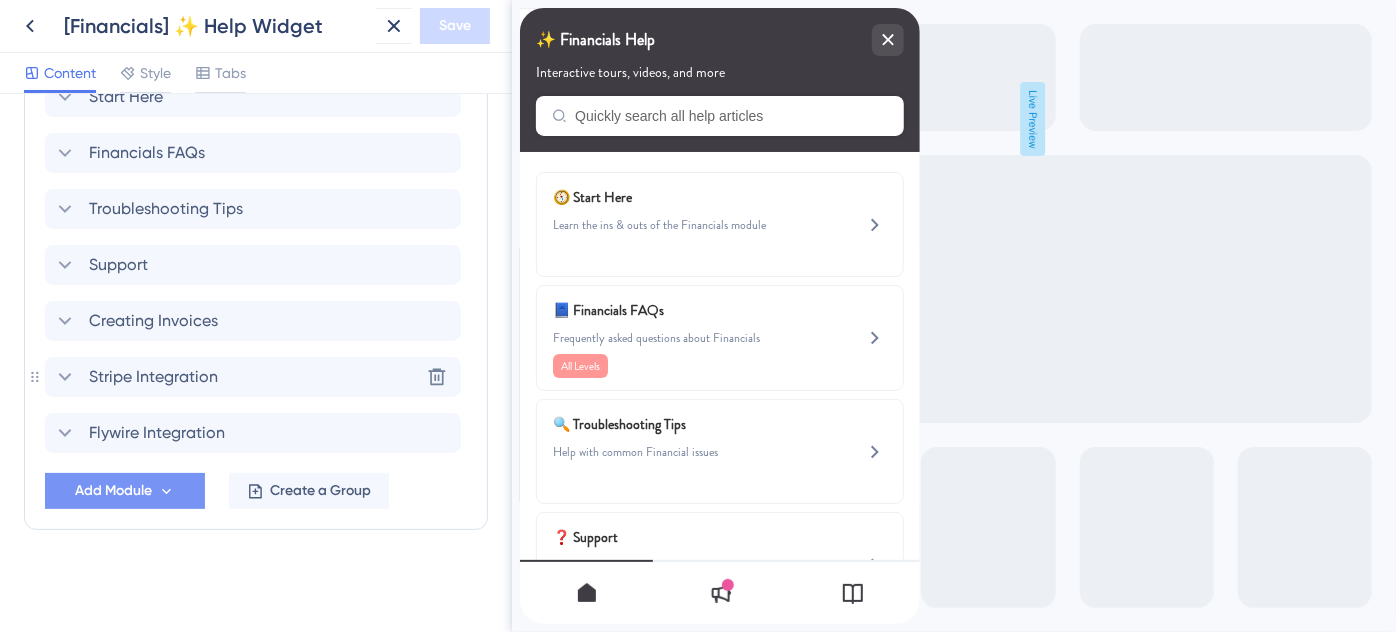 click 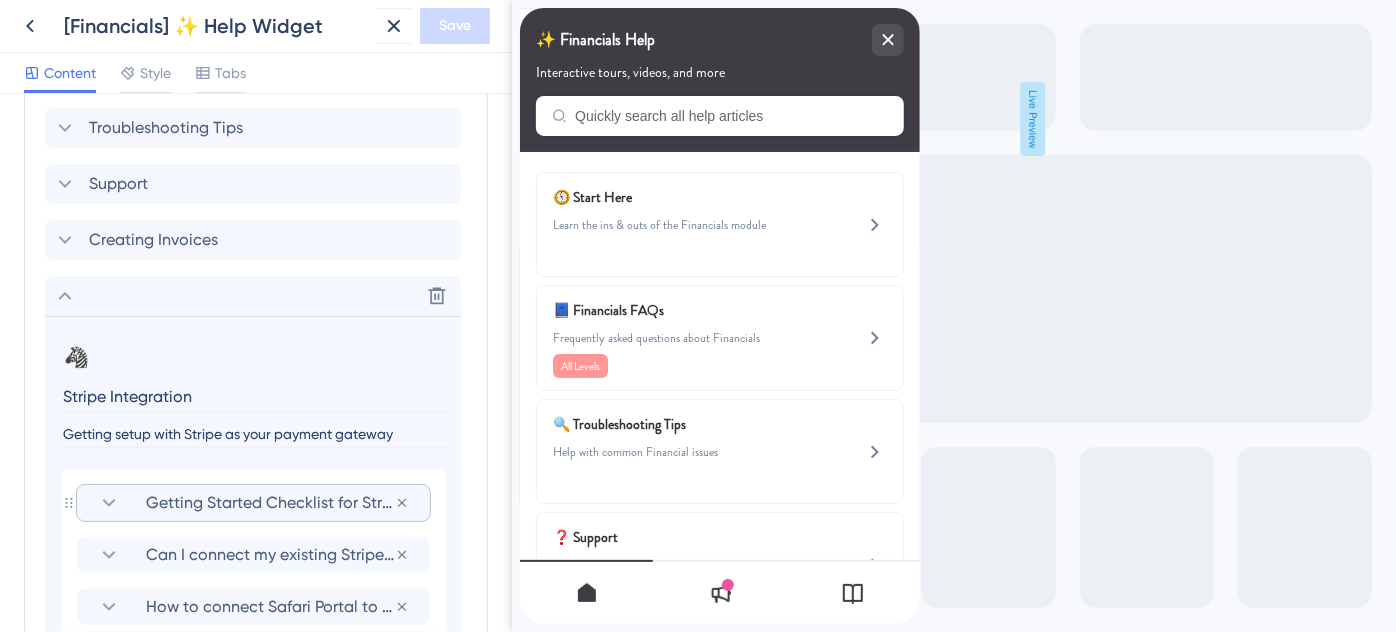 scroll, scrollTop: 1150, scrollLeft: 0, axis: vertical 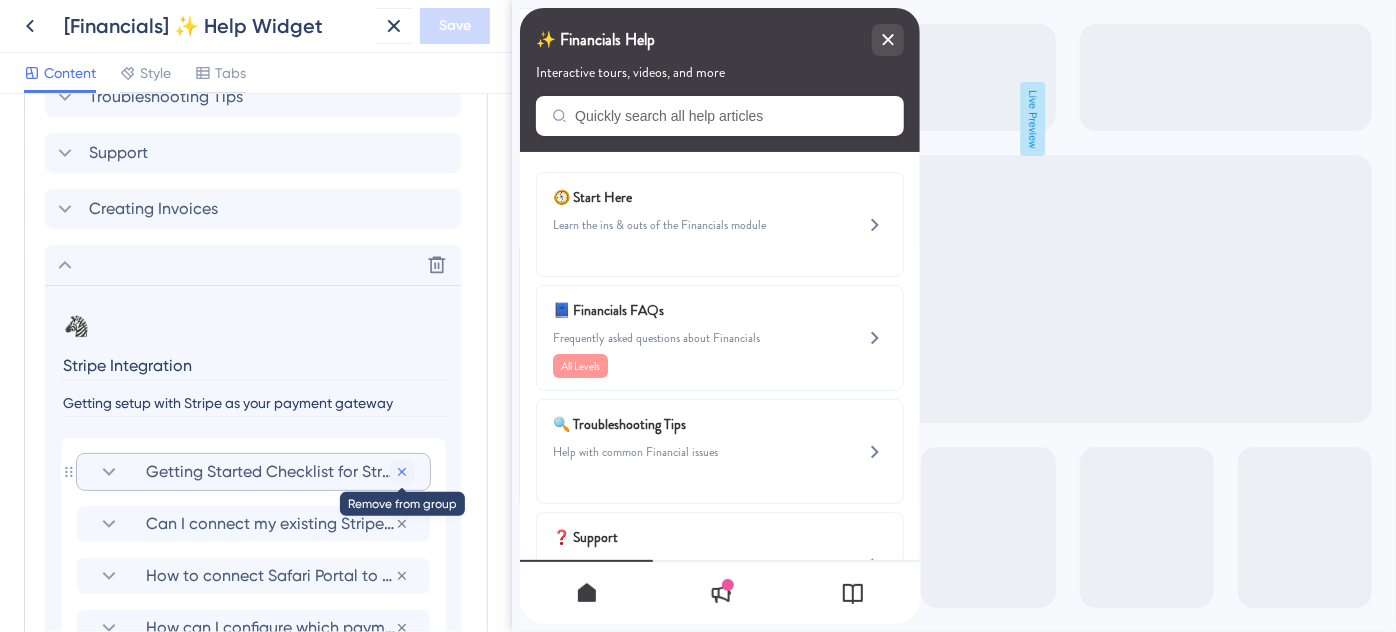 click 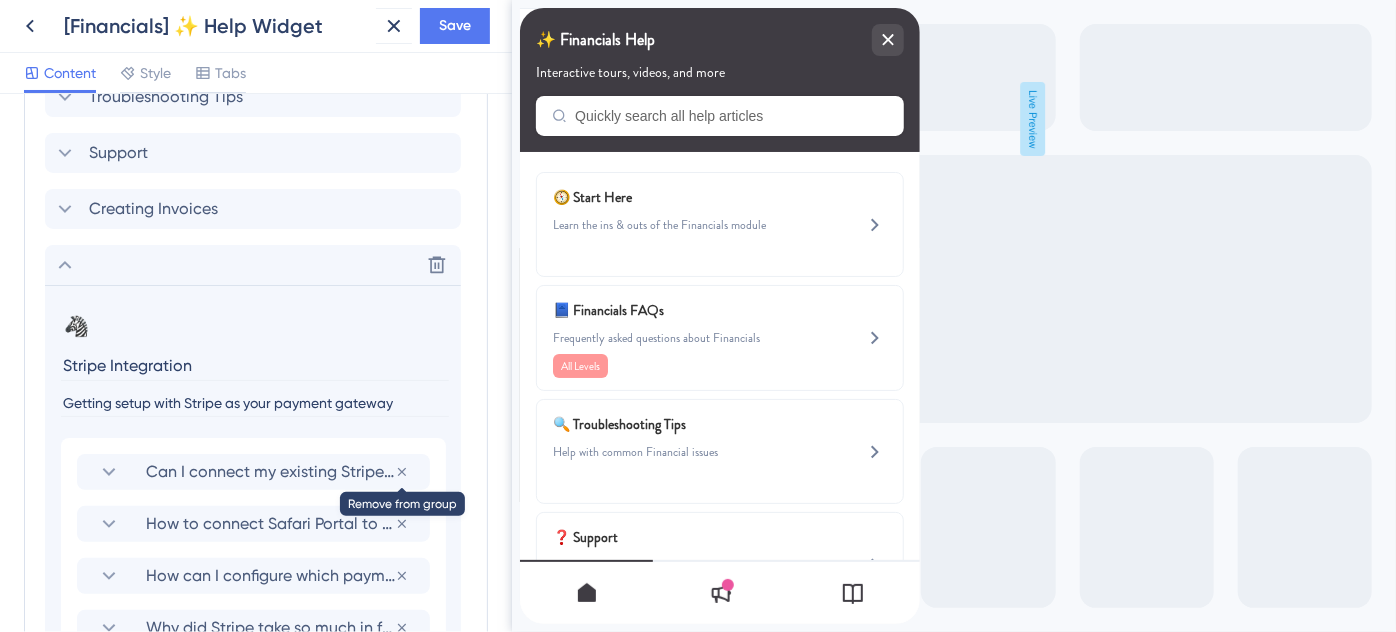 click 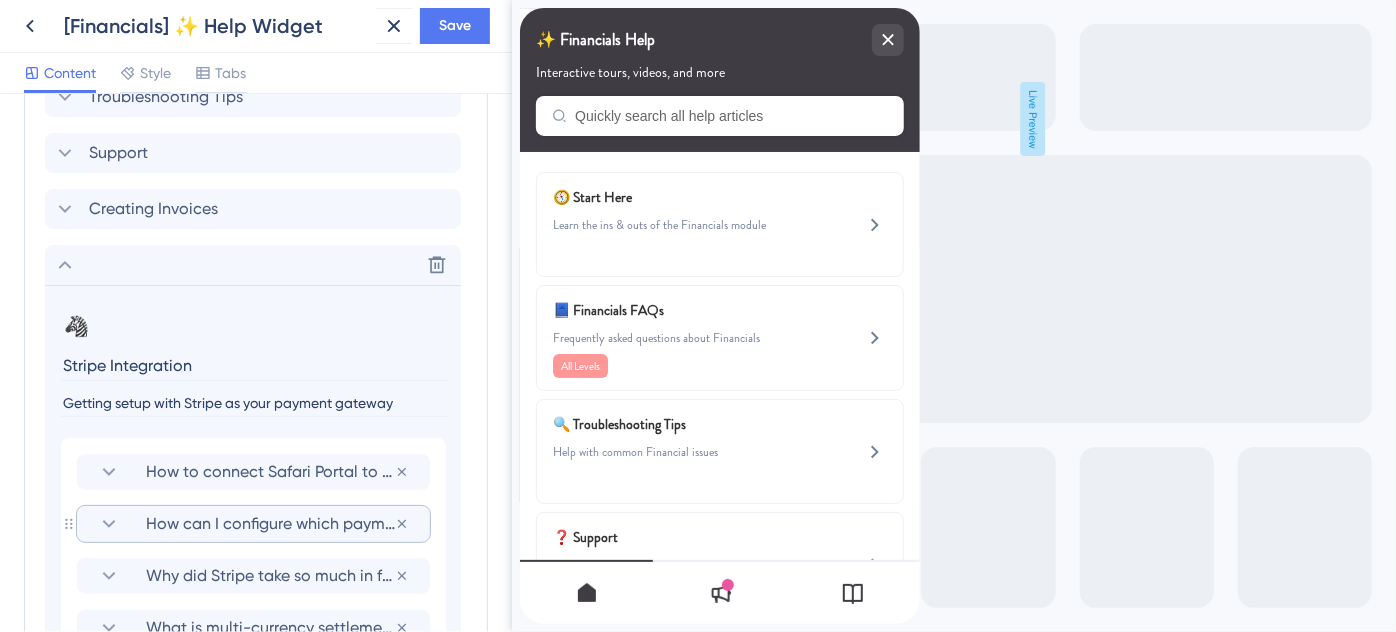 click on "How can I configure which payment methods I accept via Stripe?" at bounding box center [270, 524] 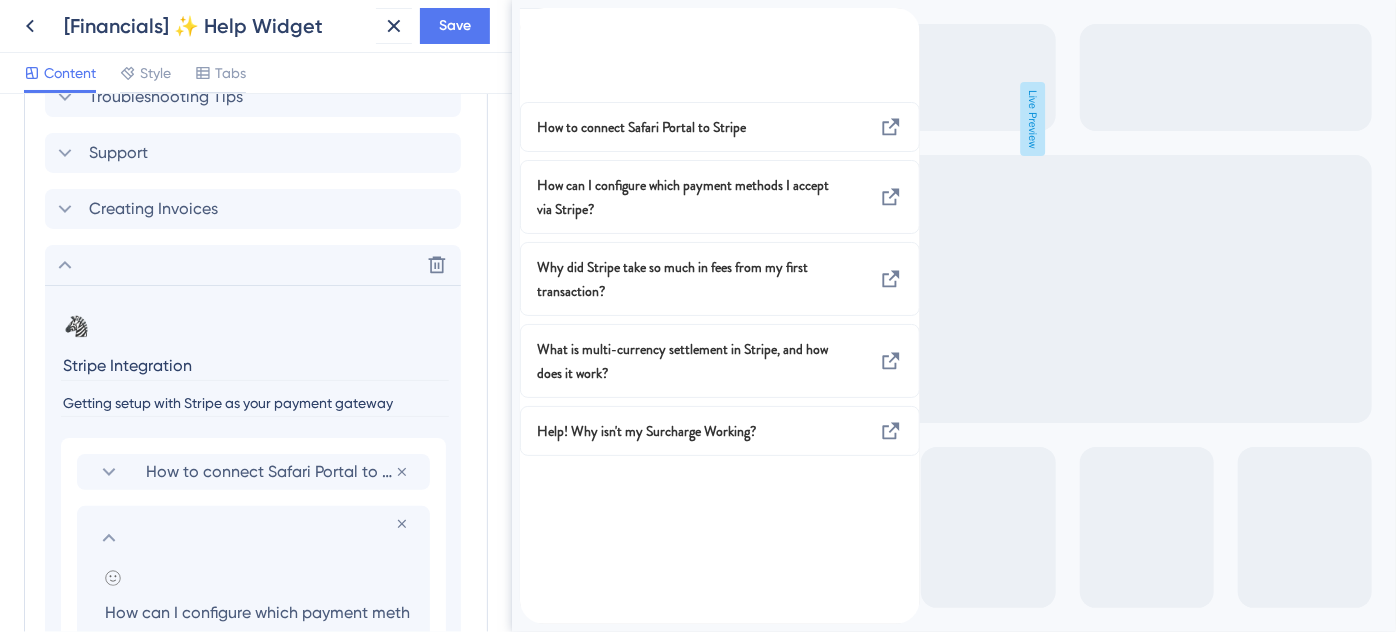 scroll, scrollTop: 0, scrollLeft: 171, axis: horizontal 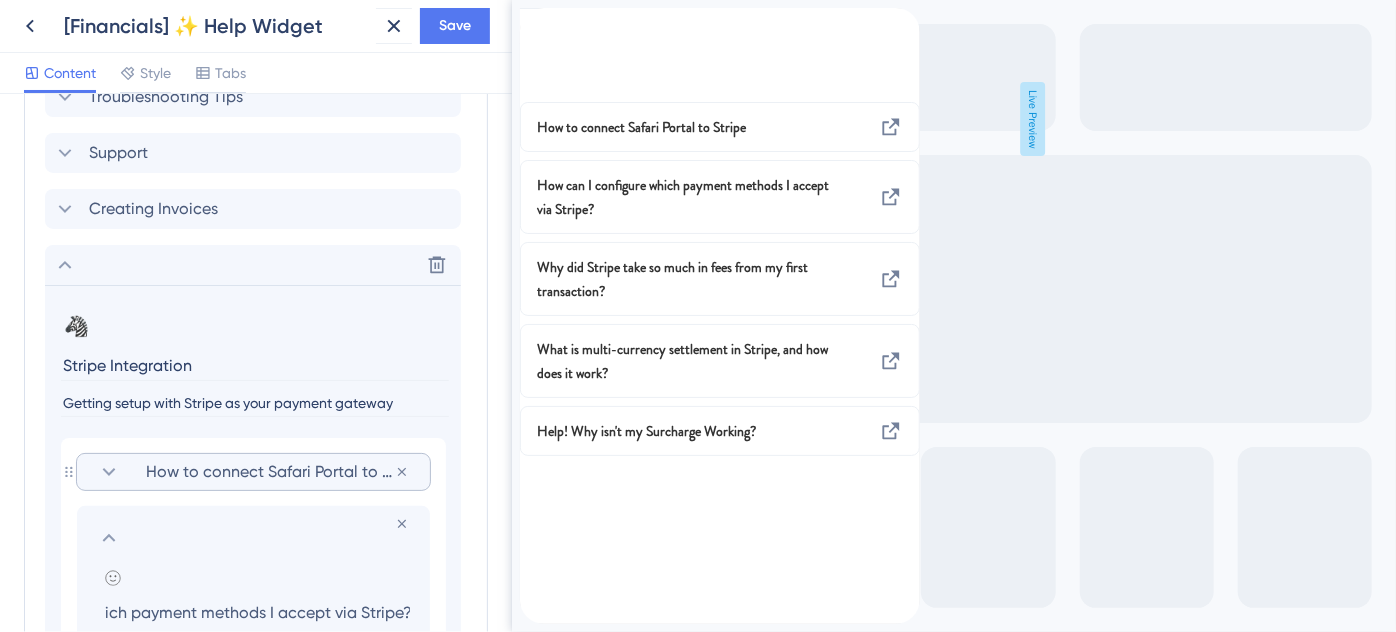 click 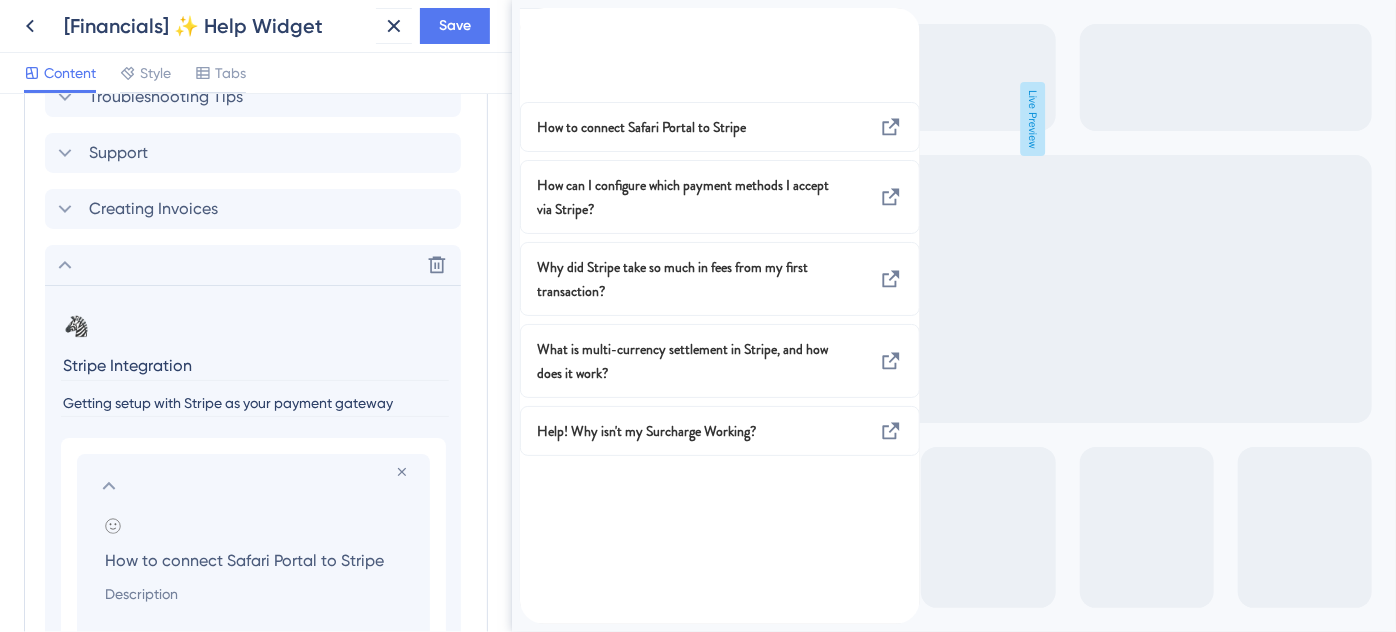 click on "How to connect Safari Portal to Stripe" at bounding box center [257, 560] 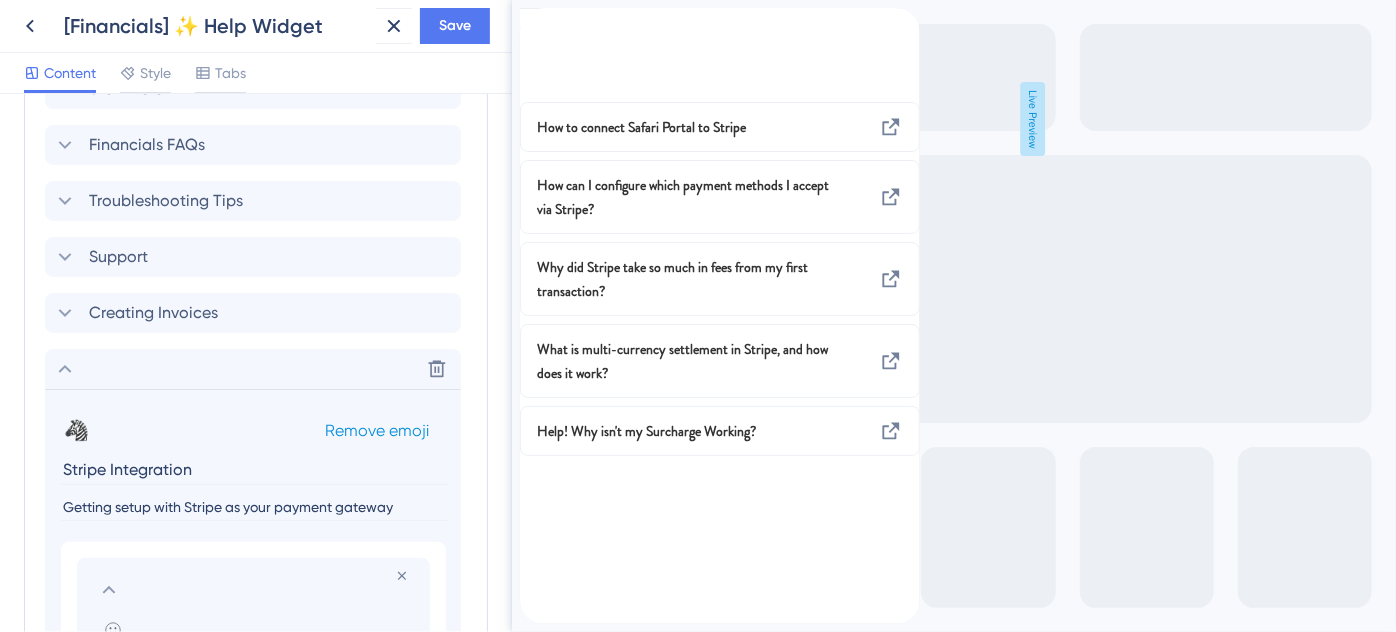 scroll, scrollTop: 1150, scrollLeft: 0, axis: vertical 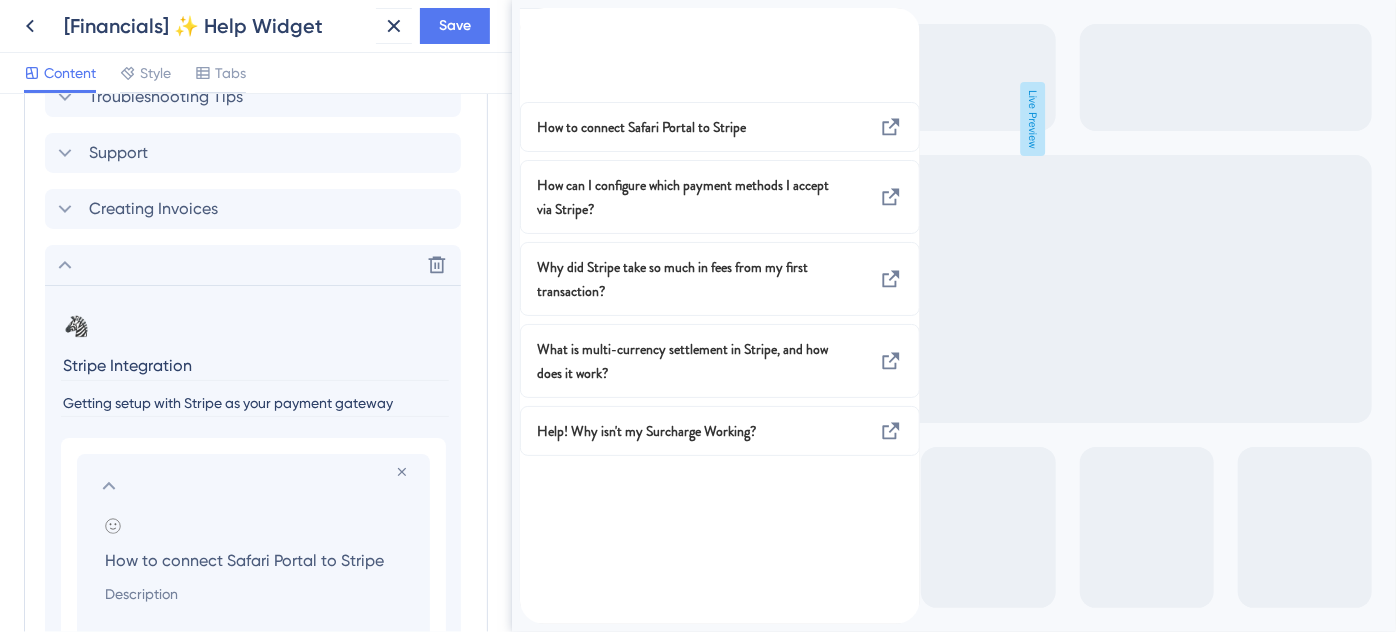 click 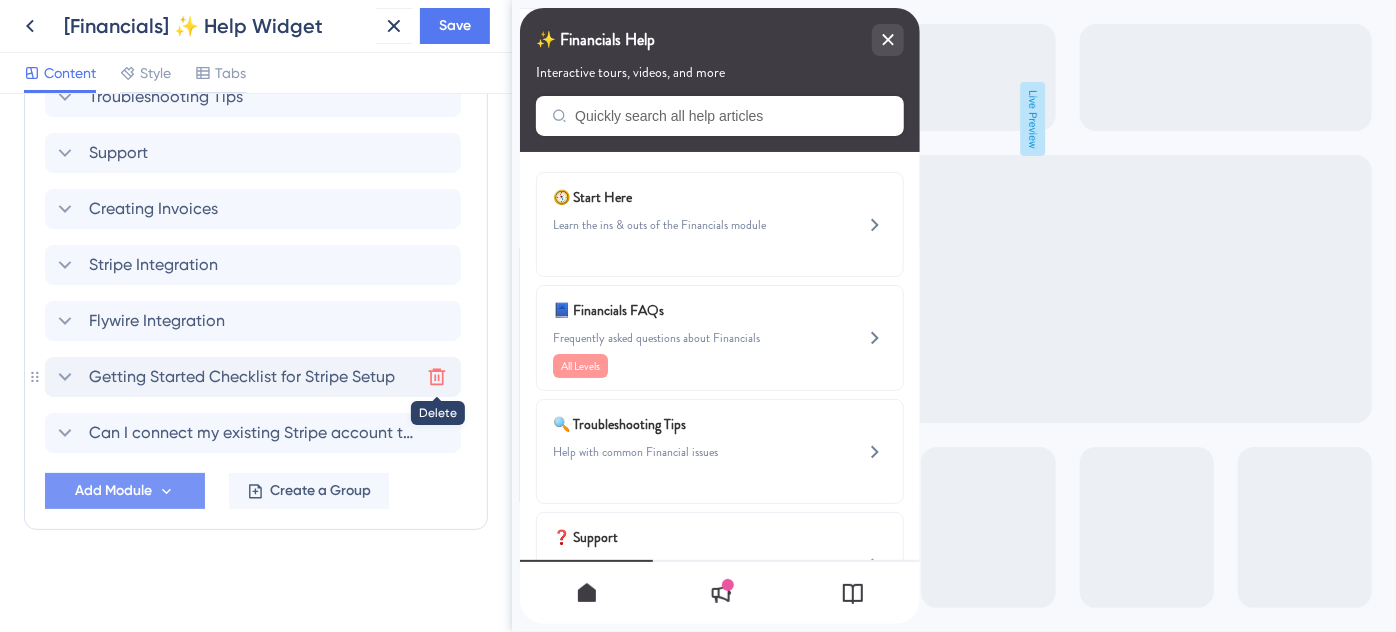 click 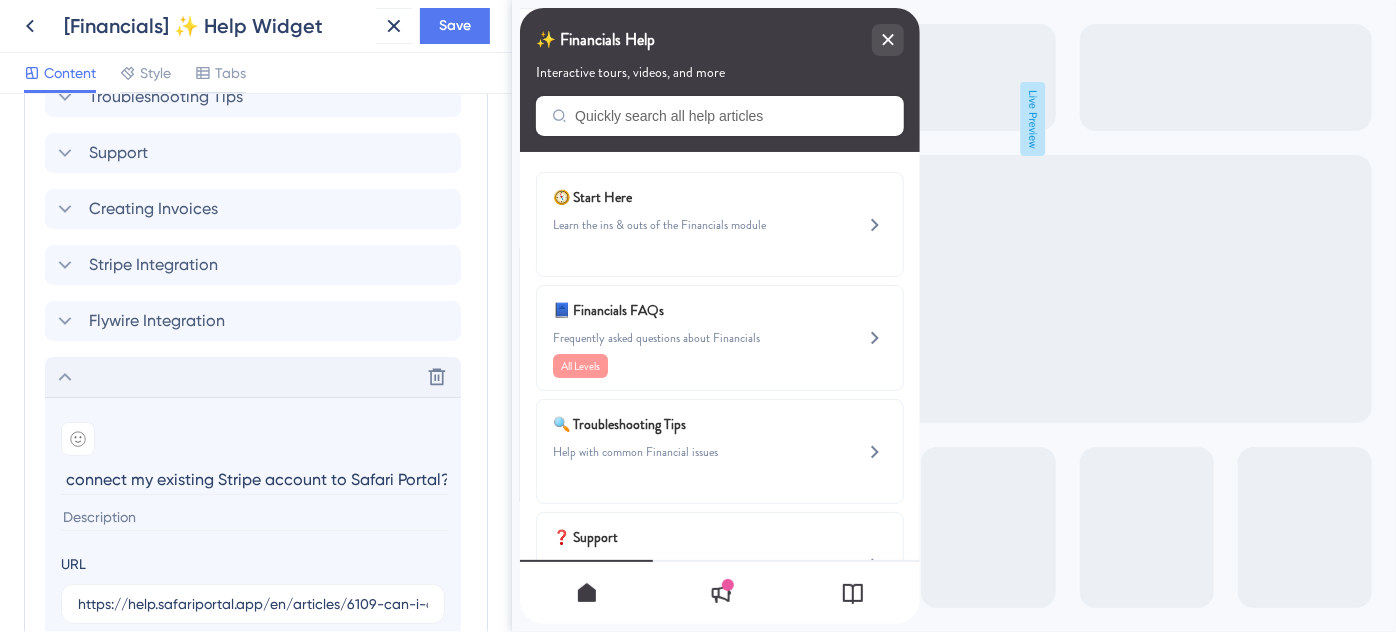 scroll, scrollTop: 0, scrollLeft: 0, axis: both 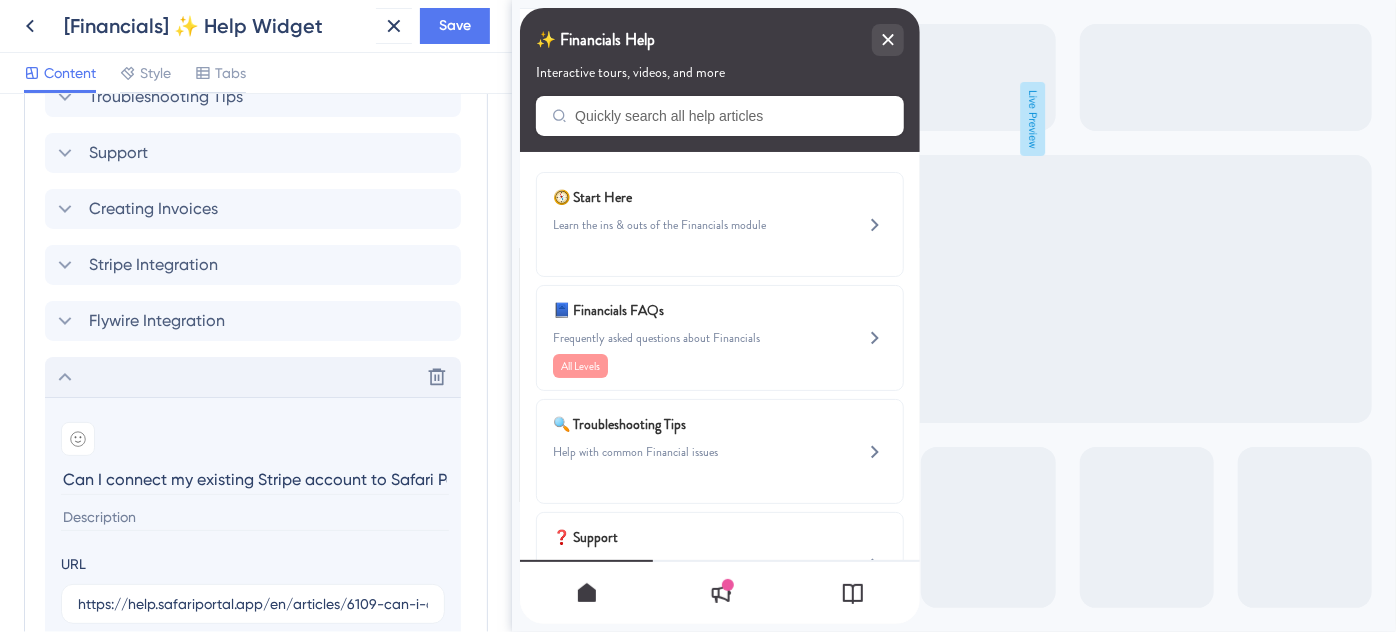 click 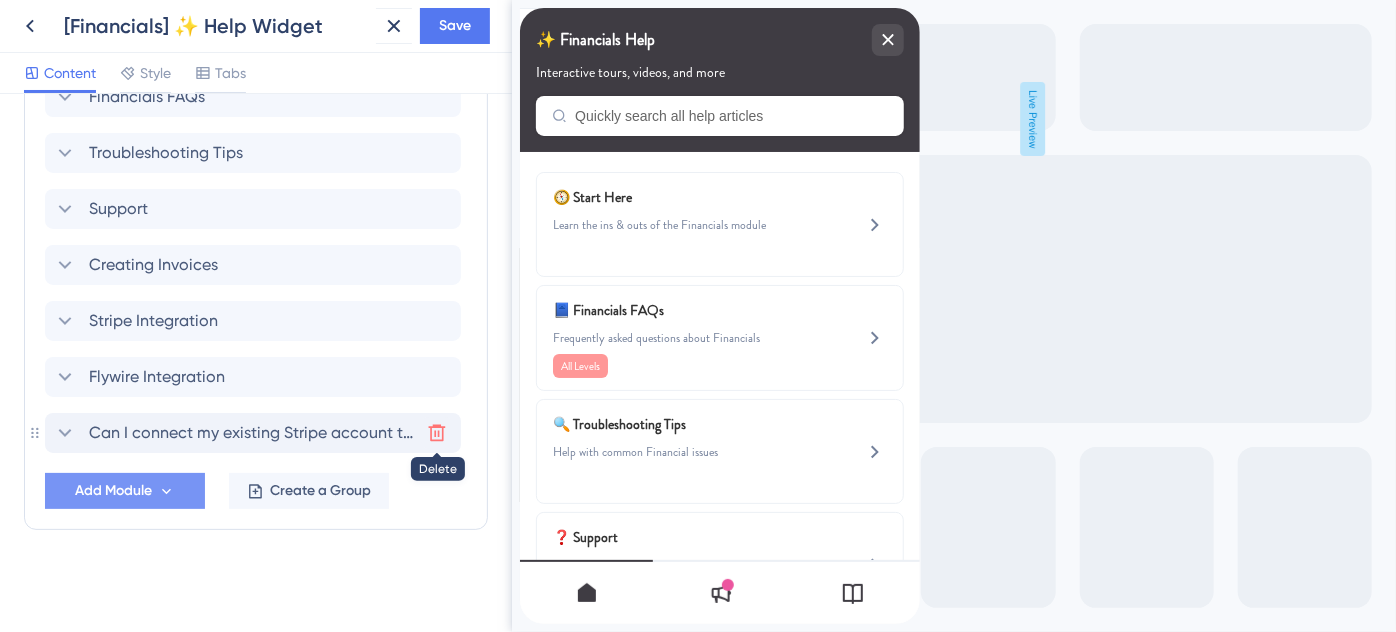 click 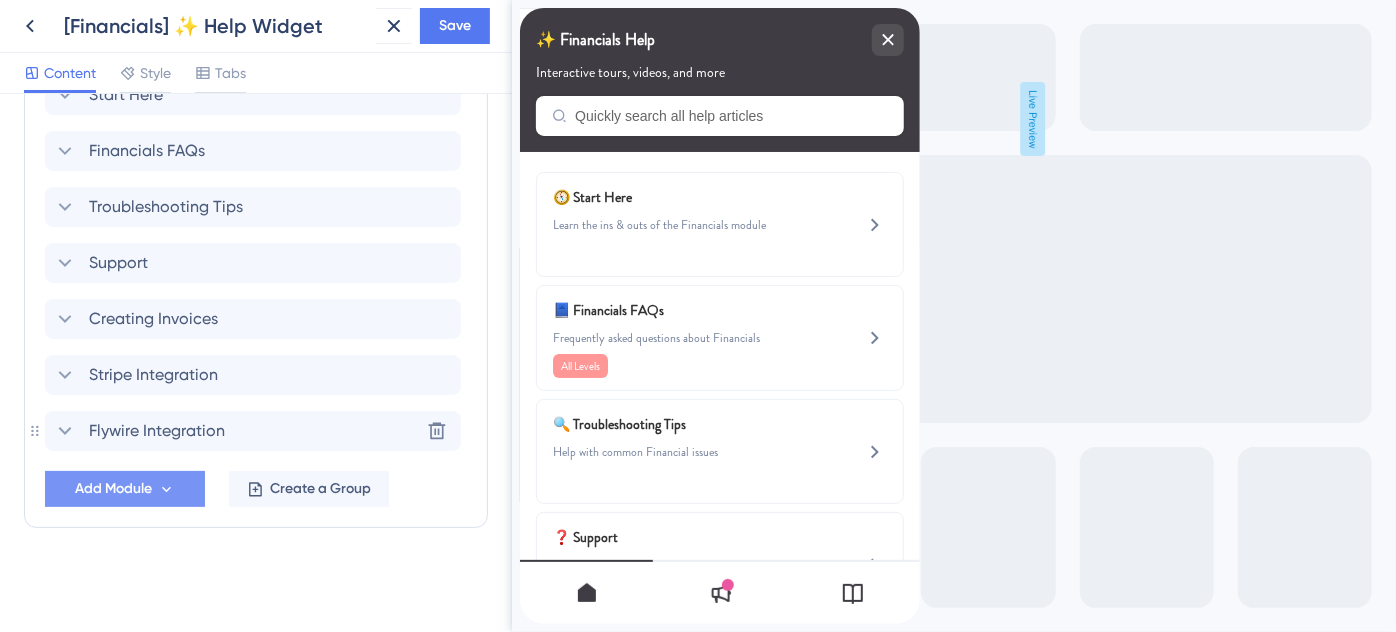 scroll, scrollTop: 1038, scrollLeft: 0, axis: vertical 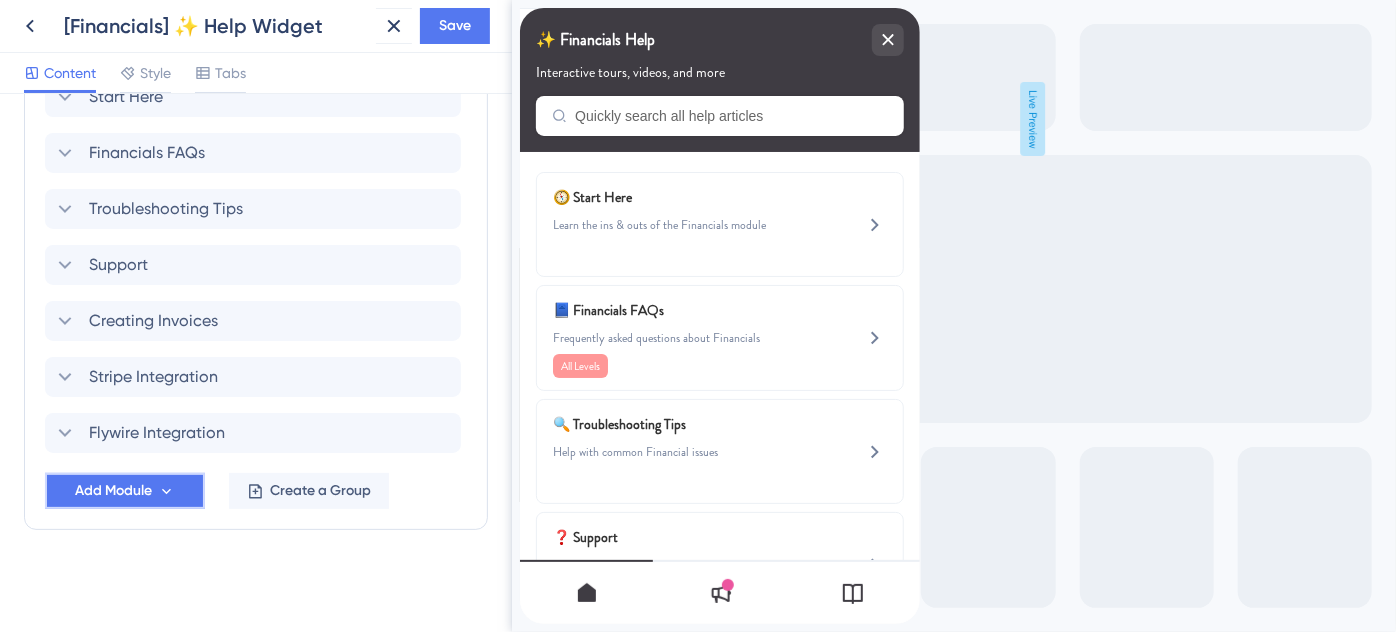 click on "Add Module" at bounding box center (113, 491) 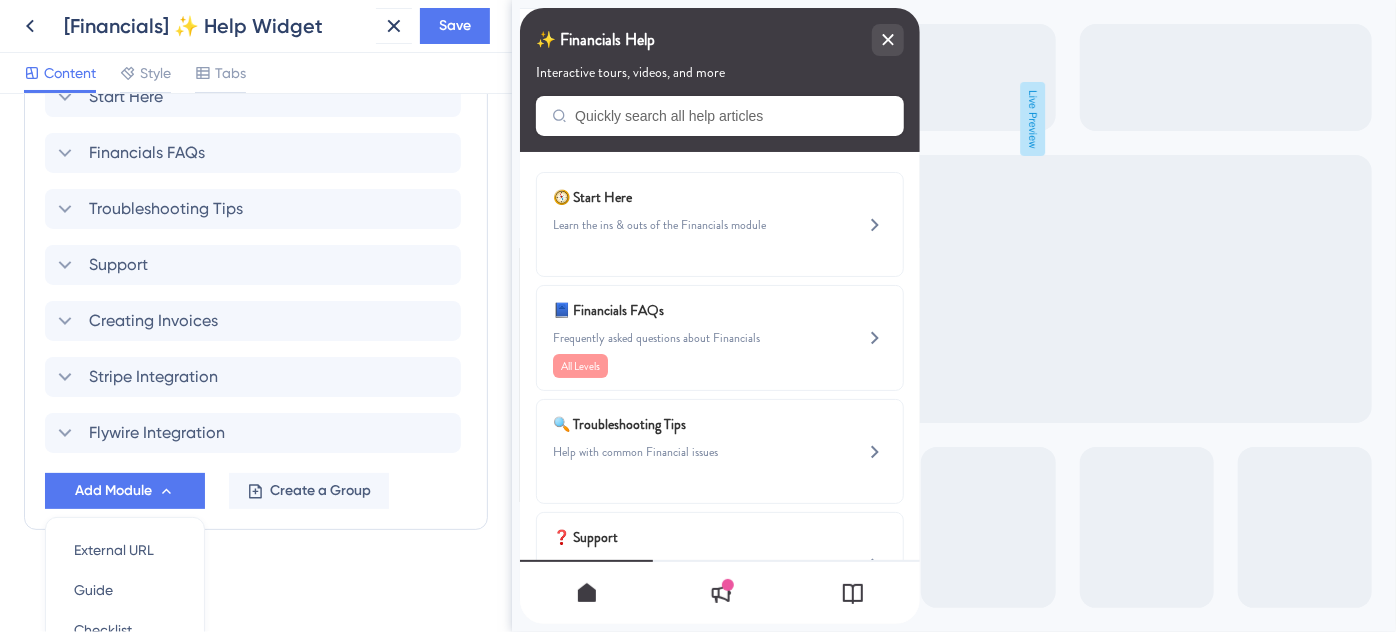 scroll, scrollTop: 1226, scrollLeft: 0, axis: vertical 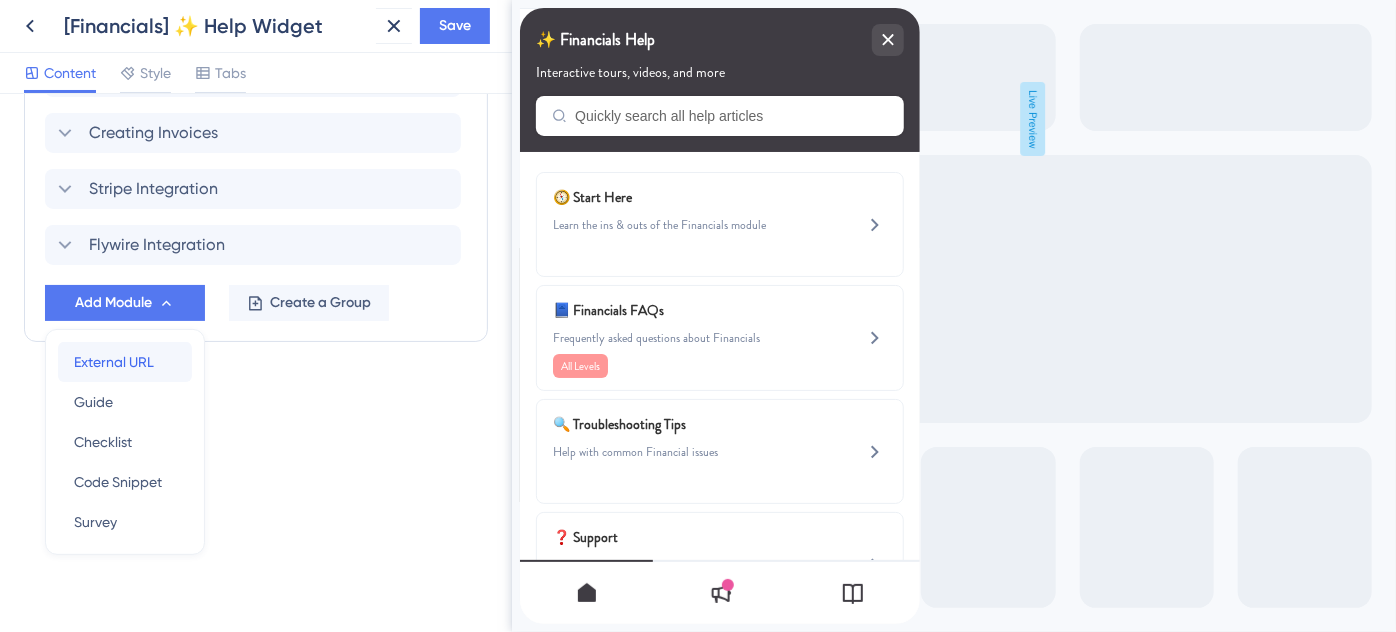 click on "External URL" at bounding box center (114, 362) 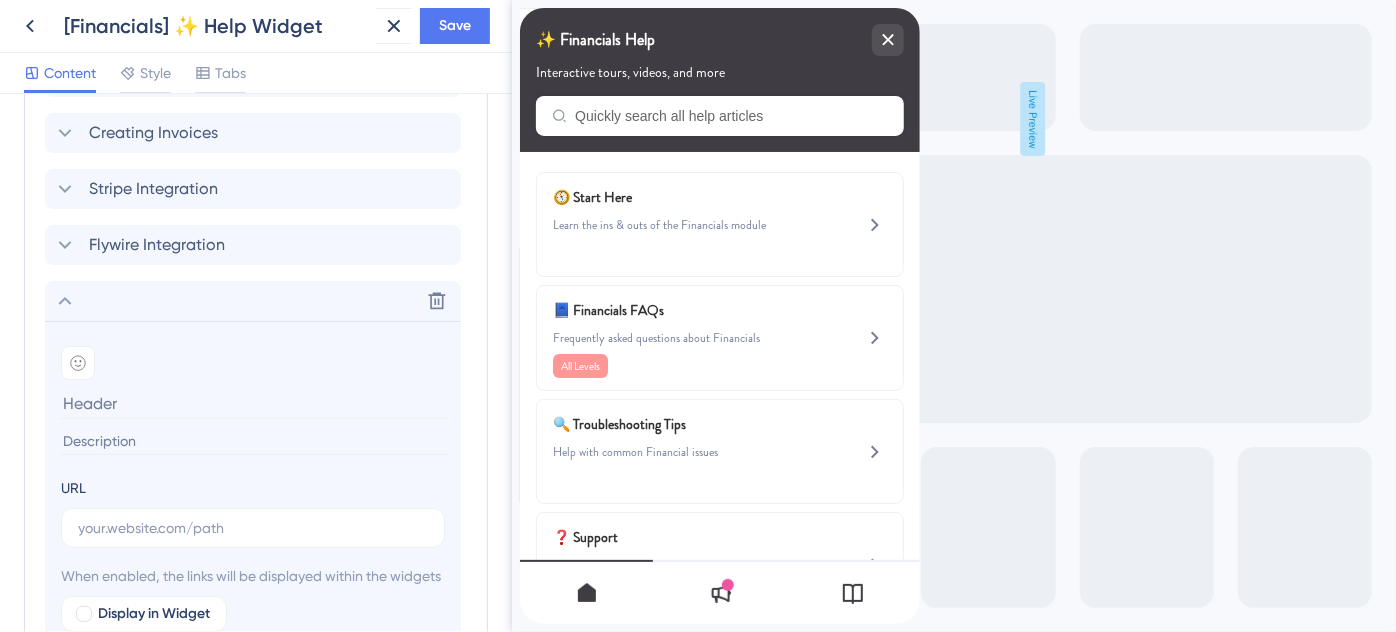 type on "How to connect Safari Portal to Stripe" 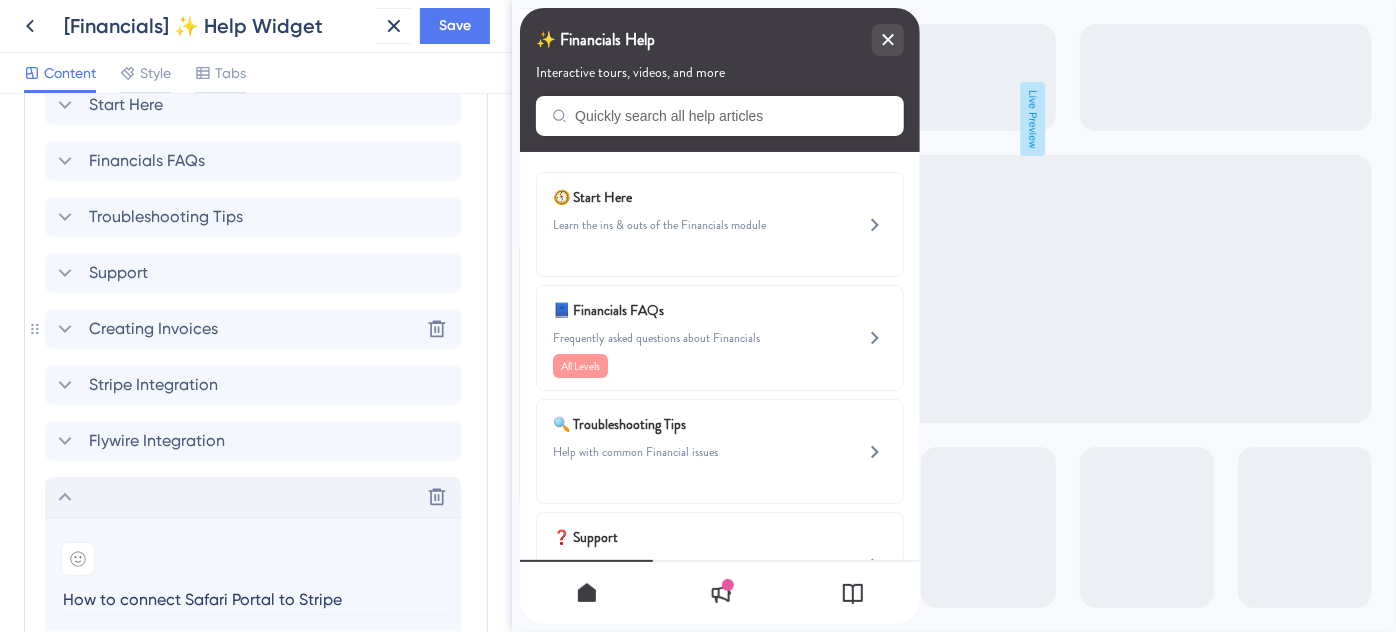 scroll, scrollTop: 863, scrollLeft: 0, axis: vertical 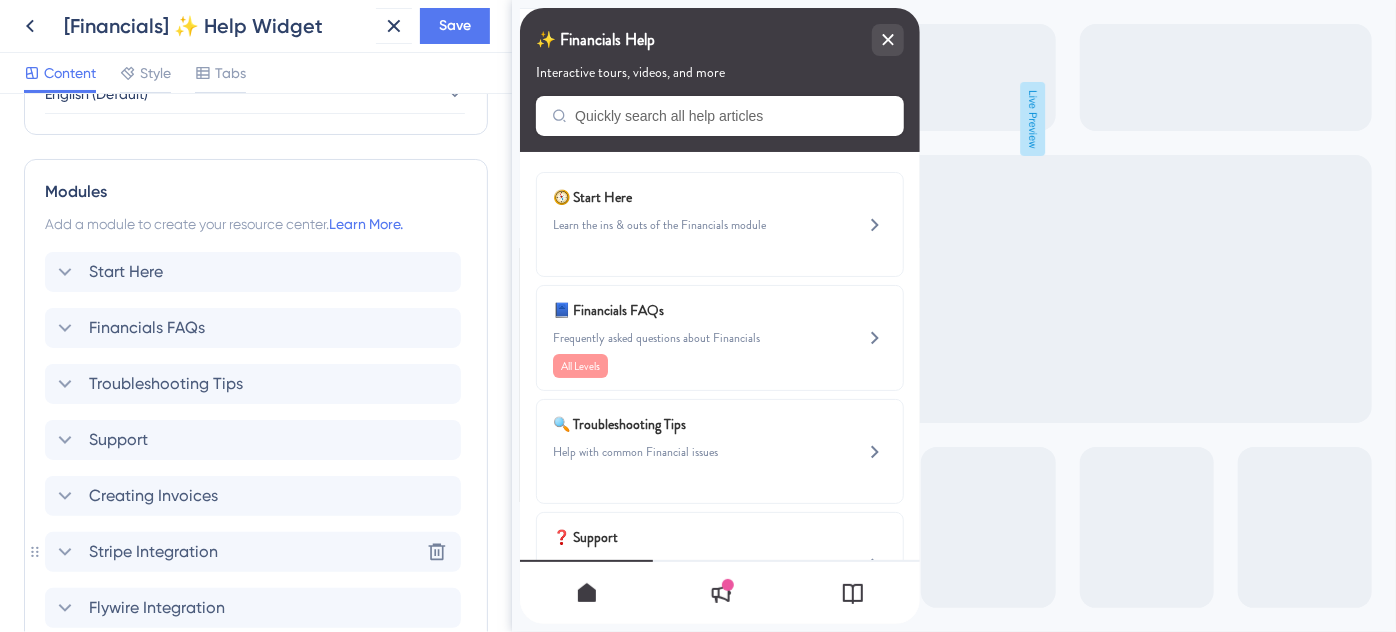click 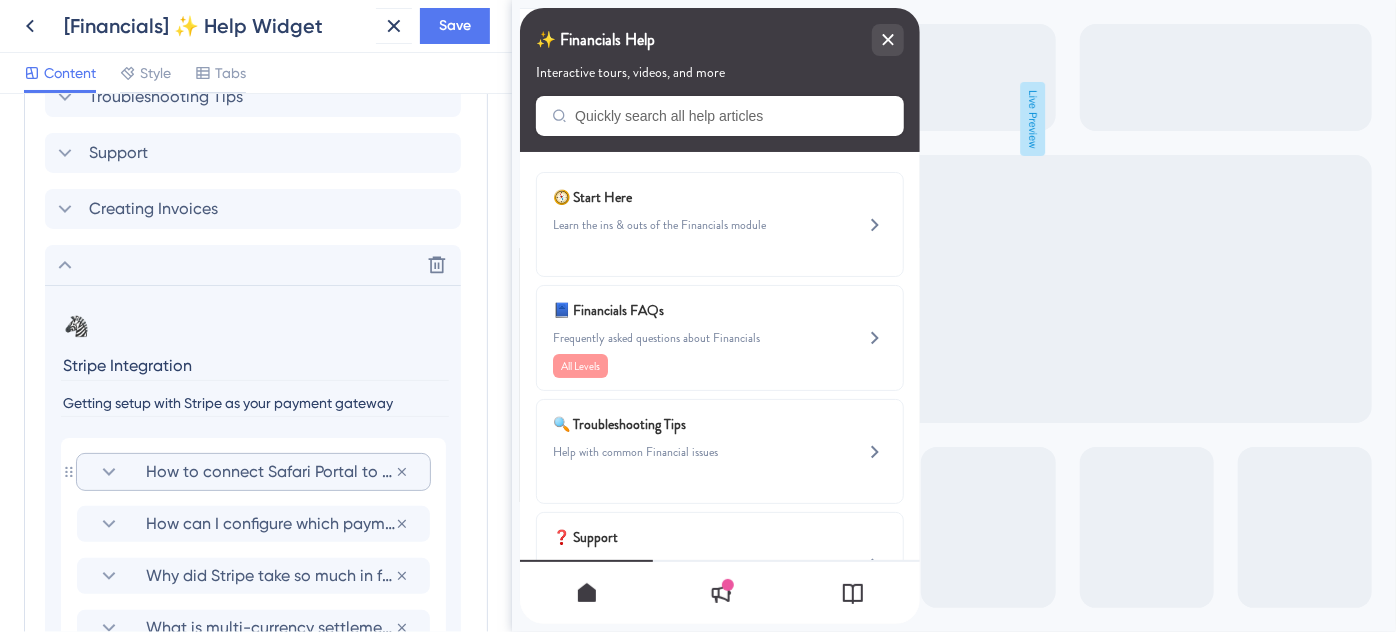 scroll, scrollTop: 1241, scrollLeft: 0, axis: vertical 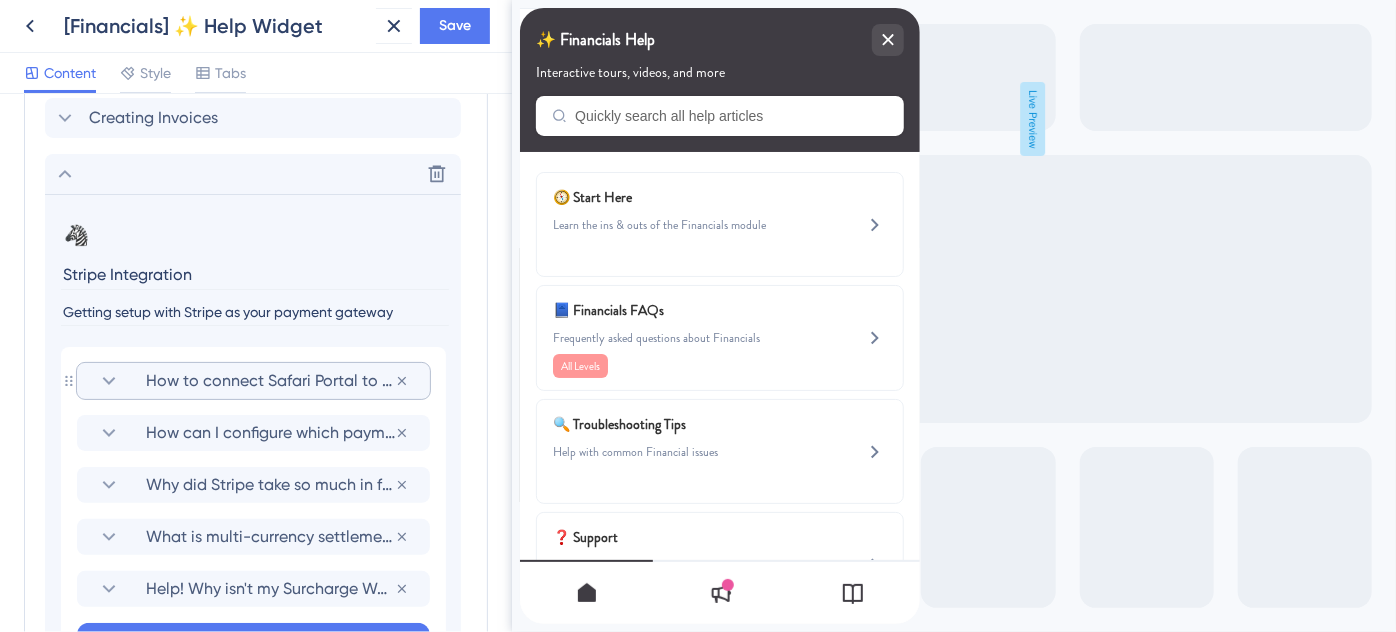 click 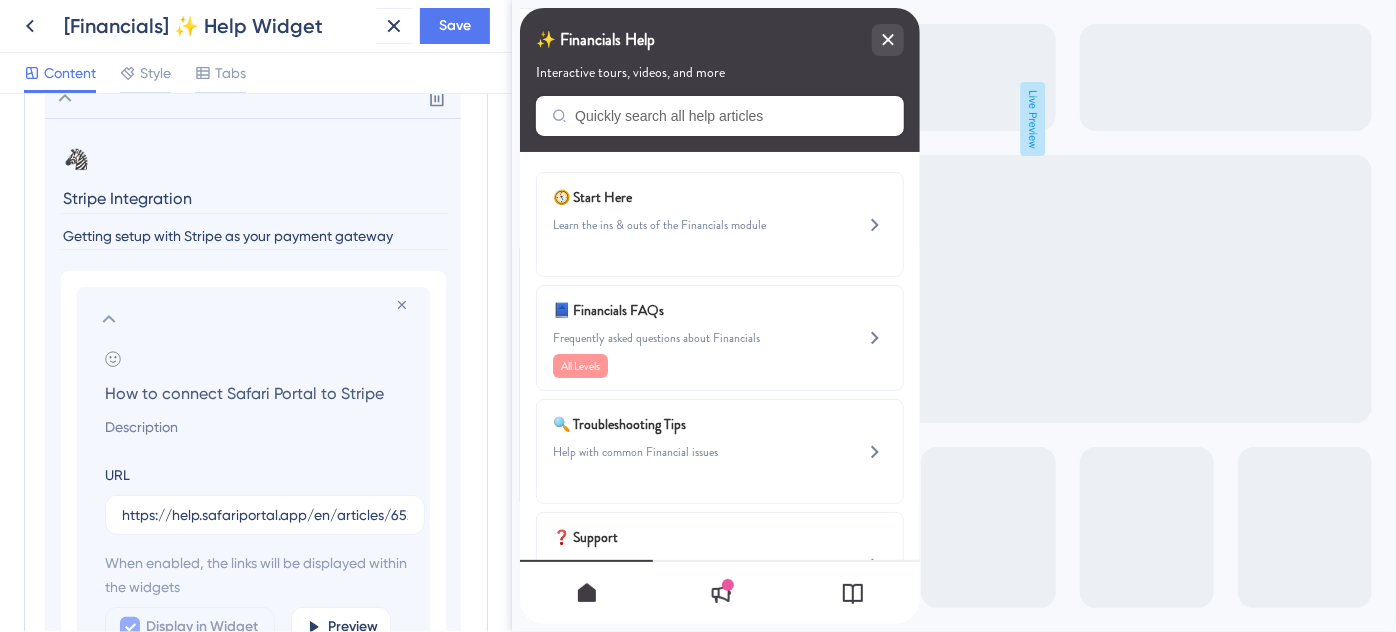 scroll, scrollTop: 1423, scrollLeft: 0, axis: vertical 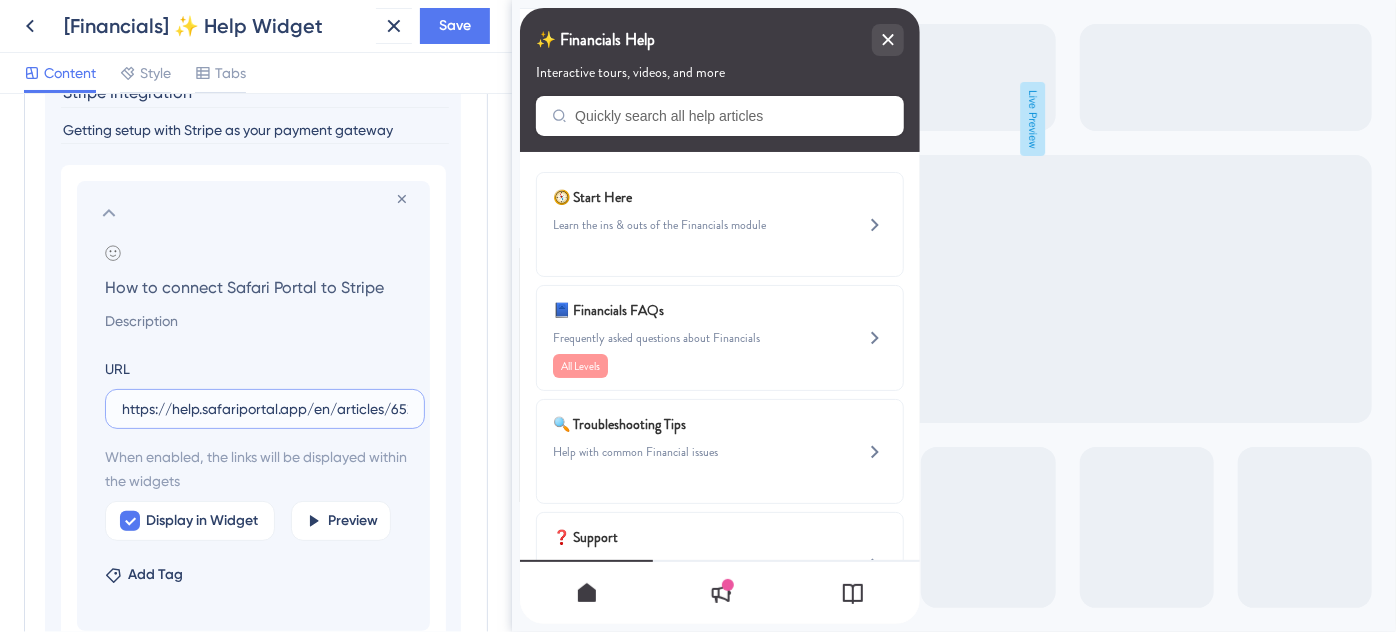 click on "https://help.safariportal.app/en/articles/6524-how-to-connect-safari-portal-to-stripe" at bounding box center (265, 409) 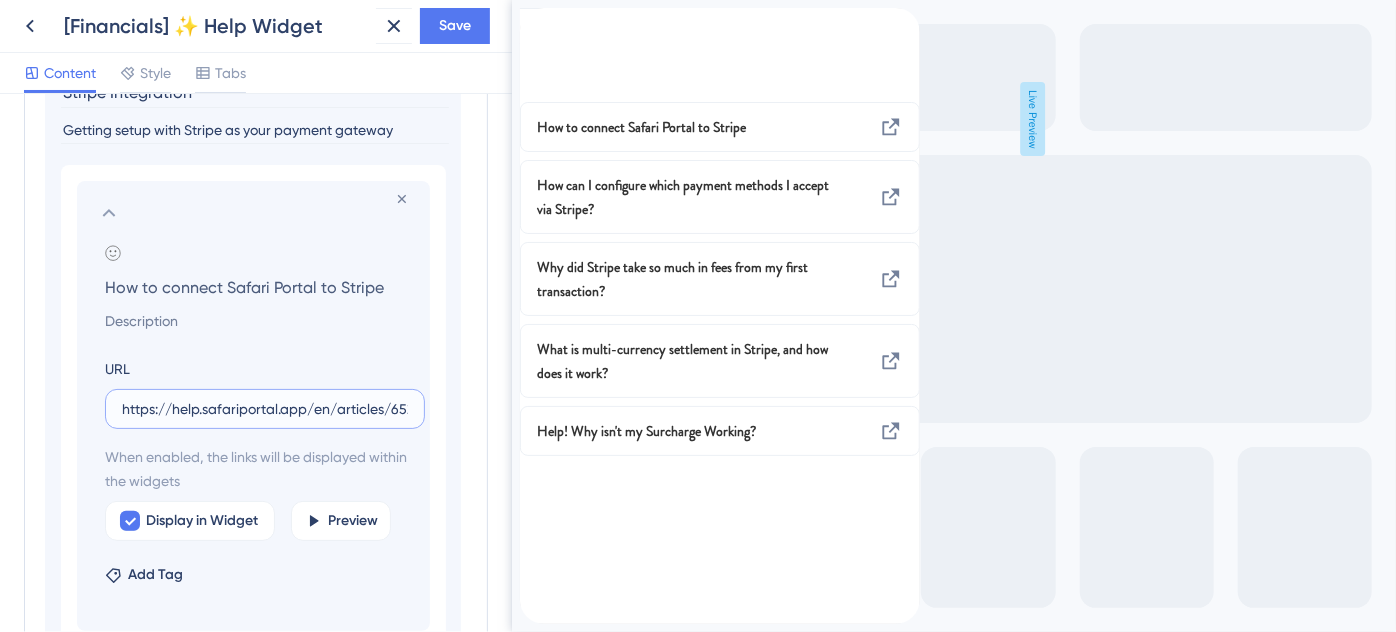 scroll, scrollTop: 1332, scrollLeft: 0, axis: vertical 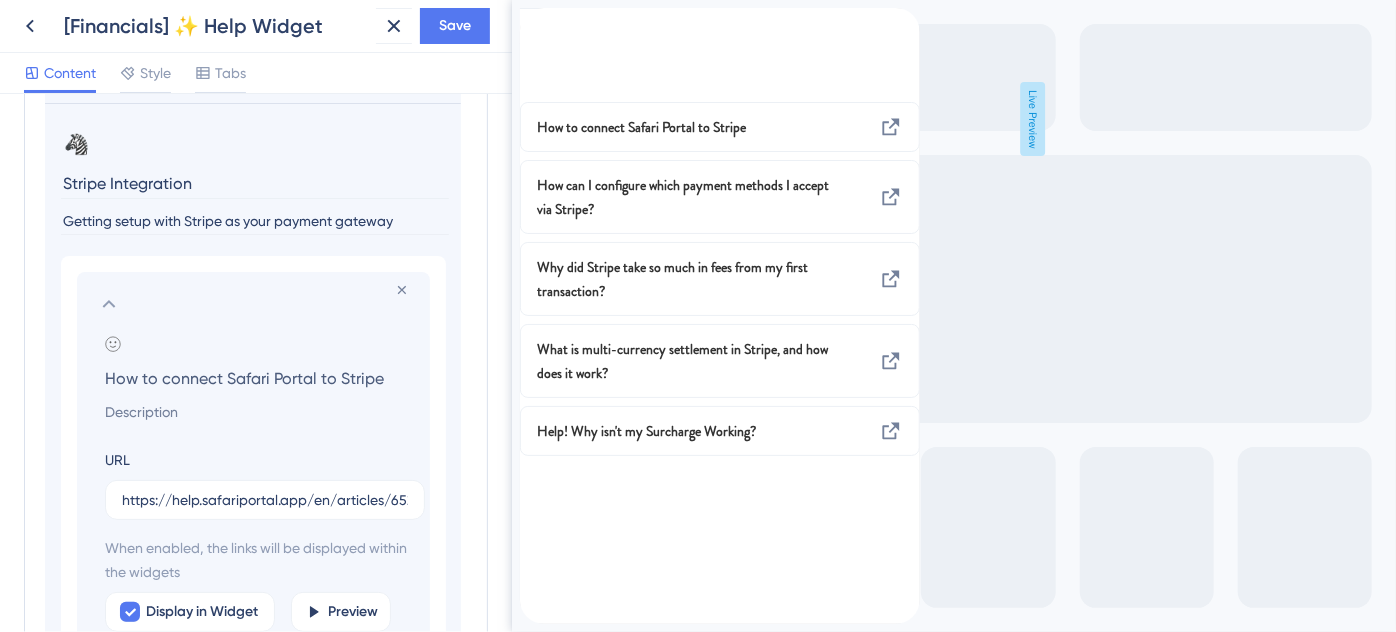 click 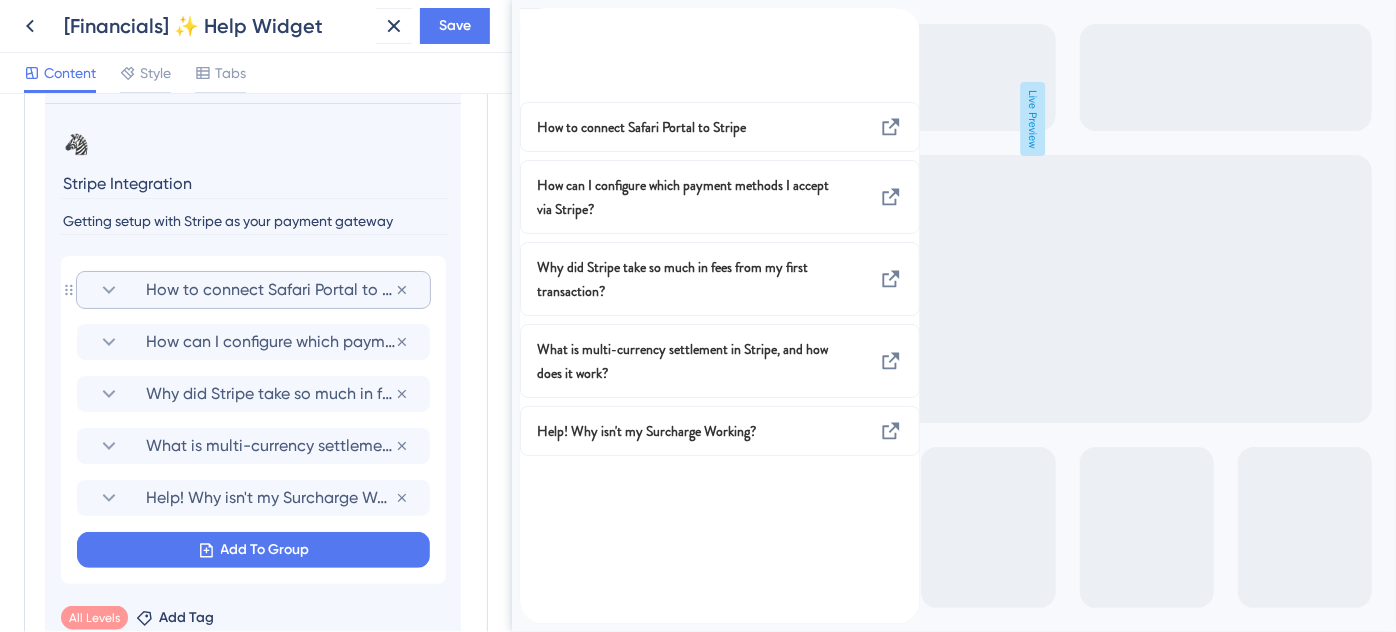 scroll, scrollTop: 1241, scrollLeft: 0, axis: vertical 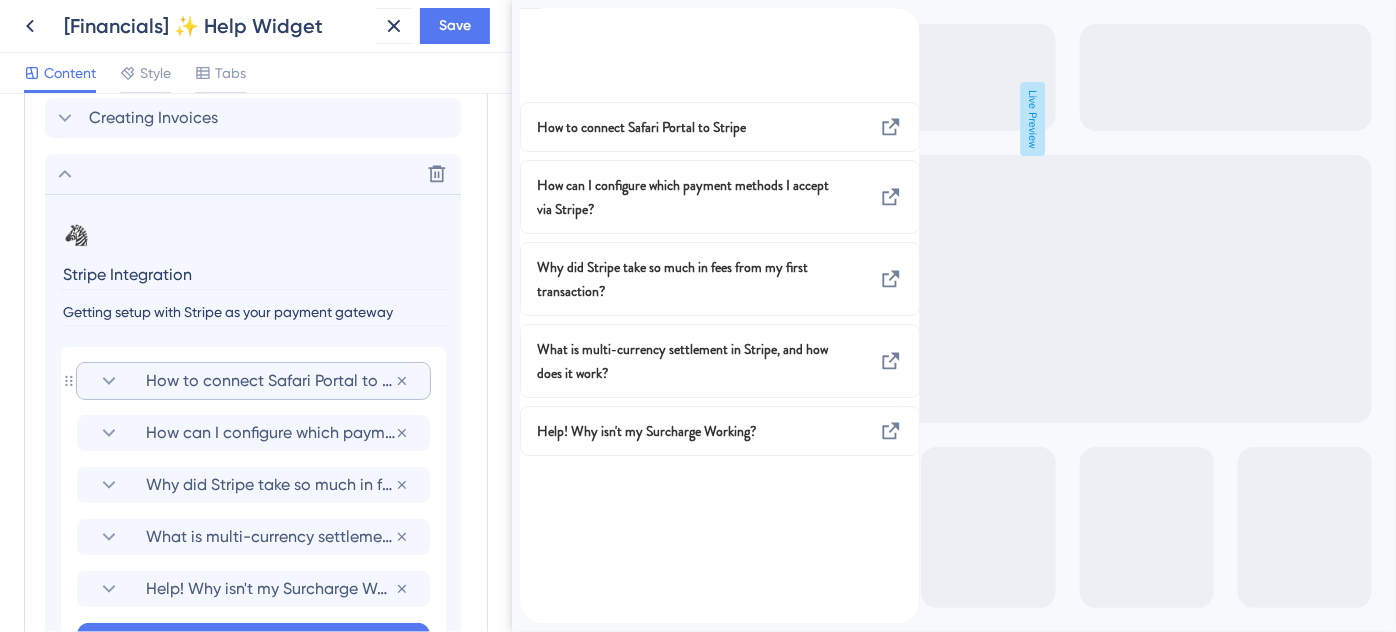 click 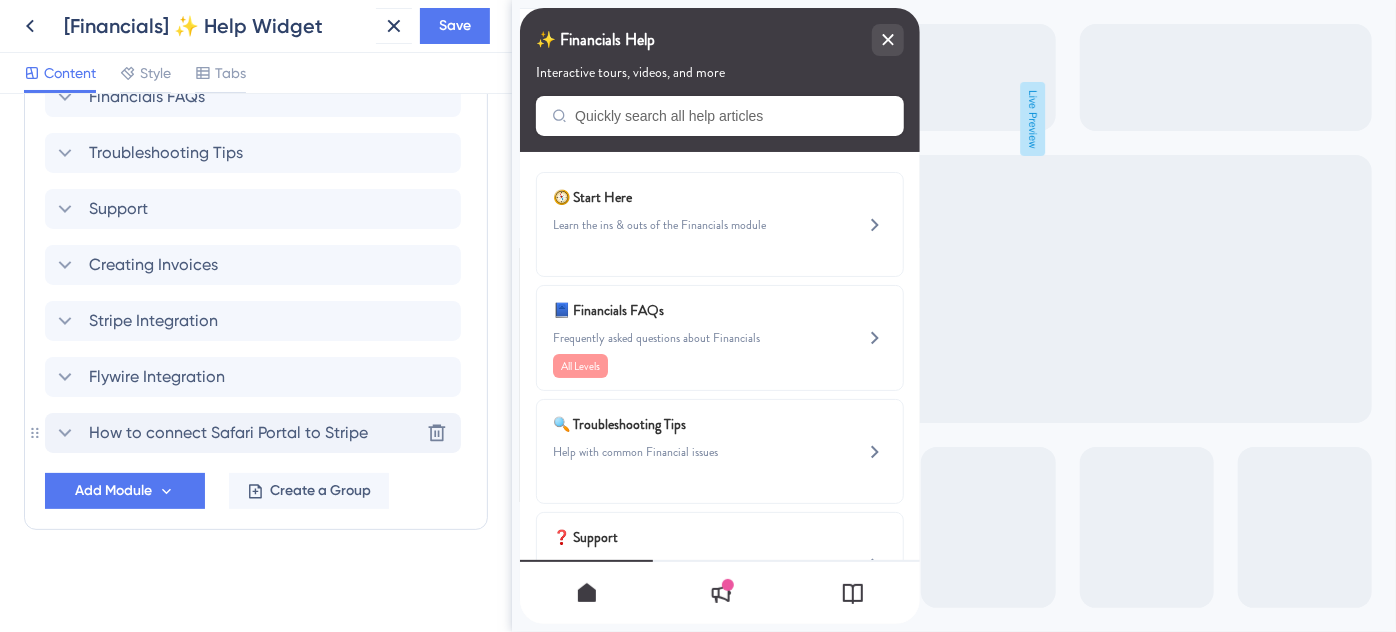 click 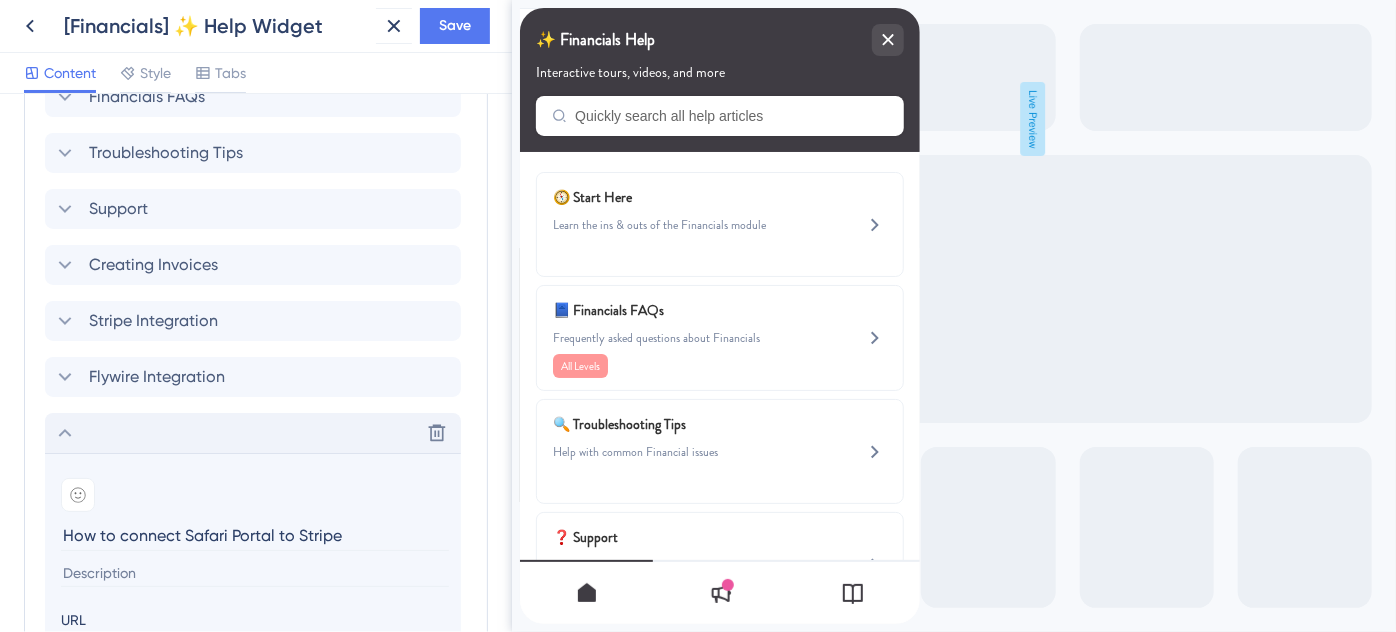 scroll, scrollTop: 1241, scrollLeft: 0, axis: vertical 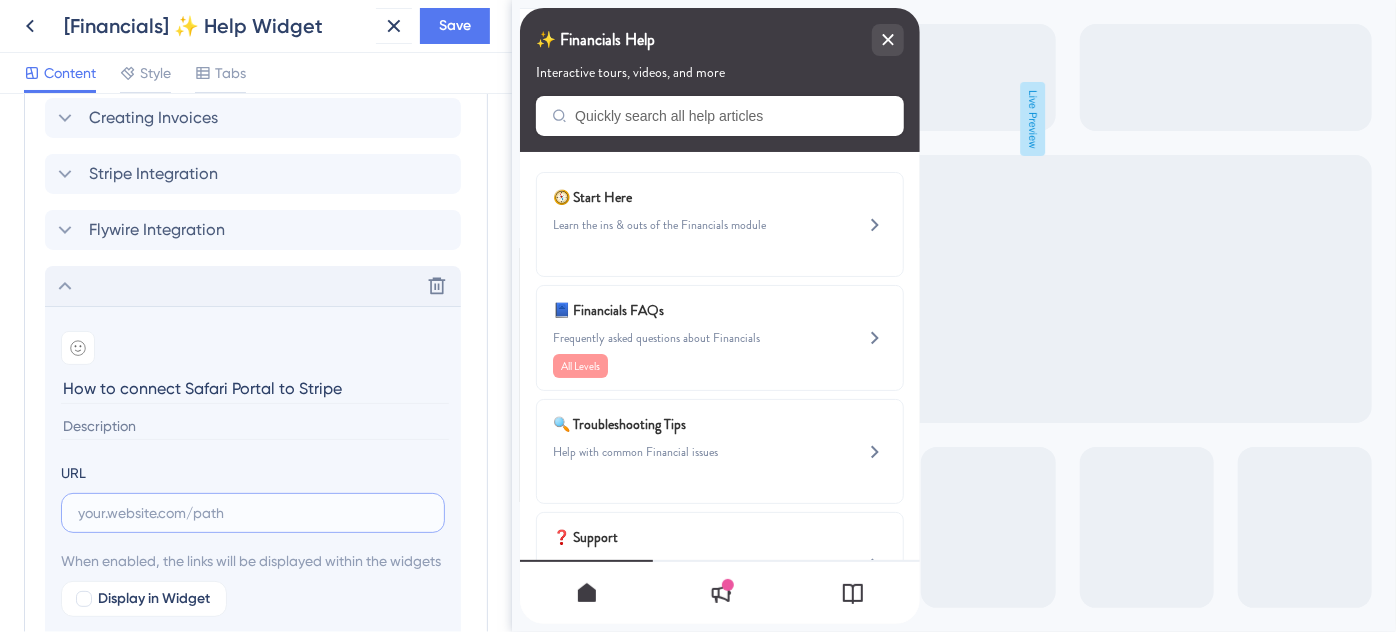 click at bounding box center (253, 513) 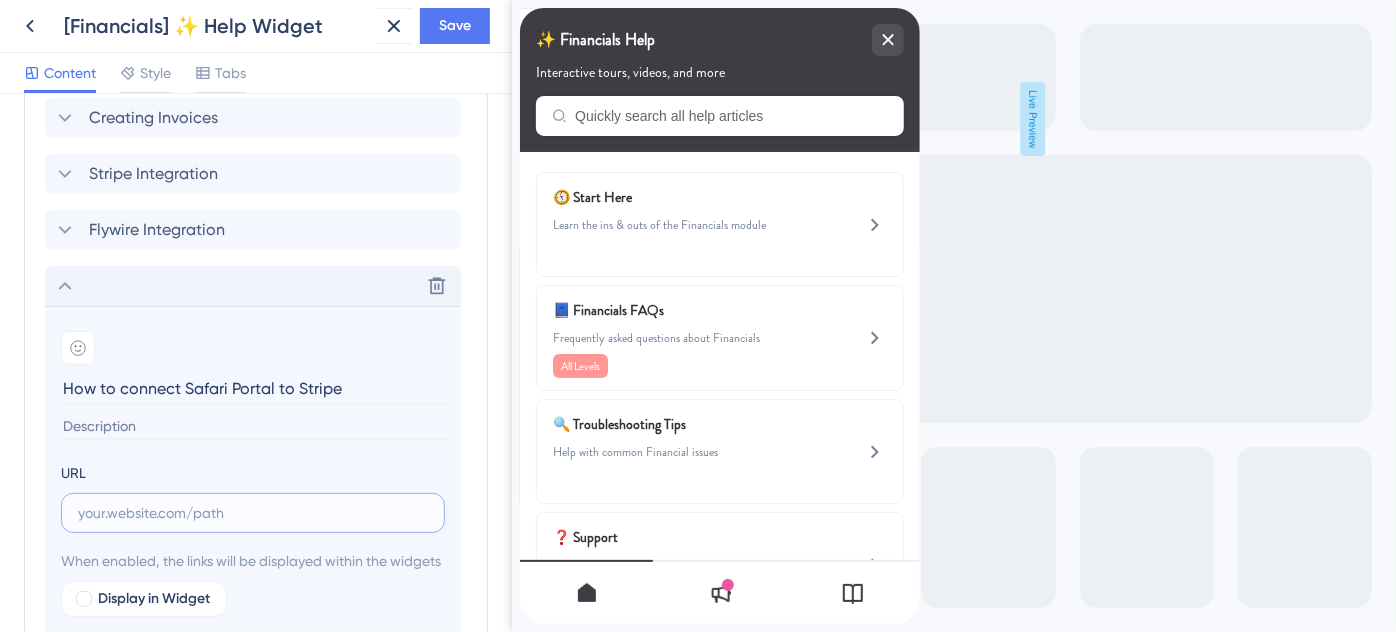 click at bounding box center [253, 513] 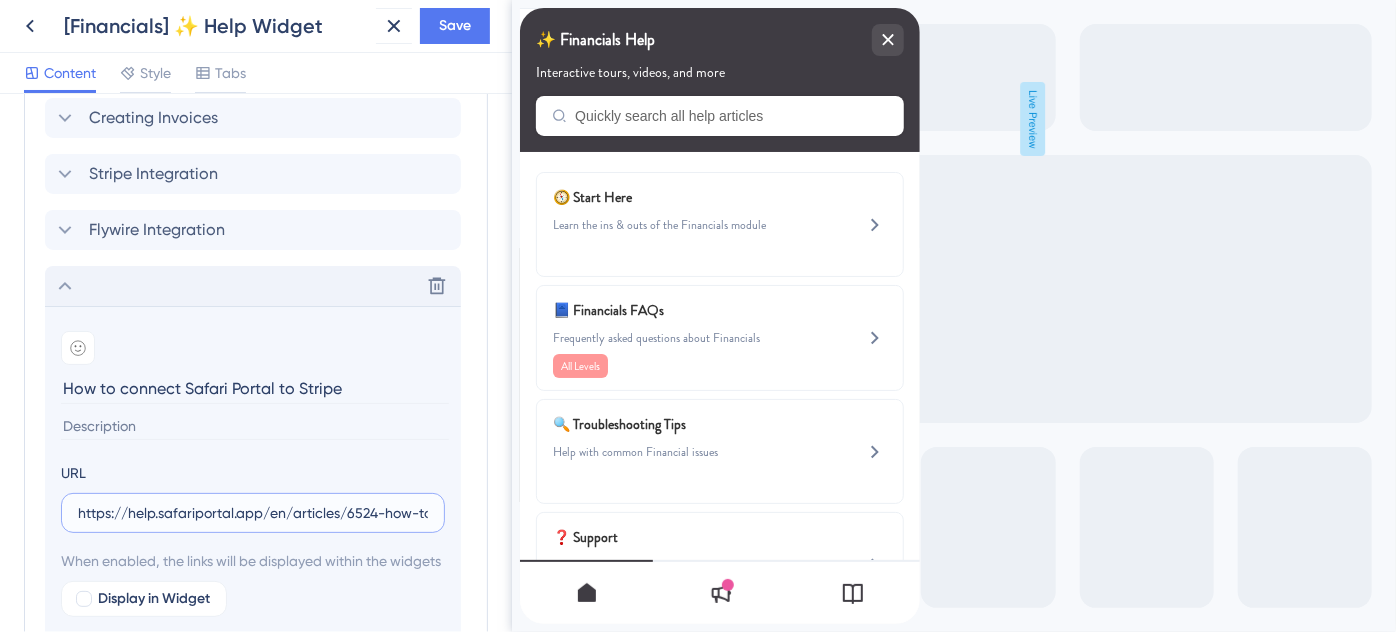 scroll, scrollTop: 0, scrollLeft: 217, axis: horizontal 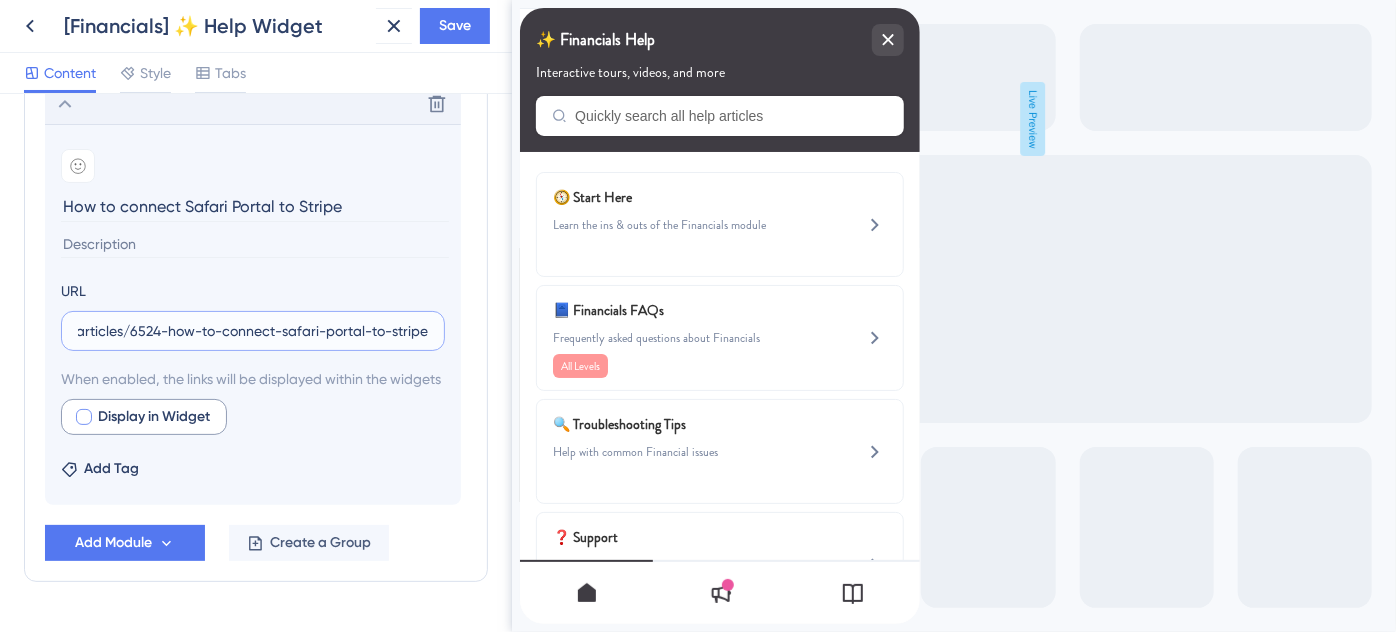 type on "https://help.safariportal.app/en/articles/6524-how-to-connect-safari-portal-to-stripe" 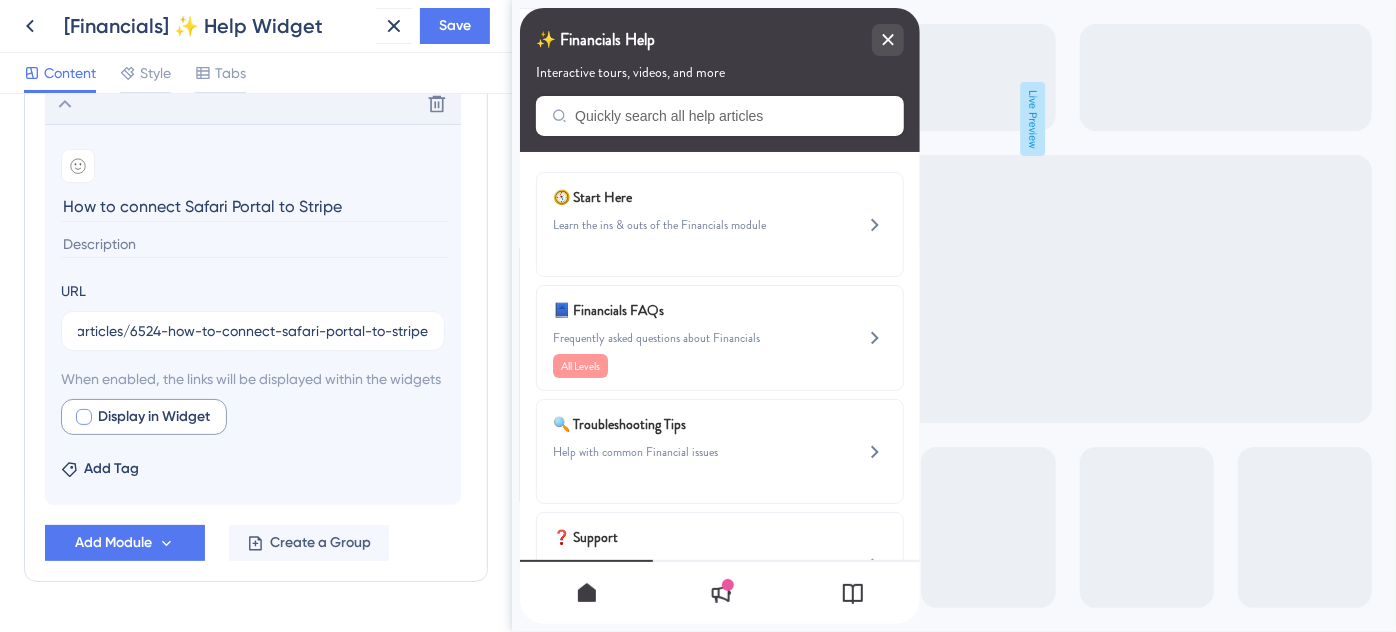 click at bounding box center [84, 417] 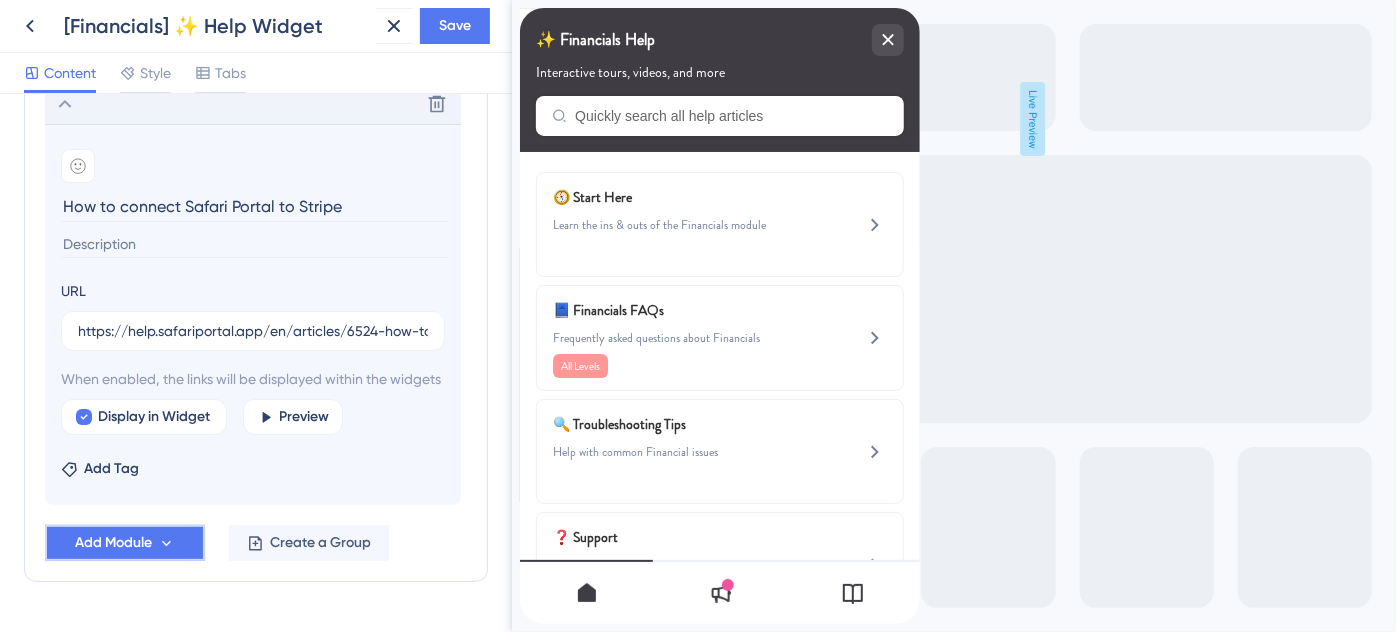 click on "Add Module" at bounding box center [113, 543] 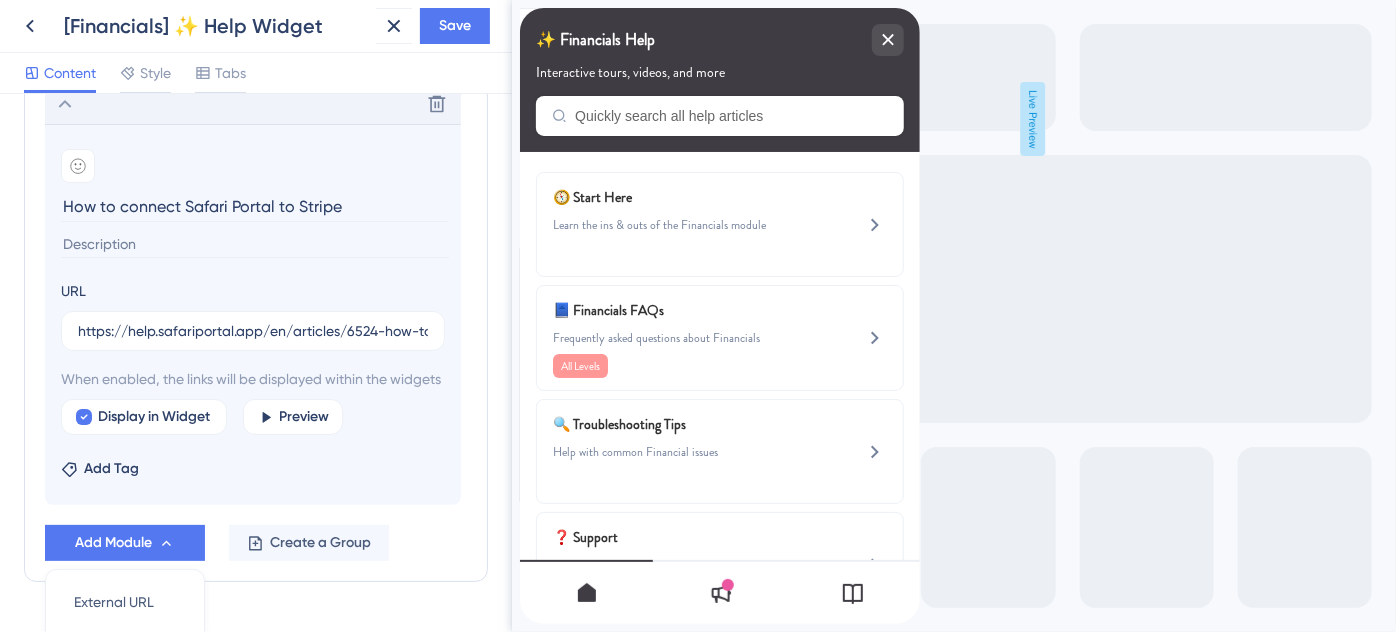 scroll, scrollTop: 1687, scrollLeft: 0, axis: vertical 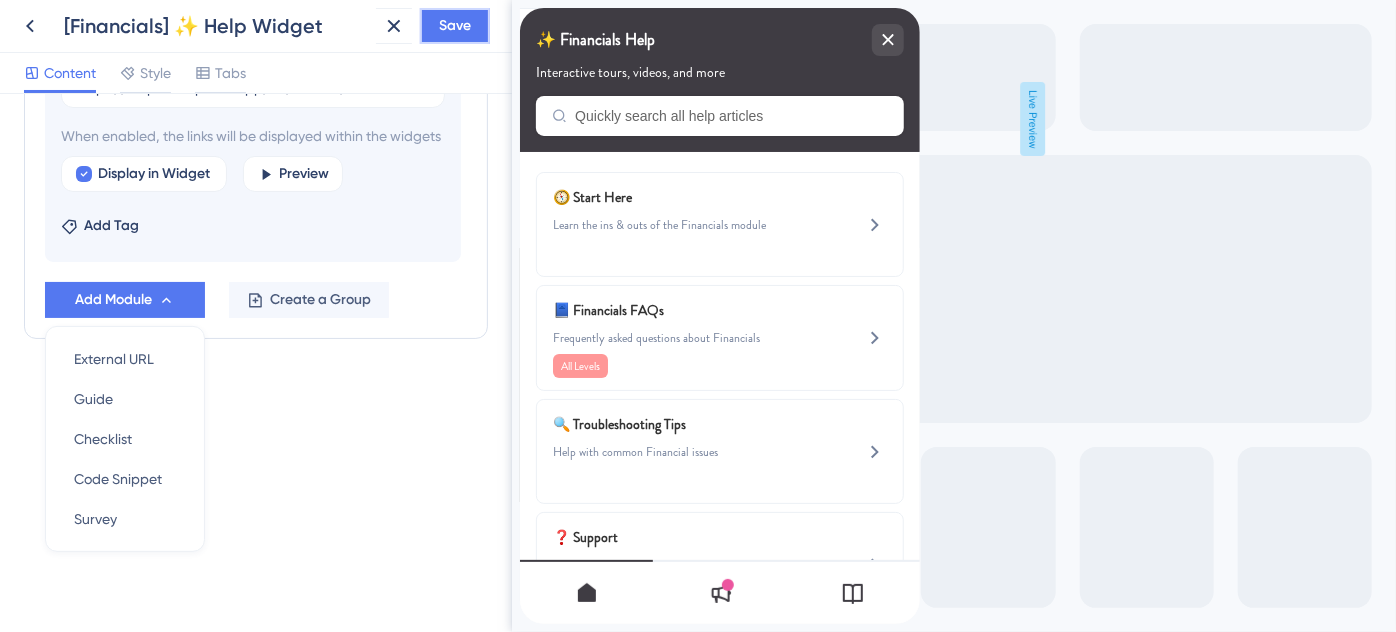 click on "Save" at bounding box center [455, 26] 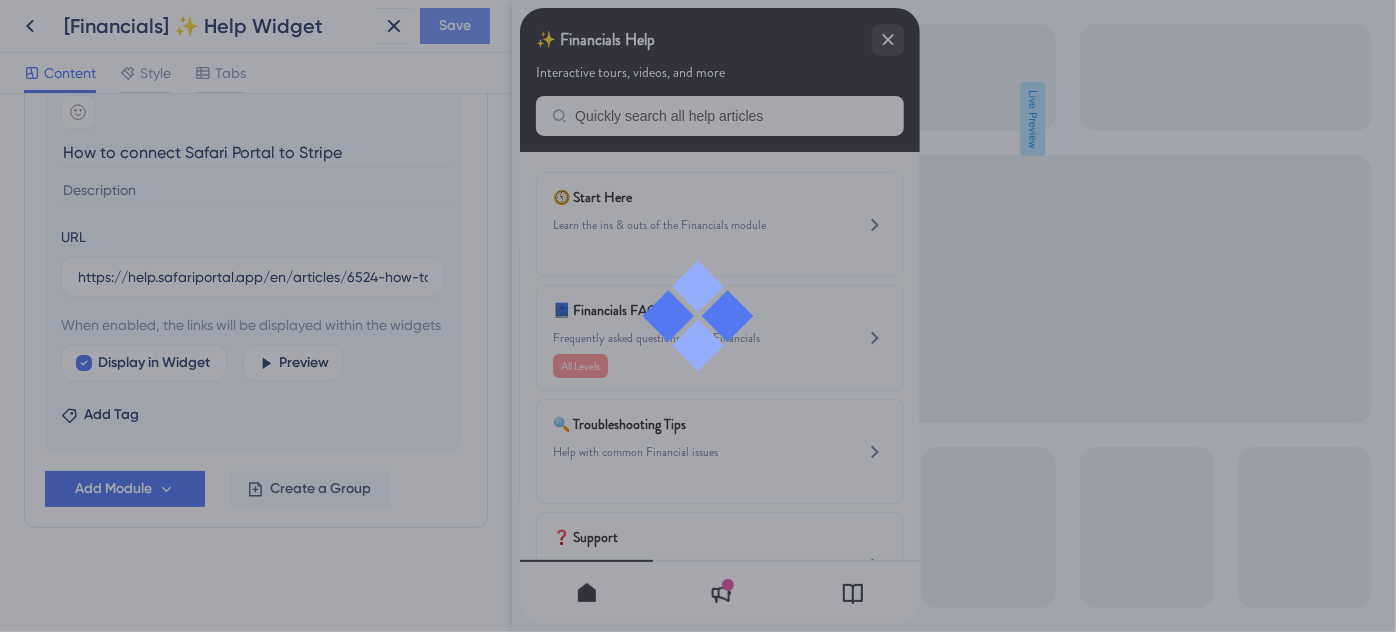 scroll, scrollTop: 1498, scrollLeft: 0, axis: vertical 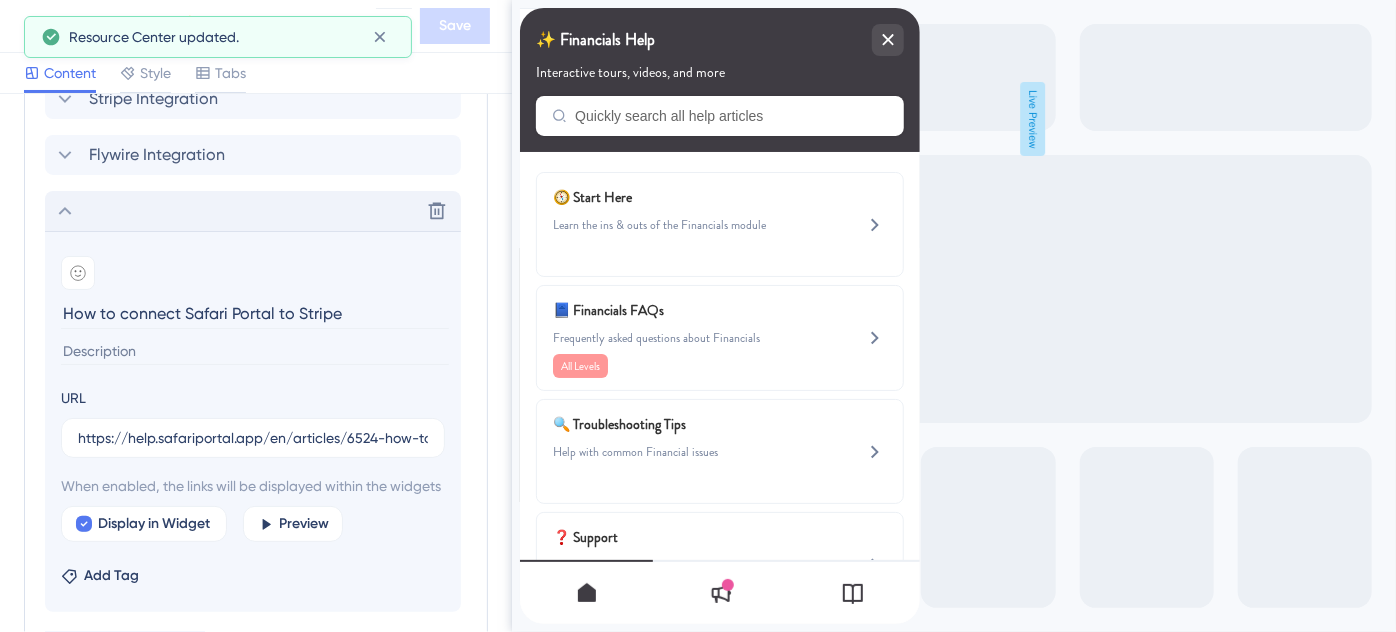click 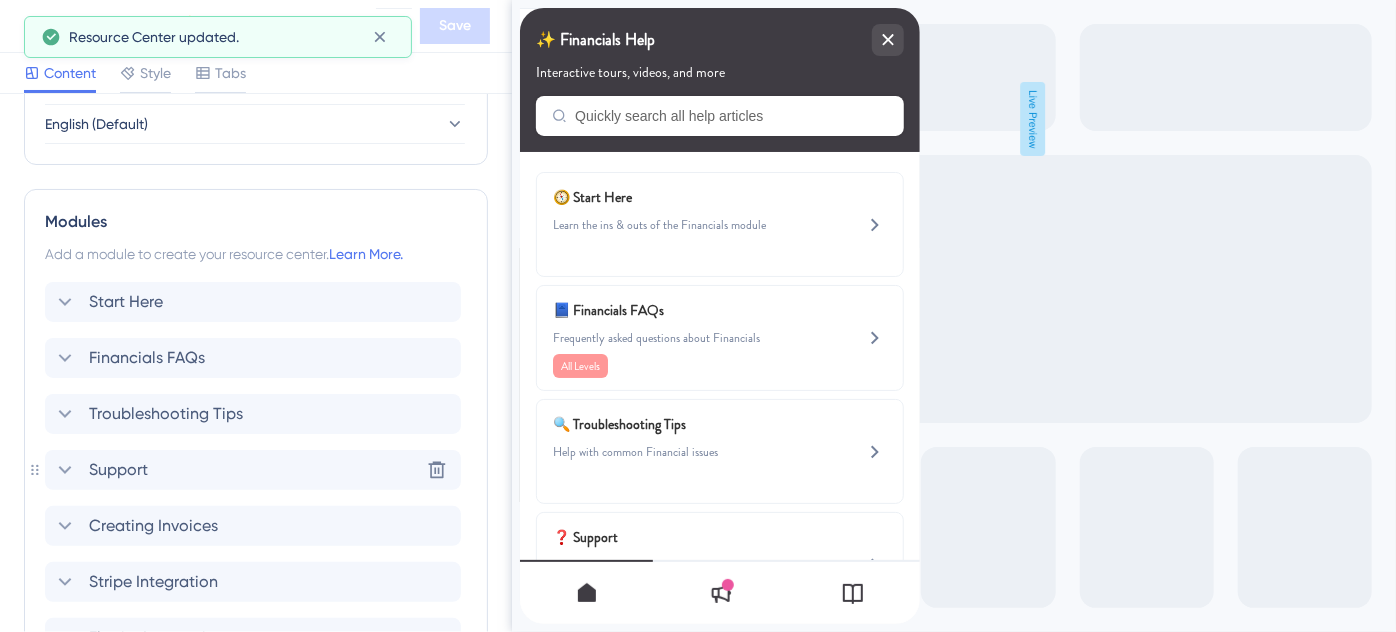 scroll, scrollTop: 821, scrollLeft: 0, axis: vertical 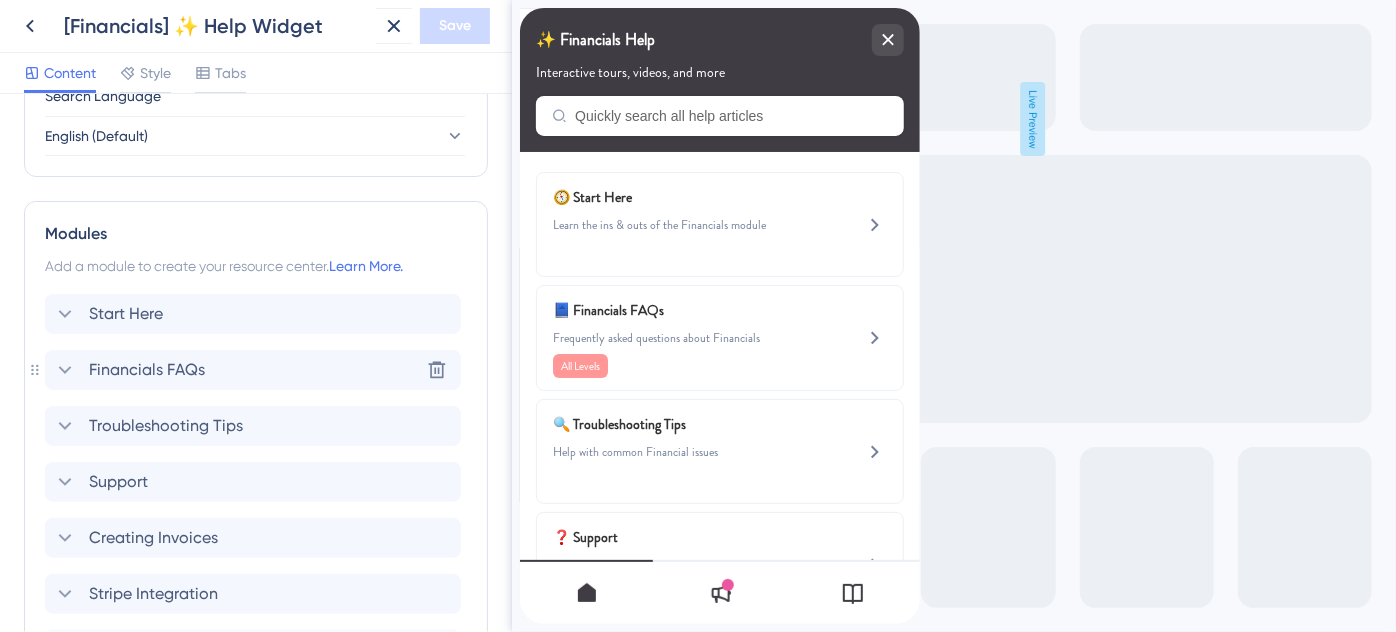 click 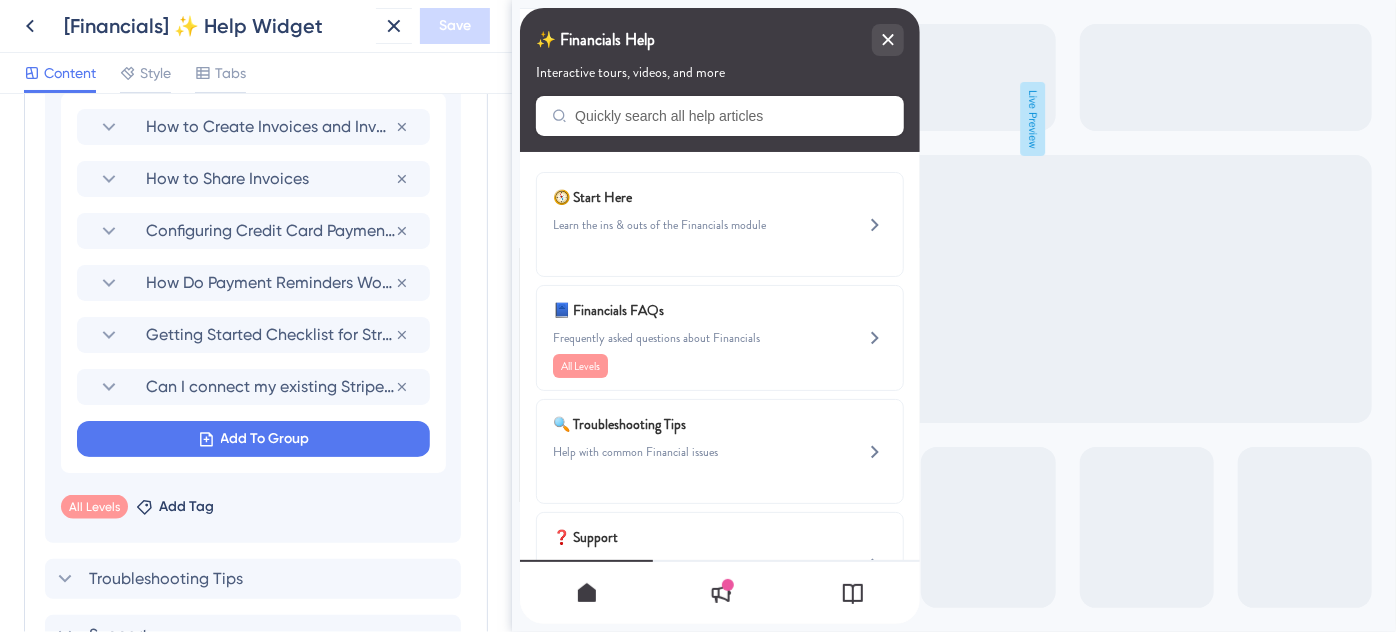 scroll, scrollTop: 1276, scrollLeft: 0, axis: vertical 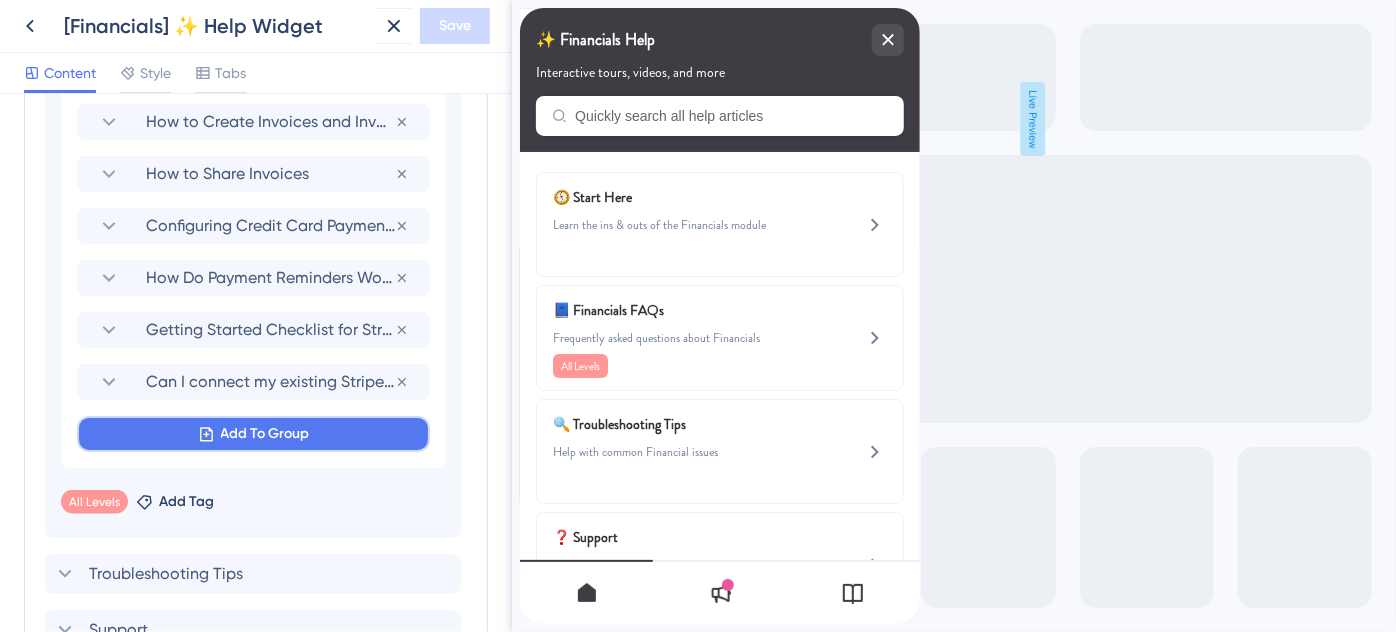 click on "Add To Group" at bounding box center [265, 434] 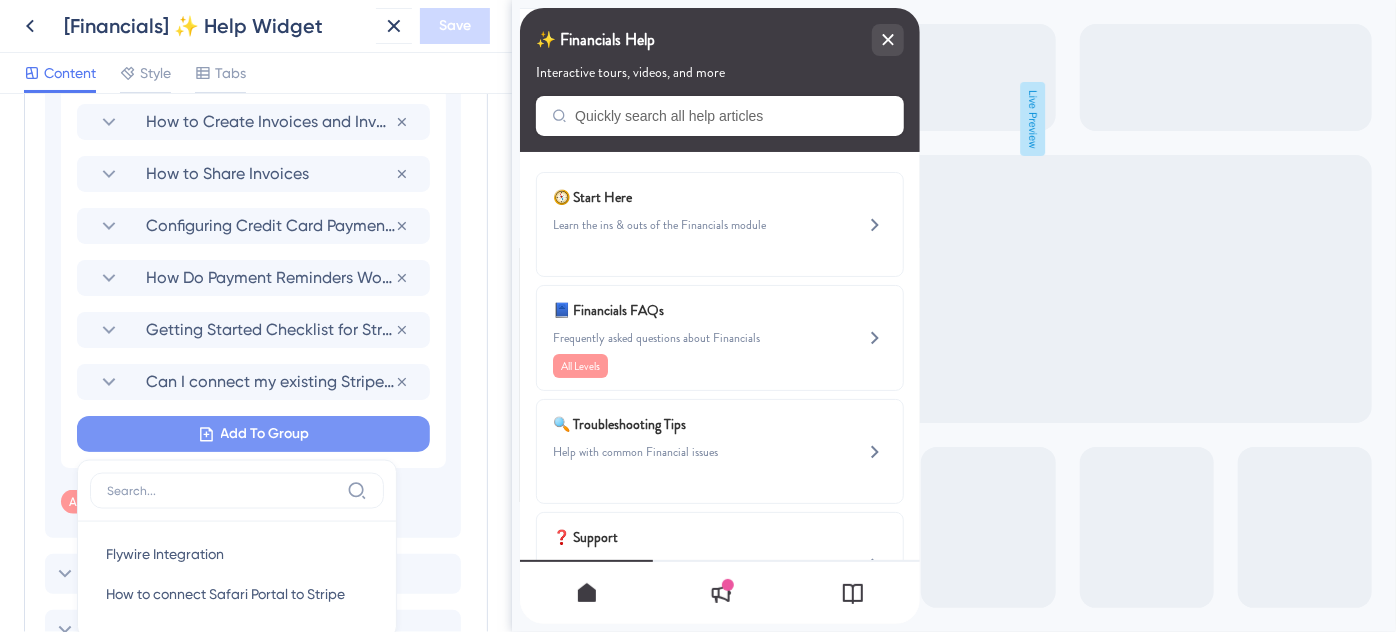 scroll, scrollTop: 1460, scrollLeft: 0, axis: vertical 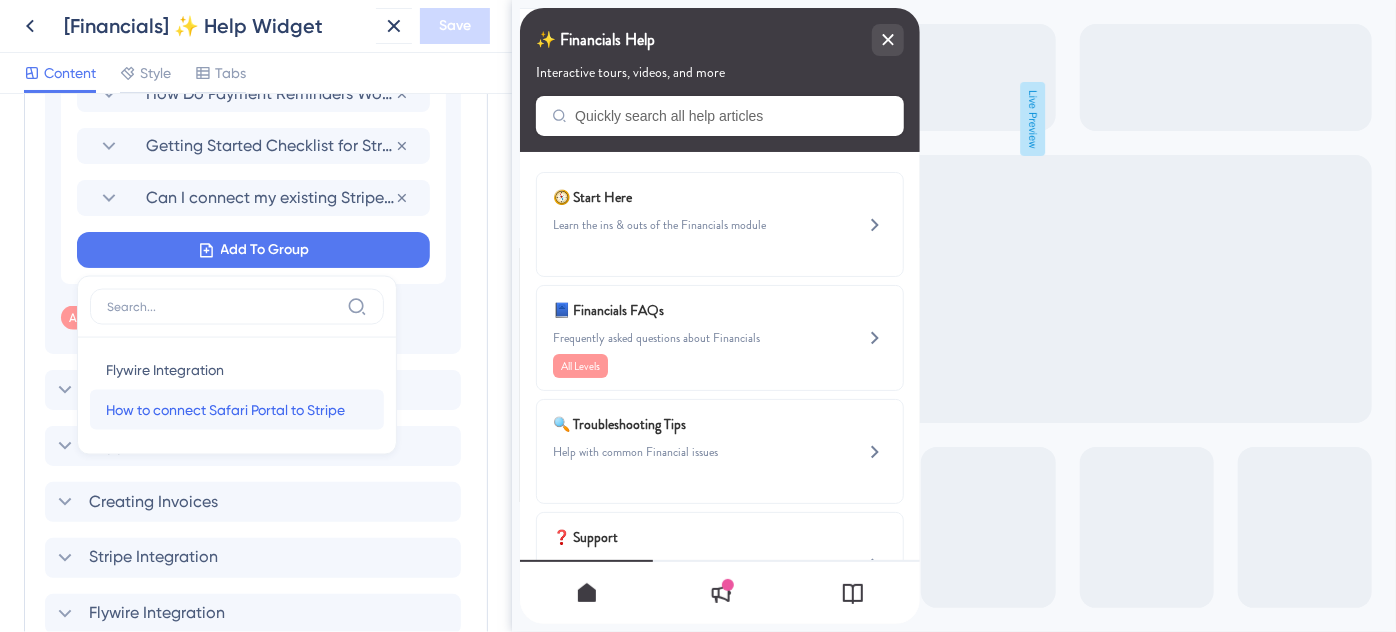 click on "How to connect Safari Portal to Stripe" at bounding box center [225, 410] 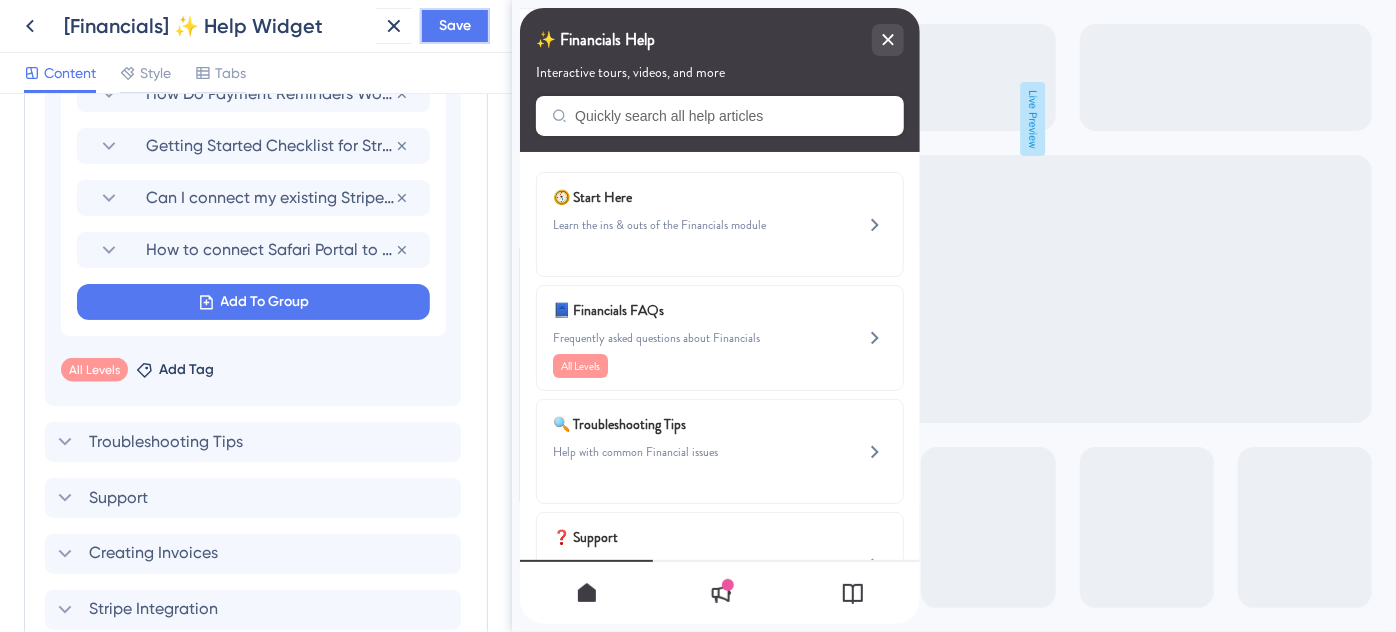 click on "Save" at bounding box center (455, 26) 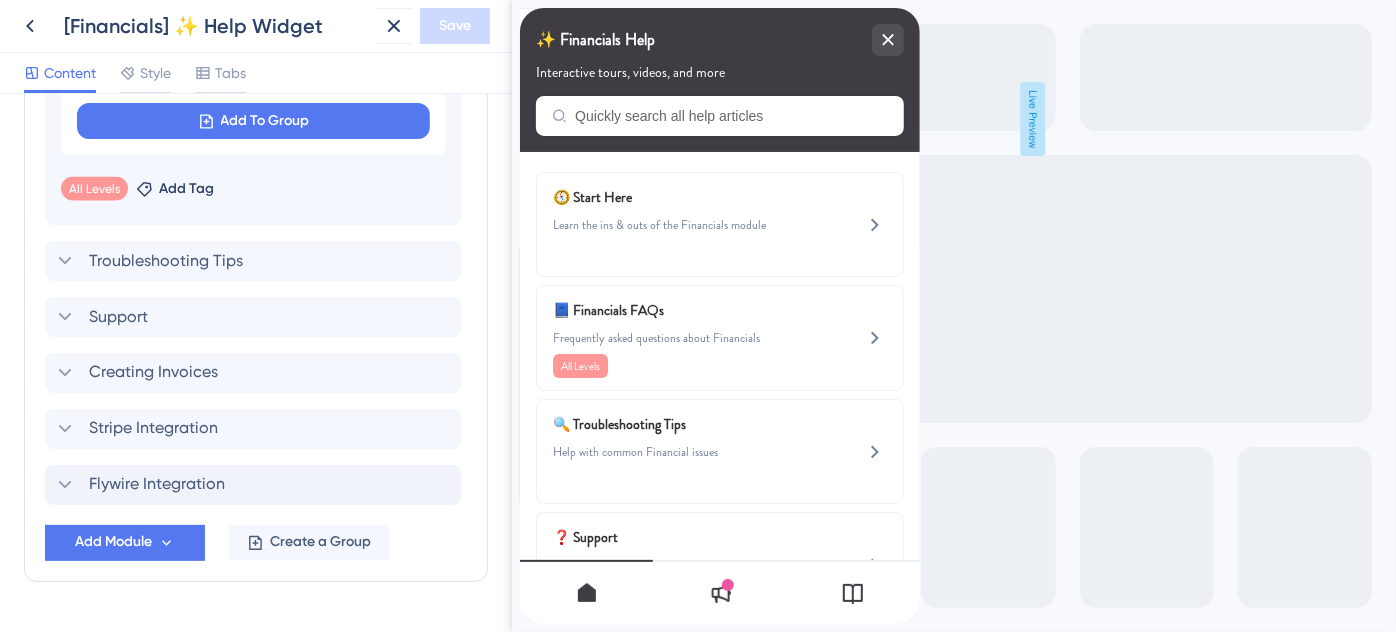 scroll, scrollTop: 1642, scrollLeft: 0, axis: vertical 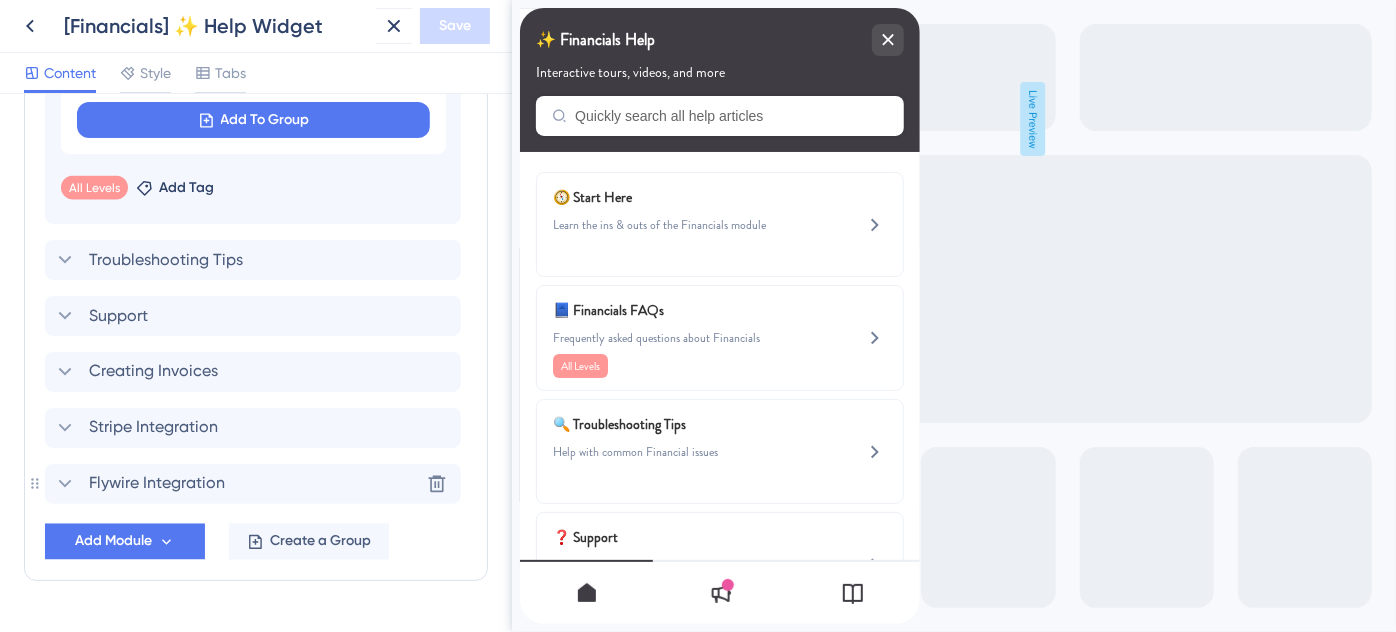 click 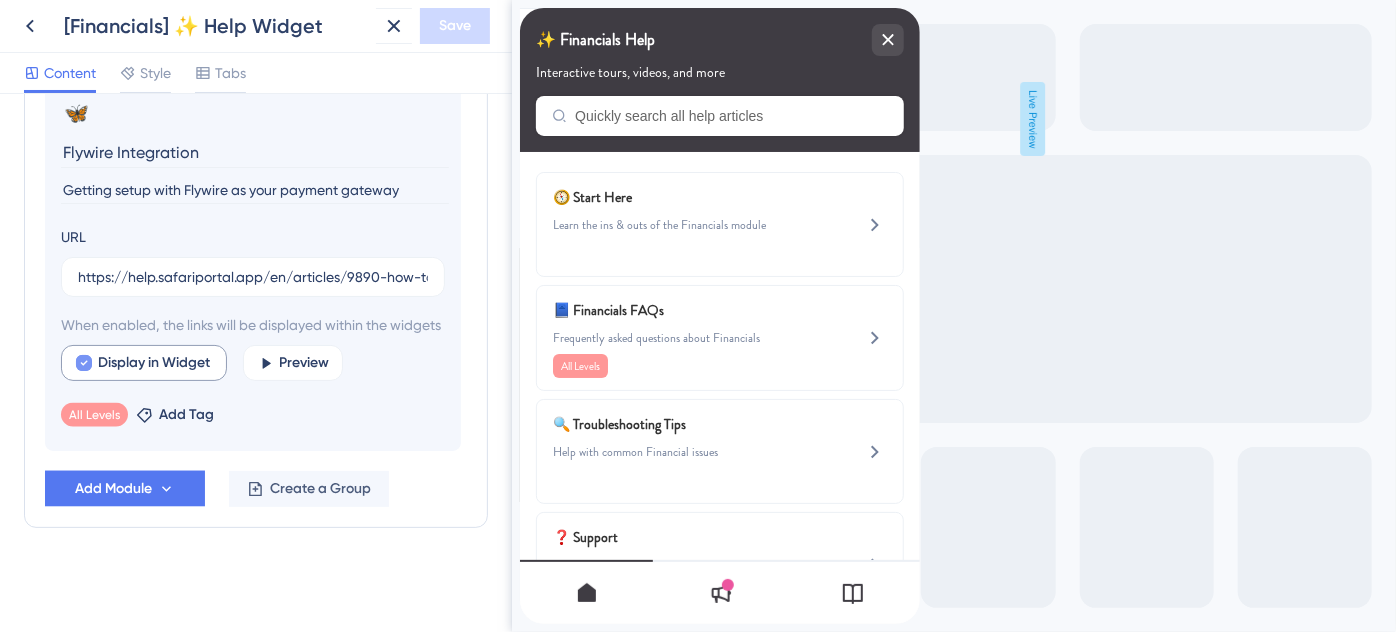 scroll, scrollTop: 1349, scrollLeft: 0, axis: vertical 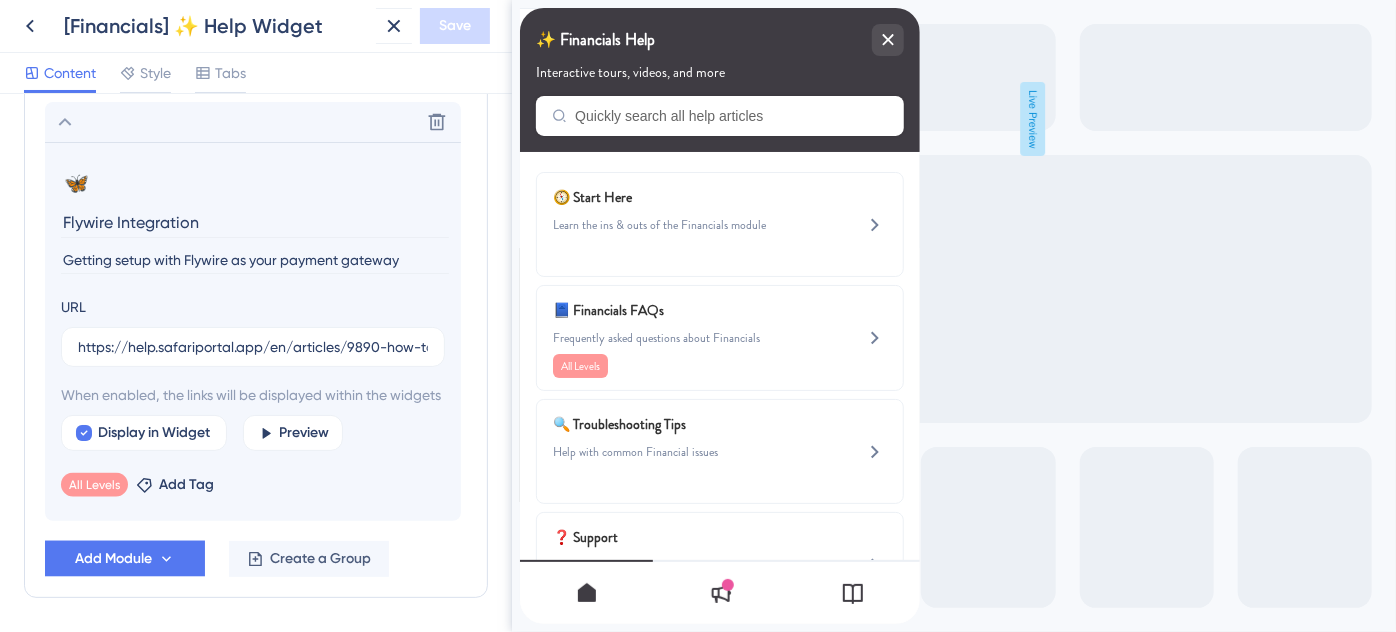 click on "Getting setup with Flywire as your payment gateway" at bounding box center (255, 260) 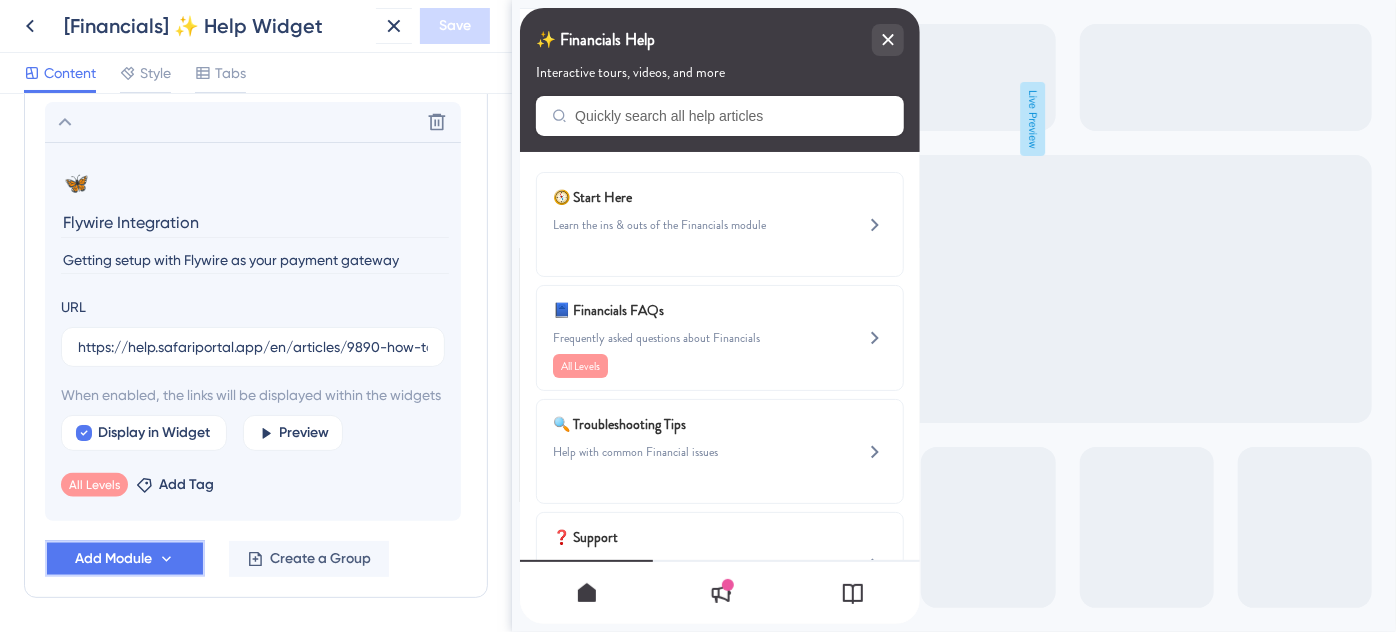 click on "Add Module" at bounding box center (125, 559) 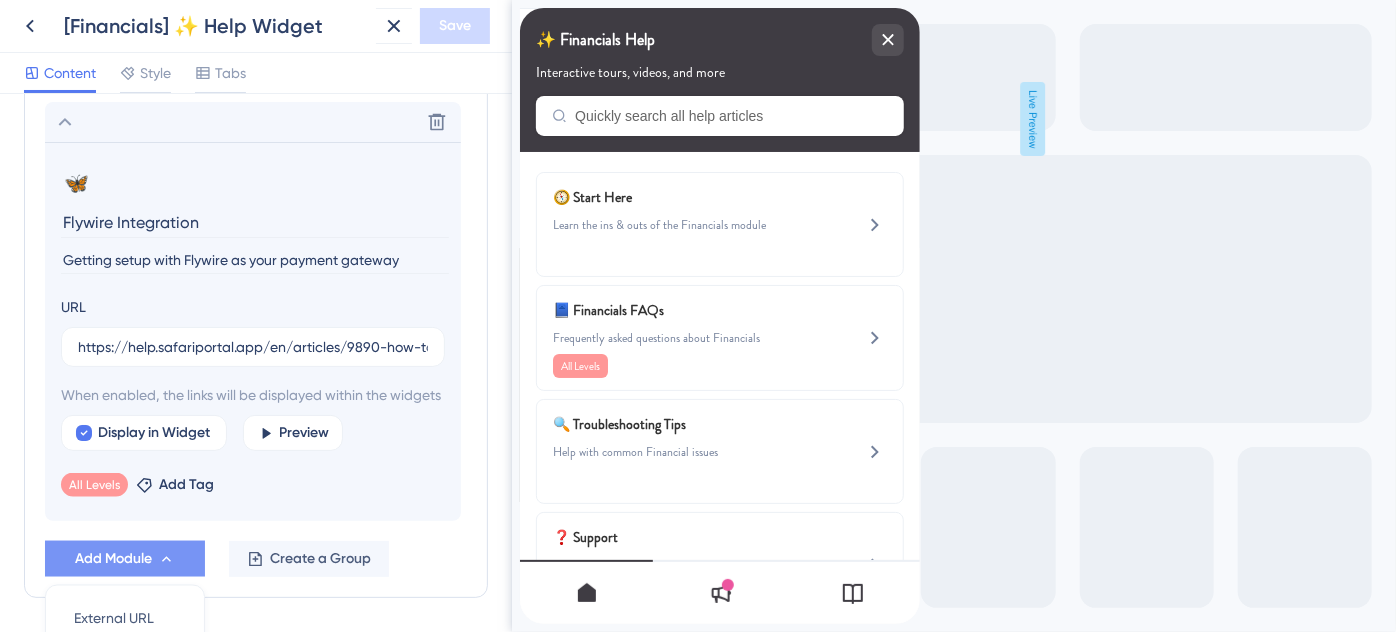 scroll, scrollTop: 1629, scrollLeft: 0, axis: vertical 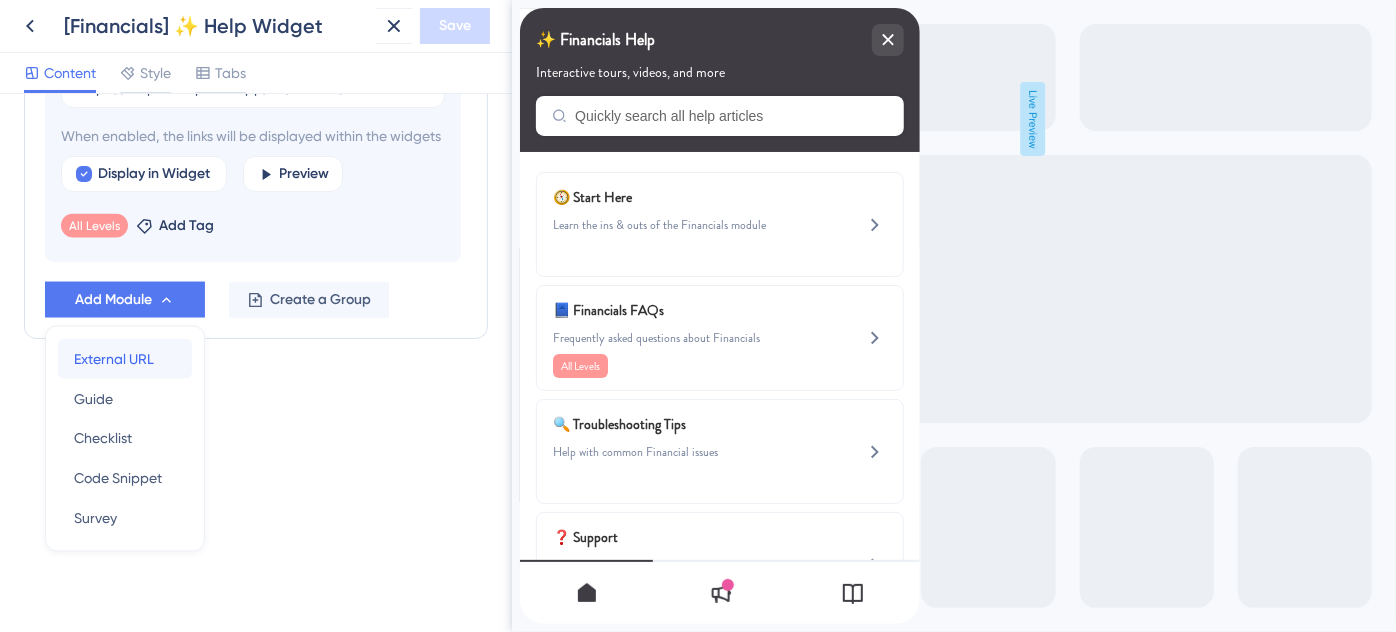 click on "External URL" at bounding box center (114, 359) 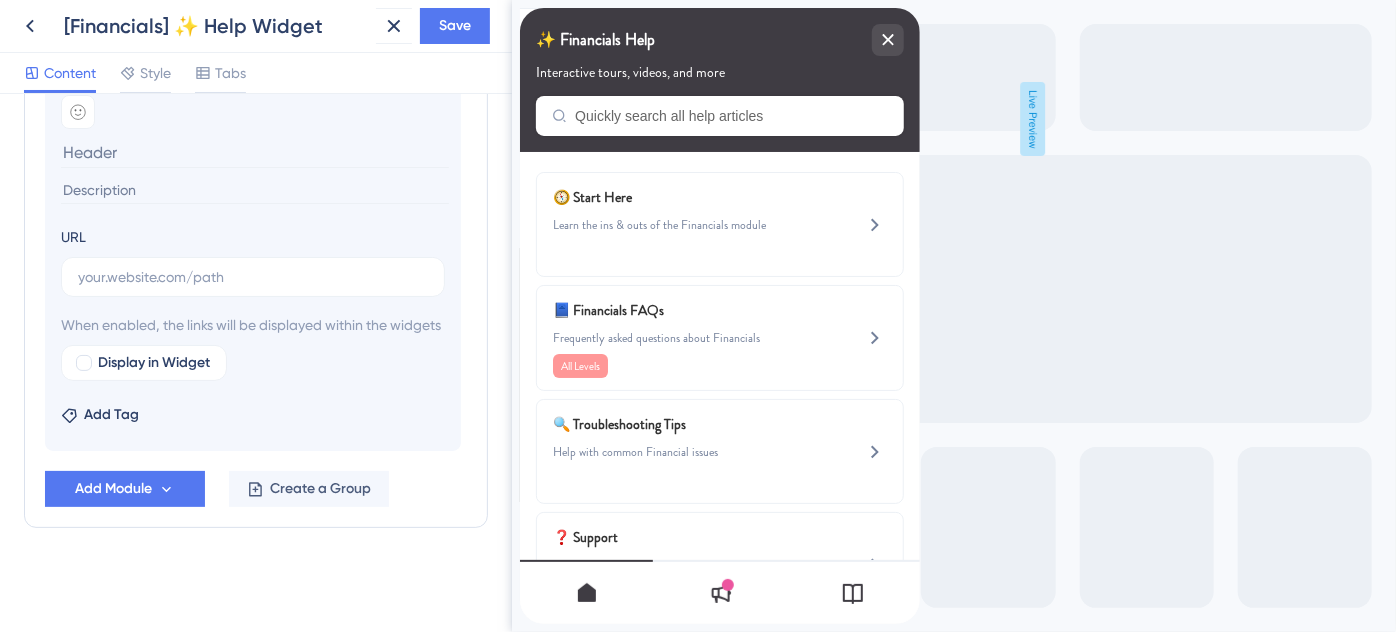 scroll, scrollTop: 1498, scrollLeft: 0, axis: vertical 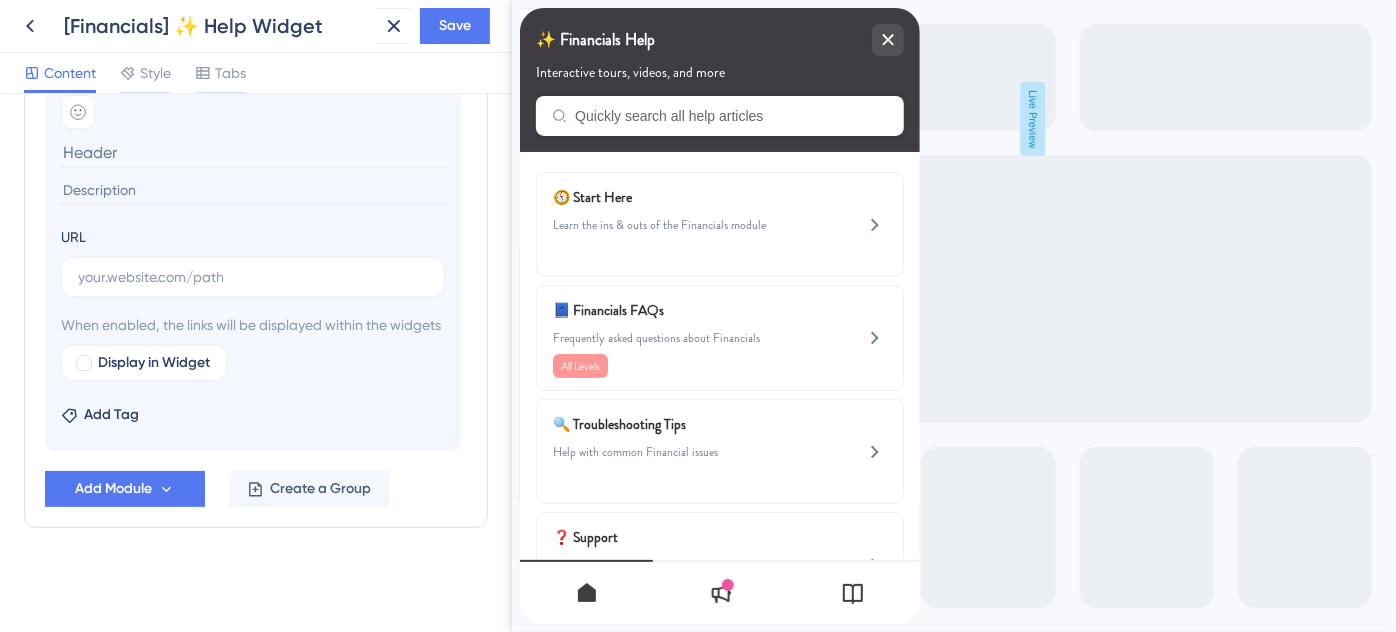 type on "Getting setup with Flywire as your payment gateway" 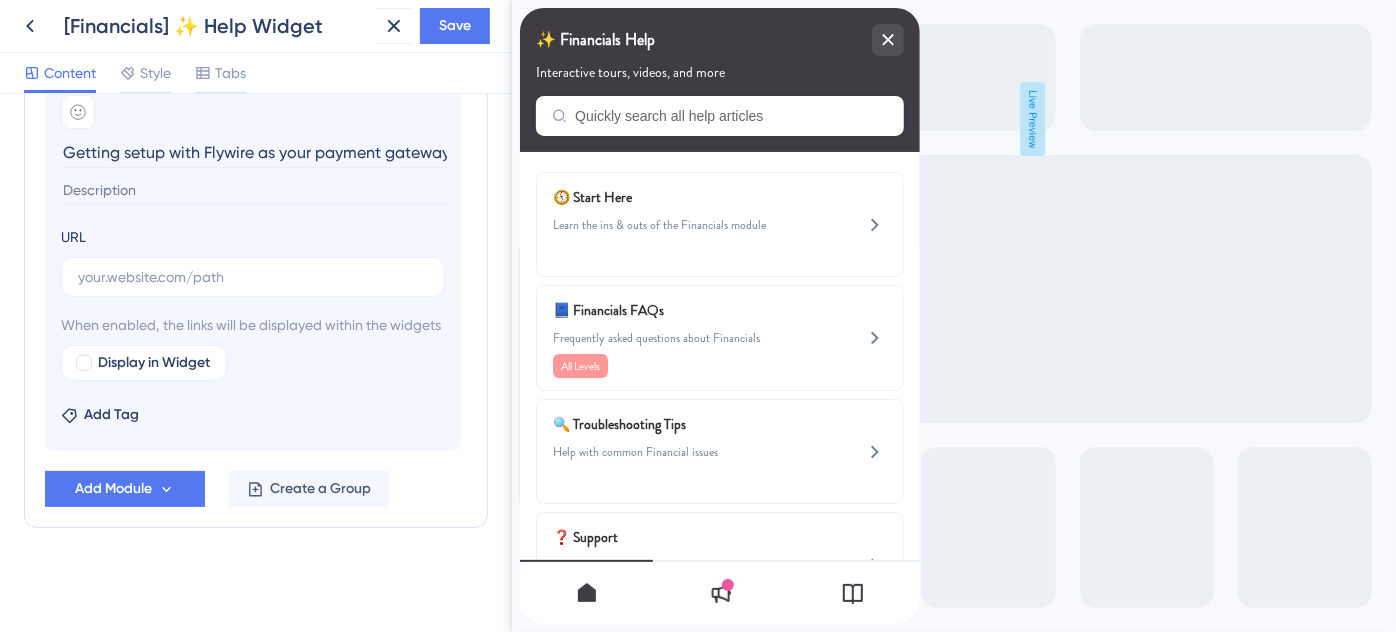 scroll, scrollTop: 0, scrollLeft: 2, axis: horizontal 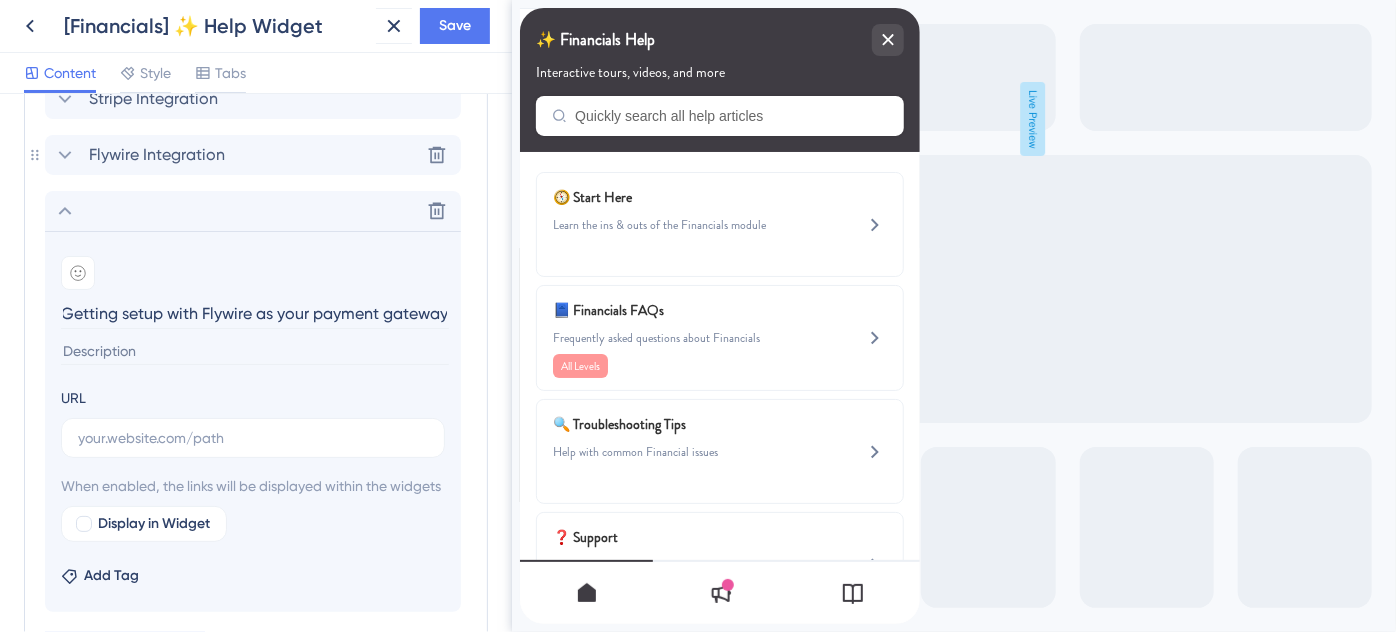 click 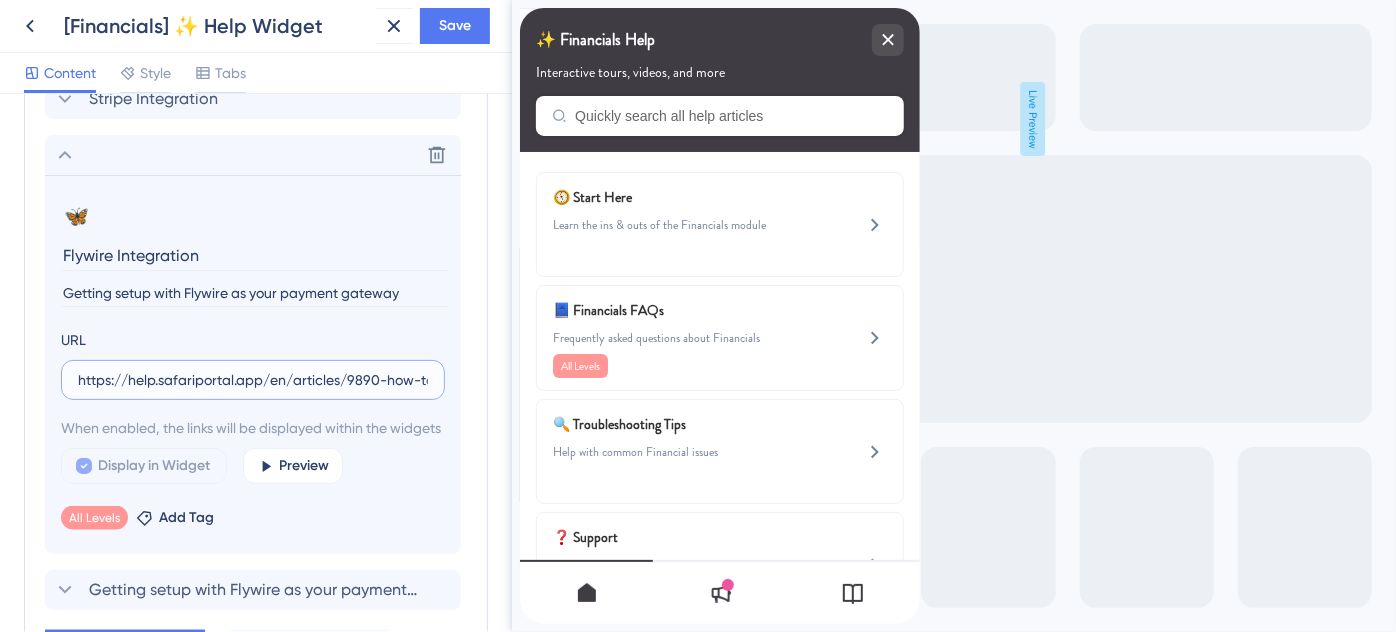 click on "https://help.safariportal.app/en/articles/9890-how-to-configure-the-sp-flywire-integration" at bounding box center [253, 380] 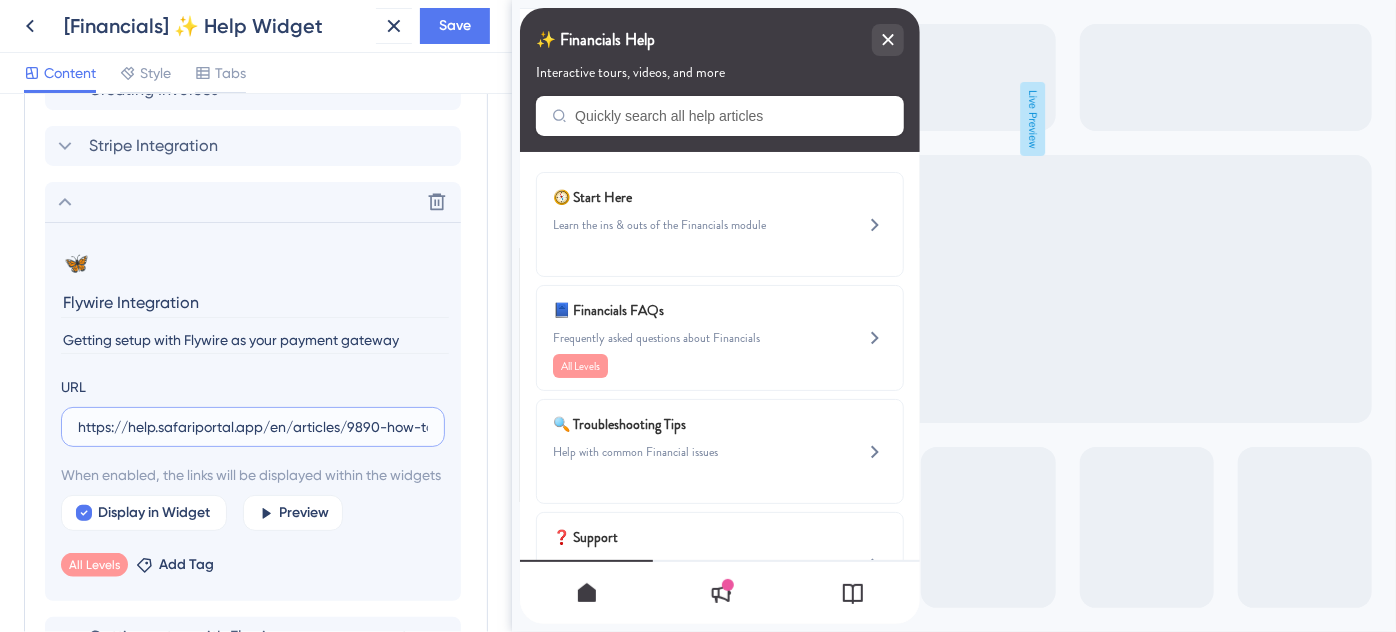 scroll, scrollTop: 1225, scrollLeft: 0, axis: vertical 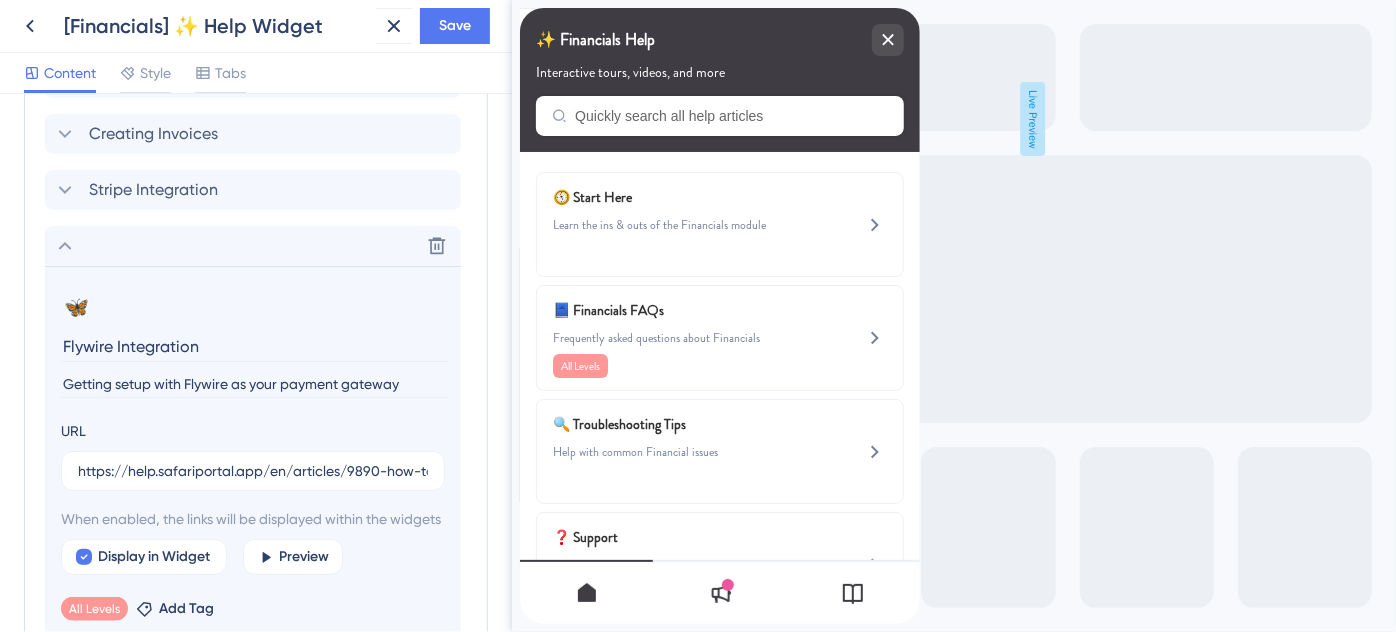 click 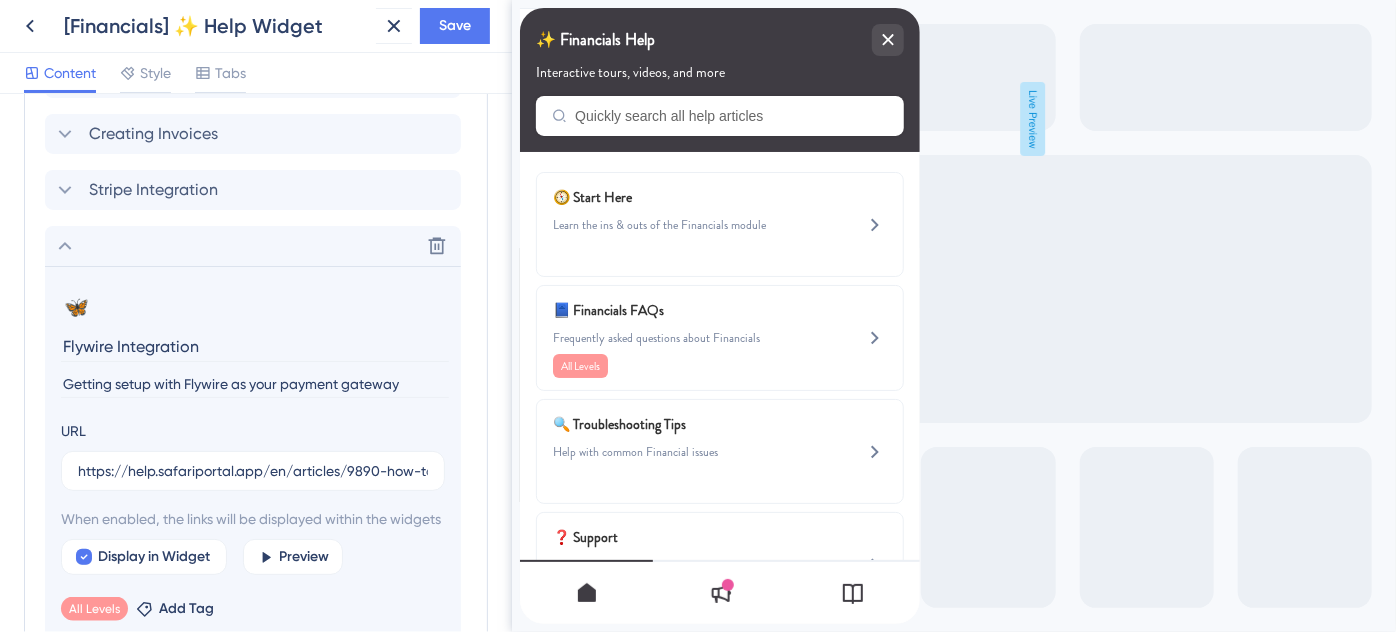 scroll, scrollTop: 1094, scrollLeft: 0, axis: vertical 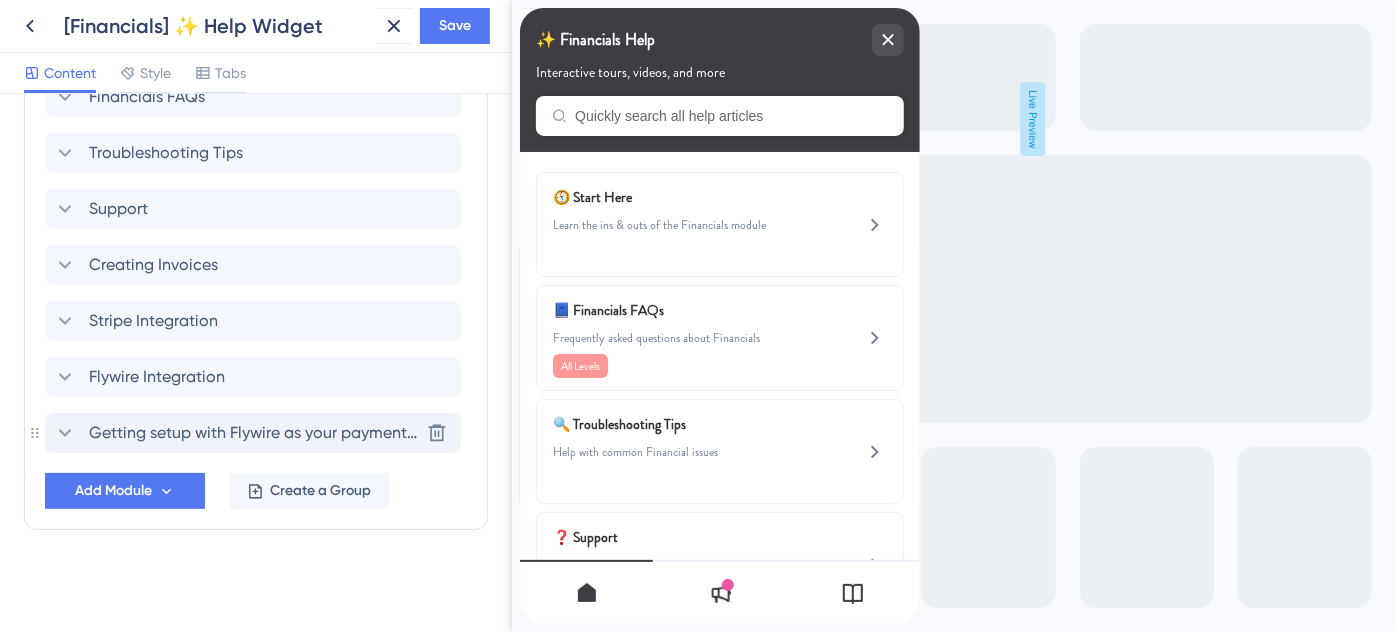 click 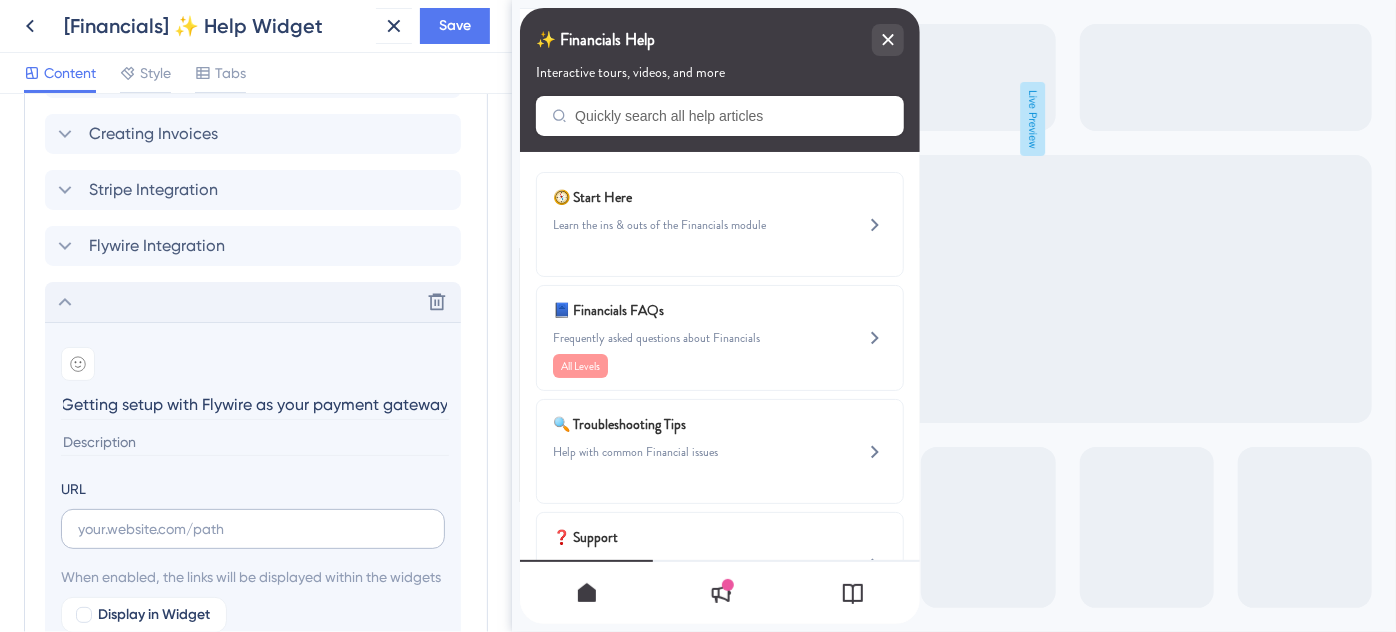 scroll, scrollTop: 0, scrollLeft: 0, axis: both 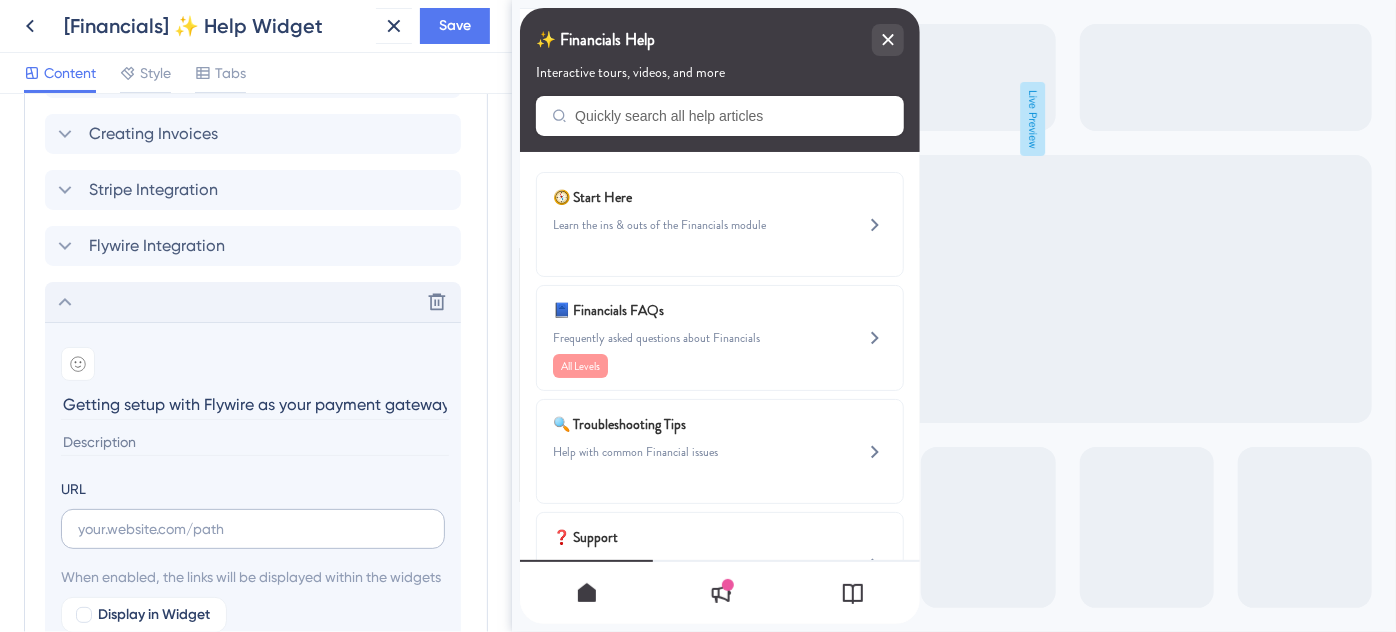 click at bounding box center (253, 529) 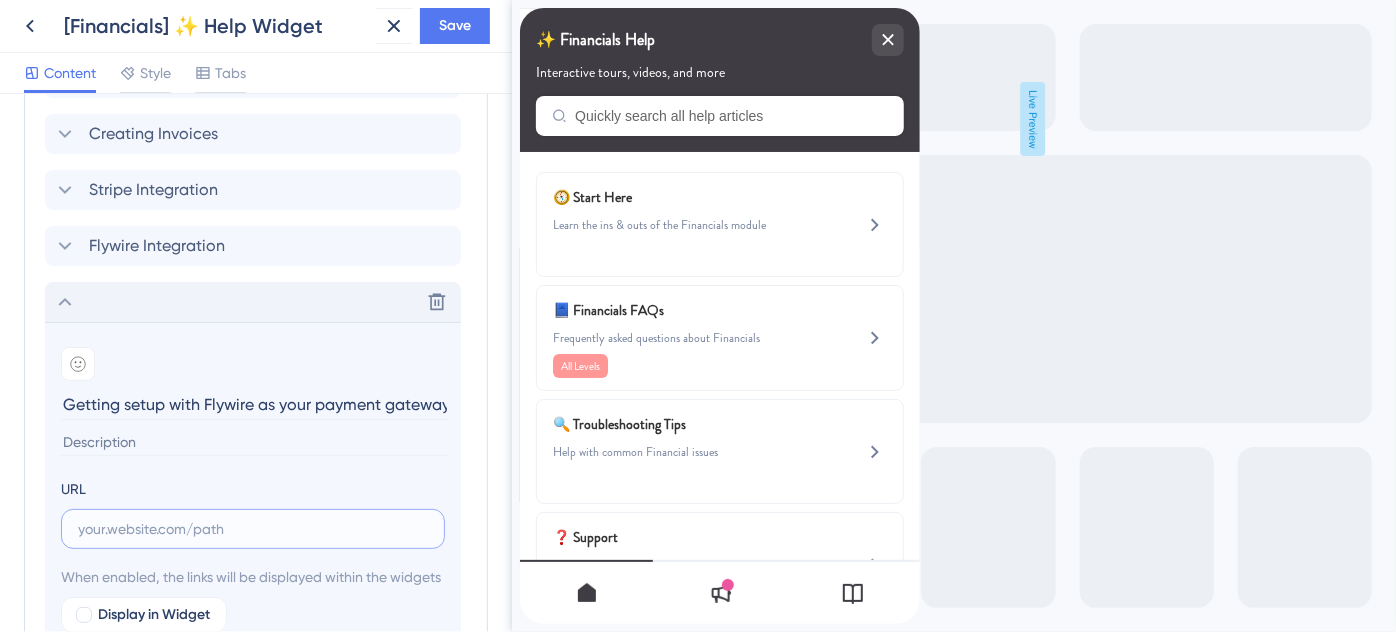 click at bounding box center [253, 529] 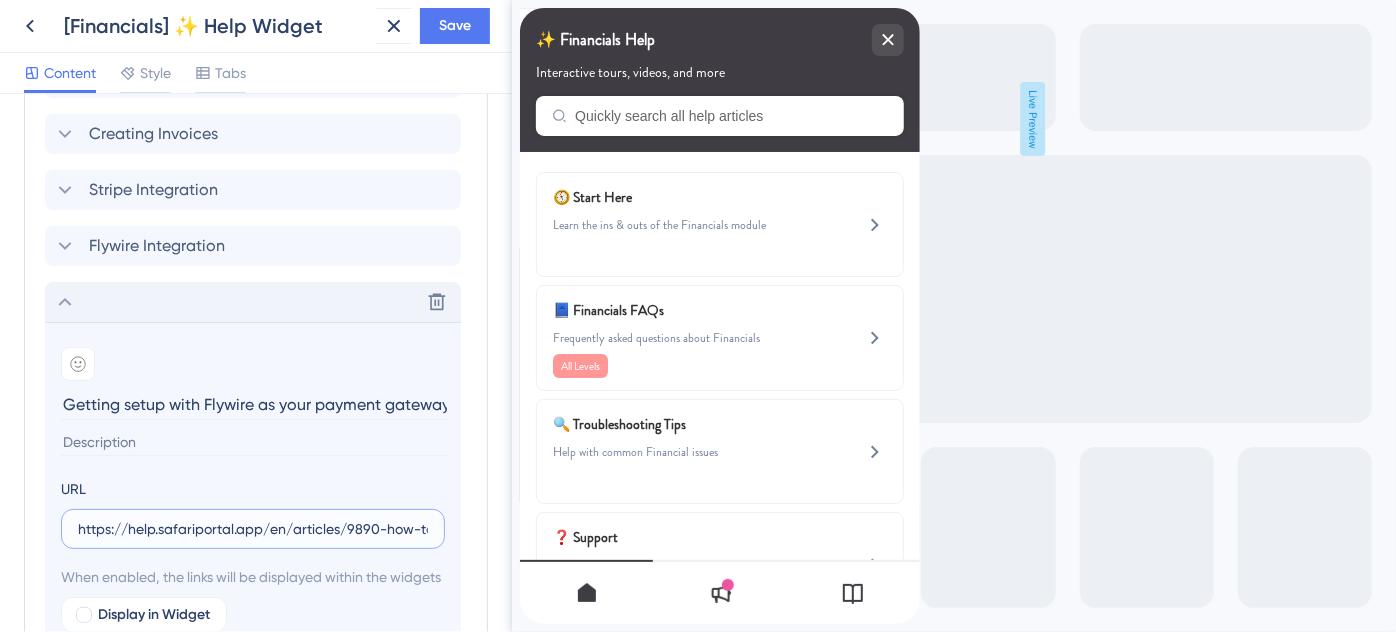 scroll, scrollTop: 0, scrollLeft: 250, axis: horizontal 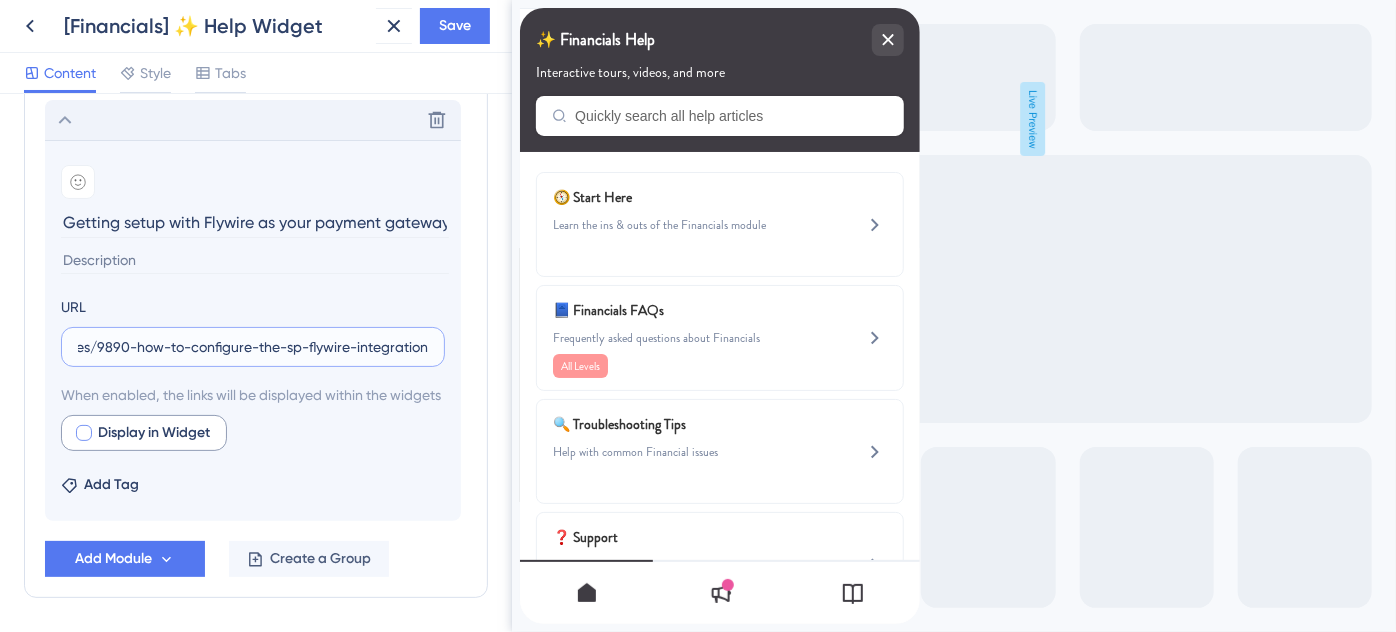 type on "https://help.safariportal.app/en/articles/9890-how-to-configure-the-sp-flywire-integration" 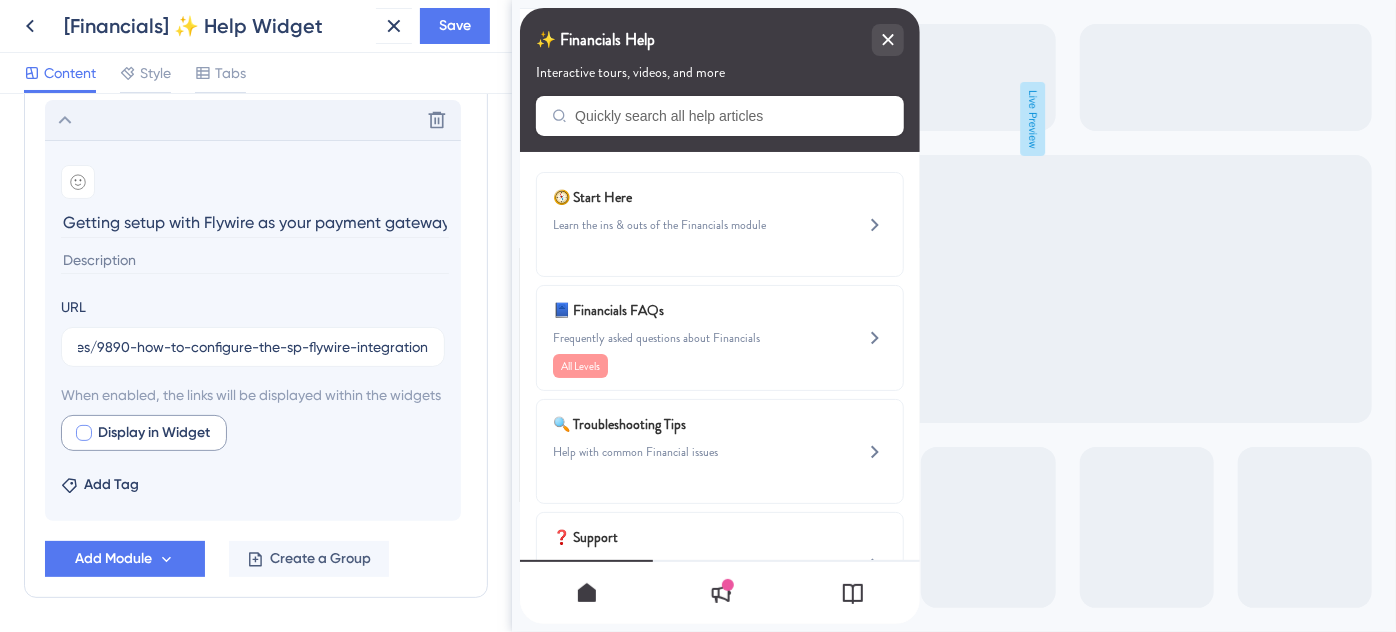 click at bounding box center (84, 433) 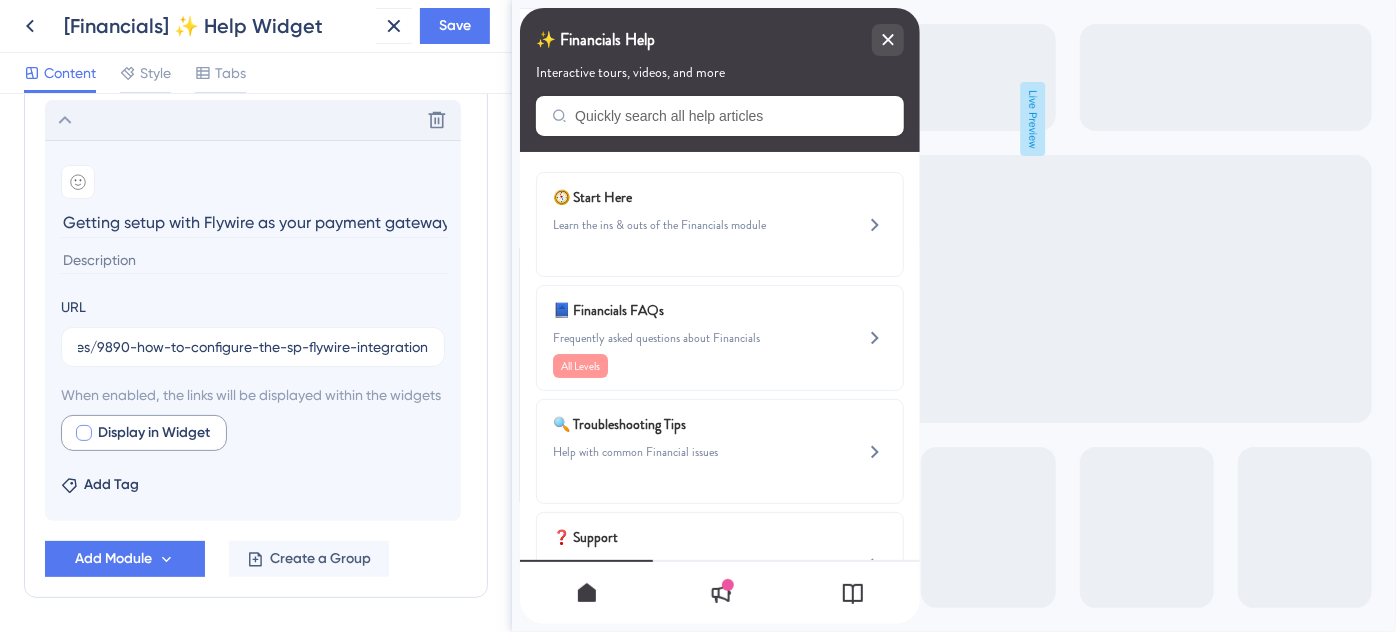 checkbox on "true" 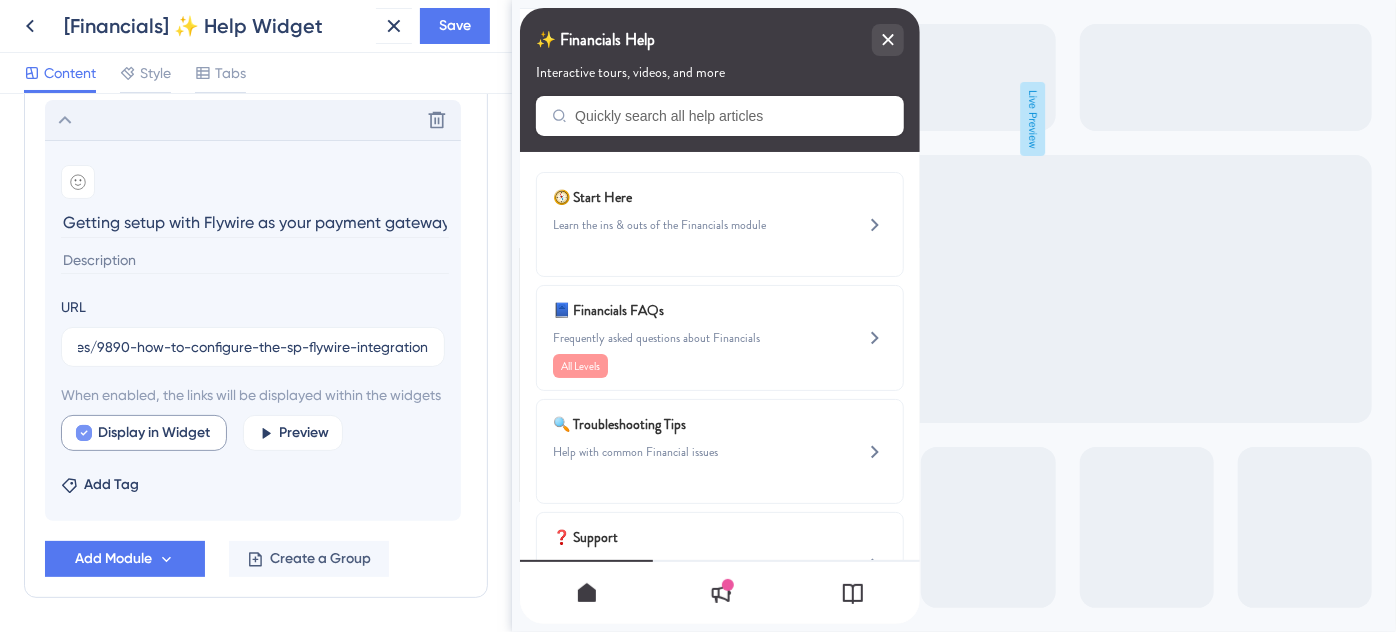 scroll 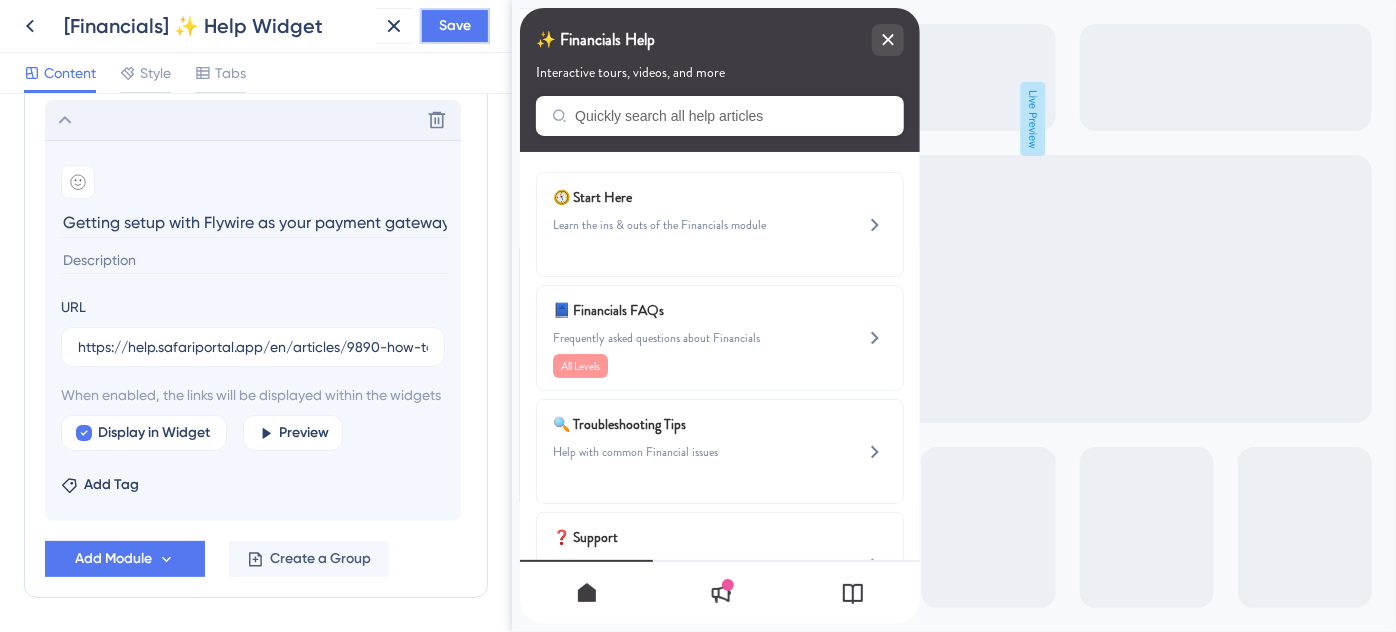 click on "Save" at bounding box center [455, 26] 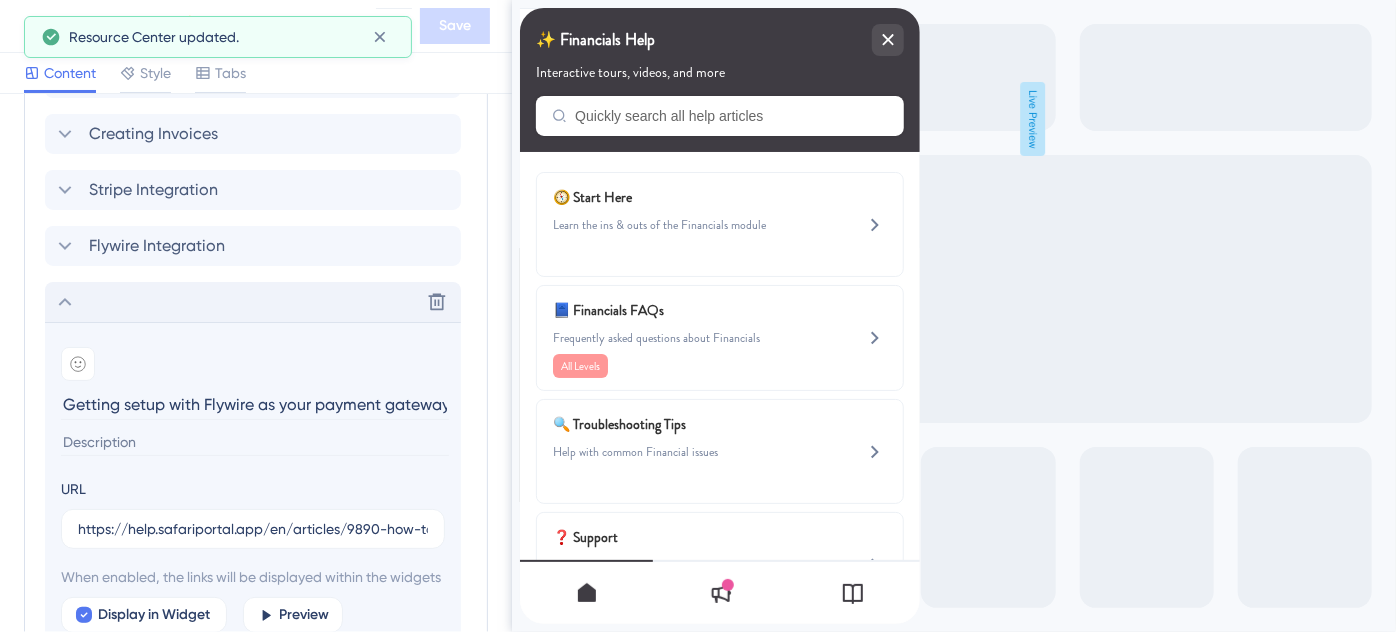 click 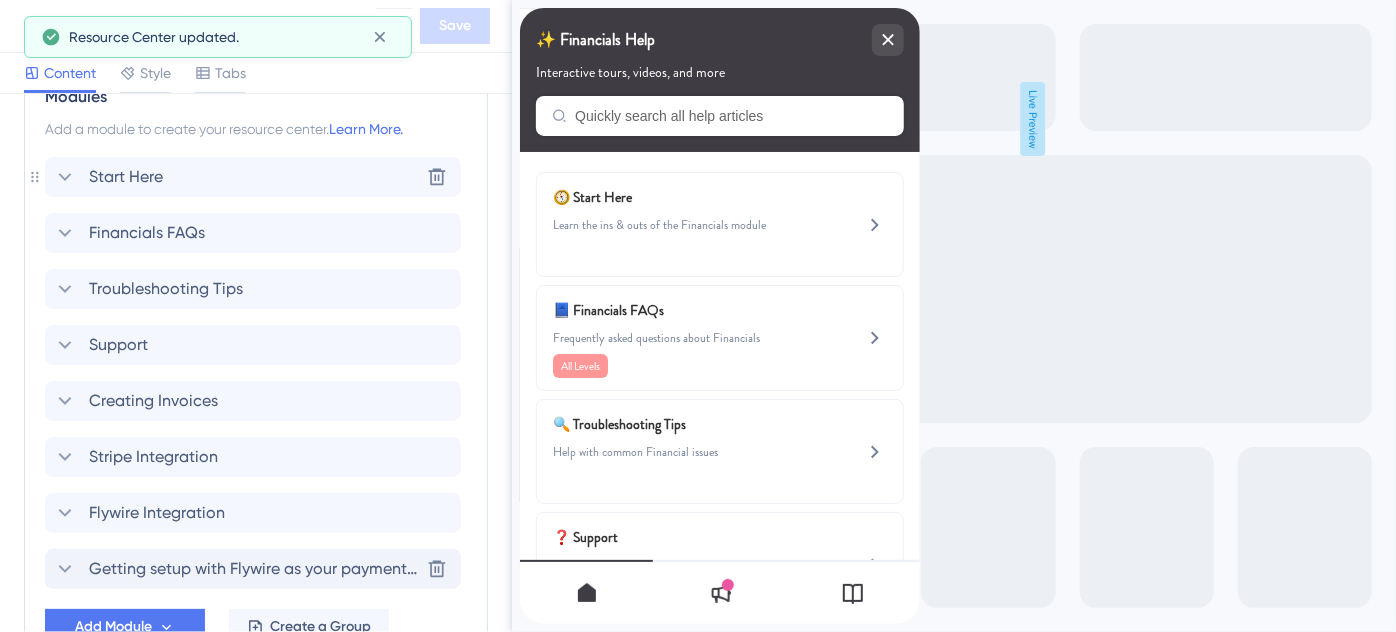 scroll, scrollTop: 912, scrollLeft: 0, axis: vertical 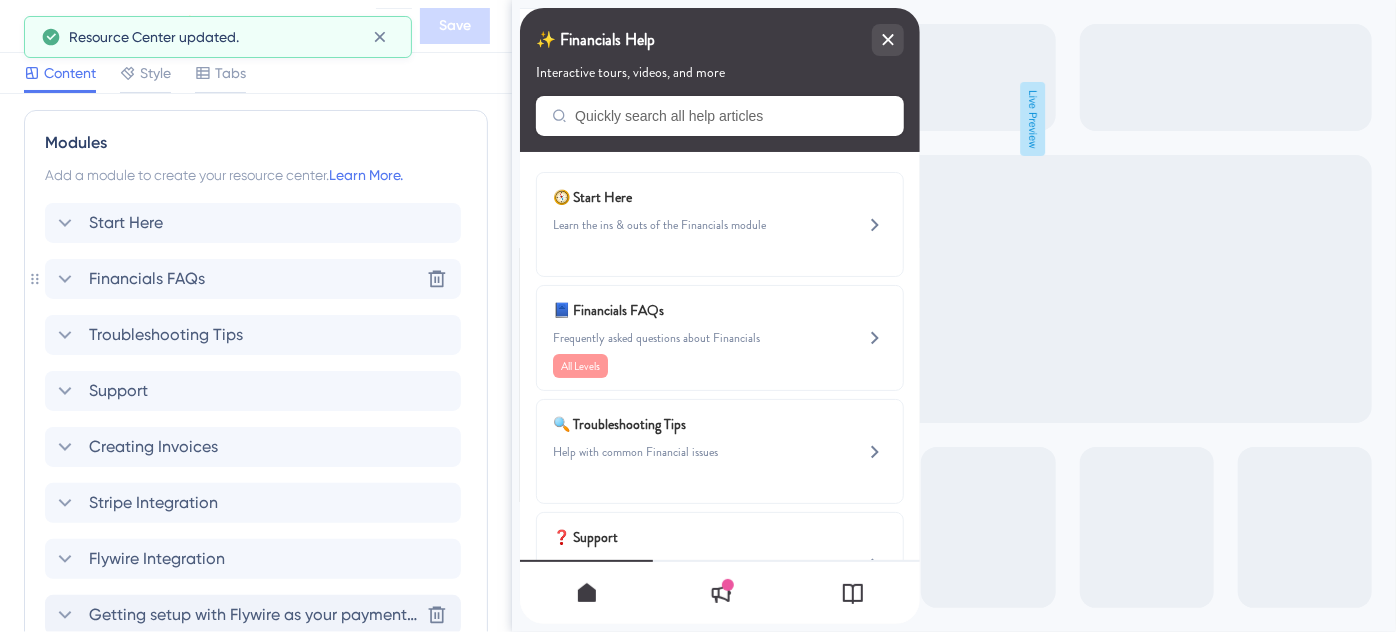 click 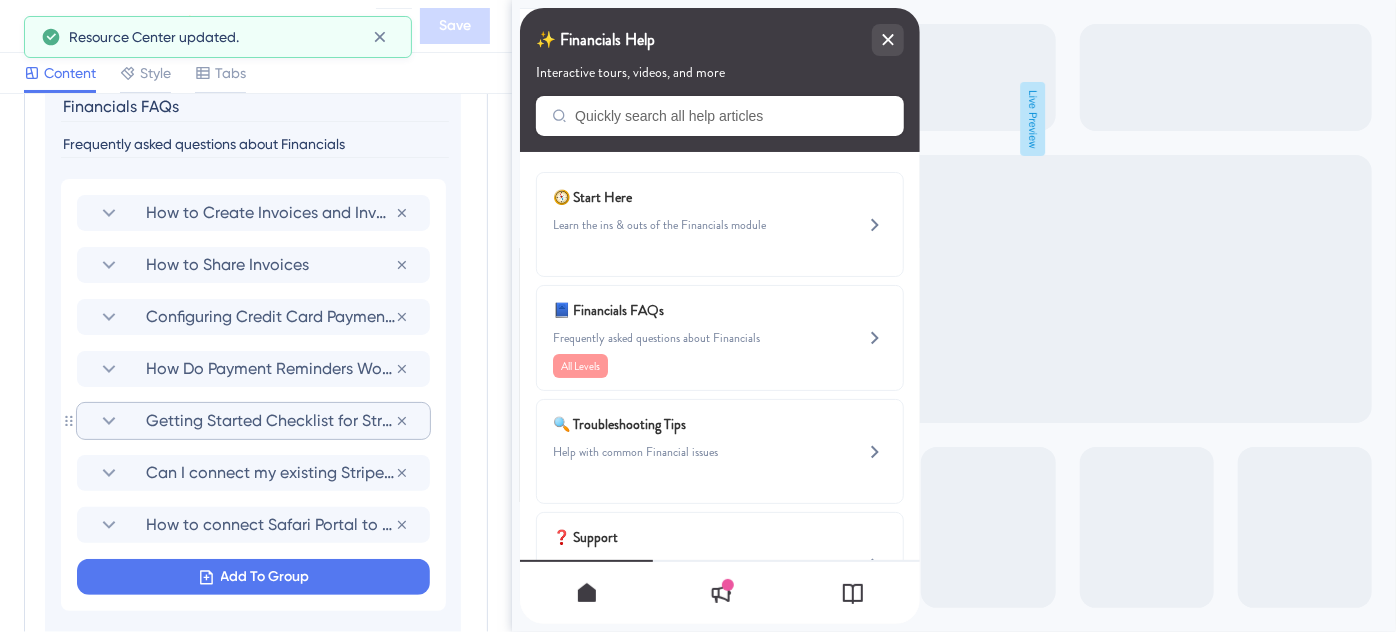 scroll, scrollTop: 1367, scrollLeft: 0, axis: vertical 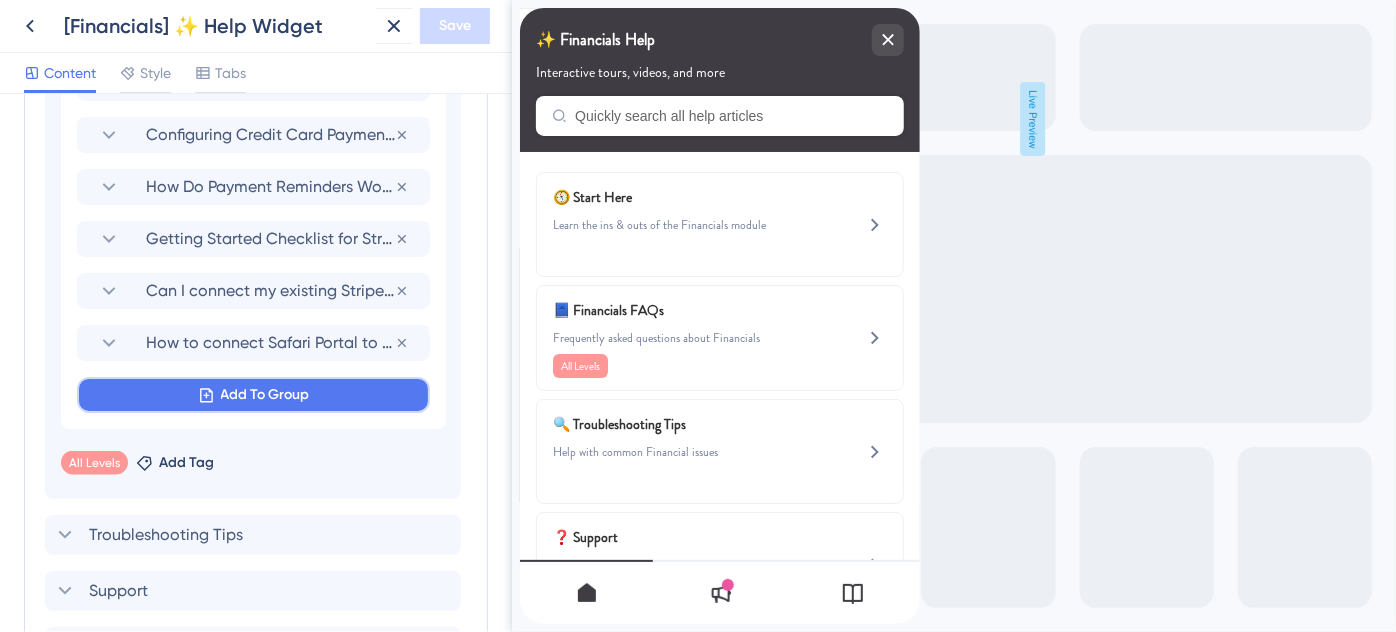 click on "Add To Group" at bounding box center [265, 395] 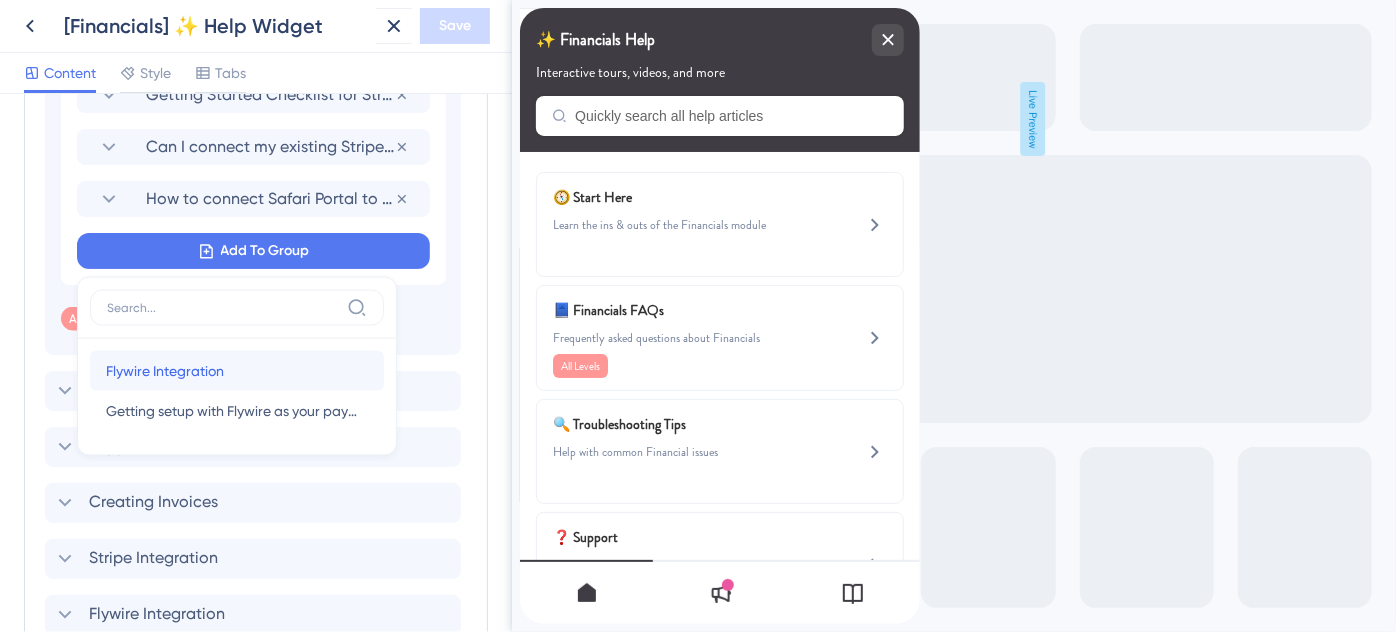 click on "Flywire Integration" at bounding box center [165, 371] 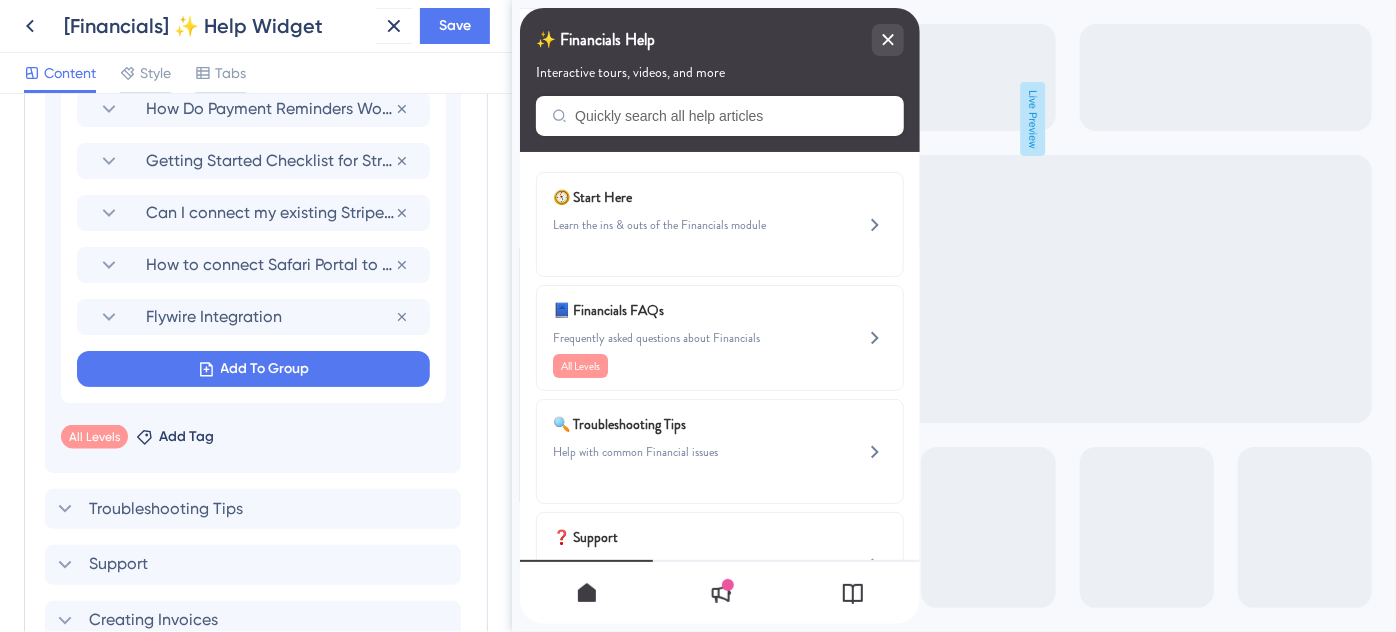 scroll, scrollTop: 1329, scrollLeft: 0, axis: vertical 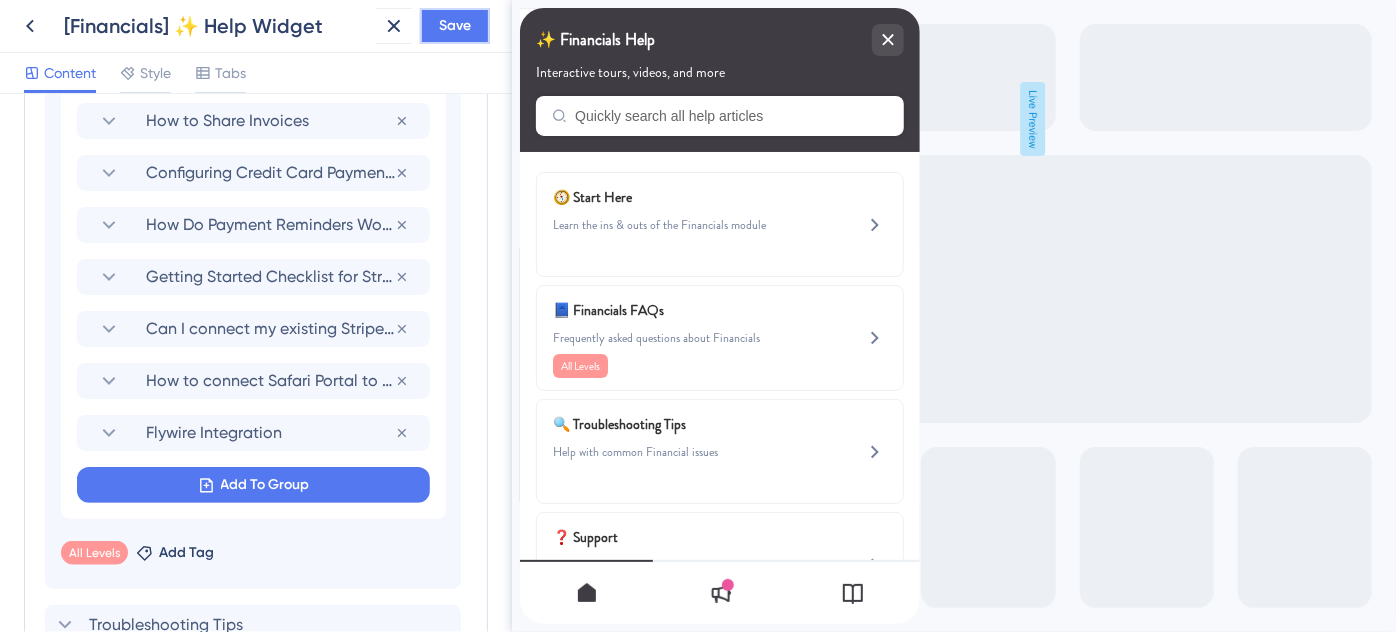 click on "Save" at bounding box center (455, 26) 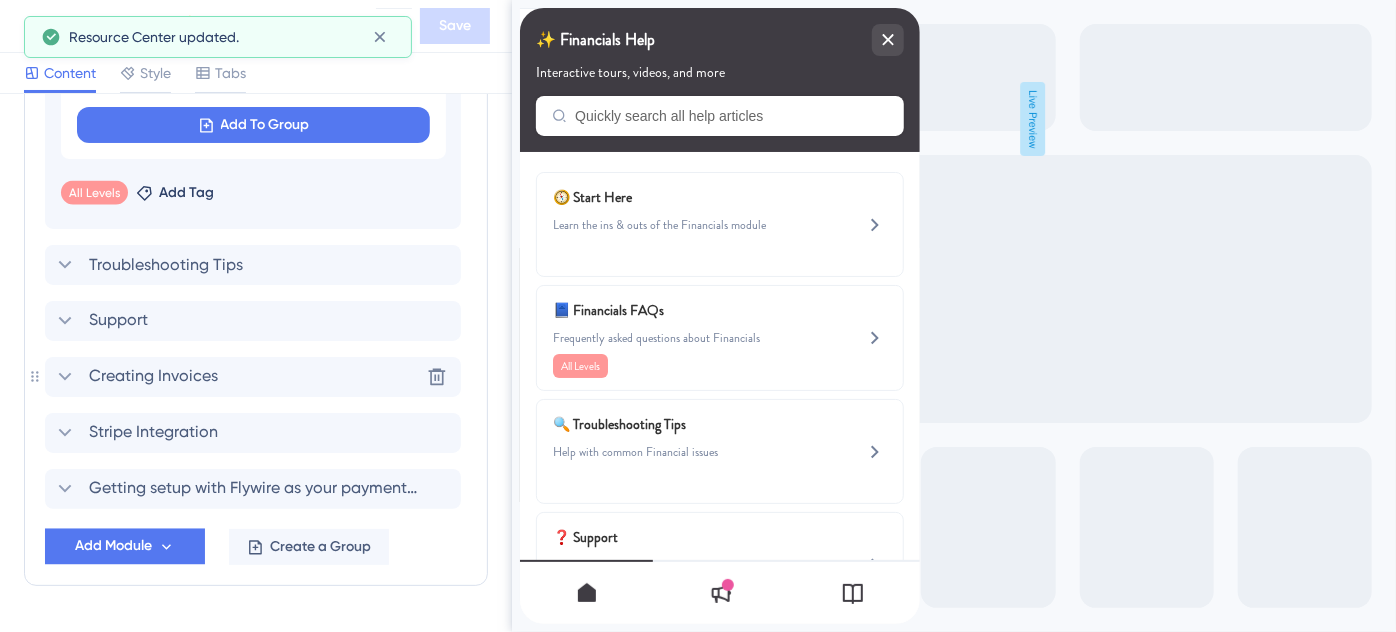 scroll, scrollTop: 1693, scrollLeft: 0, axis: vertical 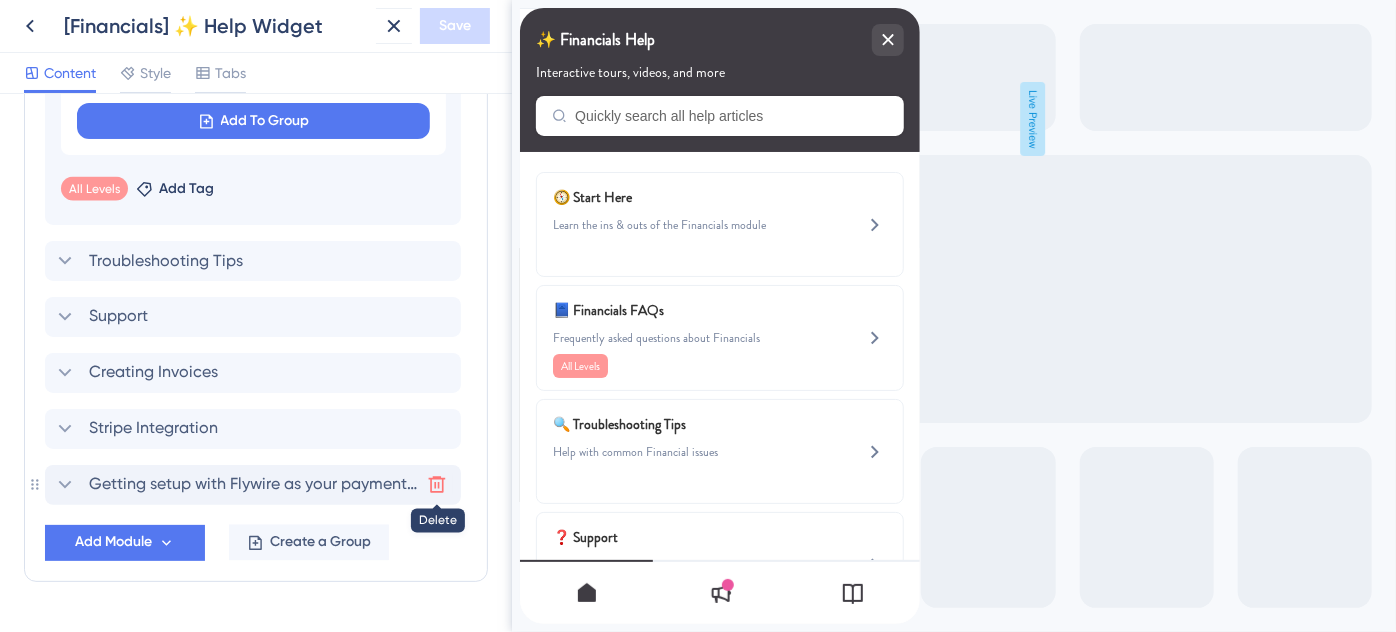 click 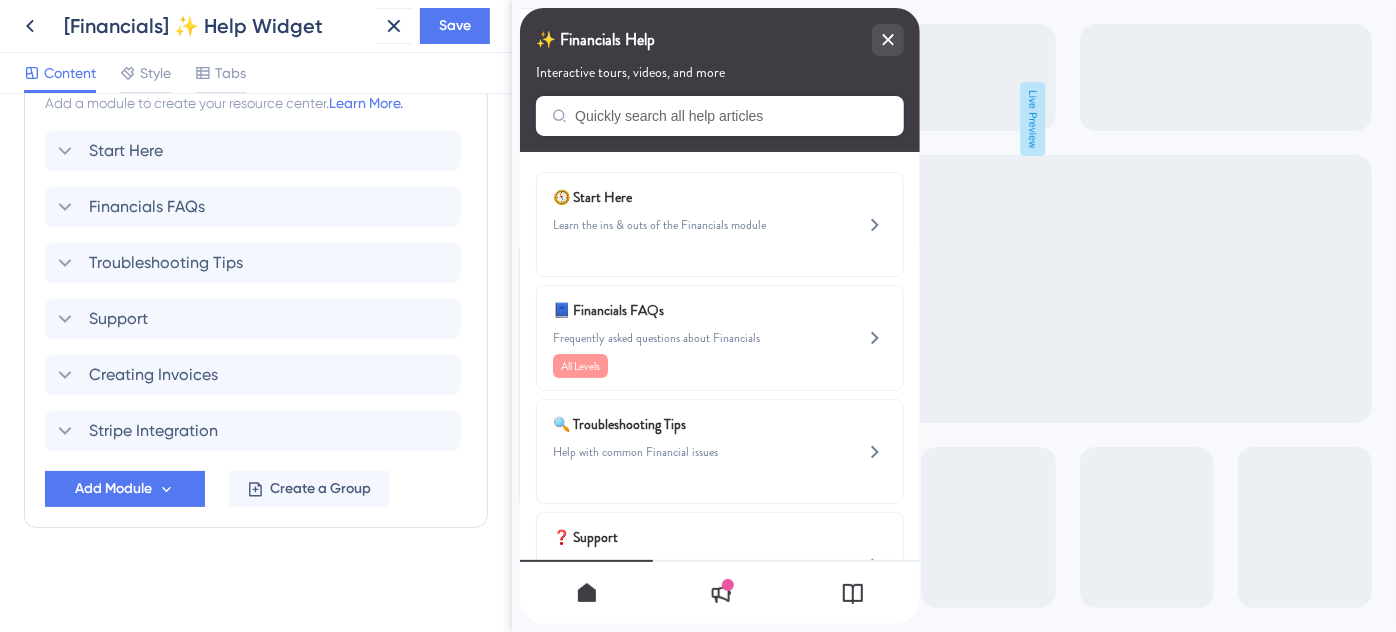 scroll, scrollTop: 982, scrollLeft: 0, axis: vertical 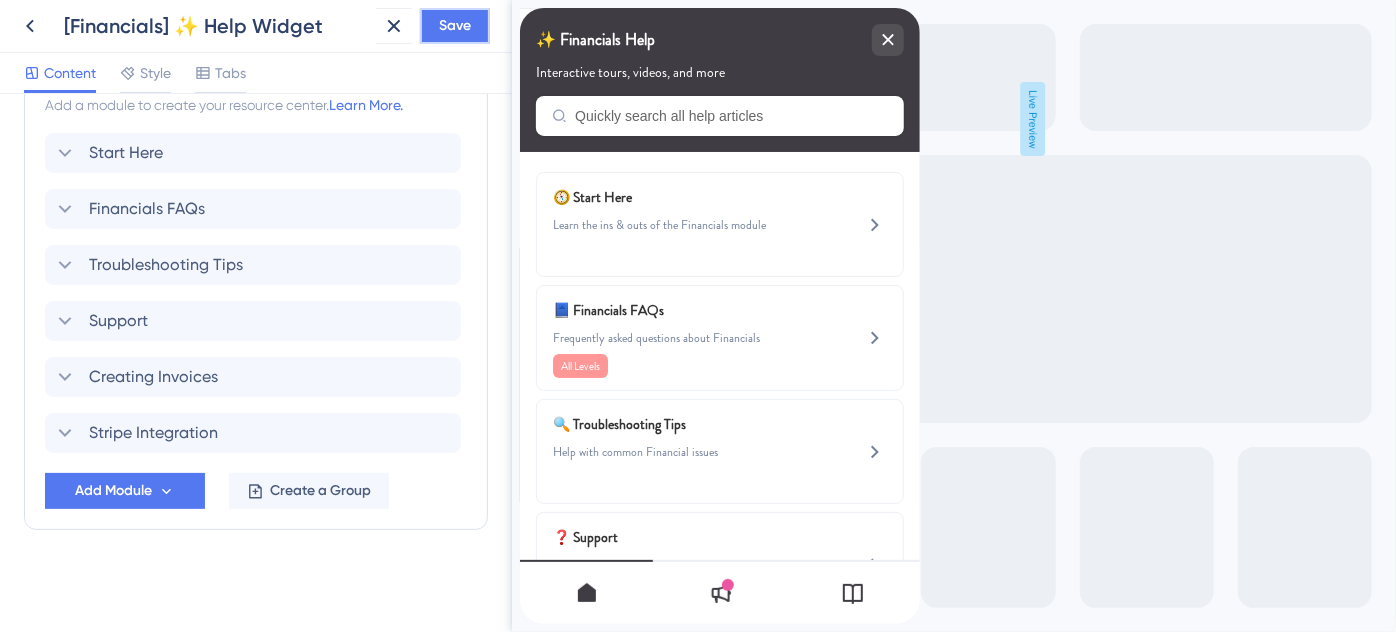 click on "Save" at bounding box center [455, 26] 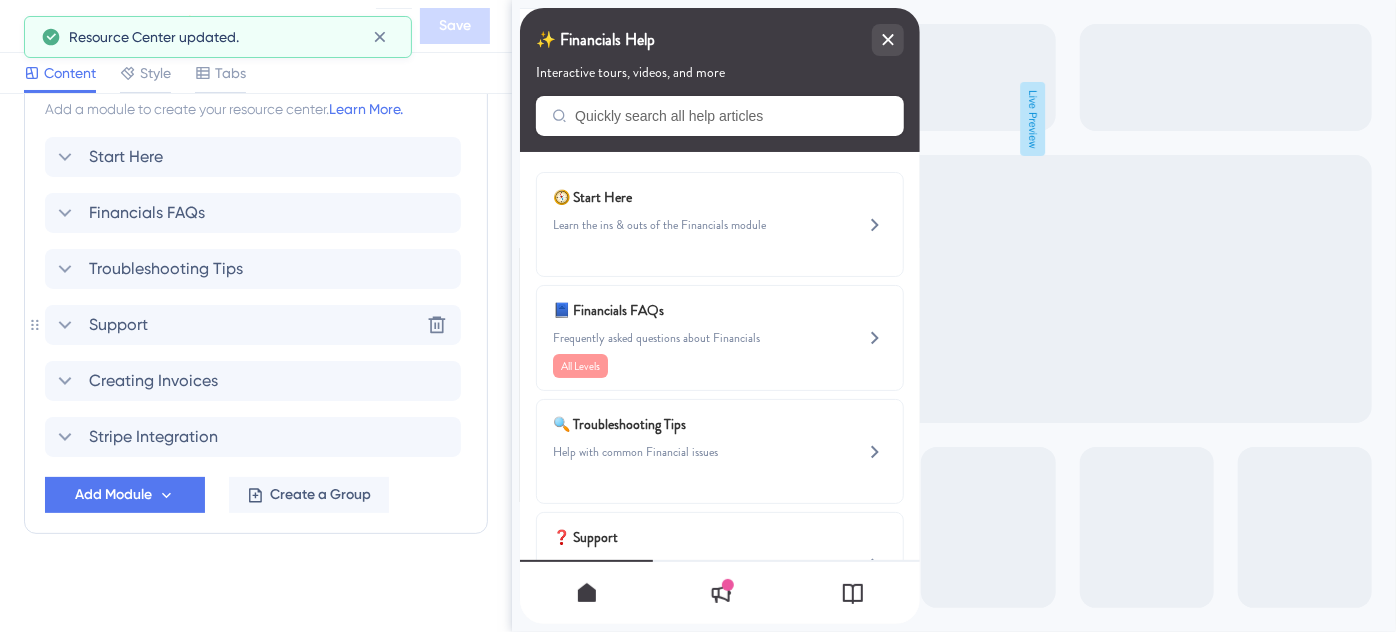 scroll, scrollTop: 982, scrollLeft: 0, axis: vertical 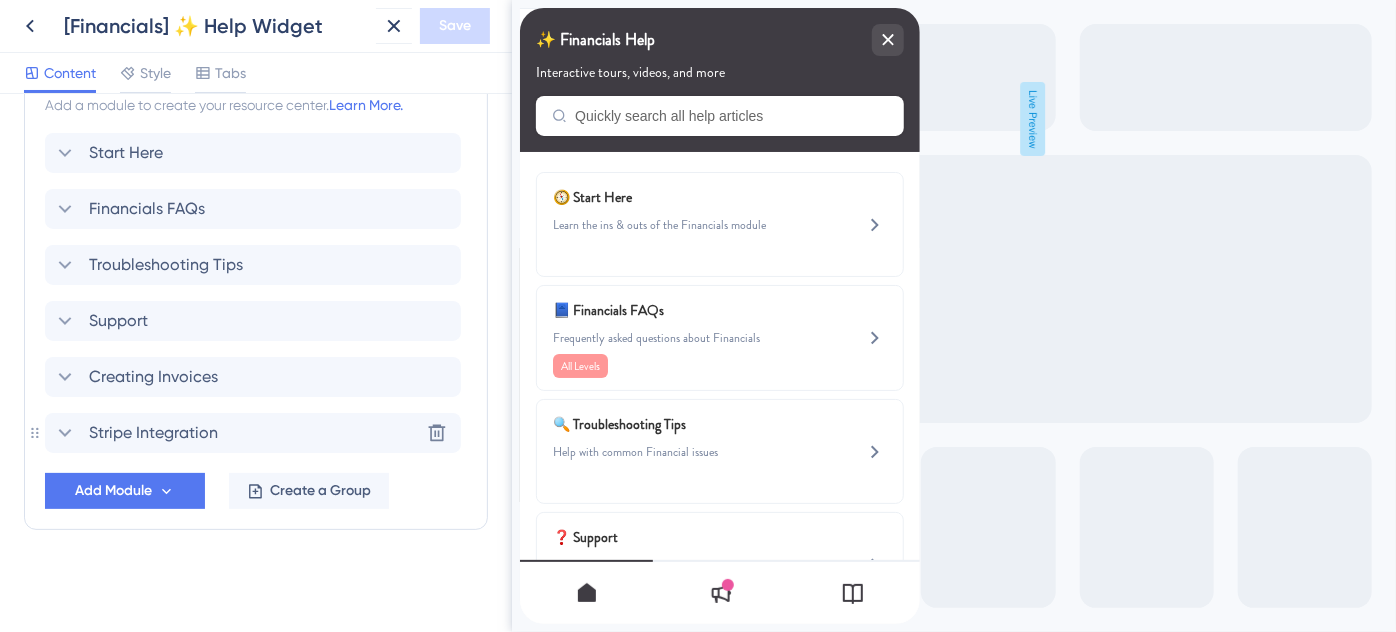 click 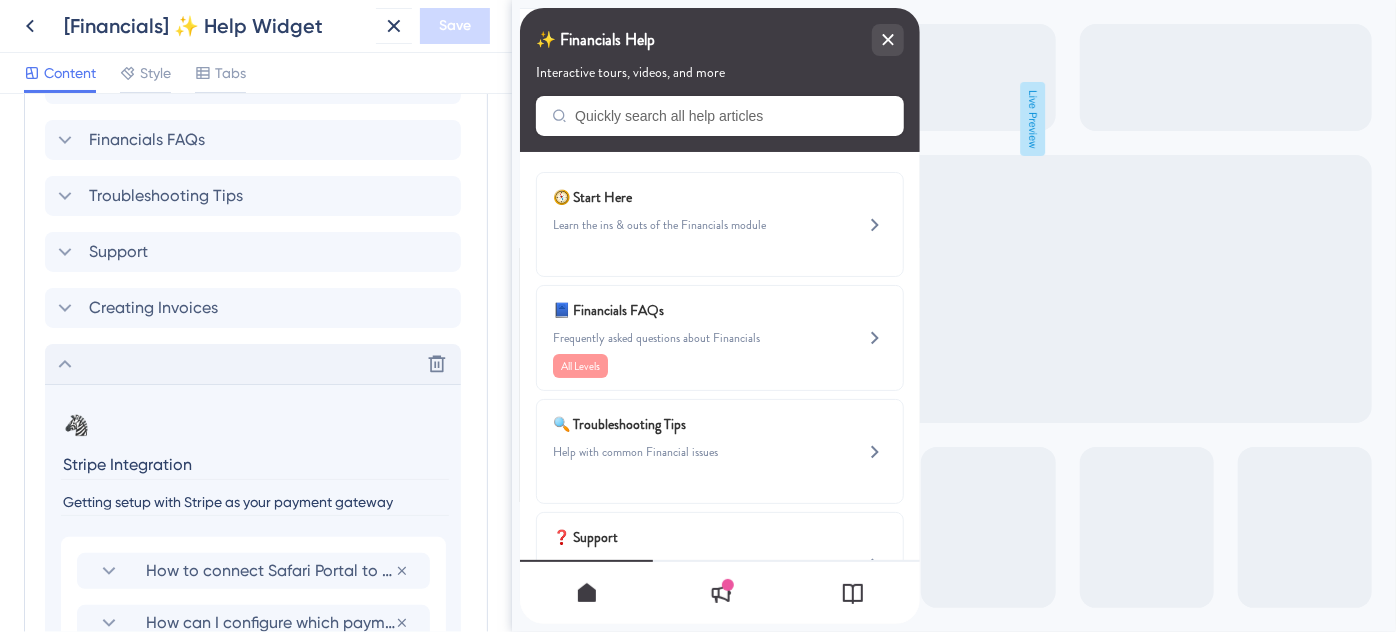 scroll, scrollTop: 1255, scrollLeft: 0, axis: vertical 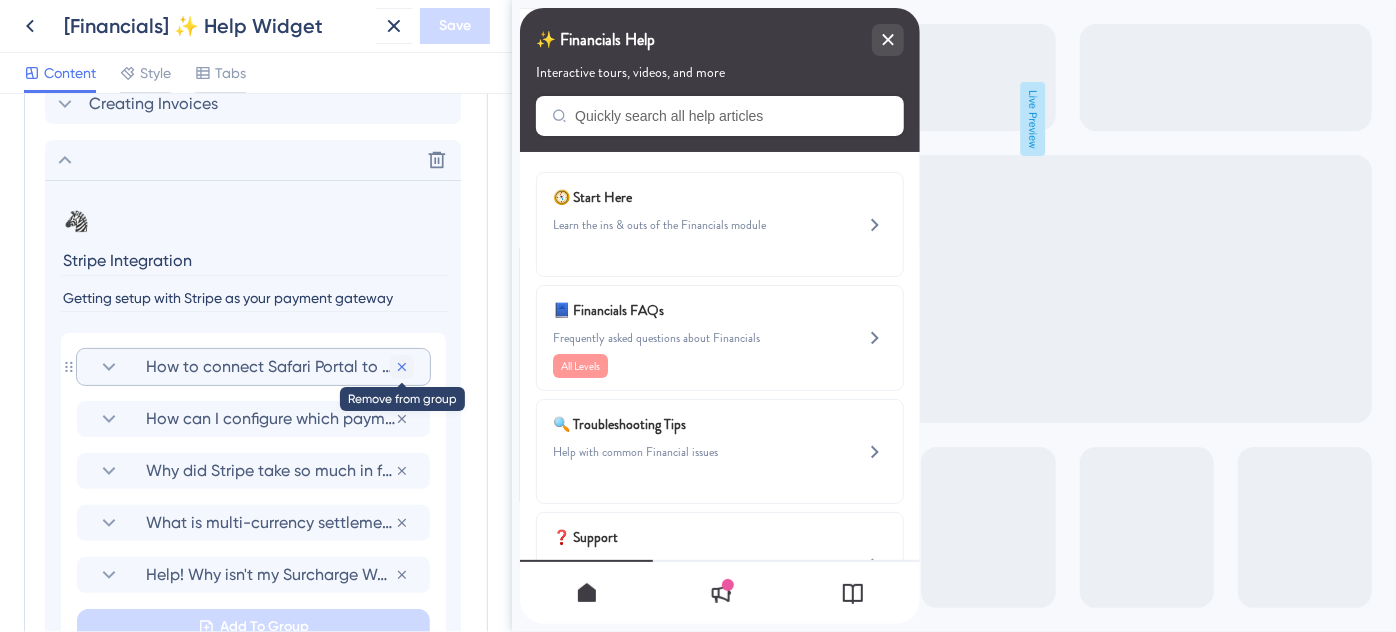 click 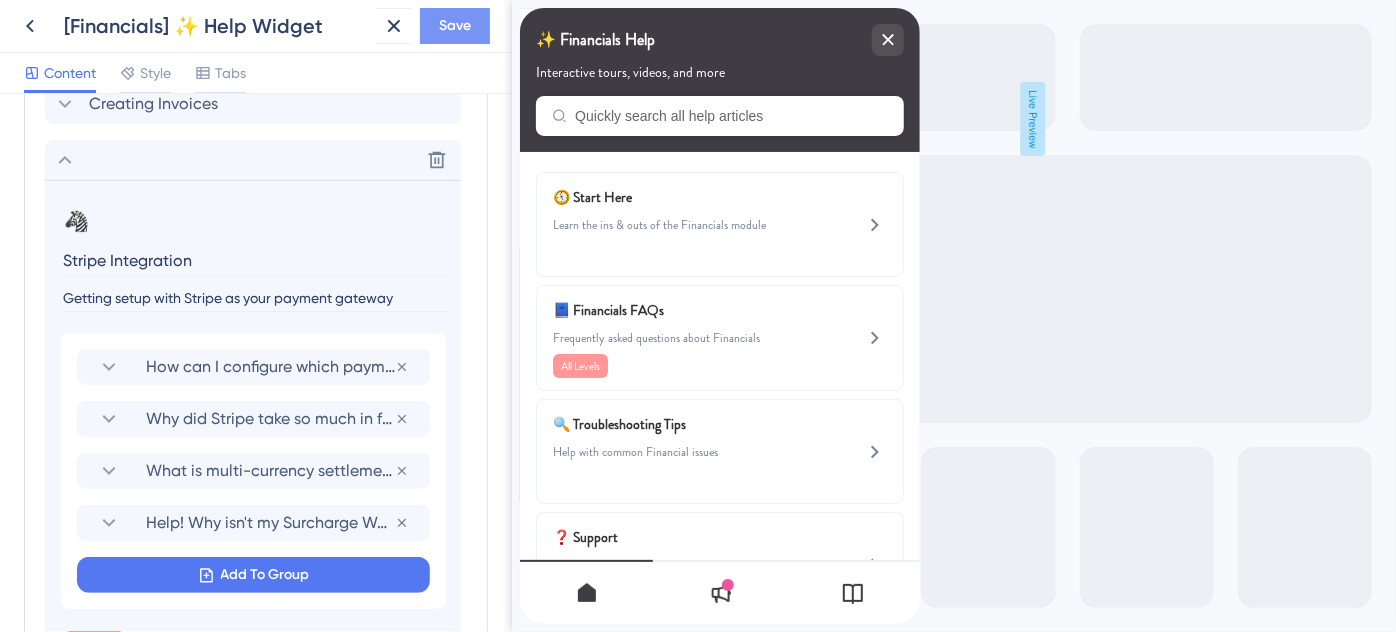 click on "Save" at bounding box center (455, 26) 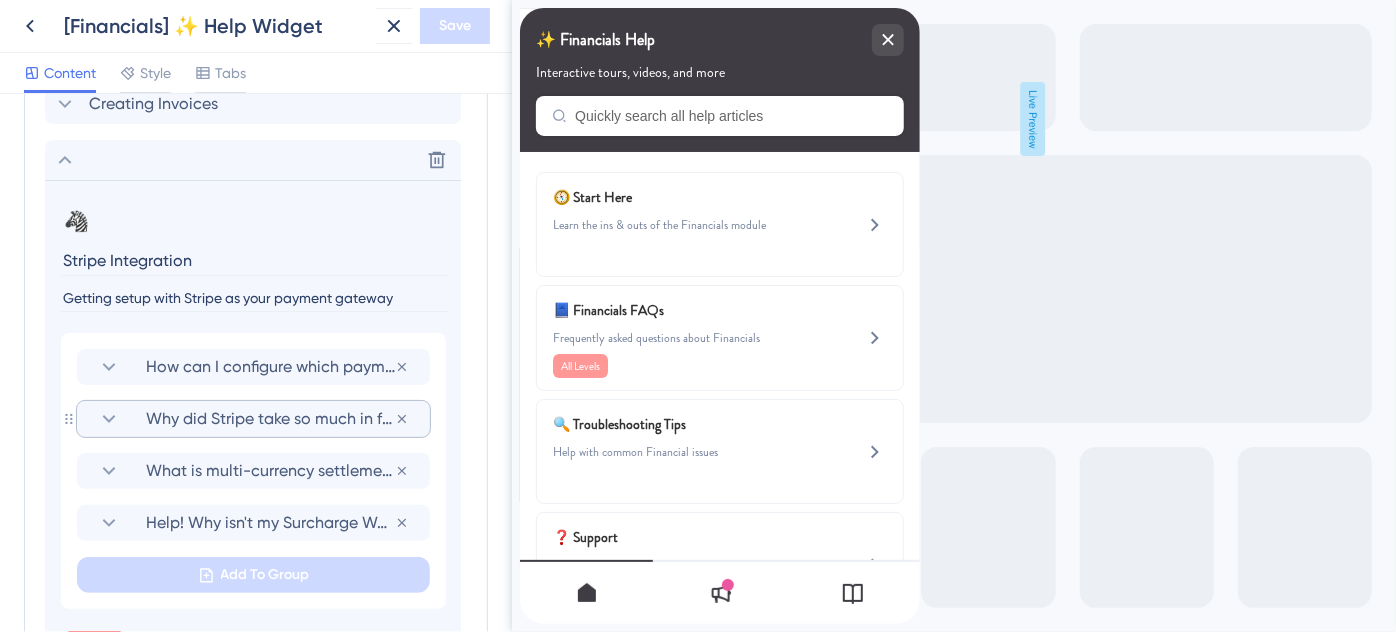 click 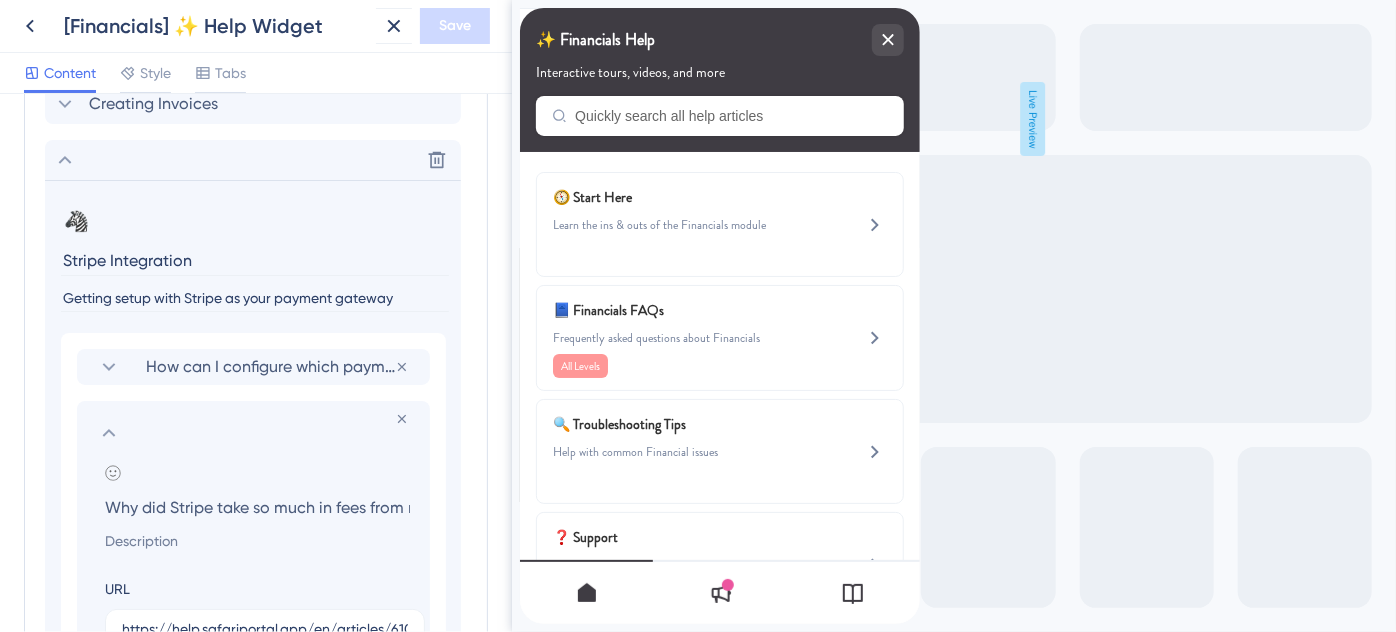 scroll, scrollTop: 0, scrollLeft: 144, axis: horizontal 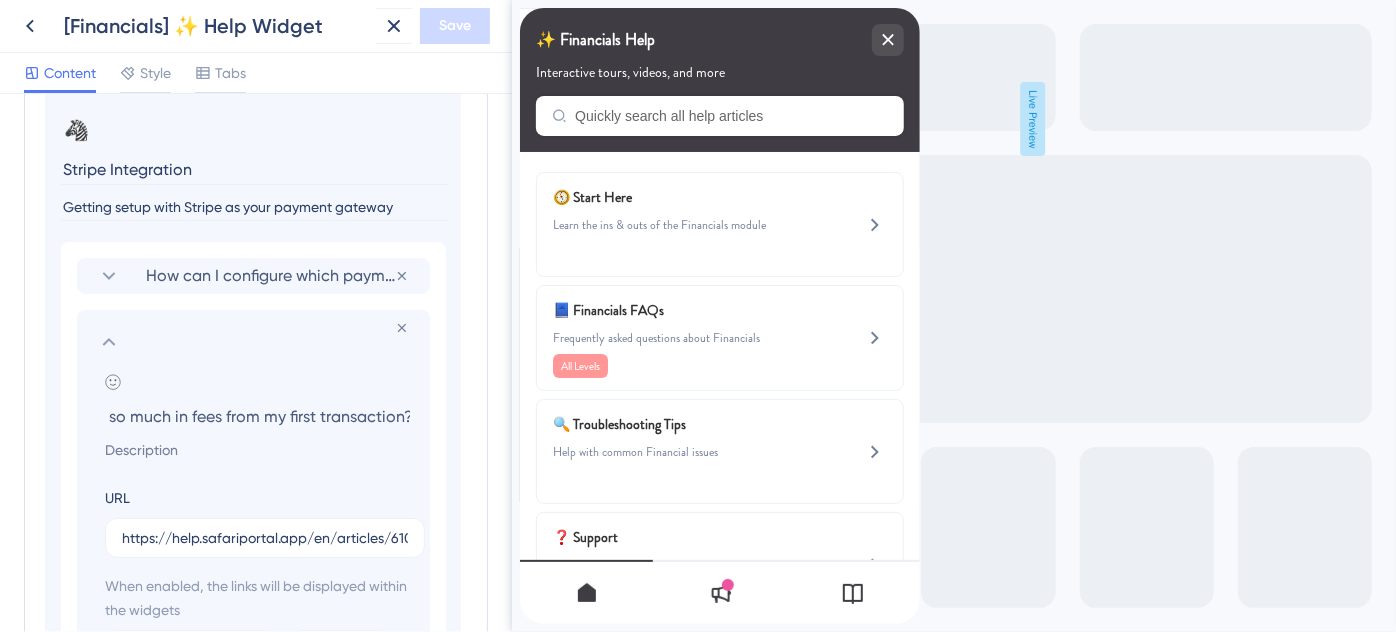 click on "Why did Stripe take so much in fees from my first transaction?" at bounding box center [257, 416] 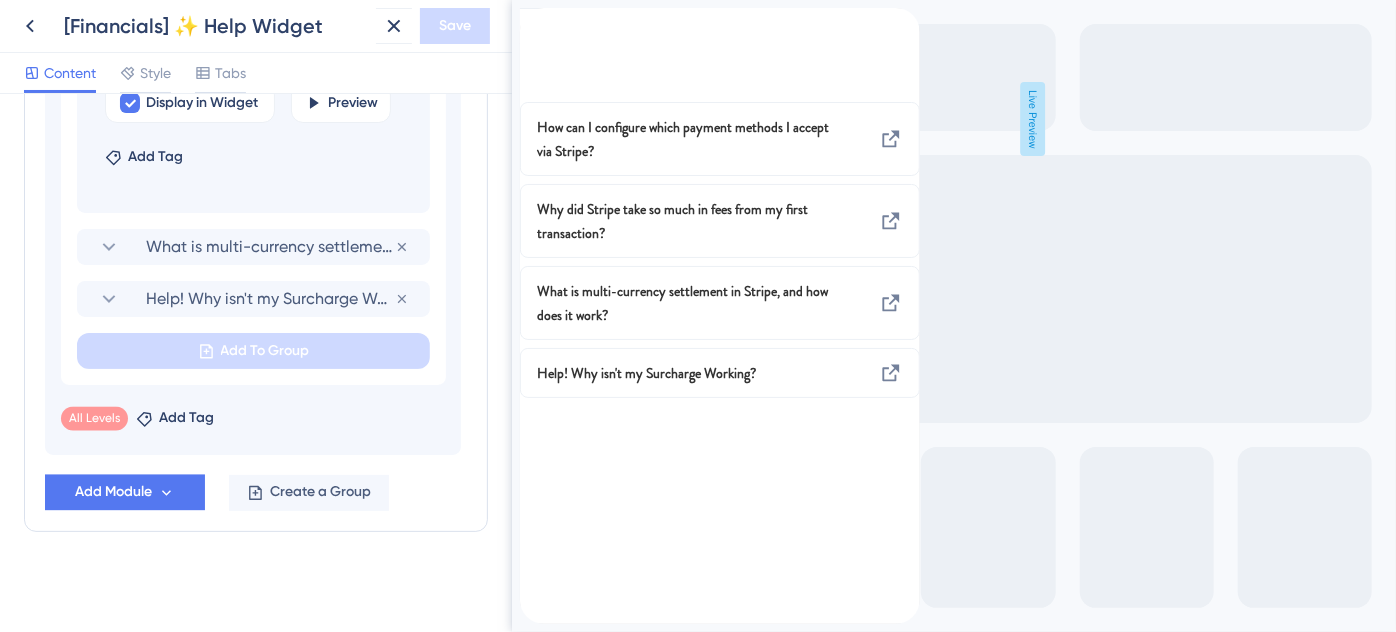 scroll, scrollTop: 1894, scrollLeft: 0, axis: vertical 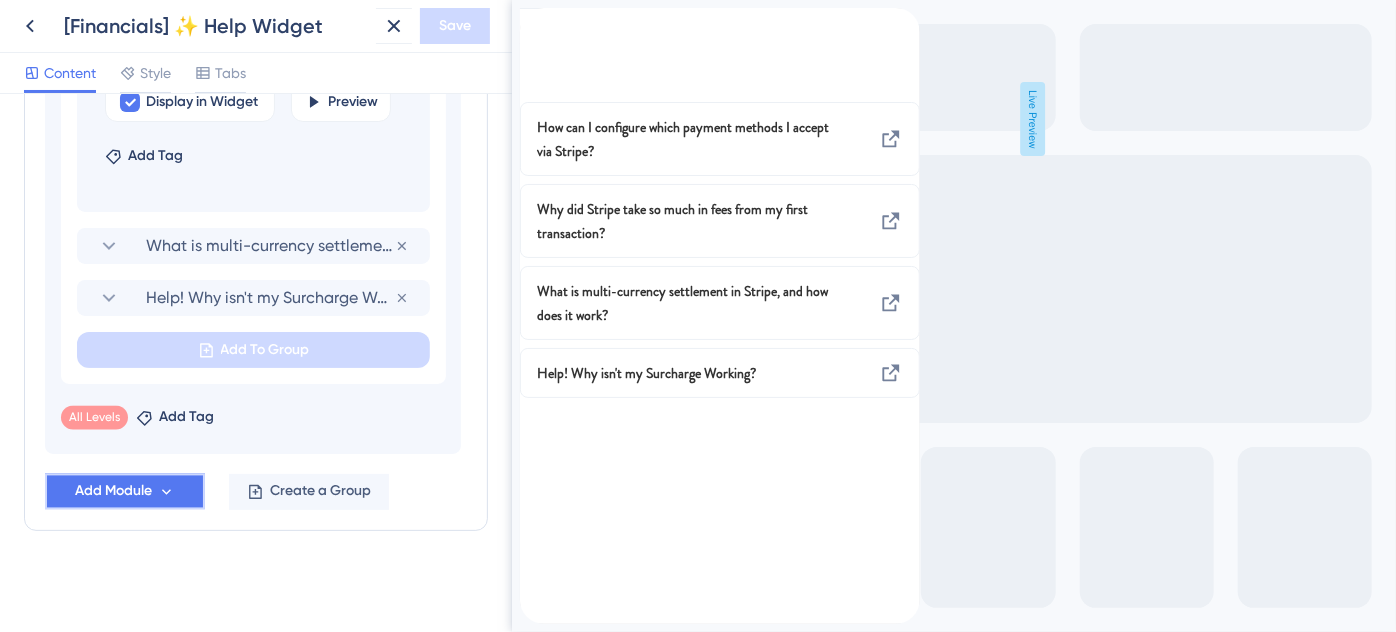 click on "Add Module" at bounding box center [113, 492] 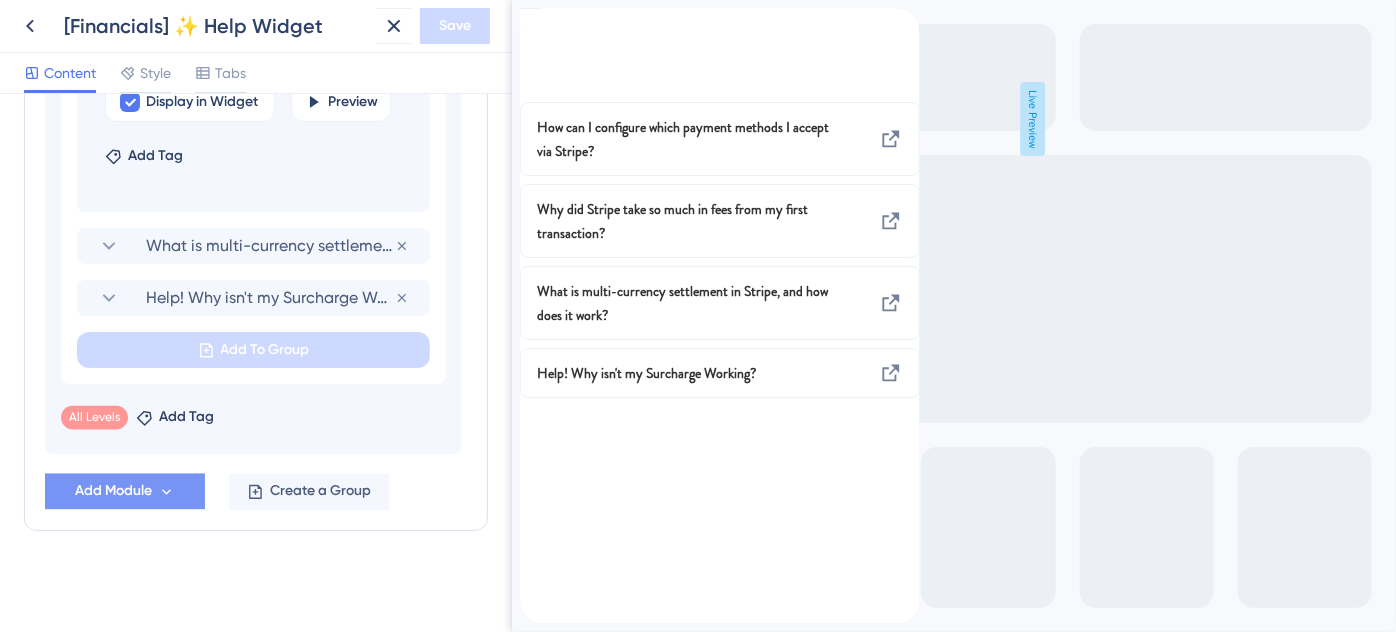 scroll, scrollTop: 0, scrollLeft: 0, axis: both 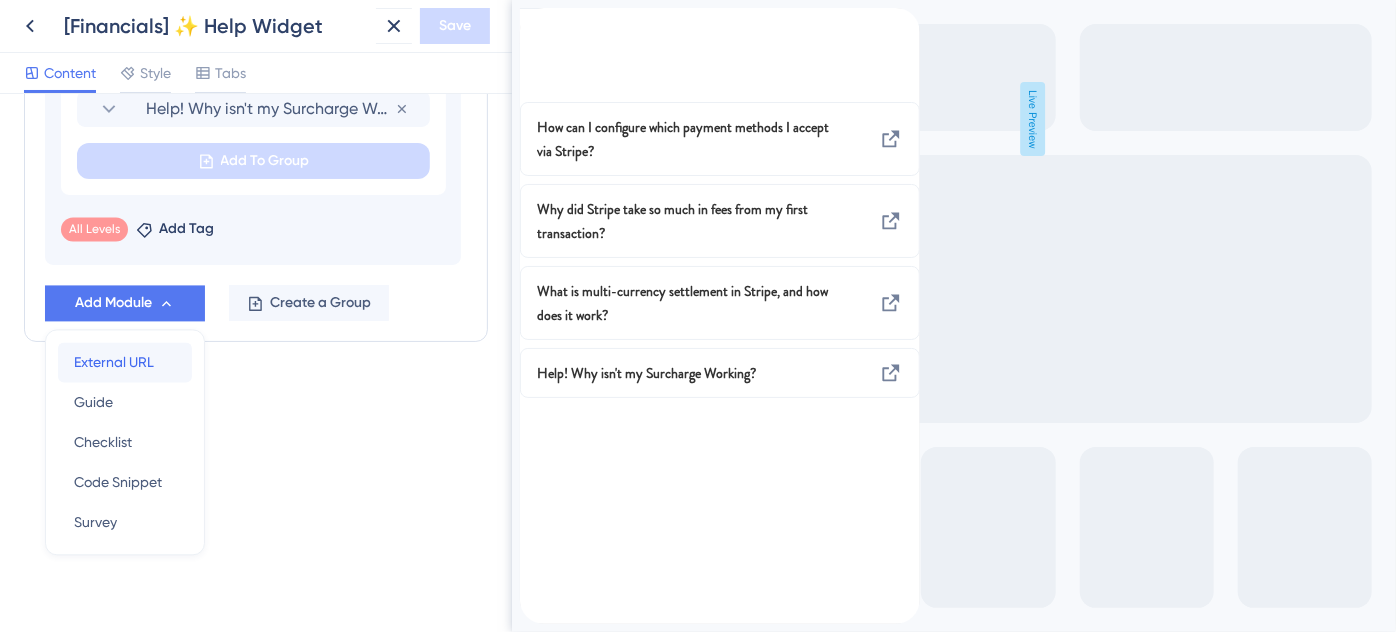 click on "External URL" at bounding box center [114, 362] 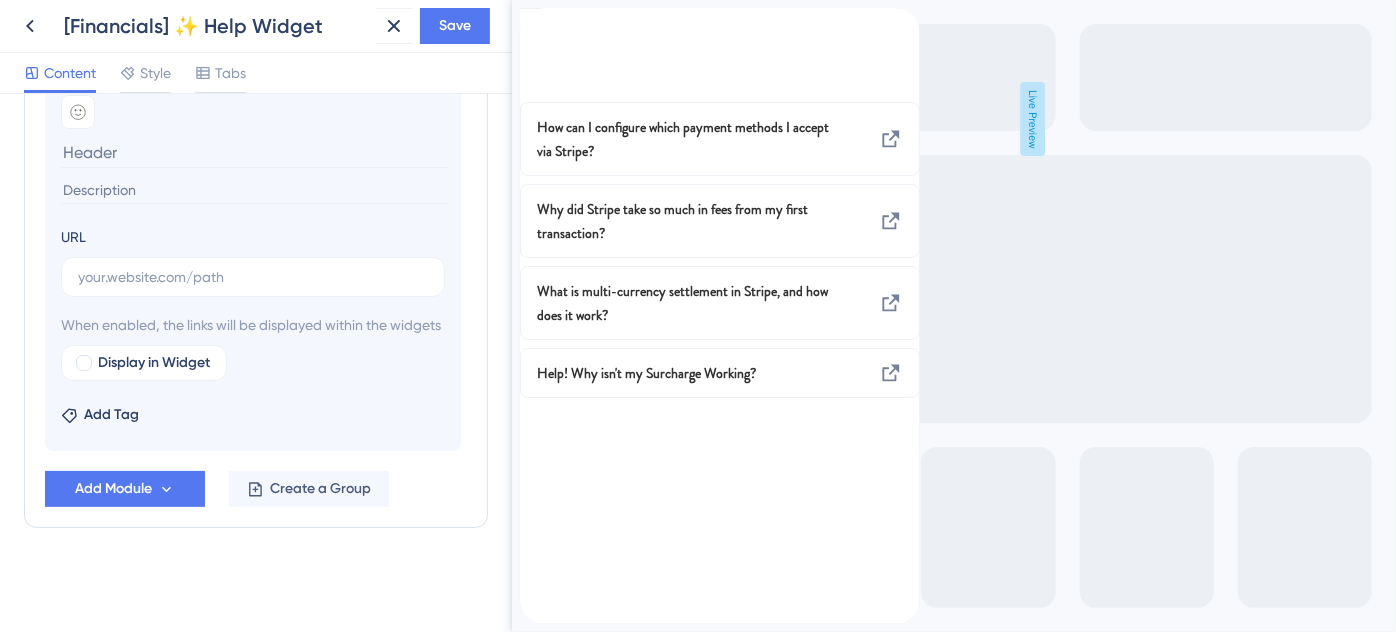 scroll, scrollTop: 1442, scrollLeft: 0, axis: vertical 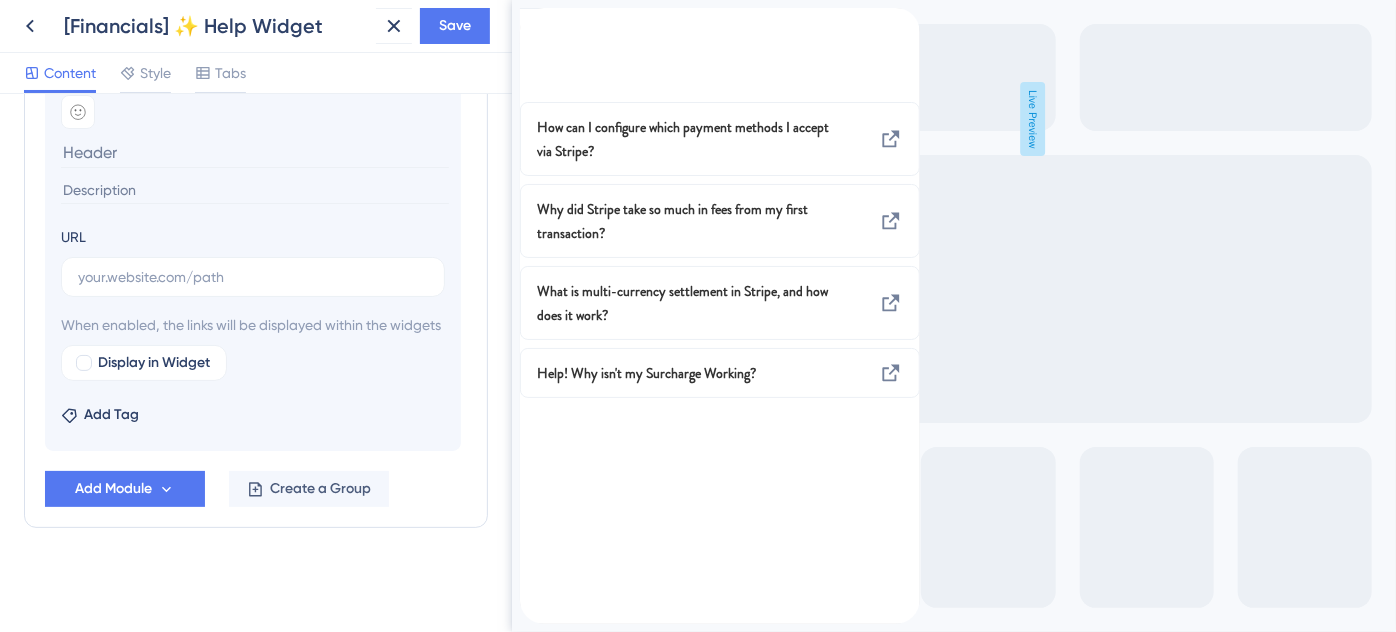 type on "Why did Stripe take so much in fees from my first transaction?" 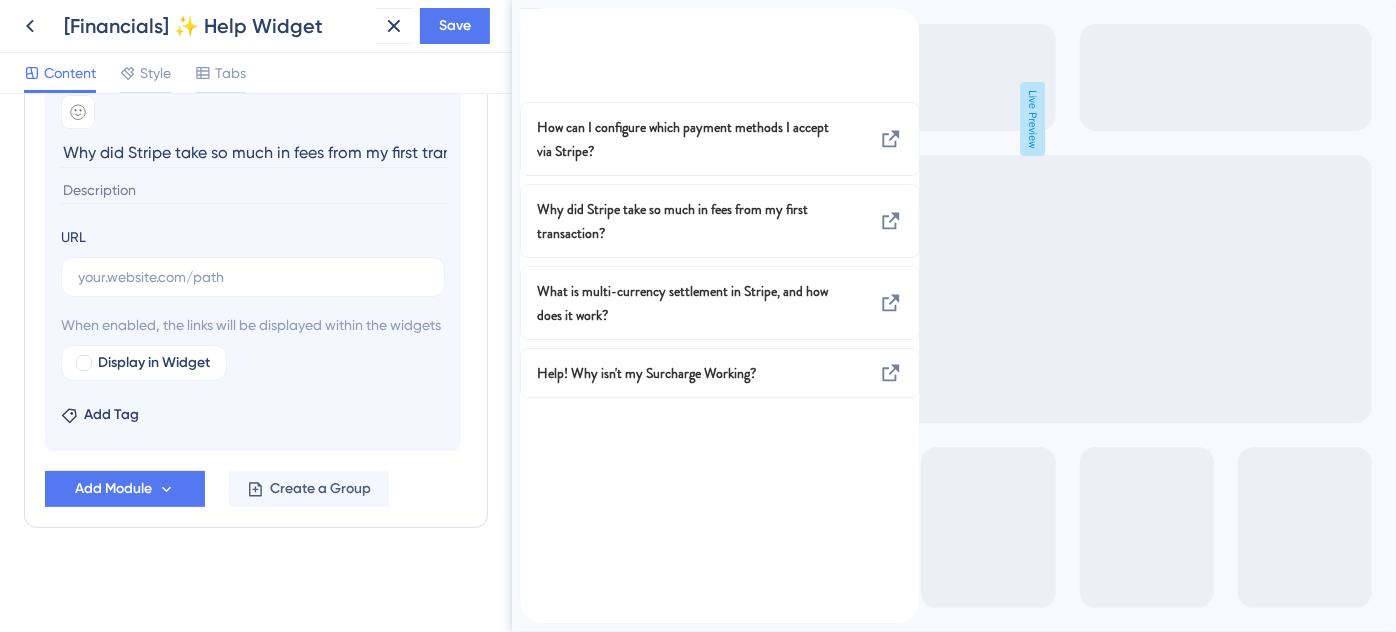 scroll, scrollTop: 0, scrollLeft: 65, axis: horizontal 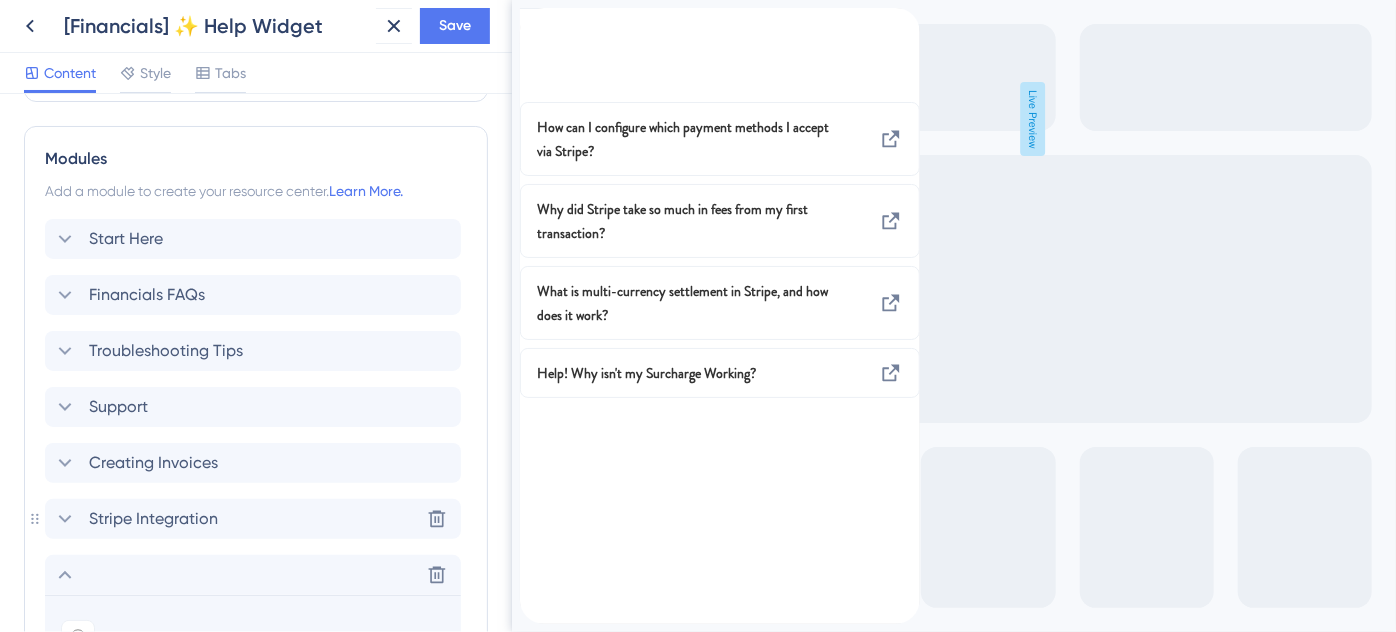click 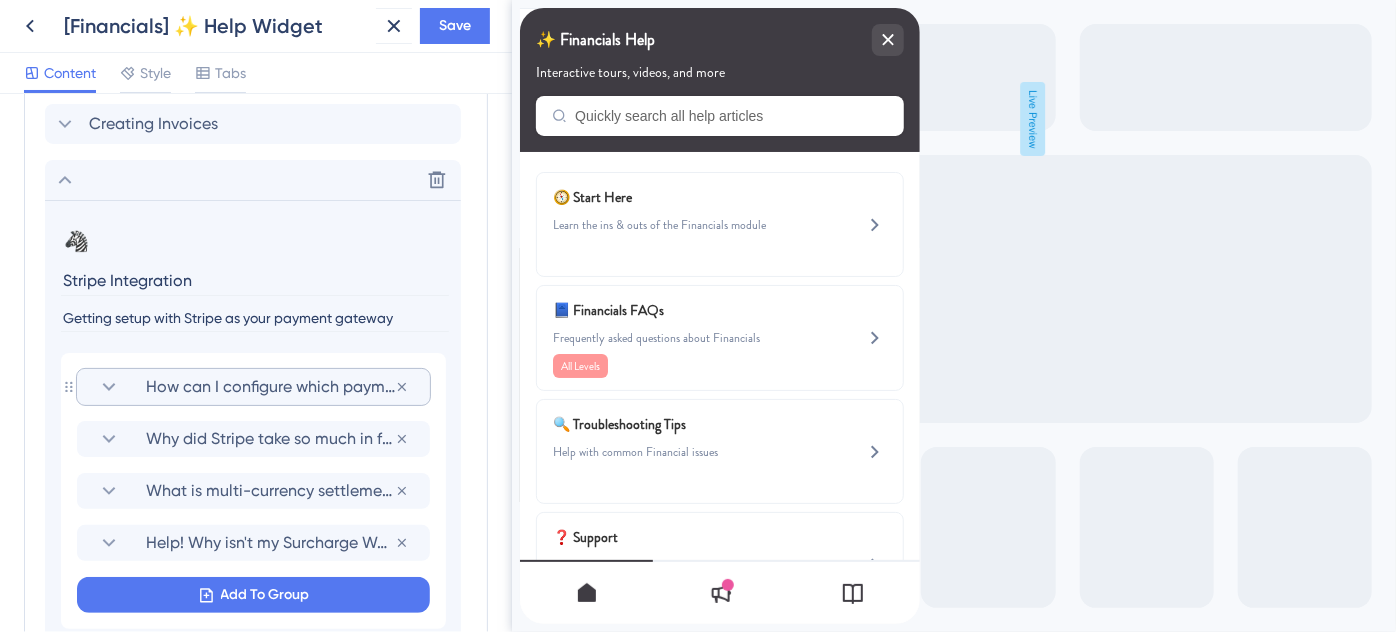 scroll, scrollTop: 1352, scrollLeft: 0, axis: vertical 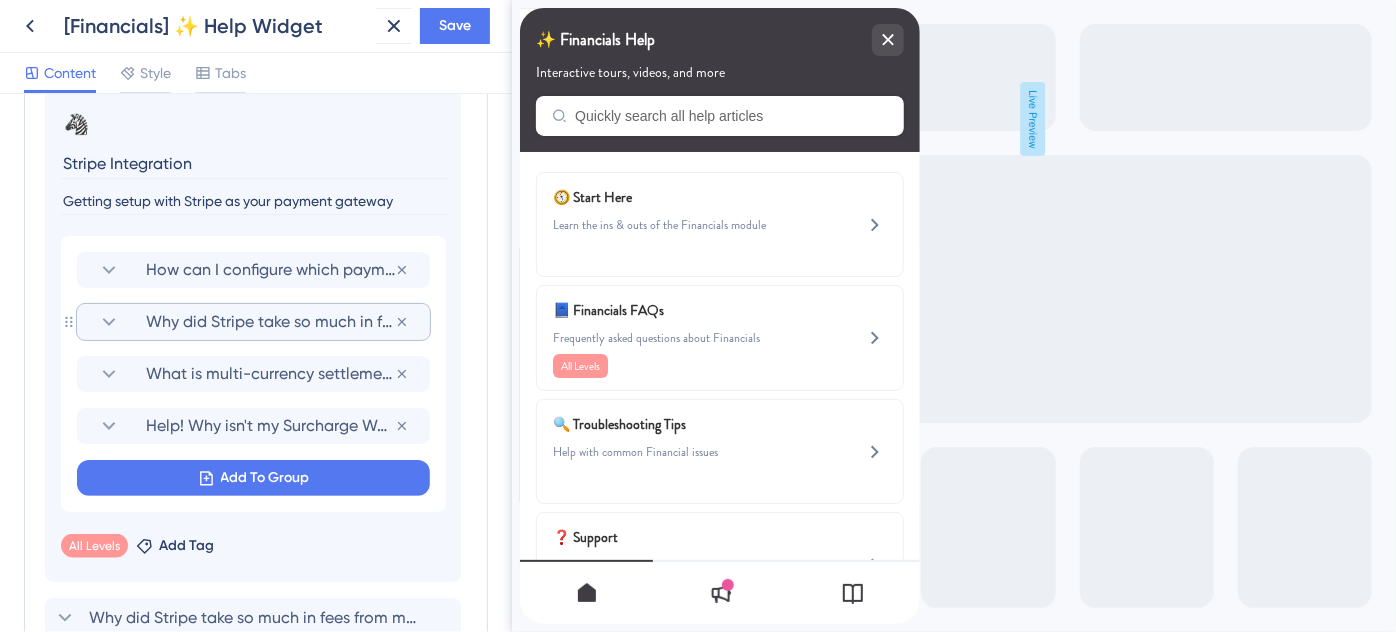 click 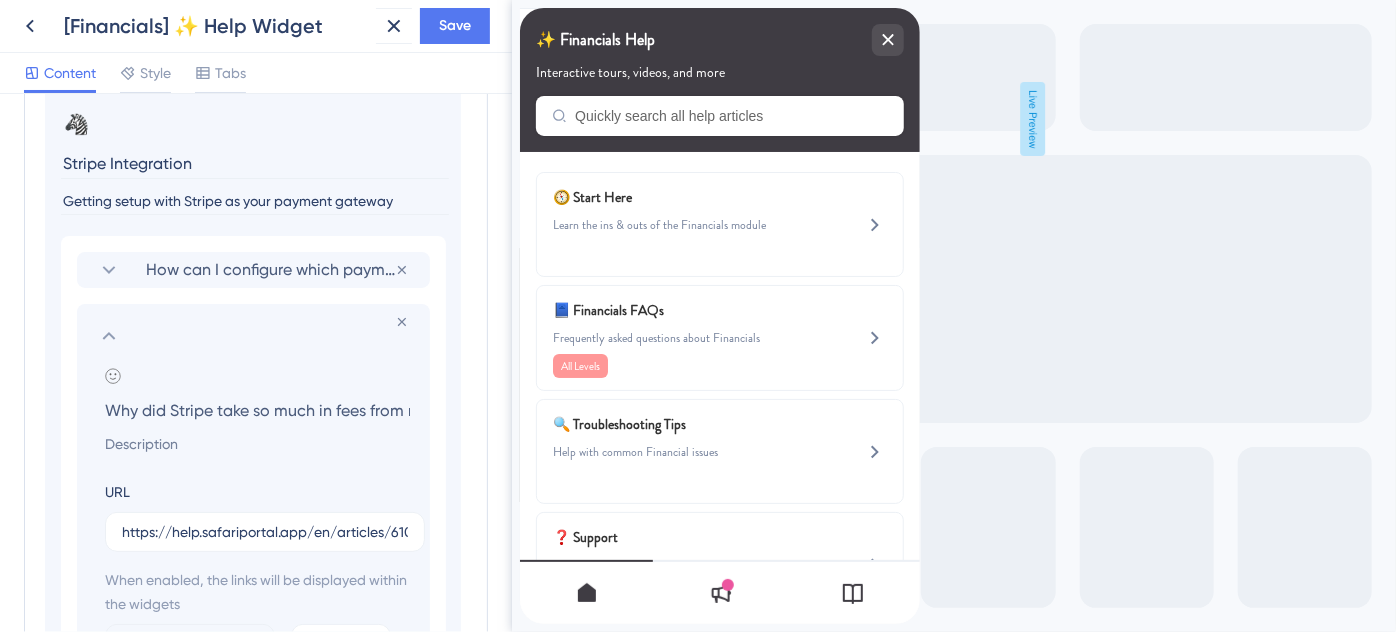 scroll, scrollTop: 0, scrollLeft: 144, axis: horizontal 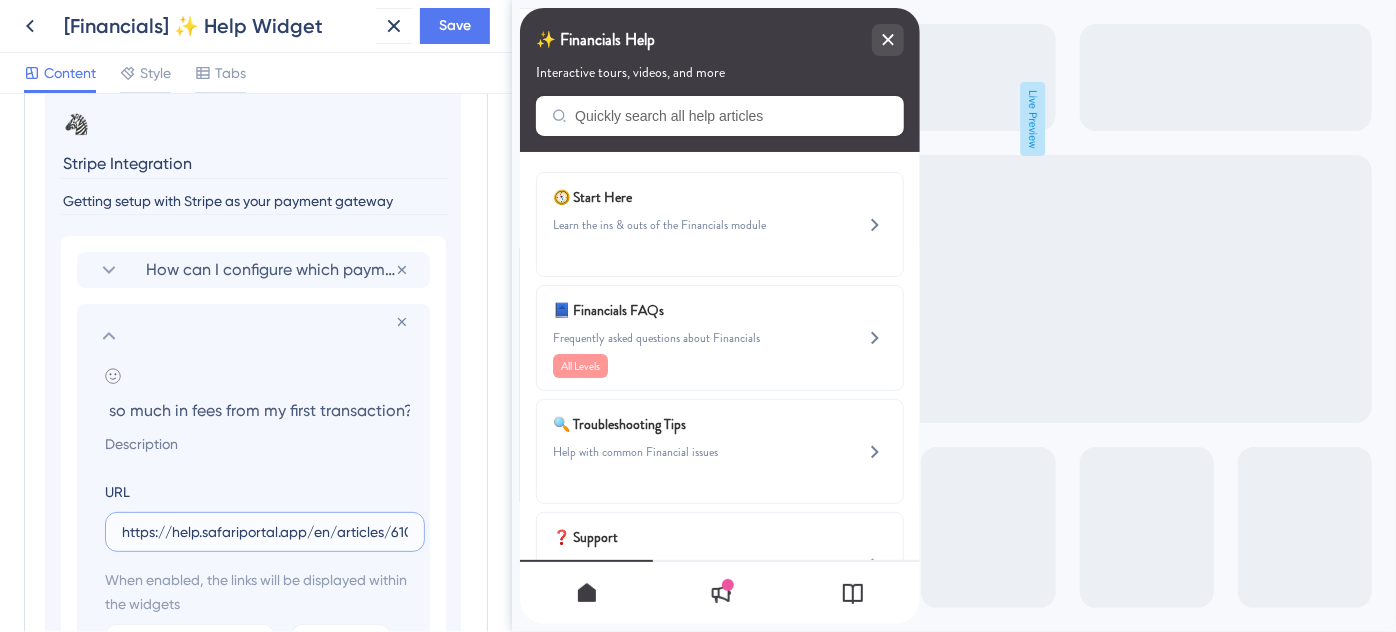 click on "https://help.safariportal.app/en/articles/6108-why-did-stripe-take-so-much-in-fees-from-my-first" at bounding box center (265, 532) 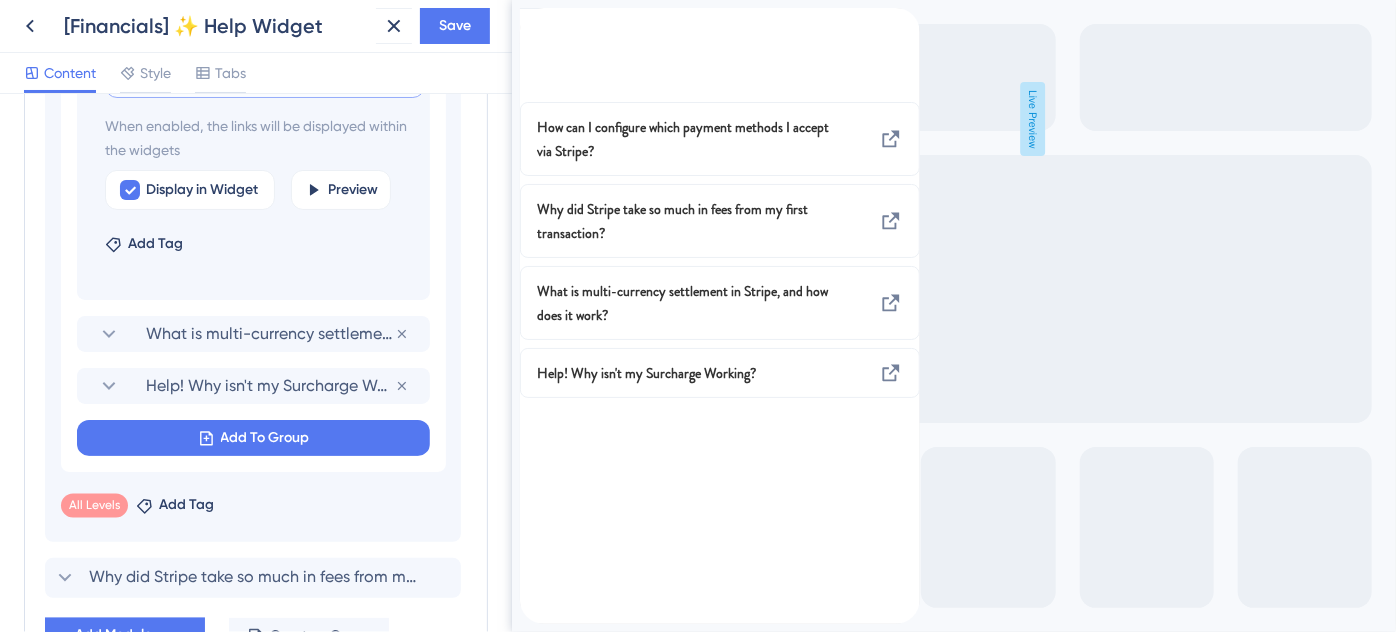scroll, scrollTop: 1950, scrollLeft: 0, axis: vertical 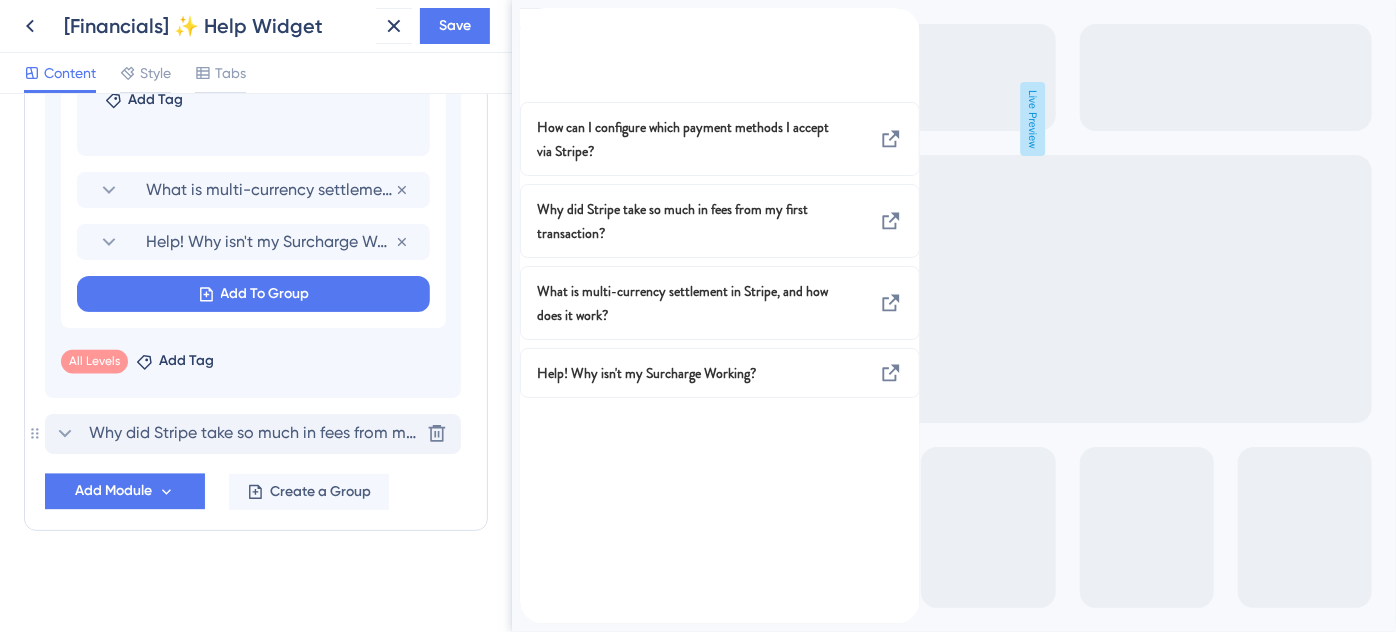 click 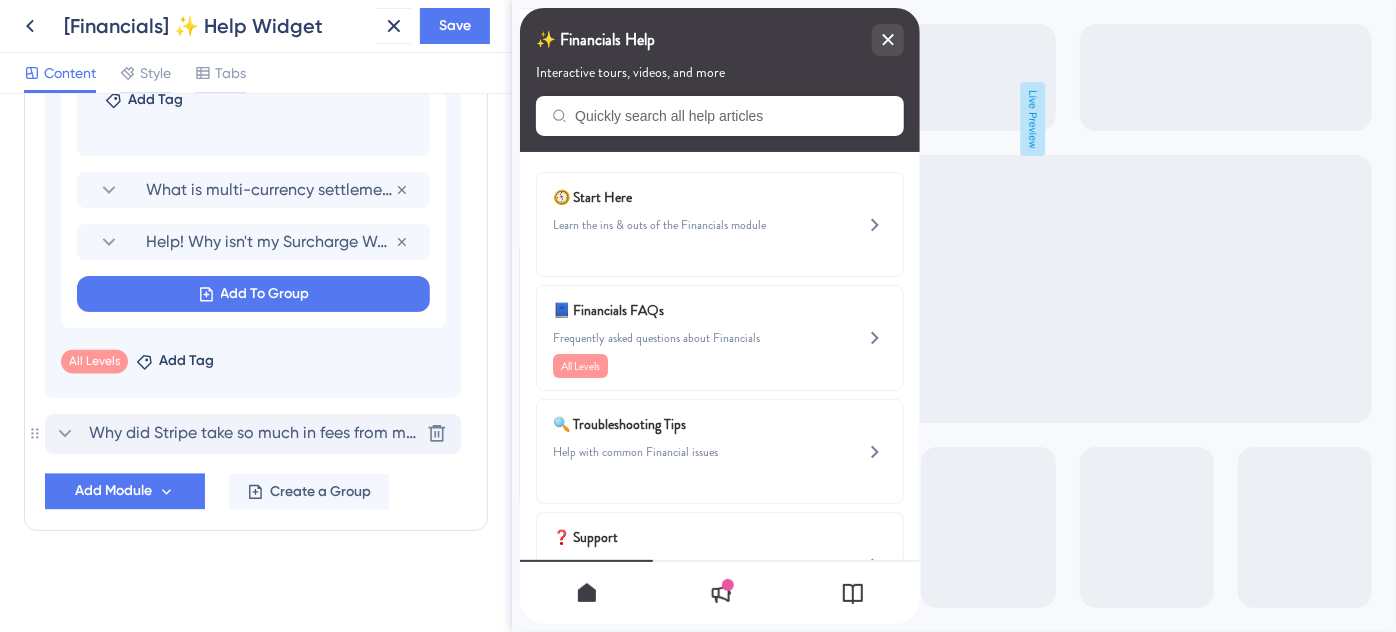 scroll, scrollTop: 1442, scrollLeft: 0, axis: vertical 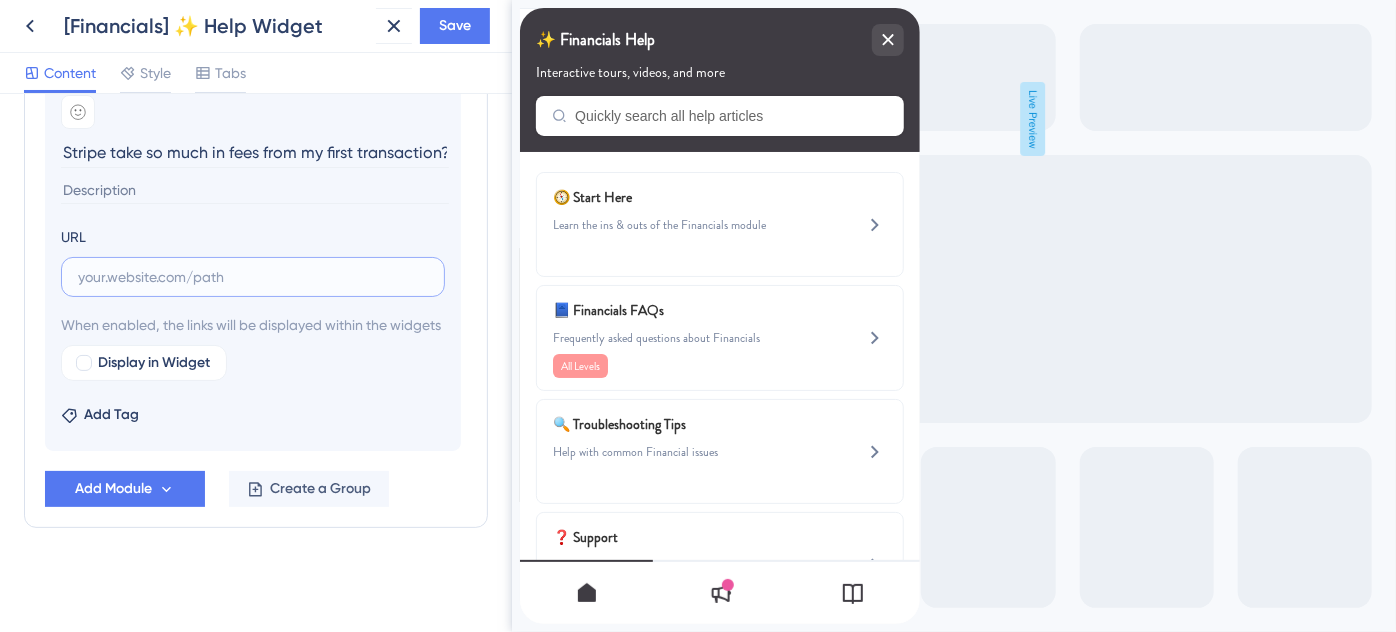 click at bounding box center (253, 277) 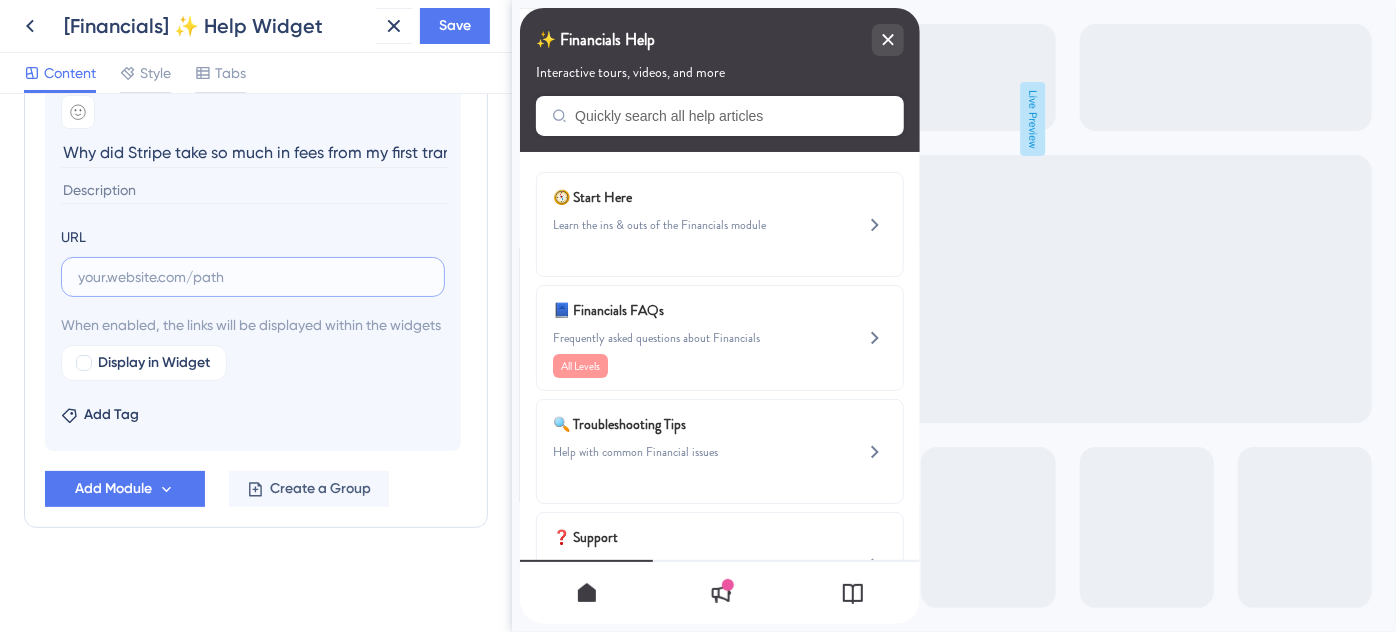 paste on "https://help.safariportal.app/en/articles/6108-why-did-stripe-take-so-much-in-fees-from-my-first" 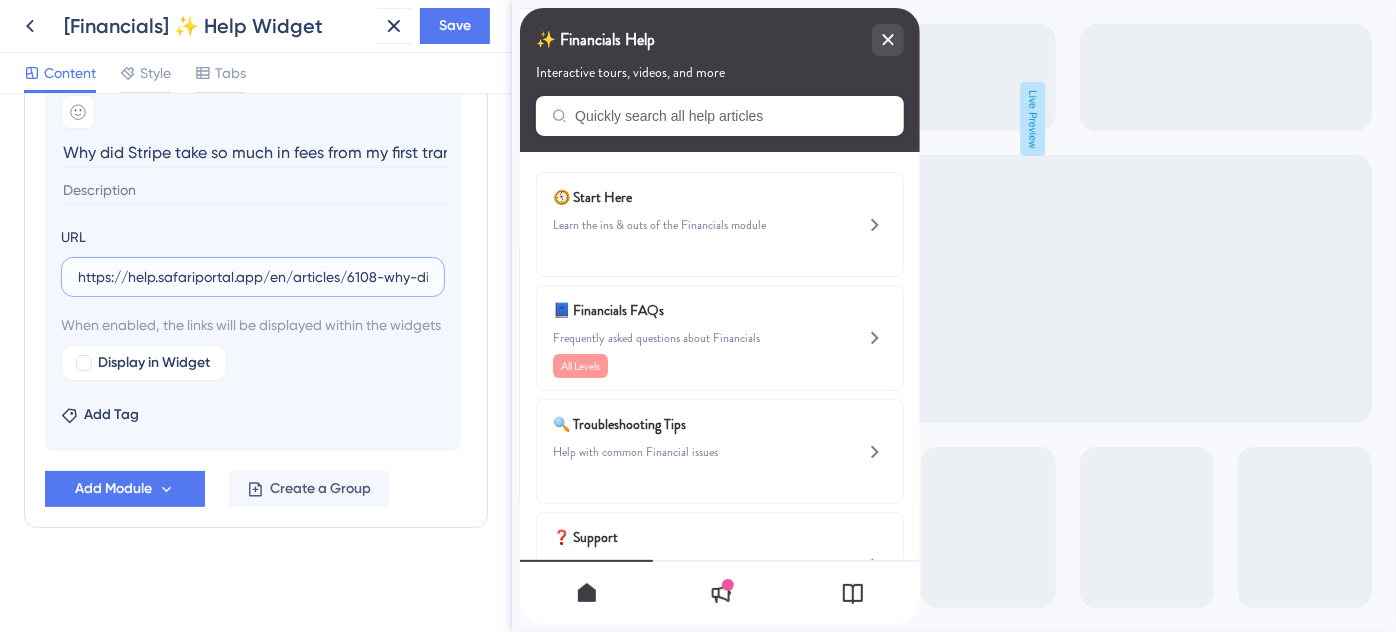 scroll, scrollTop: 0, scrollLeft: 297, axis: horizontal 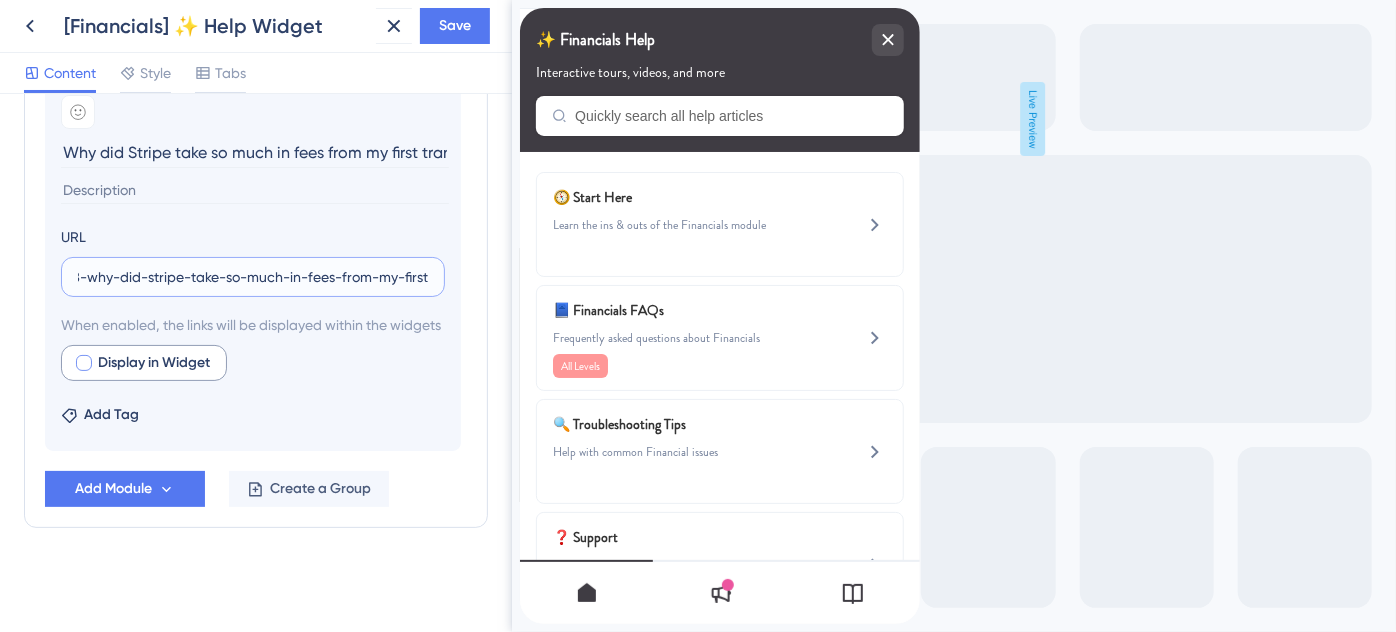 type on "https://help.safariportal.app/en/articles/6108-why-did-stripe-take-so-much-in-fees-from-my-first" 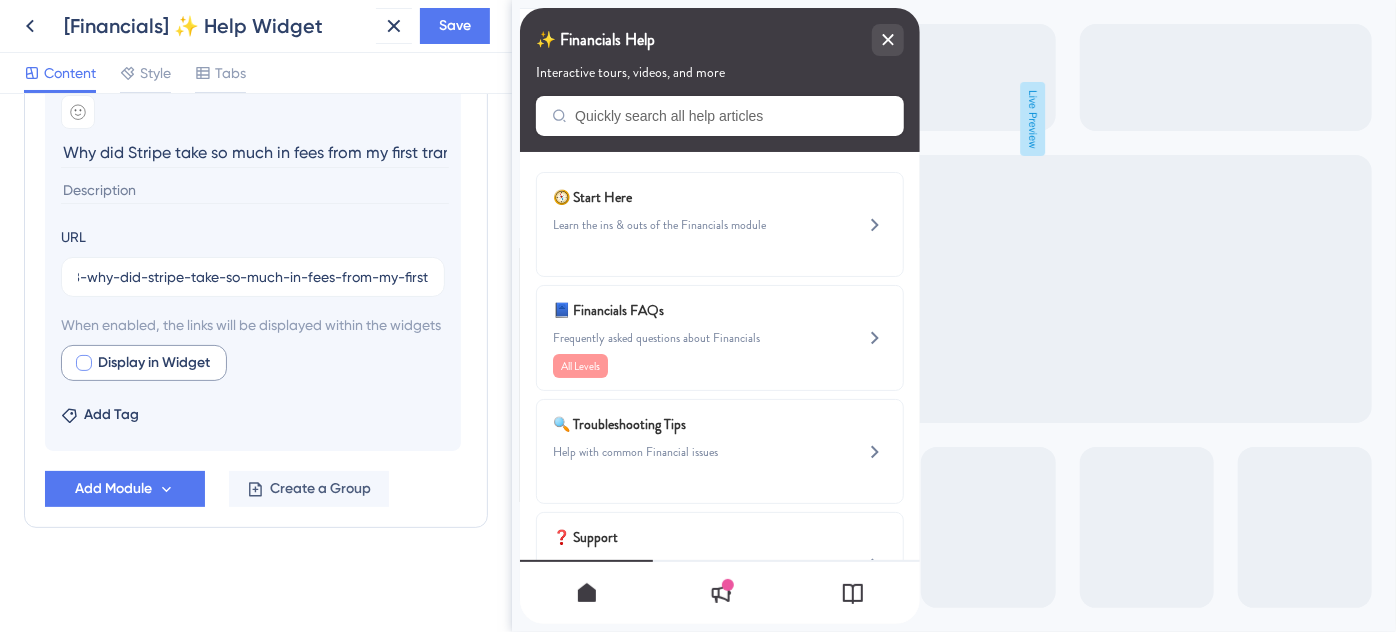 click at bounding box center (84, 363) 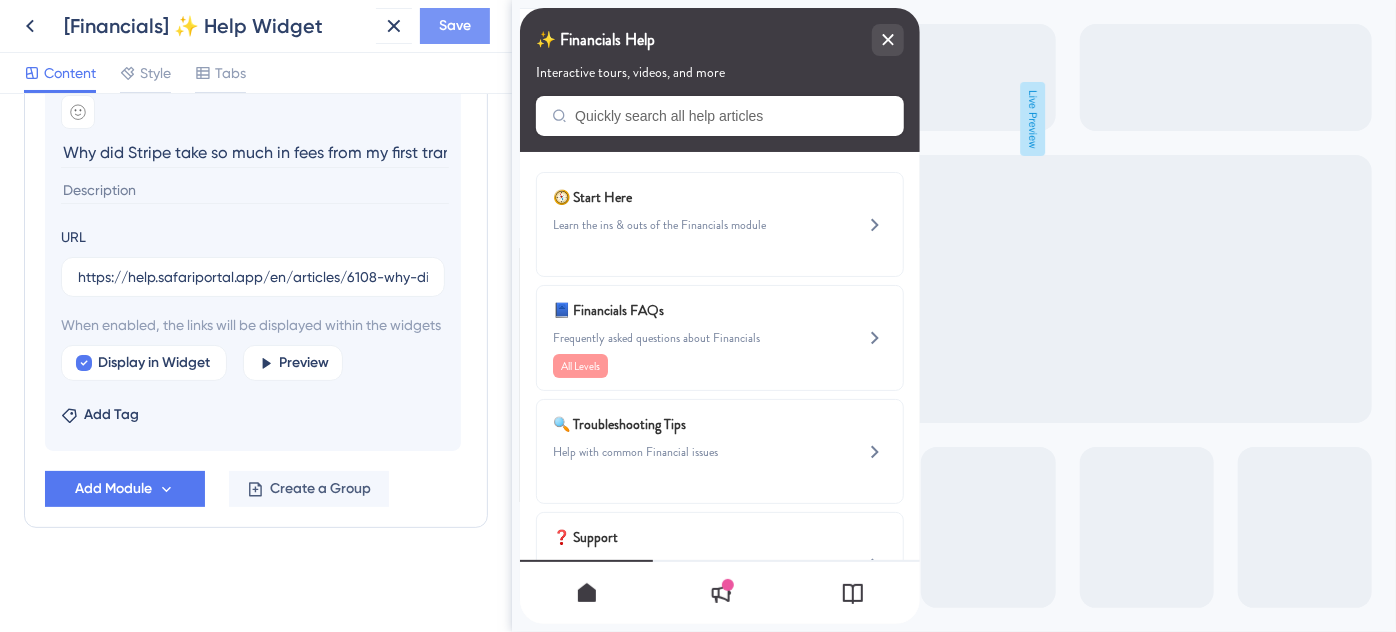 click on "Save" at bounding box center (455, 26) 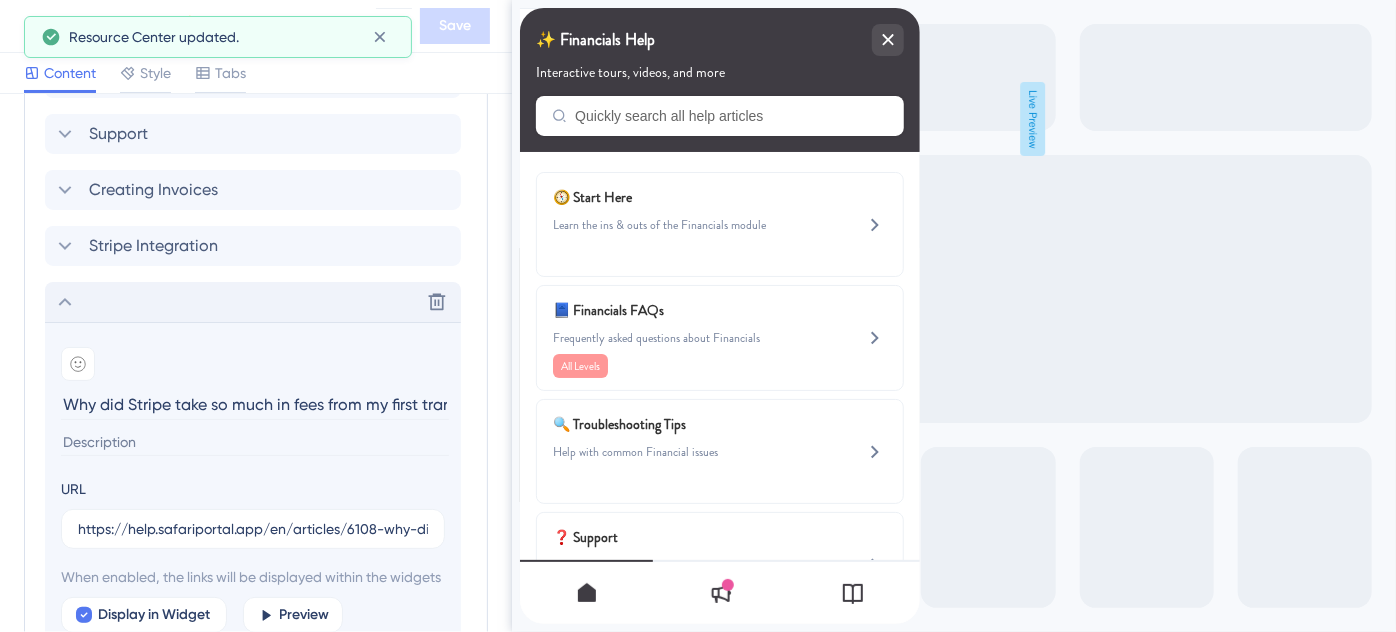 click 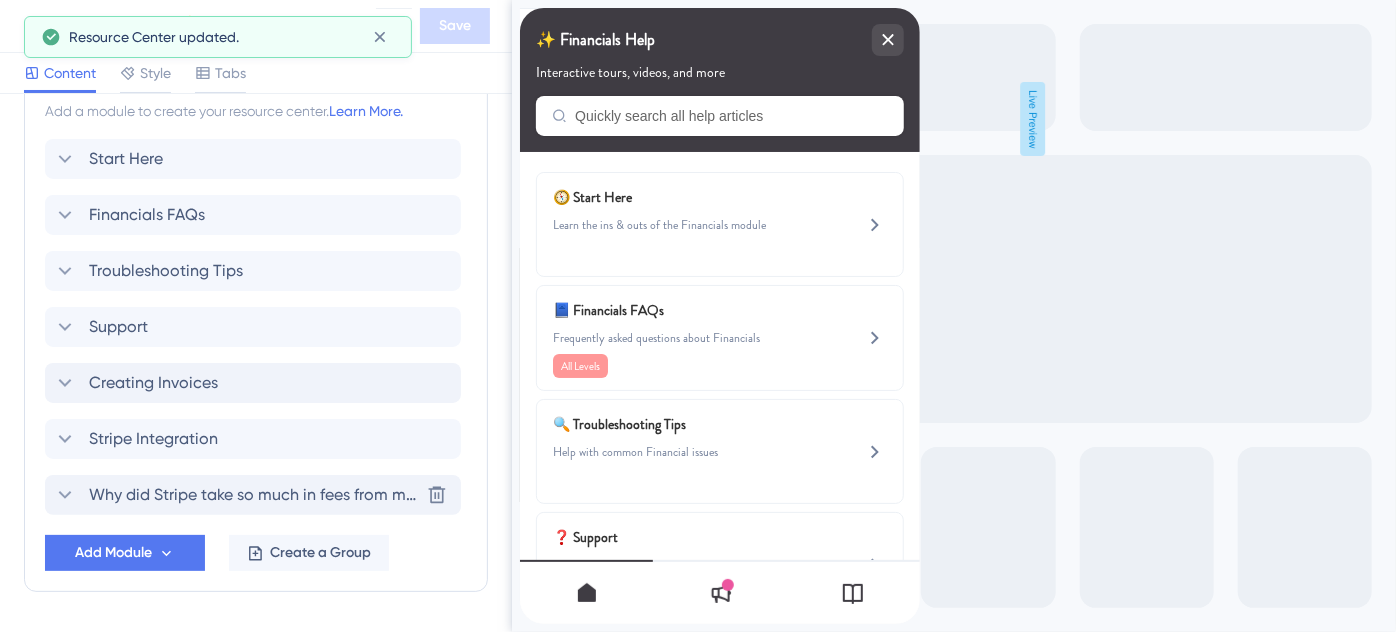 scroll, scrollTop: 856, scrollLeft: 0, axis: vertical 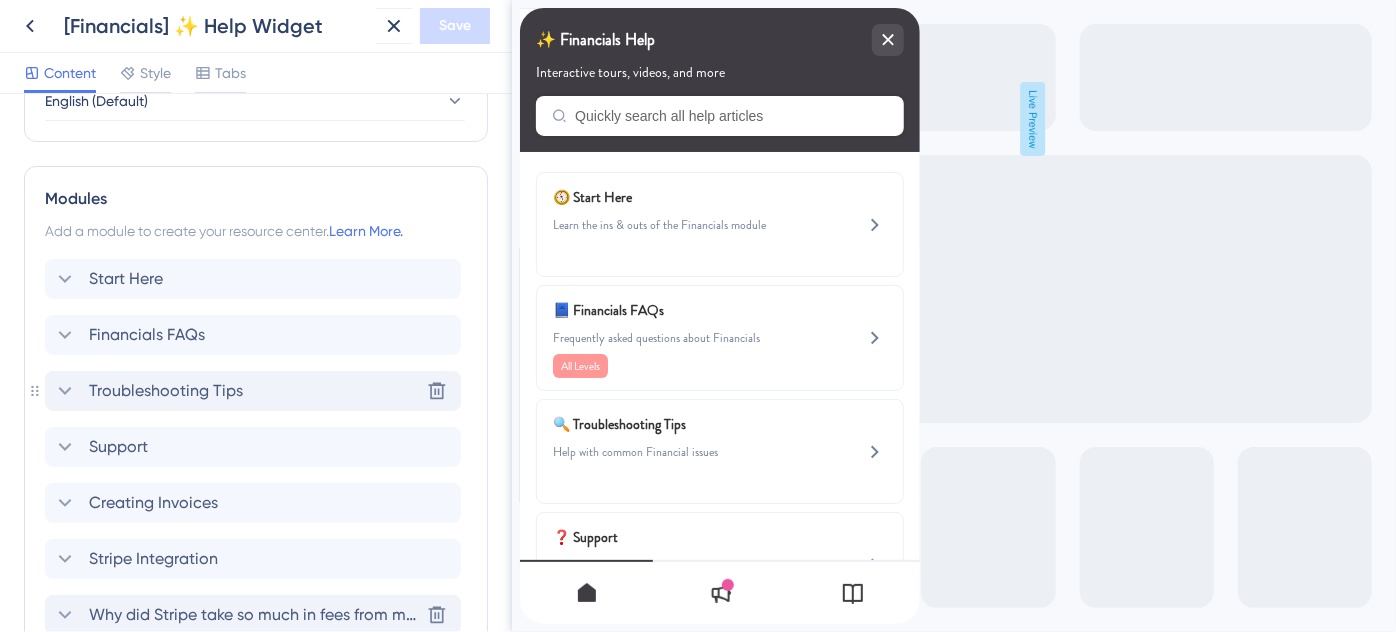 click 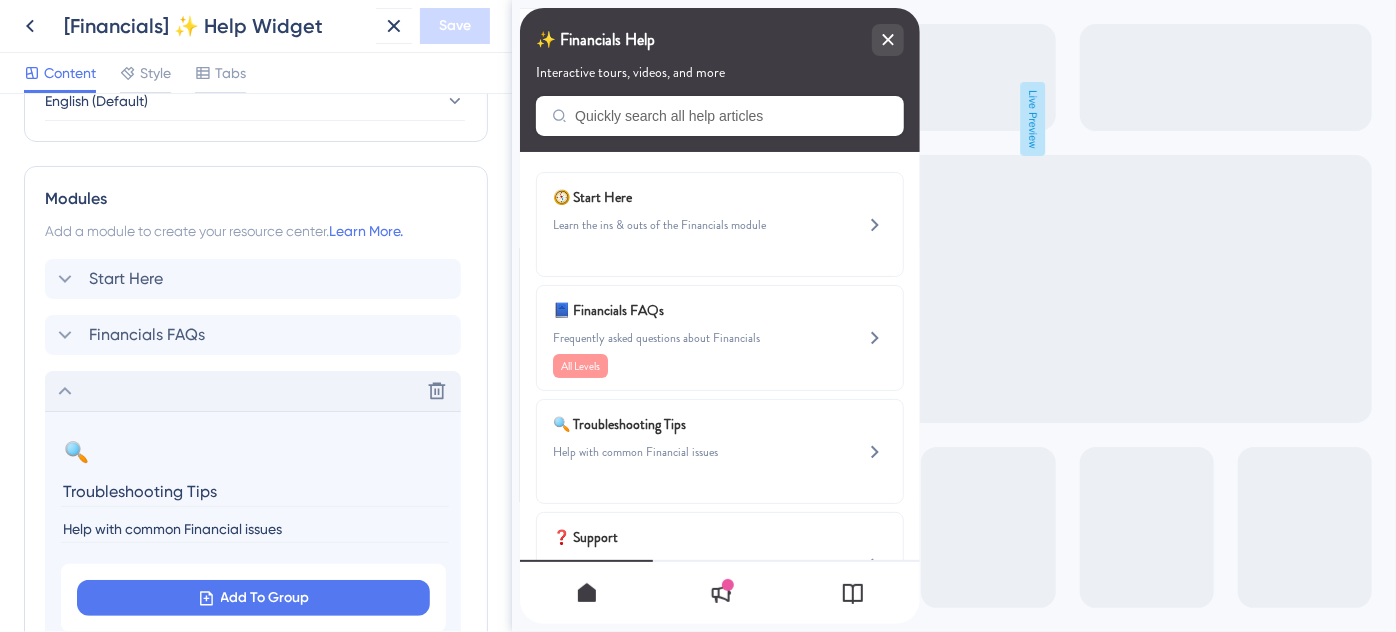 scroll, scrollTop: 1038, scrollLeft: 0, axis: vertical 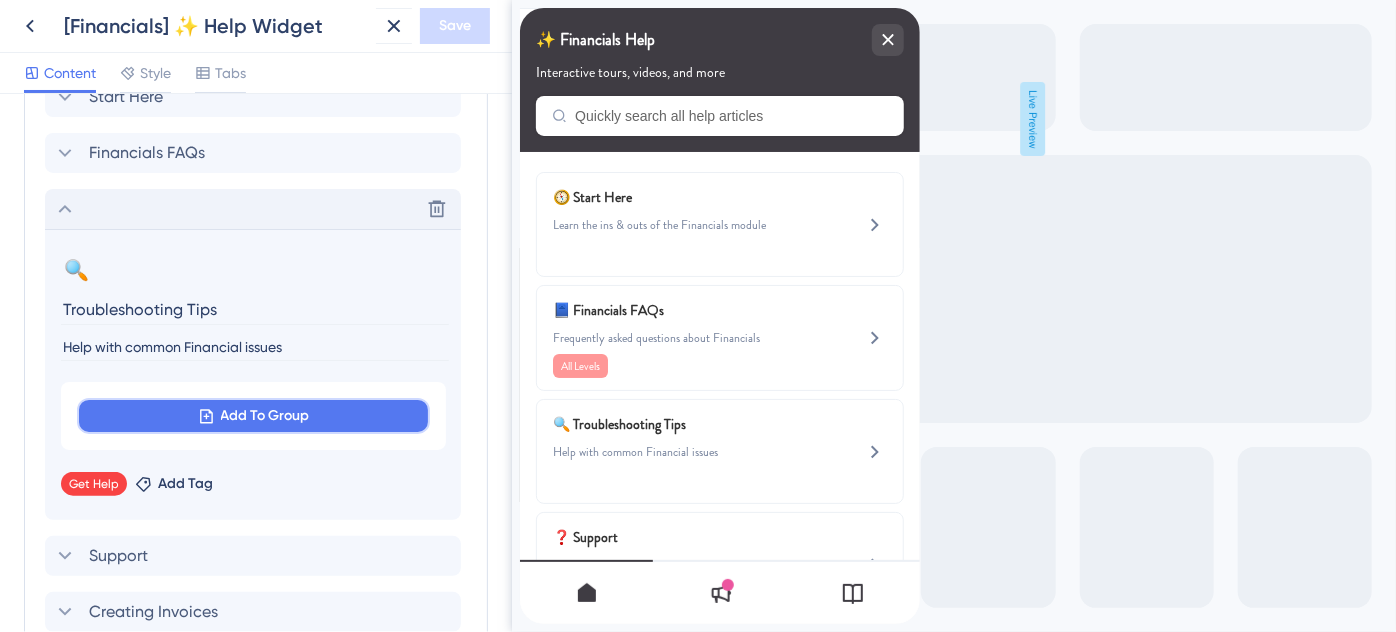 click on "Add To Group" at bounding box center [265, 416] 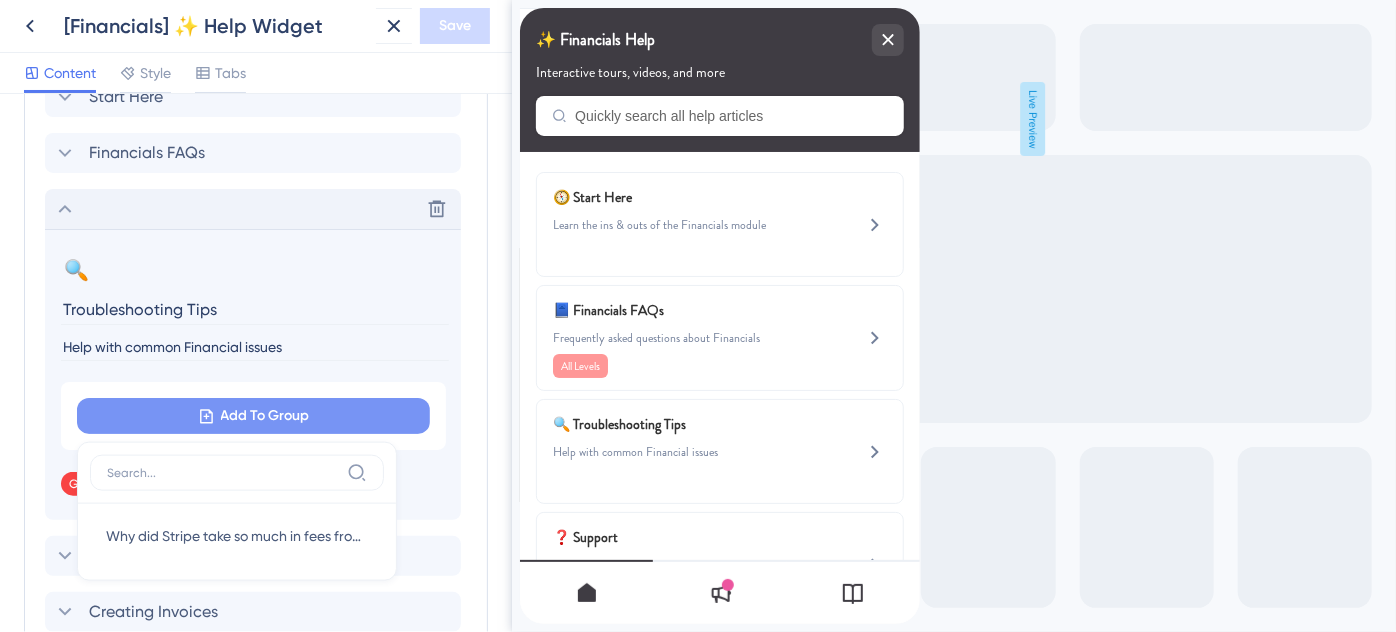 scroll, scrollTop: 1183, scrollLeft: 0, axis: vertical 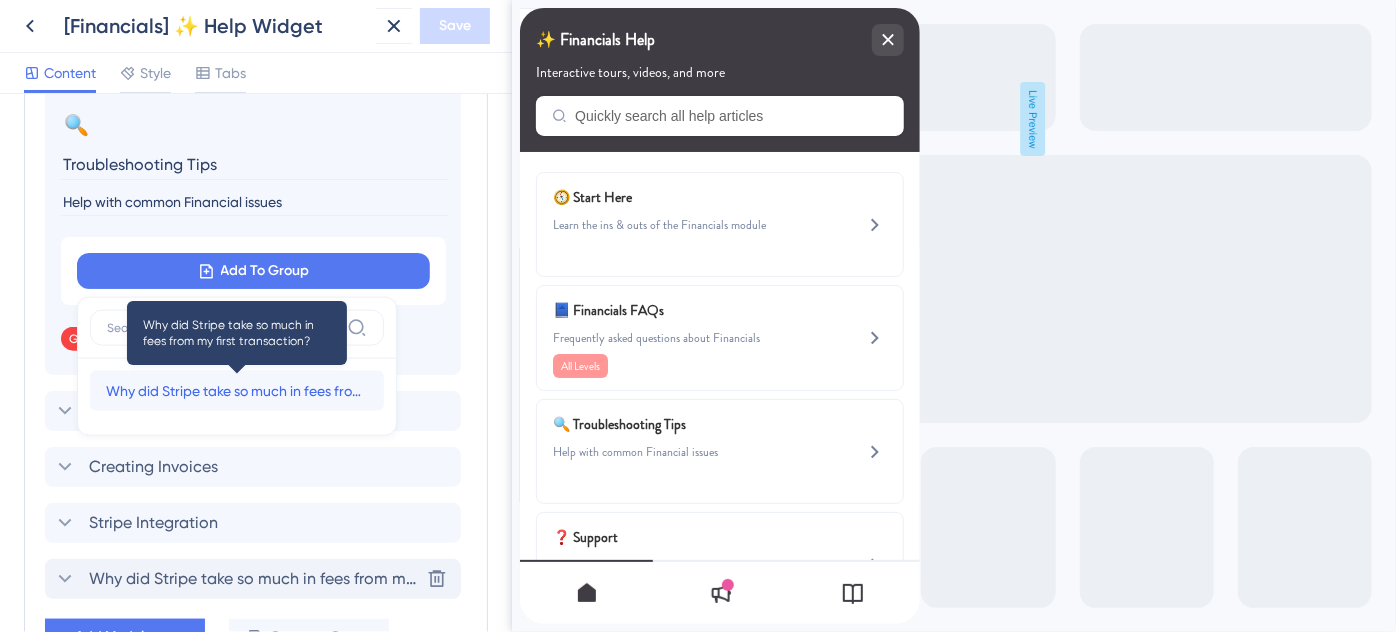 click on "Why did Stripe take so much in fees from my first transaction?" at bounding box center [237, 391] 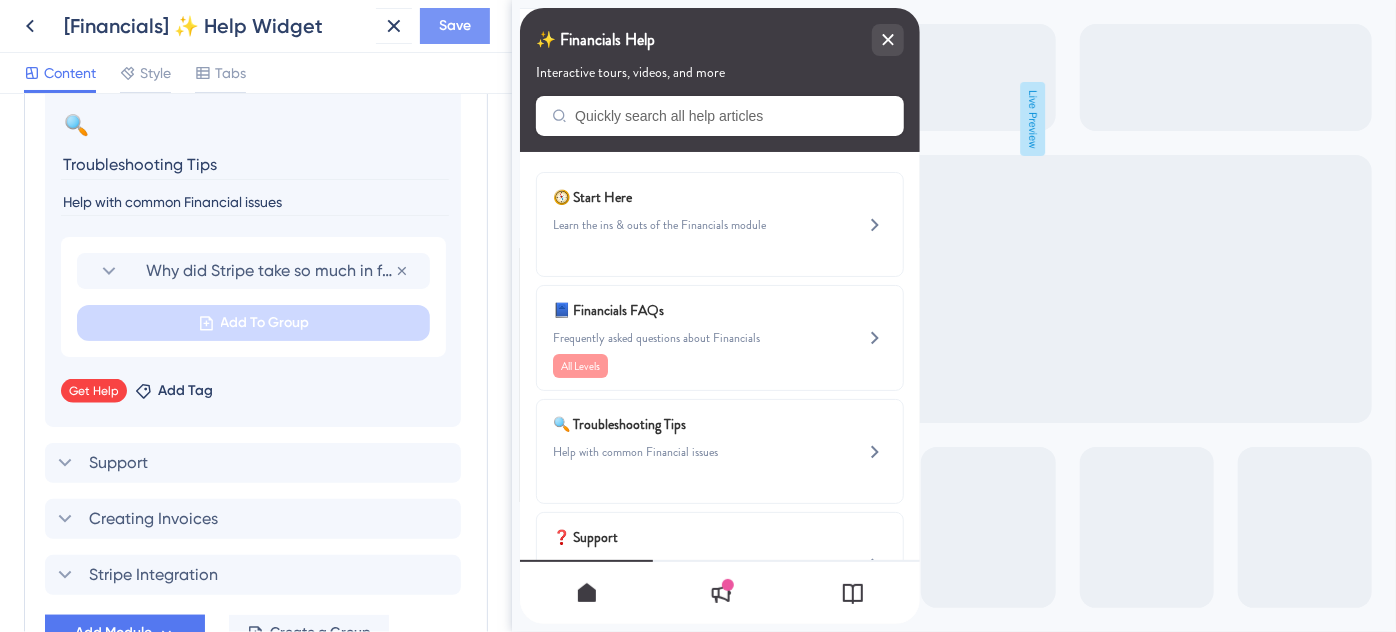 click on "Save" at bounding box center [455, 26] 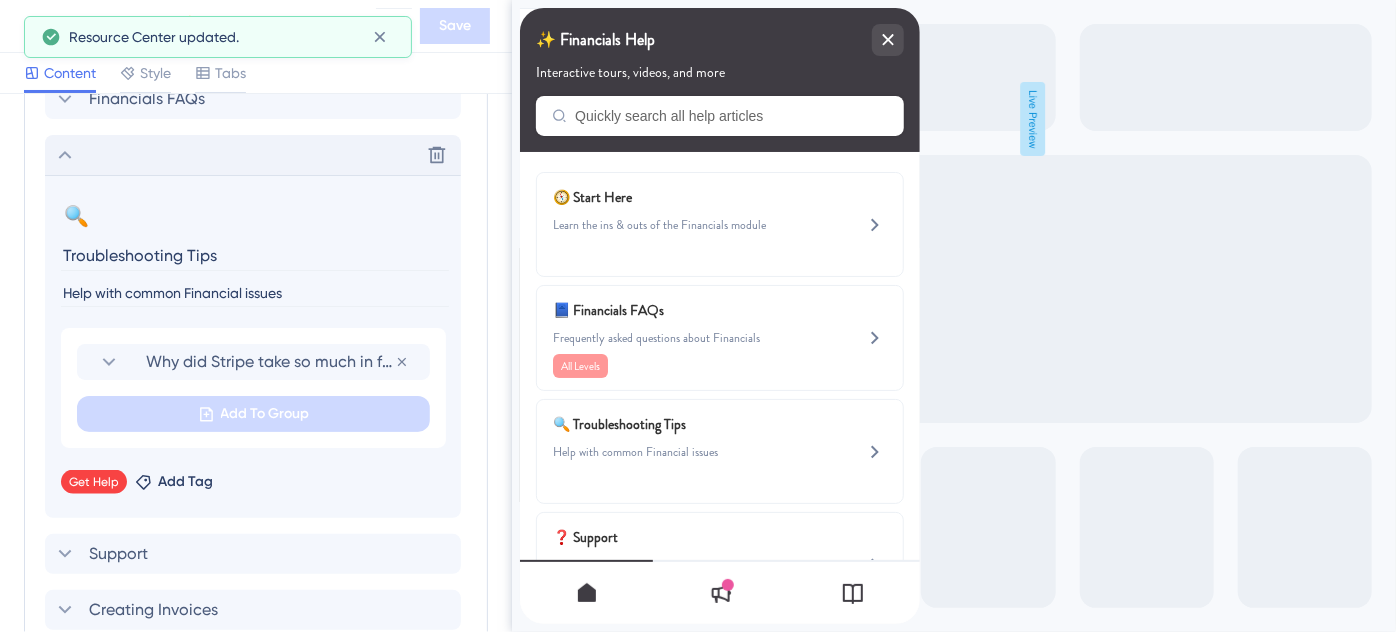 click 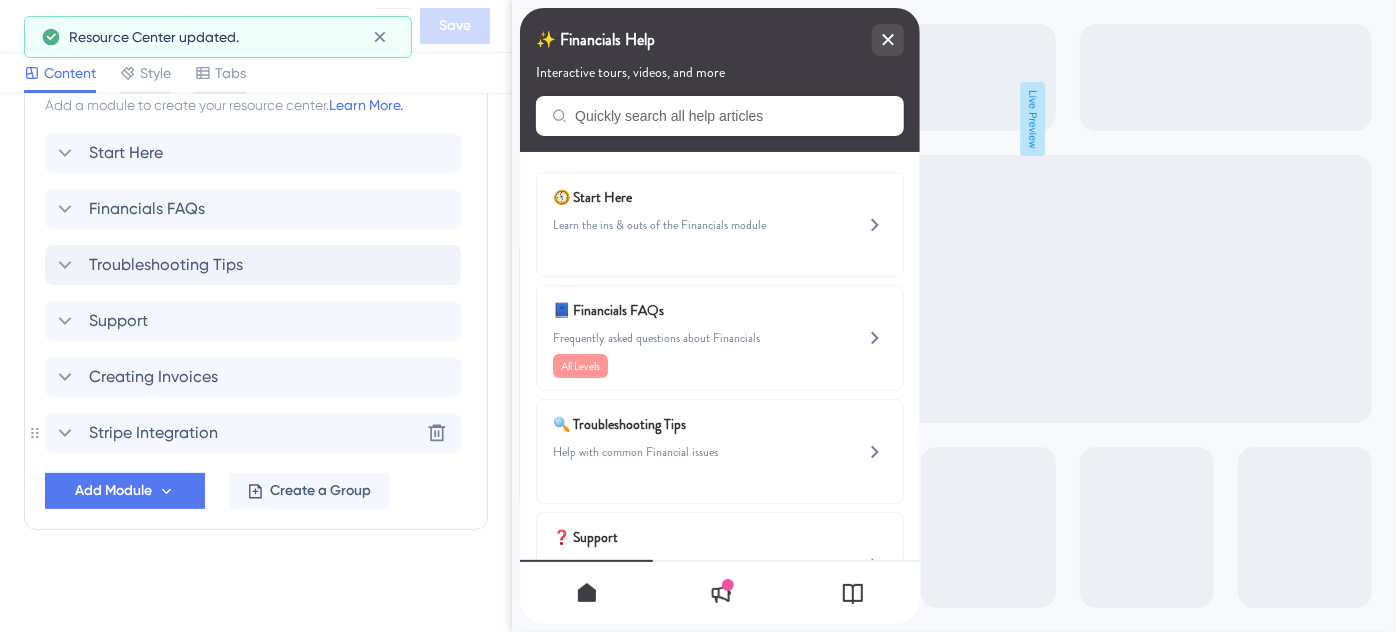 click 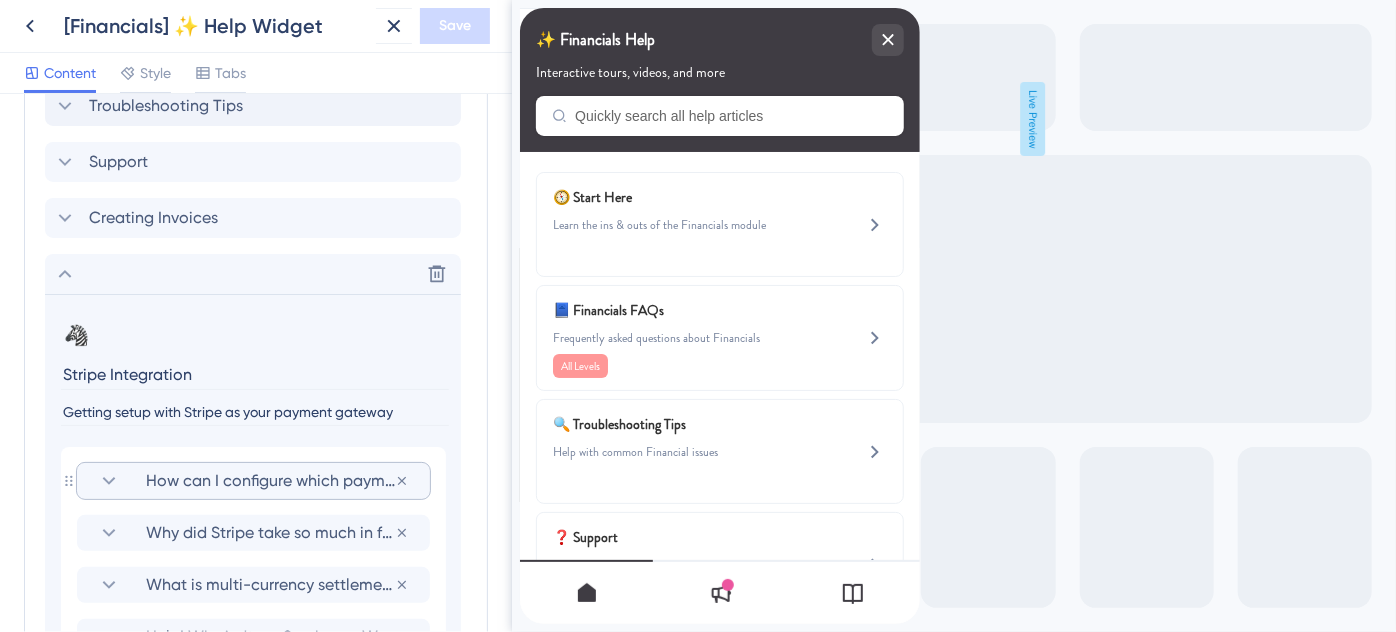 scroll, scrollTop: 1183, scrollLeft: 0, axis: vertical 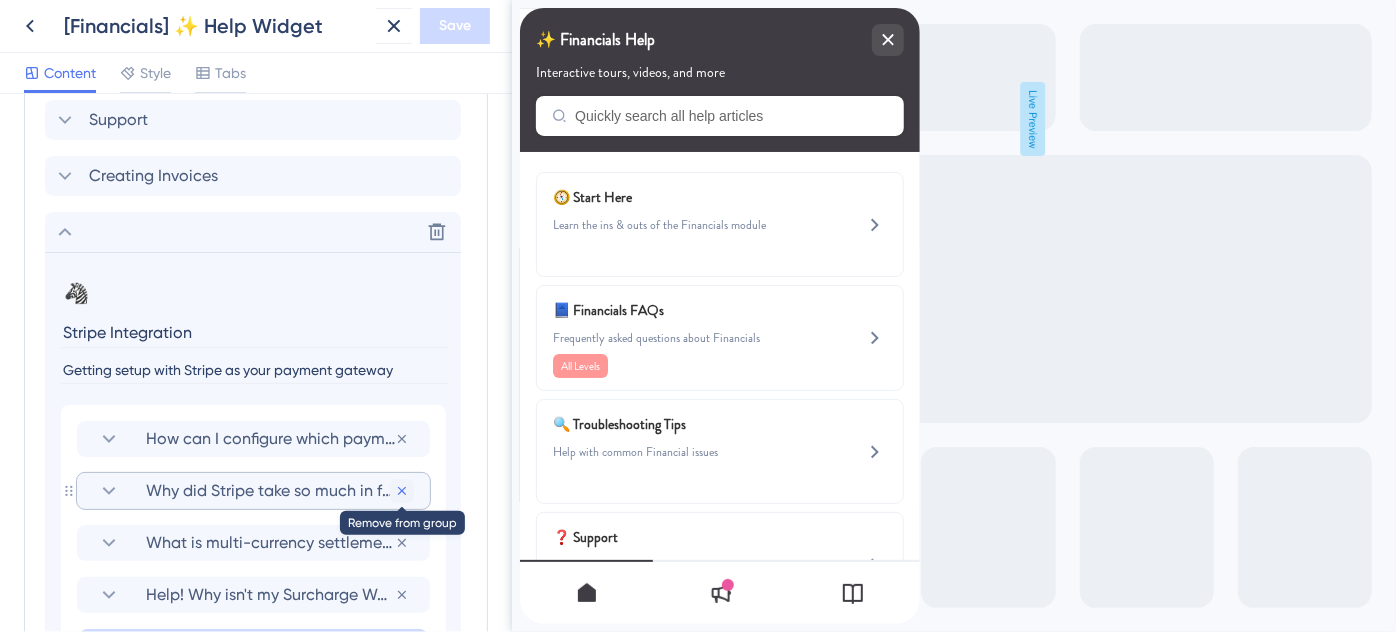 click 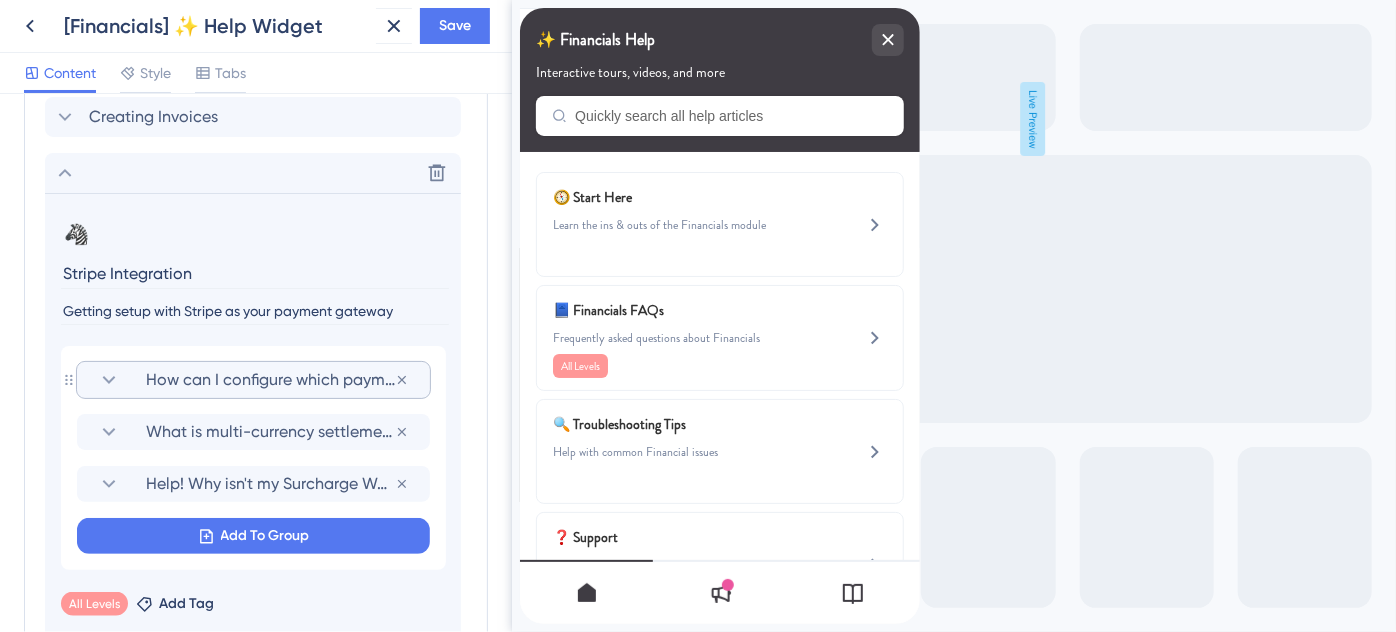 scroll, scrollTop: 1274, scrollLeft: 0, axis: vertical 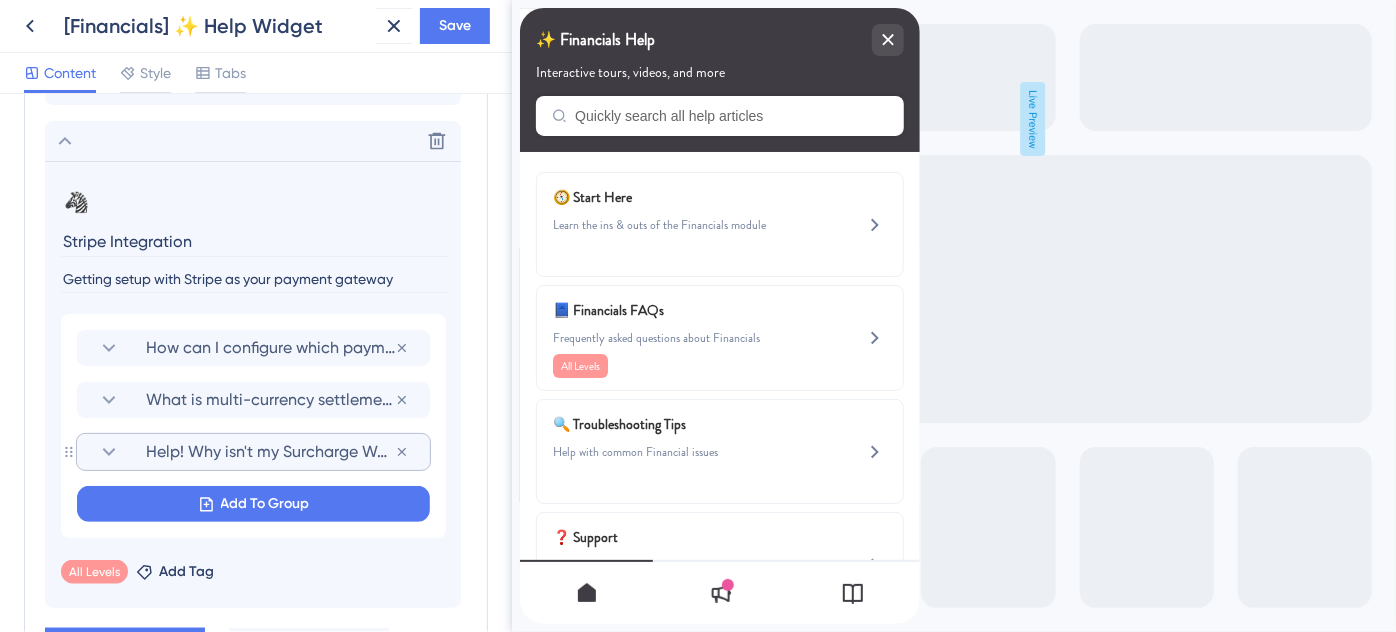 click on "Help! Why isn't my Surcharge Working?" at bounding box center (270, 452) 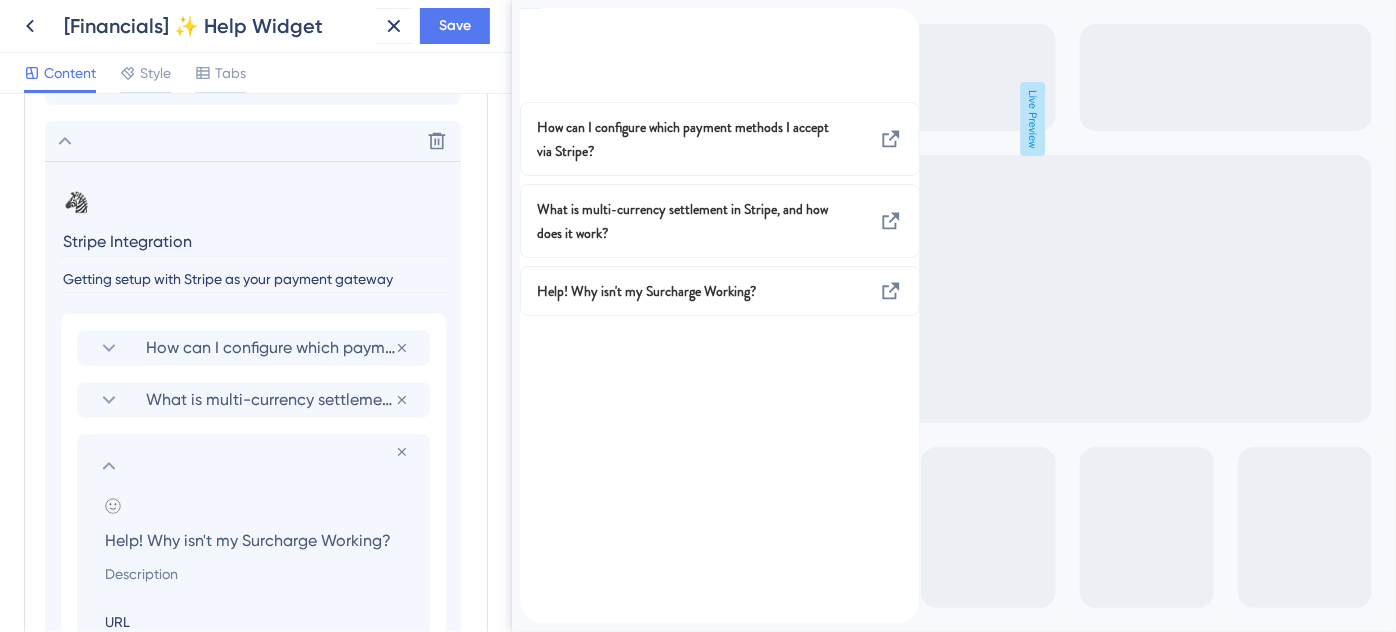 scroll, scrollTop: 1456, scrollLeft: 0, axis: vertical 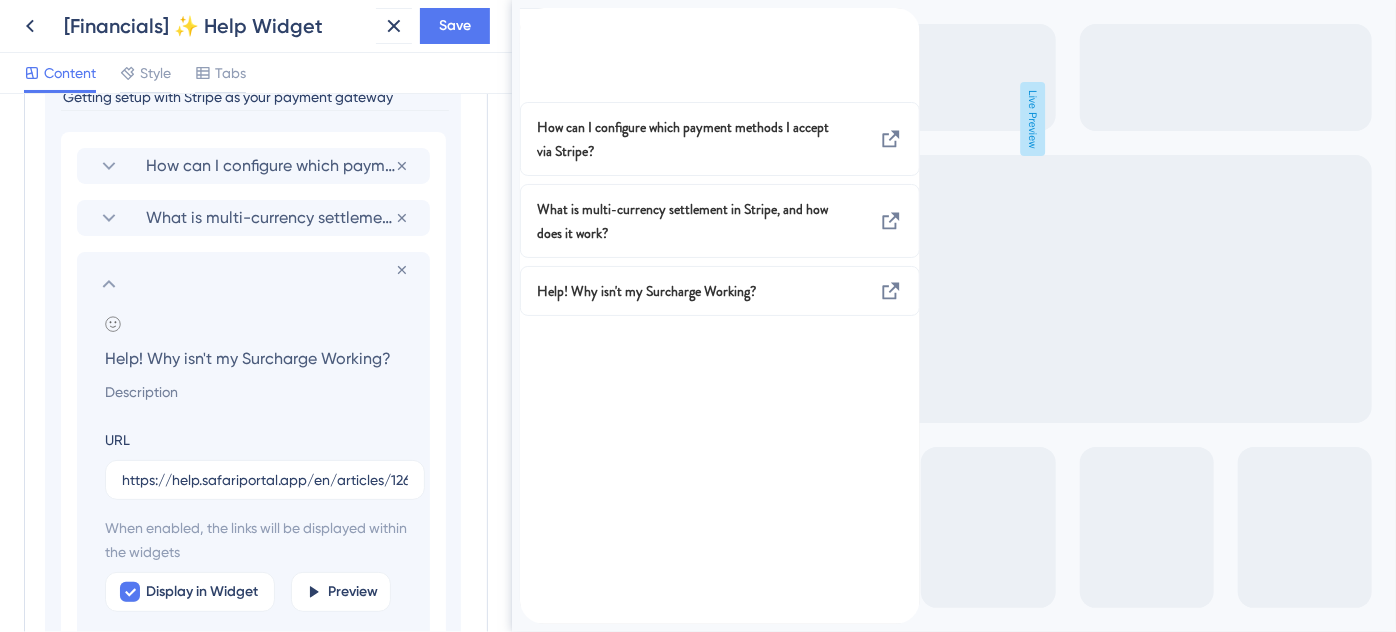 click on "Help! Why isn't my Surcharge Working?" at bounding box center [257, 358] 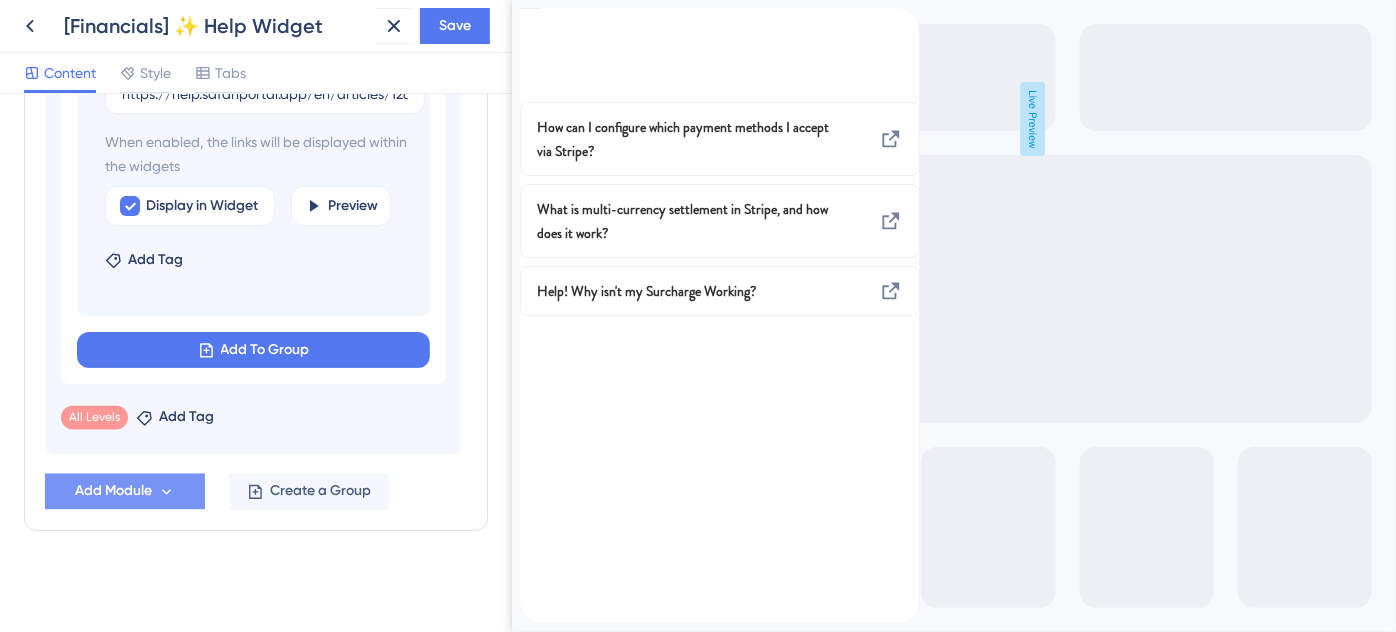 click on "Add Module" at bounding box center [113, 492] 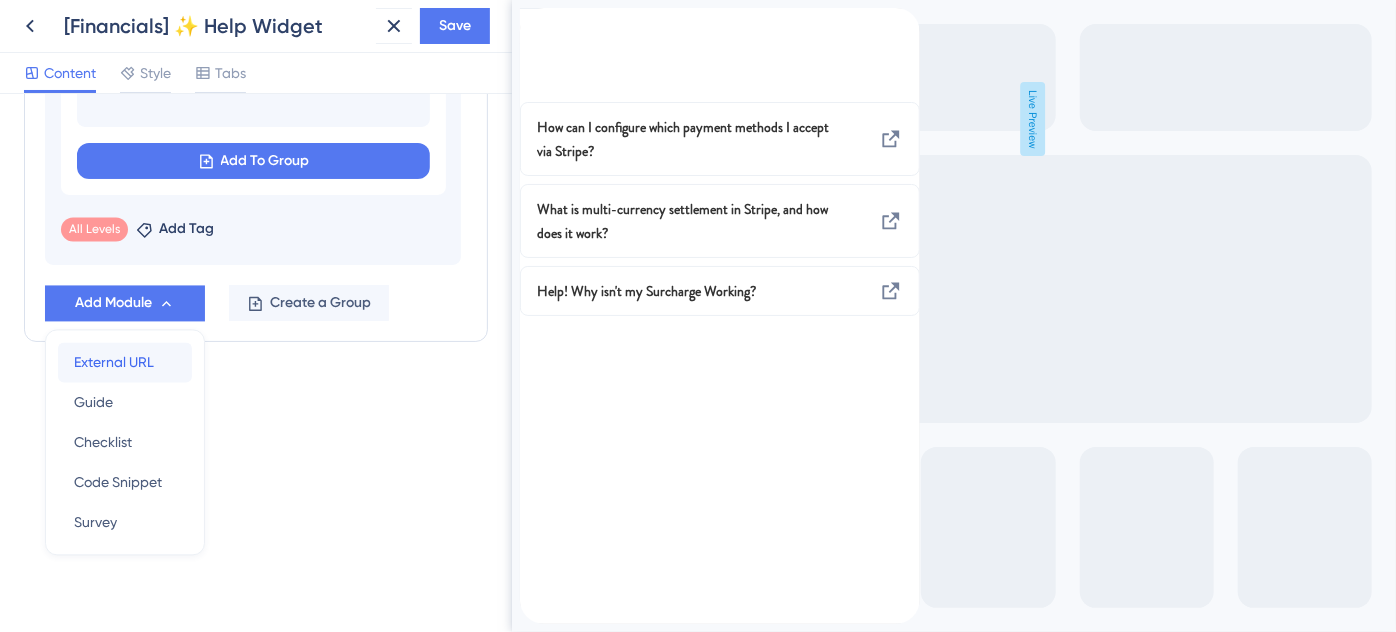 click on "External URL" at bounding box center [114, 362] 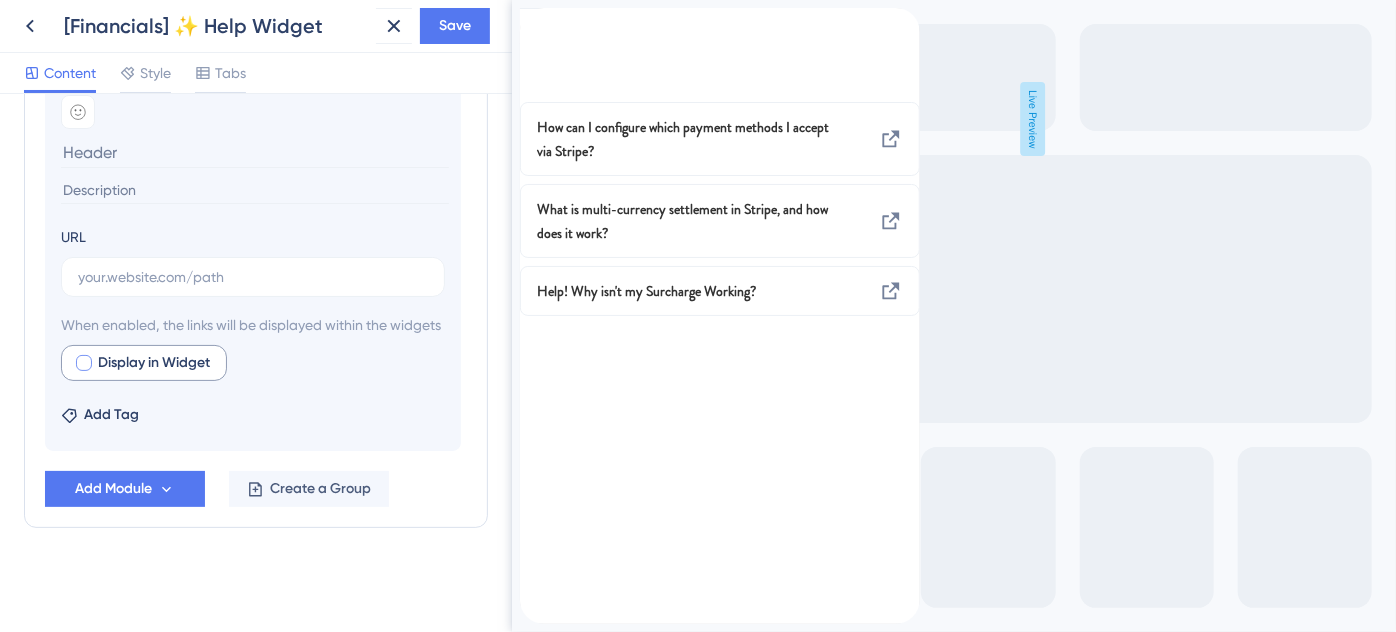 scroll, scrollTop: 1442, scrollLeft: 0, axis: vertical 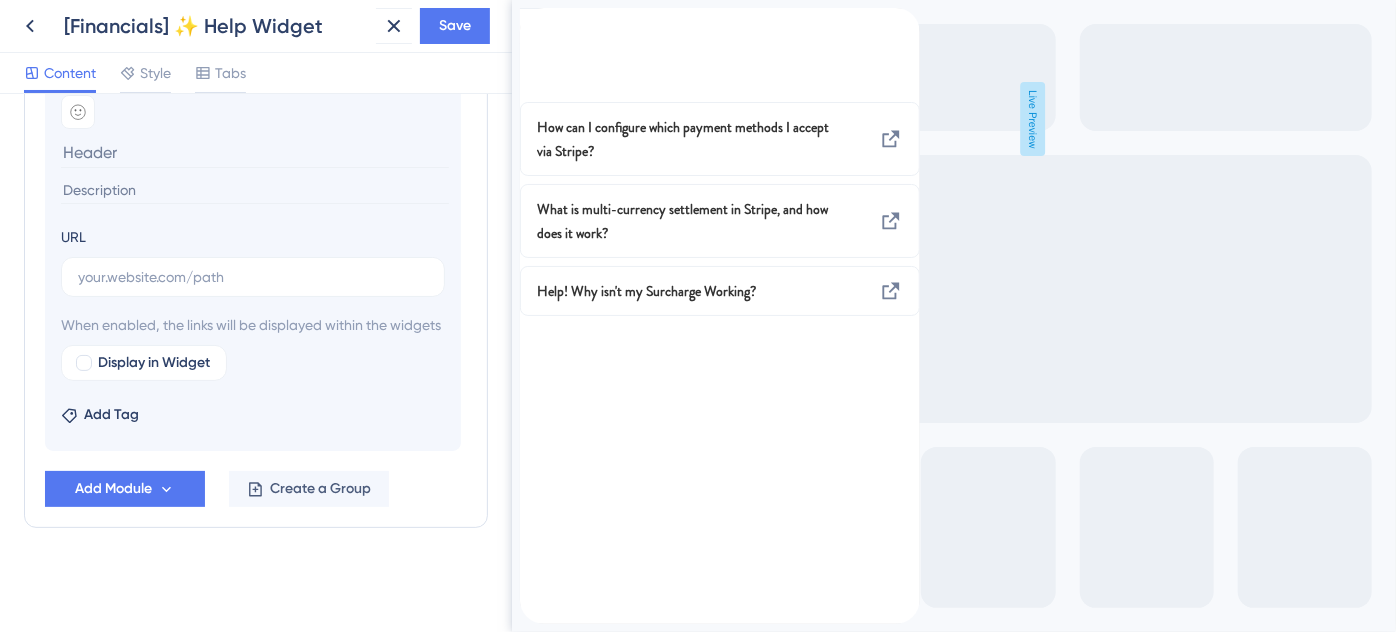 type on "Help! Why isn't my Surcharge Working?" 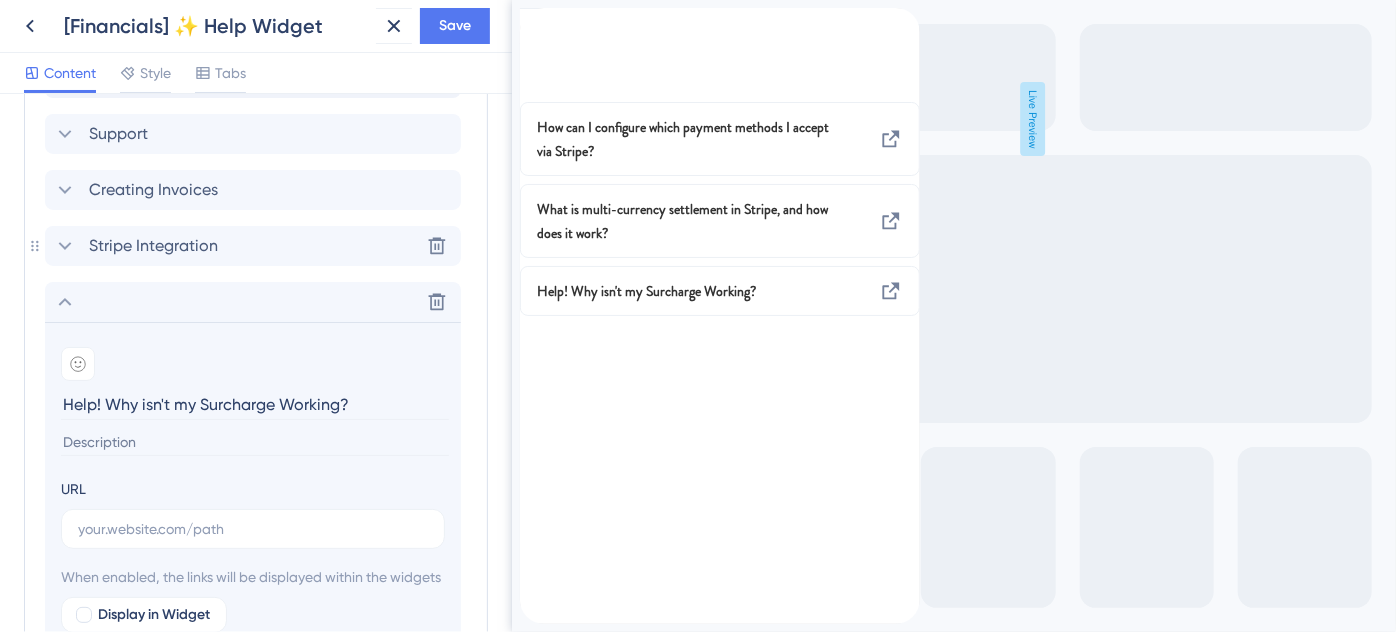scroll, scrollTop: 987, scrollLeft: 0, axis: vertical 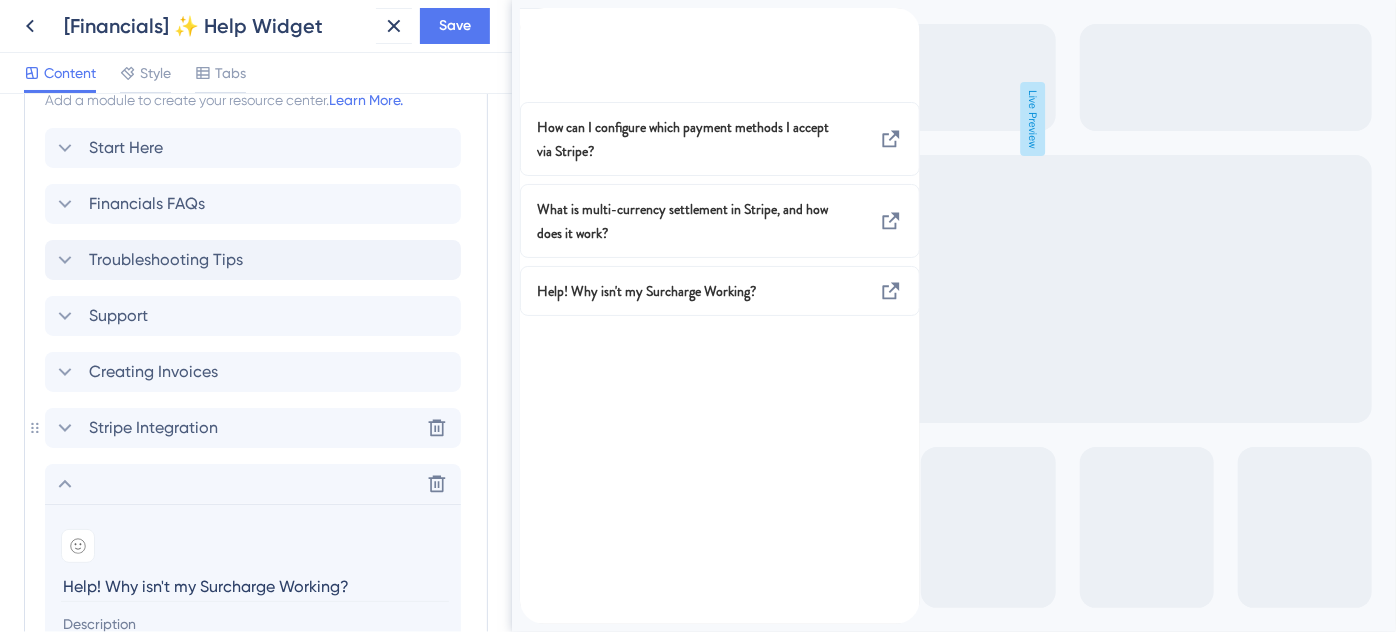 click 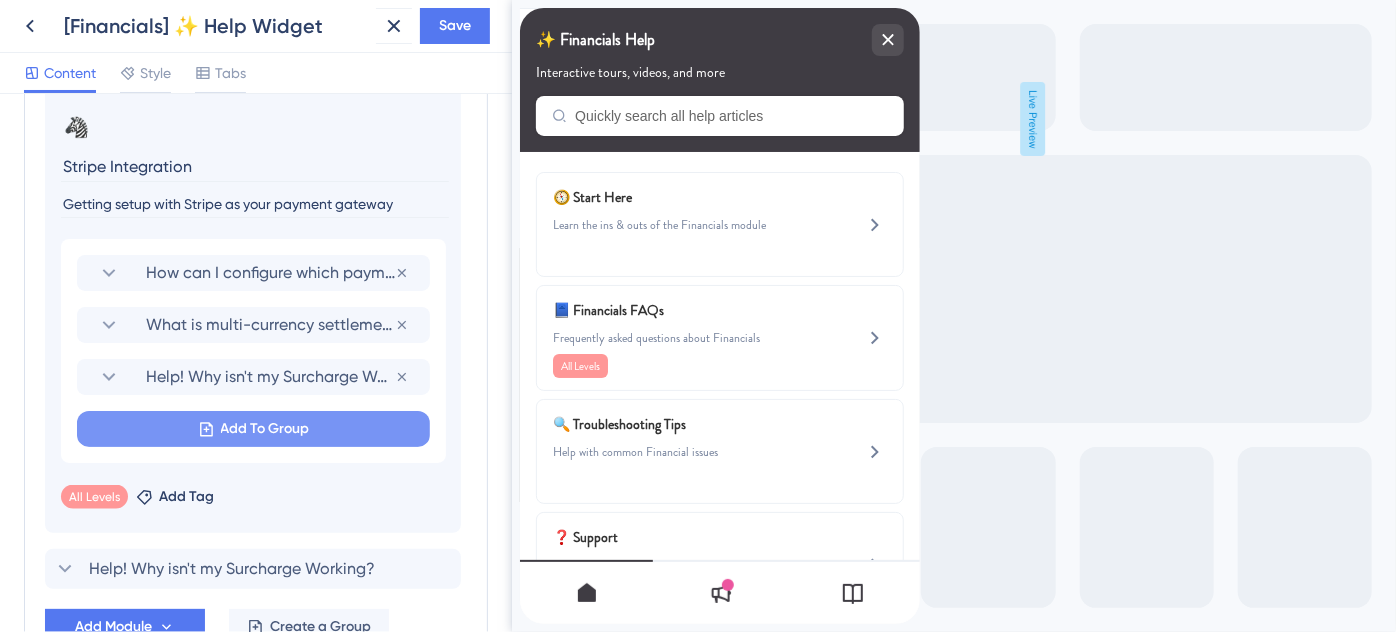 scroll, scrollTop: 1351, scrollLeft: 0, axis: vertical 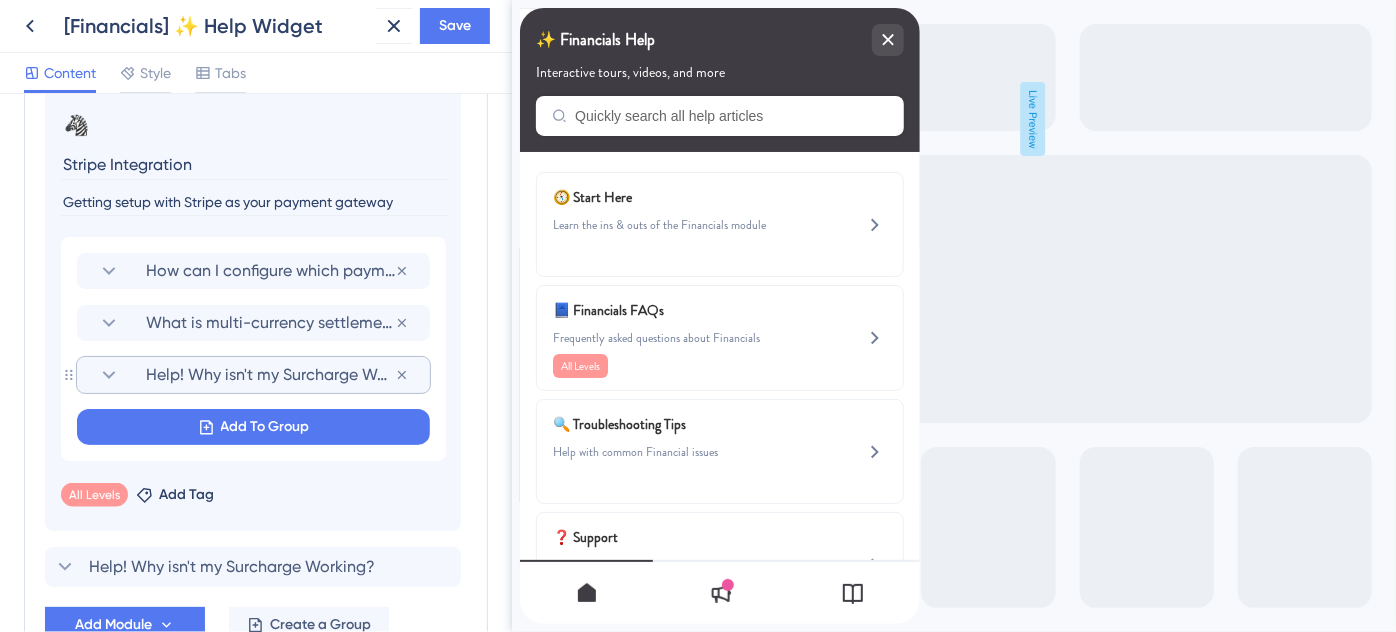 click 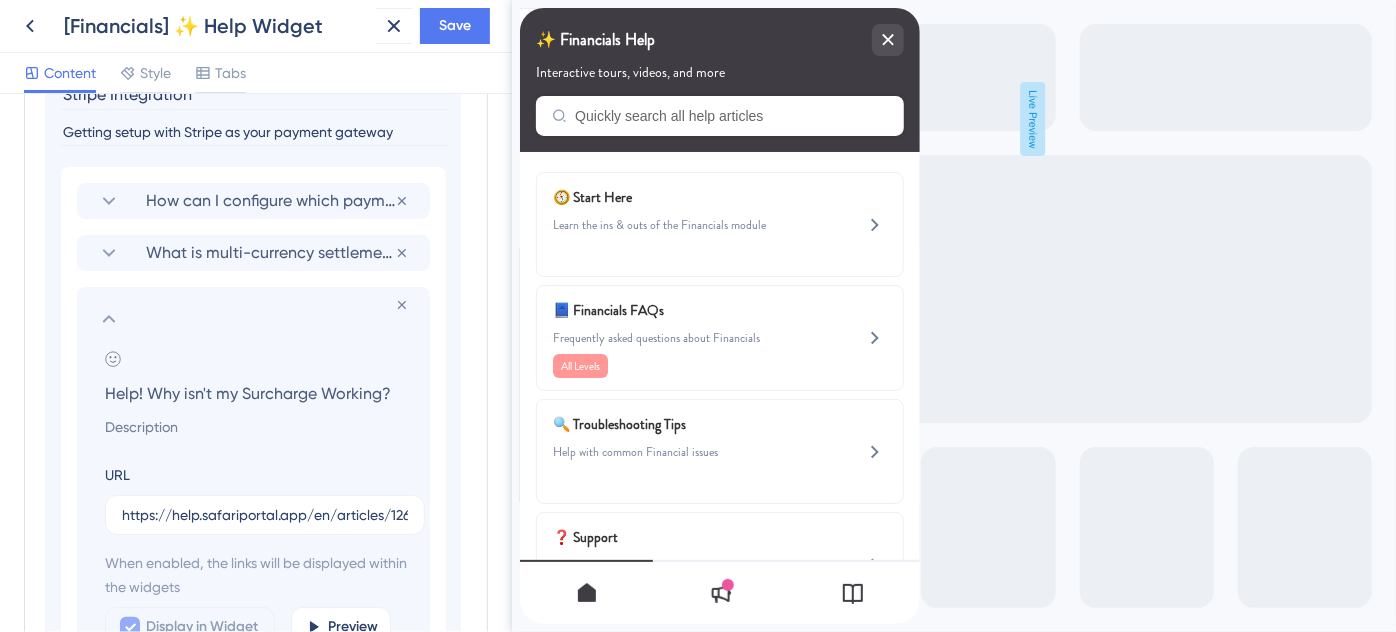 scroll, scrollTop: 1624, scrollLeft: 0, axis: vertical 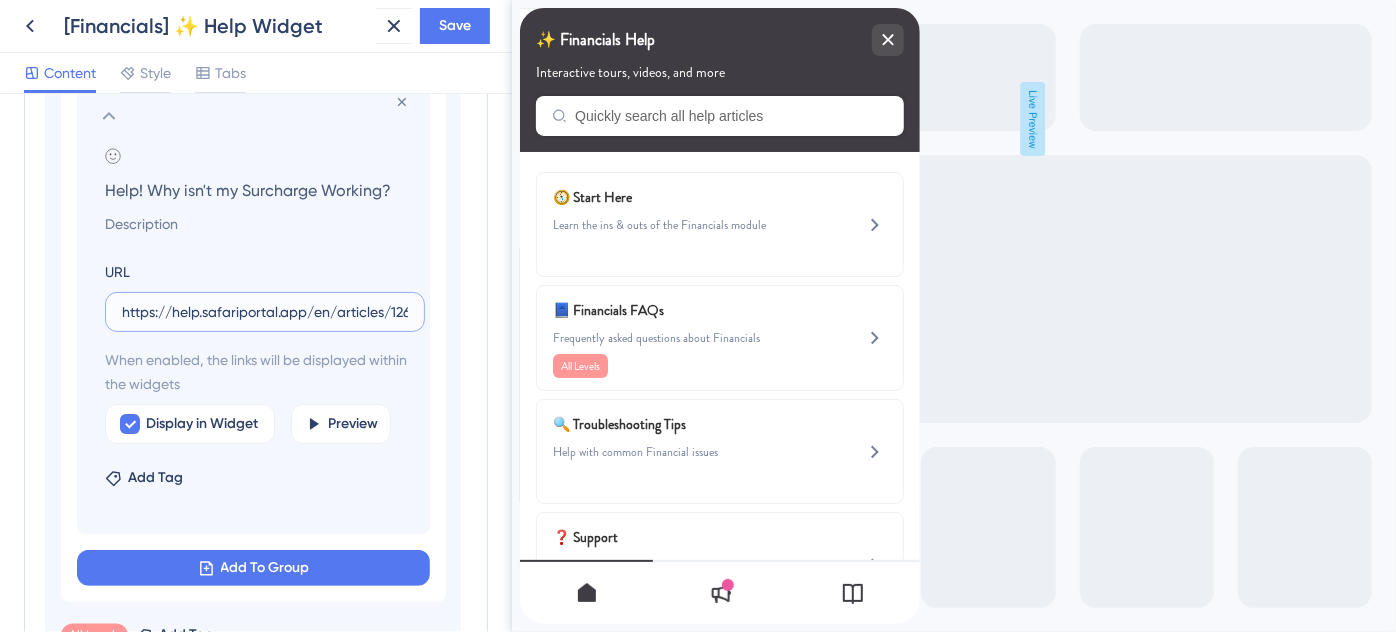 click on "https://help.safariportal.app/en/articles/12698-help-why-isnt-my-surcharge-working" at bounding box center [265, 312] 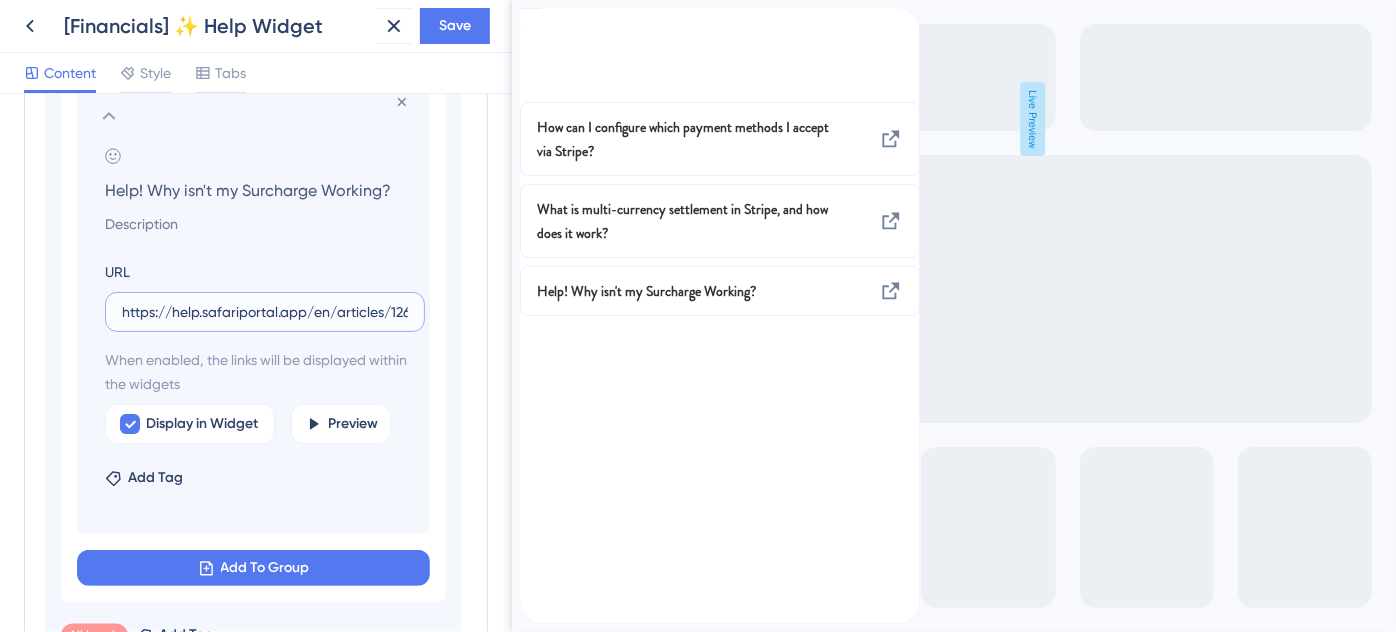 scroll, scrollTop: 1442, scrollLeft: 0, axis: vertical 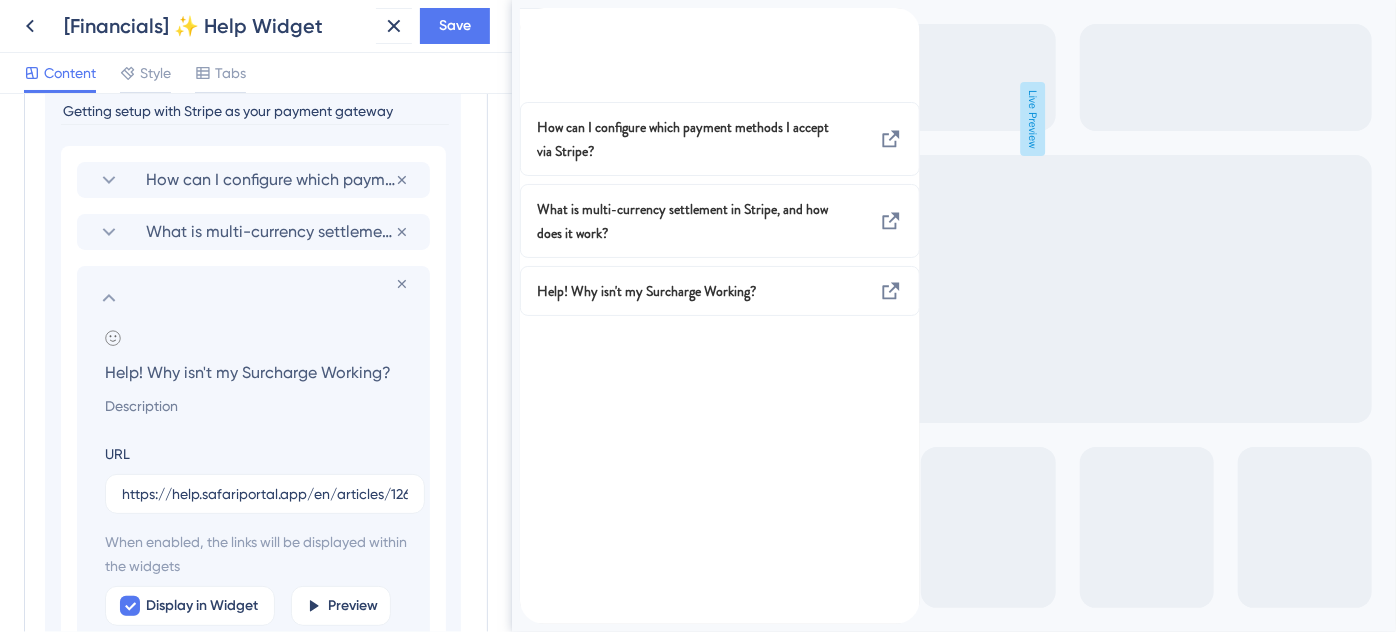 click 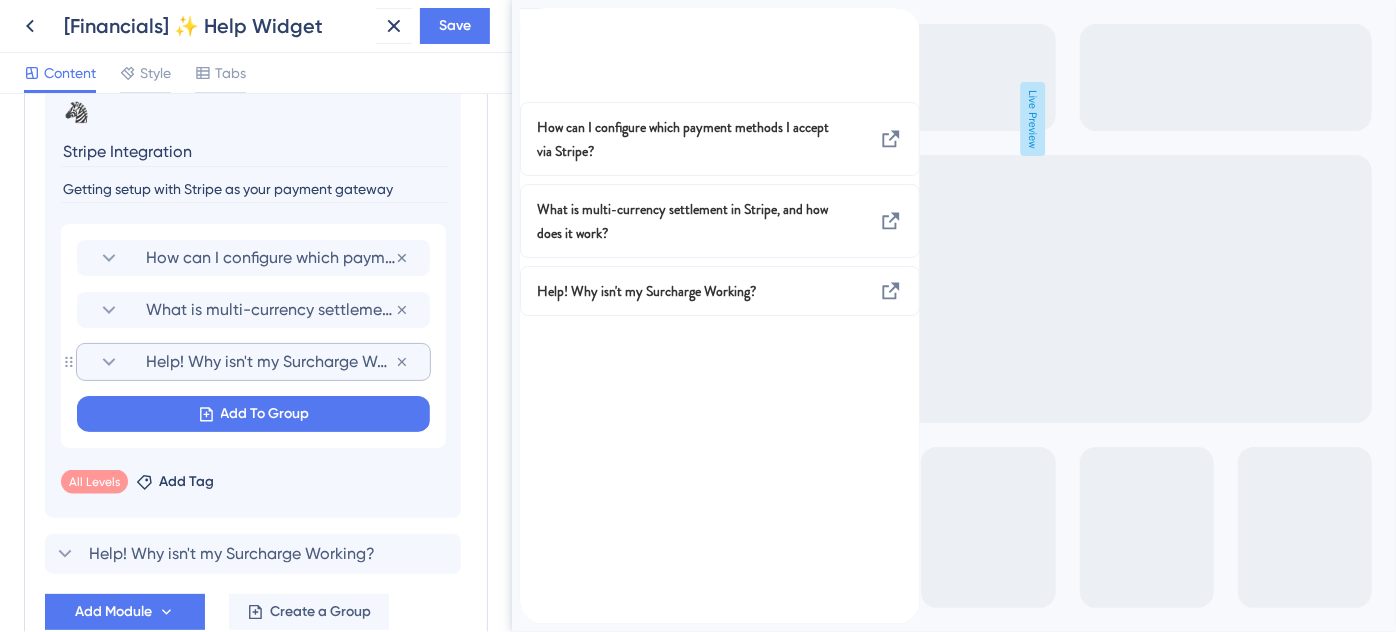 scroll, scrollTop: 1260, scrollLeft: 0, axis: vertical 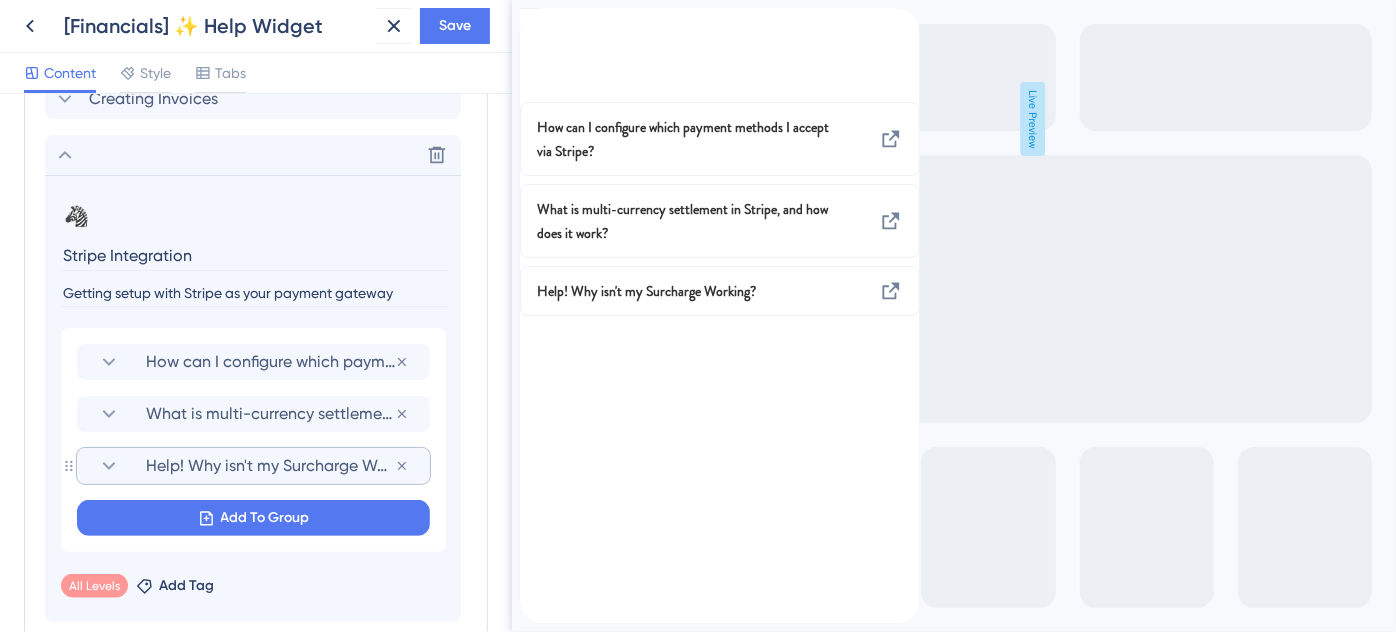 click 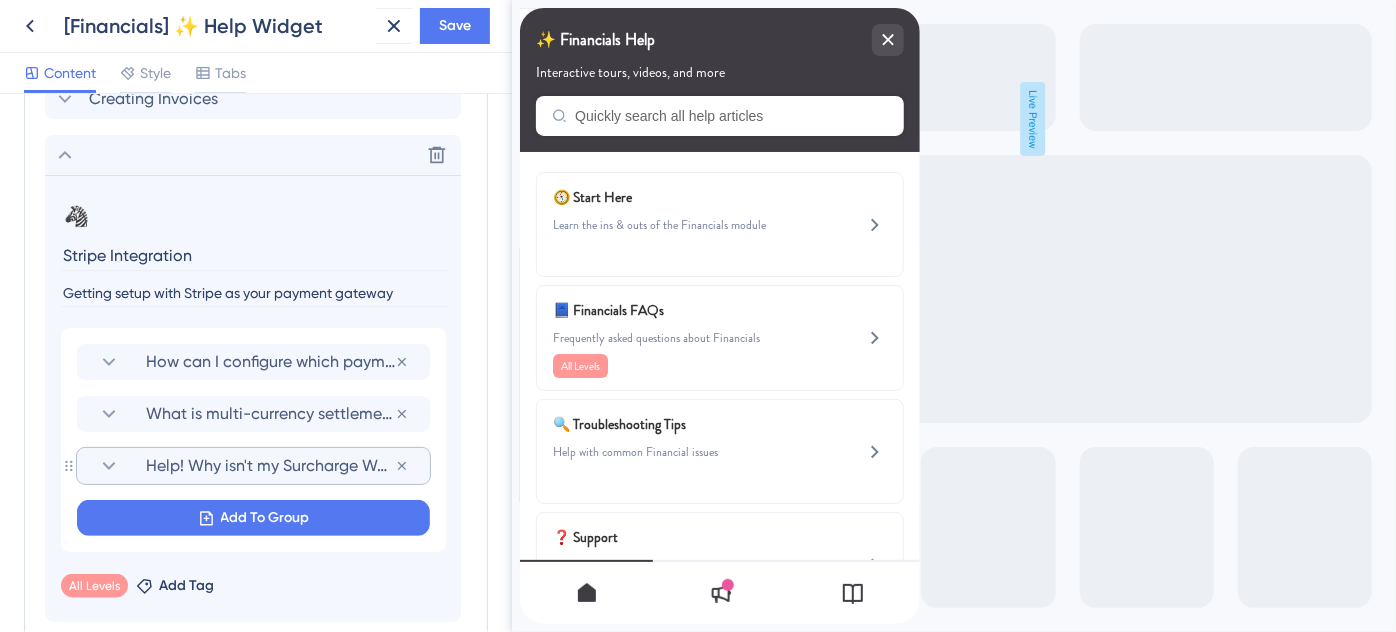 scroll, scrollTop: 1038, scrollLeft: 0, axis: vertical 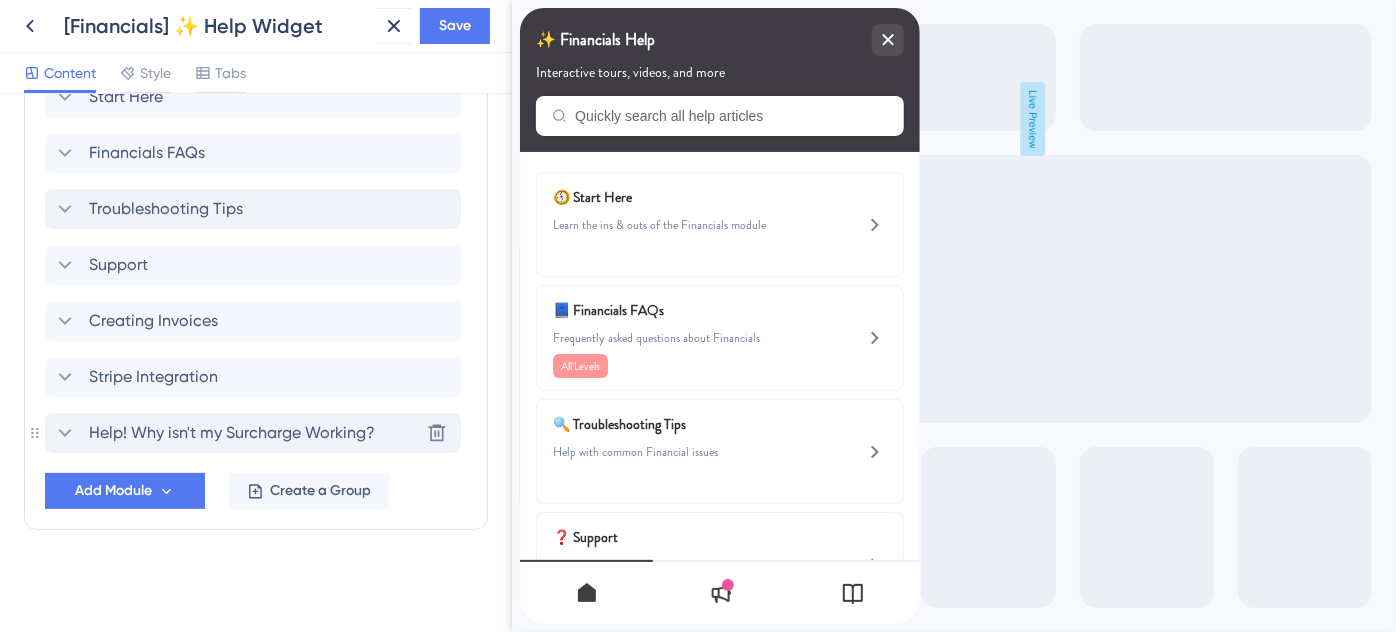 click 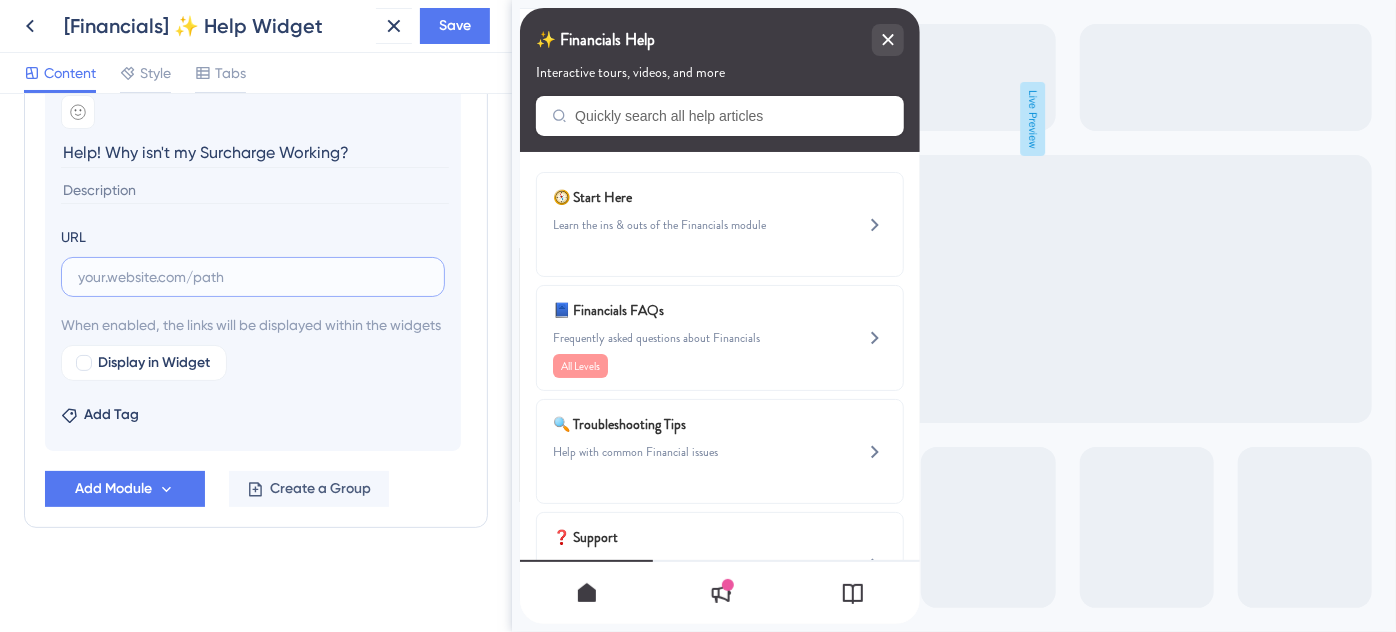 click at bounding box center (253, 277) 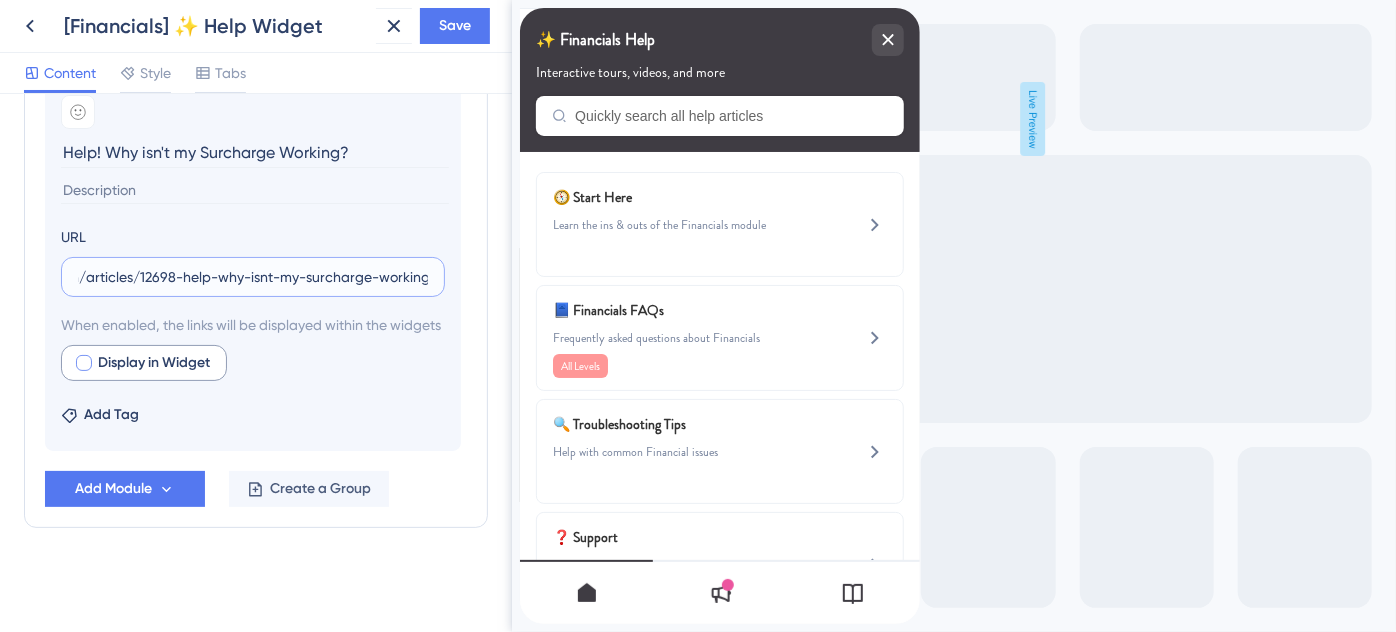 type on "https://help.safariportal.app/en/articles/12698-help-why-isnt-my-surcharge-working" 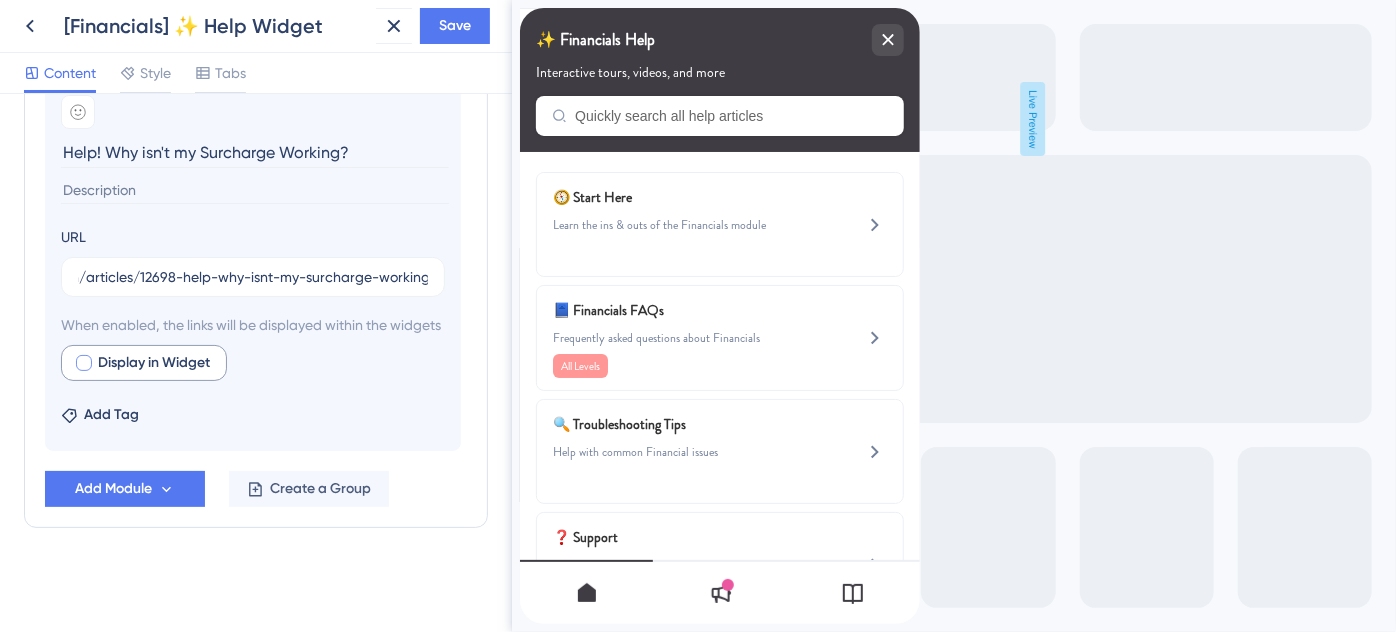 click at bounding box center [84, 363] 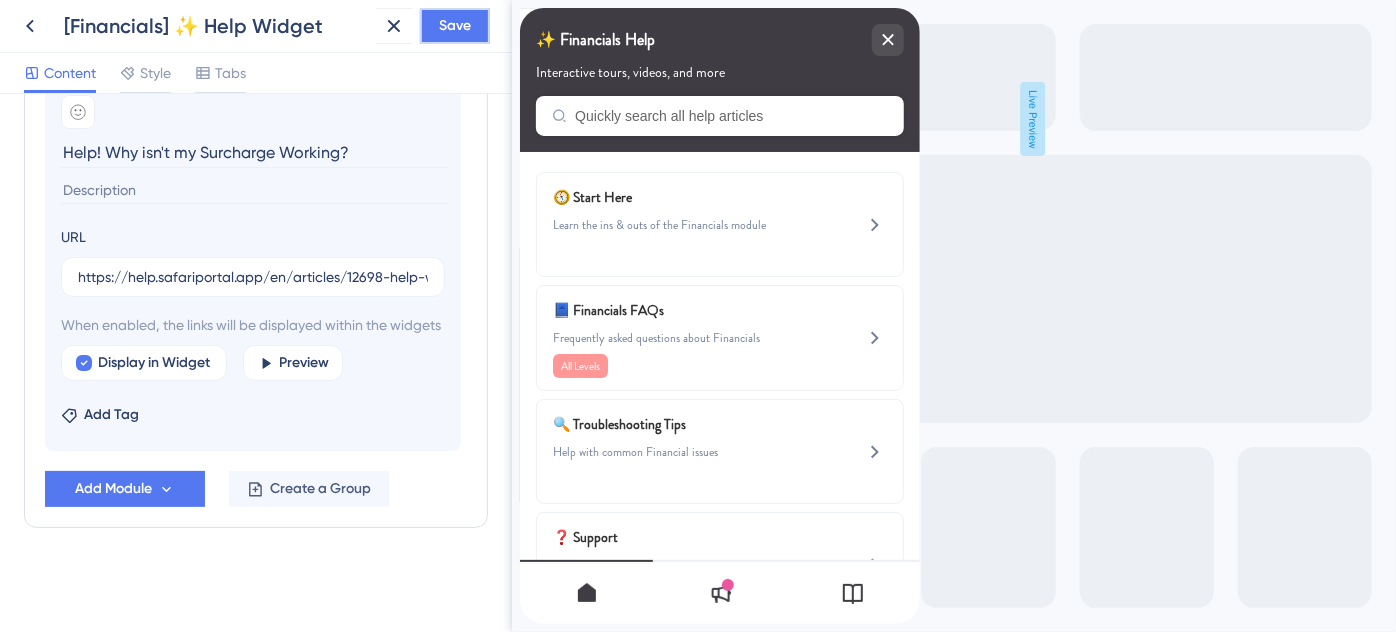 click on "Save" at bounding box center [455, 26] 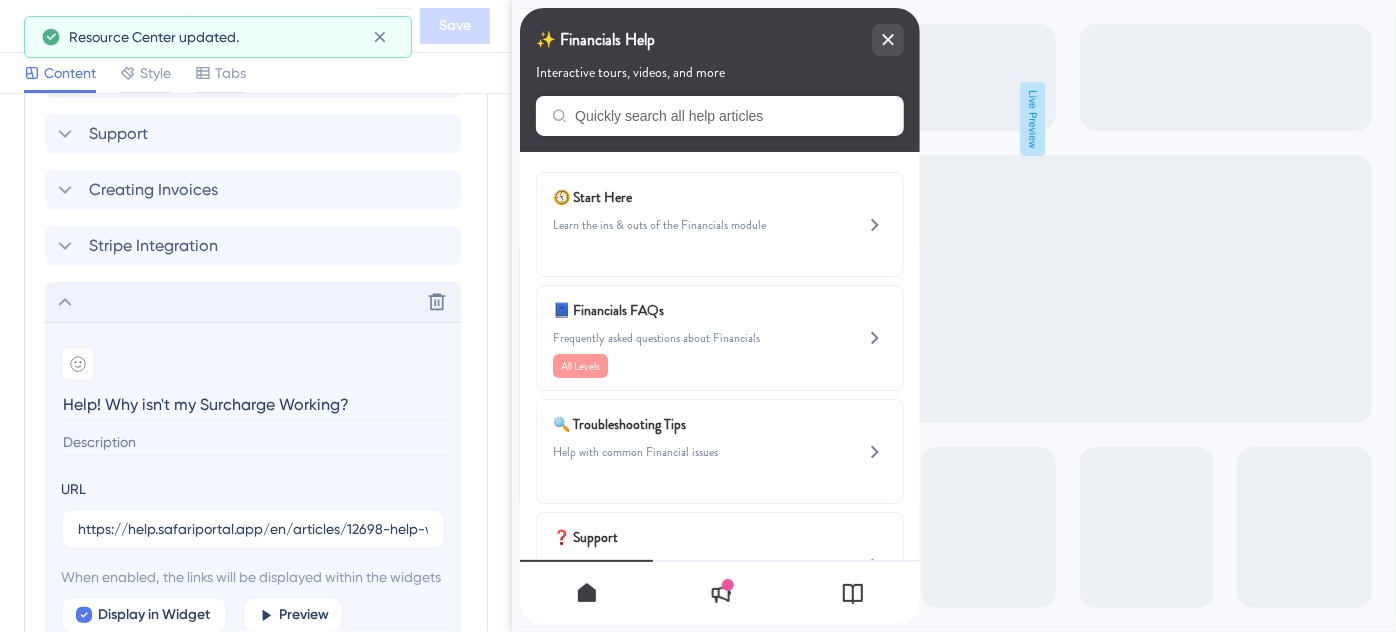 click 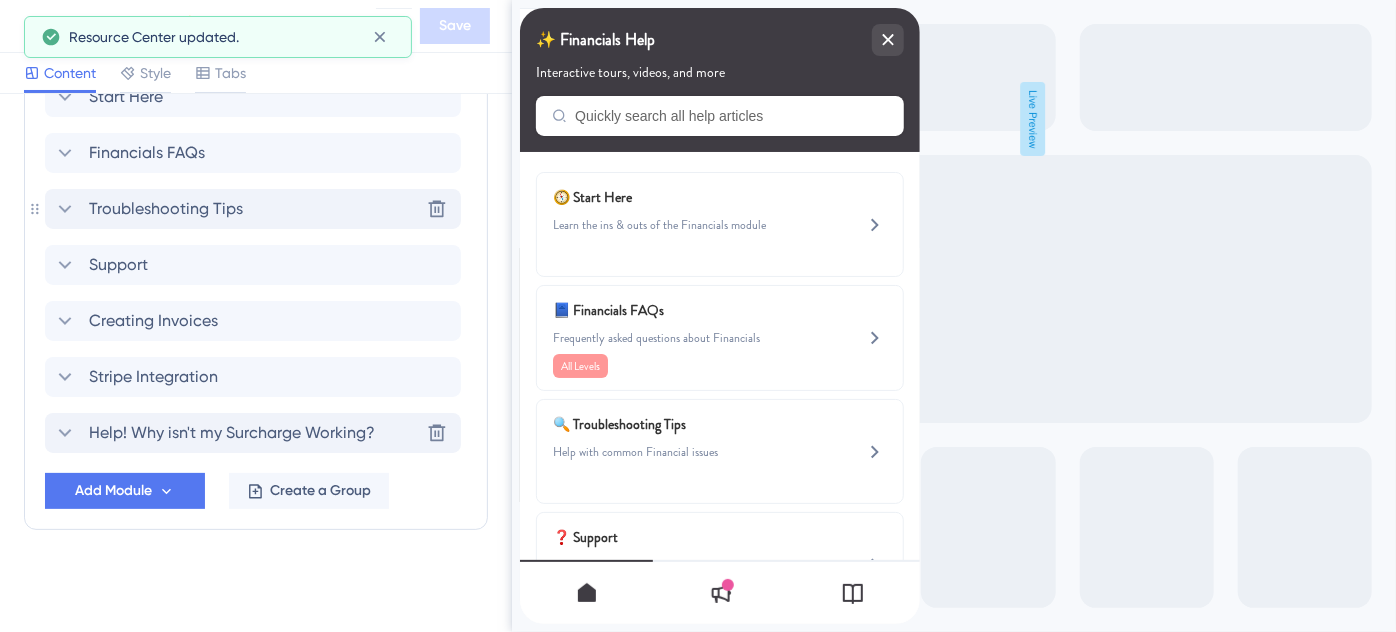 click on "Troubleshooting Tips" at bounding box center [166, 209] 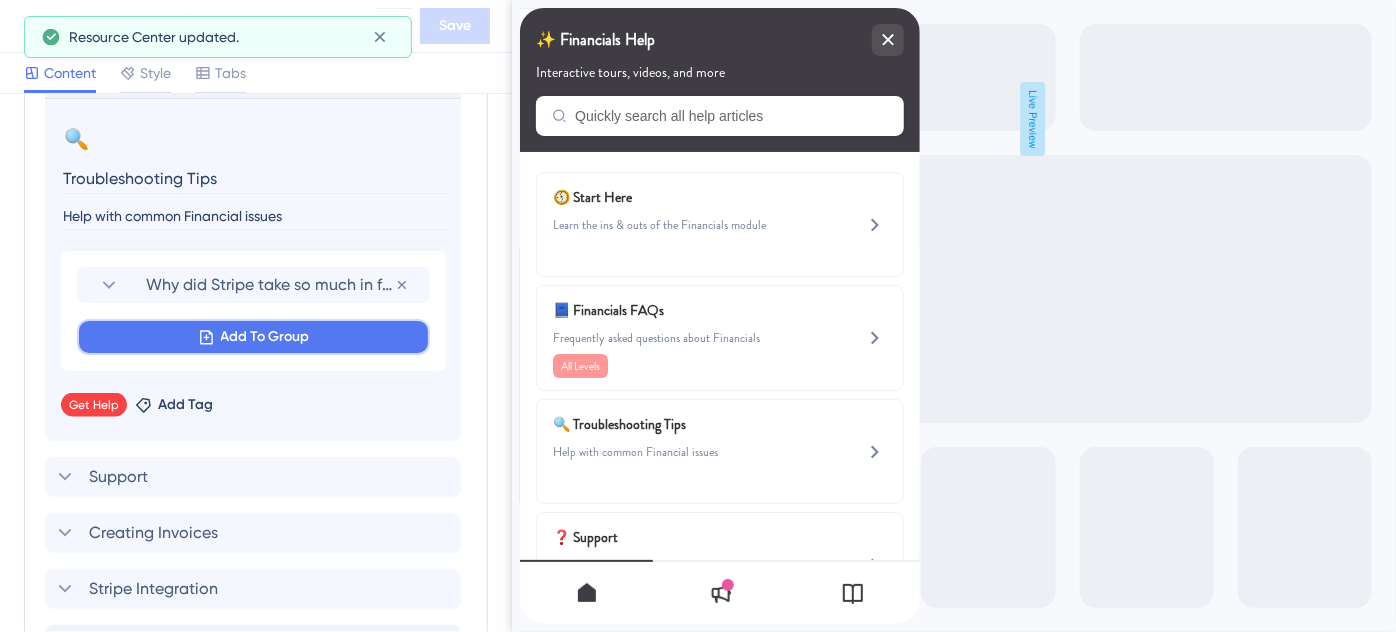 click on "Add To Group" at bounding box center (253, 337) 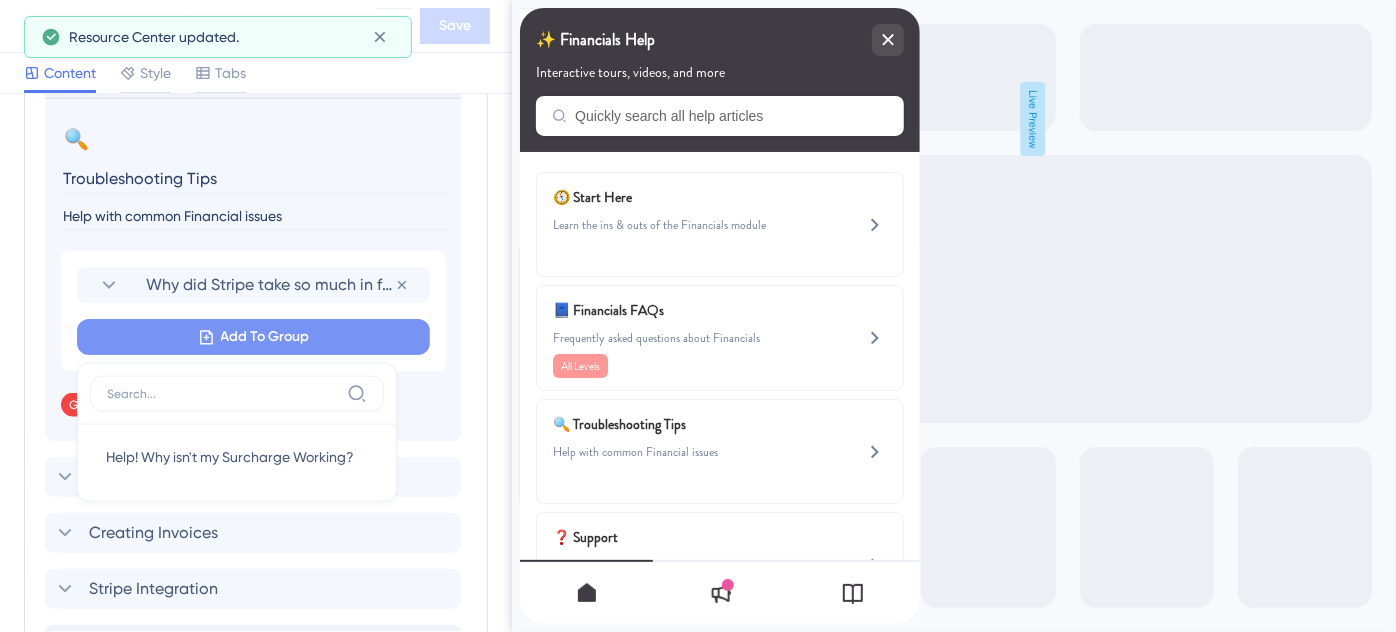 scroll, scrollTop: 1235, scrollLeft: 0, axis: vertical 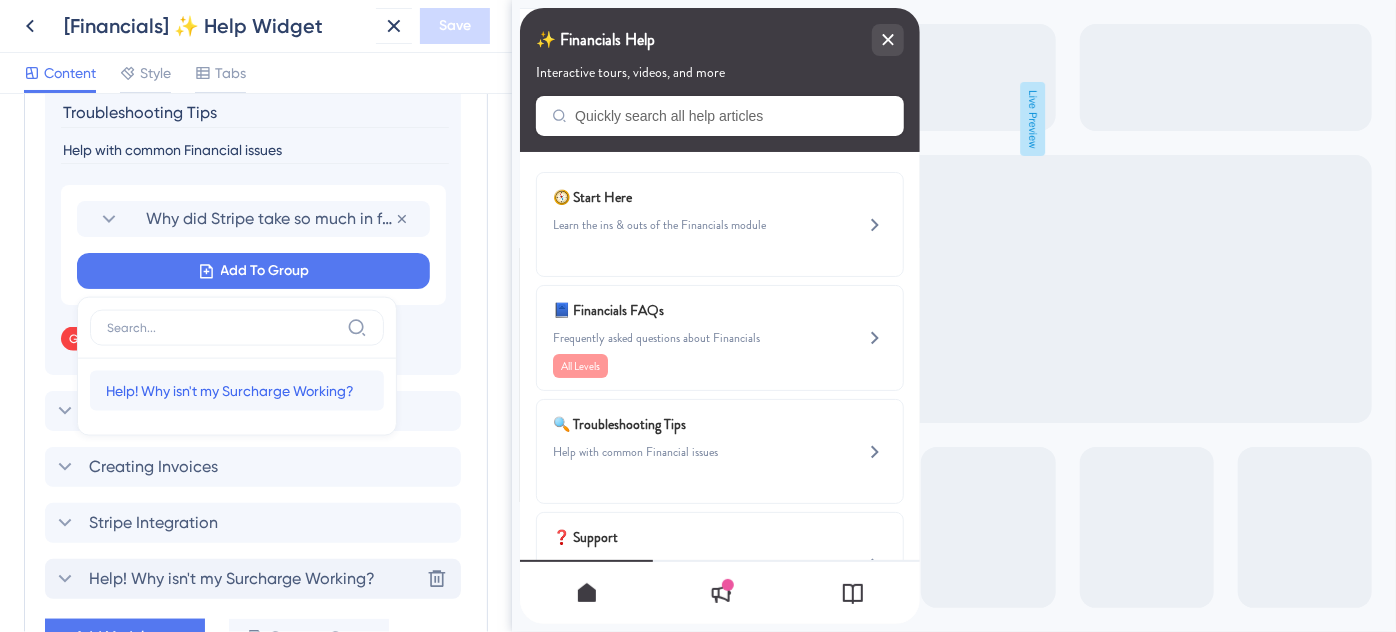 click on "Help! Why isn't my Surcharge Working?" at bounding box center [230, 391] 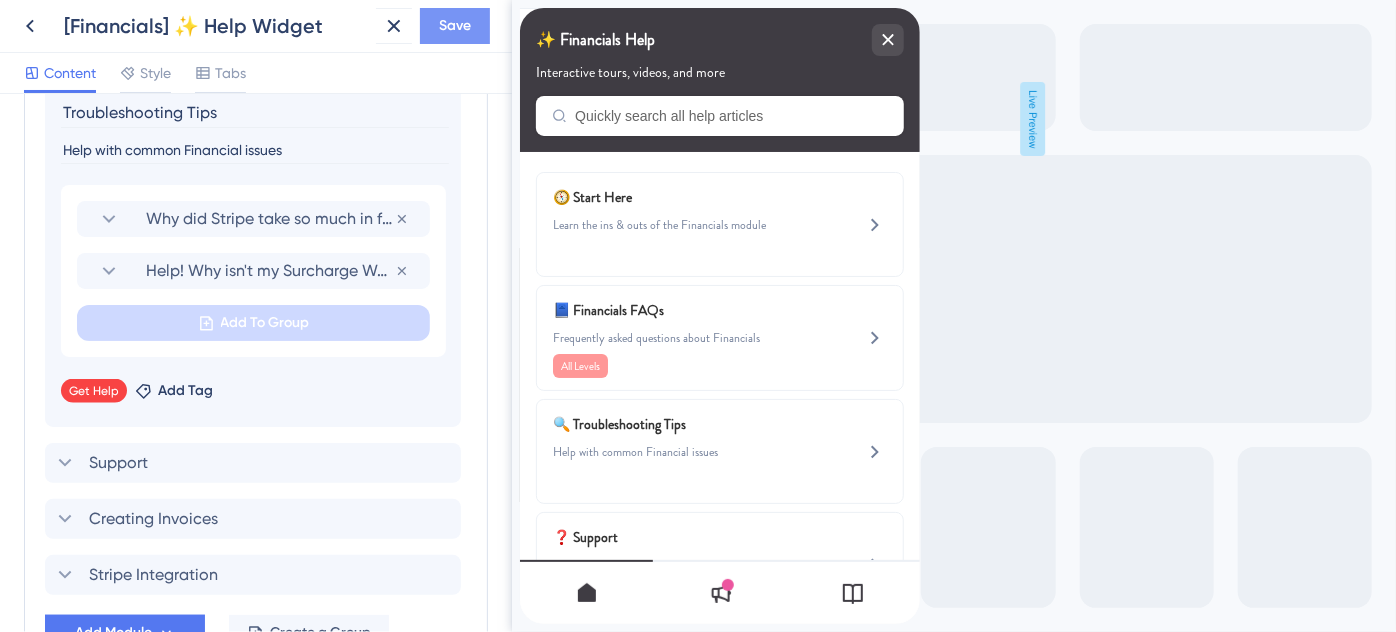 click on "Save" at bounding box center [455, 26] 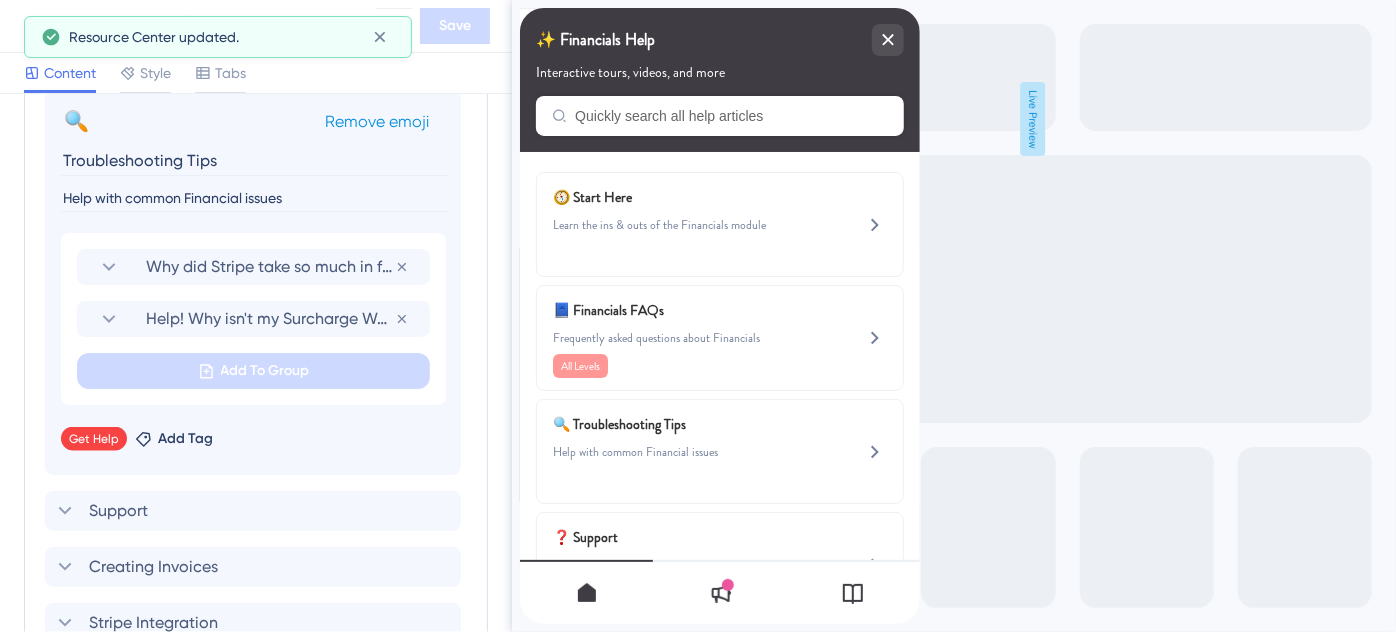 scroll, scrollTop: 1144, scrollLeft: 0, axis: vertical 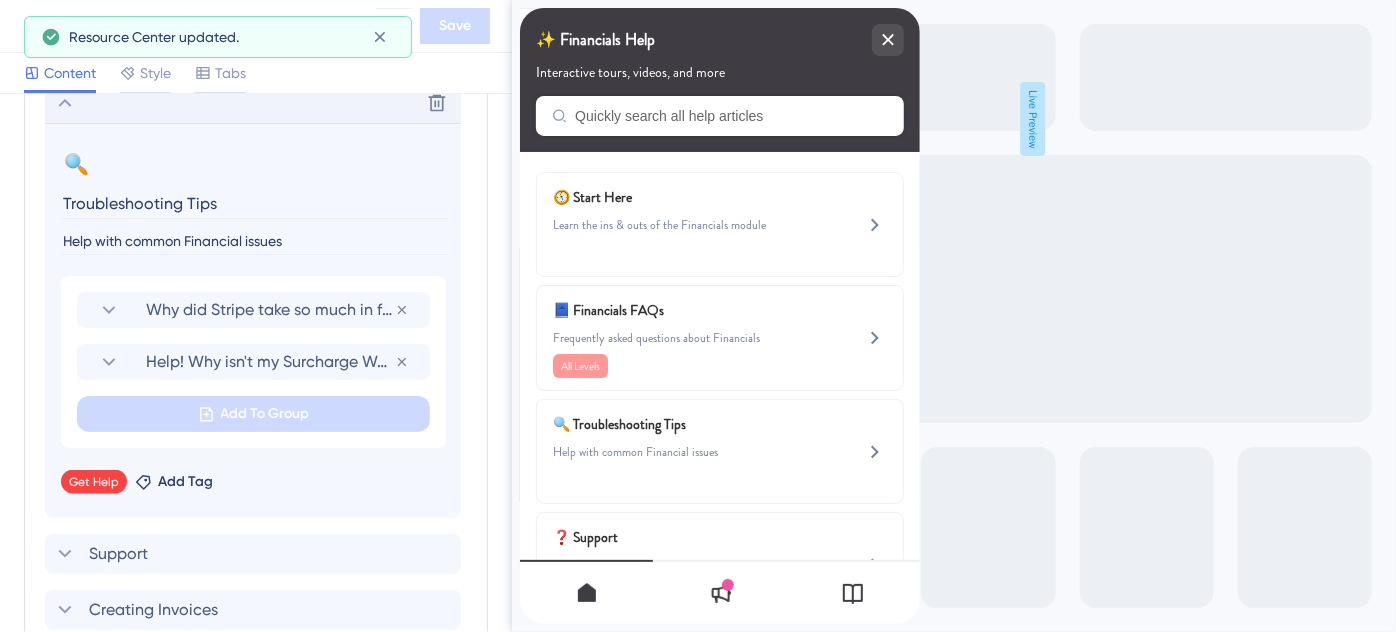 click 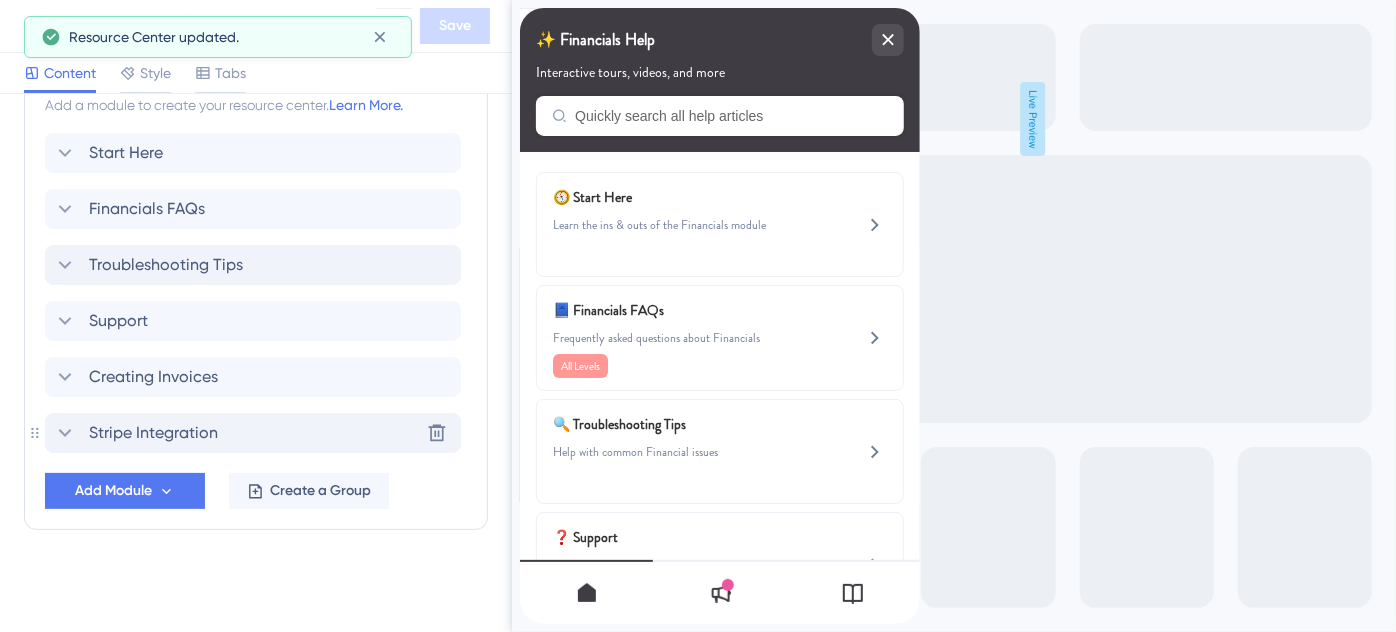 click 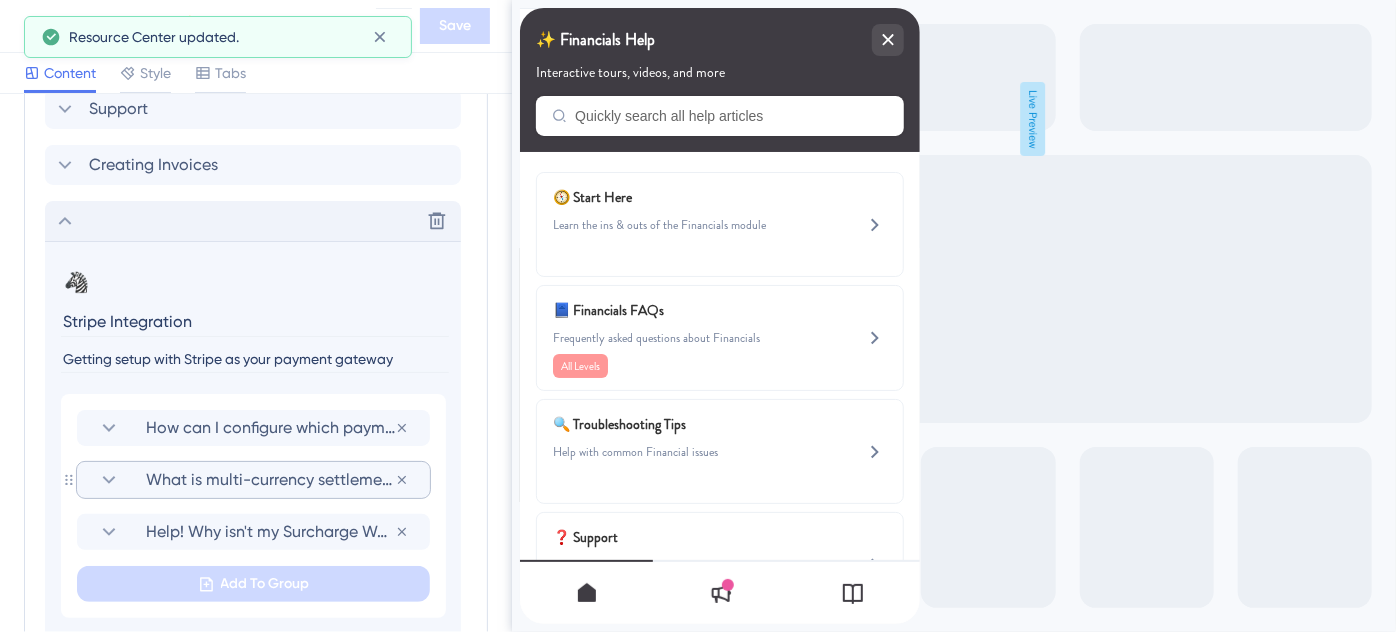 scroll, scrollTop: 1235, scrollLeft: 0, axis: vertical 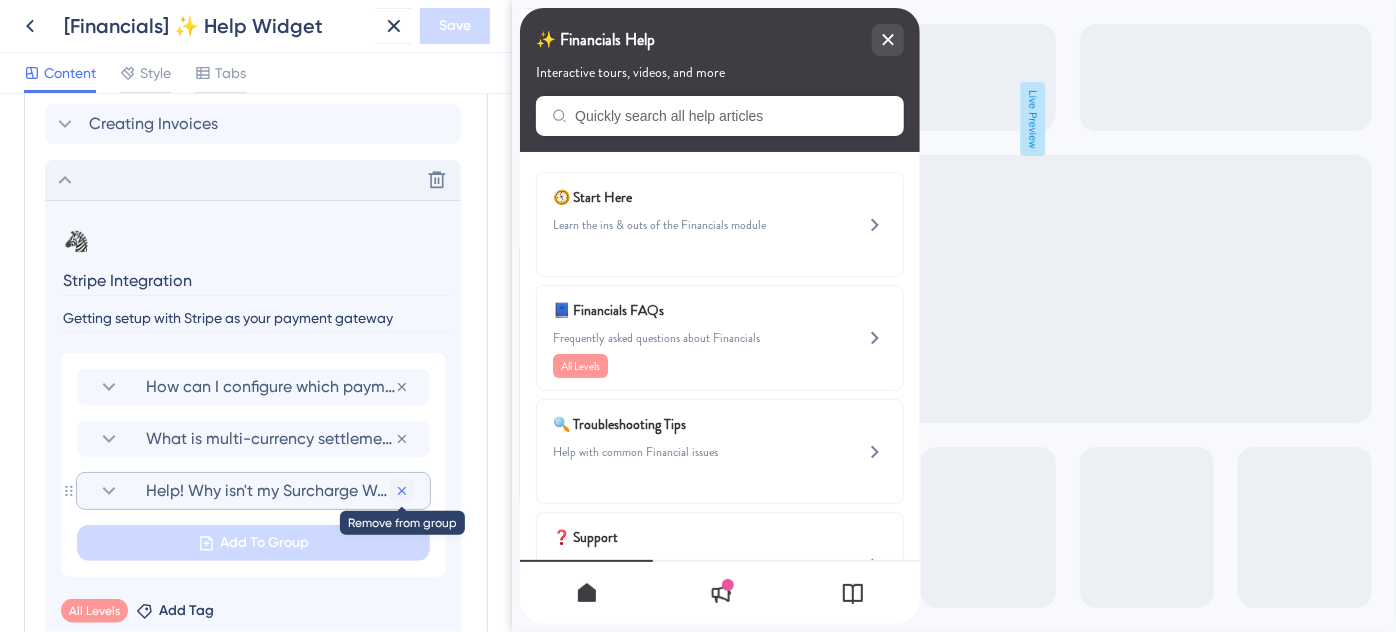 click 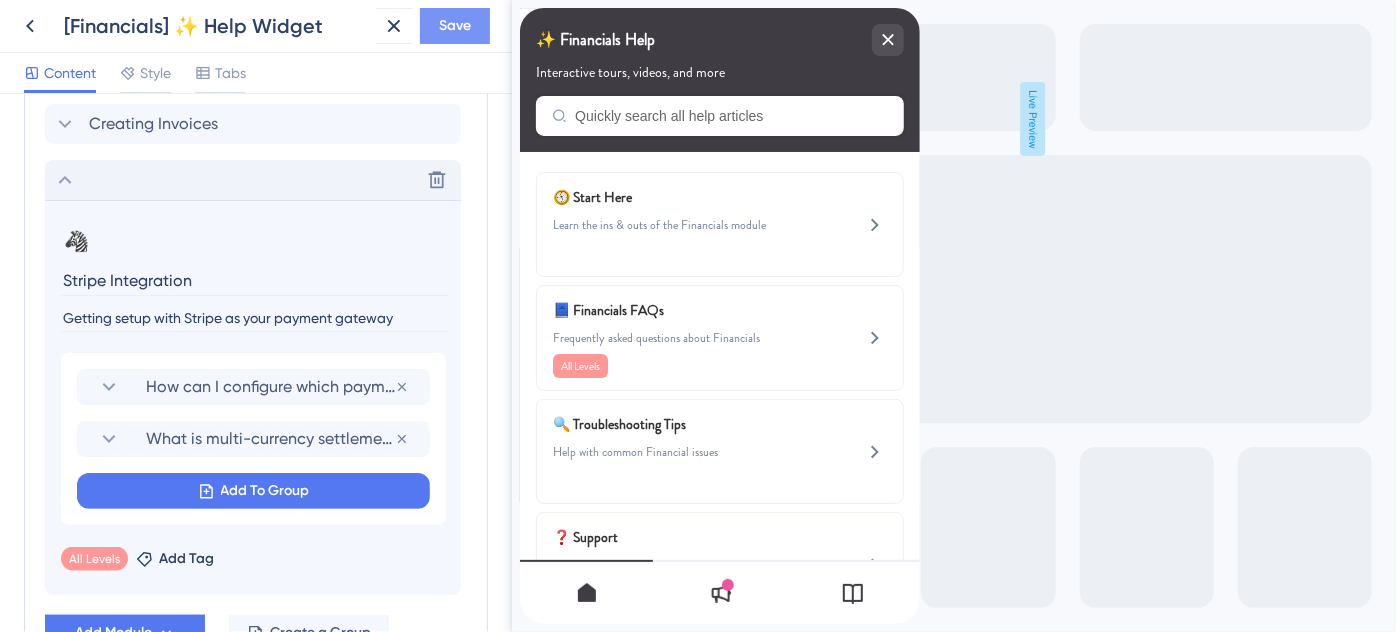 click on "Save" at bounding box center (455, 26) 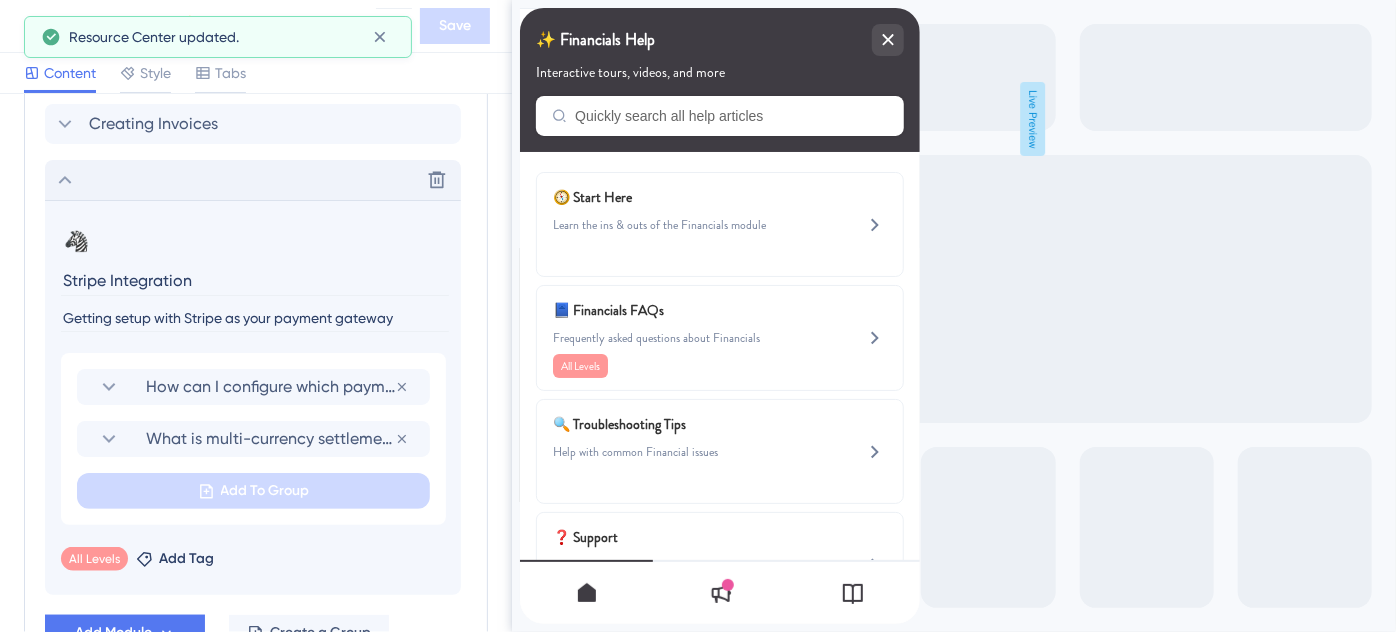 click 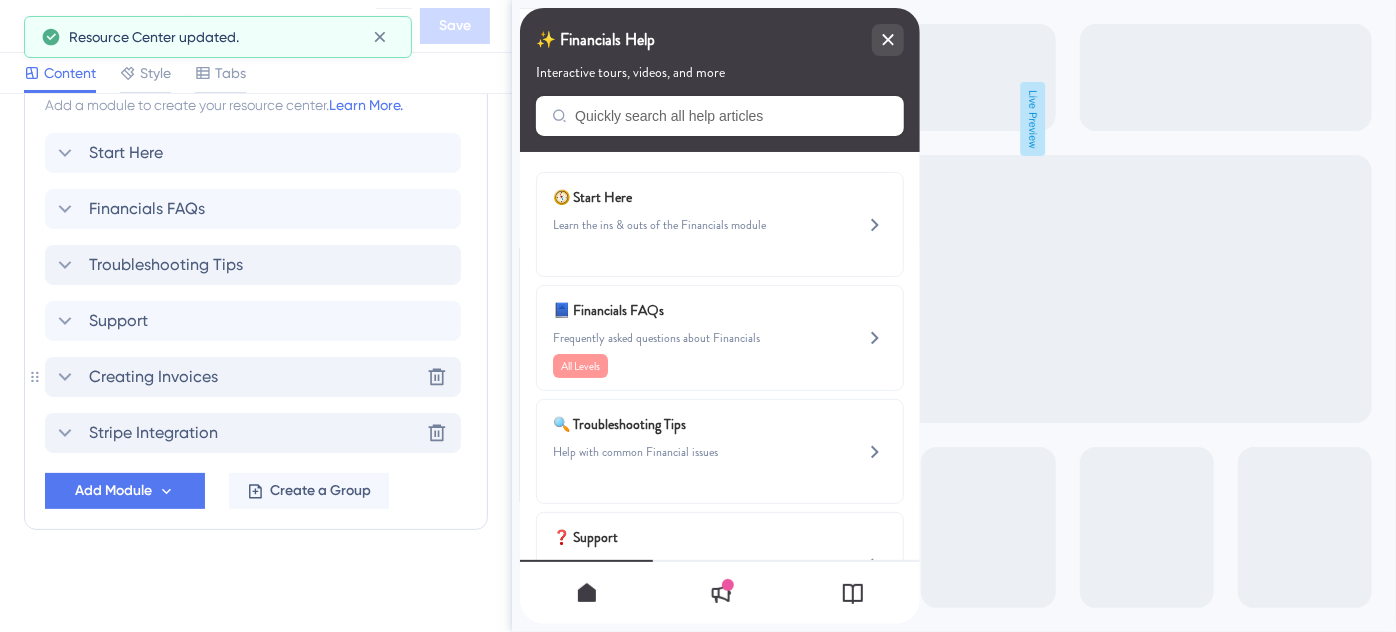 scroll, scrollTop: 891, scrollLeft: 0, axis: vertical 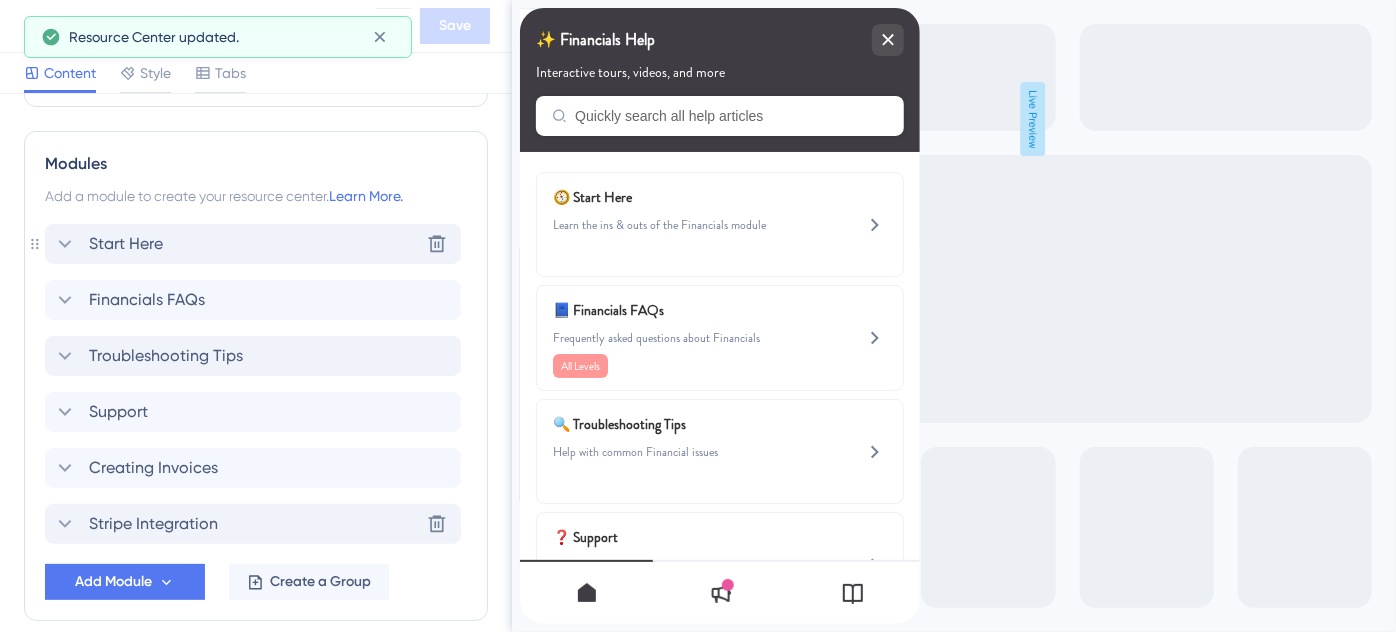 click 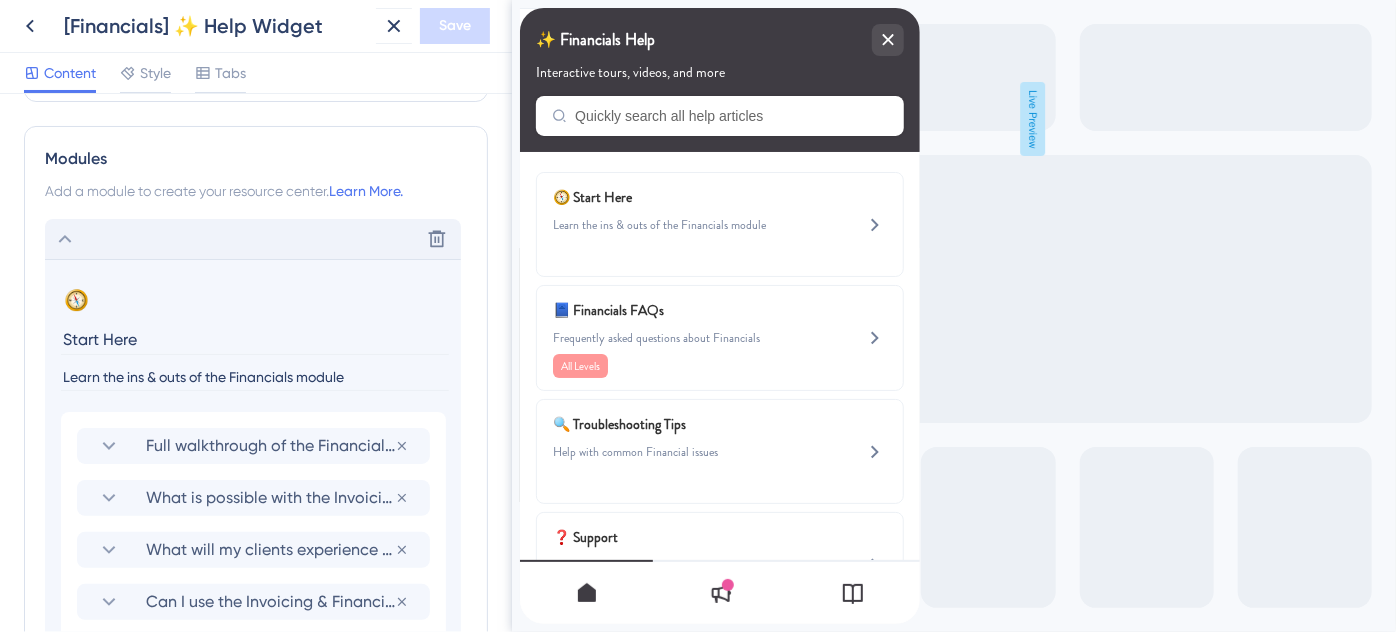 scroll, scrollTop: 891, scrollLeft: 0, axis: vertical 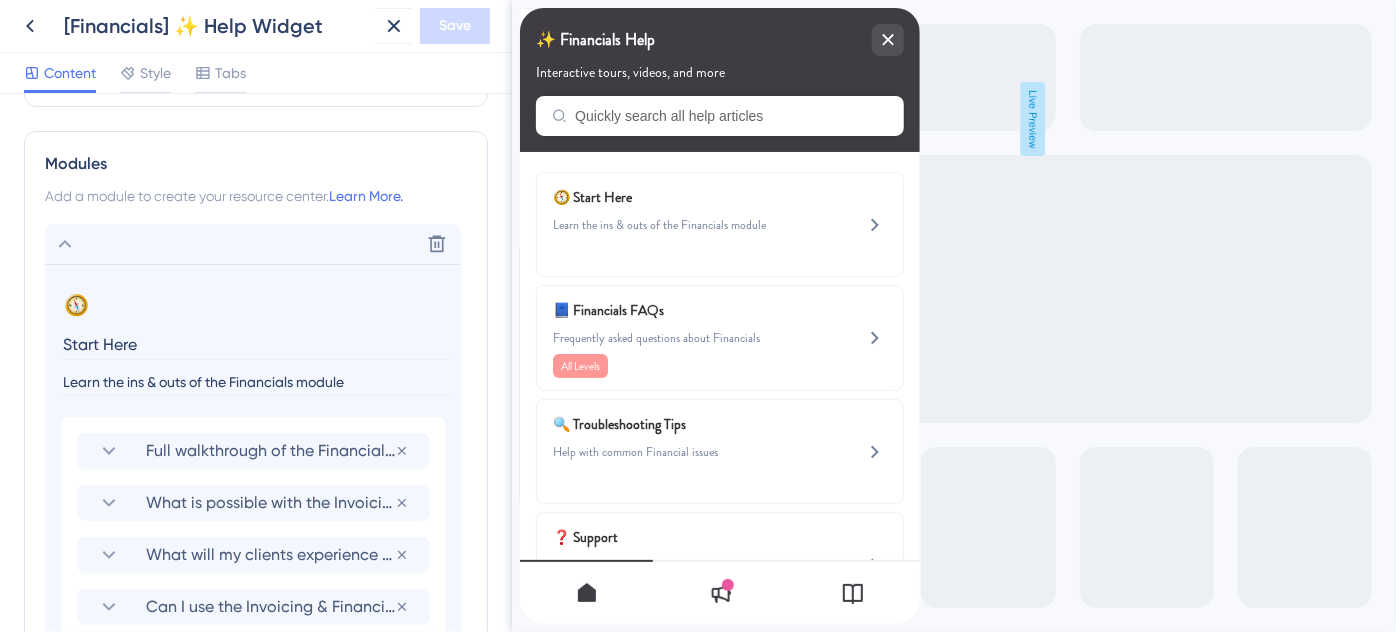 click 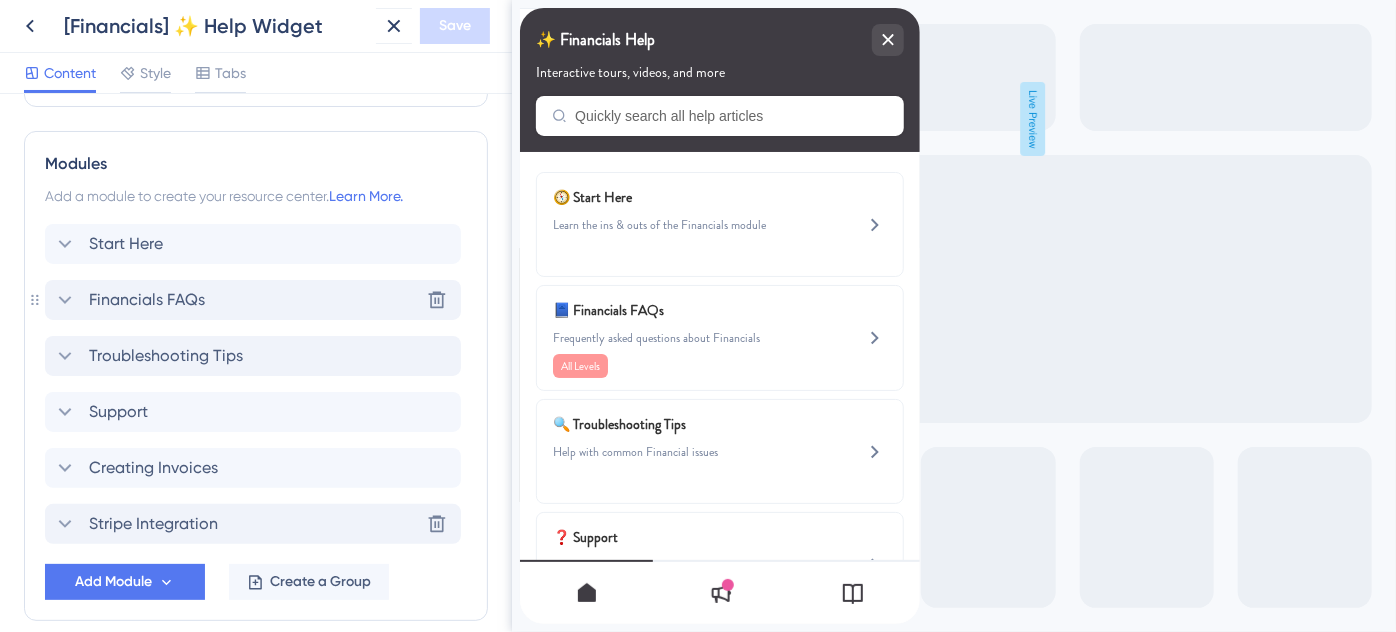click 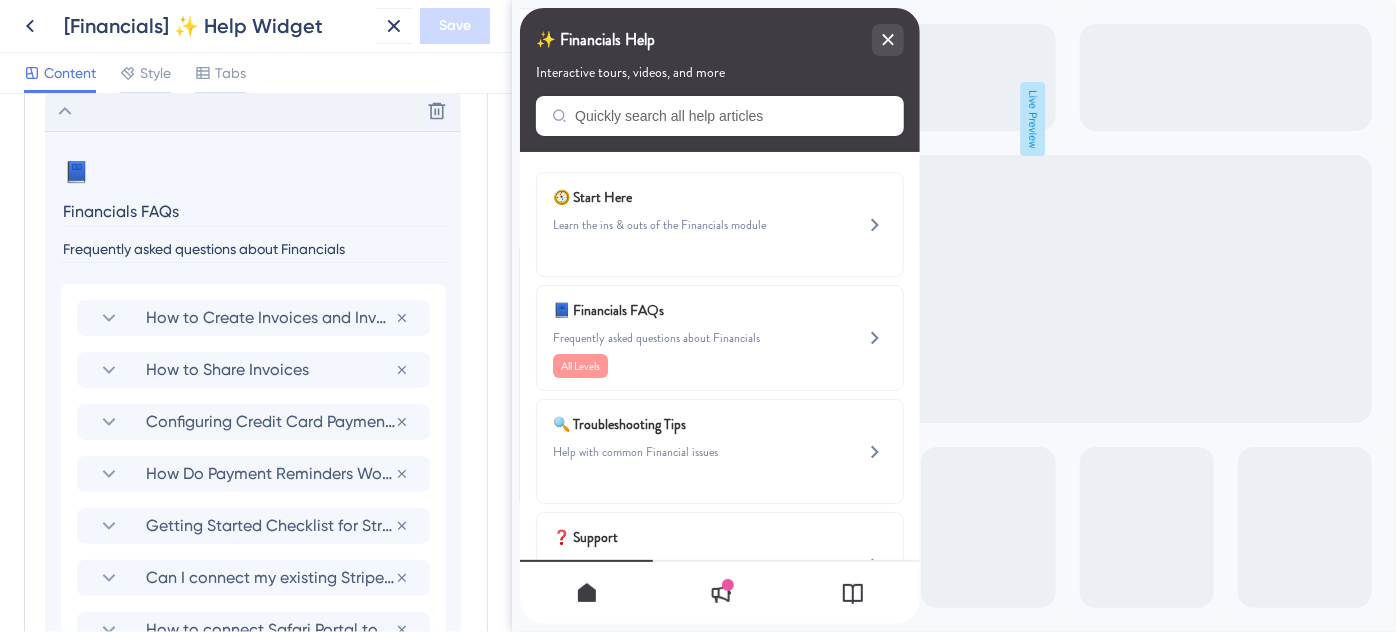 scroll, scrollTop: 1073, scrollLeft: 0, axis: vertical 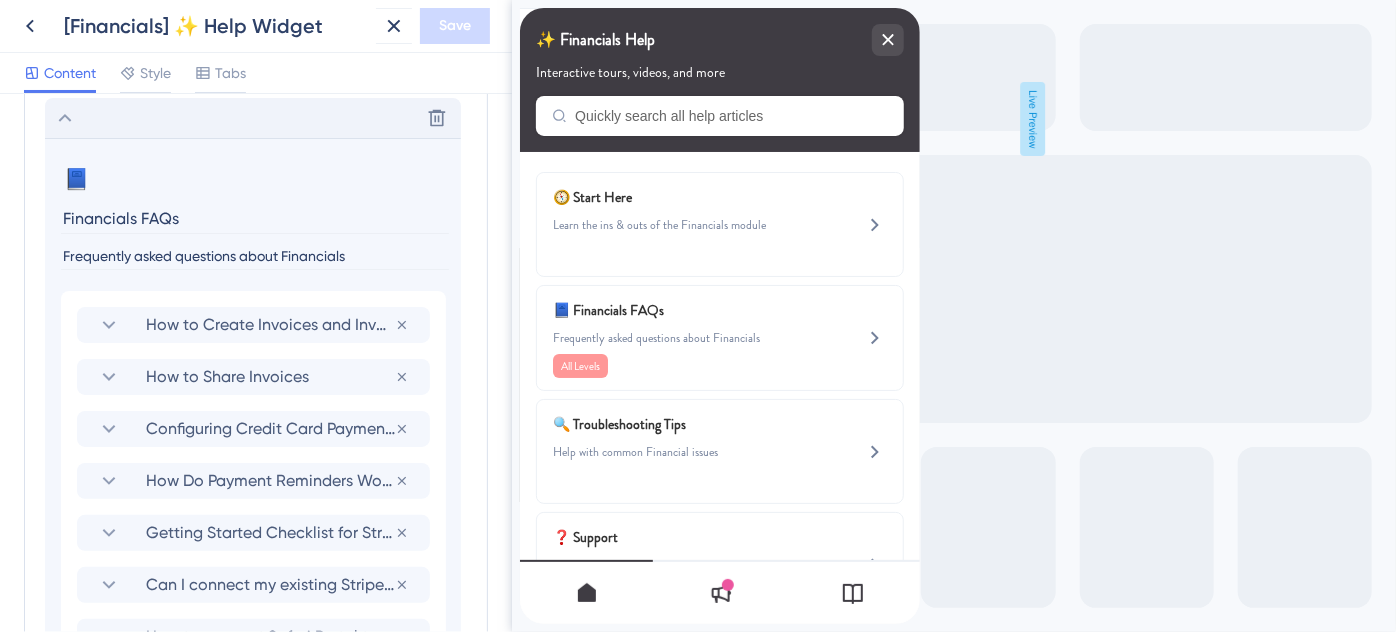 click 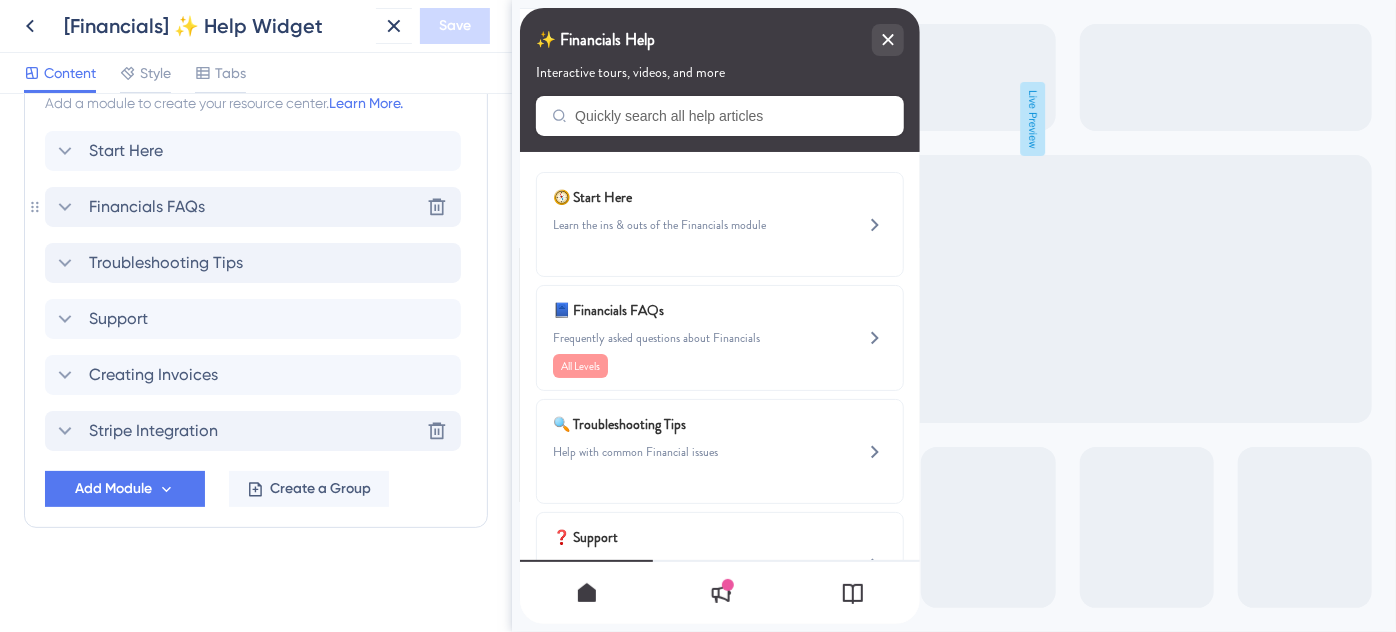 scroll, scrollTop: 982, scrollLeft: 0, axis: vertical 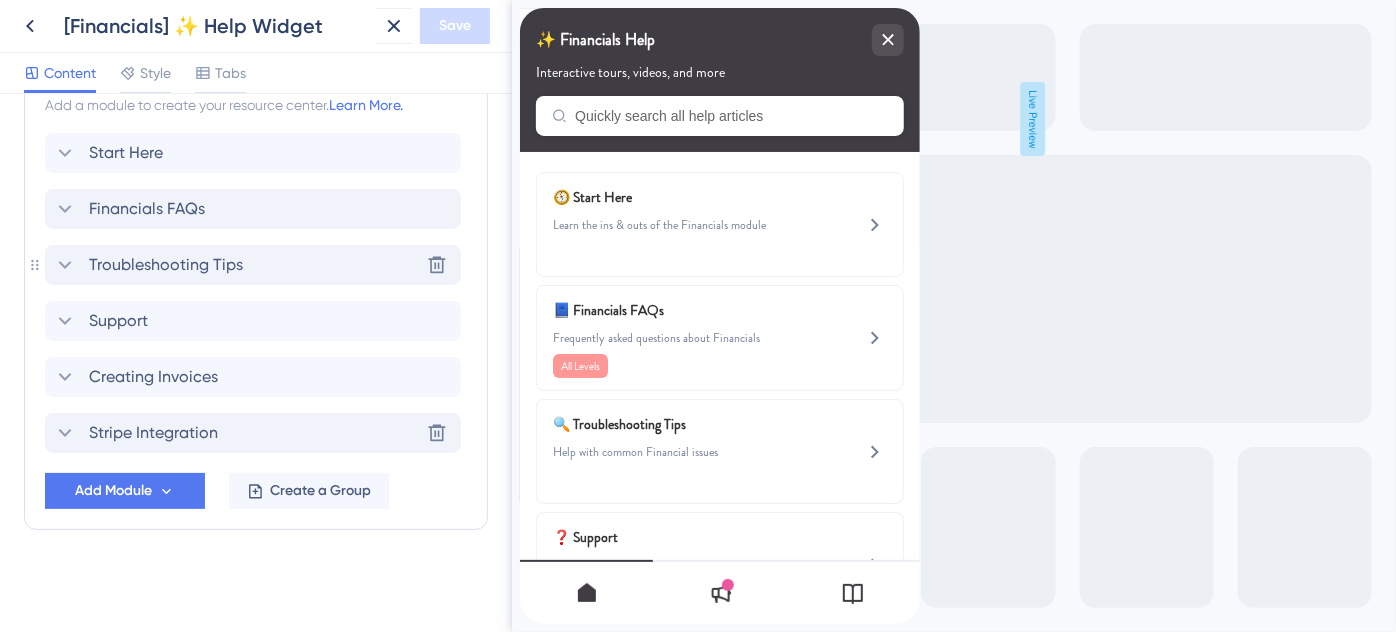 click 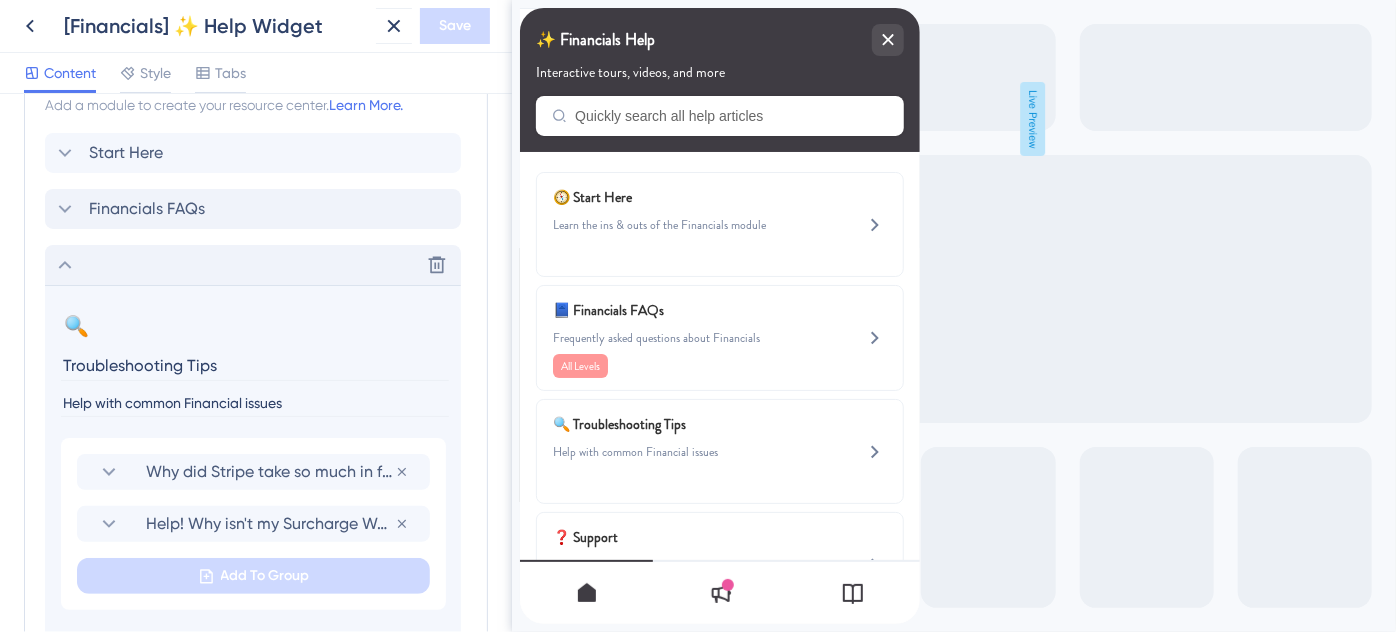 scroll, scrollTop: 1073, scrollLeft: 0, axis: vertical 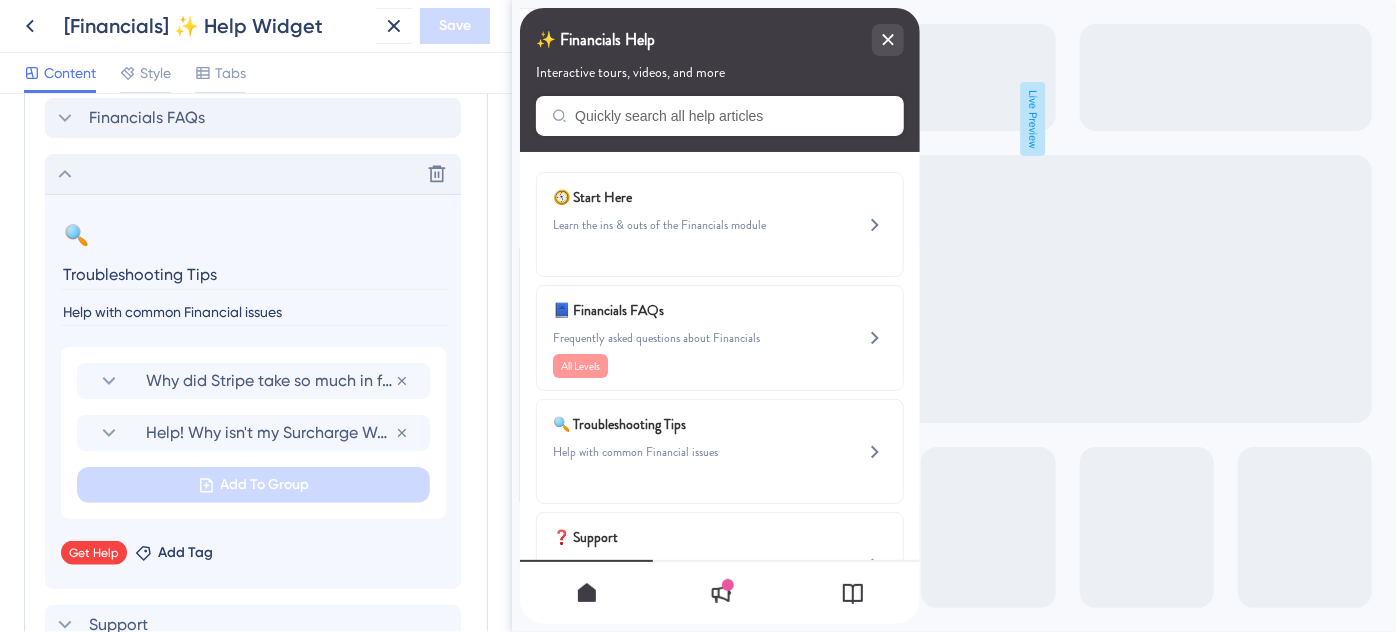 click 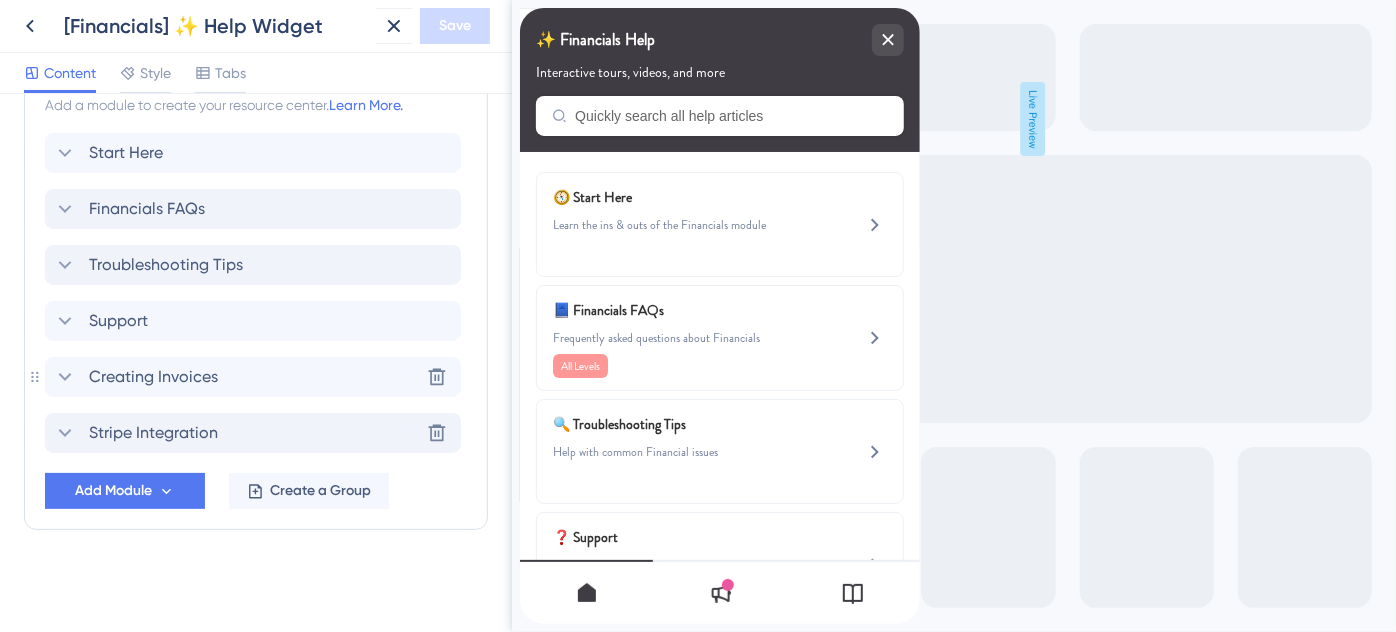 click 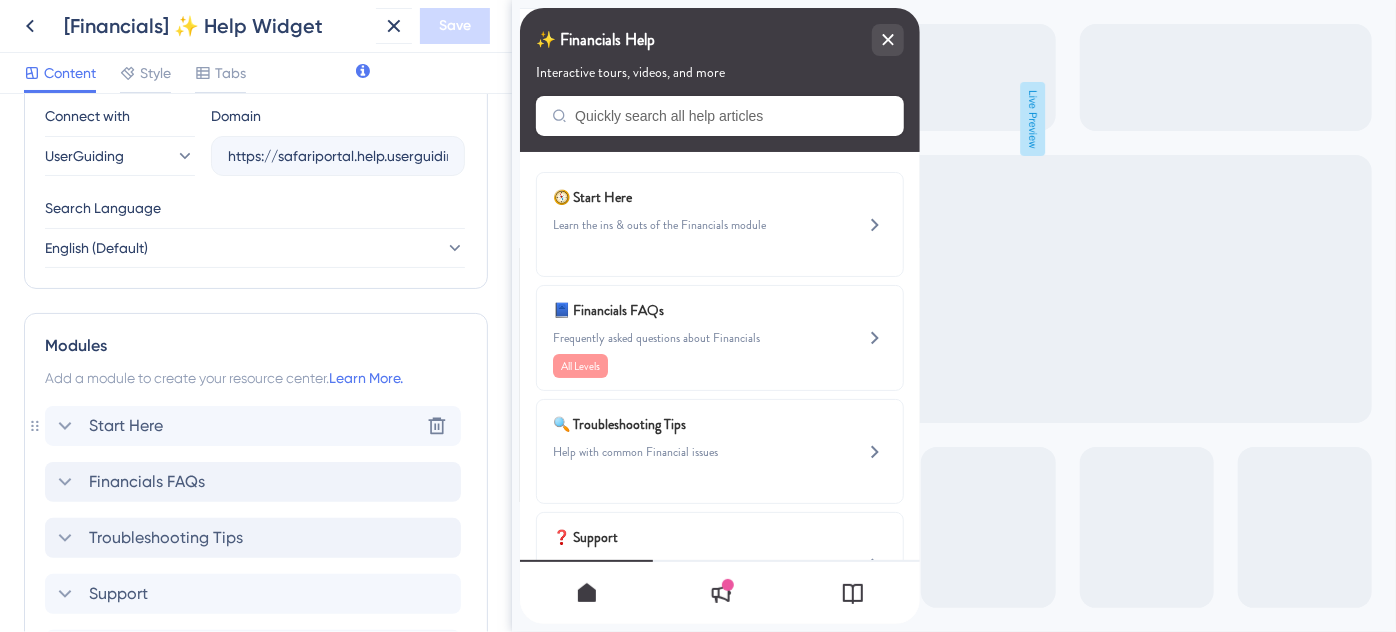 click 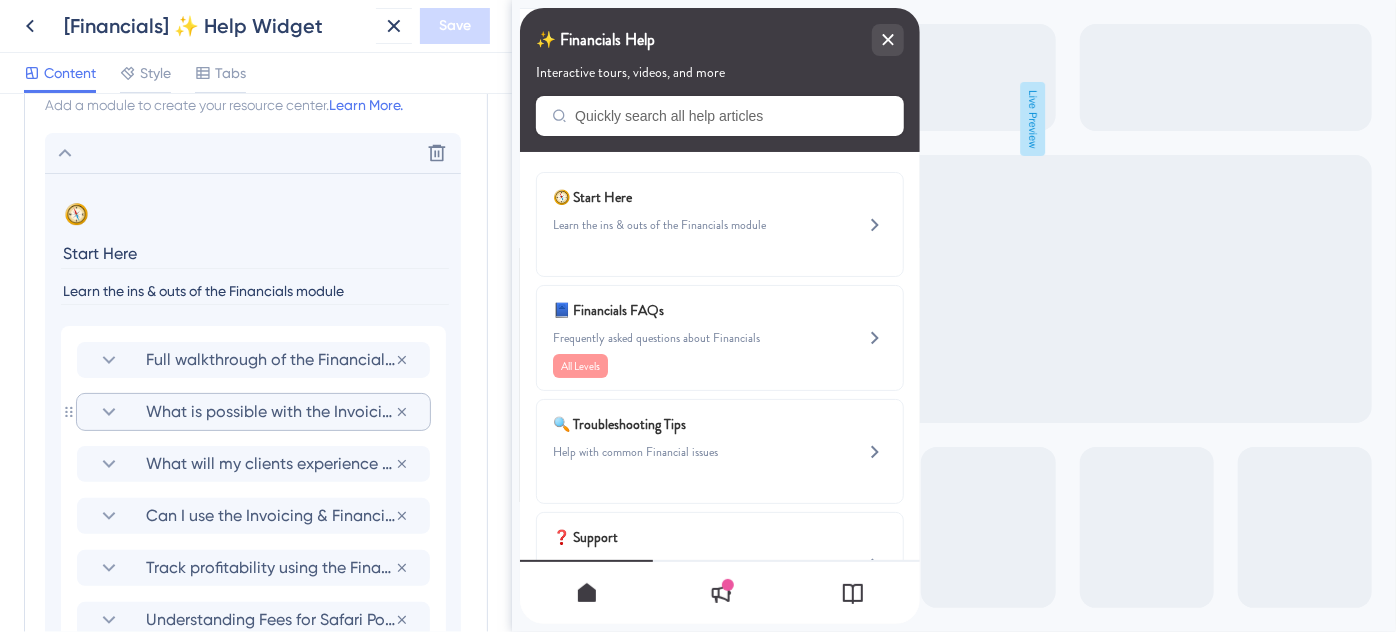scroll, scrollTop: 800, scrollLeft: 0, axis: vertical 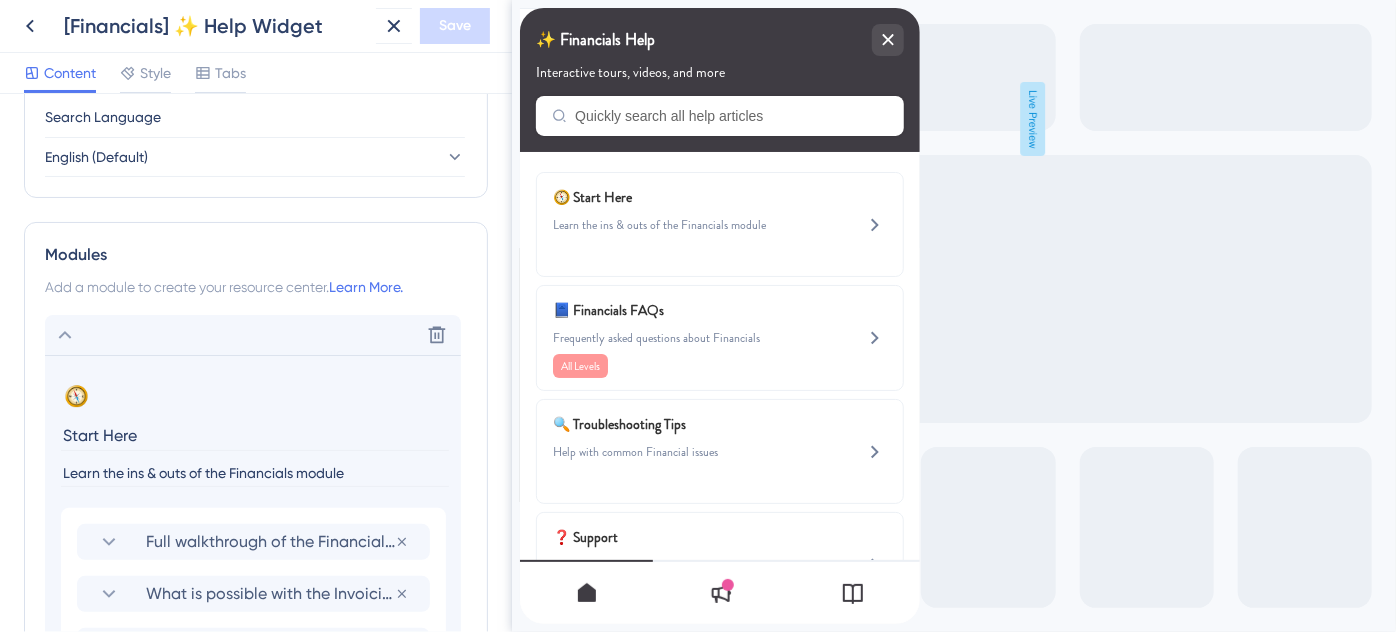 click 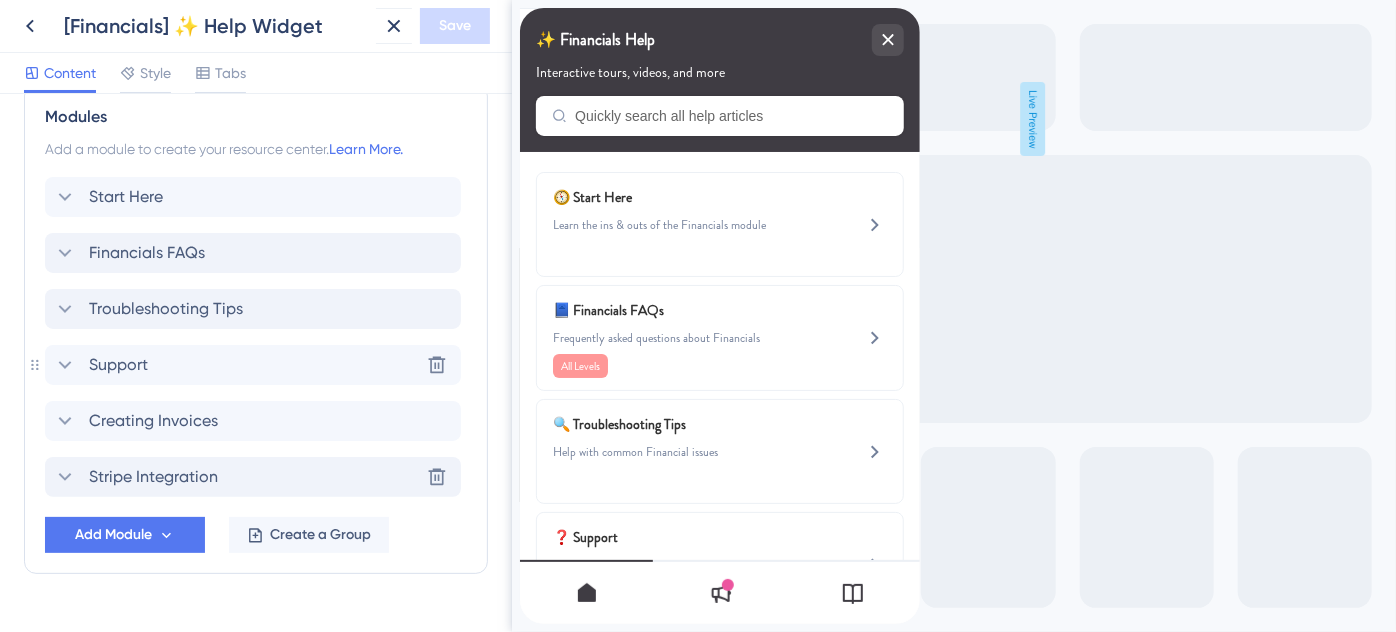 scroll, scrollTop: 982, scrollLeft: 0, axis: vertical 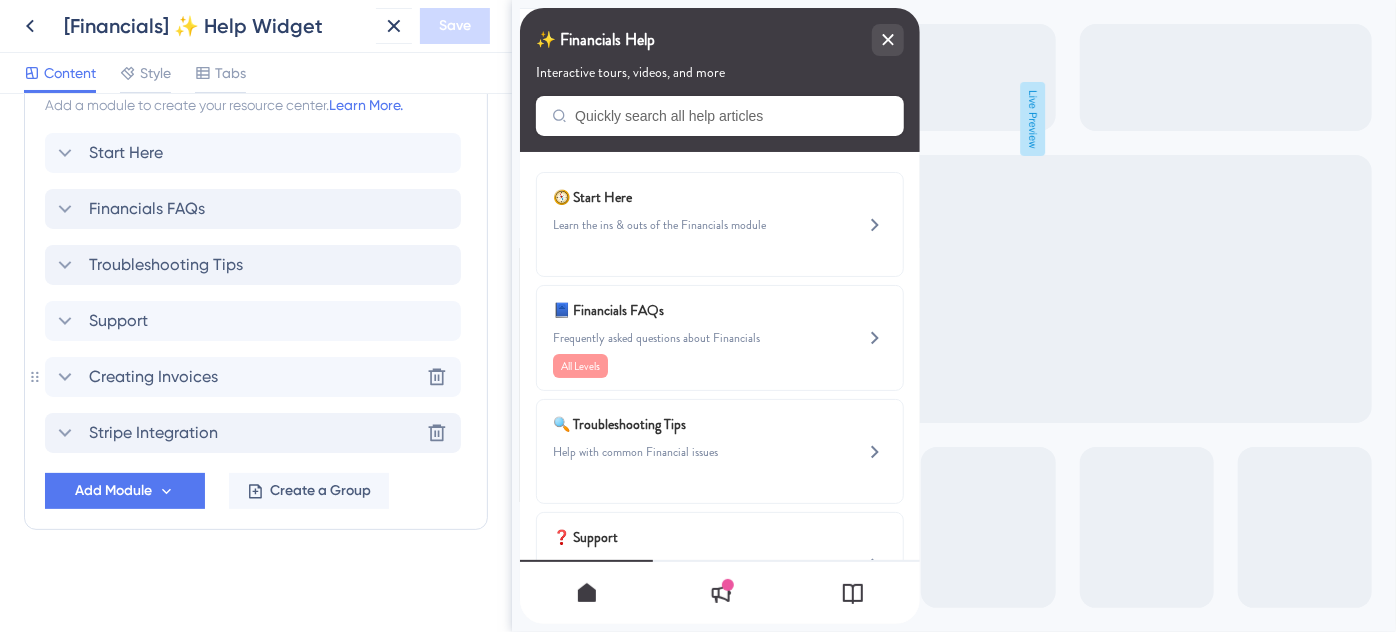 click 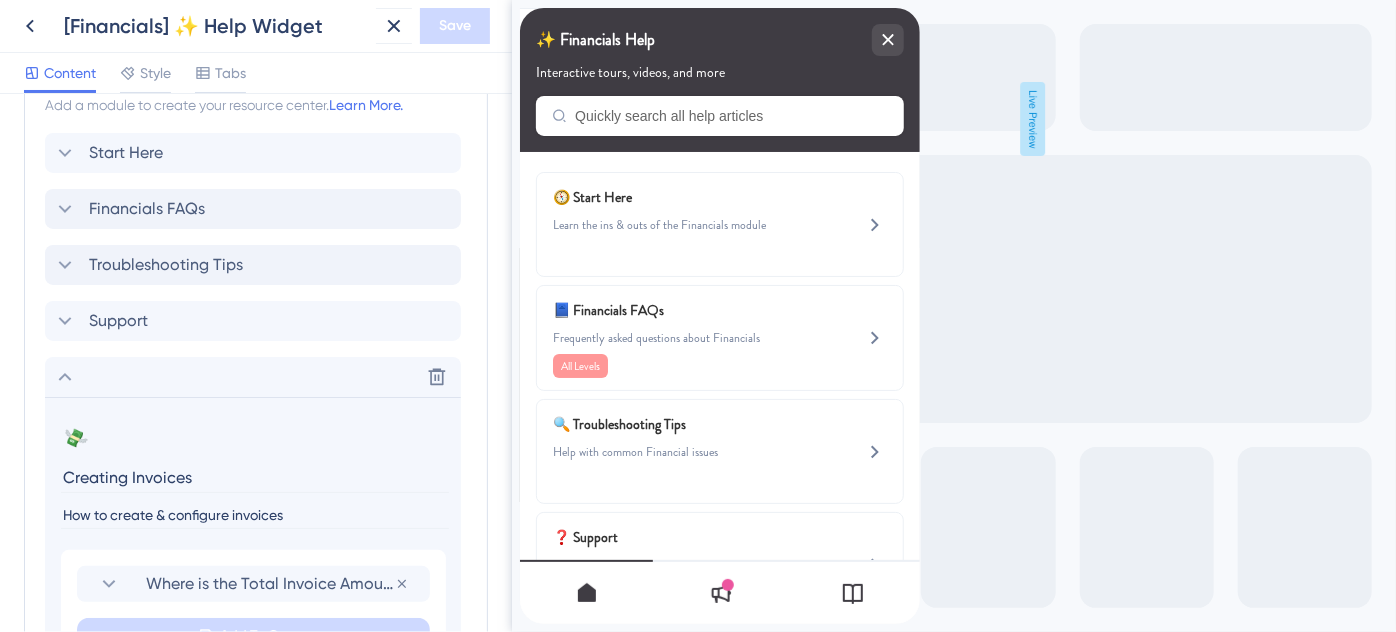 scroll, scrollTop: 1164, scrollLeft: 0, axis: vertical 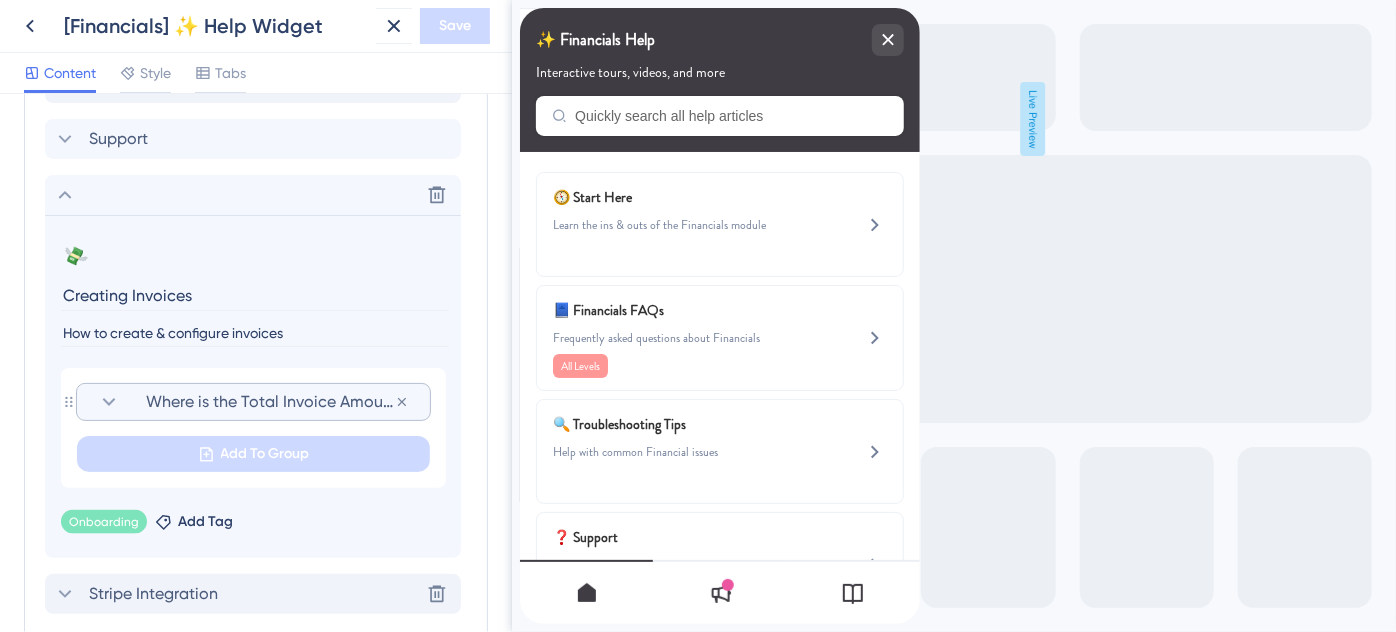 click on "Where is the Total Invoice Amount Being Pulled From?" at bounding box center [270, 402] 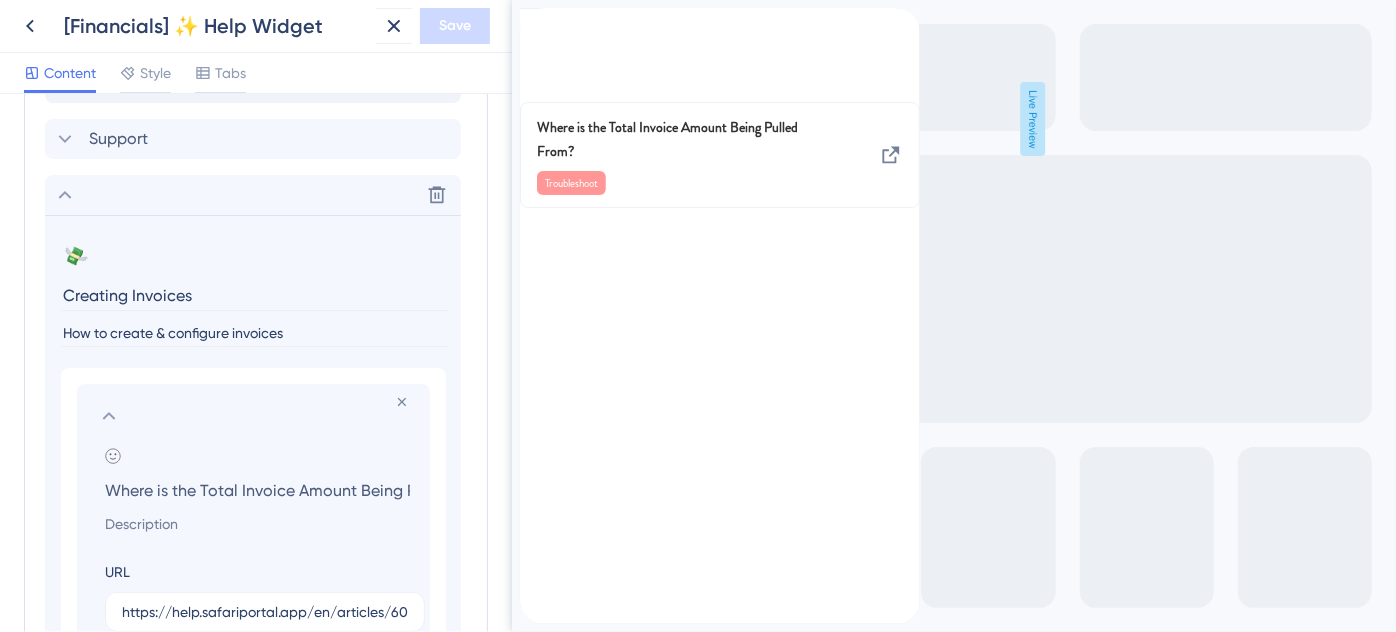 scroll, scrollTop: 0, scrollLeft: 87, axis: horizontal 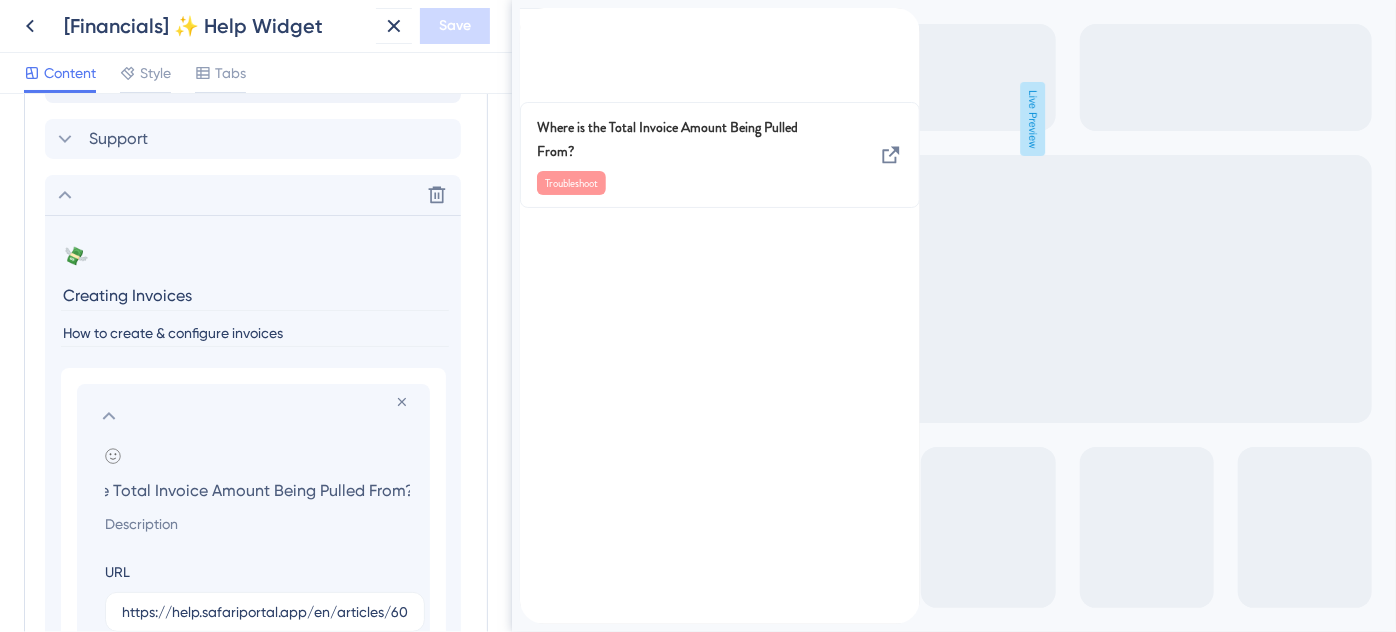 click on "Where is the Total Invoice Amount Being Pulled From?" at bounding box center [257, 490] 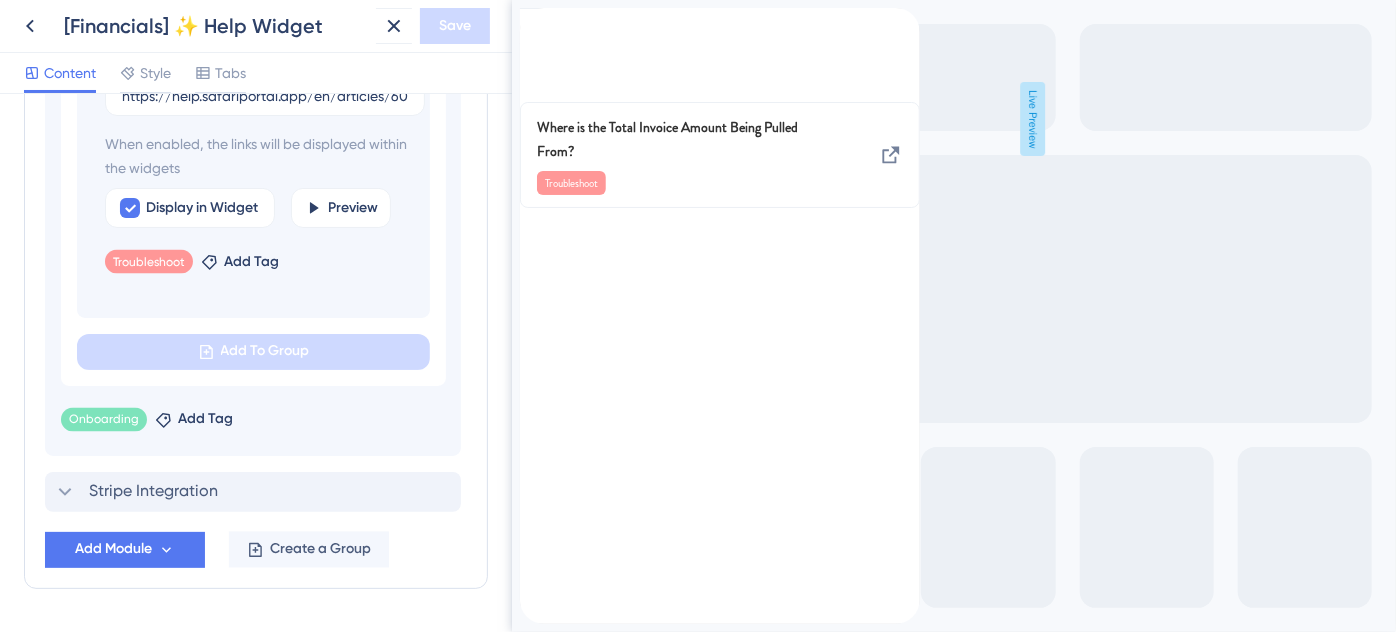 scroll, scrollTop: 1738, scrollLeft: 0, axis: vertical 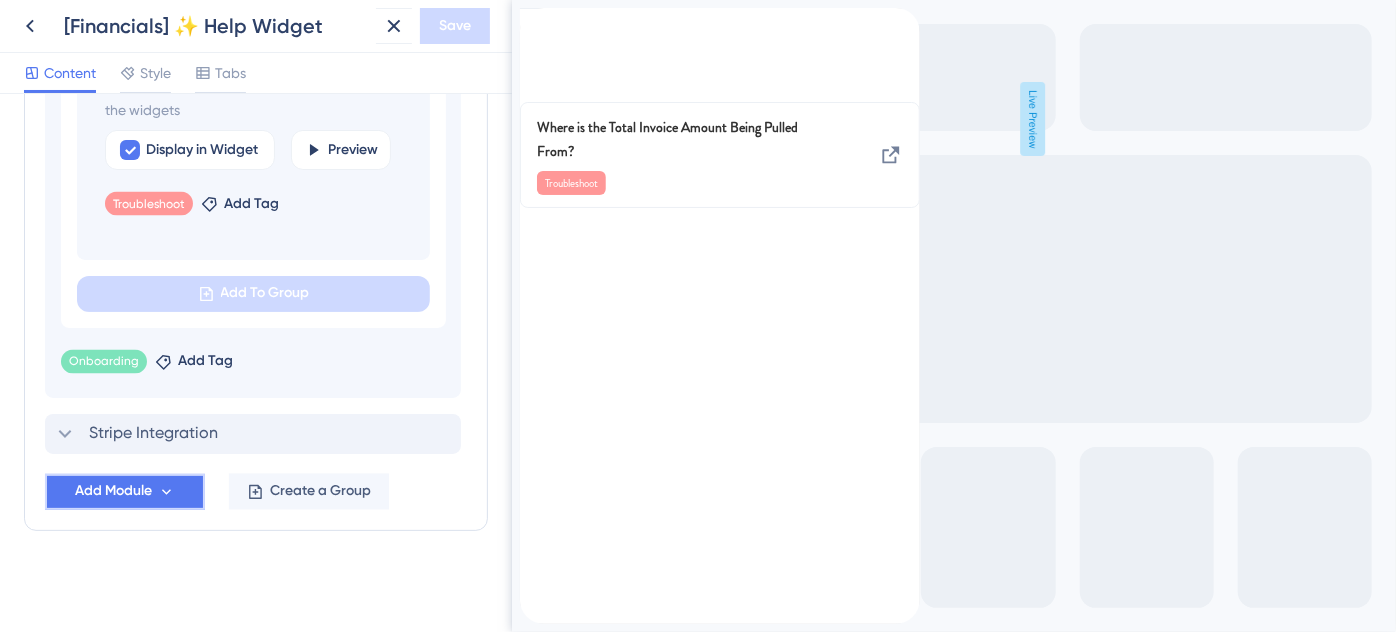 click 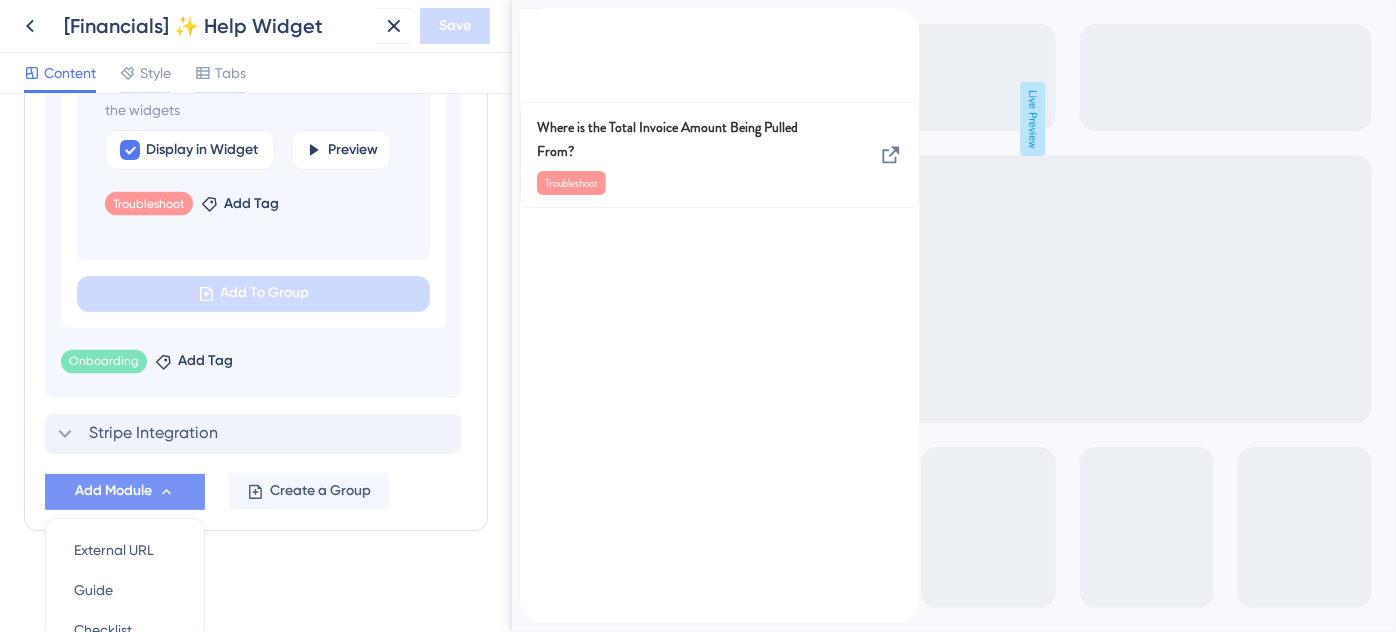 scroll, scrollTop: 0, scrollLeft: 0, axis: both 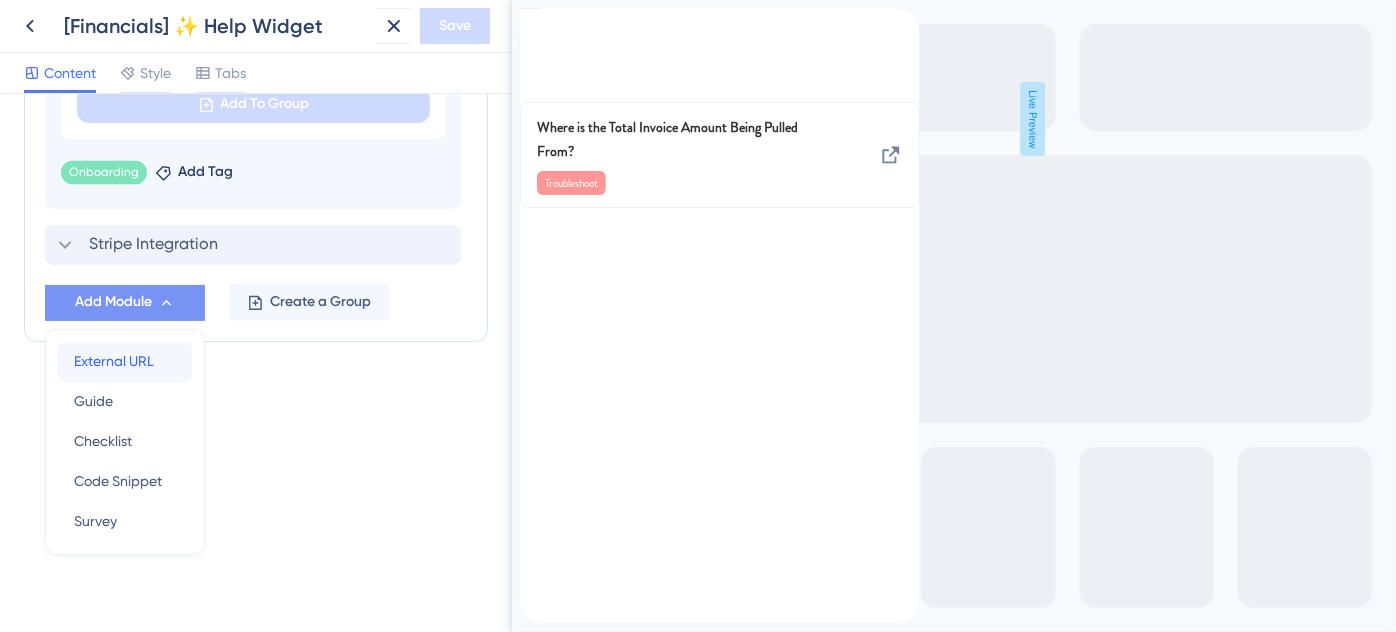 click on "External URL" at bounding box center [114, 362] 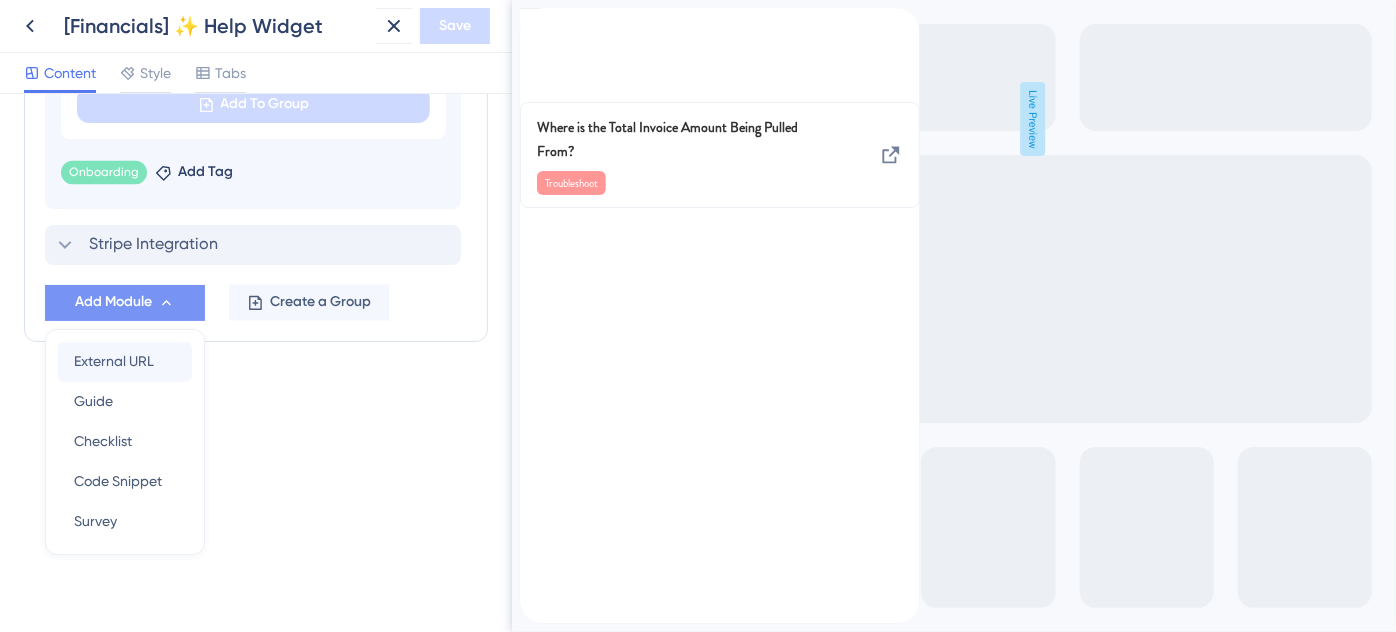 scroll, scrollTop: 1442, scrollLeft: 0, axis: vertical 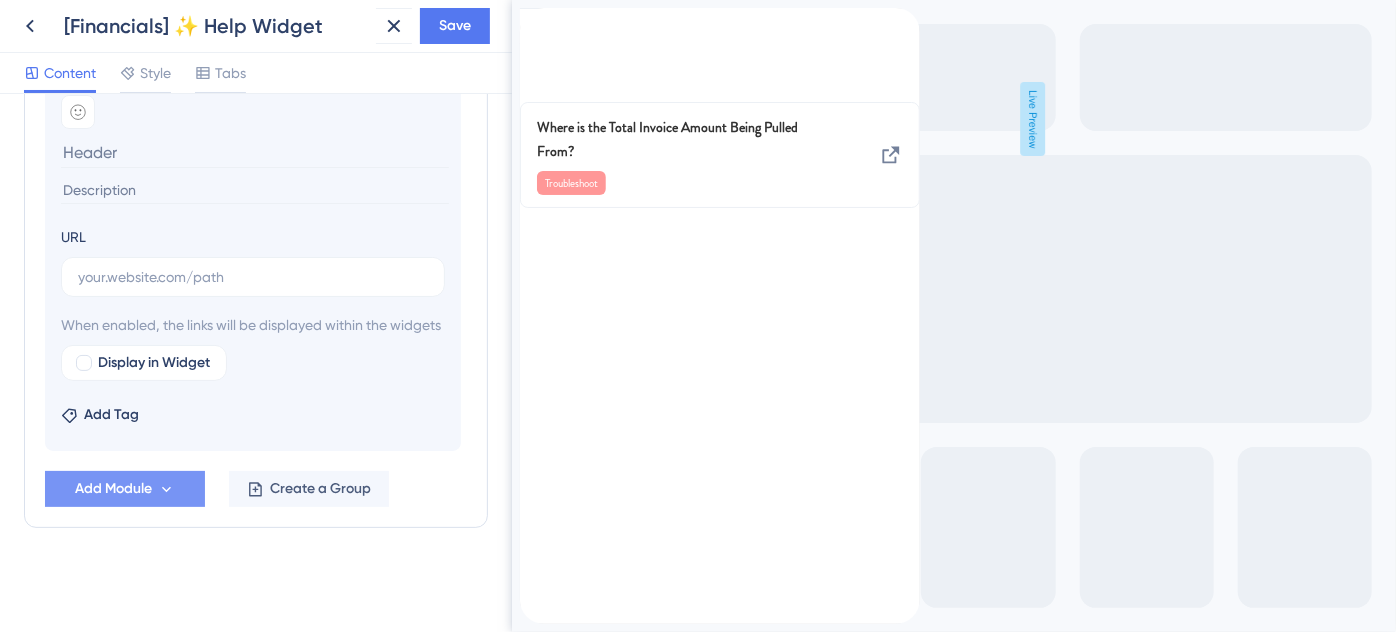 type on "Where is the Total Invoice Amount Being Pulled From?" 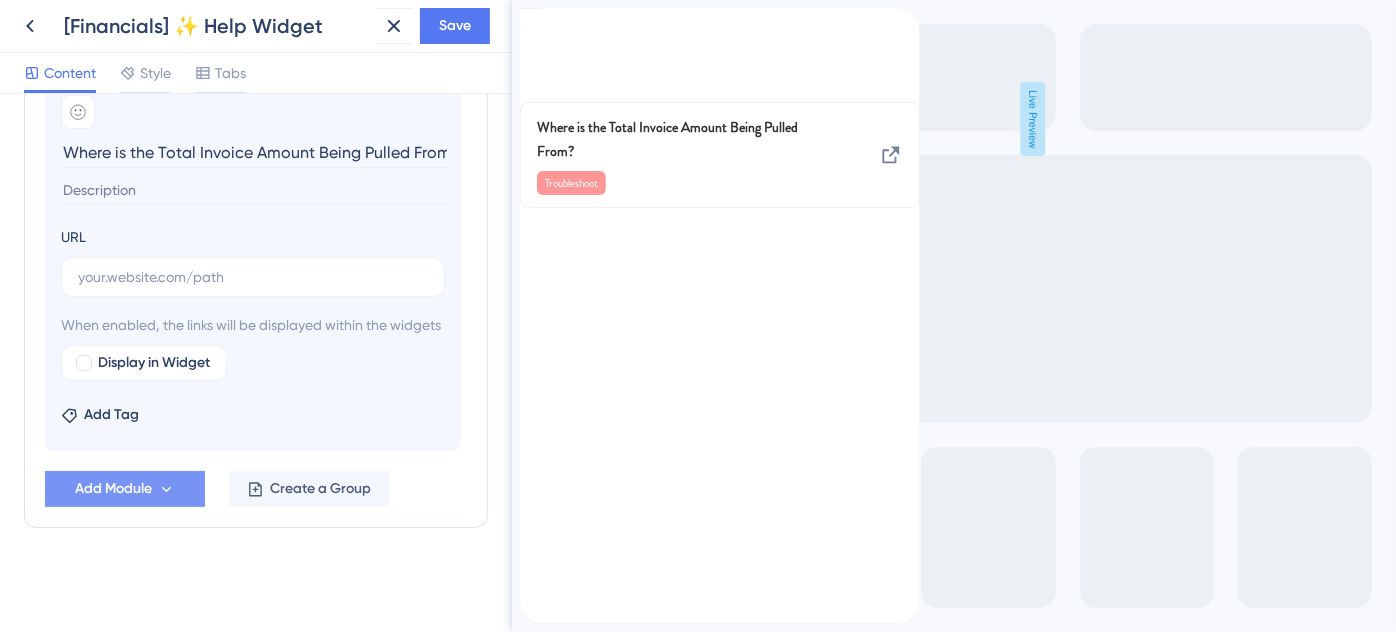 scroll, scrollTop: 0, scrollLeft: 8, axis: horizontal 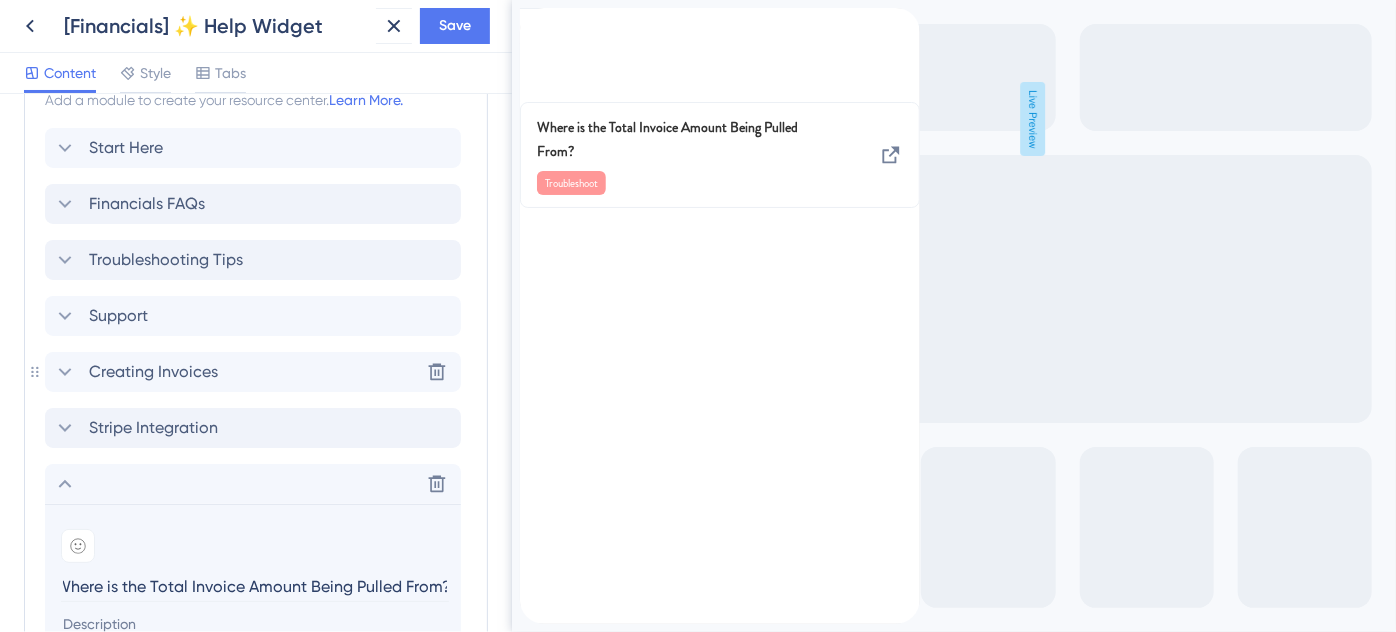 click 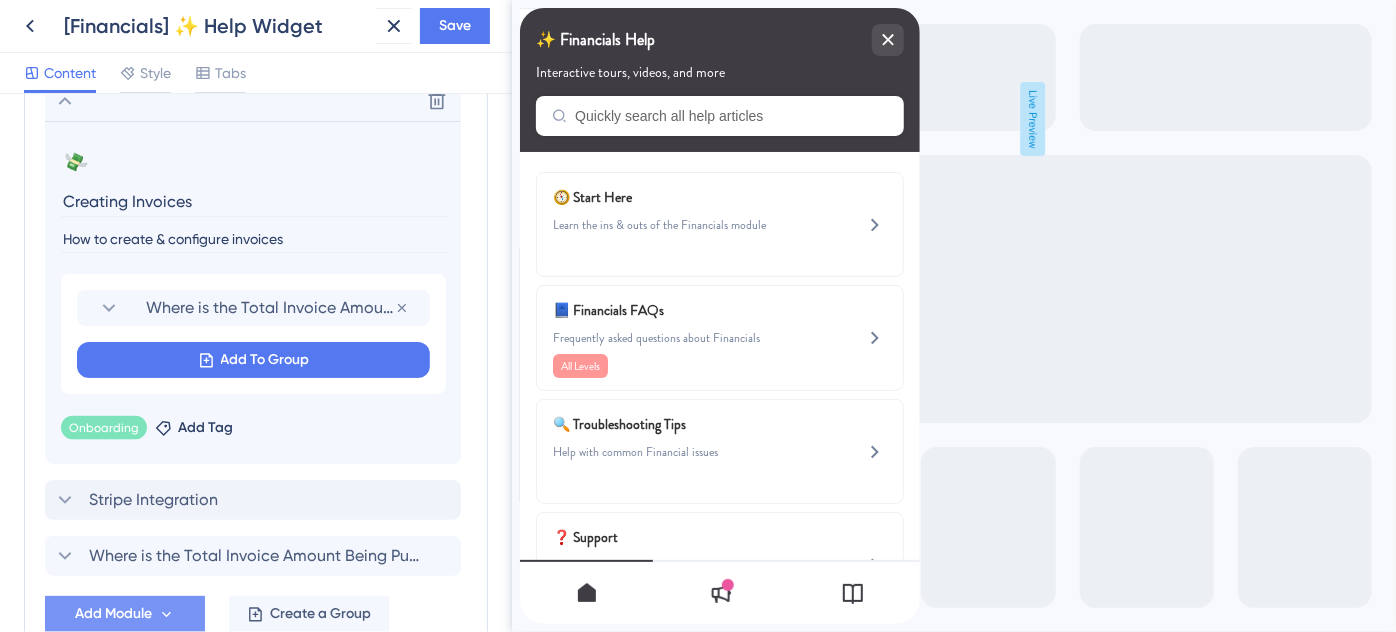 scroll, scrollTop: 1260, scrollLeft: 0, axis: vertical 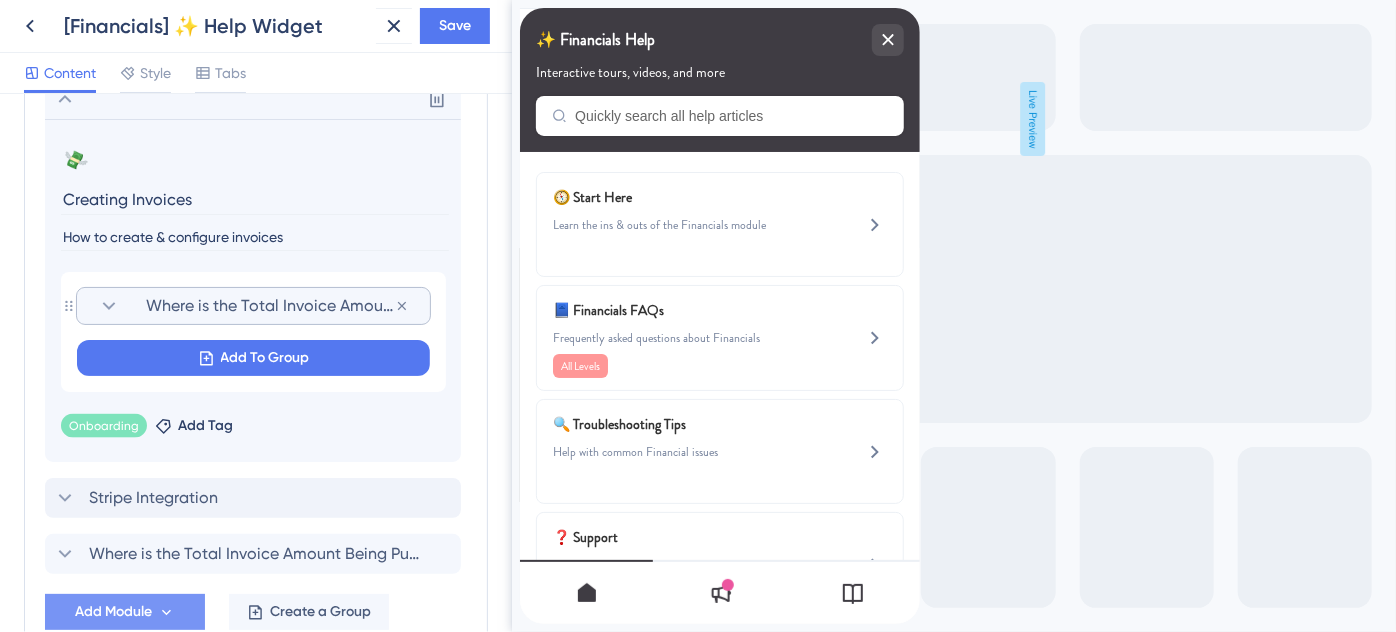 click on "Where is the Total Invoice Amount Being Pulled From?" at bounding box center [270, 306] 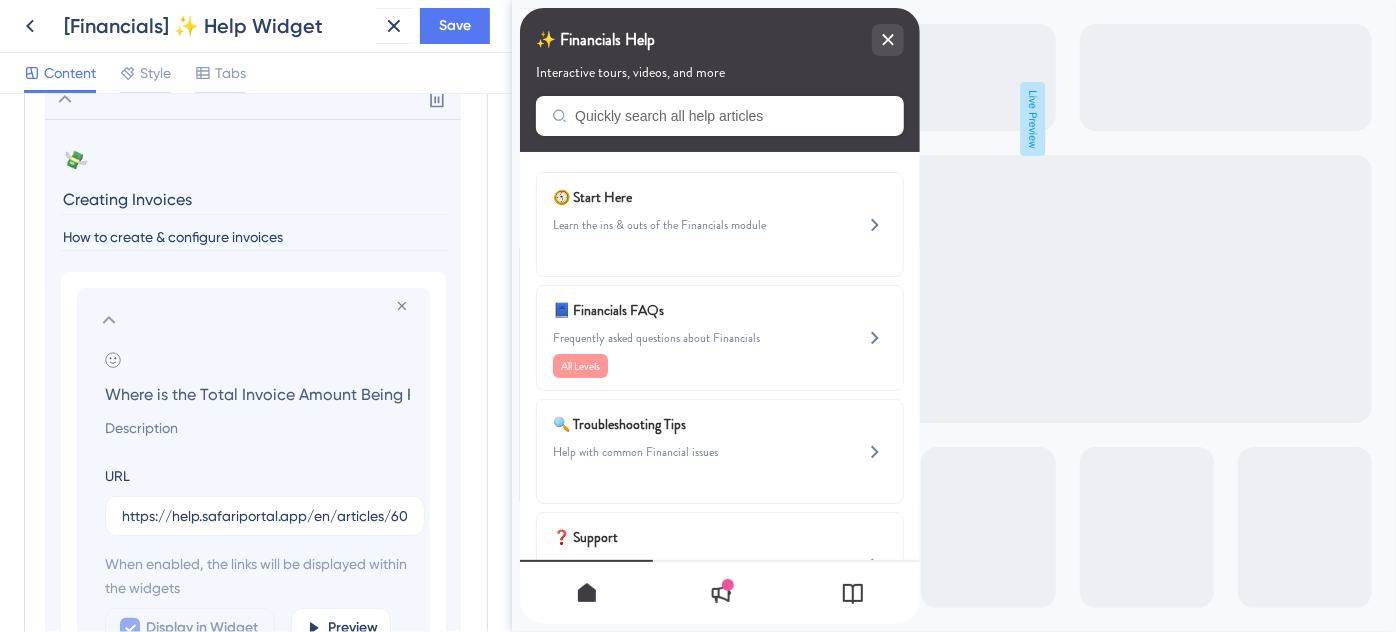scroll, scrollTop: 0, scrollLeft: 87, axis: horizontal 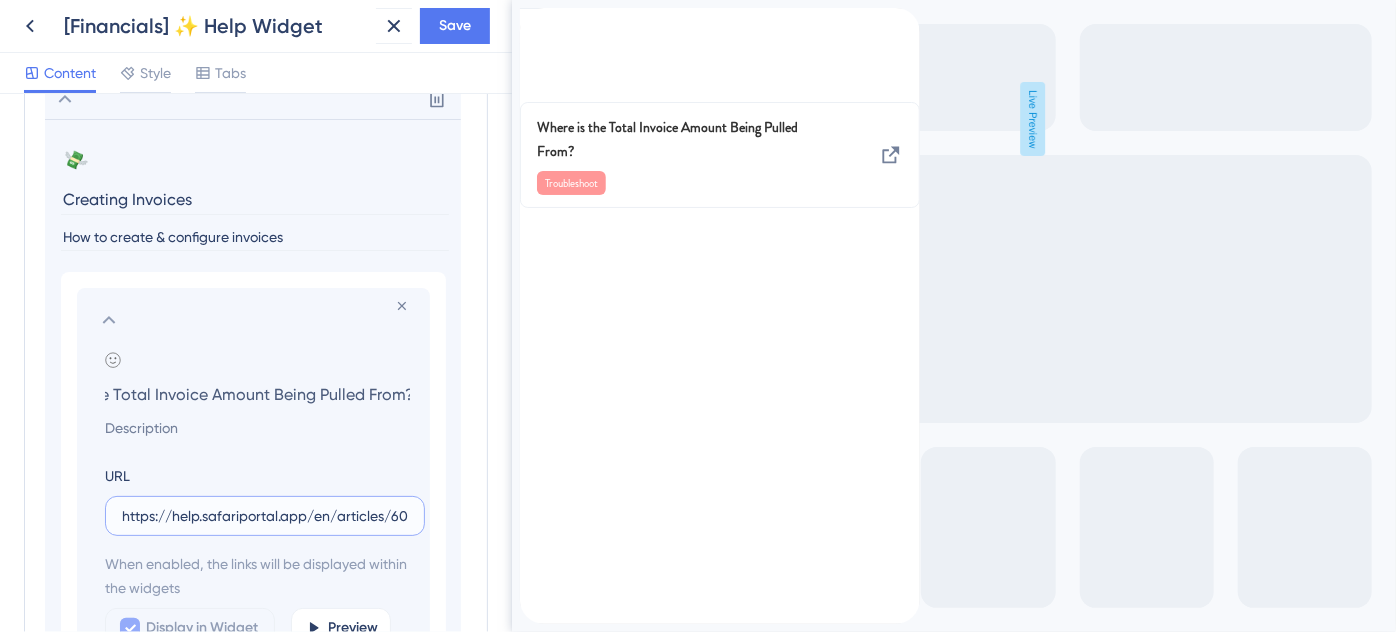 click on "https://help.safariportal.app/en/articles/6094-where-is-the-total-invoice-amount-being-pulled" at bounding box center [265, 516] 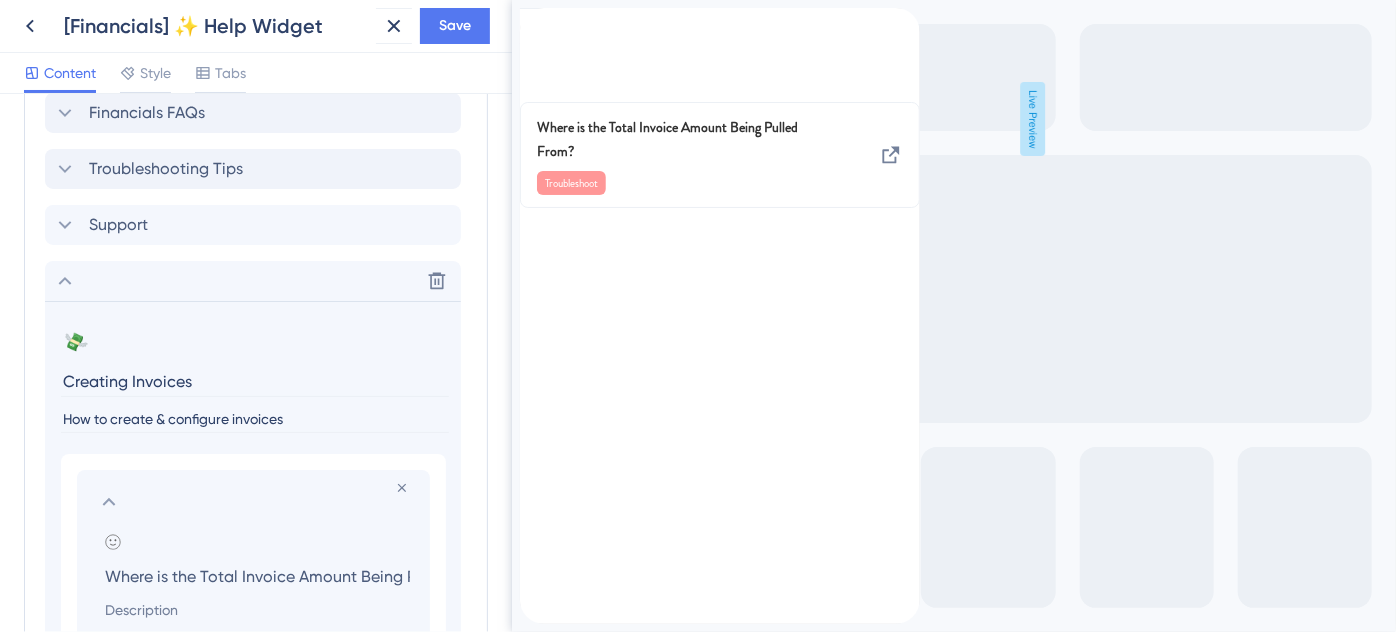 click 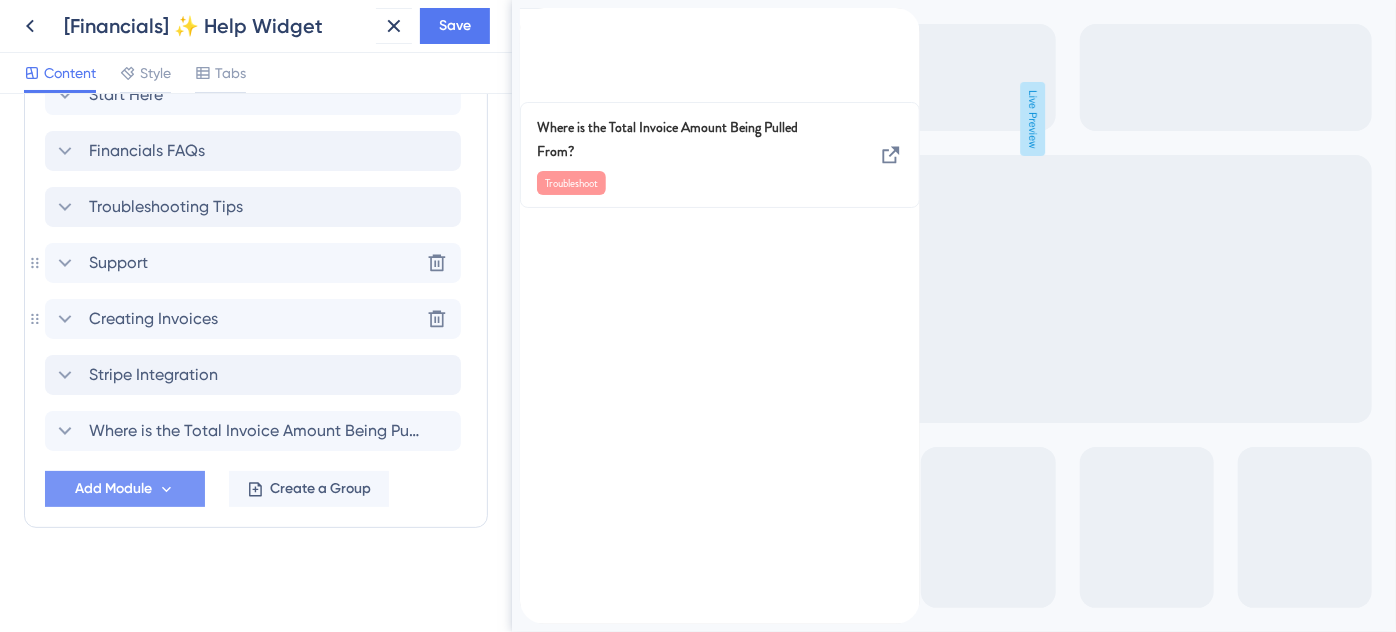 scroll, scrollTop: 1038, scrollLeft: 0, axis: vertical 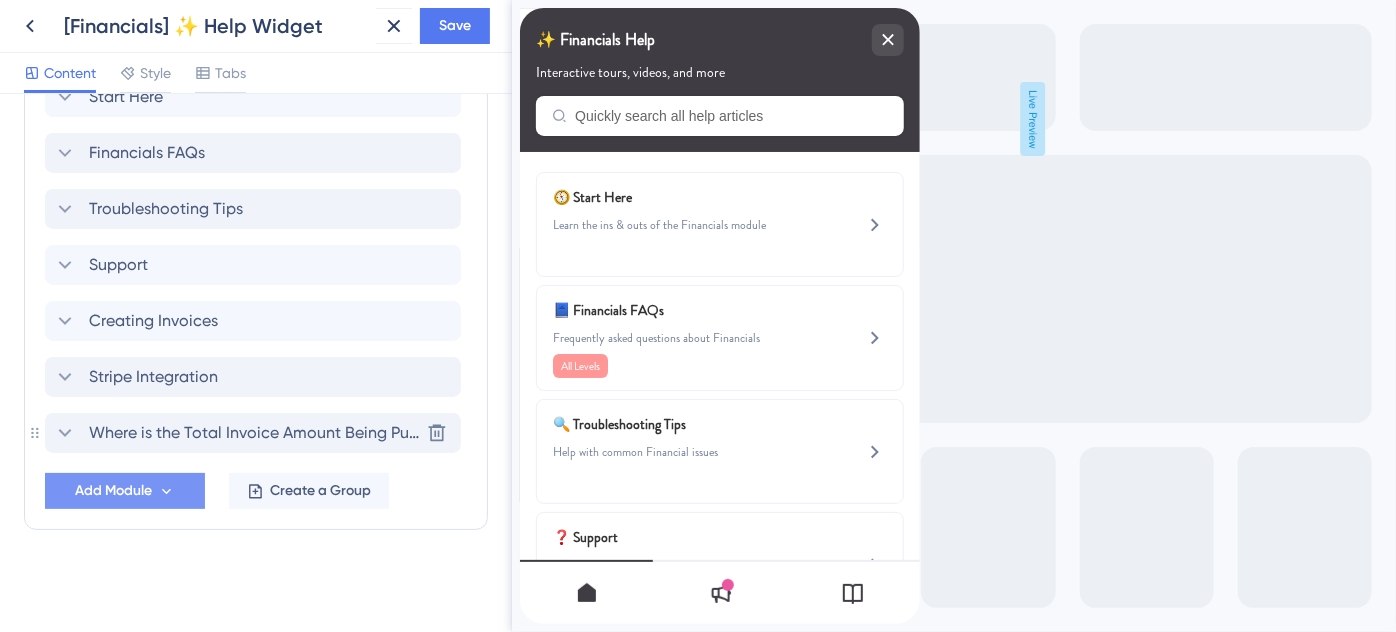 click 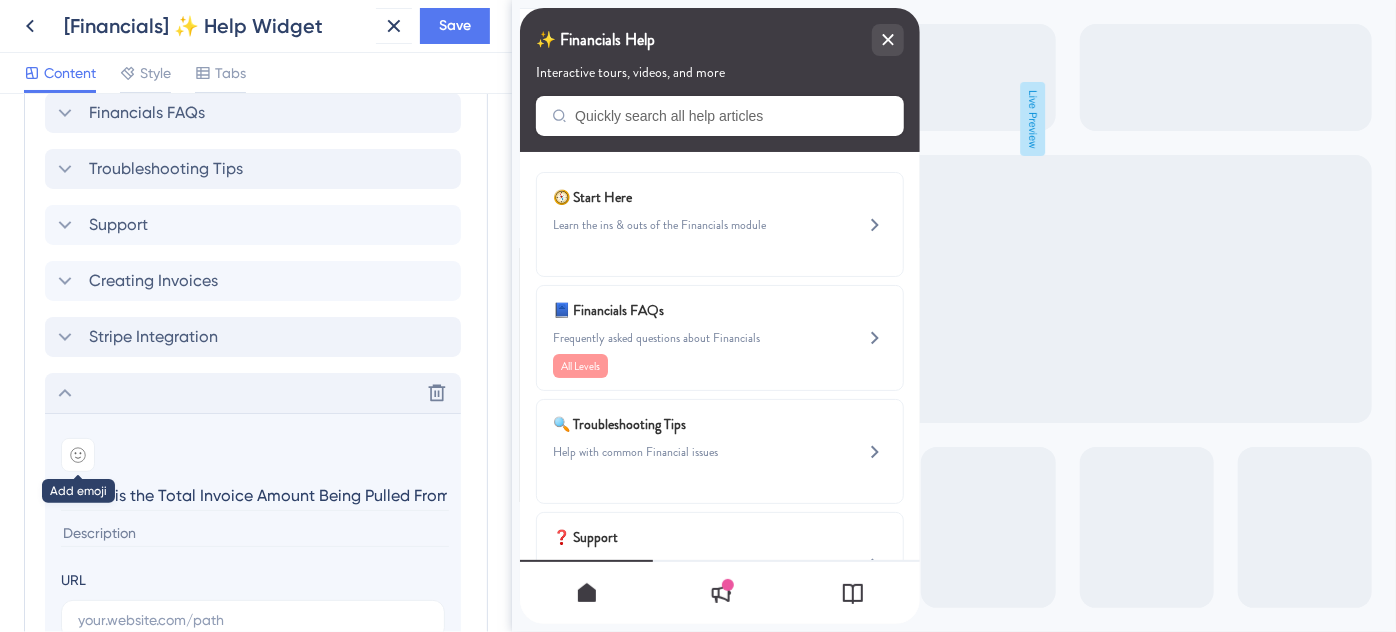 scroll, scrollTop: 0, scrollLeft: 8, axis: horizontal 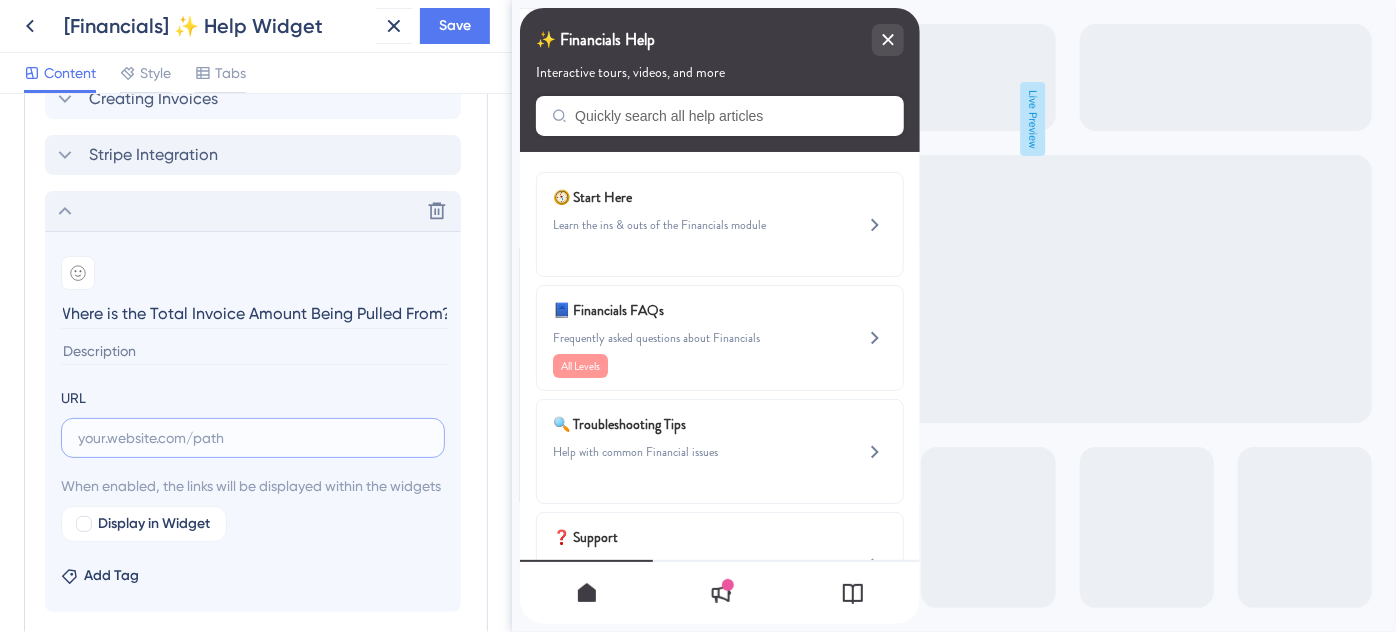click at bounding box center (253, 438) 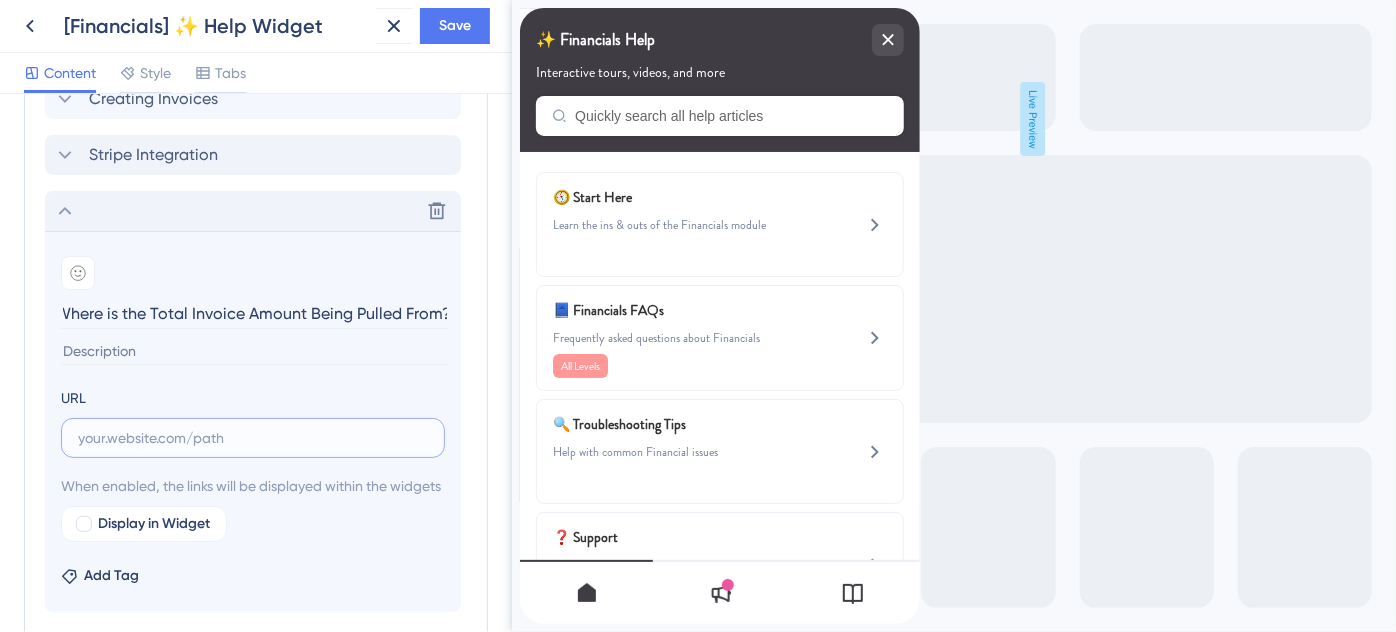 scroll, scrollTop: 0, scrollLeft: 0, axis: both 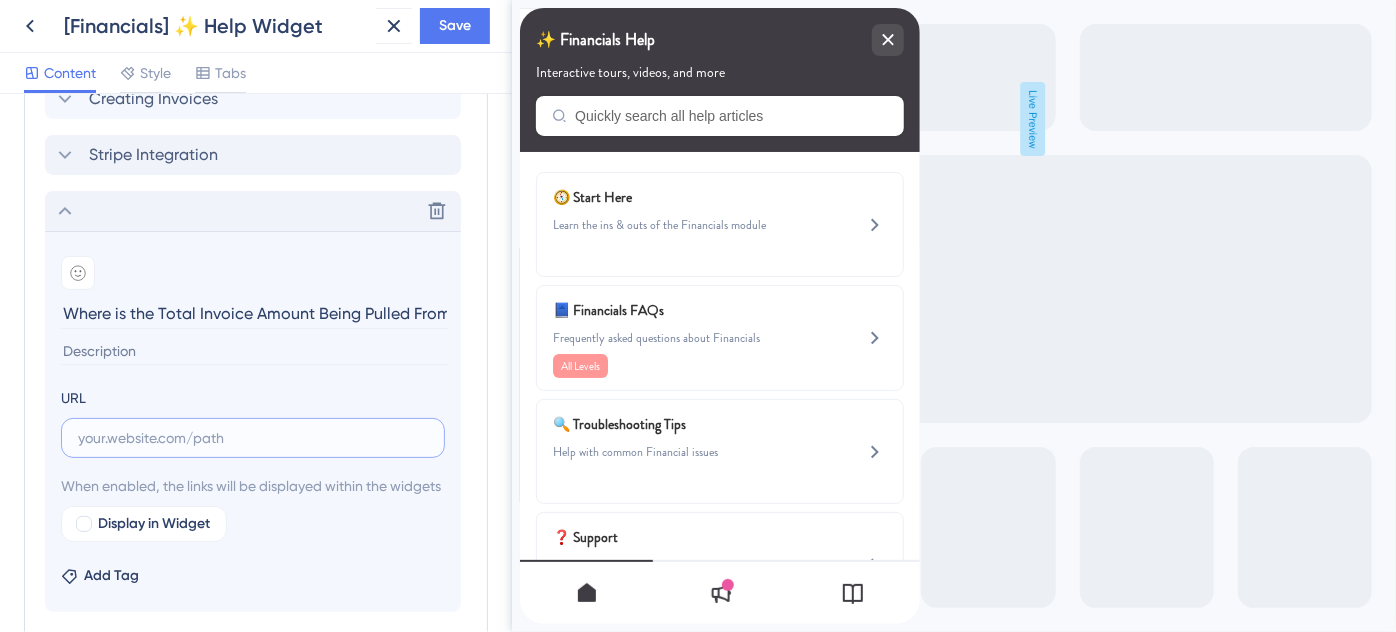 paste on "https://help.safariportal.app/en/articles/6094-where-is-the-total-invoice-amount-being-pulled" 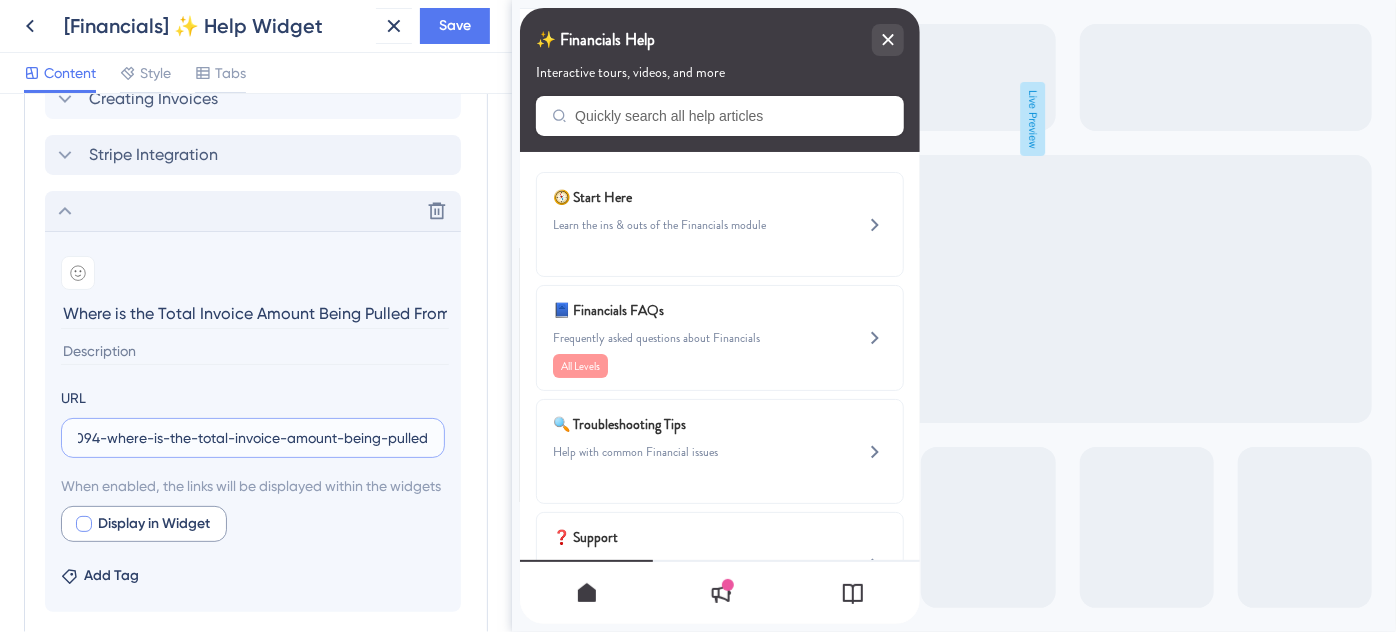 type on "https://help.safariportal.app/en/articles/6094-where-is-the-total-invoice-amount-being-pulled" 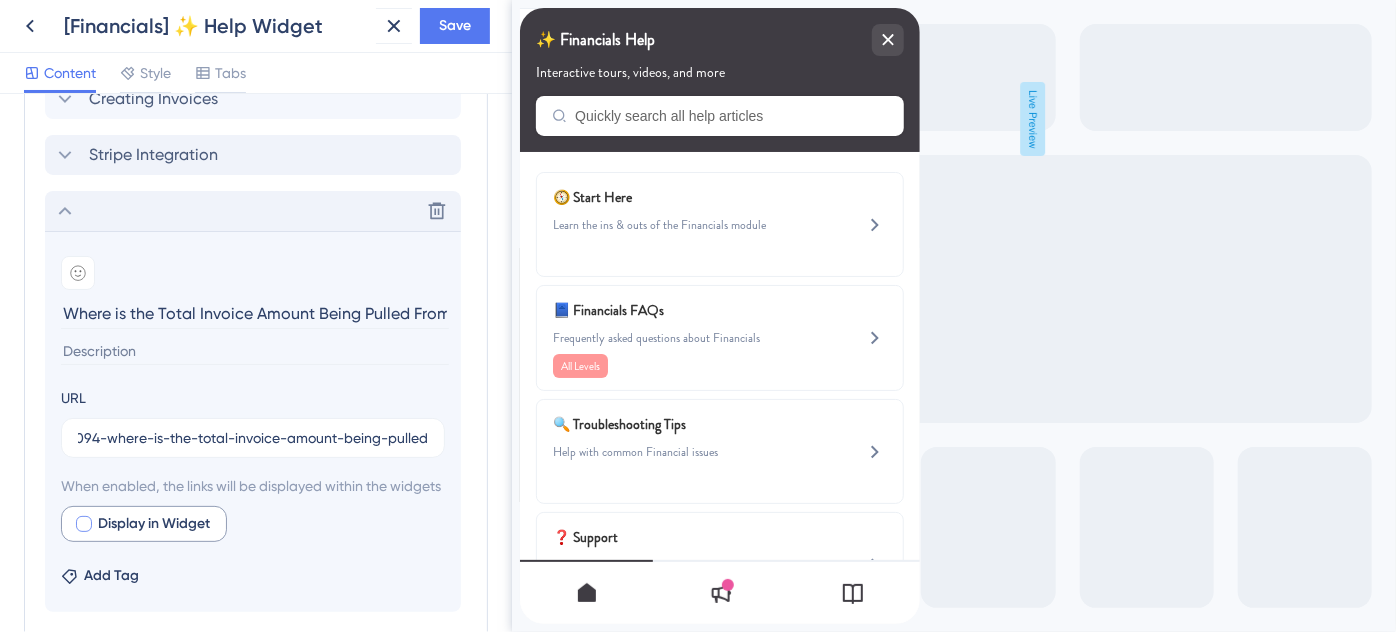 click at bounding box center (84, 524) 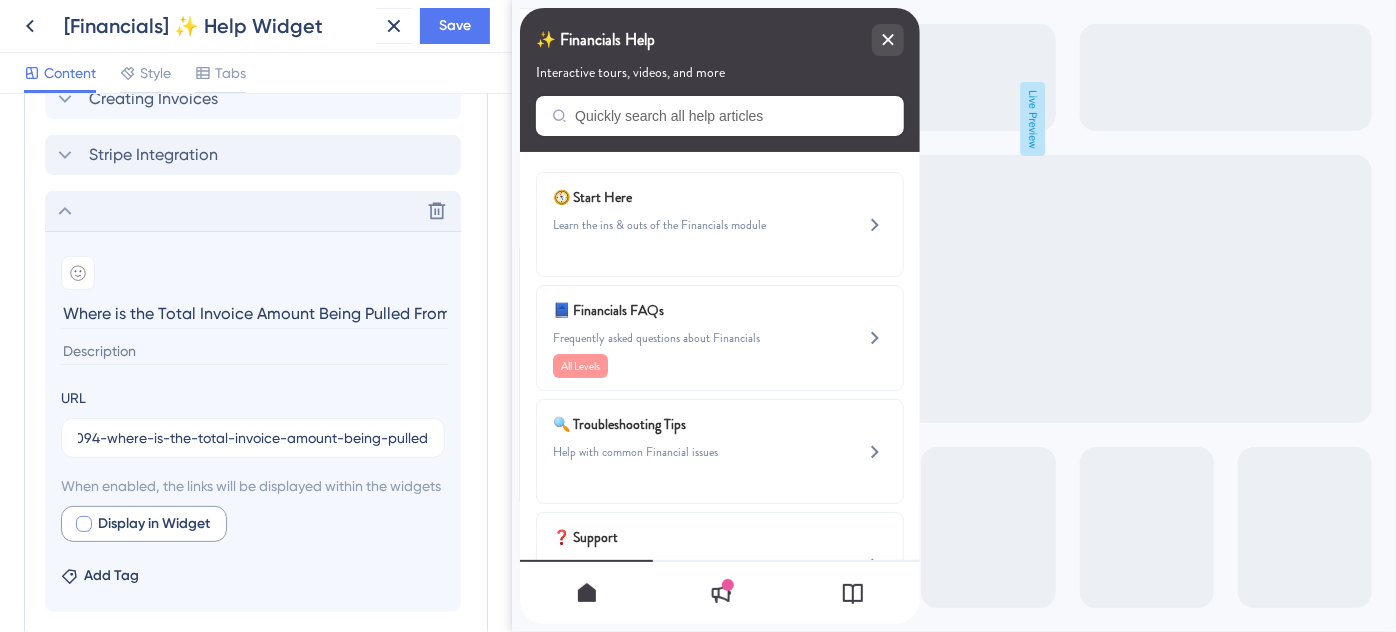 checkbox on "true" 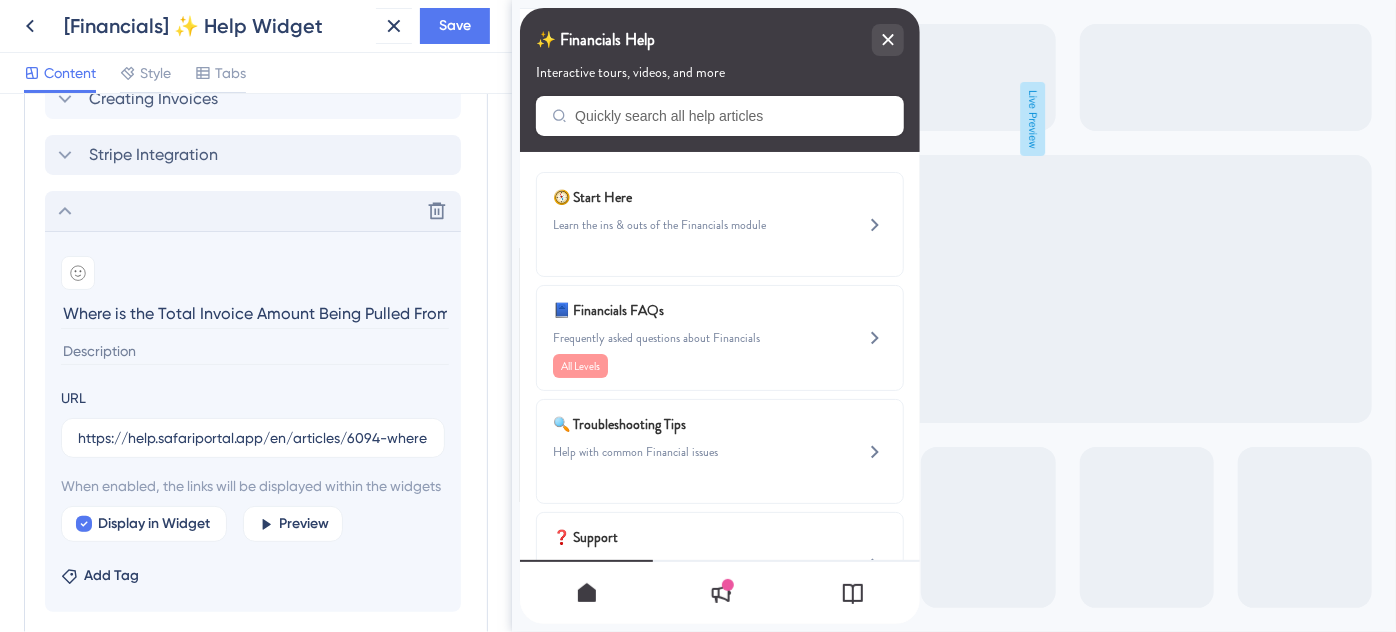 click on "[Financials] ✨ Help Widget Save" at bounding box center [256, 26] 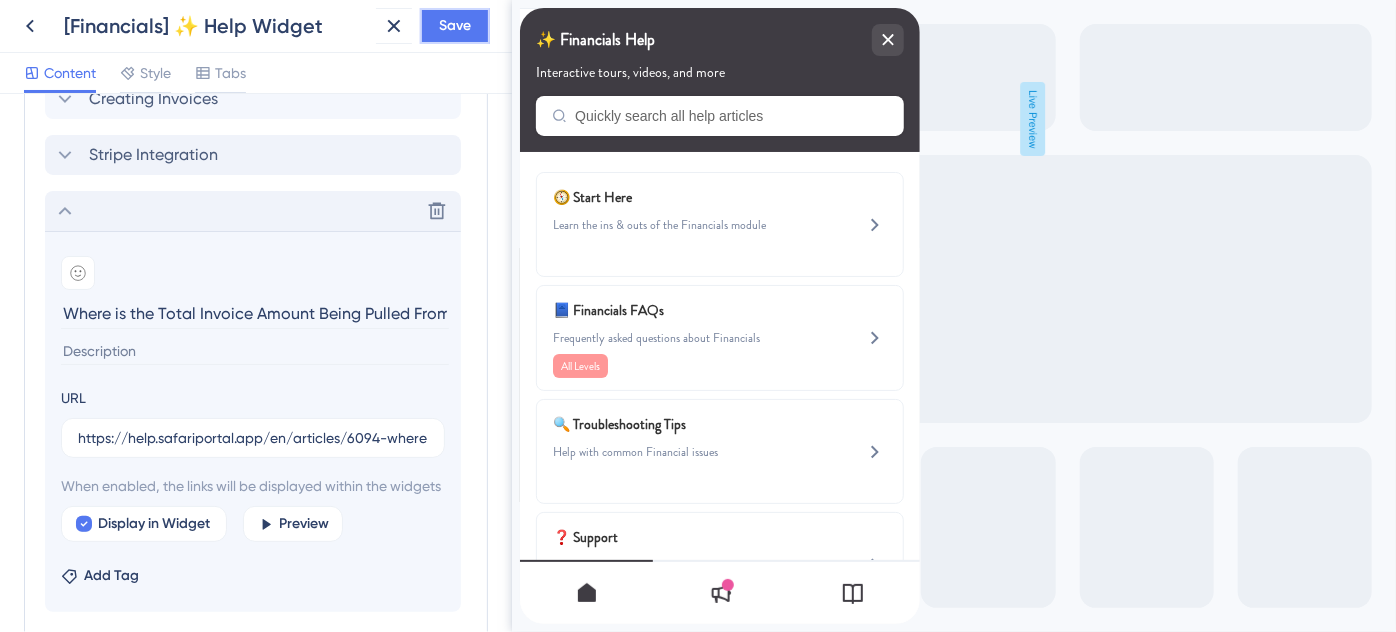 click on "Save" at bounding box center [455, 26] 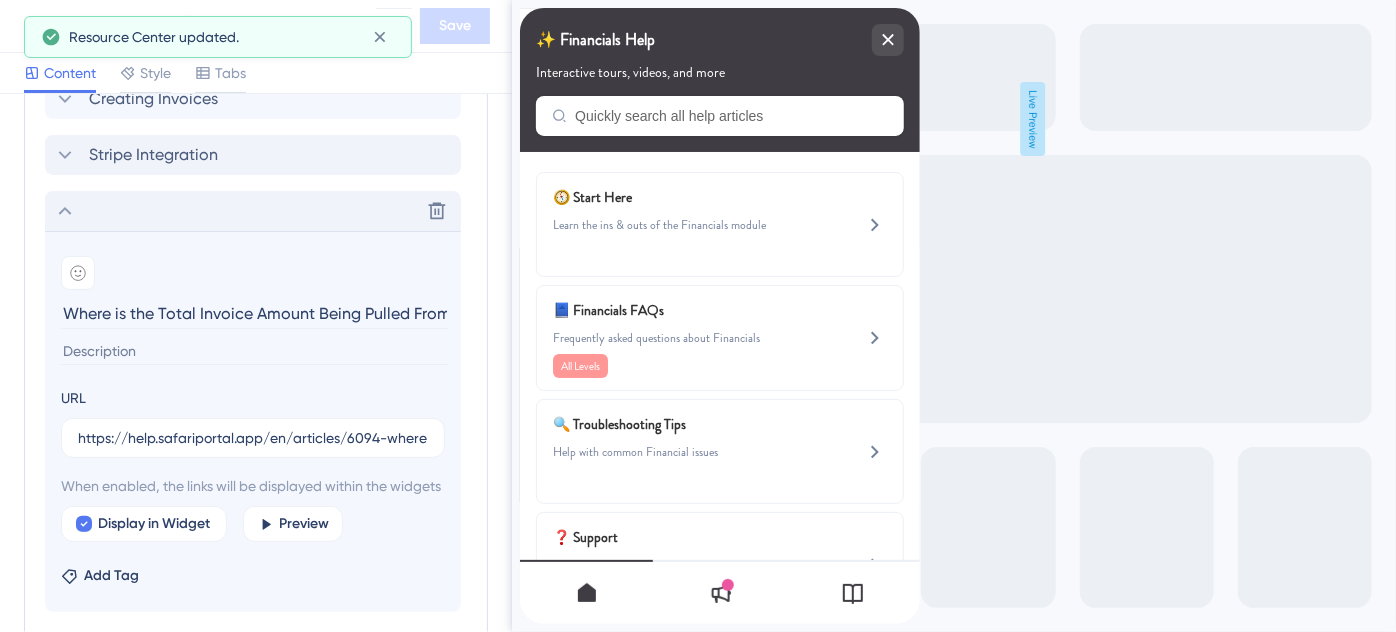 click 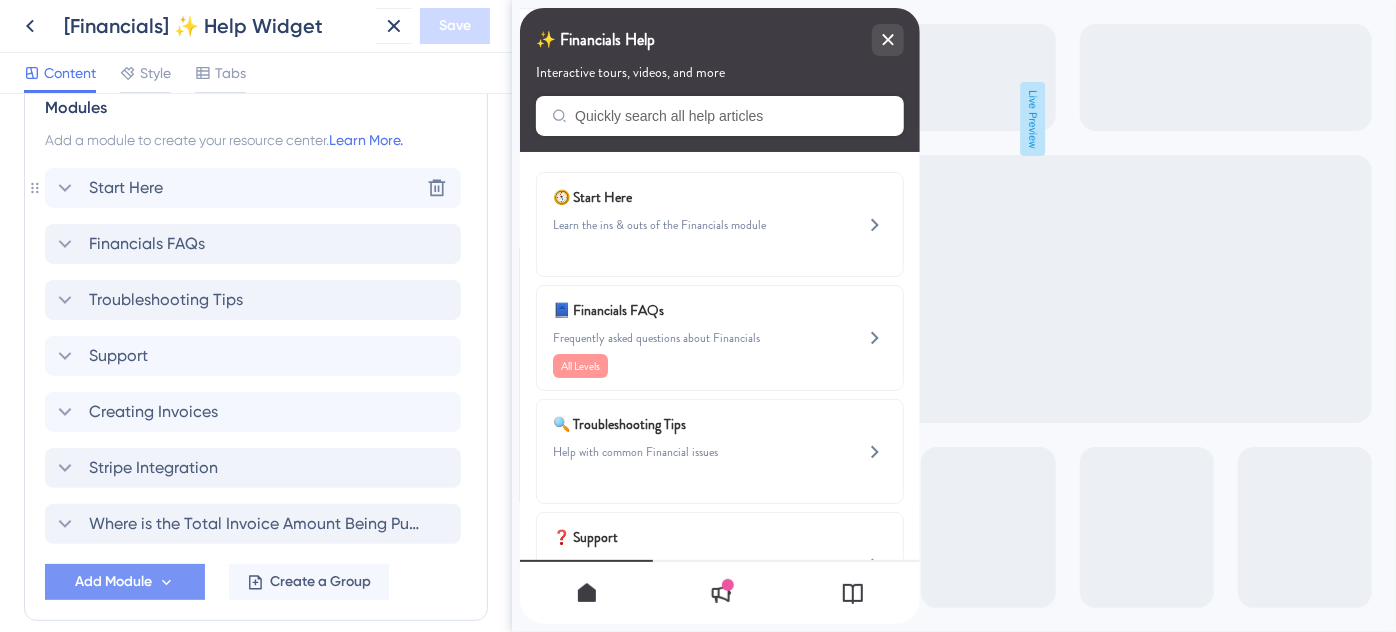 click 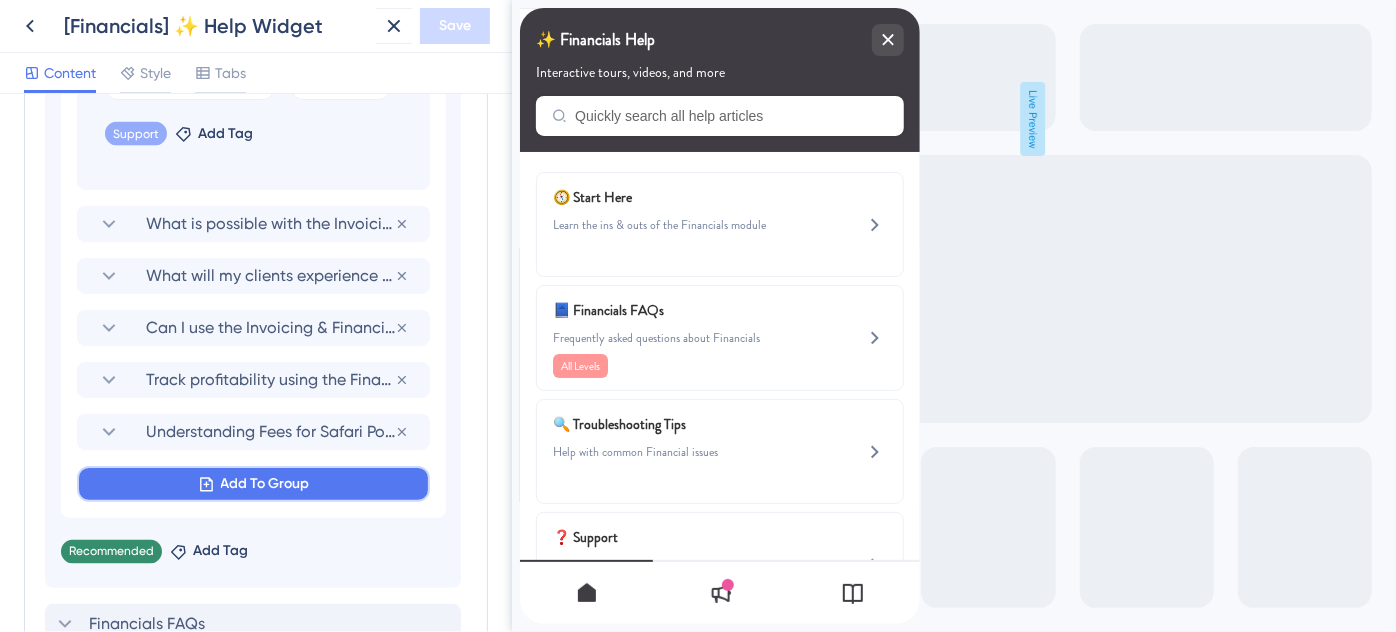 click on "Add To Group" at bounding box center (265, 484) 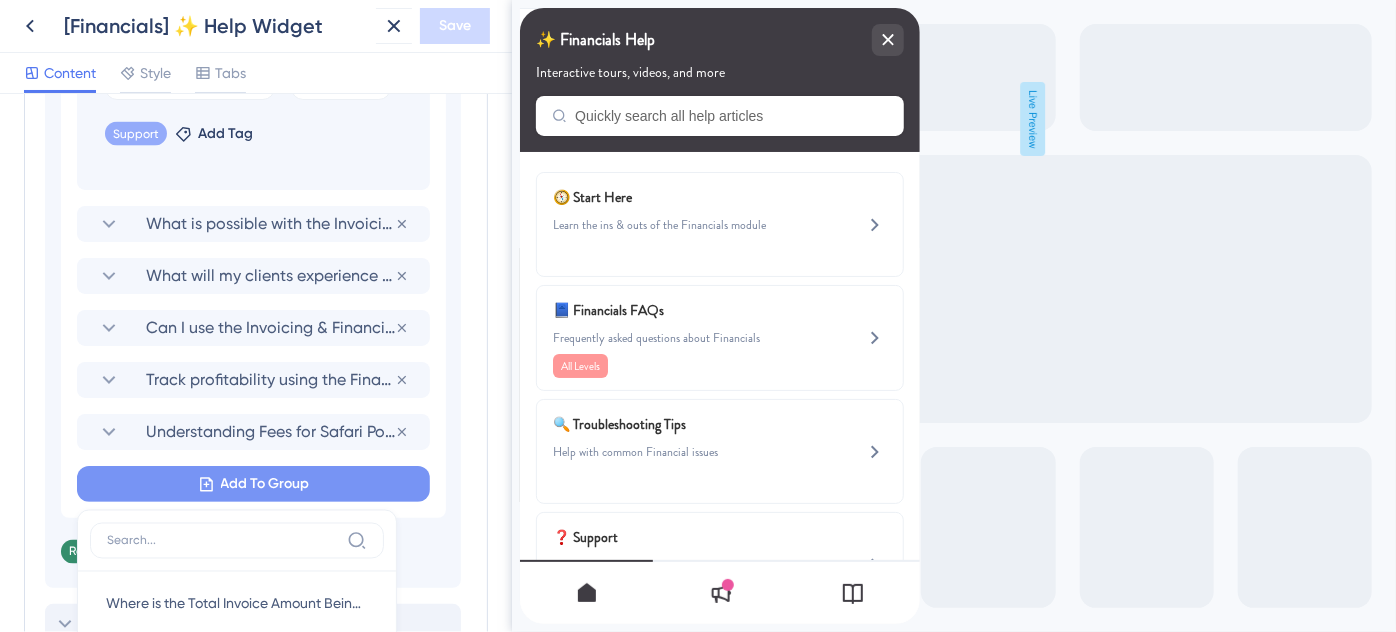 scroll, scrollTop: 1797, scrollLeft: 0, axis: vertical 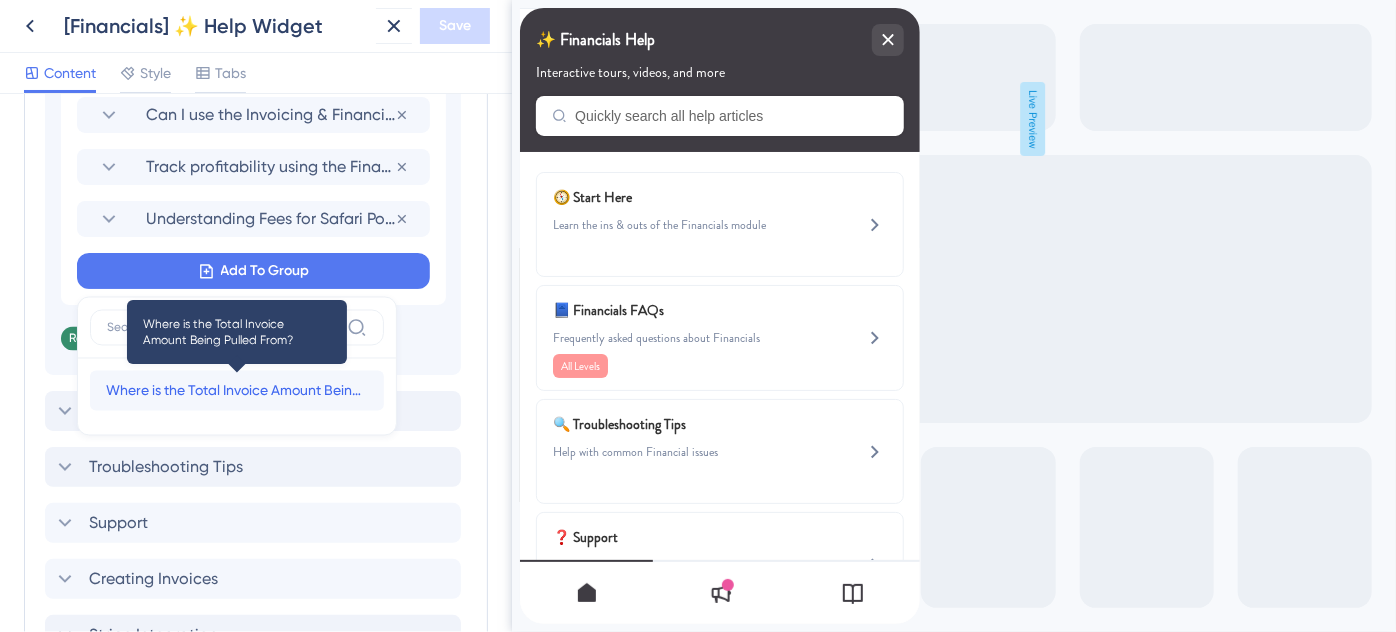 click on "Where is the Total Invoice Amount Being Pulled From?" at bounding box center [237, 391] 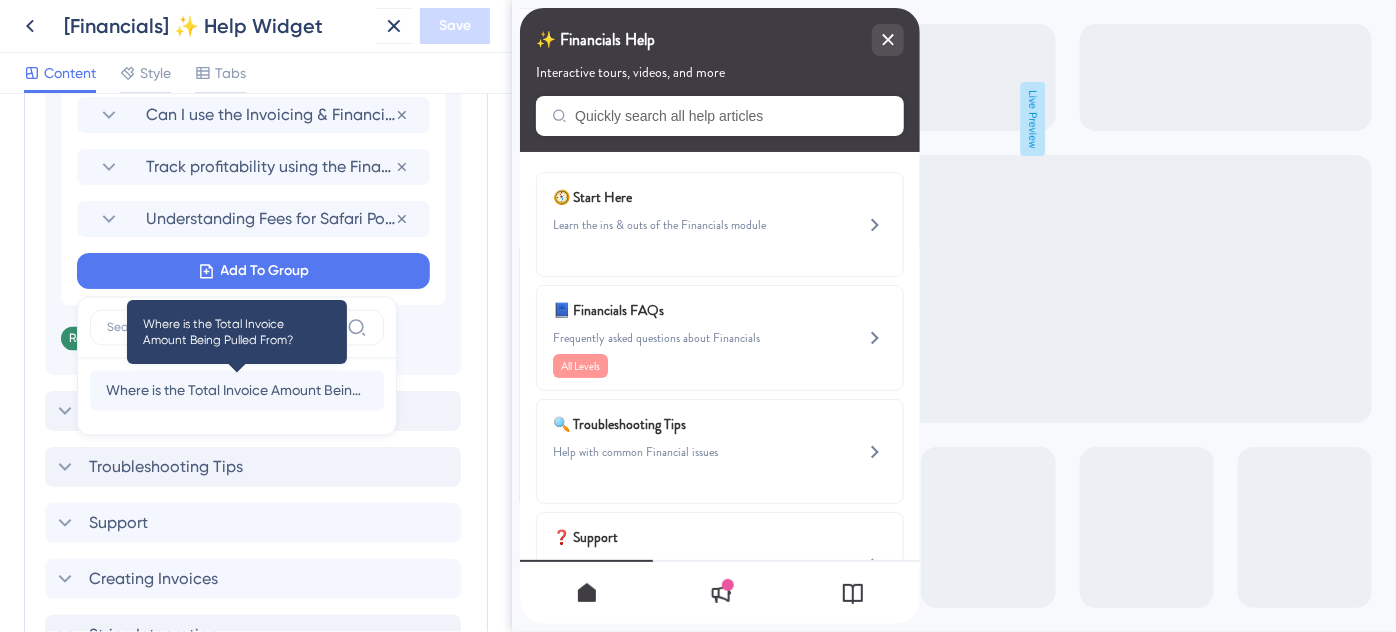 scroll, scrollTop: 1637, scrollLeft: 0, axis: vertical 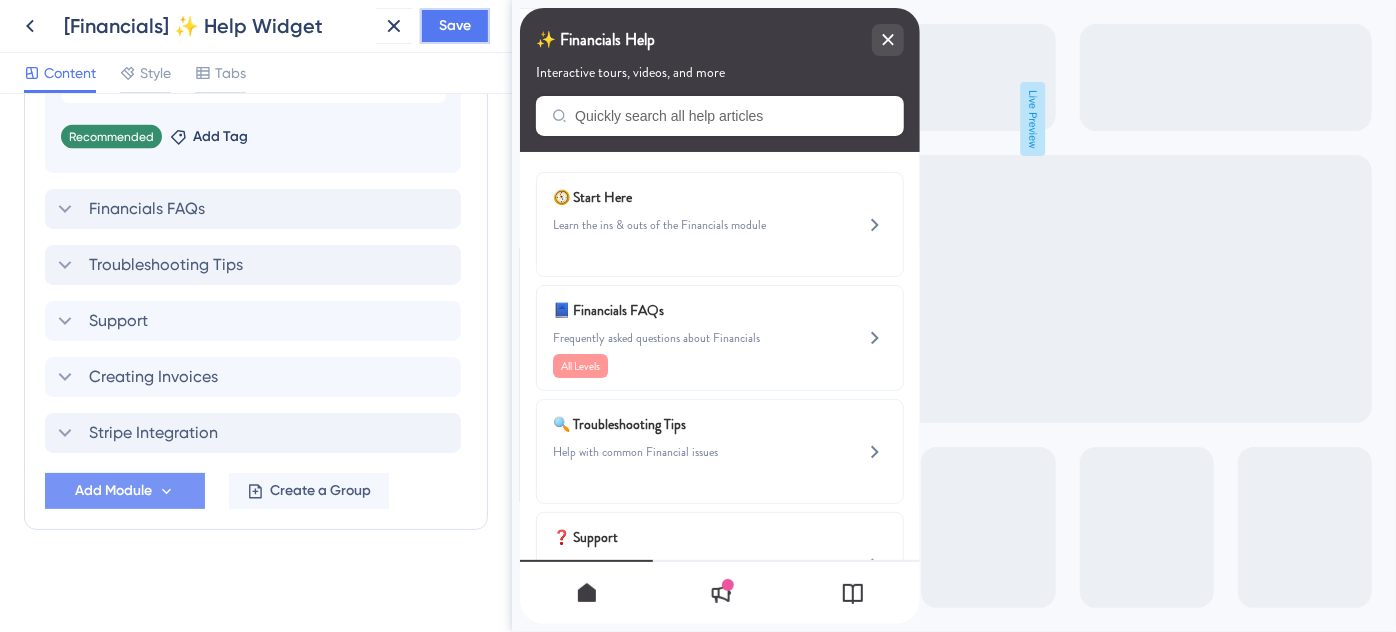 click on "Save" at bounding box center (455, 26) 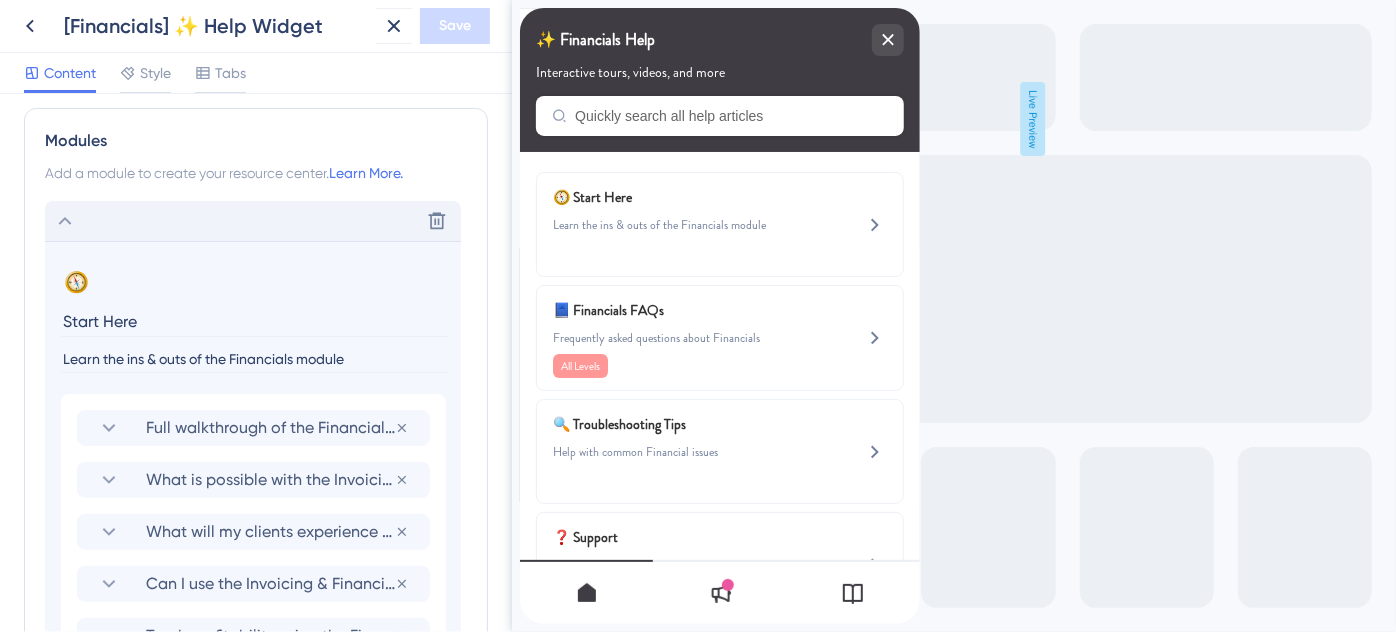 scroll, scrollTop: 909, scrollLeft: 0, axis: vertical 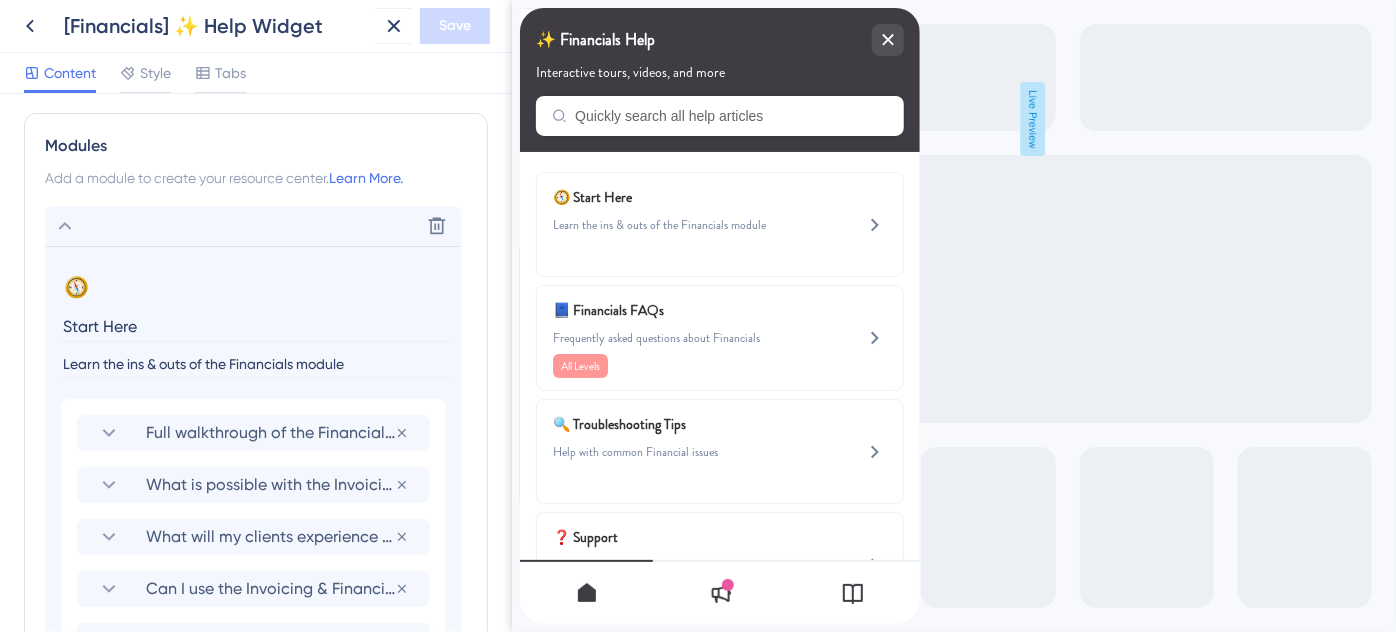 click 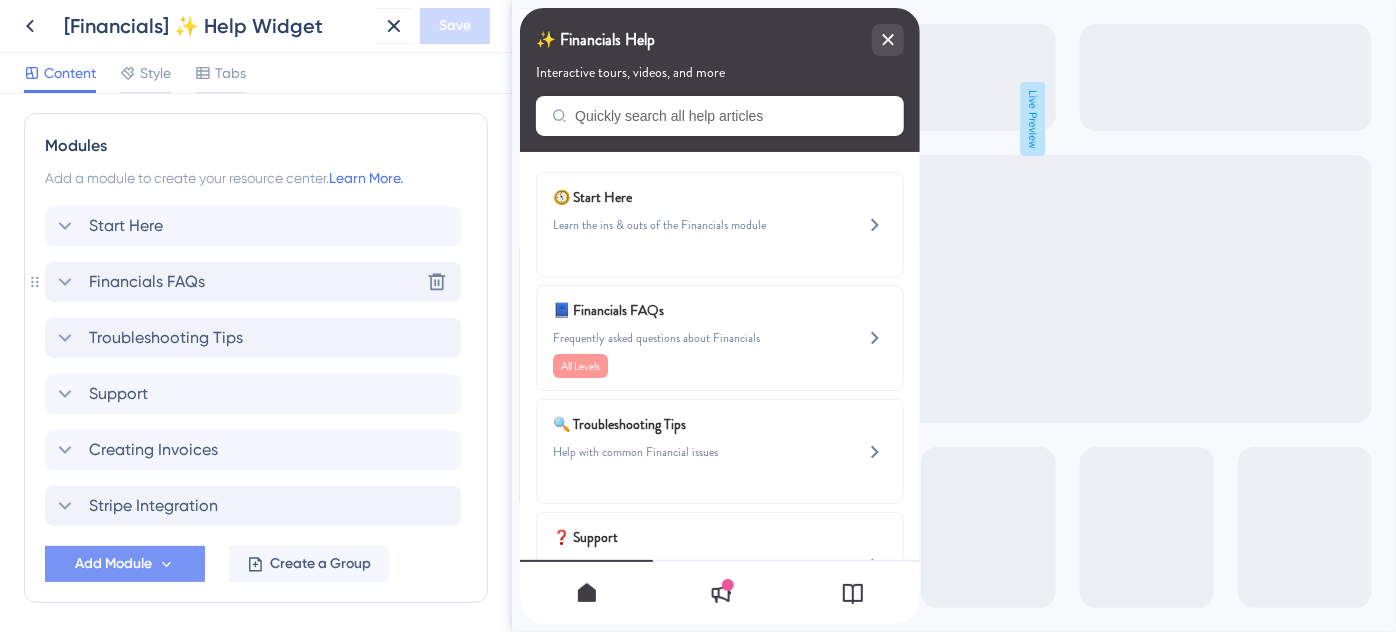 click 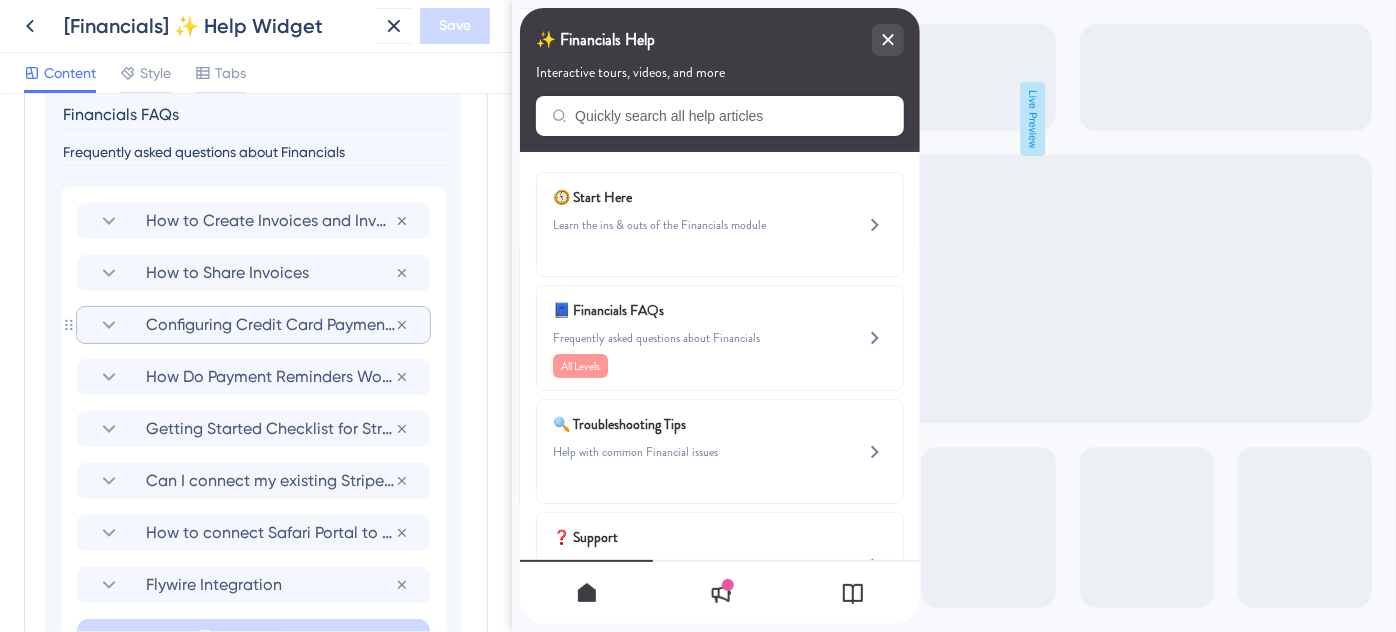 scroll, scrollTop: 1182, scrollLeft: 0, axis: vertical 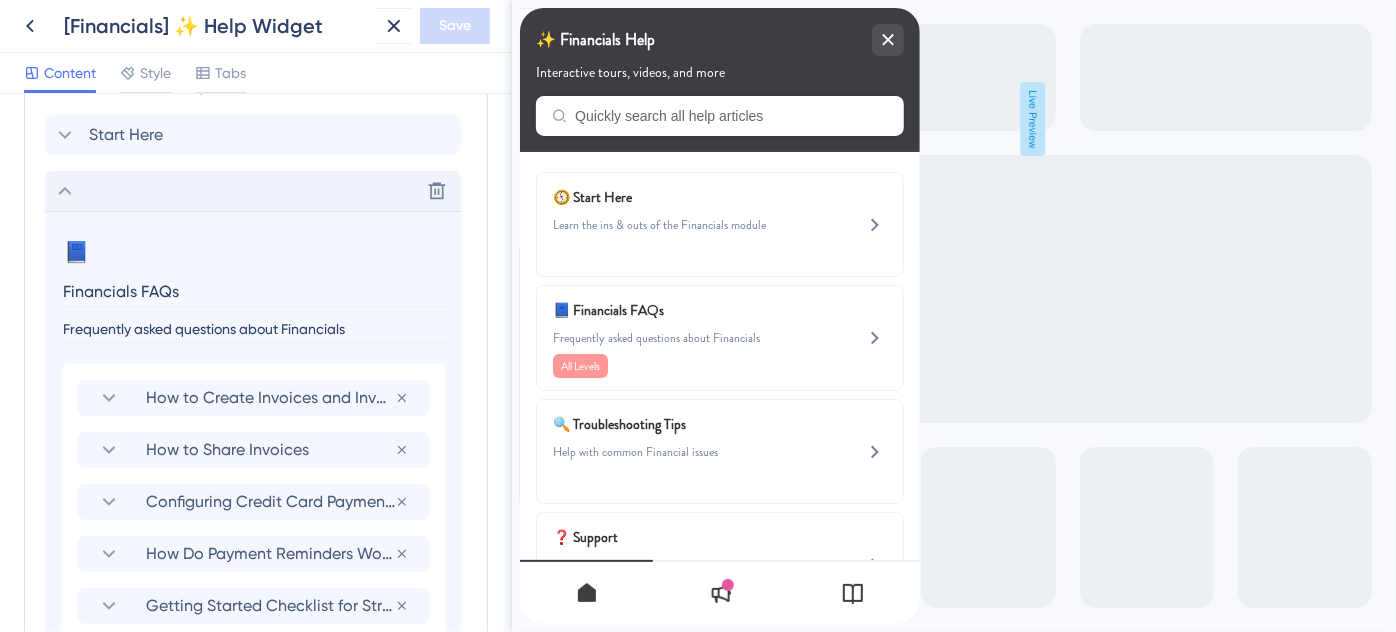 click 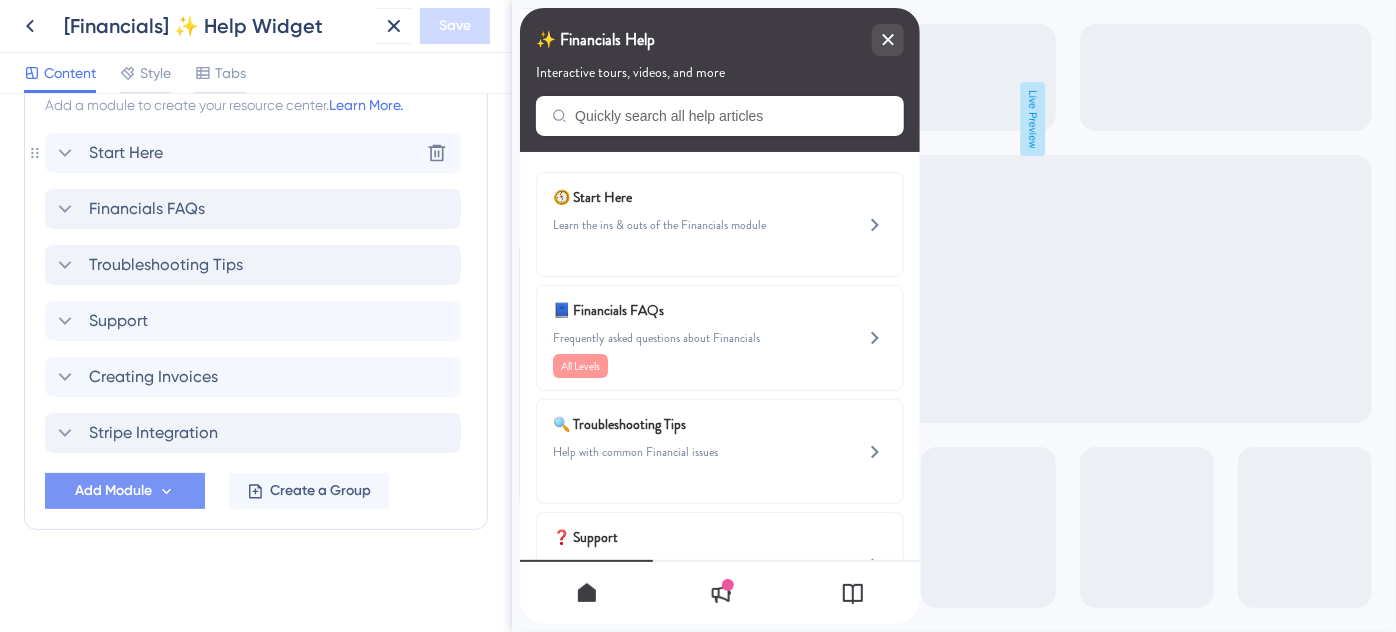 click 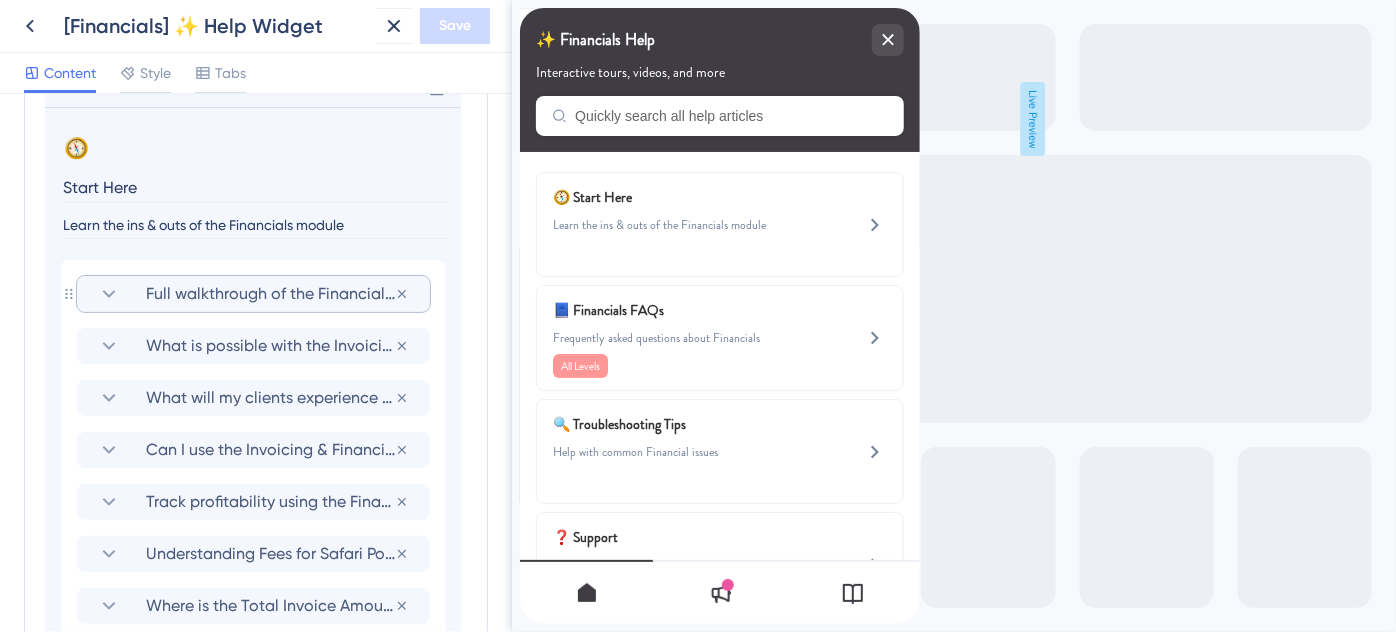 scroll, scrollTop: 1091, scrollLeft: 0, axis: vertical 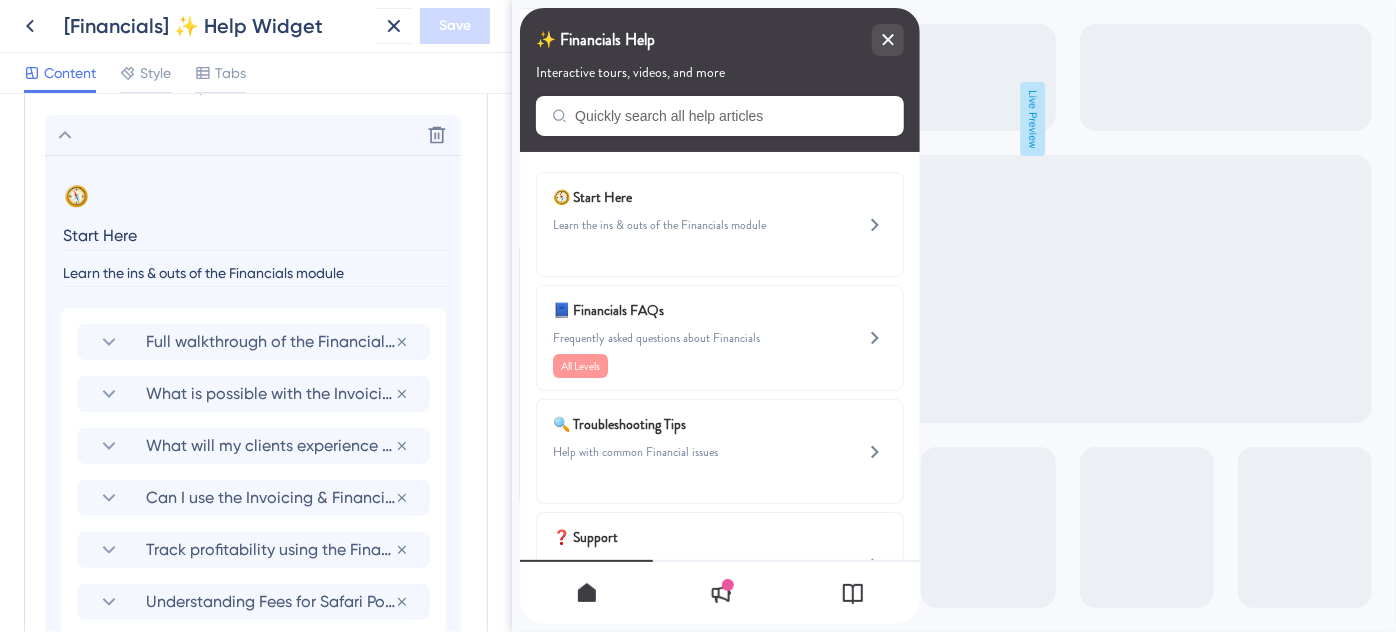 click 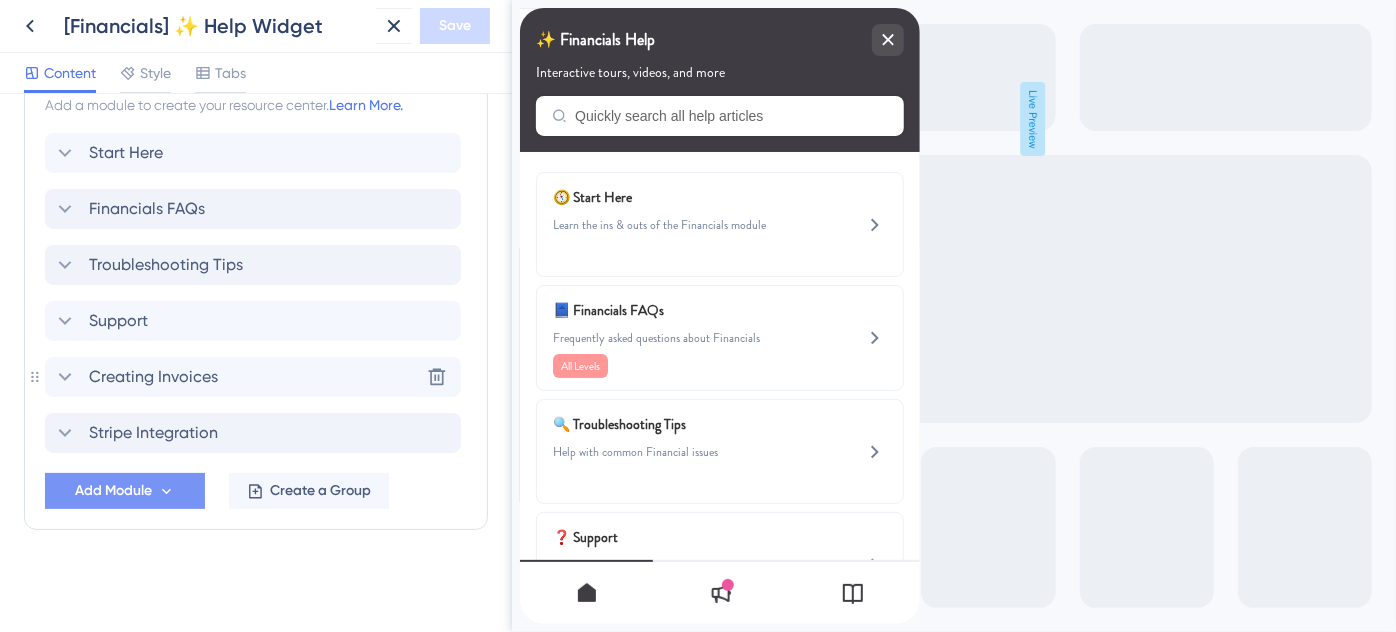 click 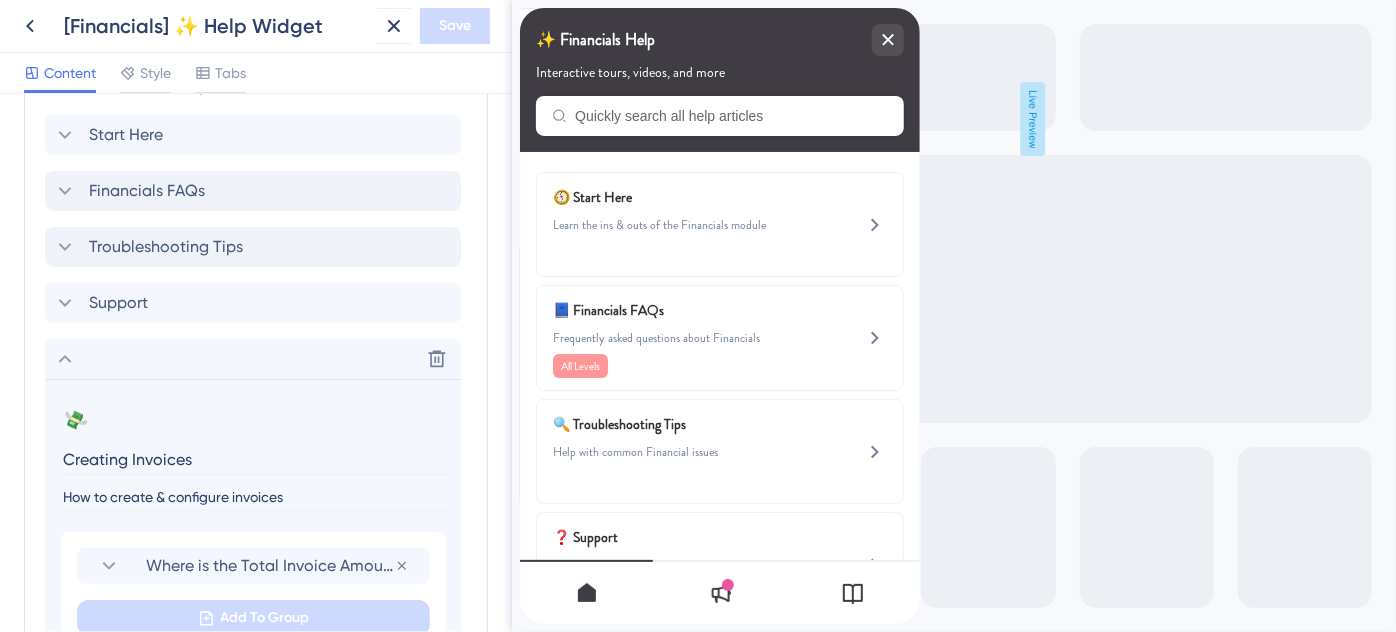 click 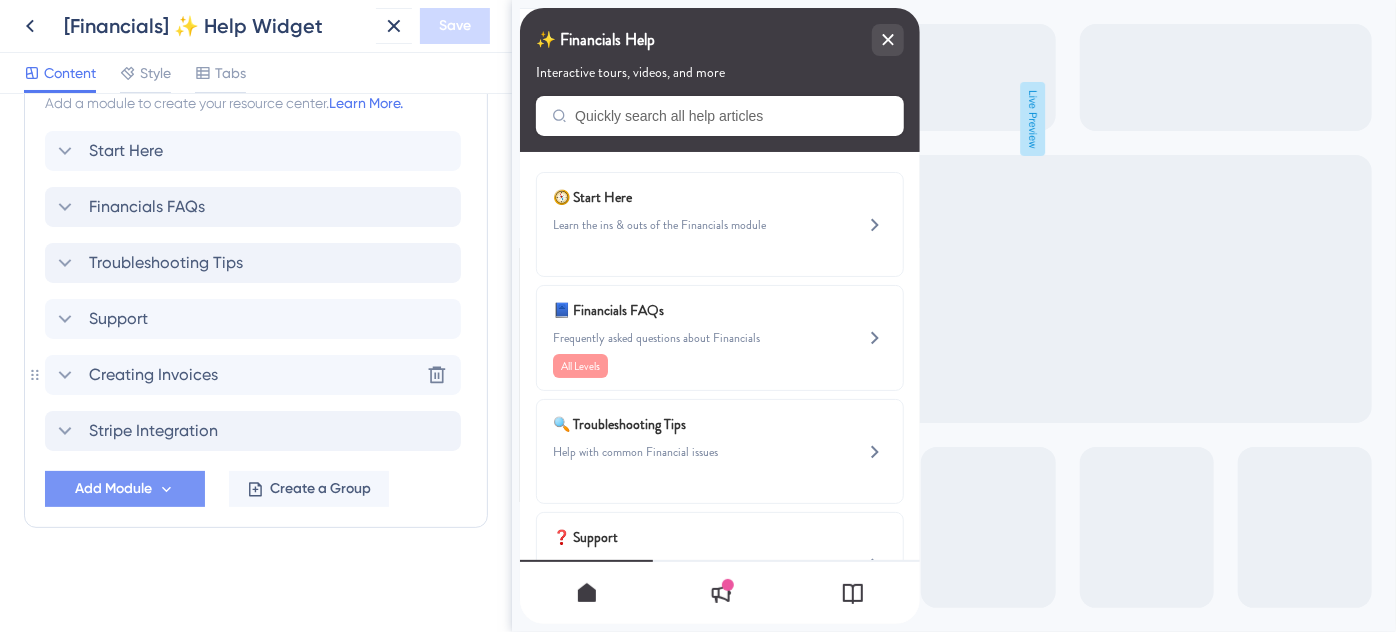 scroll, scrollTop: 982, scrollLeft: 0, axis: vertical 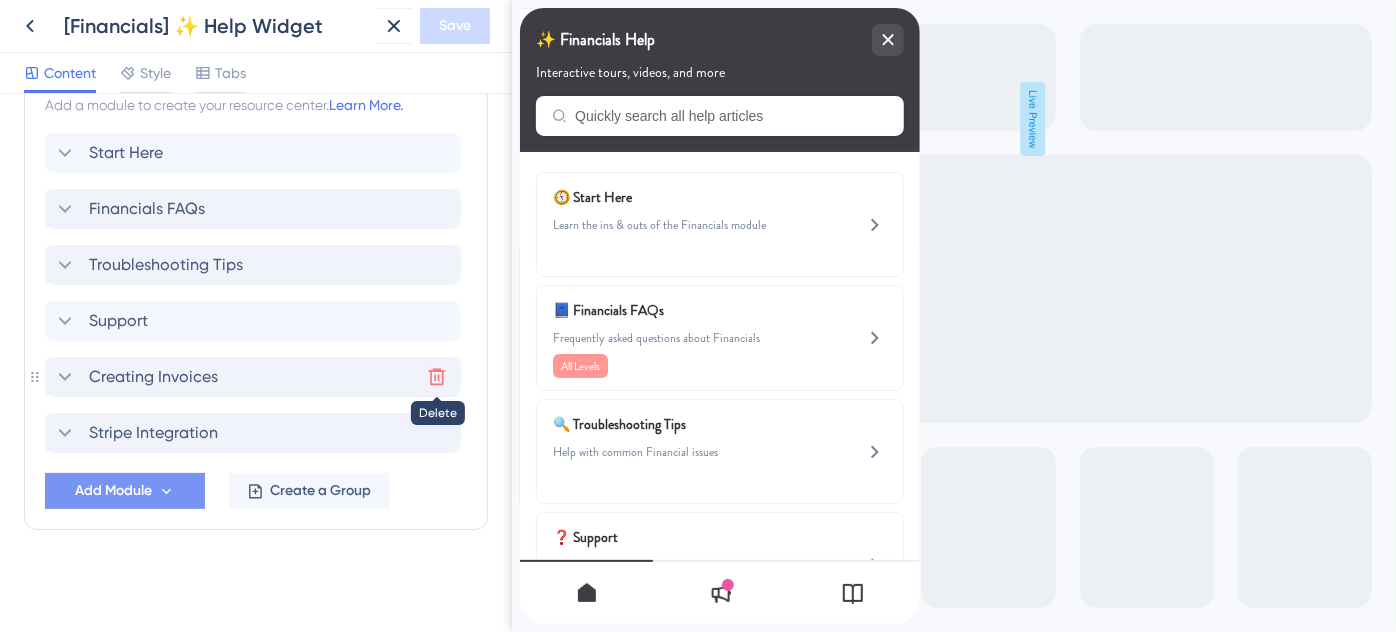 click 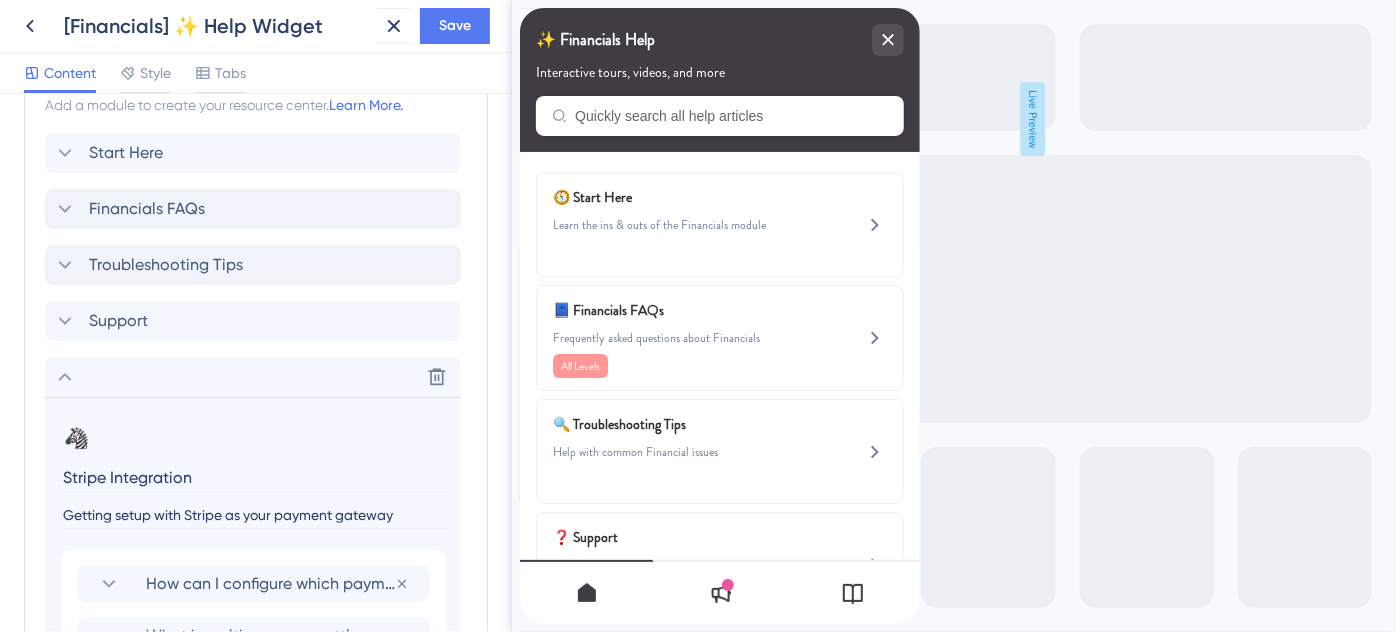 scroll, scrollTop: 1000, scrollLeft: 0, axis: vertical 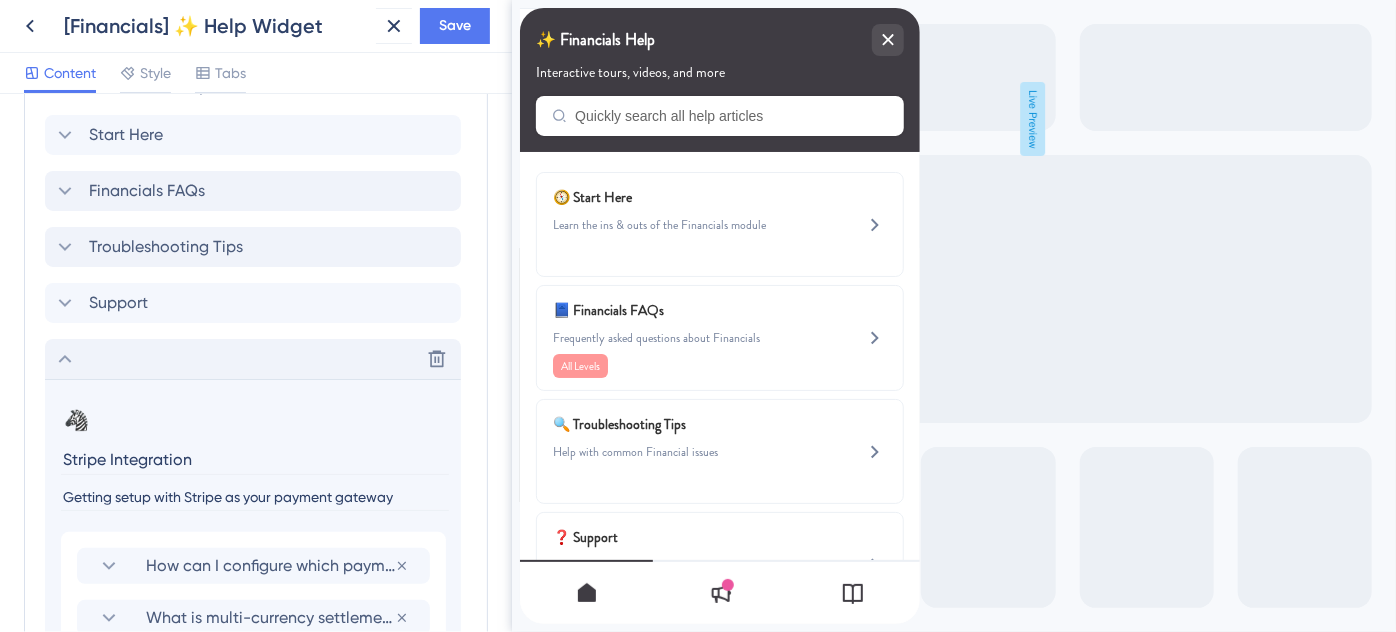 click on "Delete" at bounding box center [253, 359] 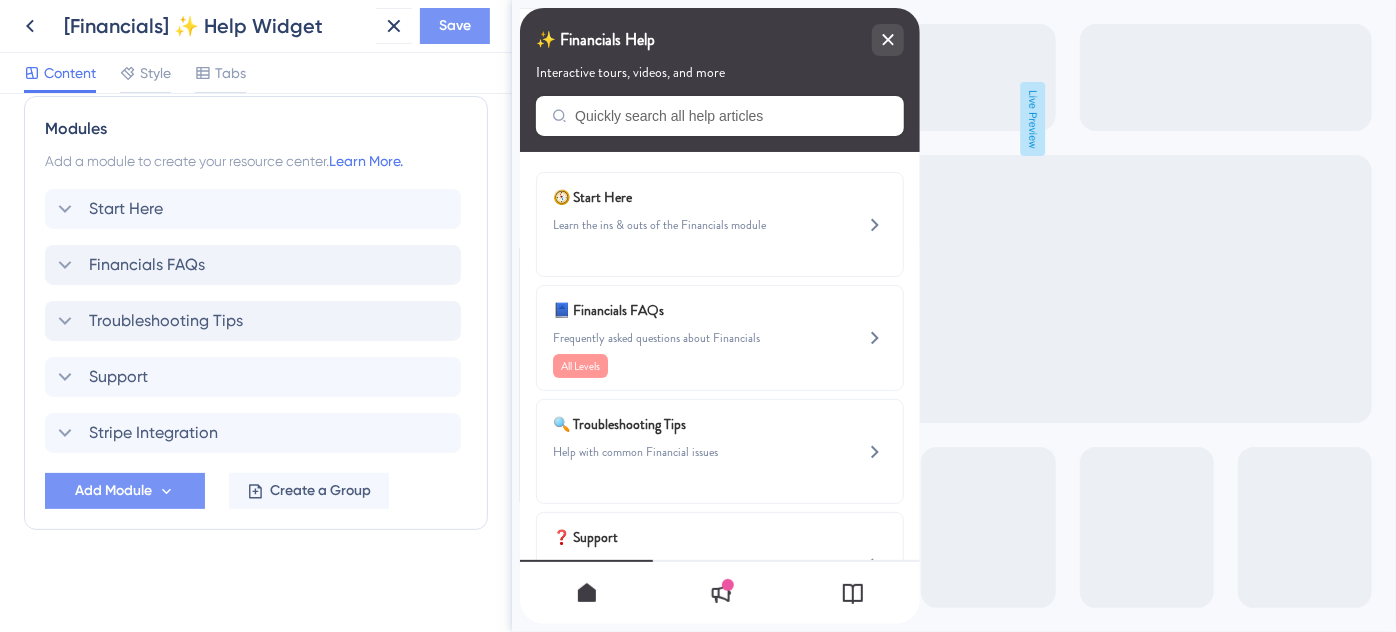 click on "Save" at bounding box center (455, 26) 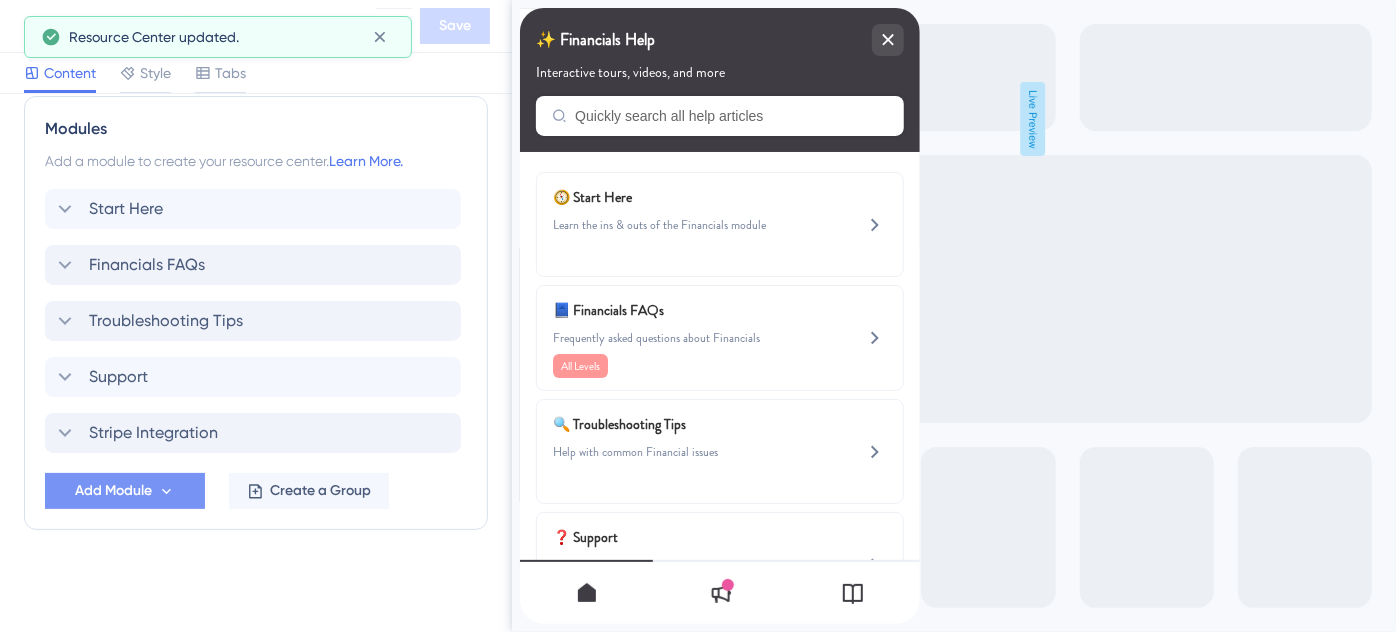 click 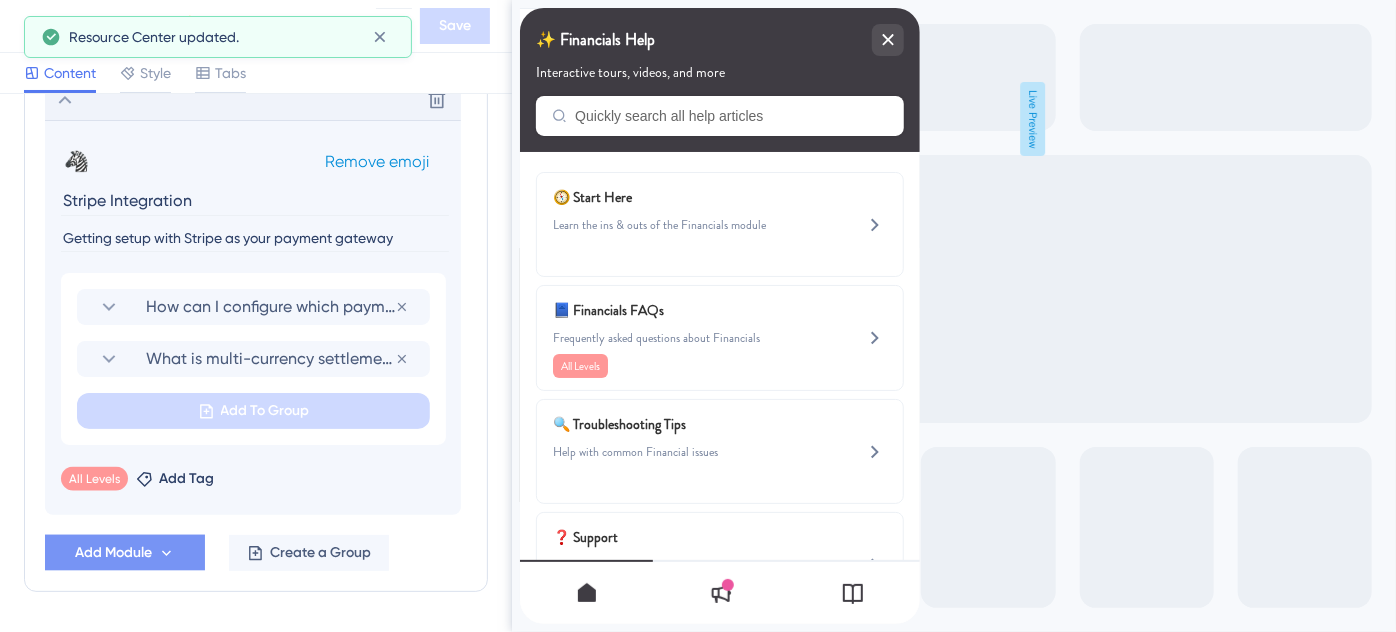 scroll, scrollTop: 1273, scrollLeft: 0, axis: vertical 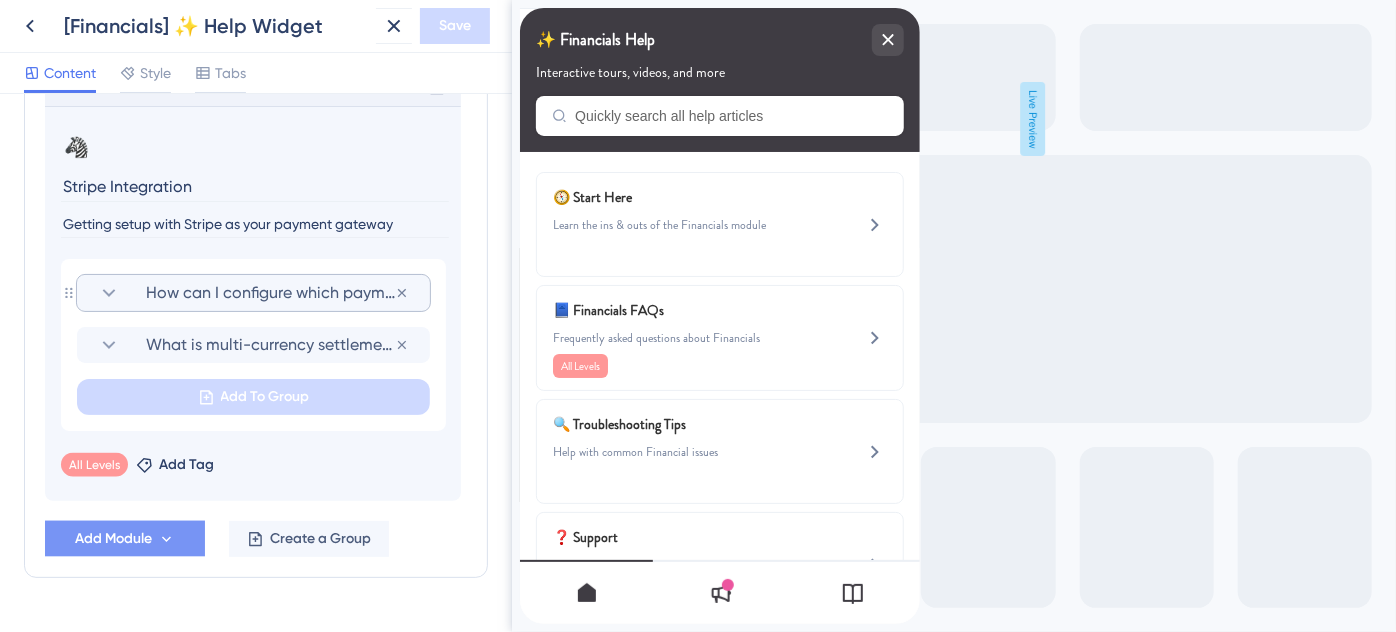 click on "How can I configure which payment methods I accept via Stripe?" at bounding box center [270, 293] 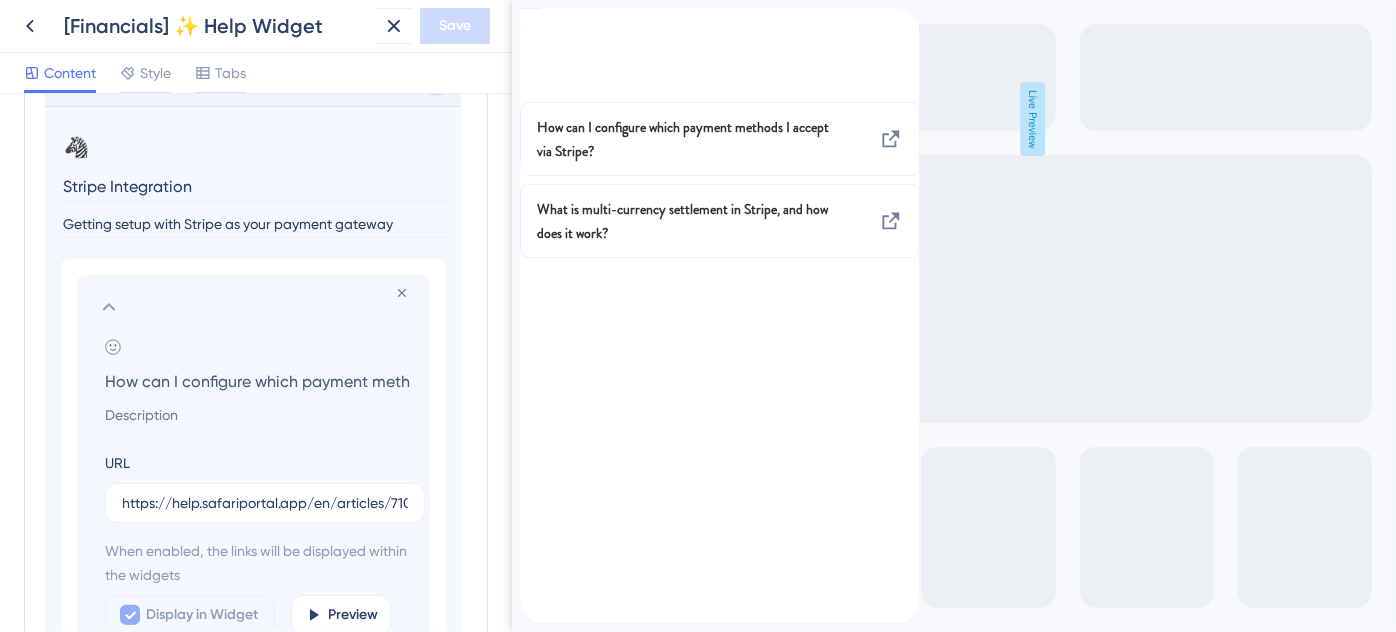 scroll, scrollTop: 0, scrollLeft: 171, axis: horizontal 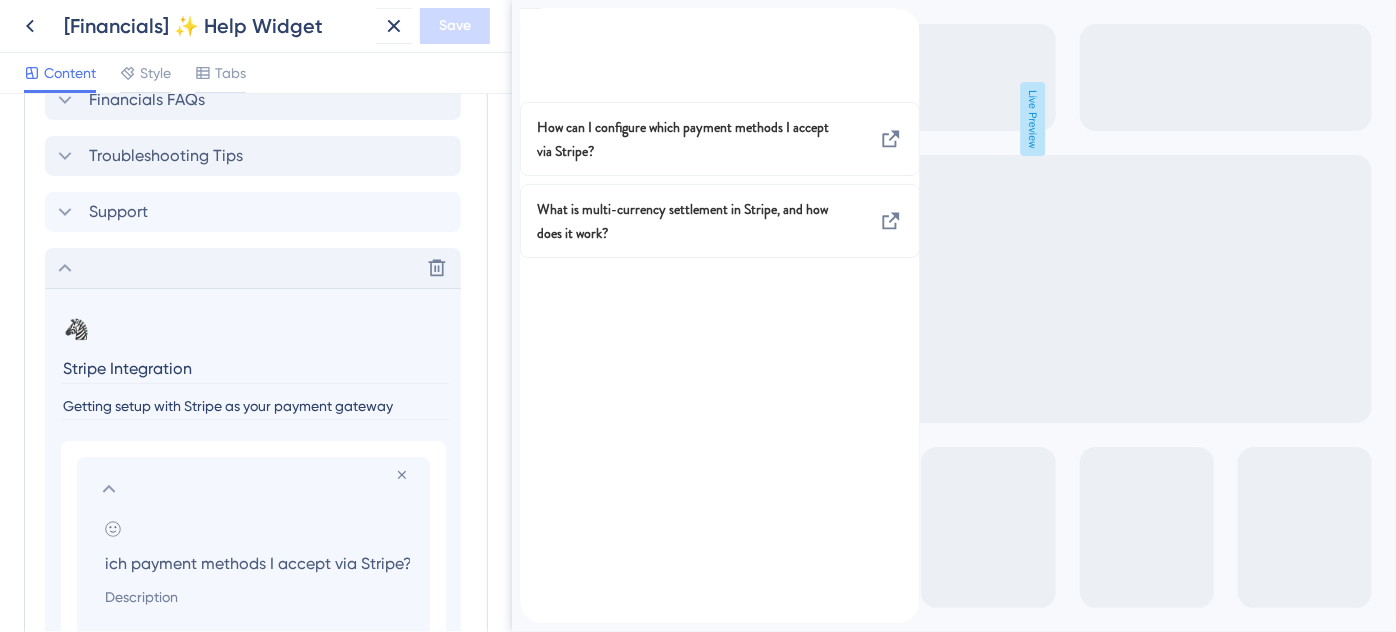 click 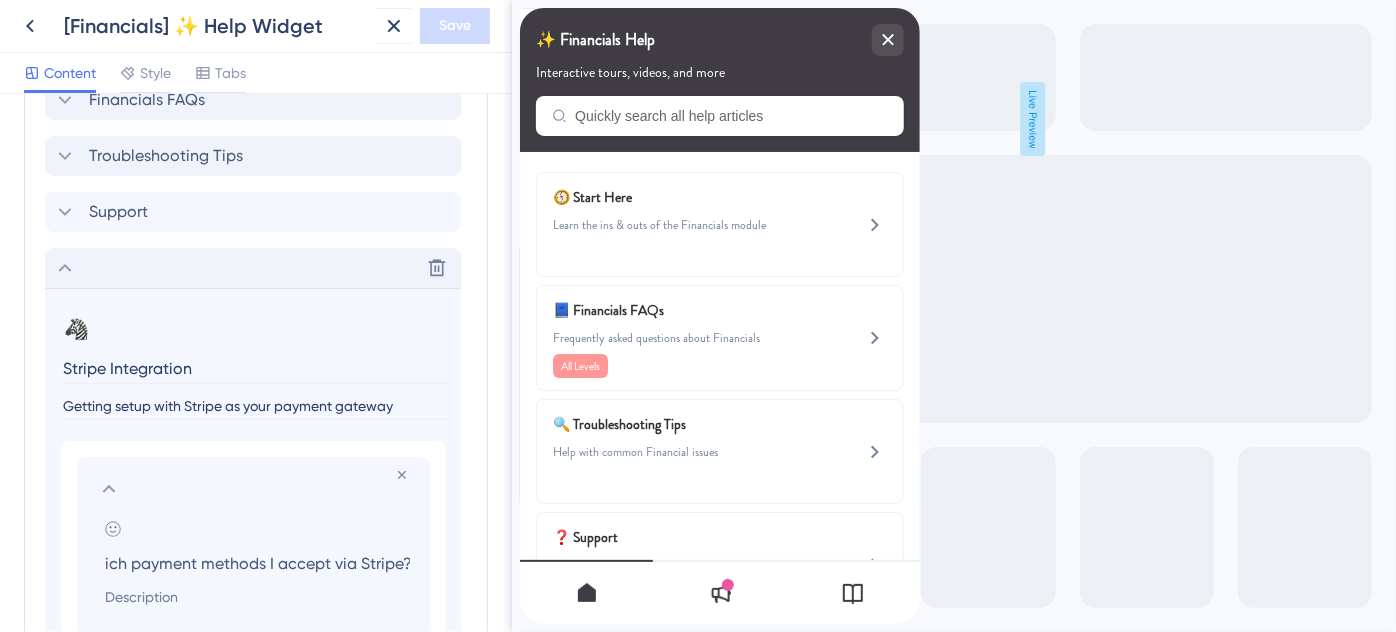 scroll, scrollTop: 0, scrollLeft: 0, axis: both 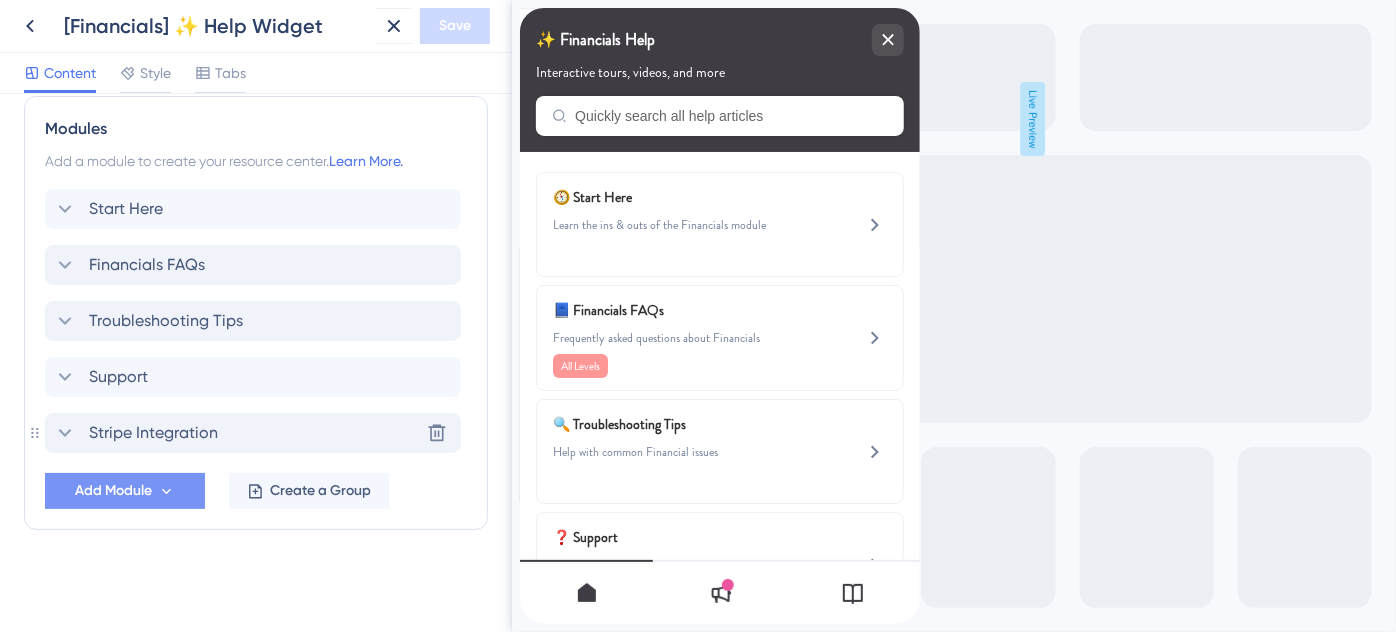 click 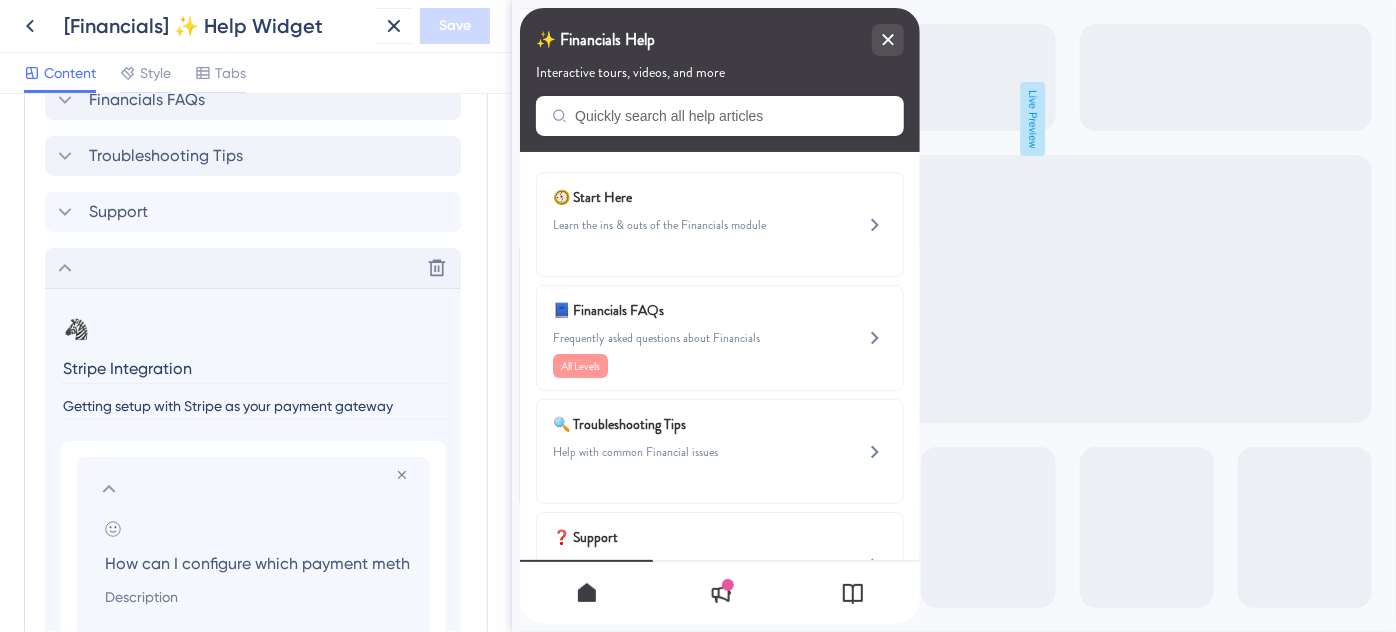 scroll, scrollTop: 0, scrollLeft: 171, axis: horizontal 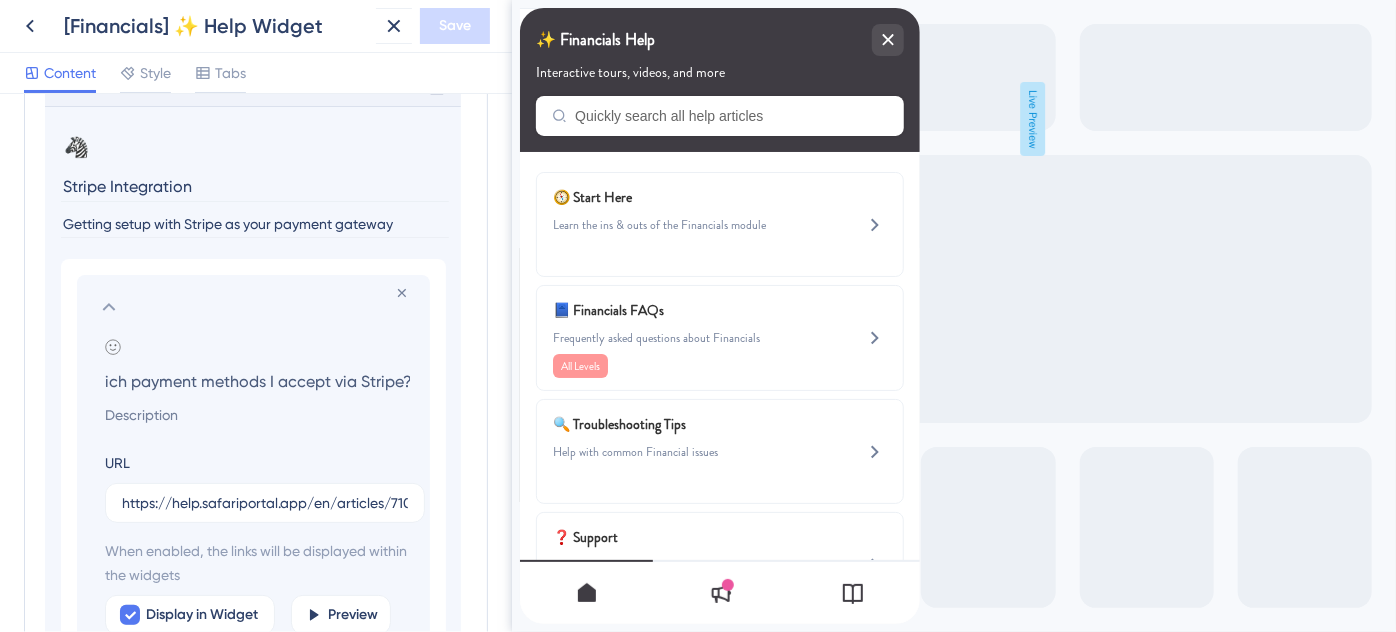 click on "How can I configure which payment methods I accept via Stripe?" at bounding box center [257, 381] 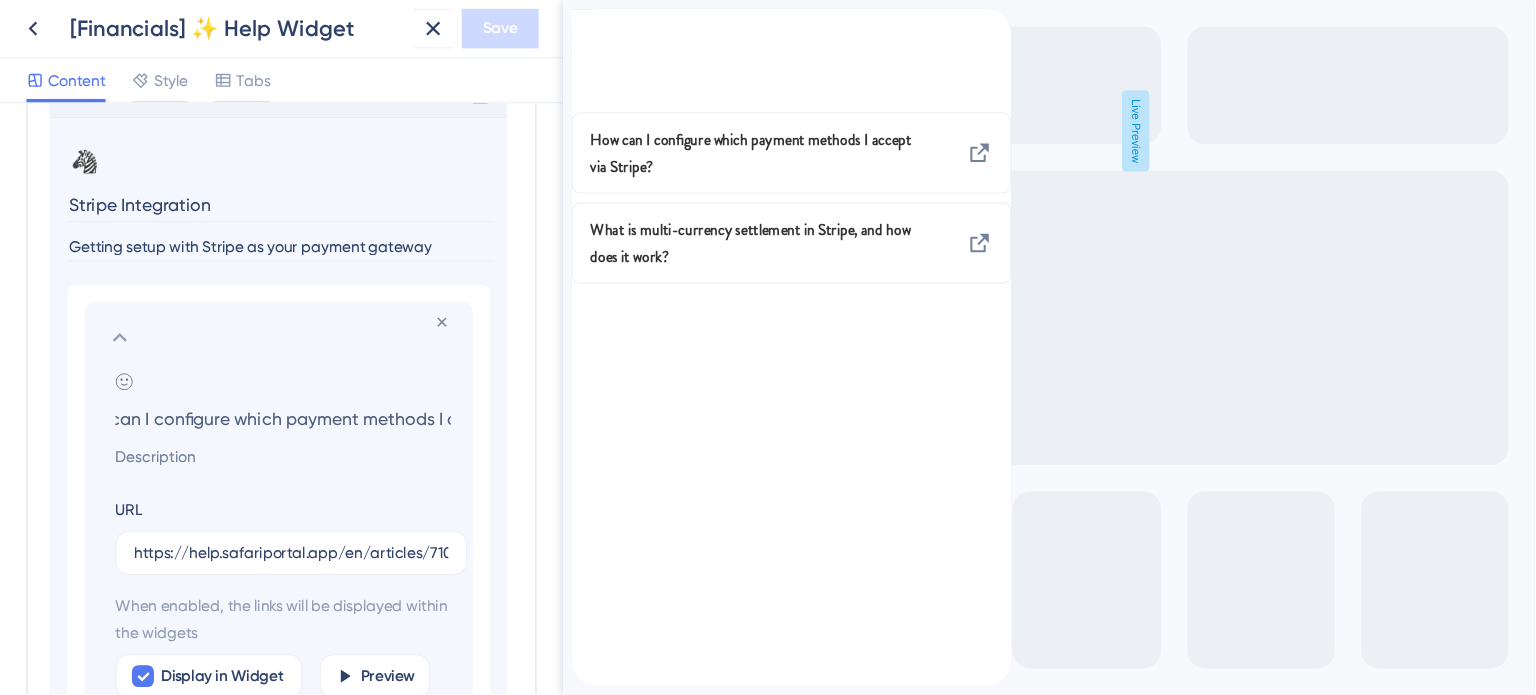 scroll, scrollTop: 0, scrollLeft: 0, axis: both 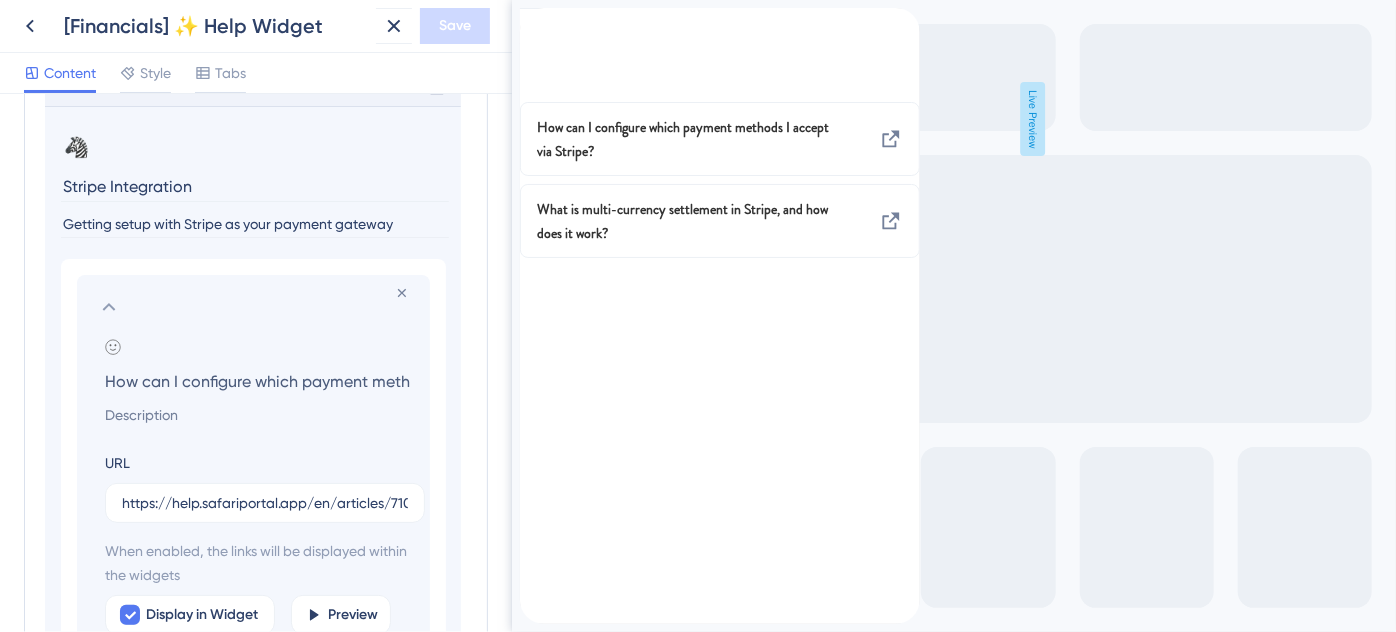 drag, startPoint x: 177, startPoint y: 378, endPoint x: 37, endPoint y: 378, distance: 140 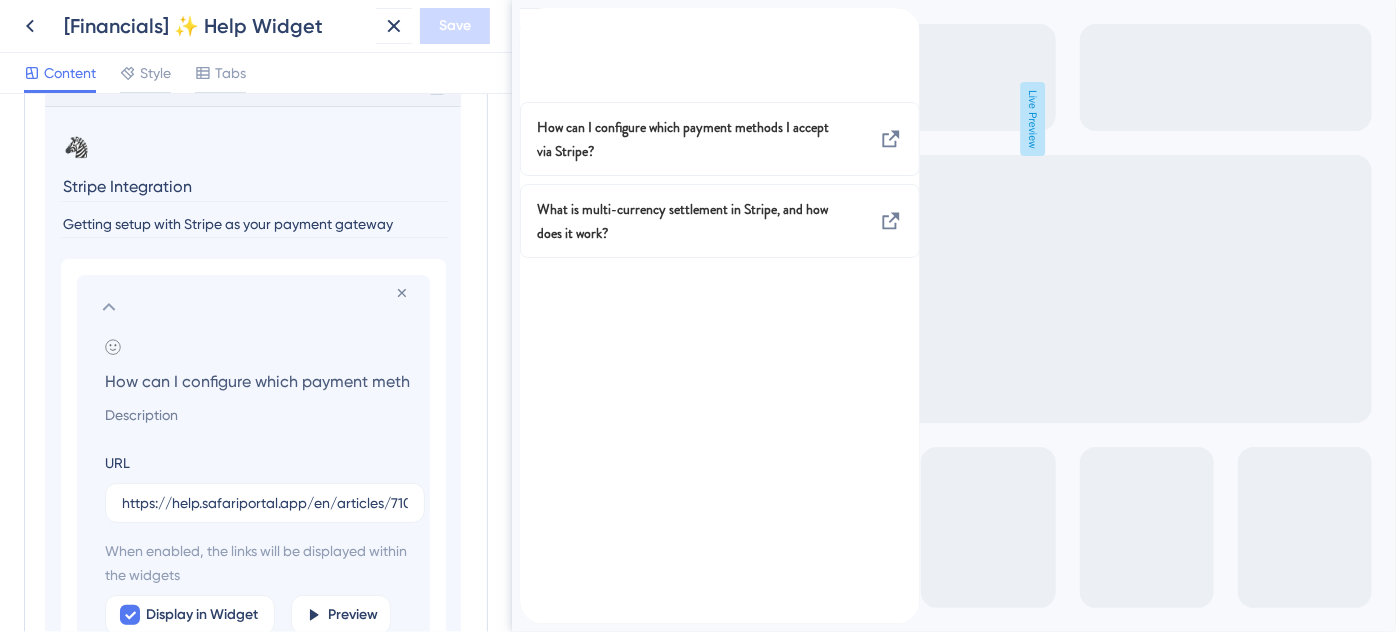 click on "Modules Add a module to create your resource center.  Learn More. Start Here Financials FAQs Troubleshooting Tips Support Delete 🦓 Change emoji Remove emoji Stripe Integration Getting setup with Stripe as your payment gateway Remove from group Add emoji How can I configure which payment methods I accept via Stripe? URL https://help.safariportal.app/en/articles/7103-how-can-i-configure-which-payment-methods-i When enabled, the links will be displayed within the widgets Display in Widget Preview Add Tag What is multi-currency settlement in Stripe, and how does it work? Remove from group Add To Group All Levels Remove Add Tag Add Module Create a Group" at bounding box center (256, 370) 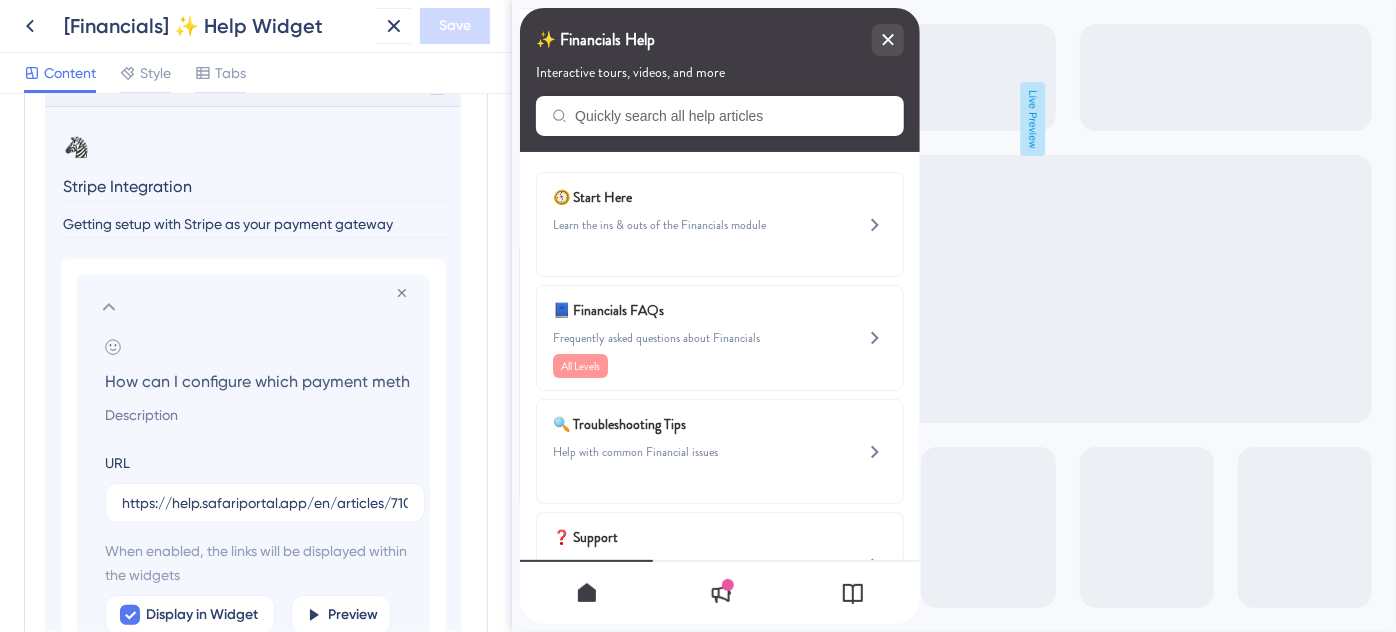click on "How can I configure which payment methods I accept via Stripe?" at bounding box center (257, 381) 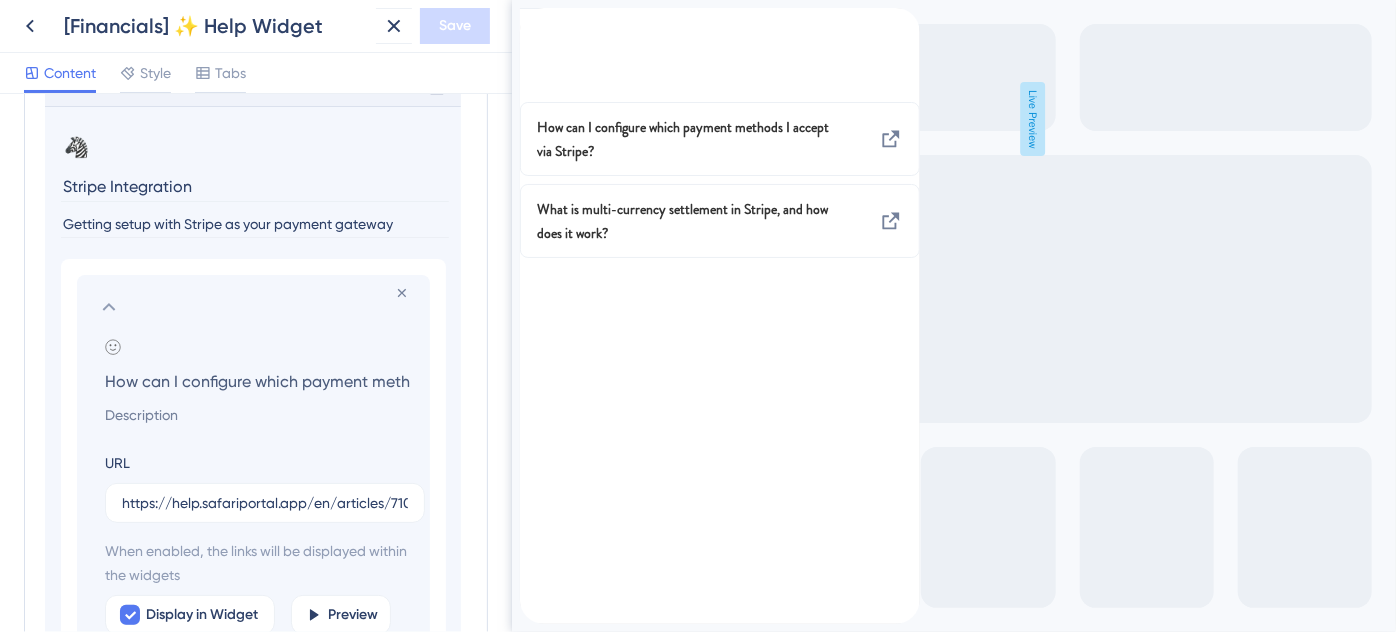 click on "How can I configure which payment methods I accept via Stripe?" at bounding box center (257, 381) 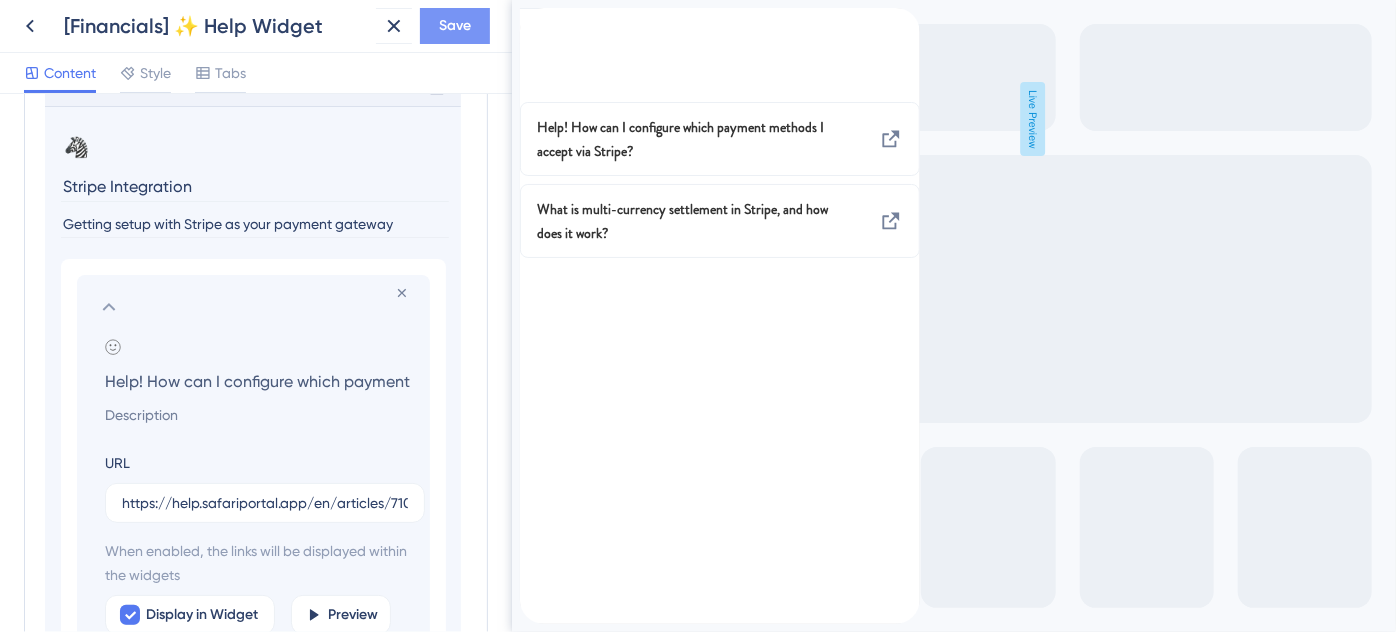 type on "Help! How can I configure which payment methods I accept via Stripe?" 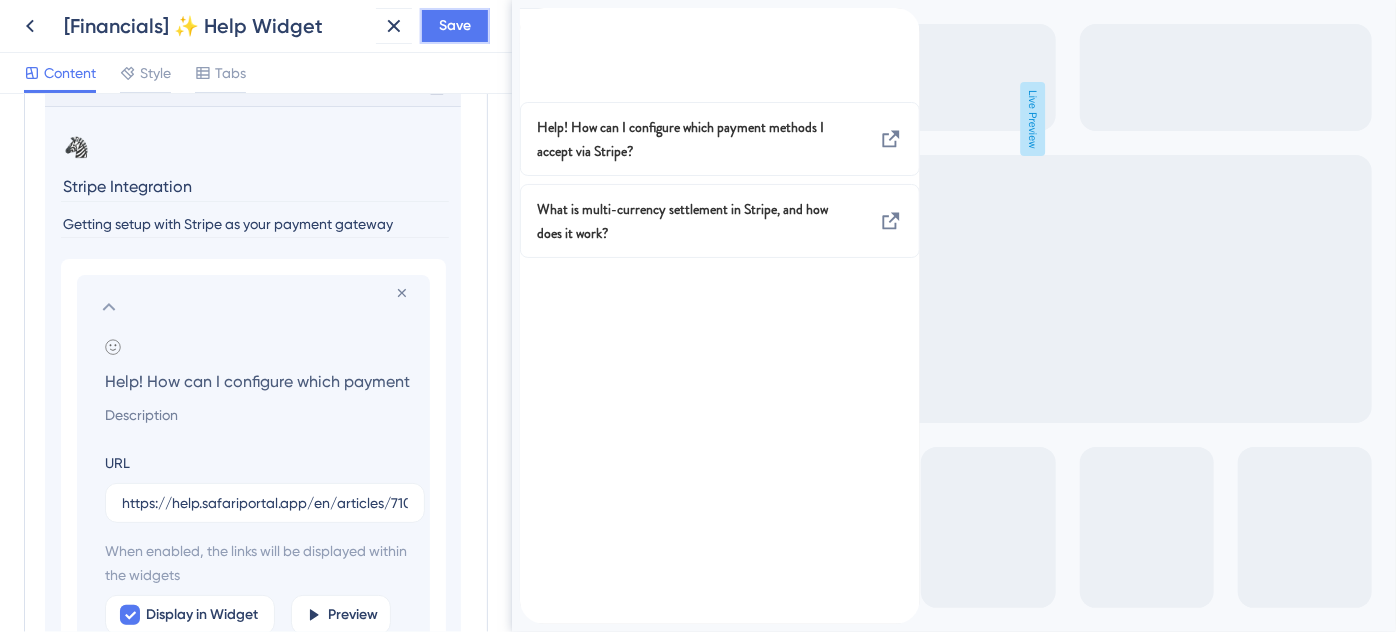 click on "Save" at bounding box center [455, 26] 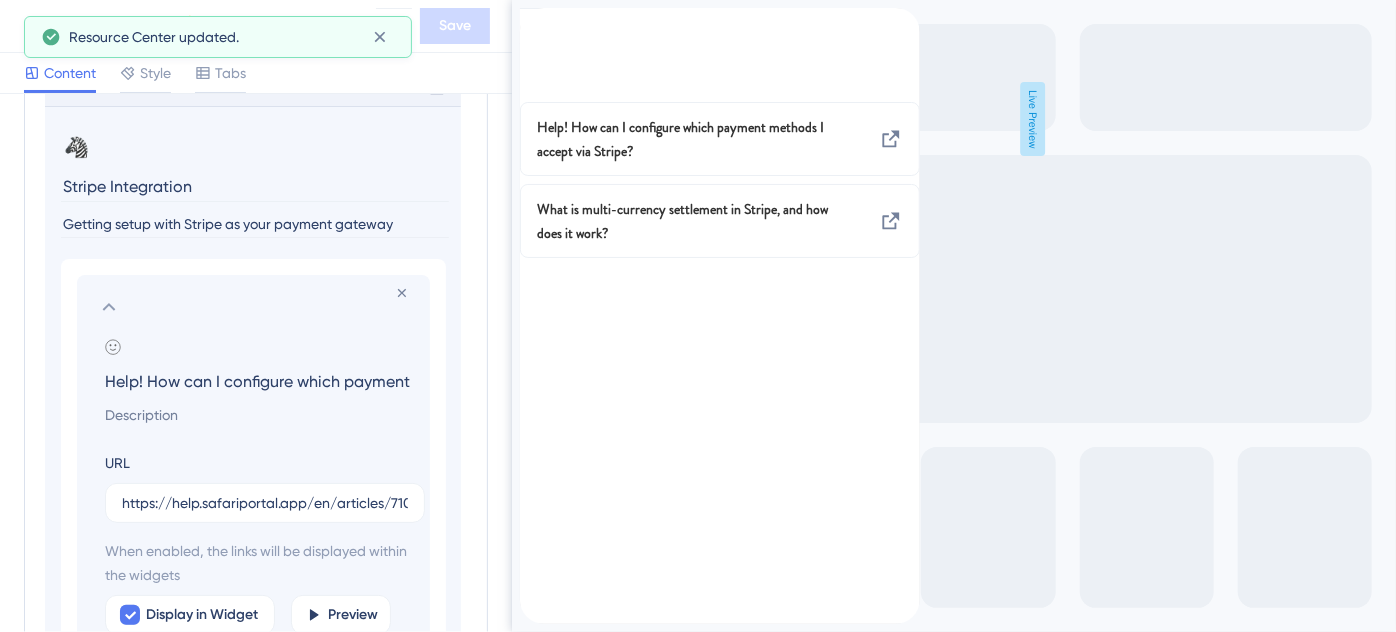 click on "Help! How can I configure which payment methods I accept via Stripe?" at bounding box center (257, 381) 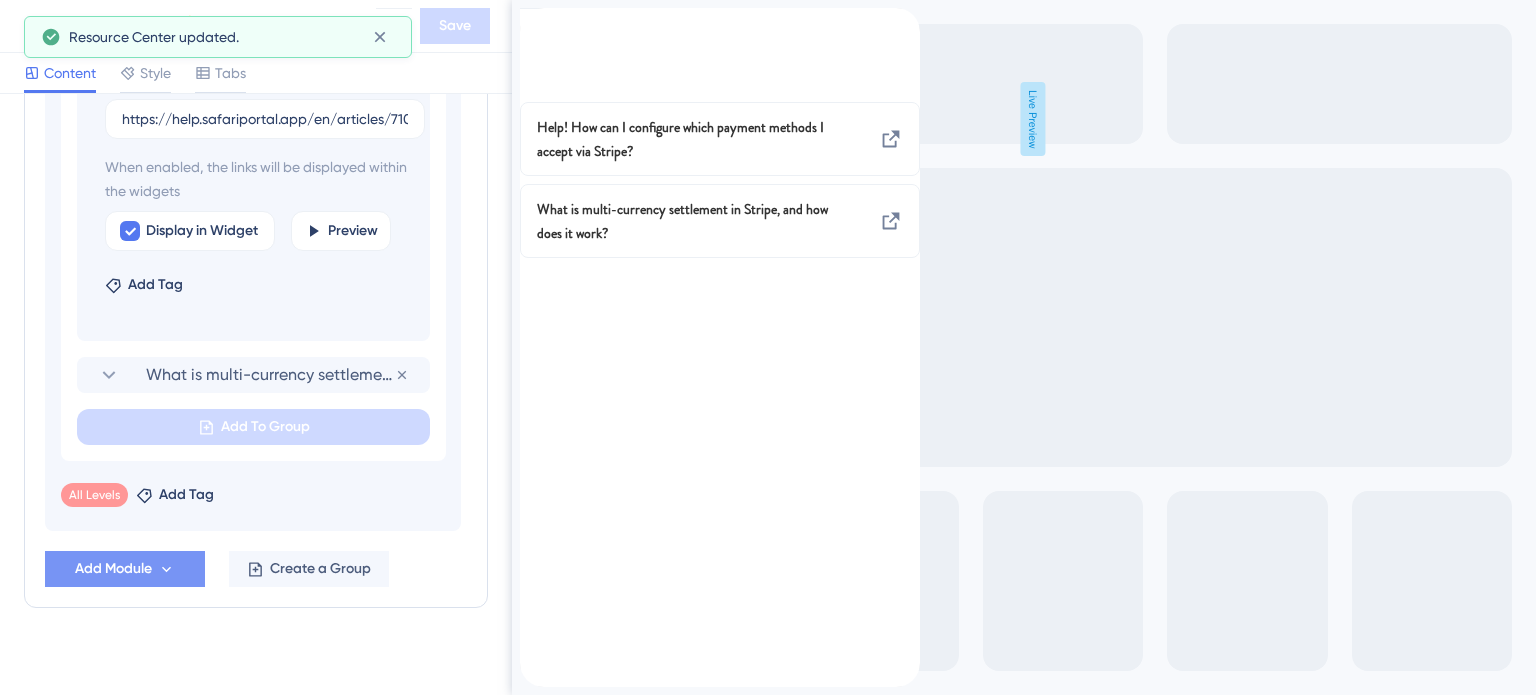 scroll, scrollTop: 1672, scrollLeft: 0, axis: vertical 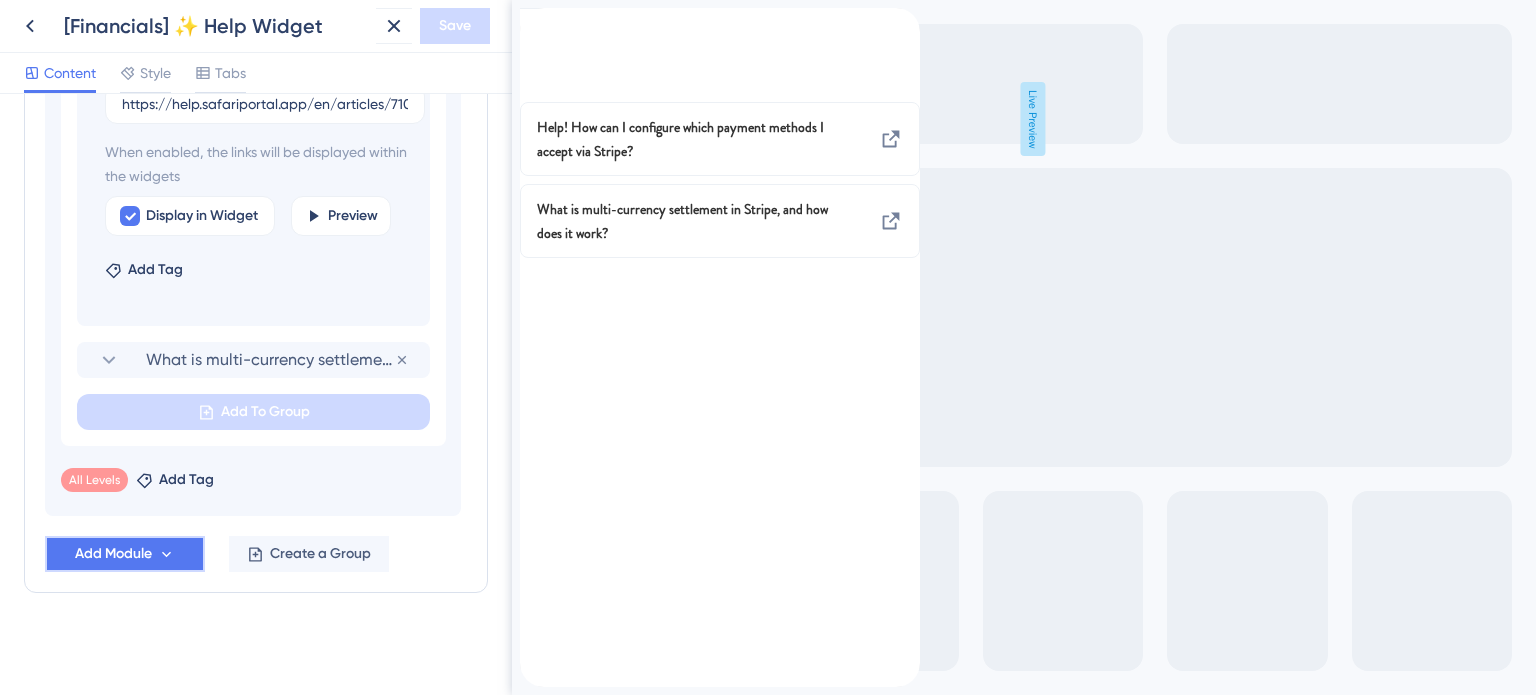 click 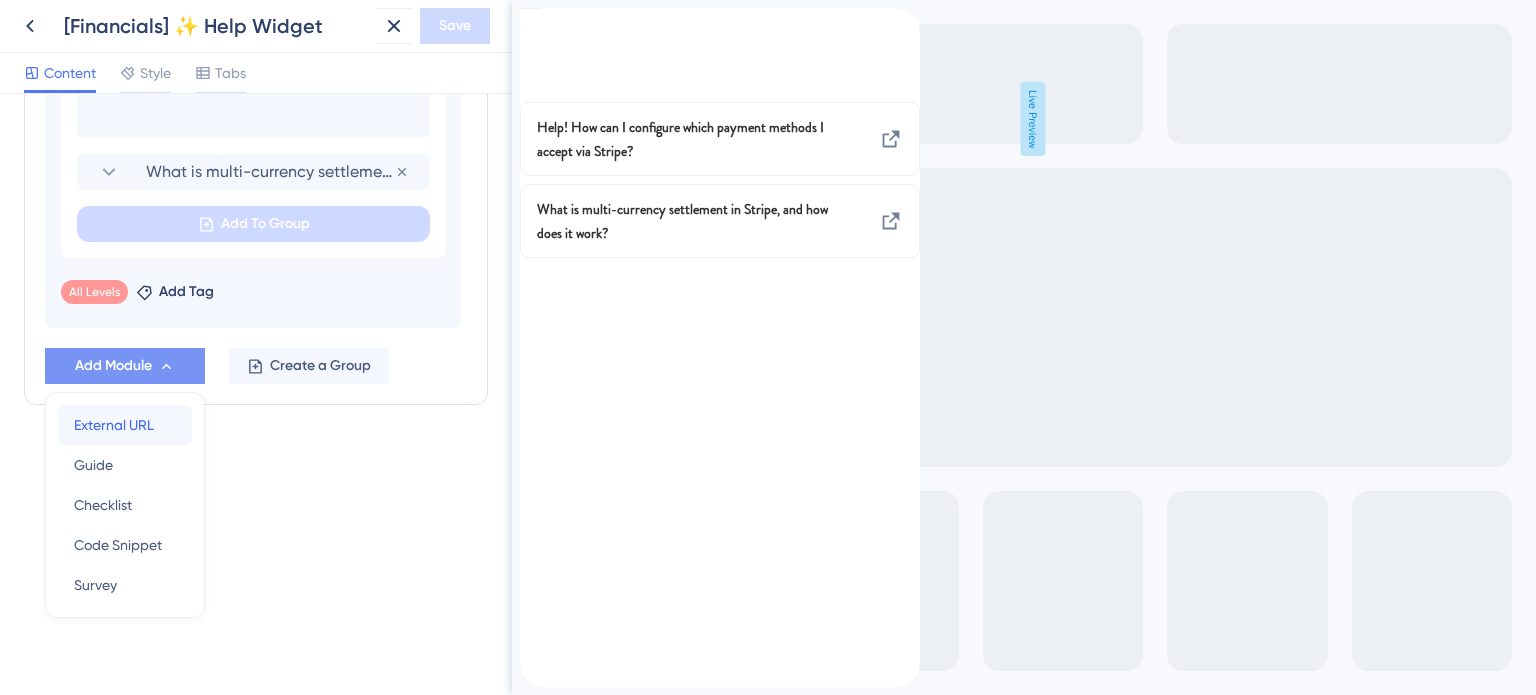click on "External URL" at bounding box center (114, 425) 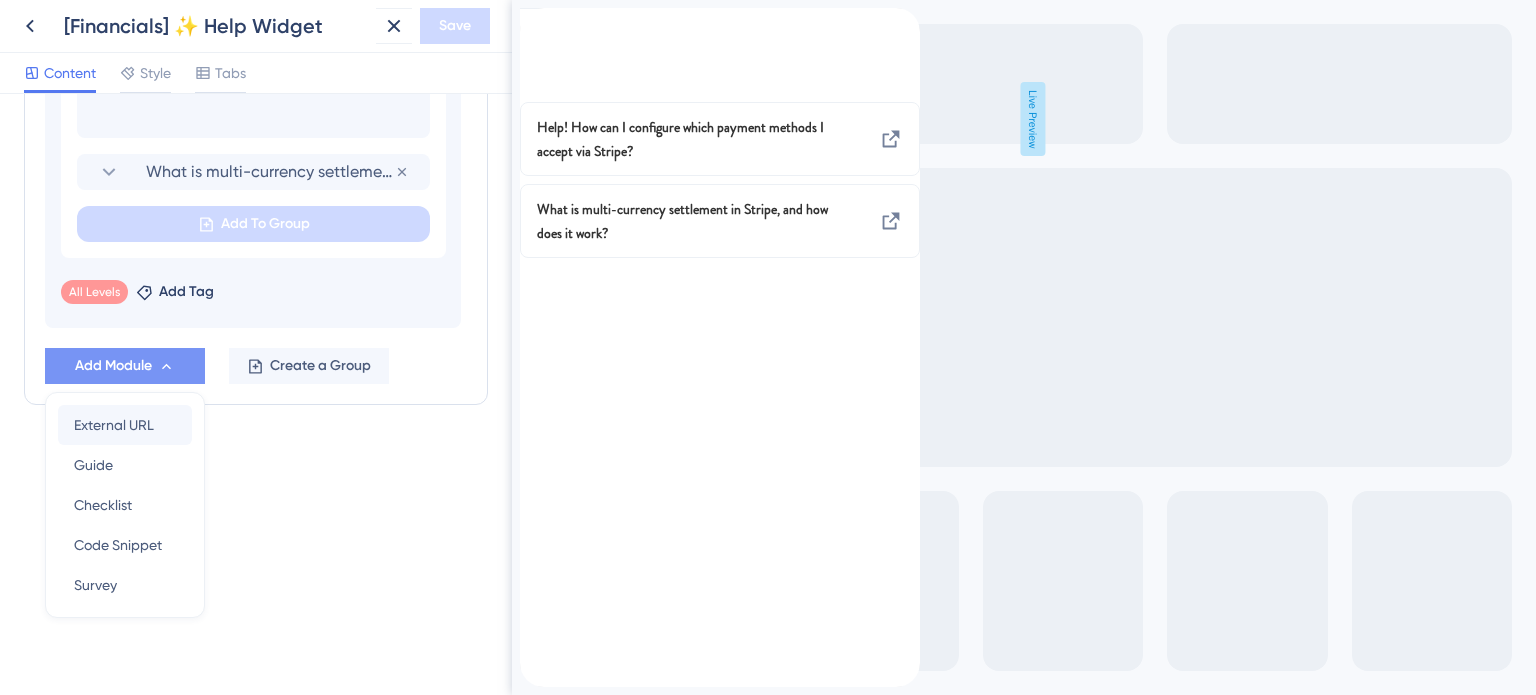scroll, scrollTop: 1324, scrollLeft: 0, axis: vertical 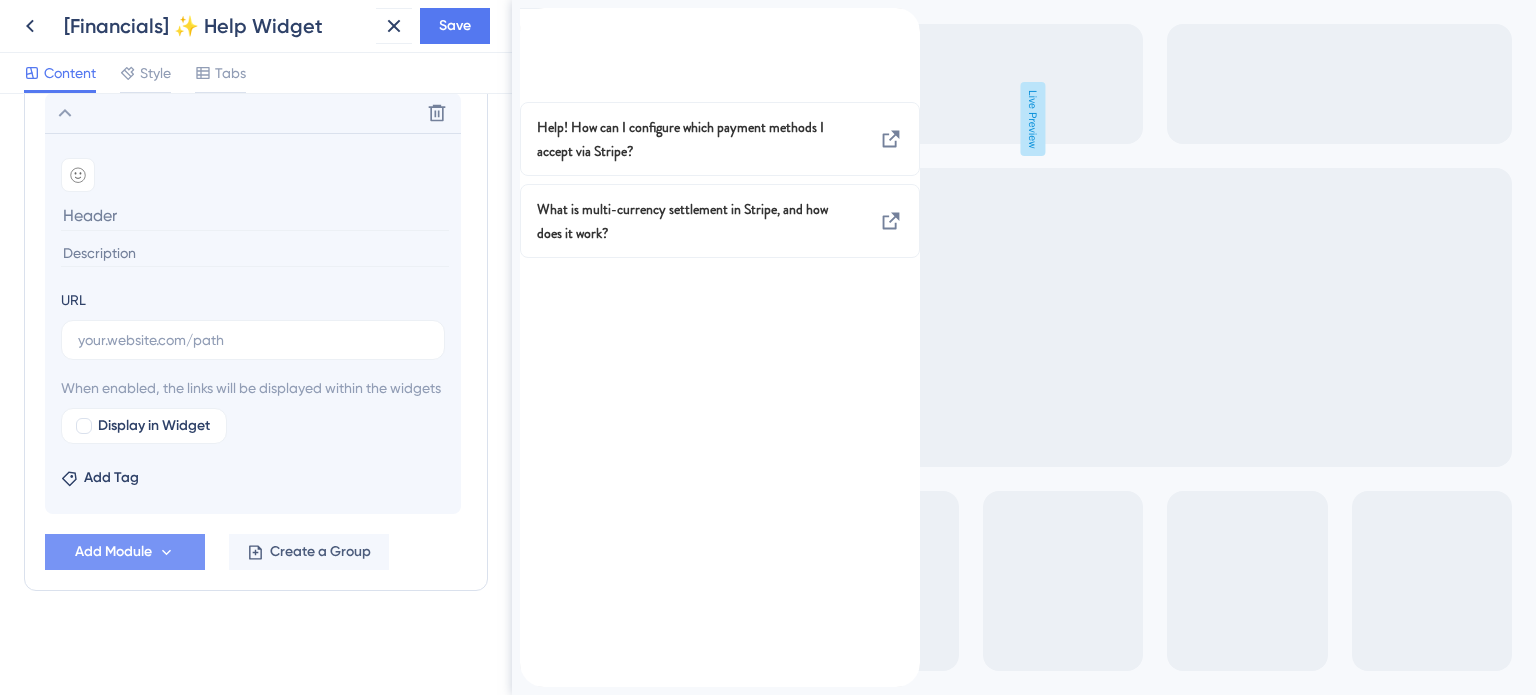 type on "Help! How can I configure which payment methods I accept via Stripe?" 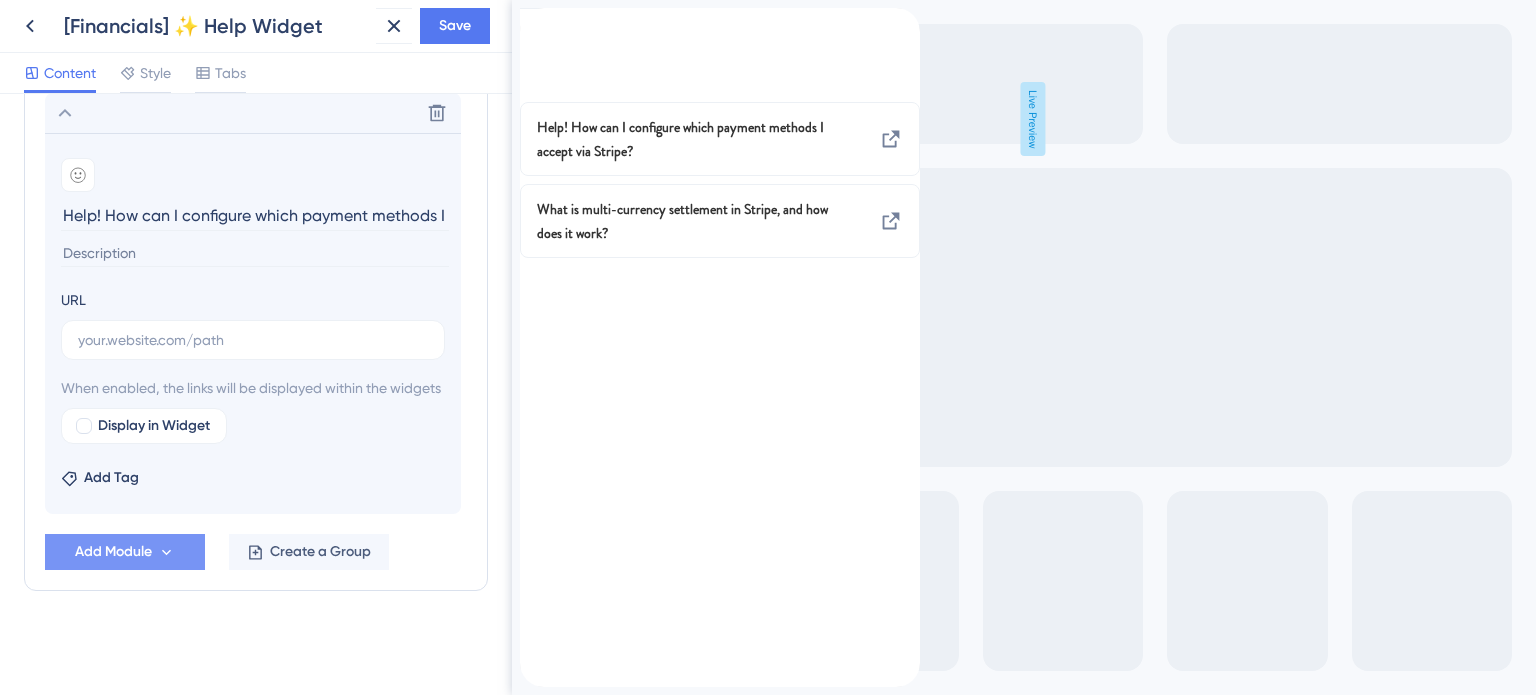 scroll, scrollTop: 0, scrollLeft: 134, axis: horizontal 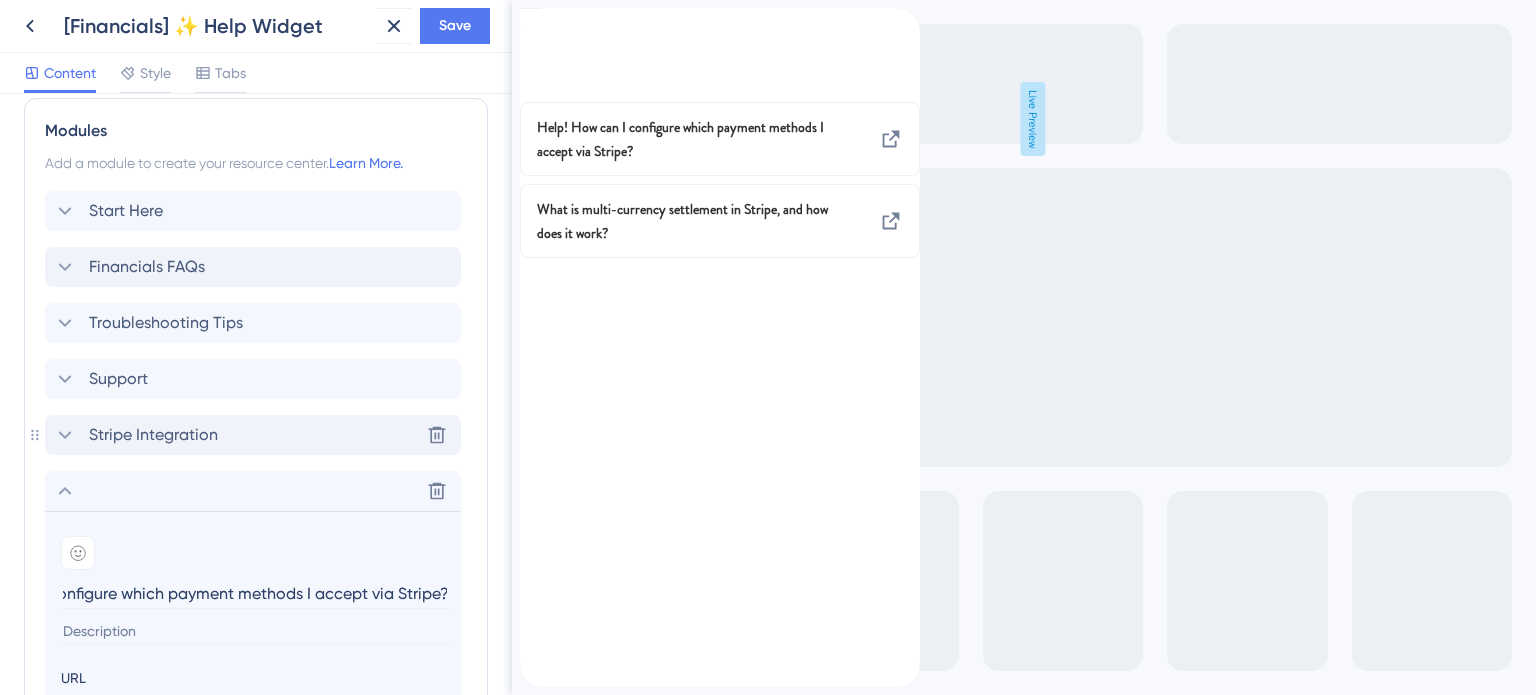 click 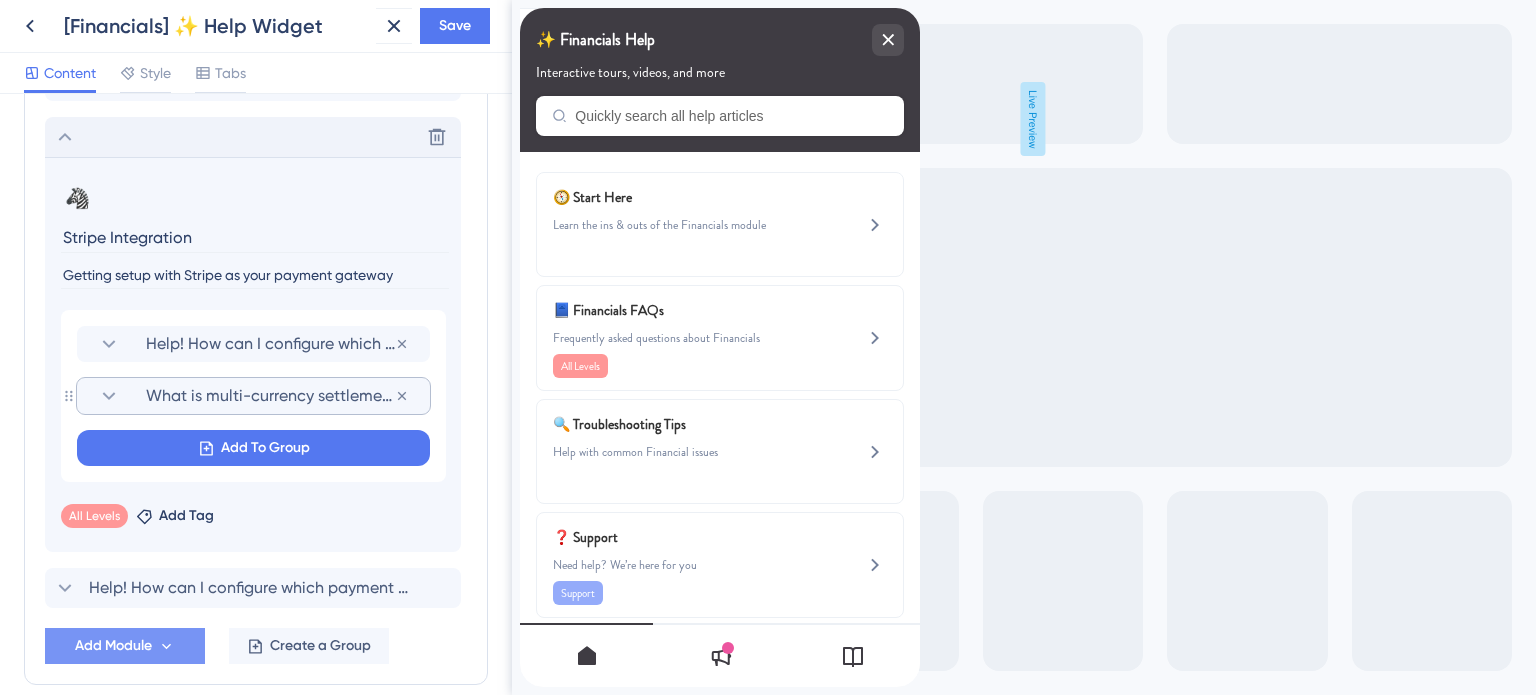 scroll, scrollTop: 1224, scrollLeft: 0, axis: vertical 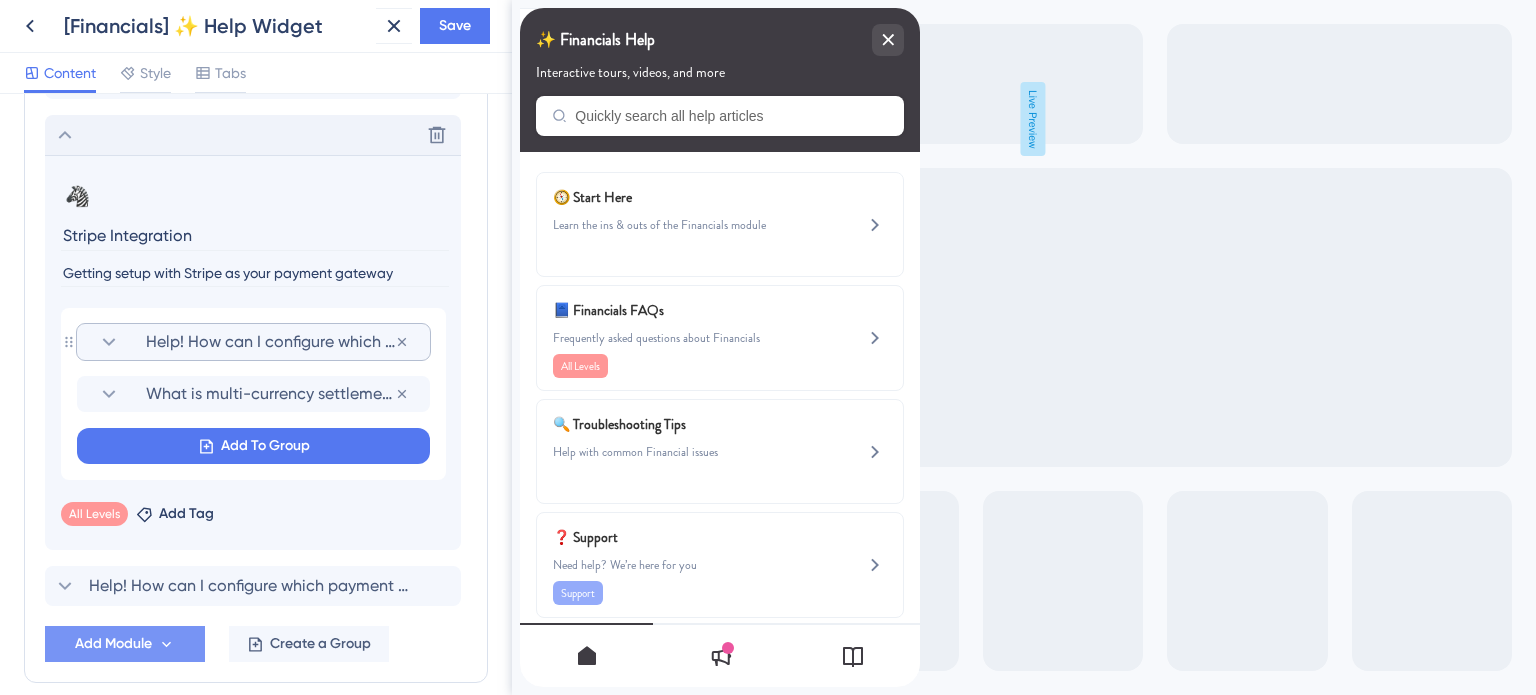 click 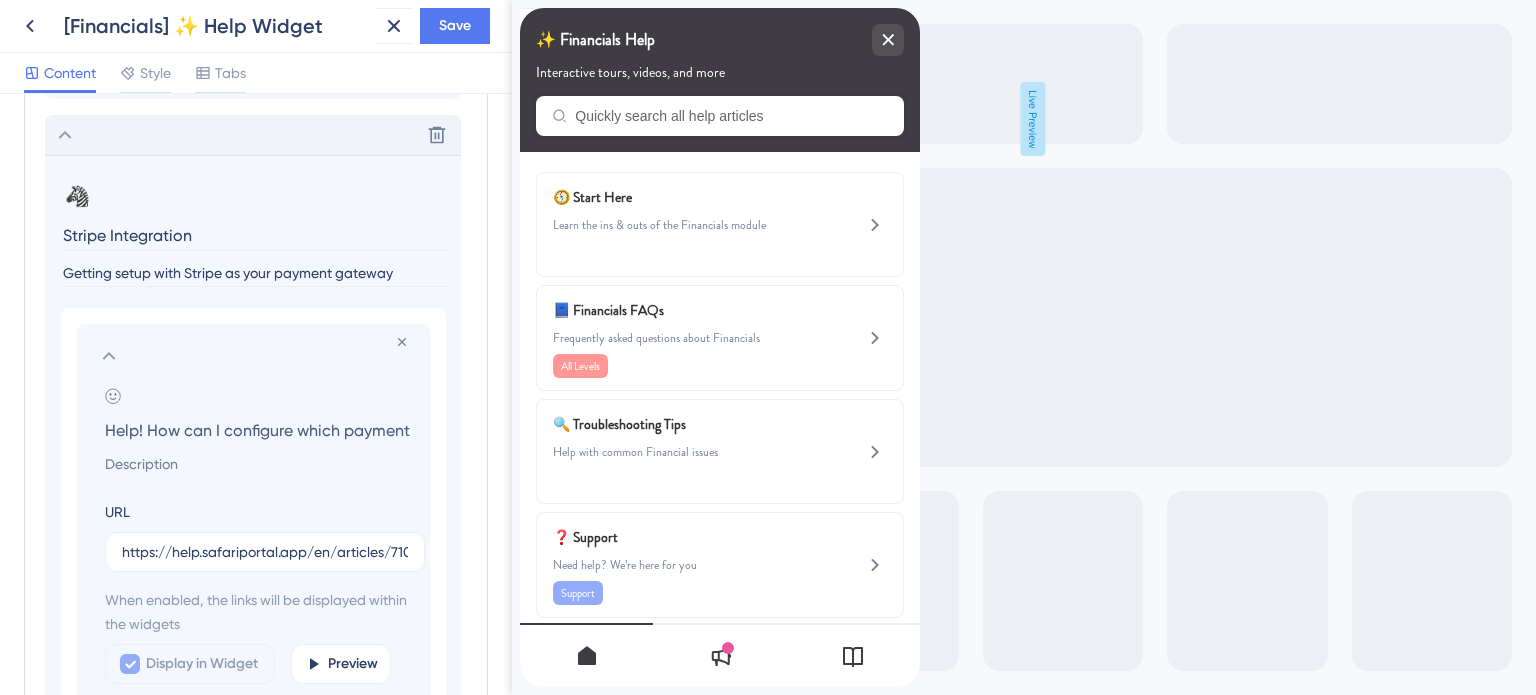 scroll, scrollTop: 0, scrollLeft: 213, axis: horizontal 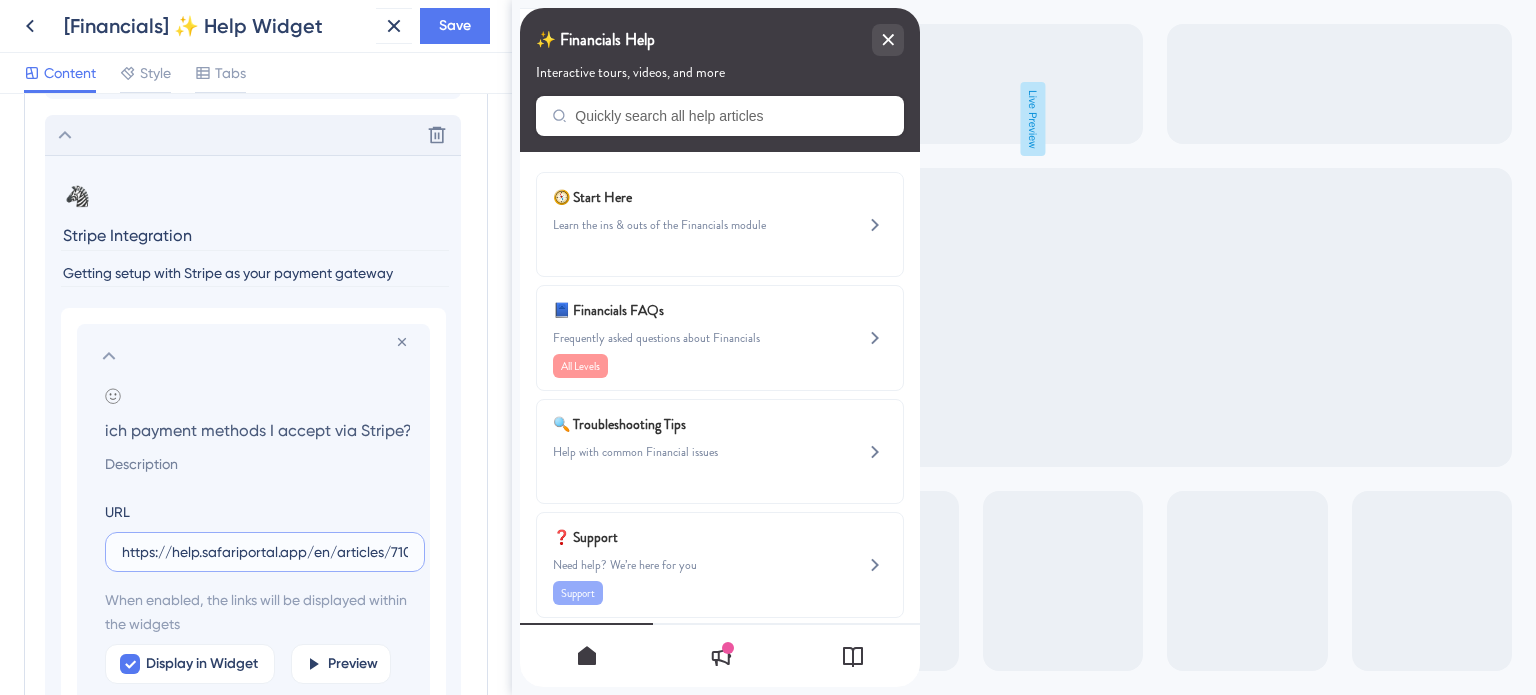 click on "https://help.safariportal.app/en/articles/7103-how-can-i-configure-which-payment-methods-i" at bounding box center [265, 552] 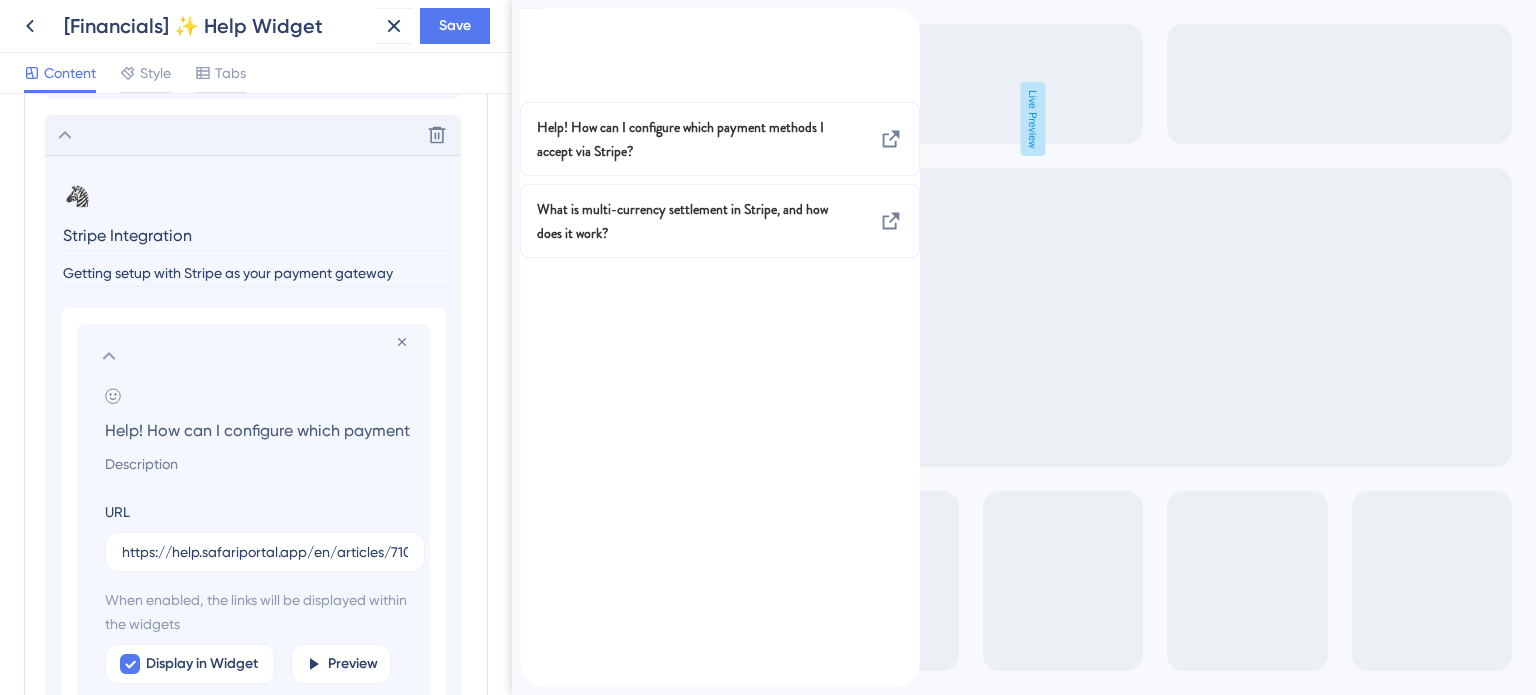 click 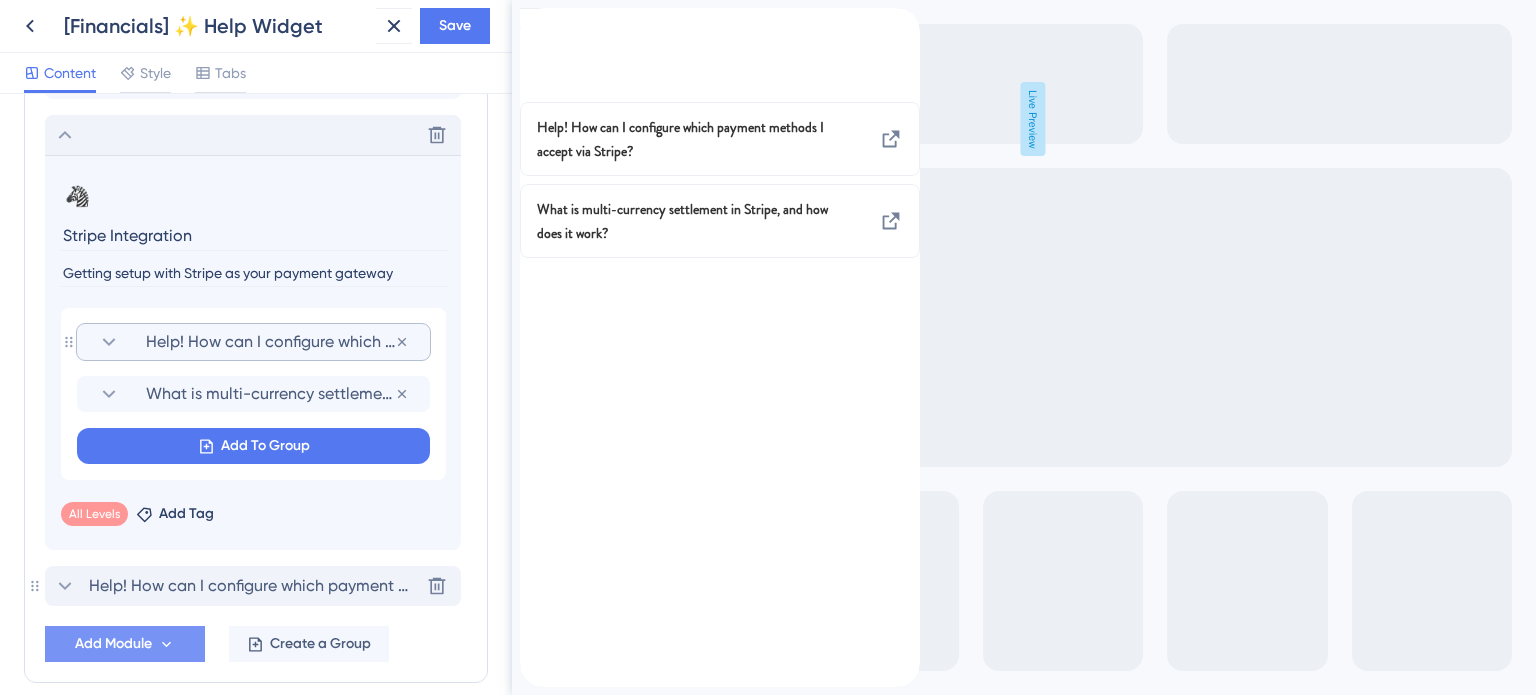 click 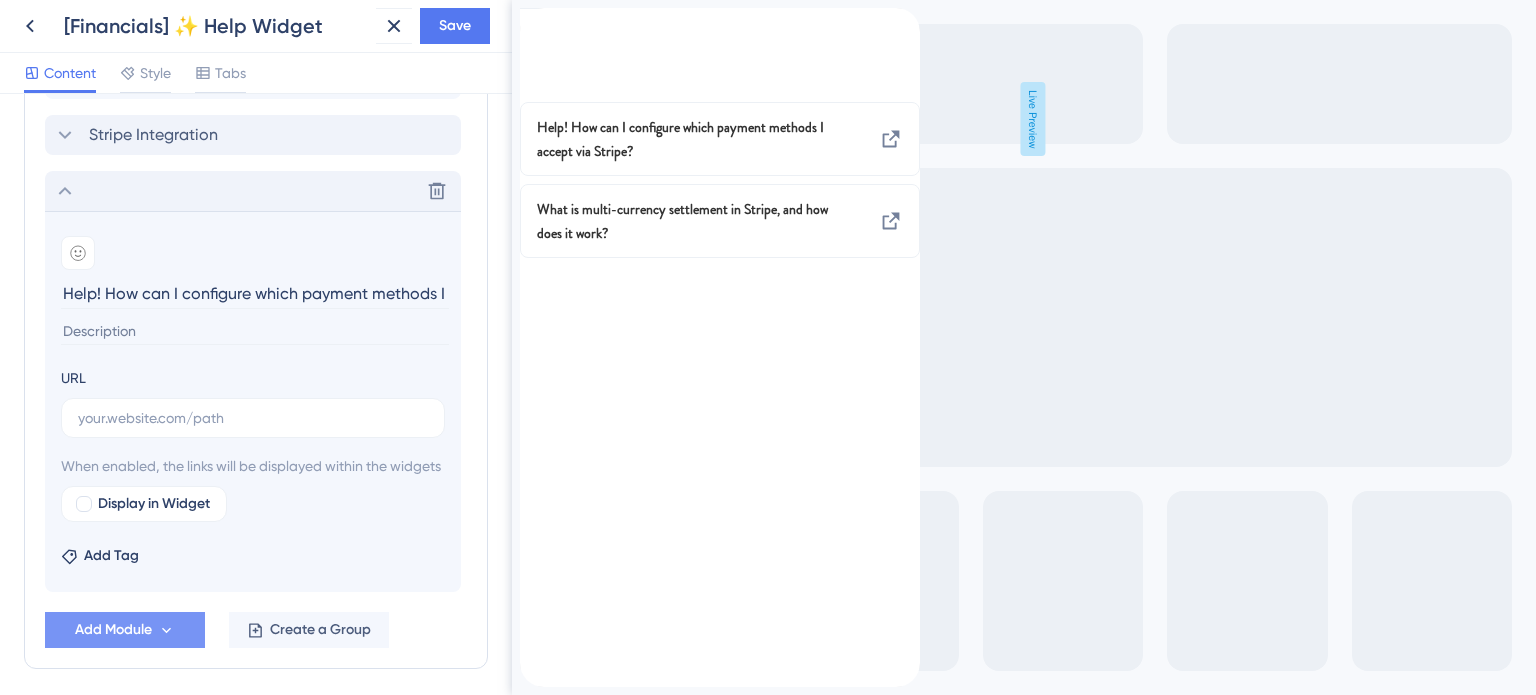 scroll, scrollTop: 0, scrollLeft: 134, axis: horizontal 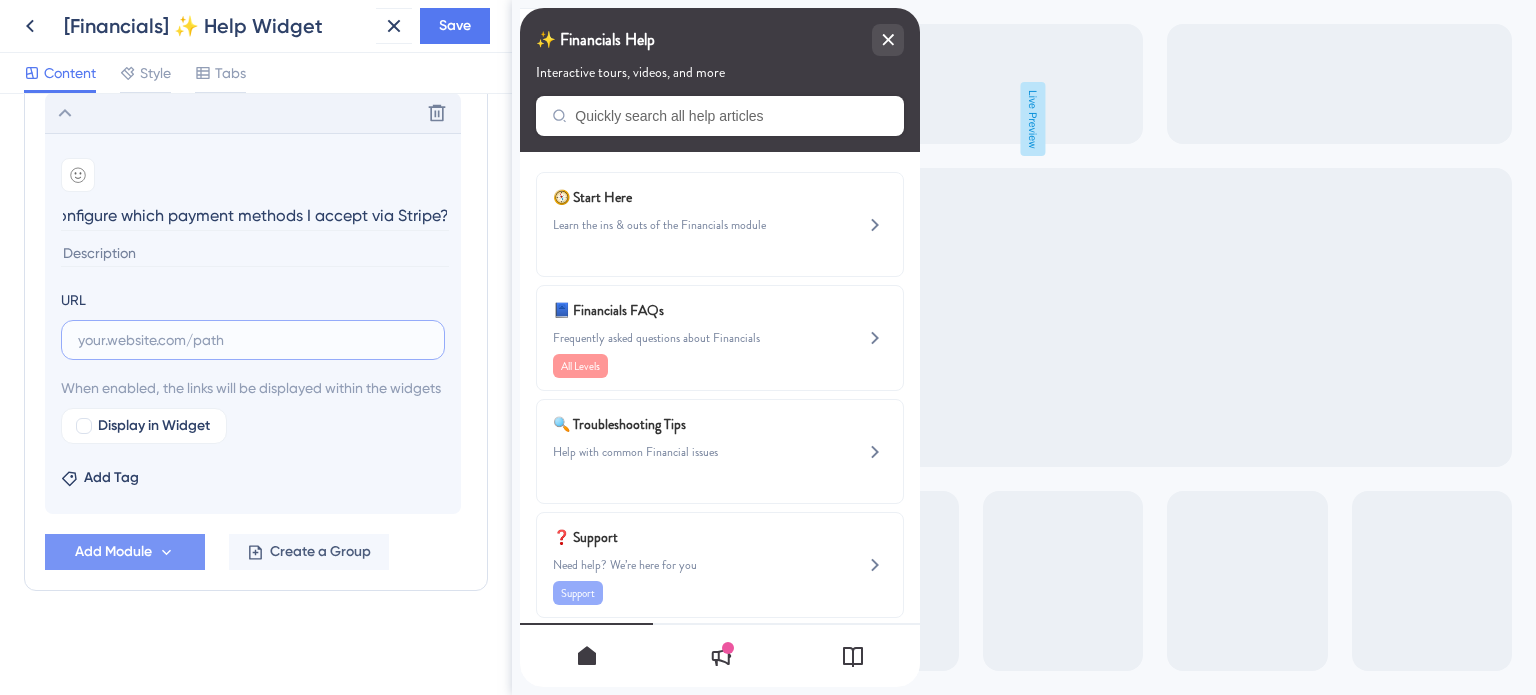 click at bounding box center [253, 340] 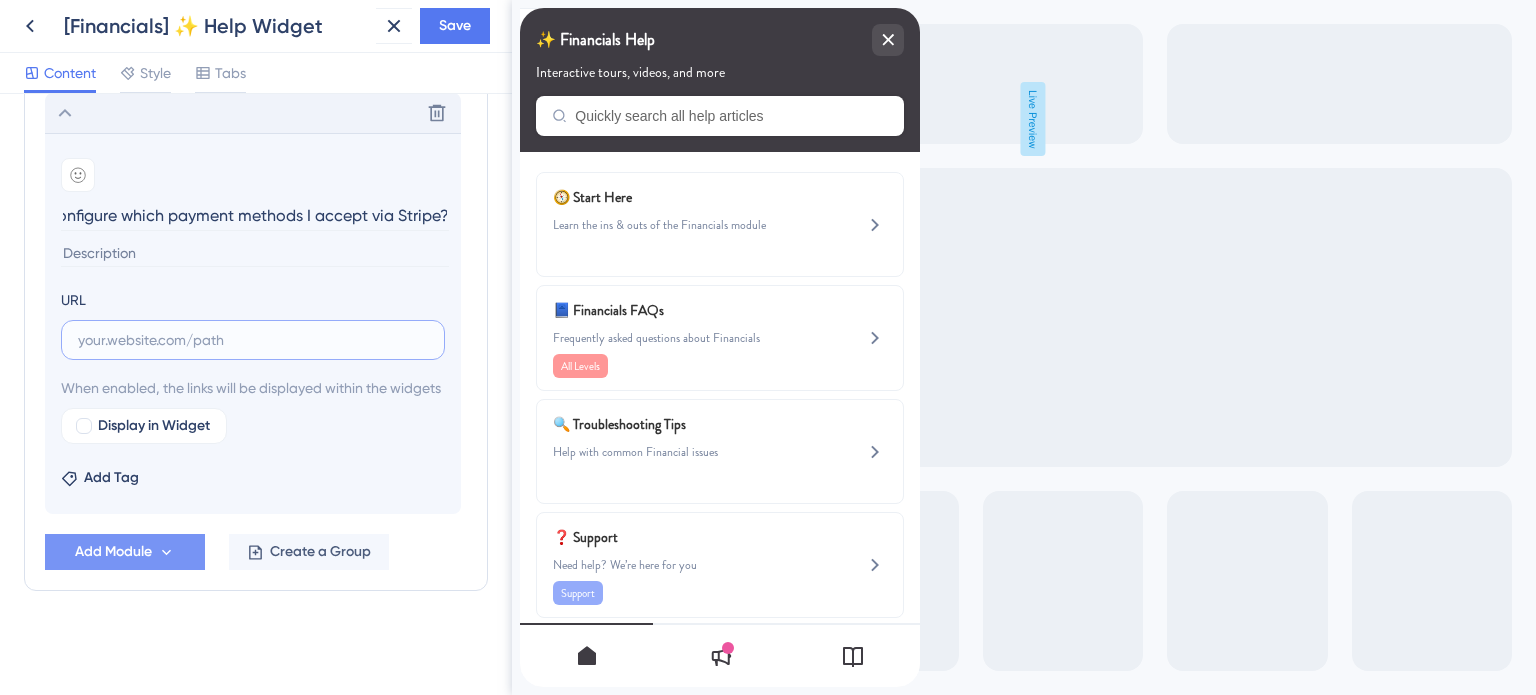 scroll, scrollTop: 0, scrollLeft: 0, axis: both 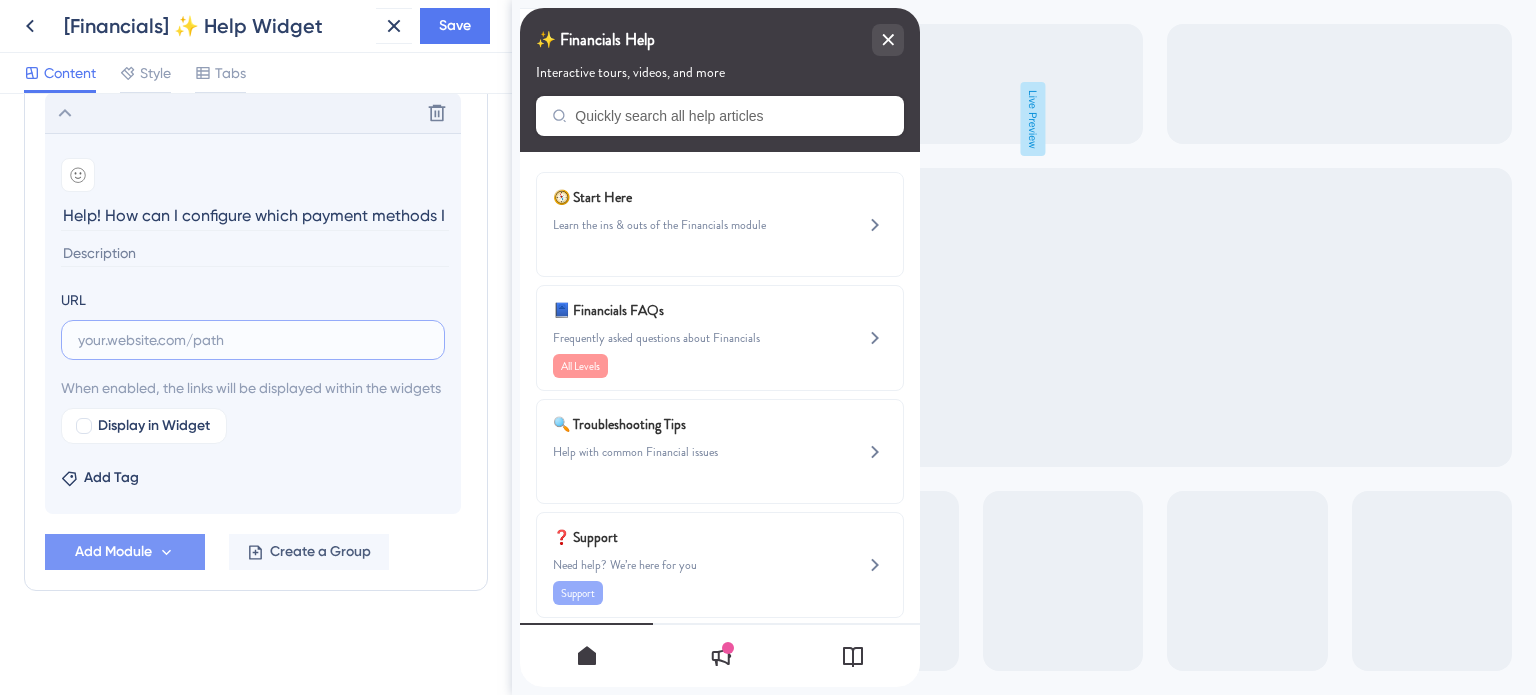 paste on "https://help.safariportal.app/en/articles/7103-how-can-i-configure-which-payment-methods-i" 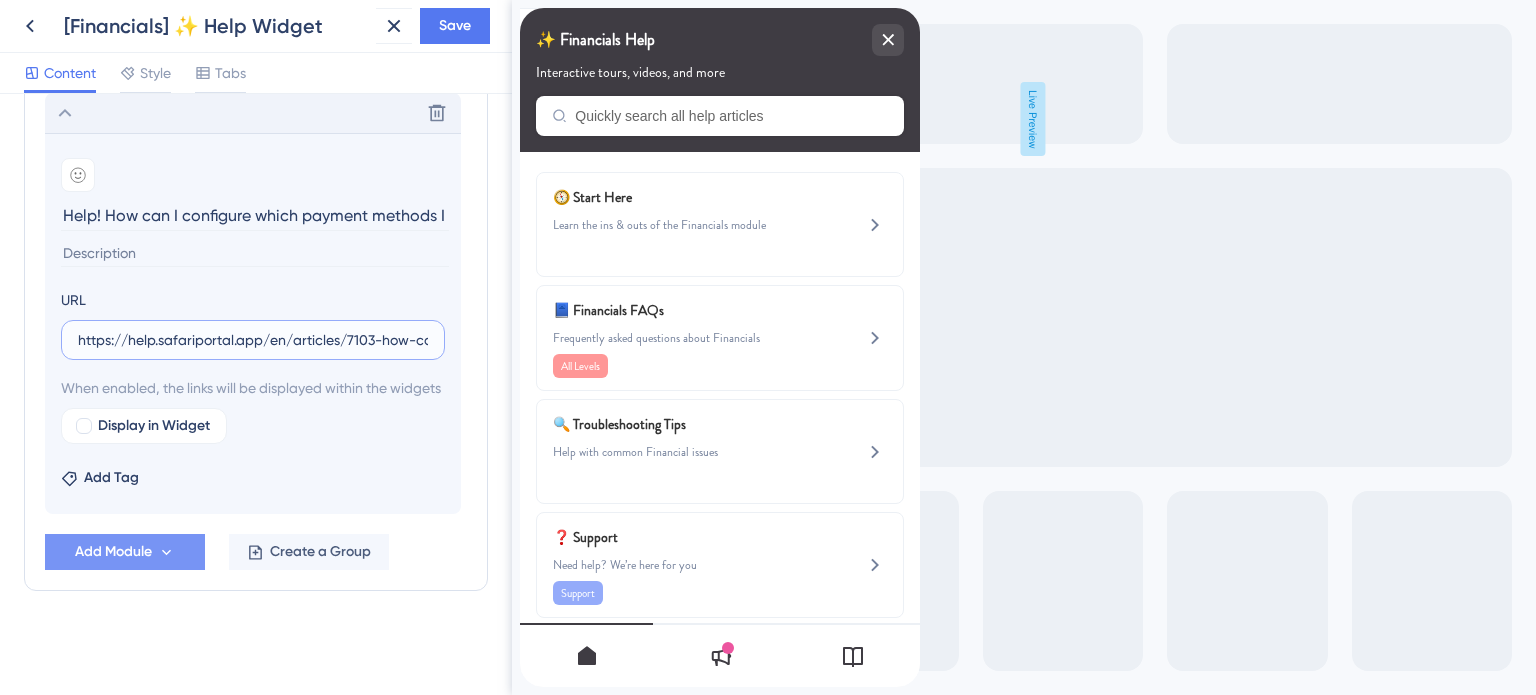 scroll, scrollTop: 0, scrollLeft: 275, axis: horizontal 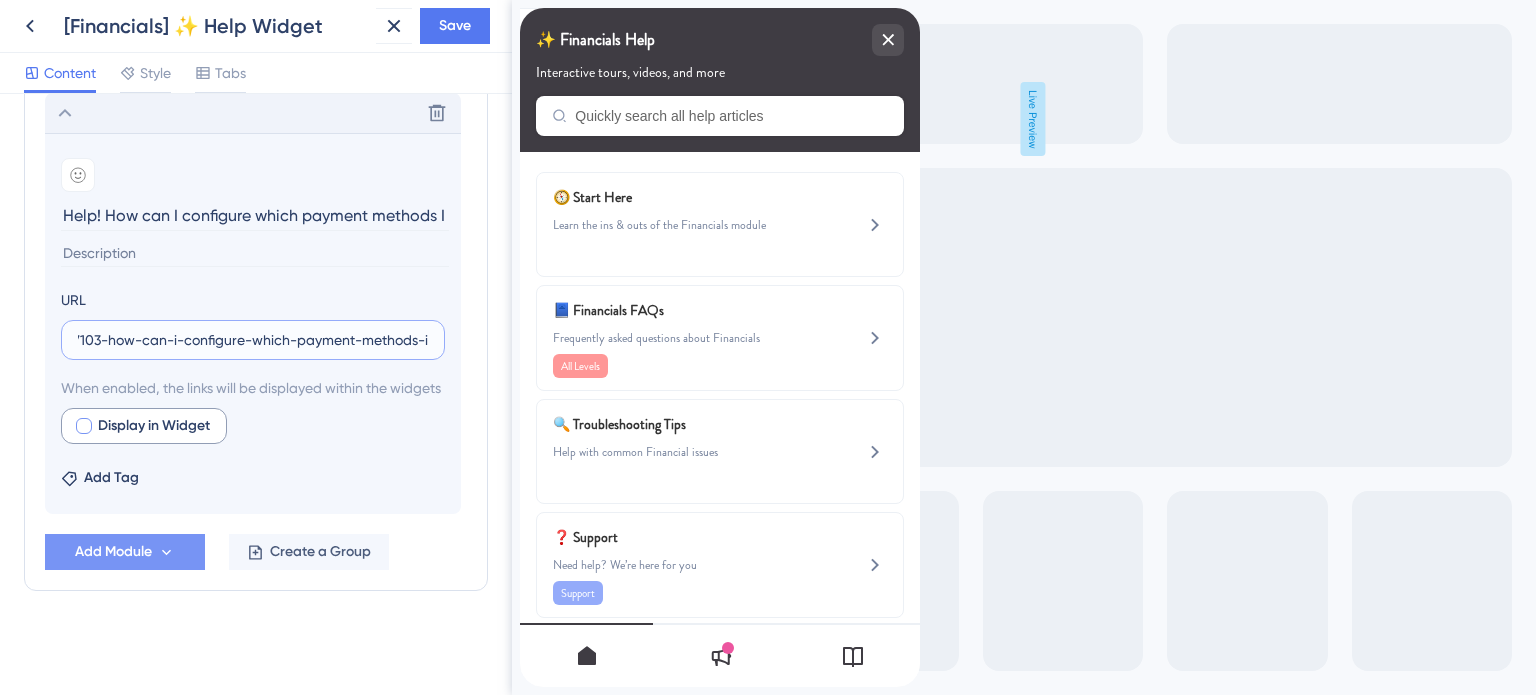 type on "https://help.safariportal.app/en/articles/7103-how-can-i-configure-which-payment-methods-i" 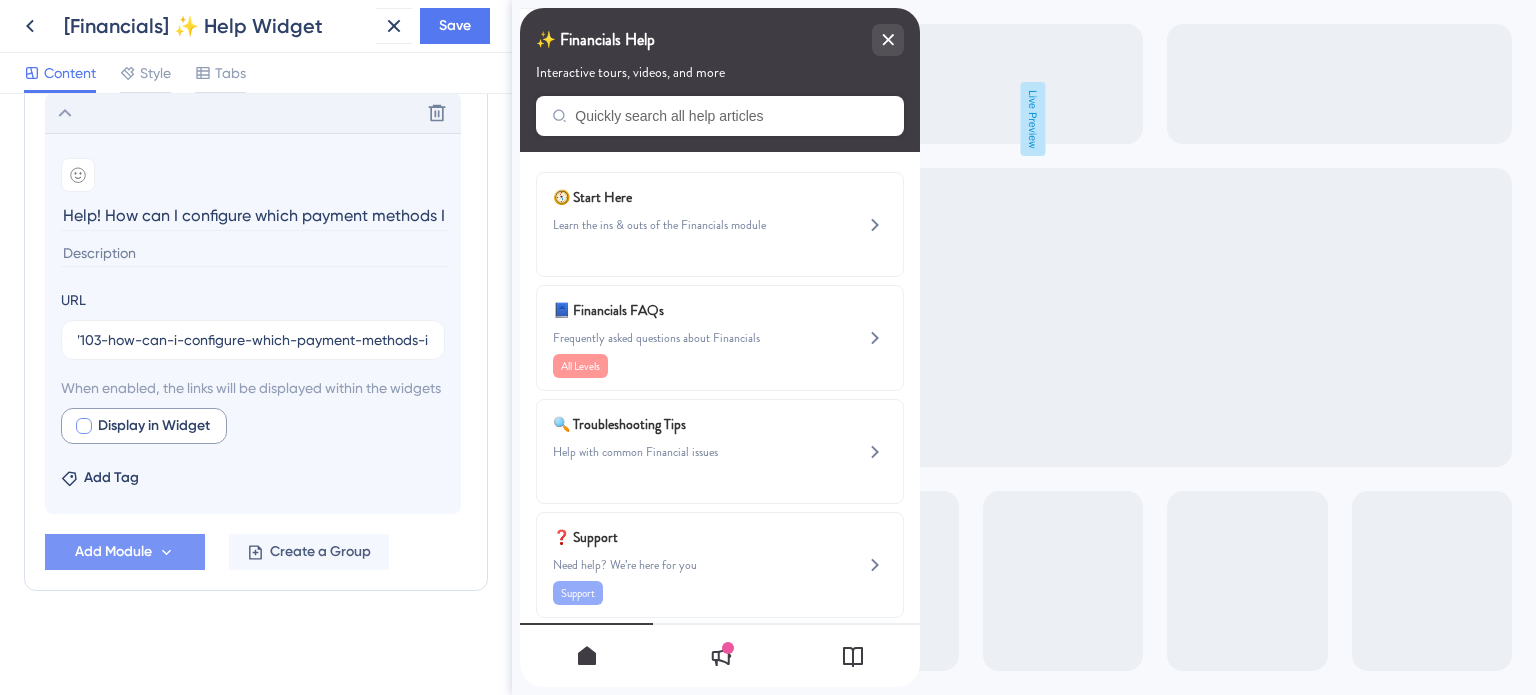 click at bounding box center [84, 426] 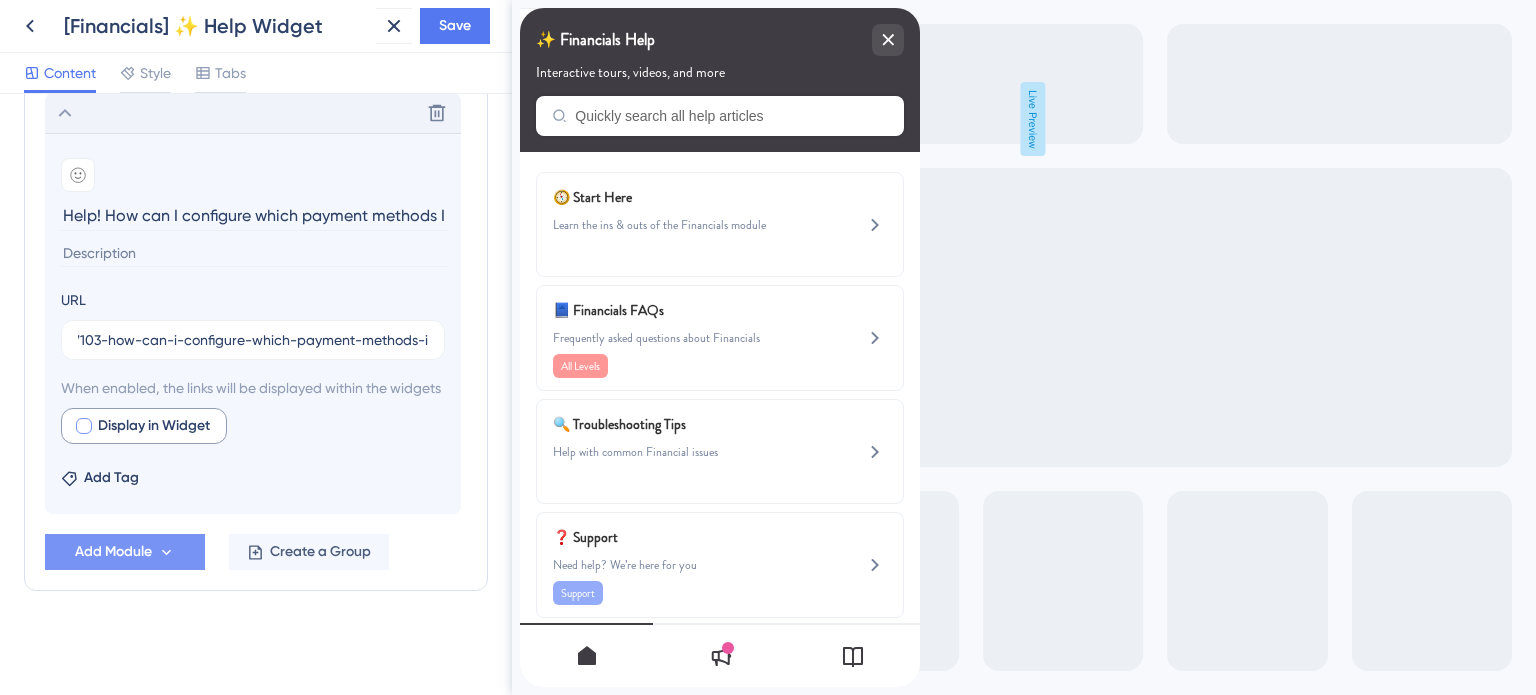 checkbox on "true" 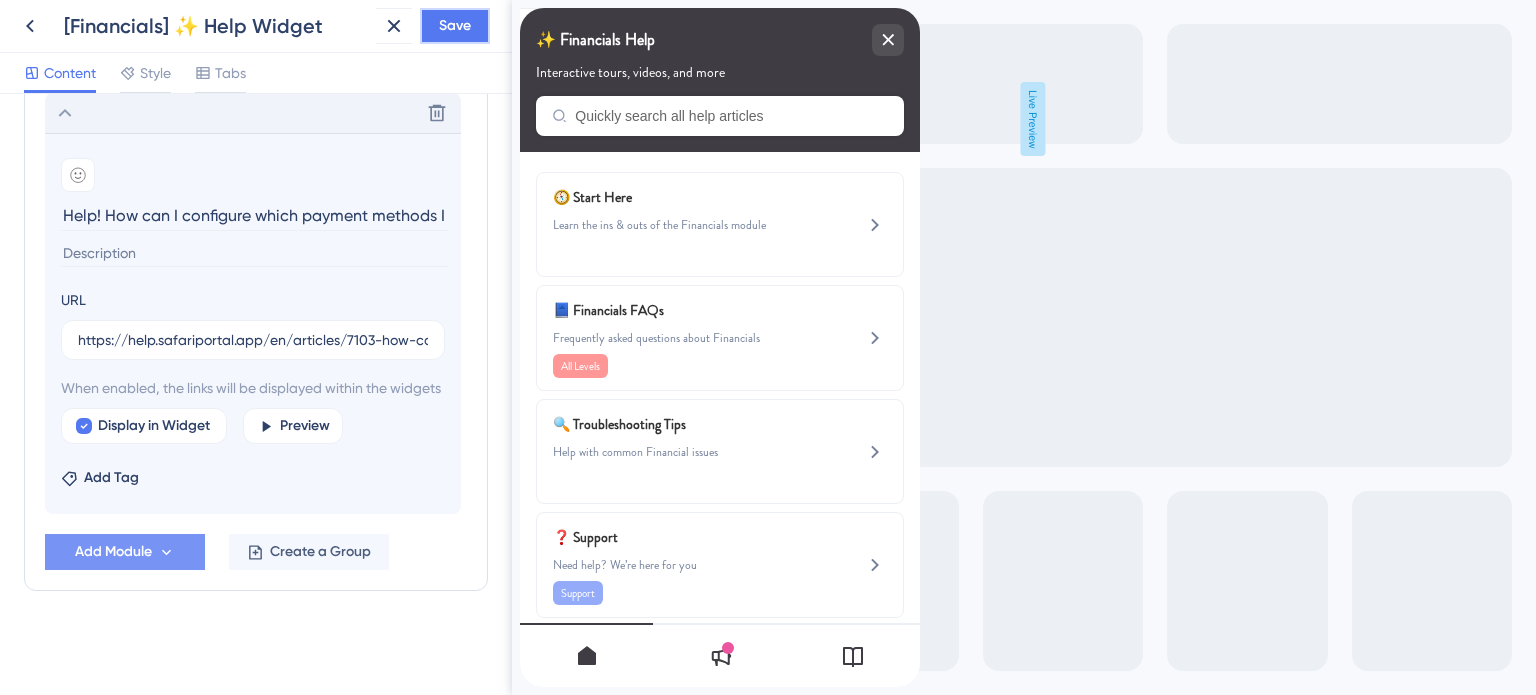 click on "Save" at bounding box center (455, 26) 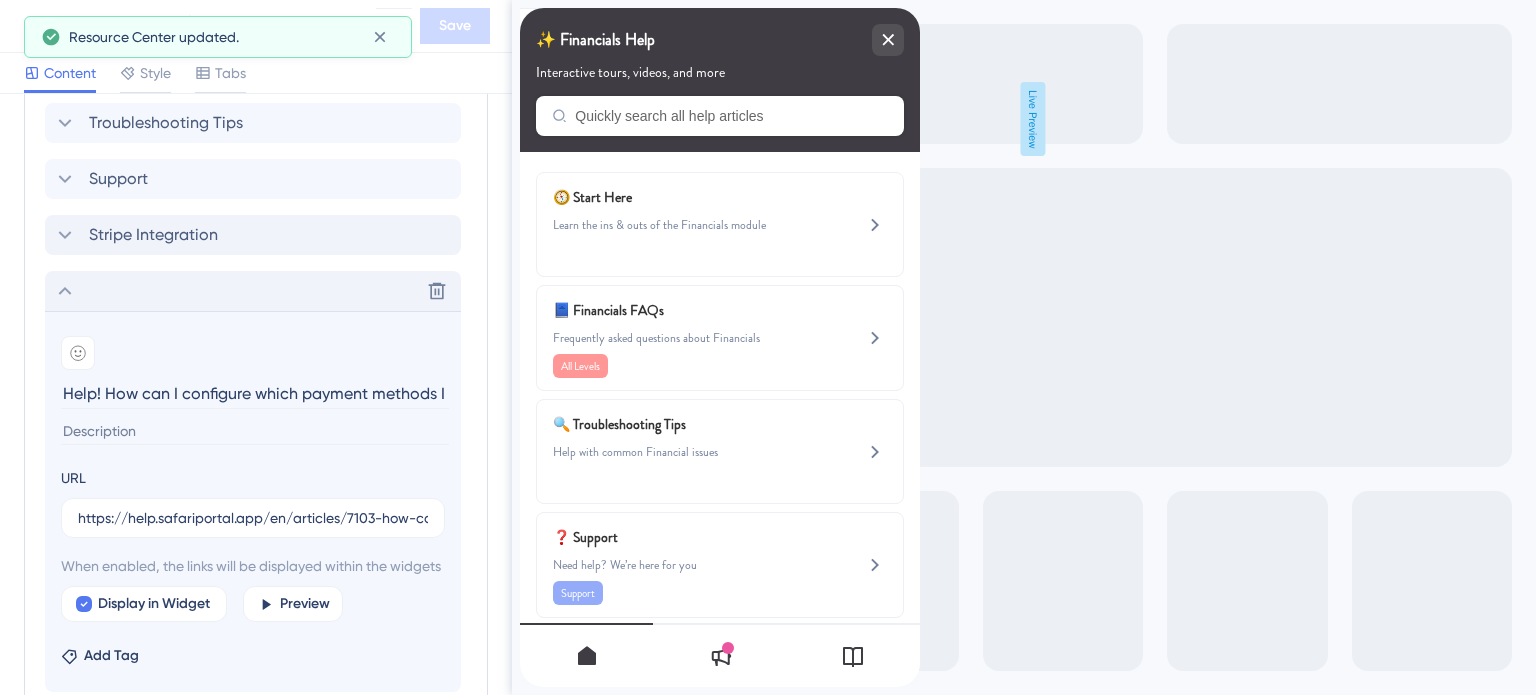 click 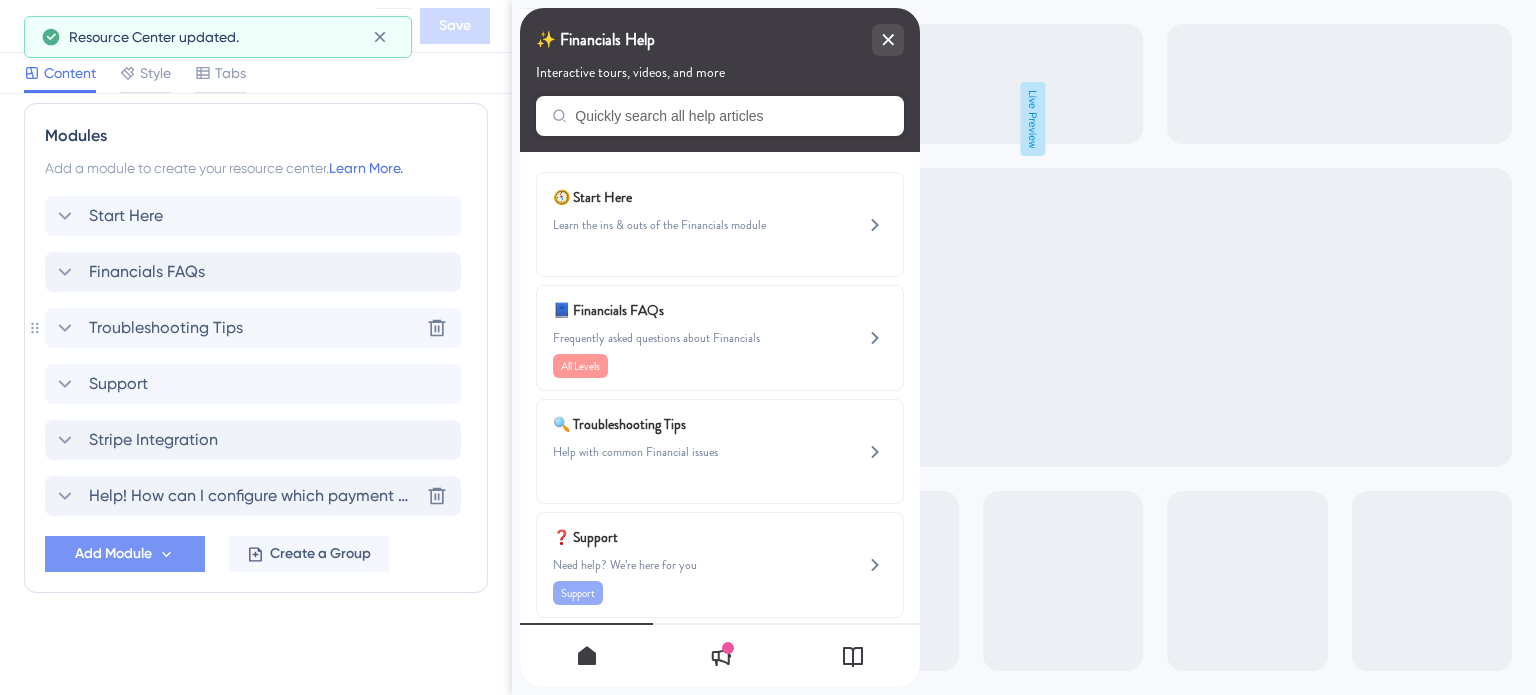 click 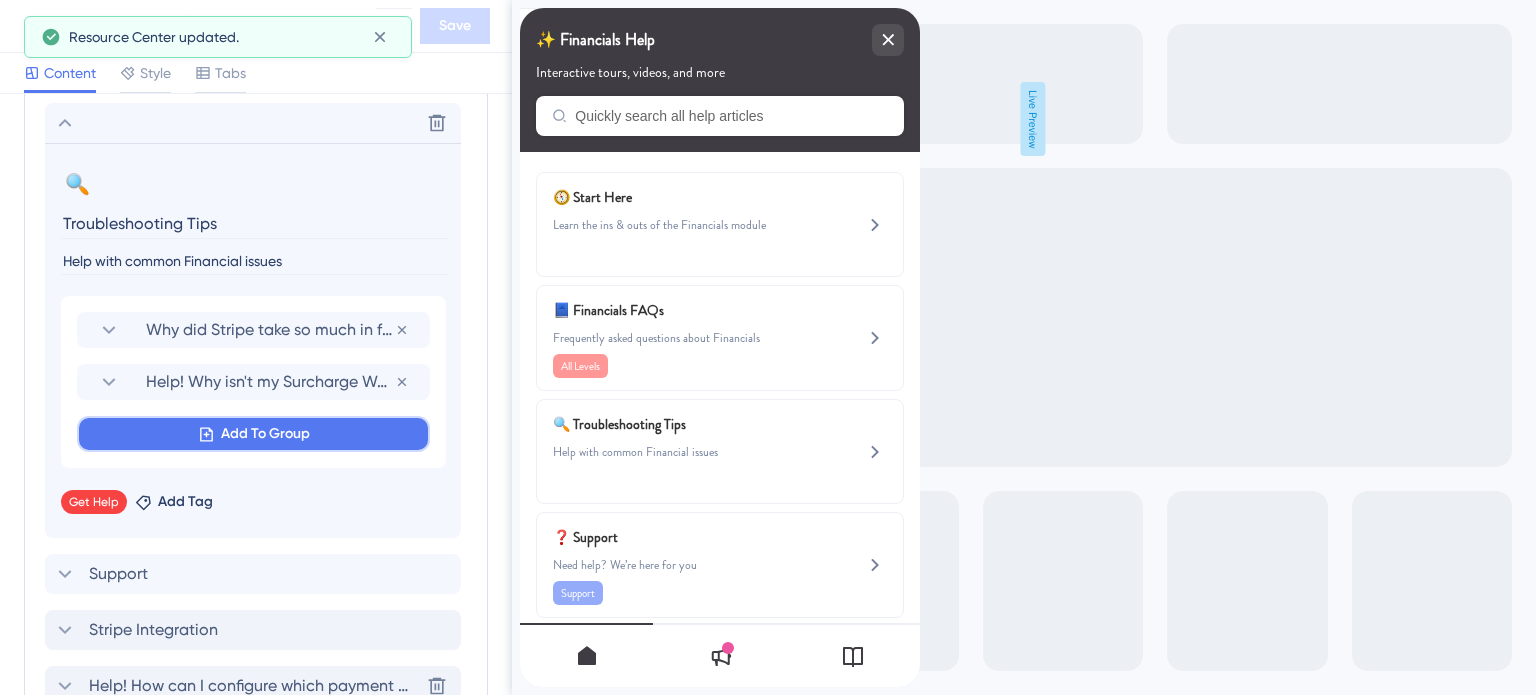 click on "Add To Group" at bounding box center [265, 434] 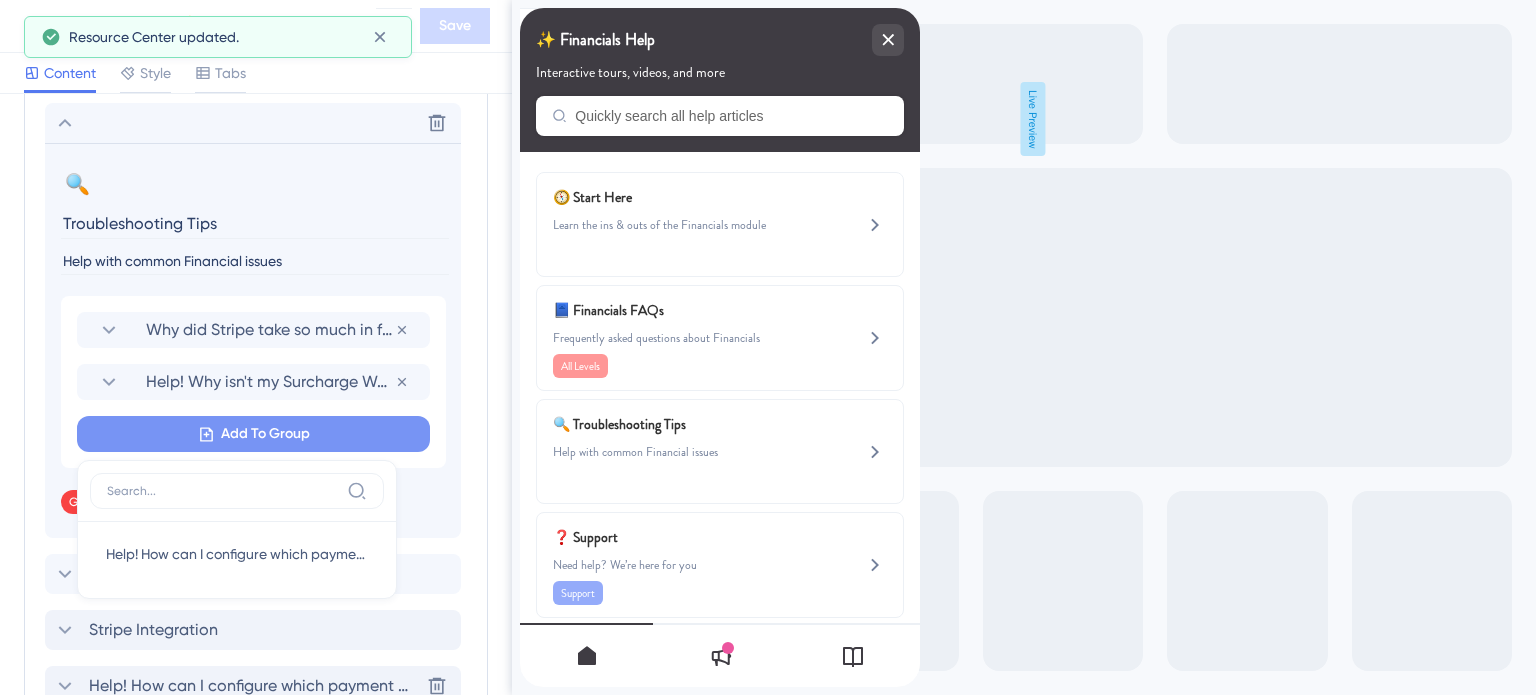 scroll, scrollTop: 1257, scrollLeft: 0, axis: vertical 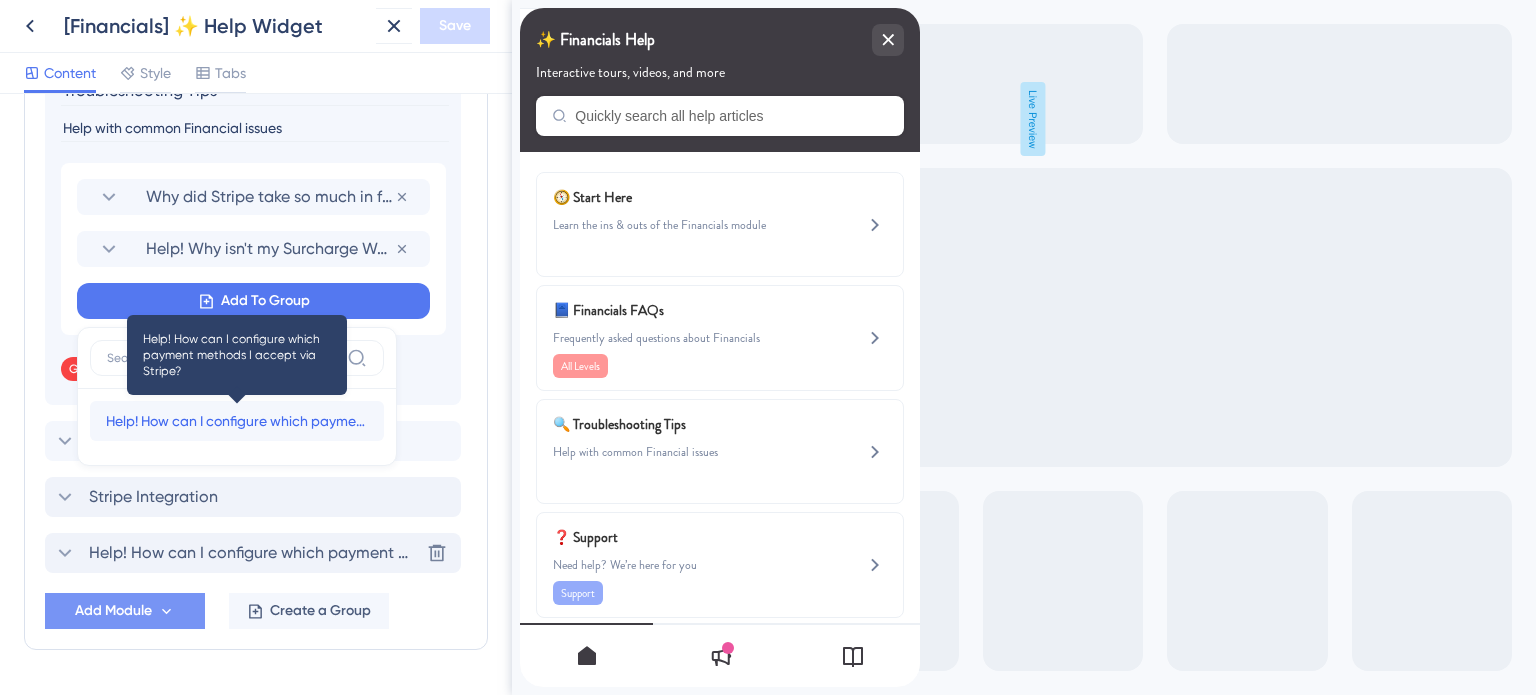 click on "Help! How can I configure which payment methods I accept via Stripe?" at bounding box center [237, 421] 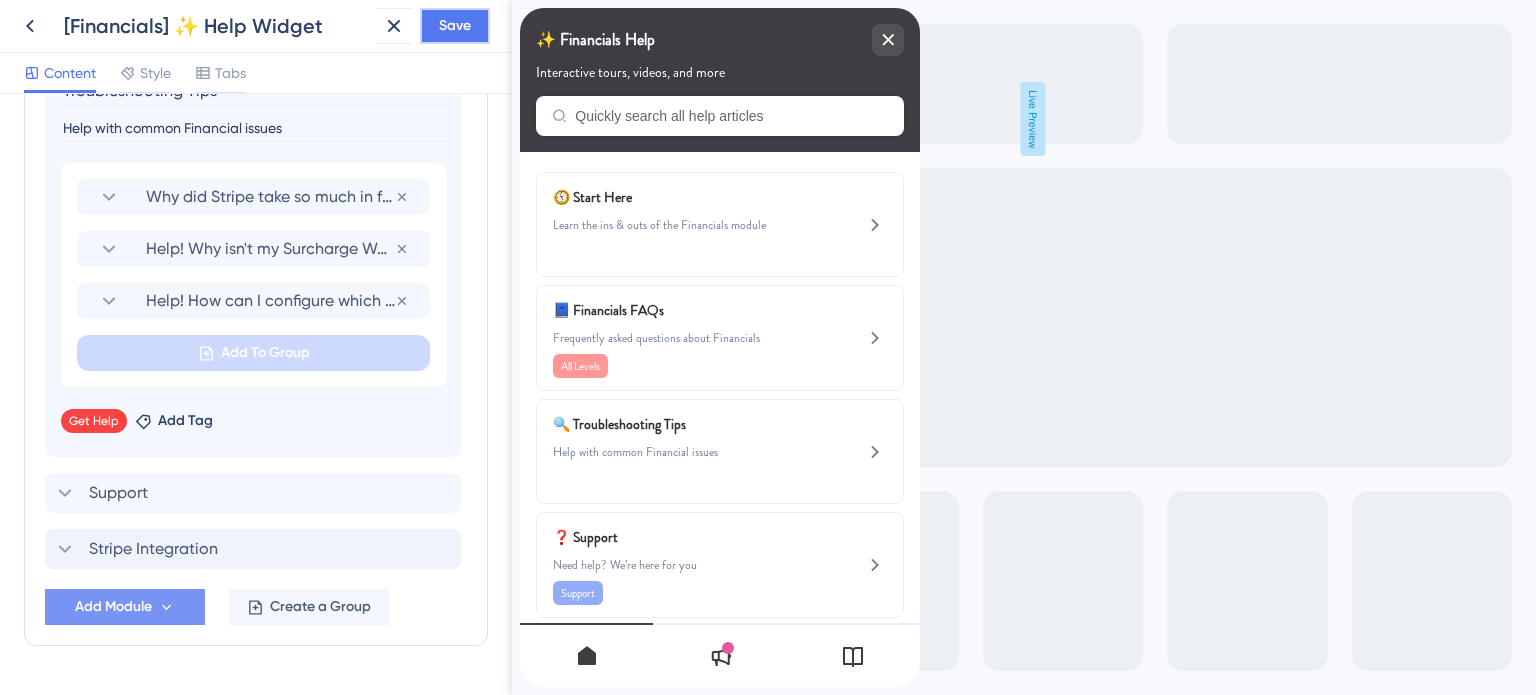 click on "Save" at bounding box center [455, 26] 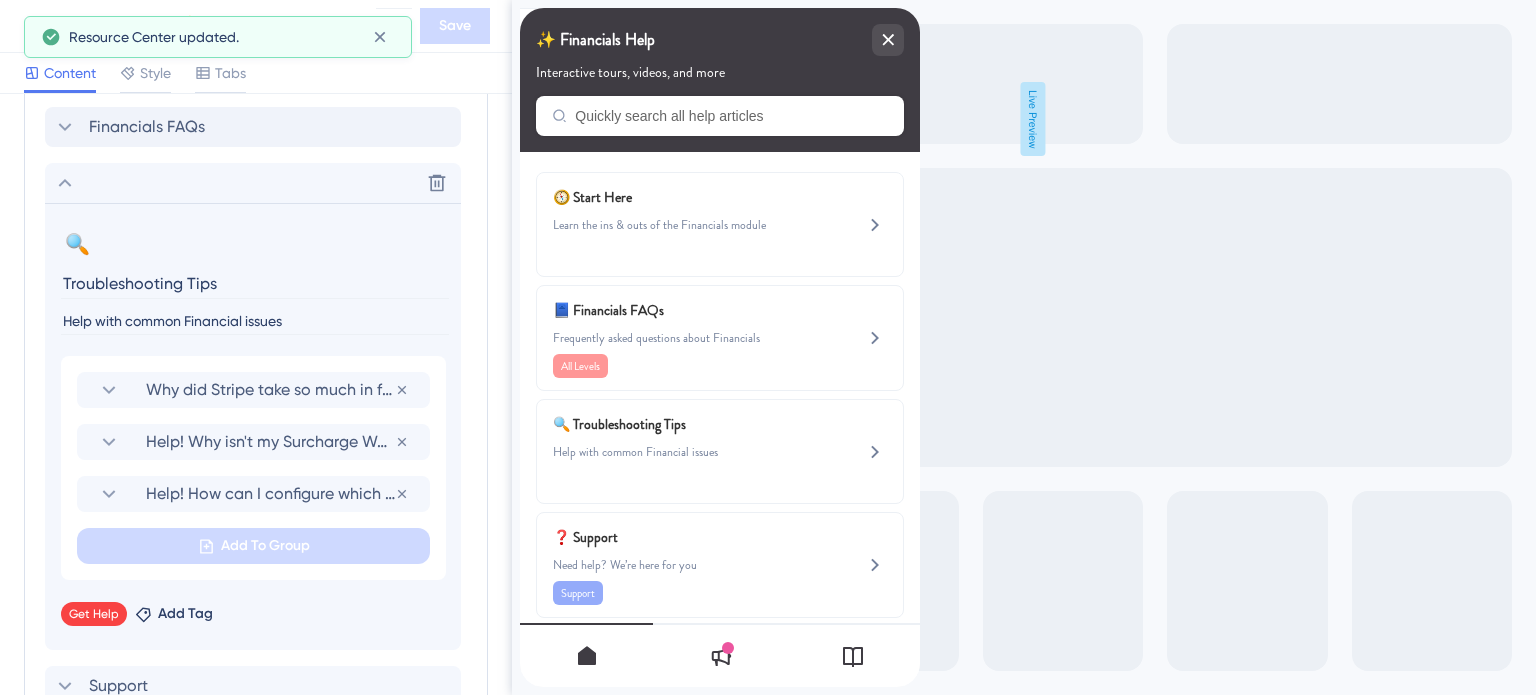 scroll, scrollTop: 1057, scrollLeft: 0, axis: vertical 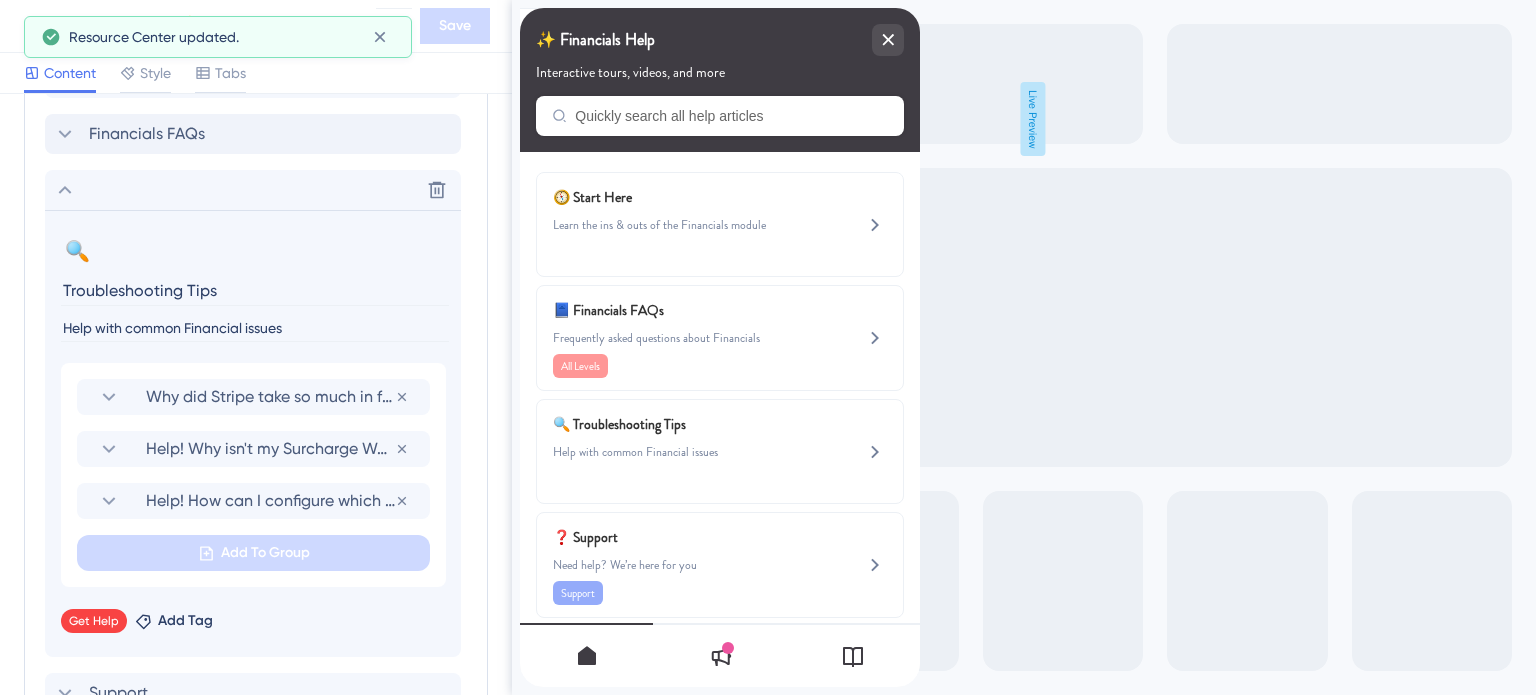 click 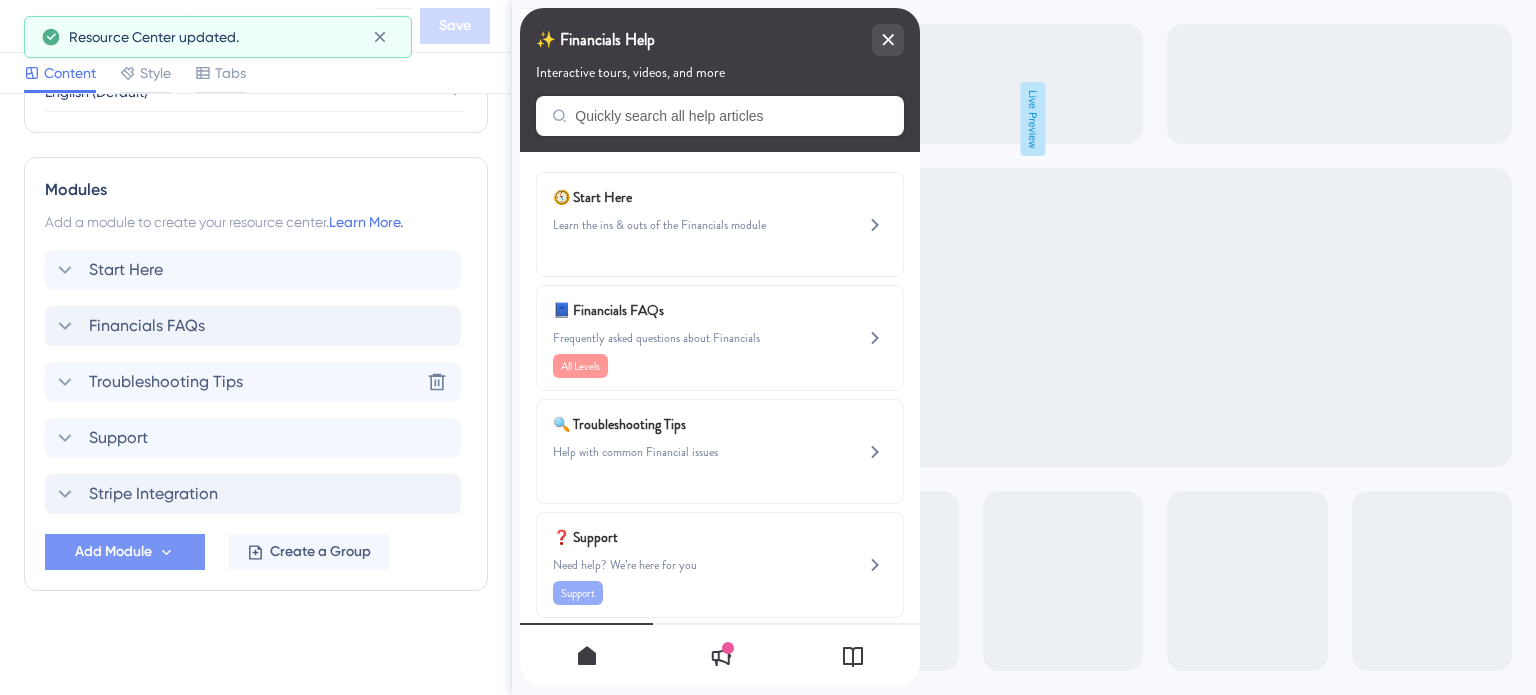 scroll, scrollTop: 863, scrollLeft: 0, axis: vertical 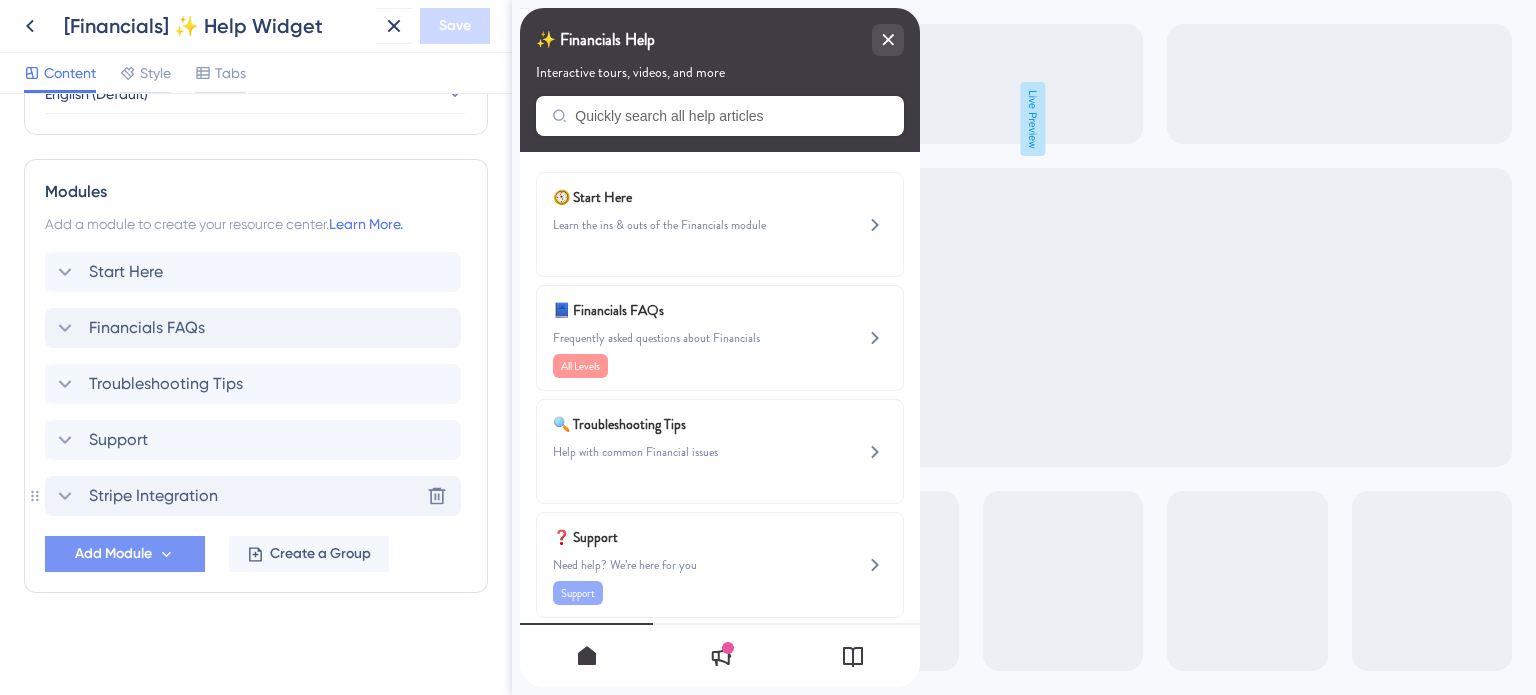 click on "Stripe Integration" at bounding box center (153, 496) 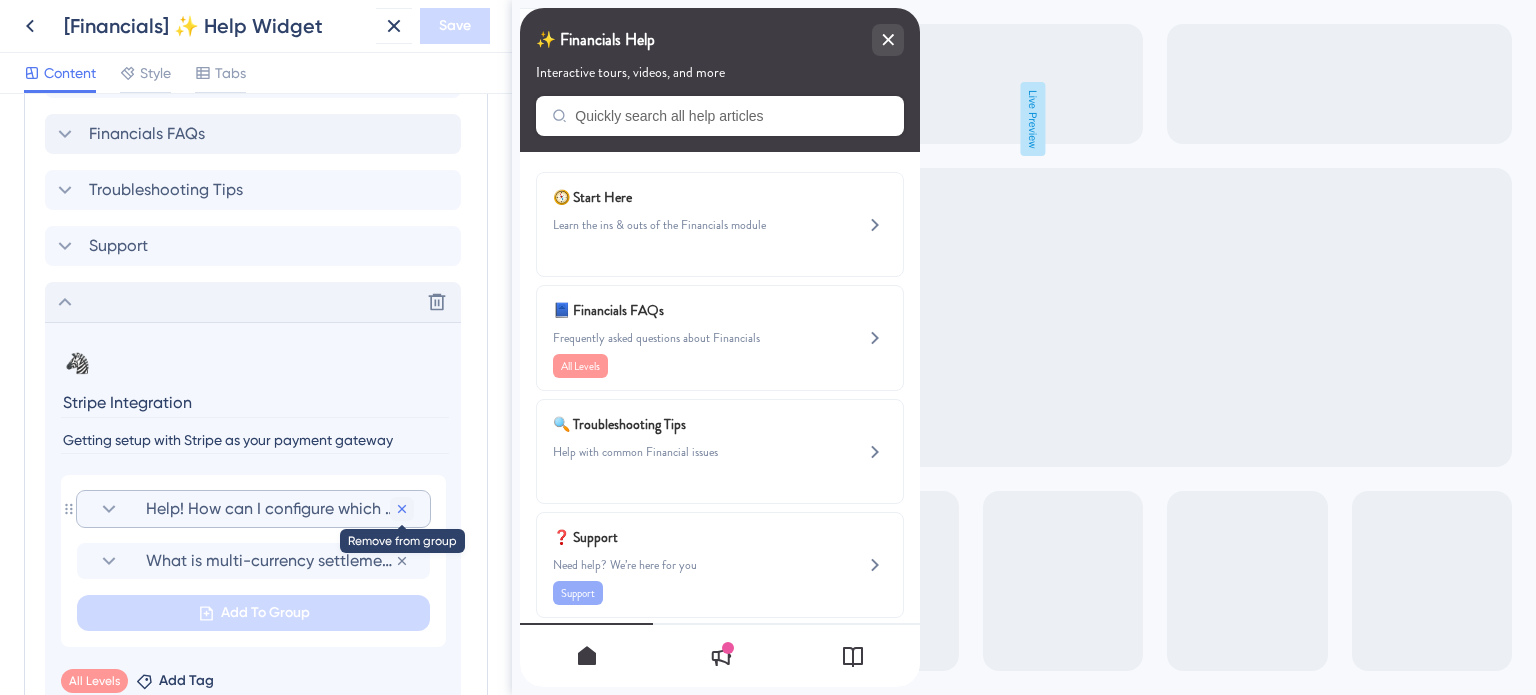 click 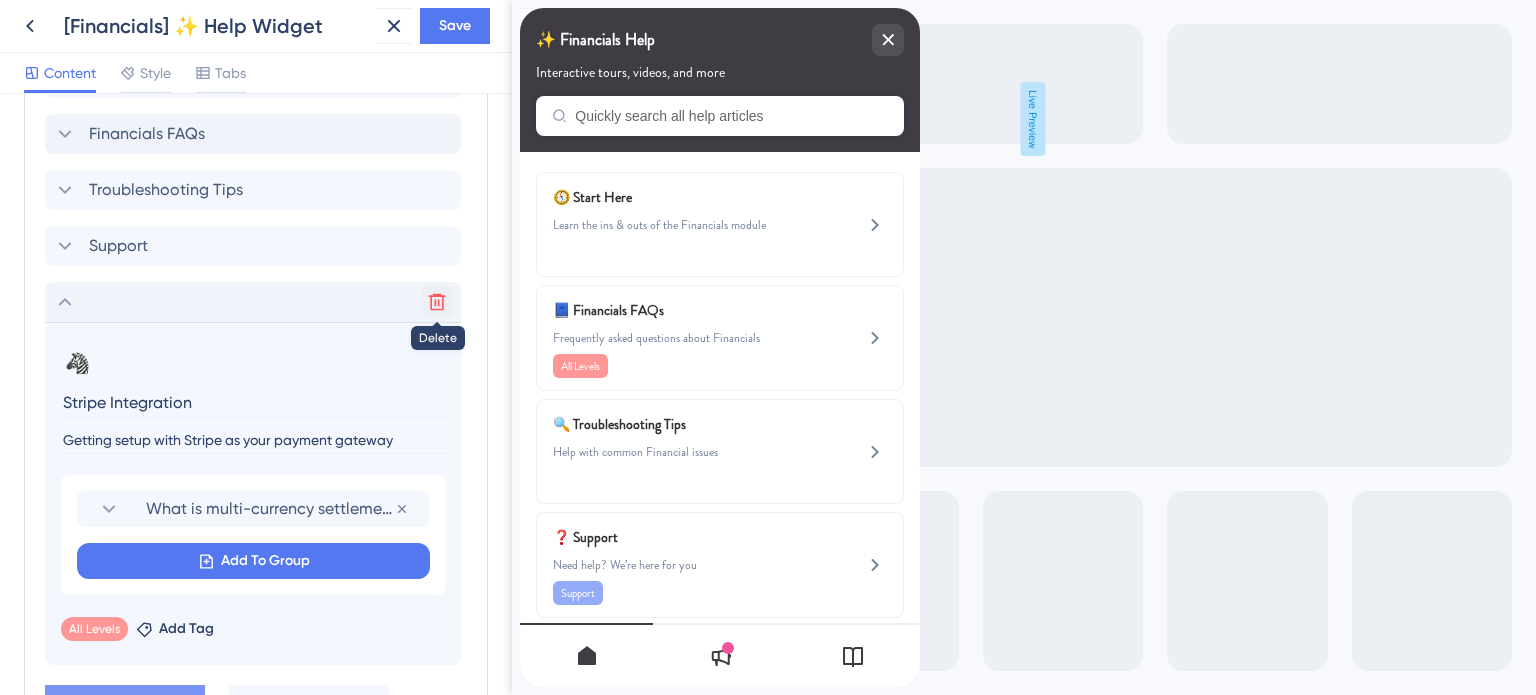 click 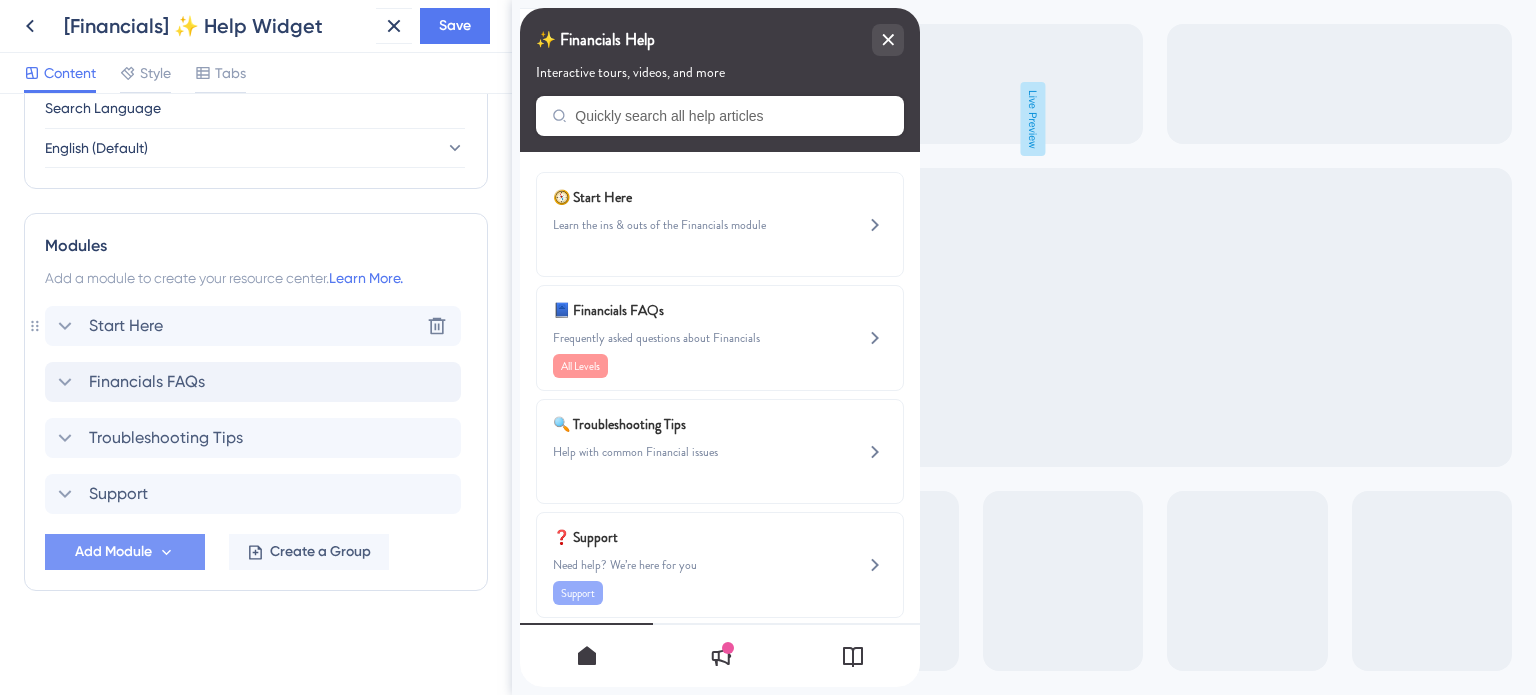 scroll, scrollTop: 807, scrollLeft: 0, axis: vertical 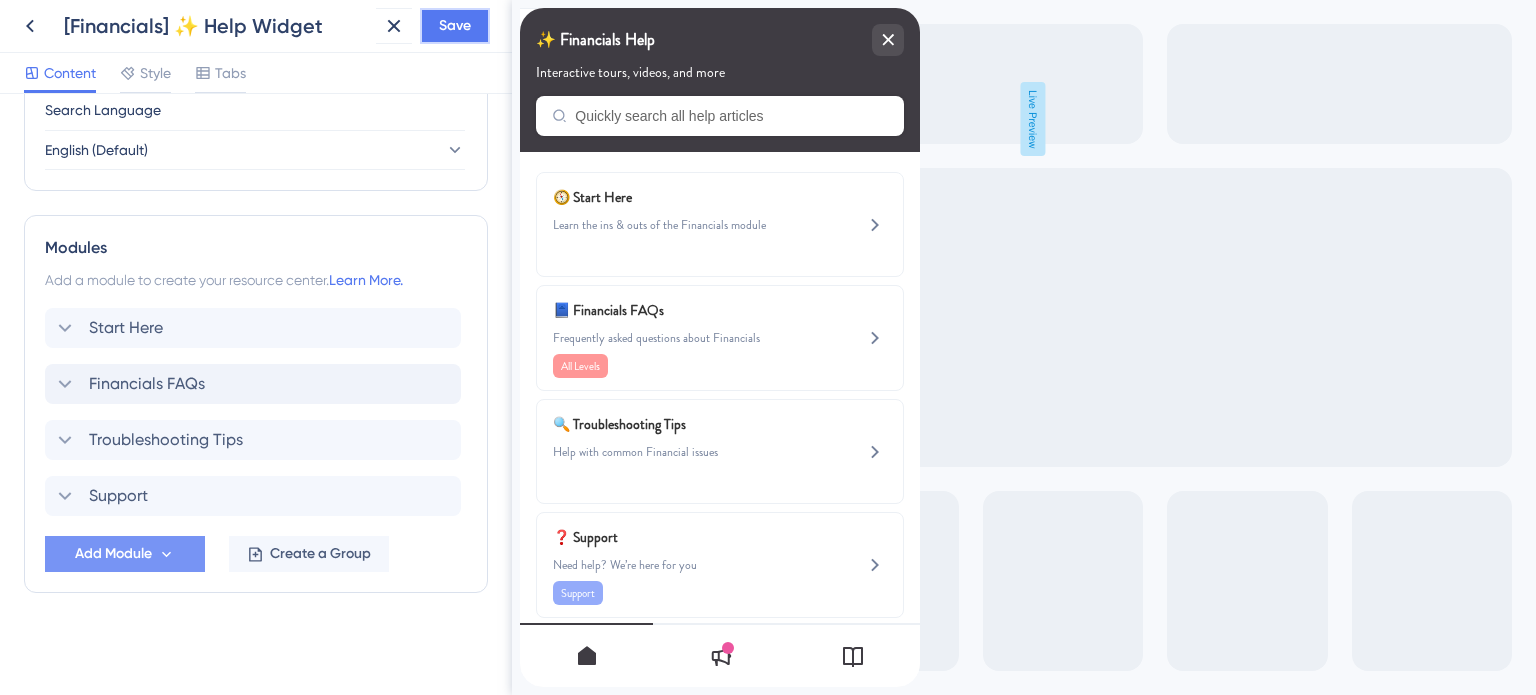 click on "Save" at bounding box center (455, 26) 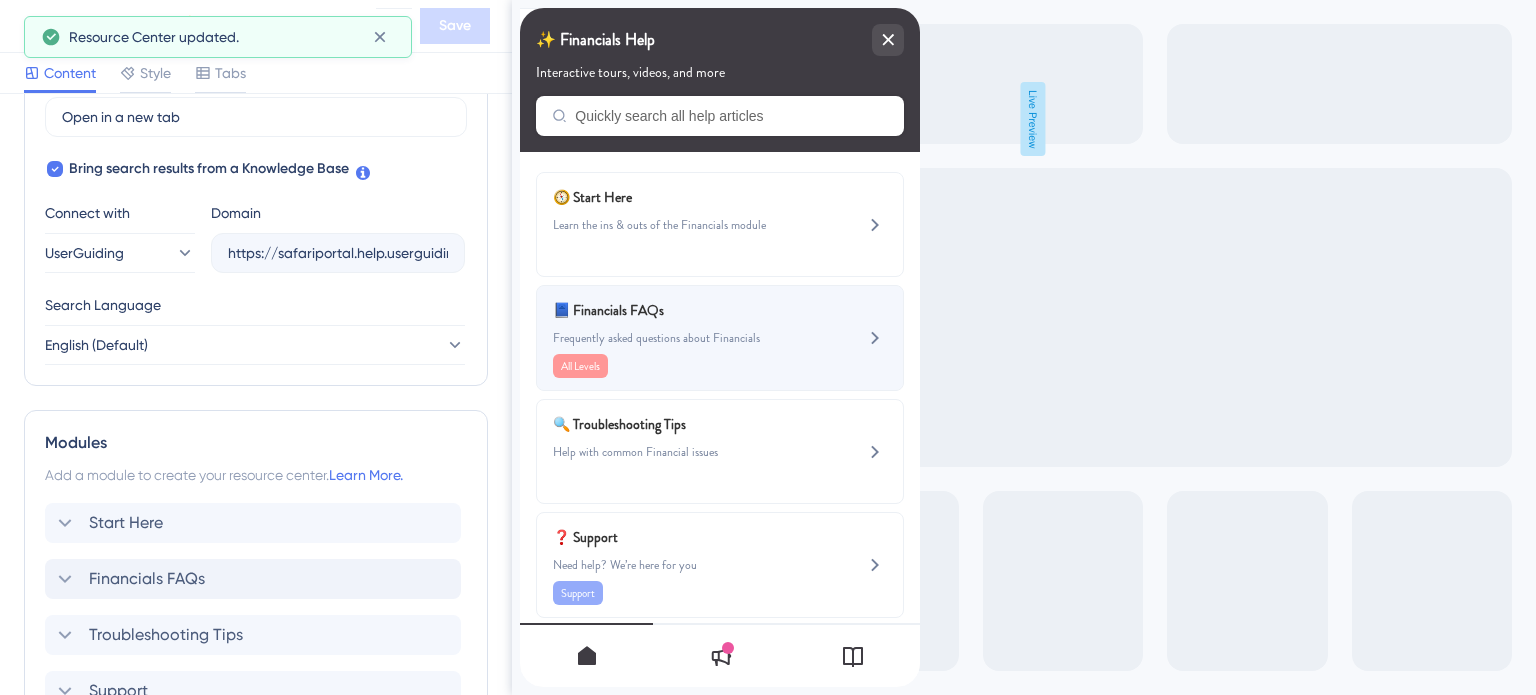 scroll, scrollTop: 607, scrollLeft: 0, axis: vertical 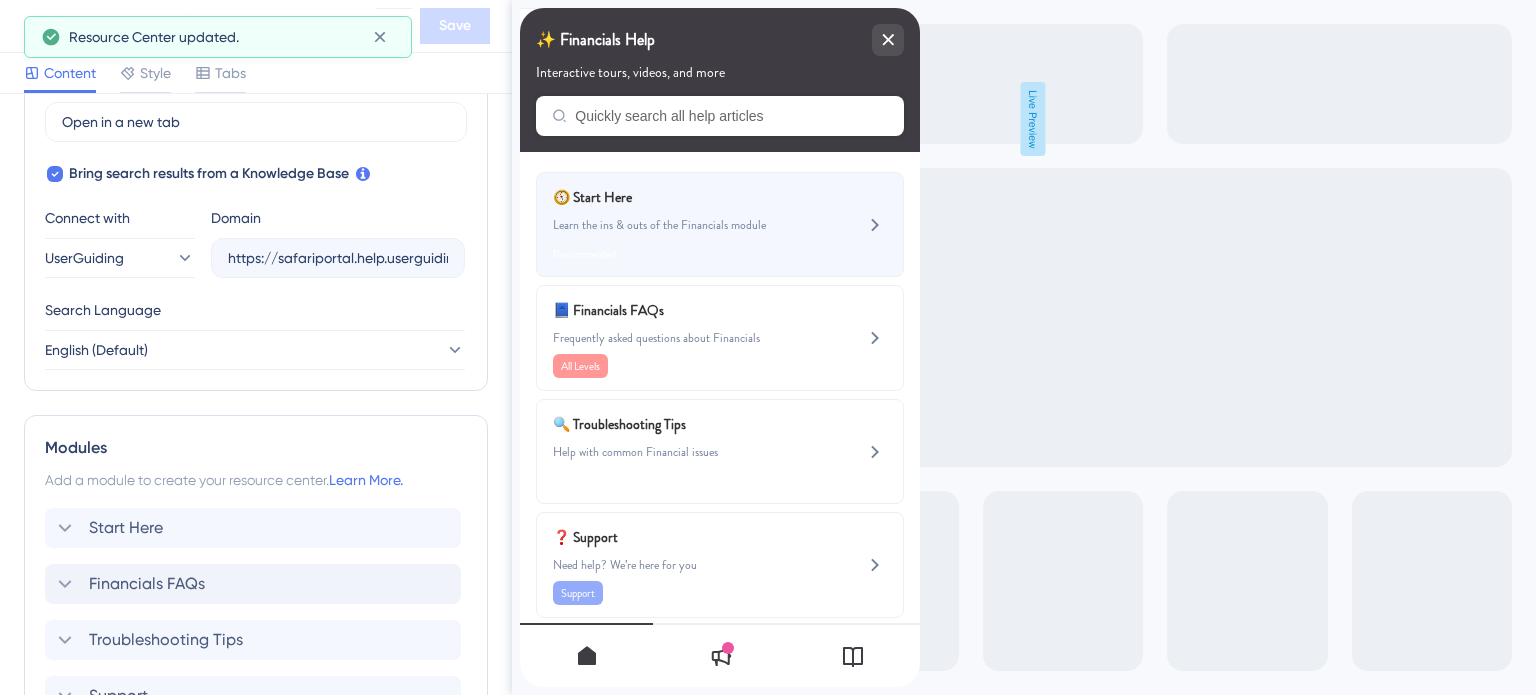 click on "🧭   Start Here Learn the ins & outs of the Financials module Recommended" at bounding box center (720, 224) 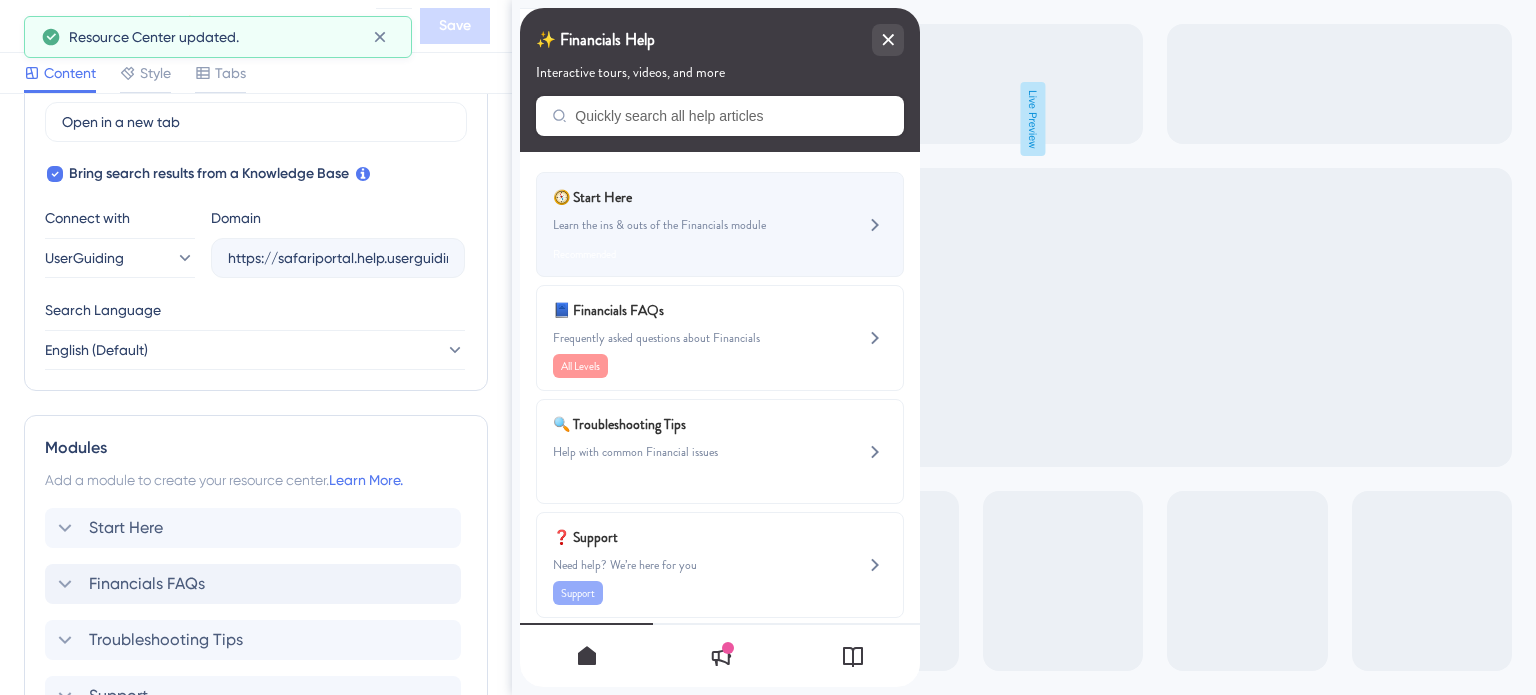click on "🧭   Start Here Learn the ins & outs of the Financials module Recommended" at bounding box center [720, 224] 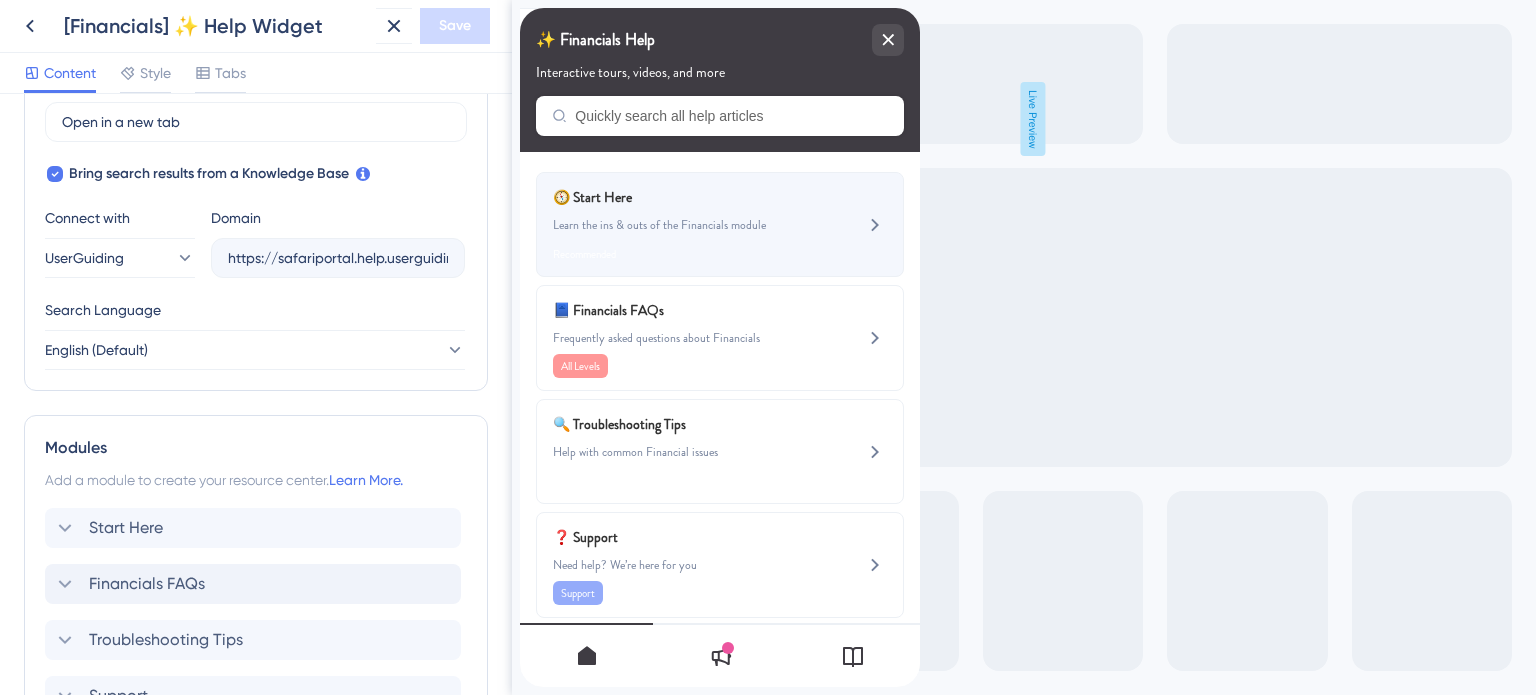 click 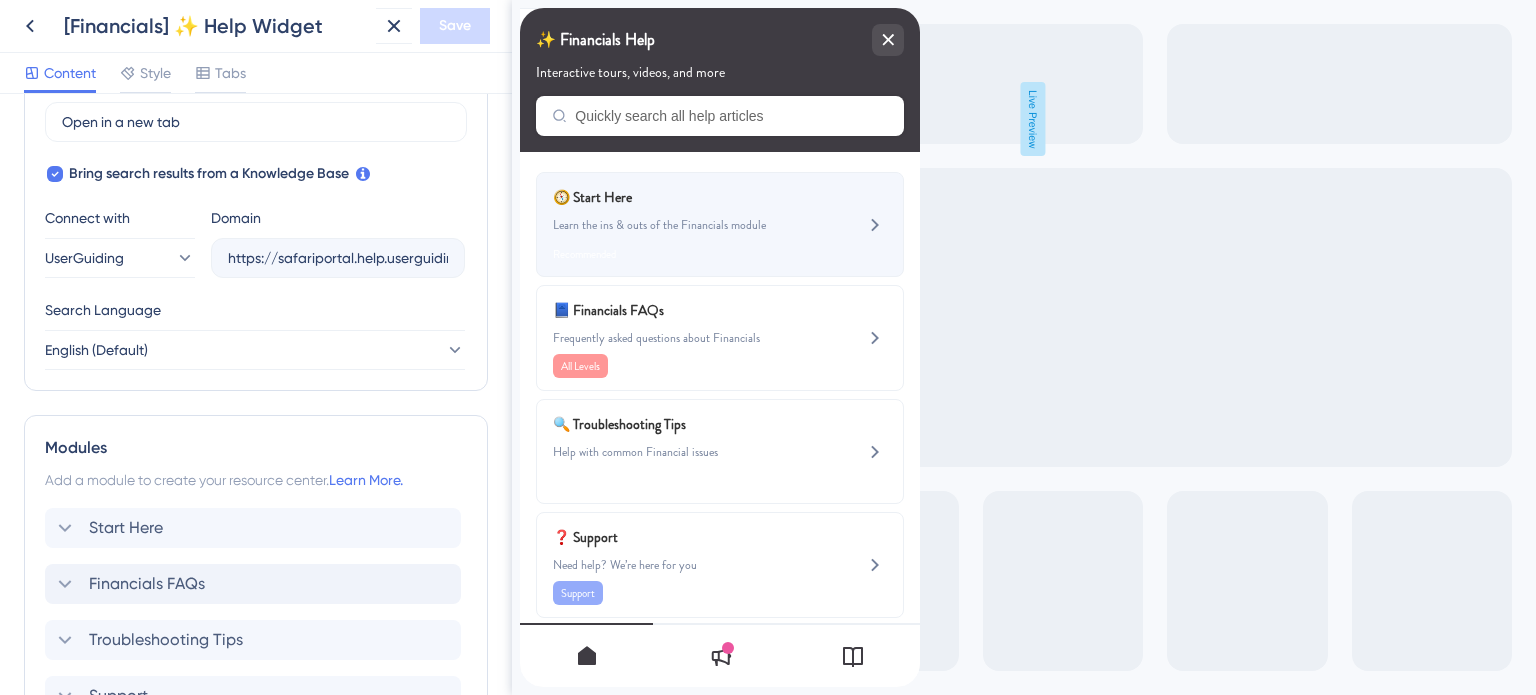 click on "Learn the ins & outs of the Financials module" at bounding box center (686, 225) 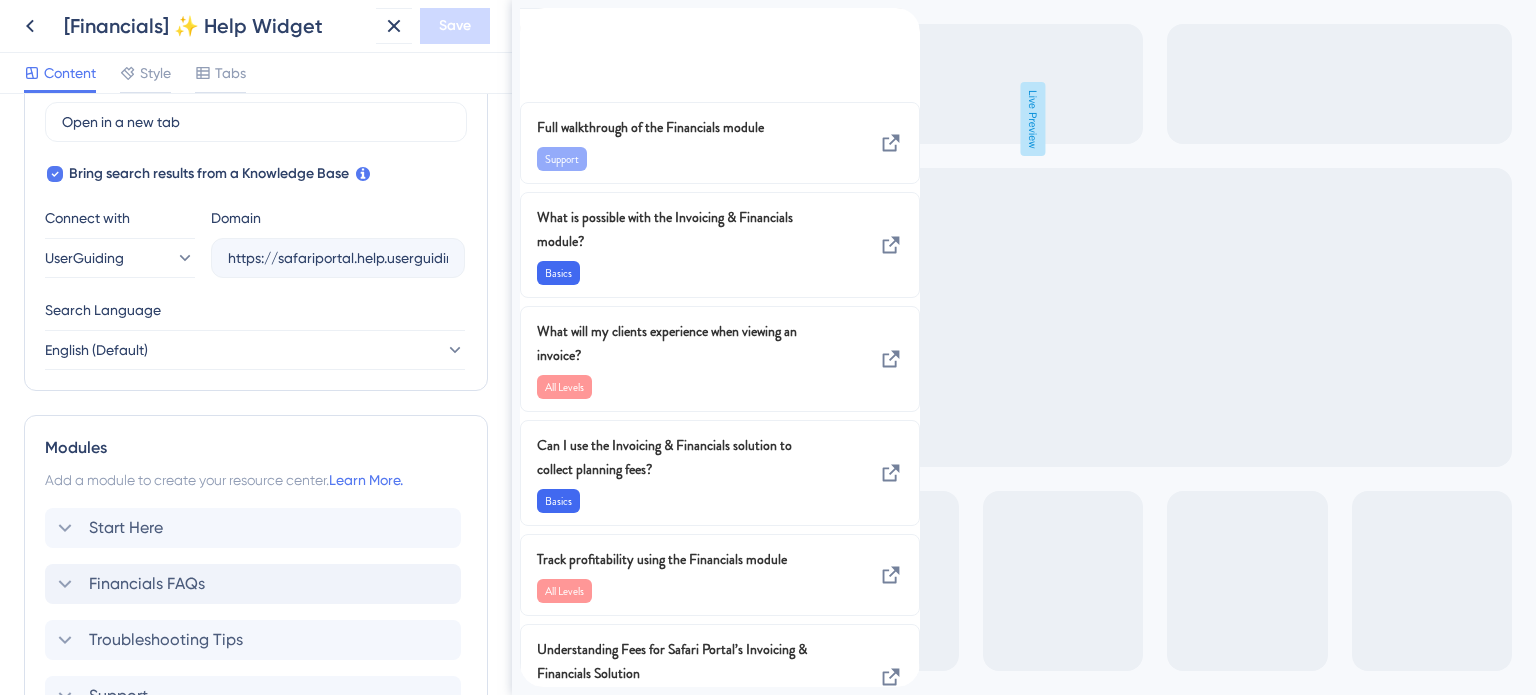 scroll, scrollTop: 0, scrollLeft: 0, axis: both 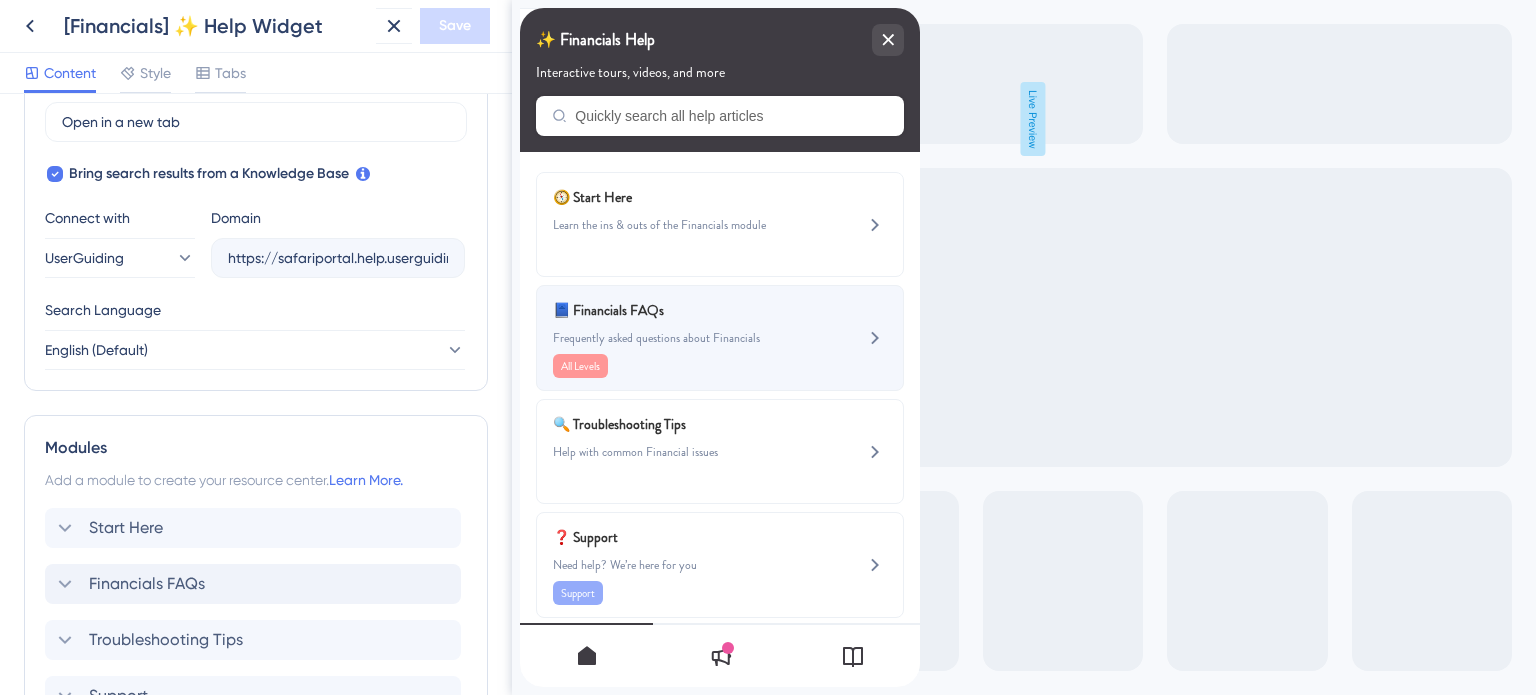 click on "📘   Financials FAQs Frequently asked questions about Financials All Levels" at bounding box center [686, 338] 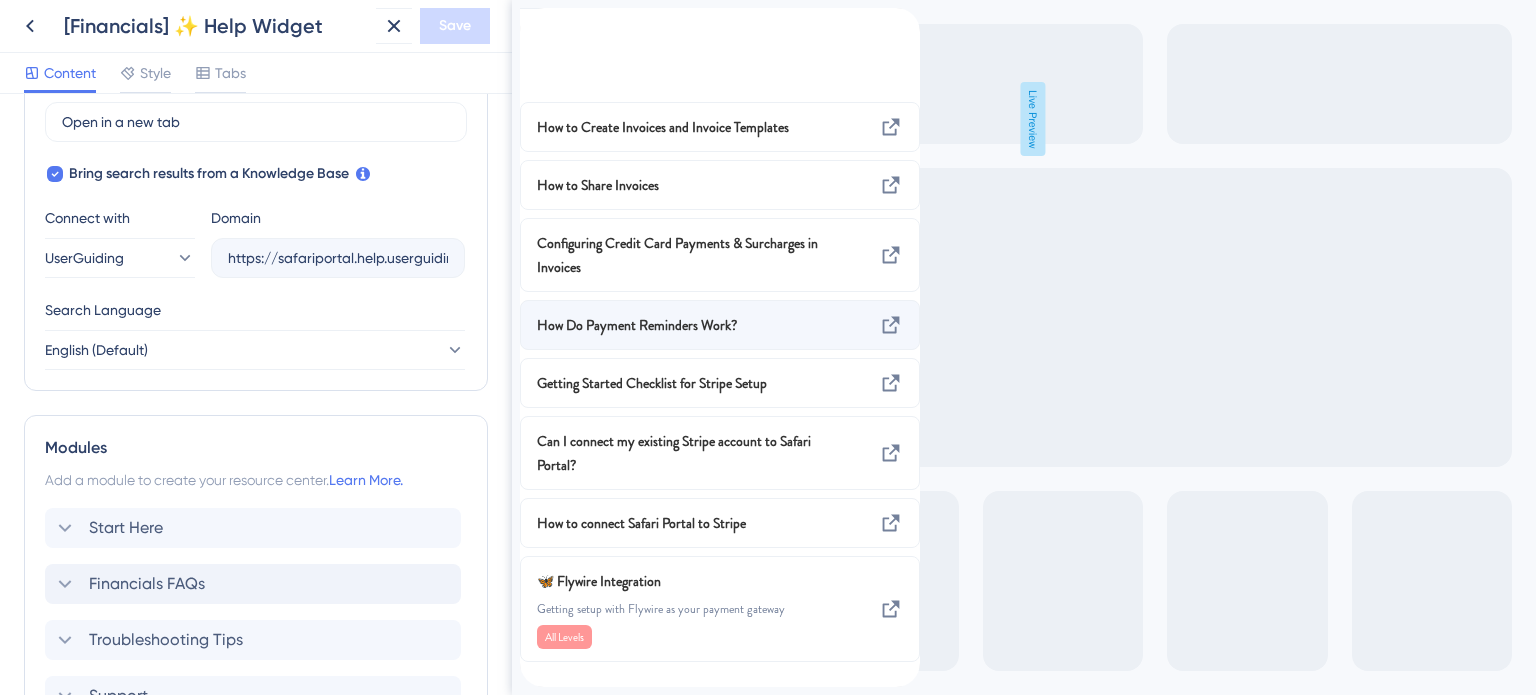 scroll, scrollTop: 39, scrollLeft: 0, axis: vertical 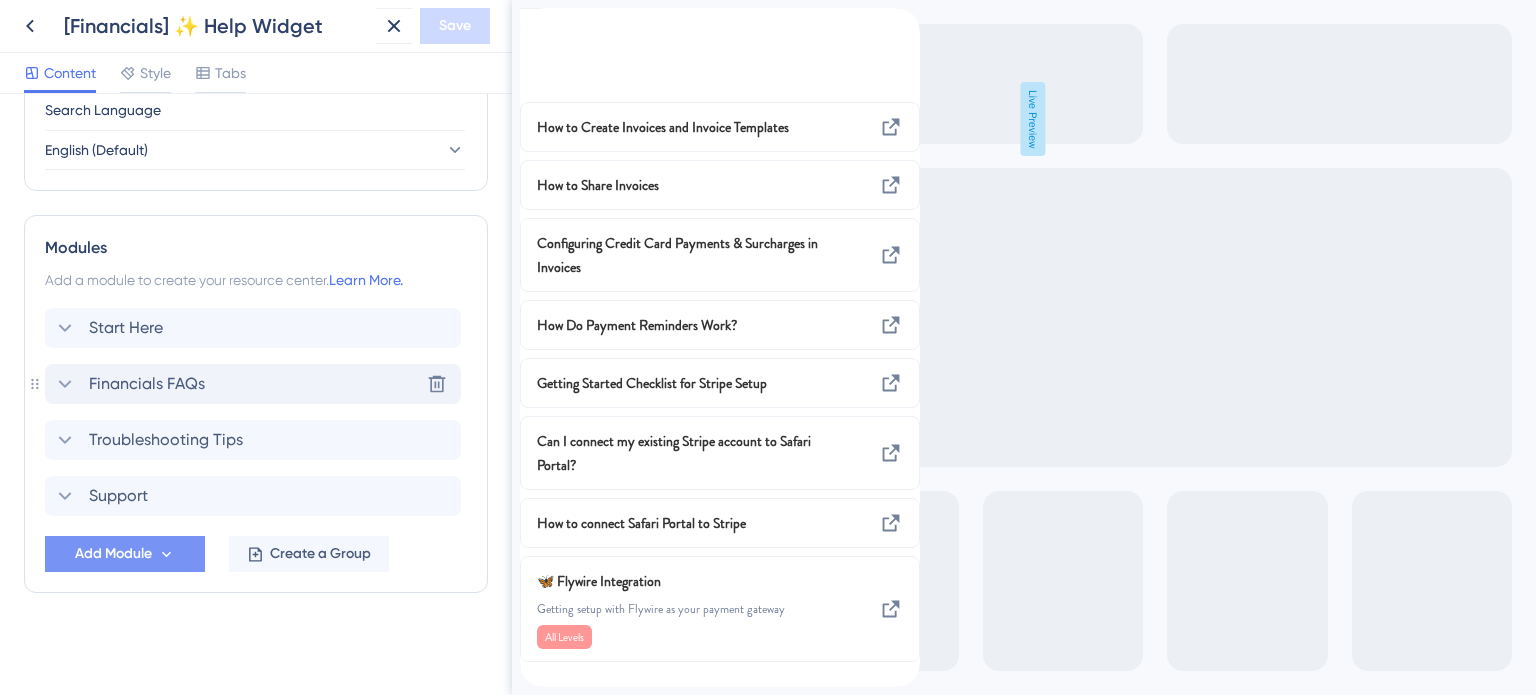 click 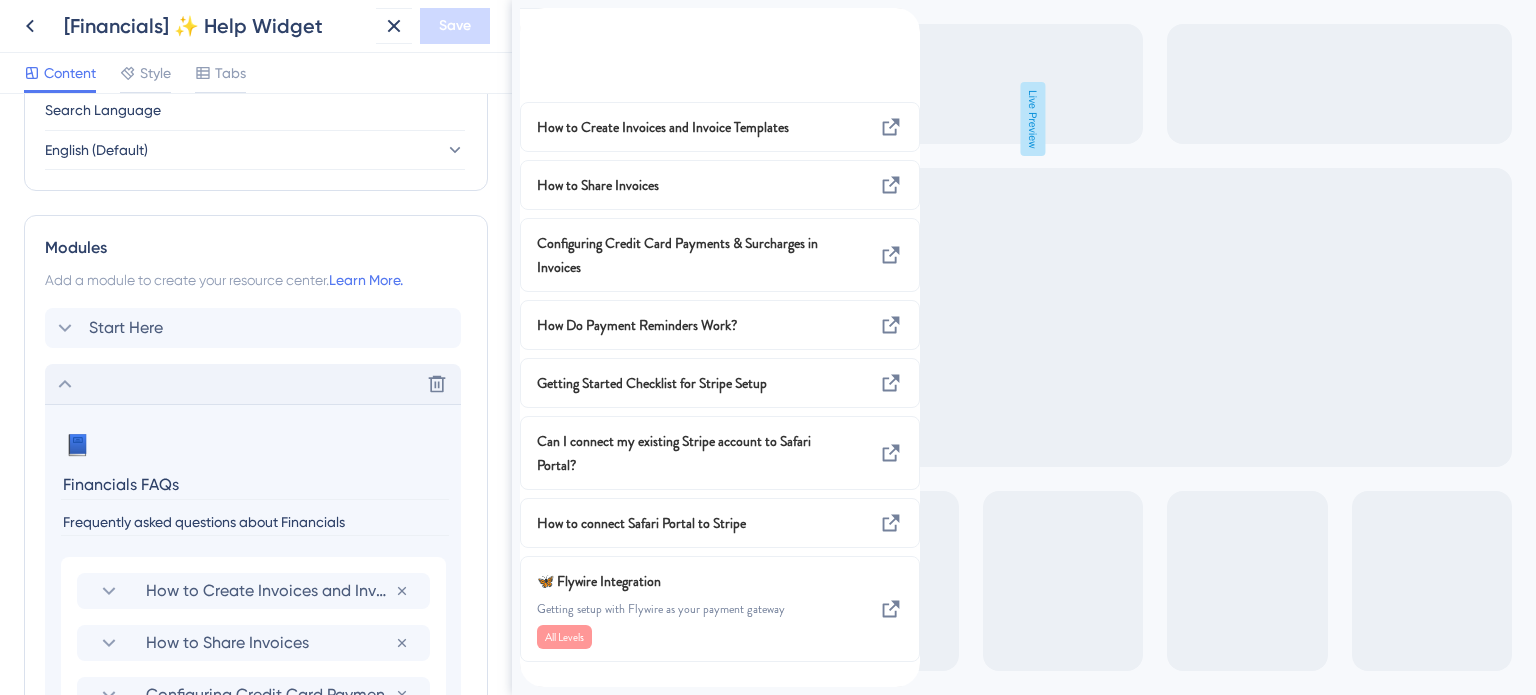 scroll, scrollTop: 19, scrollLeft: 0, axis: vertical 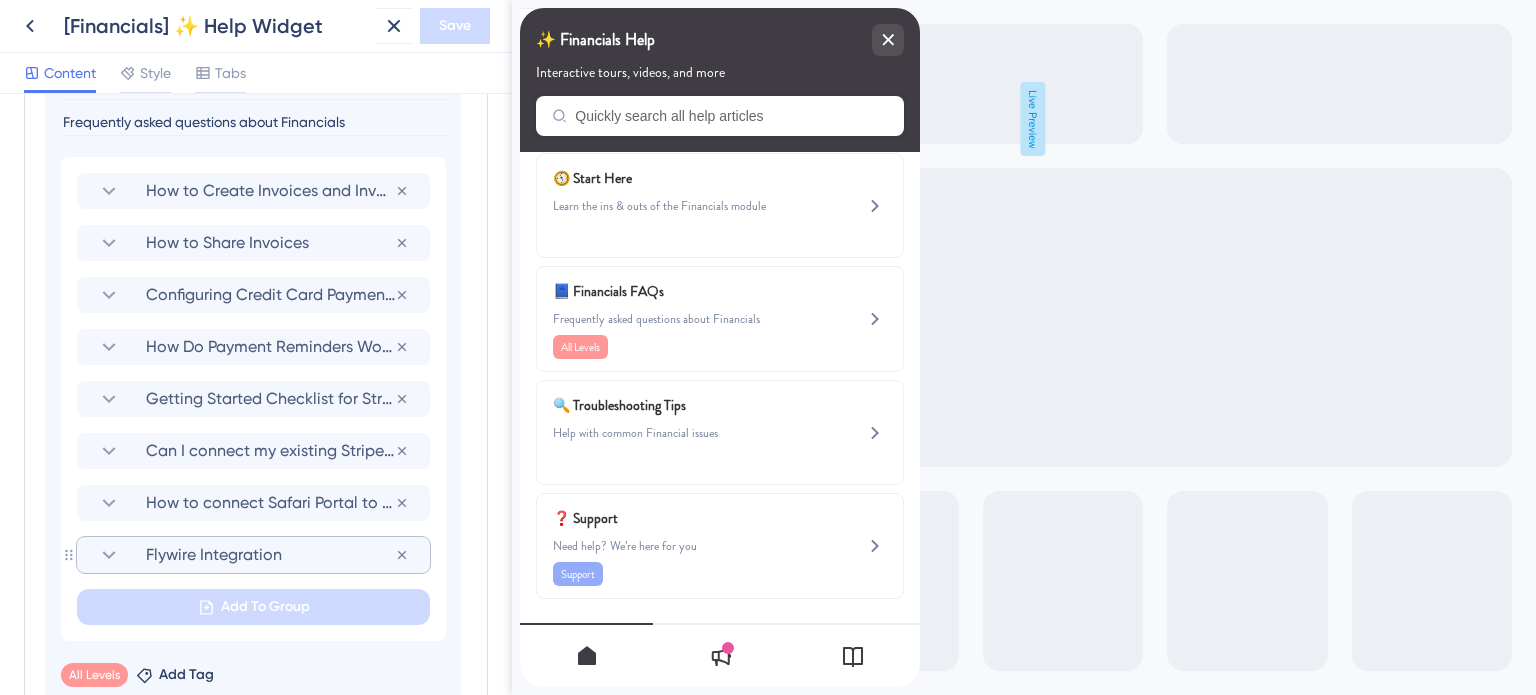 click 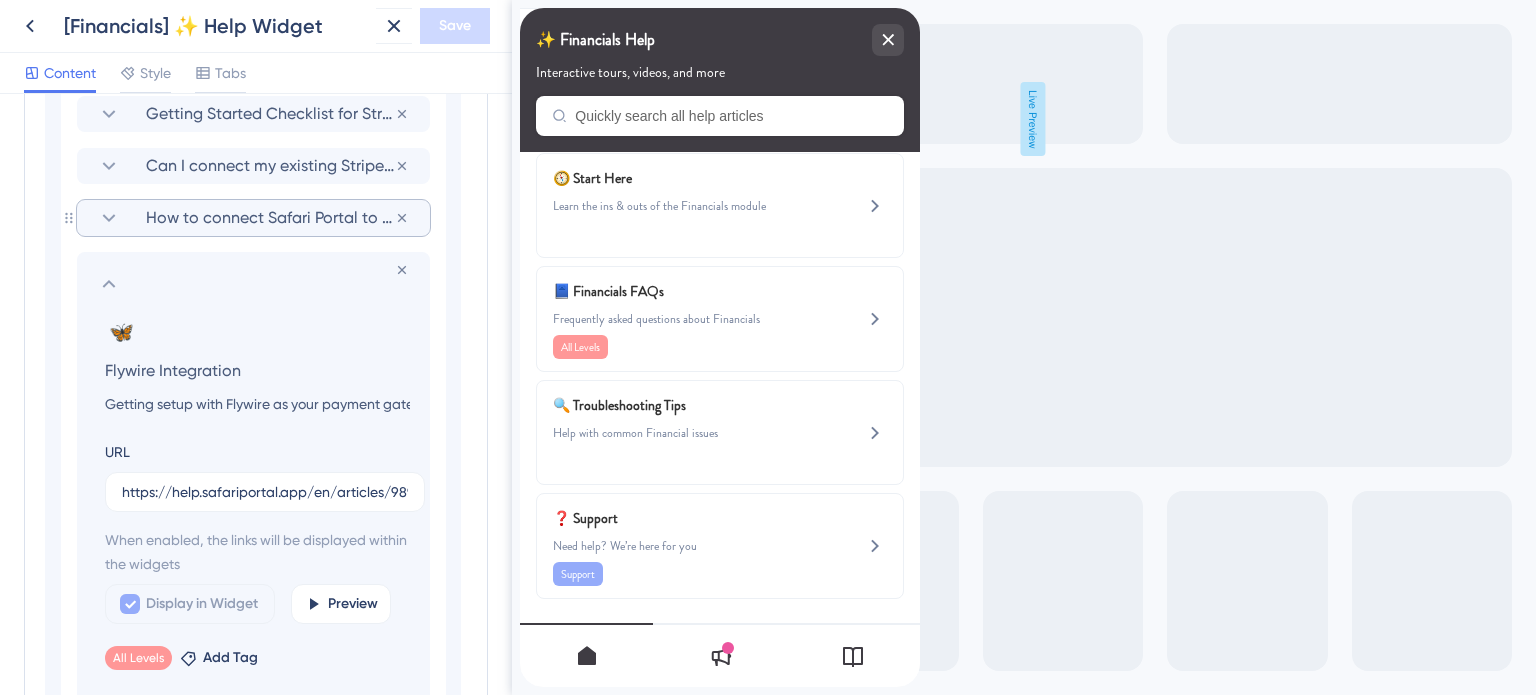 scroll, scrollTop: 1507, scrollLeft: 0, axis: vertical 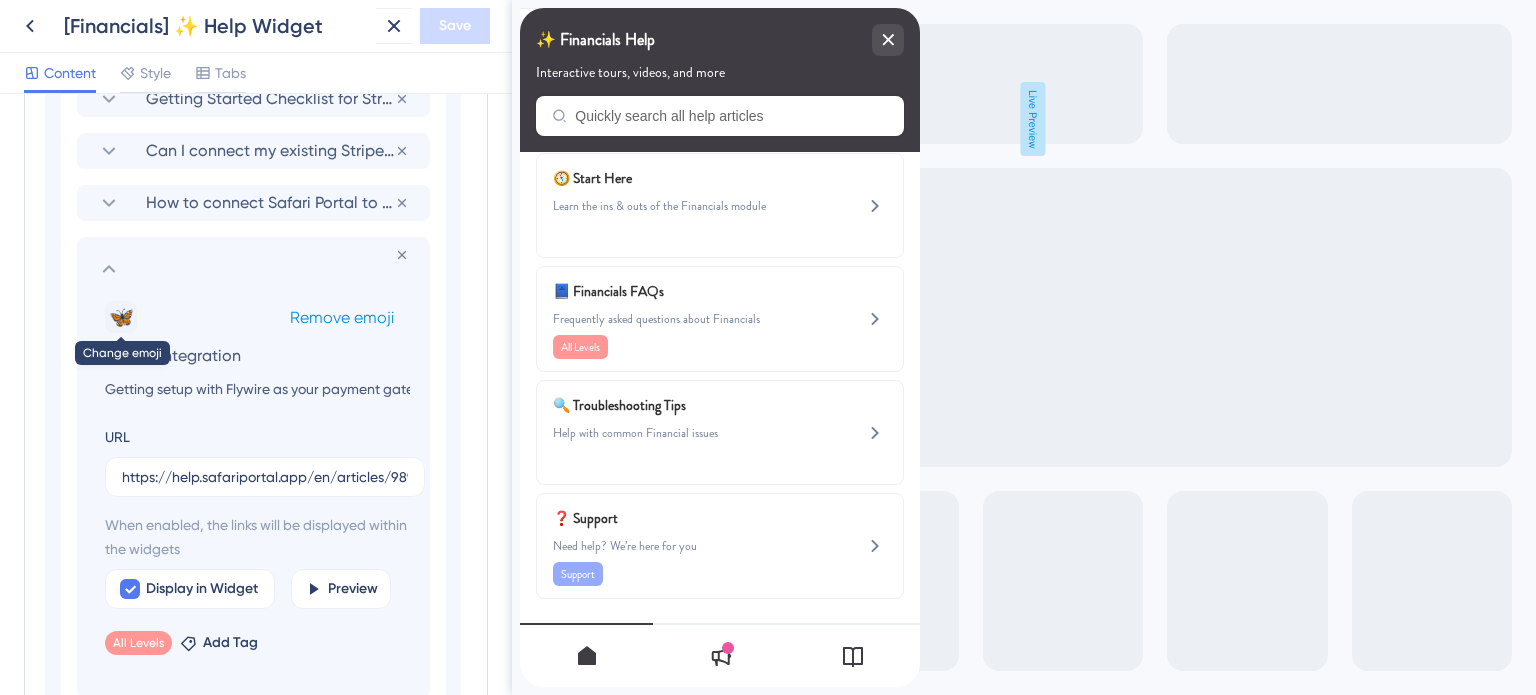 click on "🦋" at bounding box center (121, 317) 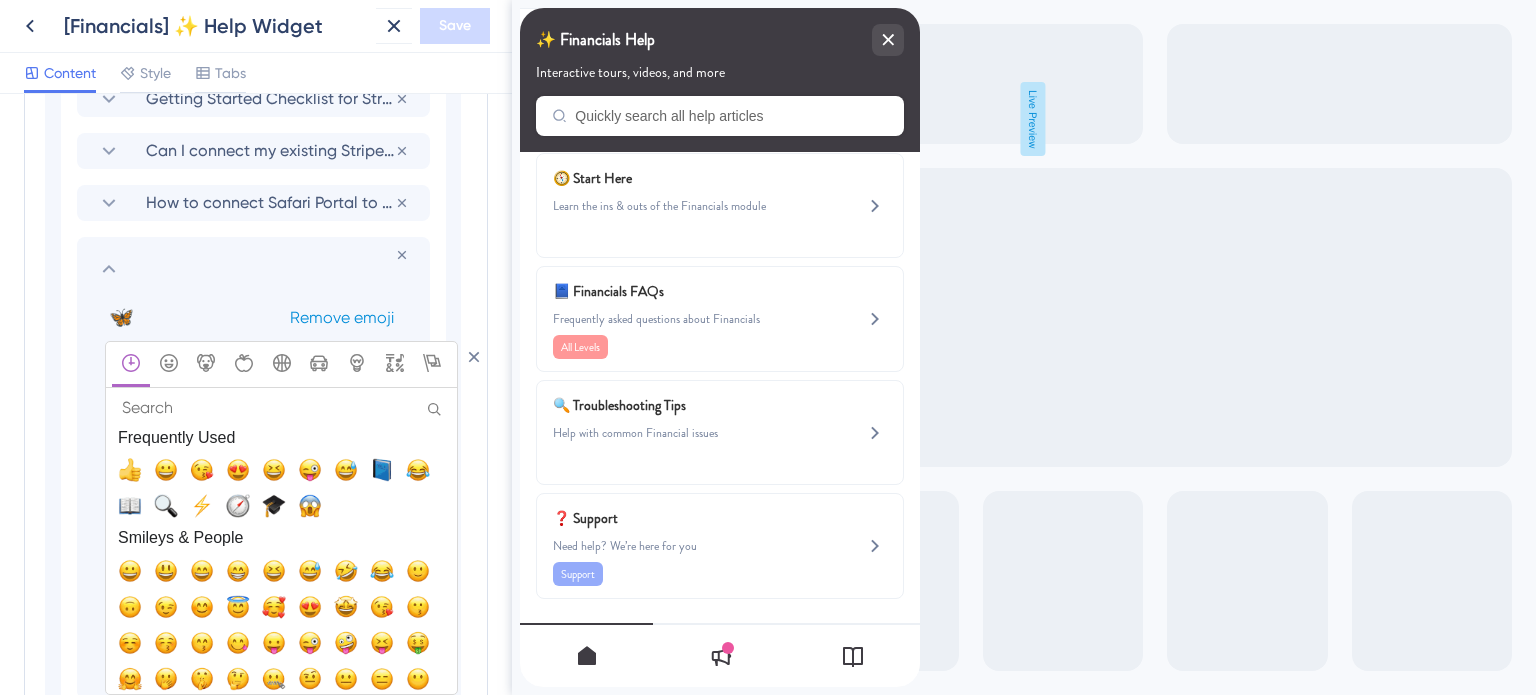 click on "Remove emoji" at bounding box center (342, 317) 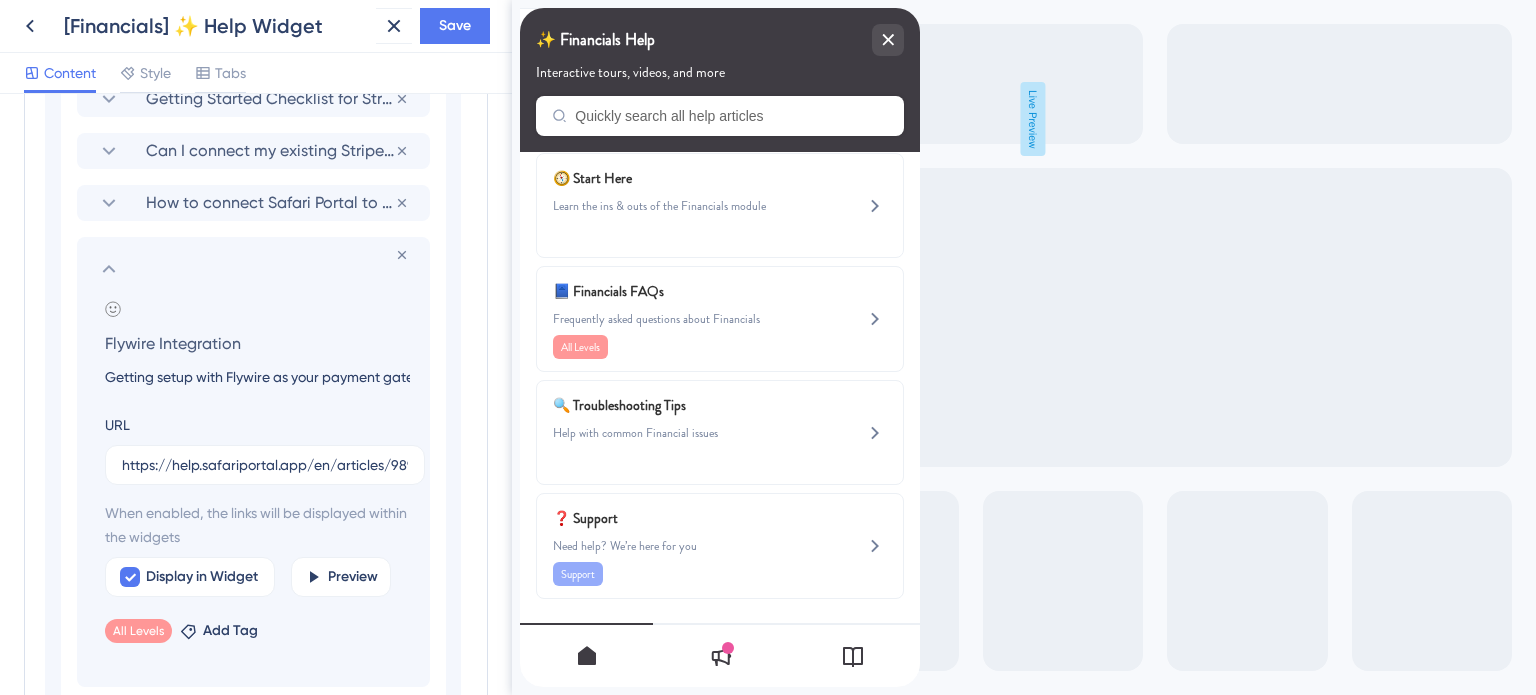 scroll, scrollTop: 0, scrollLeft: 33, axis: horizontal 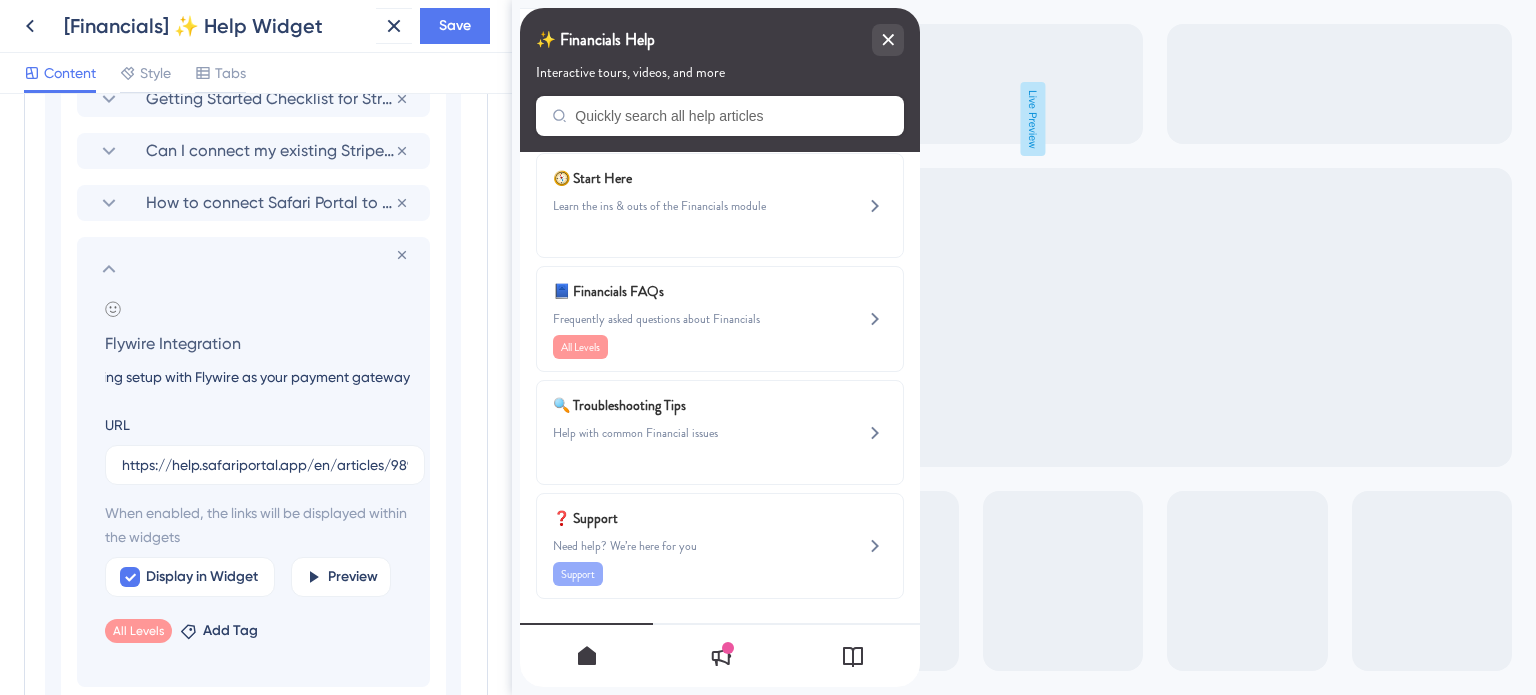 drag, startPoint x: 632, startPoint y: 380, endPoint x: 552, endPoint y: 377, distance: 80.05623 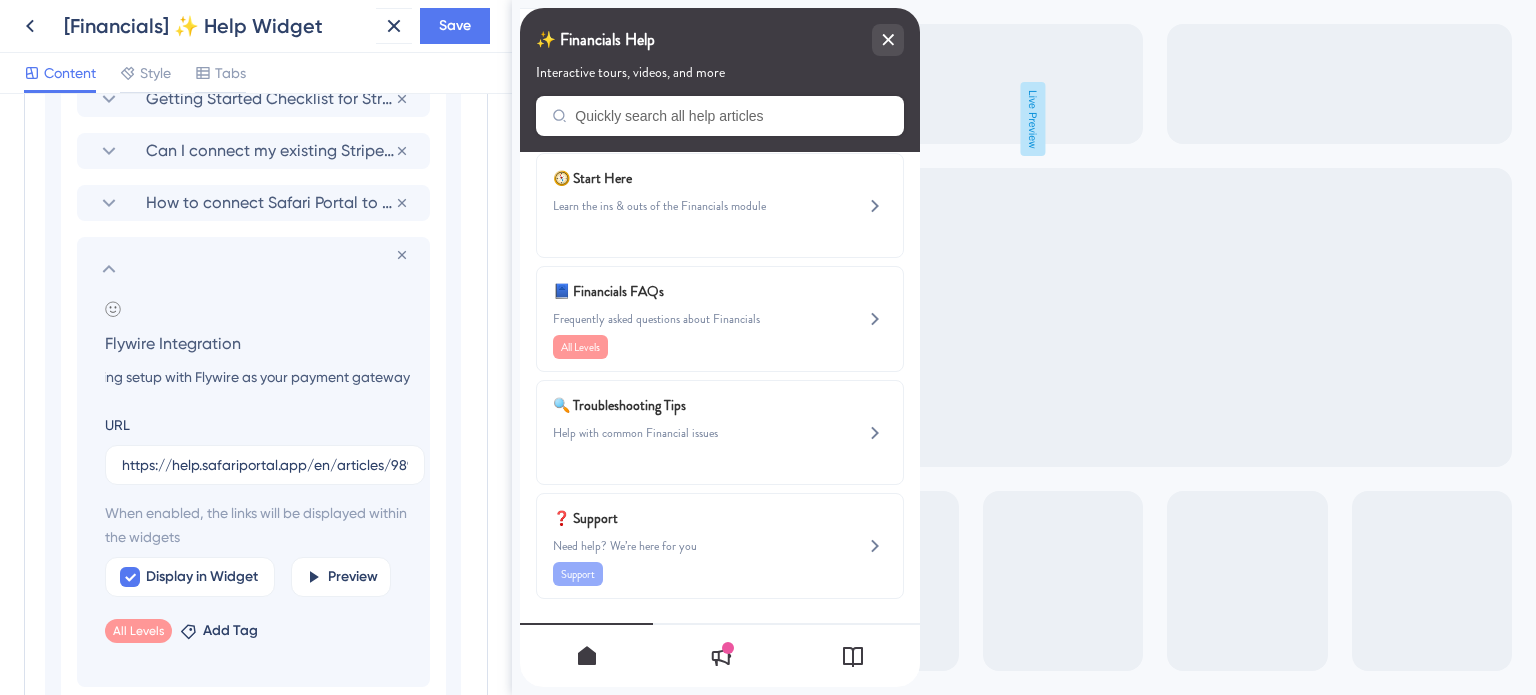 click 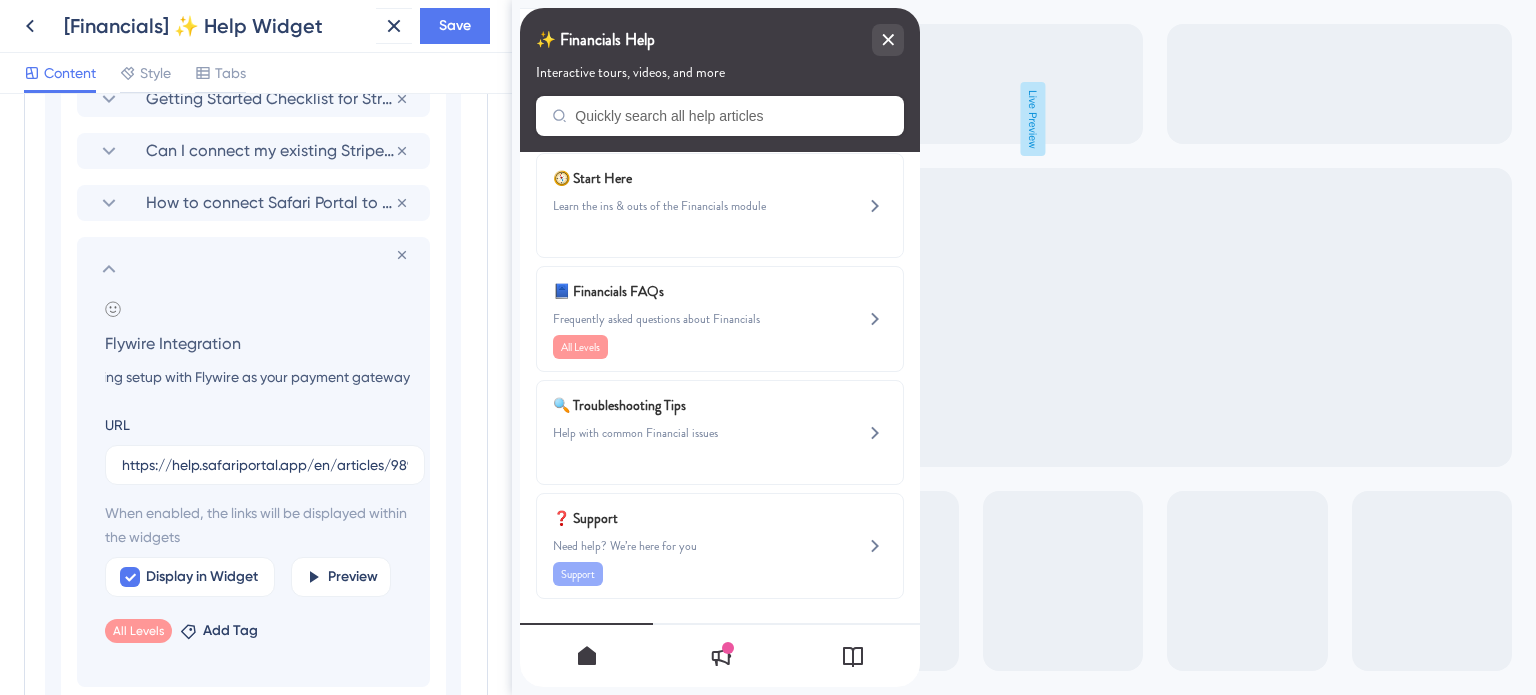 scroll, scrollTop: 0, scrollLeft: 0, axis: both 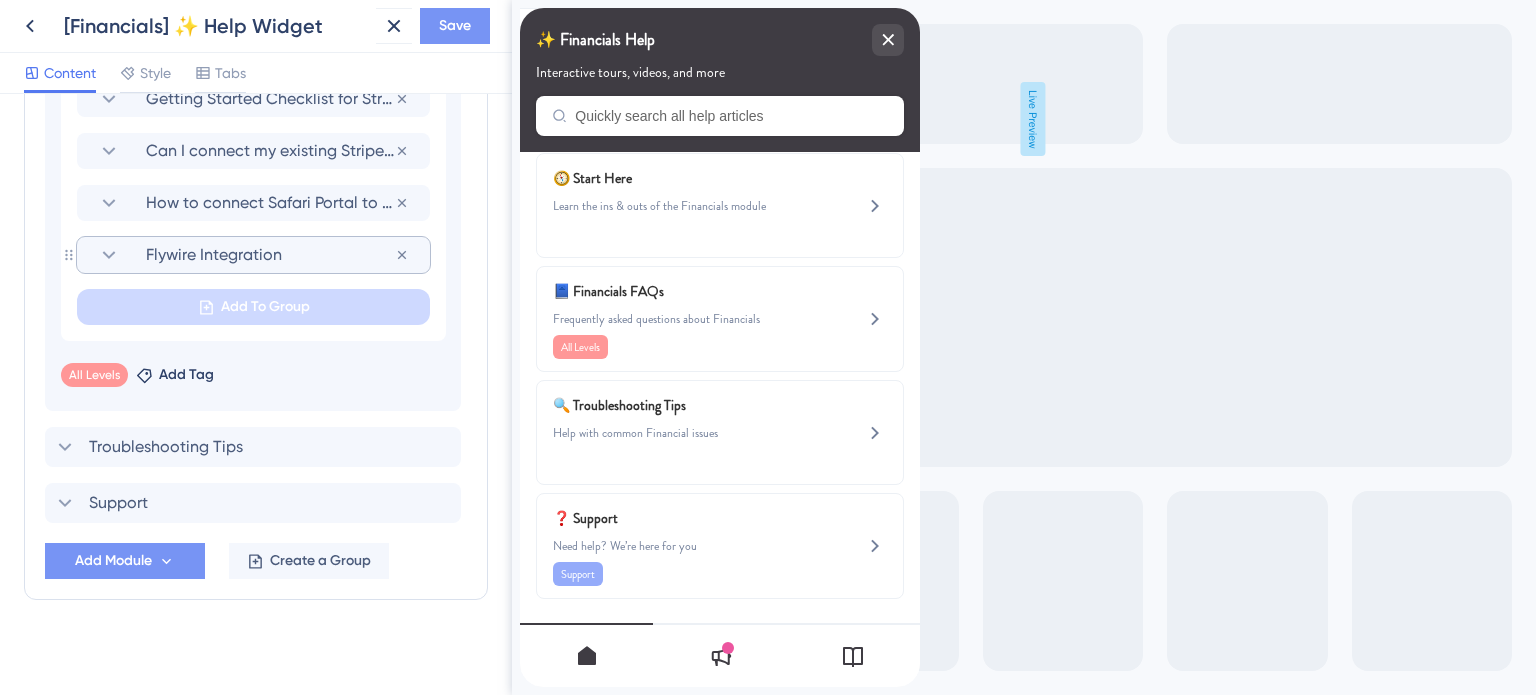 click on "Save" at bounding box center [455, 26] 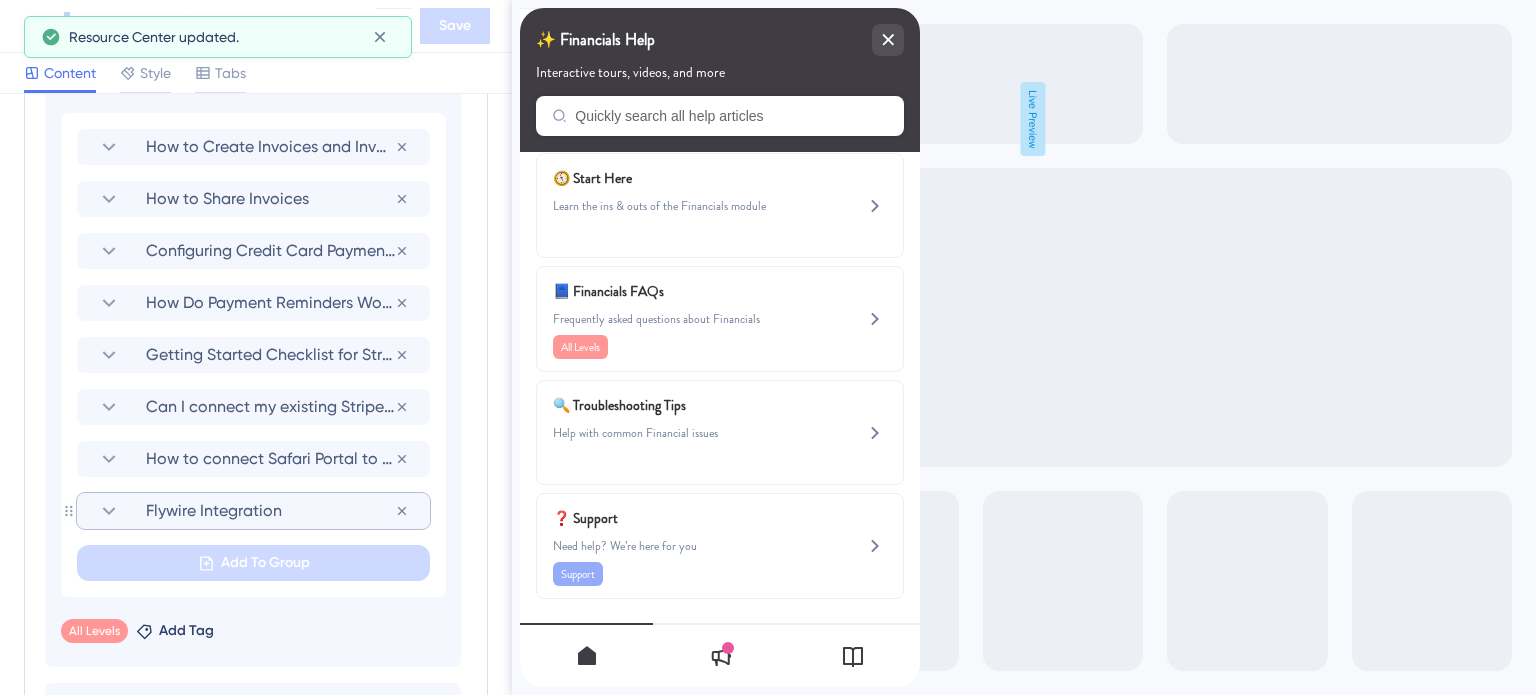 scroll, scrollTop: 1207, scrollLeft: 0, axis: vertical 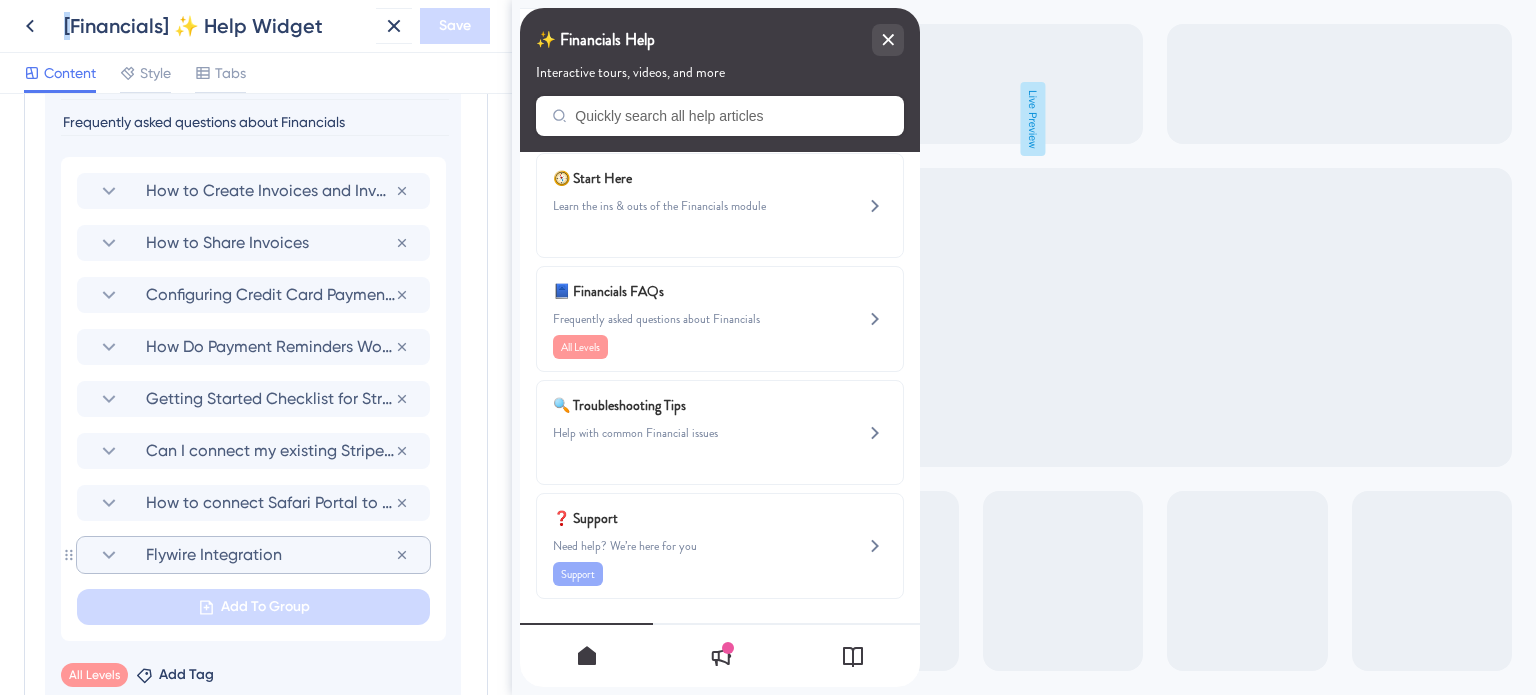 click 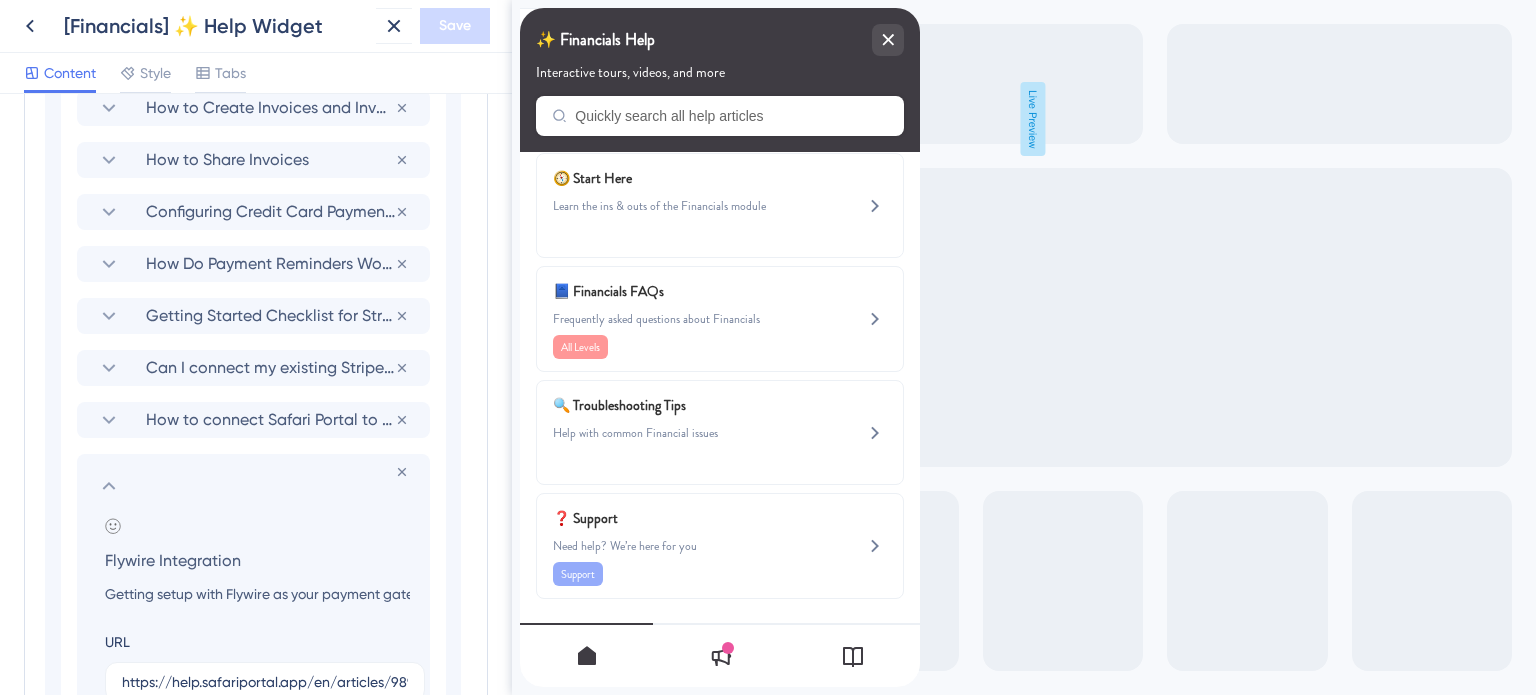scroll, scrollTop: 1407, scrollLeft: 0, axis: vertical 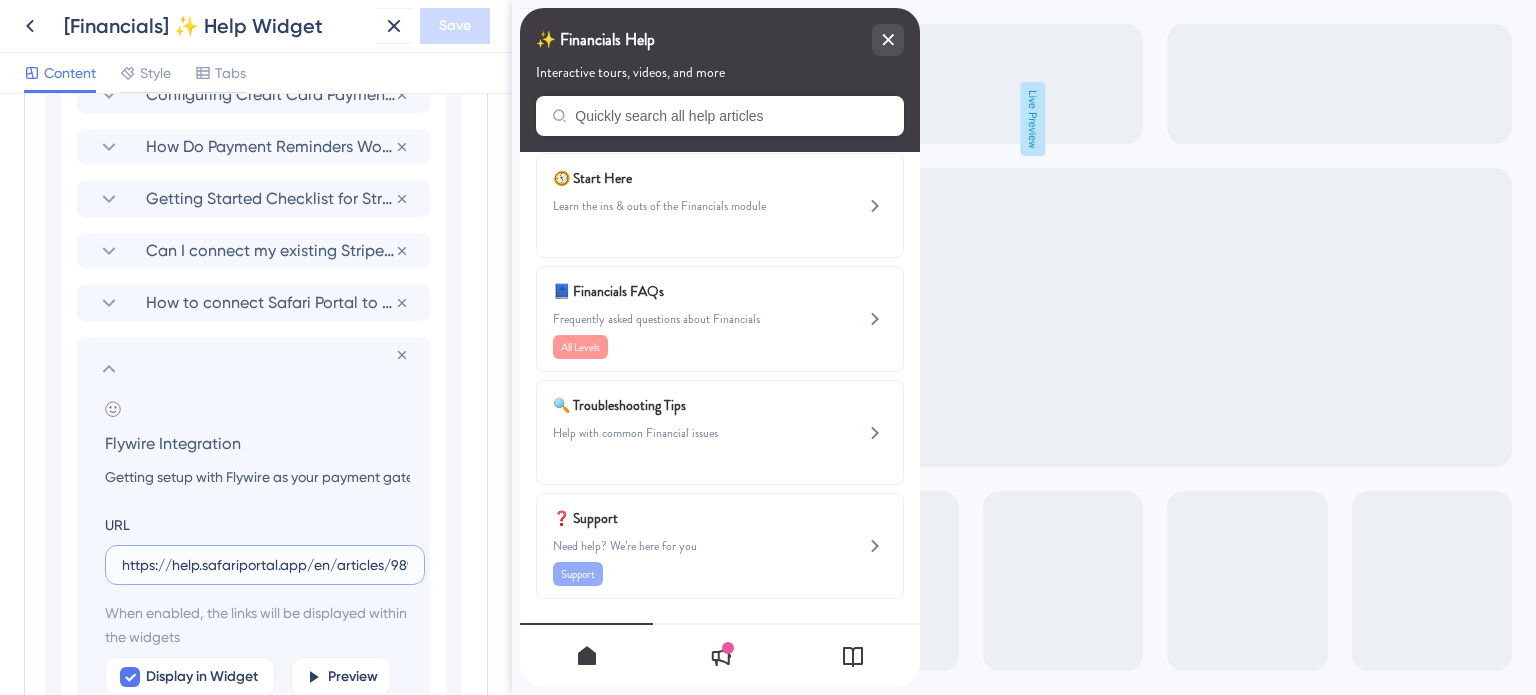 click on "https://help.safariportal.app/en/articles/9890-how-to-configure-the-sp-flywire-integration" at bounding box center (265, 565) 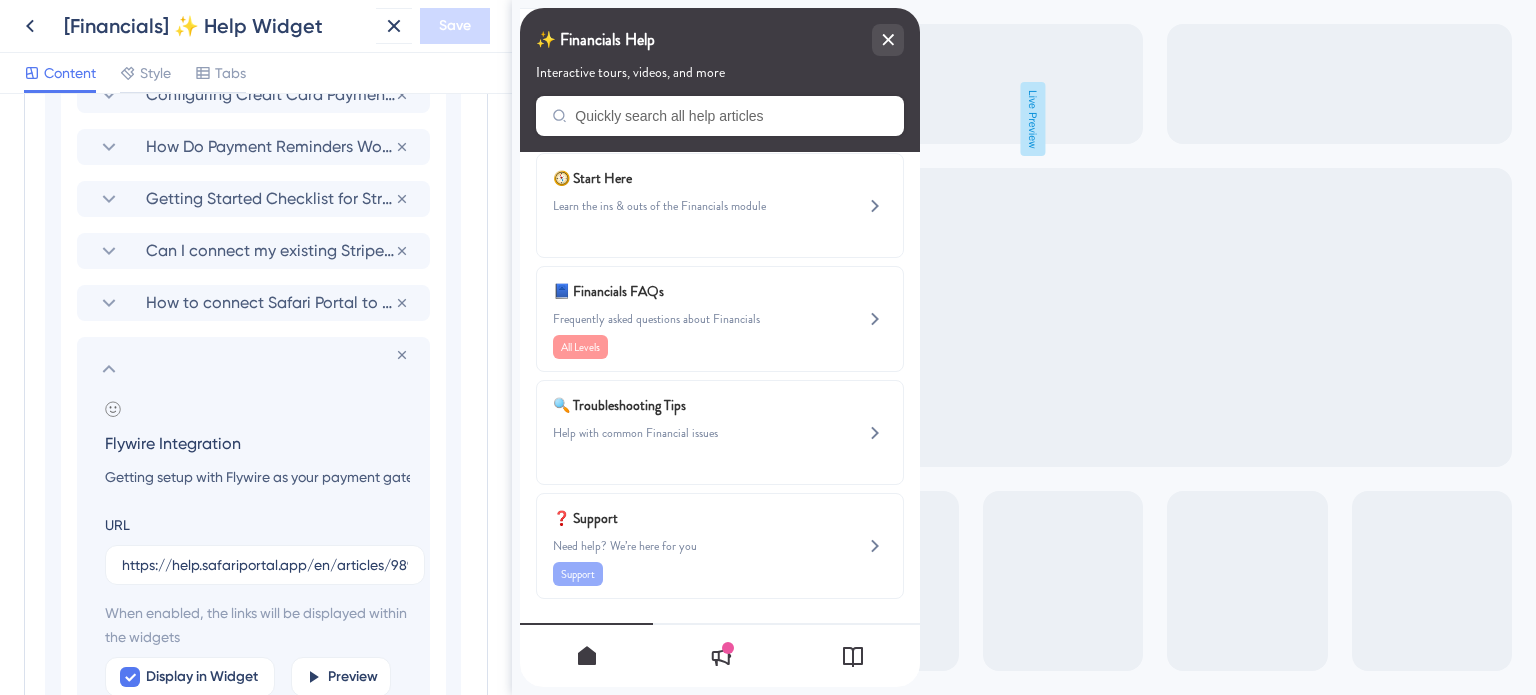 drag, startPoint x: 230, startPoint y: 439, endPoint x: 74, endPoint y: 439, distance: 156 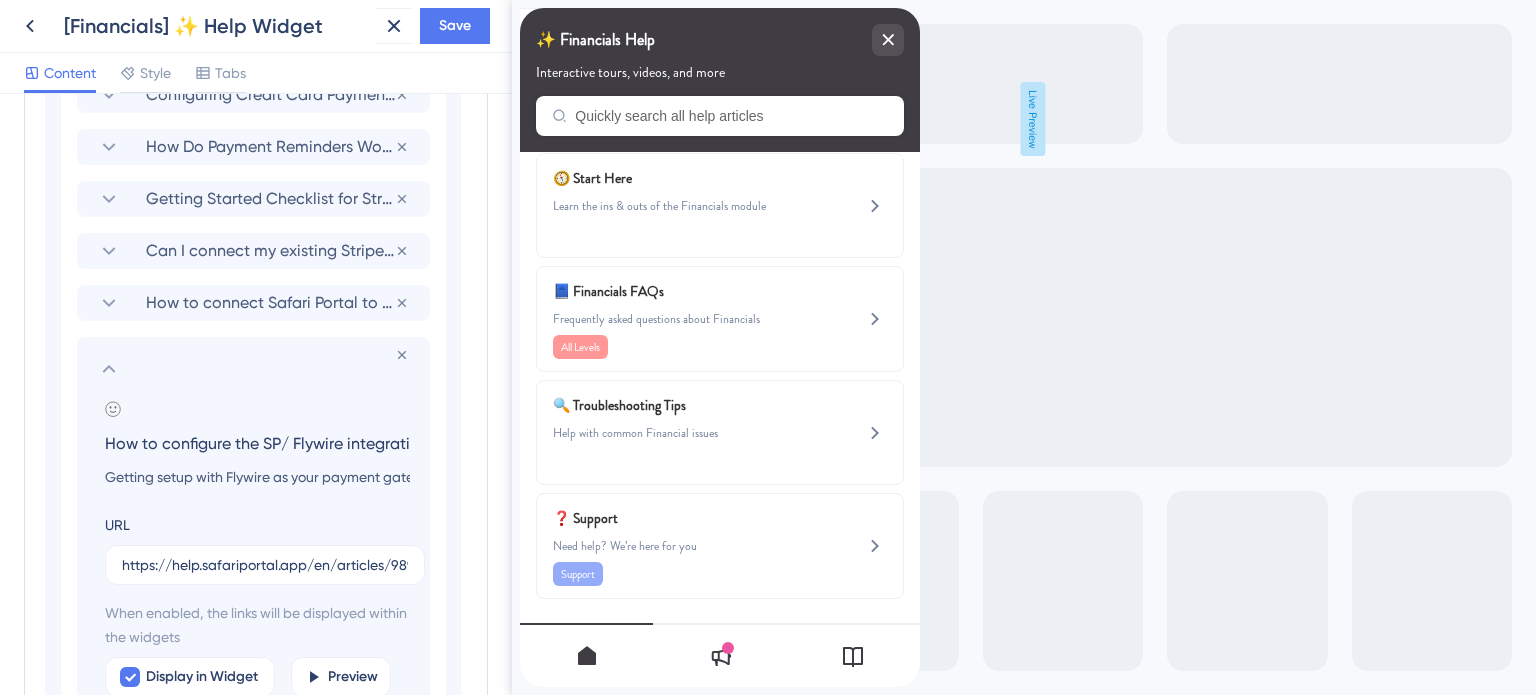 scroll, scrollTop: 0, scrollLeft: 18, axis: horizontal 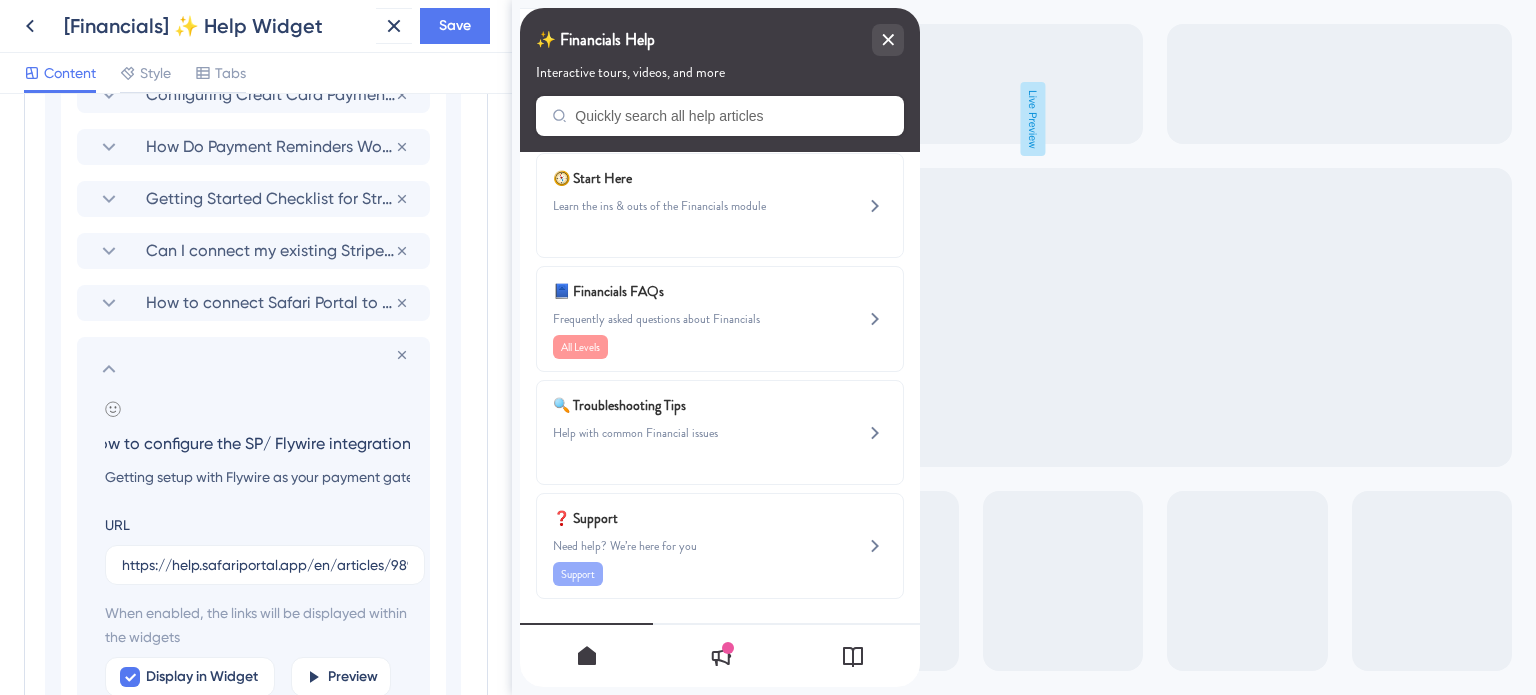 type on "How to configure the SP/ Flywire integration" 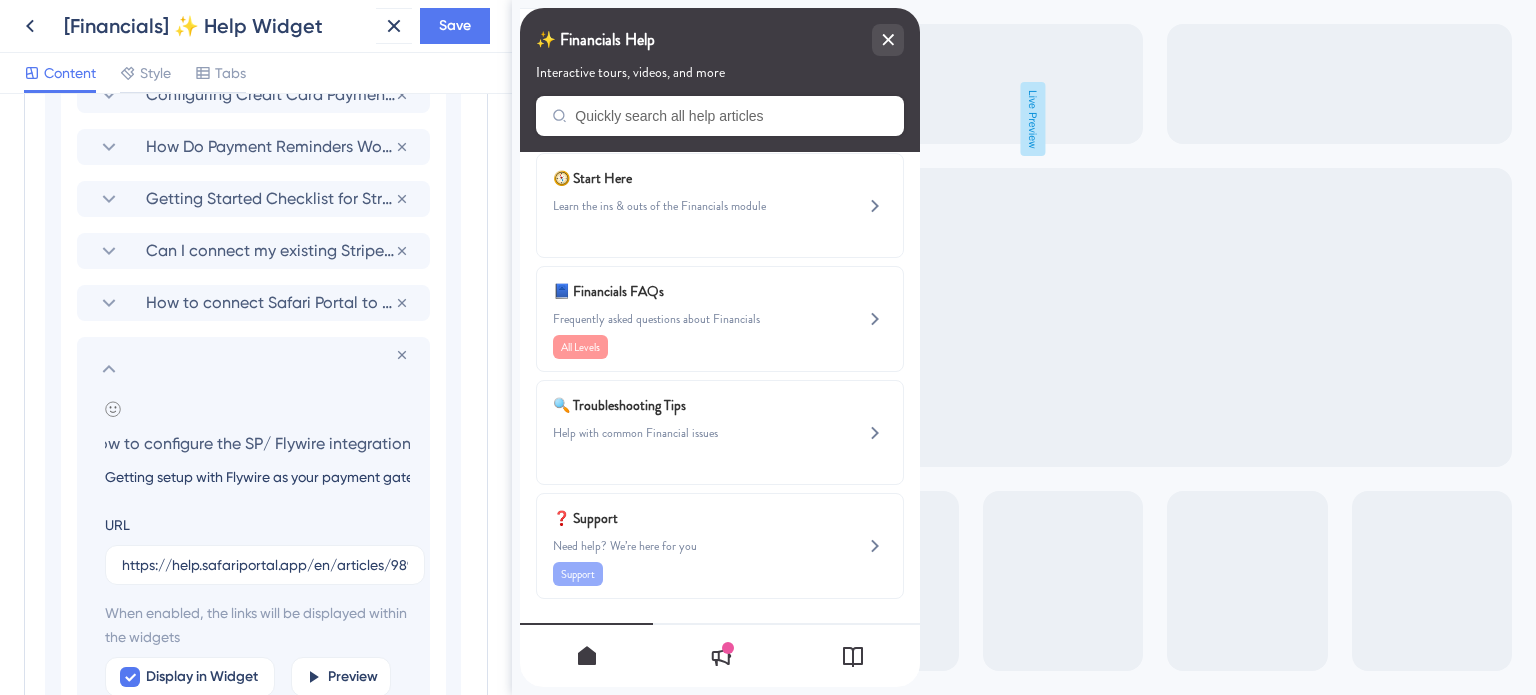 scroll, scrollTop: 0, scrollLeft: 0, axis: both 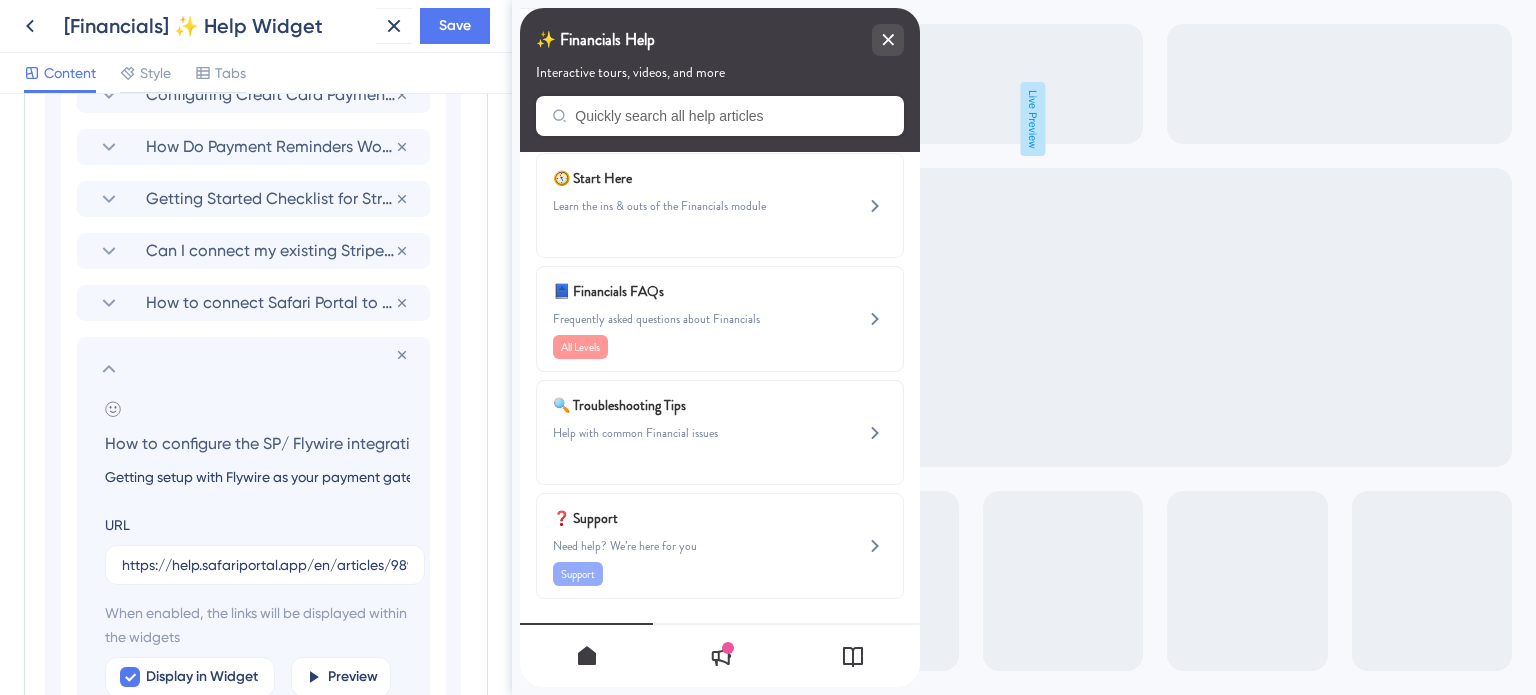 click on "Getting setup with Flywire as your payment gateway" at bounding box center (257, 477) 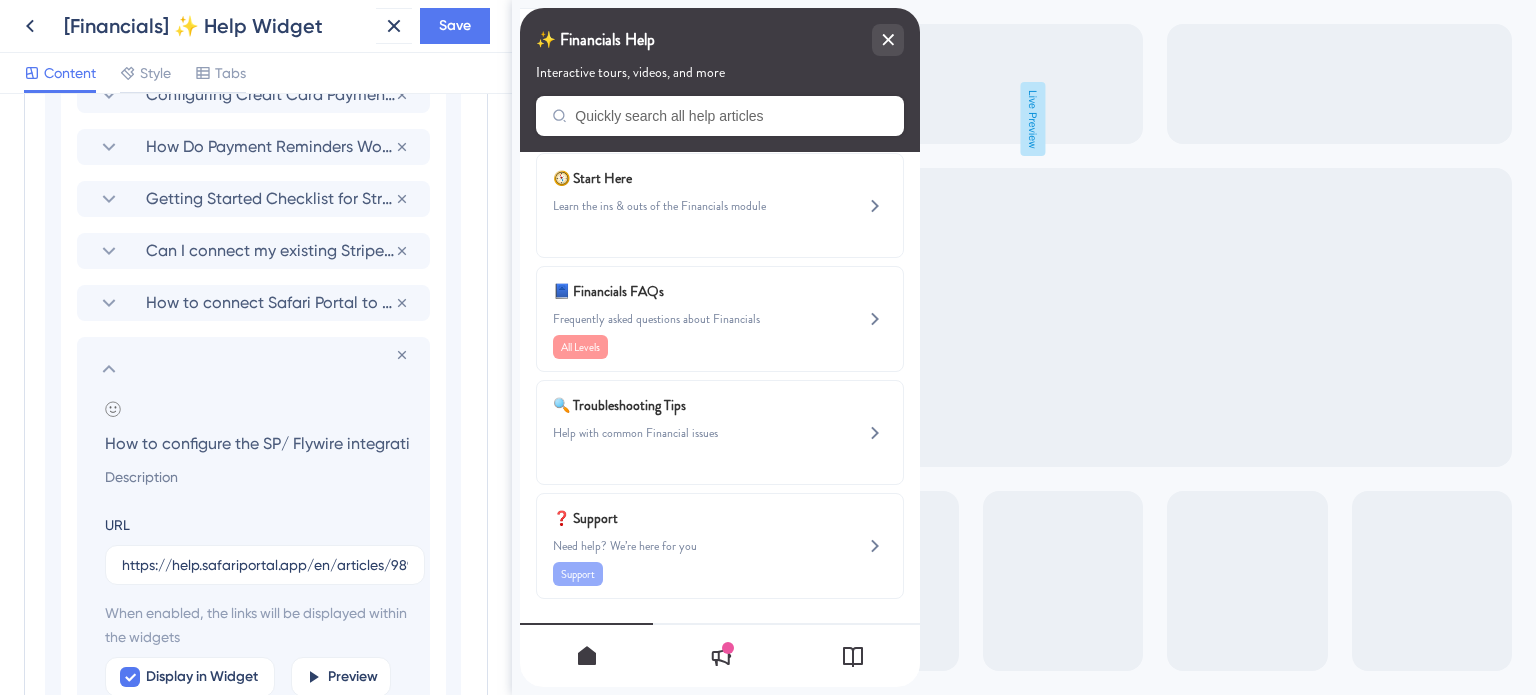 type 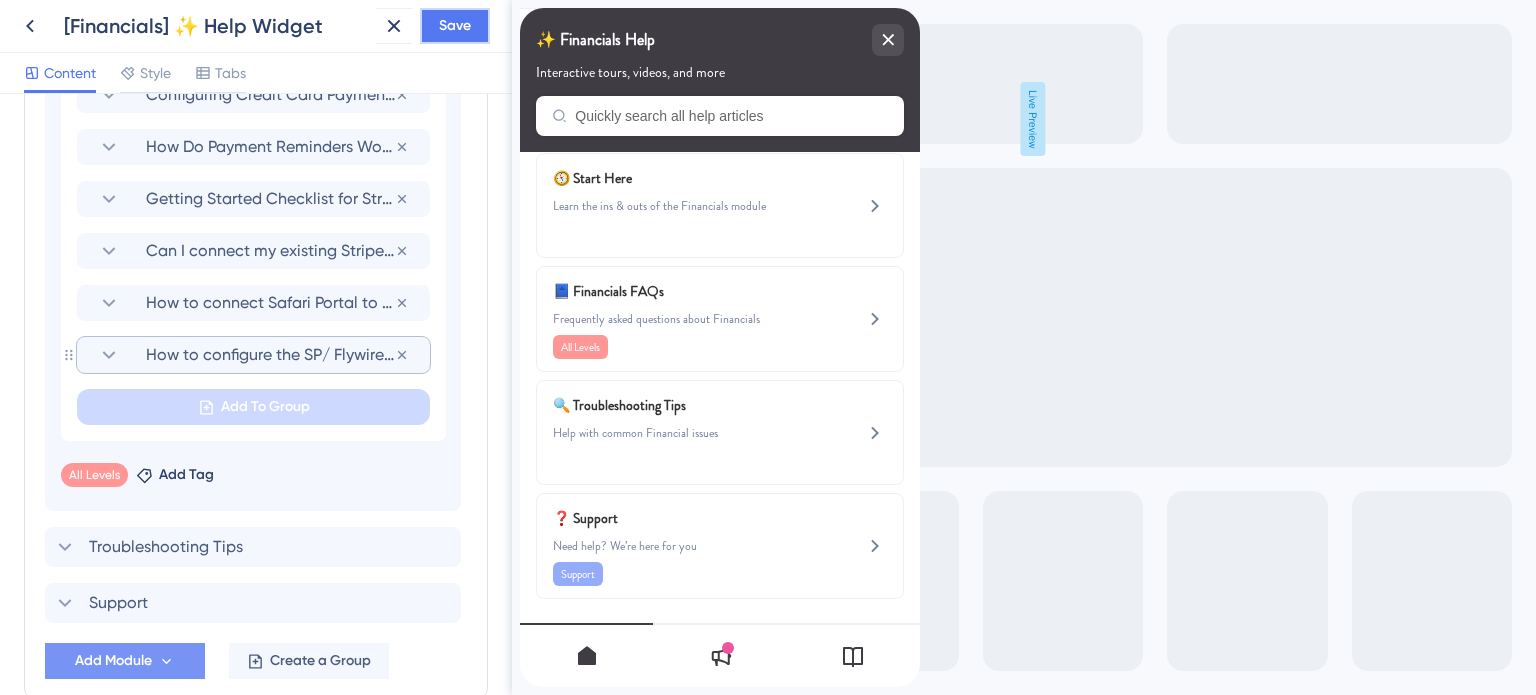 click on "Save" at bounding box center [455, 26] 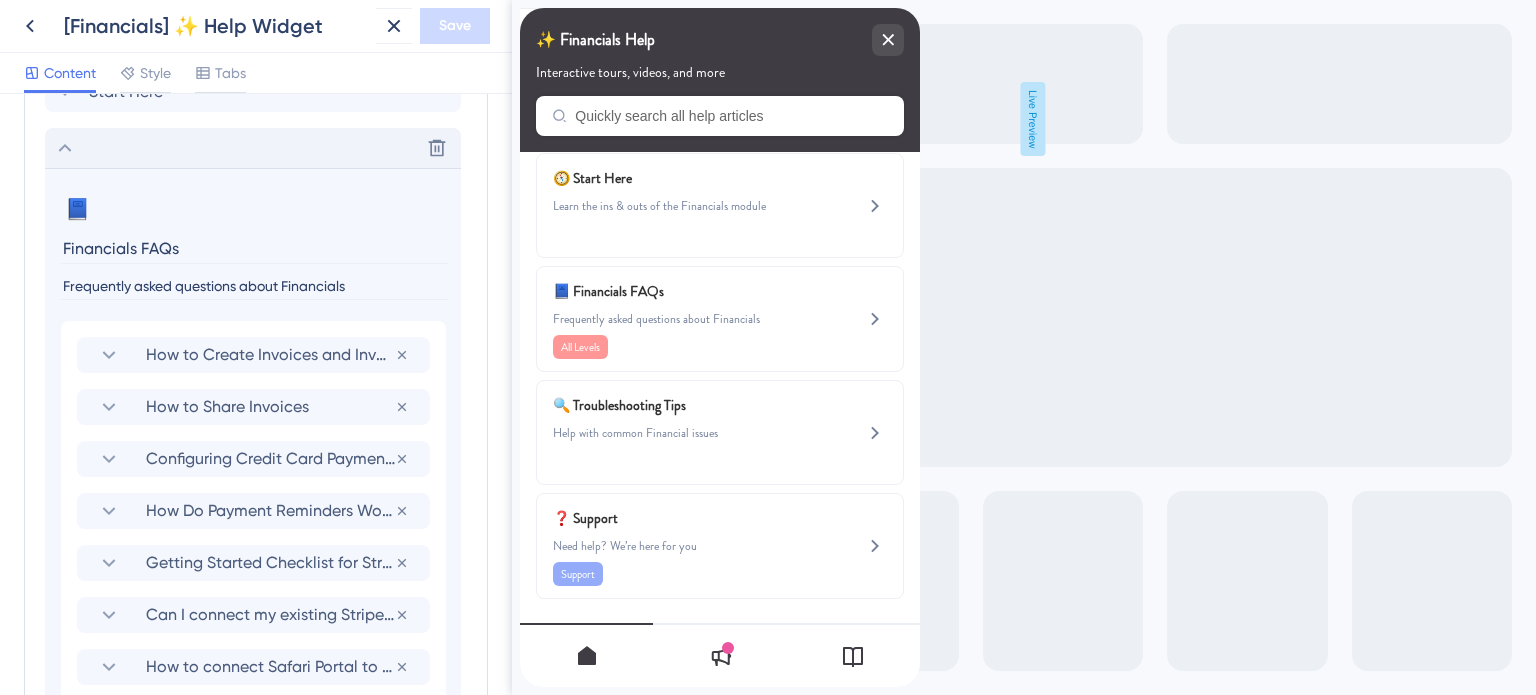 scroll, scrollTop: 1207, scrollLeft: 0, axis: vertical 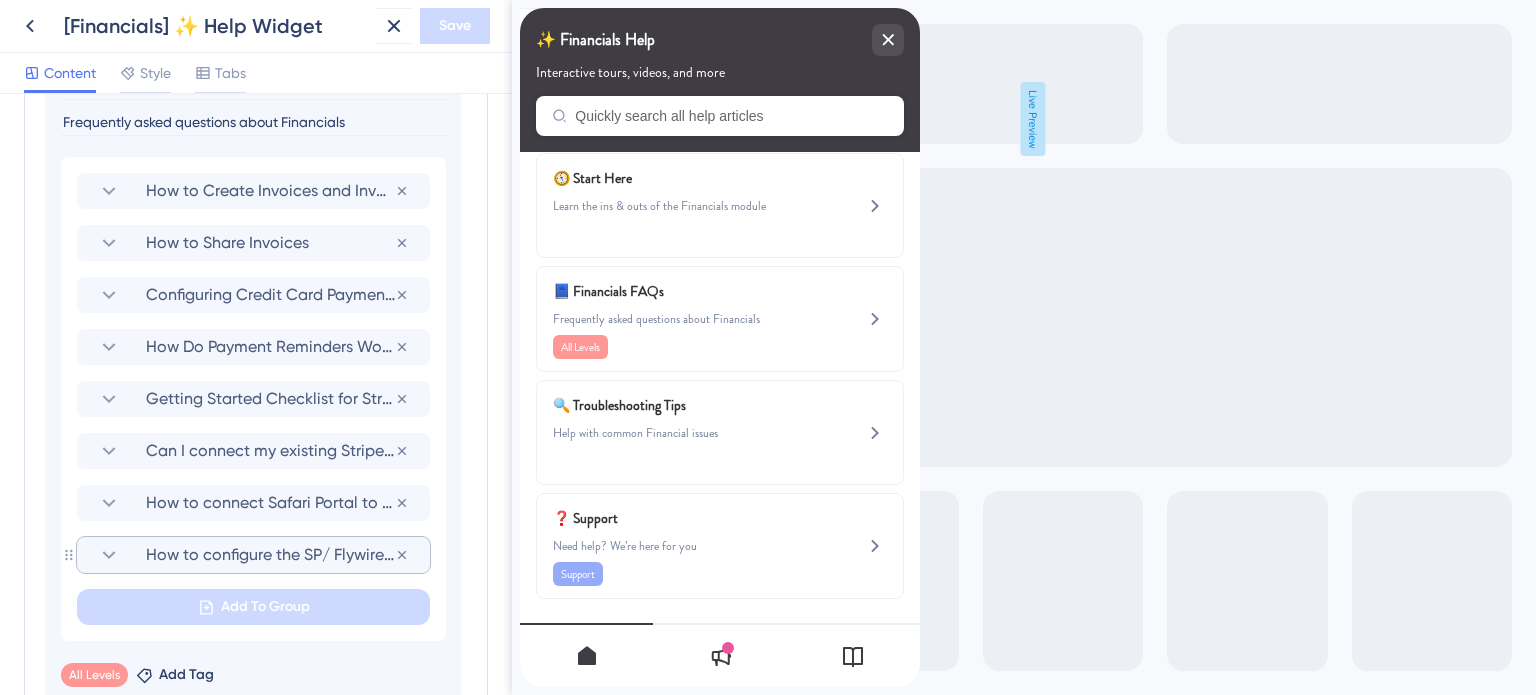 click on "How to configure the SP/ Flywire integration" at bounding box center (270, 555) 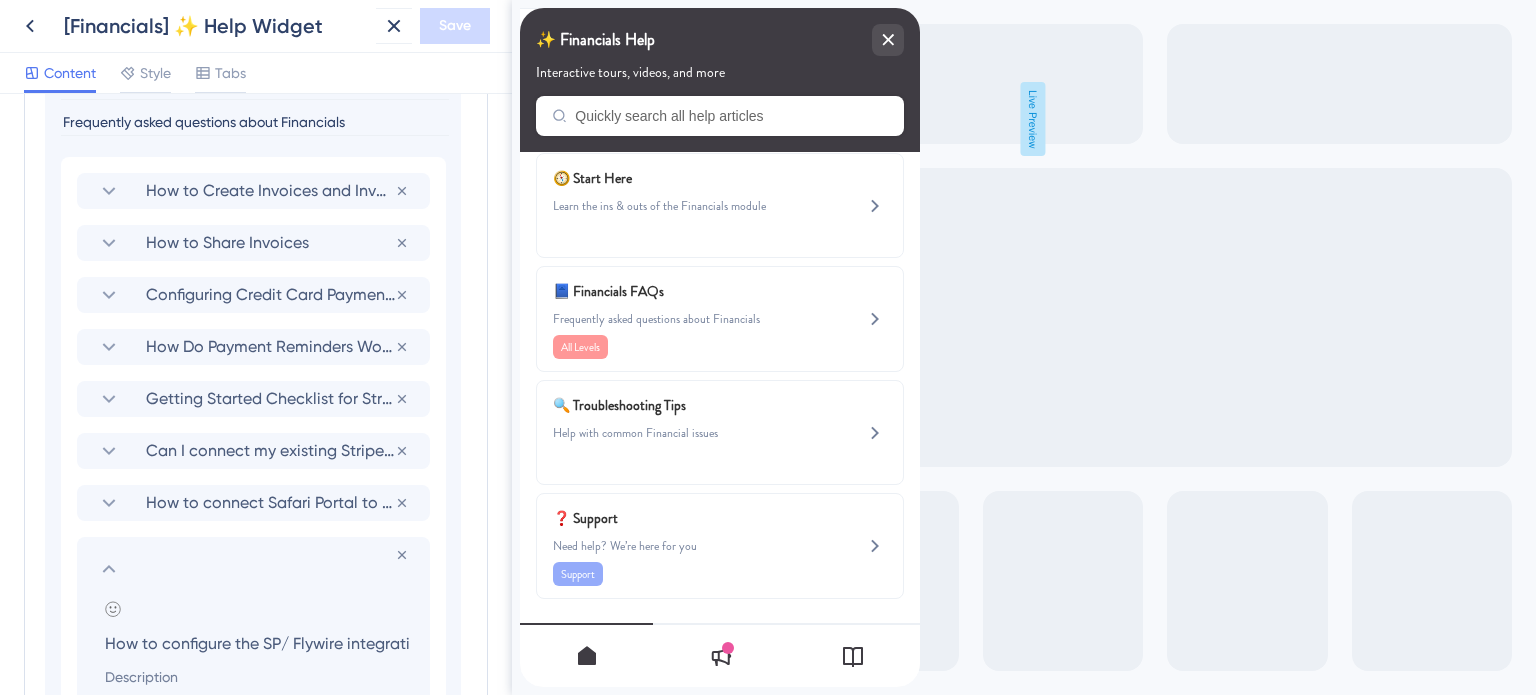 scroll, scrollTop: 0, scrollLeft: 18, axis: horizontal 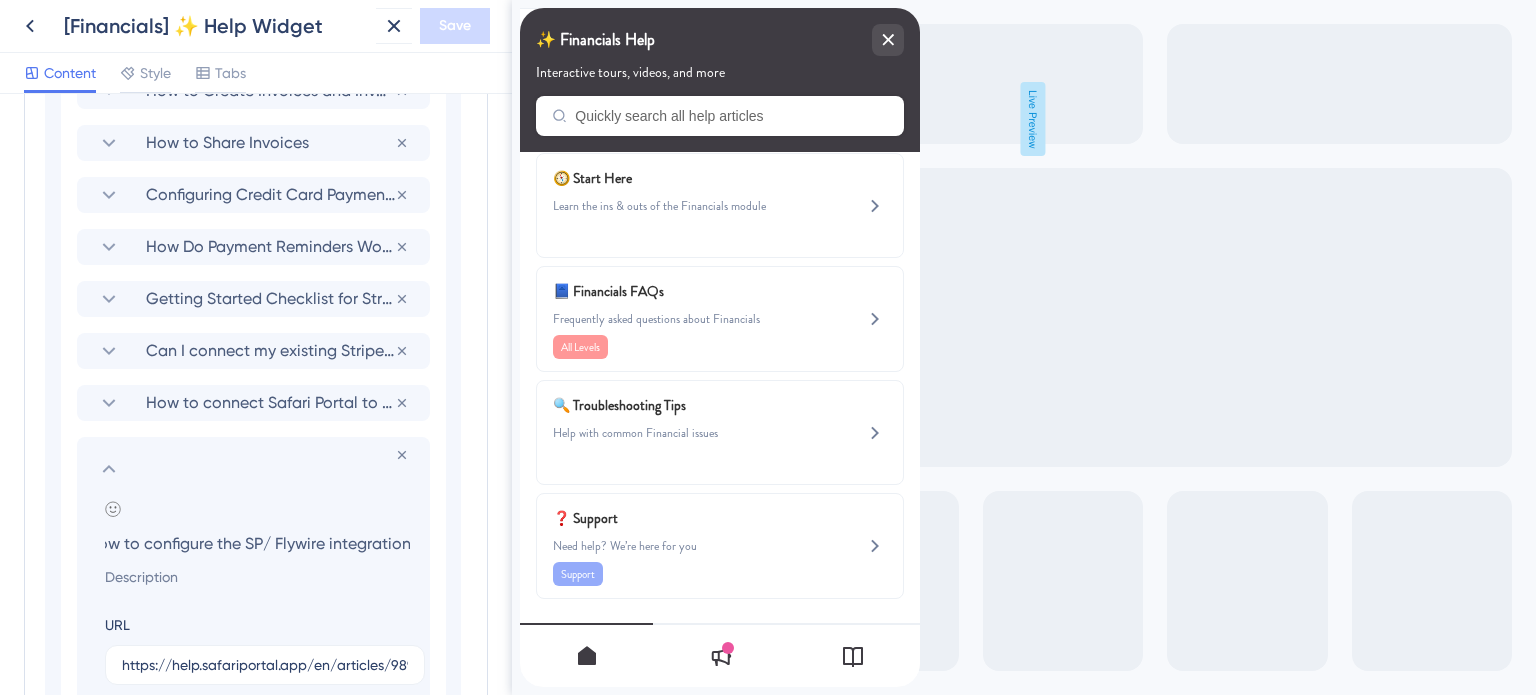click on "How to configure the SP/ Flywire integration" at bounding box center [257, 543] 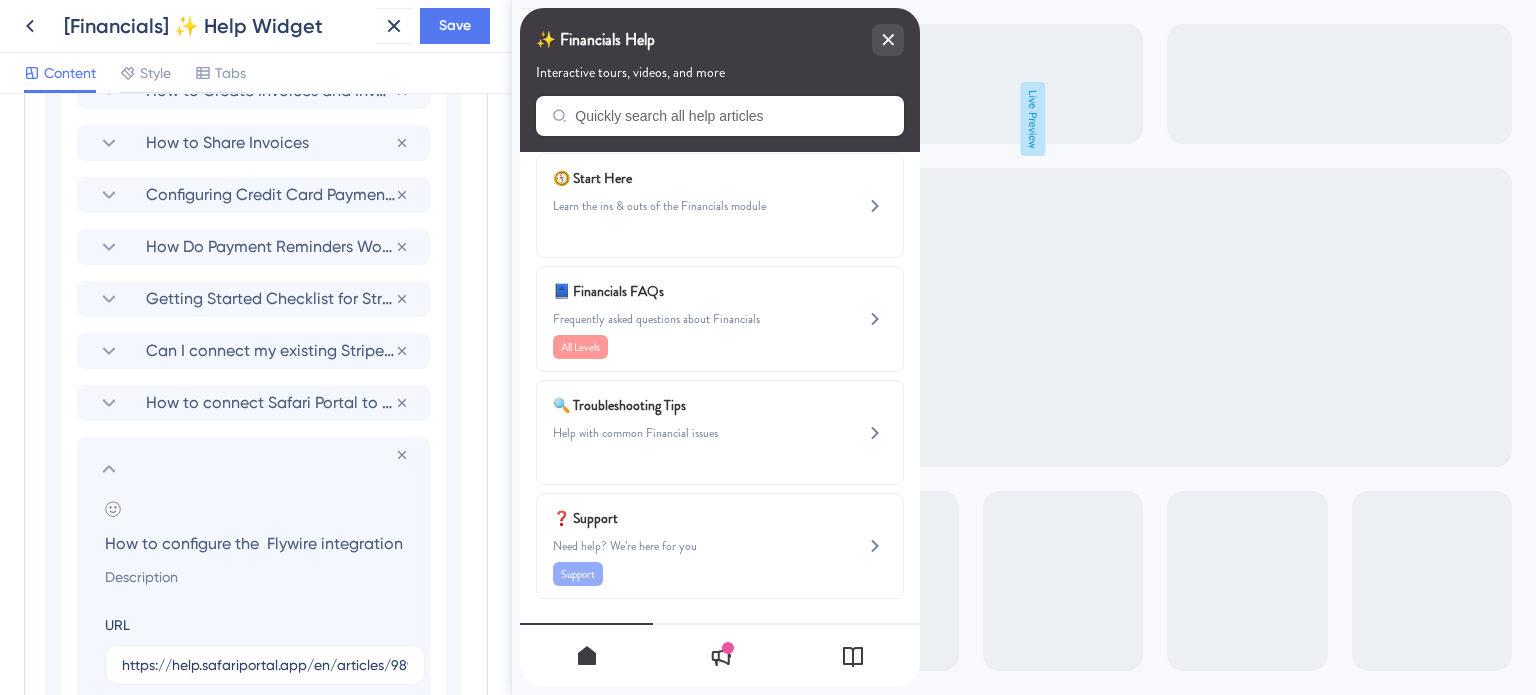 scroll, scrollTop: 0, scrollLeft: 0, axis: both 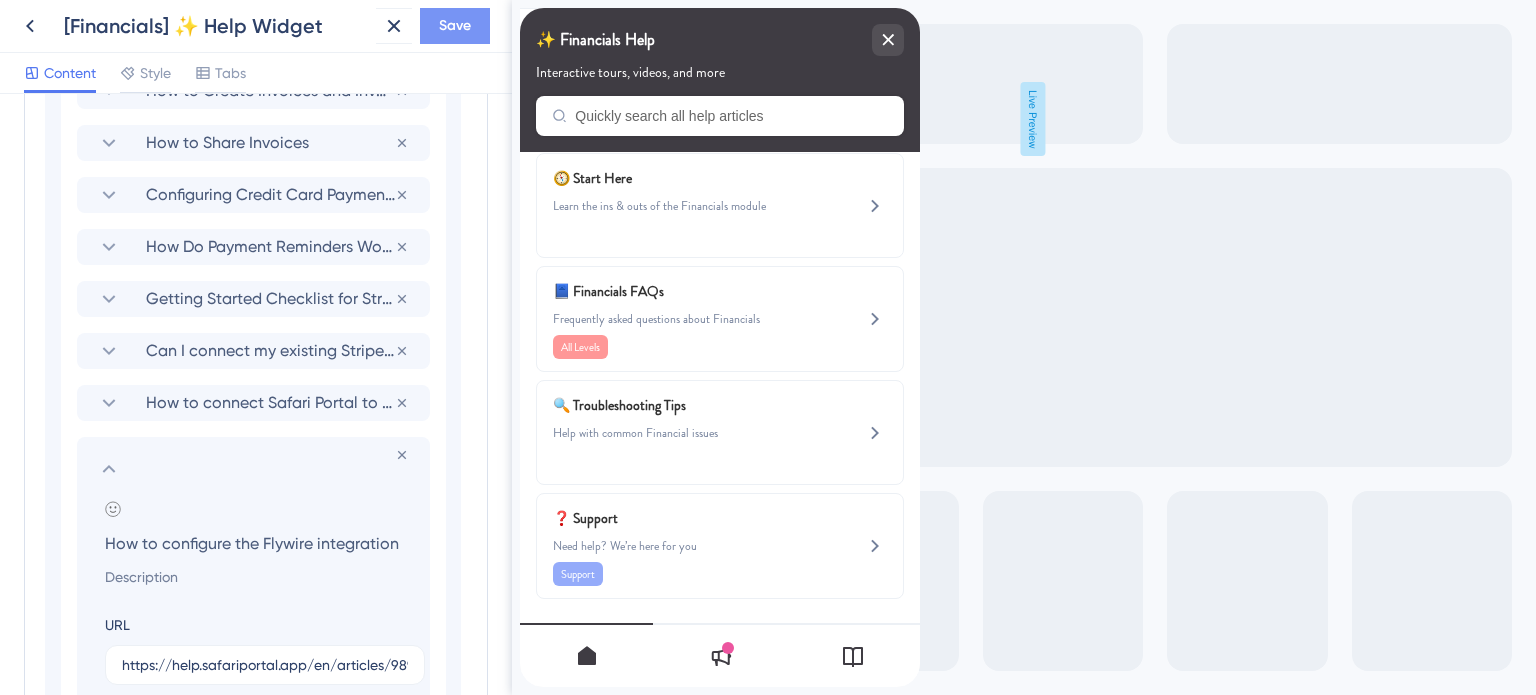 type on "How to configure the Flywire integration" 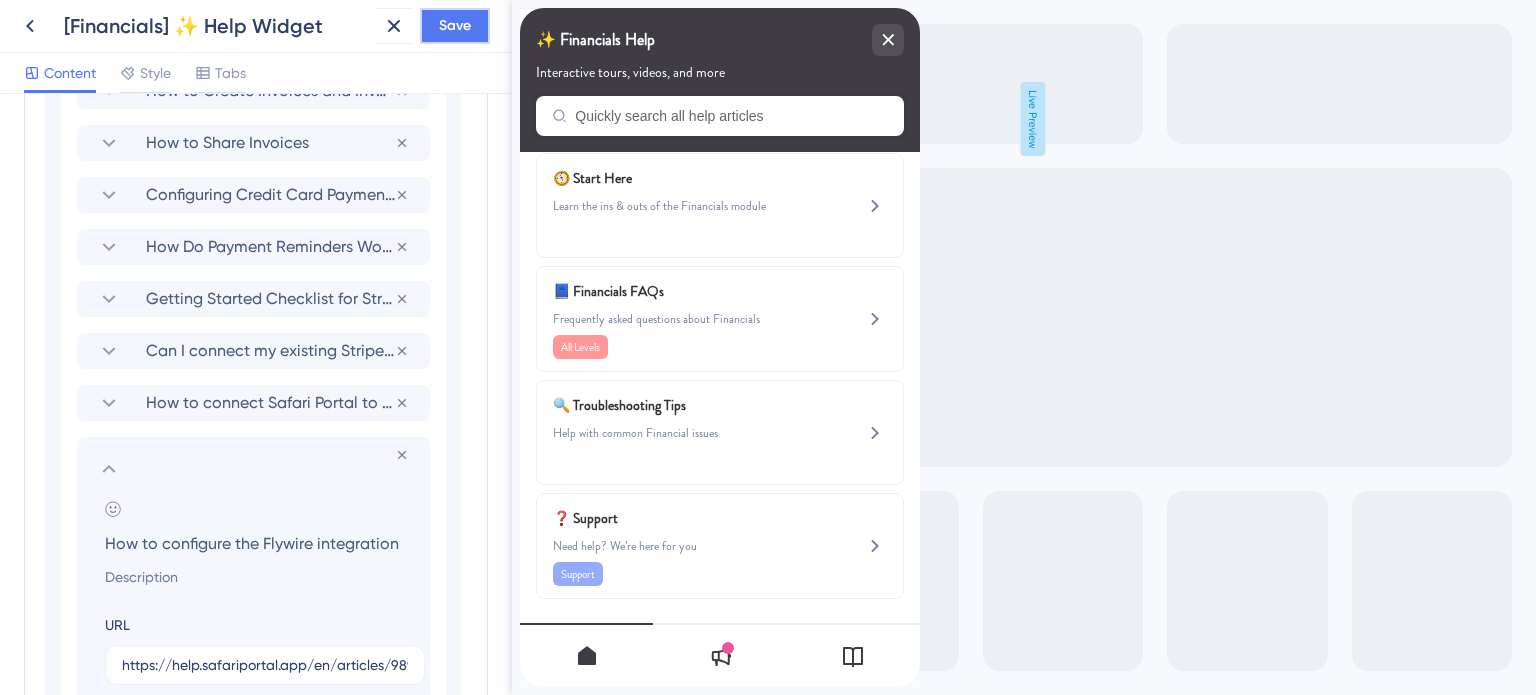 click on "Save" at bounding box center (455, 26) 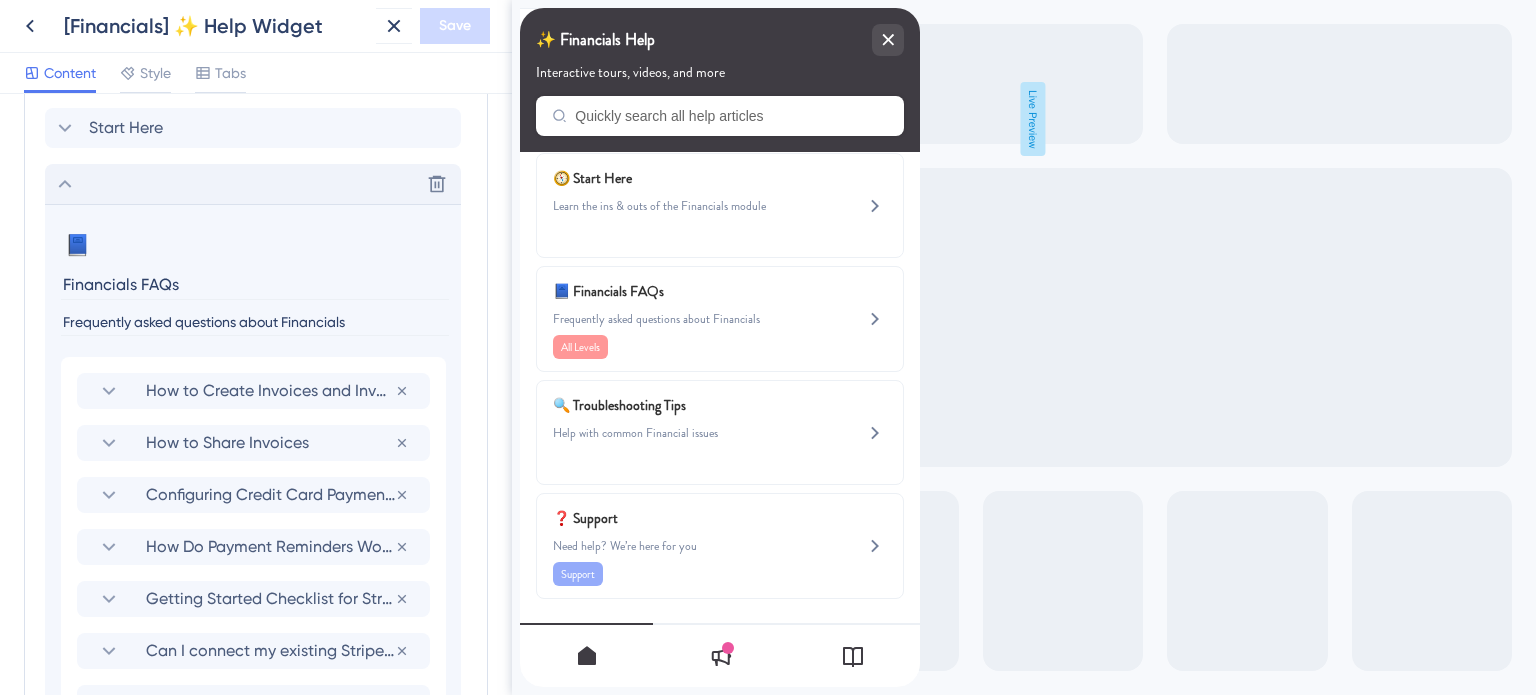 click 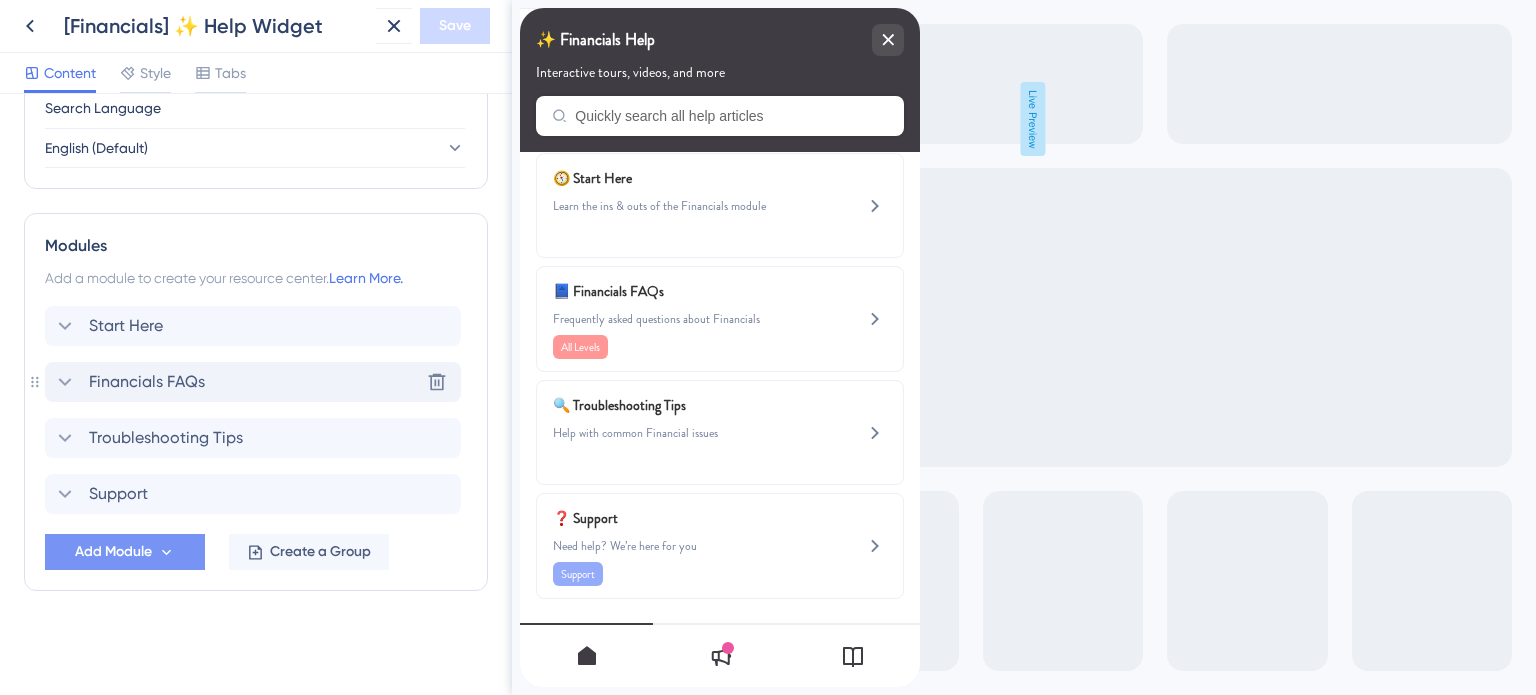 scroll, scrollTop: 807, scrollLeft: 0, axis: vertical 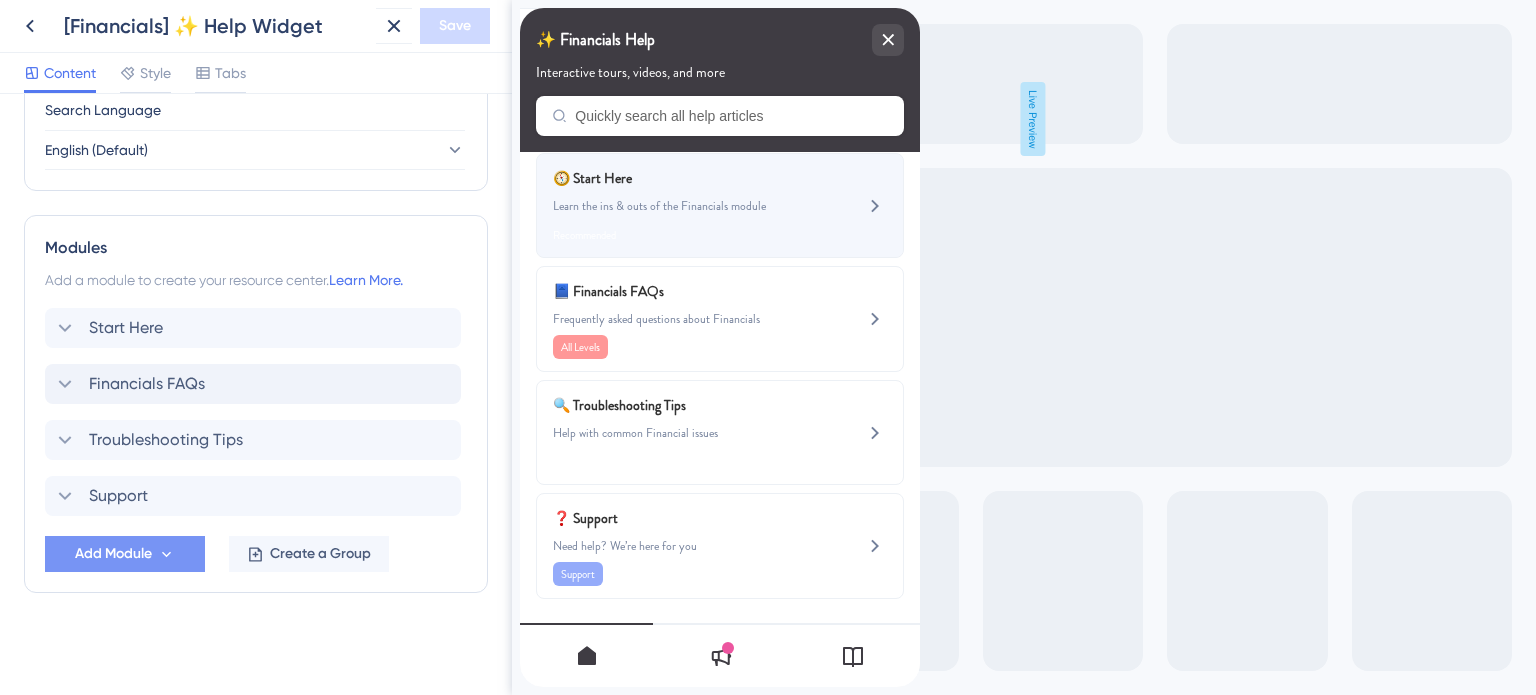 click on "Learn the ins & outs of the Financials module" at bounding box center [686, 206] 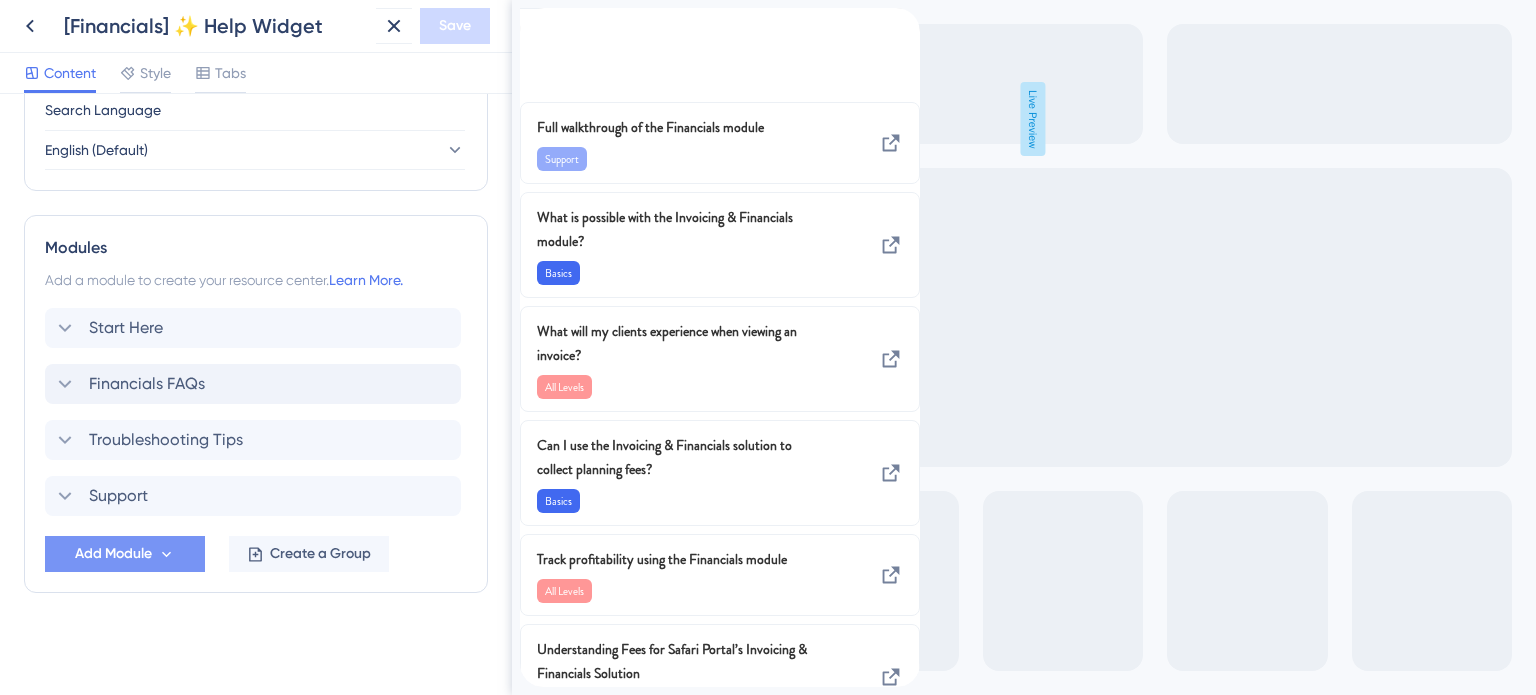 click at bounding box center [536, 19] 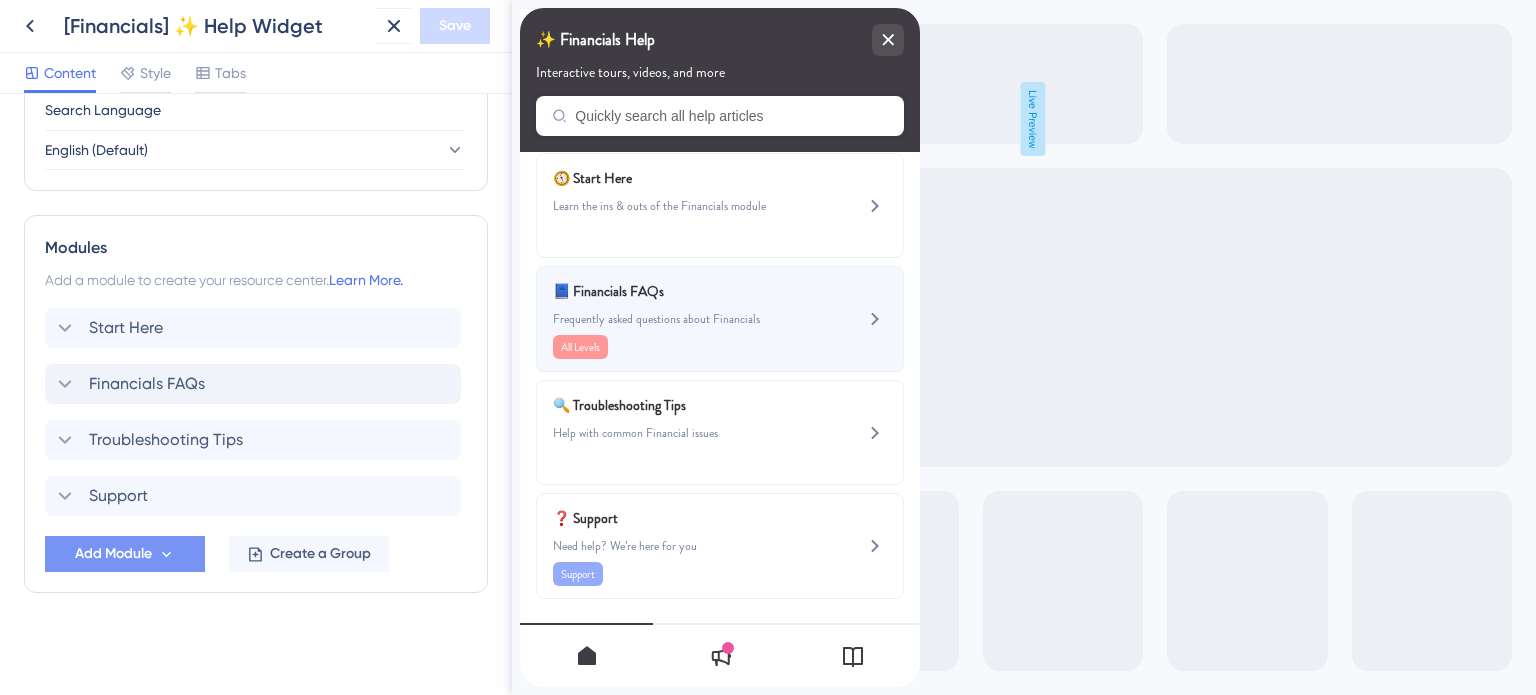 click on "📘   Financials FAQs Frequently asked questions about Financials All Levels" at bounding box center [686, 319] 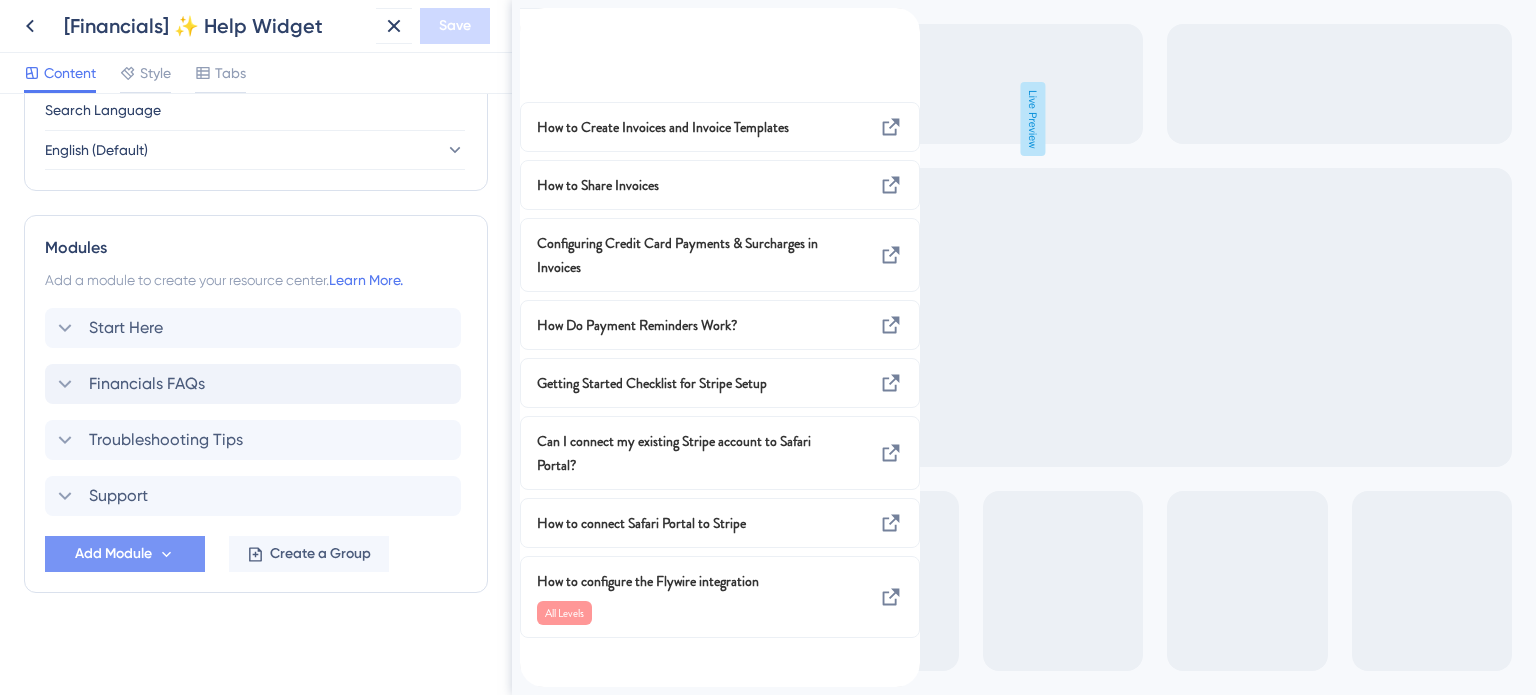 scroll, scrollTop: 15, scrollLeft: 0, axis: vertical 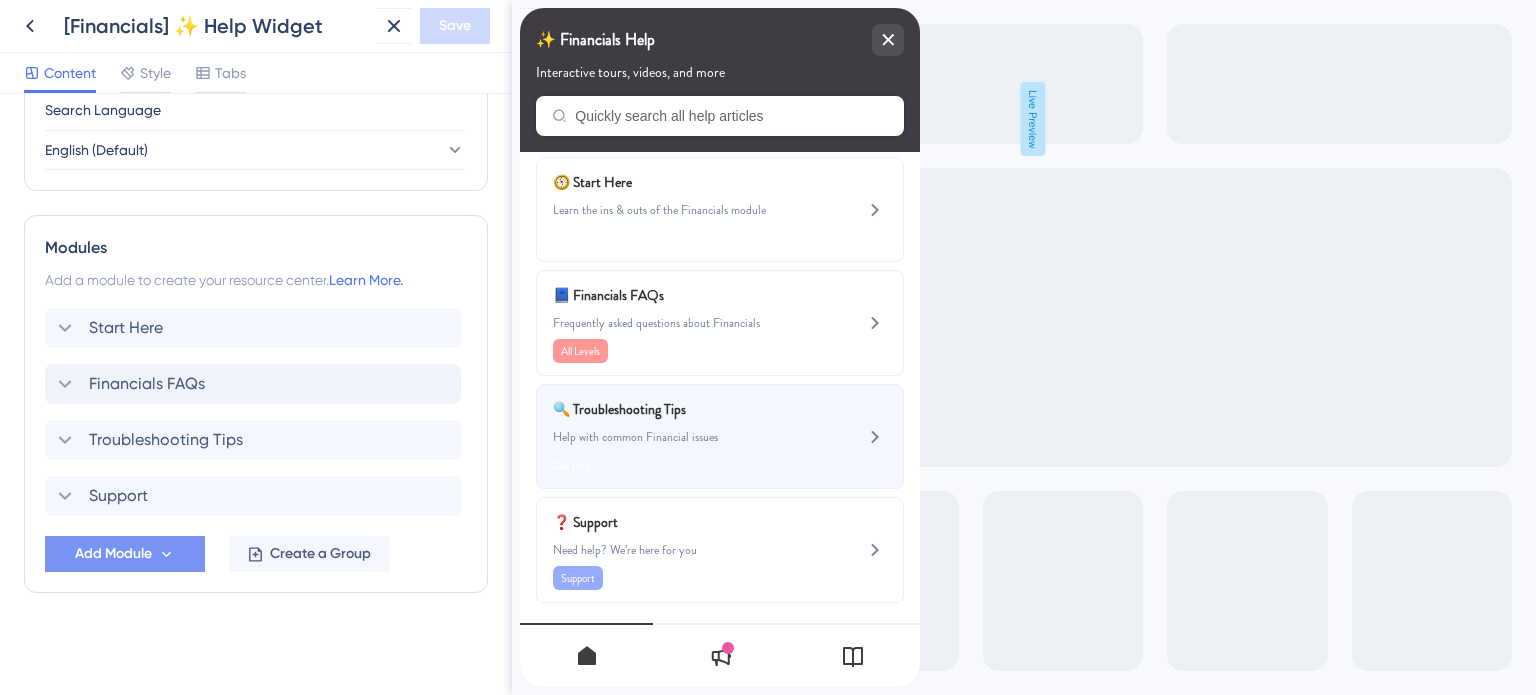 click on "Help with common Financial issues" at bounding box center [686, 437] 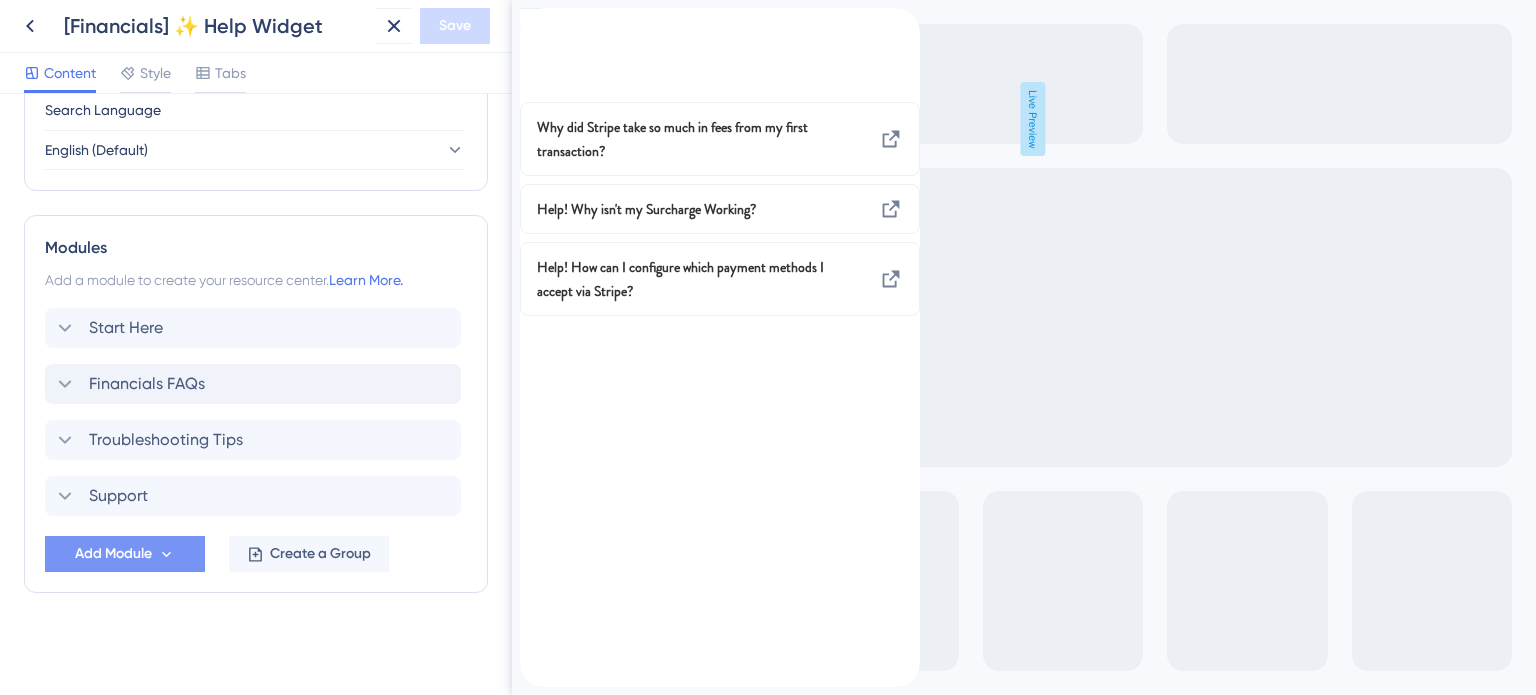 click at bounding box center (536, 19) 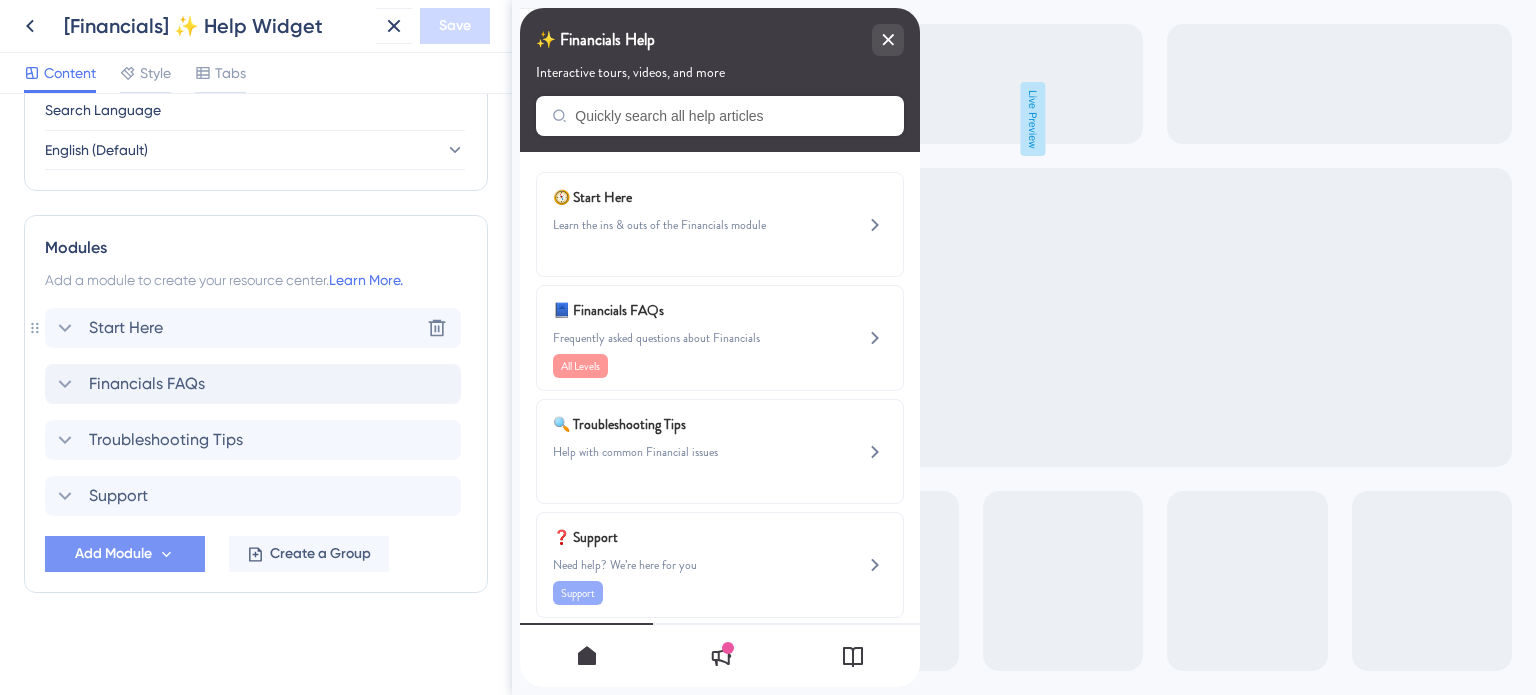 click on "Start Here" at bounding box center [108, 328] 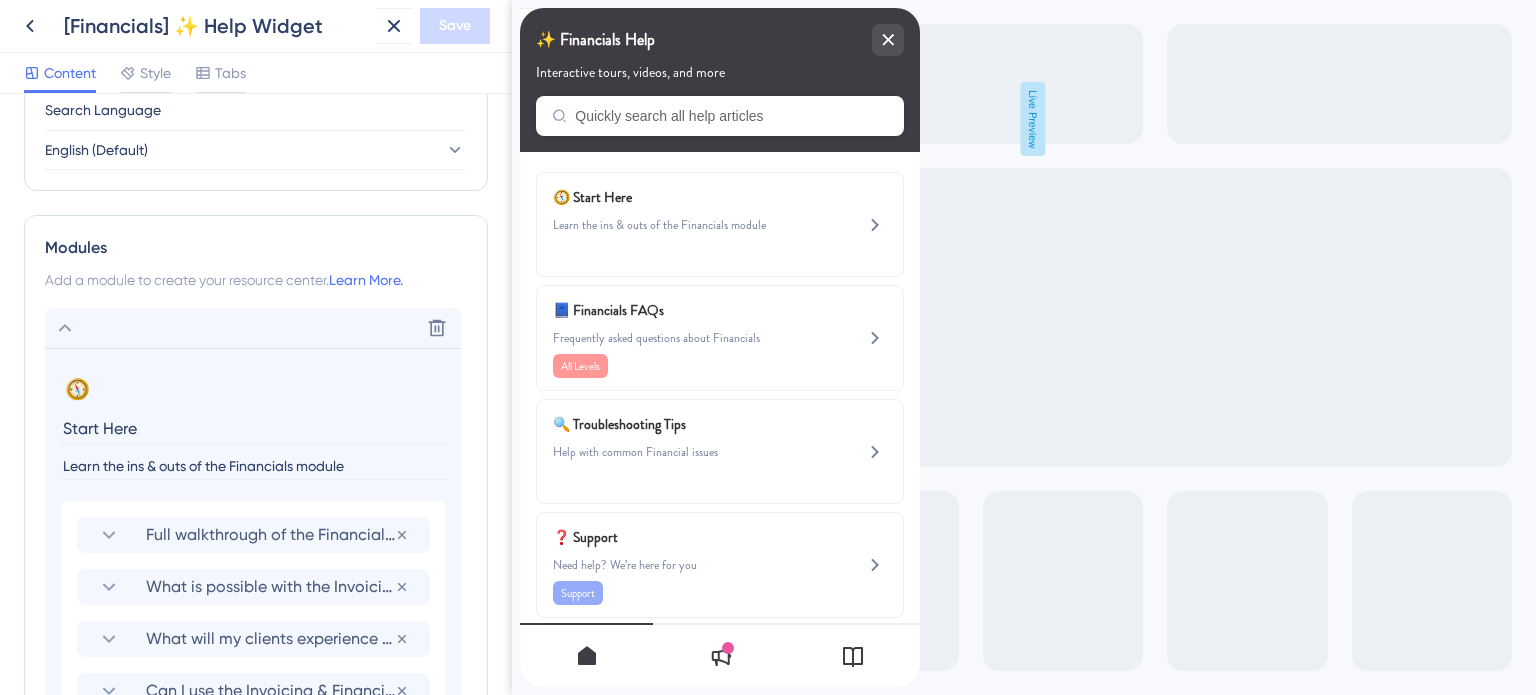 scroll, scrollTop: 1007, scrollLeft: 0, axis: vertical 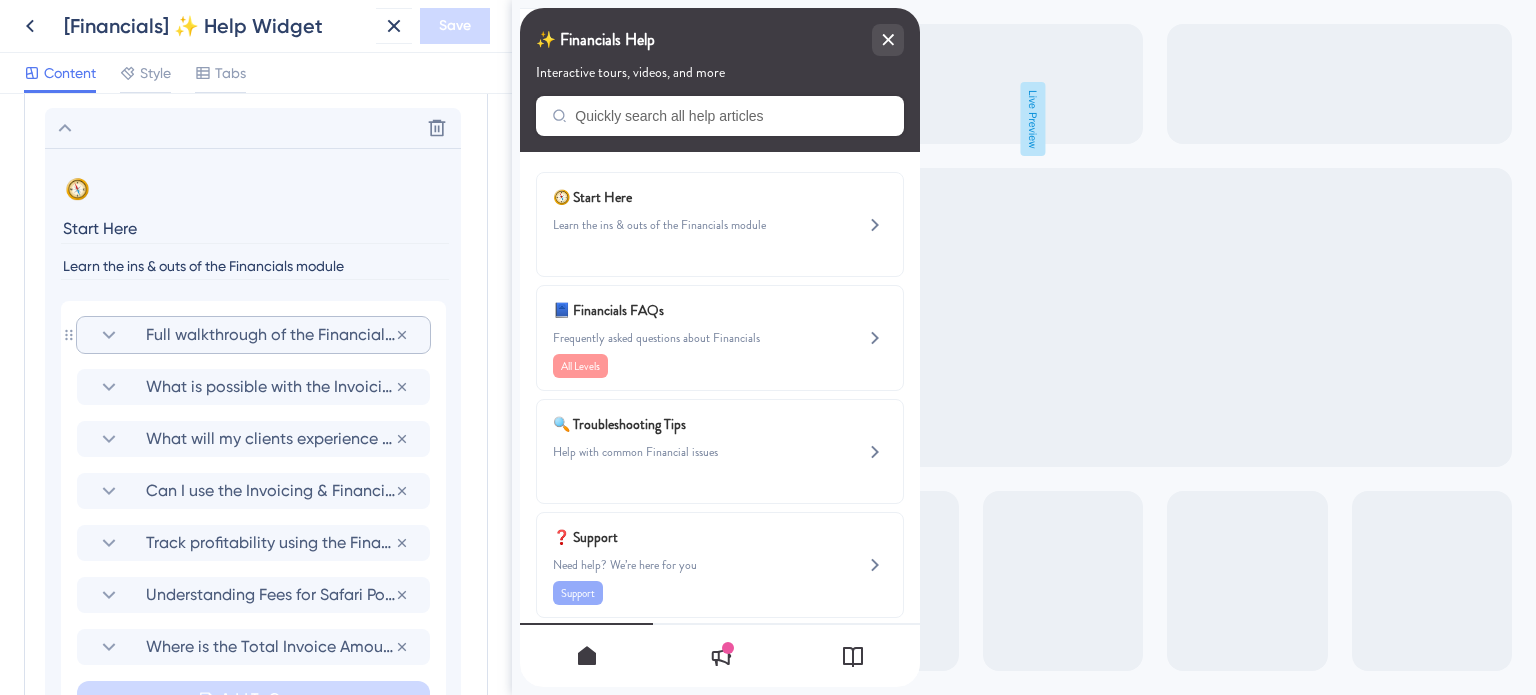 click on "Full walkthrough of the Financials module" at bounding box center (270, 335) 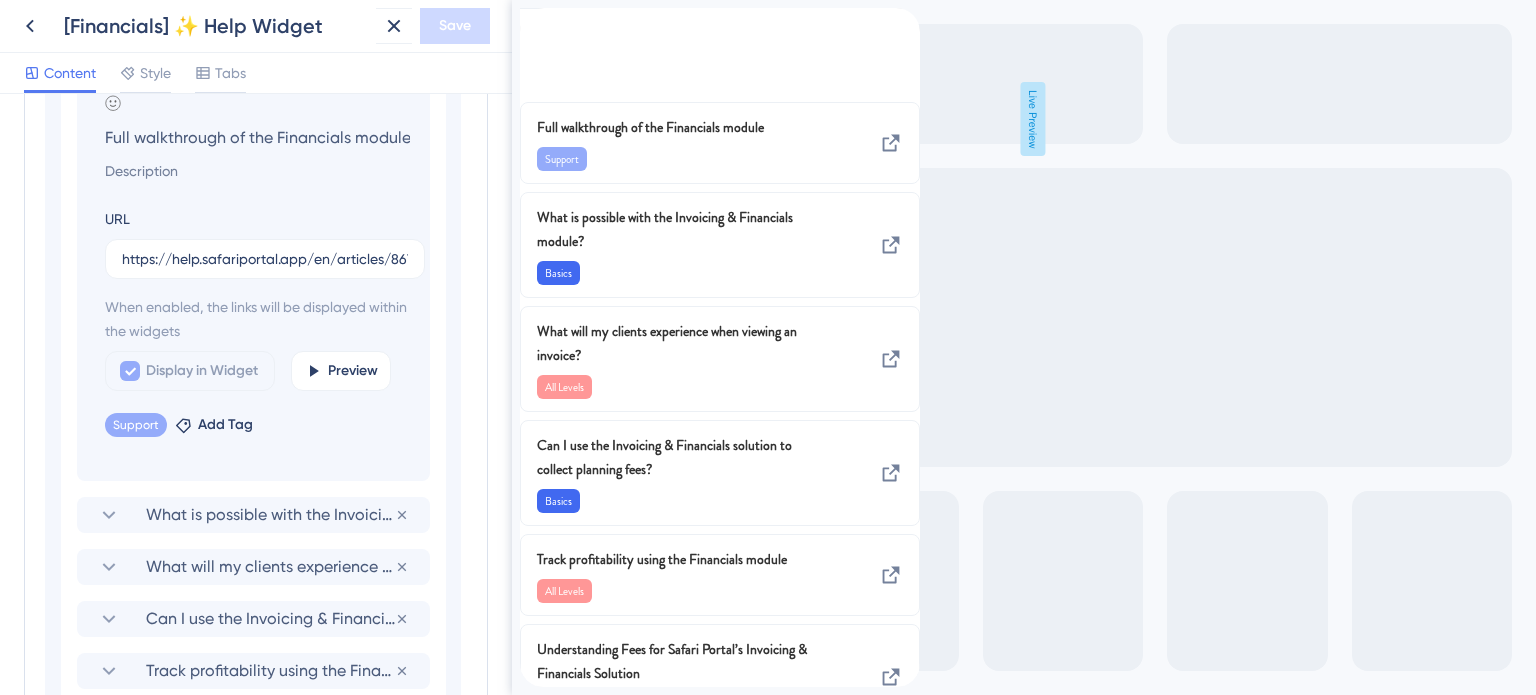 scroll, scrollTop: 1307, scrollLeft: 0, axis: vertical 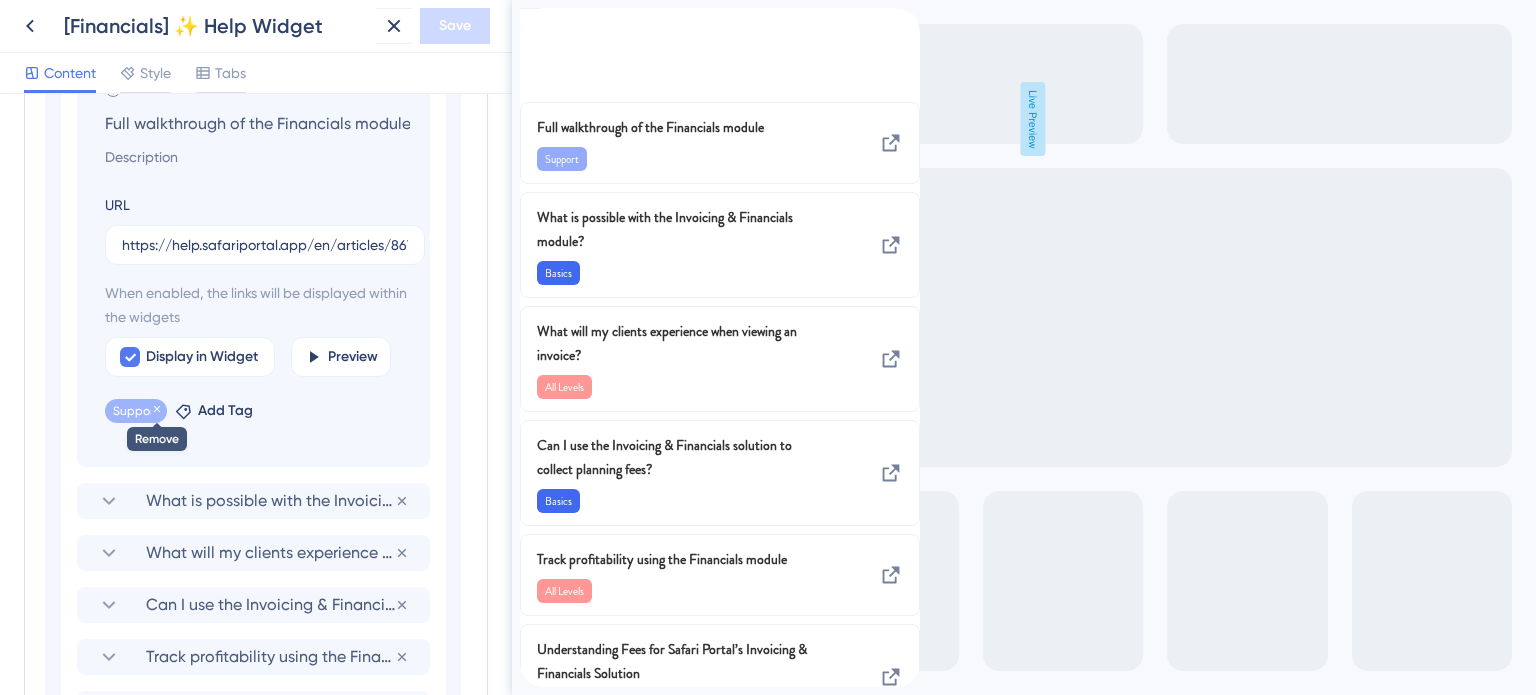 click 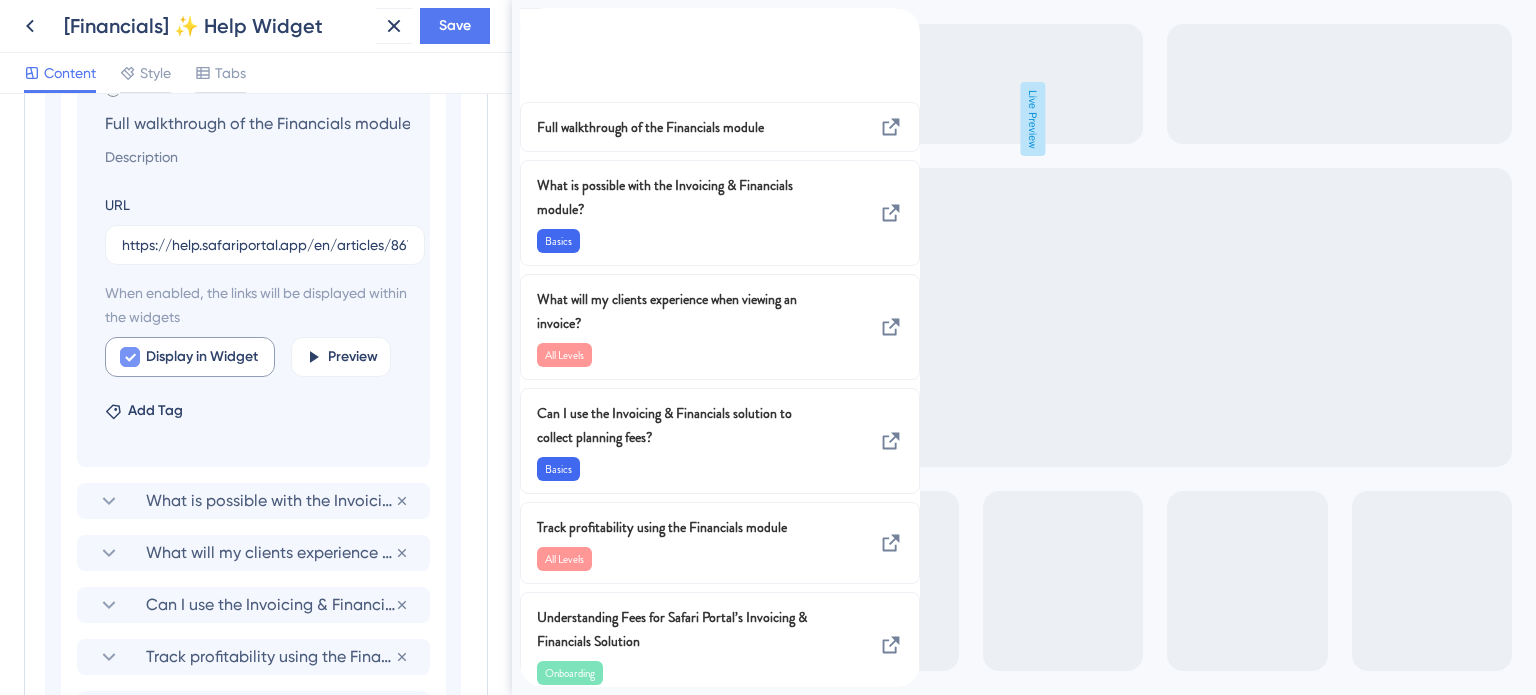 scroll, scrollTop: 1107, scrollLeft: 0, axis: vertical 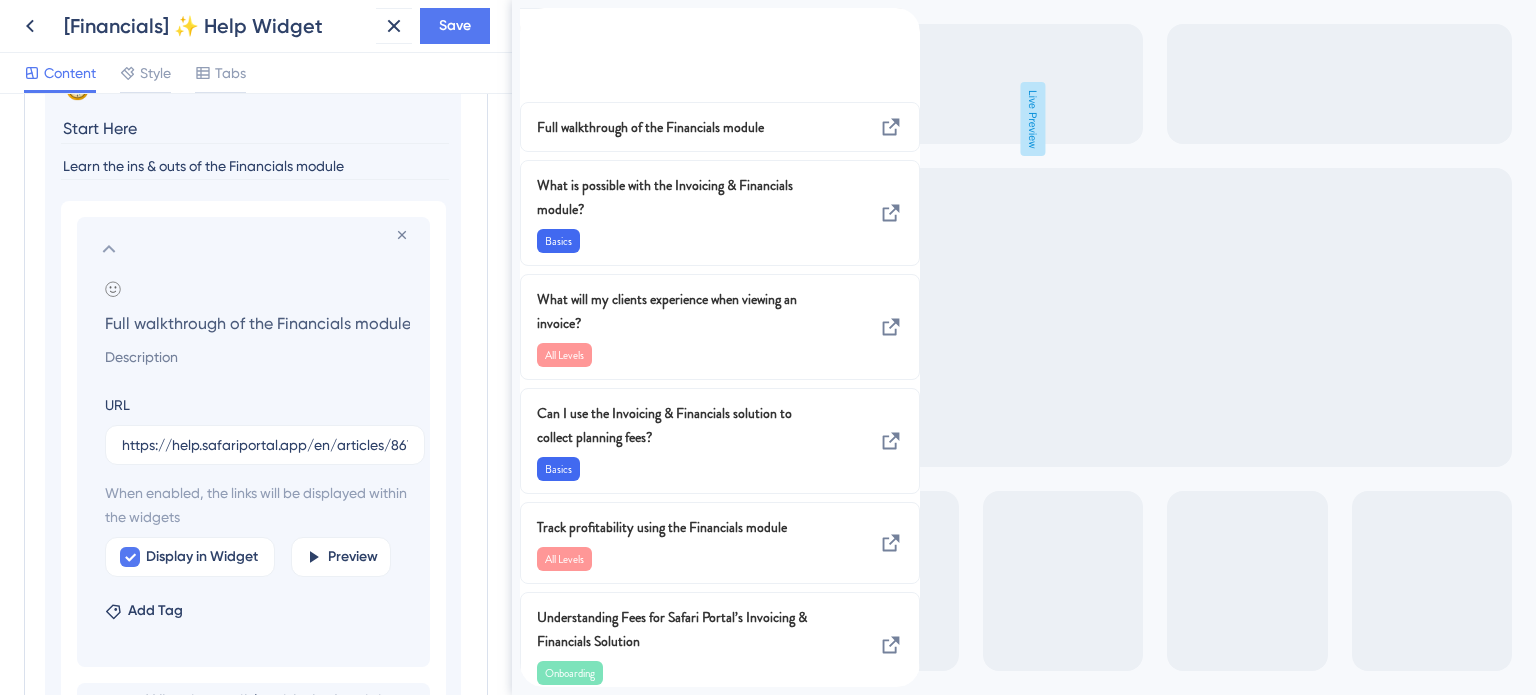 click 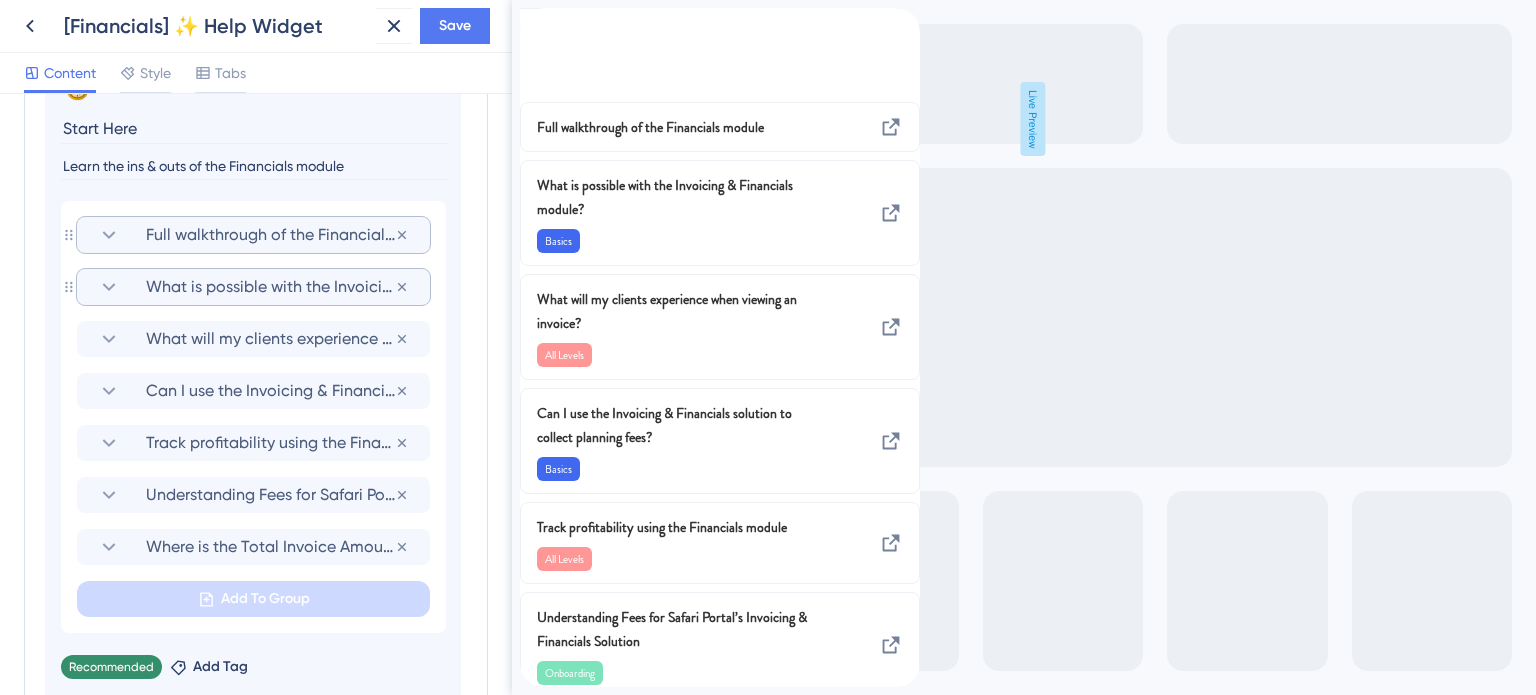 click 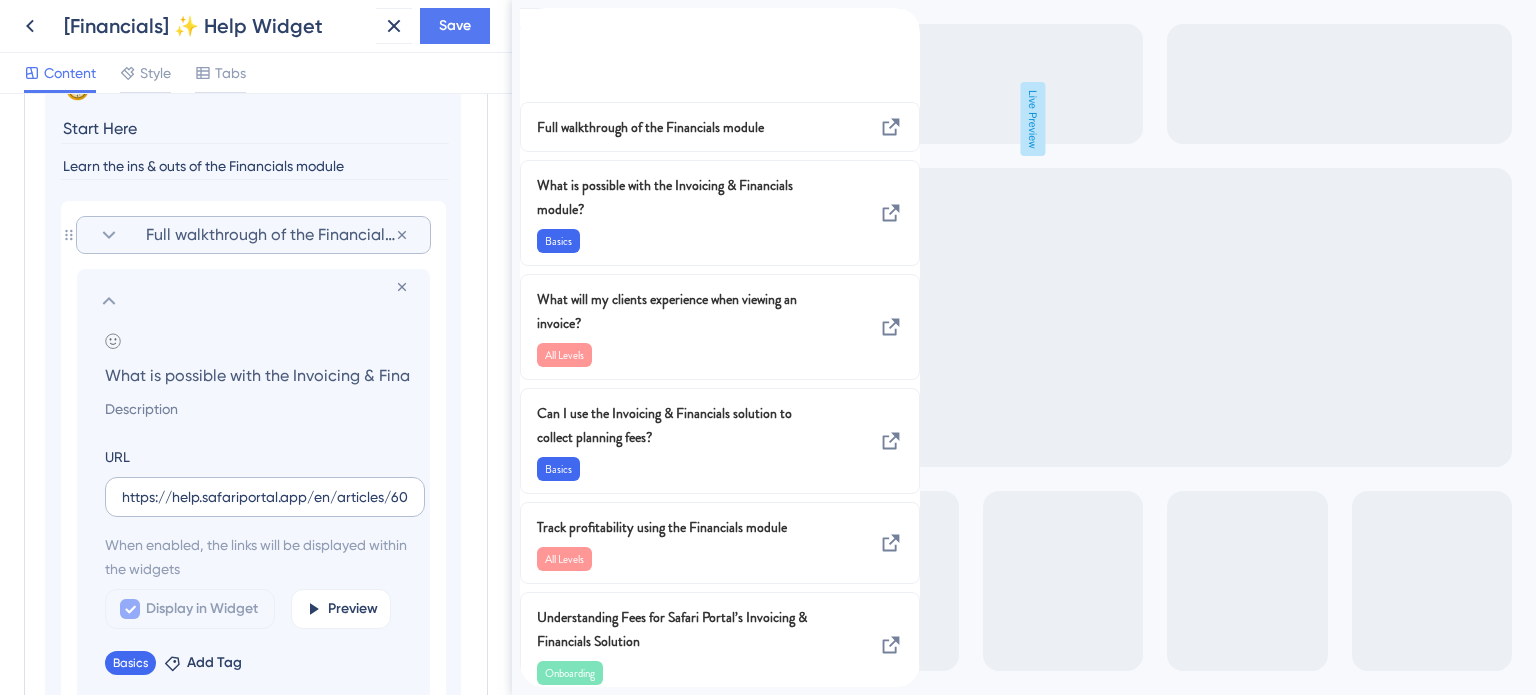 scroll, scrollTop: 0, scrollLeft: 106, axis: horizontal 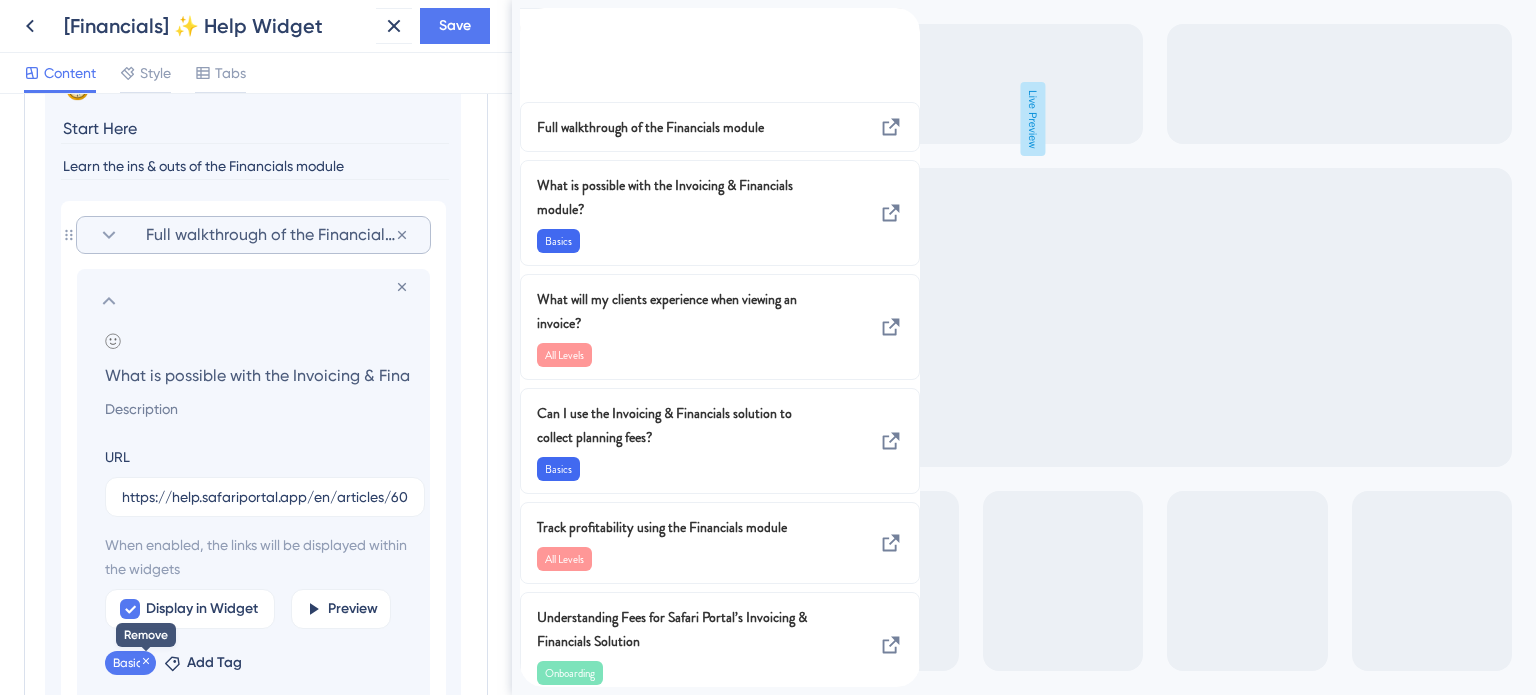 click 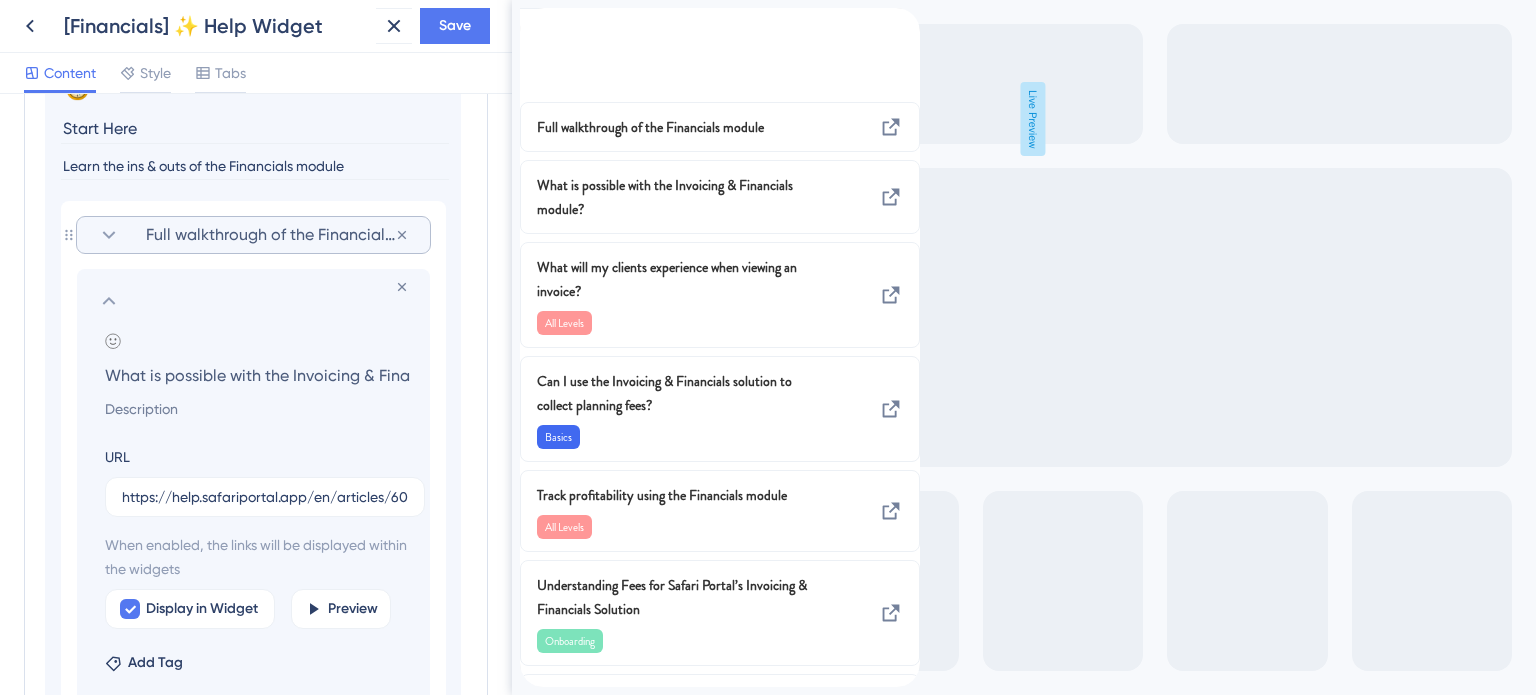 click 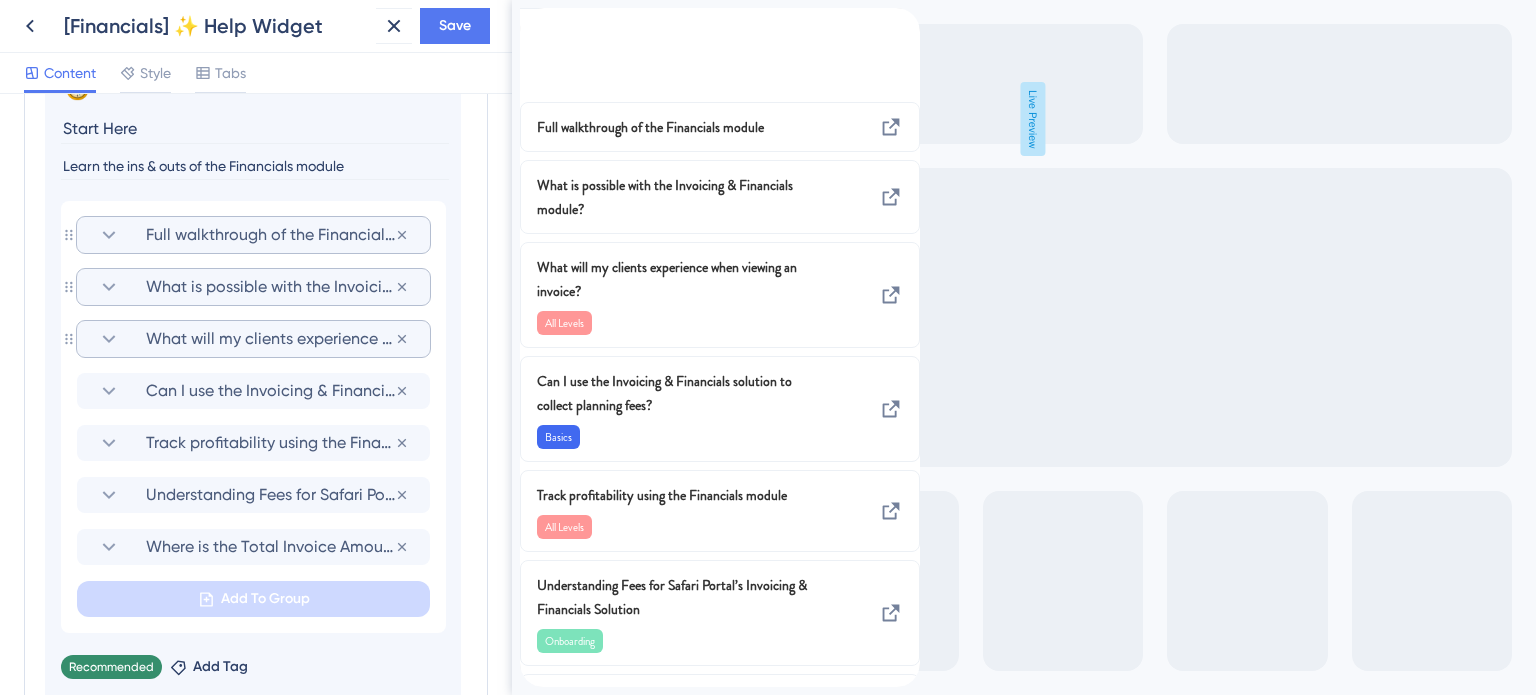 click 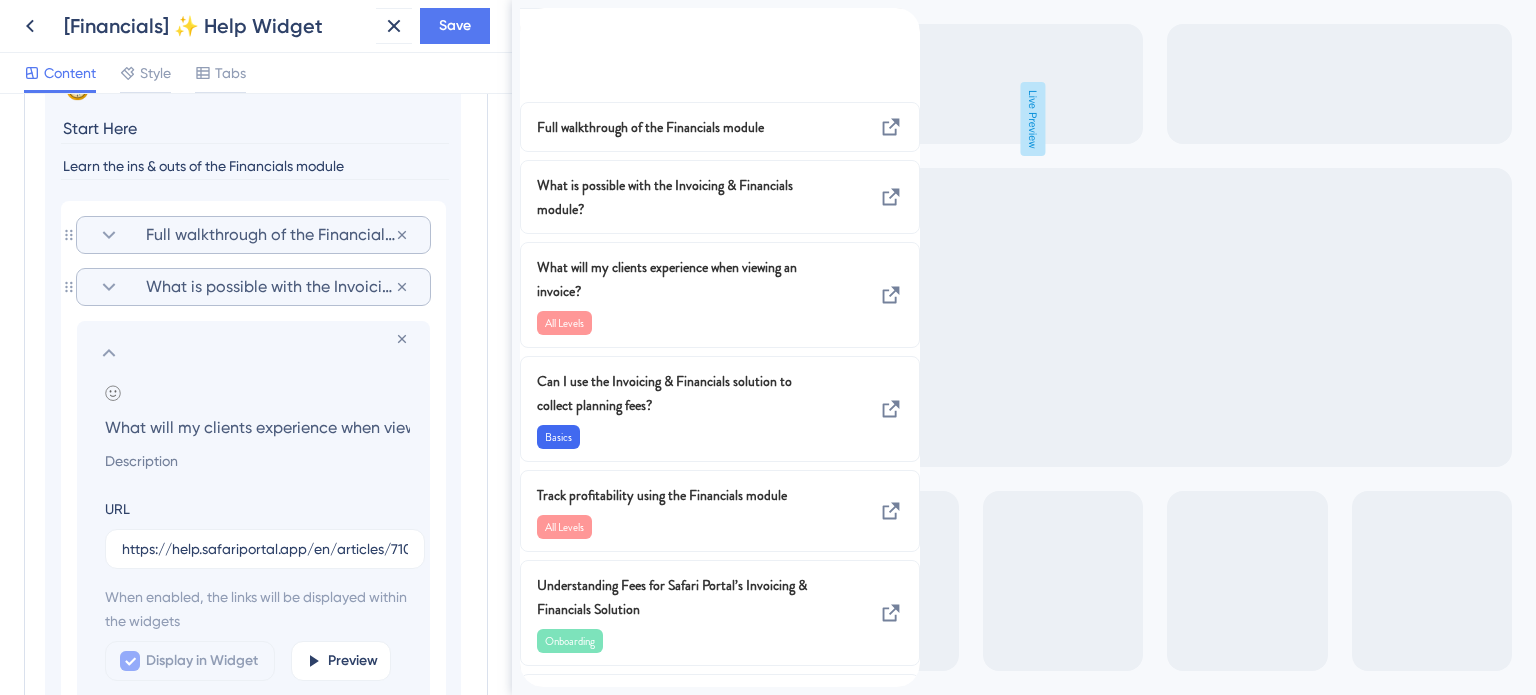 scroll, scrollTop: 0, scrollLeft: 115, axis: horizontal 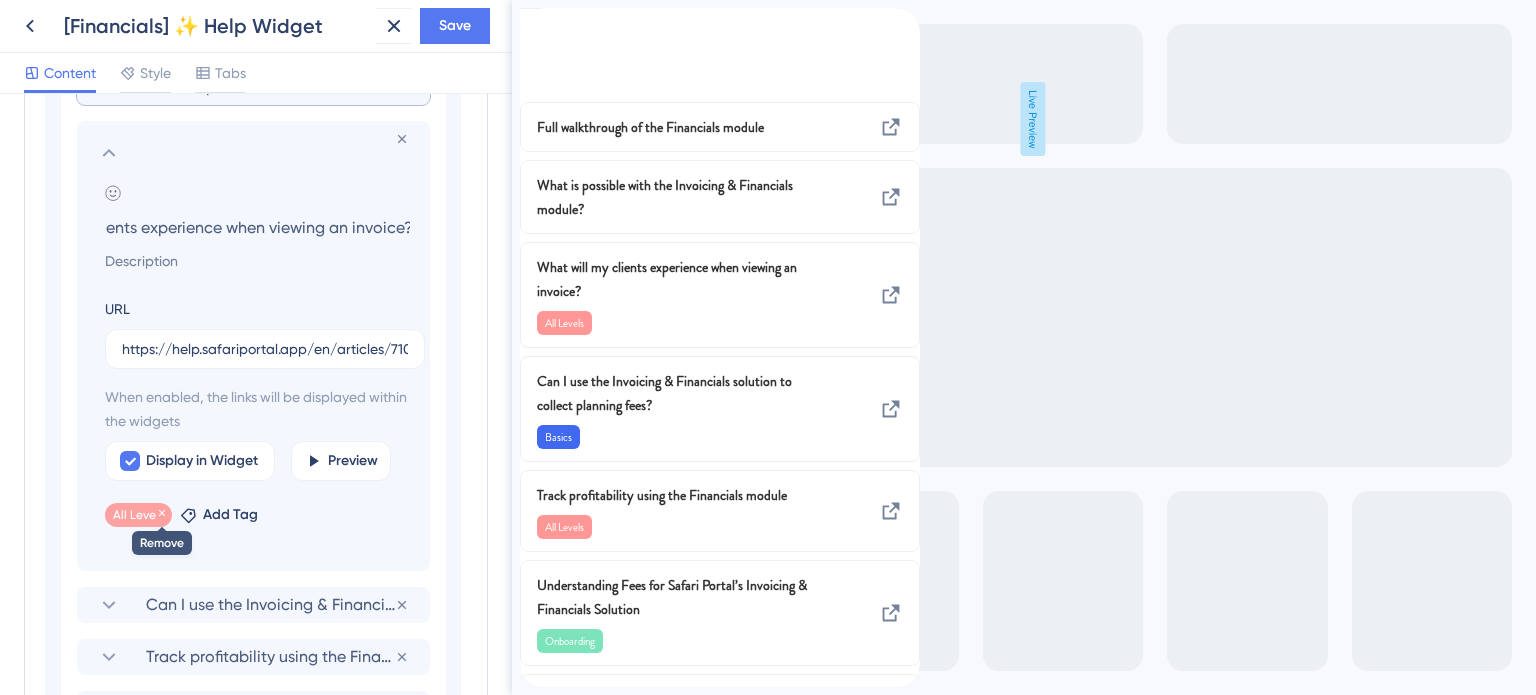 click 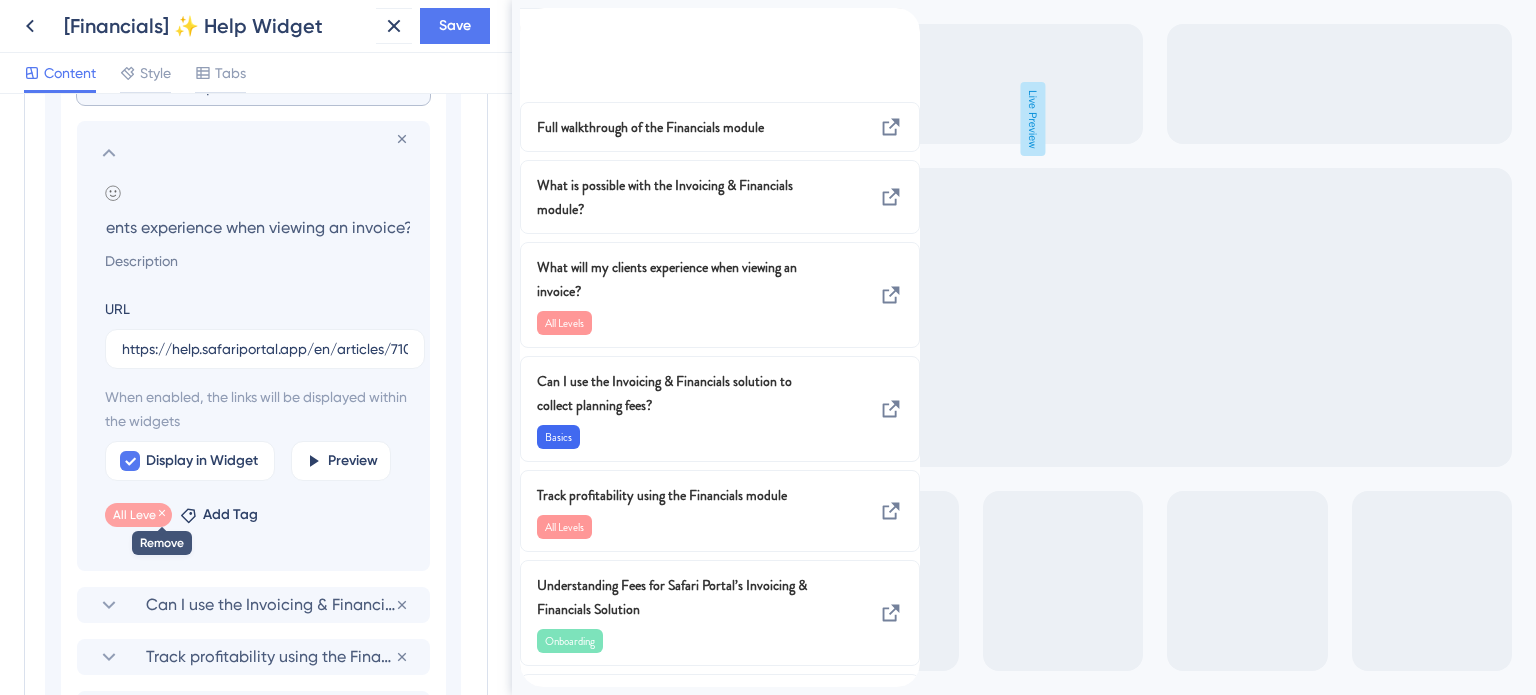 scroll, scrollTop: 0, scrollLeft: 0, axis: both 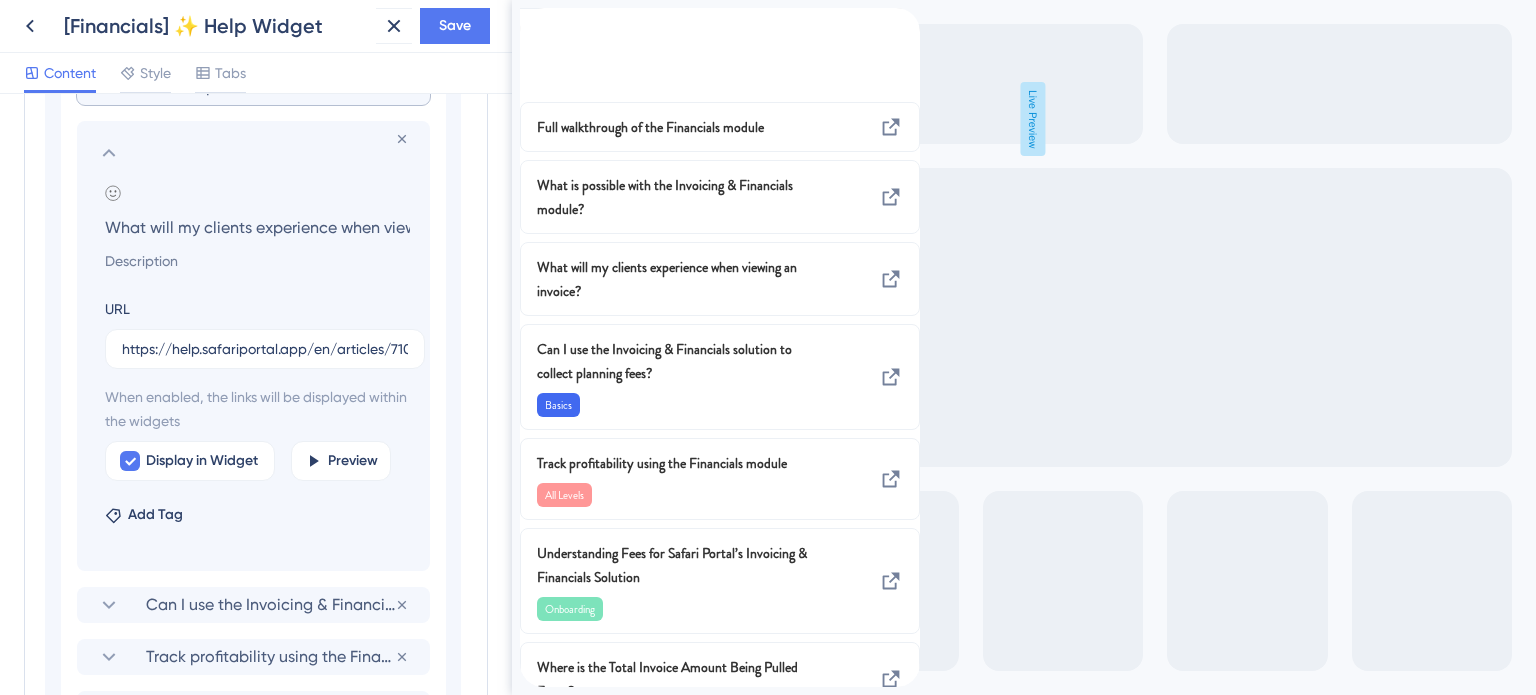 click 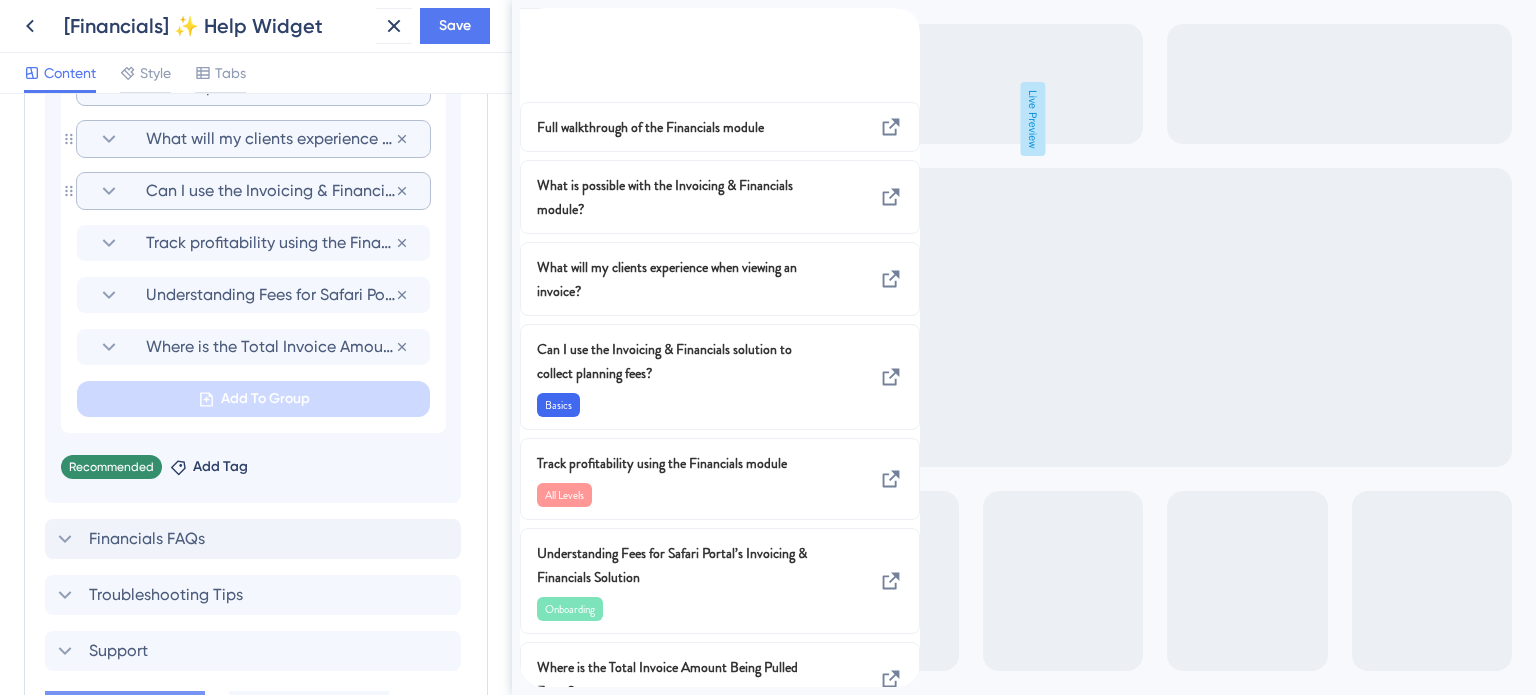 click 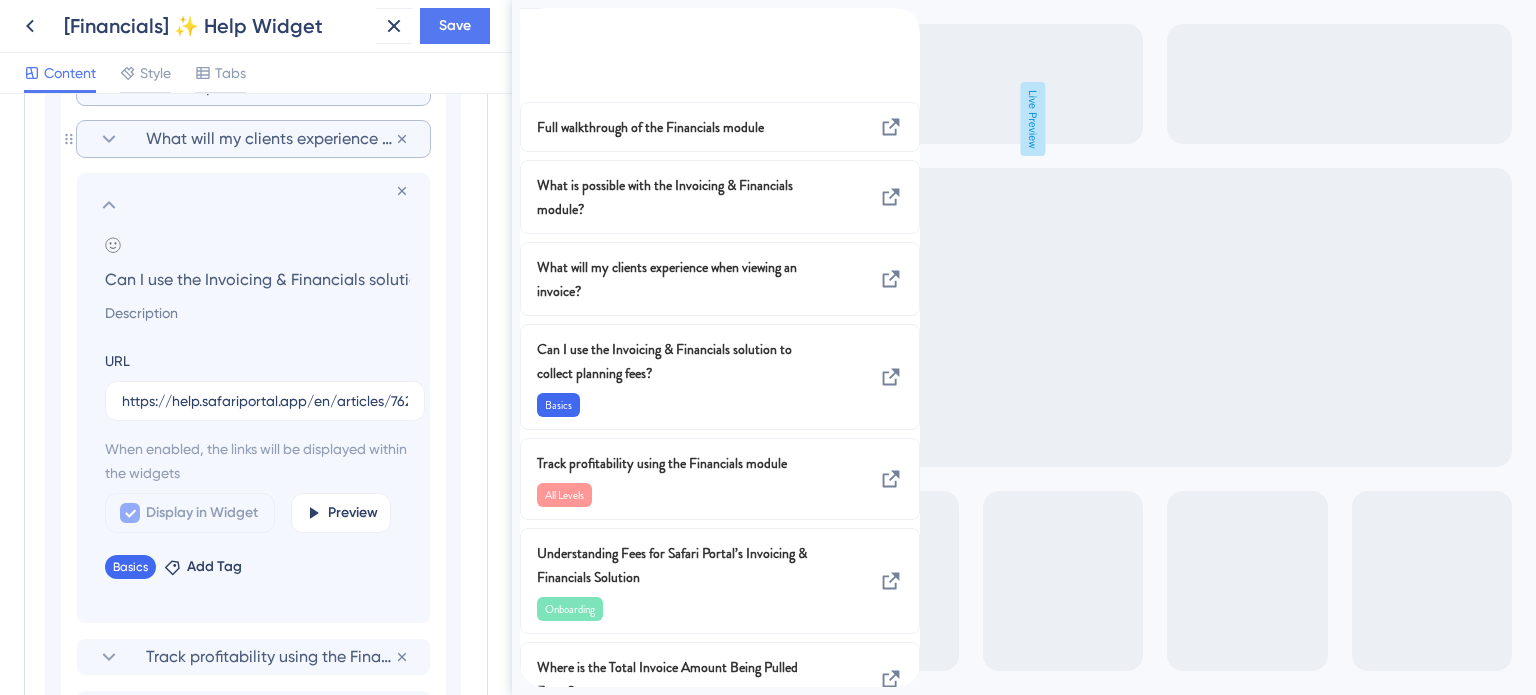 scroll, scrollTop: 0, scrollLeft: 197, axis: horizontal 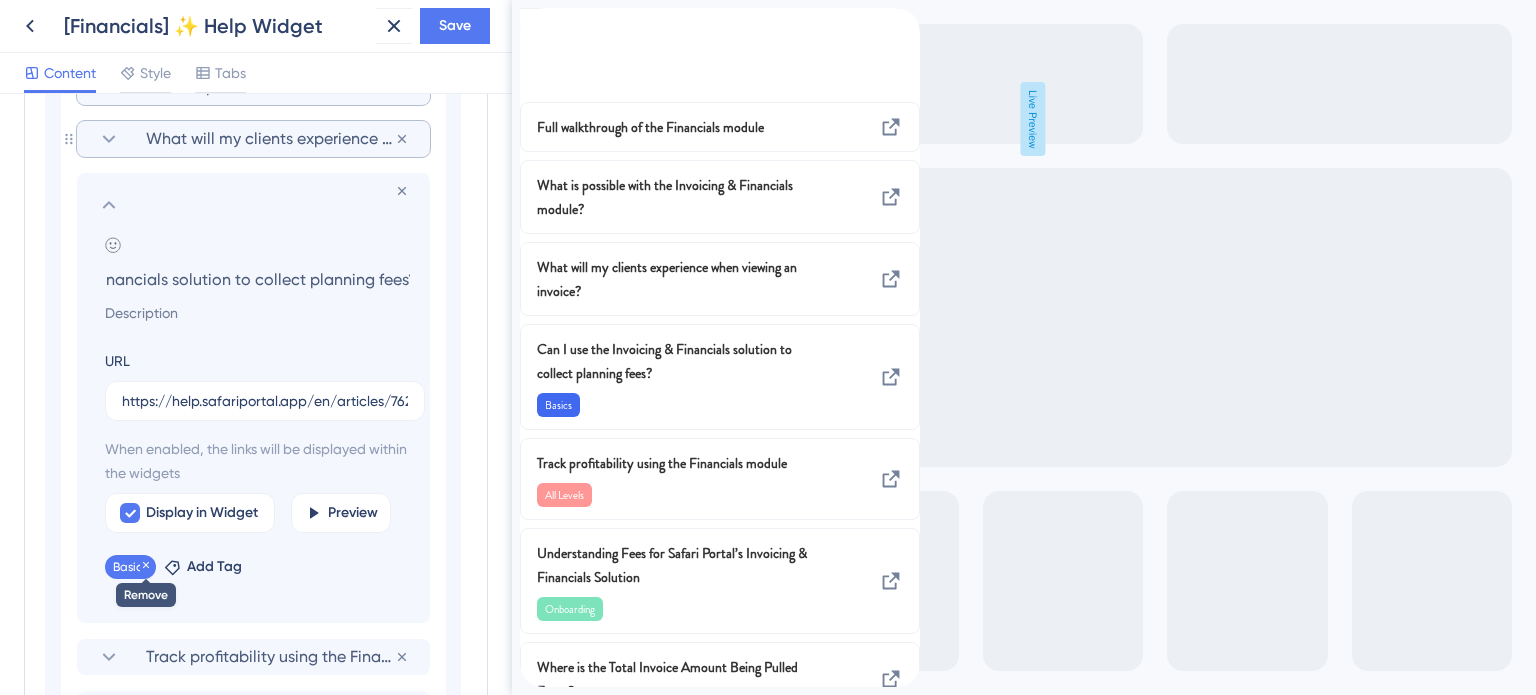 click 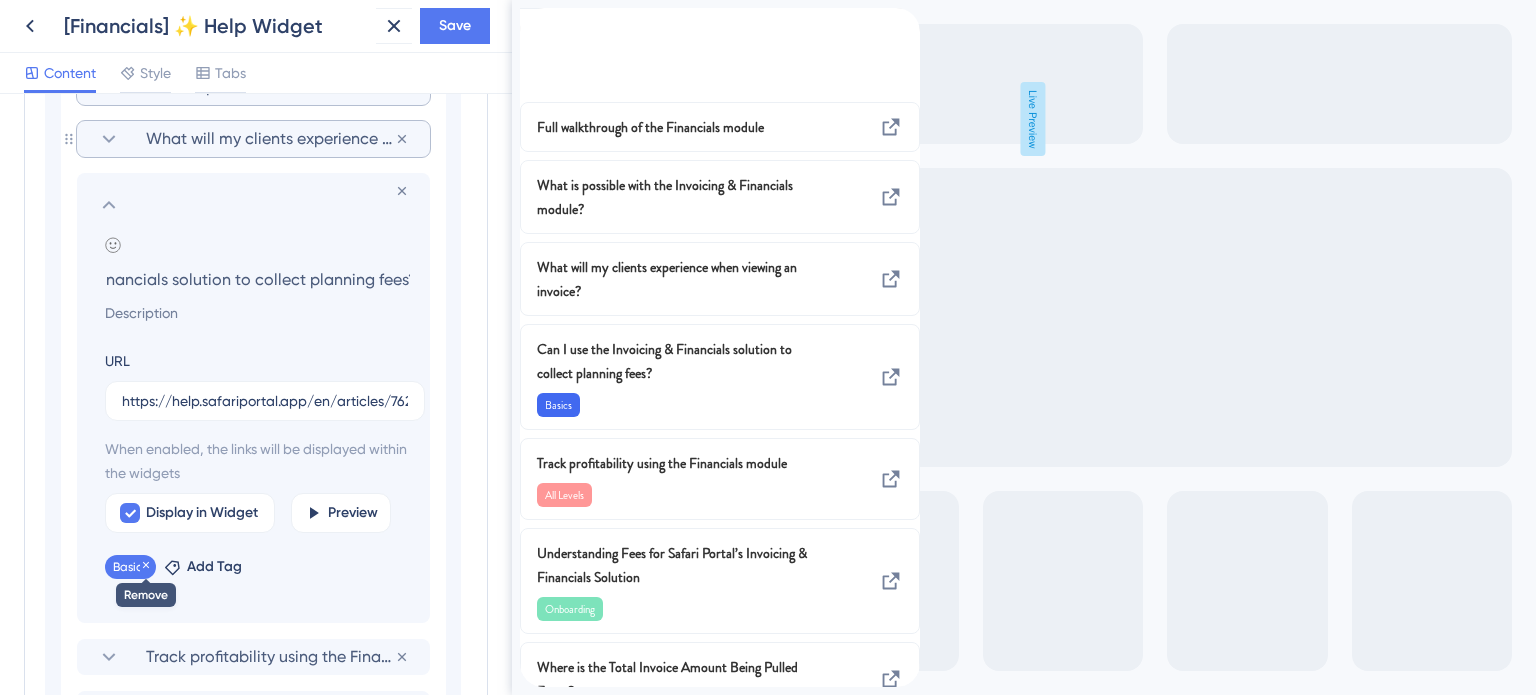 scroll, scrollTop: 0, scrollLeft: 0, axis: both 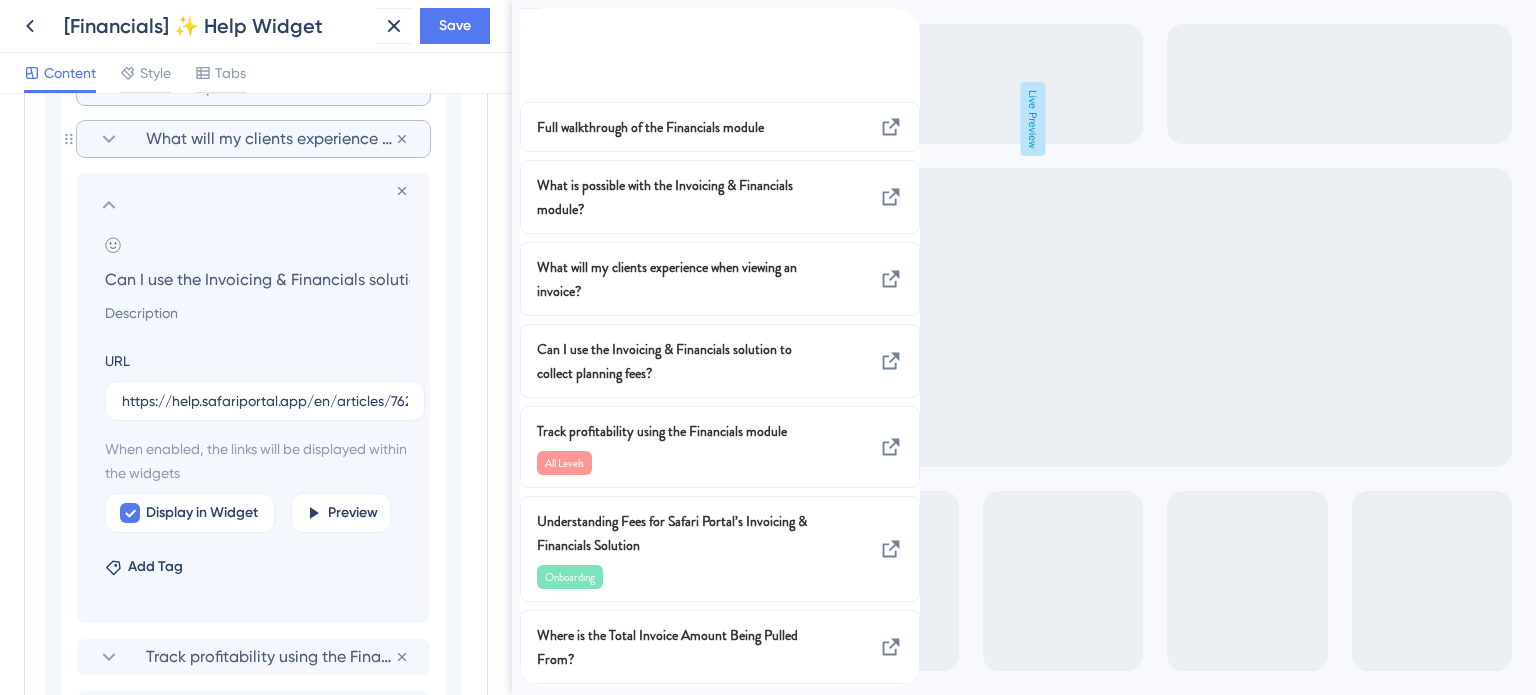 click 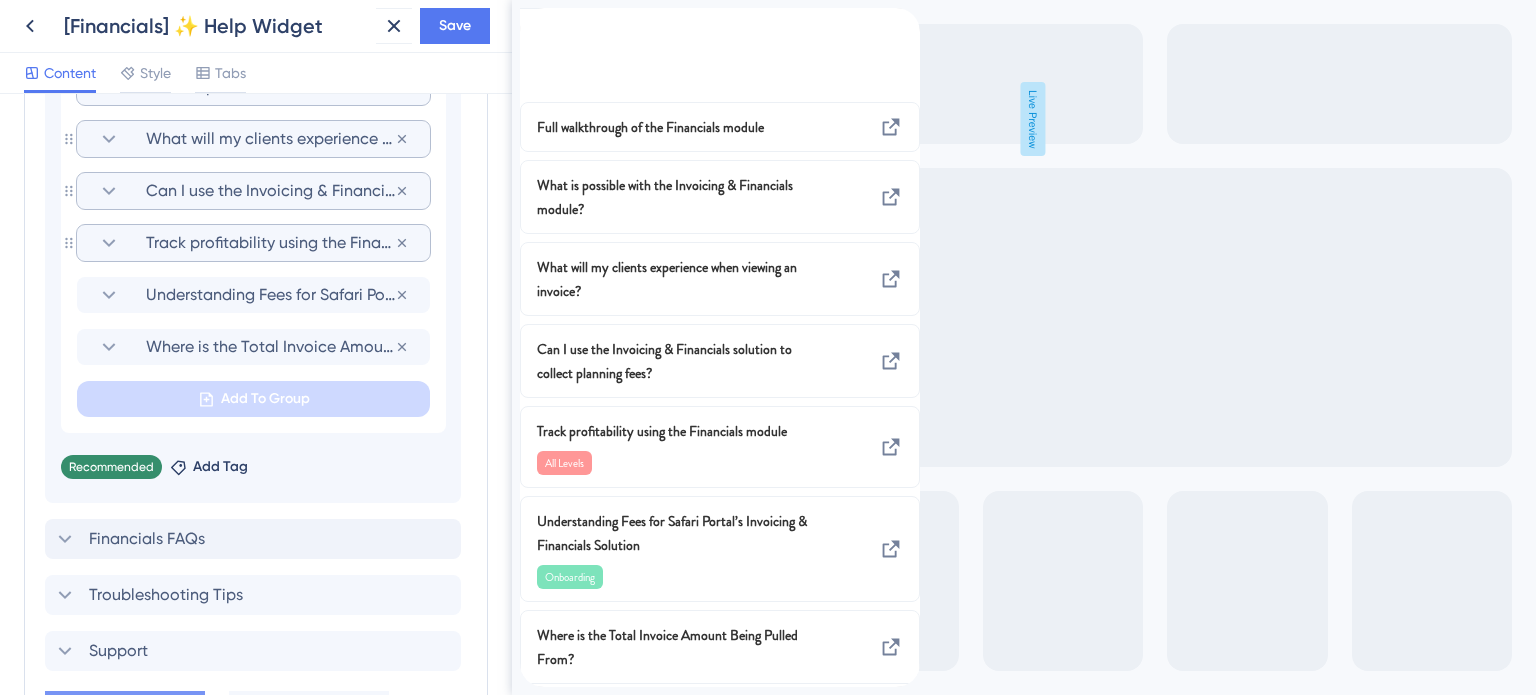 click 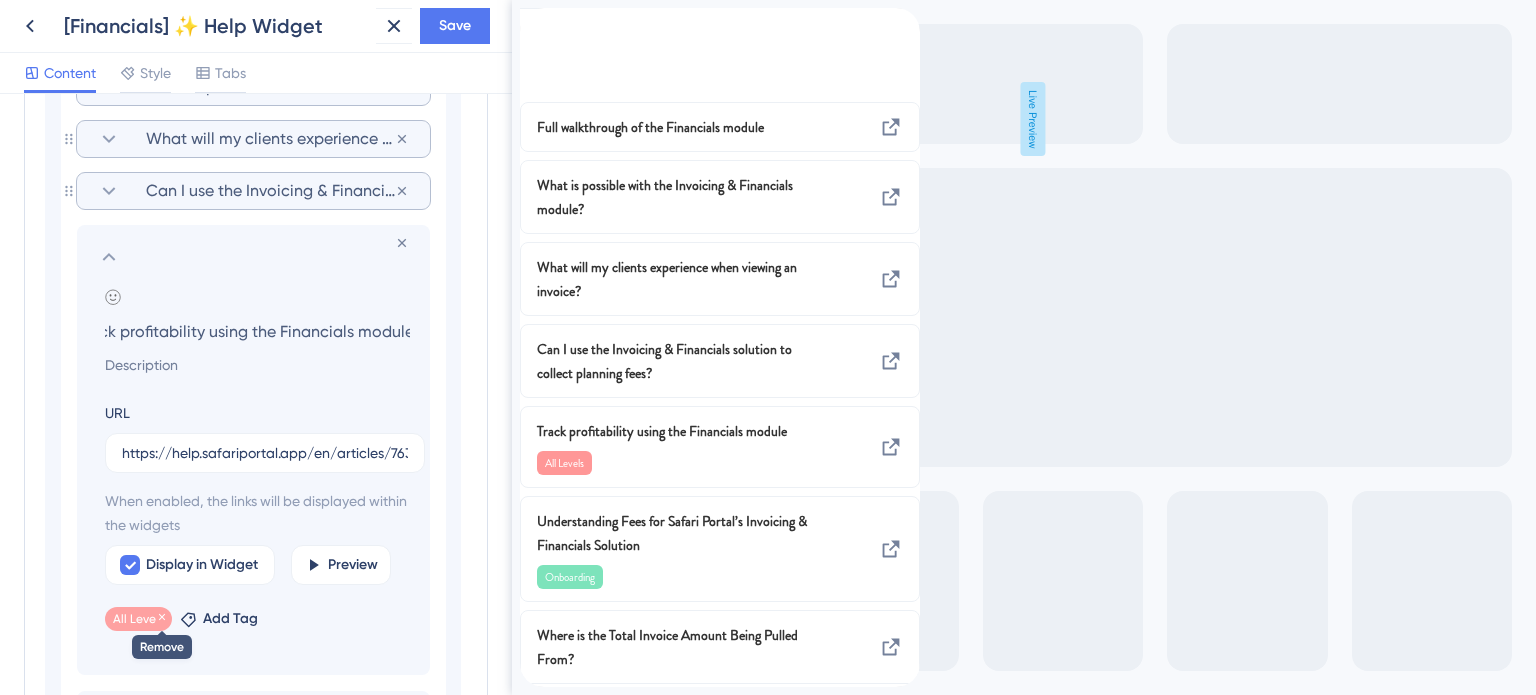 scroll, scrollTop: 0, scrollLeft: 0, axis: both 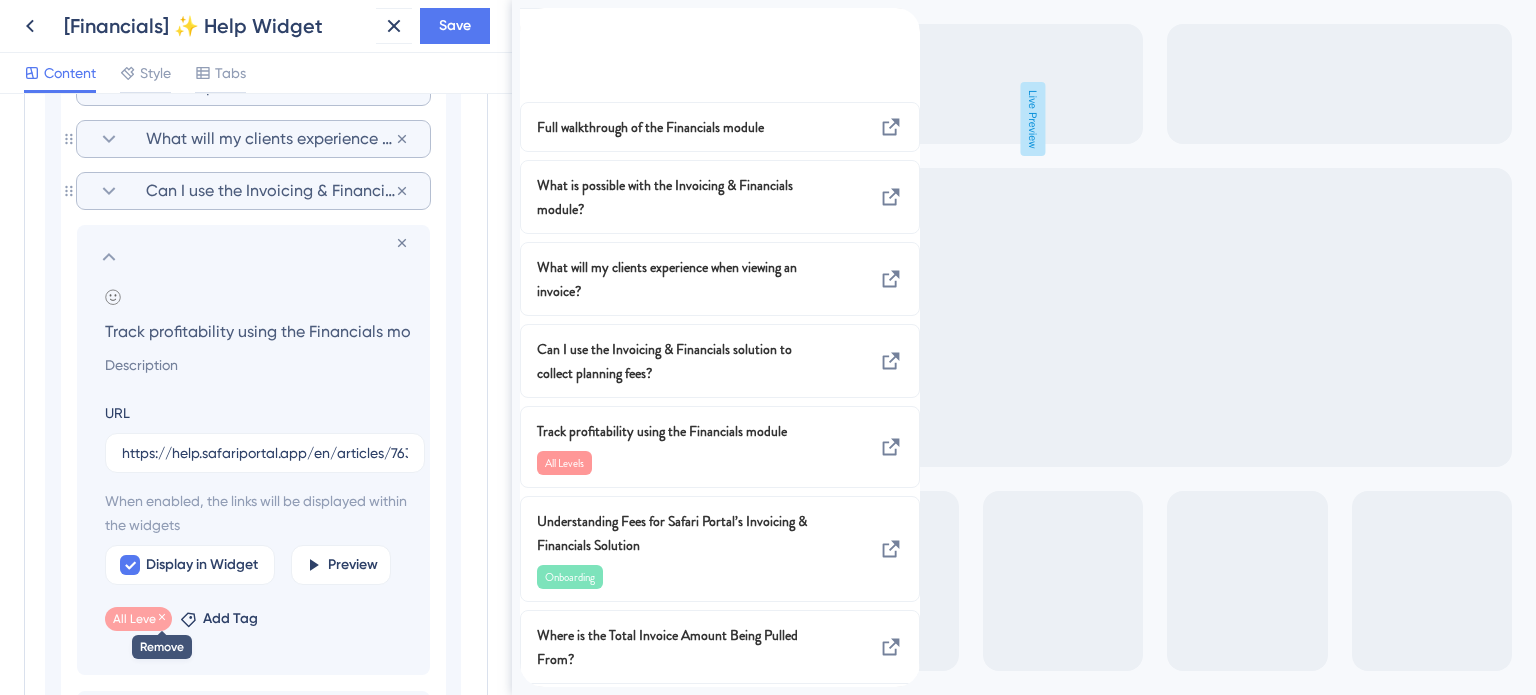 click 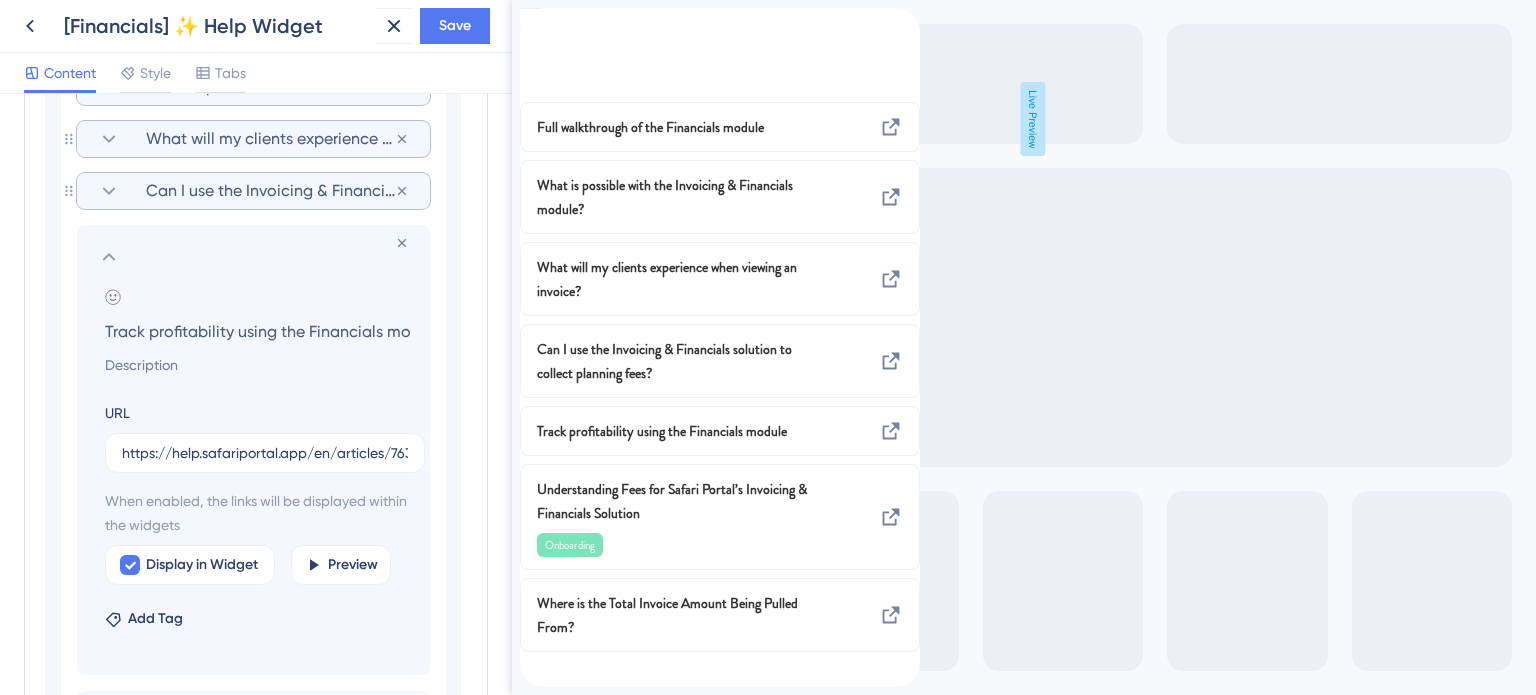 click 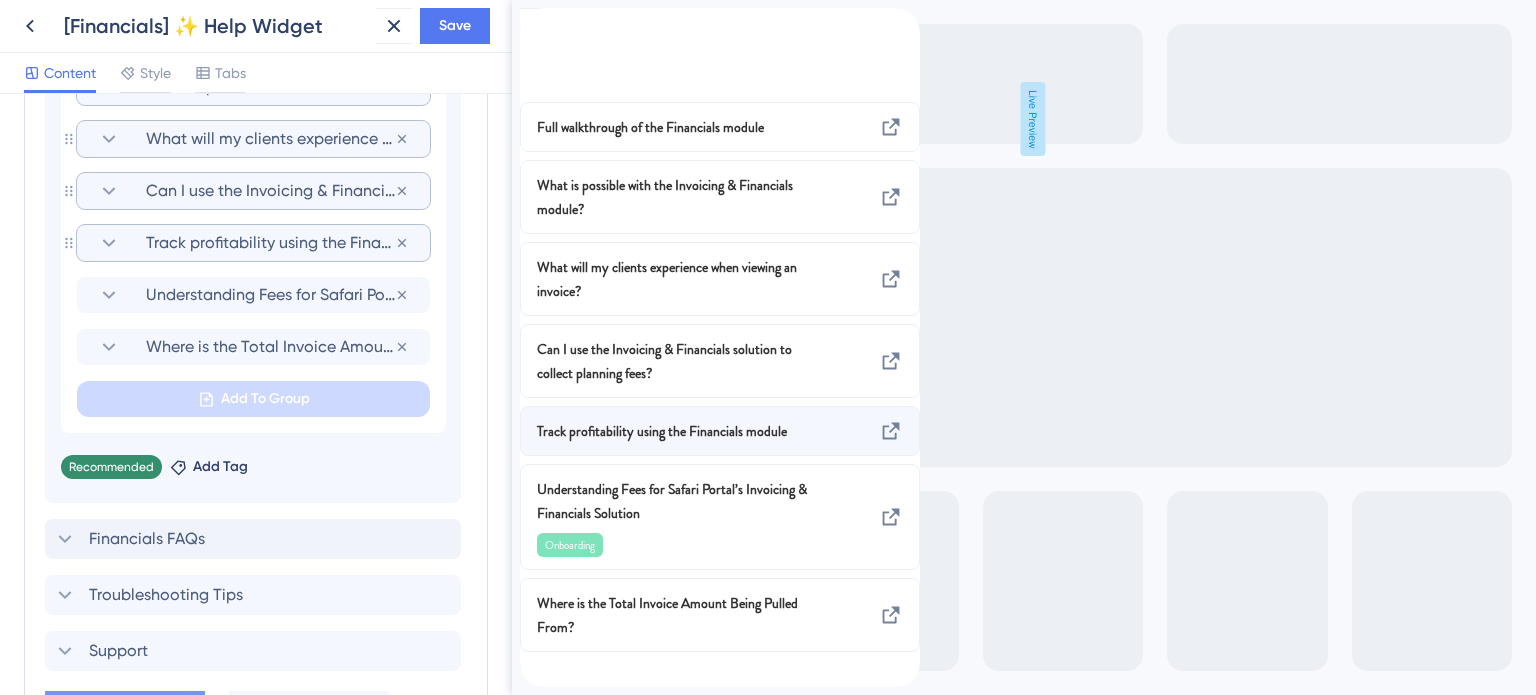 click on "Track profitability using the Financials module" at bounding box center [683, 431] 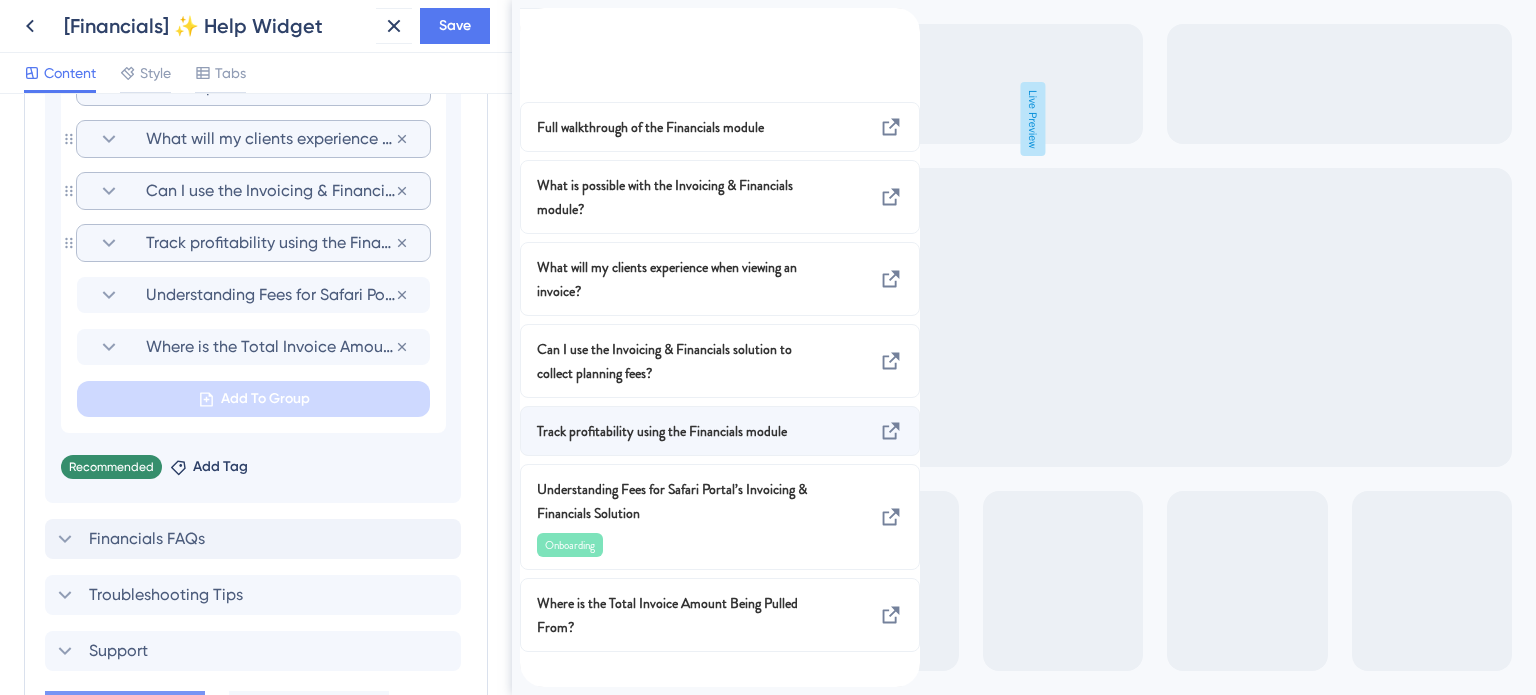 click 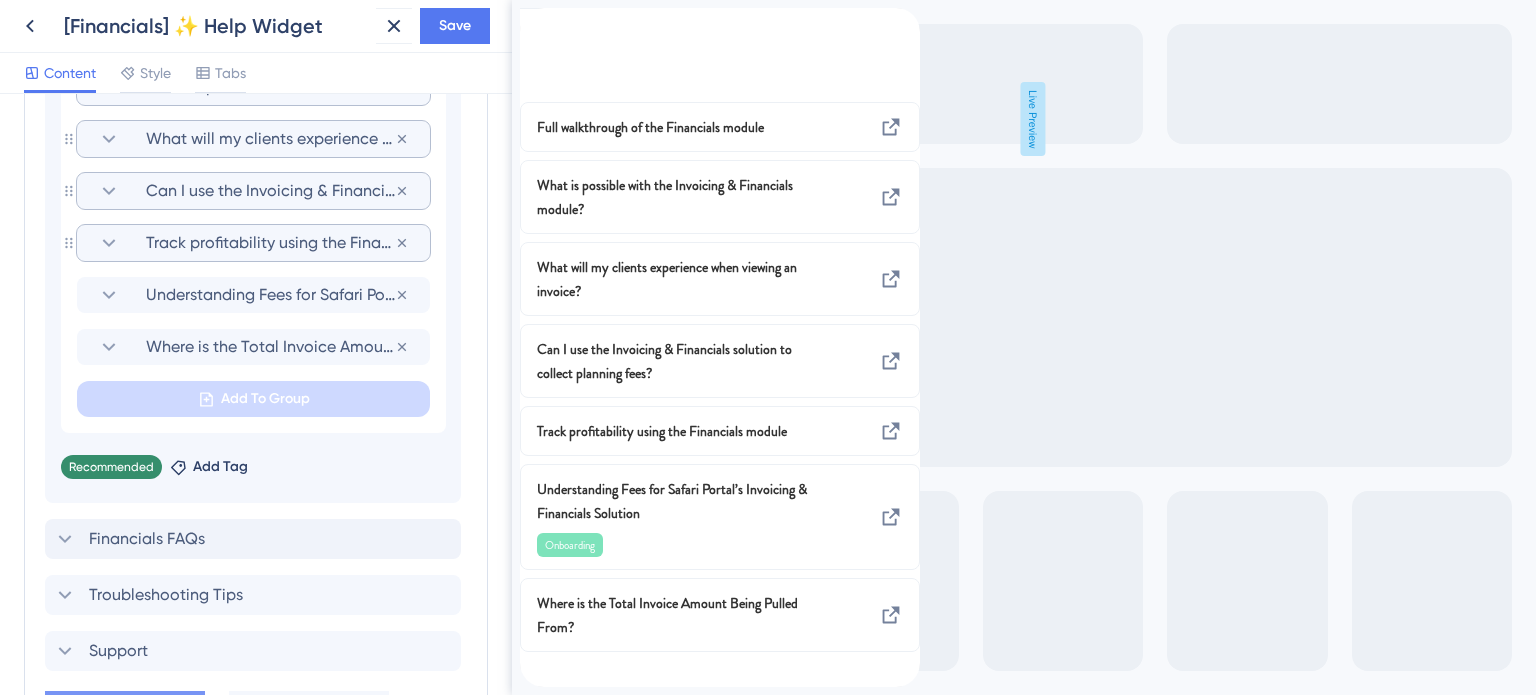 click 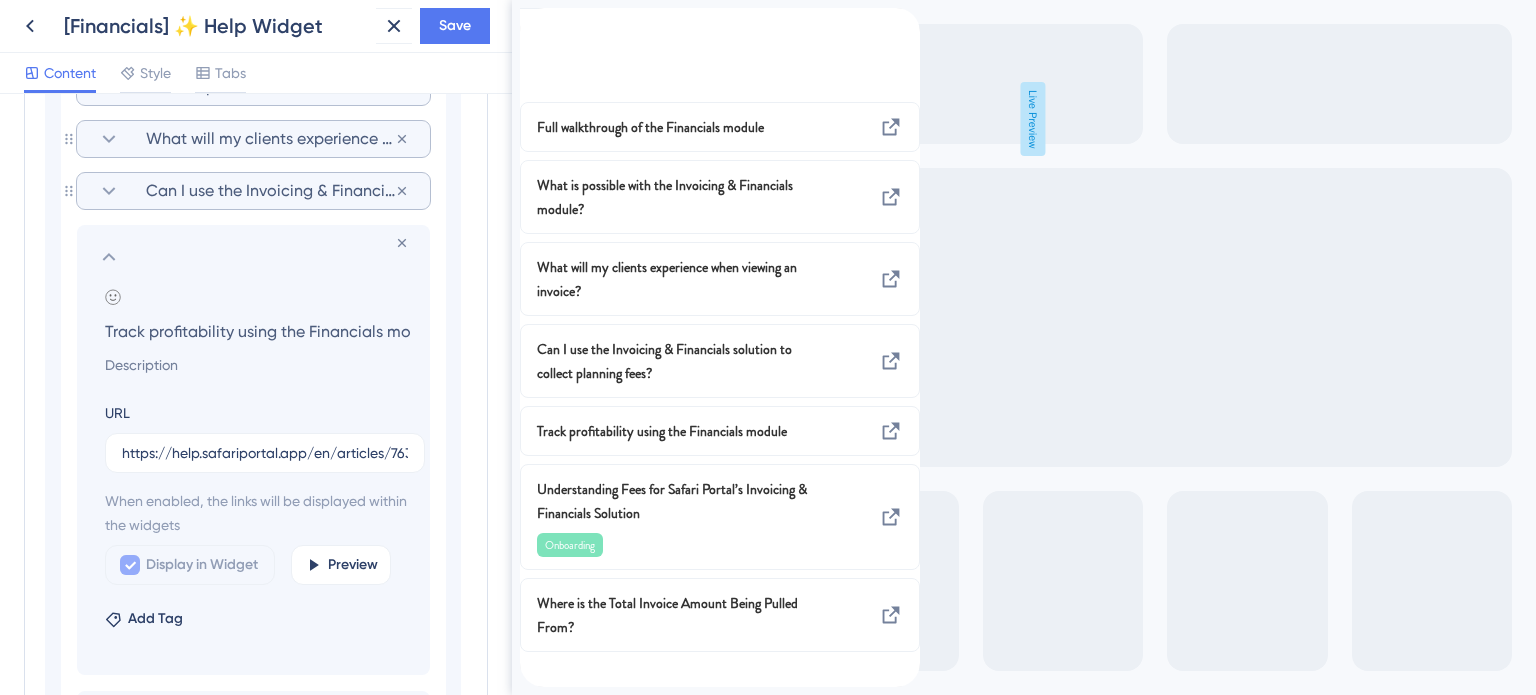 scroll, scrollTop: 0, scrollLeft: 29, axis: horizontal 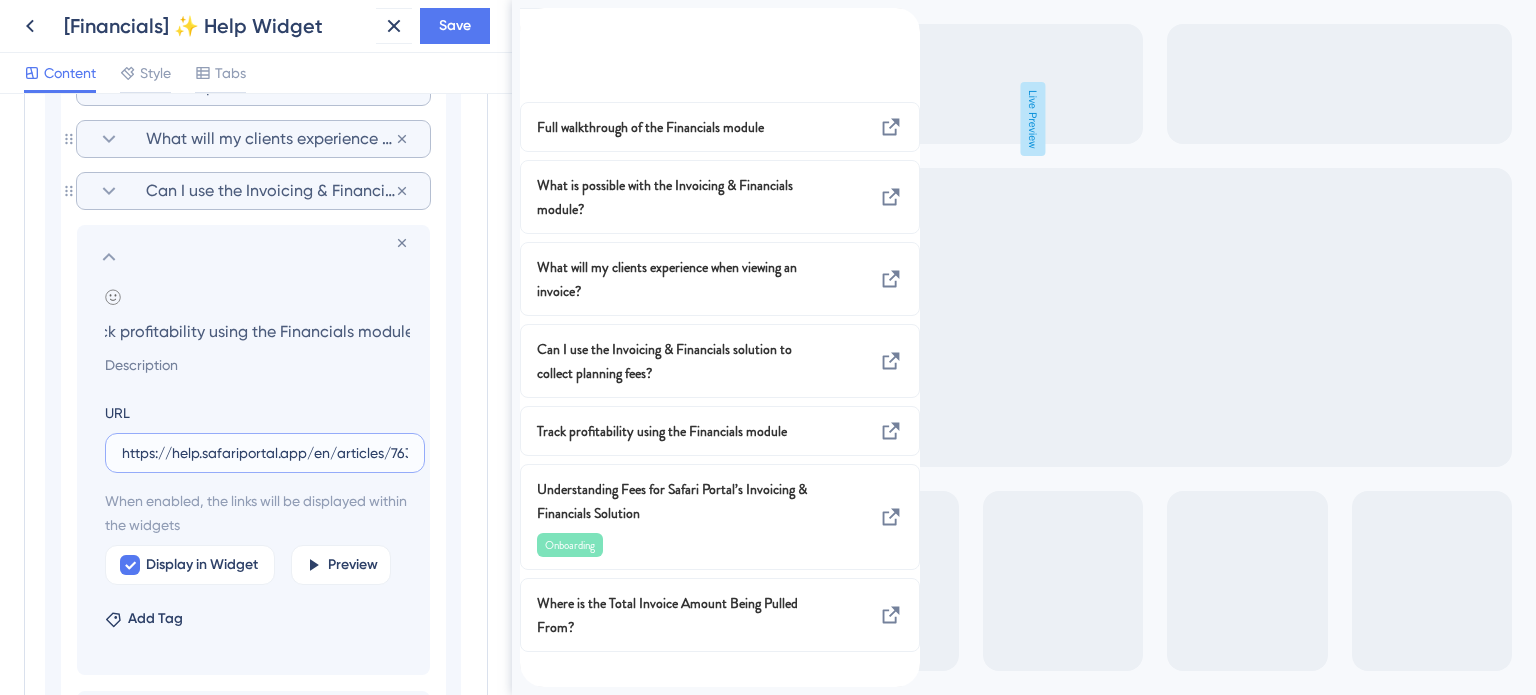 click on "https://help.safariportal.app/en/articles/7631-adding-supplier-payments-or-expenses-into-safari" at bounding box center (265, 453) 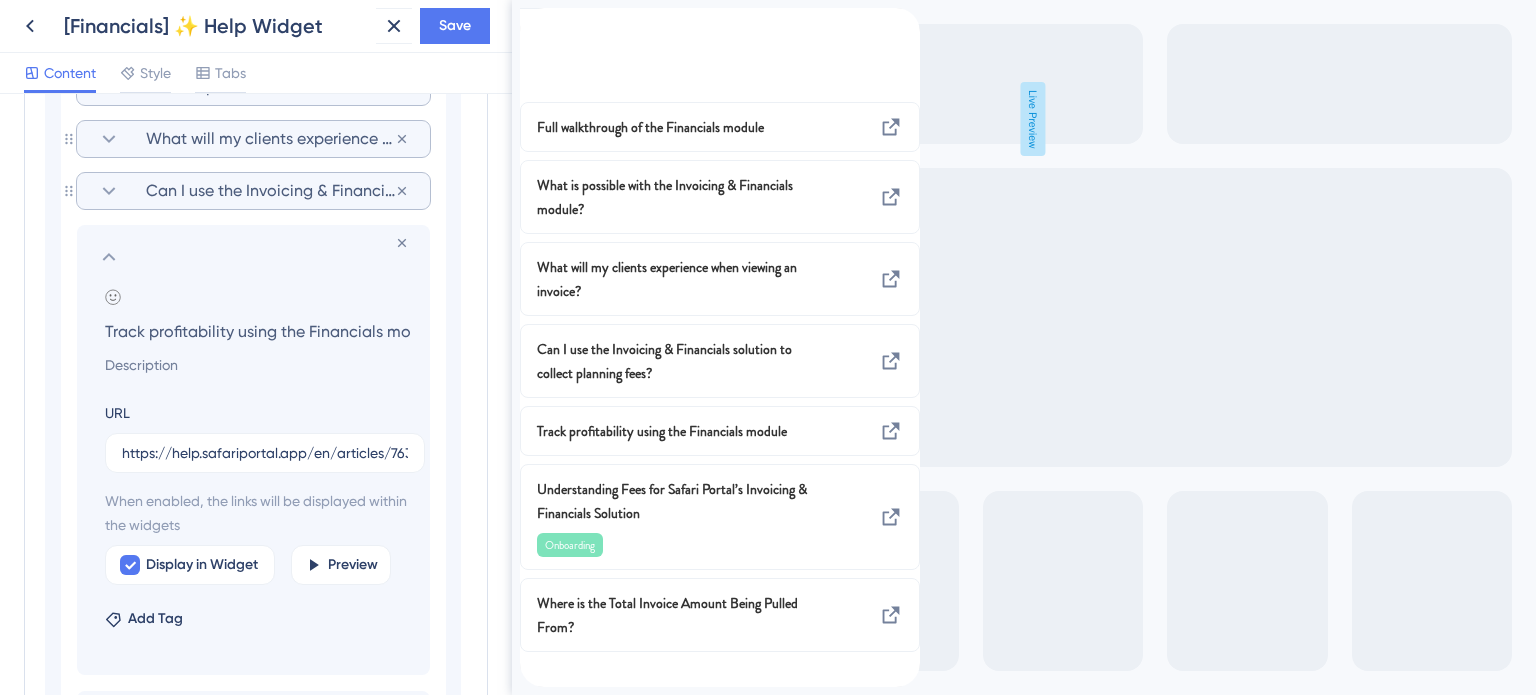 click 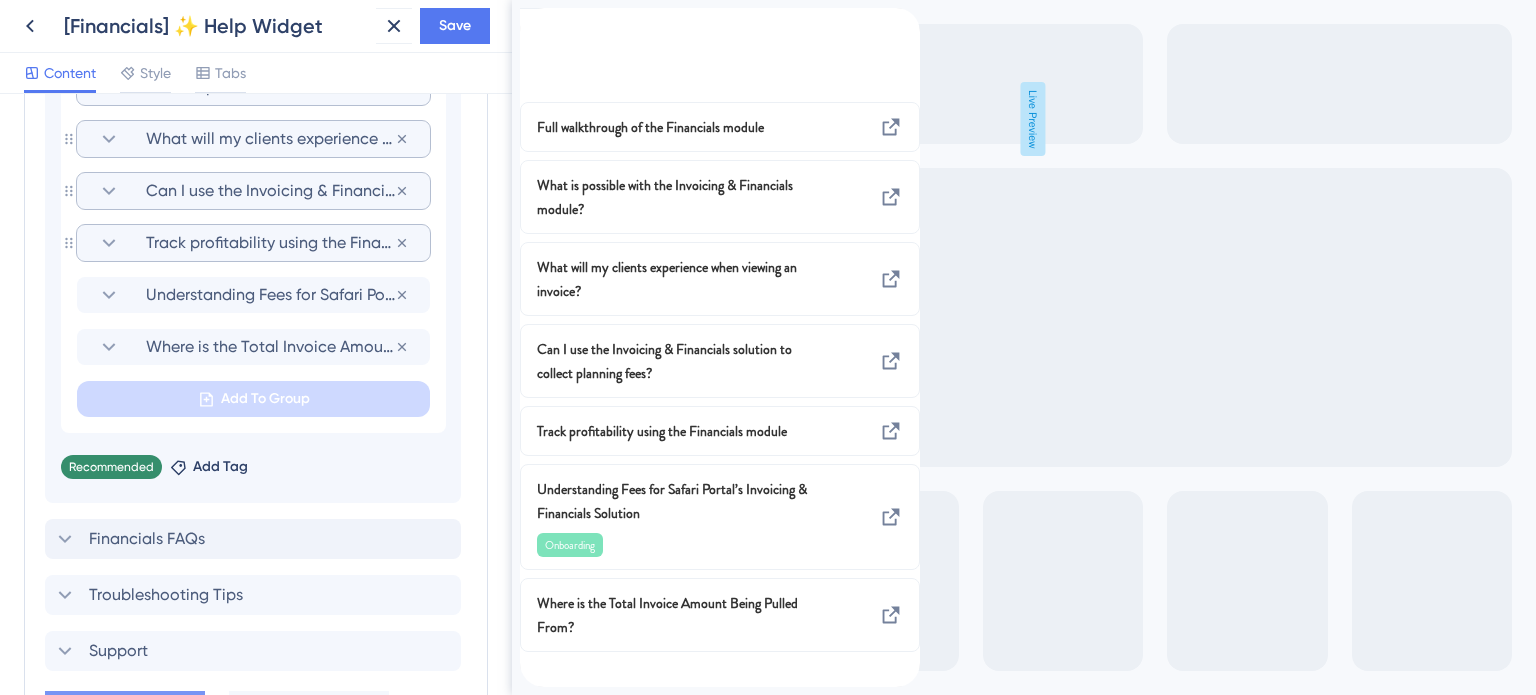 scroll, scrollTop: 1007, scrollLeft: 0, axis: vertical 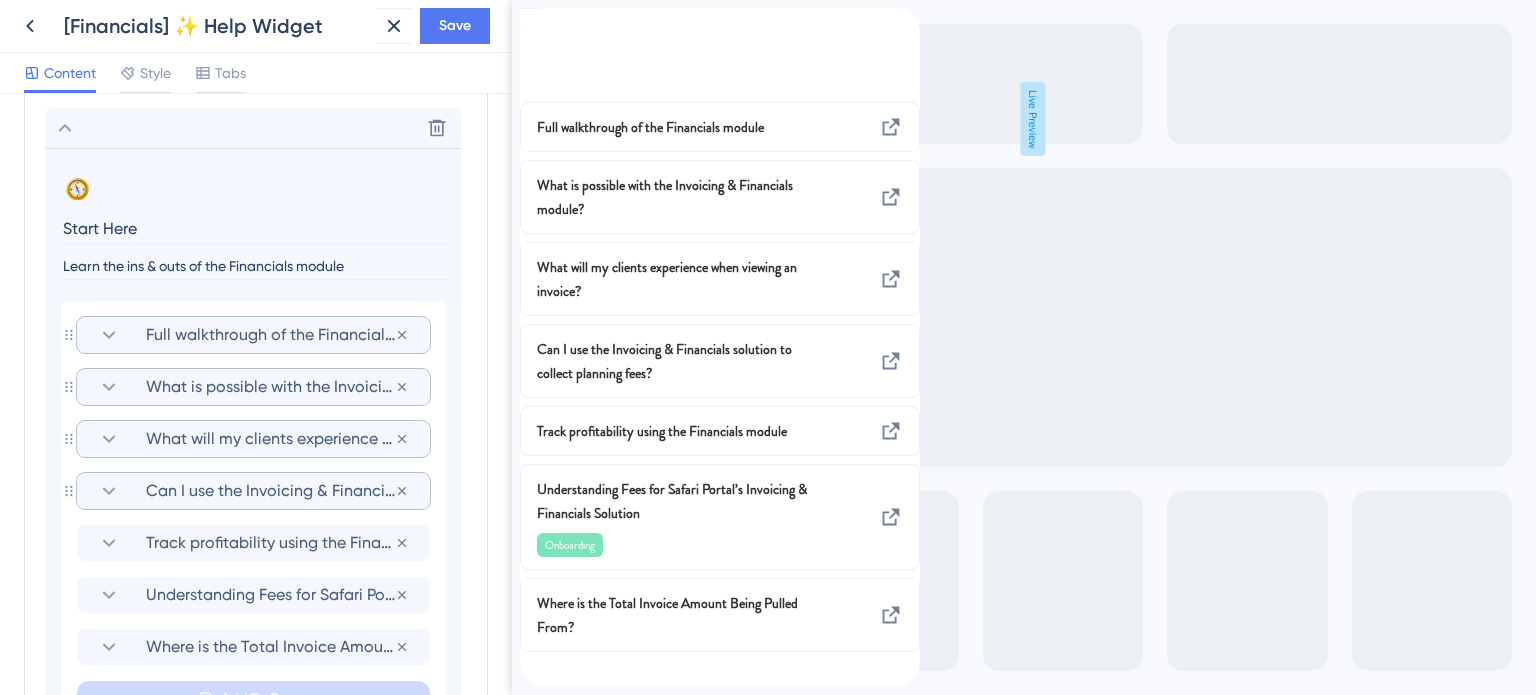 click 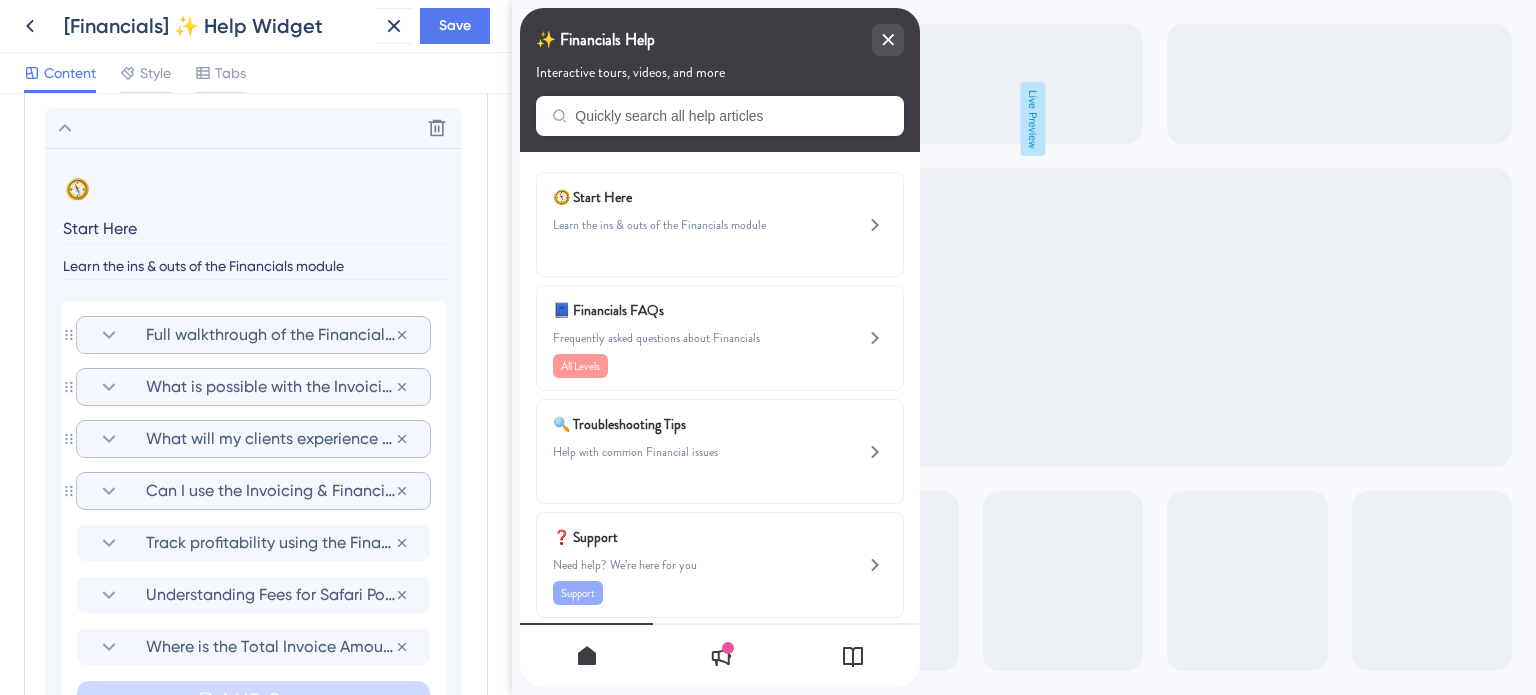 scroll, scrollTop: 807, scrollLeft: 0, axis: vertical 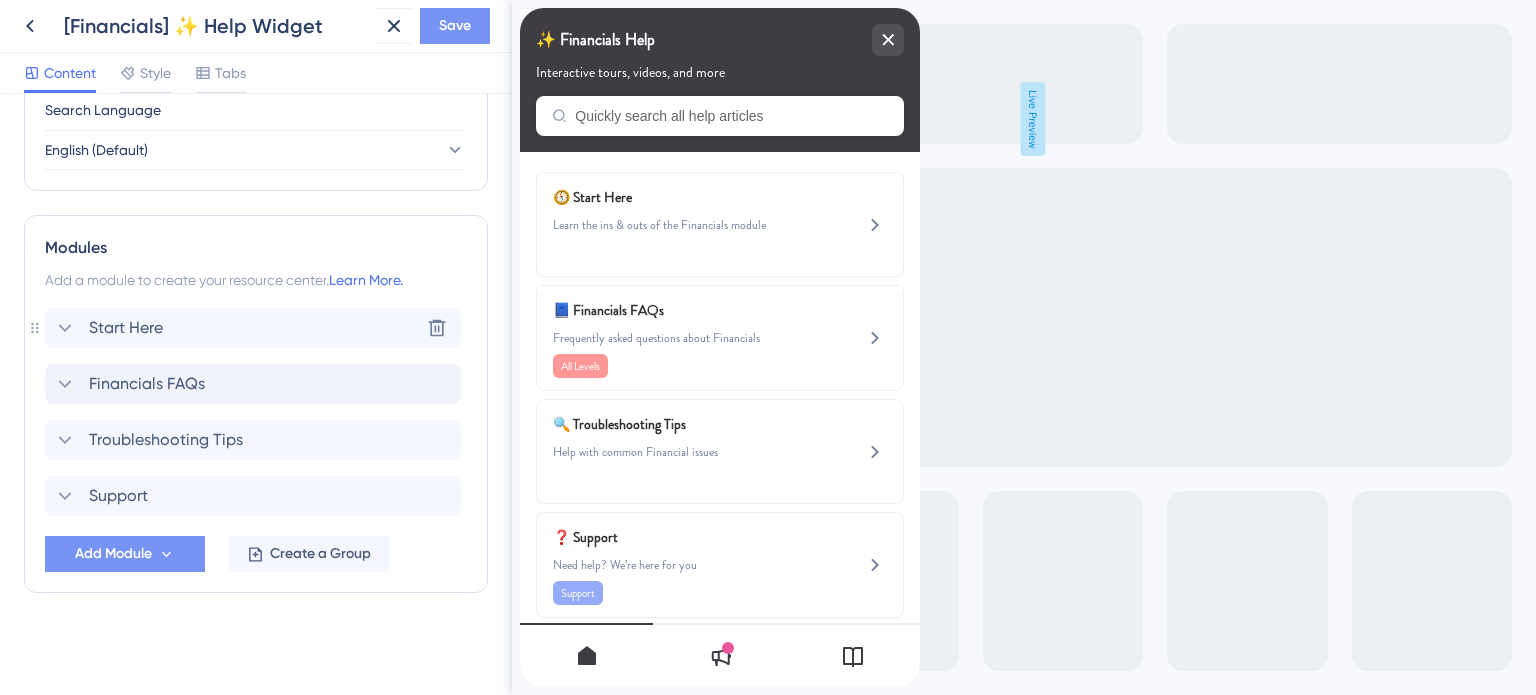 click on "Save" at bounding box center [455, 26] 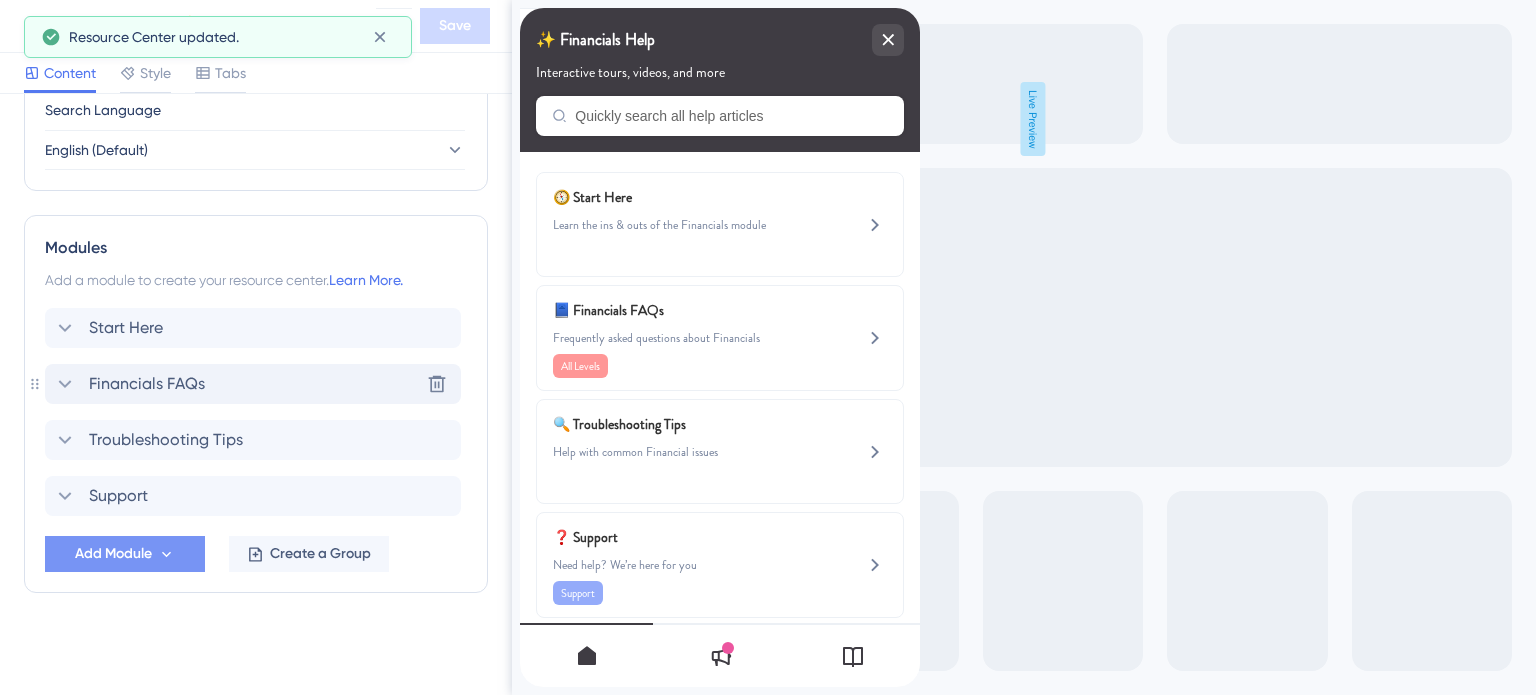 click 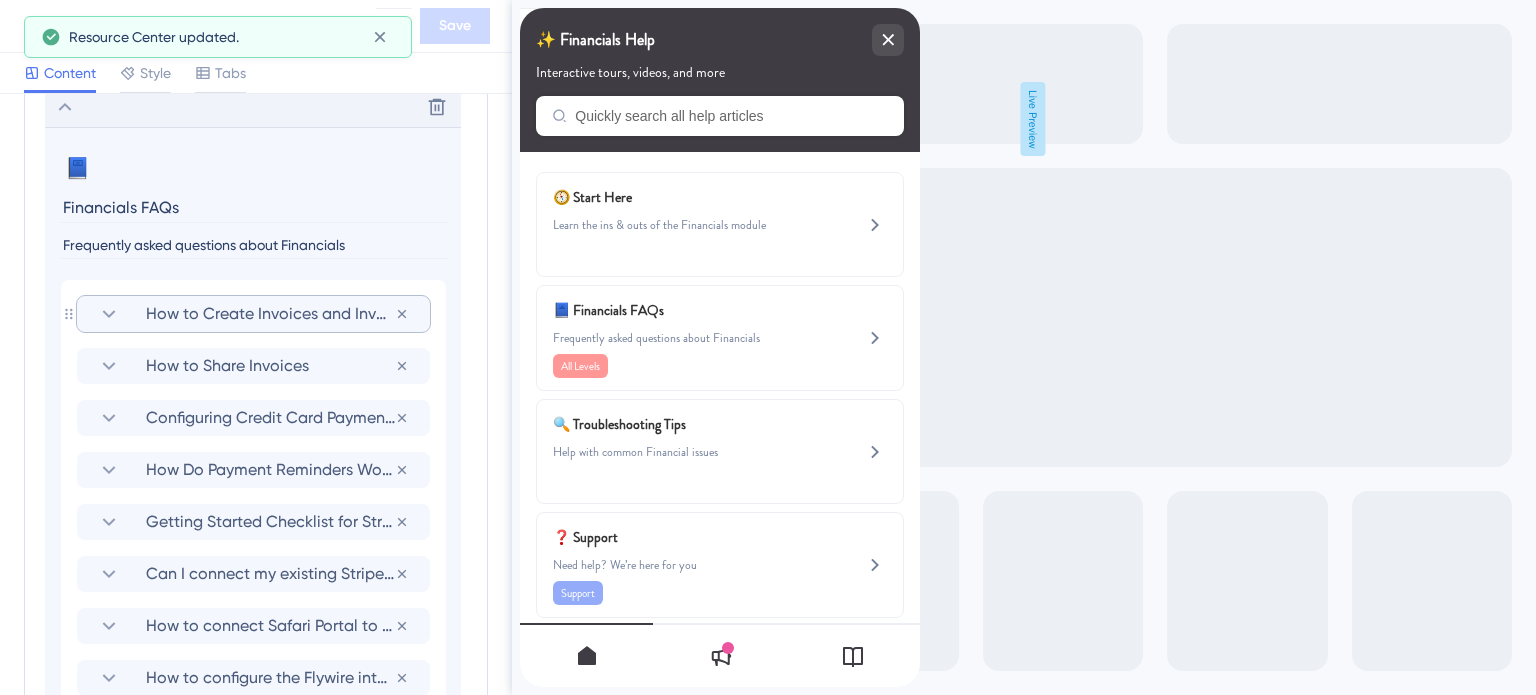 scroll, scrollTop: 1207, scrollLeft: 0, axis: vertical 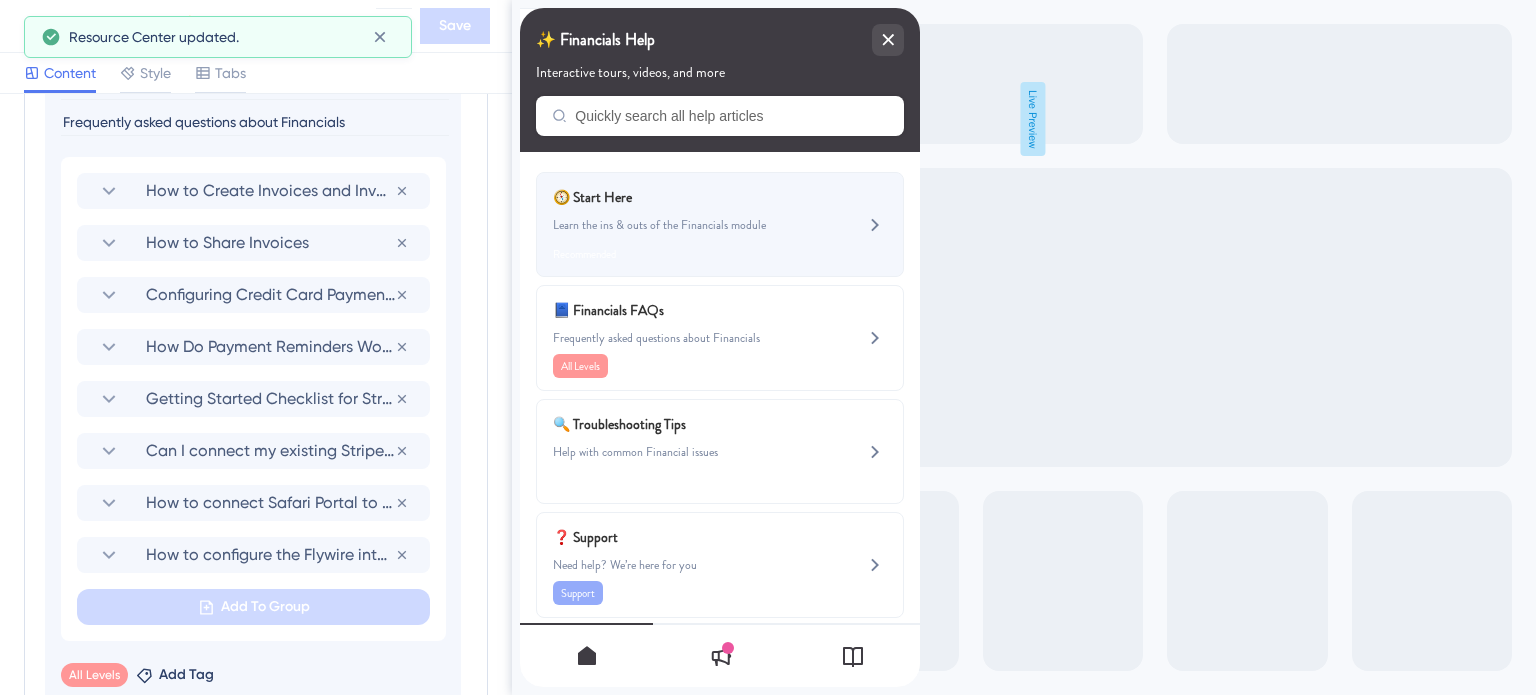 click on "🧭   Start Here Learn the ins & outs of the Financials module Recommended" at bounding box center (720, 224) 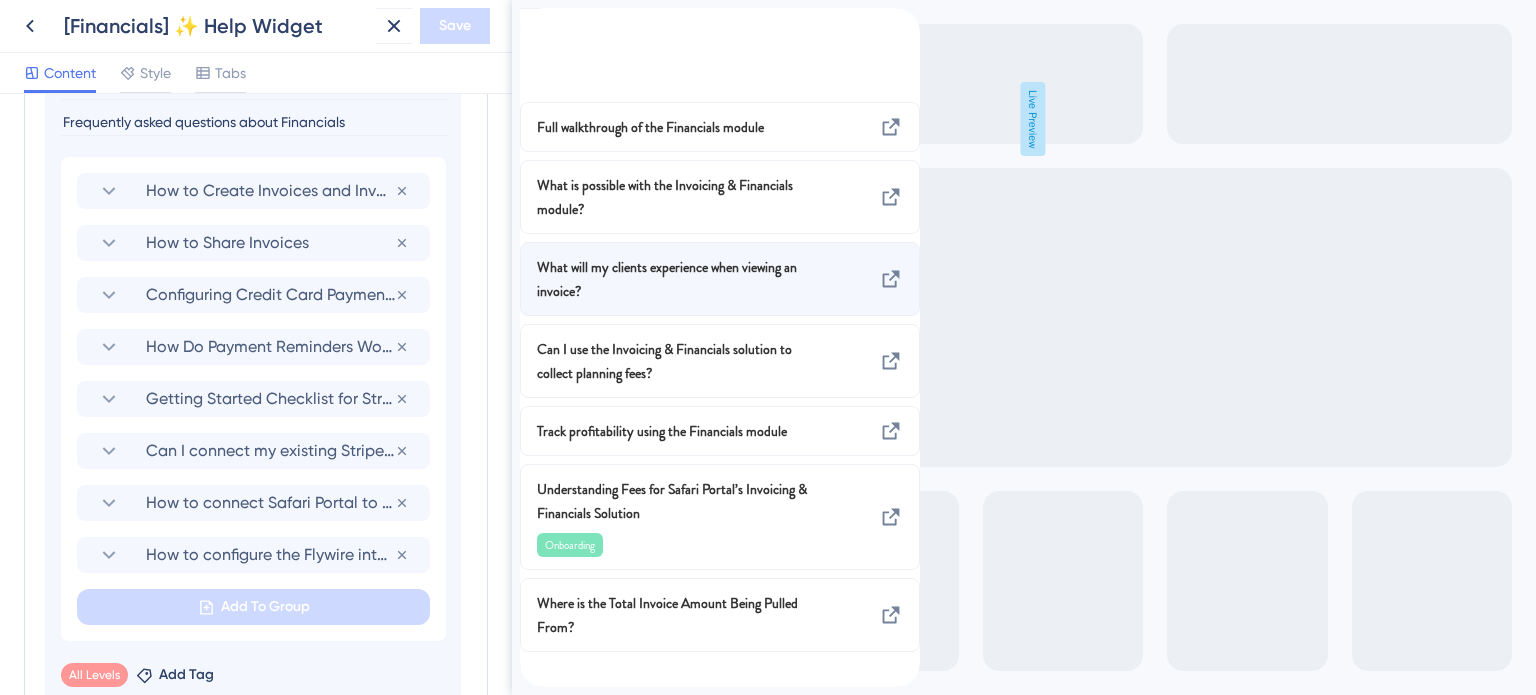 scroll, scrollTop: 29, scrollLeft: 0, axis: vertical 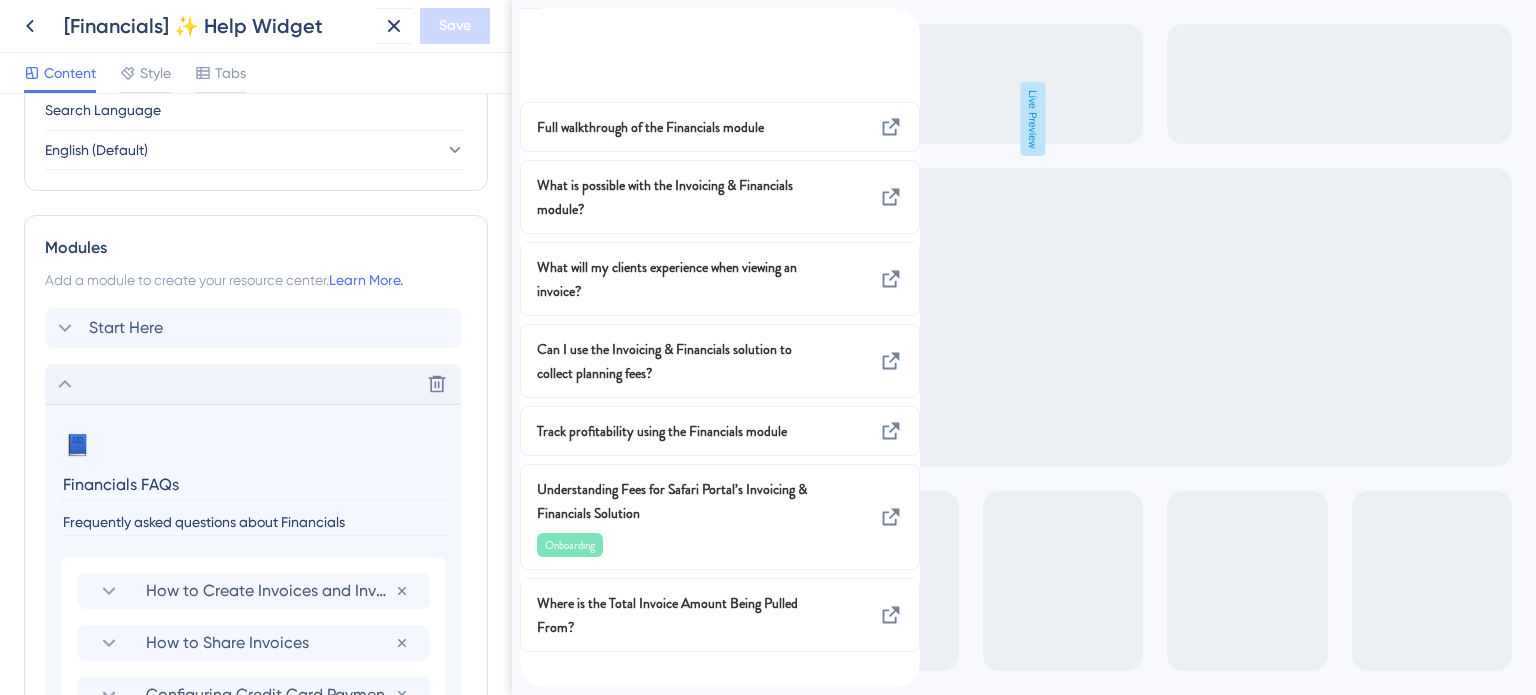 click 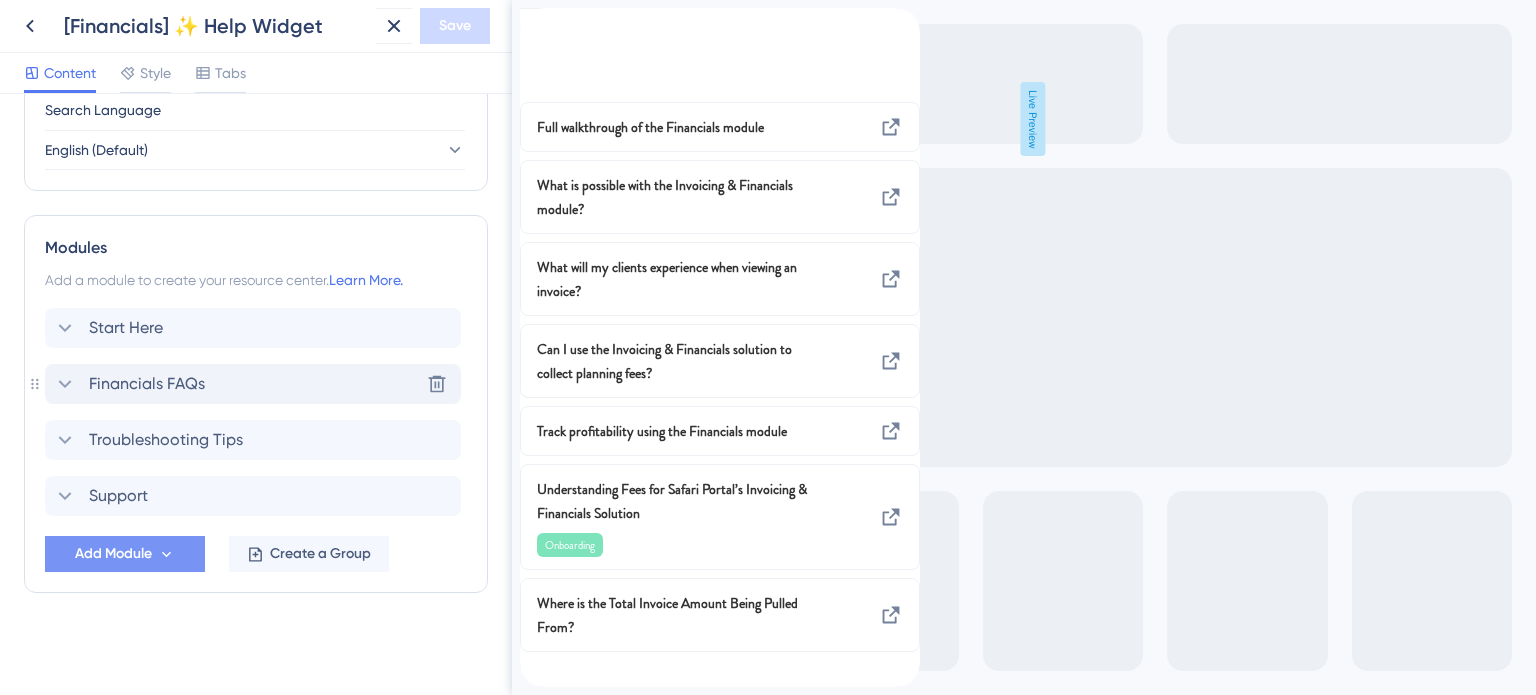 scroll, scrollTop: 19, scrollLeft: 0, axis: vertical 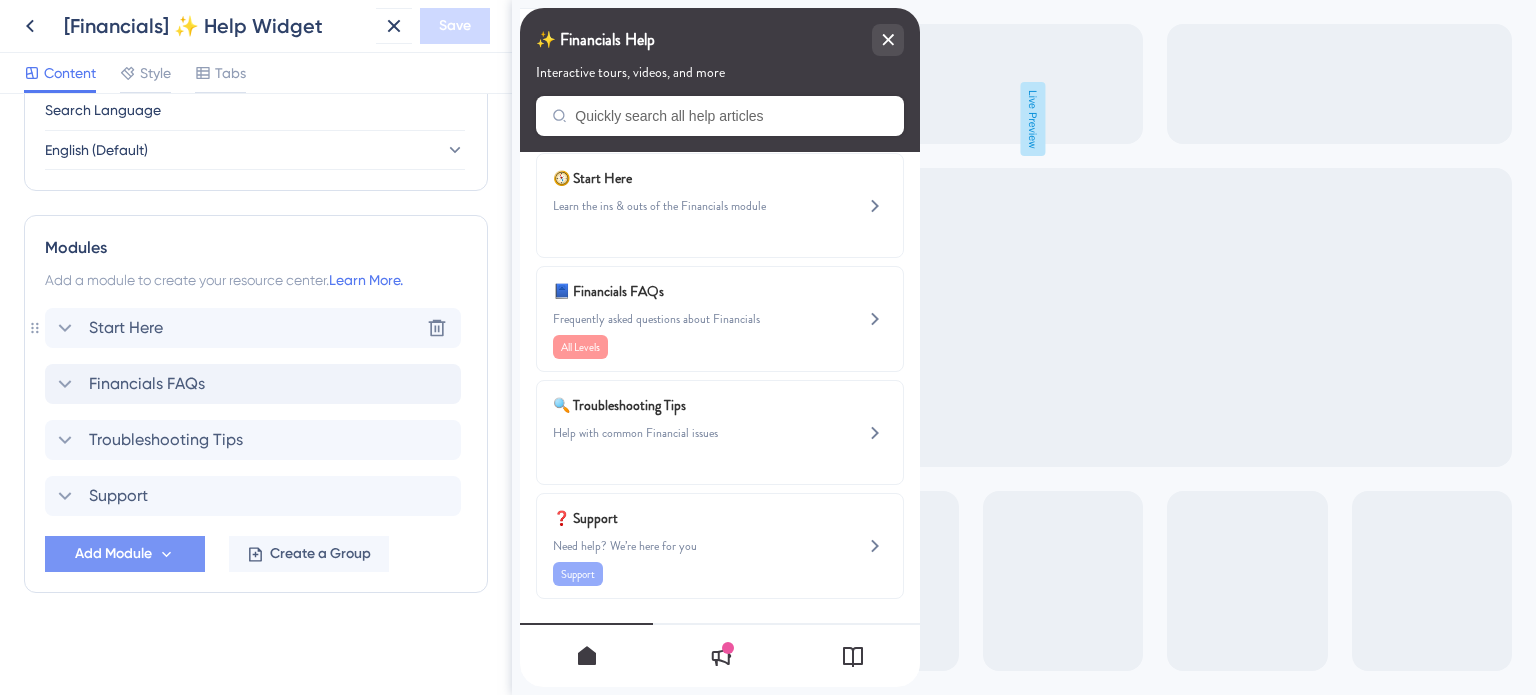 click 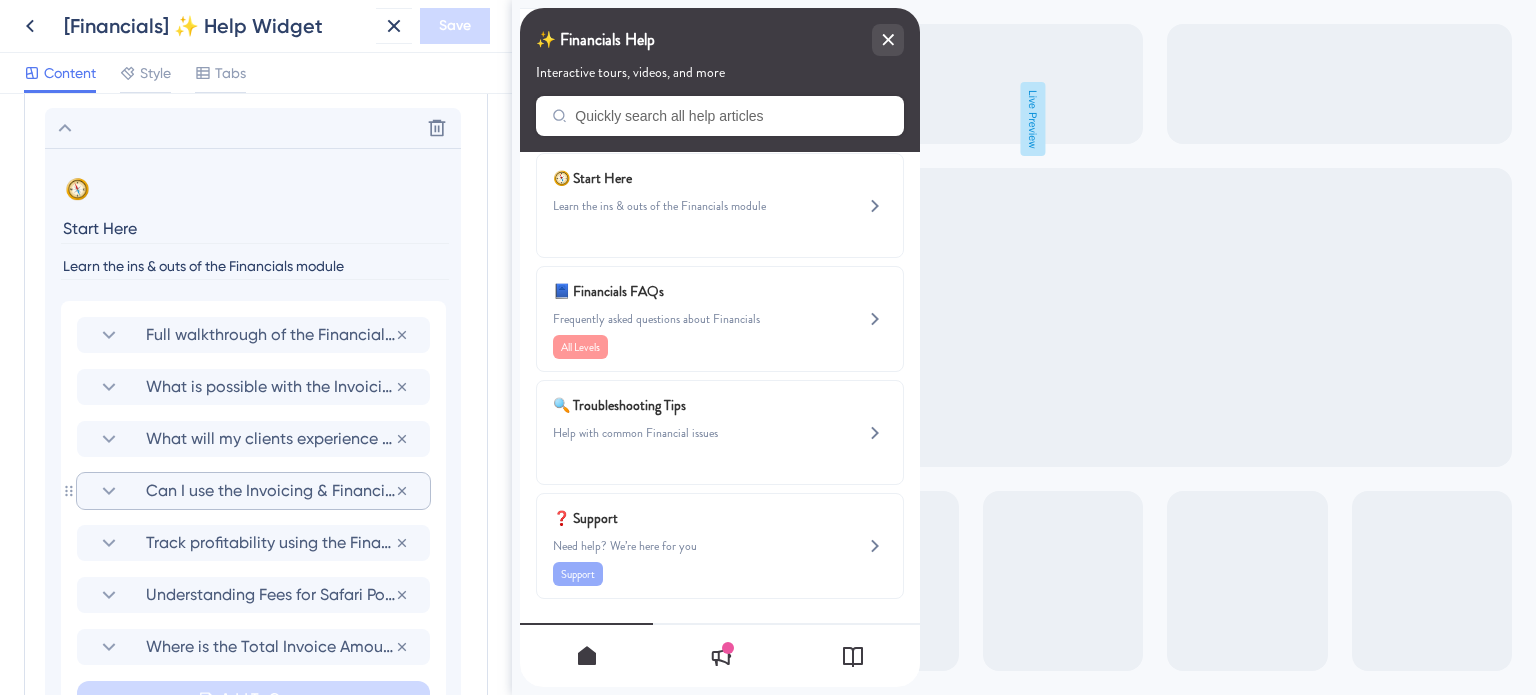 scroll, scrollTop: 1207, scrollLeft: 0, axis: vertical 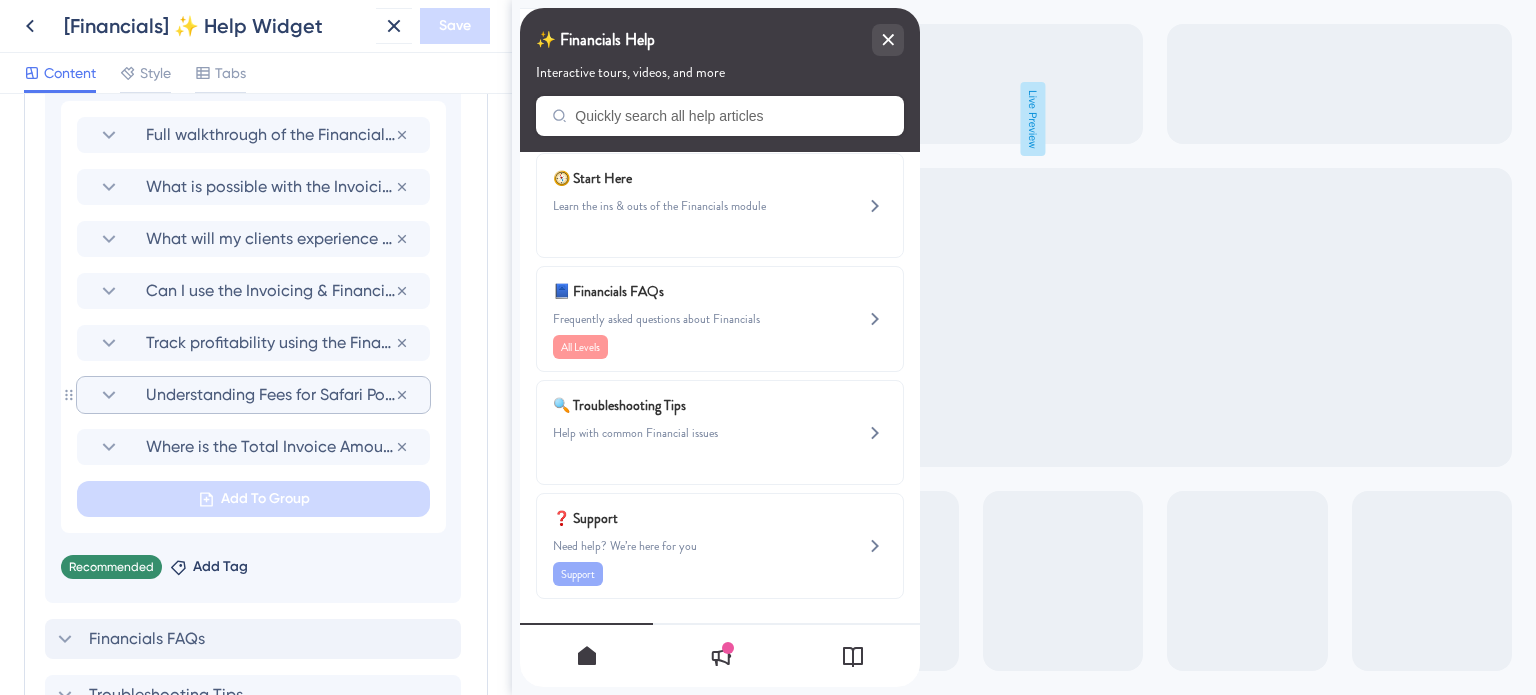 click 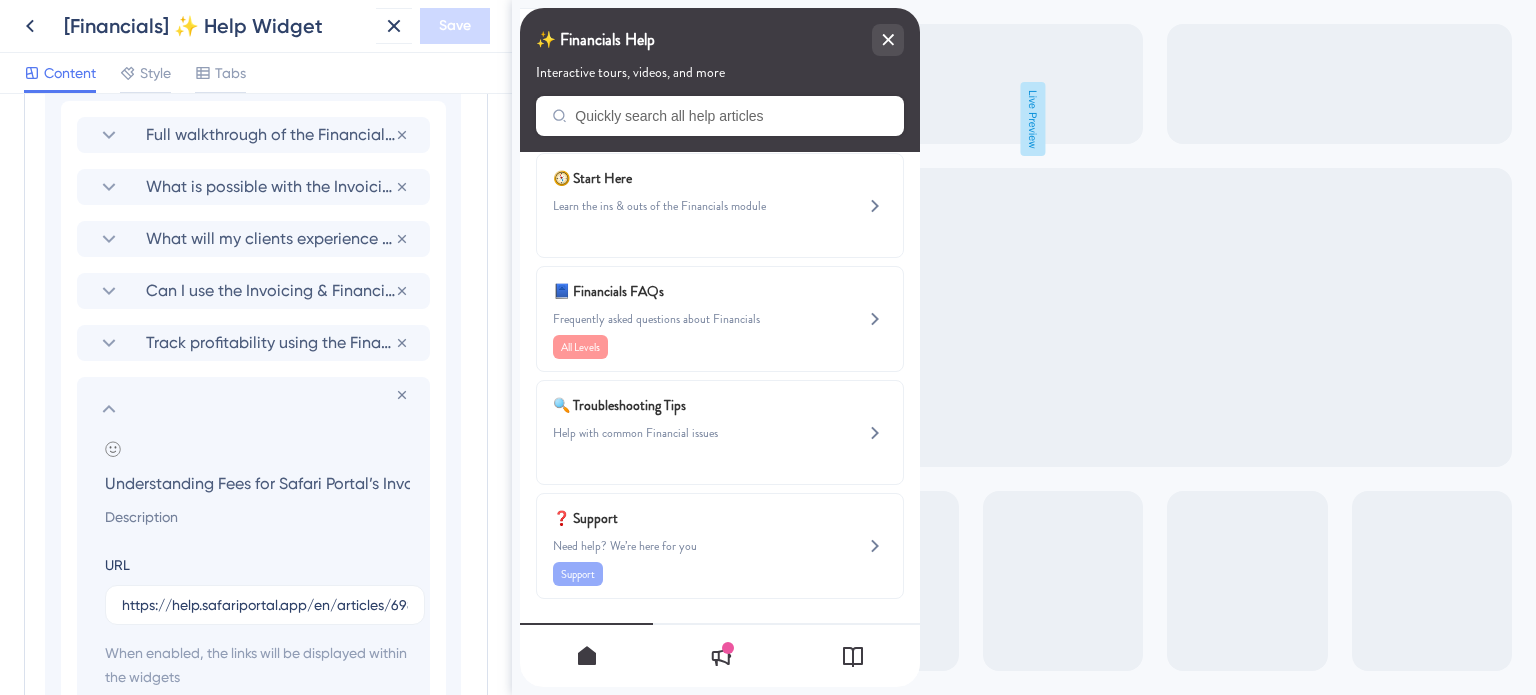 scroll, scrollTop: 0, scrollLeft: 194, axis: horizontal 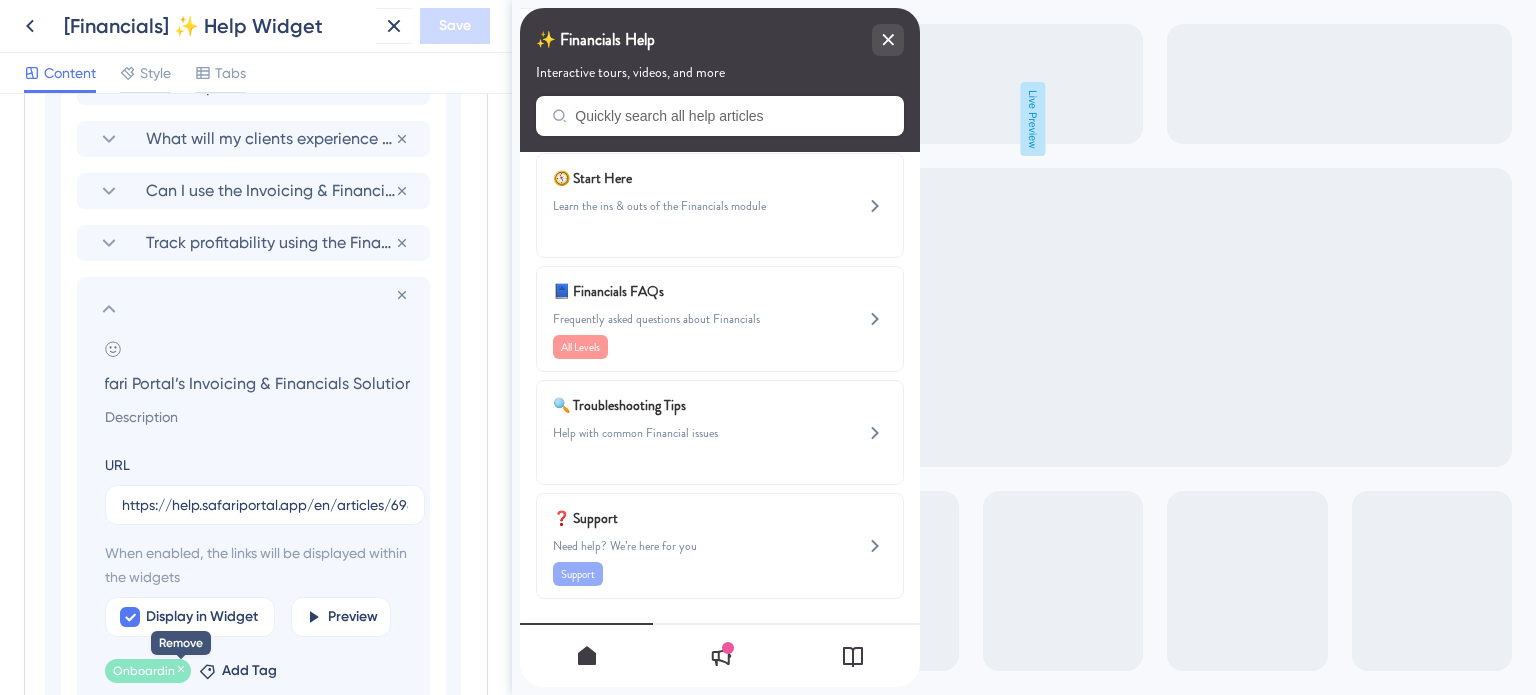 click 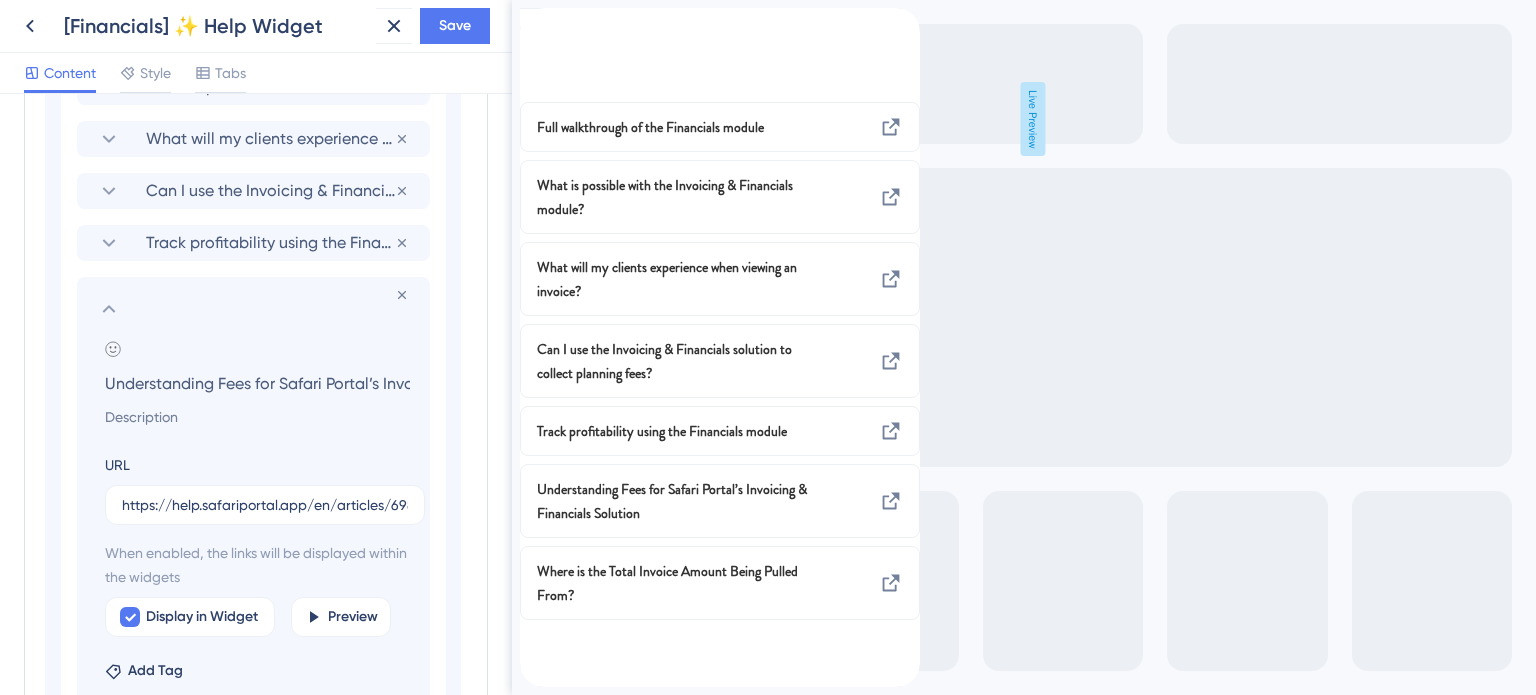 scroll, scrollTop: 0, scrollLeft: 0, axis: both 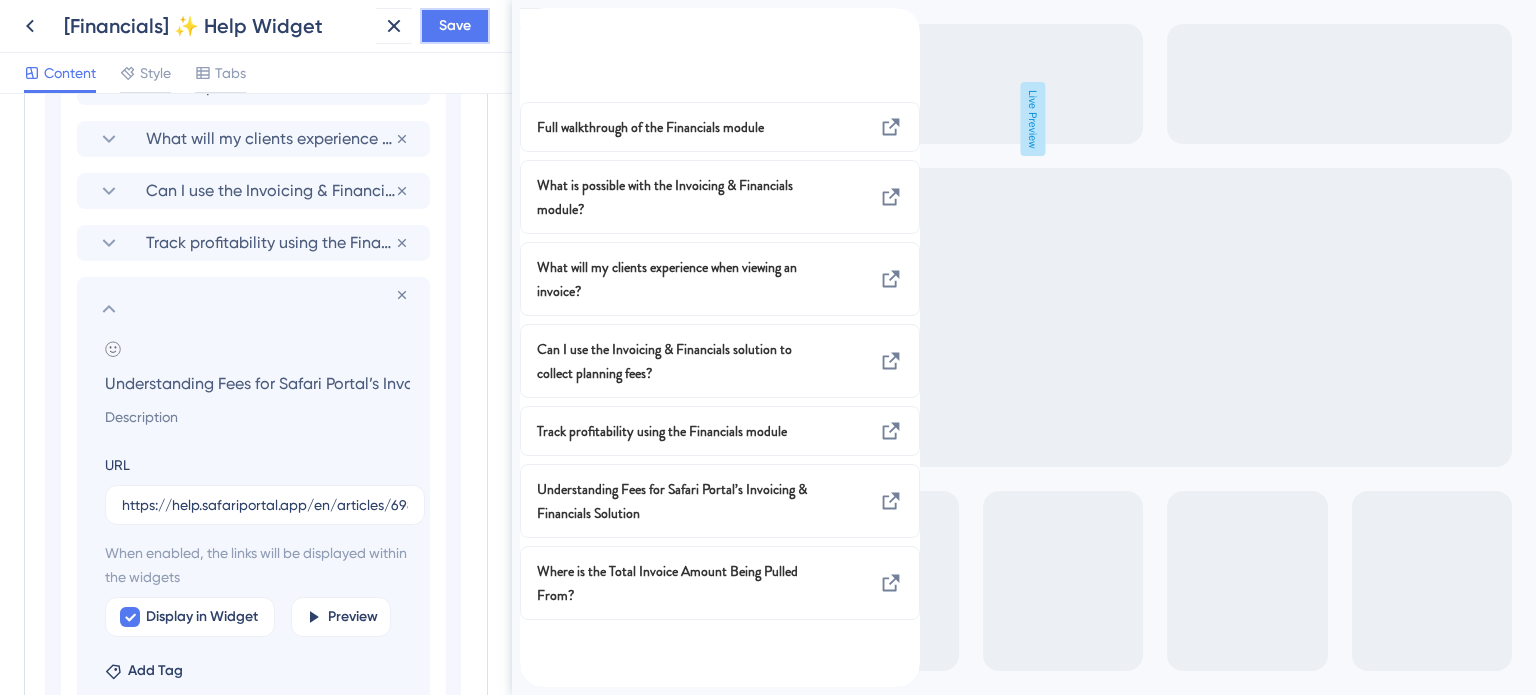 click on "Save" at bounding box center [455, 26] 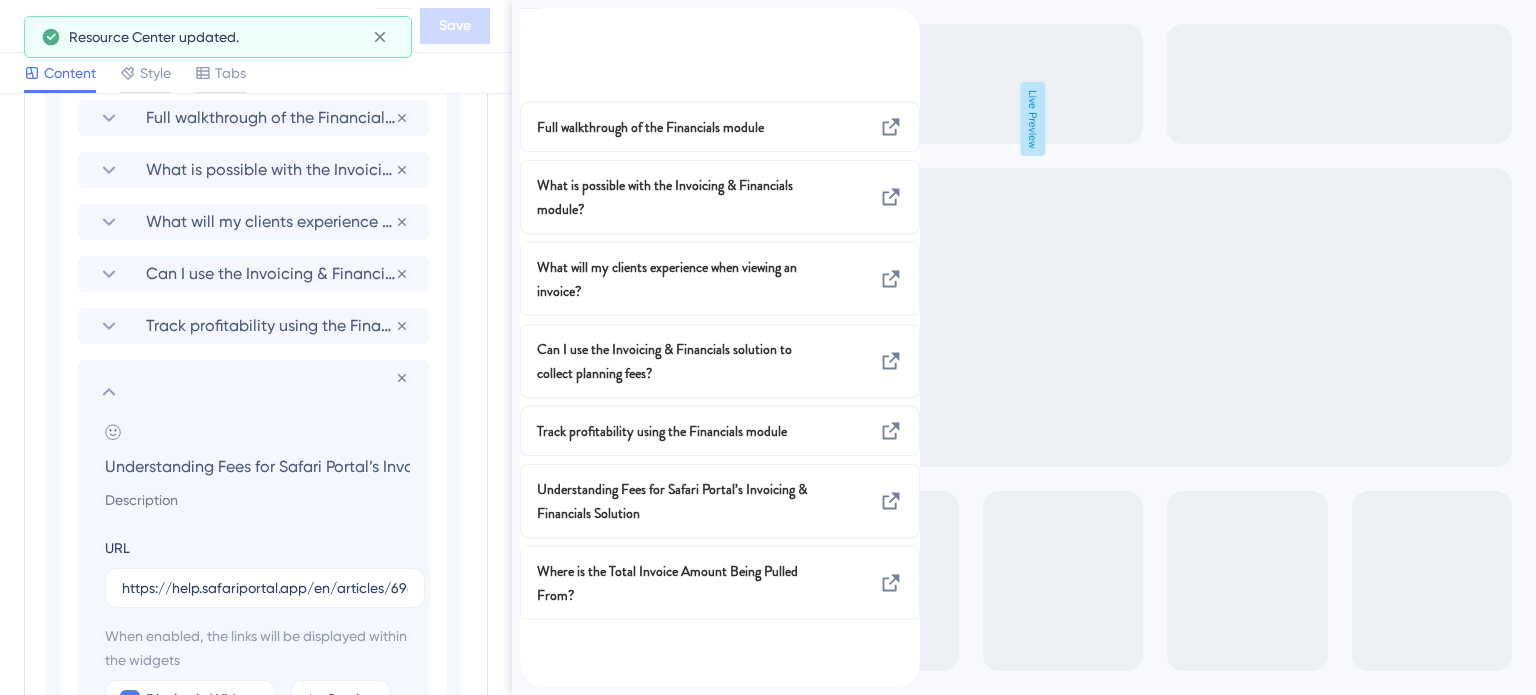 scroll, scrollTop: 1007, scrollLeft: 0, axis: vertical 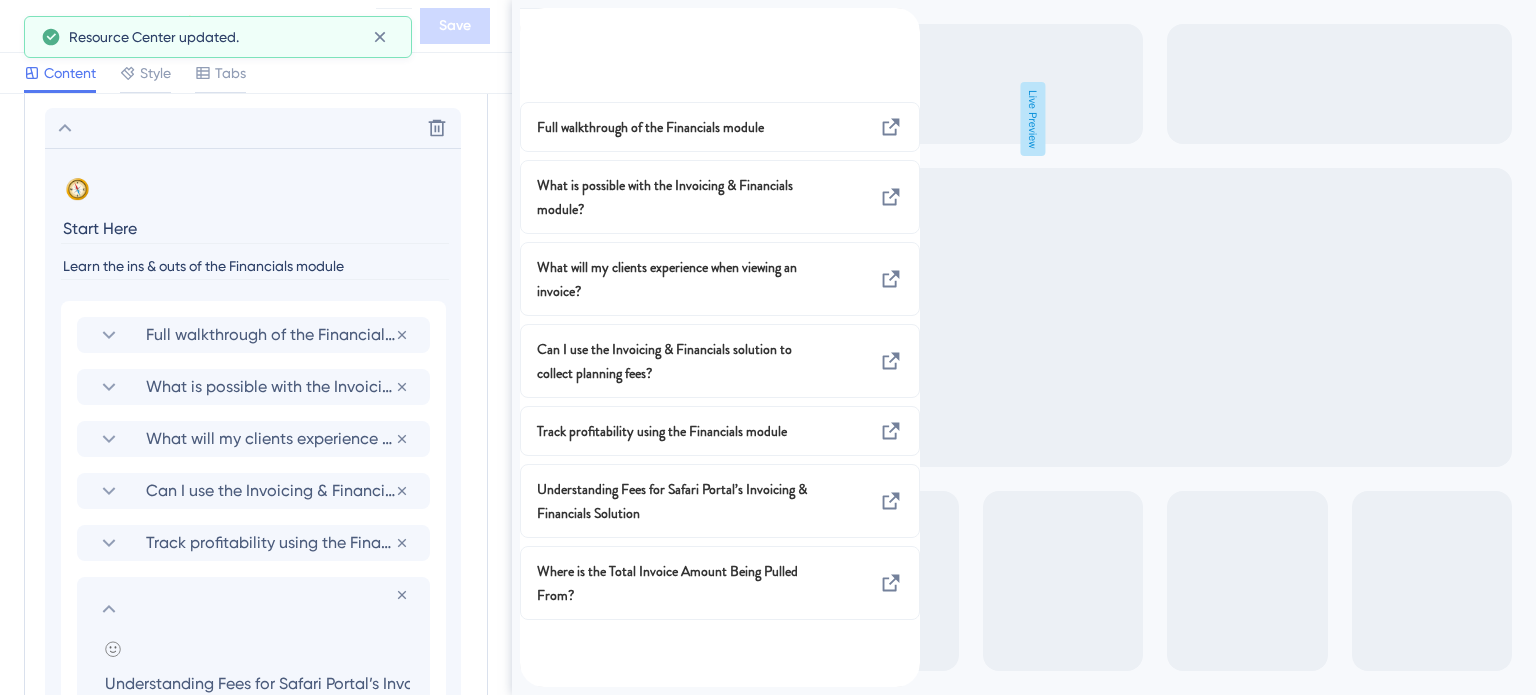 click 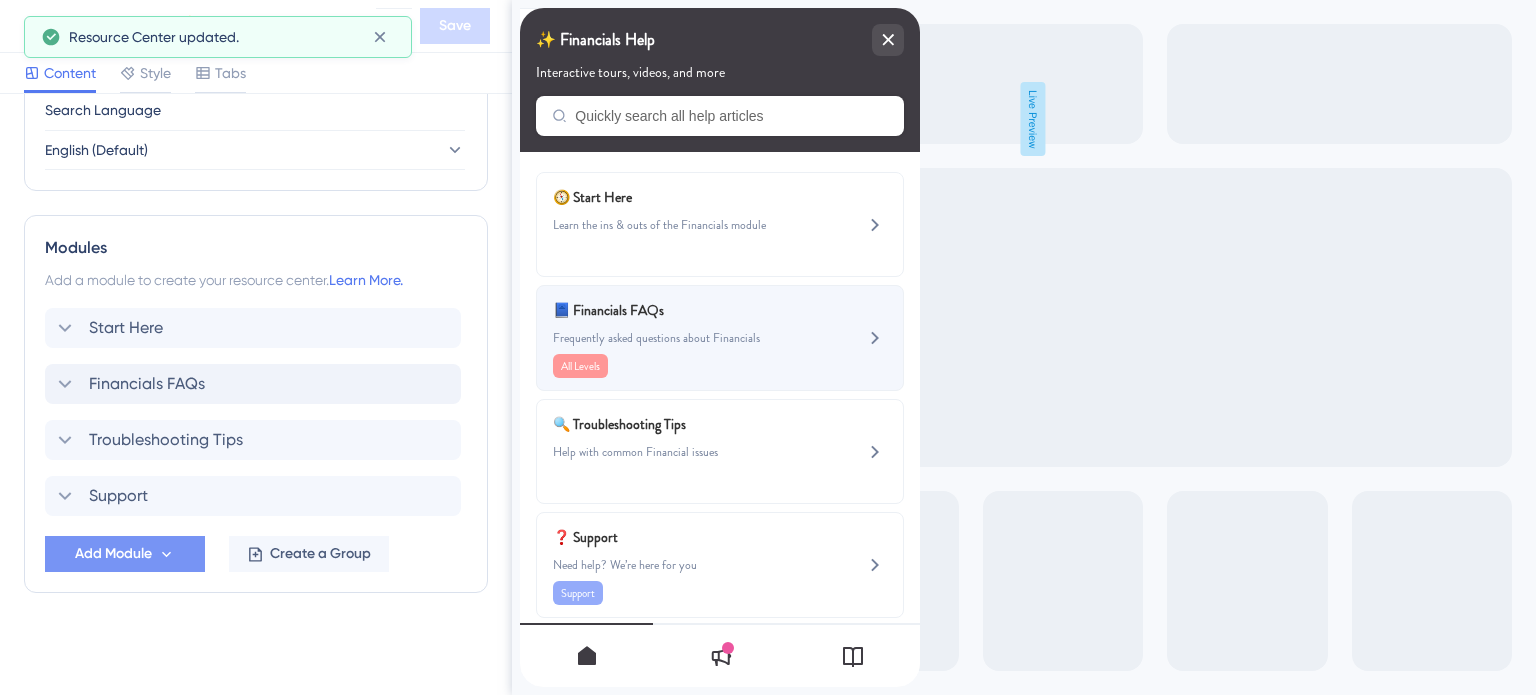 click on "Frequently asked questions about Financials" at bounding box center [686, 338] 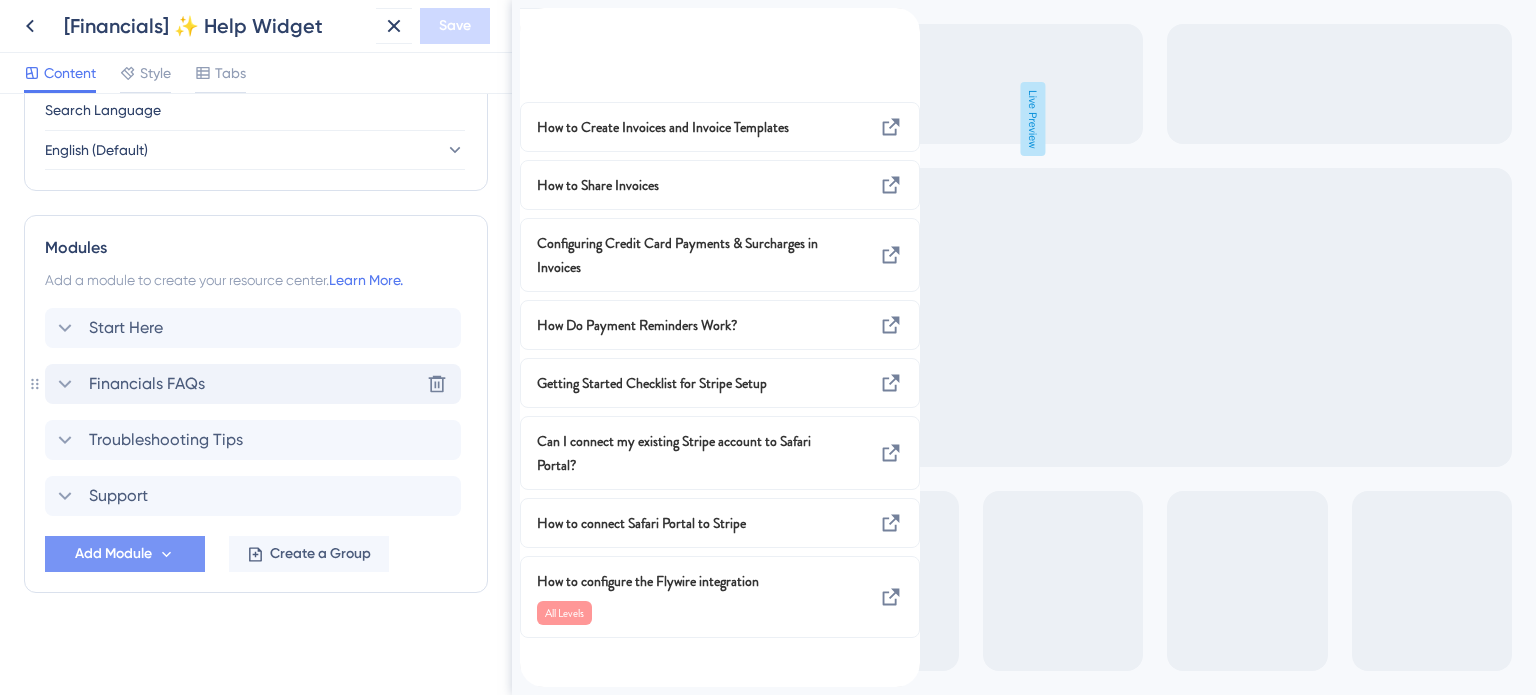 click 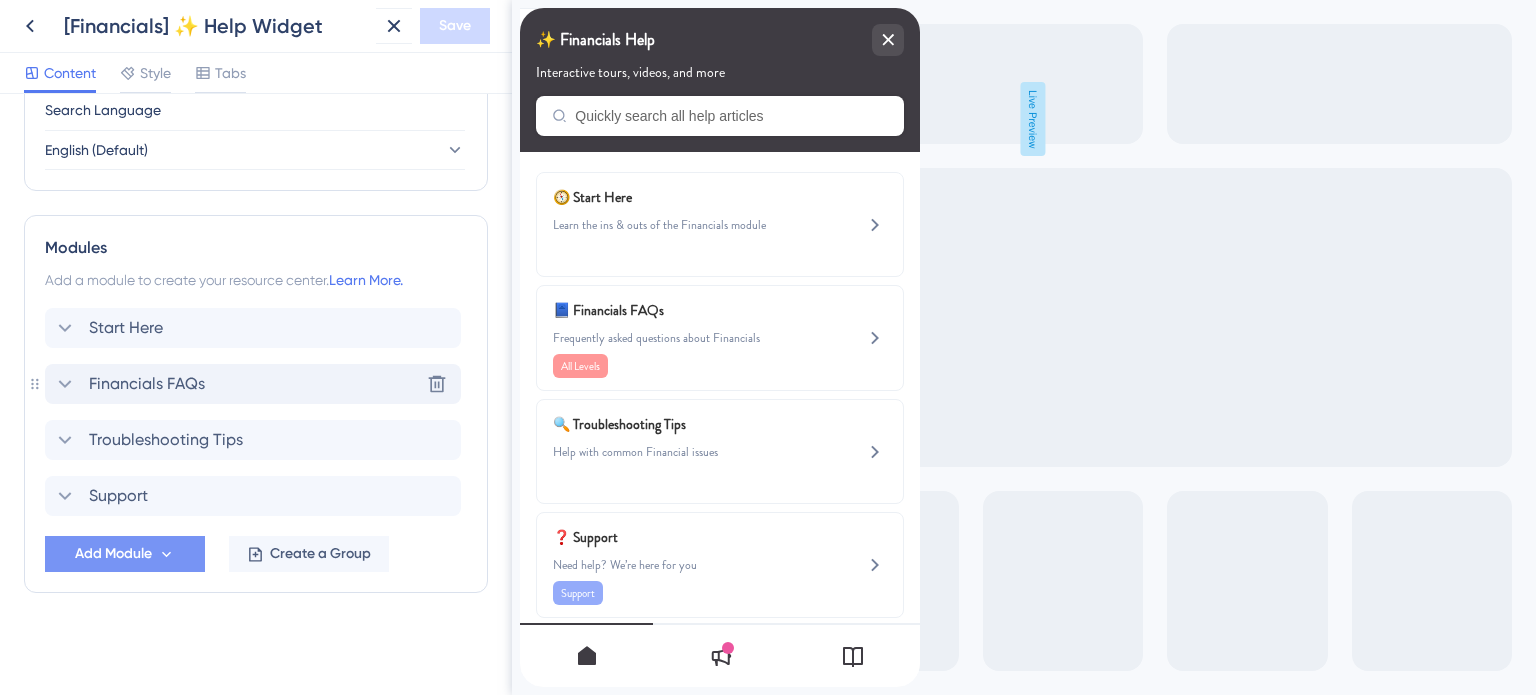 scroll, scrollTop: 1350, scrollLeft: 0, axis: vertical 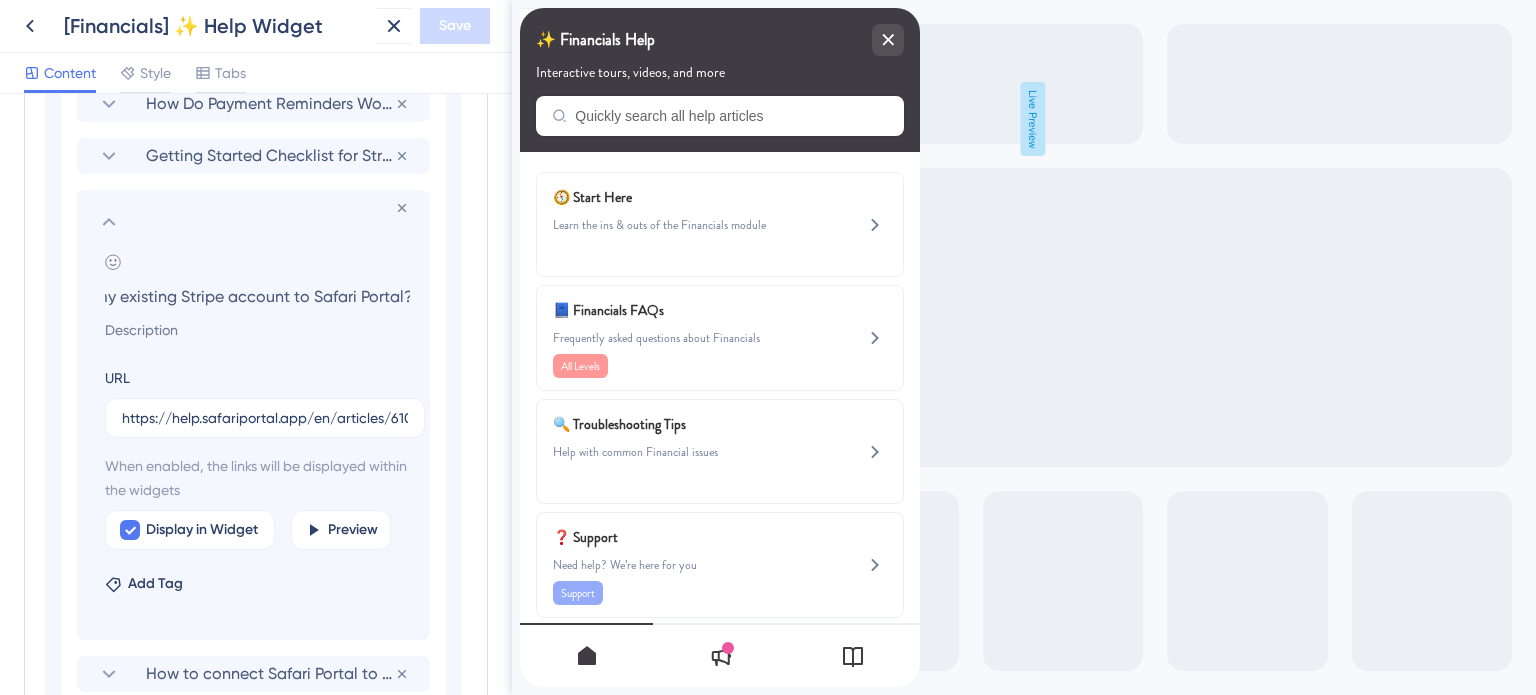 click 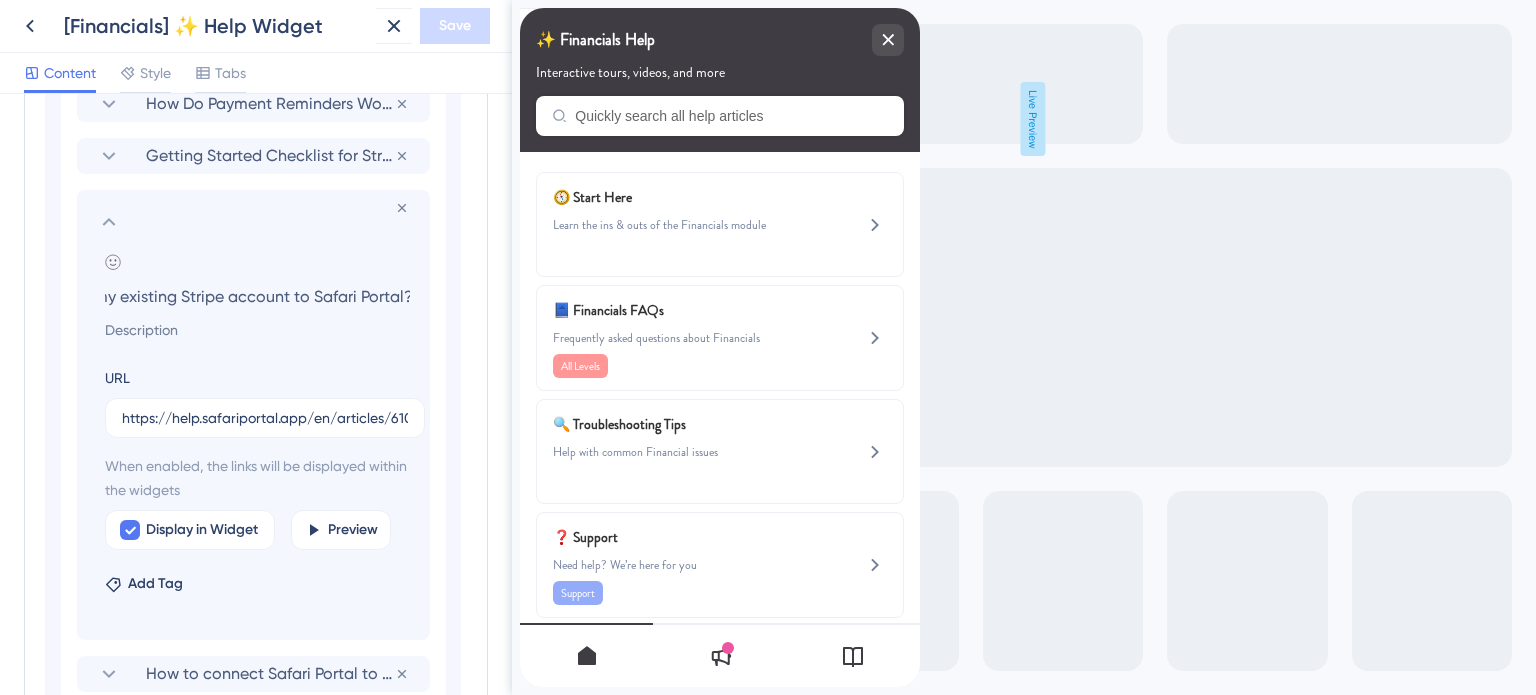 scroll, scrollTop: 0, scrollLeft: 0, axis: both 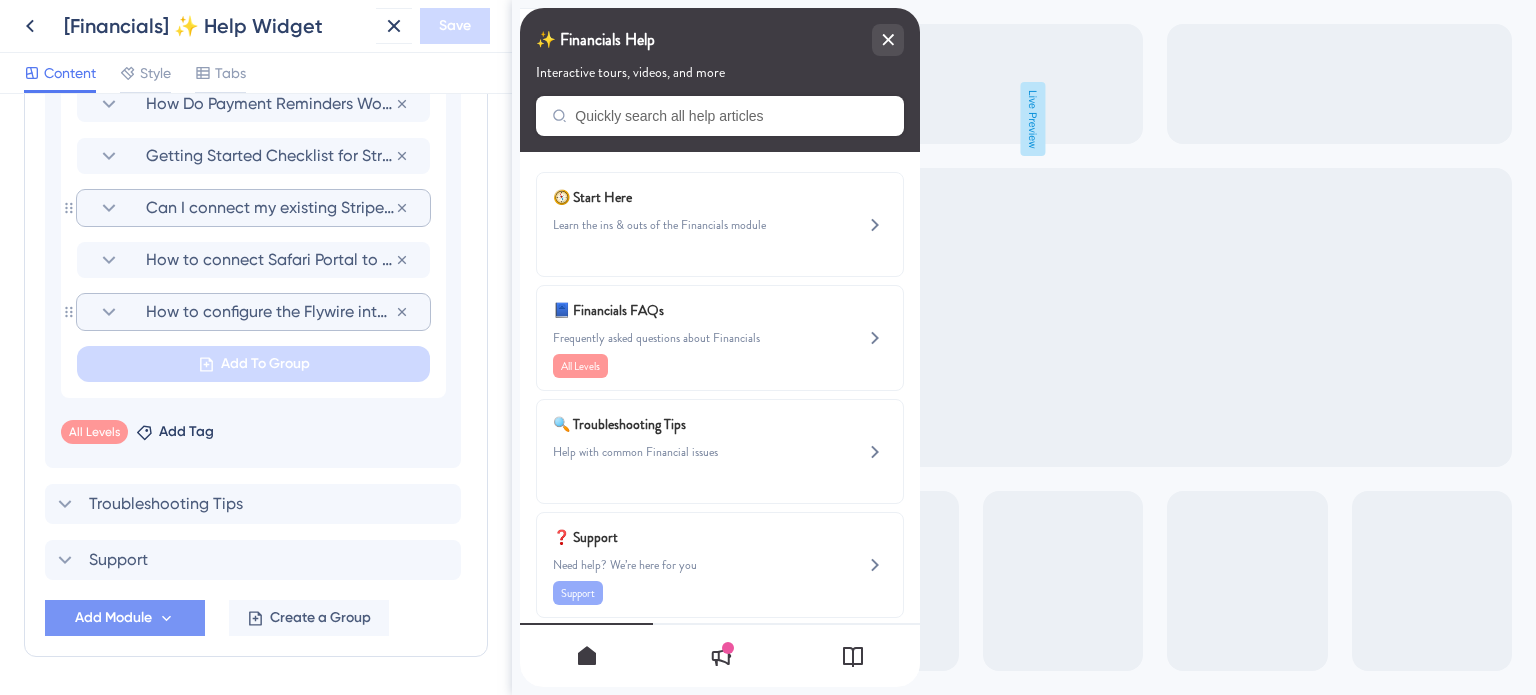 click 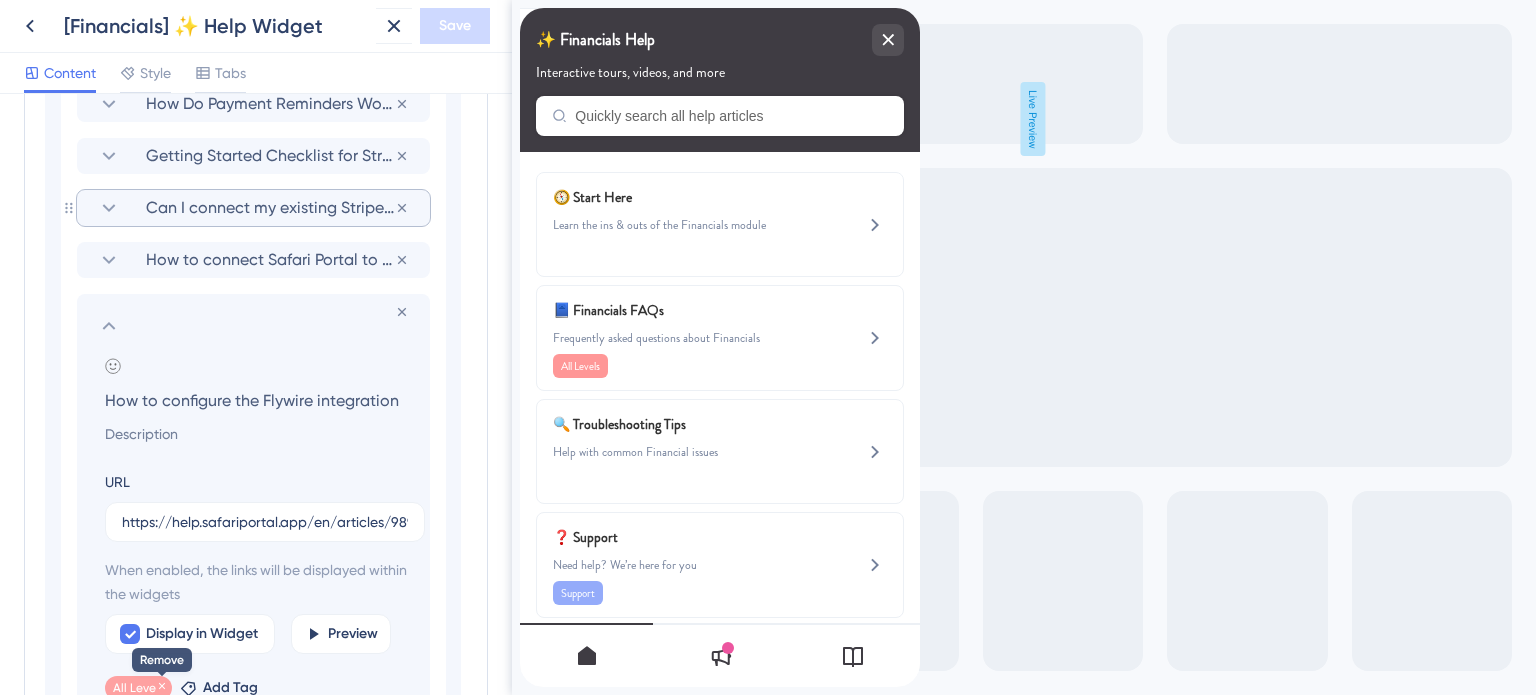 click 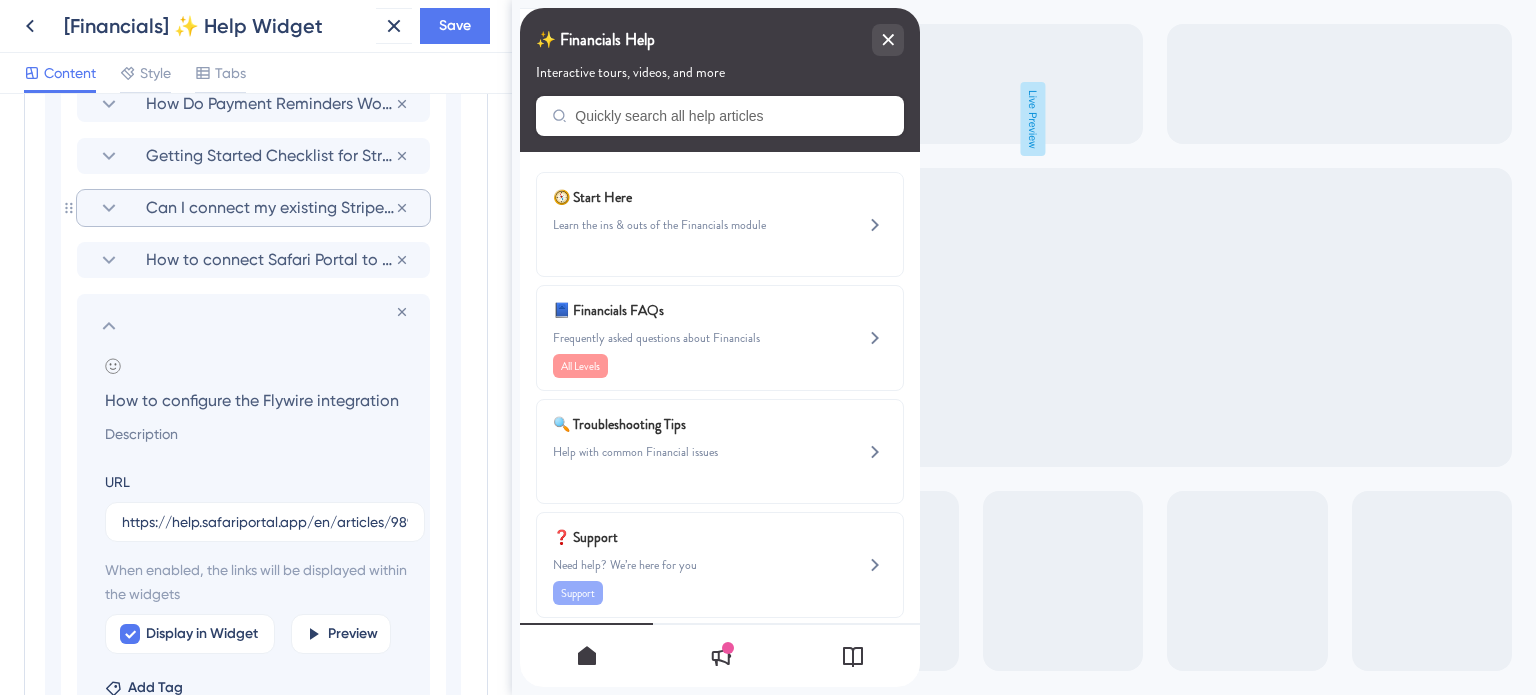 click 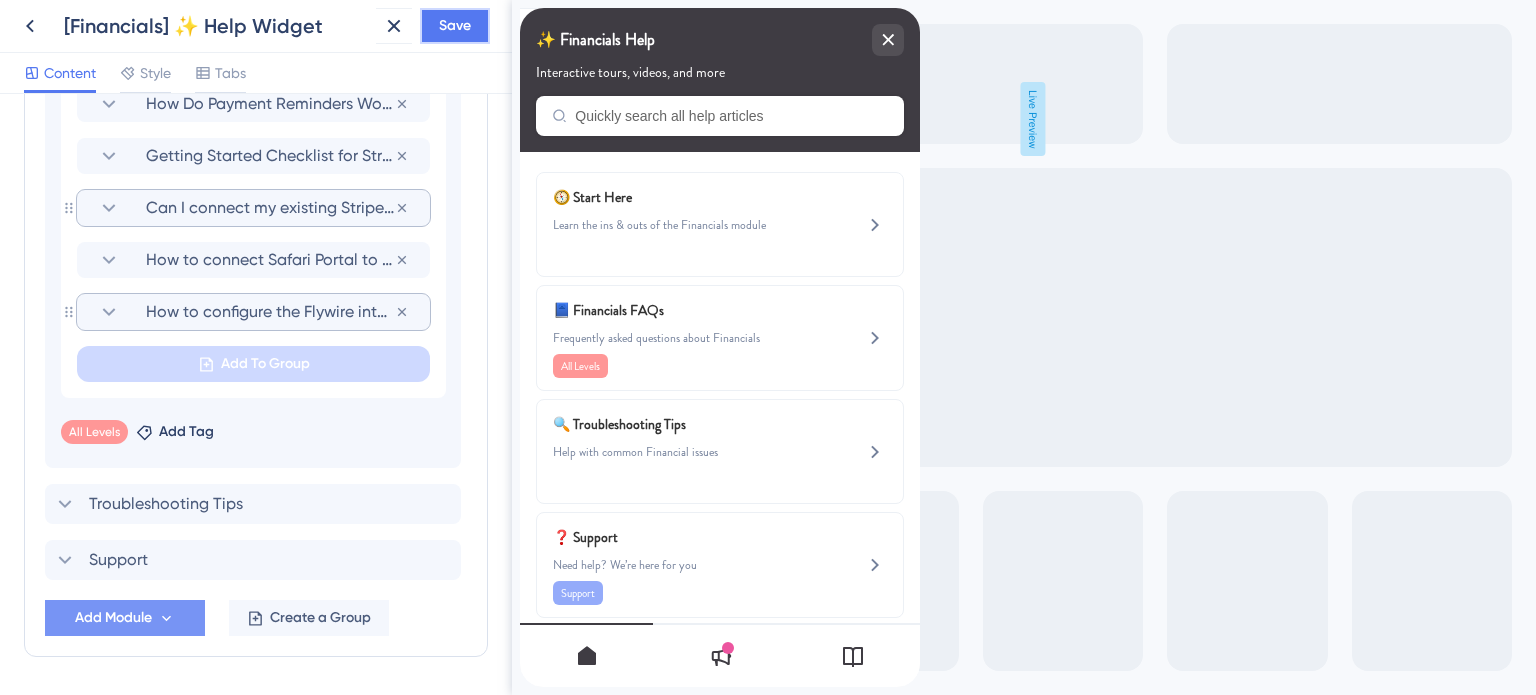 click on "Save" at bounding box center (455, 26) 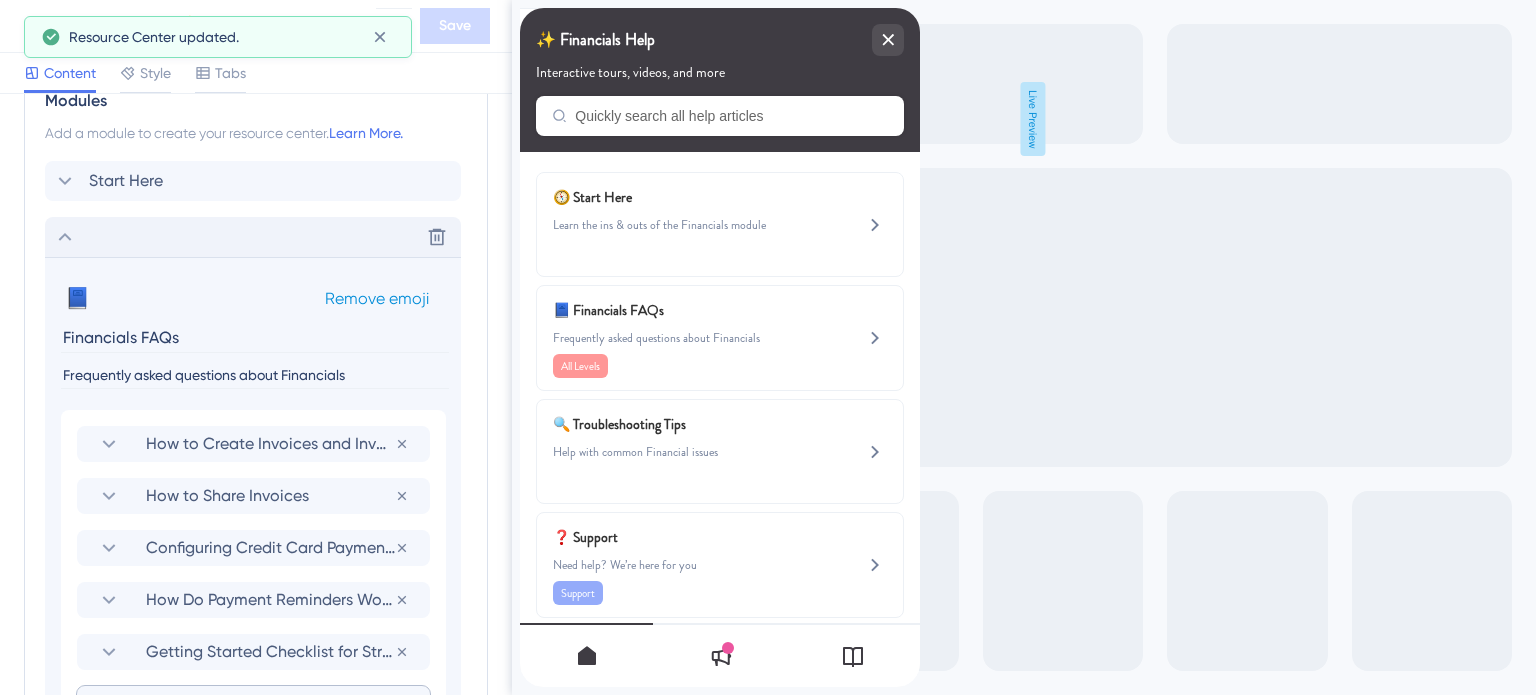 scroll, scrollTop: 950, scrollLeft: 0, axis: vertical 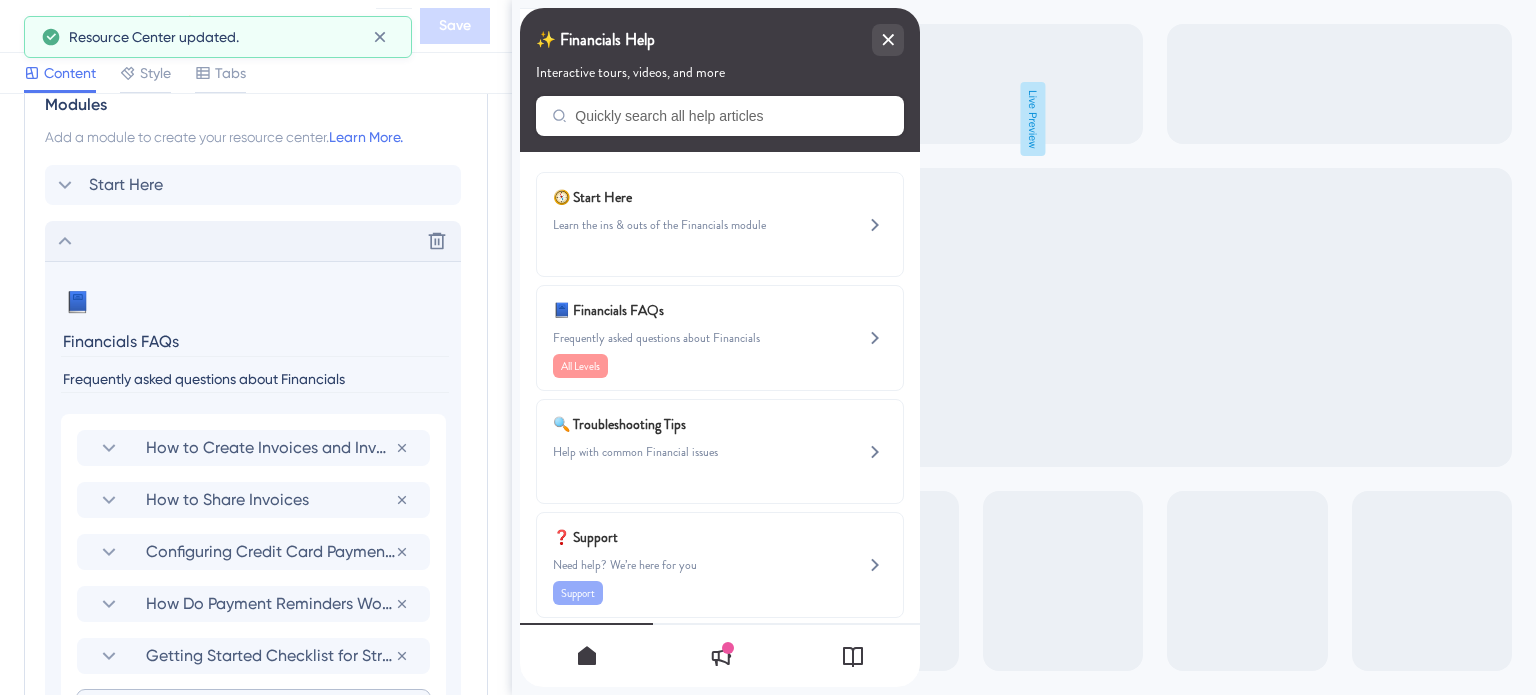 click 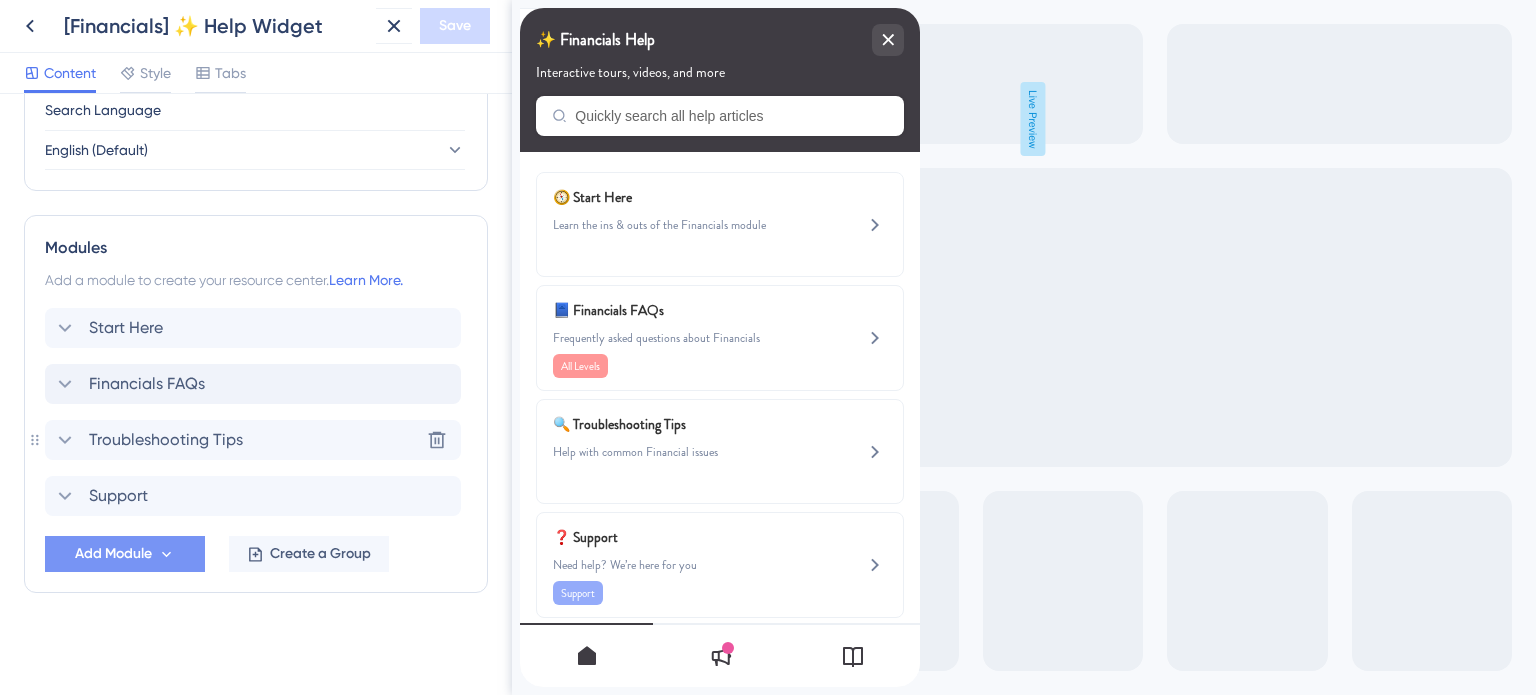 click on "Troubleshooting Tips" at bounding box center (166, 440) 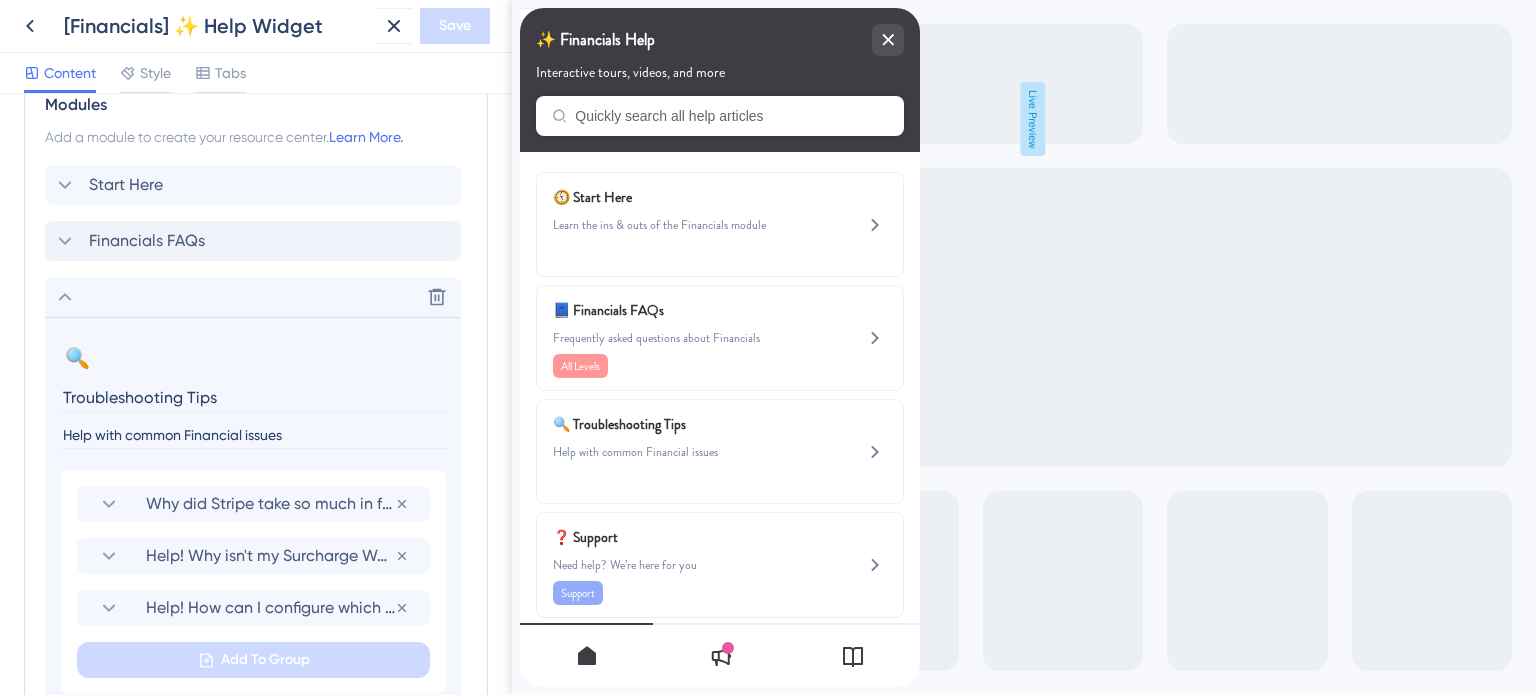 click 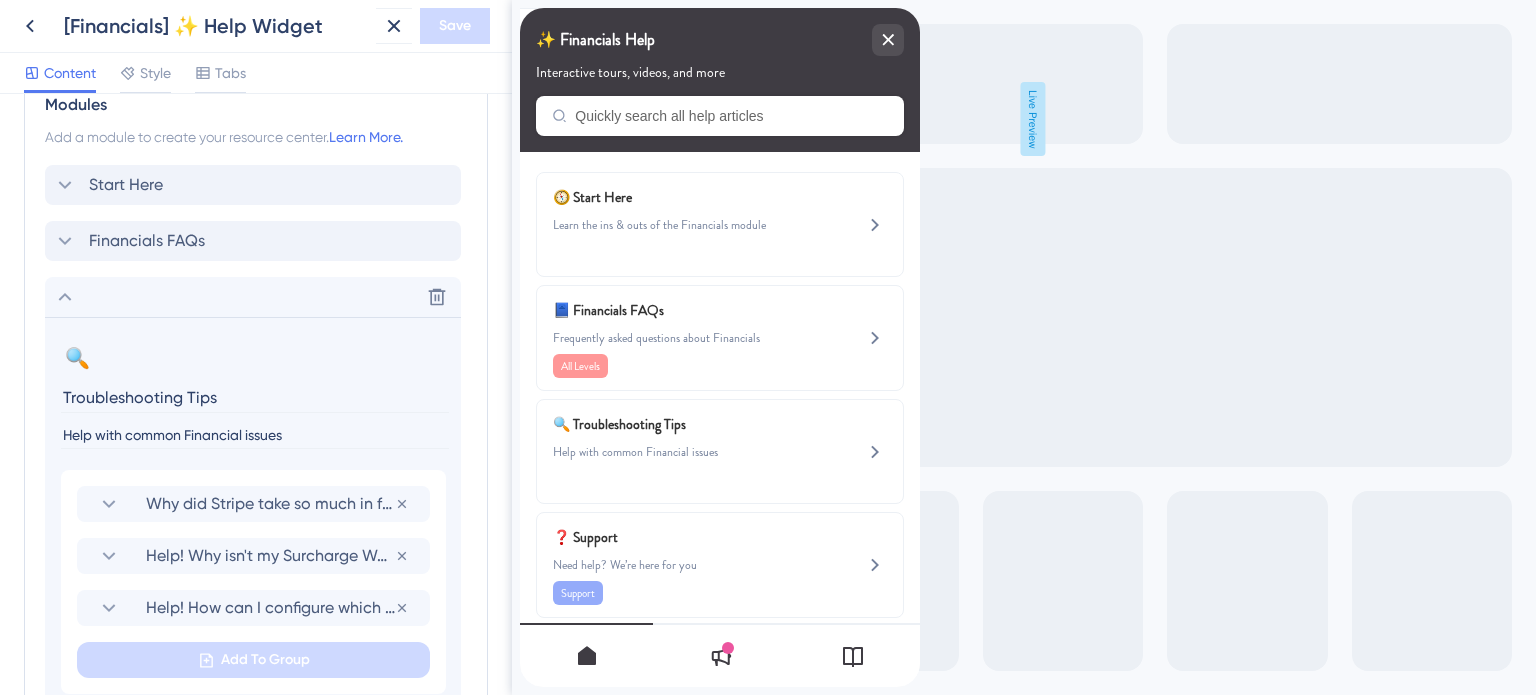 scroll, scrollTop: 807, scrollLeft: 0, axis: vertical 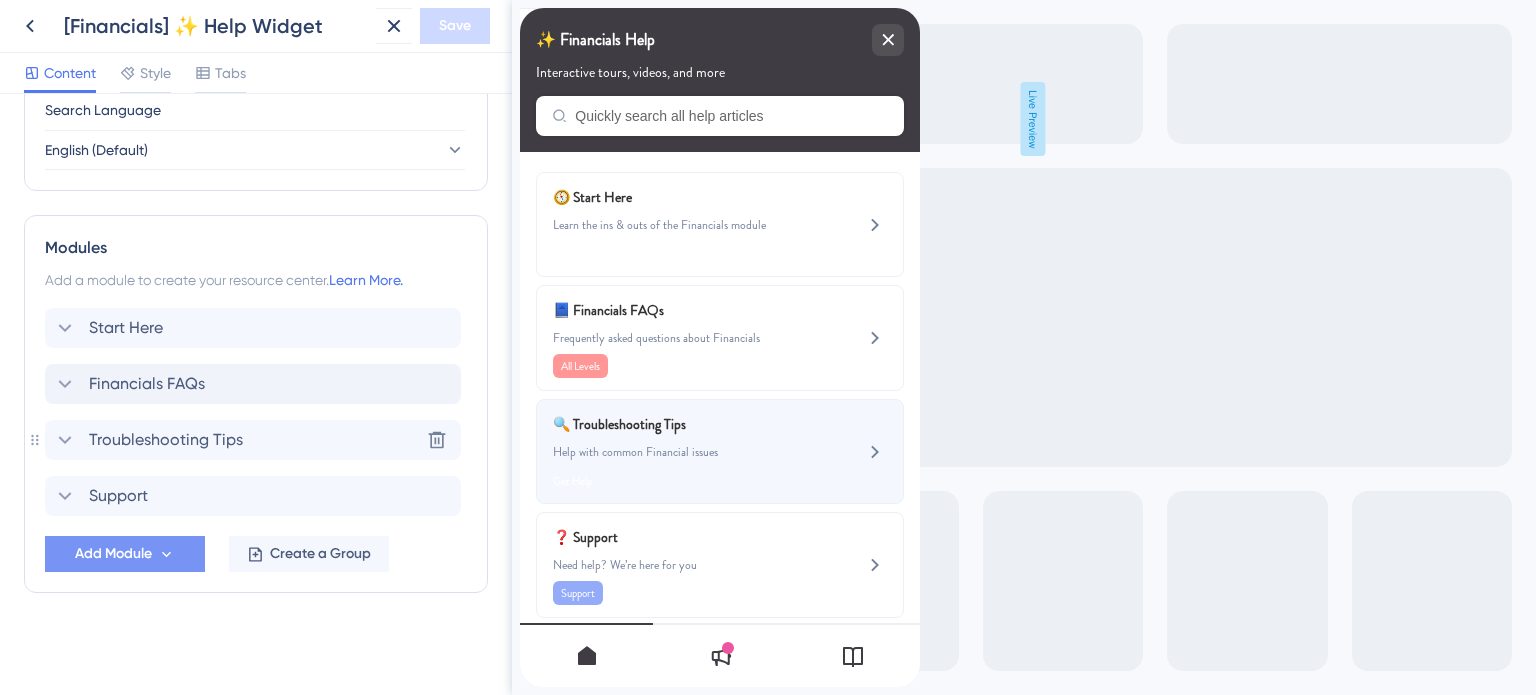click on "Get Help" at bounding box center (686, 479) 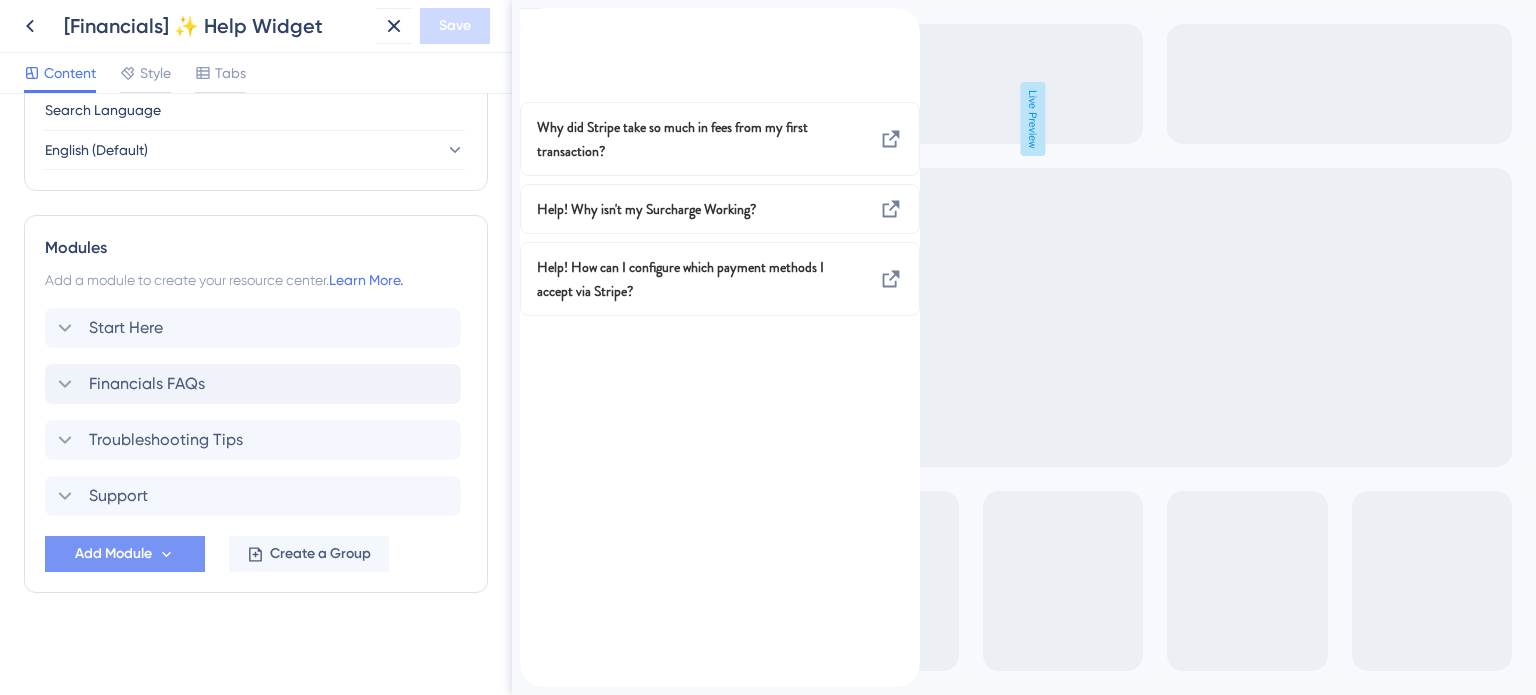 click at bounding box center (536, 19) 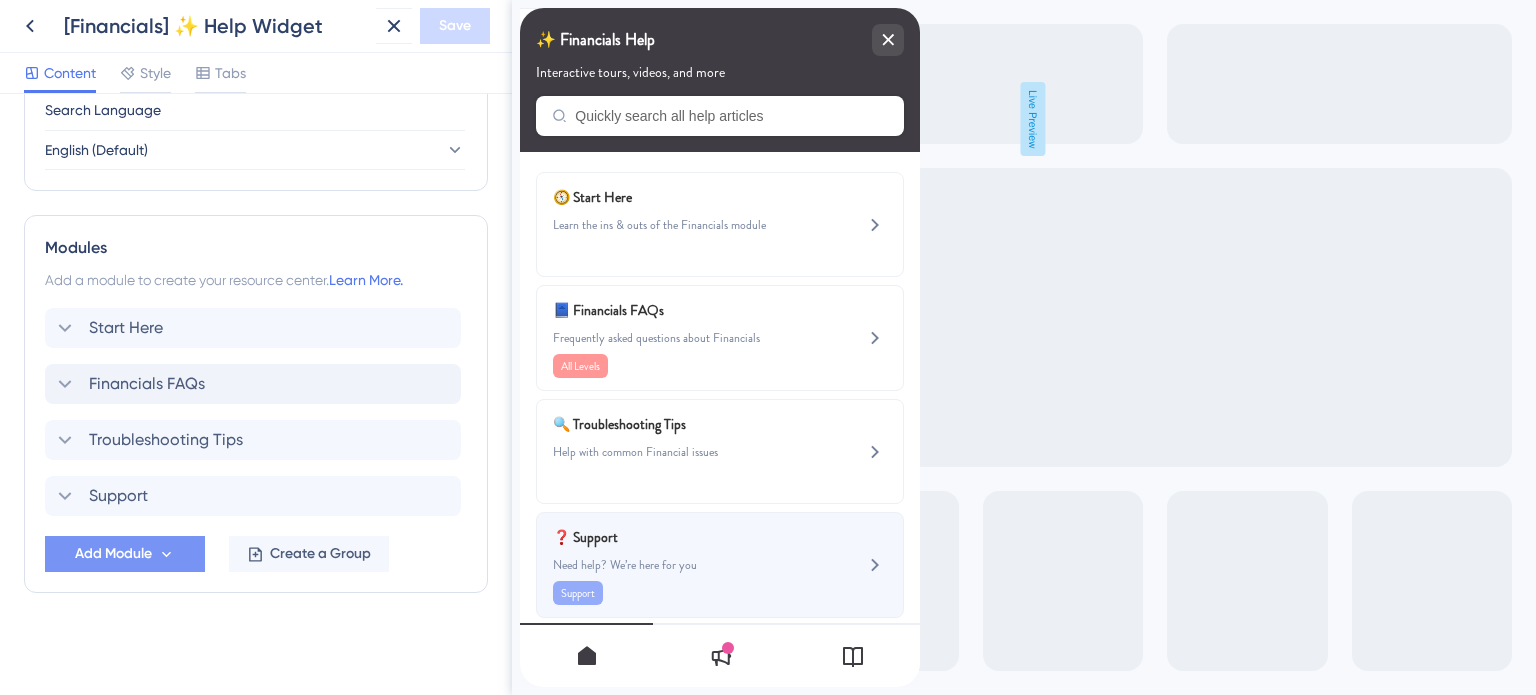 click on "Need help? We’re here for you" at bounding box center (686, 565) 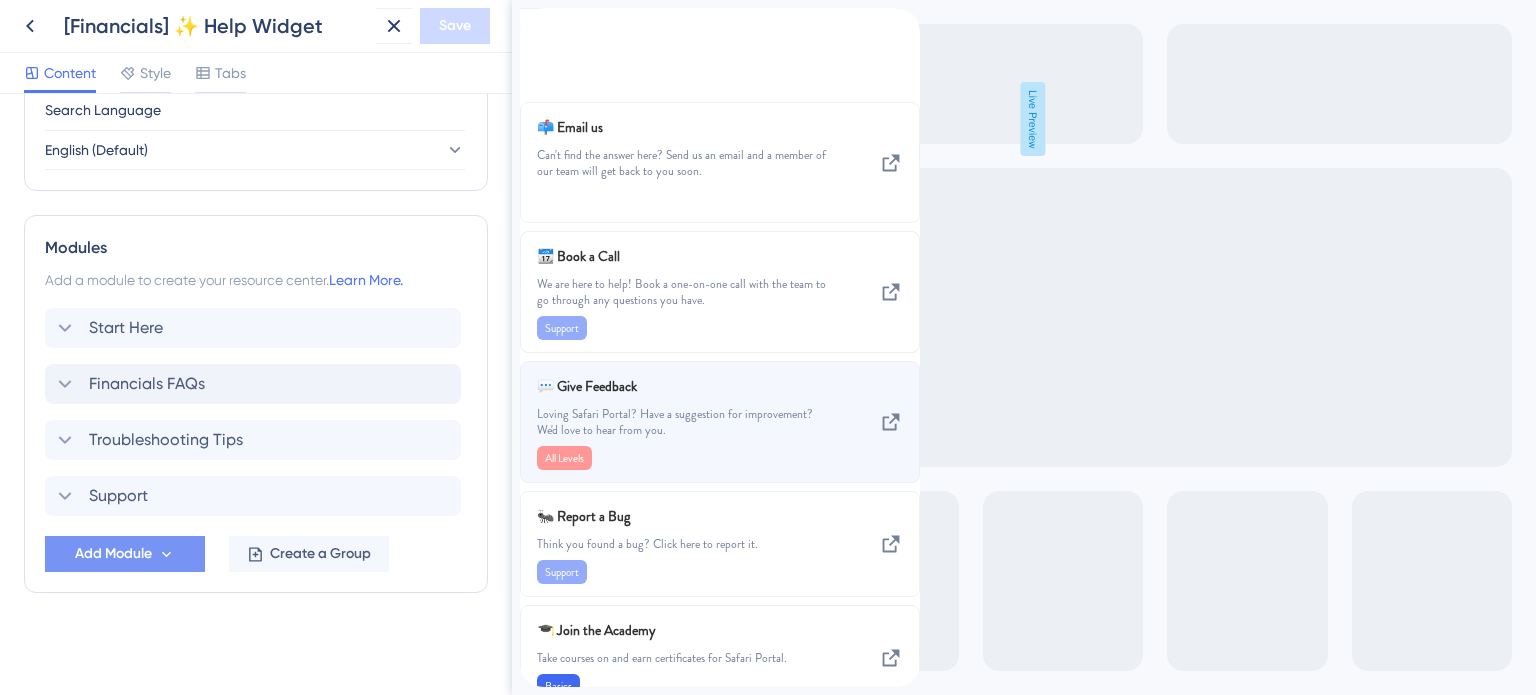 scroll, scrollTop: 200, scrollLeft: 0, axis: vertical 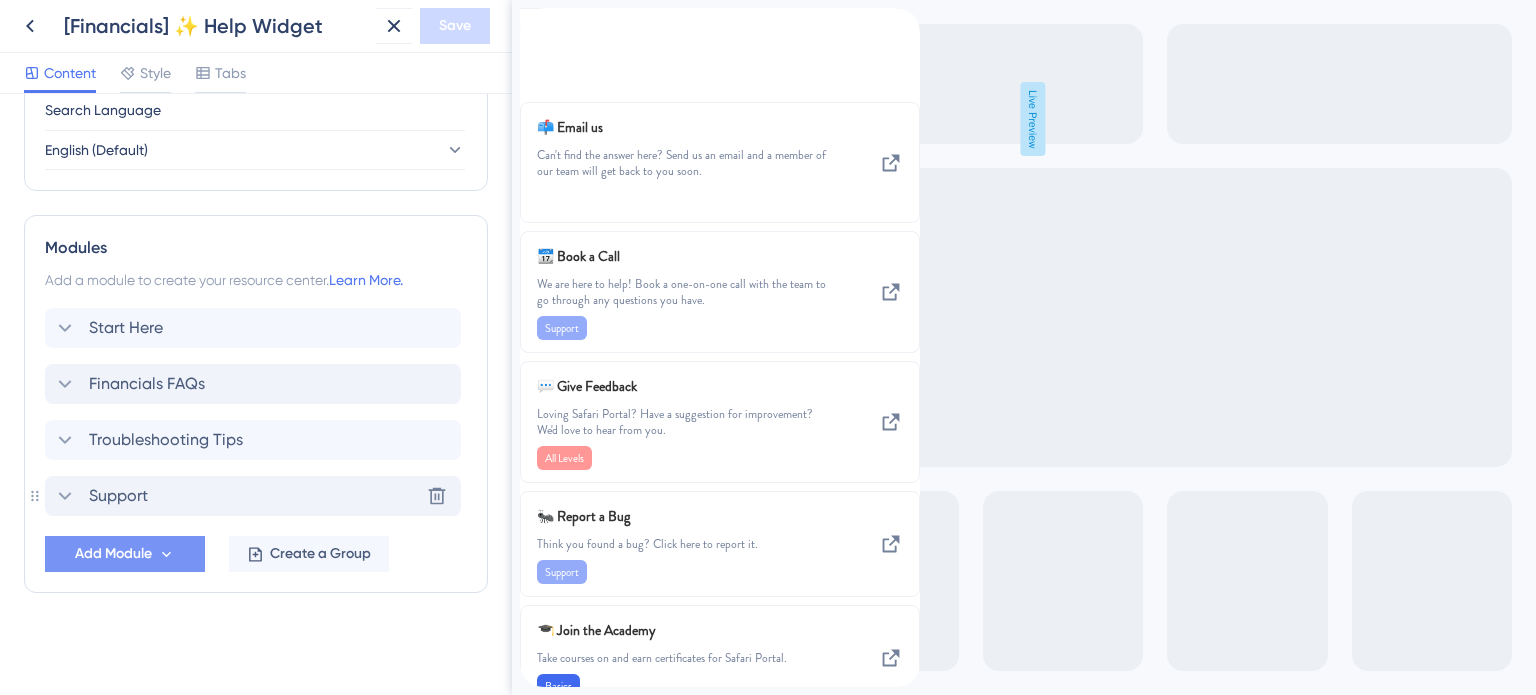 click 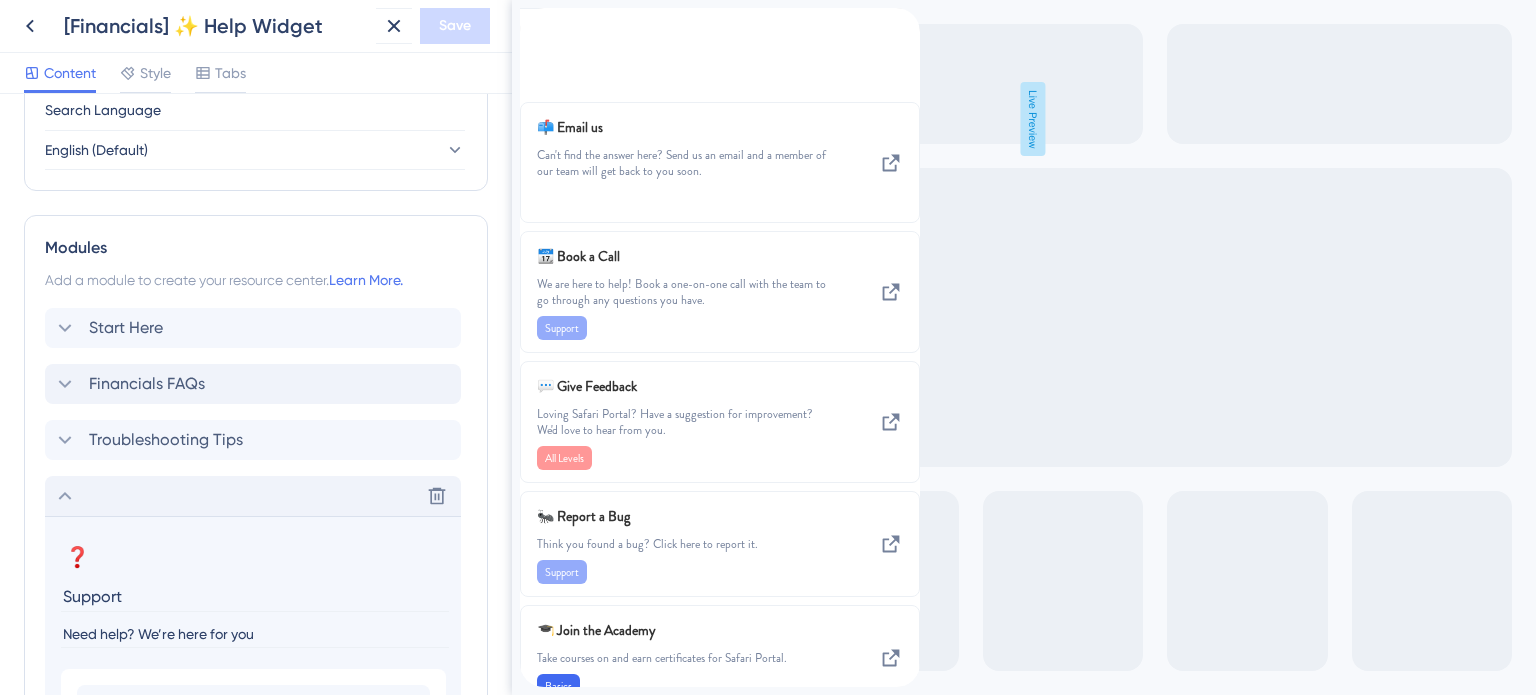 scroll, scrollTop: 19, scrollLeft: 0, axis: vertical 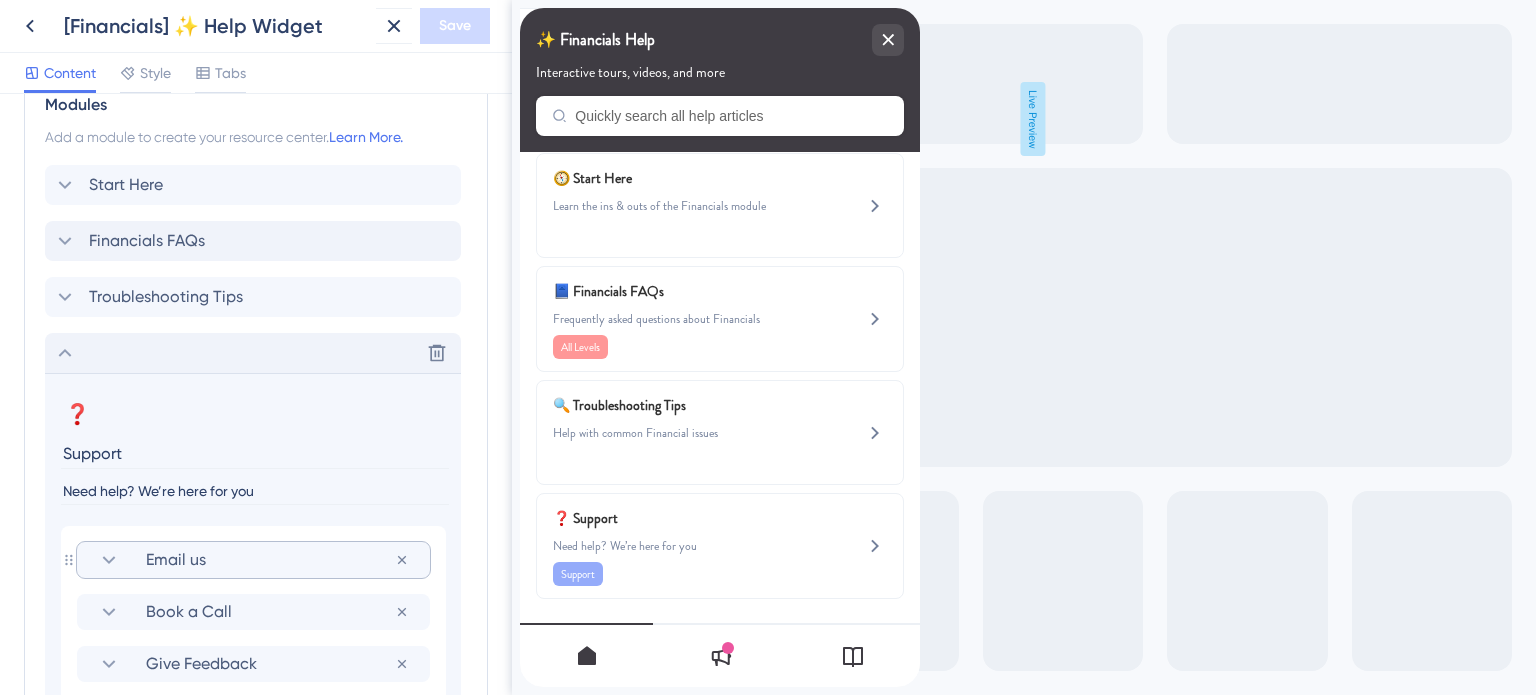 click on "Email us" at bounding box center [270, 560] 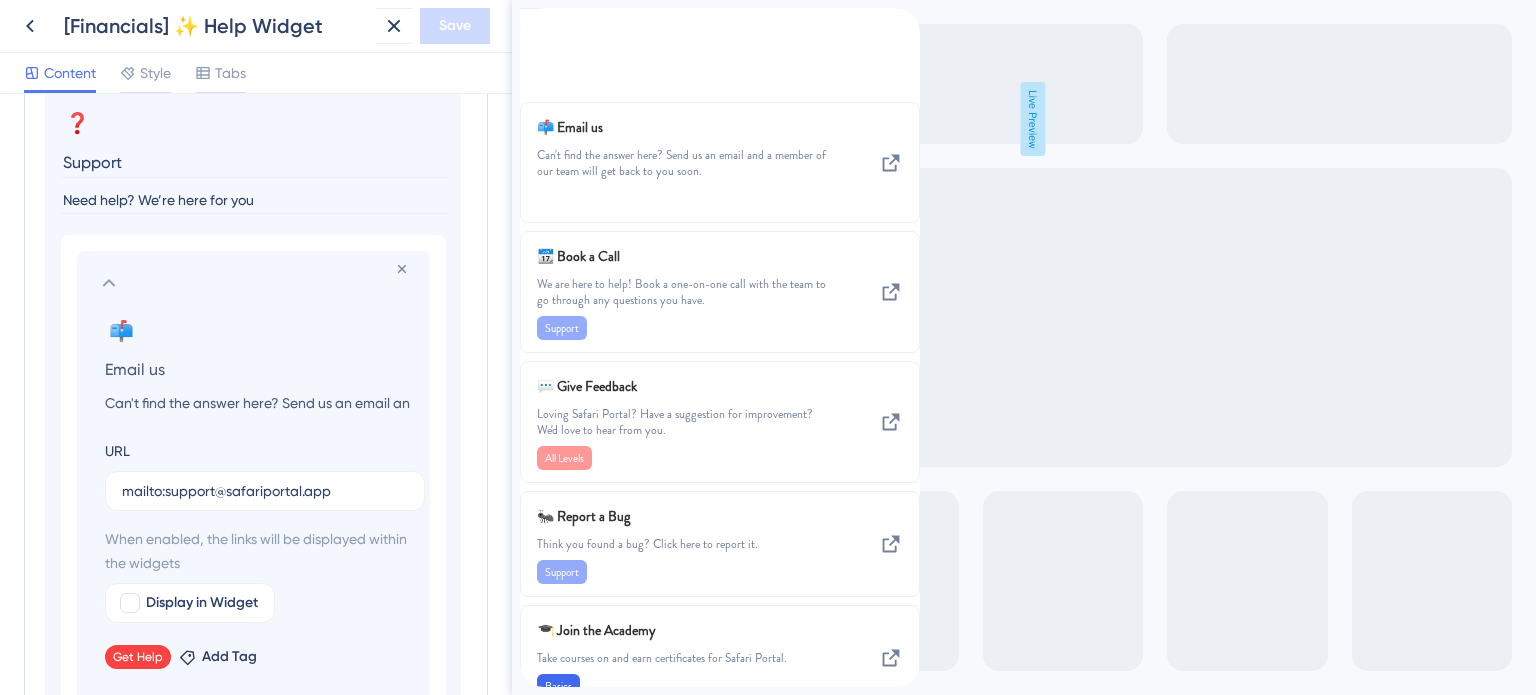 scroll, scrollTop: 1350, scrollLeft: 0, axis: vertical 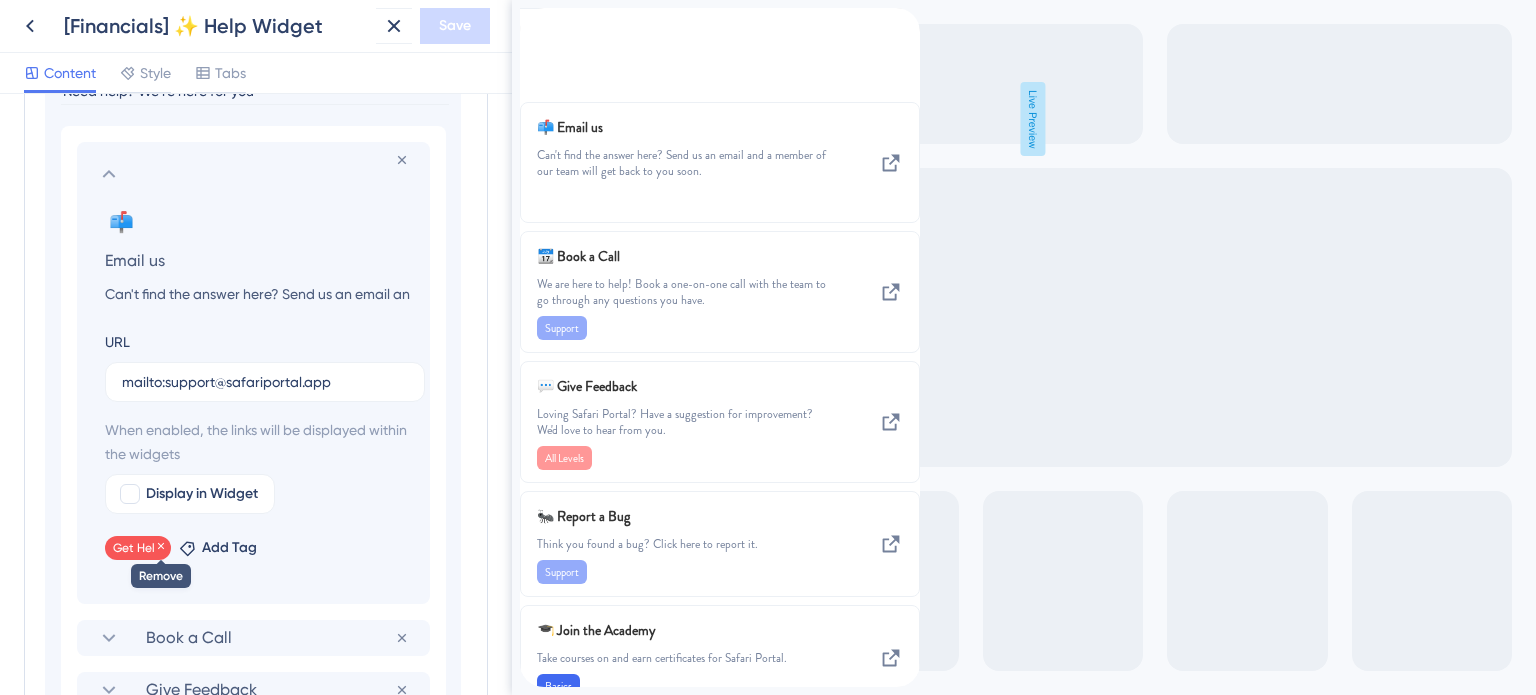 click 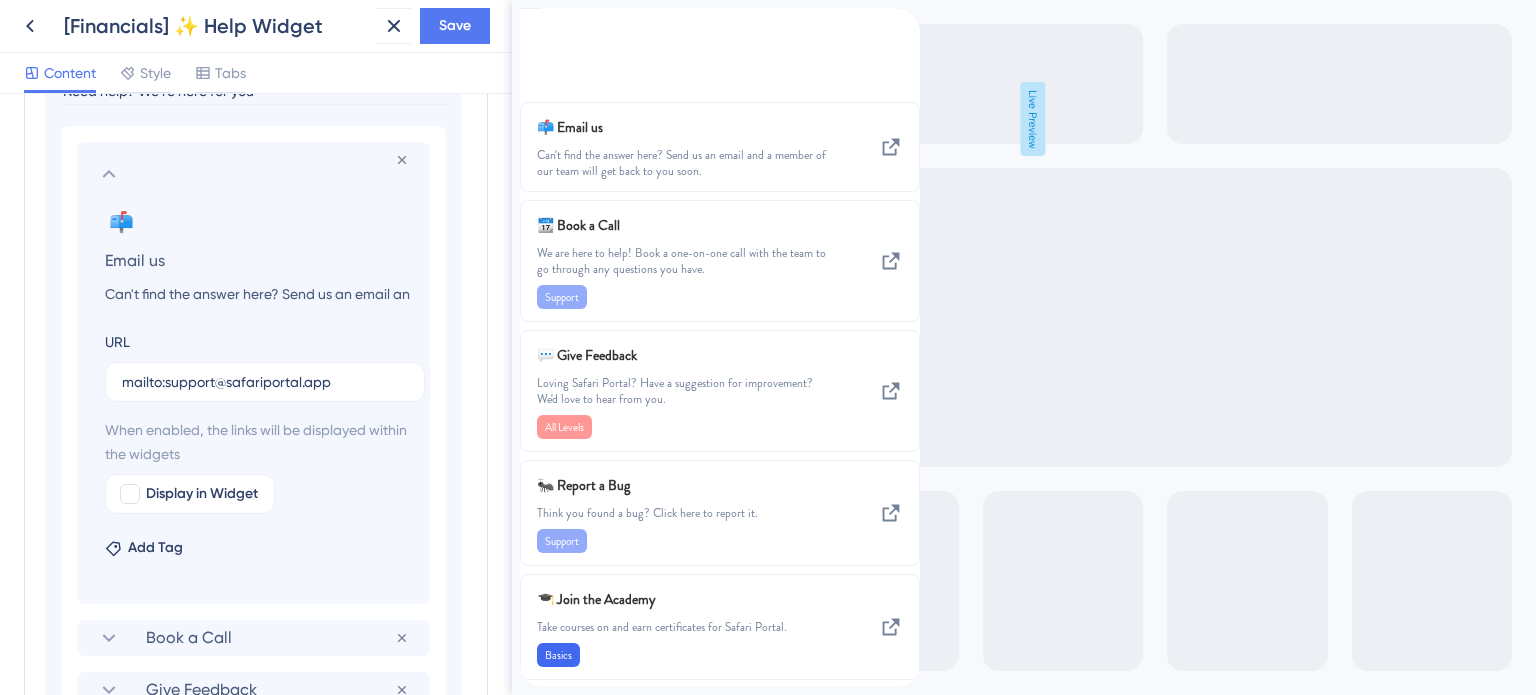 click 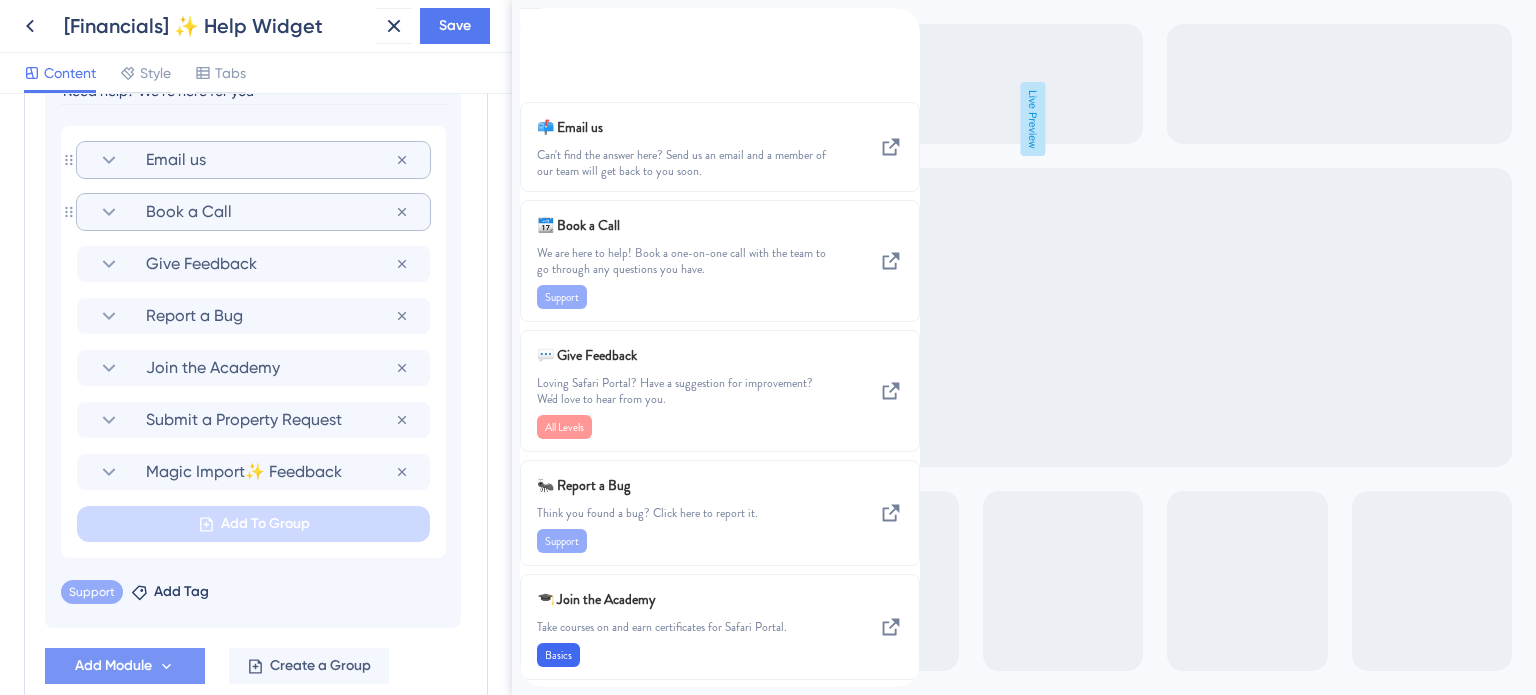 click 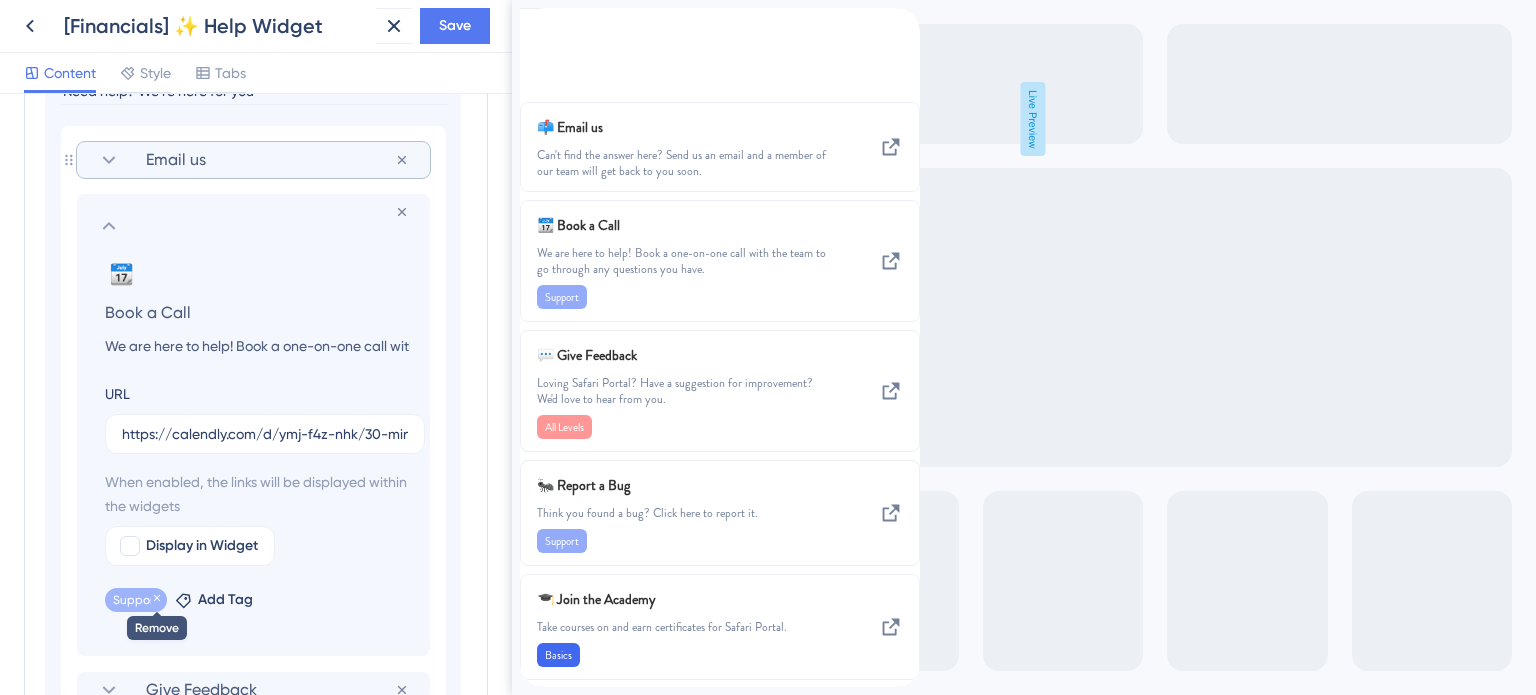 click 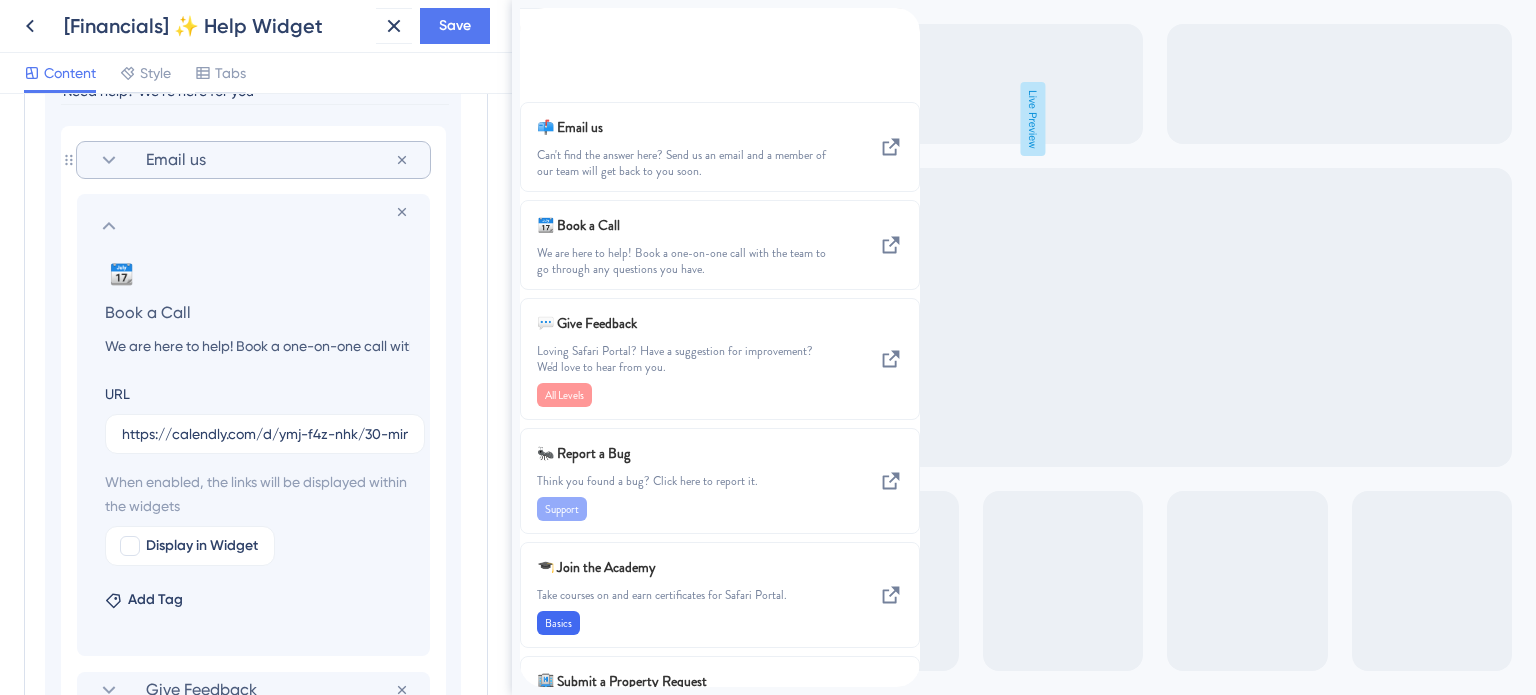 click 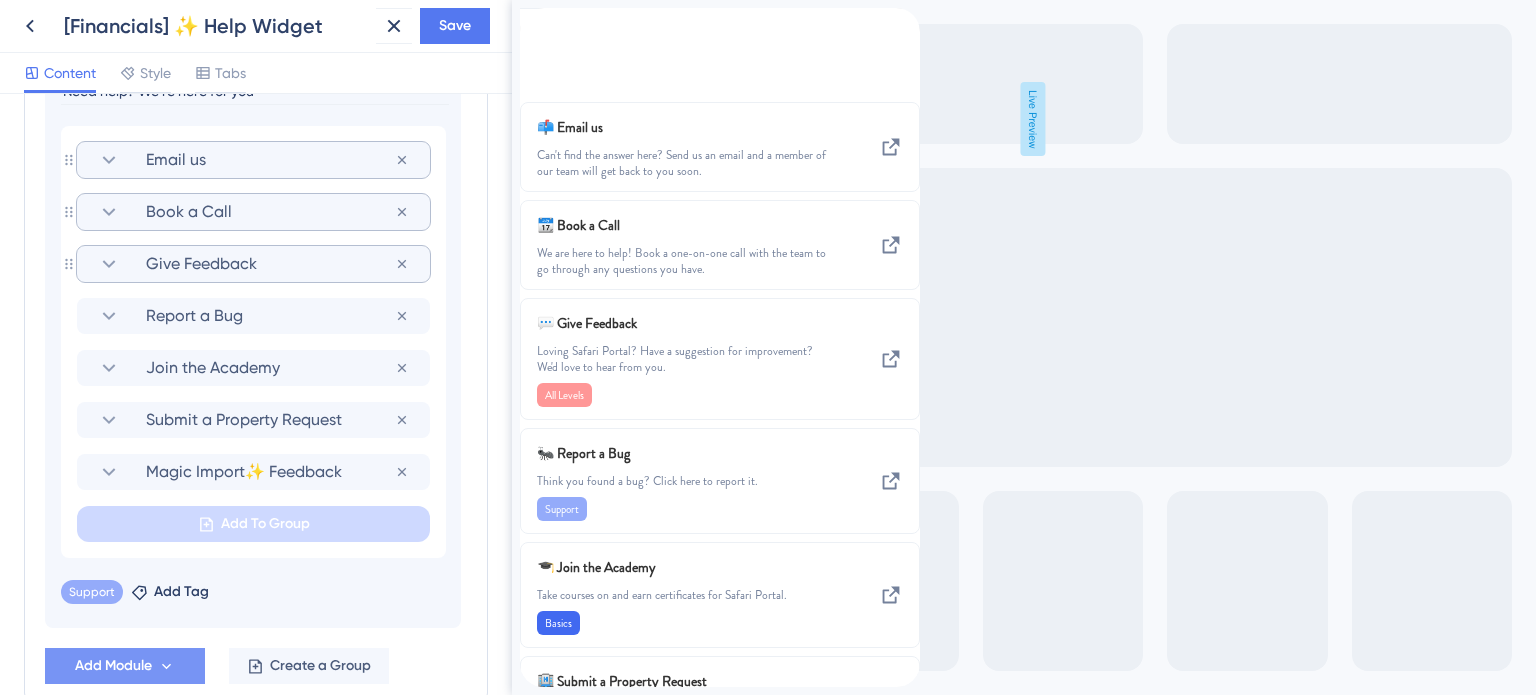 click 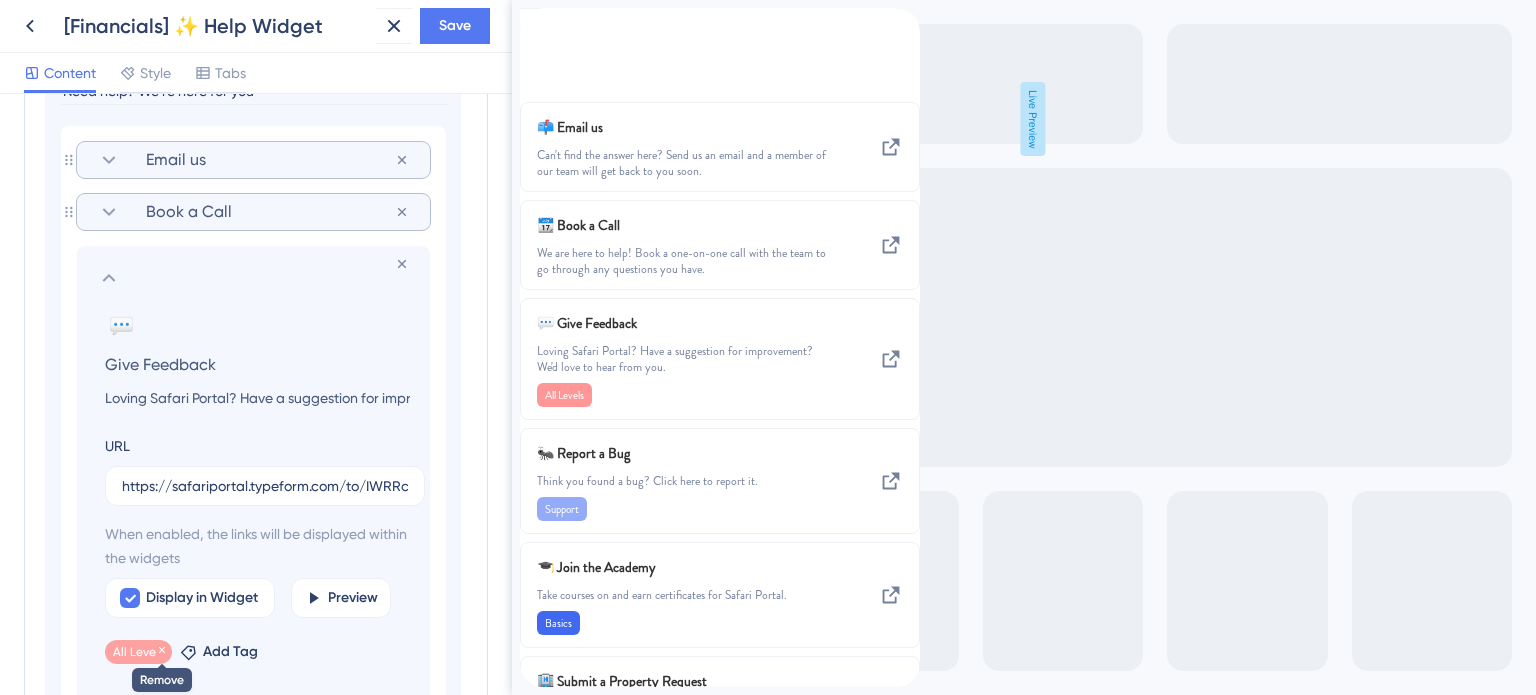 click 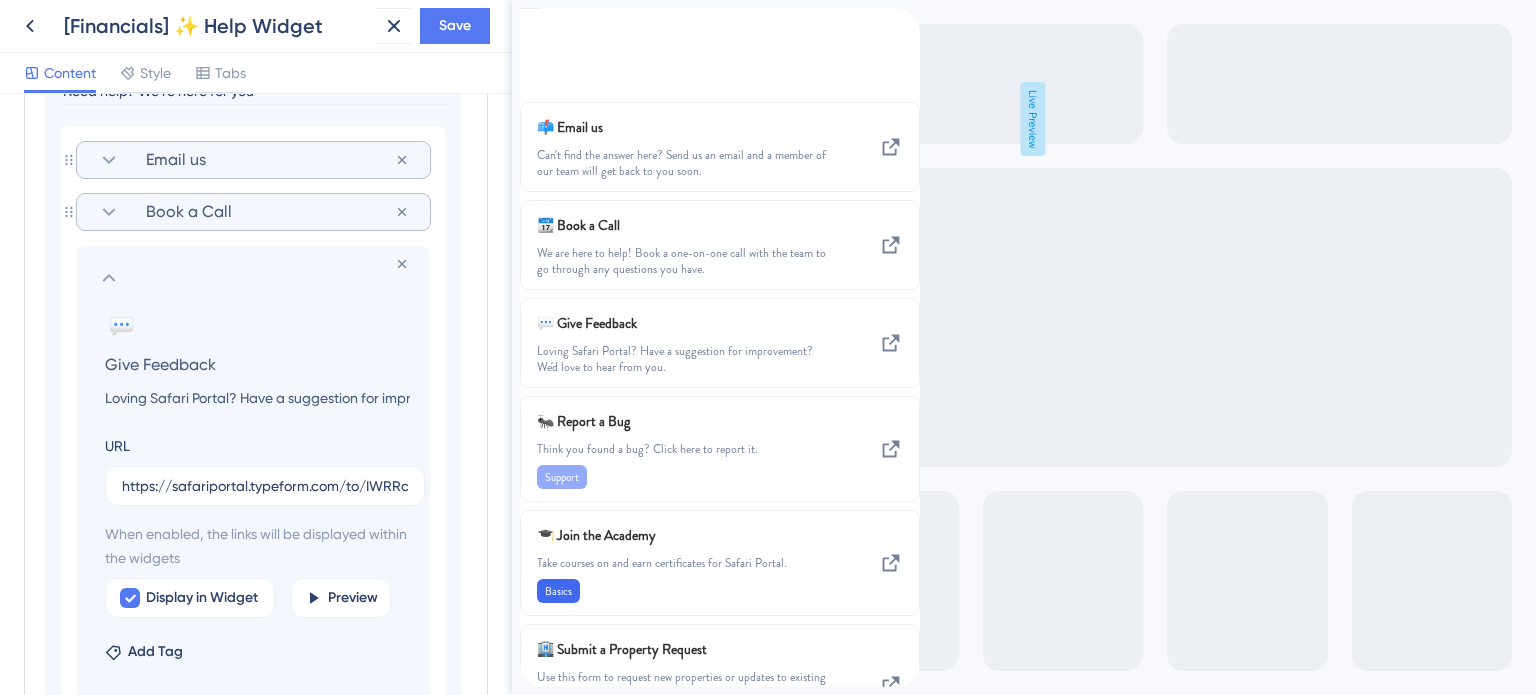 click 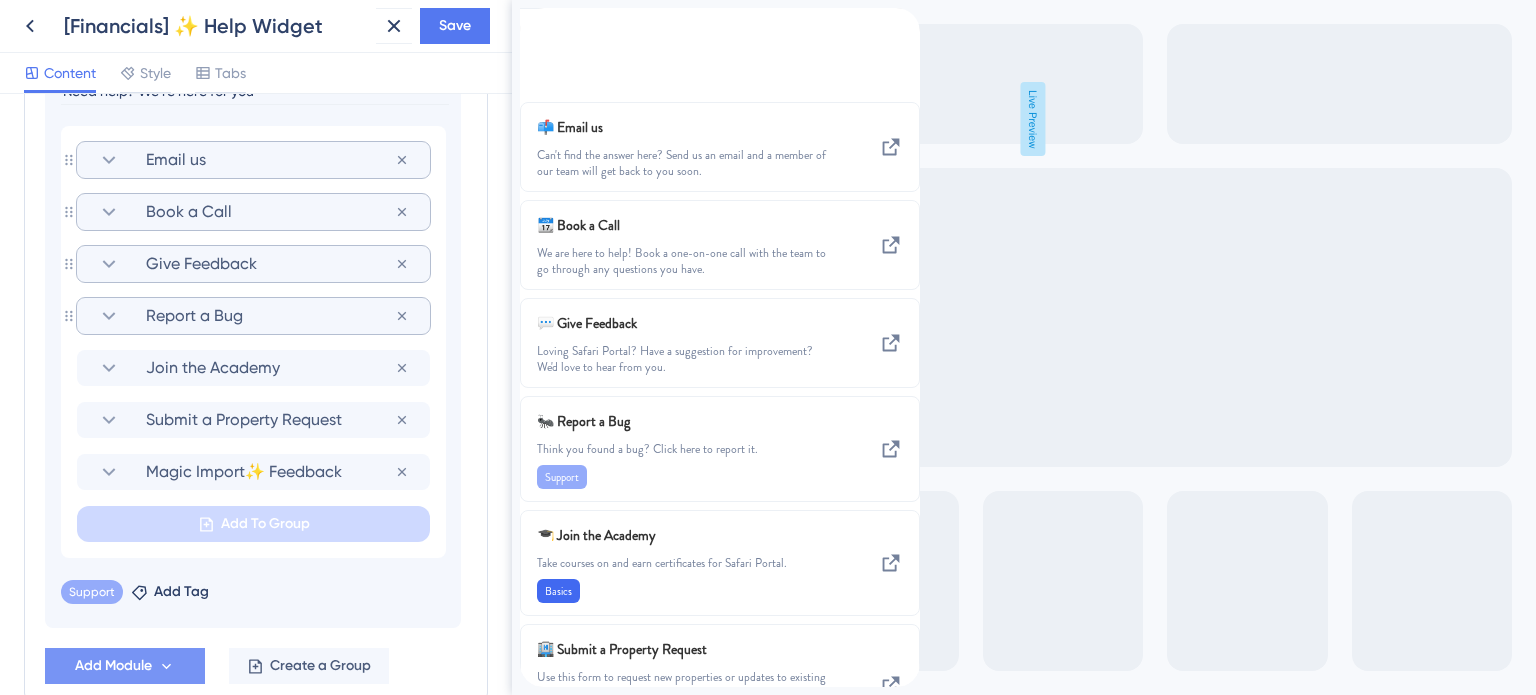 click 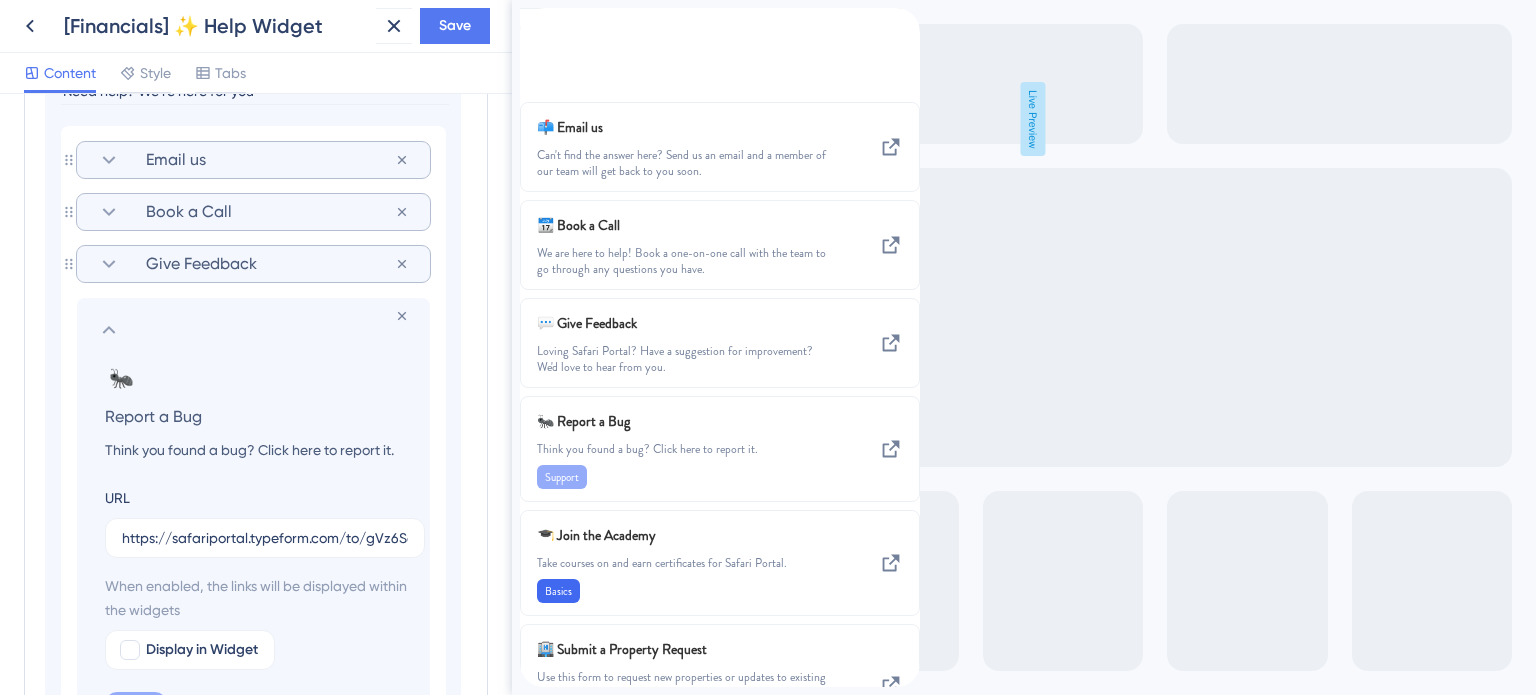 scroll, scrollTop: 1550, scrollLeft: 0, axis: vertical 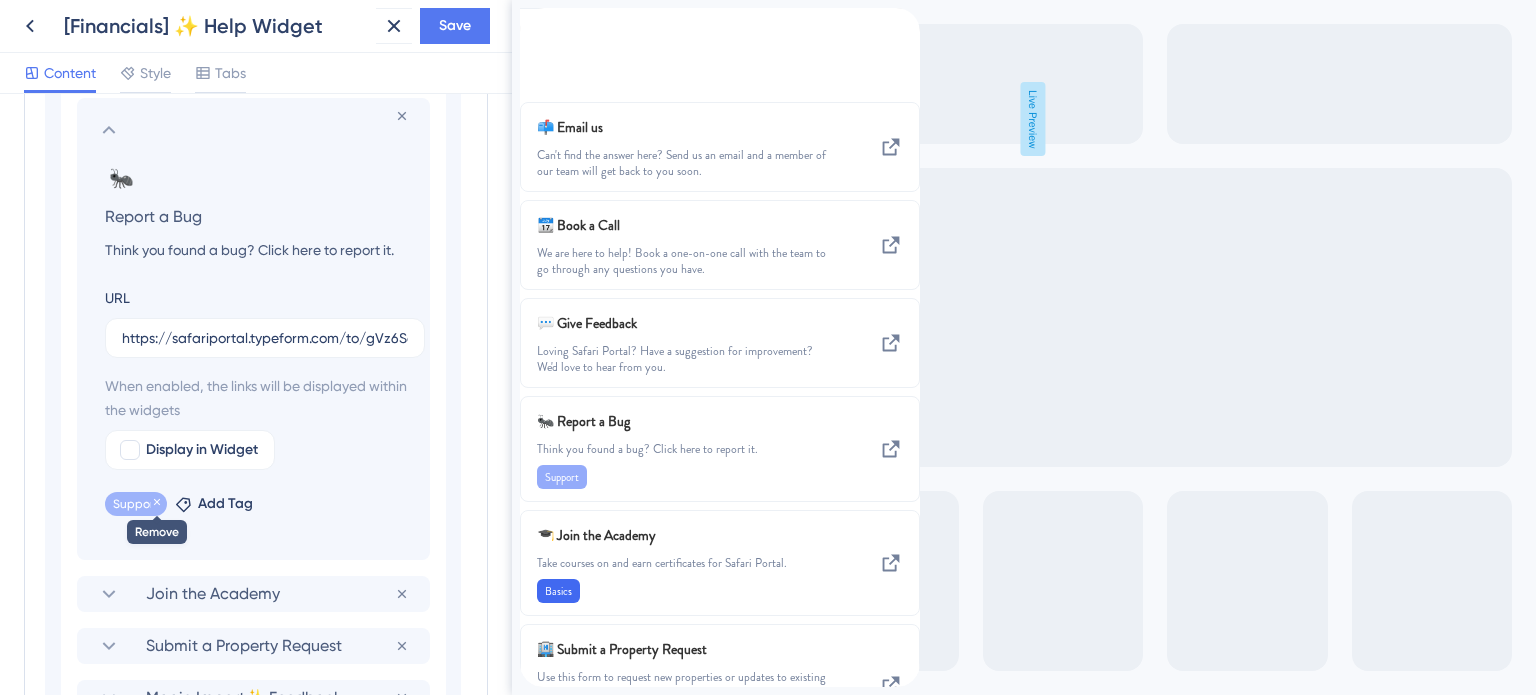 click 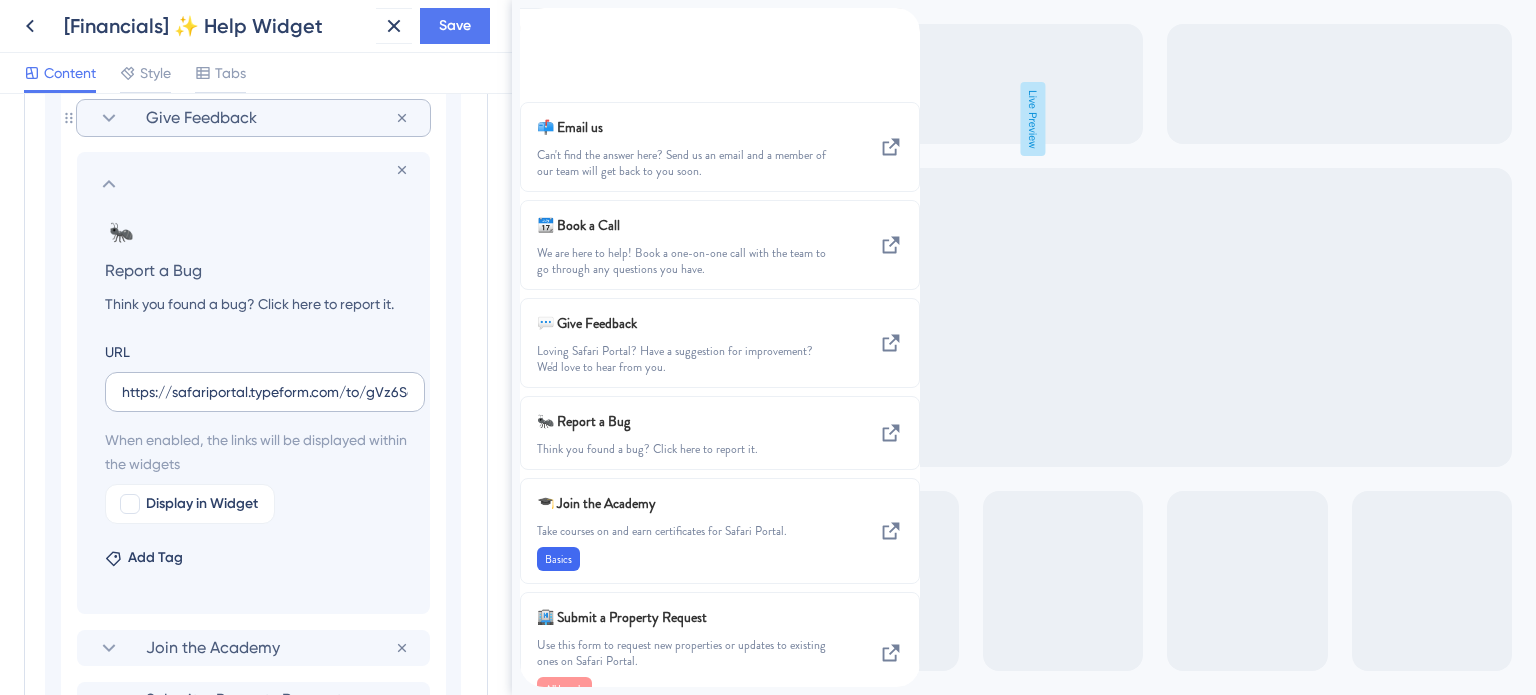 scroll, scrollTop: 1450, scrollLeft: 0, axis: vertical 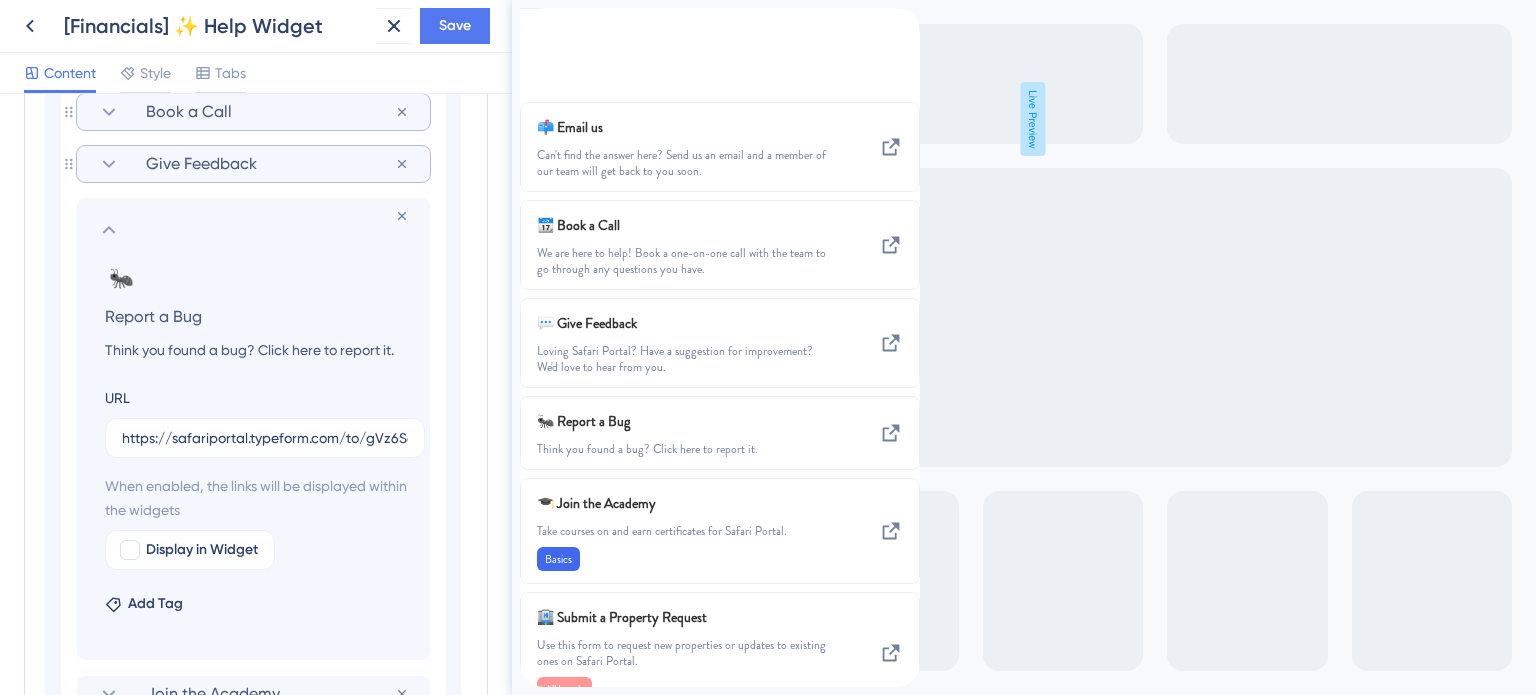 click 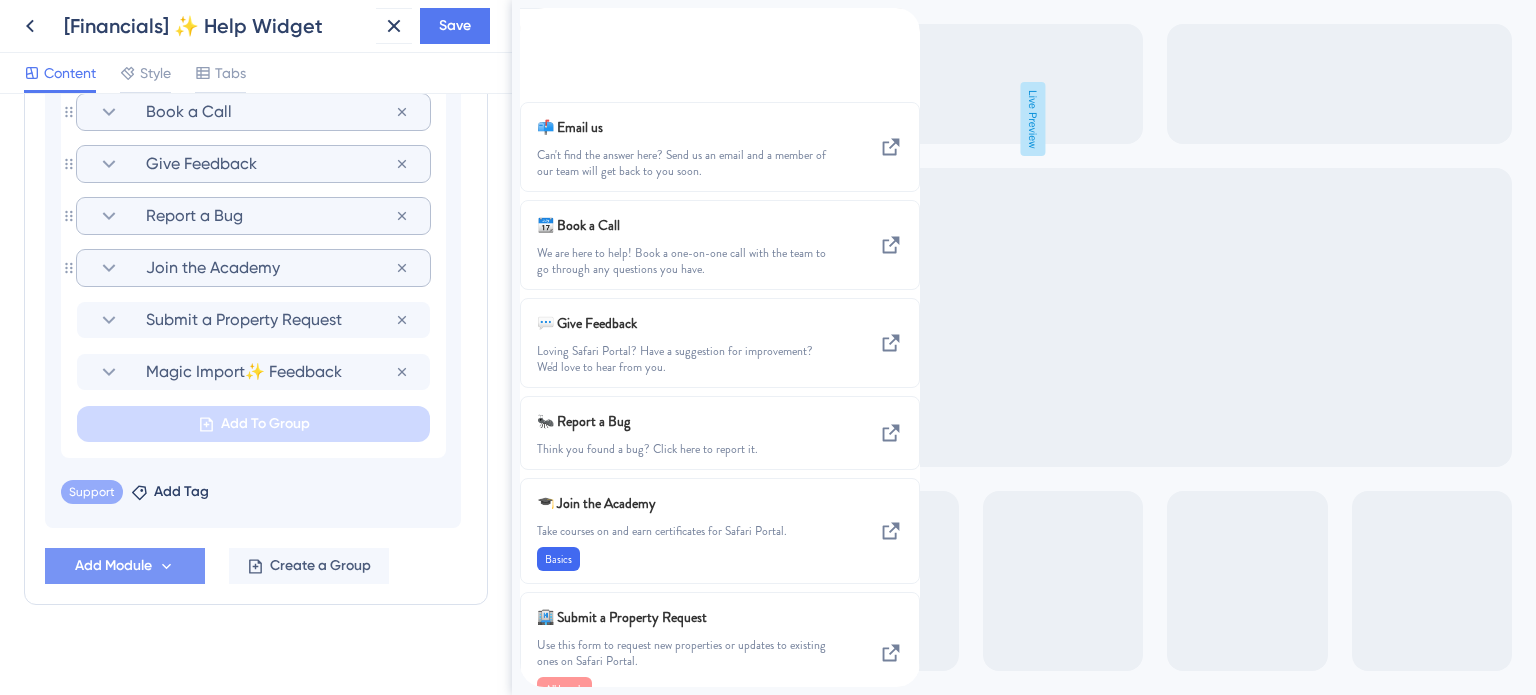 click 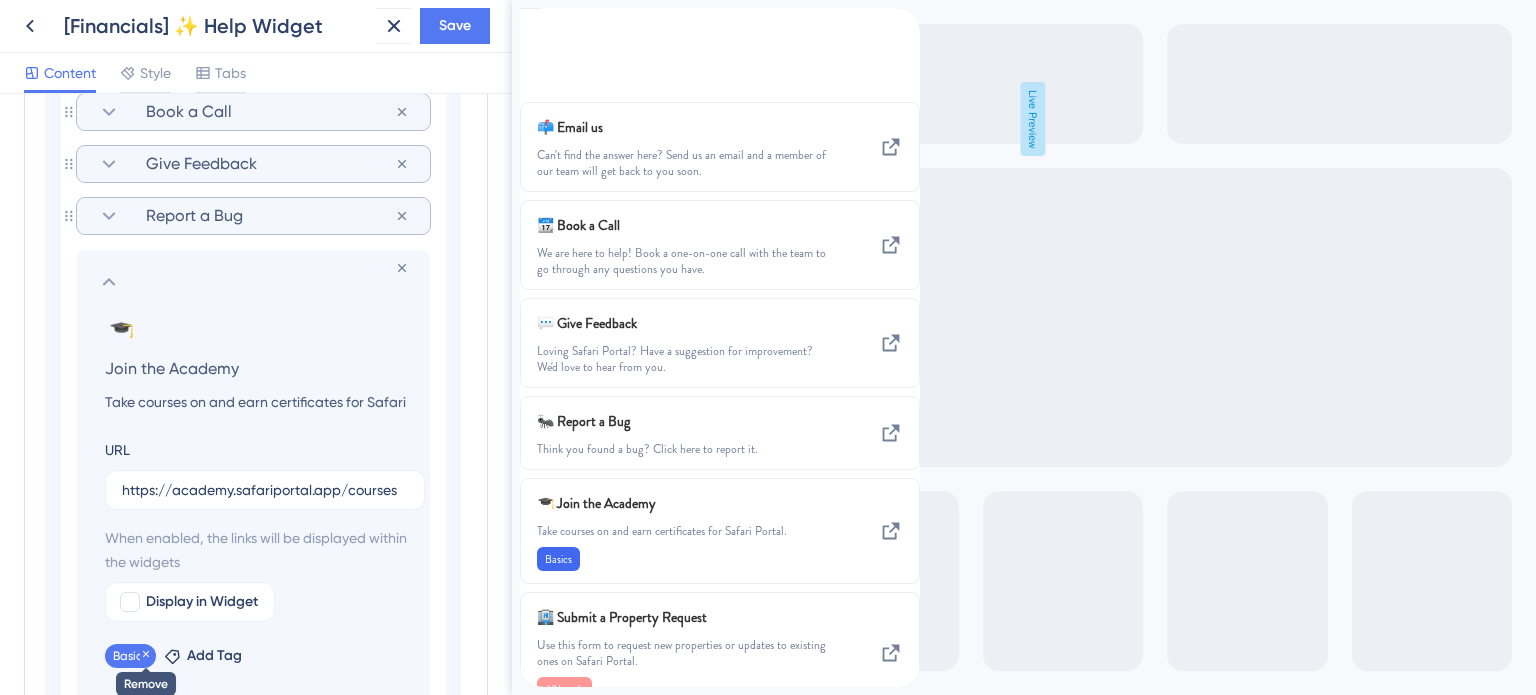 click 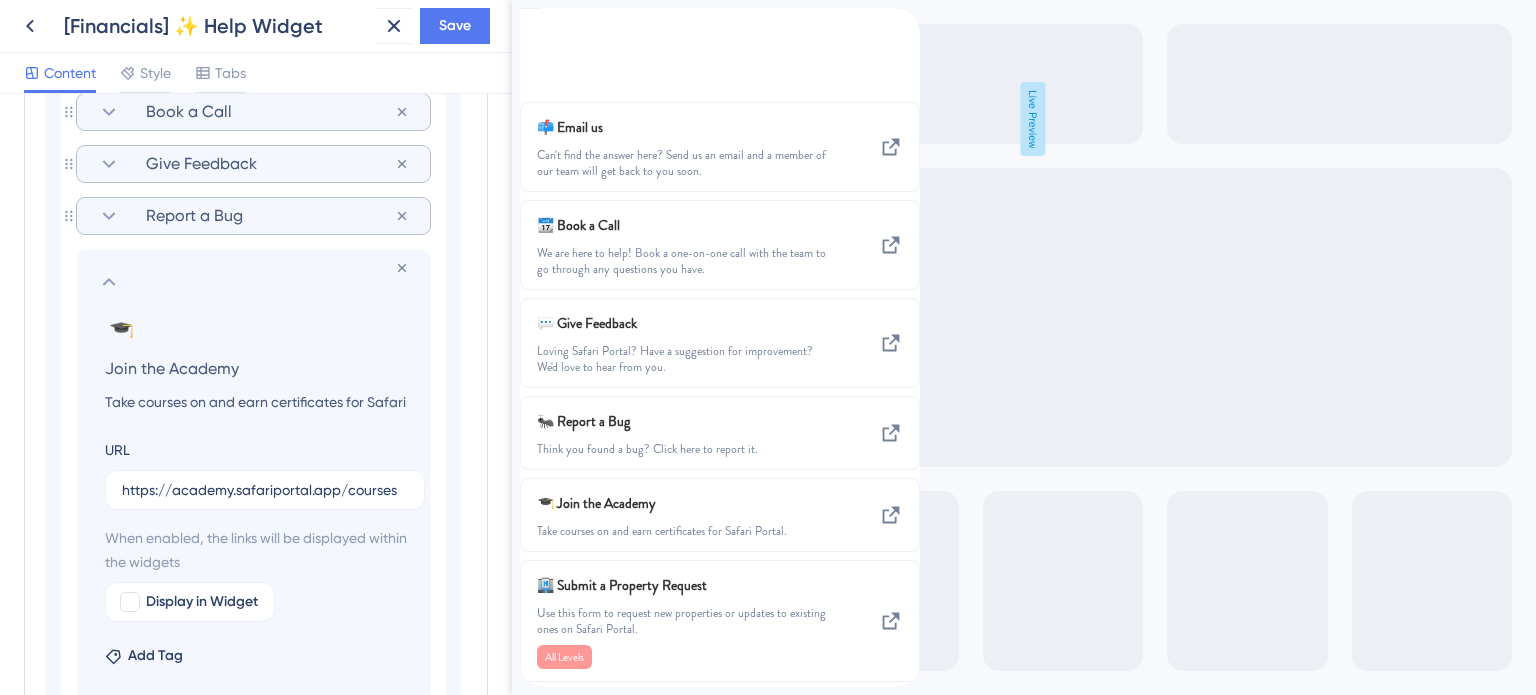 click 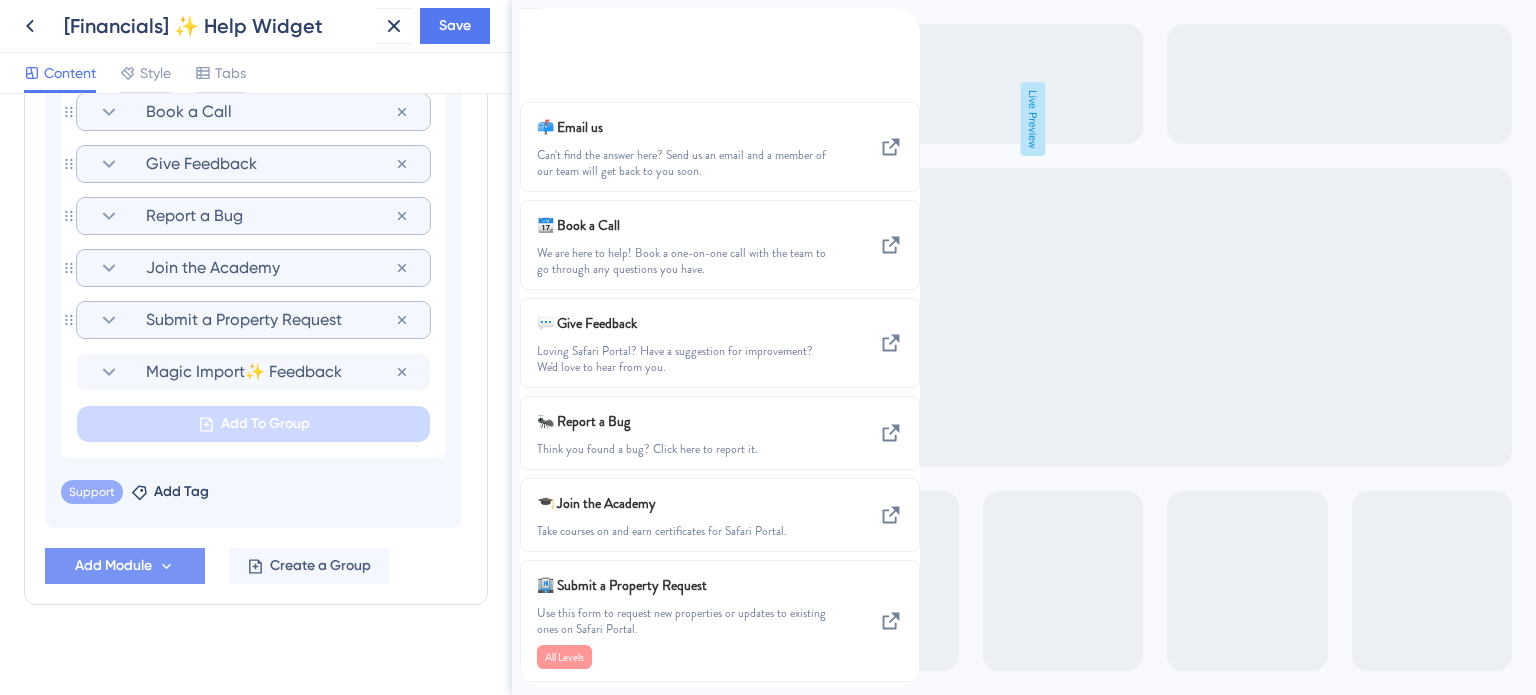 click 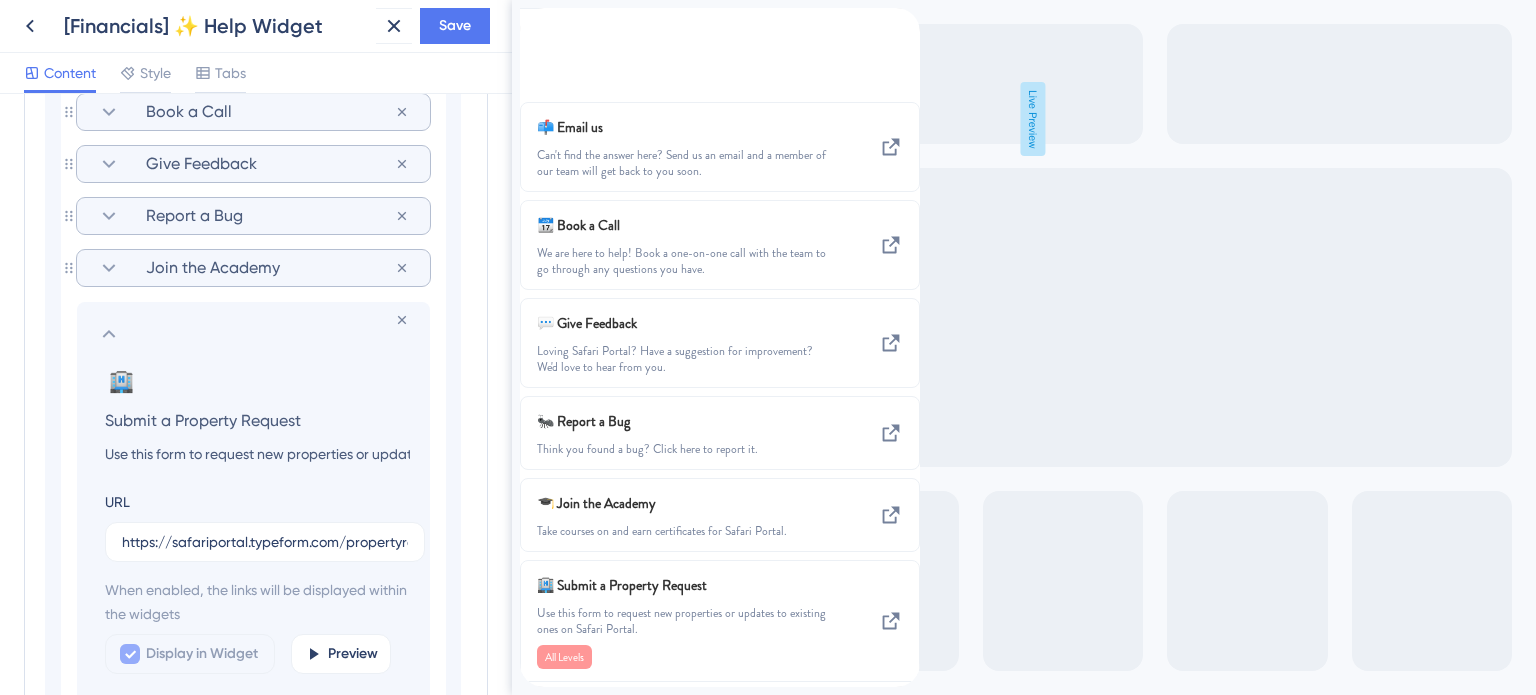 scroll, scrollTop: 1550, scrollLeft: 0, axis: vertical 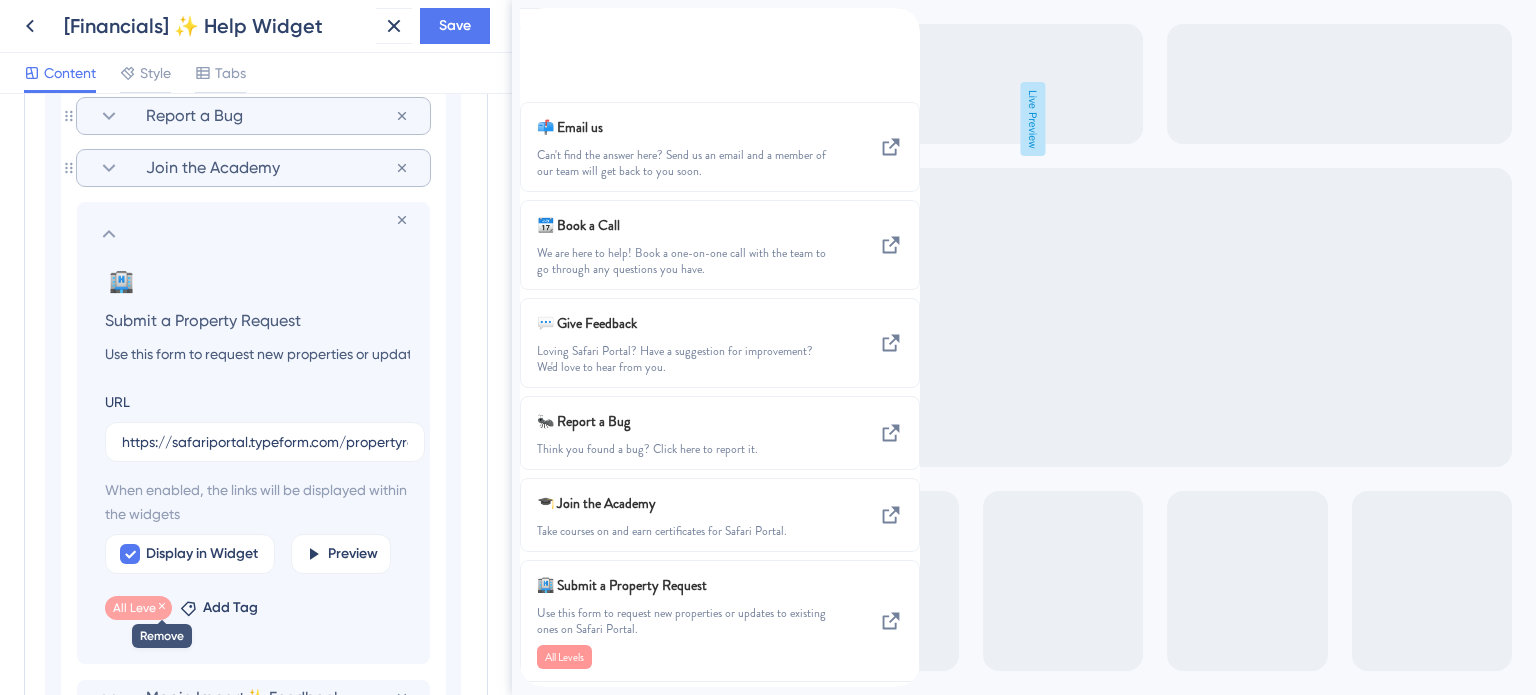 click 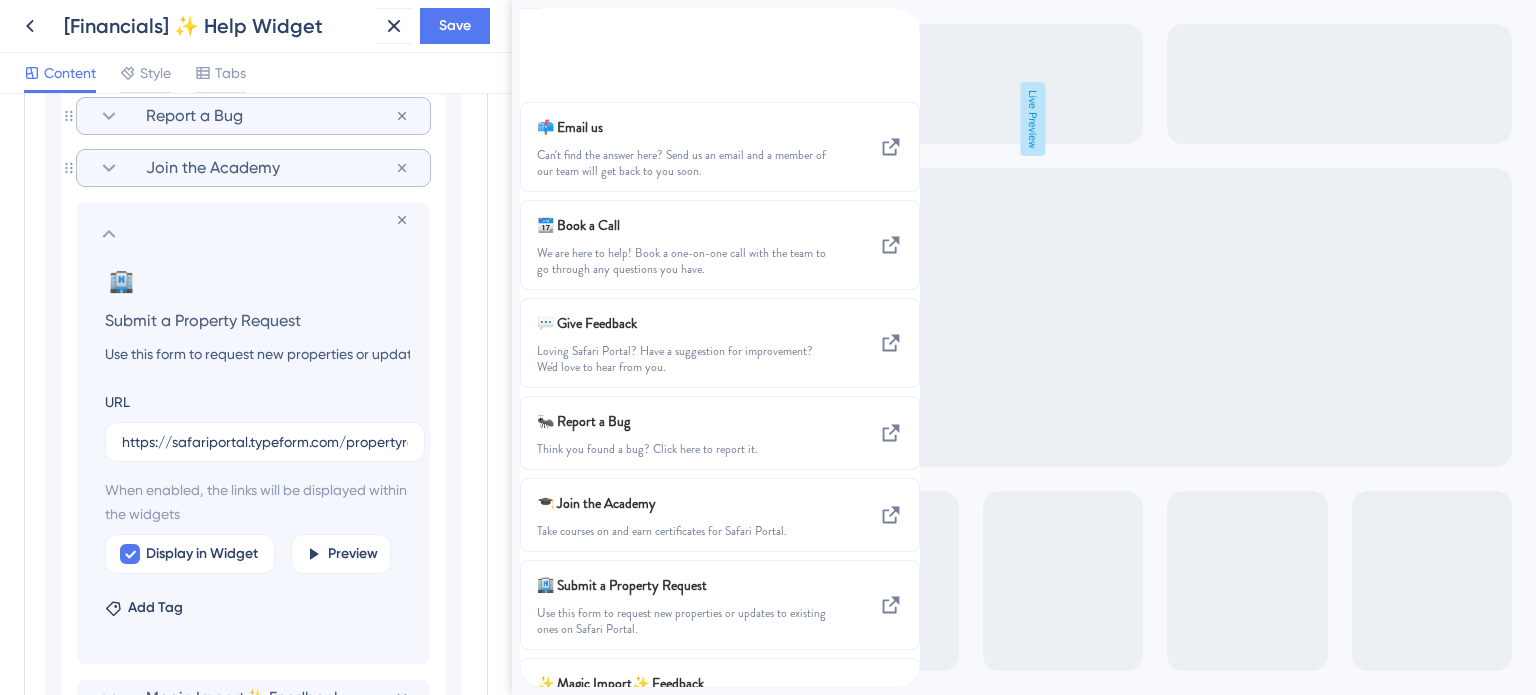 click 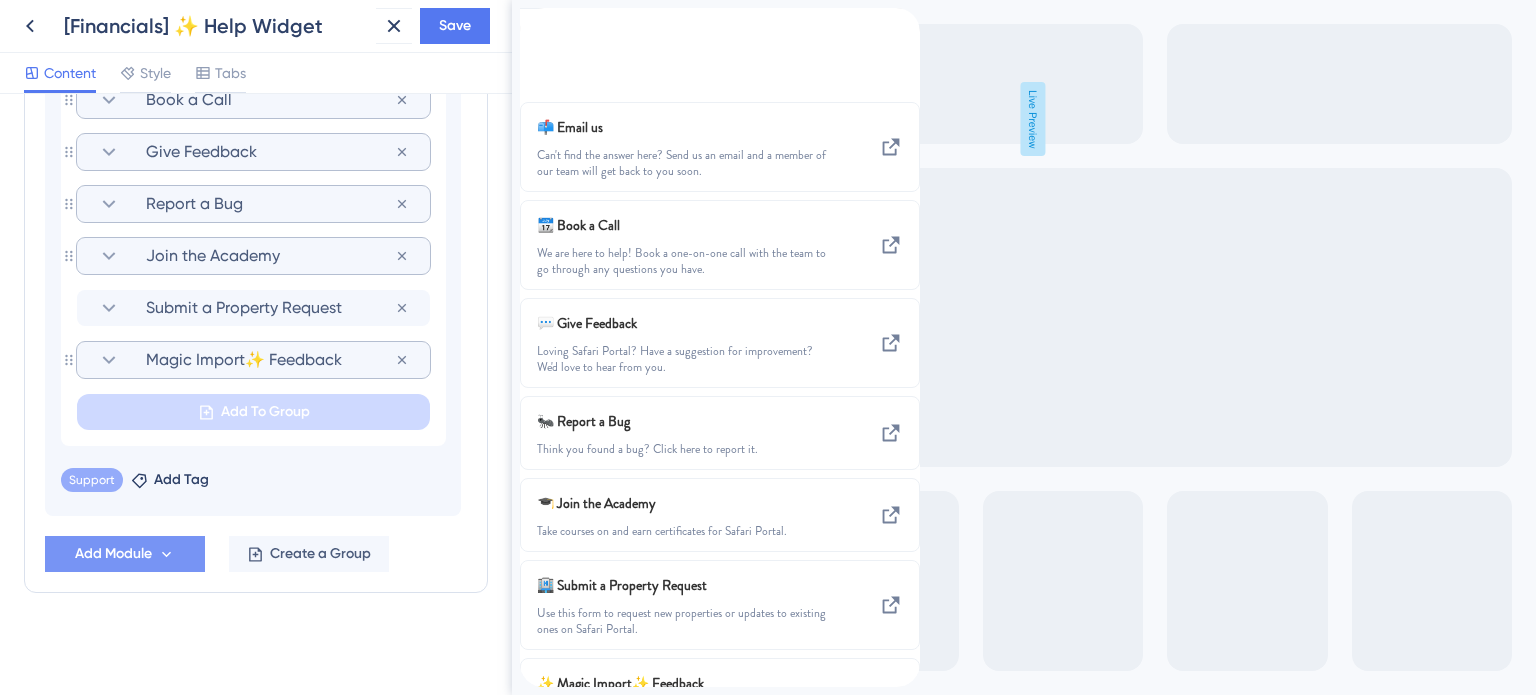 click 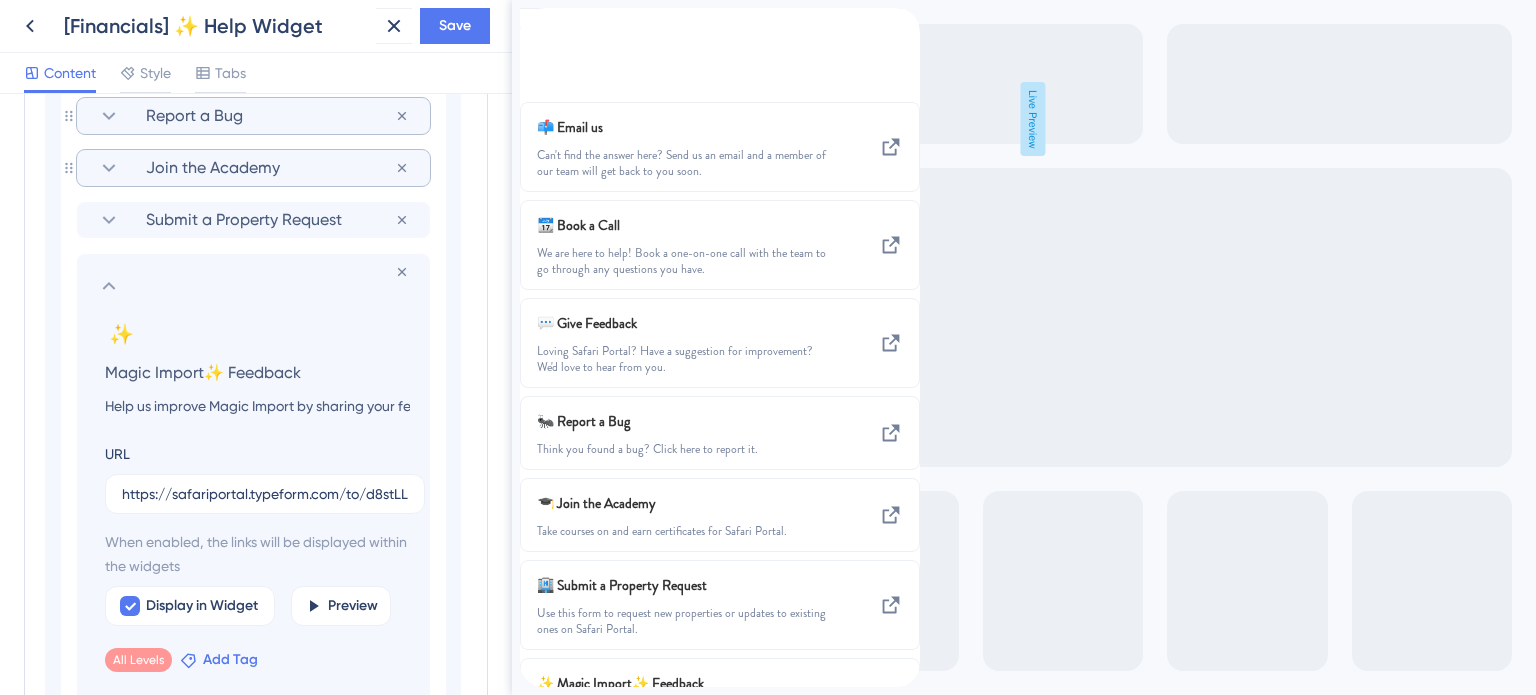 click 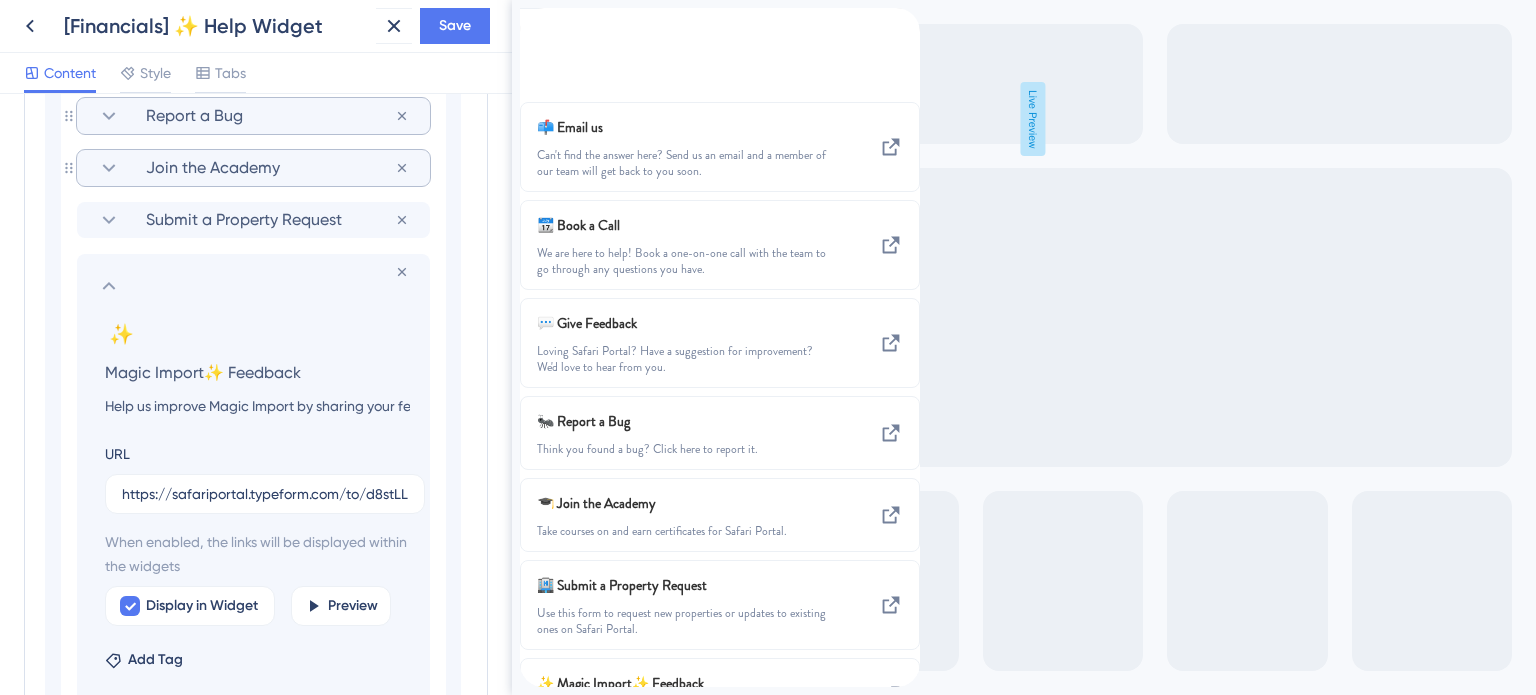 click 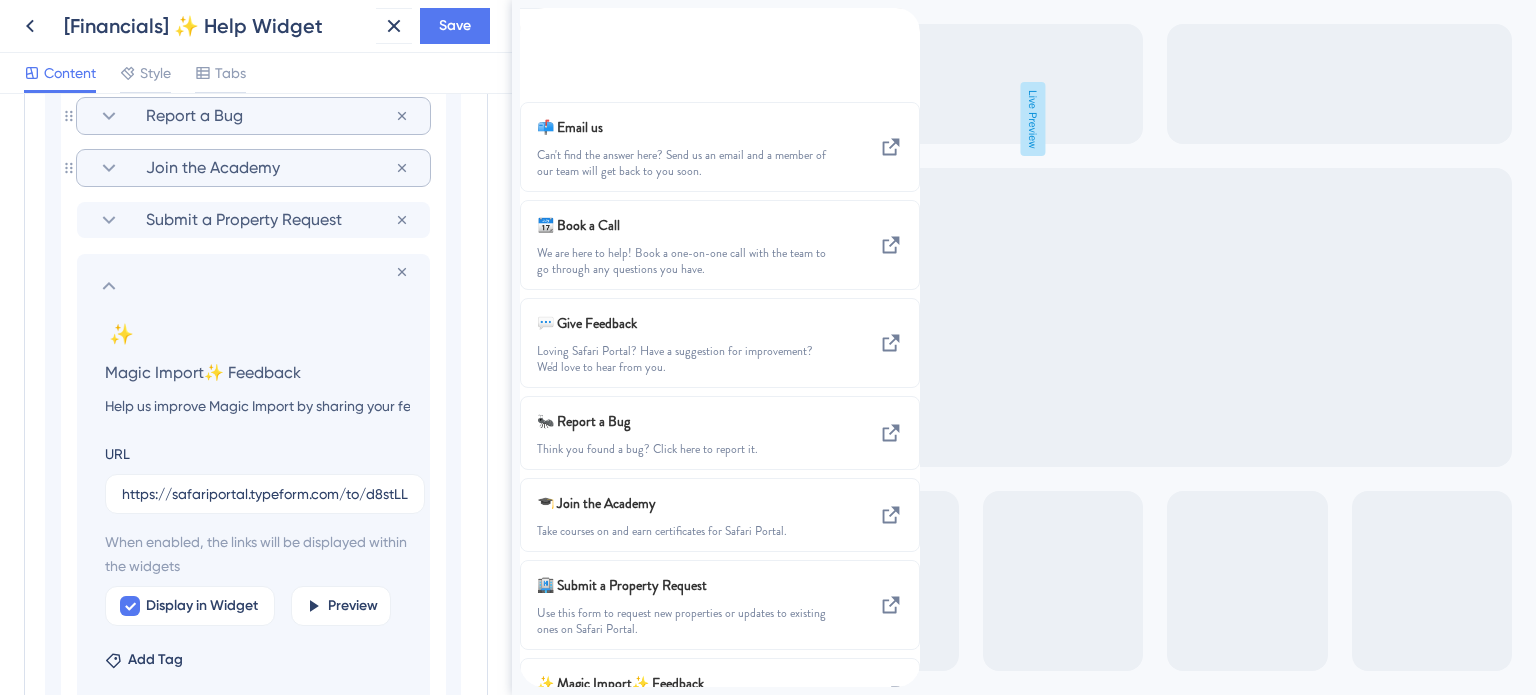 scroll, scrollTop: 1462, scrollLeft: 0, axis: vertical 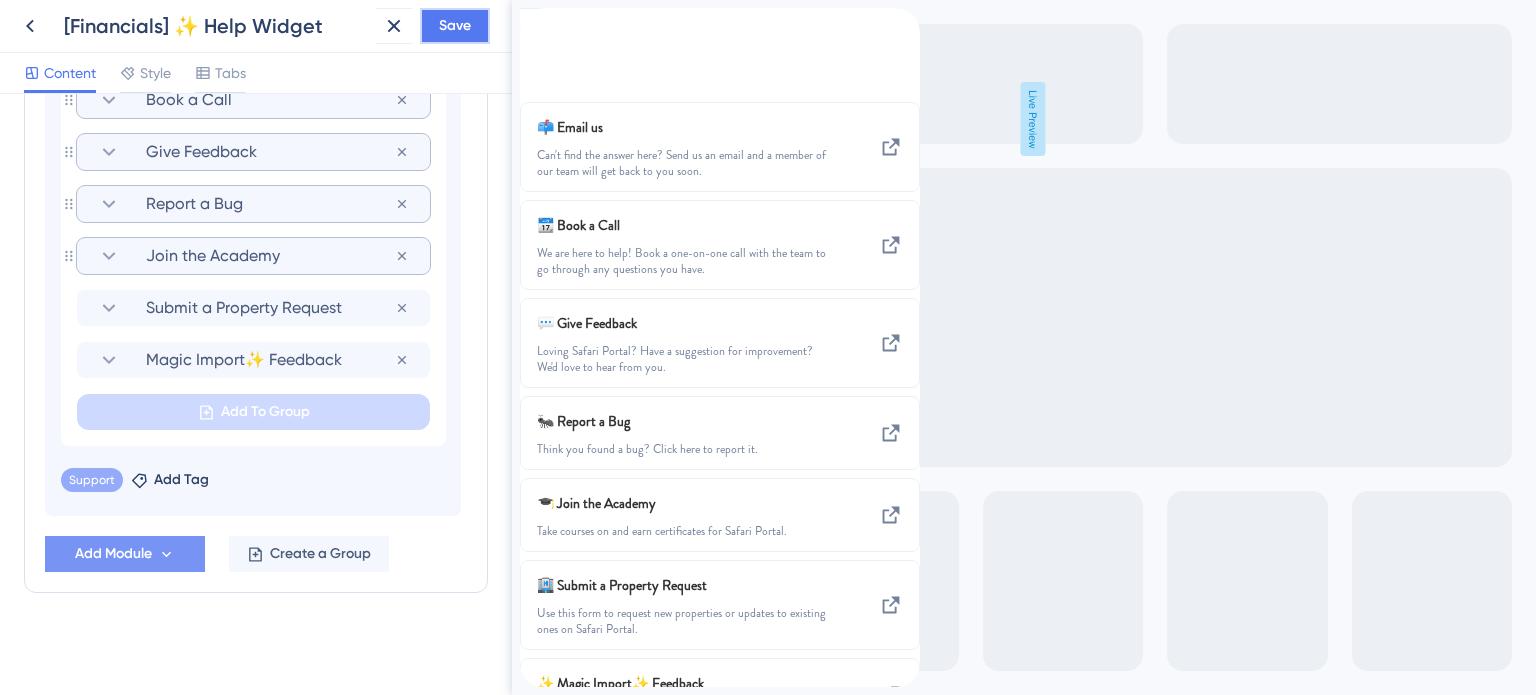 click on "Save" at bounding box center [455, 26] 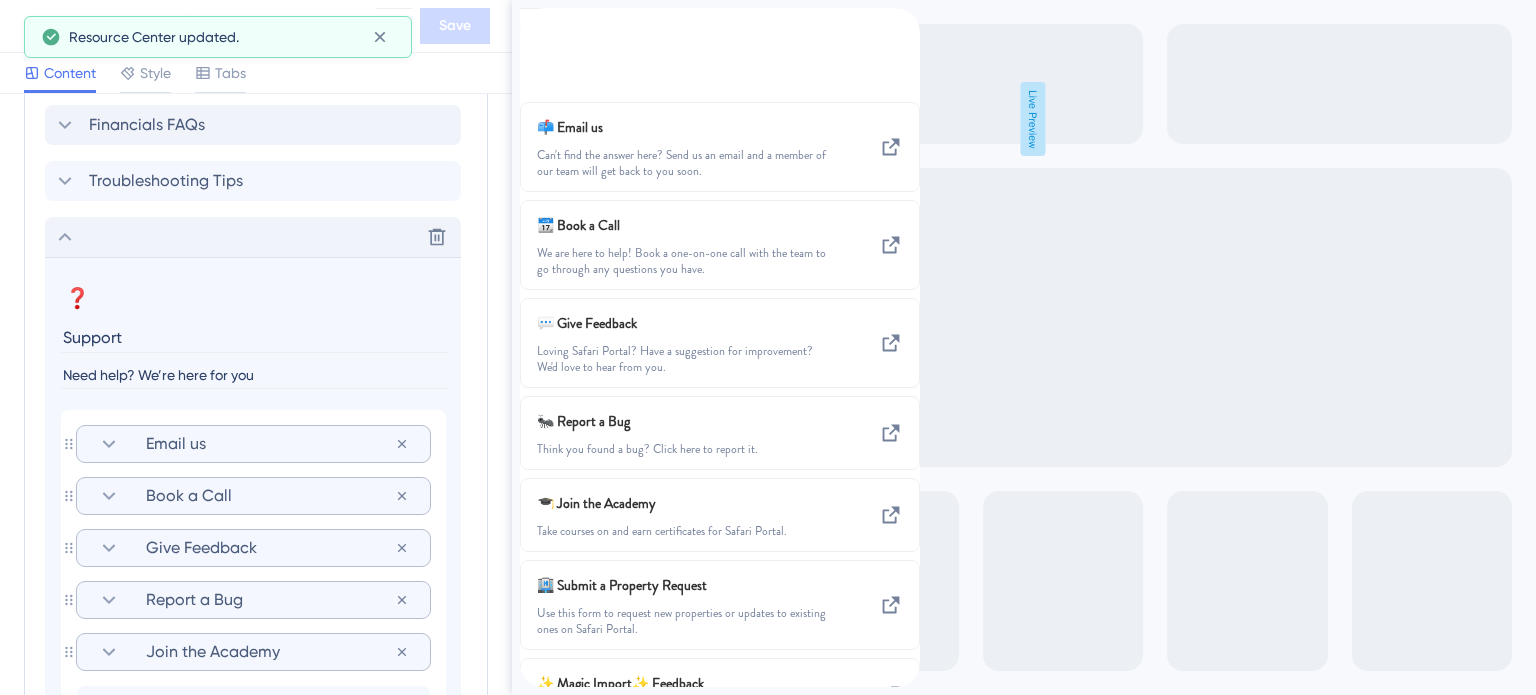 scroll, scrollTop: 1062, scrollLeft: 0, axis: vertical 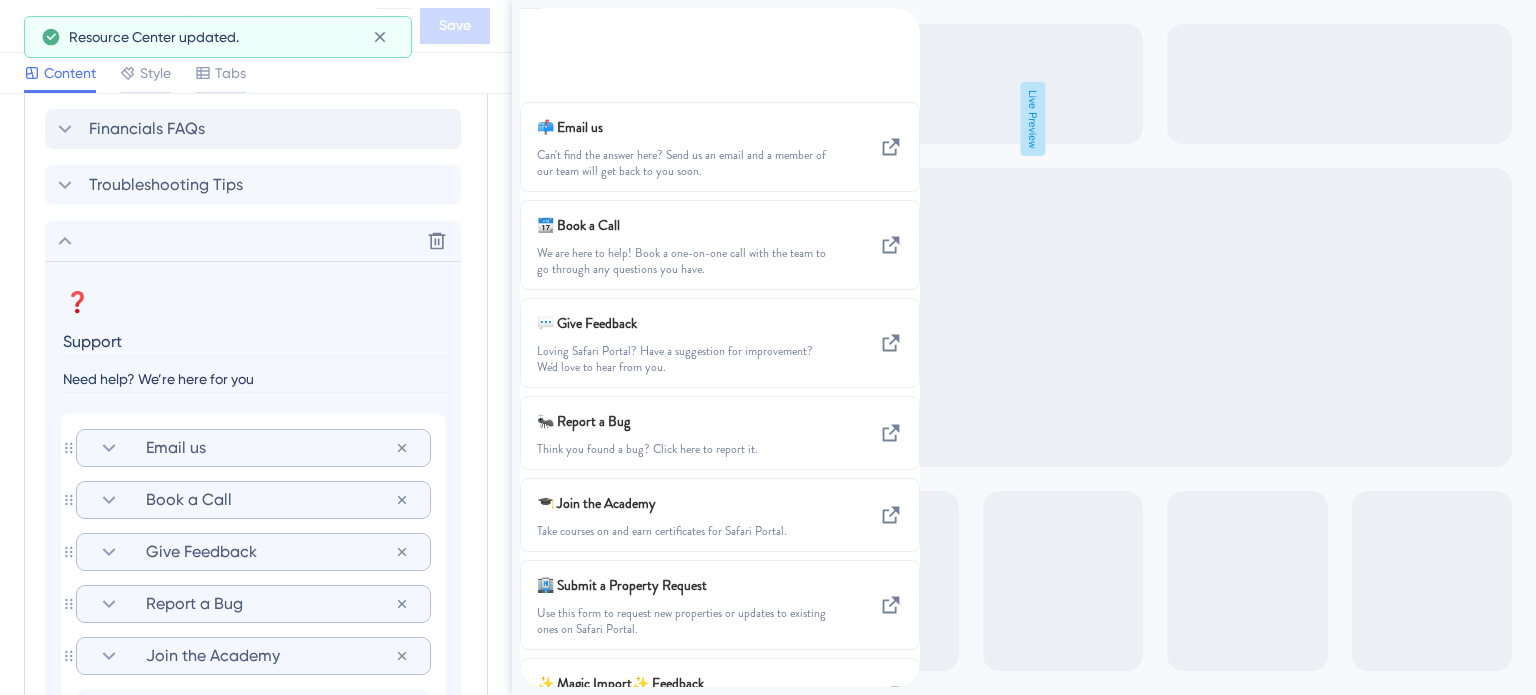 click 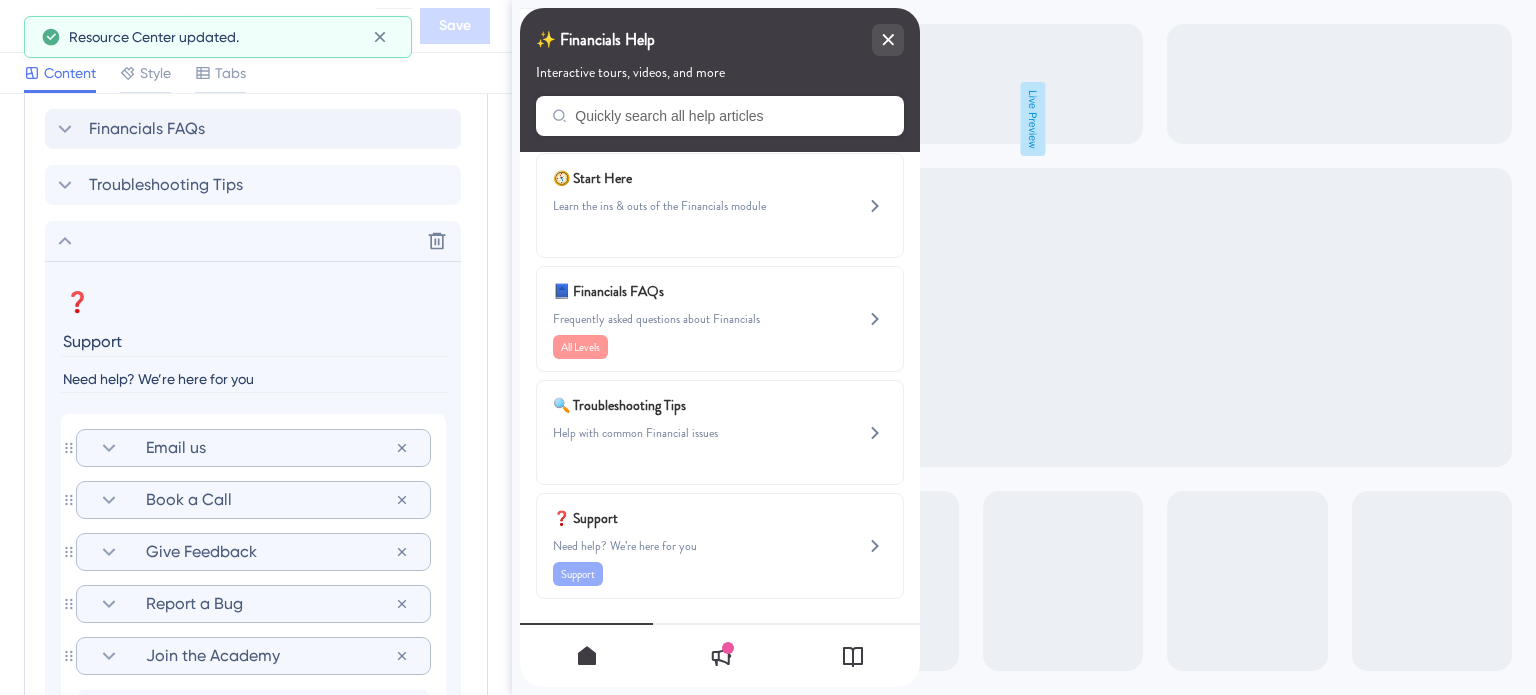 scroll, scrollTop: 807, scrollLeft: 0, axis: vertical 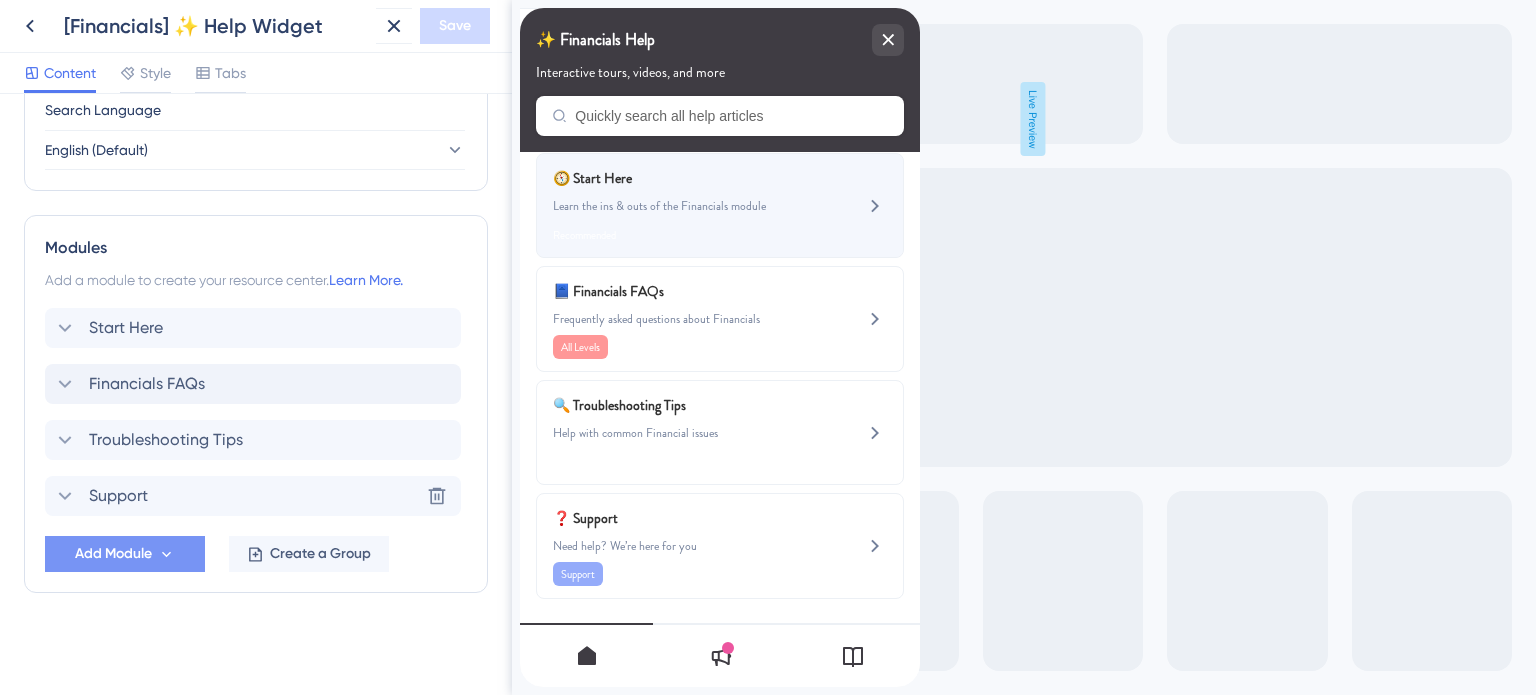 click on "🧭   Start Here Learn the ins & outs of the Financials module Recommended" at bounding box center (686, 205) 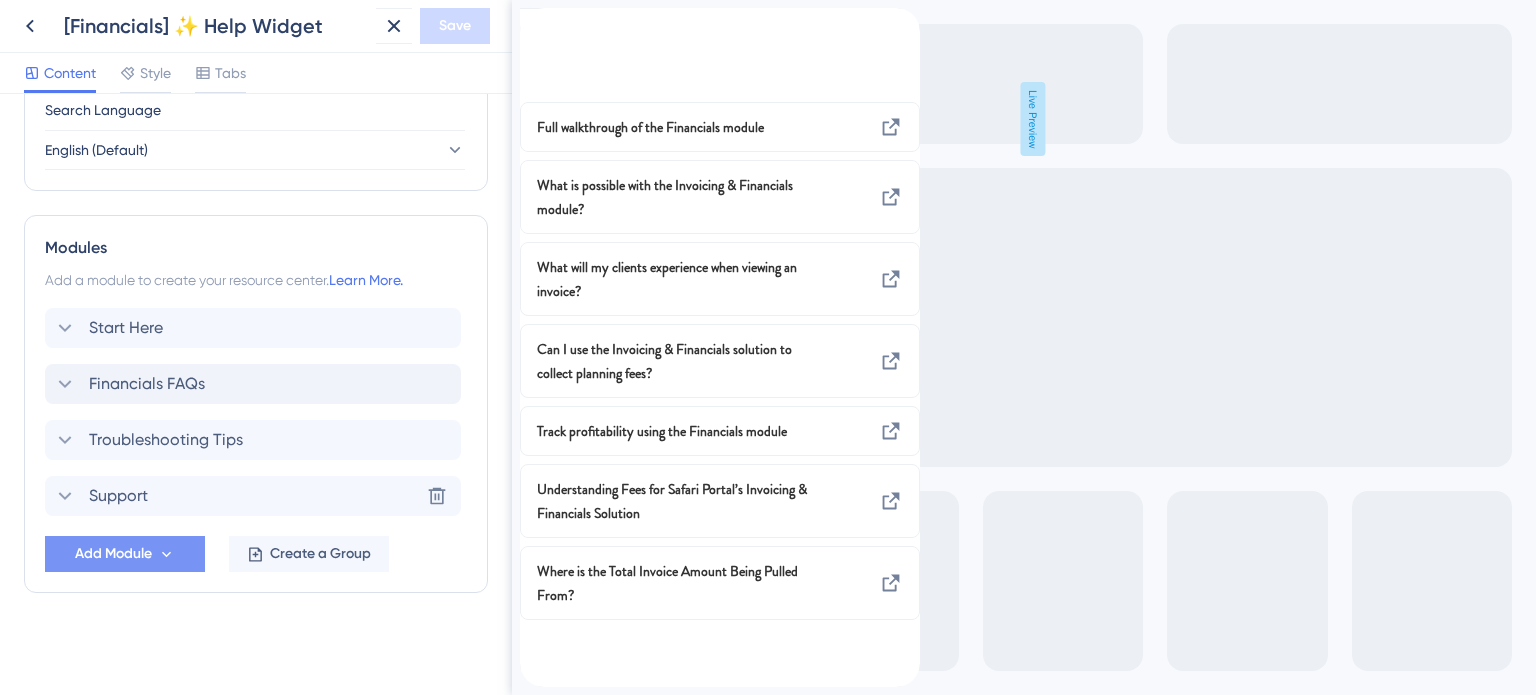 scroll, scrollTop: 0, scrollLeft: 0, axis: both 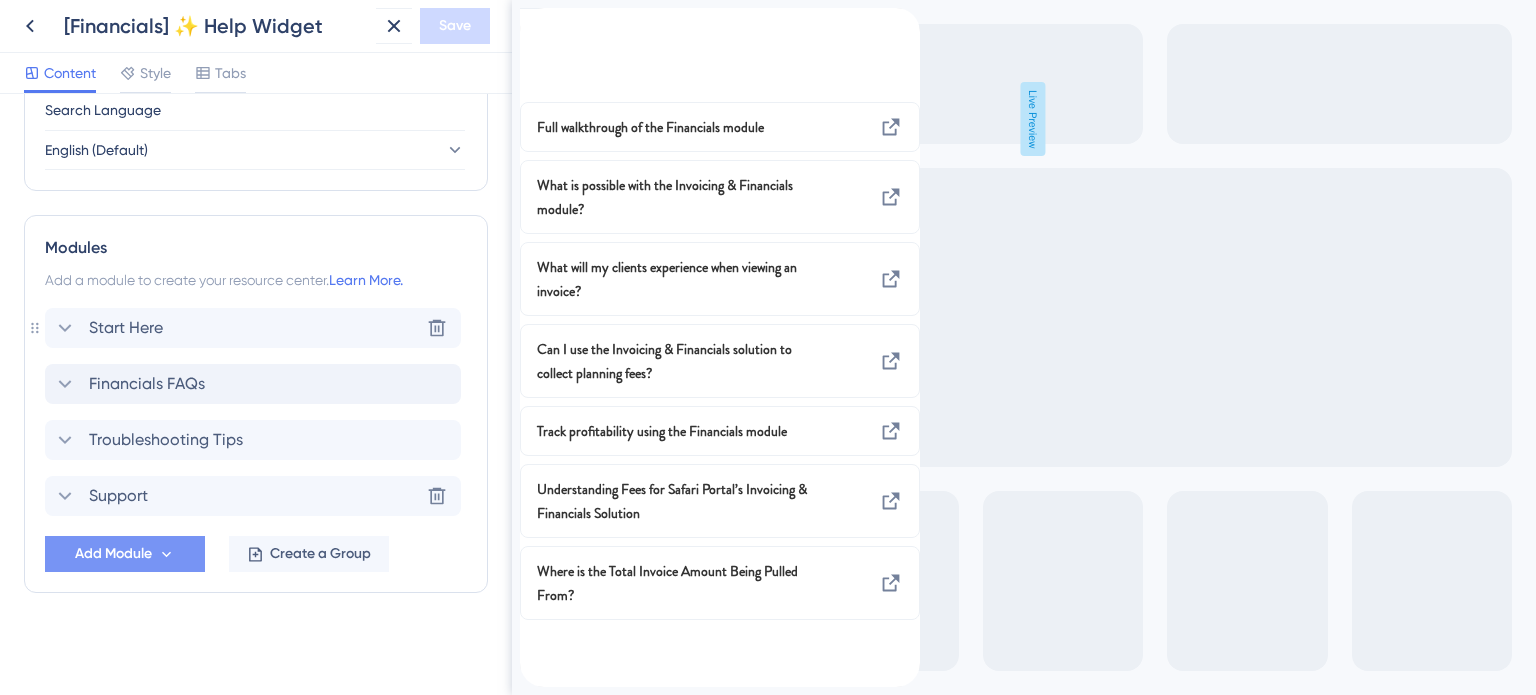 click 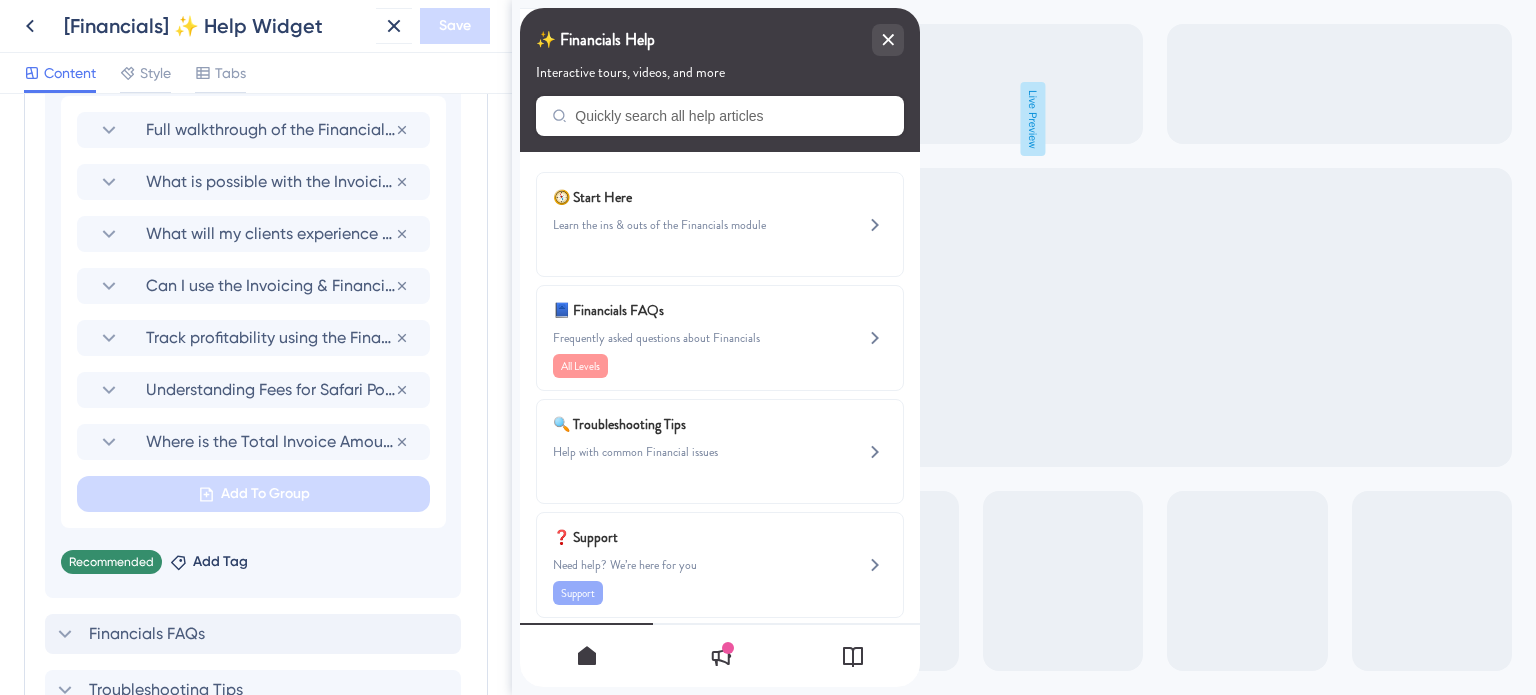 scroll, scrollTop: 1462, scrollLeft: 0, axis: vertical 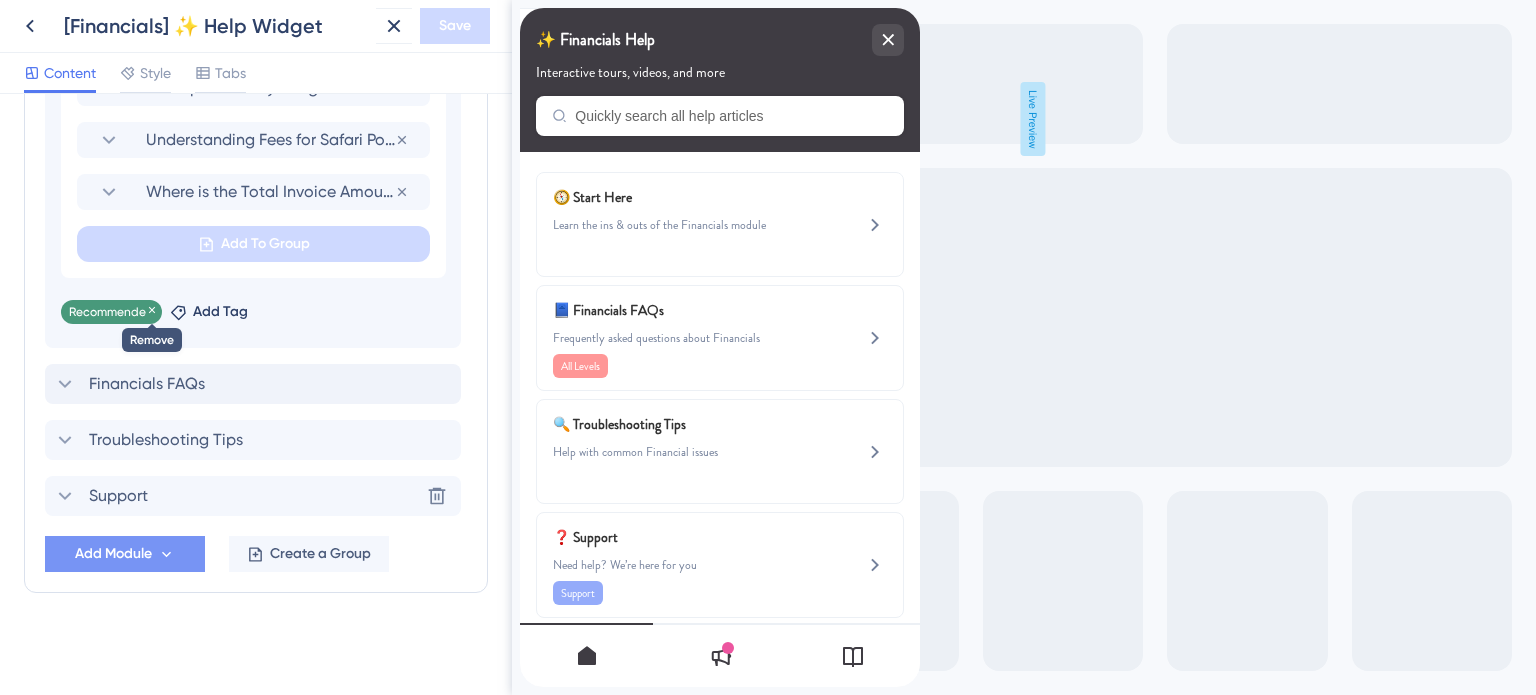 click 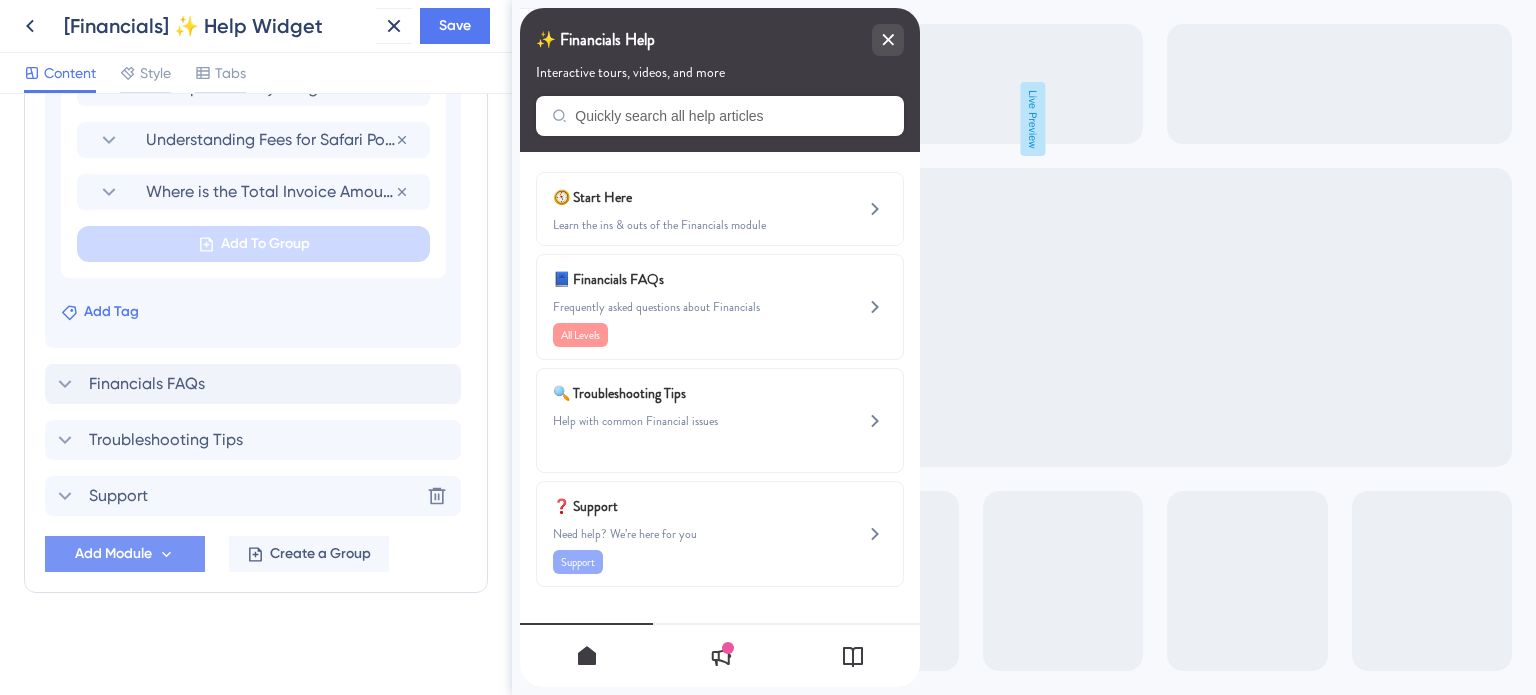 click on "Add Tag" at bounding box center [111, 312] 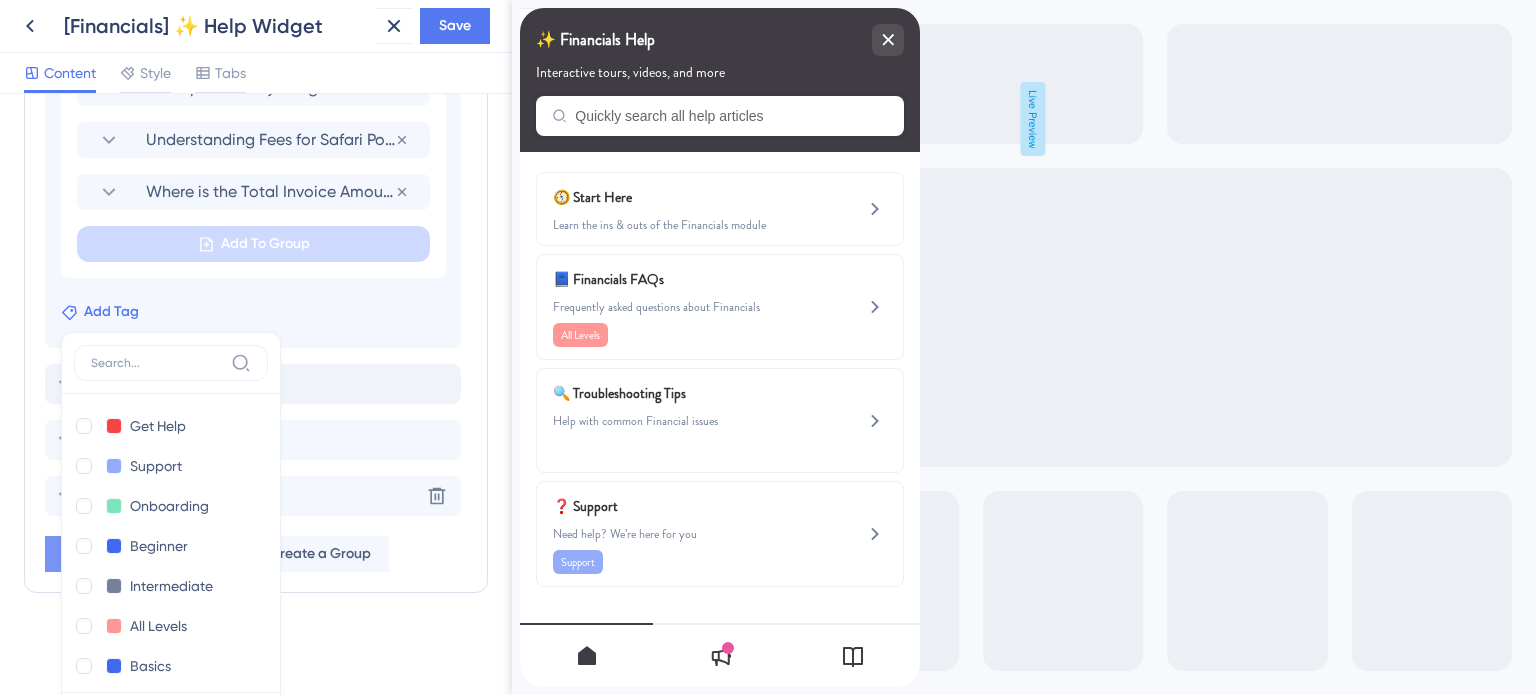 scroll, scrollTop: 1599, scrollLeft: 0, axis: vertical 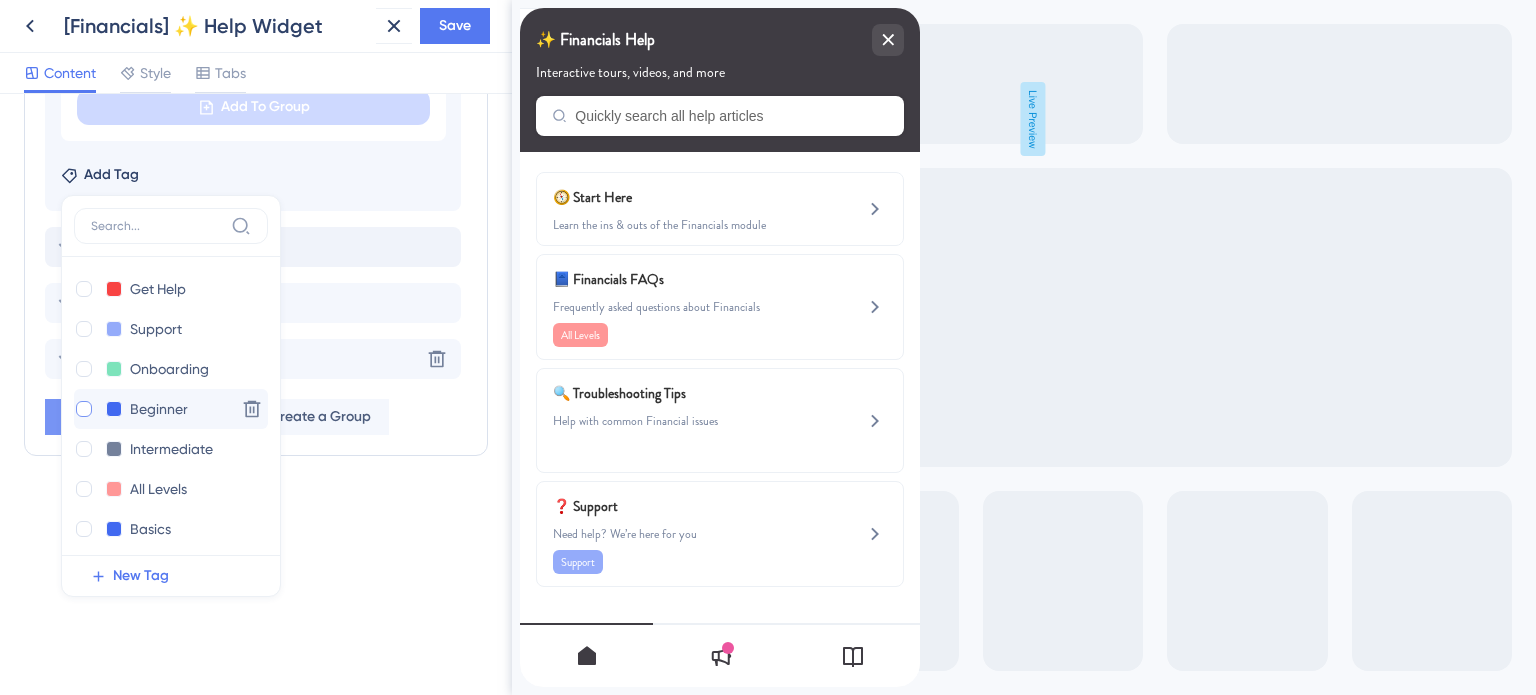 click at bounding box center (84, 409) 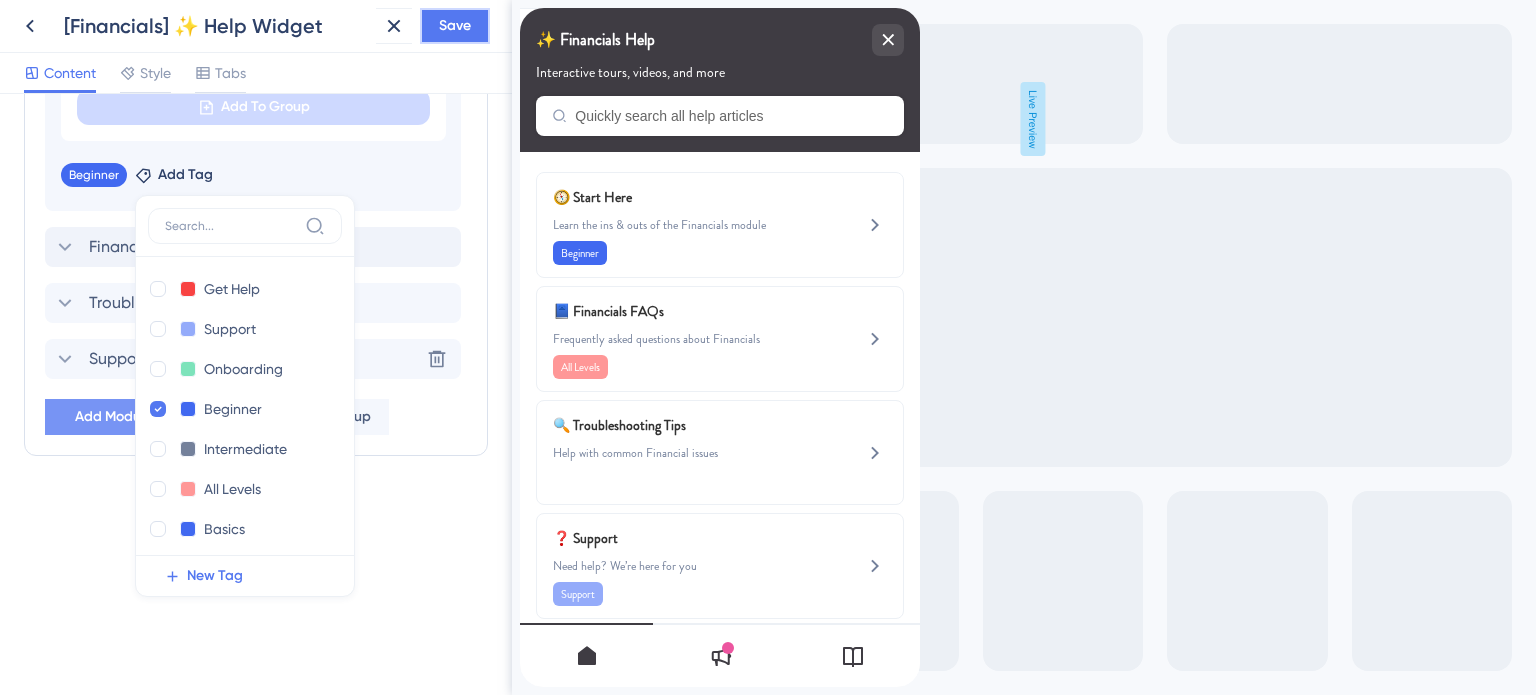 click on "Save" at bounding box center [455, 26] 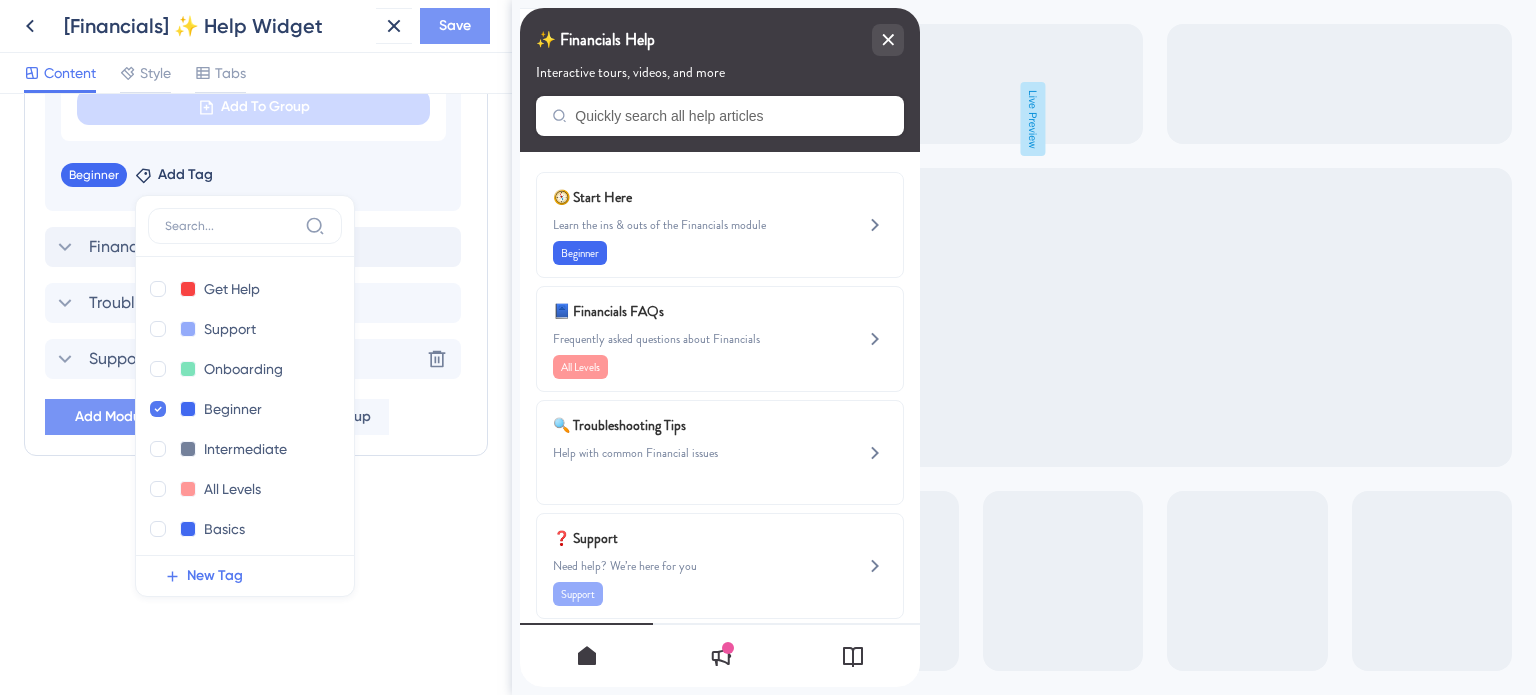 scroll, scrollTop: 1462, scrollLeft: 0, axis: vertical 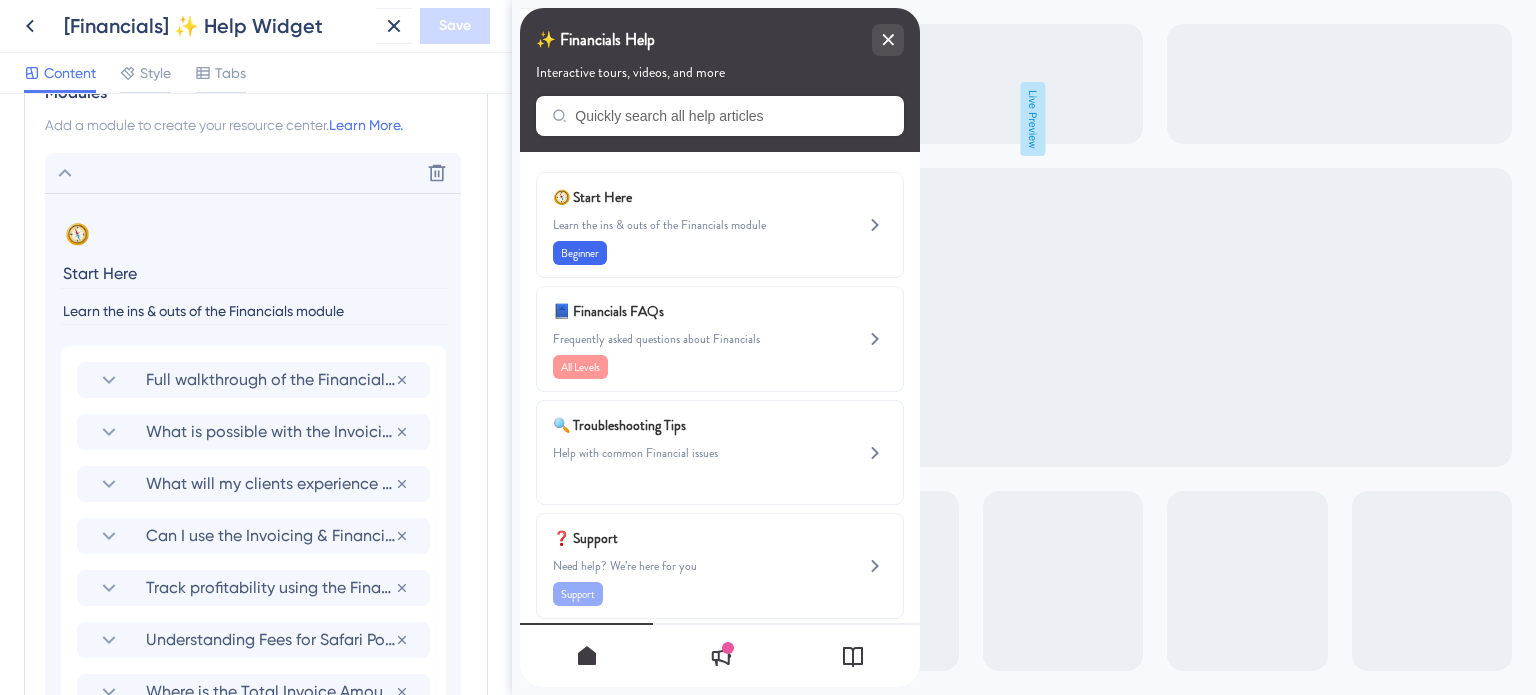 click 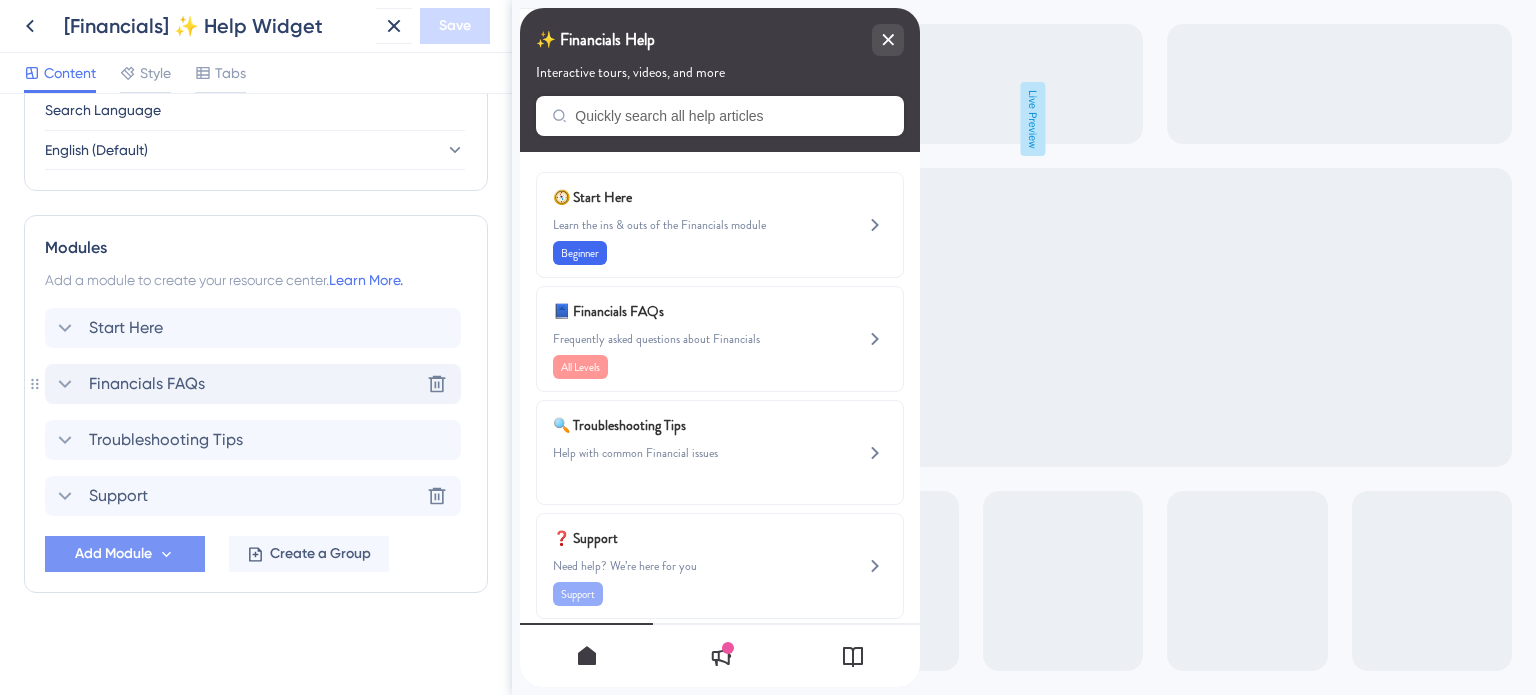 click 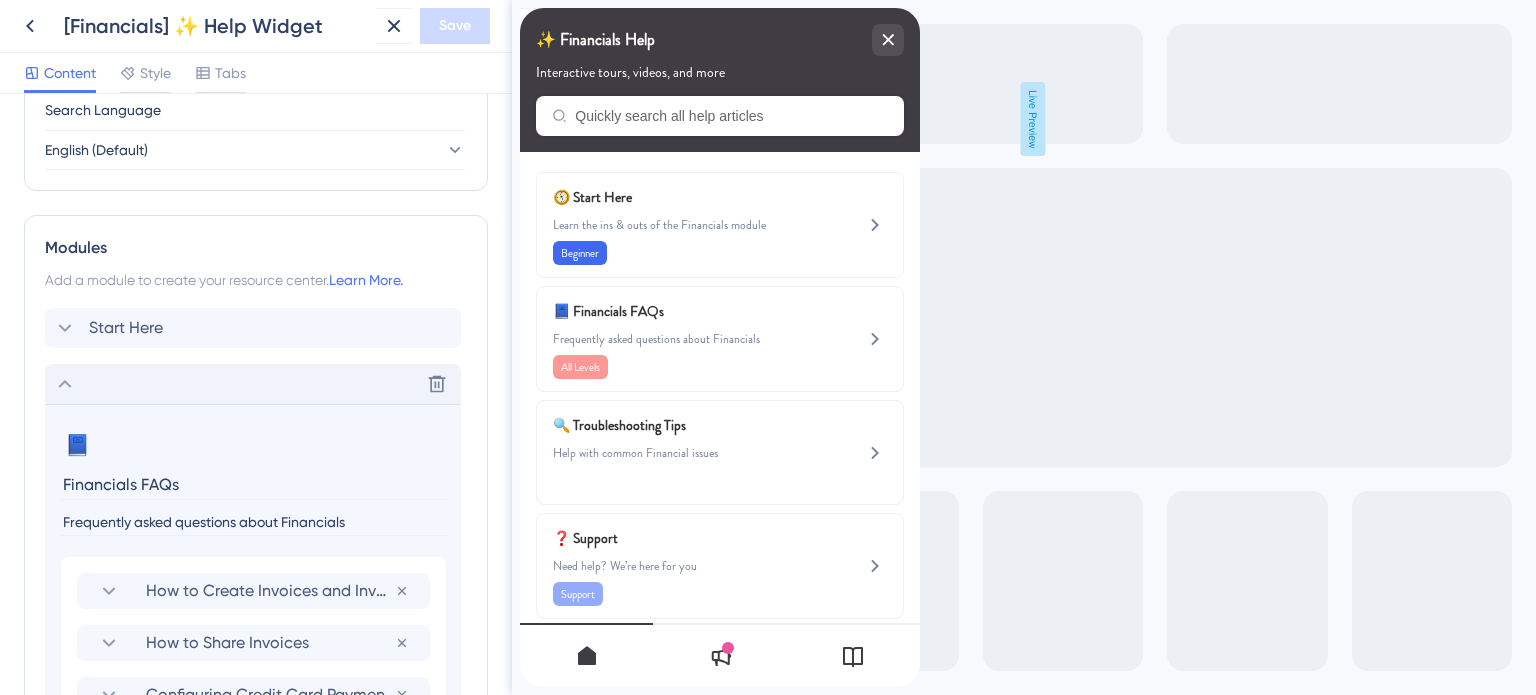 scroll, scrollTop: 962, scrollLeft: 0, axis: vertical 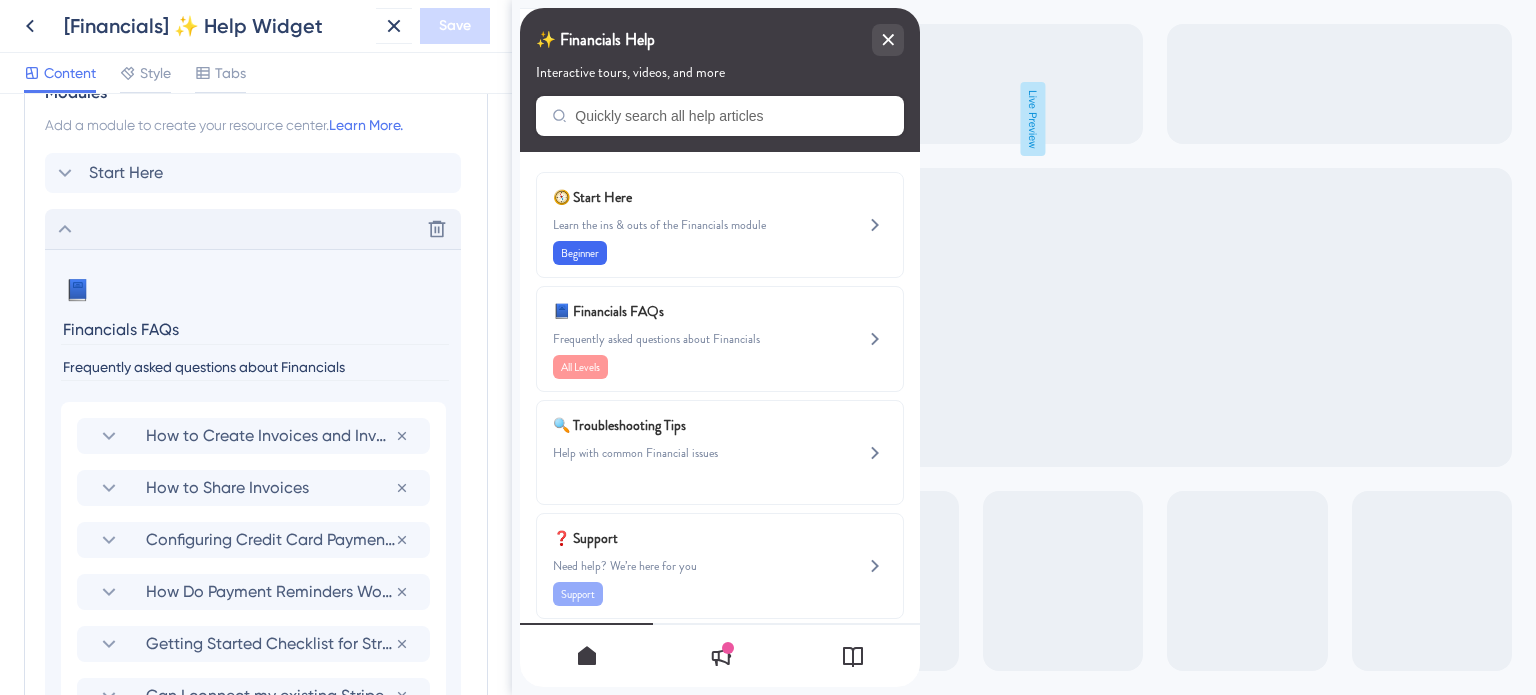 click 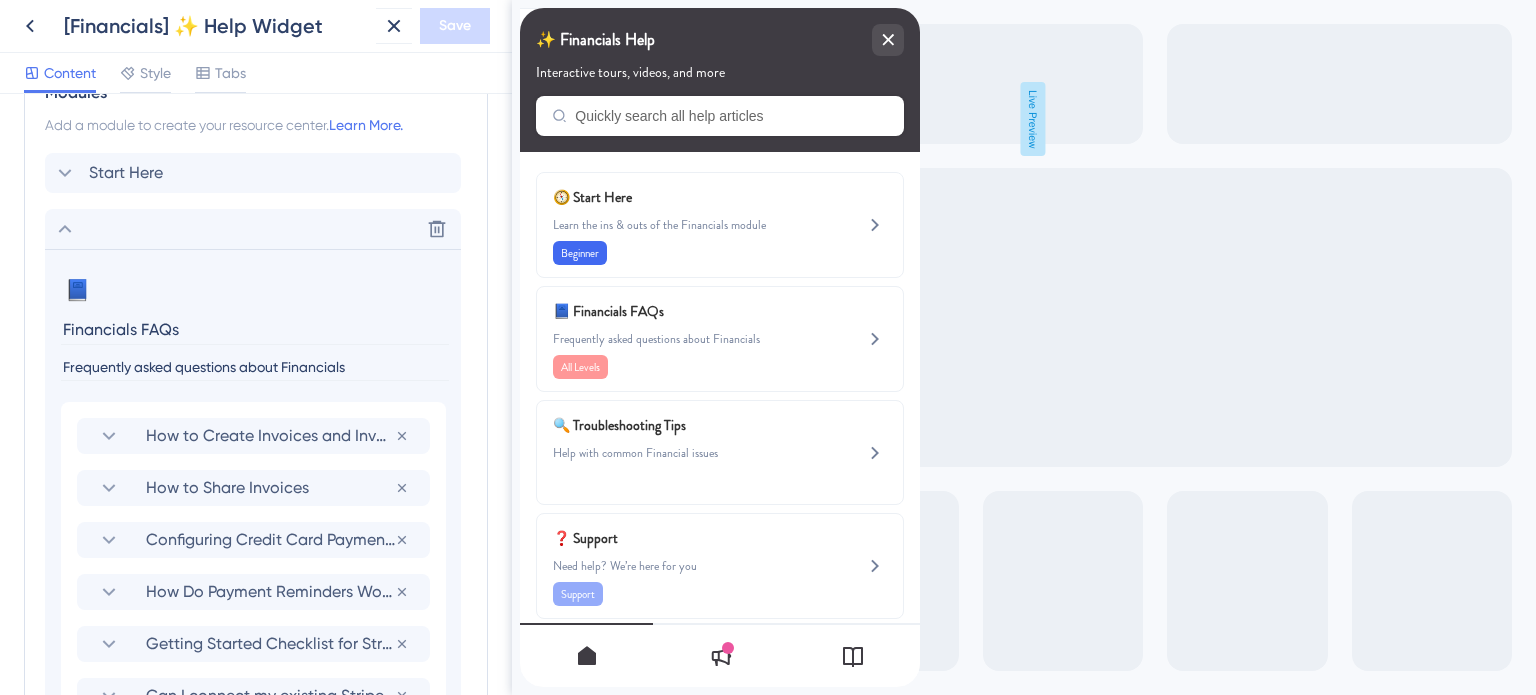 scroll, scrollTop: 807, scrollLeft: 0, axis: vertical 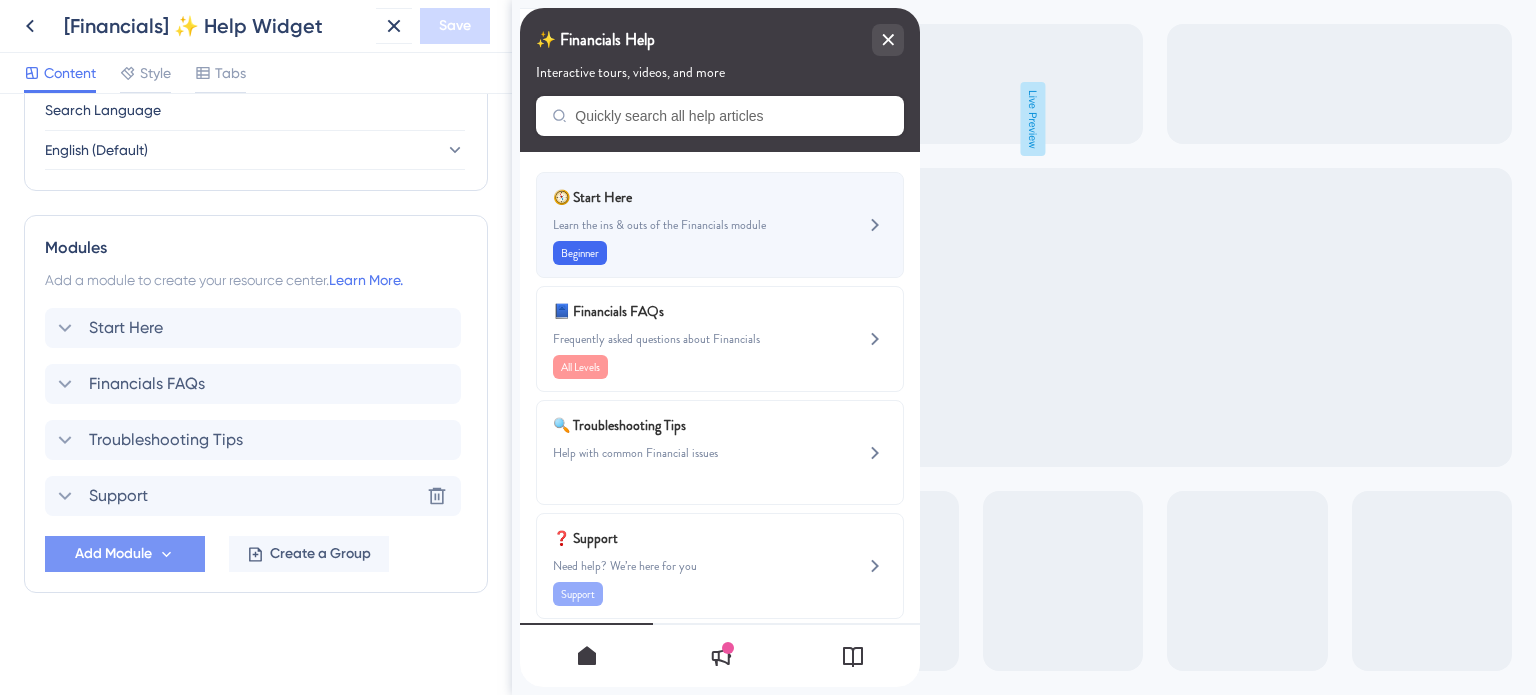 click on "🧭   Start Here Learn the ins & outs of the Financials module Beginner" at bounding box center [686, 225] 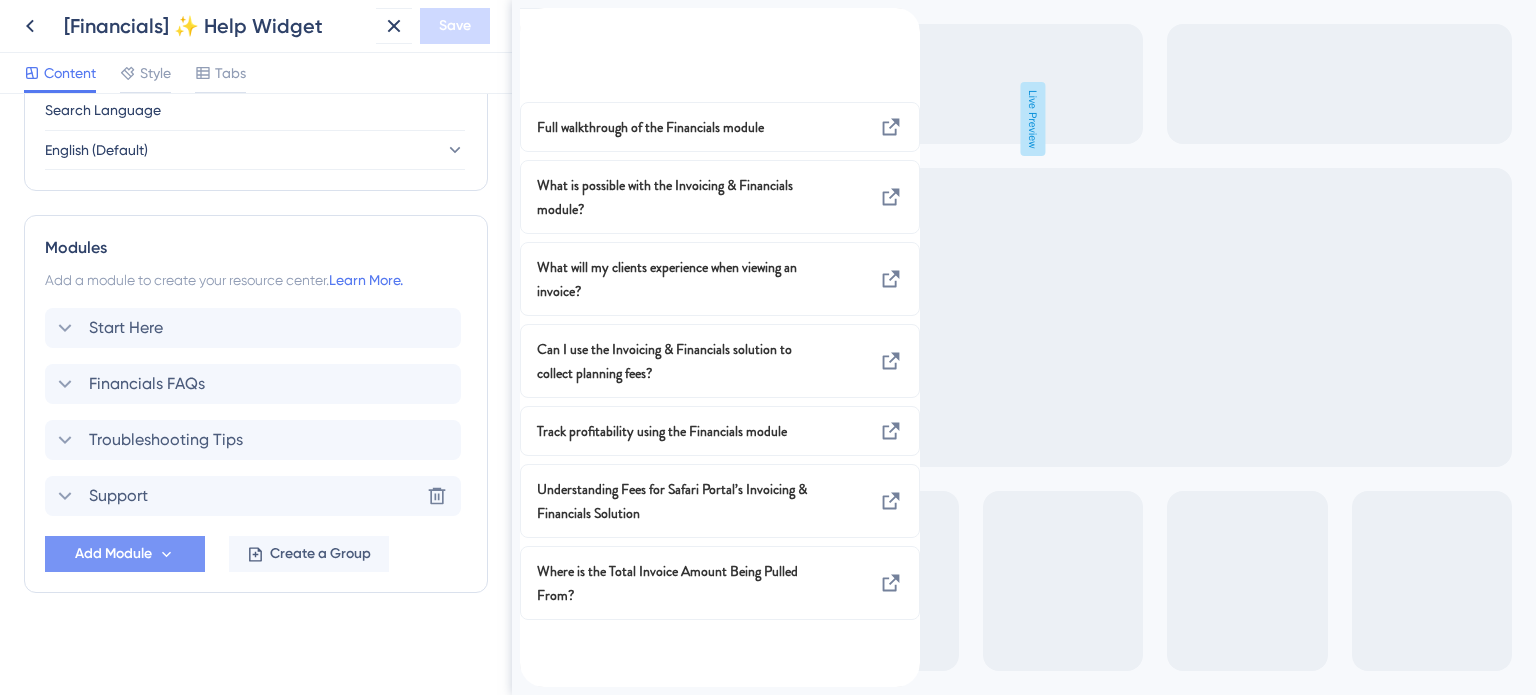 click 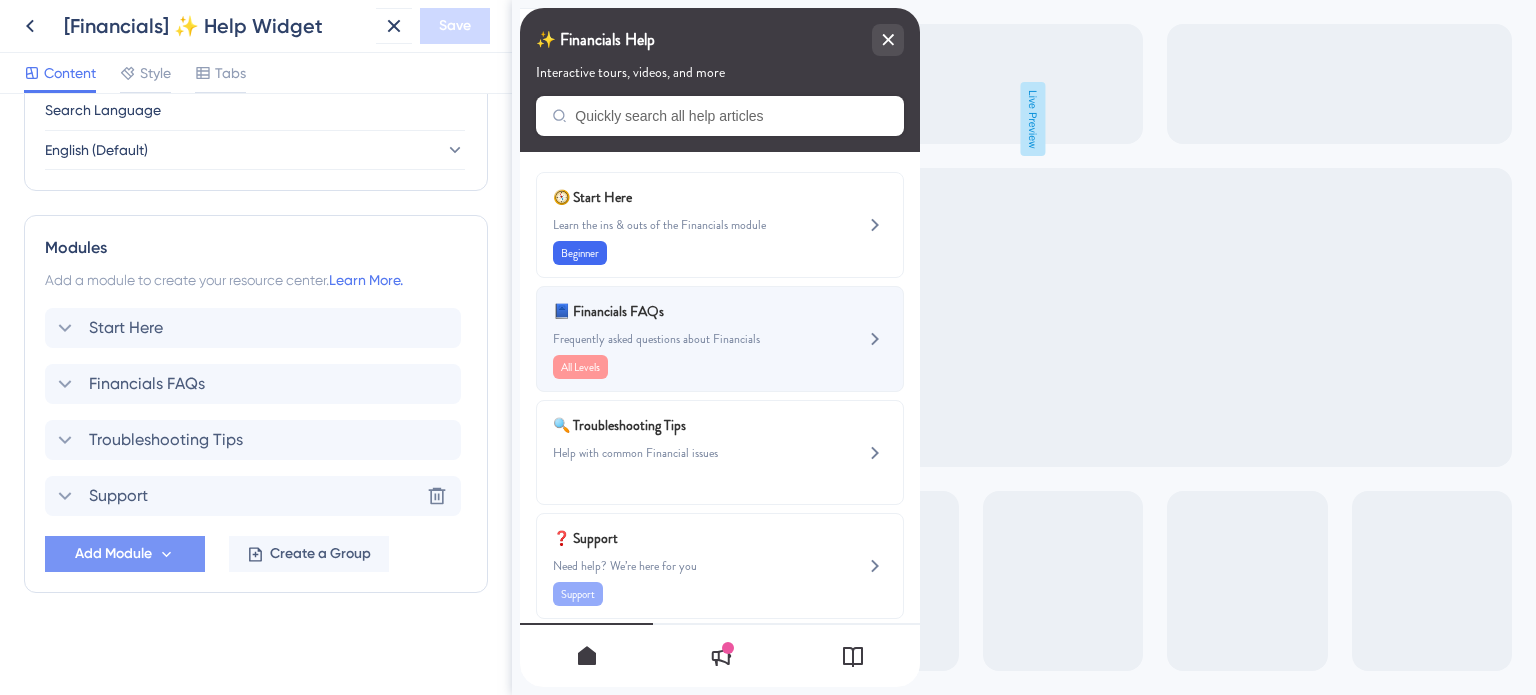 click on "Frequently asked questions about Financials" at bounding box center [686, 339] 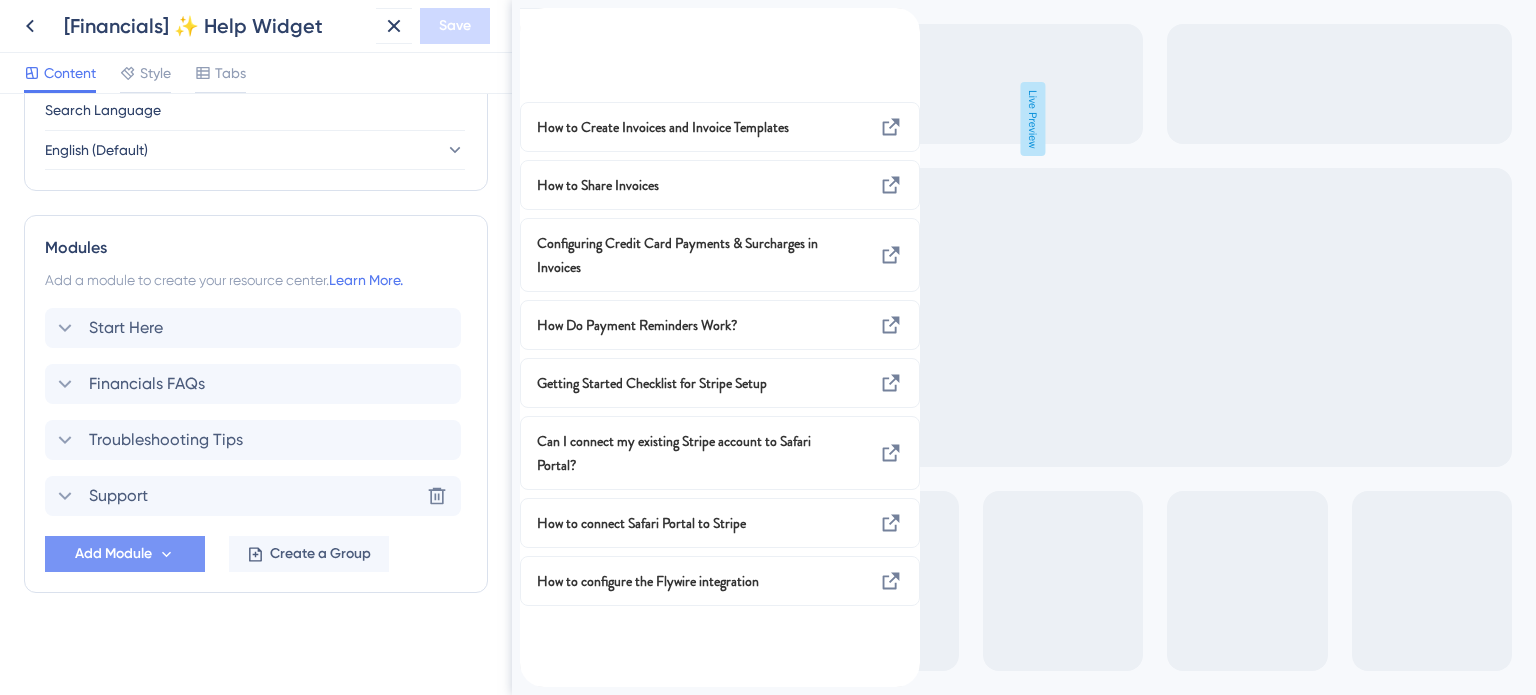 click 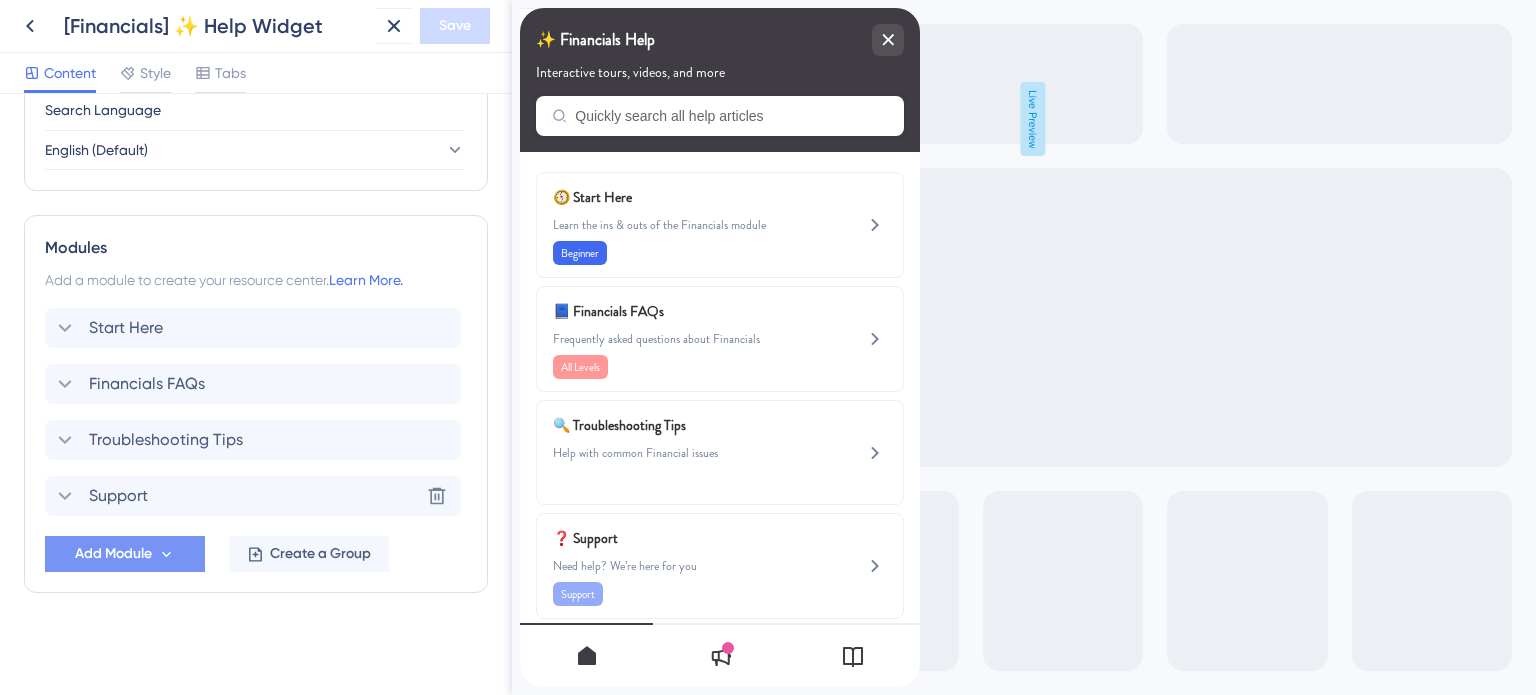 click on "🔍   Troubleshooting Tips Help with common Financial issues Get Help" at bounding box center [686, 452] 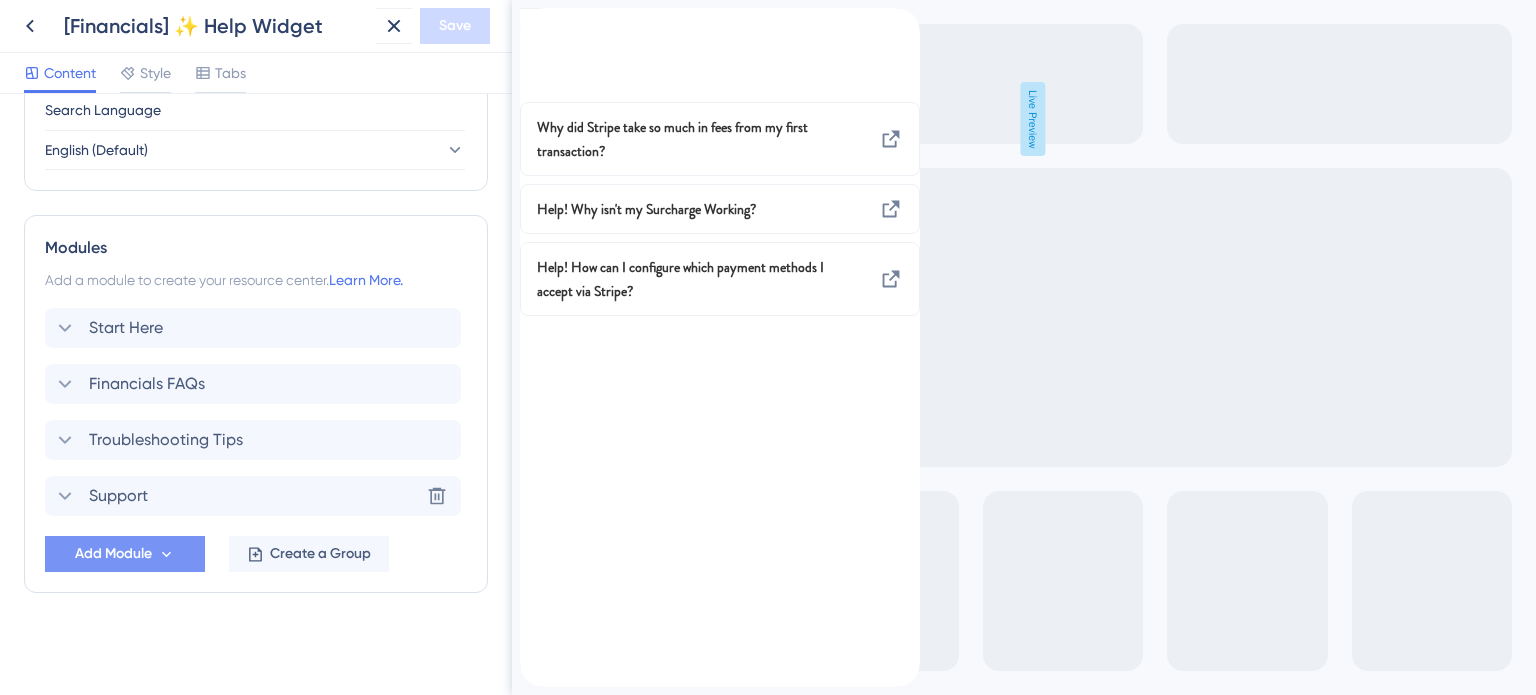 click 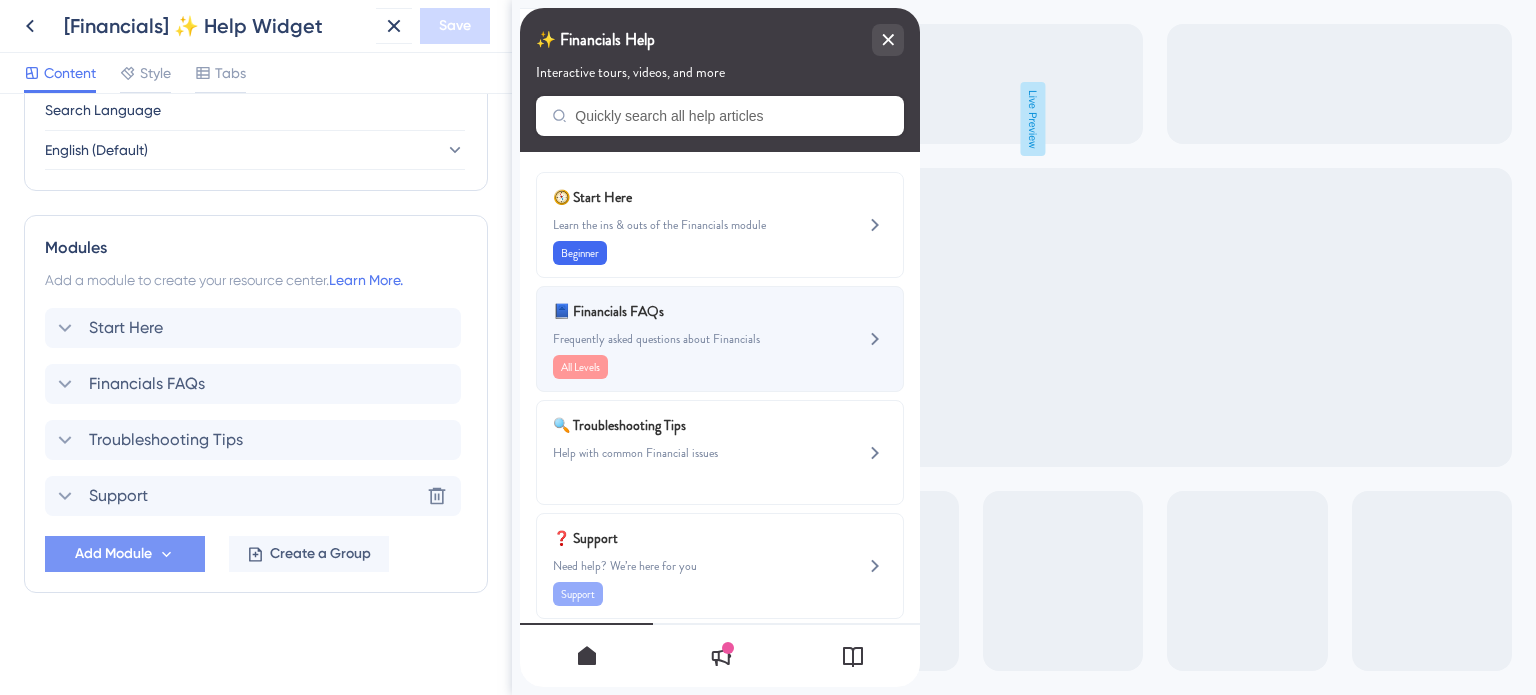 scroll, scrollTop: 19, scrollLeft: 0, axis: vertical 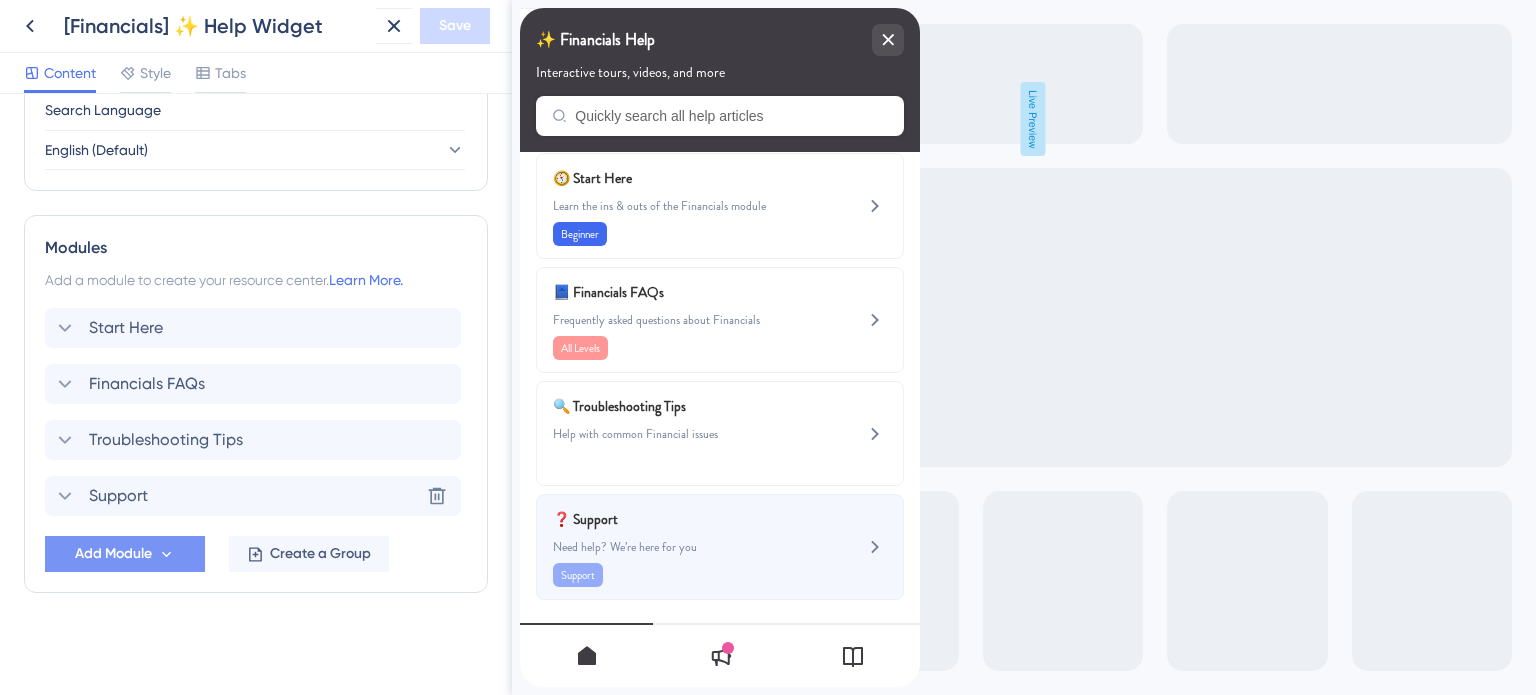 click on "Need help? We’re here for you" at bounding box center [686, 547] 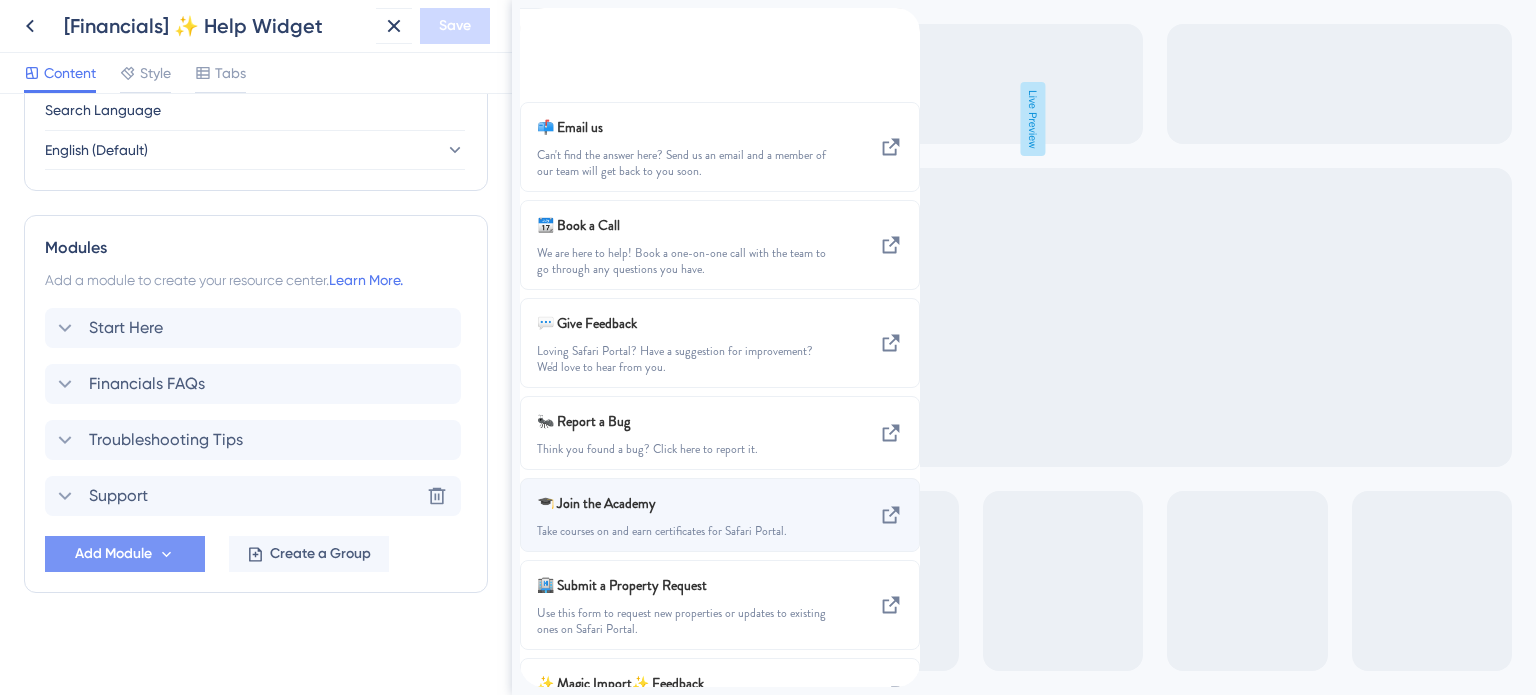 scroll, scrollTop: 0, scrollLeft: 0, axis: both 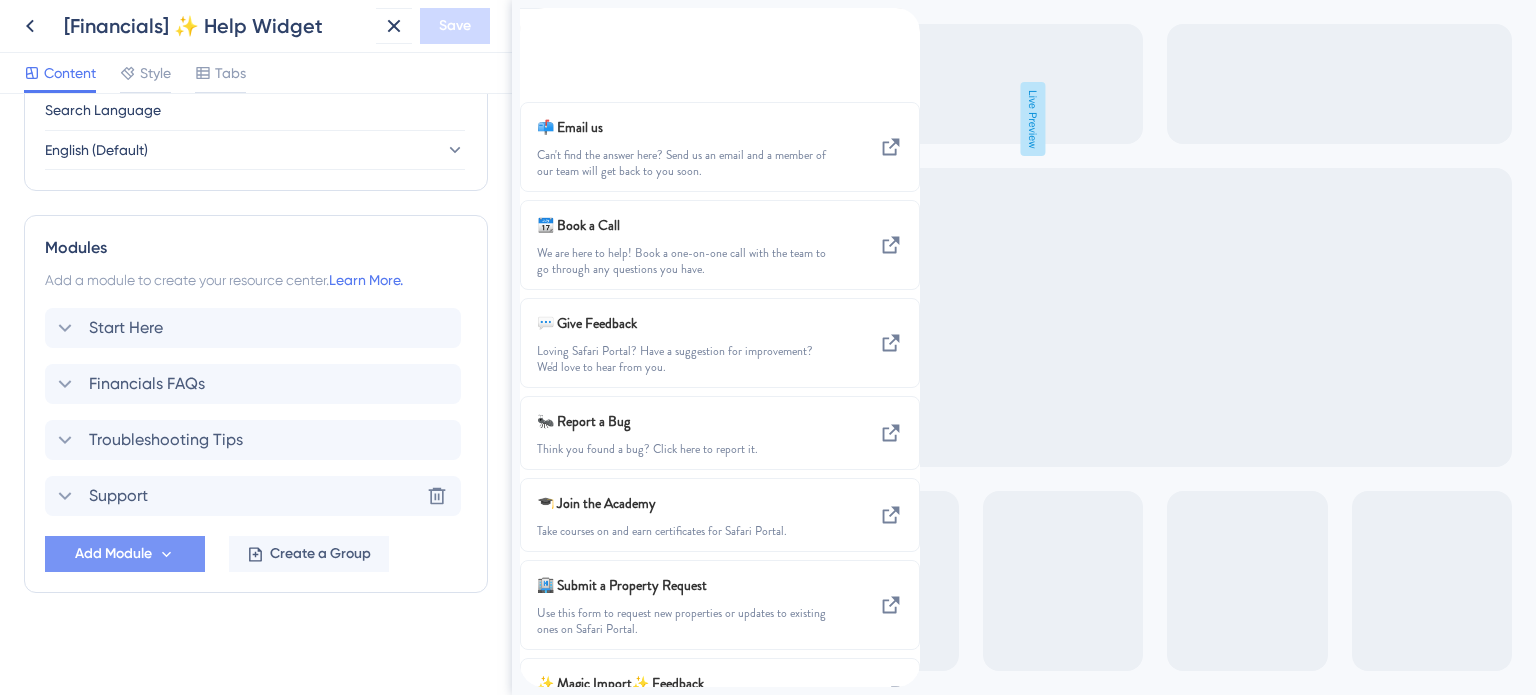 click 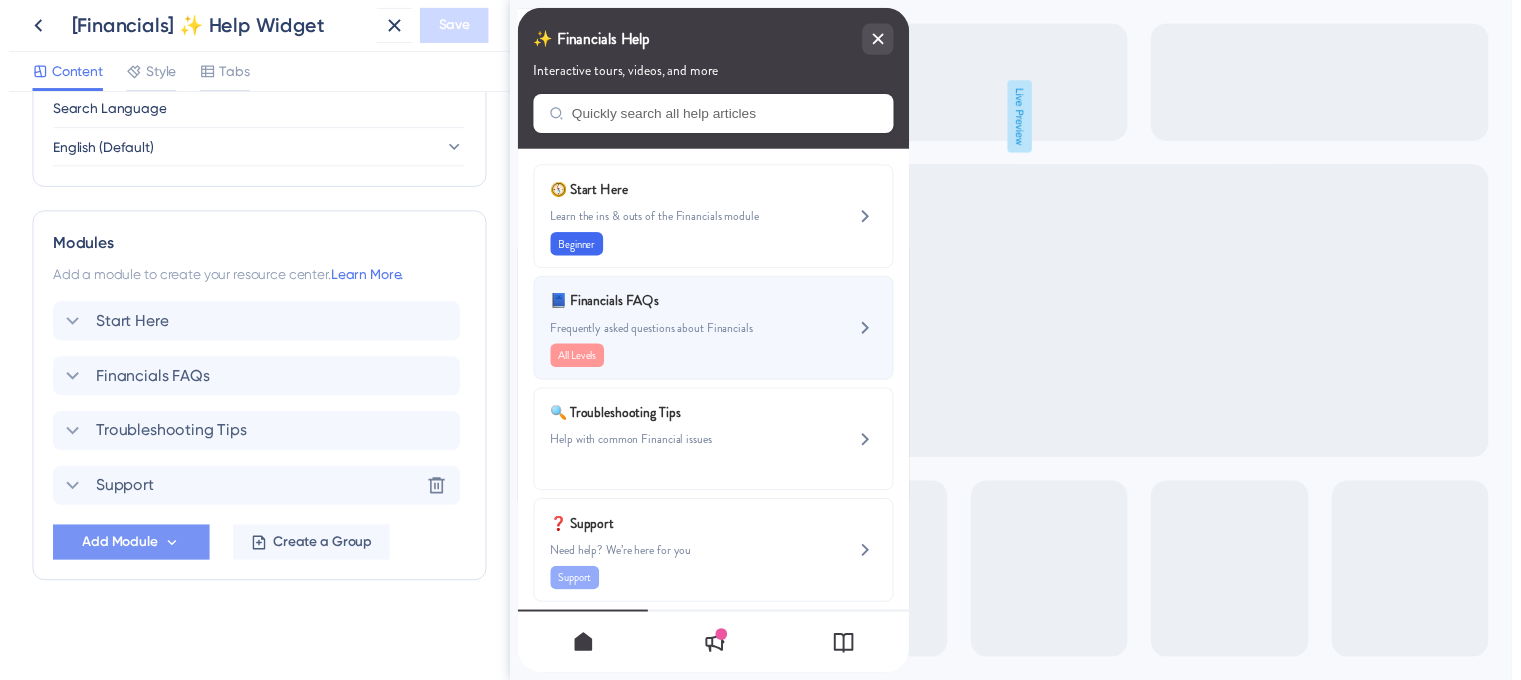 scroll, scrollTop: 0, scrollLeft: 0, axis: both 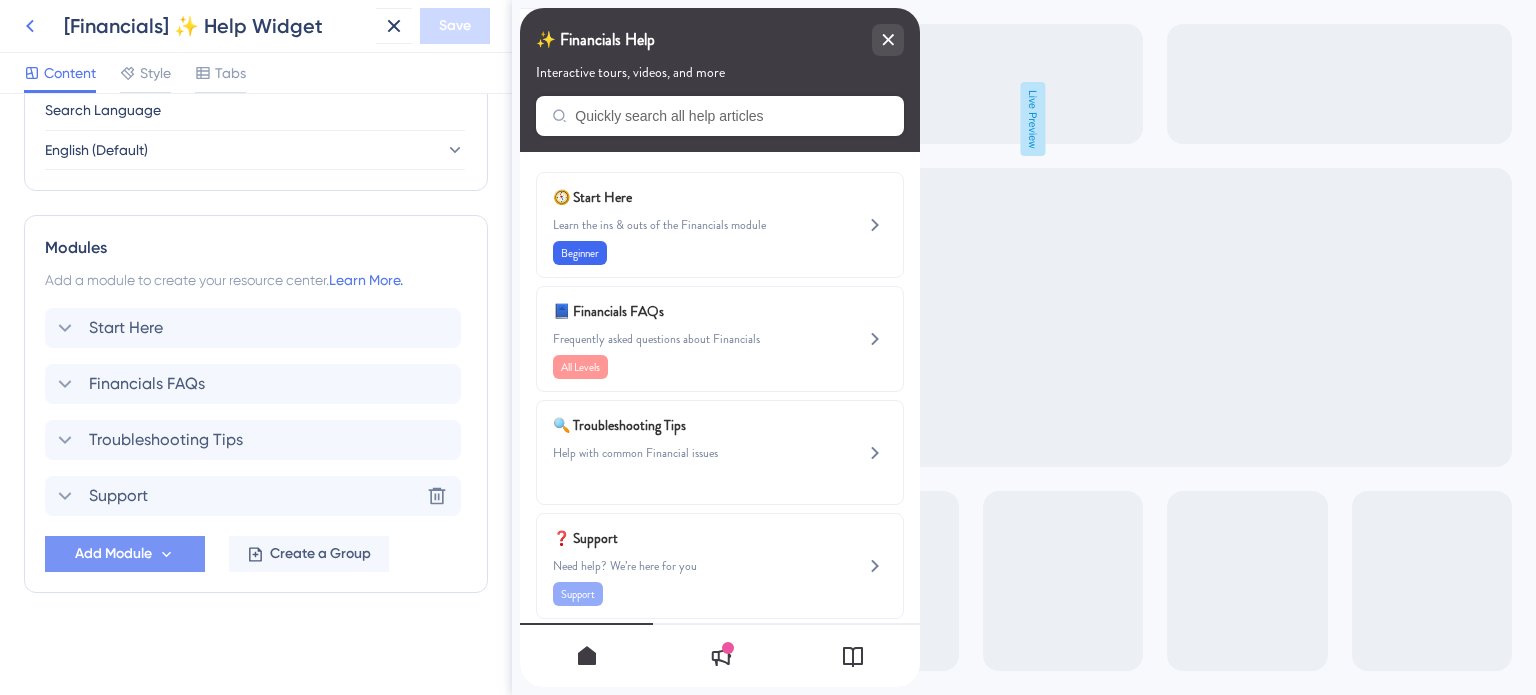 click 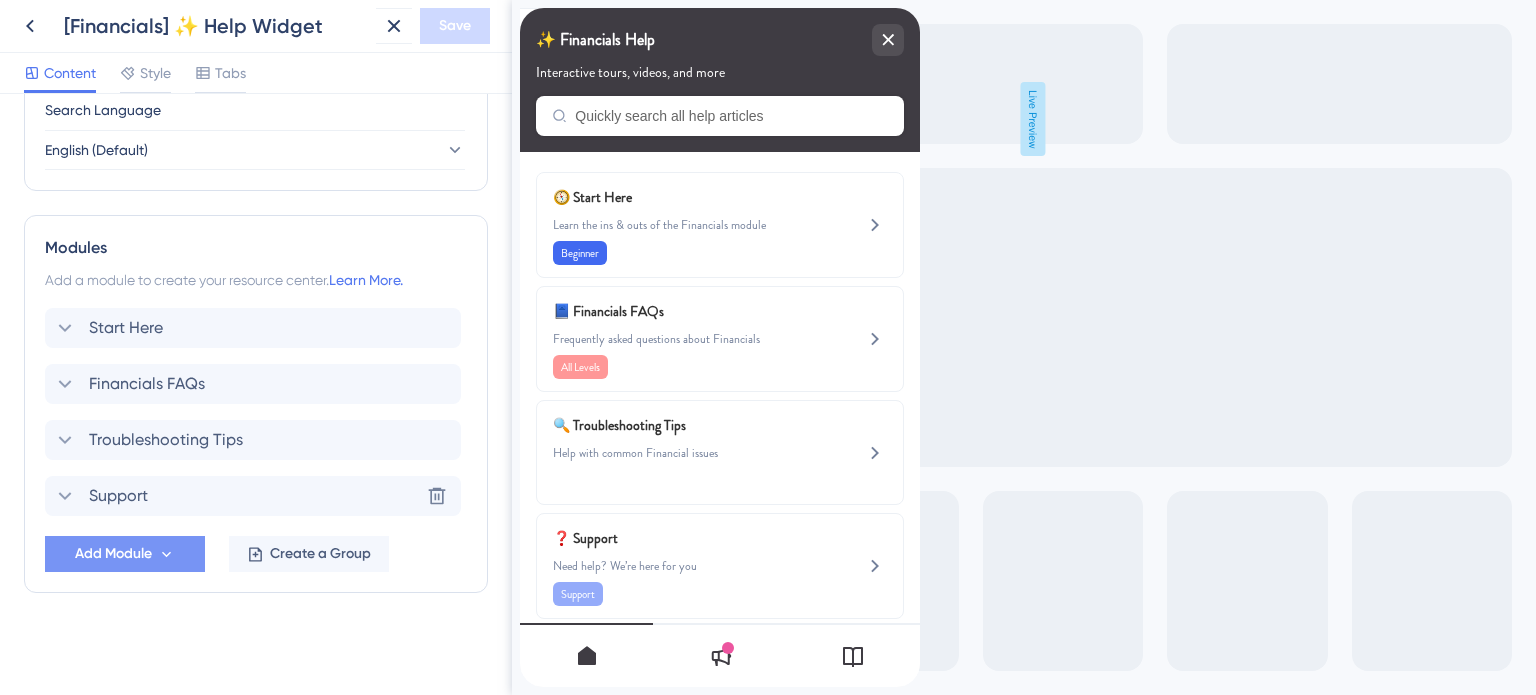 click on "[Financials] ✨ Help Widget Save Content Style Tabs Resource Center Header Title ✨  Financials Help 10 ✨  Financials Help Subtitle Interactive tours, videos, and more 1 Search Function Search Bar Search Bar Placeholder Quickly search all help articles No Search Result Message No matching results... Open in New Tab Message Open in a new tab 3 Bring search results from a Knowledge Base Connect with UserGuiding Domain https://safariportal.help.userguiding.com/api/search?kb_id=10302&lang_code=en Search Language English (Default) Modules Add a module to create your resource center.  Learn More. Start Here Financials FAQs Troubleshooting Tips Support Delete Add Module Create a Group
You have dropped the item.
You have moved the item from position 4
to position 2" at bounding box center (768, 0) 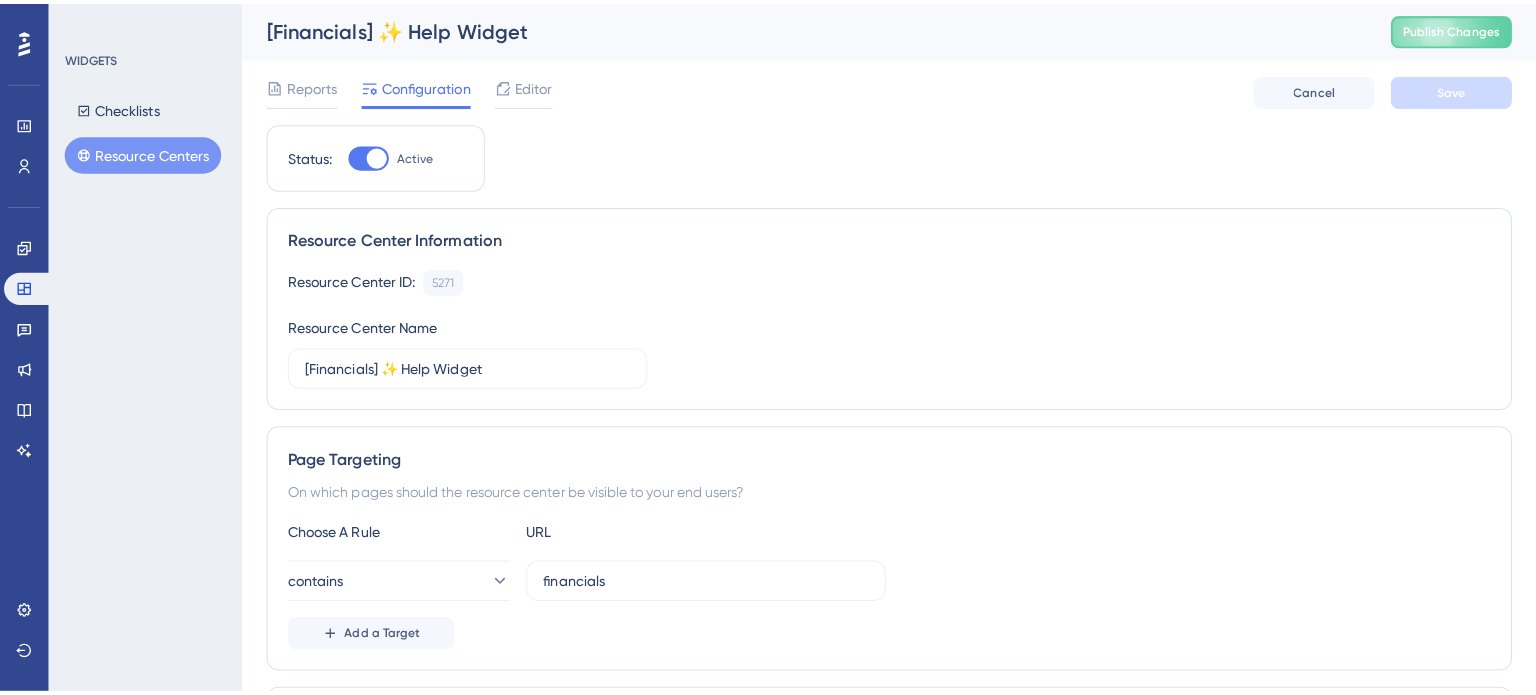 scroll, scrollTop: 0, scrollLeft: 0, axis: both 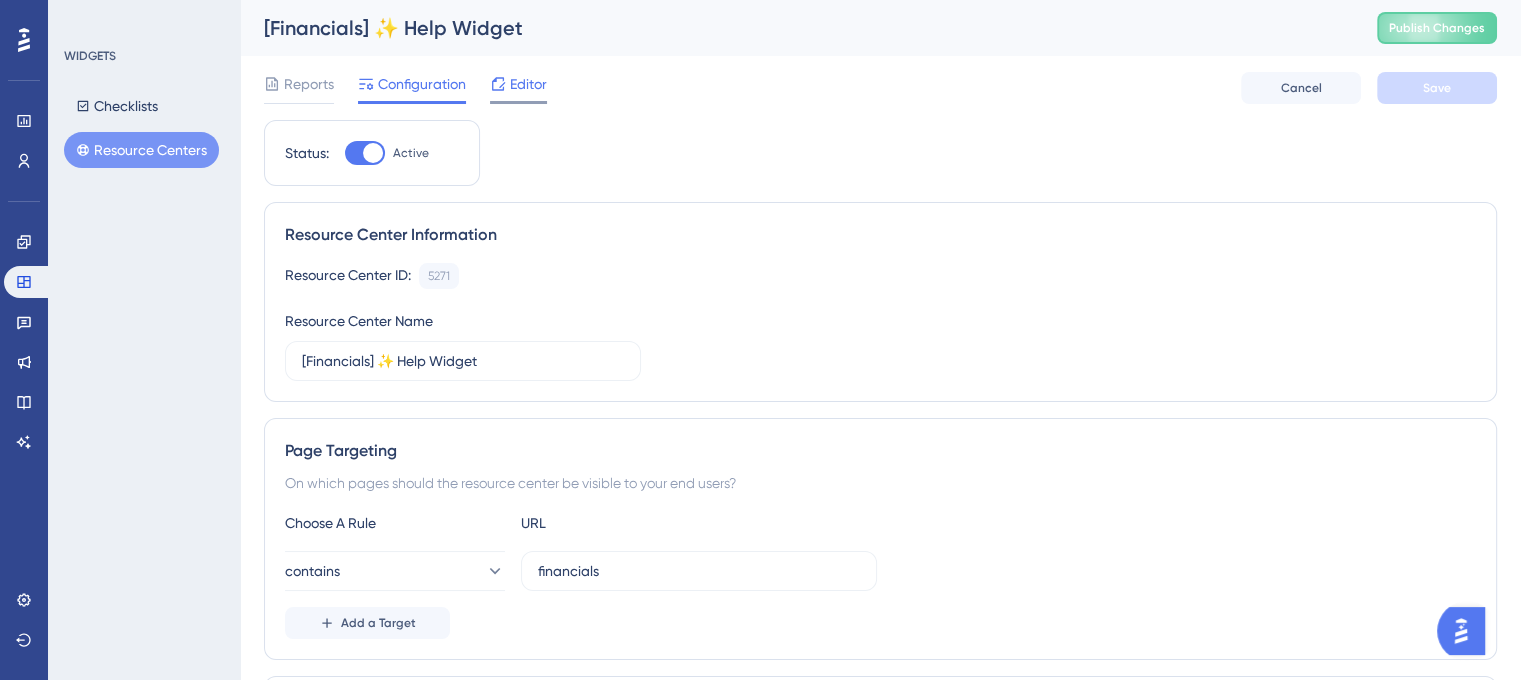 click on "Editor" at bounding box center (528, 84) 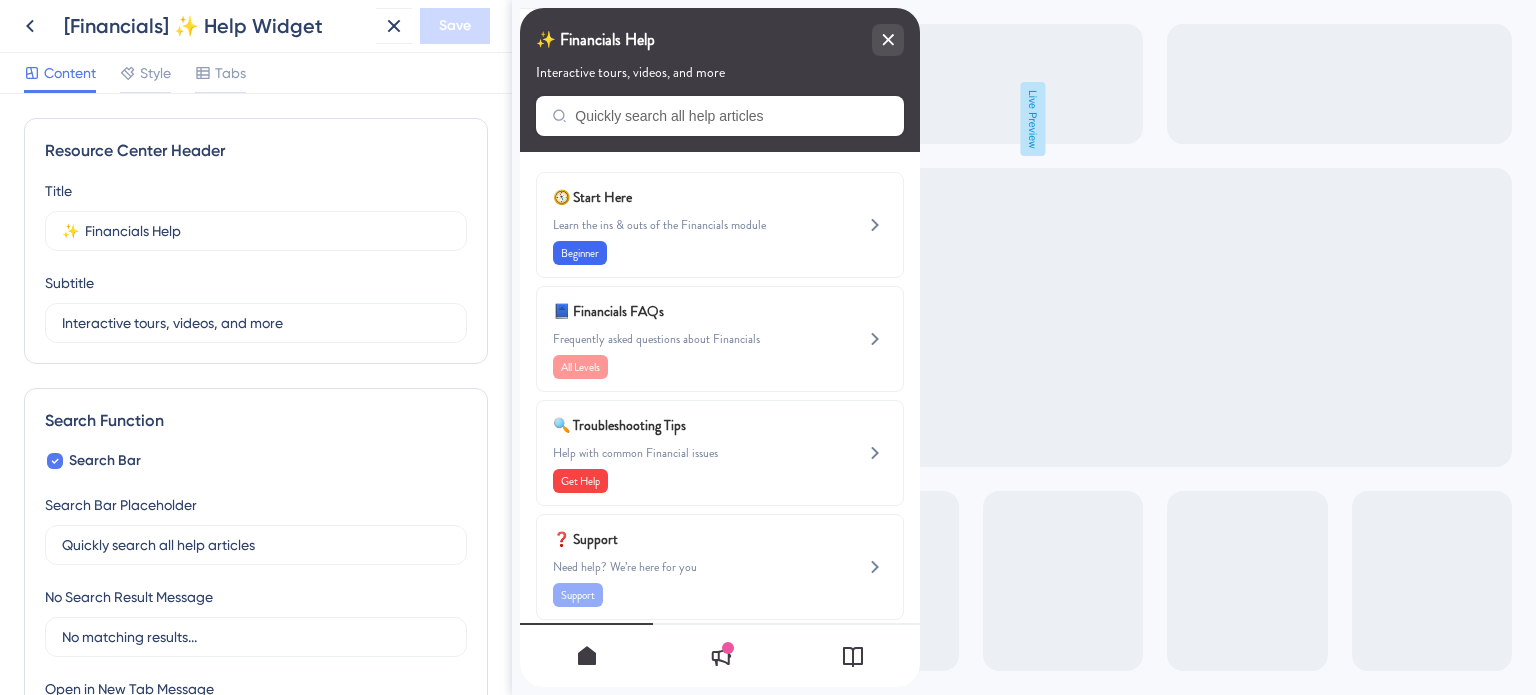 scroll, scrollTop: 0, scrollLeft: 0, axis: both 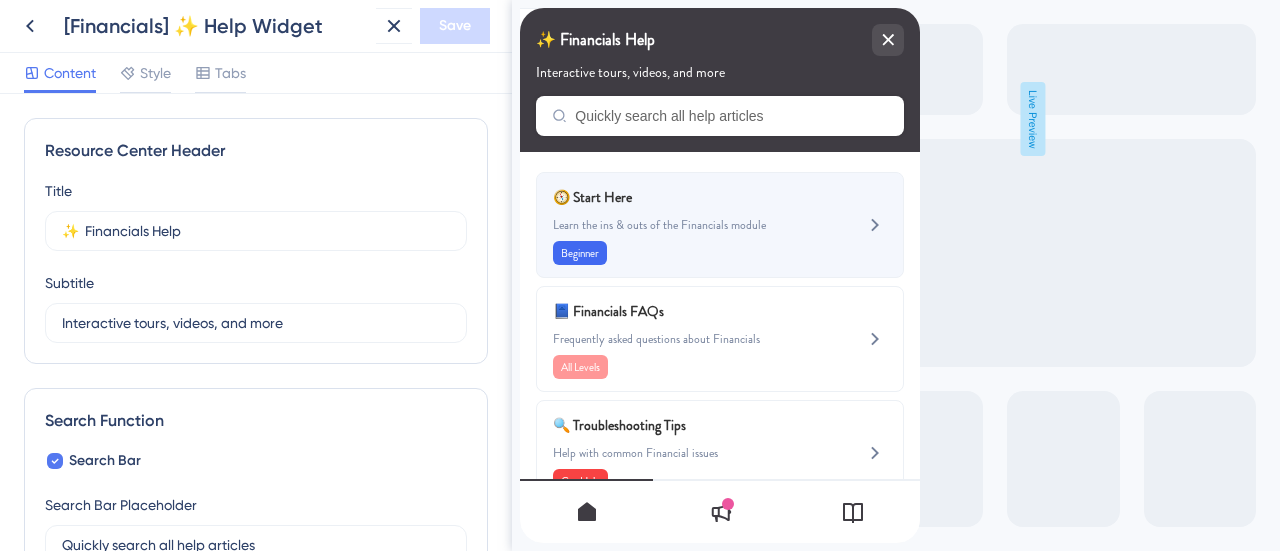 click on "🧭   Start Here Learn the ins & outs of the Financials module Beginner" at bounding box center [686, 225] 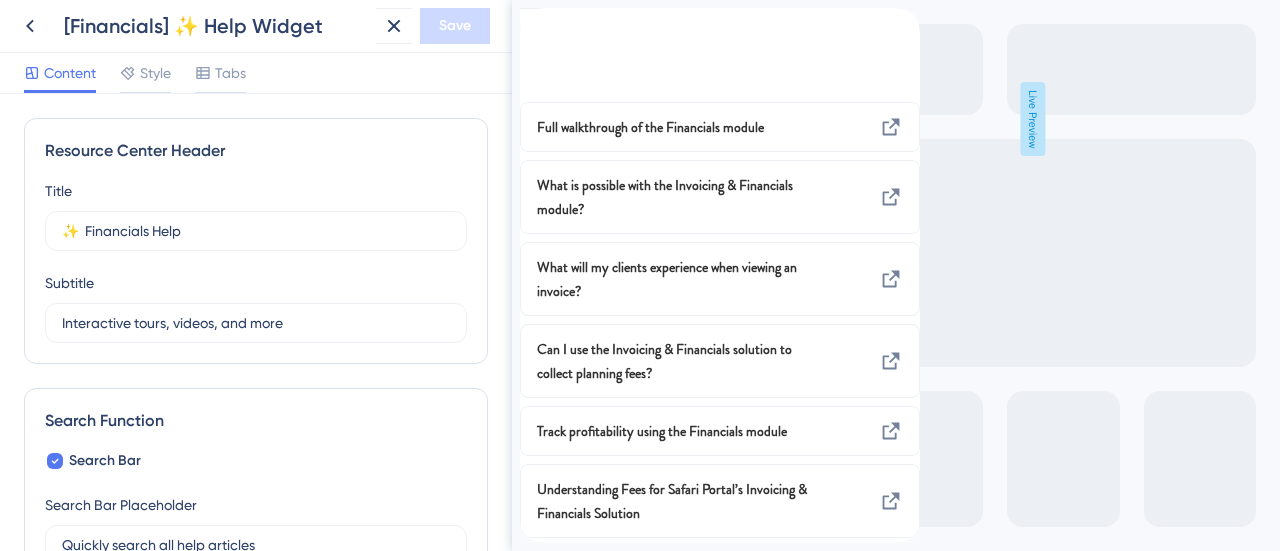 click at bounding box center [536, 19] 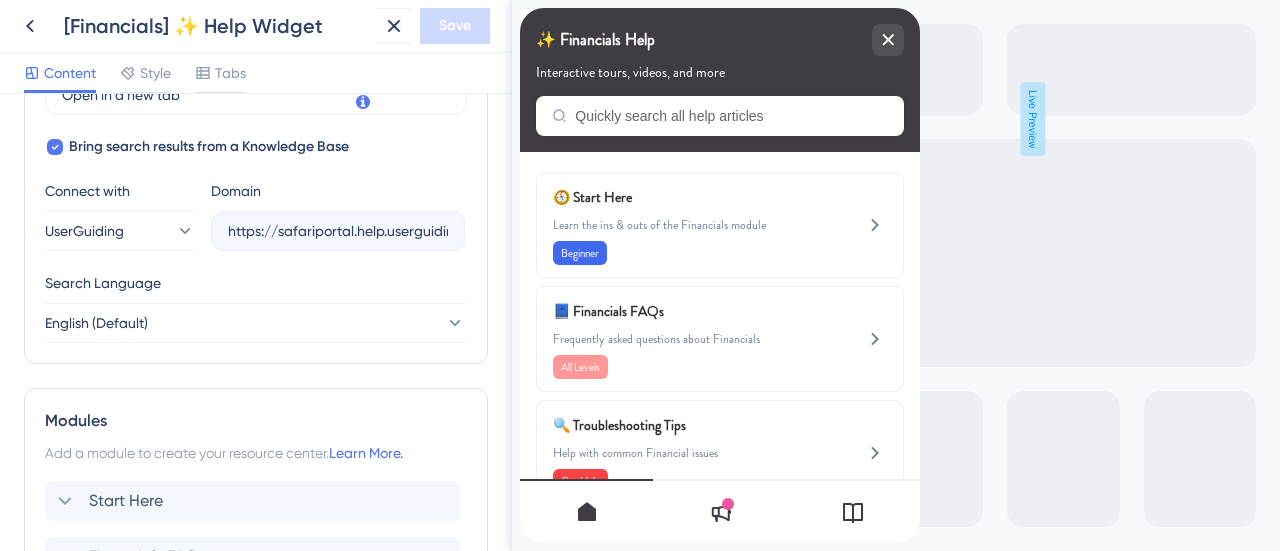 scroll, scrollTop: 800, scrollLeft: 0, axis: vertical 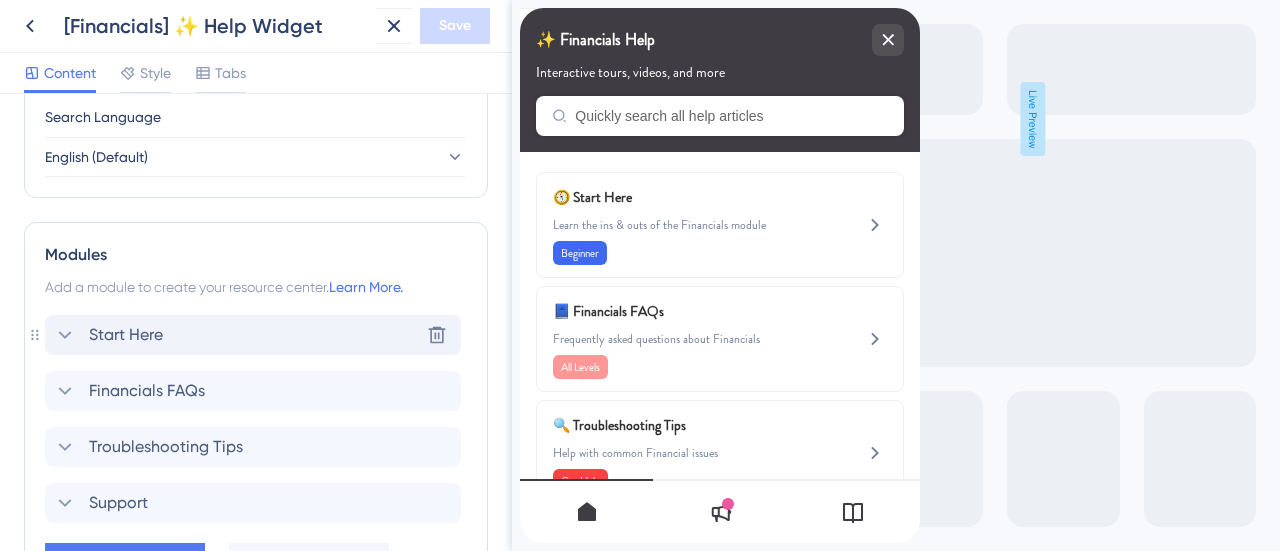 click 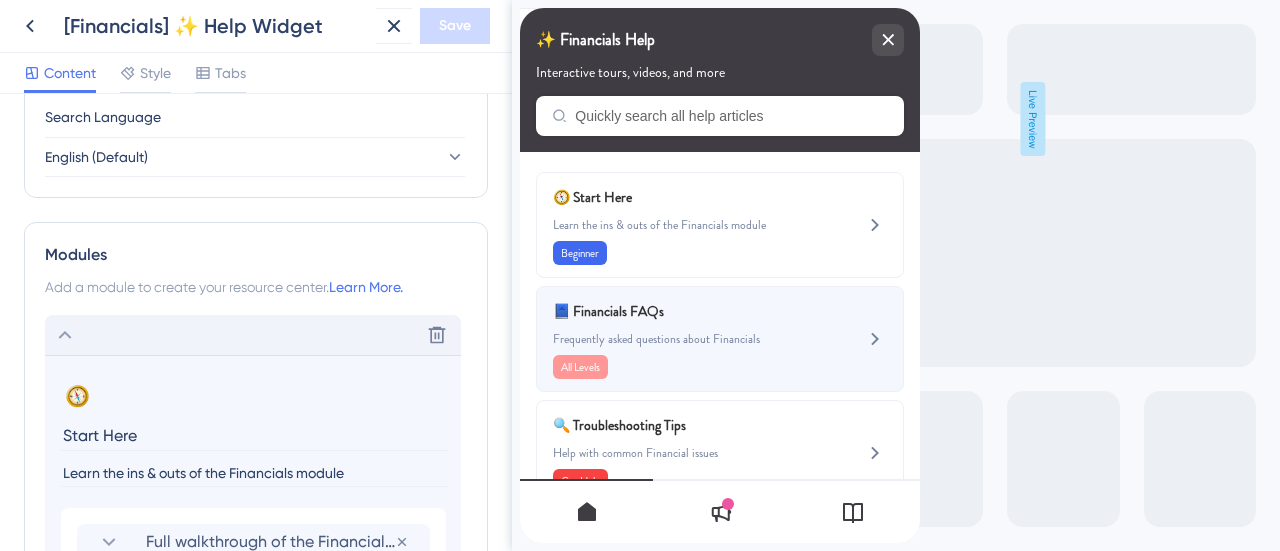 click on "📘   Financials FAQs Frequently asked questions about Financials All Levels" at bounding box center (686, 339) 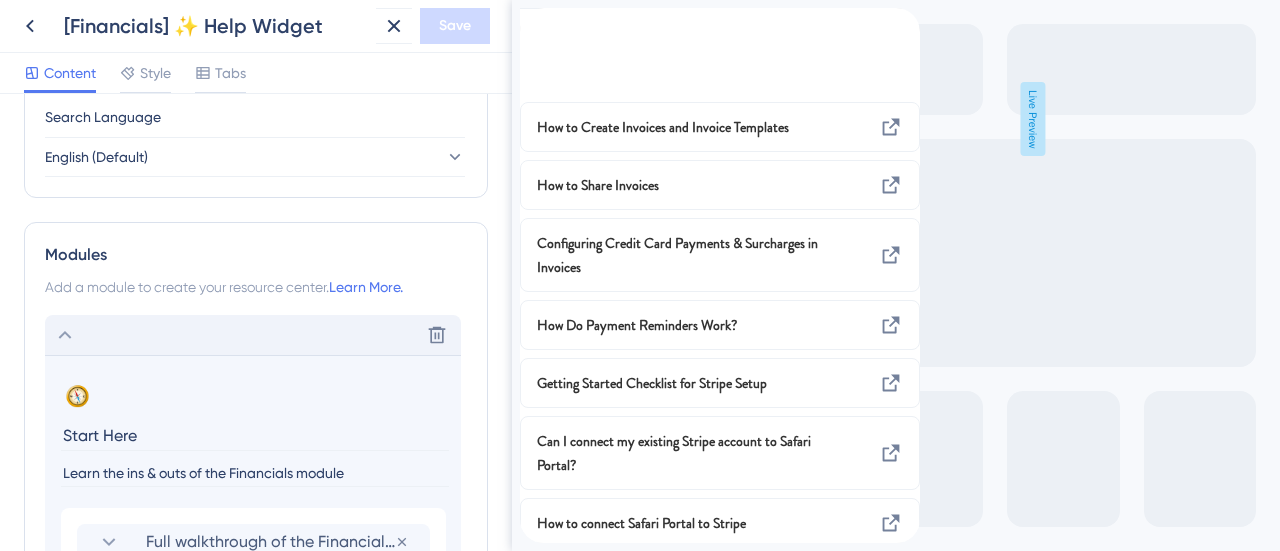 click at bounding box center (536, 19) 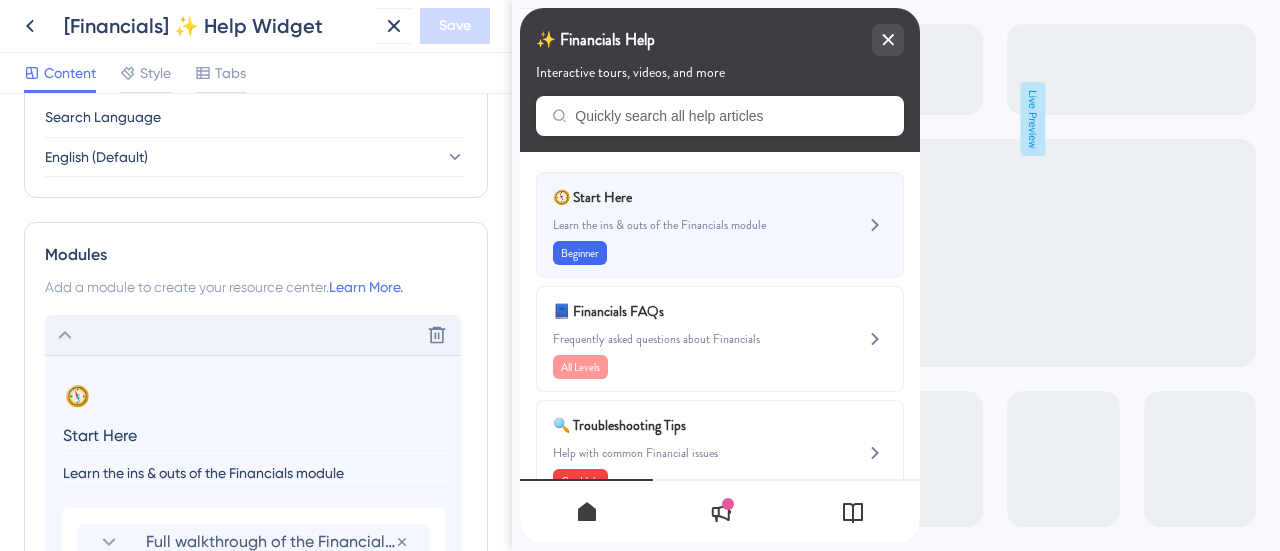 click on "🧭   Start Here Learn the ins & outs of the Financials module Beginner" at bounding box center (686, 225) 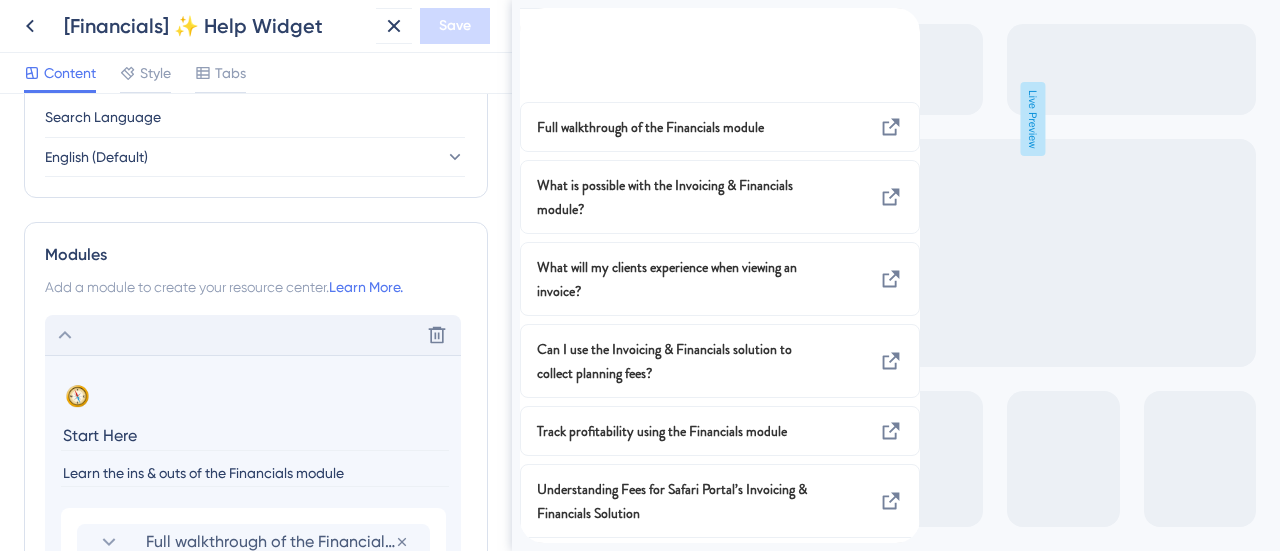 click at bounding box center (536, 19) 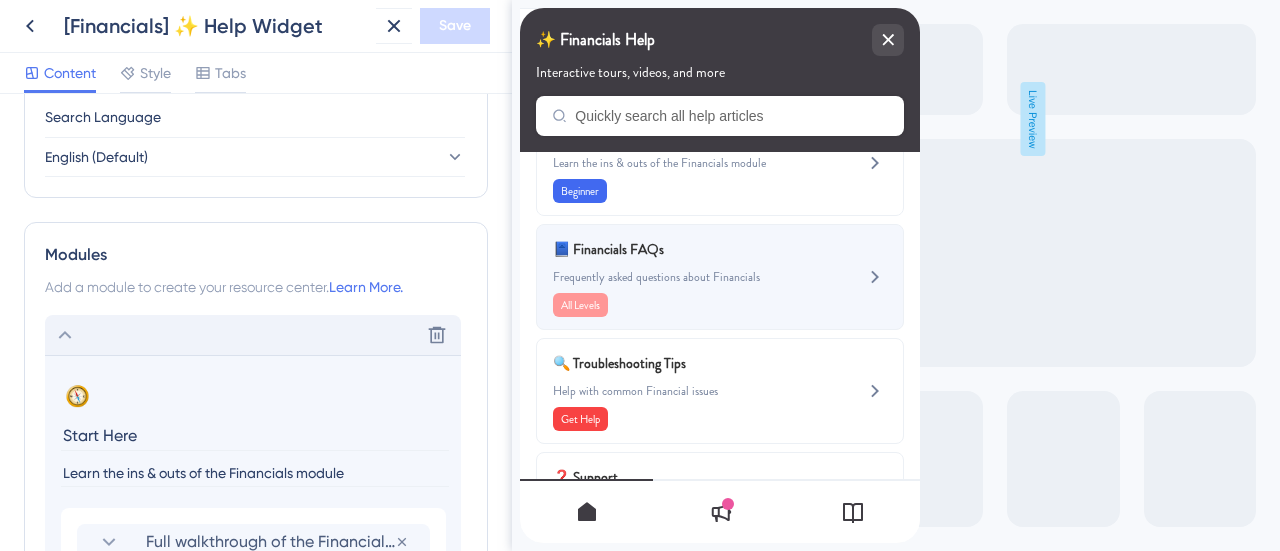 scroll, scrollTop: 0, scrollLeft: 0, axis: both 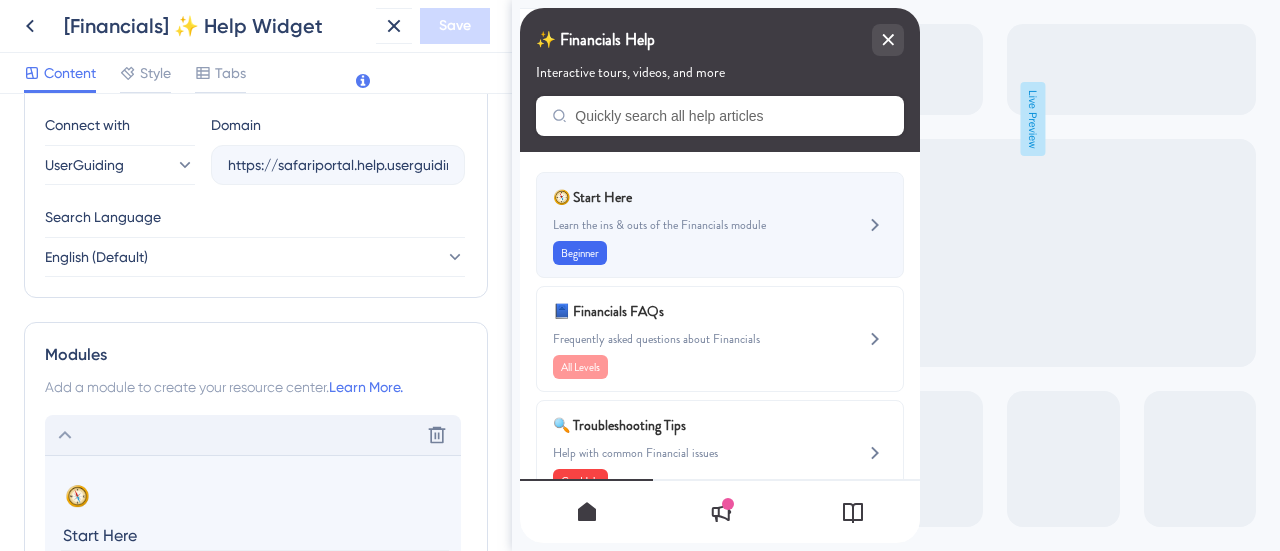 click on "Learn the ins & outs of the Financials module" at bounding box center (686, 225) 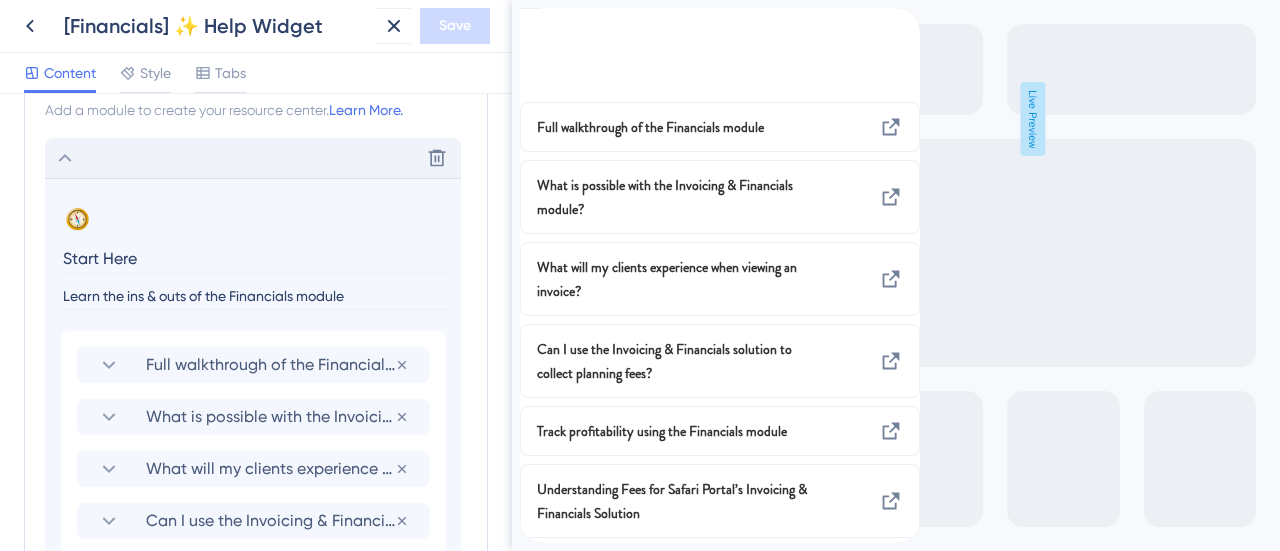 scroll, scrollTop: 1000, scrollLeft: 0, axis: vertical 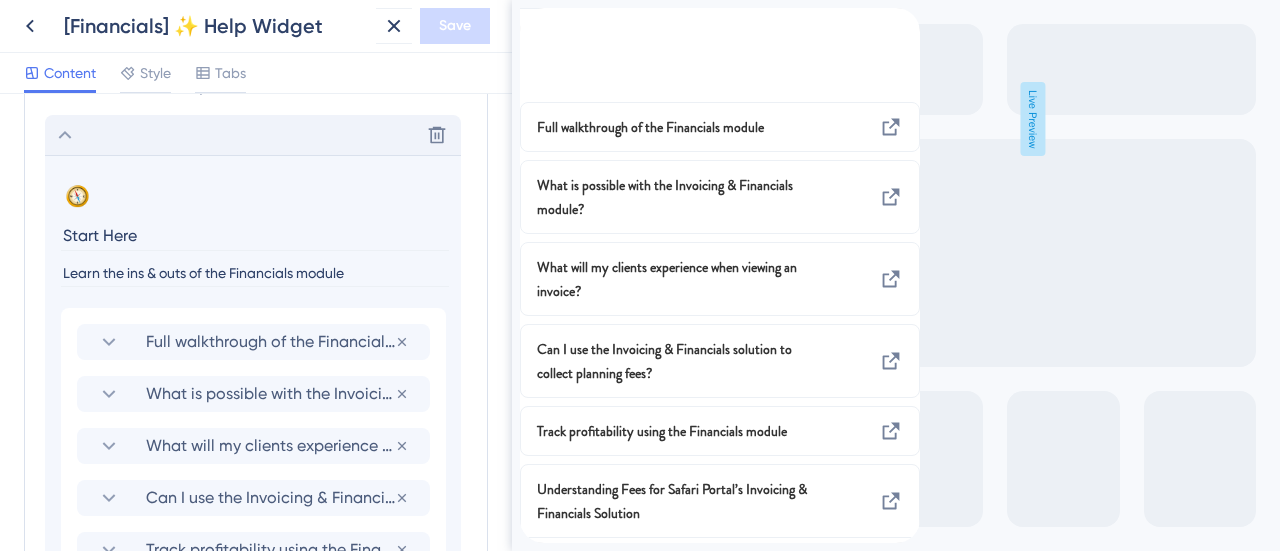 click 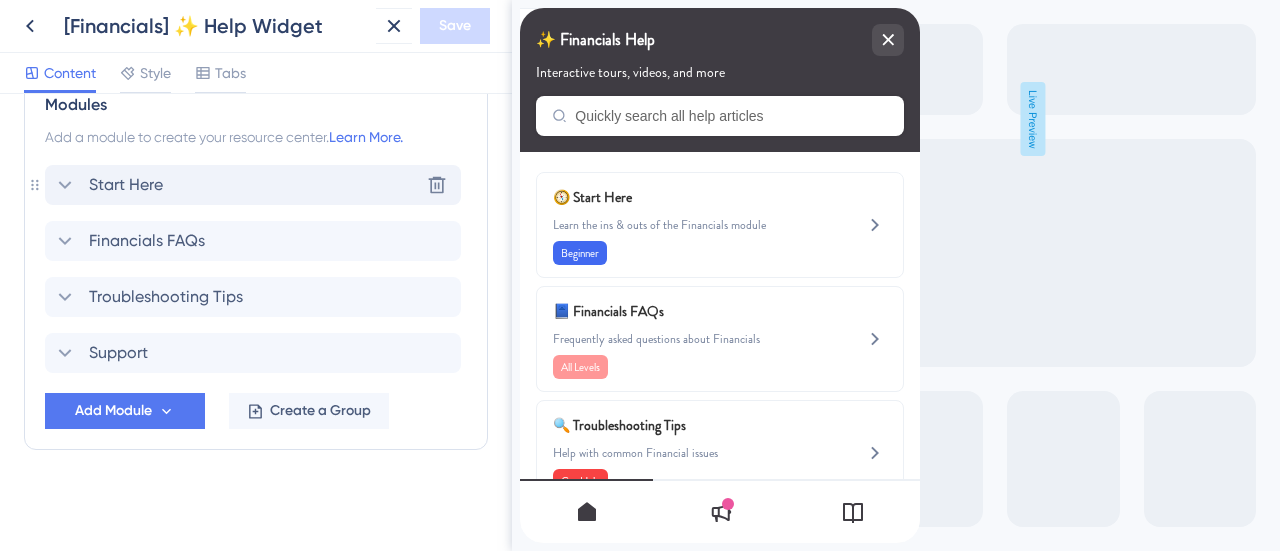 click 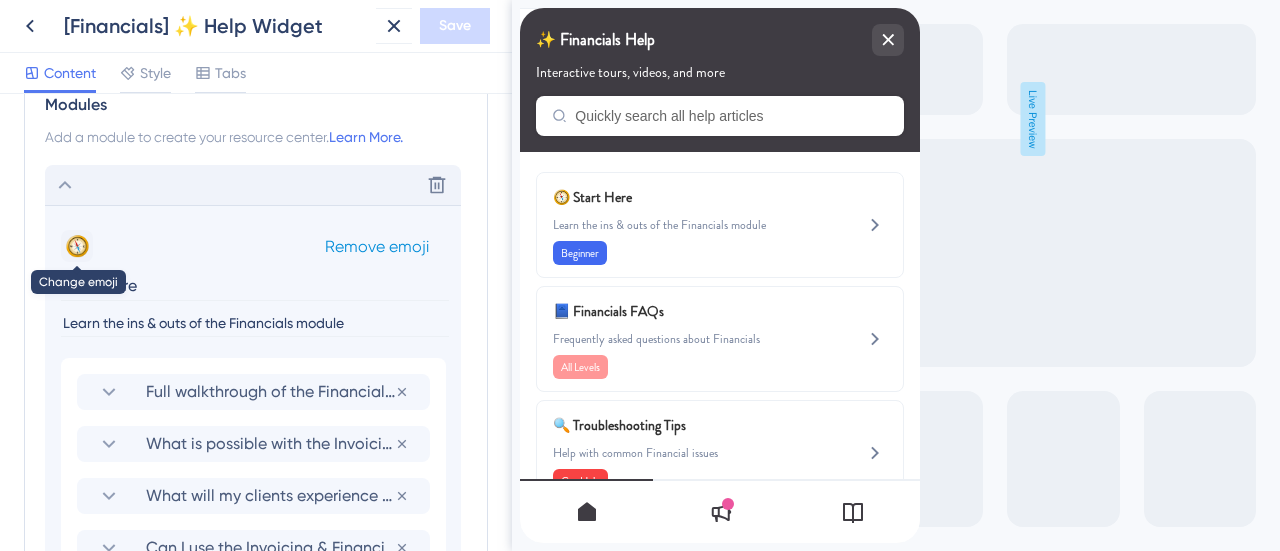 scroll, scrollTop: 1000, scrollLeft: 0, axis: vertical 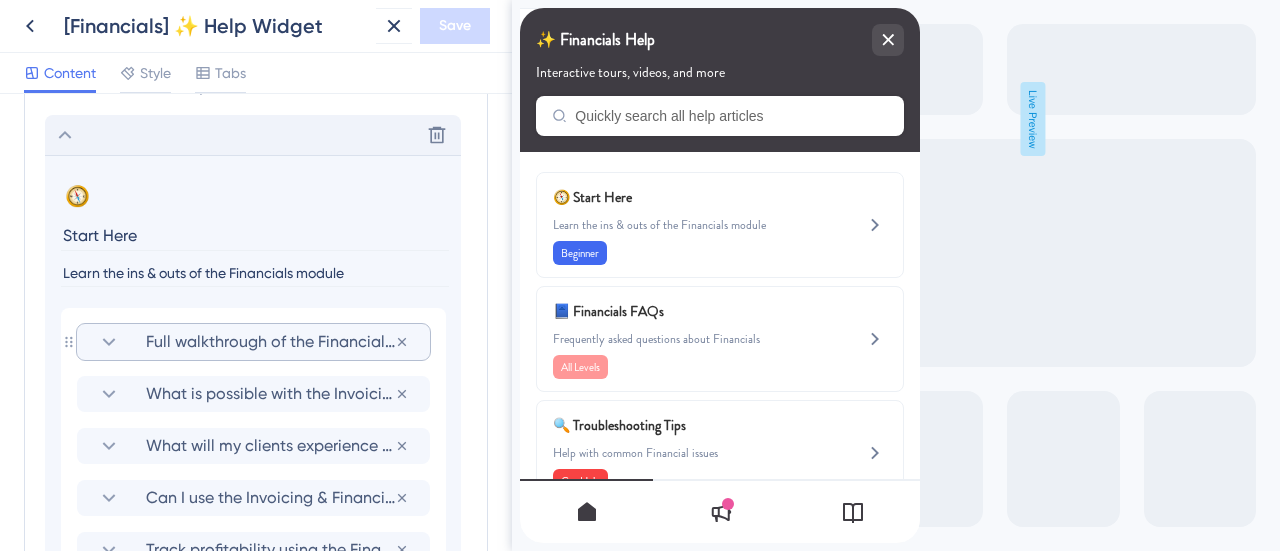 click on "Full walkthrough of the Financials module" at bounding box center (270, 342) 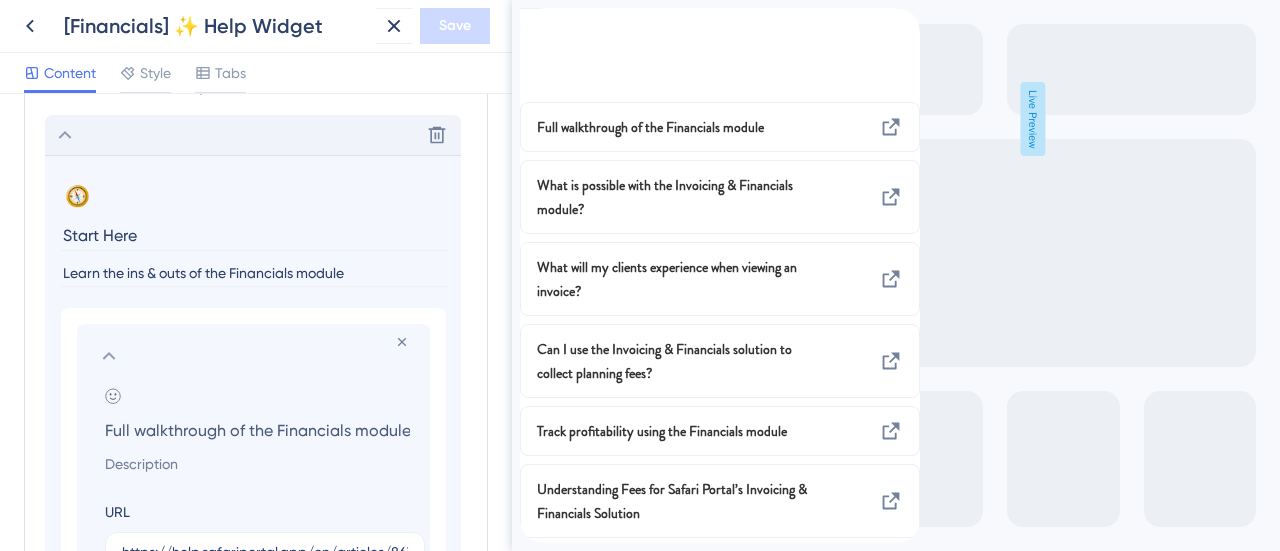 scroll, scrollTop: 1200, scrollLeft: 0, axis: vertical 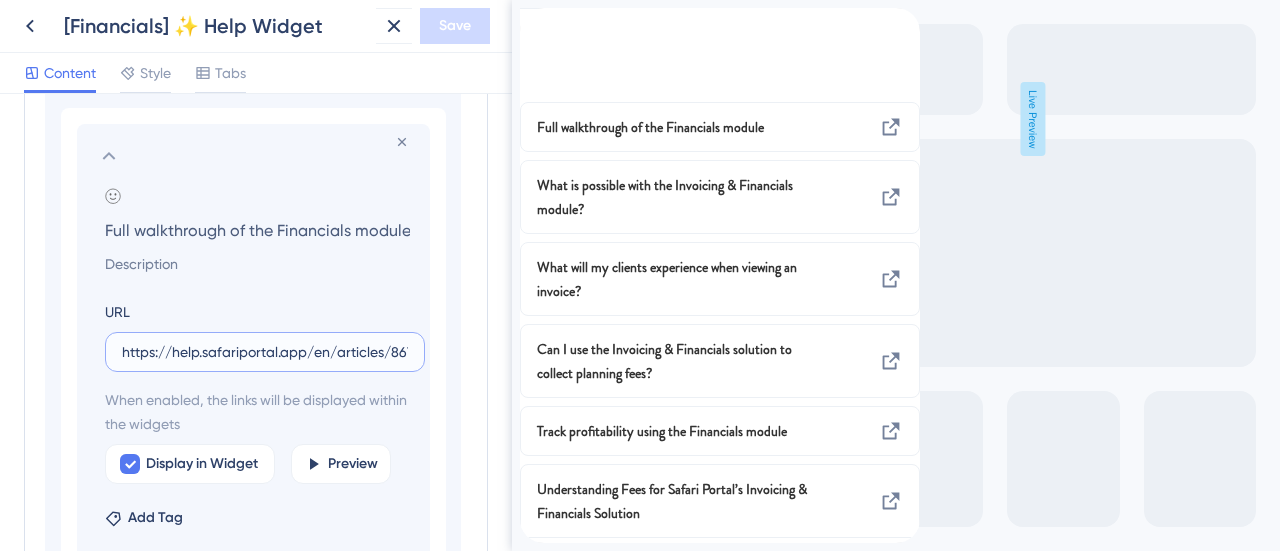 click on "https://help.safariportal.app/en/articles/8676-march-invoicing-financials-intro" at bounding box center (265, 352) 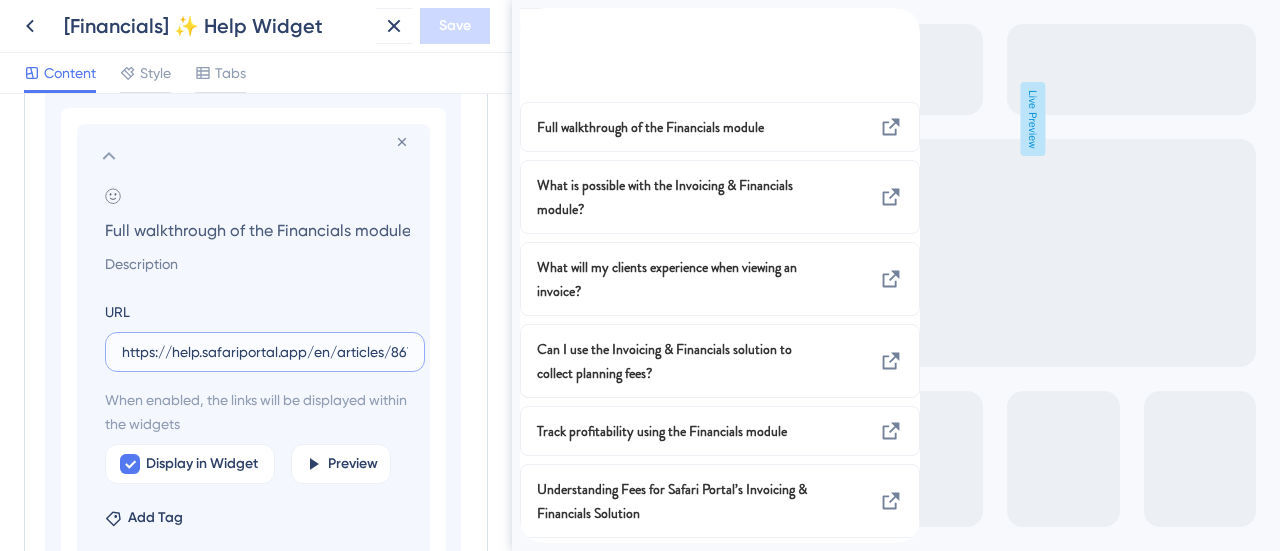 paste on "safariportal.help.userguiding.com/en/articles/6063-invoicing-financials" 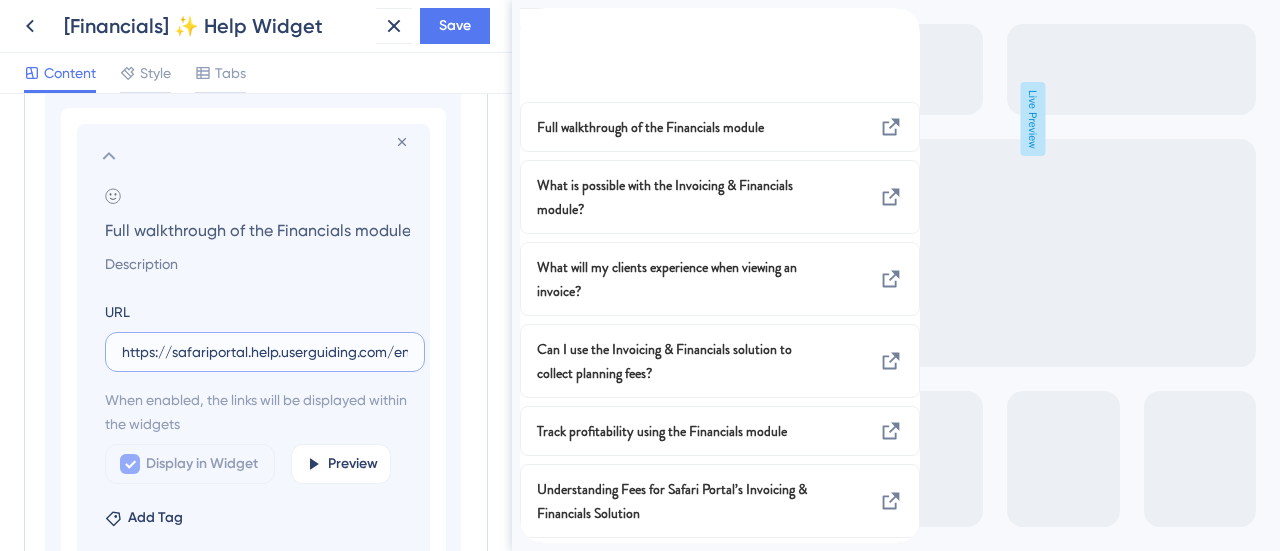 scroll, scrollTop: 0, scrollLeft: 228, axis: horizontal 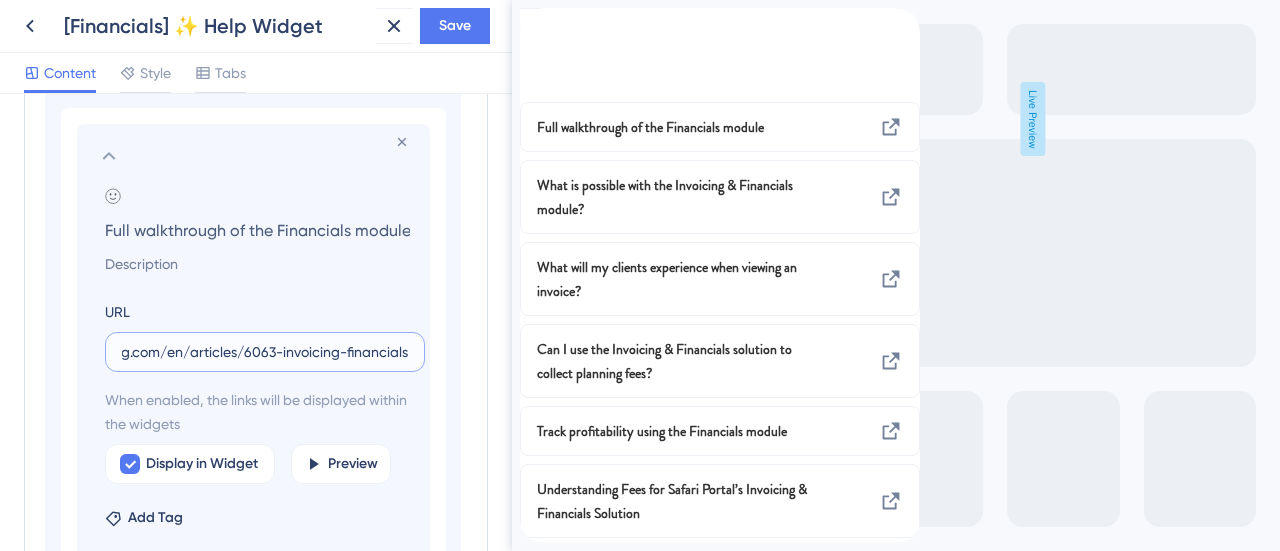 type on "https://safariportal.help.userguiding.com/en/articles/6063-invoicing-financials" 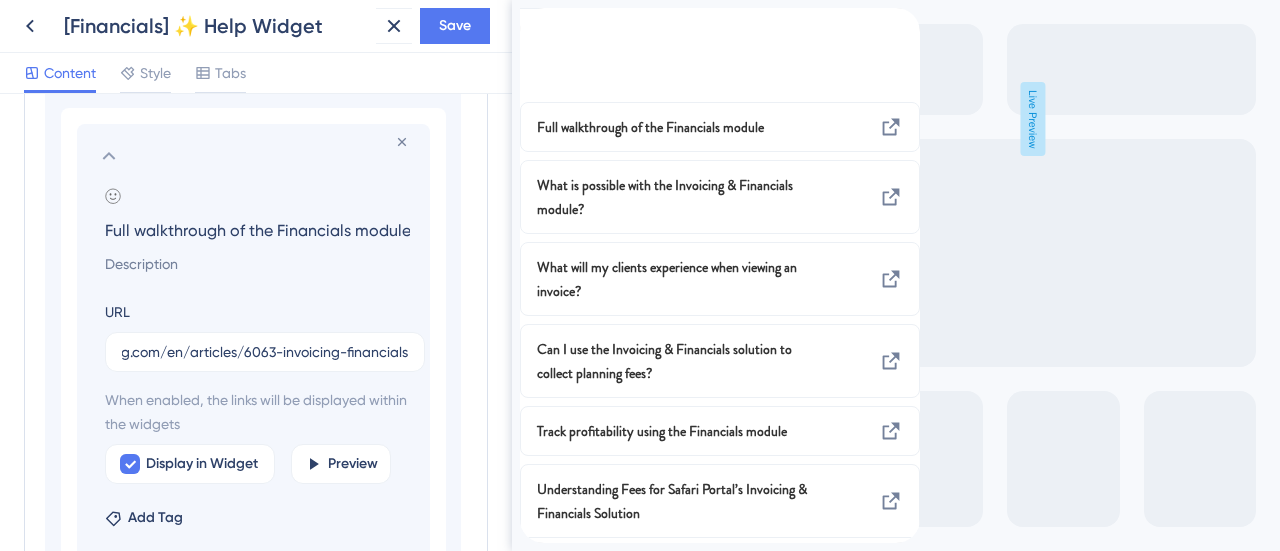 click on "Full walkthrough of the Financials module" at bounding box center (257, 230) 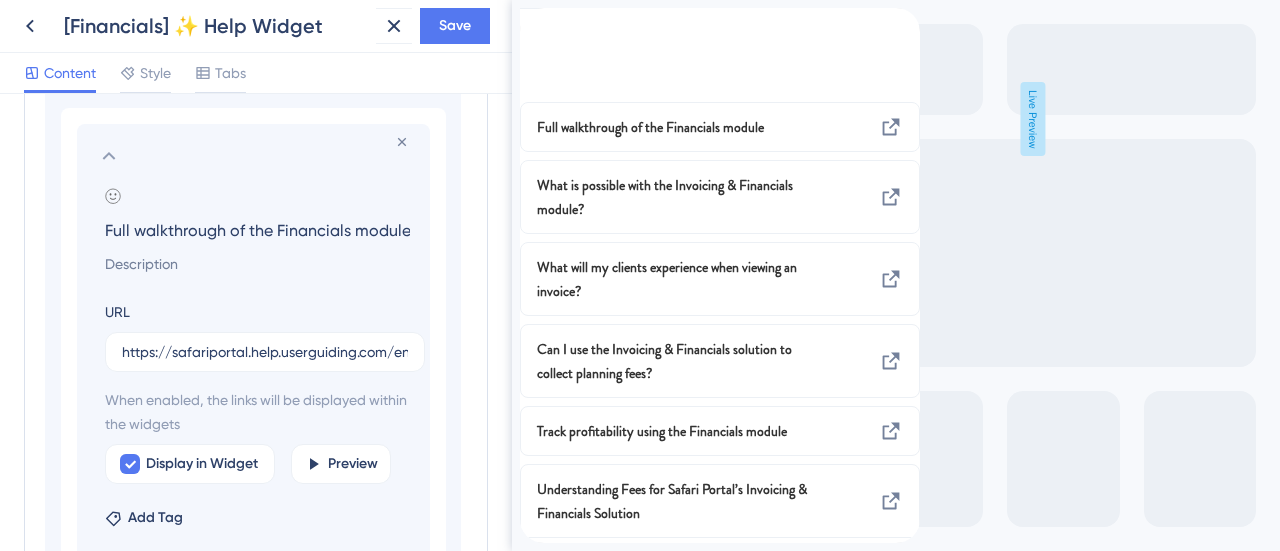 drag, startPoint x: 103, startPoint y: 229, endPoint x: 484, endPoint y: 227, distance: 381.00525 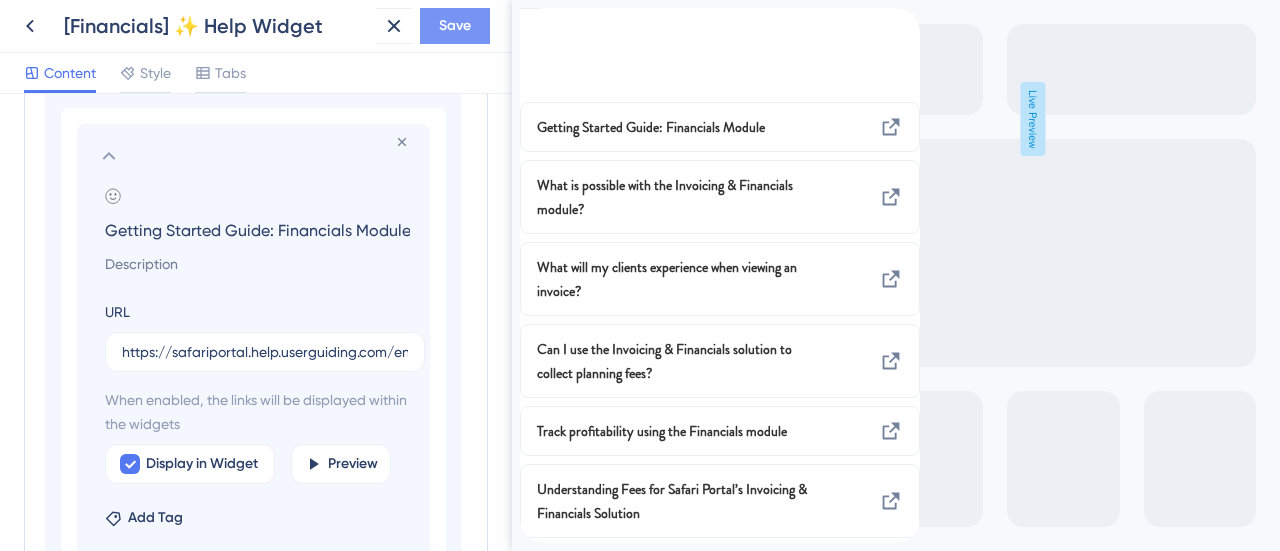 type on "Getting Started Guide: Financials Module" 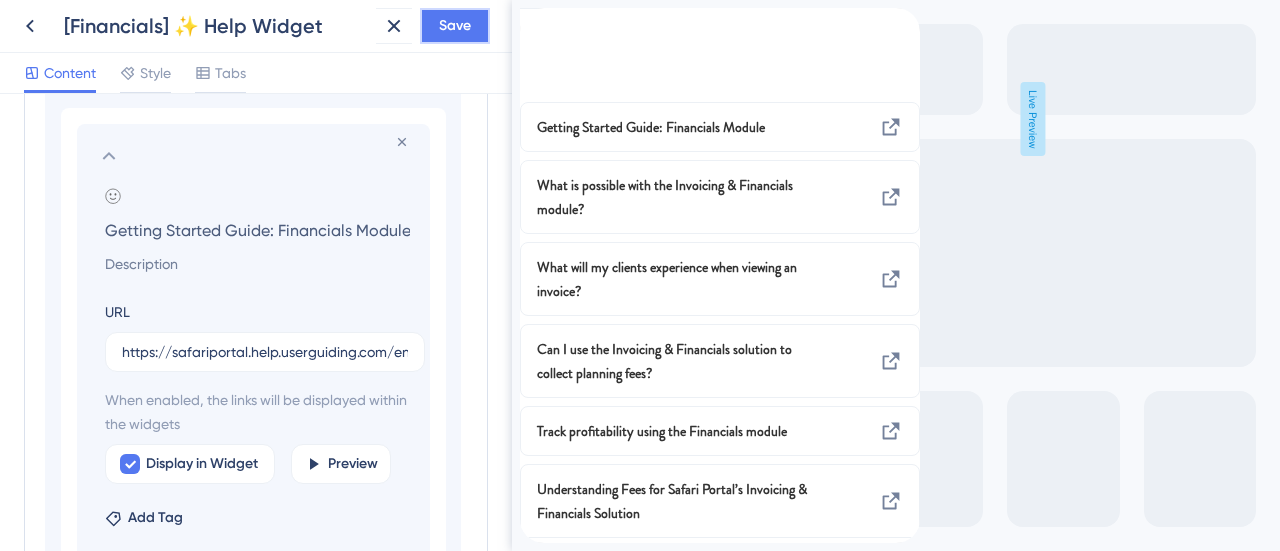 click on "Save" at bounding box center [455, 26] 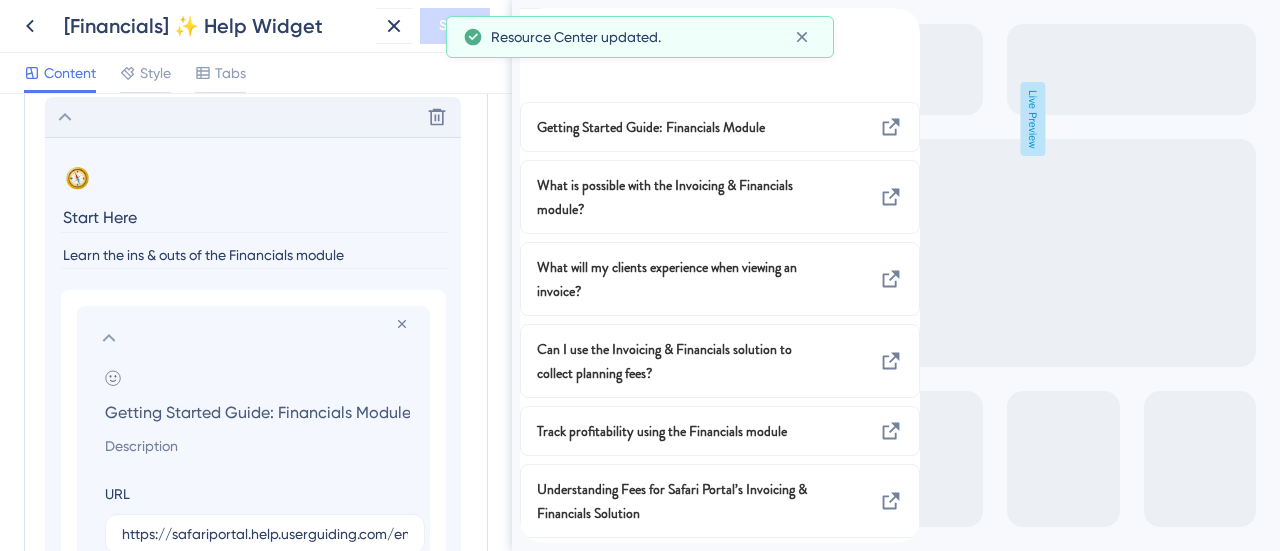 scroll, scrollTop: 1000, scrollLeft: 0, axis: vertical 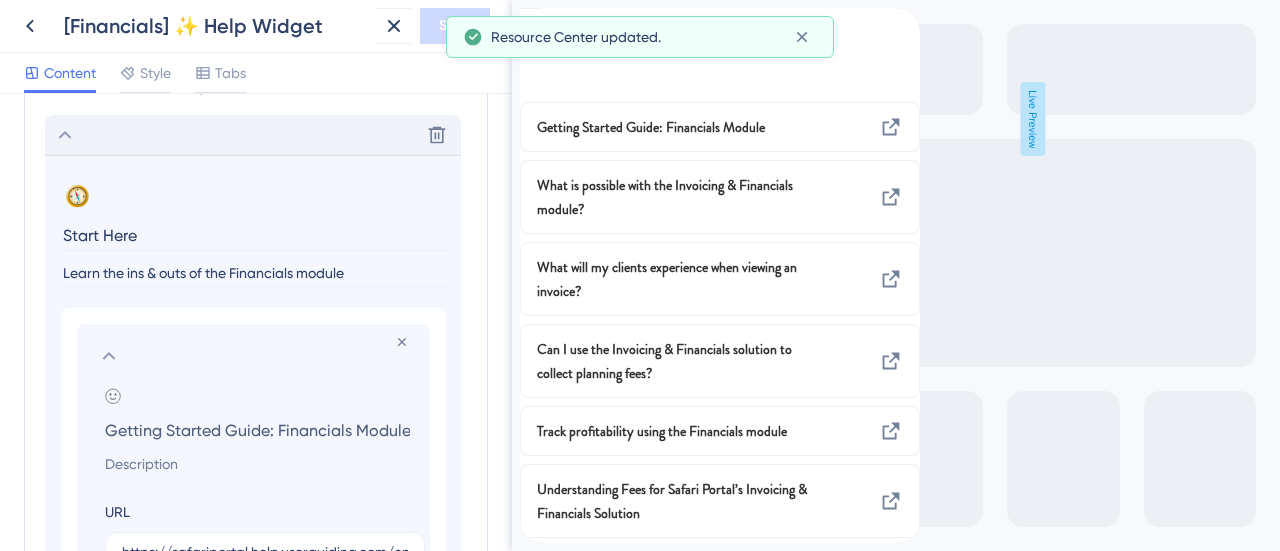 click 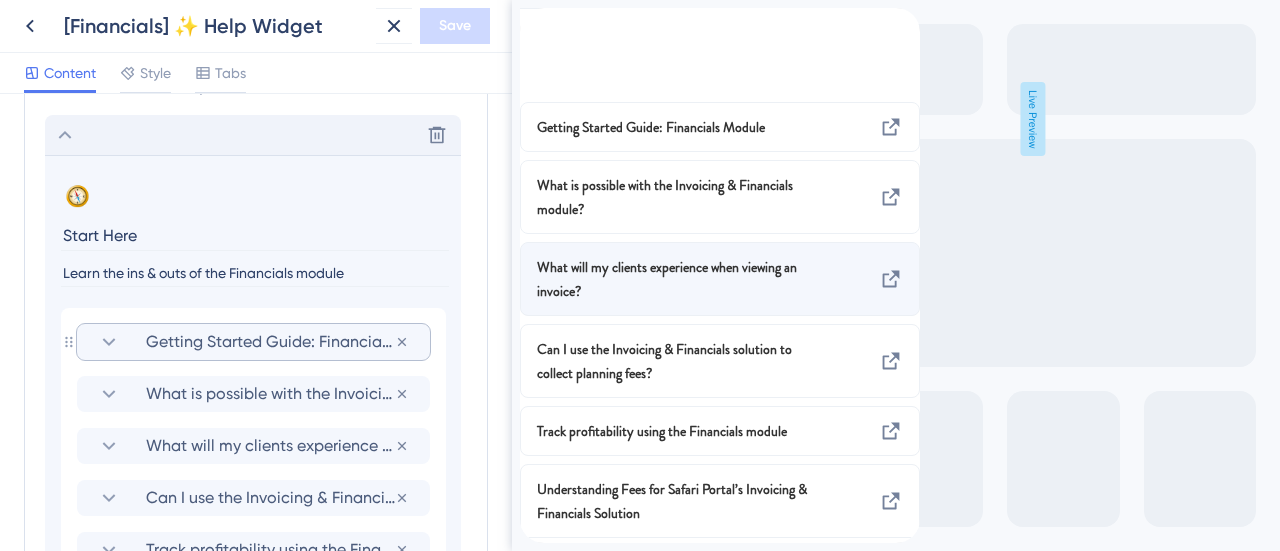 scroll, scrollTop: 140, scrollLeft: 0, axis: vertical 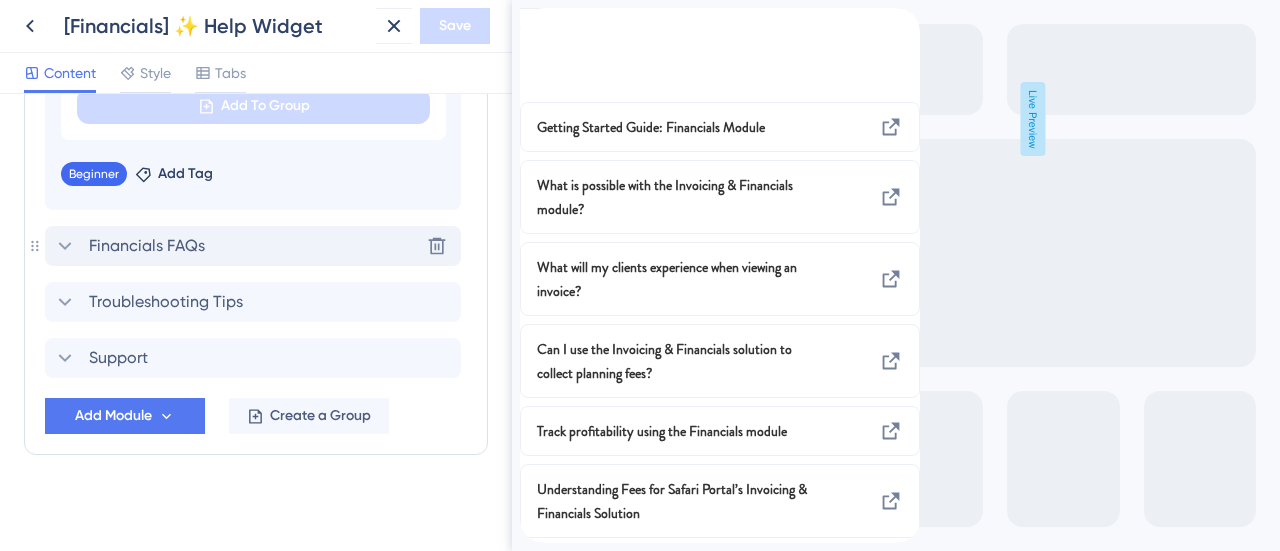 click 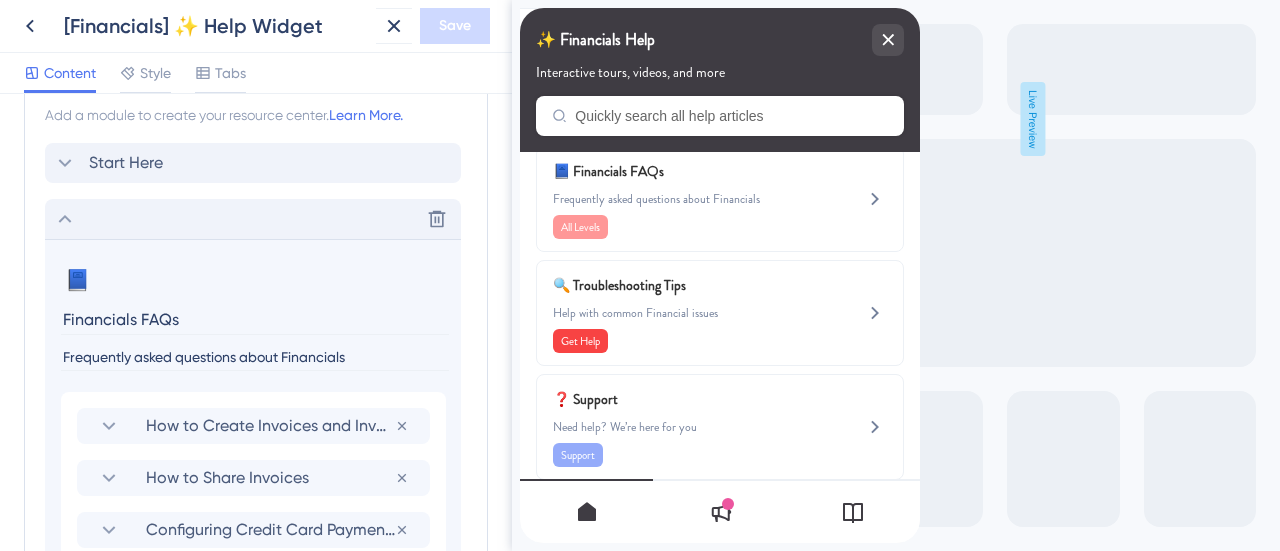 scroll, scrollTop: 966, scrollLeft: 0, axis: vertical 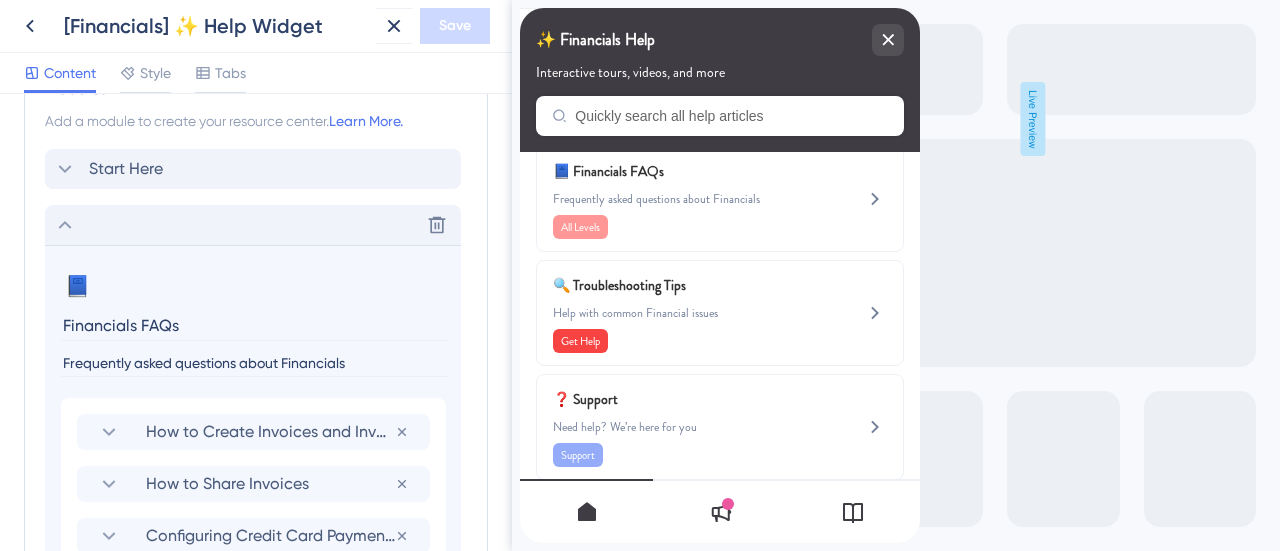 click 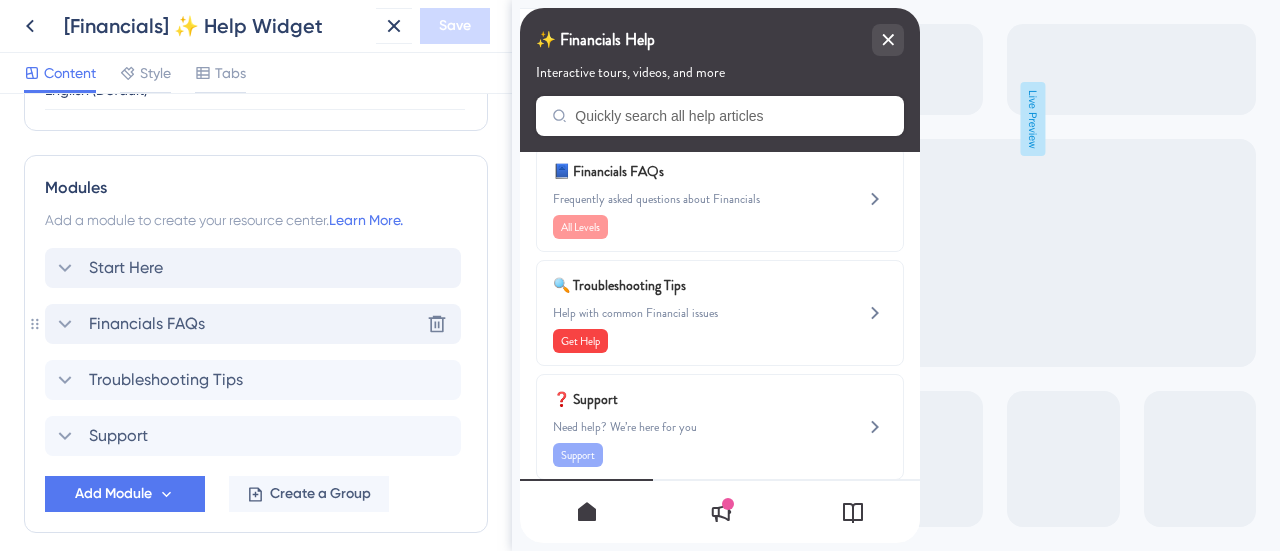 scroll, scrollTop: 750, scrollLeft: 0, axis: vertical 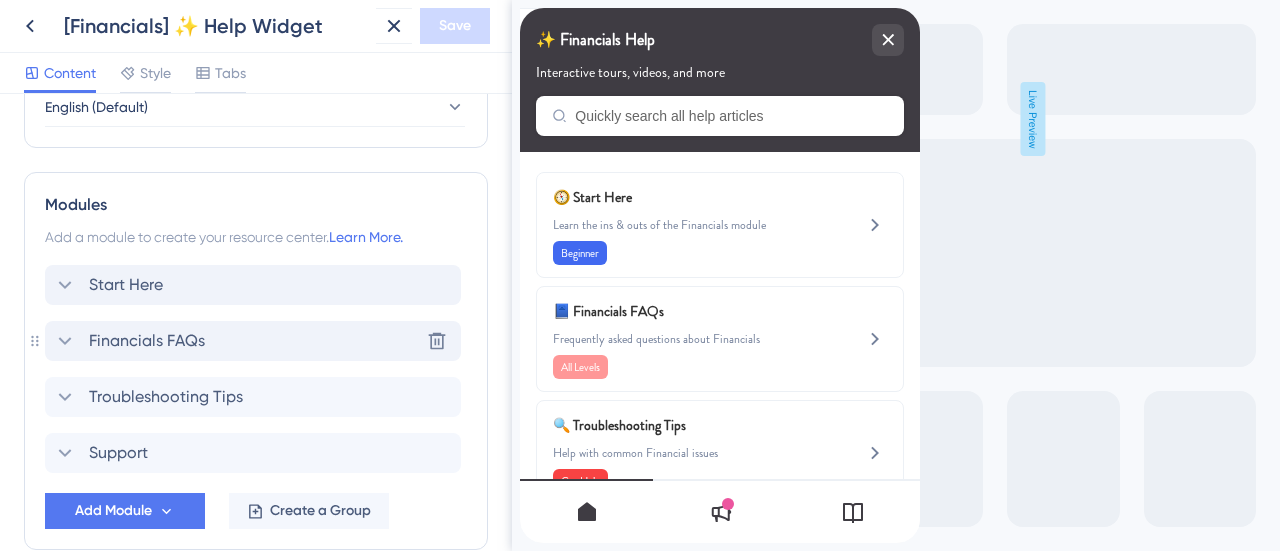 click on "Financials FAQs" at bounding box center (147, 341) 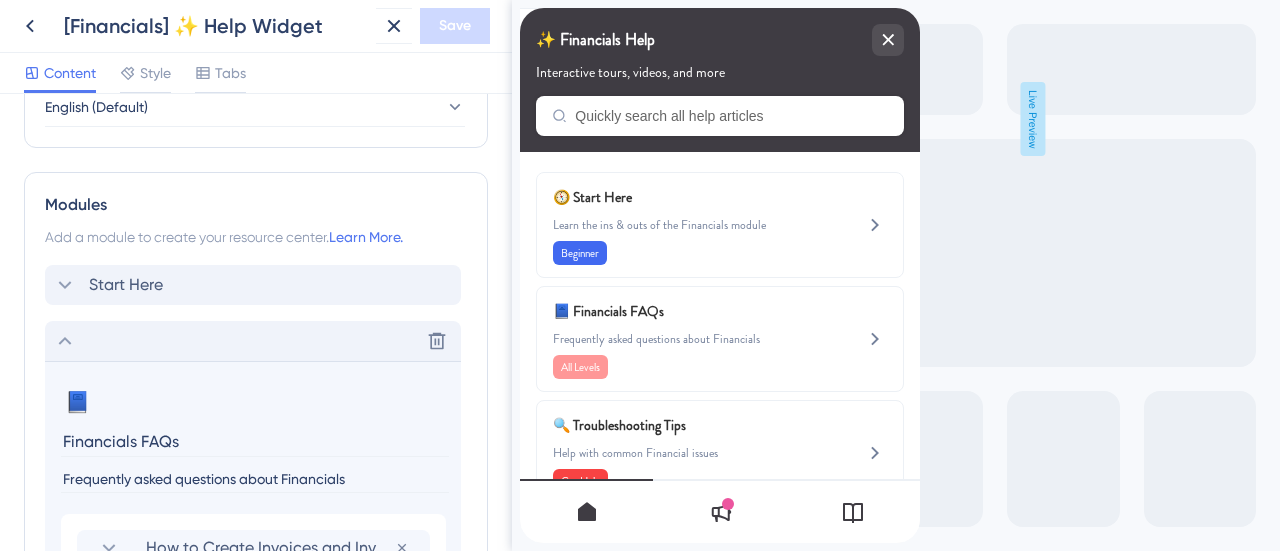 click on "Frequently asked questions about Financials" at bounding box center (255, 479) 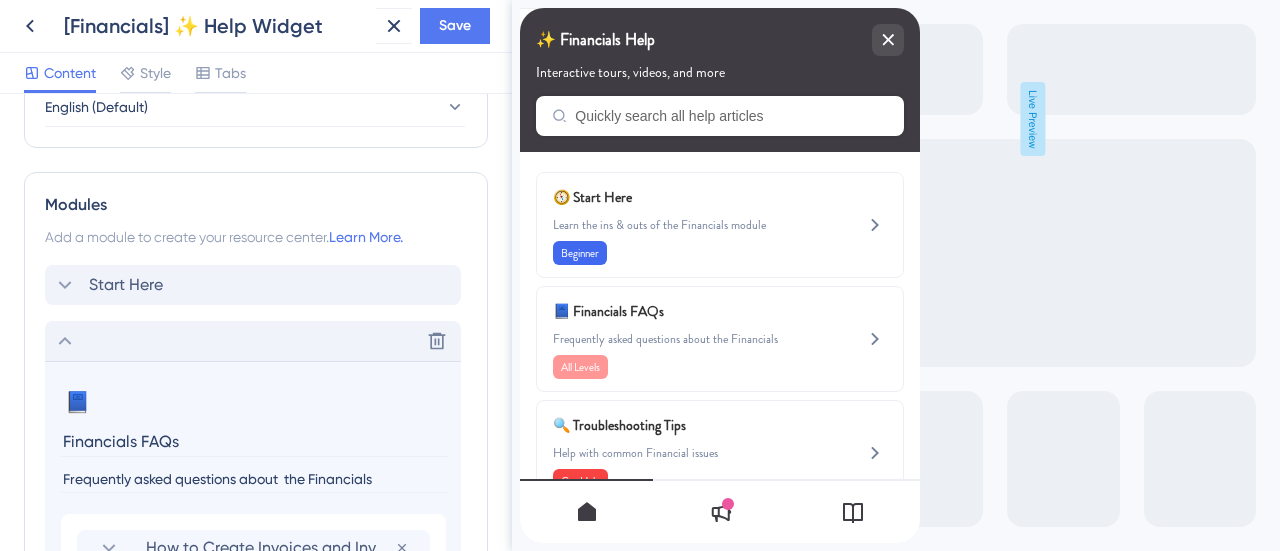 click on "Frequently asked questions about  the Financials" at bounding box center [255, 479] 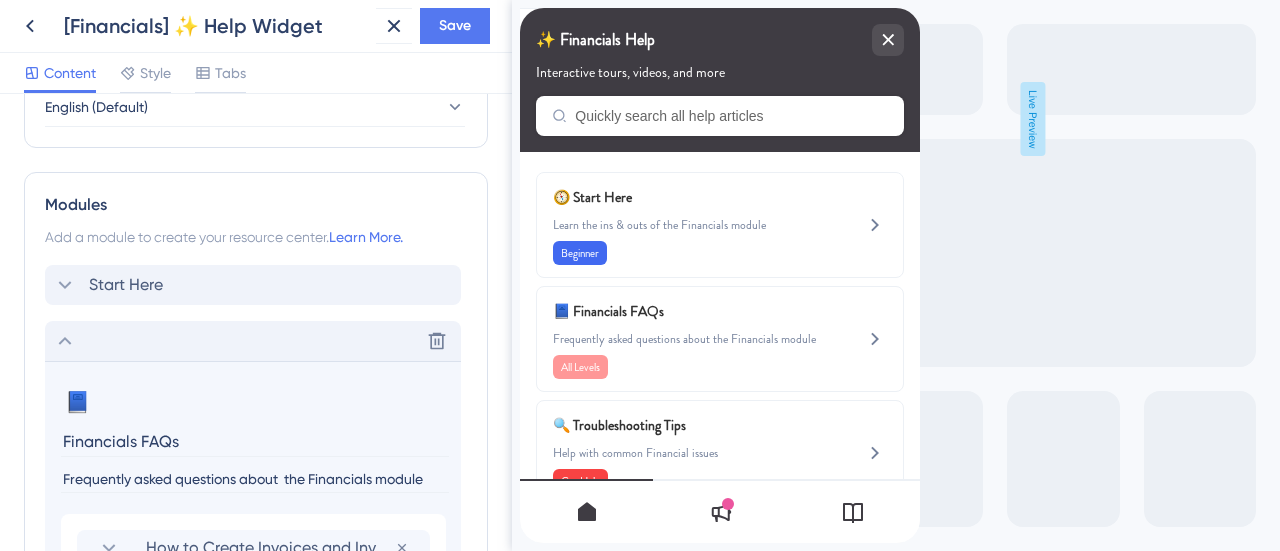 click on "Frequently asked questions about  the Financials module" at bounding box center [255, 479] 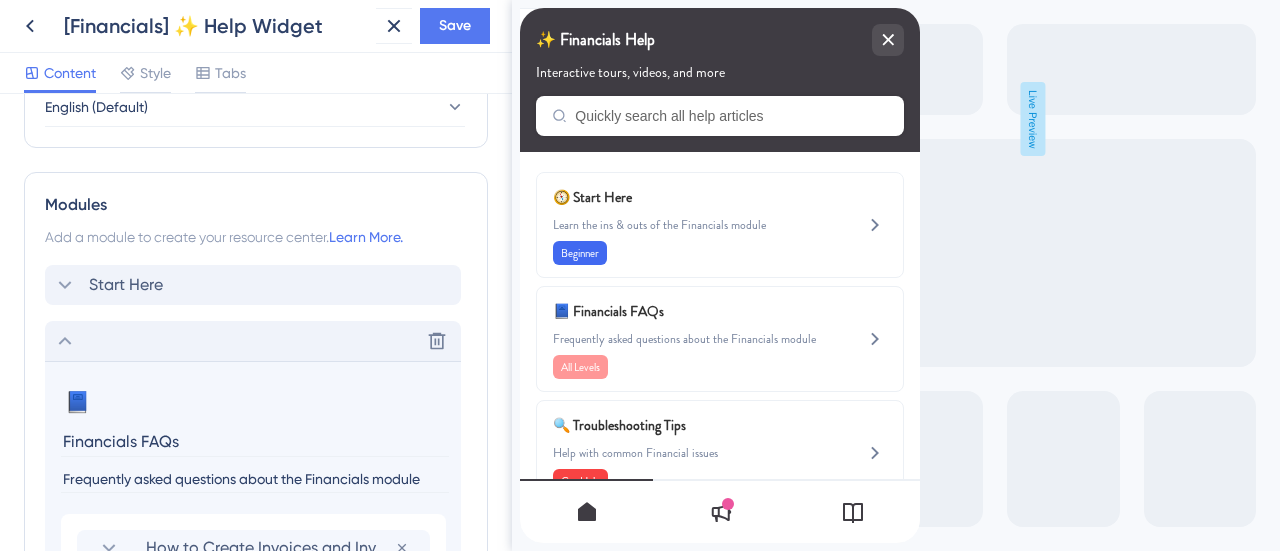 click on "Frequently asked questions about the Financials module" at bounding box center [255, 479] 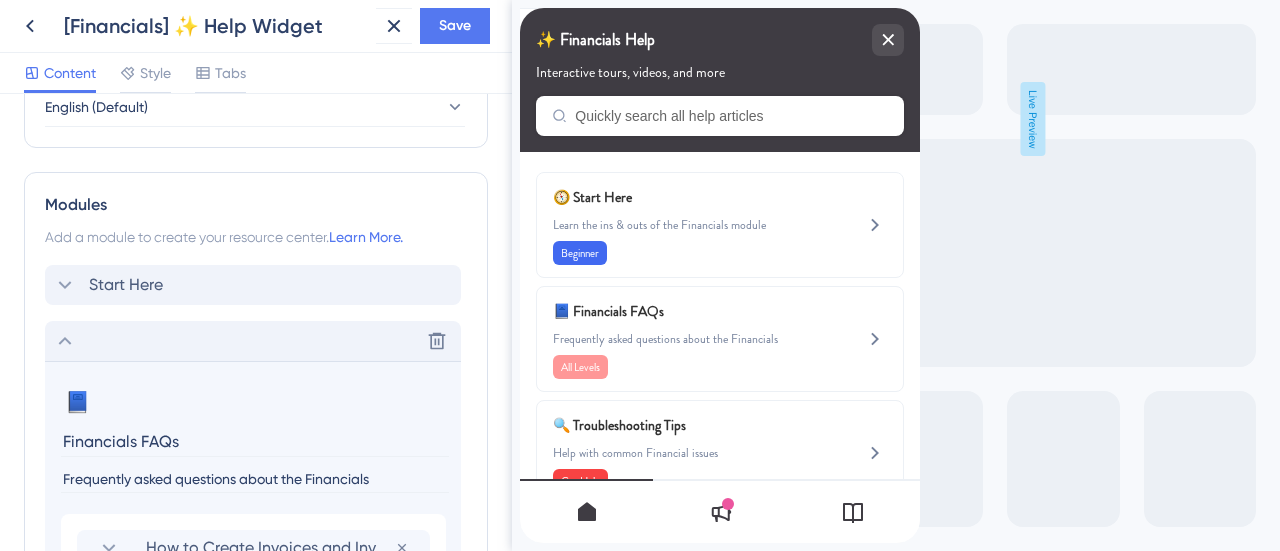 click on "Frequently asked questions about the Financials" at bounding box center (255, 479) 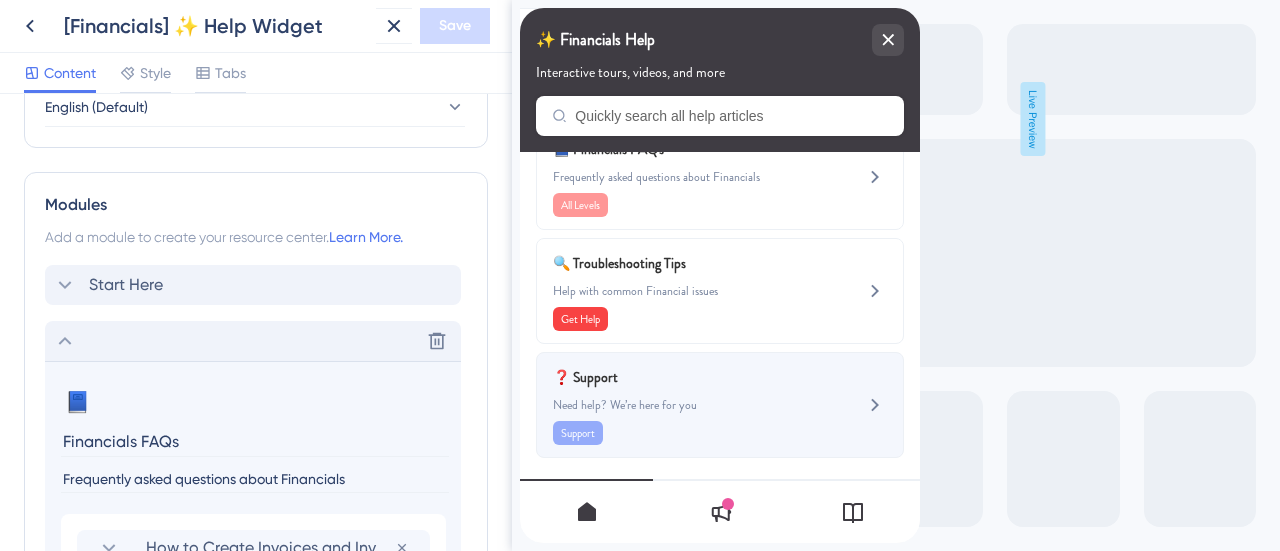 scroll, scrollTop: 0, scrollLeft: 0, axis: both 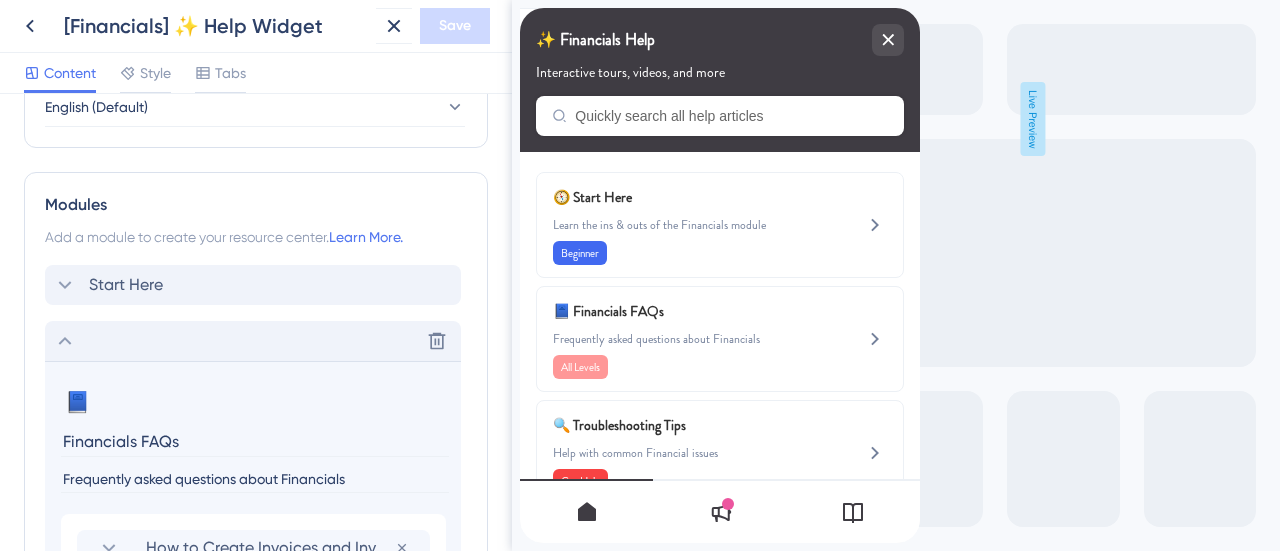click 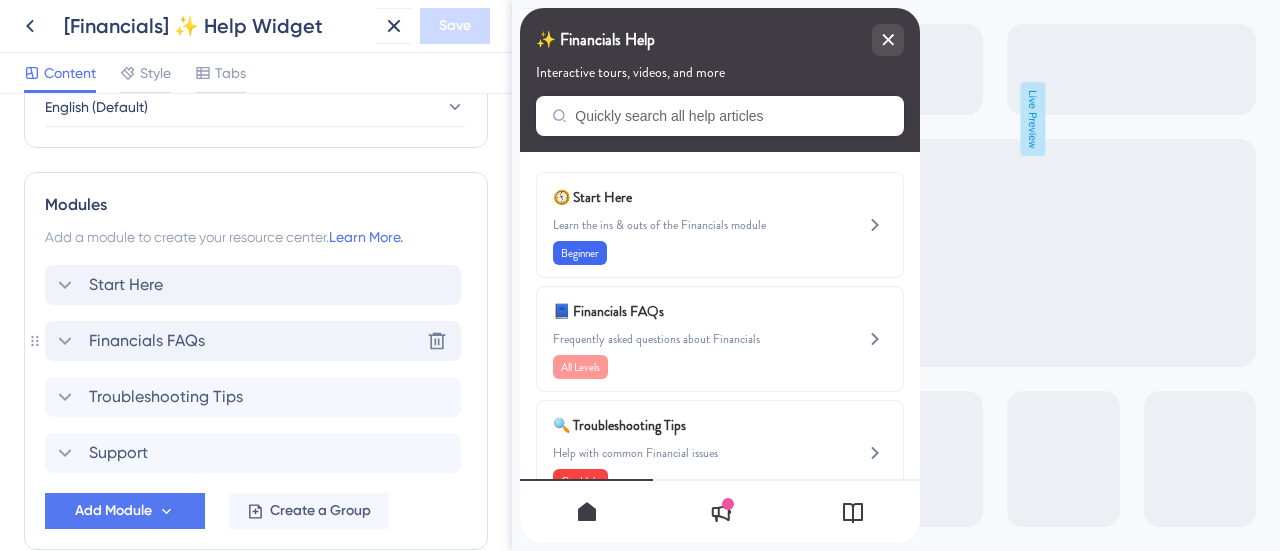 click 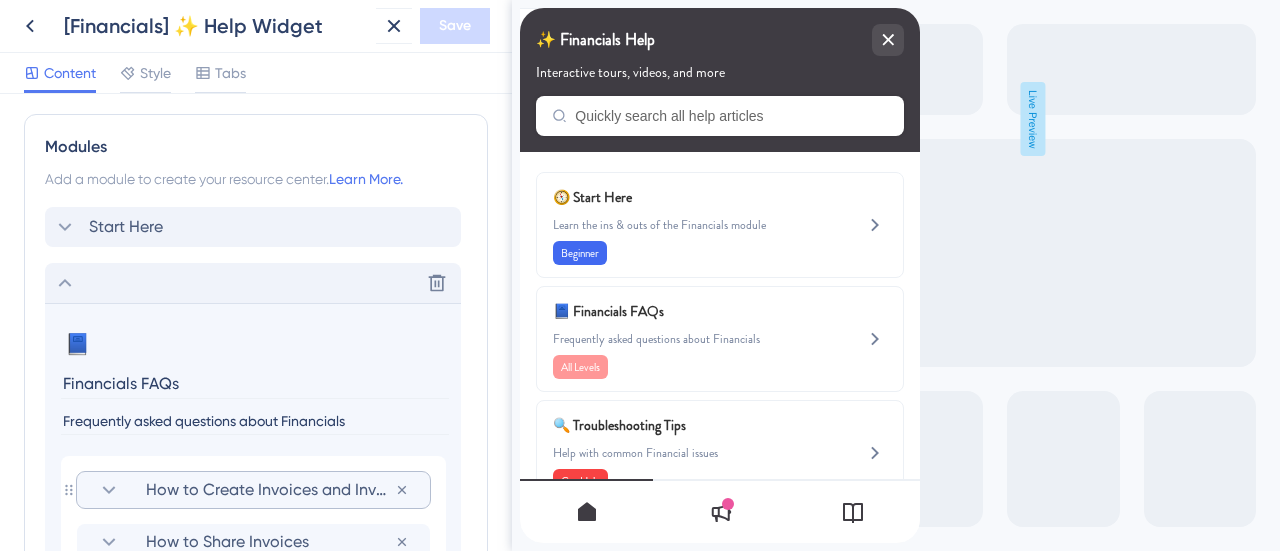 scroll, scrollTop: 950, scrollLeft: 0, axis: vertical 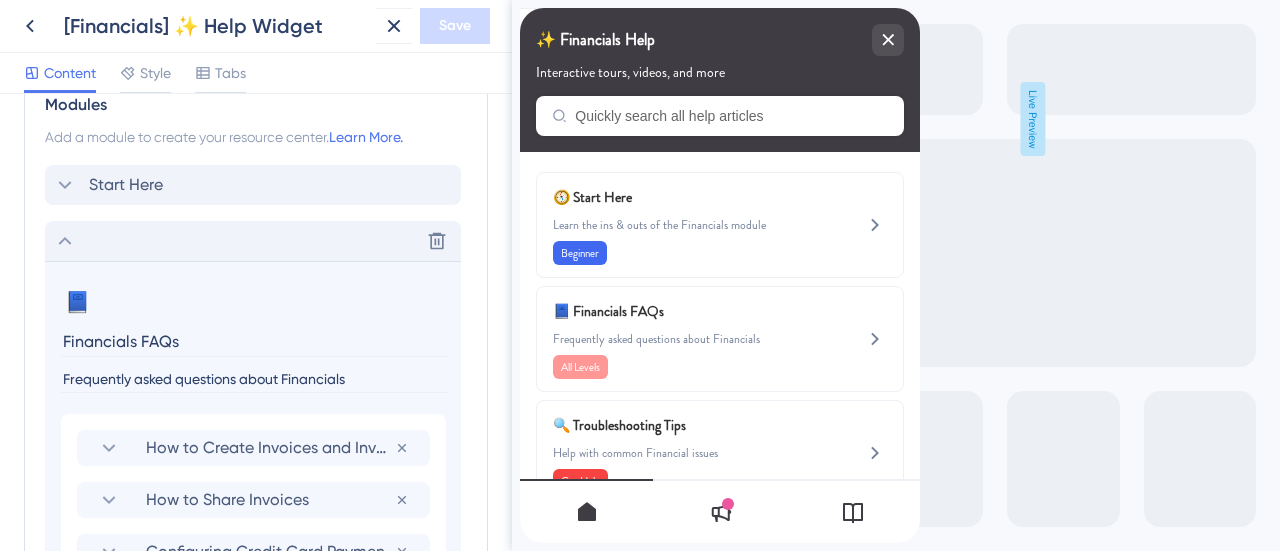 drag, startPoint x: 240, startPoint y: 375, endPoint x: 364, endPoint y: 389, distance: 124.78782 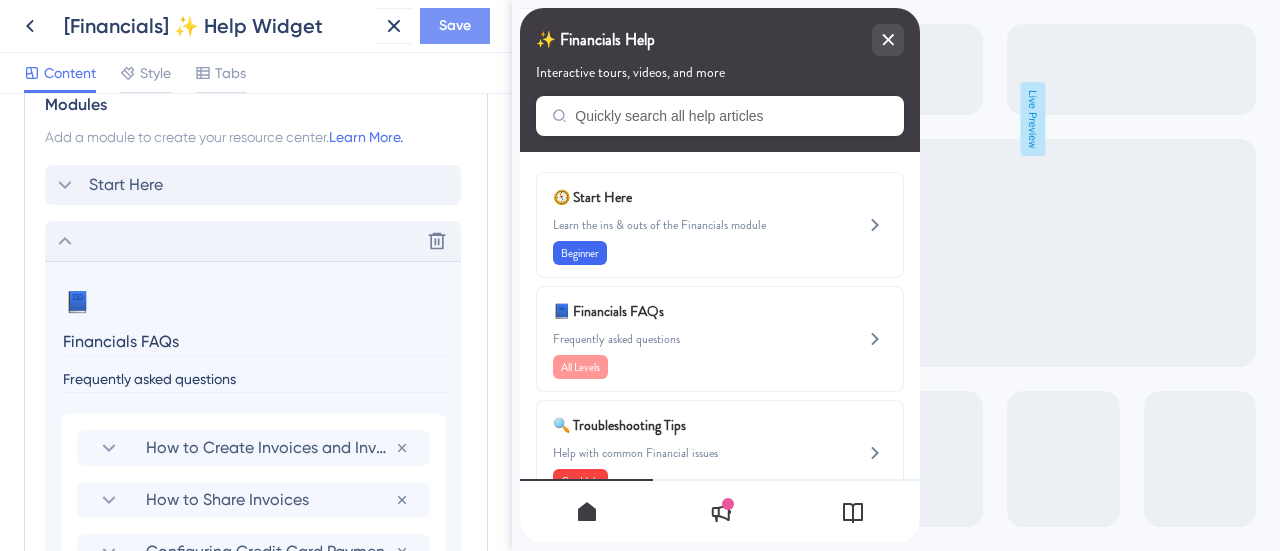 type on "Frequently asked questions" 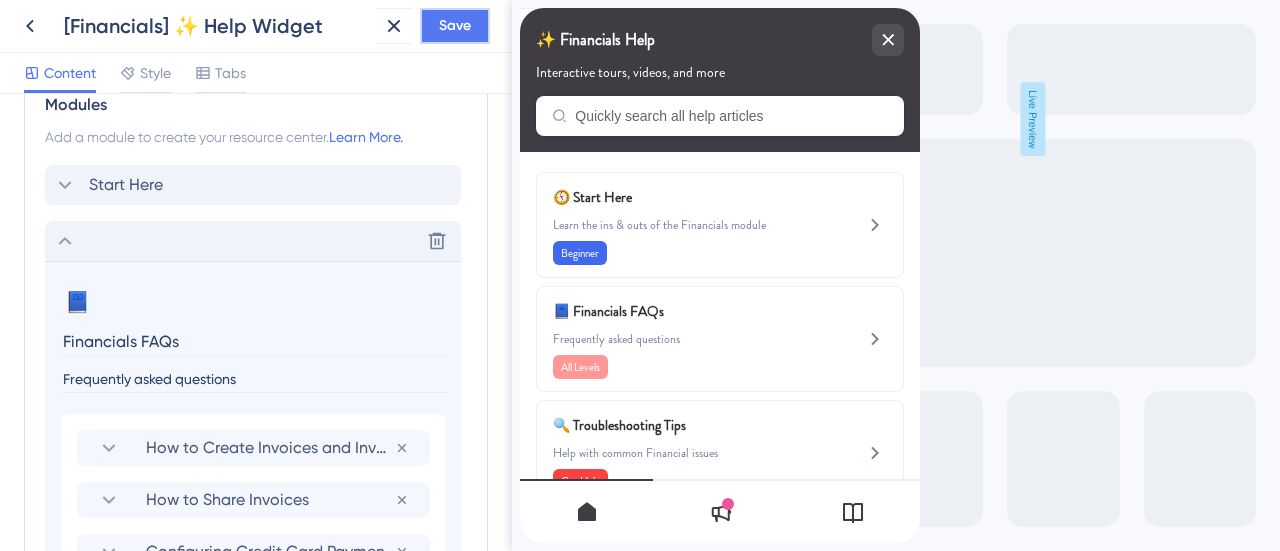 click on "Save" at bounding box center (455, 26) 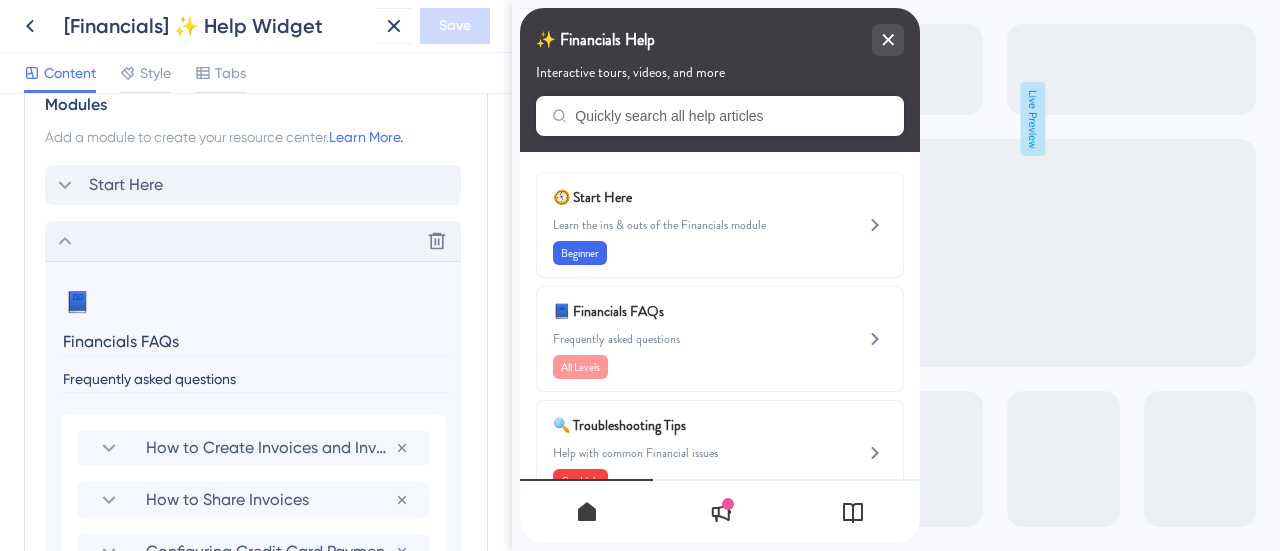 click on "Delete" at bounding box center [253, 241] 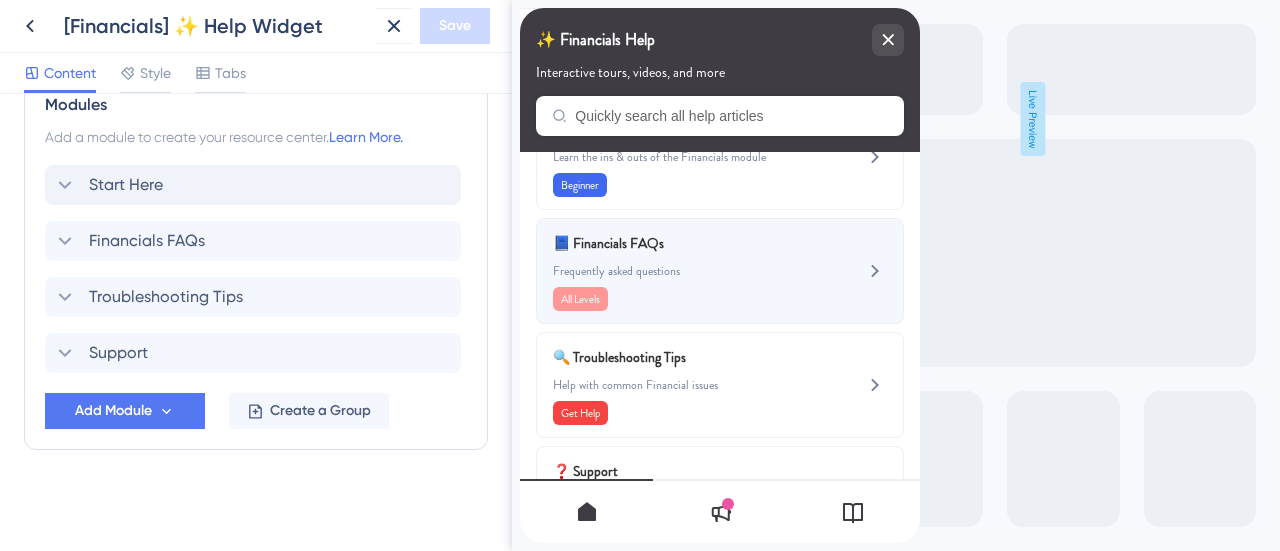 scroll, scrollTop: 100, scrollLeft: 0, axis: vertical 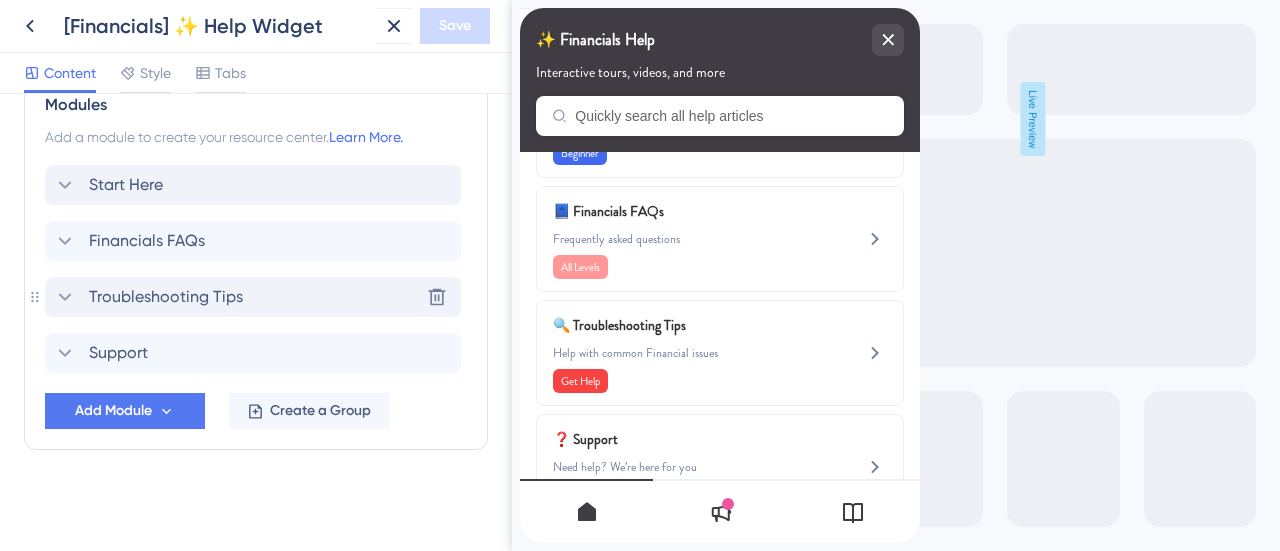 click 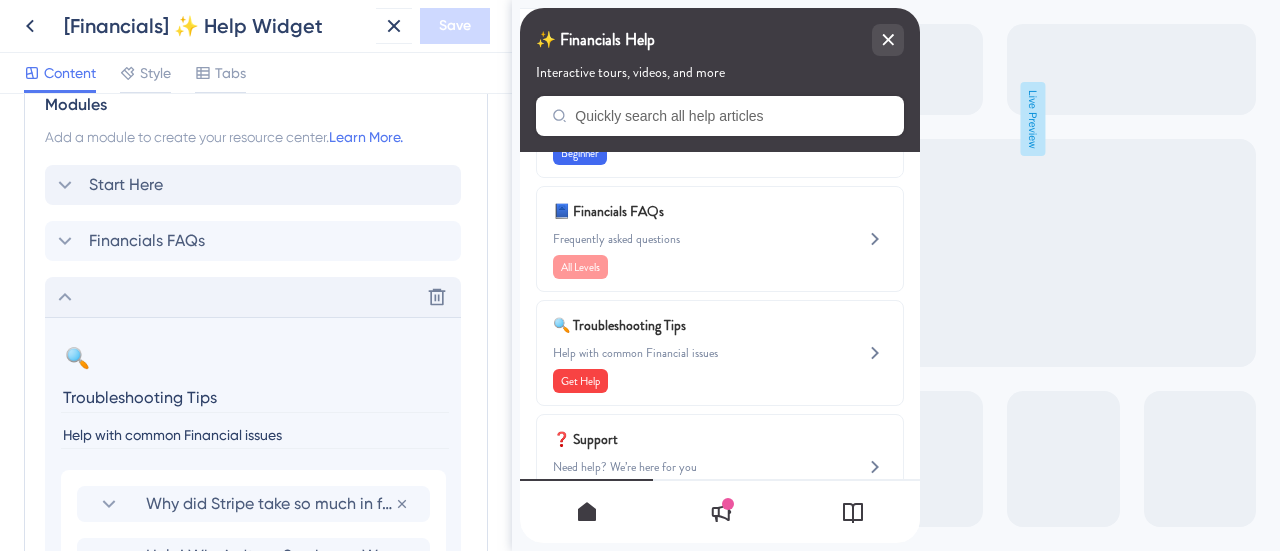 click on "Troubleshooting Tips" at bounding box center [255, 397] 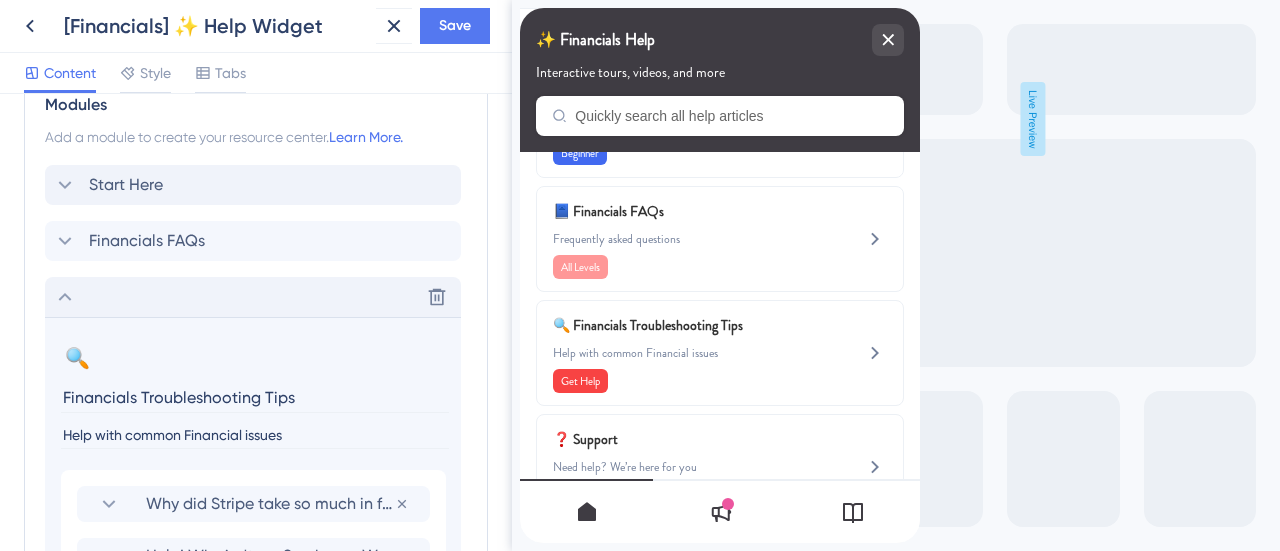 click on "Financials Troubleshooting Tips" at bounding box center (255, 397) 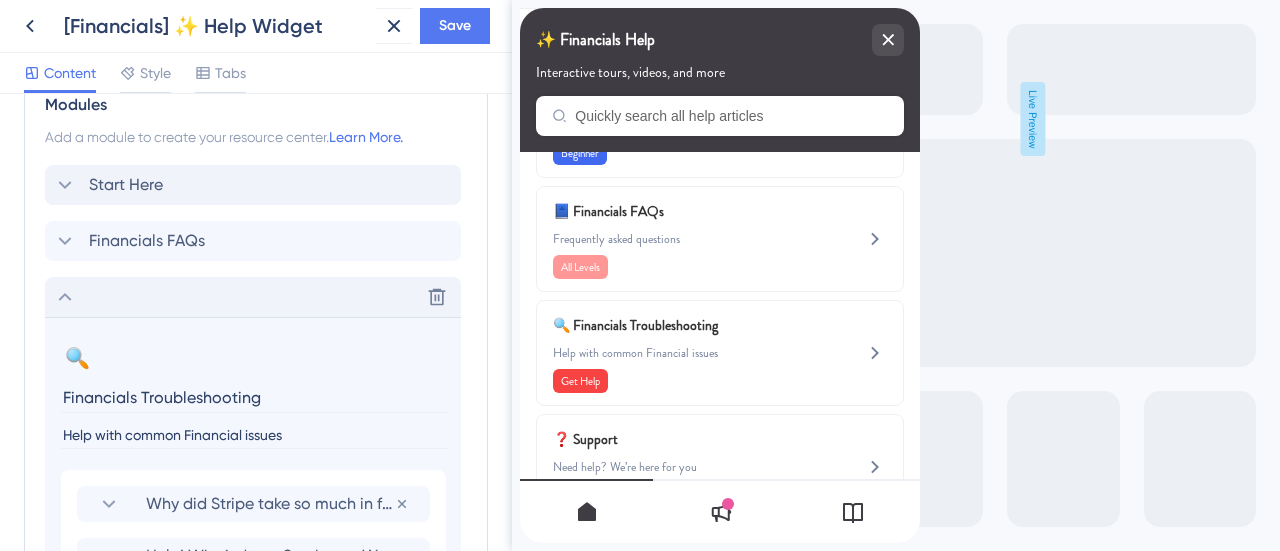 type on "Financials Troubleshooting" 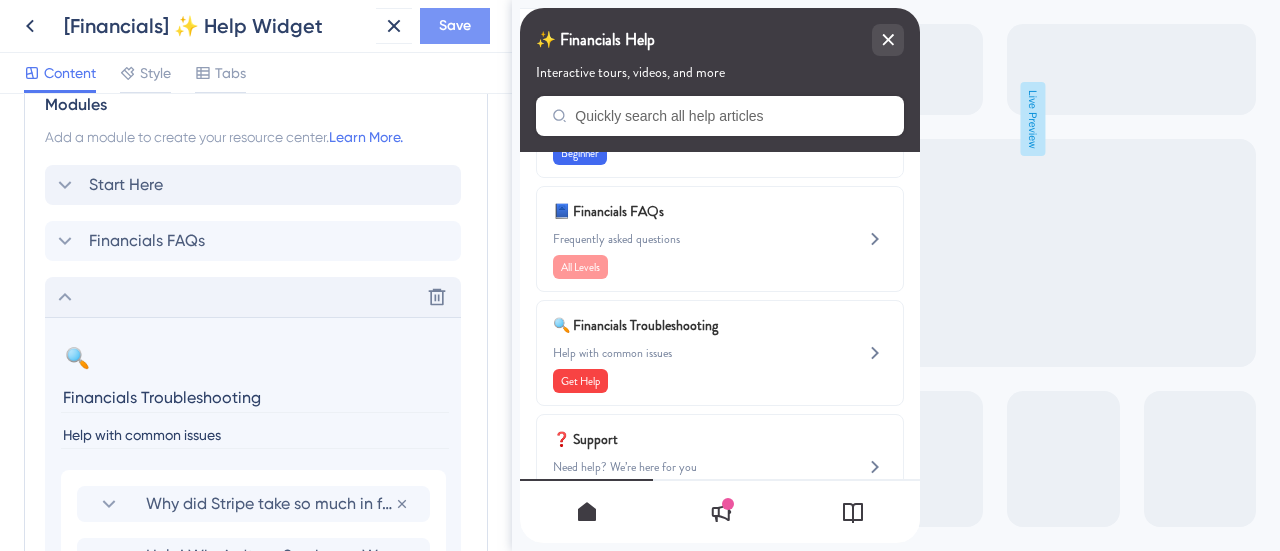 type on "Help with common issues" 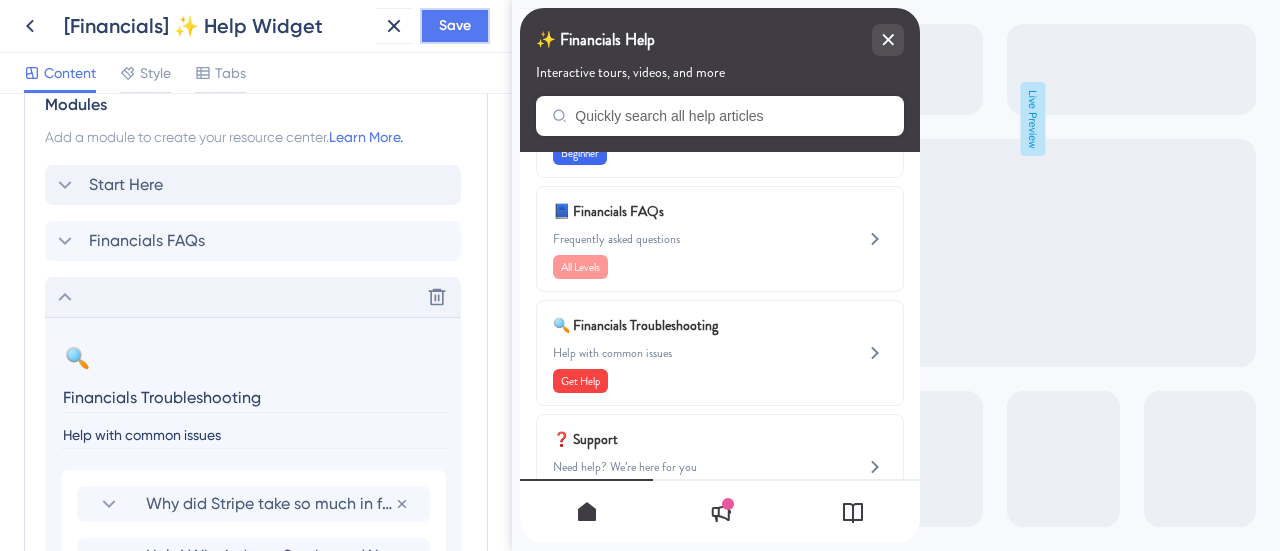 click on "Save" at bounding box center (455, 26) 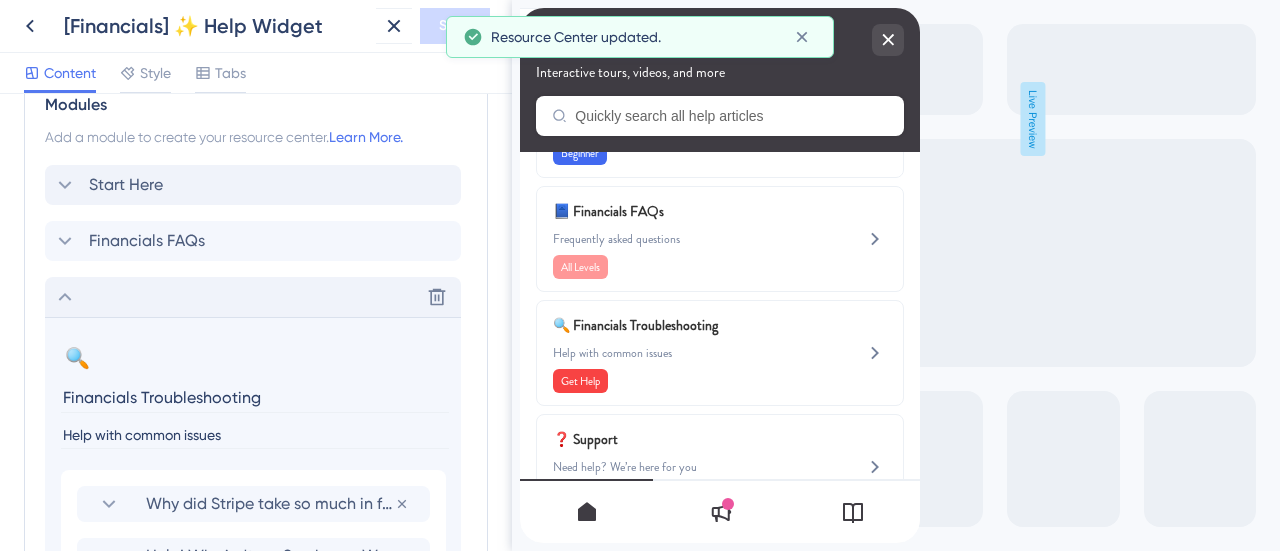 click 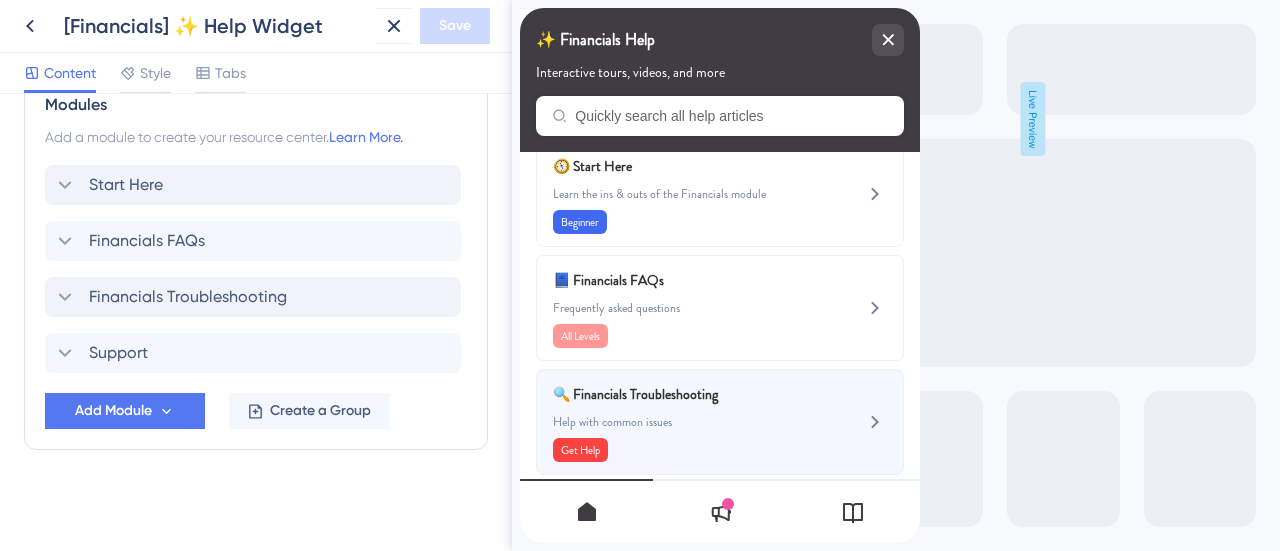 scroll, scrollTop: 0, scrollLeft: 0, axis: both 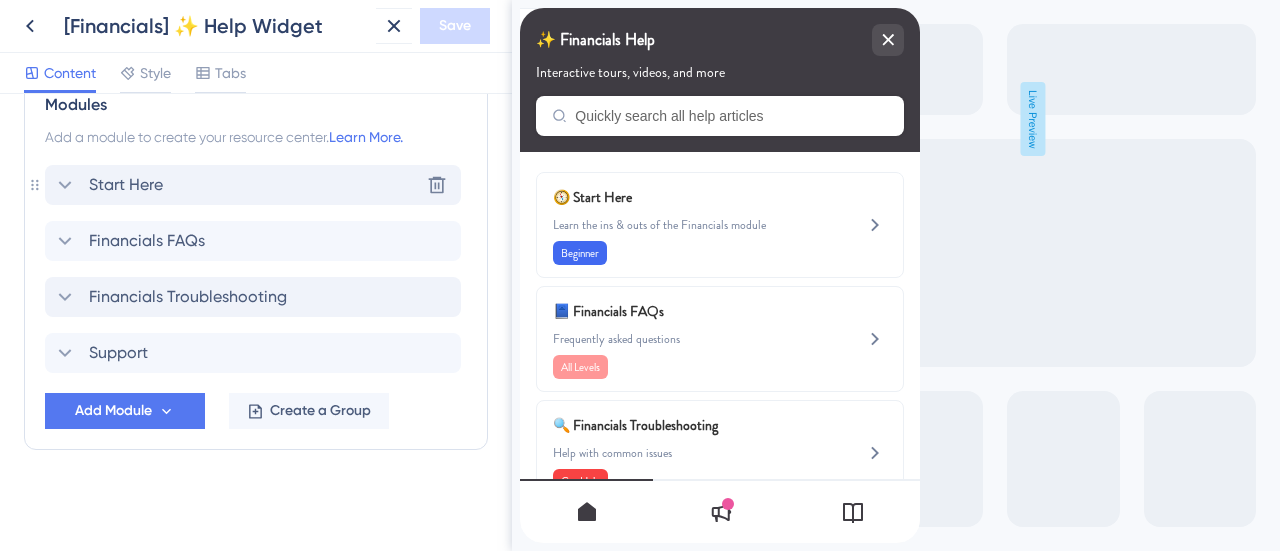 click 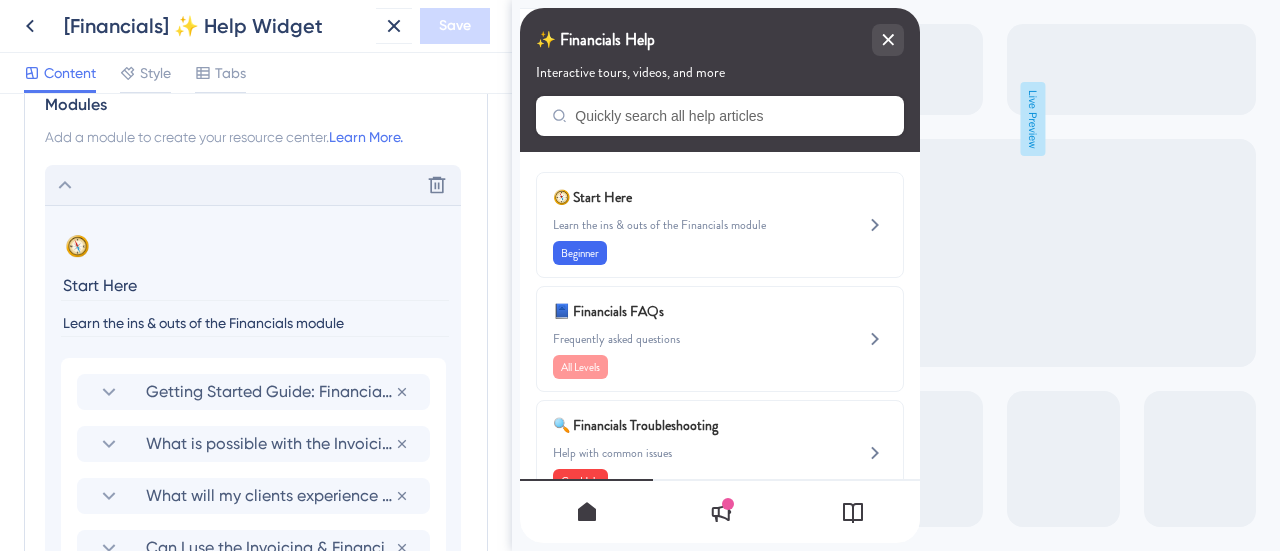 drag, startPoint x: 362, startPoint y: 323, endPoint x: 59, endPoint y: 324, distance: 303.00165 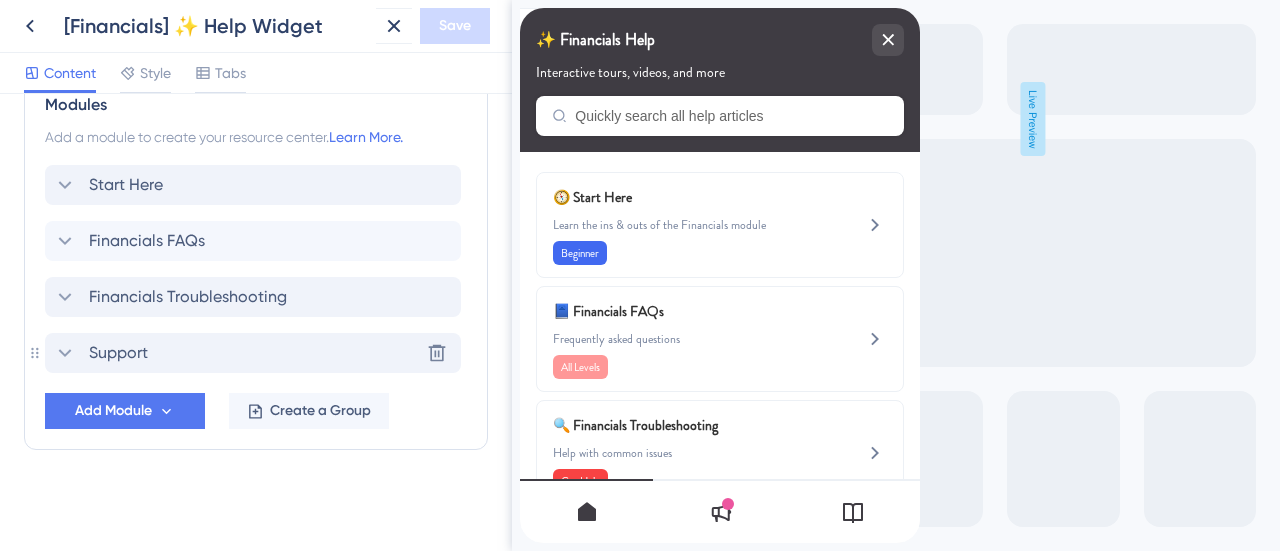 click 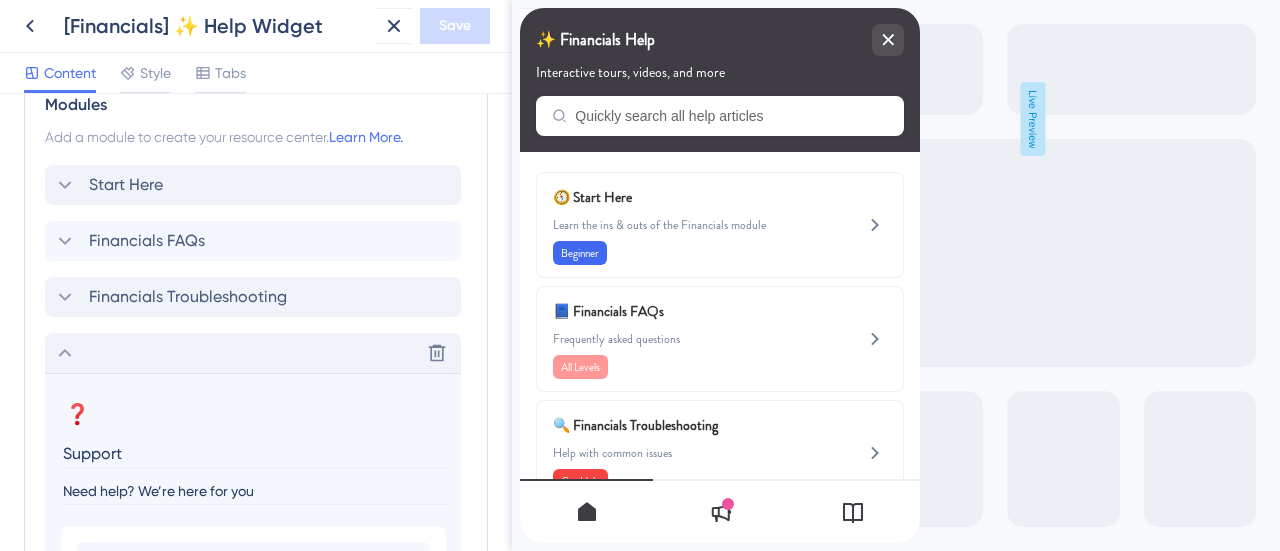 drag, startPoint x: 247, startPoint y: 491, endPoint x: 54, endPoint y: 494, distance: 193.02332 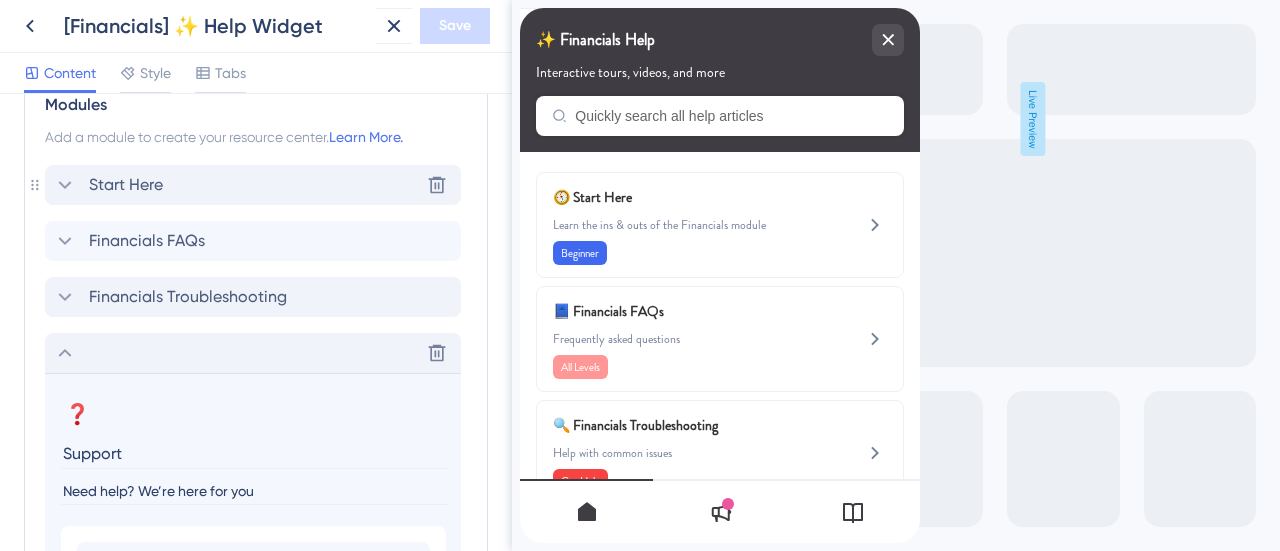 click 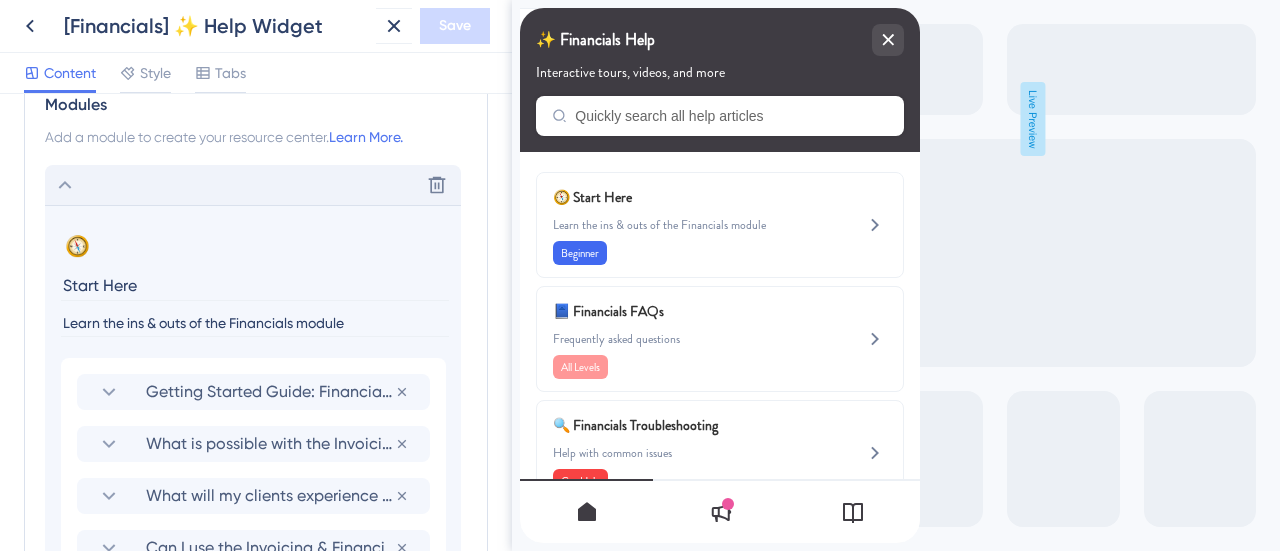 drag, startPoint x: 286, startPoint y: 318, endPoint x: 36, endPoint y: 318, distance: 250 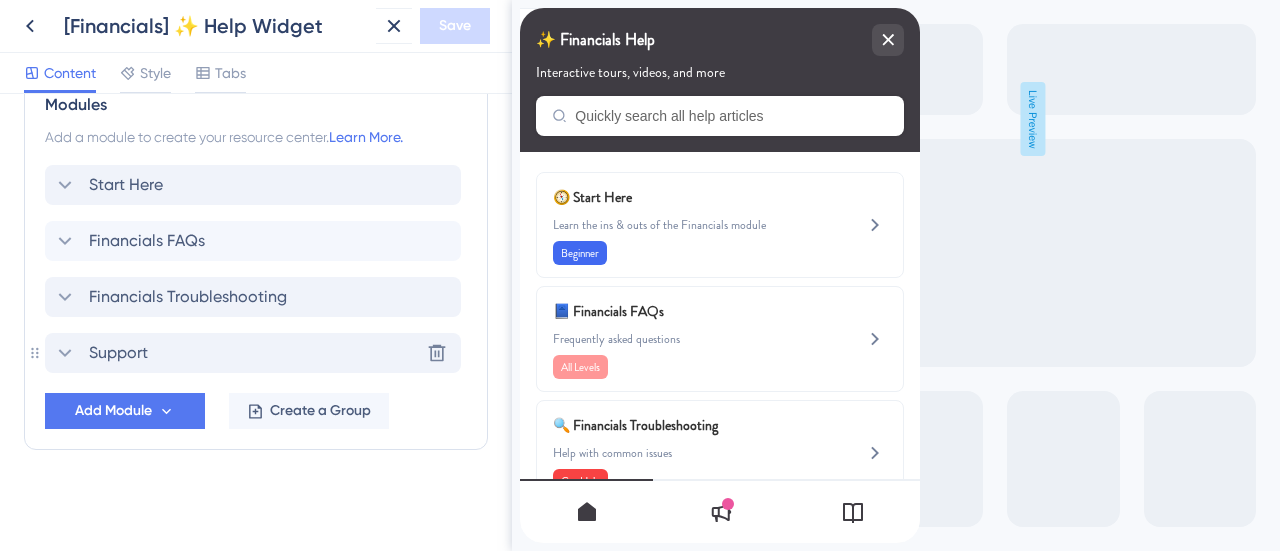 click 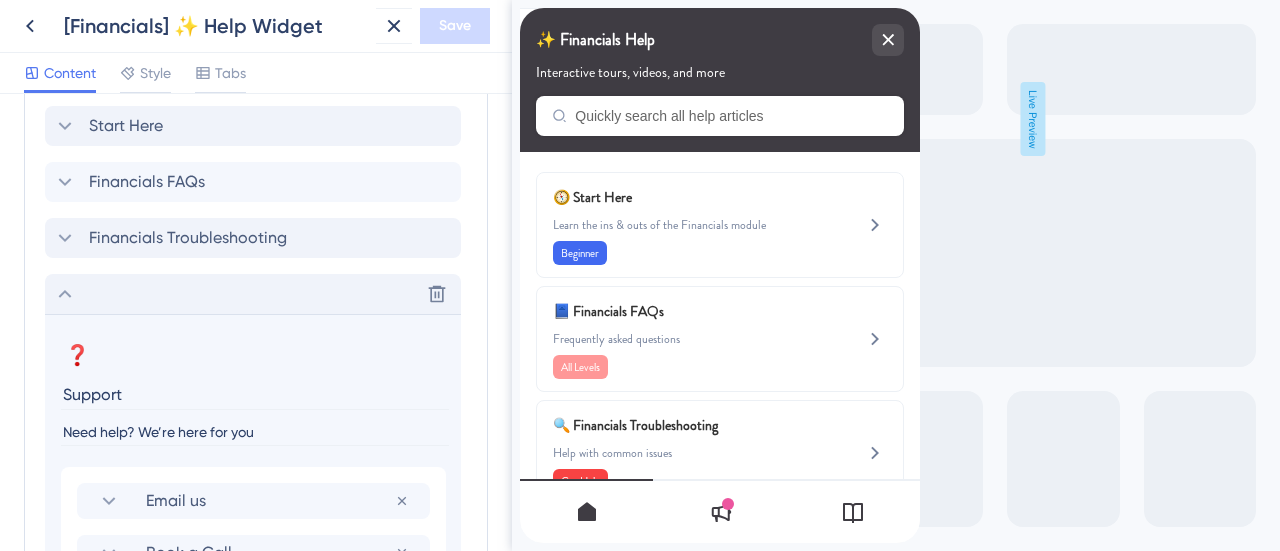 scroll, scrollTop: 1050, scrollLeft: 0, axis: vertical 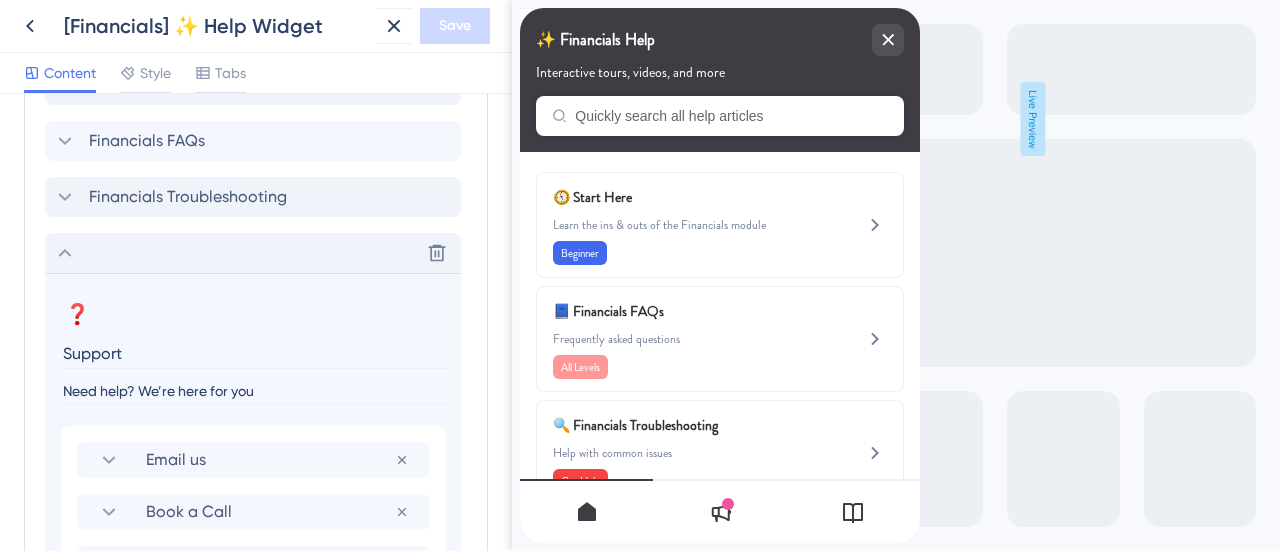 drag, startPoint x: 276, startPoint y: 393, endPoint x: 48, endPoint y: 391, distance: 228.00877 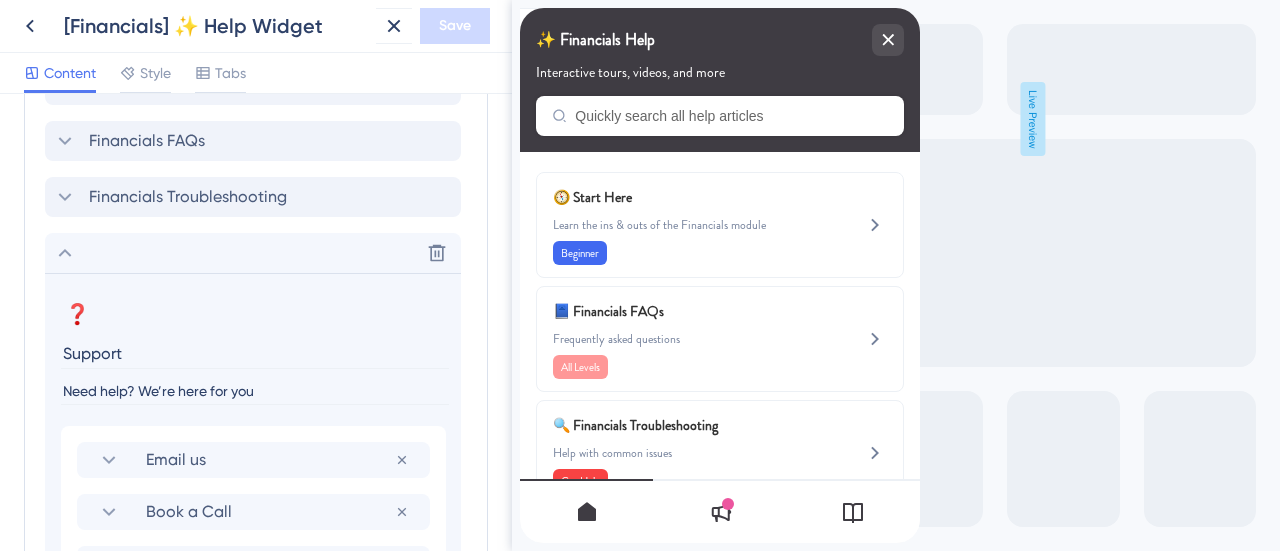 click 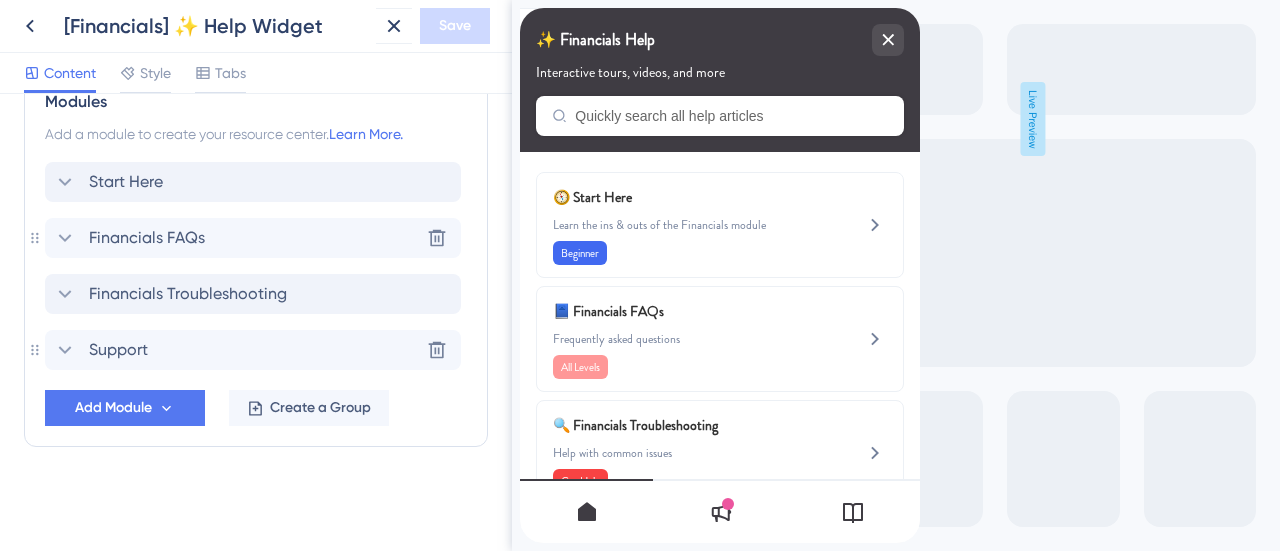 scroll, scrollTop: 950, scrollLeft: 0, axis: vertical 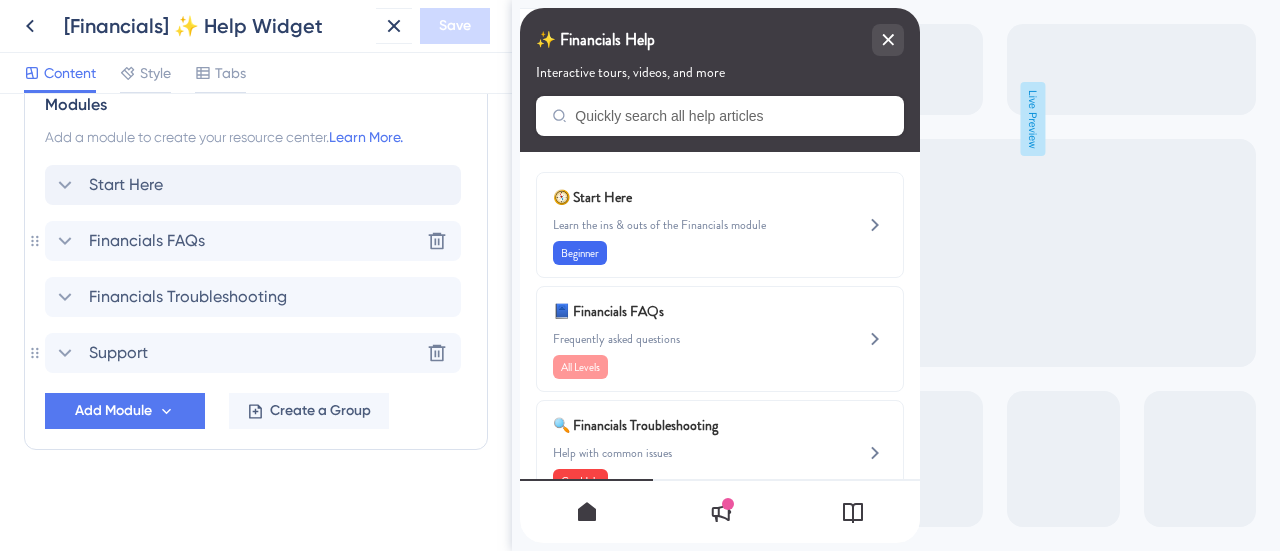 click 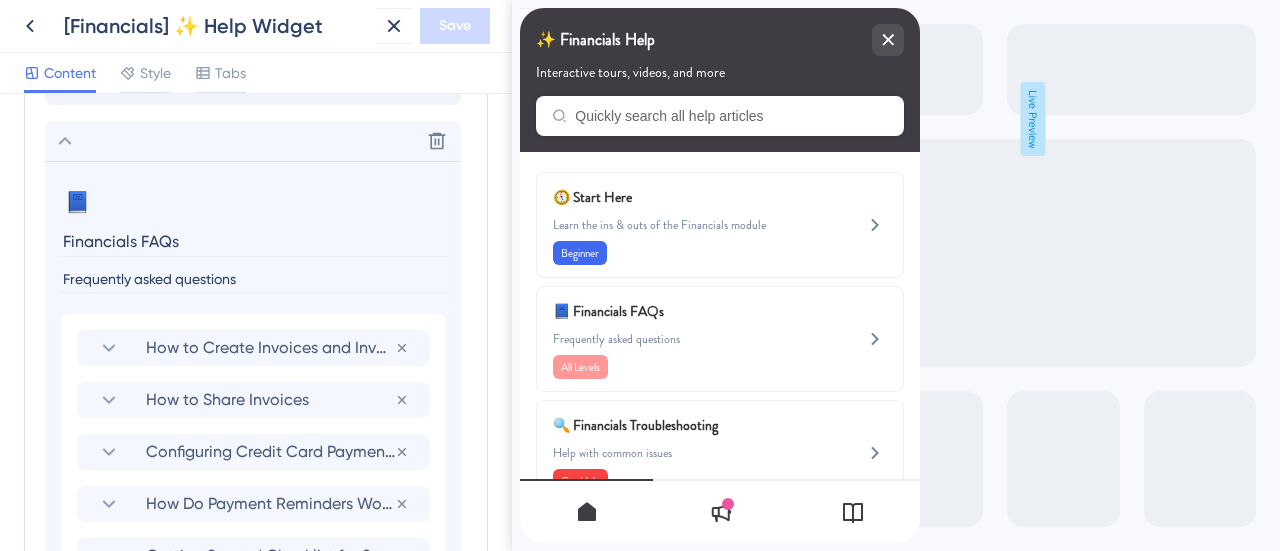 drag, startPoint x: 192, startPoint y: 275, endPoint x: 48, endPoint y: 275, distance: 144 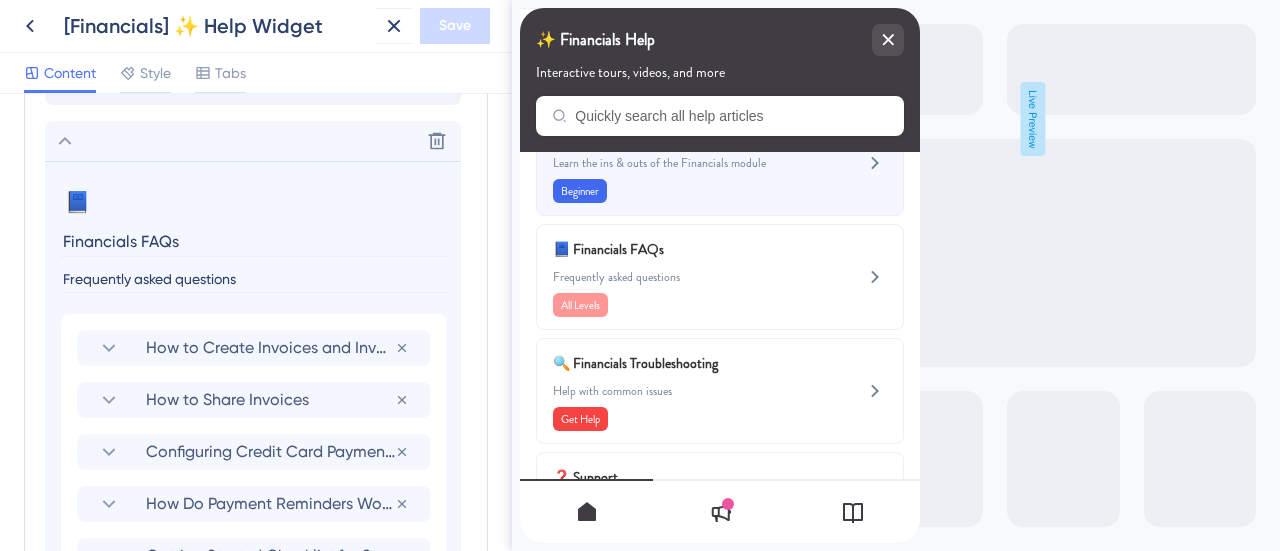 scroll, scrollTop: 0, scrollLeft: 0, axis: both 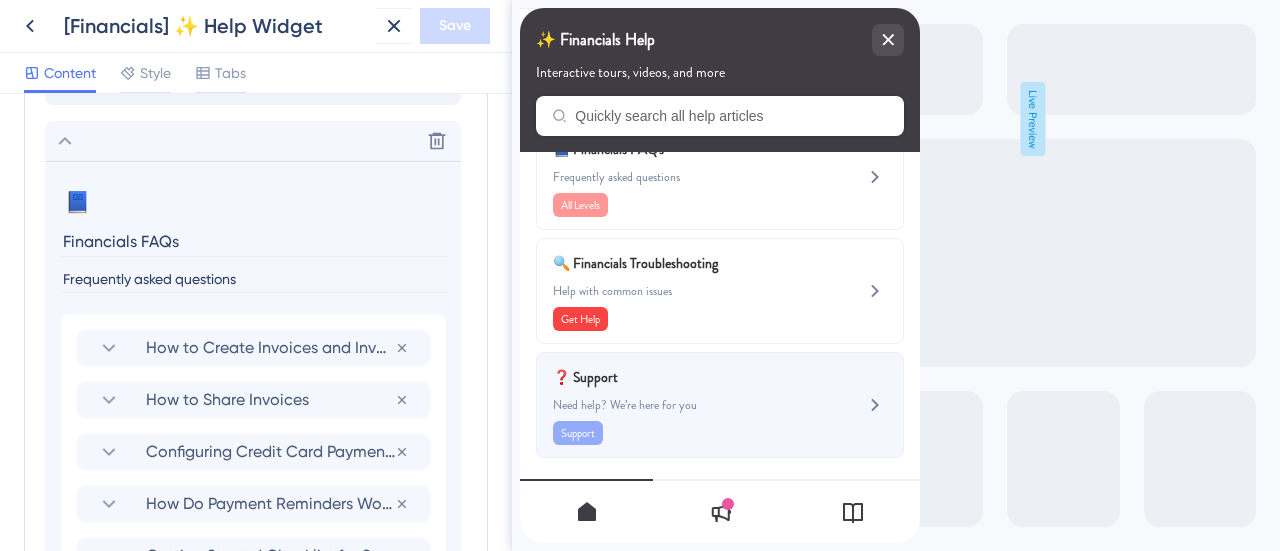 click on "Need help? We’re here for you" at bounding box center (686, 405) 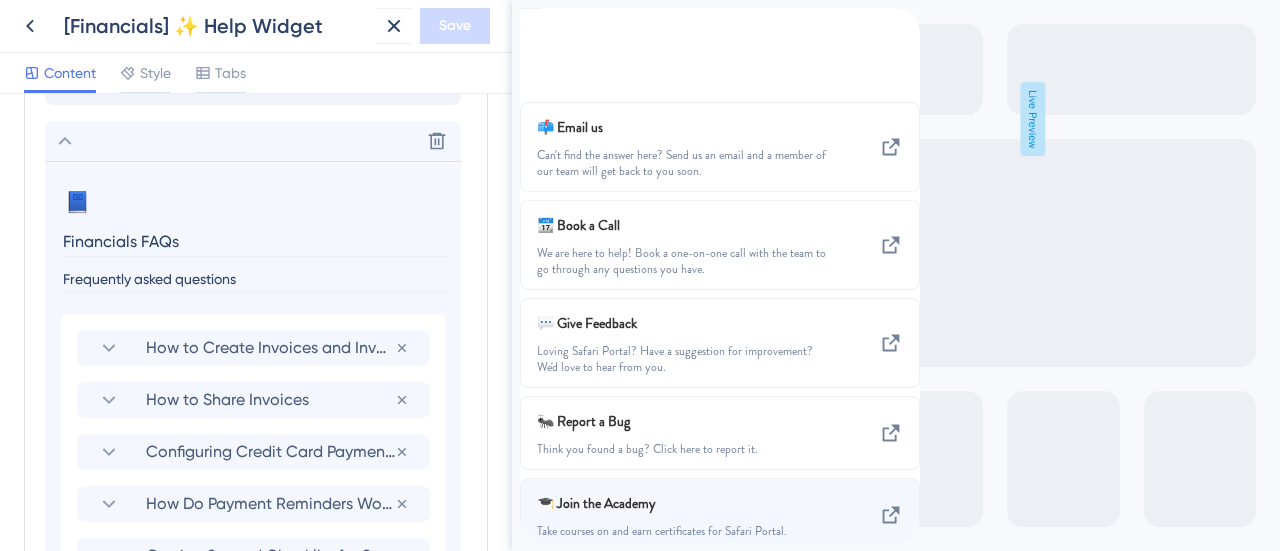 scroll, scrollTop: 0, scrollLeft: 0, axis: both 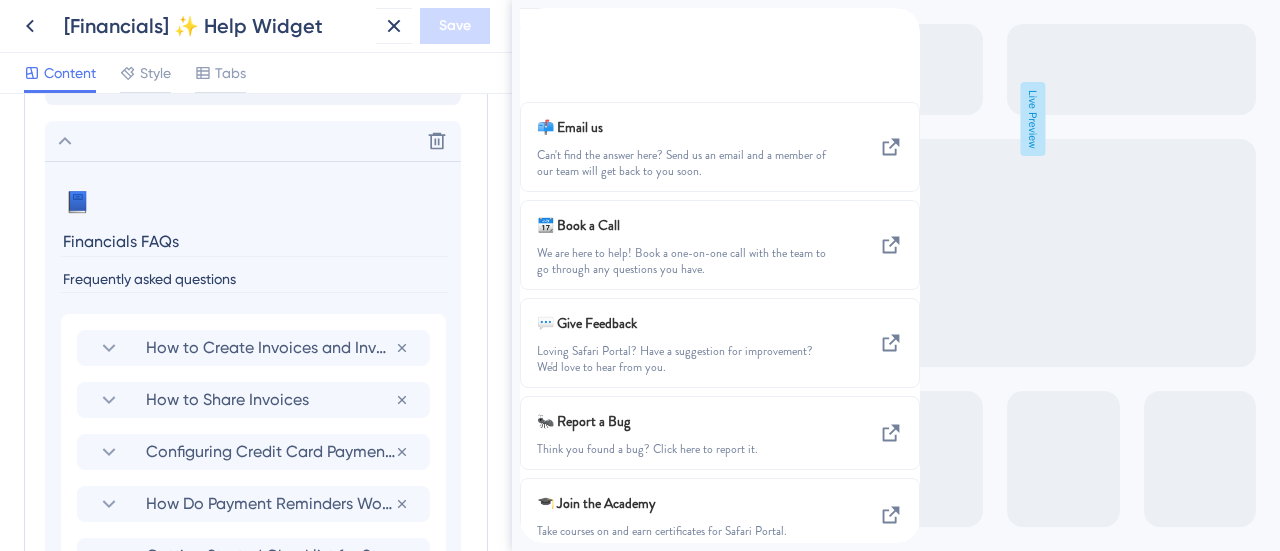 click 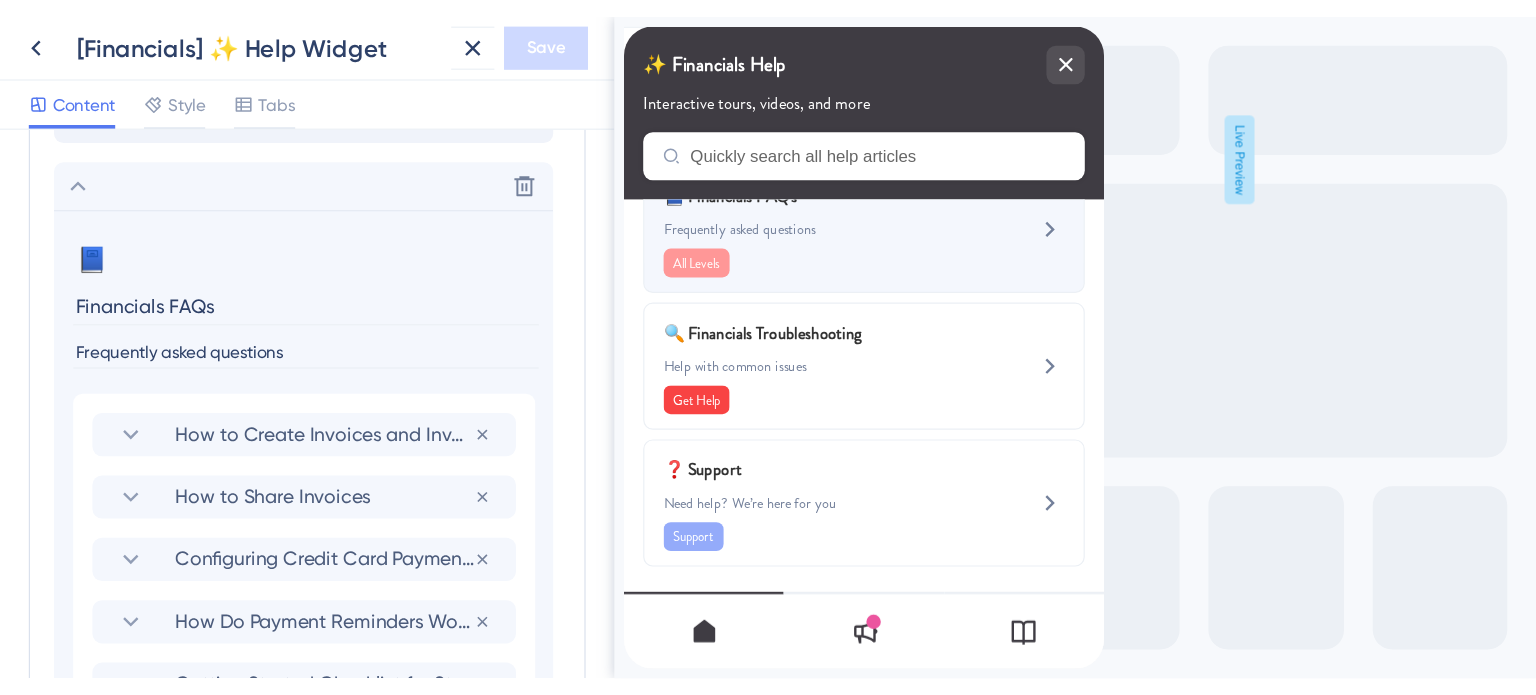 scroll, scrollTop: 0, scrollLeft: 0, axis: both 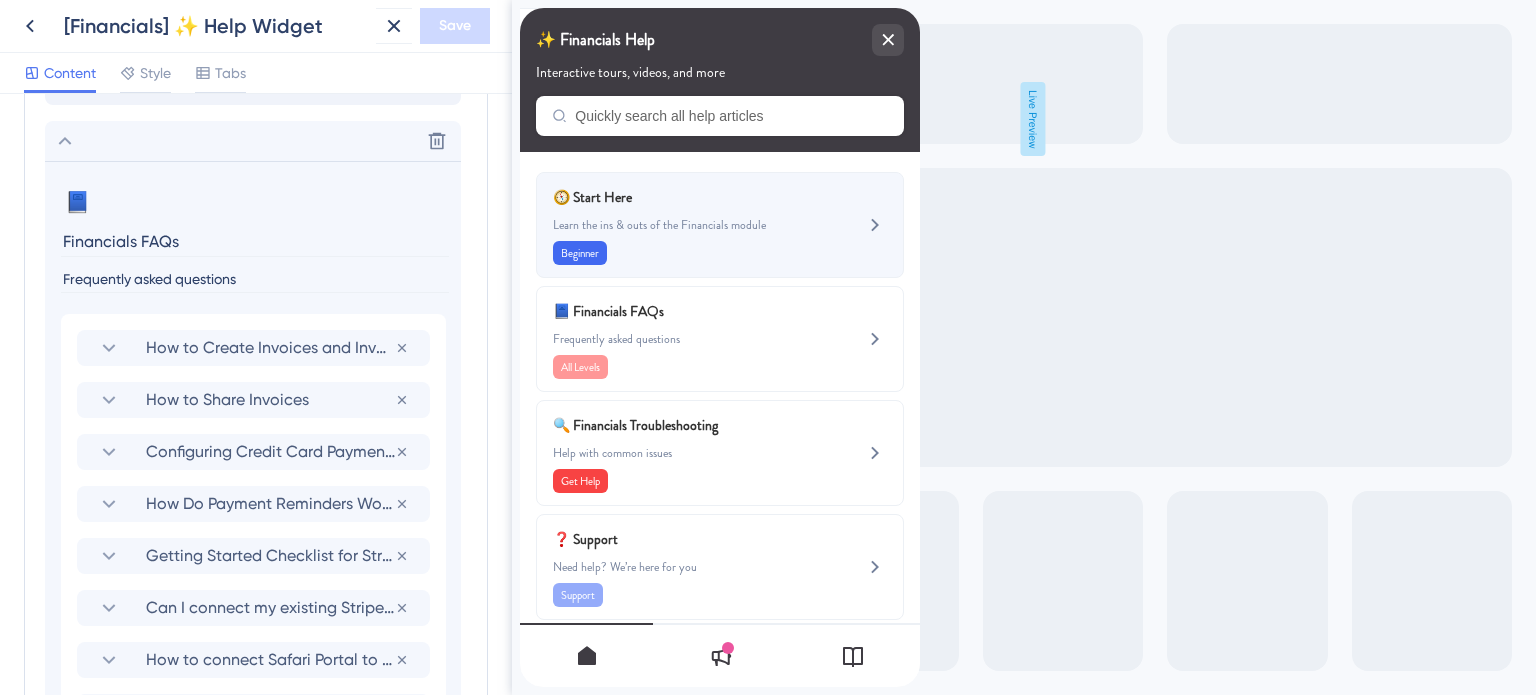 click on "Learn the ins & outs of the Financials module" at bounding box center [686, 225] 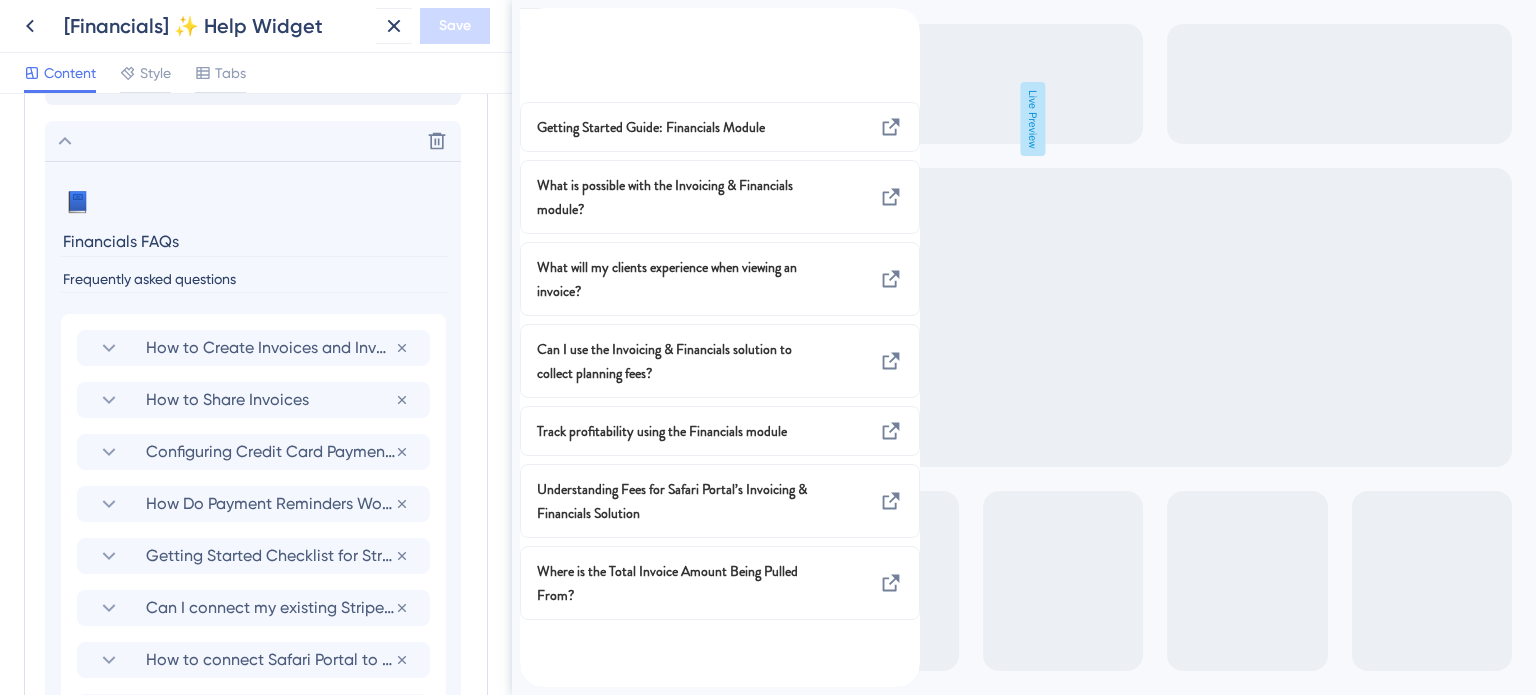 click at bounding box center (536, 19) 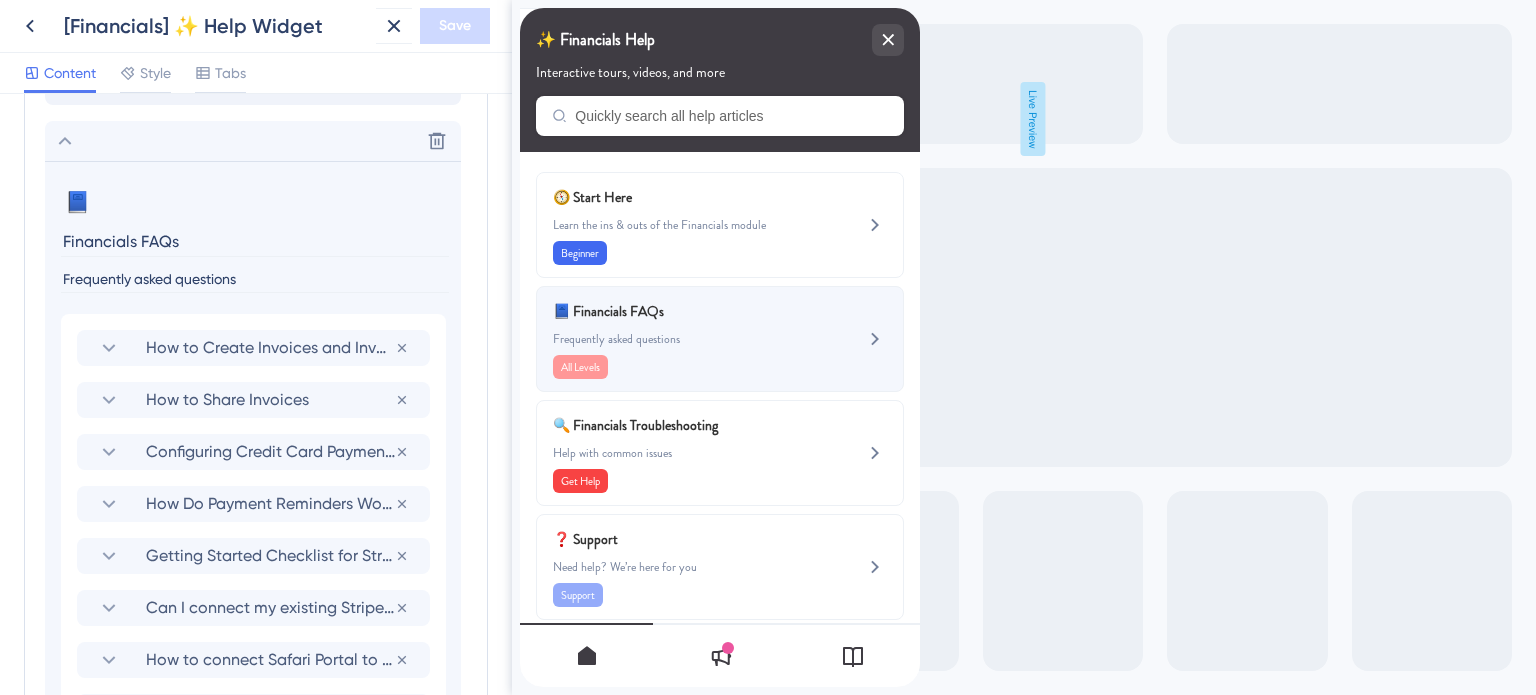 click on "📘   Financials FAQs Frequently asked questions All Levels" at bounding box center (686, 339) 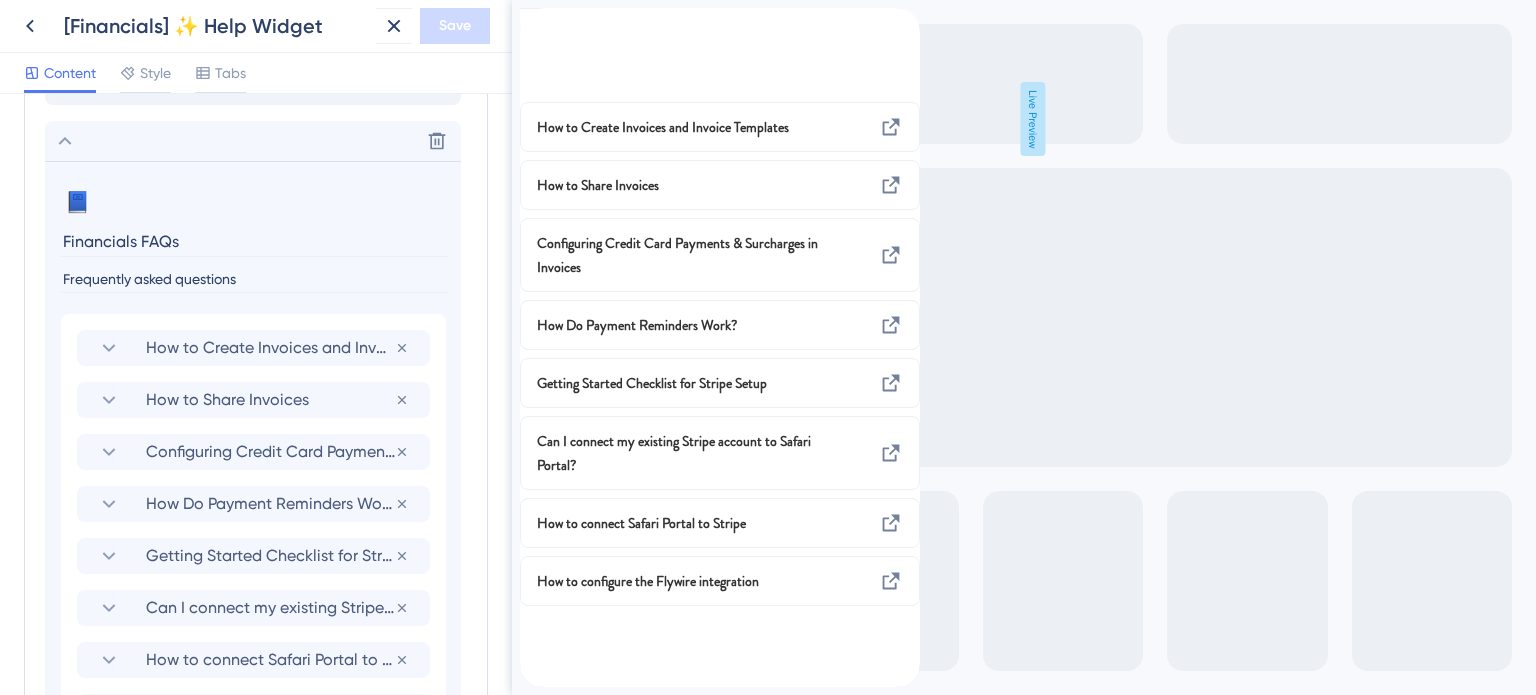 click 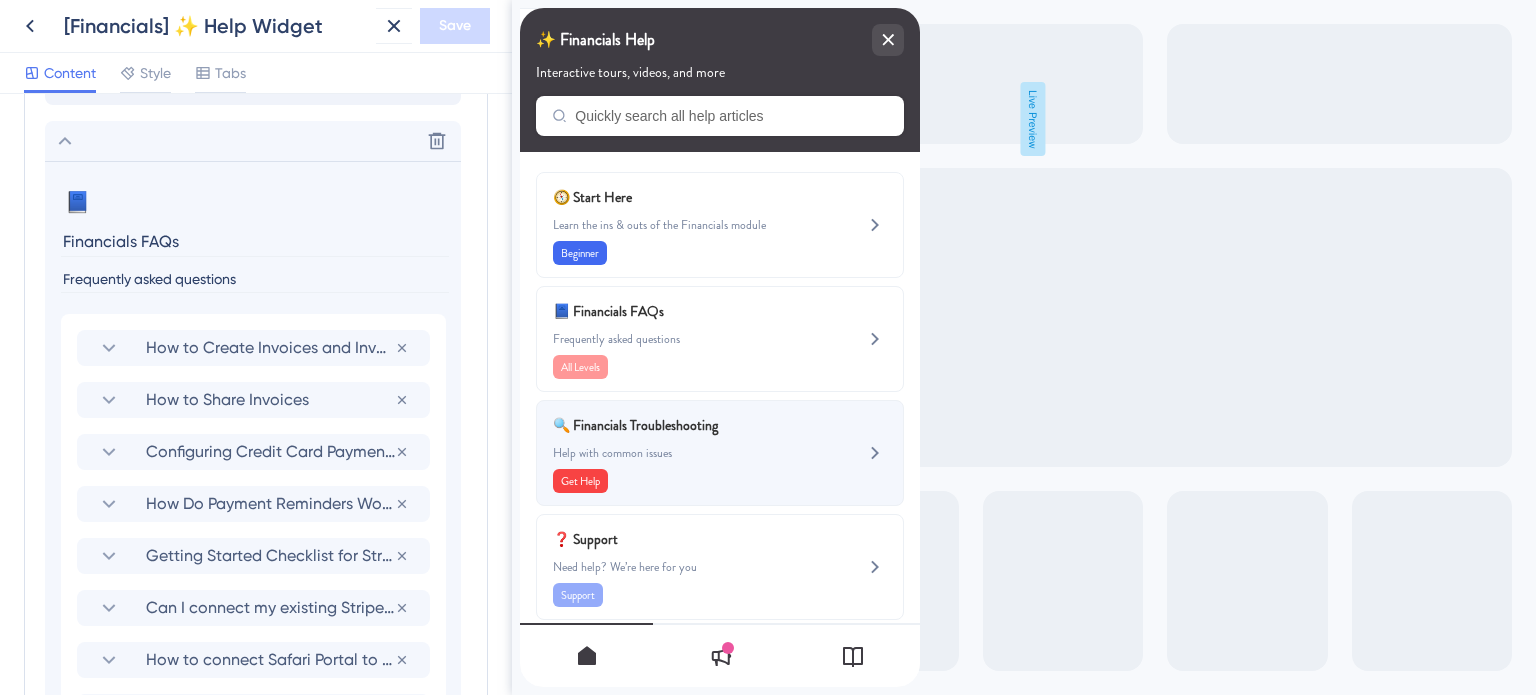 click on "🔍   Financials Troubleshooting" at bounding box center [670, 425] 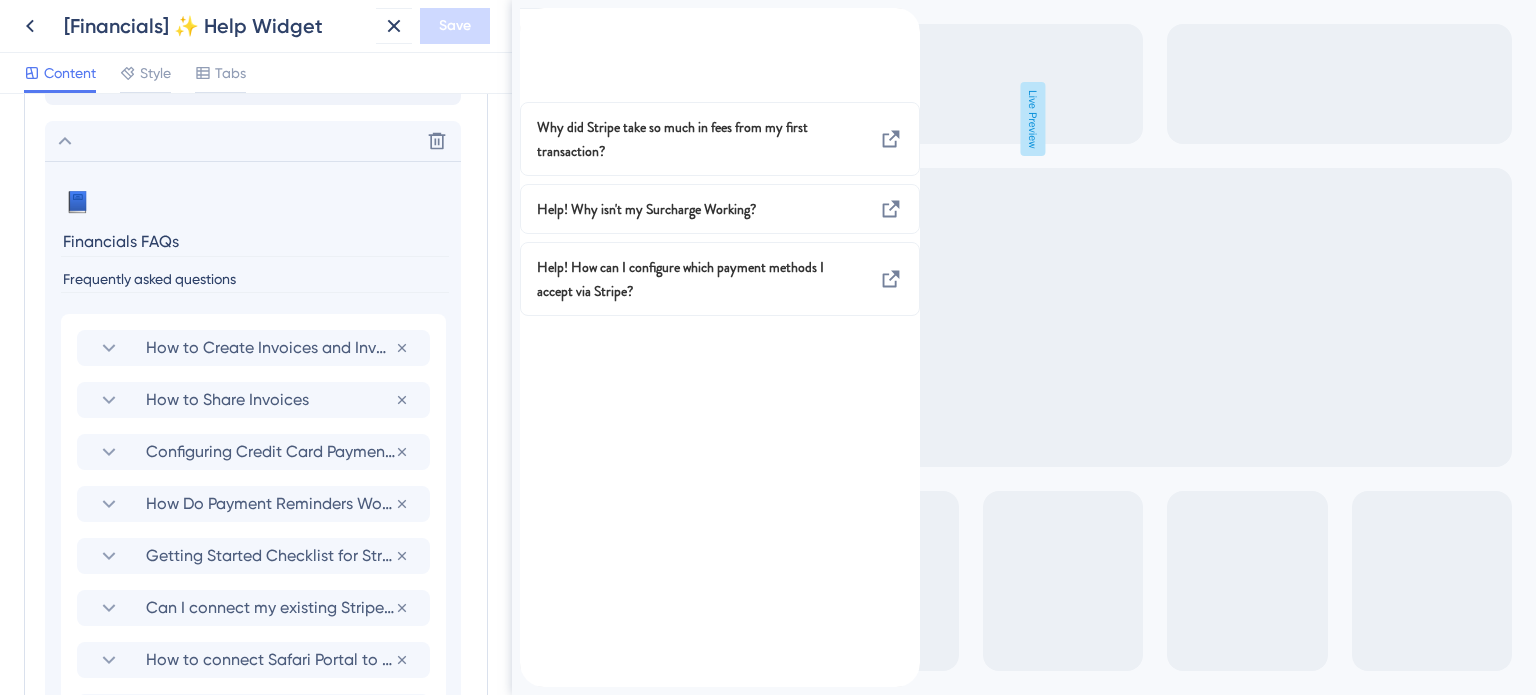 click at bounding box center (536, 19) 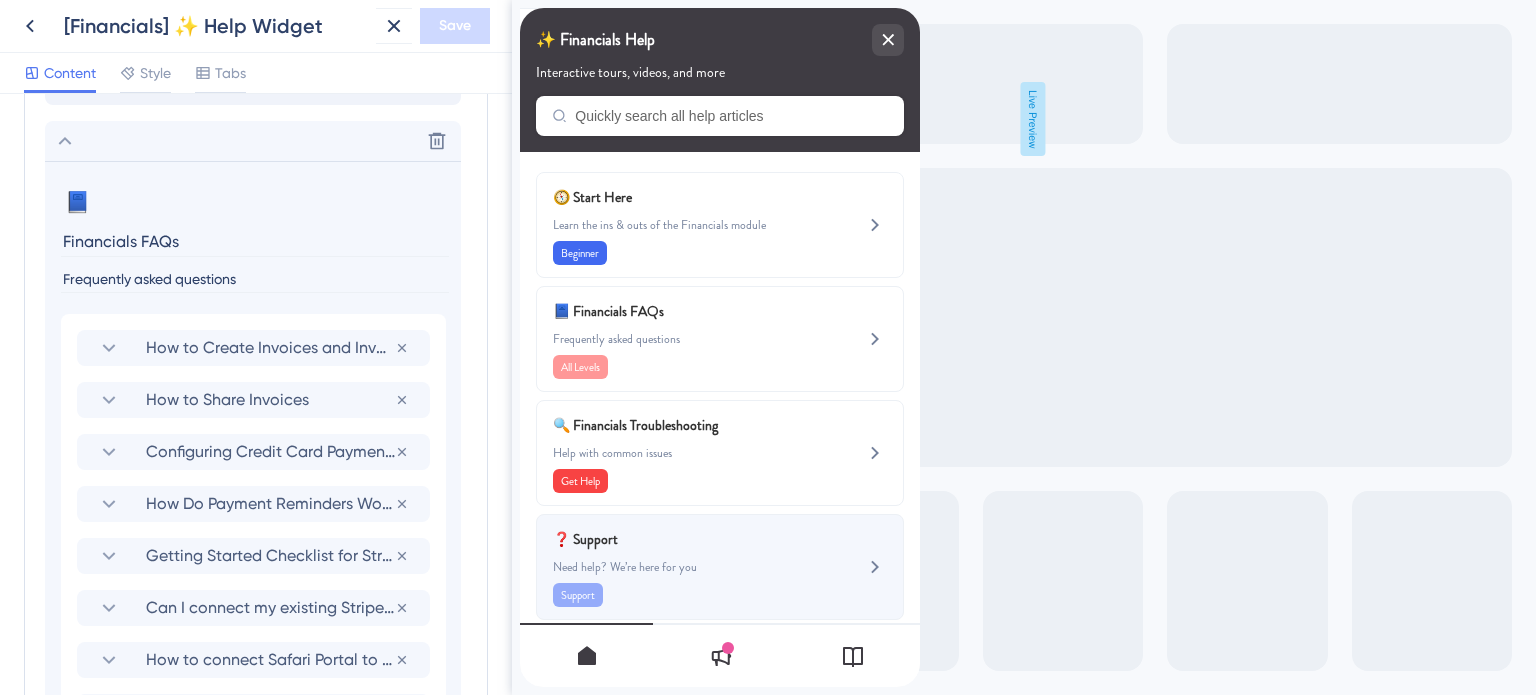 click on "Need help? We’re here for you" at bounding box center [686, 567] 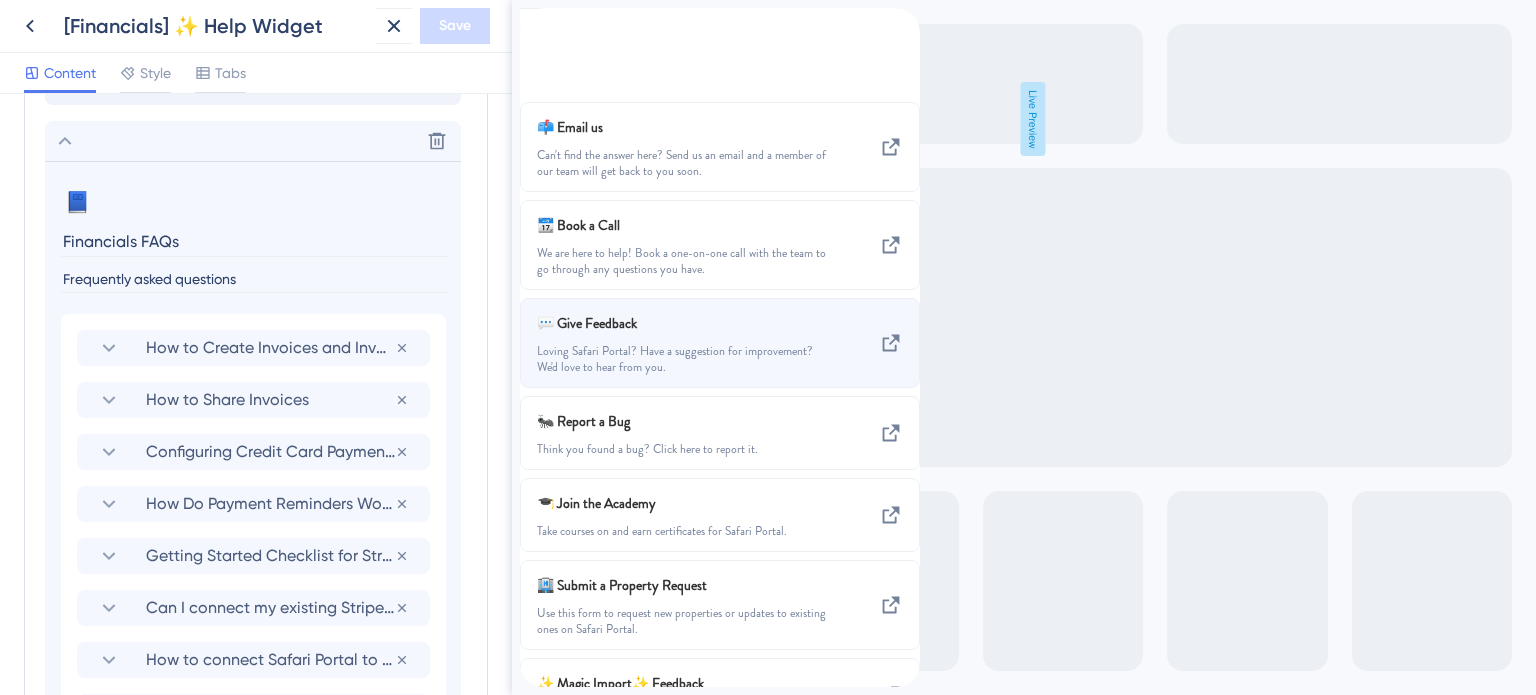 scroll, scrollTop: 0, scrollLeft: 0, axis: both 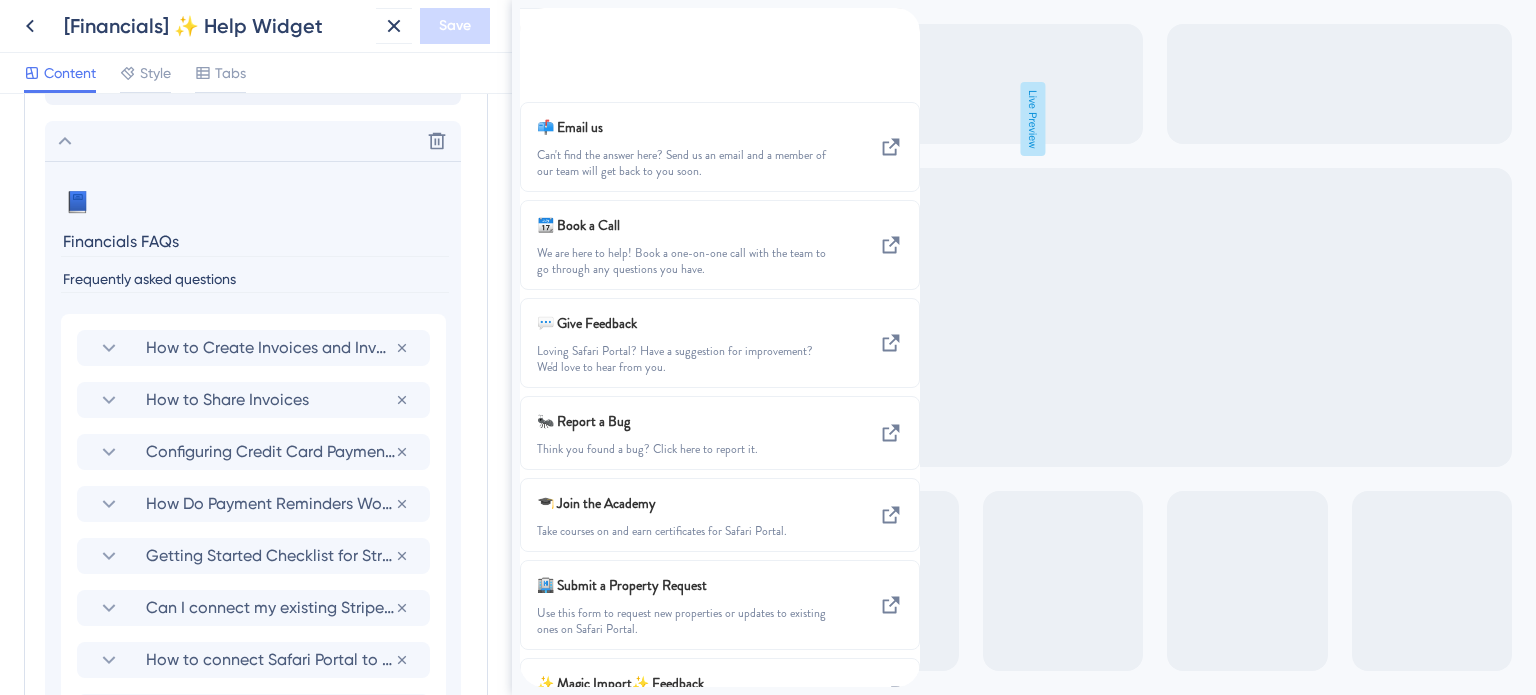 click 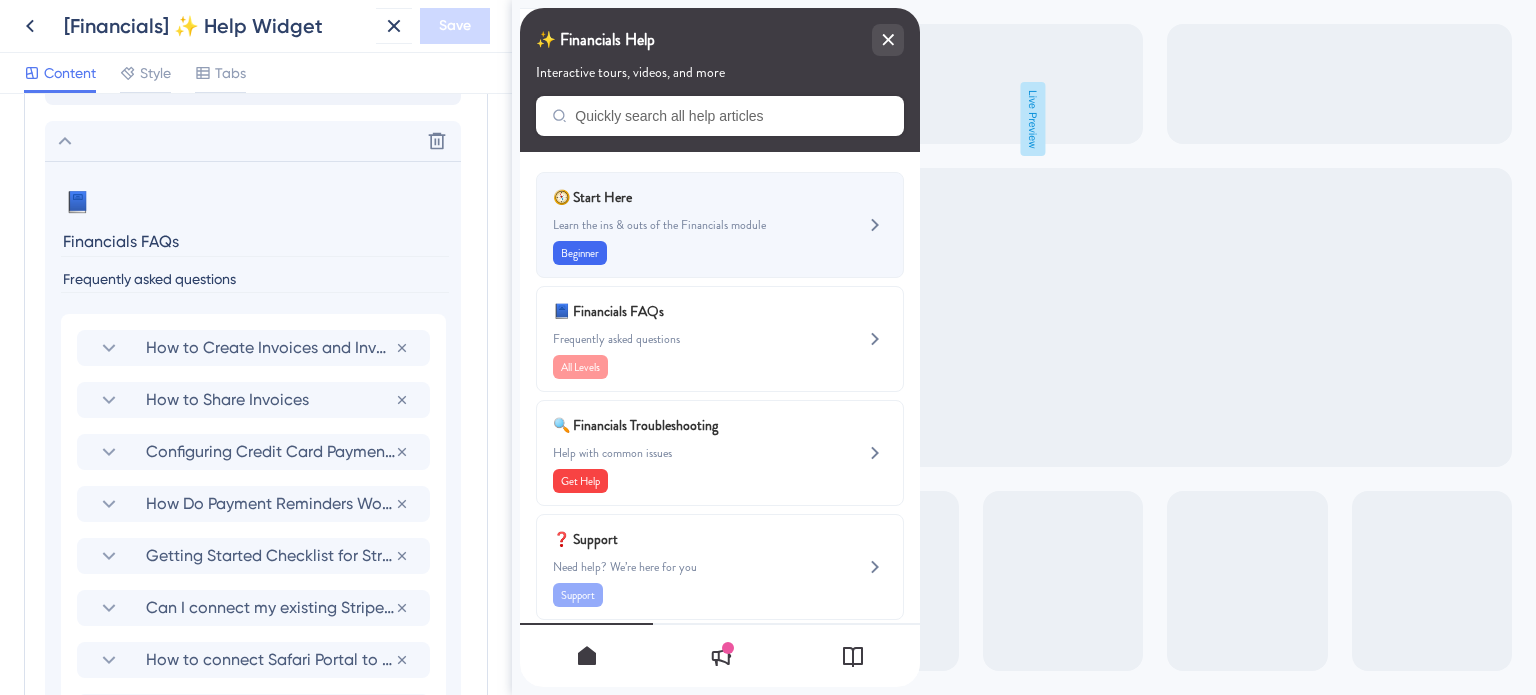 click on "🧭   Start Here Learn the ins & outs of the Financials module Beginner" at bounding box center (686, 225) 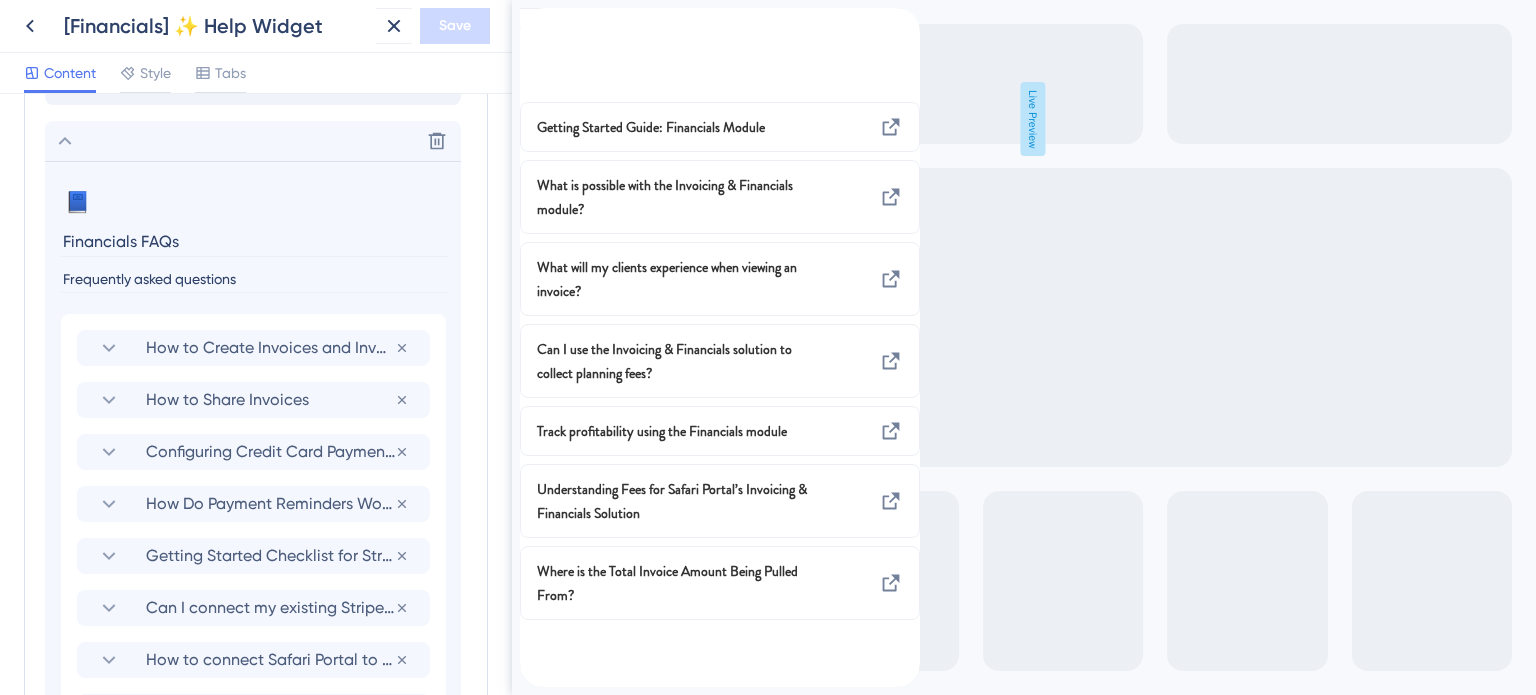 click at bounding box center [536, 19] 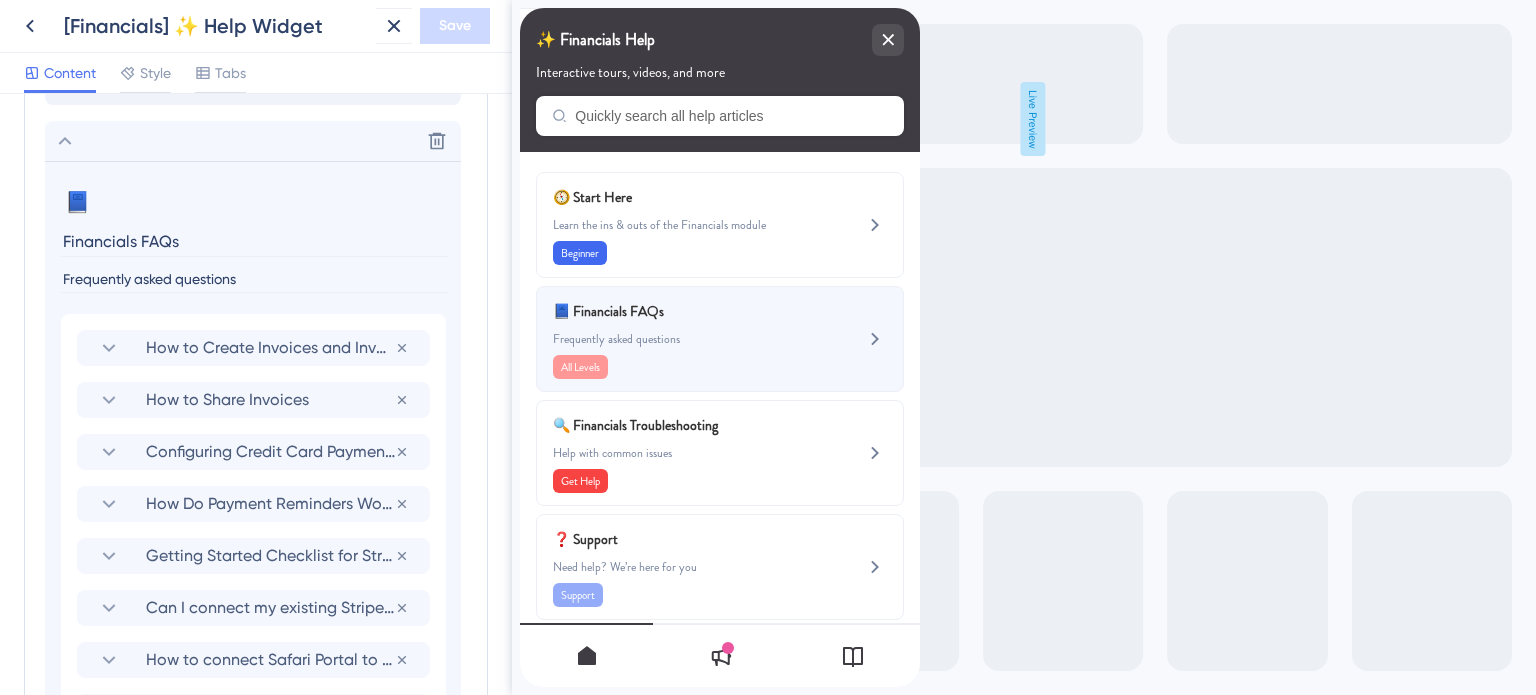 click on "📘   Financials FAQs" at bounding box center (670, 311) 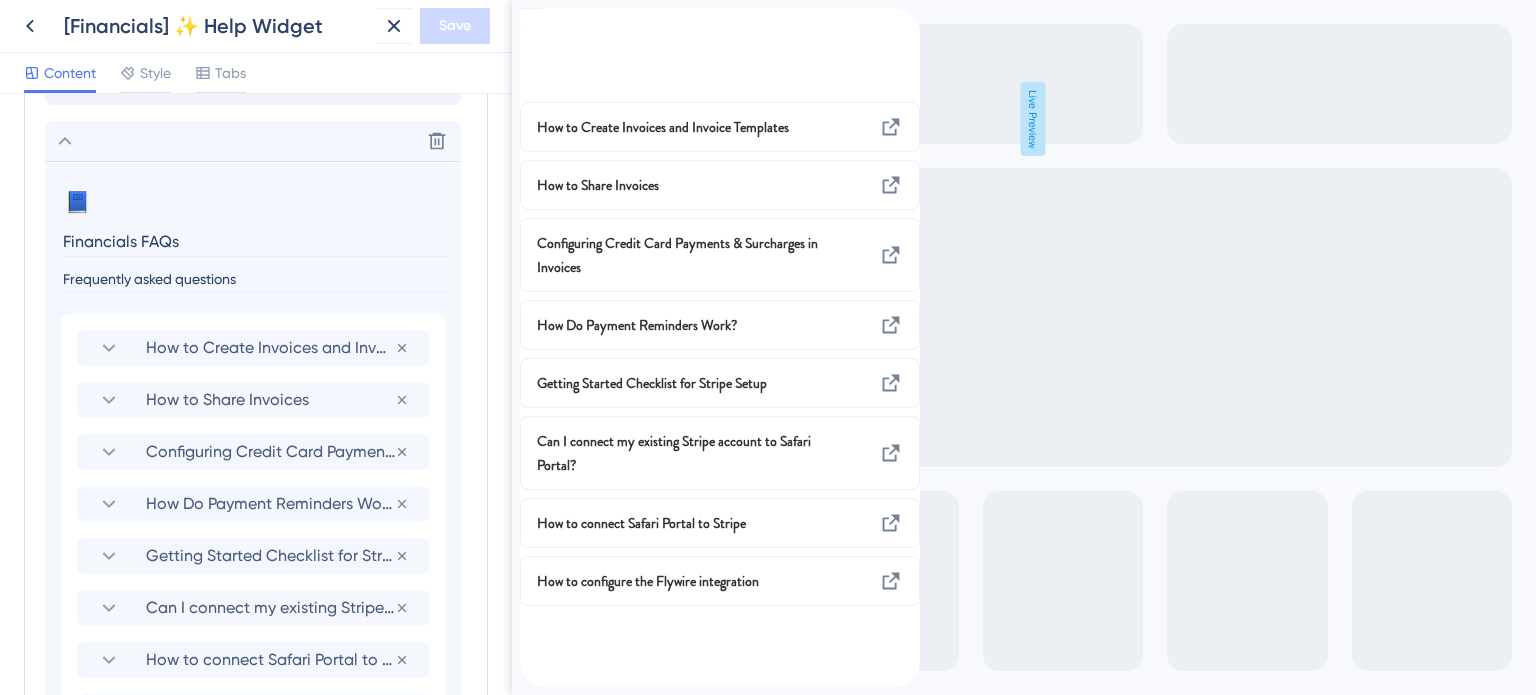 click 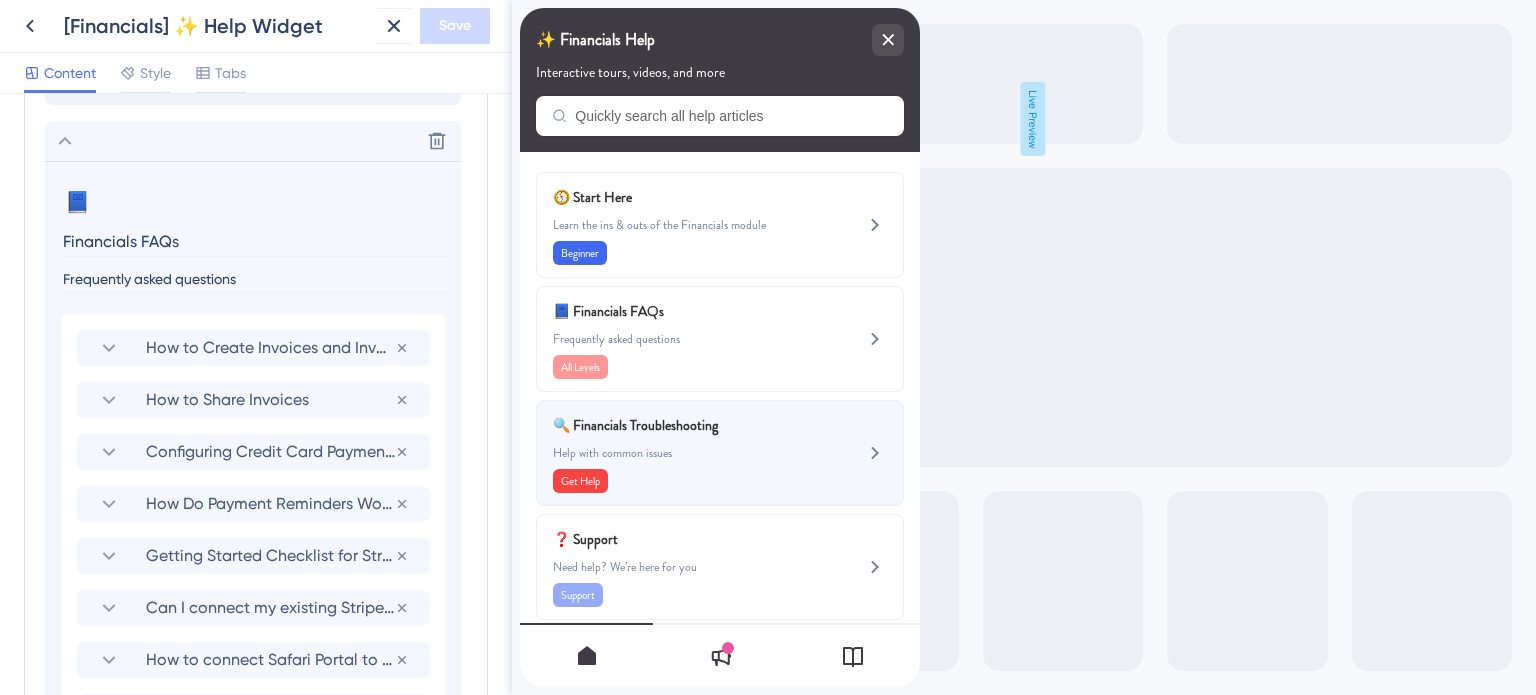 click on "🔍   Financials Troubleshooting" at bounding box center (670, 425) 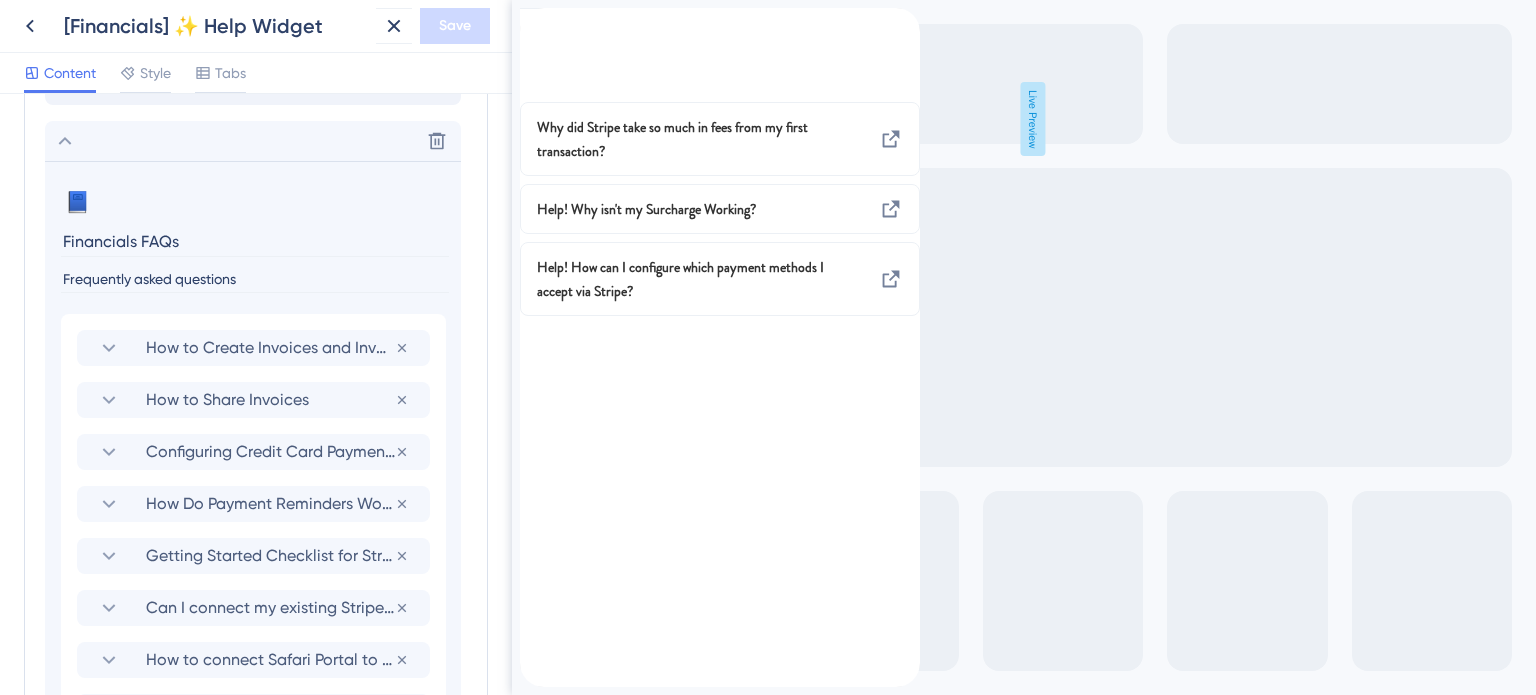 click 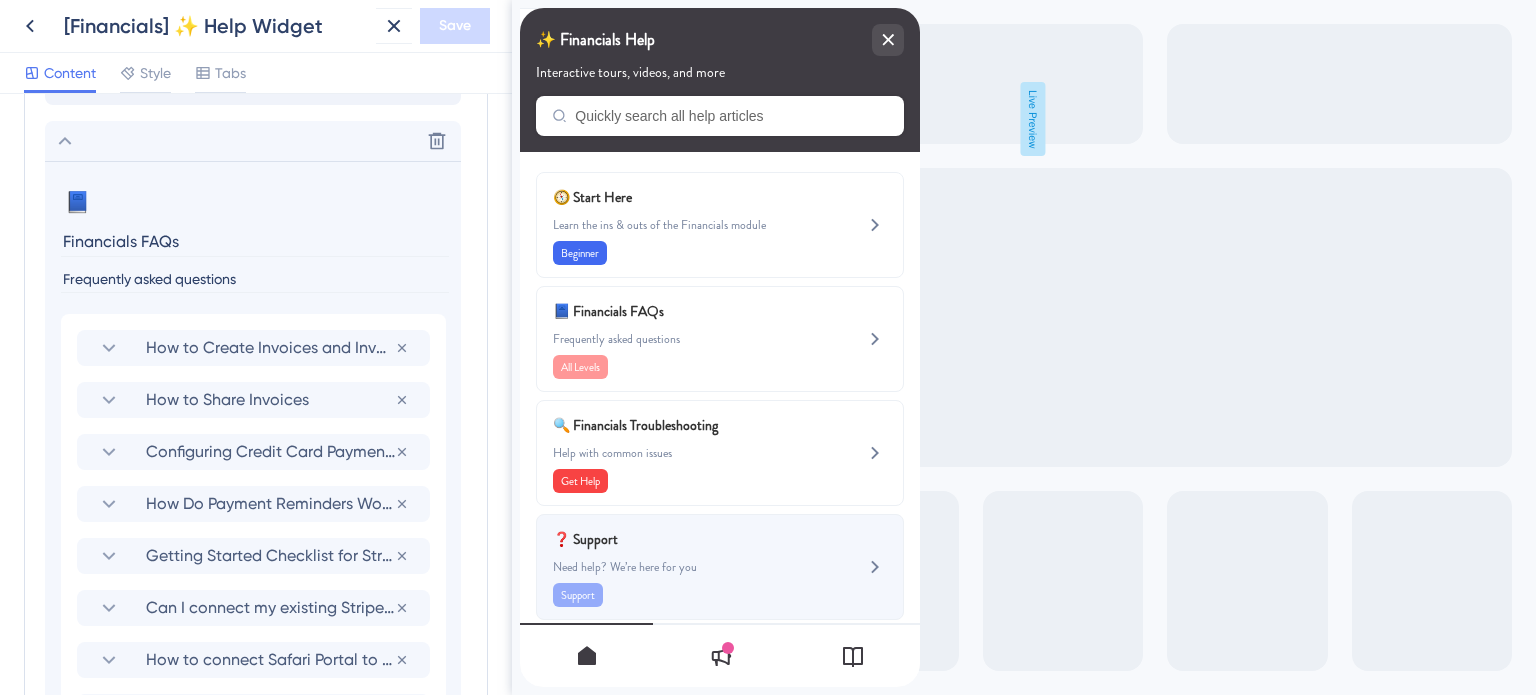 scroll, scrollTop: 19, scrollLeft: 0, axis: vertical 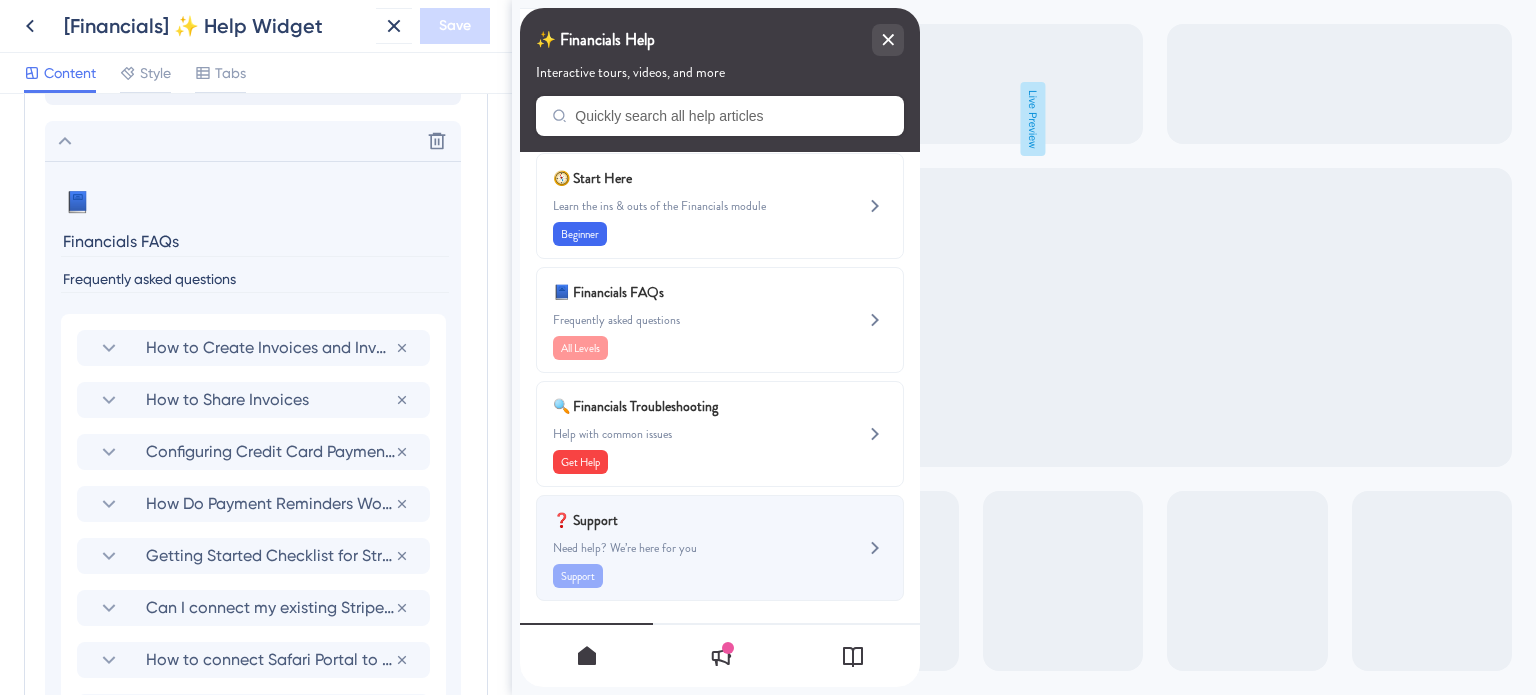 click on "❓   Support" at bounding box center (670, 520) 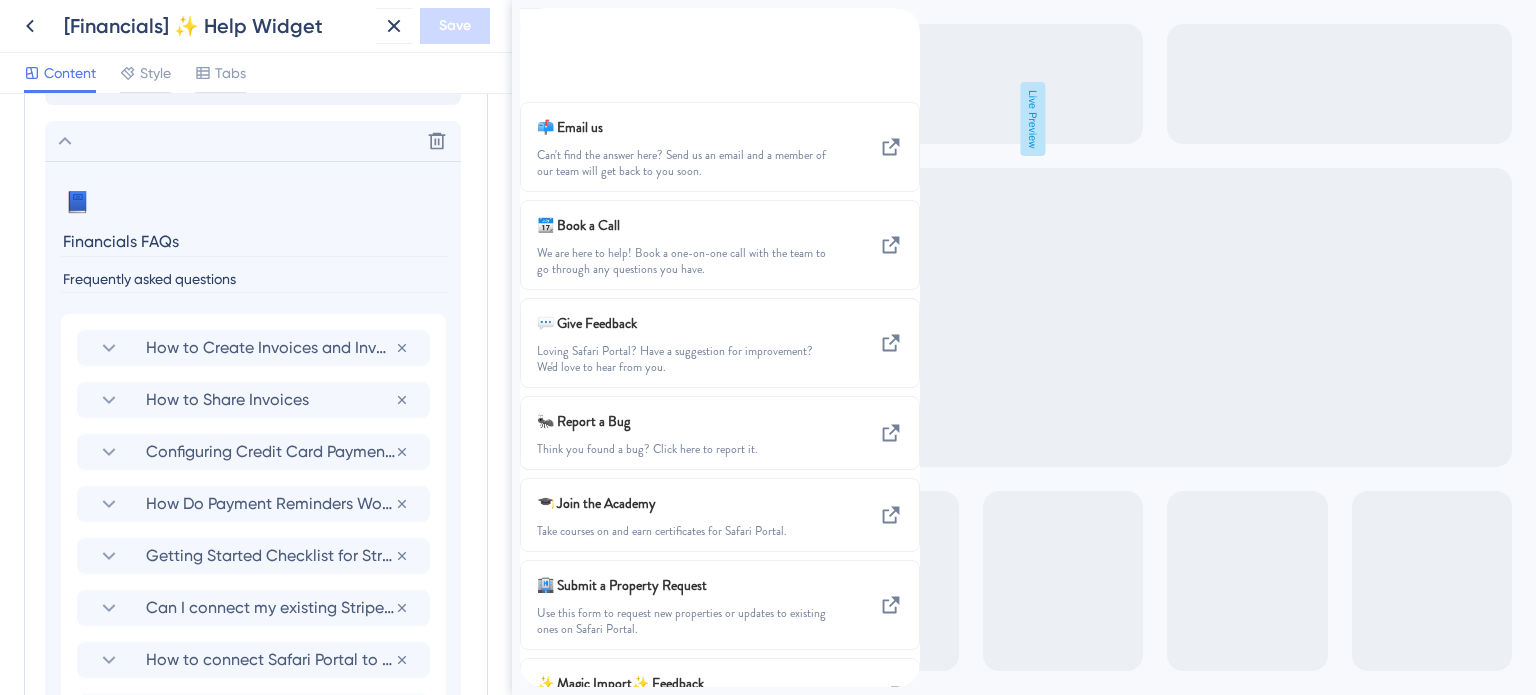 click 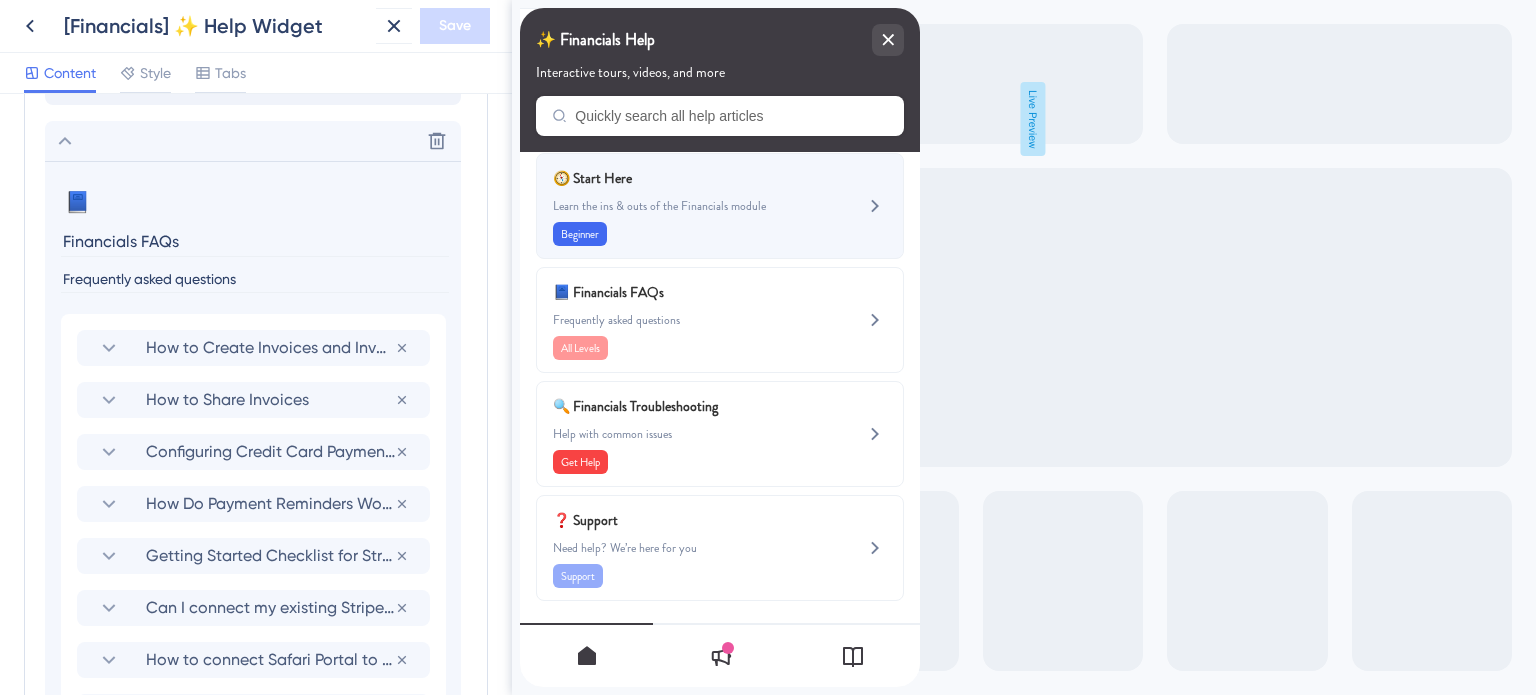 click on "Learn the ins & outs of the Financials module" at bounding box center [686, 206] 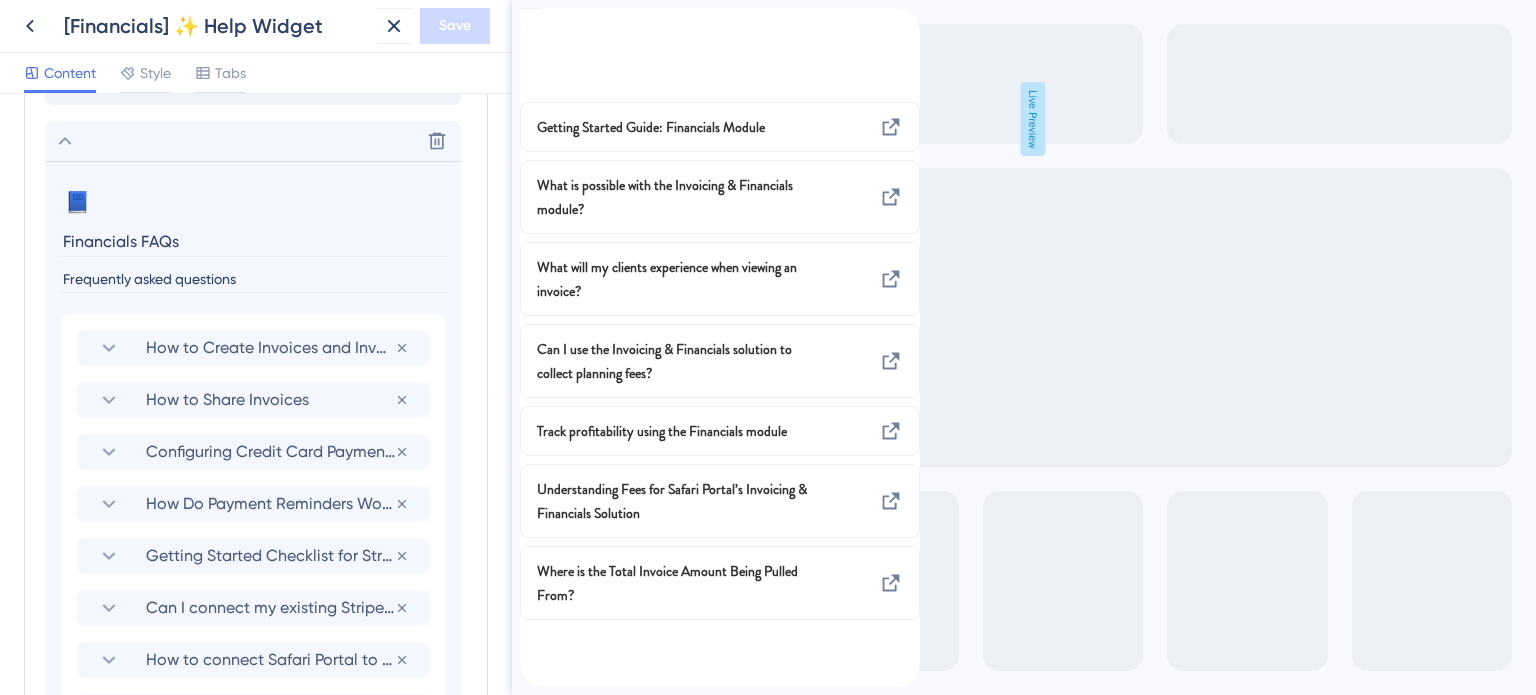 scroll, scrollTop: 0, scrollLeft: 0, axis: both 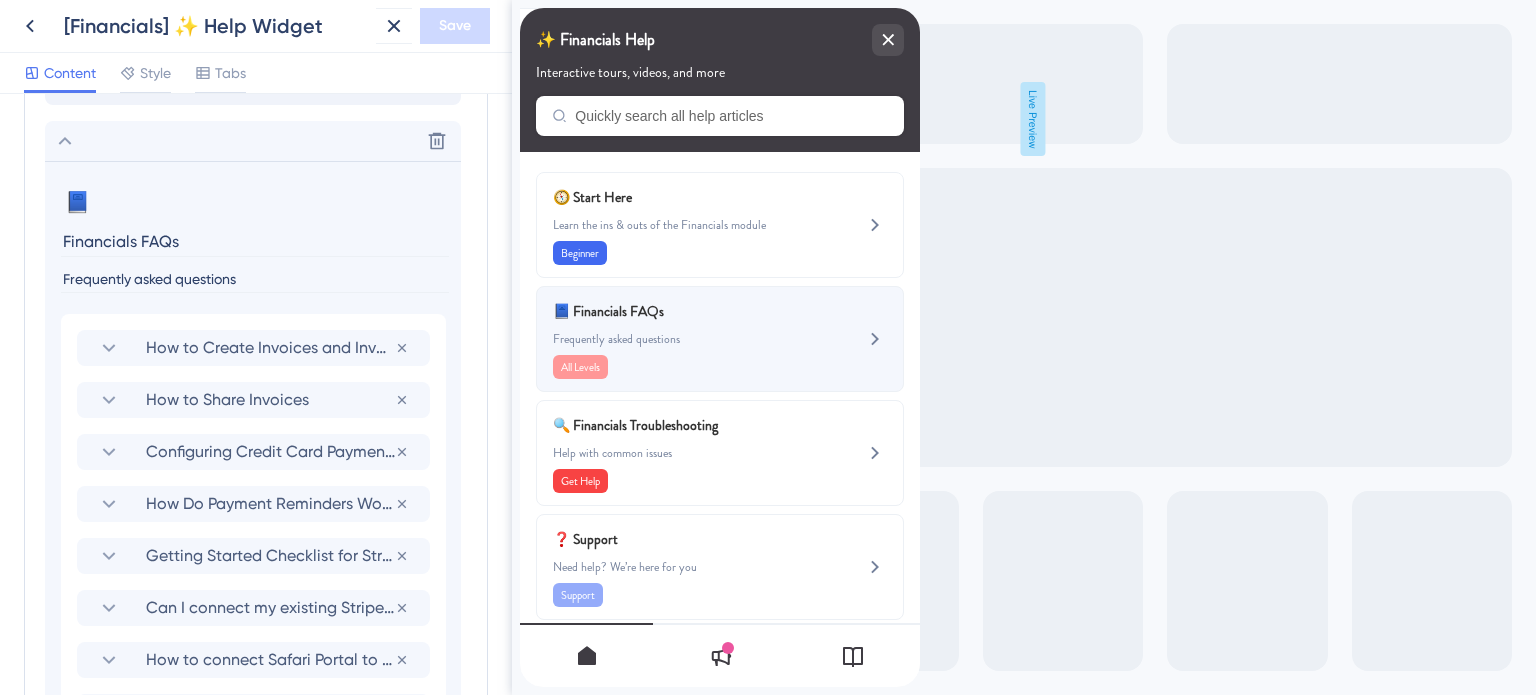 click on "📘   Financials FAQs" at bounding box center (670, 311) 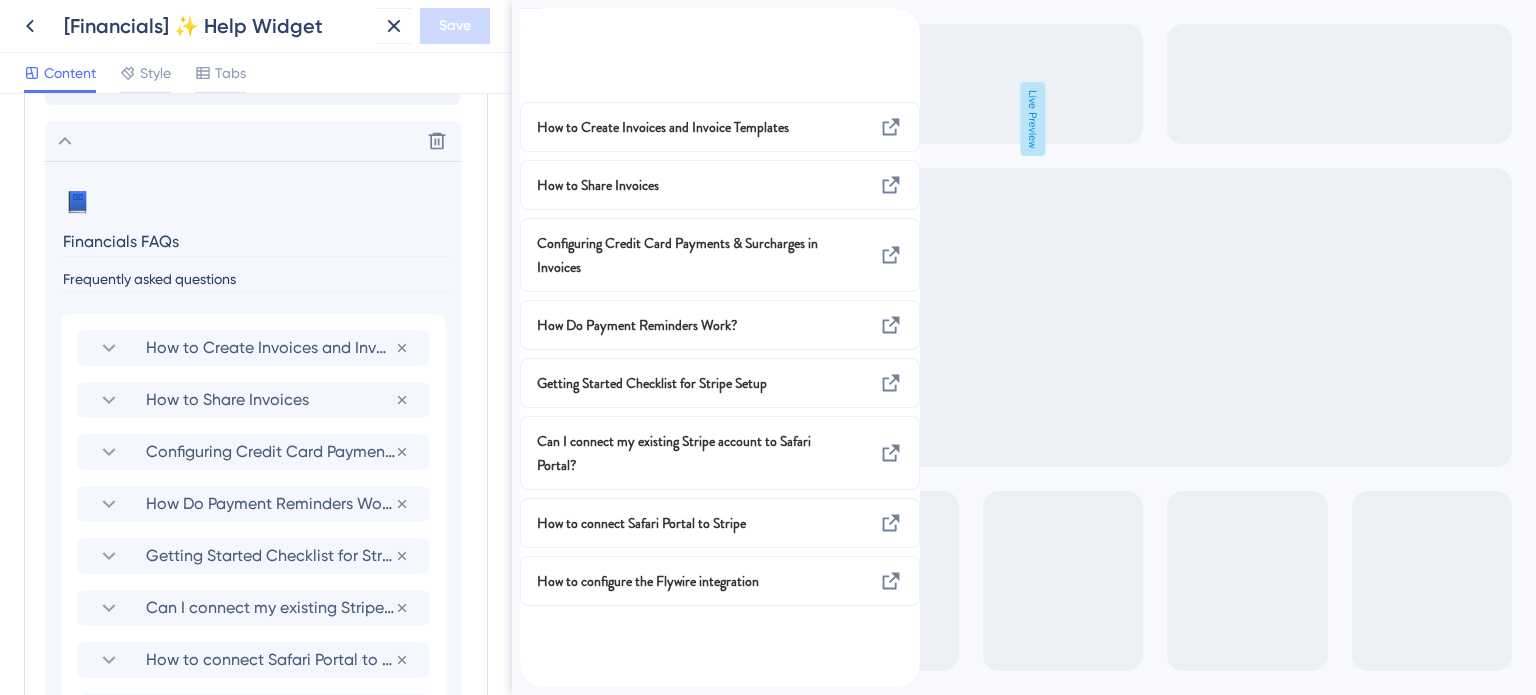 click 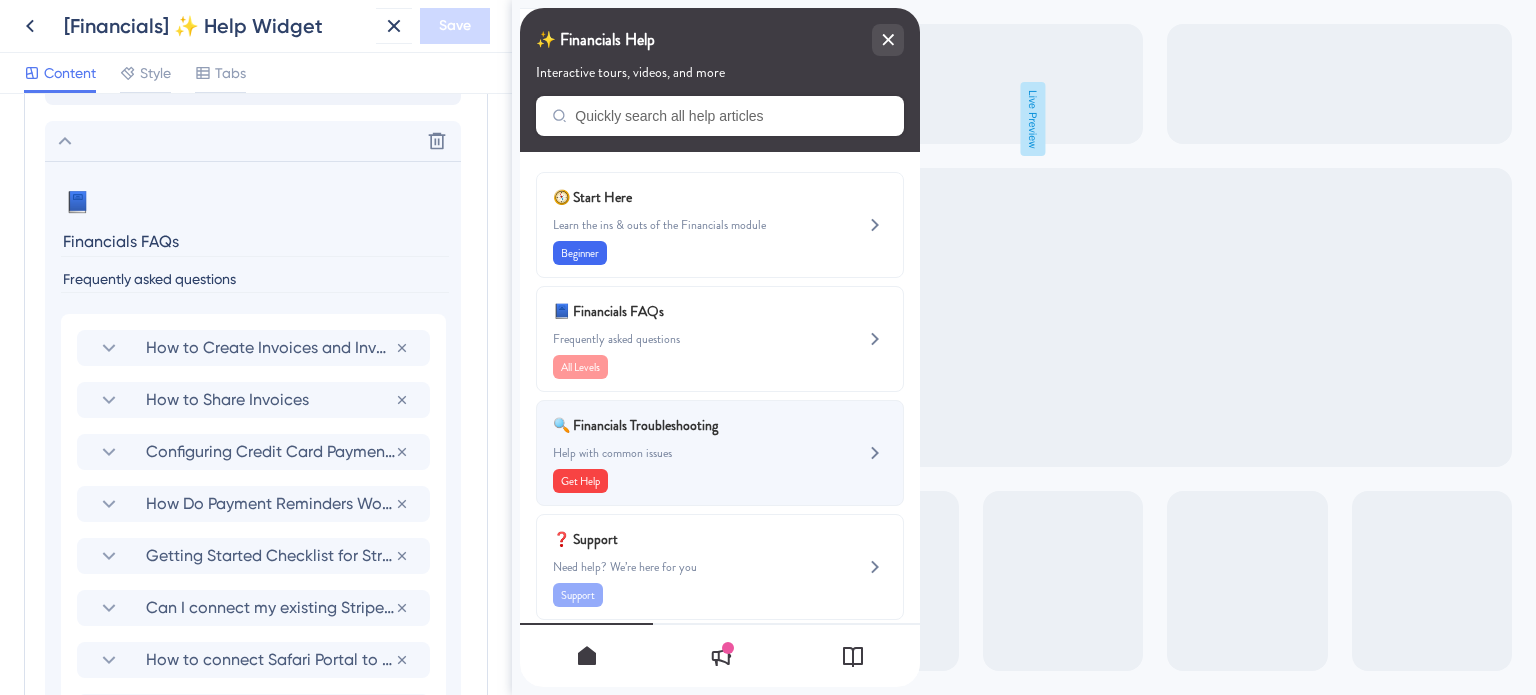 click on "🔍   Financials Troubleshooting Help with common issues Get Help" at bounding box center [686, 453] 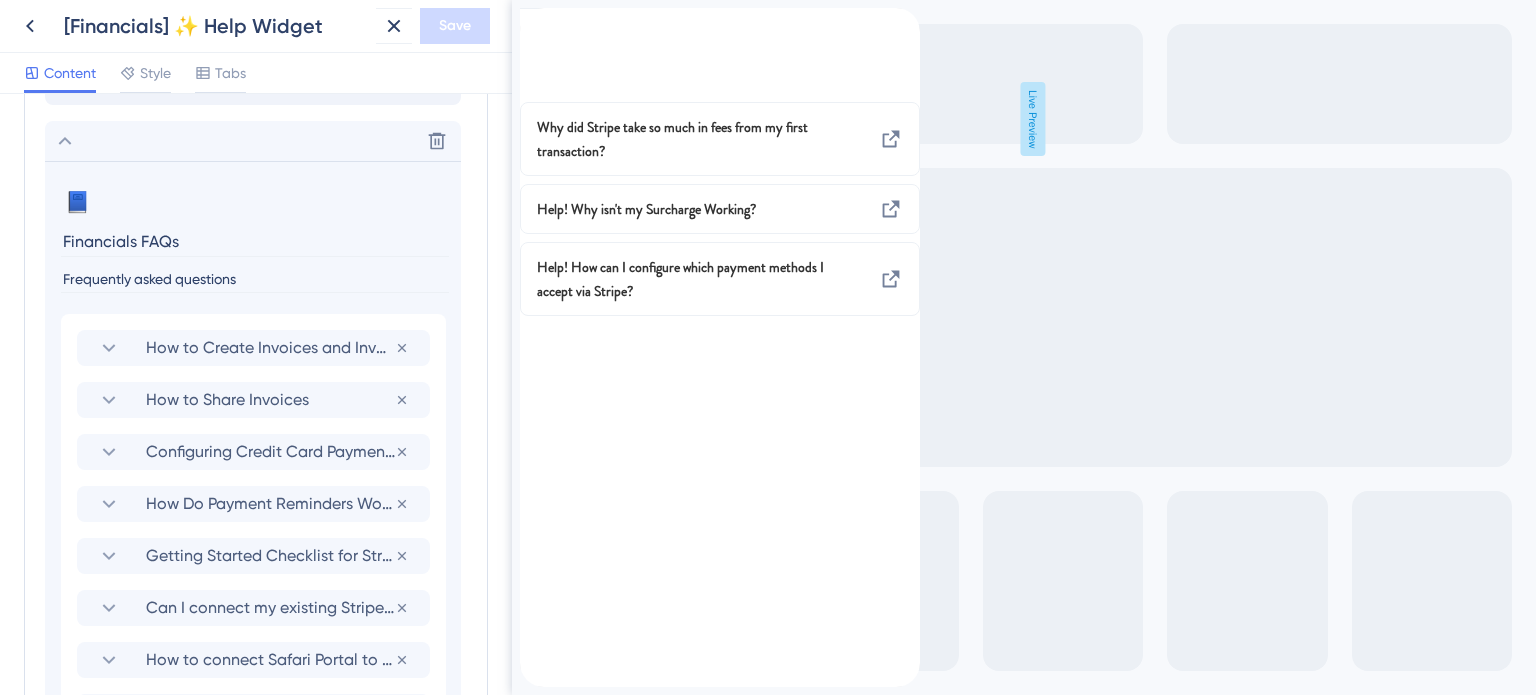 click 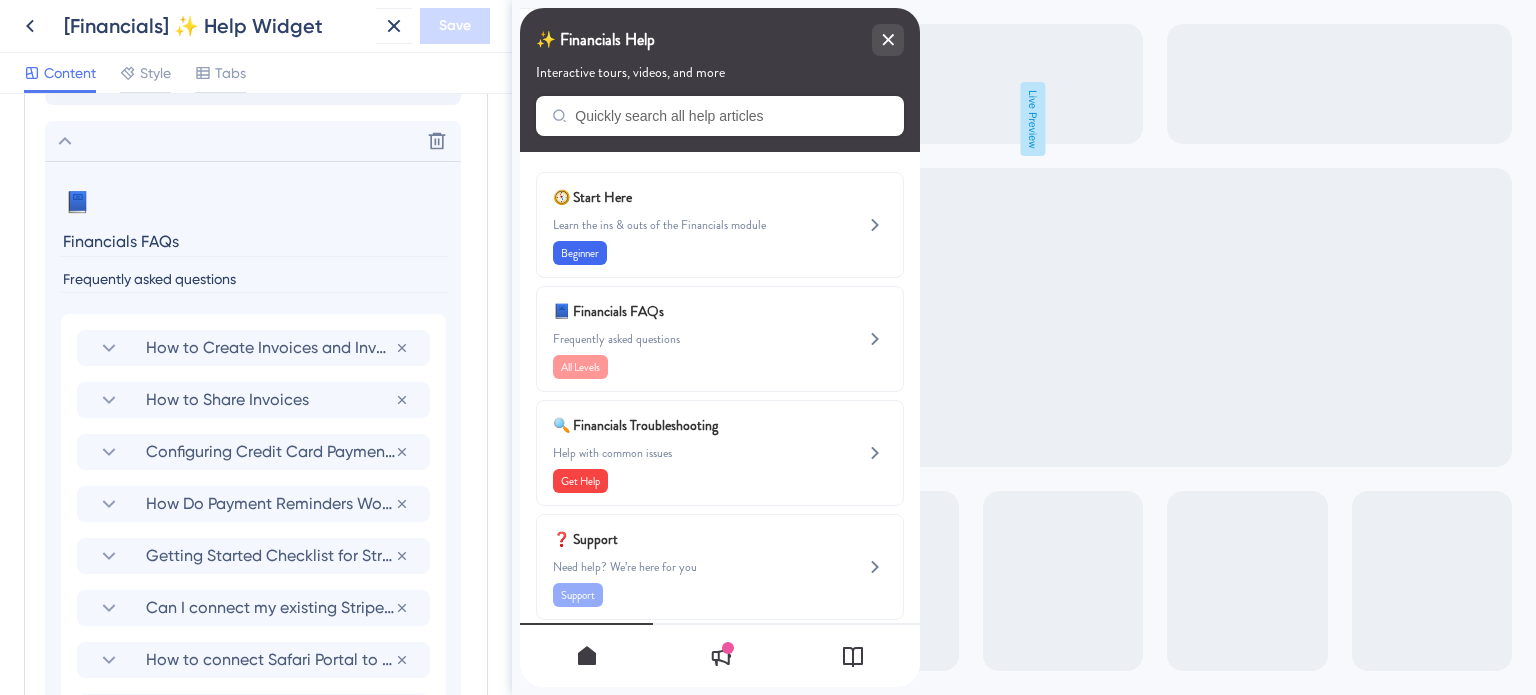 scroll, scrollTop: 19, scrollLeft: 0, axis: vertical 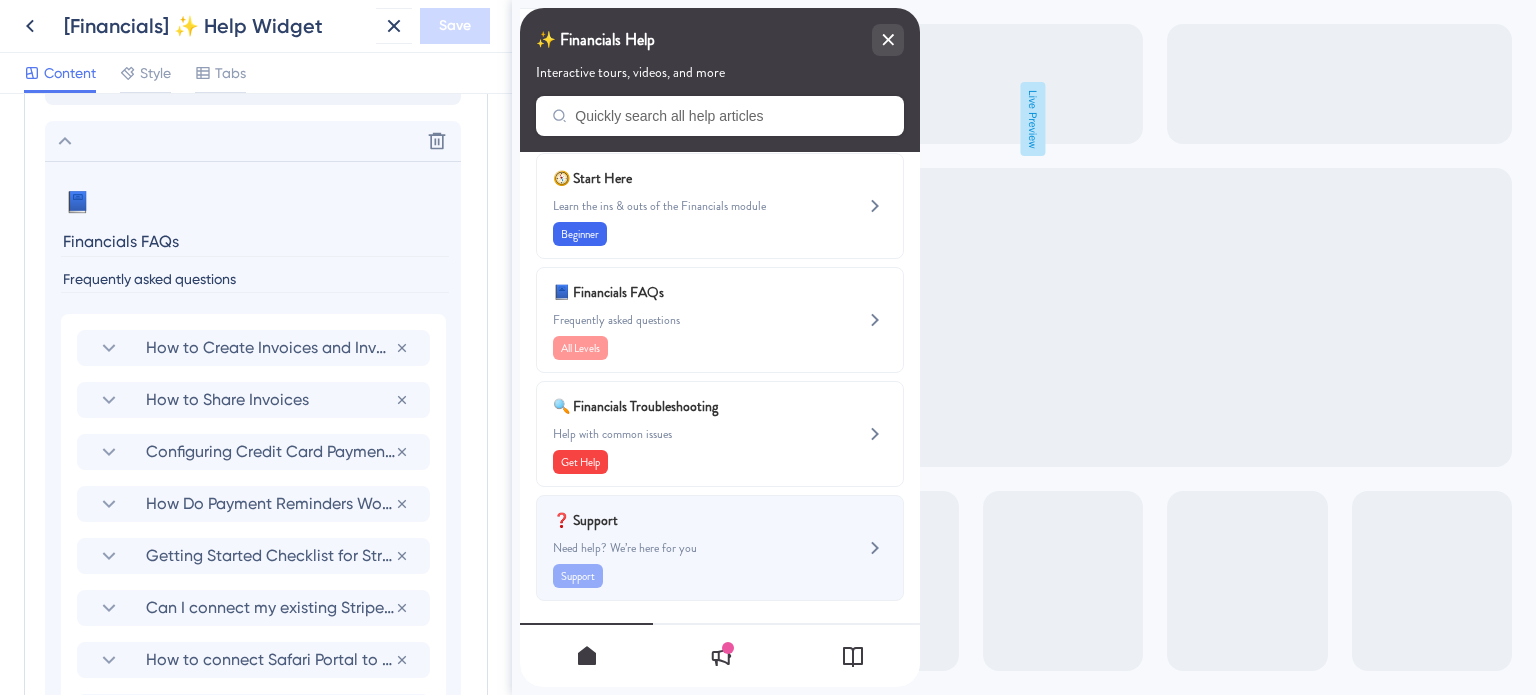 click on "❓   Support Need help? We’re here for you Support" at bounding box center (686, 548) 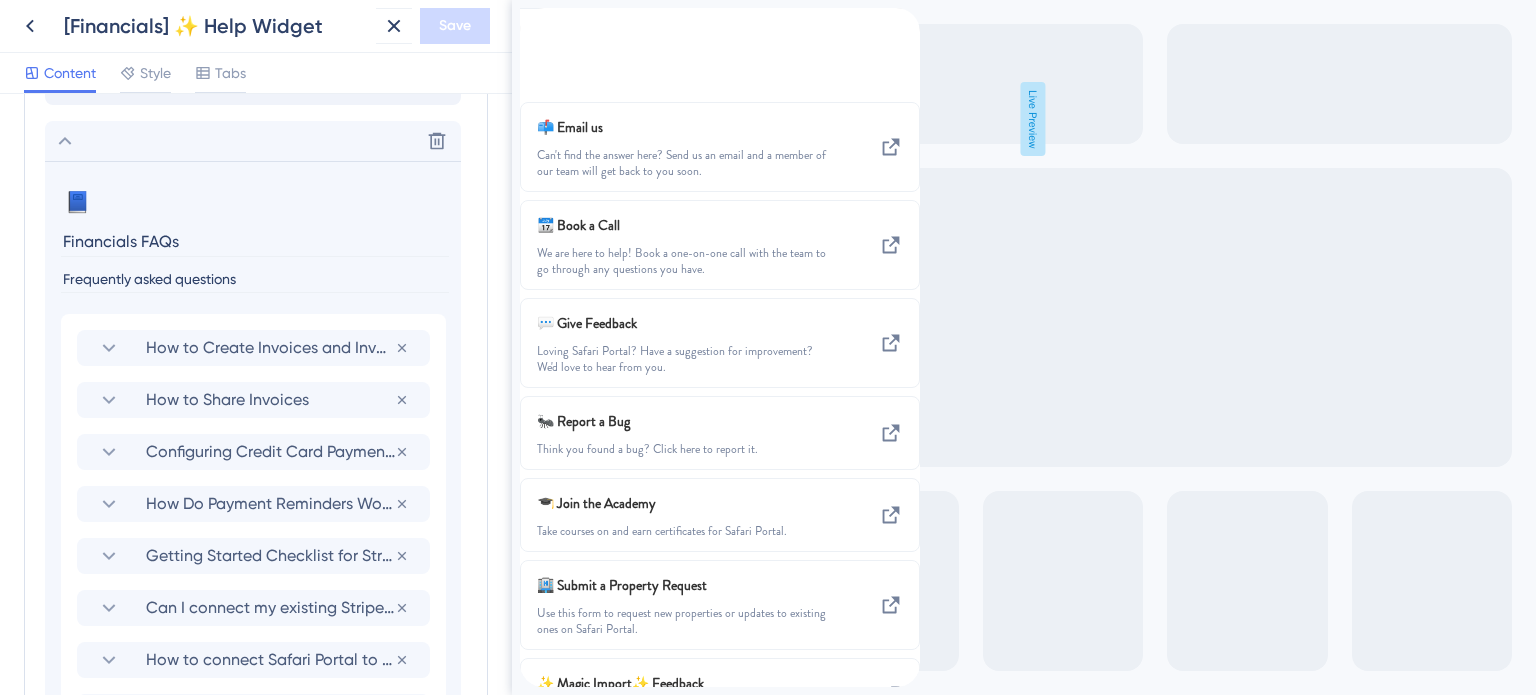 click 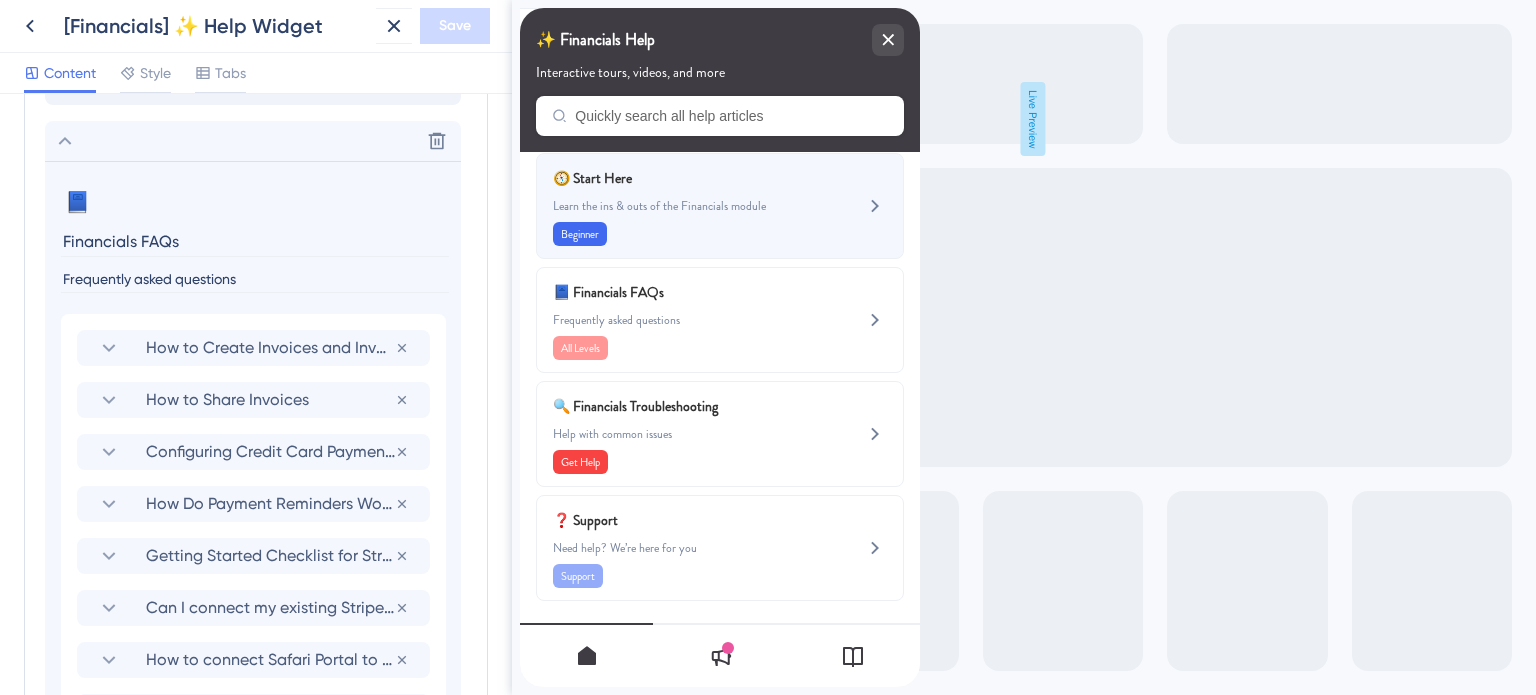 click on "Learn the ins & outs of the Financials module" at bounding box center [686, 206] 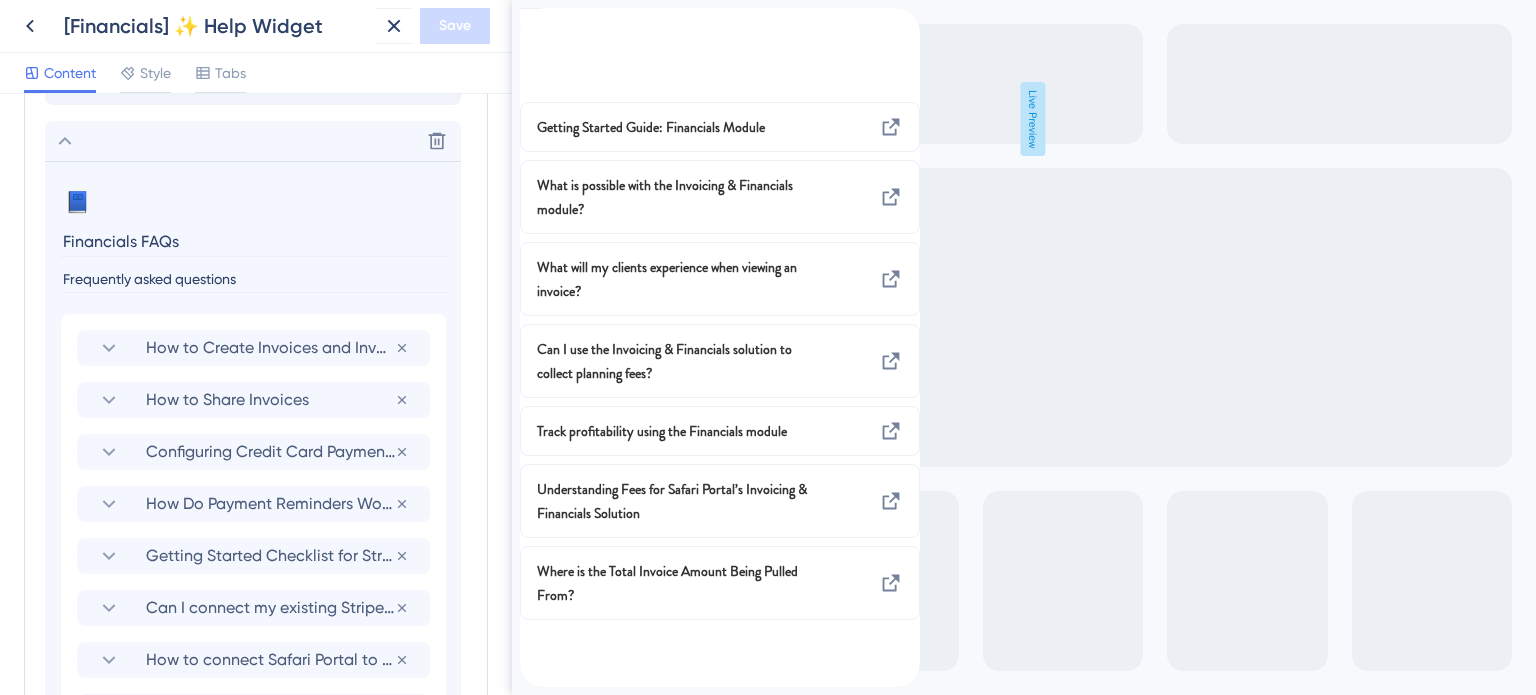 scroll, scrollTop: 0, scrollLeft: 0, axis: both 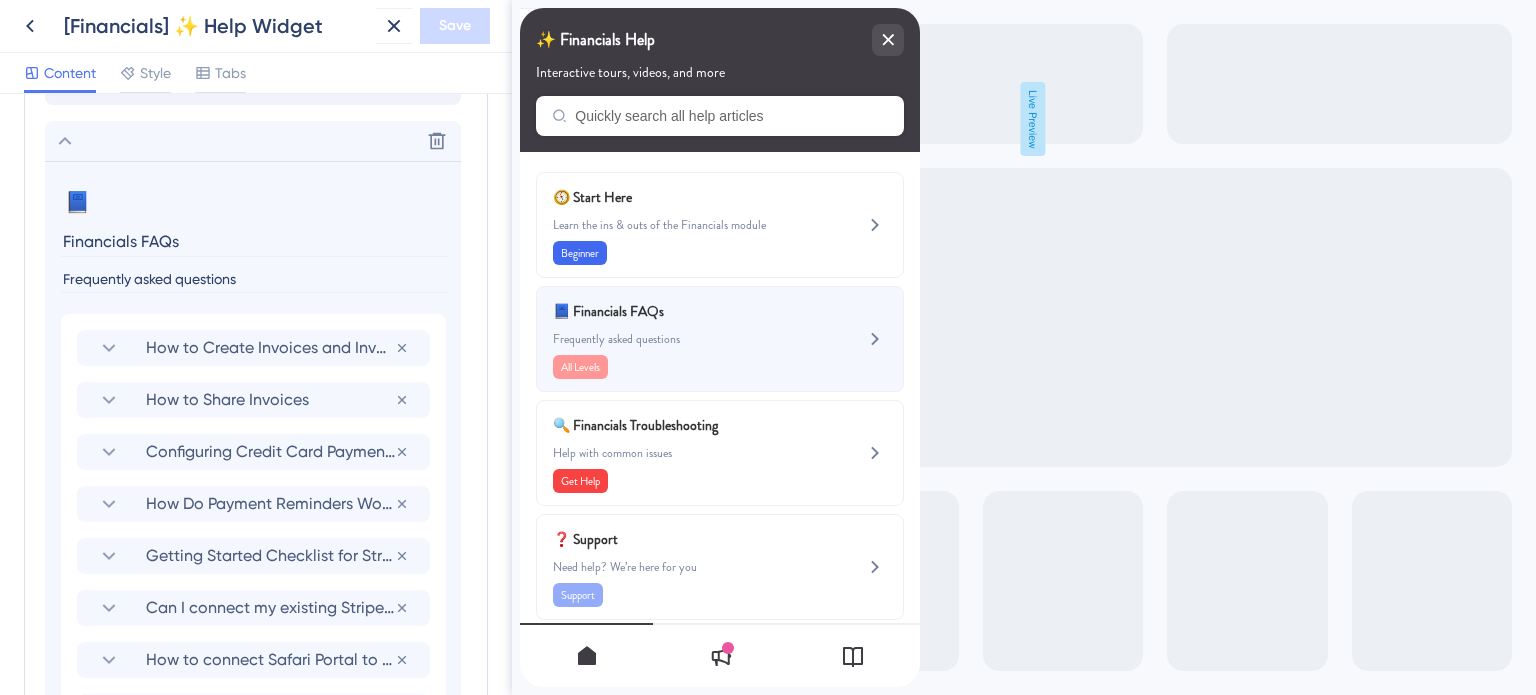 click on "📘   Financials FAQs" at bounding box center (670, 311) 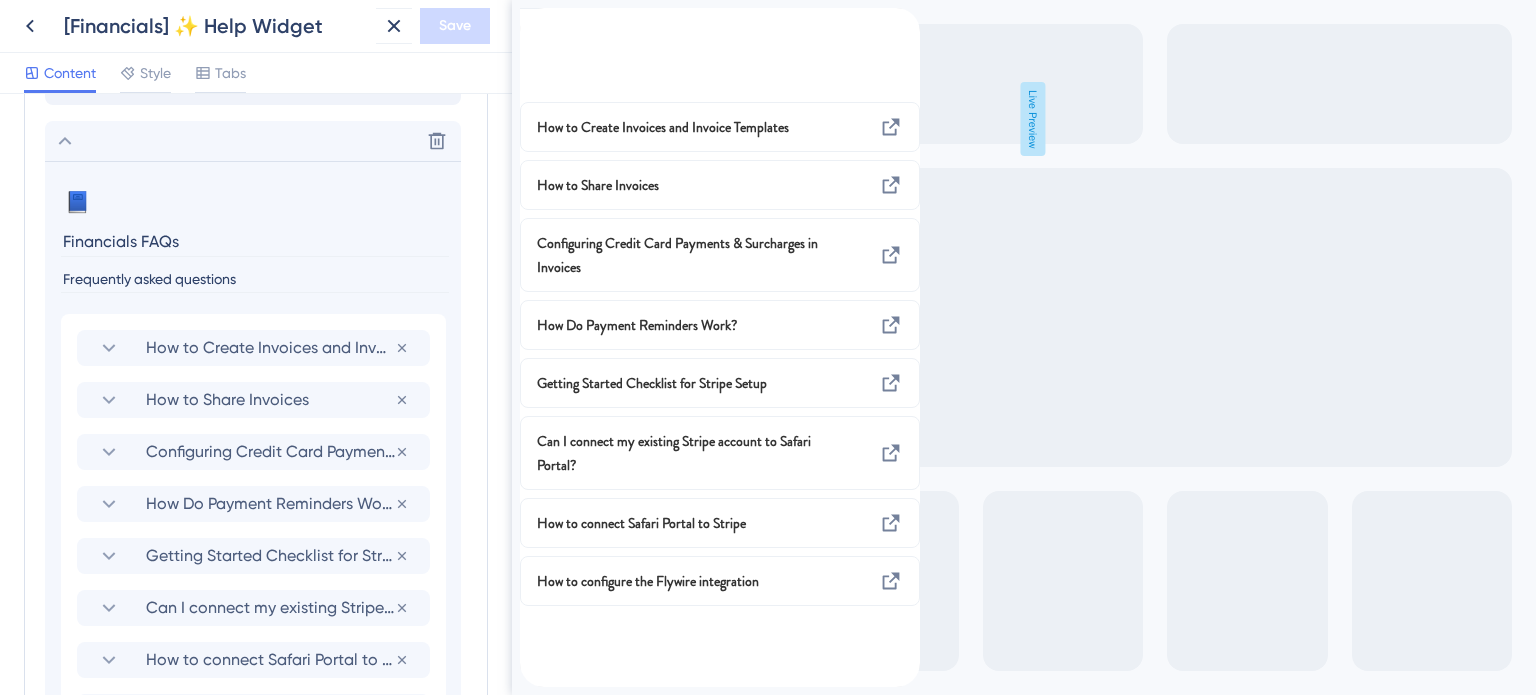 click 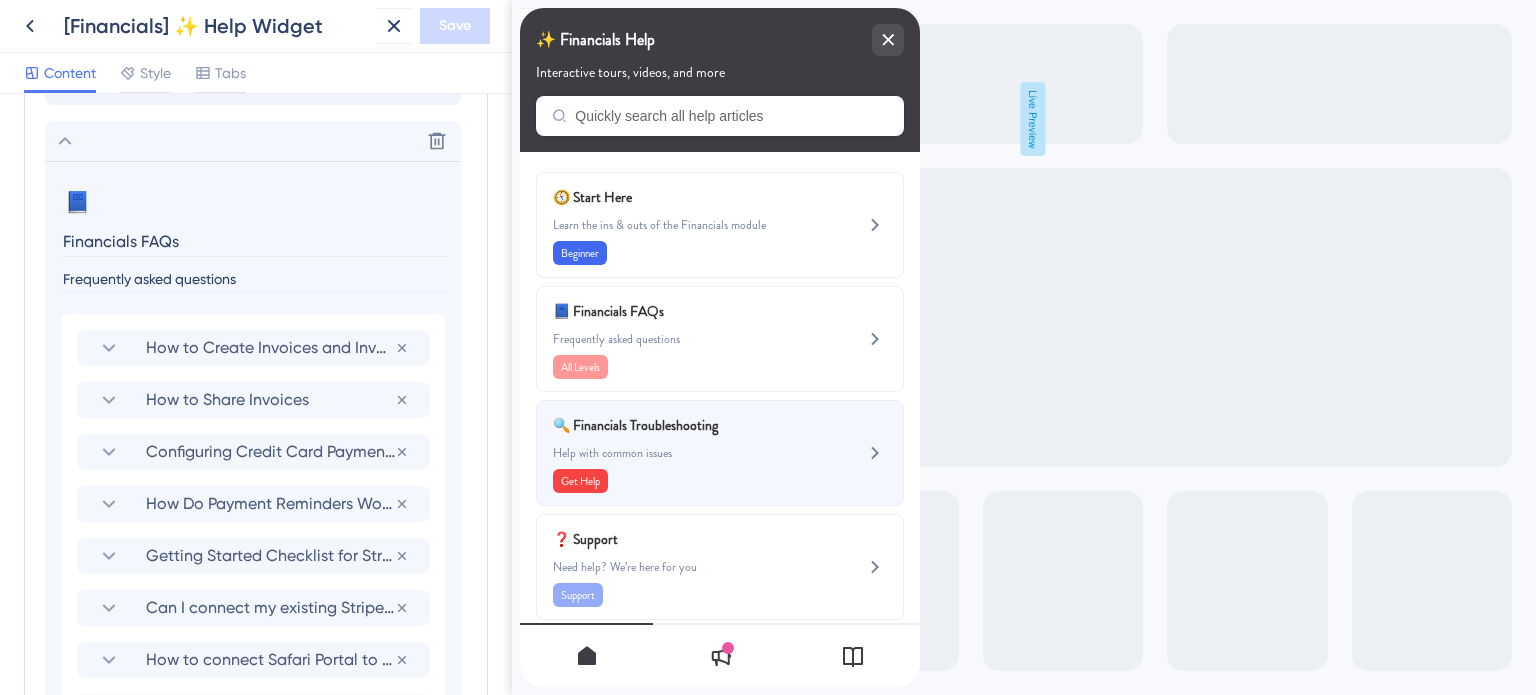click on "🔍   Financials Troubleshooting" at bounding box center [670, 425] 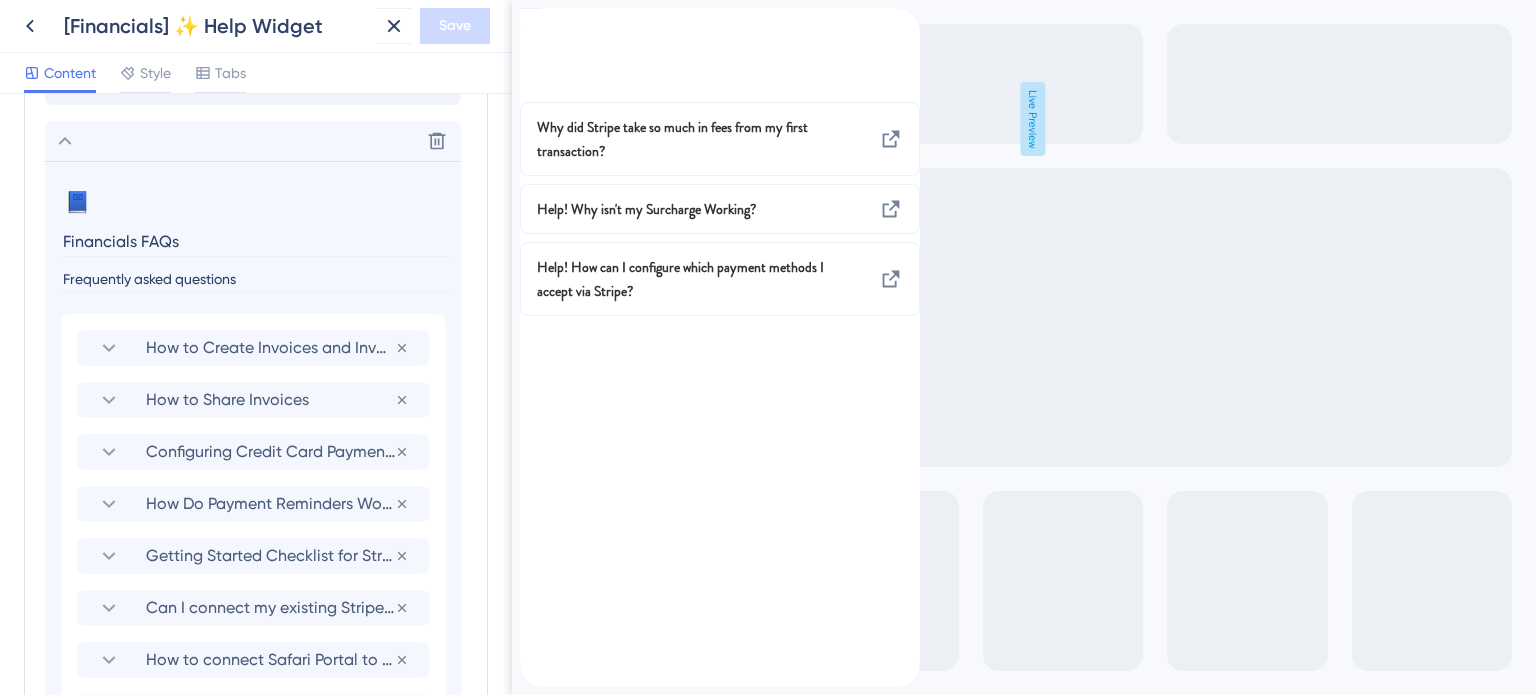 click 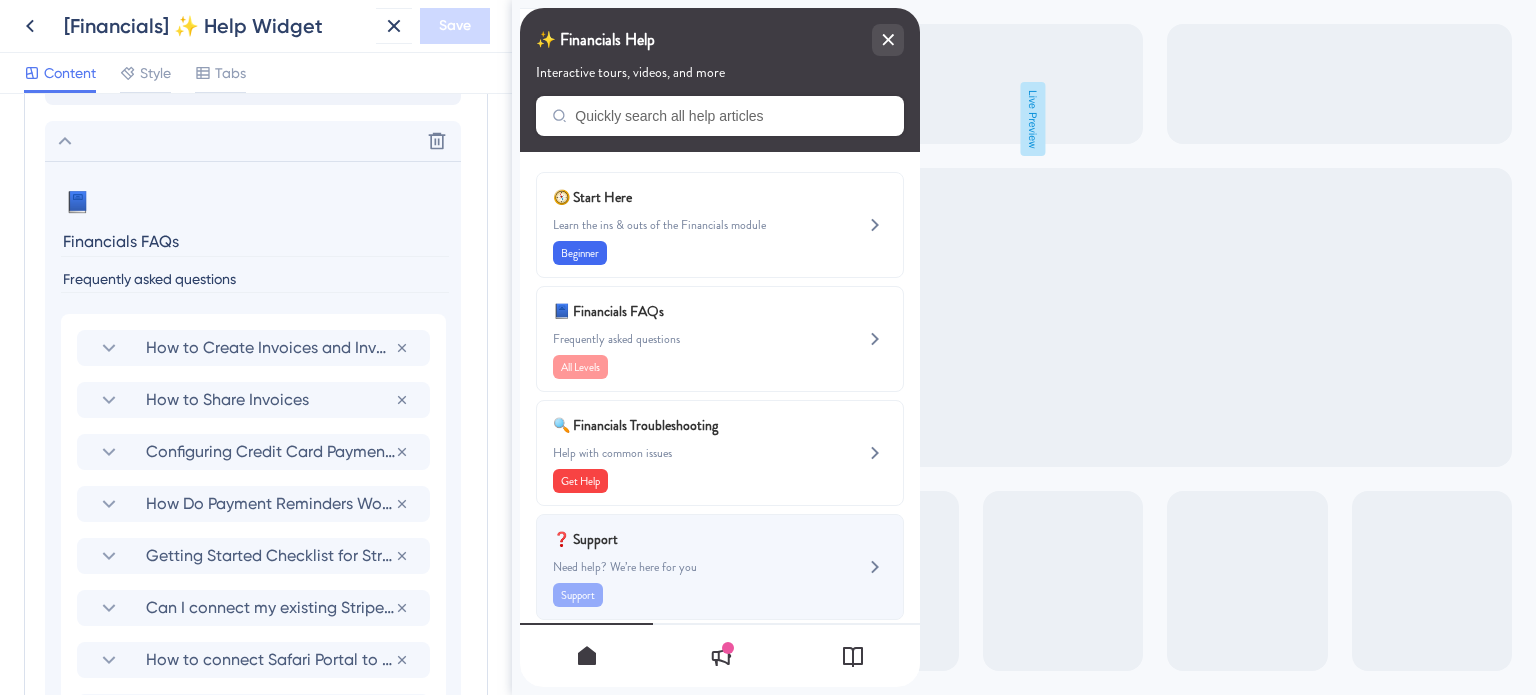click on "Need help? We’re here for you" at bounding box center [686, 567] 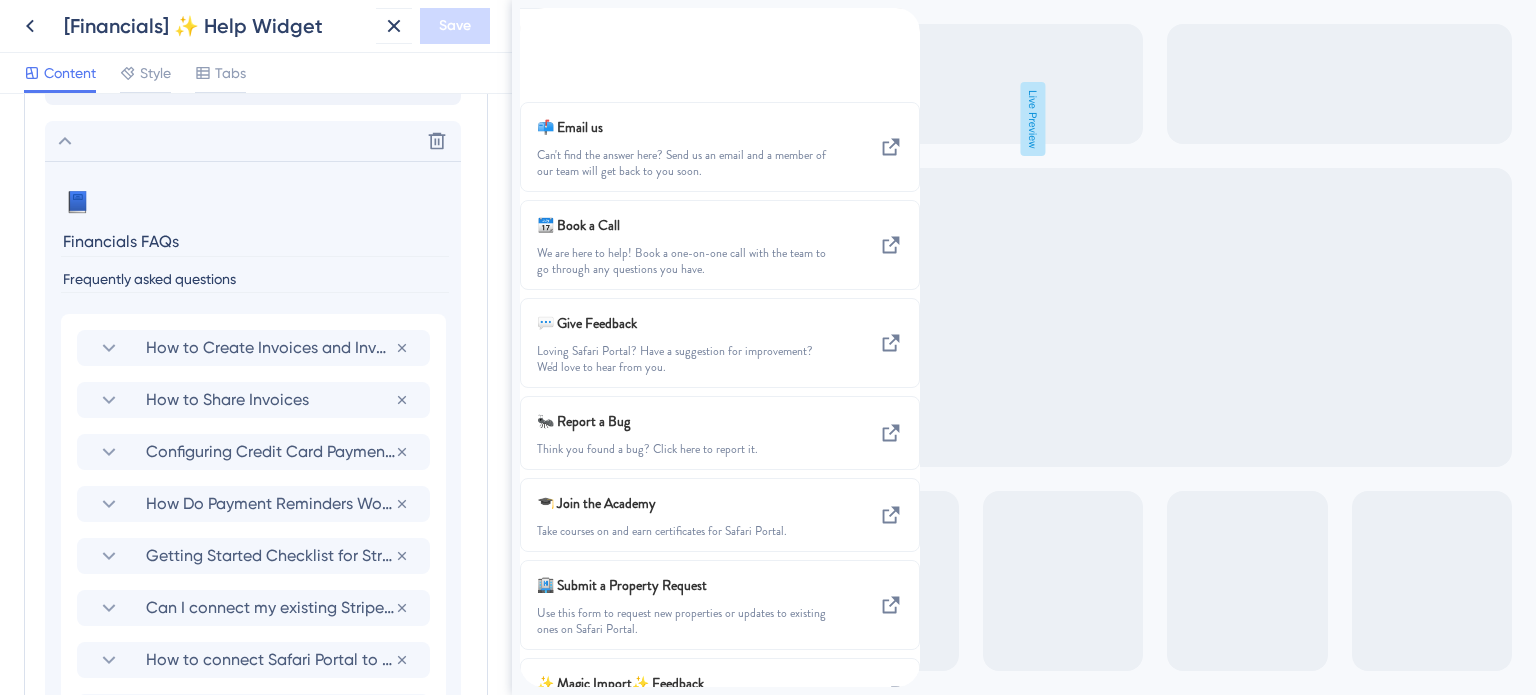 click 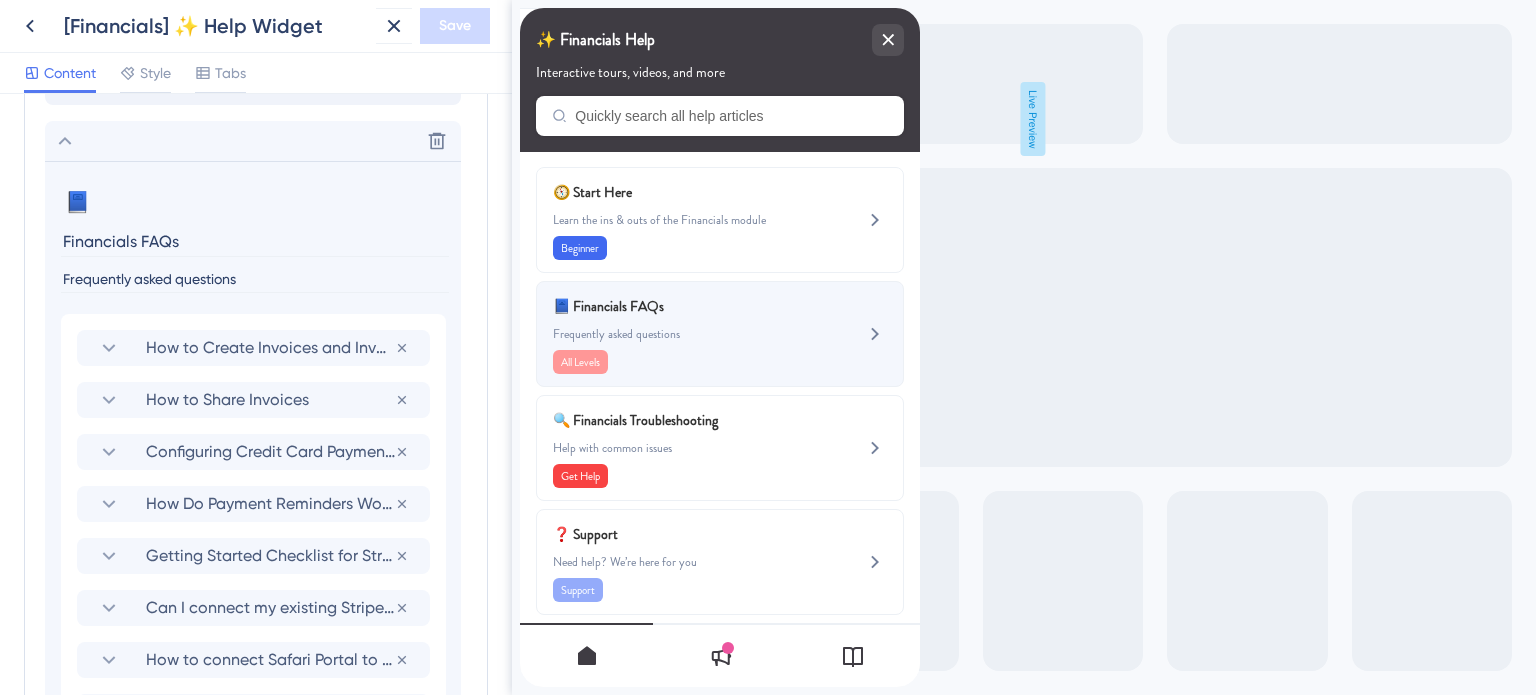 scroll, scrollTop: 0, scrollLeft: 0, axis: both 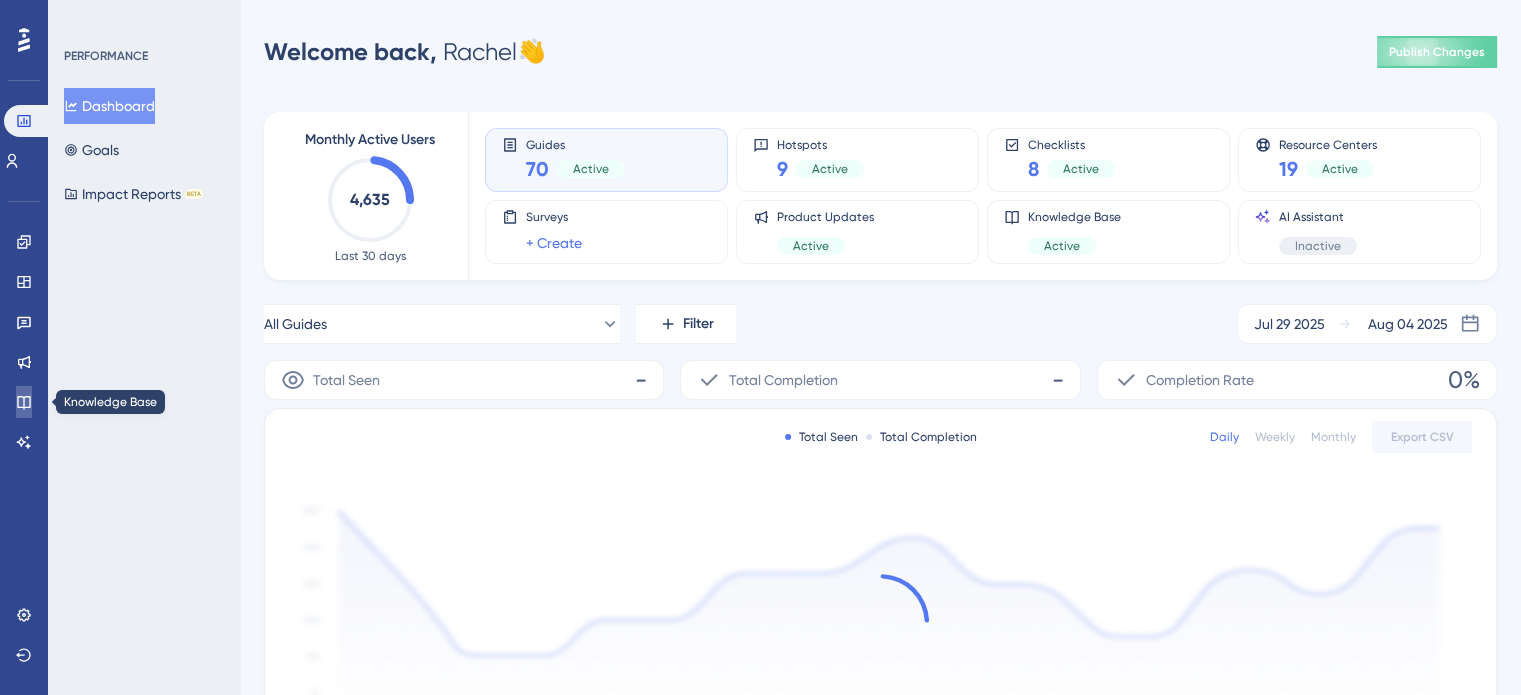 click 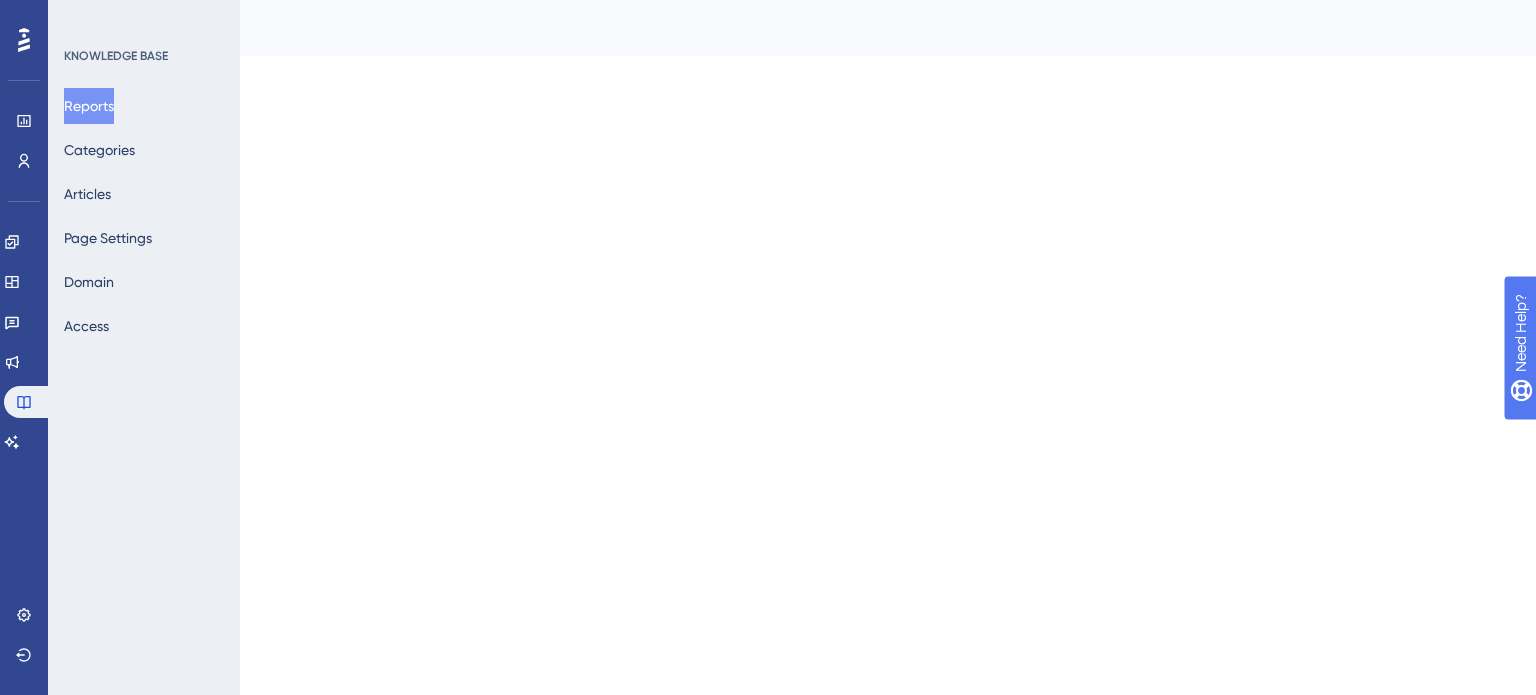 scroll, scrollTop: 0, scrollLeft: 0, axis: both 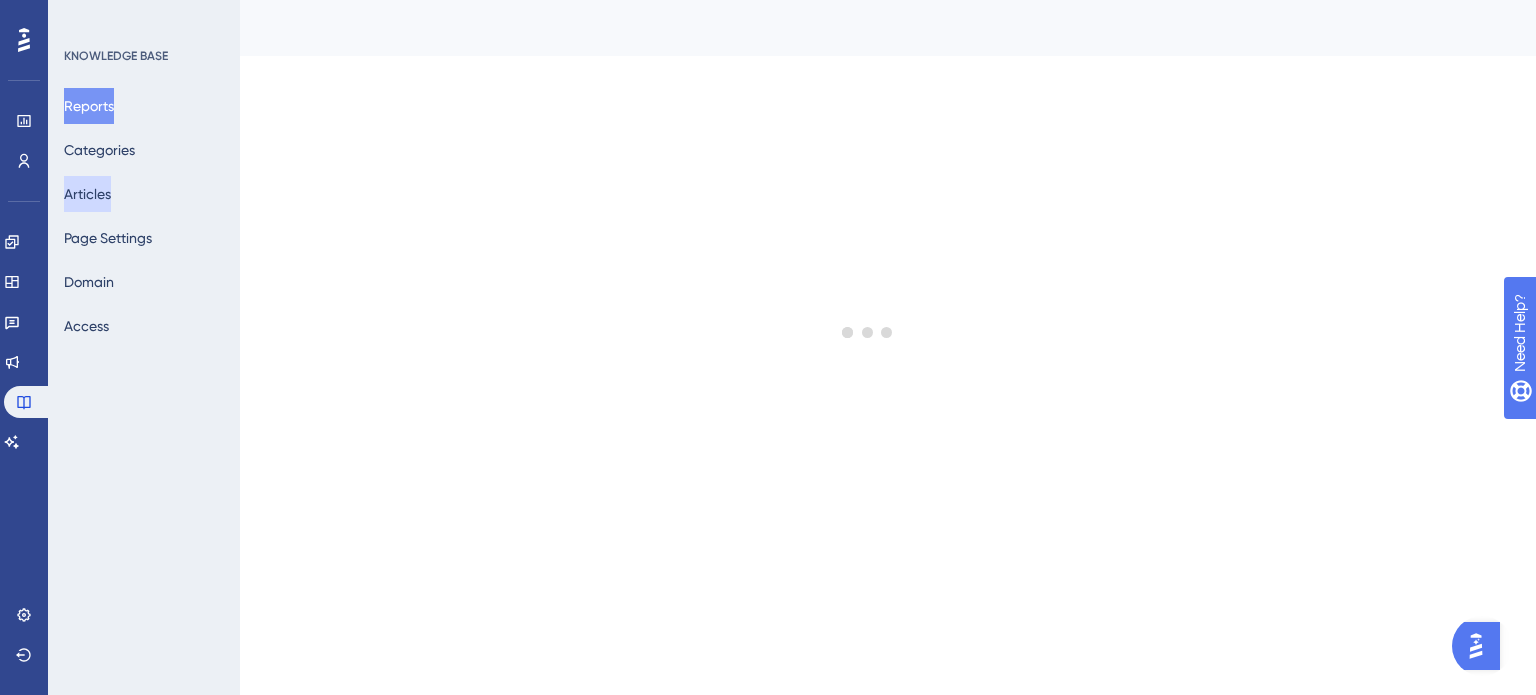 click on "Articles" at bounding box center (87, 194) 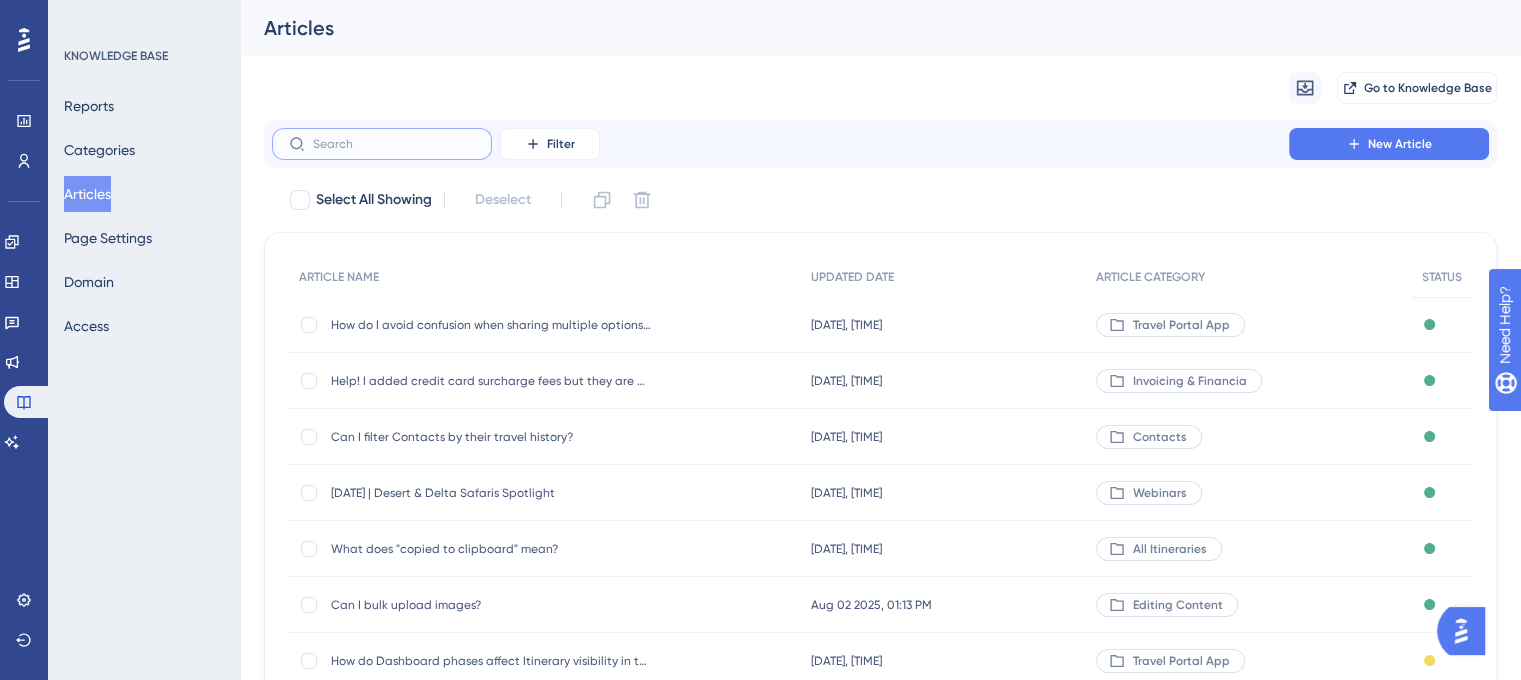 click at bounding box center (394, 144) 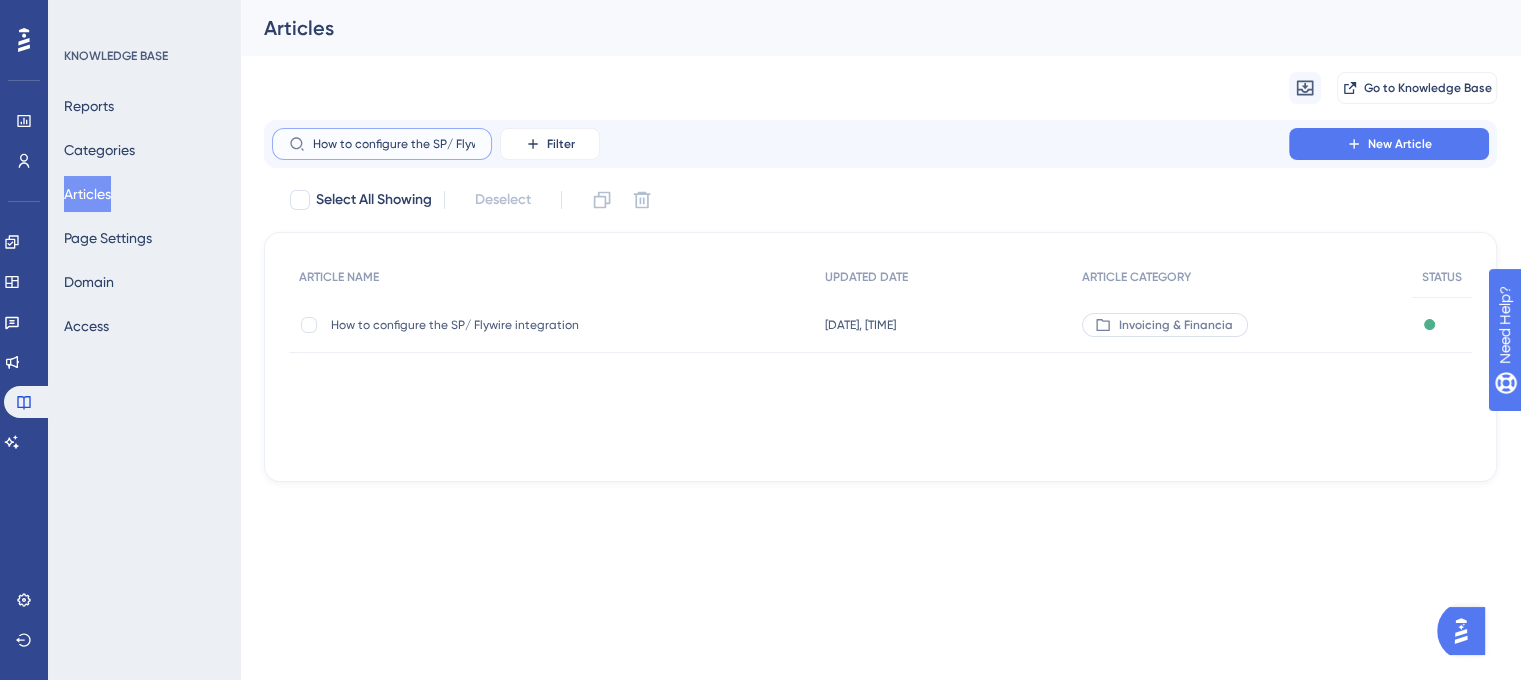 scroll, scrollTop: 0, scrollLeft: 80, axis: horizontal 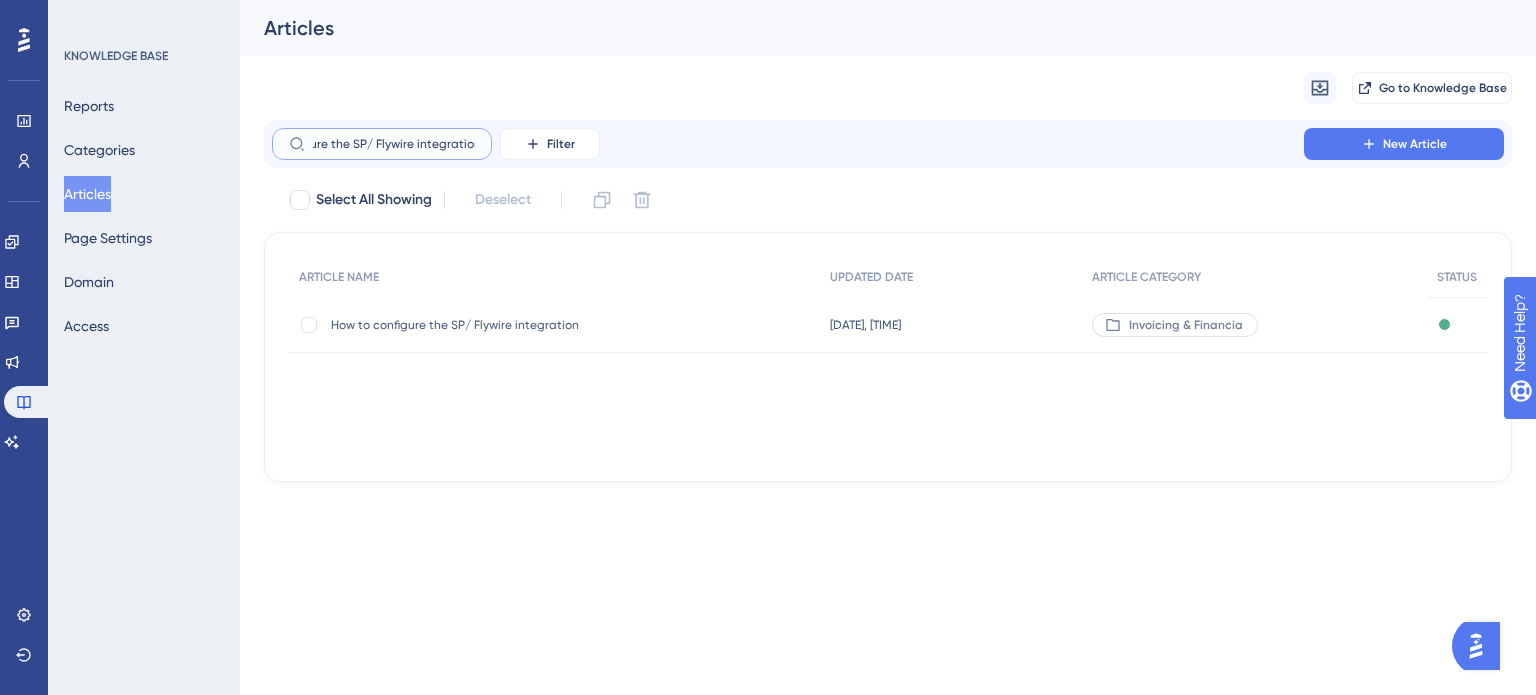 type on "How to configure the SP/ Flywire integration" 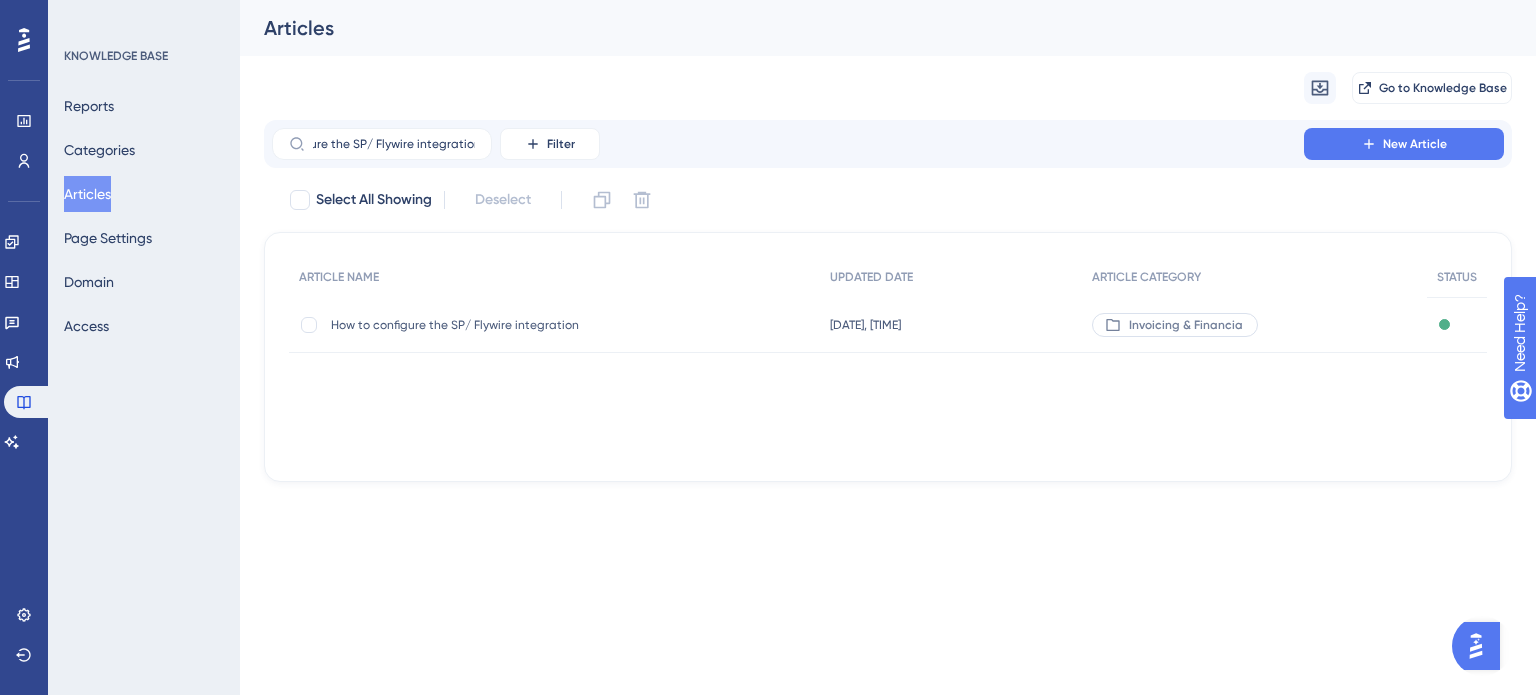 click on "How to configure the SP/ Flywire integration" at bounding box center [491, 325] 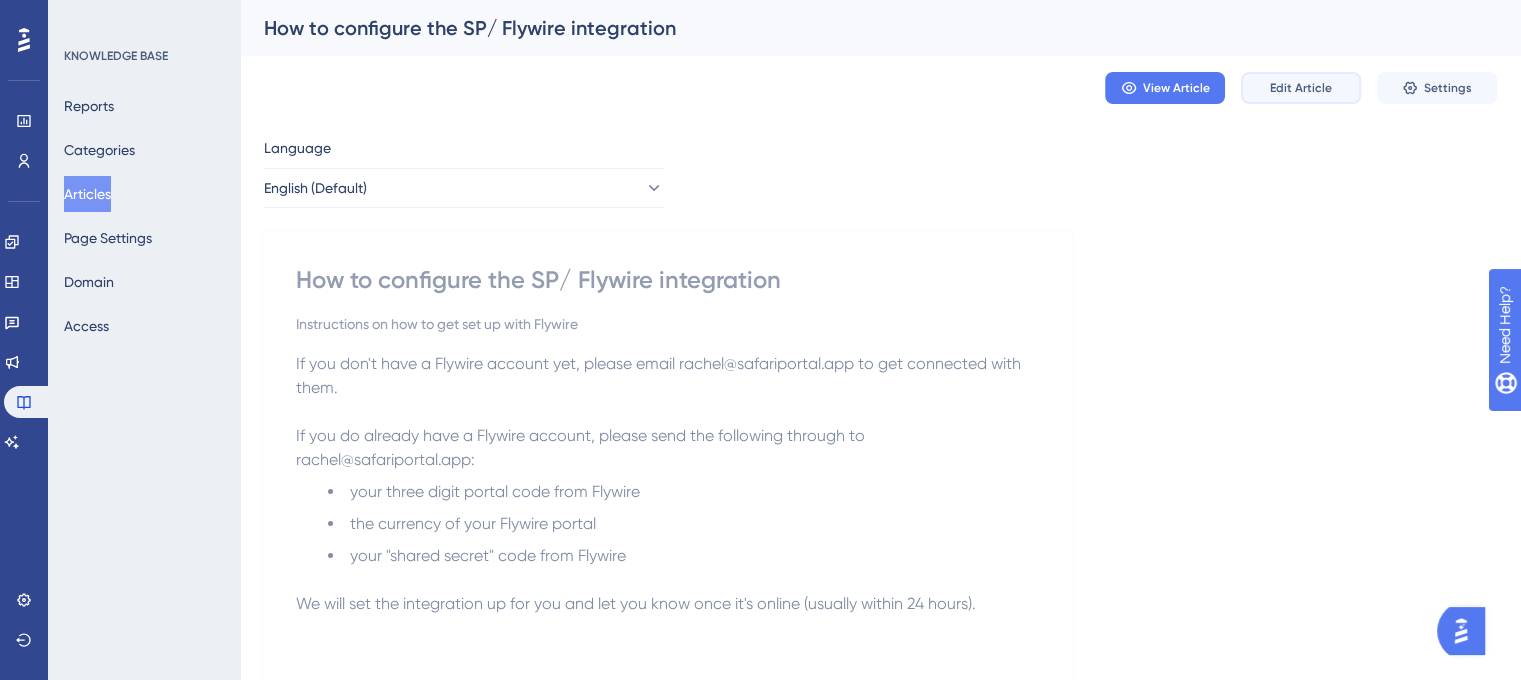 click on "Edit Article" at bounding box center (1301, 88) 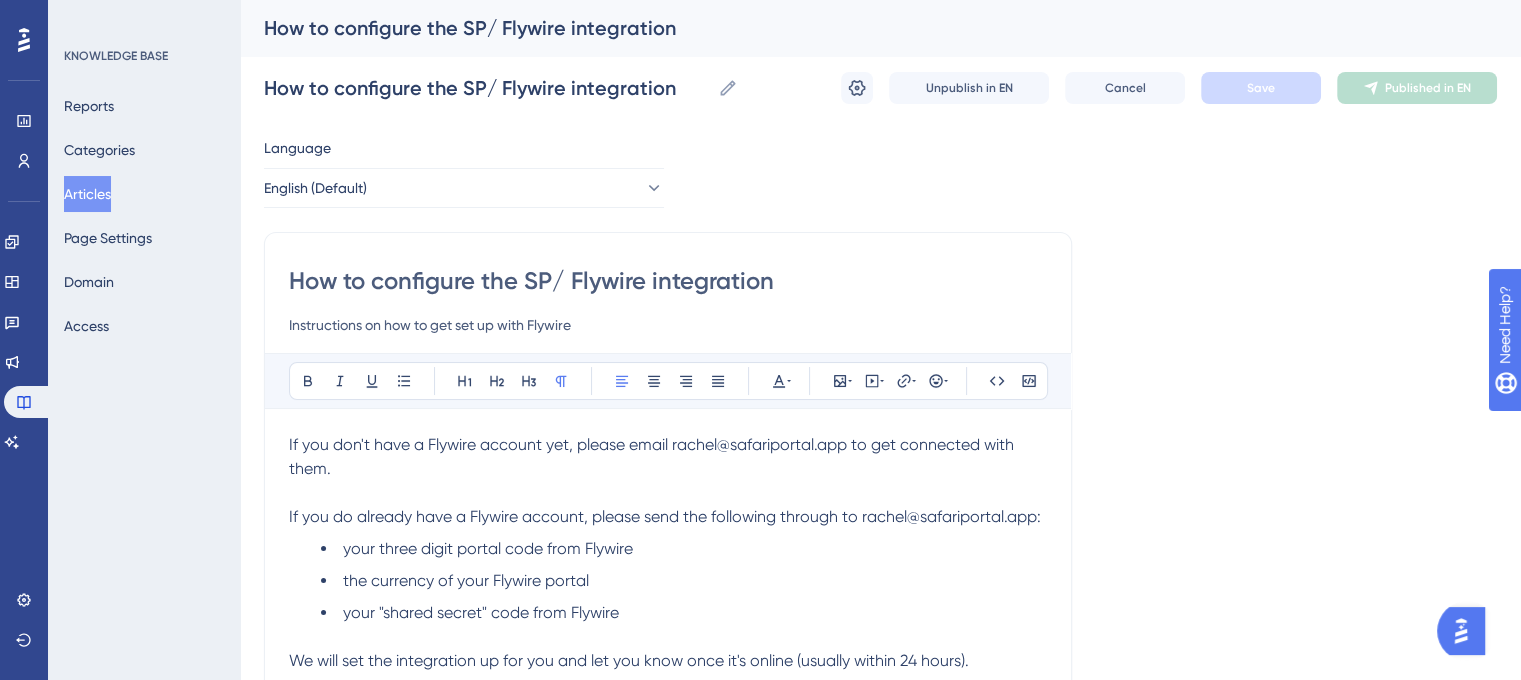 drag, startPoint x: 568, startPoint y: 272, endPoint x: 532, endPoint y: 273, distance: 36.013885 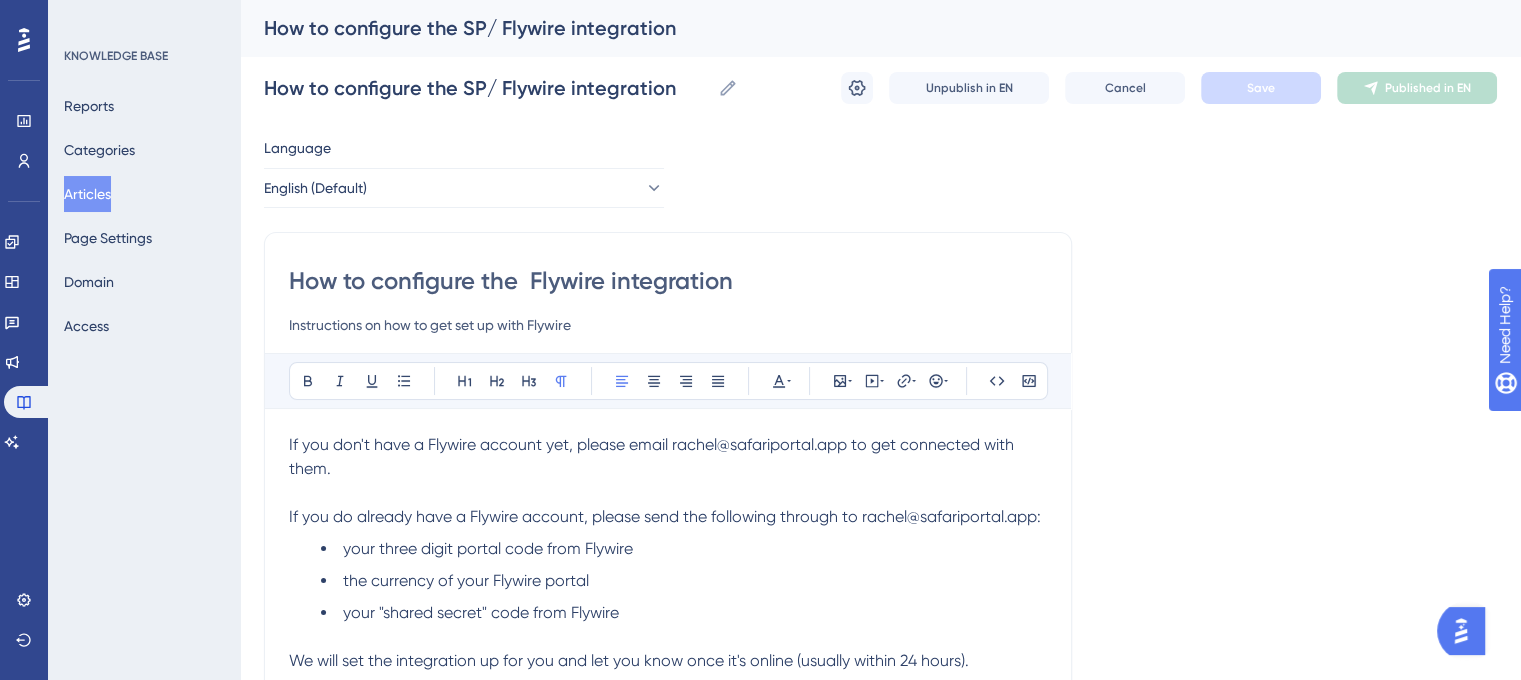 type on "How to configure the Flywire integration" 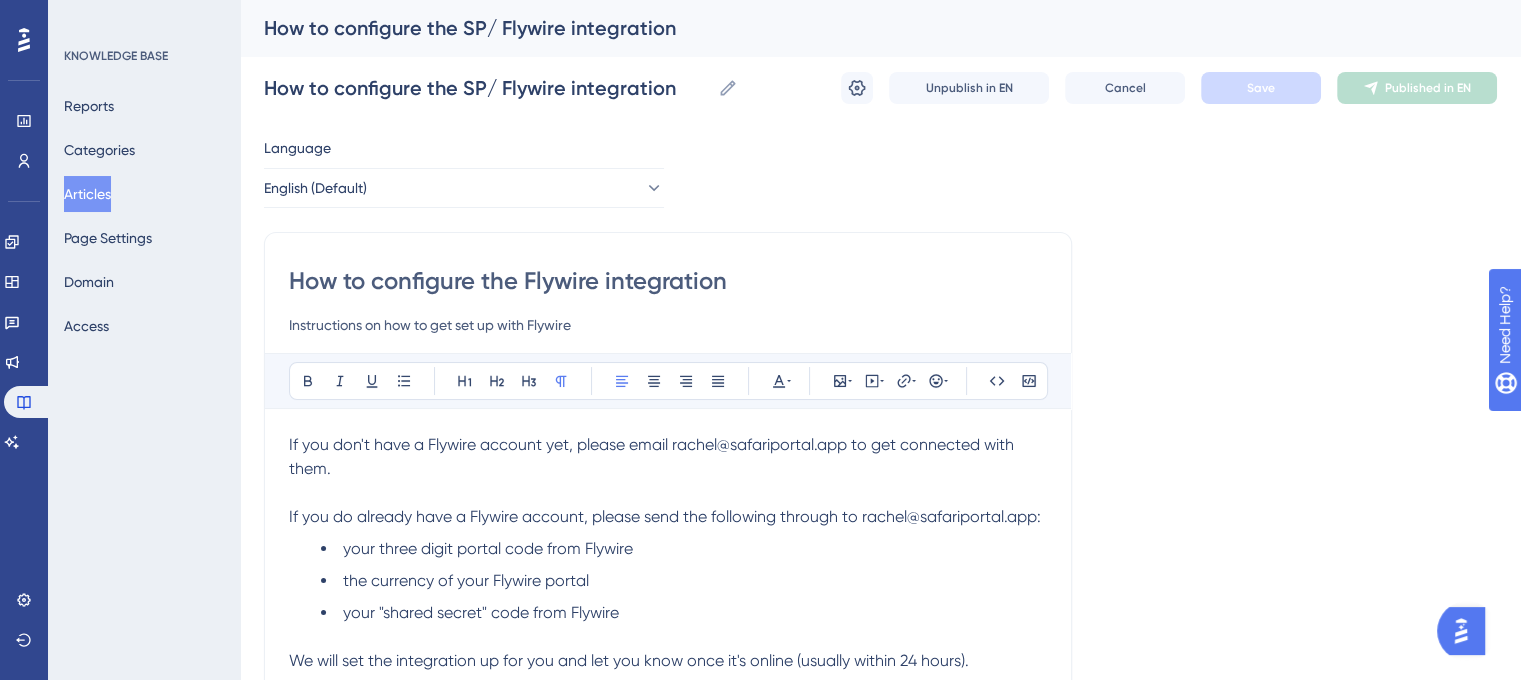 type on "How to configure the Flywire integration" 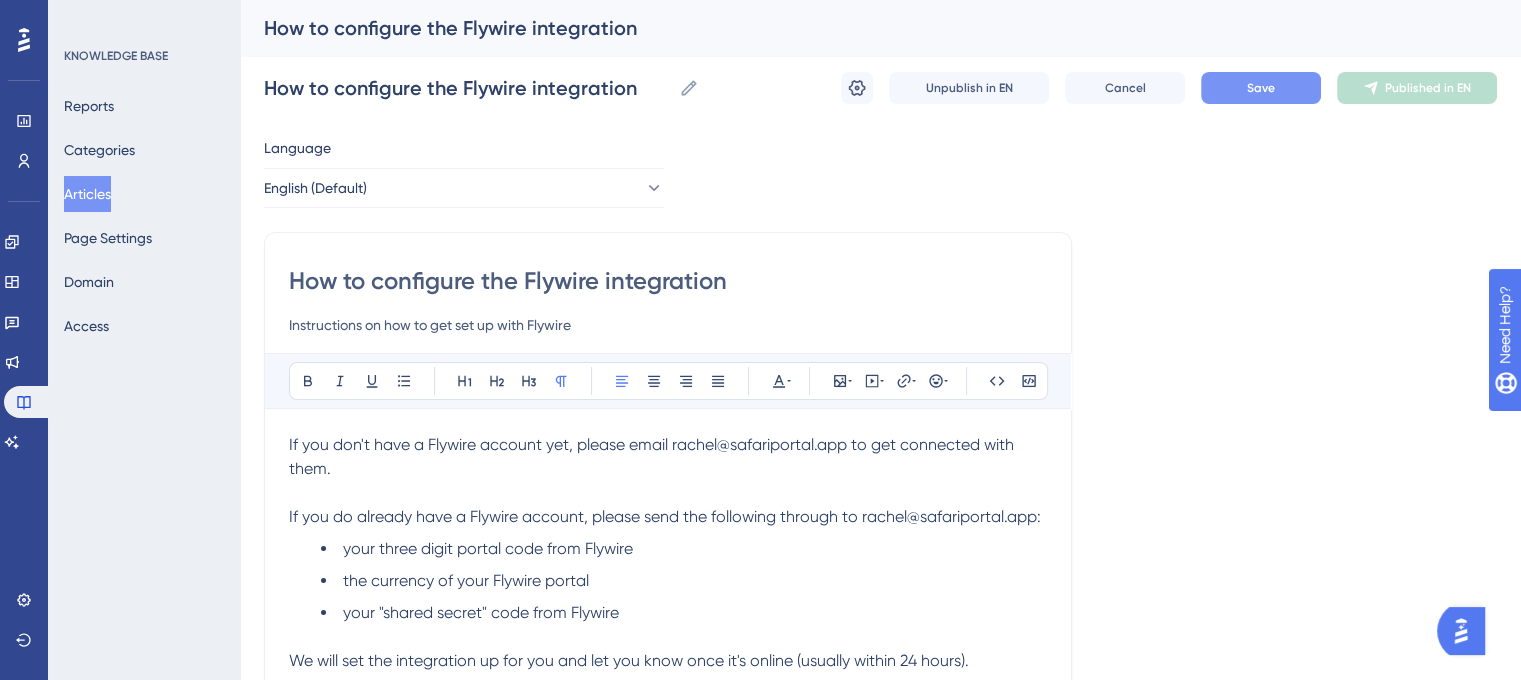type on "How to configure the Flywire integration" 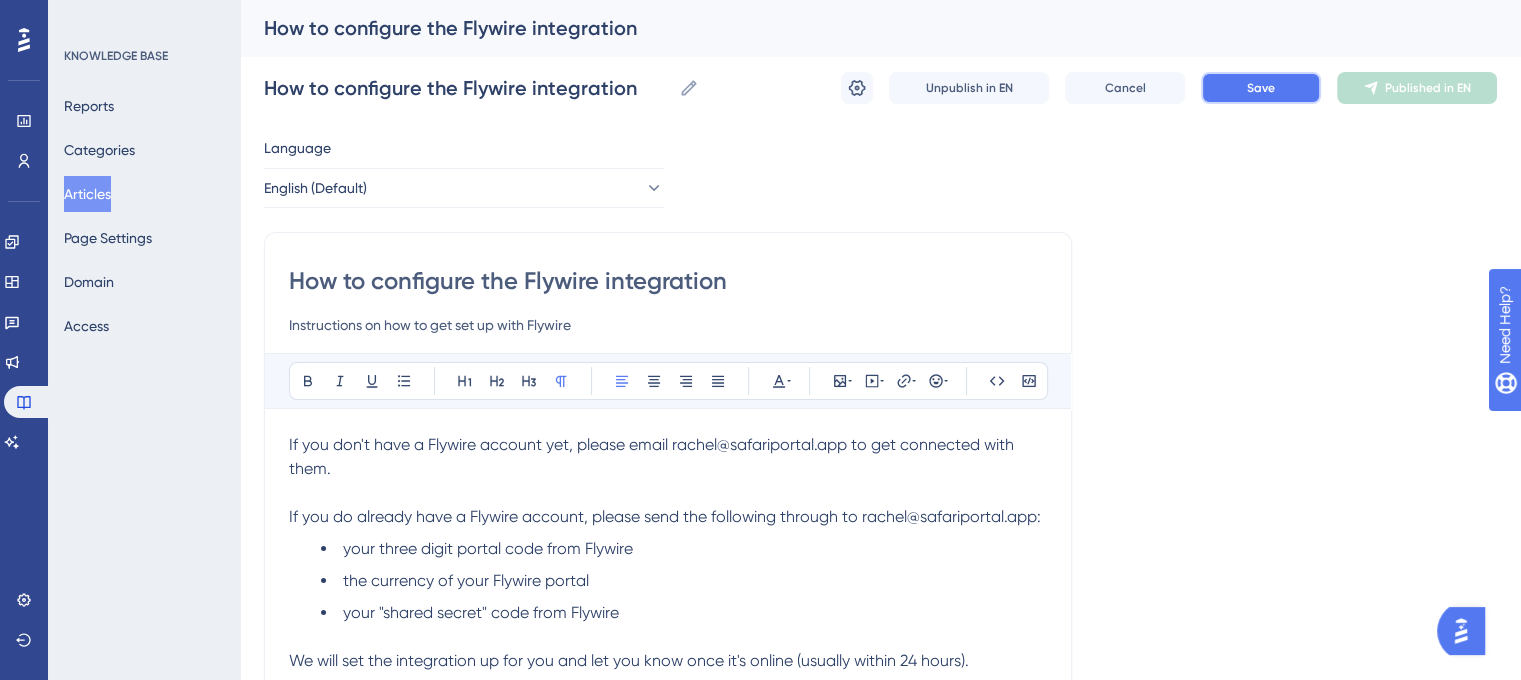 click on "Save" at bounding box center [1261, 88] 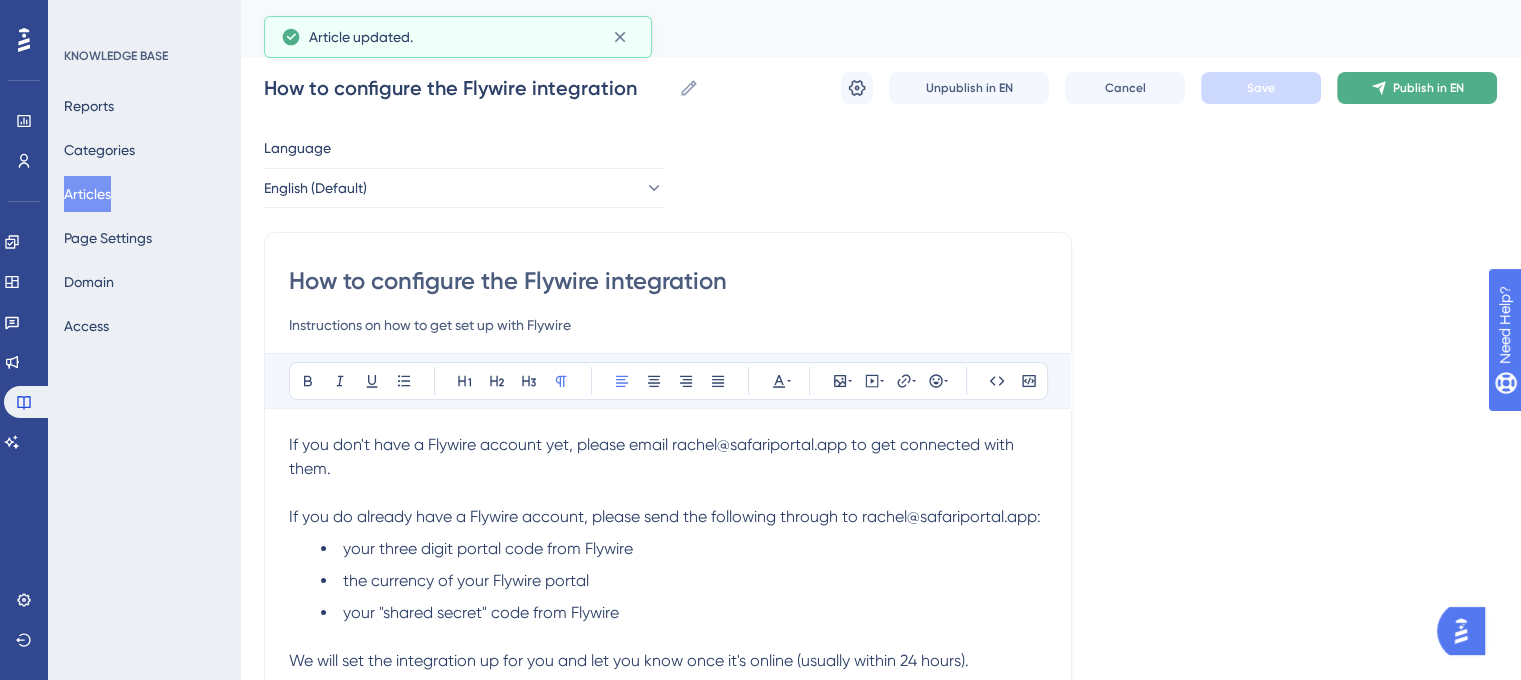click on "Publish in EN" at bounding box center (1428, 88) 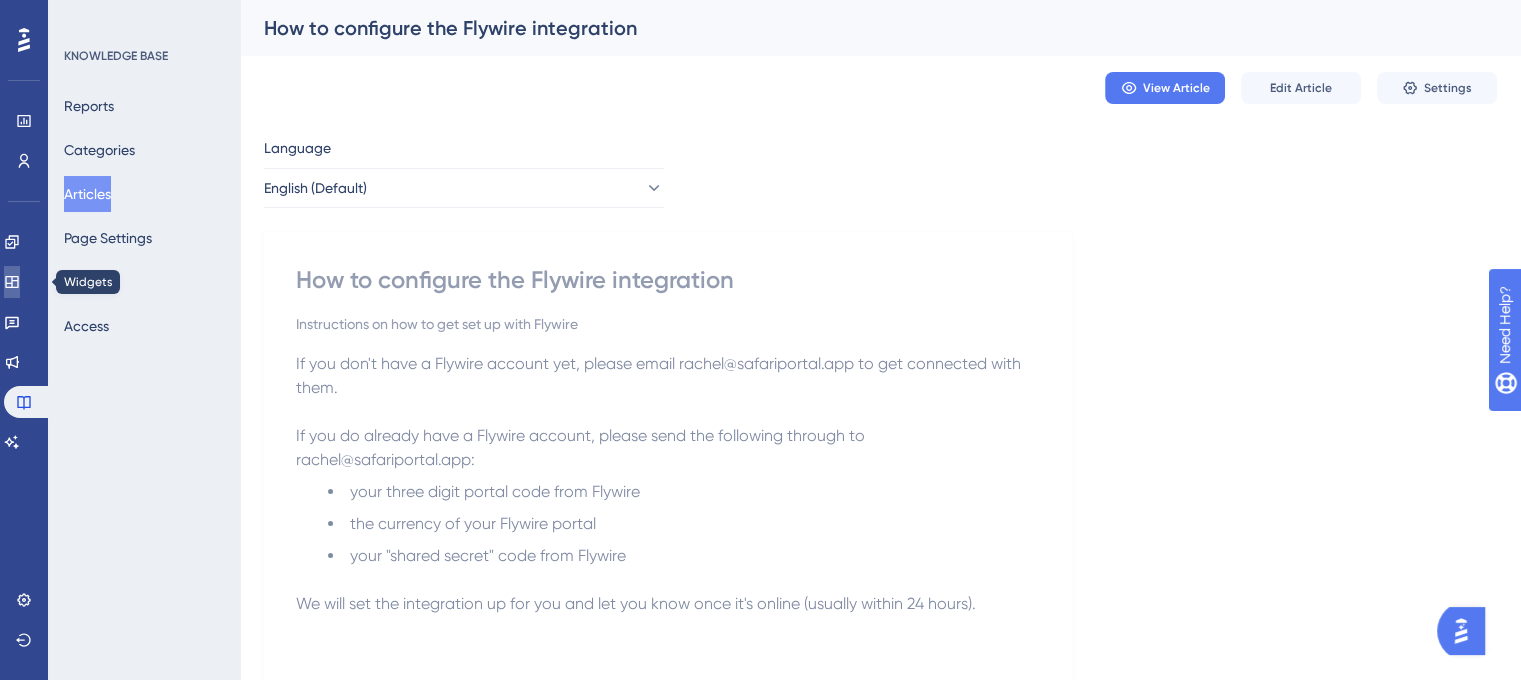 click at bounding box center [12, 282] 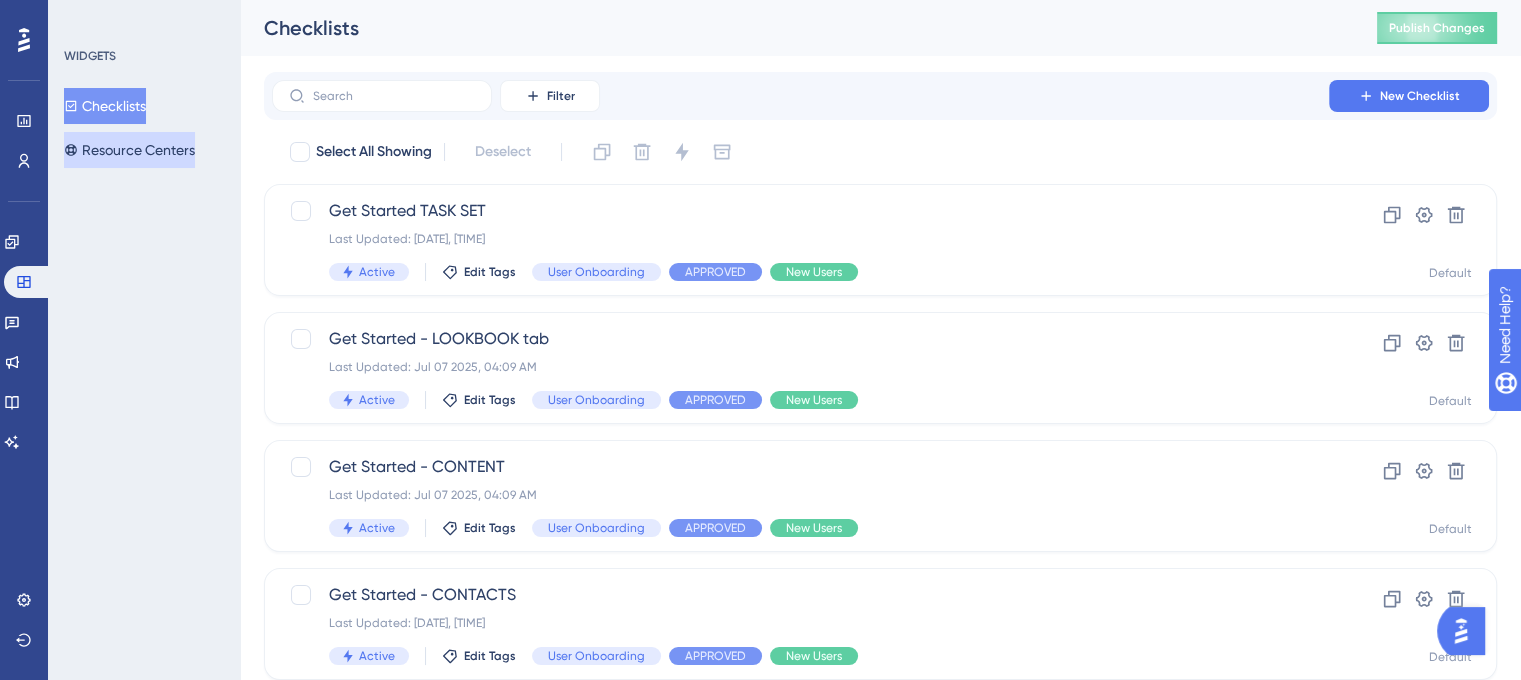 click on "Resource Centers" at bounding box center (129, 150) 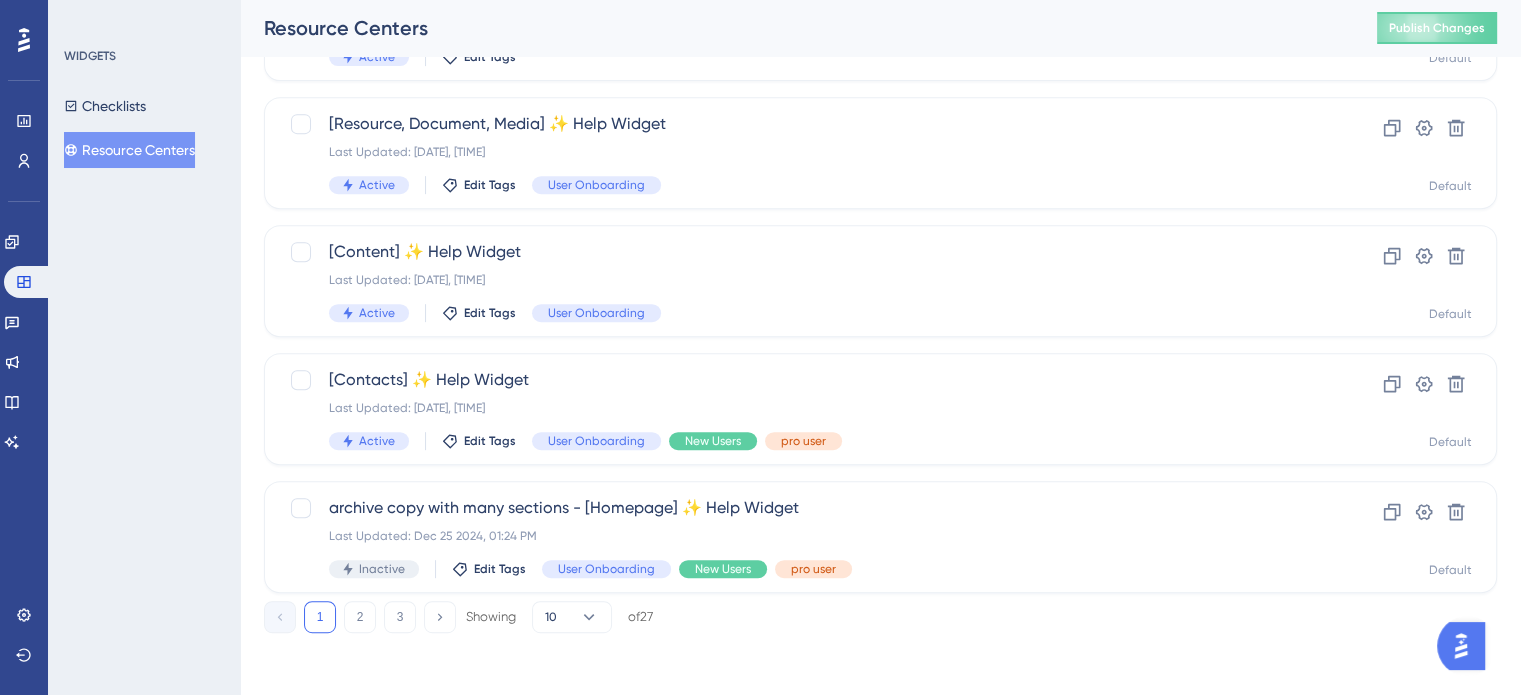scroll, scrollTop: 856, scrollLeft: 0, axis: vertical 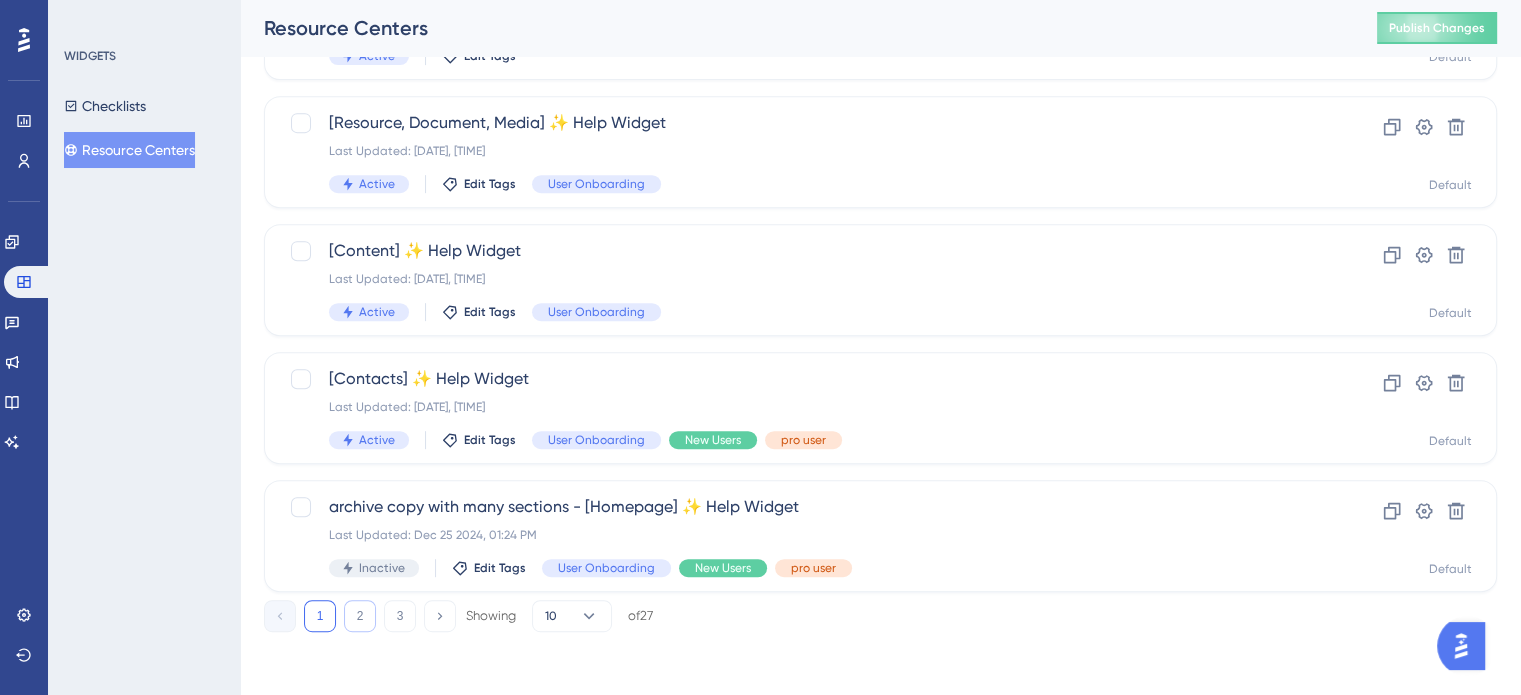 click on "2" at bounding box center [360, 616] 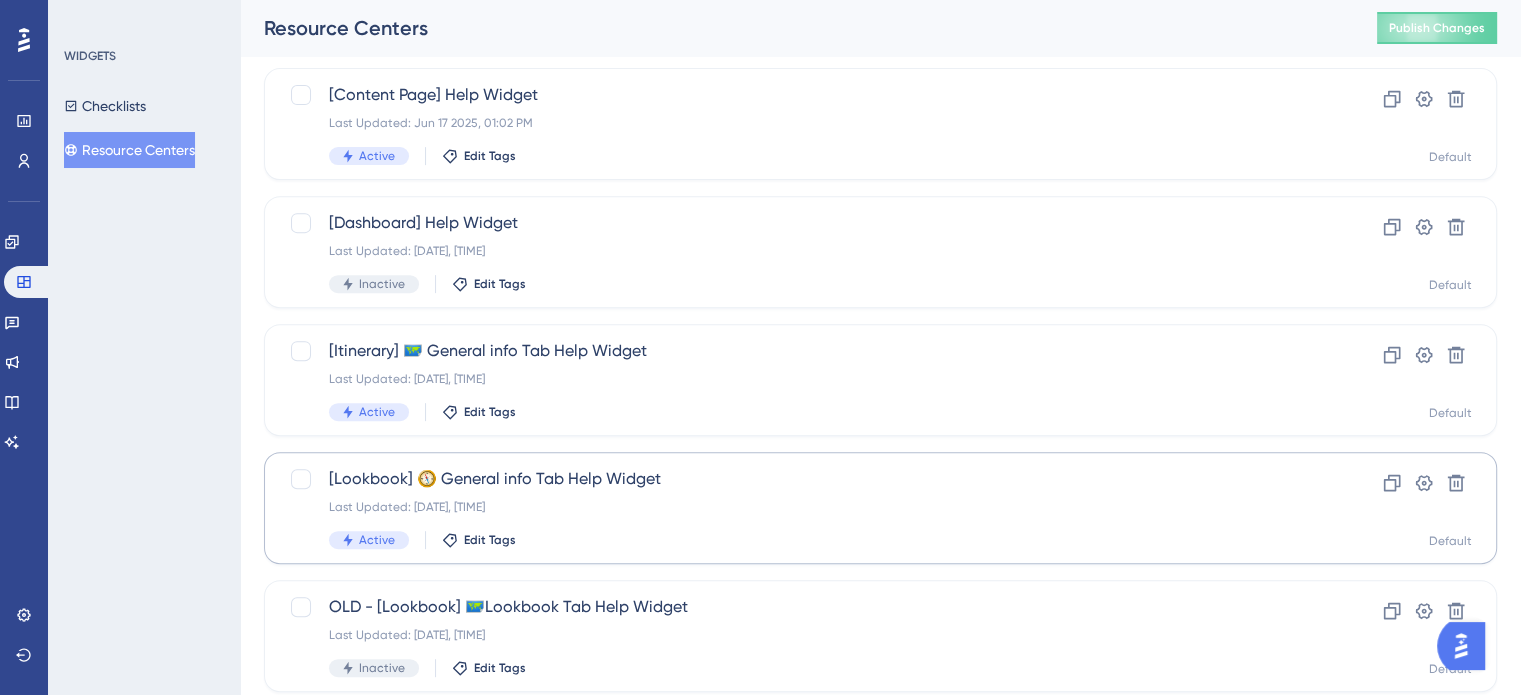 scroll, scrollTop: 856, scrollLeft: 0, axis: vertical 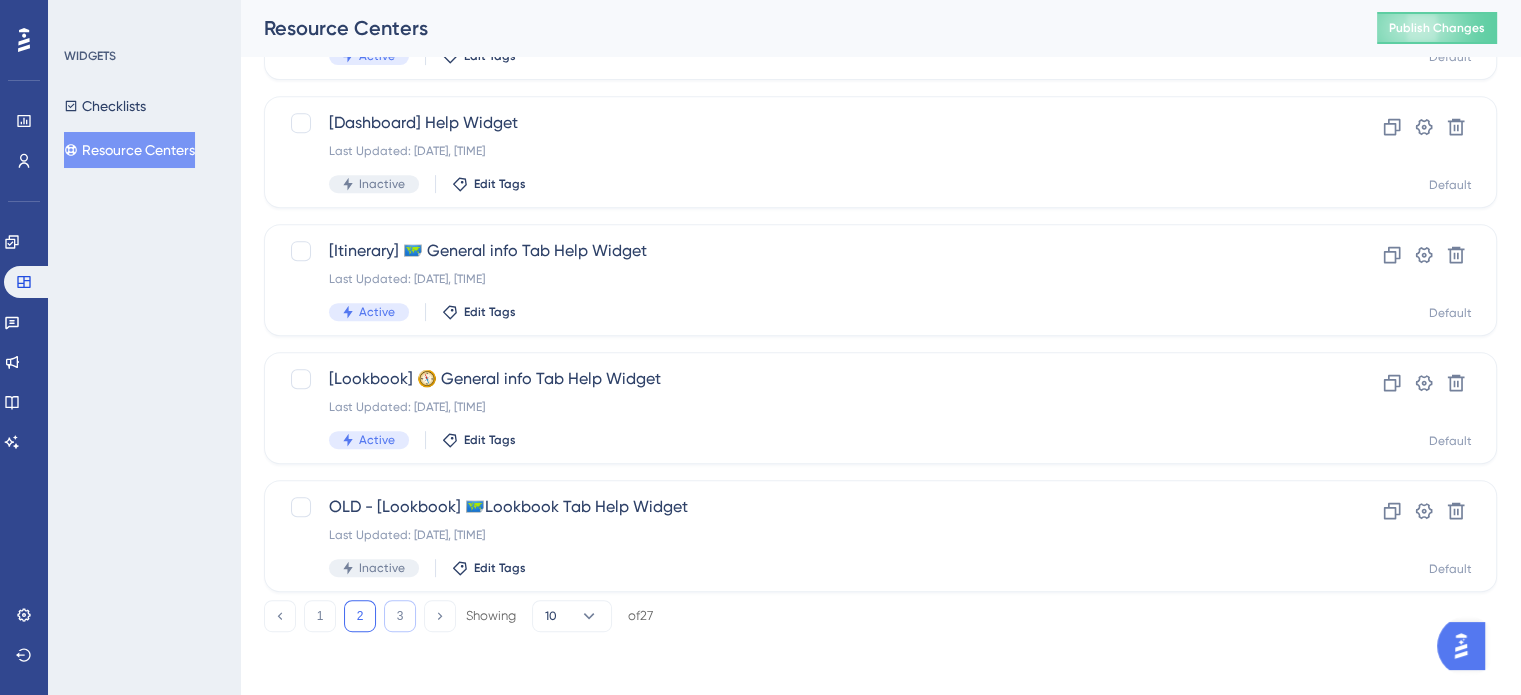 click on "3" at bounding box center (400, 616) 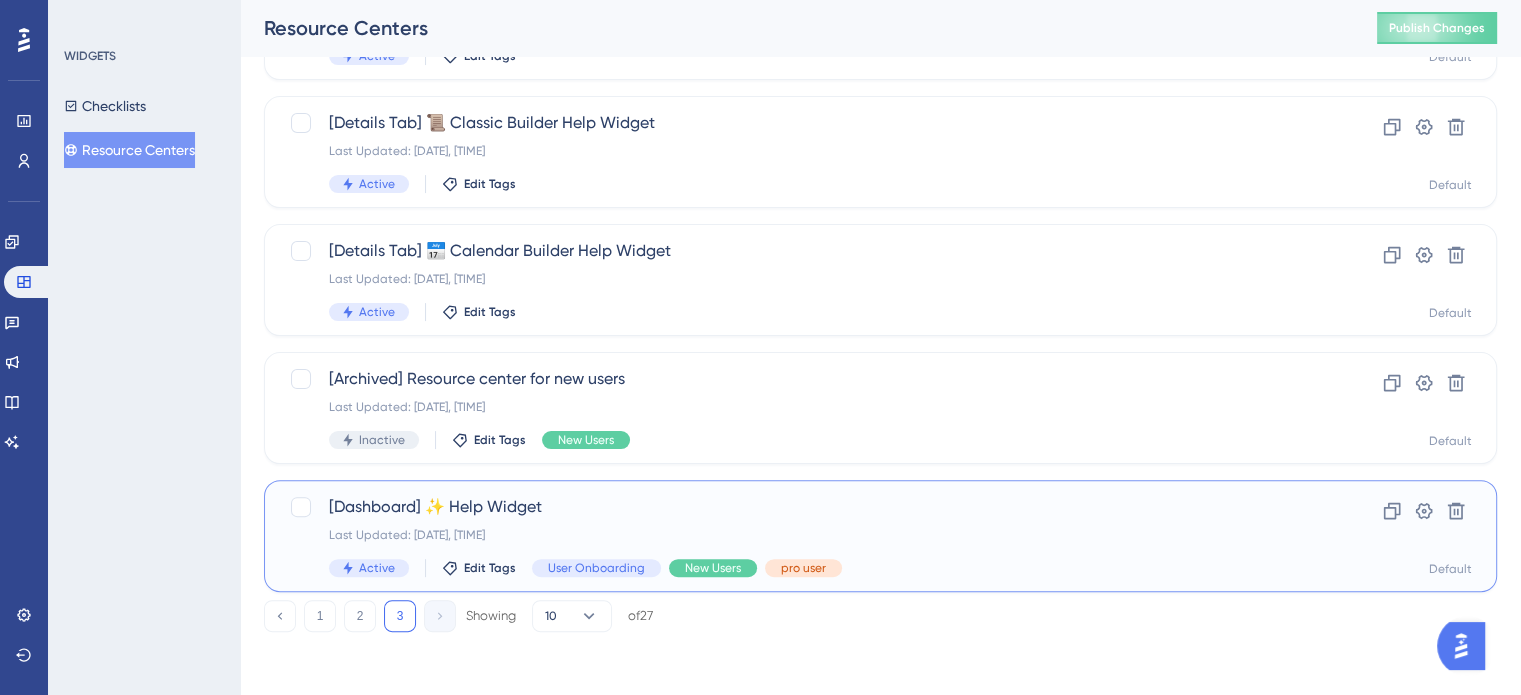 click on "[Dashboard] ✨ Help Widget" at bounding box center (800, 507) 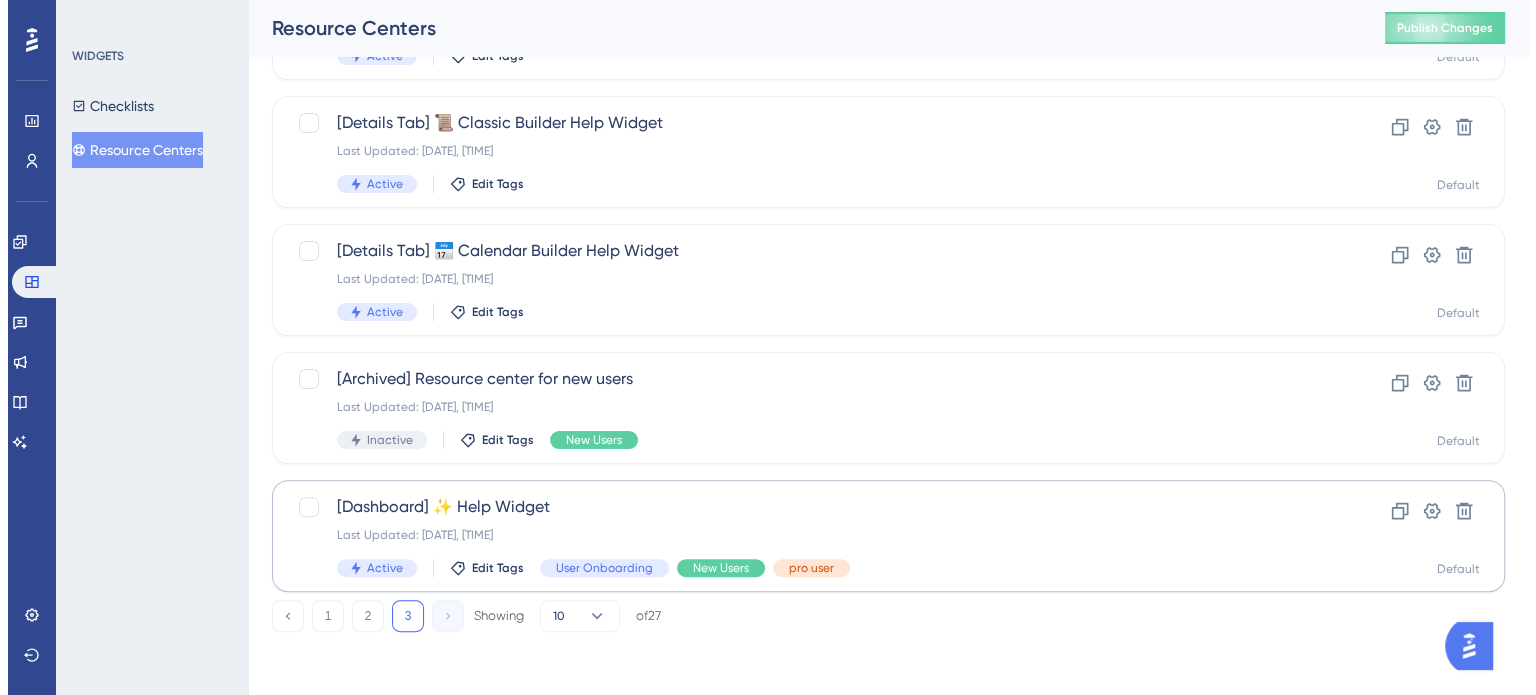 scroll, scrollTop: 0, scrollLeft: 0, axis: both 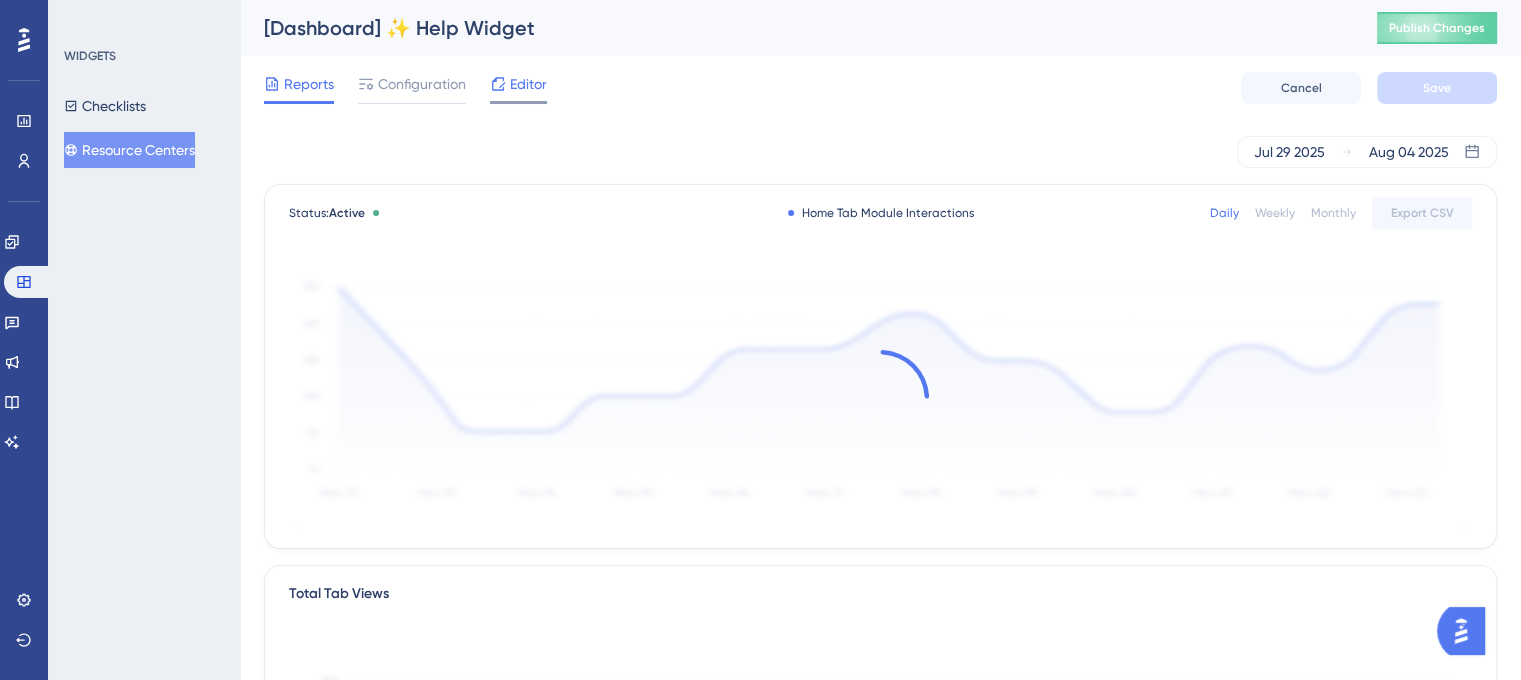 click on "Editor" at bounding box center (528, 84) 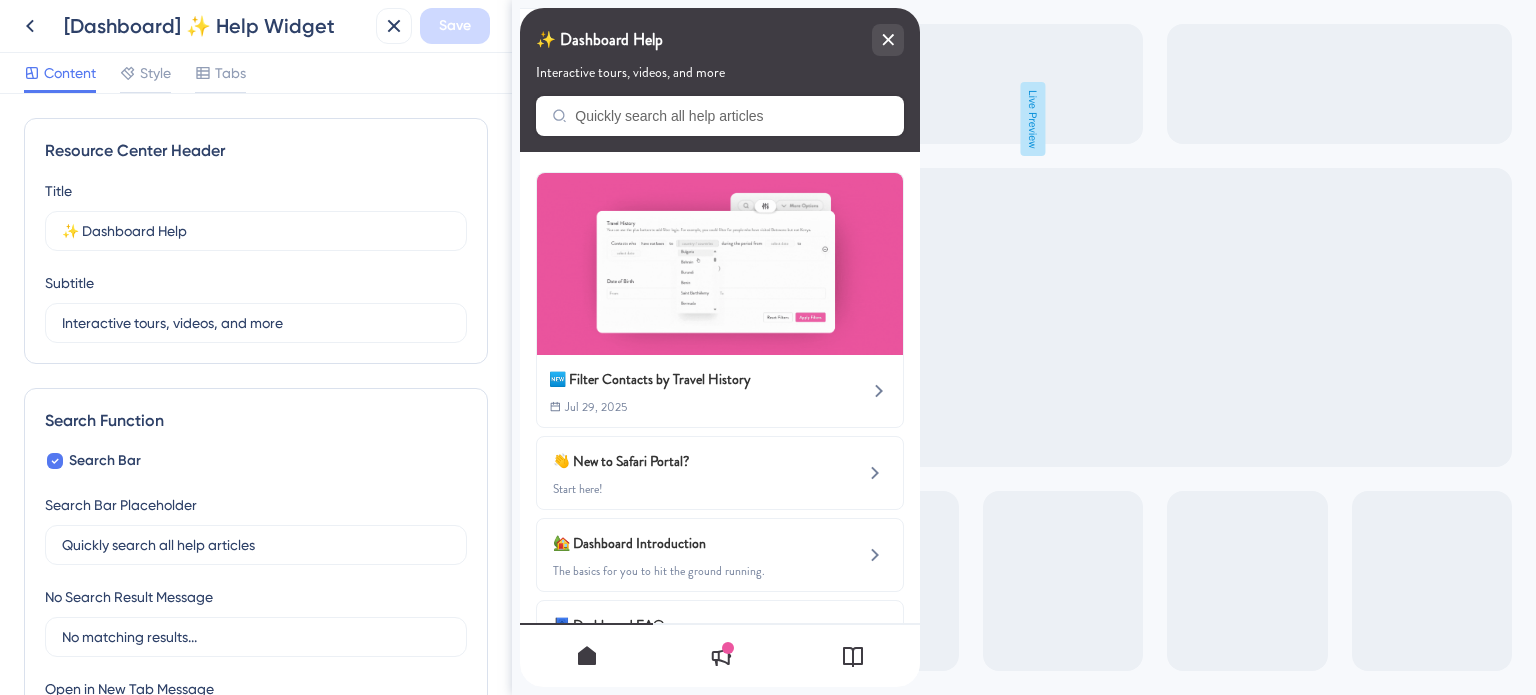 scroll, scrollTop: 0, scrollLeft: 0, axis: both 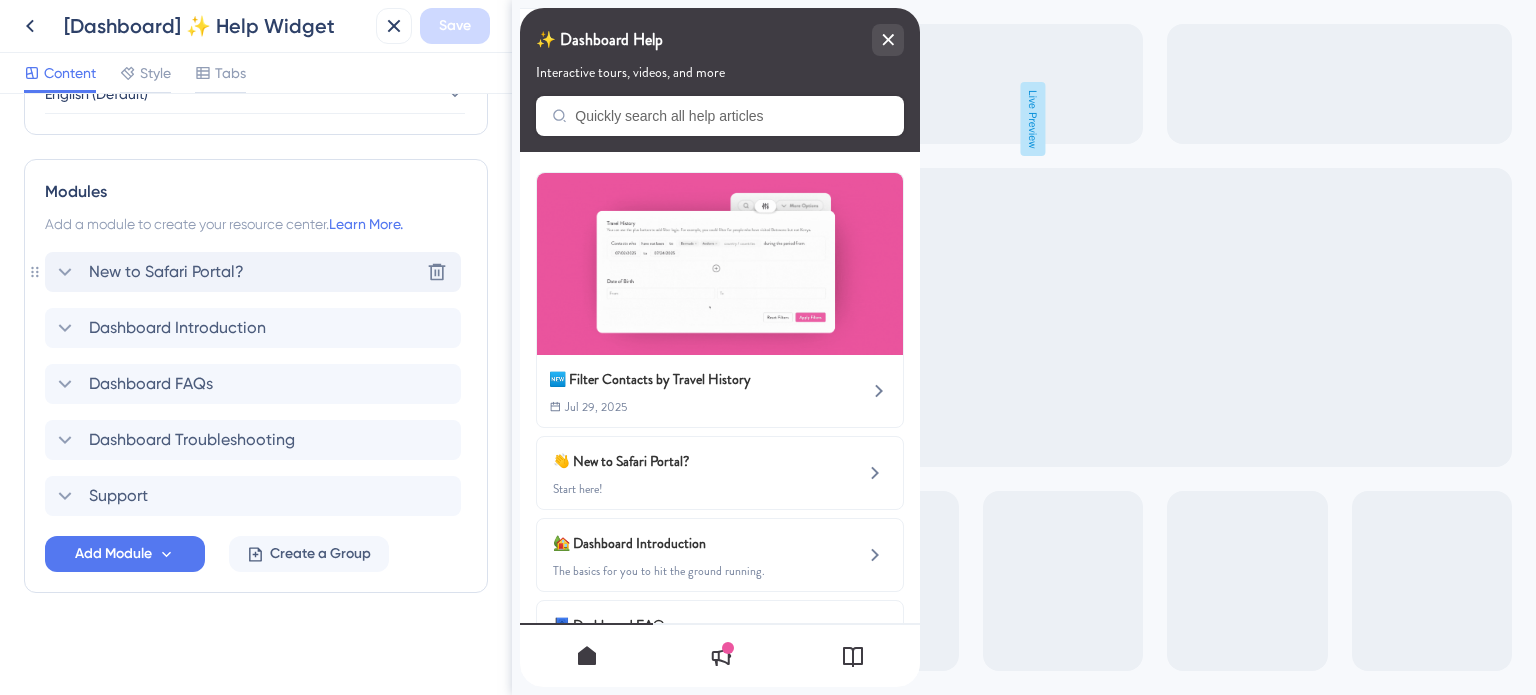 click on "New to Safari Portal?" at bounding box center (166, 272) 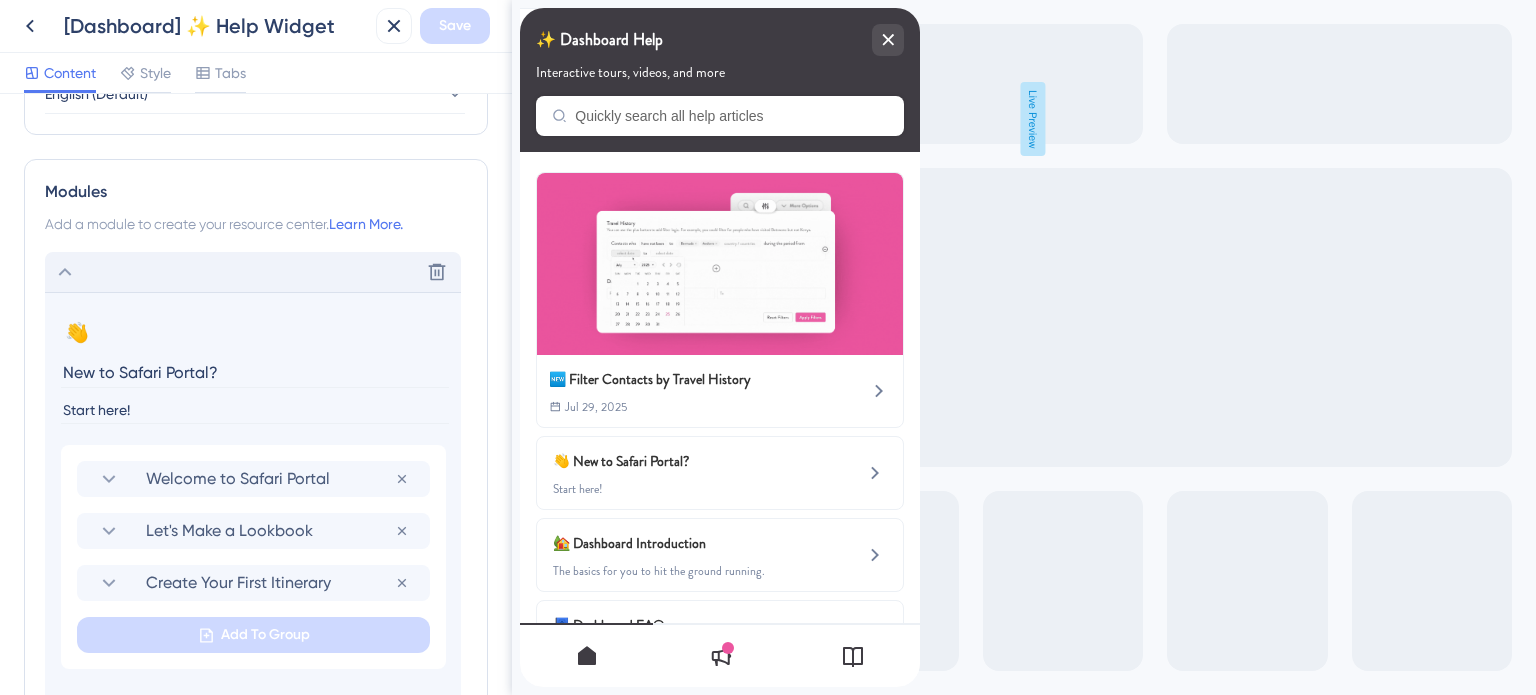click 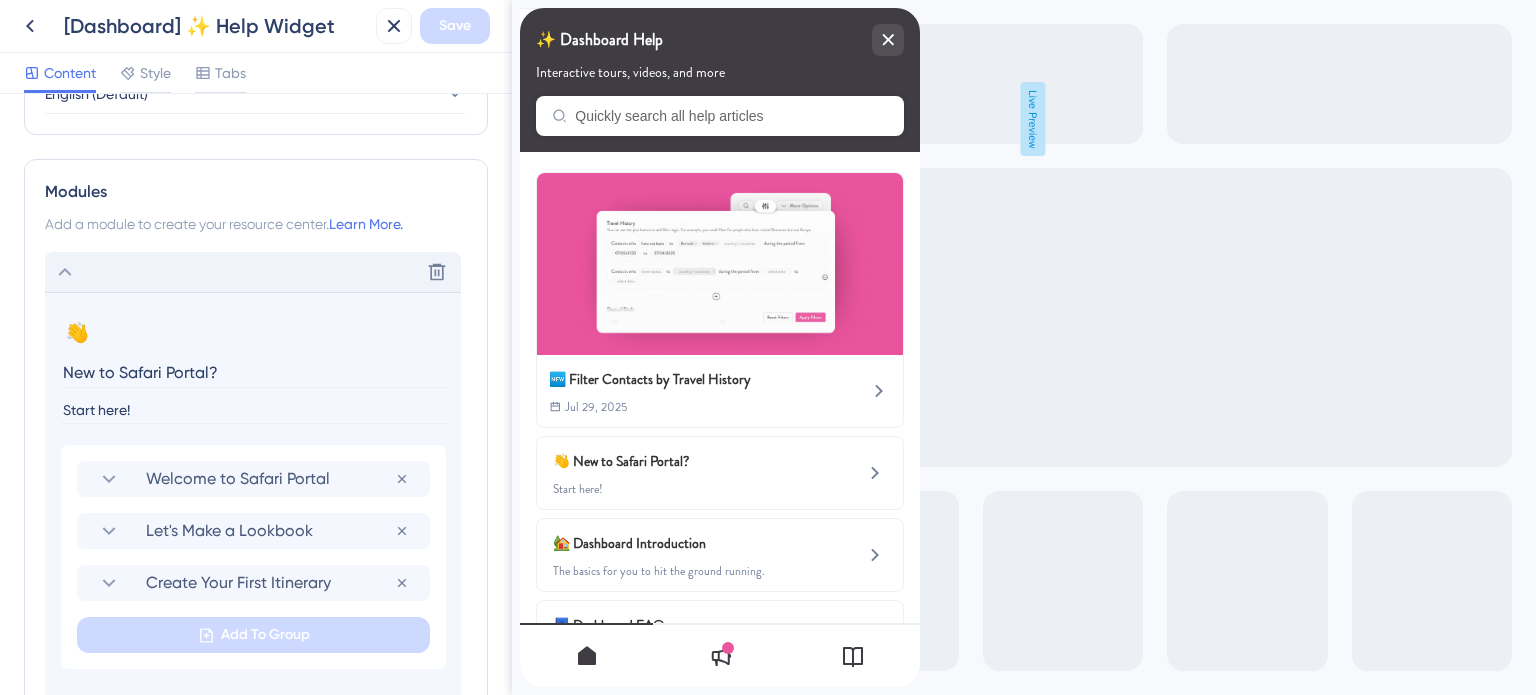 click 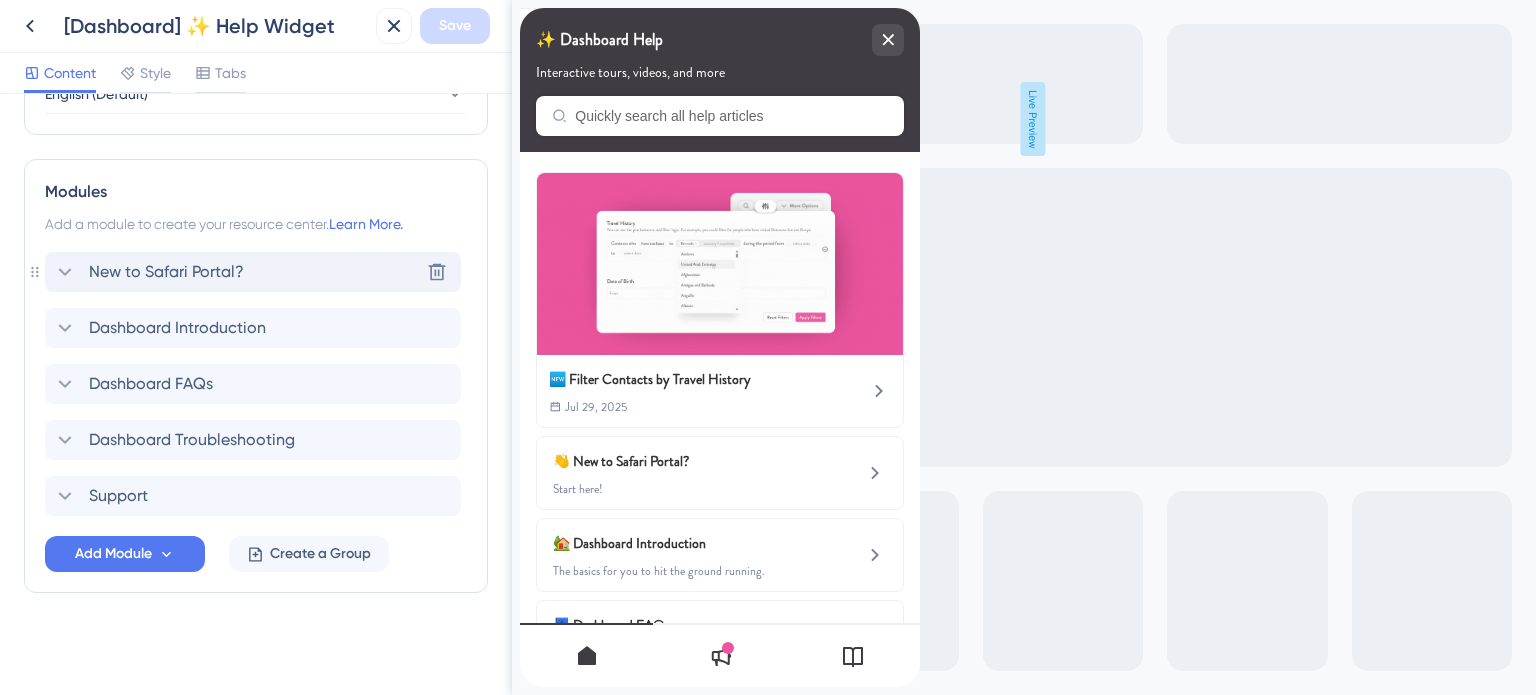 click 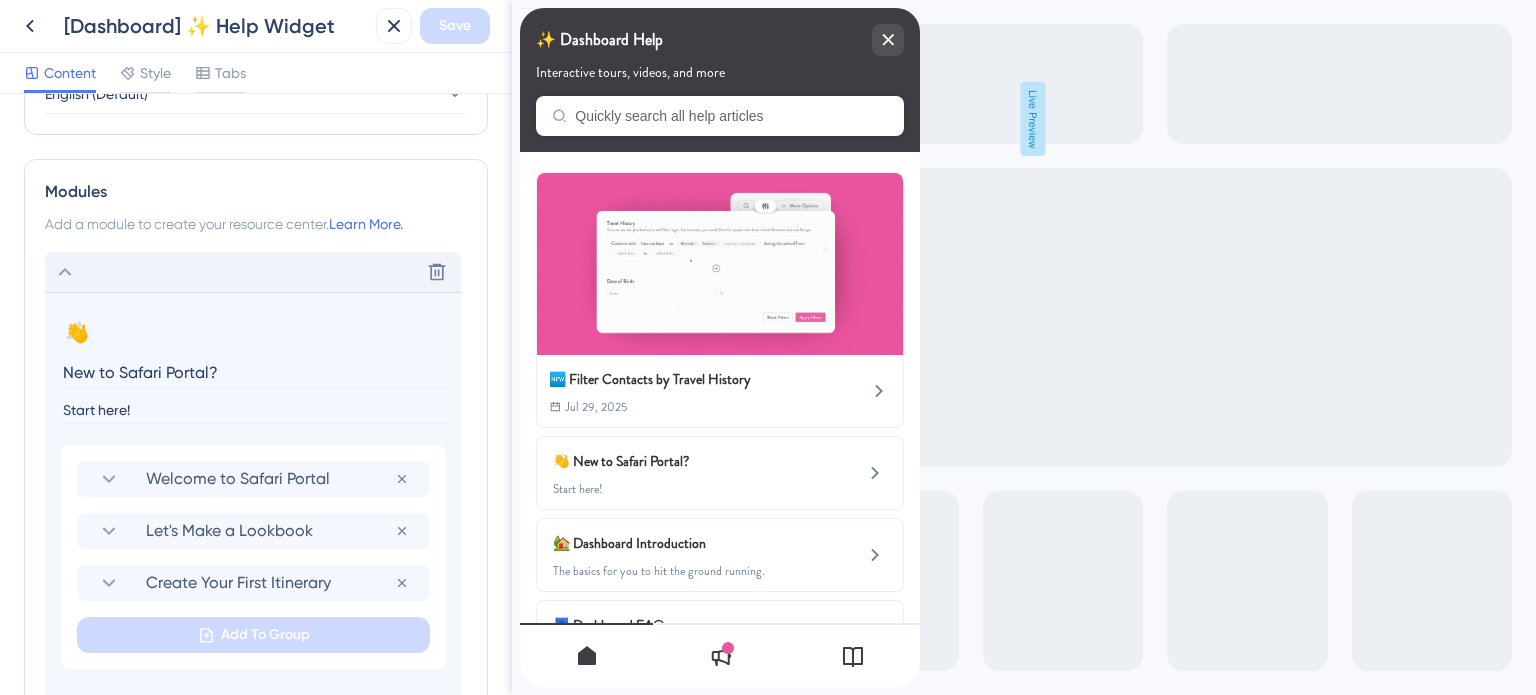 click 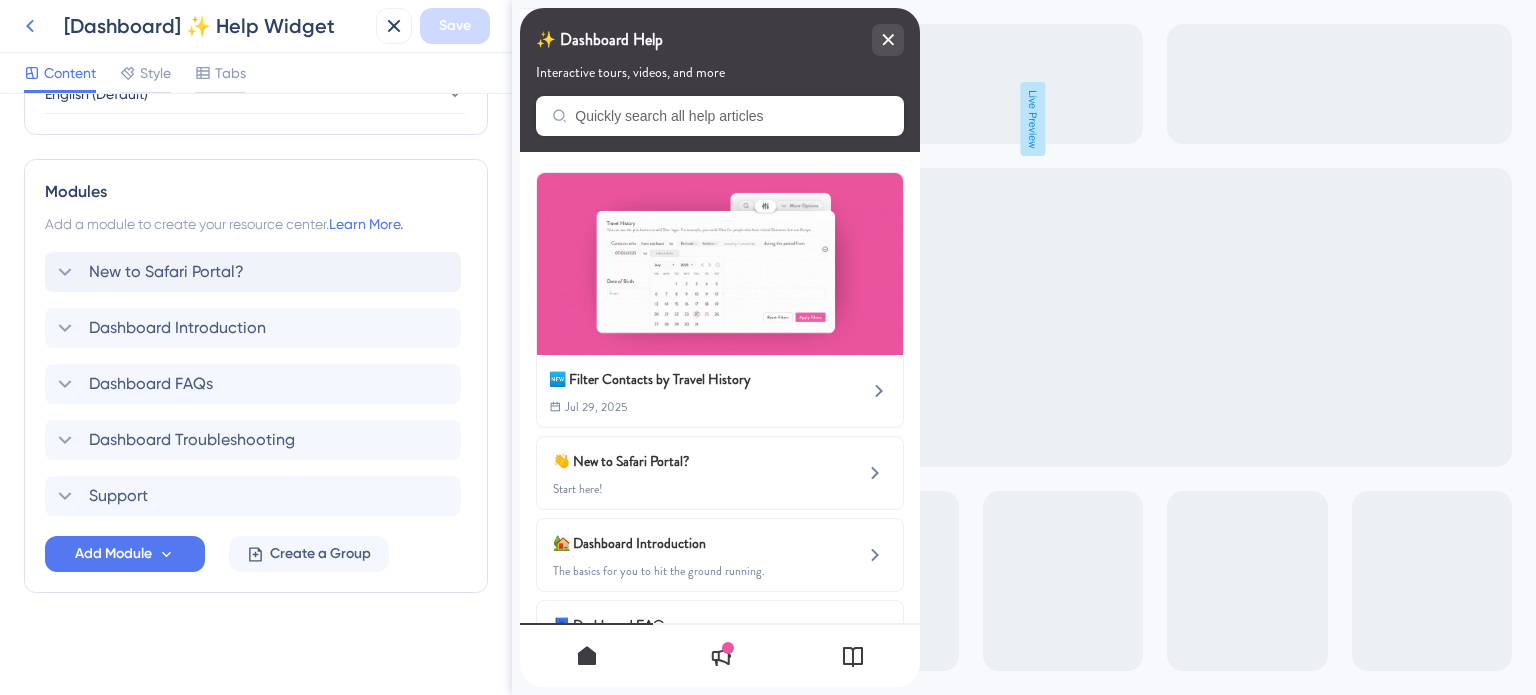 click 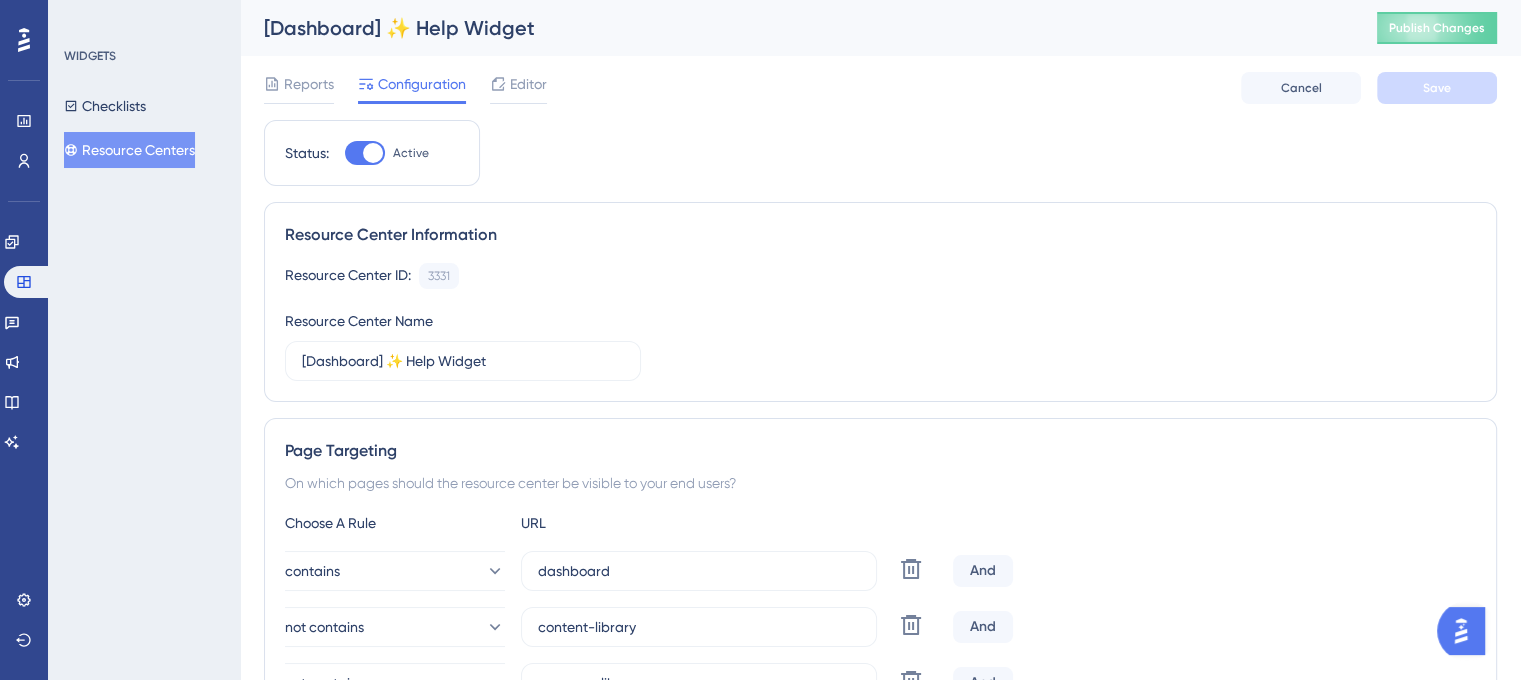 click on "Resource Centers" at bounding box center (129, 150) 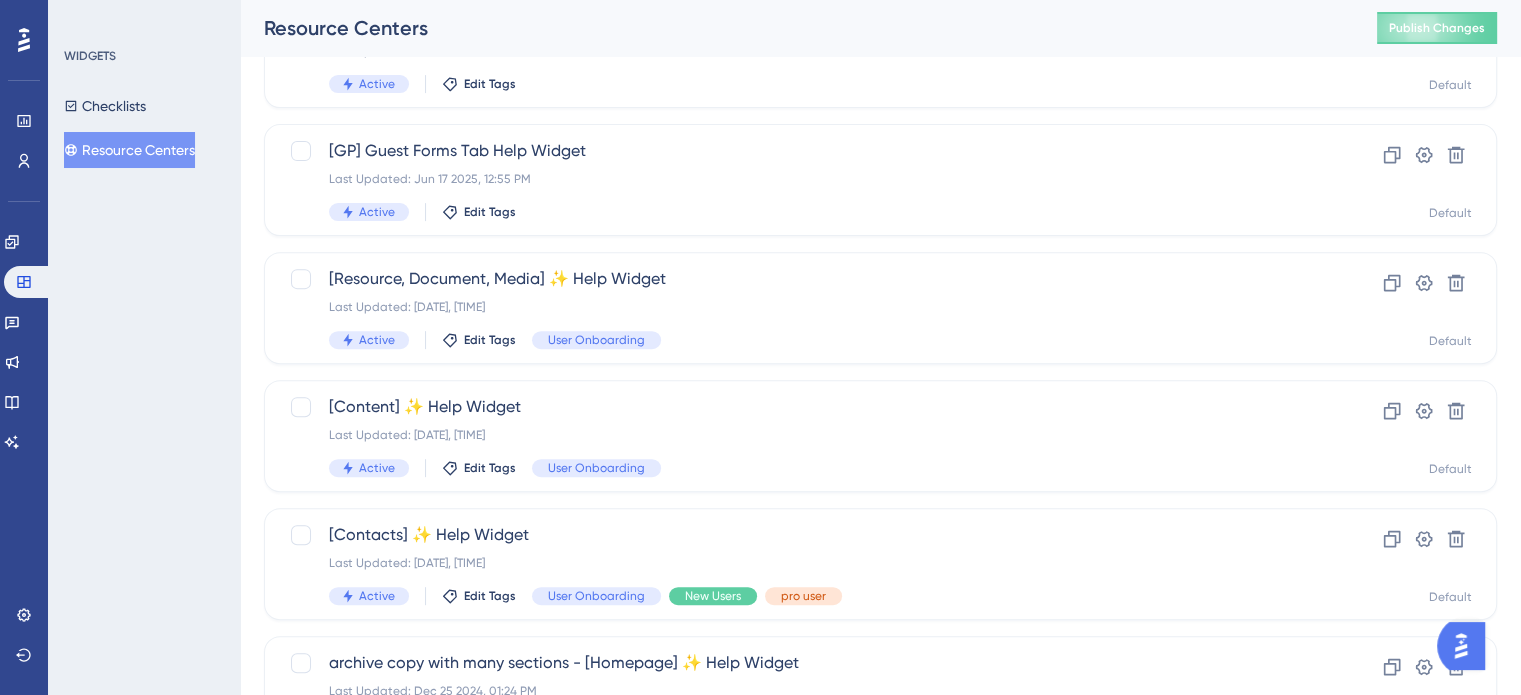scroll, scrollTop: 856, scrollLeft: 0, axis: vertical 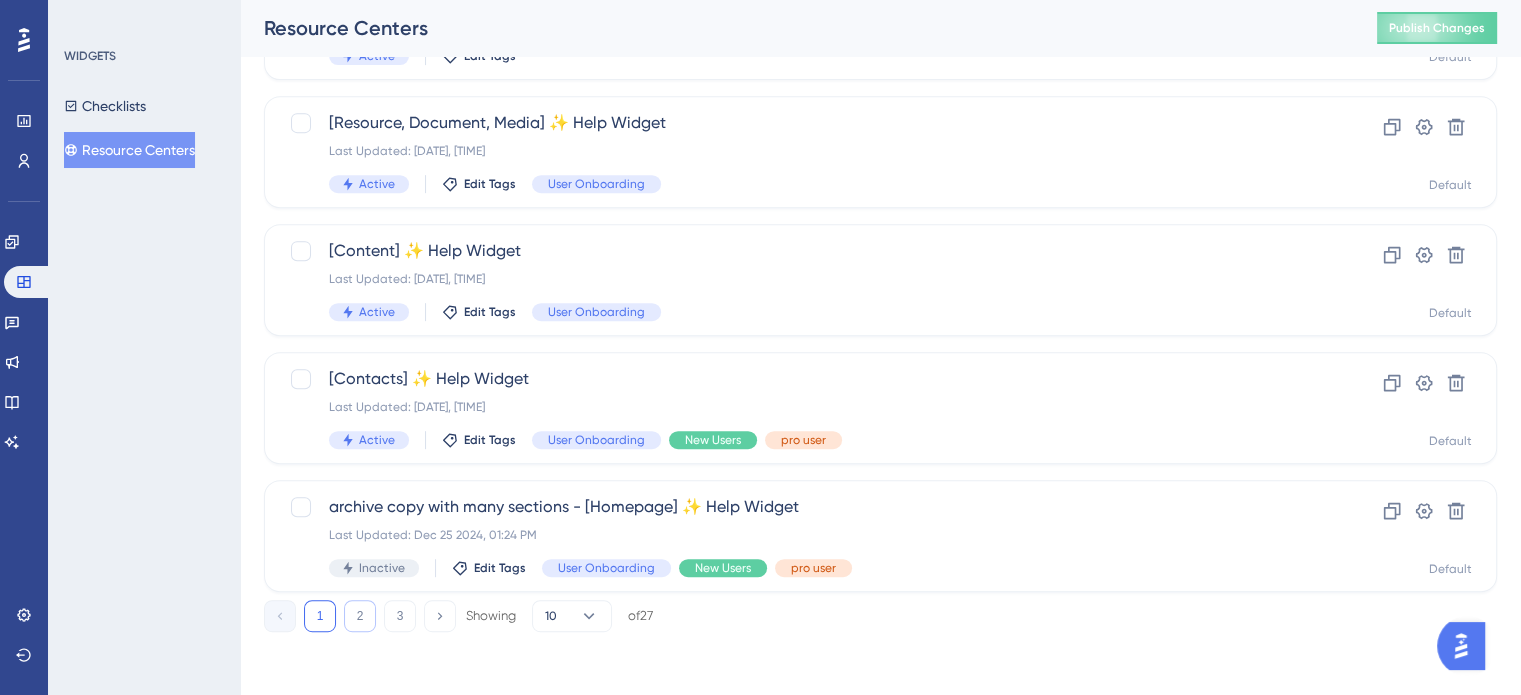 click on "2" at bounding box center [360, 616] 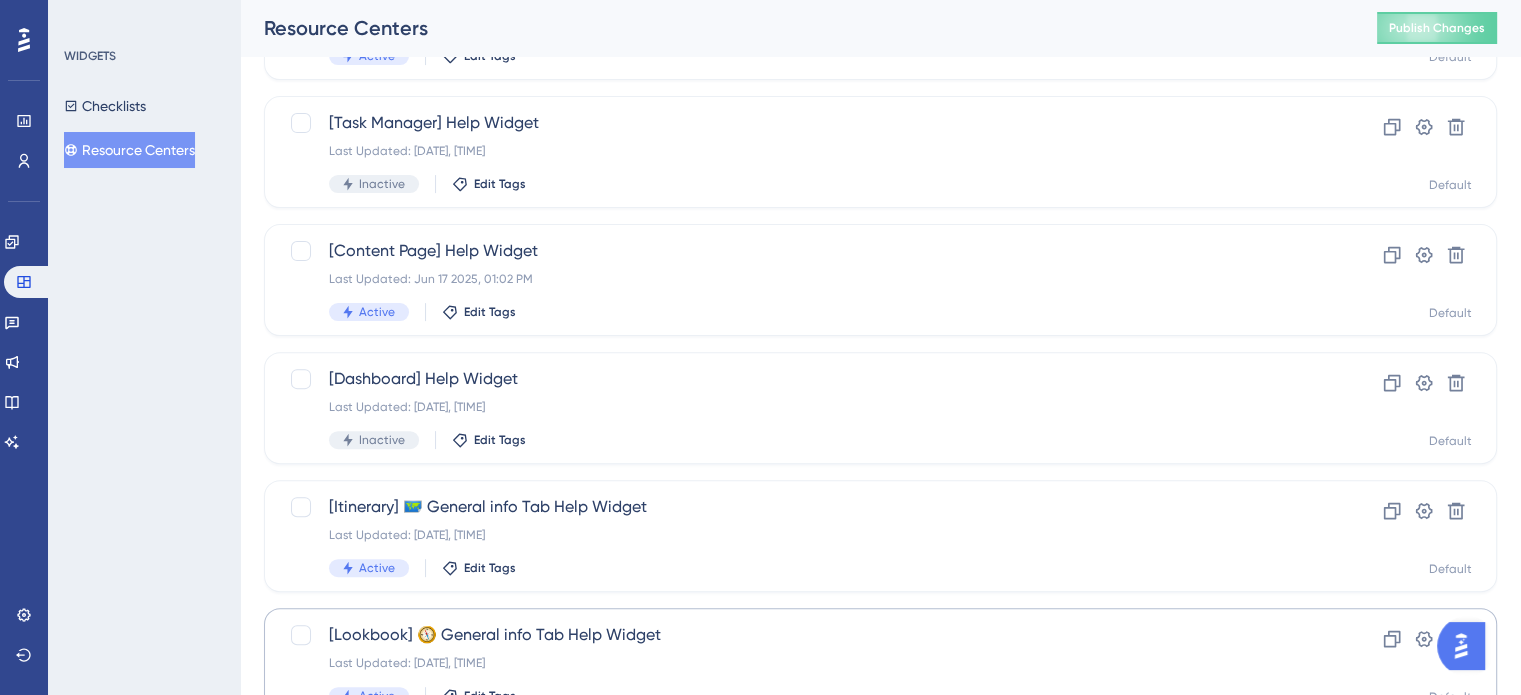 scroll, scrollTop: 856, scrollLeft: 0, axis: vertical 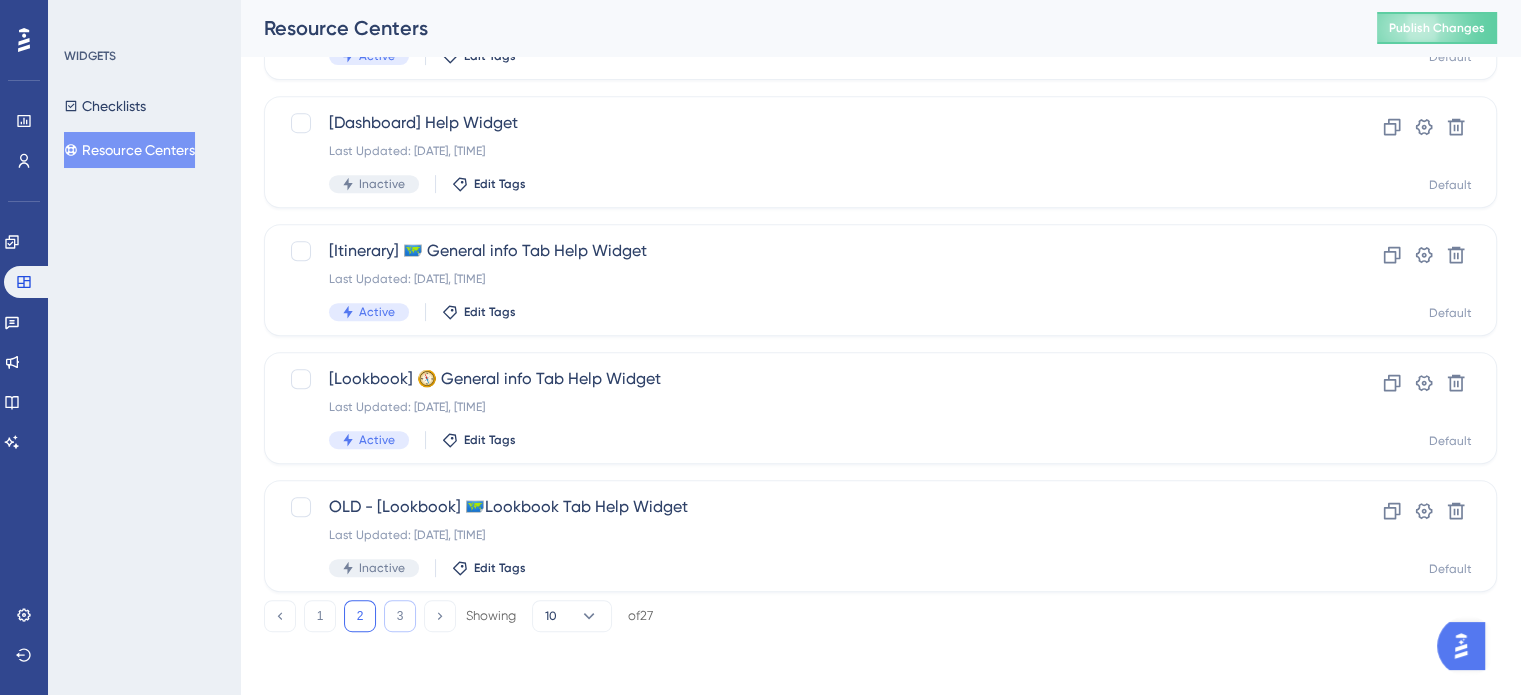 click on "3" at bounding box center [400, 616] 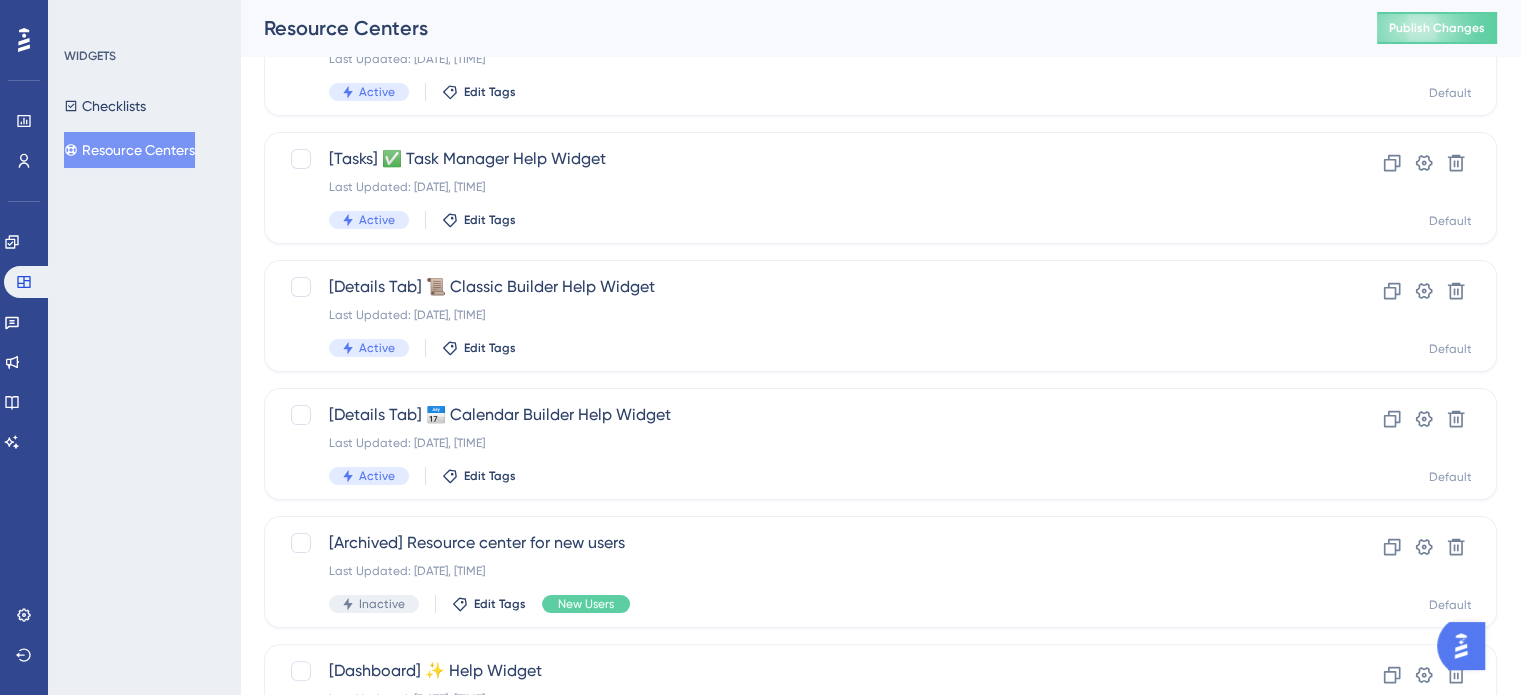 scroll, scrollTop: 272, scrollLeft: 0, axis: vertical 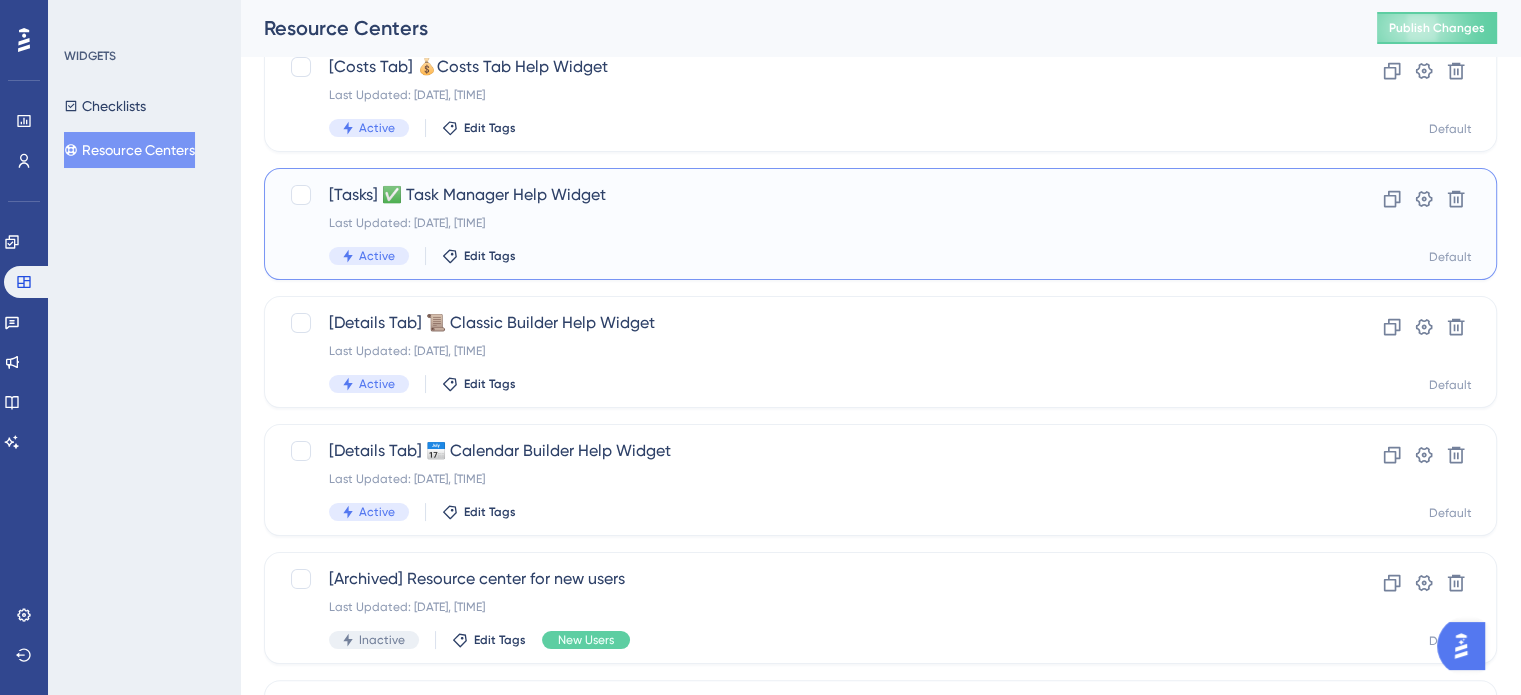 click on "Last Updated: Jun 17 2025, 01:07 PM" at bounding box center (800, 223) 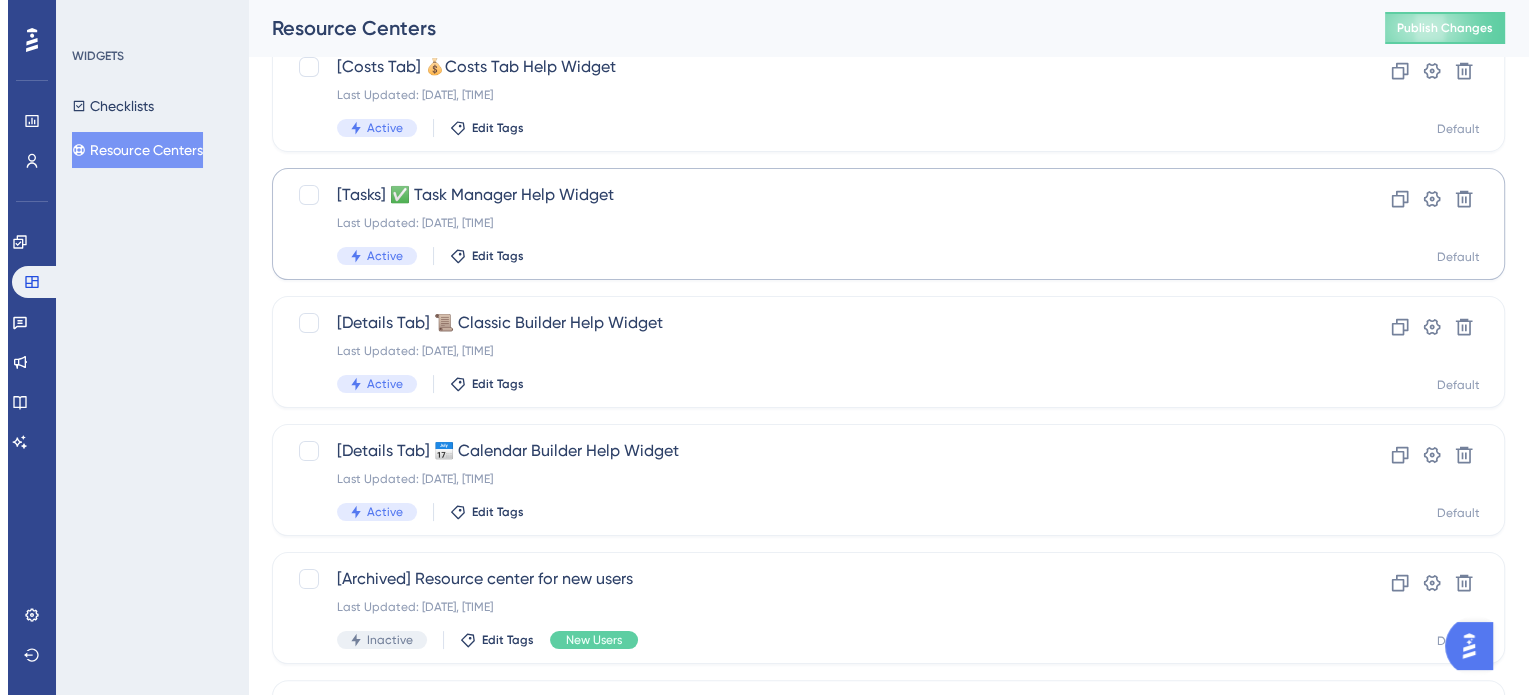 scroll, scrollTop: 0, scrollLeft: 0, axis: both 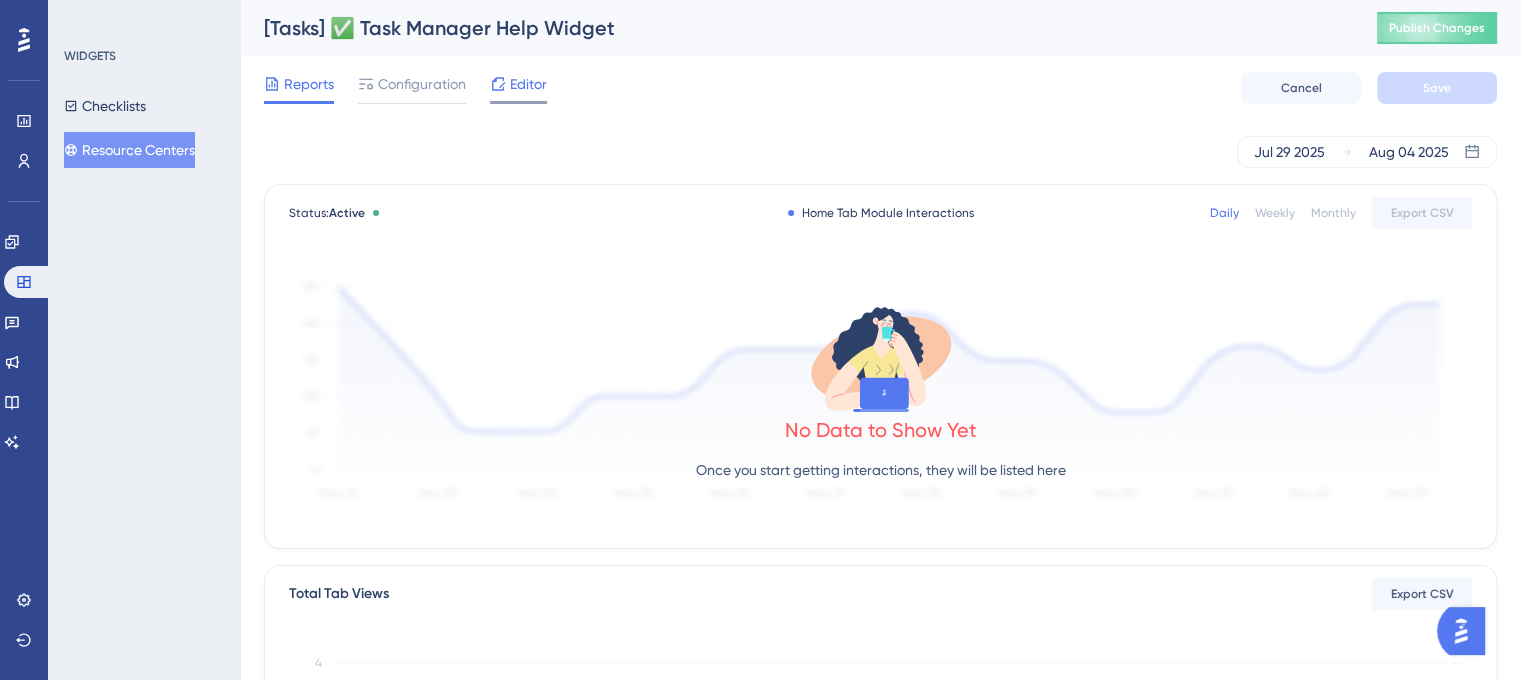 click on "Editor" at bounding box center (528, 84) 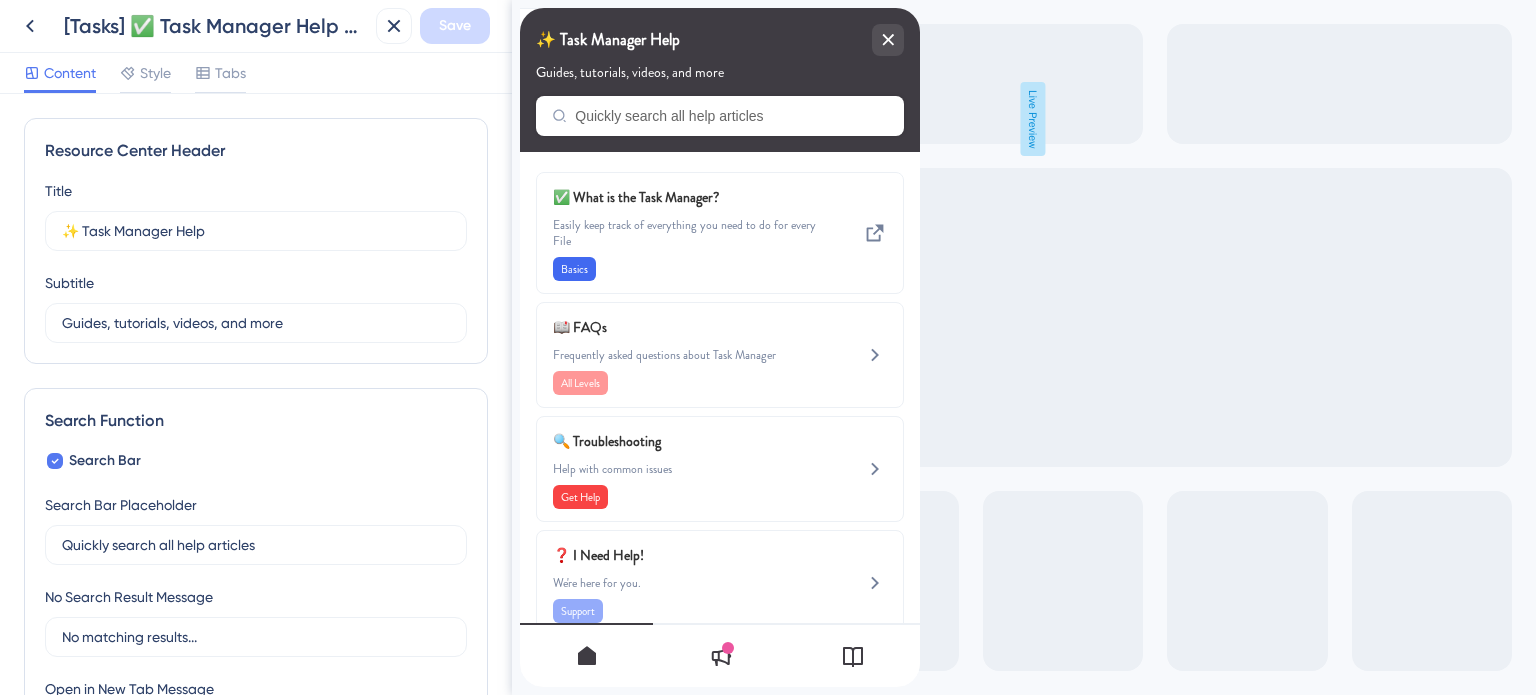 scroll, scrollTop: 0, scrollLeft: 0, axis: both 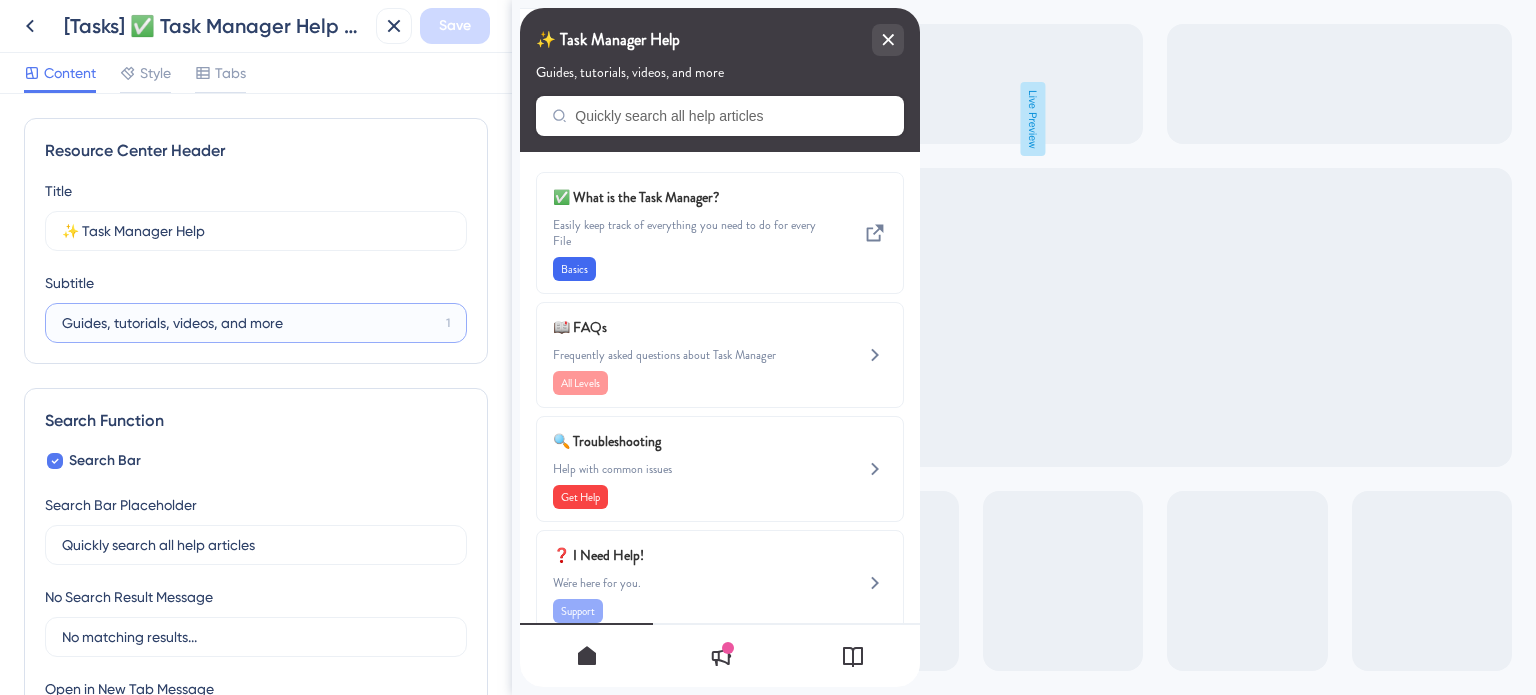 drag, startPoint x: 167, startPoint y: 326, endPoint x: 33, endPoint y: 326, distance: 134 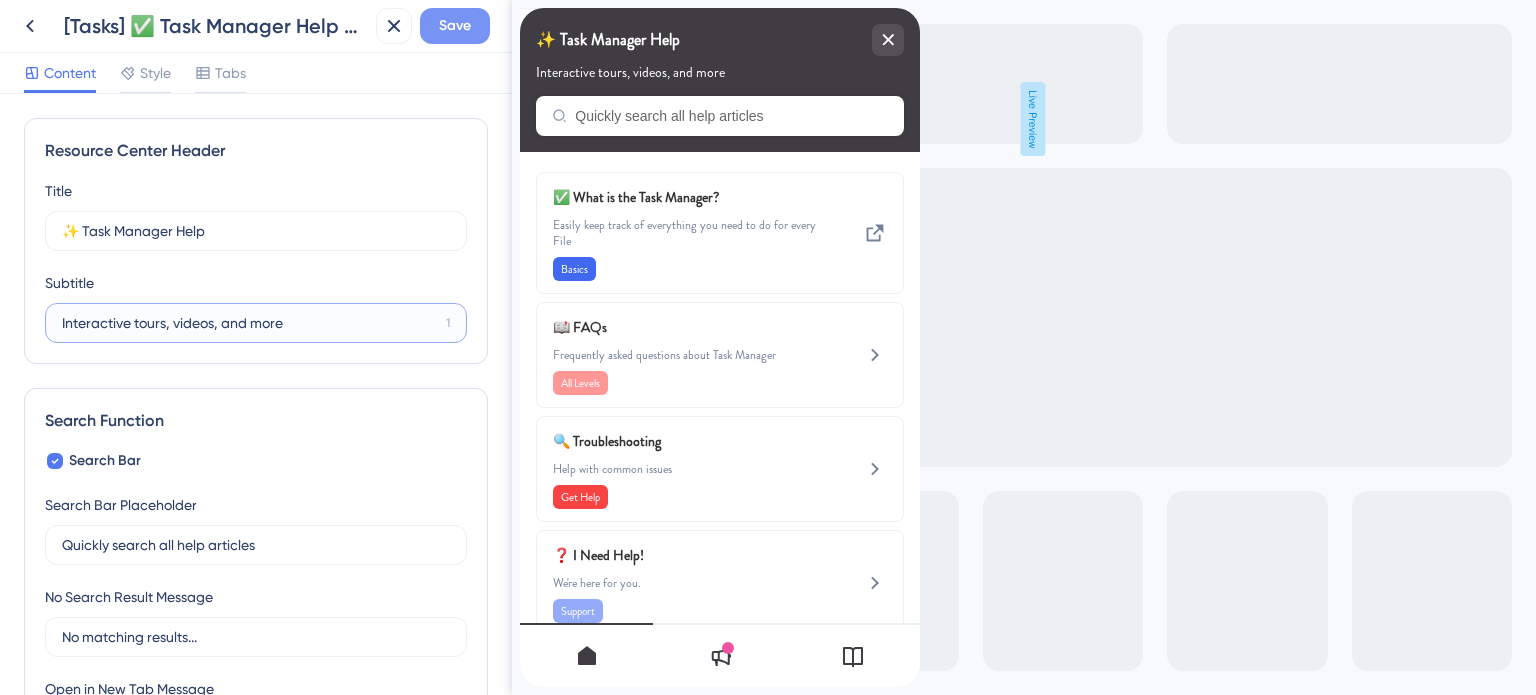 type on "Interactive tours, videos, and more" 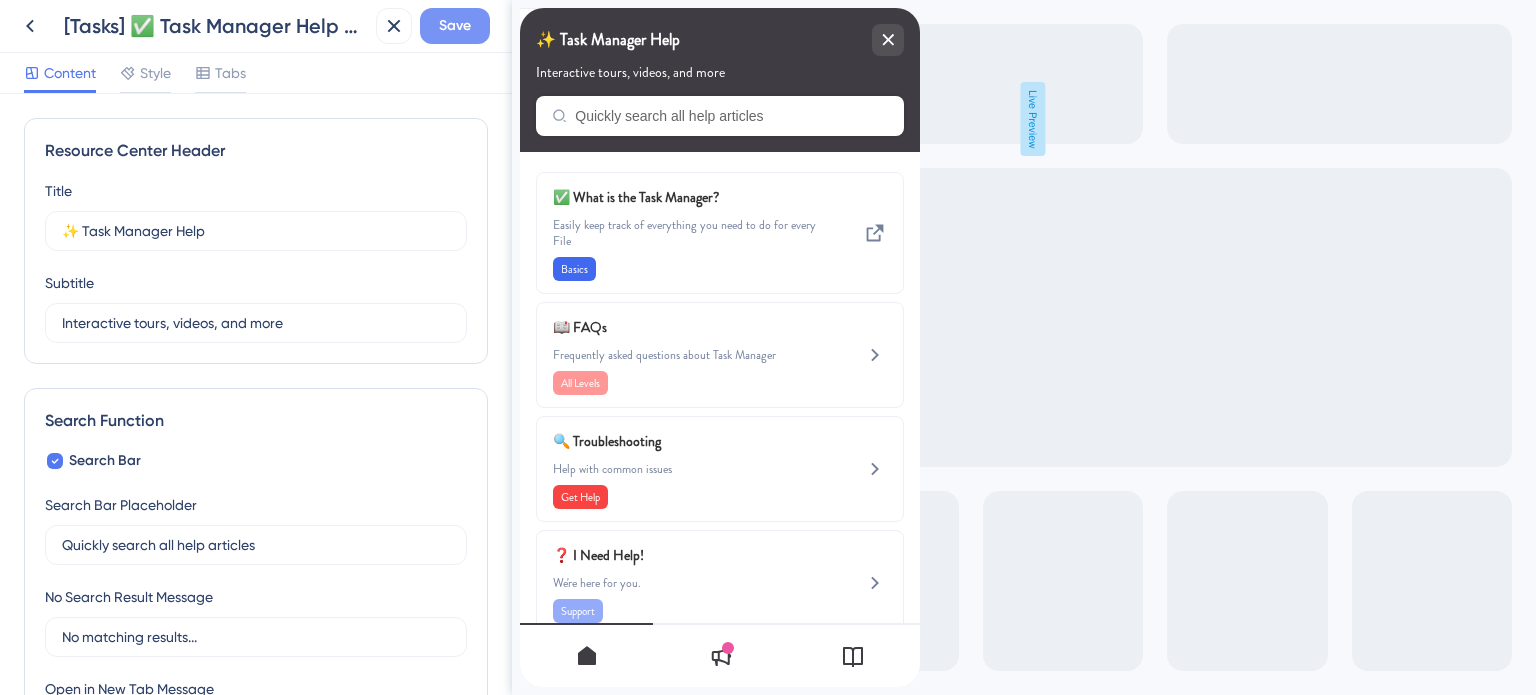 click on "Save" at bounding box center [455, 26] 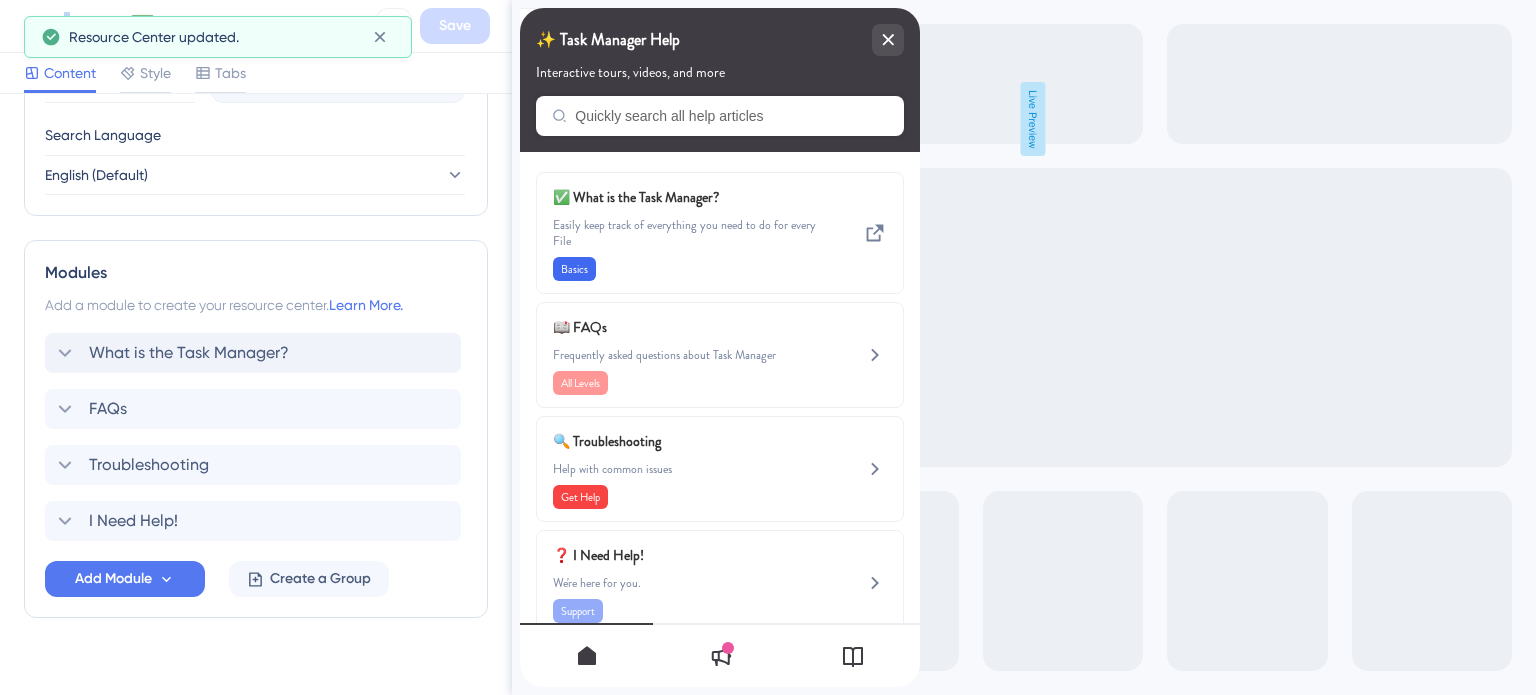 scroll, scrollTop: 807, scrollLeft: 0, axis: vertical 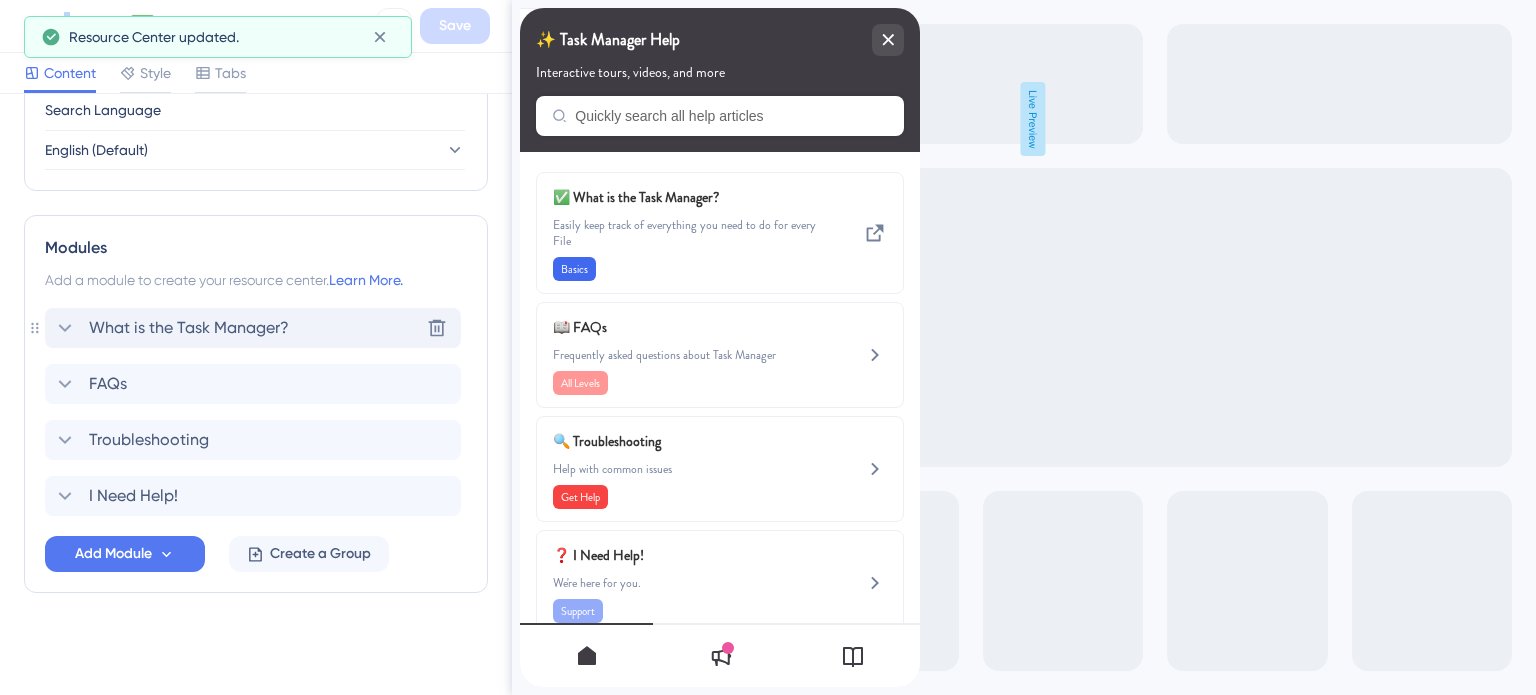 click 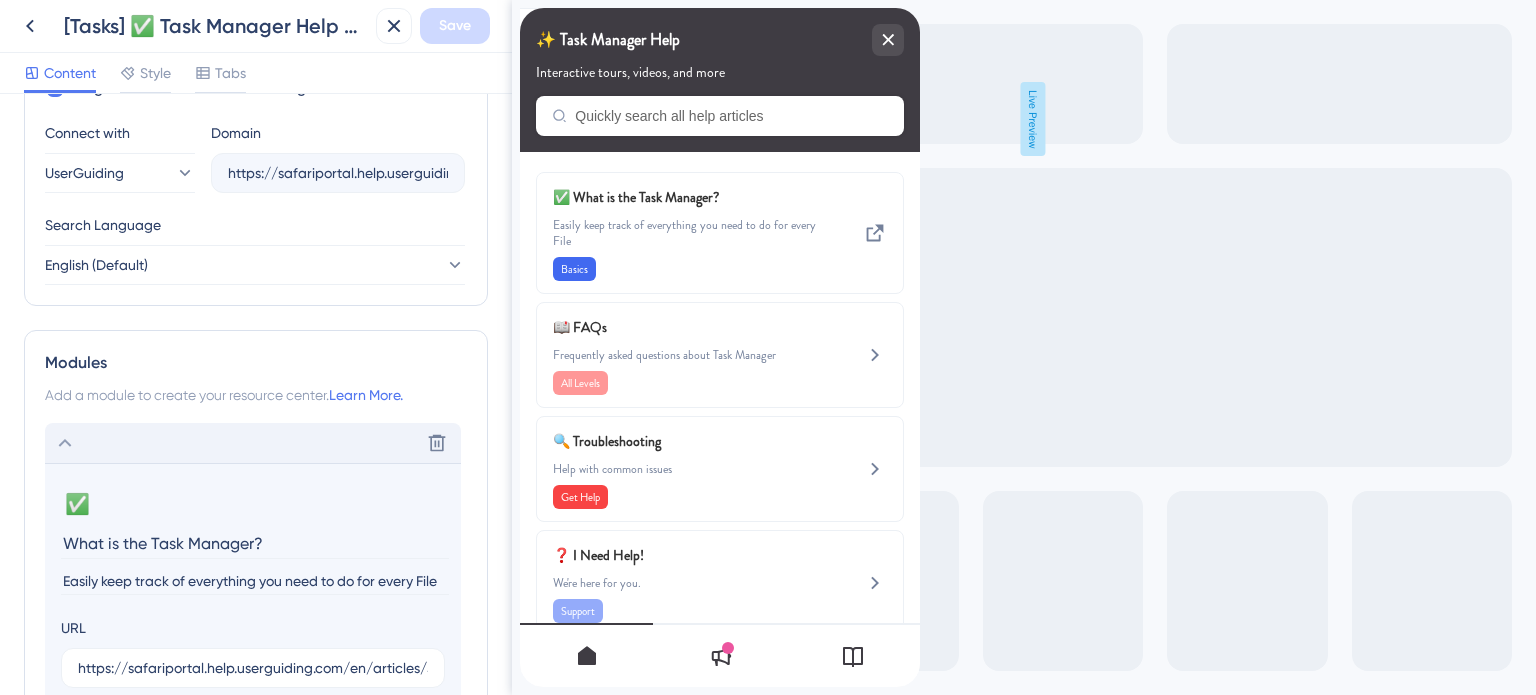 scroll, scrollTop: 807, scrollLeft: 0, axis: vertical 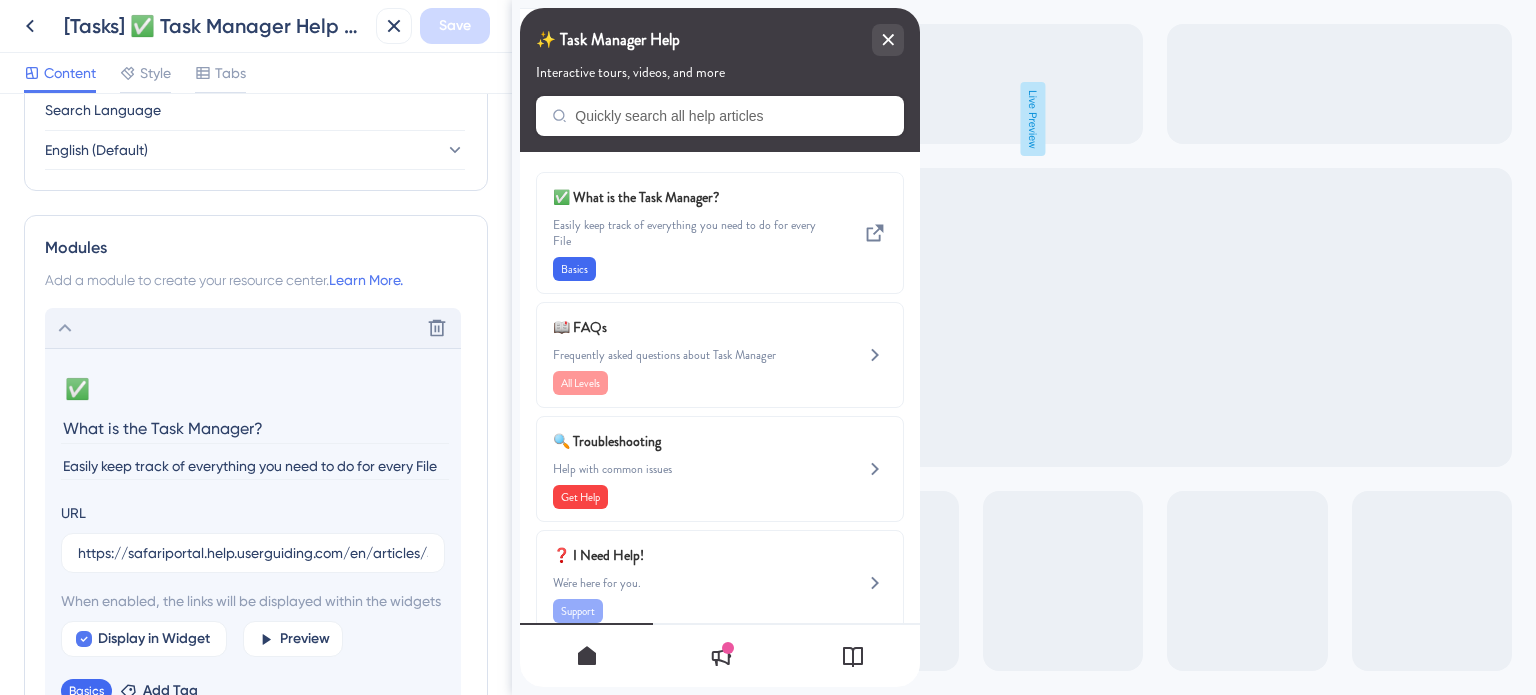 drag, startPoint x: 272, startPoint y: 426, endPoint x: 56, endPoint y: 426, distance: 216 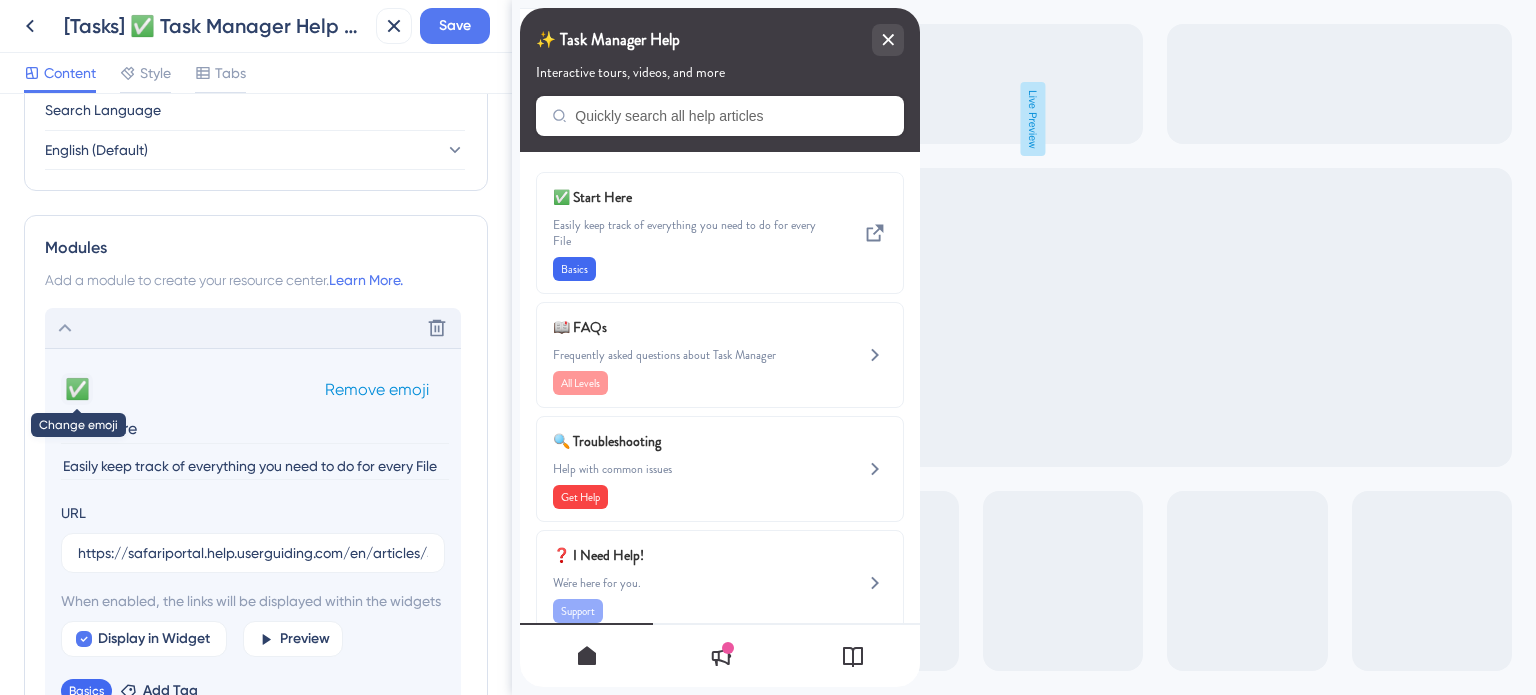 type on "Start Here" 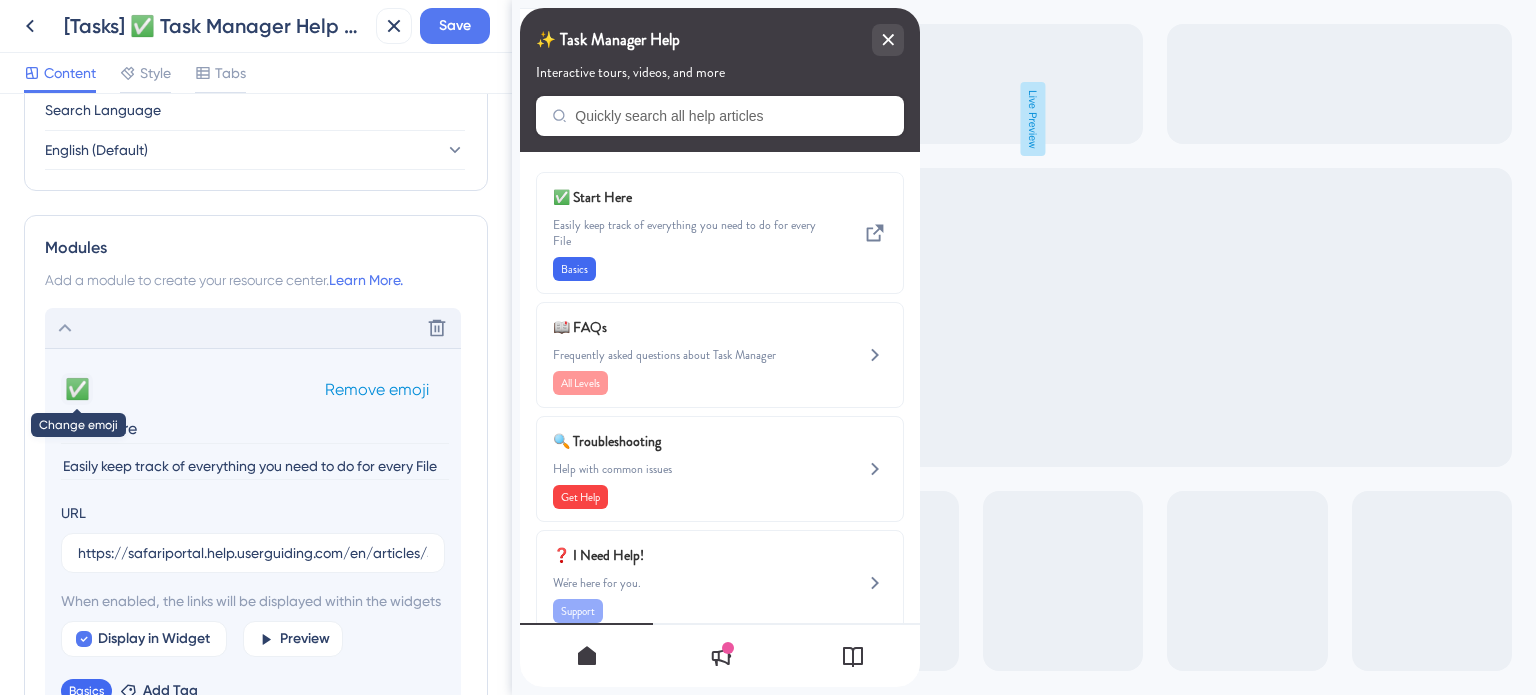 click on "✅" at bounding box center [77, 389] 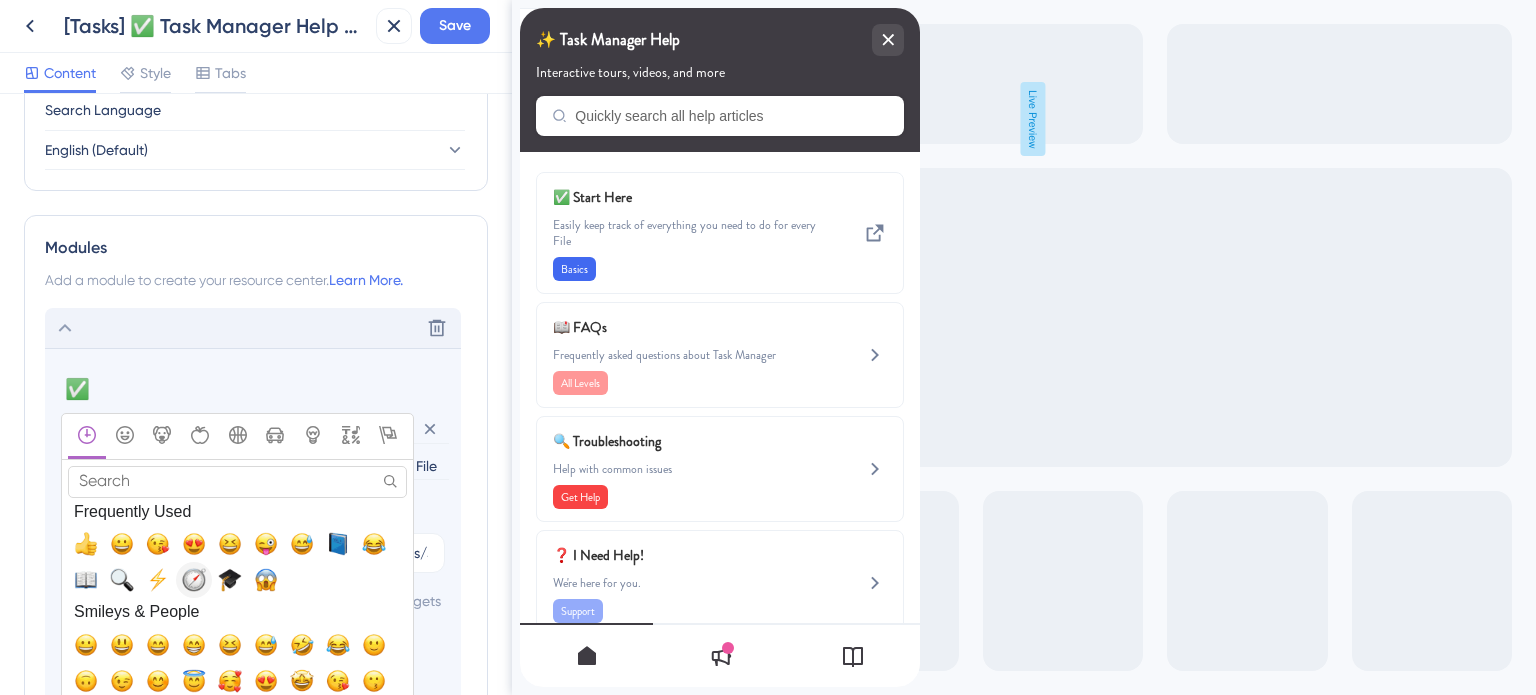 click at bounding box center [194, 580] 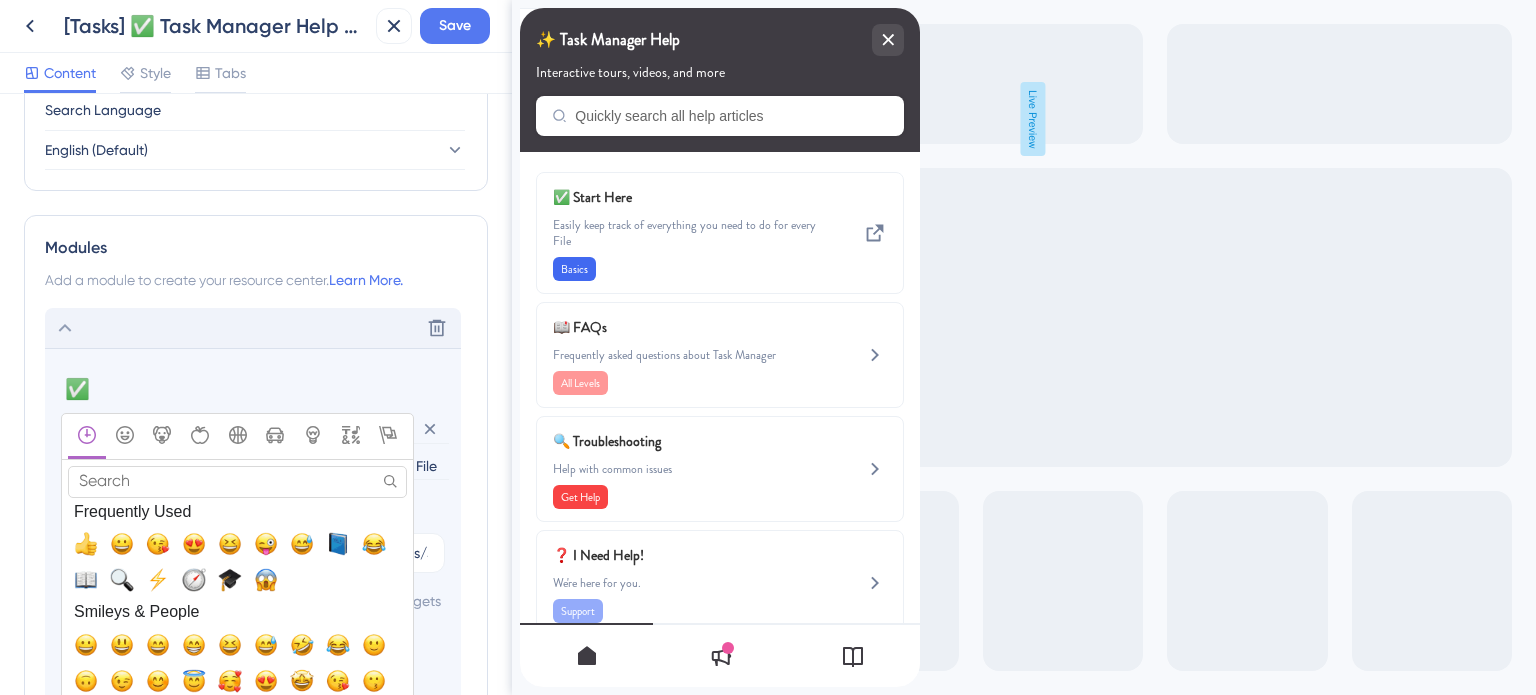 click on "URL https://safariportal.help.userguiding.com/en/articles/5689-task-manager When enabled, the links will be displayed within the widgets Display in Widget Preview" at bounding box center (253, 579) 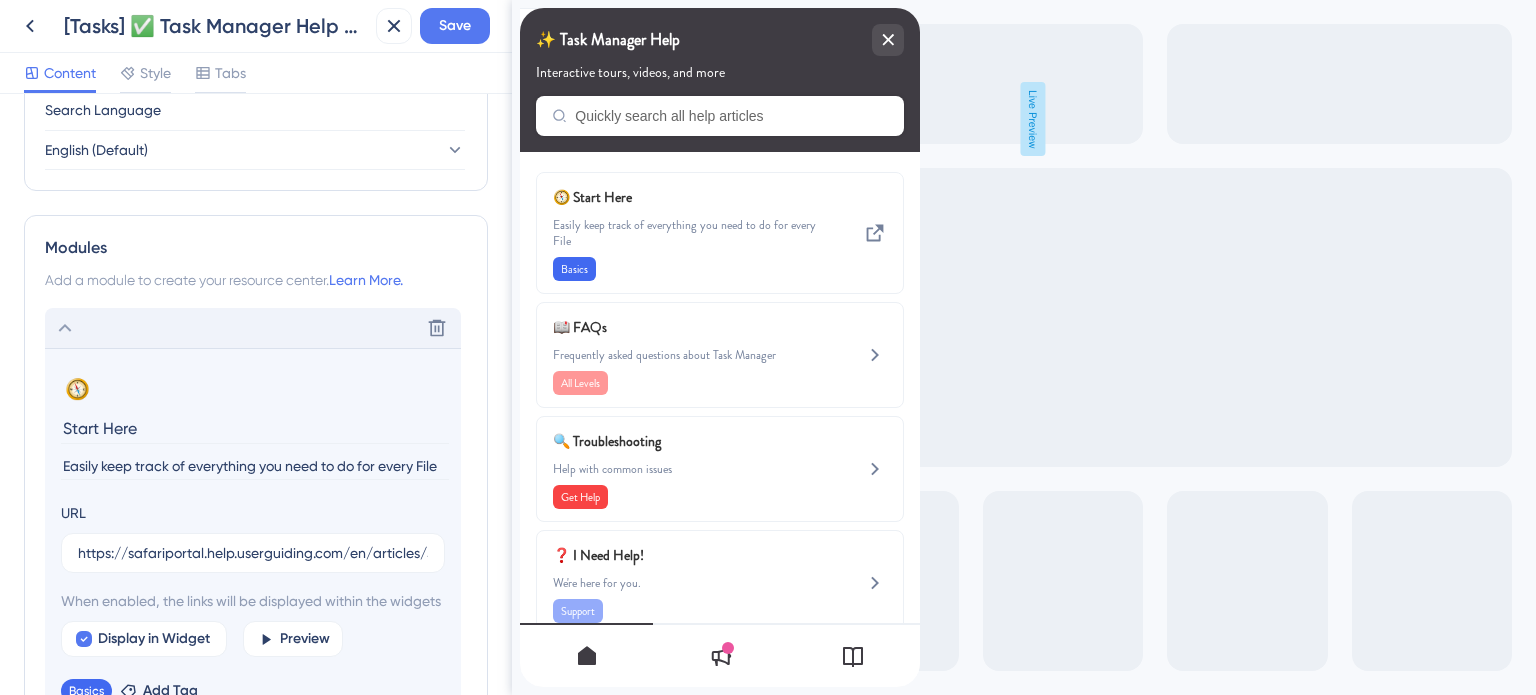 click 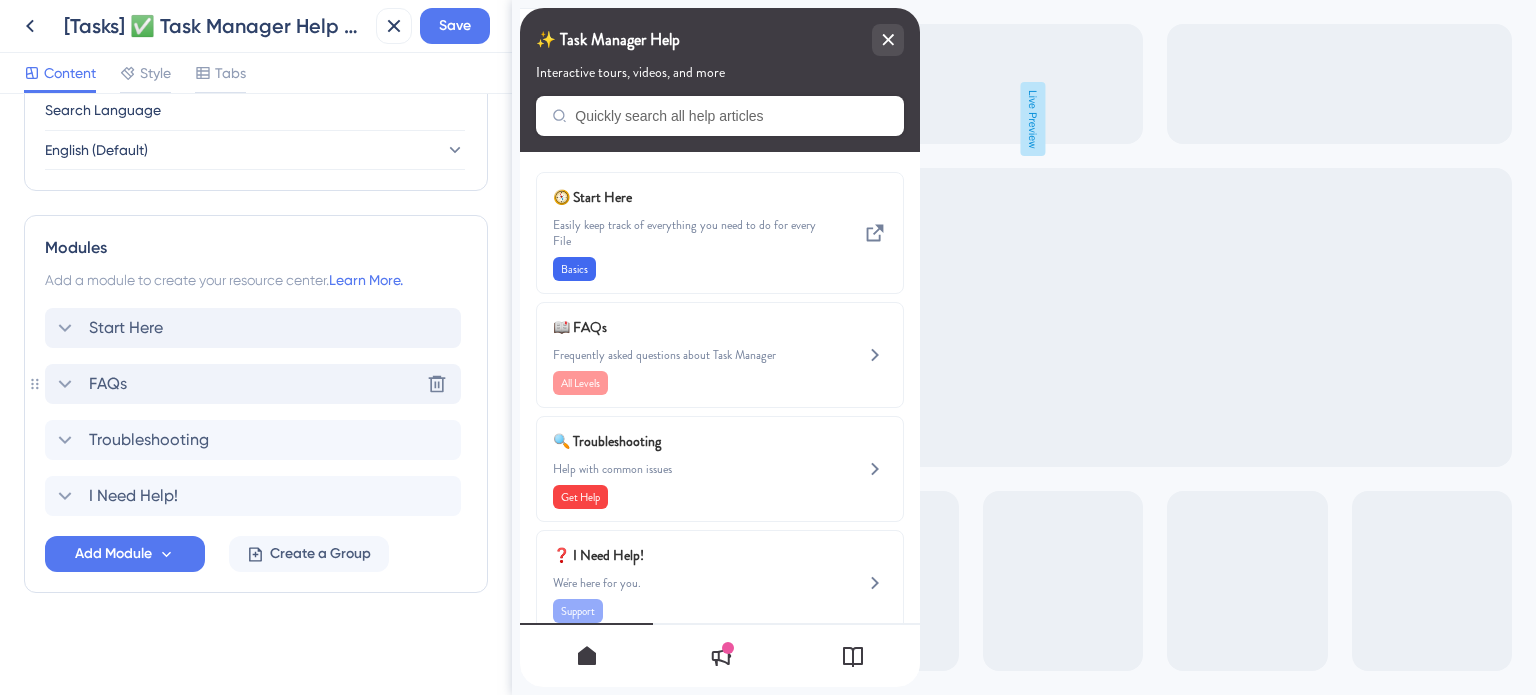 click 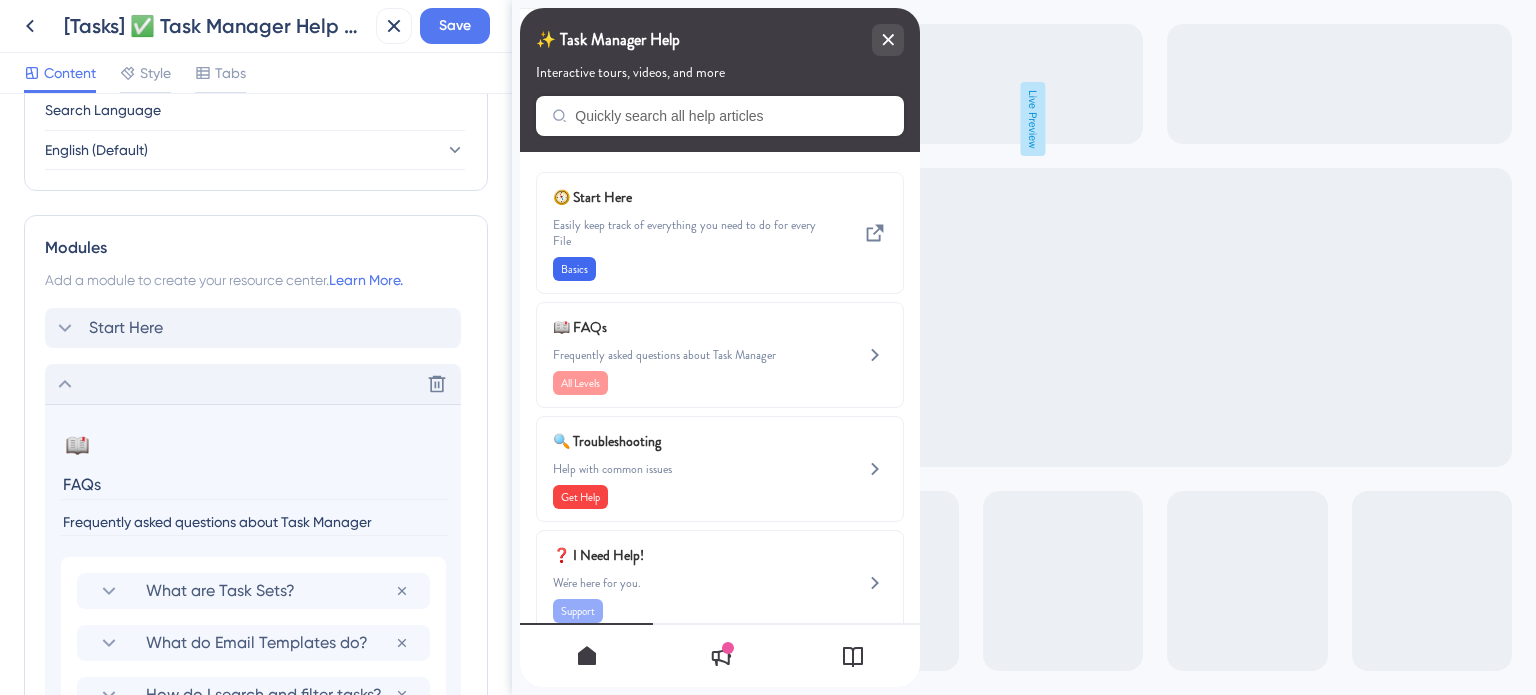 click 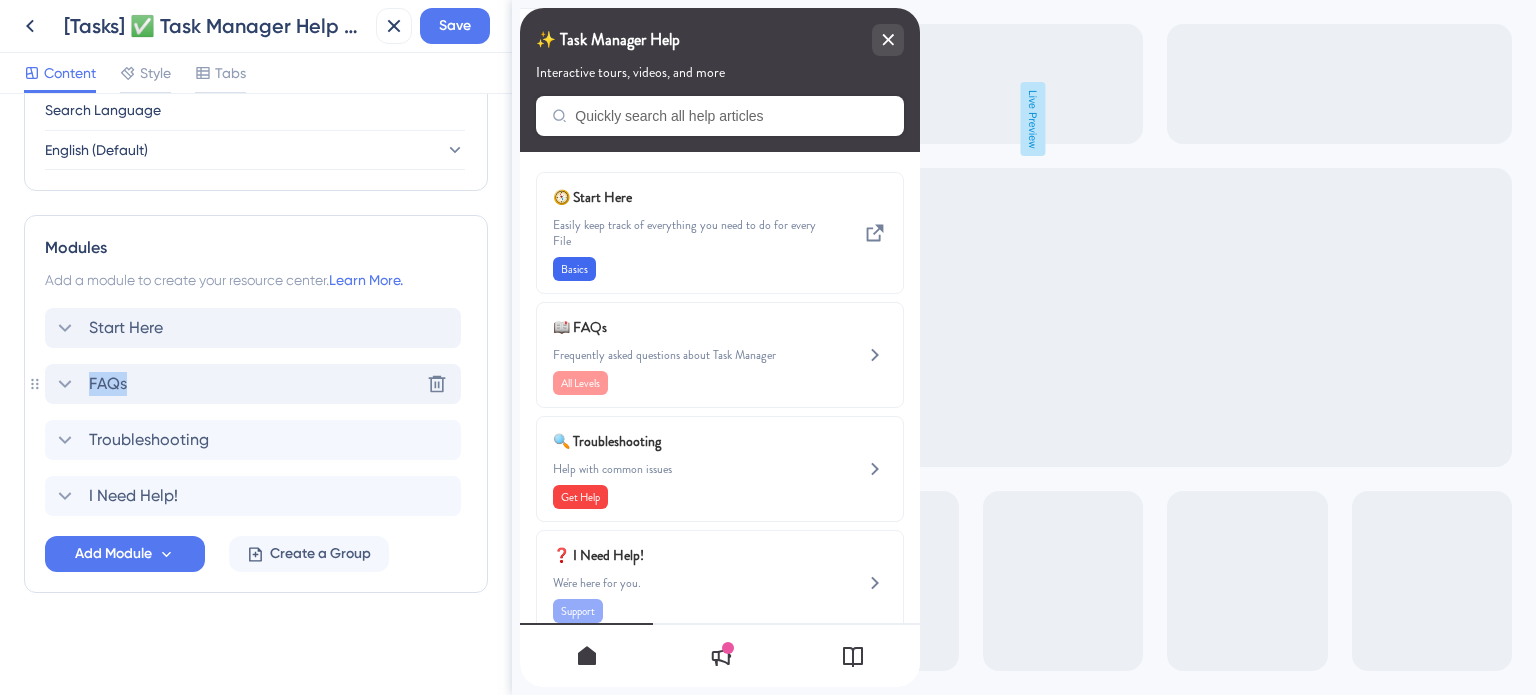 click on "FAQs" at bounding box center [108, 384] 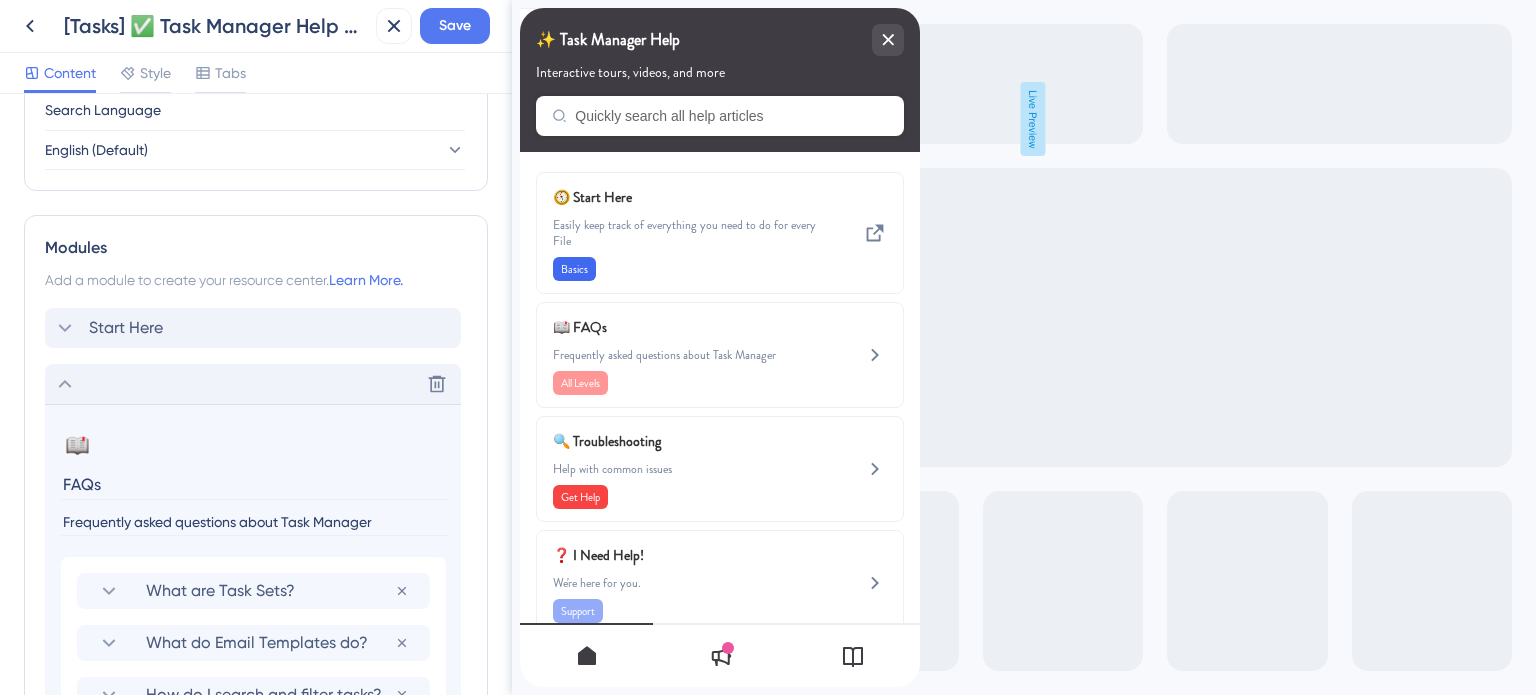 click on "Delete" at bounding box center [253, 384] 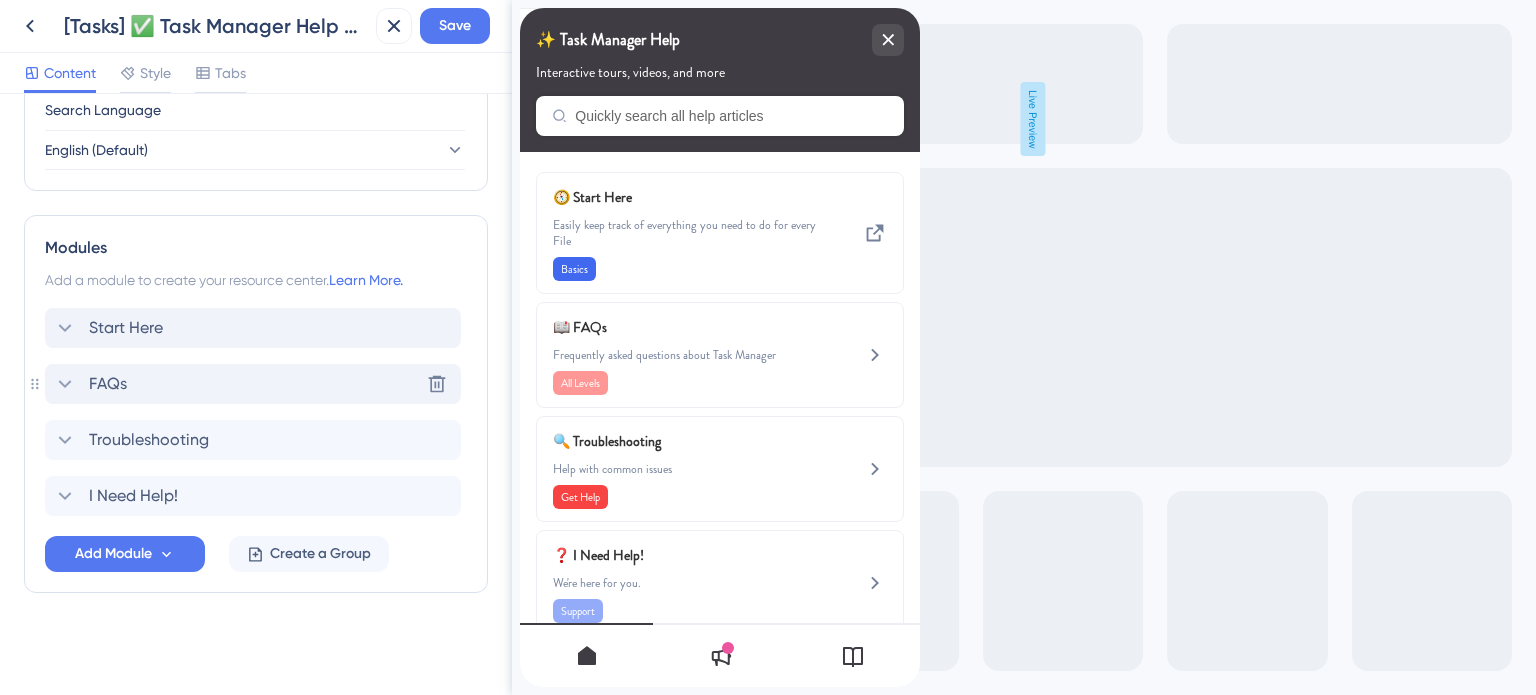 click 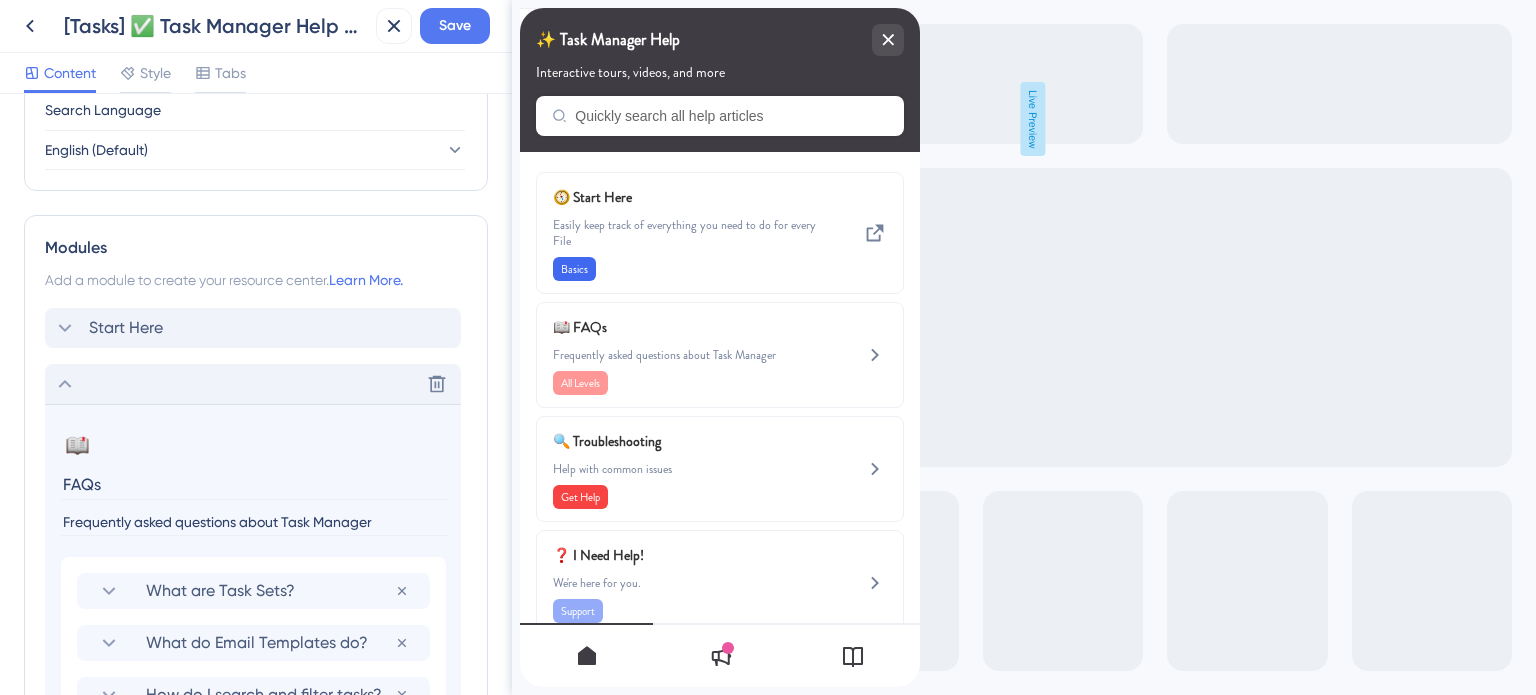 click on "FAQs" at bounding box center (255, 484) 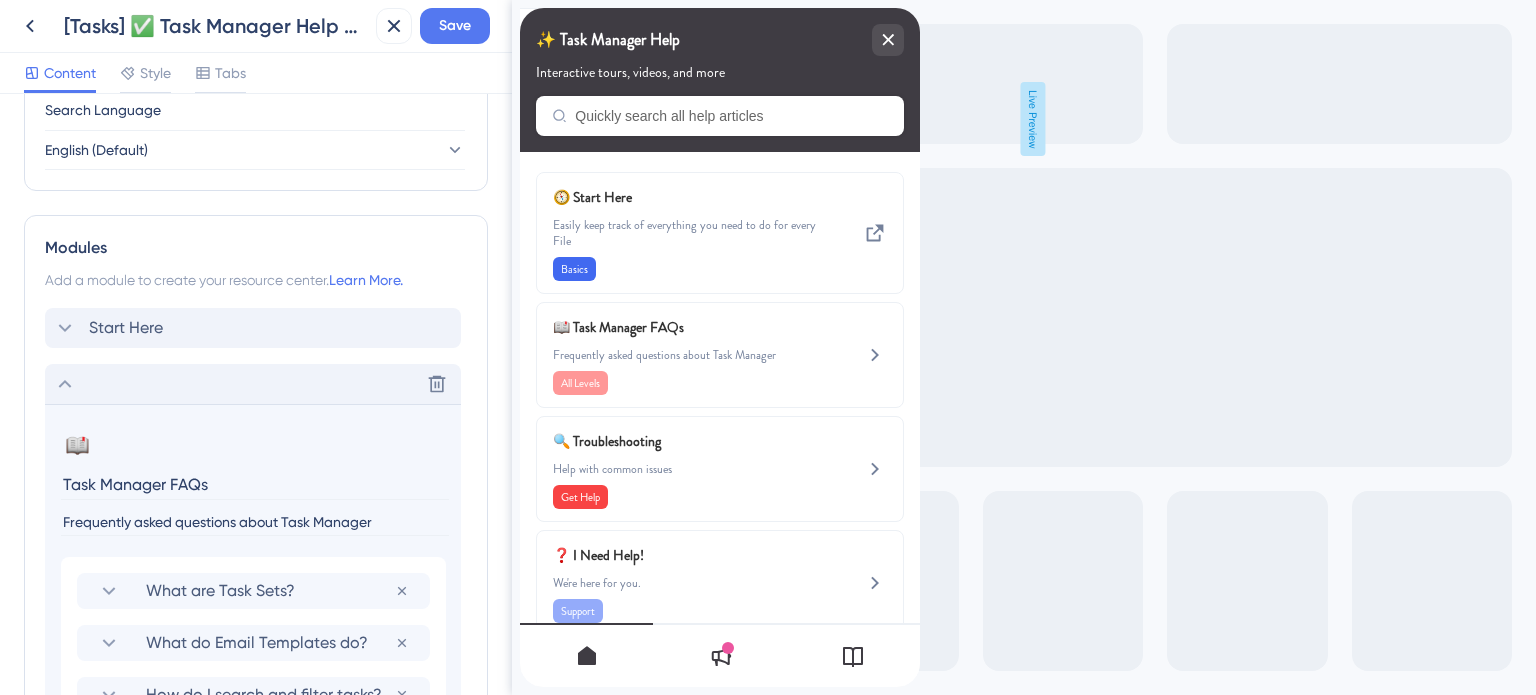 type on "Task Manager FAQs" 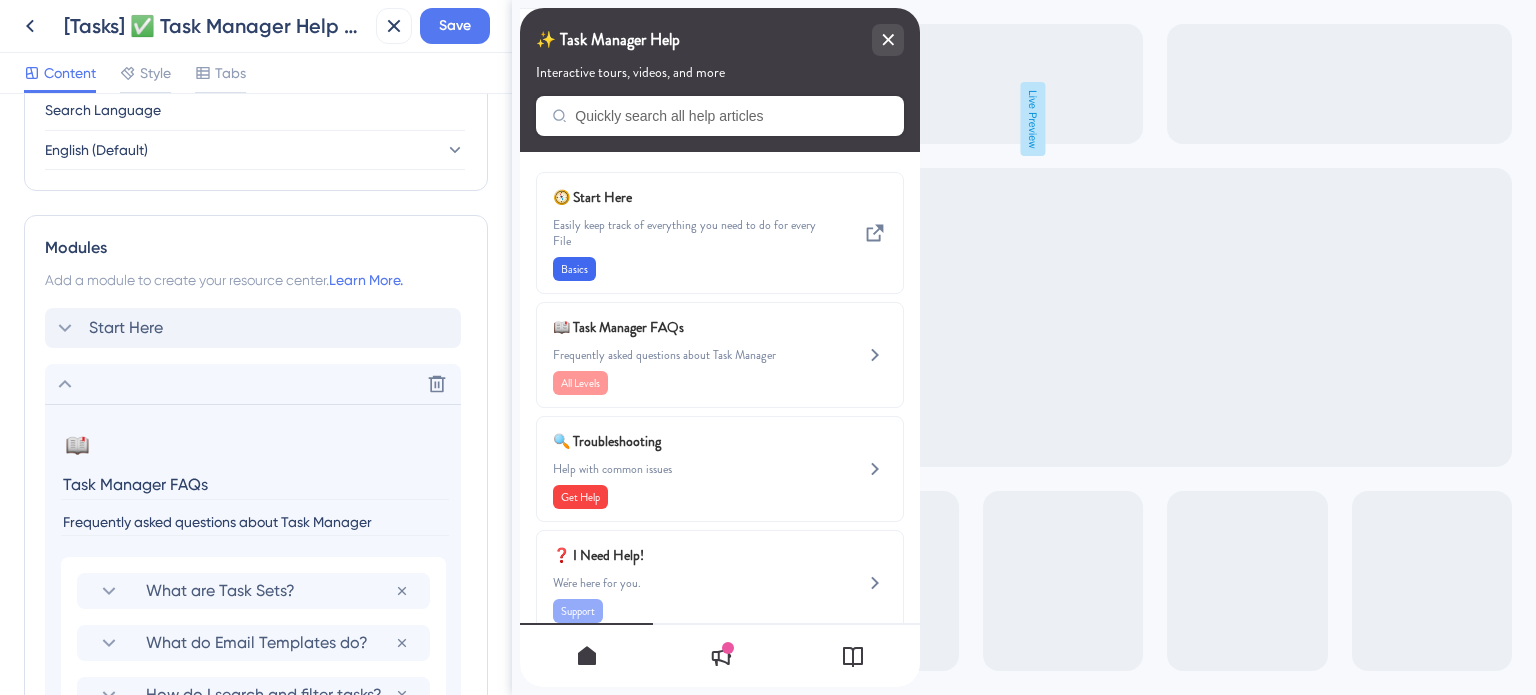drag, startPoint x: 60, startPoint y: 378, endPoint x: 56, endPoint y: 357, distance: 21.377558 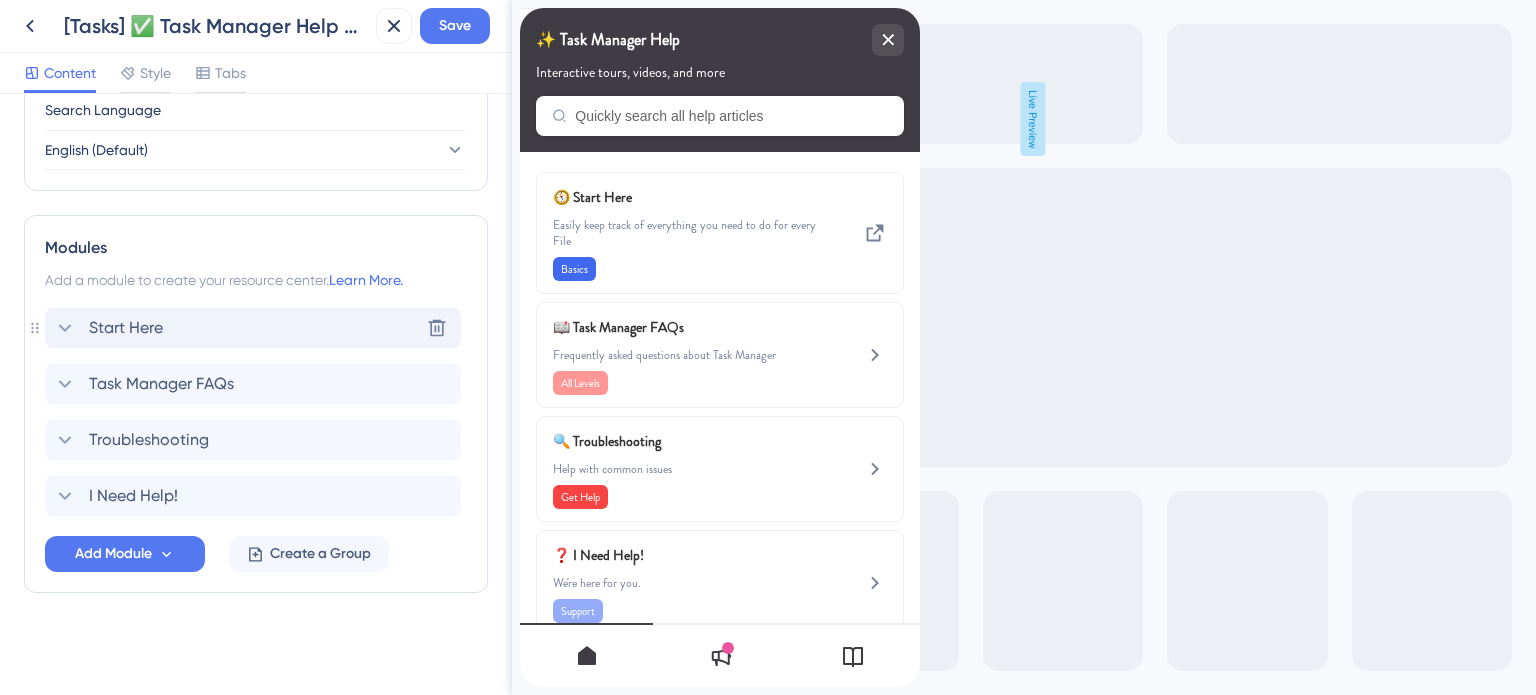 click 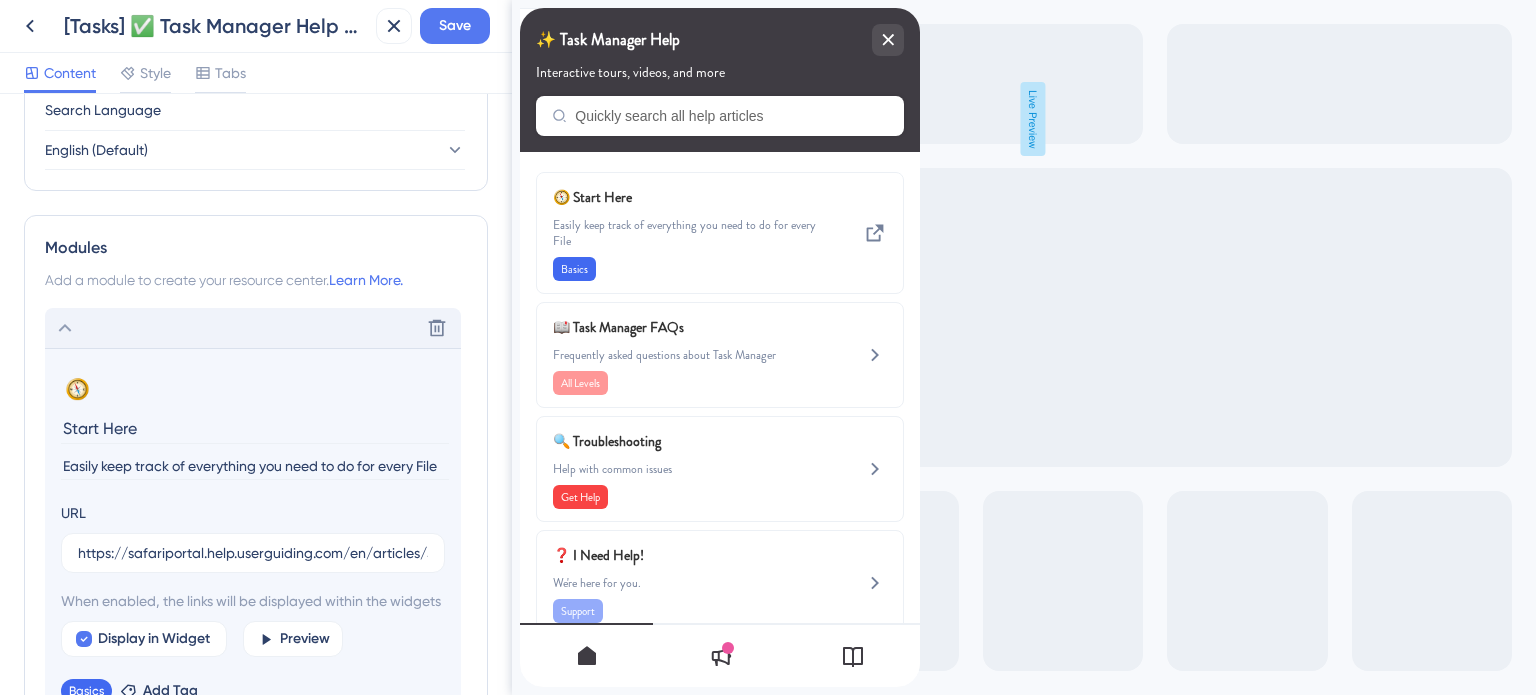 click on "Easily keep track of everything you need to do for every File" at bounding box center (255, 466) 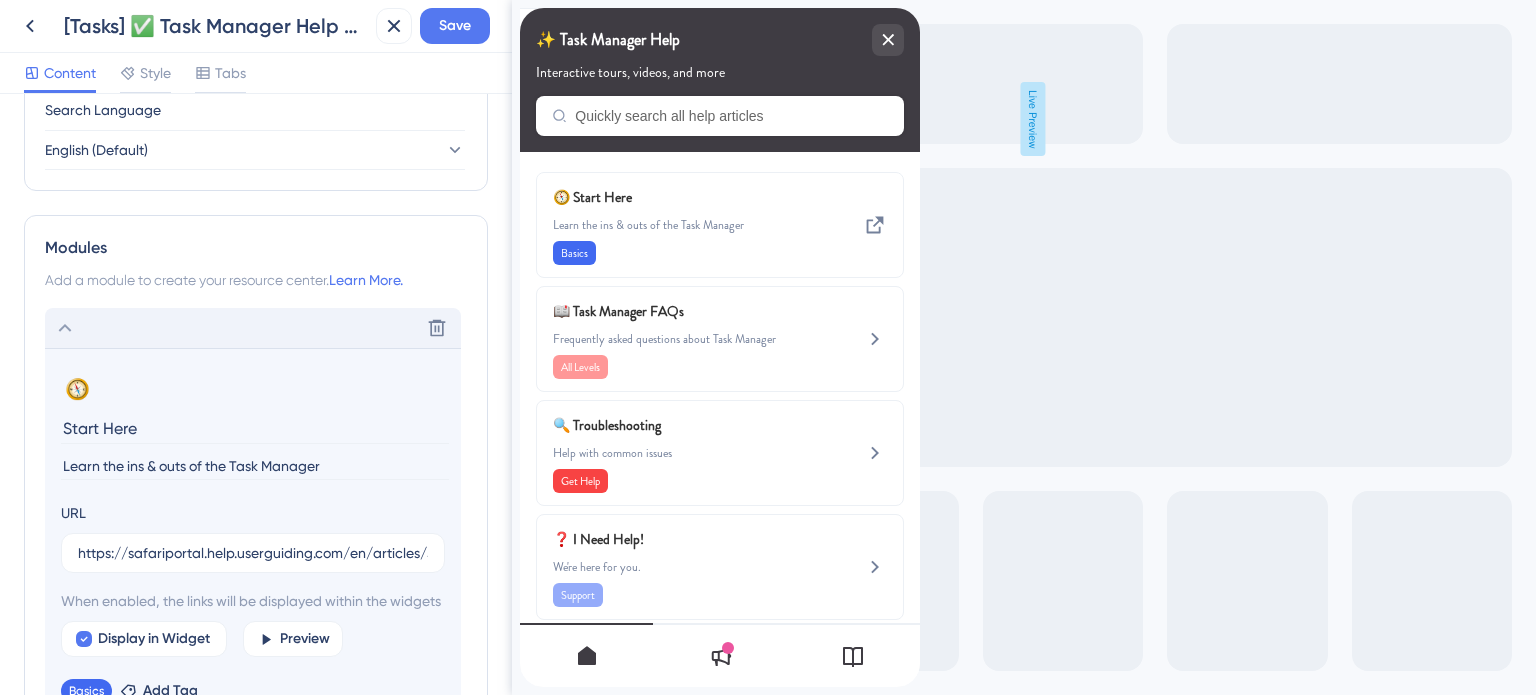 type on "Learn the ins & outs of the Task Manager" 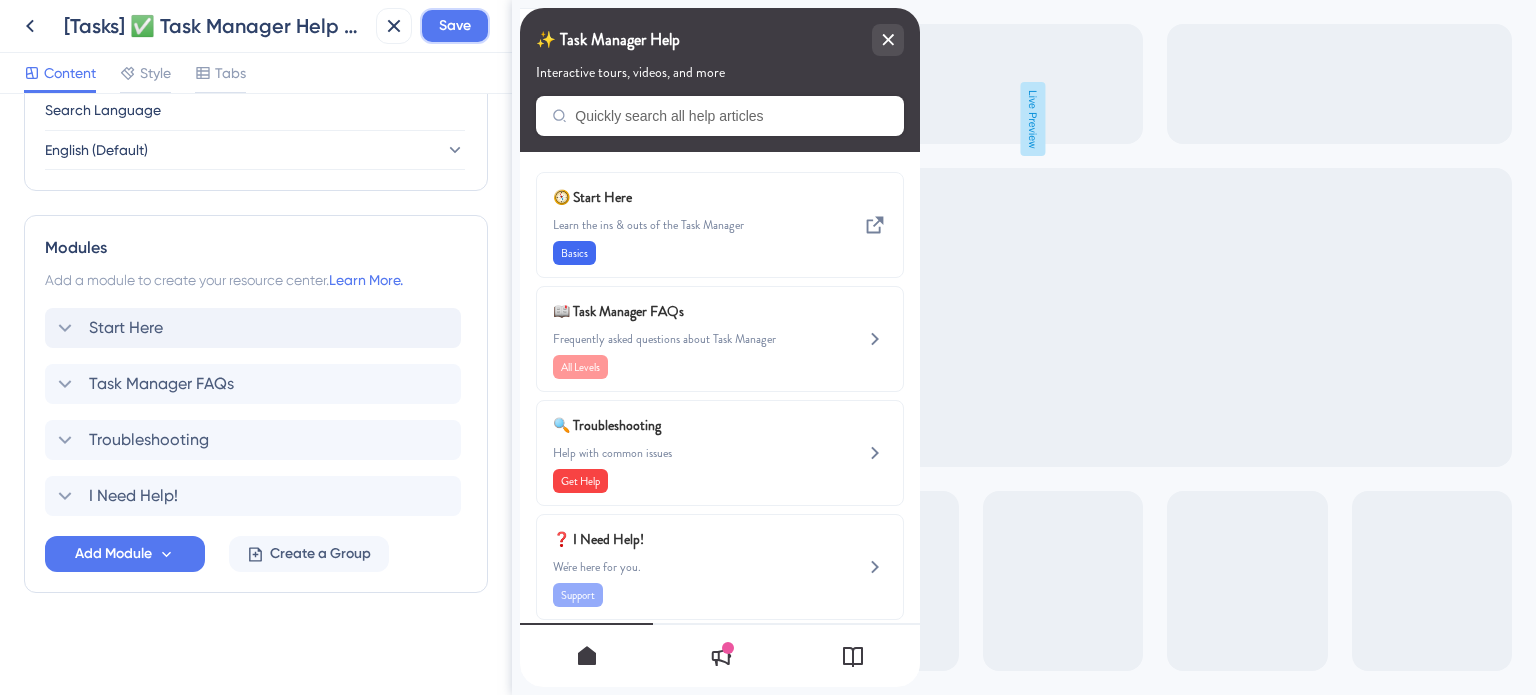 click on "Save" at bounding box center (455, 26) 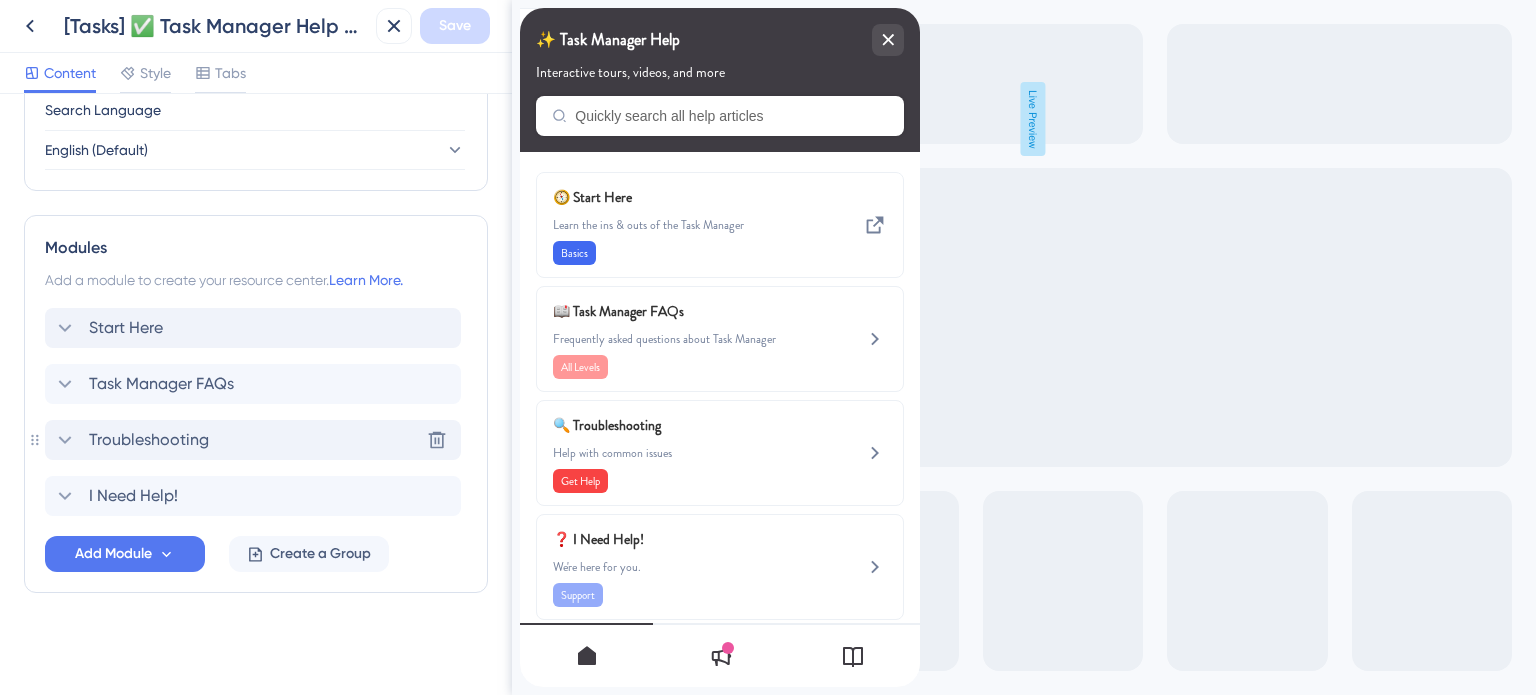 click 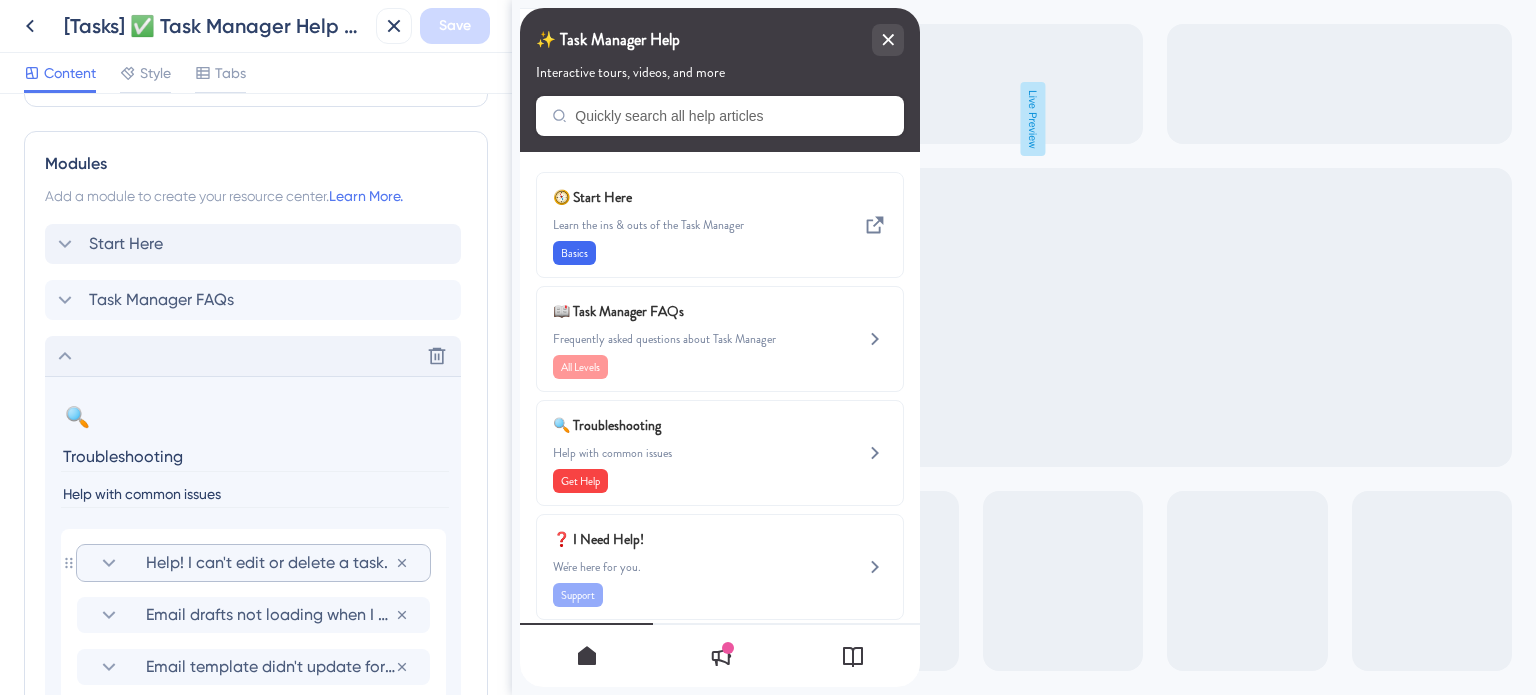 scroll, scrollTop: 1007, scrollLeft: 0, axis: vertical 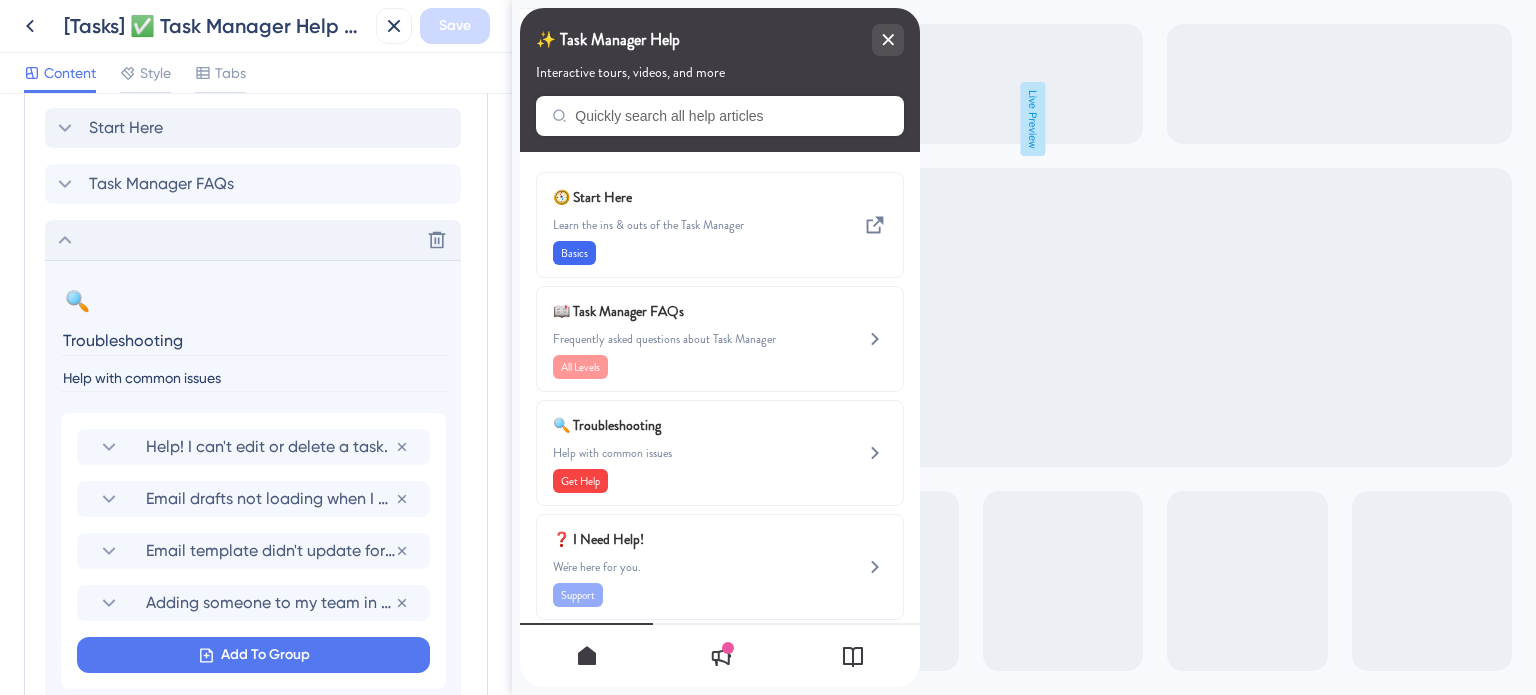 click on "Help with common issues" at bounding box center [255, 378] 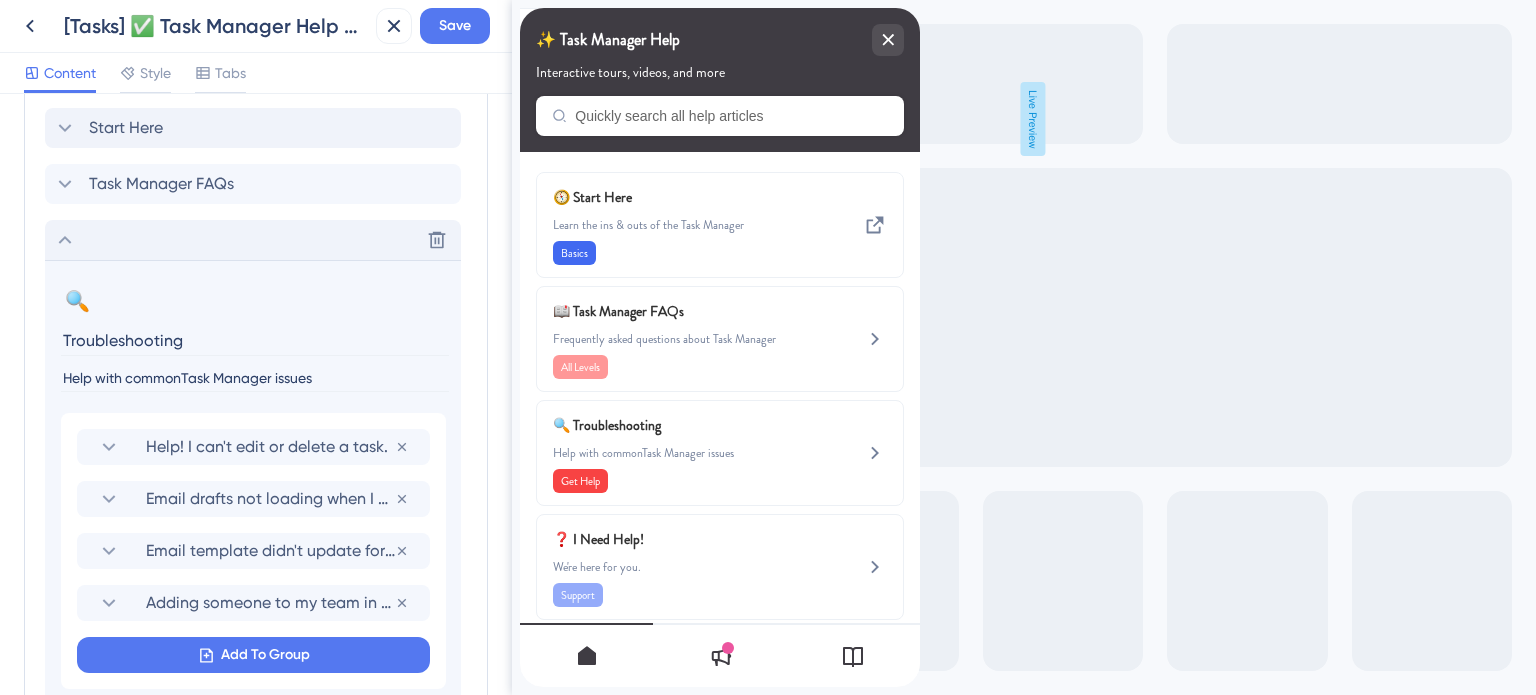 click on "Help with commonTask Manager issues" at bounding box center (255, 378) 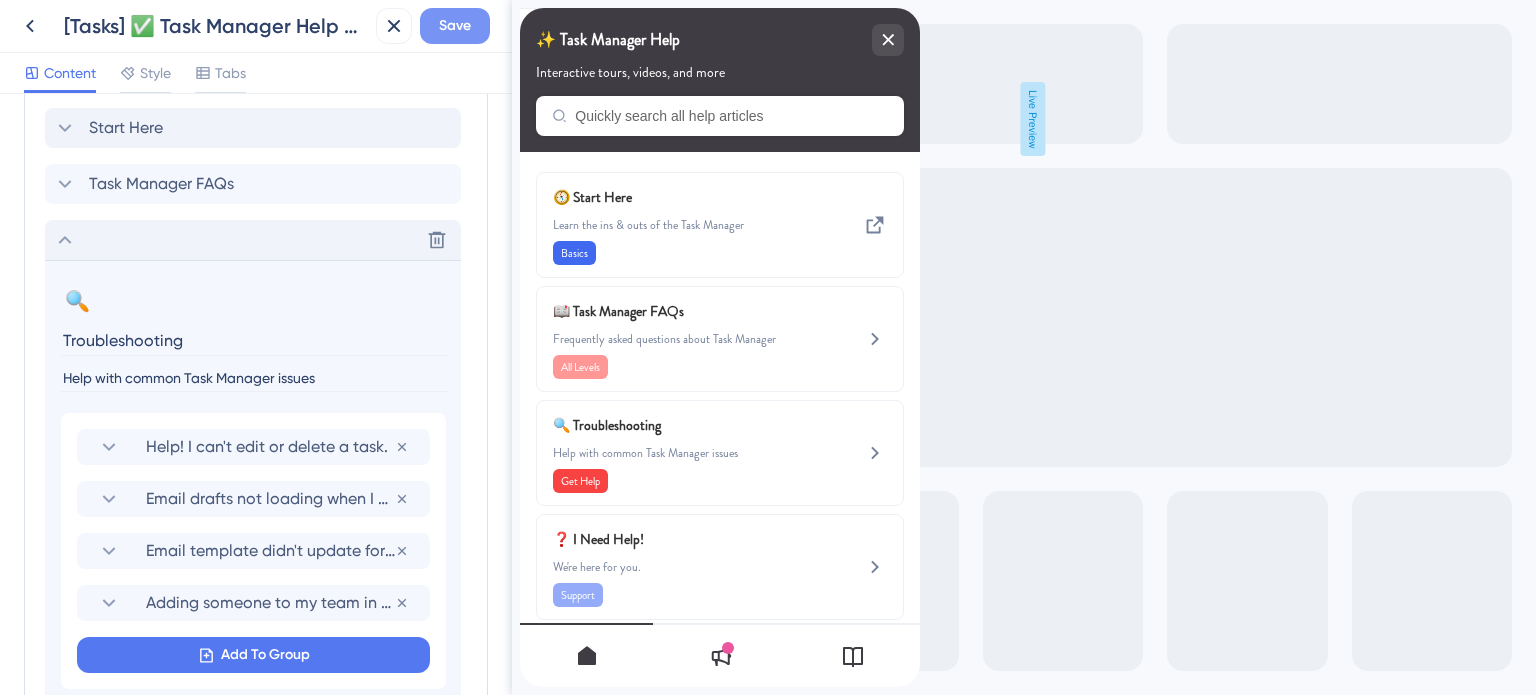 type on "Help with common Task Manager issues" 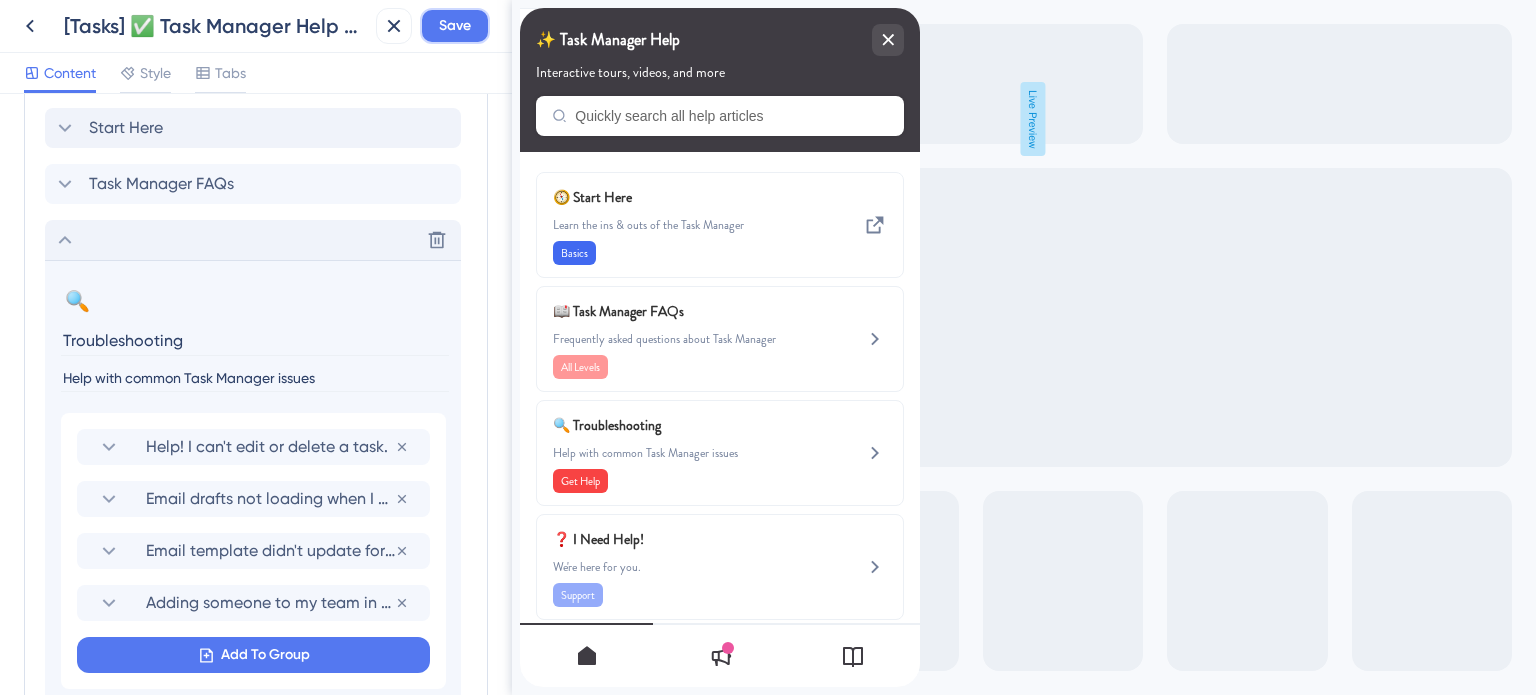 click on "Save" at bounding box center (455, 26) 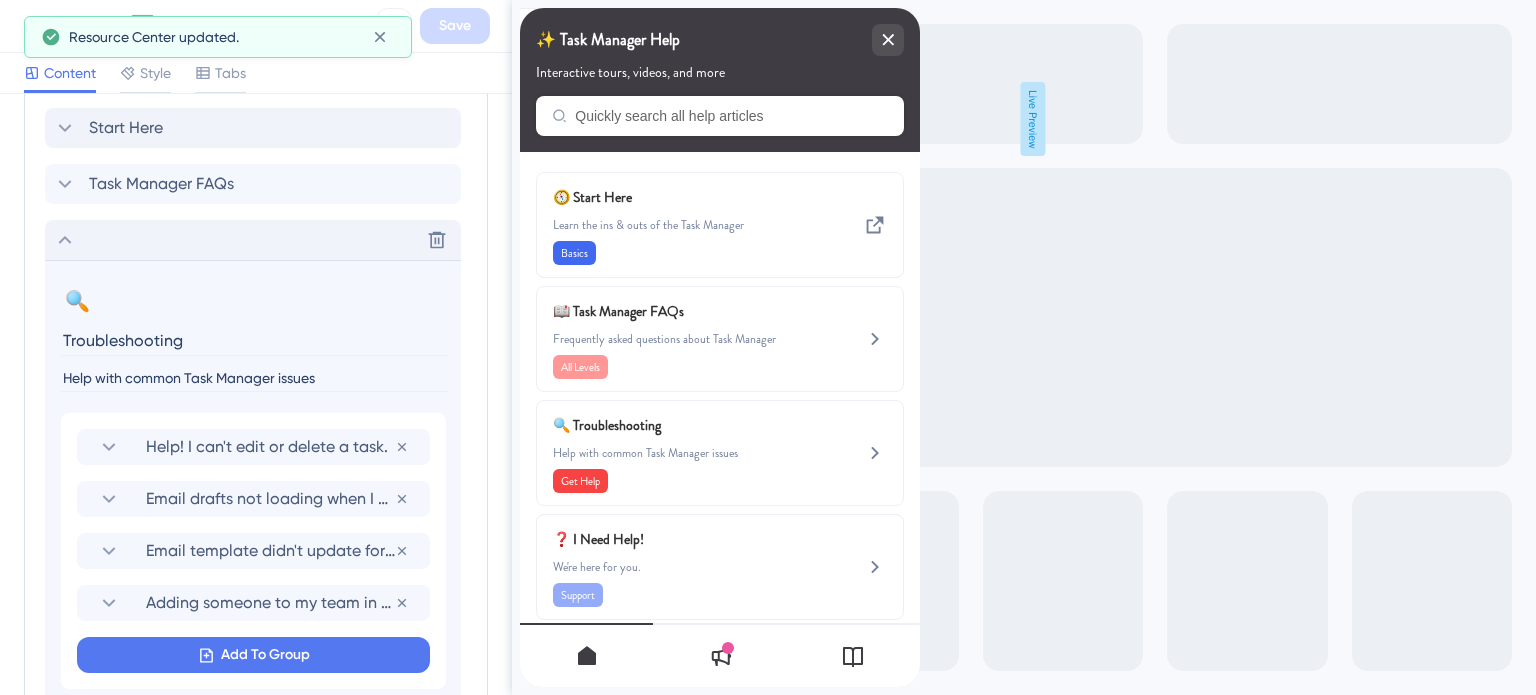 click 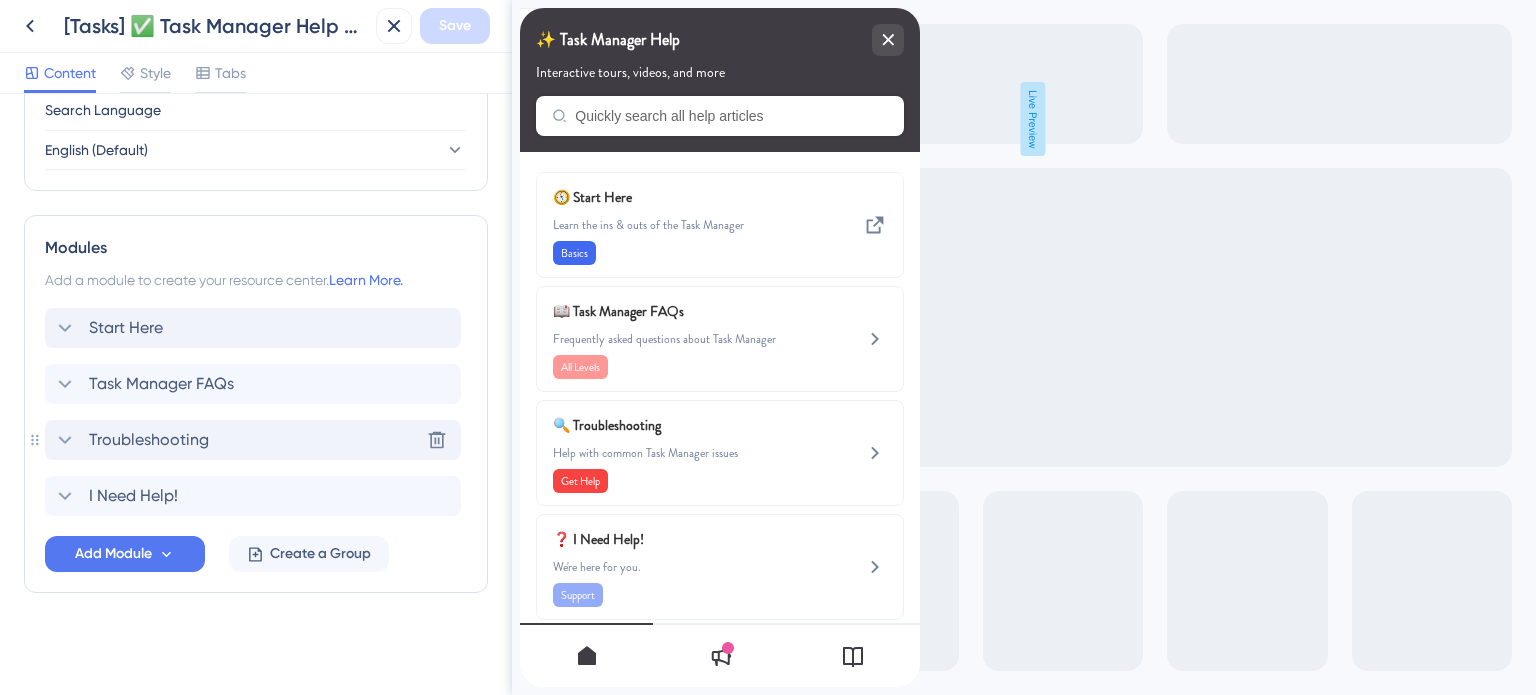 click 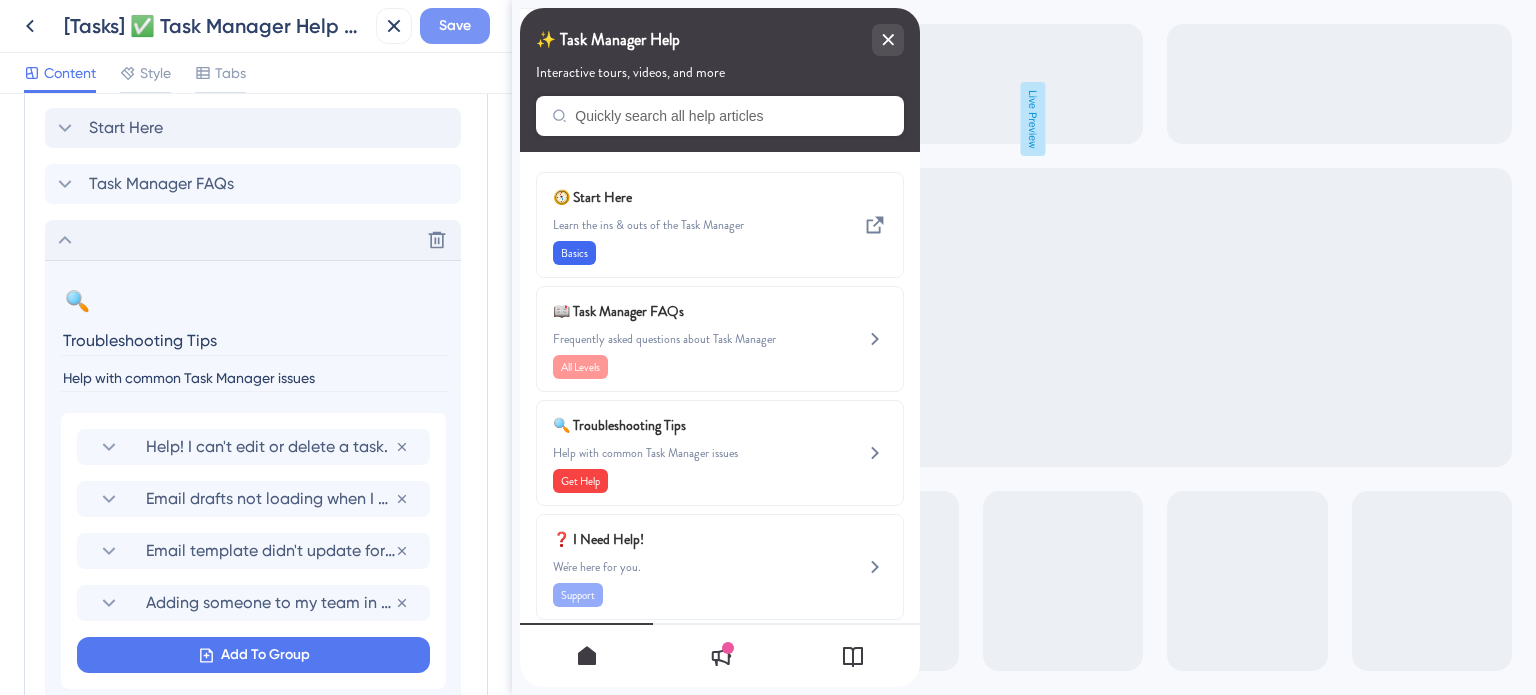 type on "Troubleshooting Tips" 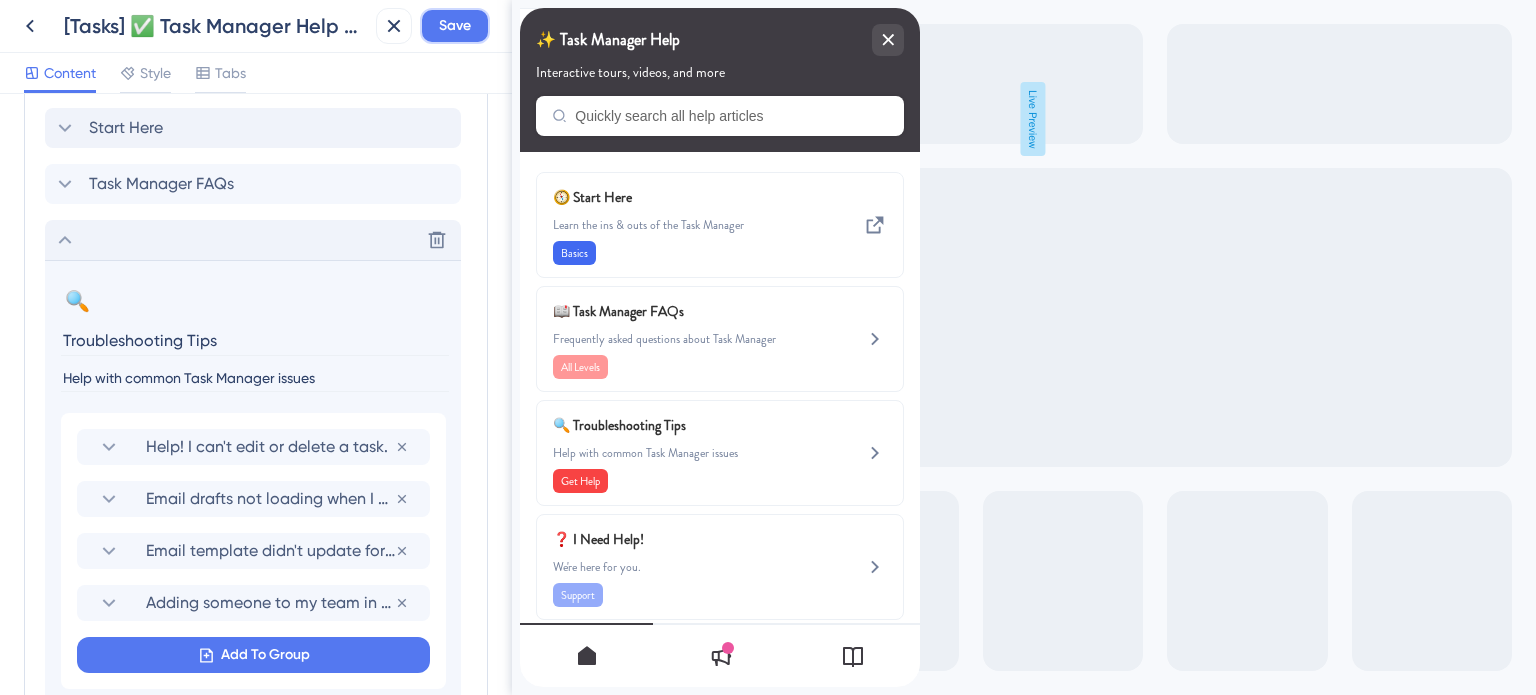click on "Save" at bounding box center (455, 26) 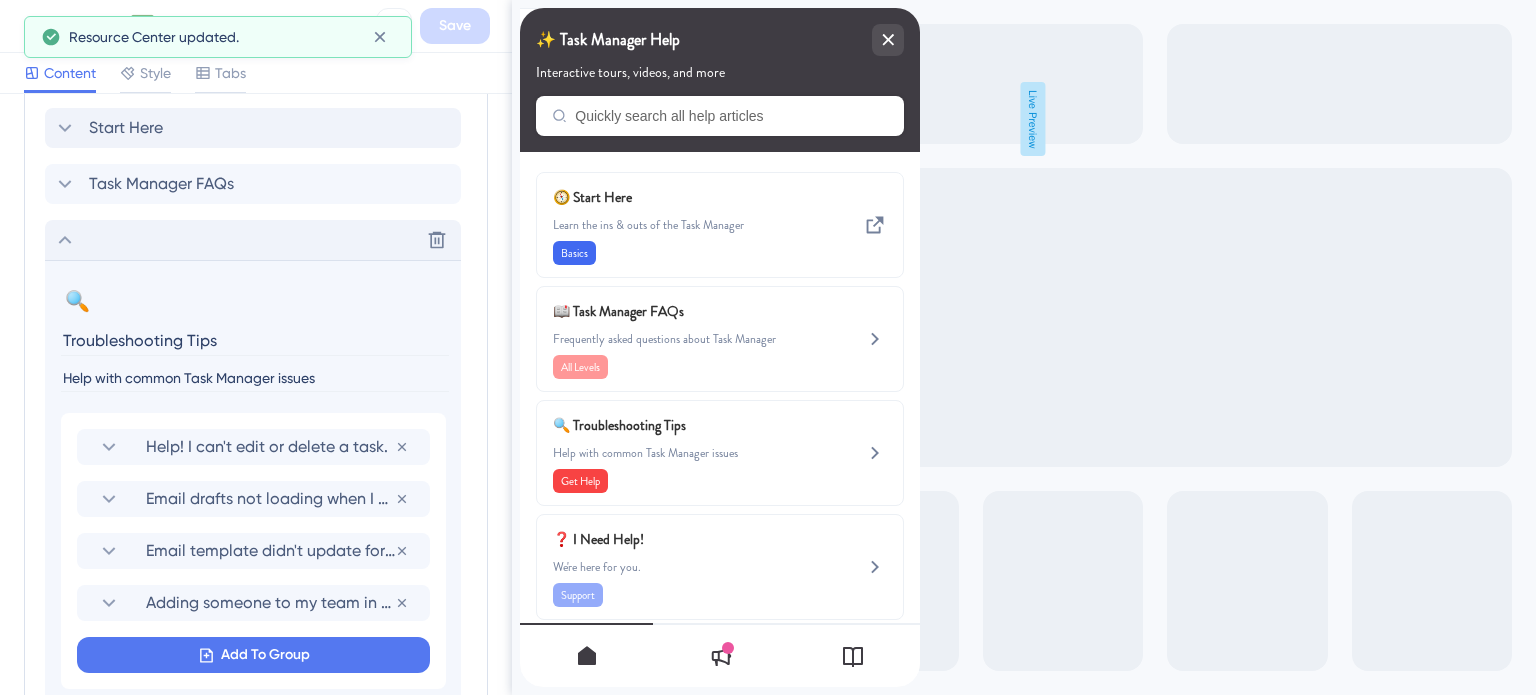 click 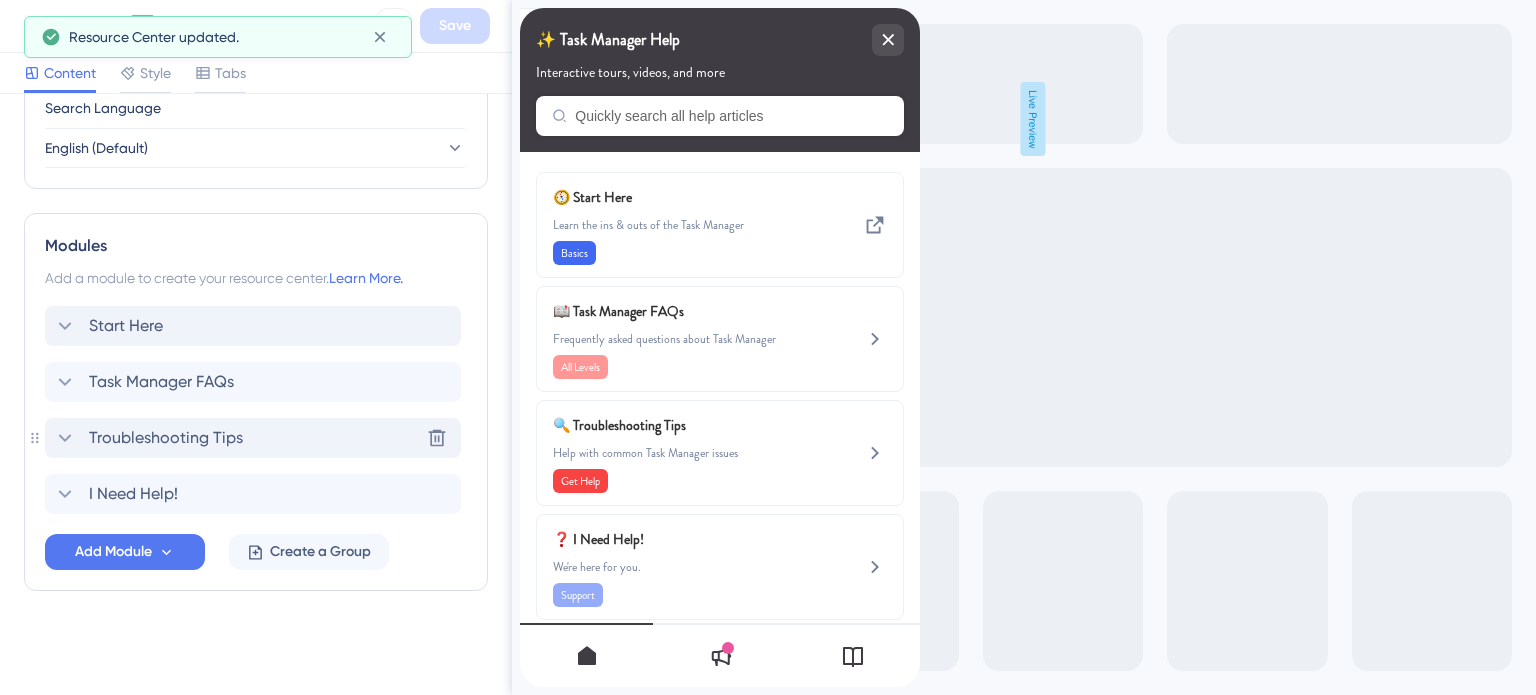 scroll, scrollTop: 807, scrollLeft: 0, axis: vertical 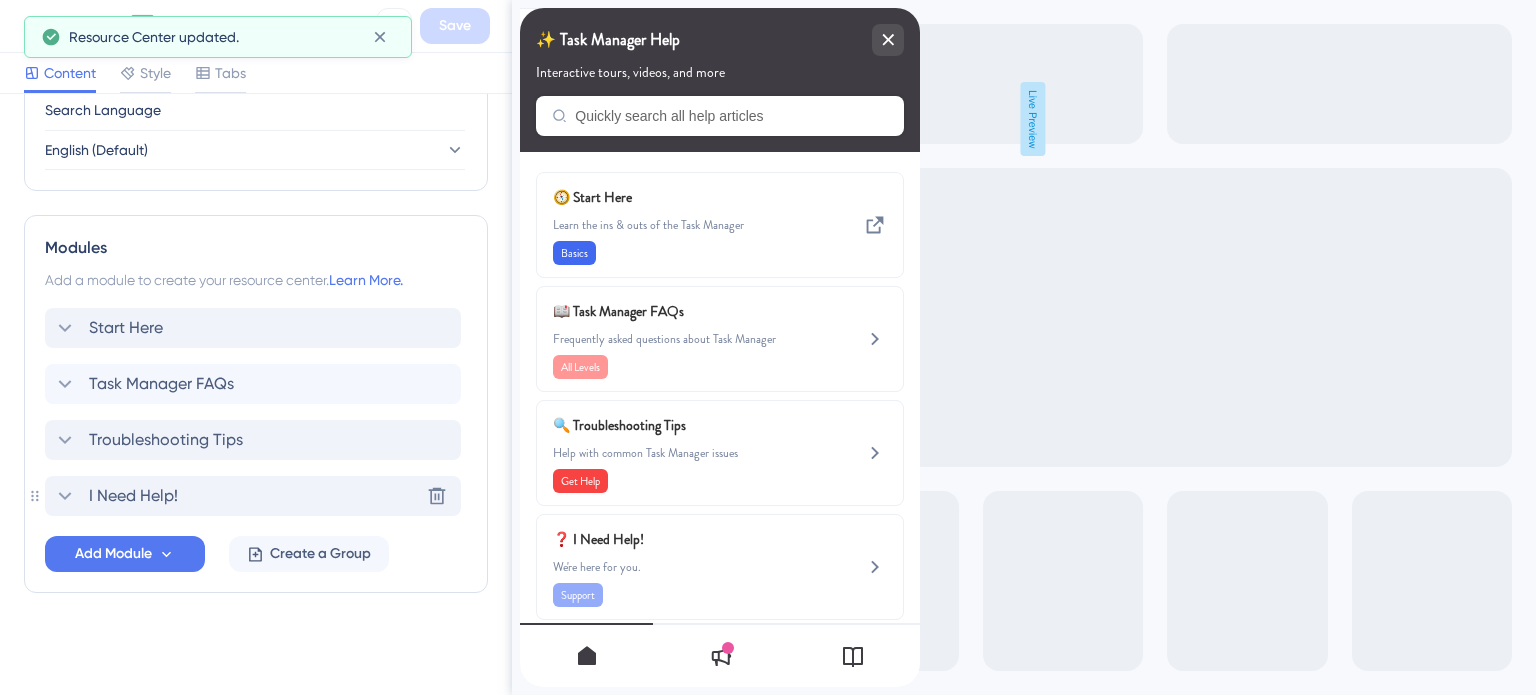click 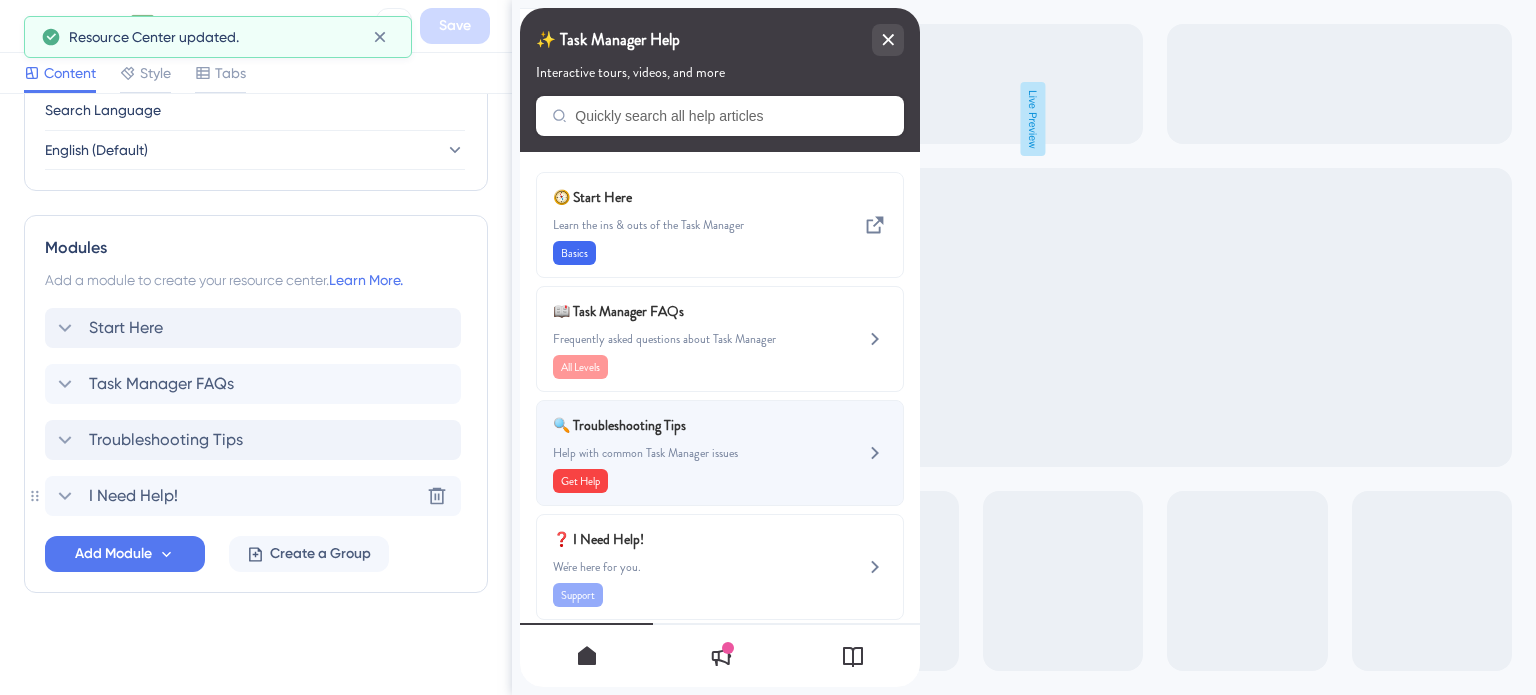 scroll, scrollTop: 1007, scrollLeft: 0, axis: vertical 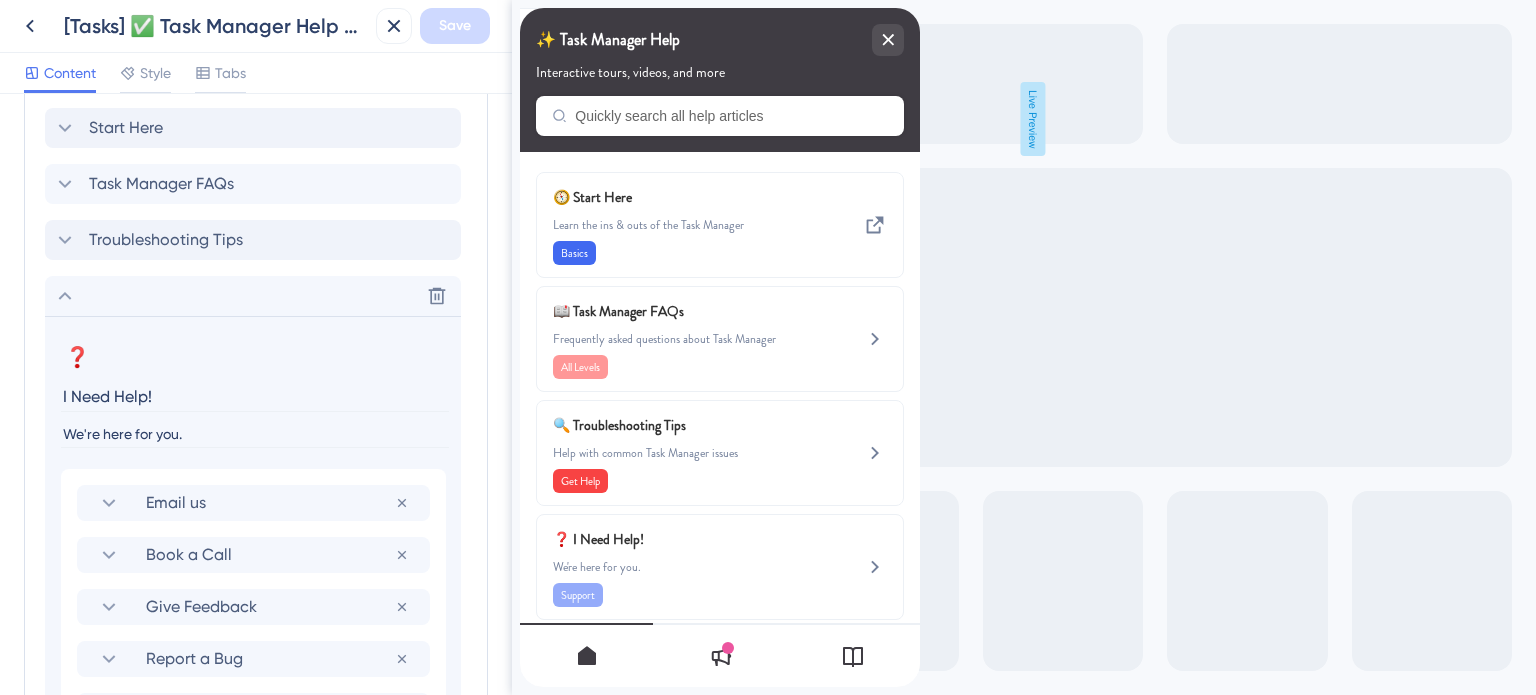 drag, startPoint x: 170, startPoint y: 390, endPoint x: 50, endPoint y: 391, distance: 120.004166 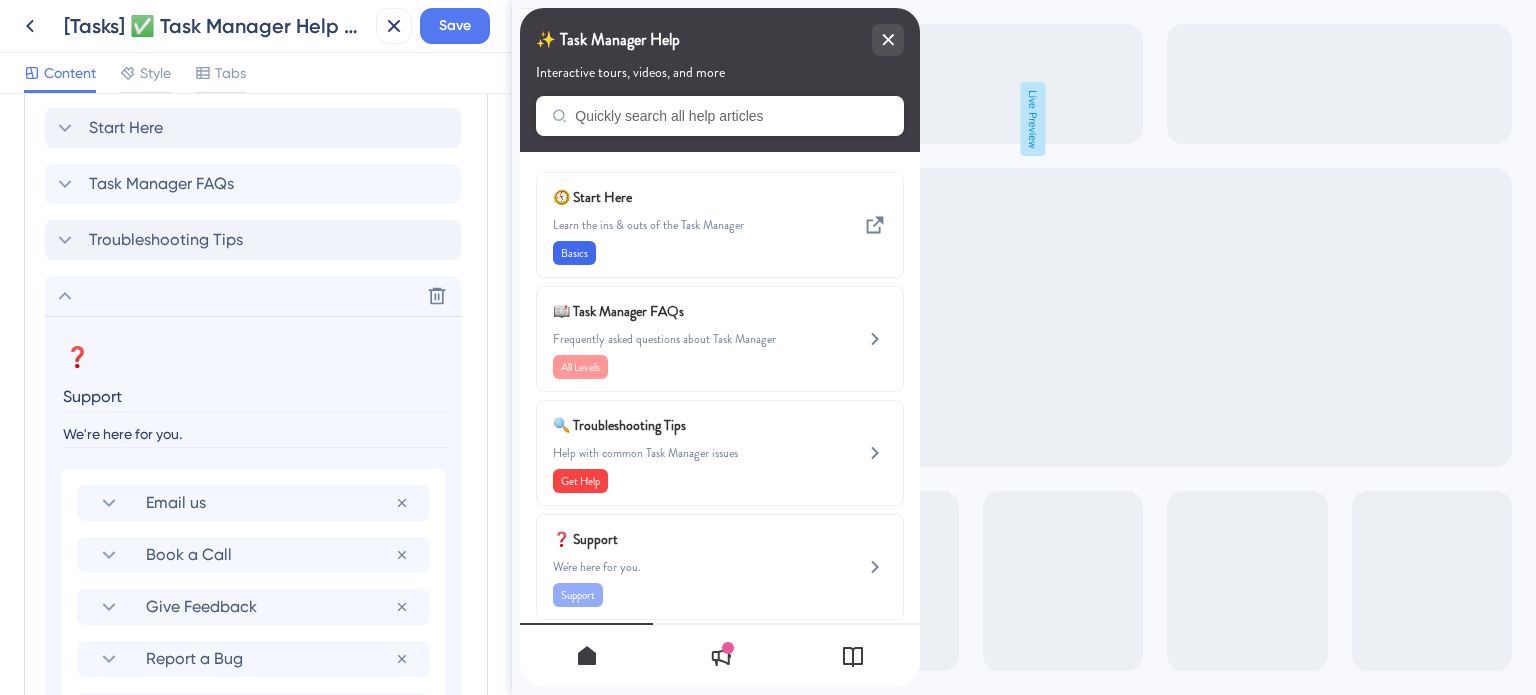type on "Support" 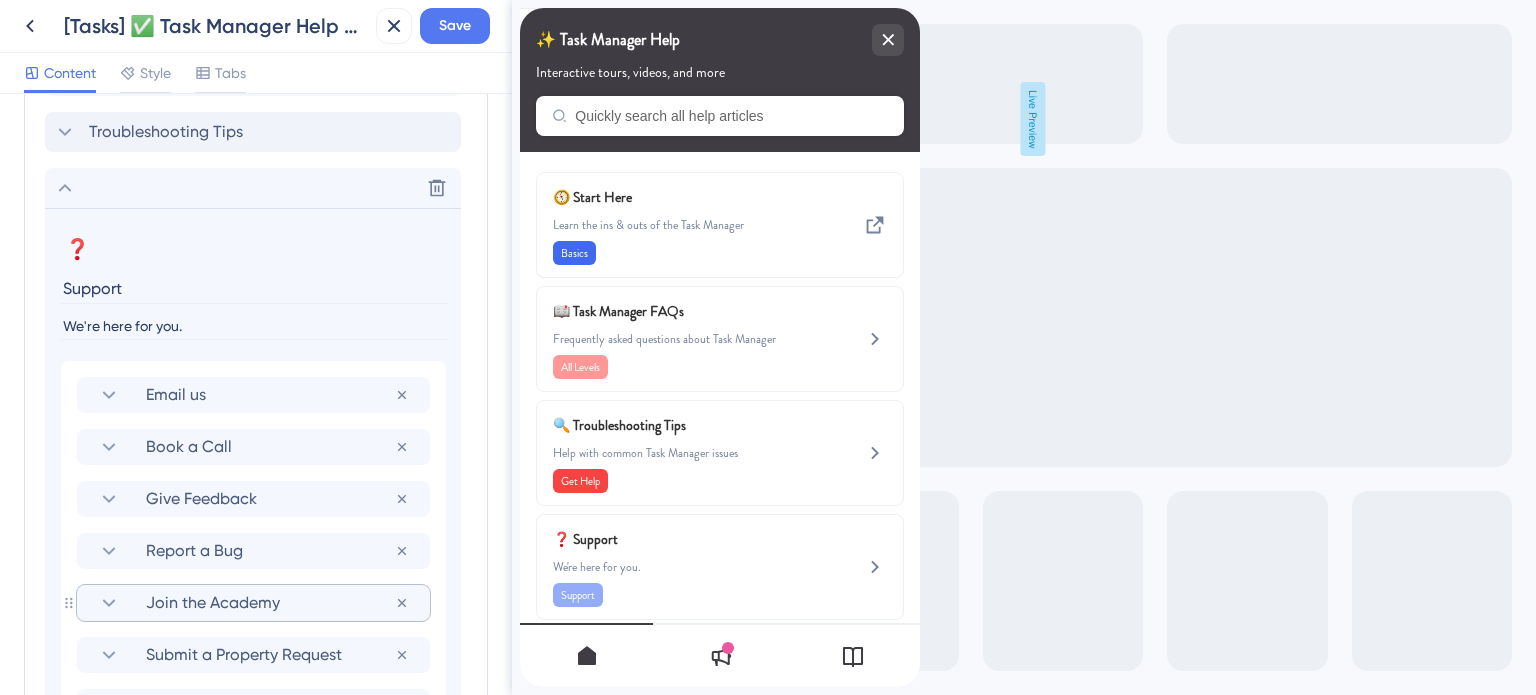 scroll, scrollTop: 1207, scrollLeft: 0, axis: vertical 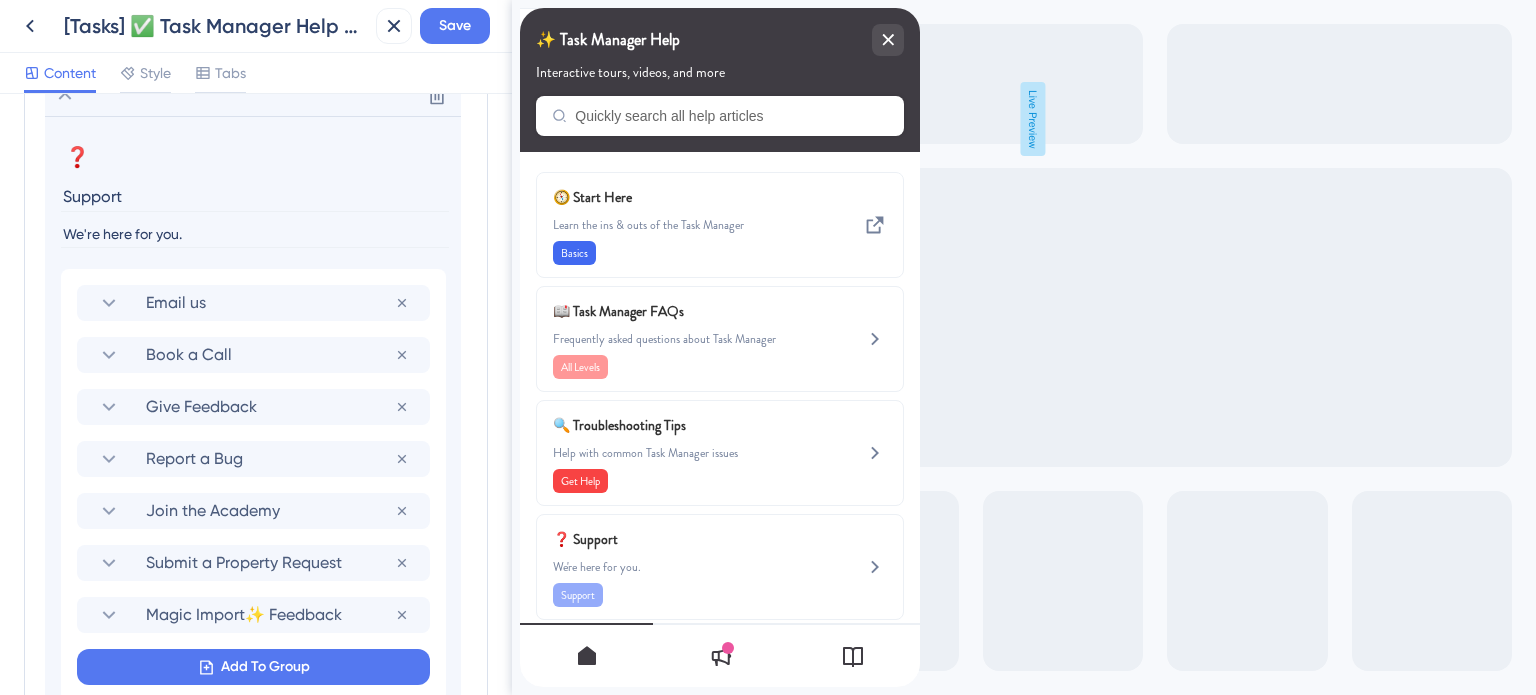 drag, startPoint x: 134, startPoint y: 231, endPoint x: 51, endPoint y: 231, distance: 83 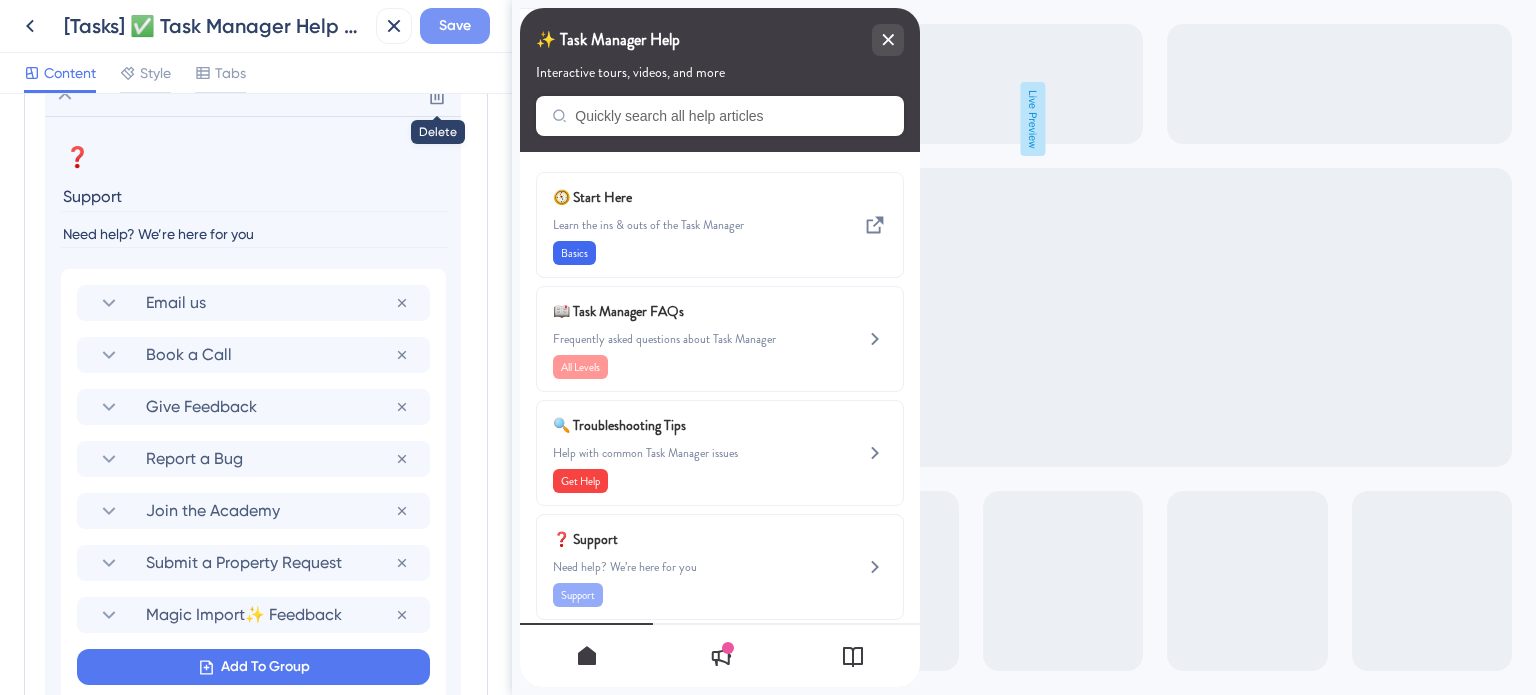 type on "Need help? We’re here for you" 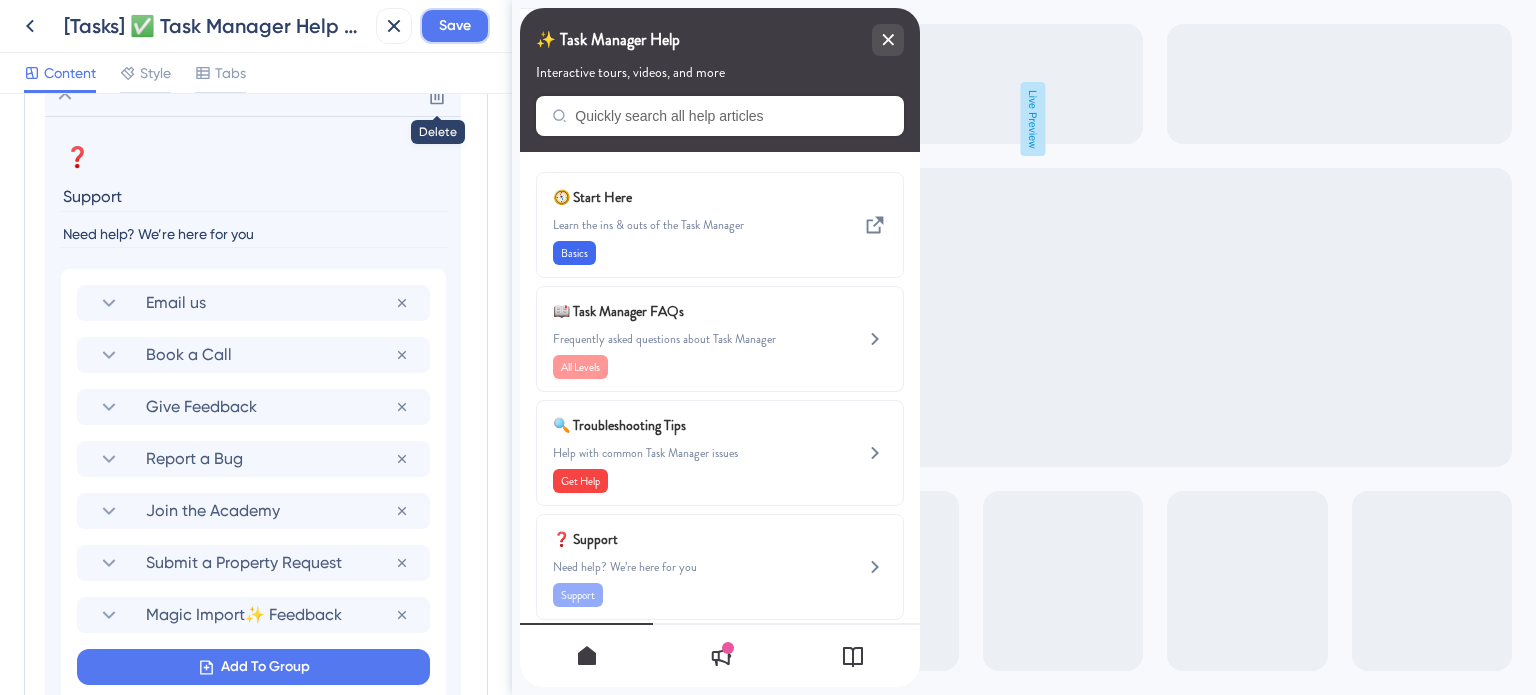 click on "Save" at bounding box center [455, 26] 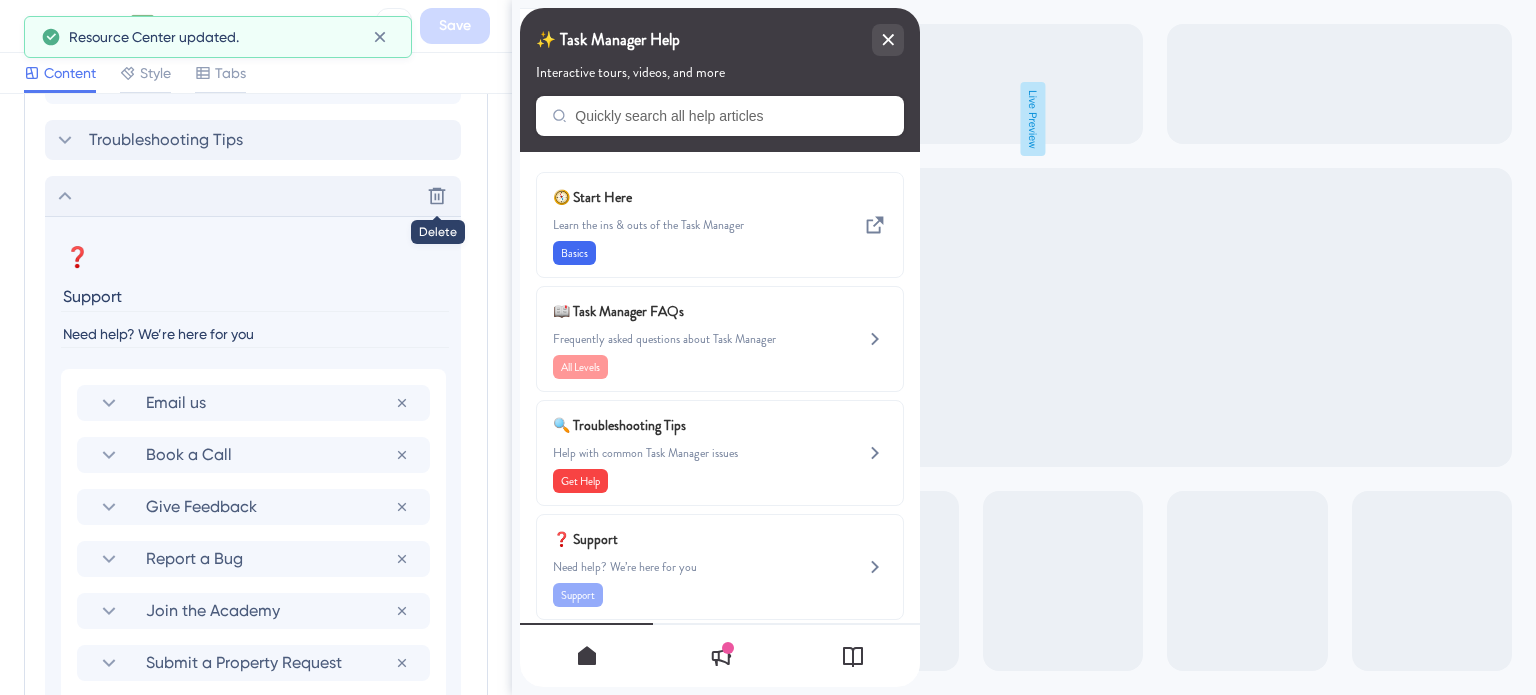 click 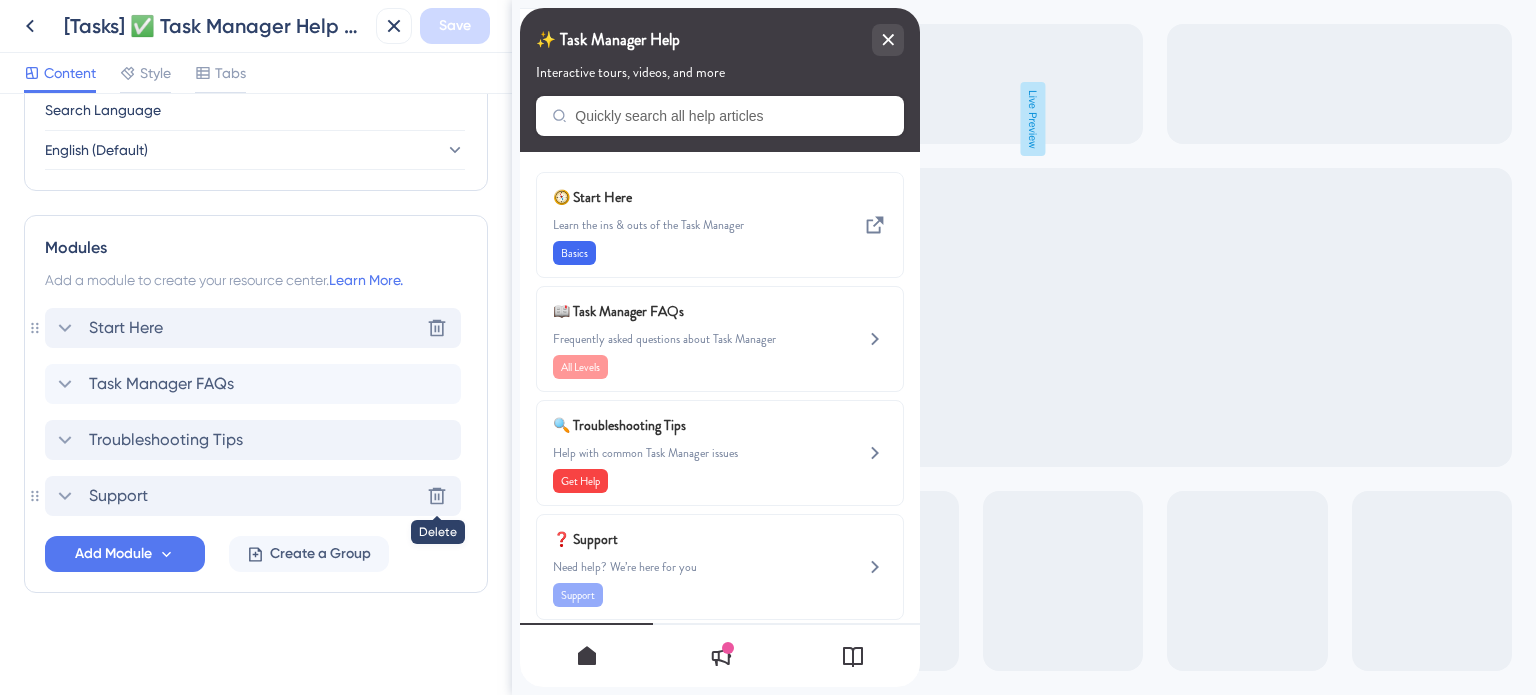 click 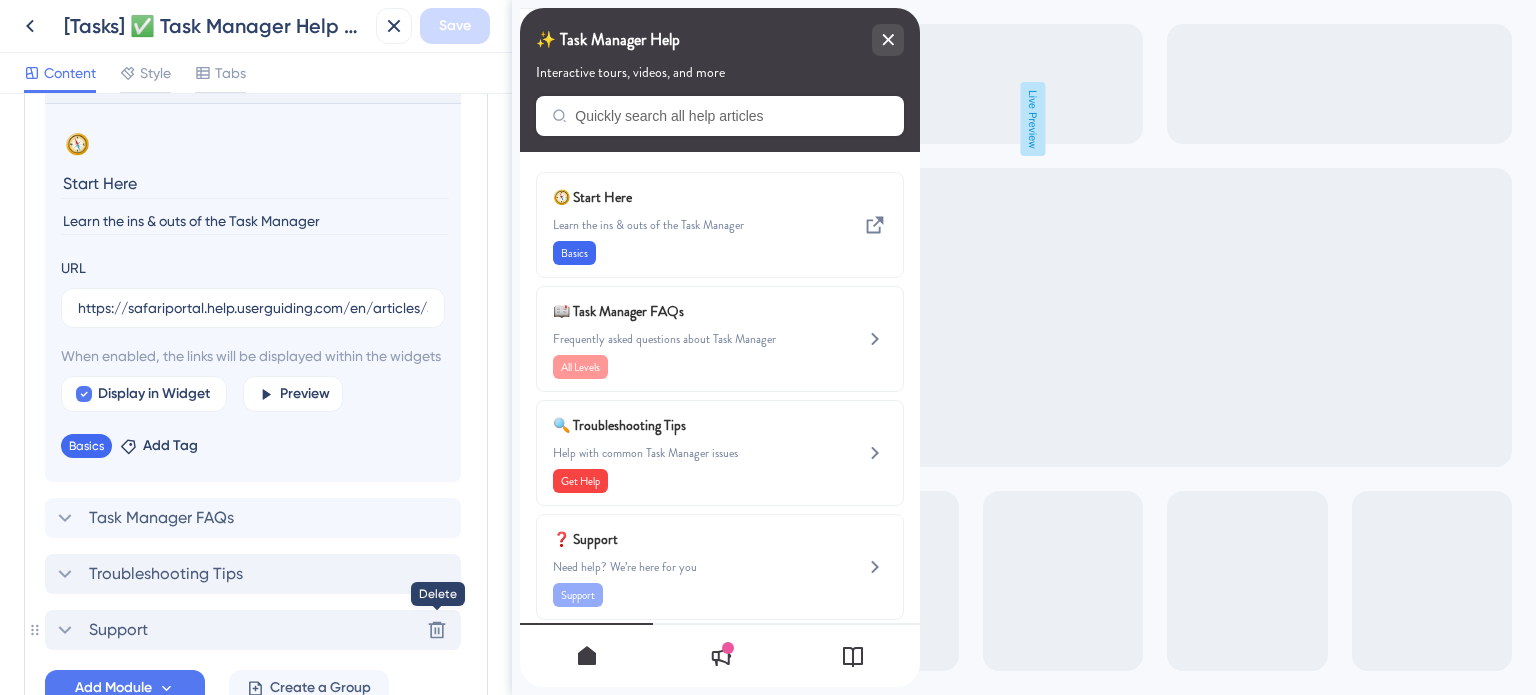 scroll, scrollTop: 1007, scrollLeft: 0, axis: vertical 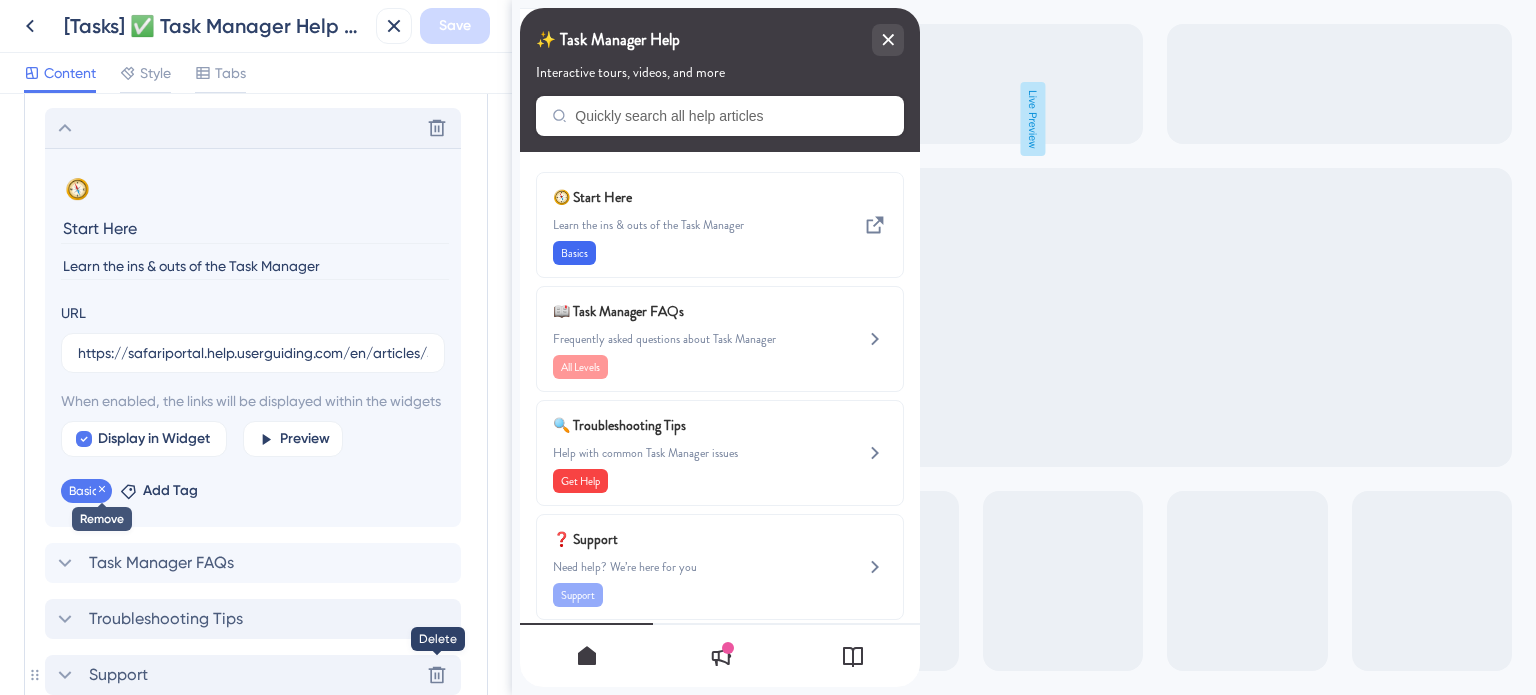 click 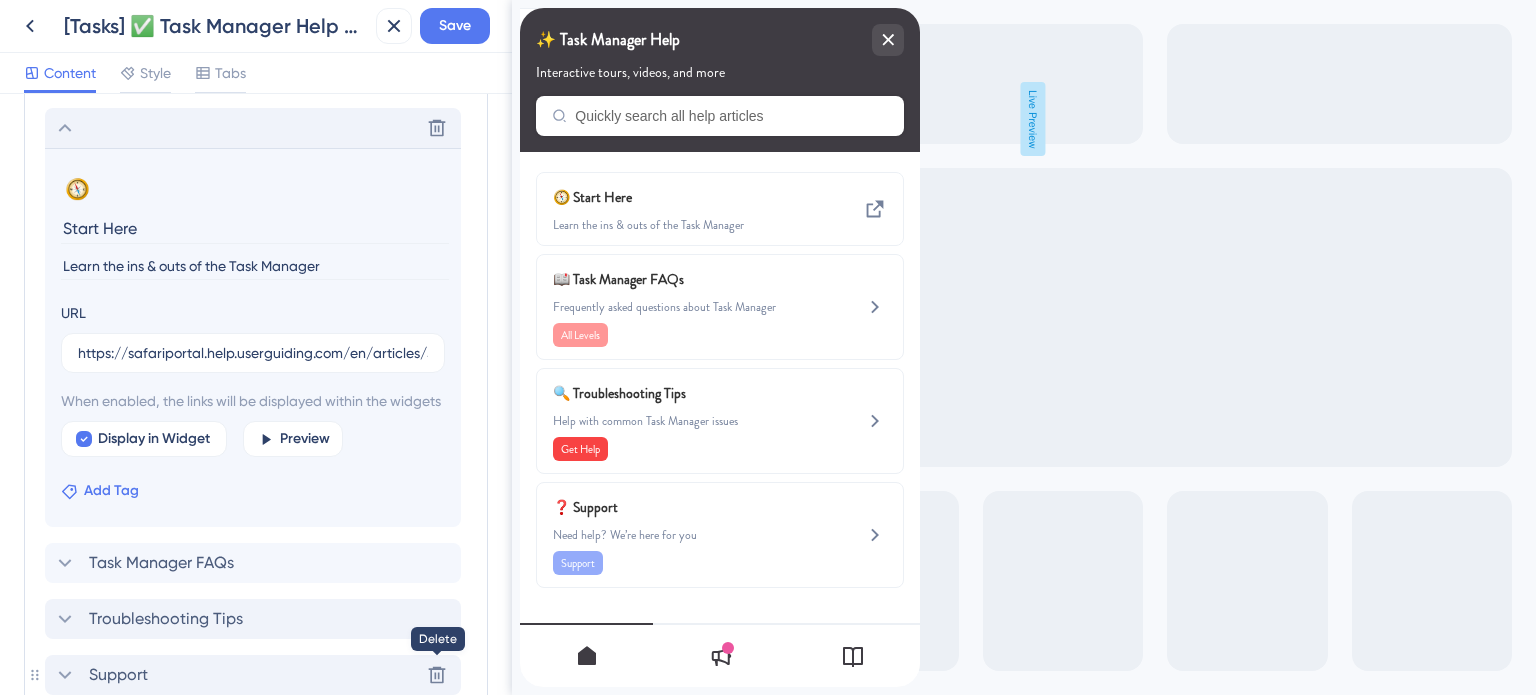 click on "Add Tag" at bounding box center [111, 491] 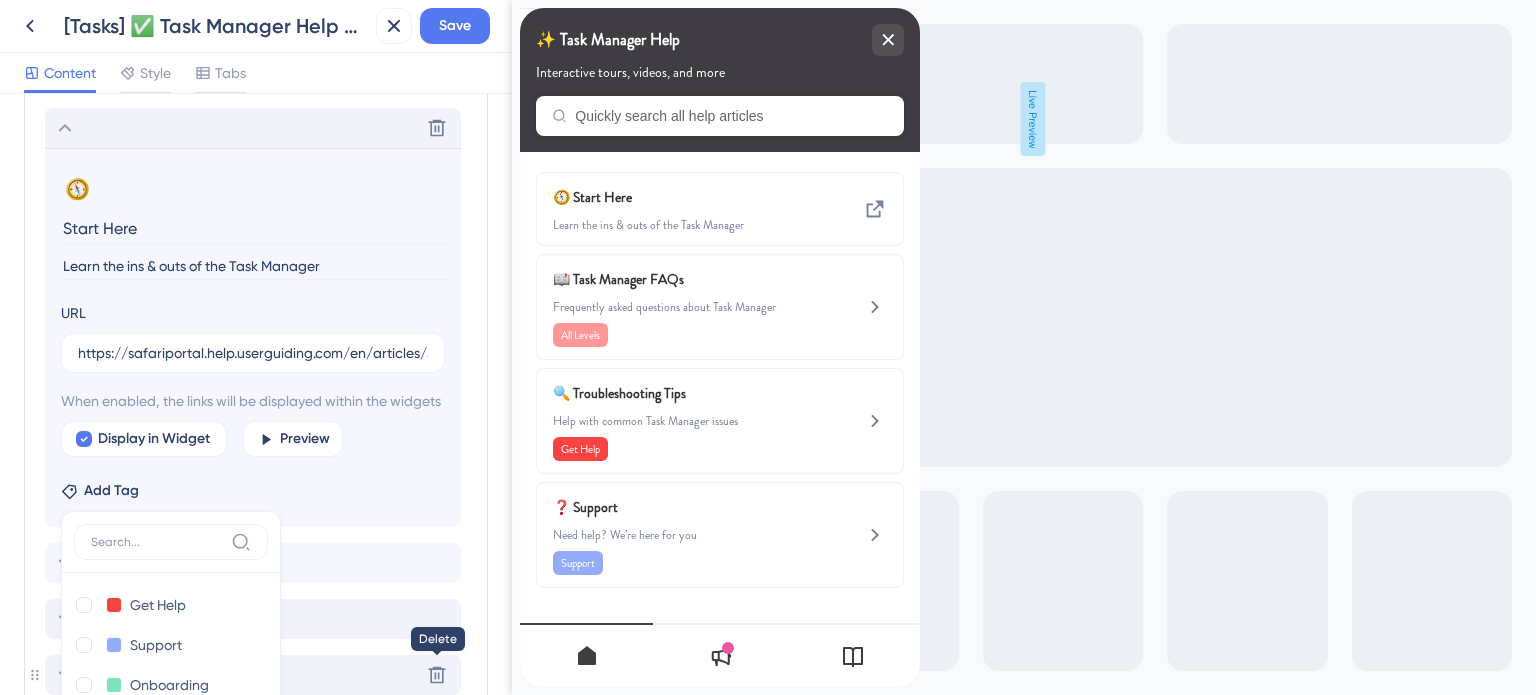 scroll, scrollTop: 1347, scrollLeft: 0, axis: vertical 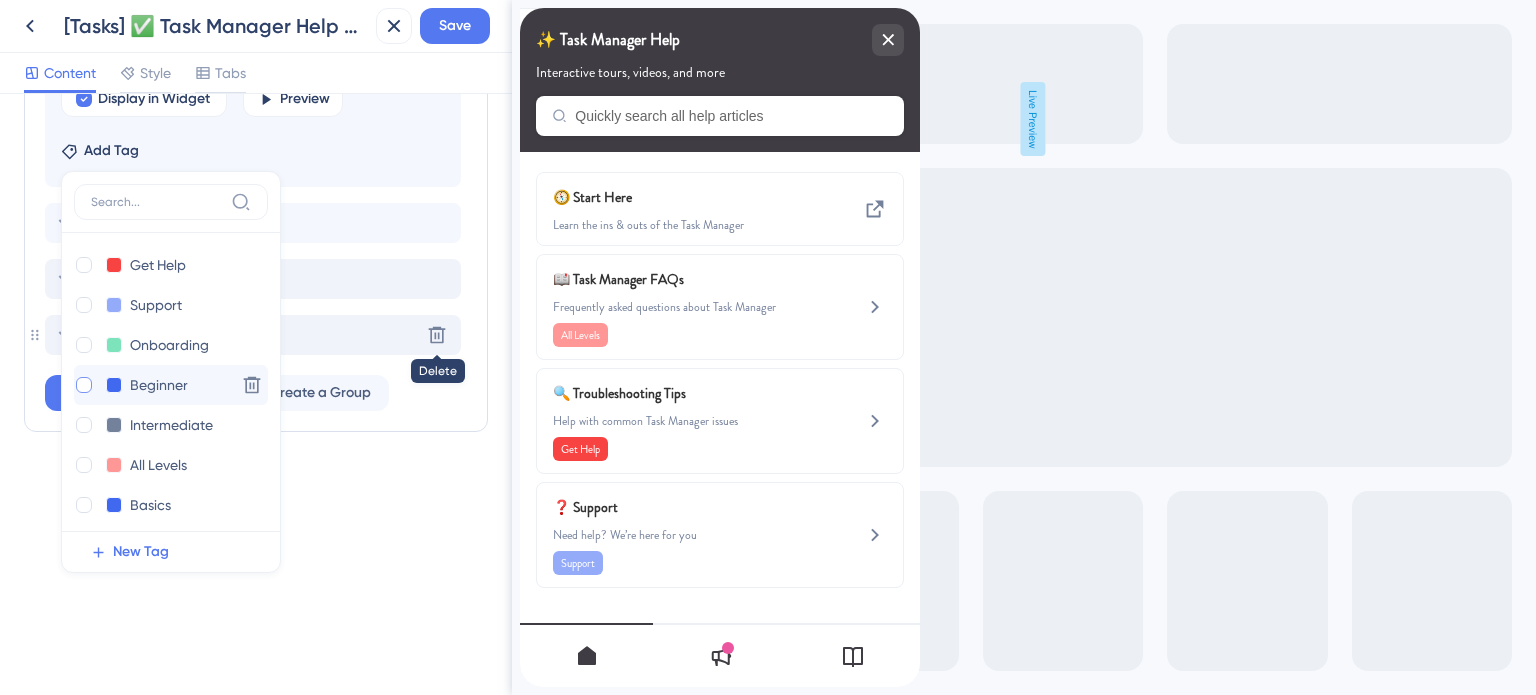 click at bounding box center [84, 385] 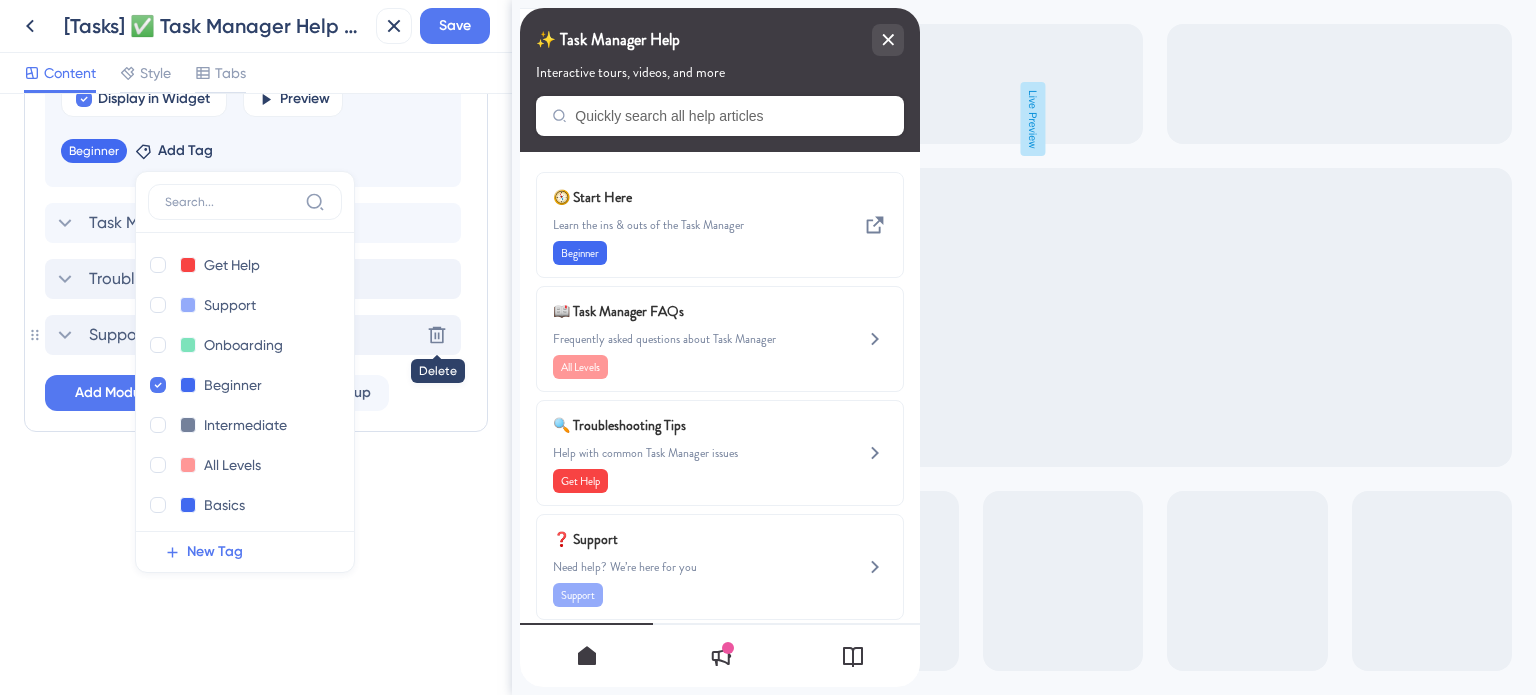 click on "Resource Center Header Title ✨ Task Manager Help 8  ✨ Task Manager Help Subtitle Interactive tours, videos, and more 1 Search Function Search Bar Search Bar Placeholder Quickly search all help articles No Search Result Message No matching results... Open in New Tab Message Open in a new tab 3 Bring search results from a Knowledge Base Connect with UserGuiding Domain https://safariportal.help.userguiding.com/api/search?kb_id=10302&lang_code=en Search Language English (Default) Modules Add a module to create your resource center.  Learn More. Delete 🧭 Change emoji Remove emoji Start Here Learn the ins & outs of the Task Manager URL https://safariportal.help.userguiding.com/en/articles/5689-task-manager When enabled, the links will be displayed within the widgets Display in Widget Preview Beginner Remove Add Tag Get Help Get Help Delete Support Support Delete Onboarding Onboarding Delete Beginner Beginner Delete Intermediate Intermediate Delete All Levels All Levels Delete Basics Basics Delete What's New" at bounding box center (256, -359) 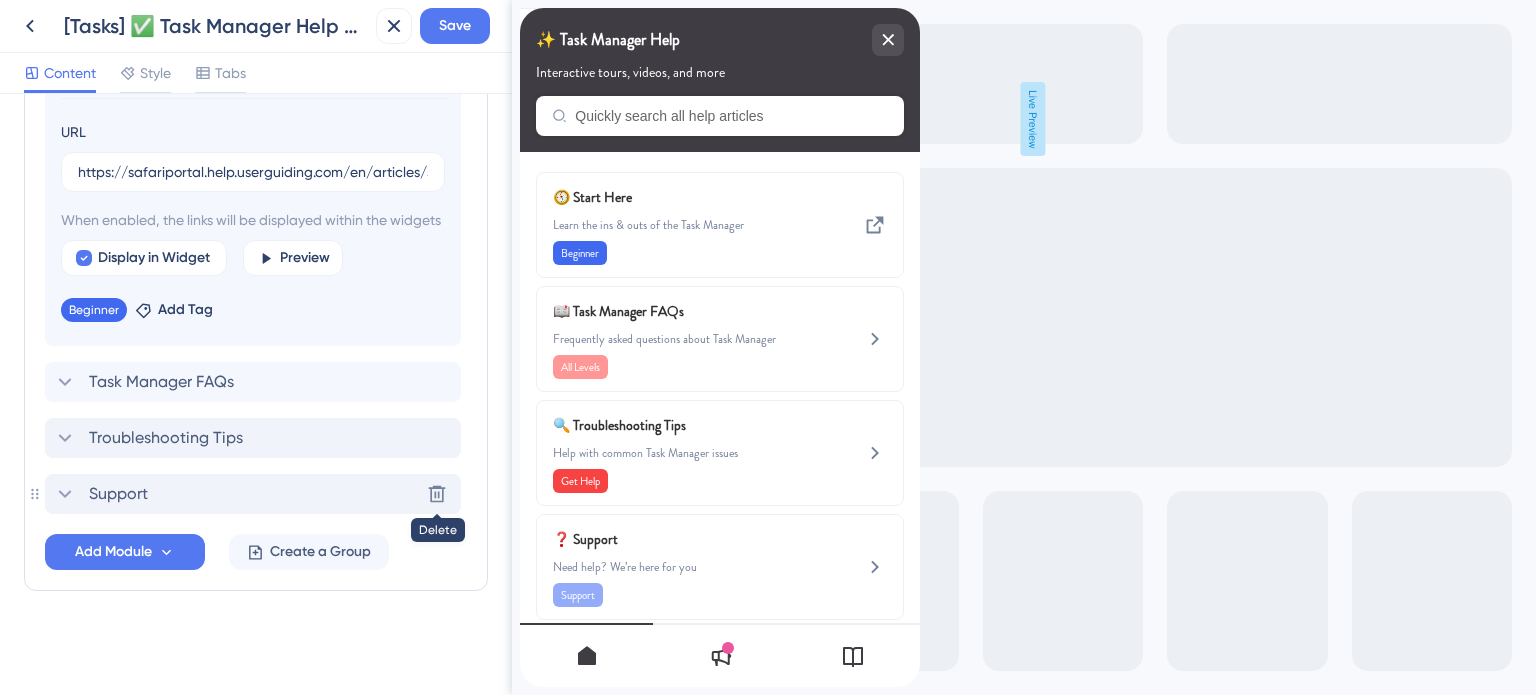 scroll, scrollTop: 1210, scrollLeft: 0, axis: vertical 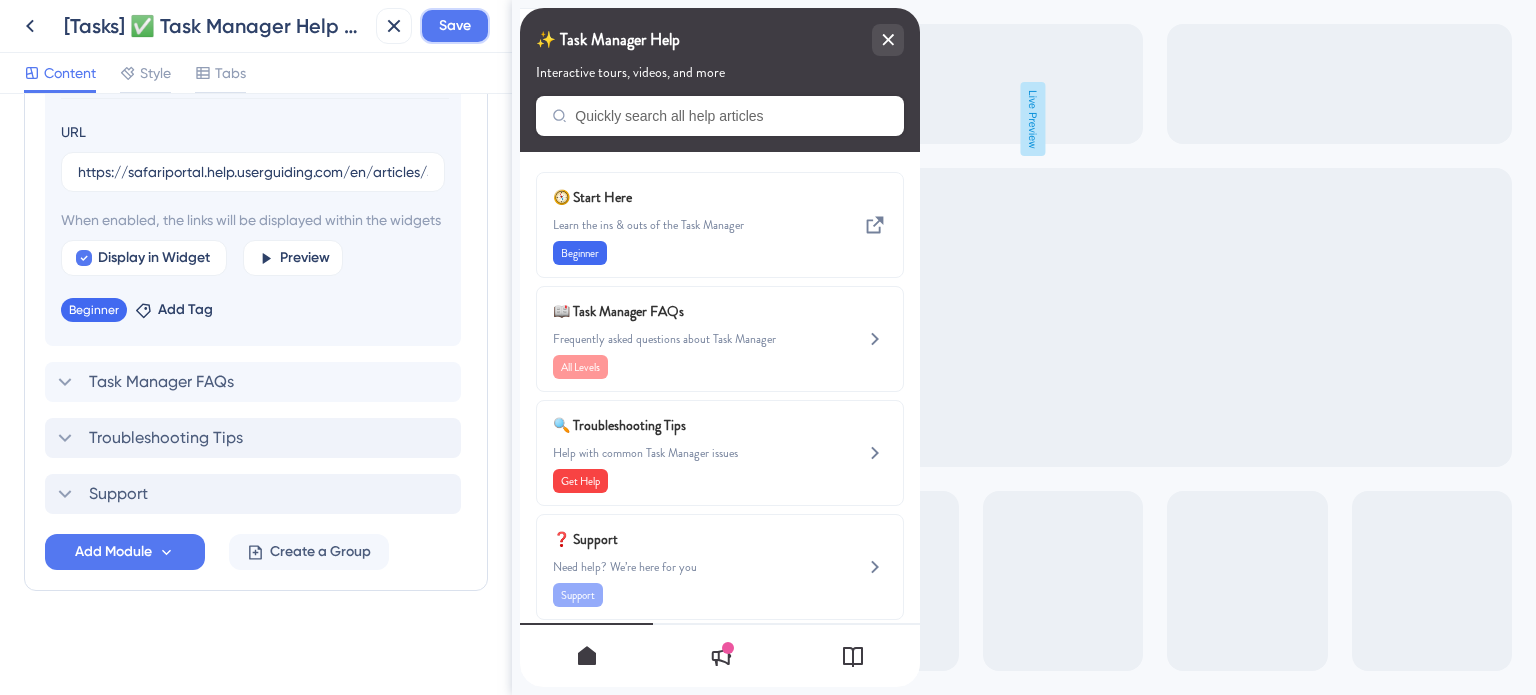 click on "Save" at bounding box center (455, 26) 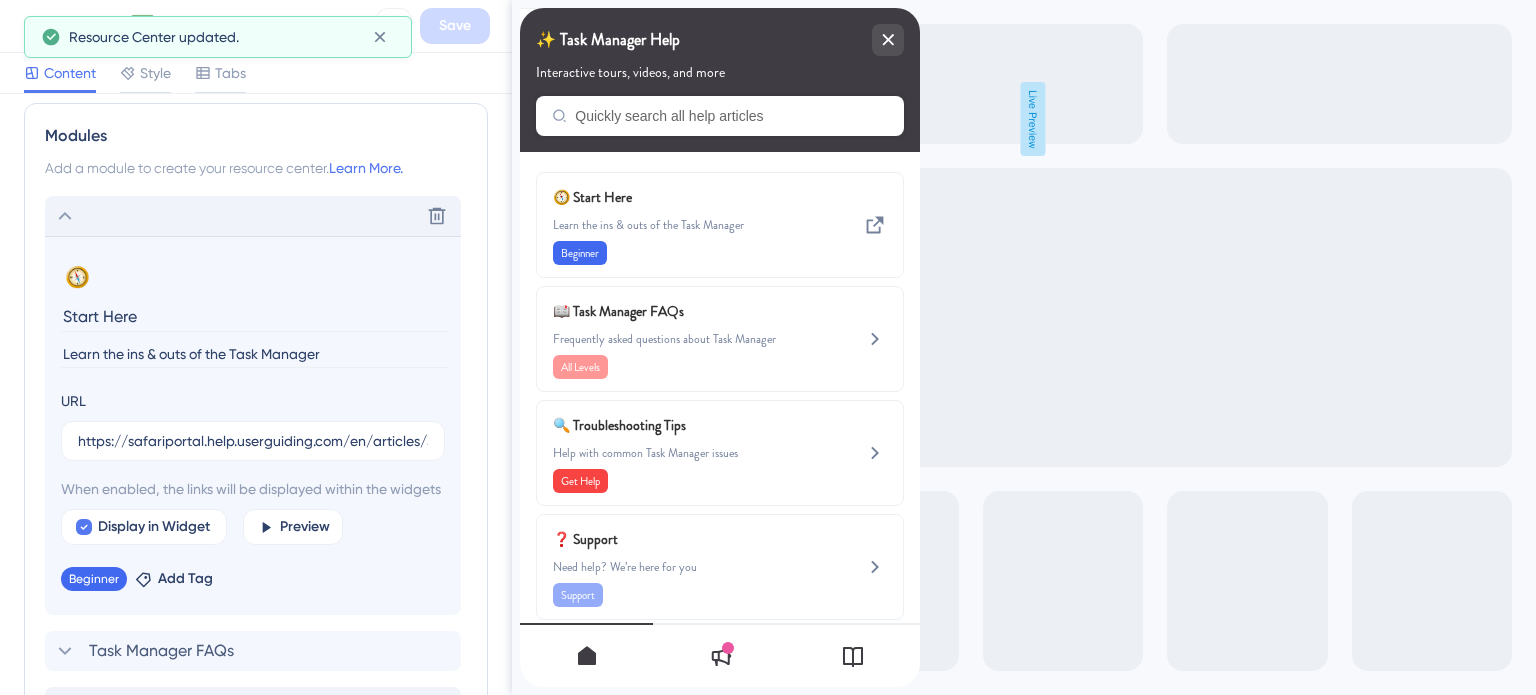 scroll, scrollTop: 910, scrollLeft: 0, axis: vertical 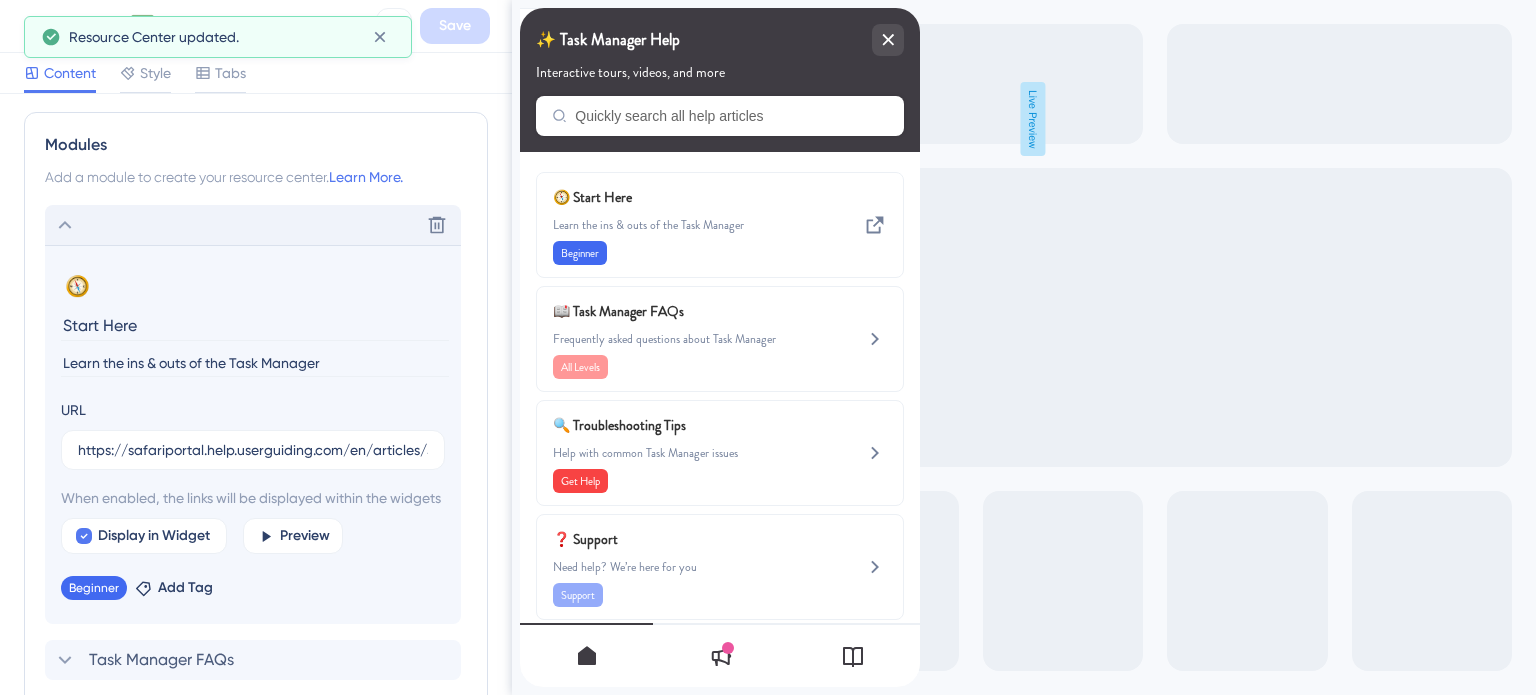 click 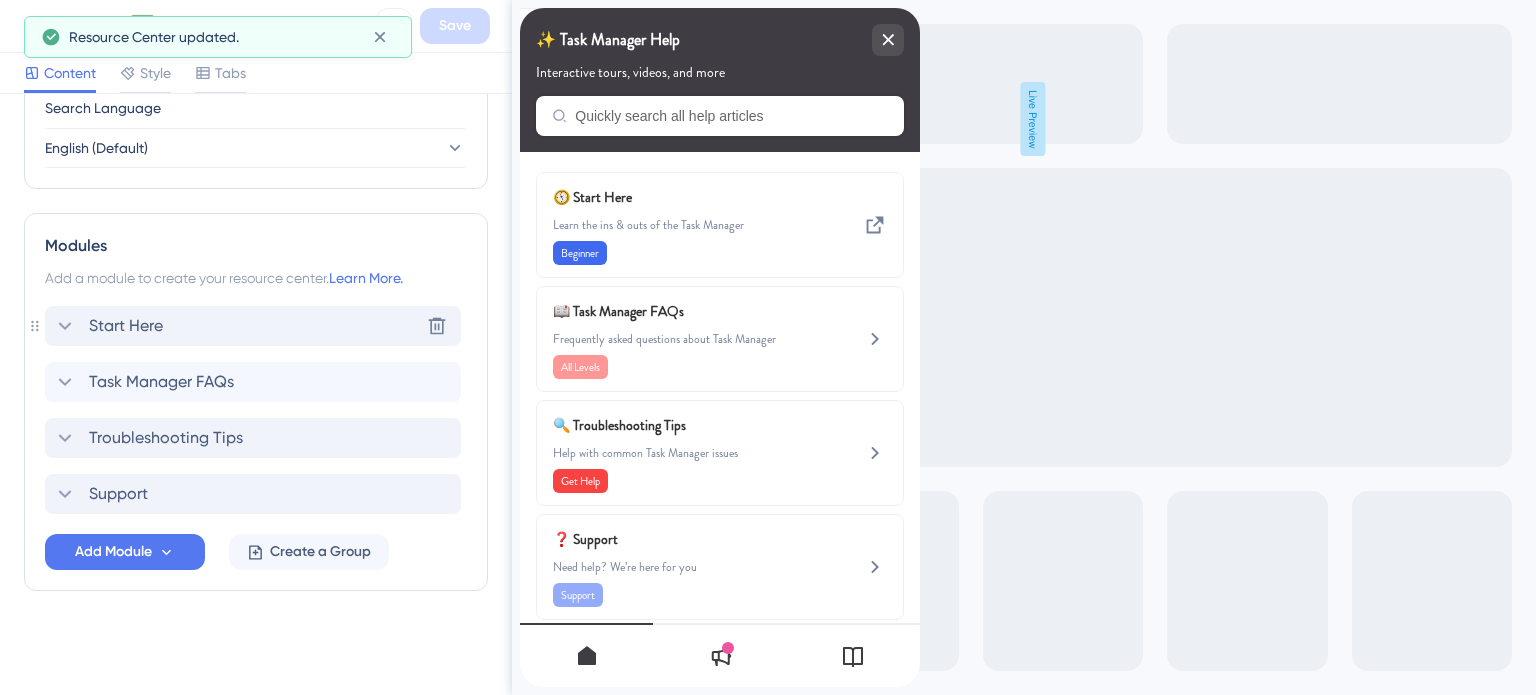 scroll, scrollTop: 807, scrollLeft: 0, axis: vertical 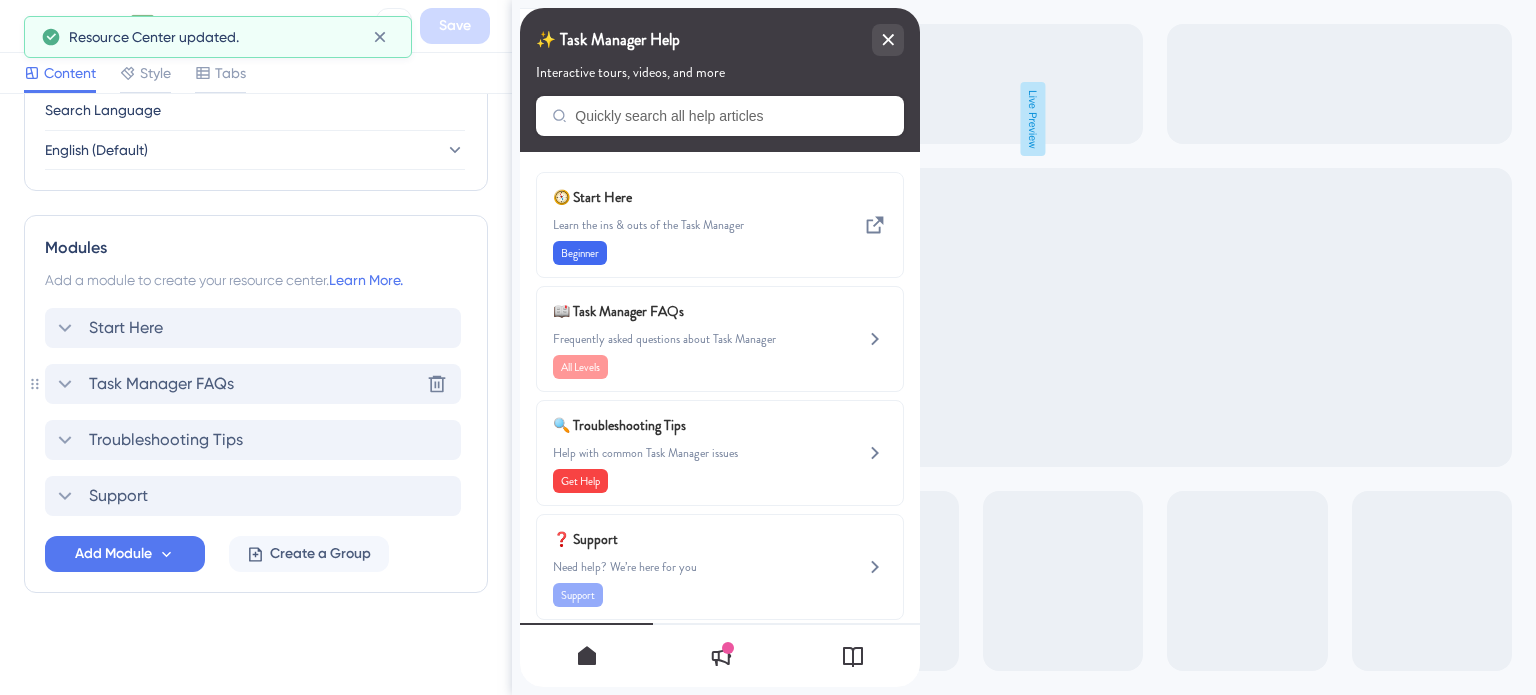 click 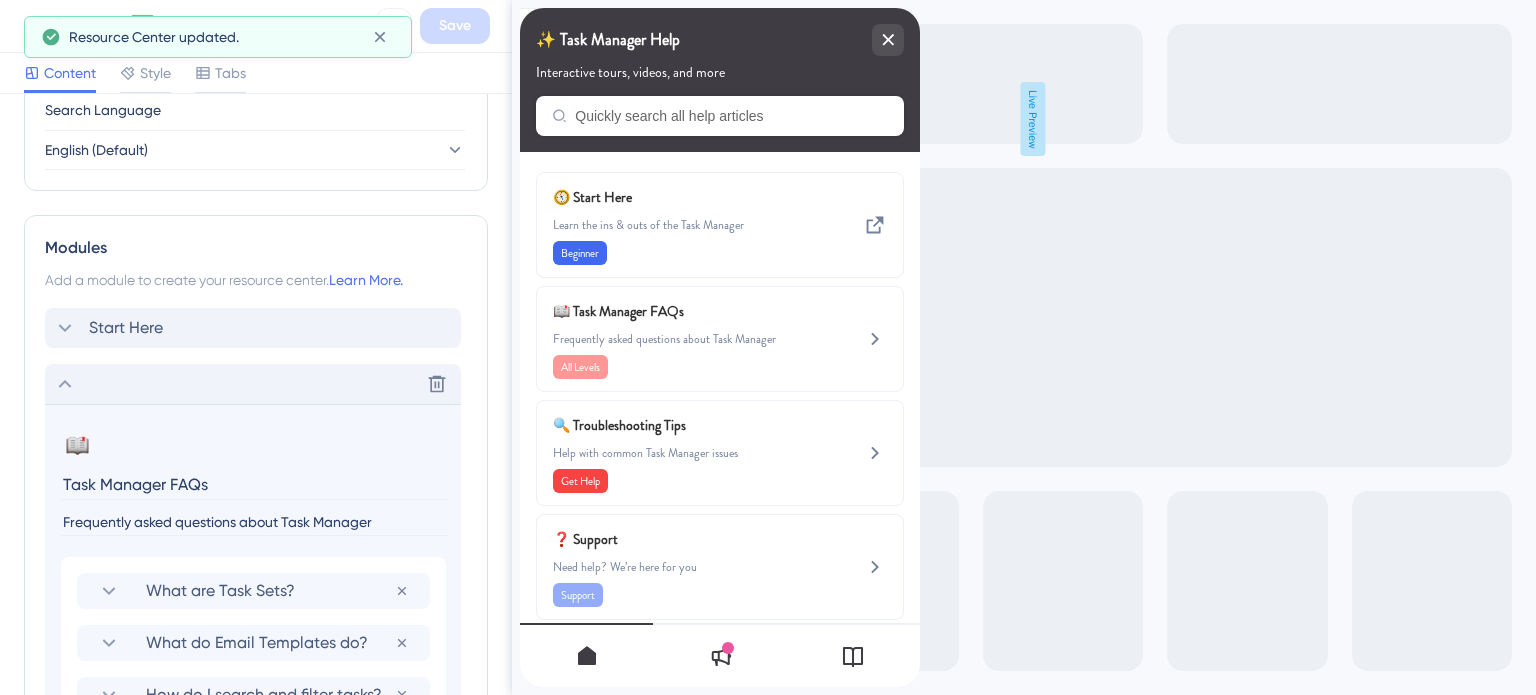 scroll, scrollTop: 910, scrollLeft: 0, axis: vertical 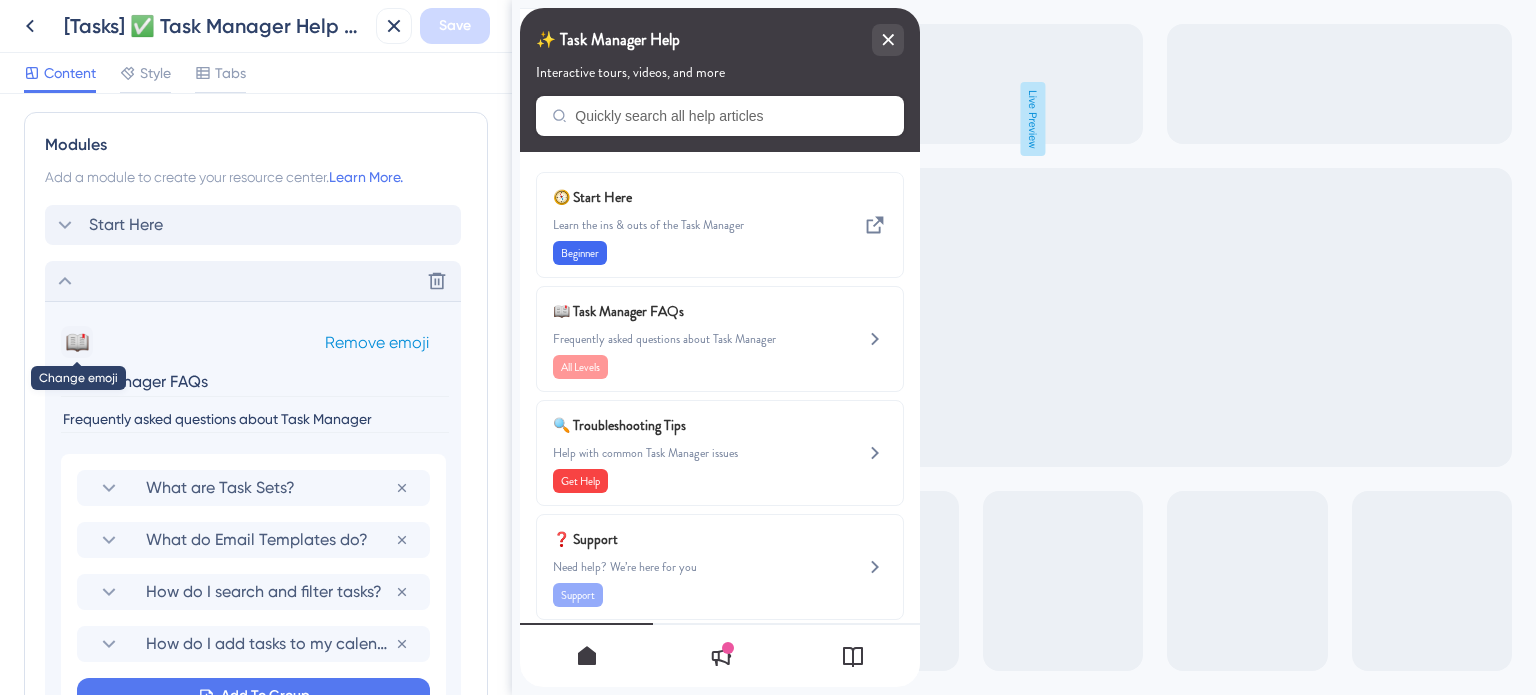 click on "📖" at bounding box center [77, 342] 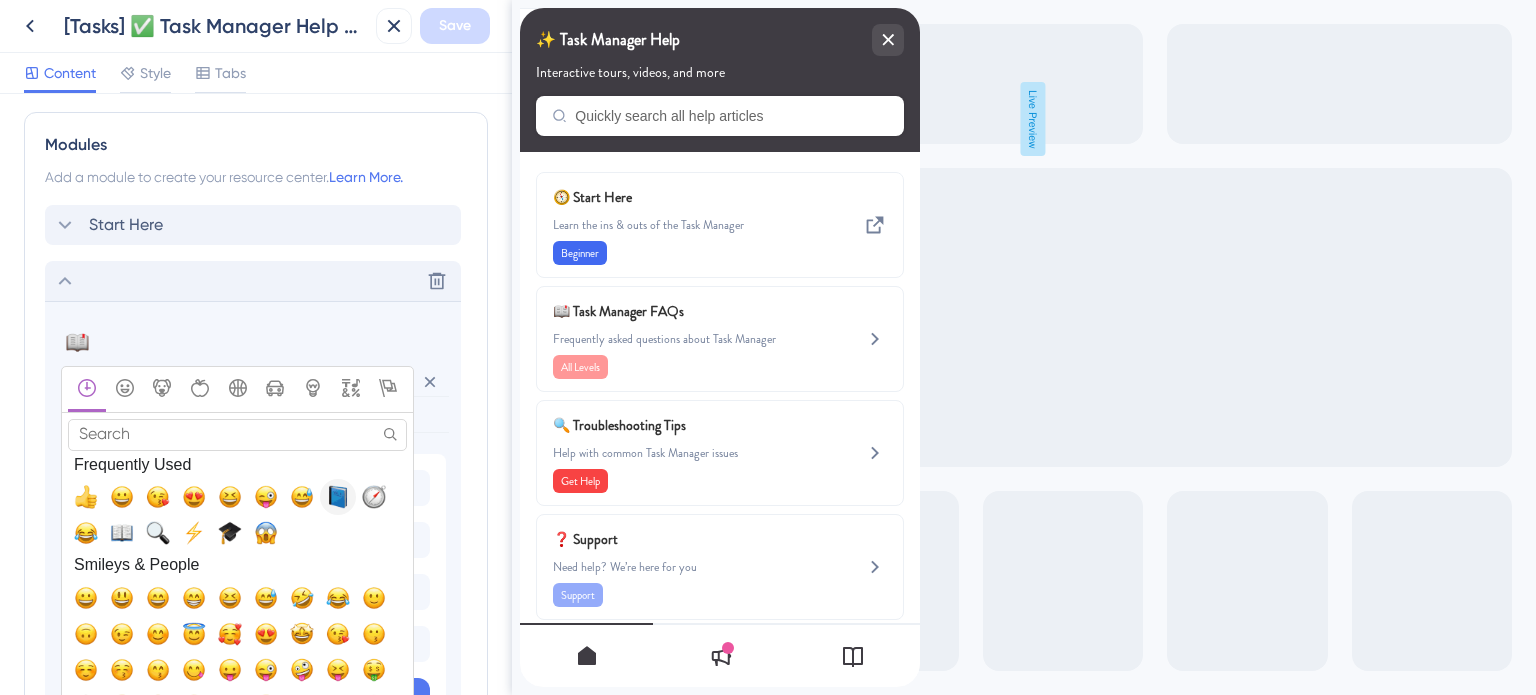 click at bounding box center [338, 497] 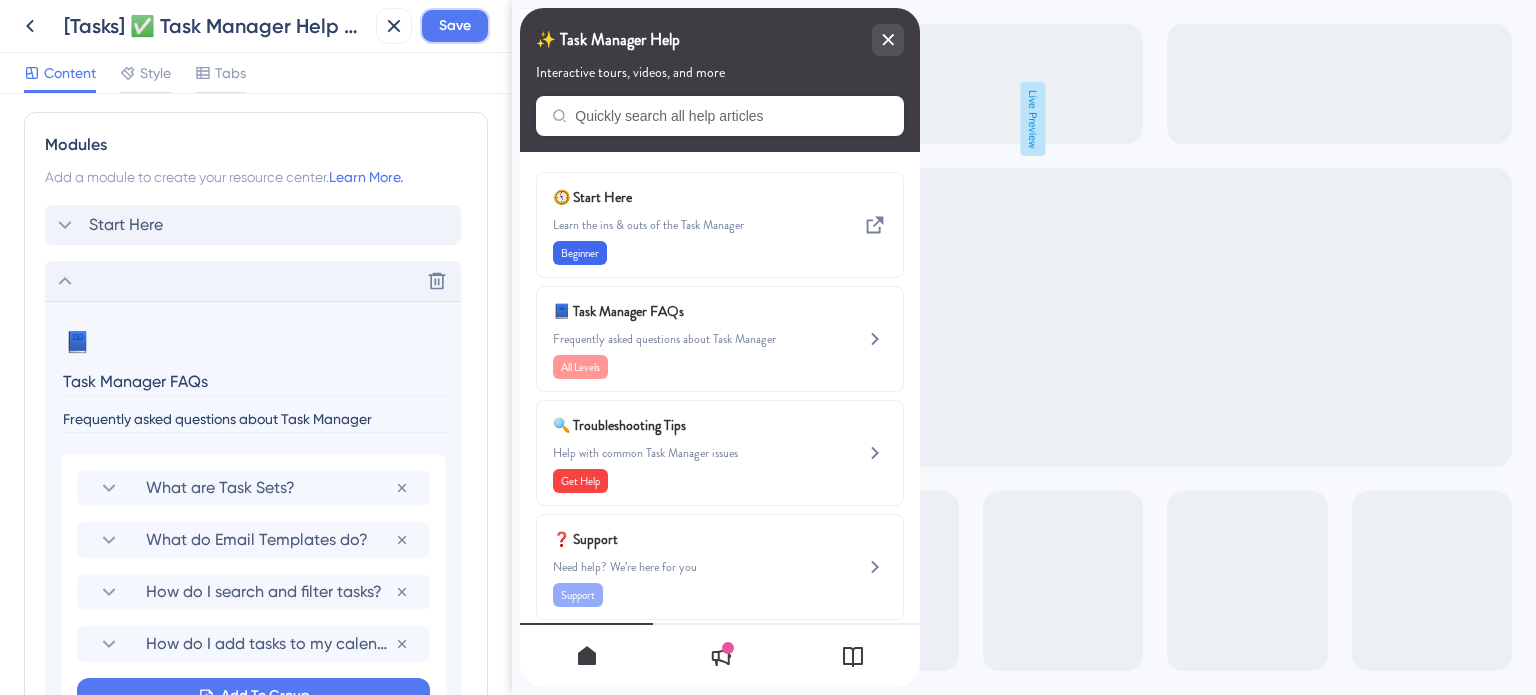 click on "Save" at bounding box center (455, 26) 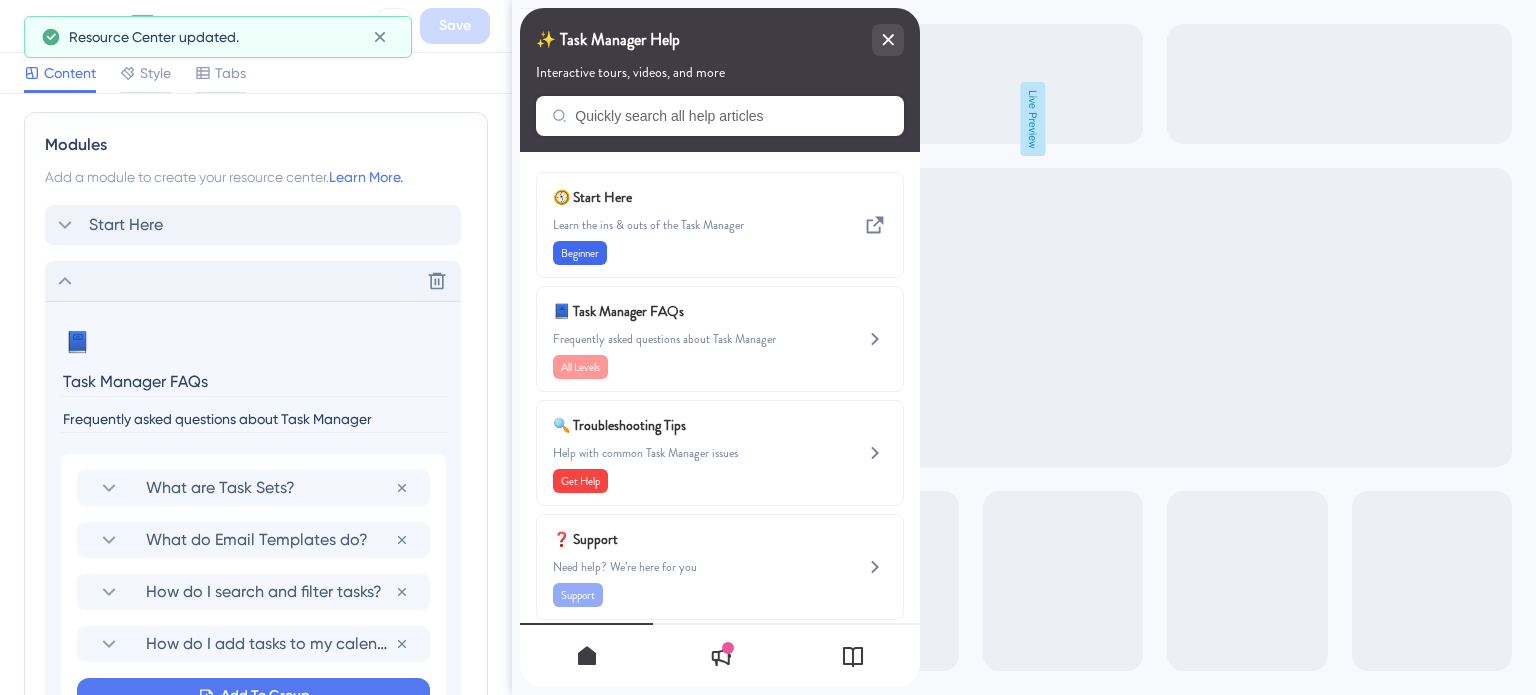 click 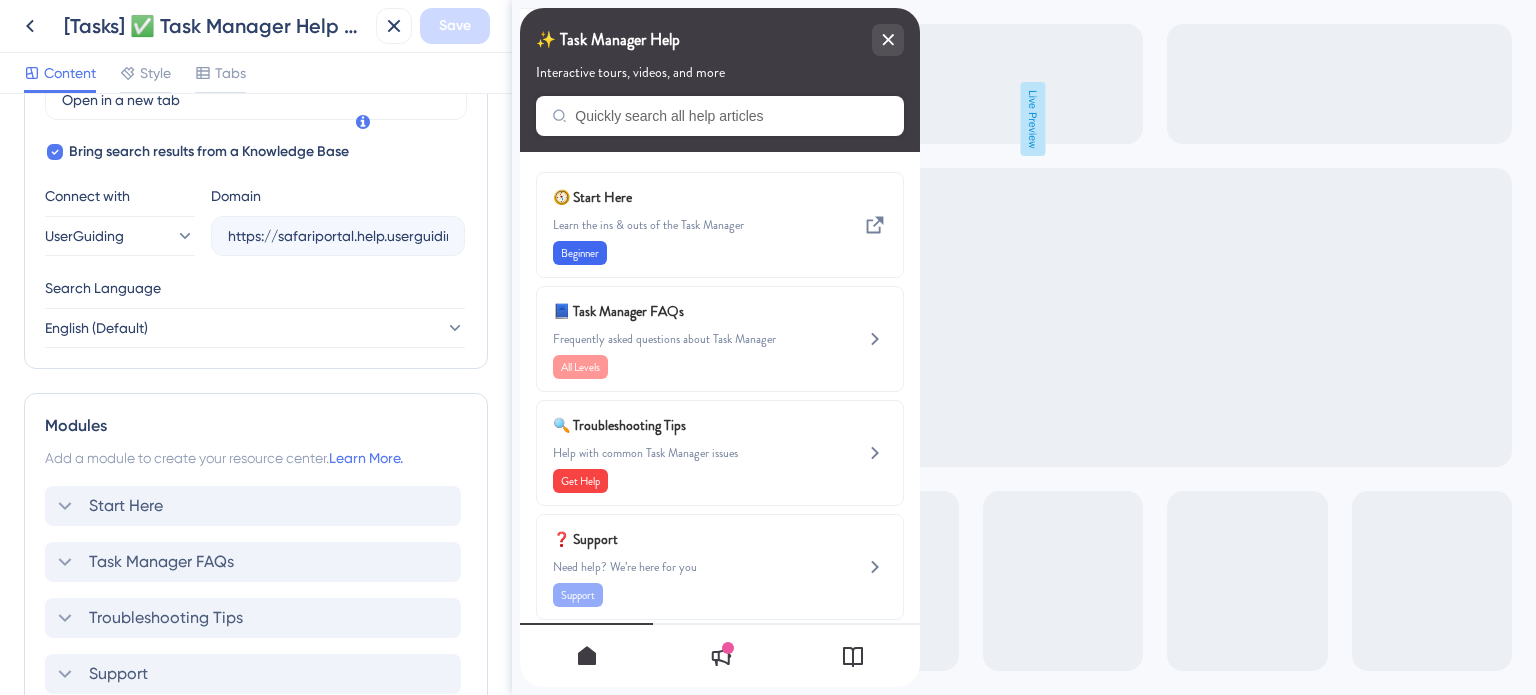 scroll, scrollTop: 707, scrollLeft: 0, axis: vertical 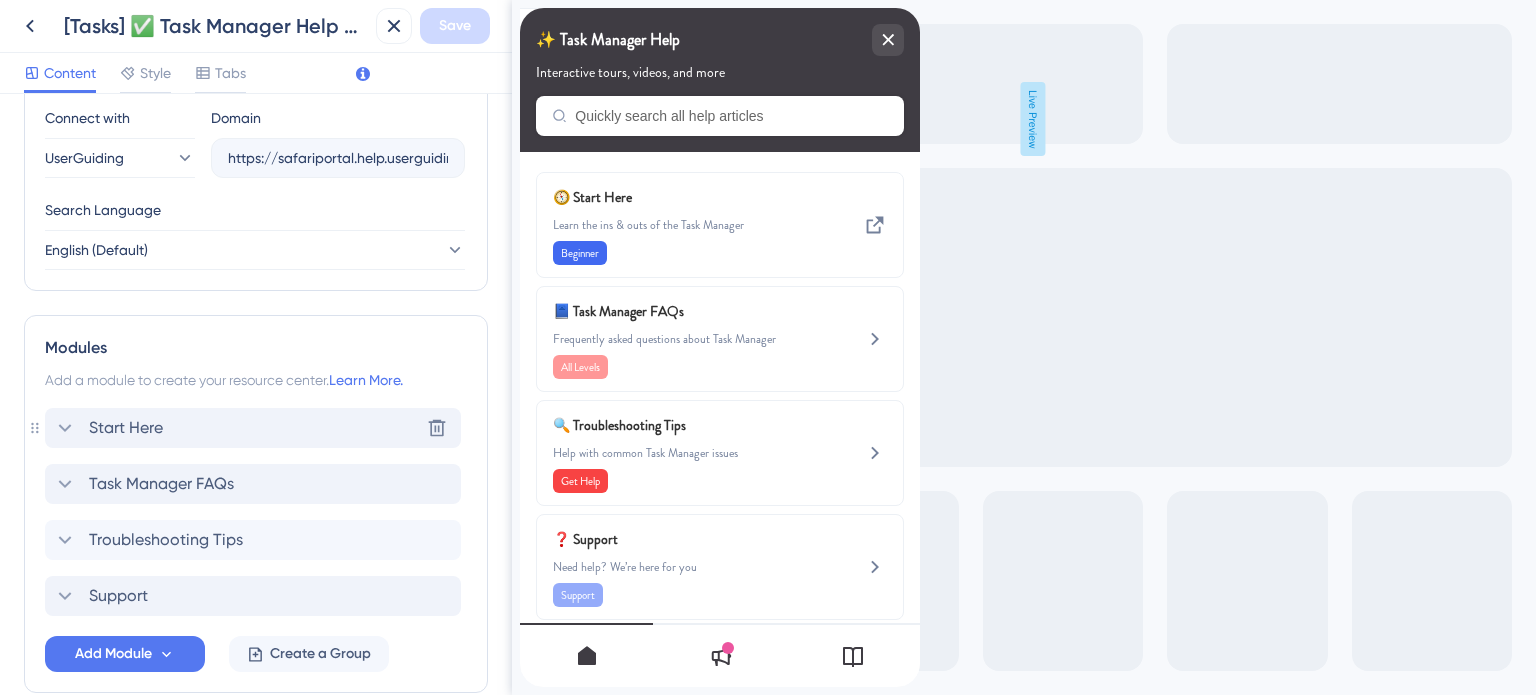 click on "Start Here Delete" at bounding box center (253, 428) 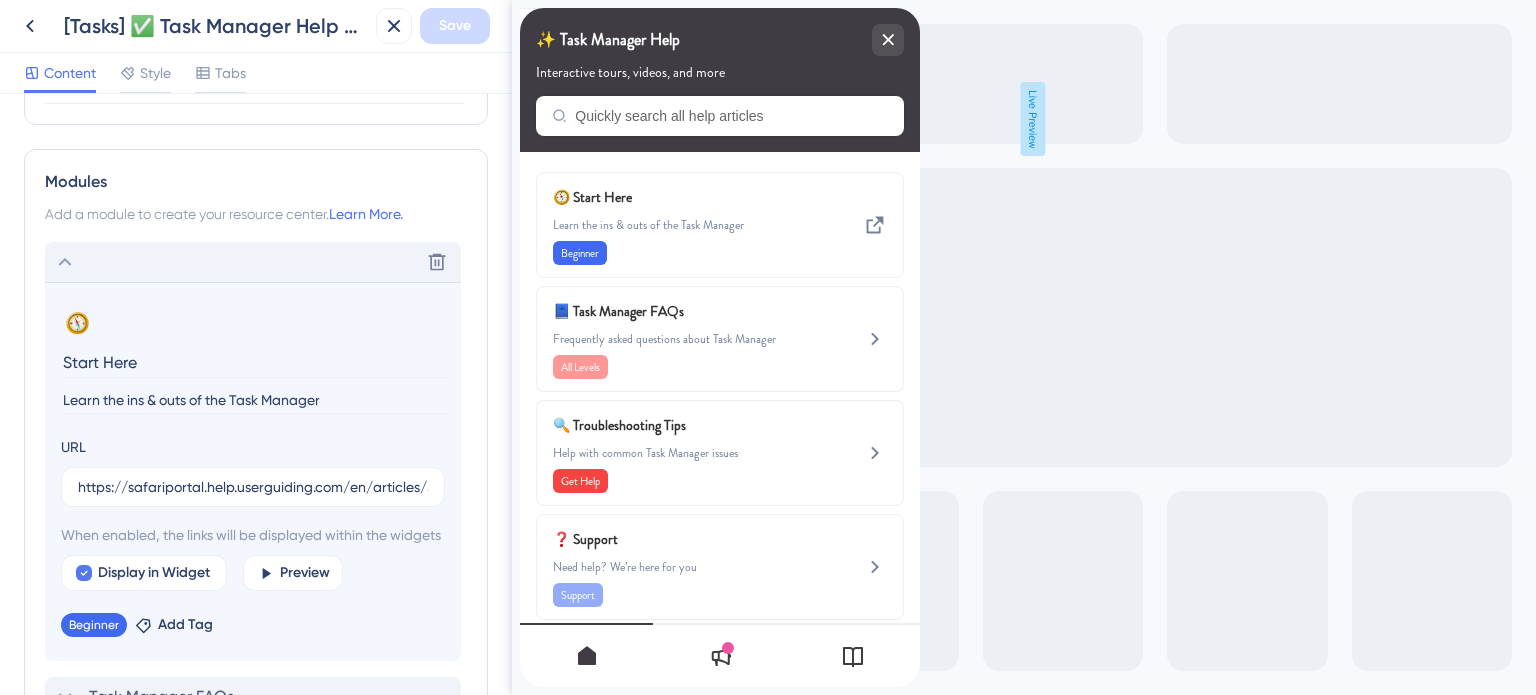 scroll, scrollTop: 807, scrollLeft: 0, axis: vertical 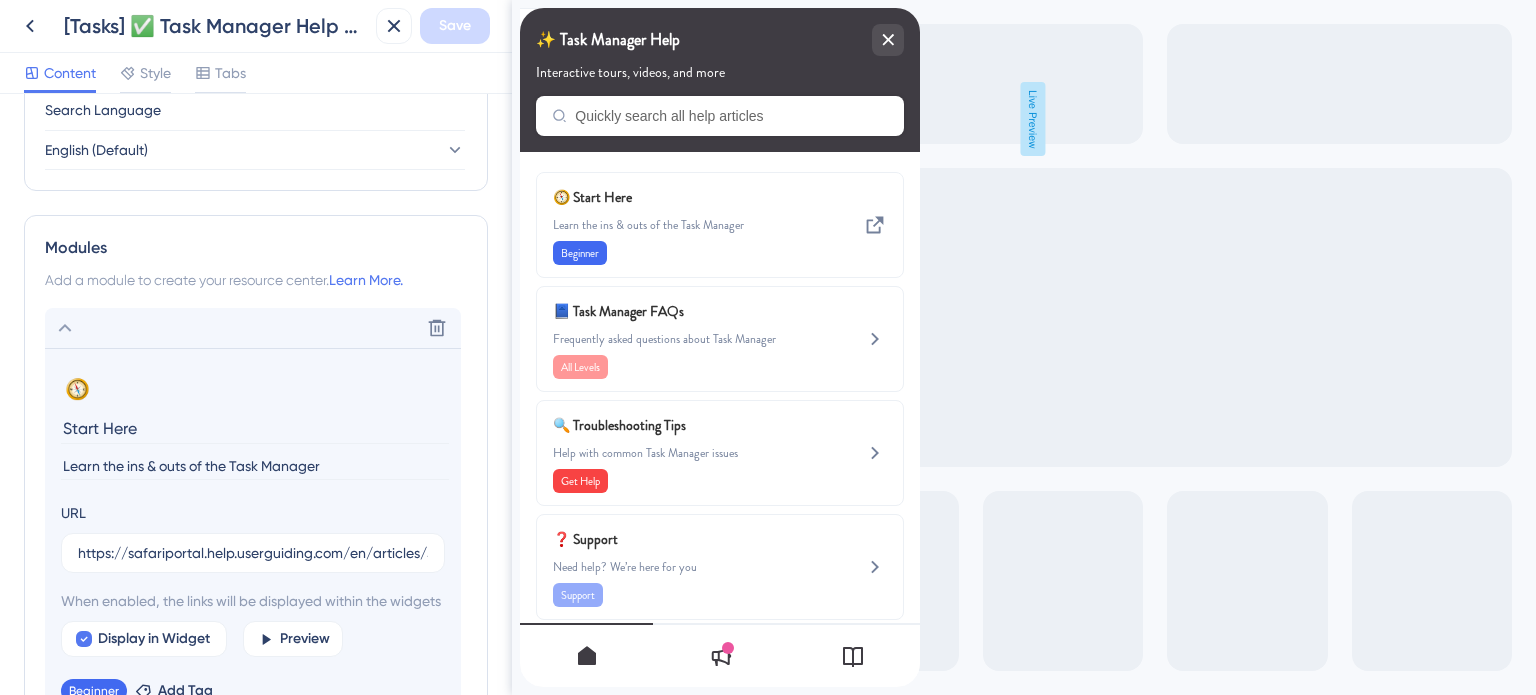 click 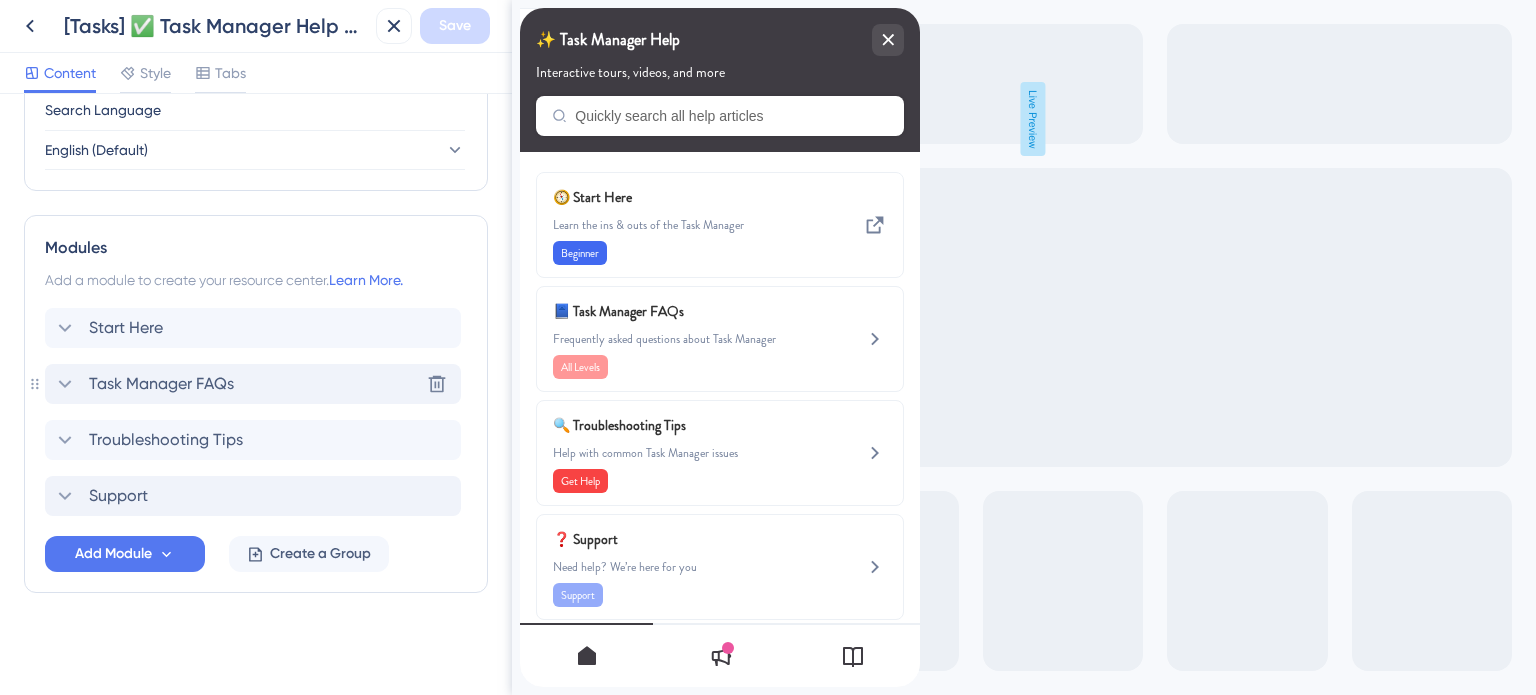 click 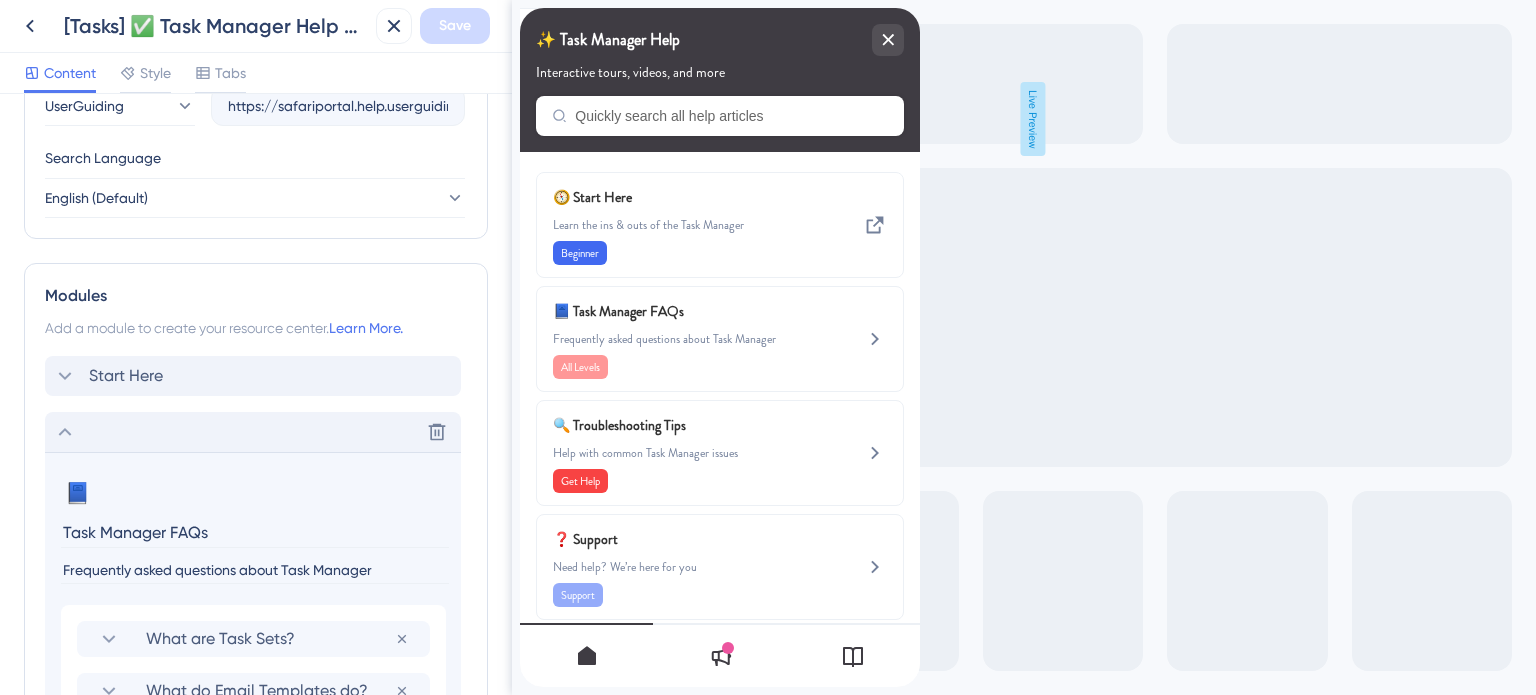 scroll, scrollTop: 707, scrollLeft: 0, axis: vertical 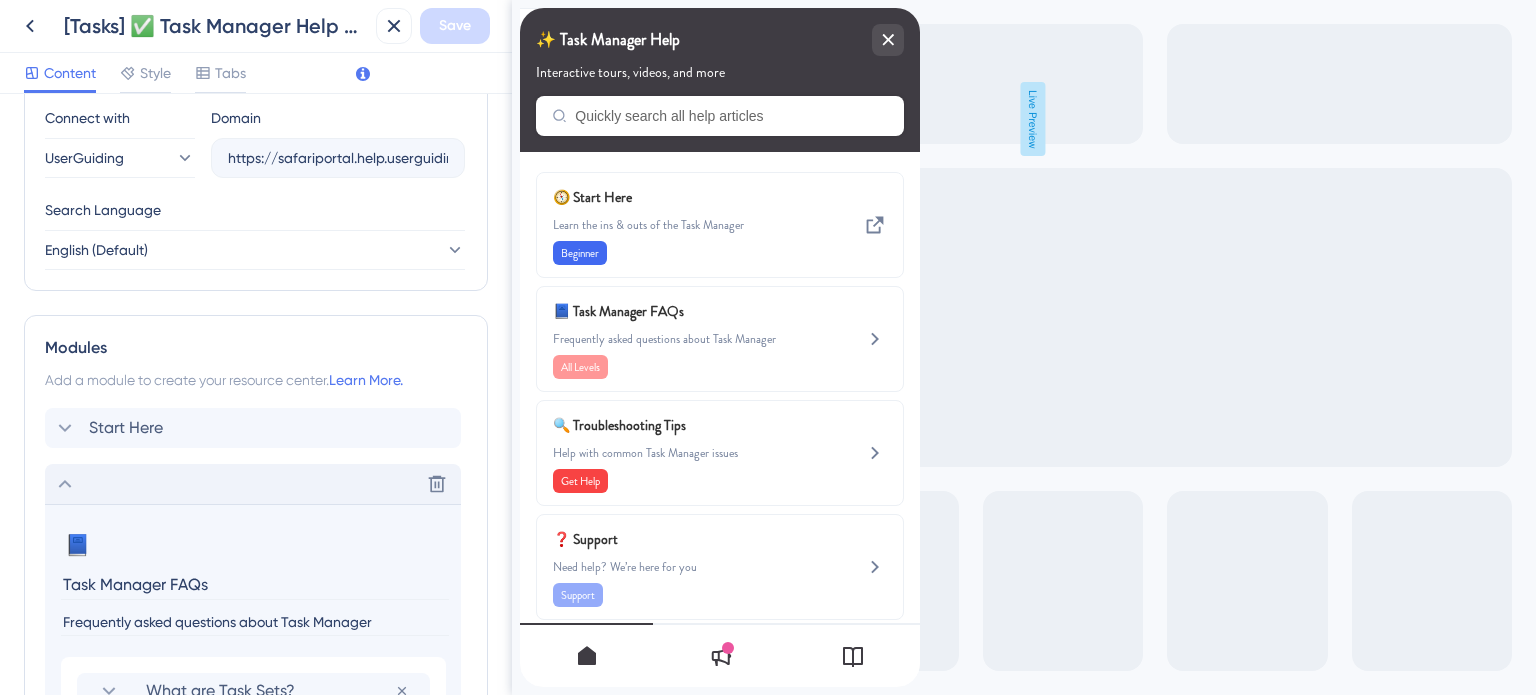 click 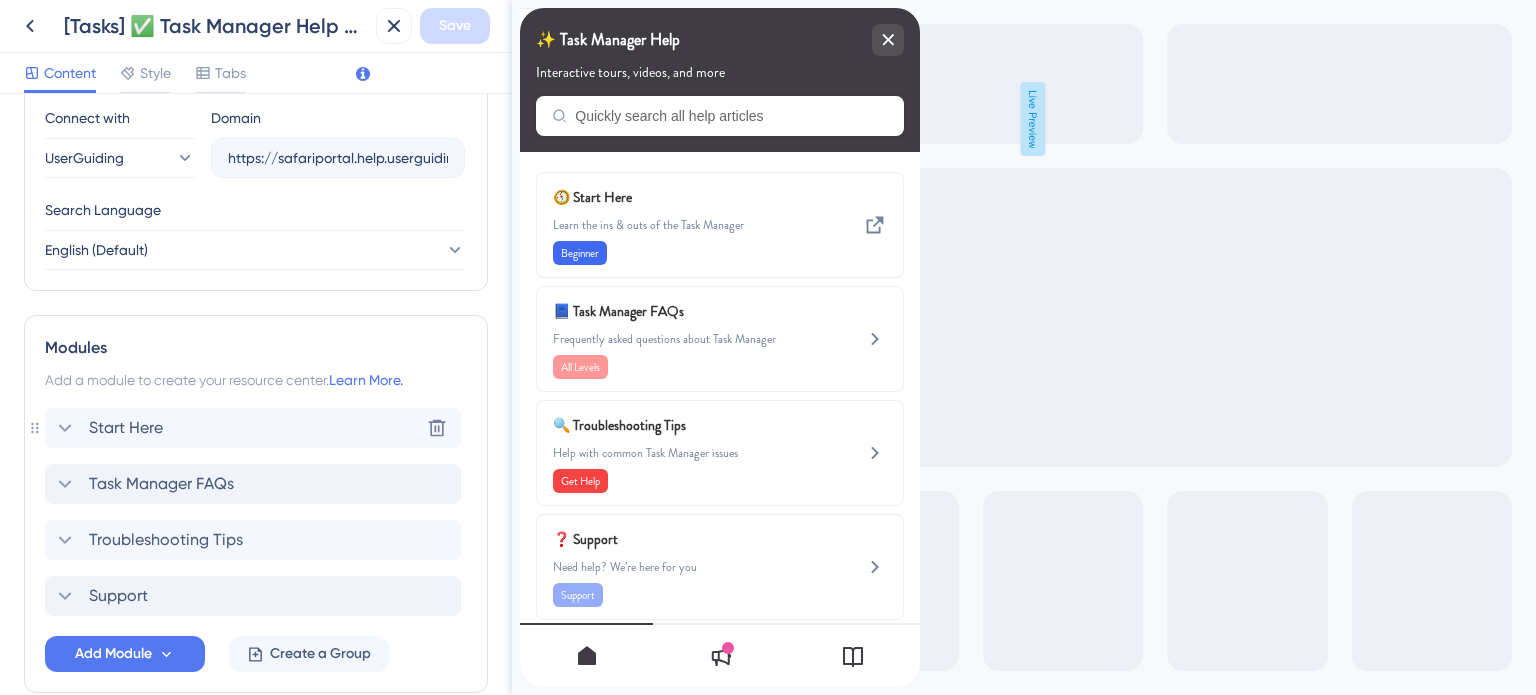 click 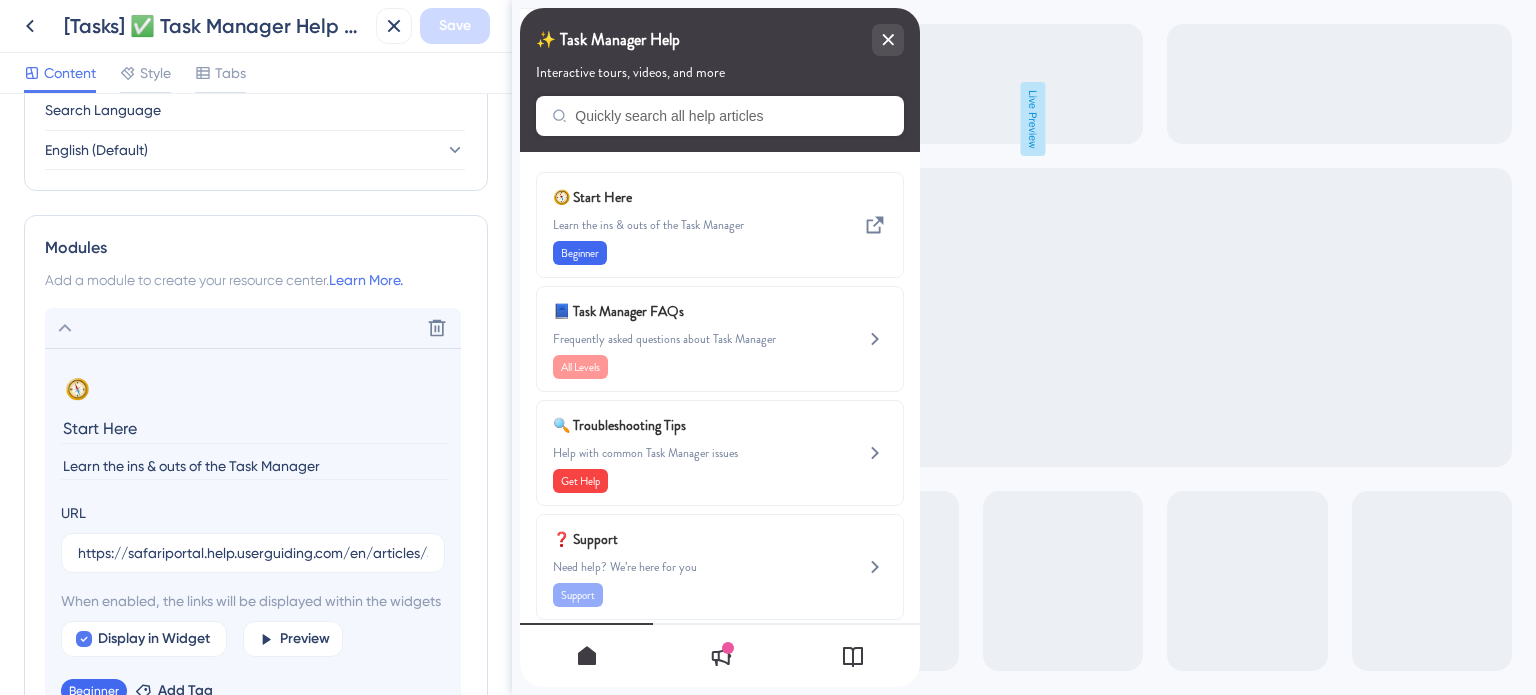 scroll, scrollTop: 907, scrollLeft: 0, axis: vertical 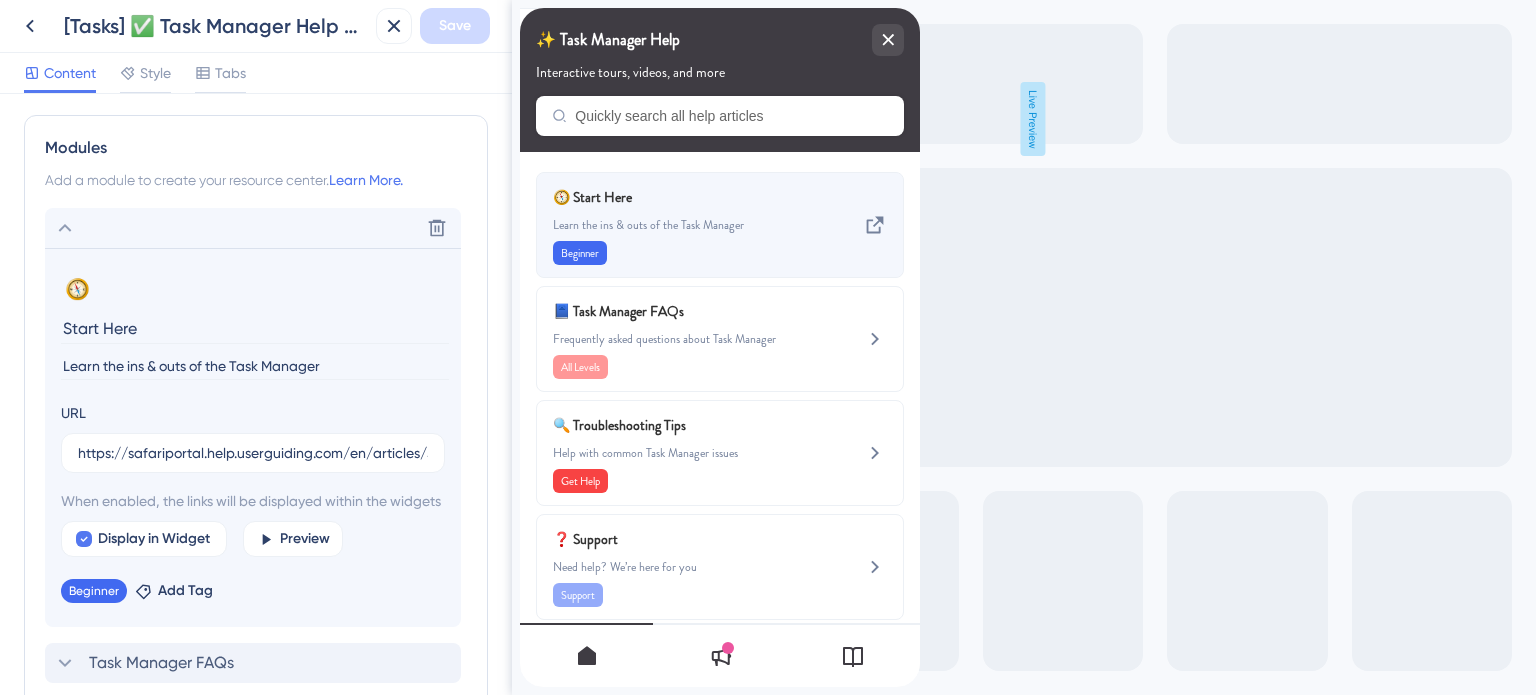 click on "🧭   Start Here Learn the ins & outs of the Task Manager Beginner" at bounding box center [686, 225] 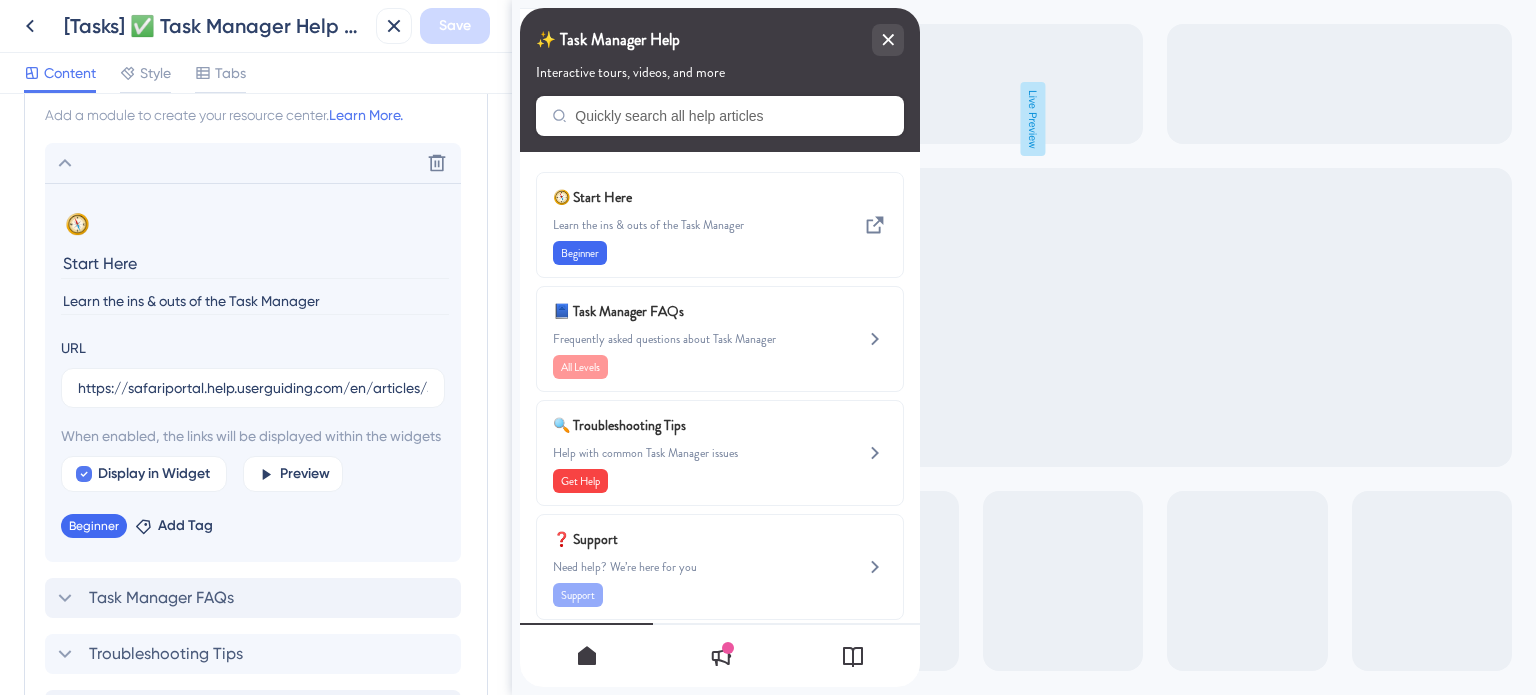 scroll, scrollTop: 1007, scrollLeft: 0, axis: vertical 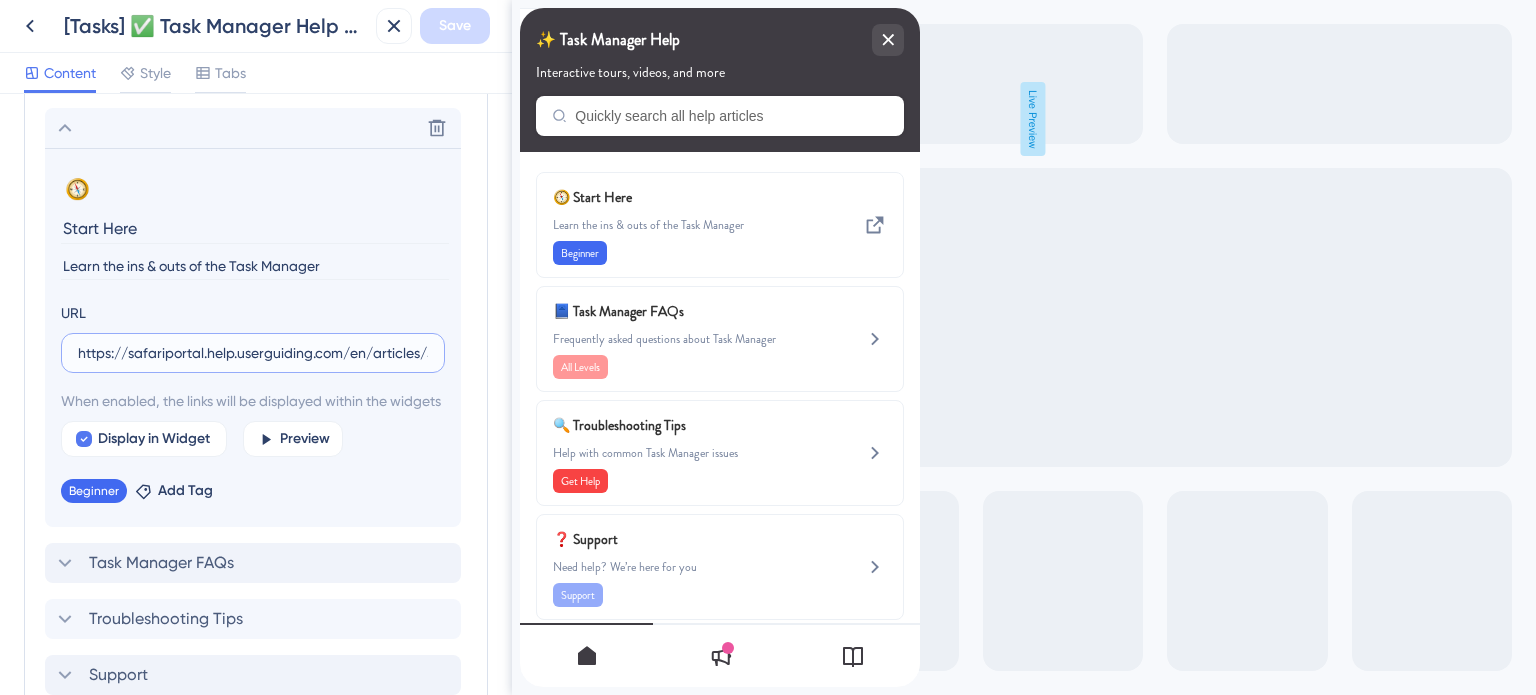 click on "https://safariportal.help.userguiding.com/en/articles/5689-task-manager" at bounding box center [253, 353] 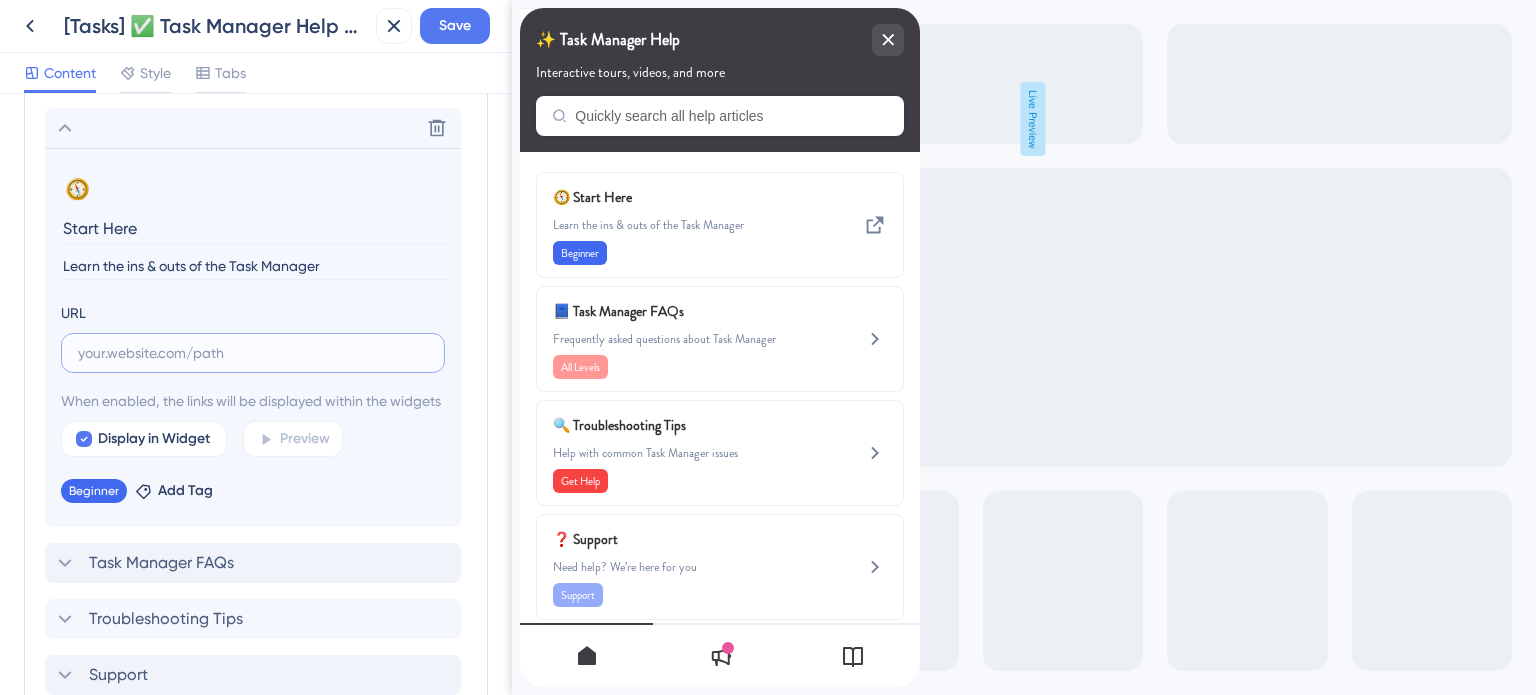 type 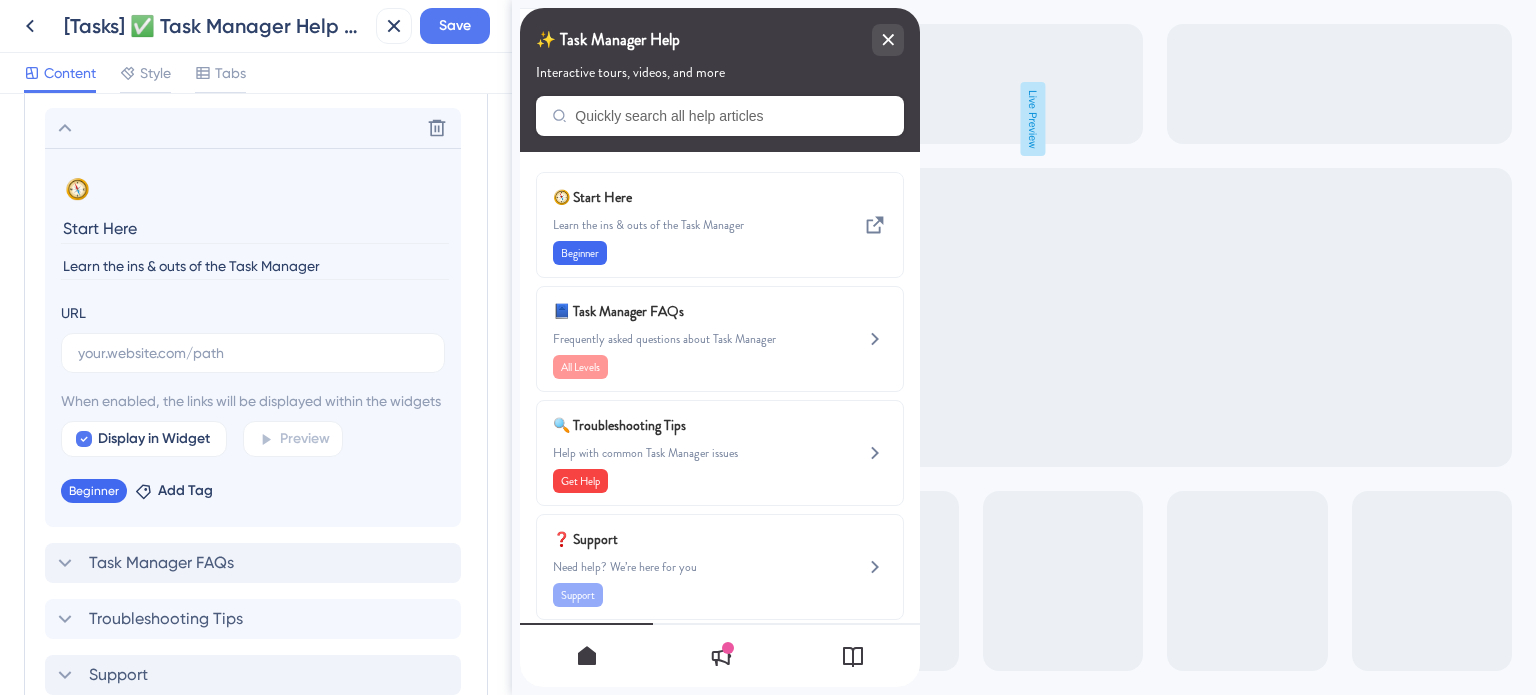 click 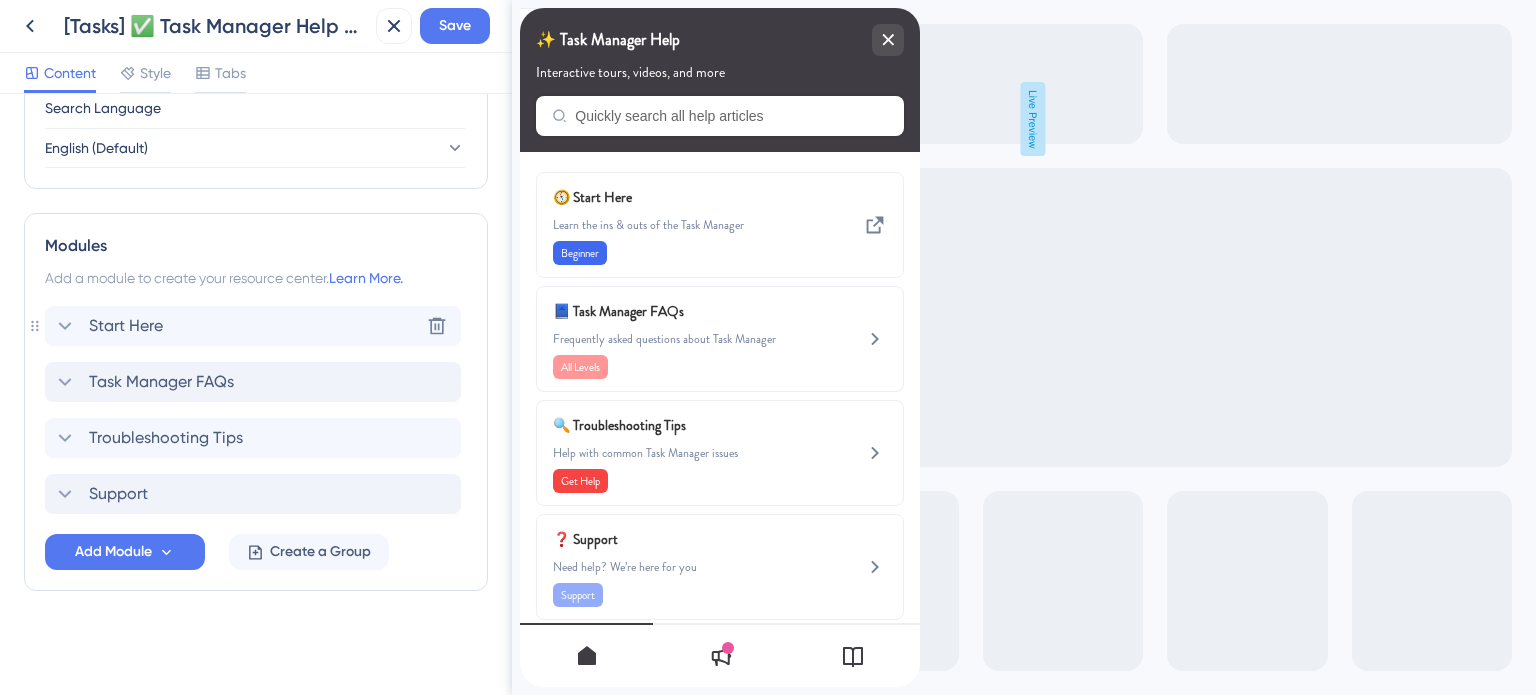 scroll, scrollTop: 807, scrollLeft: 0, axis: vertical 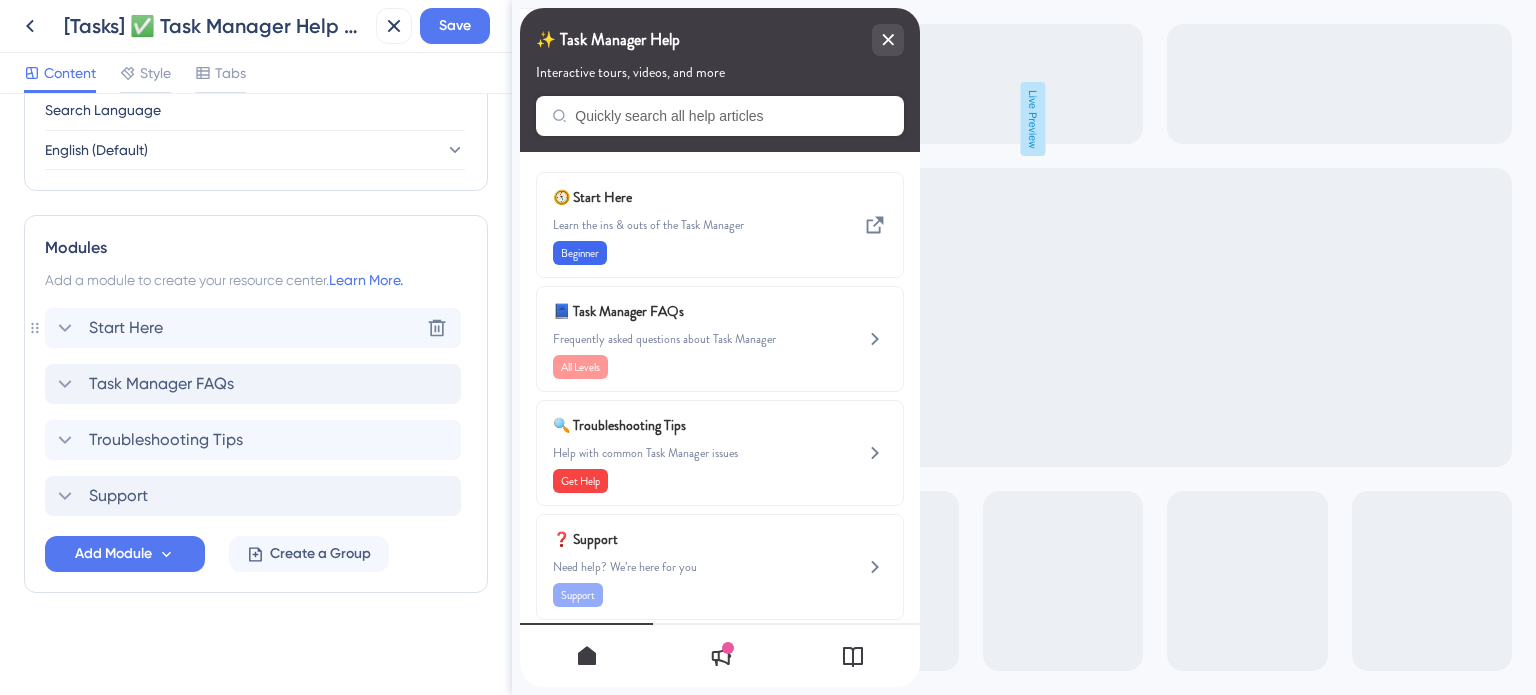 click on "Start Here" at bounding box center (126, 328) 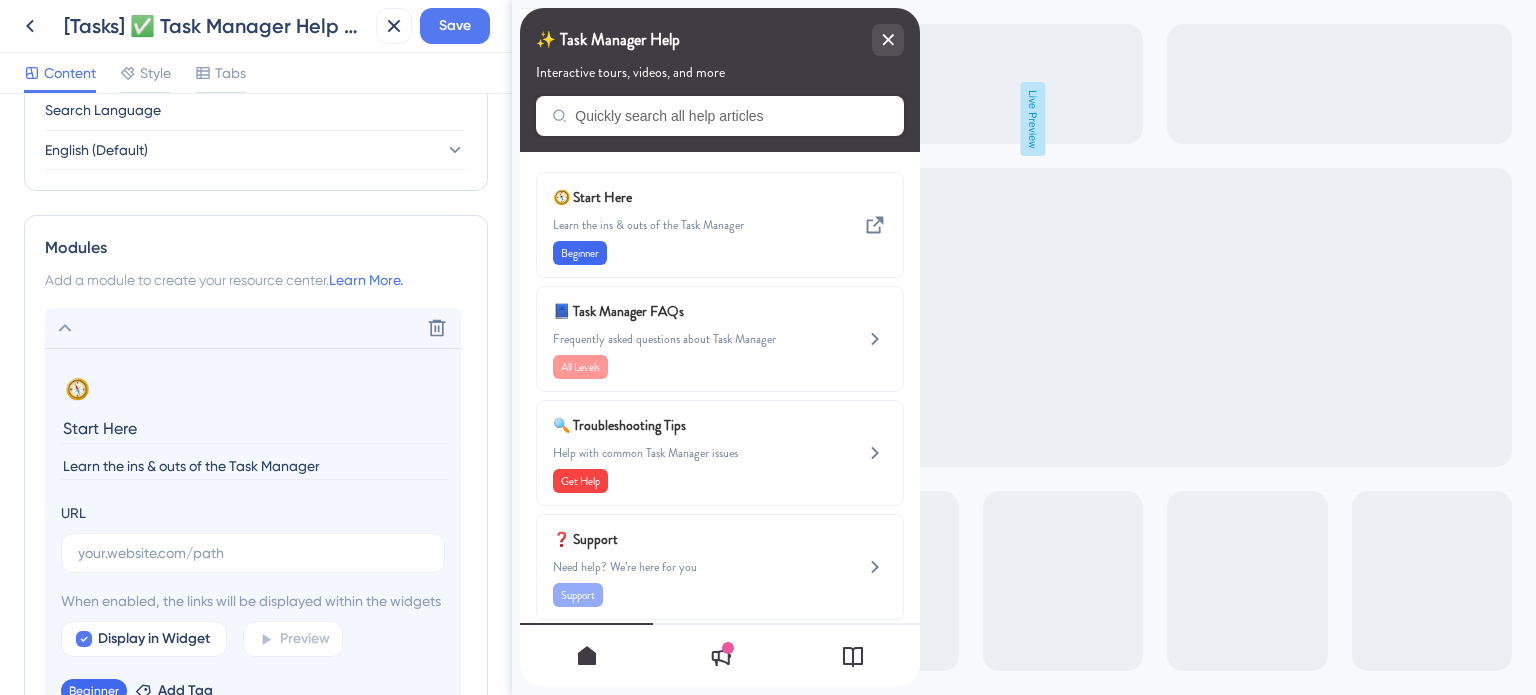 scroll, scrollTop: 1007, scrollLeft: 0, axis: vertical 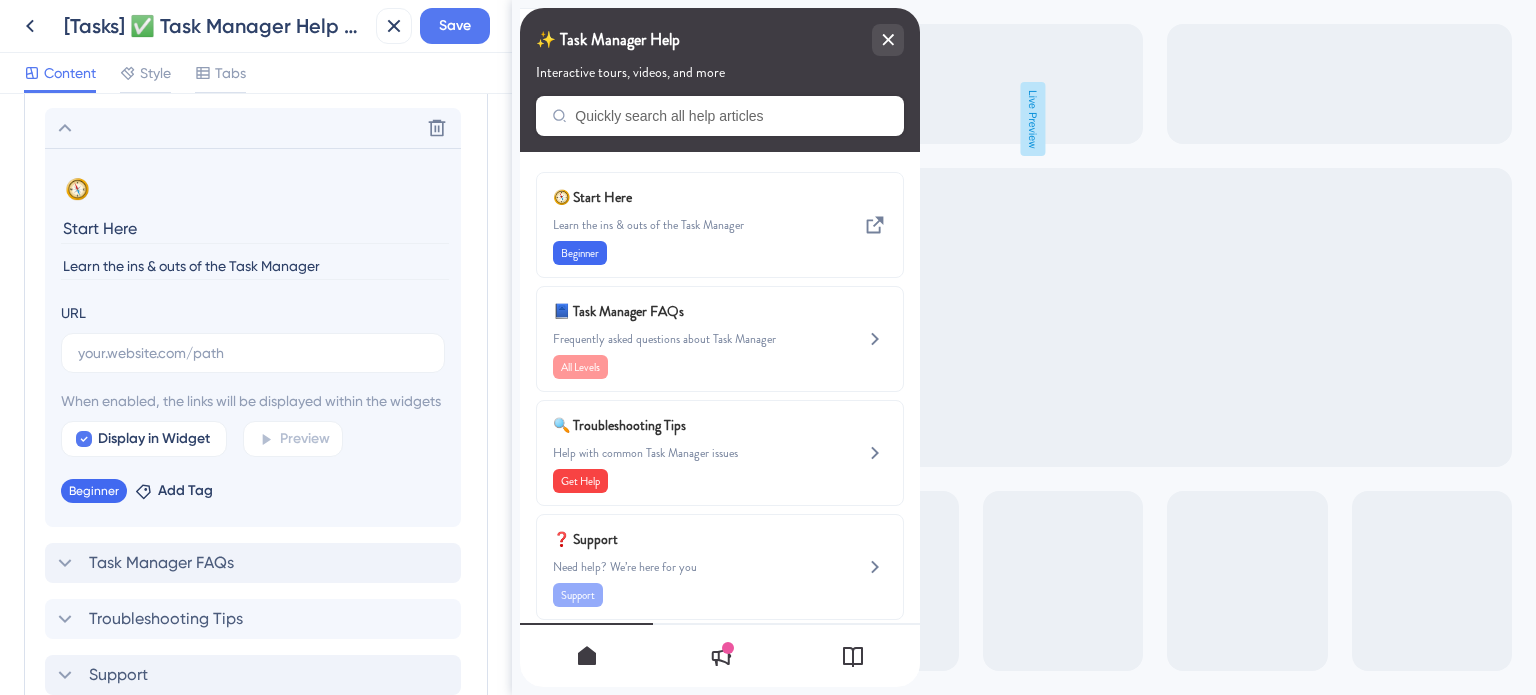 click 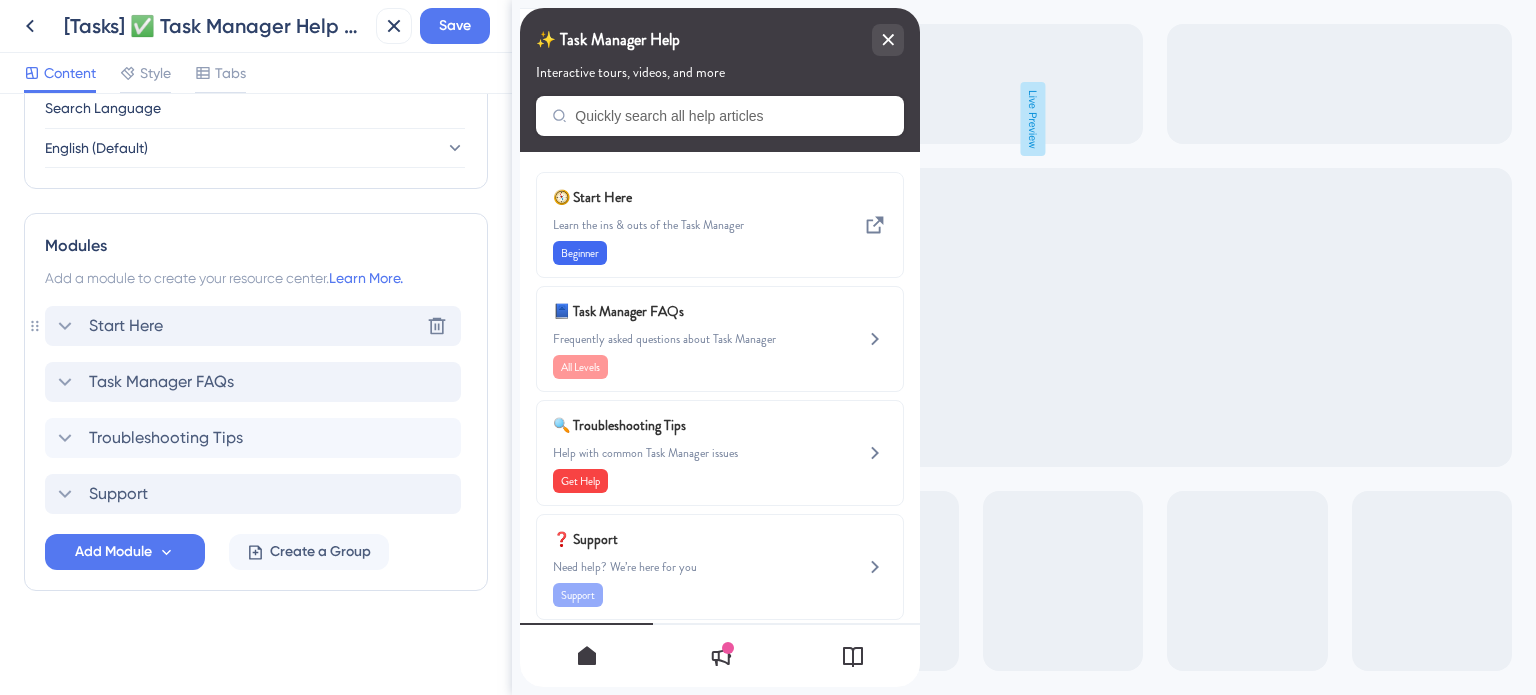 scroll, scrollTop: 807, scrollLeft: 0, axis: vertical 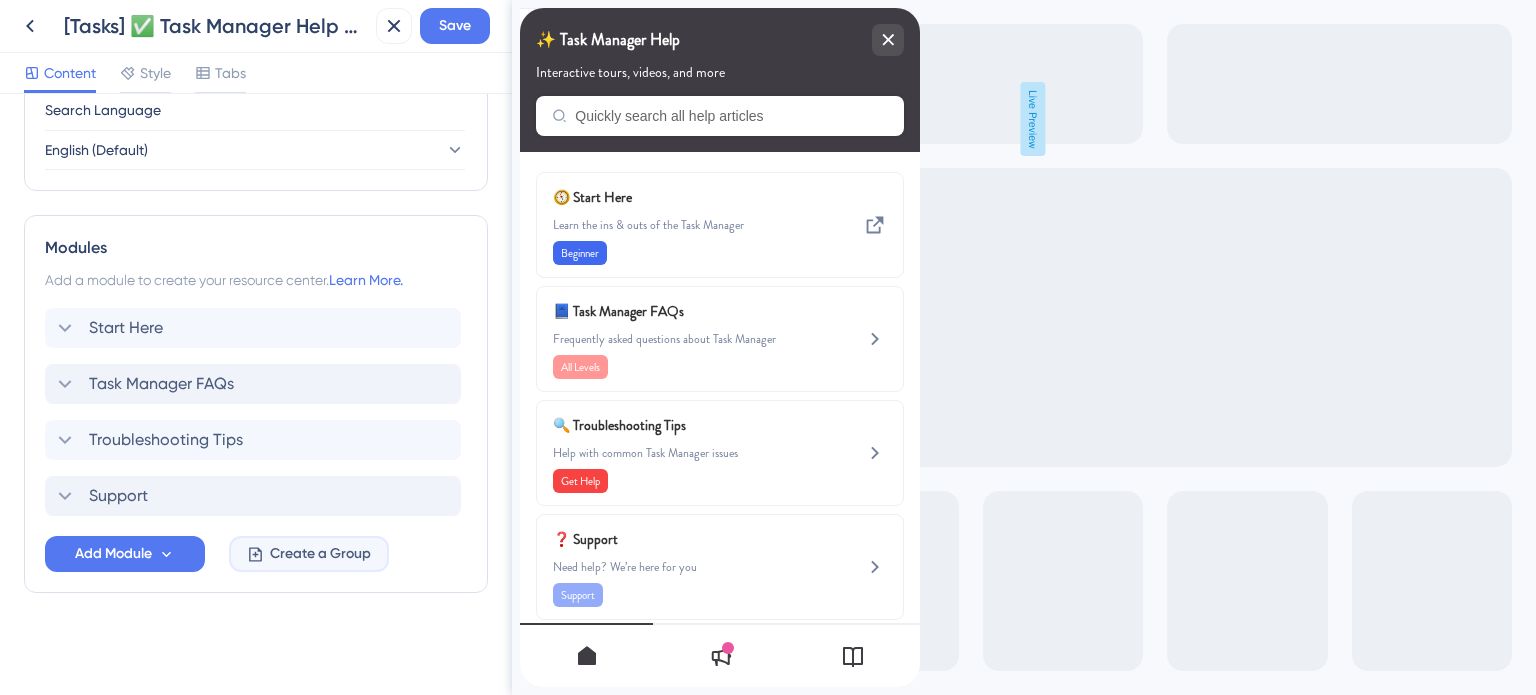 click on "Create a Group" at bounding box center [320, 554] 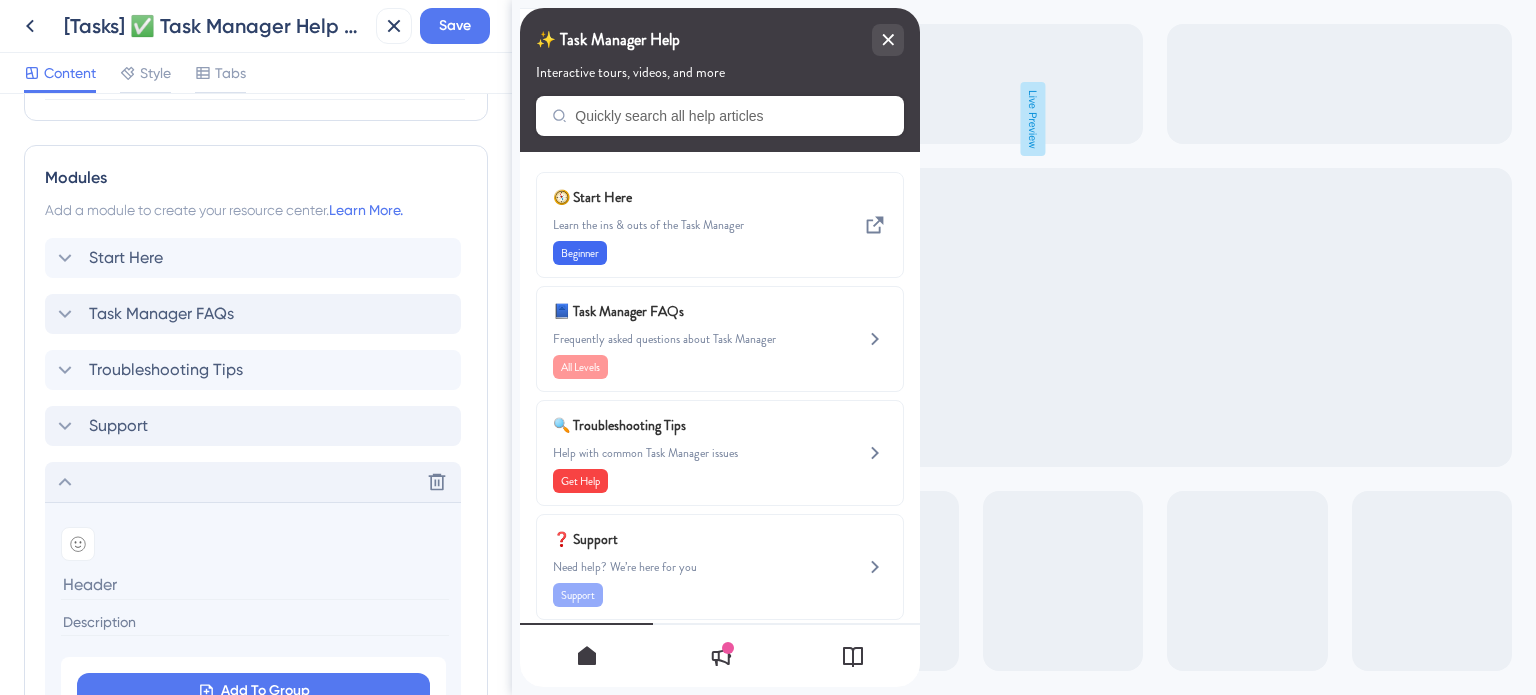 scroll, scrollTop: 1007, scrollLeft: 0, axis: vertical 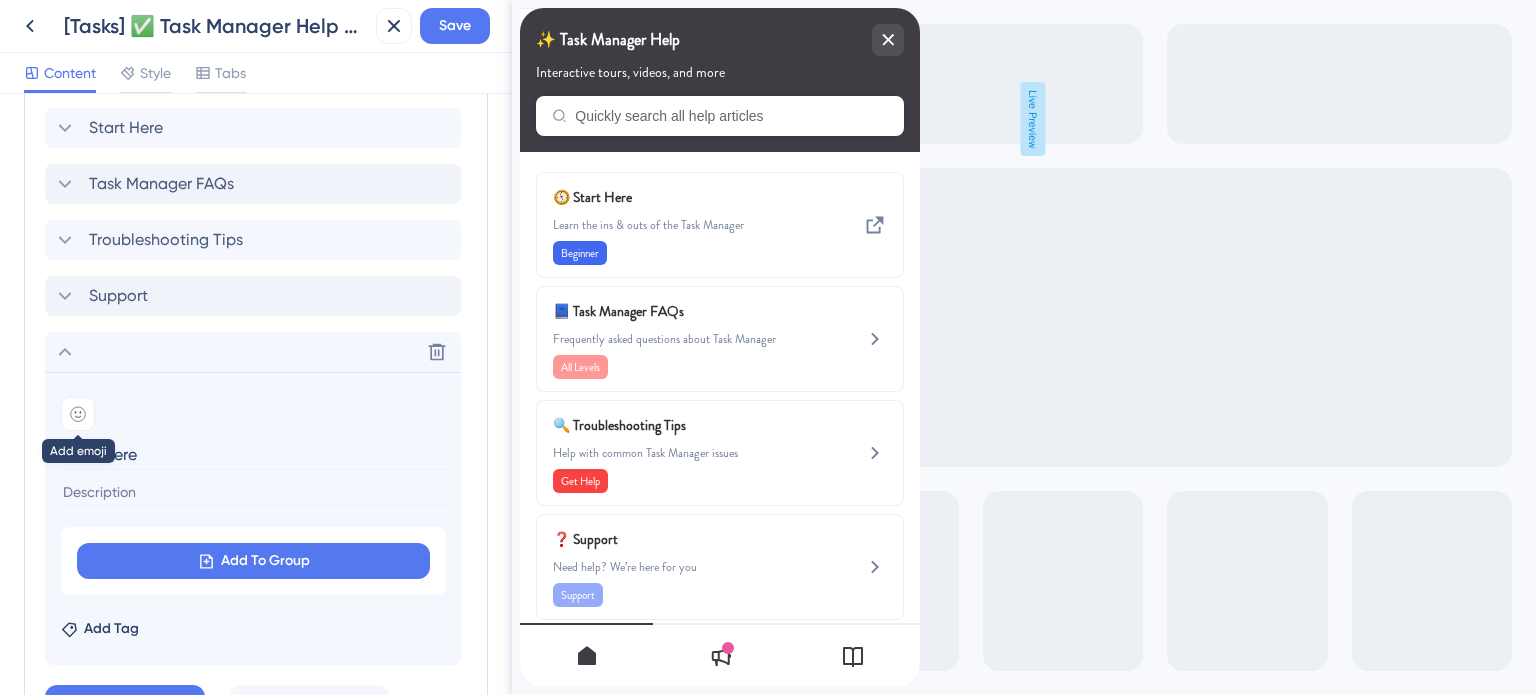 type on "Start Here" 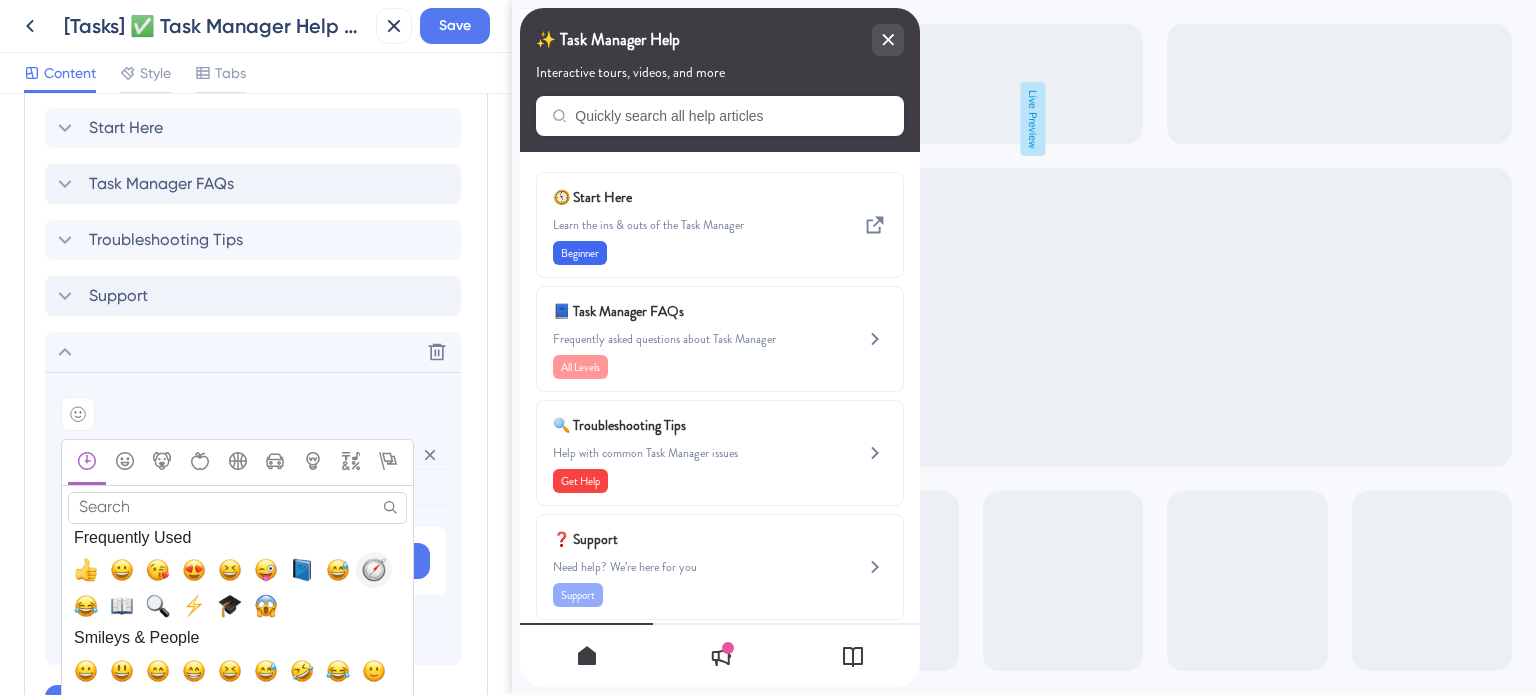 click at bounding box center [374, 570] 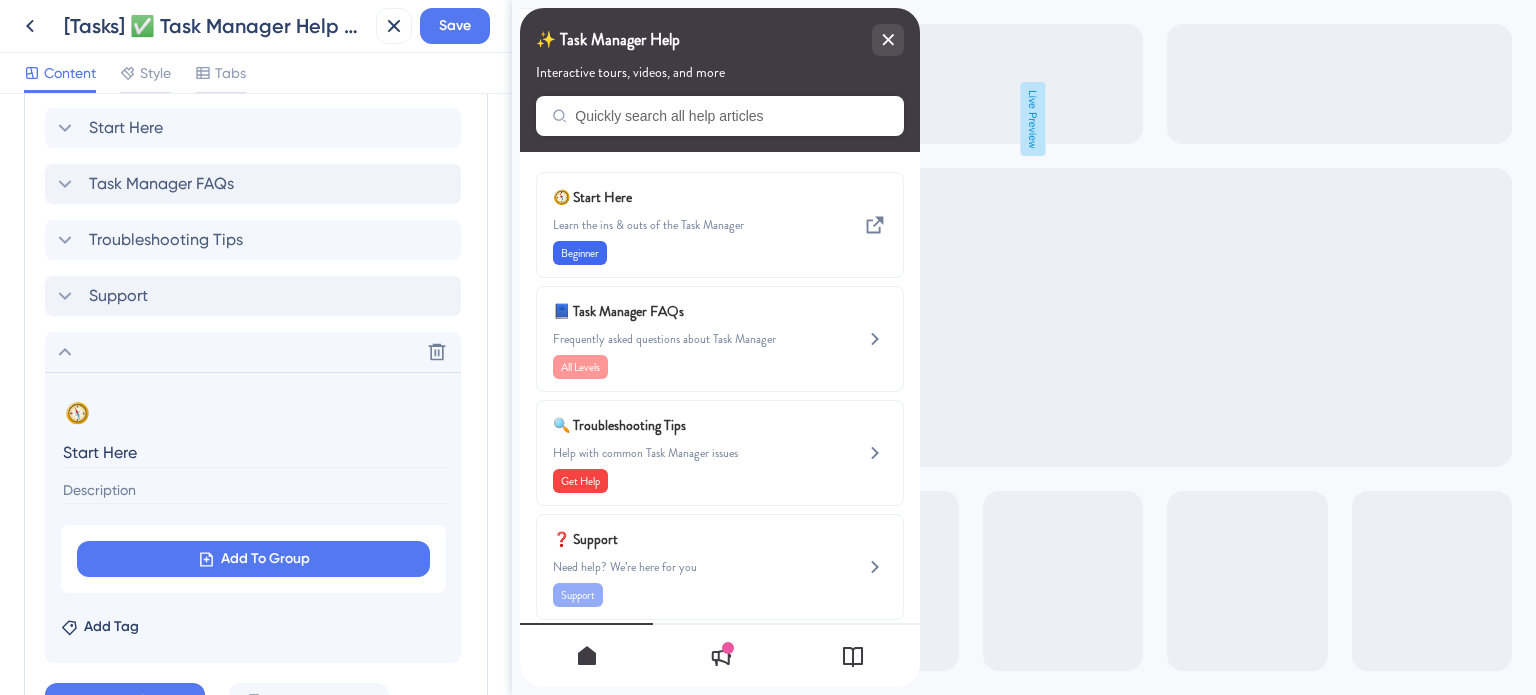 click at bounding box center [255, 490] 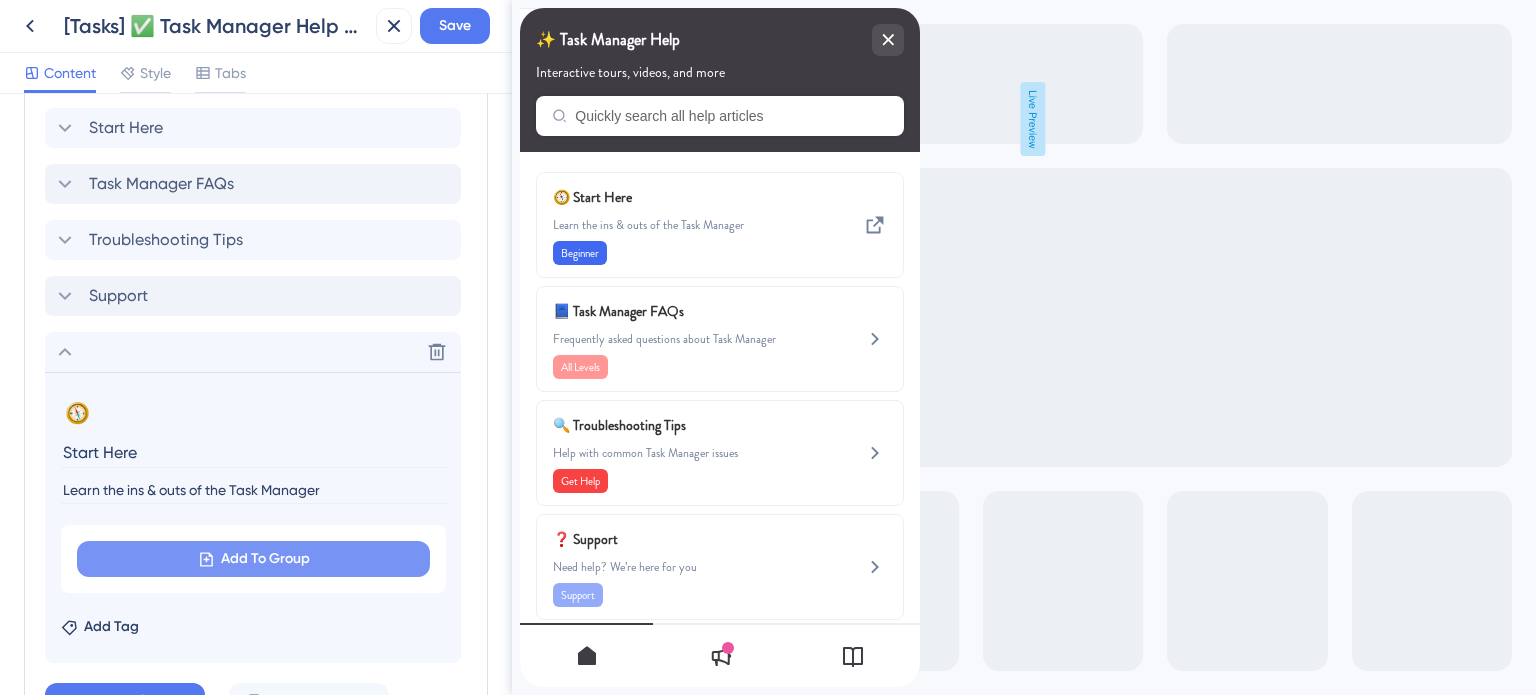 type on "Learn the ins & outs of the Task Manager" 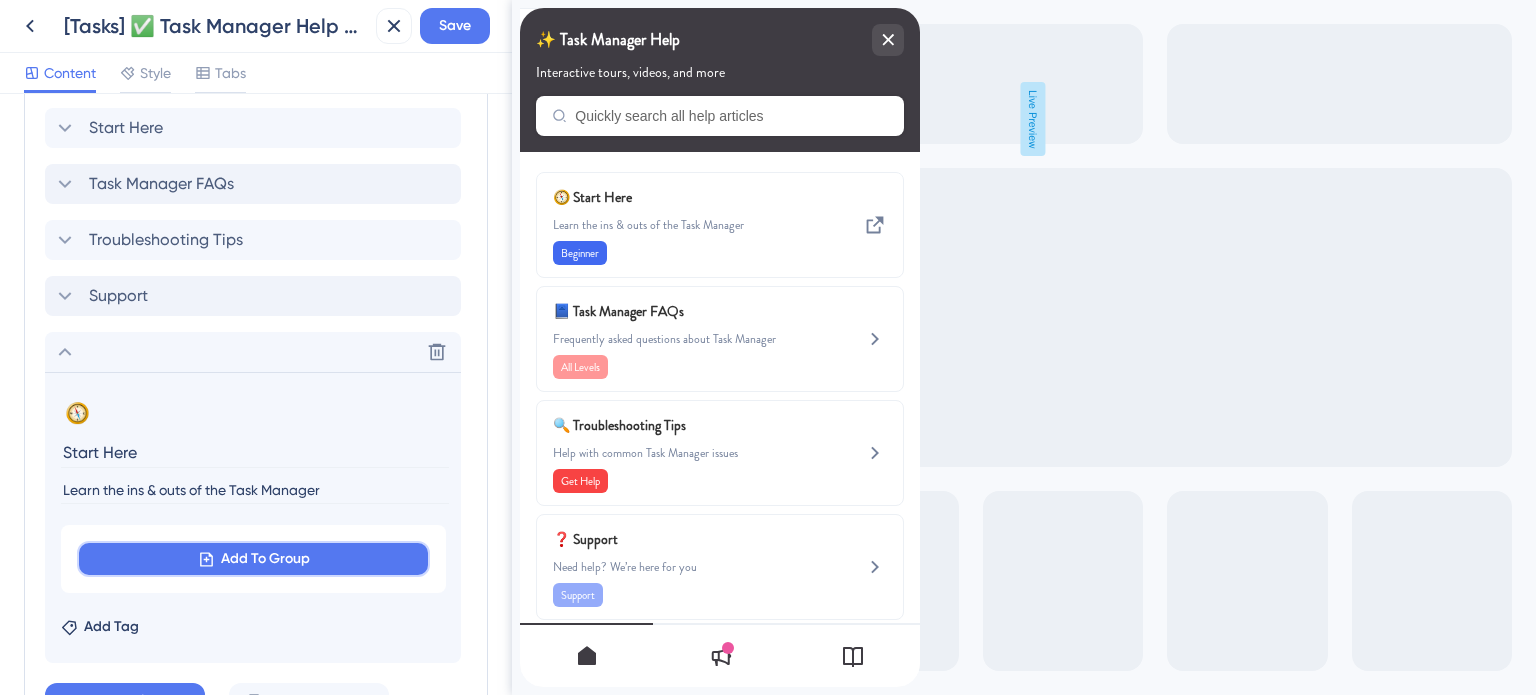 click 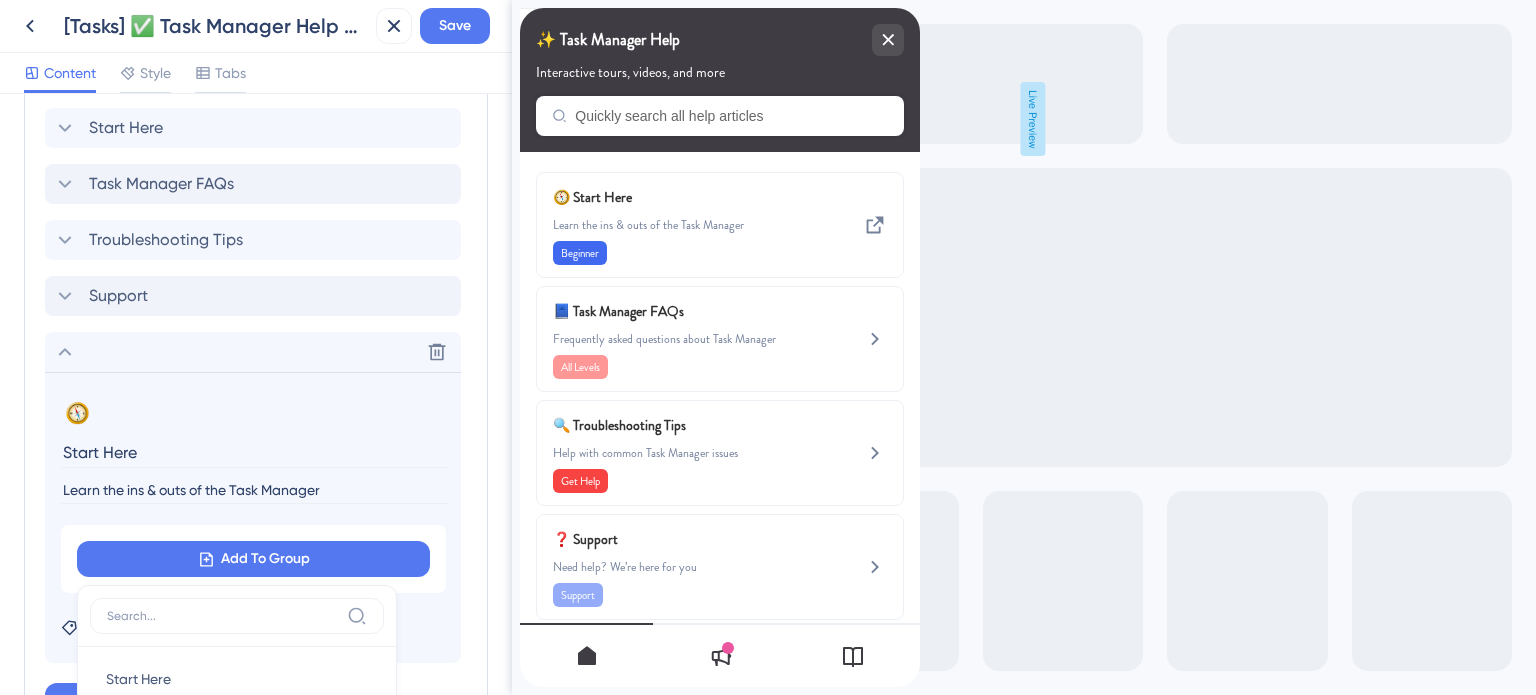 scroll, scrollTop: 1154, scrollLeft: 0, axis: vertical 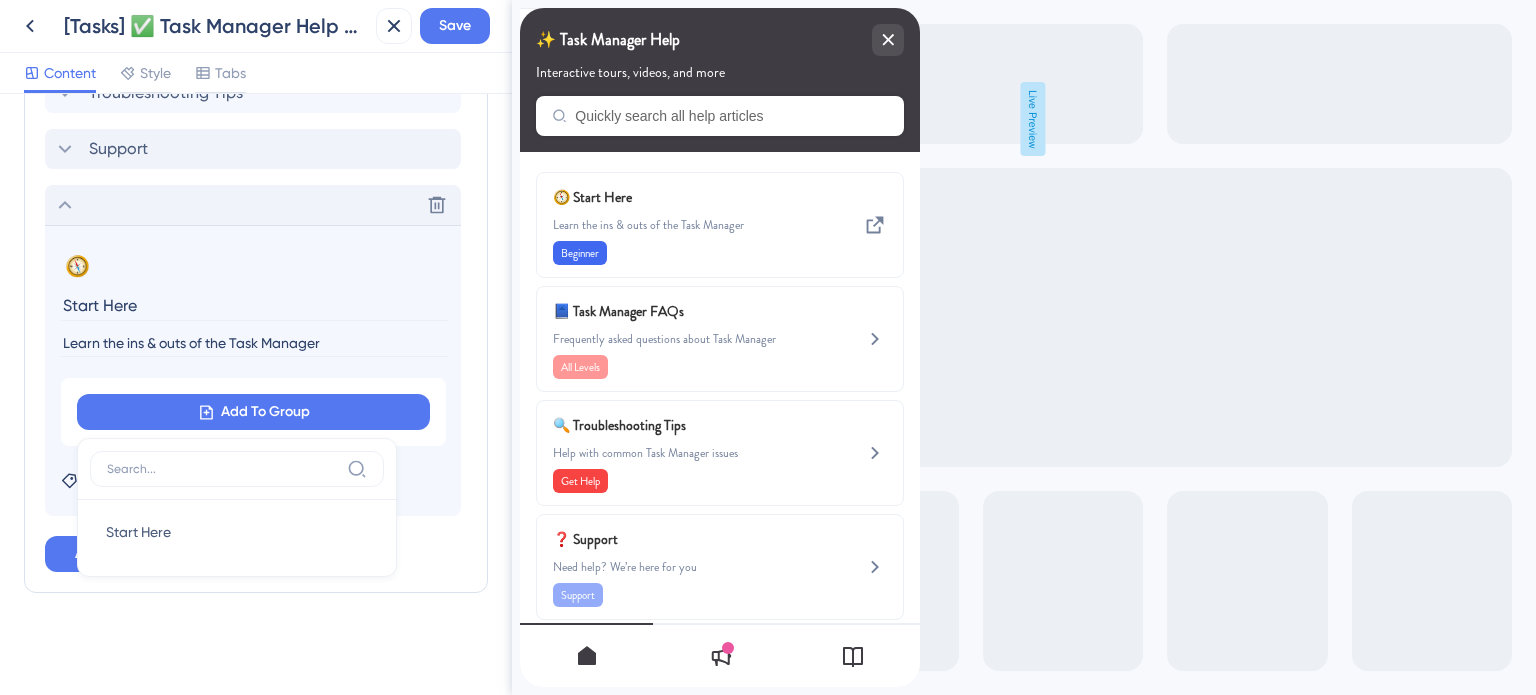 click 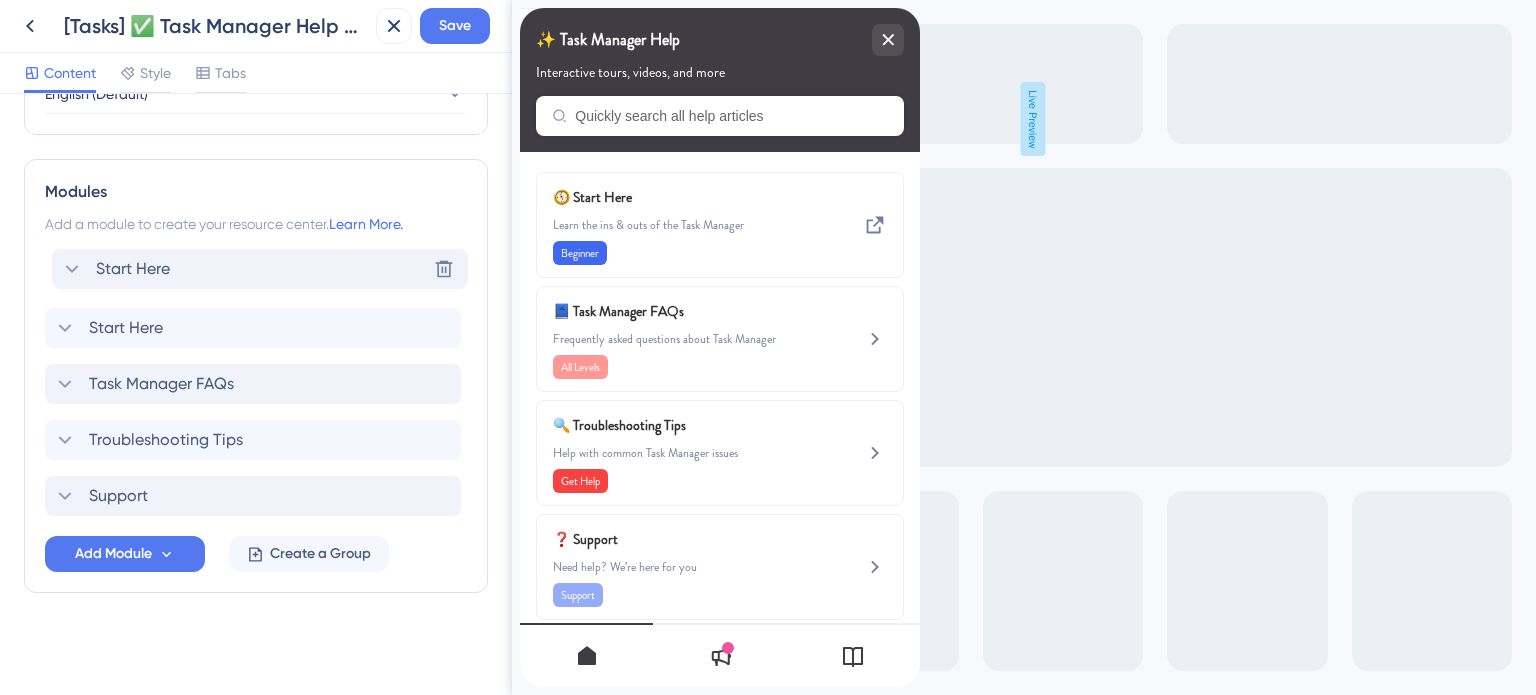 drag, startPoint x: 33, startPoint y: 496, endPoint x: 46, endPoint y: 262, distance: 234.36084 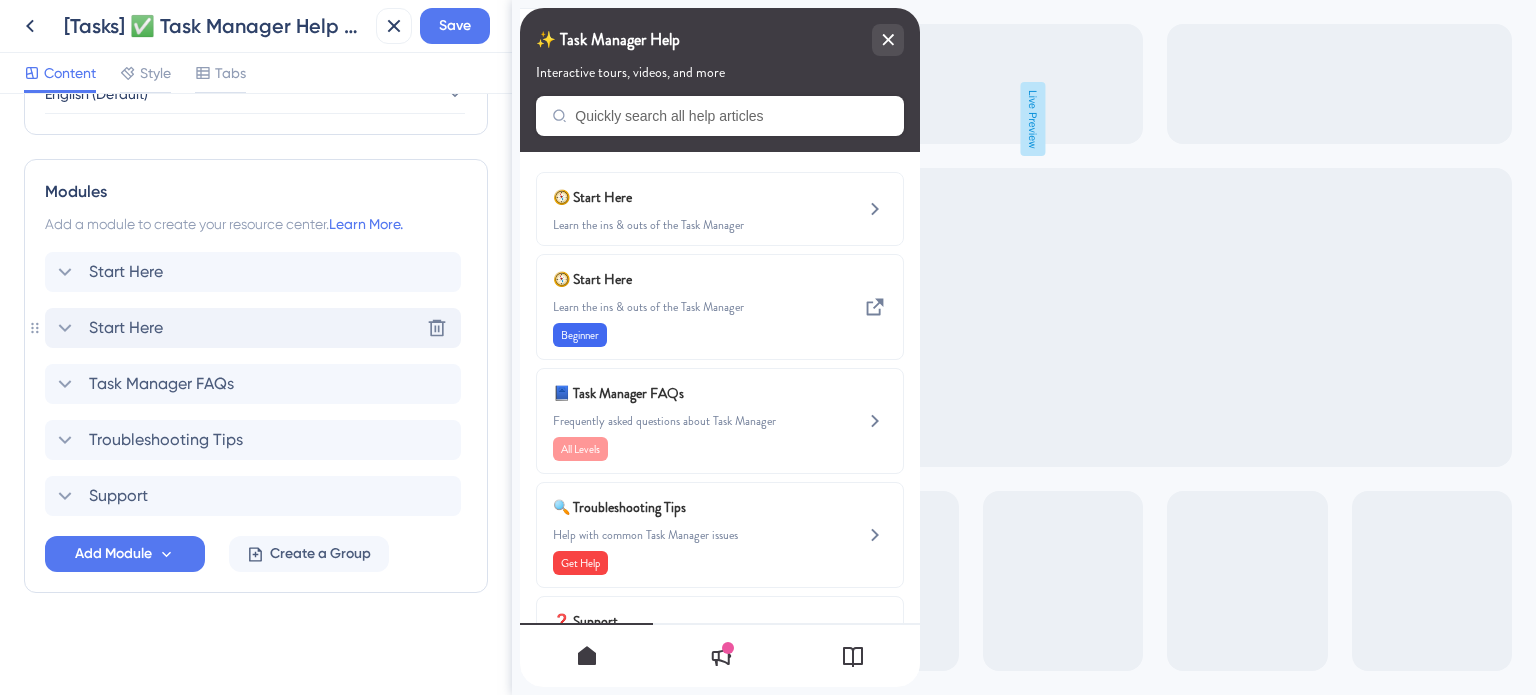 click 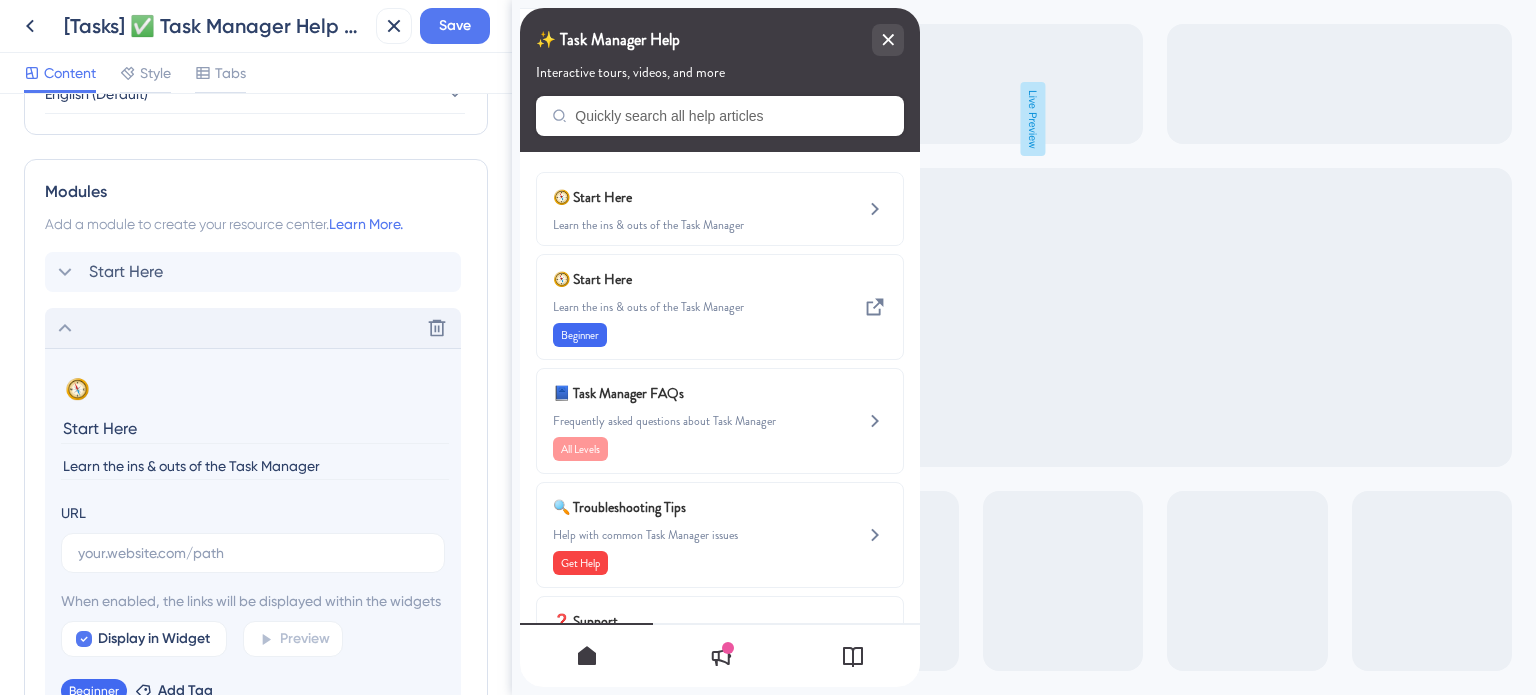scroll, scrollTop: 963, scrollLeft: 0, axis: vertical 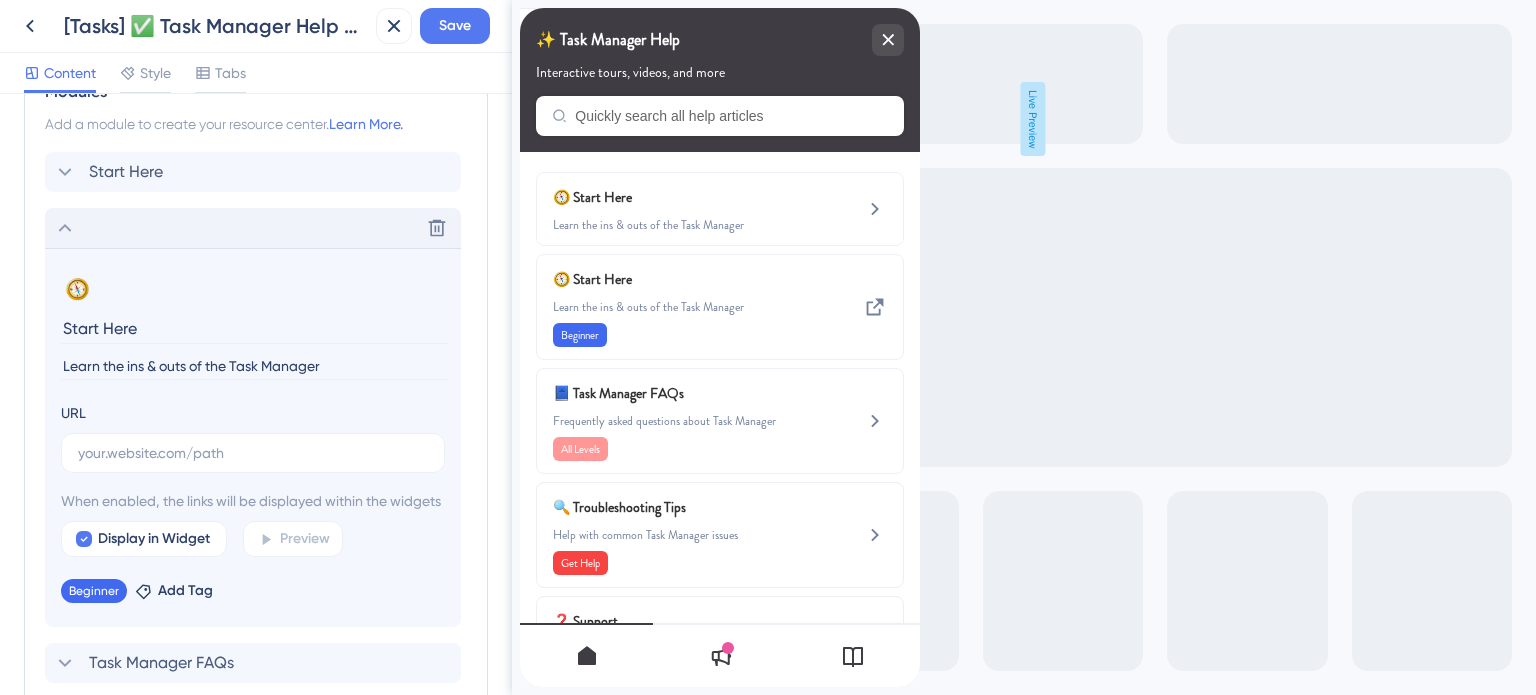 click 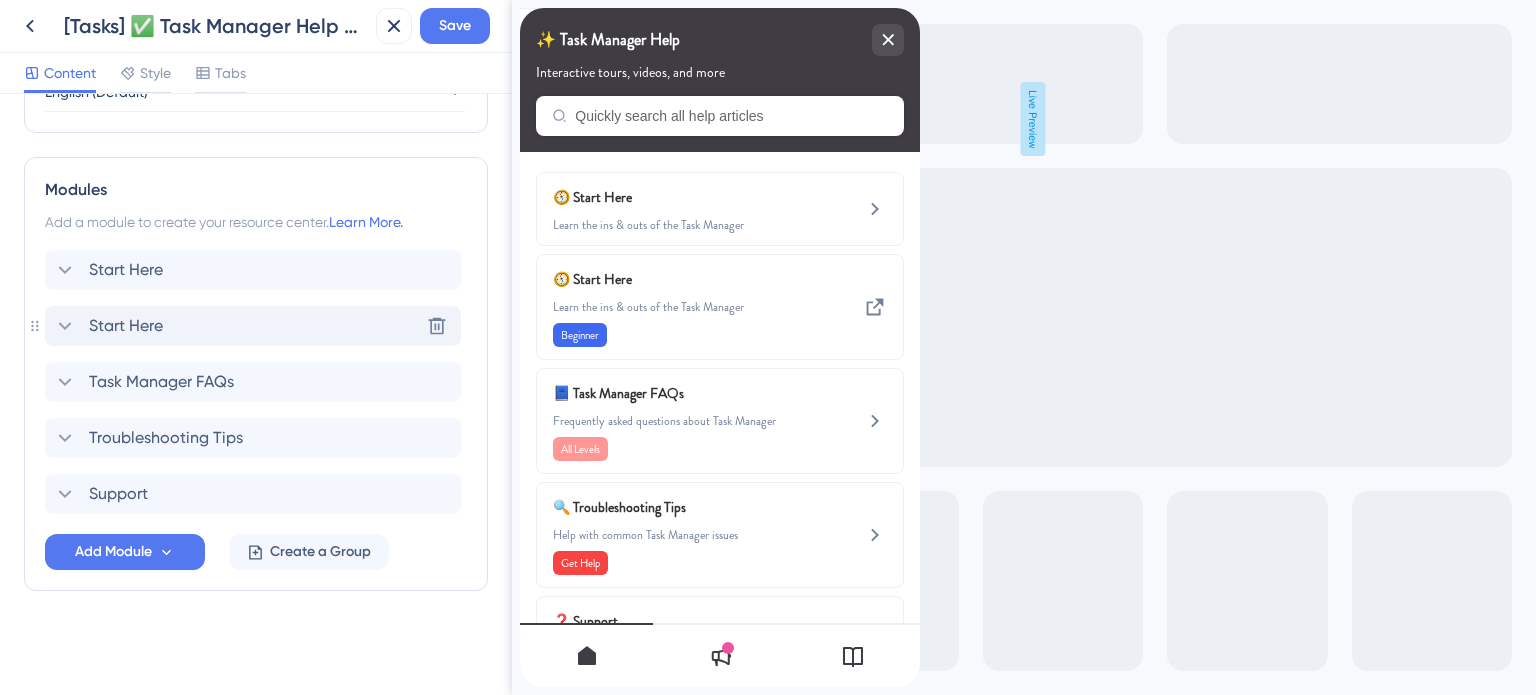 scroll, scrollTop: 863, scrollLeft: 0, axis: vertical 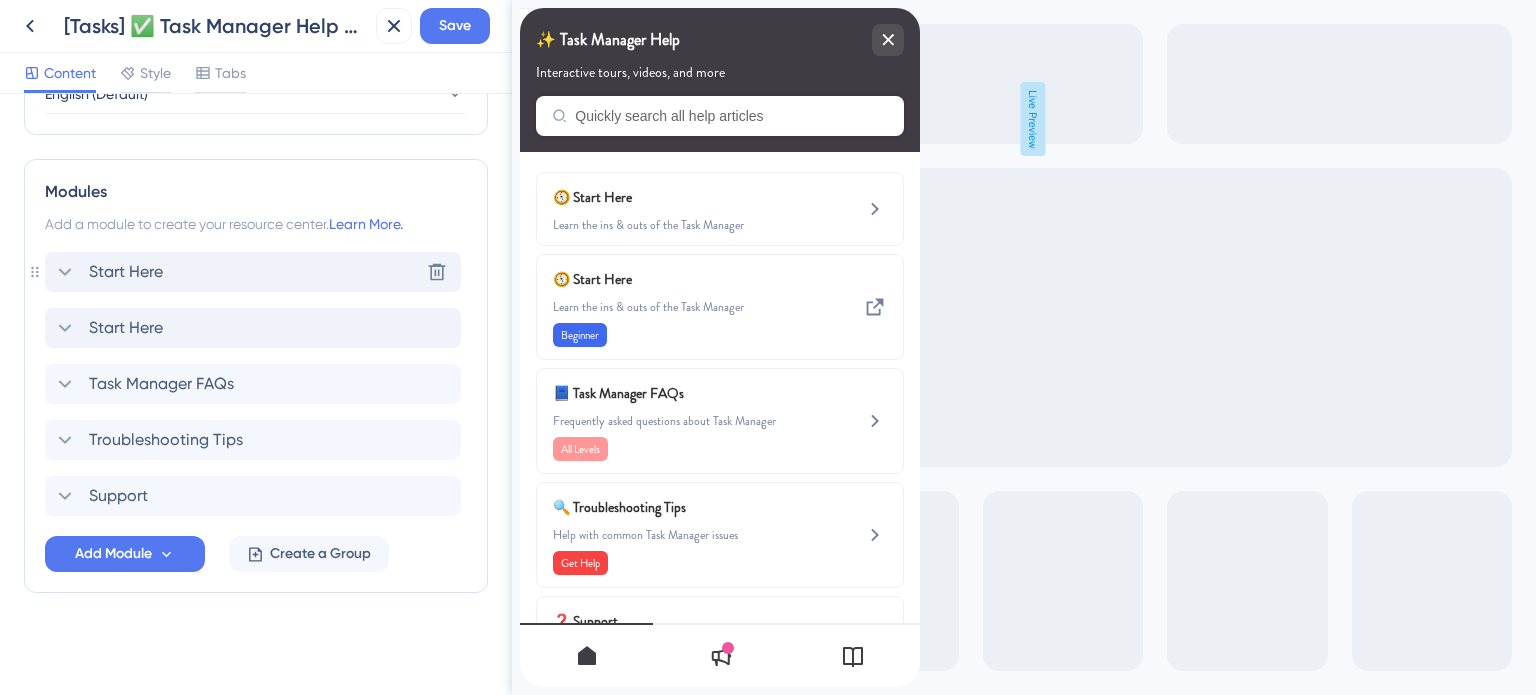click 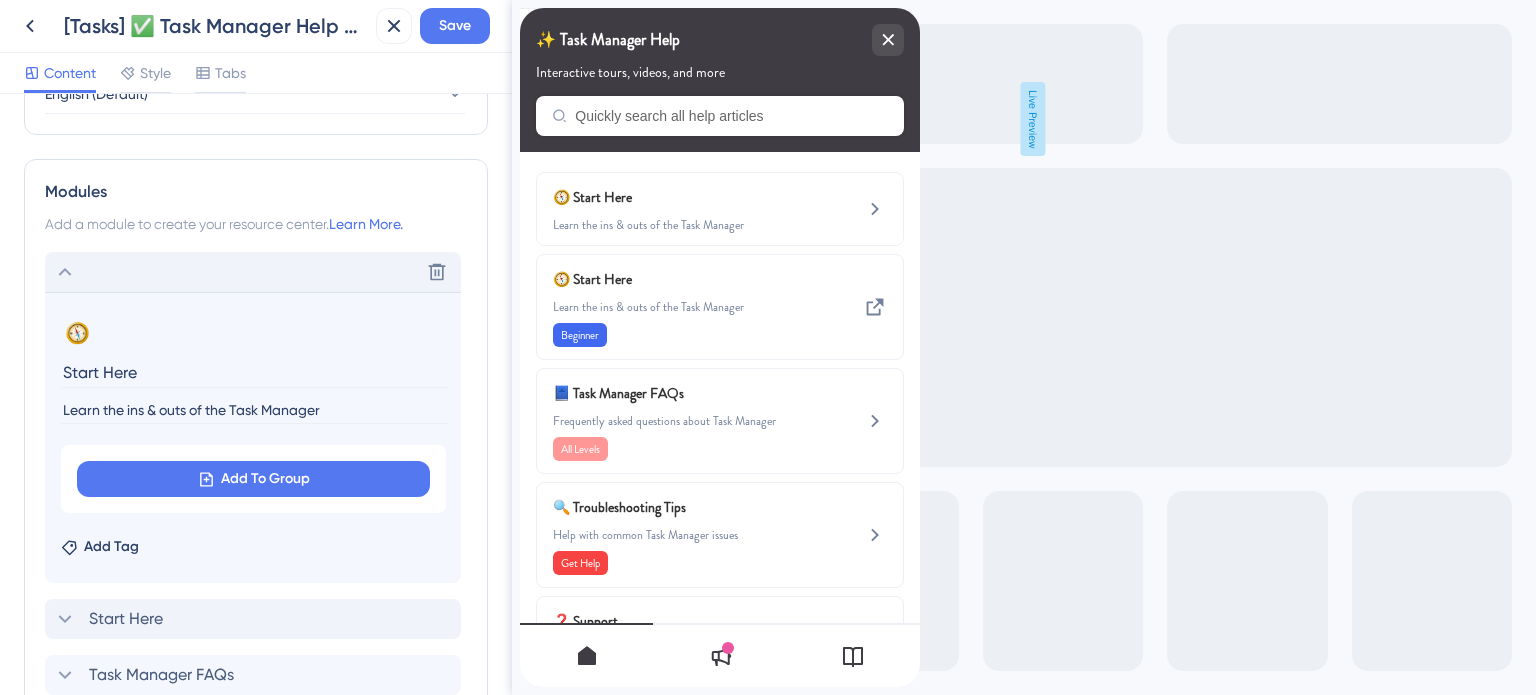 scroll, scrollTop: 963, scrollLeft: 0, axis: vertical 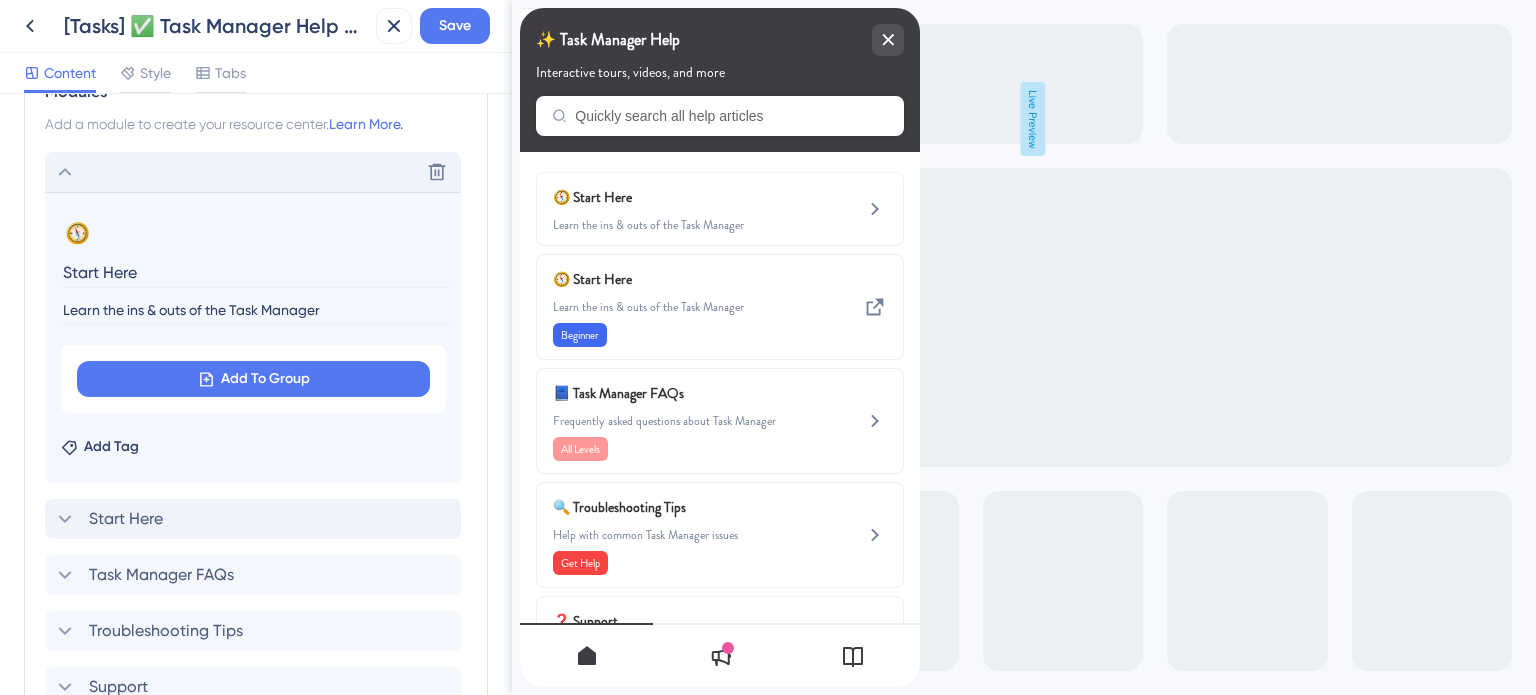 click 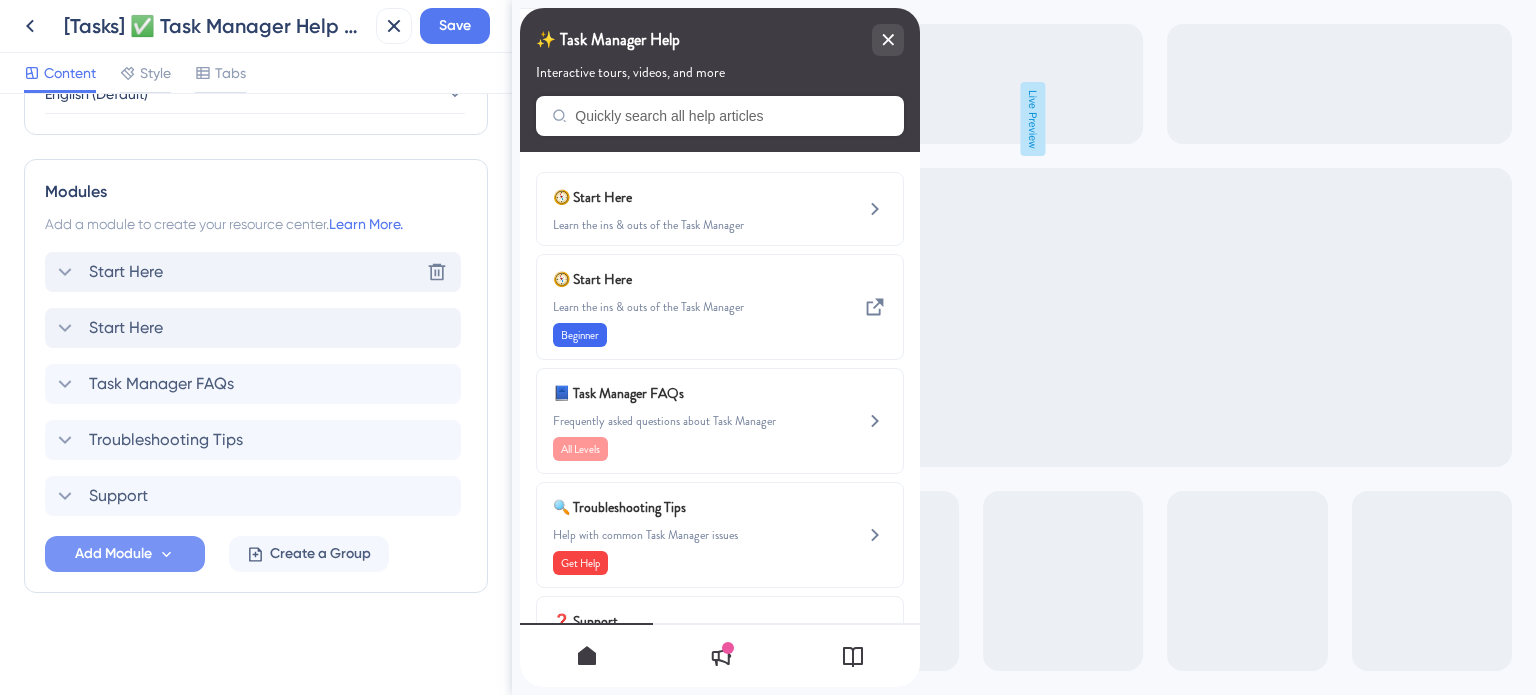 click 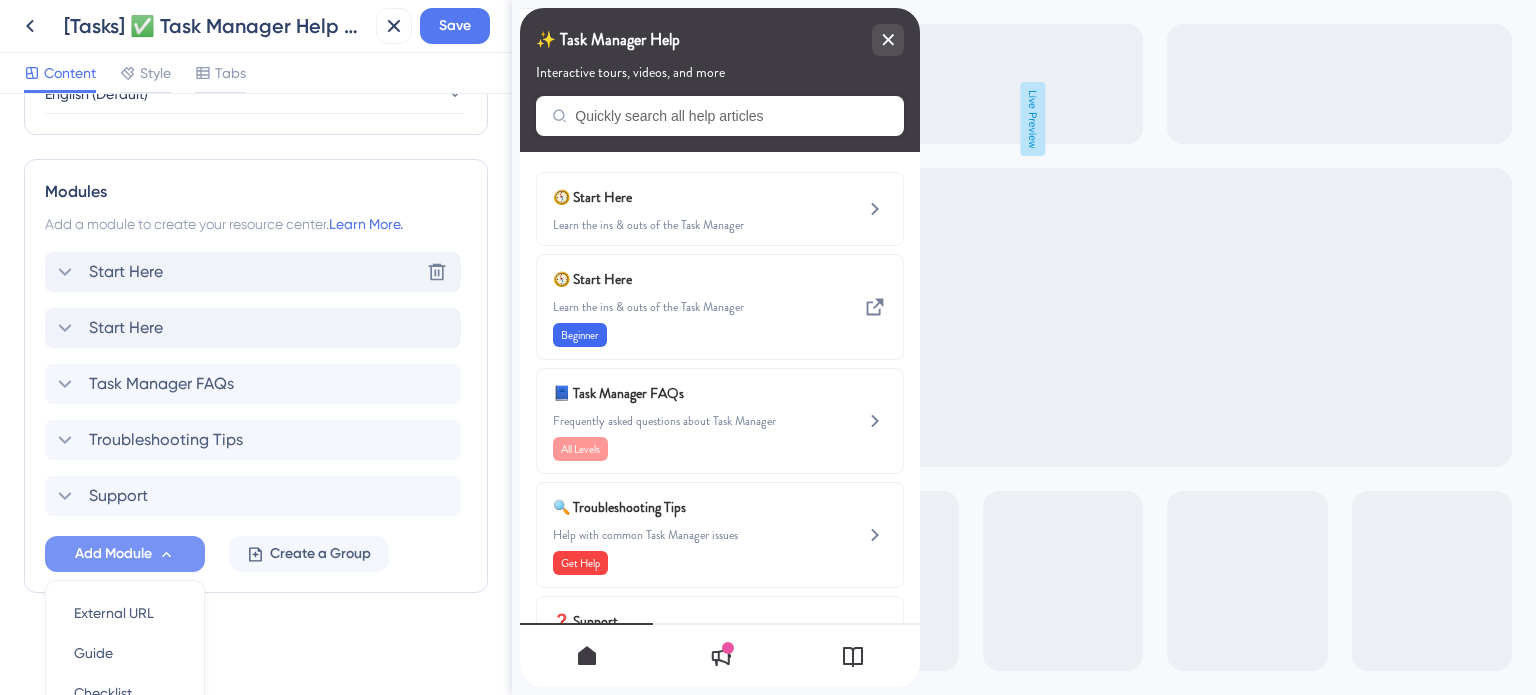 scroll, scrollTop: 1052, scrollLeft: 0, axis: vertical 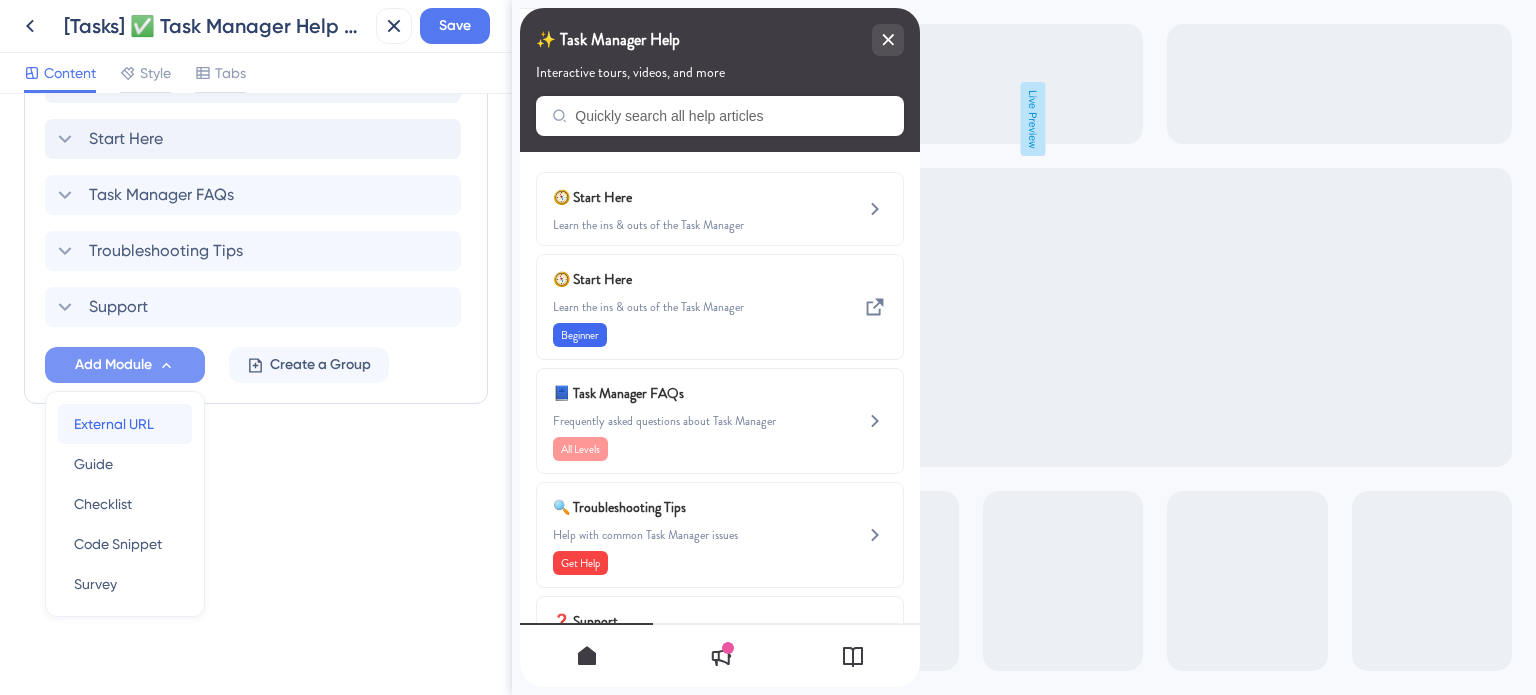 click on "External URL" at bounding box center [114, 424] 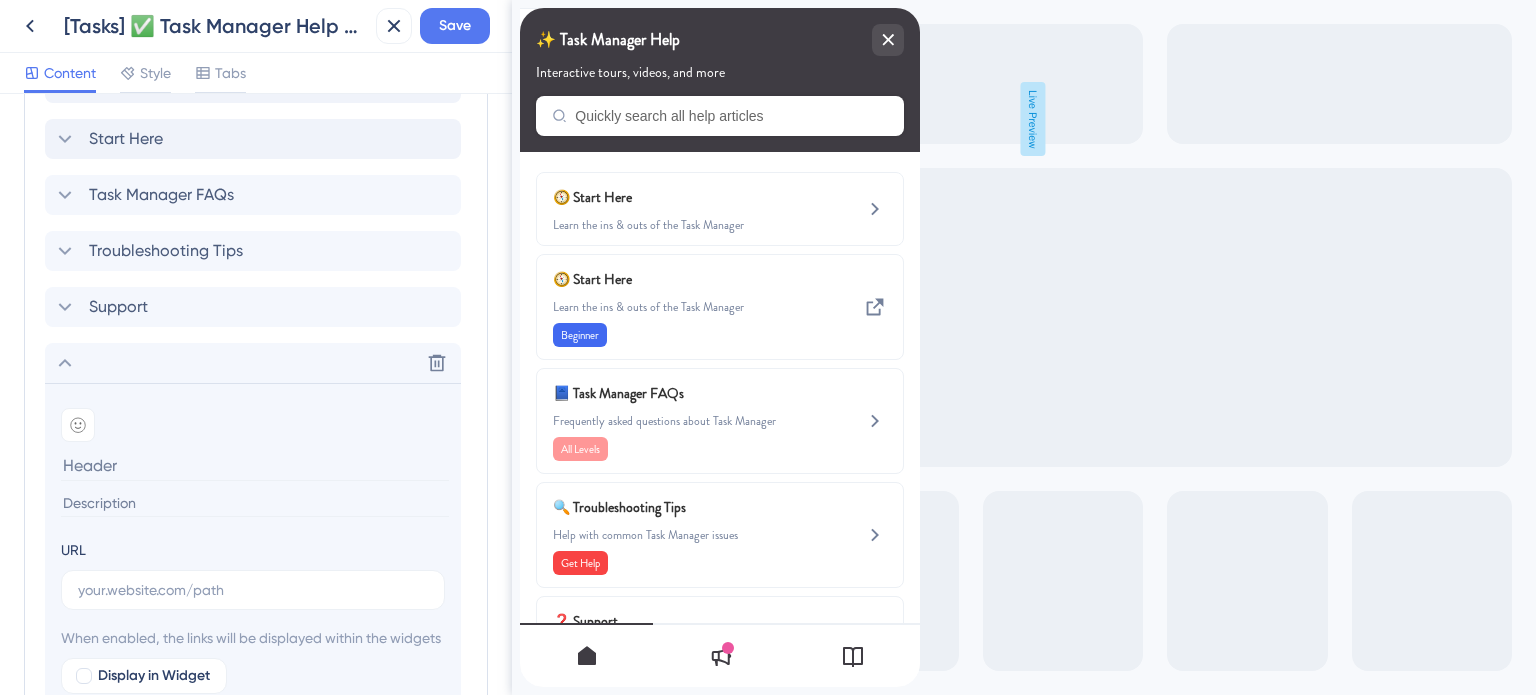 type on "https://safariportal.help.userguiding.com/en/articles/5689-task-manager" 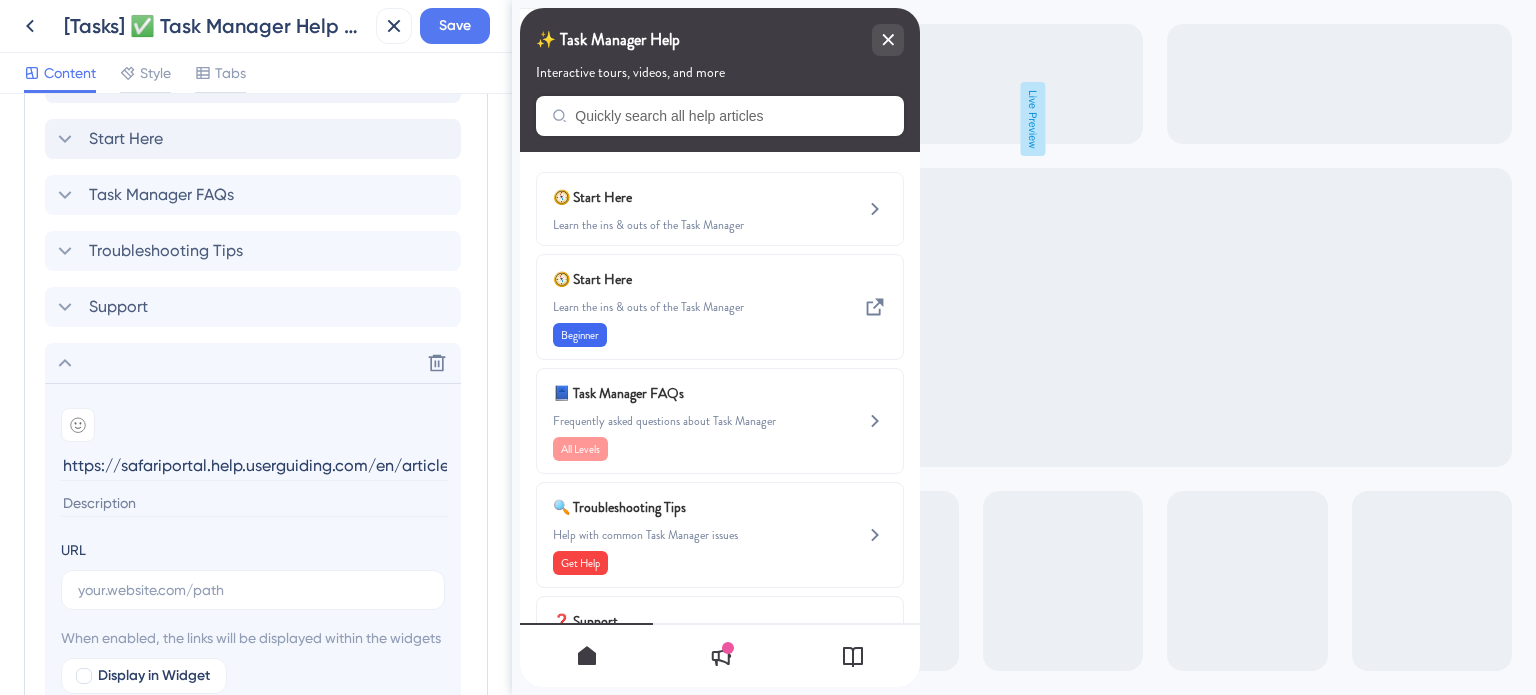 scroll, scrollTop: 0, scrollLeft: 166, axis: horizontal 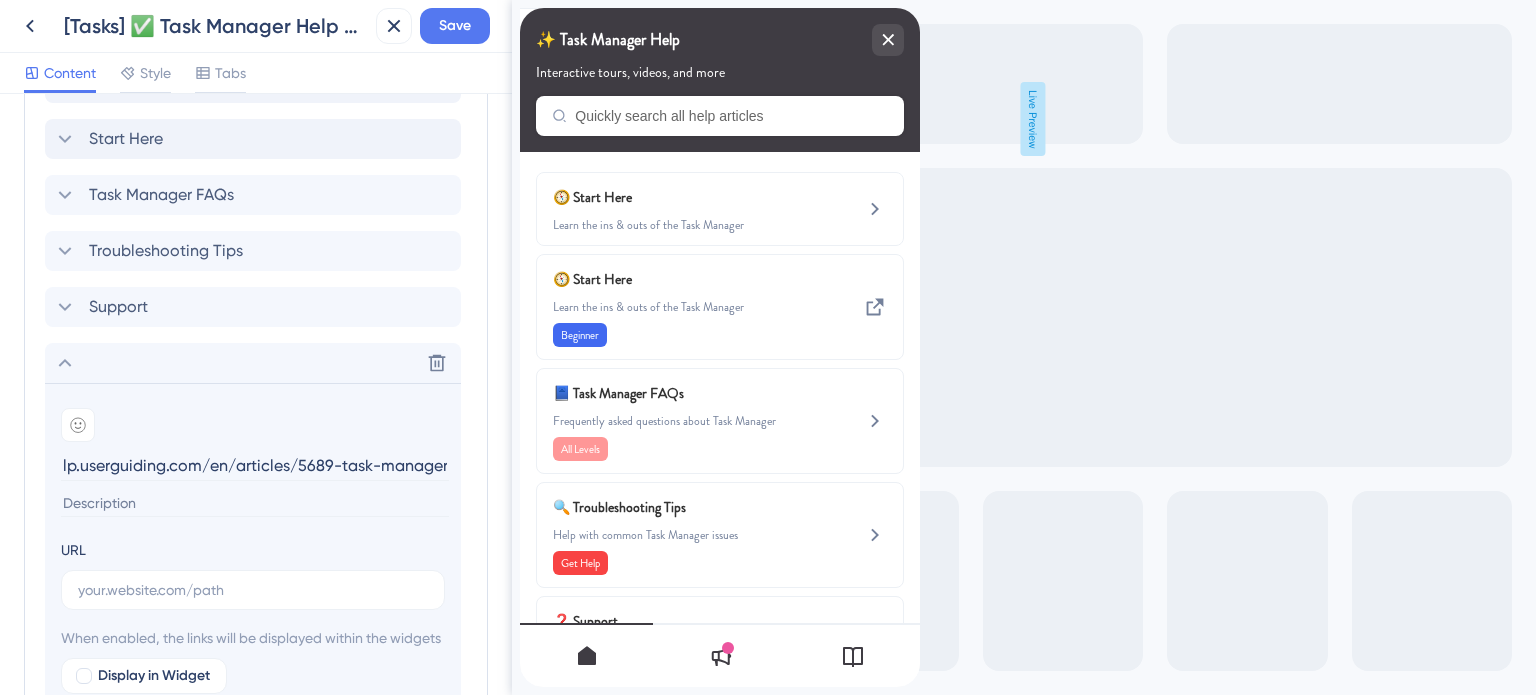 type 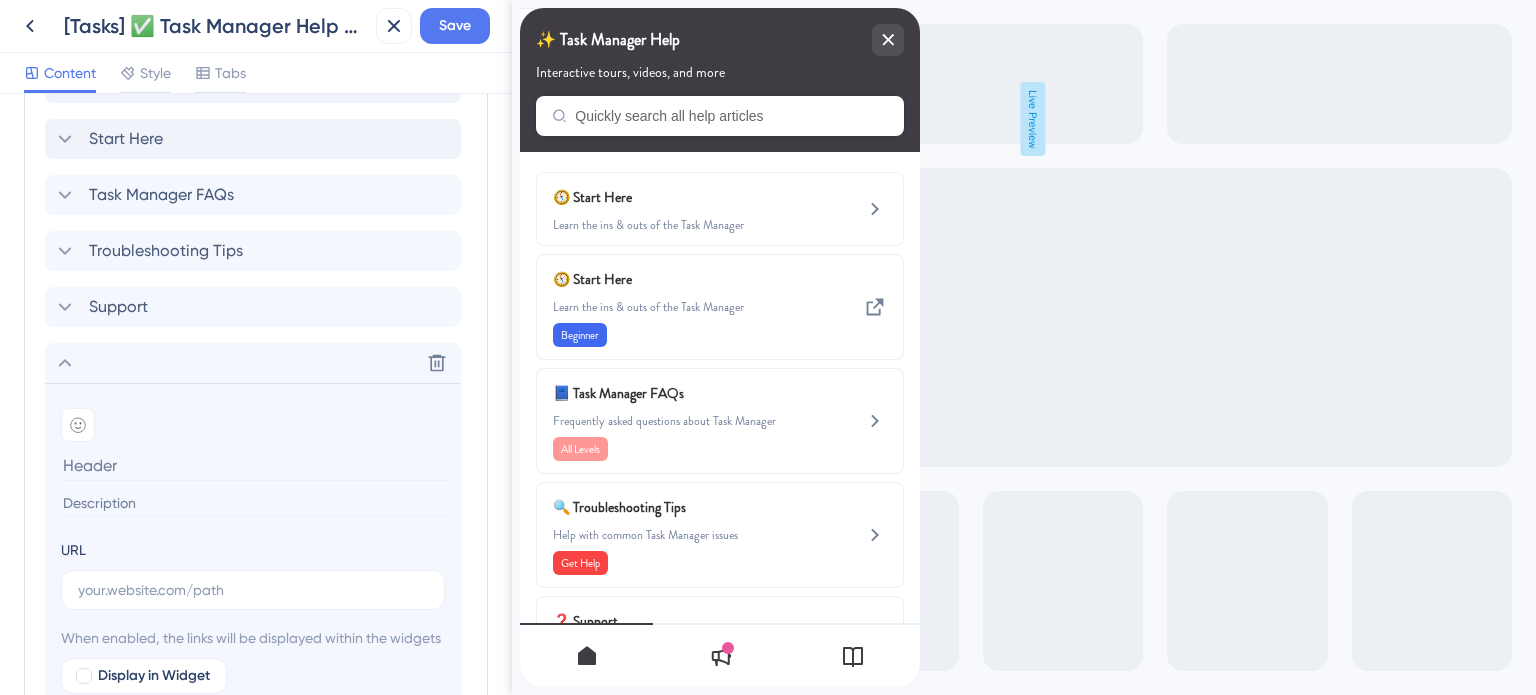 scroll, scrollTop: 0, scrollLeft: 0, axis: both 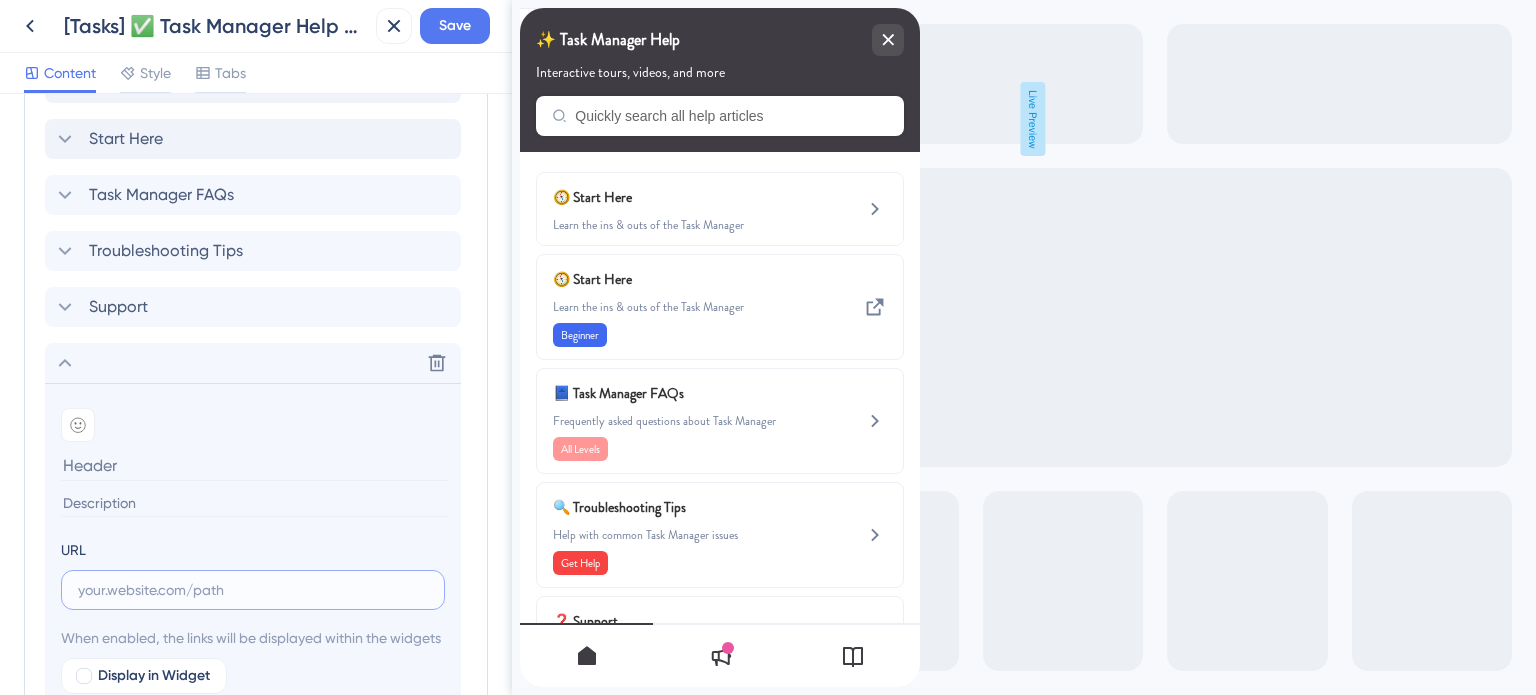 click at bounding box center (253, 590) 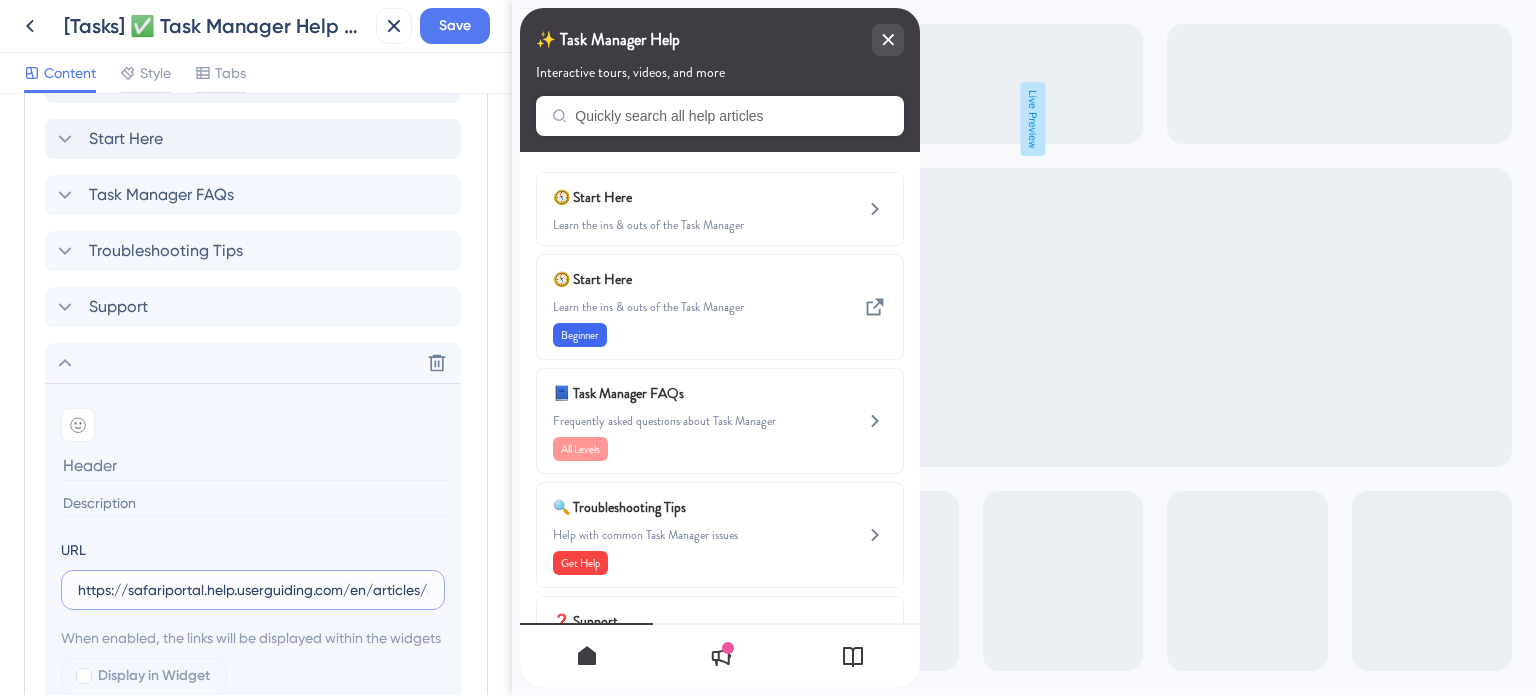 scroll, scrollTop: 0, scrollLeft: 131, axis: horizontal 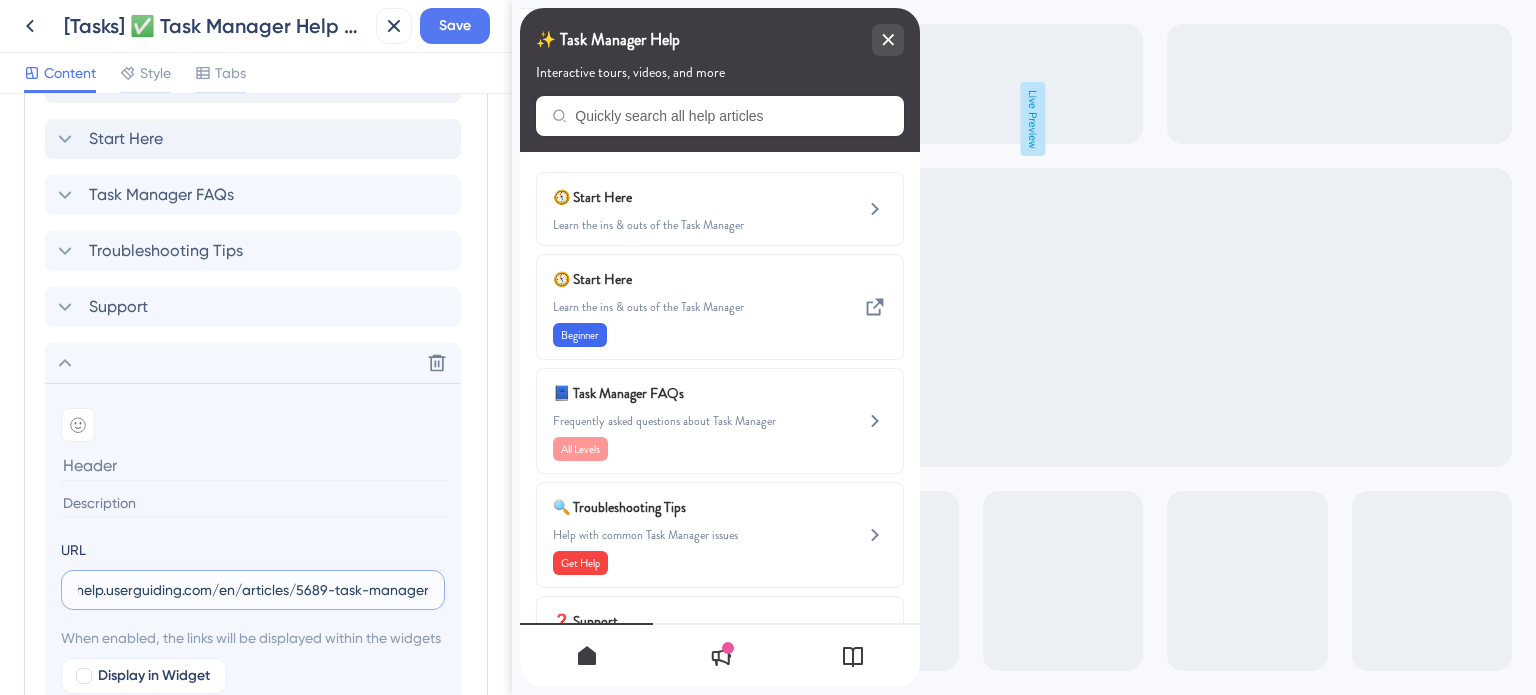 type on "https://safariportal.help.userguiding.com/en/articles/5689-task-manager" 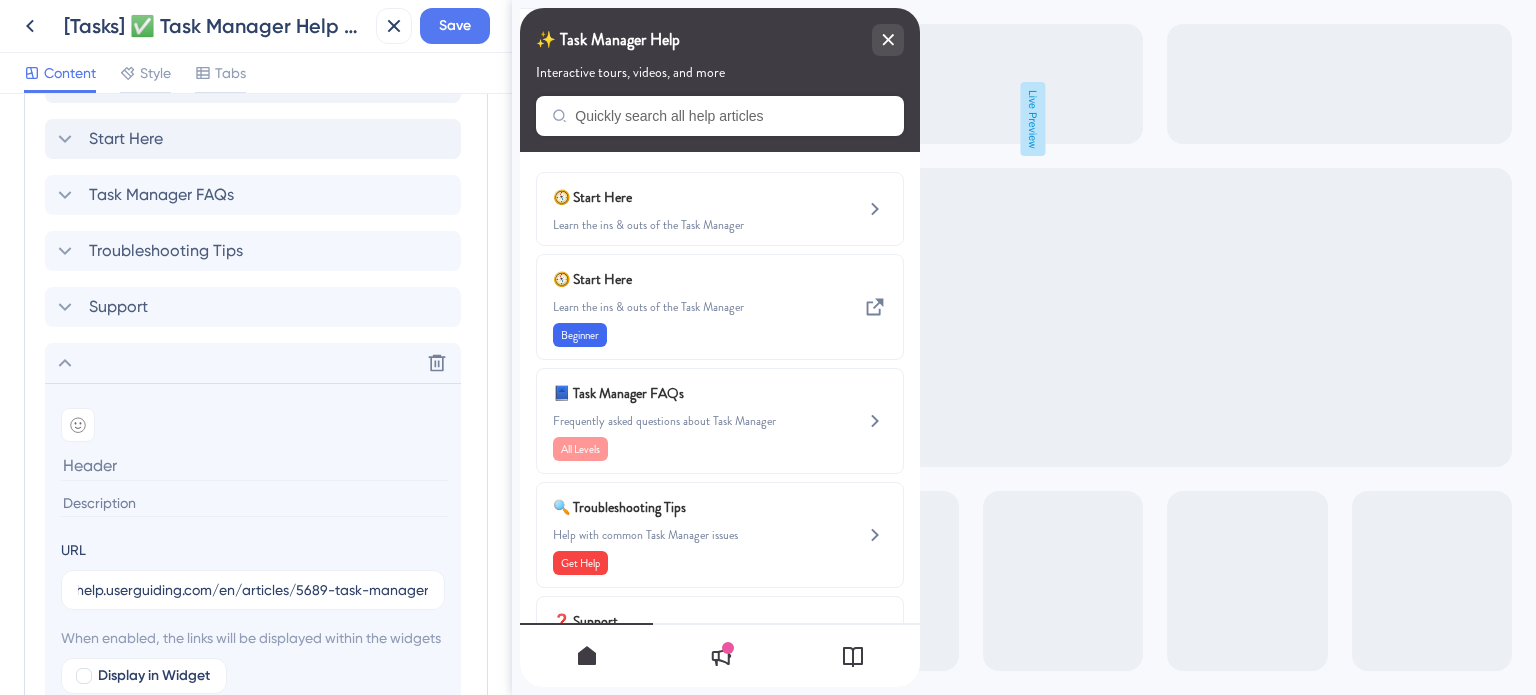 scroll, scrollTop: 0, scrollLeft: 0, axis: both 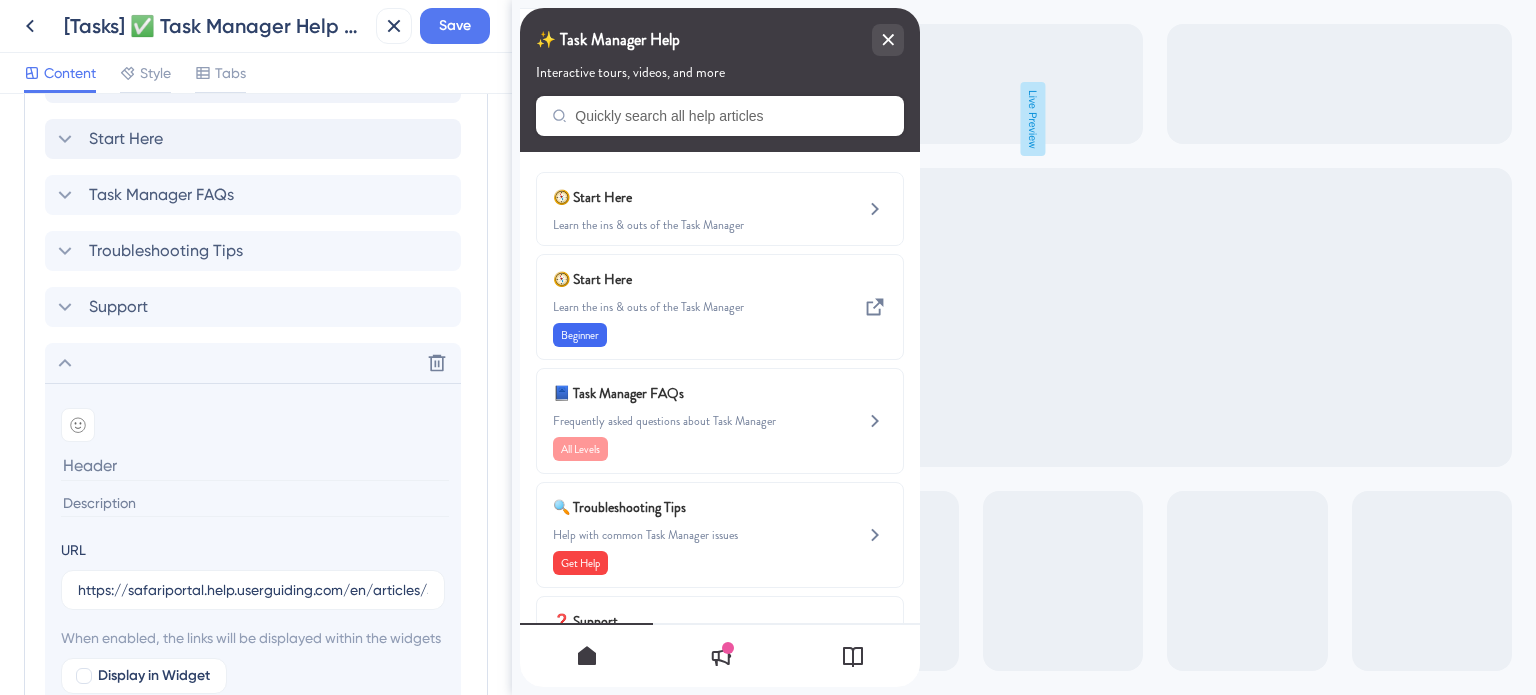 click at bounding box center (255, 465) 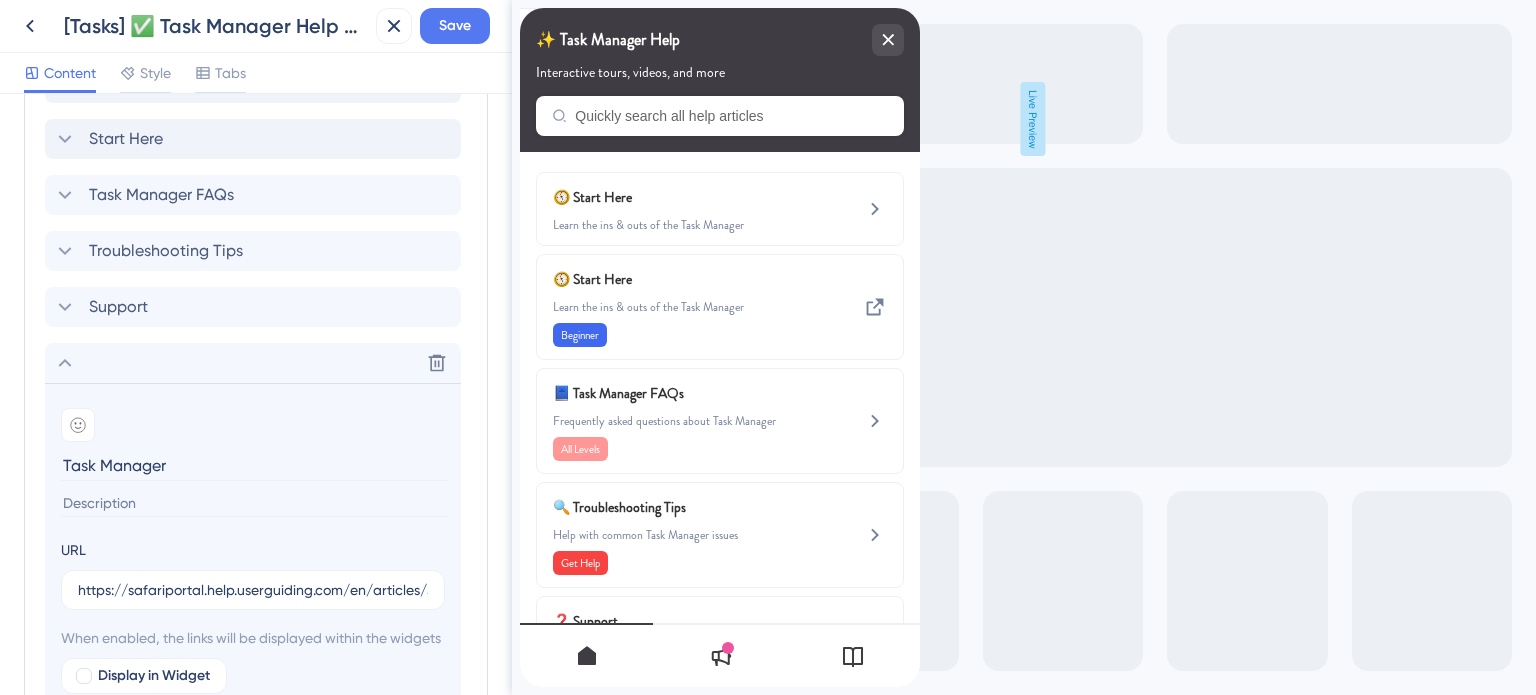 paste on "Getting Started Guide" 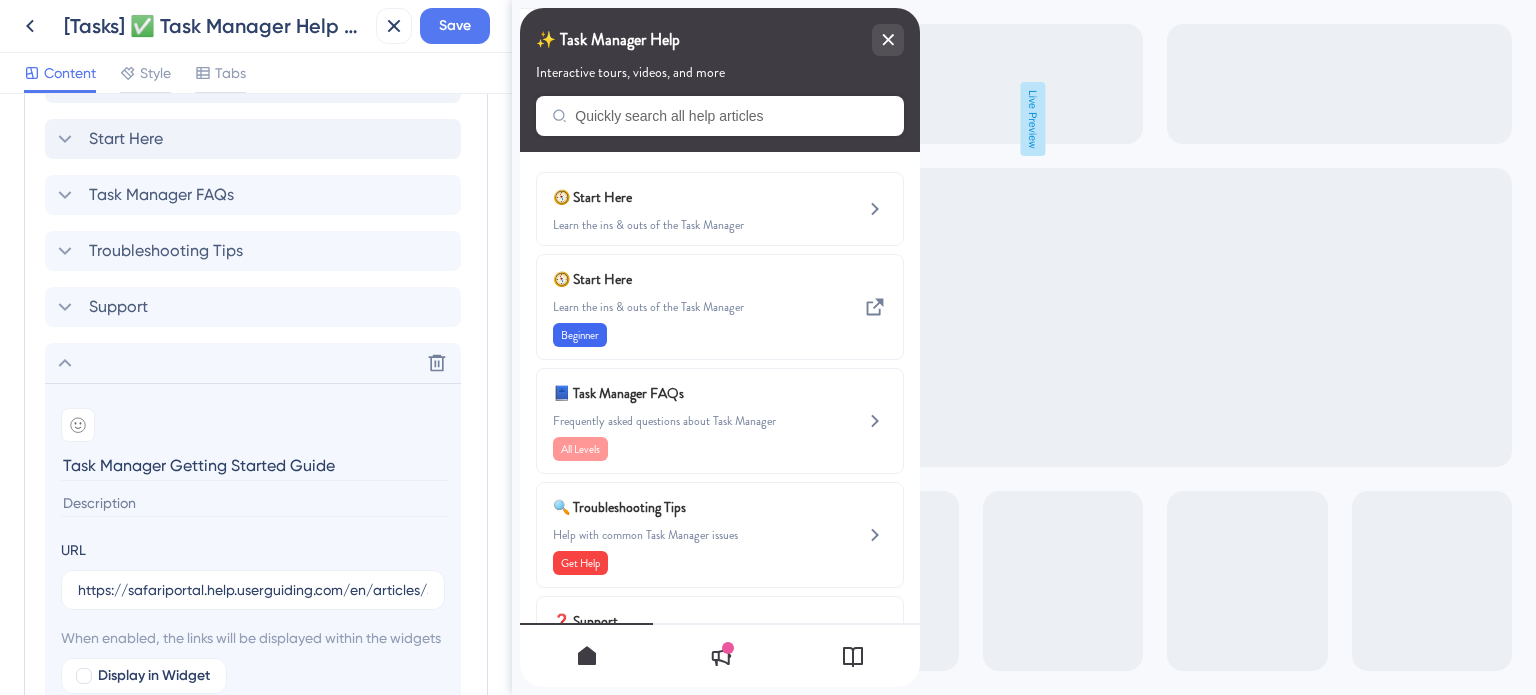 type on "Task Manager Getting Started Guide" 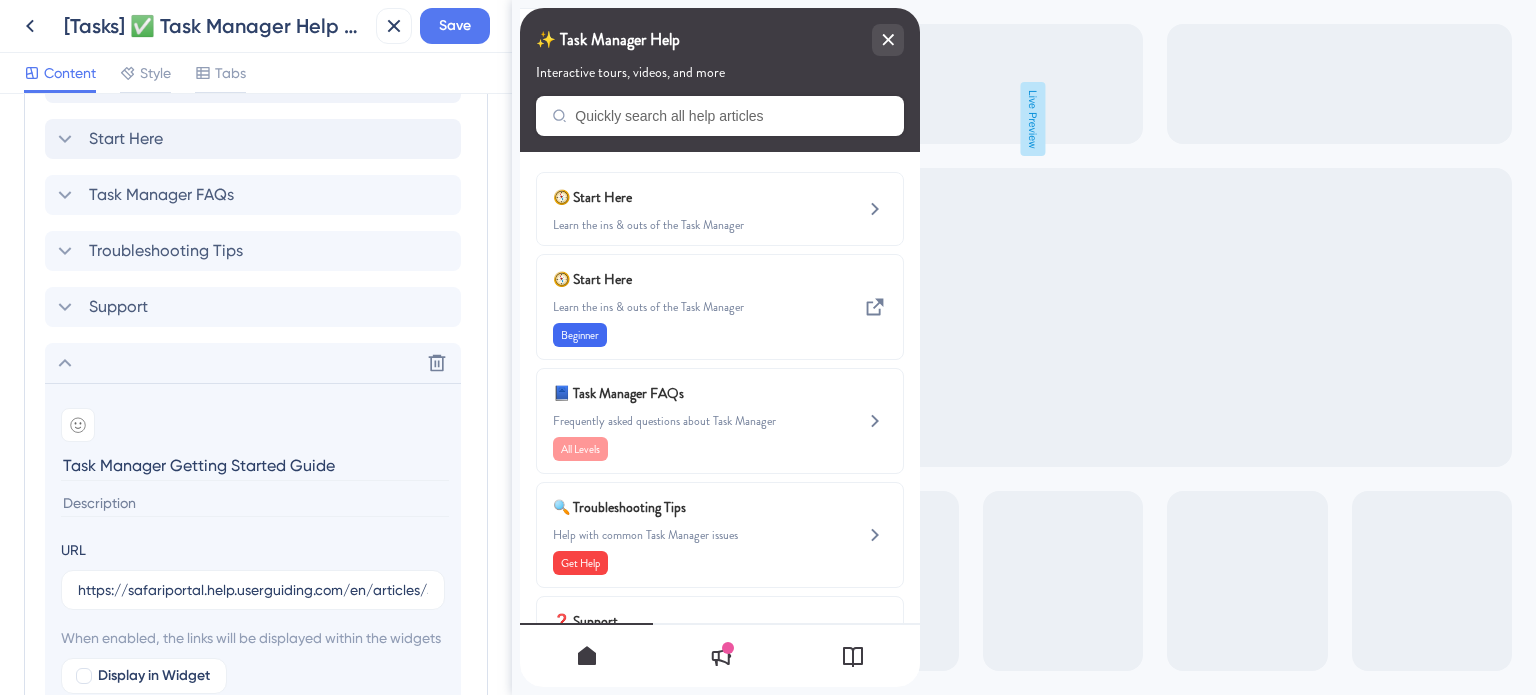 click on "Task Manager Getting Started Guide" at bounding box center (255, 465) 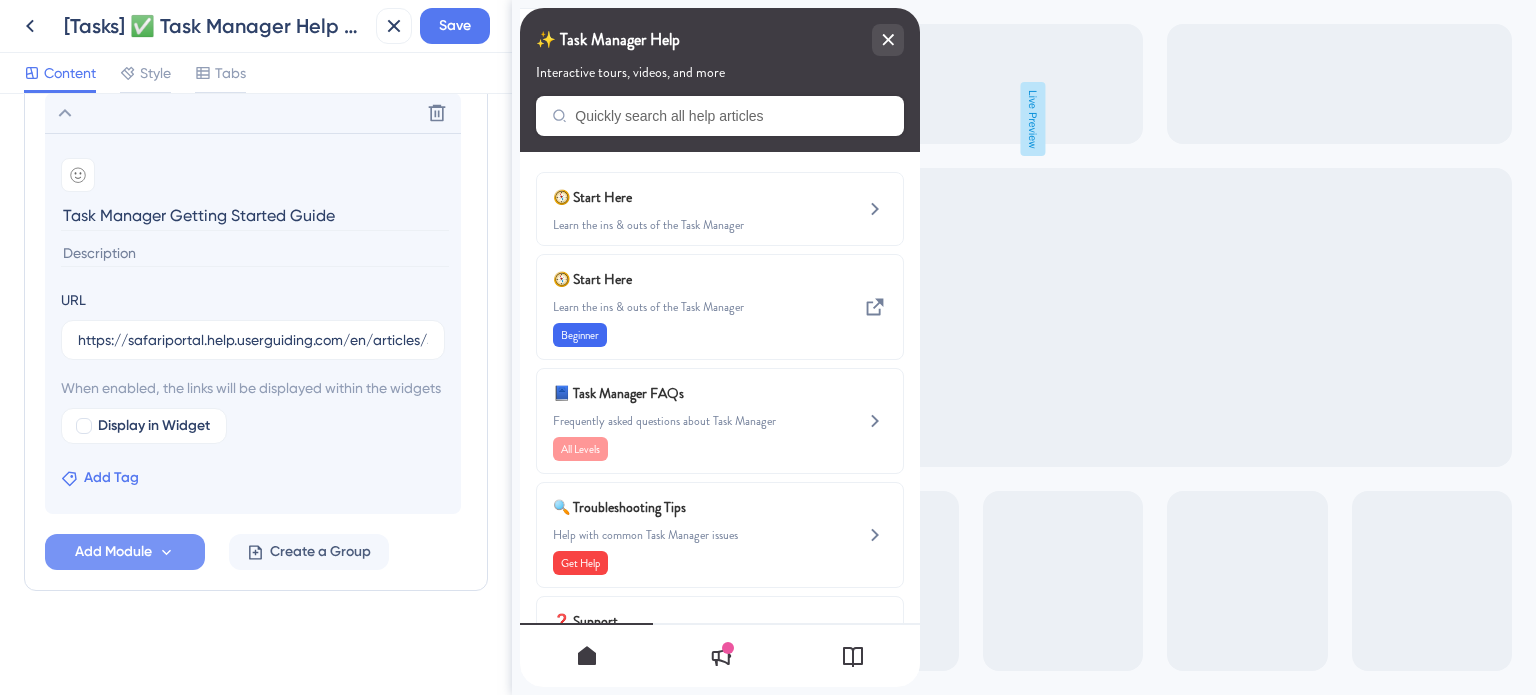 click on "Add Tag" at bounding box center (111, 478) 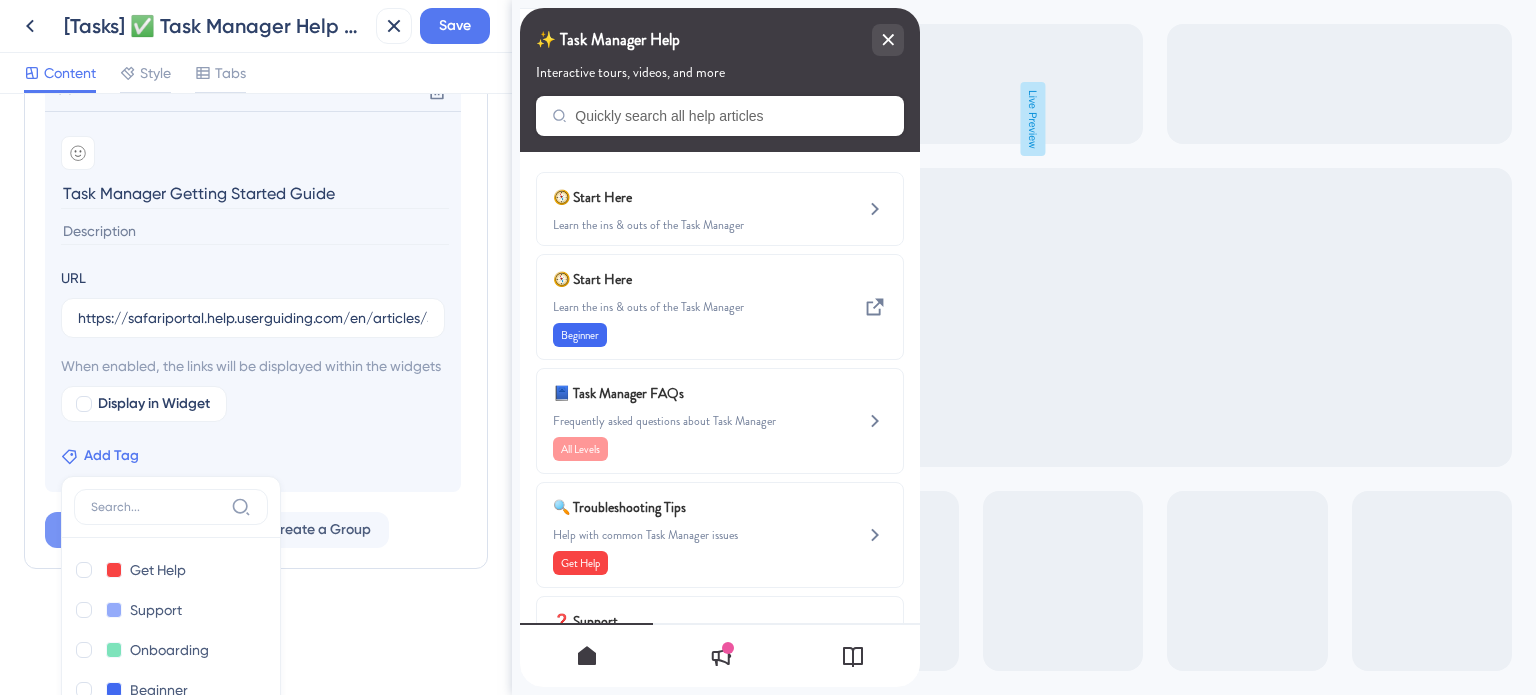 scroll, scrollTop: 1628, scrollLeft: 0, axis: vertical 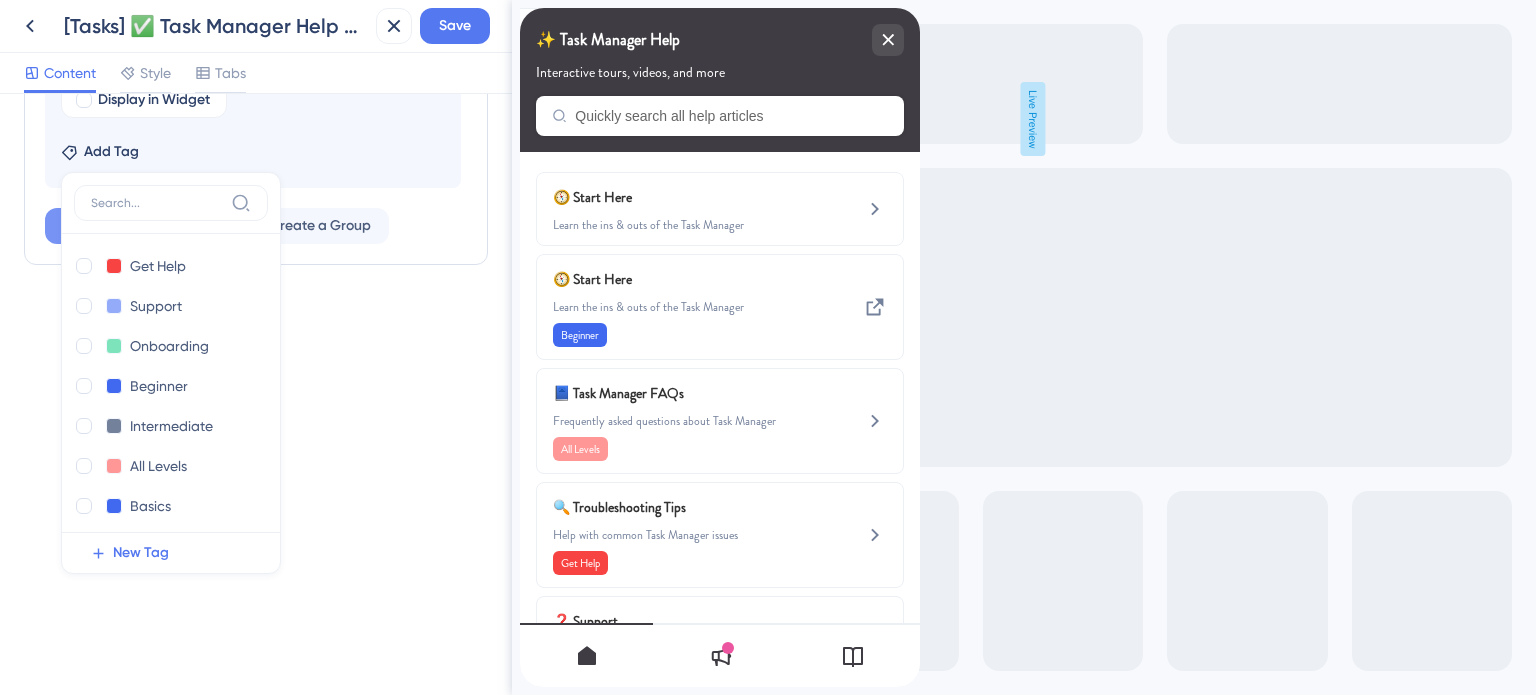 click on "Resource Center Header Title ✨ Task Manager Help 8  ✨ Task Manager Help Subtitle Interactive tours, videos, and more 1 Search Function Search Bar Search Bar Placeholder Quickly search all help articles No Search Result Message No matching results... Open in New Tab Message Open in a new tab 3 Bring search results from a Knowledge Base Connect with UserGuiding Domain https://safariportal.help.userguiding.com/api/search?kb_id=10302&lang_code=en Search Language English (Default) Modules Add a module to create your resource center.  Learn More. Start Here Delete Start Here Task Manager FAQs Troubleshooting Tips Support Delete Add emoji Task Manager Getting Started Guide URL https://safariportal.help.userguiding.com/en/articles/5689-task-manager When enabled, the links will be displayed within the widgets Display in Widget Add Tag Get Help Get Help Delete Support Support Delete Onboarding Onboarding Delete Beginner Beginner Delete Intermediate Intermediate Delete All Levels All Levels Delete Basics Basics" at bounding box center (256, -583) 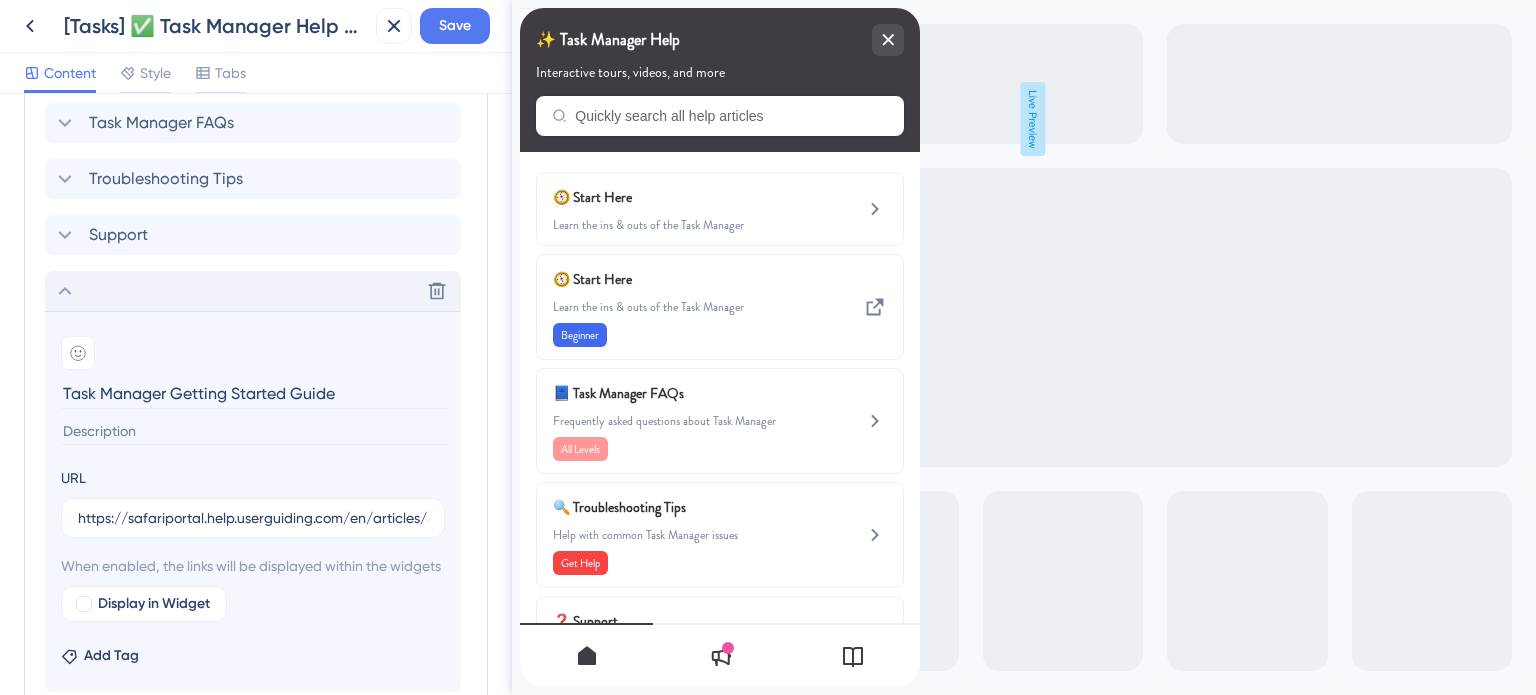 click 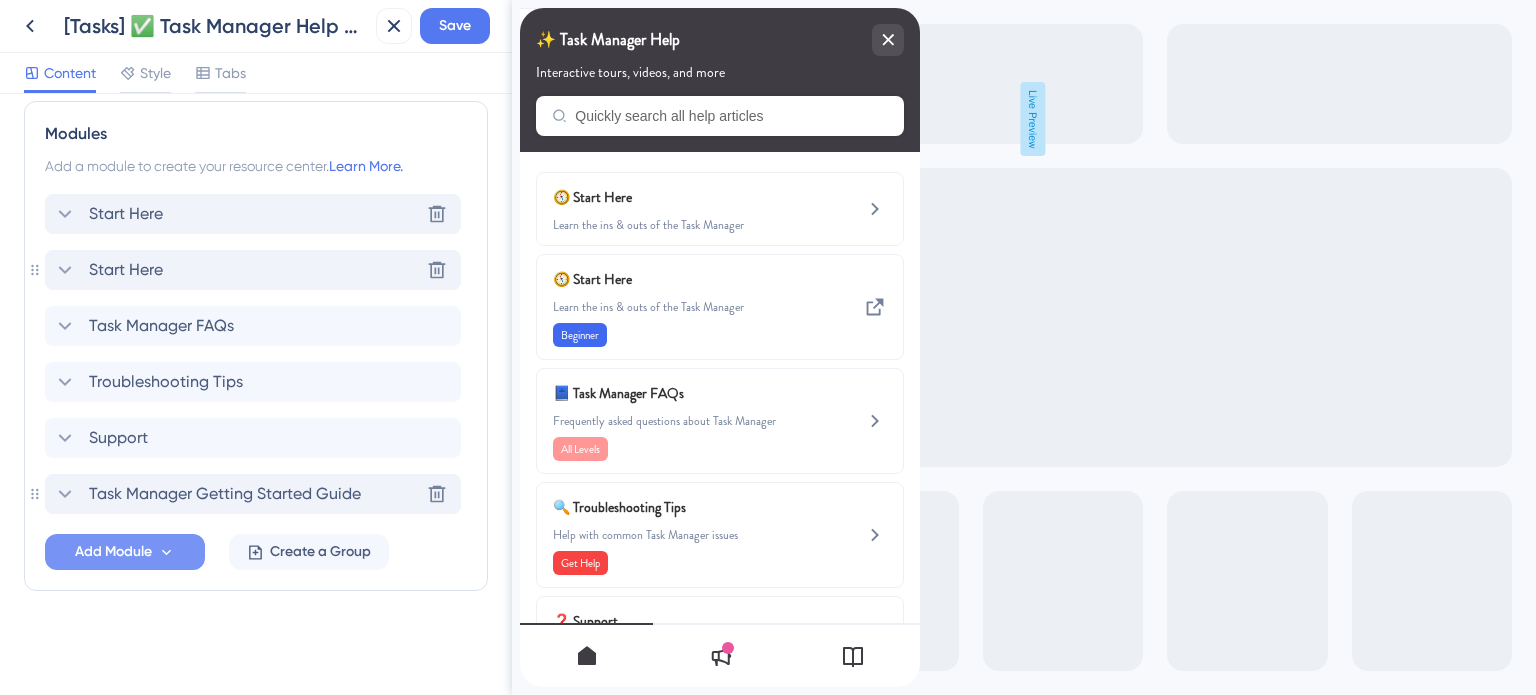 scroll, scrollTop: 919, scrollLeft: 0, axis: vertical 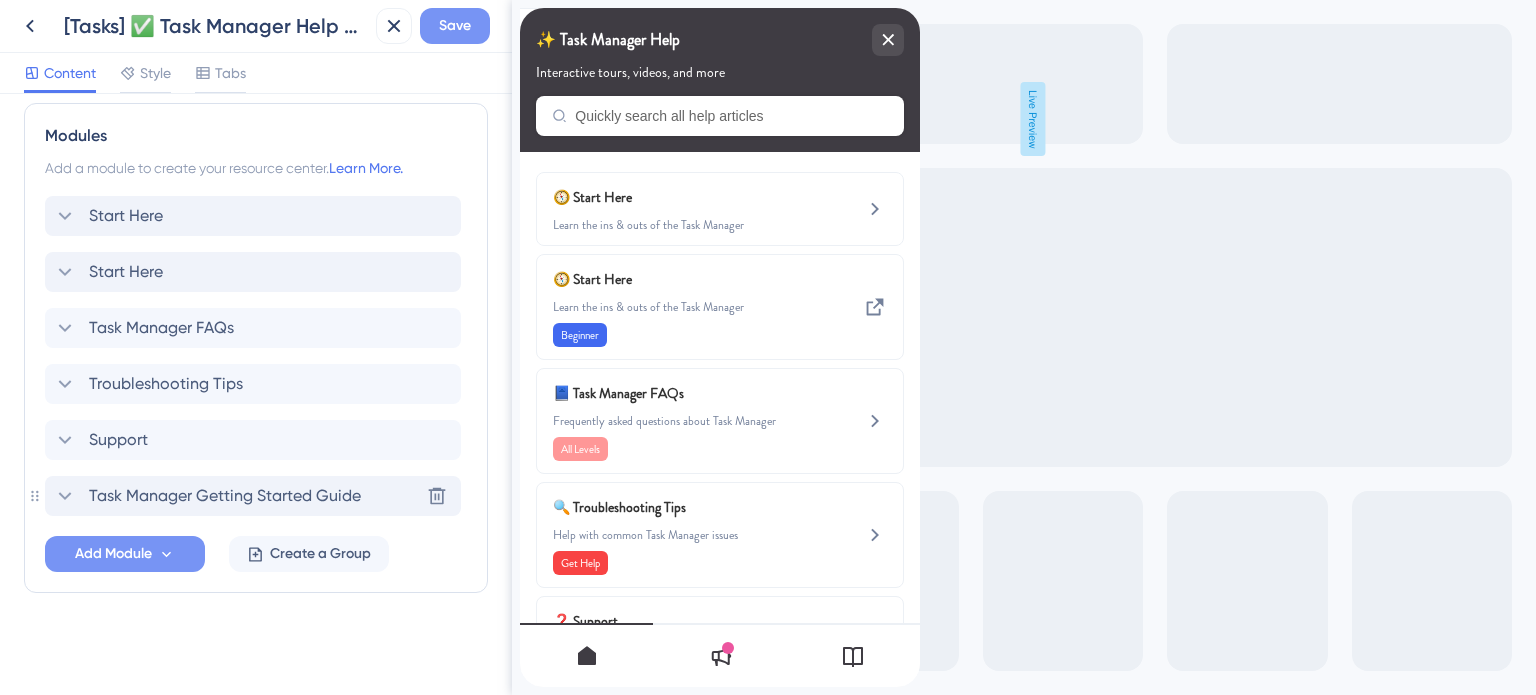 click on "Save" at bounding box center (455, 26) 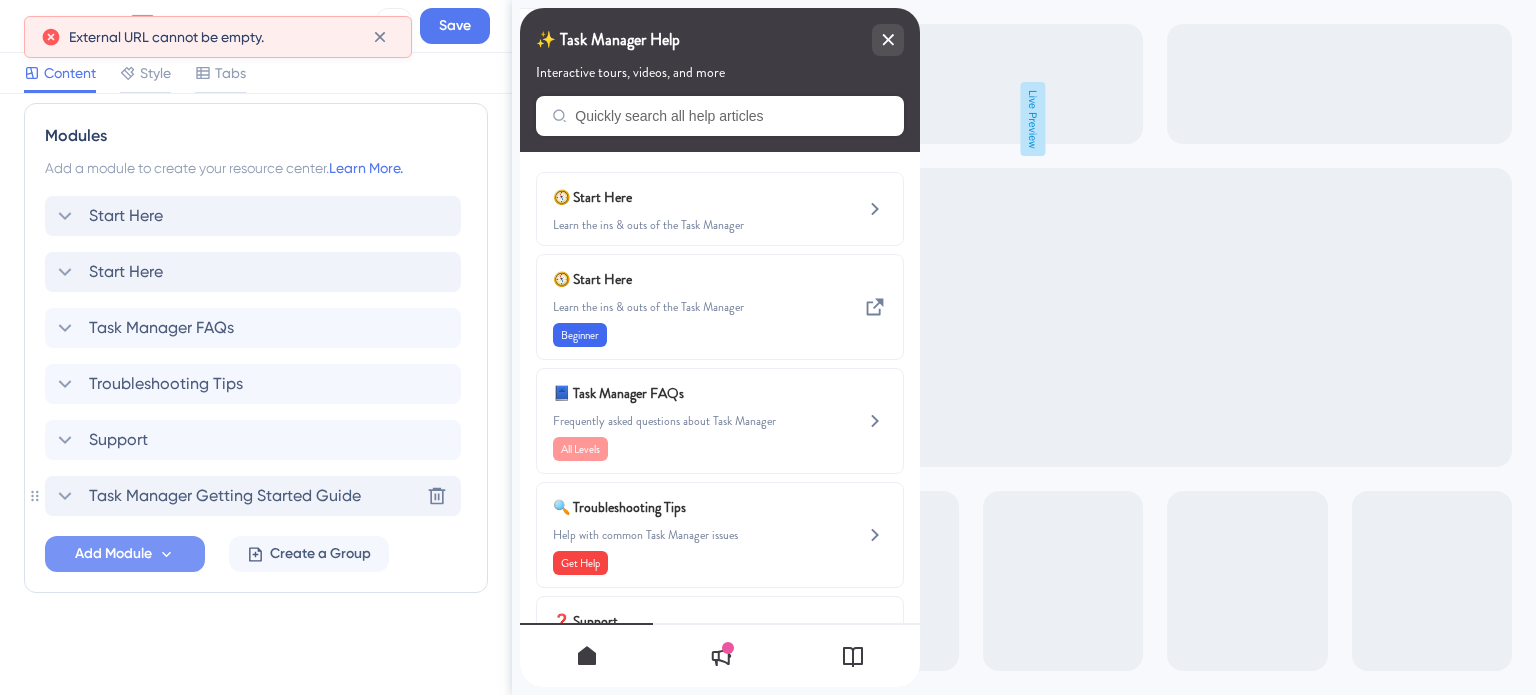 click 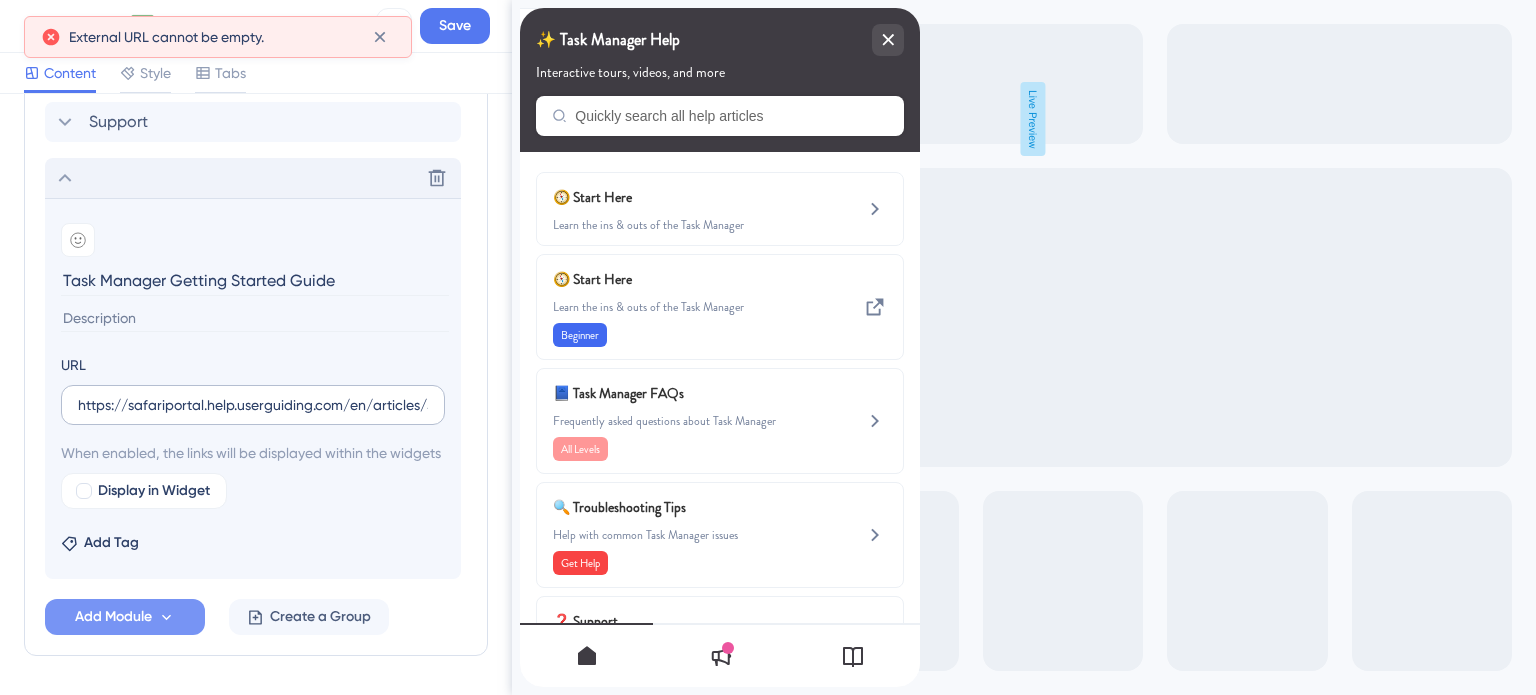 scroll, scrollTop: 1324, scrollLeft: 0, axis: vertical 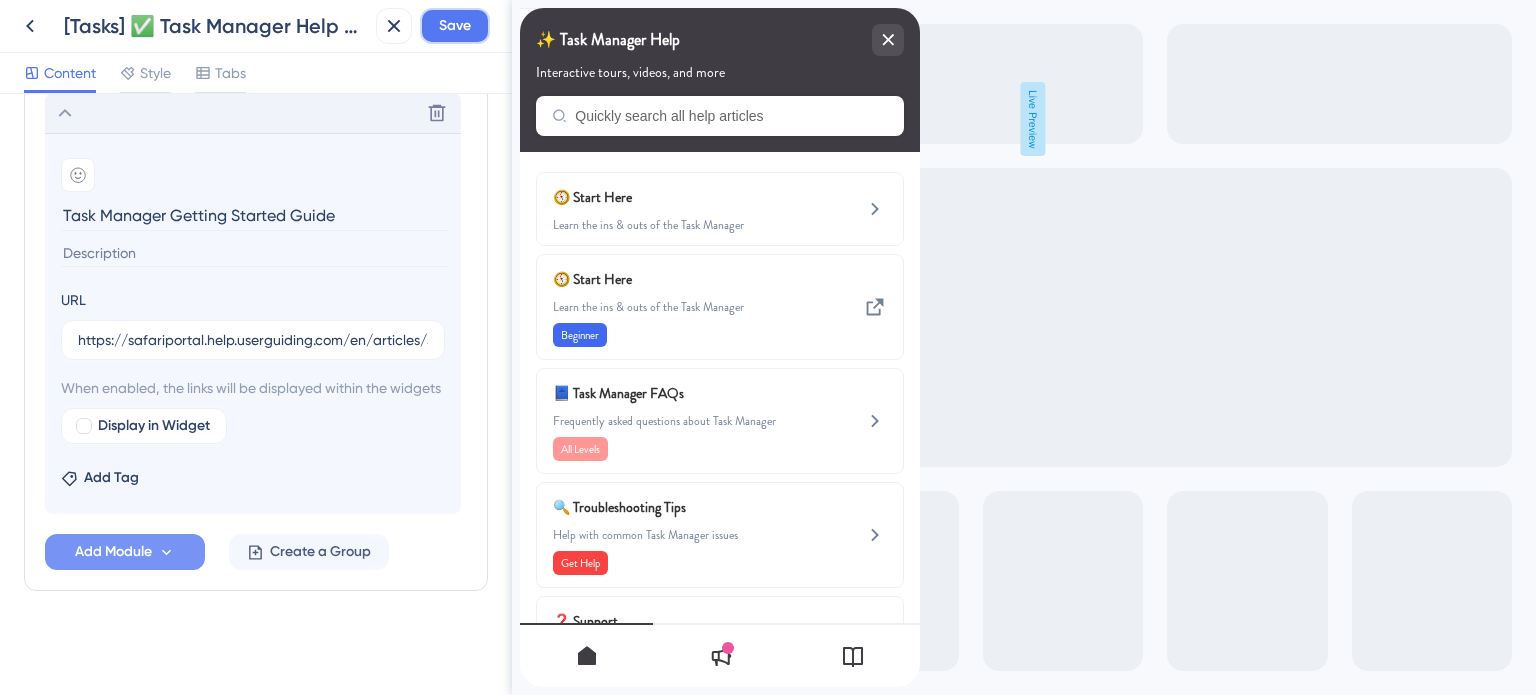 click on "Save" at bounding box center [455, 26] 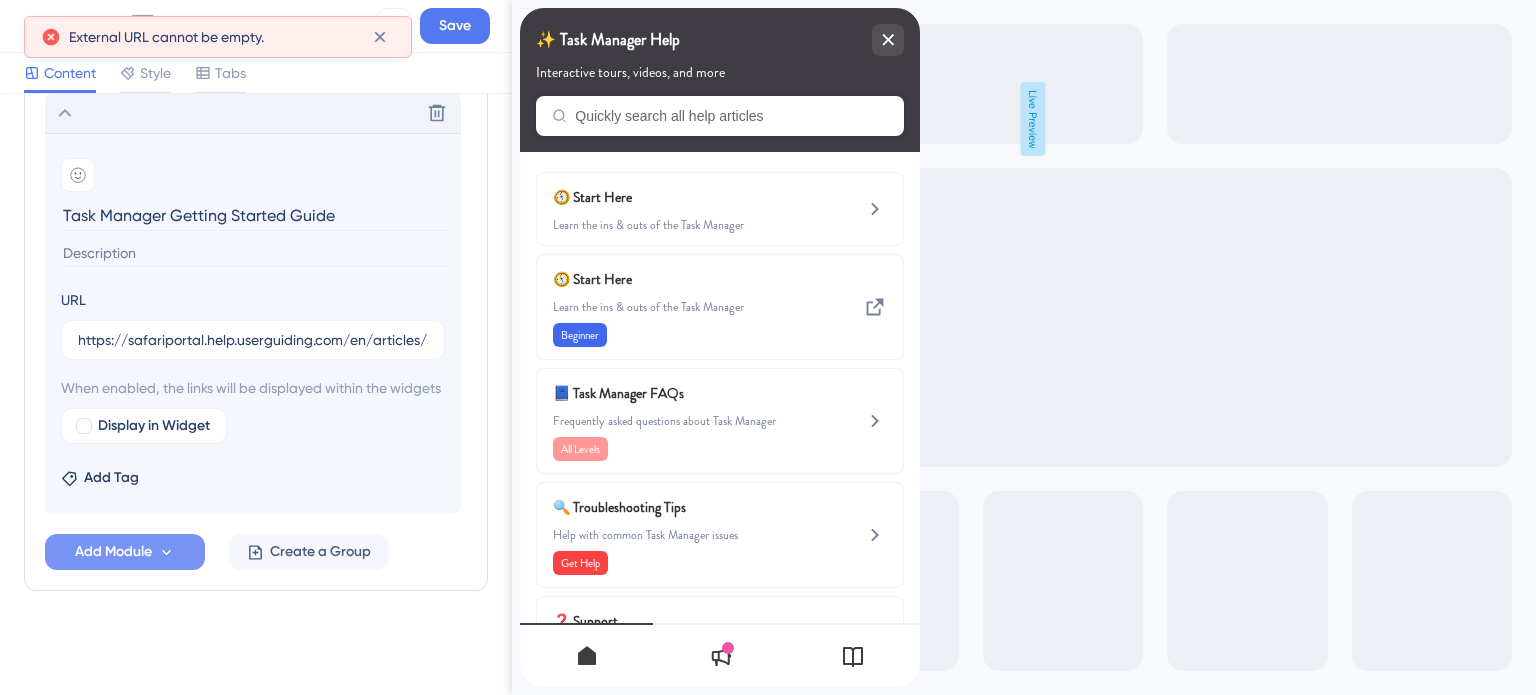 scroll, scrollTop: 1224, scrollLeft: 0, axis: vertical 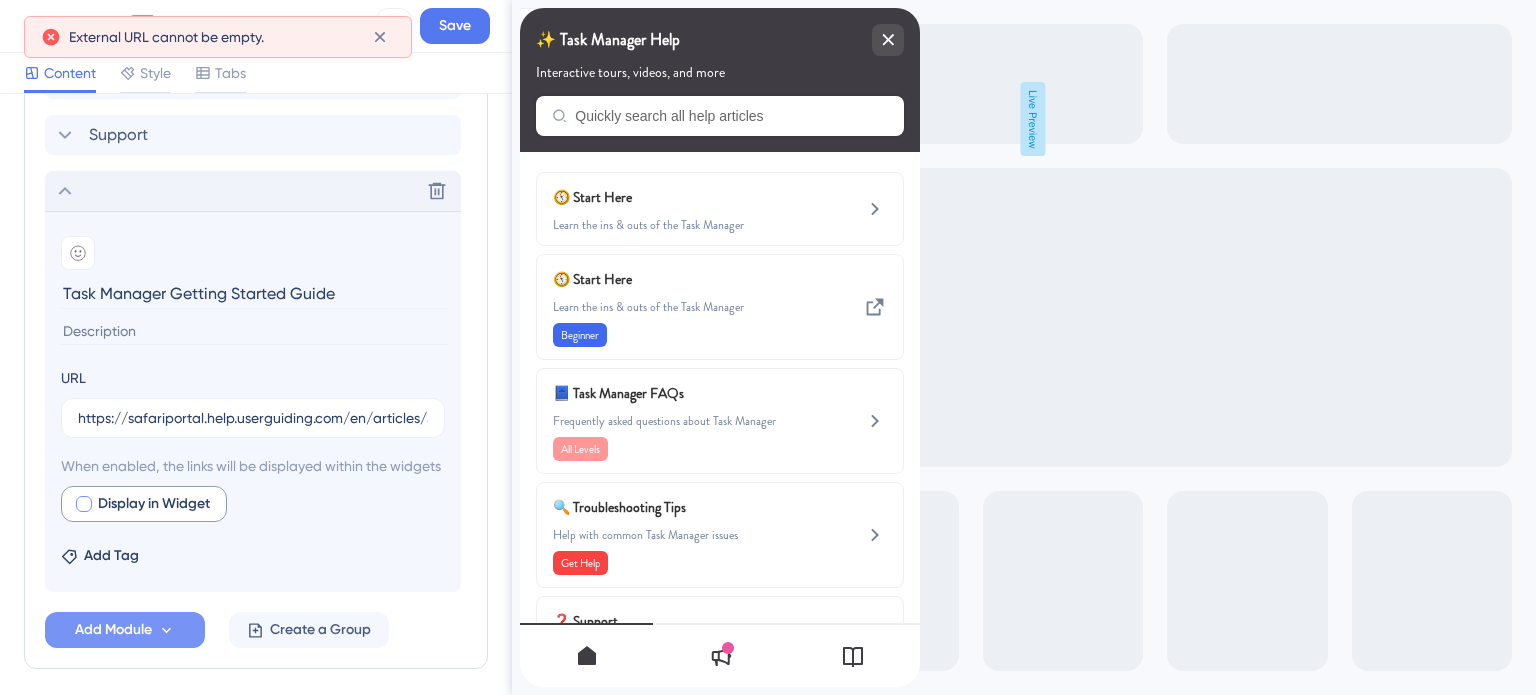 click at bounding box center (84, 504) 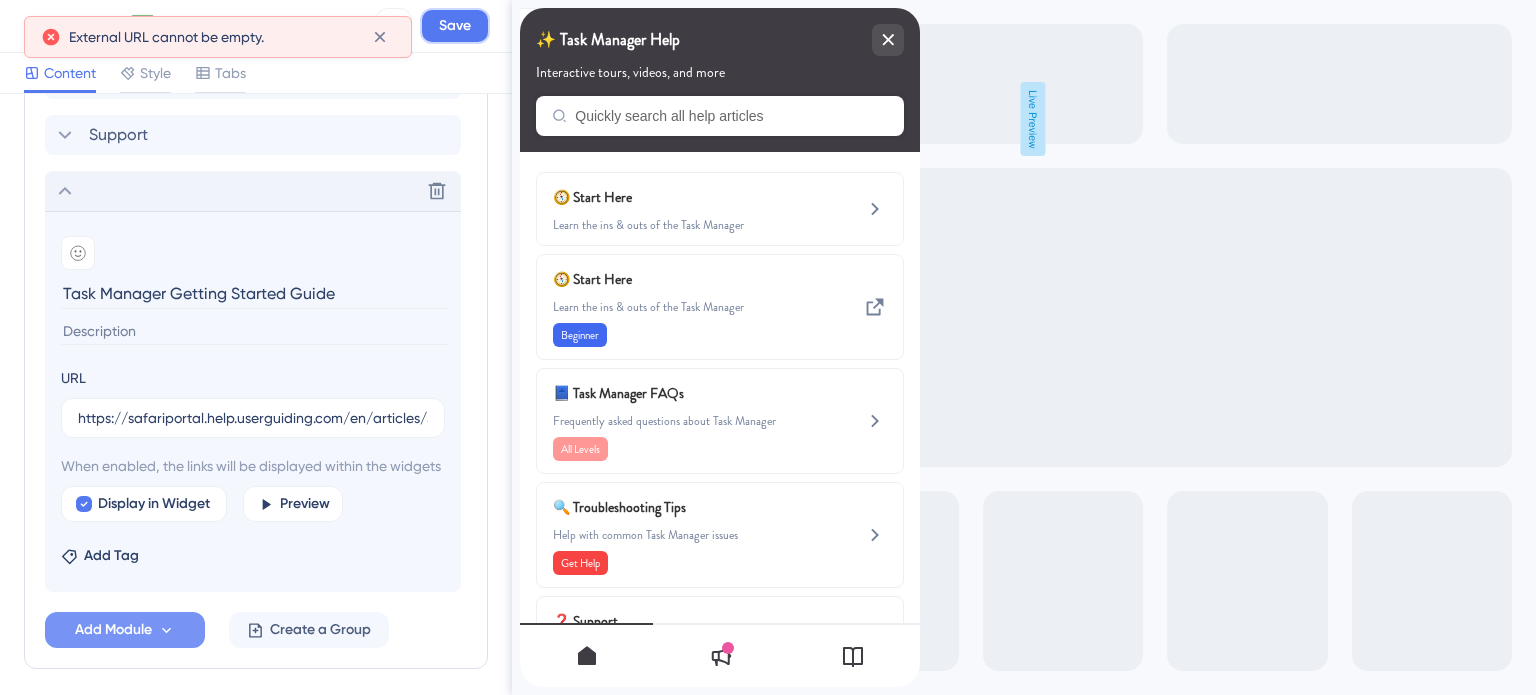 click on "Save" at bounding box center (455, 26) 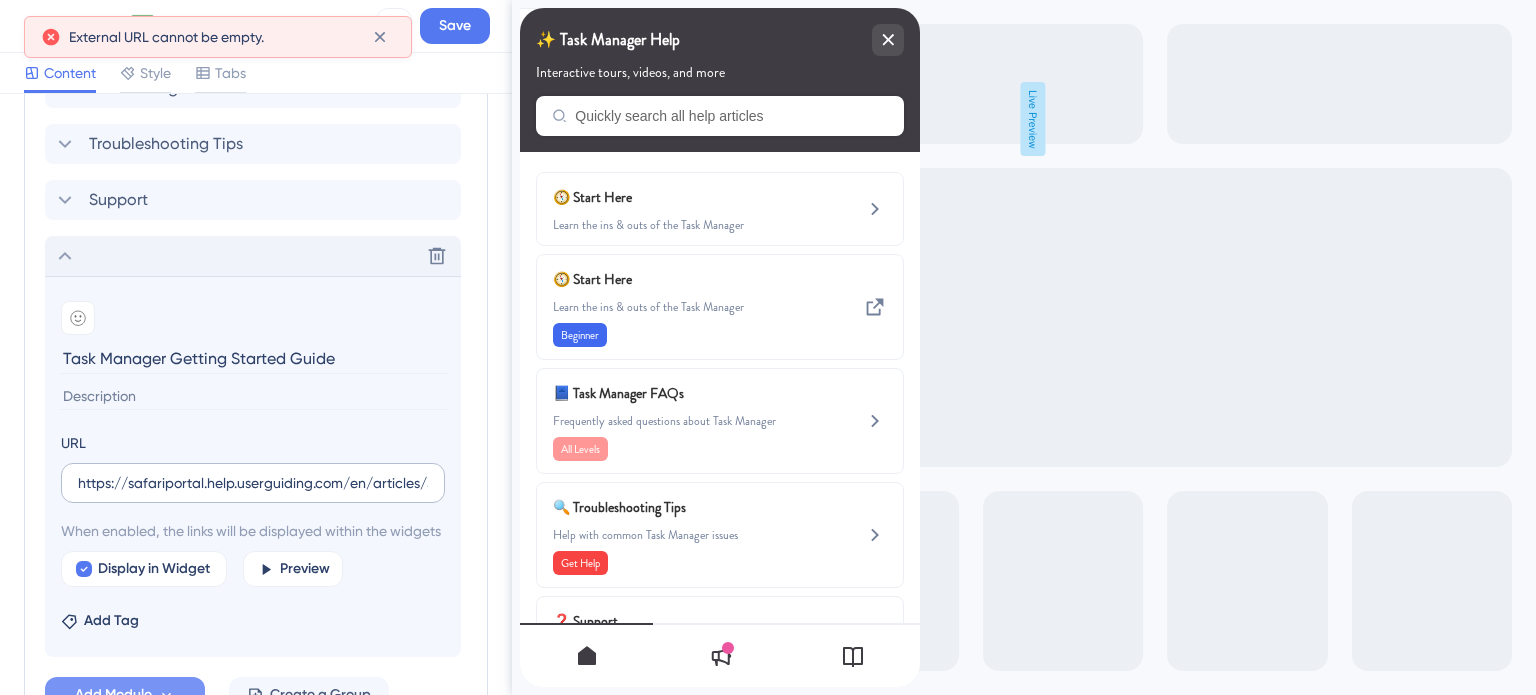 scroll, scrollTop: 1124, scrollLeft: 0, axis: vertical 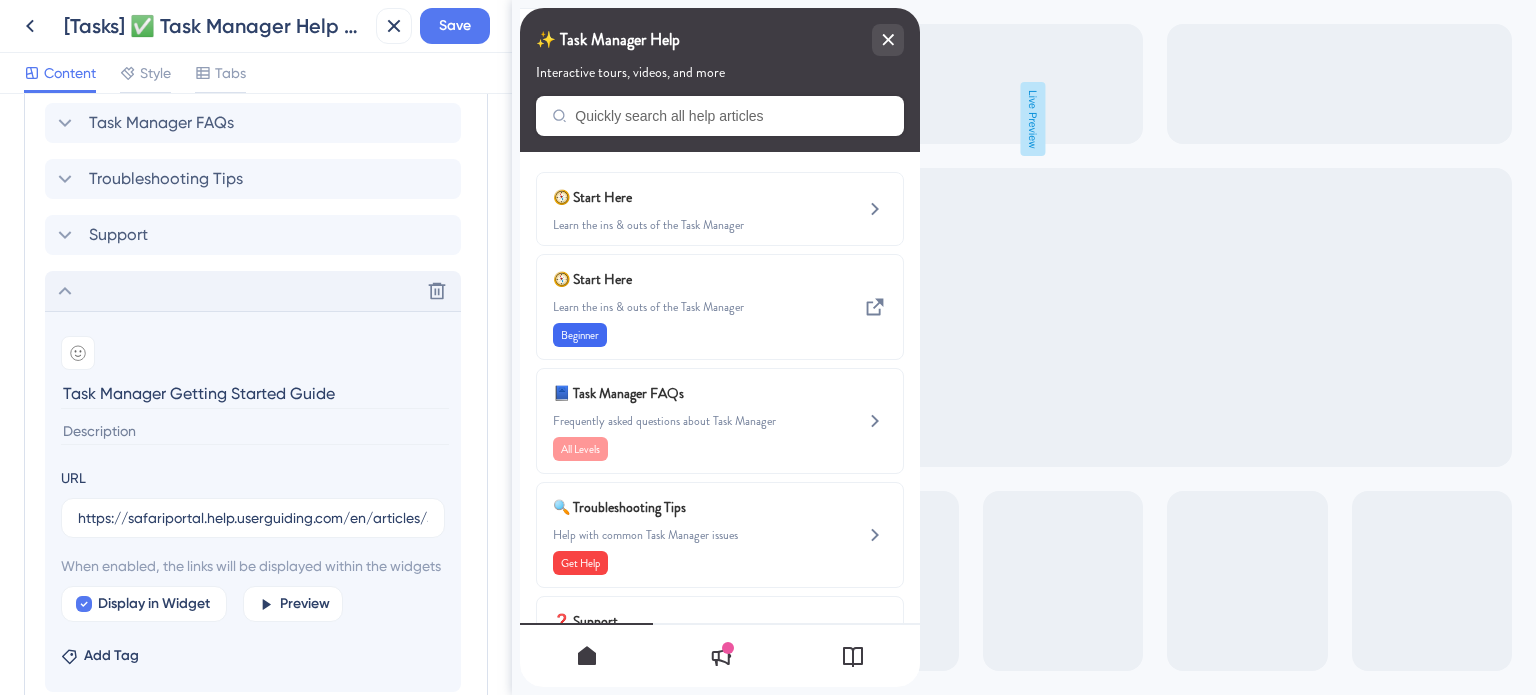 click 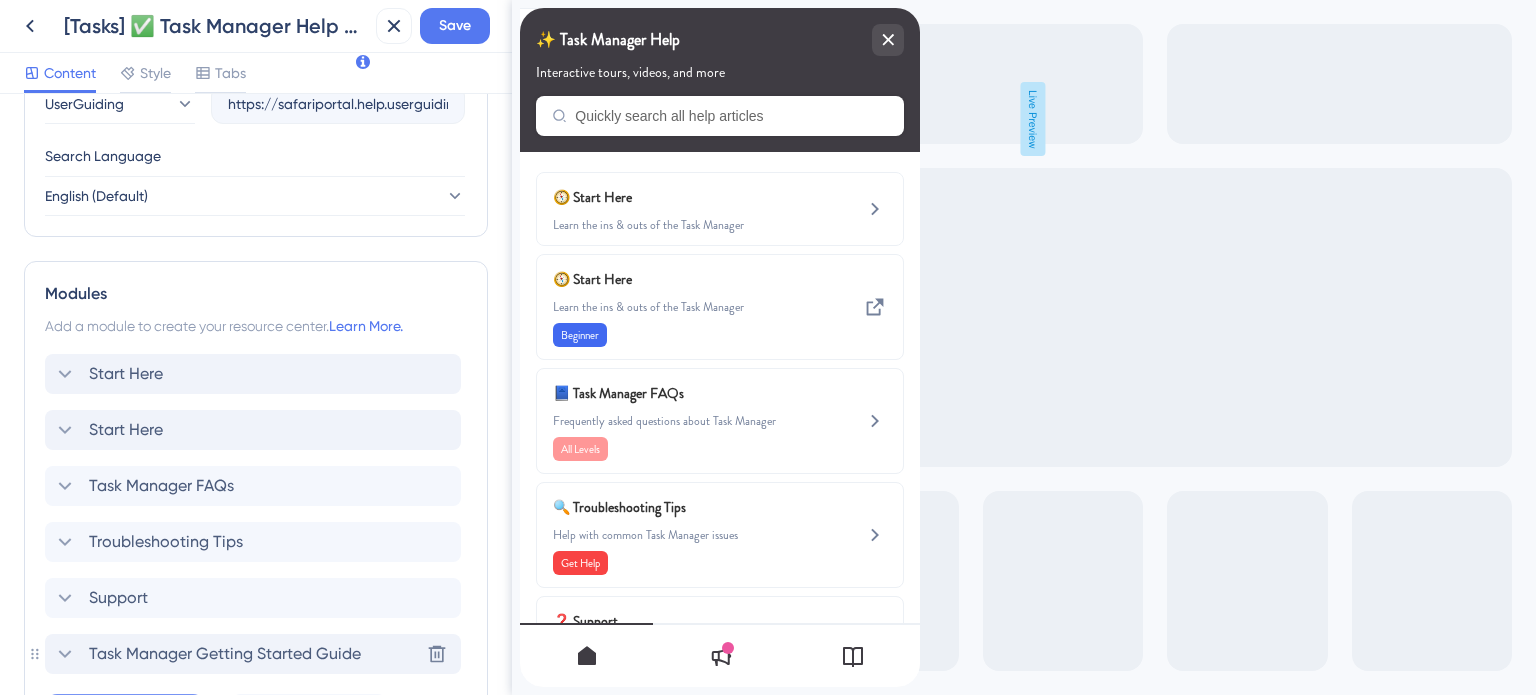 scroll, scrollTop: 719, scrollLeft: 0, axis: vertical 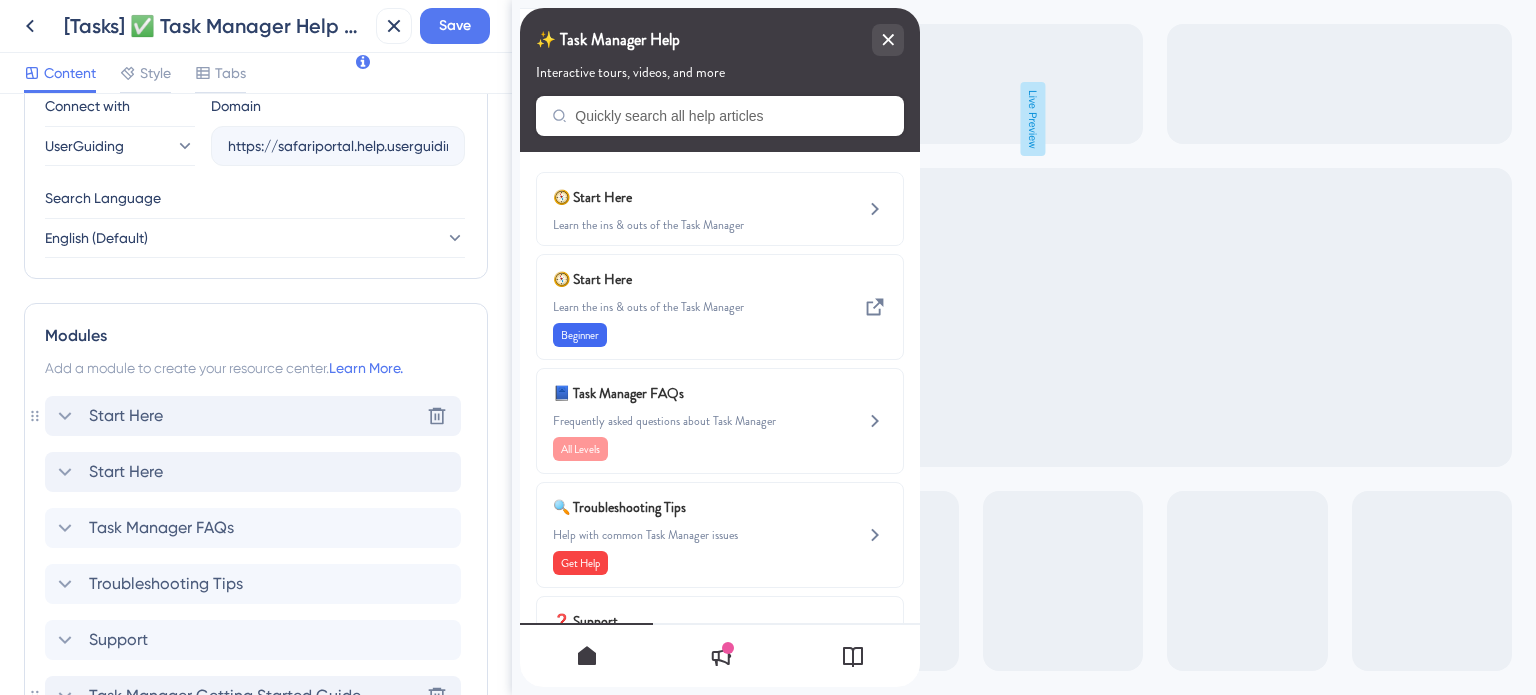 click 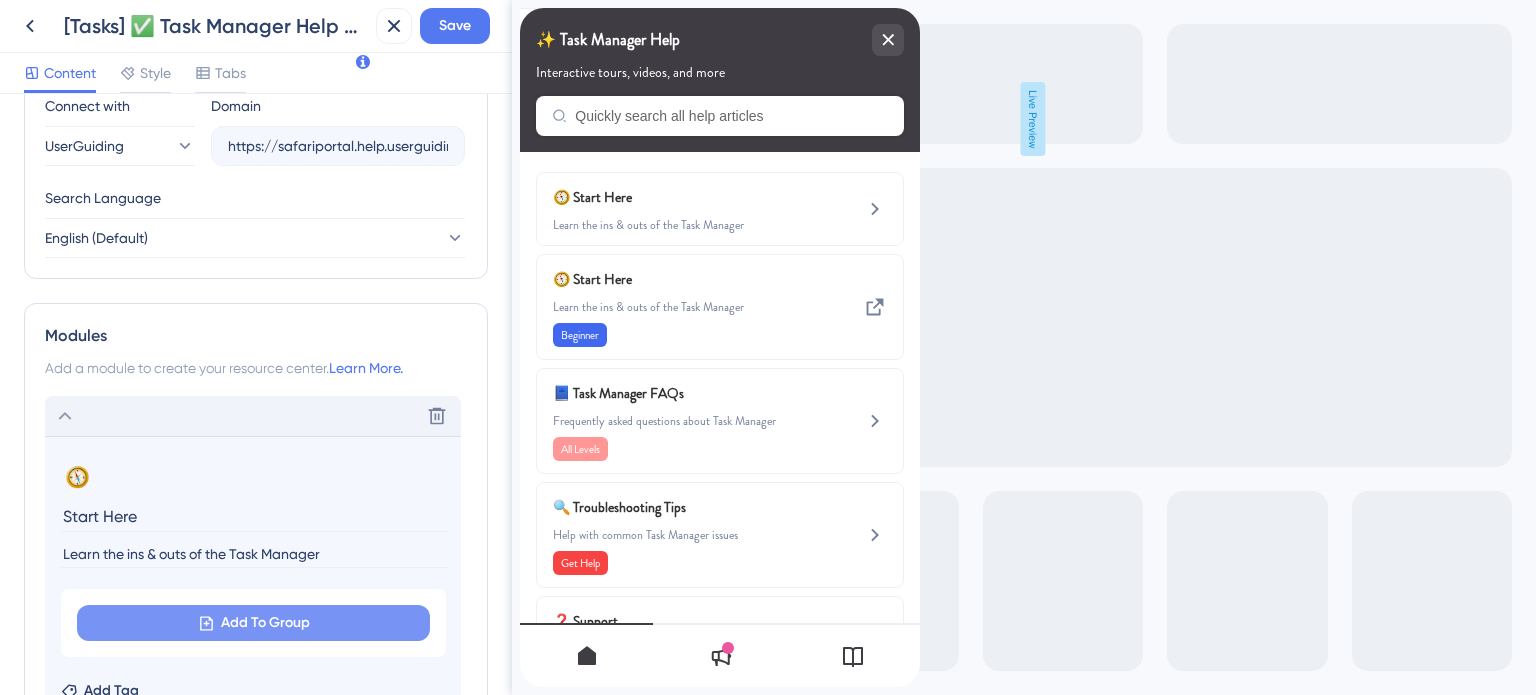 click on "Add To Group" at bounding box center (265, 623) 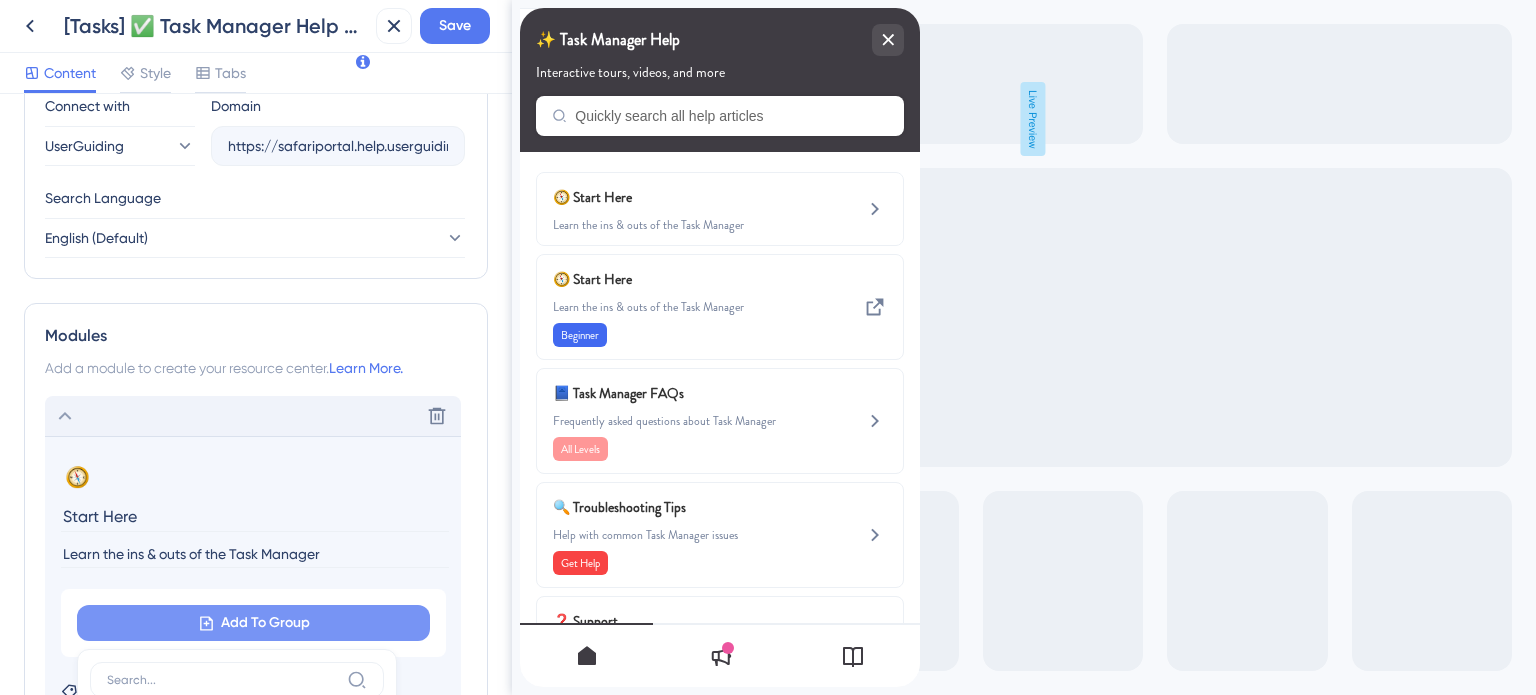 scroll, scrollTop: 1061, scrollLeft: 0, axis: vertical 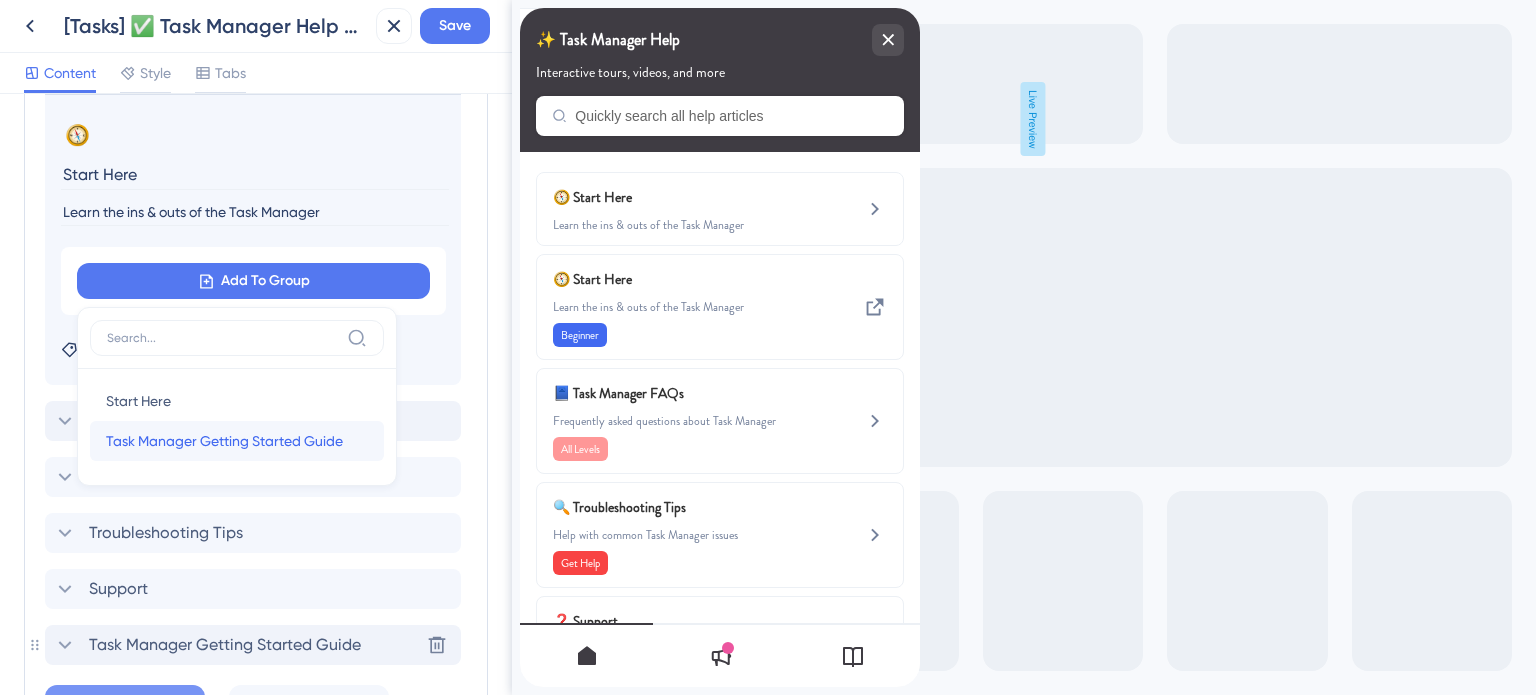 click on "Task Manager Getting Started Guide" at bounding box center [224, 441] 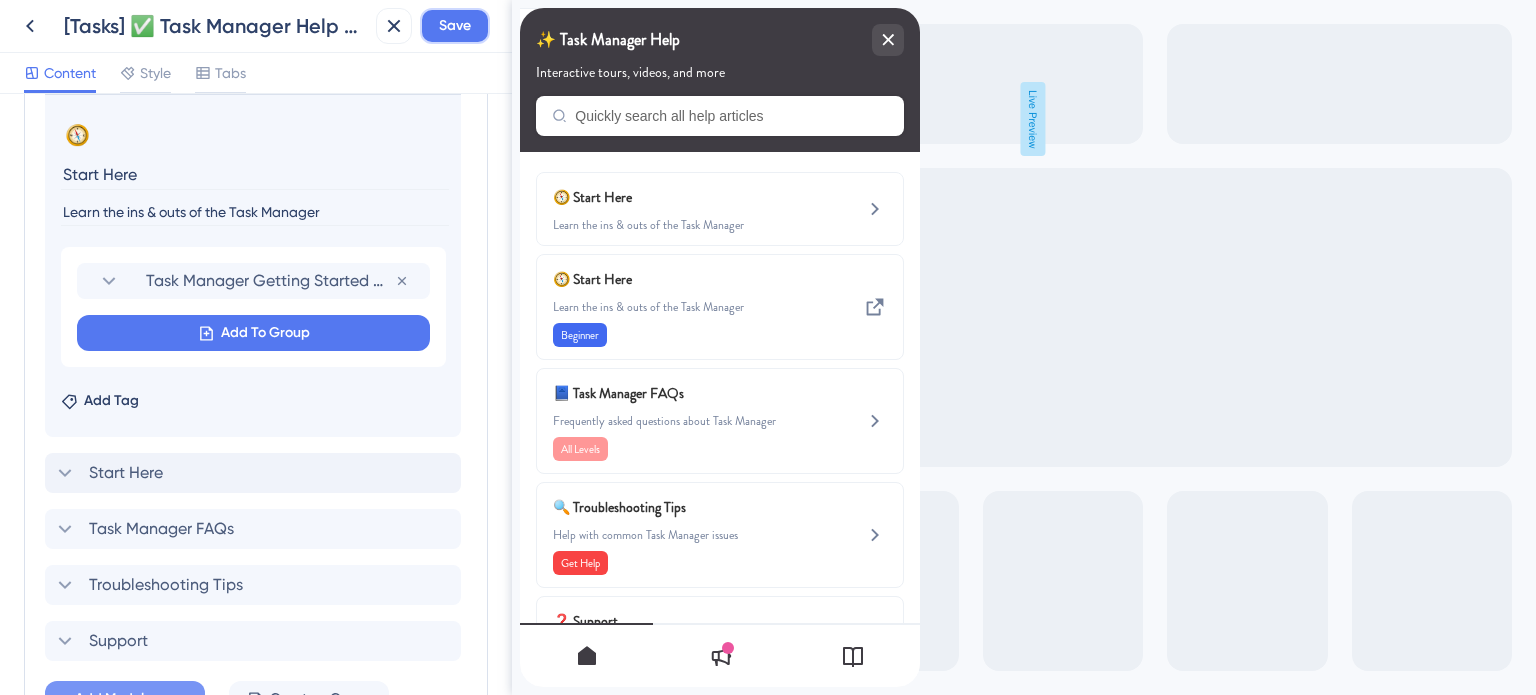 click on "Save" at bounding box center [455, 26] 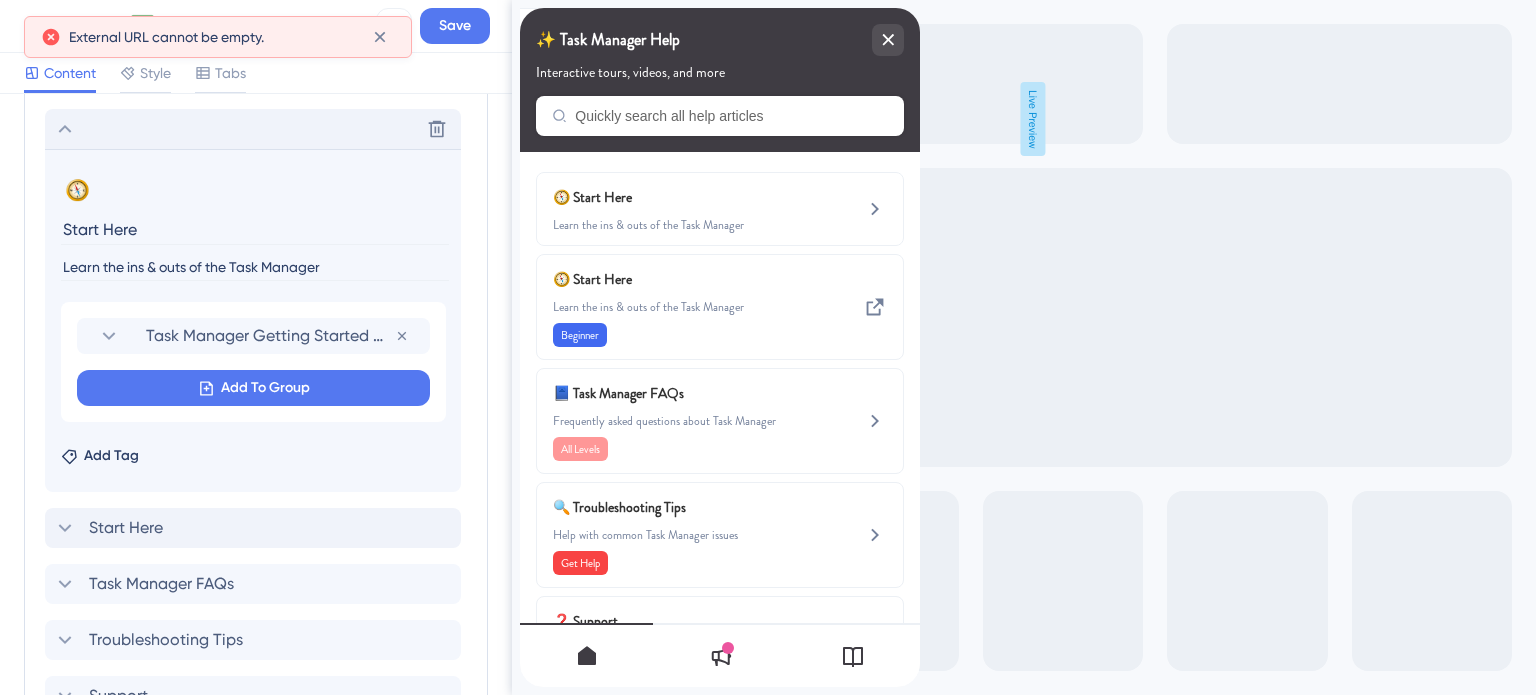 scroll, scrollTop: 961, scrollLeft: 0, axis: vertical 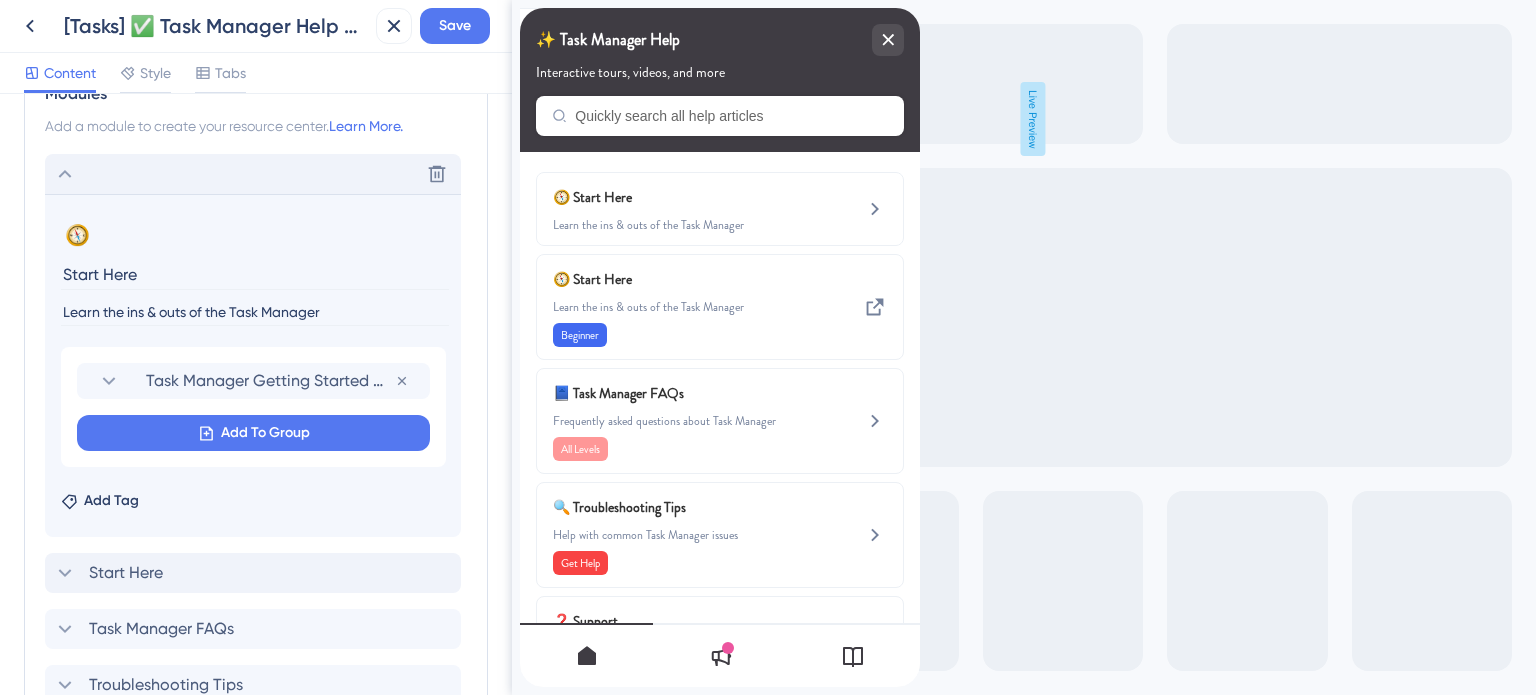 click 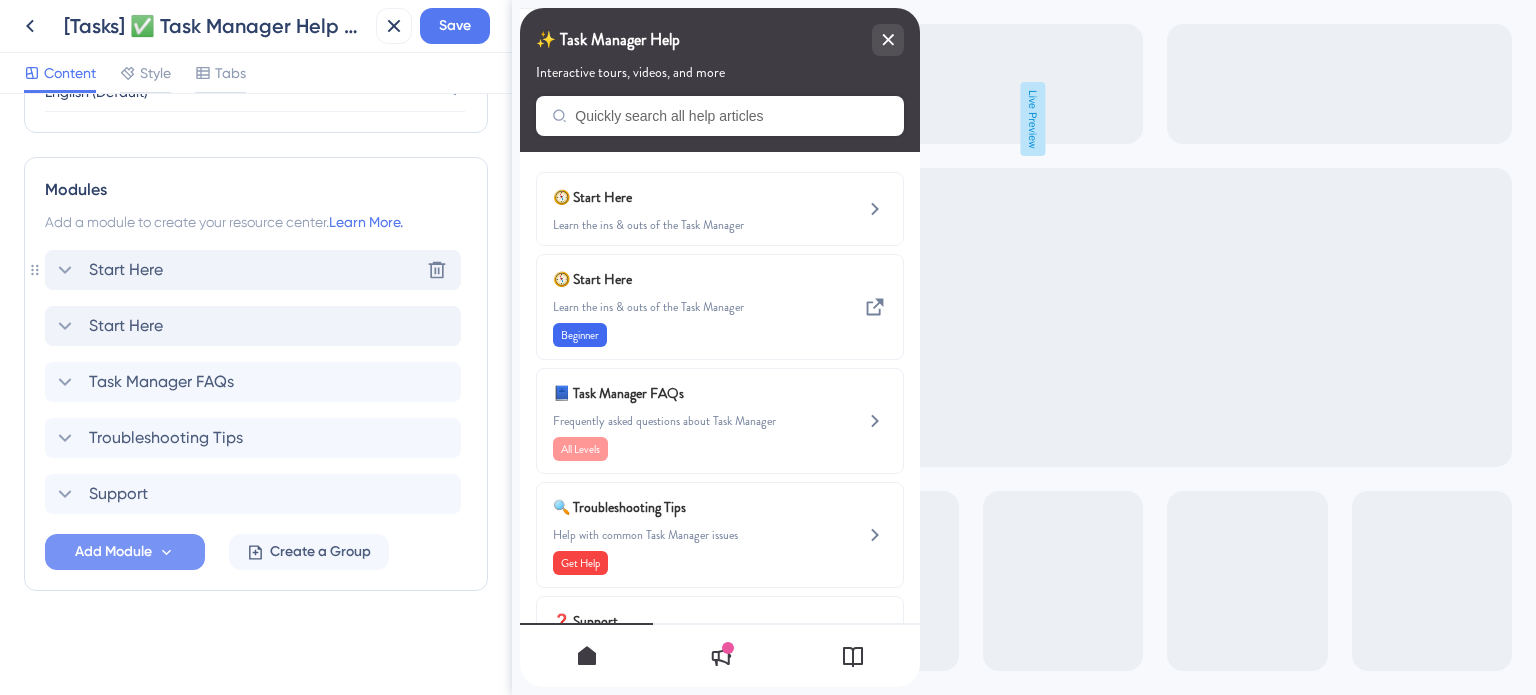 scroll, scrollTop: 863, scrollLeft: 0, axis: vertical 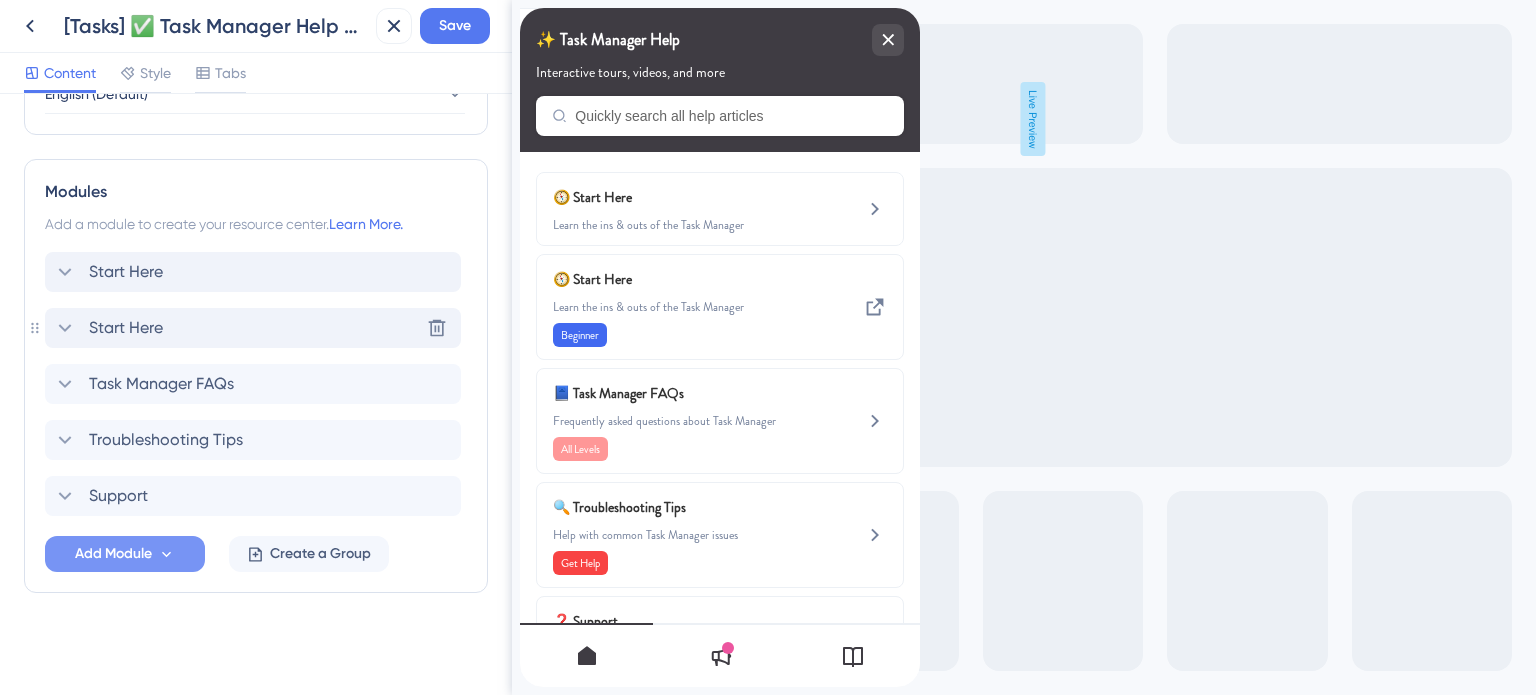 click 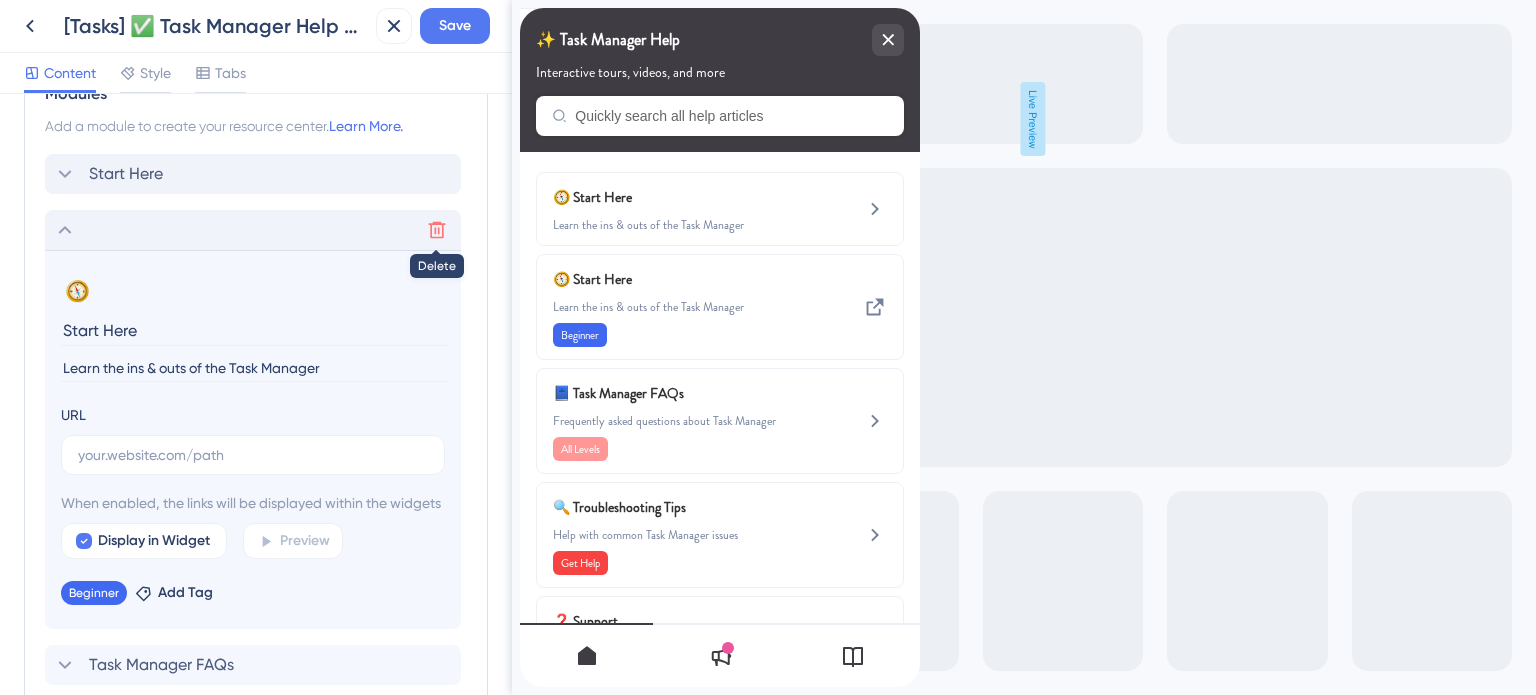 click 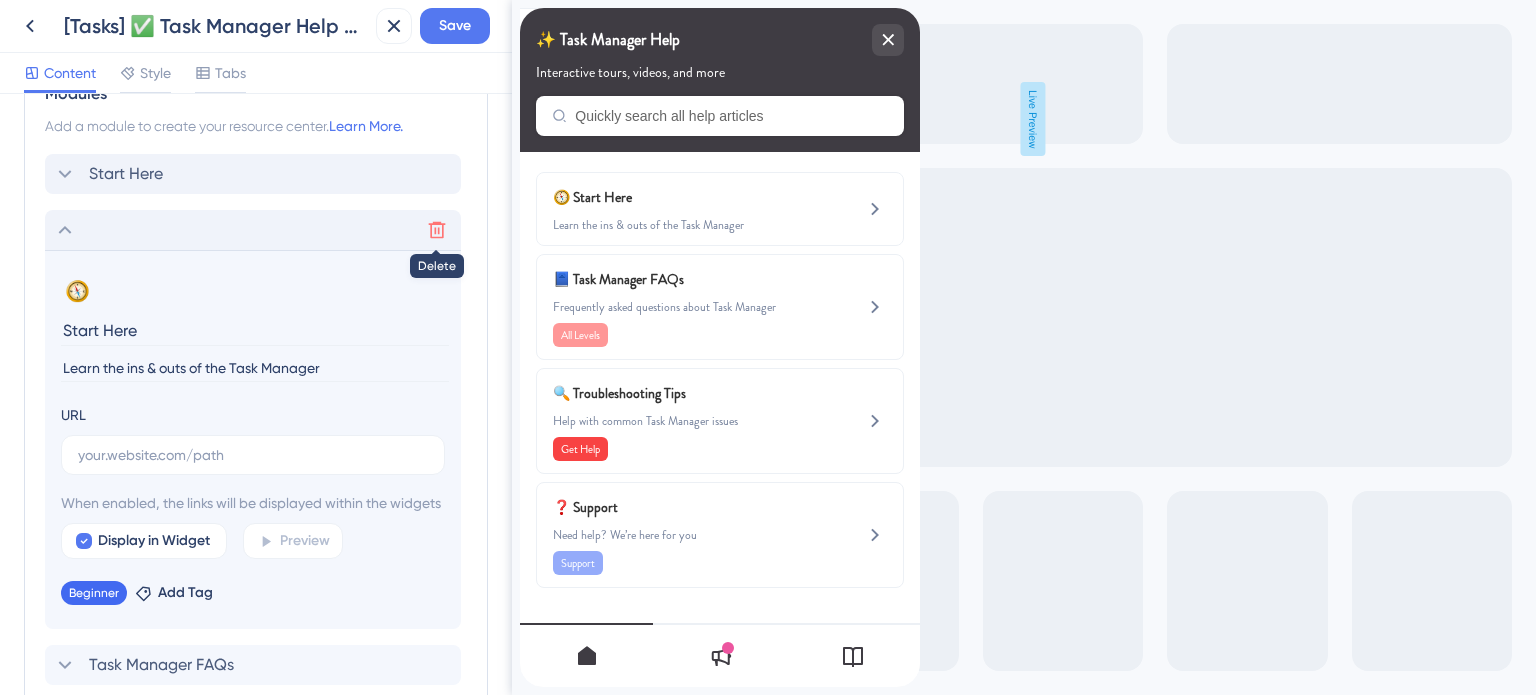 scroll, scrollTop: 807, scrollLeft: 0, axis: vertical 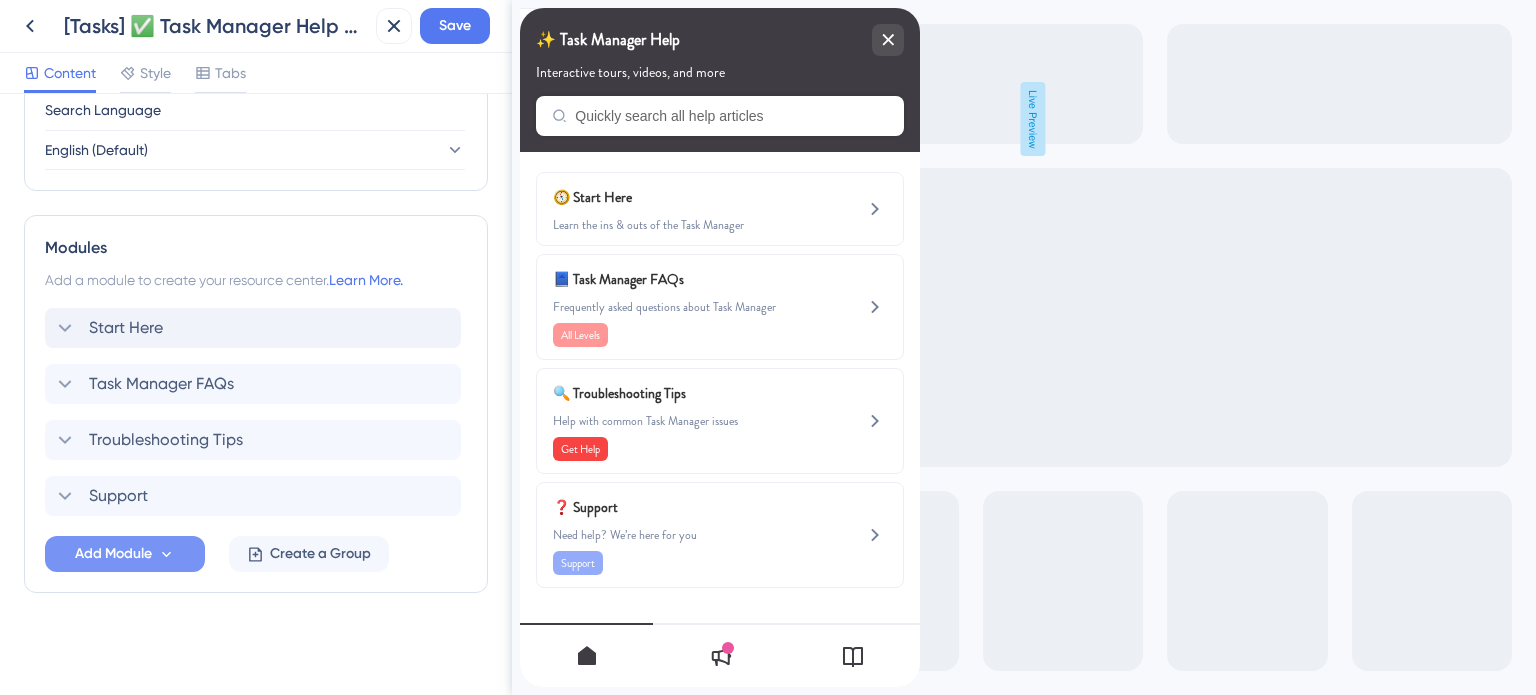 click on "[Tasks] ✅ Task Manager Help Widget Save" at bounding box center (256, 26) 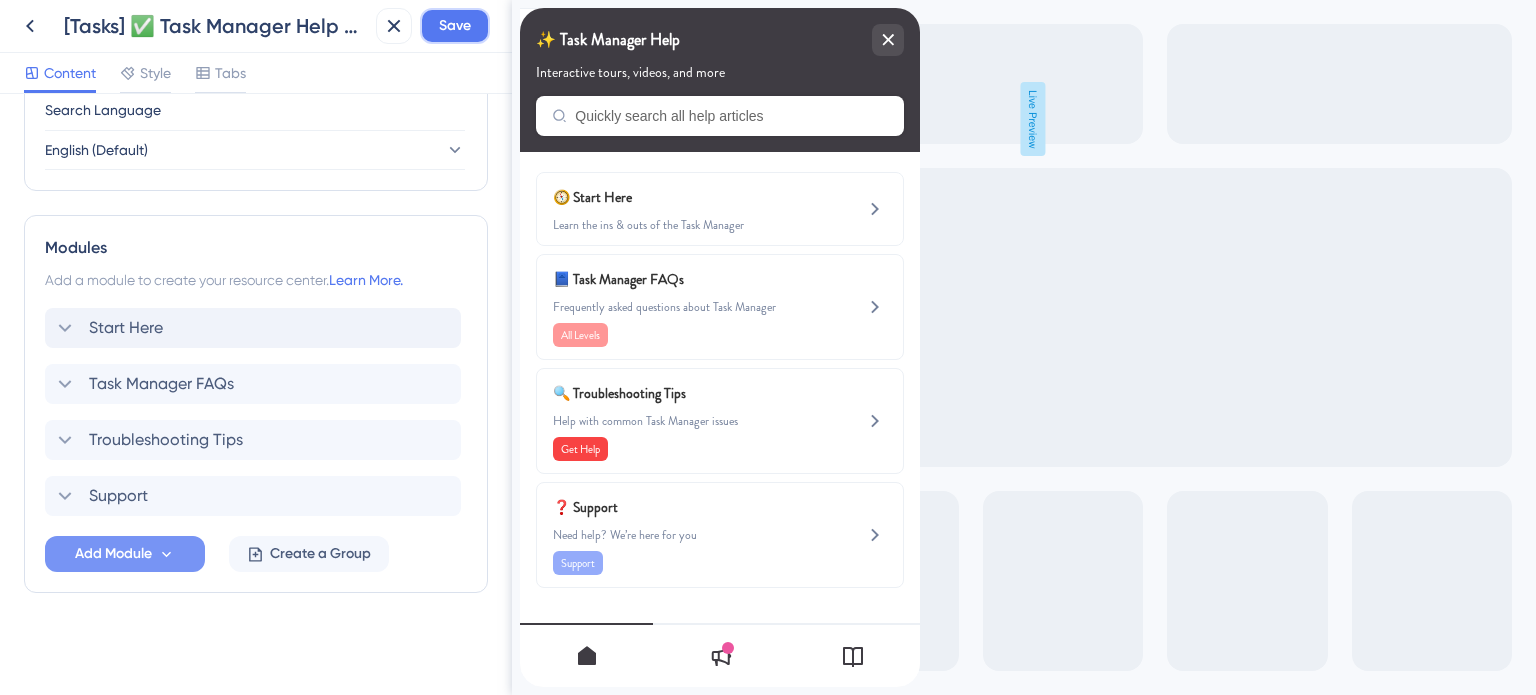 click on "Save" at bounding box center [455, 26] 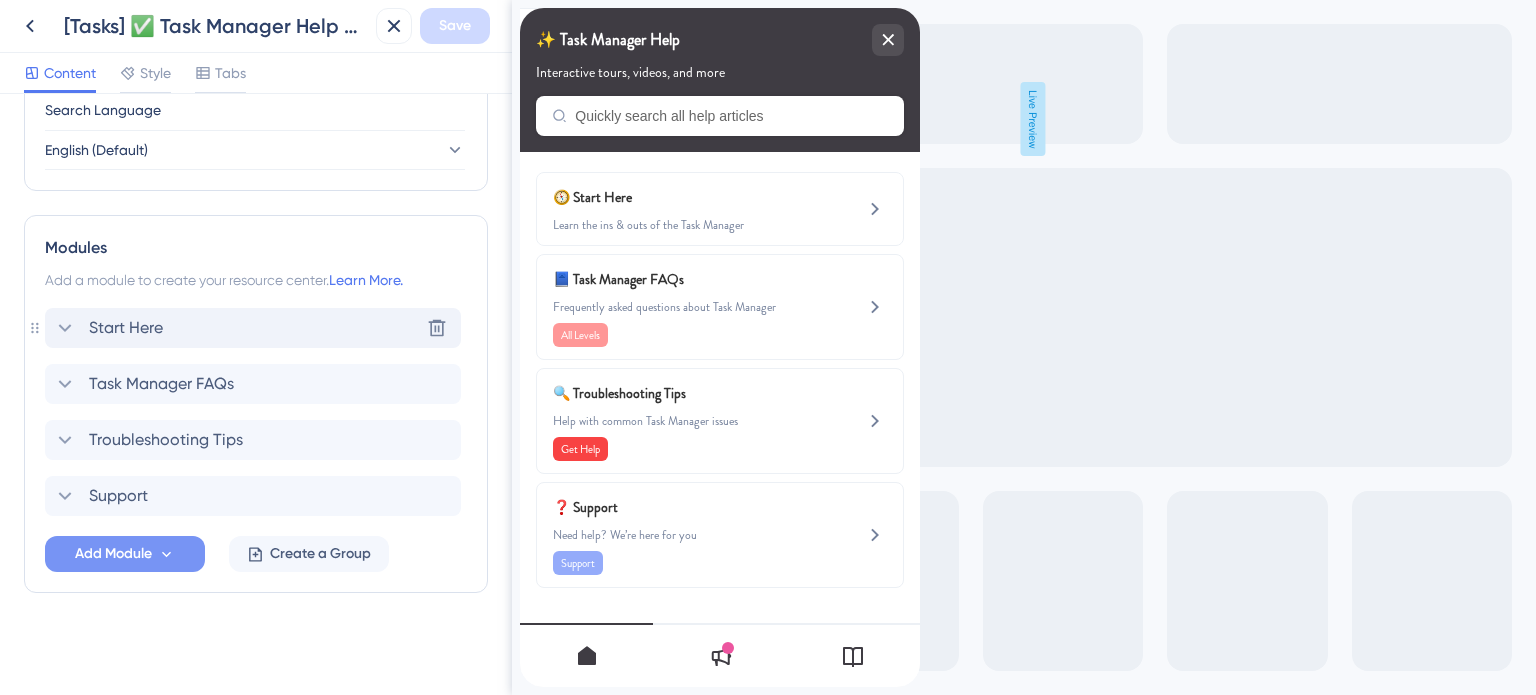 click 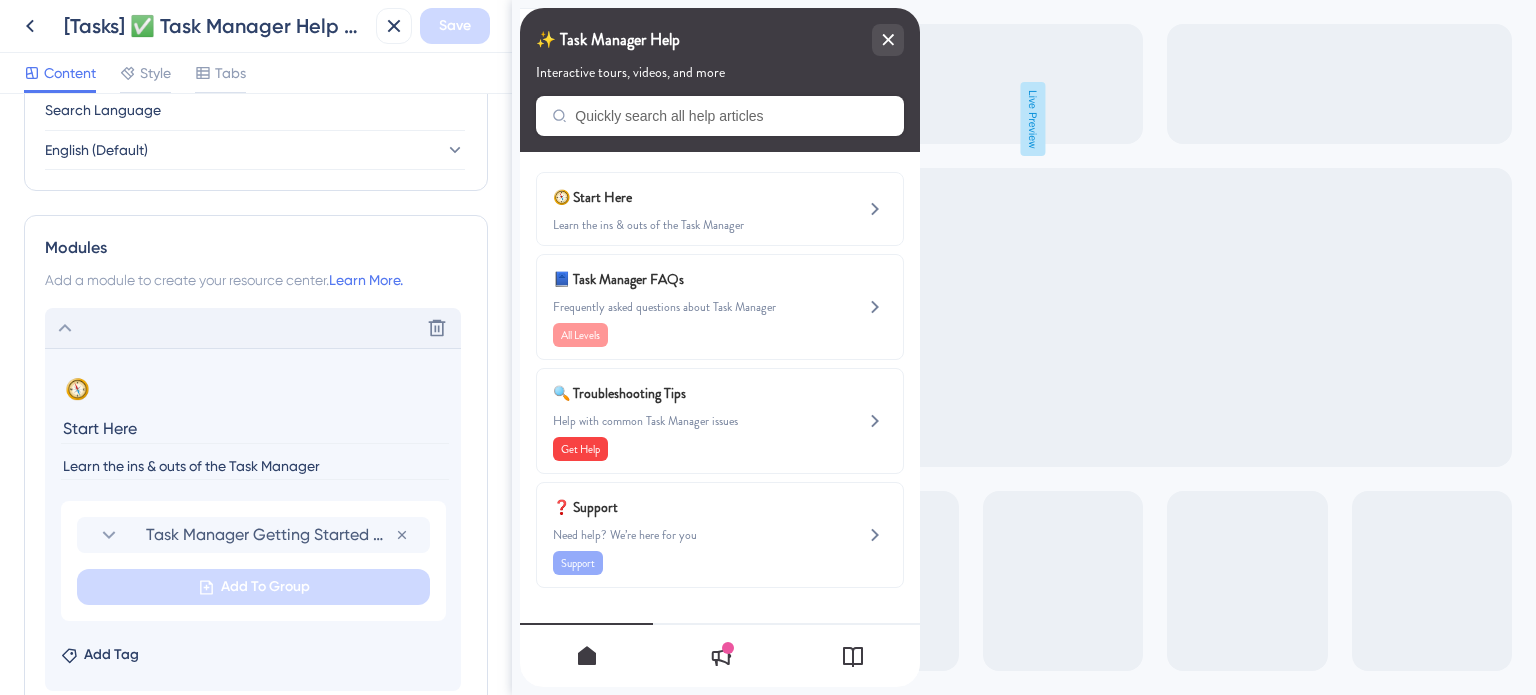 scroll, scrollTop: 961, scrollLeft: 0, axis: vertical 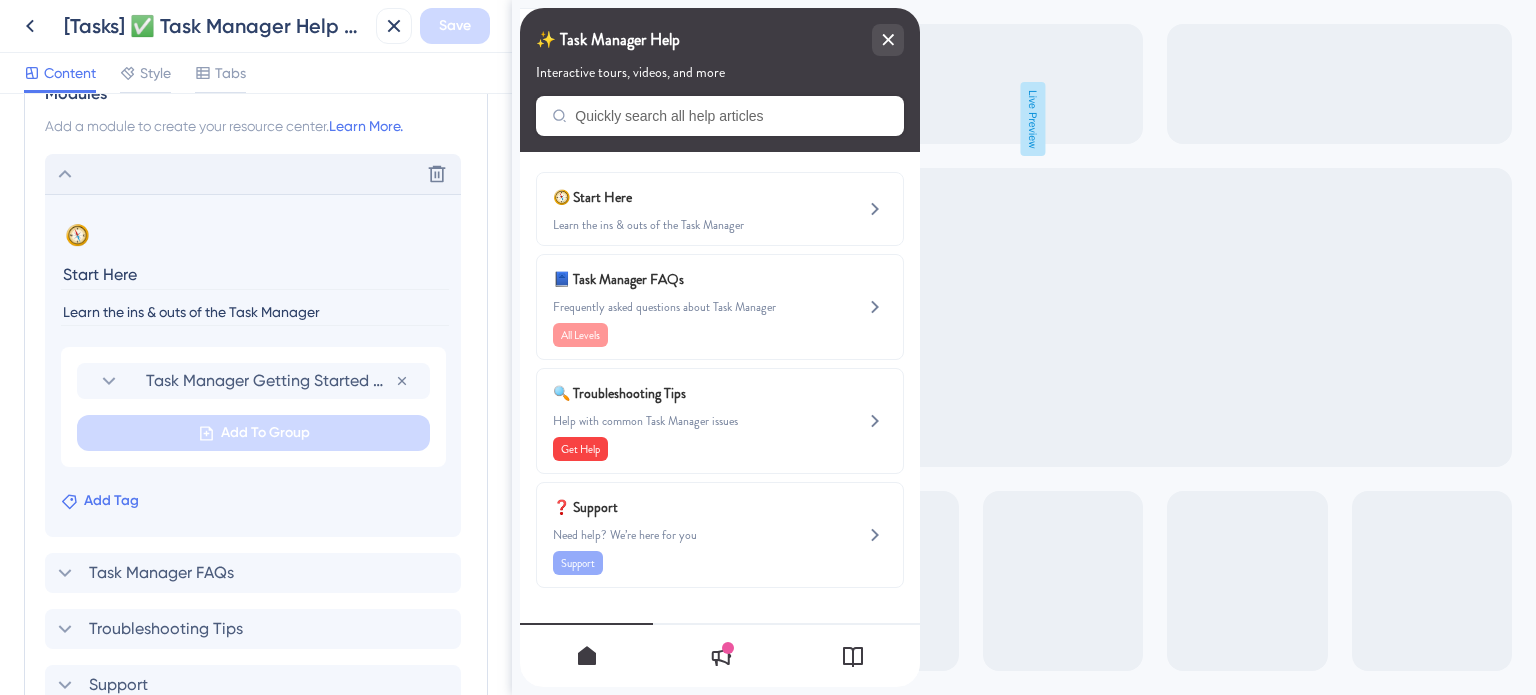 click on "Add Tag" at bounding box center (111, 501) 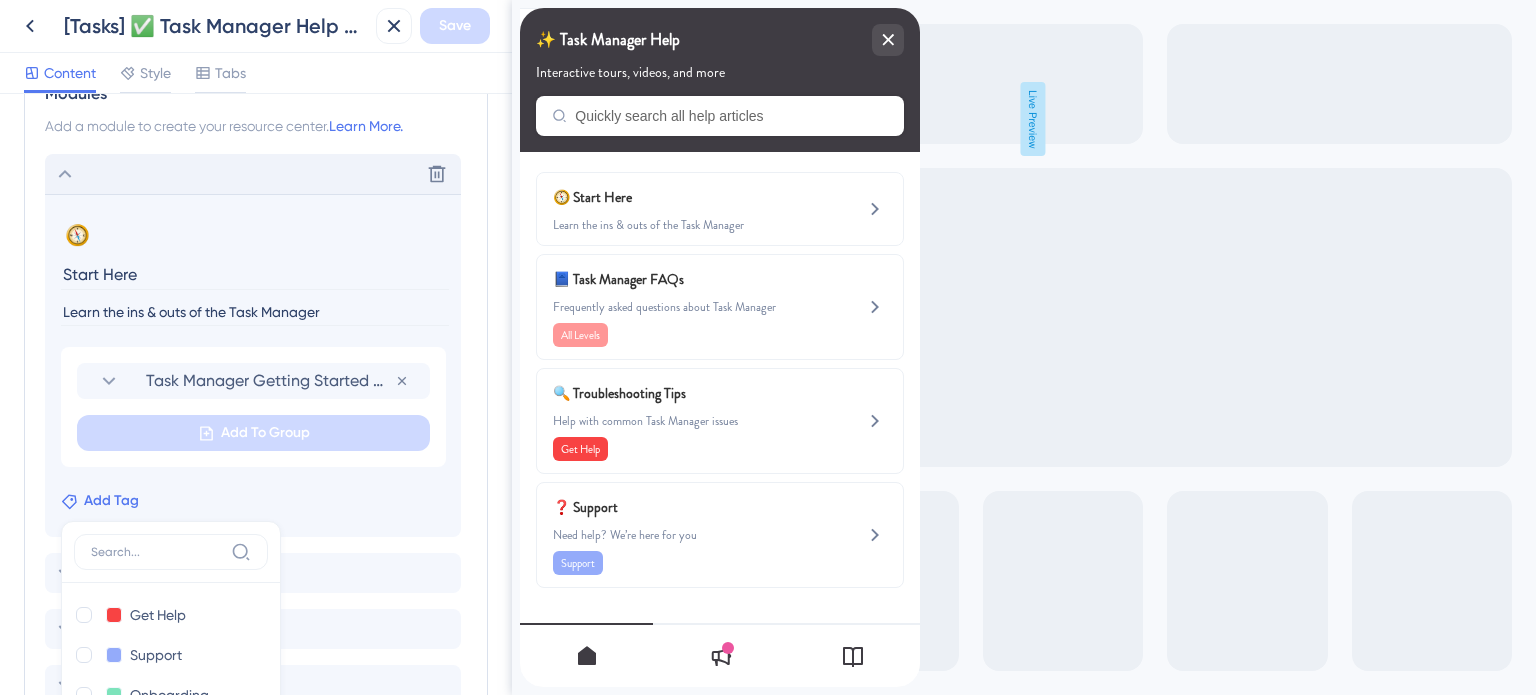 scroll, scrollTop: 1201, scrollLeft: 0, axis: vertical 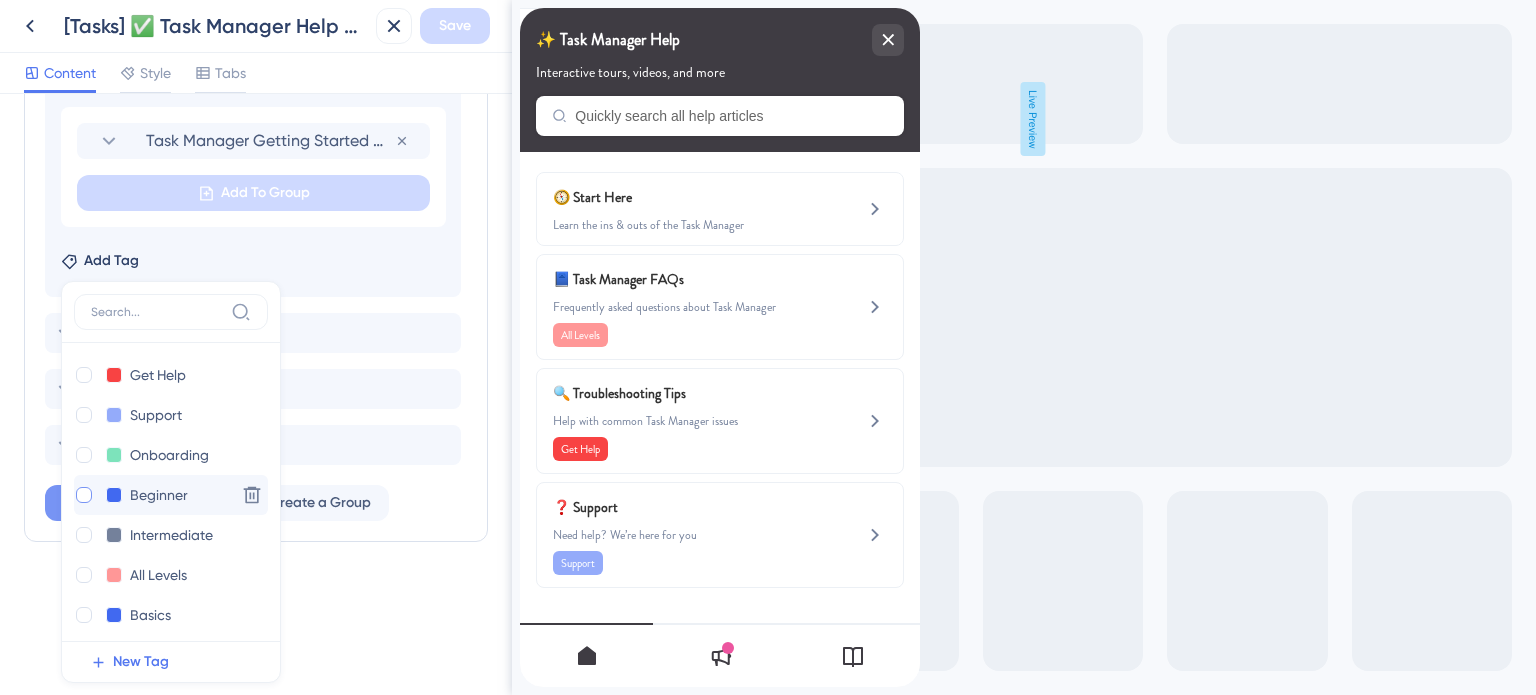 click at bounding box center (84, 495) 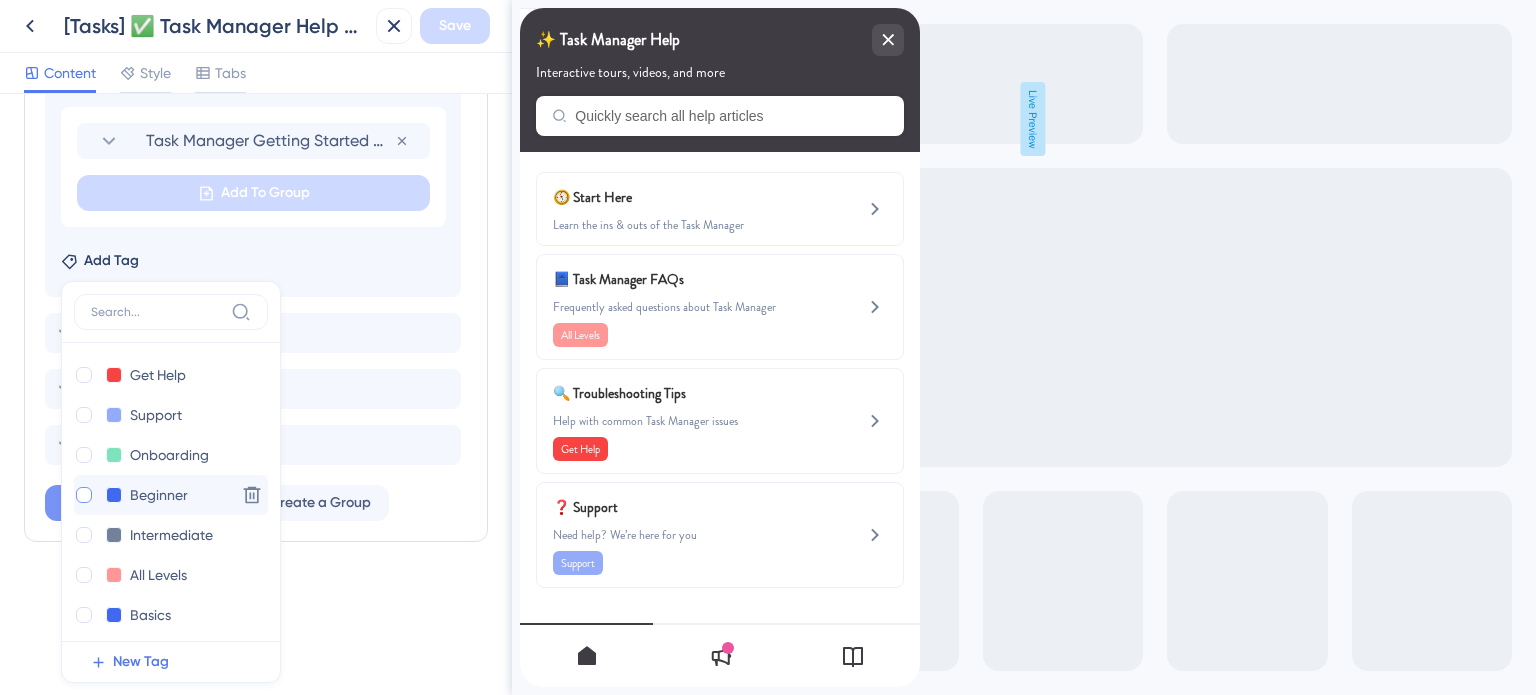 checkbox on "true" 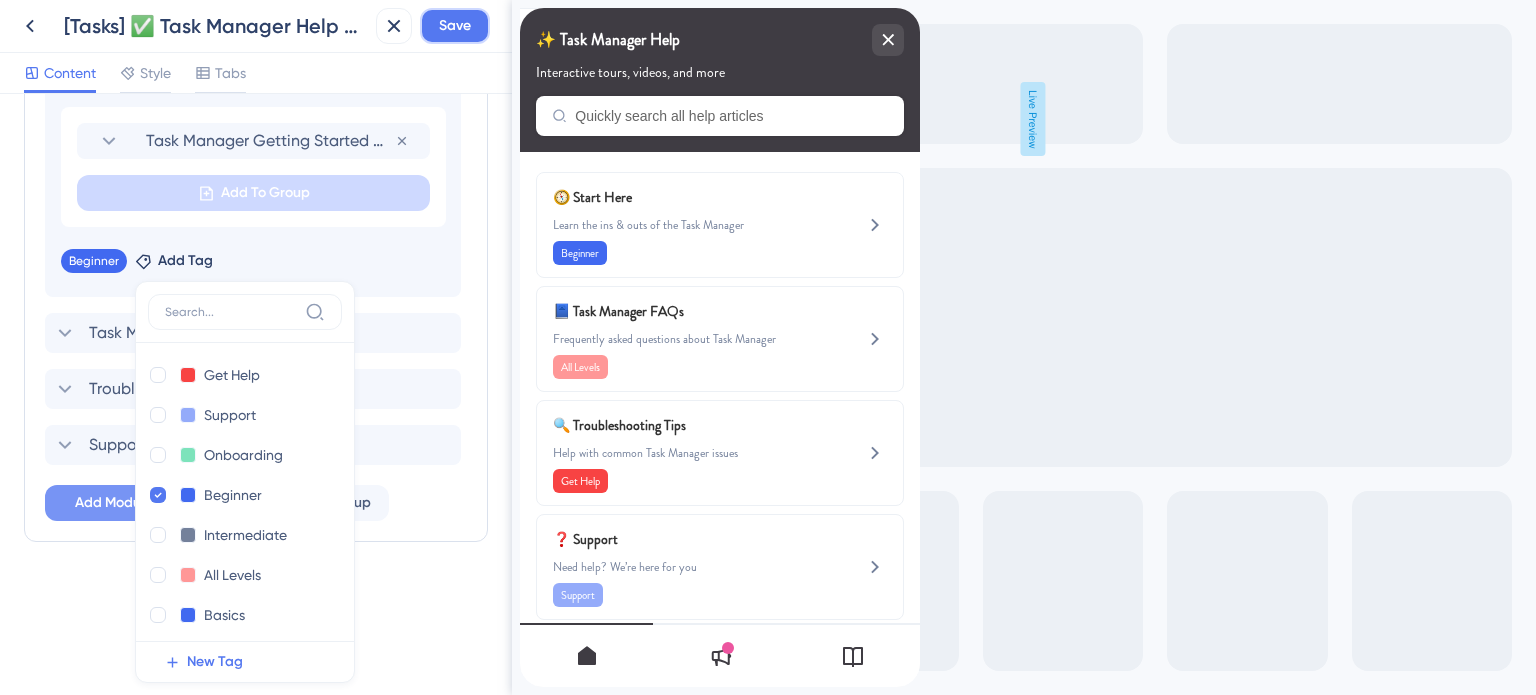 click on "Save" at bounding box center [455, 26] 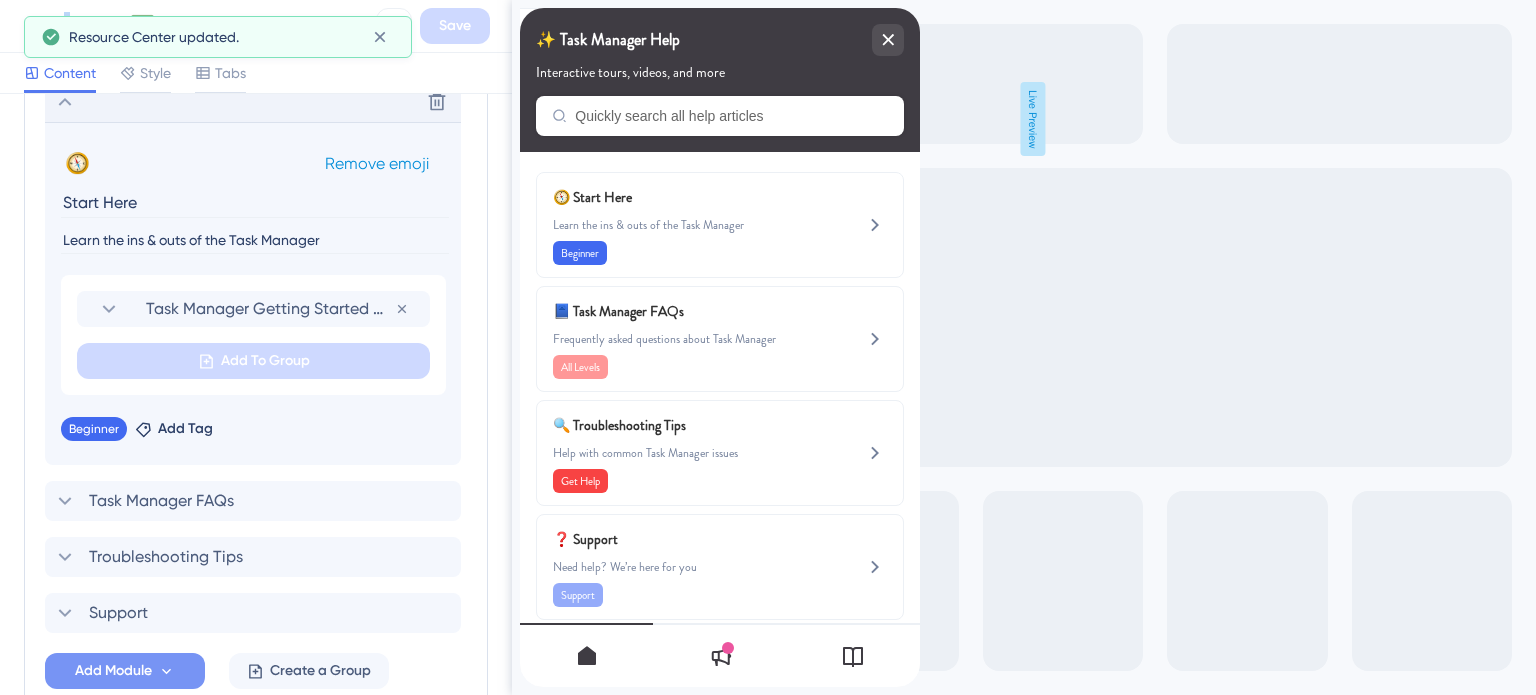 scroll, scrollTop: 850, scrollLeft: 0, axis: vertical 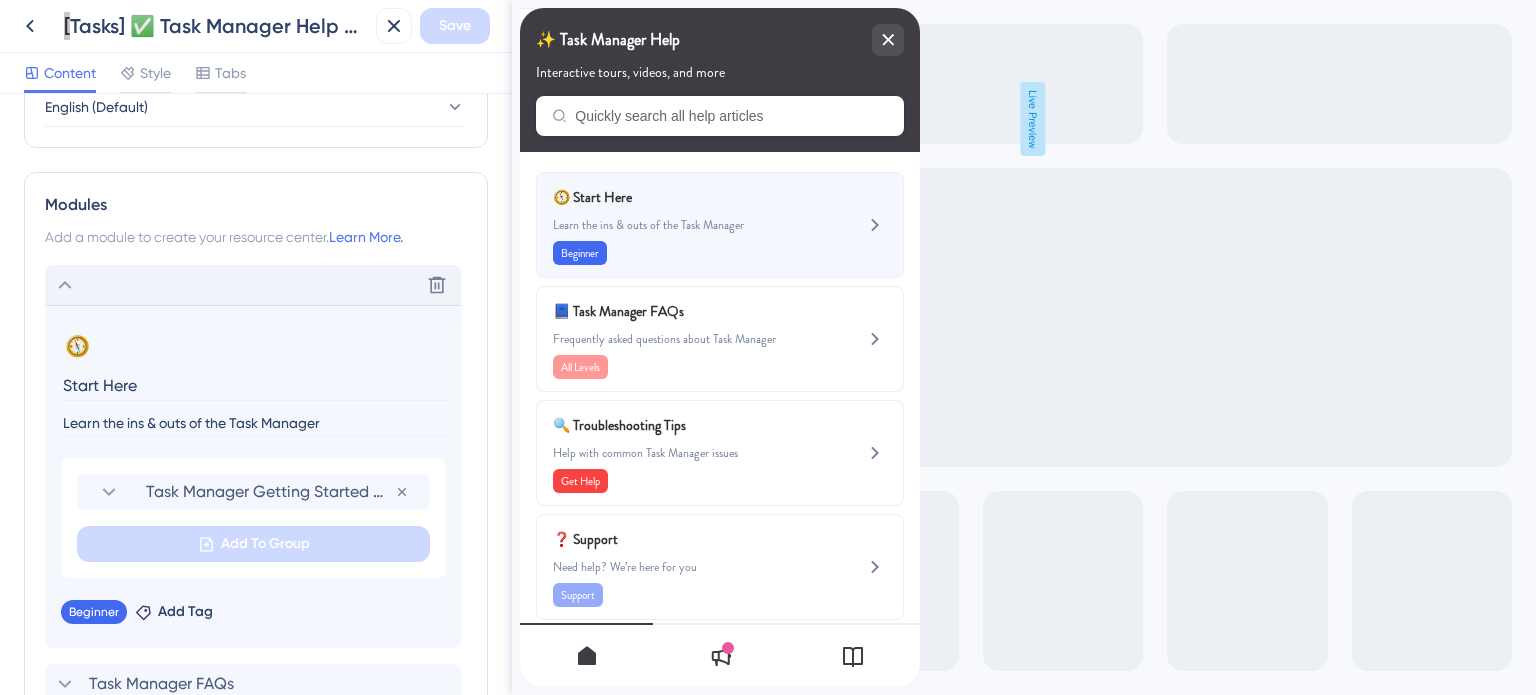 click on "Learn the ins & outs of the Task Manager" at bounding box center (686, 225) 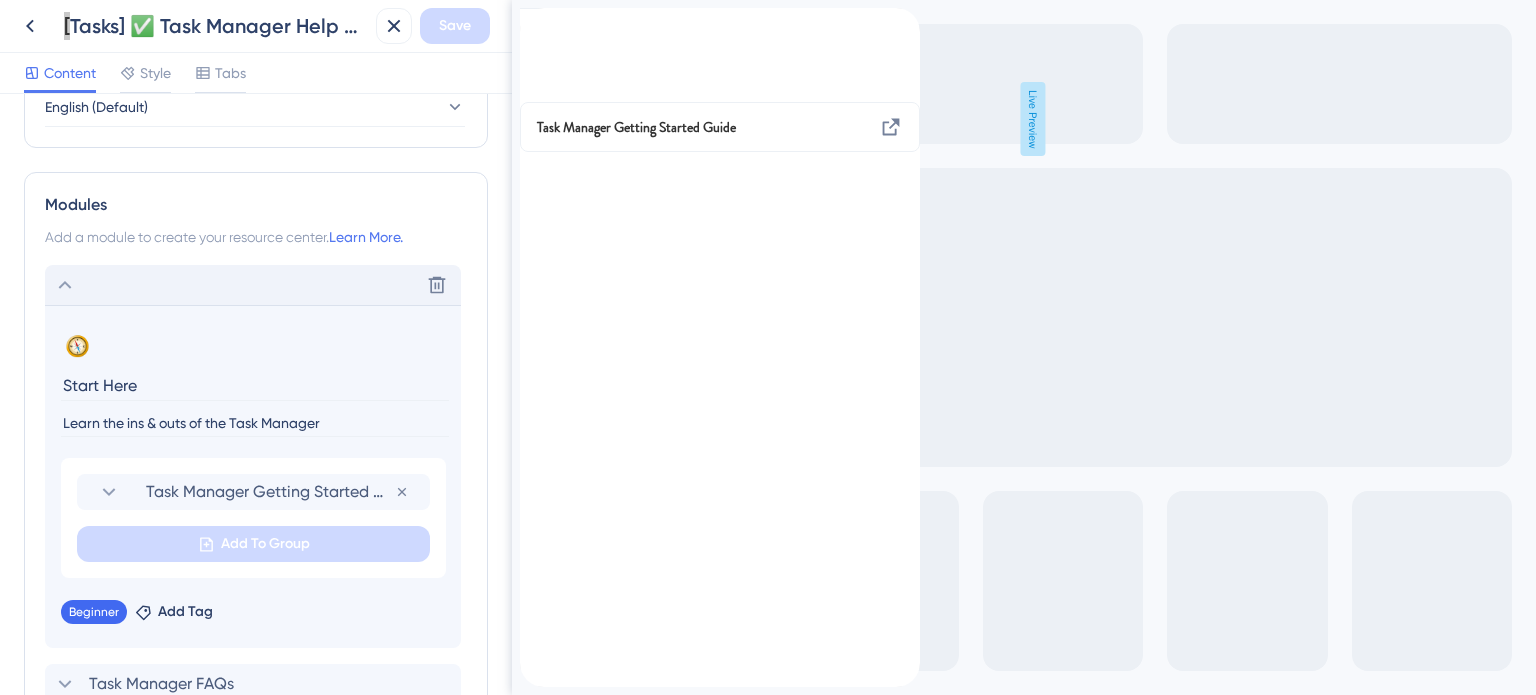 click at bounding box center [536, 19] 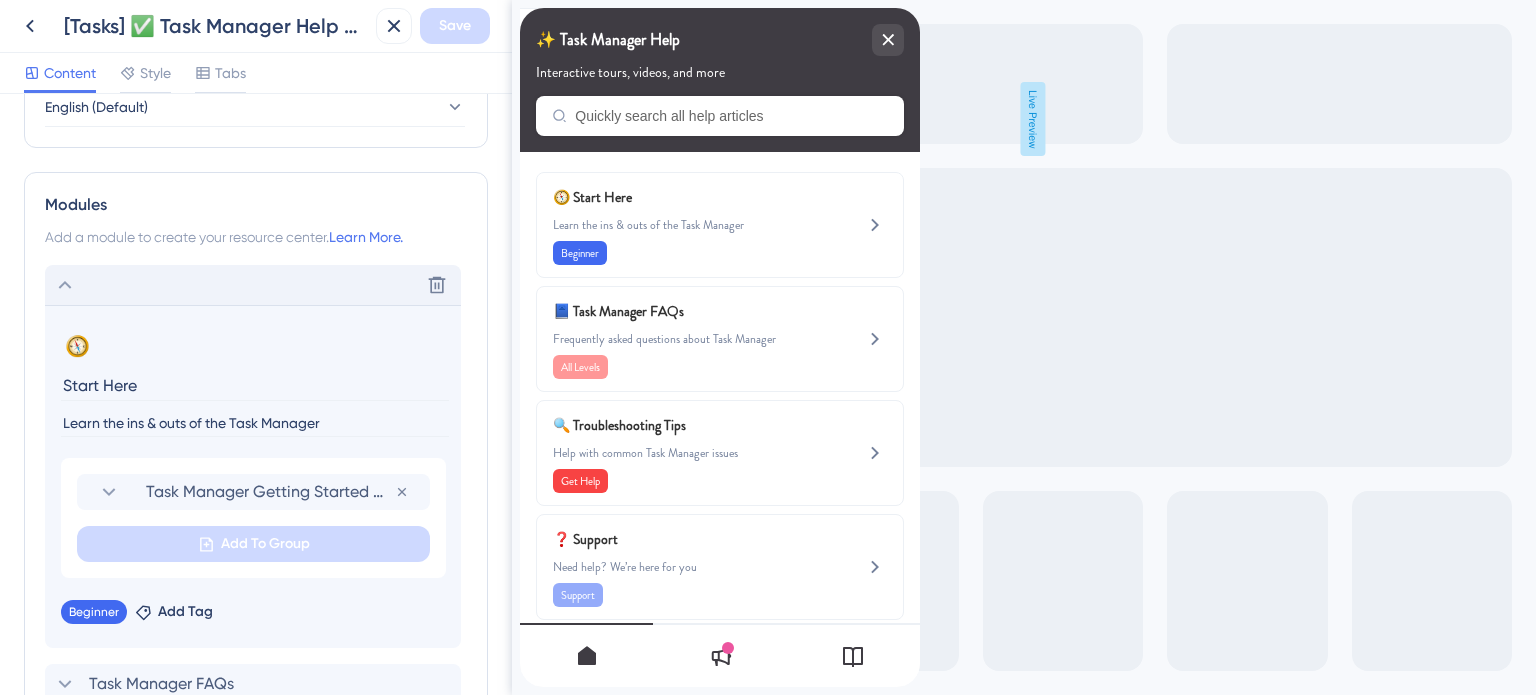 click 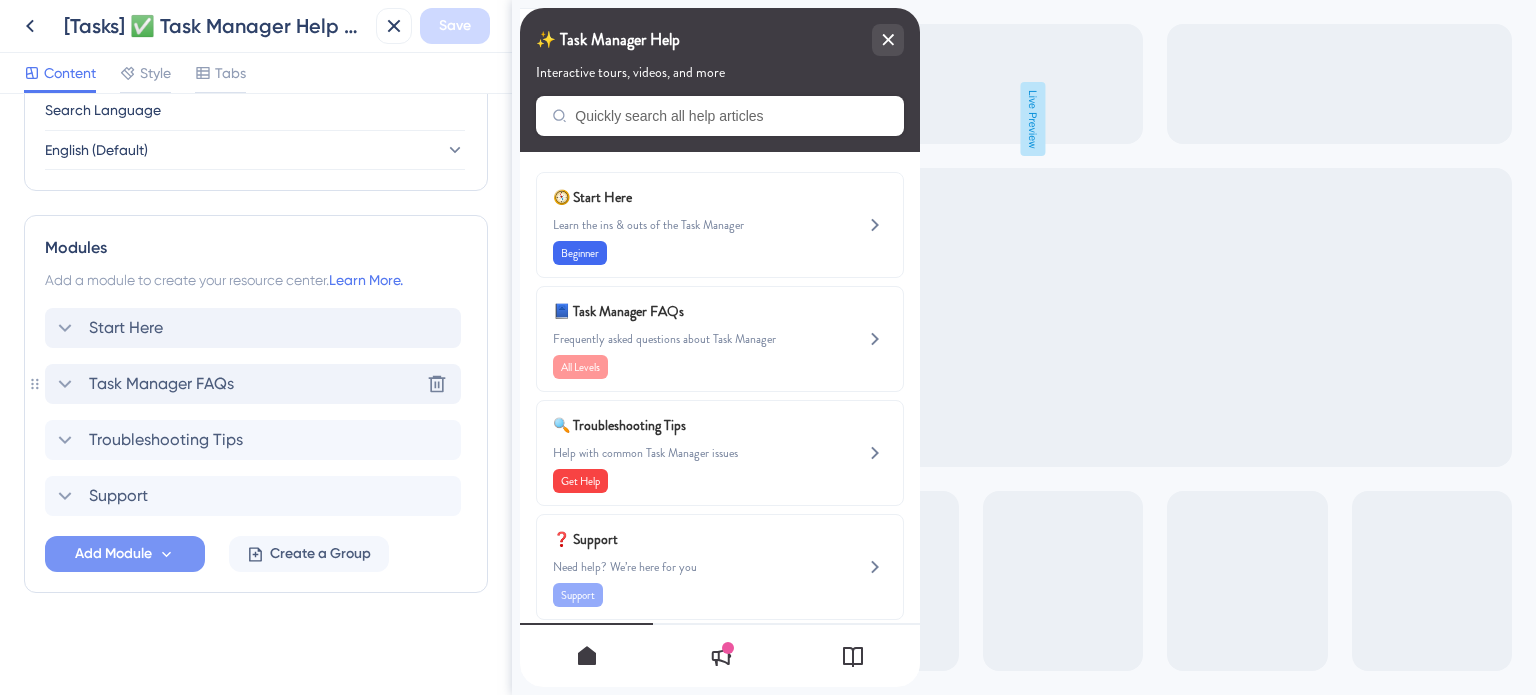 click 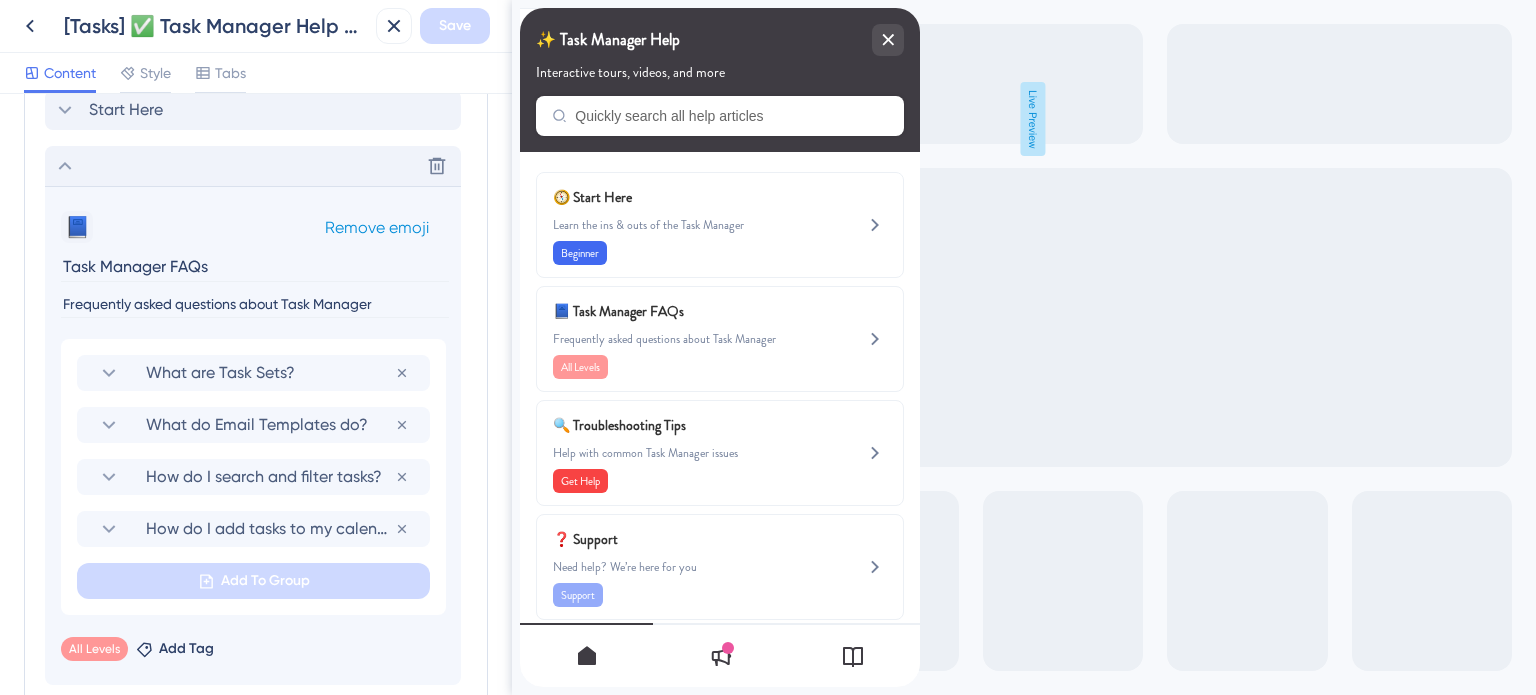 scroll, scrollTop: 1050, scrollLeft: 0, axis: vertical 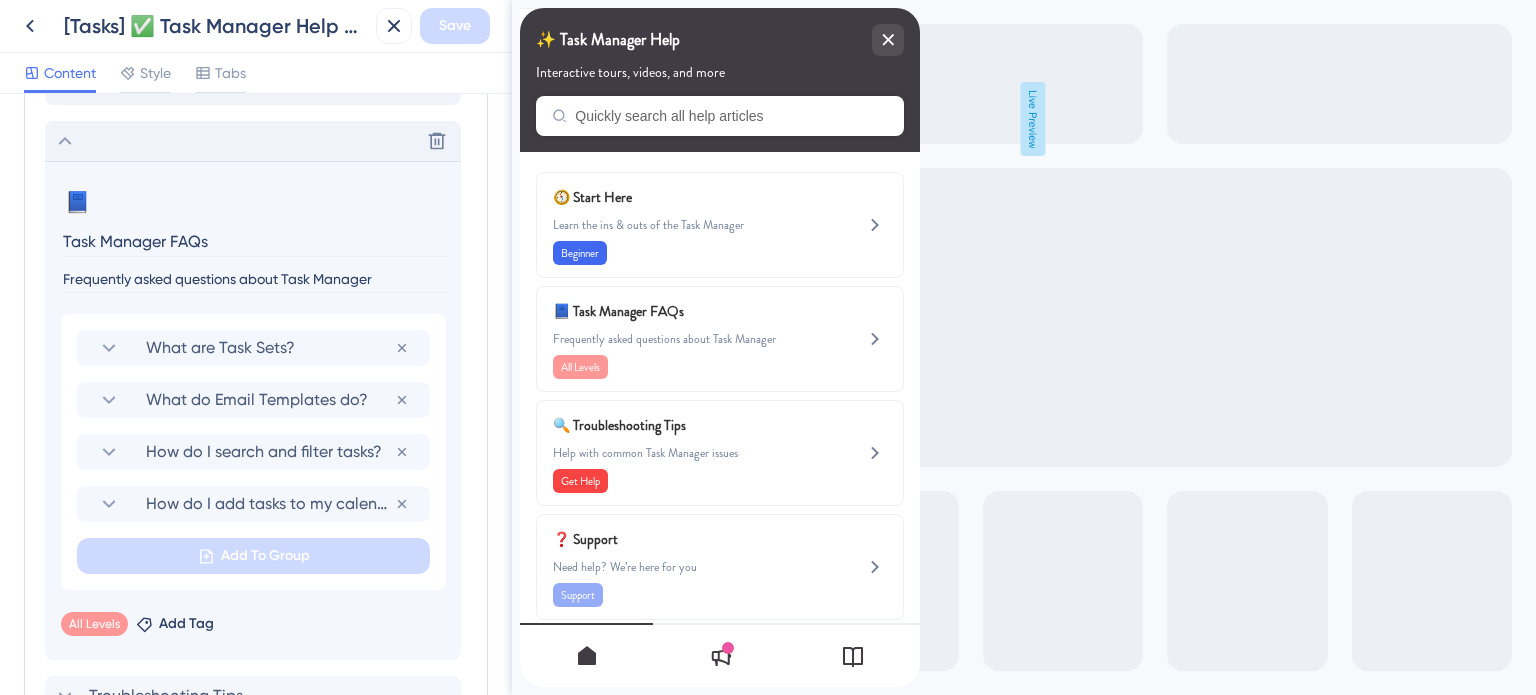 click 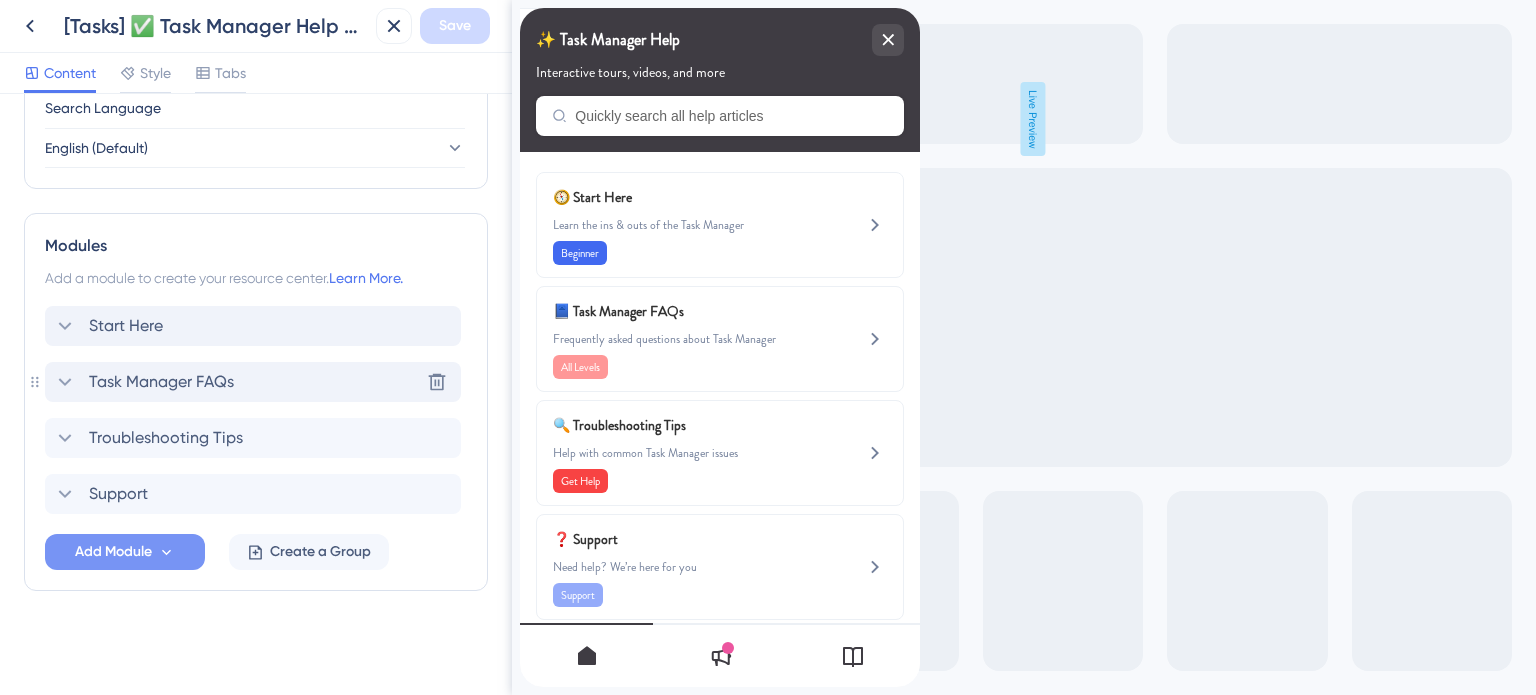 scroll, scrollTop: 807, scrollLeft: 0, axis: vertical 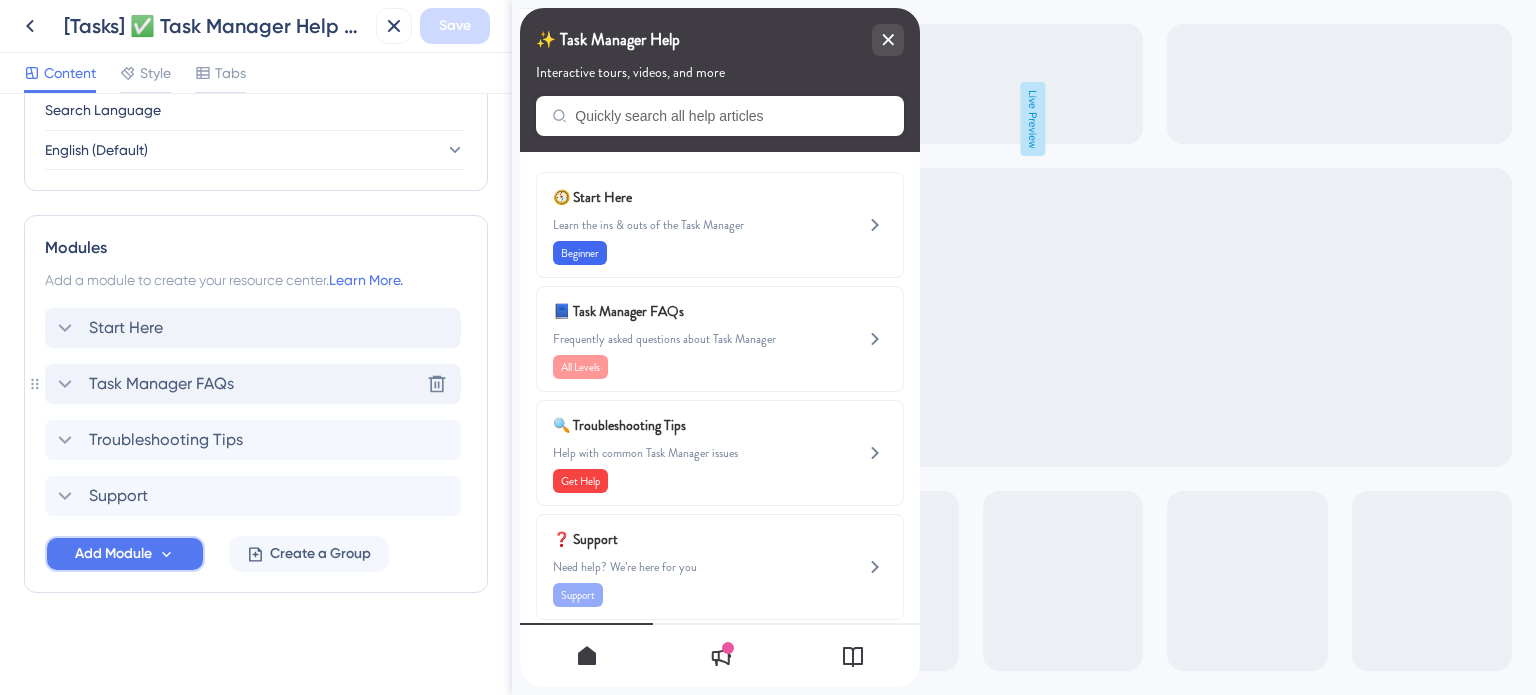 click on "Add Module" at bounding box center [125, 554] 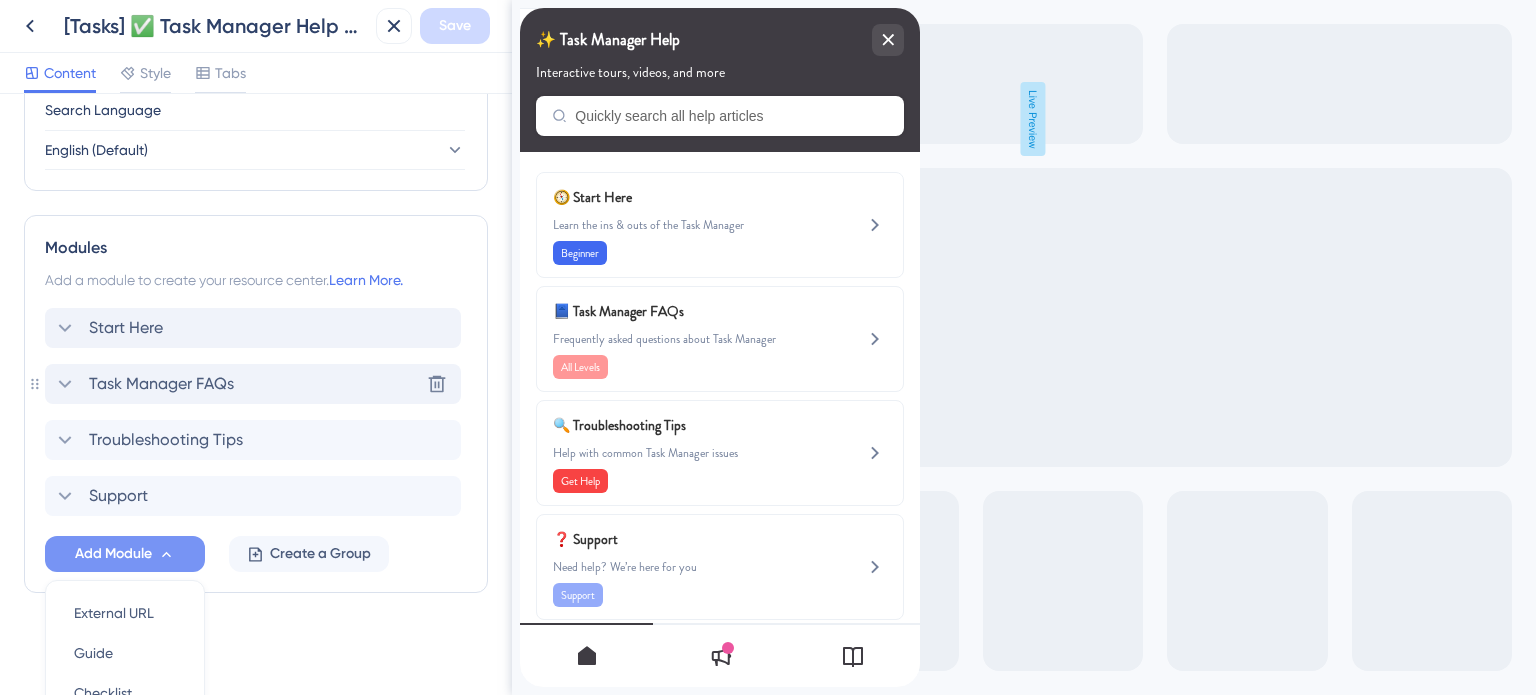 scroll, scrollTop: 996, scrollLeft: 0, axis: vertical 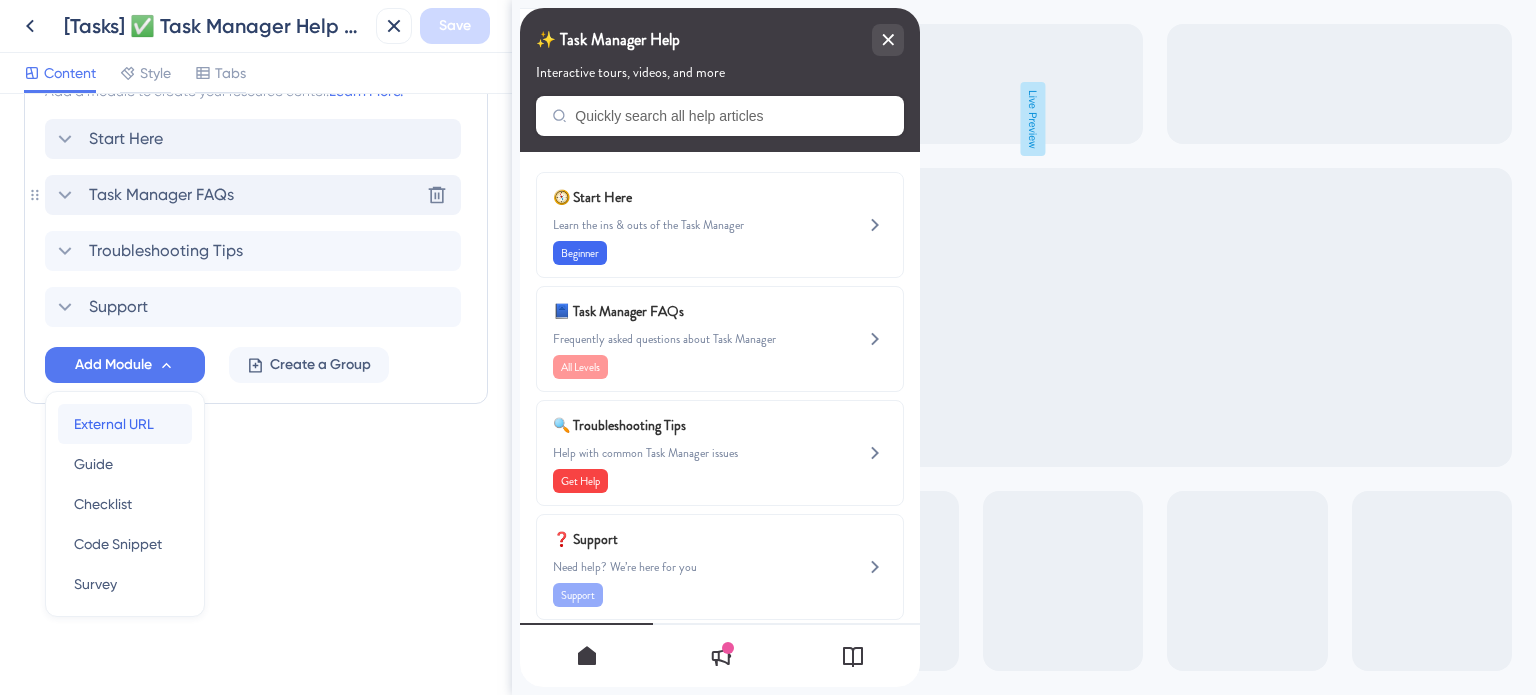 click on "External URL" at bounding box center (114, 424) 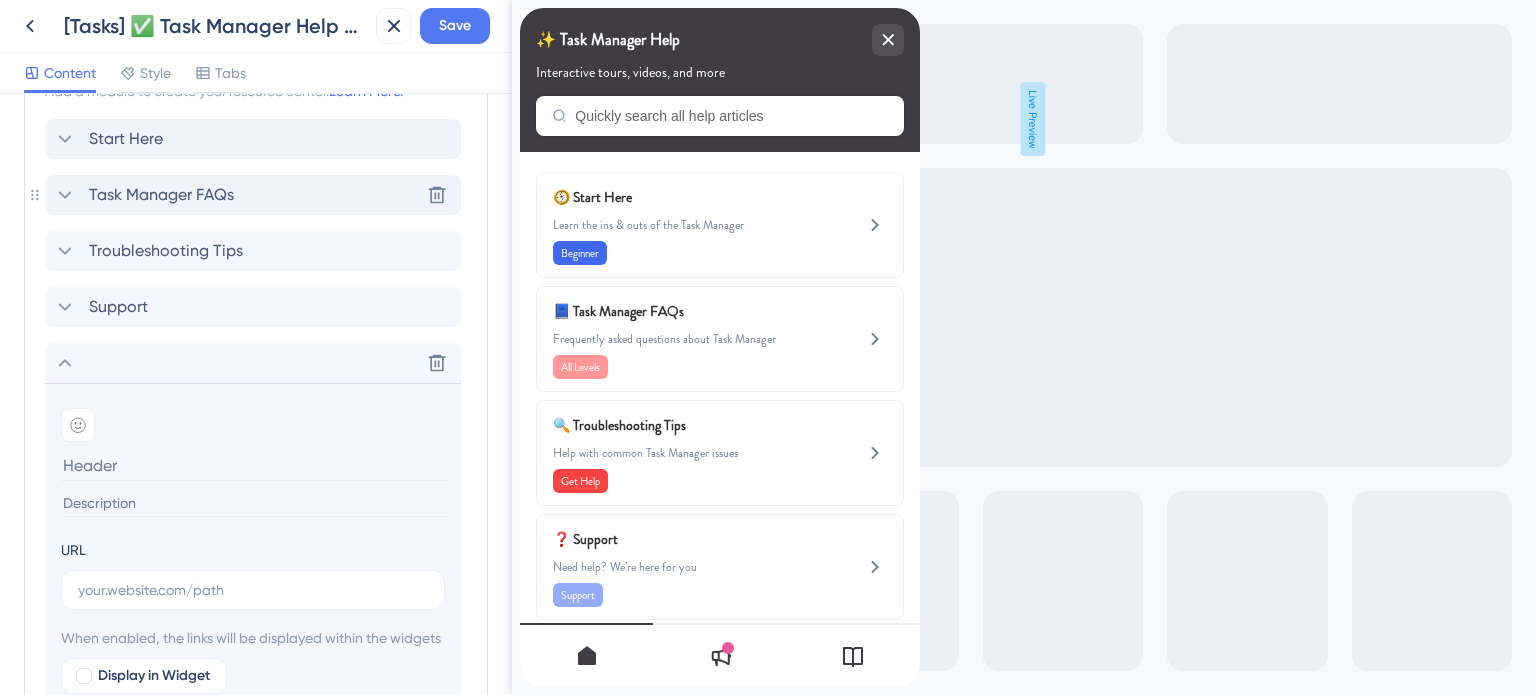 type on "https://help.safariportal.app/en/articles/5581-how-do-i-get-to-the-task-manager" 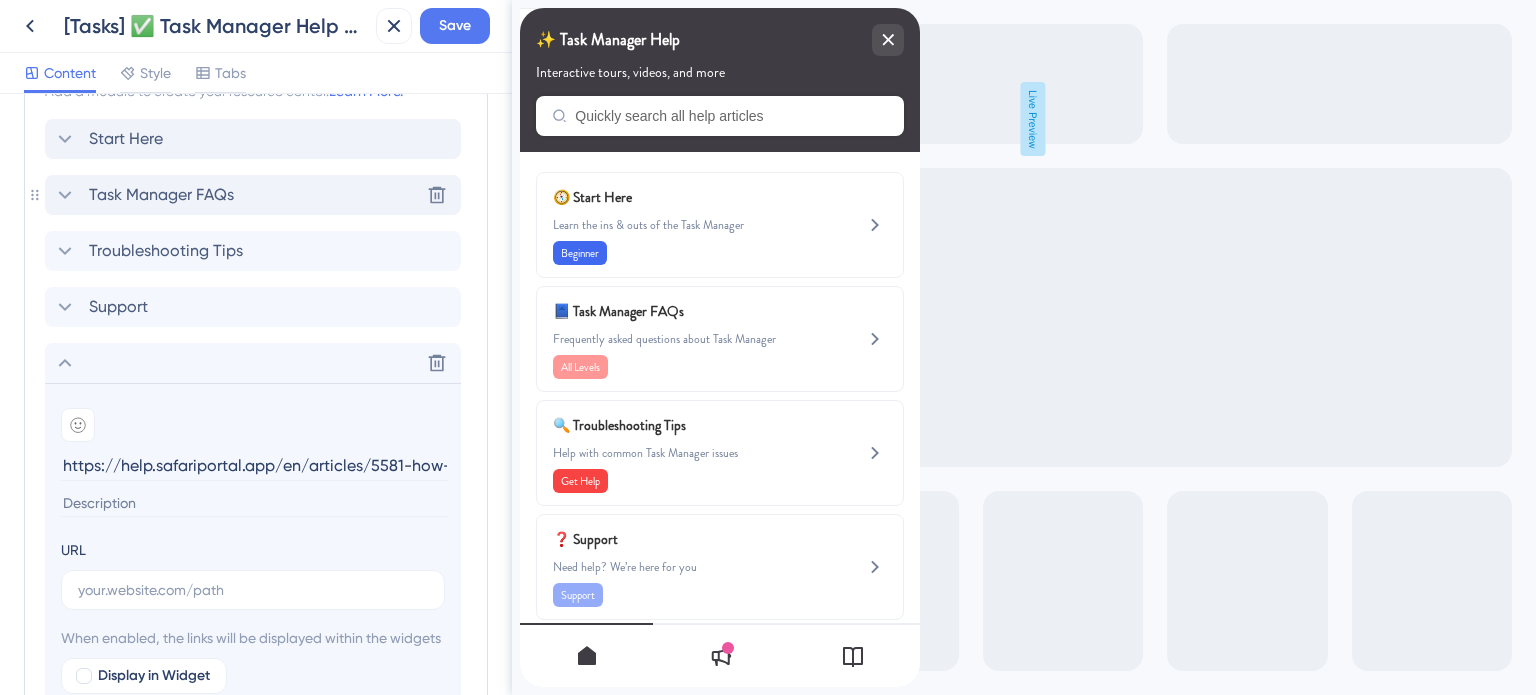 scroll, scrollTop: 0, scrollLeft: 239, axis: horizontal 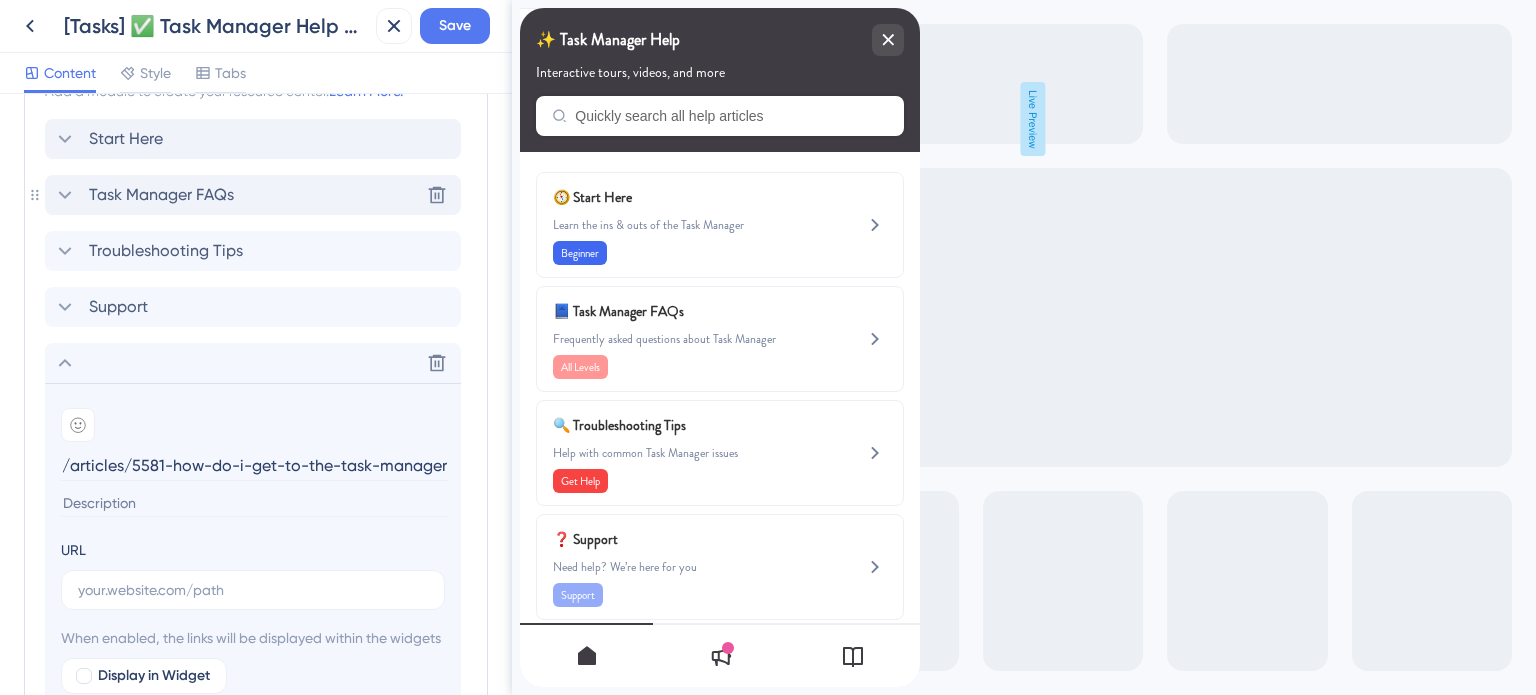 type 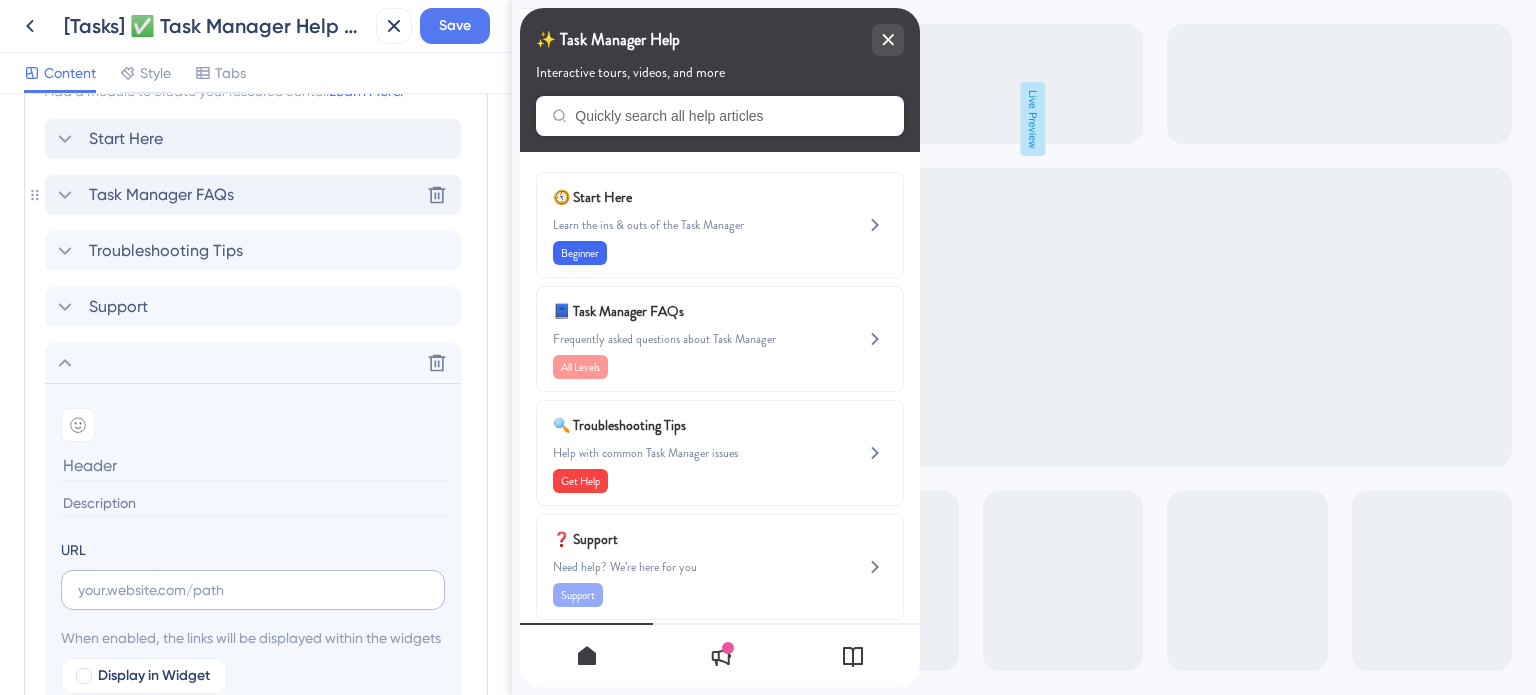 scroll, scrollTop: 0, scrollLeft: 0, axis: both 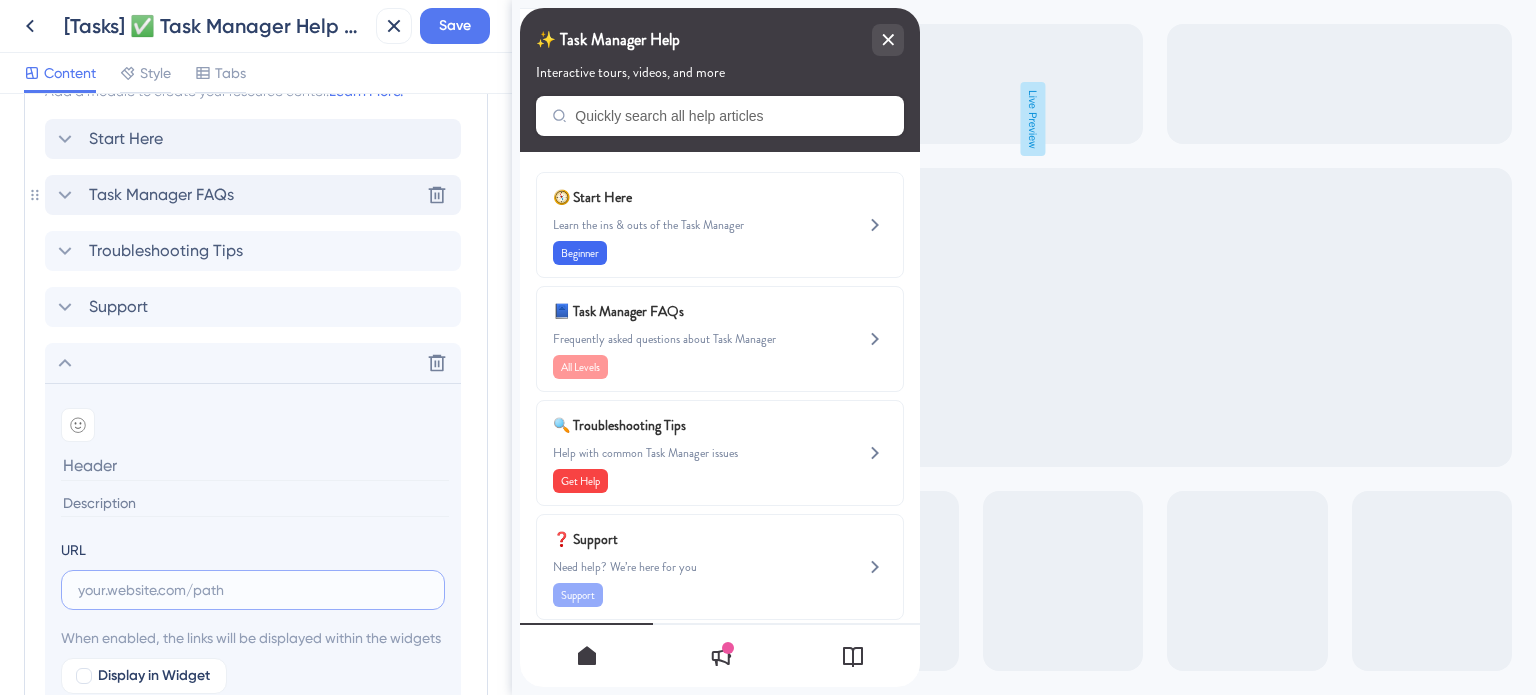 click at bounding box center (253, 590) 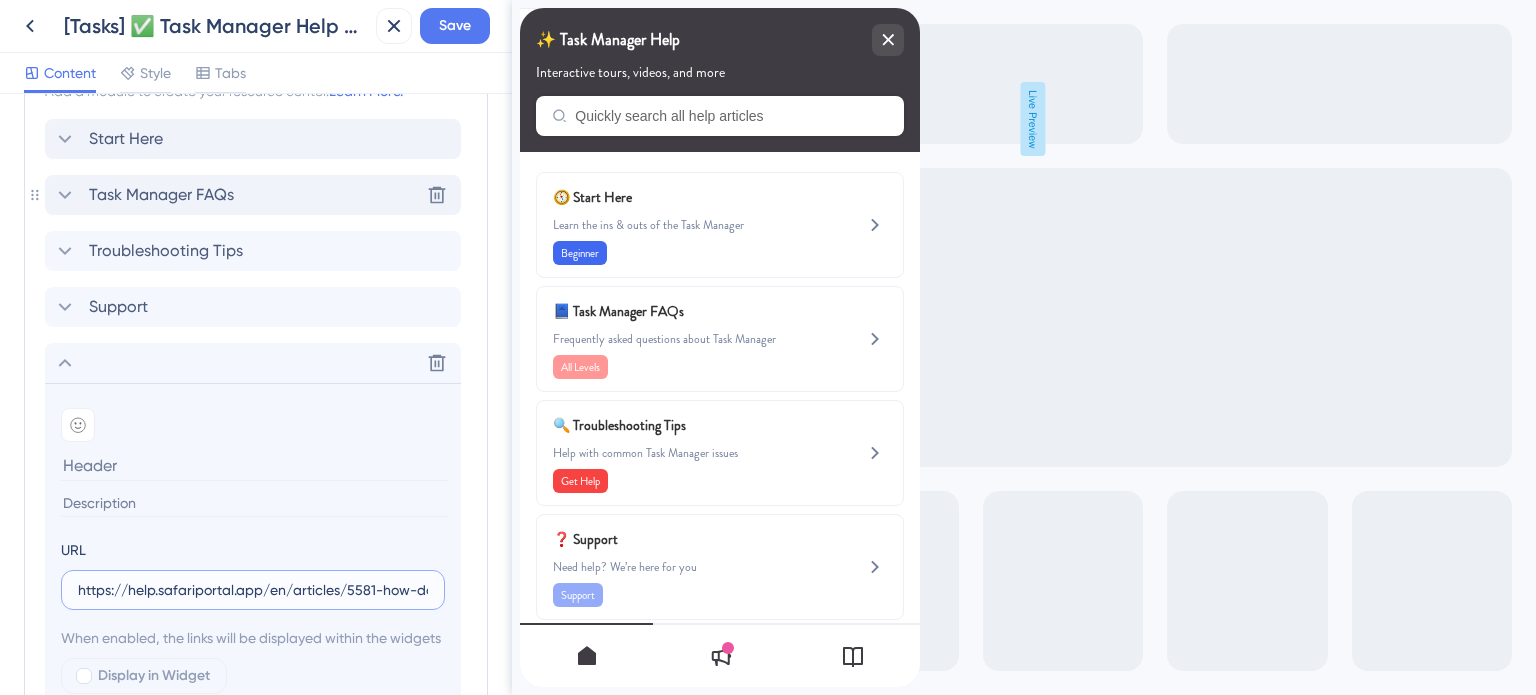 scroll, scrollTop: 0, scrollLeft: 195, axis: horizontal 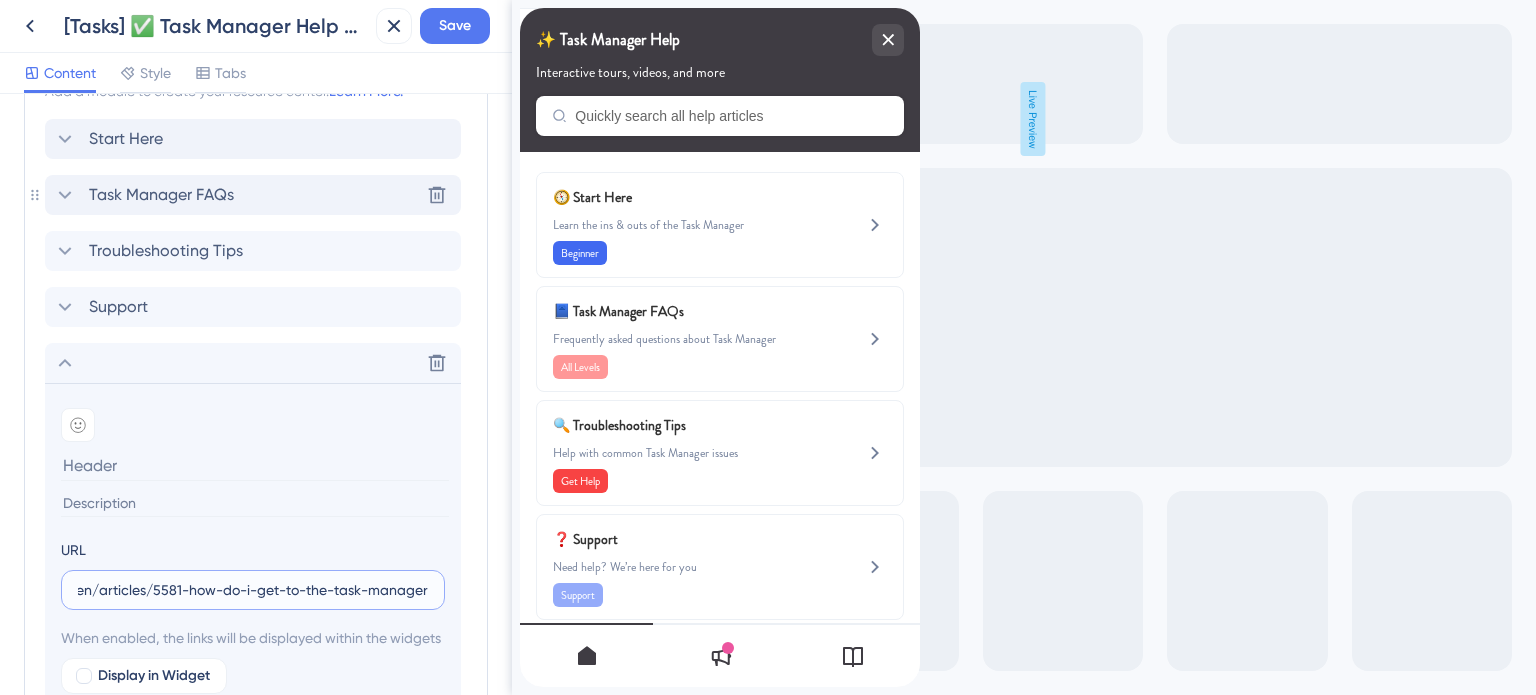 type on "https://help.safariportal.app/en/articles/5581-how-do-i-get-to-the-task-manager" 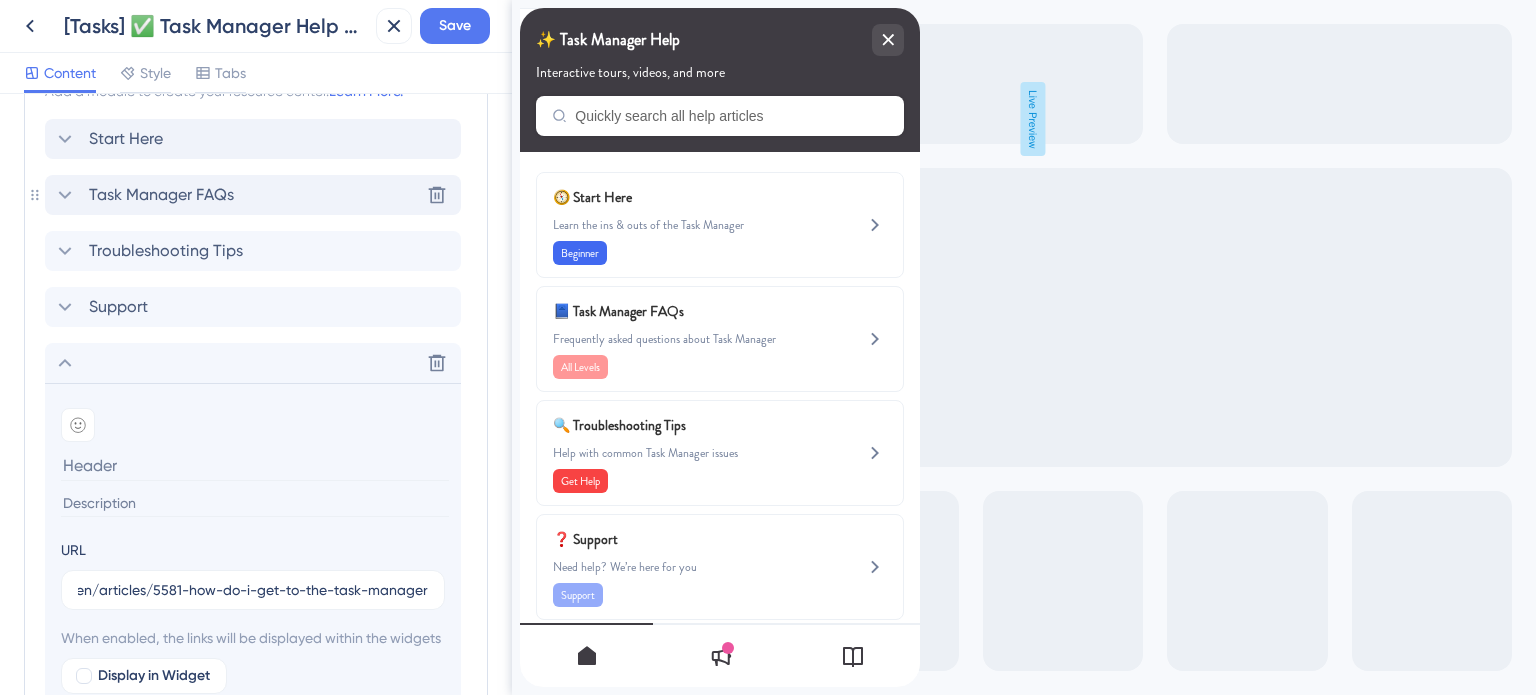scroll, scrollTop: 0, scrollLeft: 0, axis: both 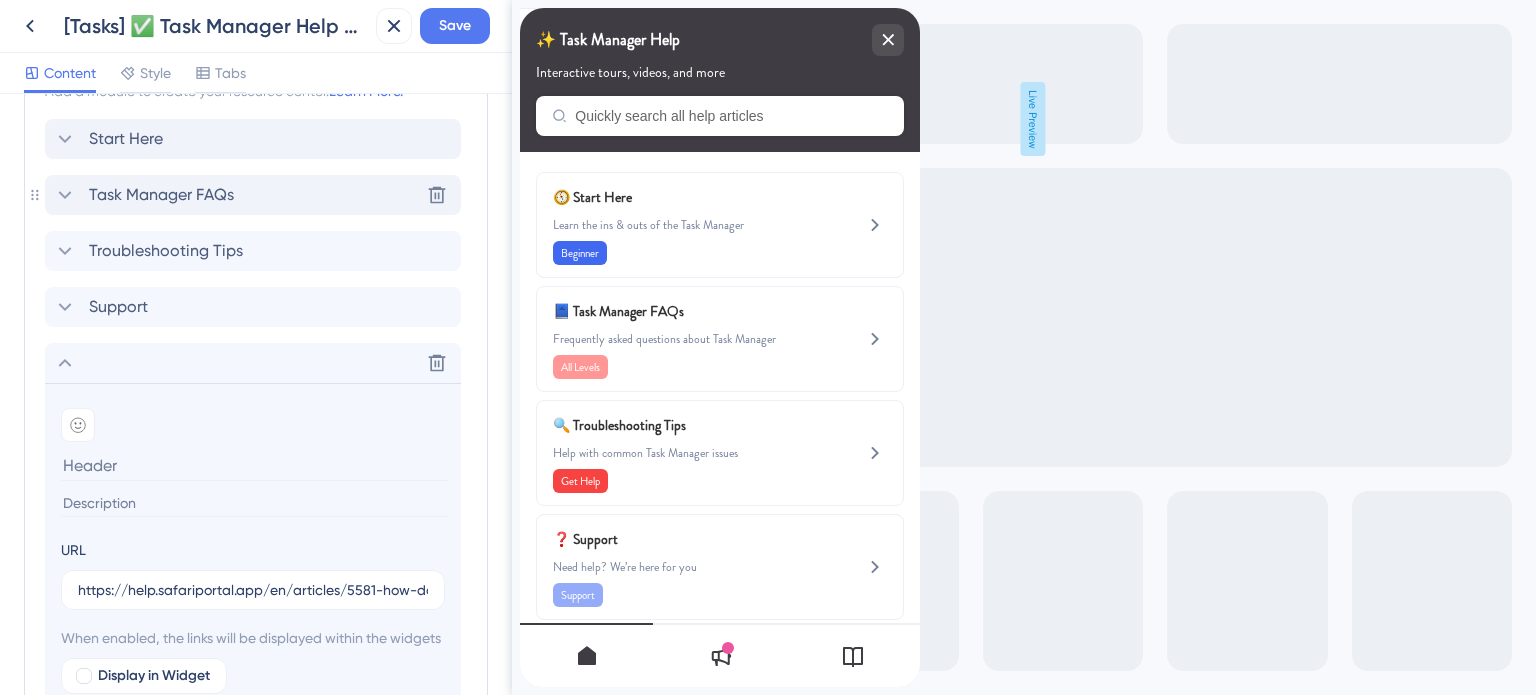 click at bounding box center [255, 465] 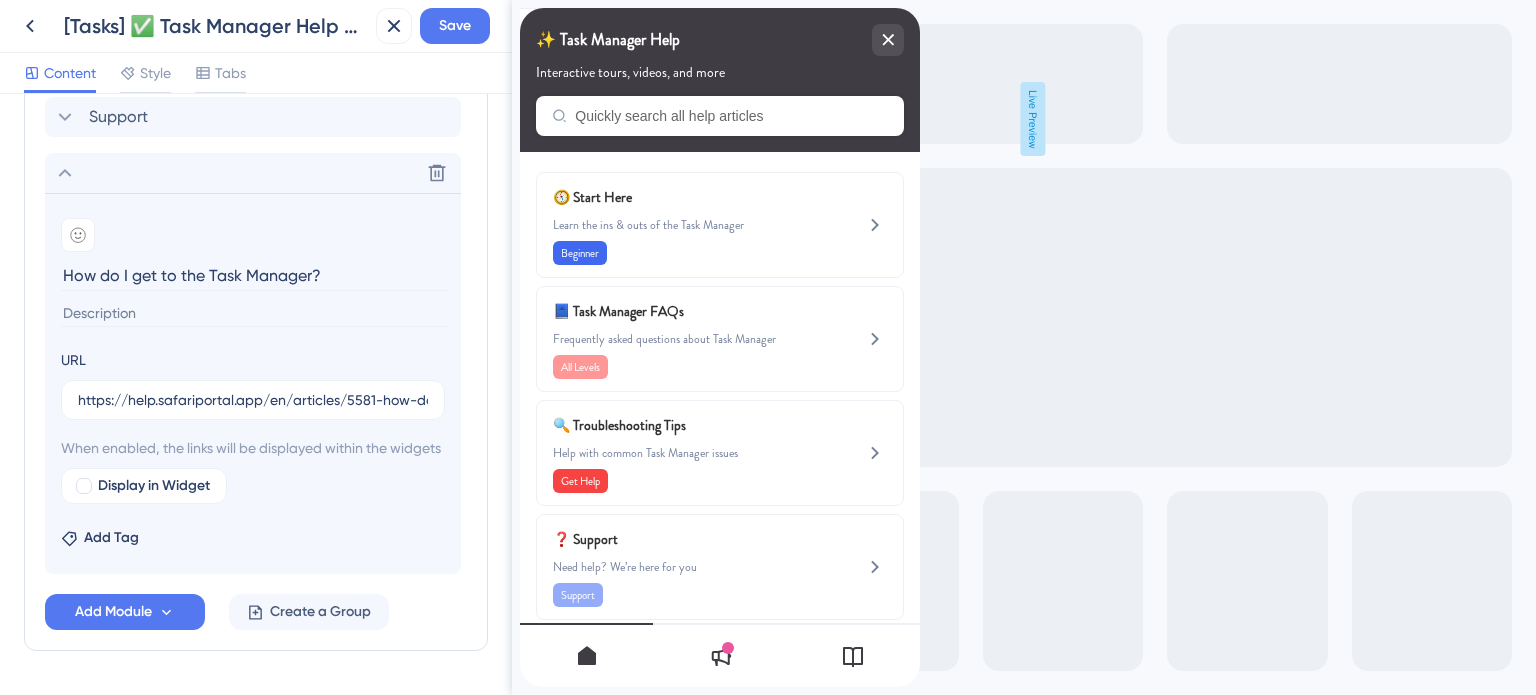 scroll, scrollTop: 1196, scrollLeft: 0, axis: vertical 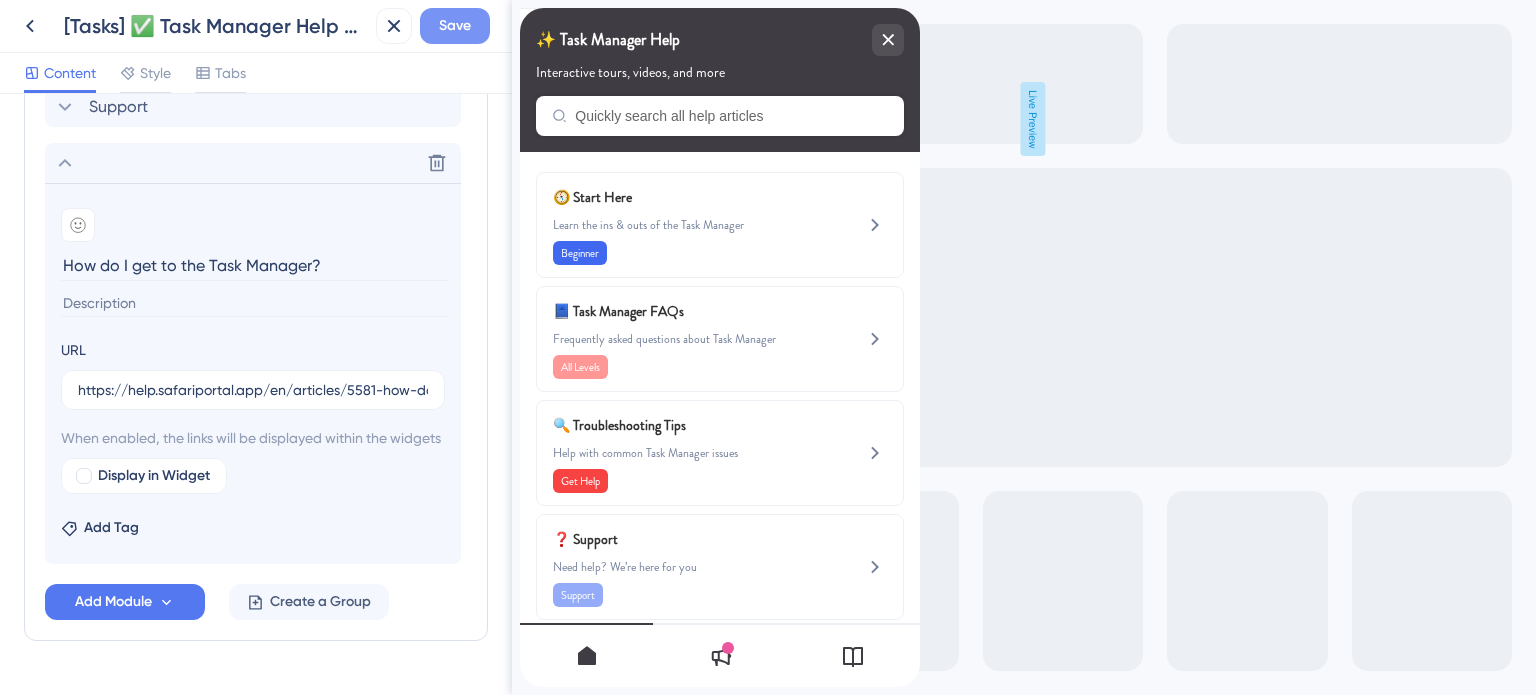 type on "How do I get to the Task Manager?" 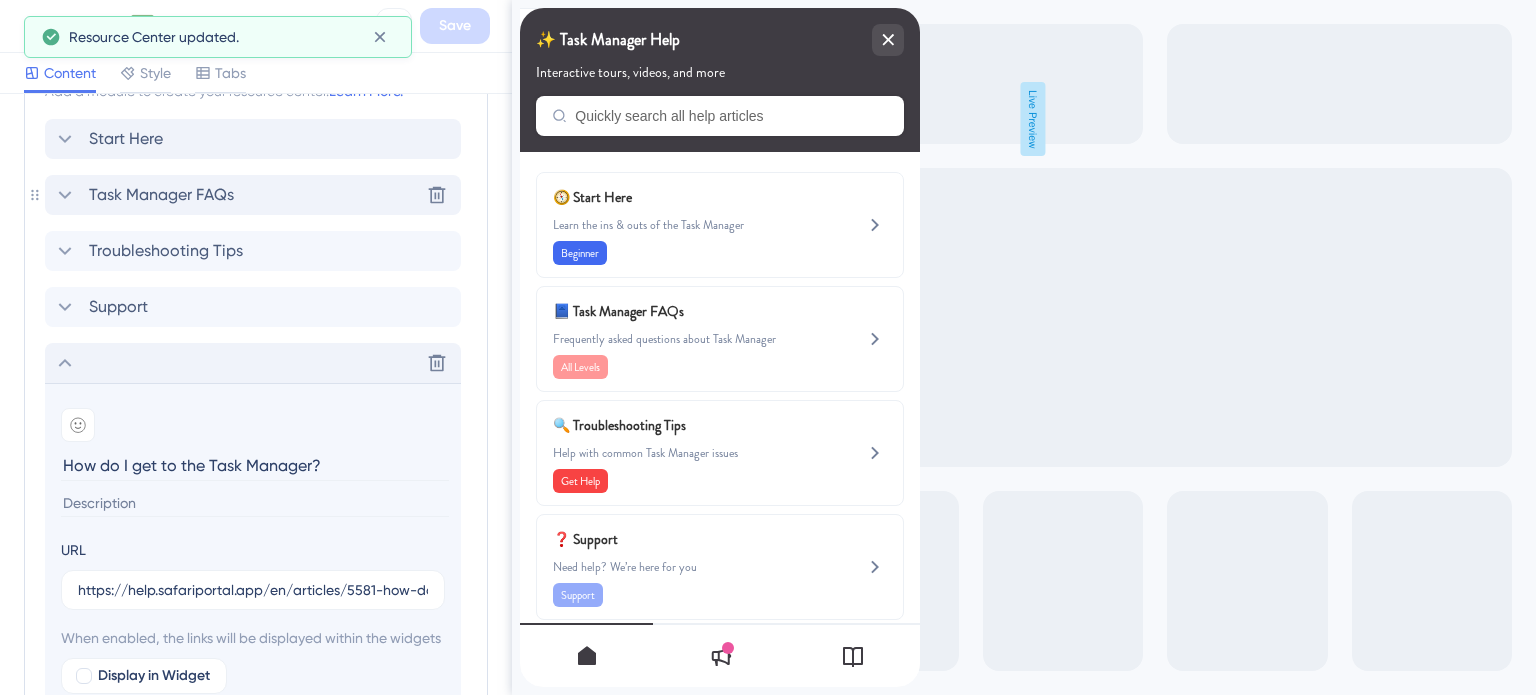 click 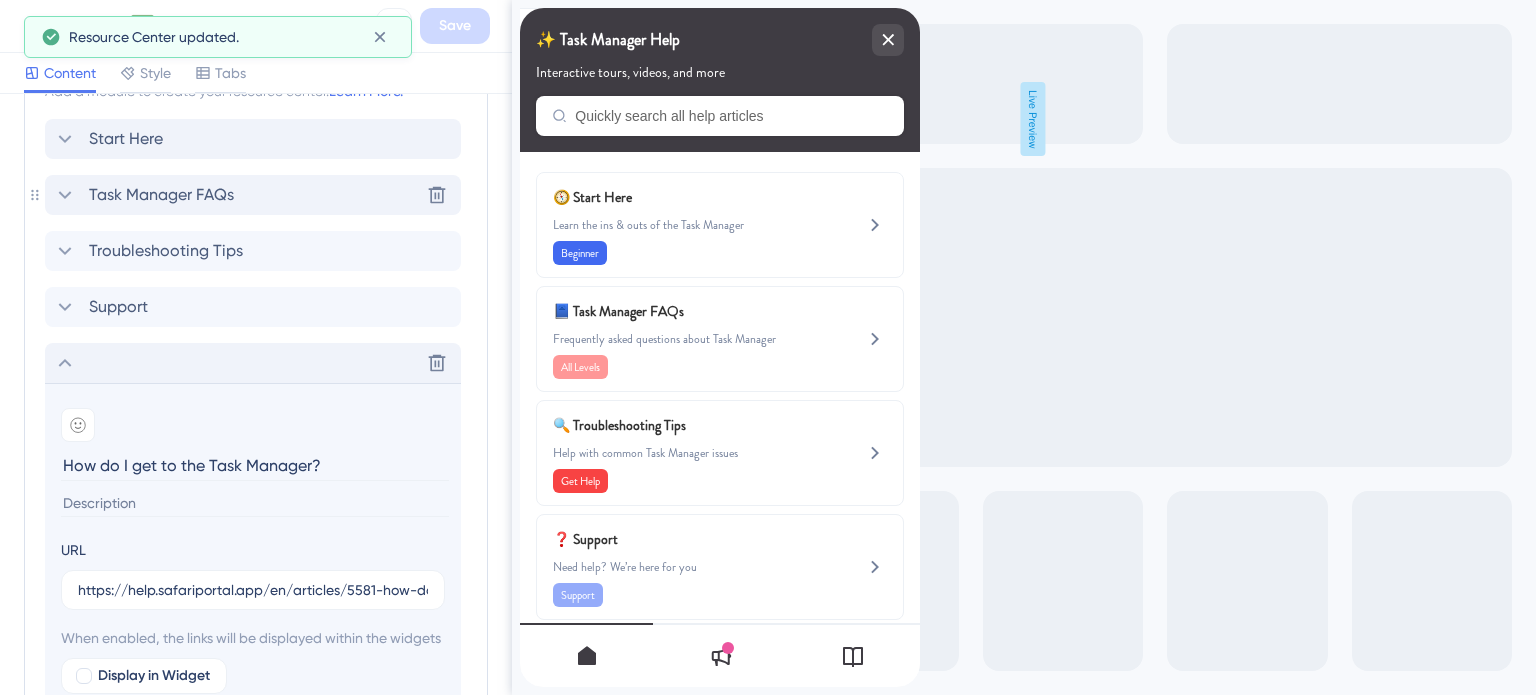 scroll, scrollTop: 863, scrollLeft: 0, axis: vertical 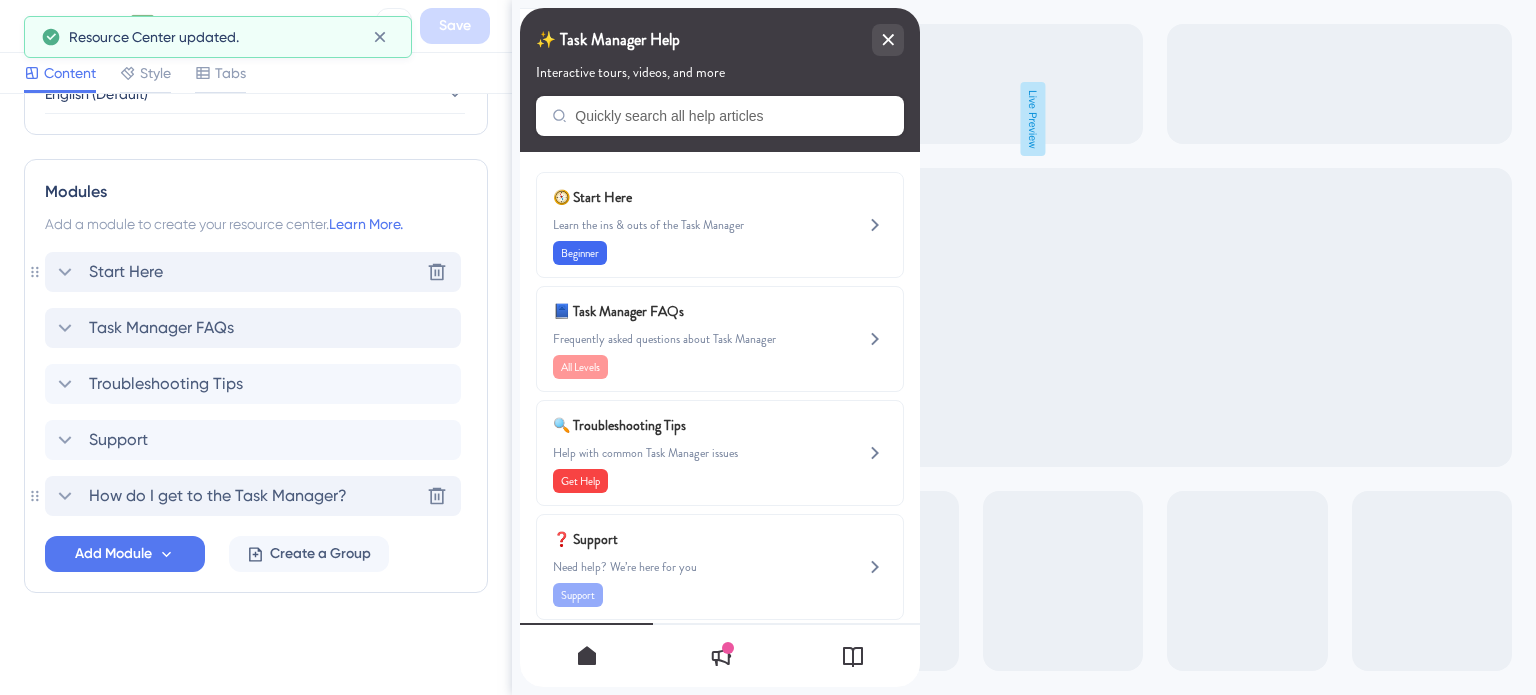 click 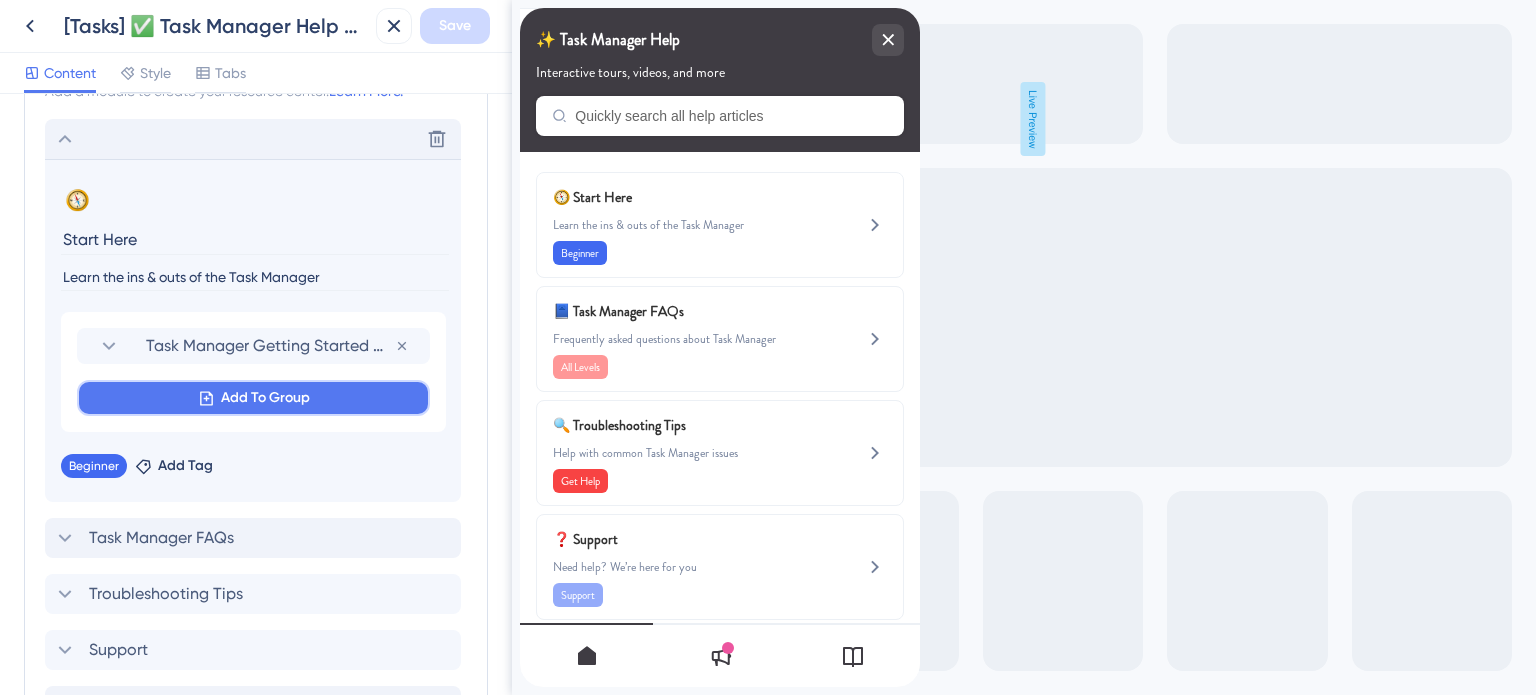 click on "Add To Group" at bounding box center (265, 398) 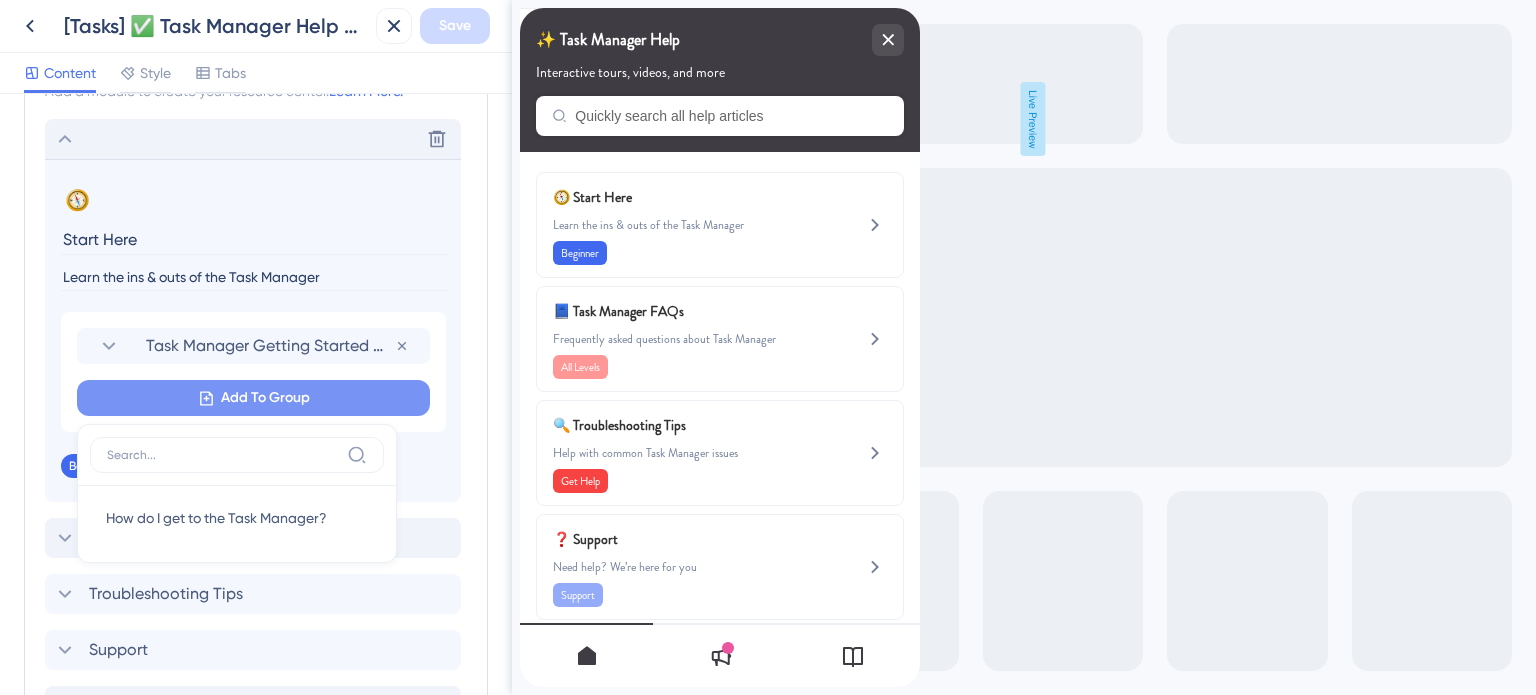 scroll, scrollTop: 1093, scrollLeft: 0, axis: vertical 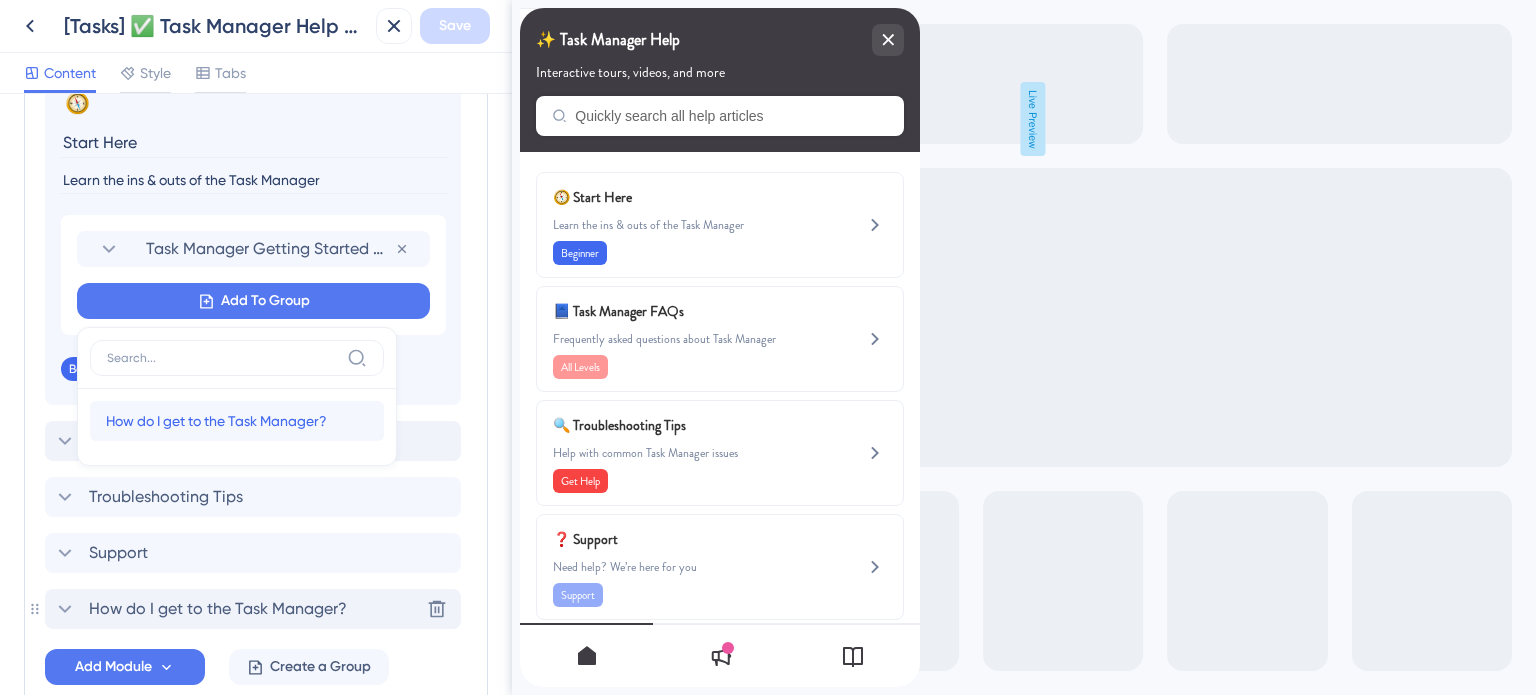 click on "How do I get to the Task Manager?" at bounding box center (216, 421) 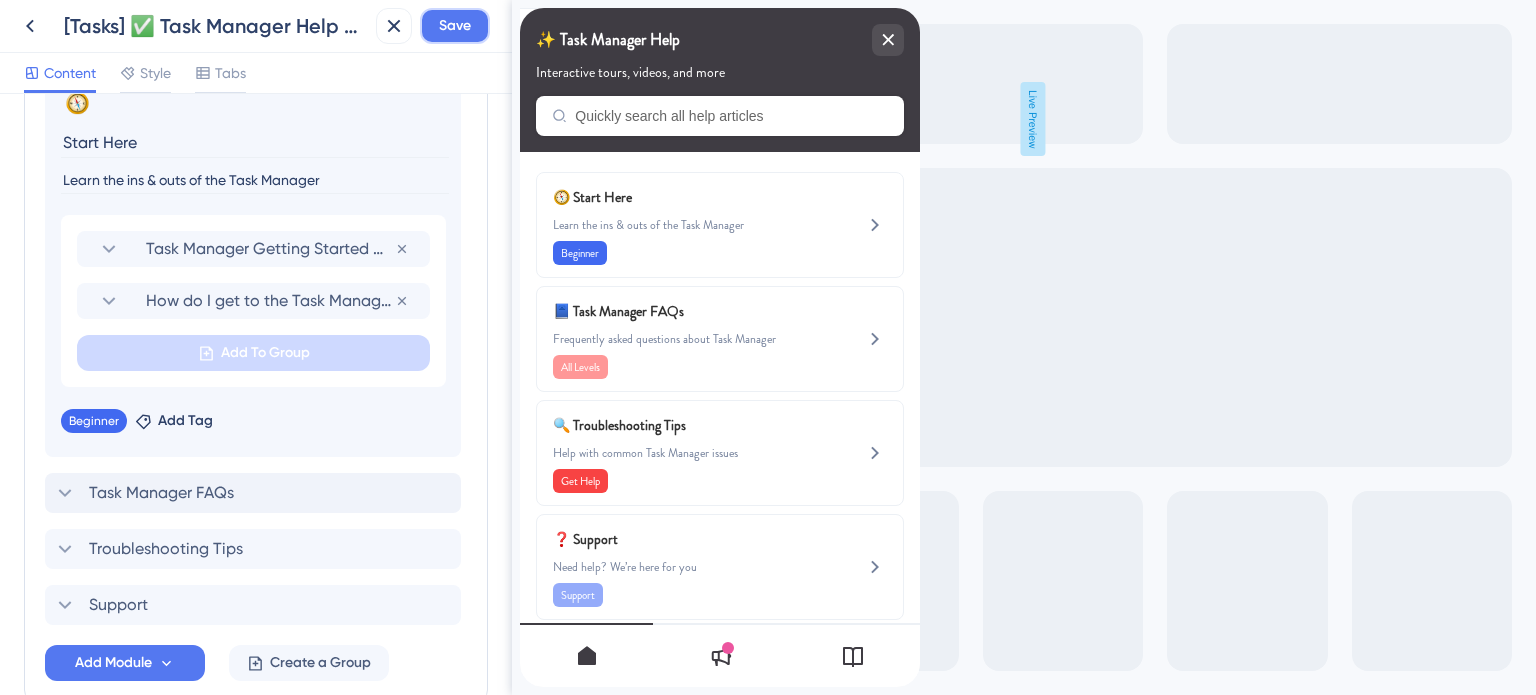 click on "Save" at bounding box center (455, 26) 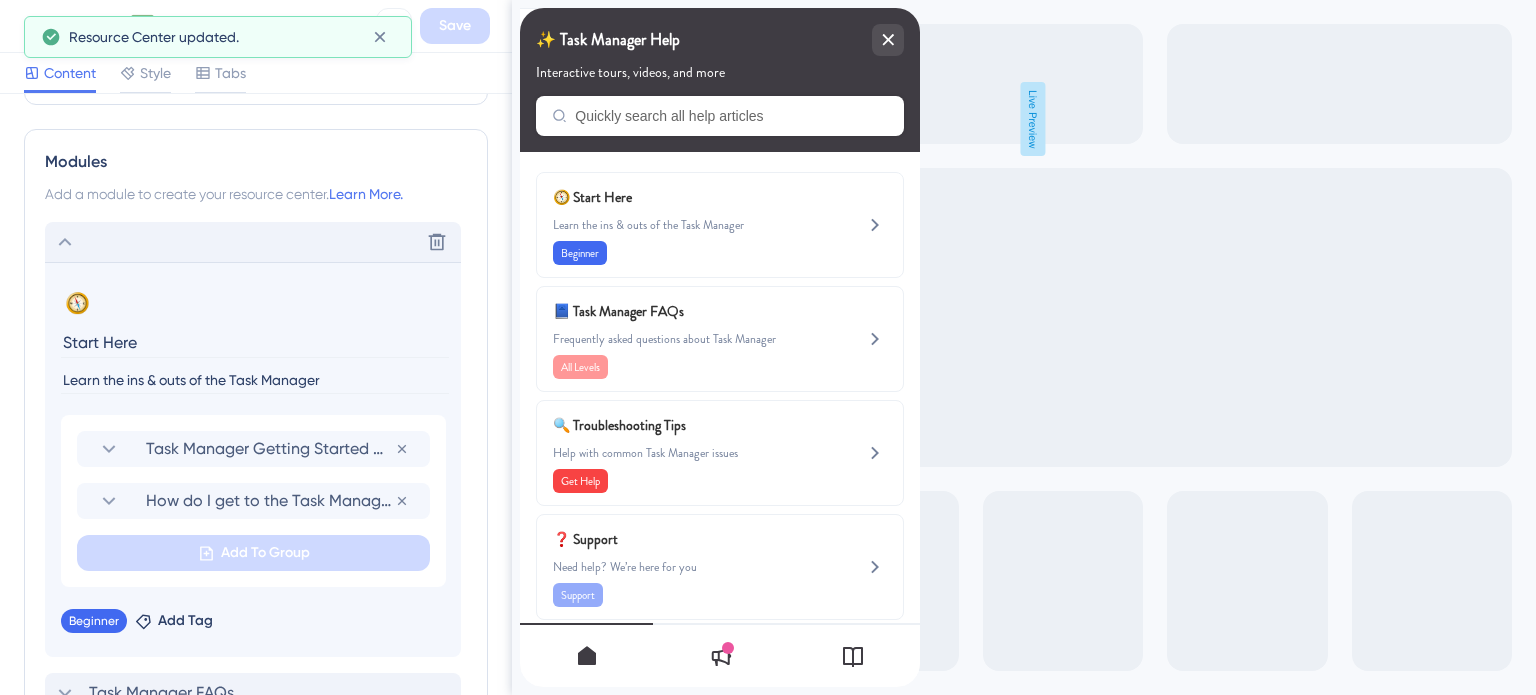 click 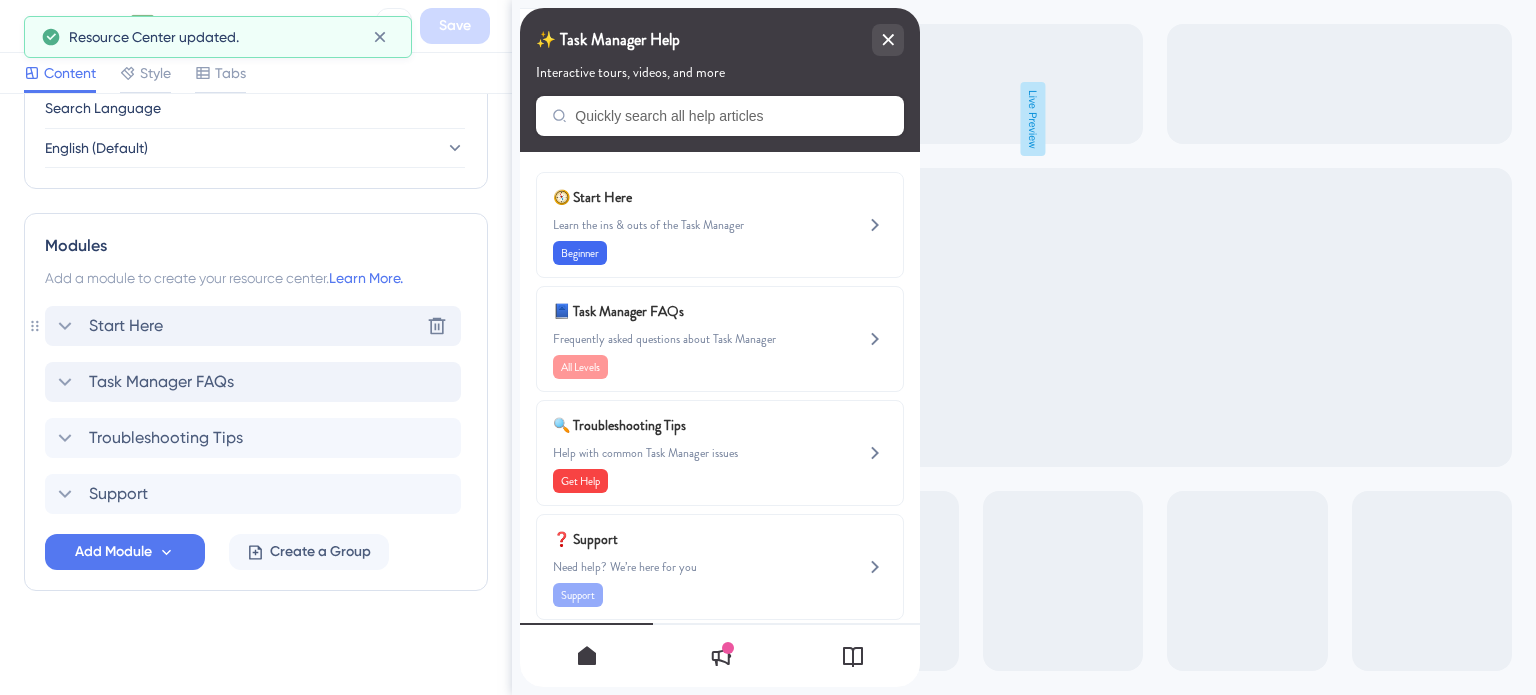 scroll, scrollTop: 807, scrollLeft: 0, axis: vertical 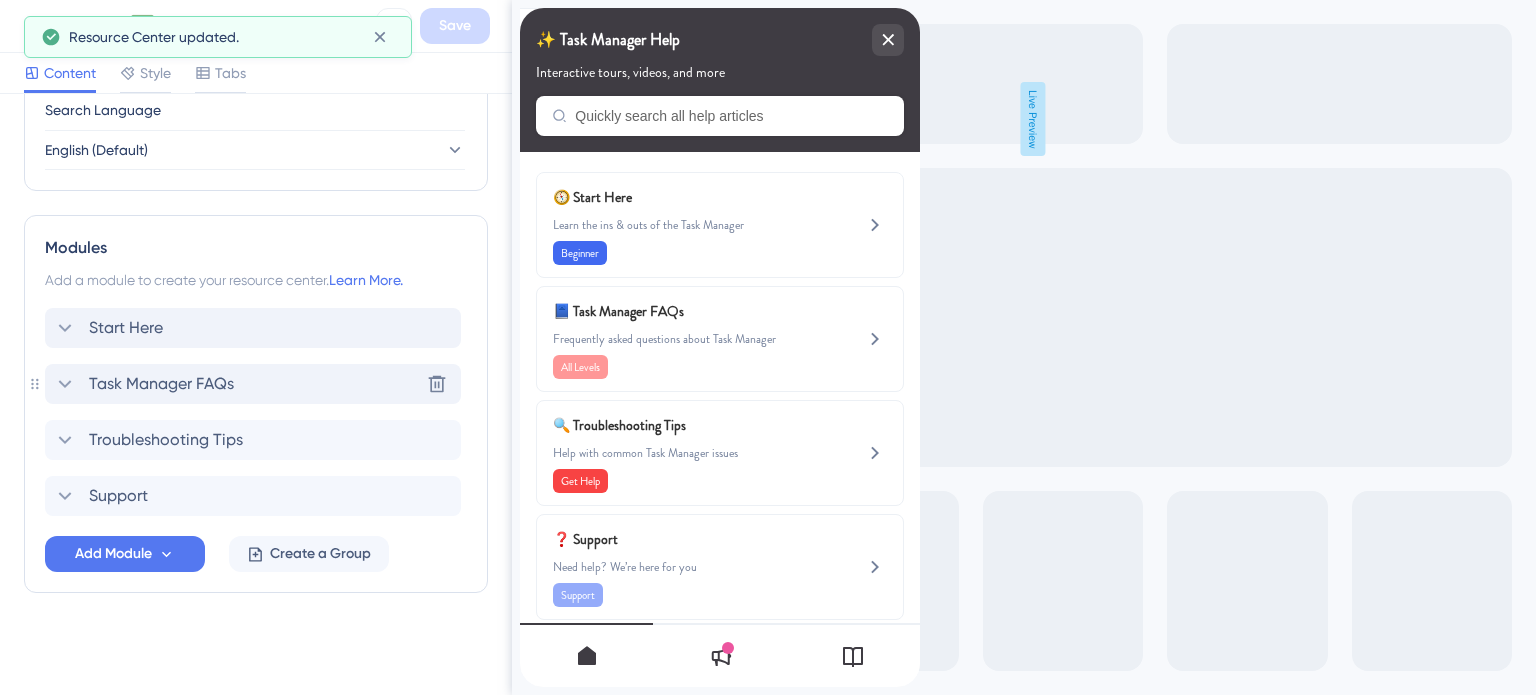 click 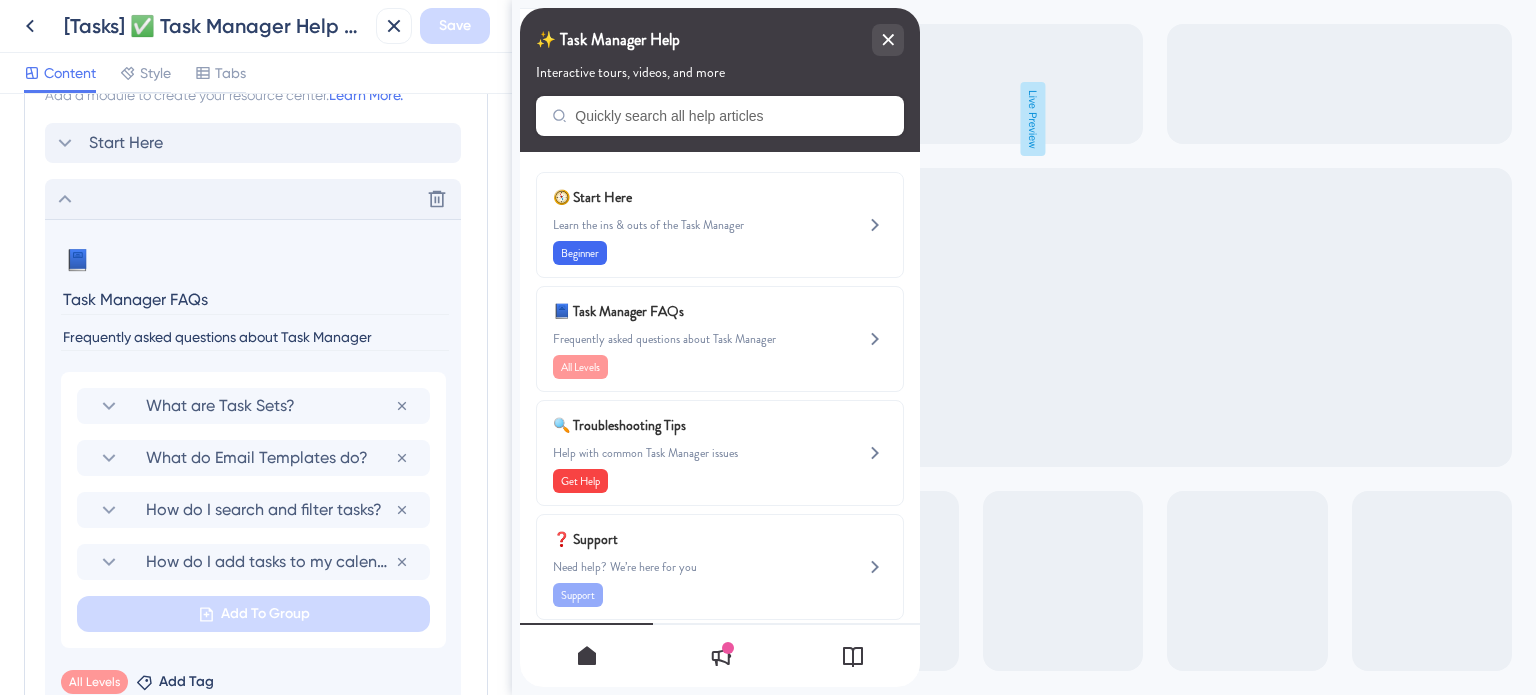scroll, scrollTop: 993, scrollLeft: 0, axis: vertical 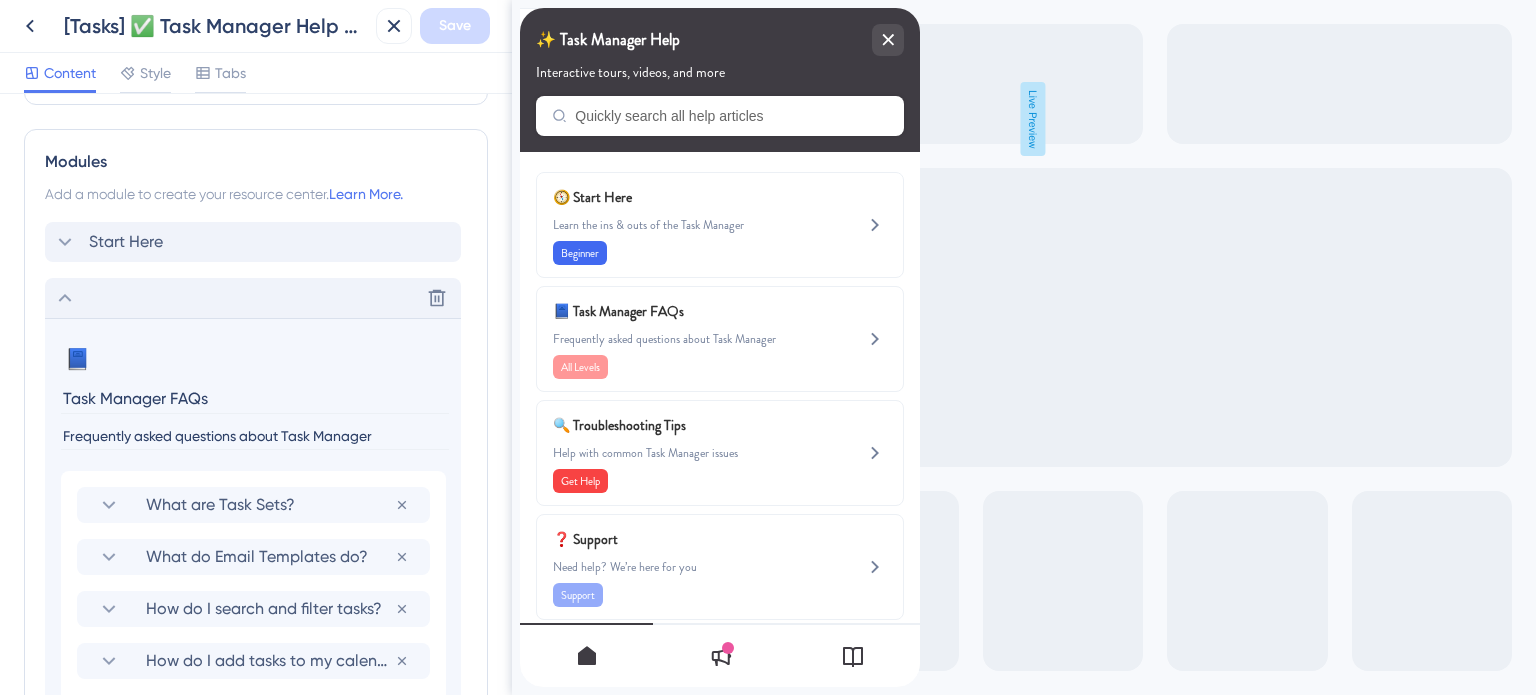 click 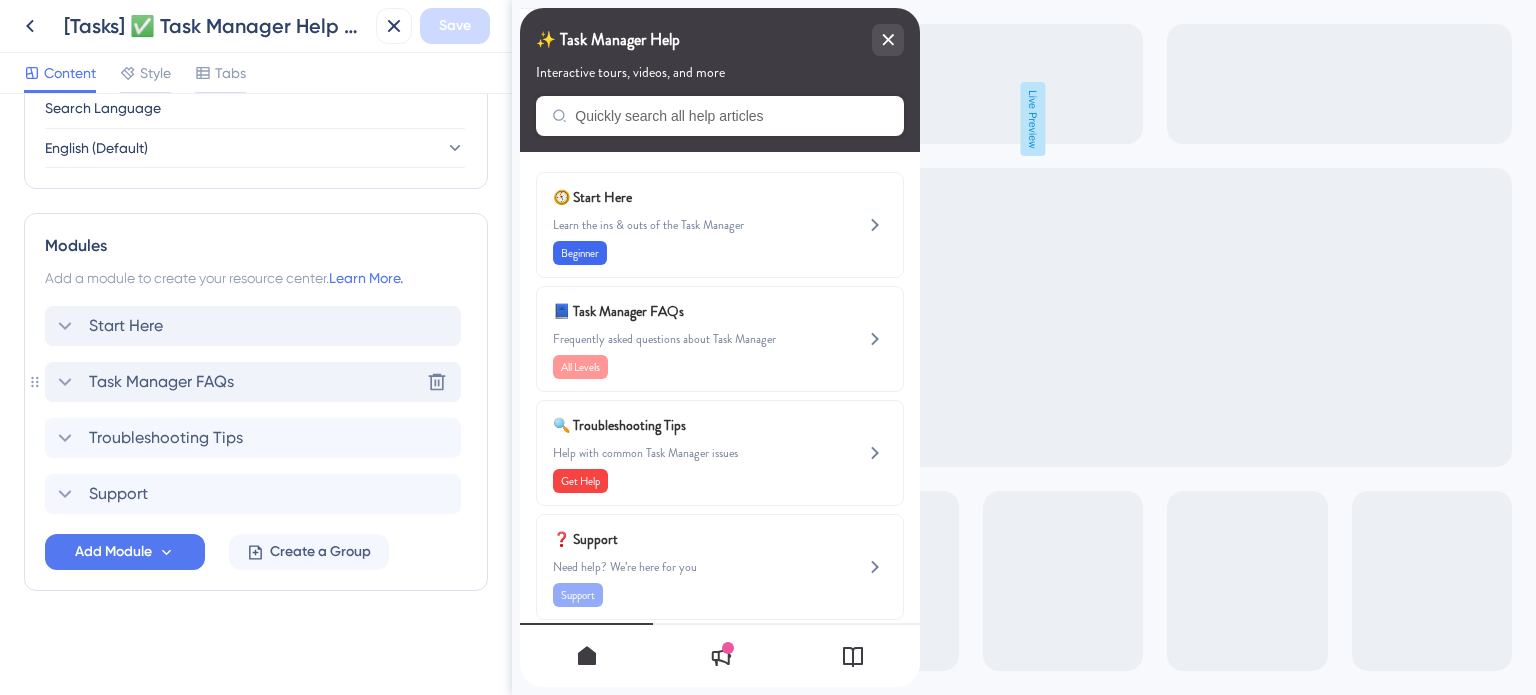 scroll, scrollTop: 807, scrollLeft: 0, axis: vertical 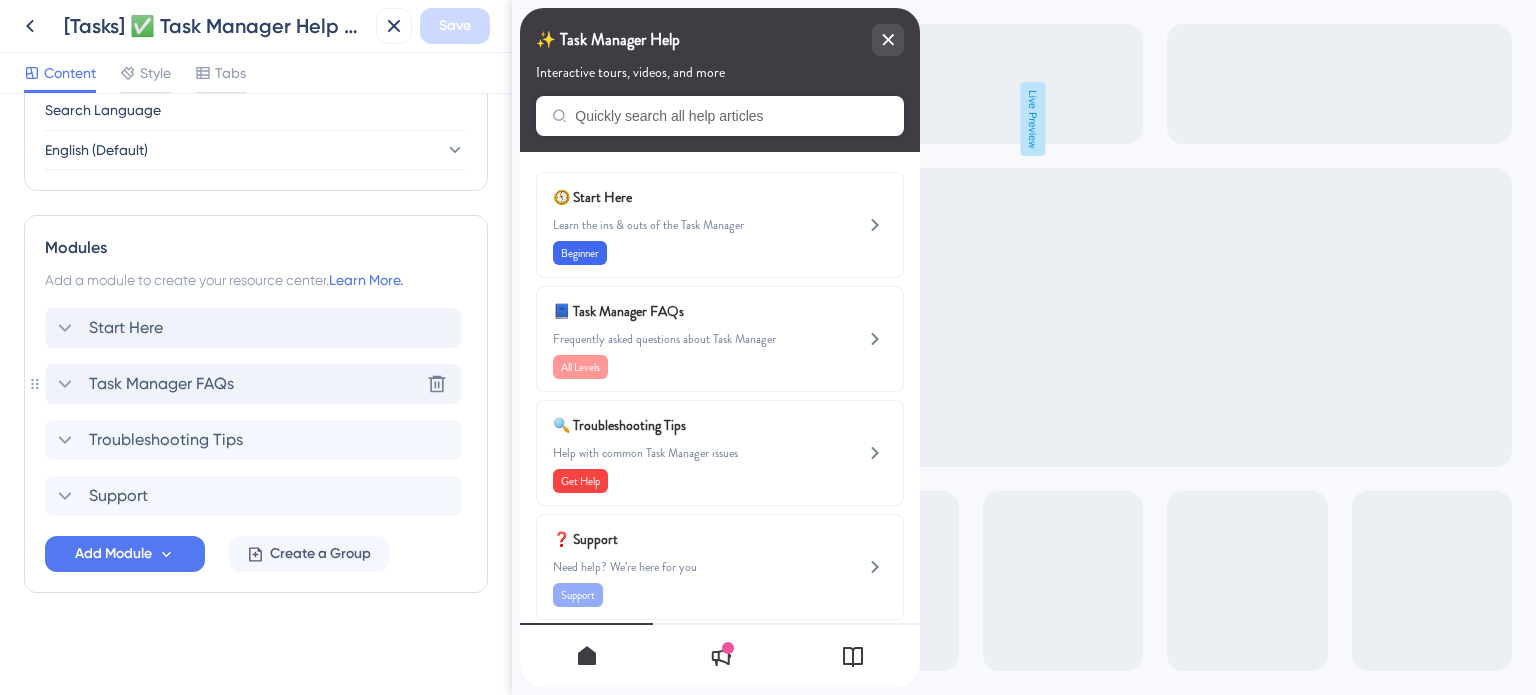 click 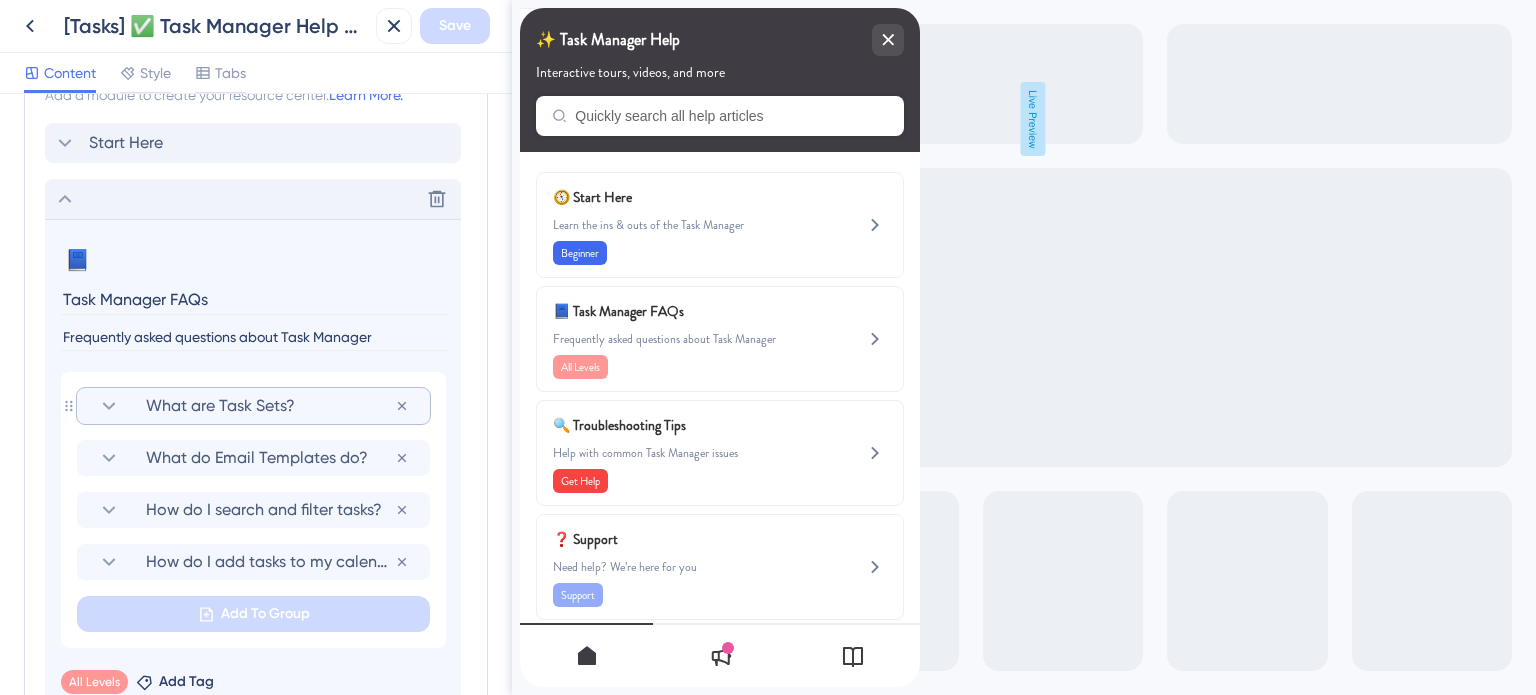 scroll, scrollTop: 993, scrollLeft: 0, axis: vertical 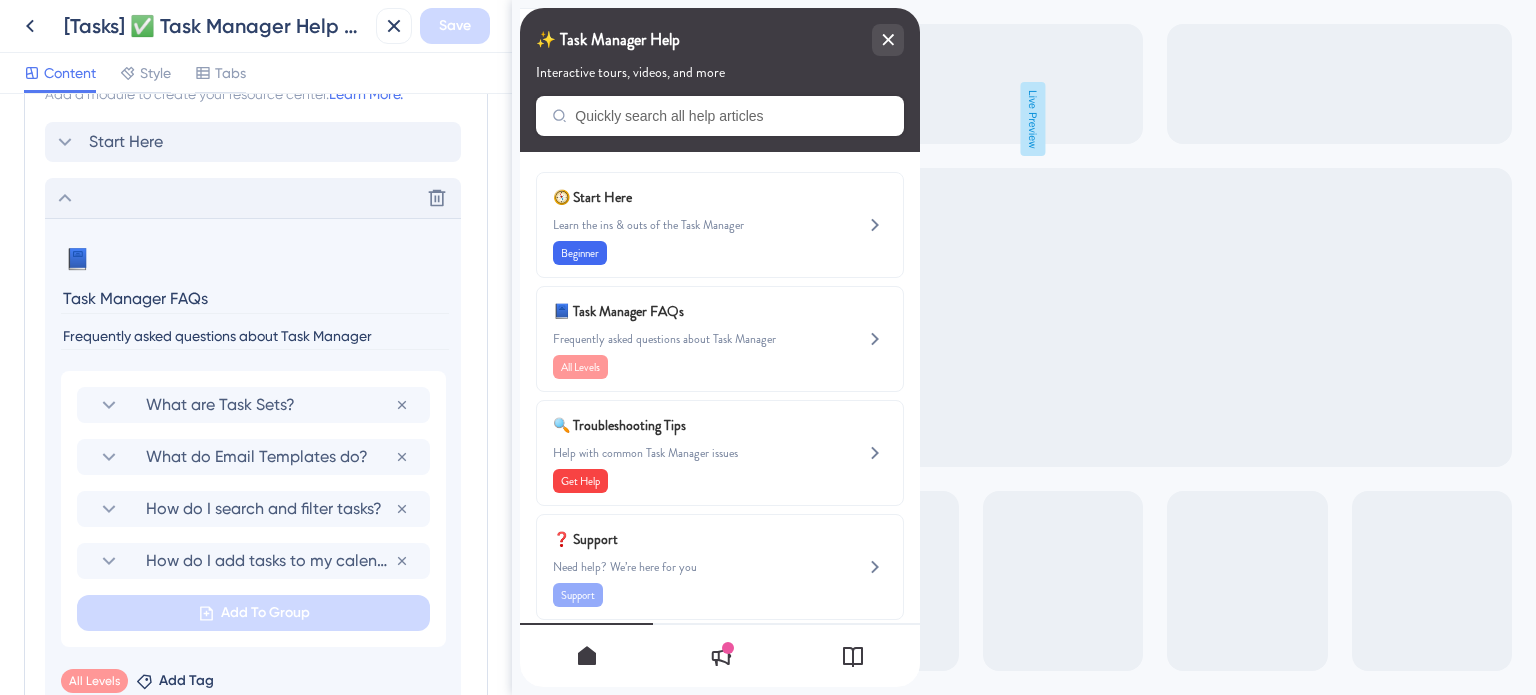 click 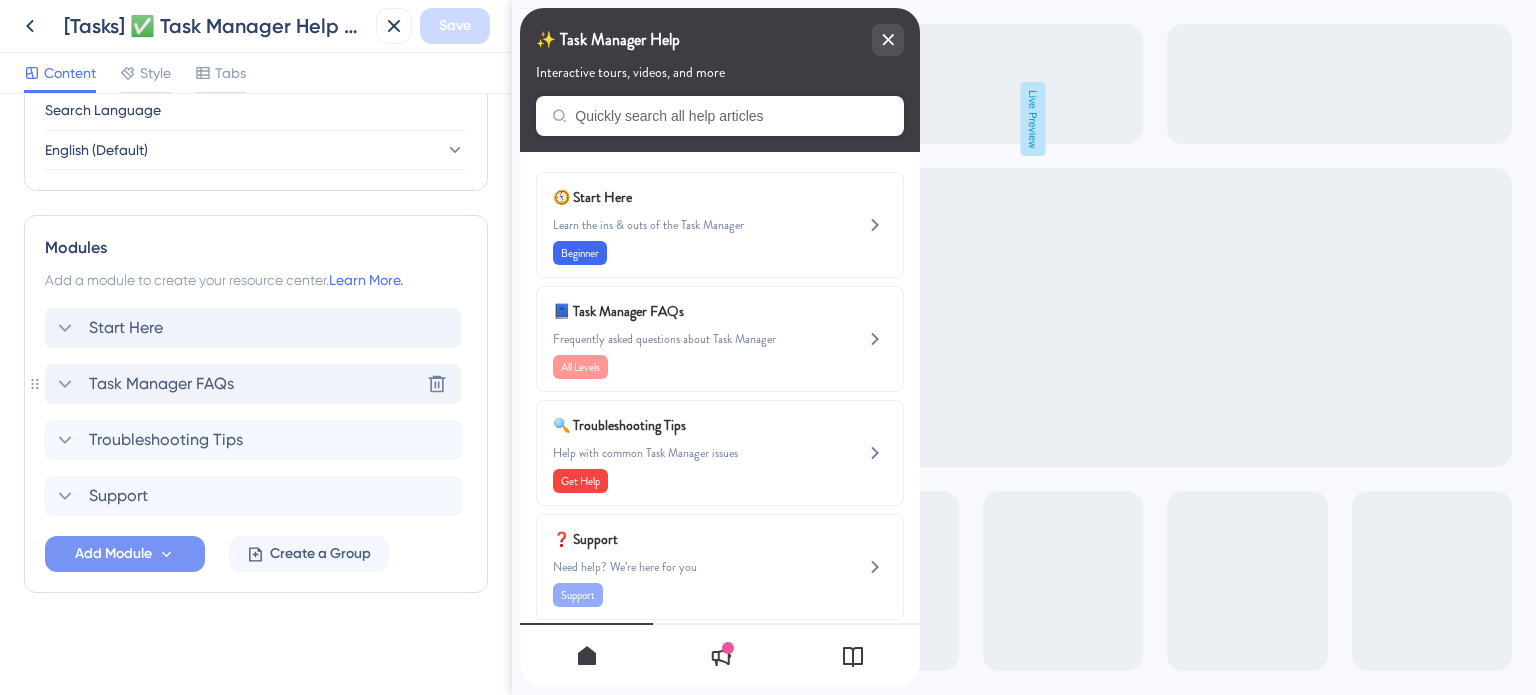 click on "Add Module" at bounding box center [113, 554] 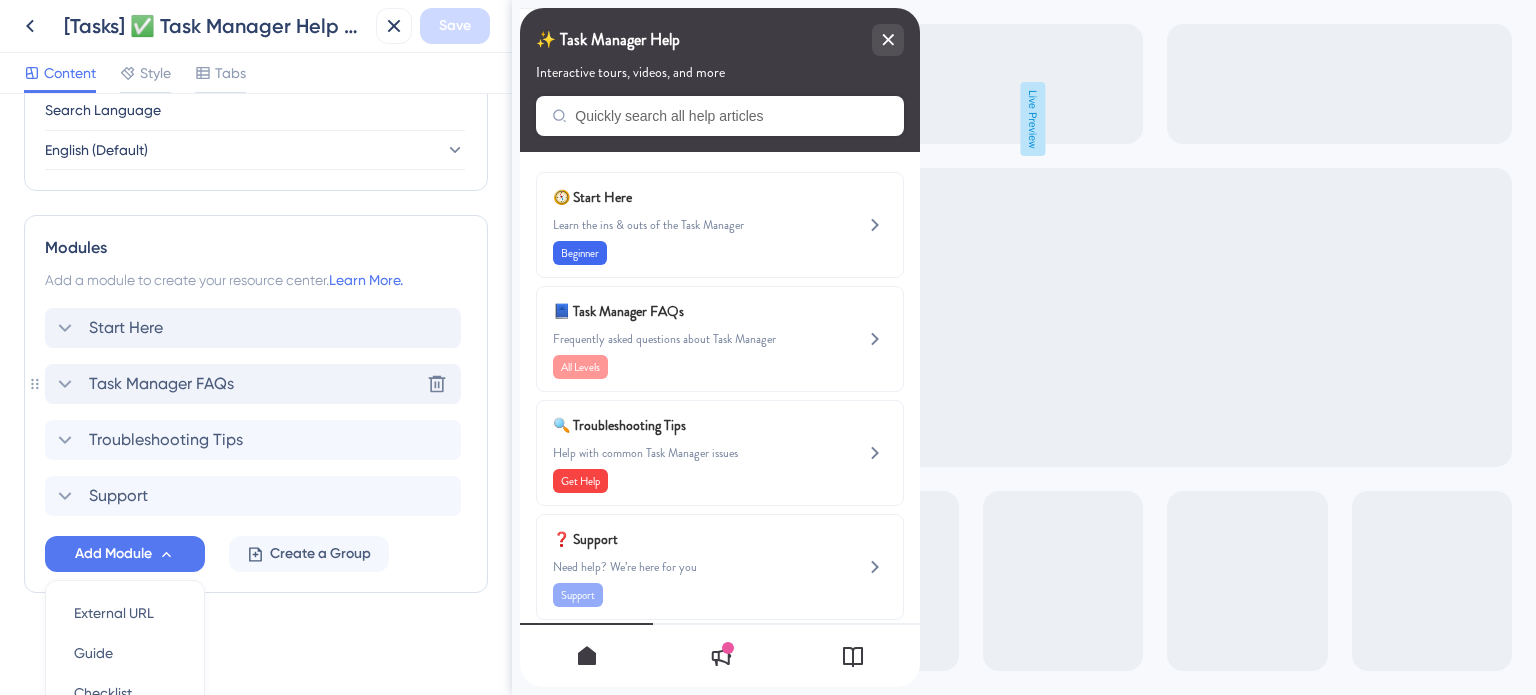 scroll, scrollTop: 996, scrollLeft: 0, axis: vertical 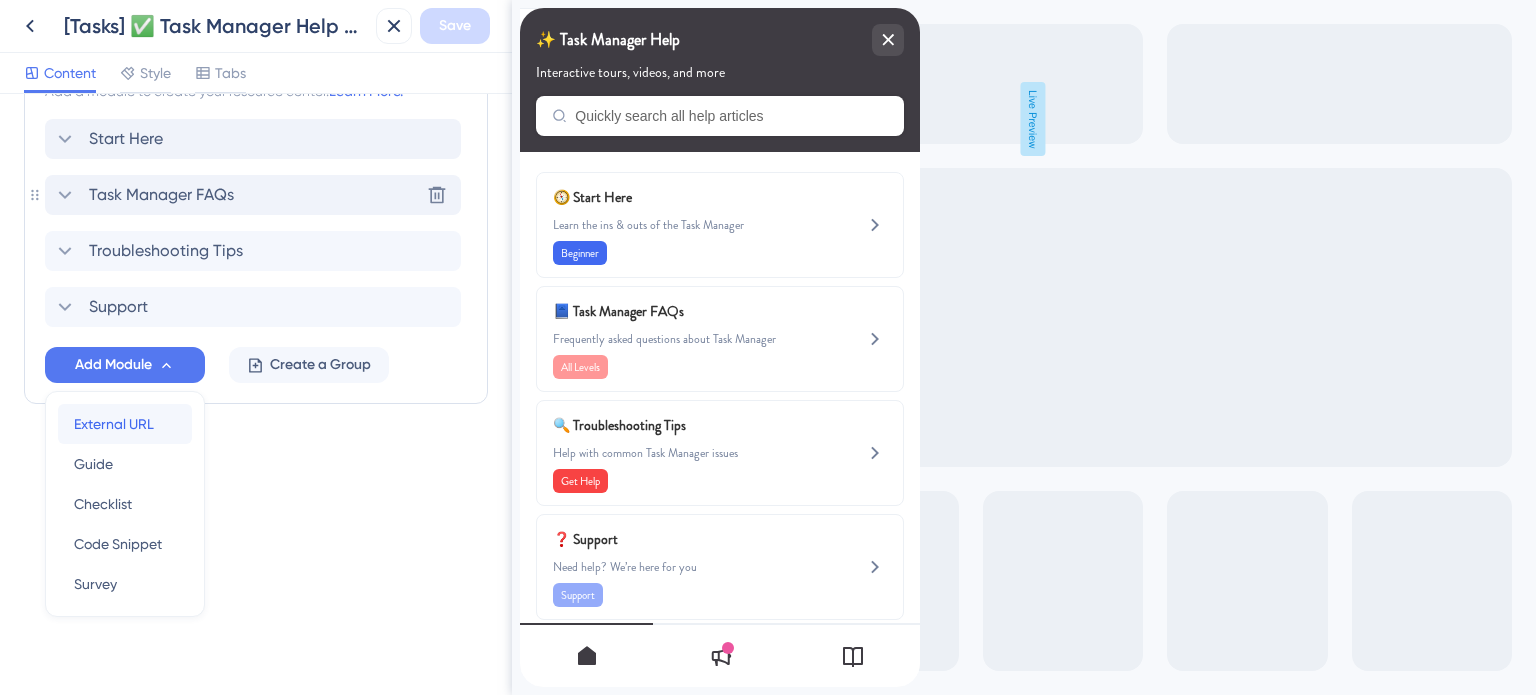 click on "External URL" at bounding box center [114, 424] 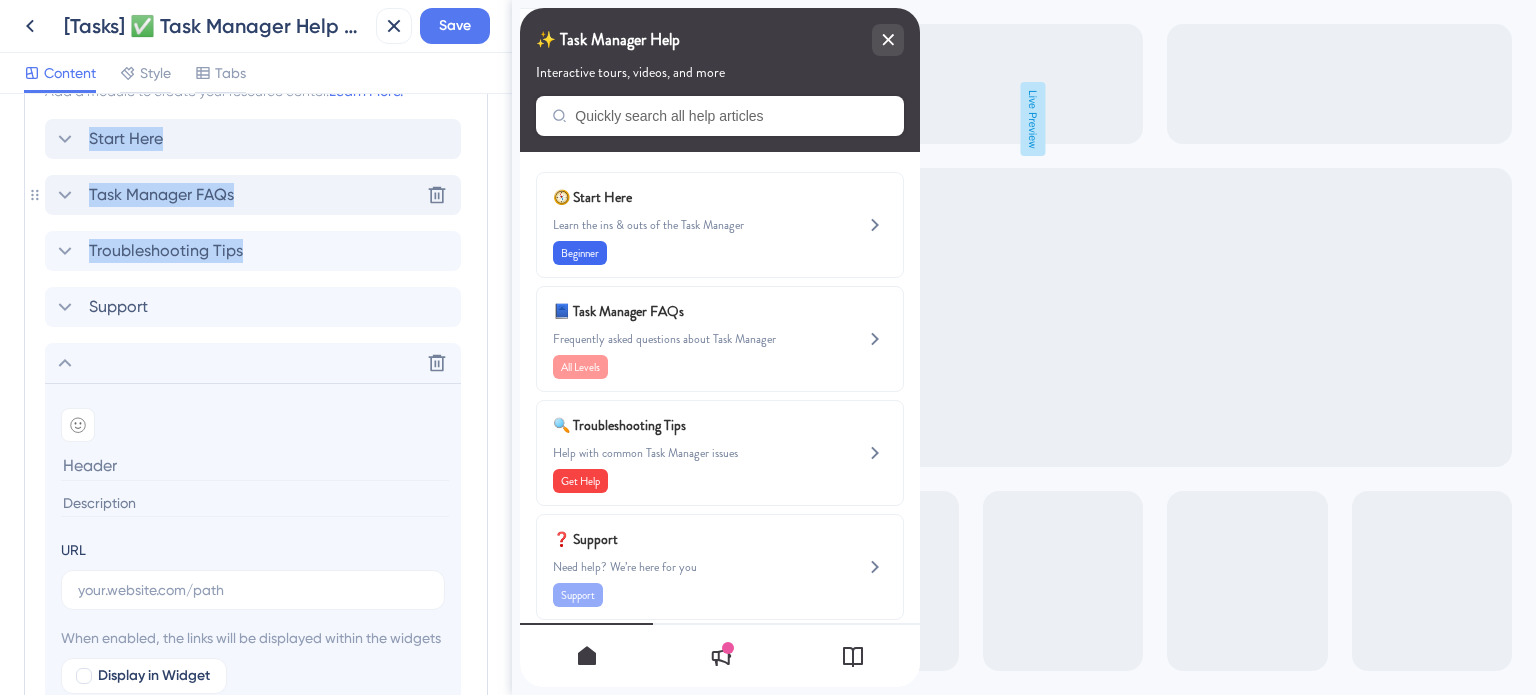 click at bounding box center [255, 465] 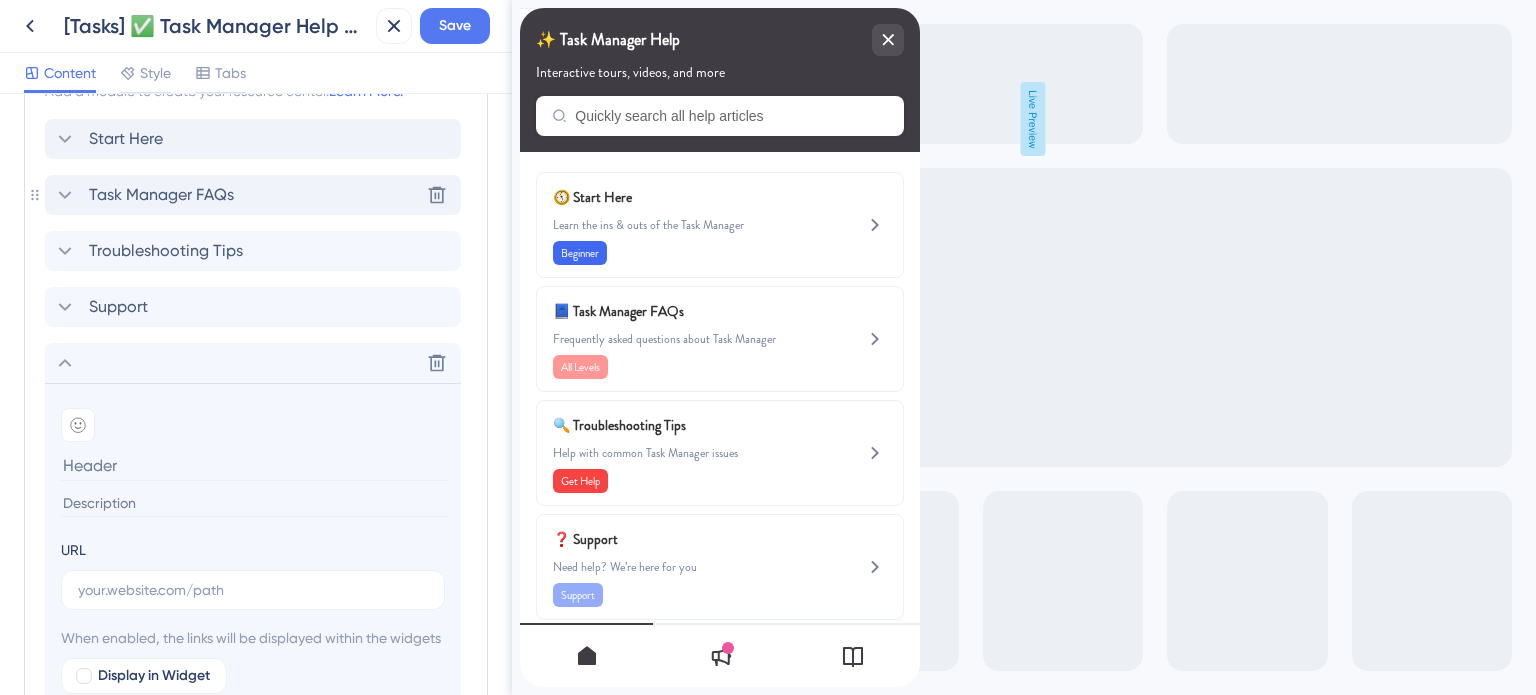 paste on "What are the different parts of a task?" 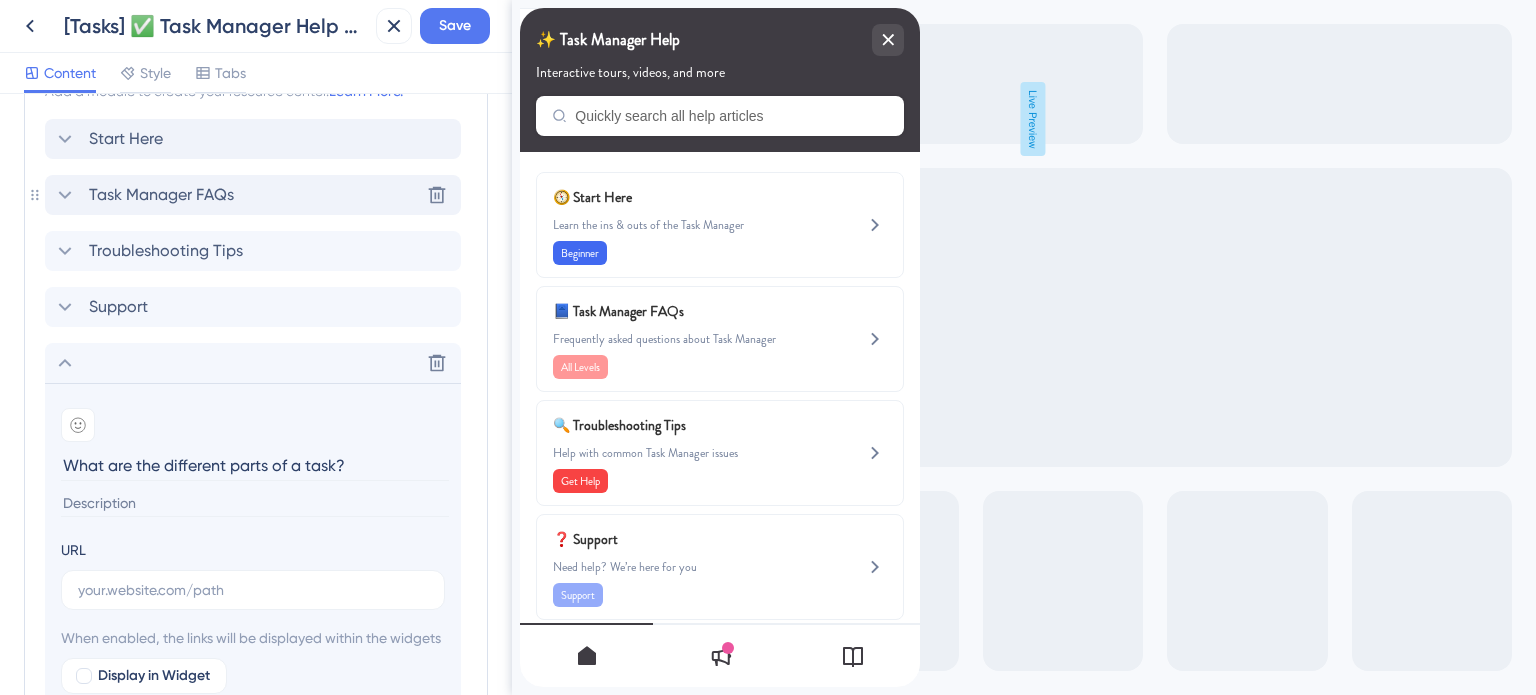 type on "What are the different parts of a task?" 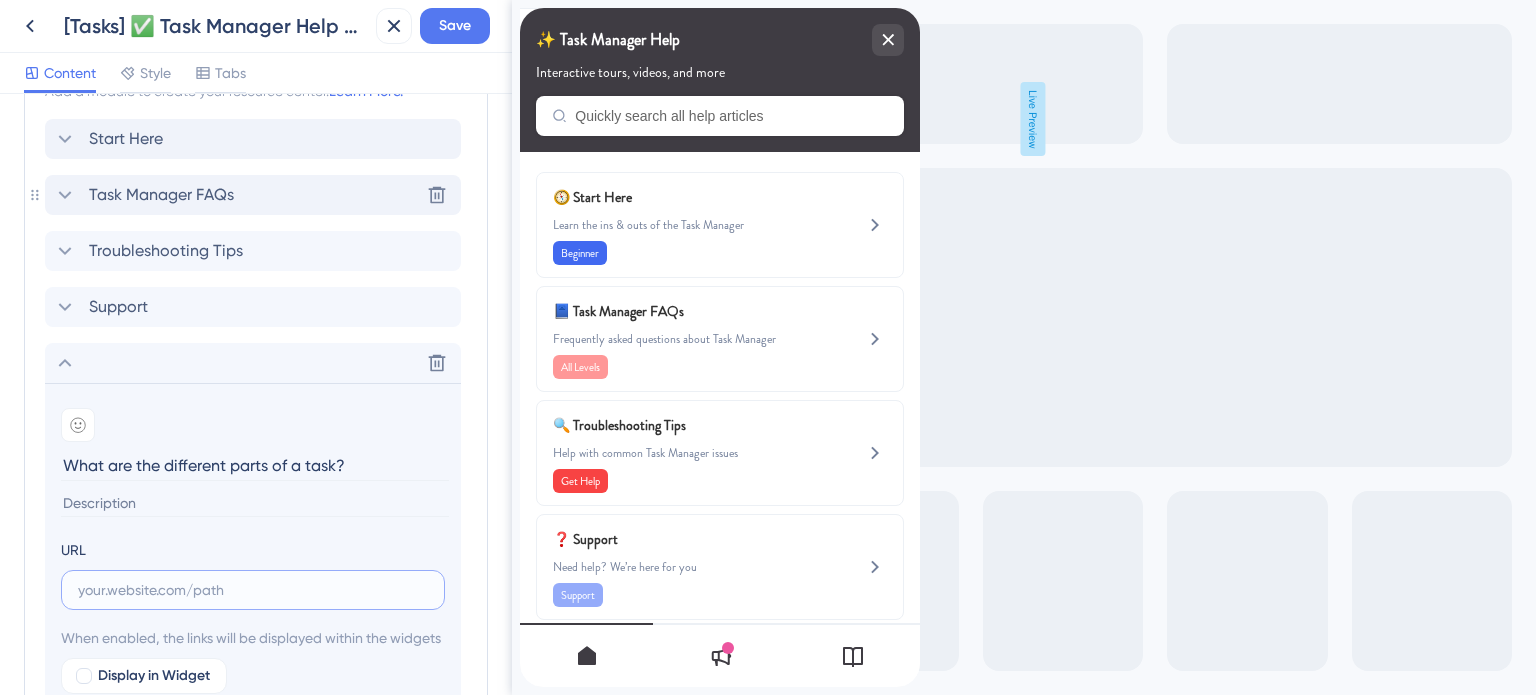 click at bounding box center (253, 590) 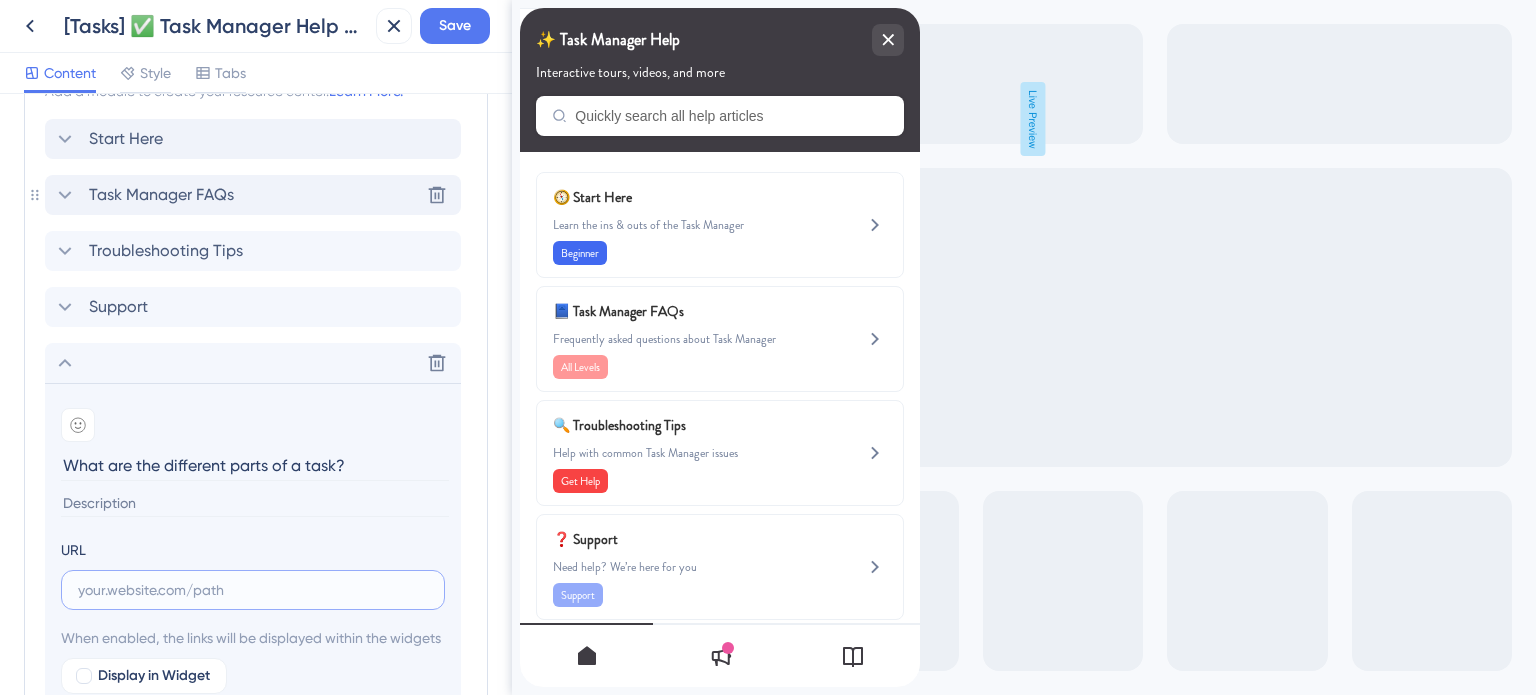 paste on "https://help.safariportal.app/en/articles/5609-what-are-the-different-parts-of-a-task" 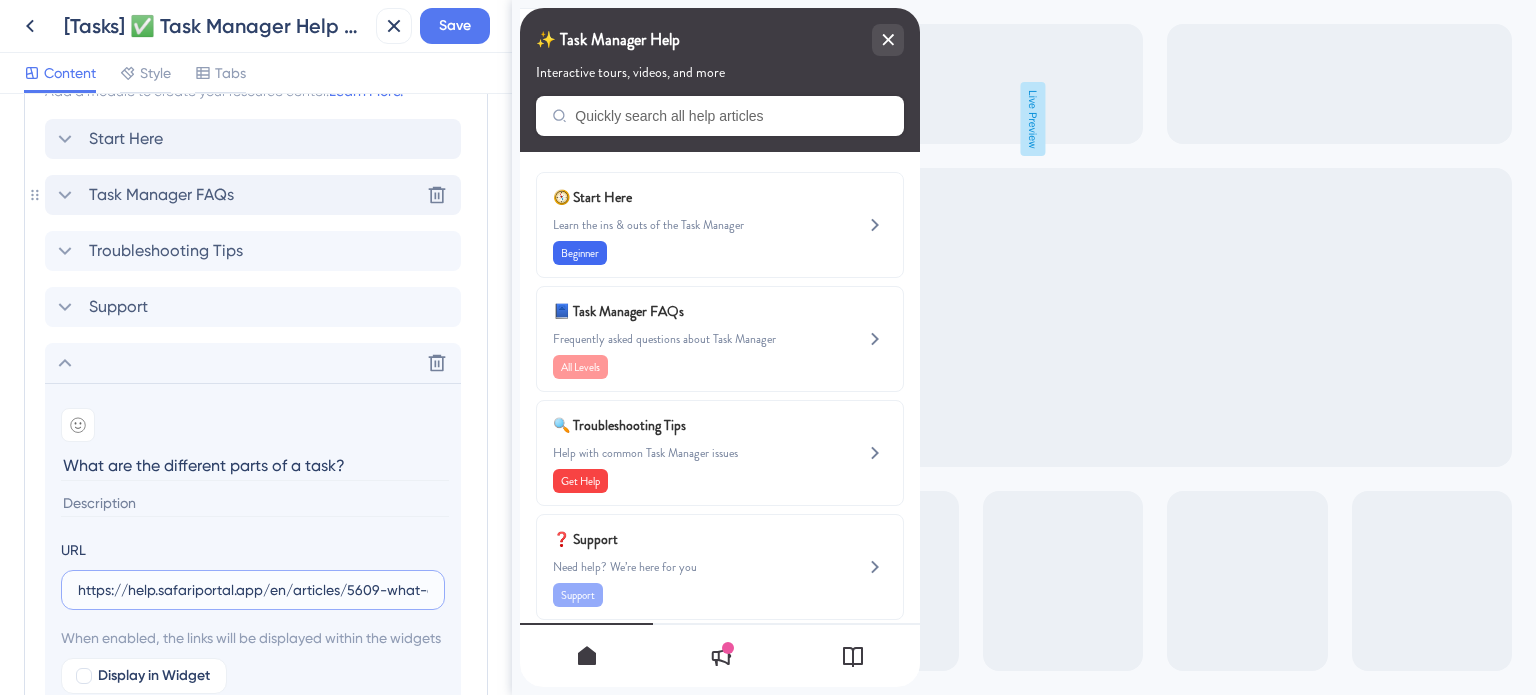 scroll, scrollTop: 0, scrollLeft: 220, axis: horizontal 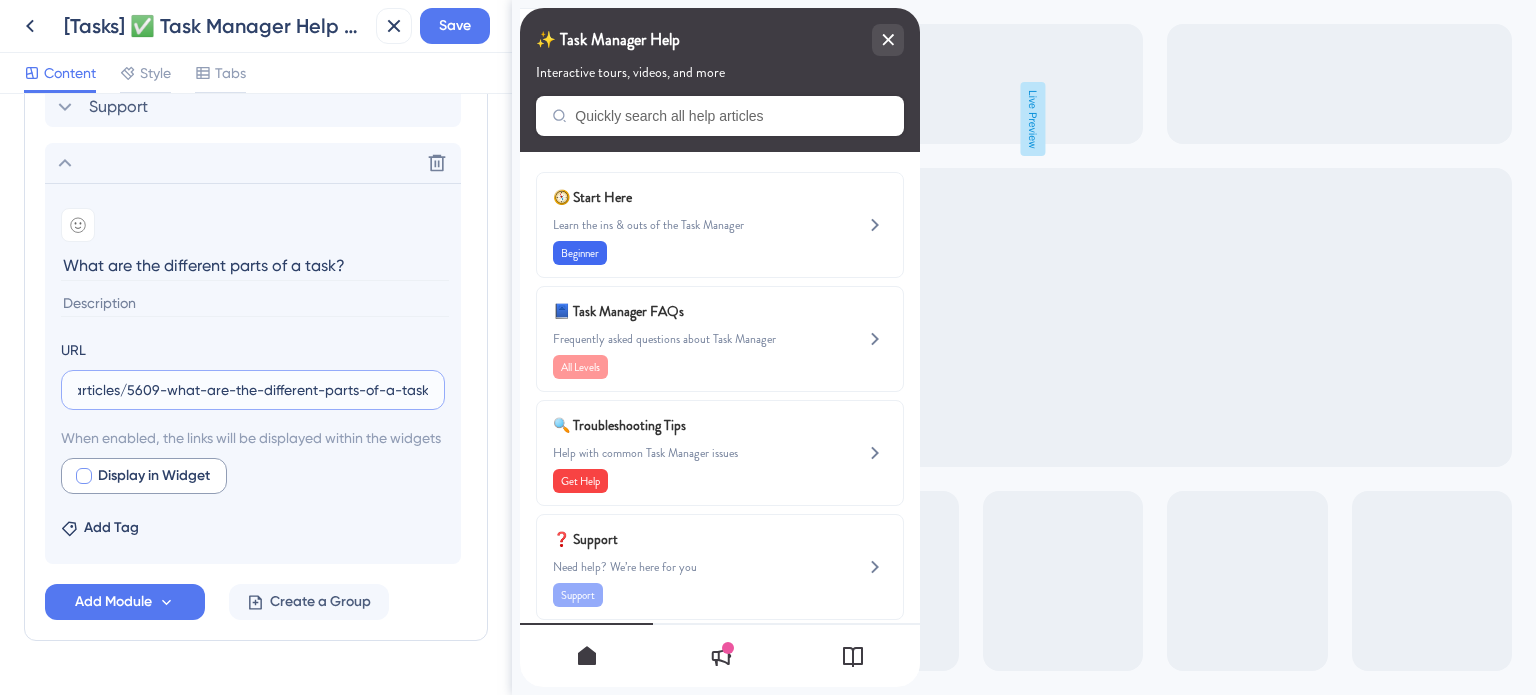 type on "https://help.safariportal.app/en/articles/5609-what-are-the-different-parts-of-a-task" 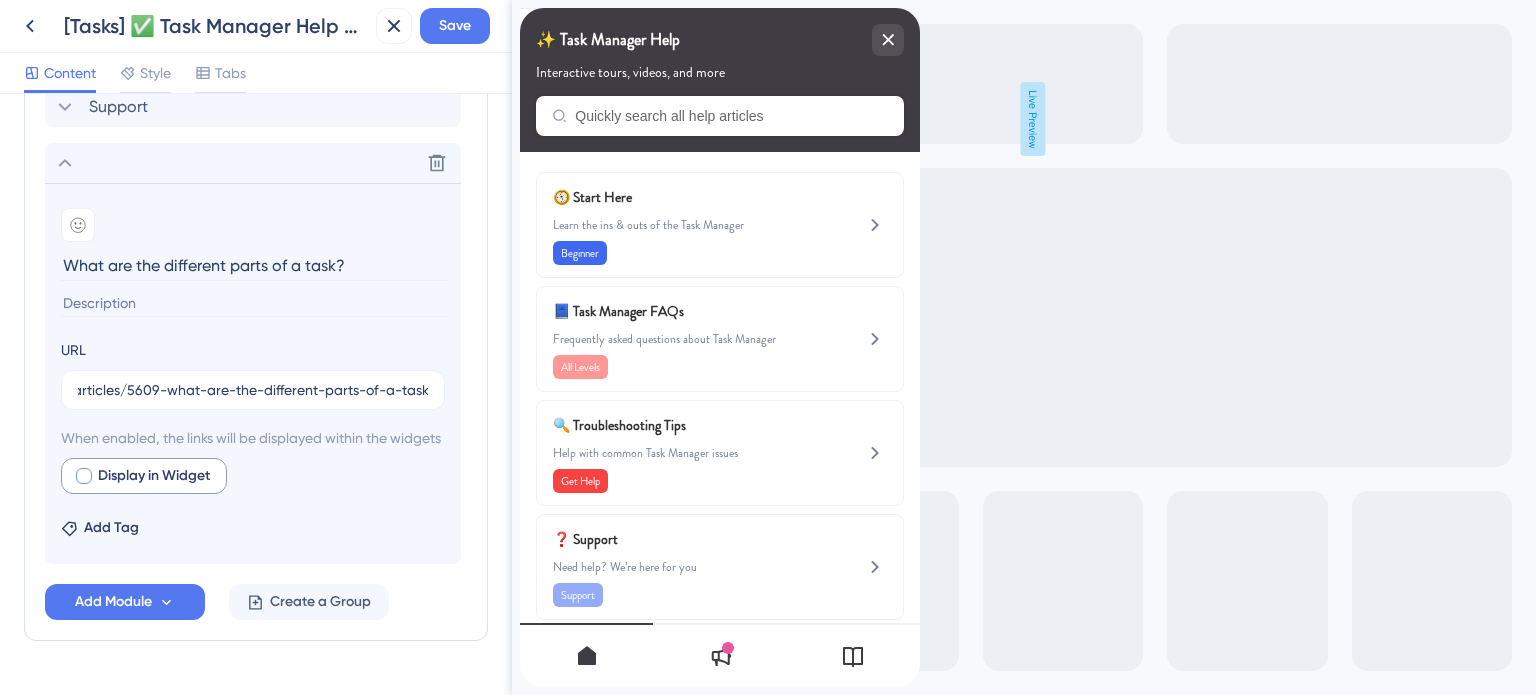click at bounding box center [84, 476] 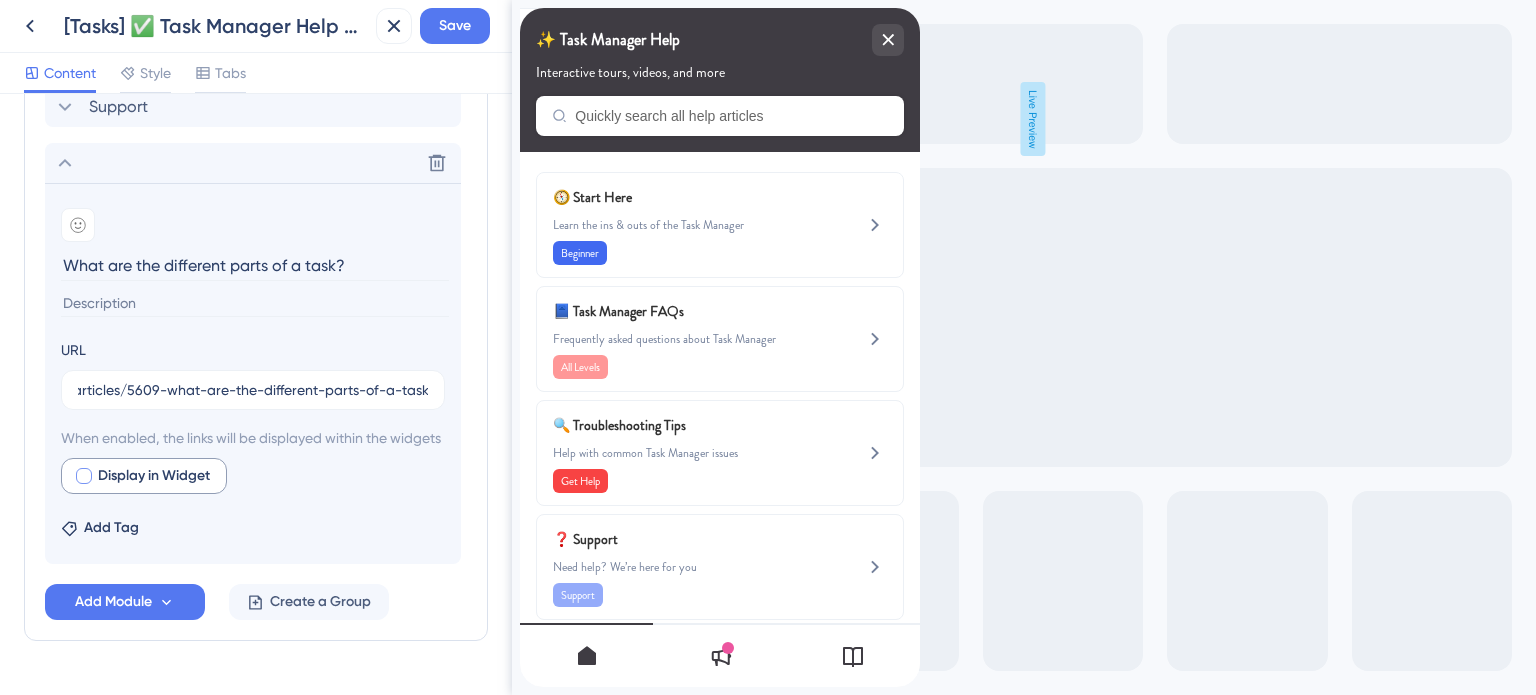 checkbox on "true" 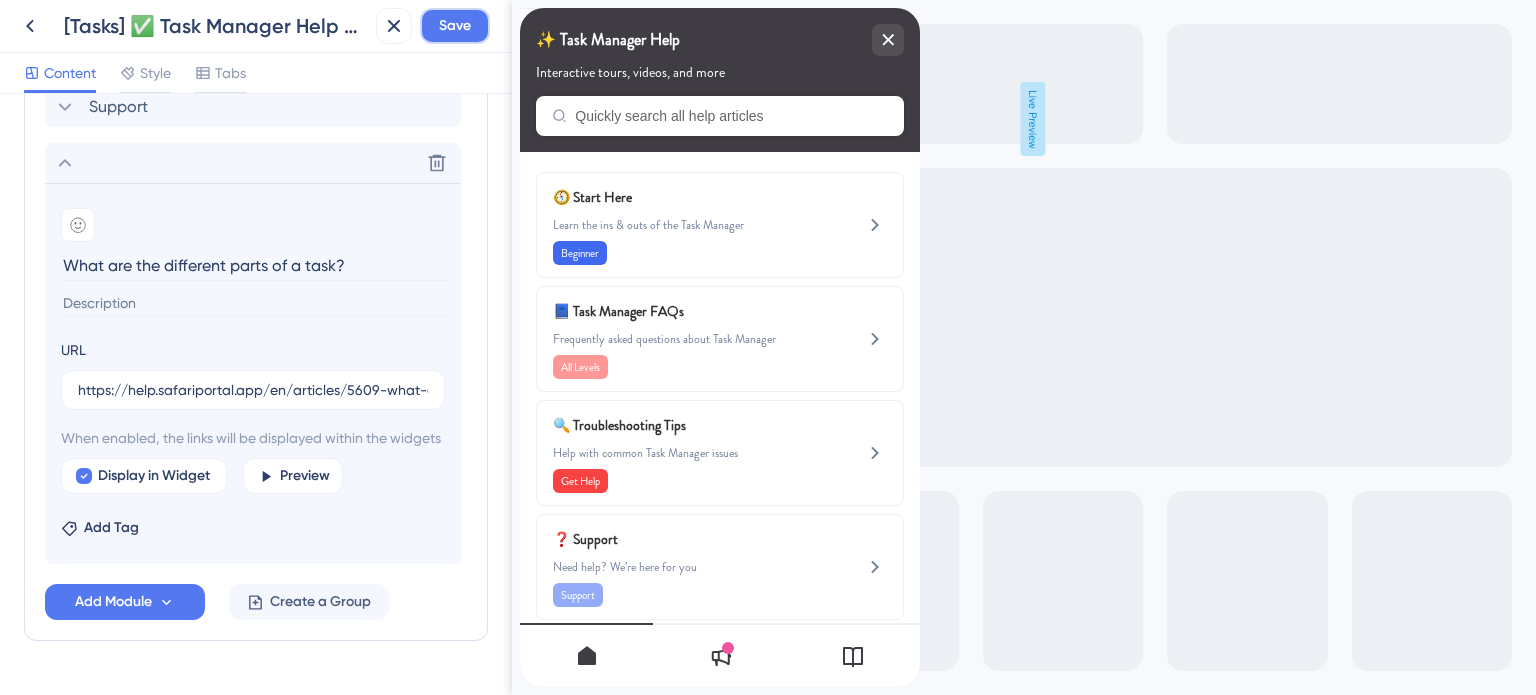 click on "Save" at bounding box center [455, 26] 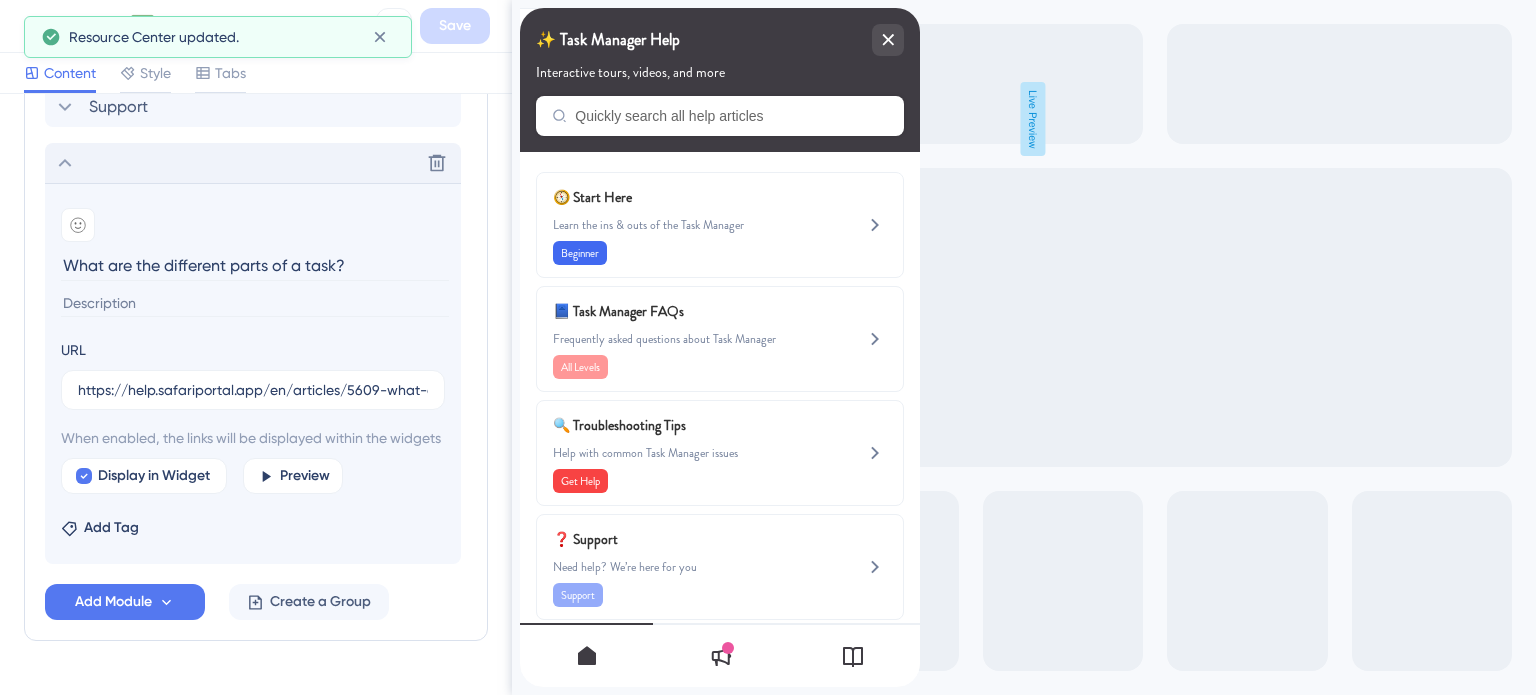 click 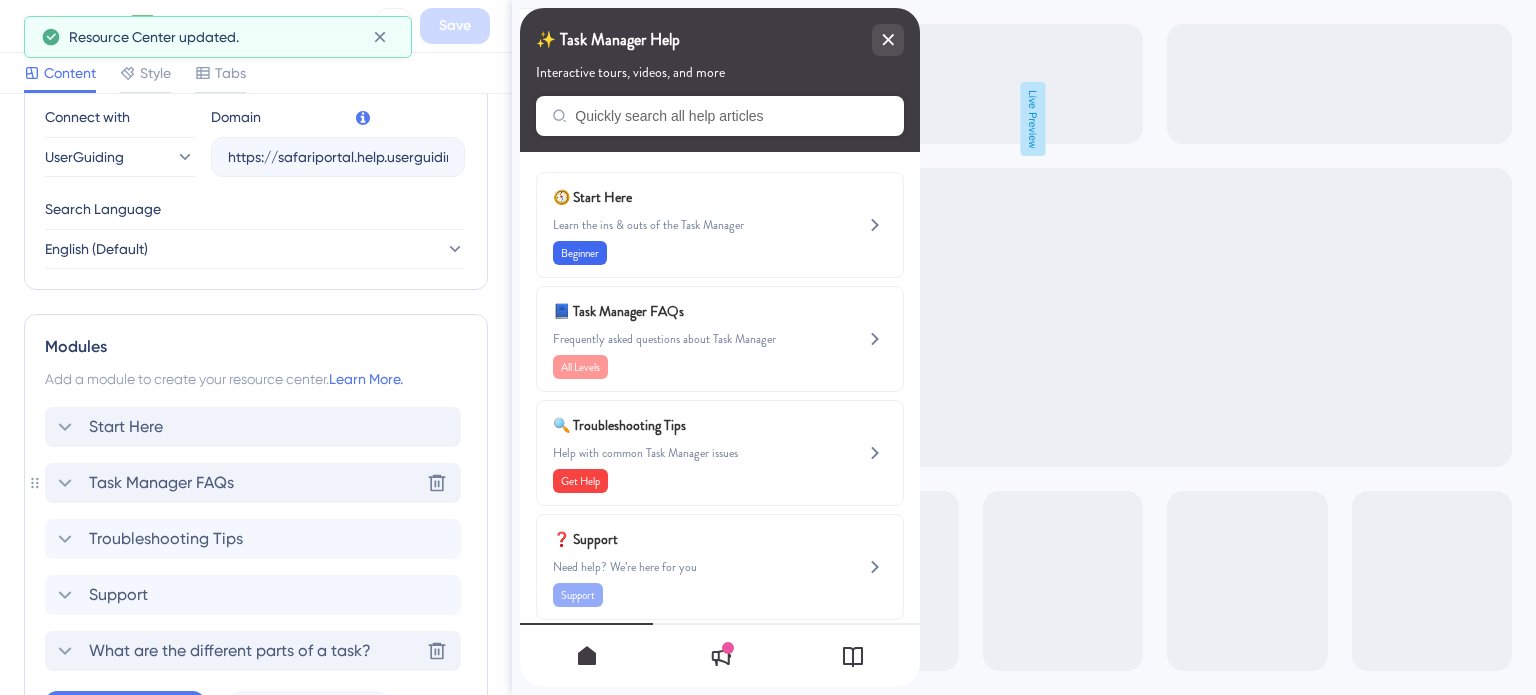 scroll, scrollTop: 663, scrollLeft: 0, axis: vertical 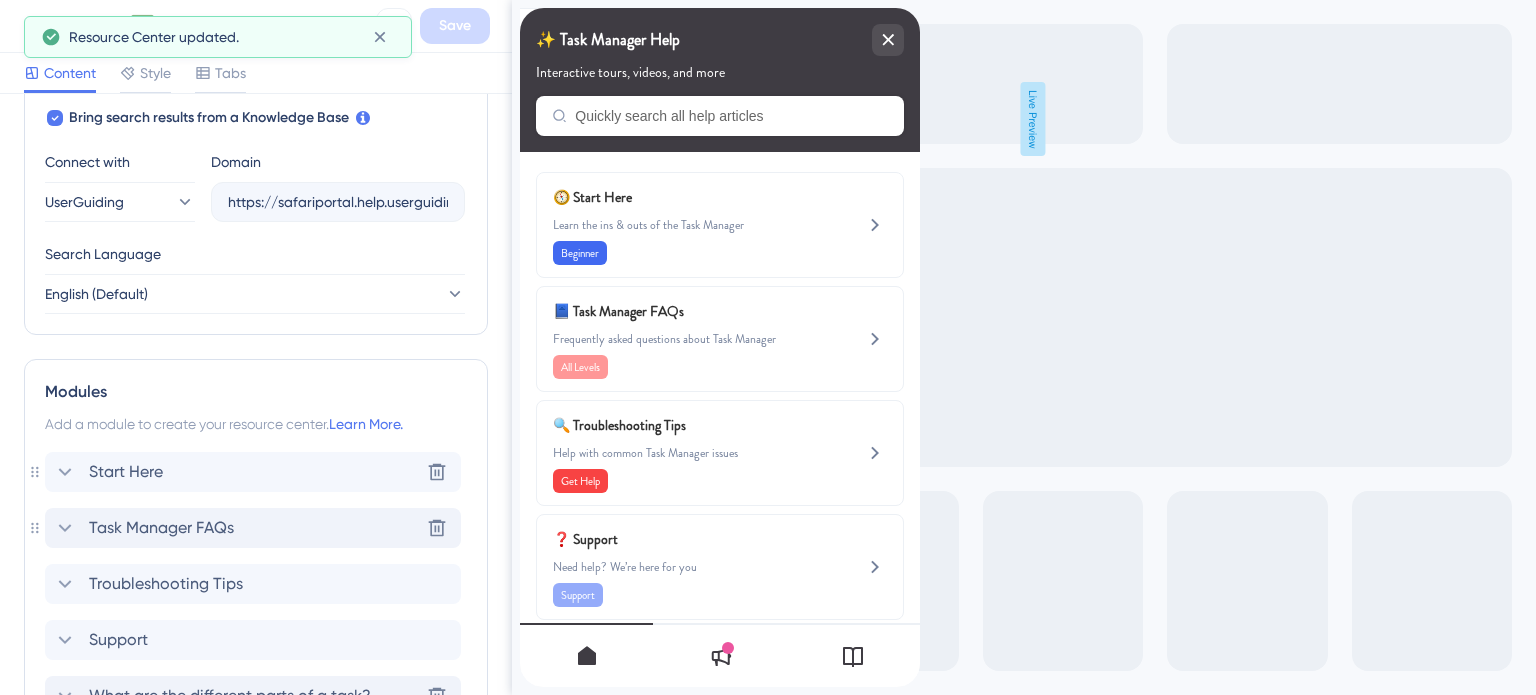 click 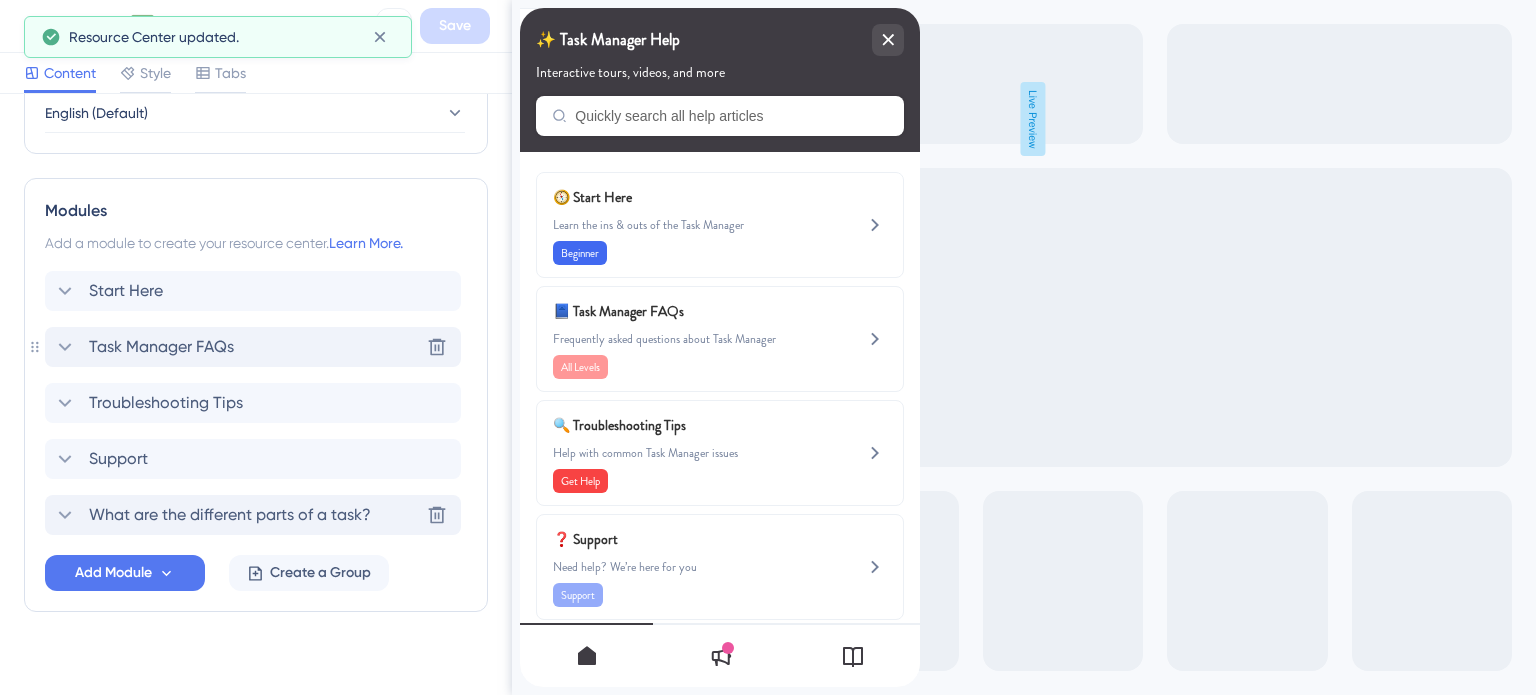 scroll, scrollTop: 863, scrollLeft: 0, axis: vertical 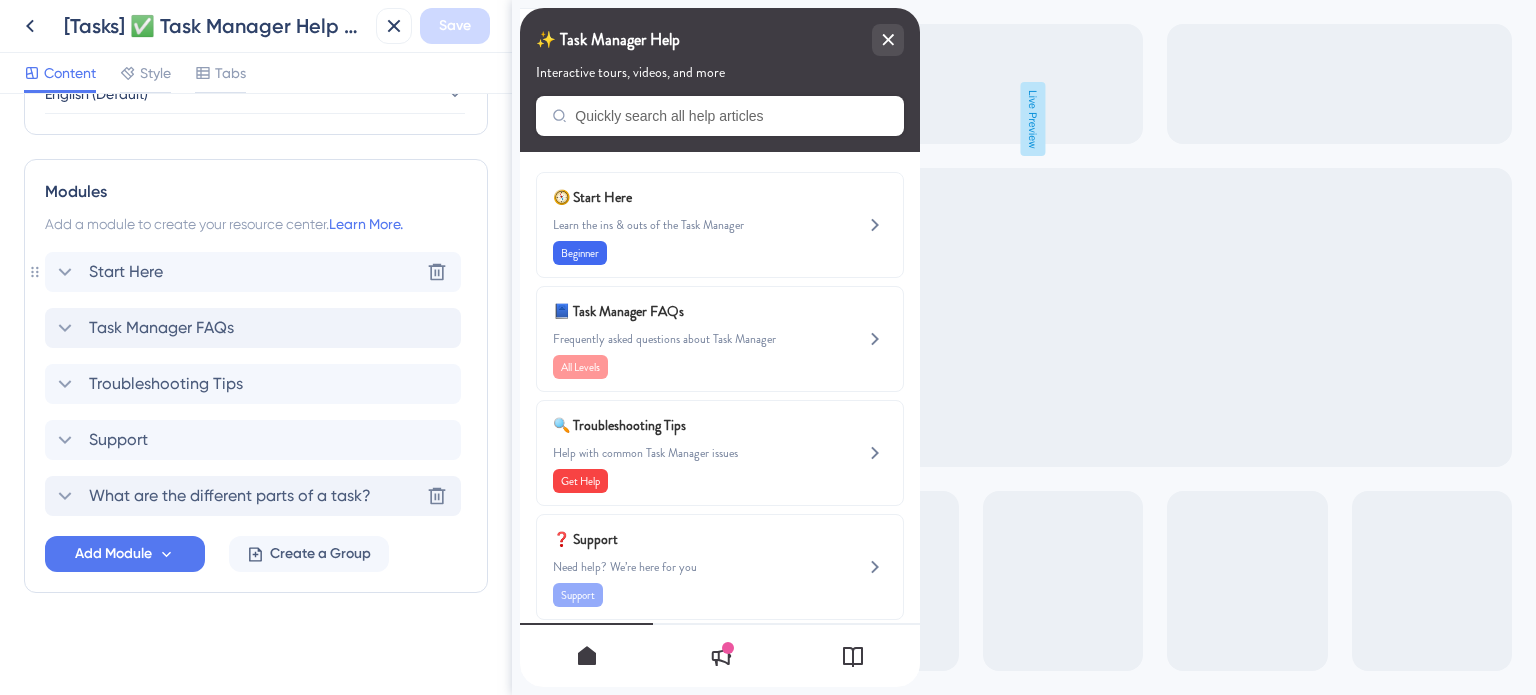 click 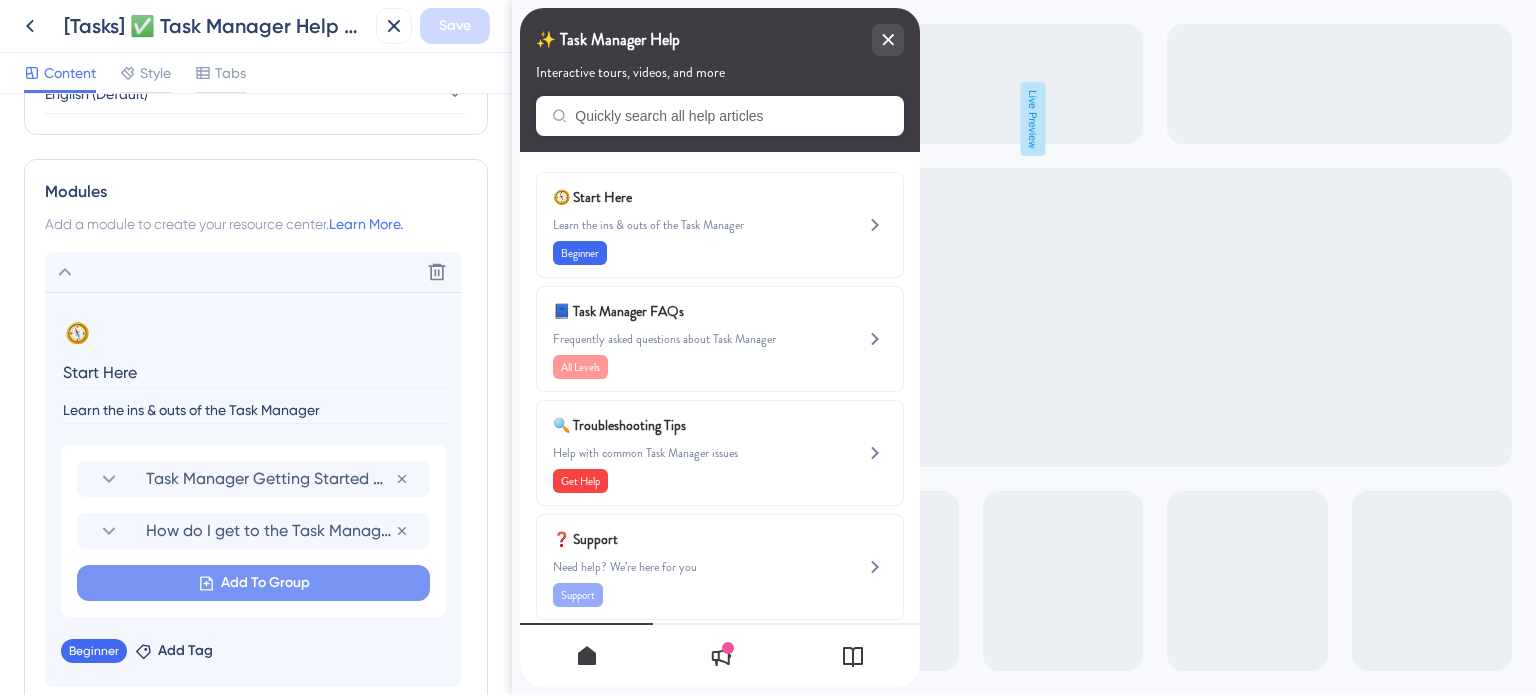 click on "Add To Group" at bounding box center [265, 583] 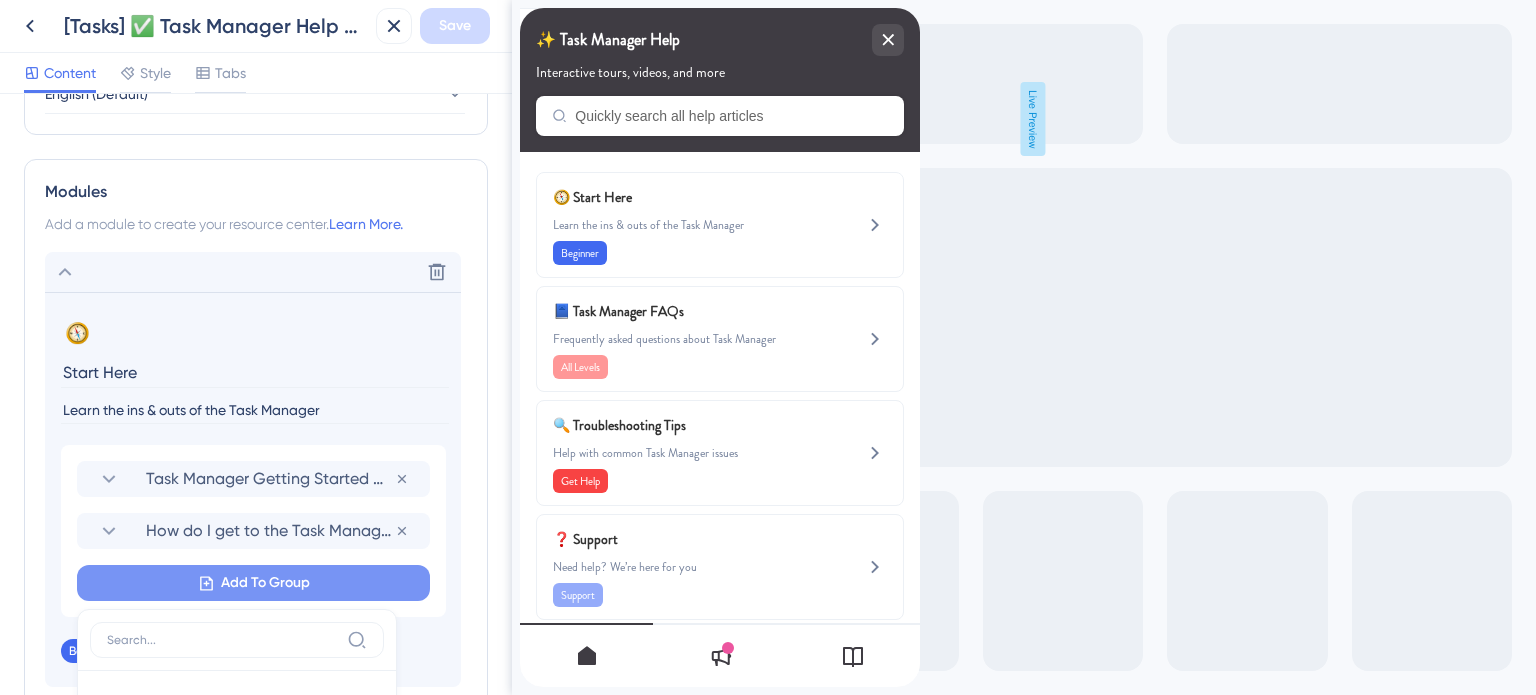 scroll, scrollTop: 1145, scrollLeft: 0, axis: vertical 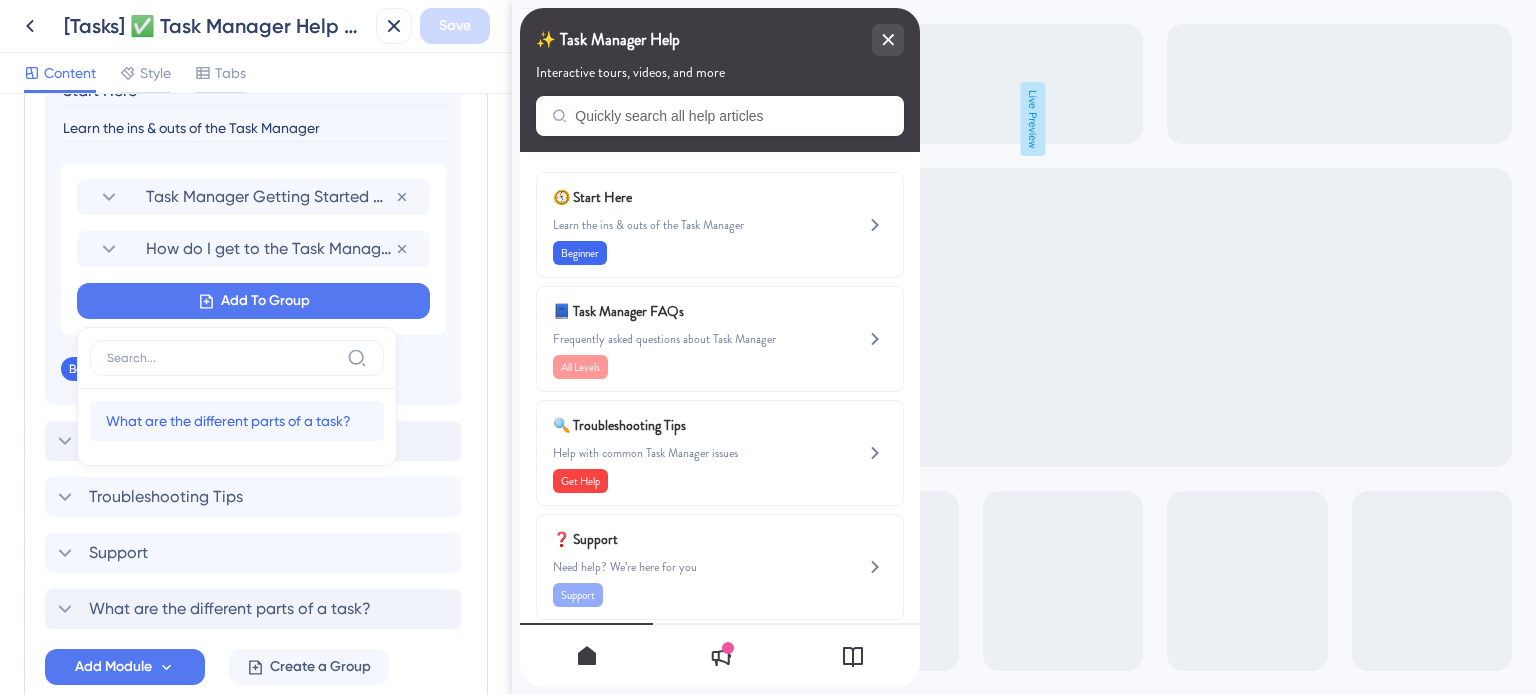 click on "What are the different parts of a task?" at bounding box center (228, 421) 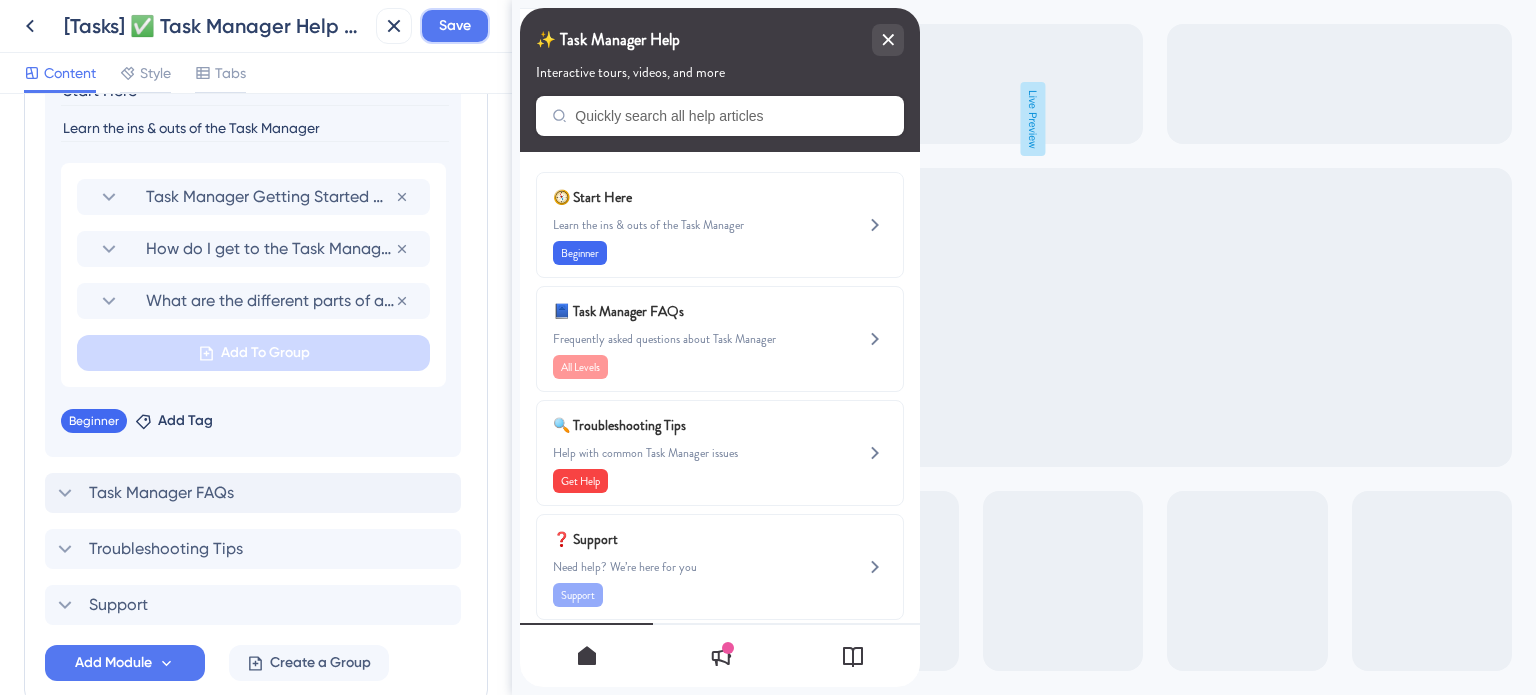 click on "Save" at bounding box center [455, 26] 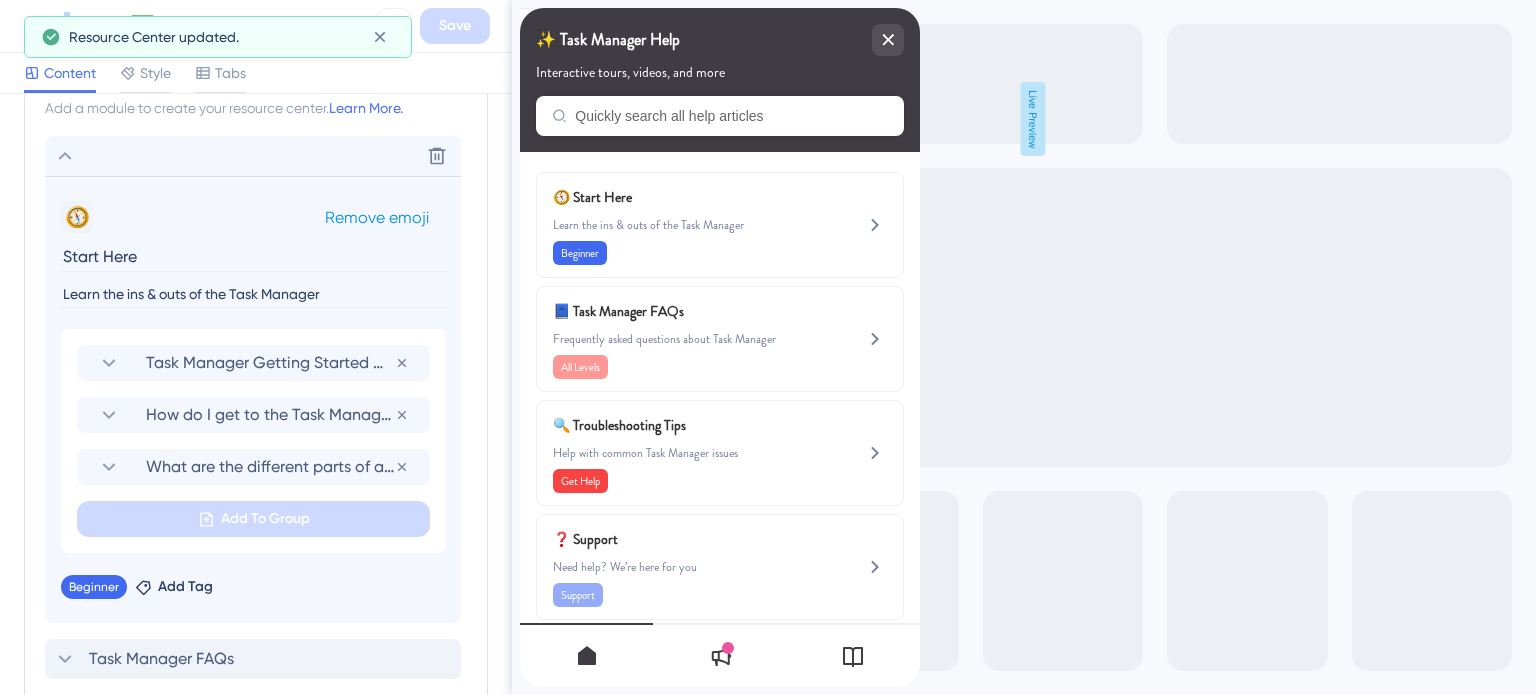 scroll, scrollTop: 945, scrollLeft: 0, axis: vertical 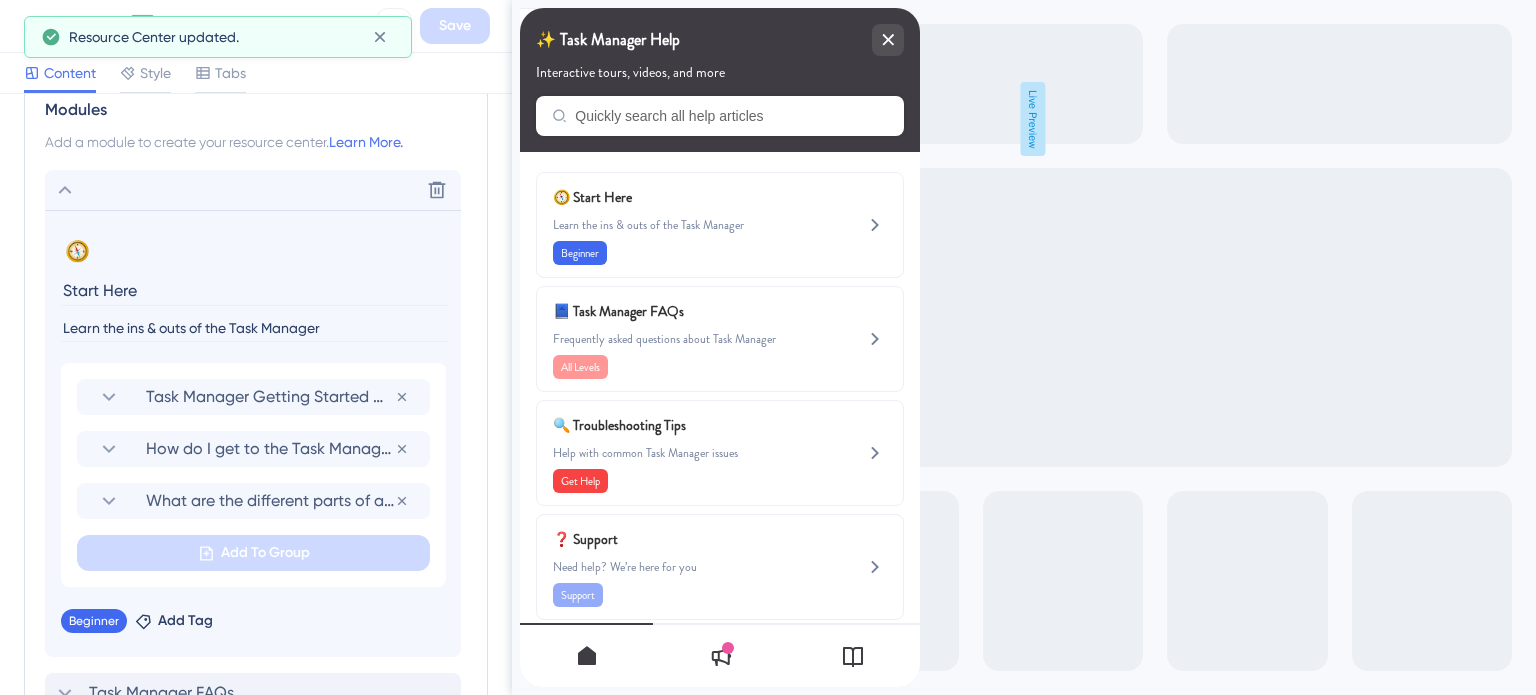 click 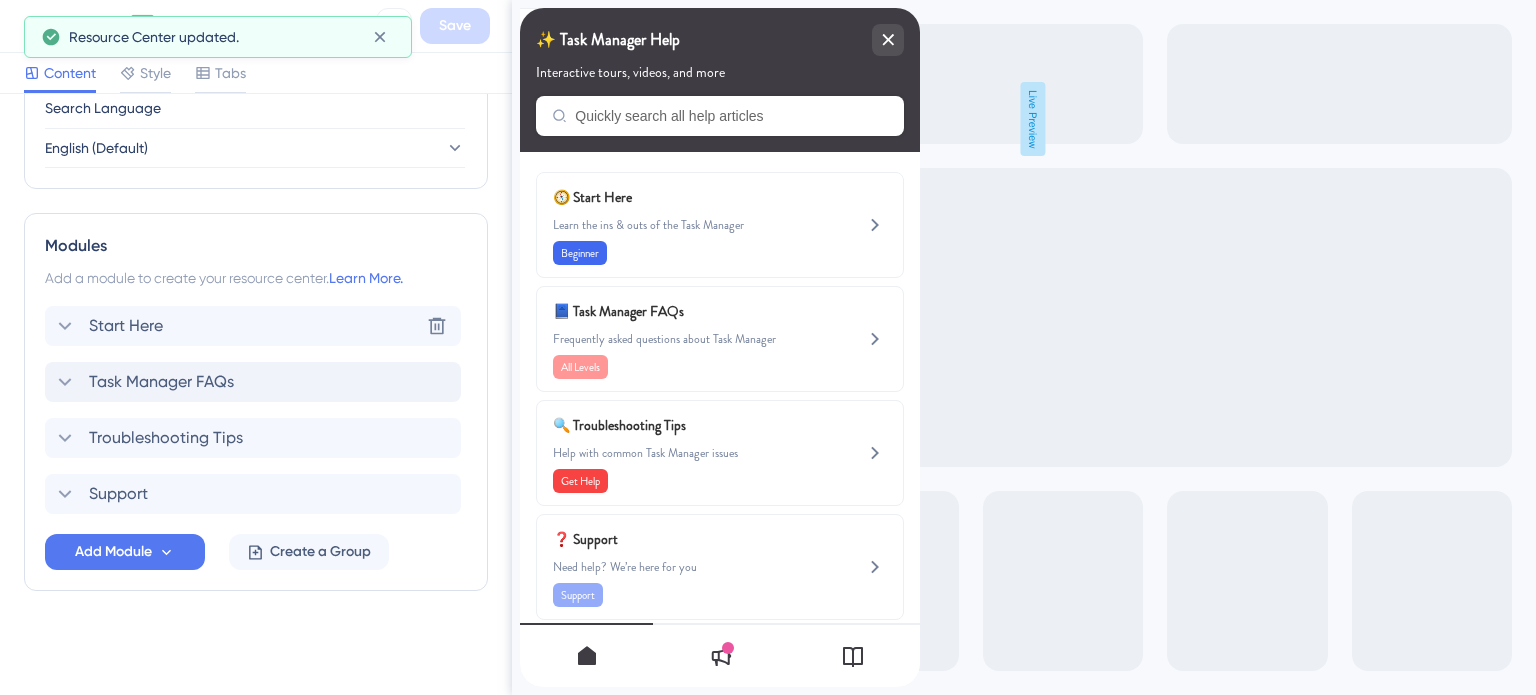 scroll, scrollTop: 807, scrollLeft: 0, axis: vertical 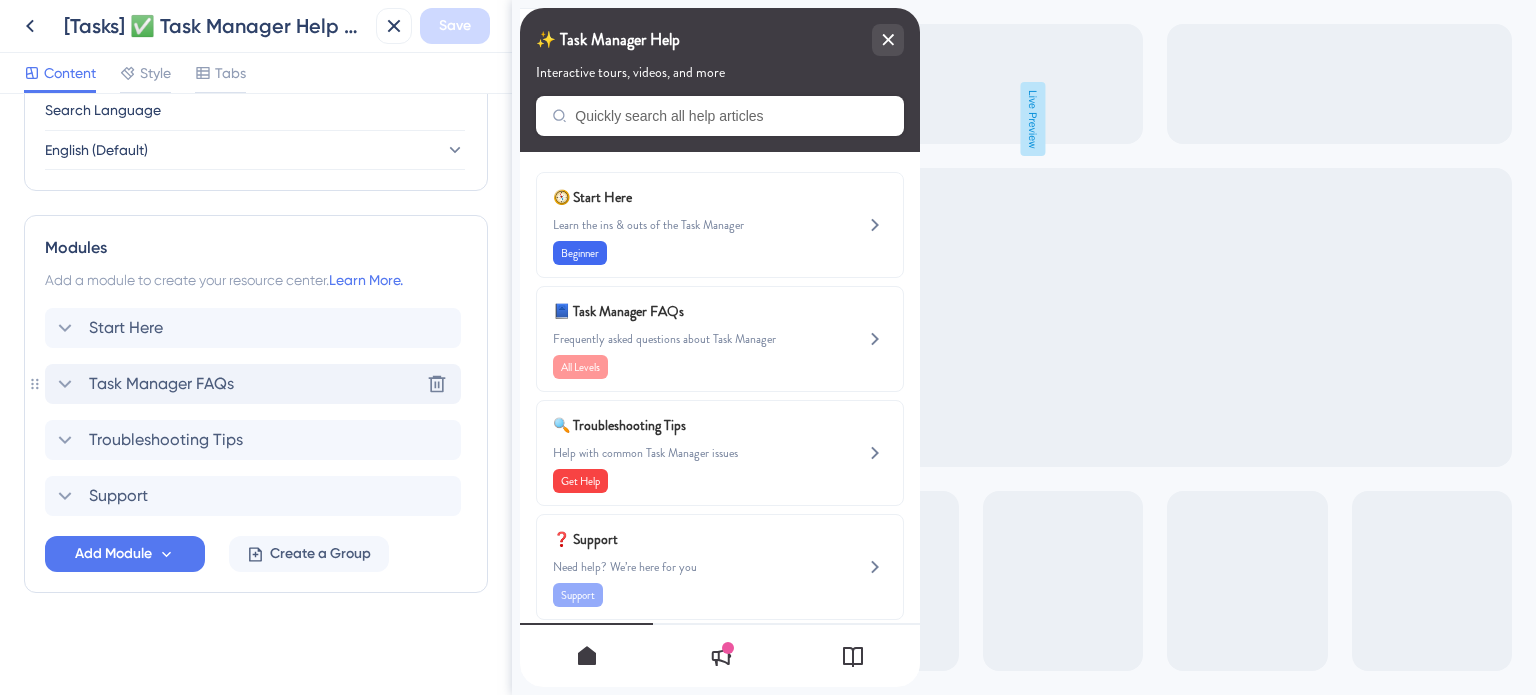 click 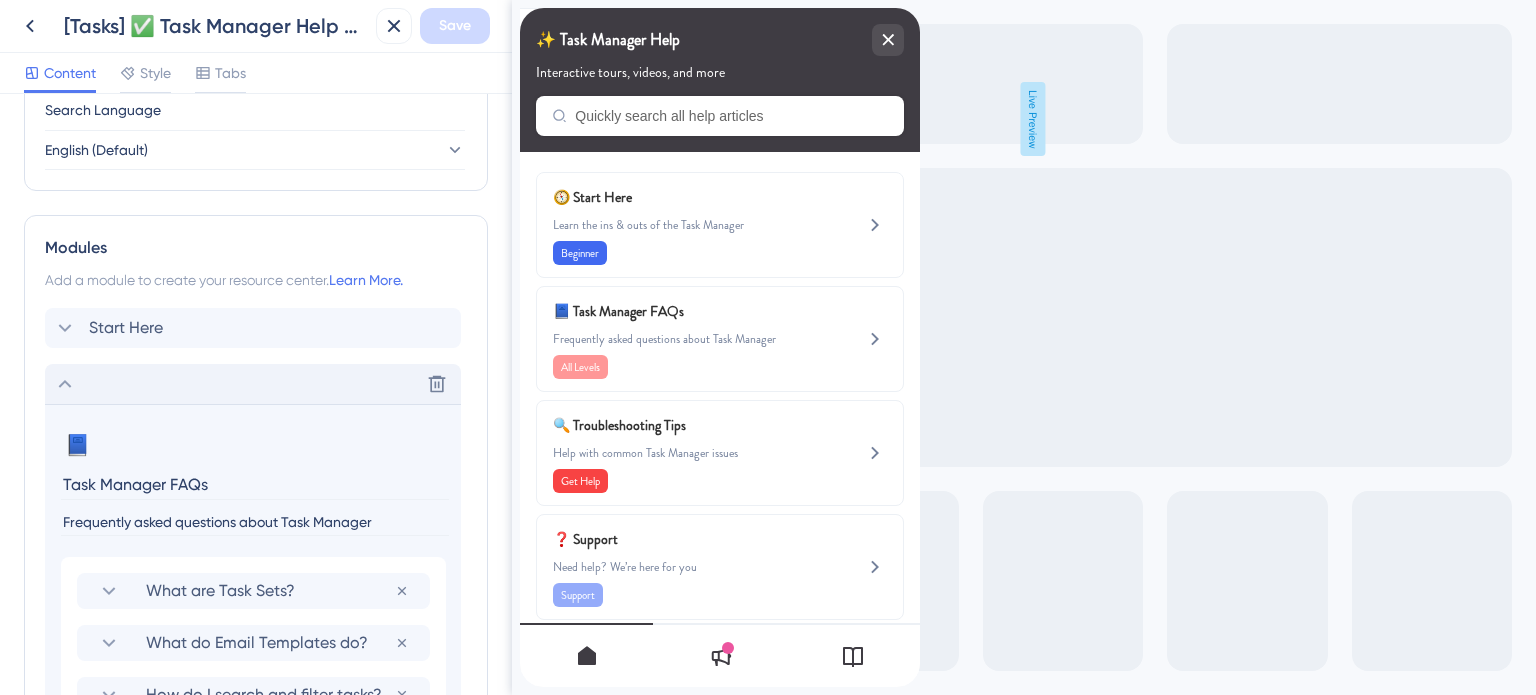 scroll, scrollTop: 945, scrollLeft: 0, axis: vertical 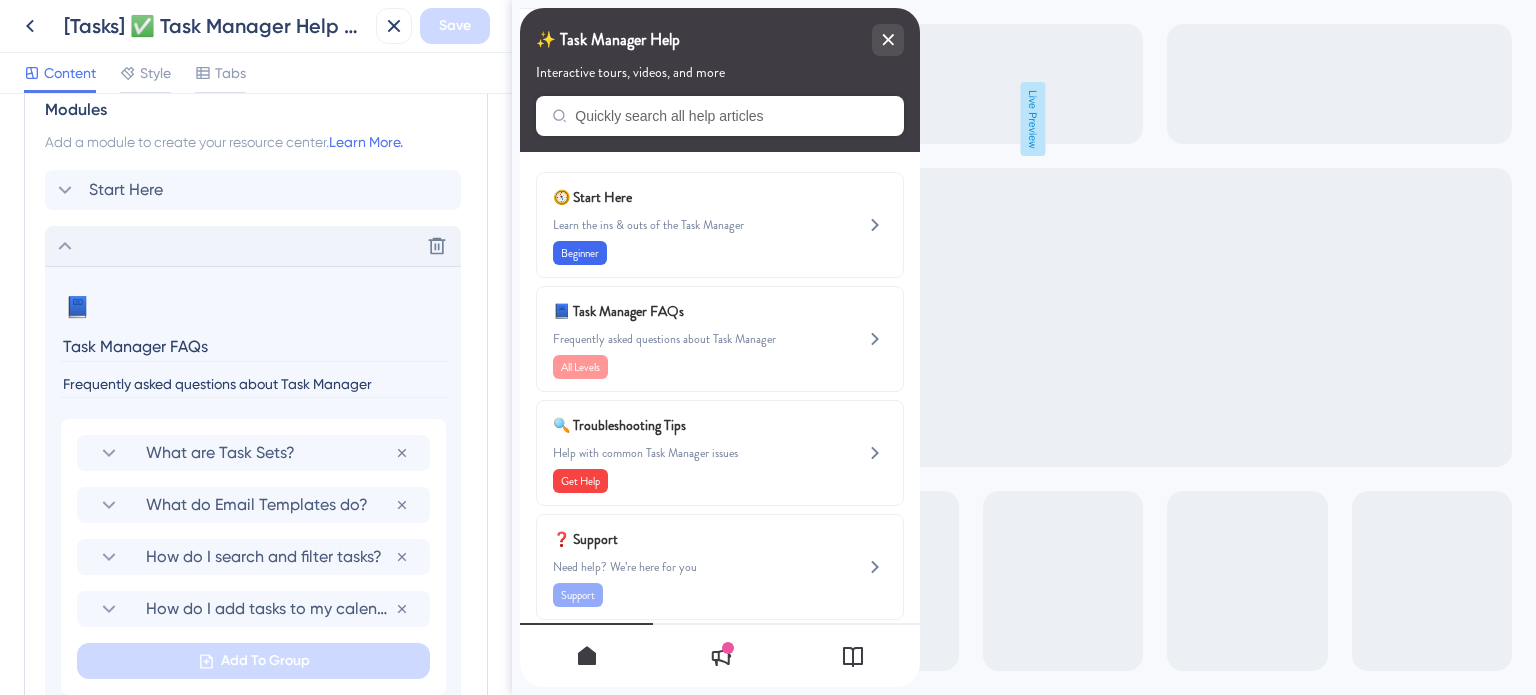 click 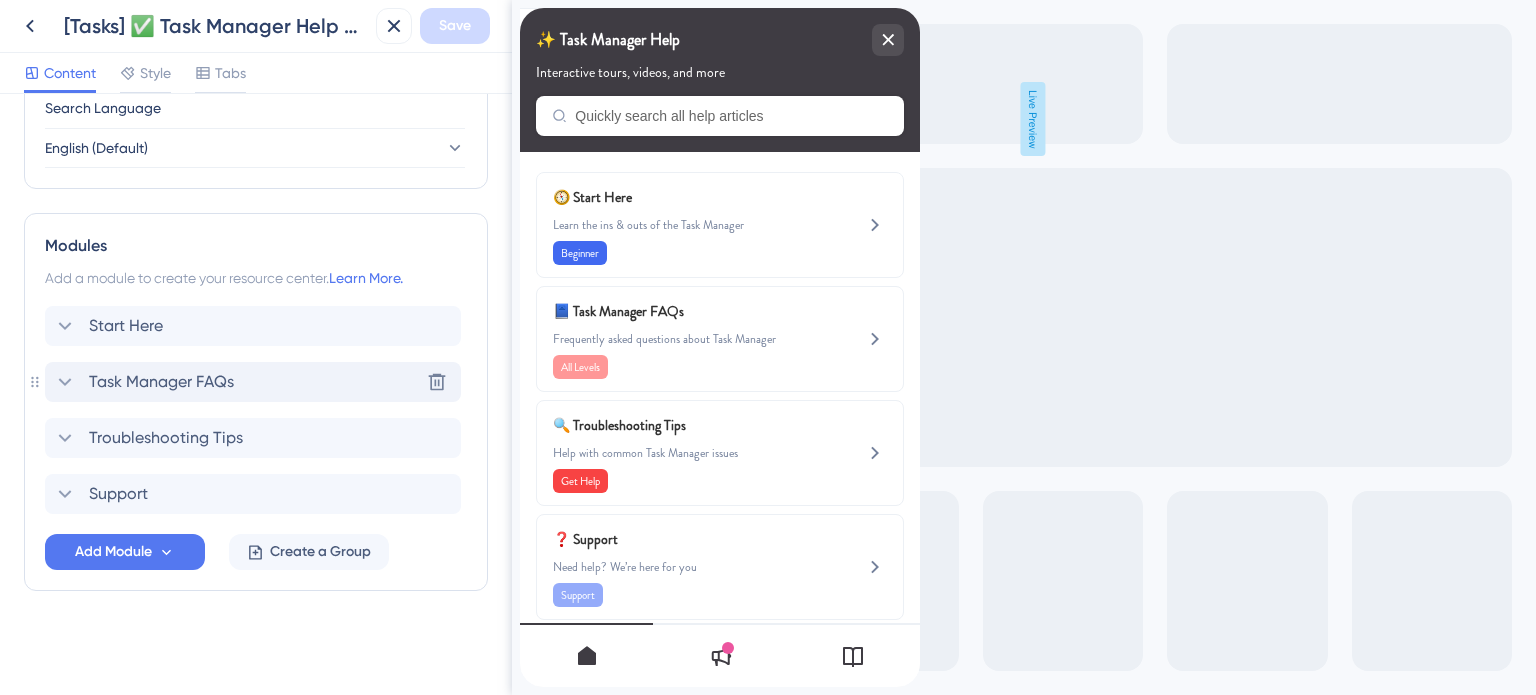 scroll, scrollTop: 807, scrollLeft: 0, axis: vertical 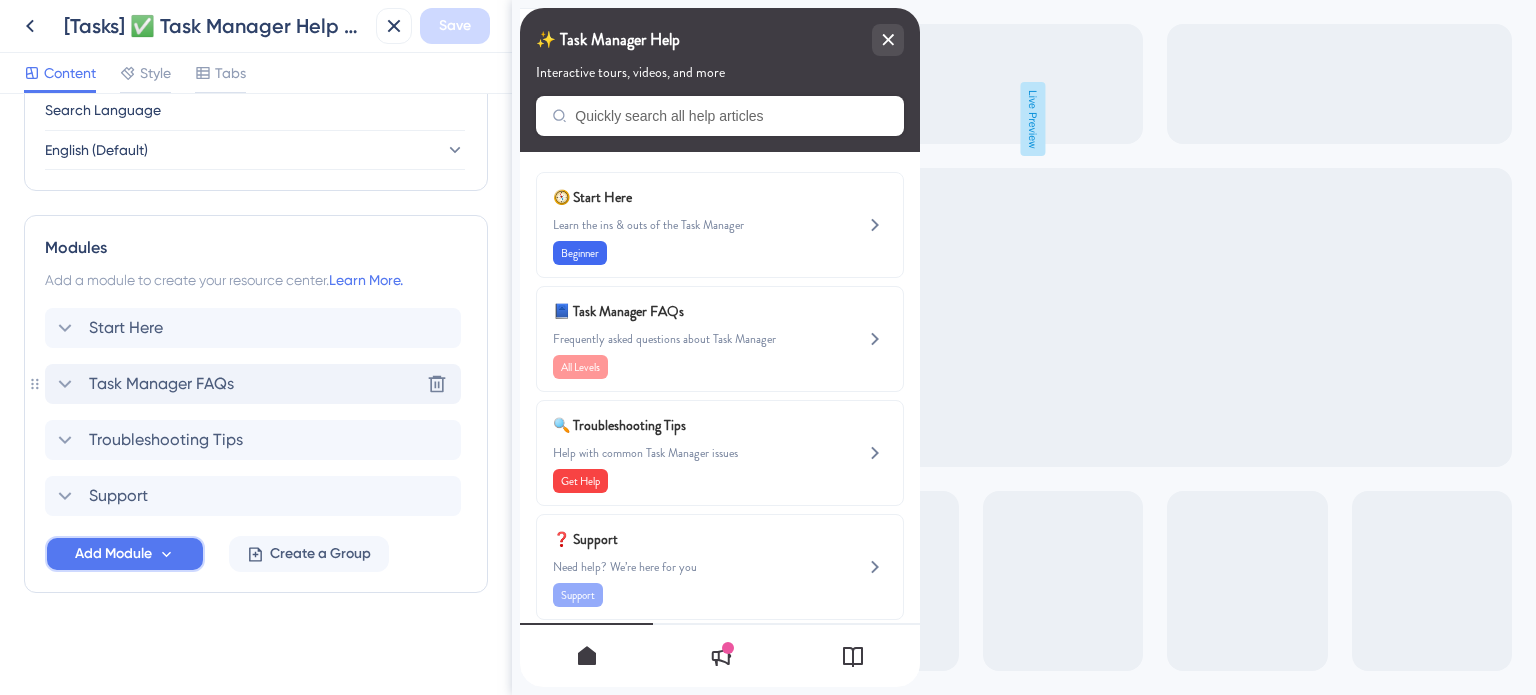 click on "Add Module" at bounding box center (113, 554) 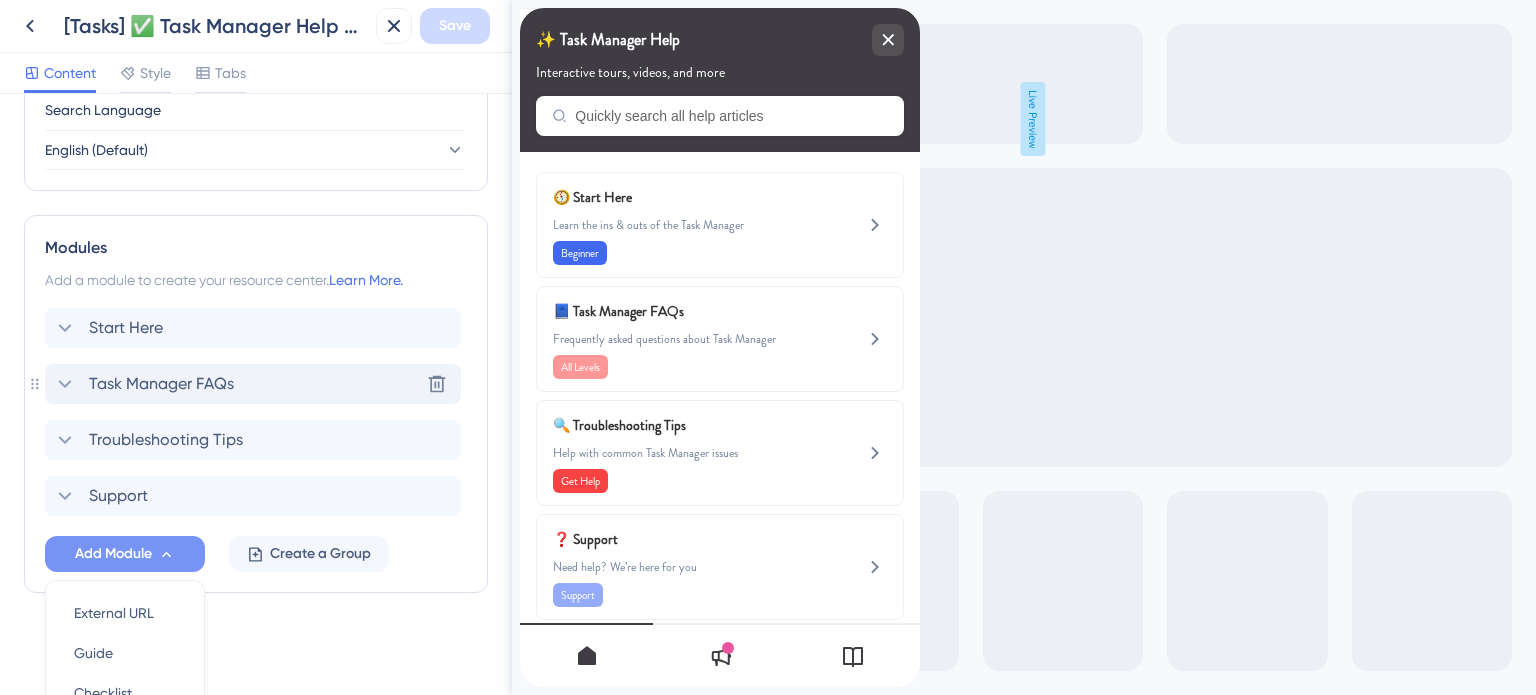 scroll, scrollTop: 996, scrollLeft: 0, axis: vertical 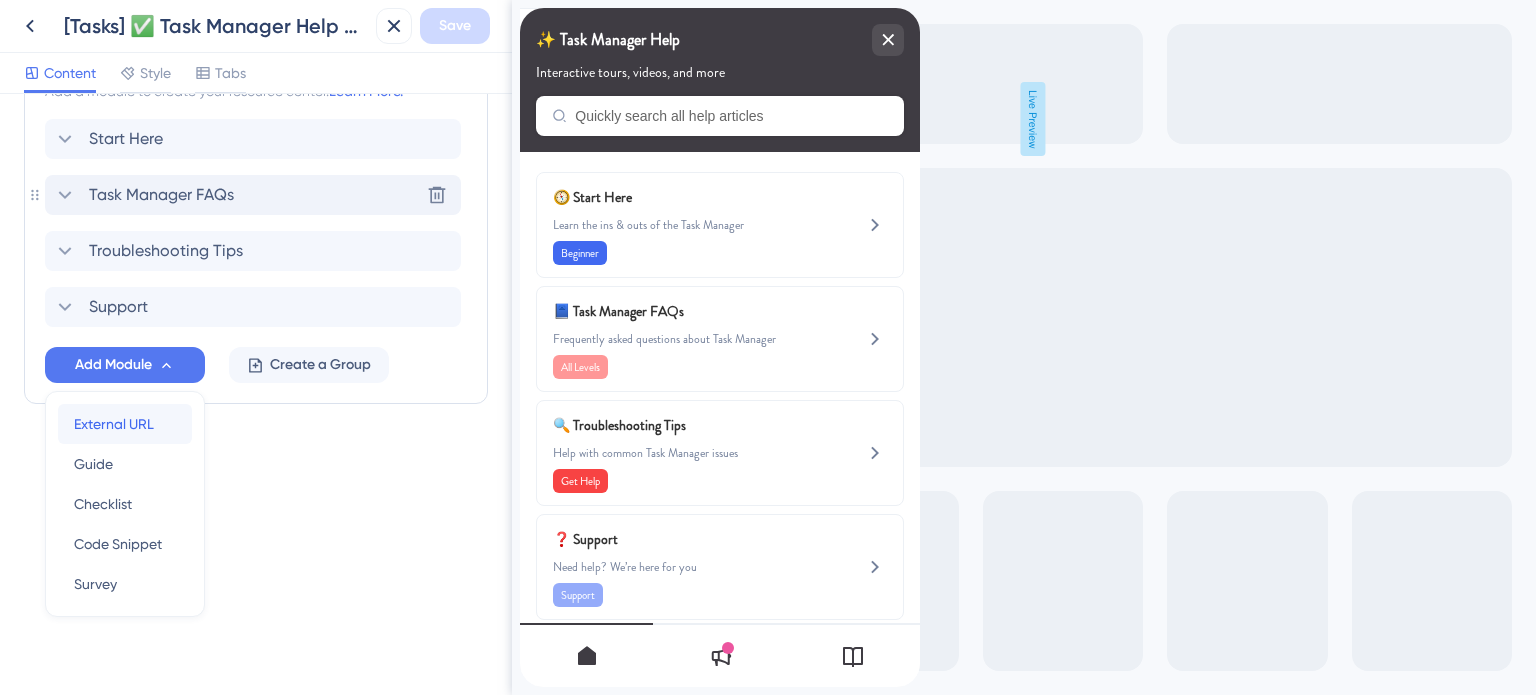 click on "External URL" at bounding box center (114, 424) 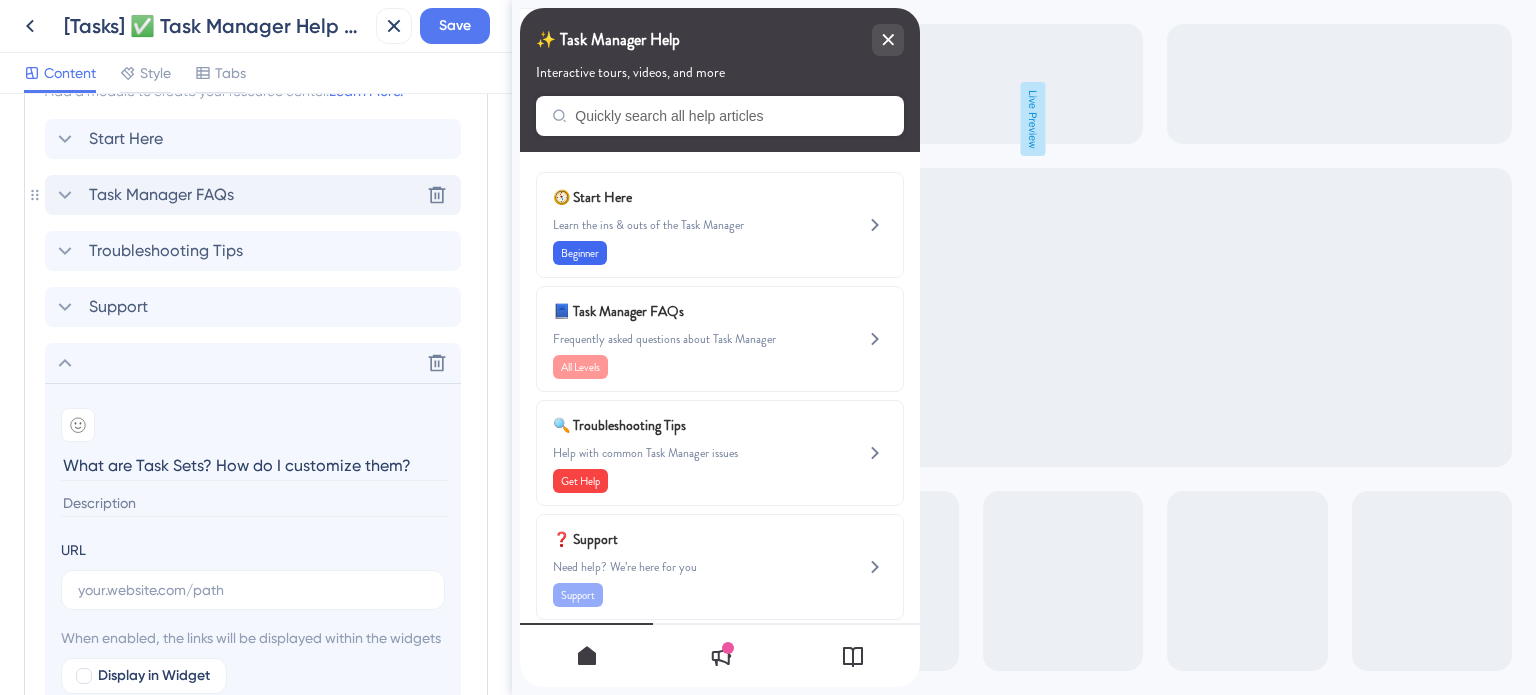 type on "What are Task Sets? How do I customize them?" 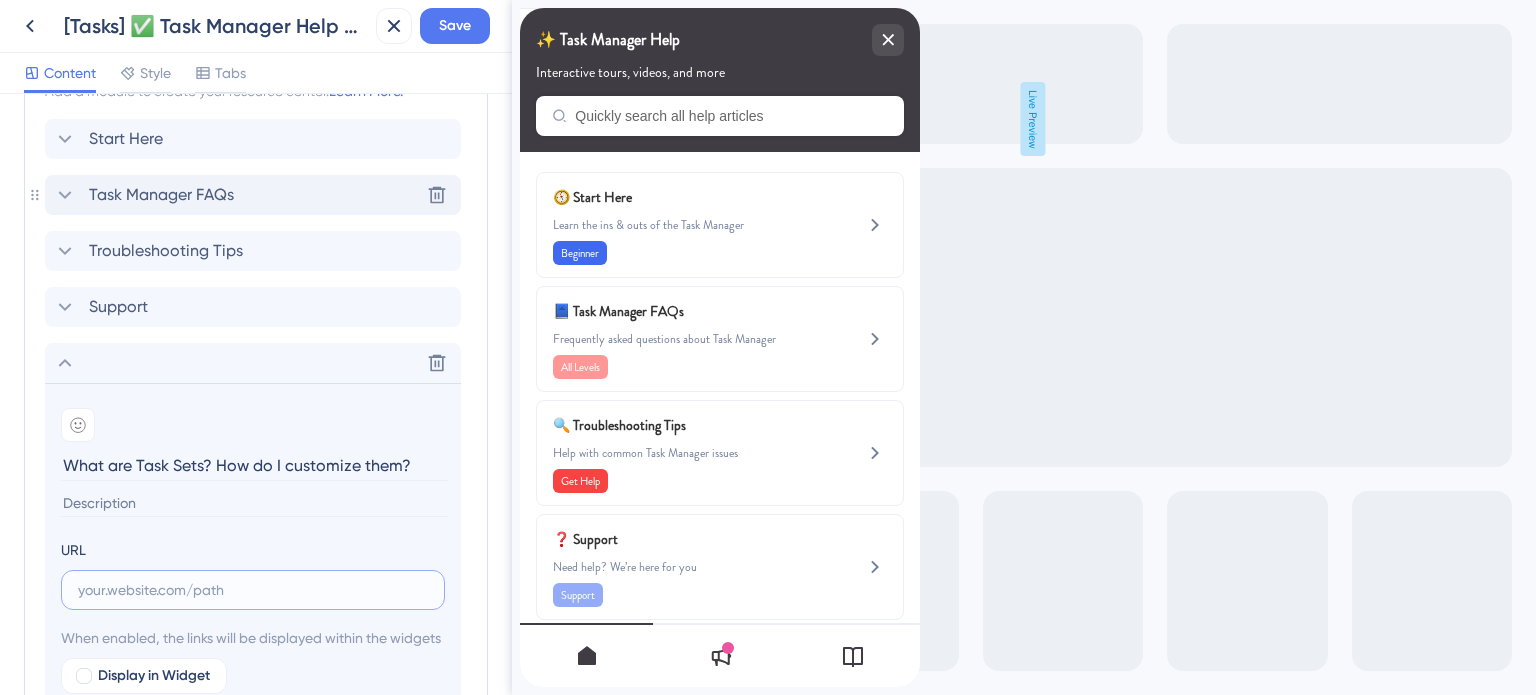 click at bounding box center (253, 590) 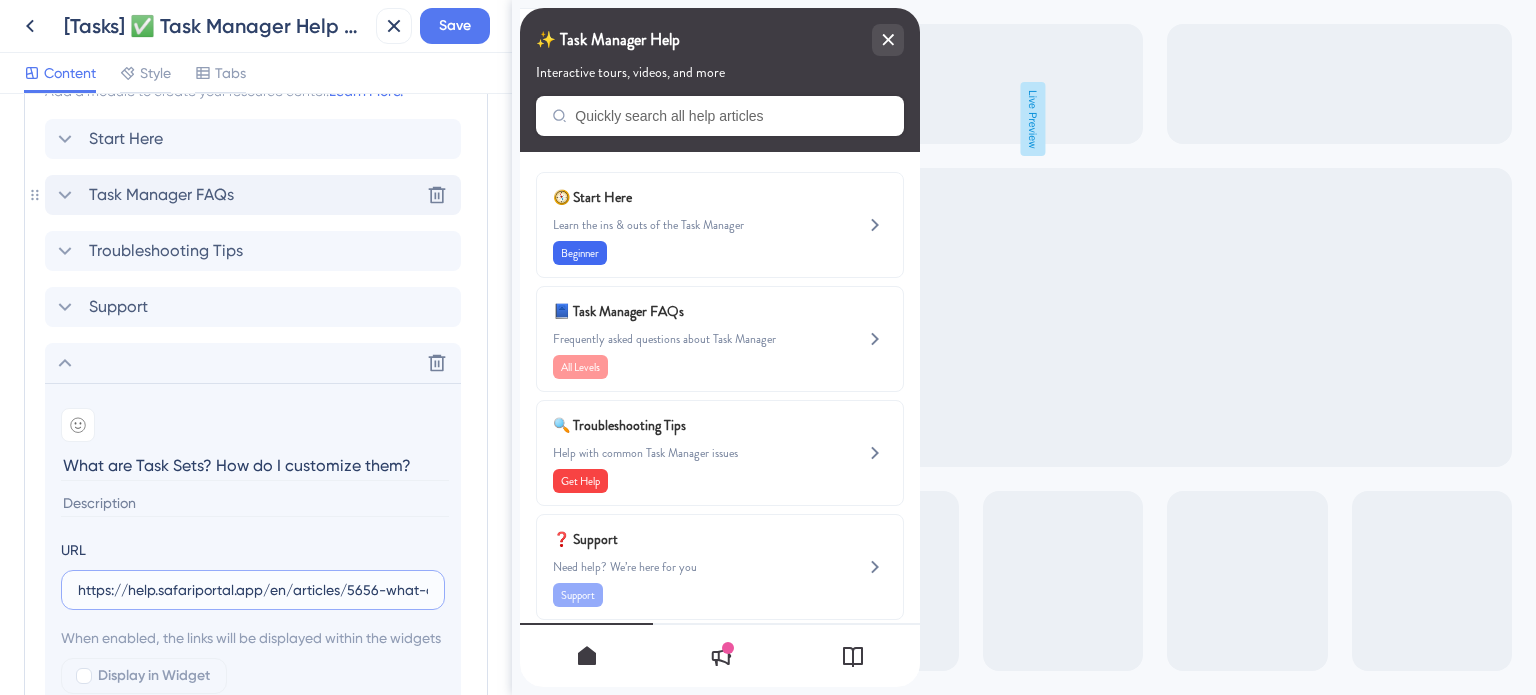 scroll, scrollTop: 0, scrollLeft: 265, axis: horizontal 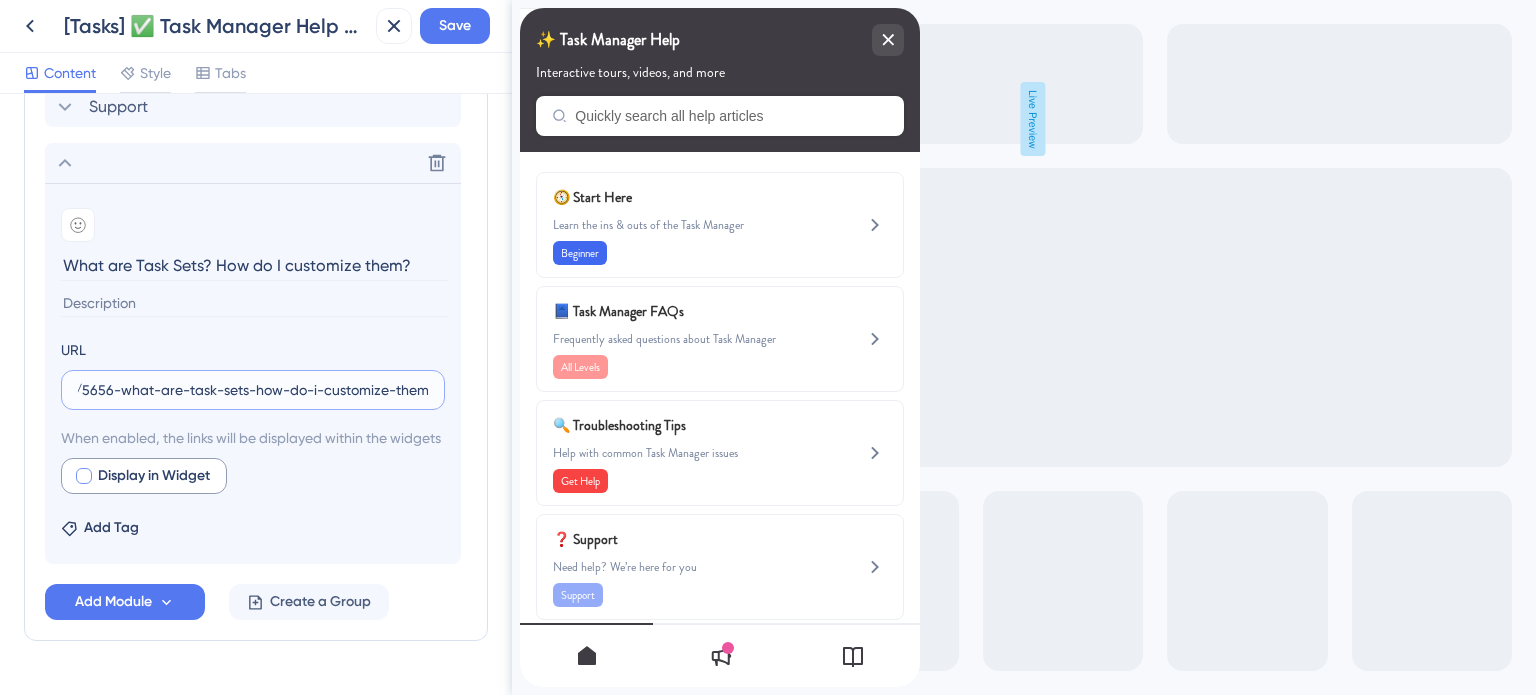 type on "https://help.safariportal.app/en/articles/5656-what-are-task-sets-how-do-i-customize-them" 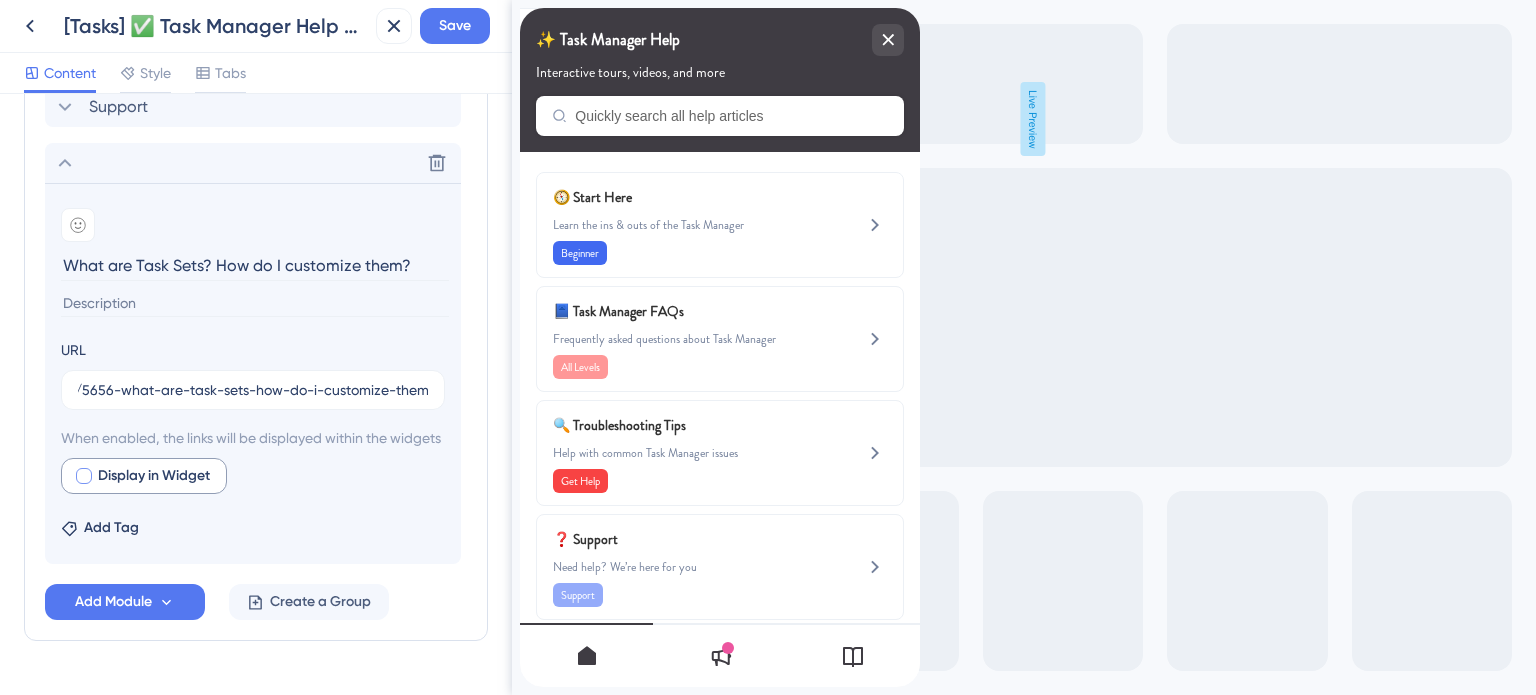 click at bounding box center (84, 476) 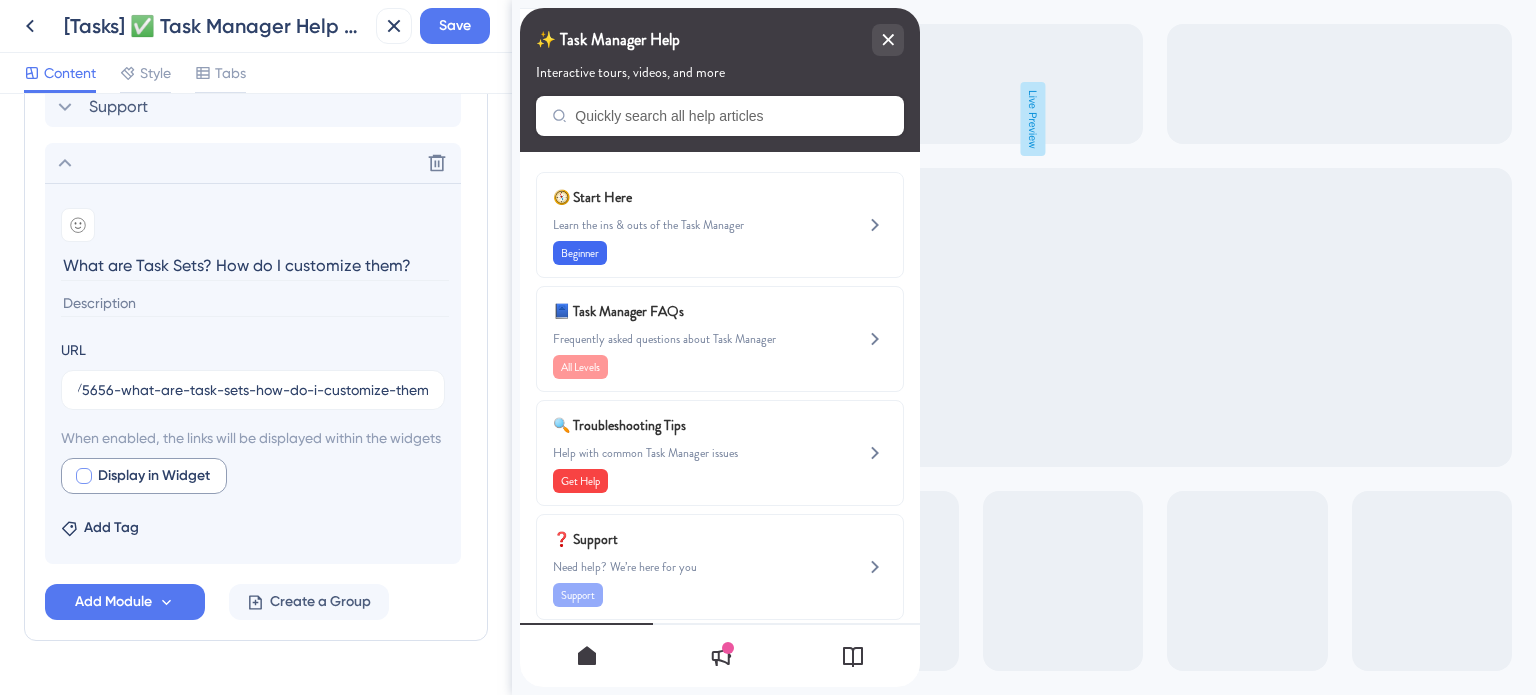 checkbox on "true" 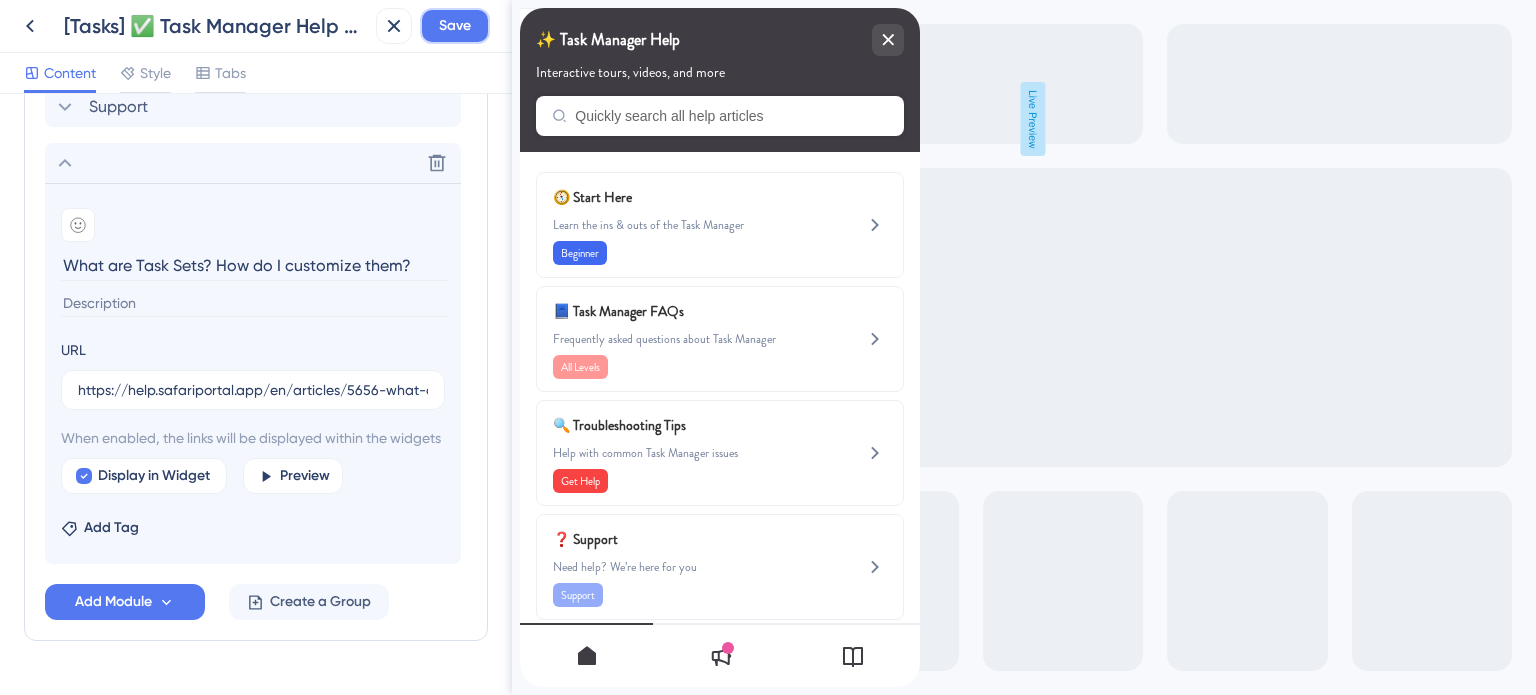 click on "Save" at bounding box center [455, 26] 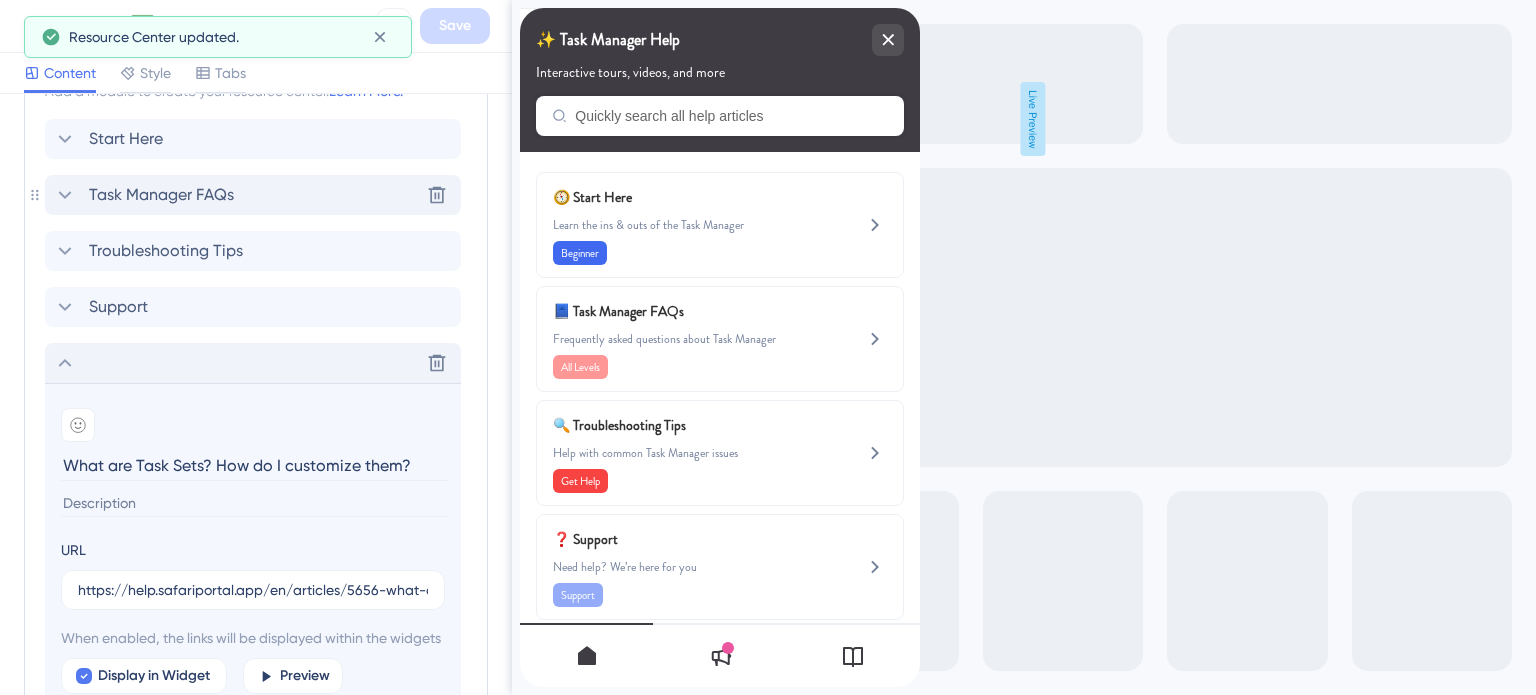 scroll, scrollTop: 996, scrollLeft: 0, axis: vertical 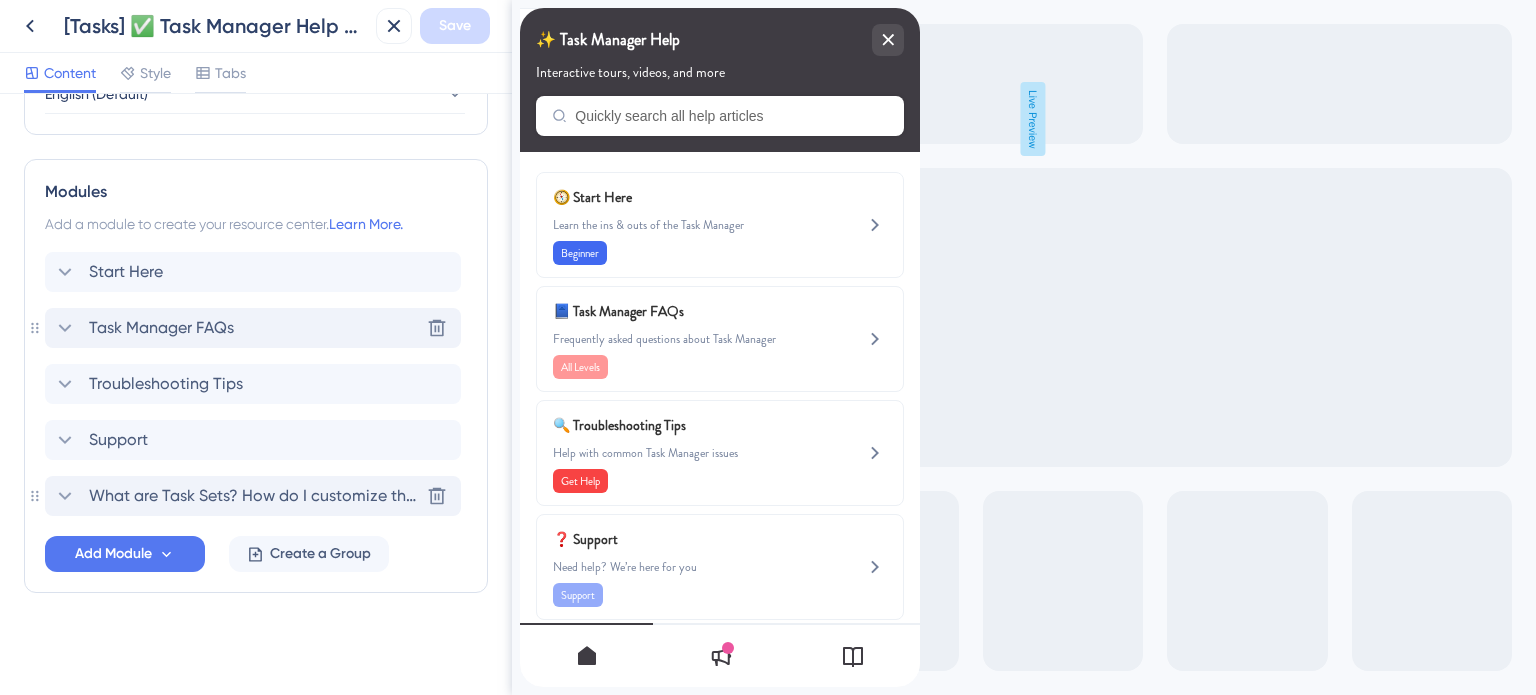 click 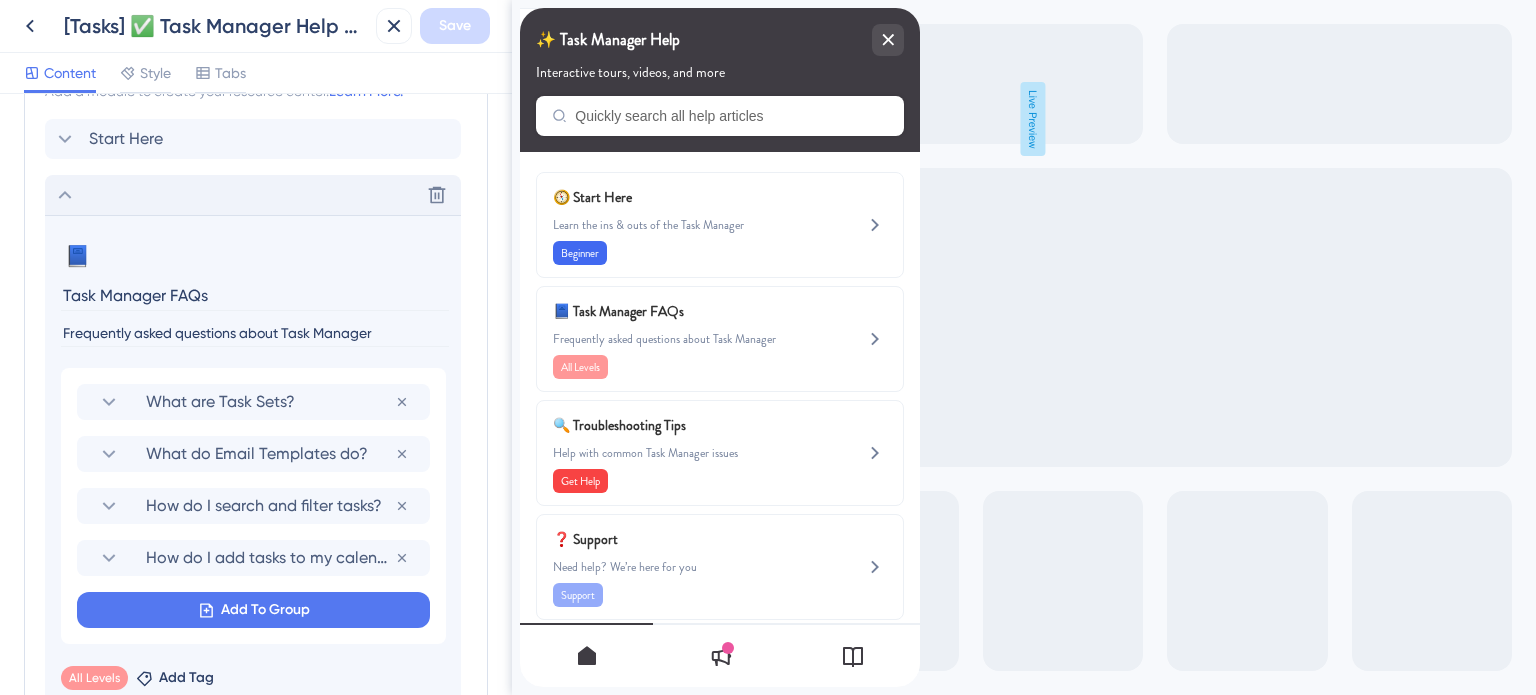 click on "Delete" at bounding box center (253, 195) 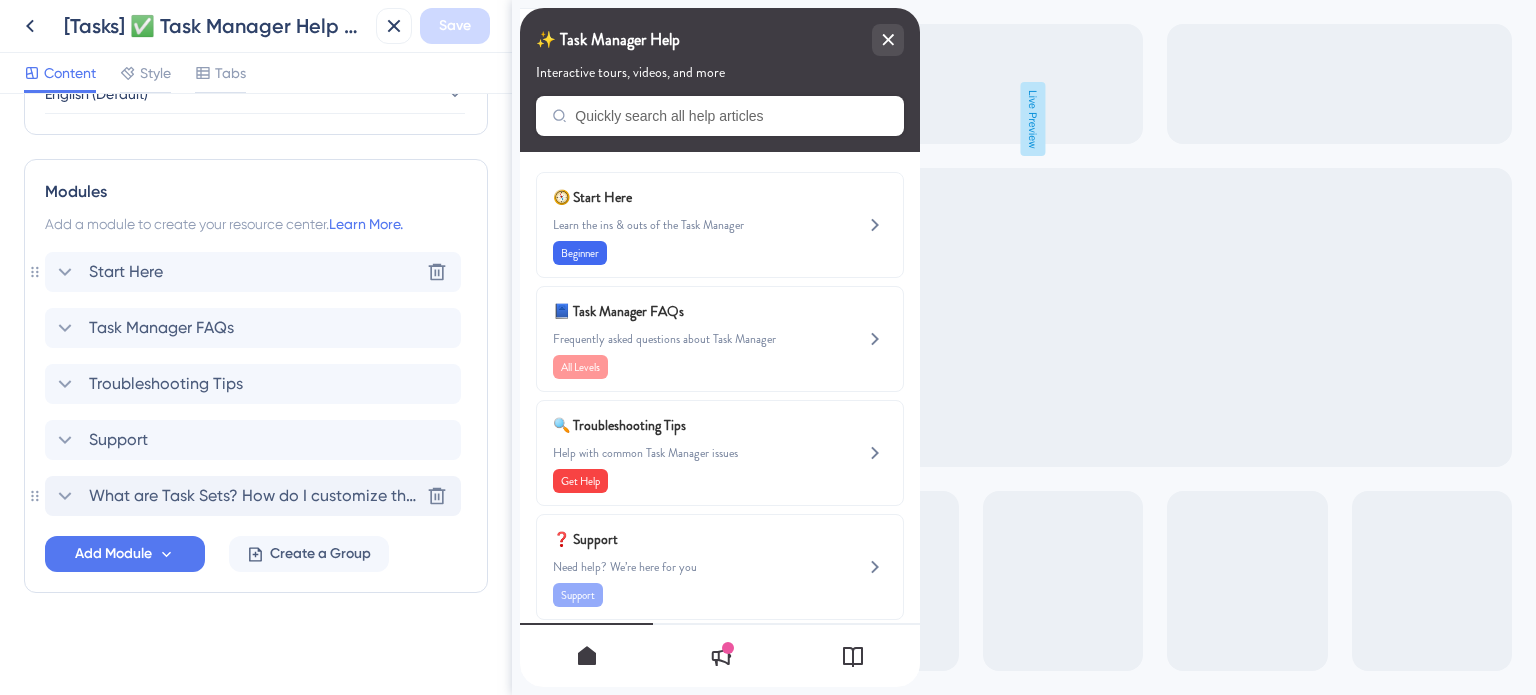 click 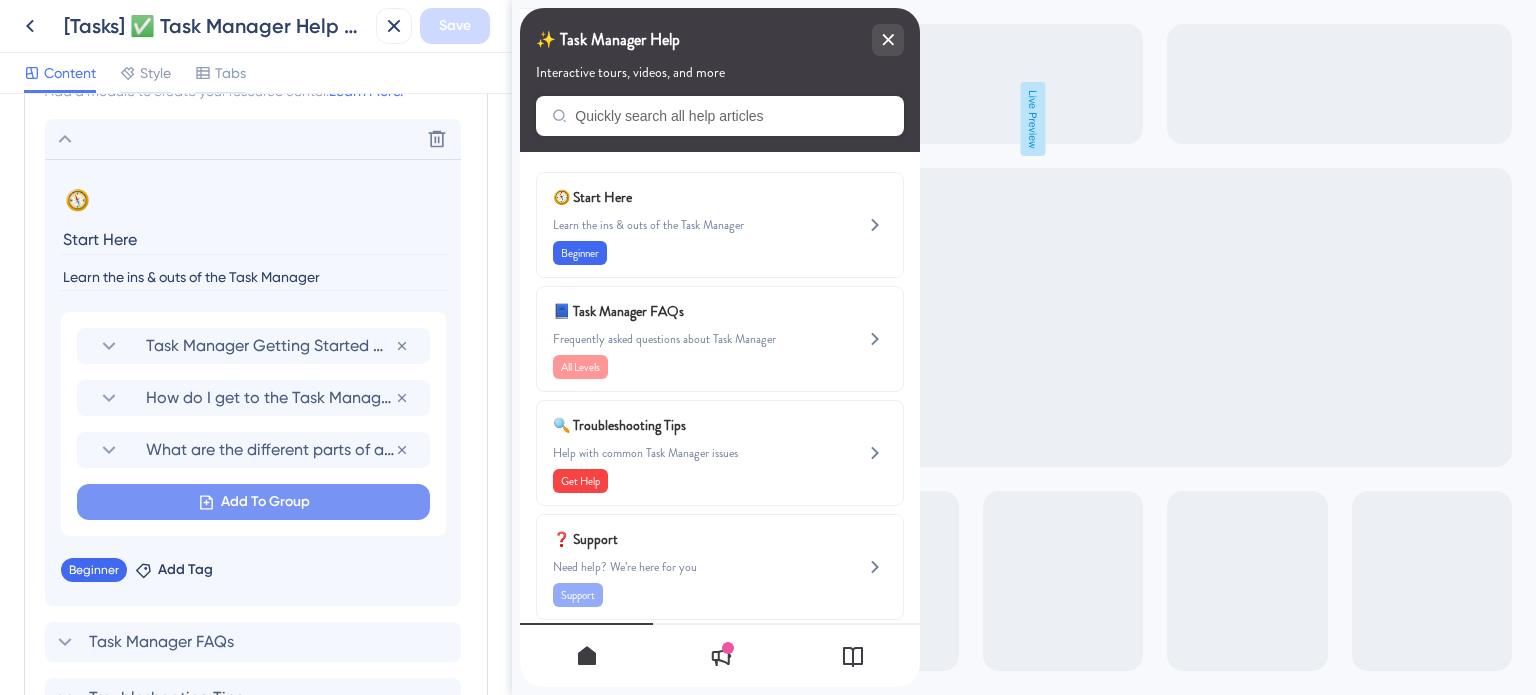 click on "Add To Group" at bounding box center [265, 502] 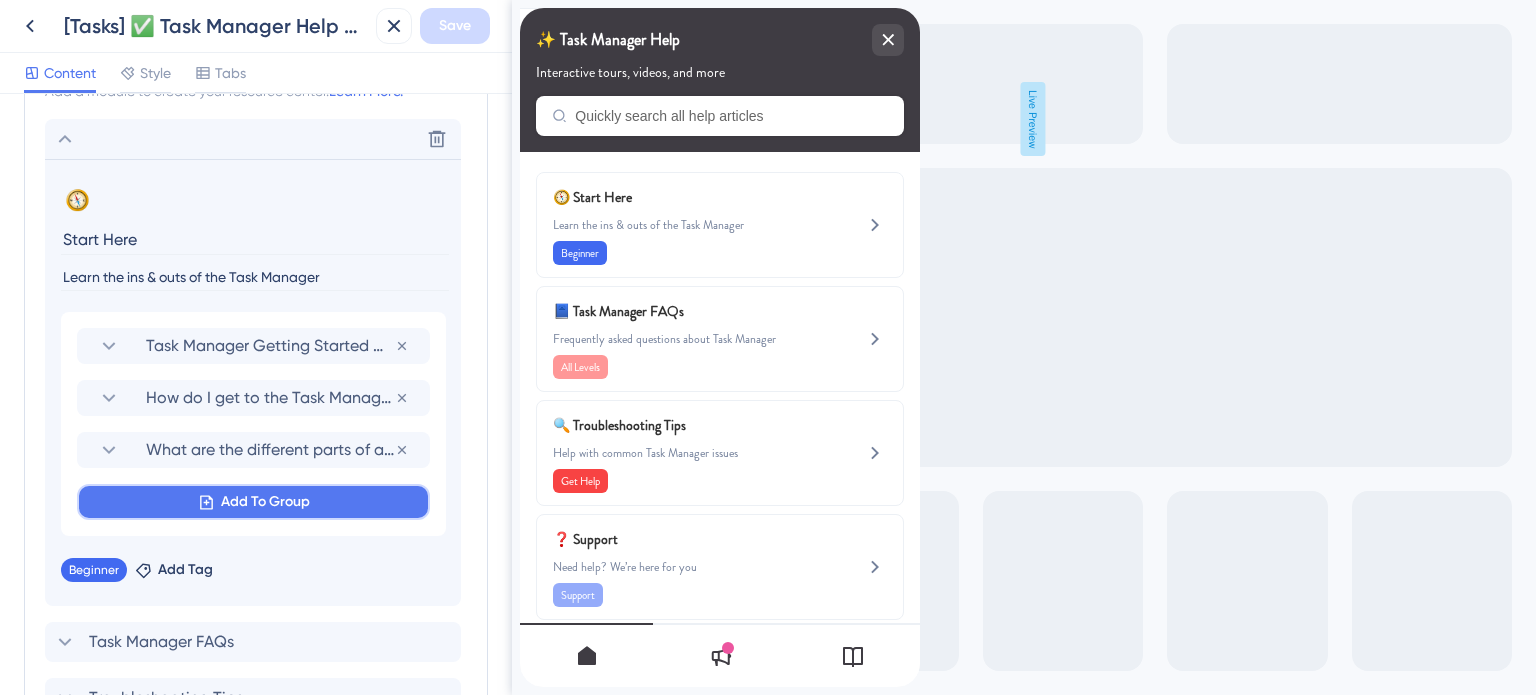 click on "Add To Group" at bounding box center [265, 502] 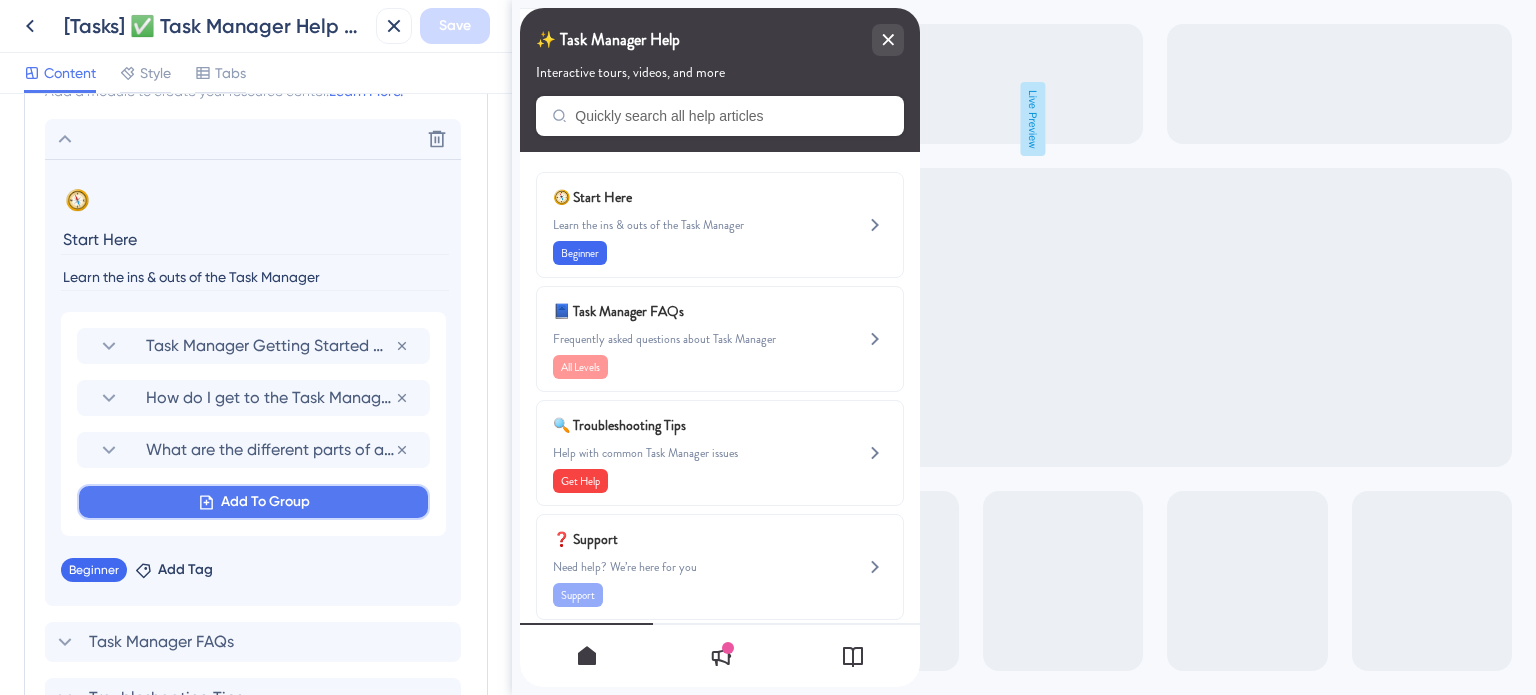 click on "Add To Group" at bounding box center (265, 502) 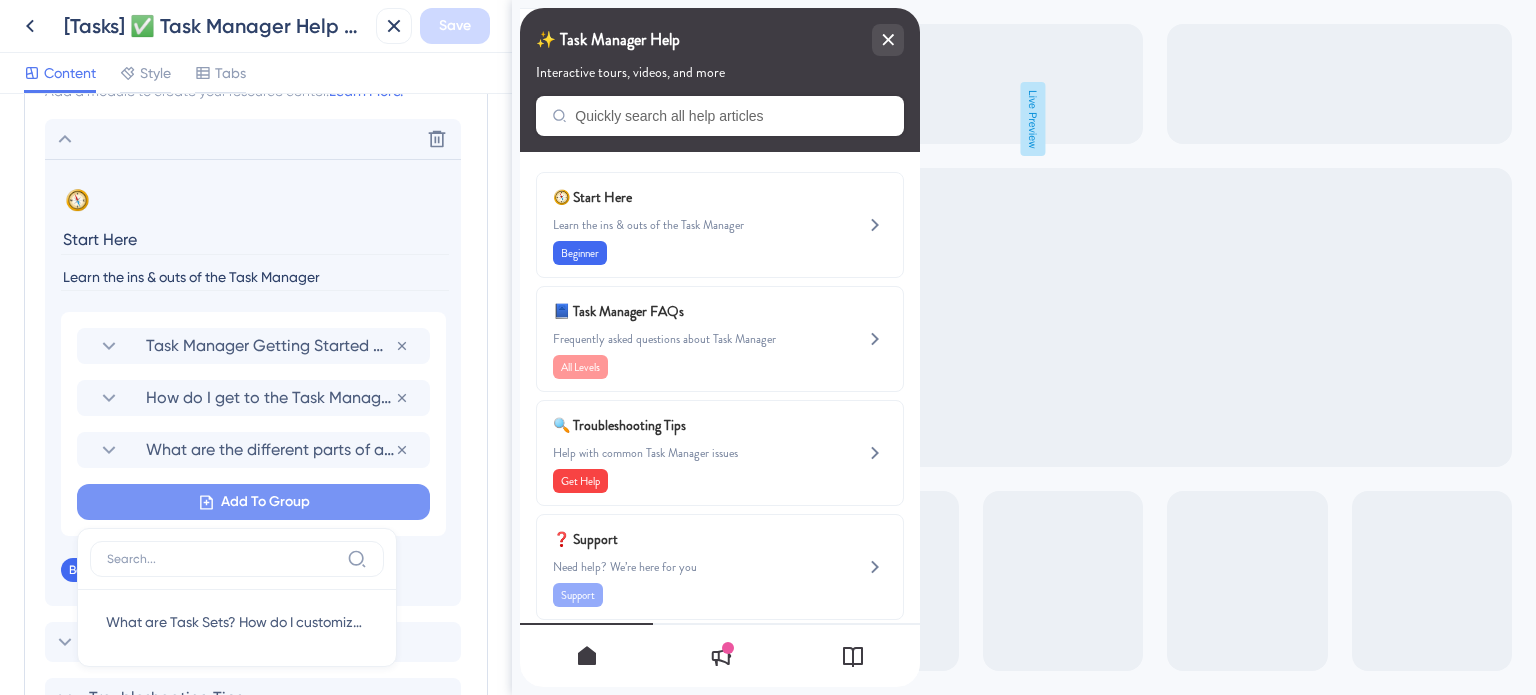 scroll, scrollTop: 1197, scrollLeft: 0, axis: vertical 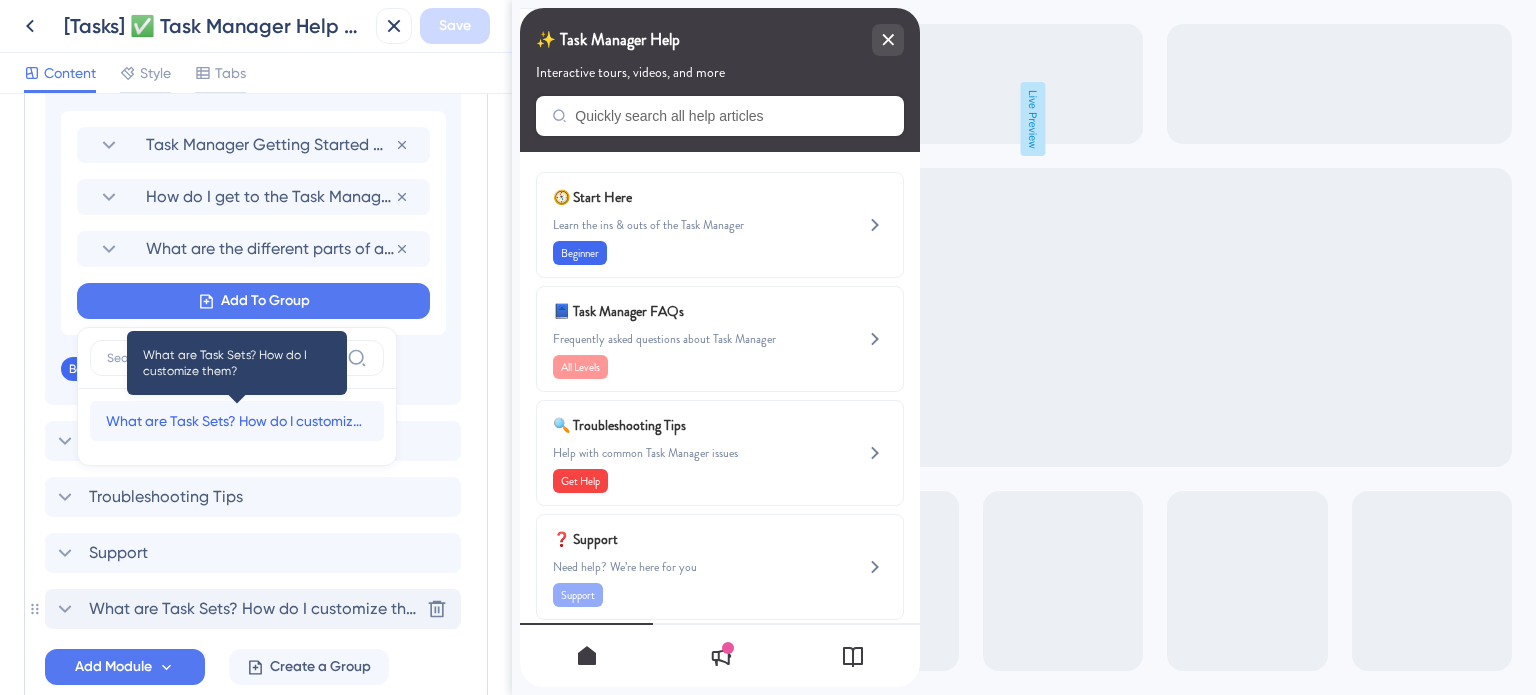 click on "What are Task Sets? How do I customize them?" at bounding box center [237, 421] 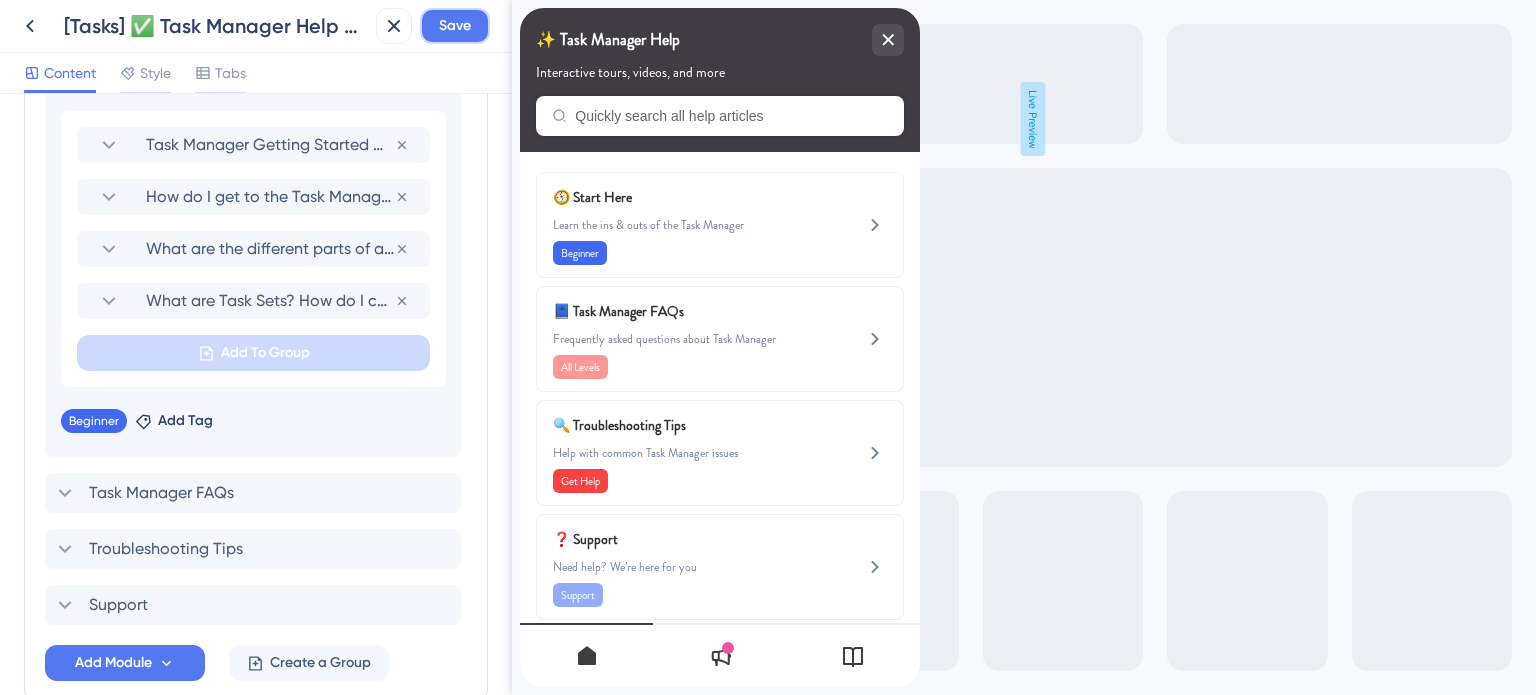 click on "Save" at bounding box center [455, 26] 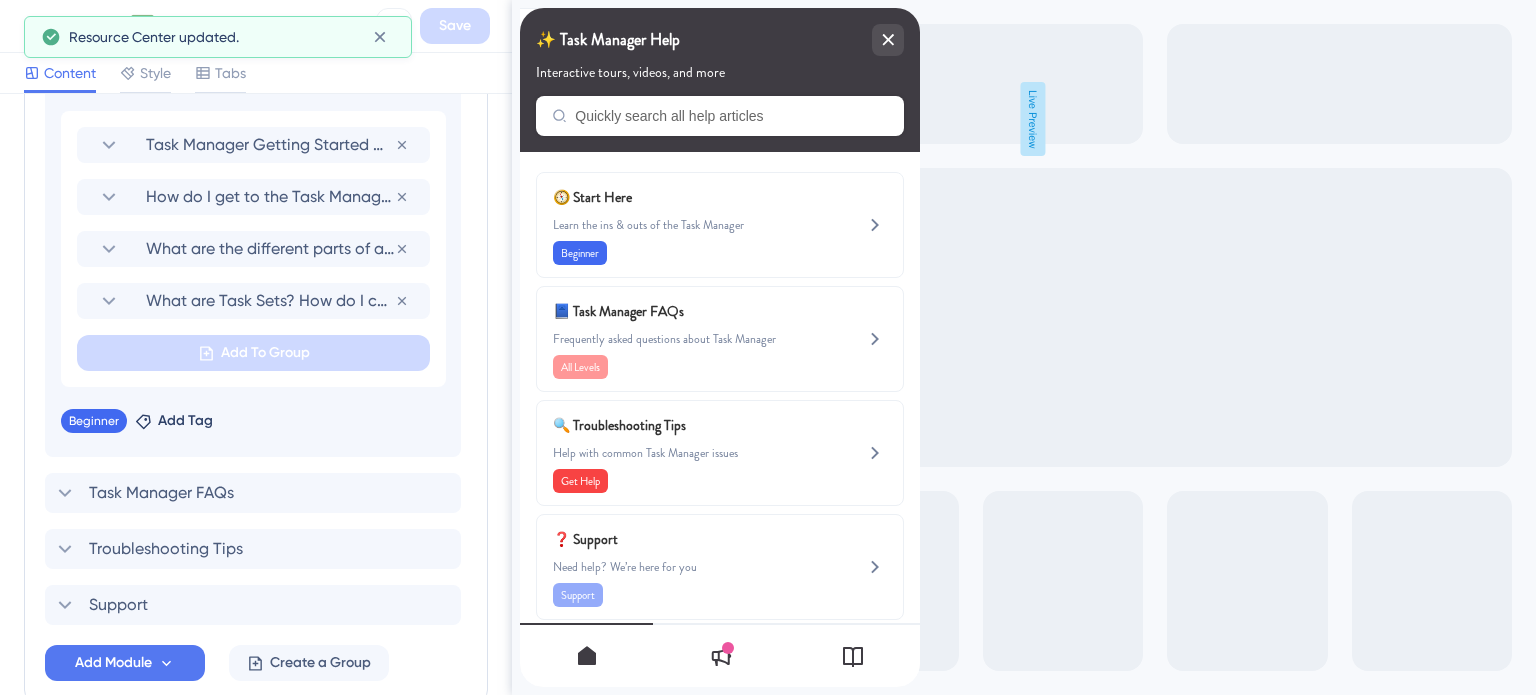 scroll, scrollTop: 997, scrollLeft: 0, axis: vertical 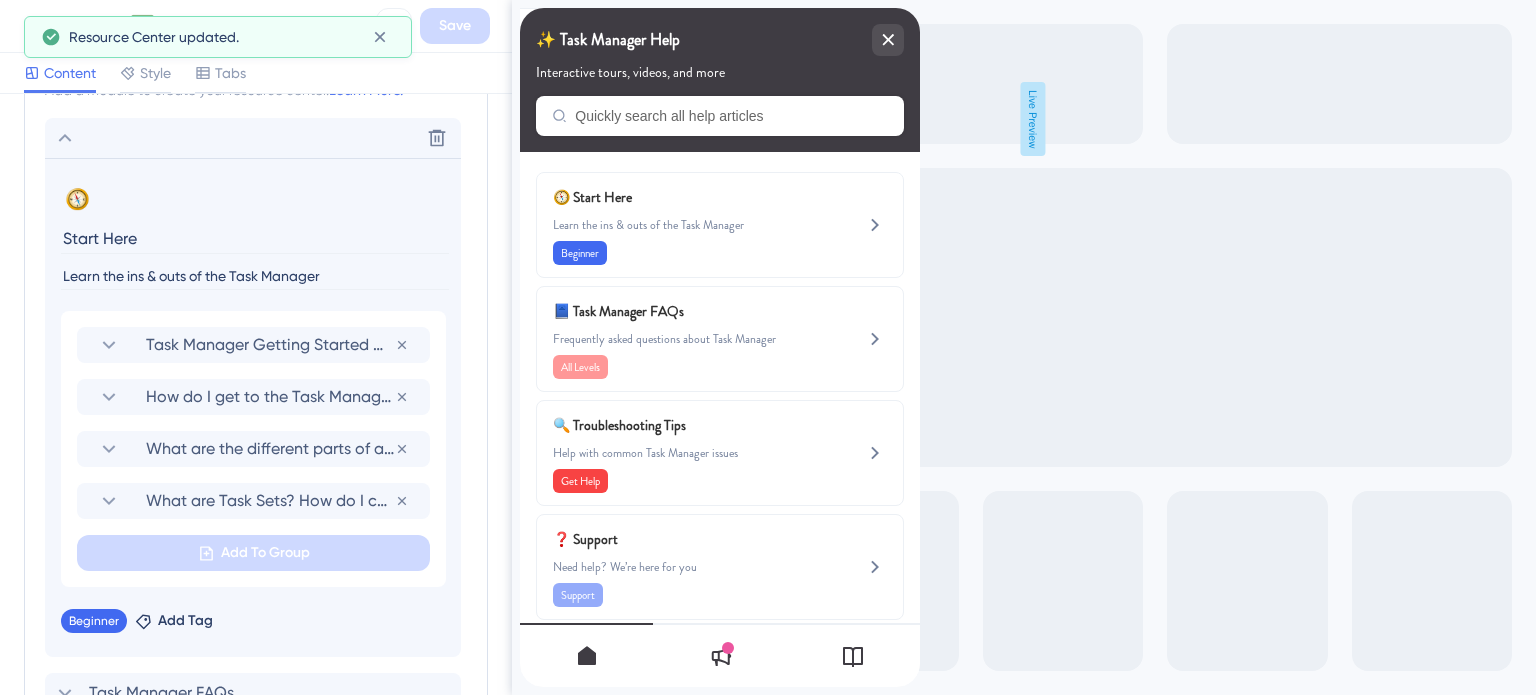 click 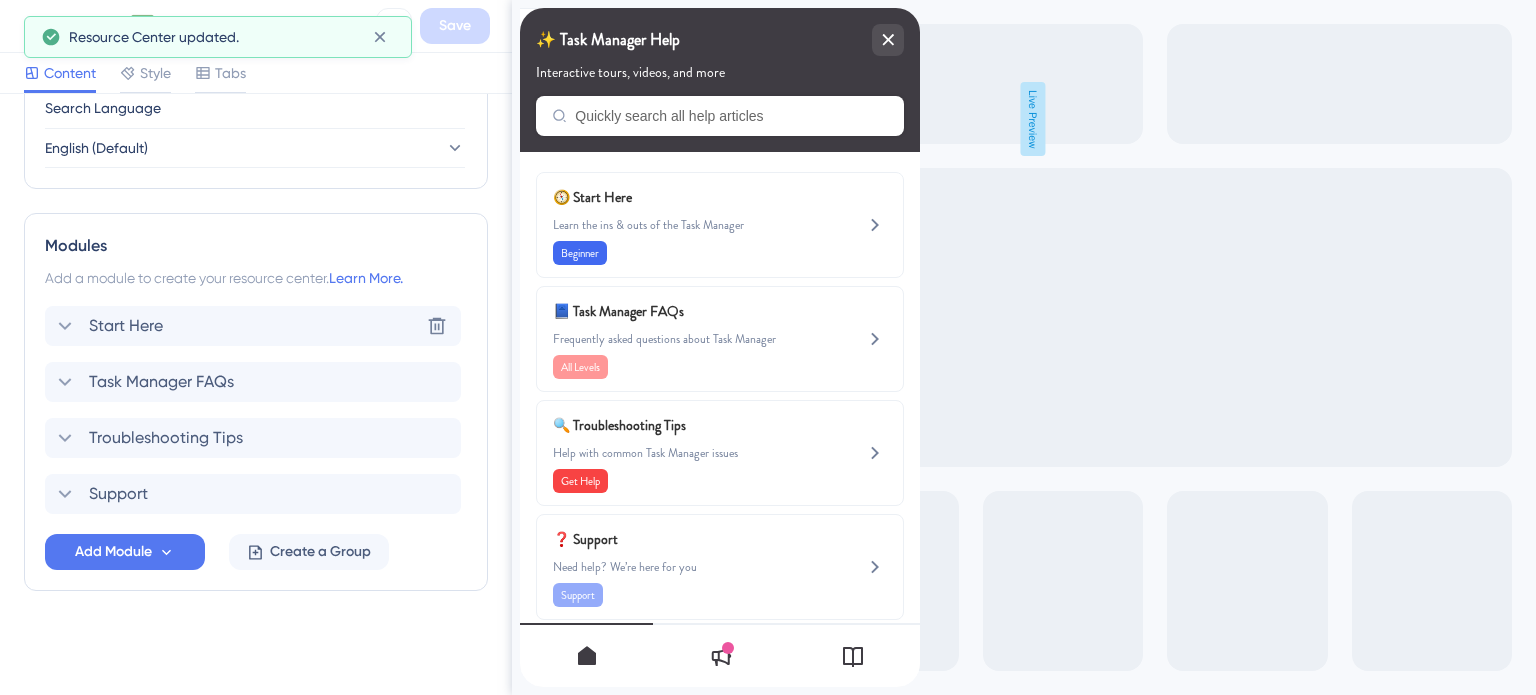 scroll, scrollTop: 807, scrollLeft: 0, axis: vertical 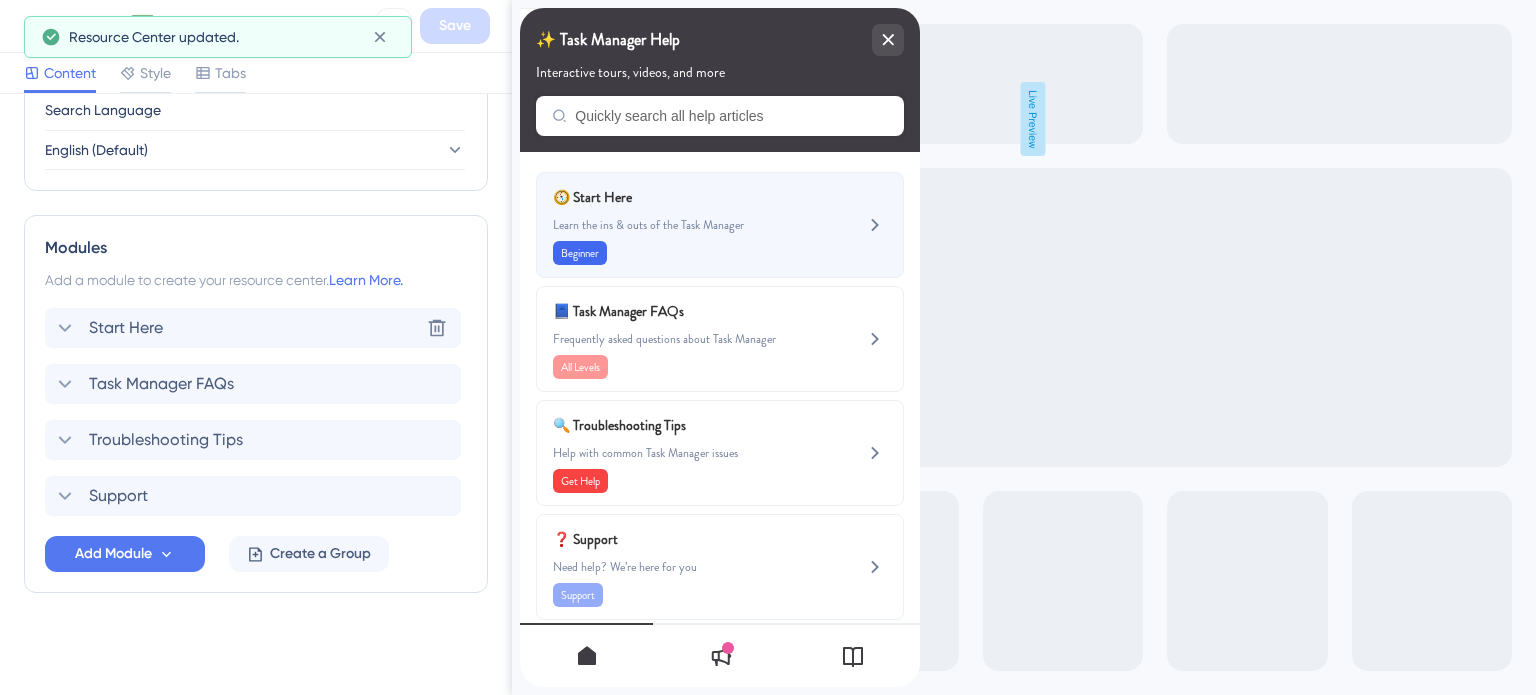 click on "Learn the ins & outs of the Task Manager" at bounding box center (686, 225) 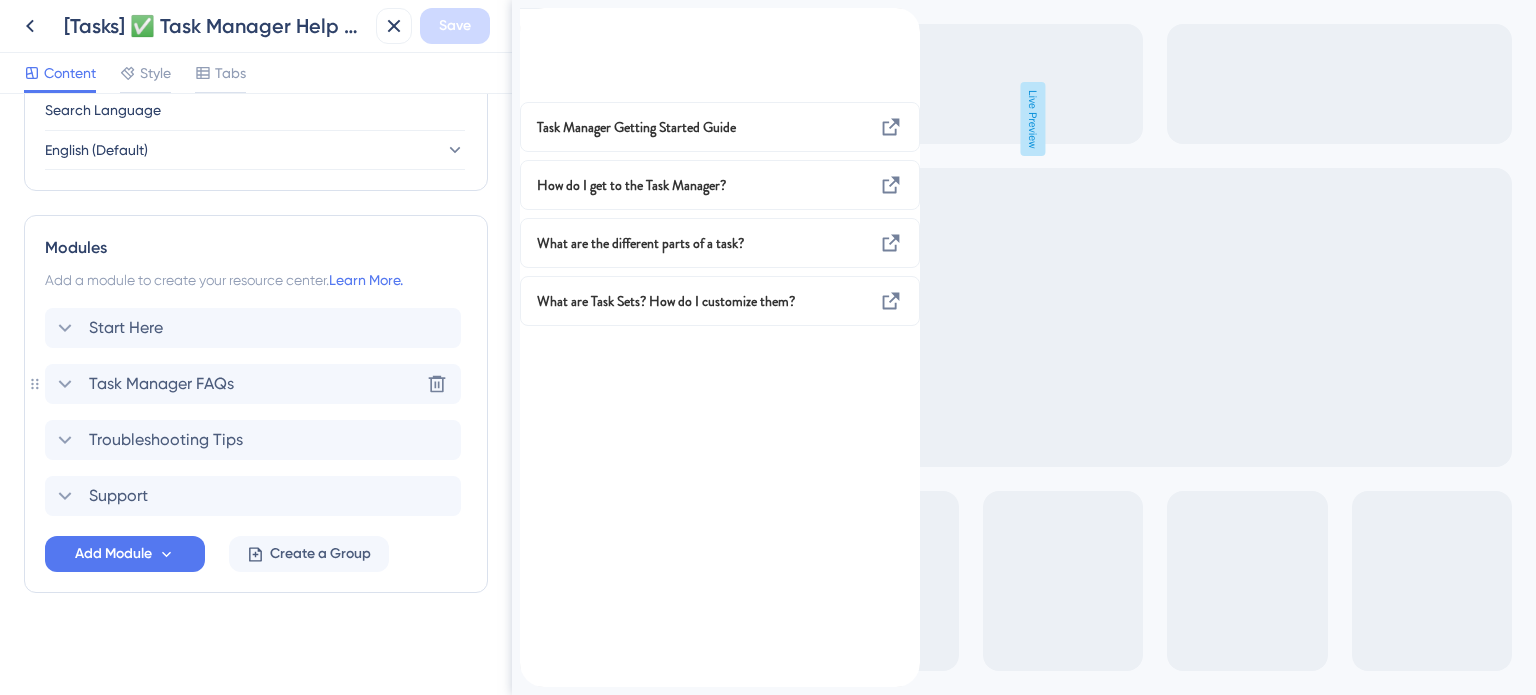 click 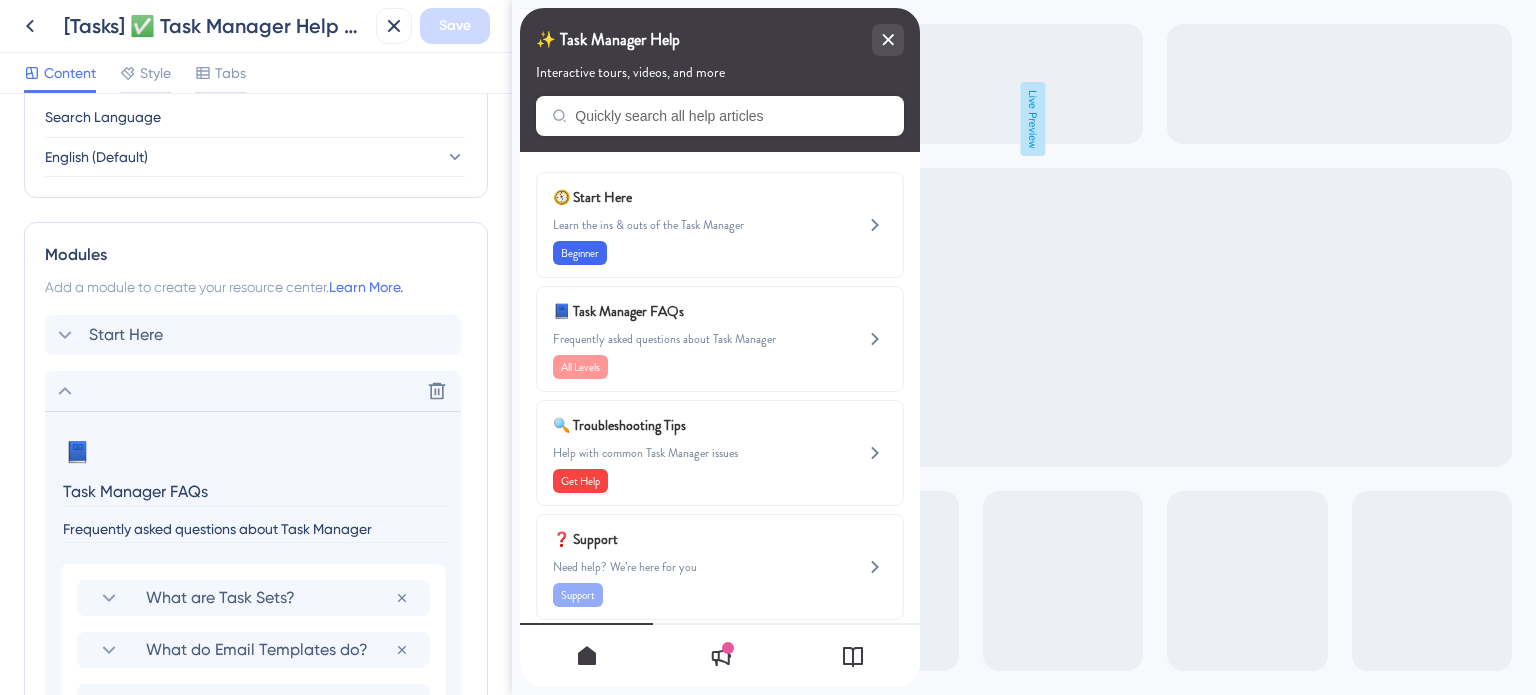 scroll, scrollTop: 797, scrollLeft: 0, axis: vertical 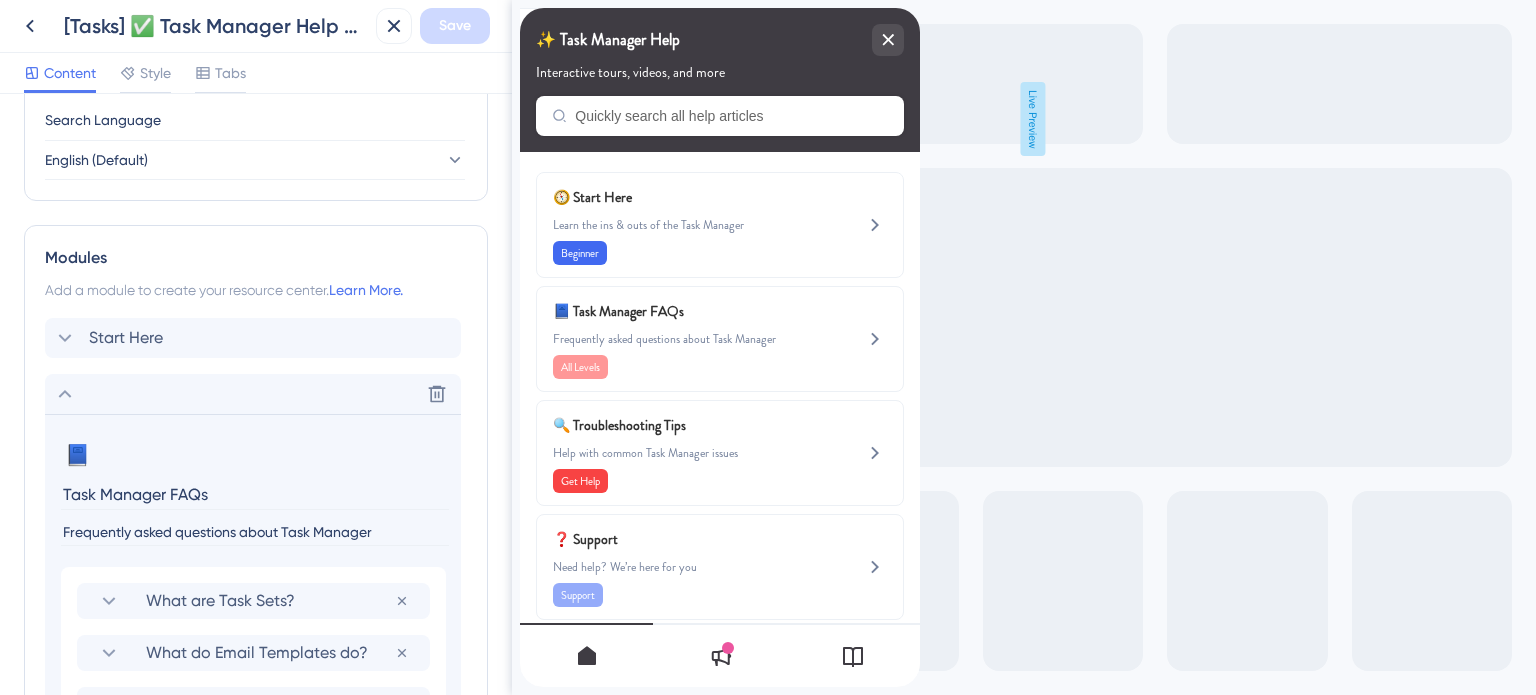 click 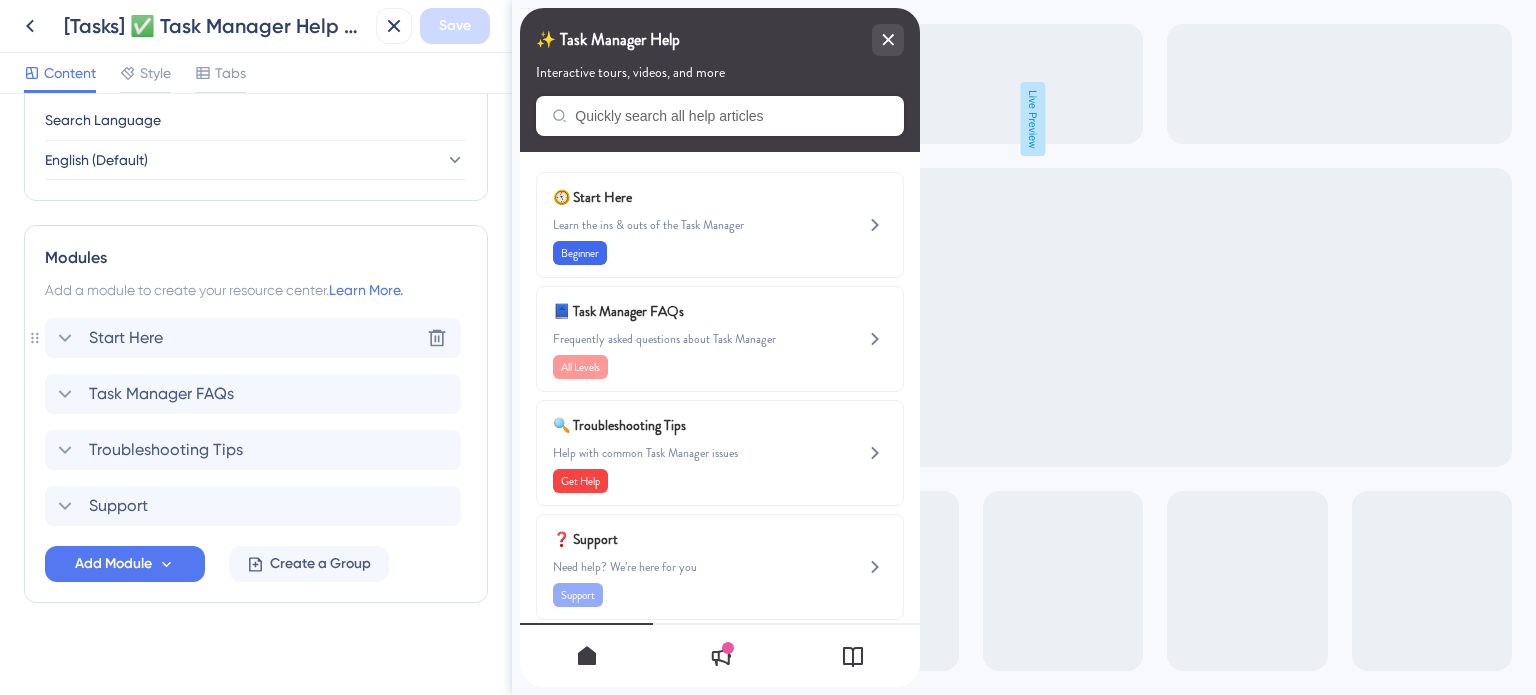 click 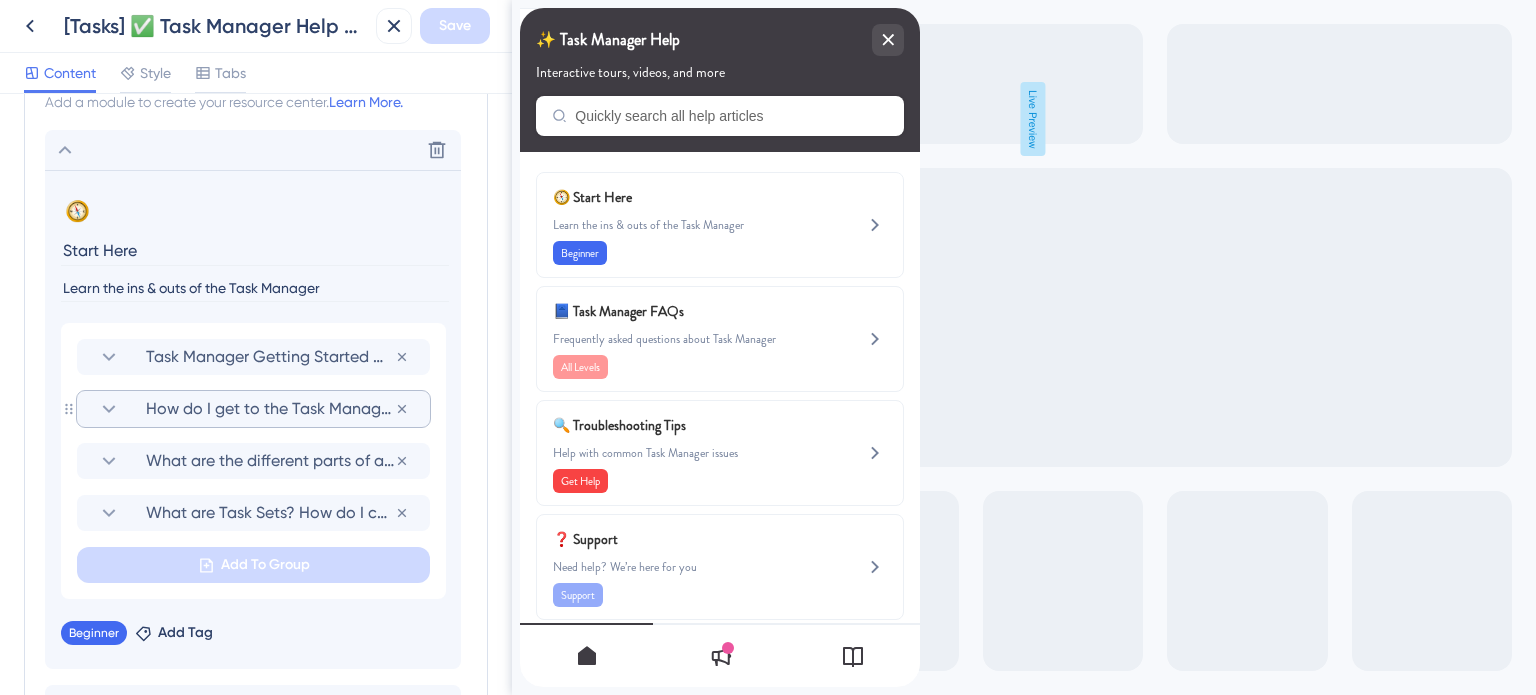 scroll, scrollTop: 997, scrollLeft: 0, axis: vertical 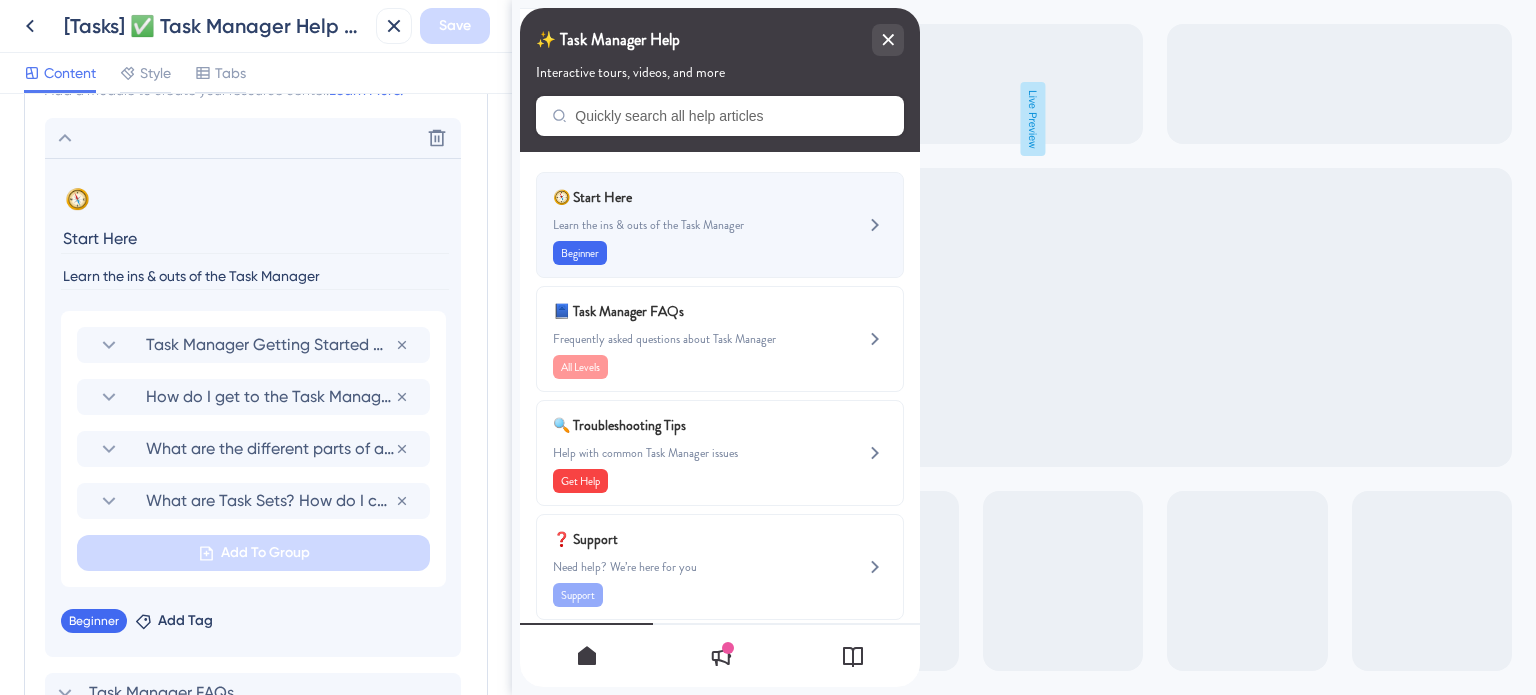click on "🧭   Start Here" at bounding box center (670, 197) 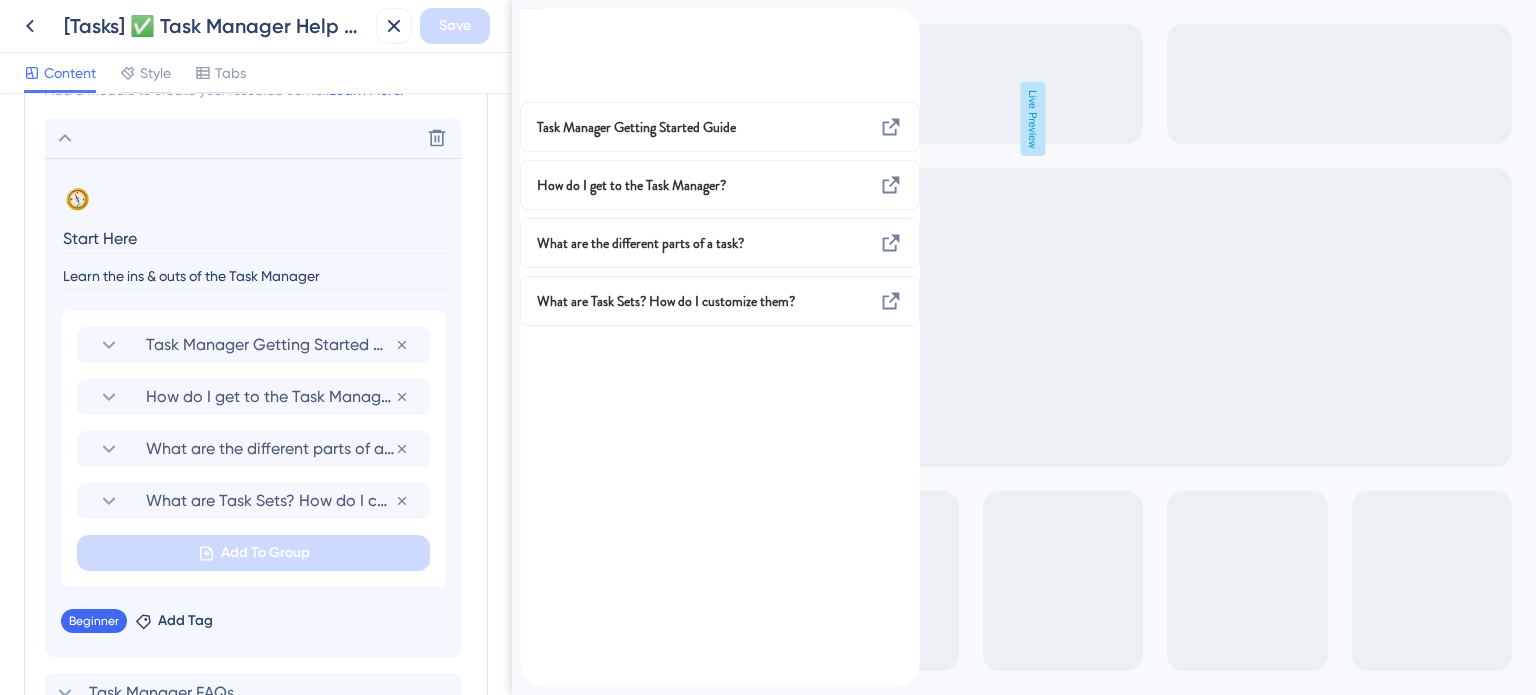 click 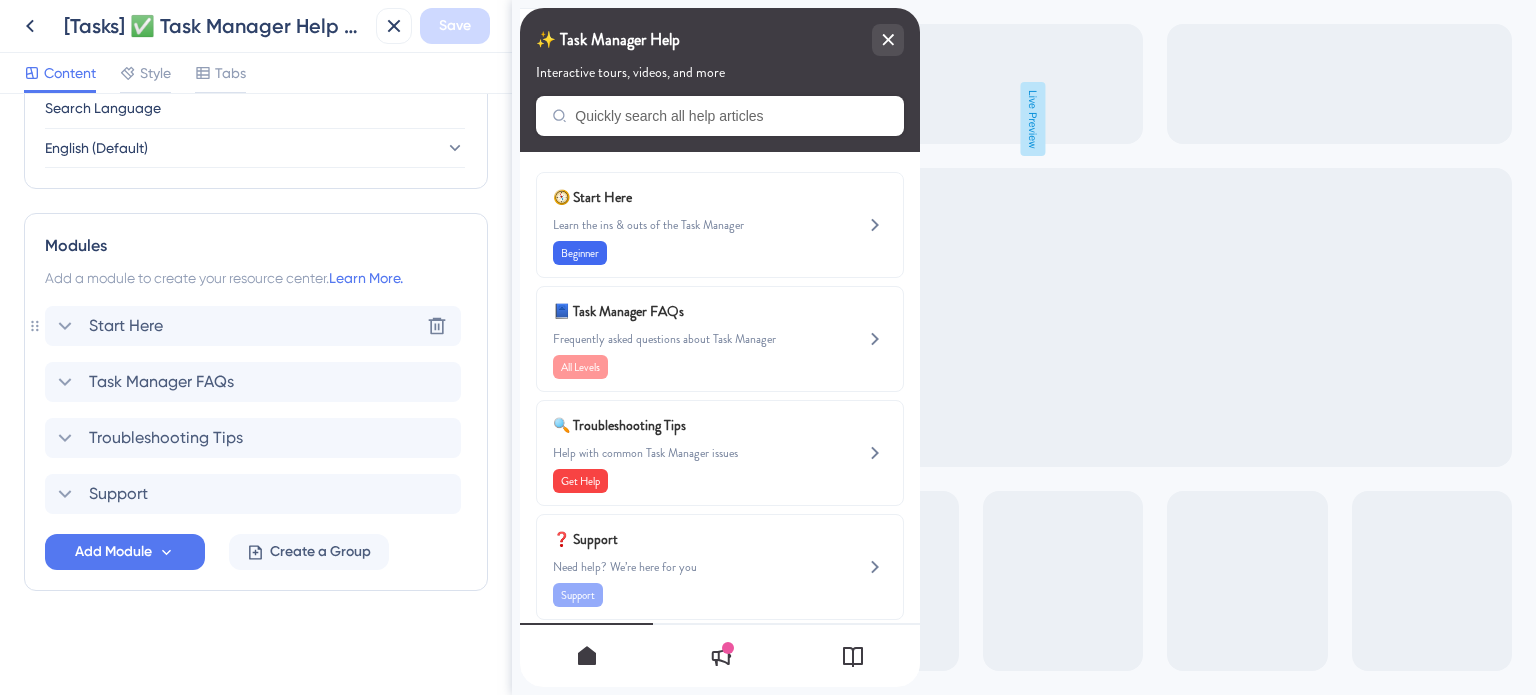 scroll, scrollTop: 807, scrollLeft: 0, axis: vertical 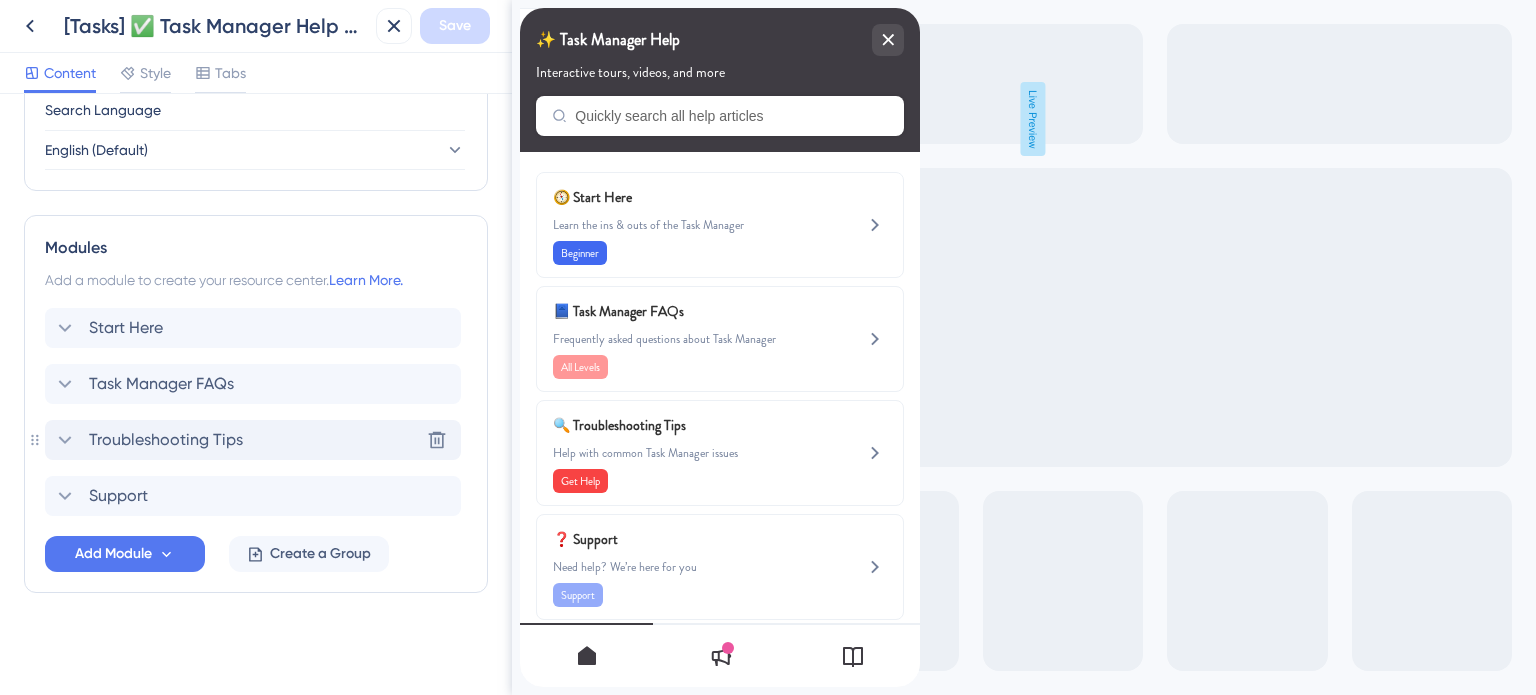 click 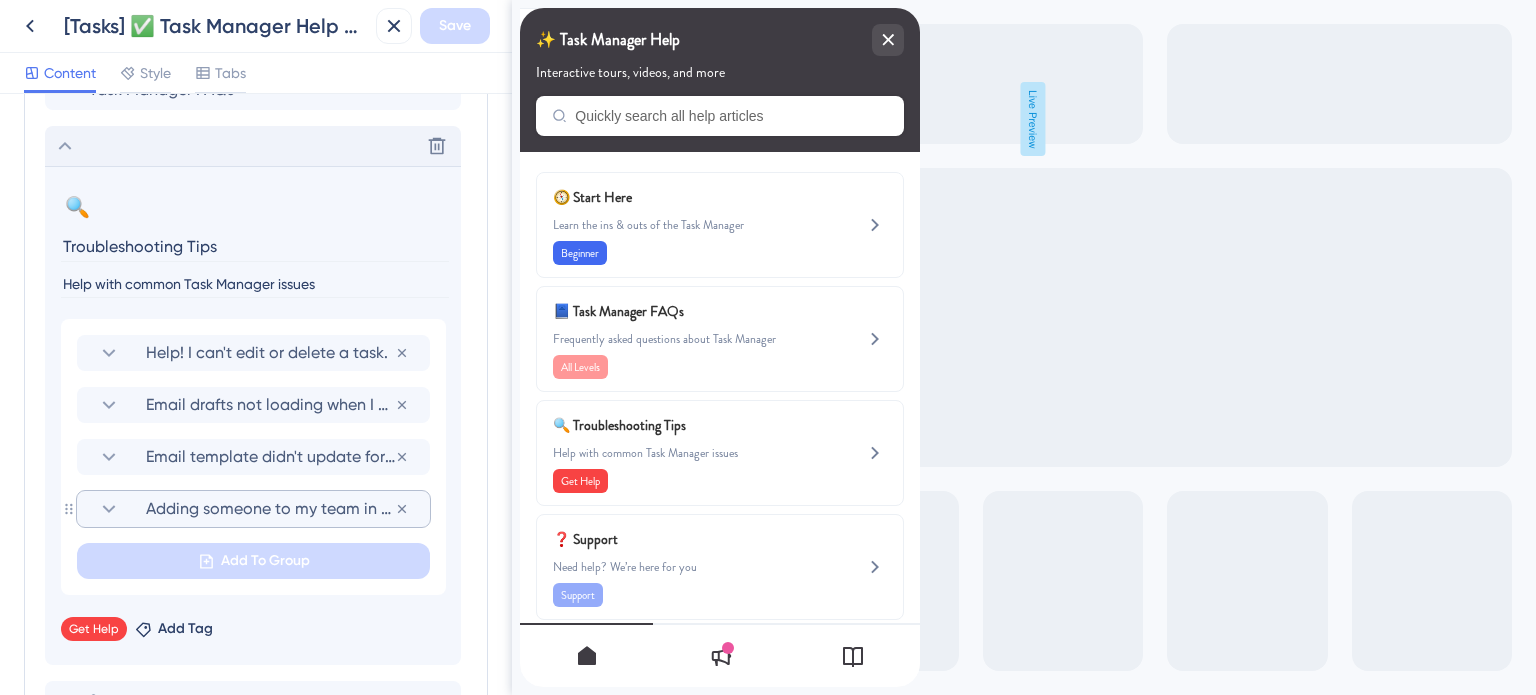 scroll, scrollTop: 1197, scrollLeft: 0, axis: vertical 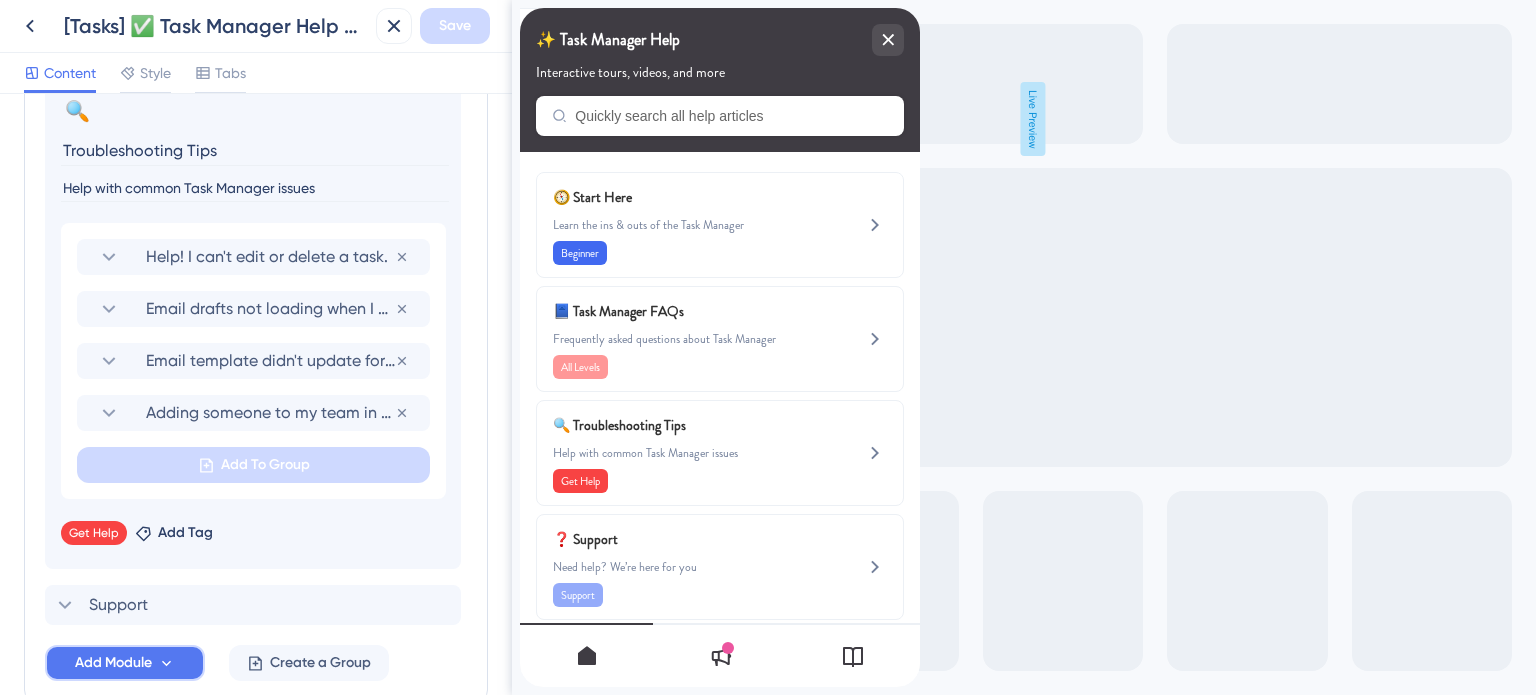 click on "Add Module" at bounding box center [113, 663] 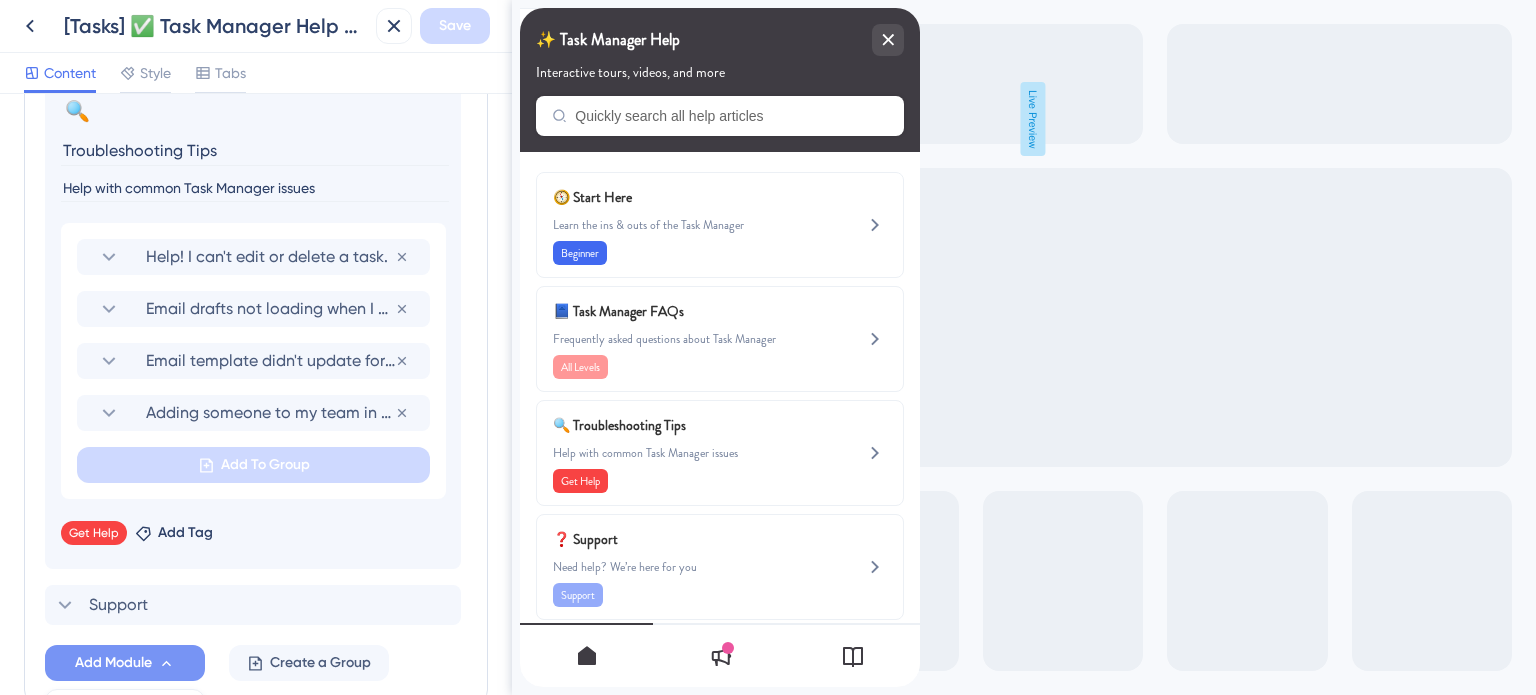 scroll, scrollTop: 1495, scrollLeft: 0, axis: vertical 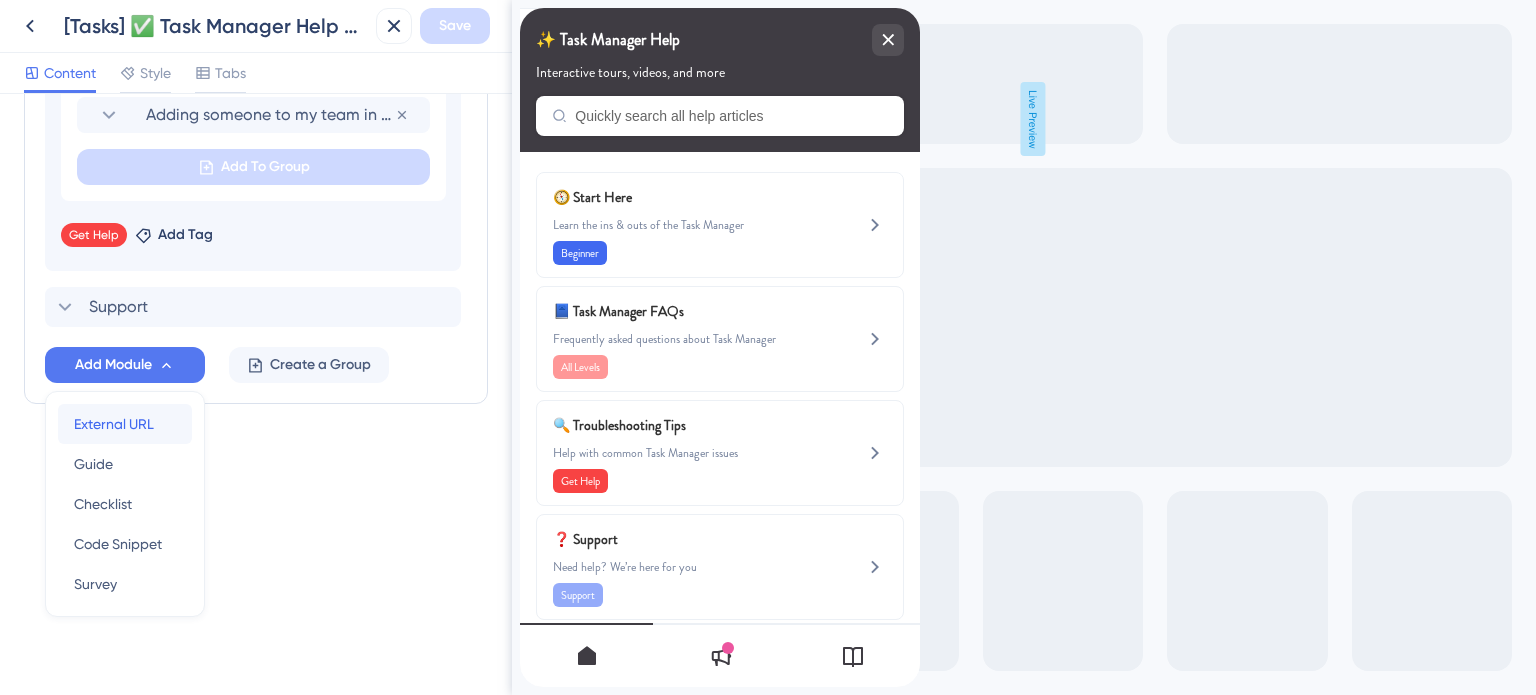 click on "External URL" at bounding box center [114, 424] 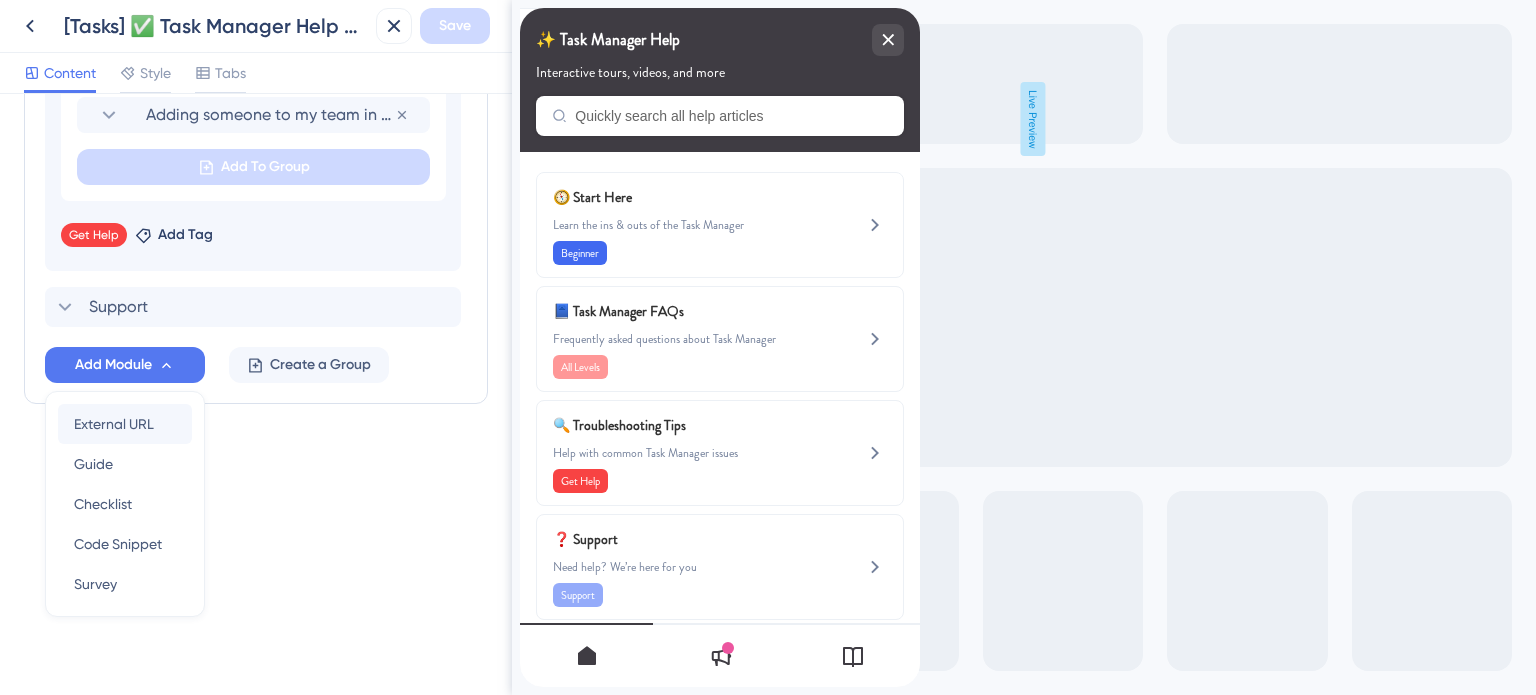 scroll, scrollTop: 1268, scrollLeft: 0, axis: vertical 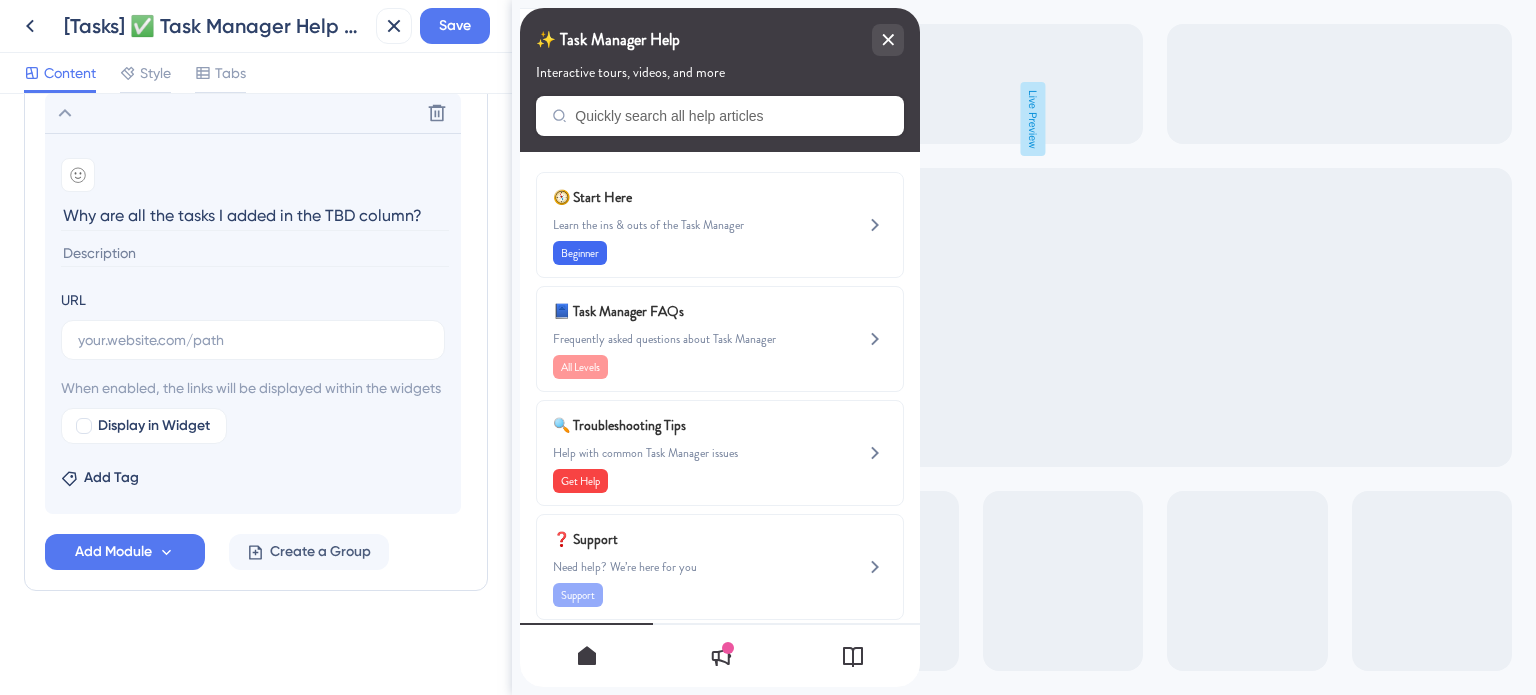 type on "Why are all the tasks I added in the TBD column?" 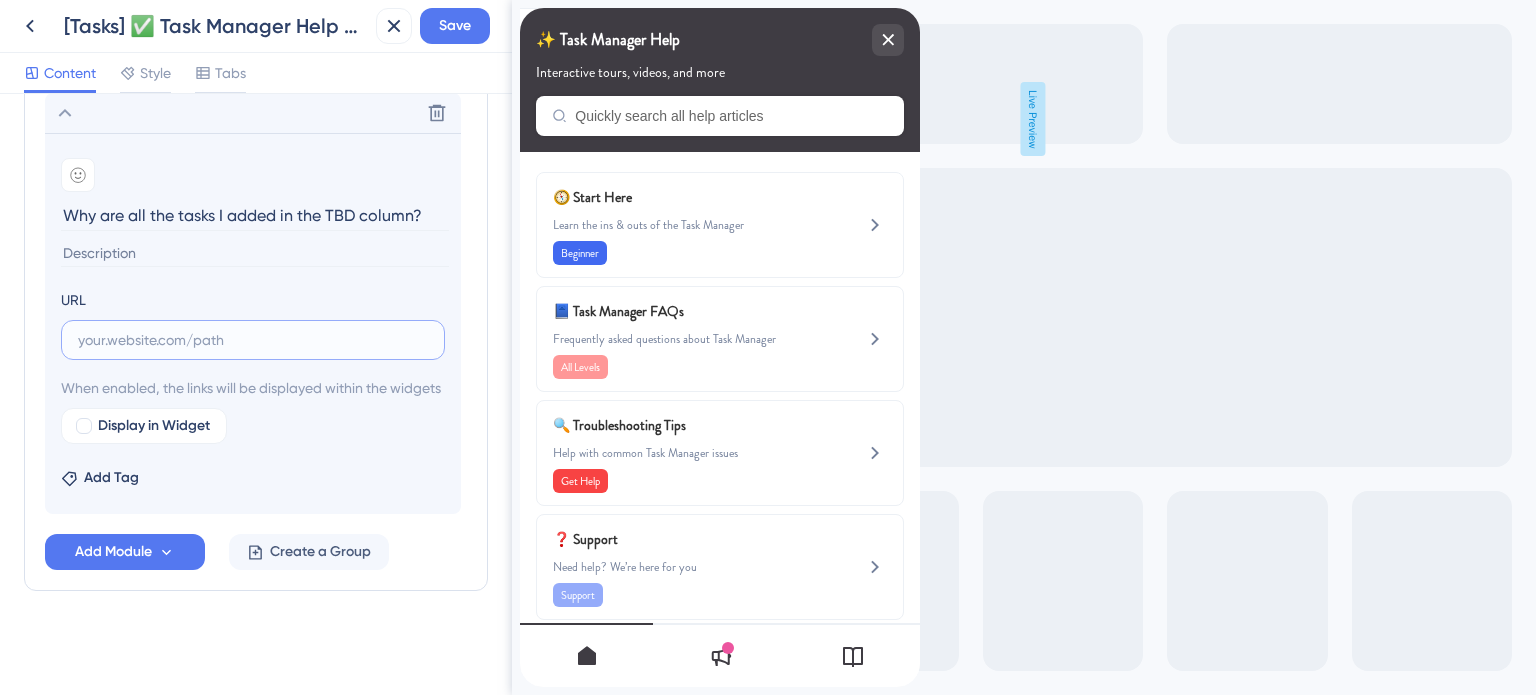 click at bounding box center (253, 340) 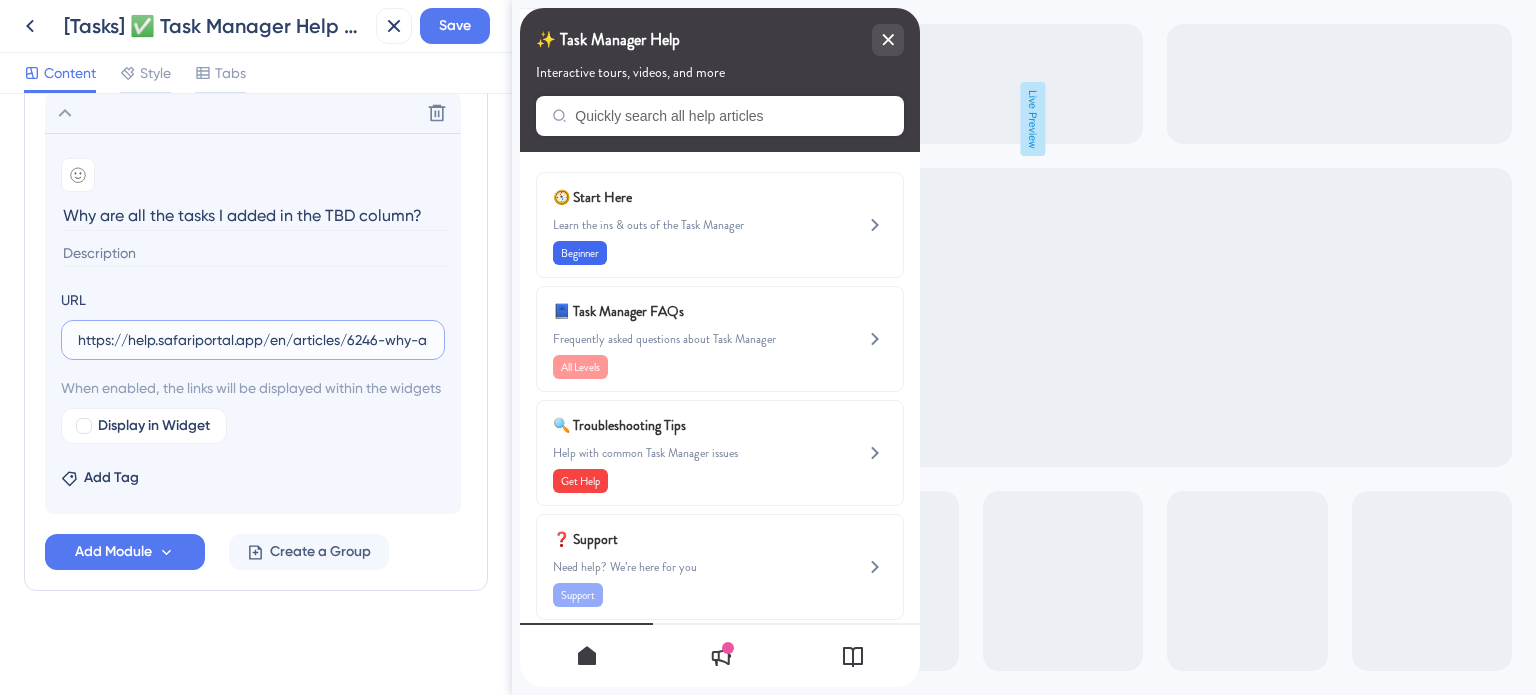 scroll, scrollTop: 0, scrollLeft: 294, axis: horizontal 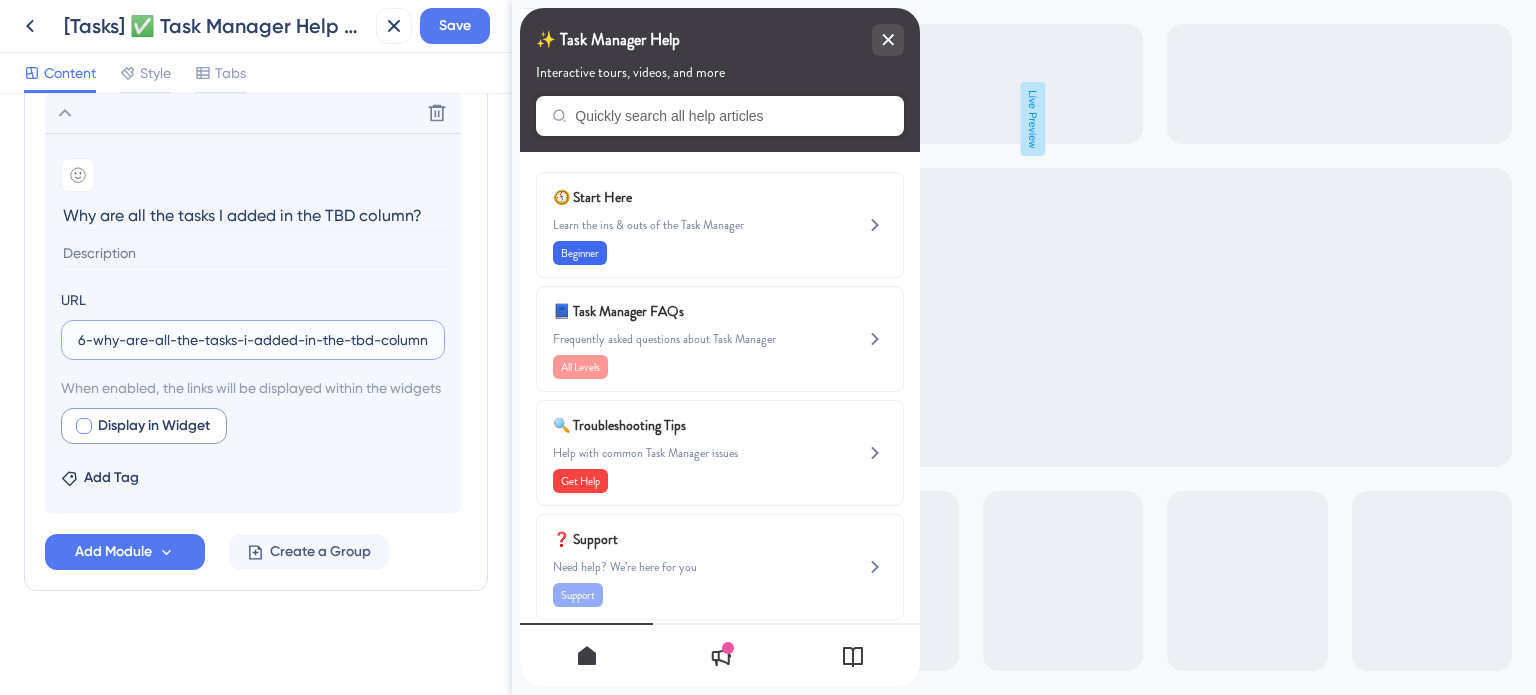 type on "https://help.safariportal.app/en/articles/6246-why-are-all-the-tasks-i-added-in-the-tbd-column" 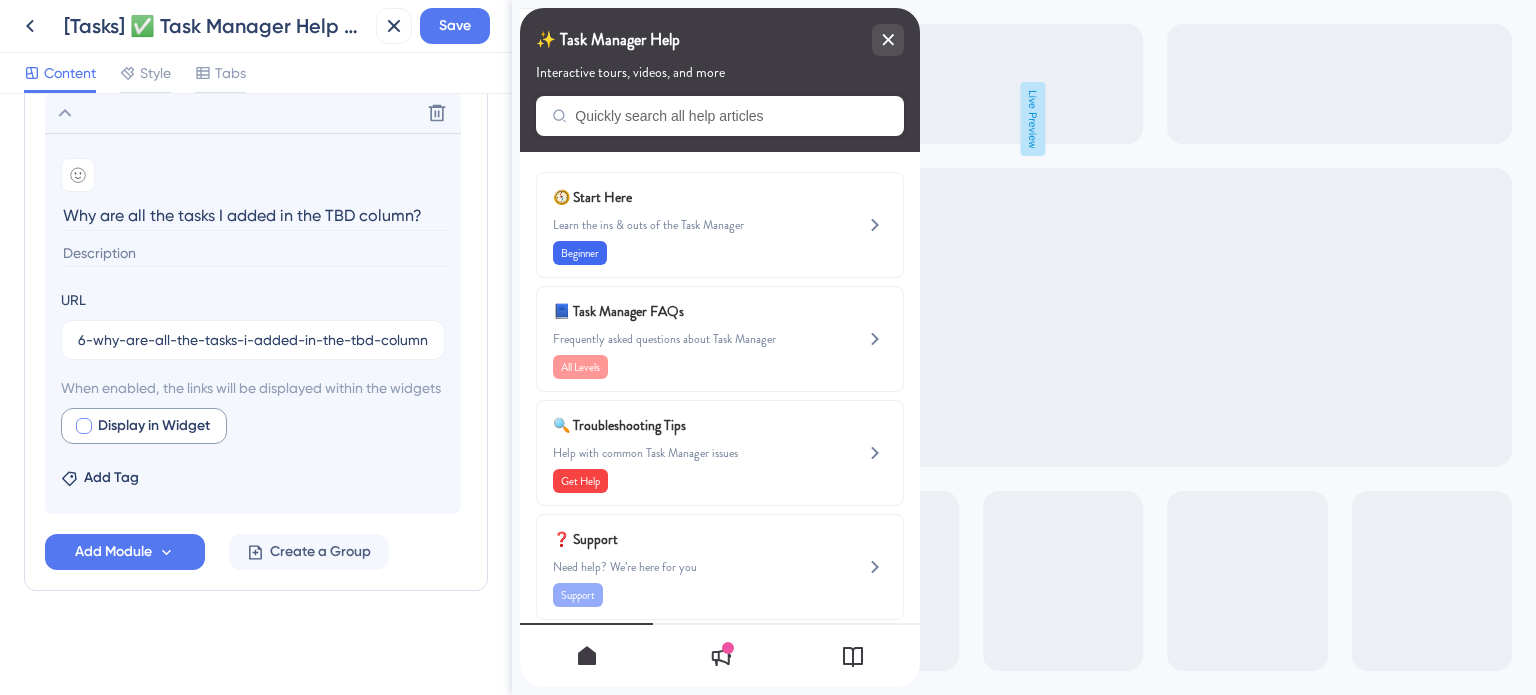 click at bounding box center [84, 426] 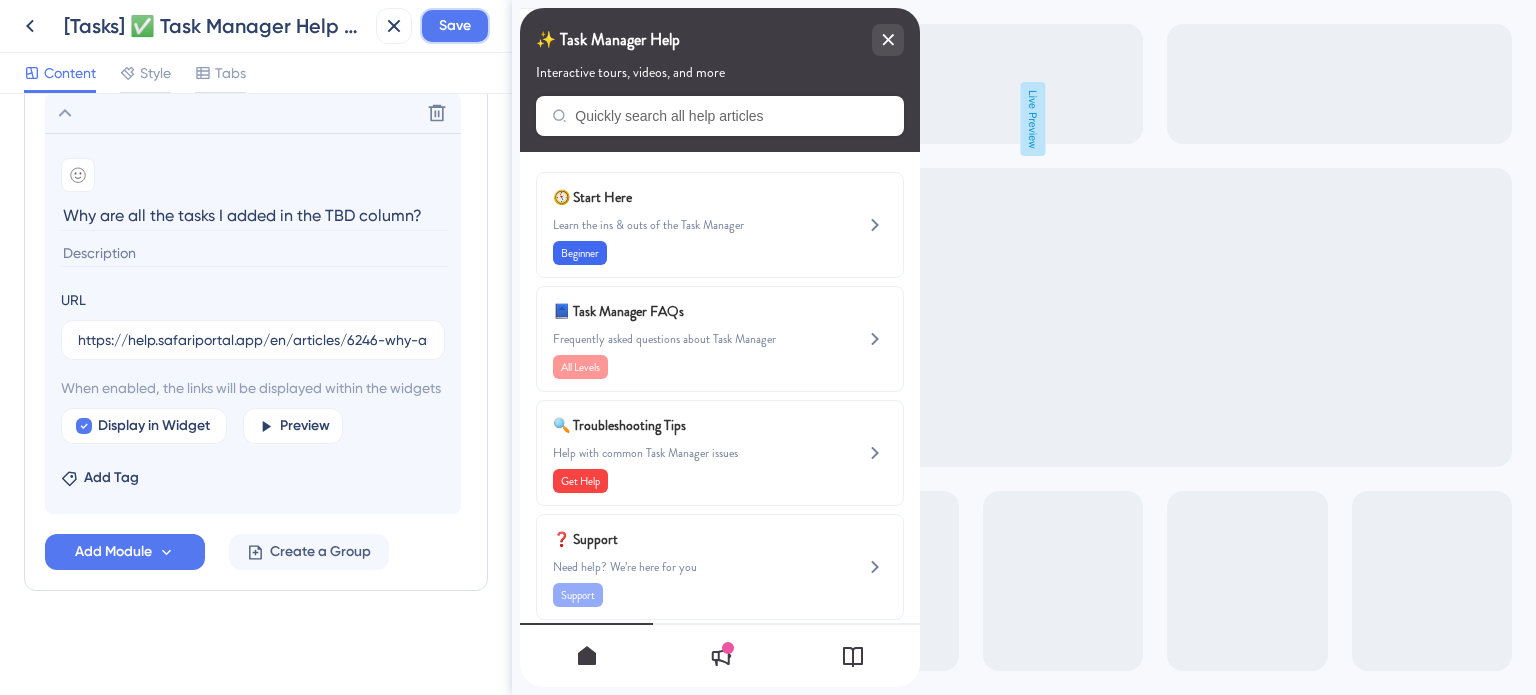 click on "Save" at bounding box center (455, 26) 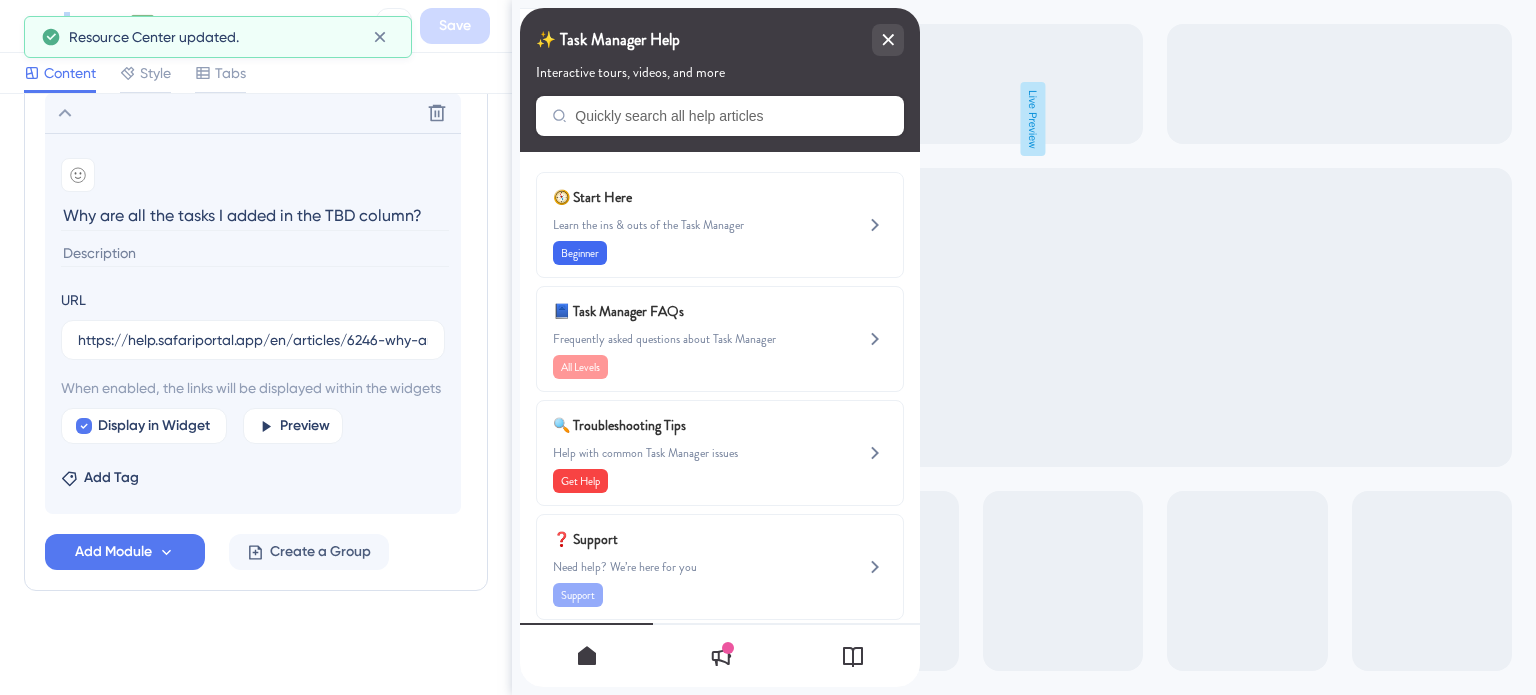 scroll, scrollTop: 1168, scrollLeft: 0, axis: vertical 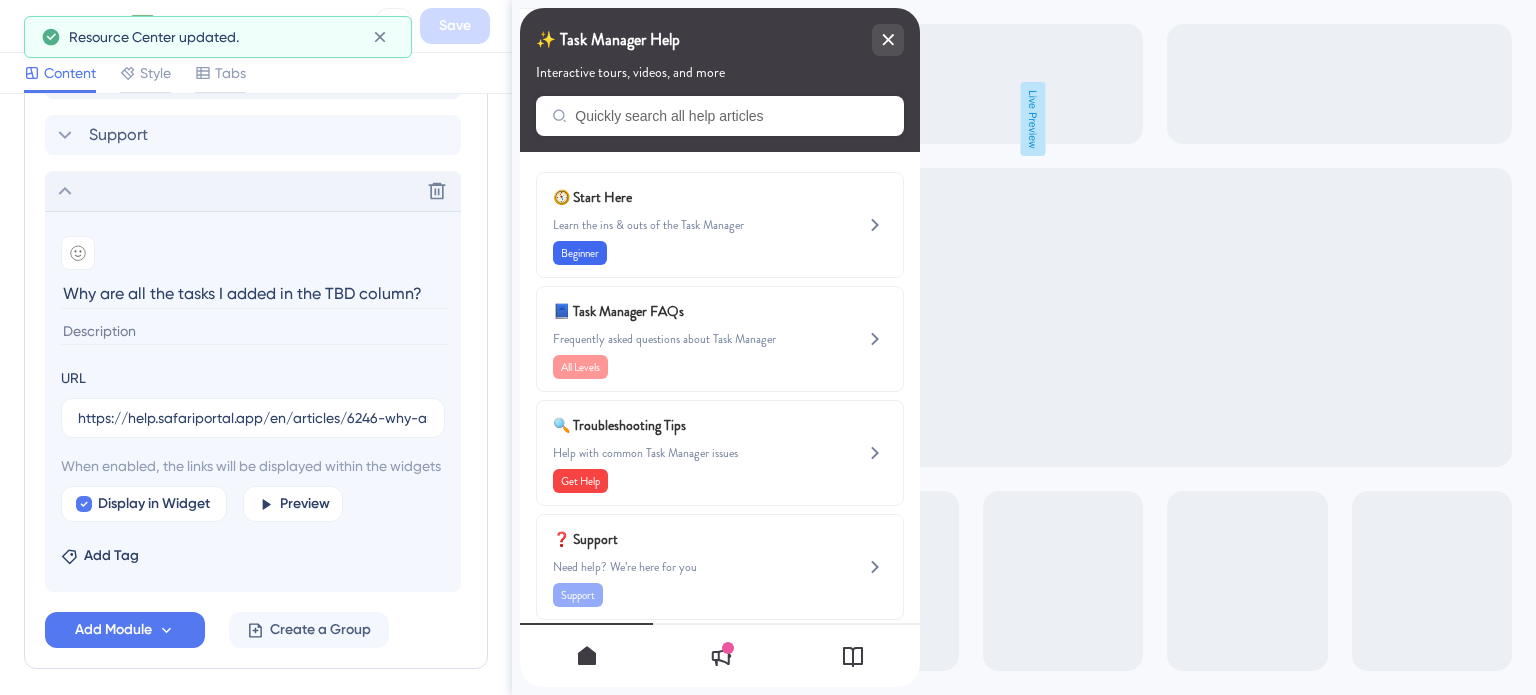 click 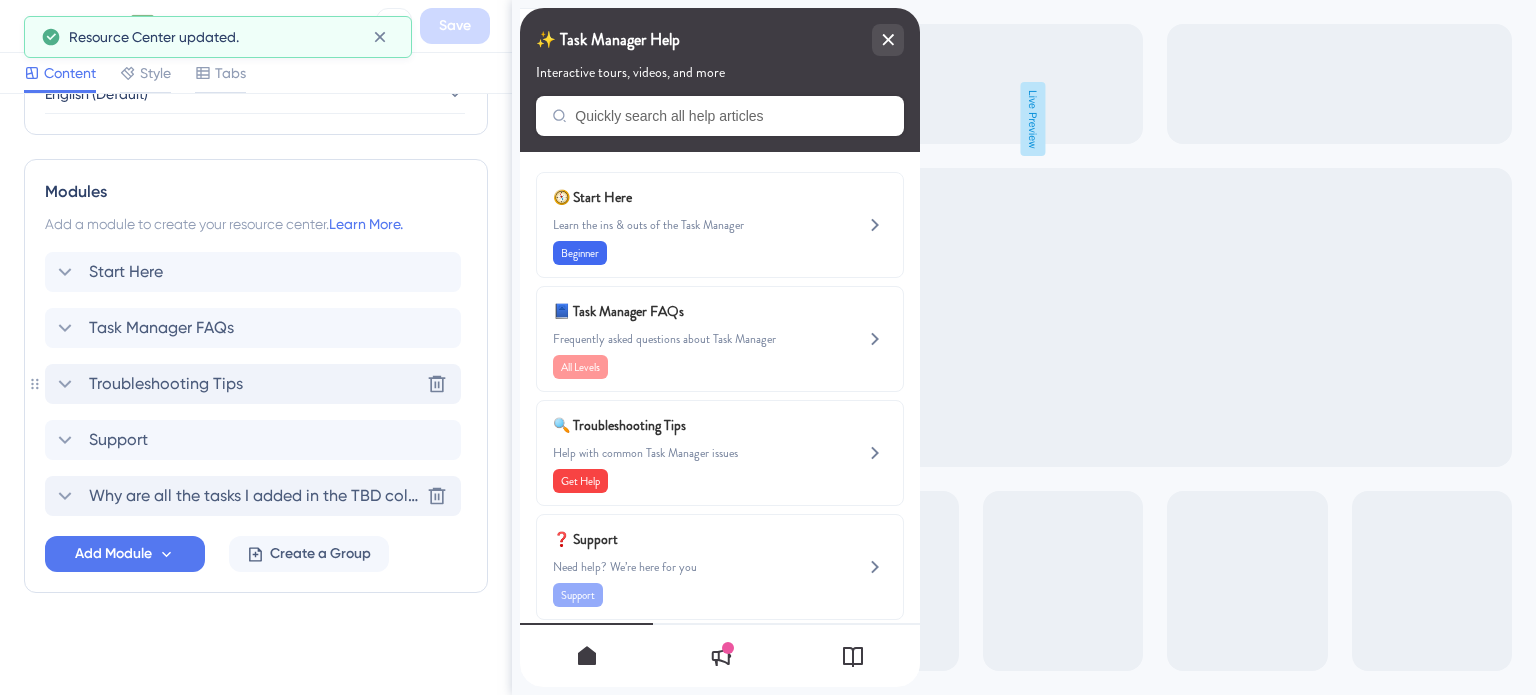 click 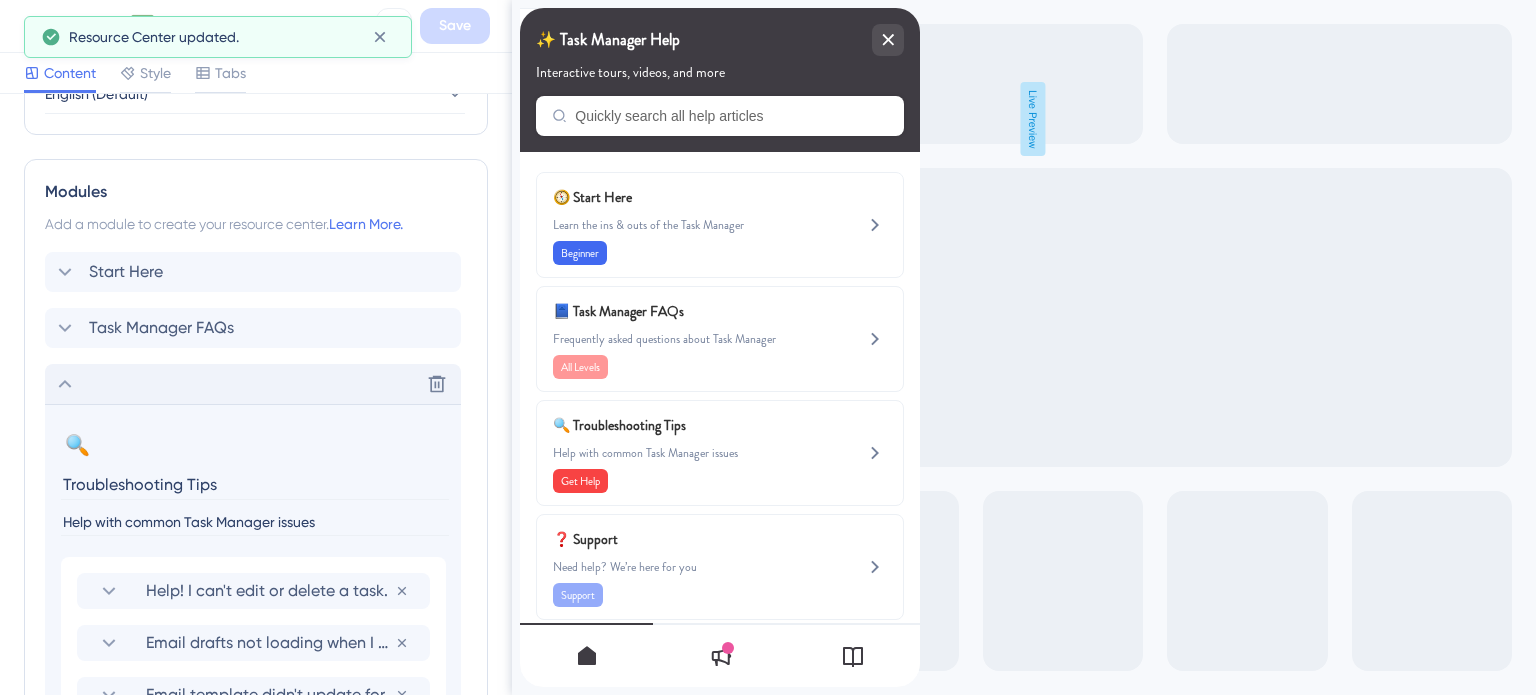 scroll, scrollTop: 1168, scrollLeft: 0, axis: vertical 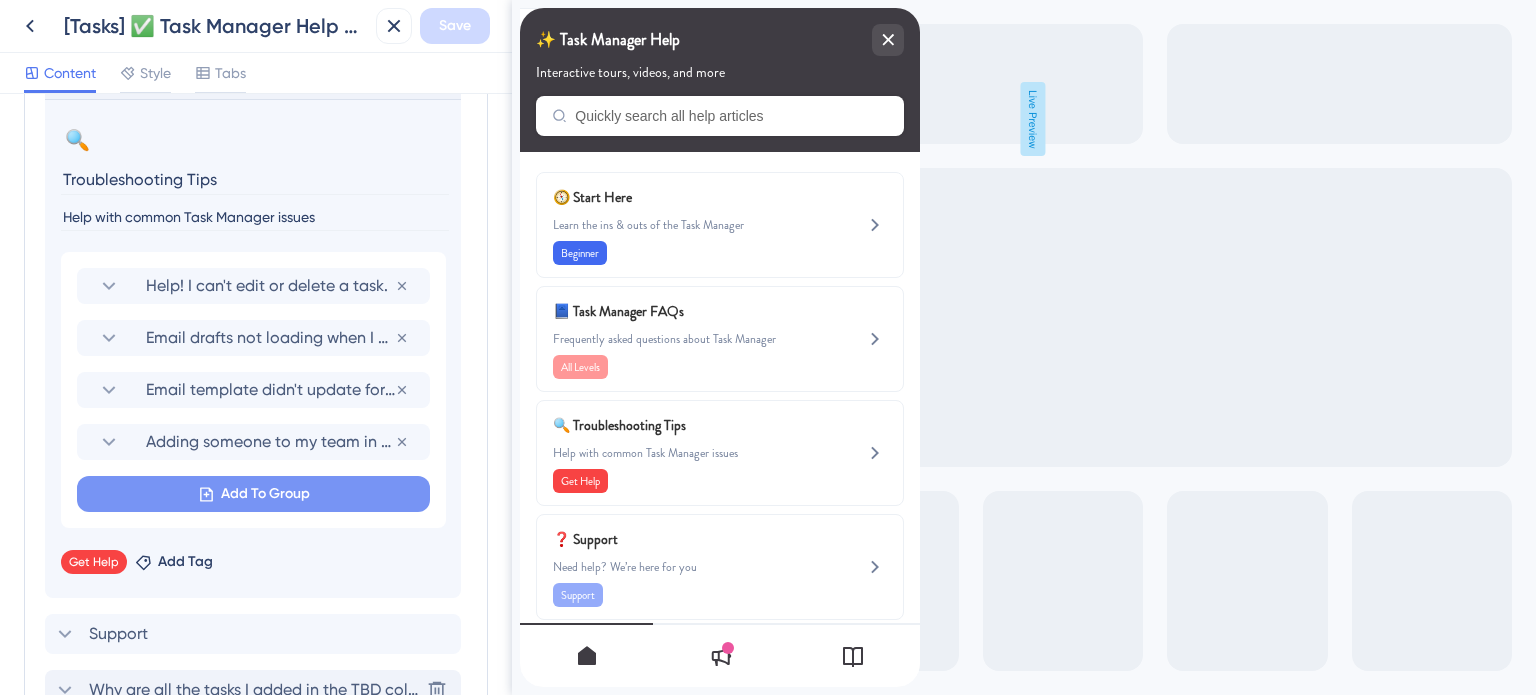 click on "Add To Group" at bounding box center (265, 494) 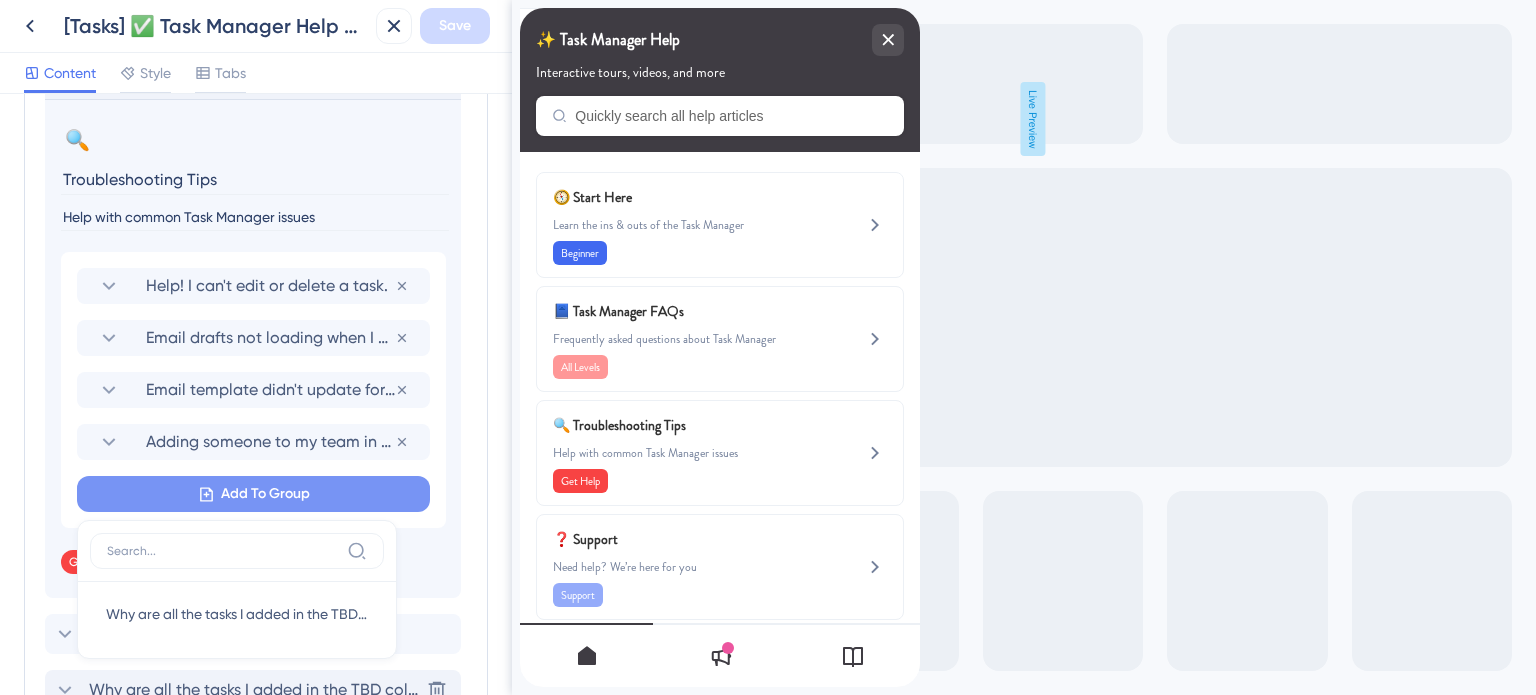 scroll, scrollTop: 1361, scrollLeft: 0, axis: vertical 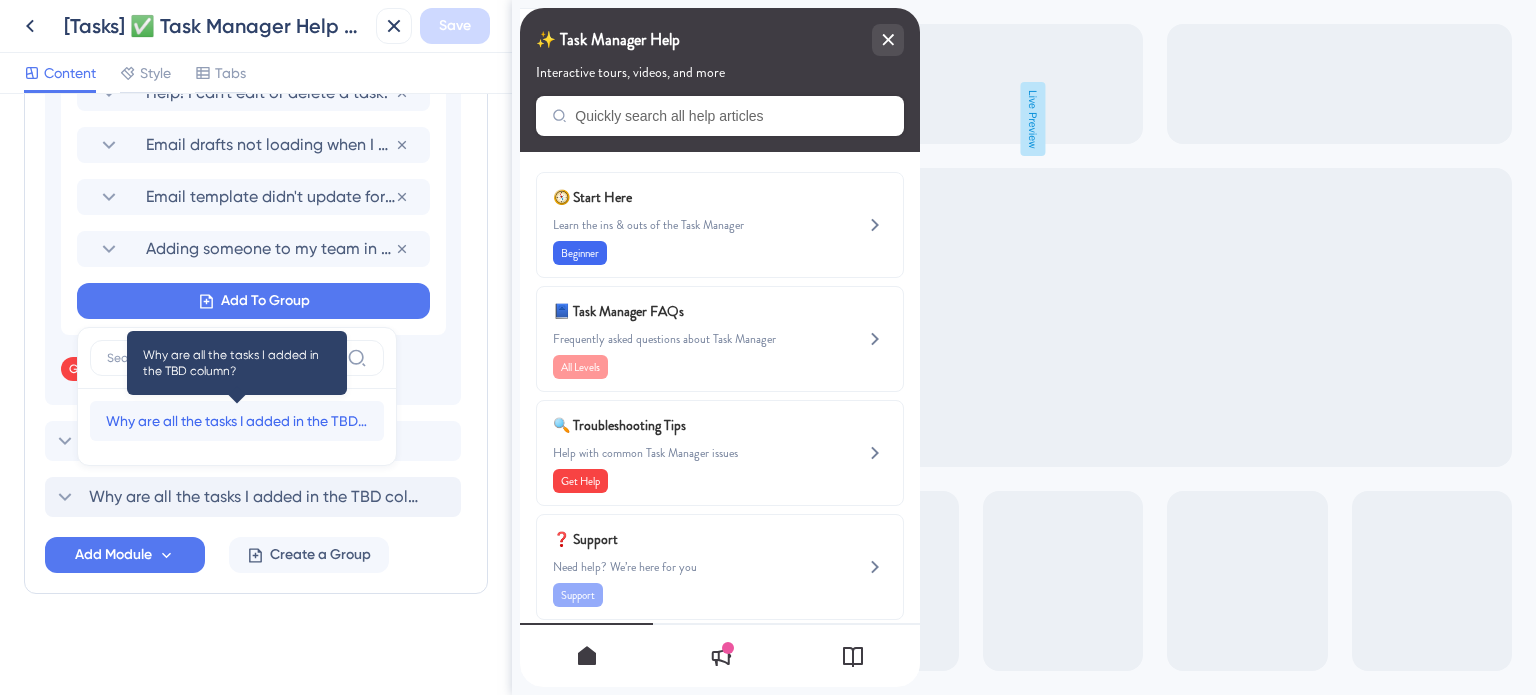 click on "Why are all the tasks I added in the TBD column?" at bounding box center [237, 421] 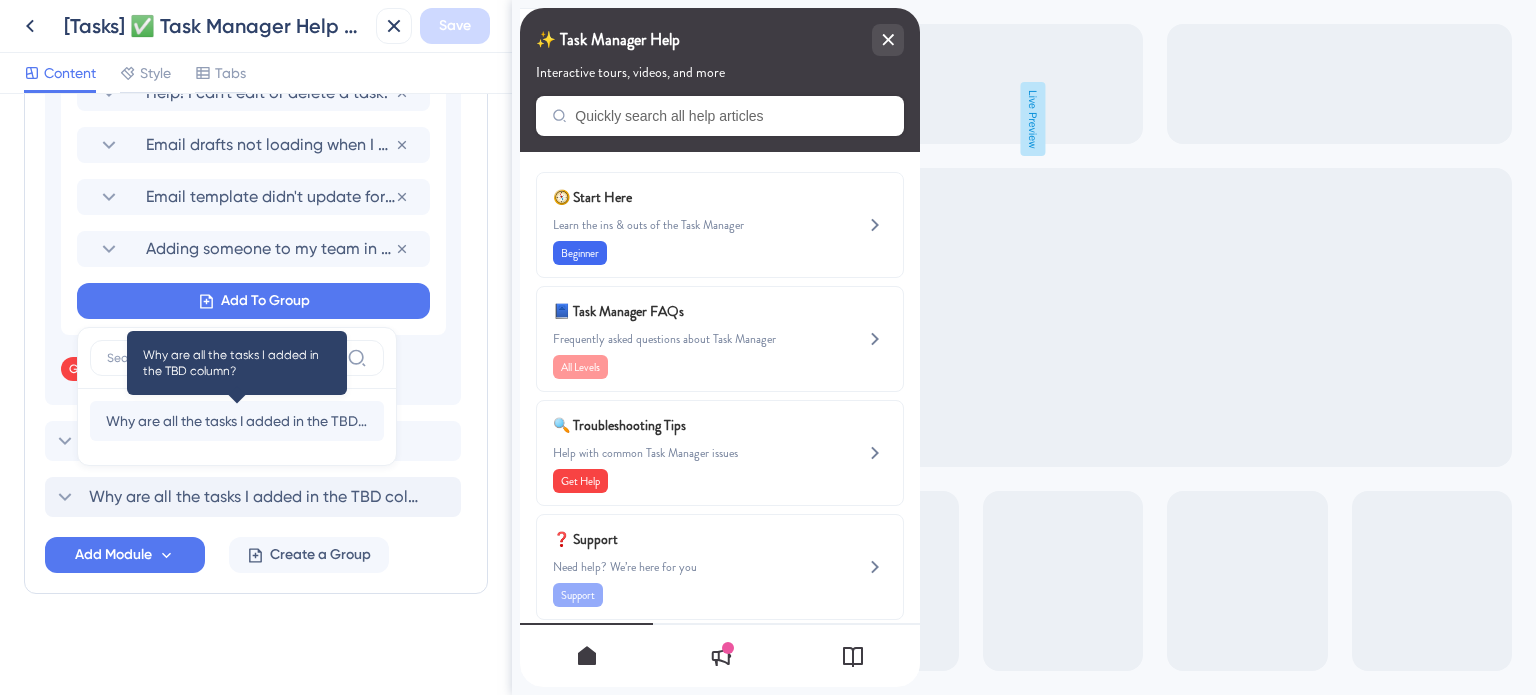 scroll, scrollTop: 1358, scrollLeft: 0, axis: vertical 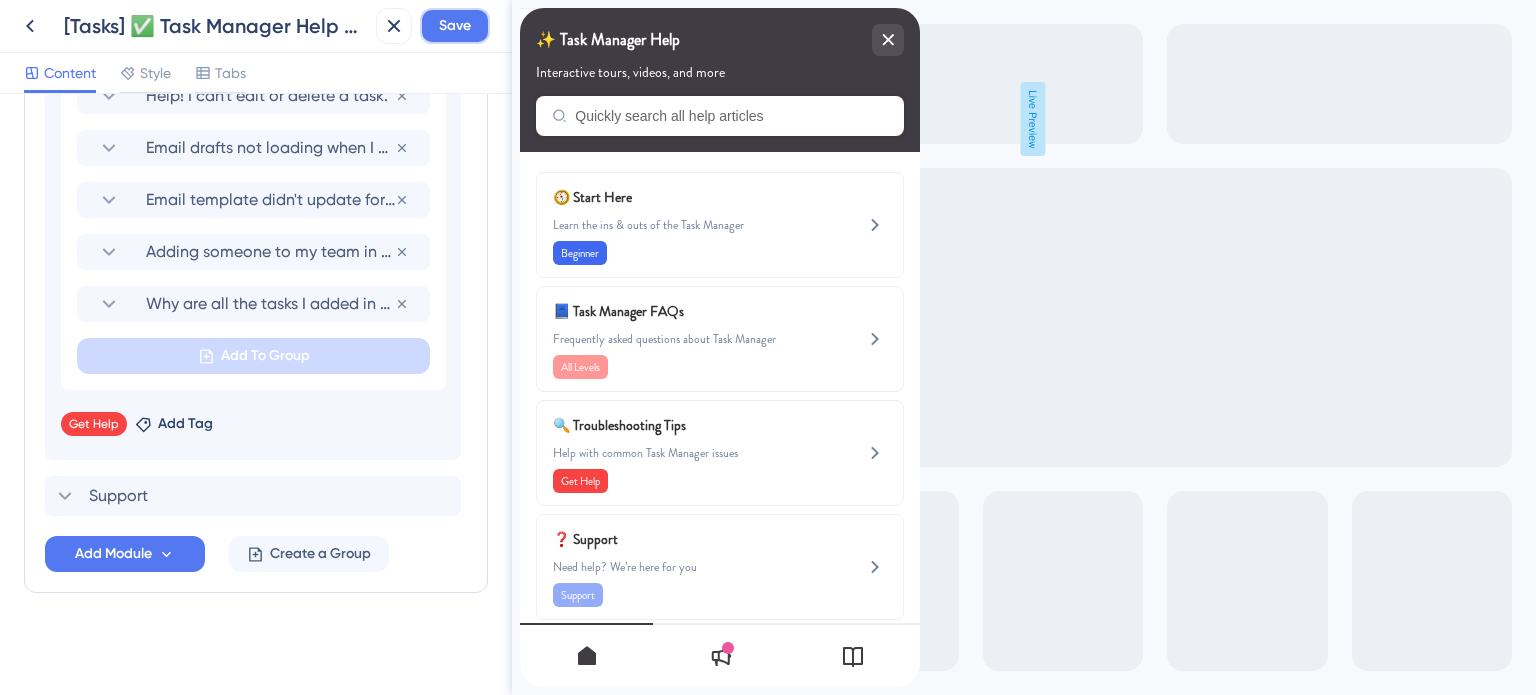 click on "Save" at bounding box center [455, 26] 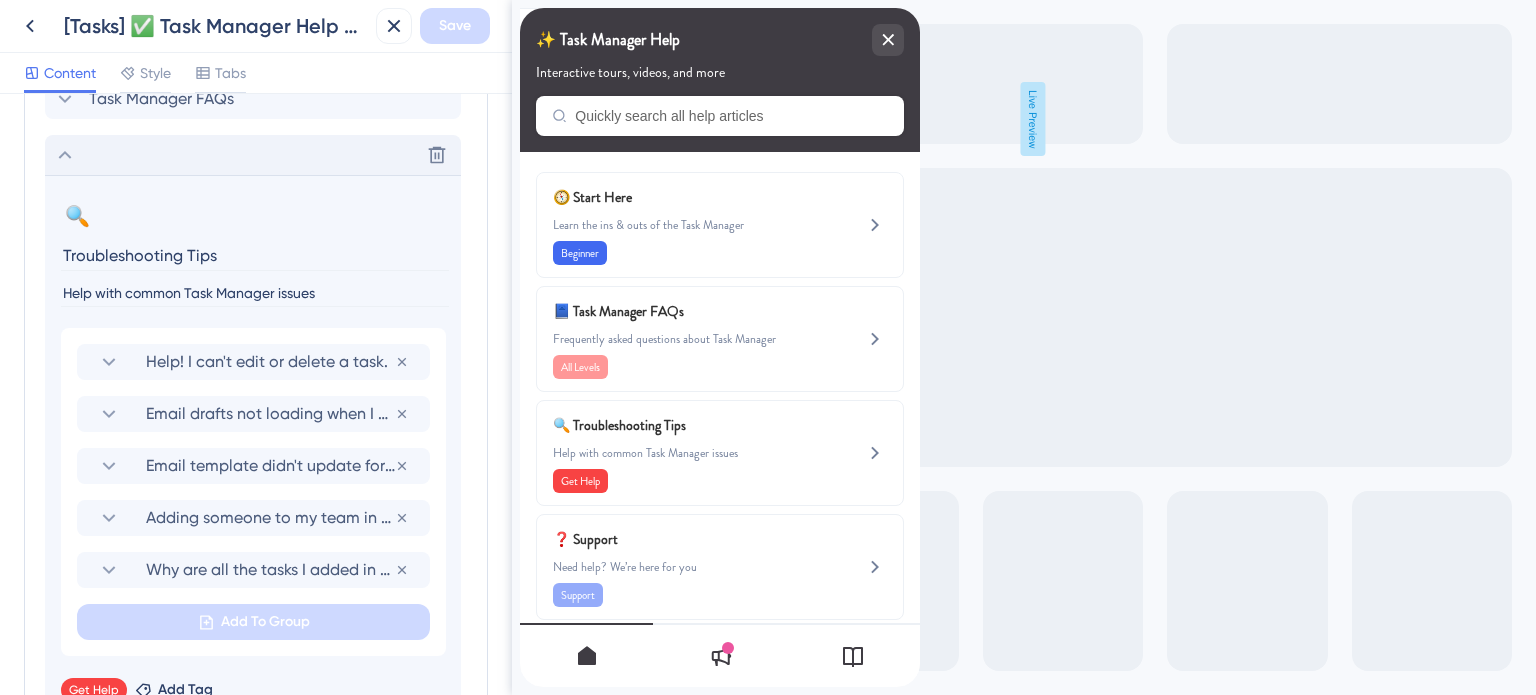 scroll, scrollTop: 1058, scrollLeft: 0, axis: vertical 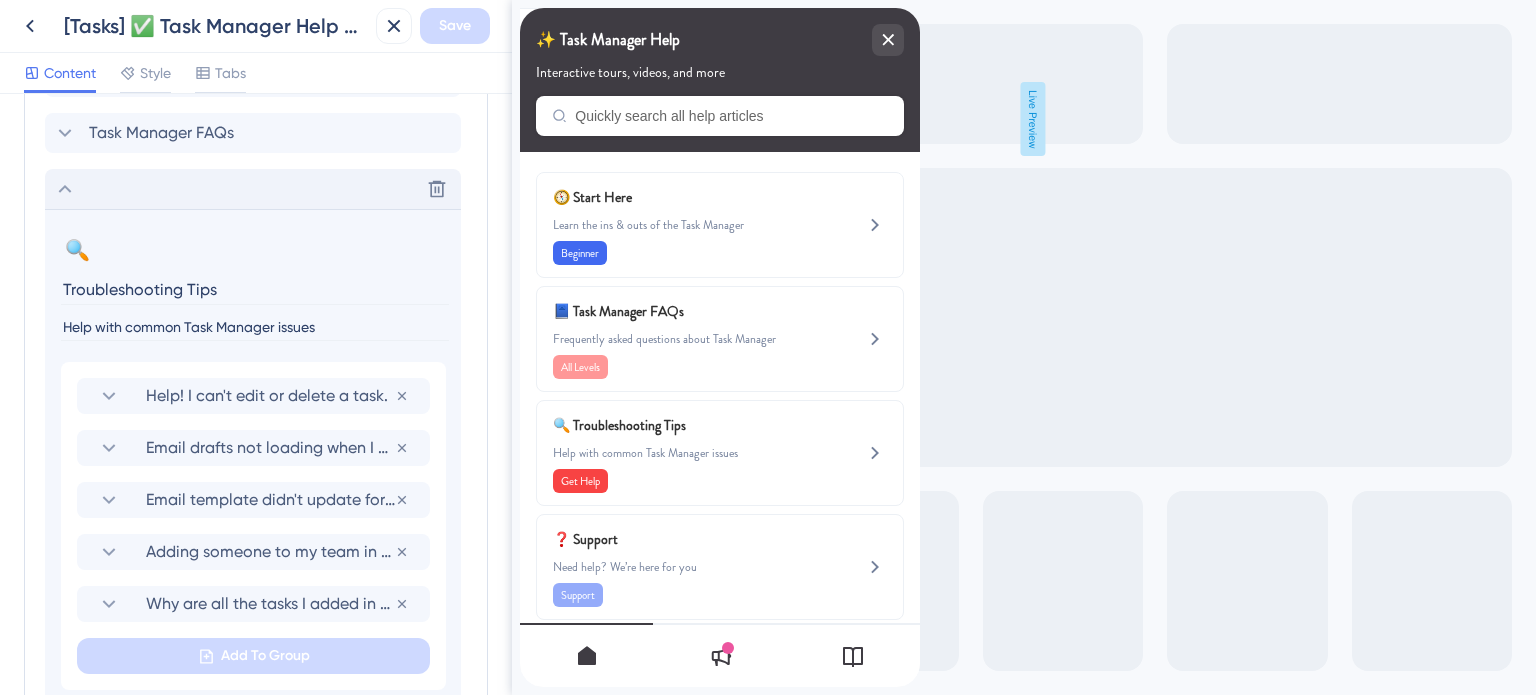 click 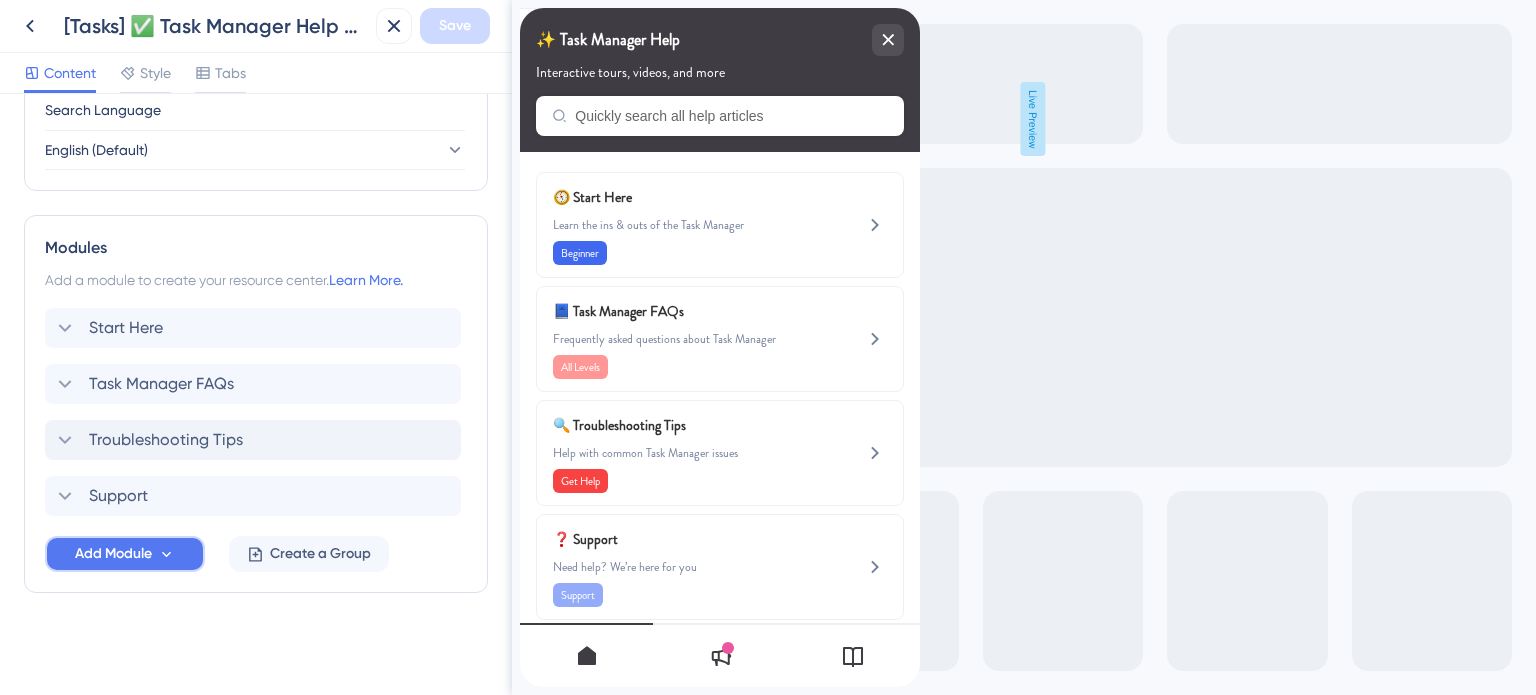 click on "Add Module" at bounding box center (113, 554) 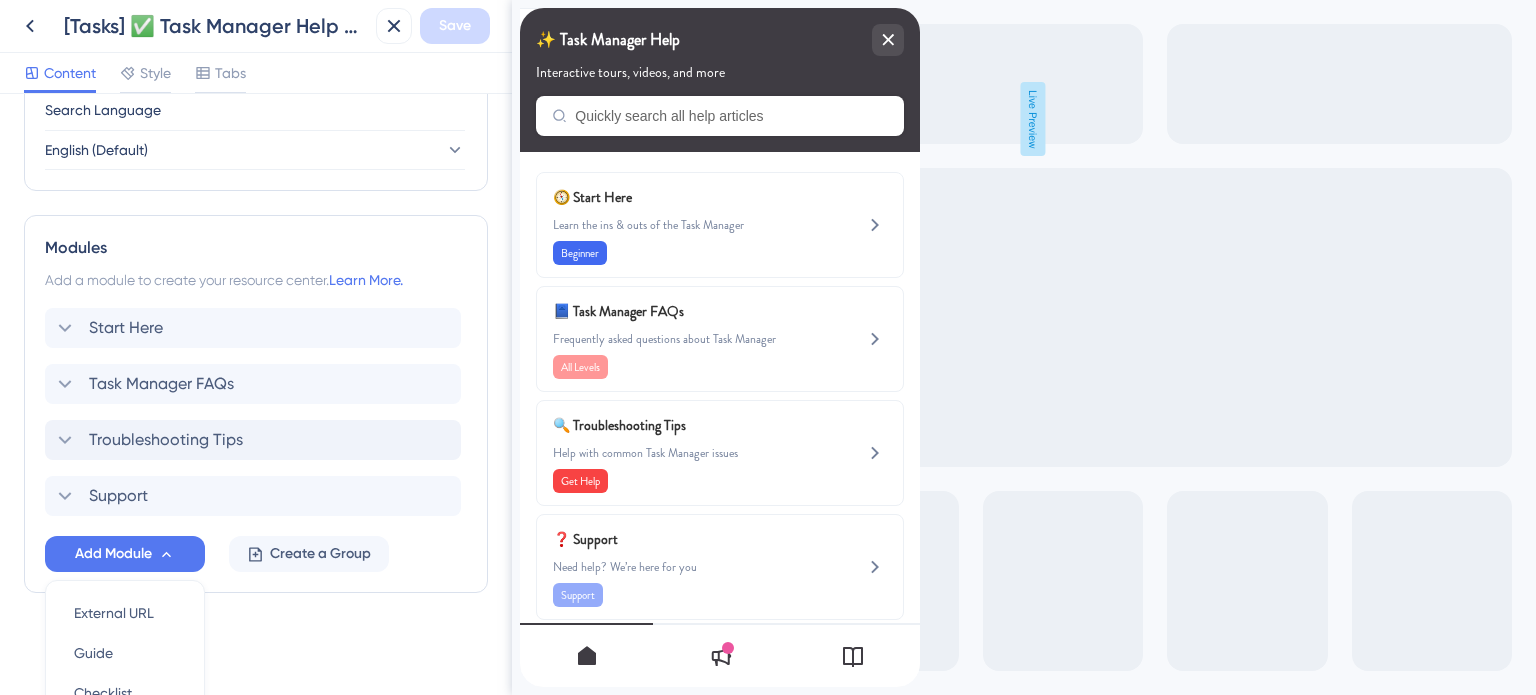 scroll, scrollTop: 996, scrollLeft: 0, axis: vertical 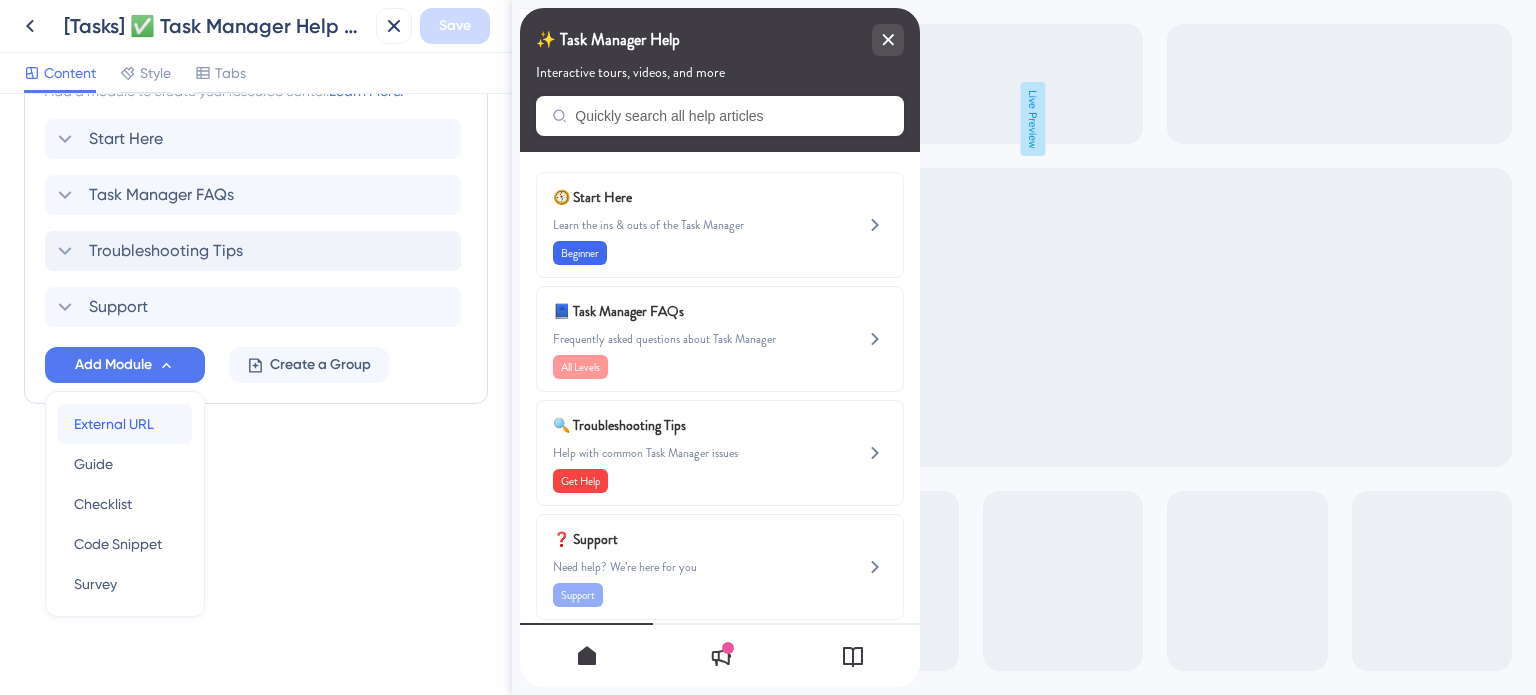 click on "External URL" at bounding box center [114, 424] 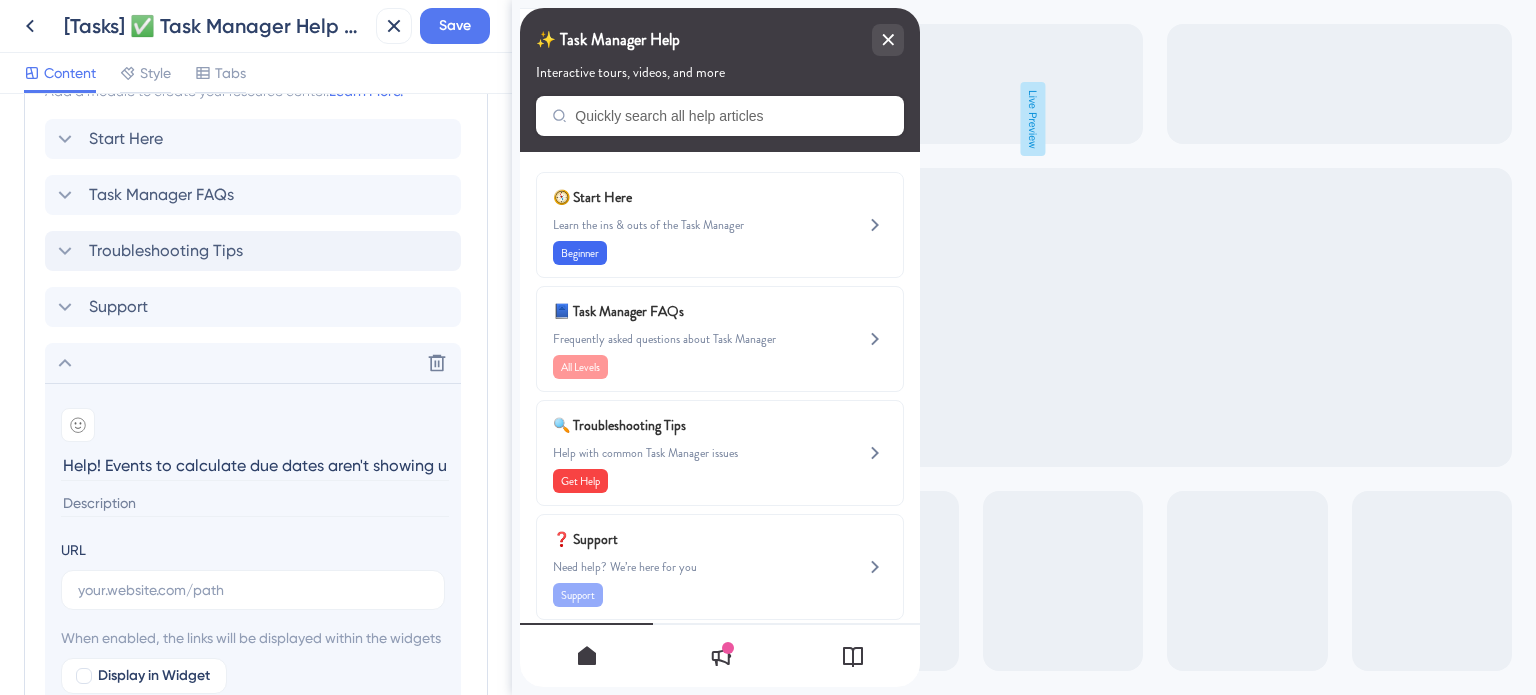 scroll, scrollTop: 0, scrollLeft: 12, axis: horizontal 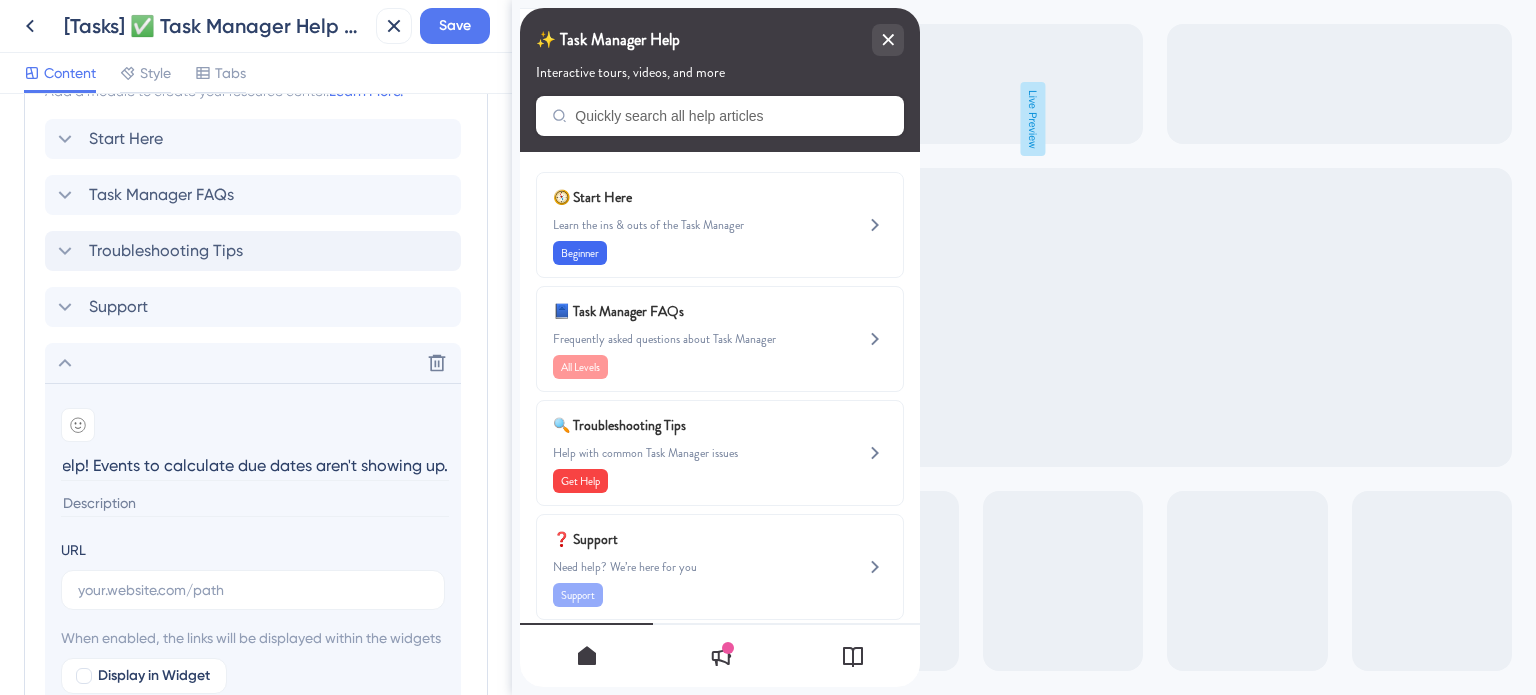 type on "Help! Events to calculate due dates aren't showing up." 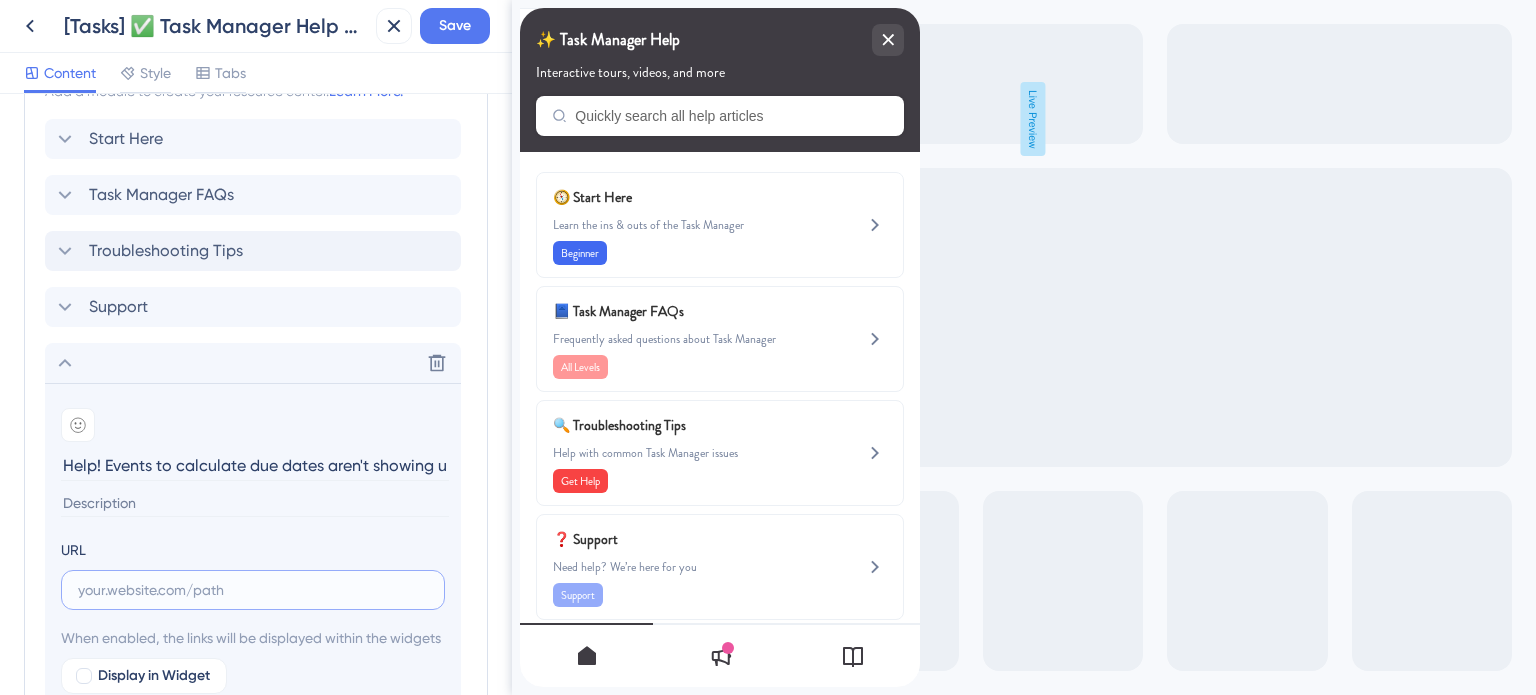click at bounding box center (253, 590) 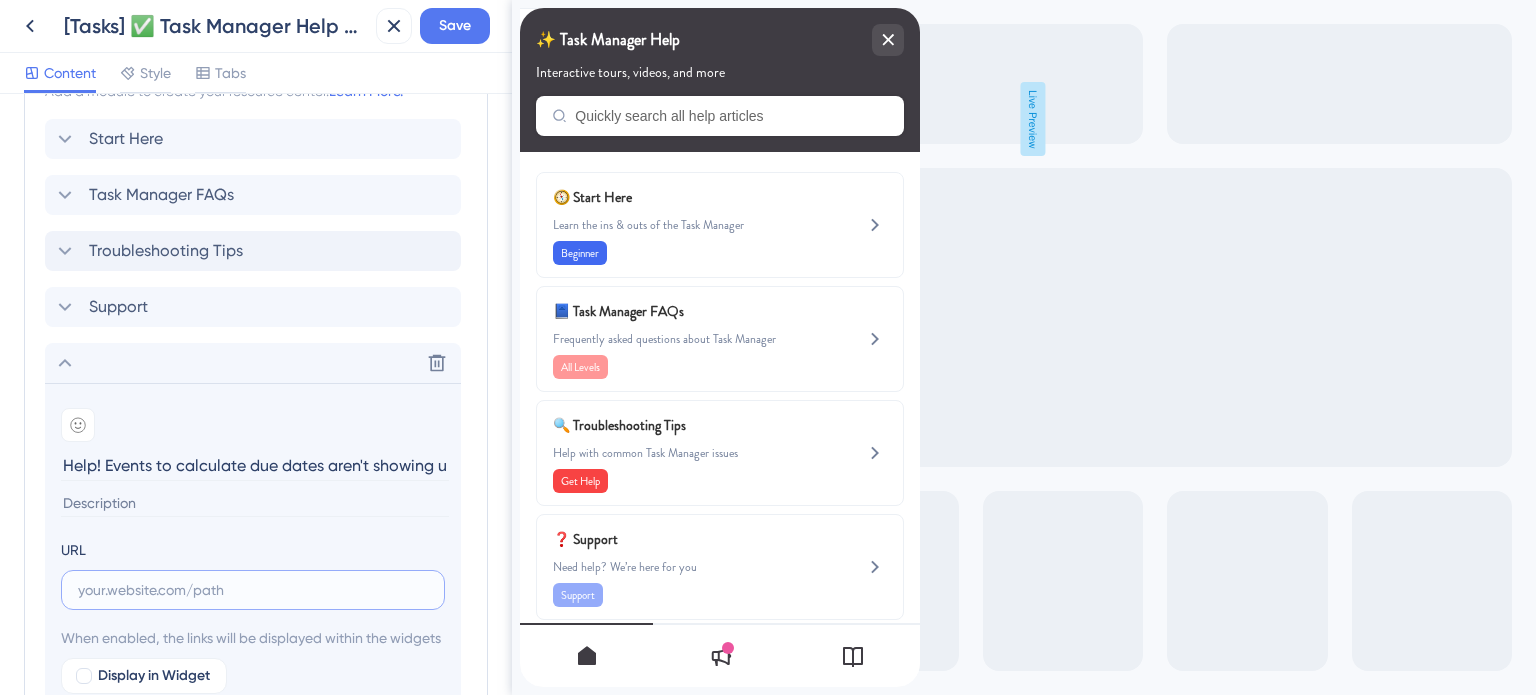 paste on "https://help.safariportal.app/en/articles/5798-help-events-to-calculate-due-dates-arent-showing" 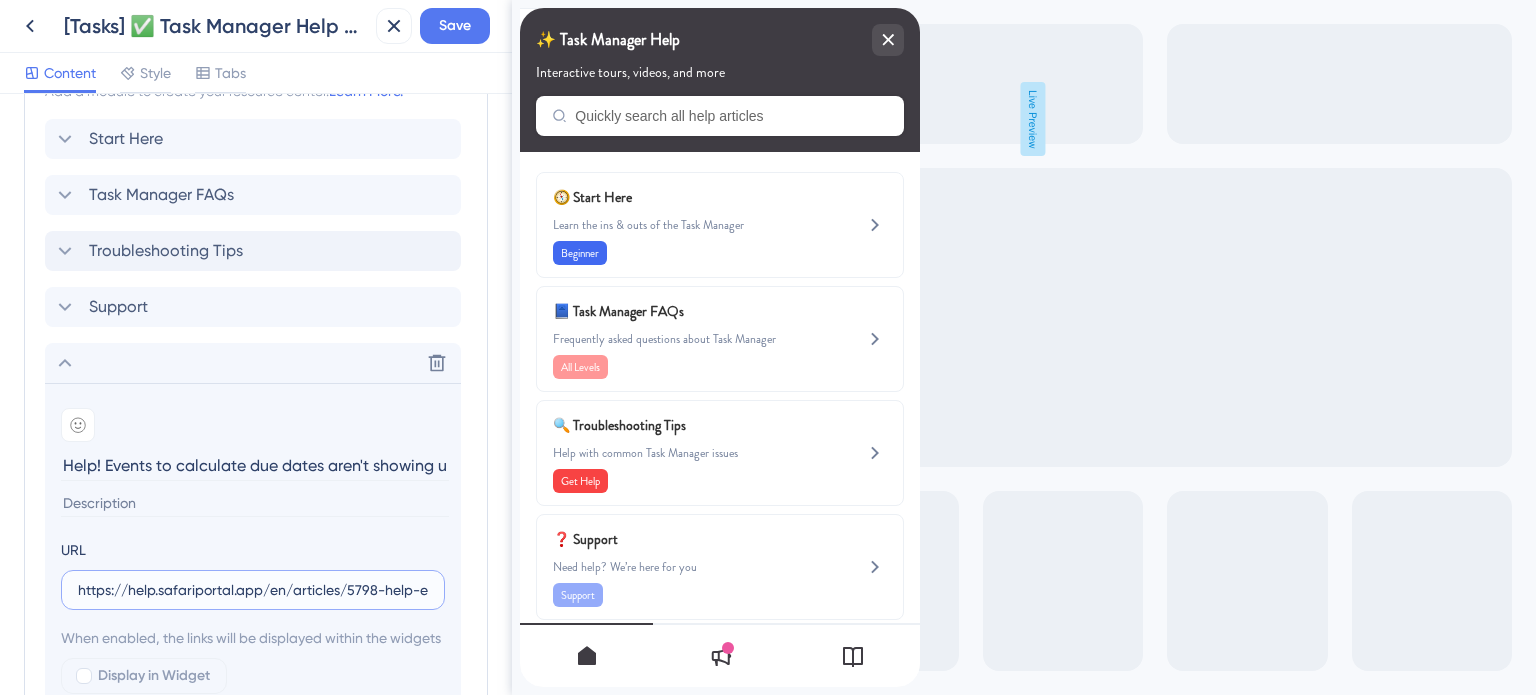 scroll, scrollTop: 0, scrollLeft: 300, axis: horizontal 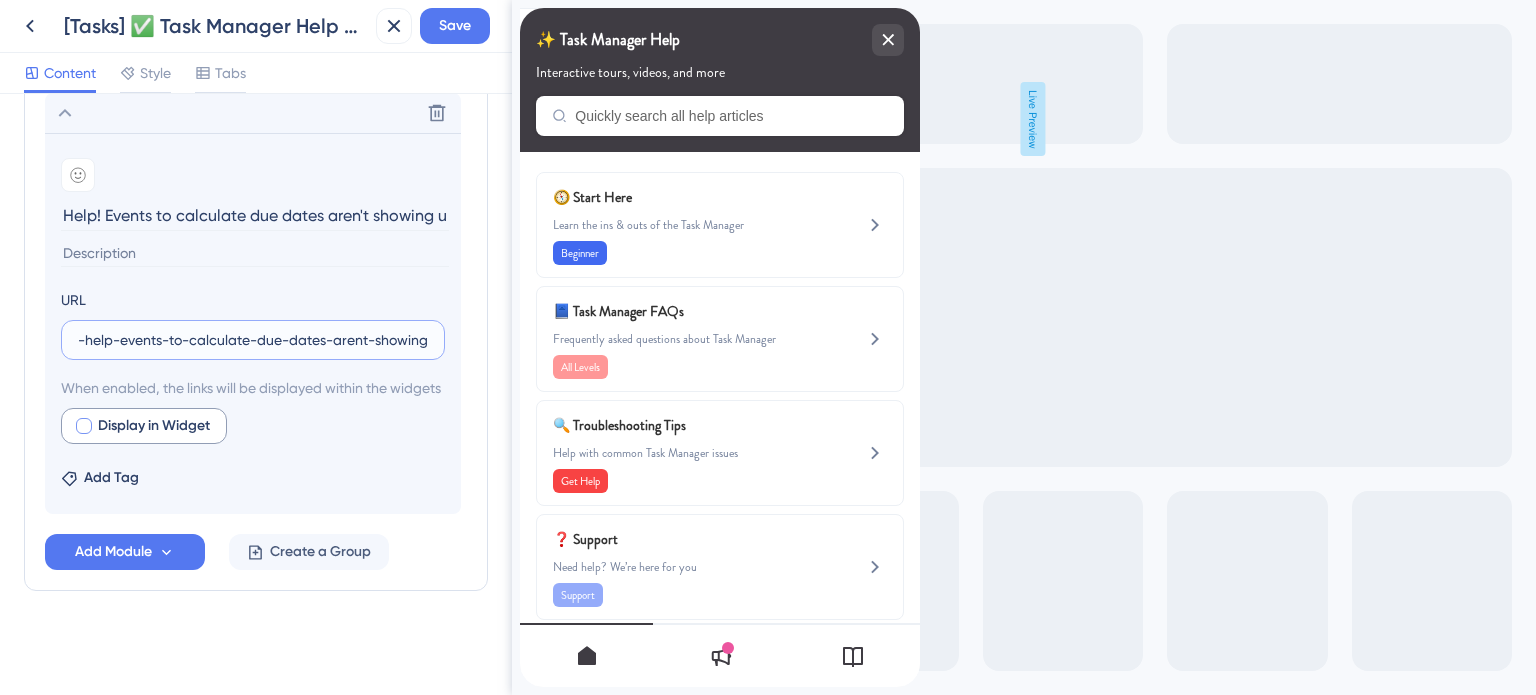 type on "https://help.safariportal.app/en/articles/5798-help-events-to-calculate-due-dates-arent-showing" 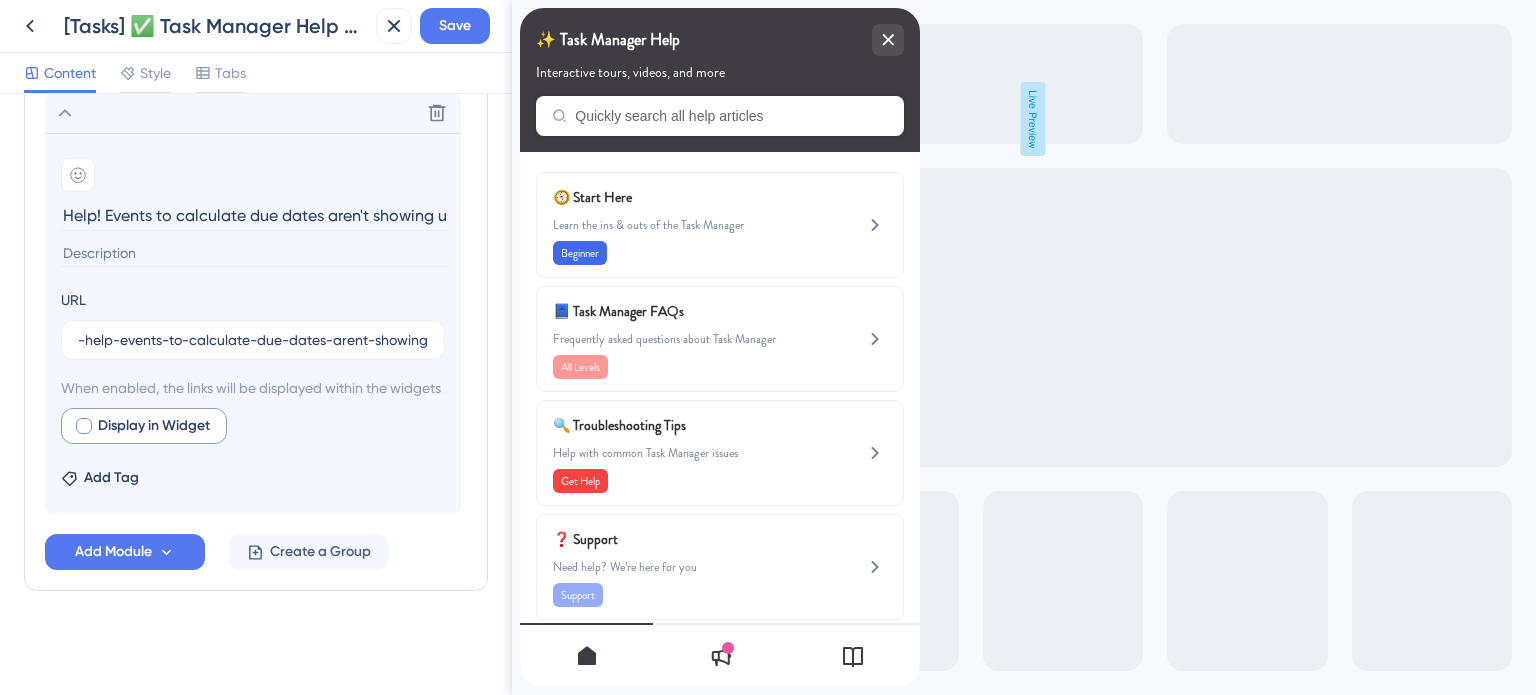 click at bounding box center [84, 426] 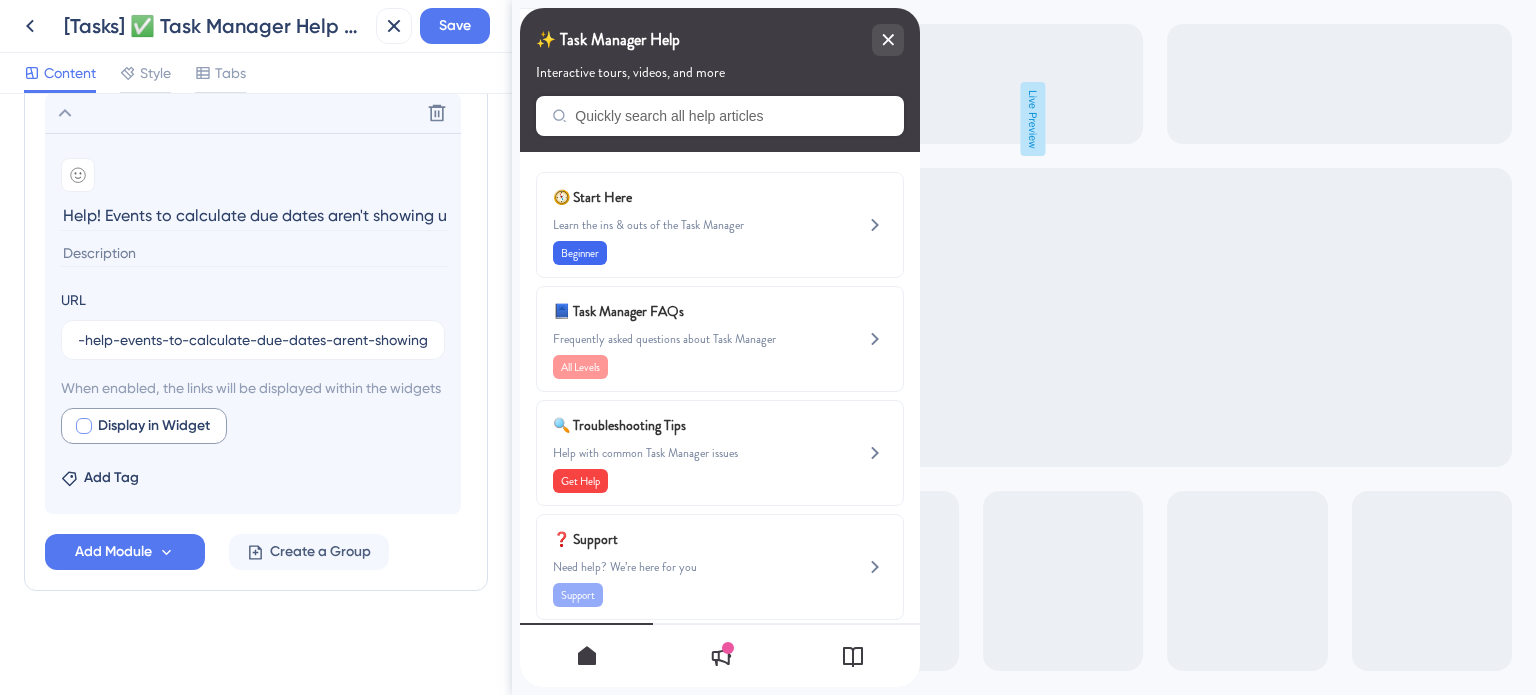 checkbox on "true" 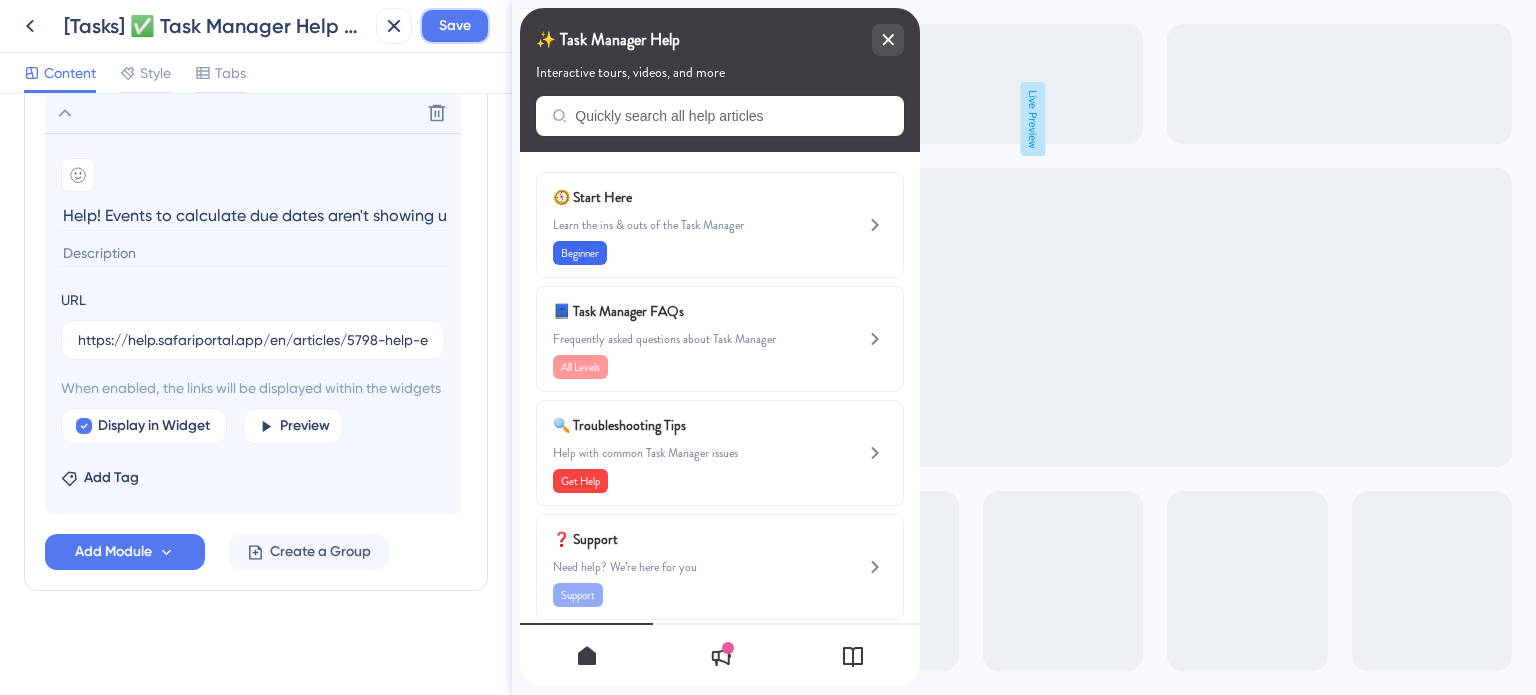click on "Save" at bounding box center (455, 26) 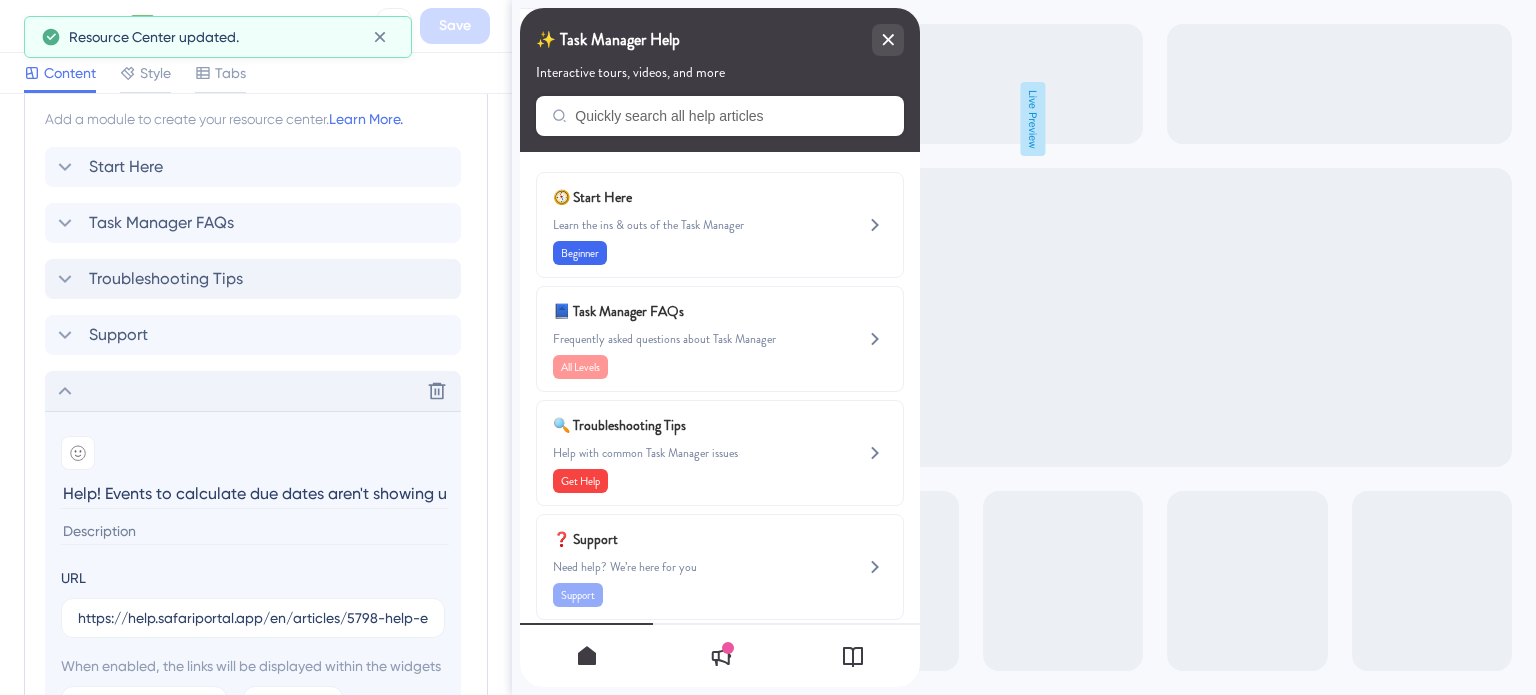 click 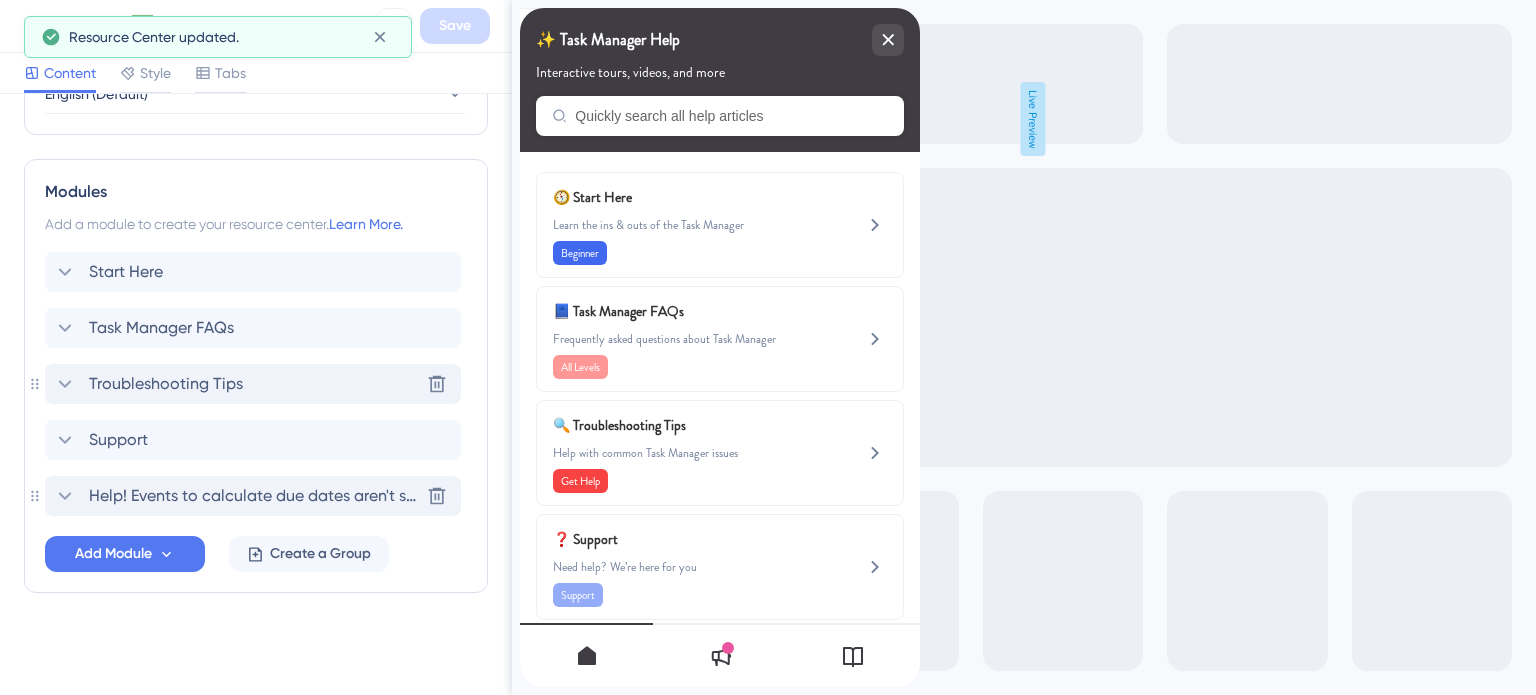click 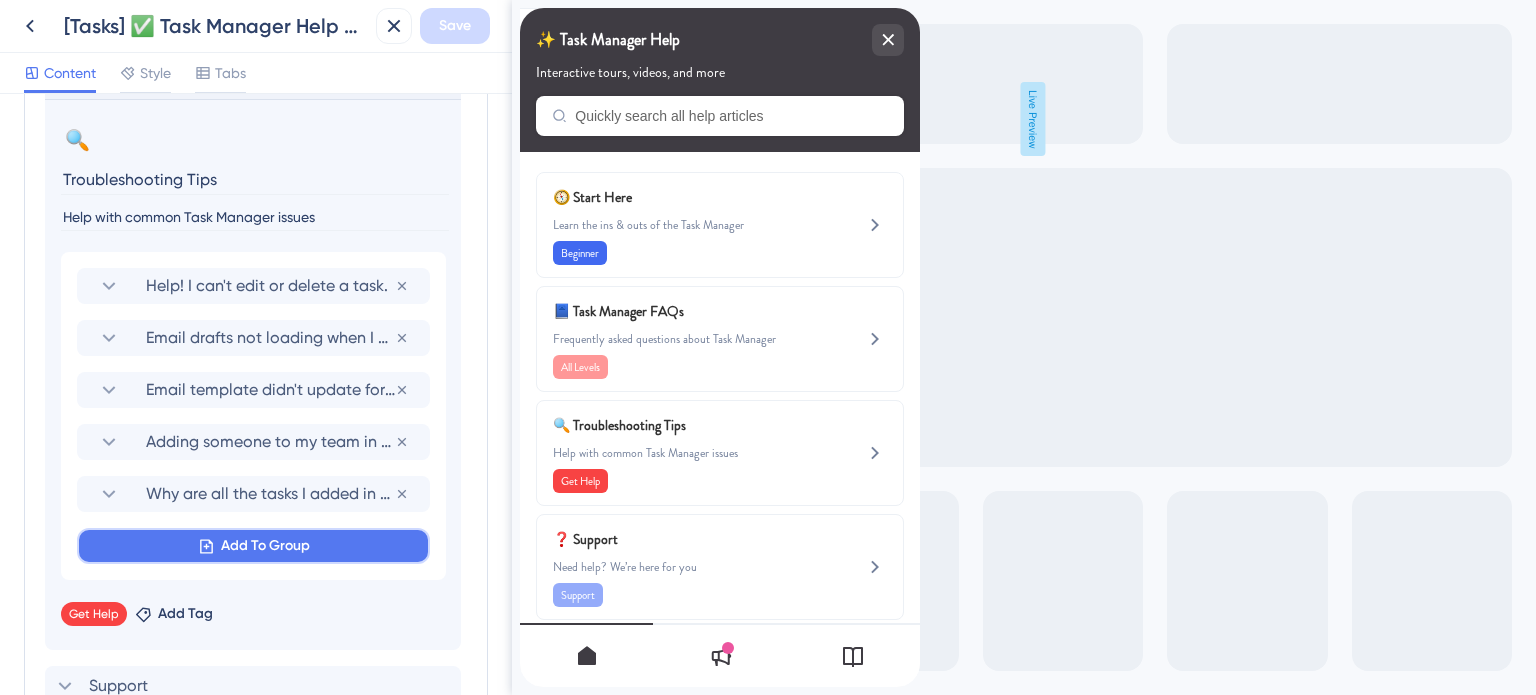 click on "Add To Group" at bounding box center [265, 546] 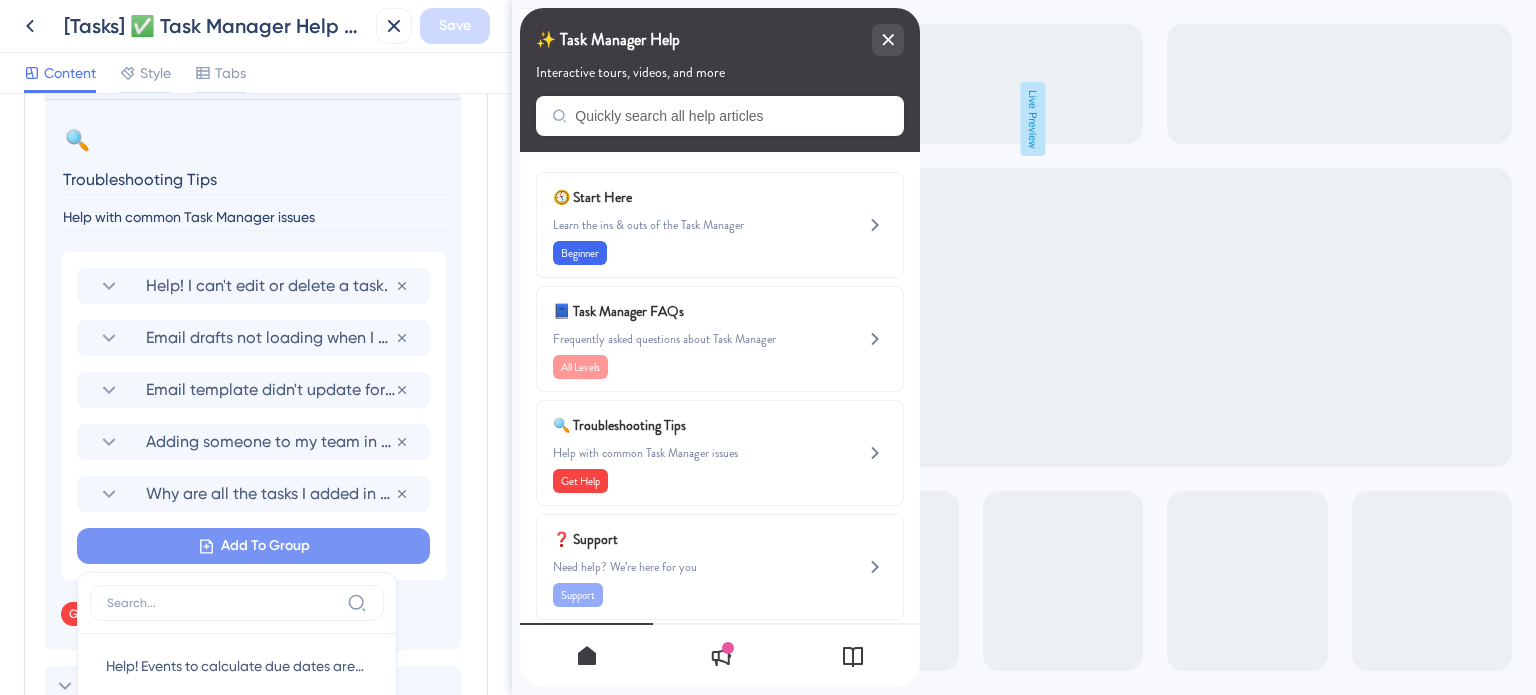 scroll, scrollTop: 1413, scrollLeft: 0, axis: vertical 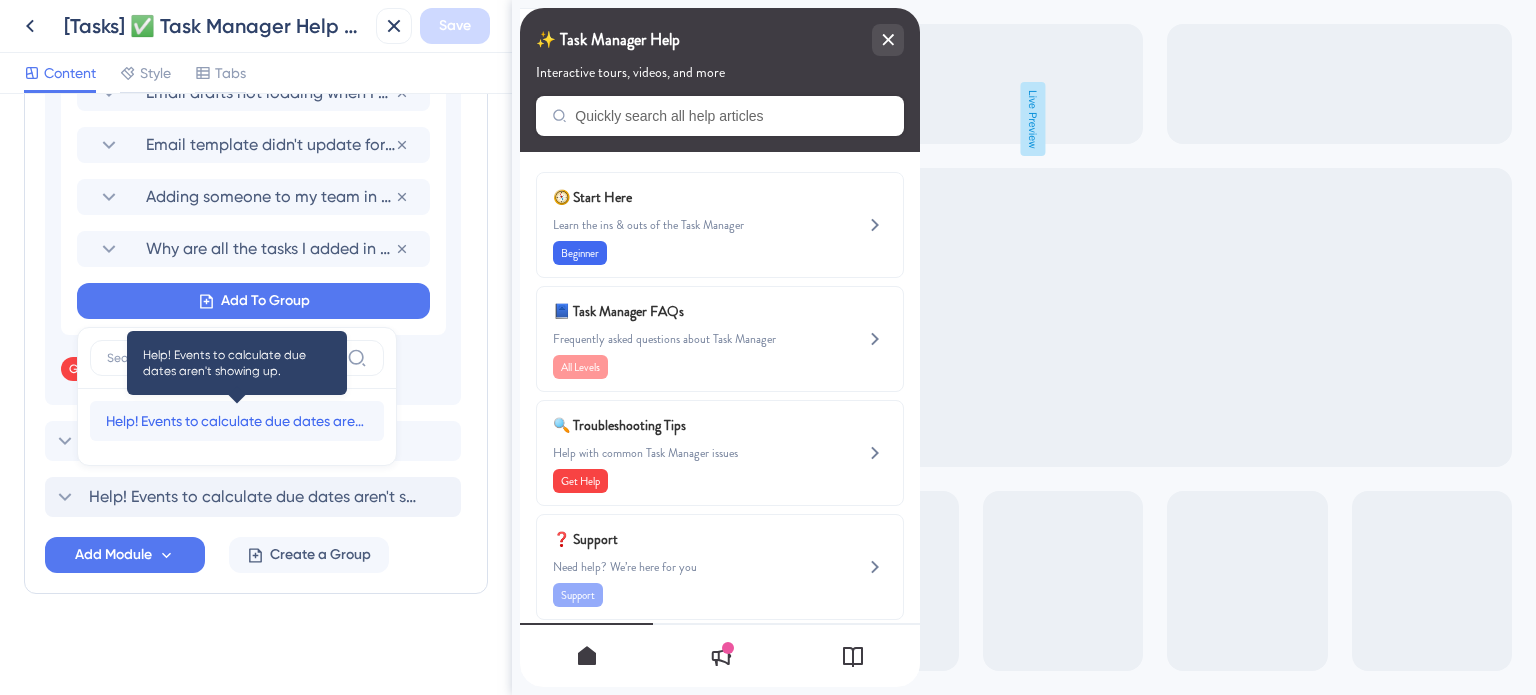 click on "Help! Events to calculate due dates aren't showing up." at bounding box center [237, 421] 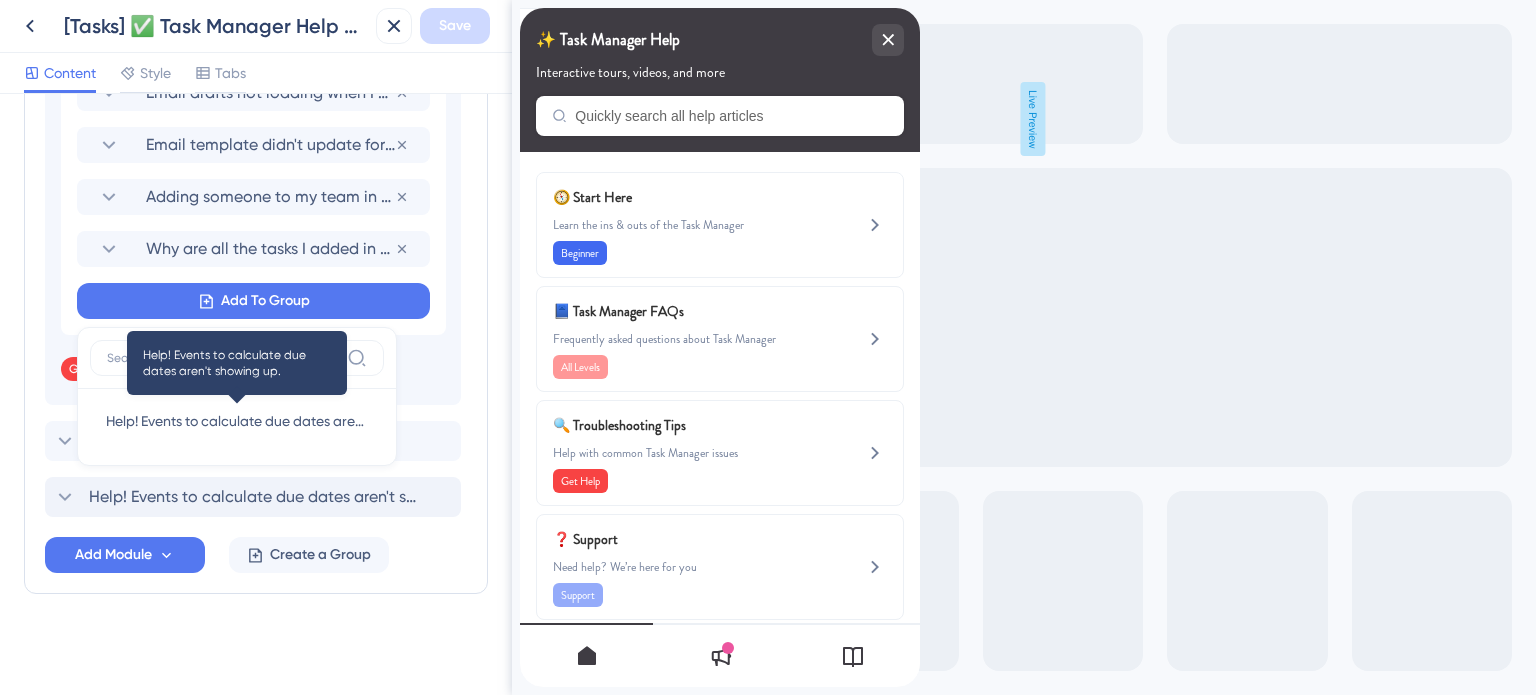scroll, scrollTop: 1410, scrollLeft: 0, axis: vertical 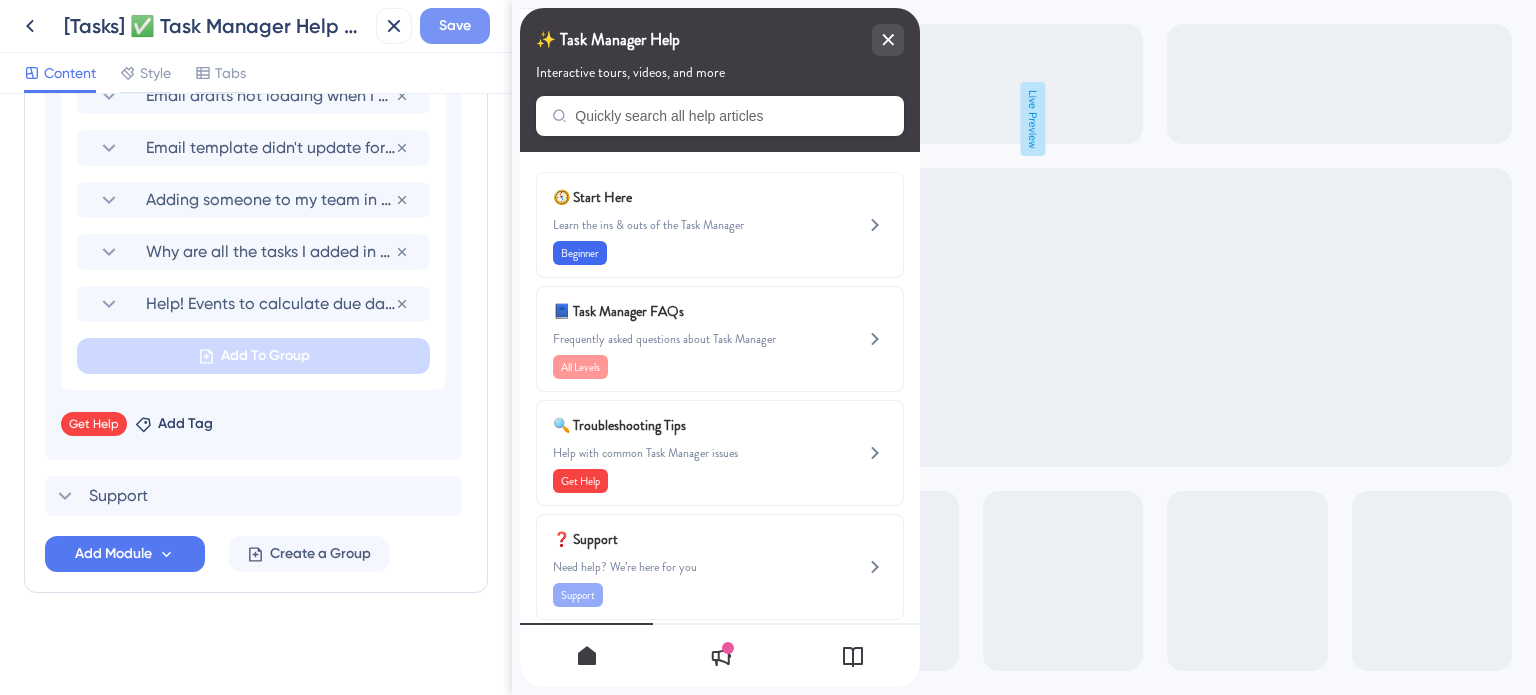 click on "Save" at bounding box center [455, 26] 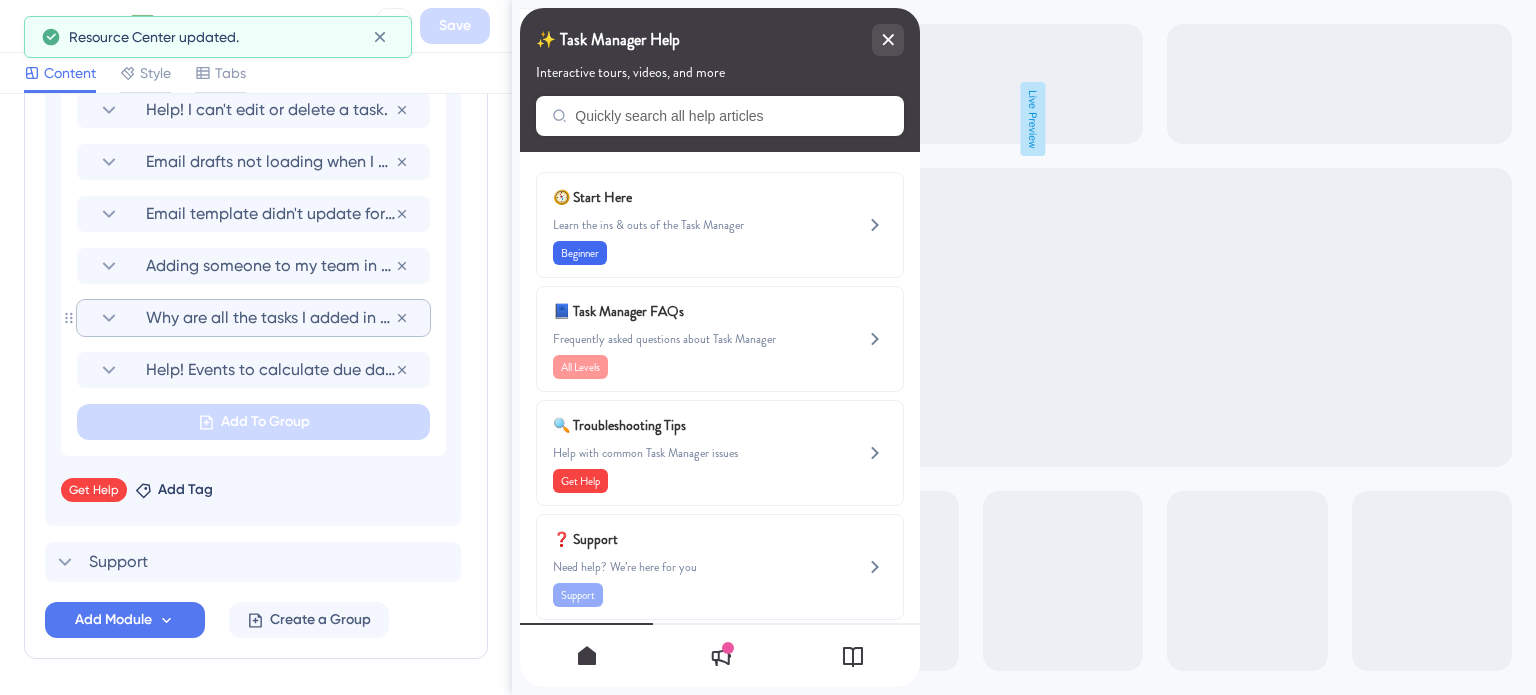 scroll, scrollTop: 1310, scrollLeft: 0, axis: vertical 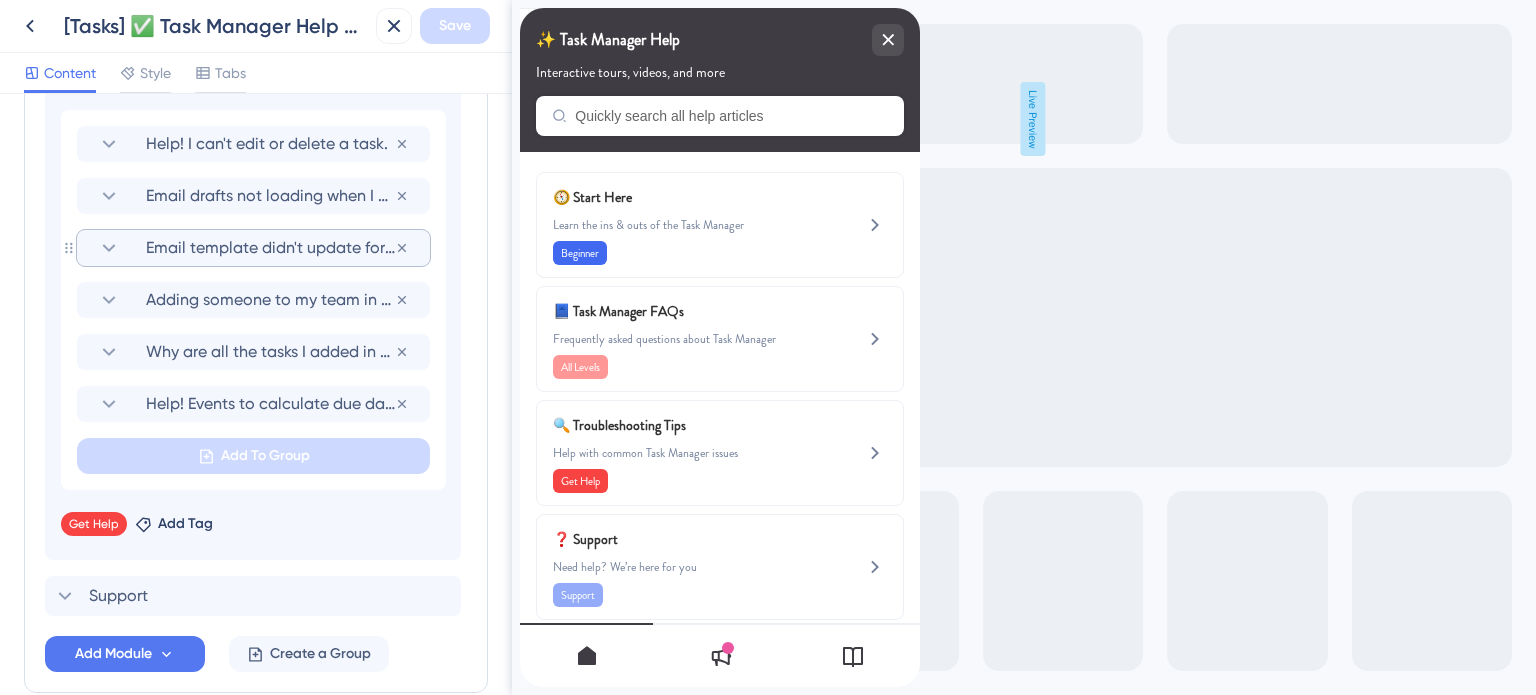 click on "Email template didn't update for existing tasks" at bounding box center (270, 248) 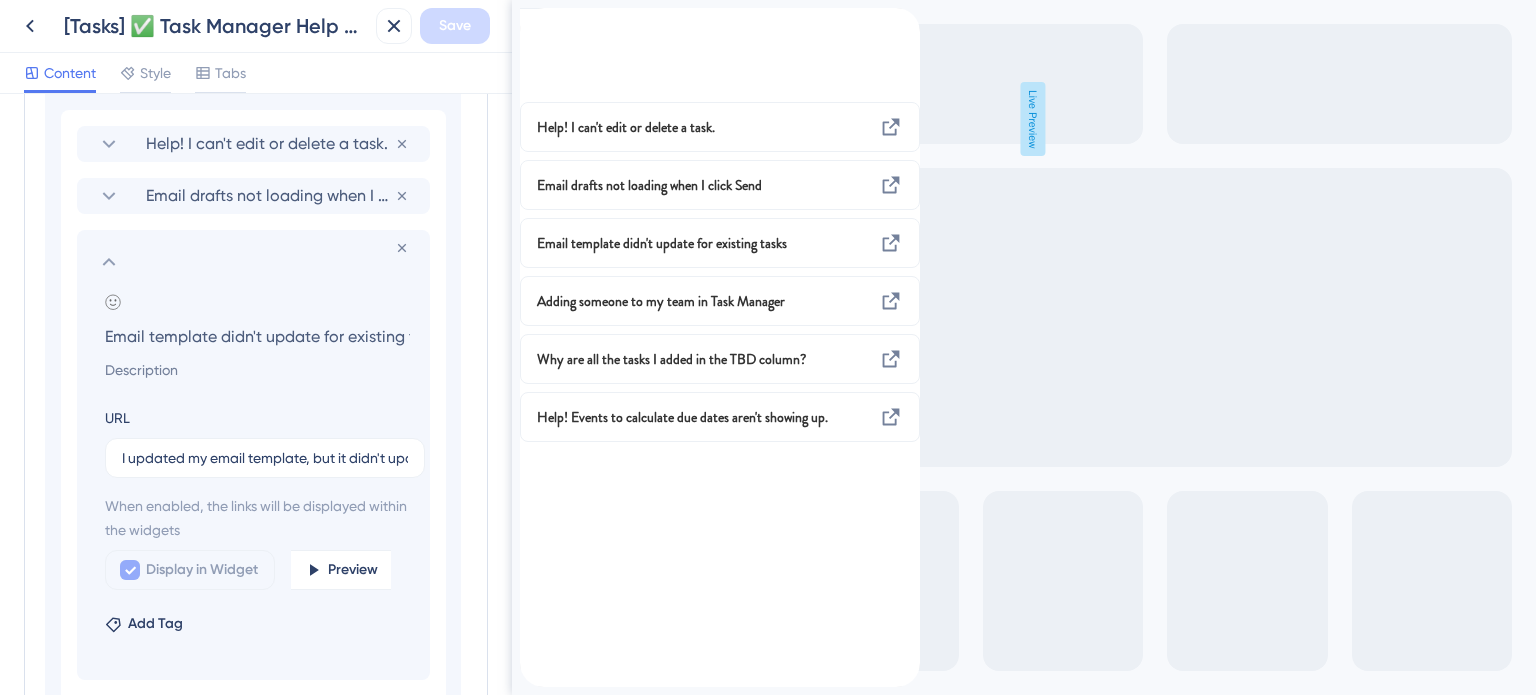 scroll, scrollTop: 0, scrollLeft: 35, axis: horizontal 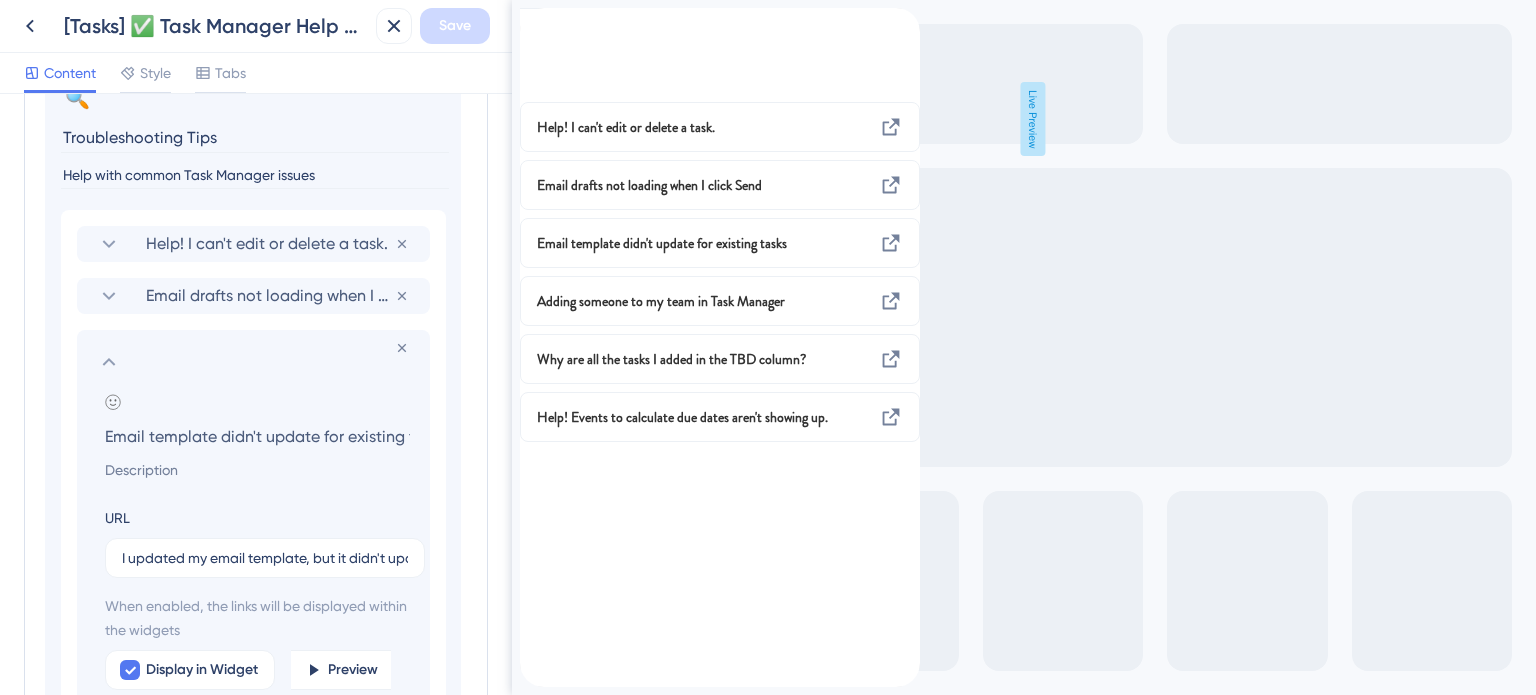 click 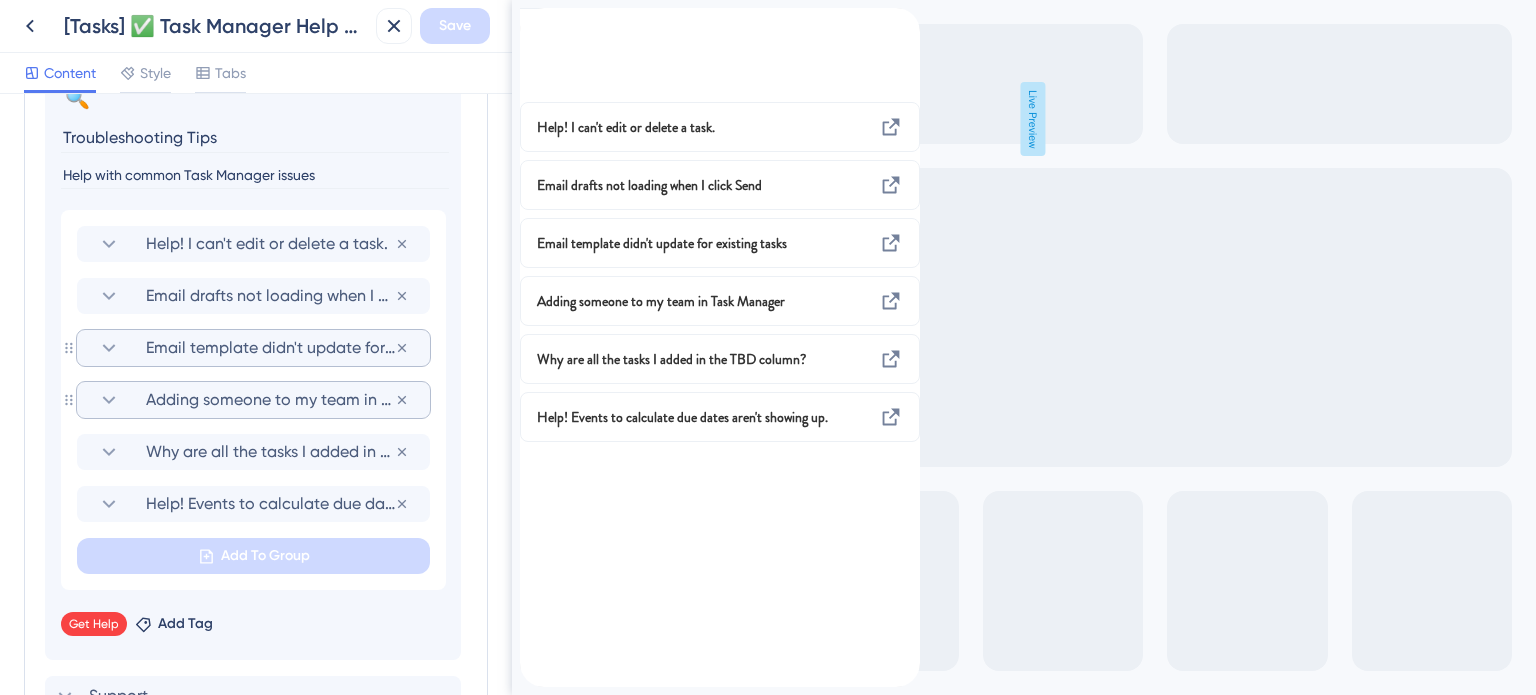 click on "Adding someone to my team in Task Manager" at bounding box center (253, 400) 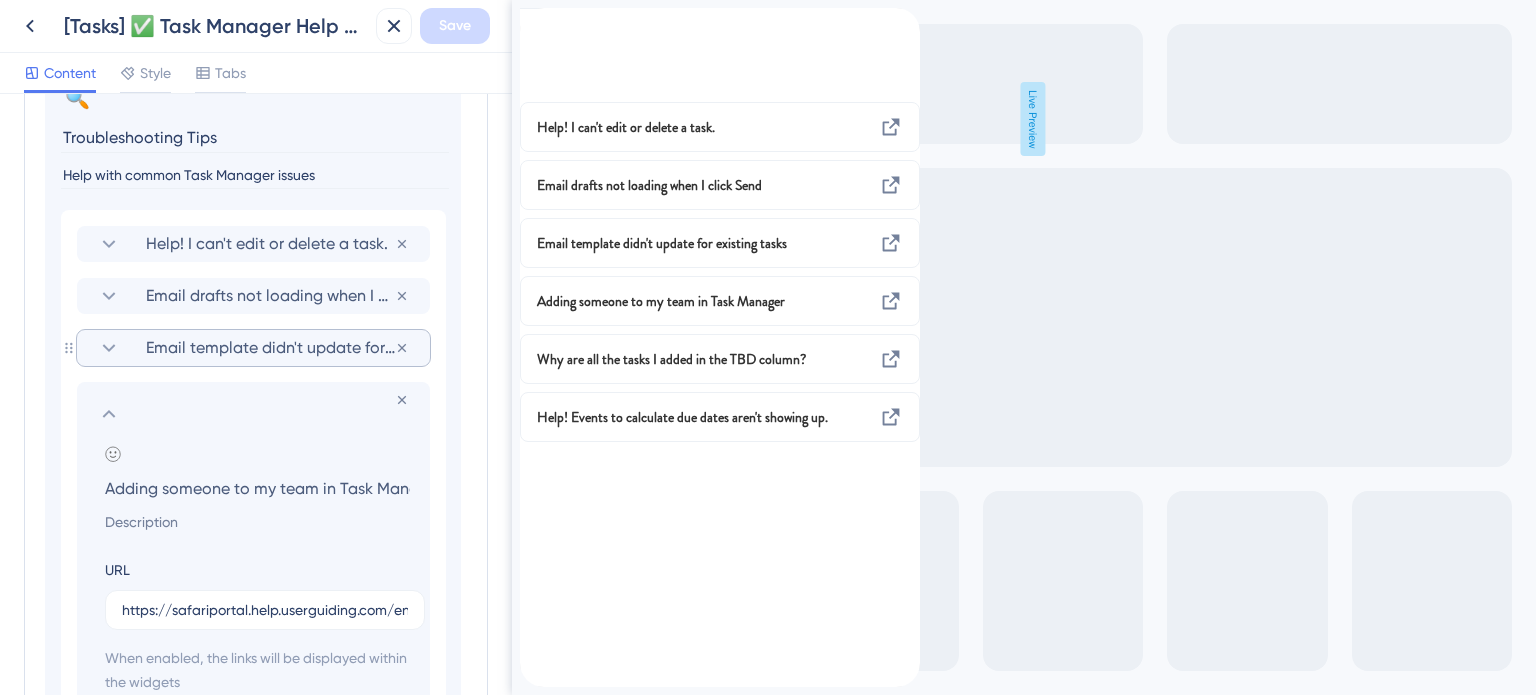 scroll, scrollTop: 0, scrollLeft: 31, axis: horizontal 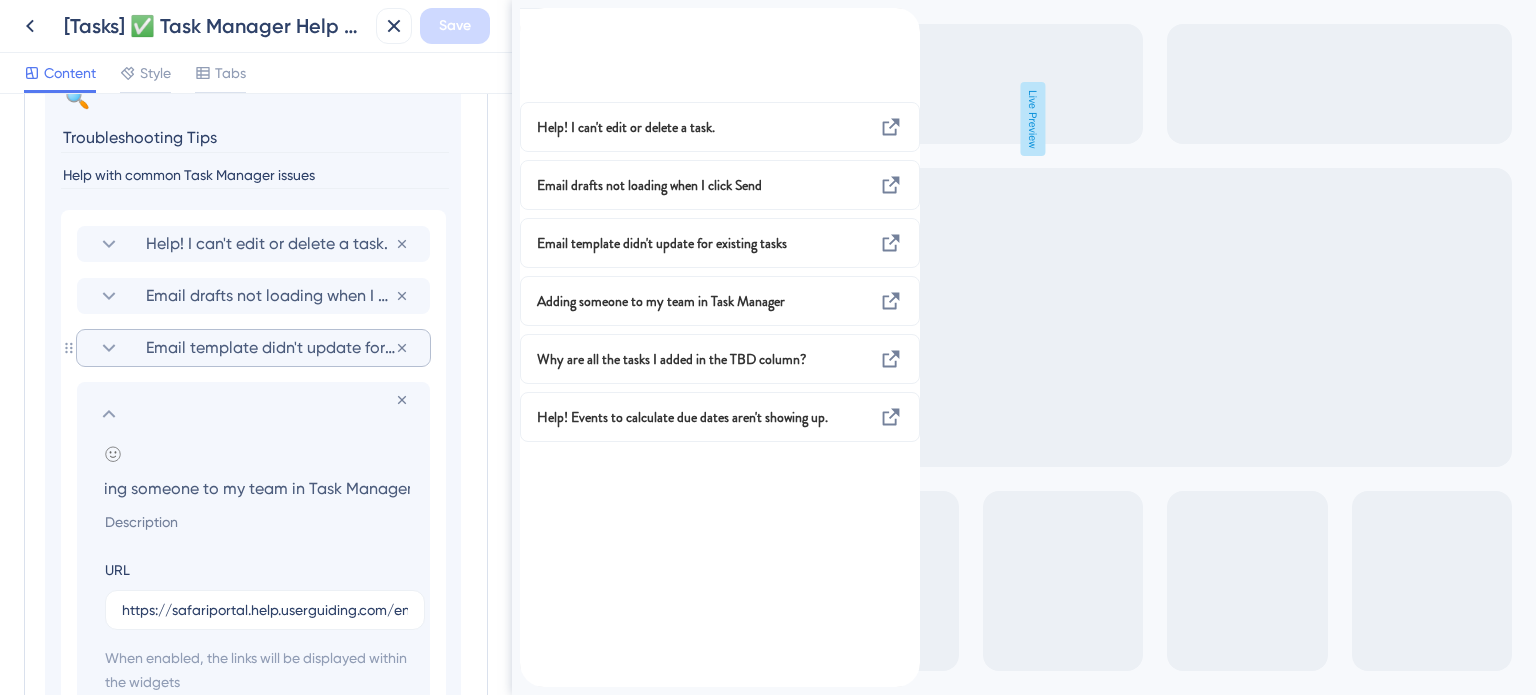 click on "Adding someone to my team in Task Manager" at bounding box center [257, 488] 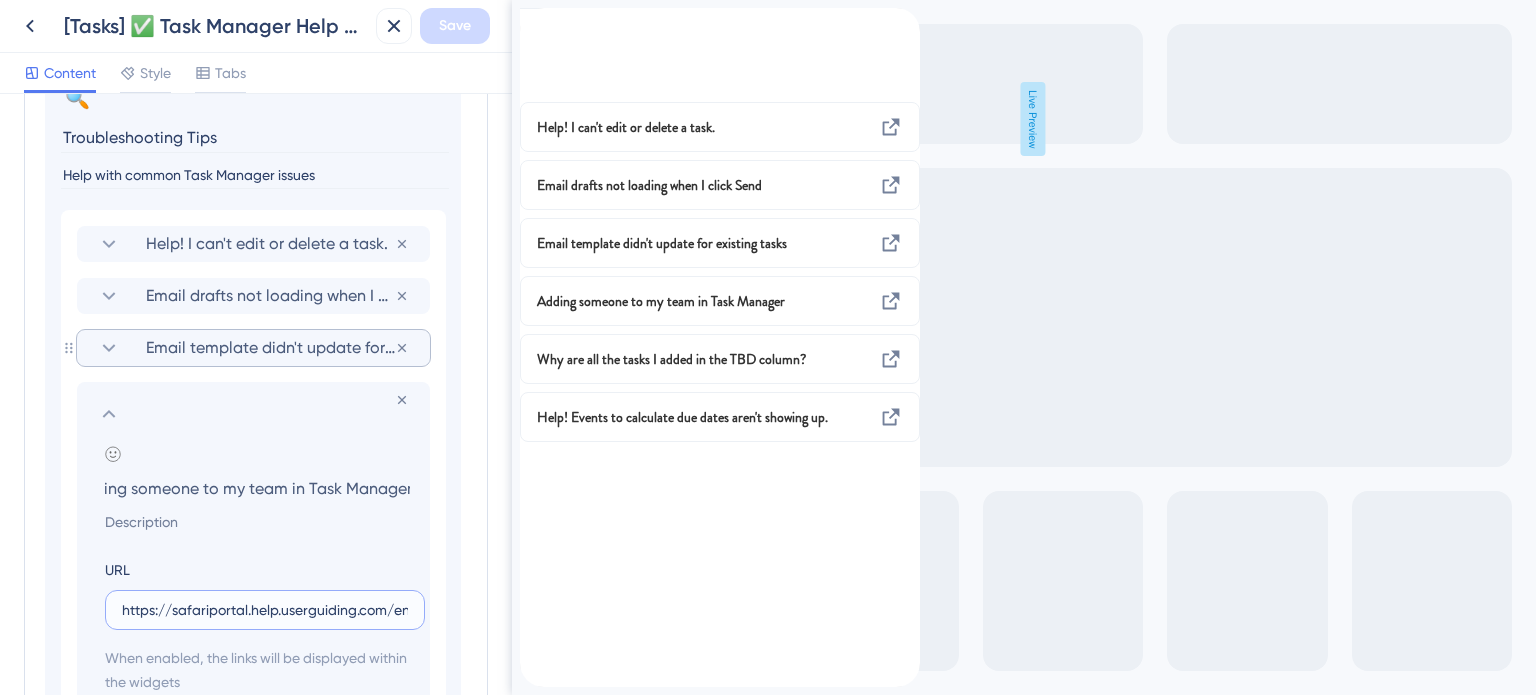 click on "https://safariportal.help.userguiding.com/en/articles/5791-how-do-i-add-someone-to-my-team-in-task-manager" at bounding box center (265, 610) 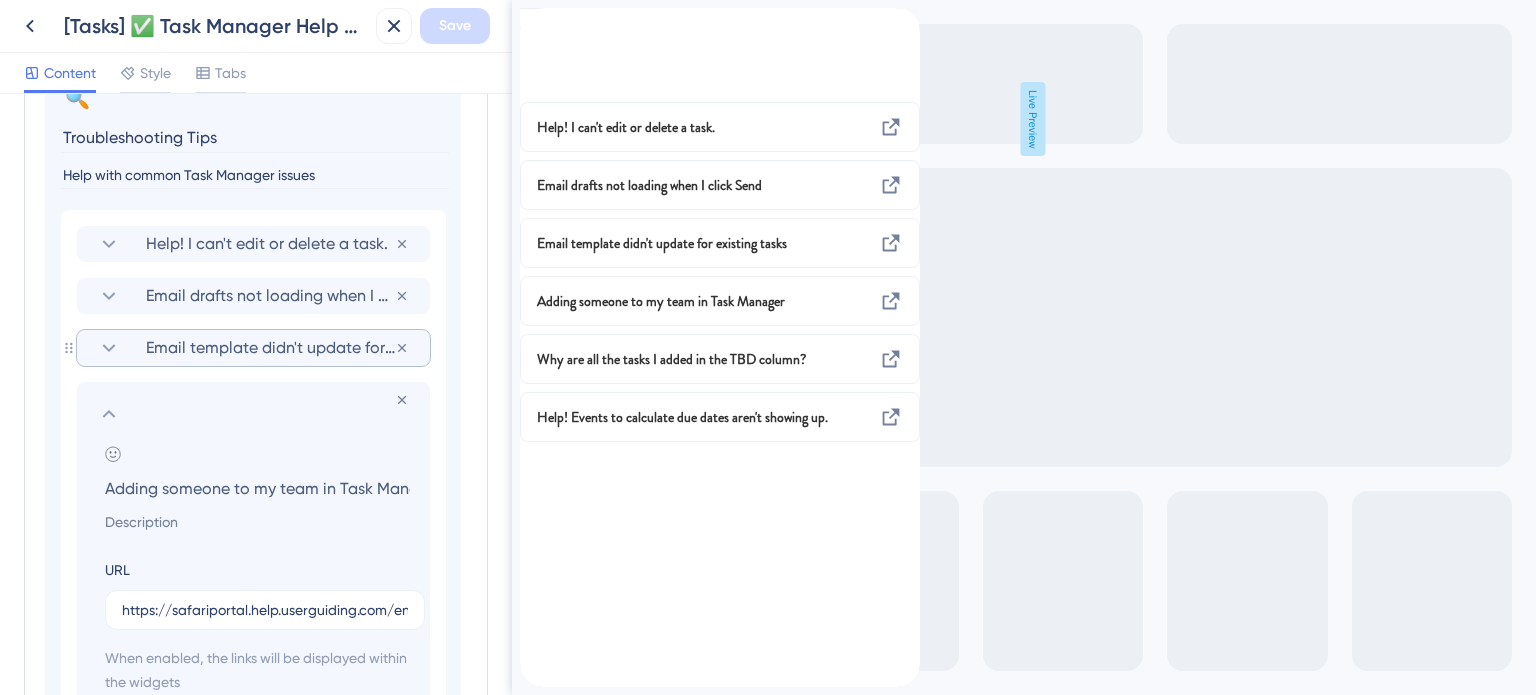 click 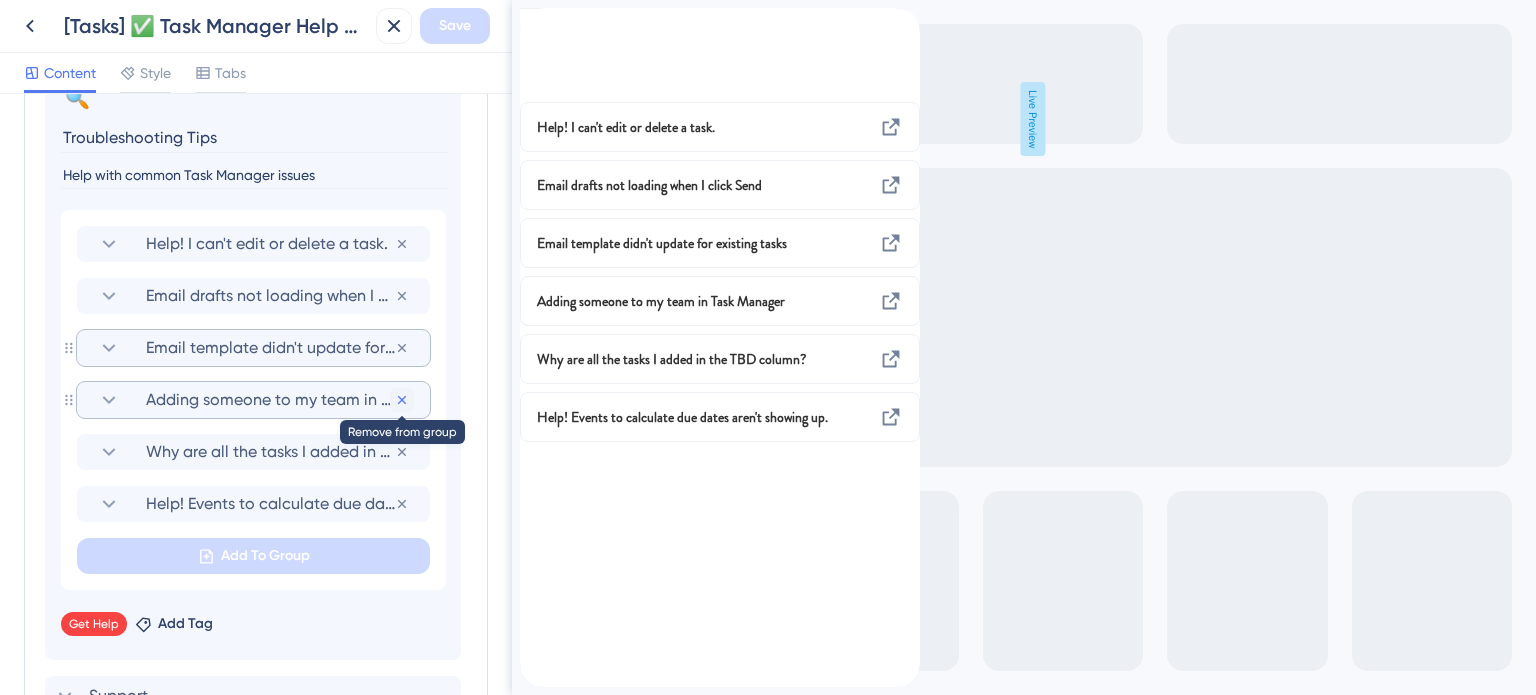click 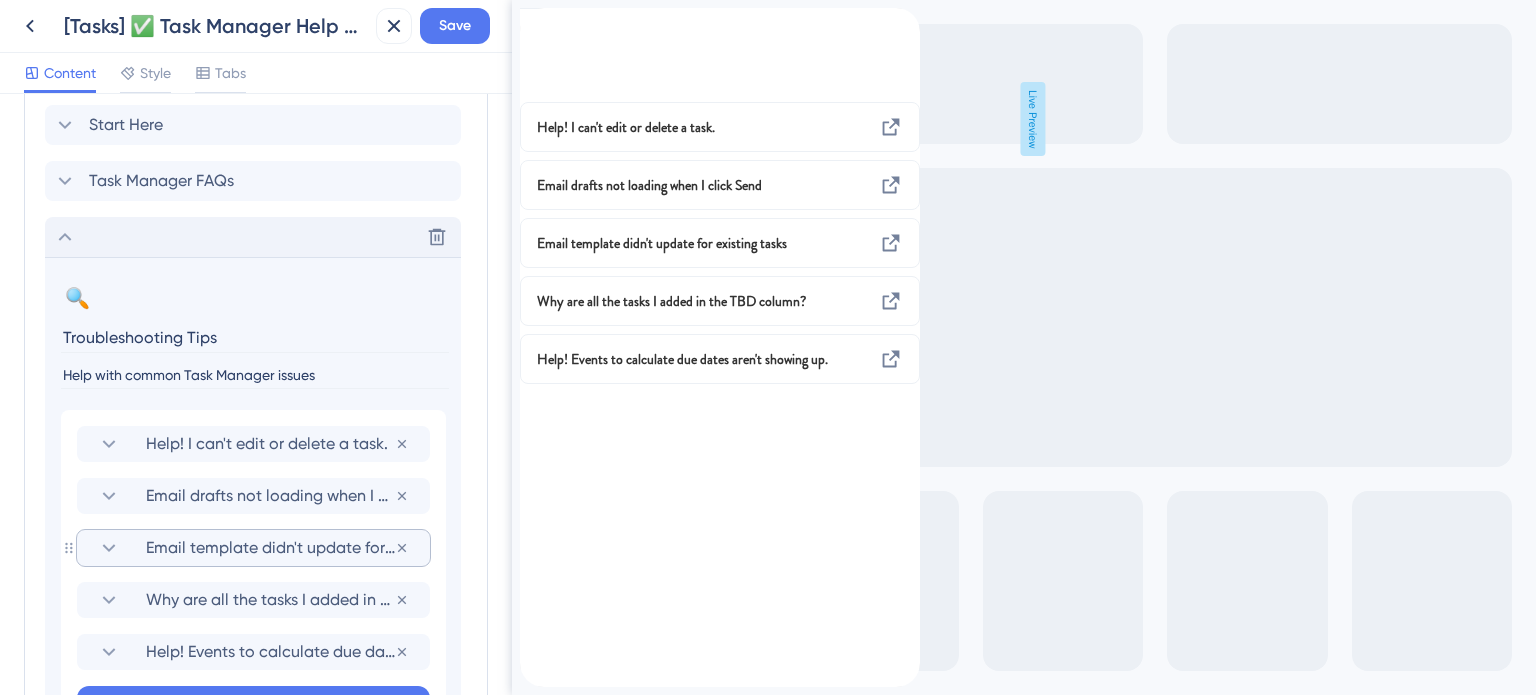 click 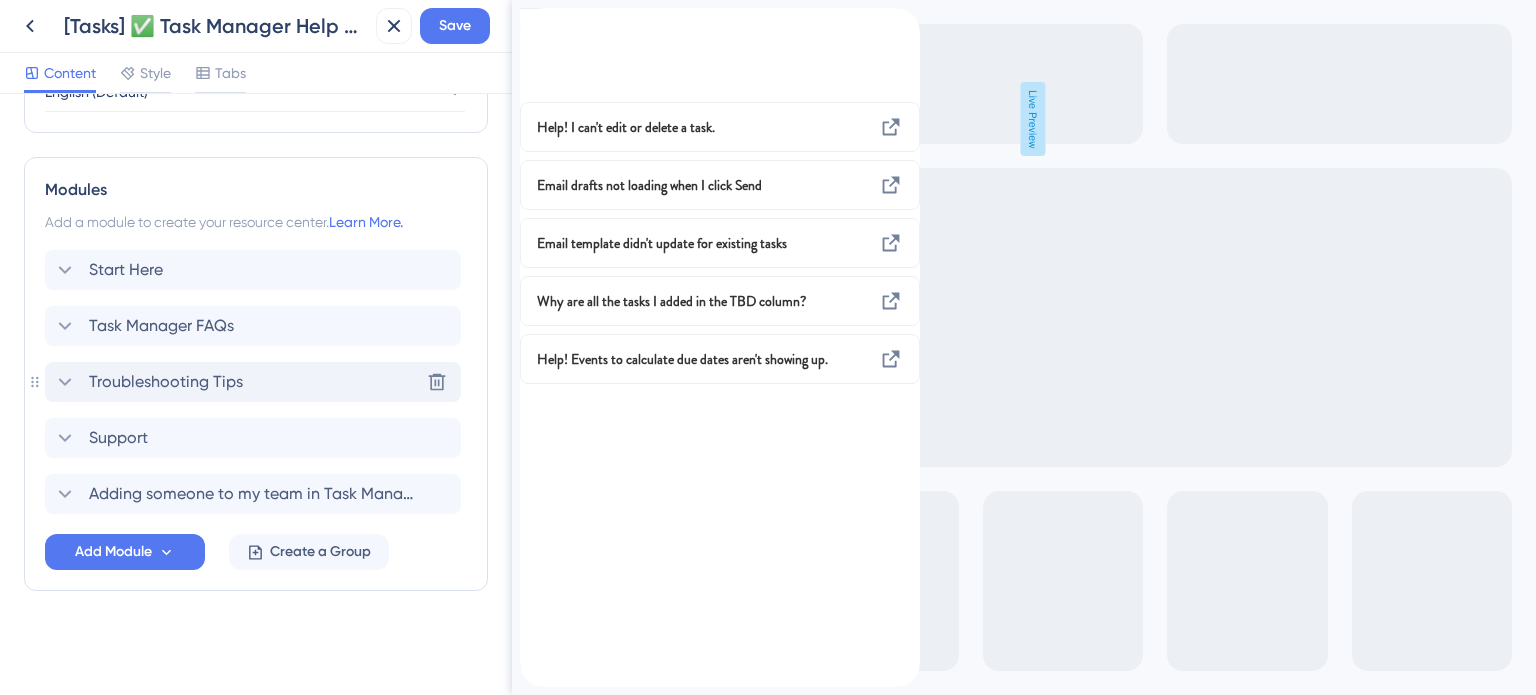 scroll, scrollTop: 863, scrollLeft: 0, axis: vertical 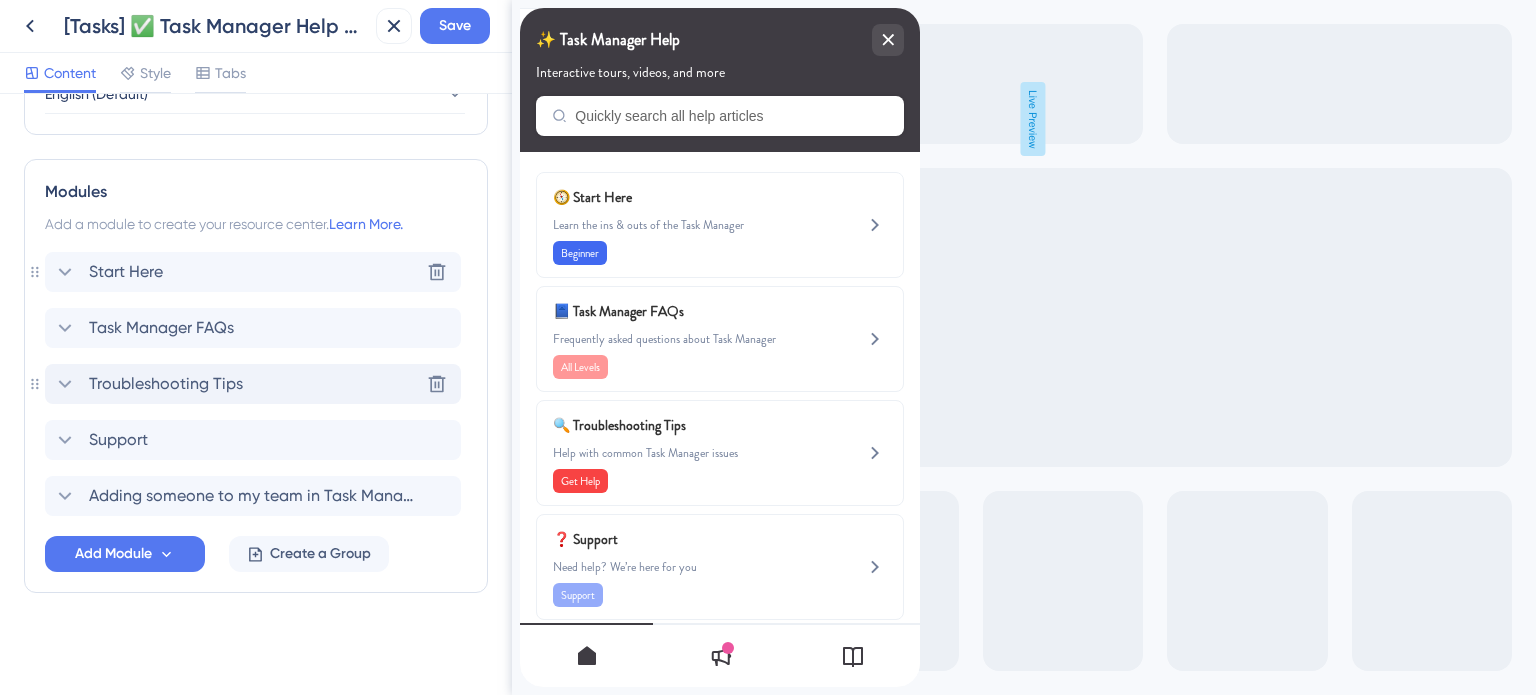 click 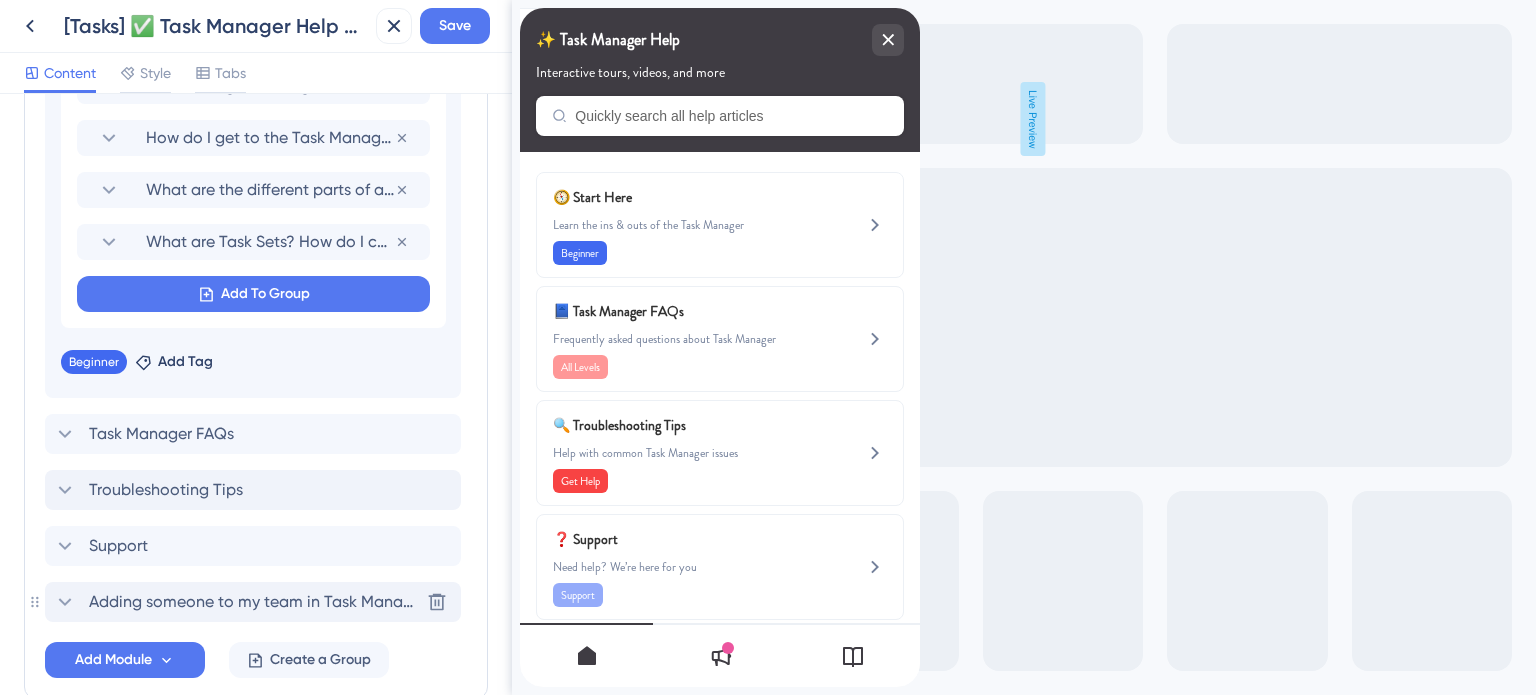 scroll, scrollTop: 1362, scrollLeft: 0, axis: vertical 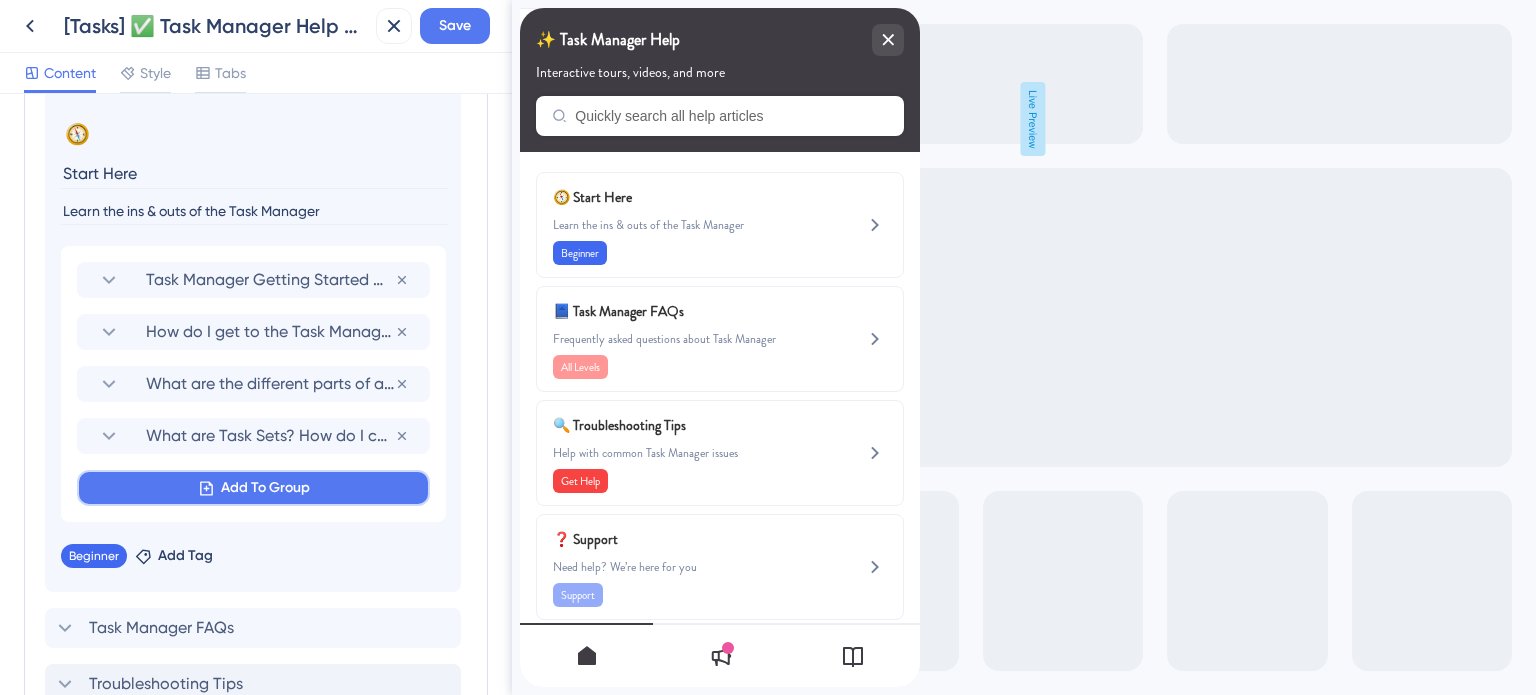 click on "Add To Group" at bounding box center [265, 488] 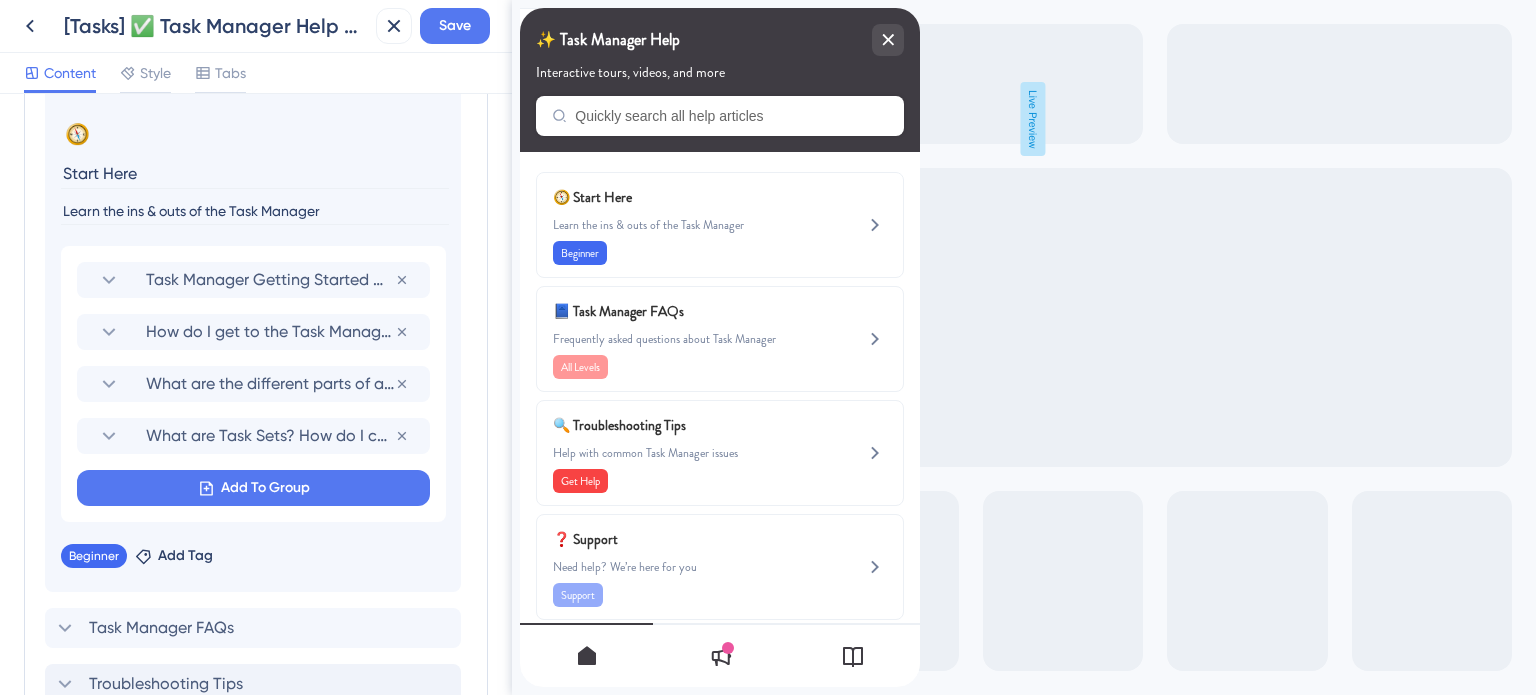 scroll, scrollTop: 1249, scrollLeft: 0, axis: vertical 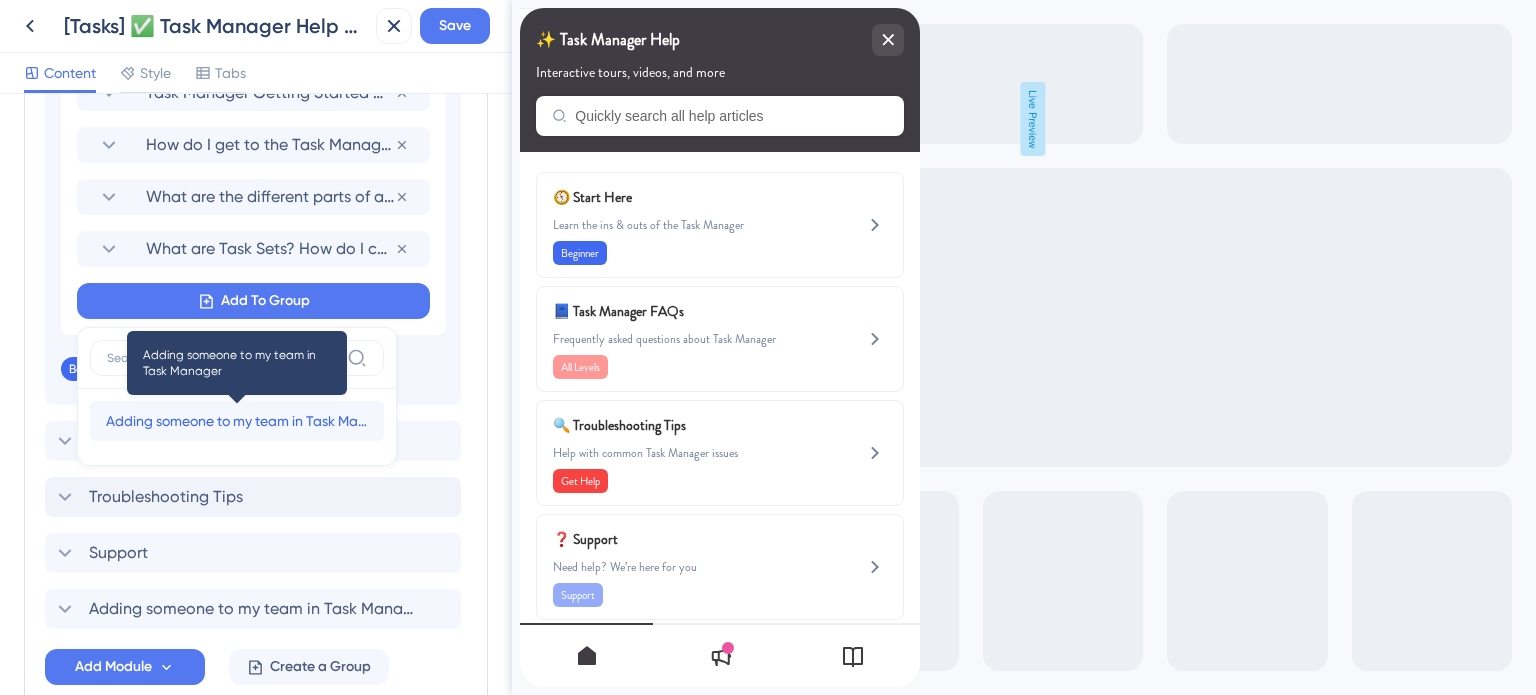 click on "Adding someone to my team in Task Manager" at bounding box center (237, 421) 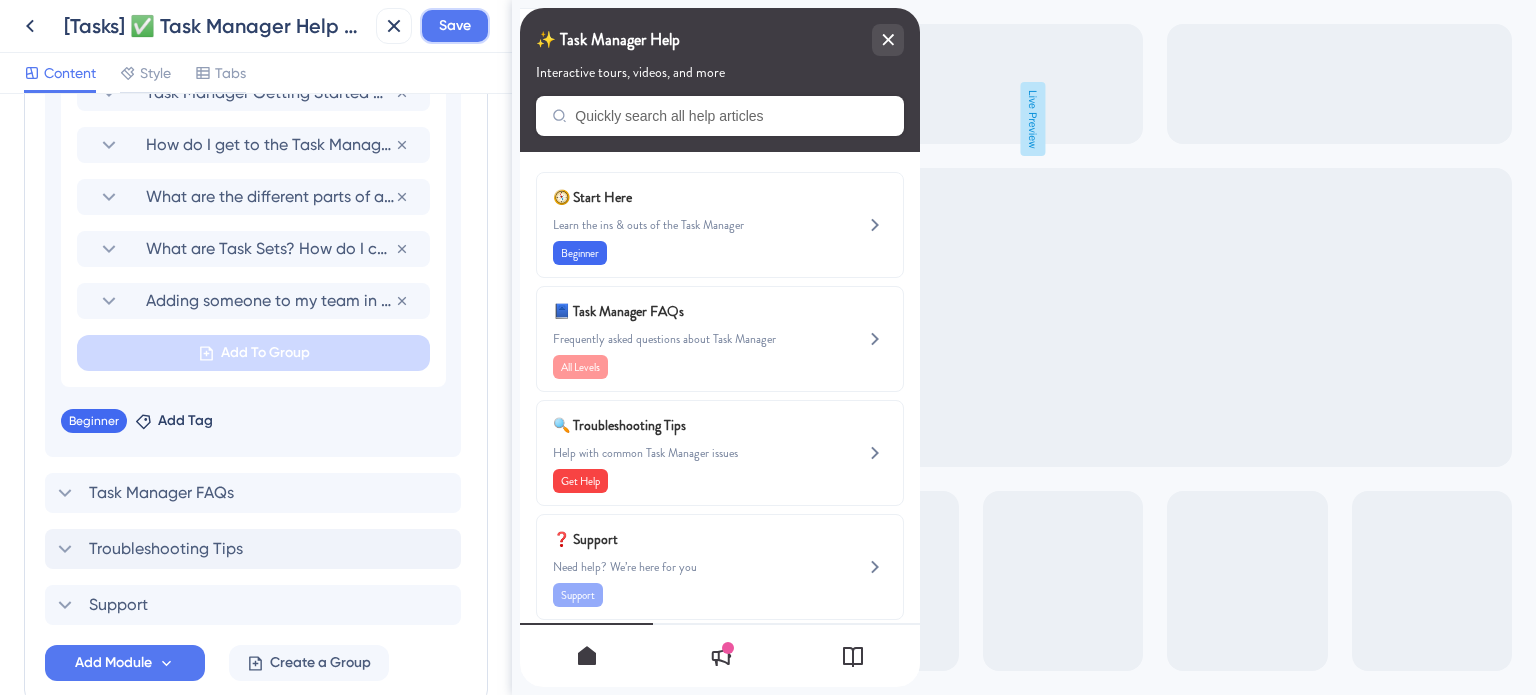 click on "Save" at bounding box center [455, 26] 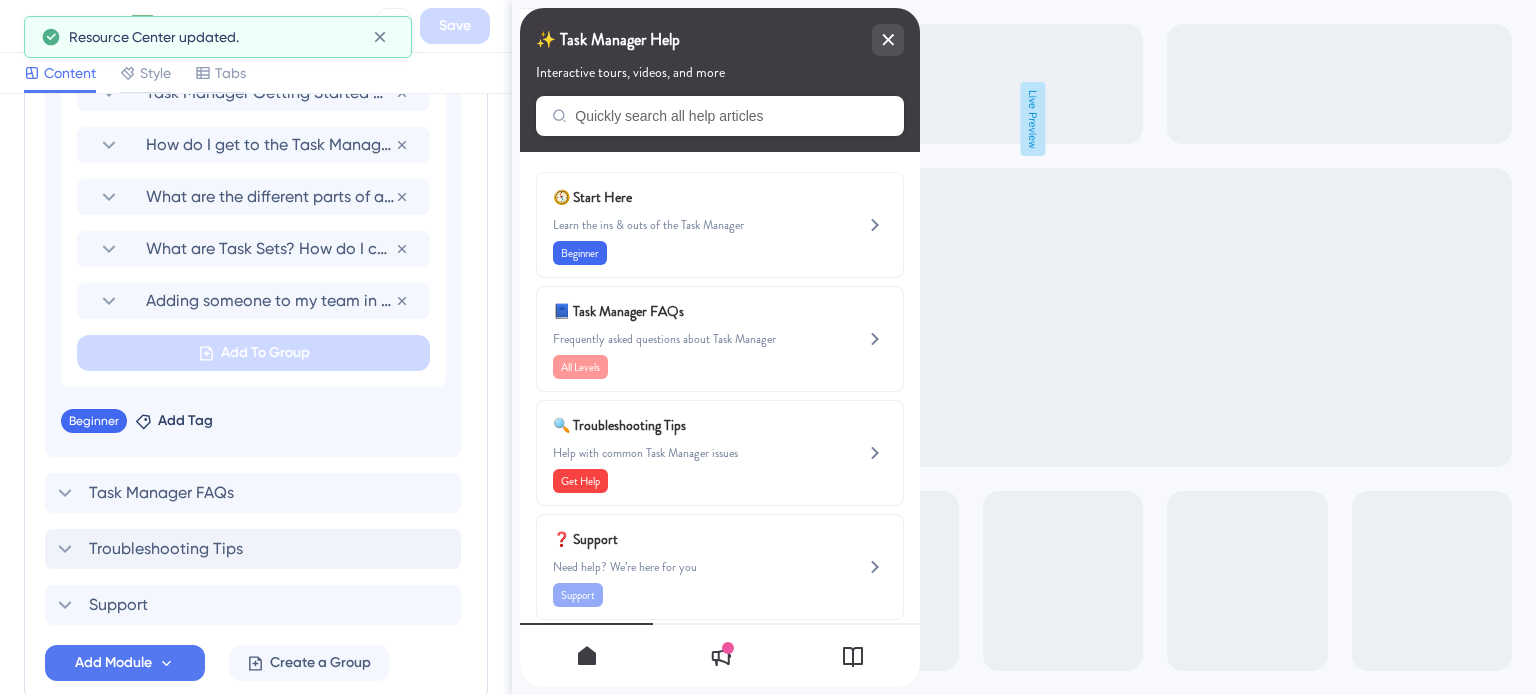 scroll, scrollTop: 949, scrollLeft: 0, axis: vertical 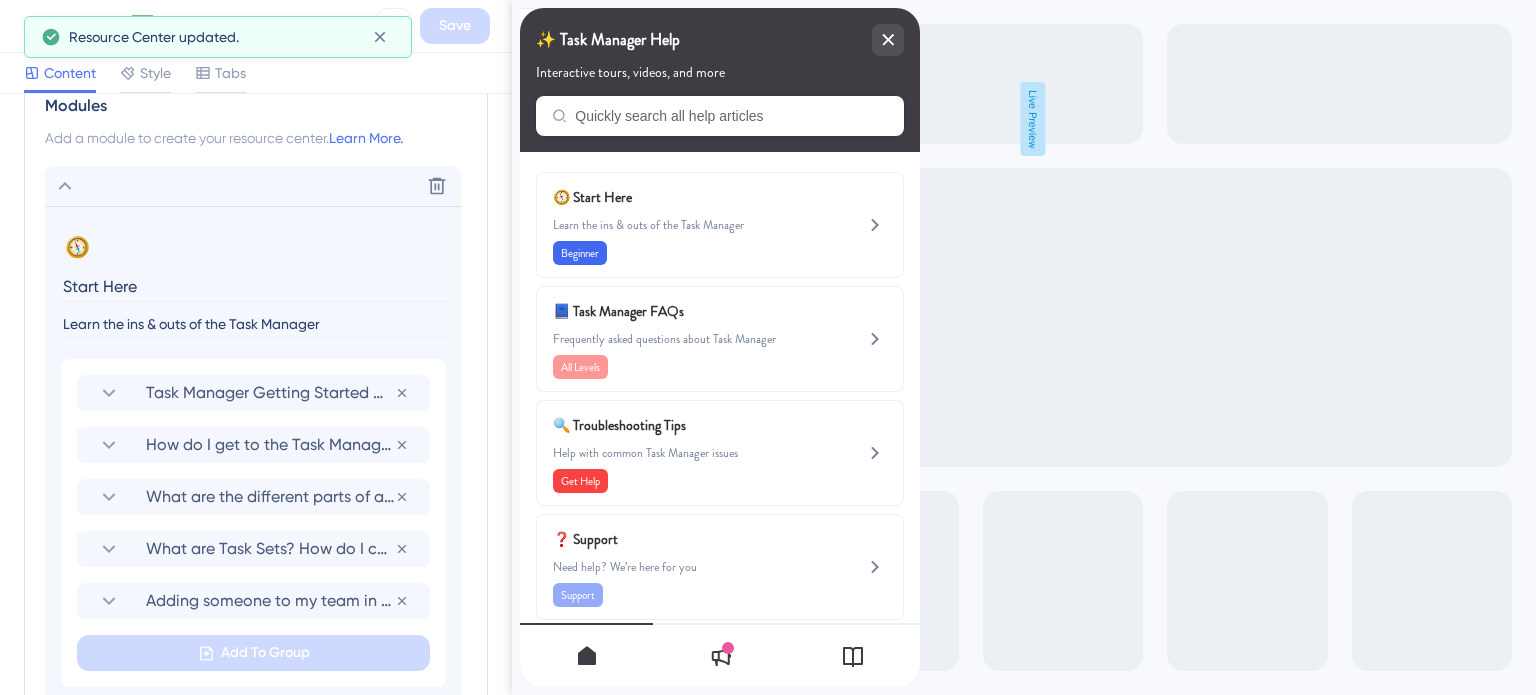 click 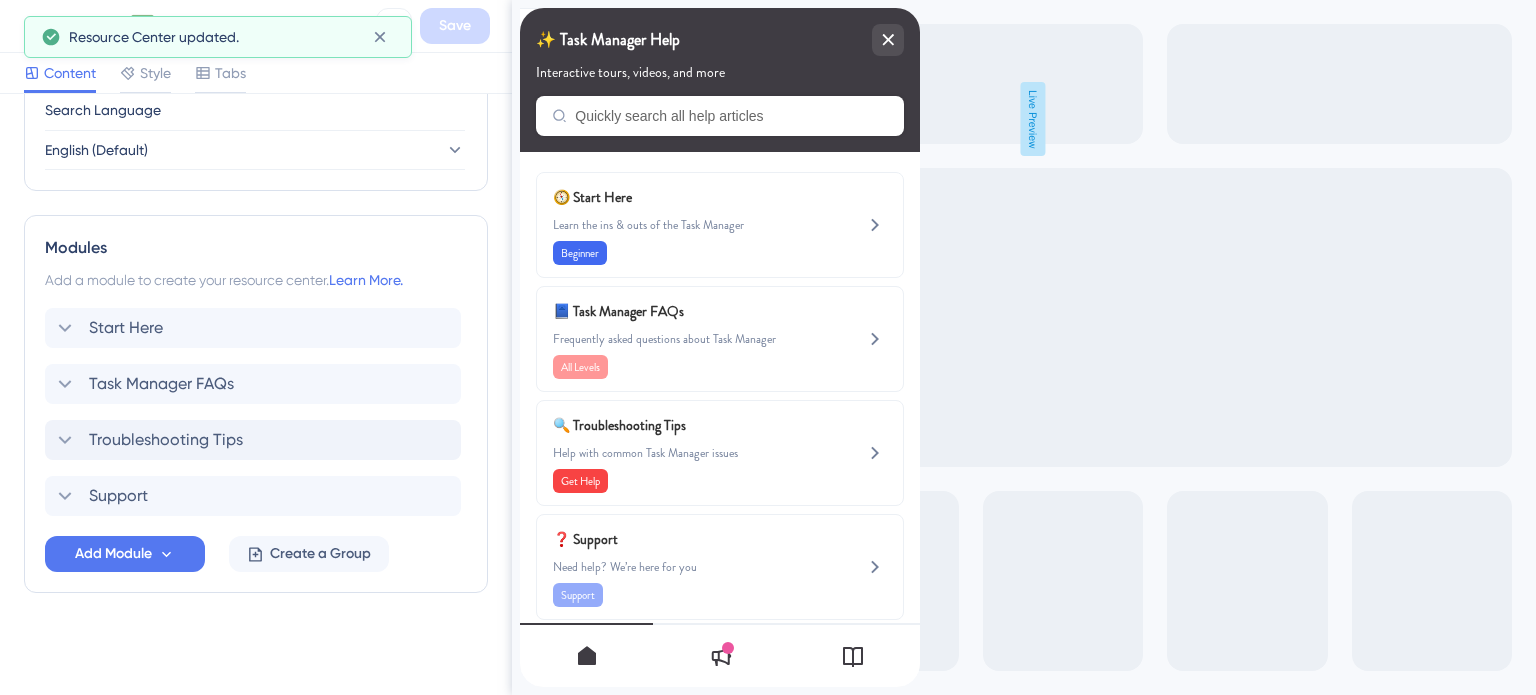 scroll, scrollTop: 707, scrollLeft: 0, axis: vertical 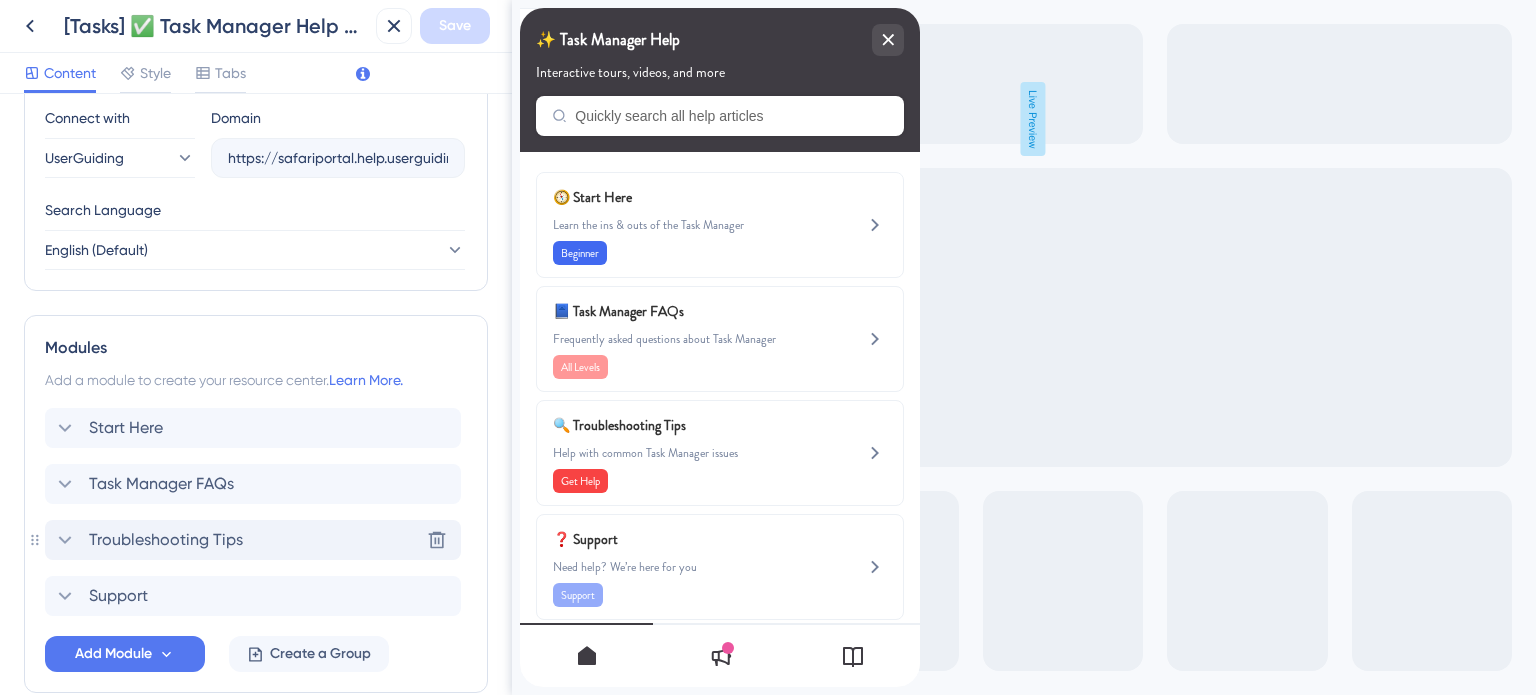 click 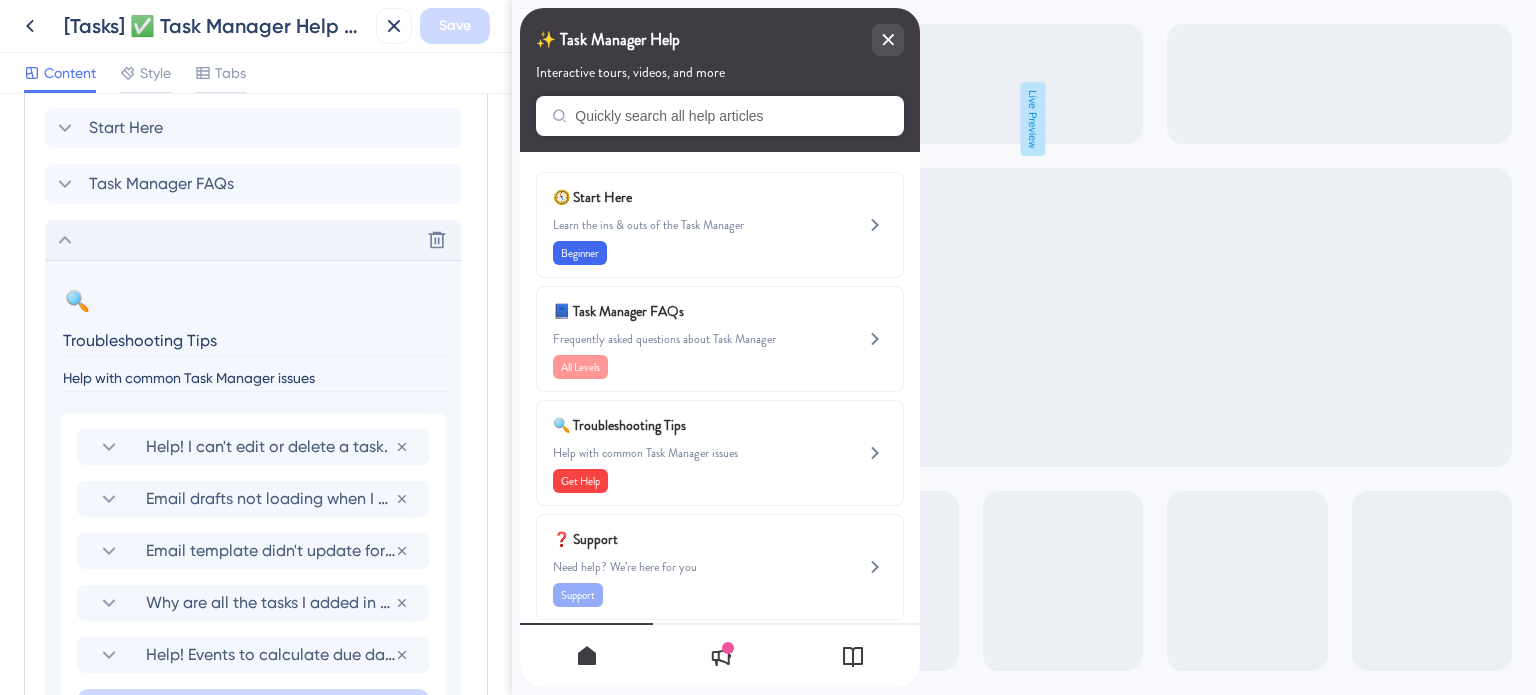 scroll, scrollTop: 1107, scrollLeft: 0, axis: vertical 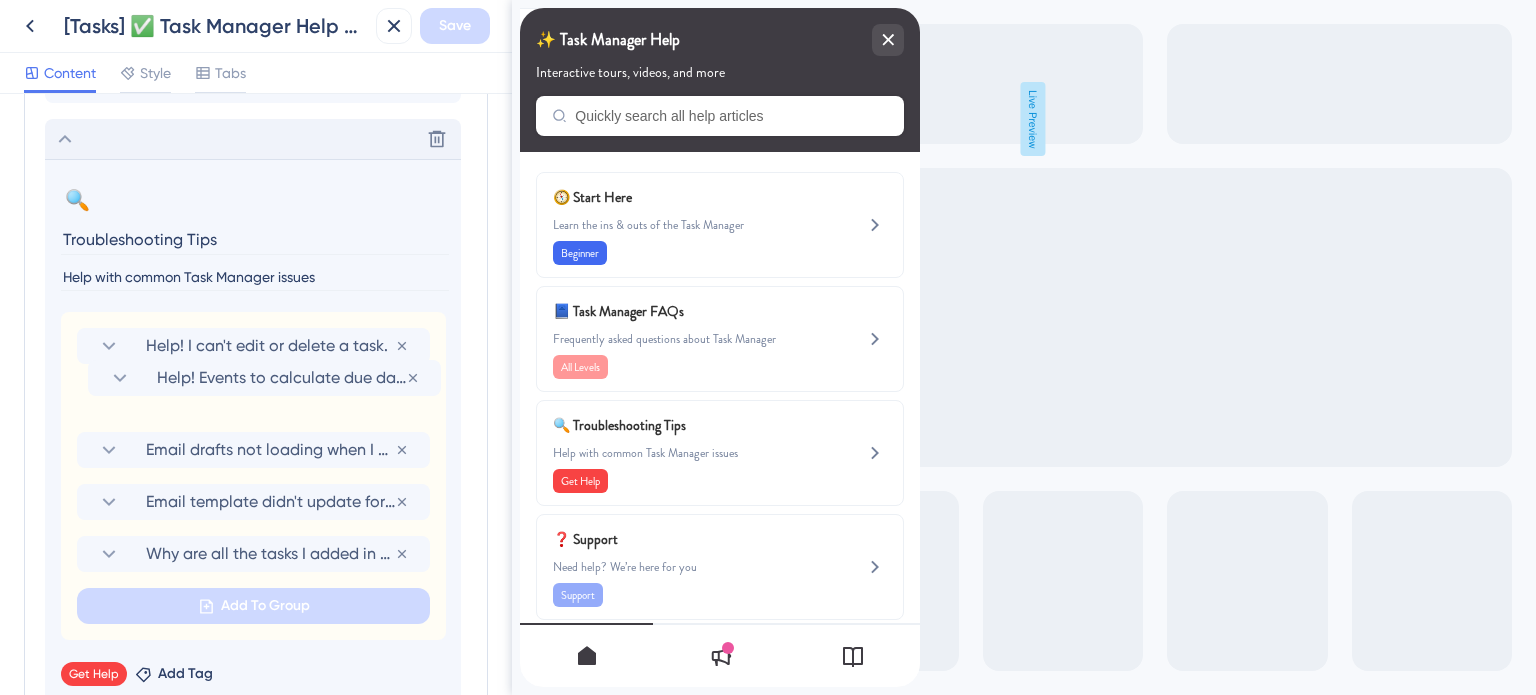drag, startPoint x: 68, startPoint y: 553, endPoint x: 79, endPoint y: 371, distance: 182.3321 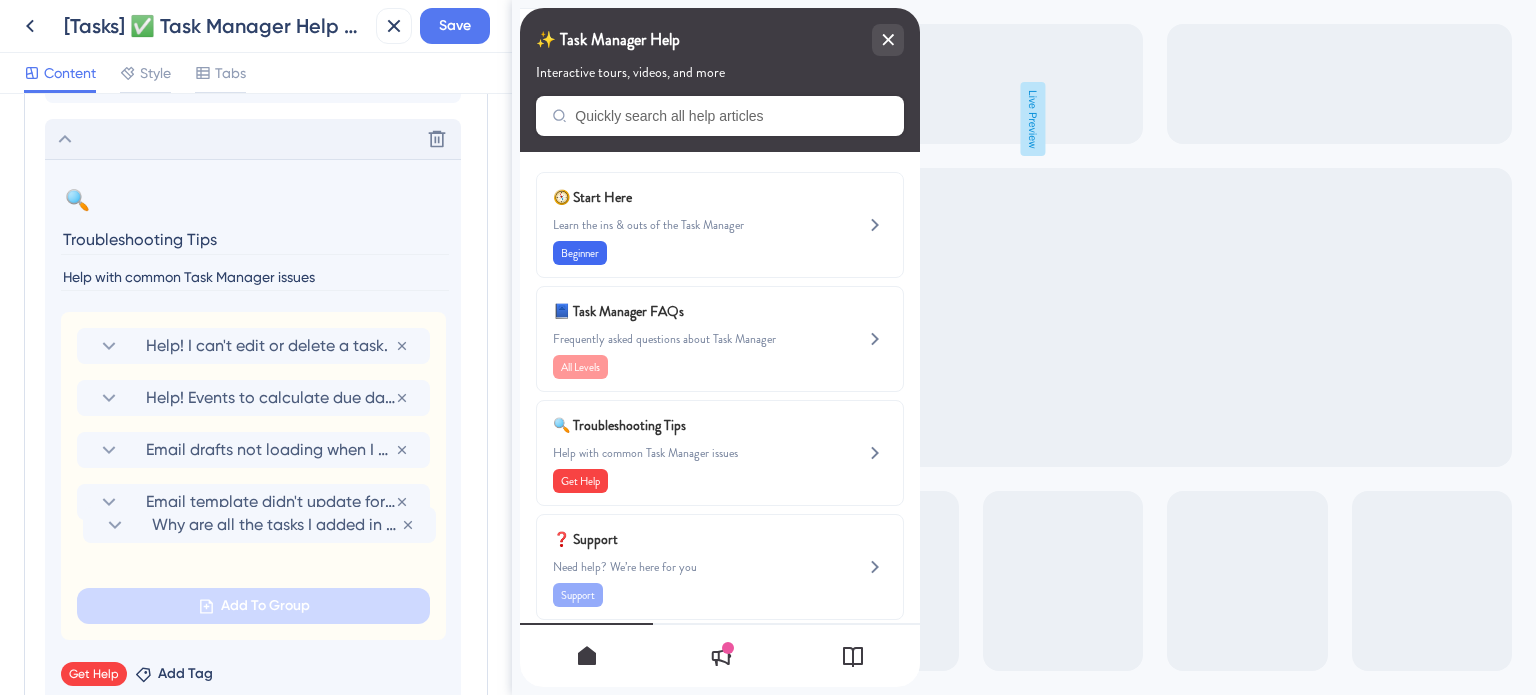 scroll, scrollTop: 1109, scrollLeft: 0, axis: vertical 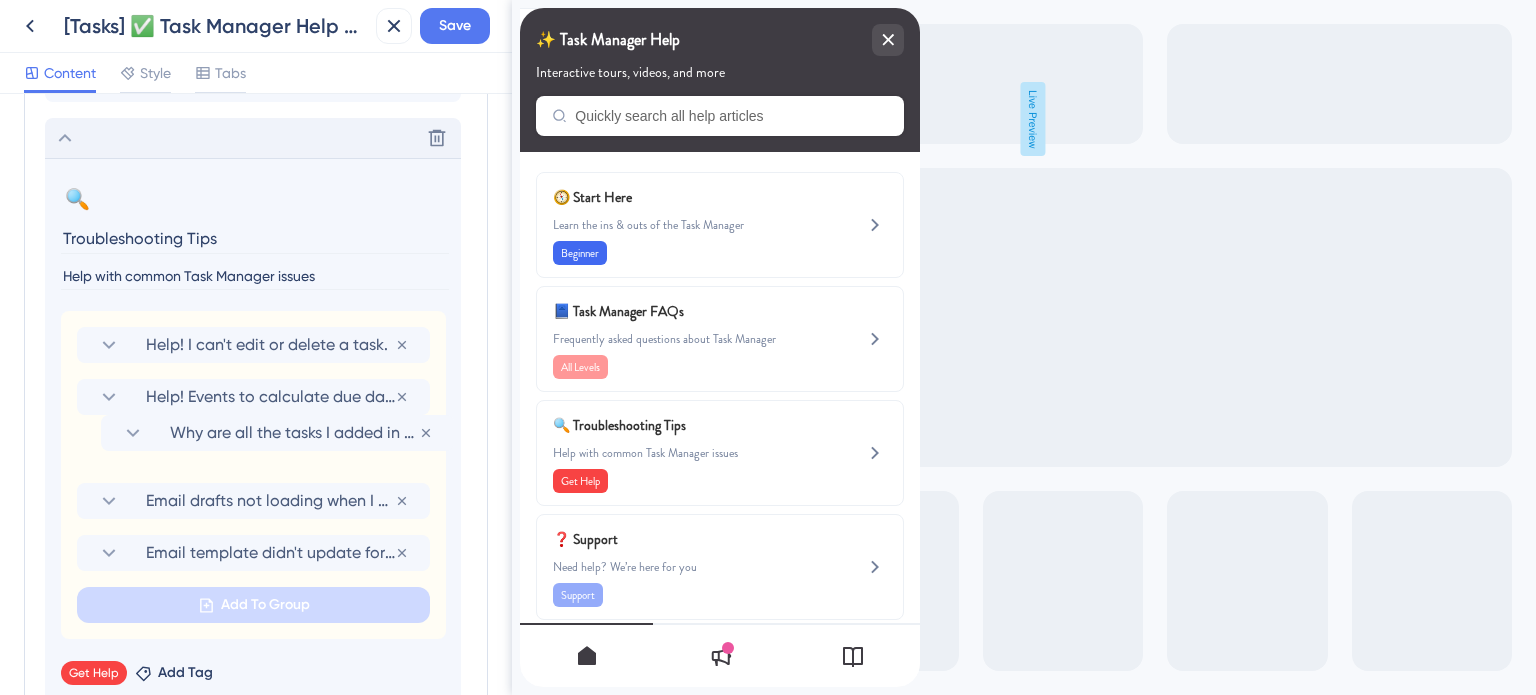 drag, startPoint x: 68, startPoint y: 555, endPoint x: 92, endPoint y: 430, distance: 127.28315 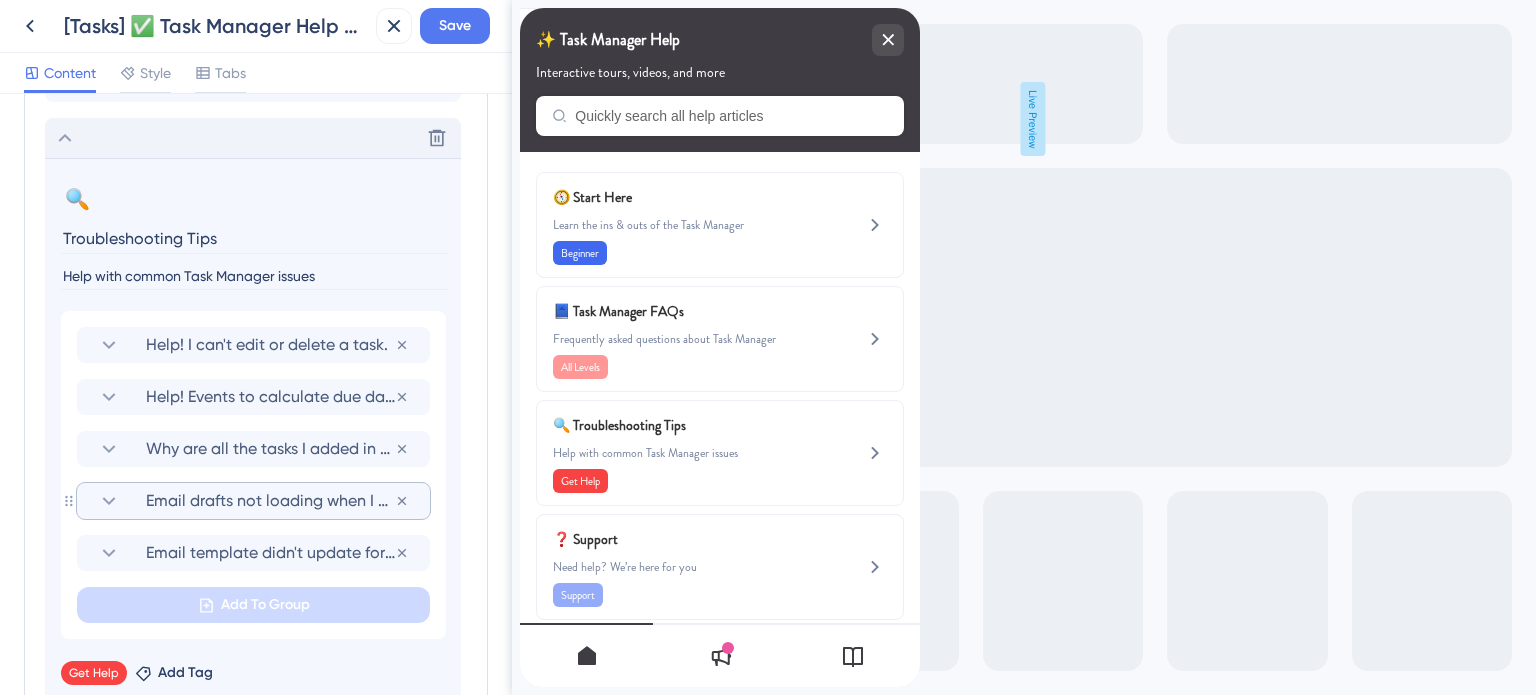 click on "Email drafts not loading when I click Send" at bounding box center [270, 501] 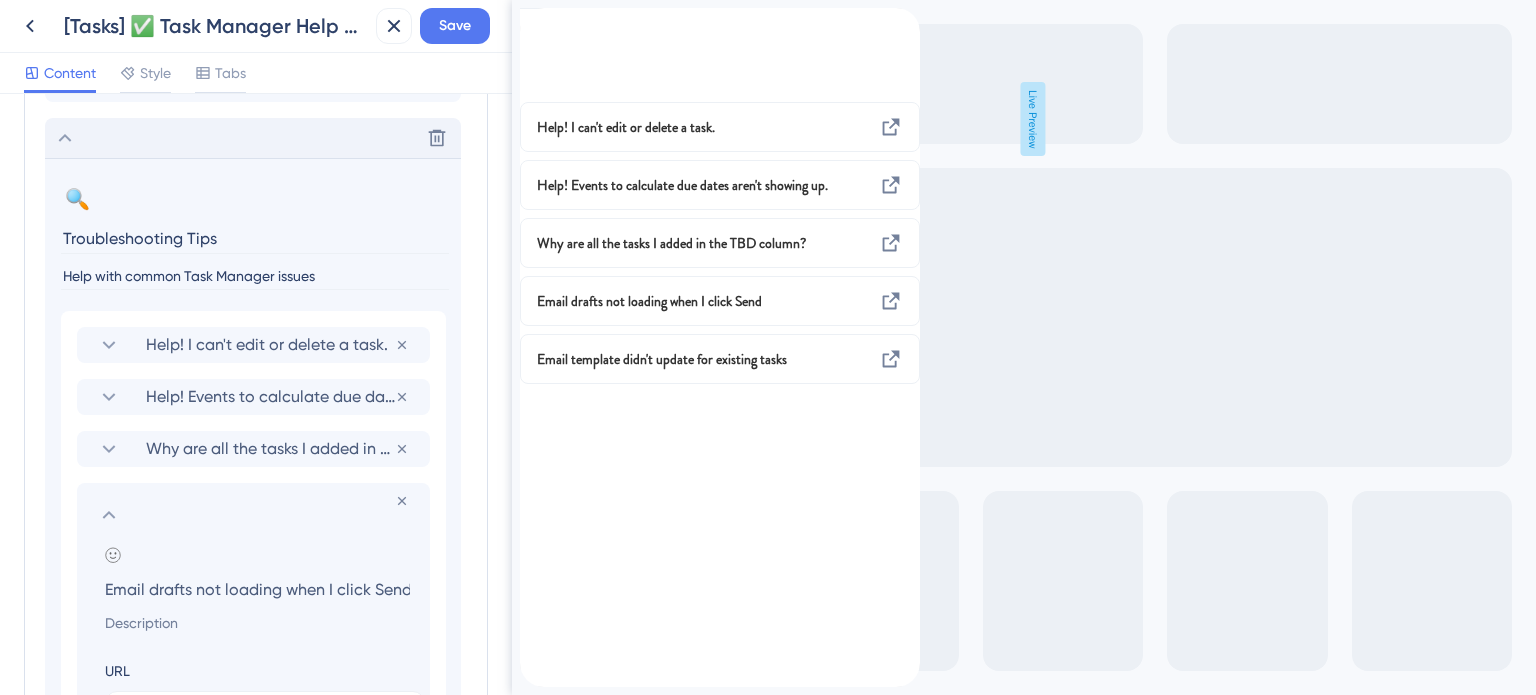 scroll, scrollTop: 0, scrollLeft: 0, axis: both 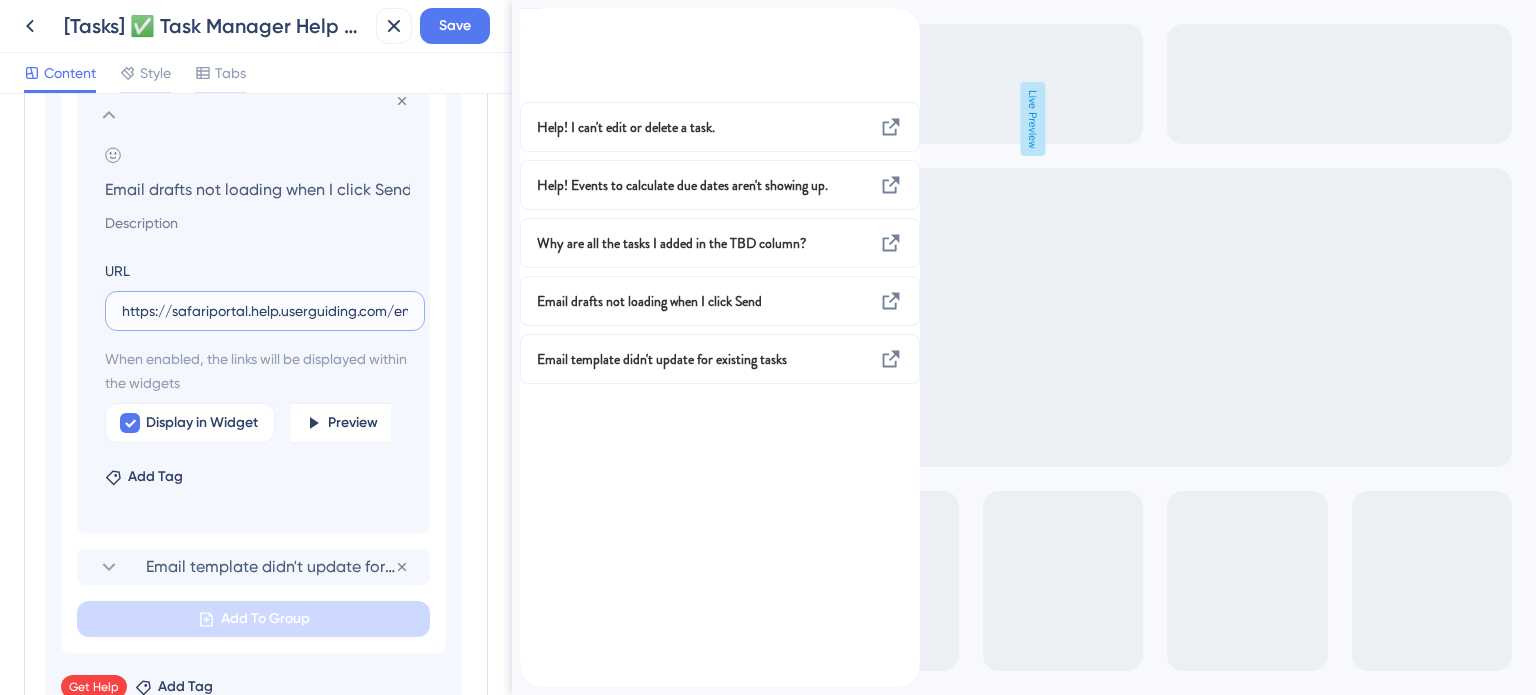 click on "https://safariportal.help.userguiding.com/en/articles/5574-help-why-arent-the-emails-i-draft-in-task-manager" at bounding box center (265, 311) 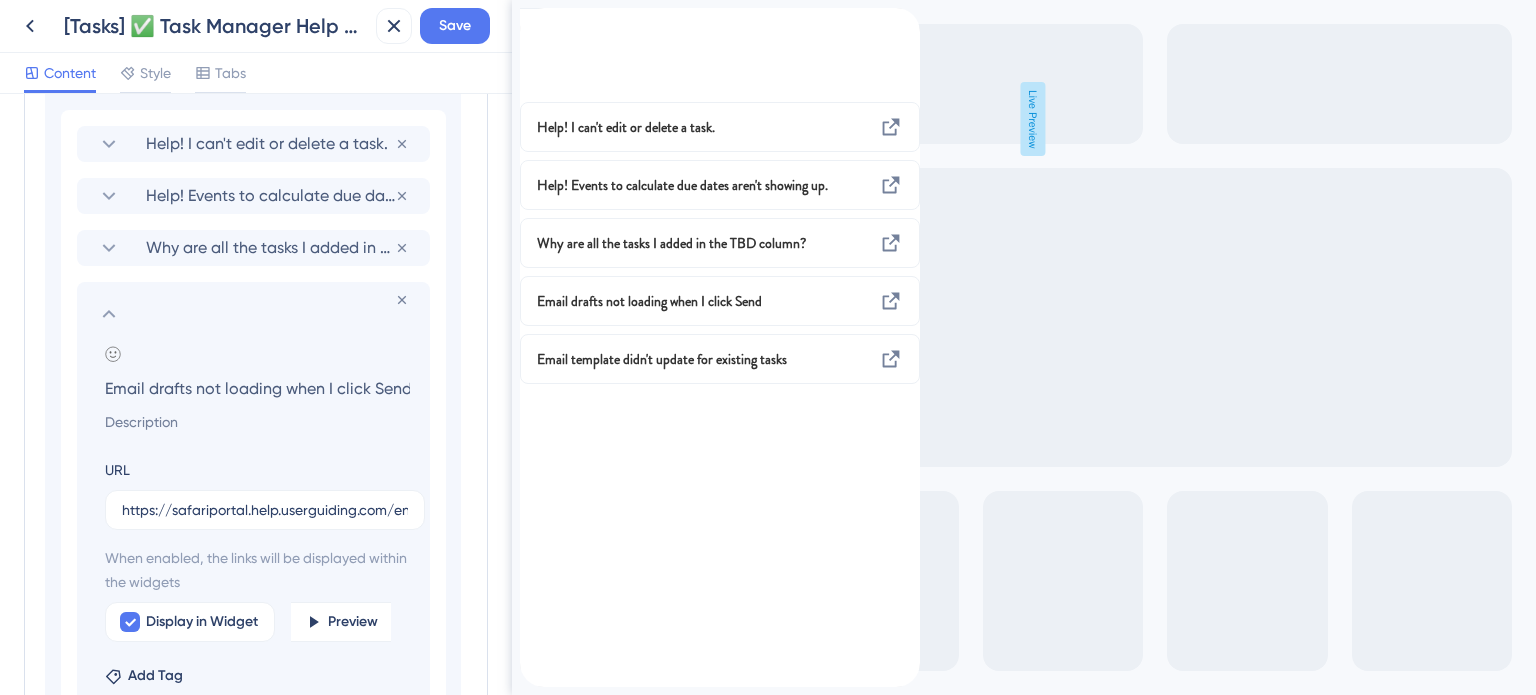 scroll, scrollTop: 1309, scrollLeft: 0, axis: vertical 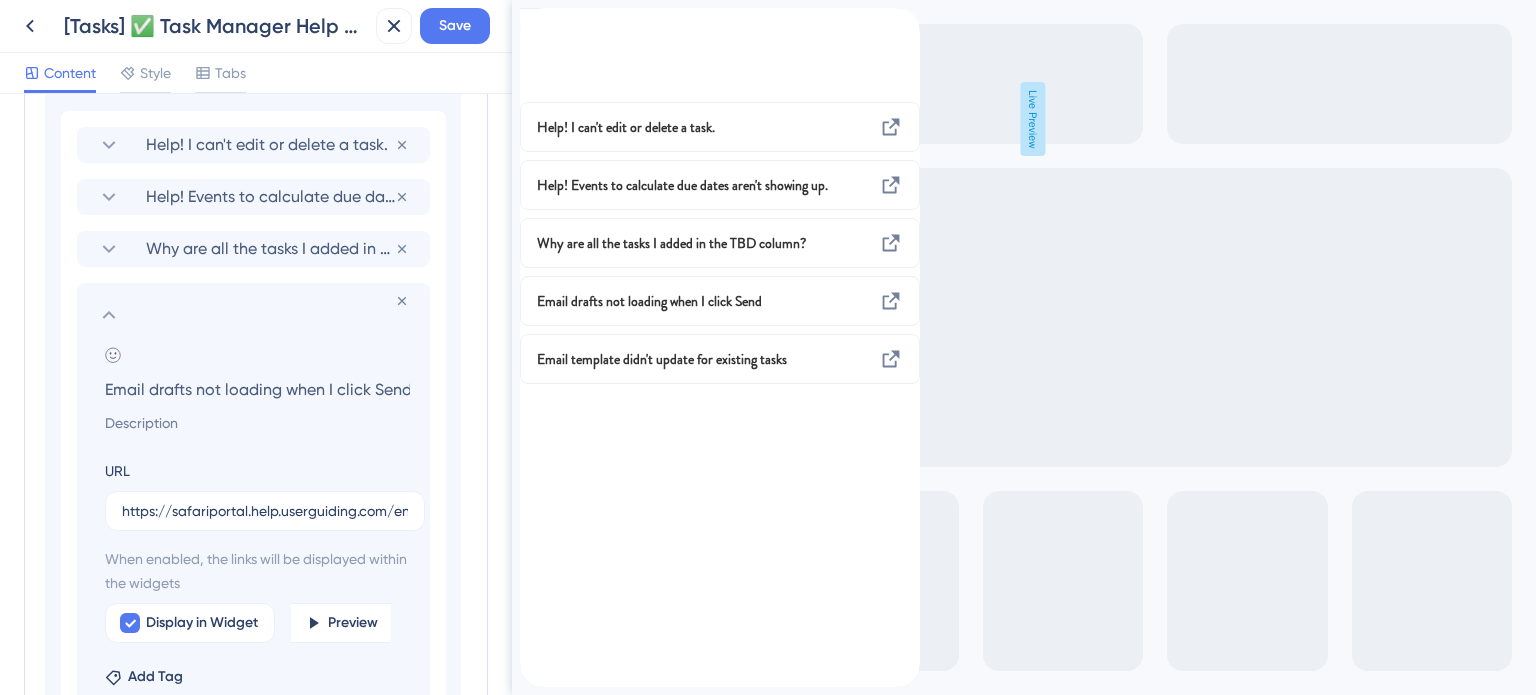 click 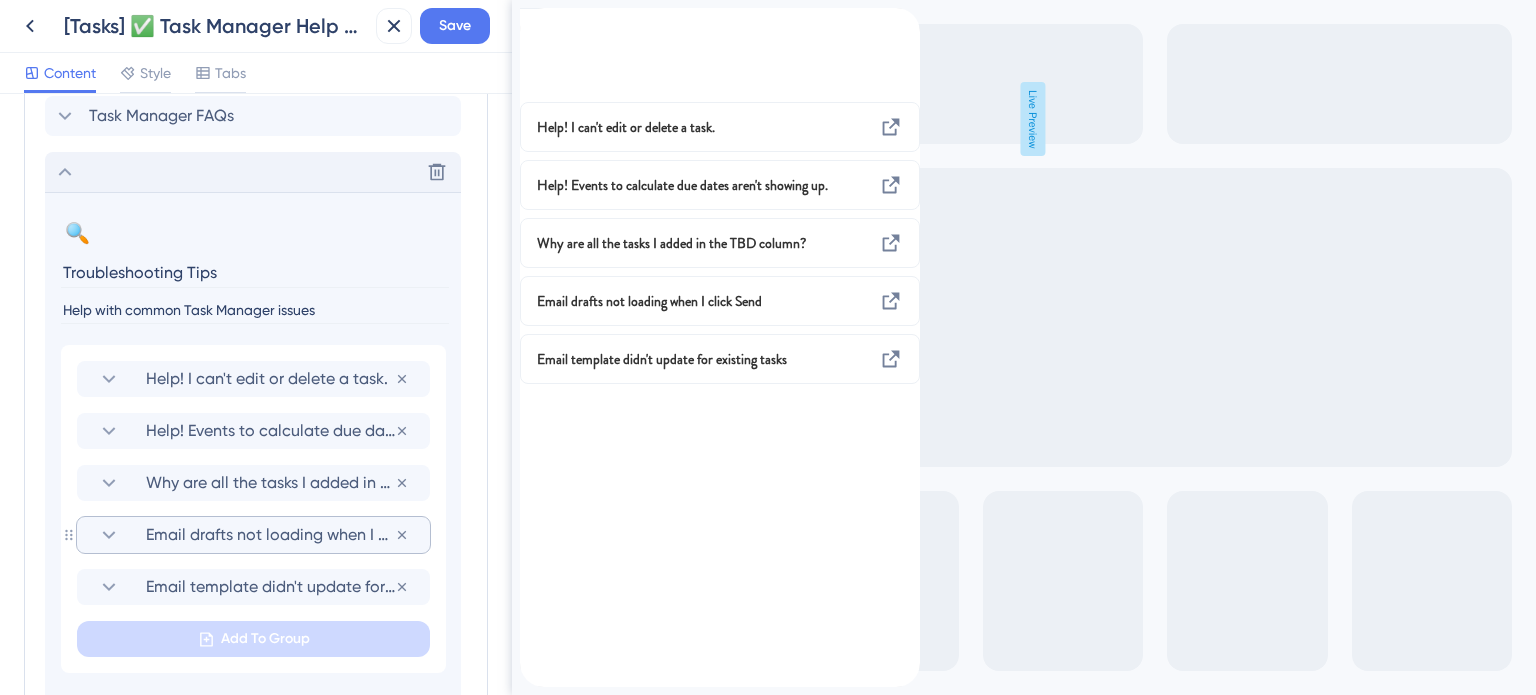scroll, scrollTop: 1109, scrollLeft: 0, axis: vertical 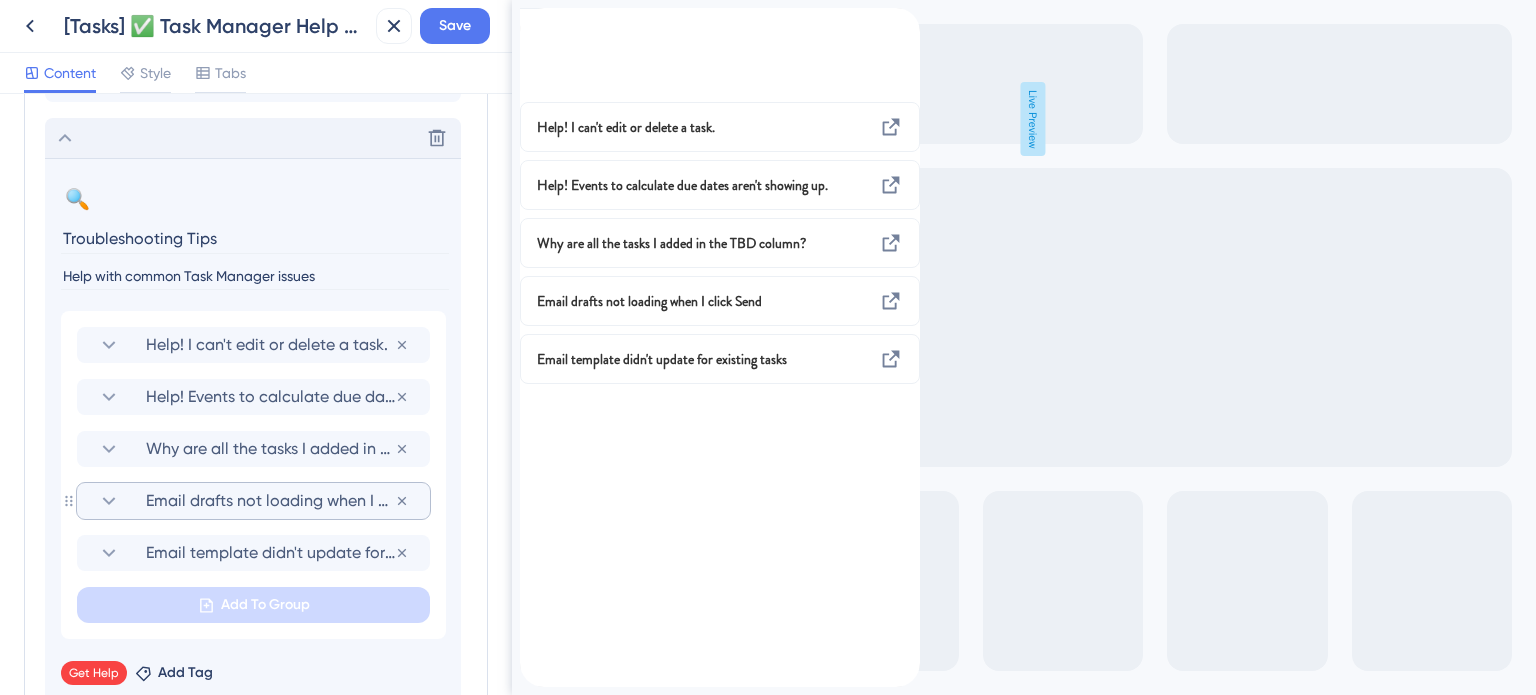 click on "Email drafts not loading when I click Send" at bounding box center (270, 501) 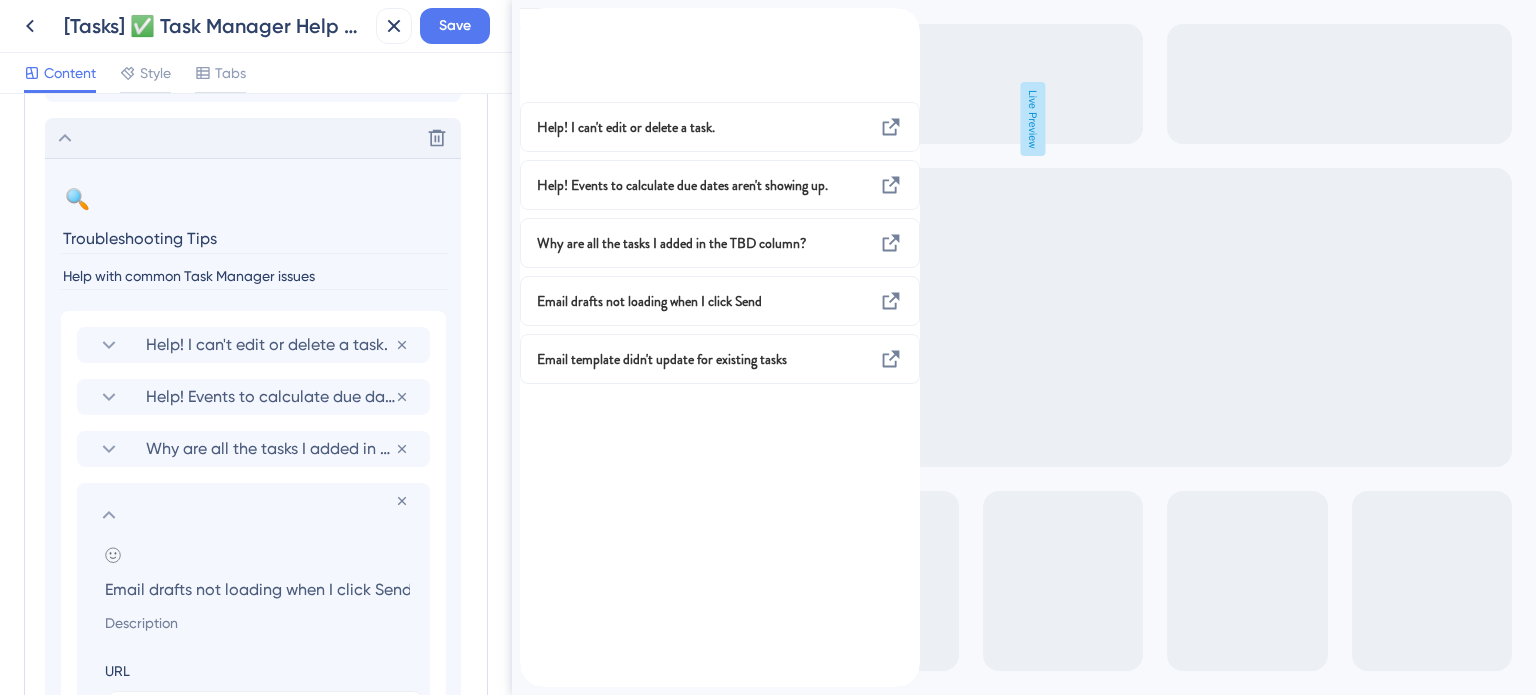 scroll, scrollTop: 0, scrollLeft: 0, axis: both 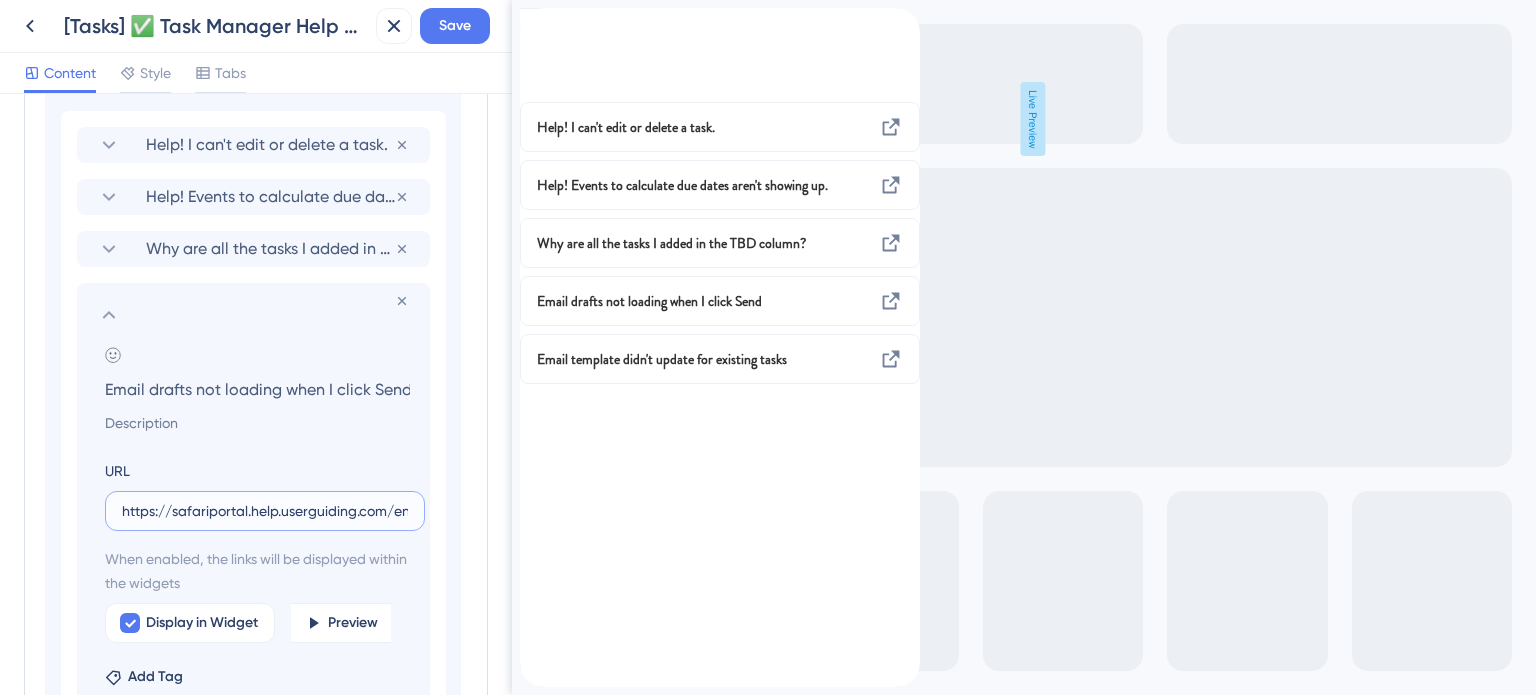click on "https://safariportal.help.userguiding.com/en/articles/5574-help-why-arent-the-emails-i-draft-in-task-manager" at bounding box center (265, 511) 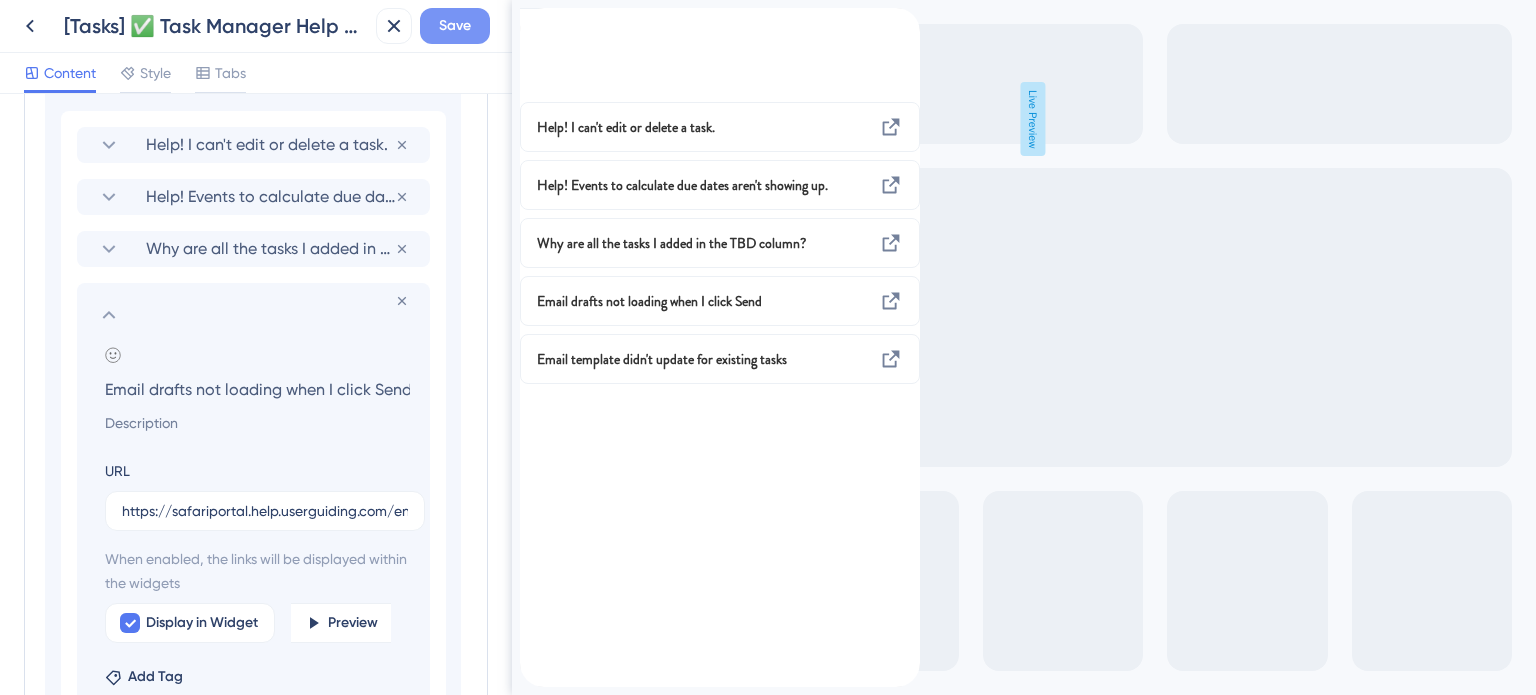 click on "Save" at bounding box center [455, 26] 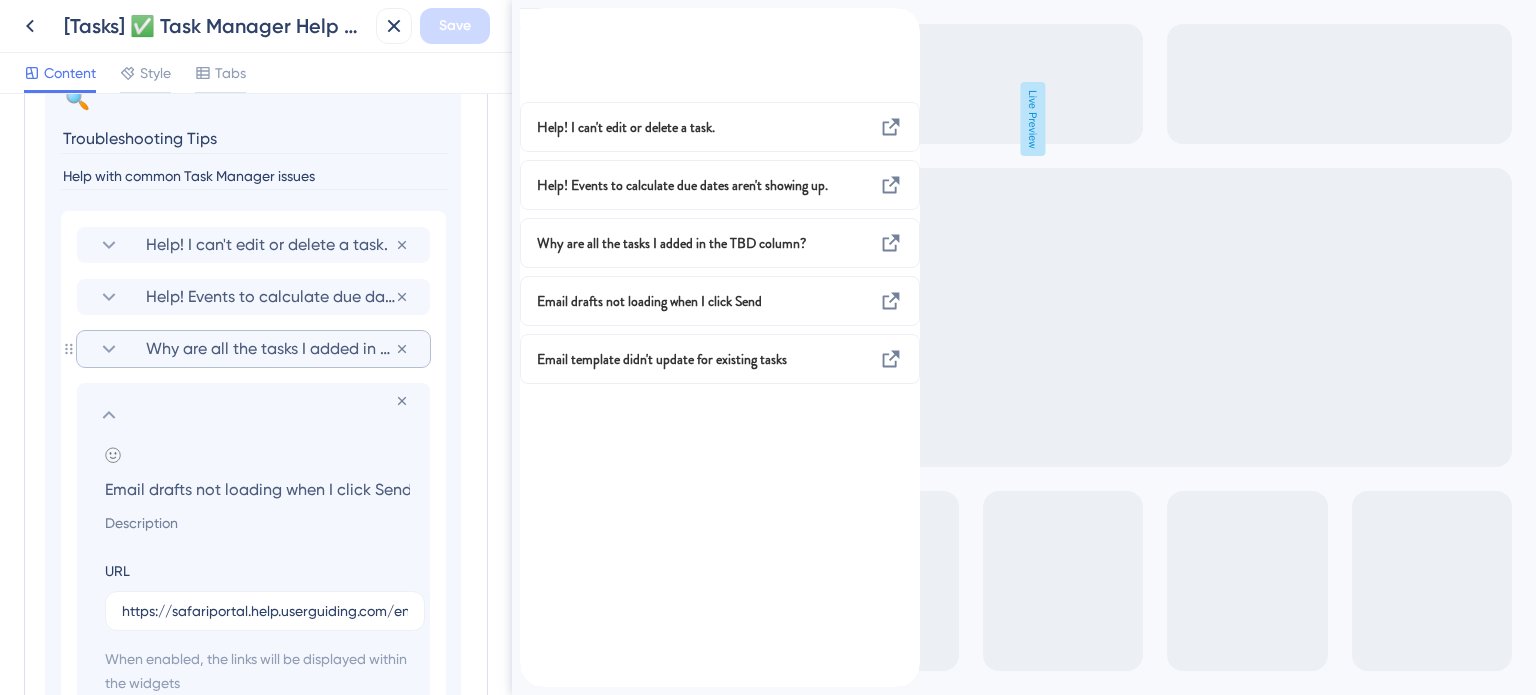 scroll, scrollTop: 1109, scrollLeft: 0, axis: vertical 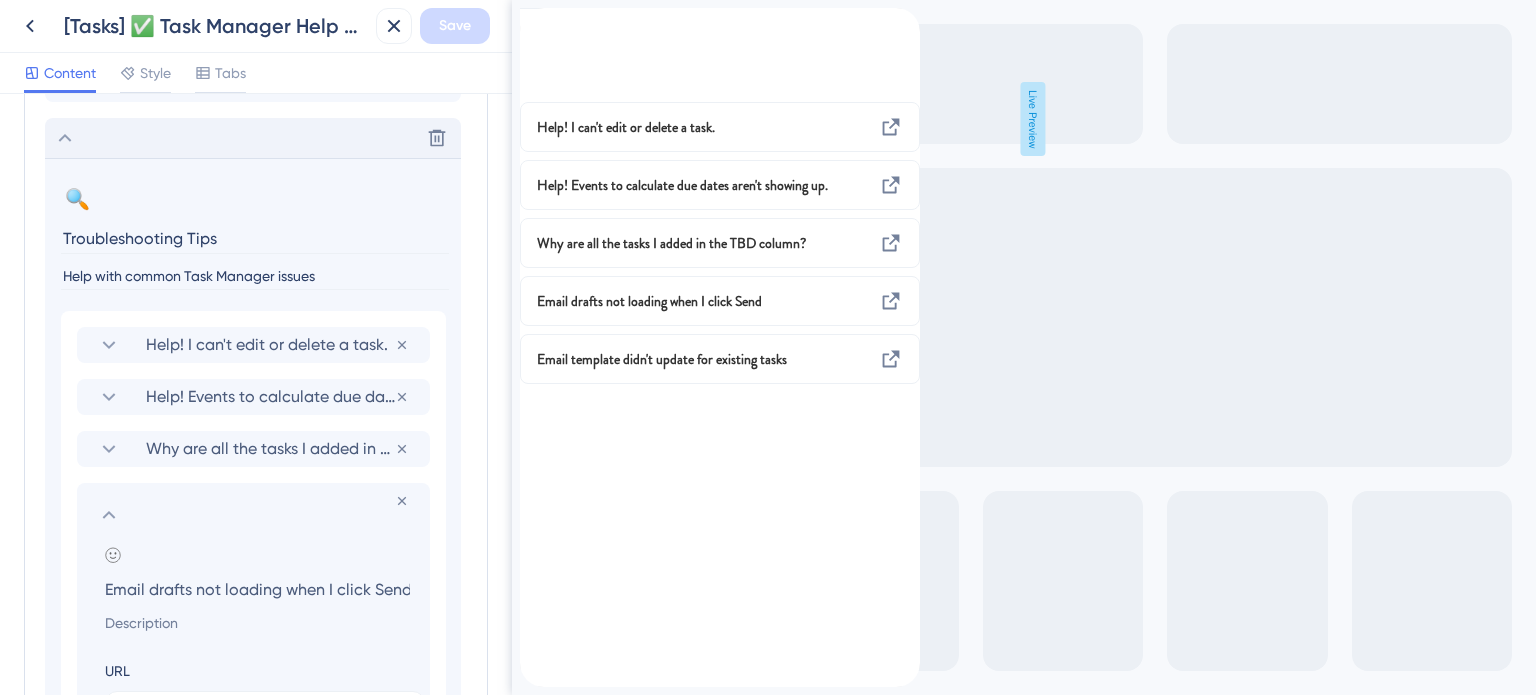 click 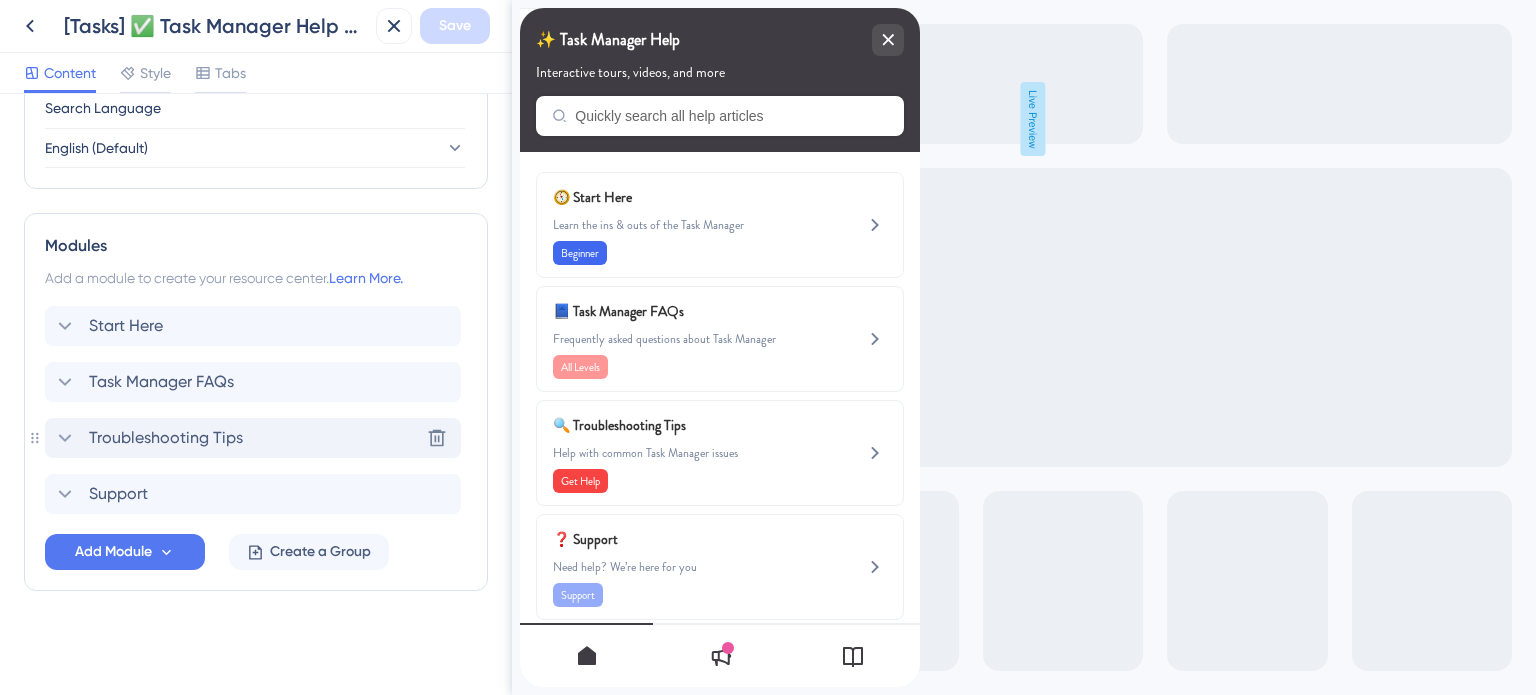 scroll, scrollTop: 807, scrollLeft: 0, axis: vertical 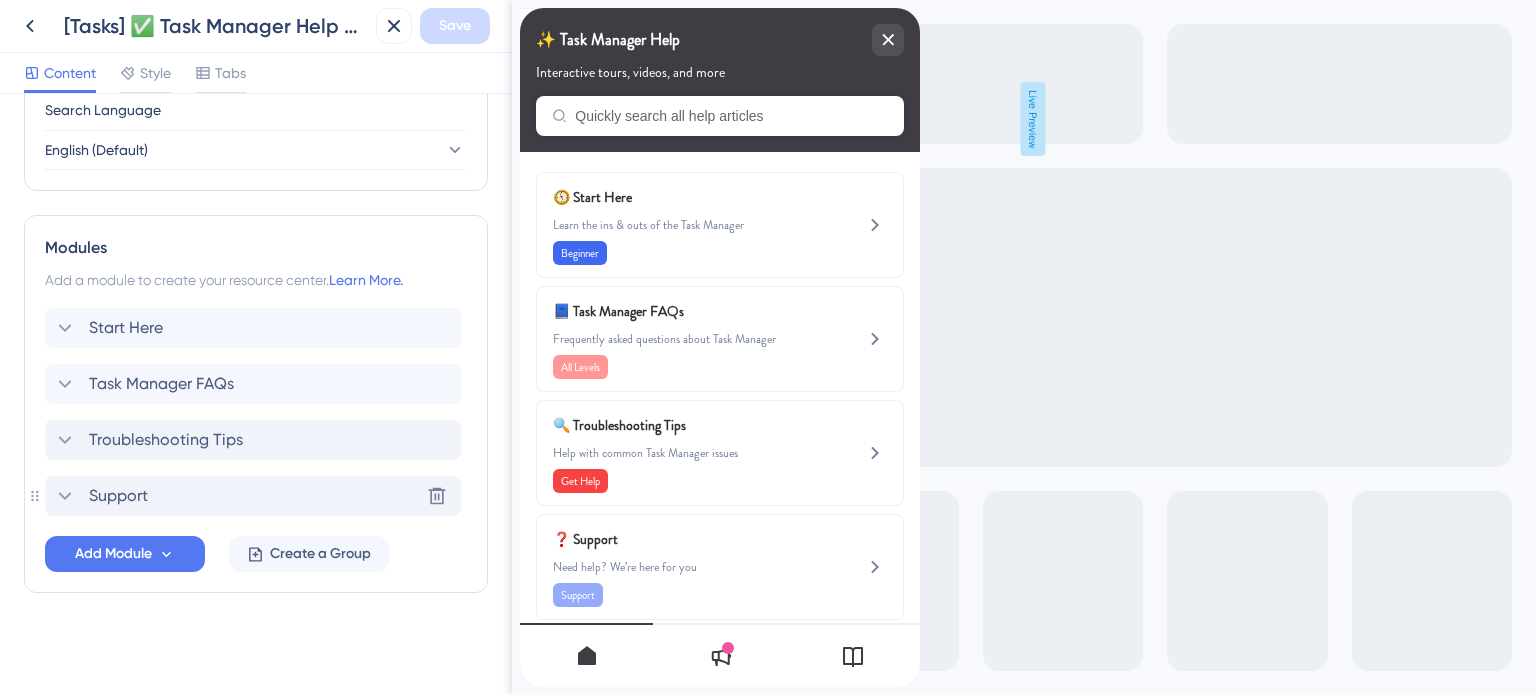 click 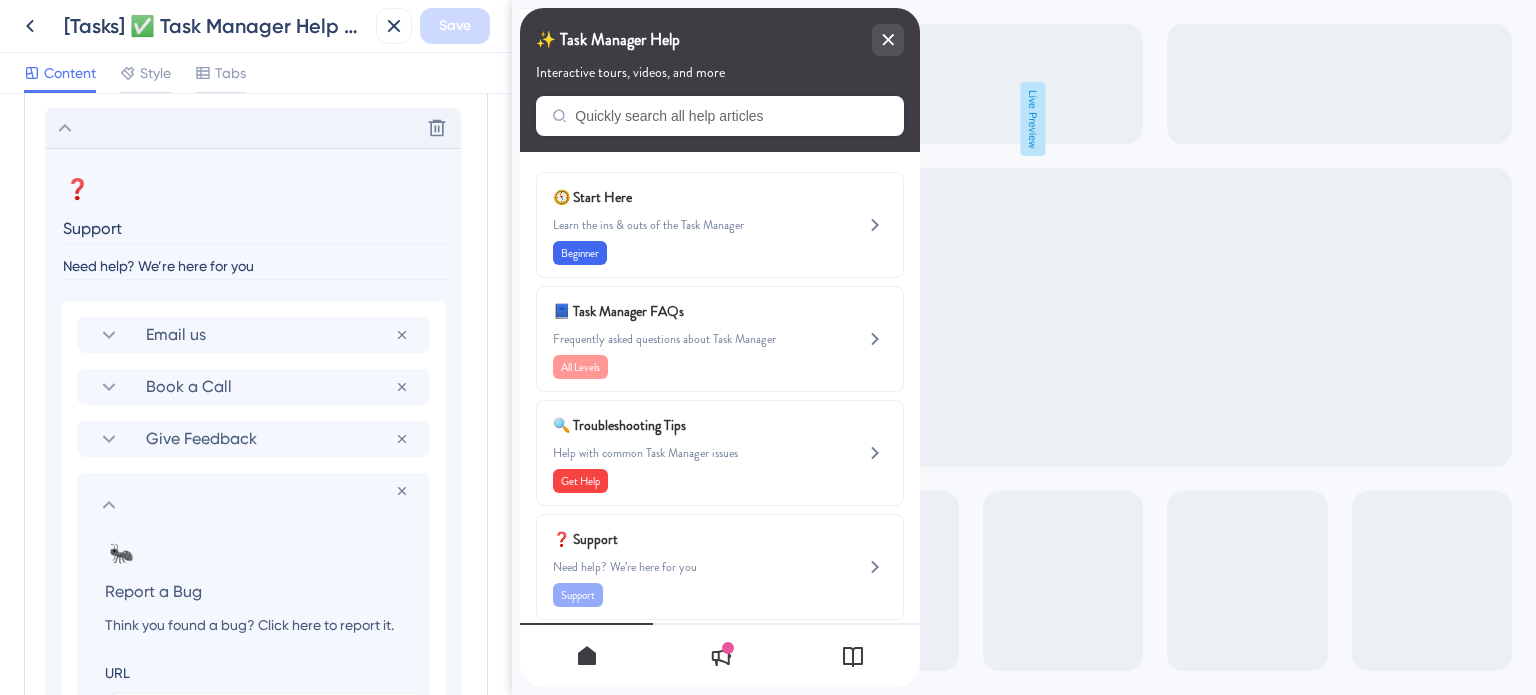 scroll, scrollTop: 1209, scrollLeft: 0, axis: vertical 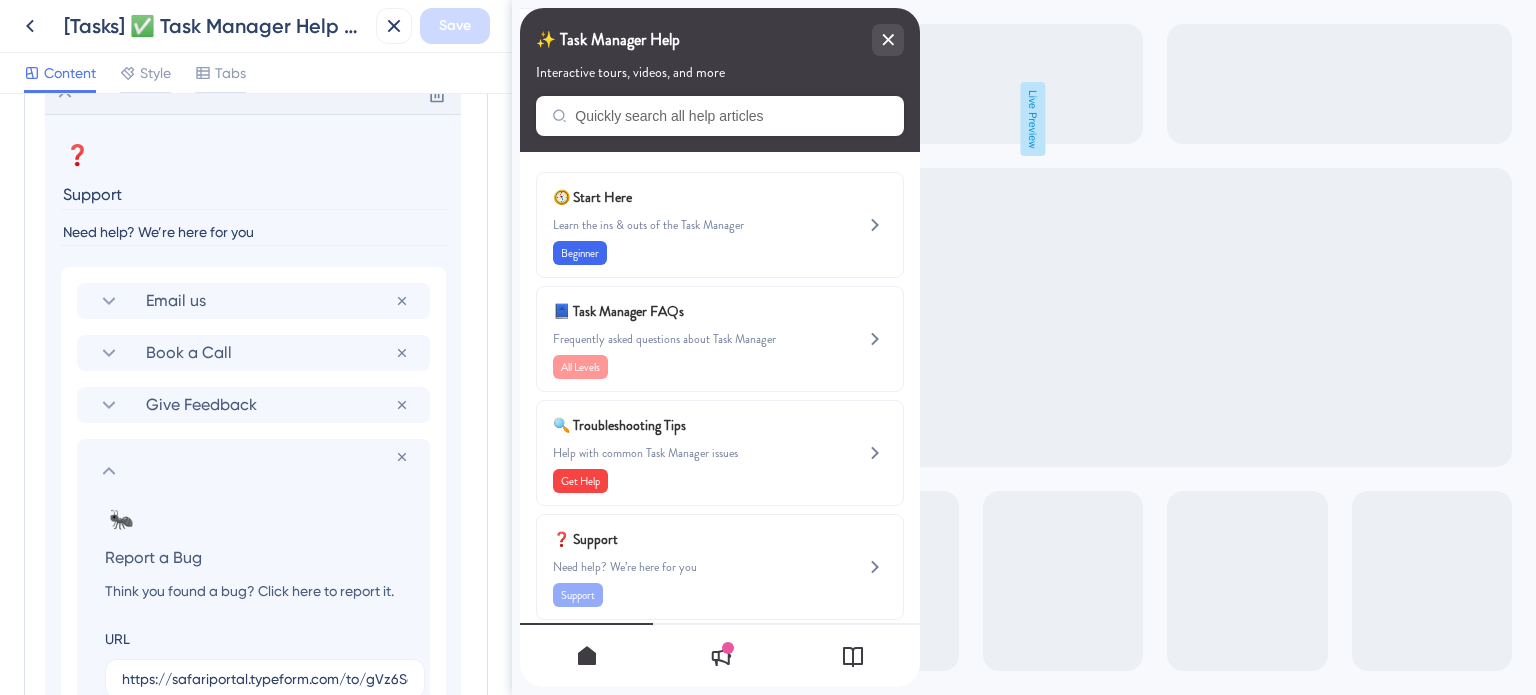click 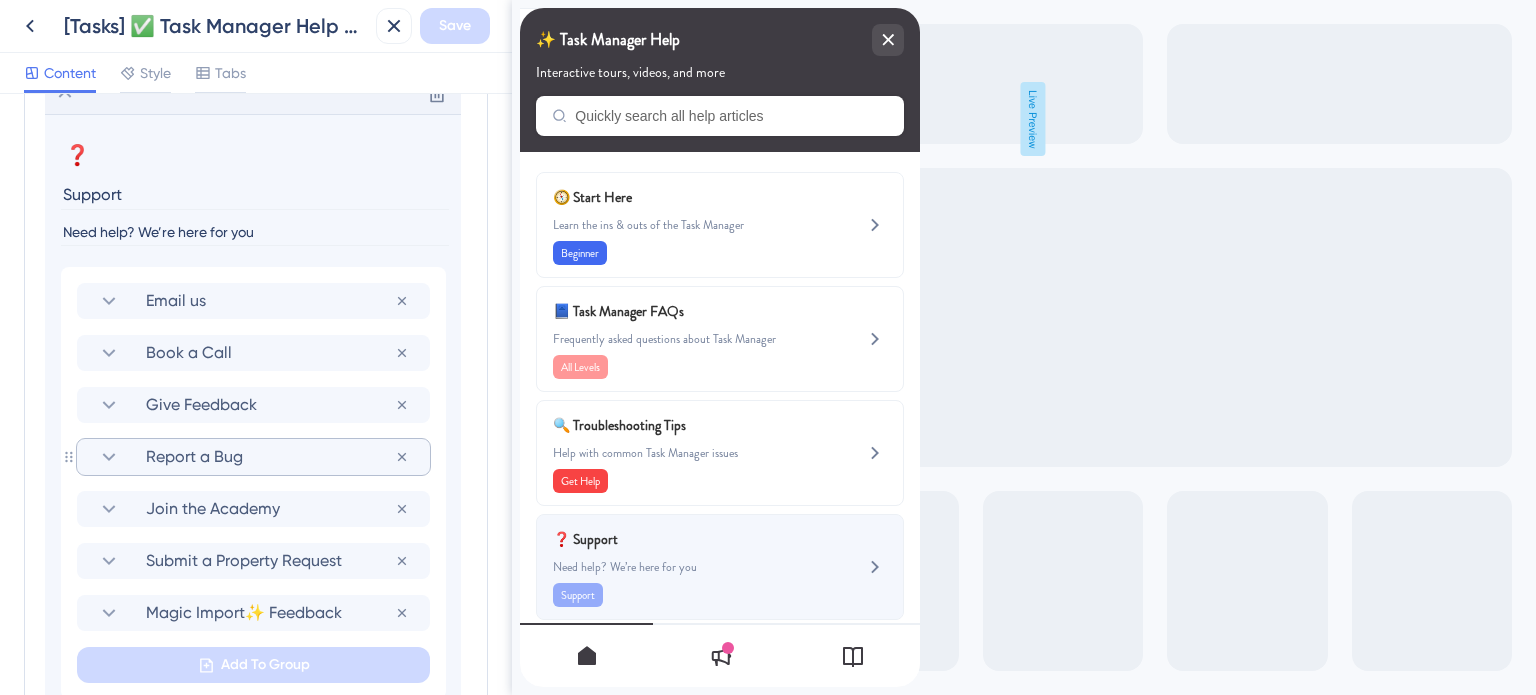 click on "❓   Support" at bounding box center (670, 539) 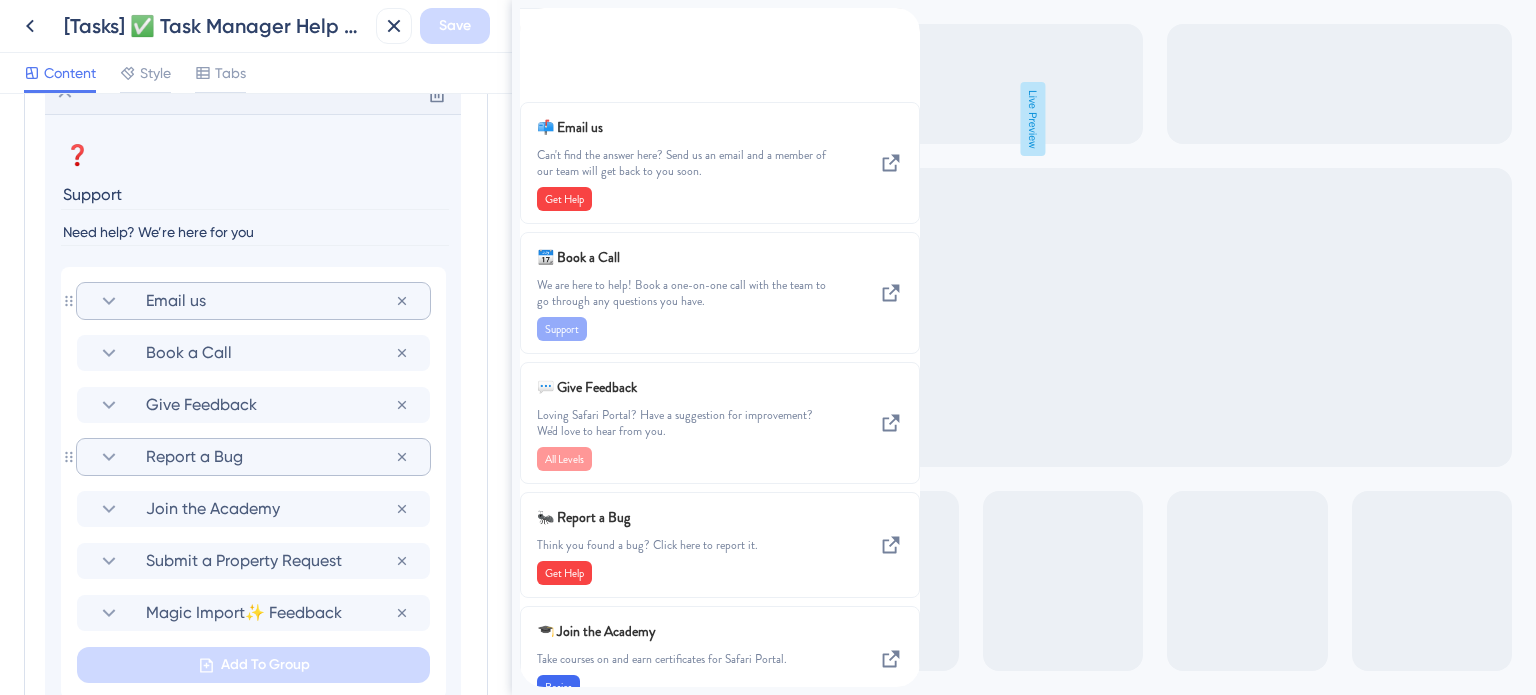 click 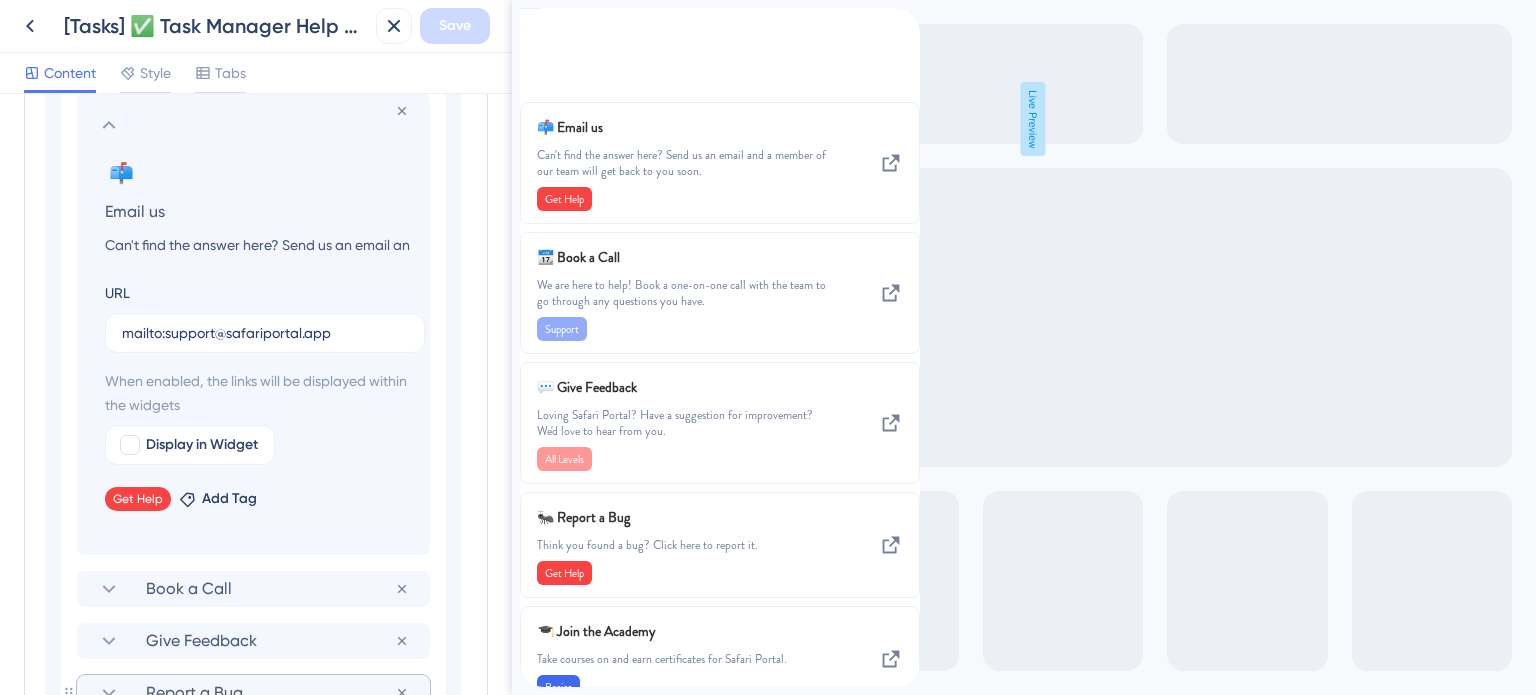 scroll, scrollTop: 1409, scrollLeft: 0, axis: vertical 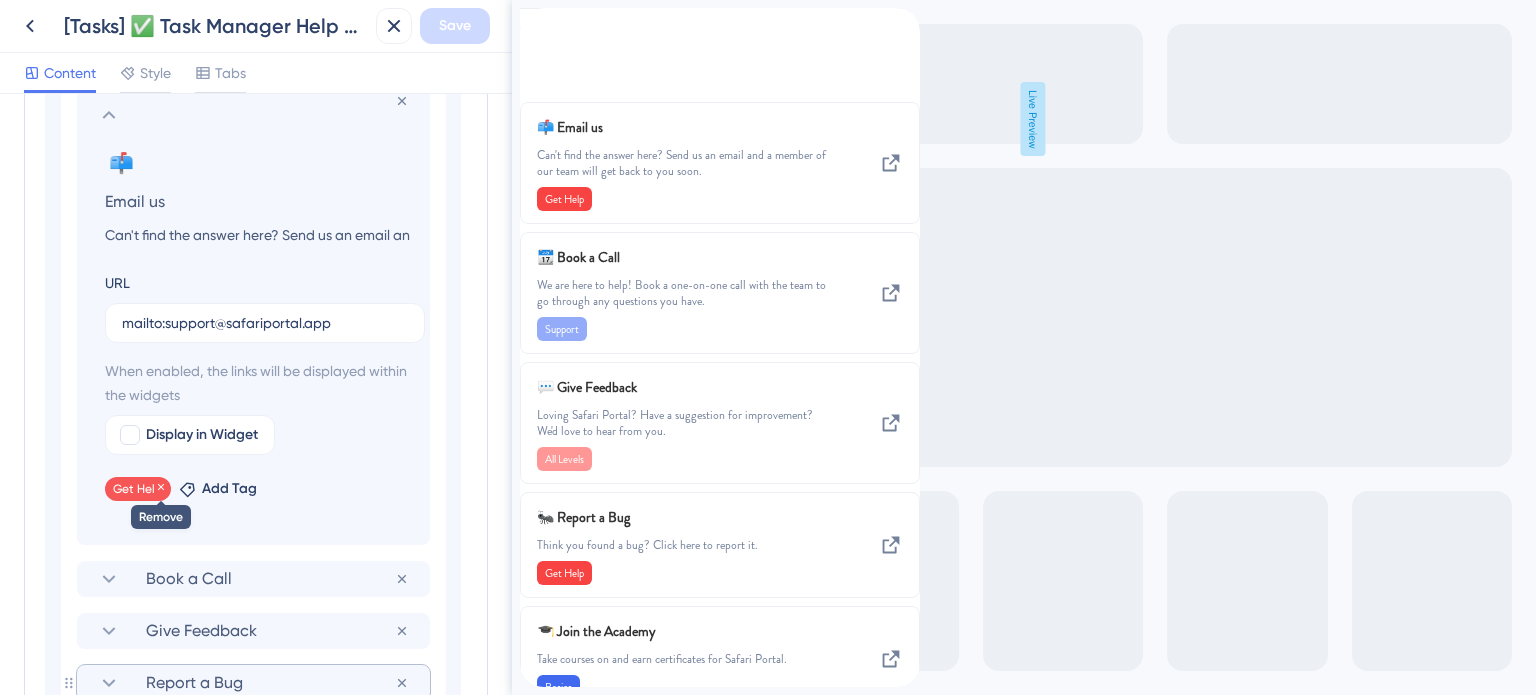 click 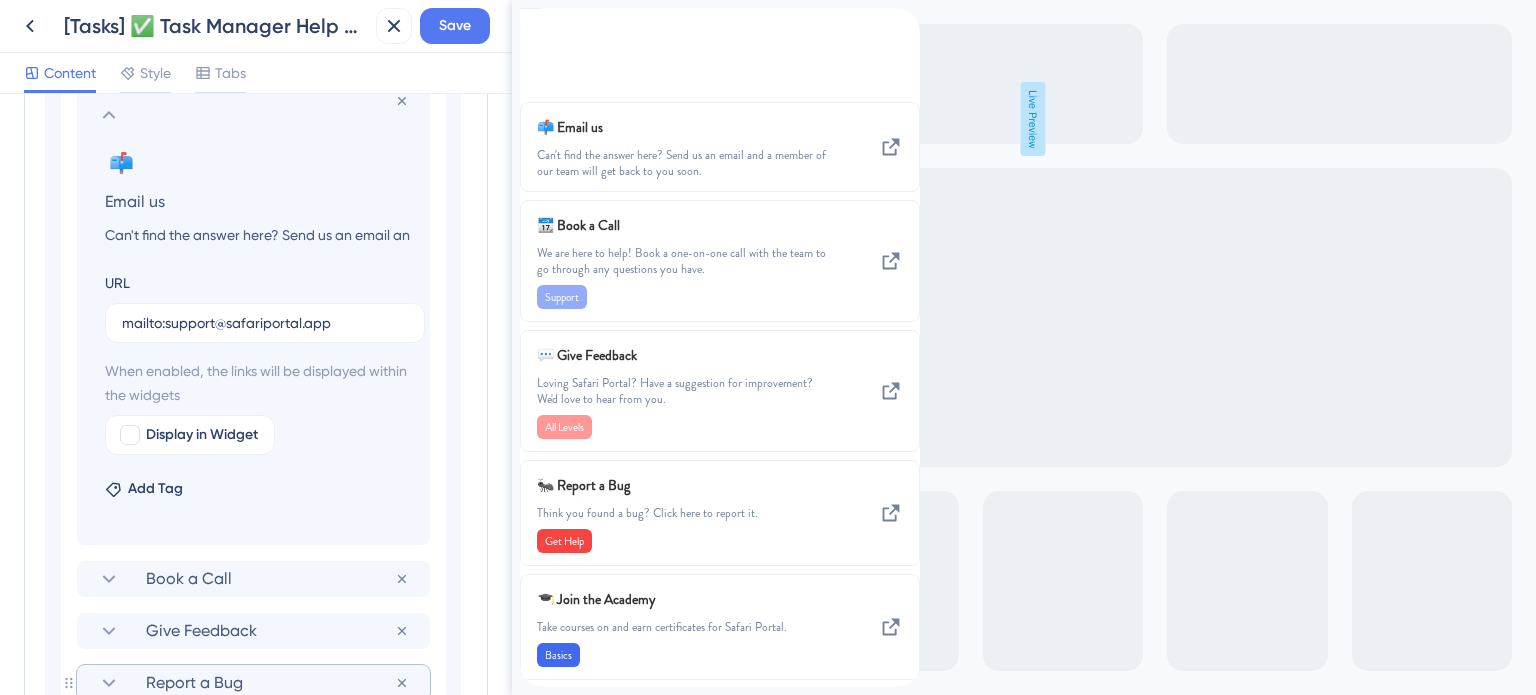 click 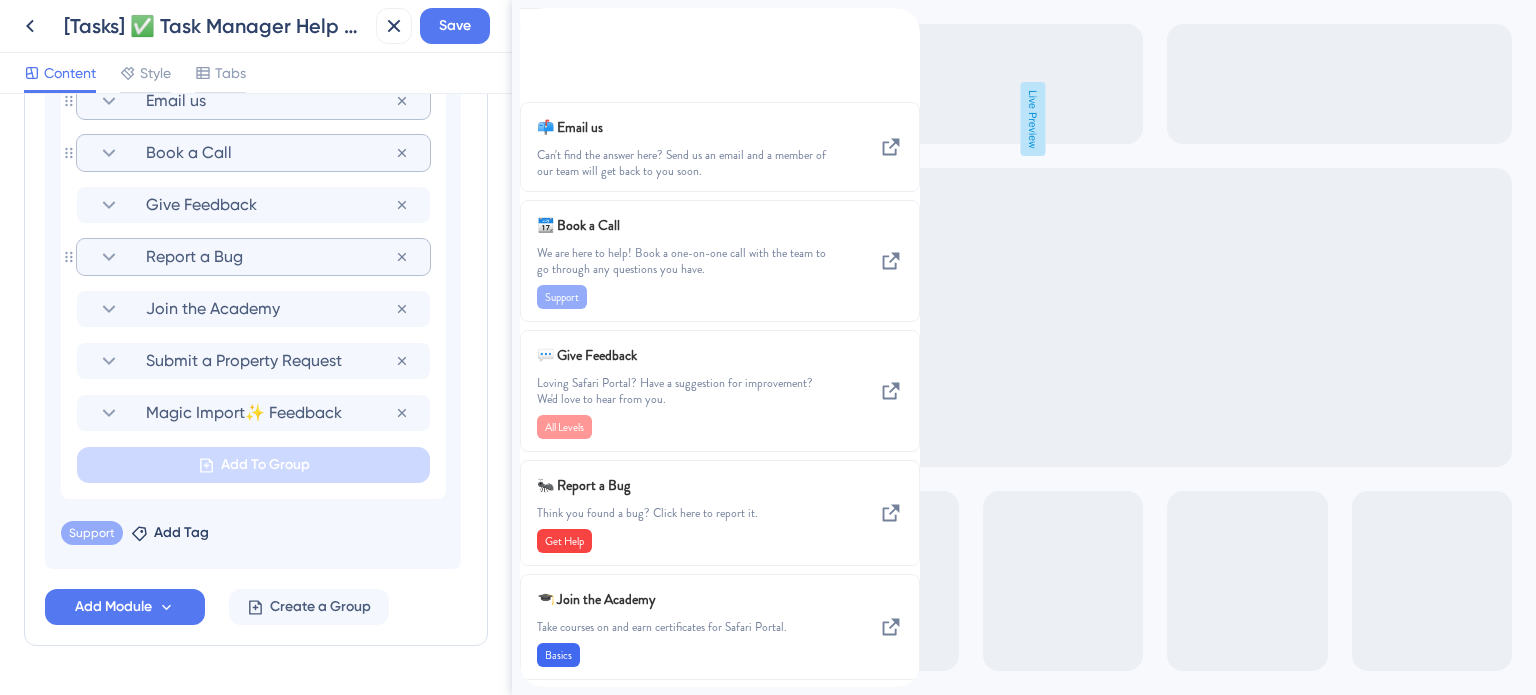 click 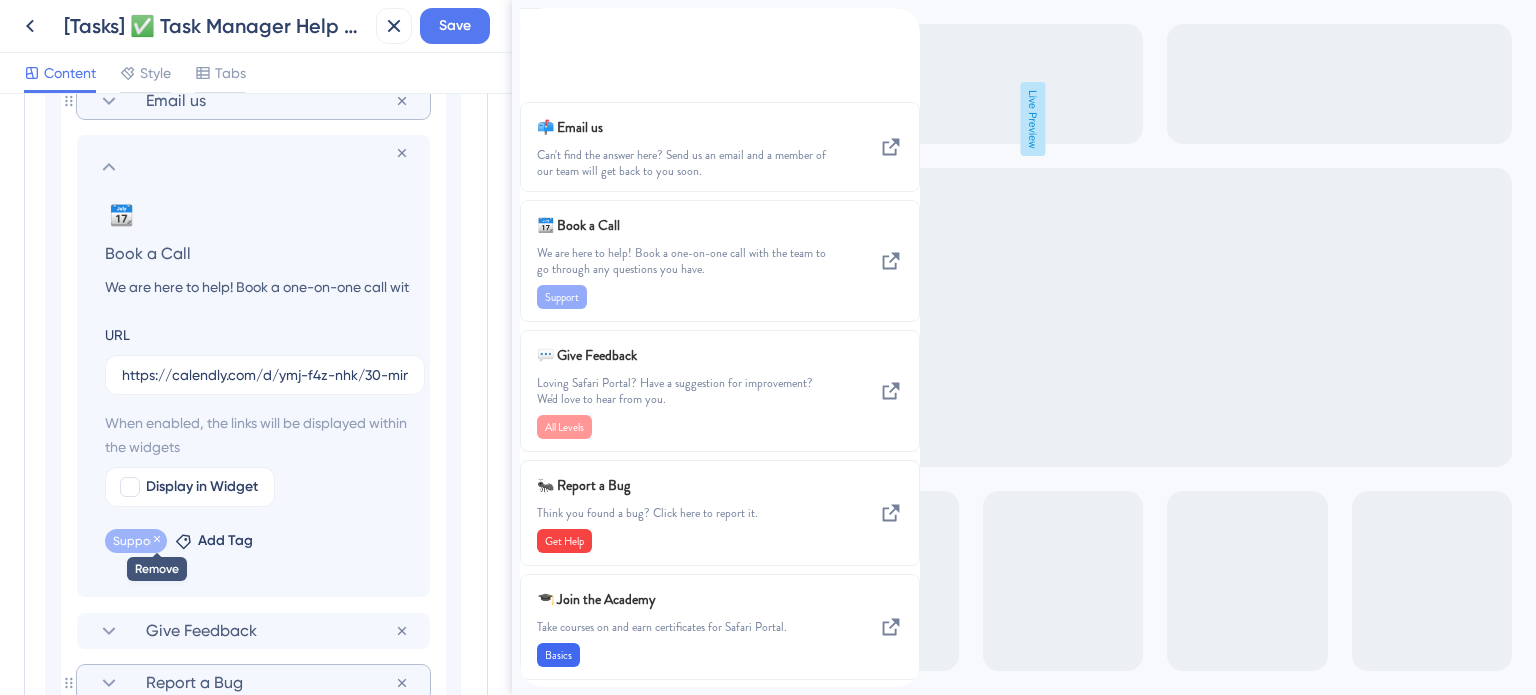 click 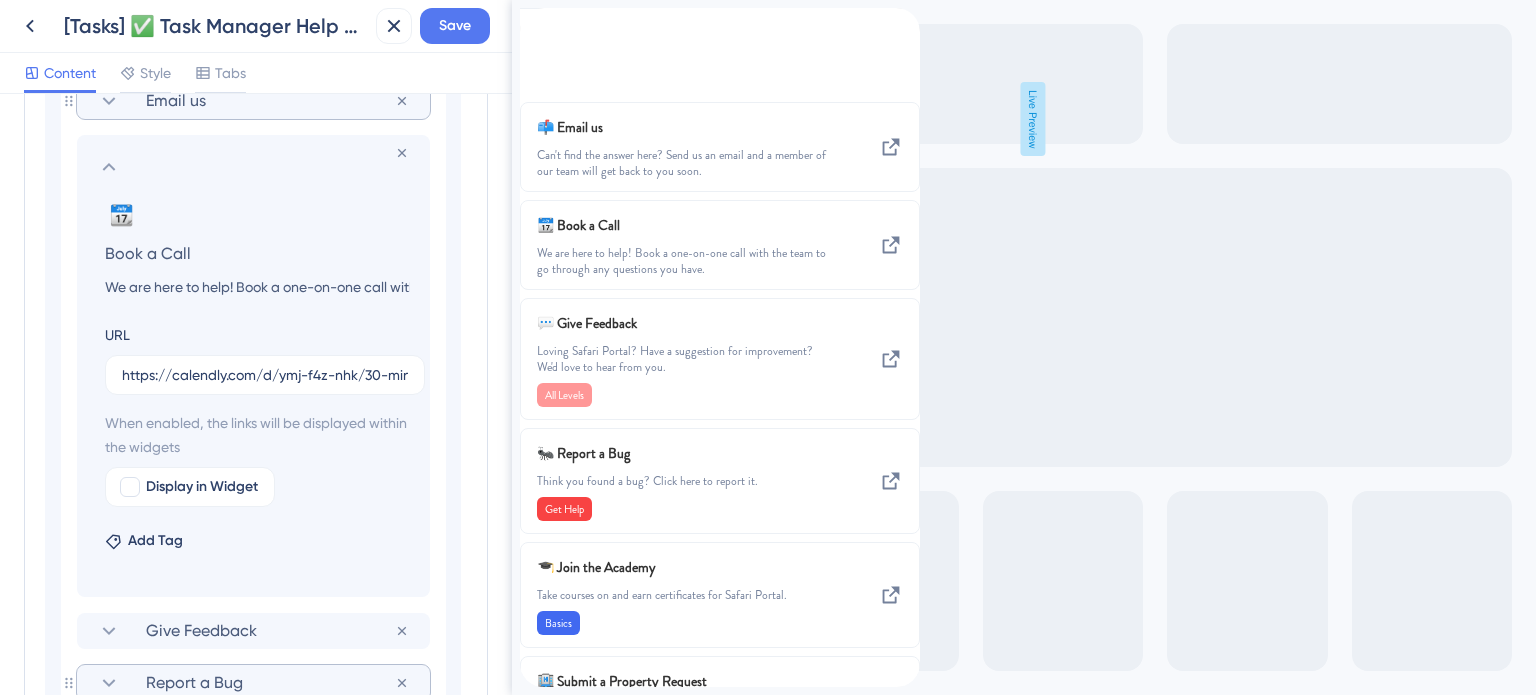 click 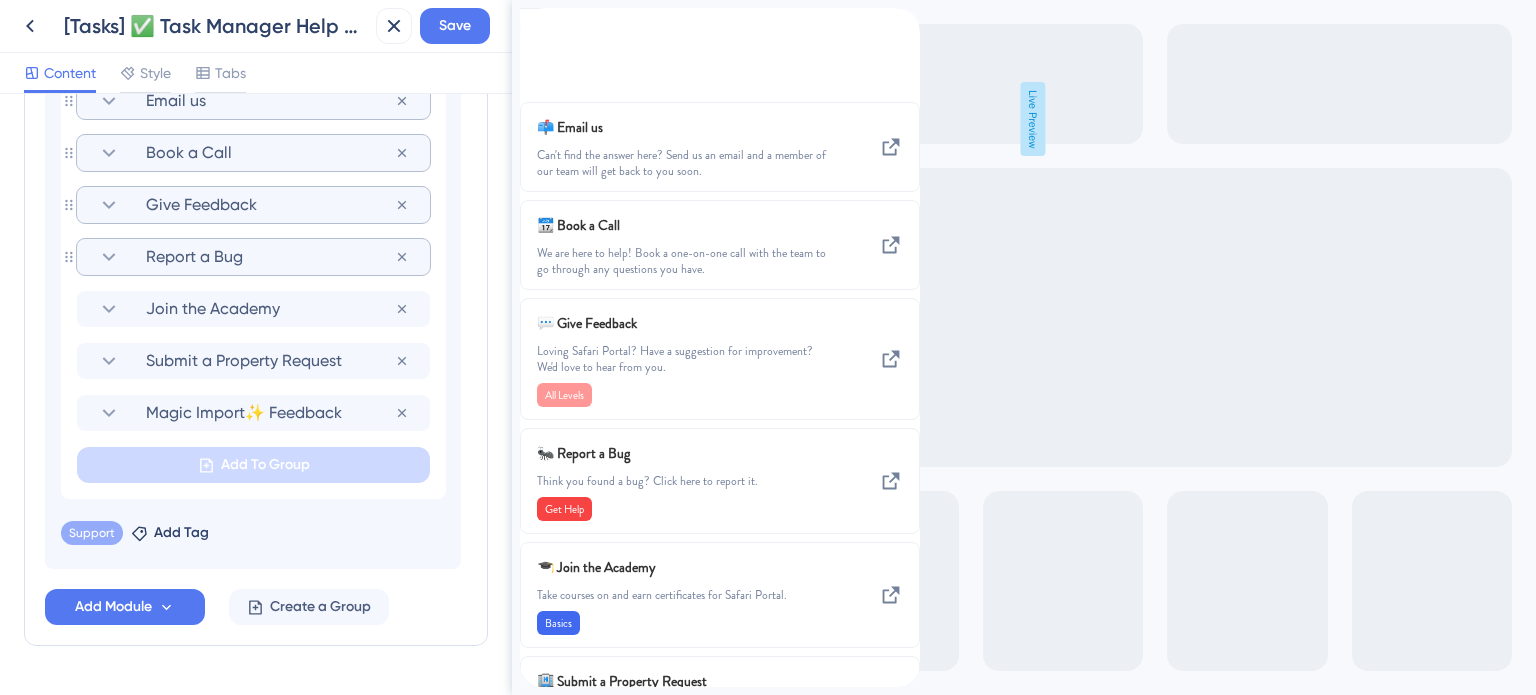 click 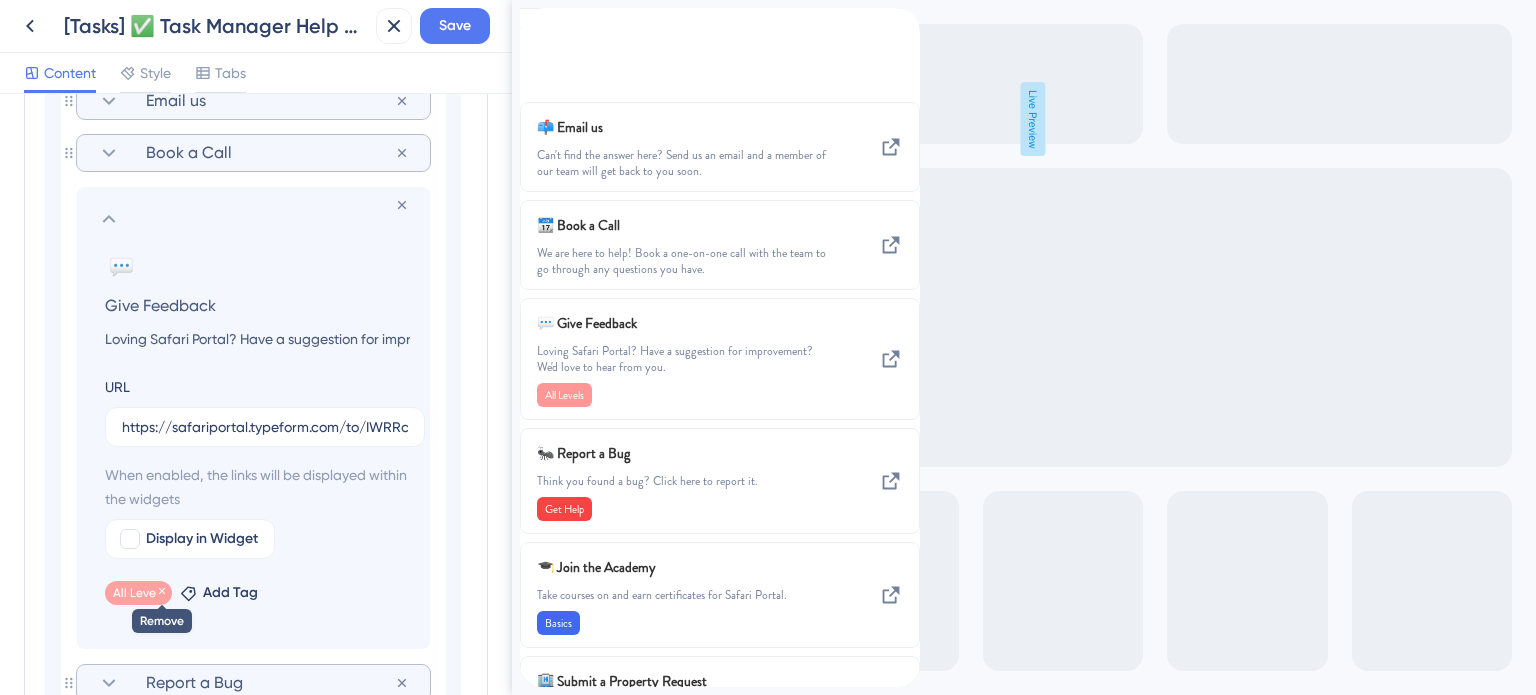 click 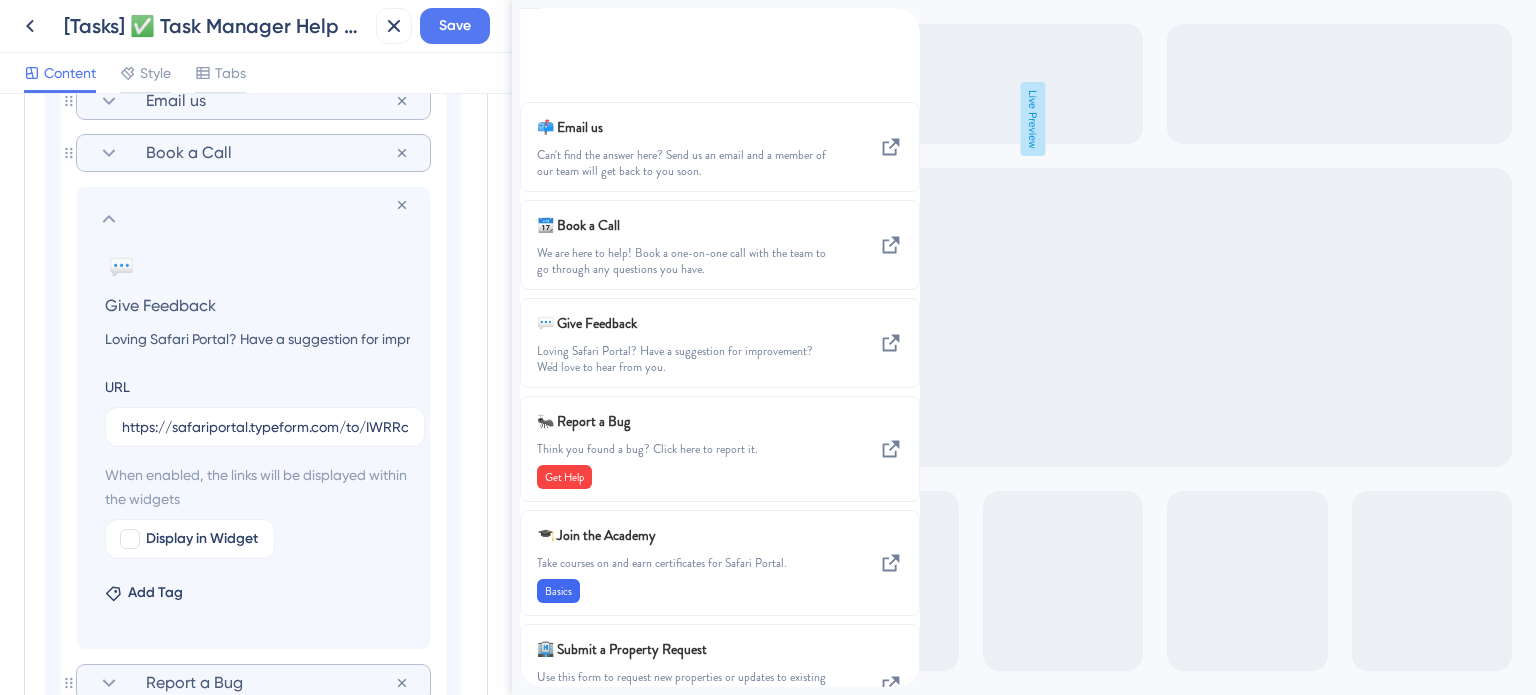 click 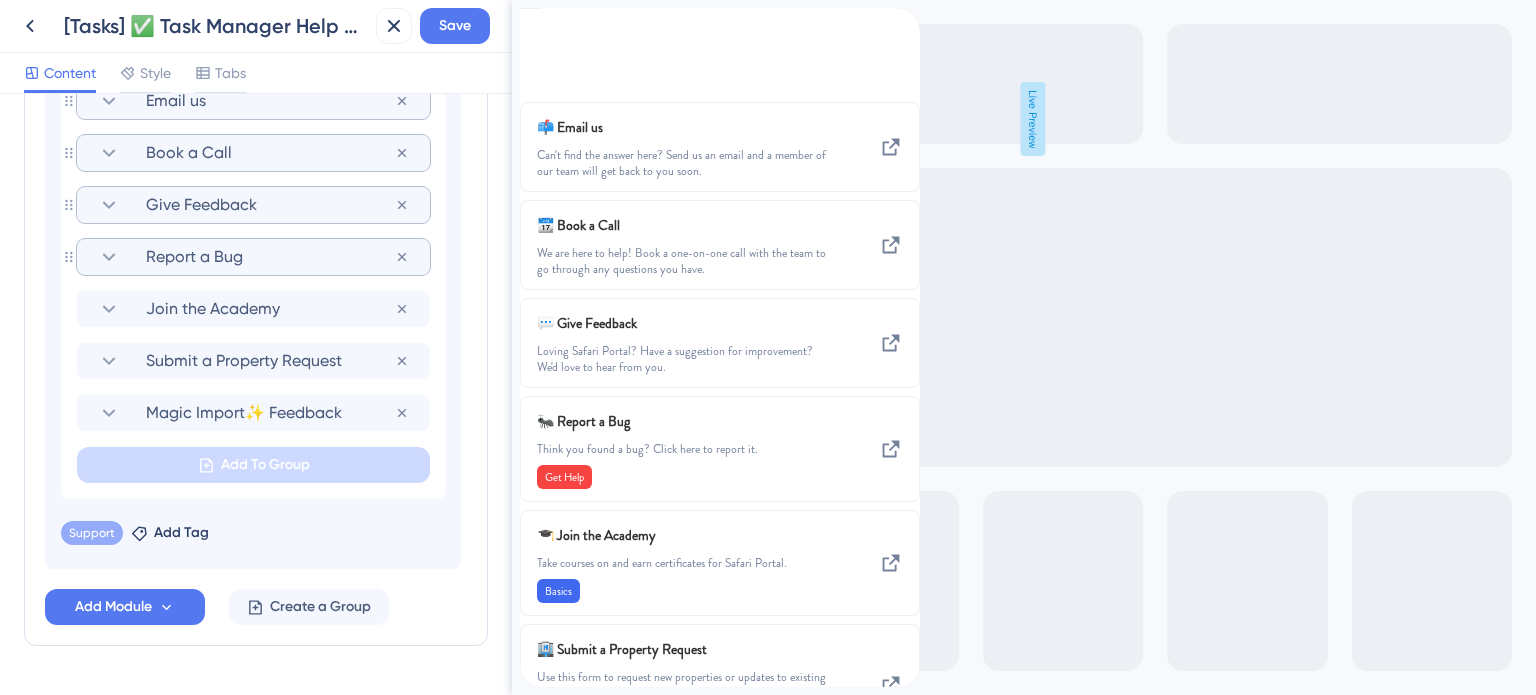click 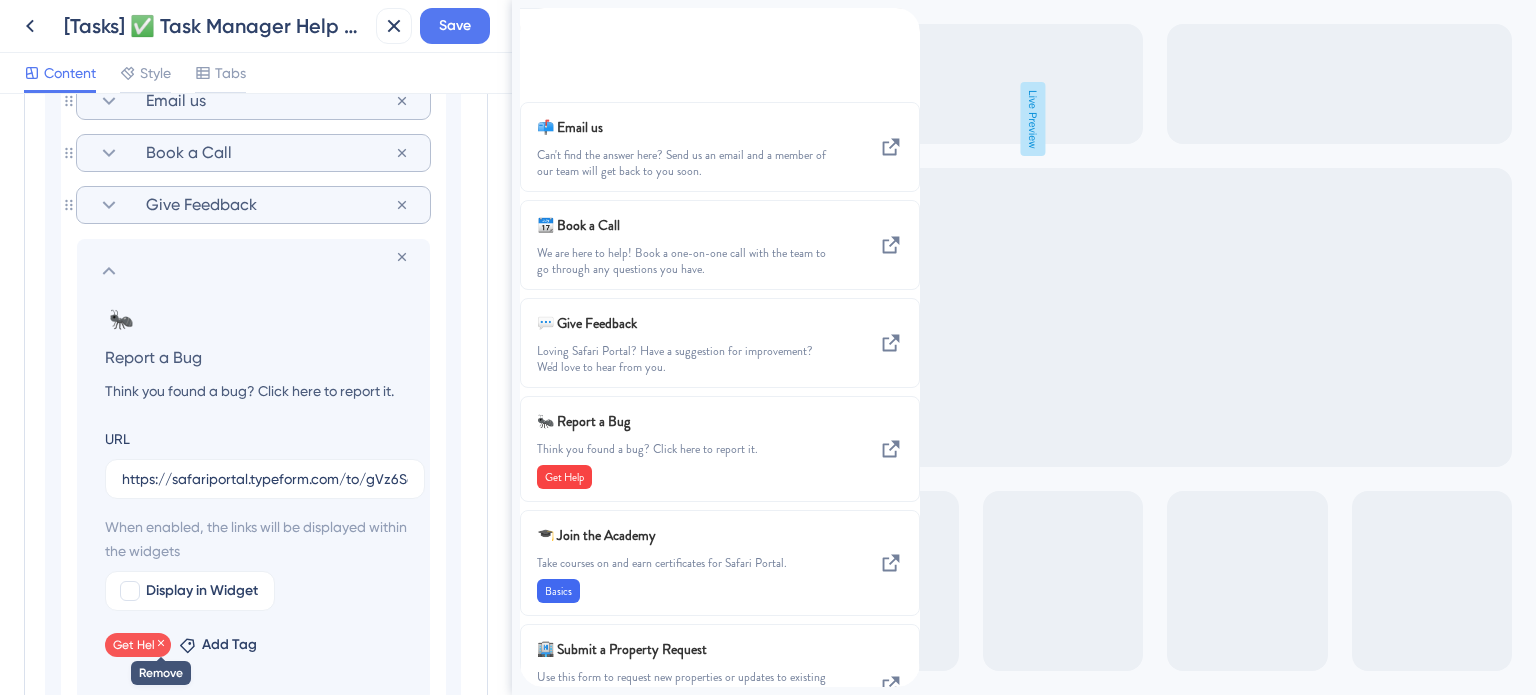 click 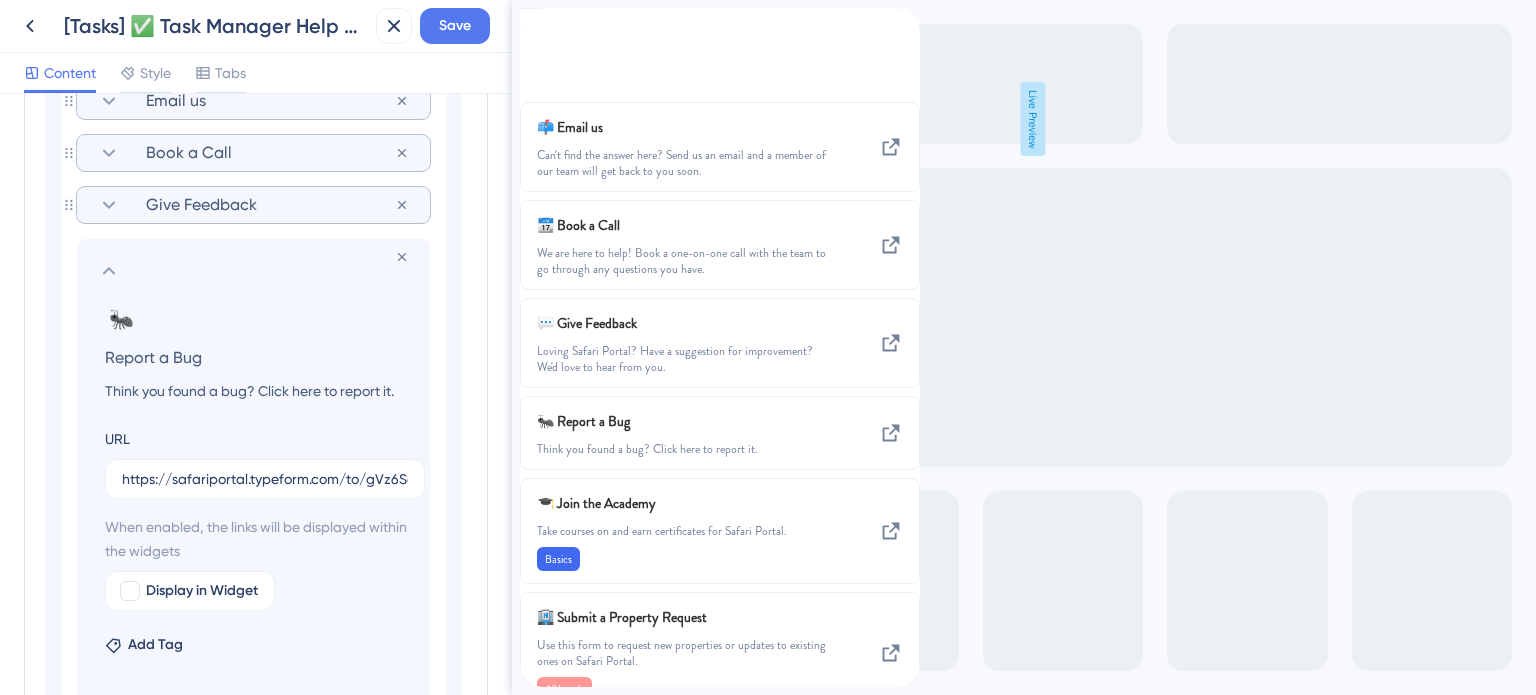 click 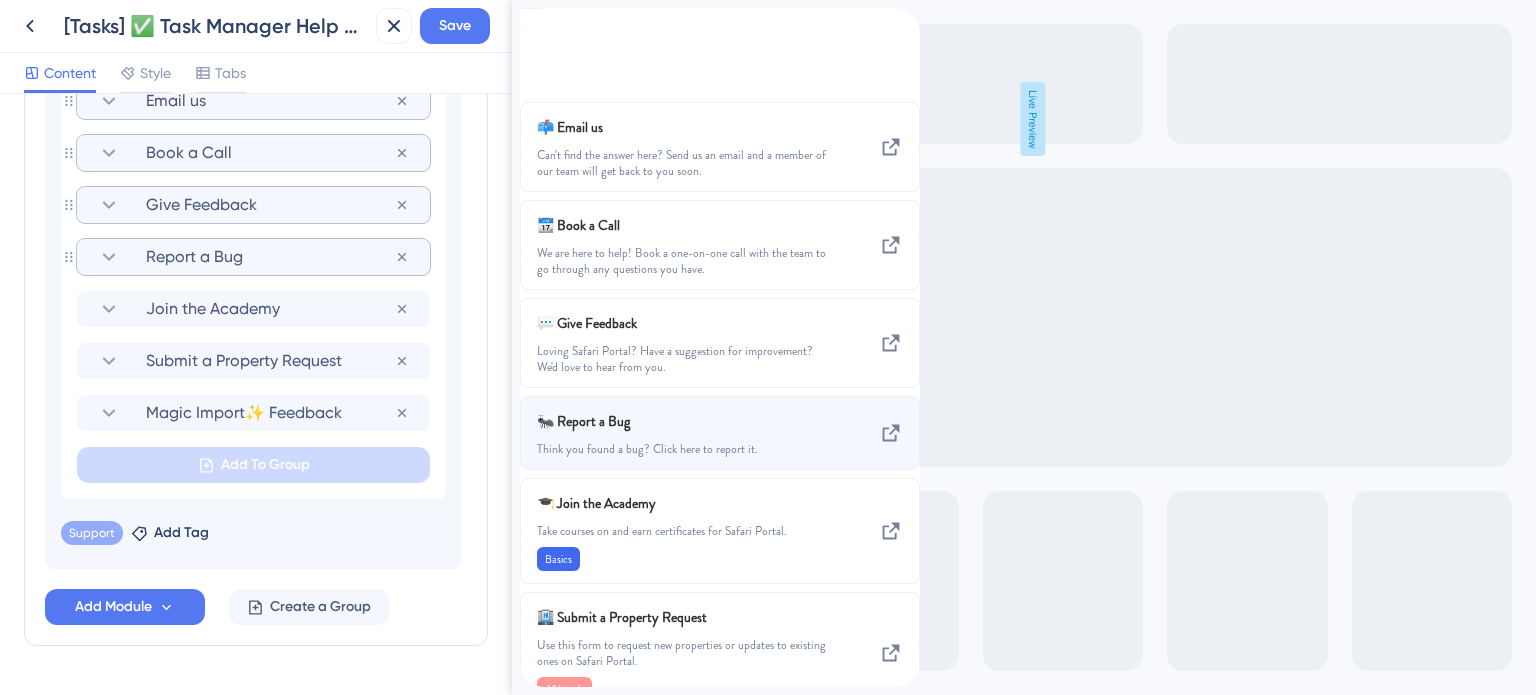 scroll, scrollTop: 200, scrollLeft: 0, axis: vertical 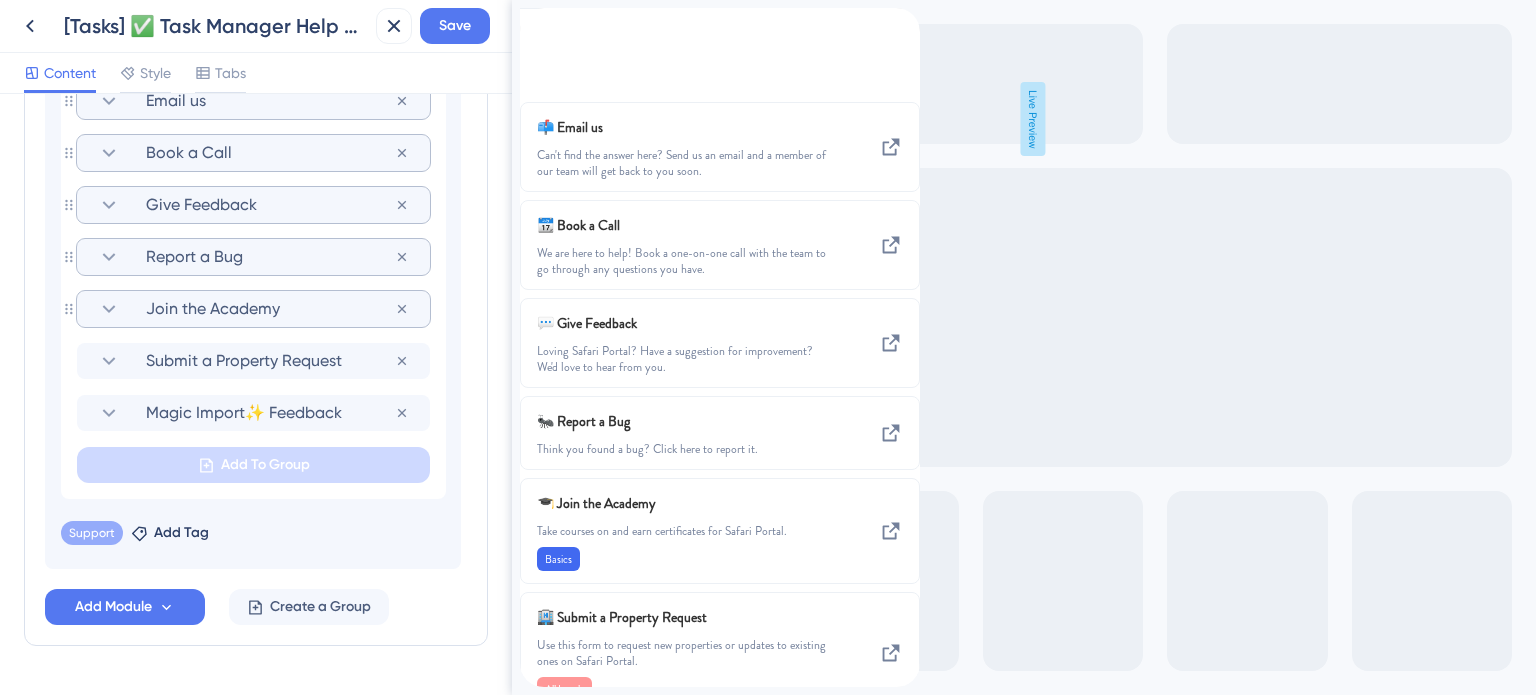 click 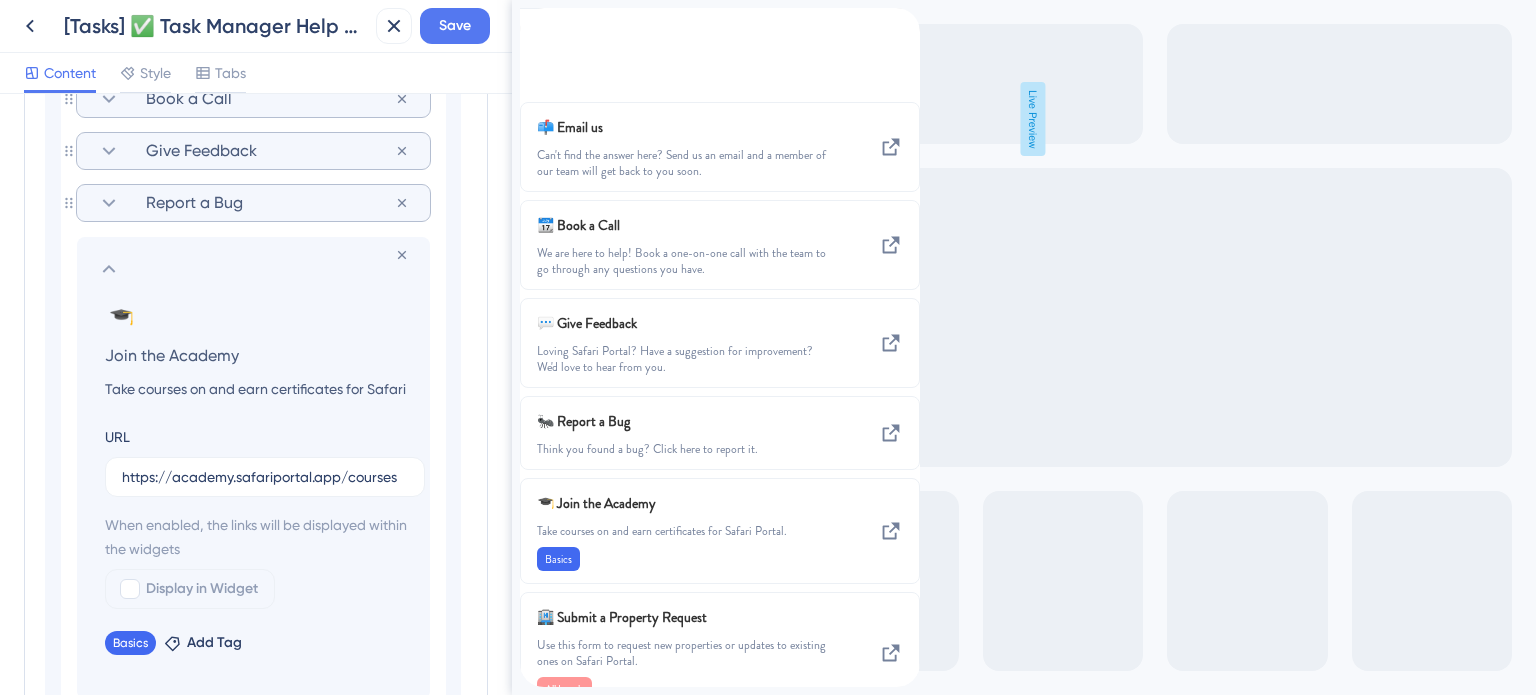 scroll, scrollTop: 1609, scrollLeft: 0, axis: vertical 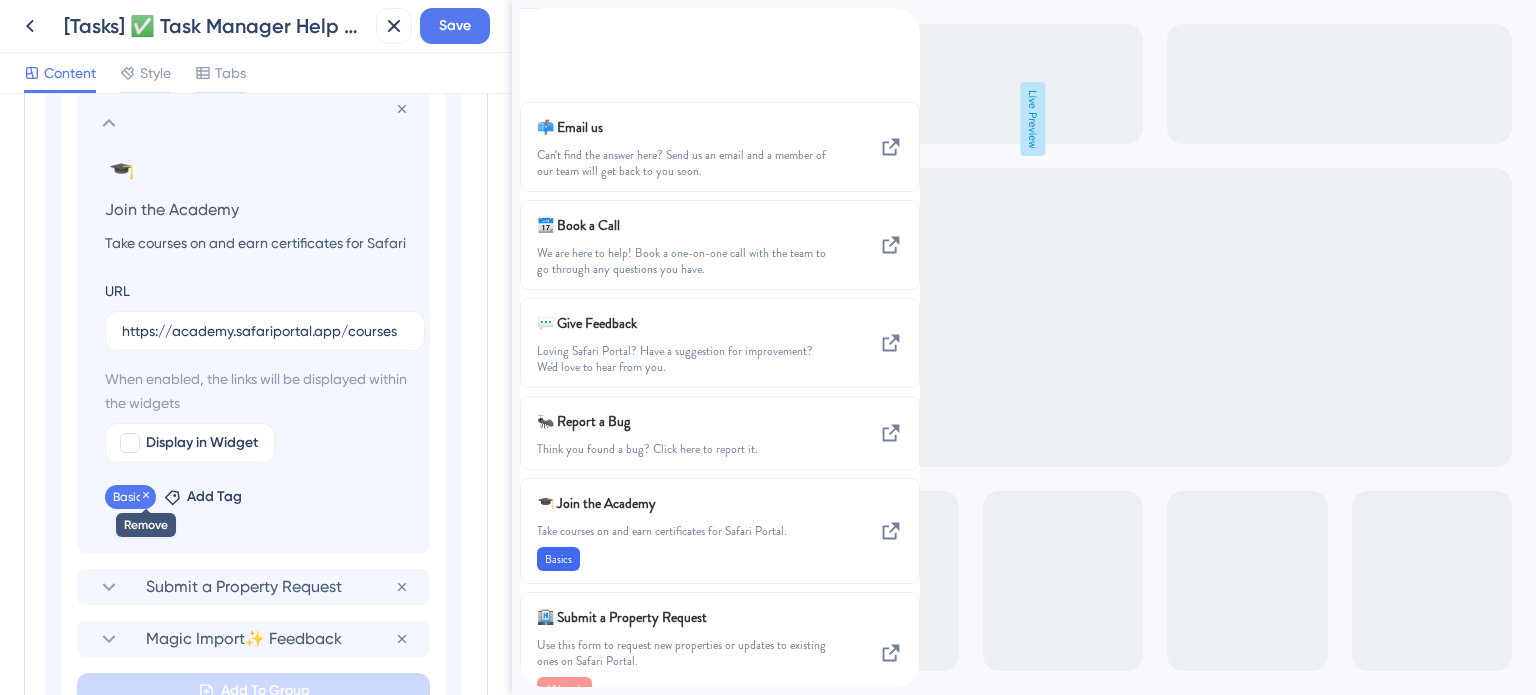 click 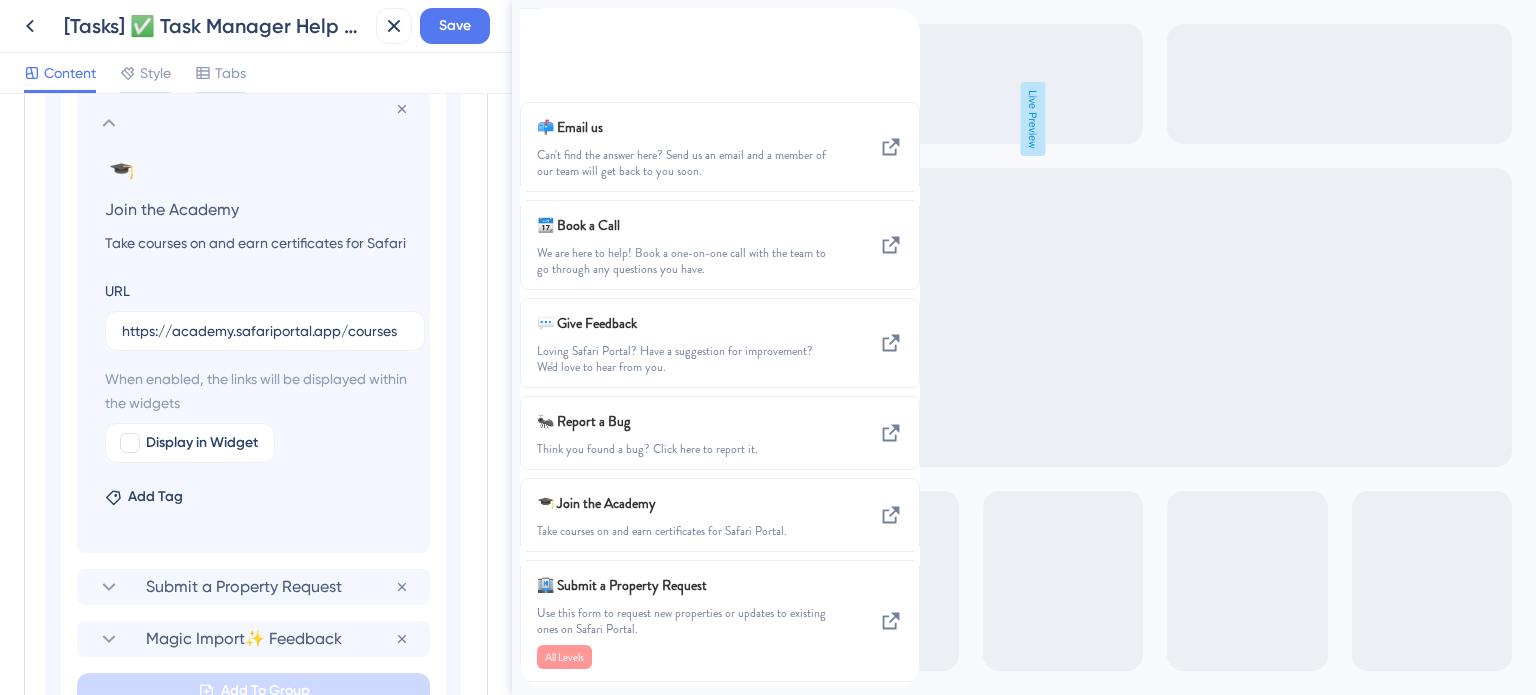 click 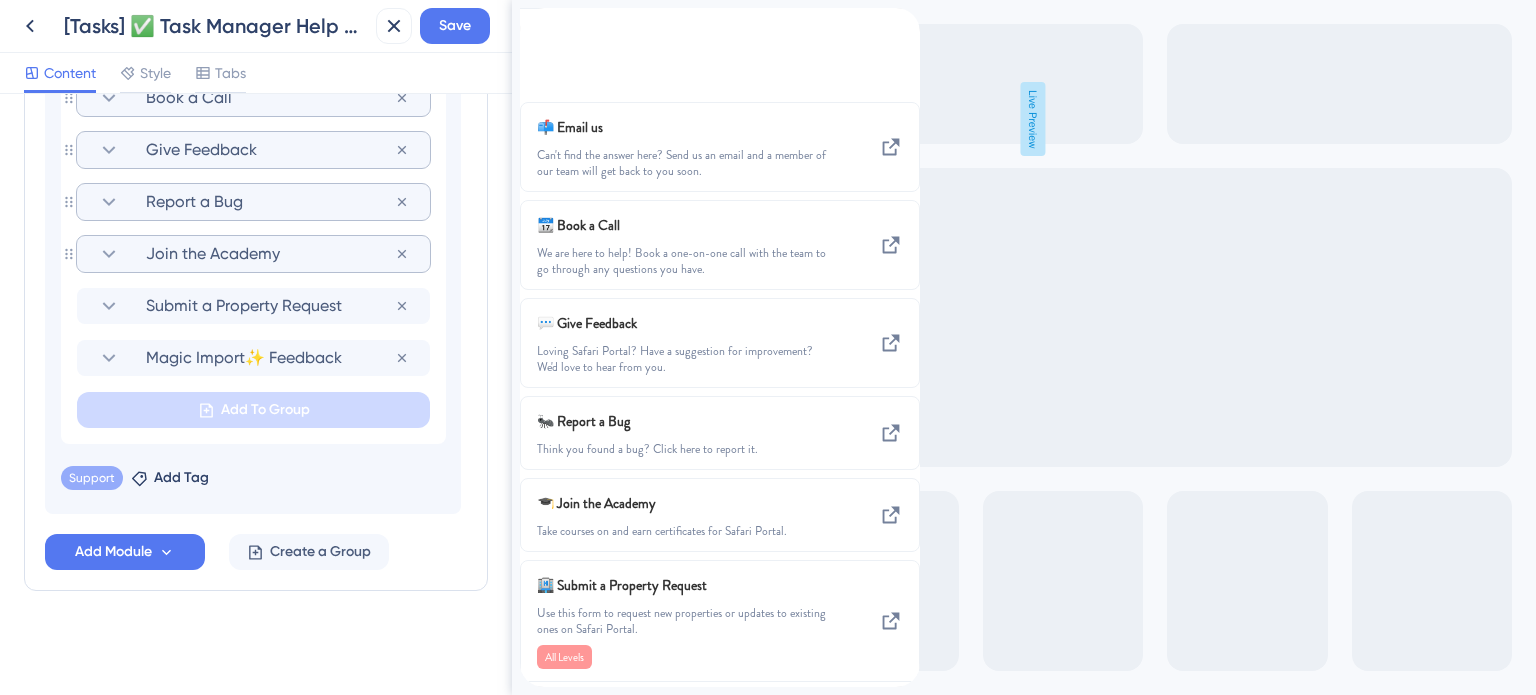 scroll, scrollTop: 1462, scrollLeft: 0, axis: vertical 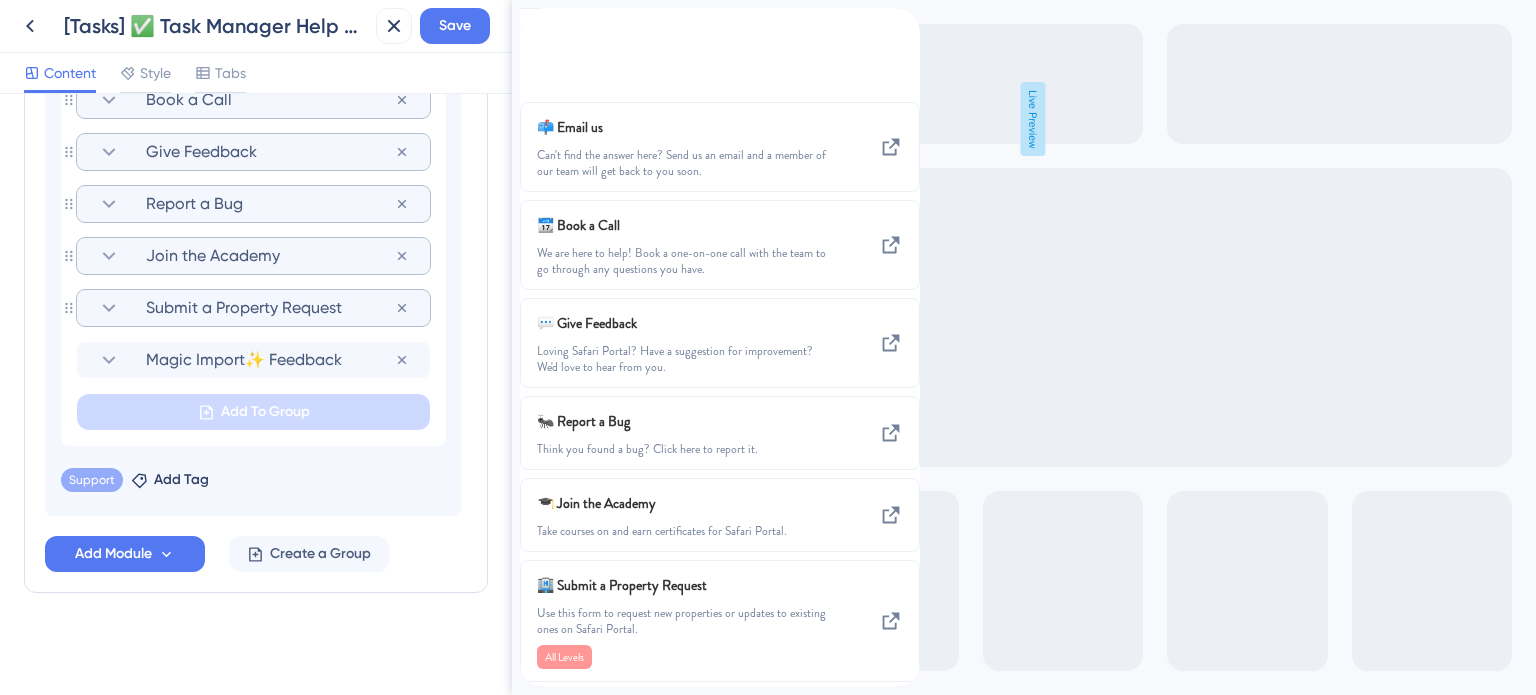 click 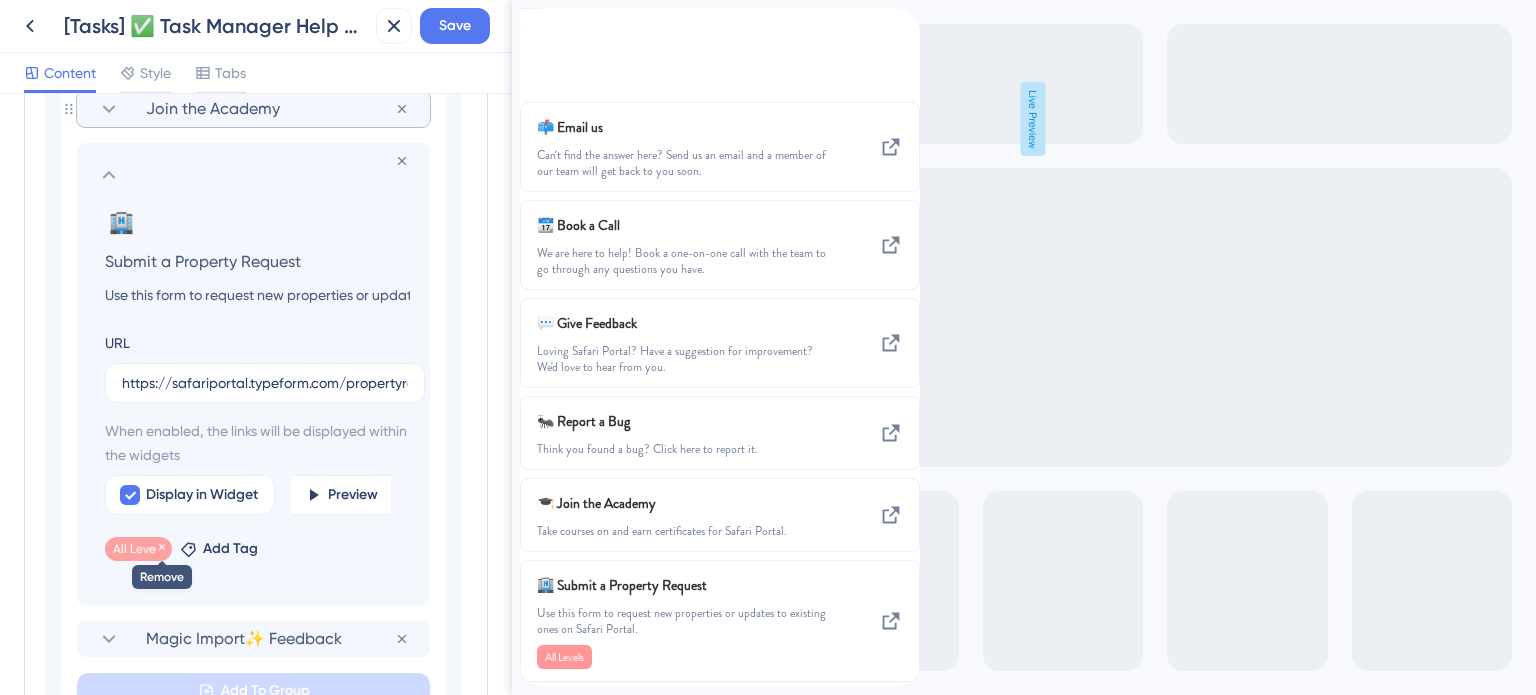 click 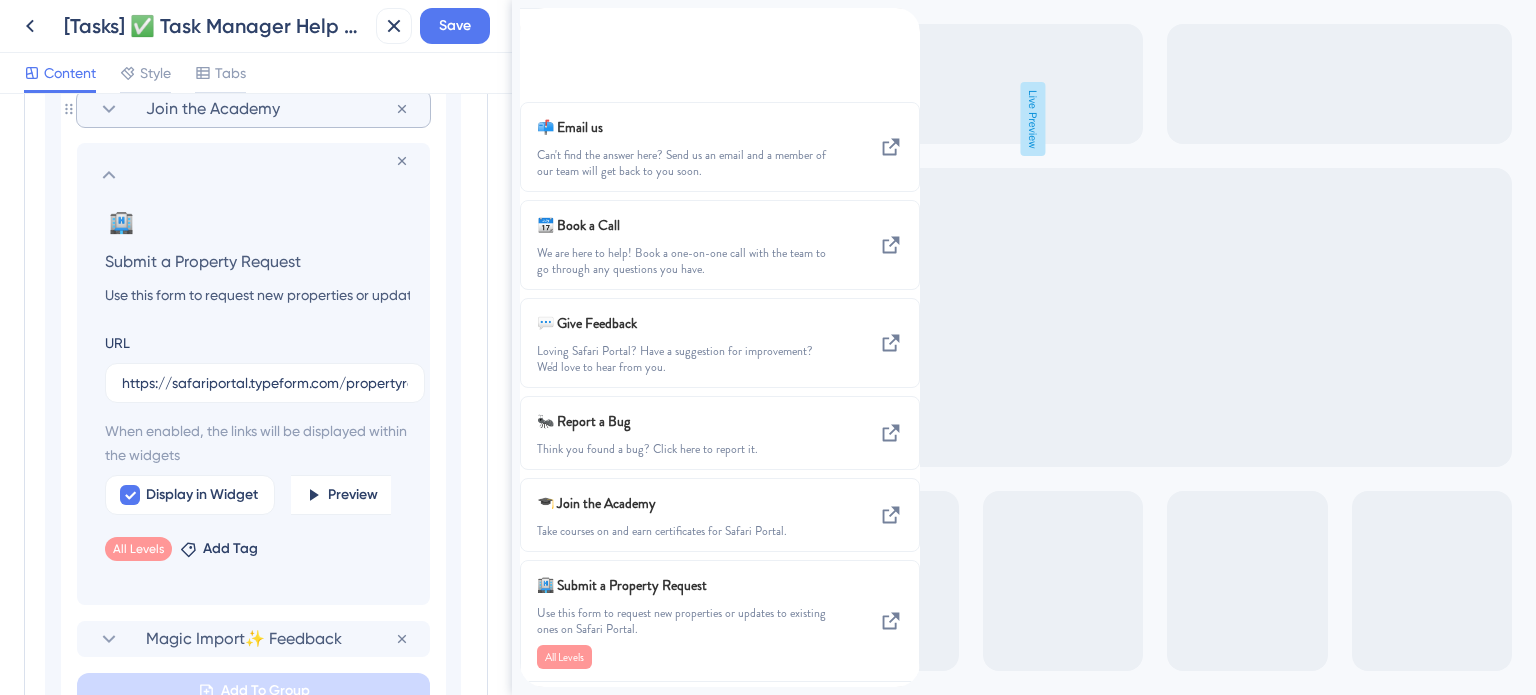 scroll, scrollTop: 157, scrollLeft: 0, axis: vertical 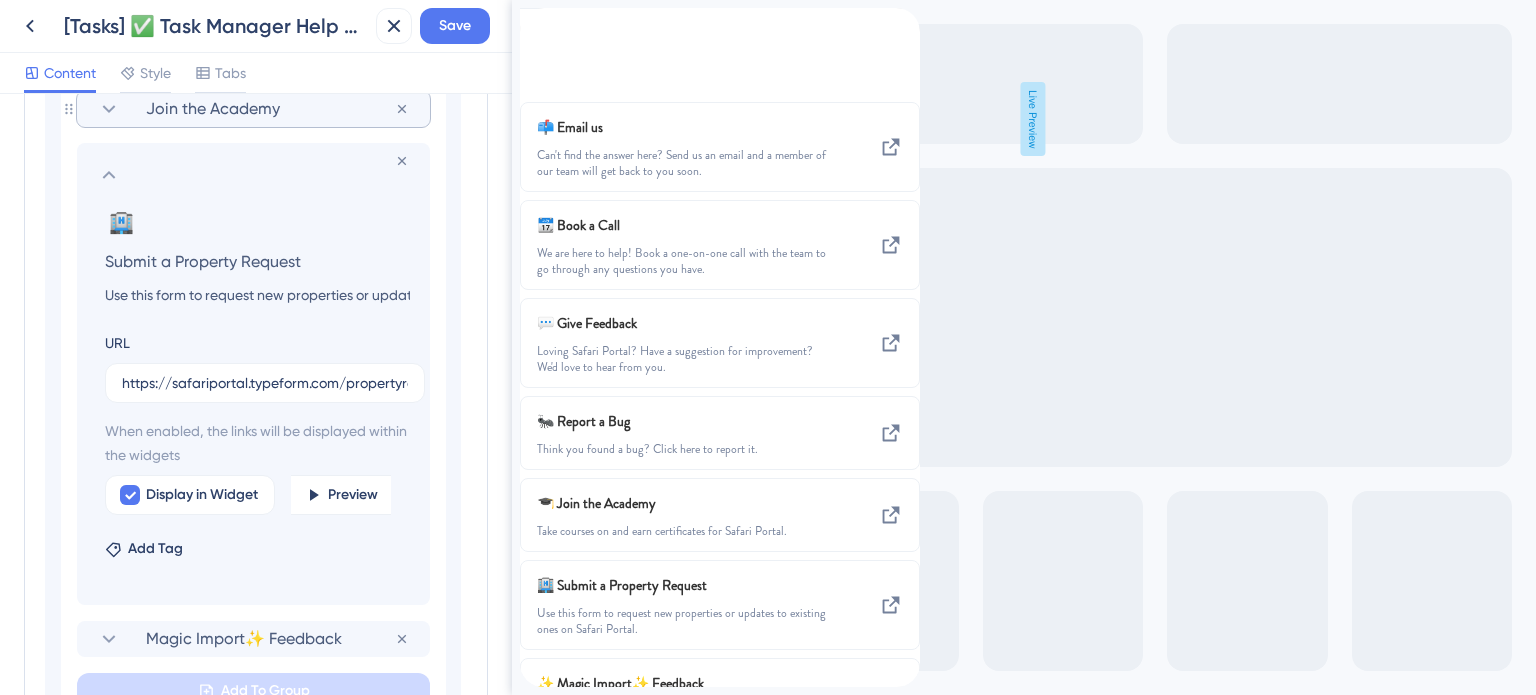click 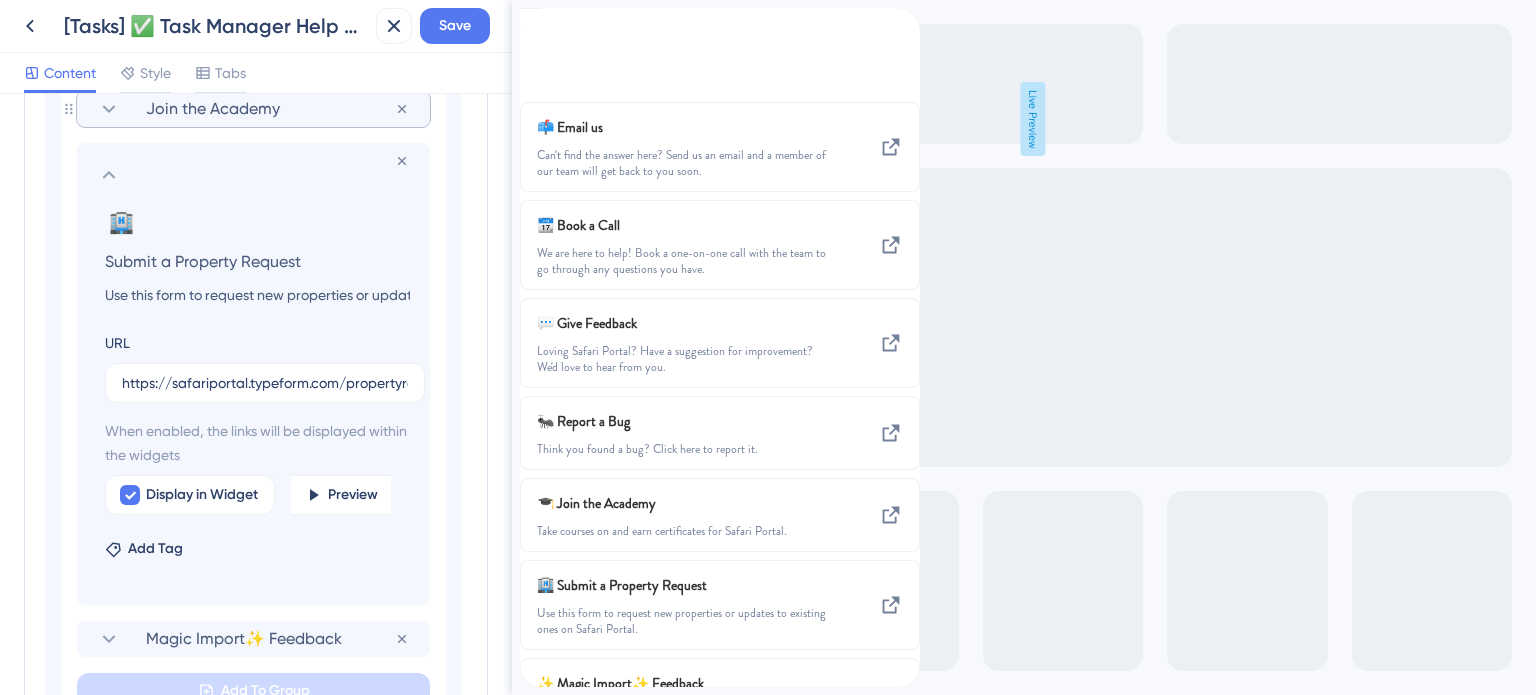 scroll, scrollTop: 1462, scrollLeft: 0, axis: vertical 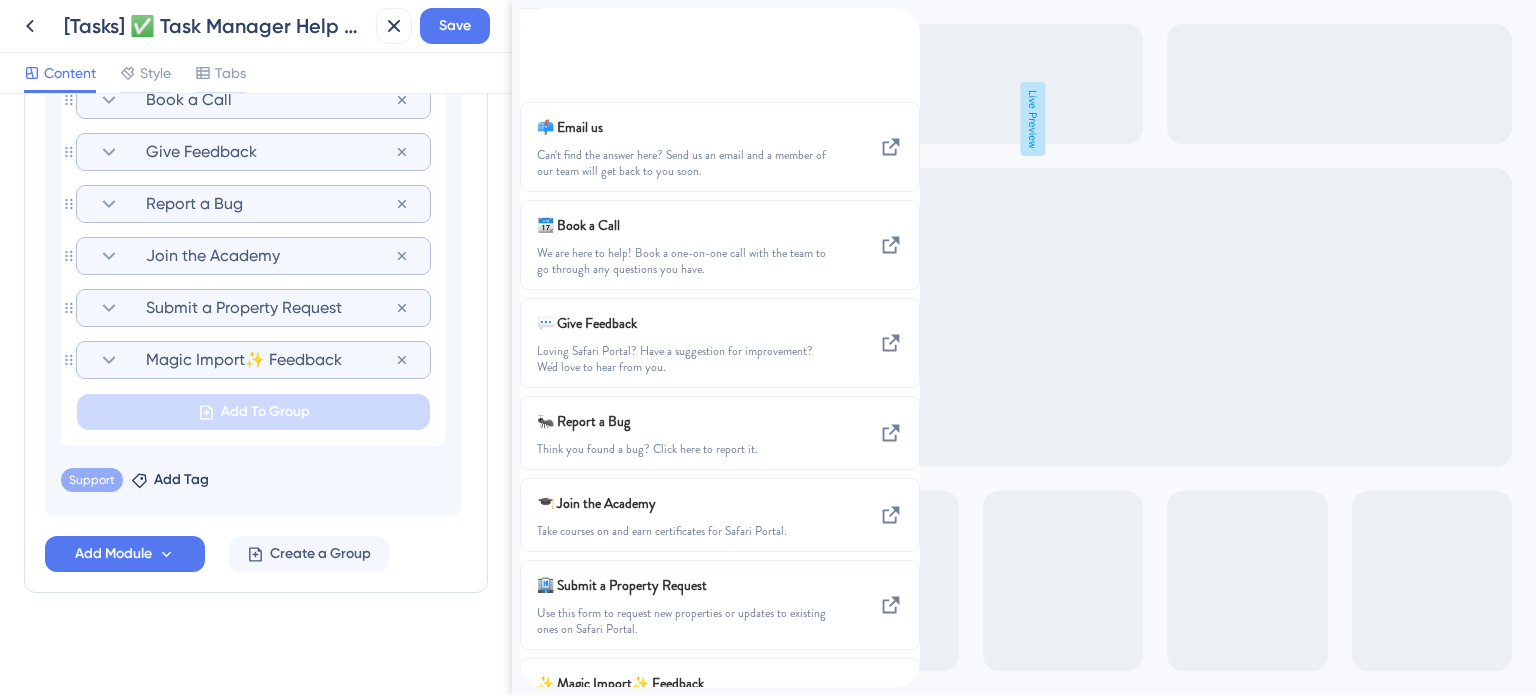 click 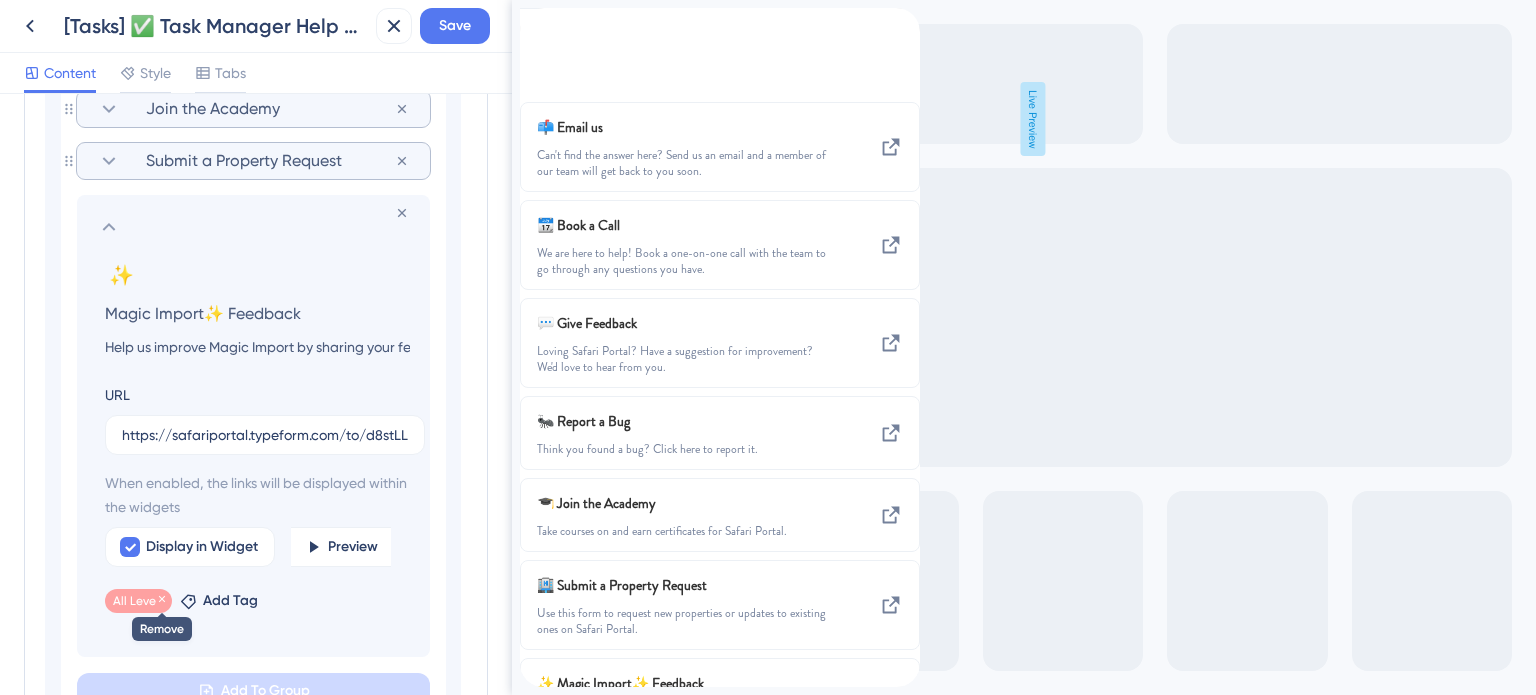 click 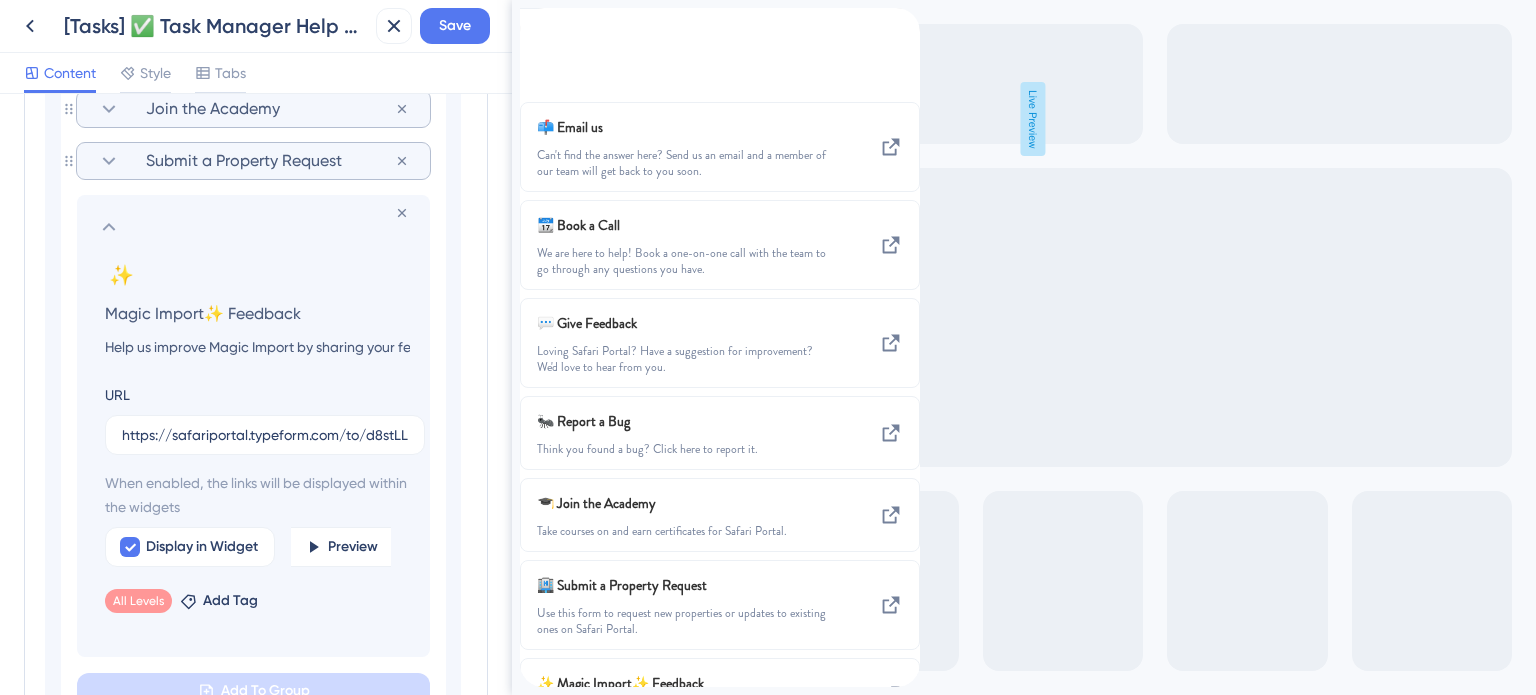 scroll, scrollTop: 125, scrollLeft: 0, axis: vertical 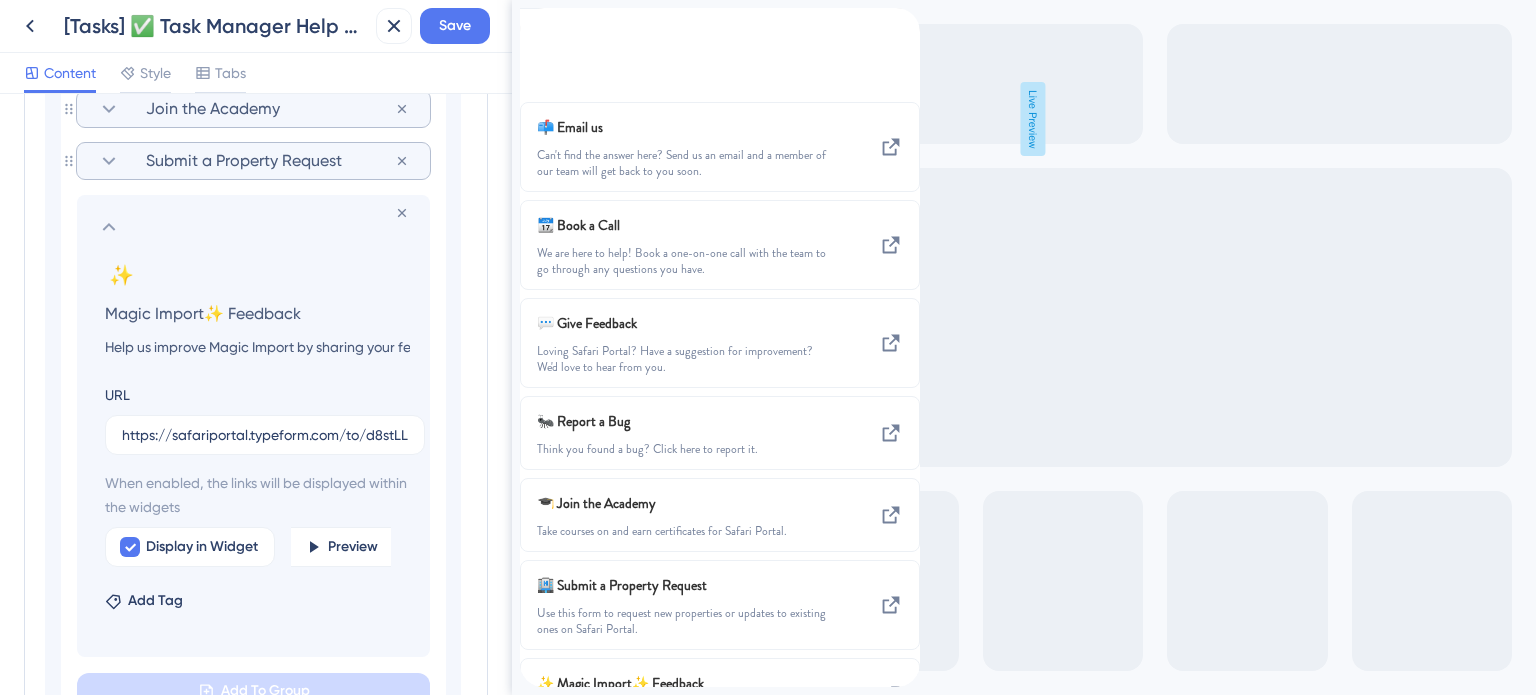 click 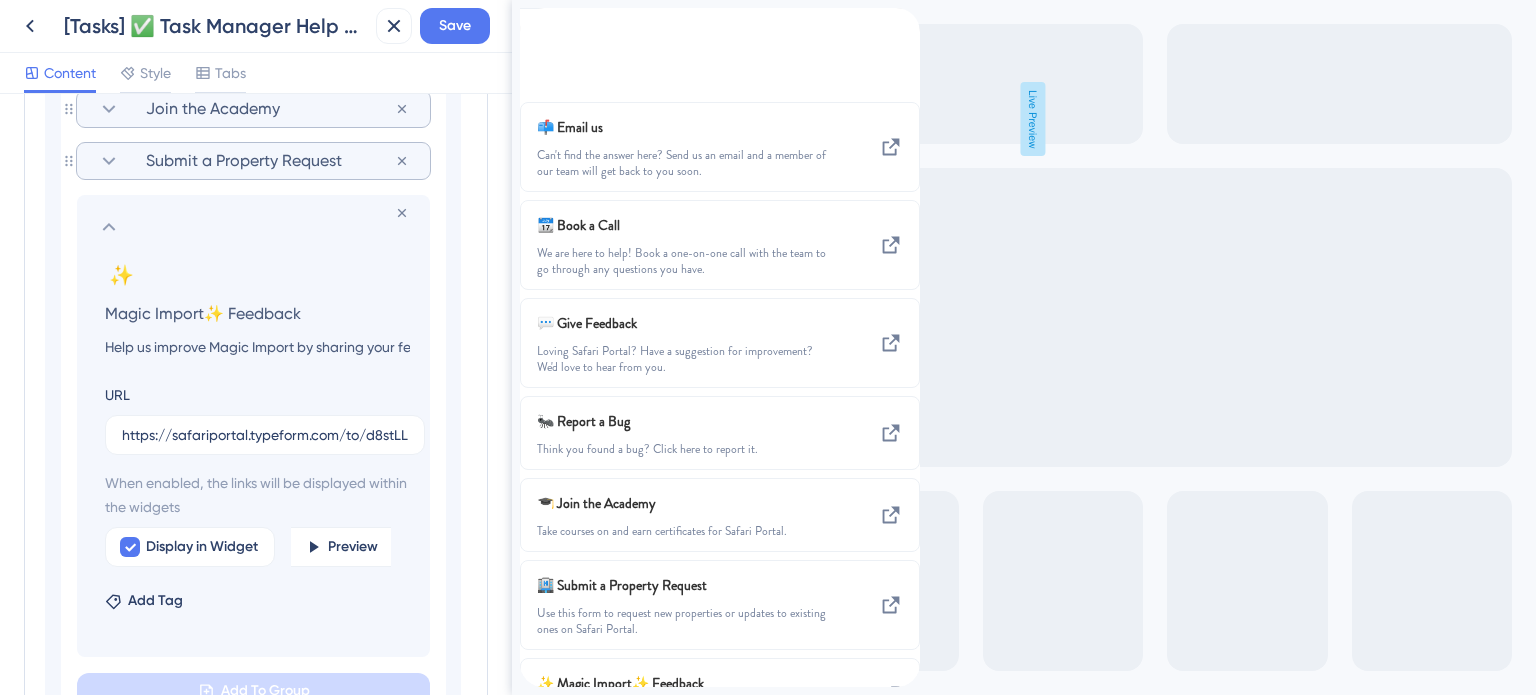 scroll, scrollTop: 1462, scrollLeft: 0, axis: vertical 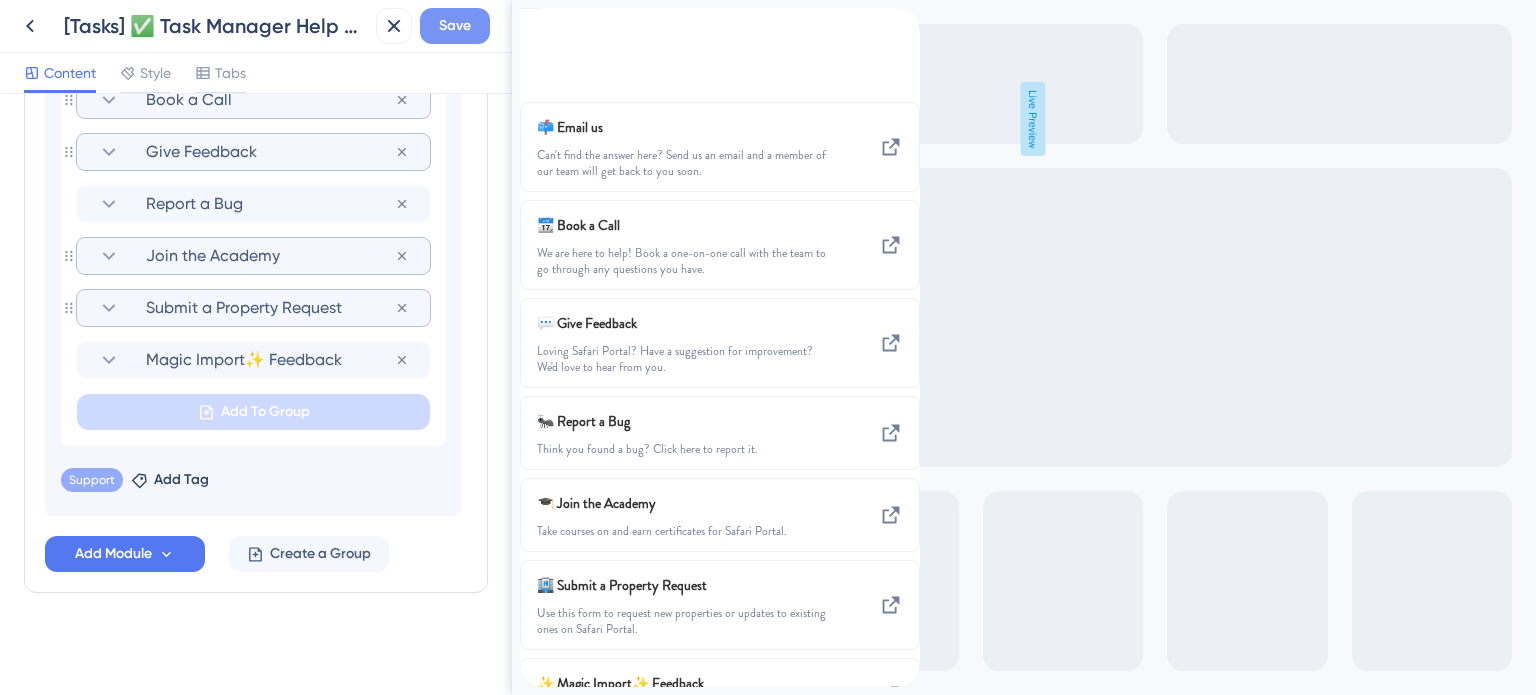 click on "Save" at bounding box center (455, 26) 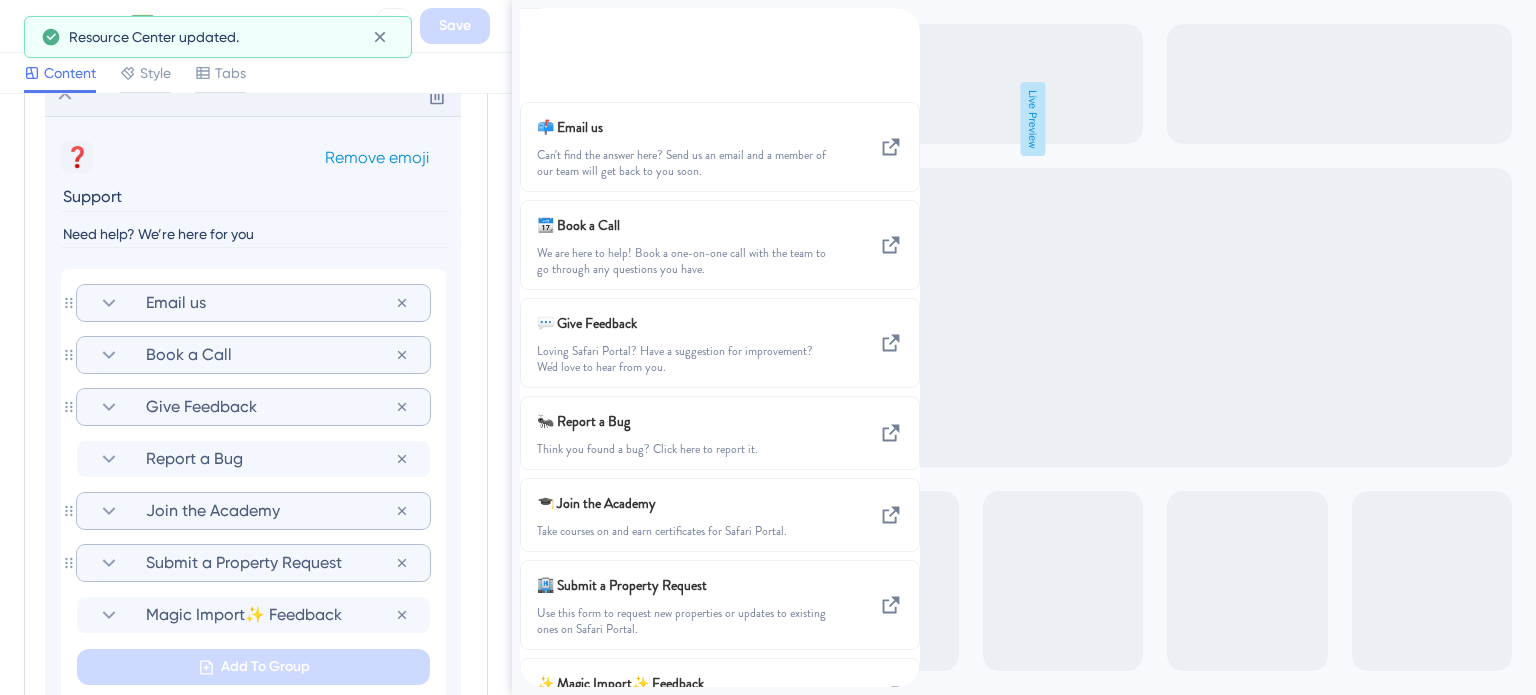 scroll, scrollTop: 1162, scrollLeft: 0, axis: vertical 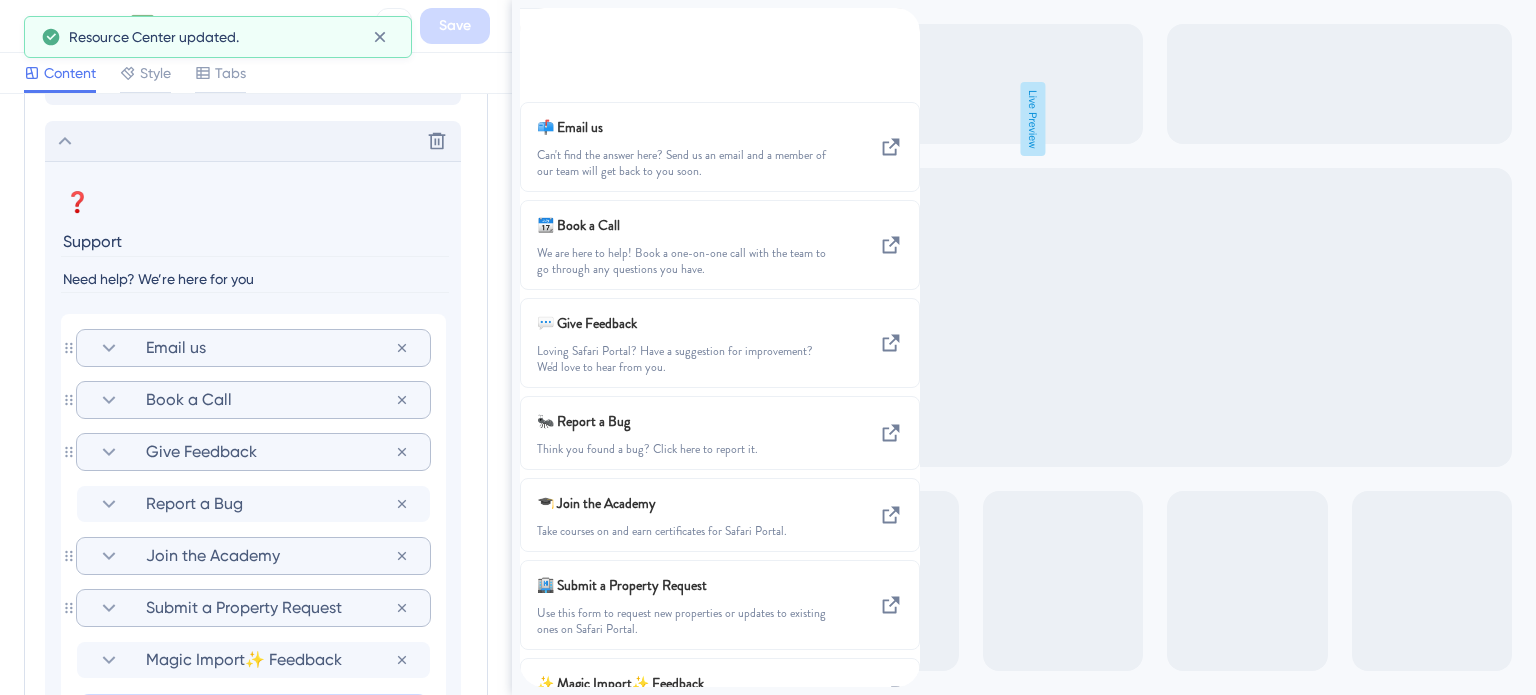 click 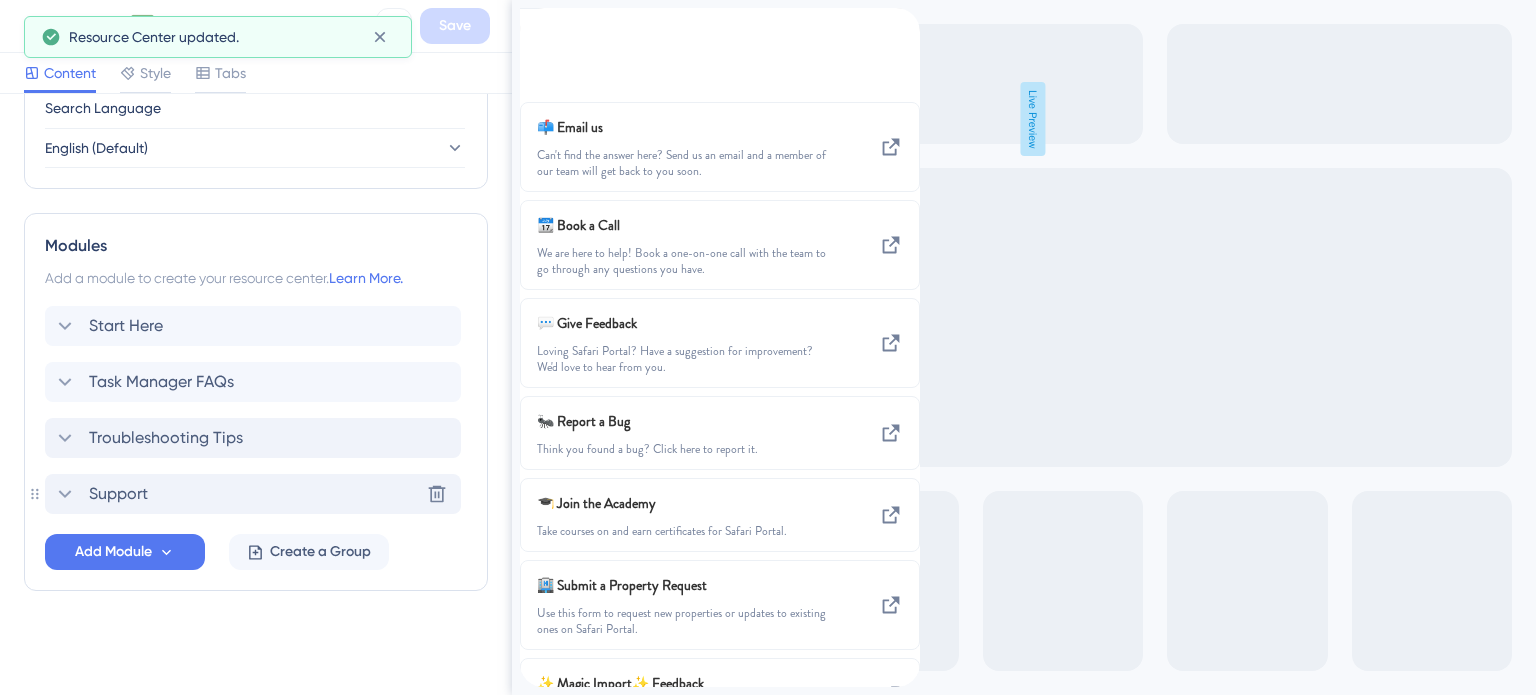 scroll, scrollTop: 807, scrollLeft: 0, axis: vertical 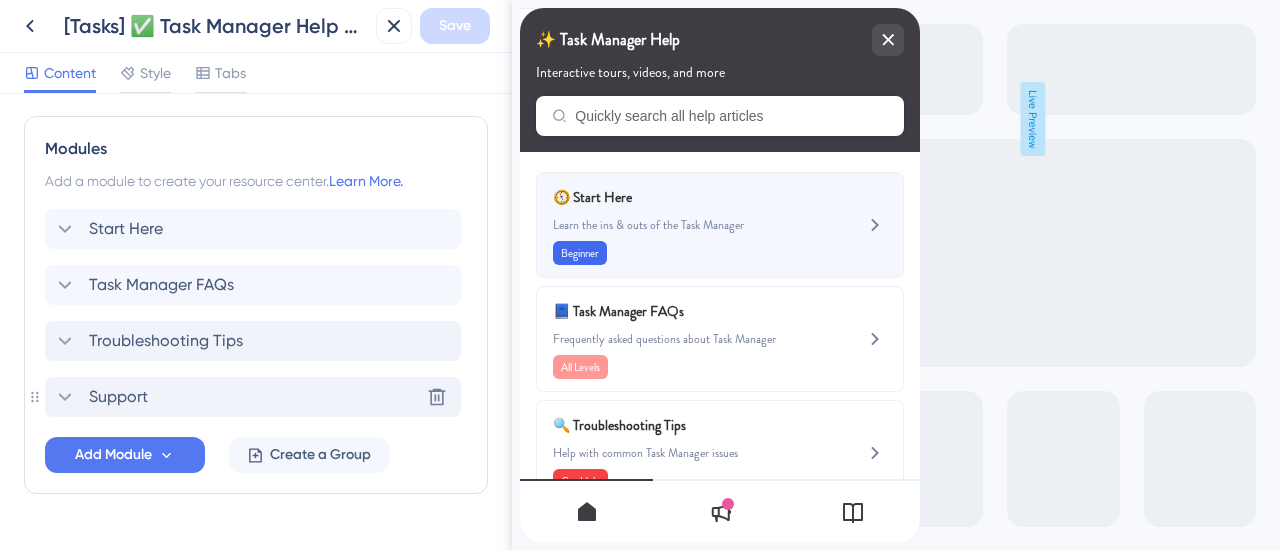 click on "Learn the ins & outs of the Task Manager" at bounding box center [686, 225] 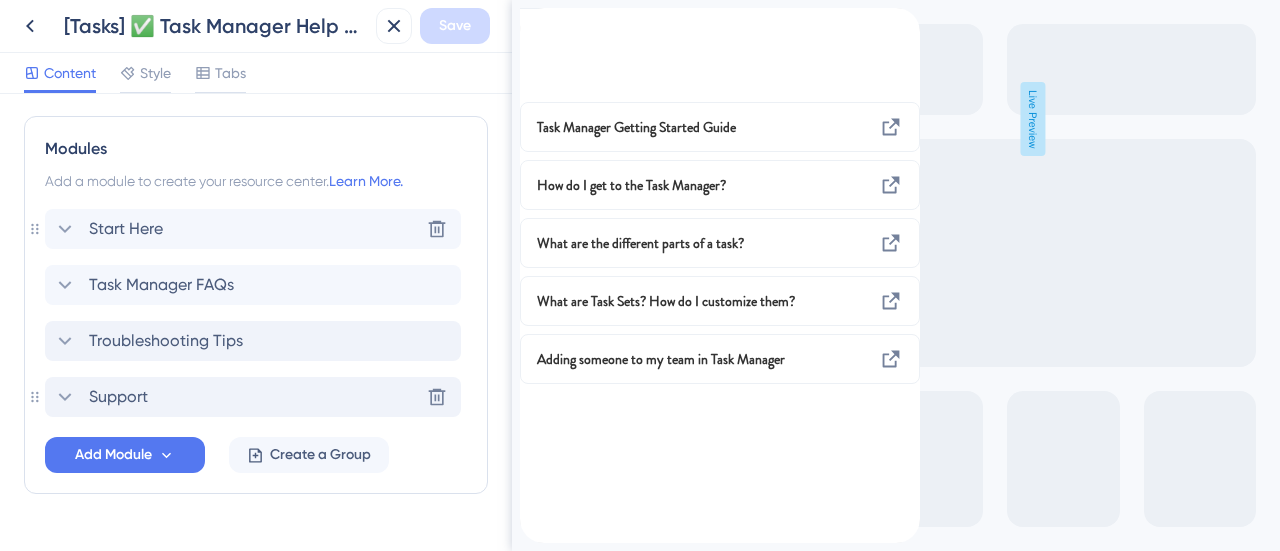 click 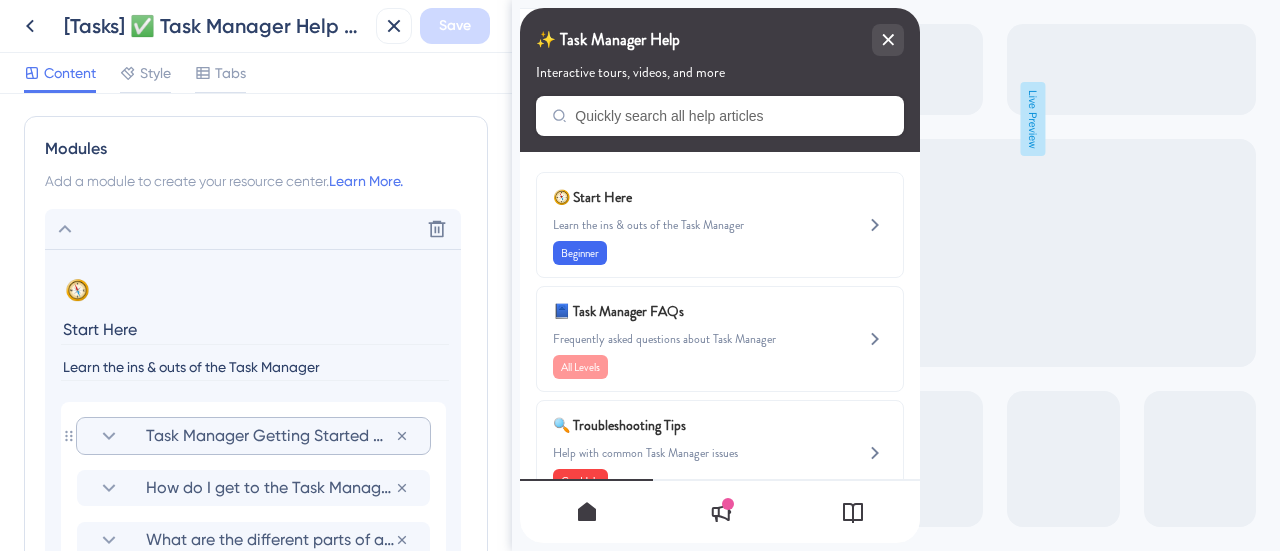 click on "Task Manager Getting Started Guide" at bounding box center (270, 436) 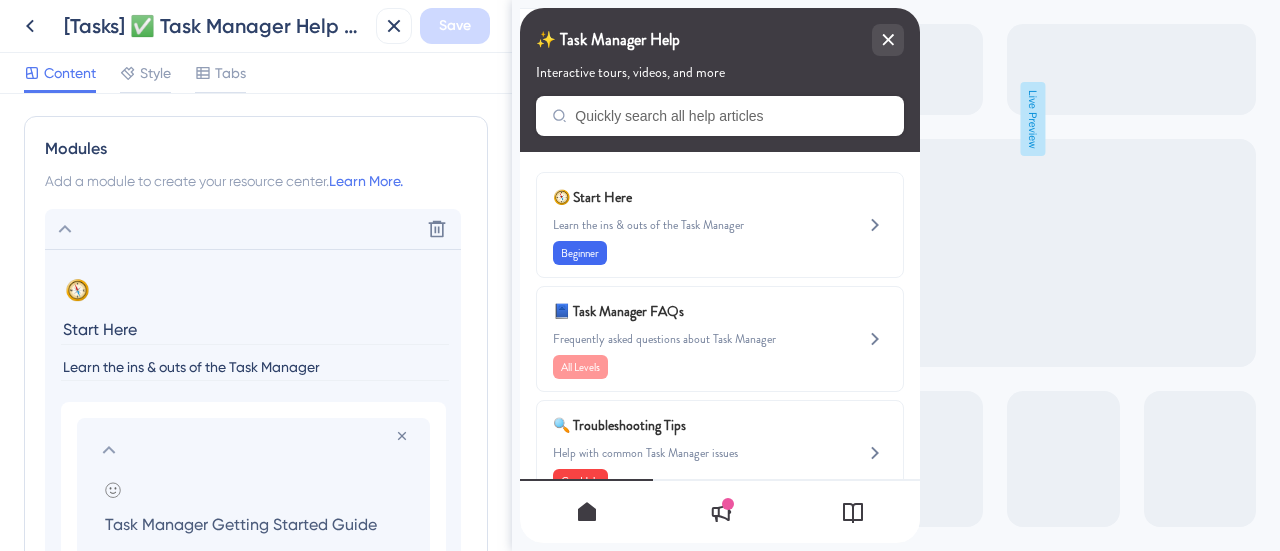 scroll, scrollTop: 1106, scrollLeft: 0, axis: vertical 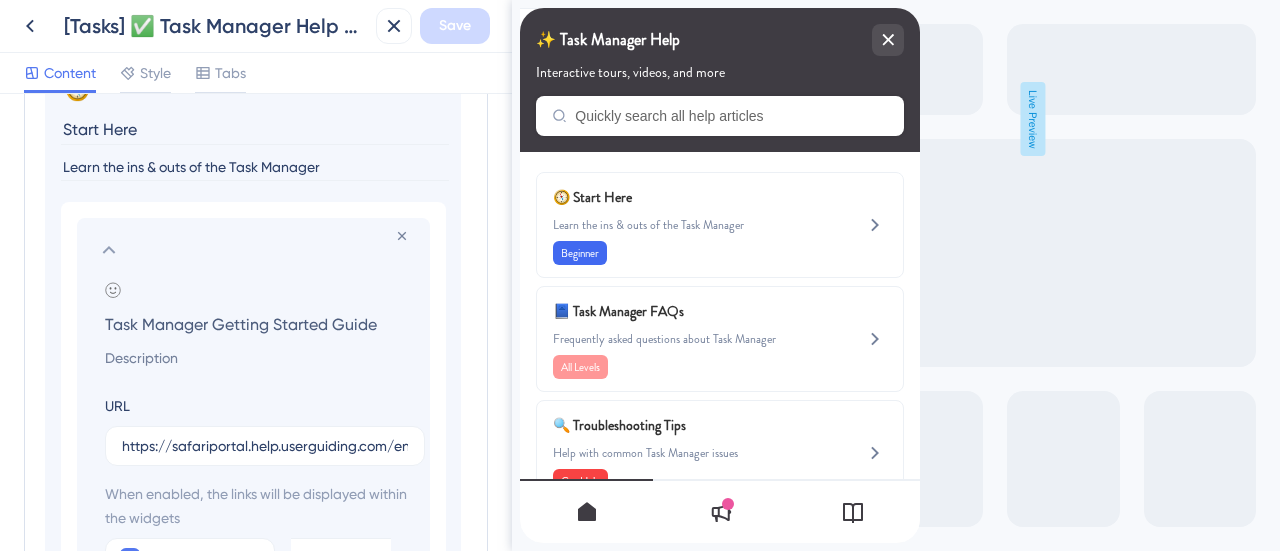 drag, startPoint x: 212, startPoint y: 319, endPoint x: 76, endPoint y: 314, distance: 136.09187 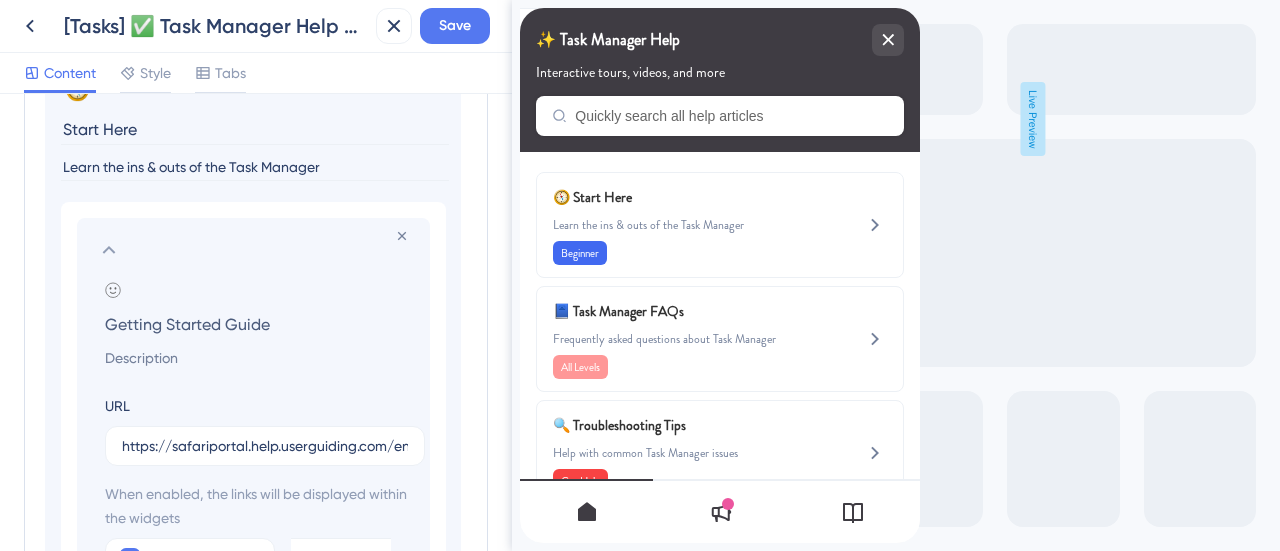 click on "Getting Started Guide" at bounding box center [257, 324] 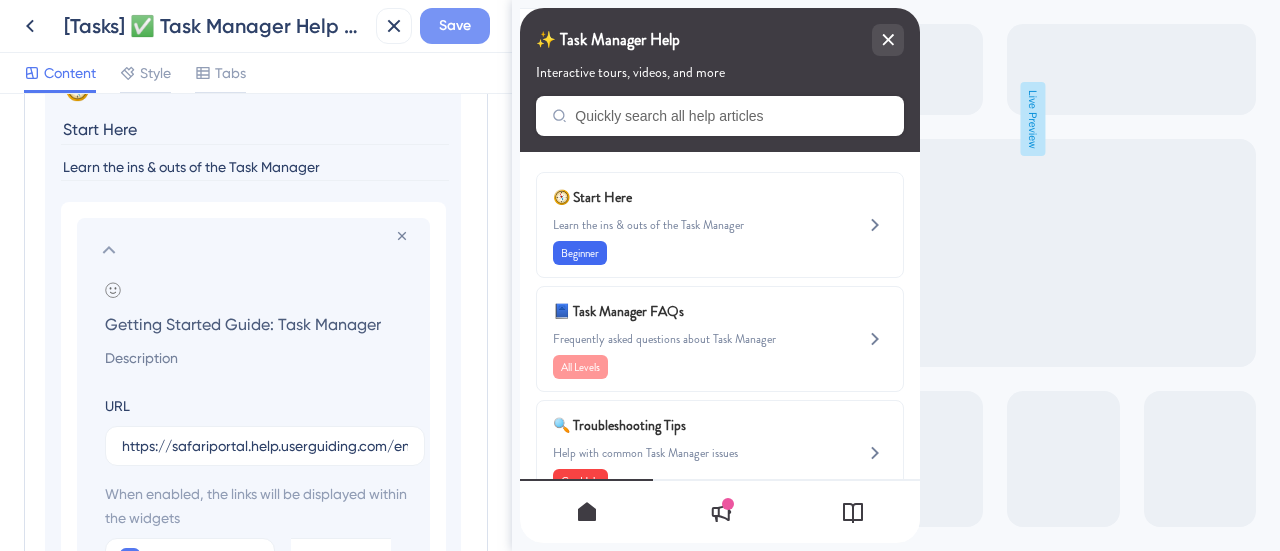 type on "Getting Started Guide: Task Manager" 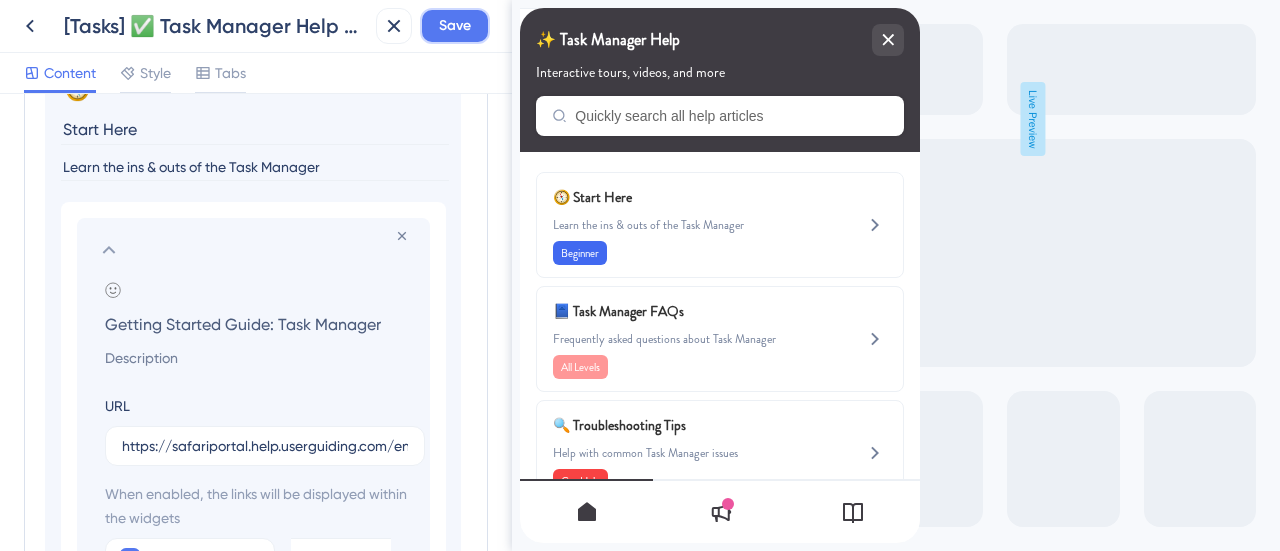 click on "Save" at bounding box center (455, 26) 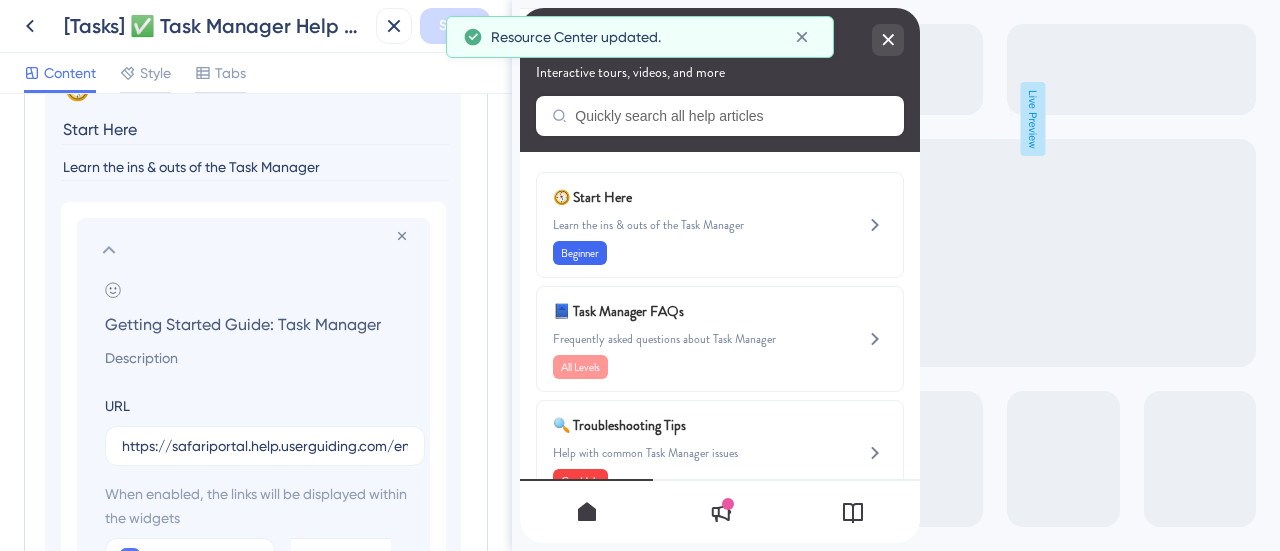 scroll, scrollTop: 906, scrollLeft: 0, axis: vertical 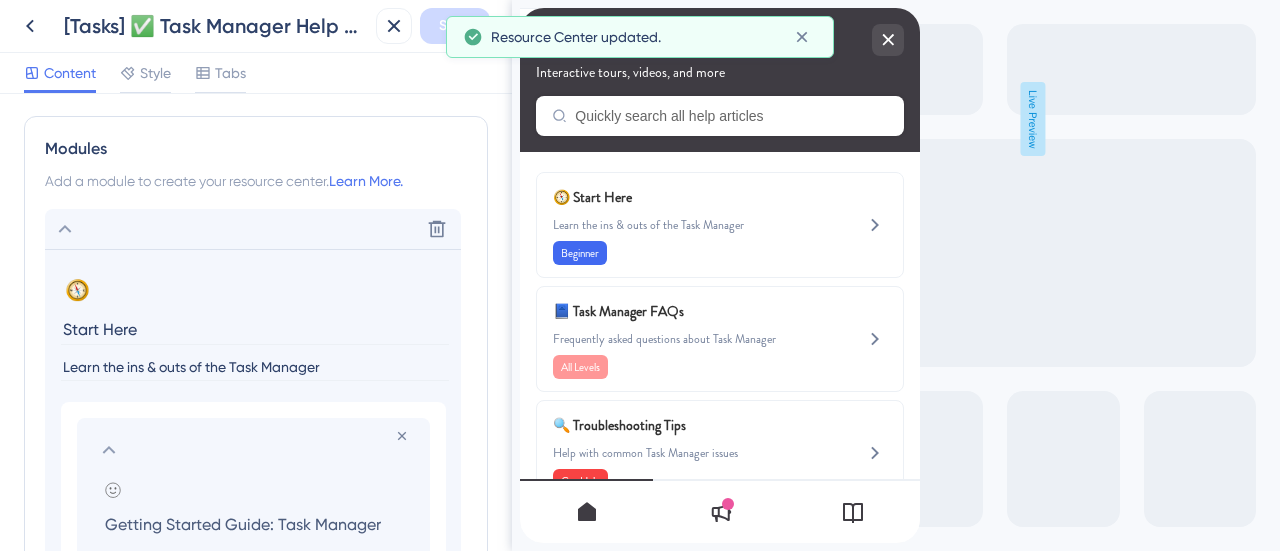 click 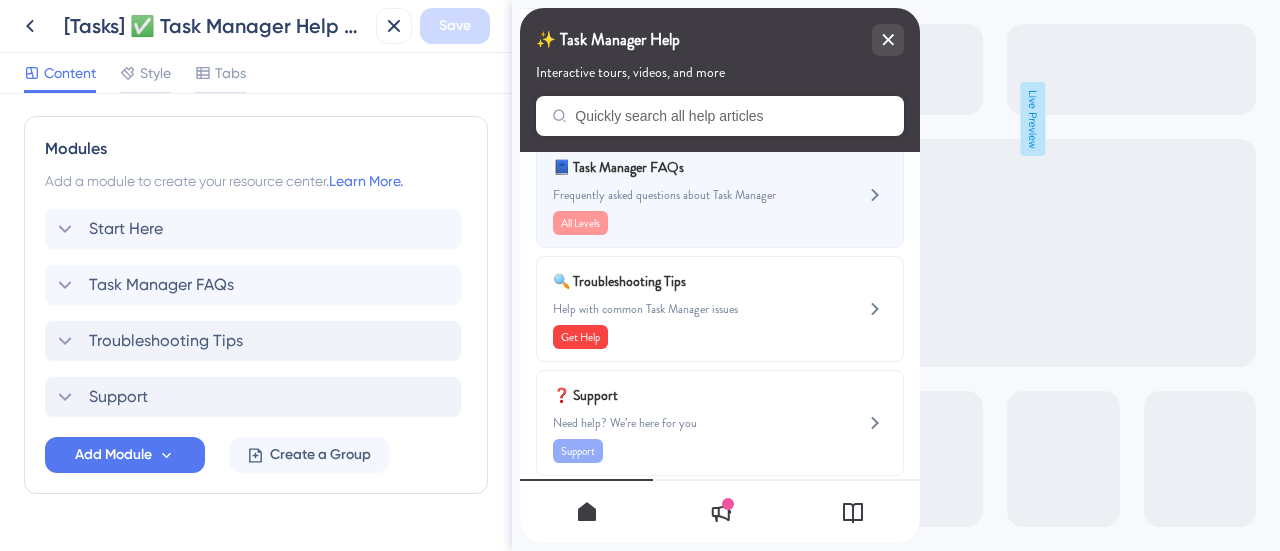 scroll, scrollTop: 162, scrollLeft: 0, axis: vertical 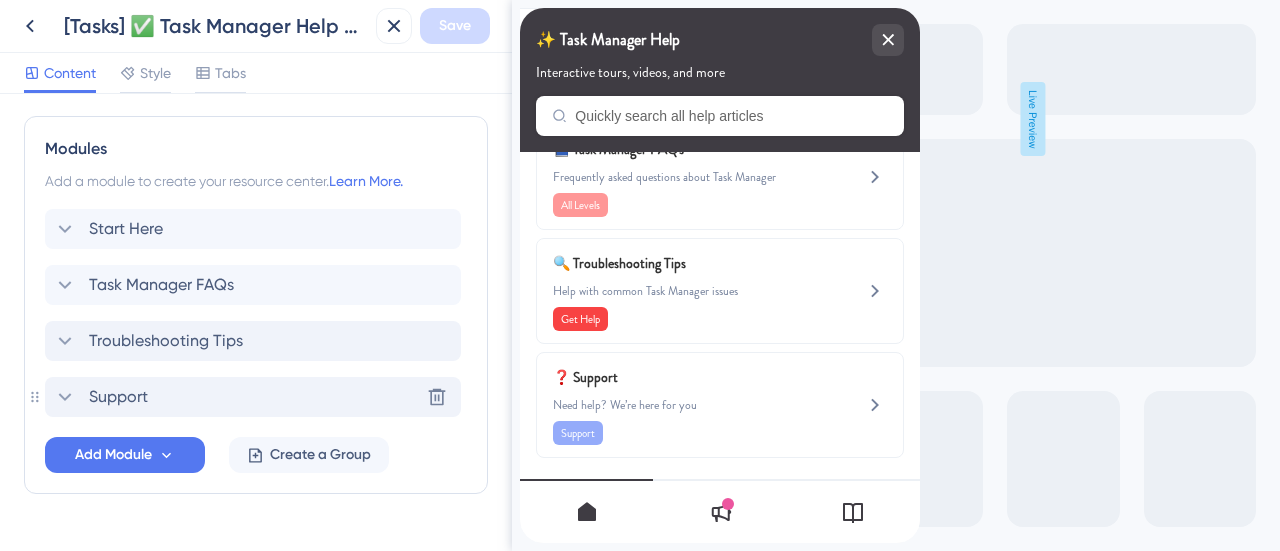 click 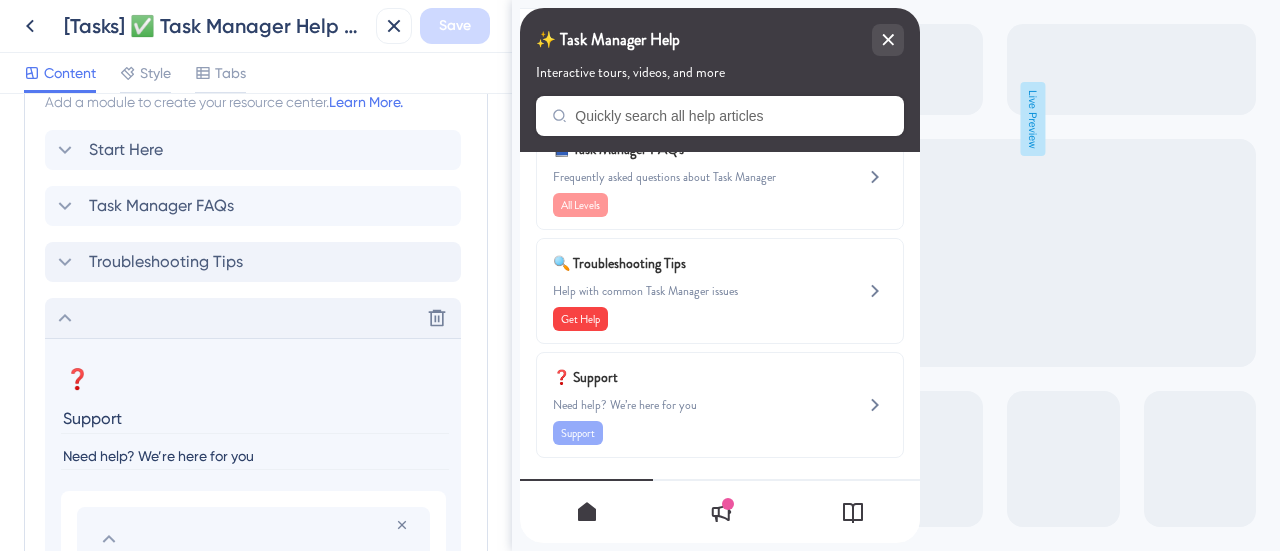 scroll, scrollTop: 1085, scrollLeft: 0, axis: vertical 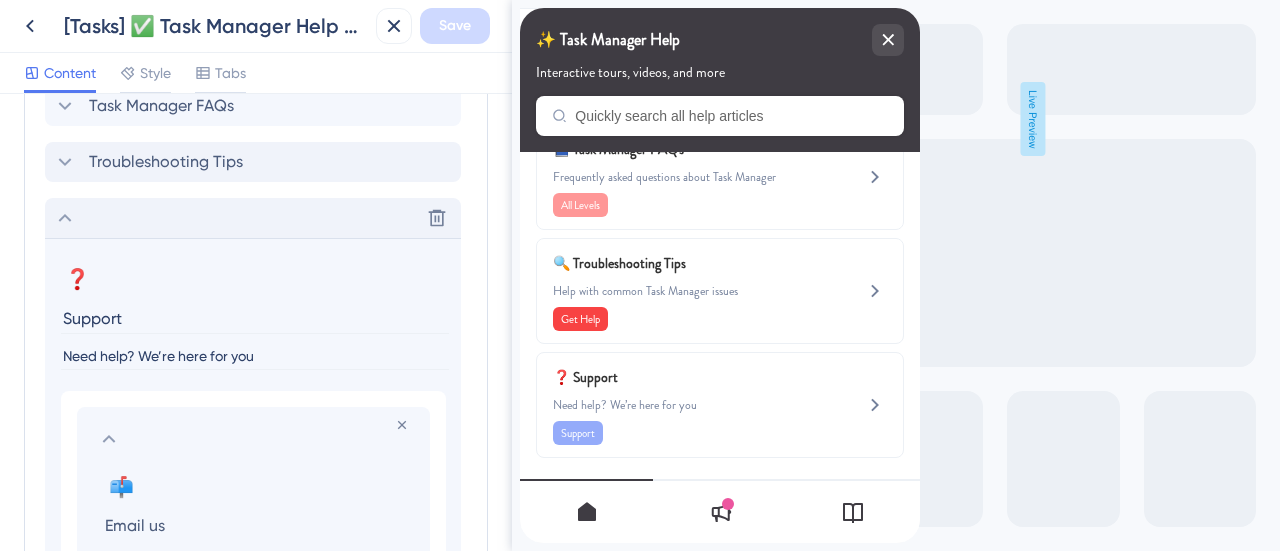 drag, startPoint x: 270, startPoint y: 359, endPoint x: 57, endPoint y: 352, distance: 213.11499 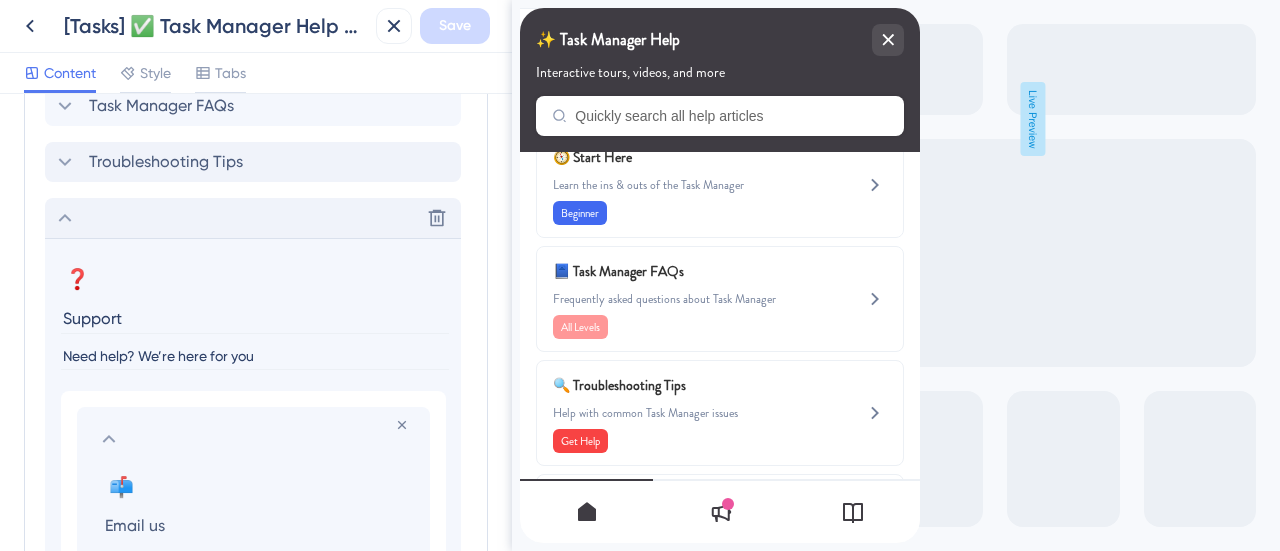 scroll, scrollTop: 0, scrollLeft: 0, axis: both 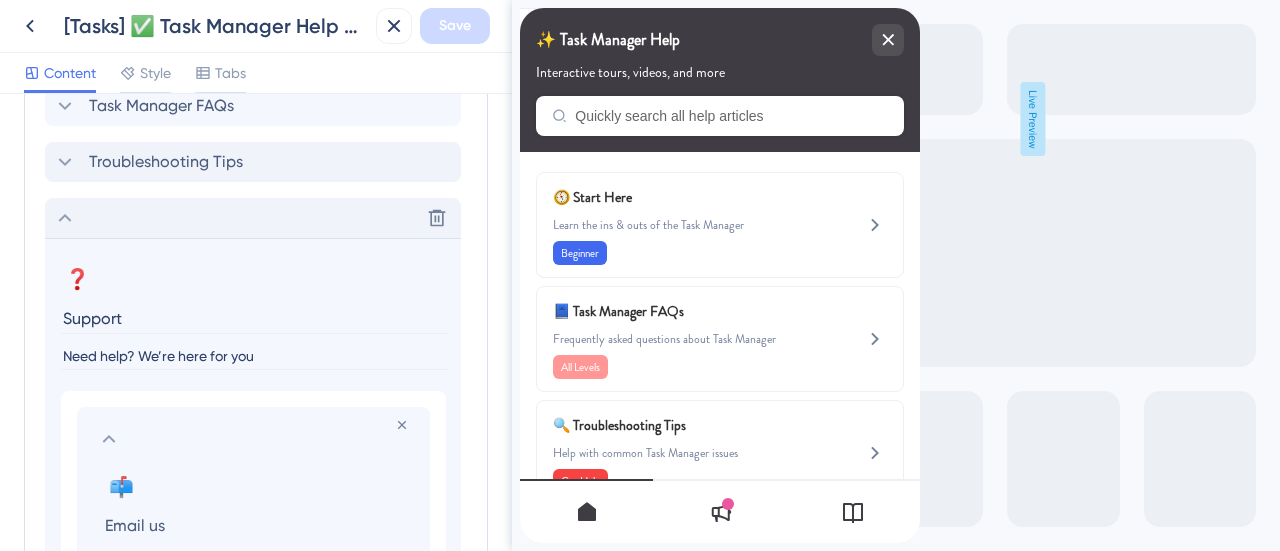 click 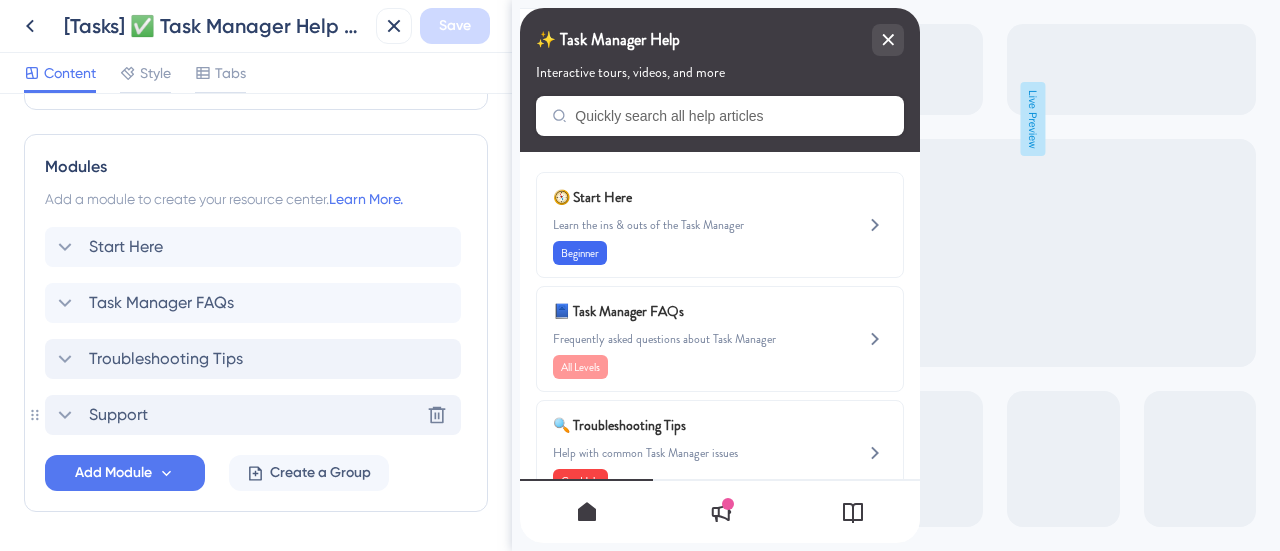 scroll, scrollTop: 950, scrollLeft: 0, axis: vertical 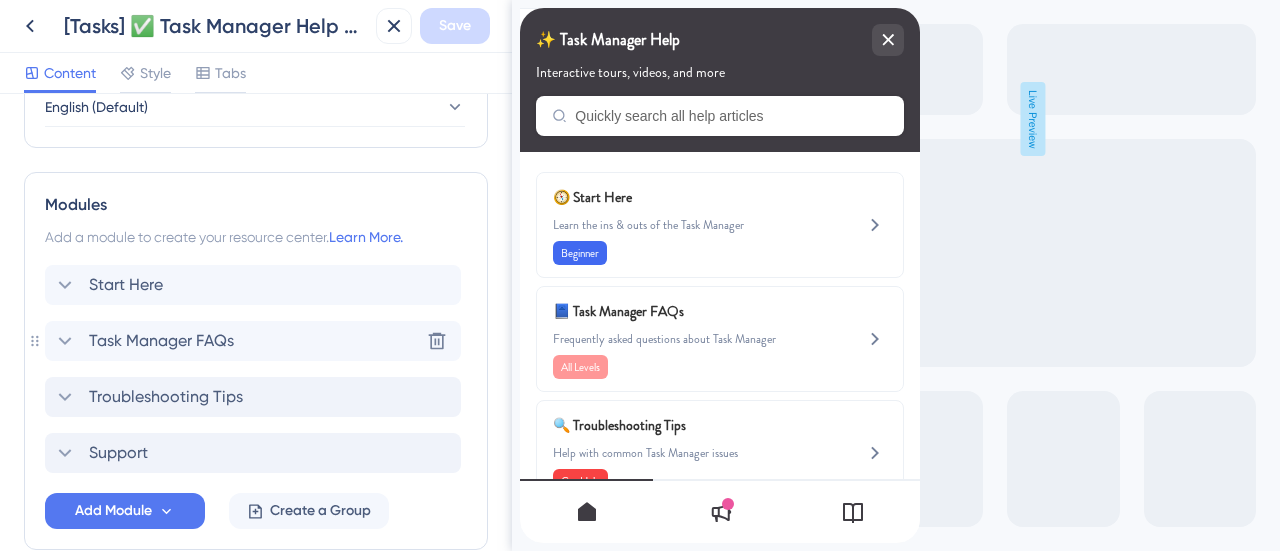 click 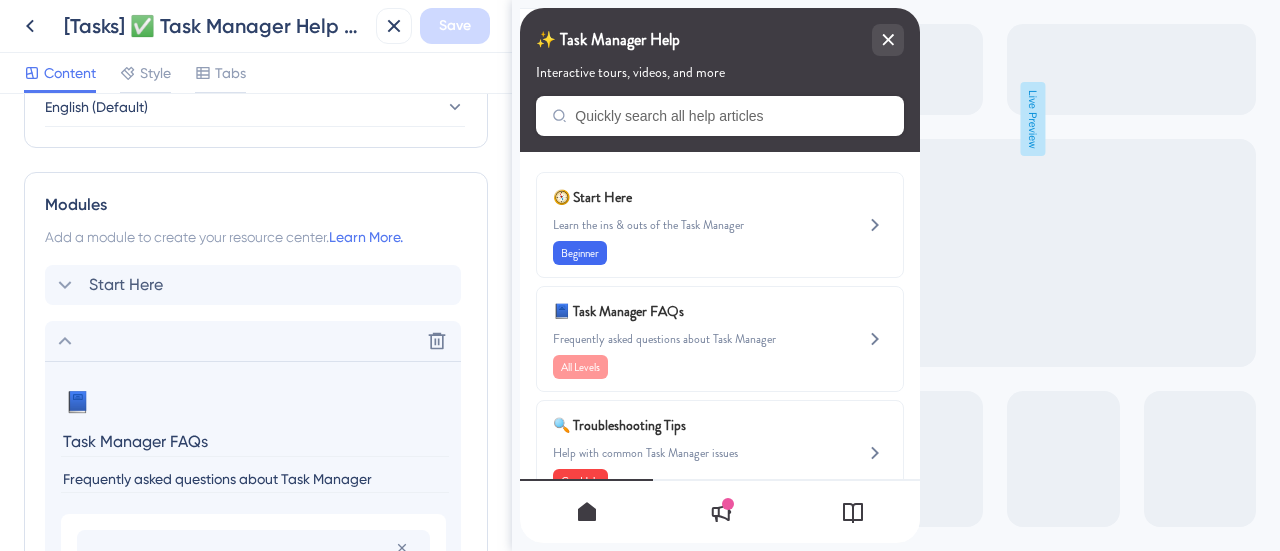 scroll, scrollTop: 1161, scrollLeft: 0, axis: vertical 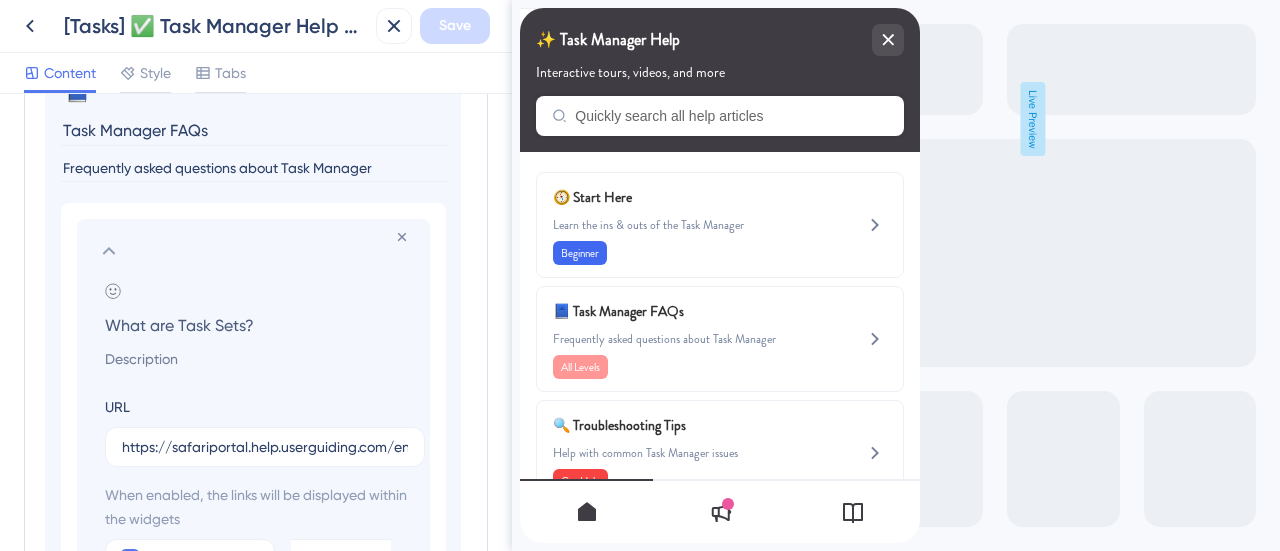 click on "Remove from group Add emoji What are Task Sets? URL https://safariportal.help.userguiding.com/en/articles/5656-what-are-task-sets-how-do-i-customize-them When enabled, the links will be displayed within the widgets Display in Widget Preview Add Tag" at bounding box center [253, 444] 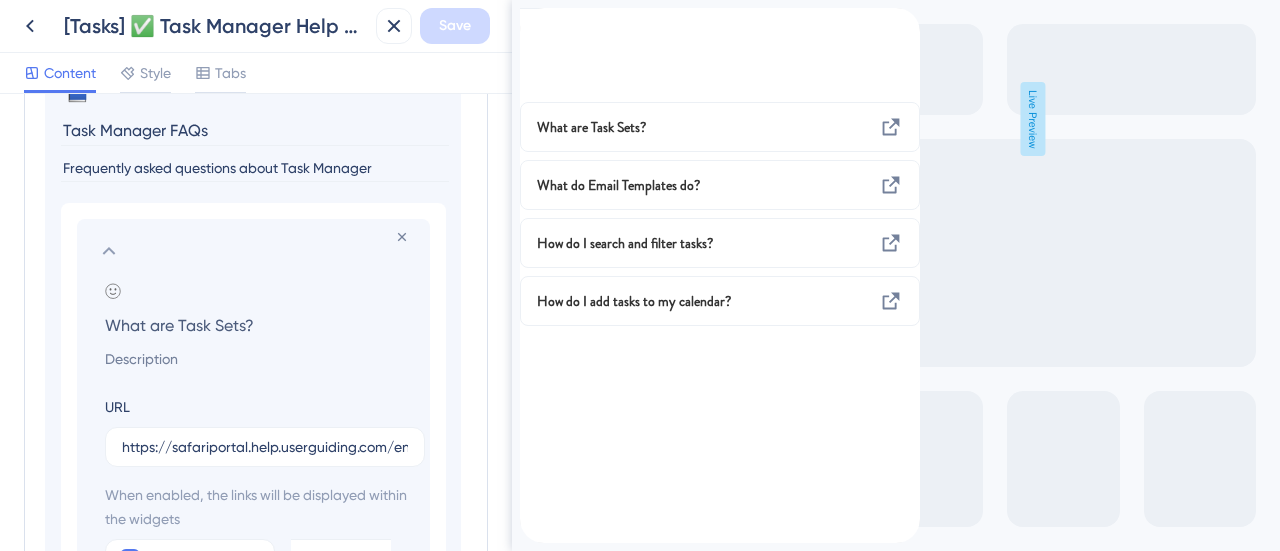 drag, startPoint x: 238, startPoint y: 163, endPoint x: 492, endPoint y: 113, distance: 258.87448 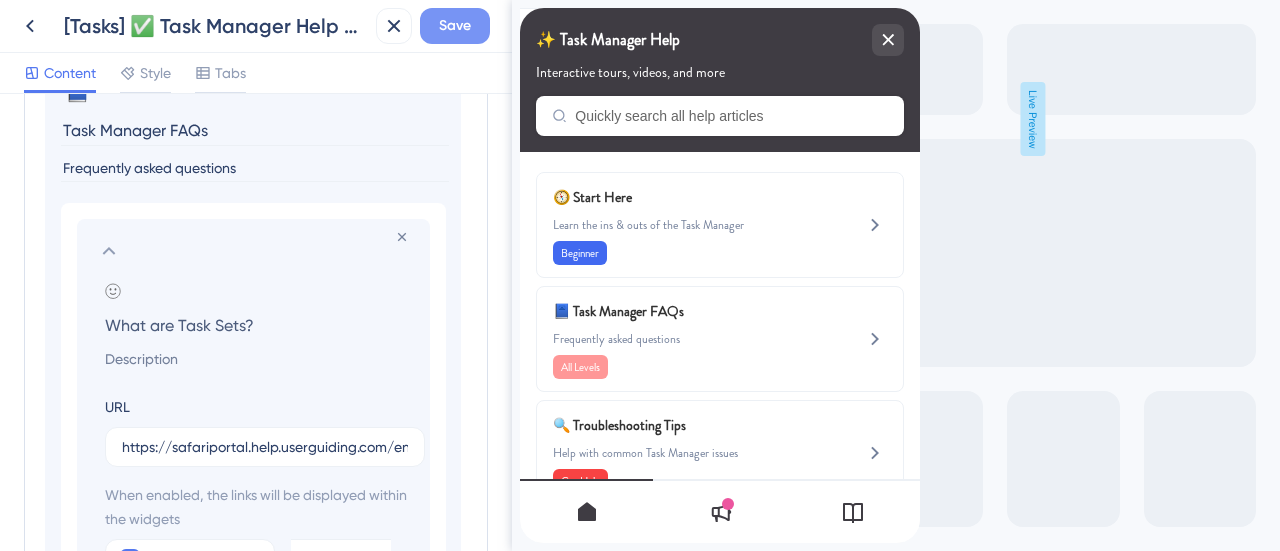 type on "Frequently asked questions" 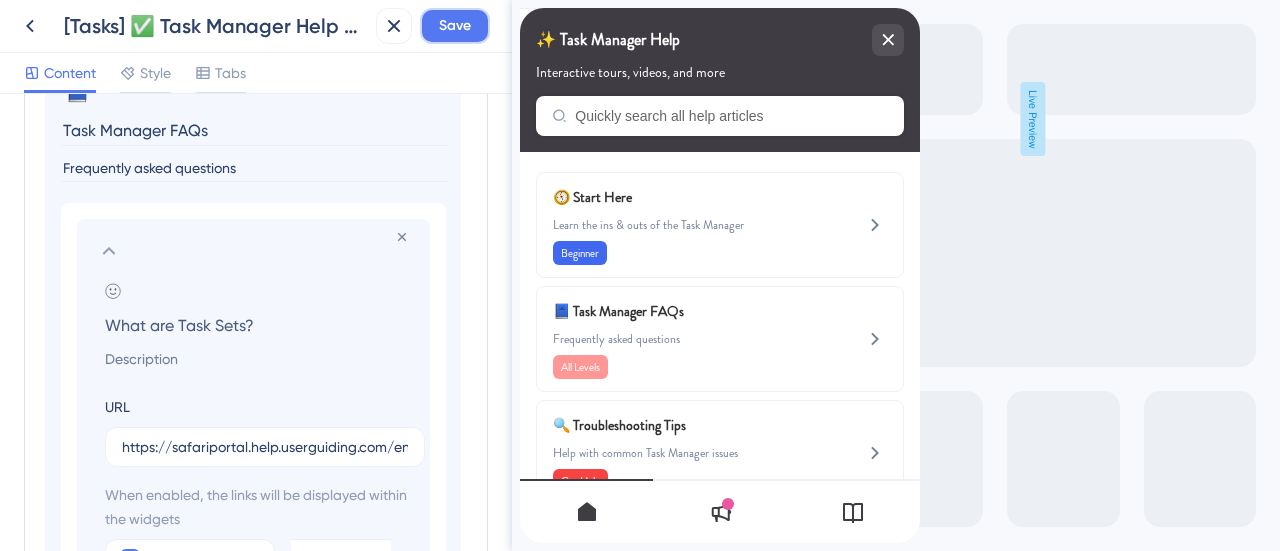 click on "Save" at bounding box center [455, 26] 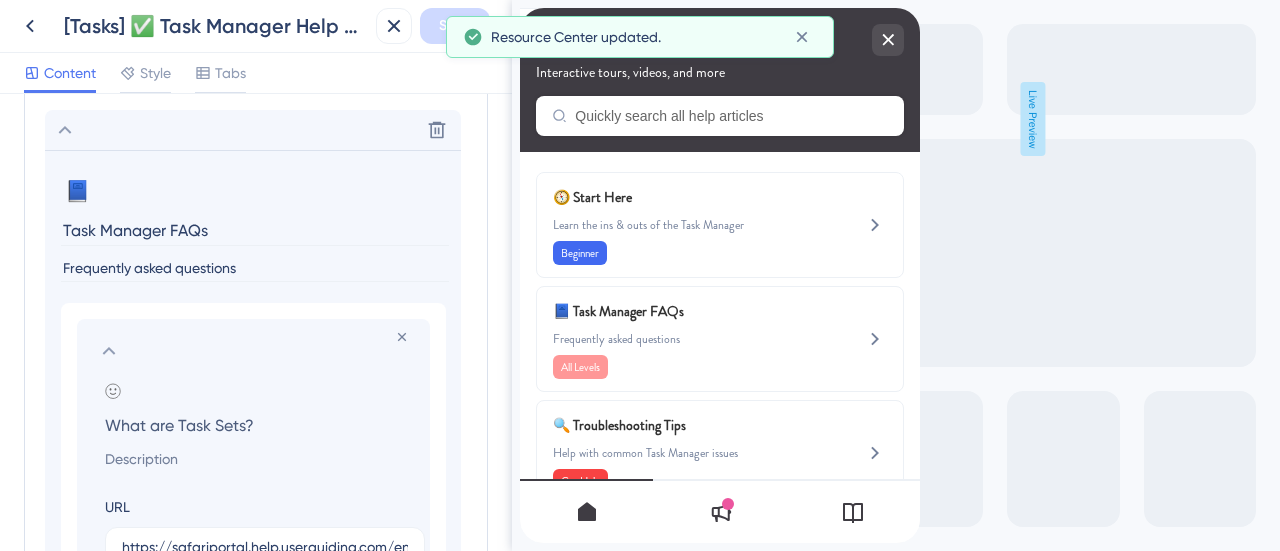 click 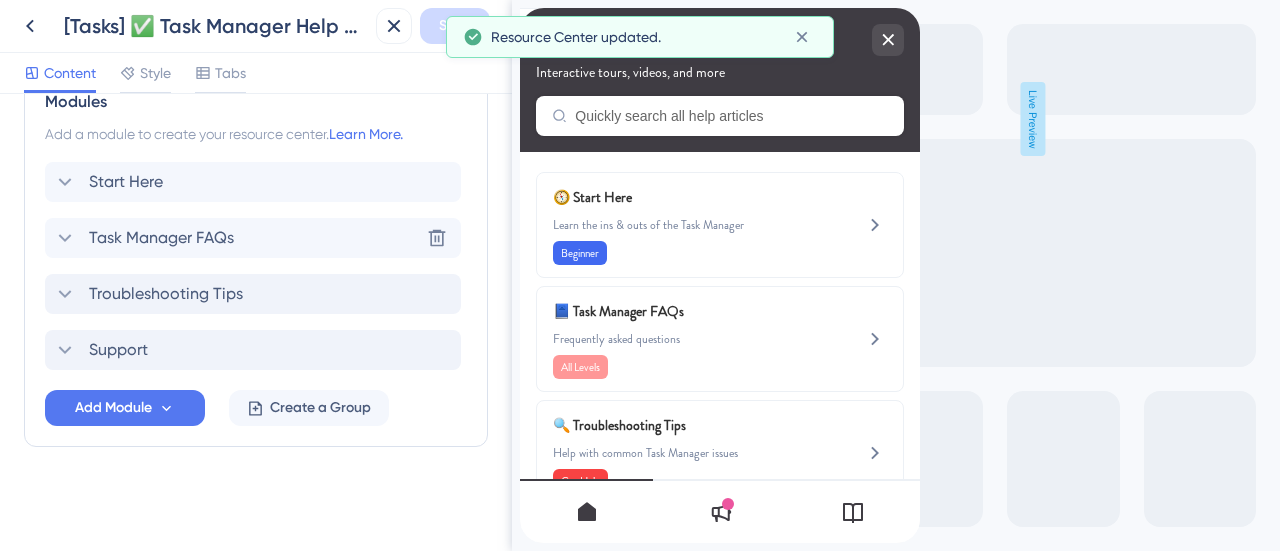scroll, scrollTop: 950, scrollLeft: 0, axis: vertical 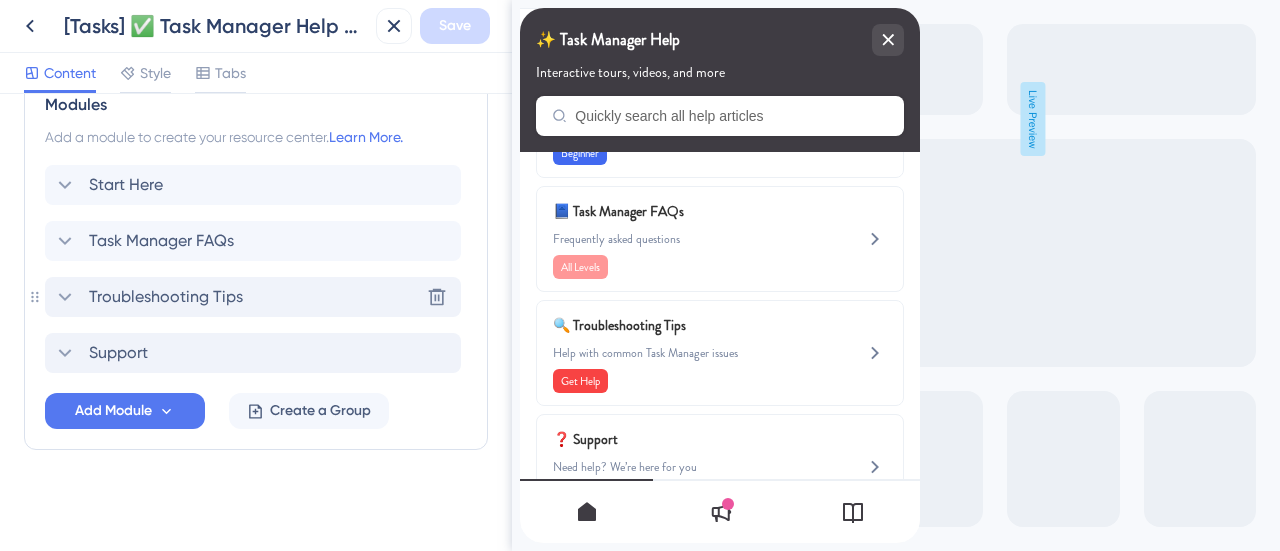 click 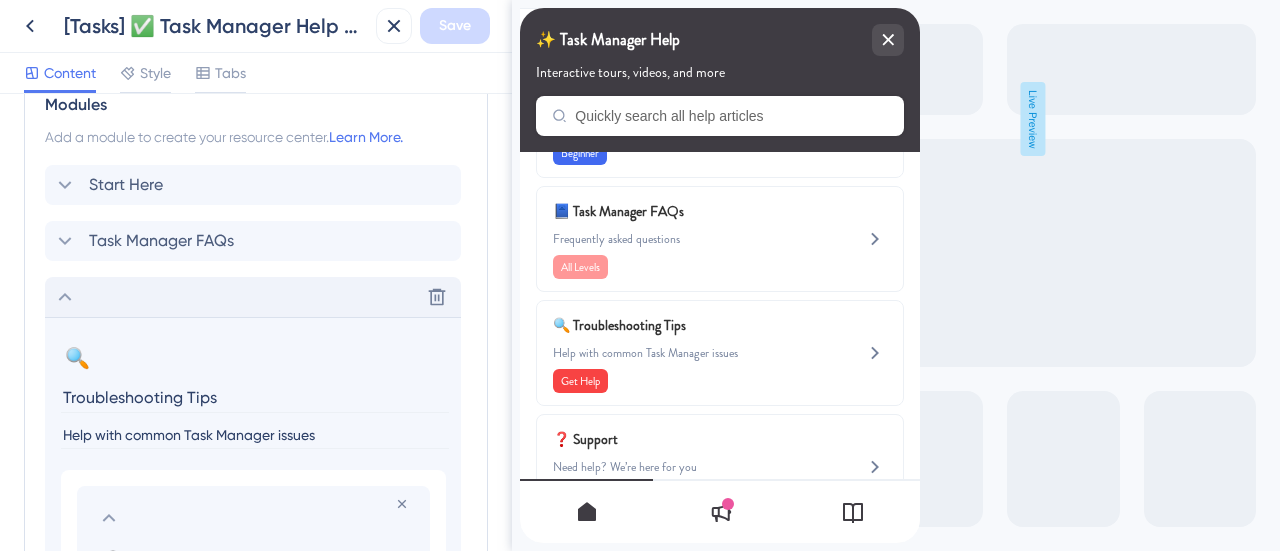 scroll, scrollTop: 1061, scrollLeft: 0, axis: vertical 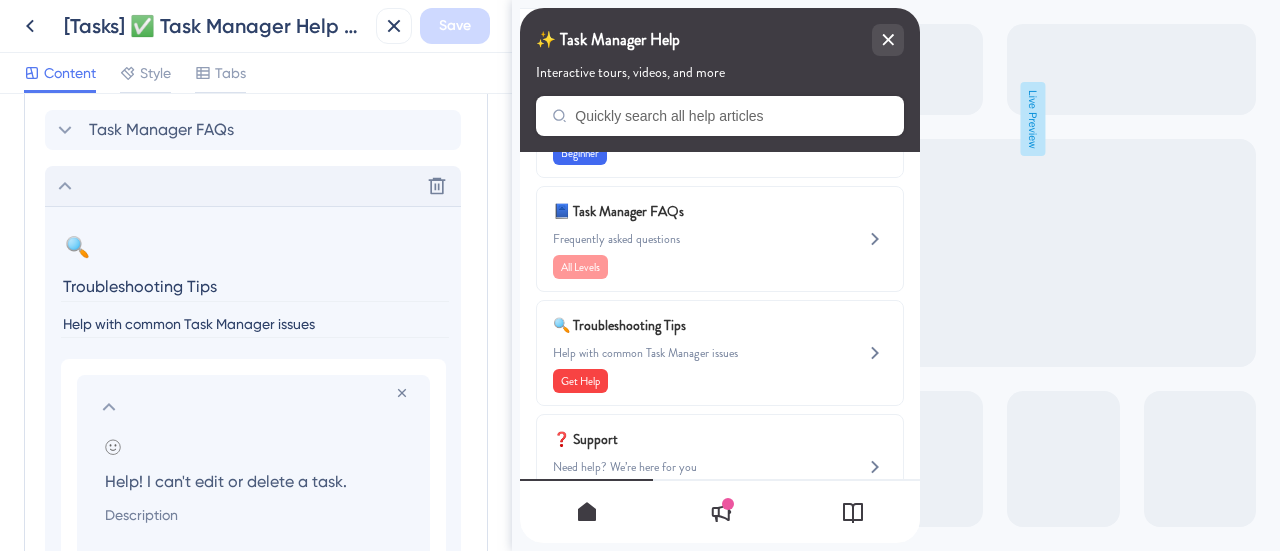 click on "Troubleshooting Tips" at bounding box center (255, 286) 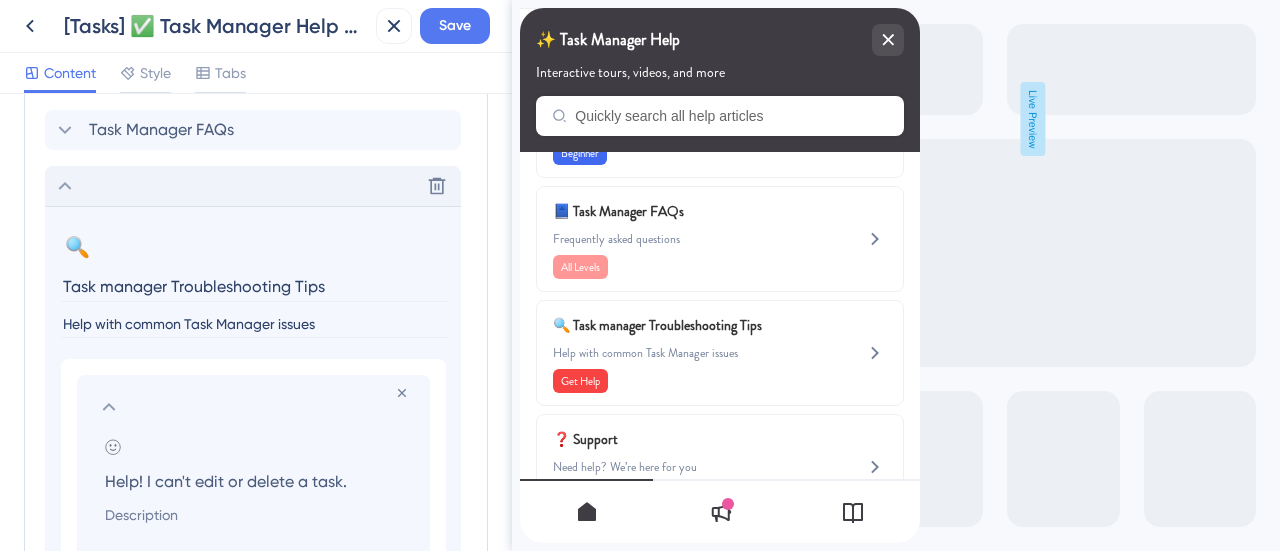 click on "Task manager Troubleshooting Tips" at bounding box center [255, 286] 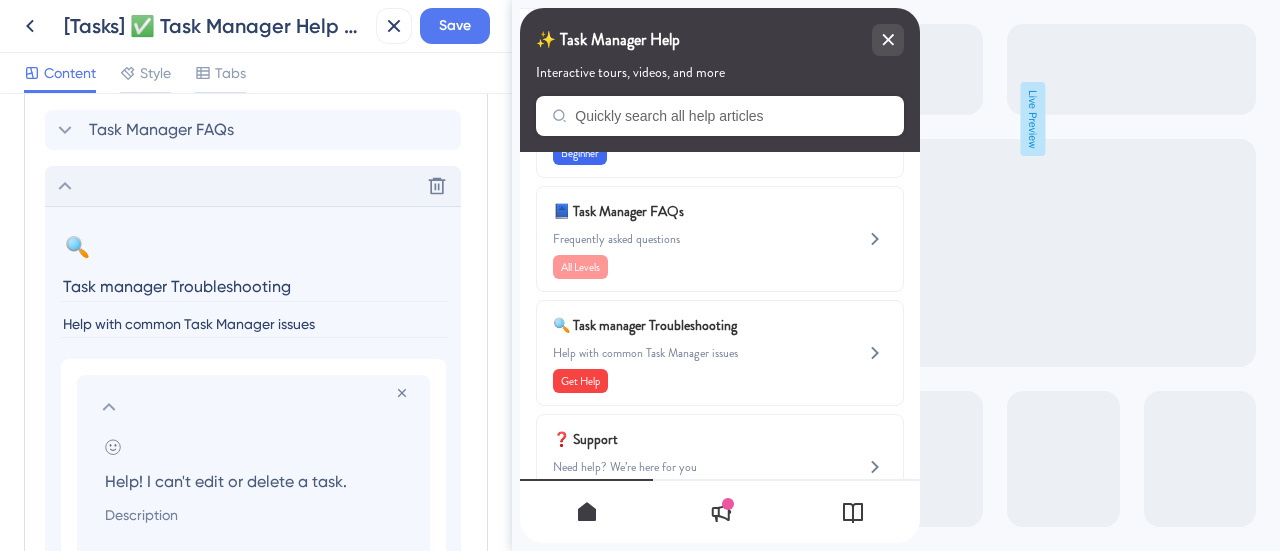 type on "Task manager Troubleshooting" 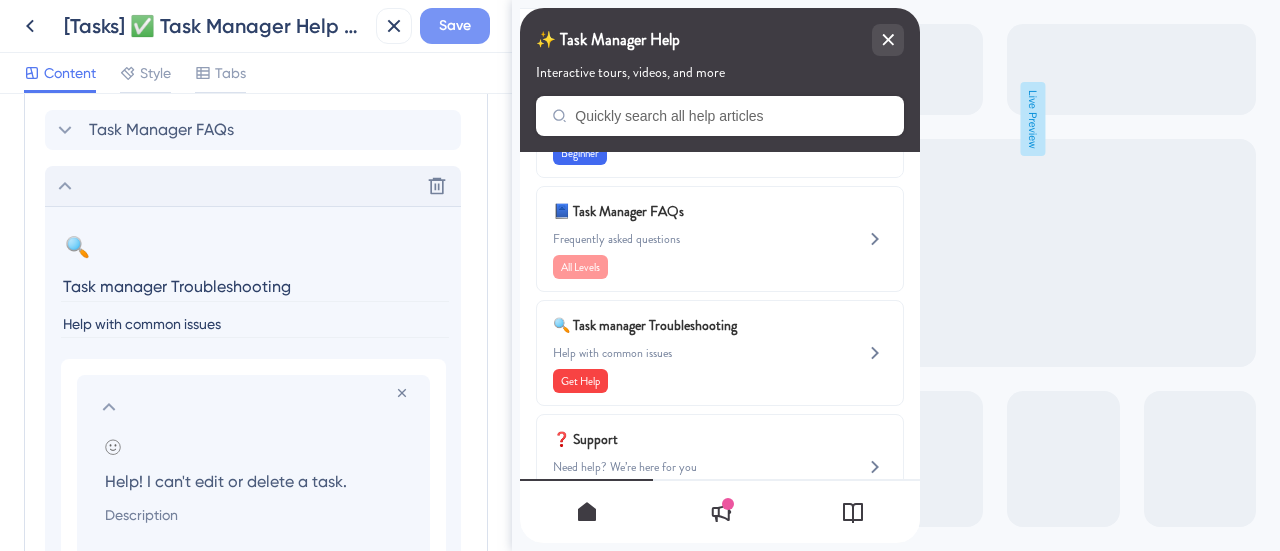 type on "Help with common issues" 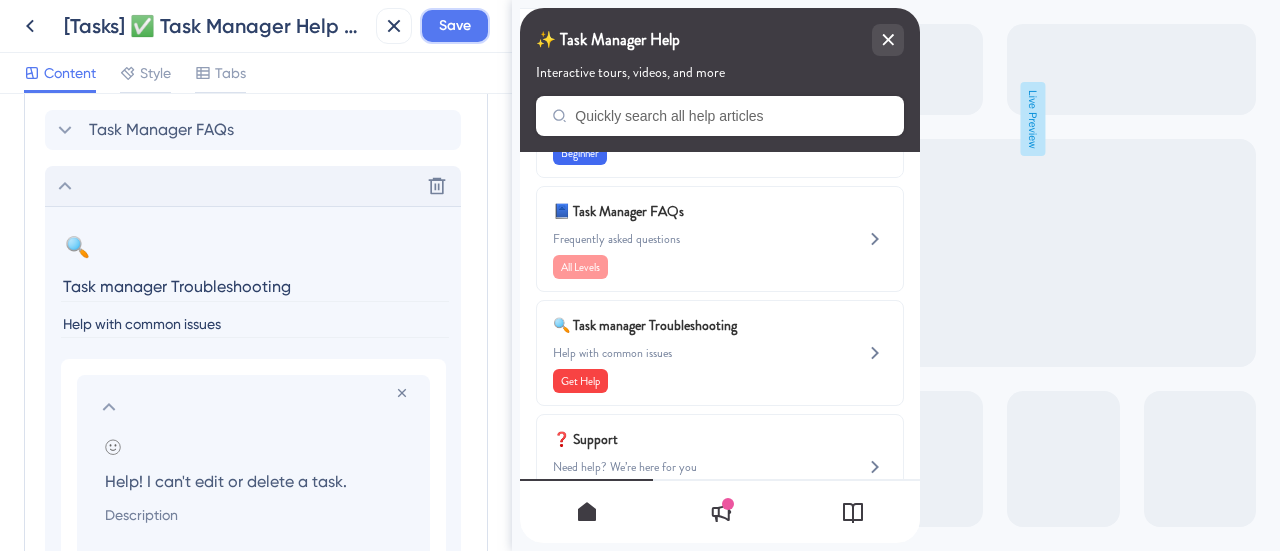 click on "Save" at bounding box center [455, 26] 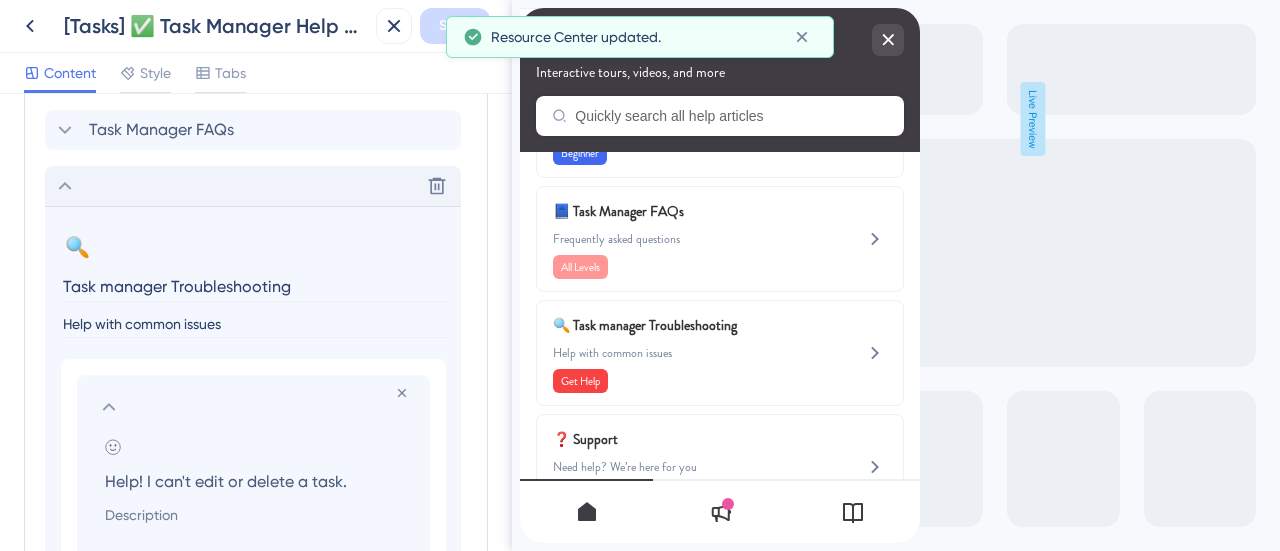 click 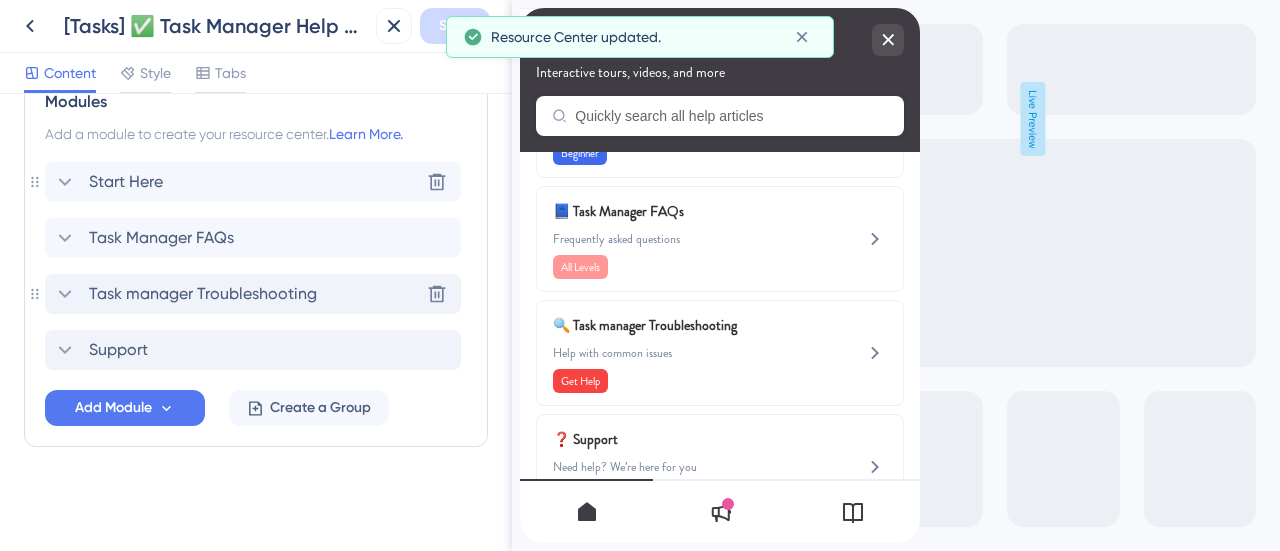 scroll, scrollTop: 950, scrollLeft: 0, axis: vertical 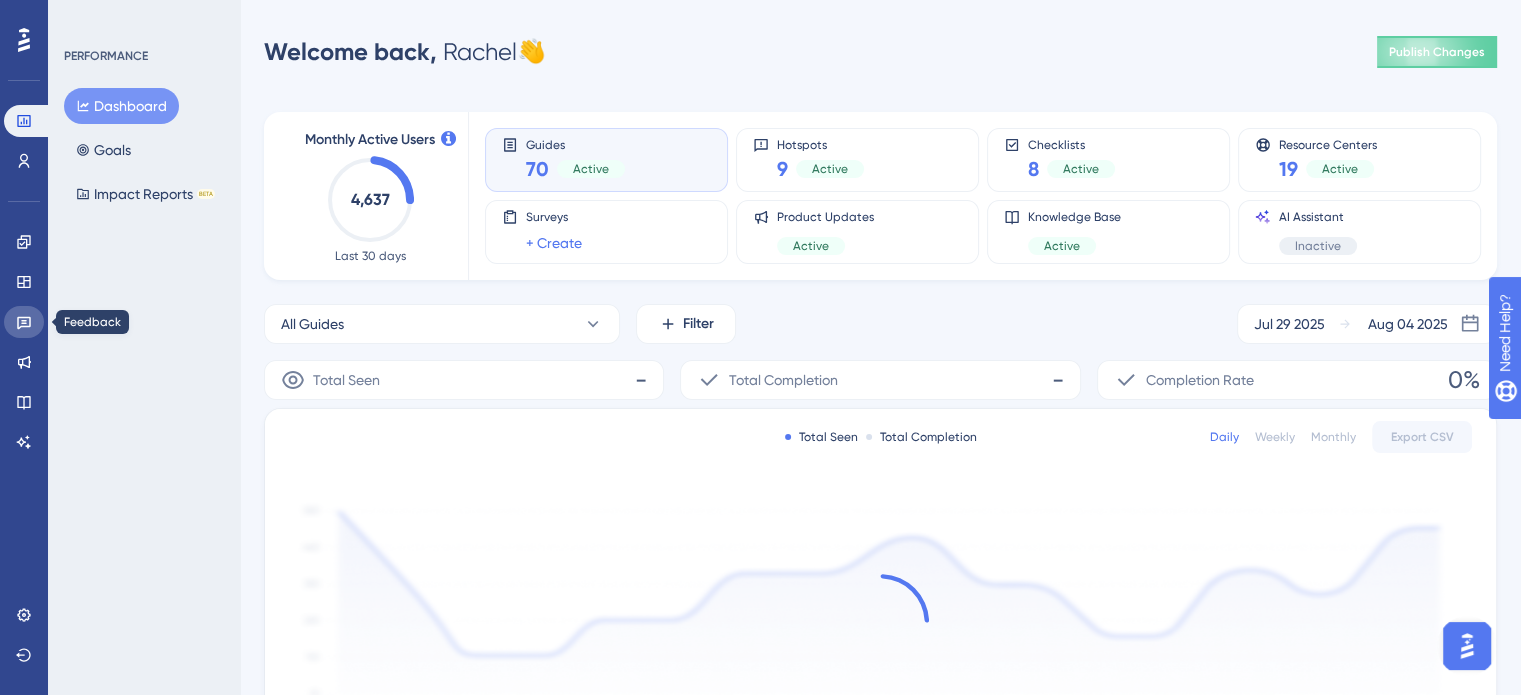 click 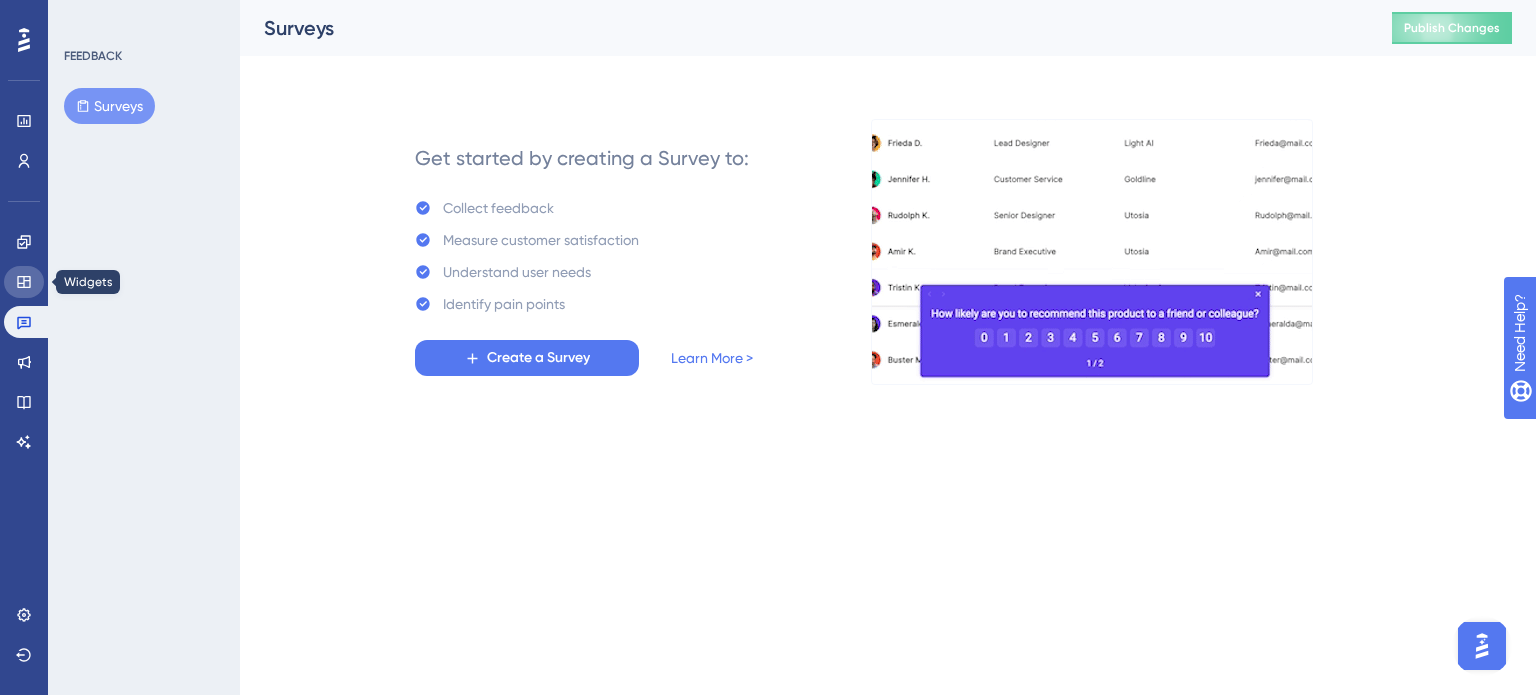 click 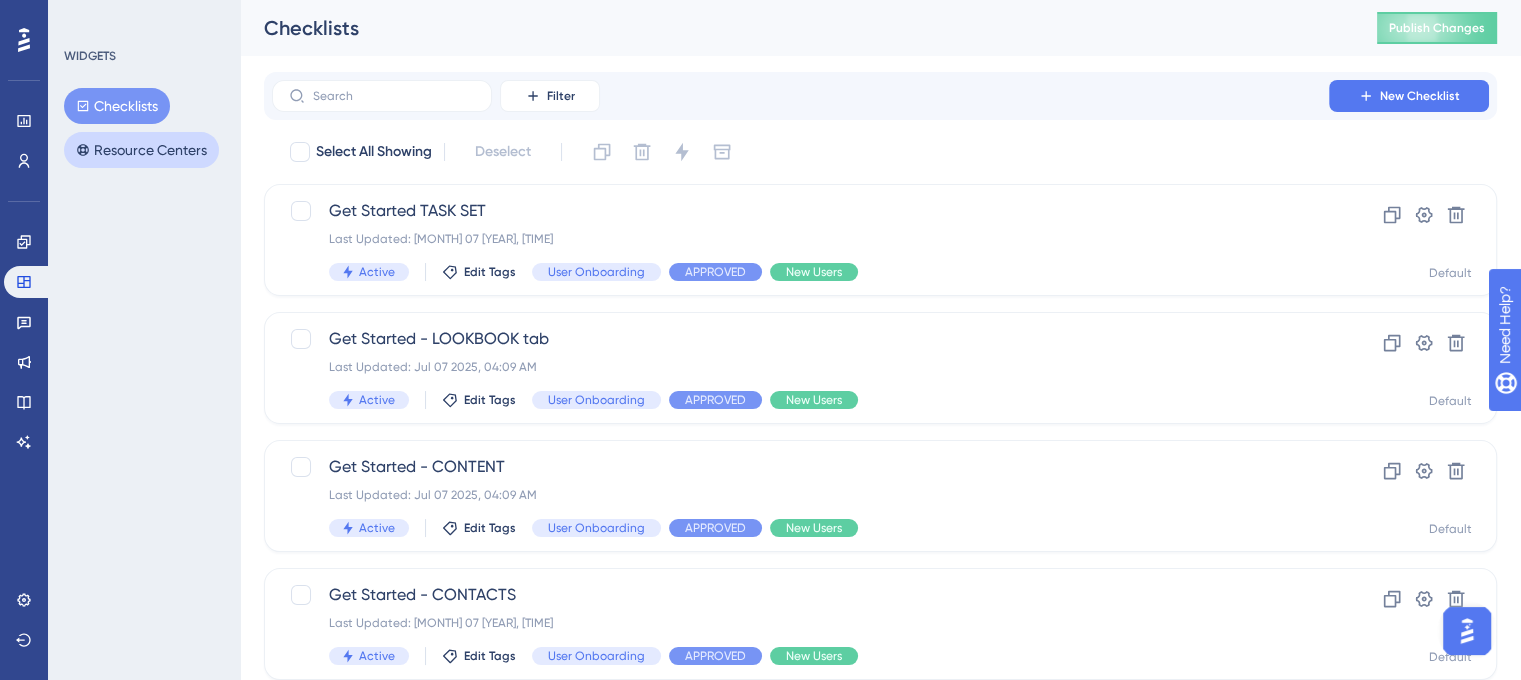 click on "Resource Centers" at bounding box center (141, 150) 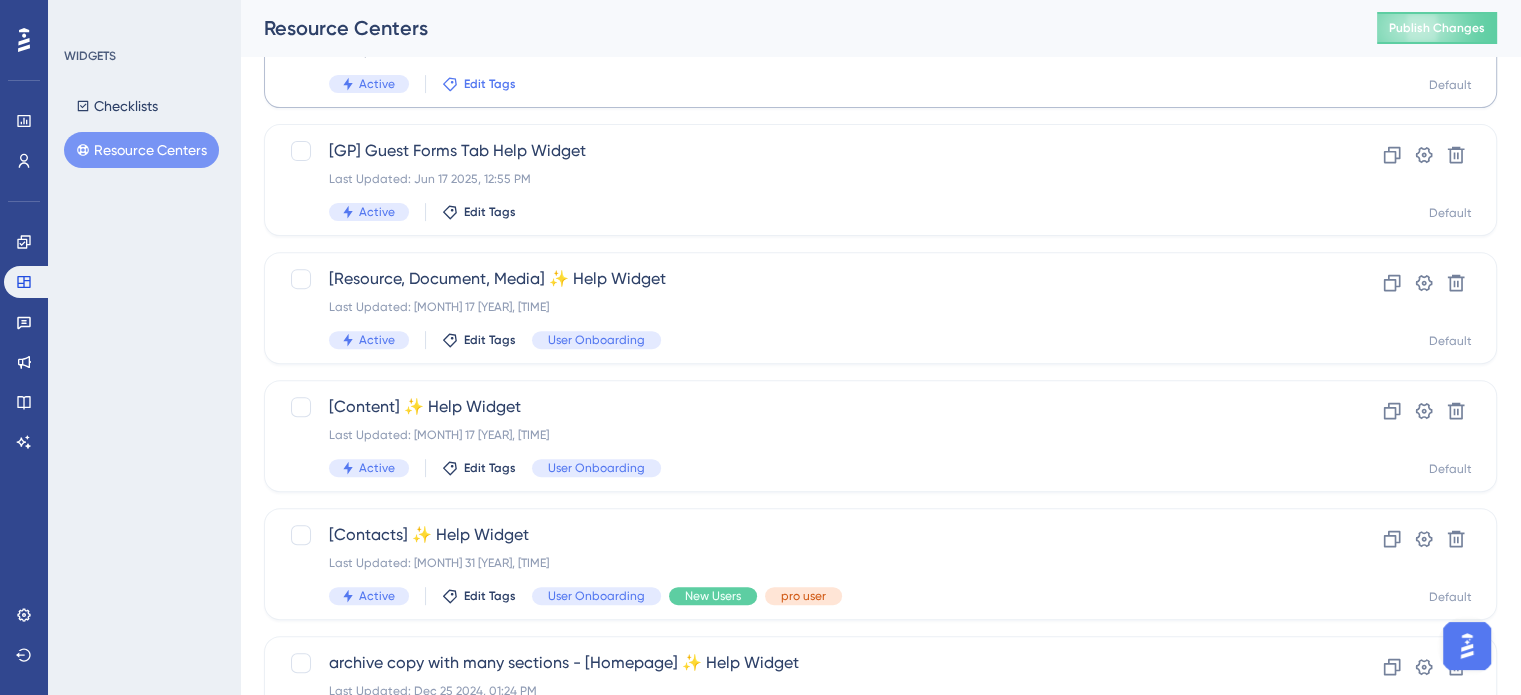 scroll, scrollTop: 800, scrollLeft: 0, axis: vertical 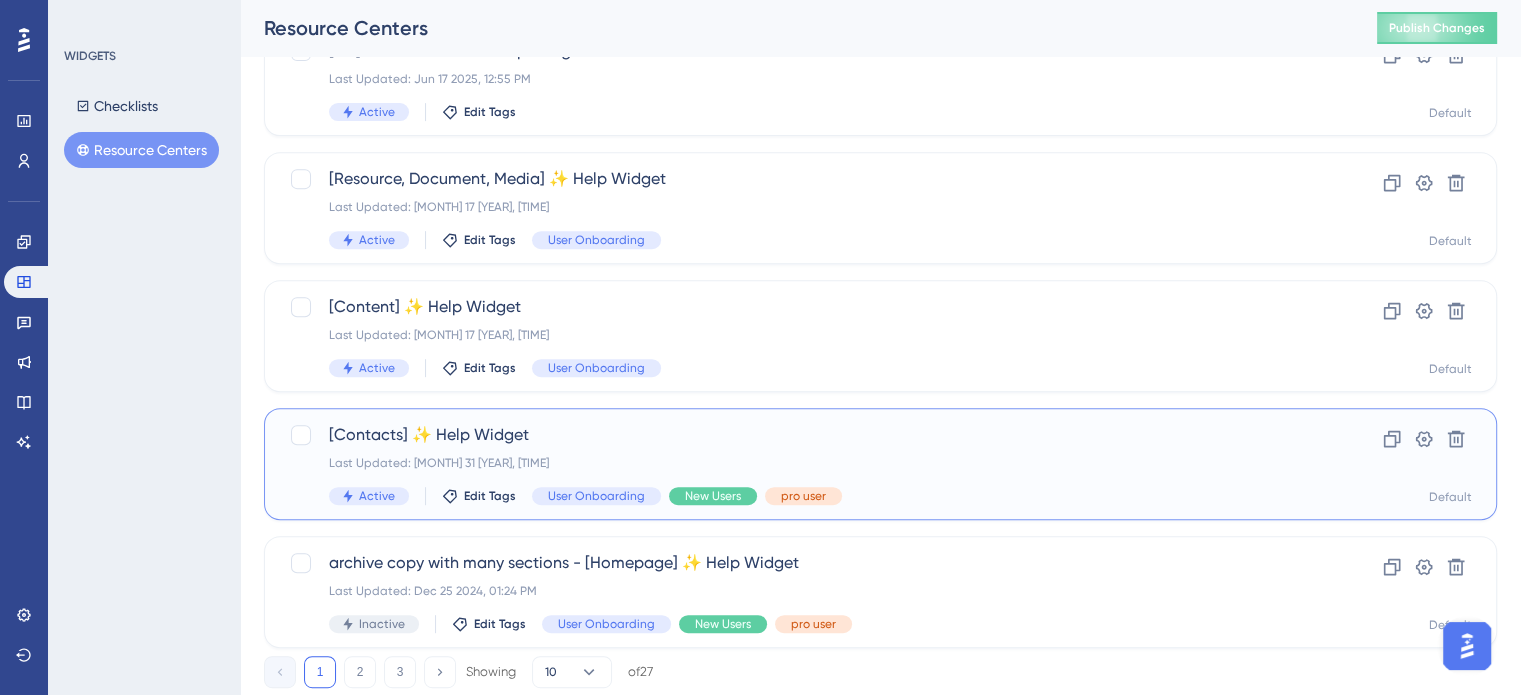 click on "[Contacts] ✨ Help Widget" at bounding box center (800, 435) 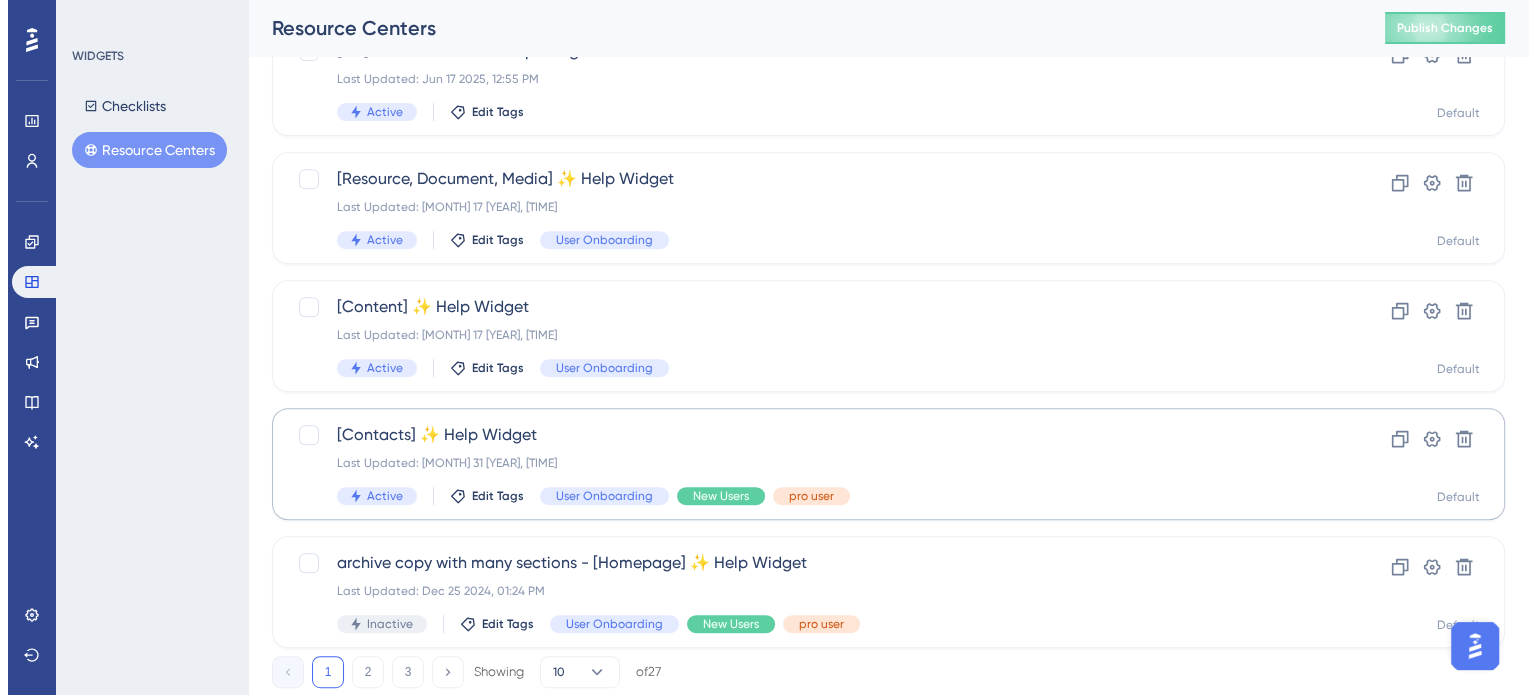 scroll, scrollTop: 0, scrollLeft: 0, axis: both 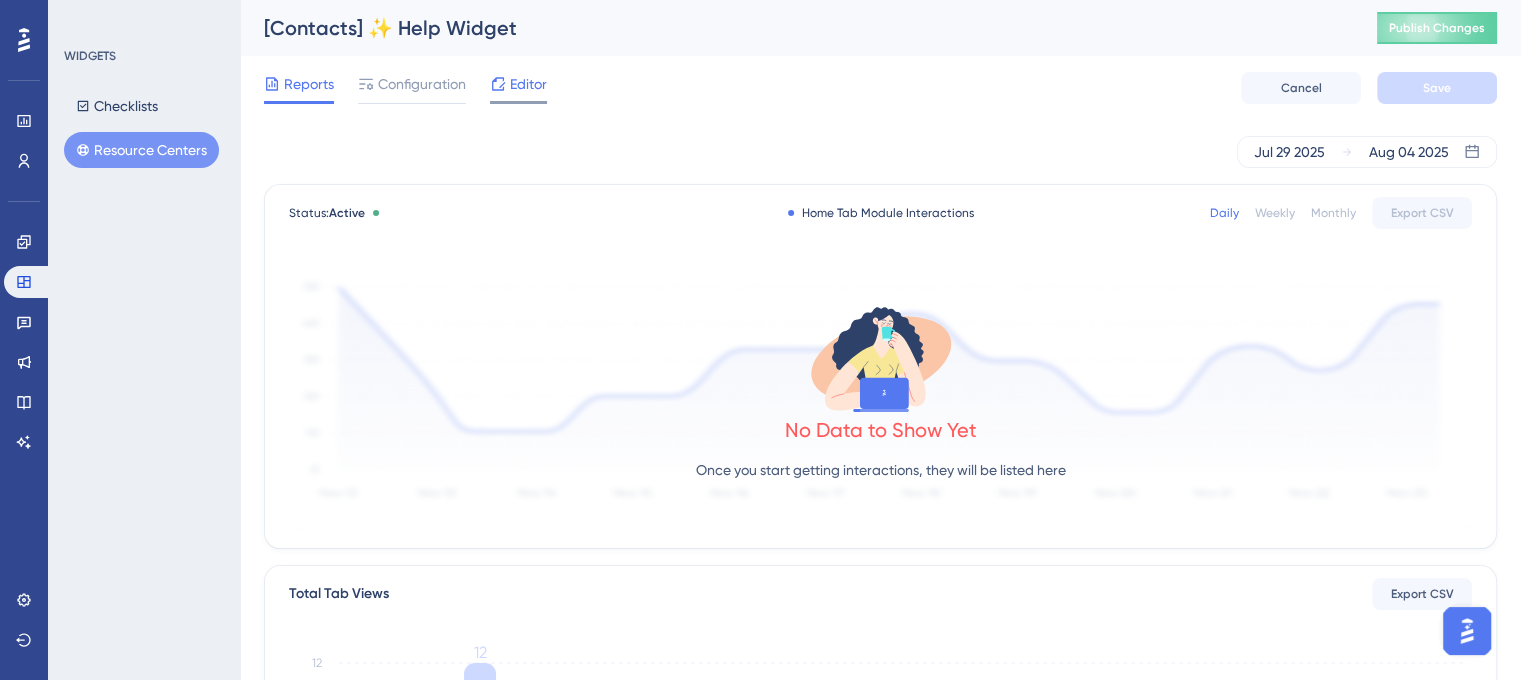 click on "Editor" at bounding box center (528, 84) 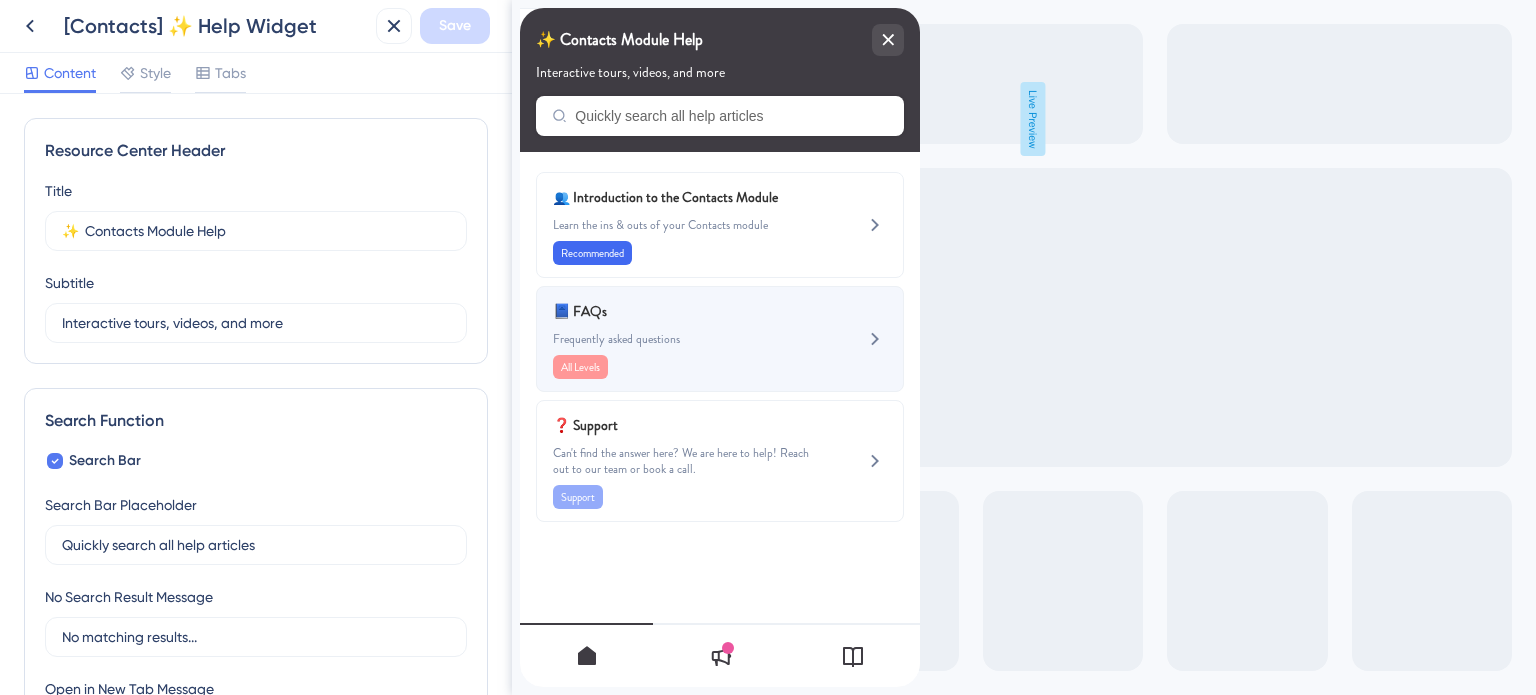 scroll, scrollTop: 0, scrollLeft: 0, axis: both 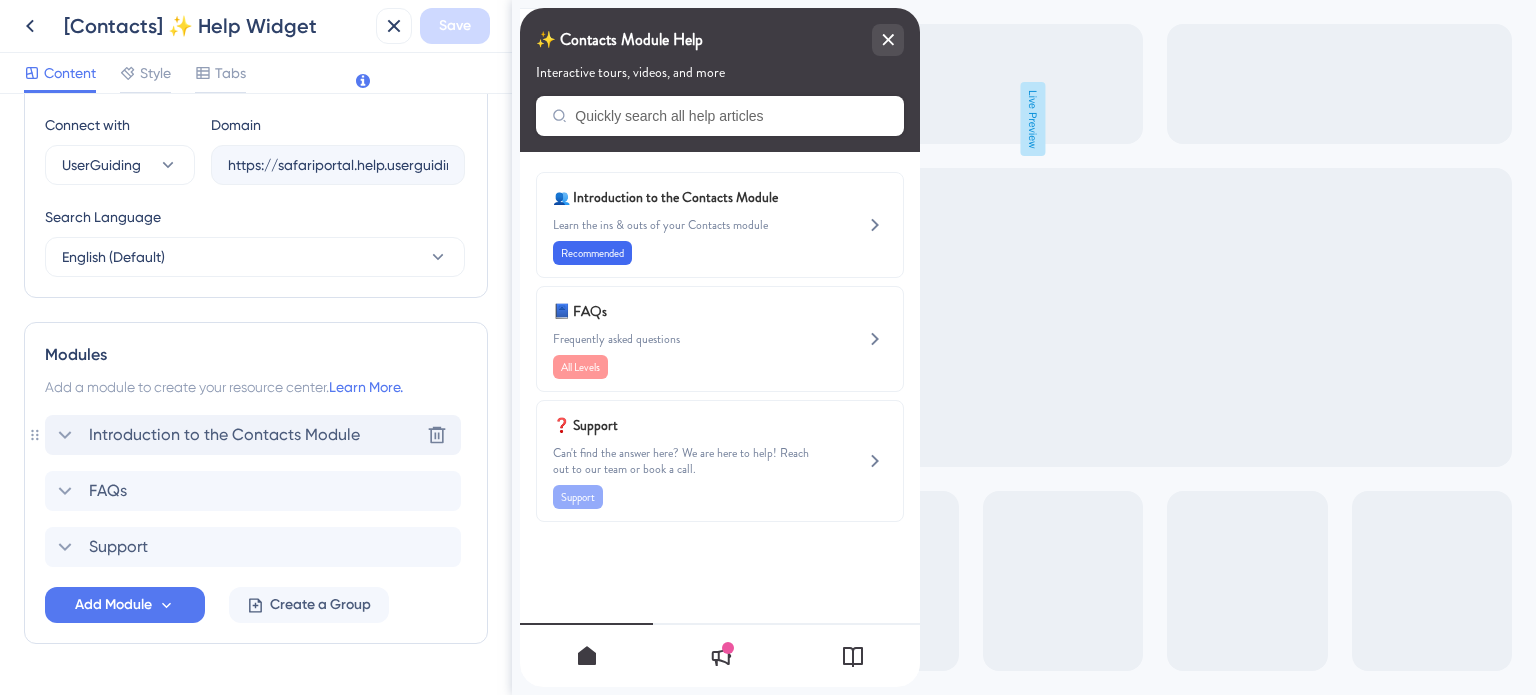 click 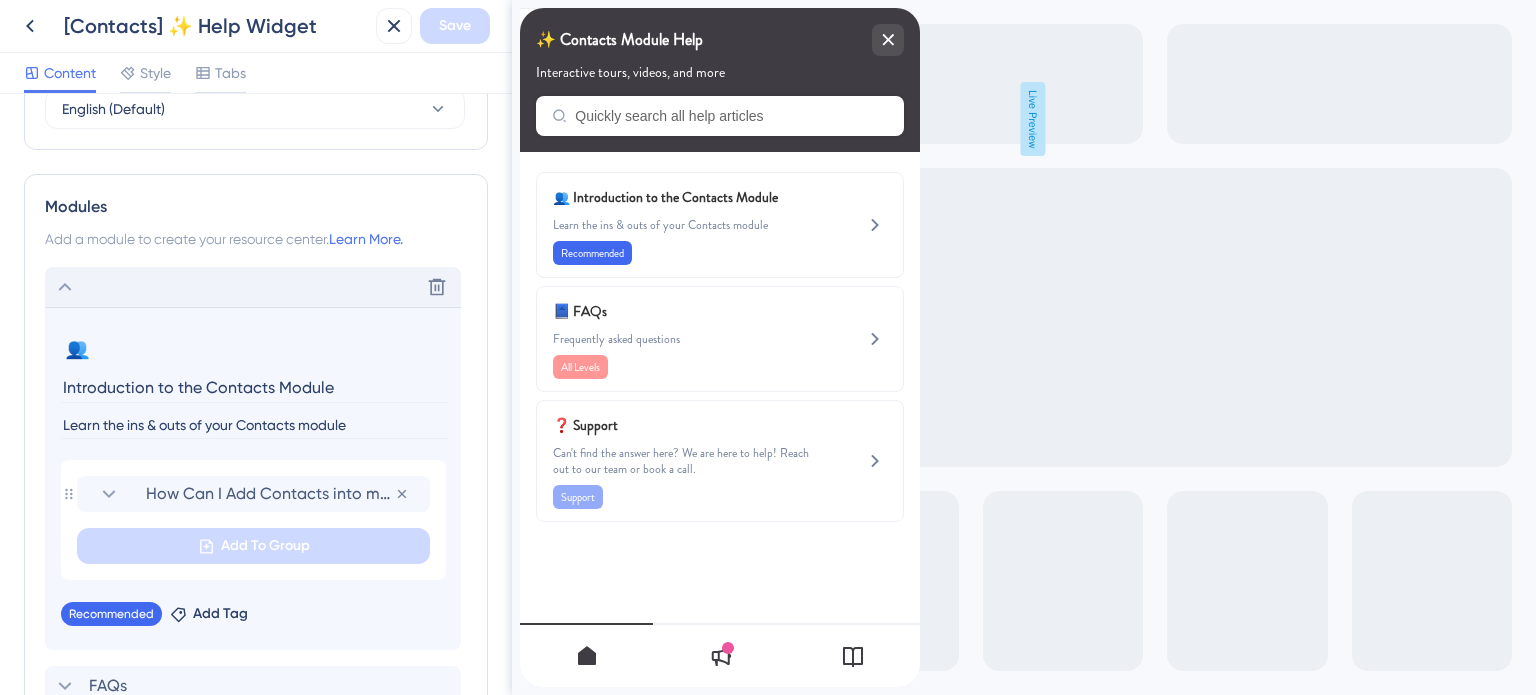 scroll, scrollTop: 900, scrollLeft: 0, axis: vertical 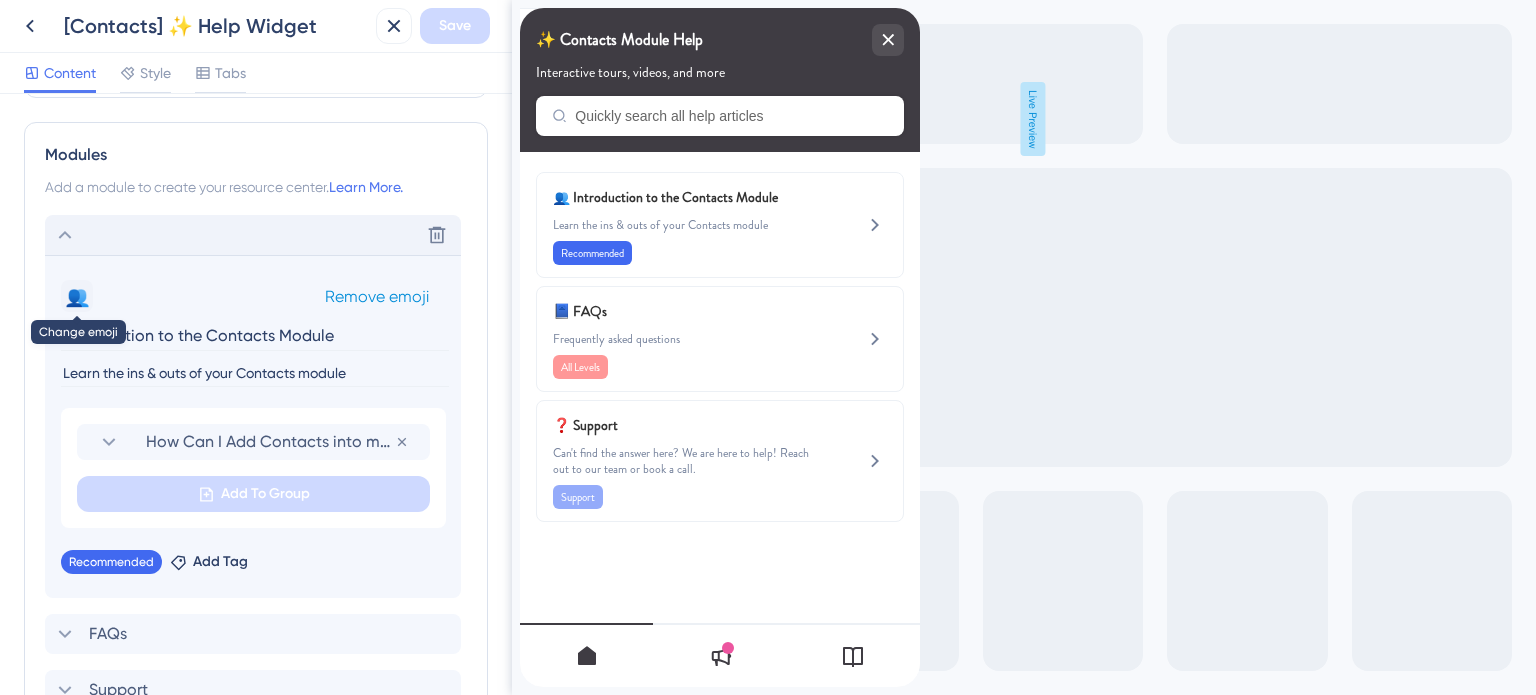 click on "👥" at bounding box center (77, 296) 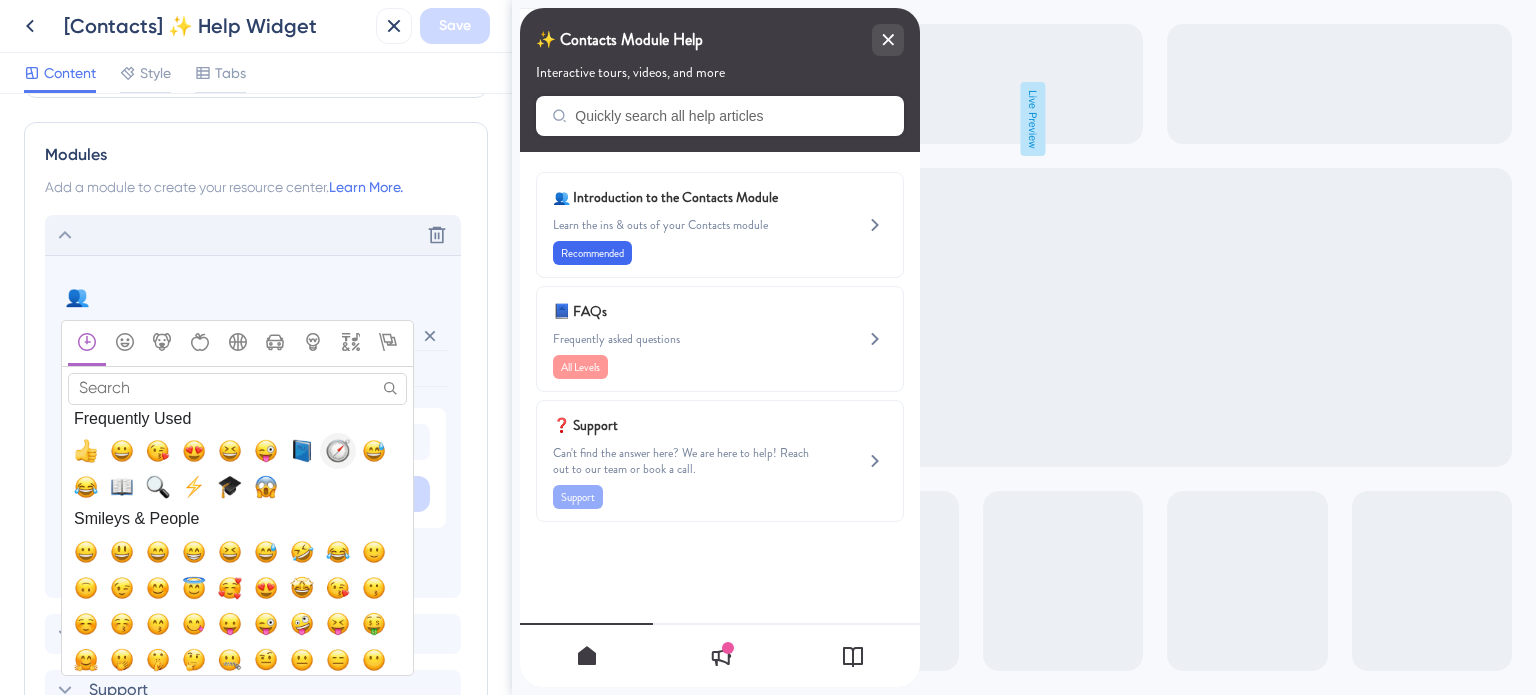 click at bounding box center (338, 451) 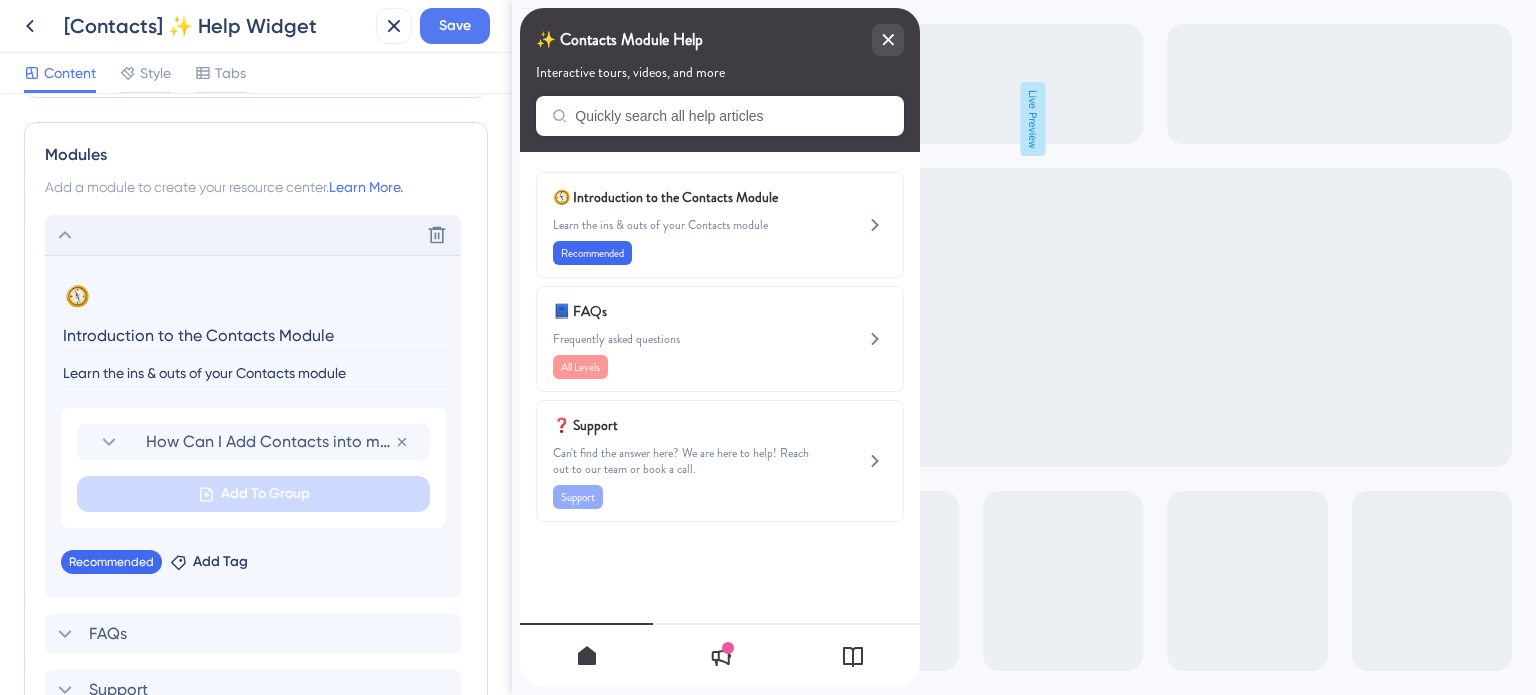 drag, startPoint x: 339, startPoint y: 331, endPoint x: 0, endPoint y: 334, distance: 339.01328 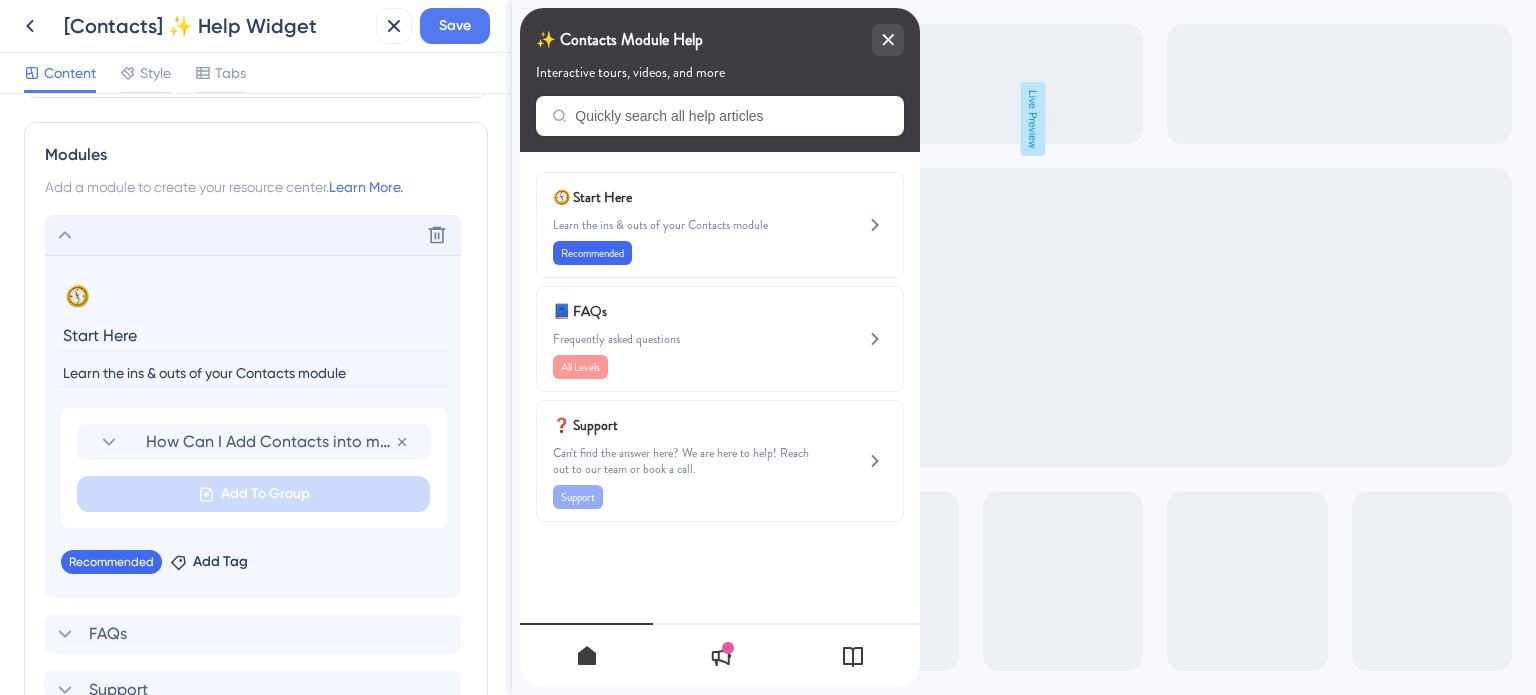 type on "Start Here" 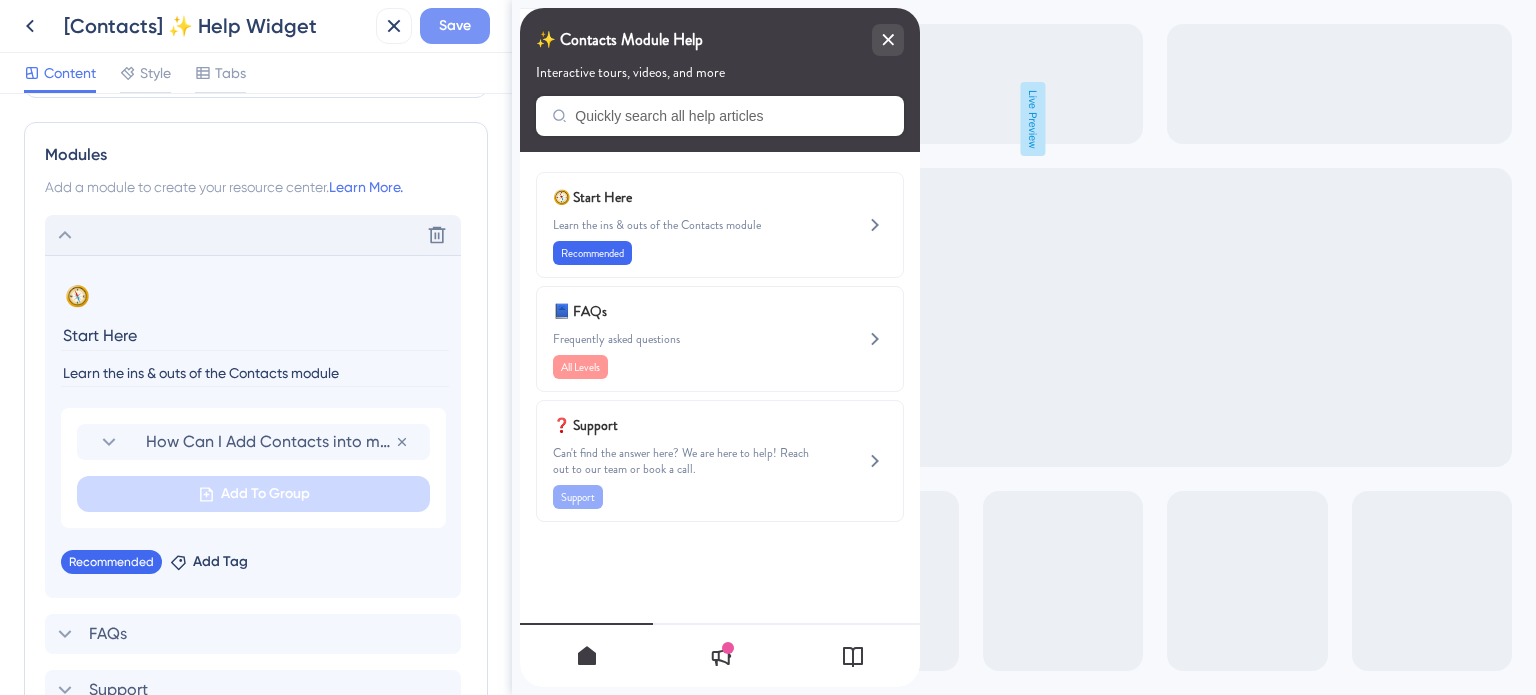 type on "Learn the ins & outs of the Contacts module" 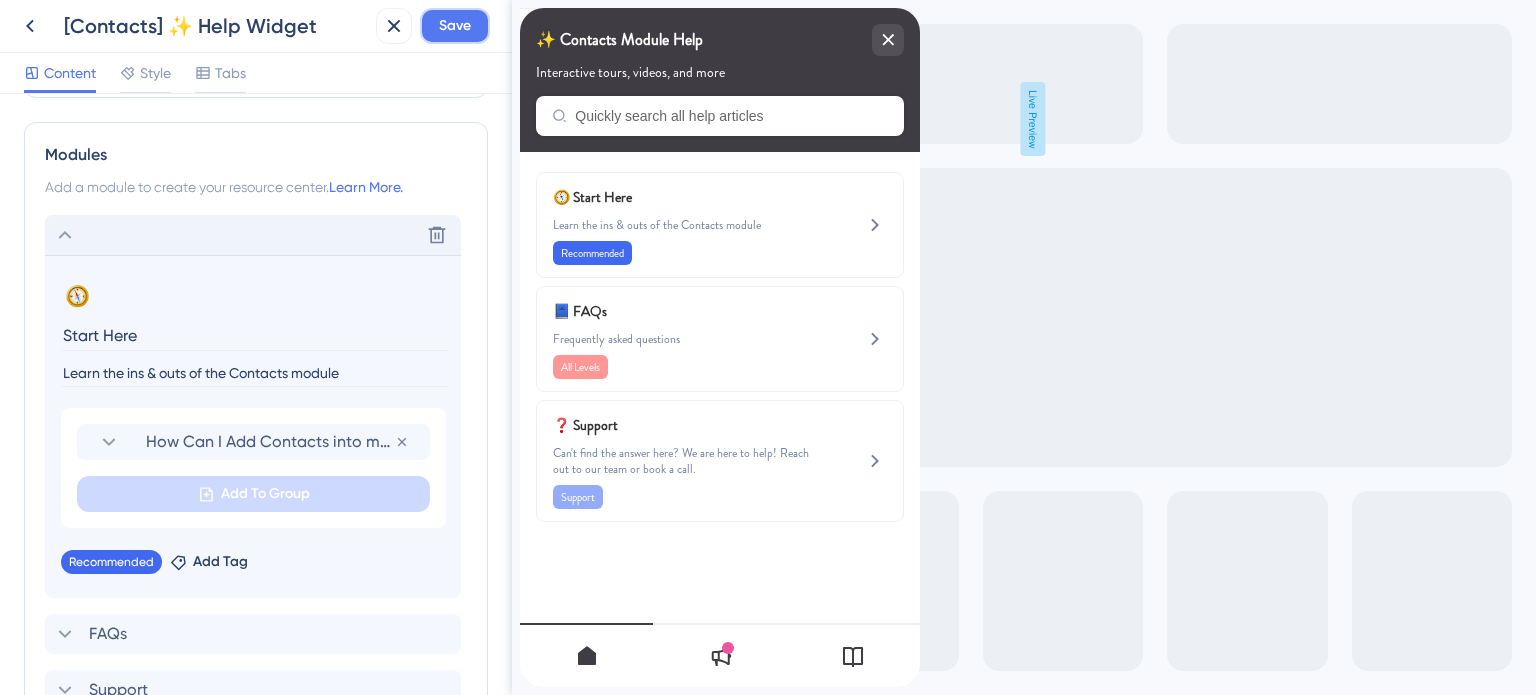 click on "Save" at bounding box center (455, 26) 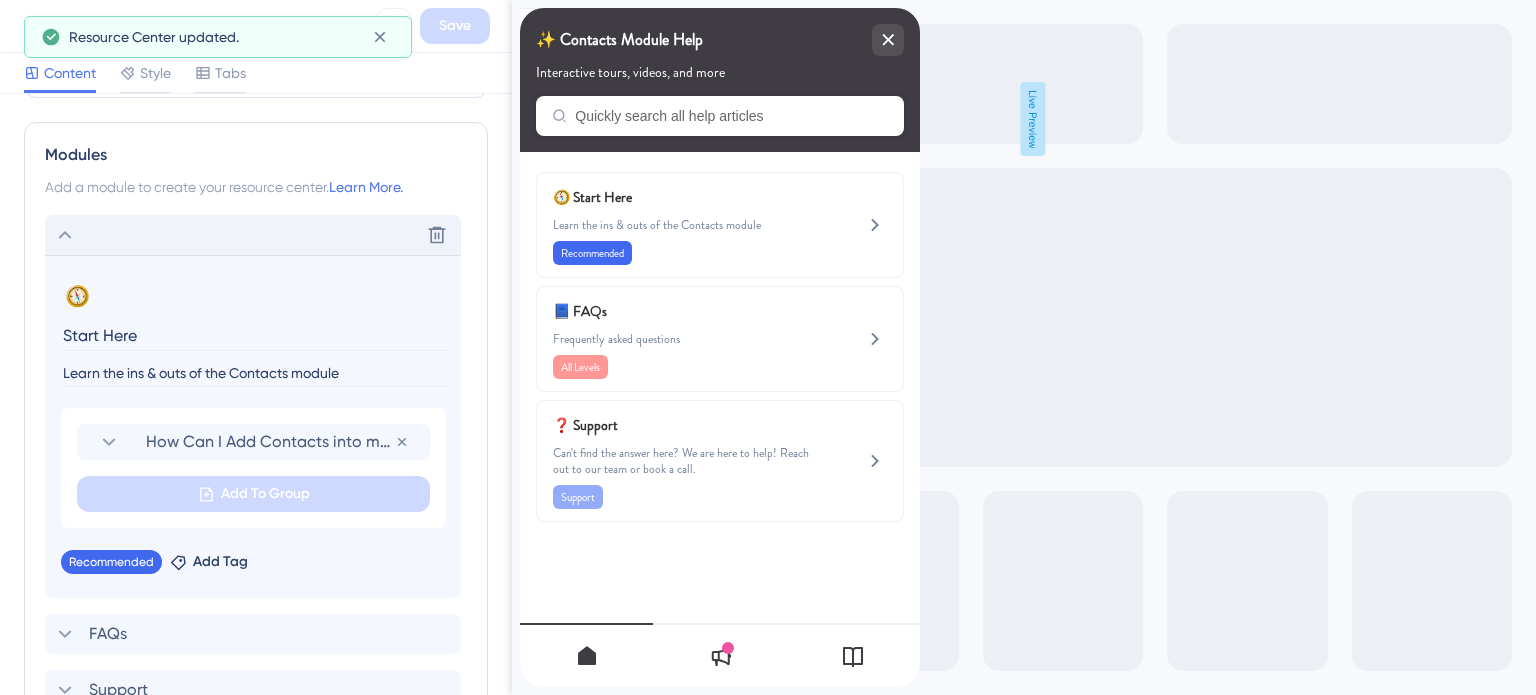 click 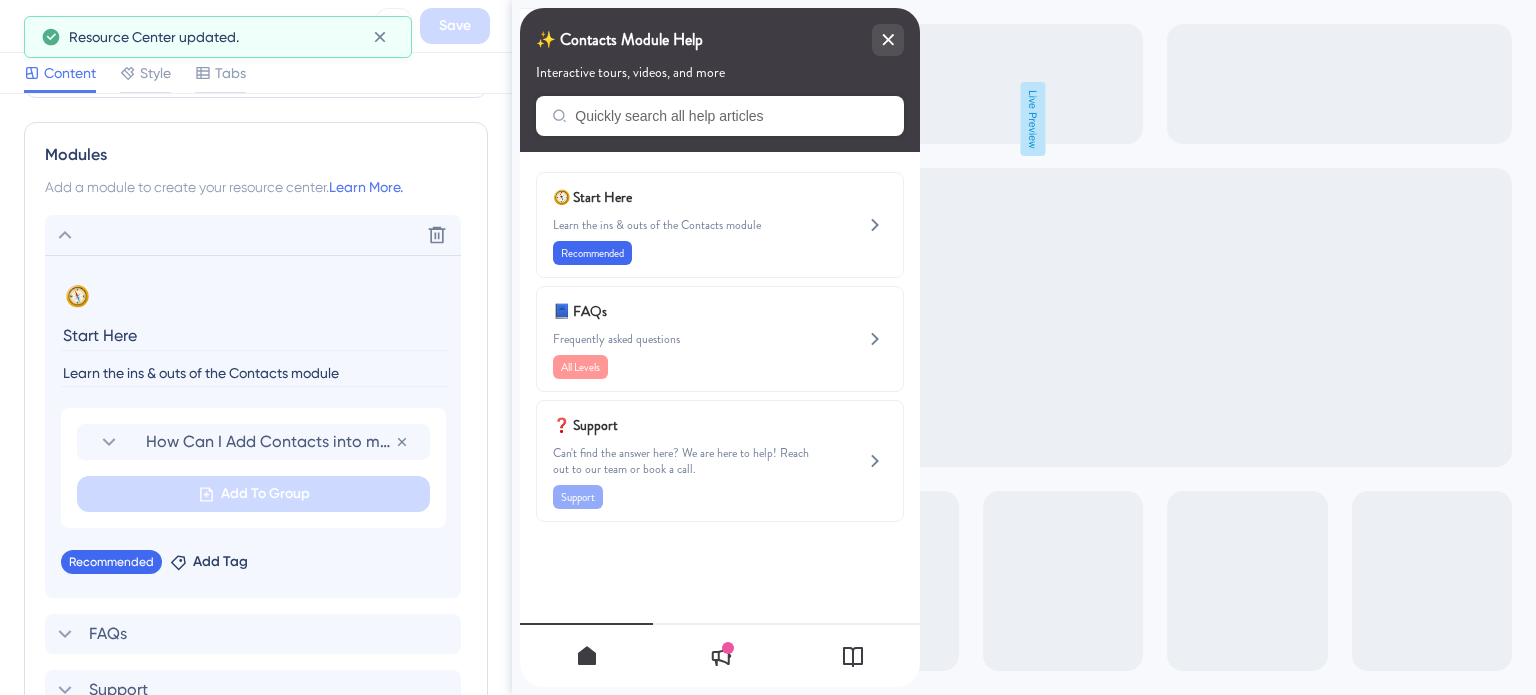 scroll, scrollTop: 751, scrollLeft: 0, axis: vertical 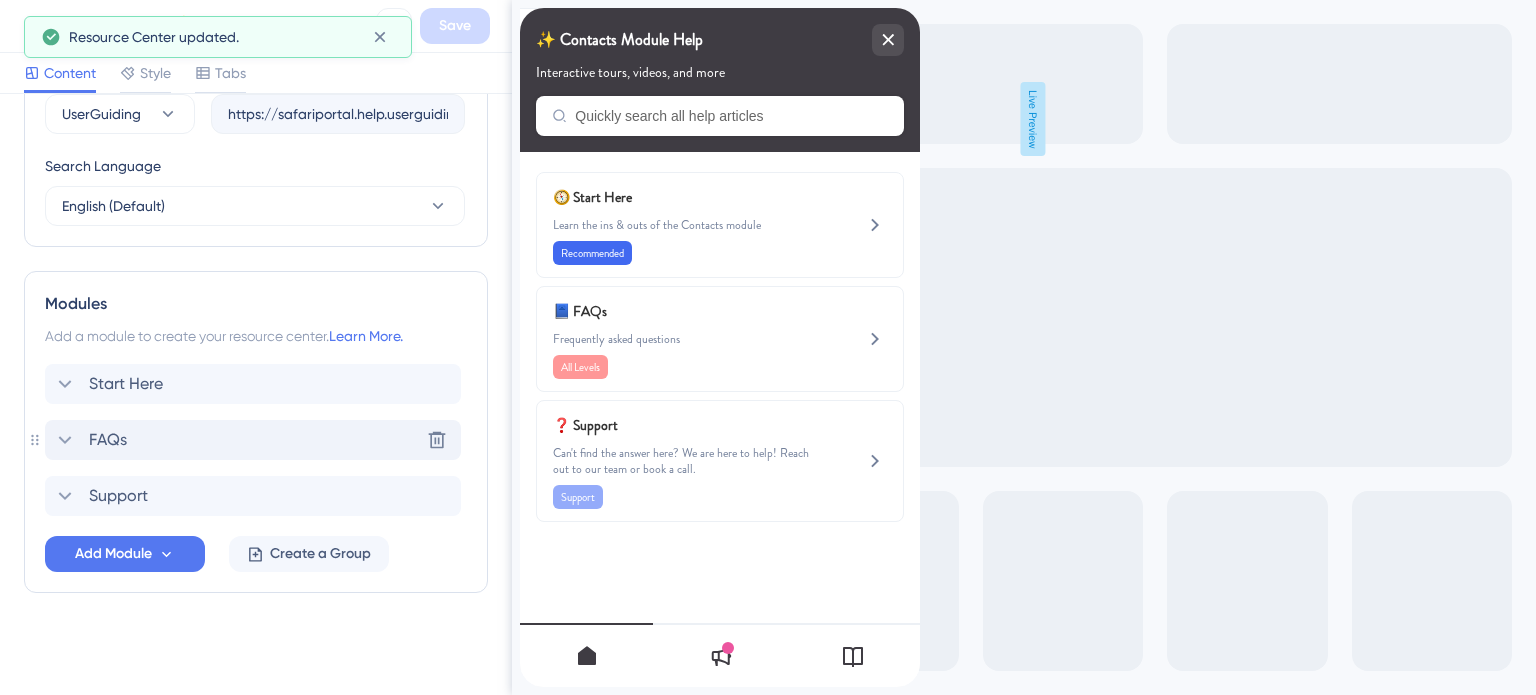 click 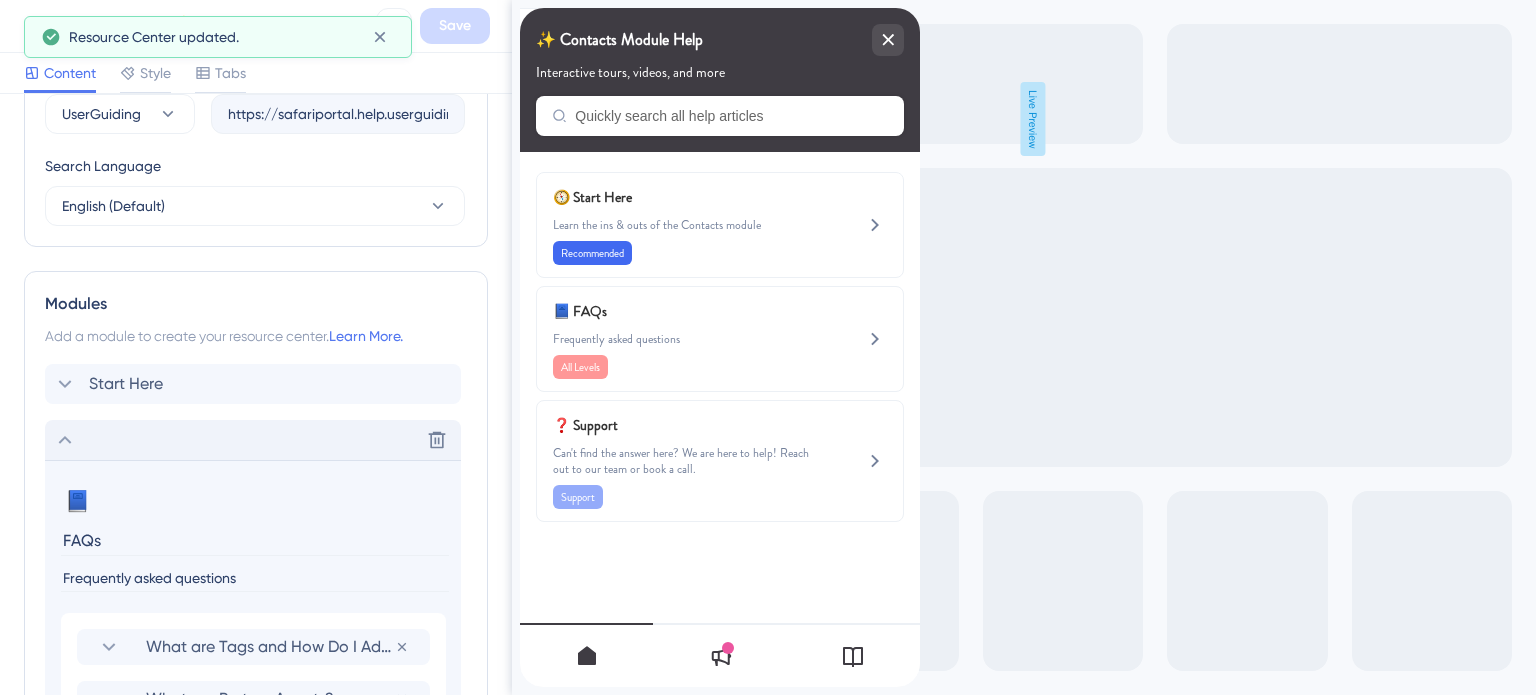 scroll, scrollTop: 900, scrollLeft: 0, axis: vertical 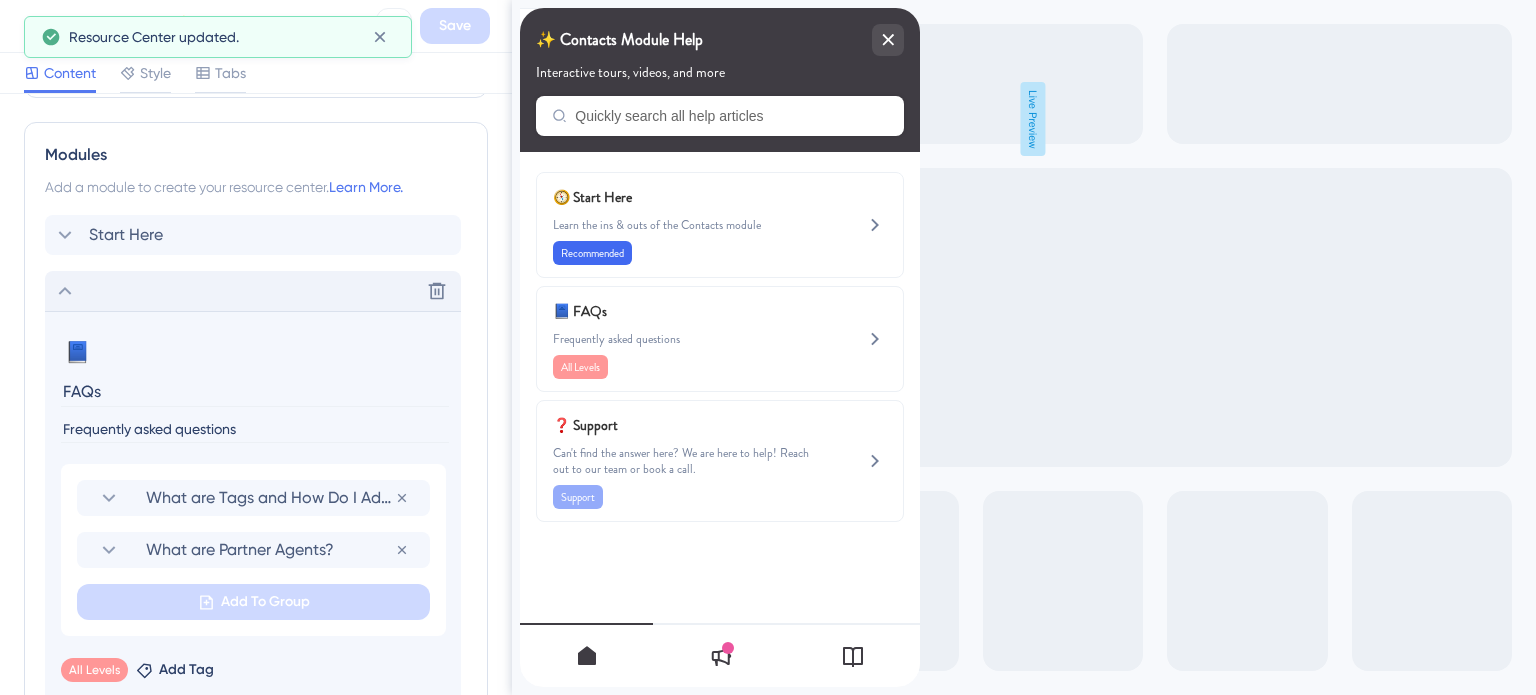 click on "FAQs" at bounding box center (255, 391) 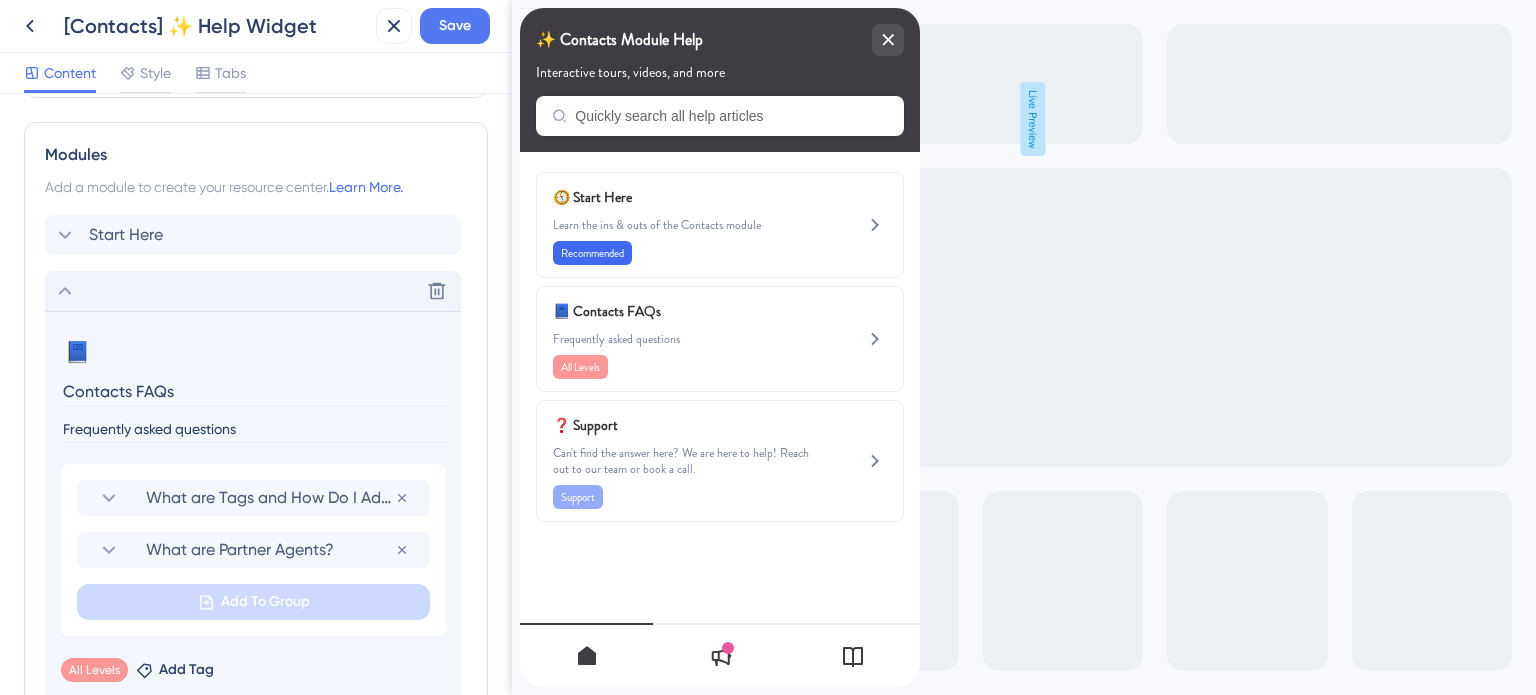 type on "Contacts FAQs" 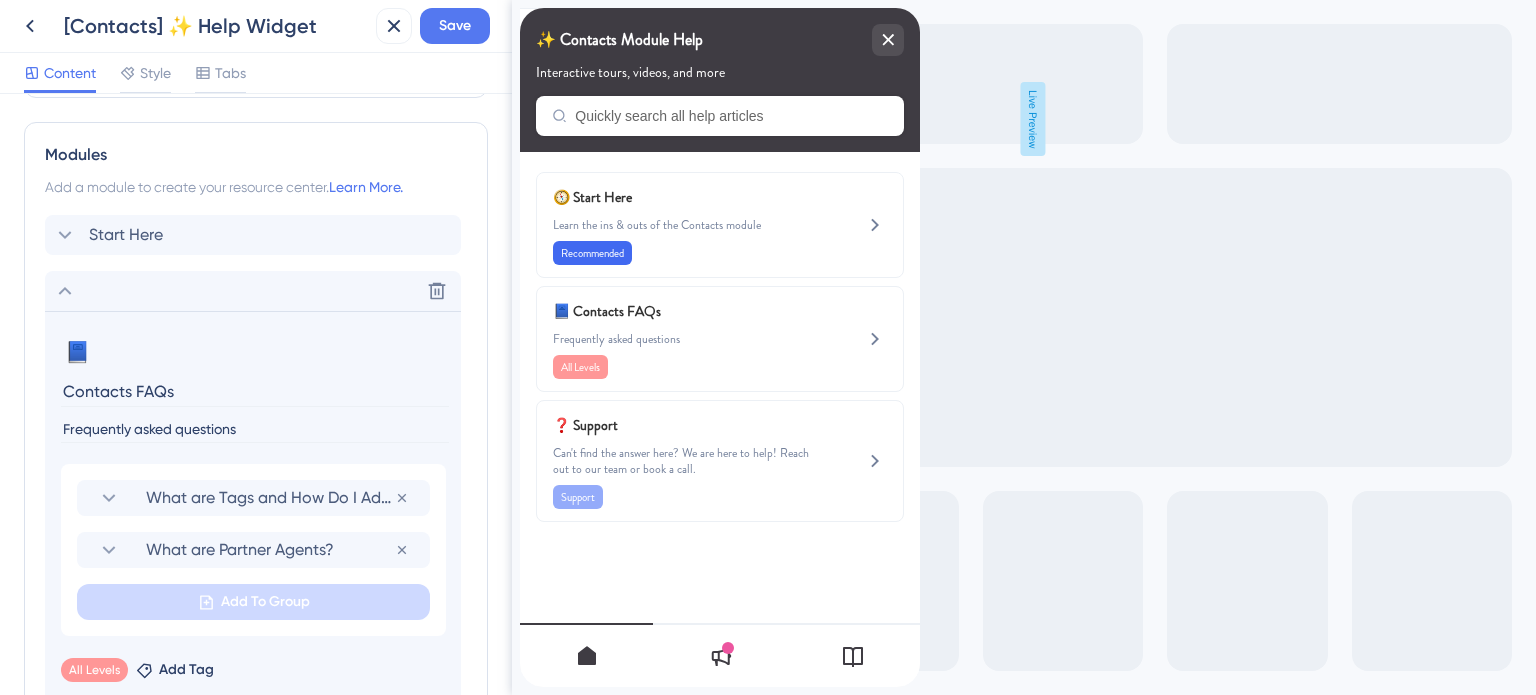 scroll, scrollTop: 751, scrollLeft: 0, axis: vertical 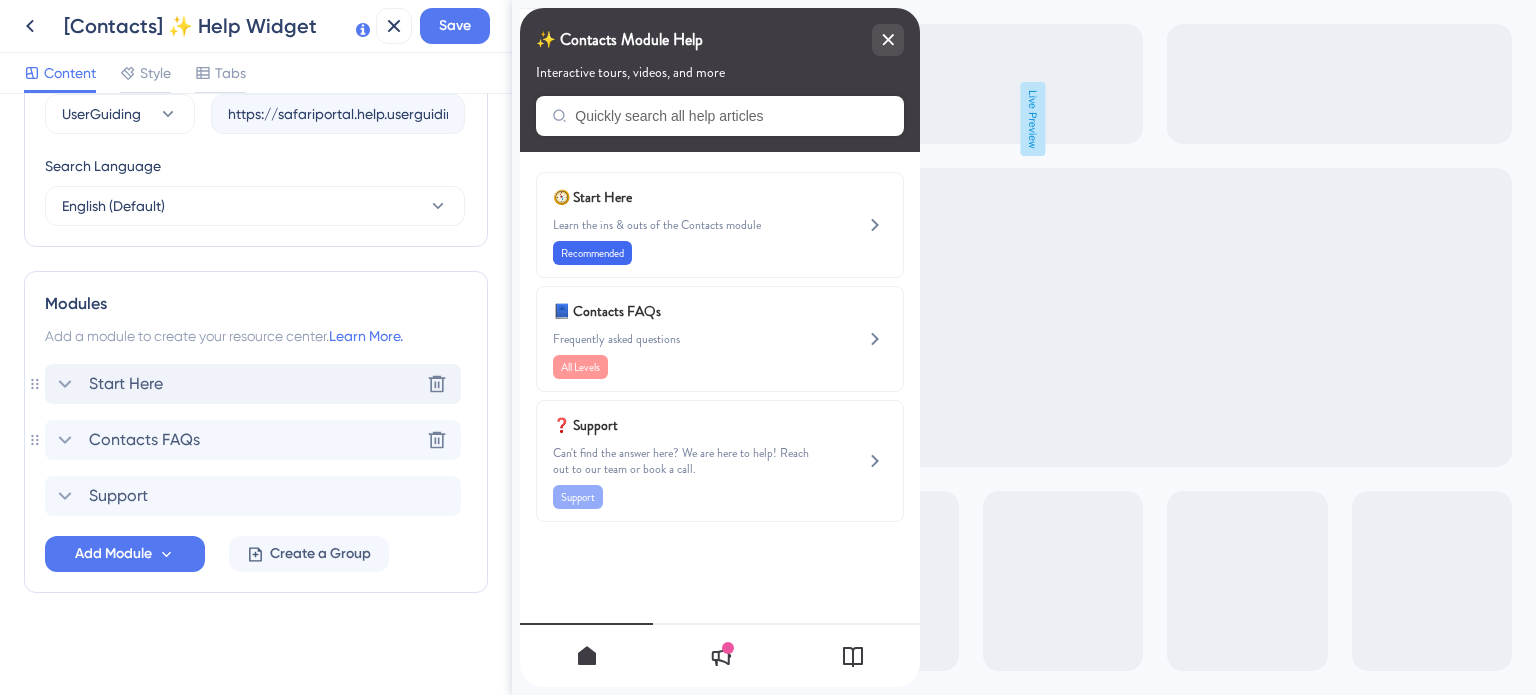 click 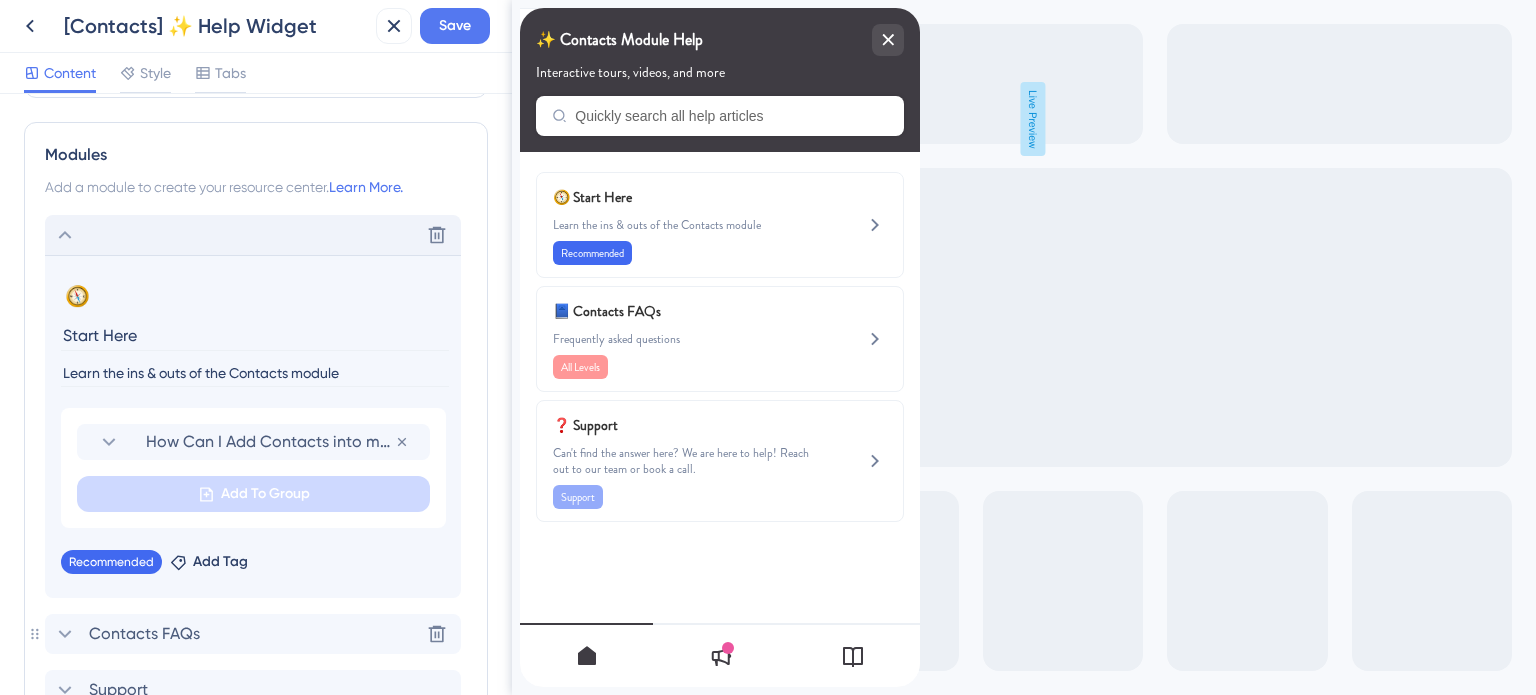 click 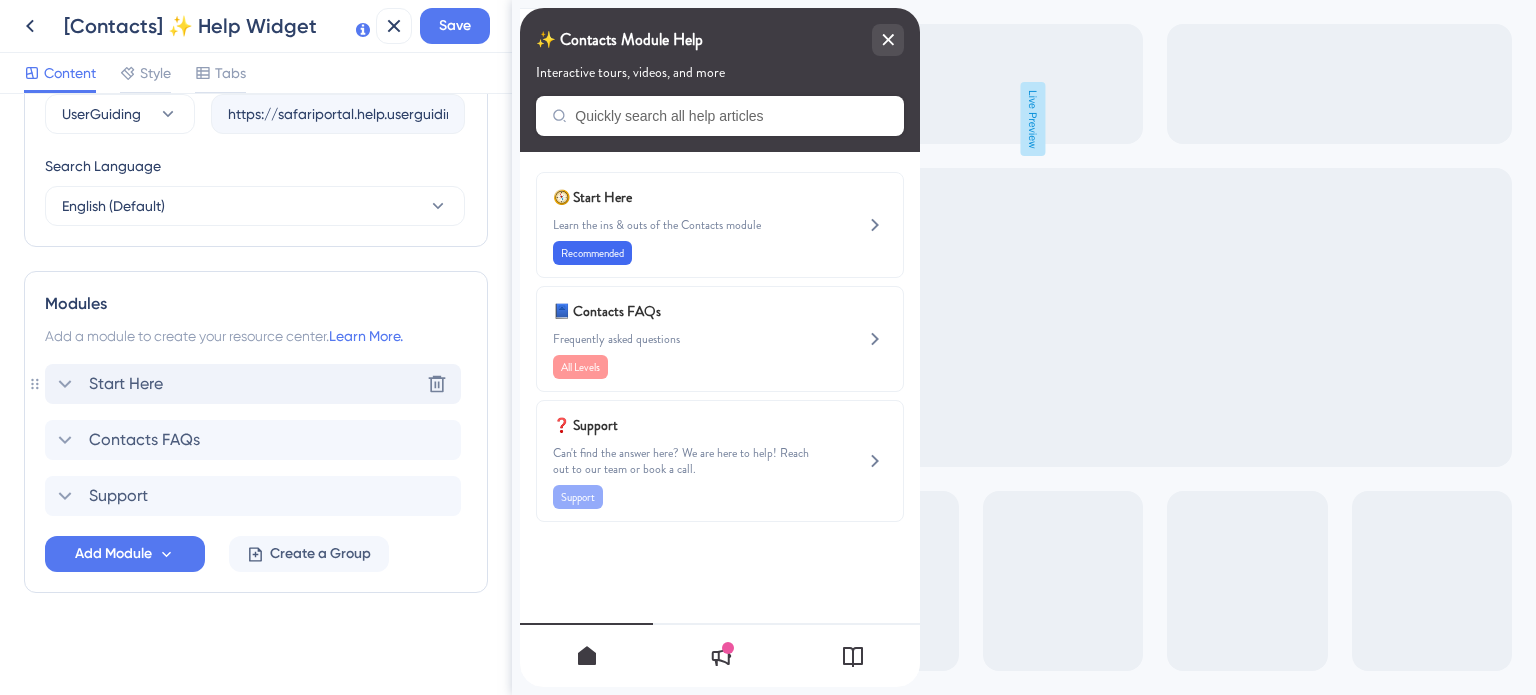 click 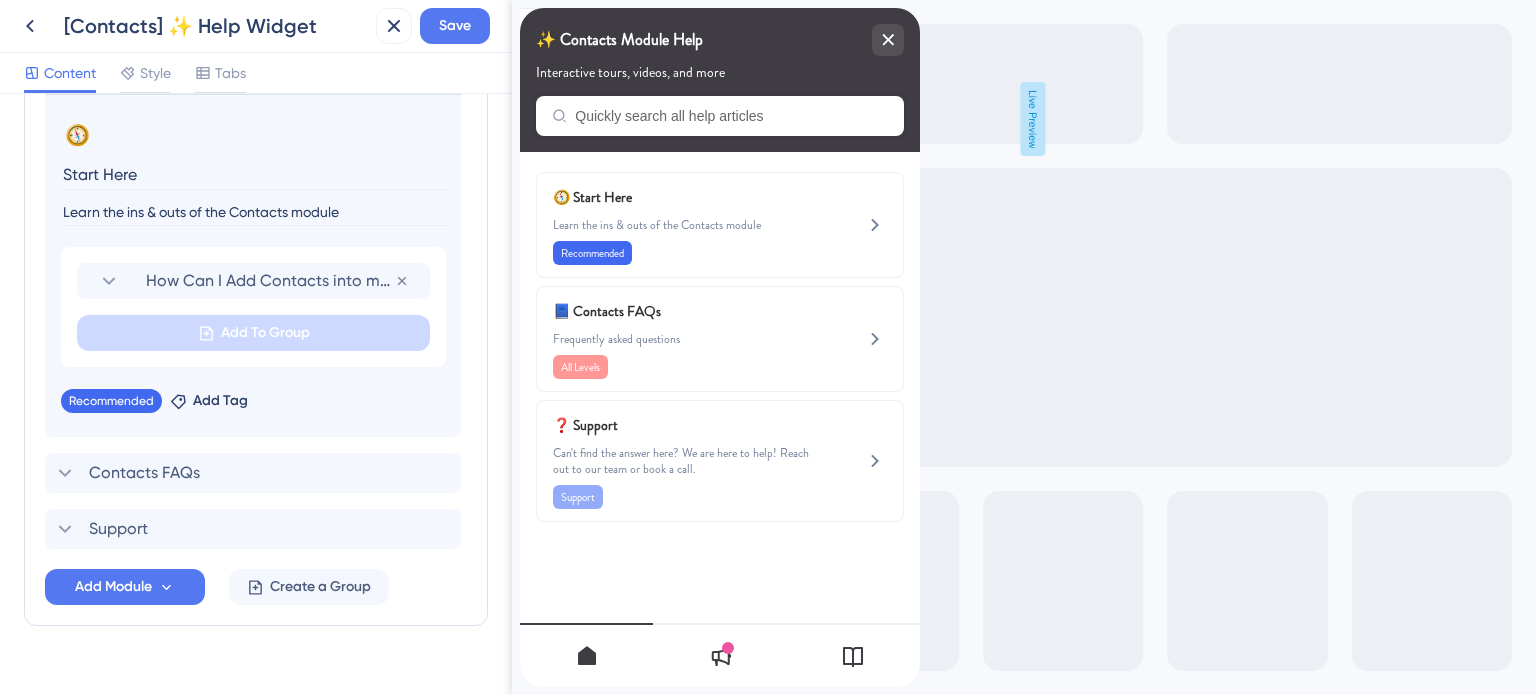 scroll, scrollTop: 1094, scrollLeft: 0, axis: vertical 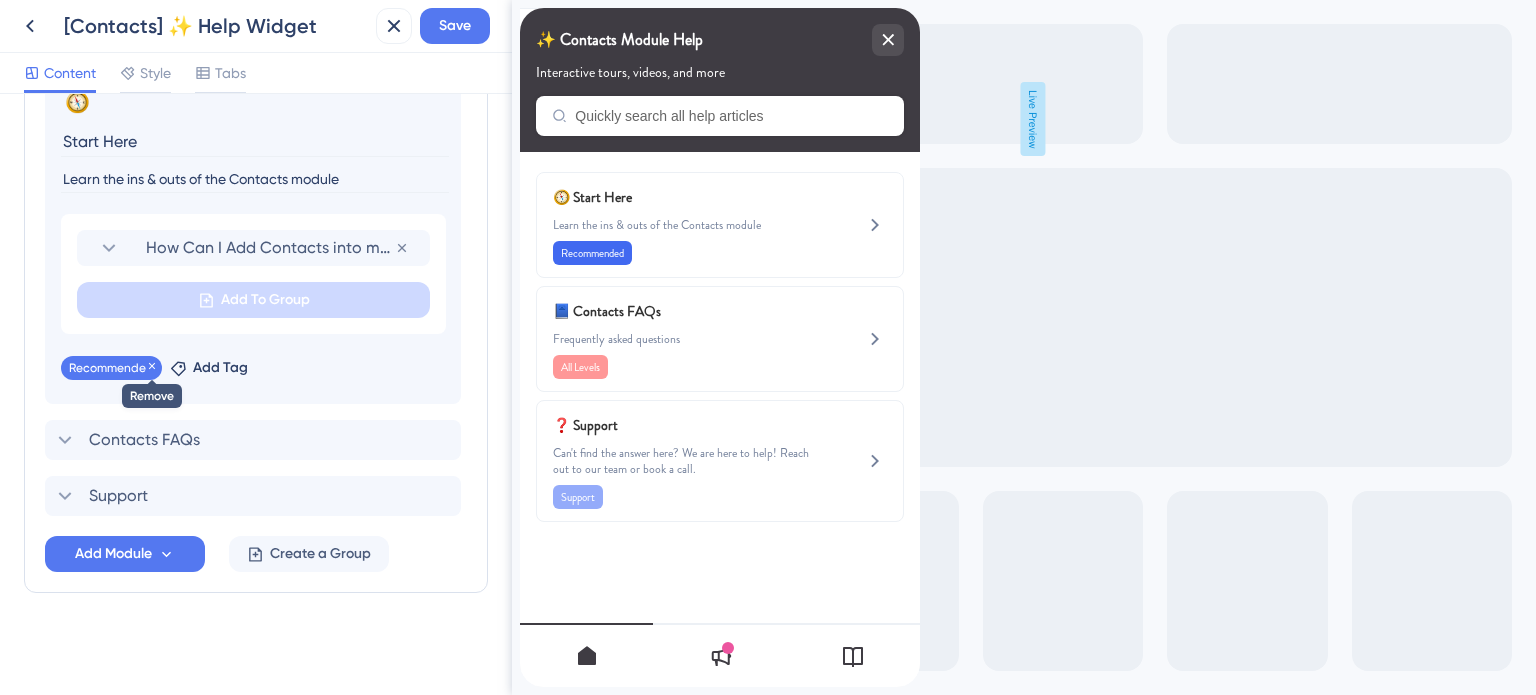 click 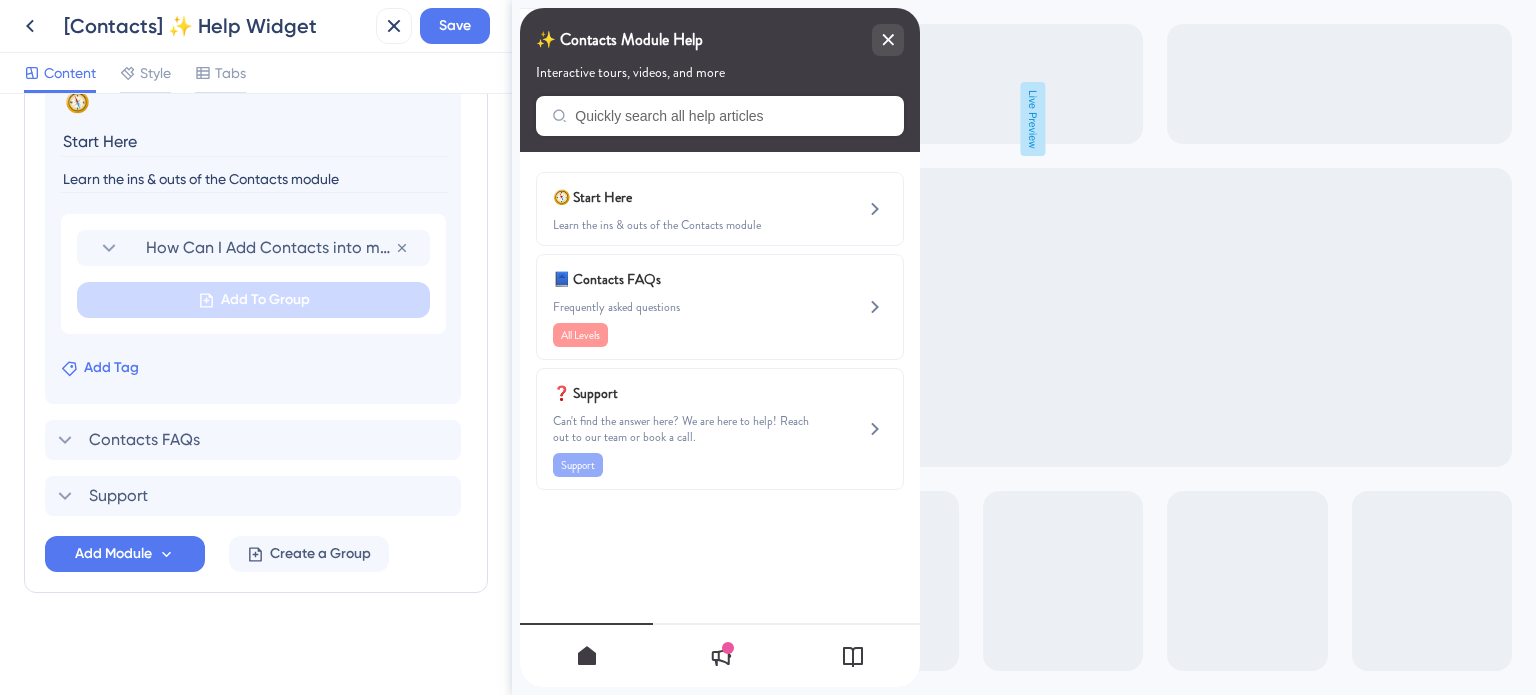 click on "Add Tag" at bounding box center [111, 368] 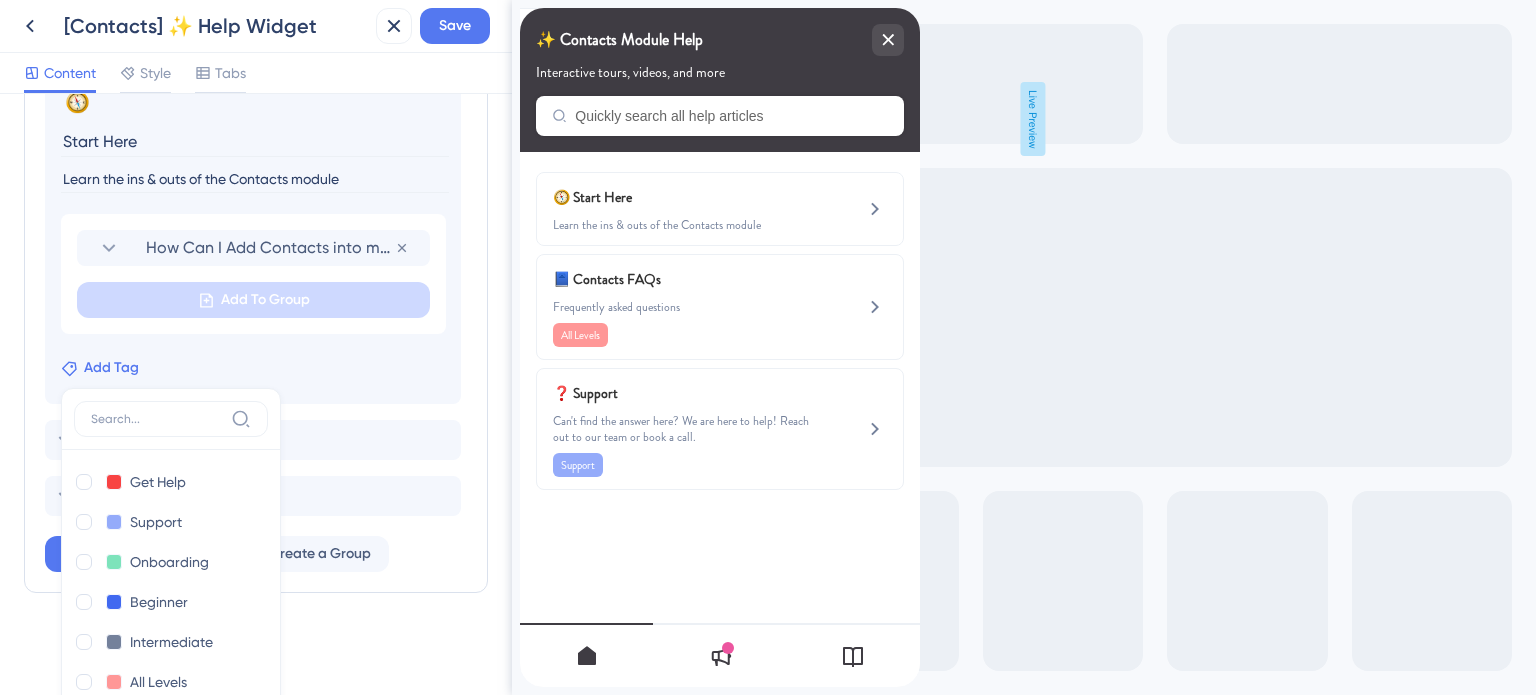 scroll, scrollTop: 1287, scrollLeft: 0, axis: vertical 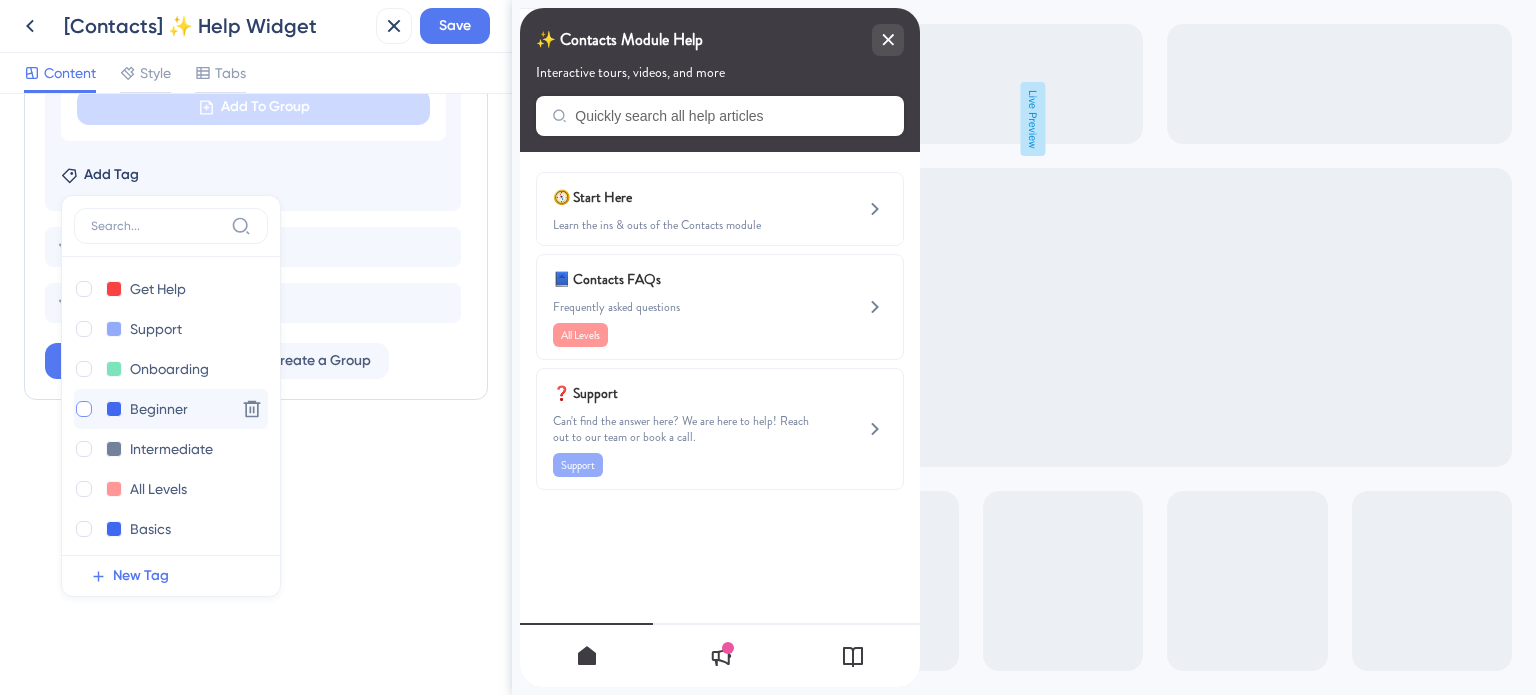 click at bounding box center (84, 409) 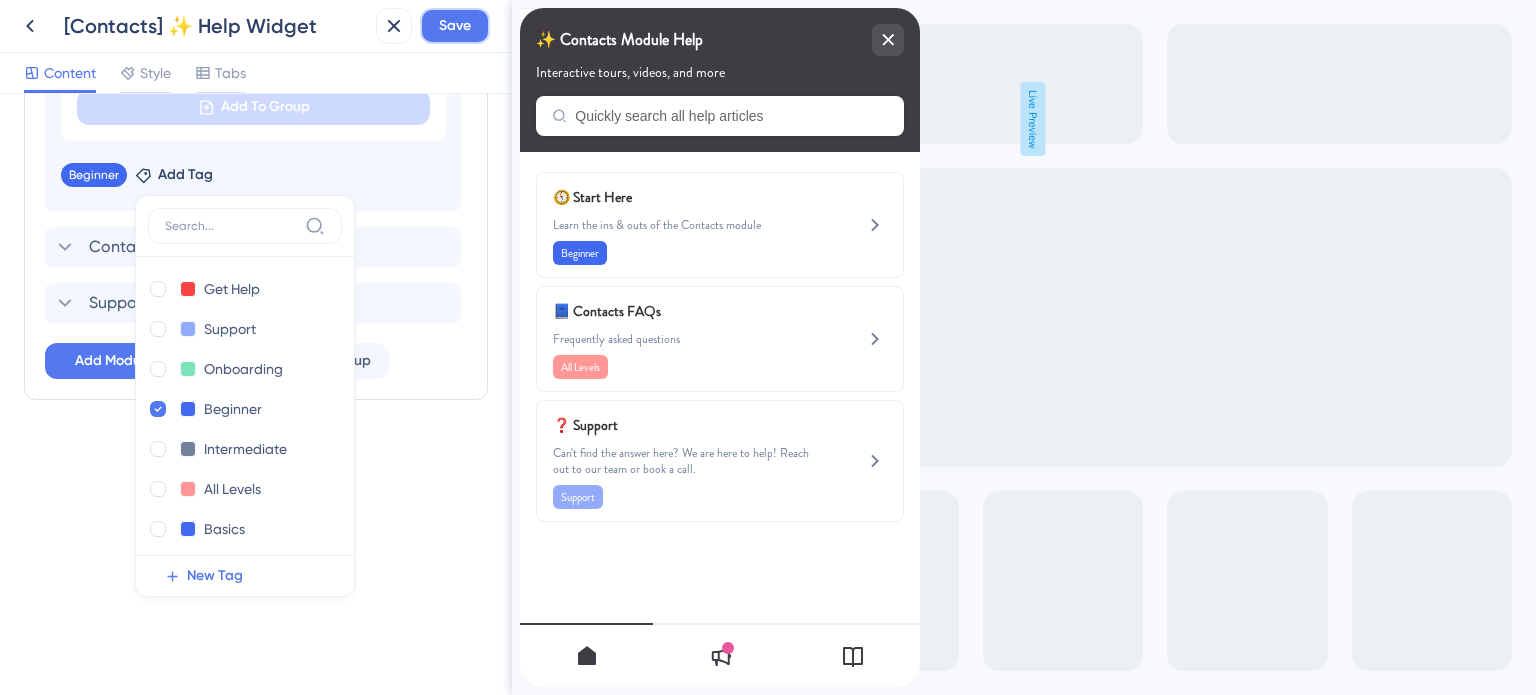 click on "Save" at bounding box center [455, 26] 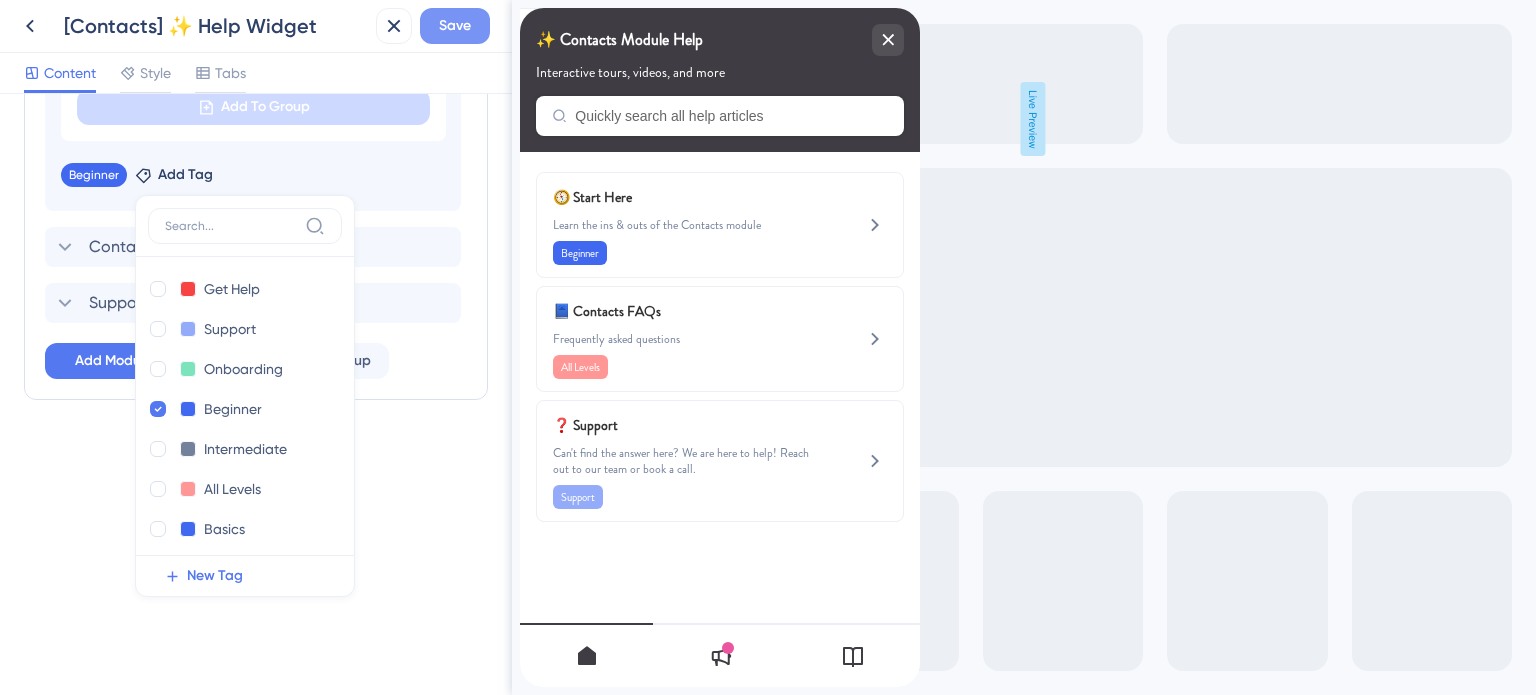 scroll, scrollTop: 1094, scrollLeft: 0, axis: vertical 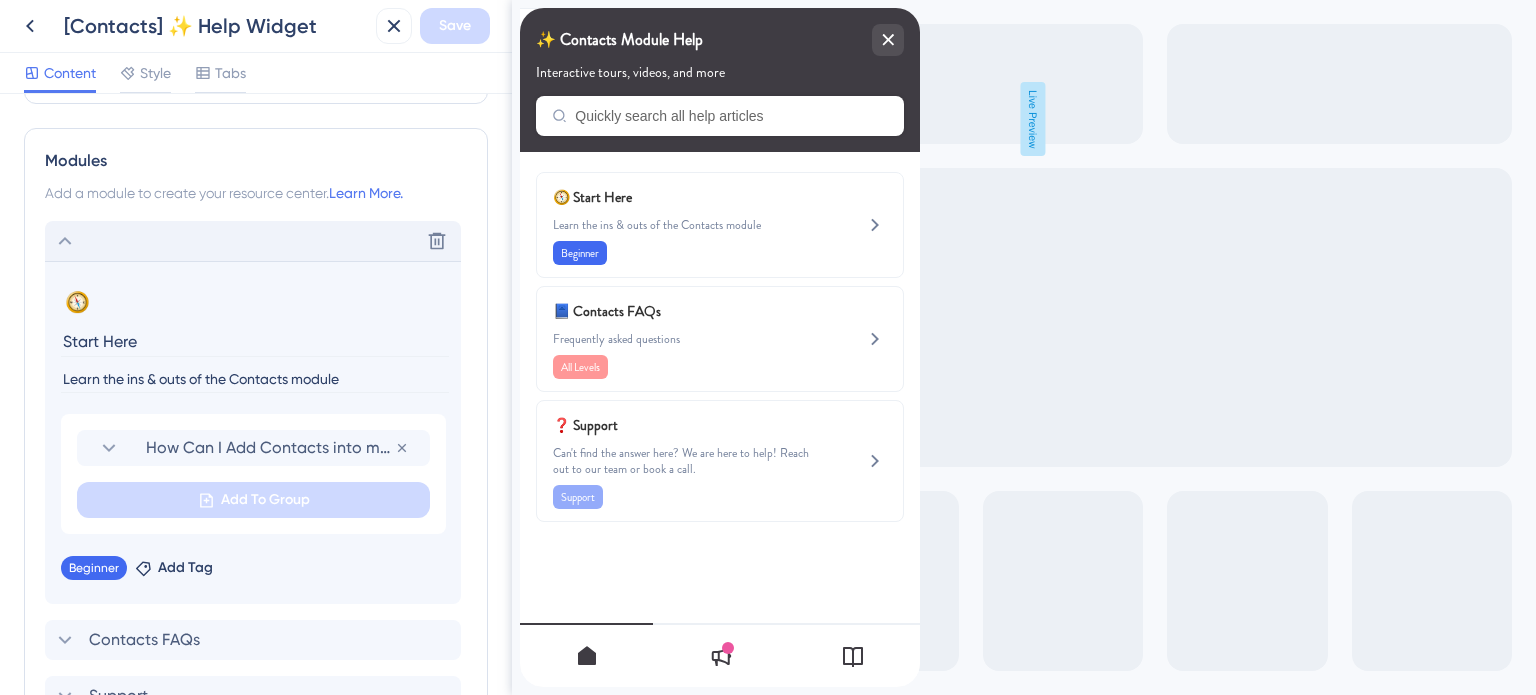 click 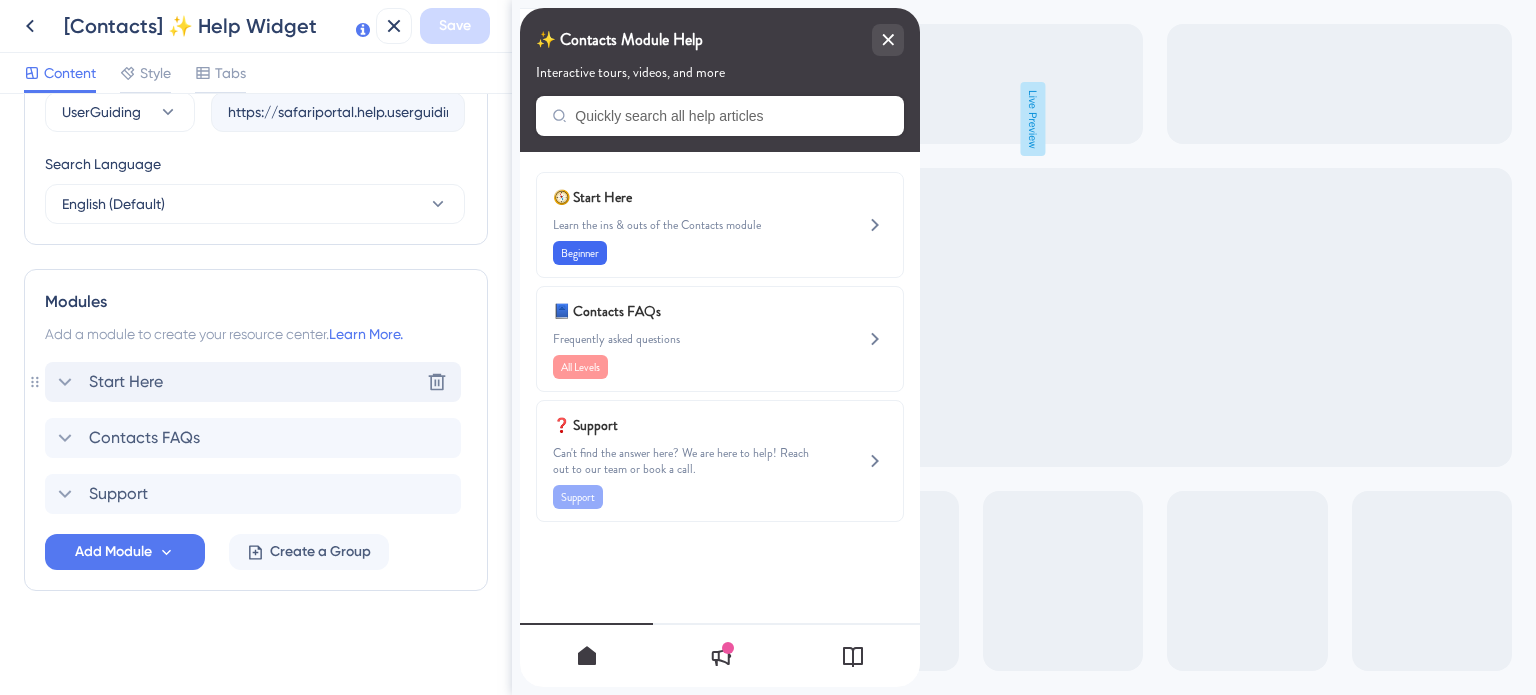 scroll, scrollTop: 751, scrollLeft: 0, axis: vertical 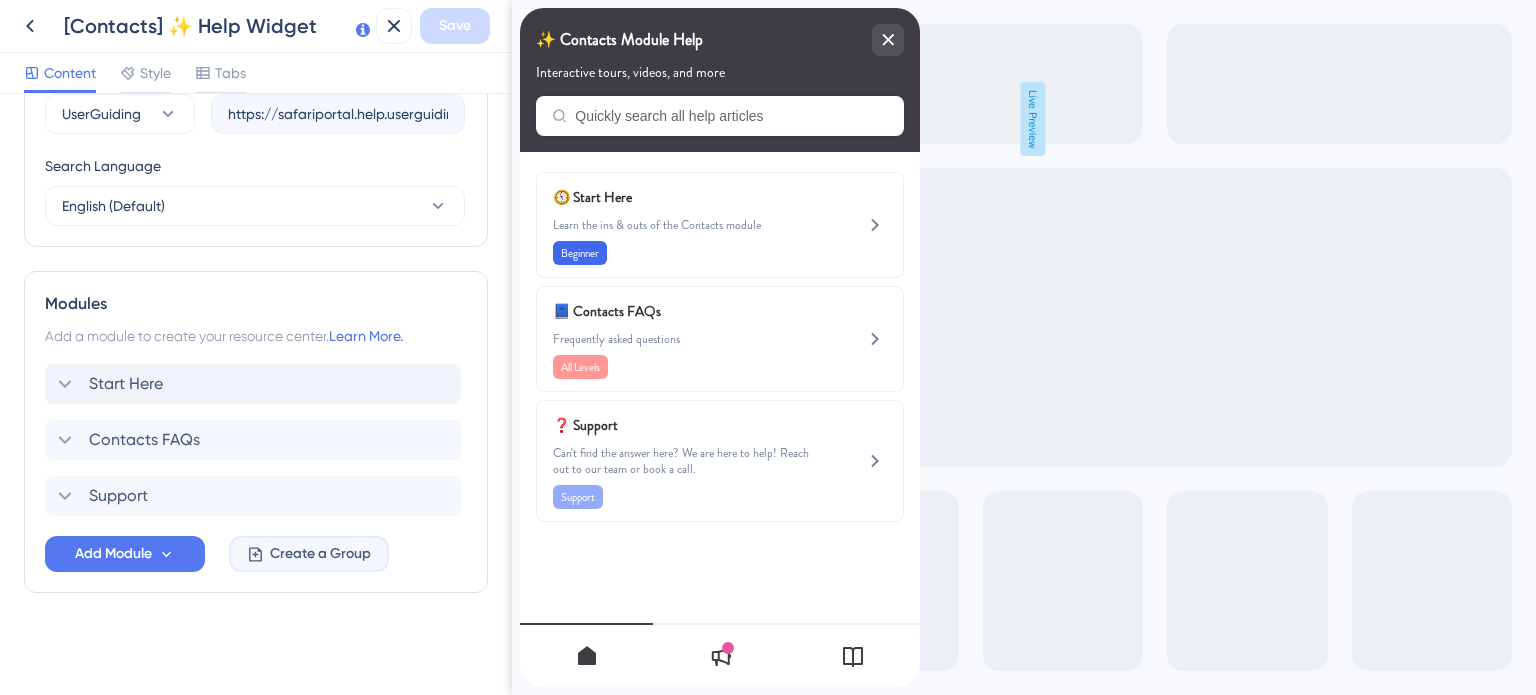 click on "Create a Group" at bounding box center (320, 554) 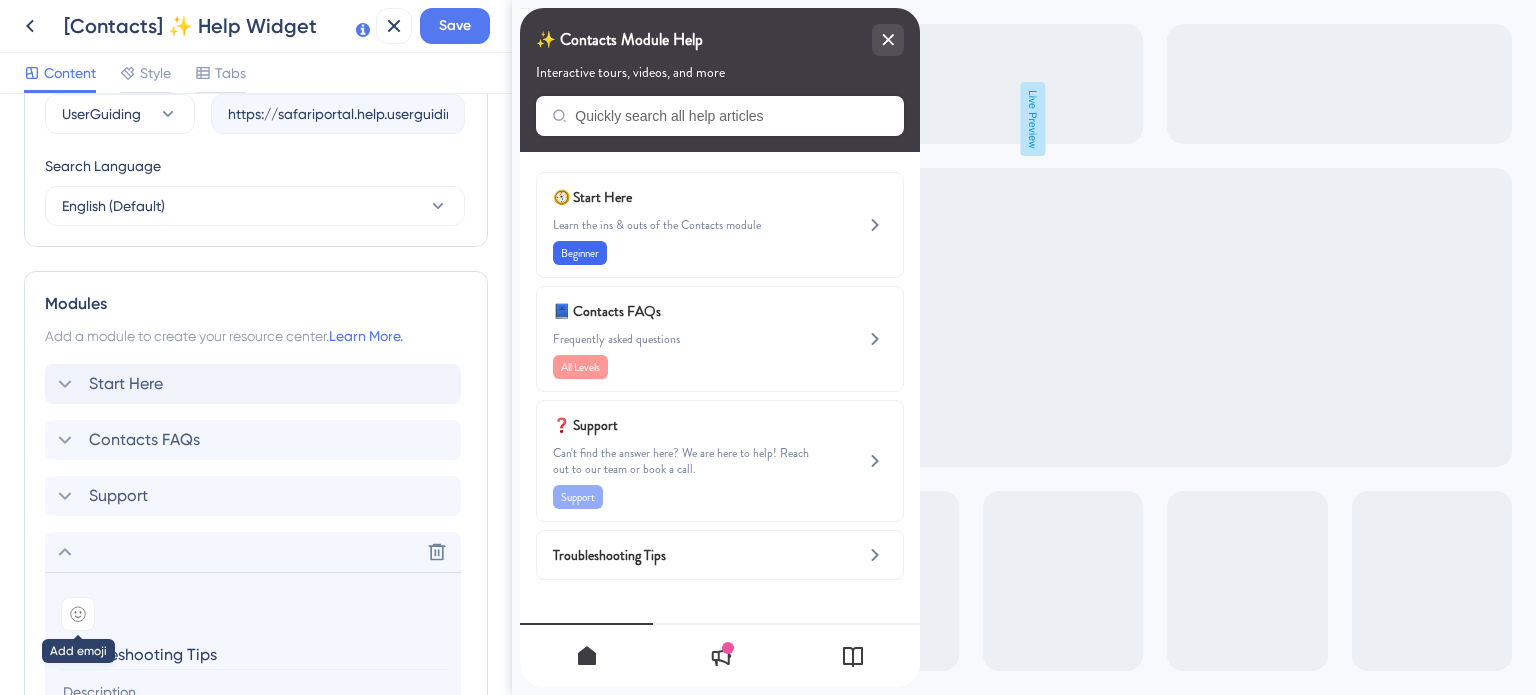 type on "Troubleshooting Tips" 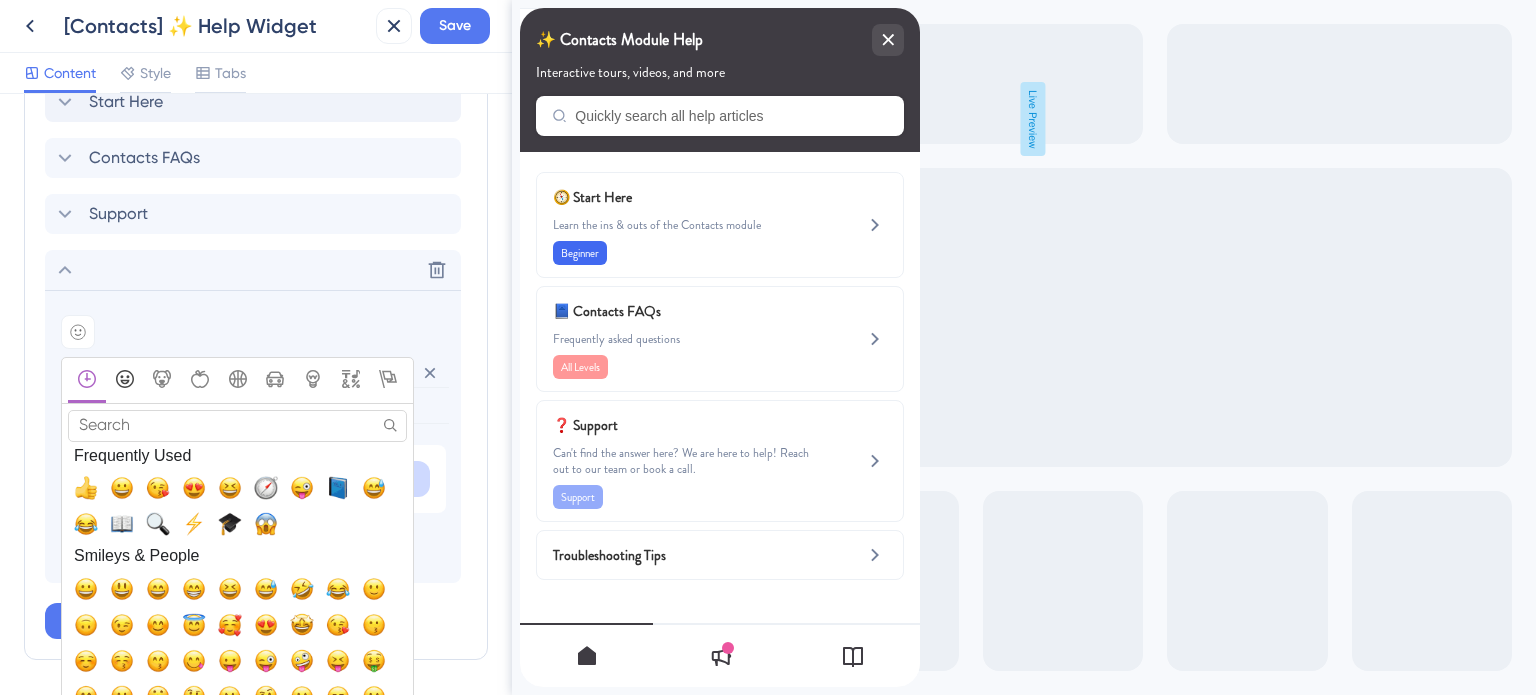 scroll, scrollTop: 1051, scrollLeft: 0, axis: vertical 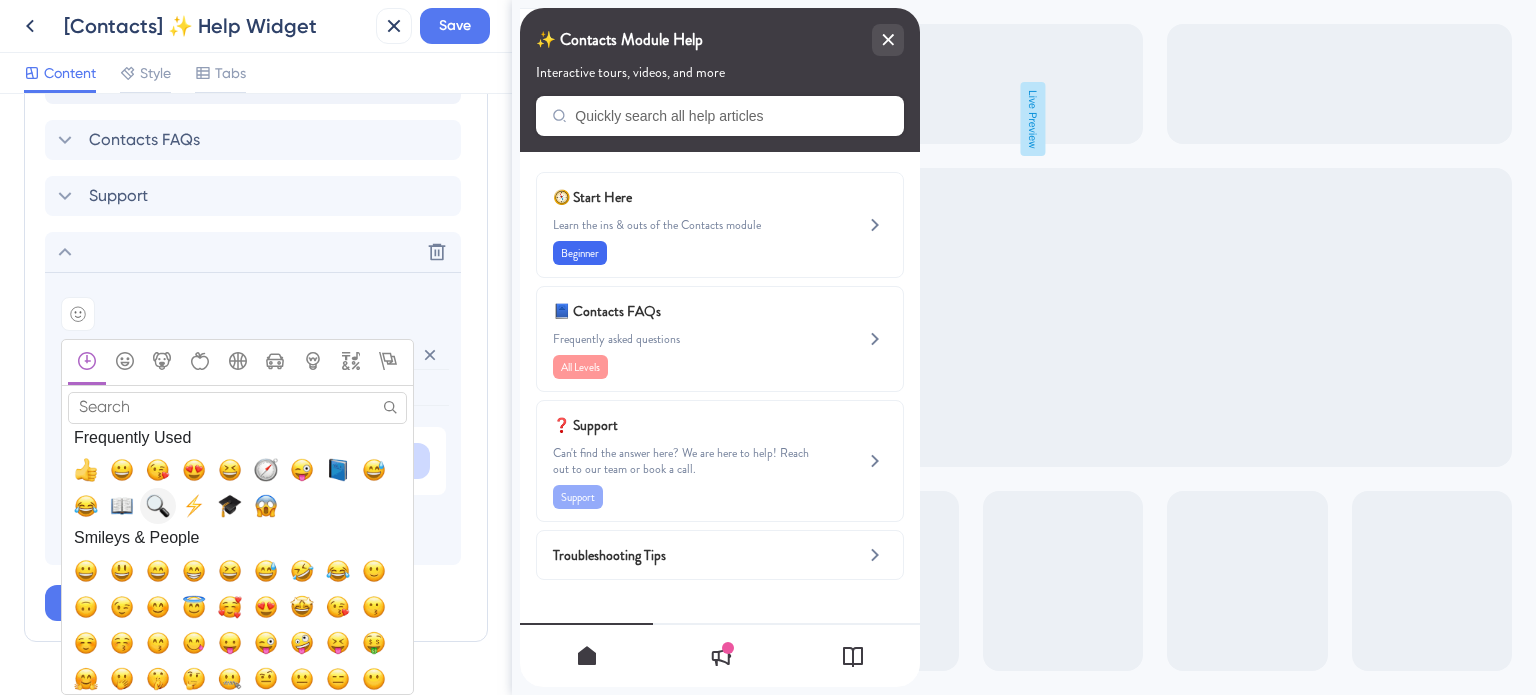 click at bounding box center (158, 506) 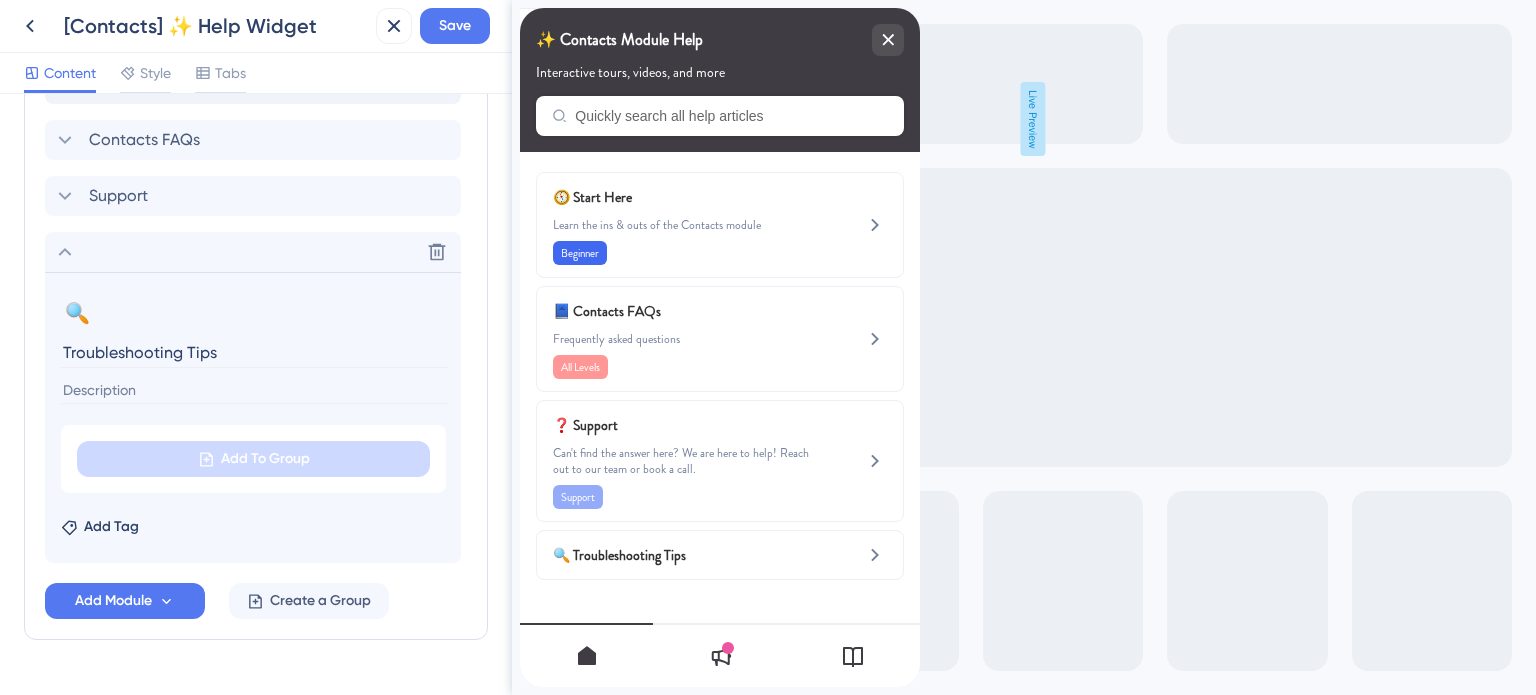 click 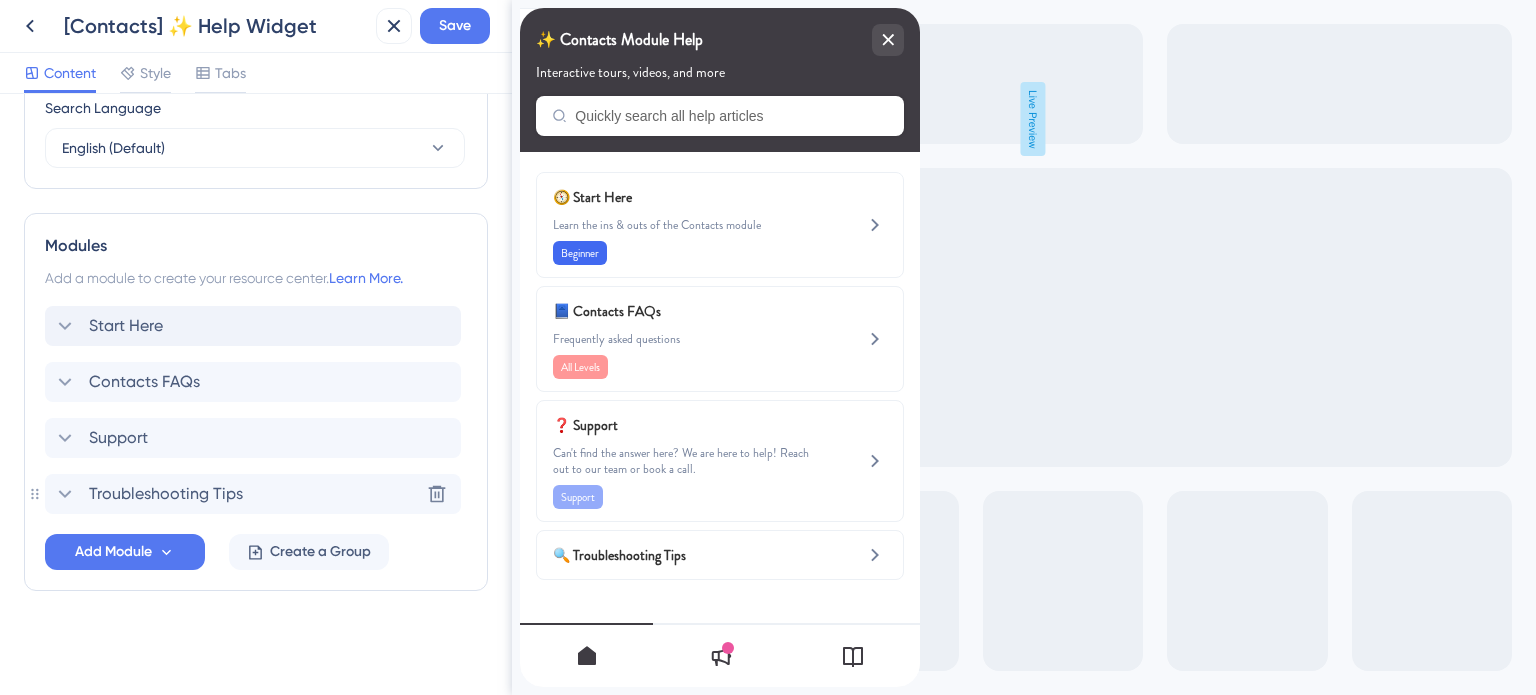 scroll, scrollTop: 807, scrollLeft: 0, axis: vertical 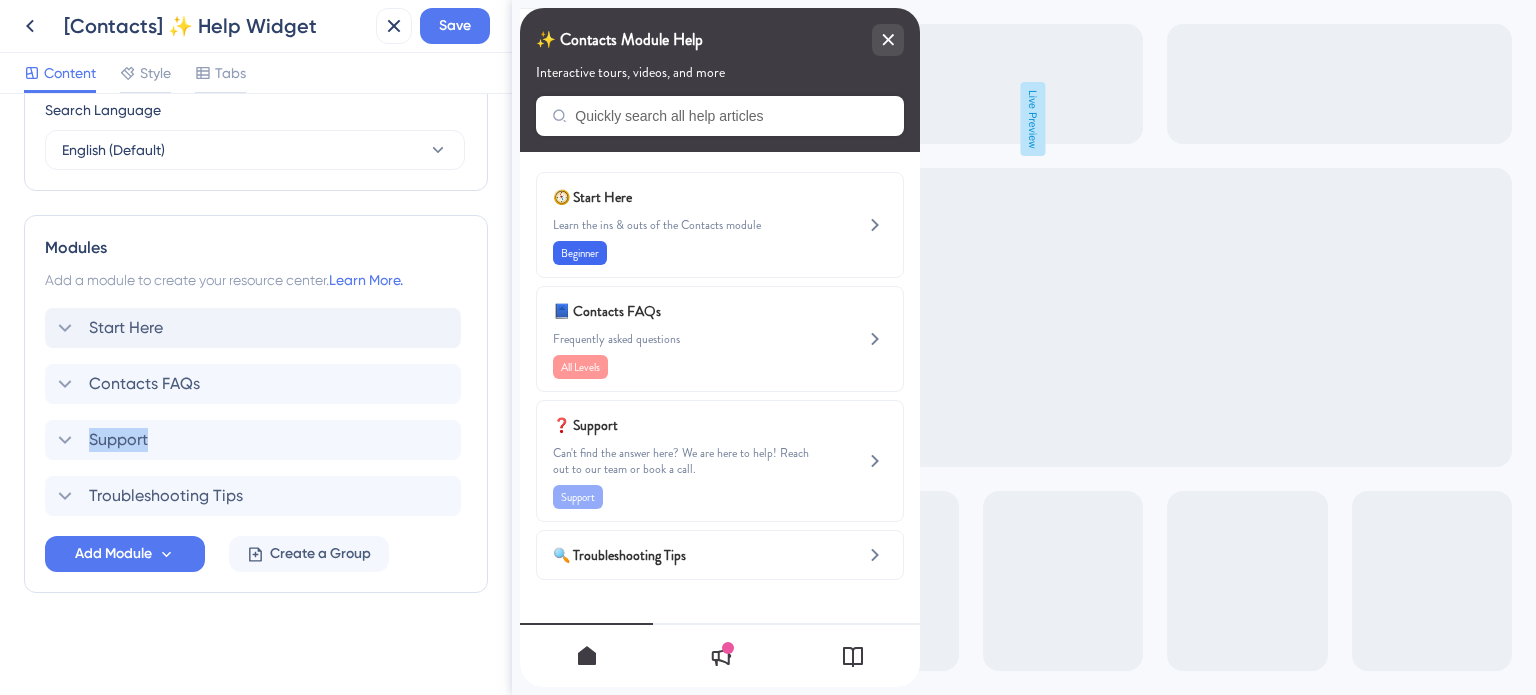 drag, startPoint x: 39, startPoint y: 496, endPoint x: 39, endPoint y: 463, distance: 33 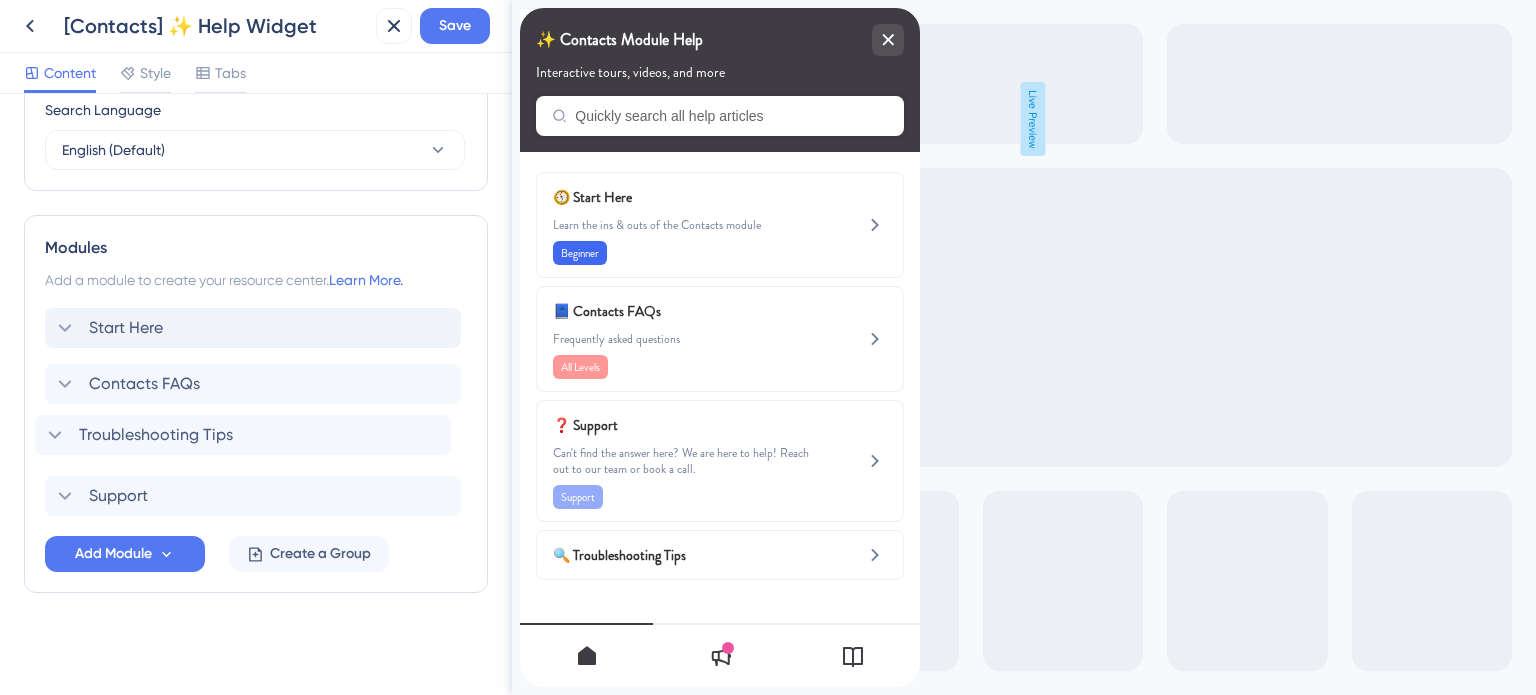 drag, startPoint x: 81, startPoint y: 497, endPoint x: 71, endPoint y: 430, distance: 67.74216 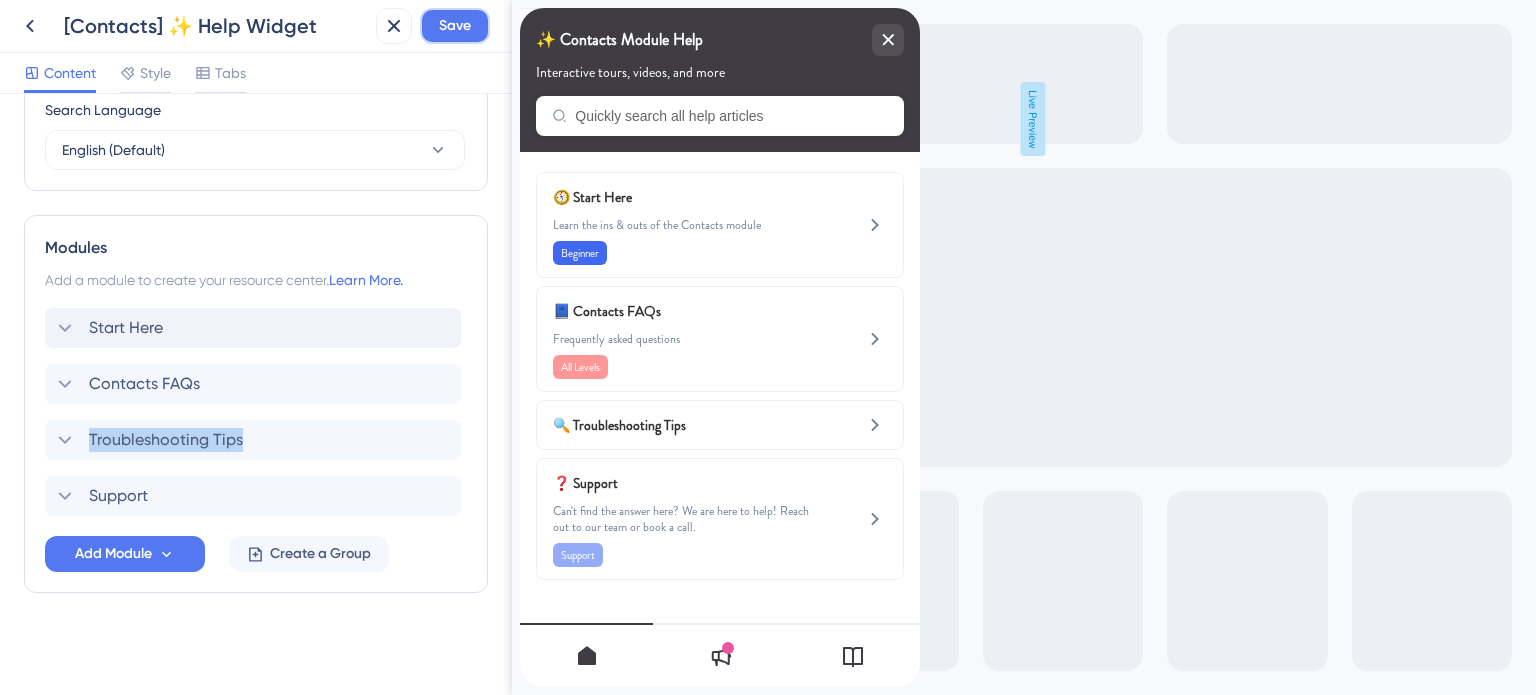 click on "Save" at bounding box center (455, 26) 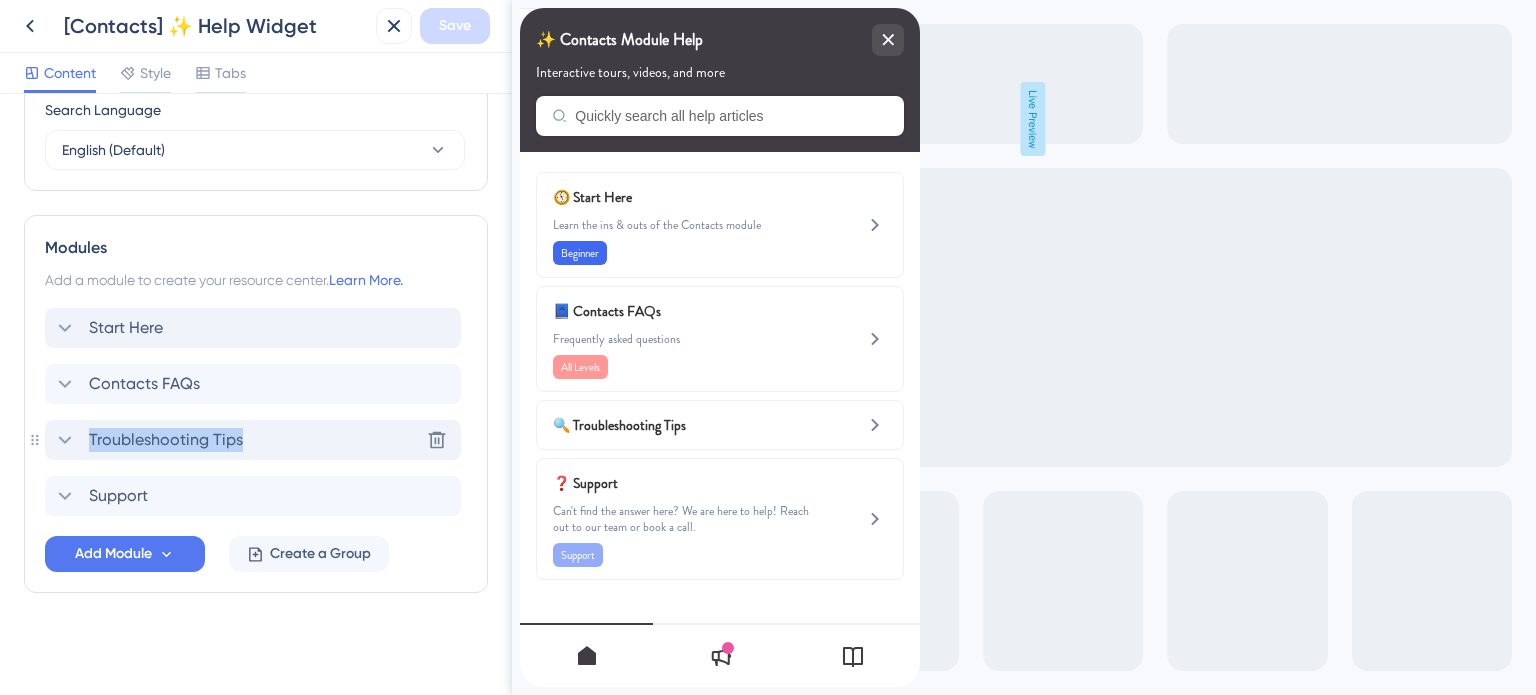 click 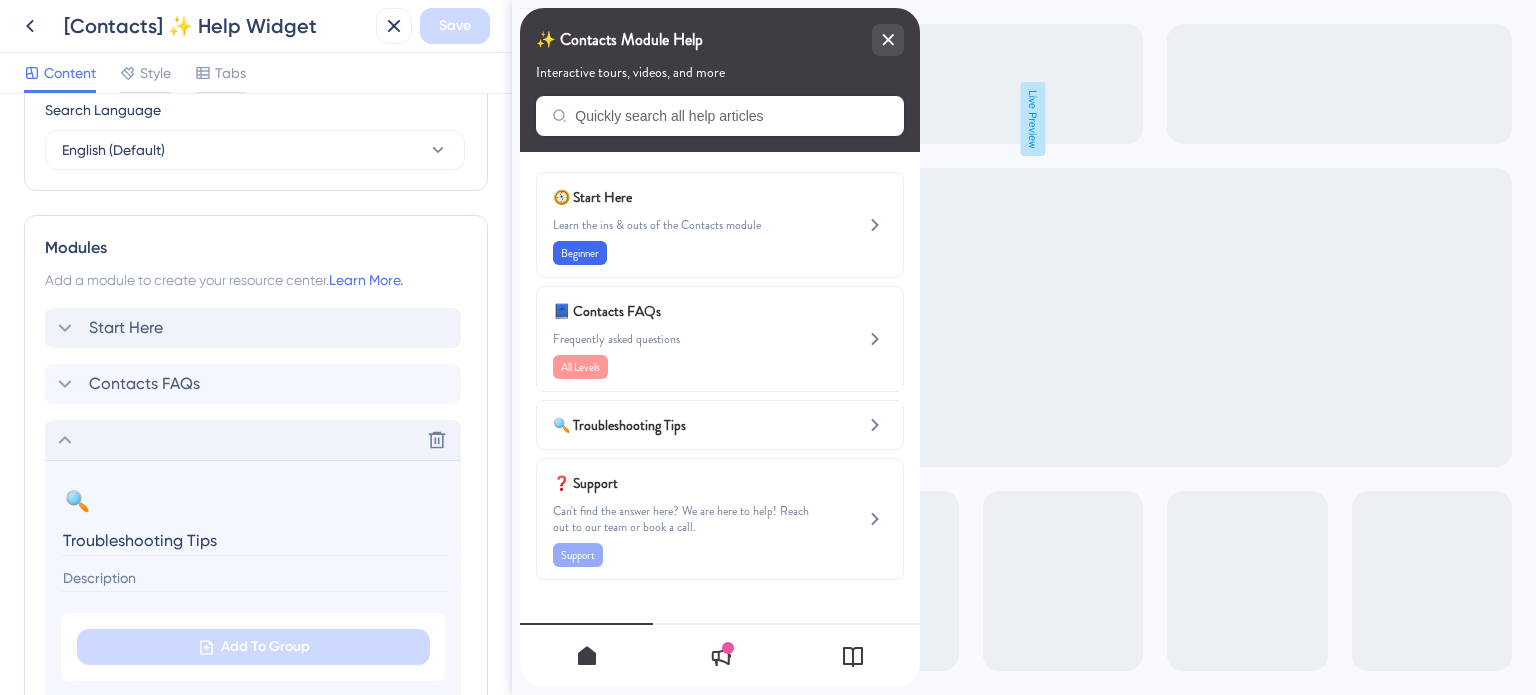 click at bounding box center (255, 578) 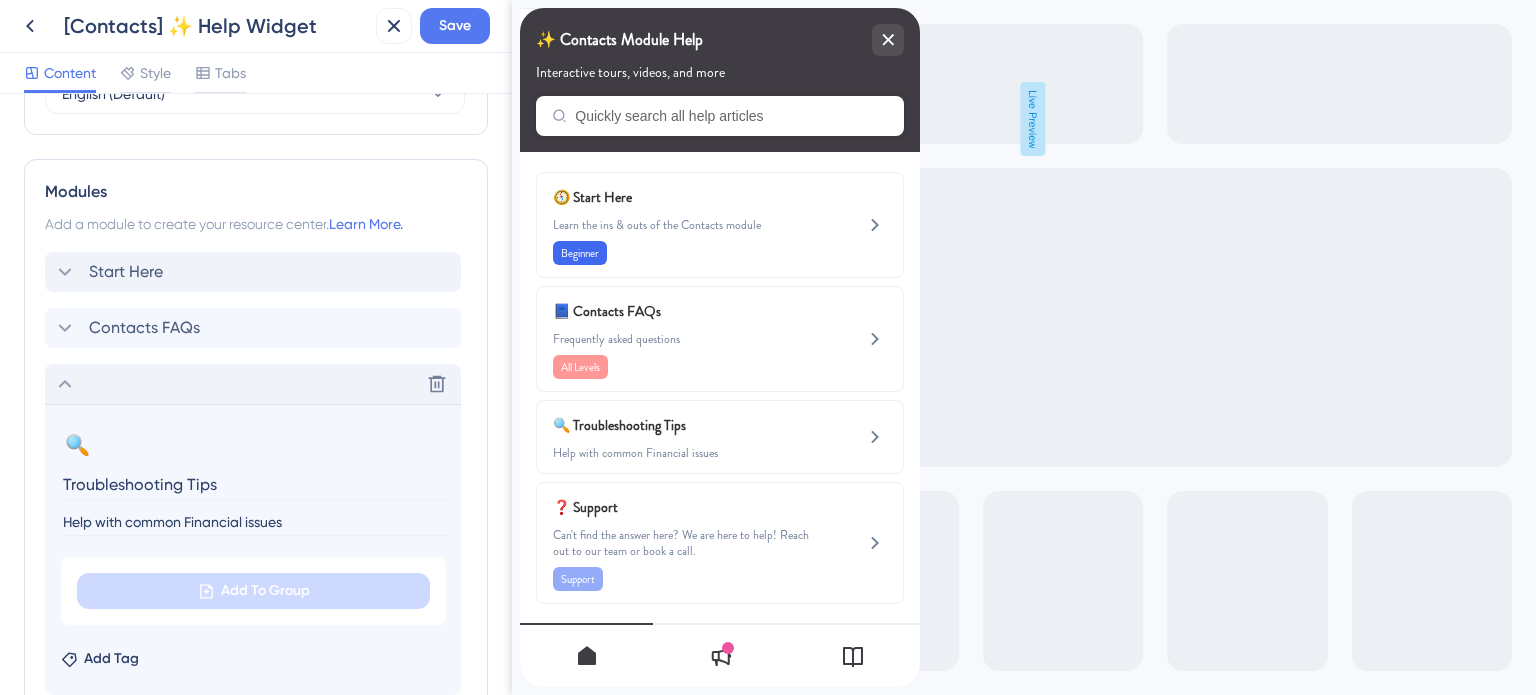 scroll, scrollTop: 907, scrollLeft: 0, axis: vertical 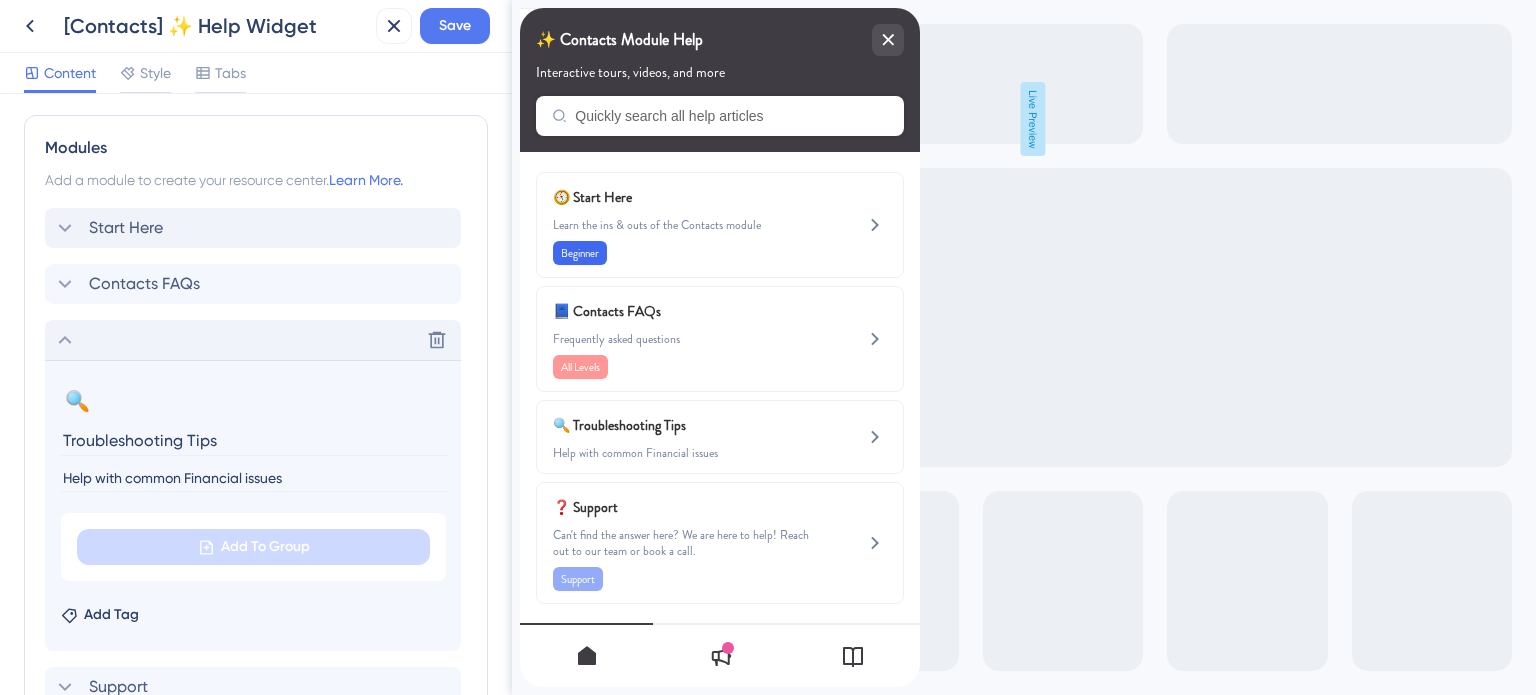 click on "Help with common Financial issues" at bounding box center [255, 478] 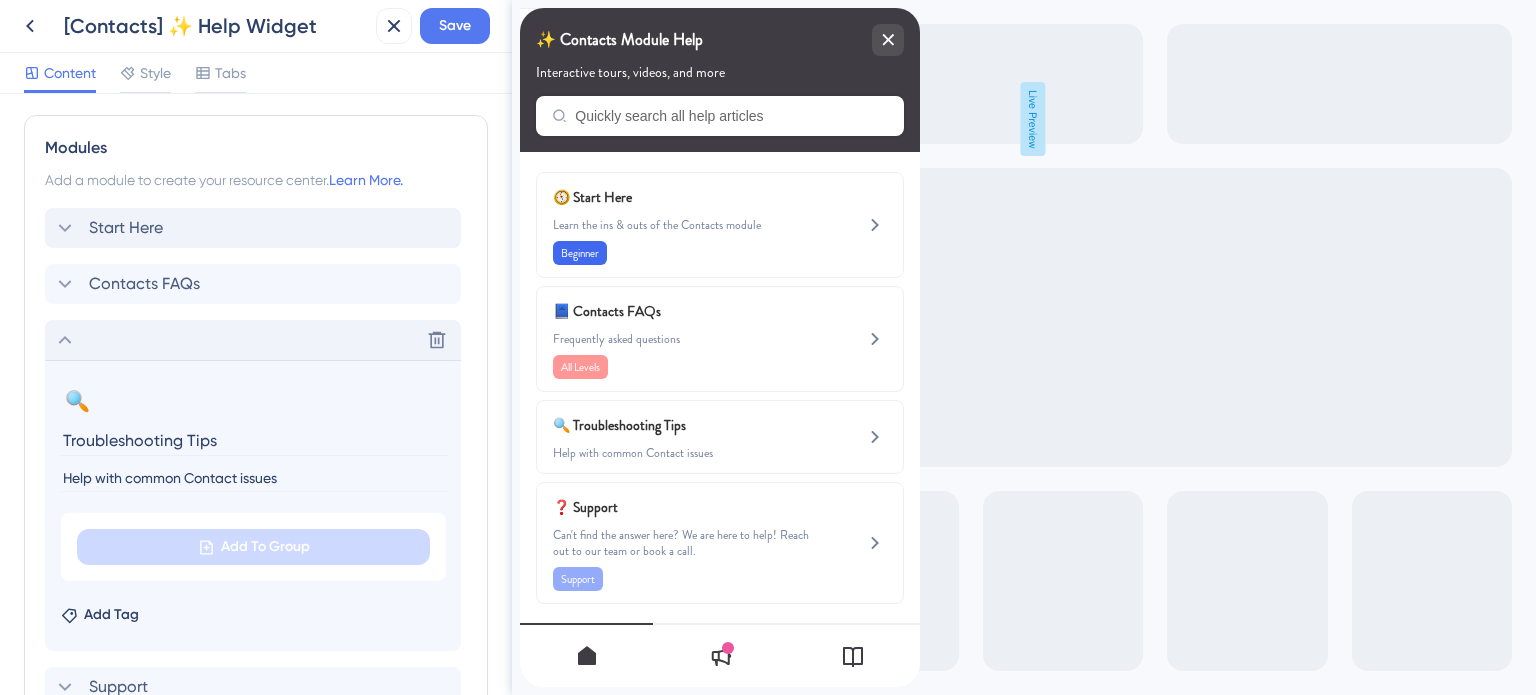 type on "Help with common Contact issues" 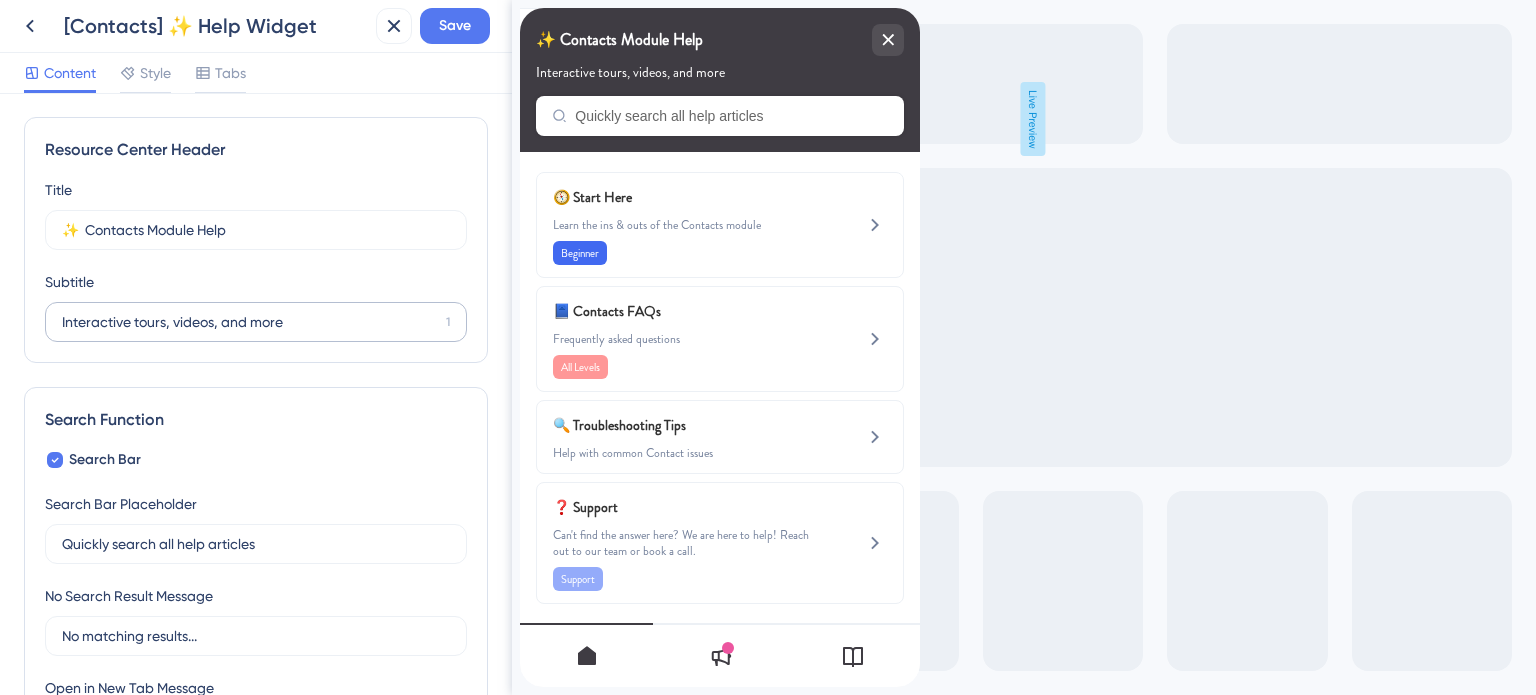 scroll, scrollTop: 0, scrollLeft: 0, axis: both 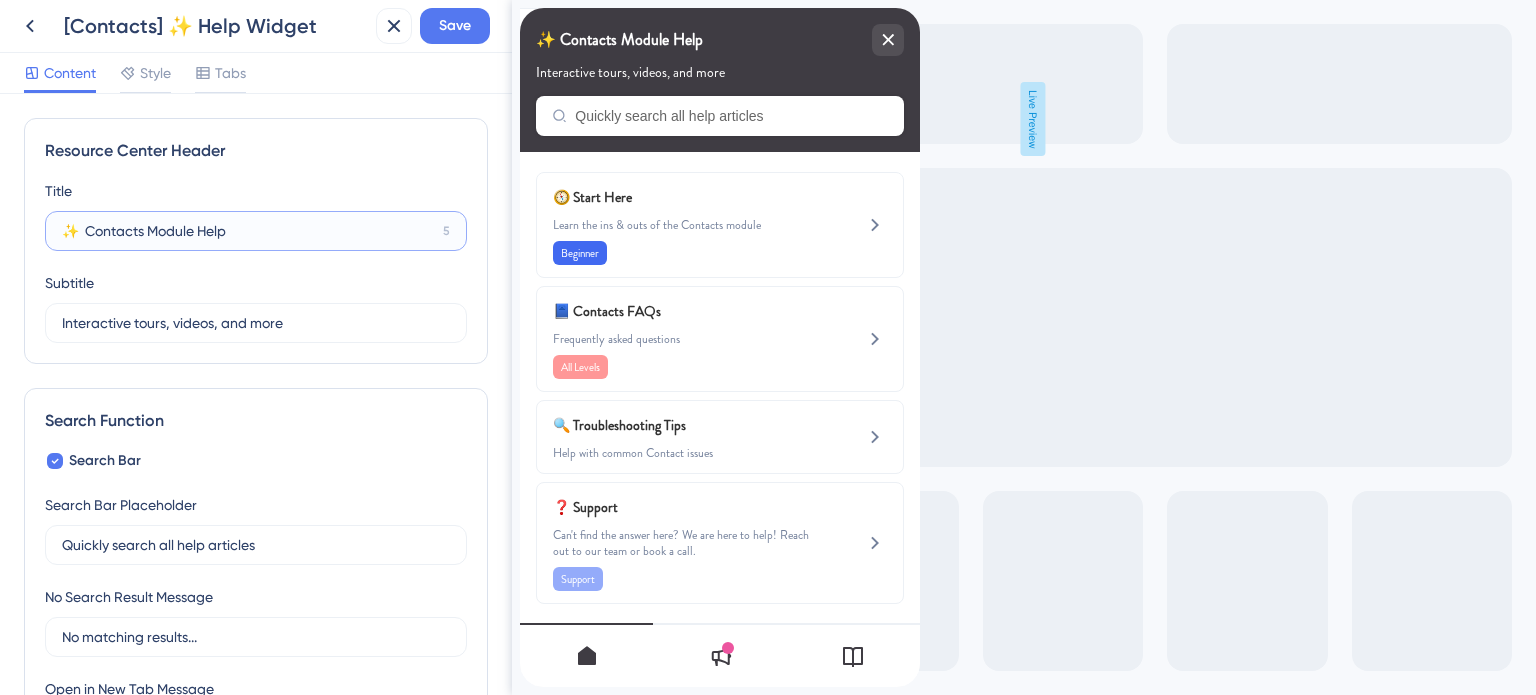 click on "✨  Contacts Module Help" at bounding box center (248, 231) 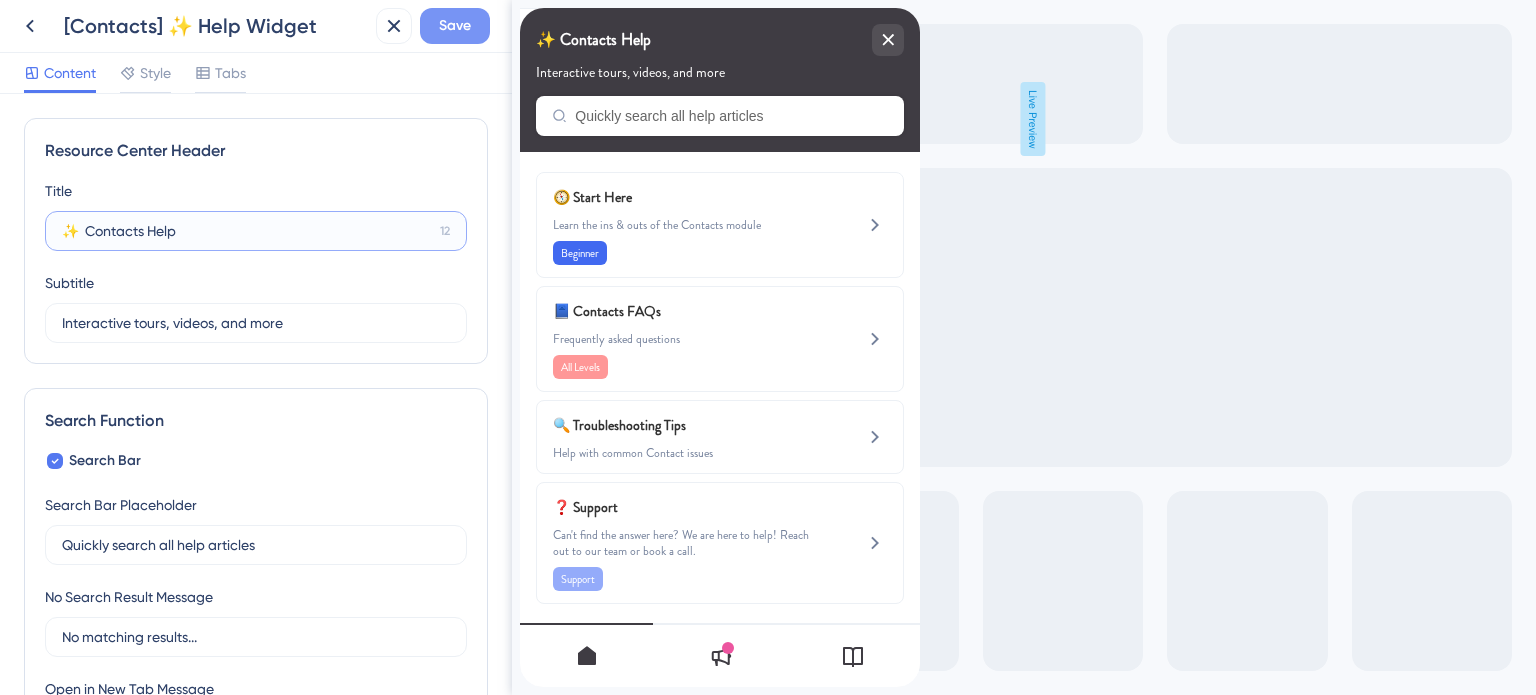 type on "✨  Contacts Help" 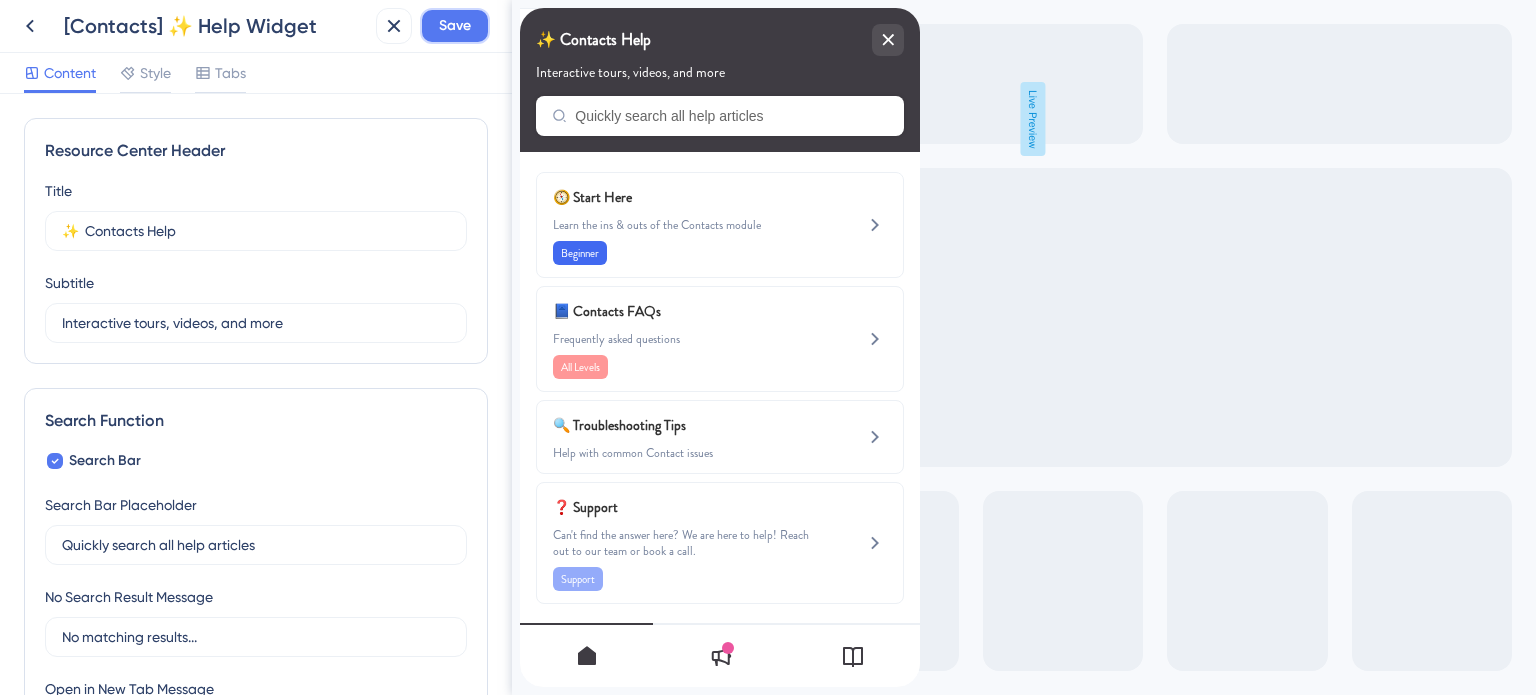click on "Save" at bounding box center (455, 26) 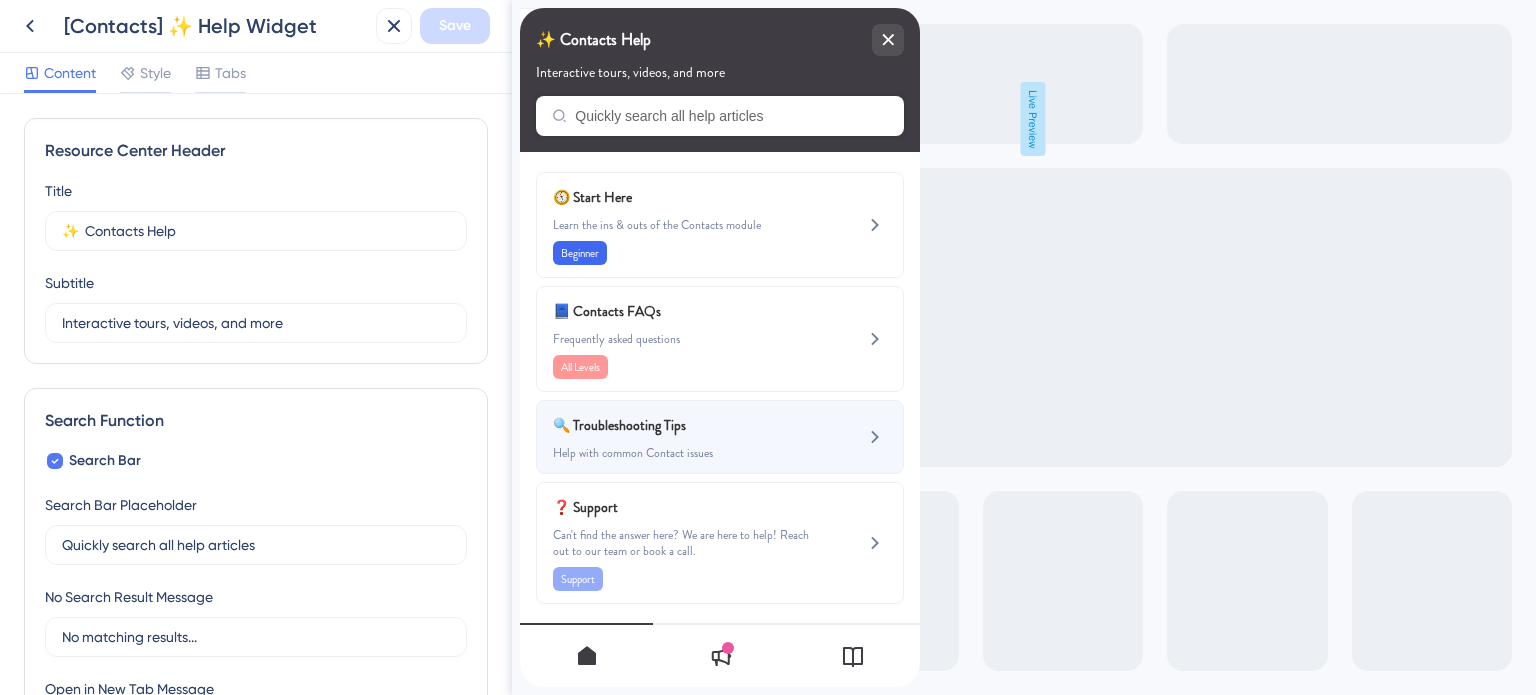 scroll, scrollTop: 3, scrollLeft: 0, axis: vertical 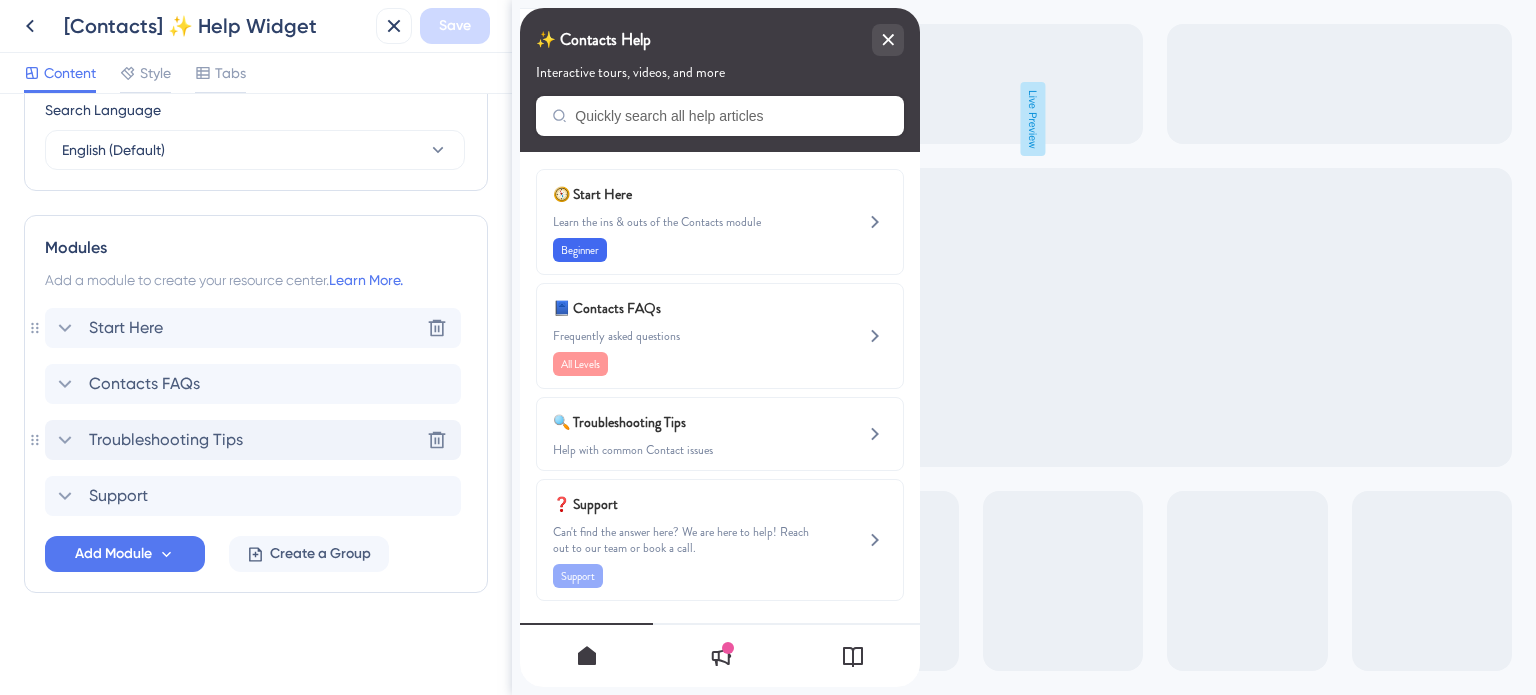 click 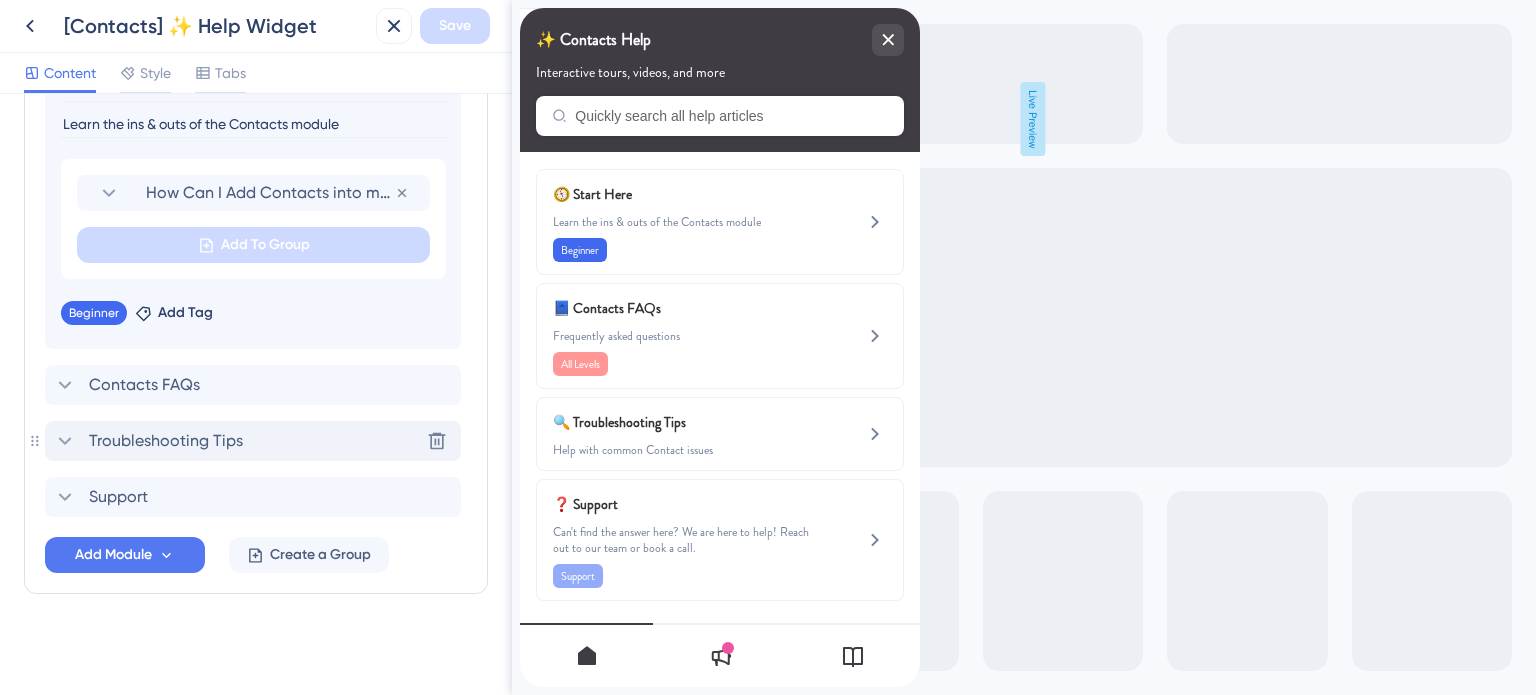 scroll, scrollTop: 1150, scrollLeft: 0, axis: vertical 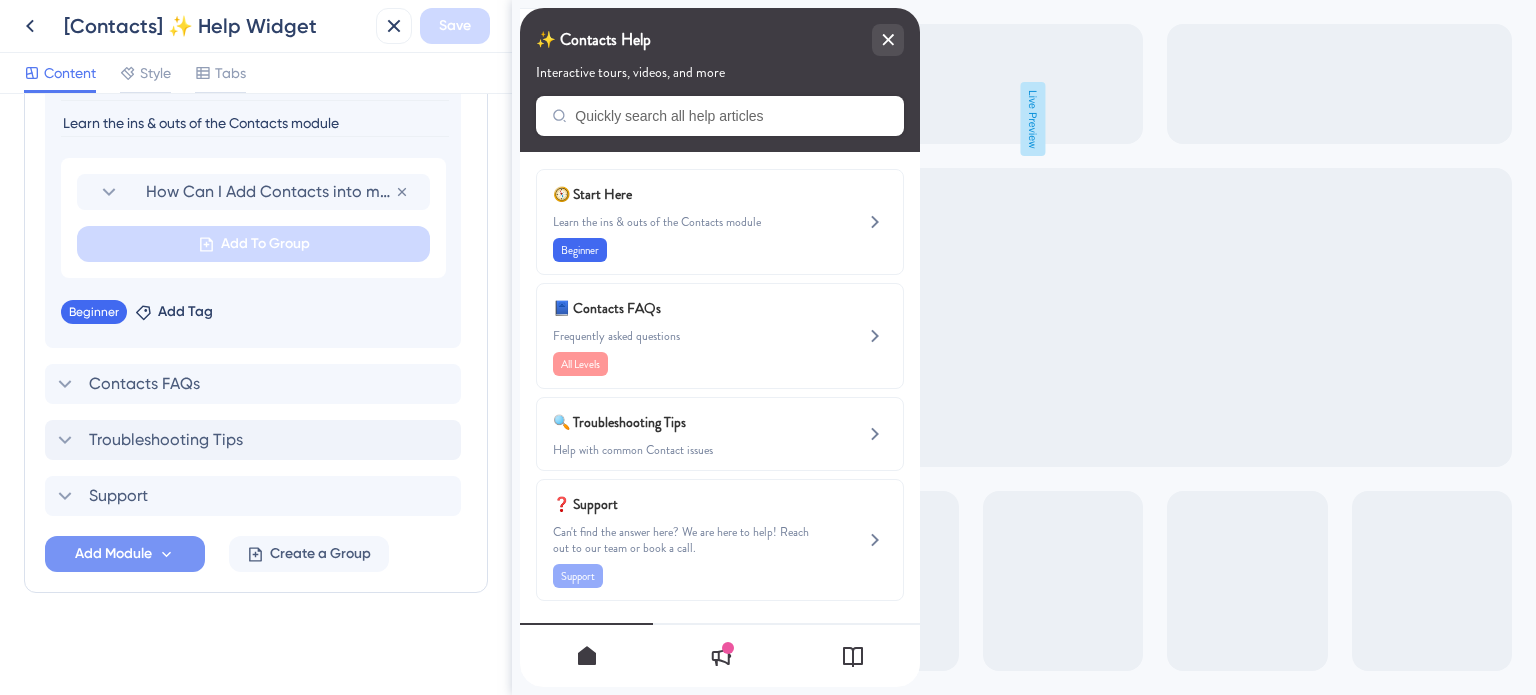 click on "Add Module" at bounding box center [113, 554] 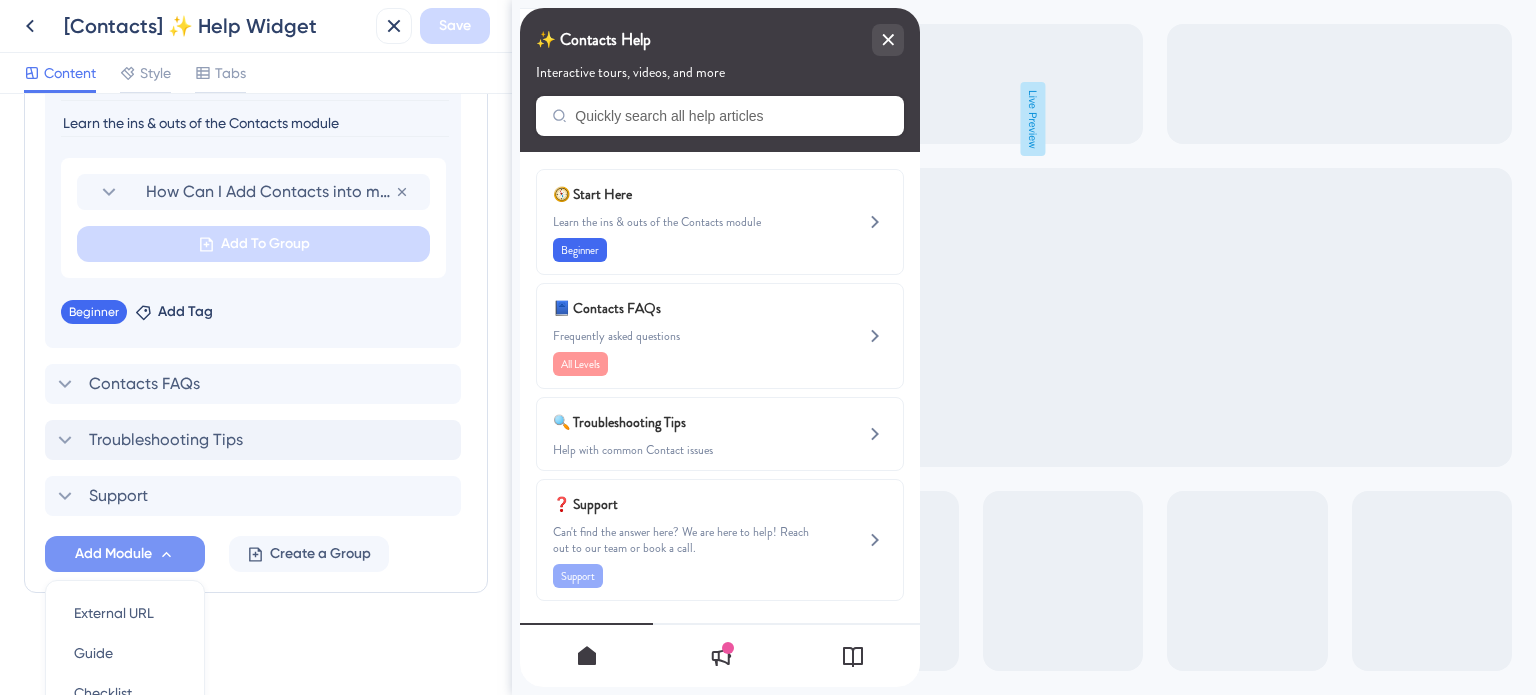 scroll, scrollTop: 1339, scrollLeft: 0, axis: vertical 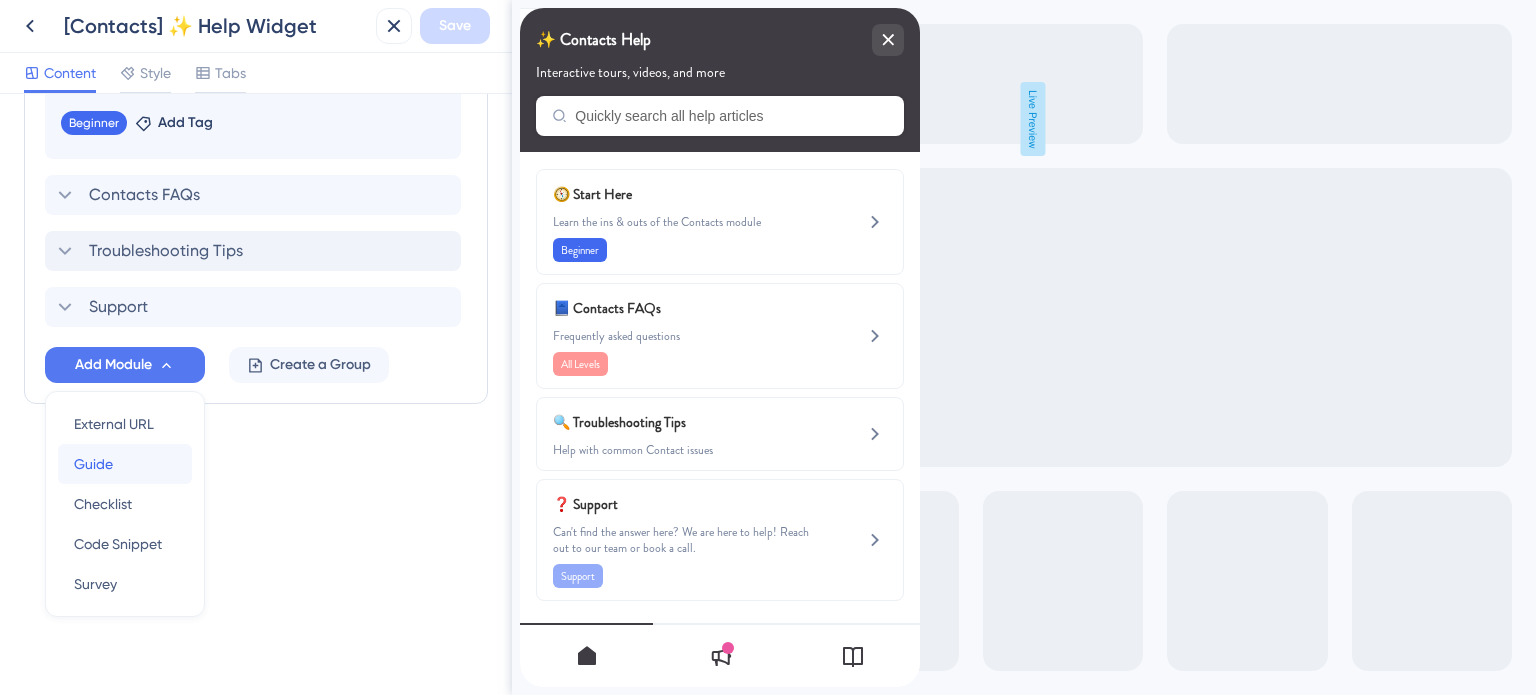 click on "Guide Guide" at bounding box center [125, 464] 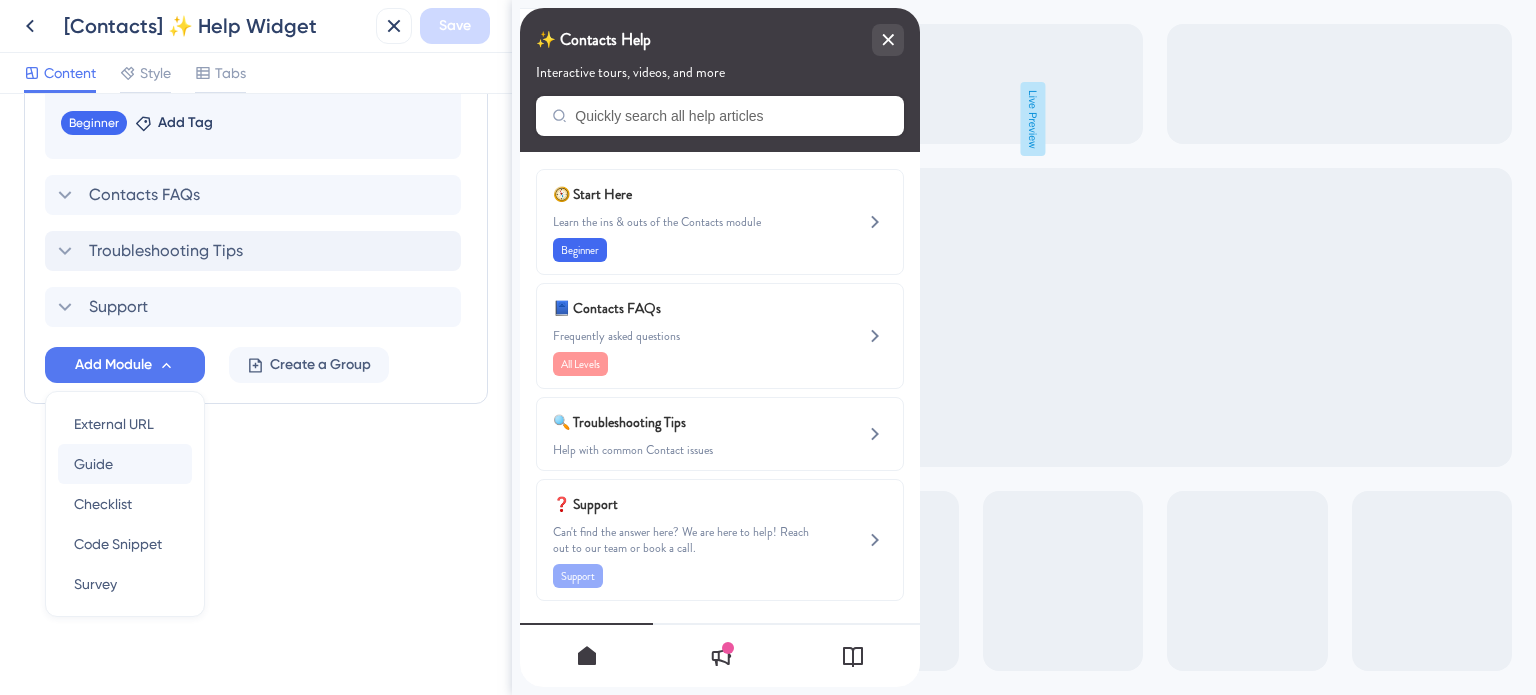 scroll, scrollTop: 1160, scrollLeft: 0, axis: vertical 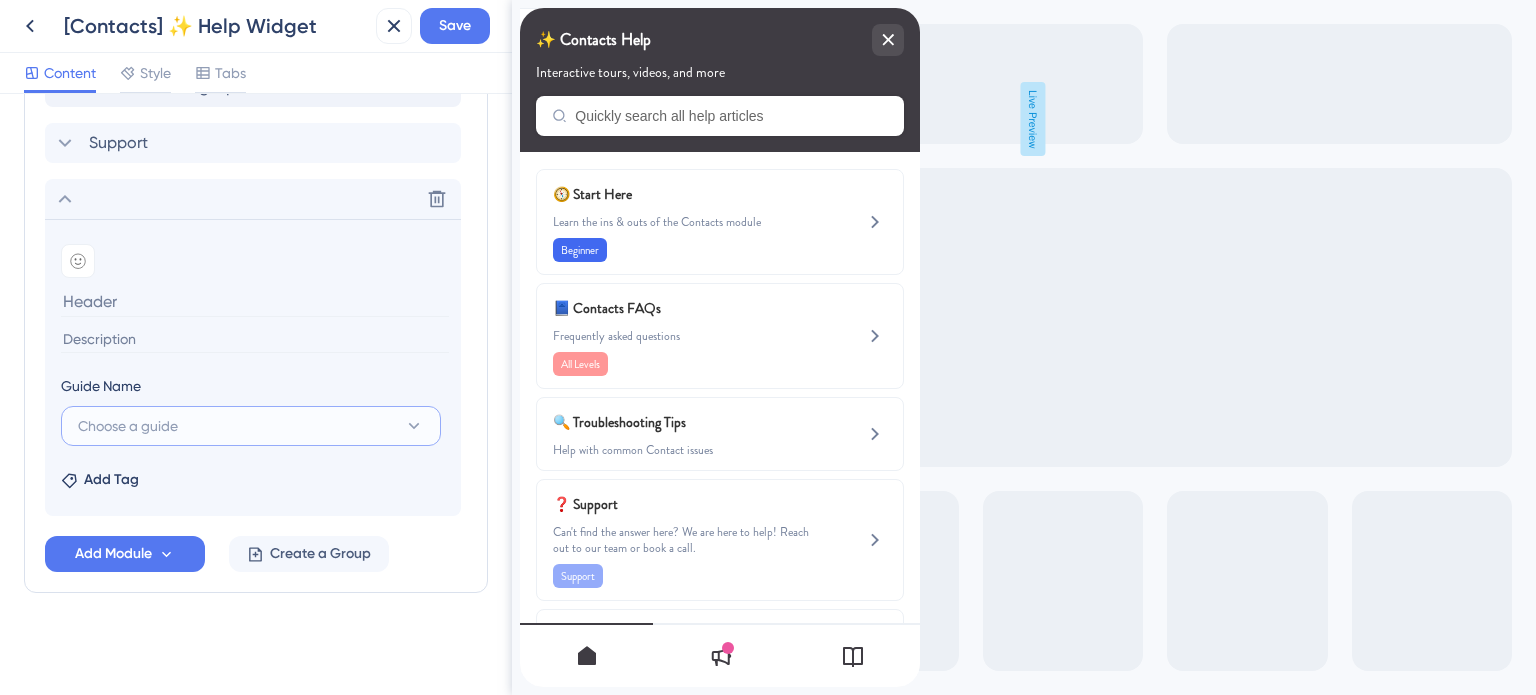 click on "Choose a guide" at bounding box center (128, 426) 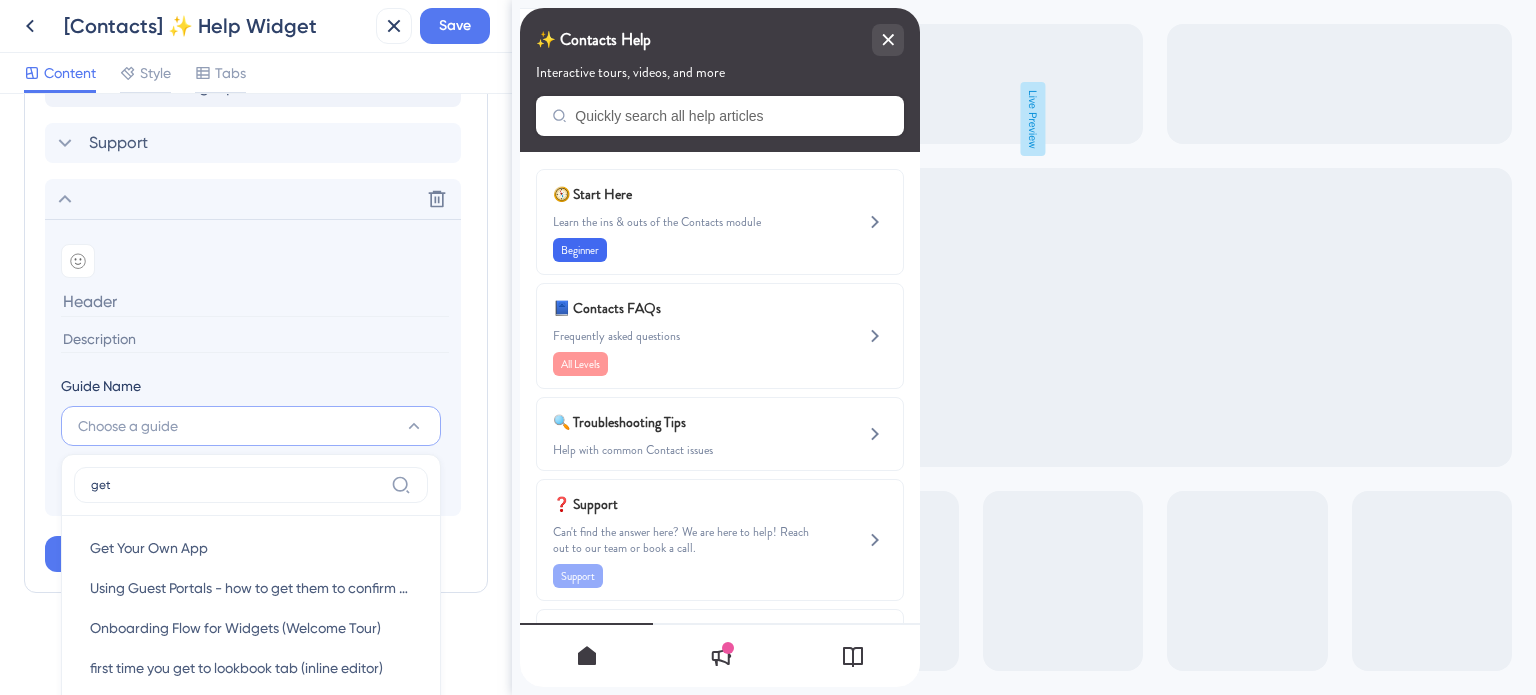 scroll, scrollTop: 1333, scrollLeft: 0, axis: vertical 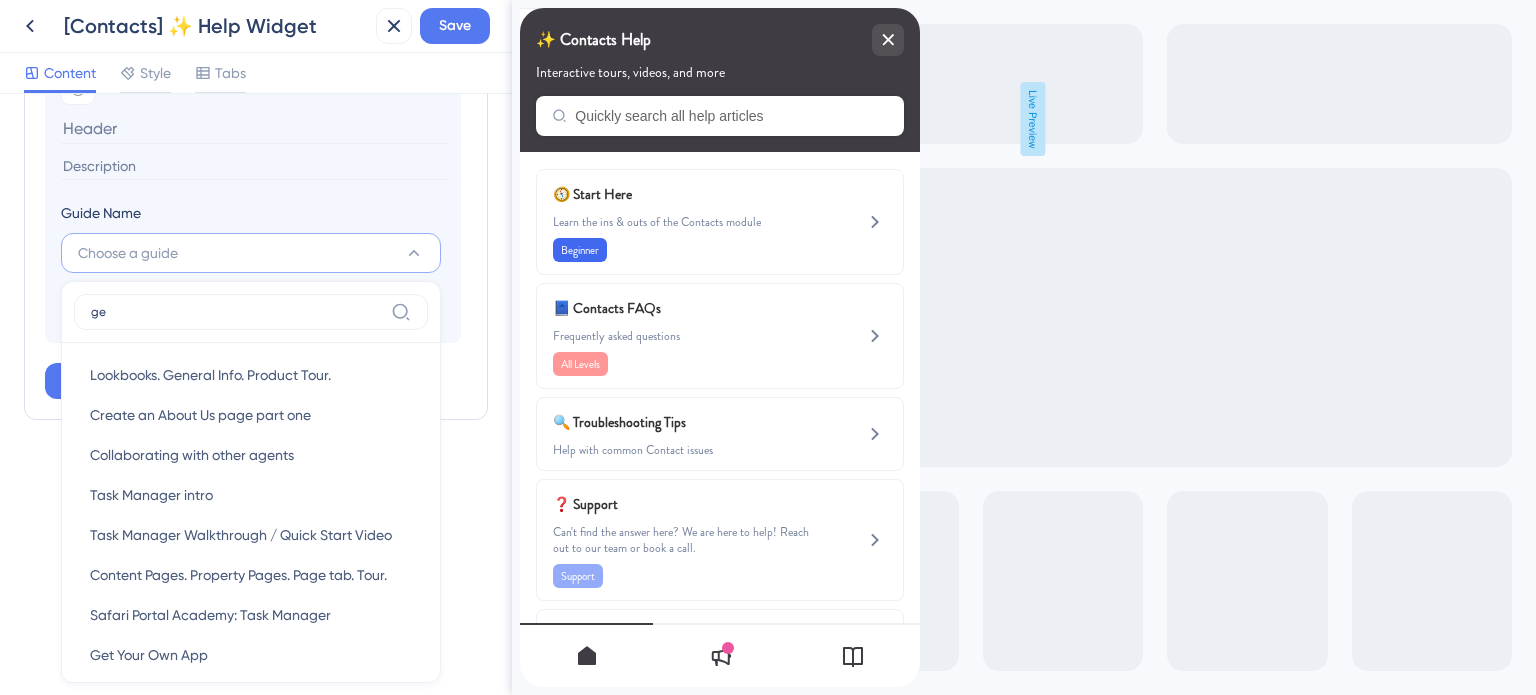 type on "g" 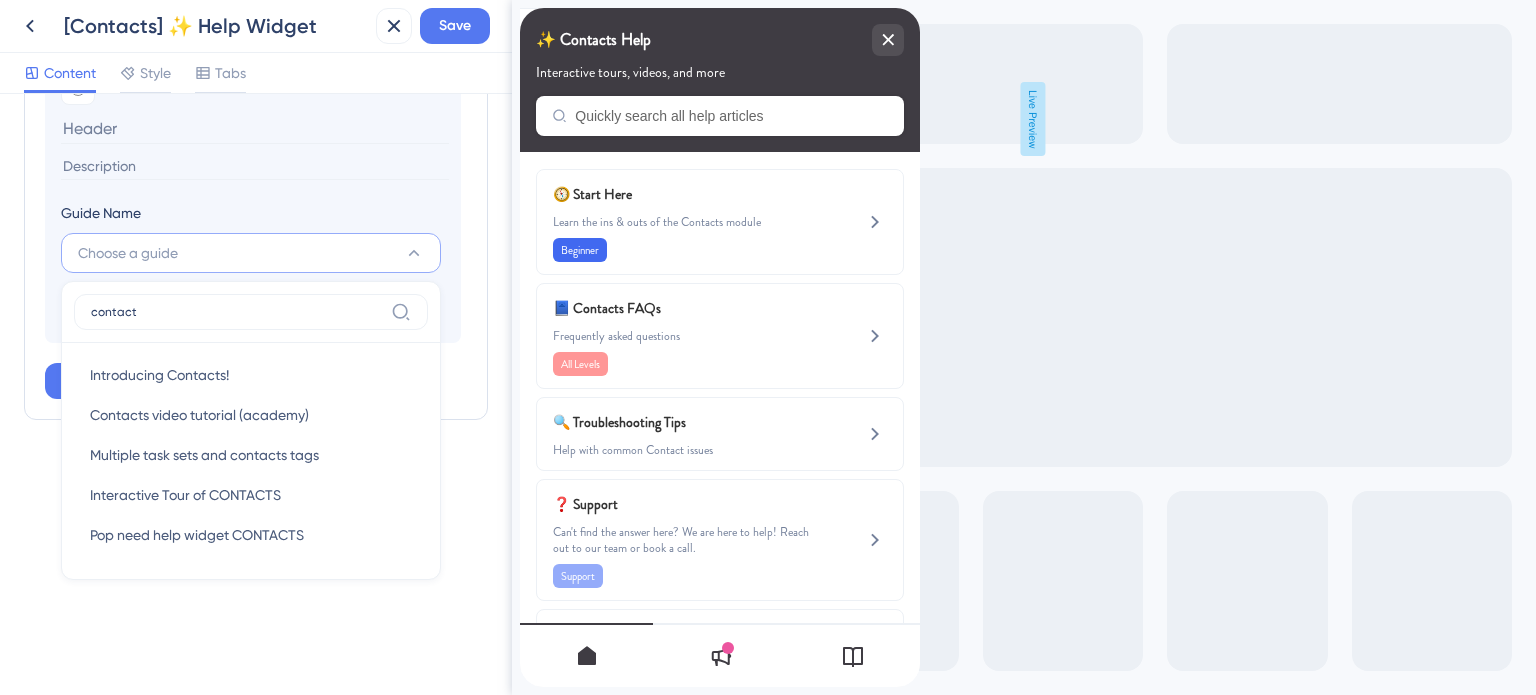 type on "contact" 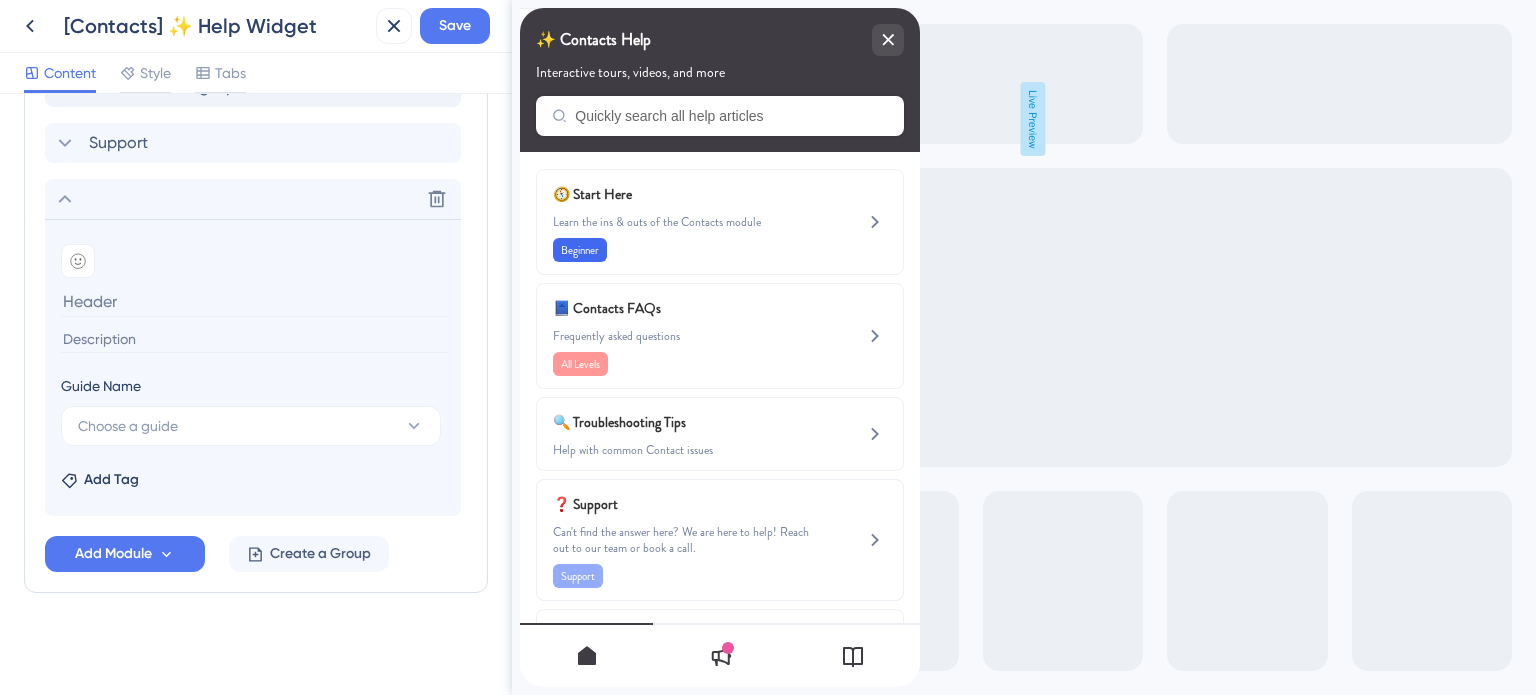 scroll, scrollTop: 1060, scrollLeft: 0, axis: vertical 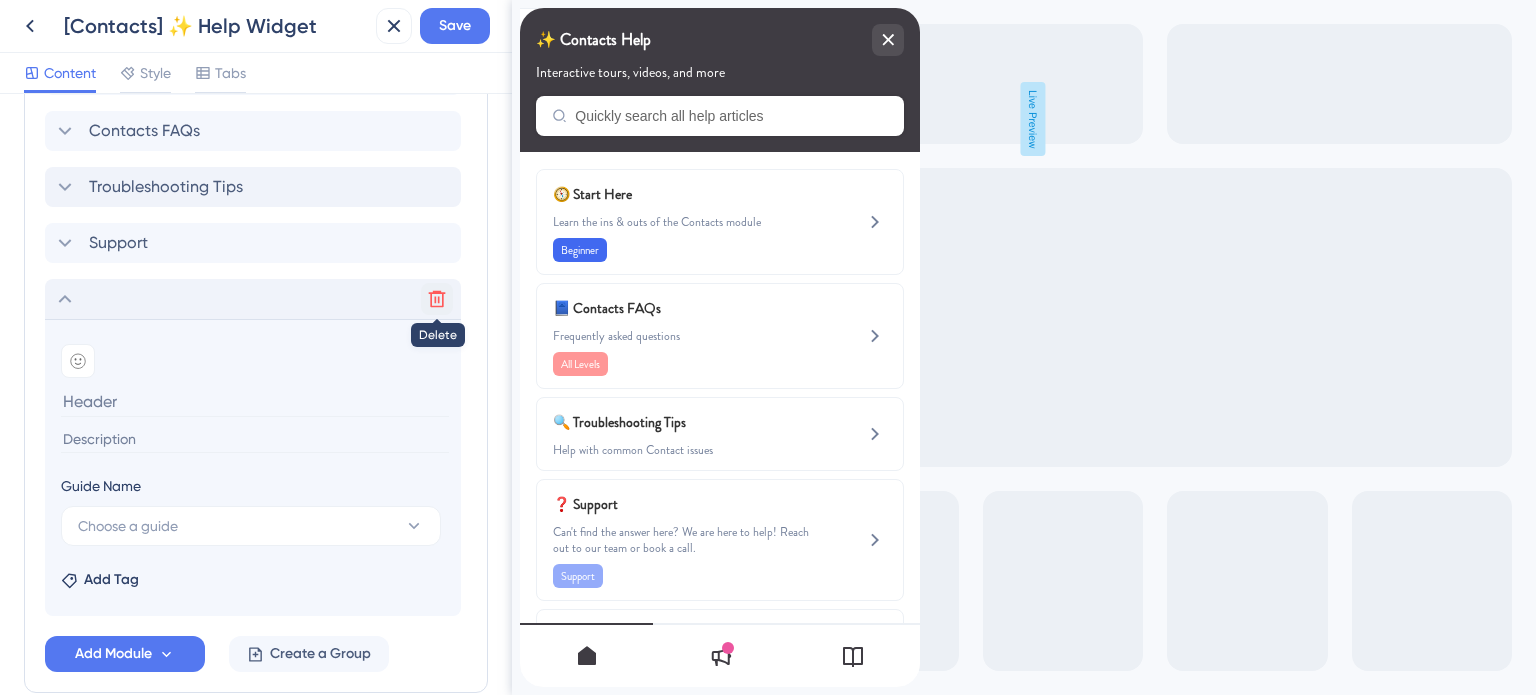 click 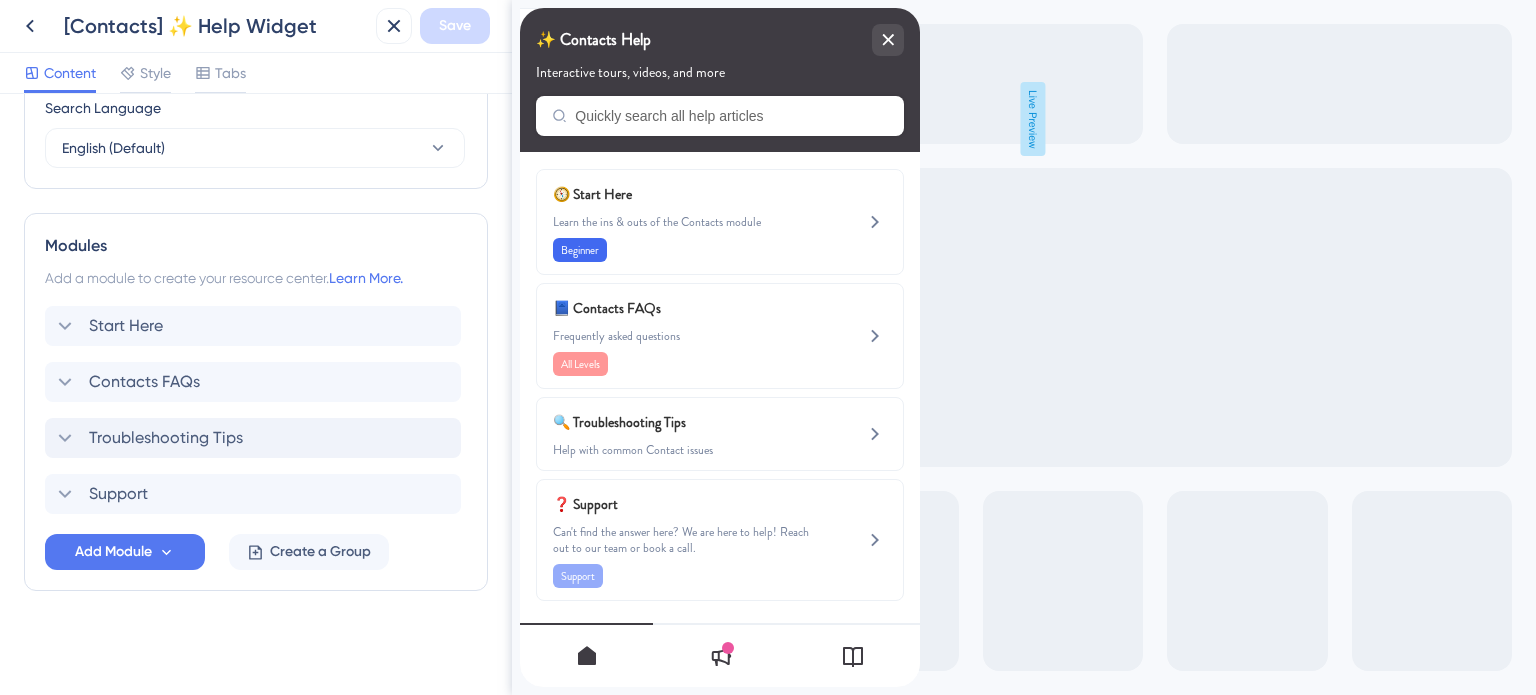 scroll, scrollTop: 807, scrollLeft: 0, axis: vertical 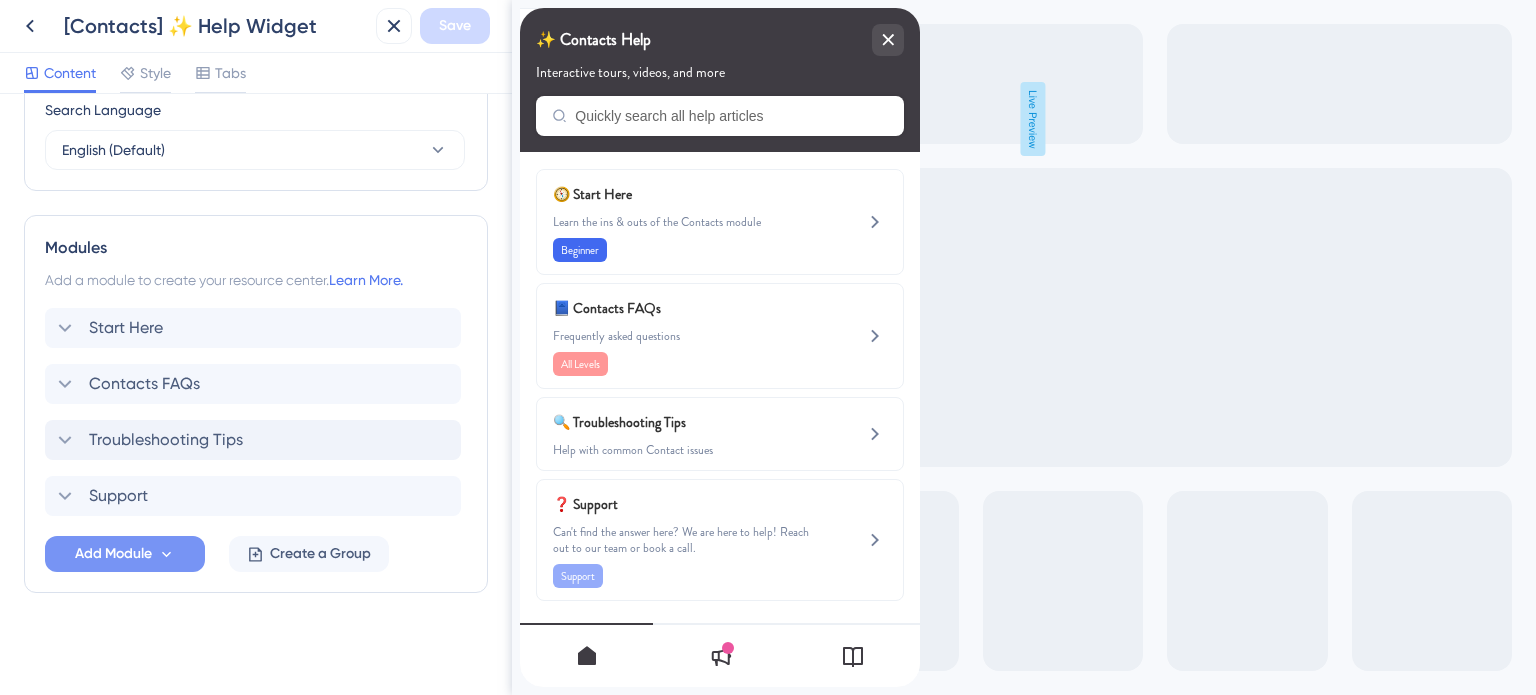 click on "Add Module" at bounding box center (113, 554) 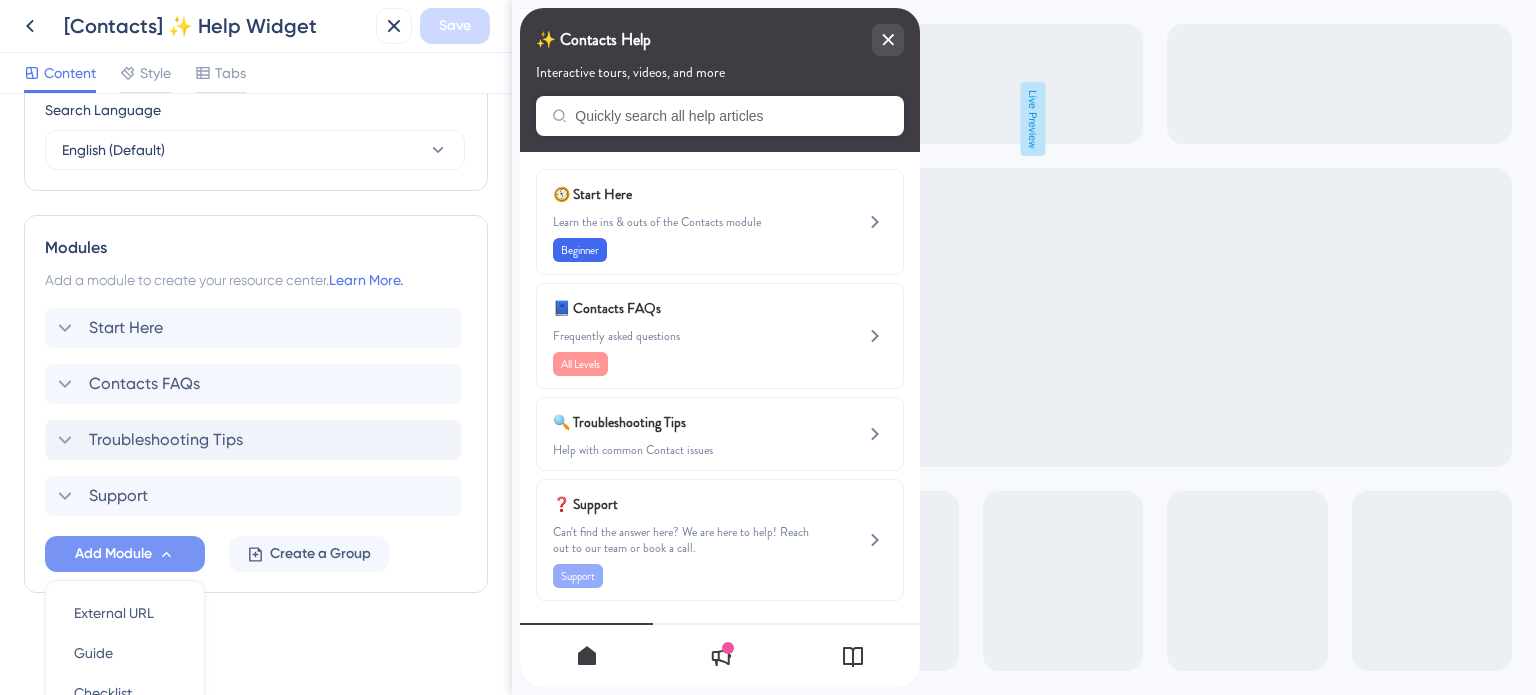 scroll, scrollTop: 996, scrollLeft: 0, axis: vertical 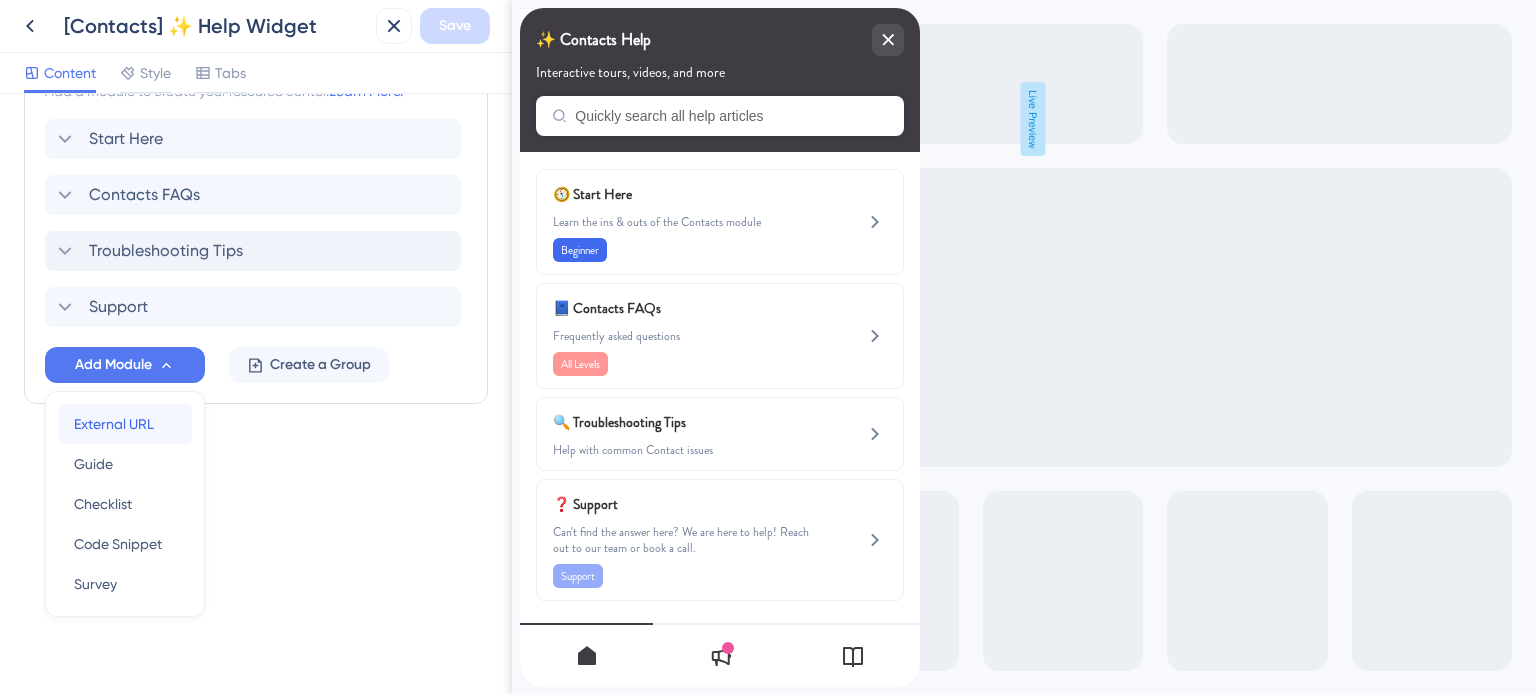 click on "External URL" at bounding box center [114, 424] 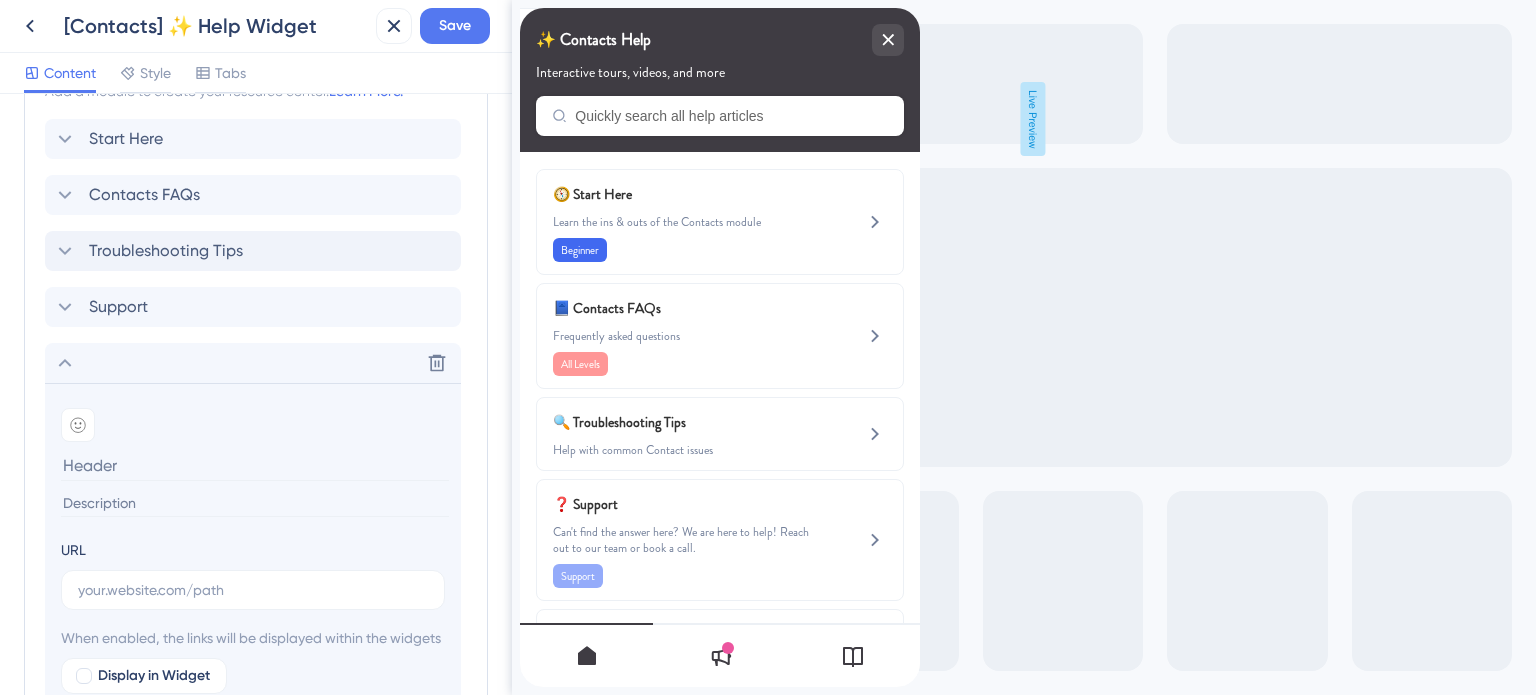 click at bounding box center [255, 465] 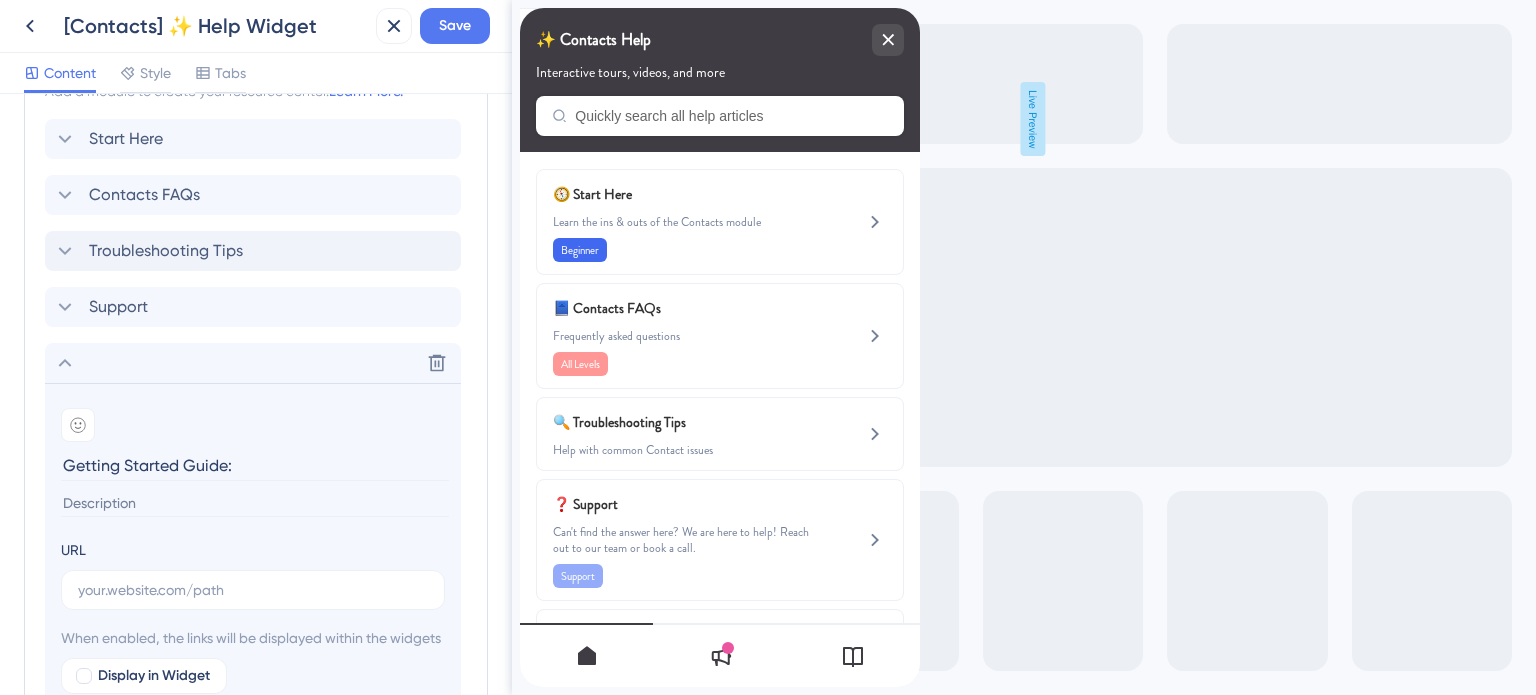 paste on "Contact Management" 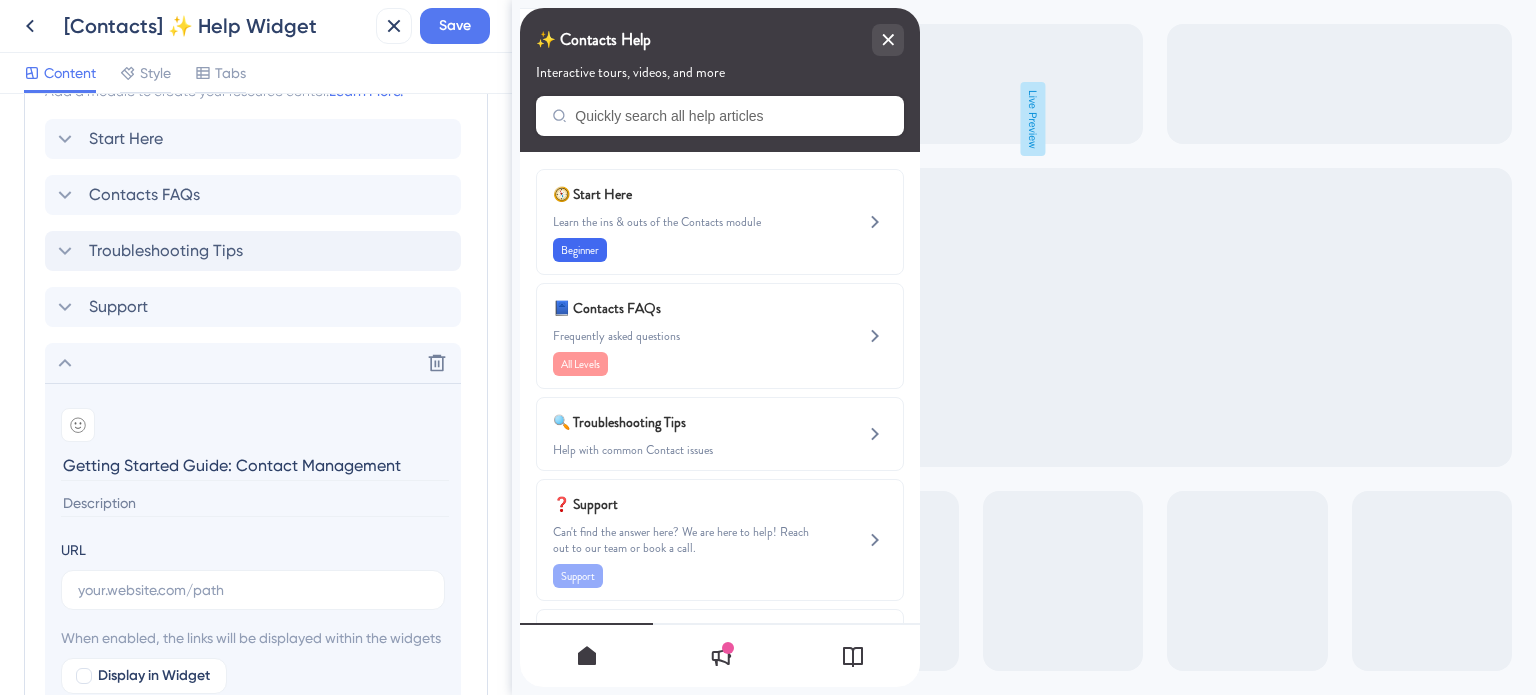 drag, startPoint x: 413, startPoint y: 467, endPoint x: 293, endPoint y: 466, distance: 120.004166 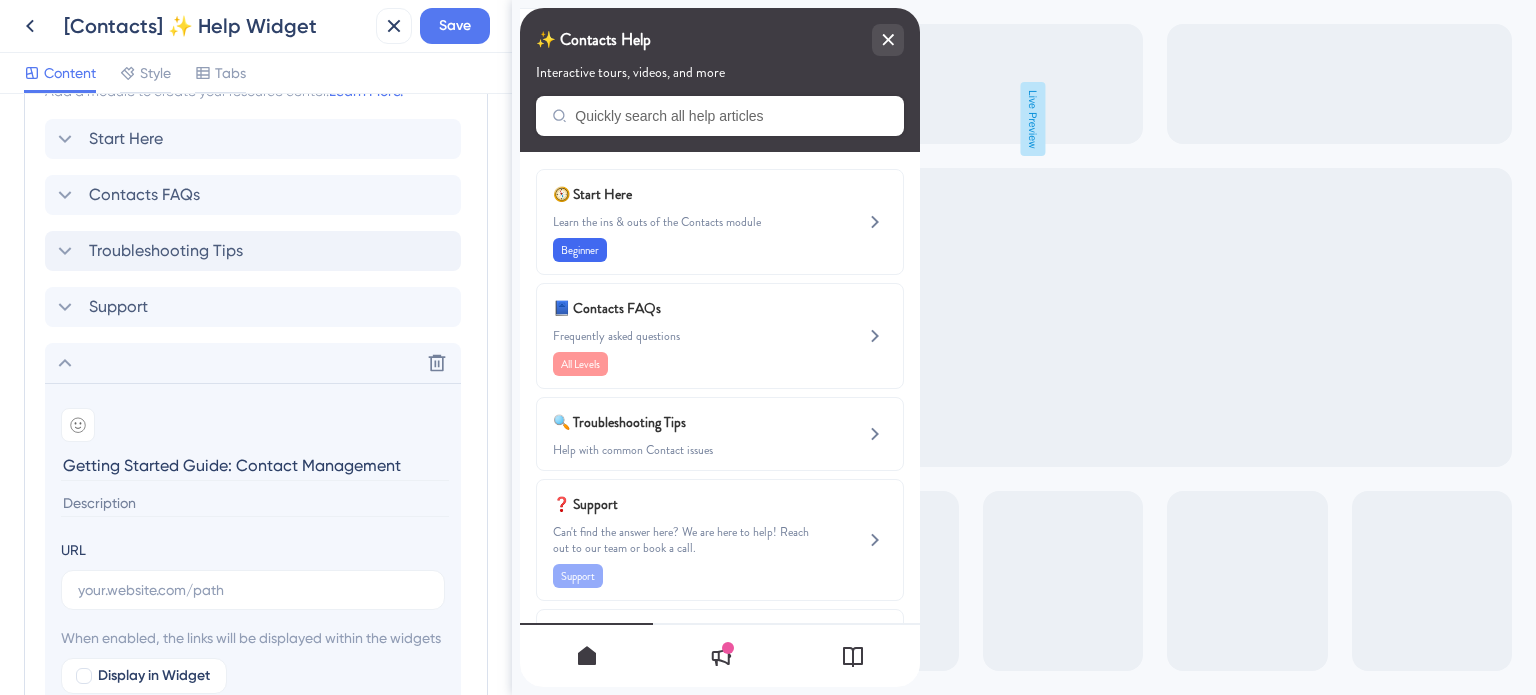 click on "Getting Started Guide: Contact Management" at bounding box center [255, 465] 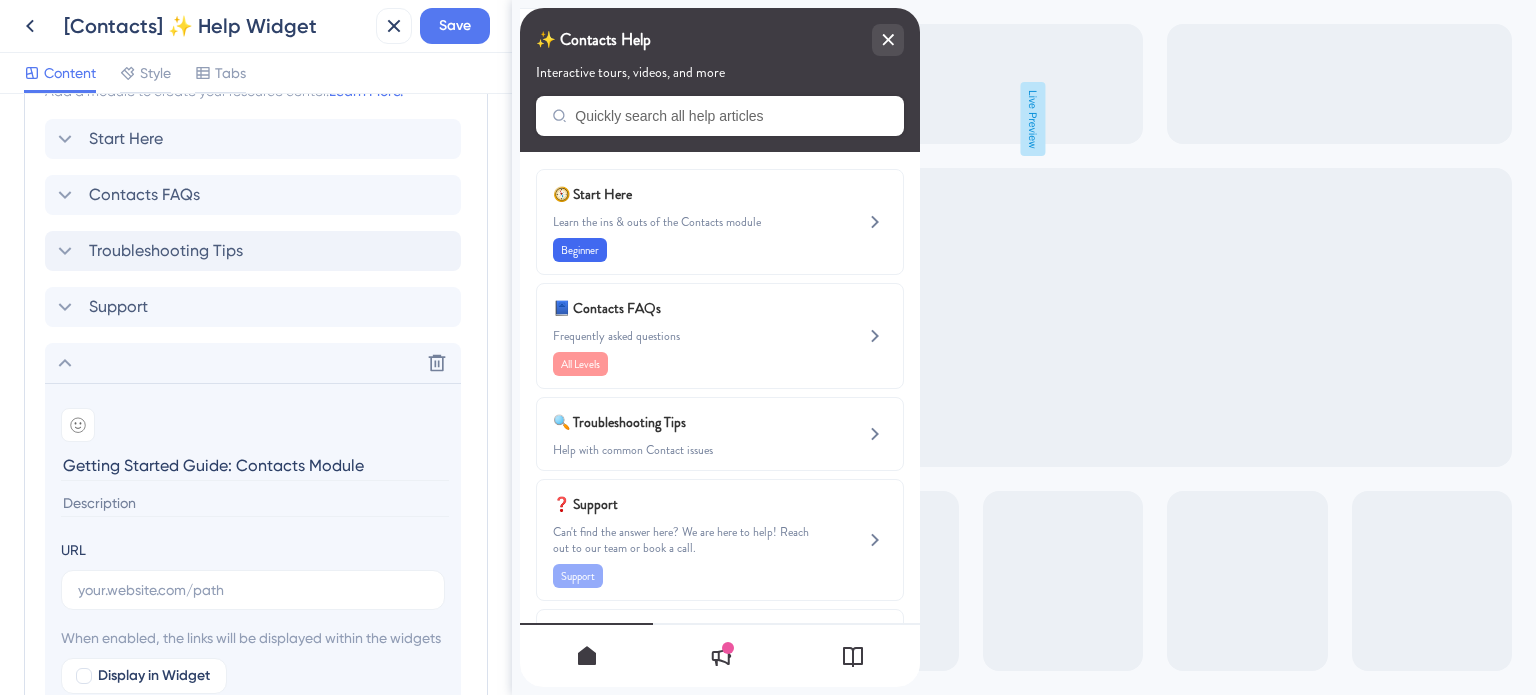 type on "Getting Started Guide: Contacts Module" 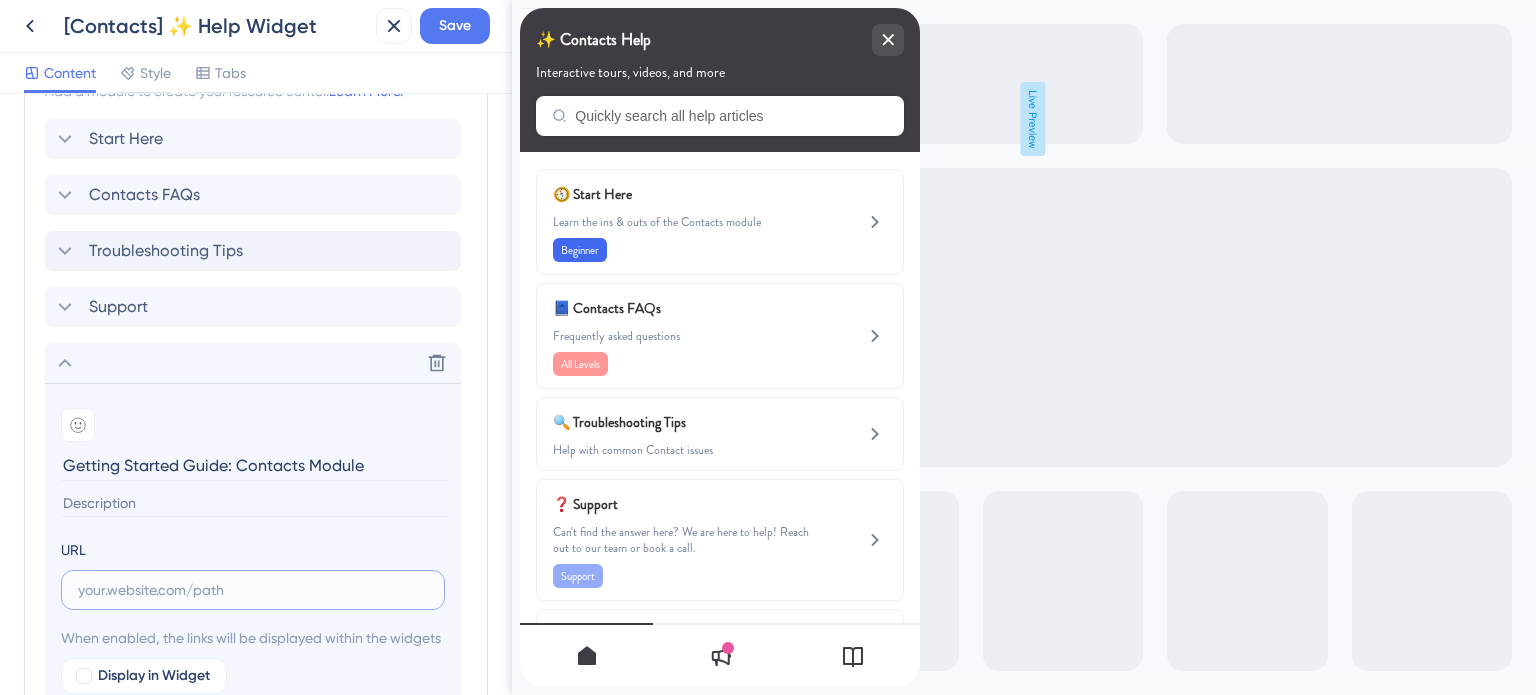 click at bounding box center [253, 590] 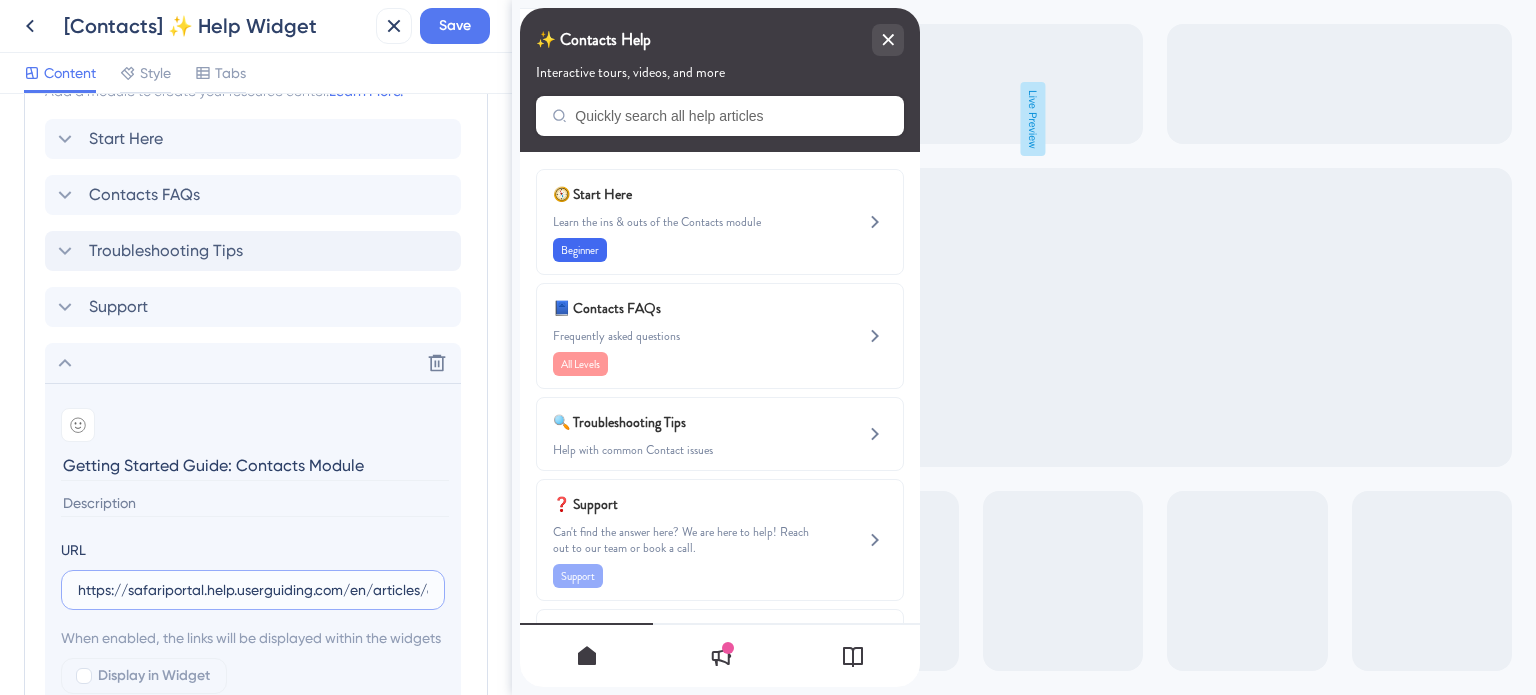 scroll, scrollTop: 0, scrollLeft: 191, axis: horizontal 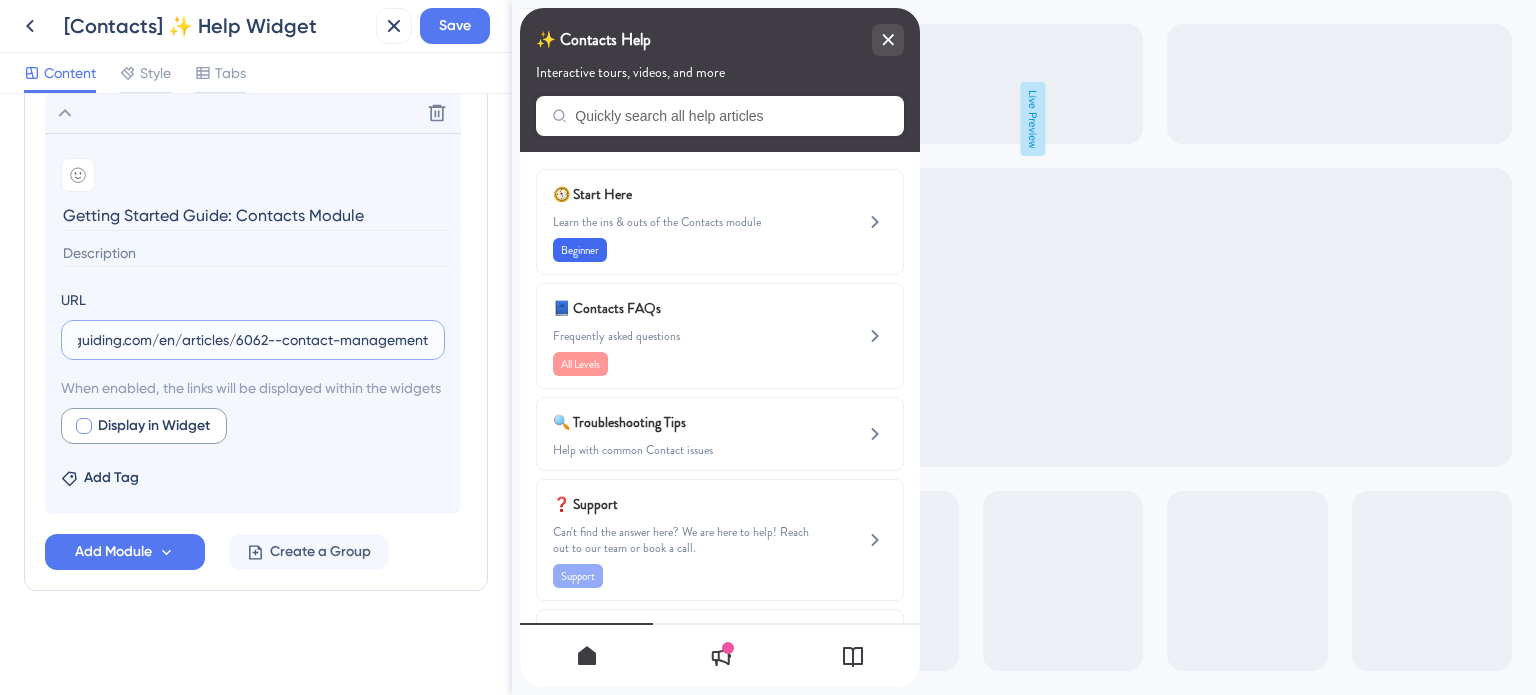 type on "https://safariportal.help.userguiding.com/en/articles/6062--contact-management" 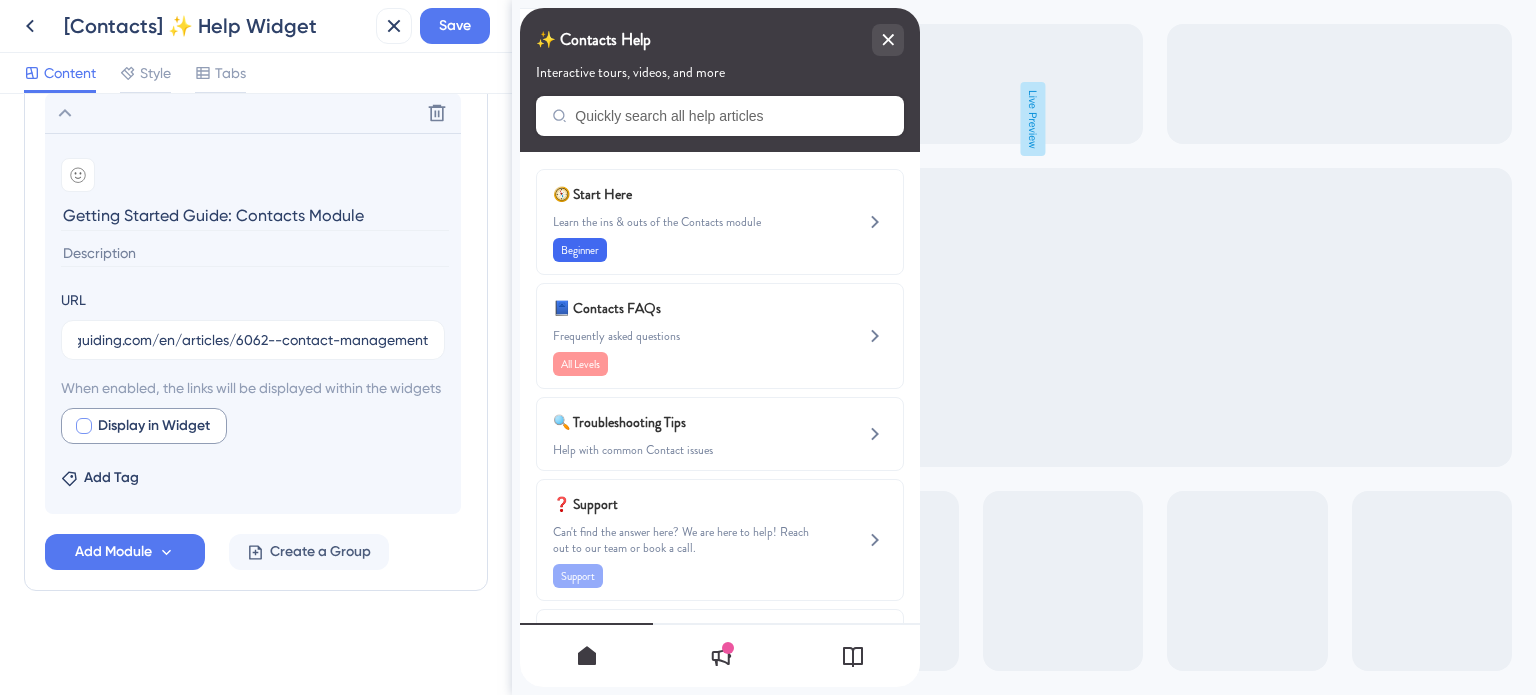 scroll, scrollTop: 0, scrollLeft: 0, axis: both 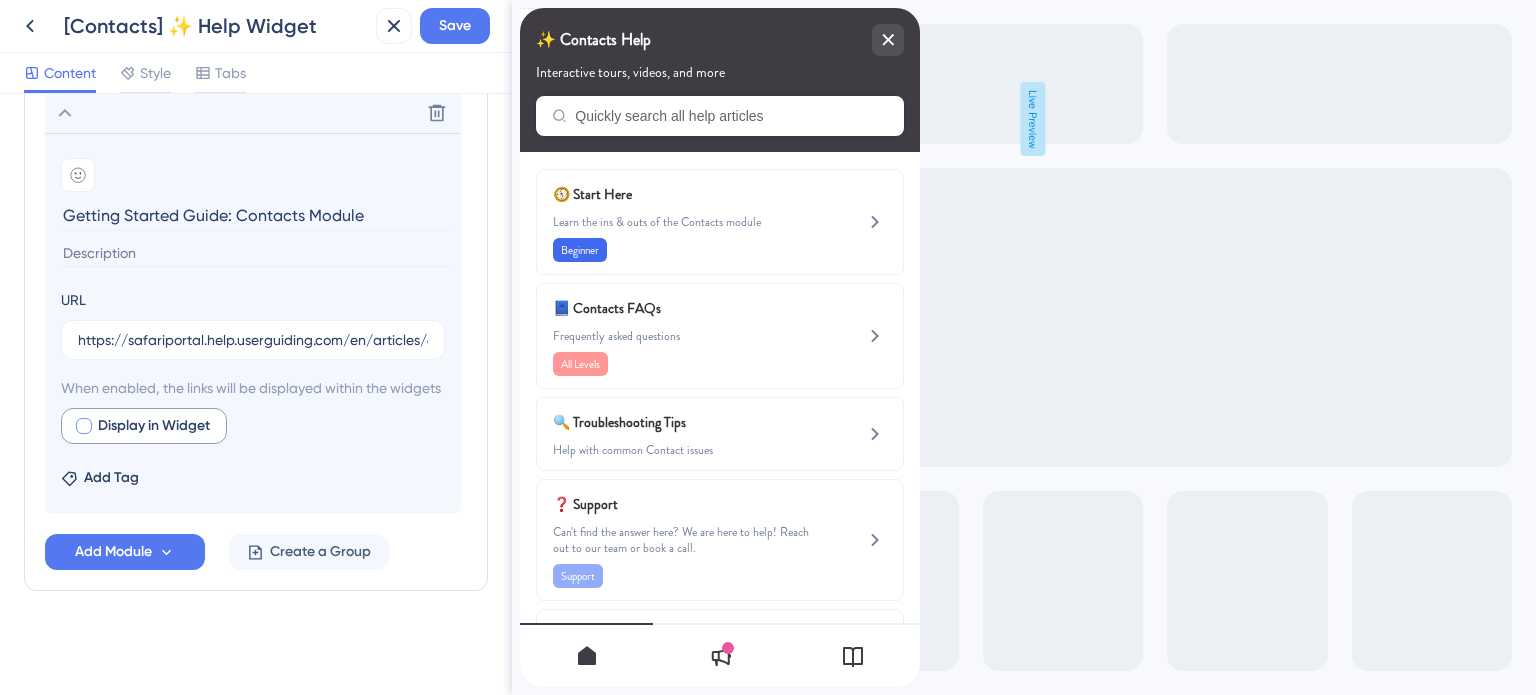 click at bounding box center (84, 426) 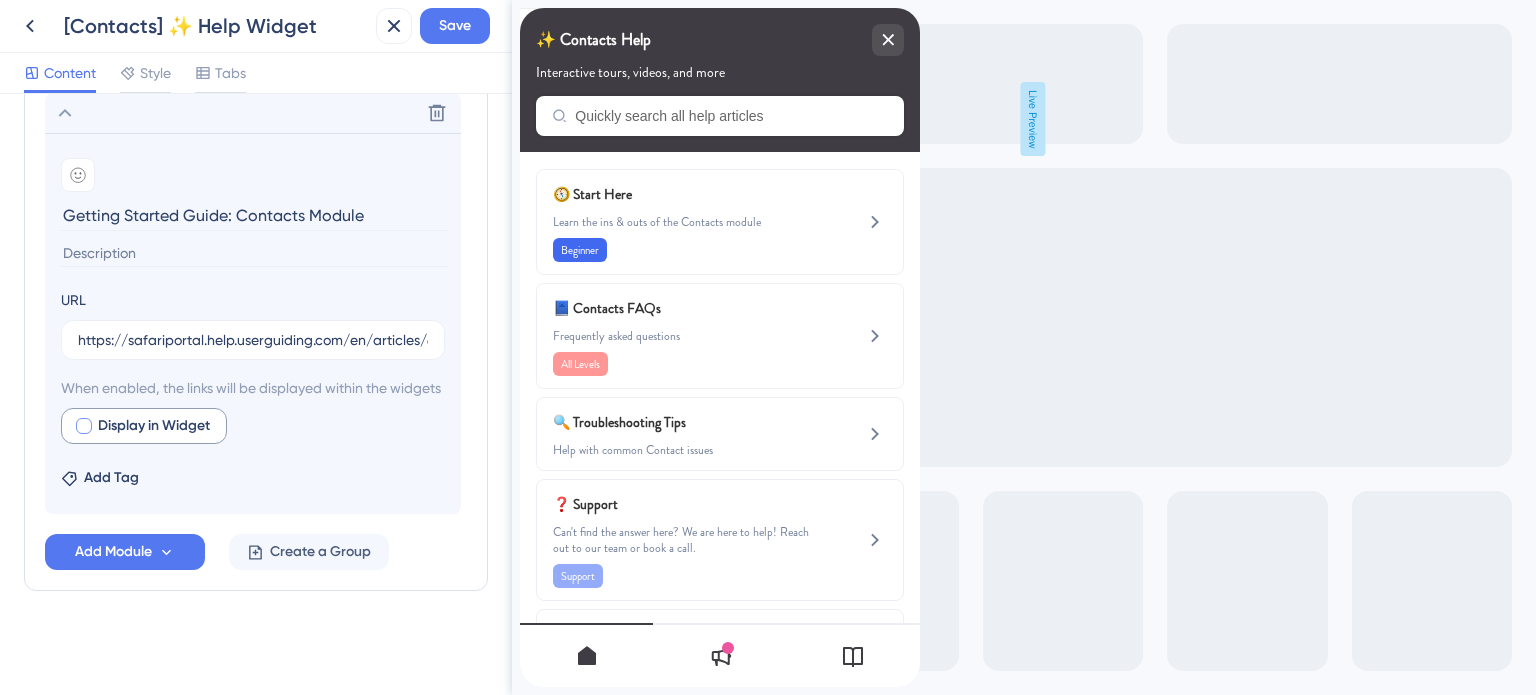 checkbox on "true" 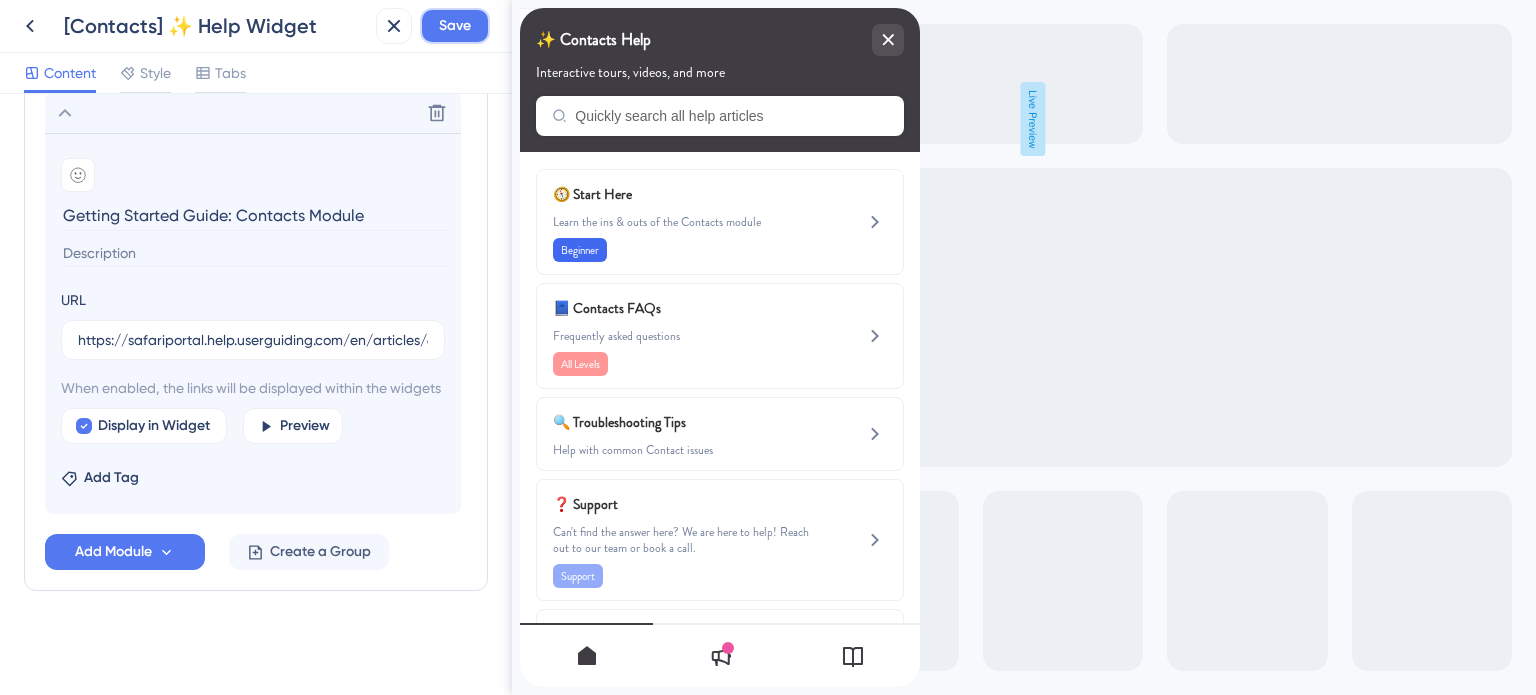 click on "Save" at bounding box center (455, 26) 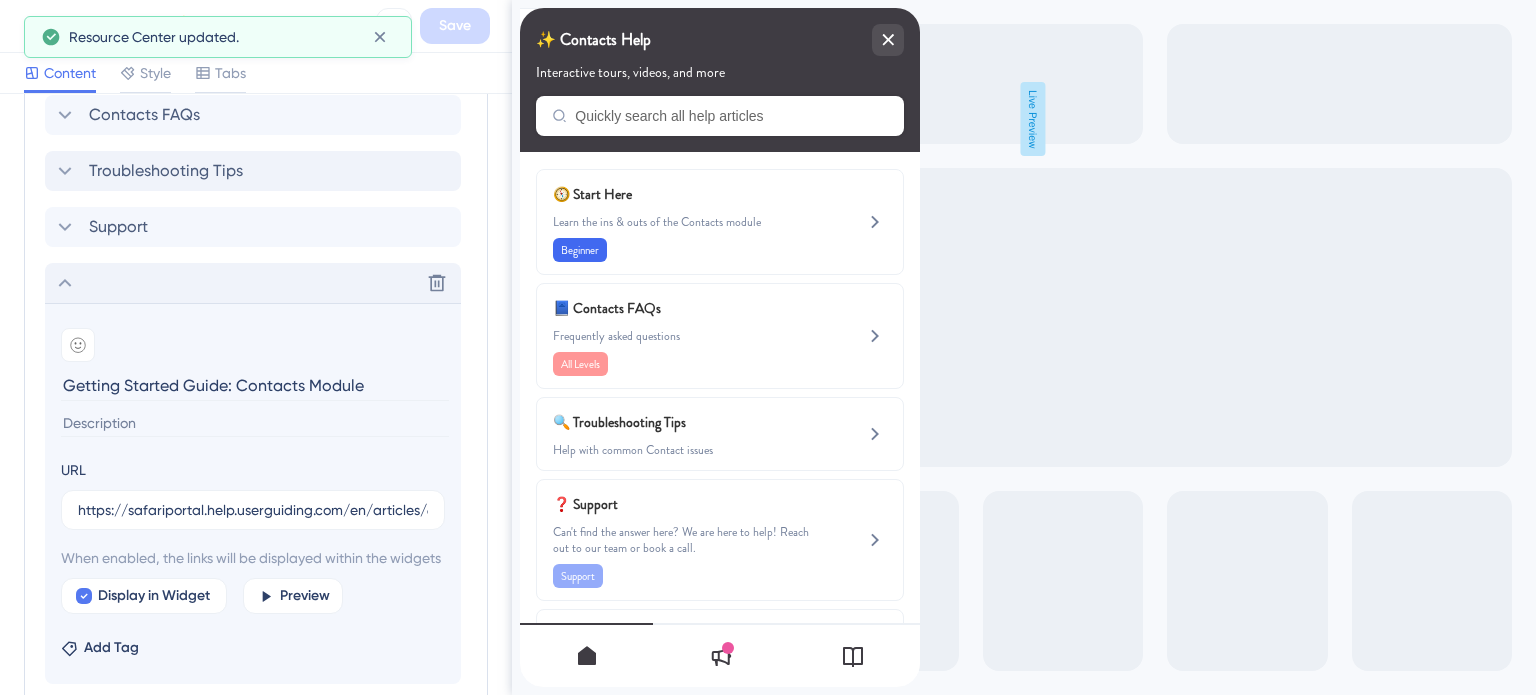 scroll, scrollTop: 1068, scrollLeft: 0, axis: vertical 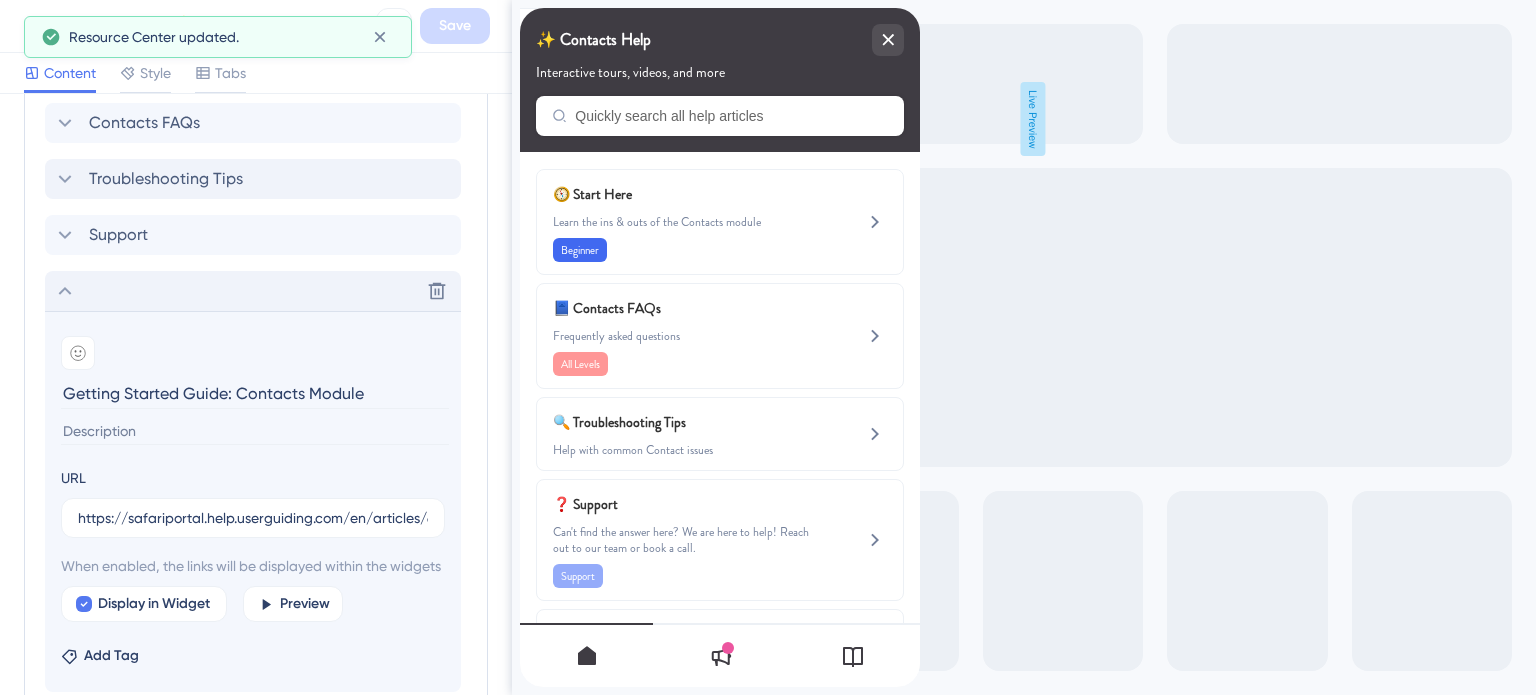 click 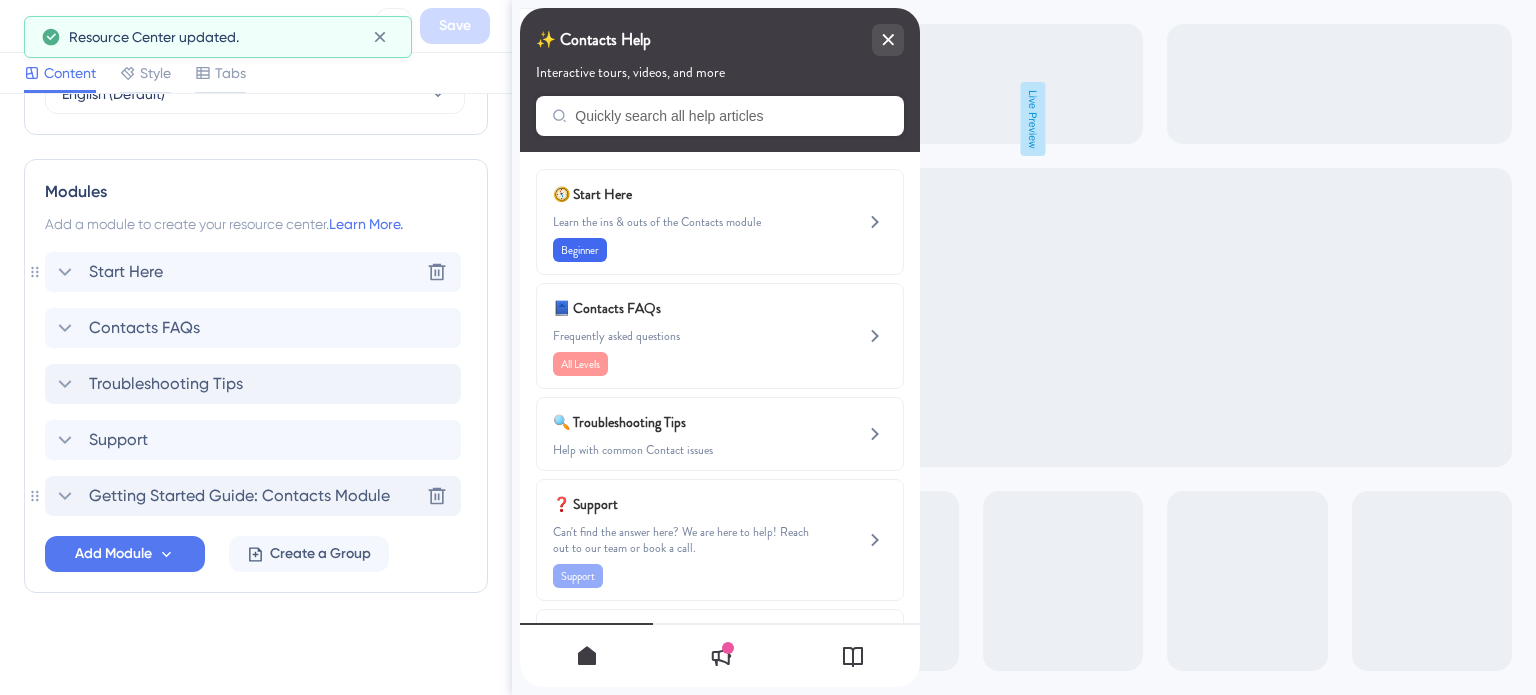 click 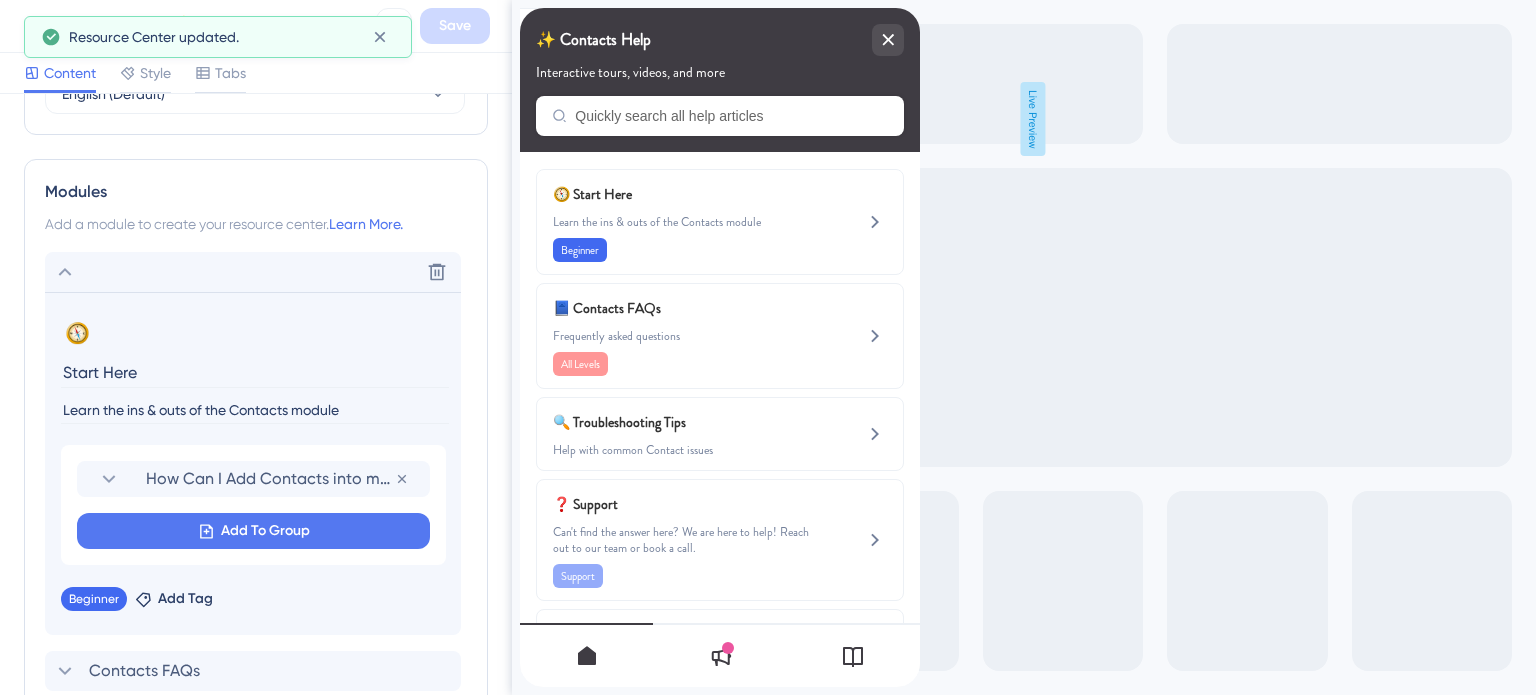 scroll, scrollTop: 1068, scrollLeft: 0, axis: vertical 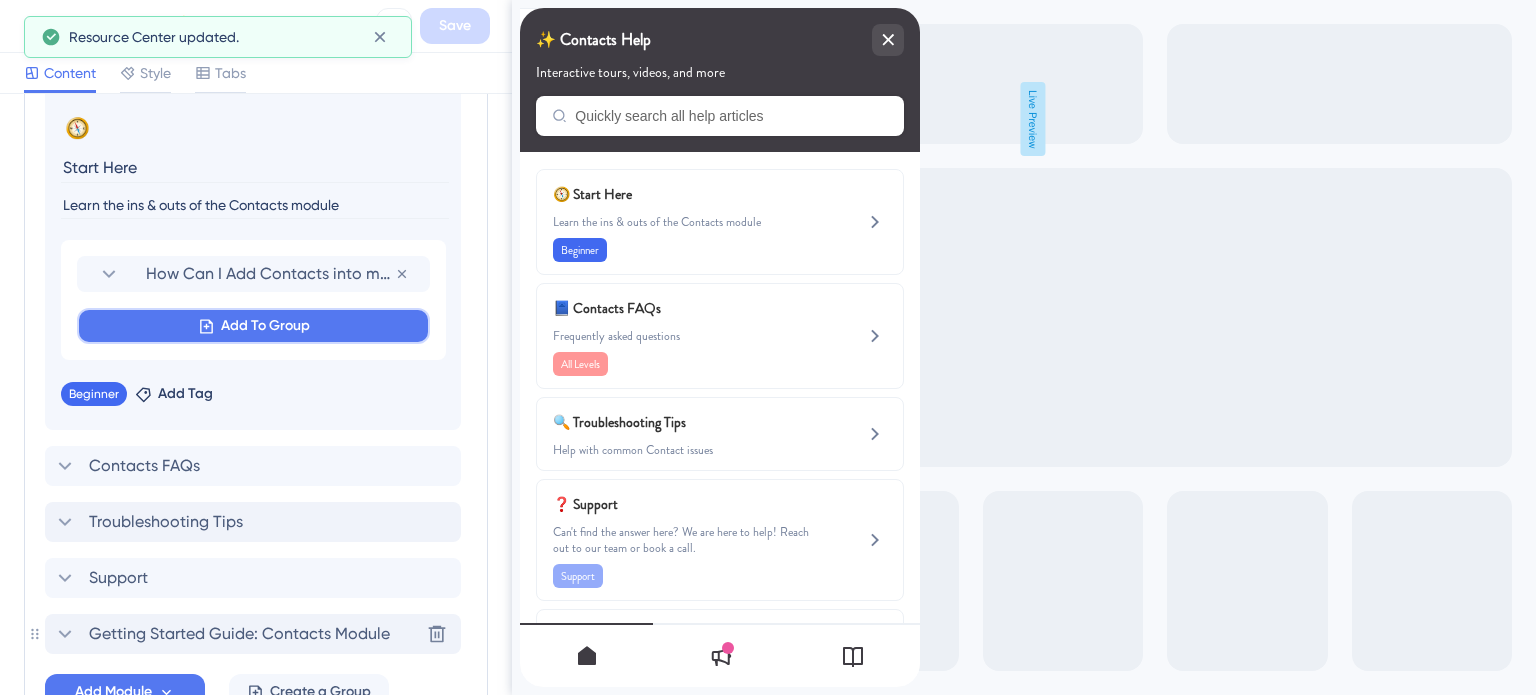 click on "Add To Group" at bounding box center [265, 326] 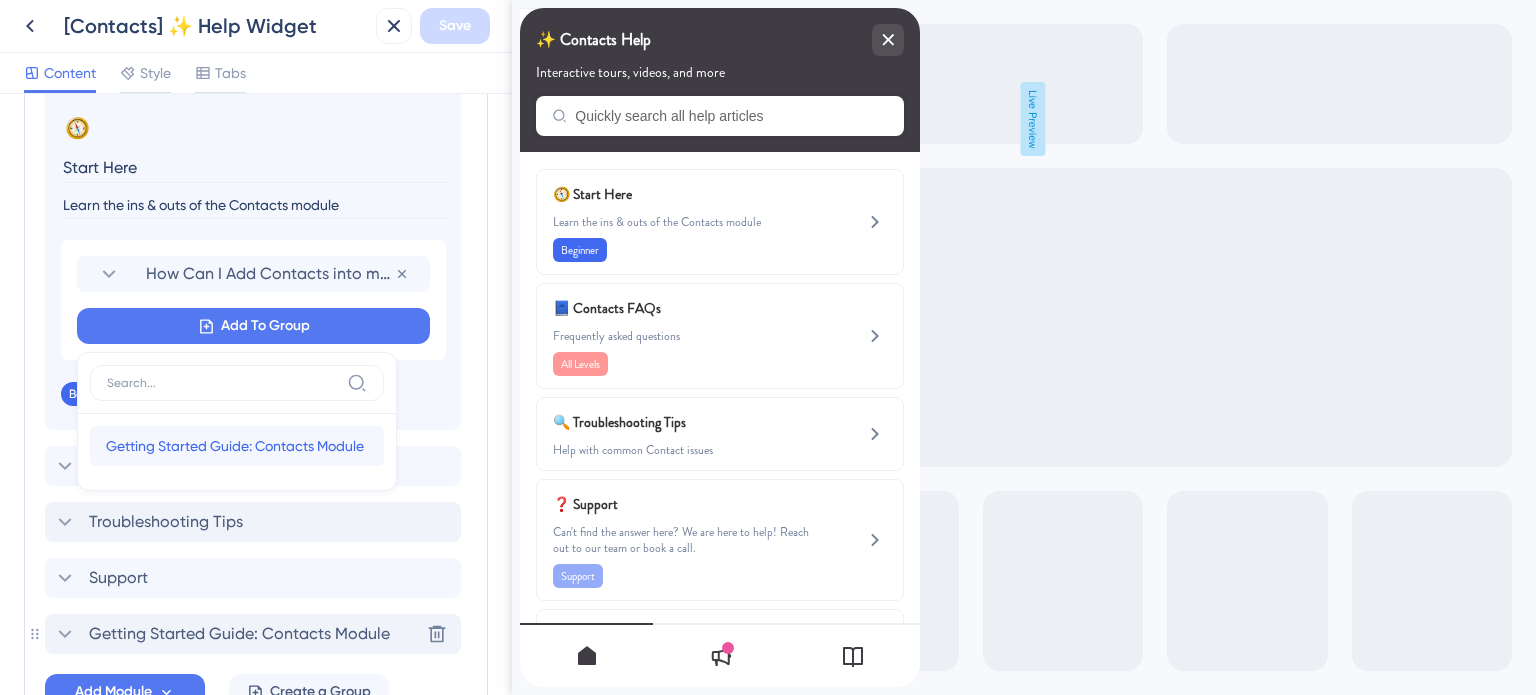 click on "Getting Started Guide: Contacts Module" at bounding box center (235, 446) 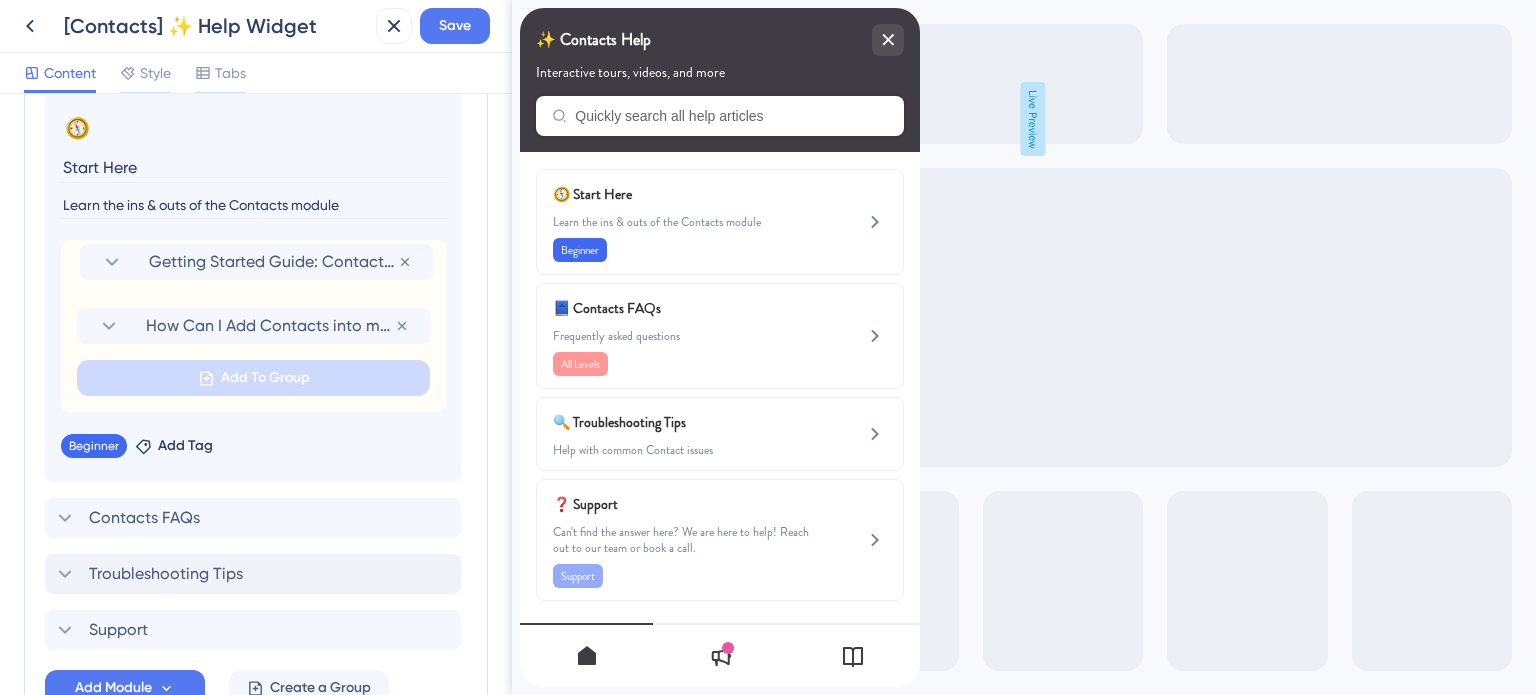 drag, startPoint x: 68, startPoint y: 325, endPoint x: 71, endPoint y: 256, distance: 69.065186 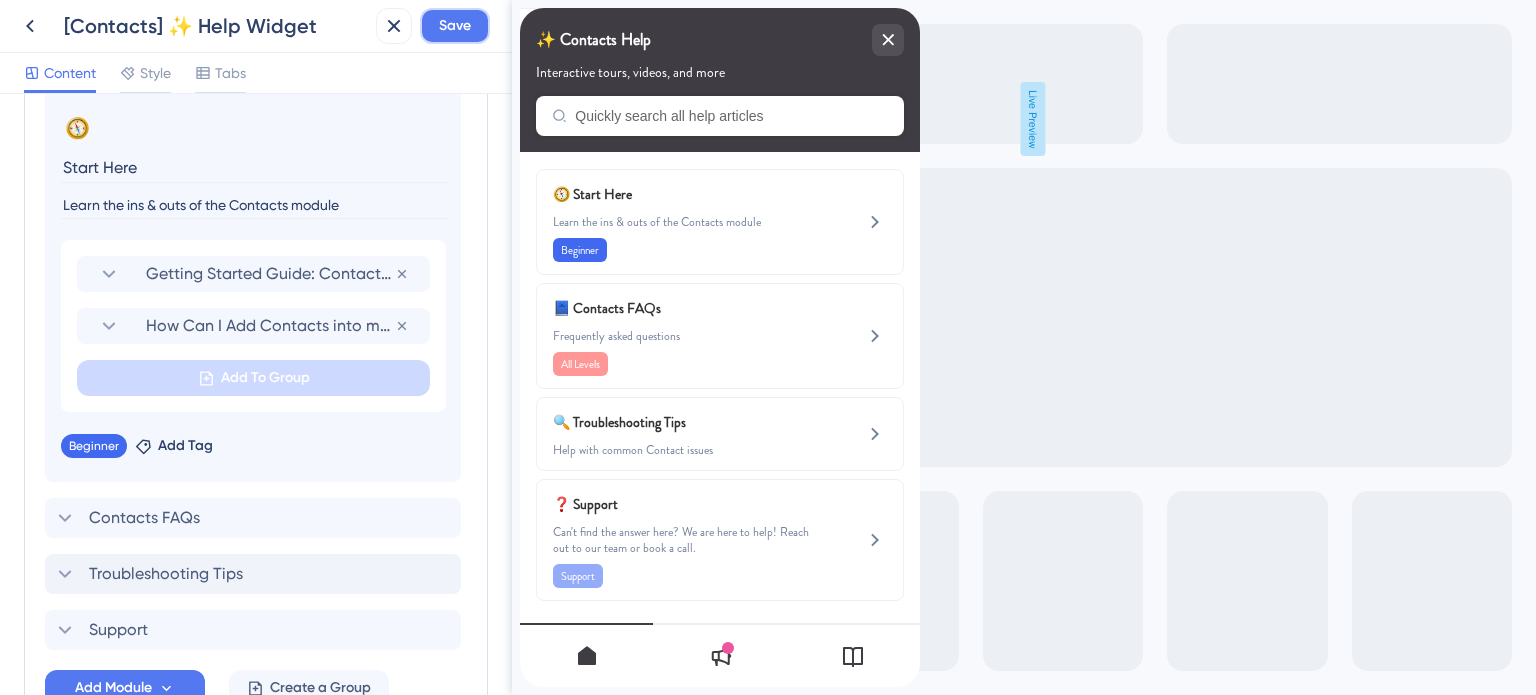 click on "Save" at bounding box center [455, 26] 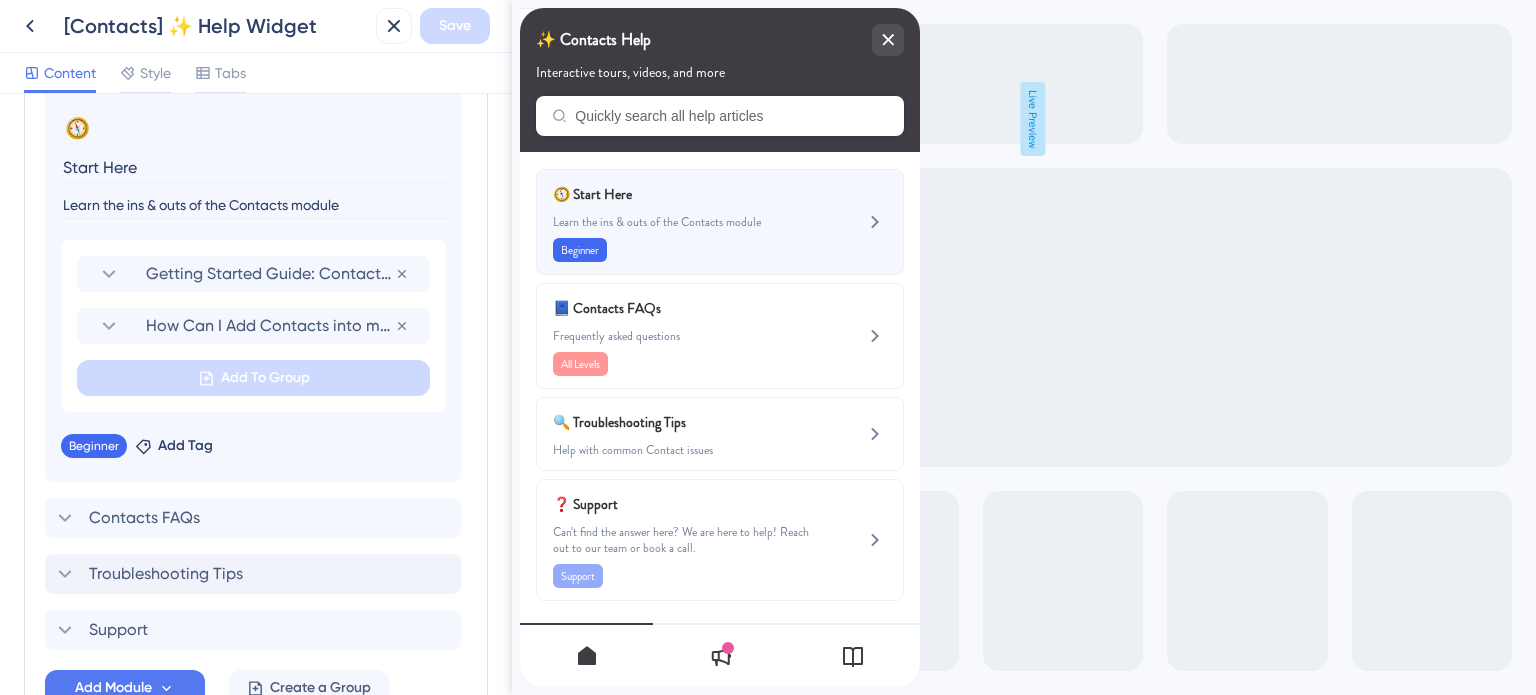 click on "Learn the ins & outs of the Contacts module" at bounding box center [686, 222] 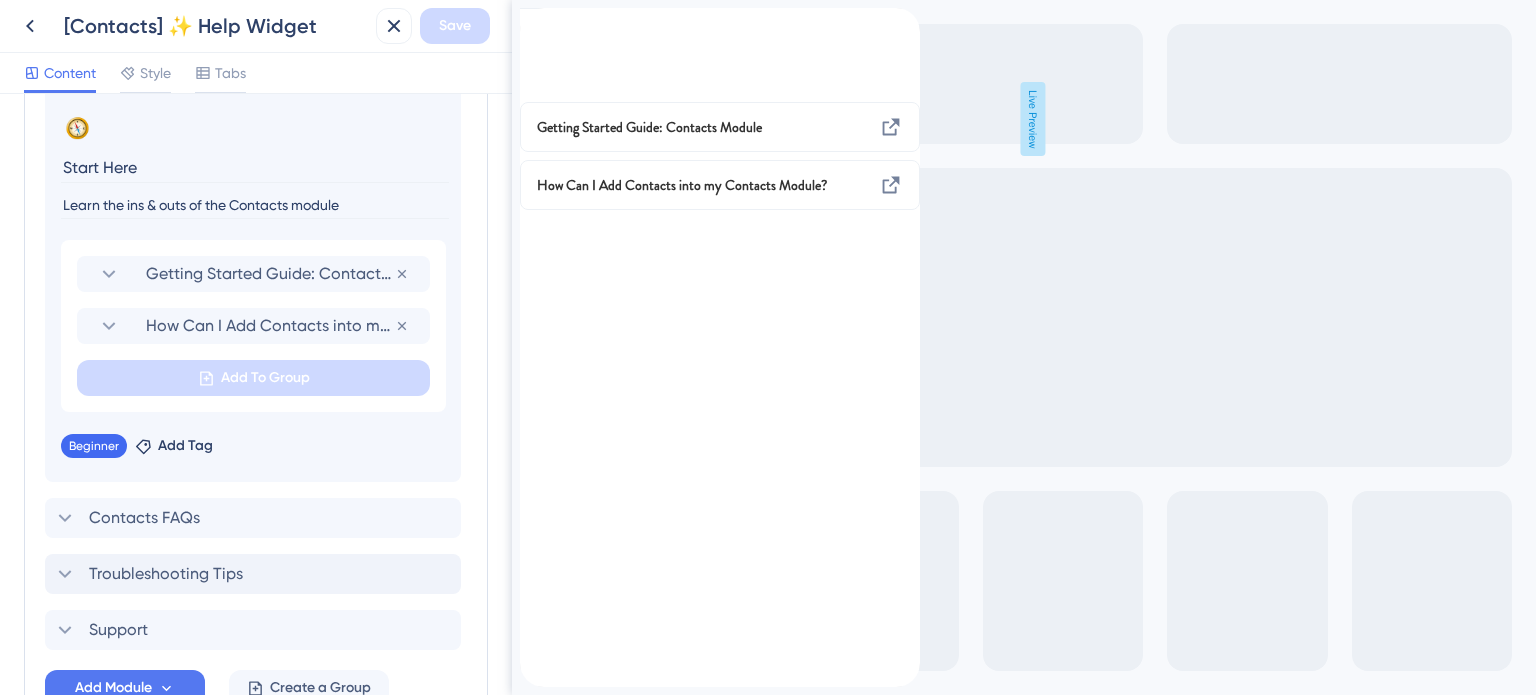 scroll, scrollTop: 0, scrollLeft: 0, axis: both 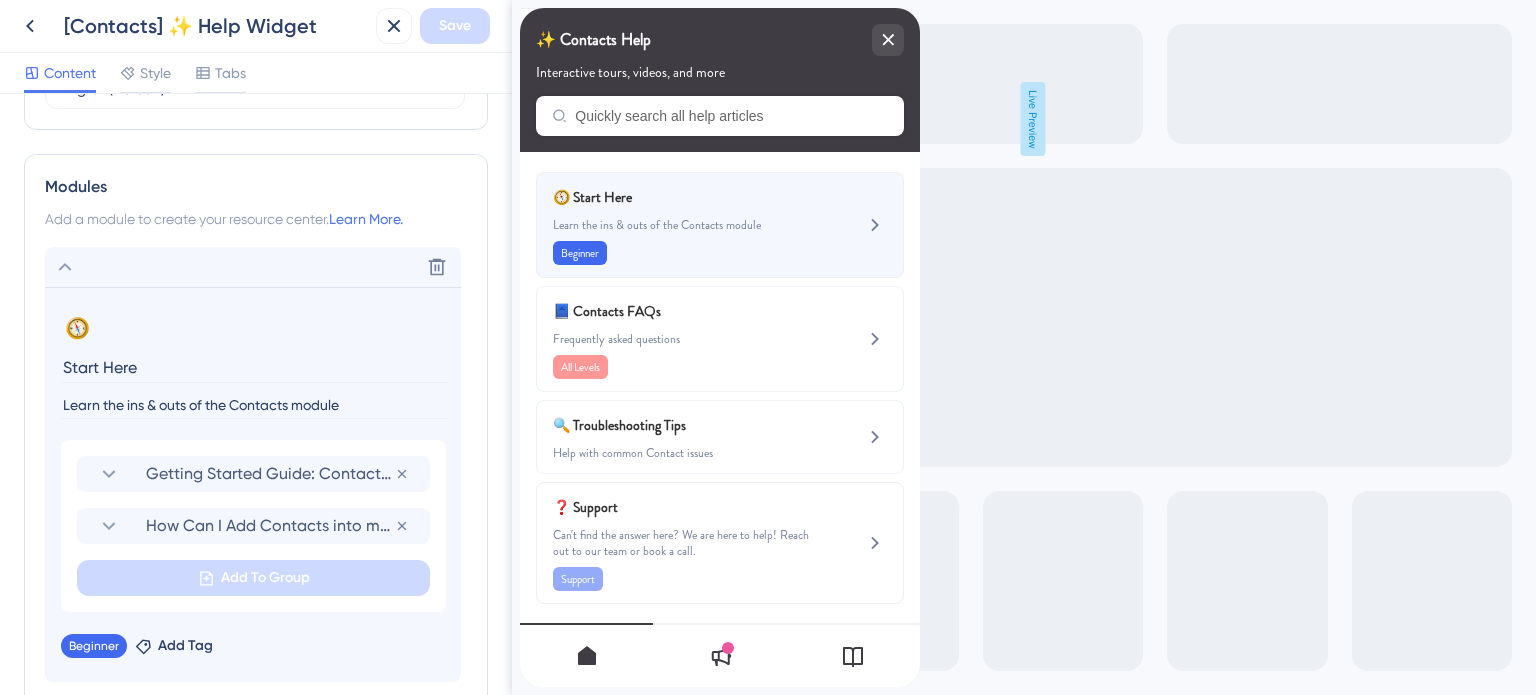 click on "Learn the ins & outs of the Contacts module" at bounding box center (686, 225) 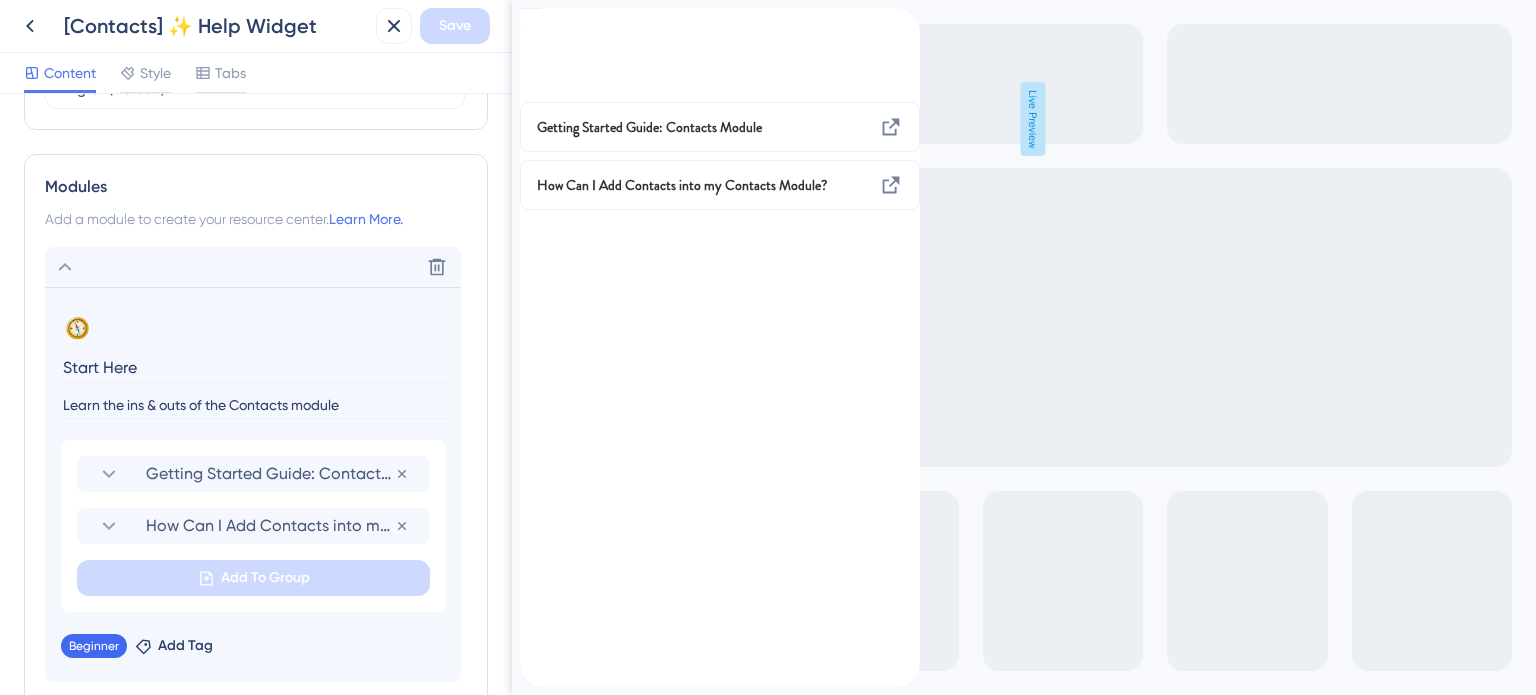 click at bounding box center [536, 19] 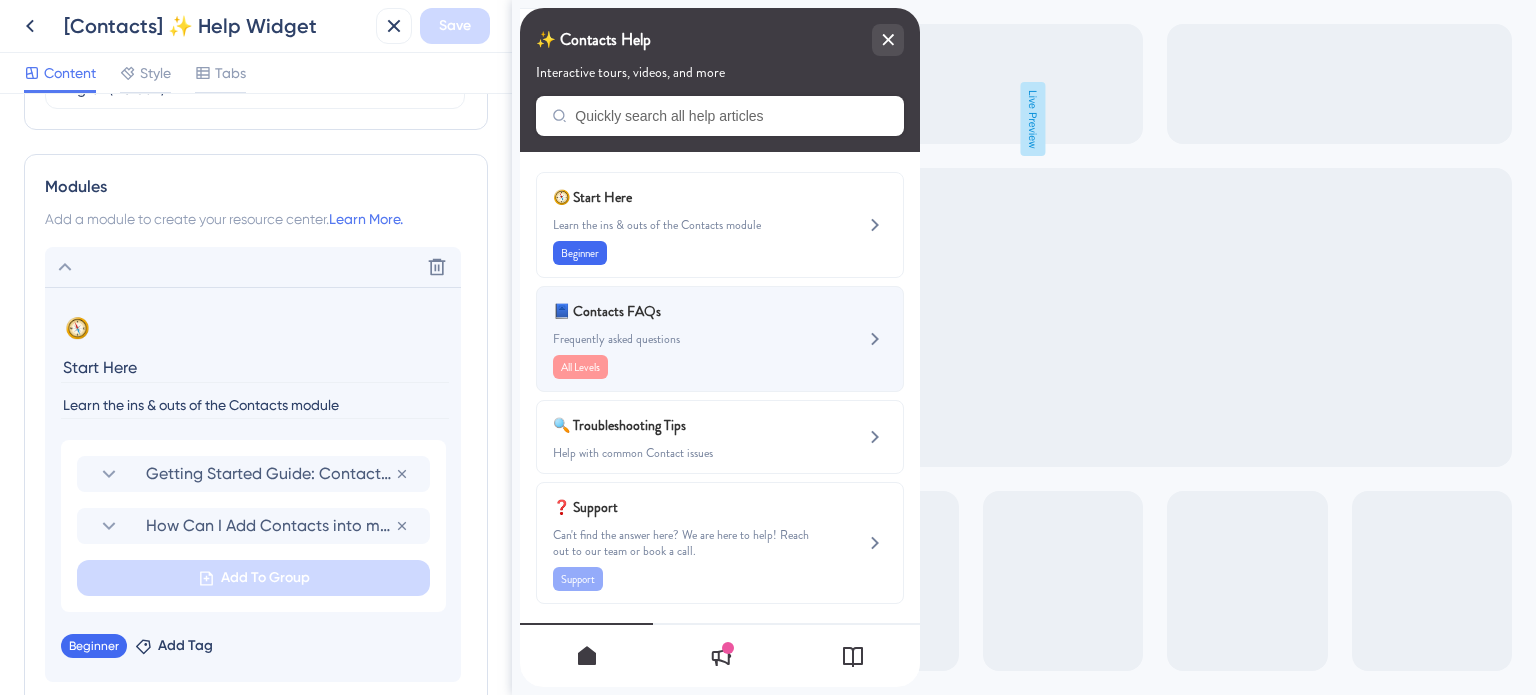 click on "📘   Contacts FAQs" at bounding box center [670, 311] 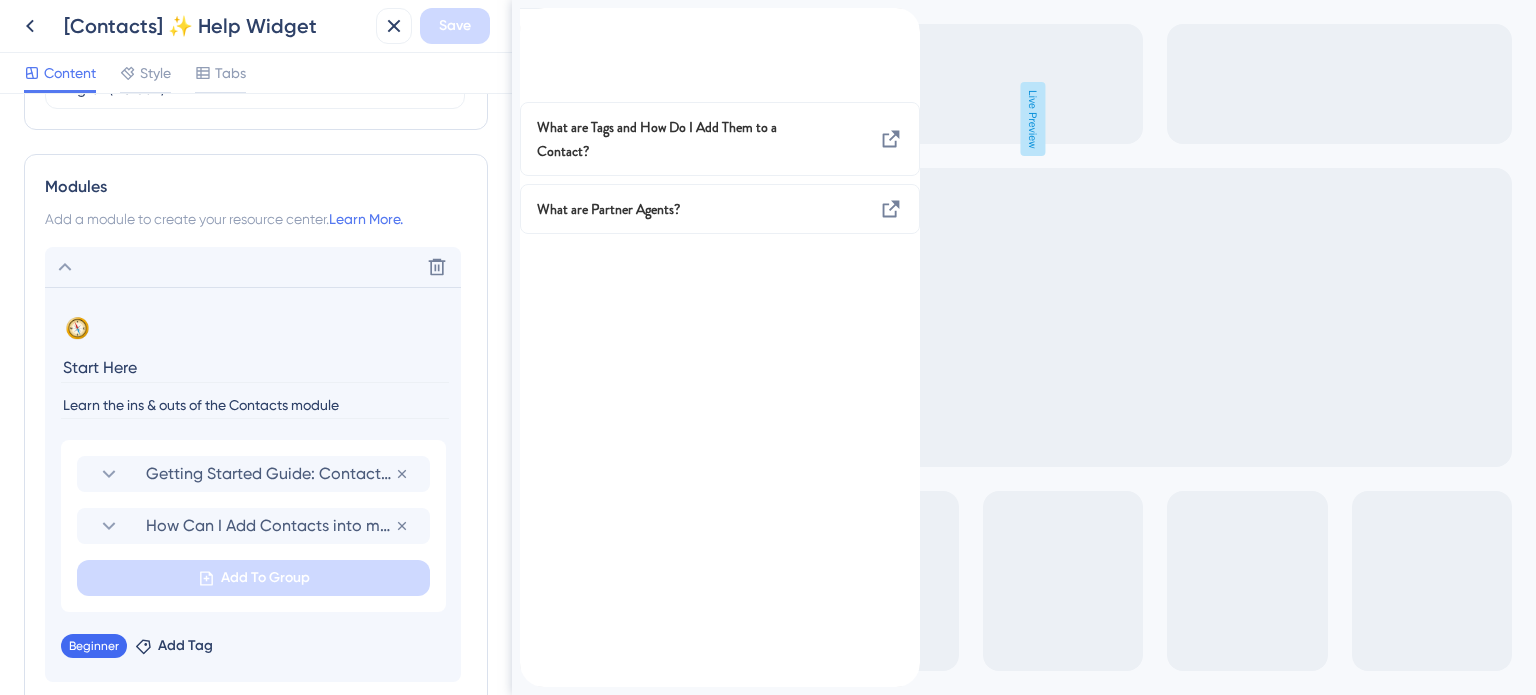click 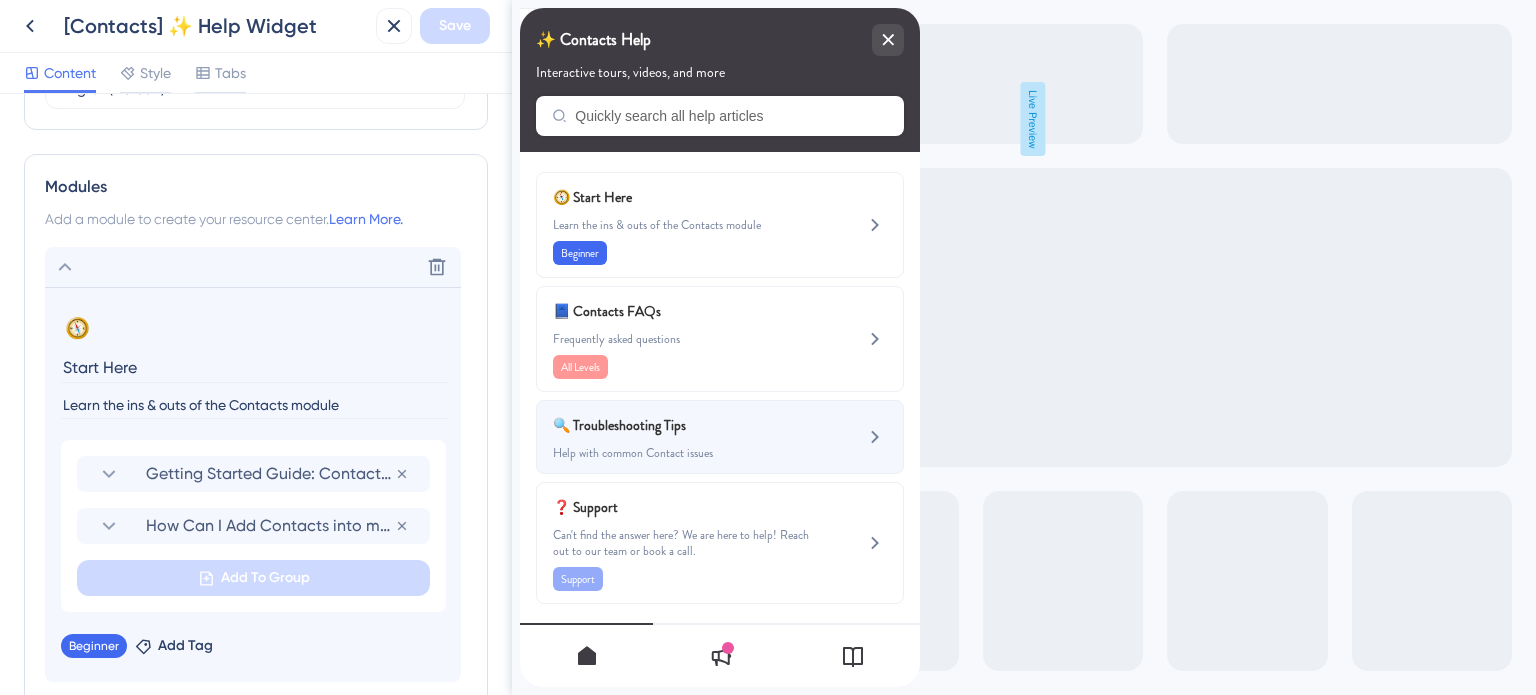 click on "🔍   Troubleshooting Tips" at bounding box center (670, 425) 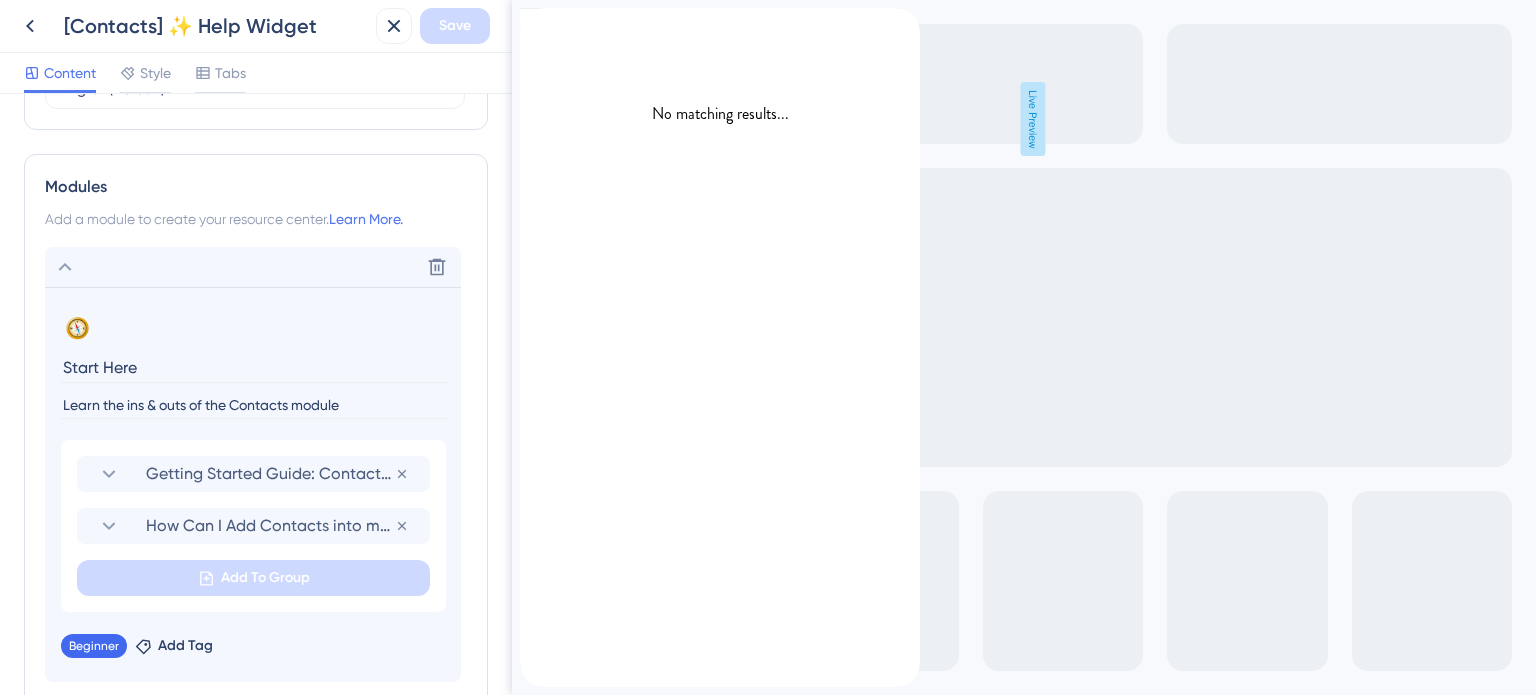 click 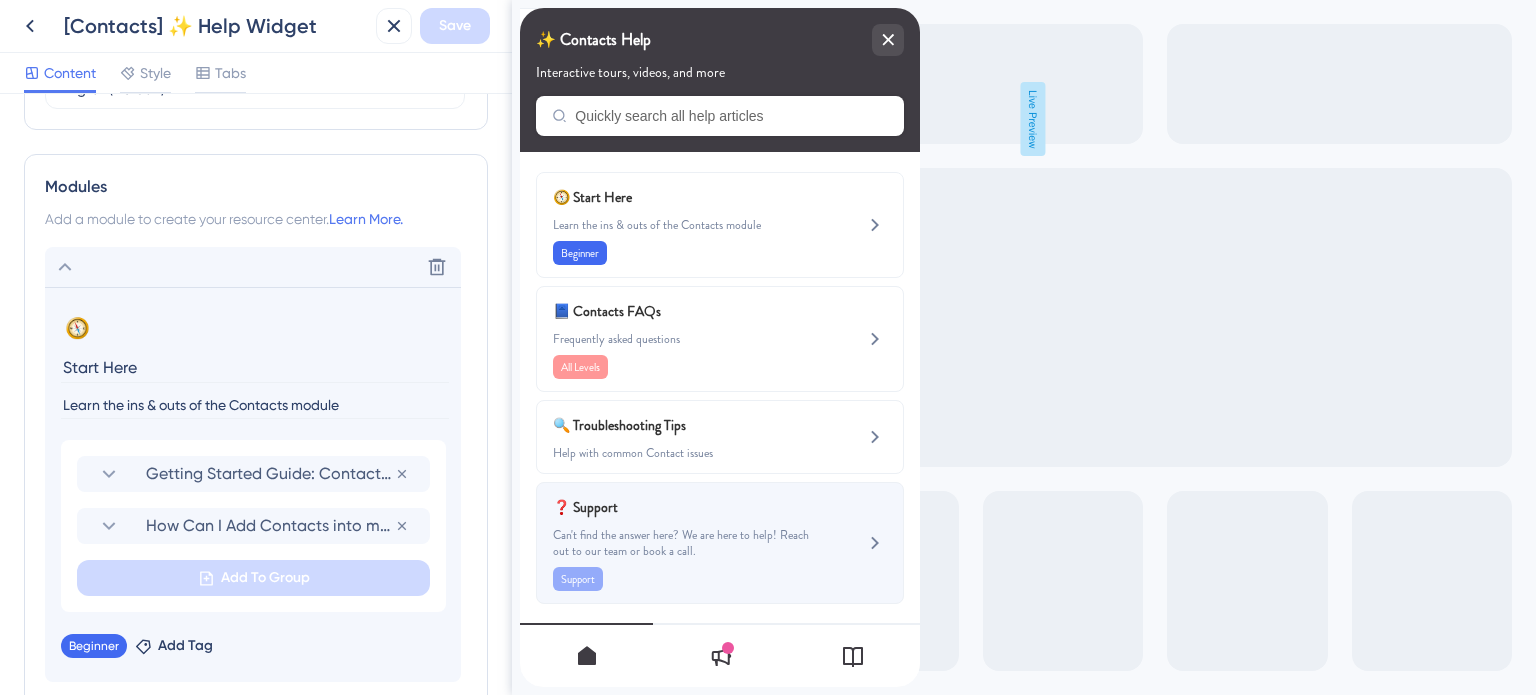 click on "❓   Support" at bounding box center (670, 507) 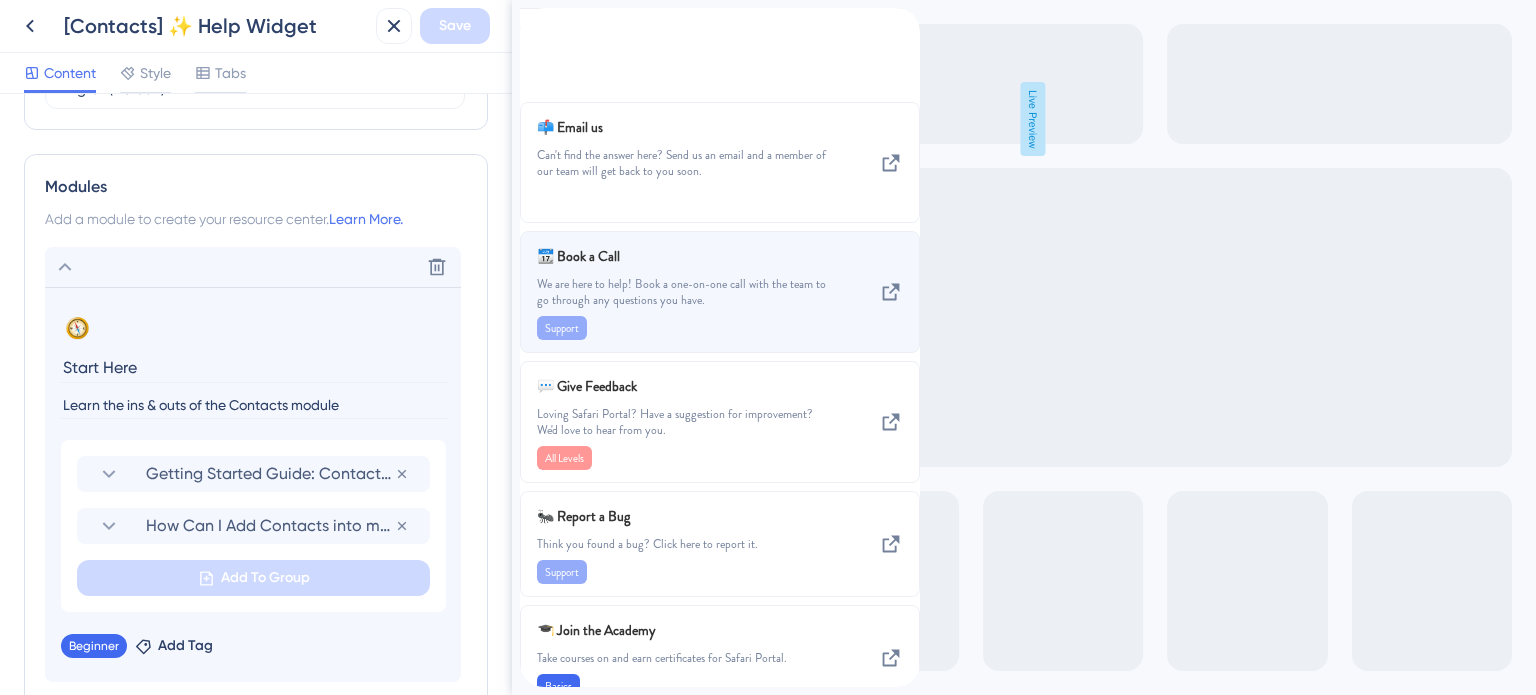 scroll, scrollTop: 349, scrollLeft: 0, axis: vertical 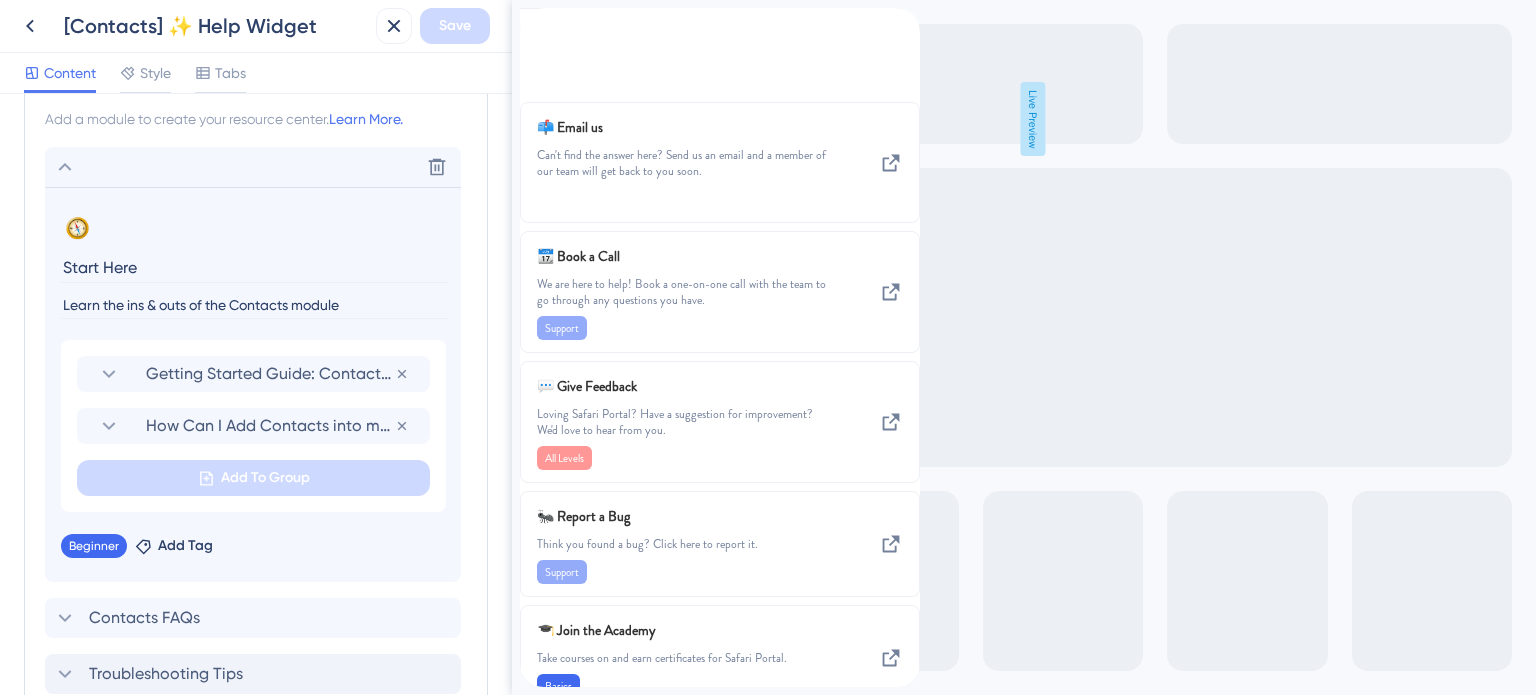 click 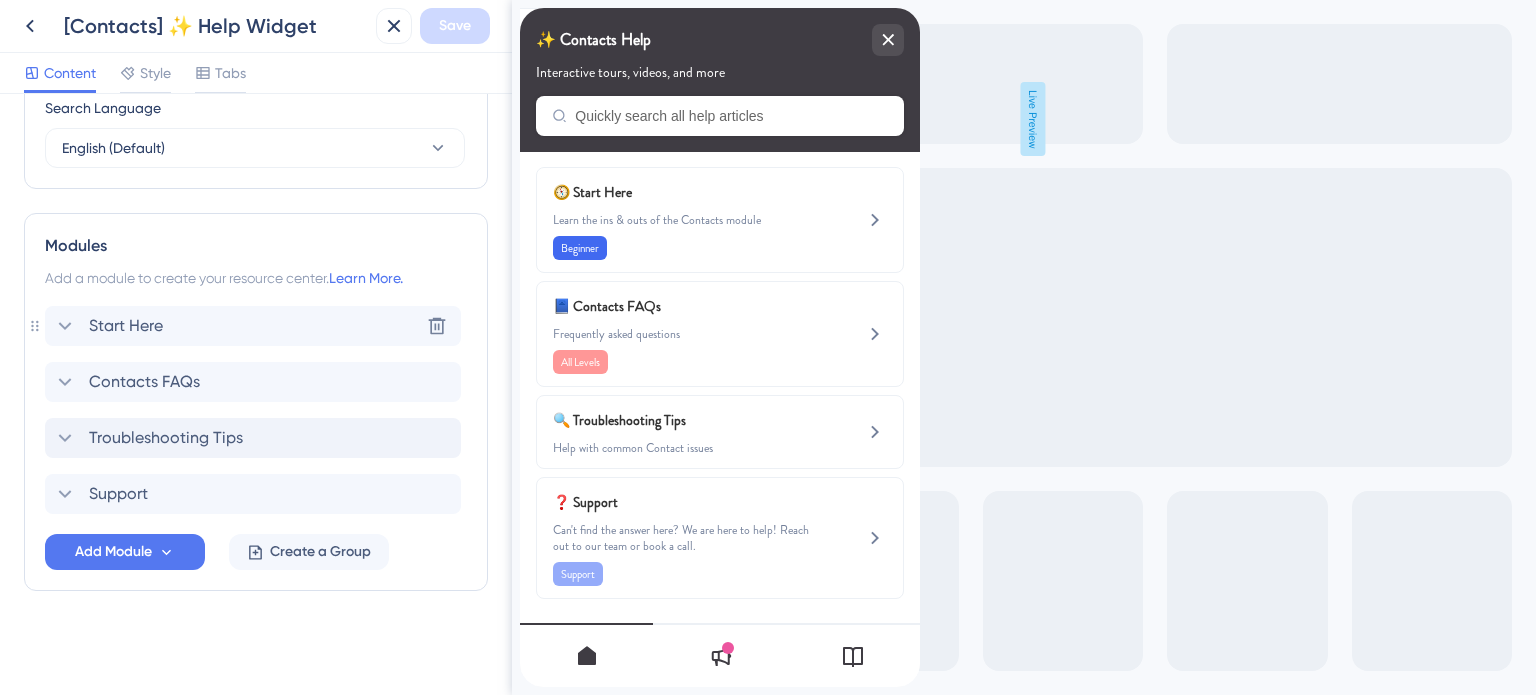 scroll, scrollTop: 807, scrollLeft: 0, axis: vertical 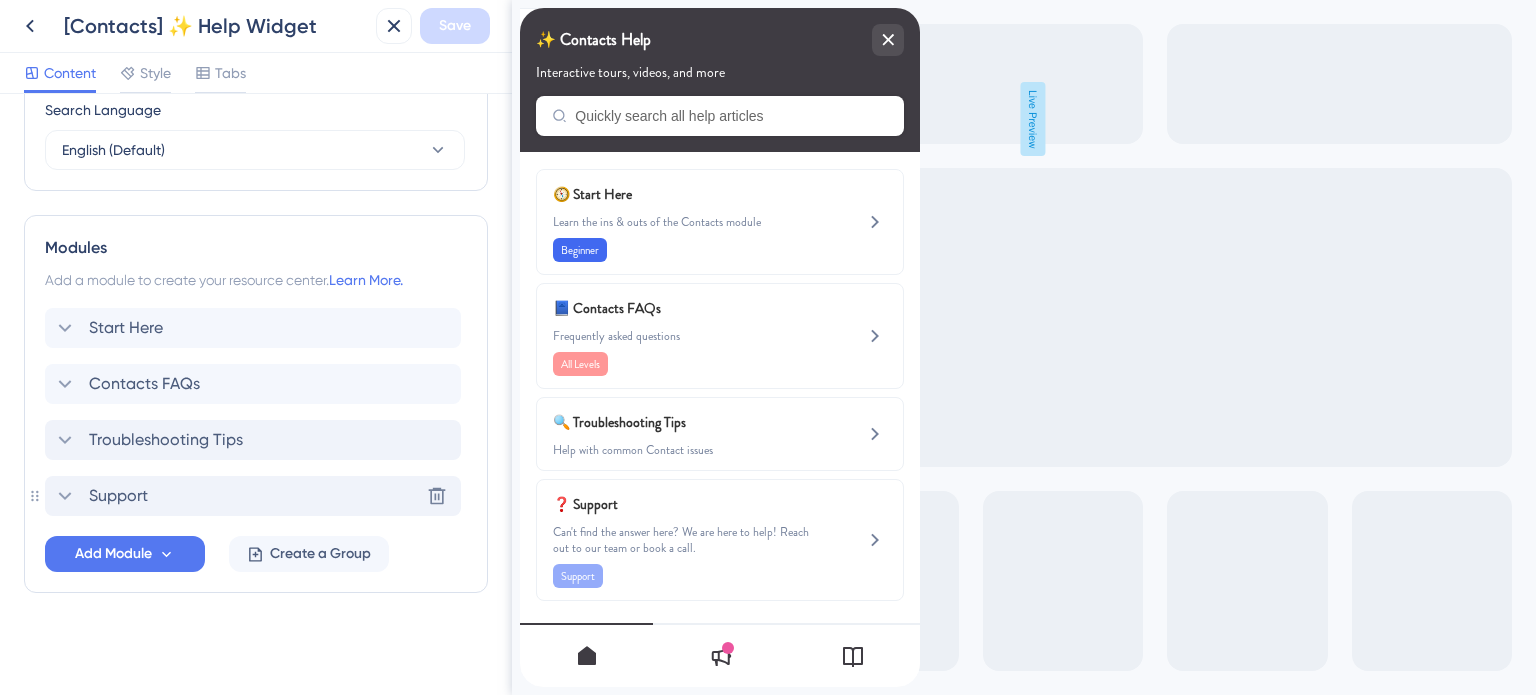 click 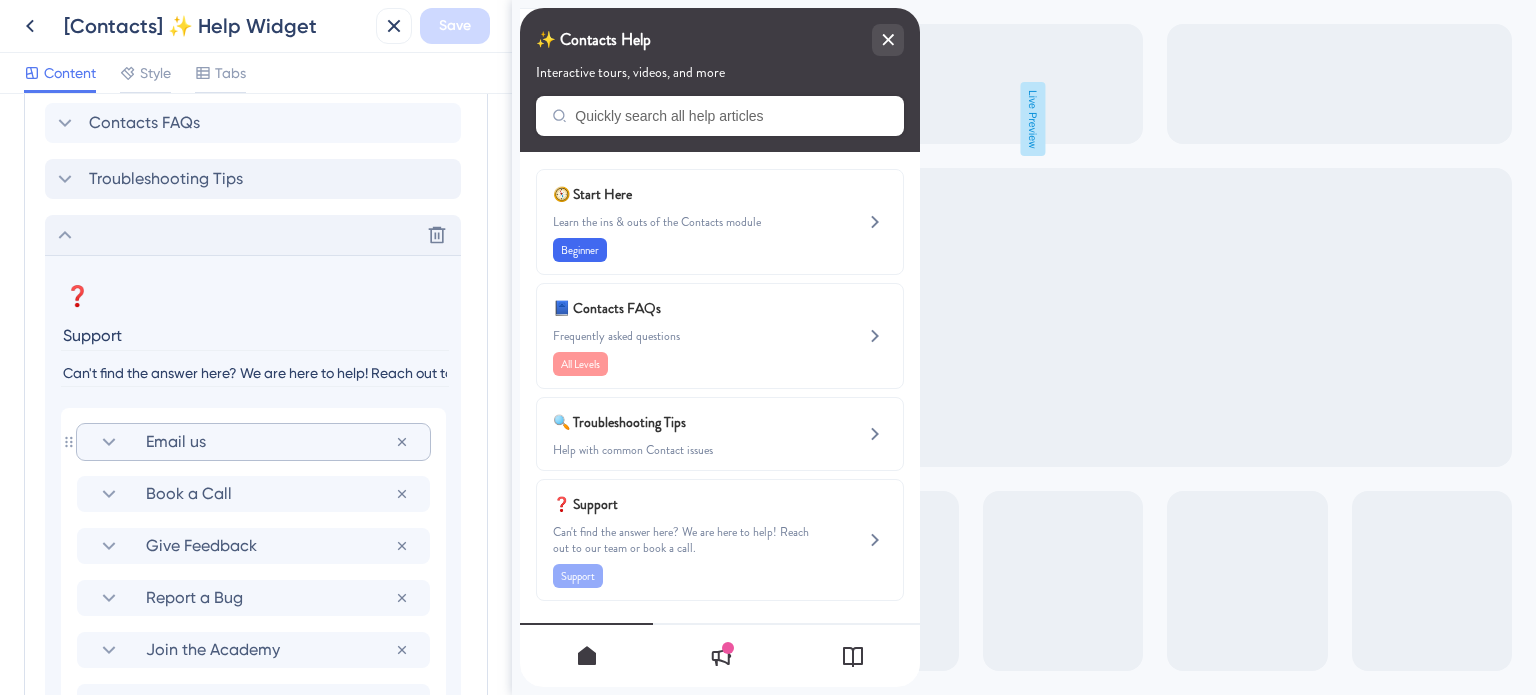 click 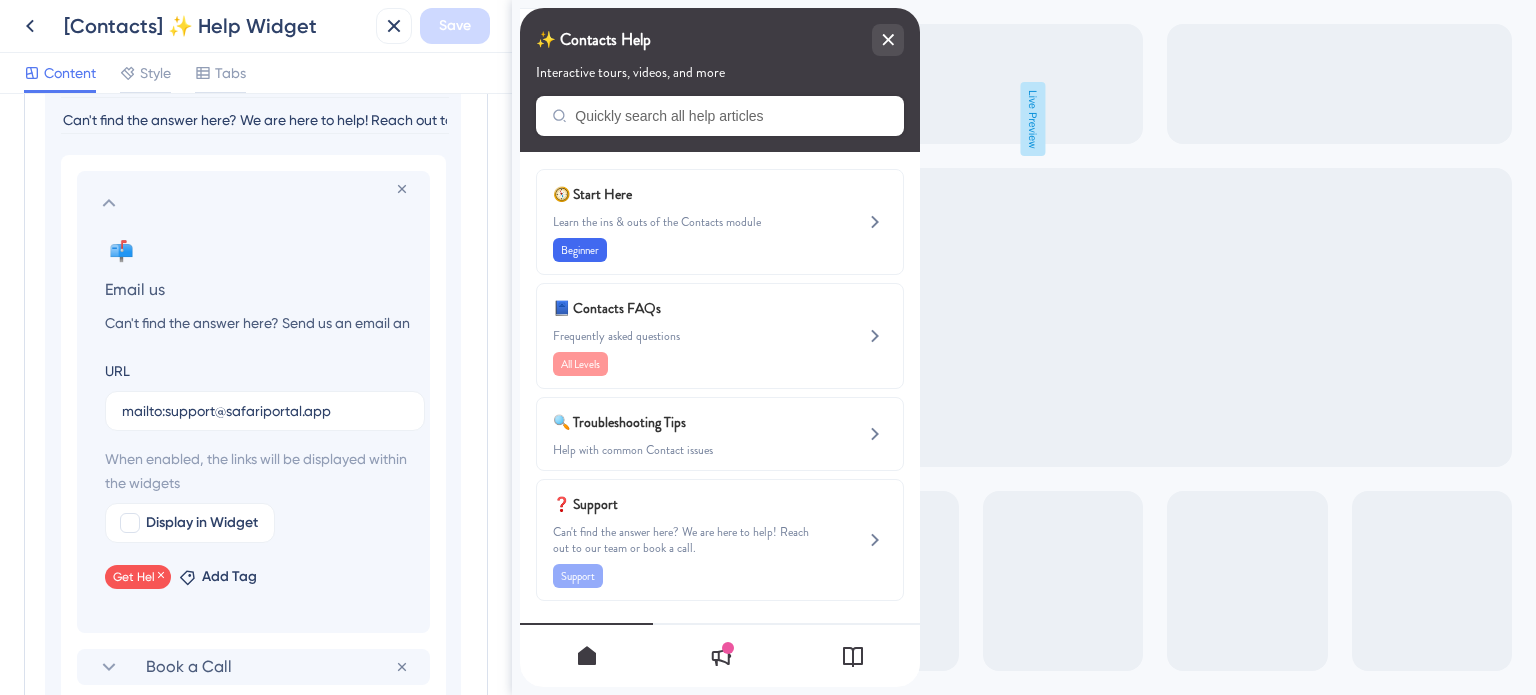 scroll, scrollTop: 1368, scrollLeft: 0, axis: vertical 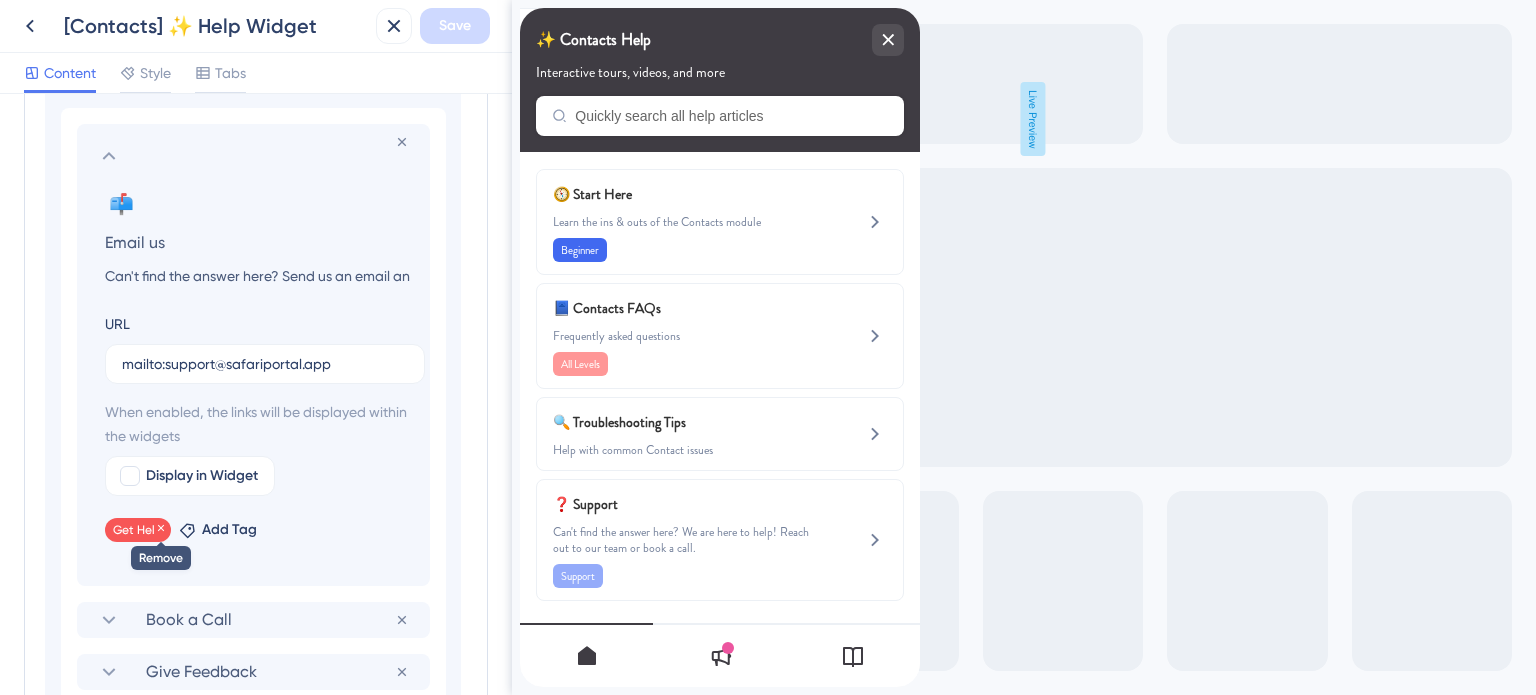 click 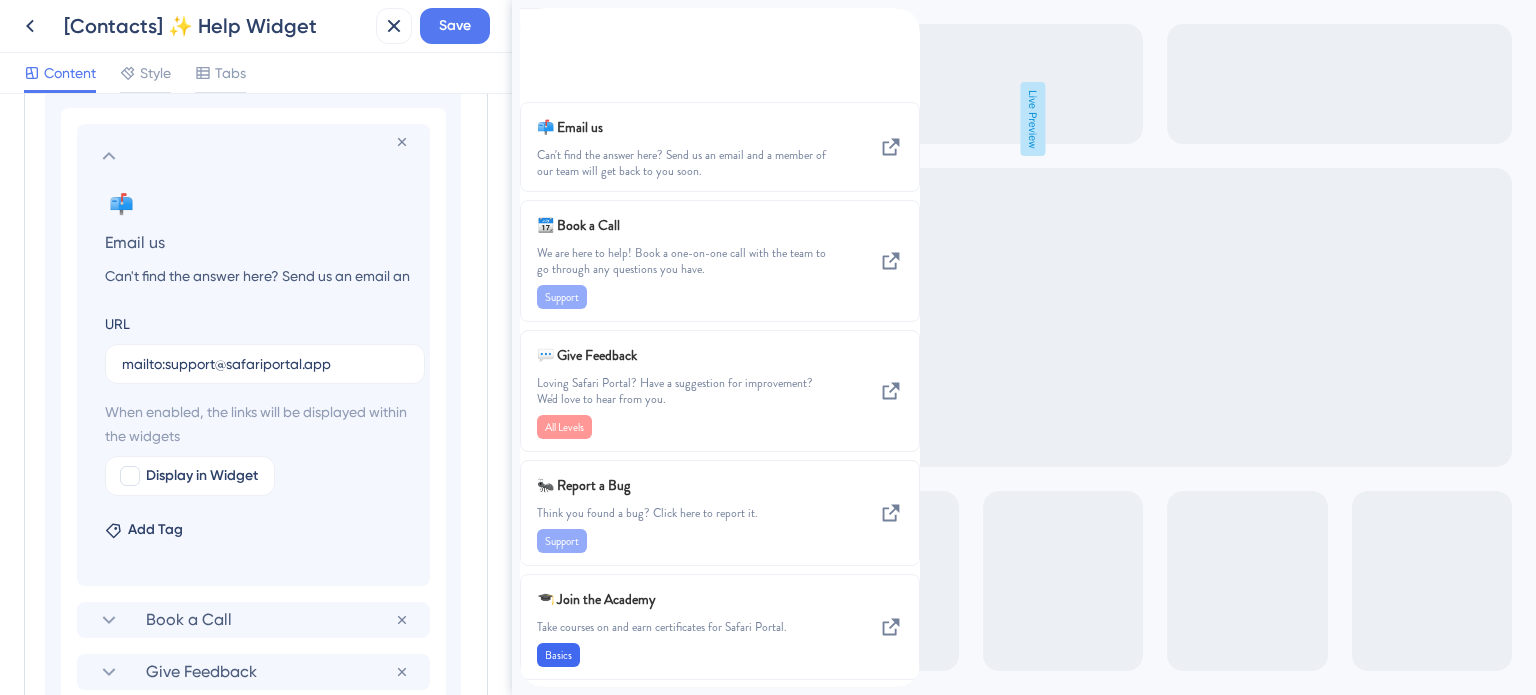 click 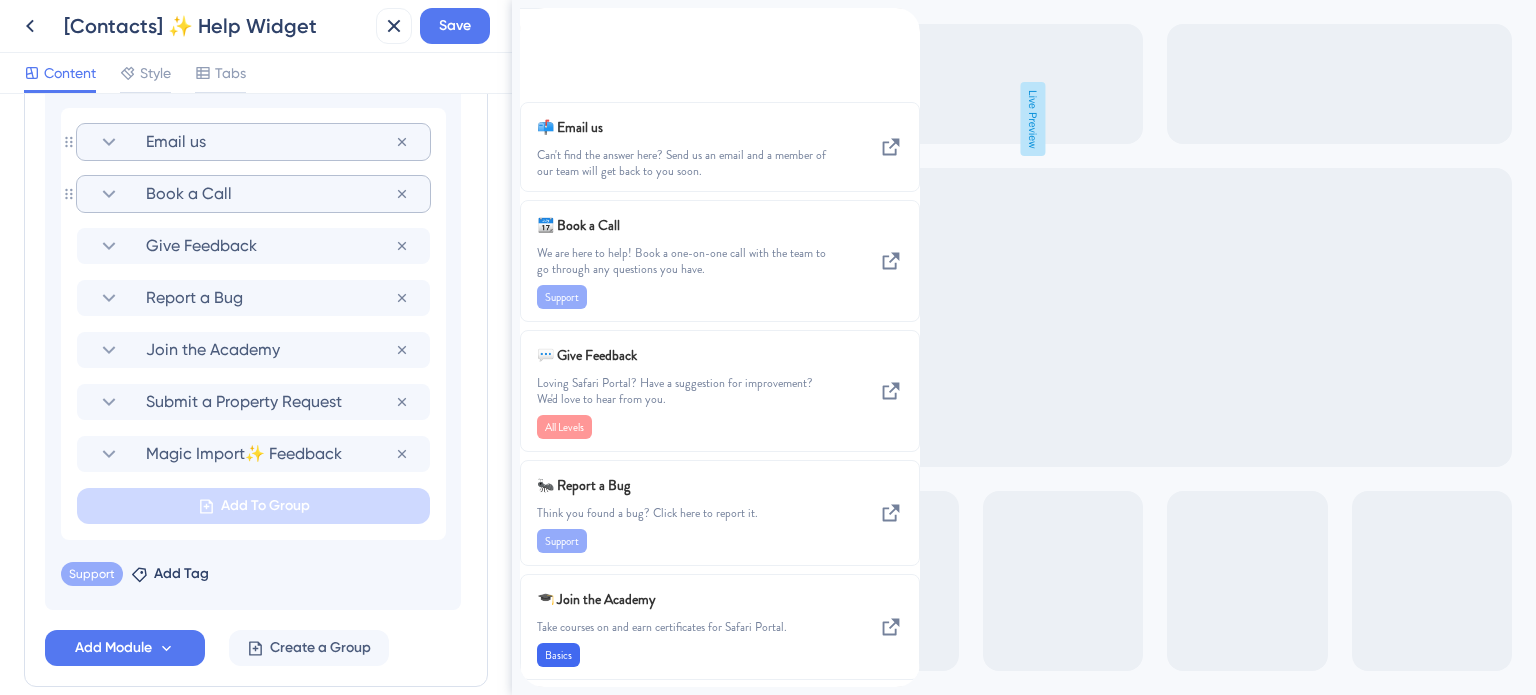 click 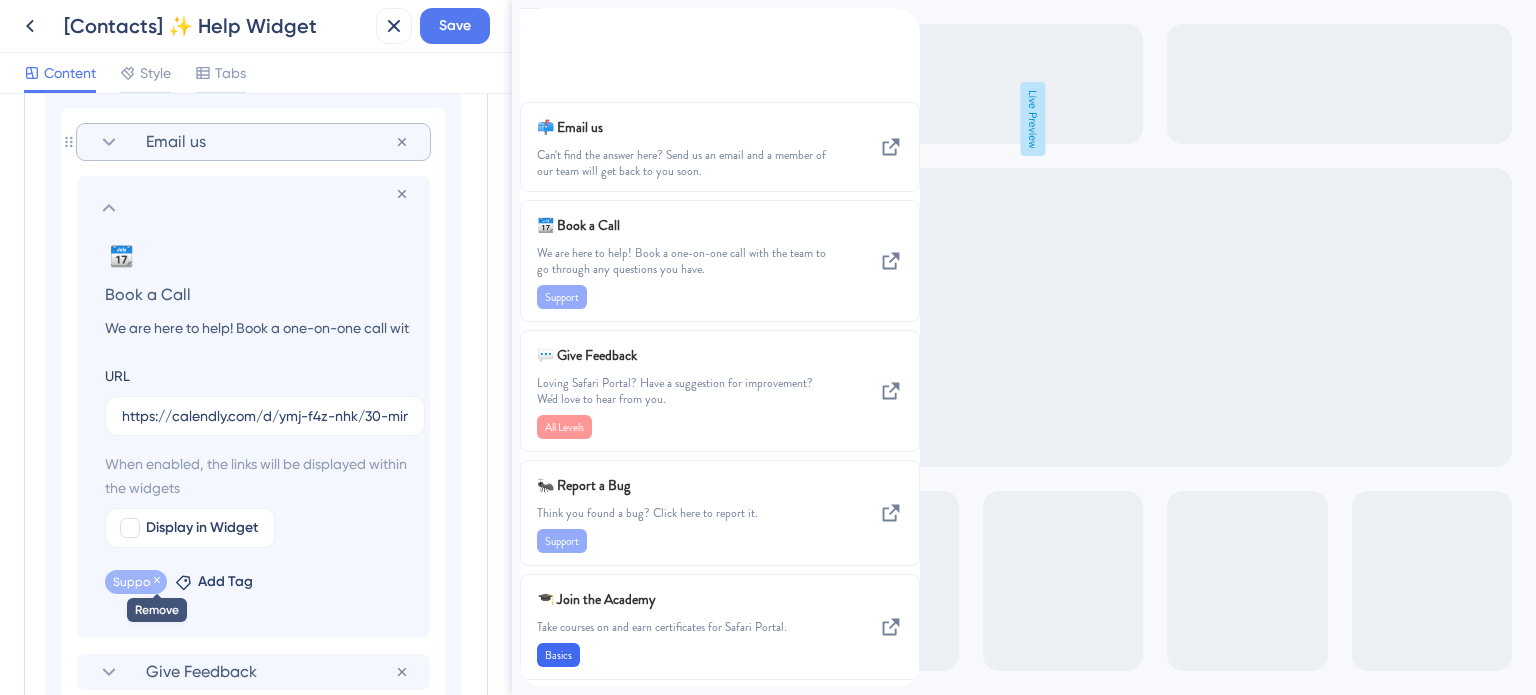 click 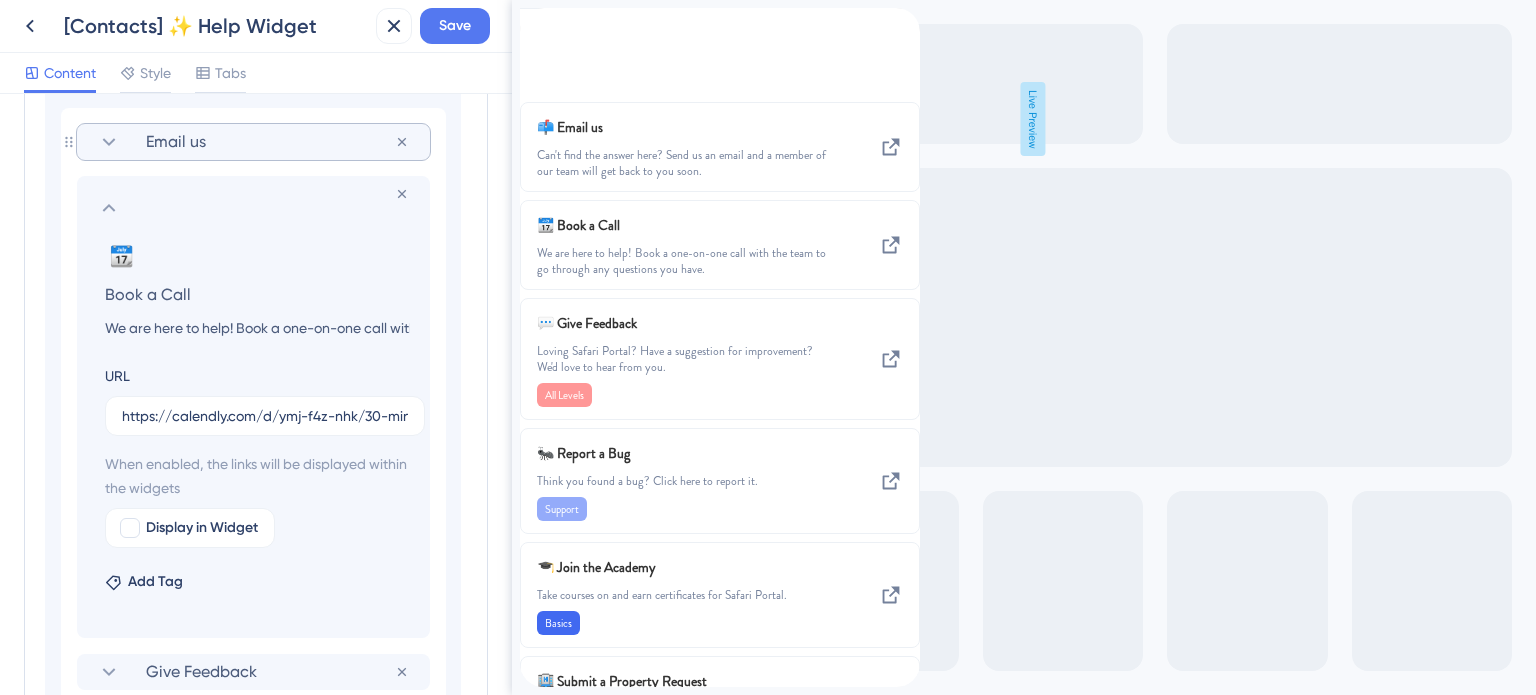 click 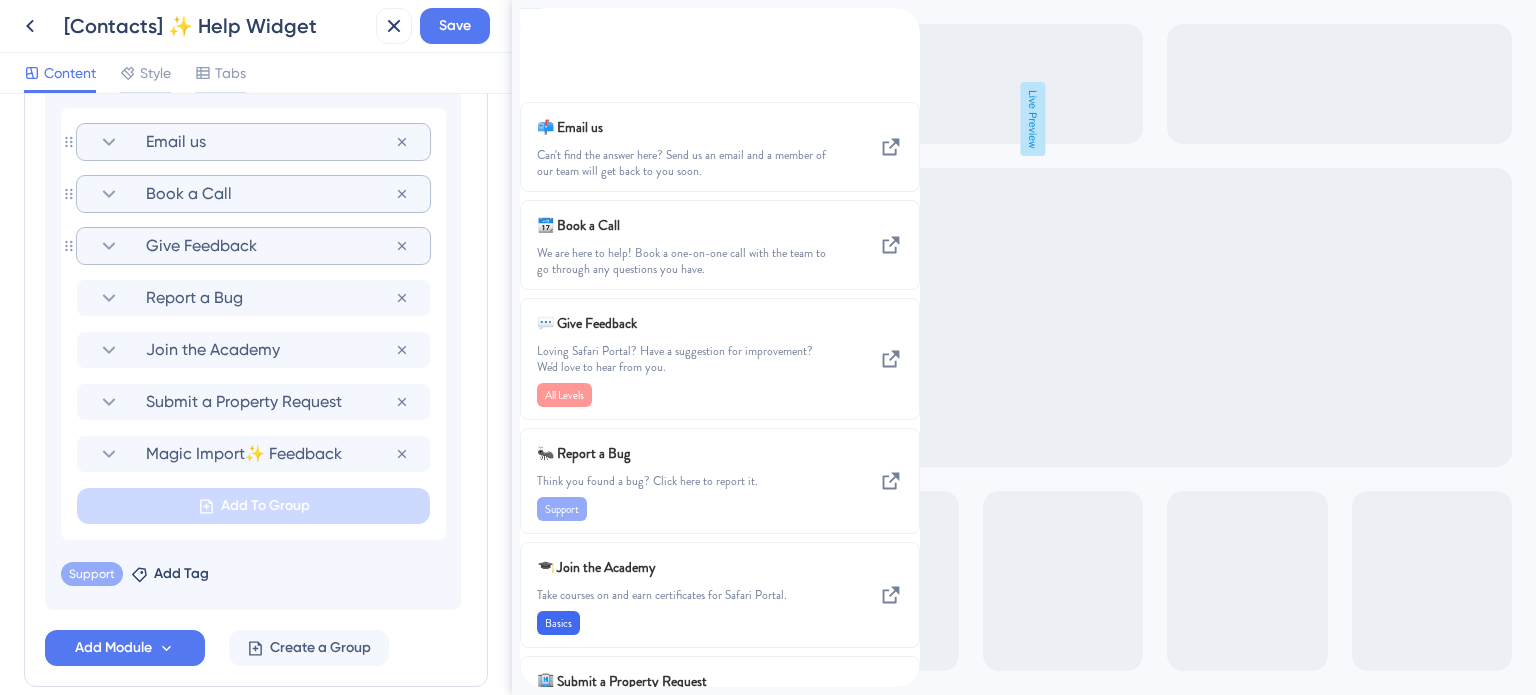 click 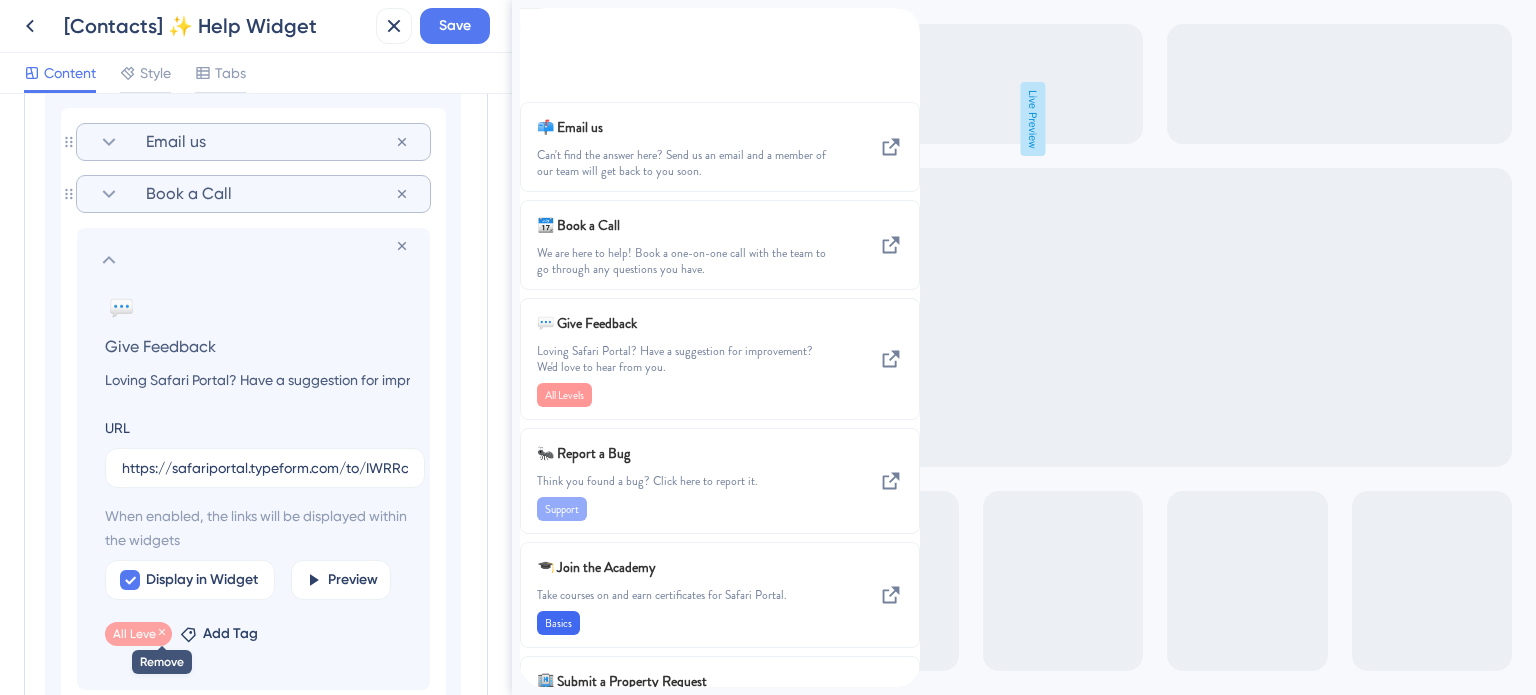 click 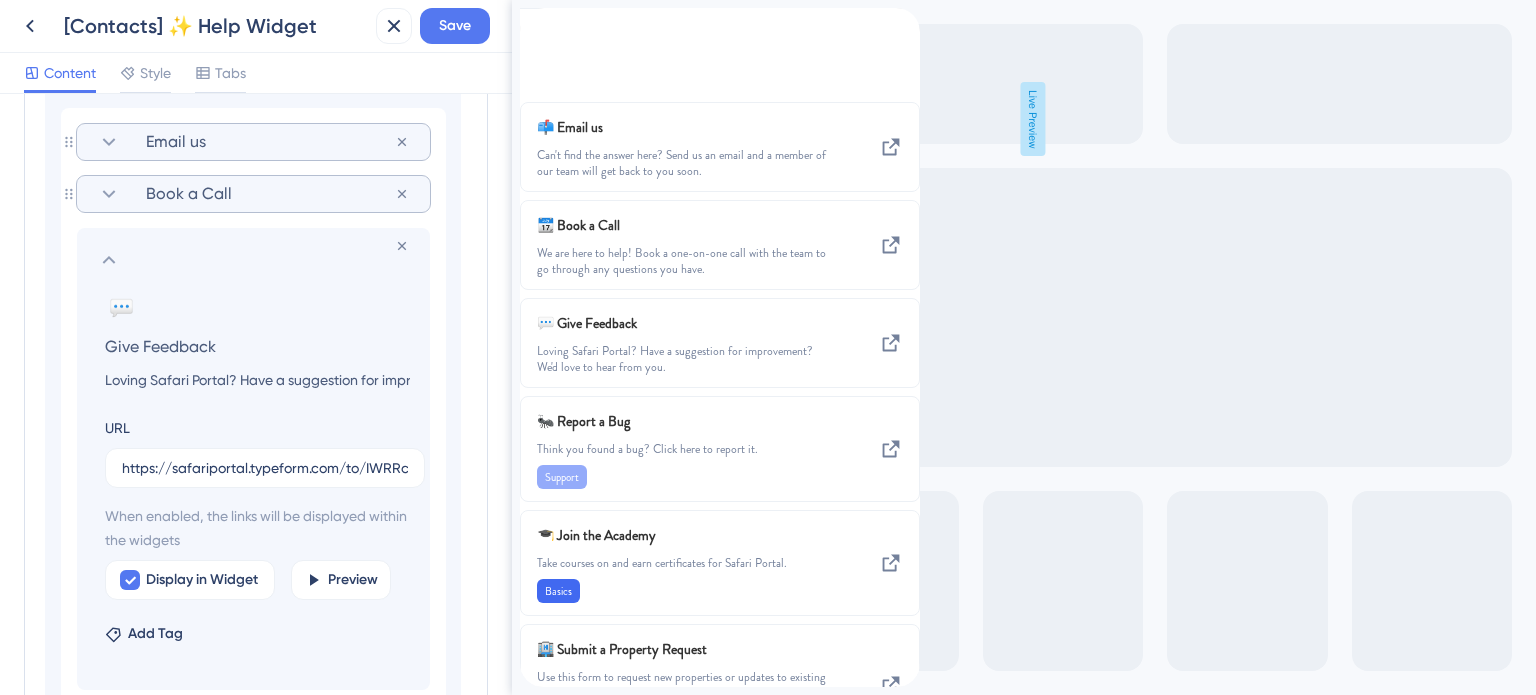 click 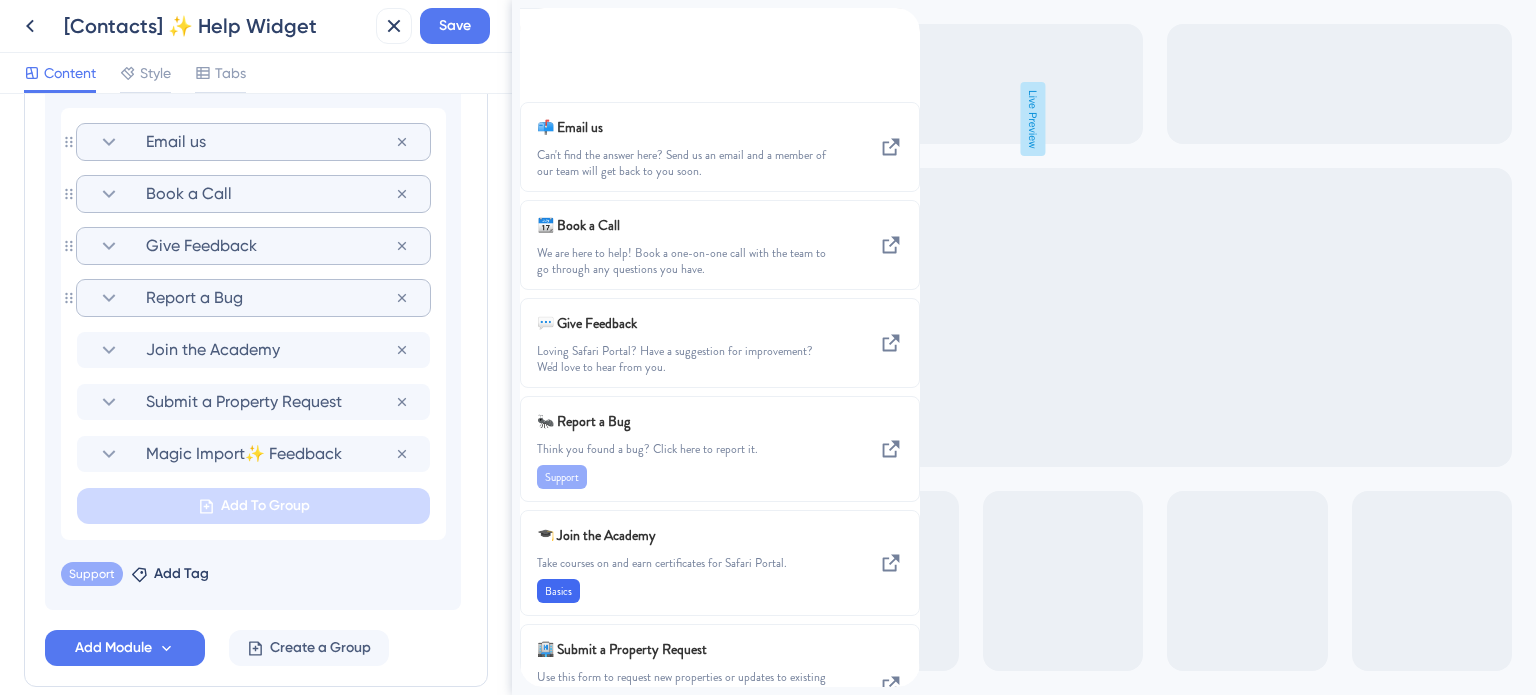 click 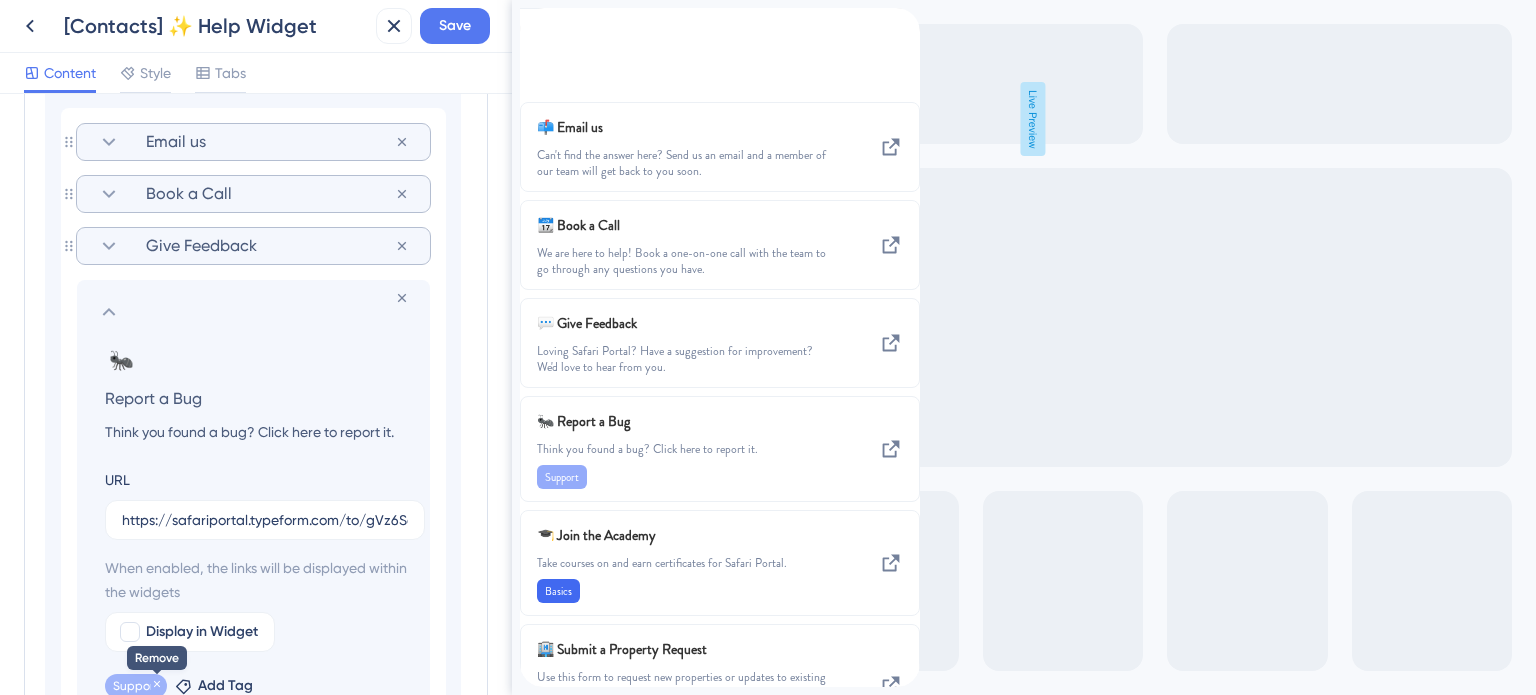 click 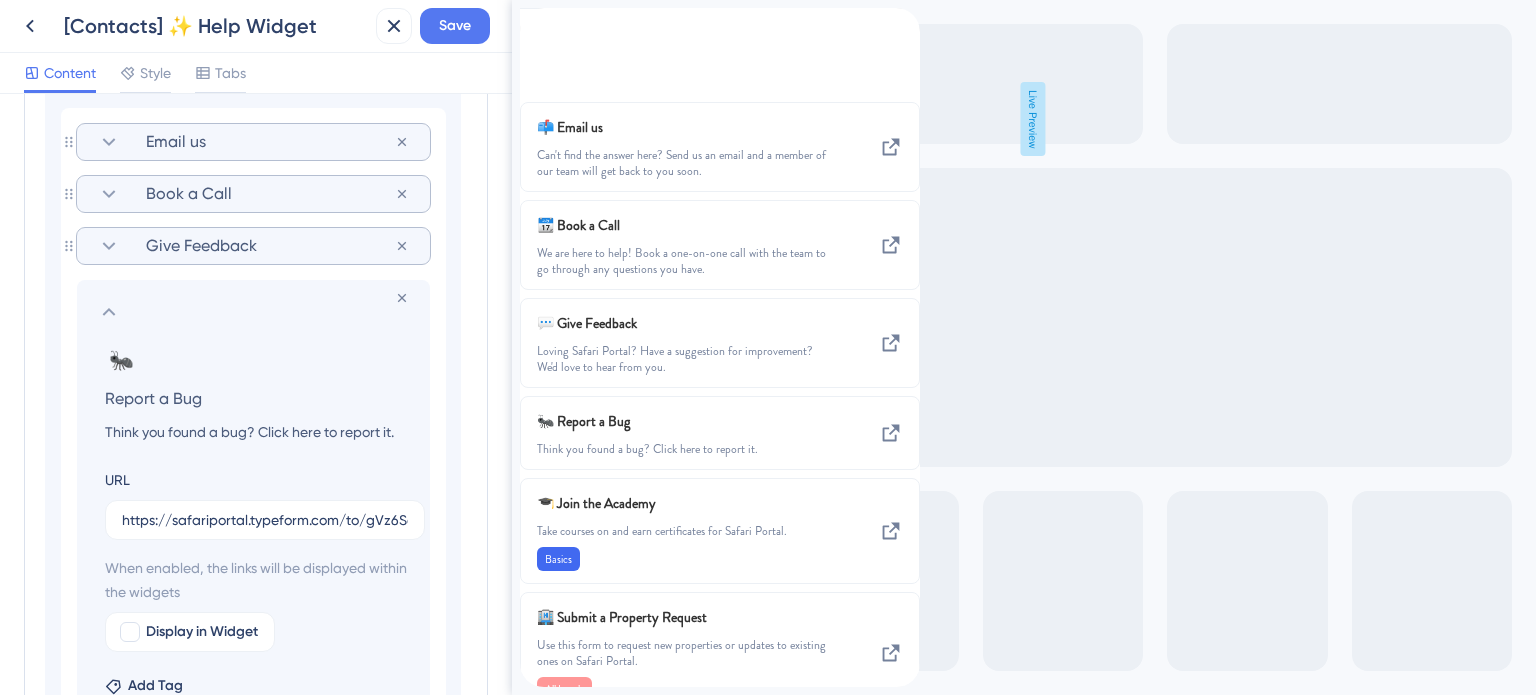 click 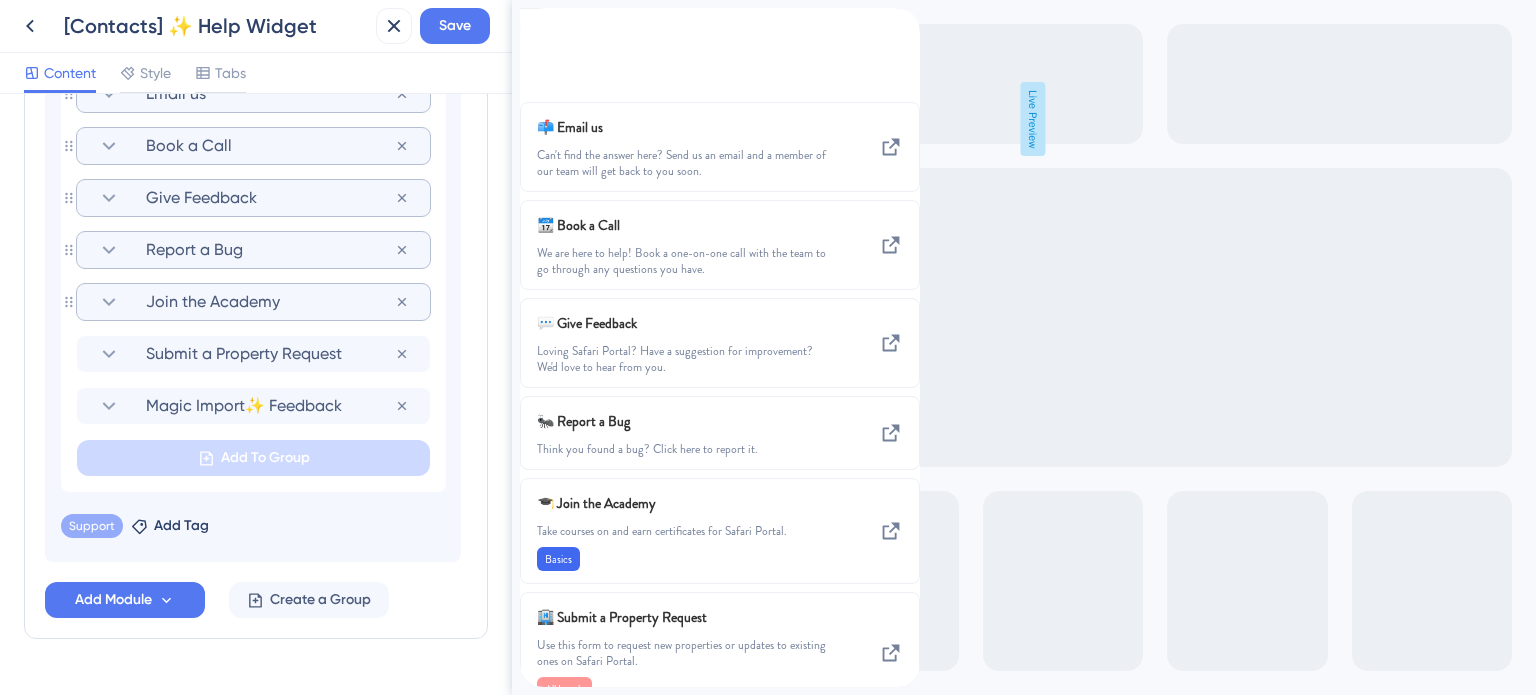 scroll, scrollTop: 1462, scrollLeft: 0, axis: vertical 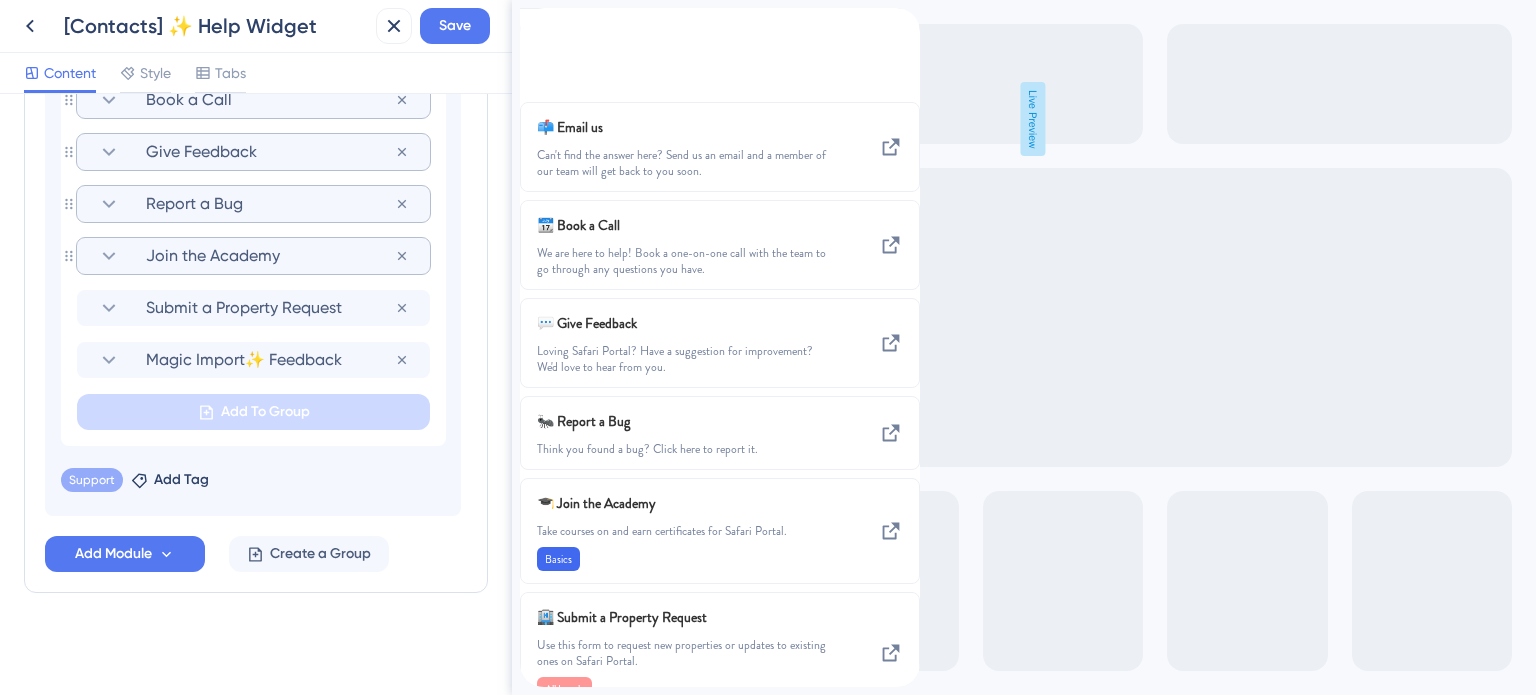 click 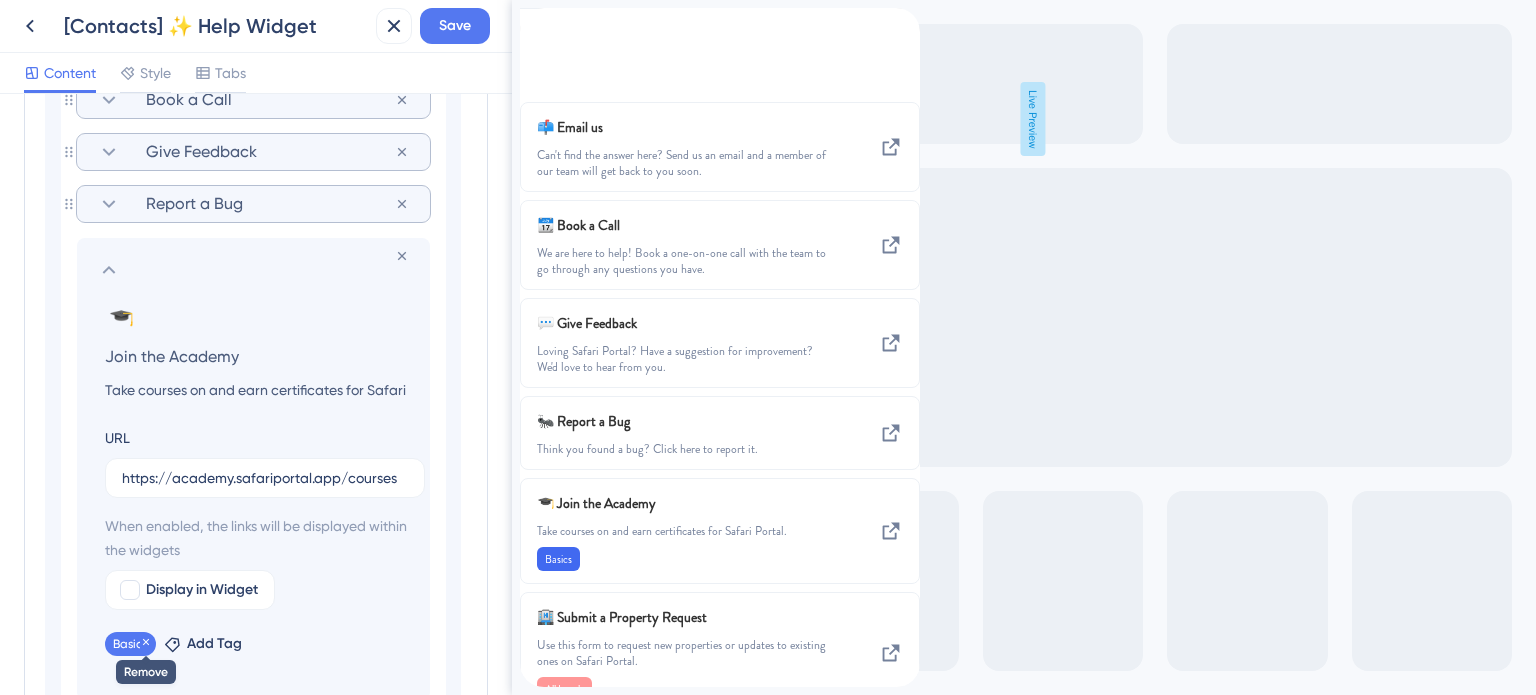 click 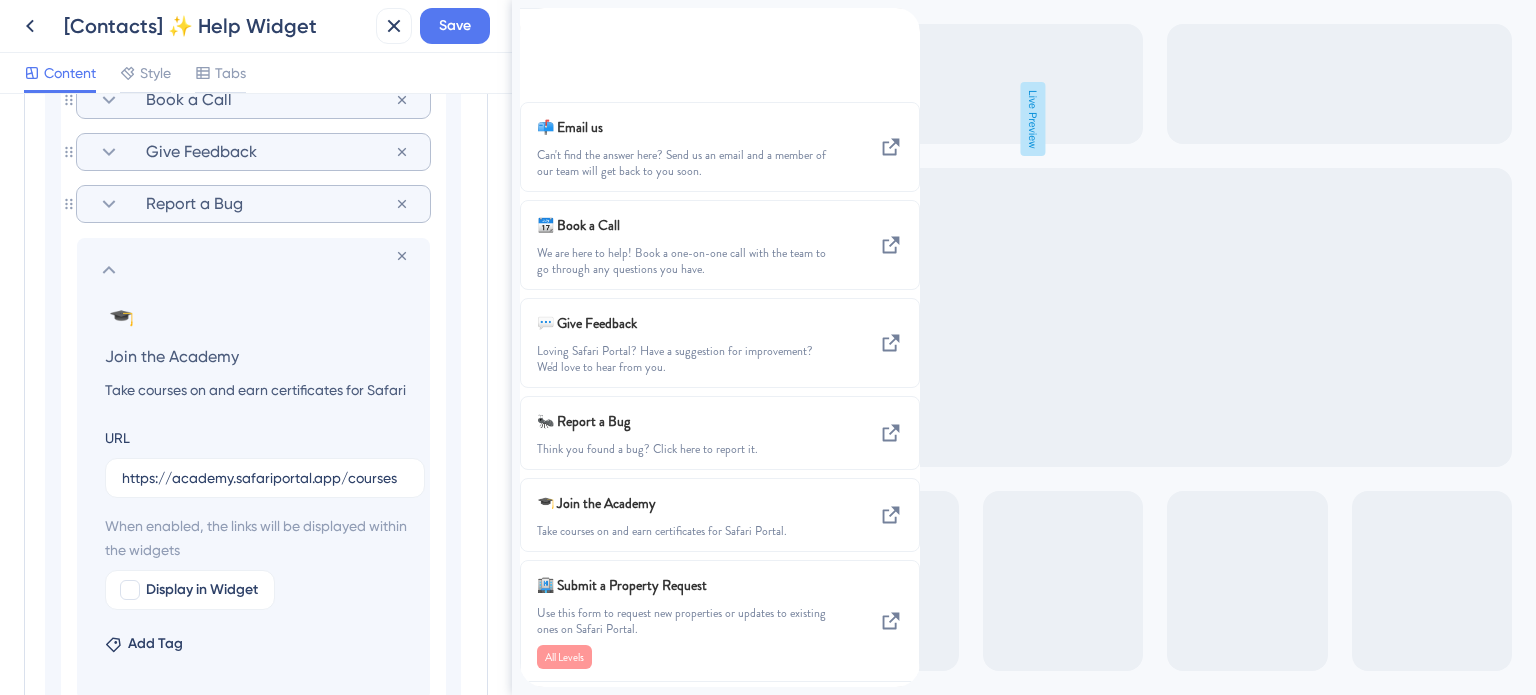 click 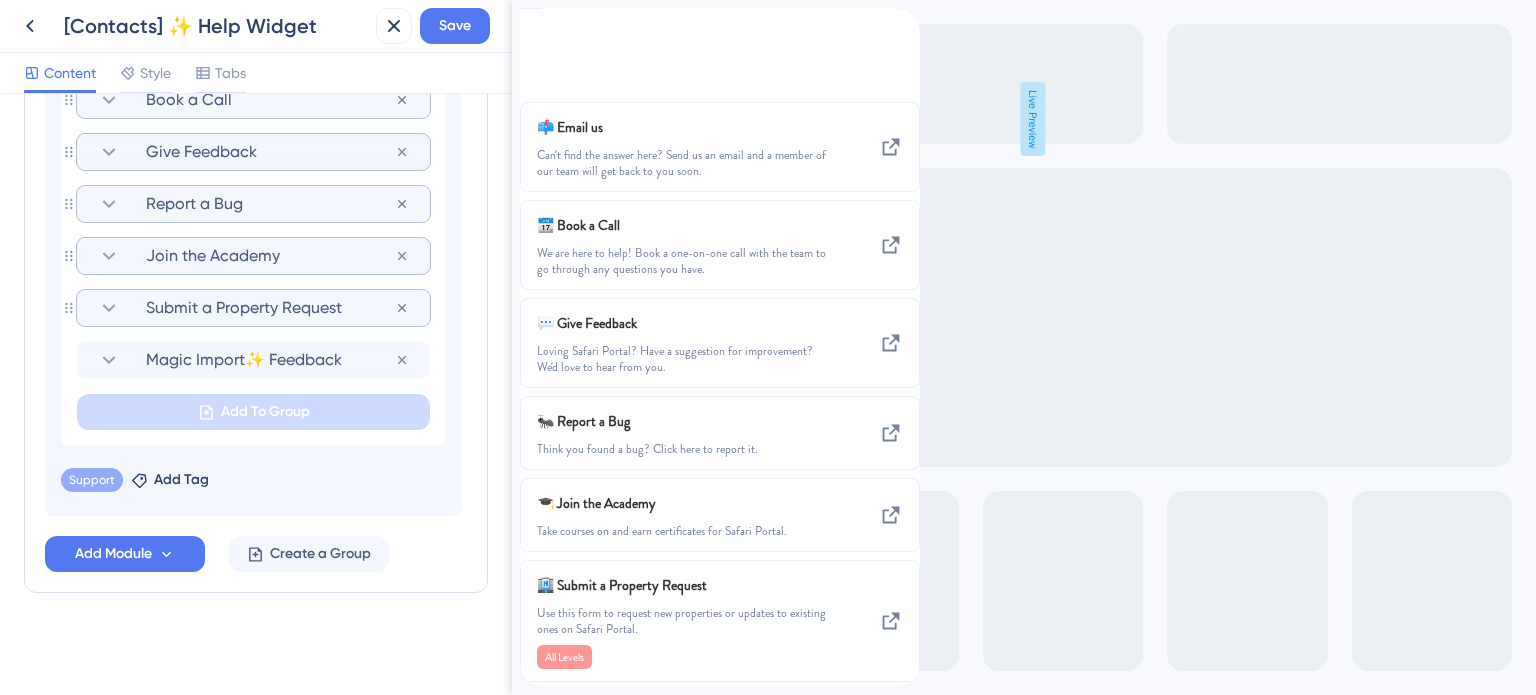 click 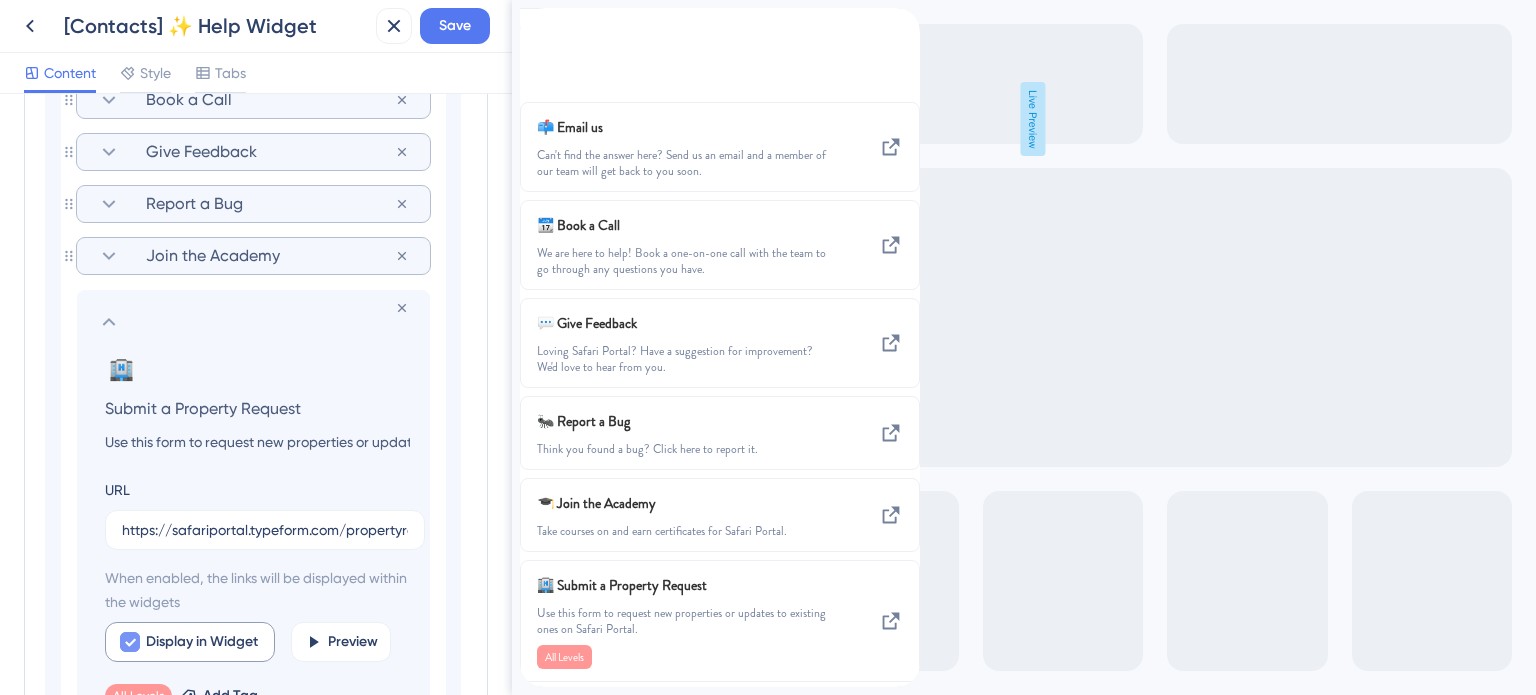 scroll, scrollTop: 1562, scrollLeft: 0, axis: vertical 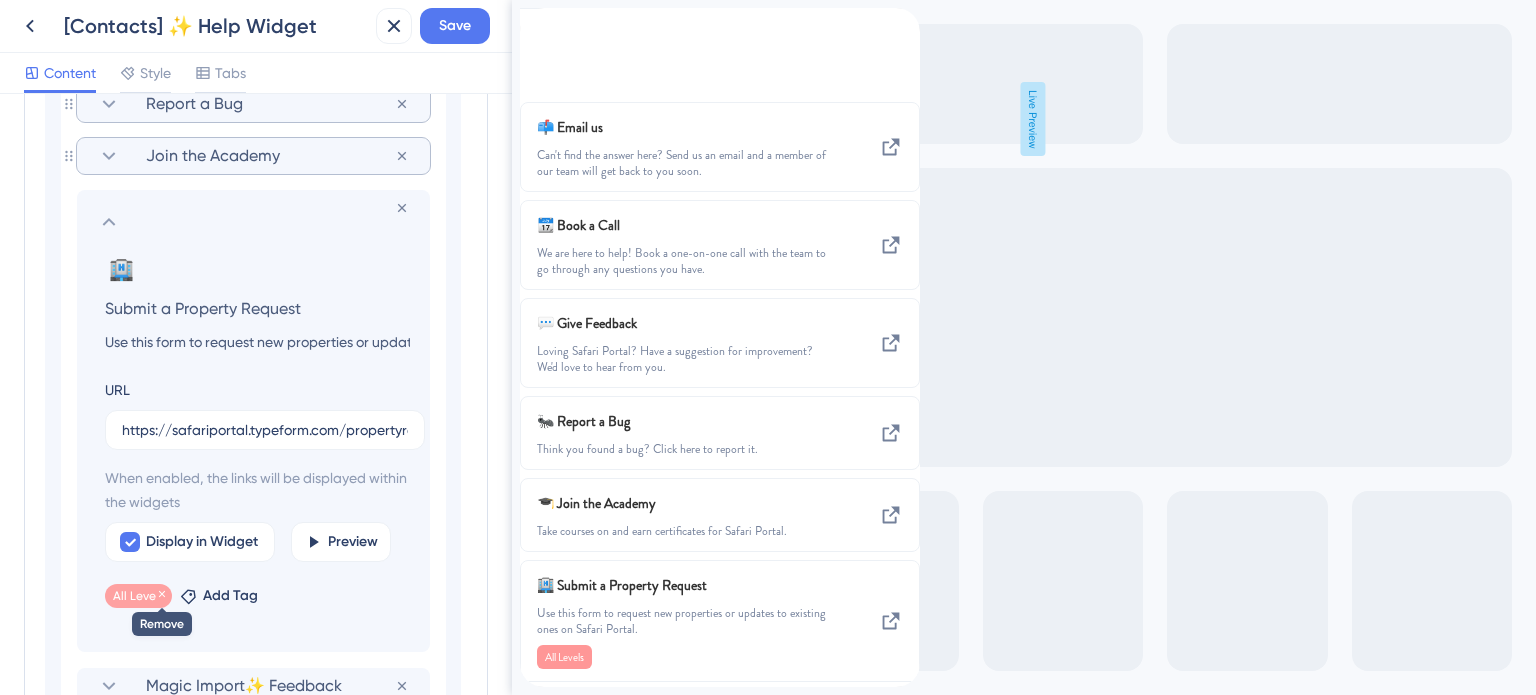 click 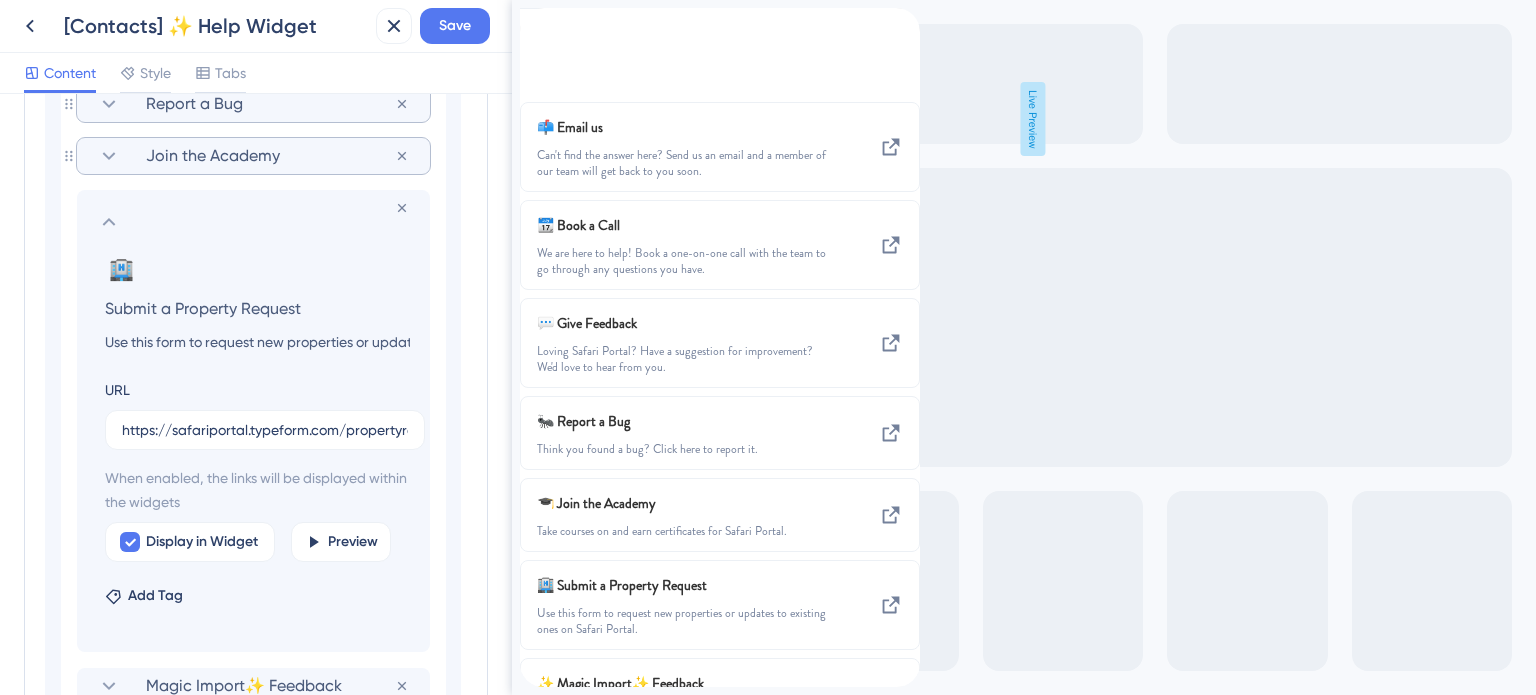 click 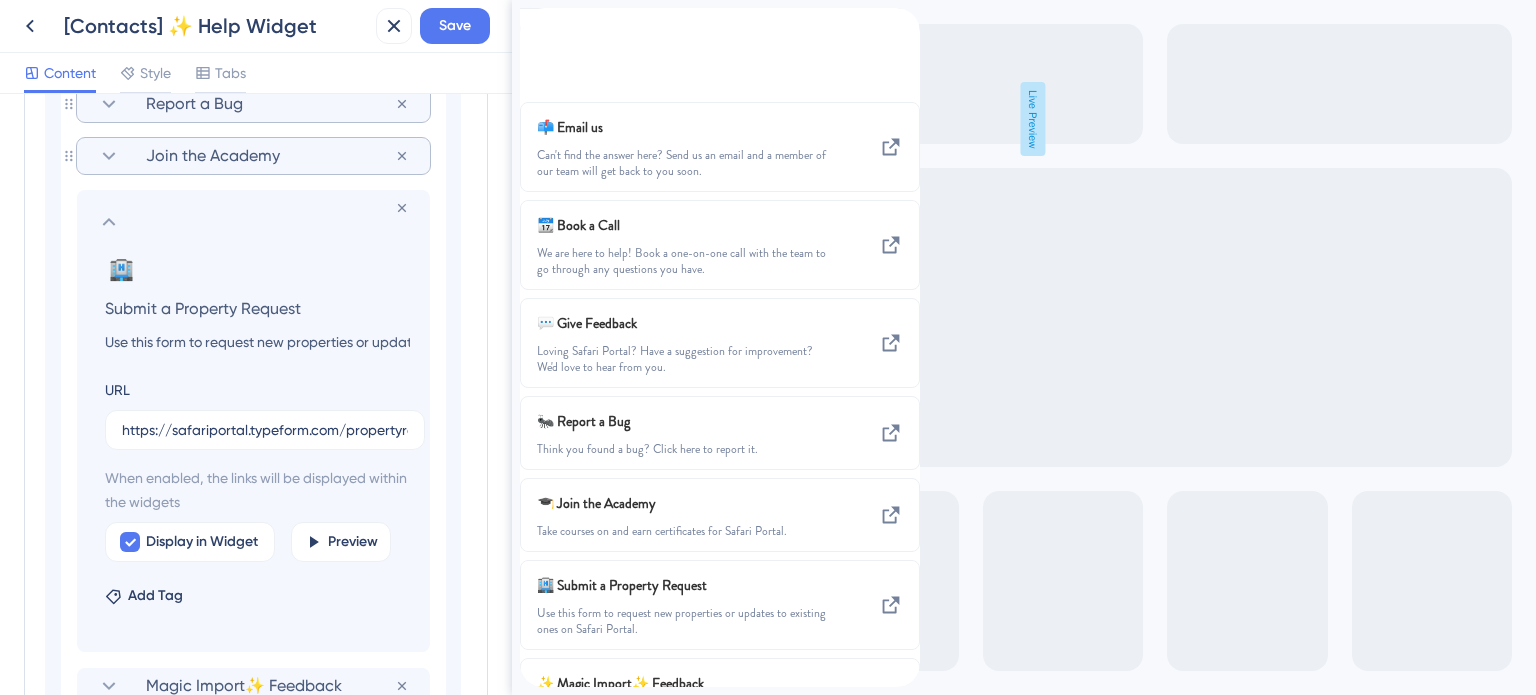 scroll, scrollTop: 1462, scrollLeft: 0, axis: vertical 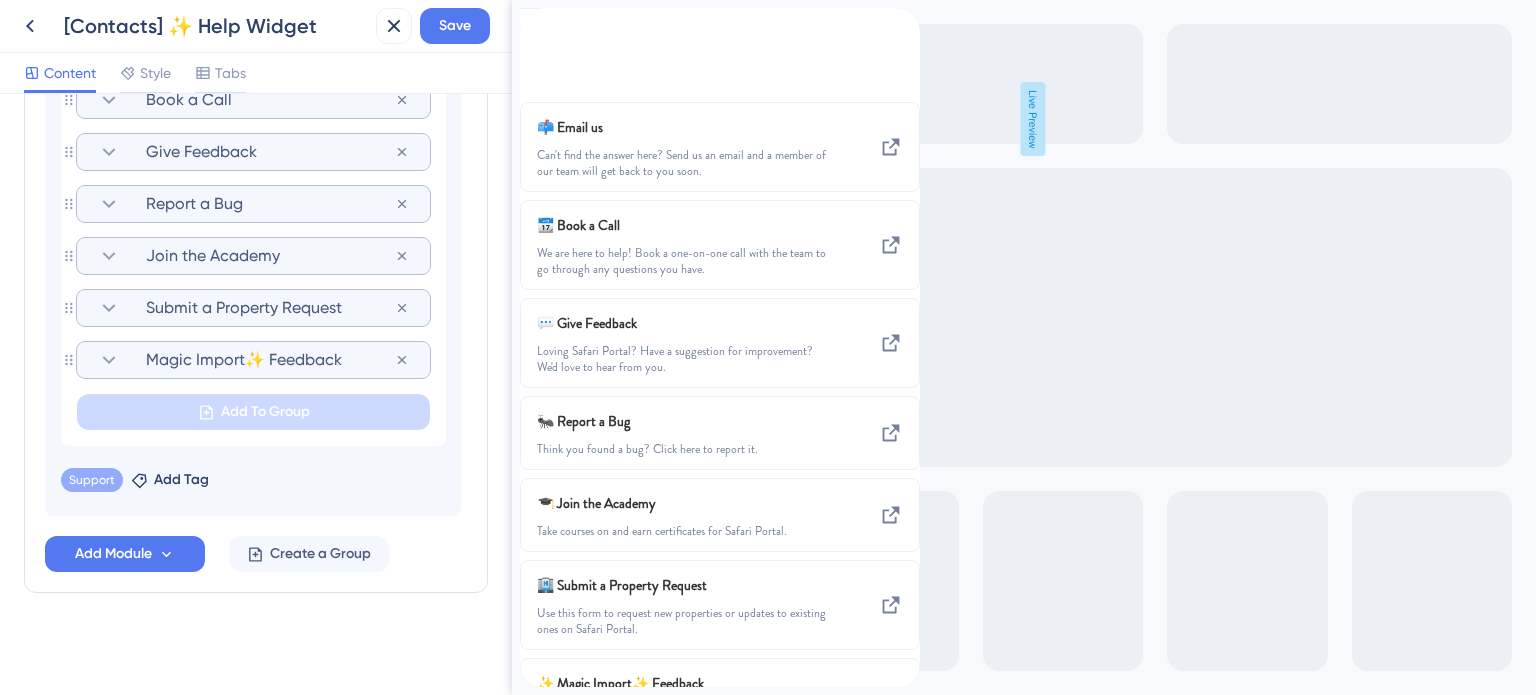click 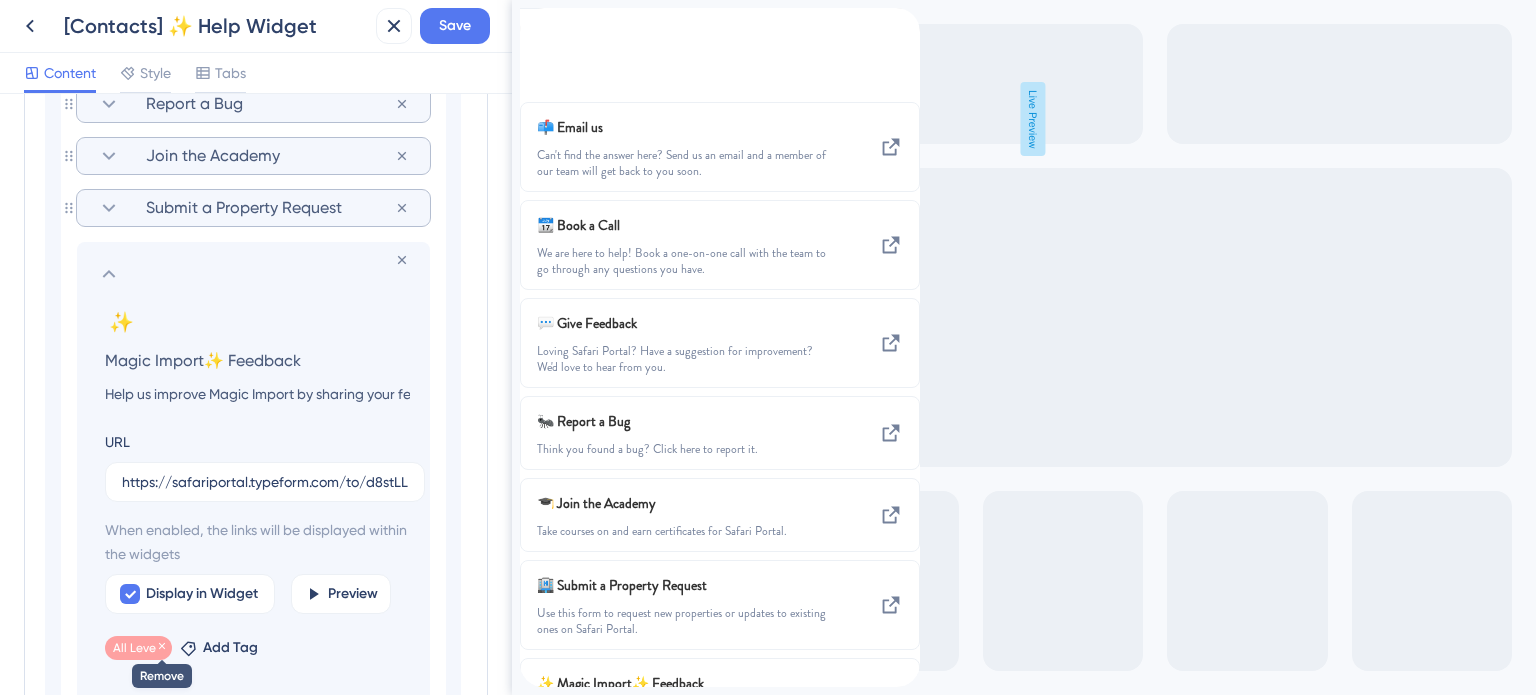 click 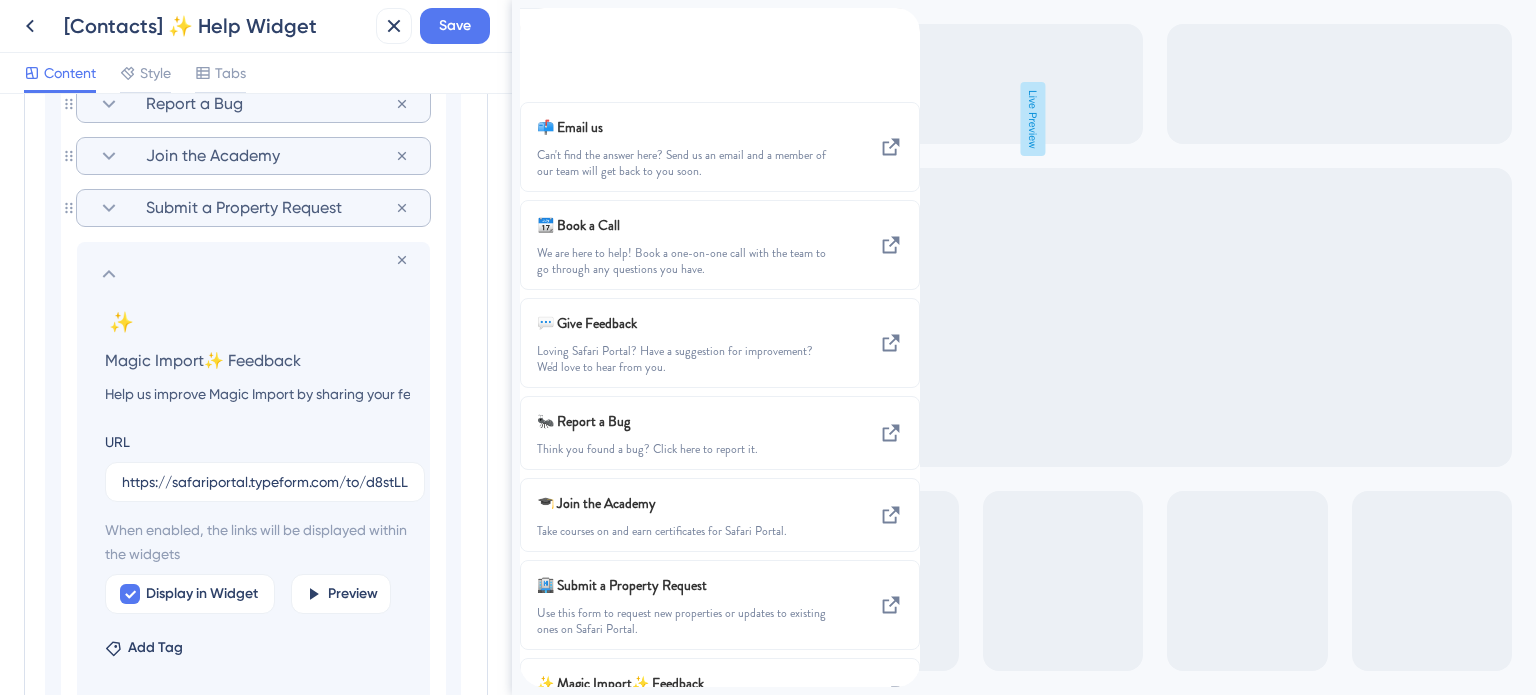click 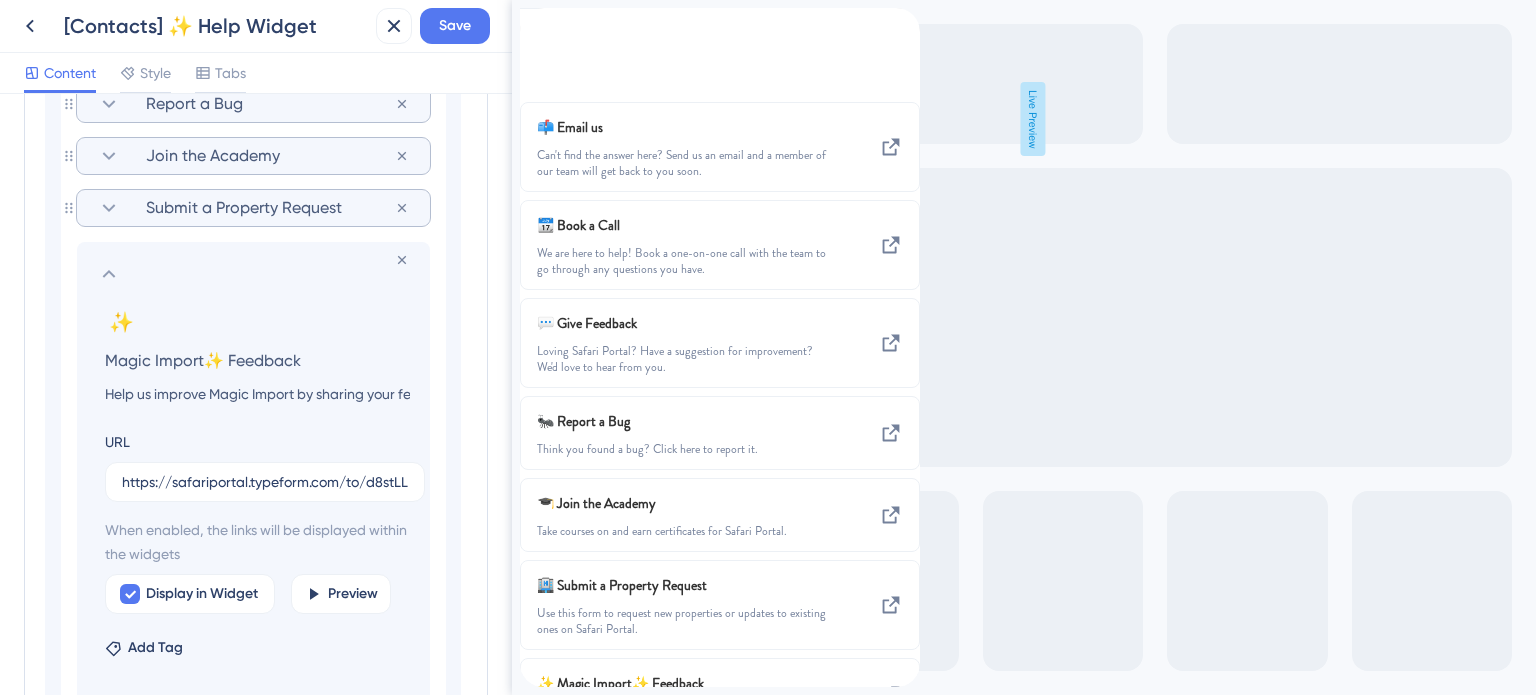 scroll, scrollTop: 1462, scrollLeft: 0, axis: vertical 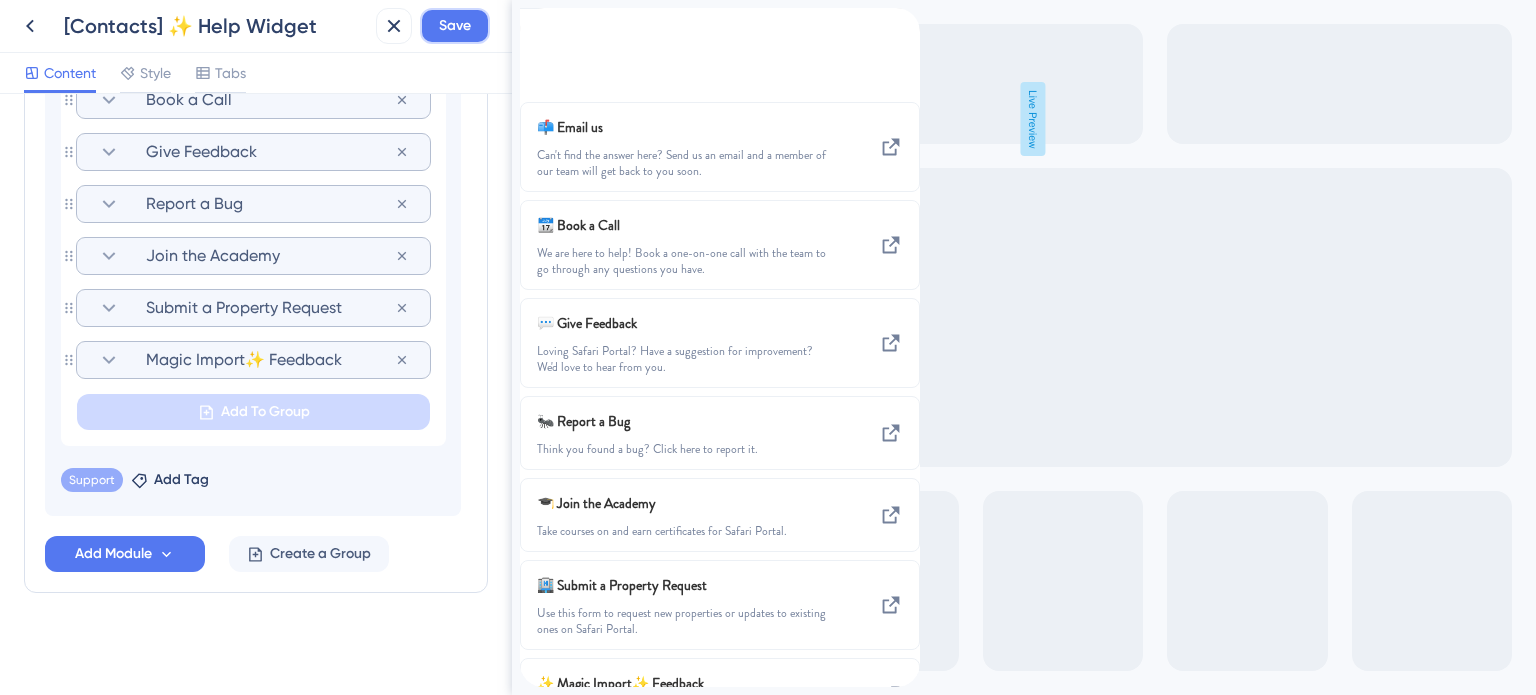 click on "Save" at bounding box center (455, 26) 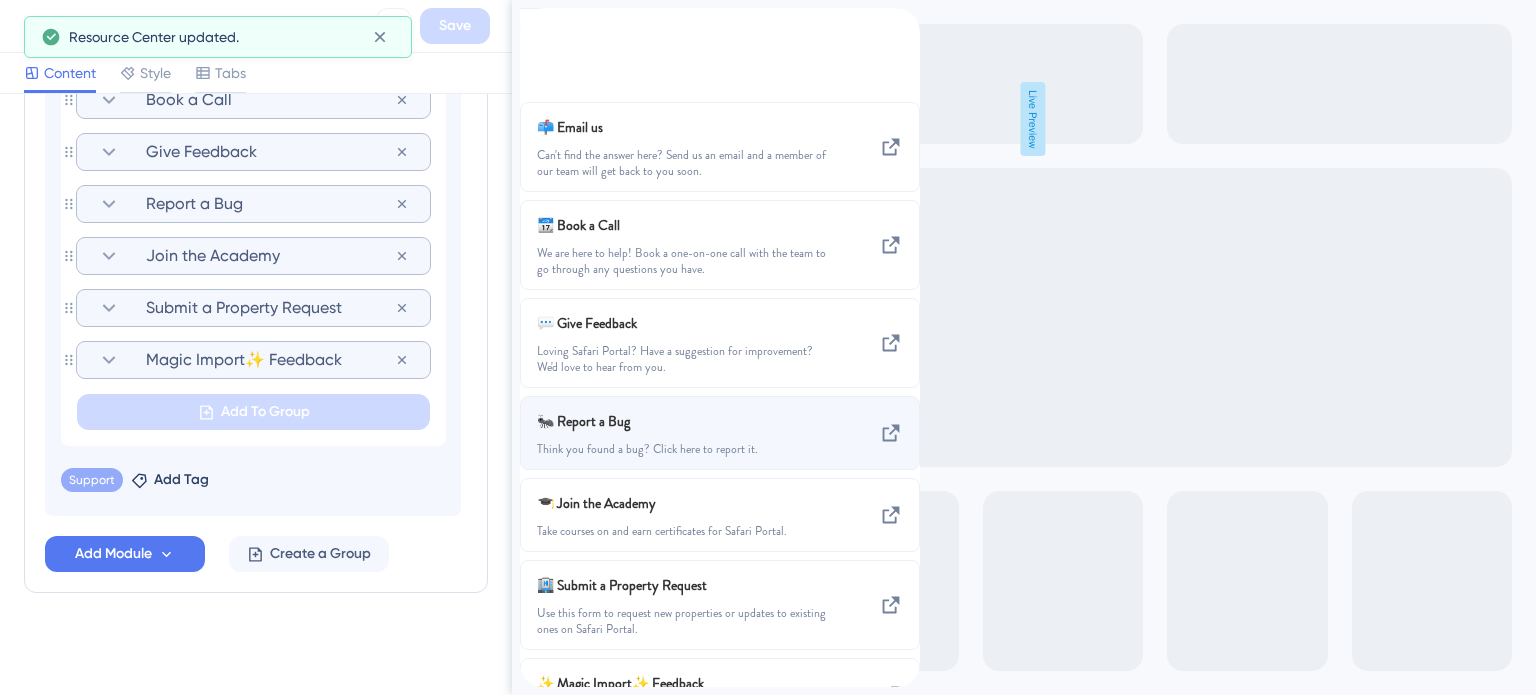 scroll, scrollTop: 0, scrollLeft: 0, axis: both 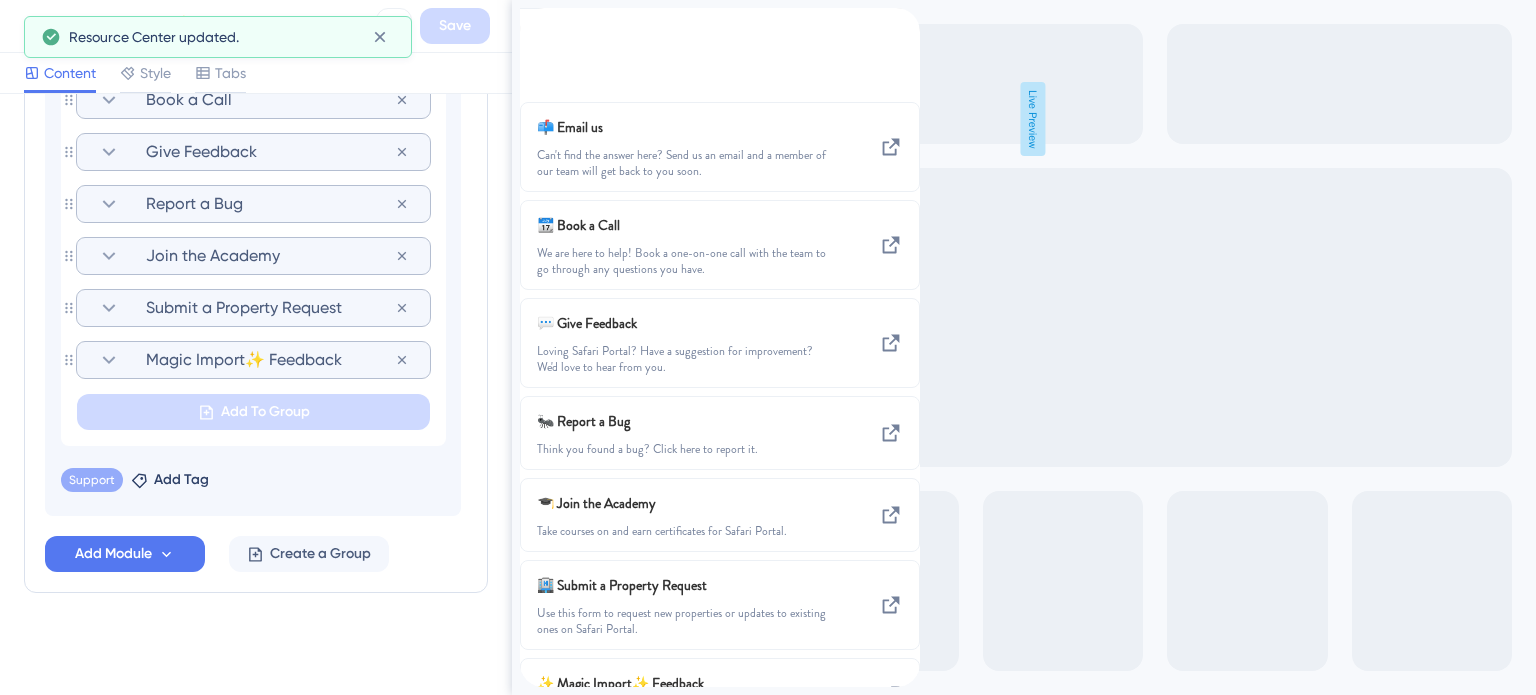 click at bounding box center [536, 19] 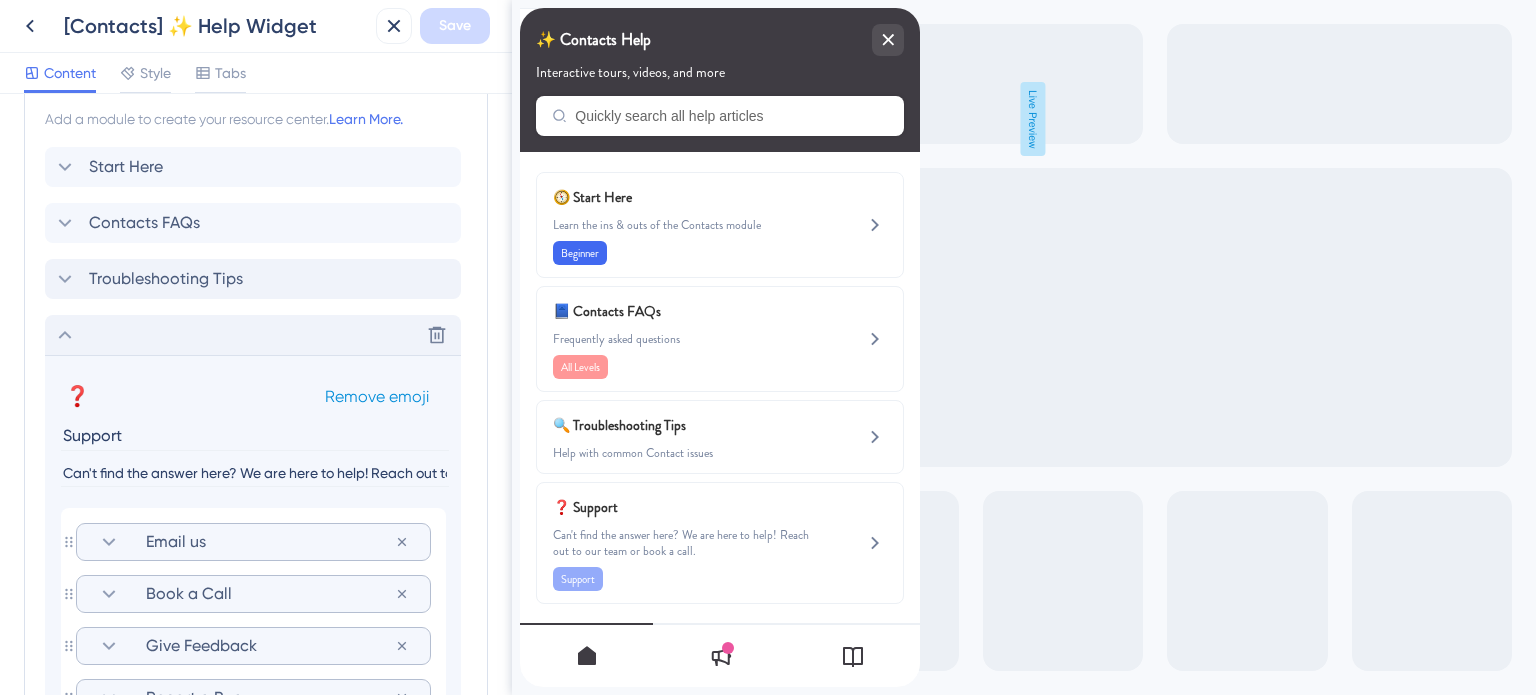 scroll, scrollTop: 1062, scrollLeft: 0, axis: vertical 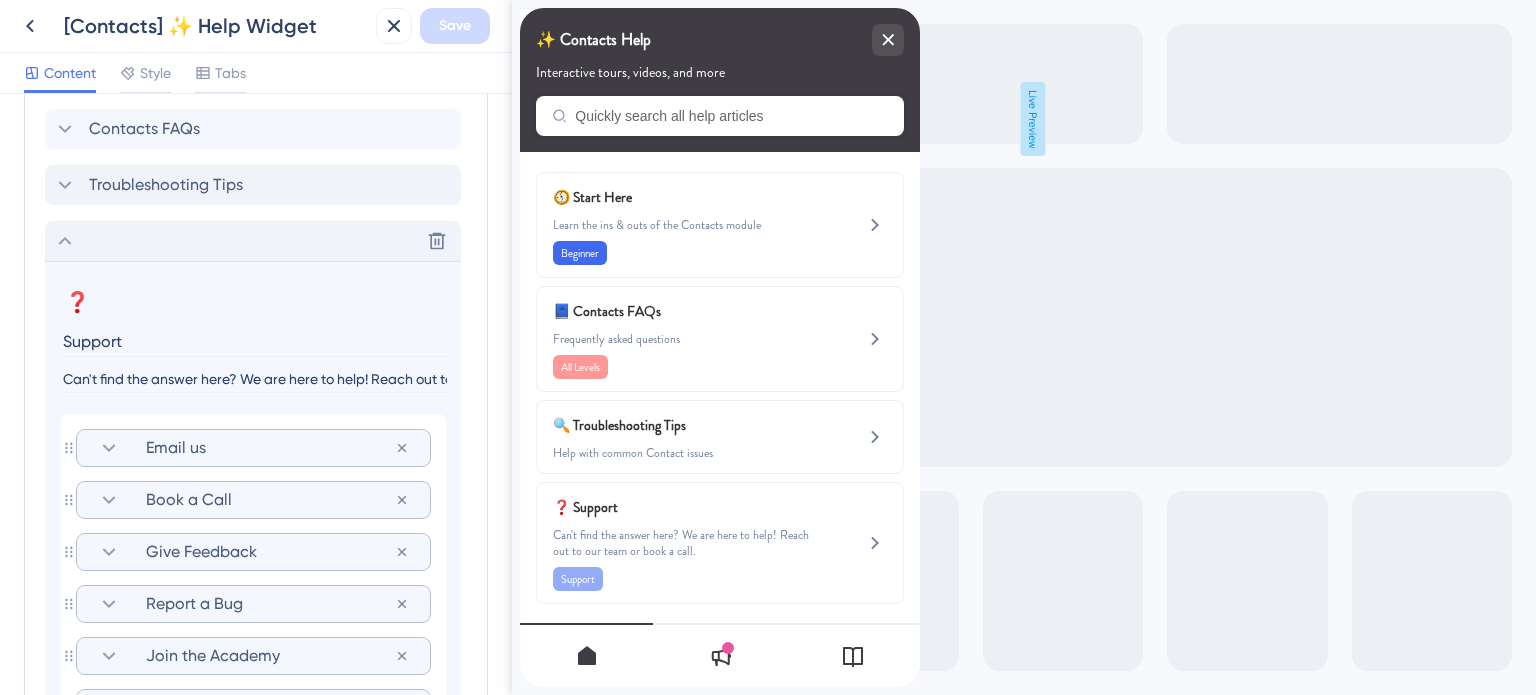 click 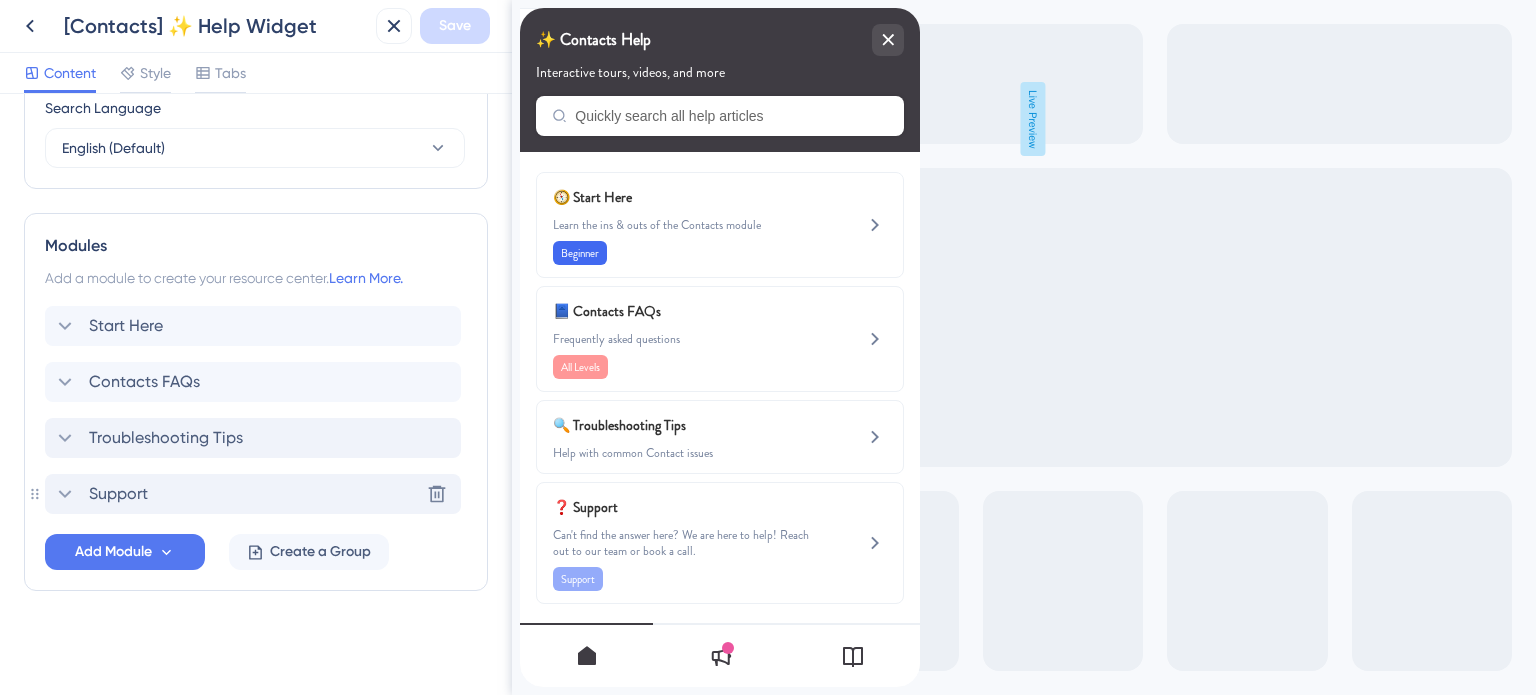 scroll, scrollTop: 807, scrollLeft: 0, axis: vertical 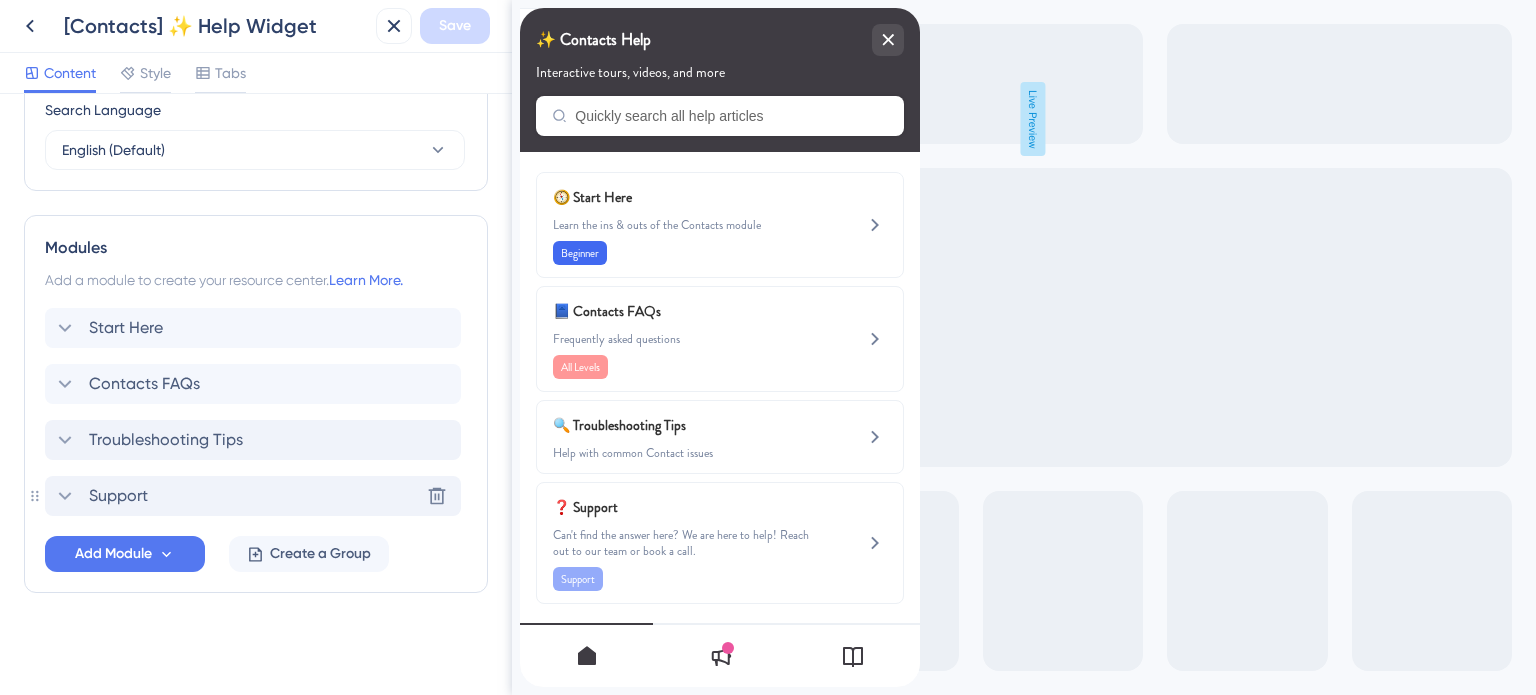 click 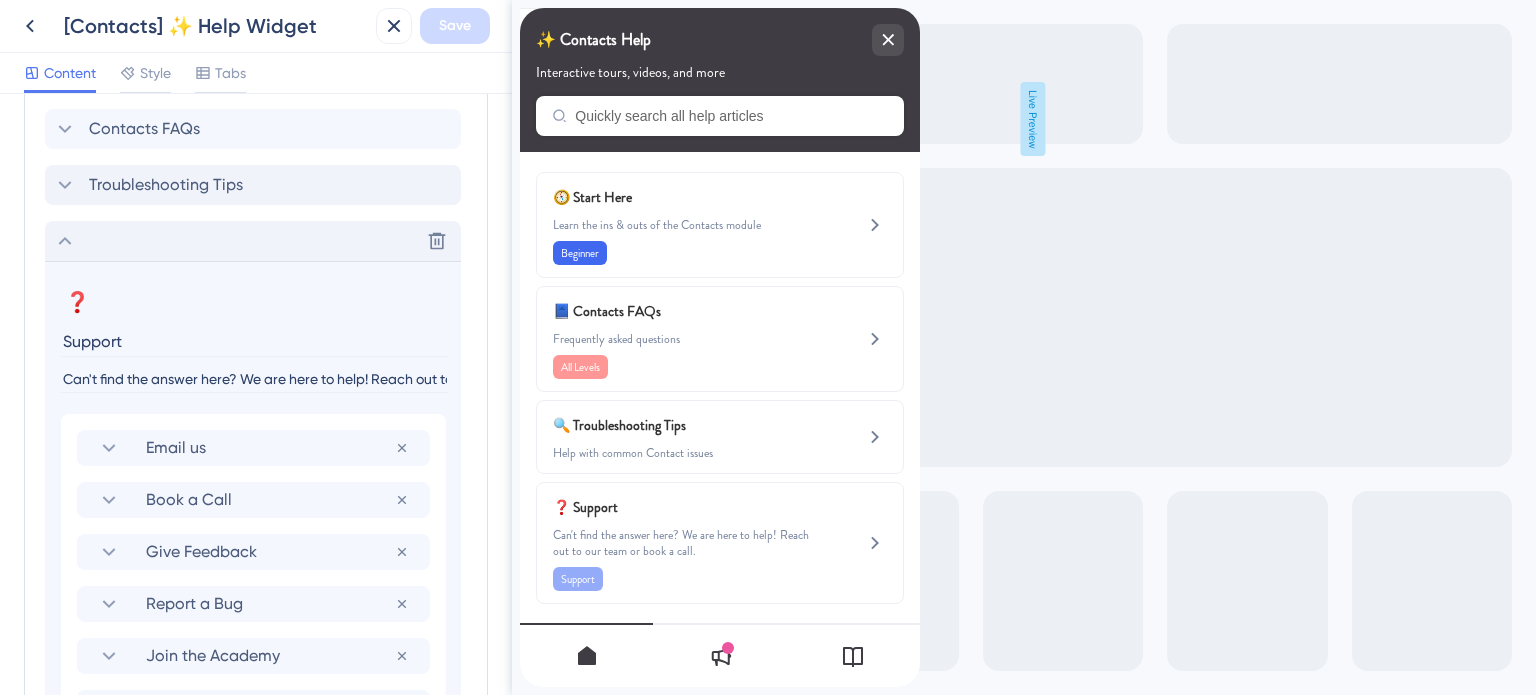 click on "Can't find the answer here? We are here to help! Reach out to our team or book a call." at bounding box center [255, 379] 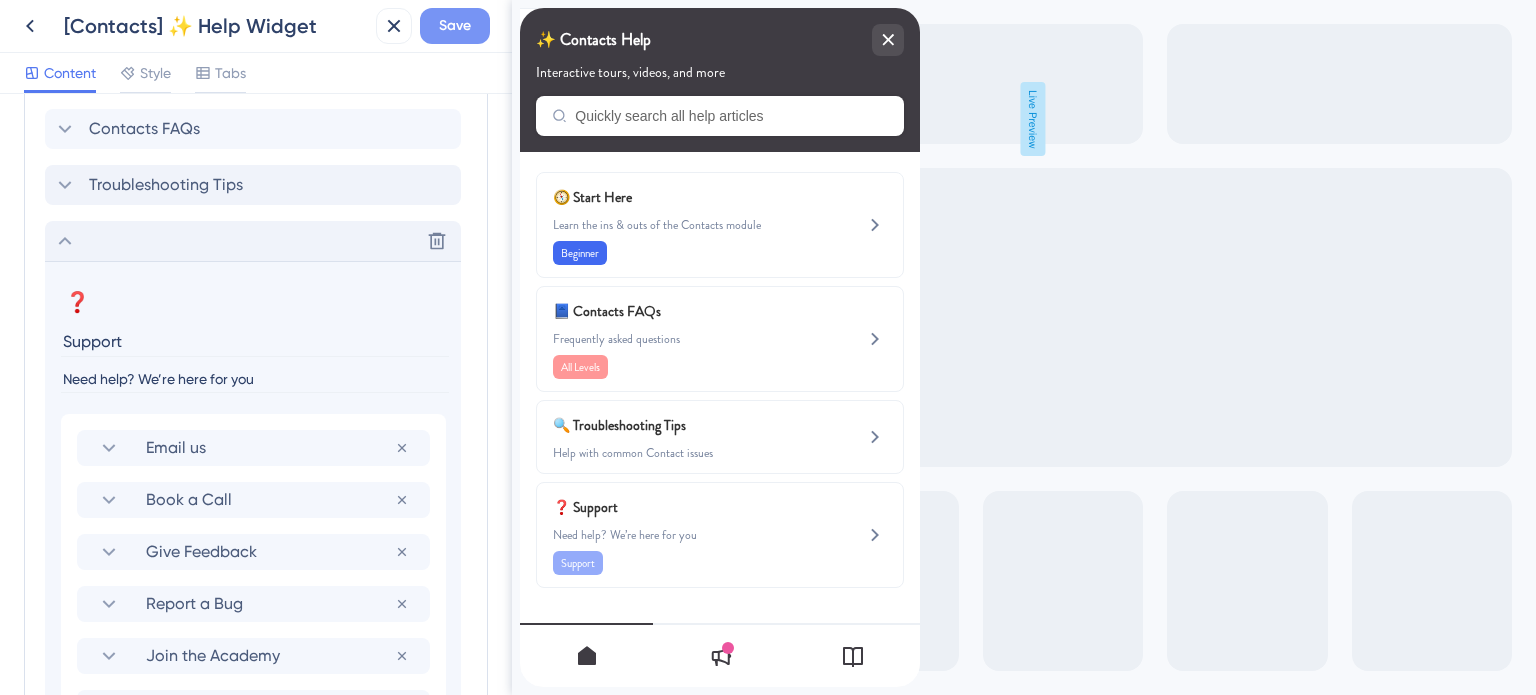 type on "Need help? We’re here for you" 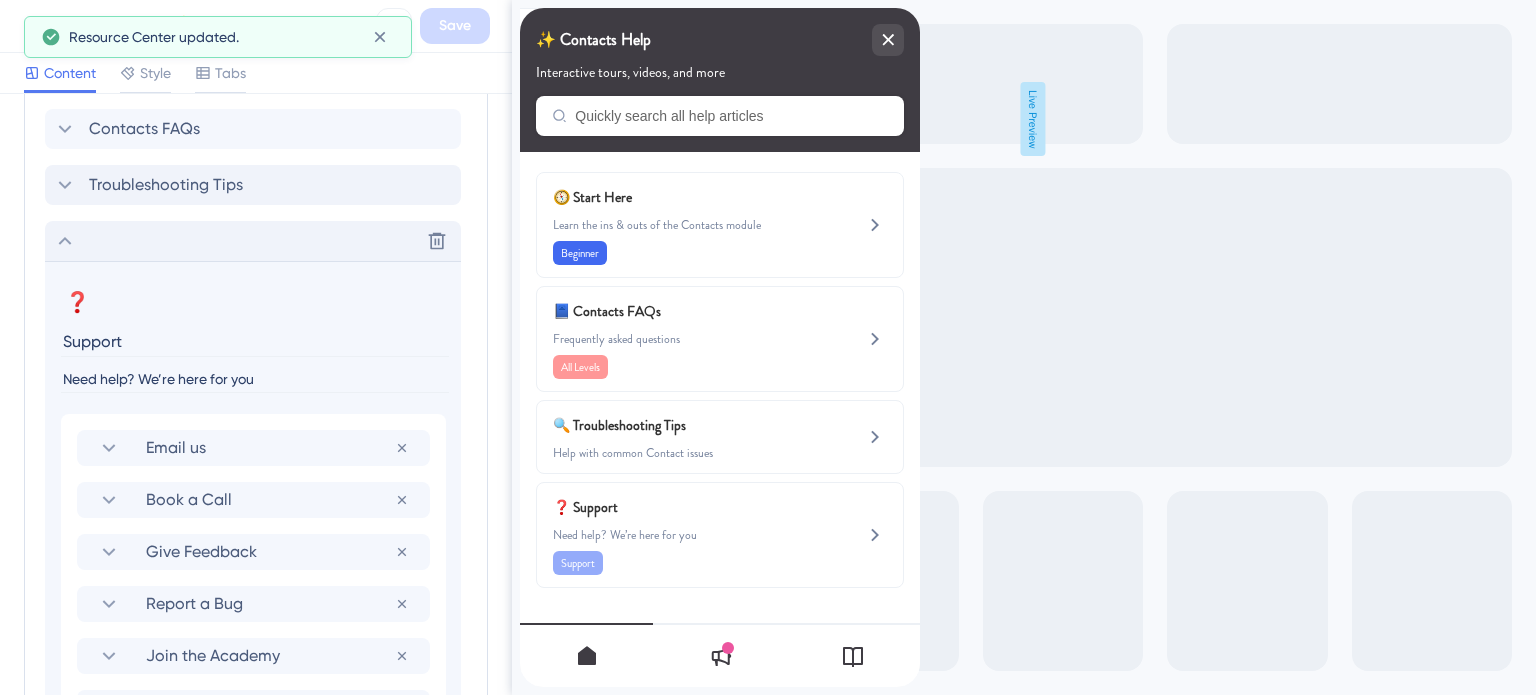 click 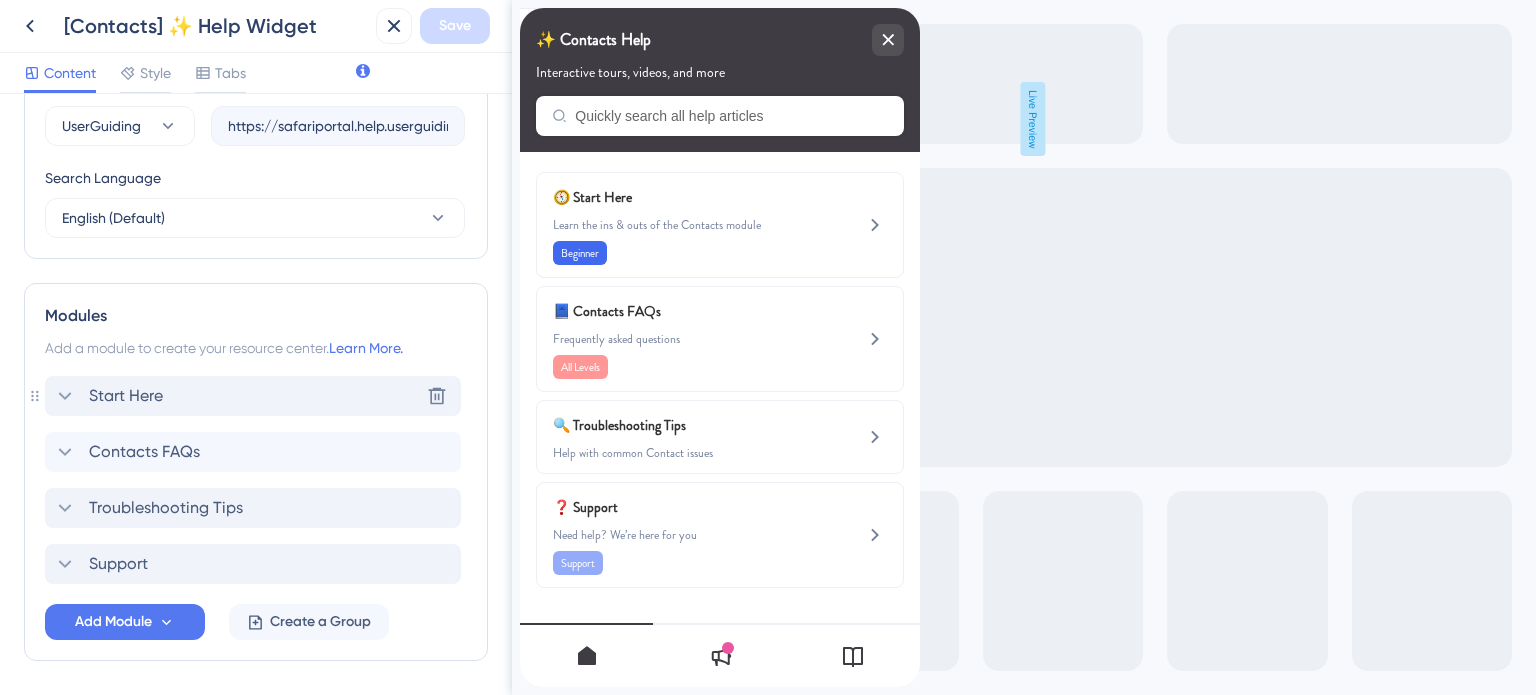 scroll, scrollTop: 707, scrollLeft: 0, axis: vertical 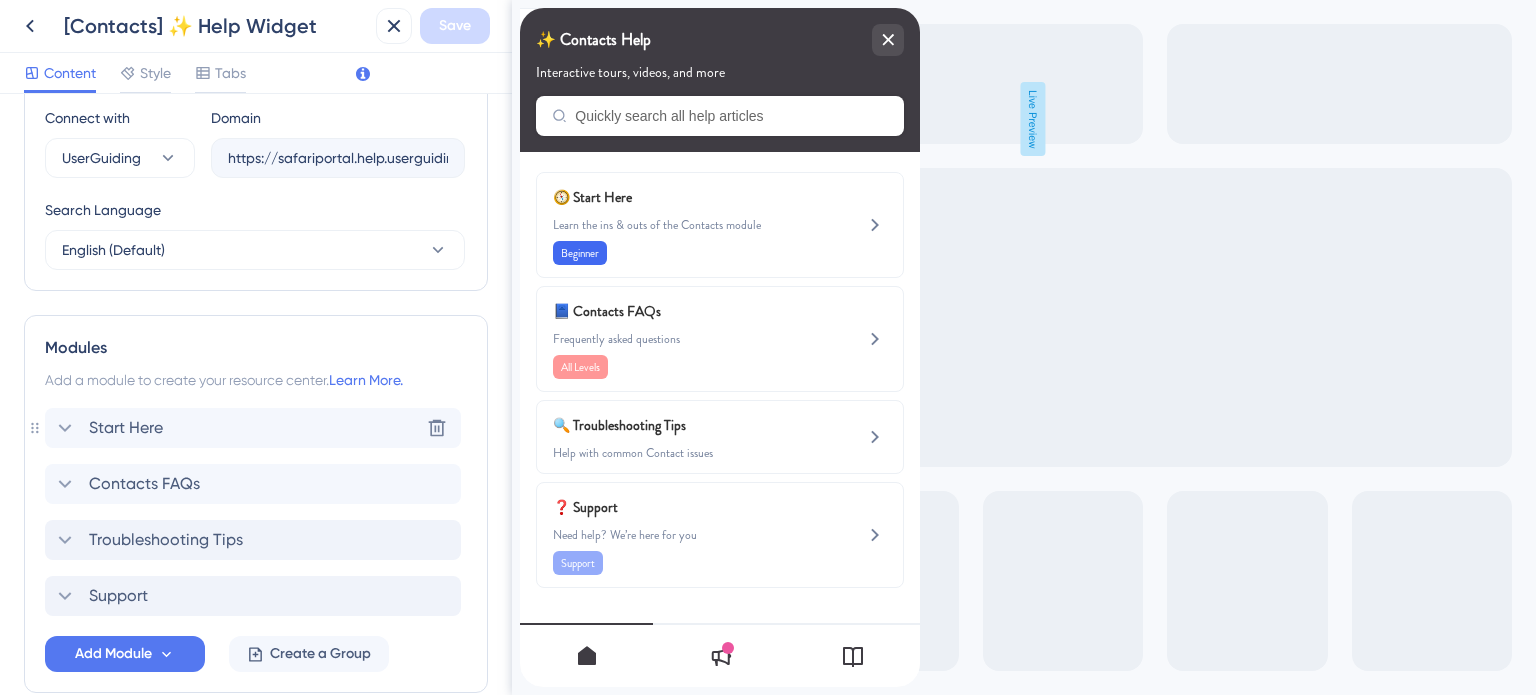 click 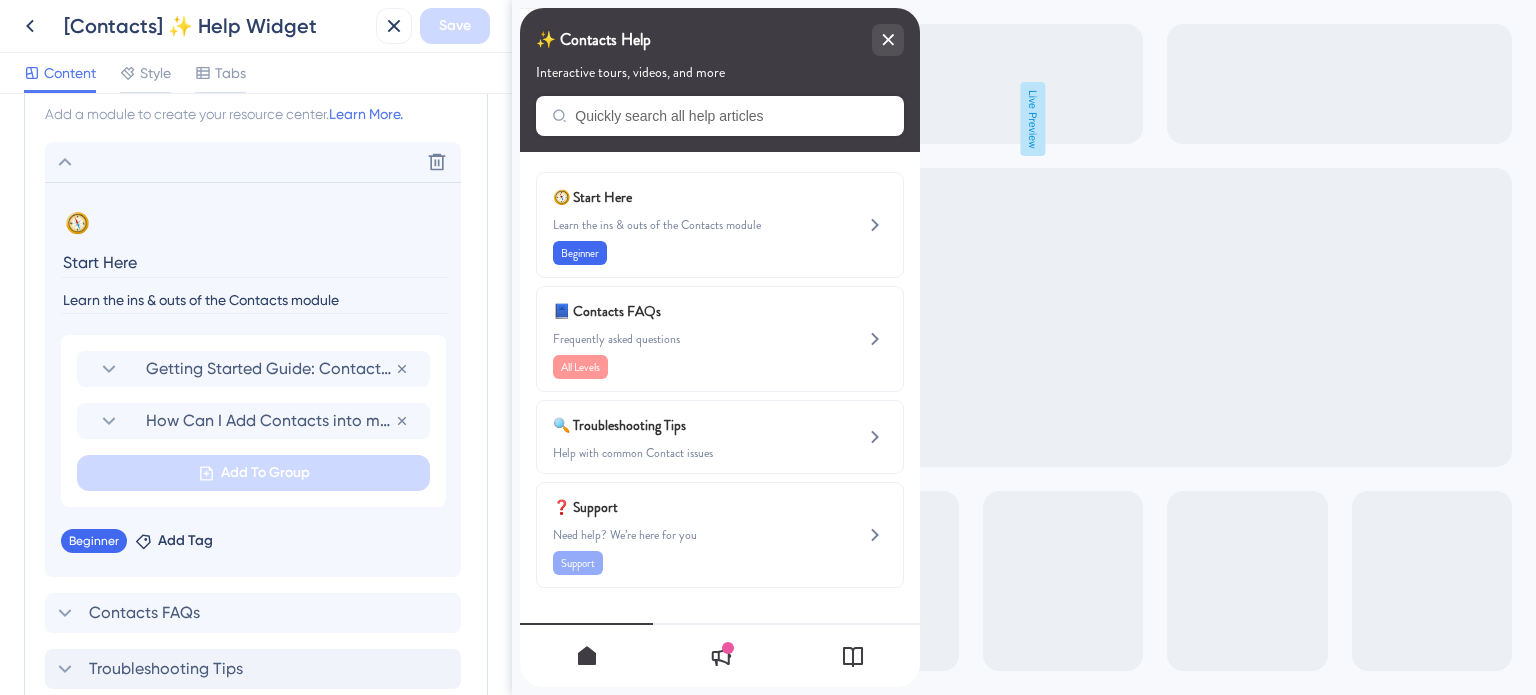 scroll, scrollTop: 1007, scrollLeft: 0, axis: vertical 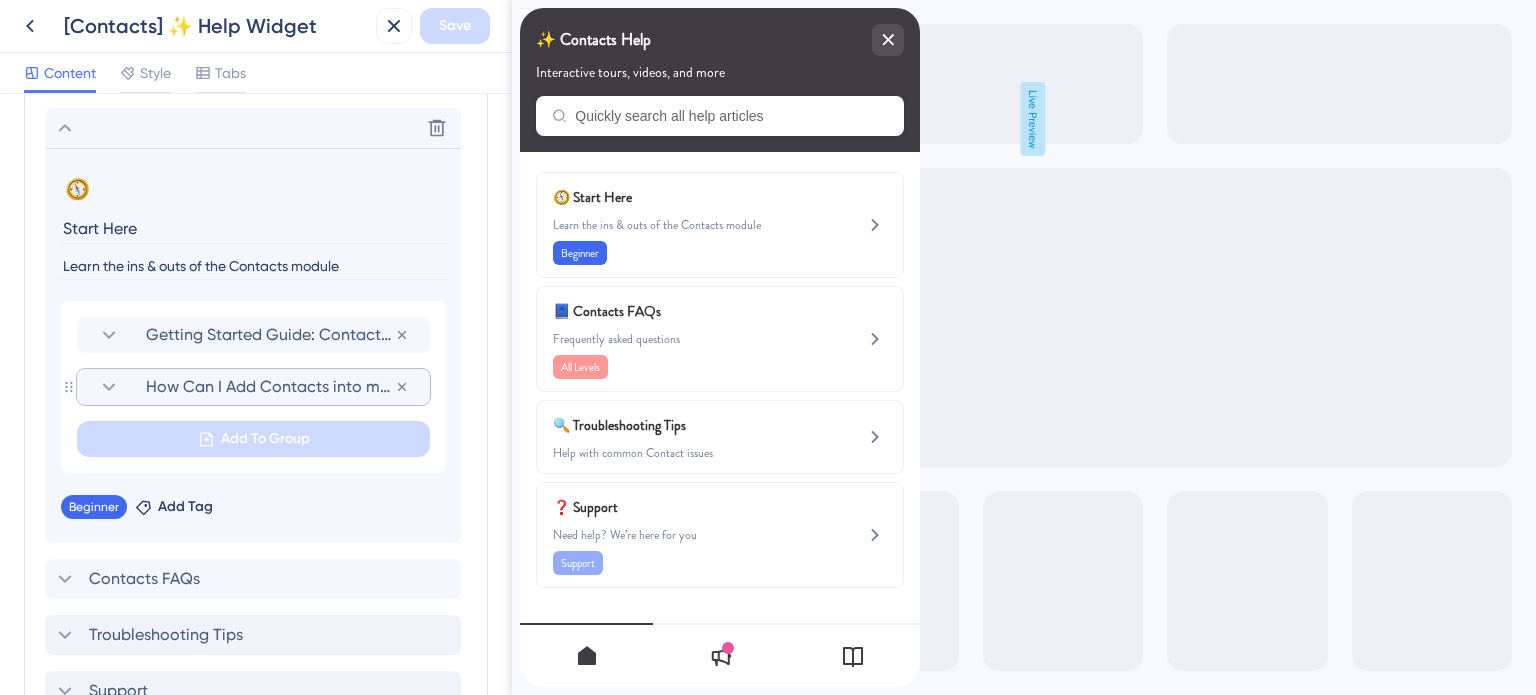 click on "How Can I Add Contacts into my Contacts Module?" at bounding box center (270, 387) 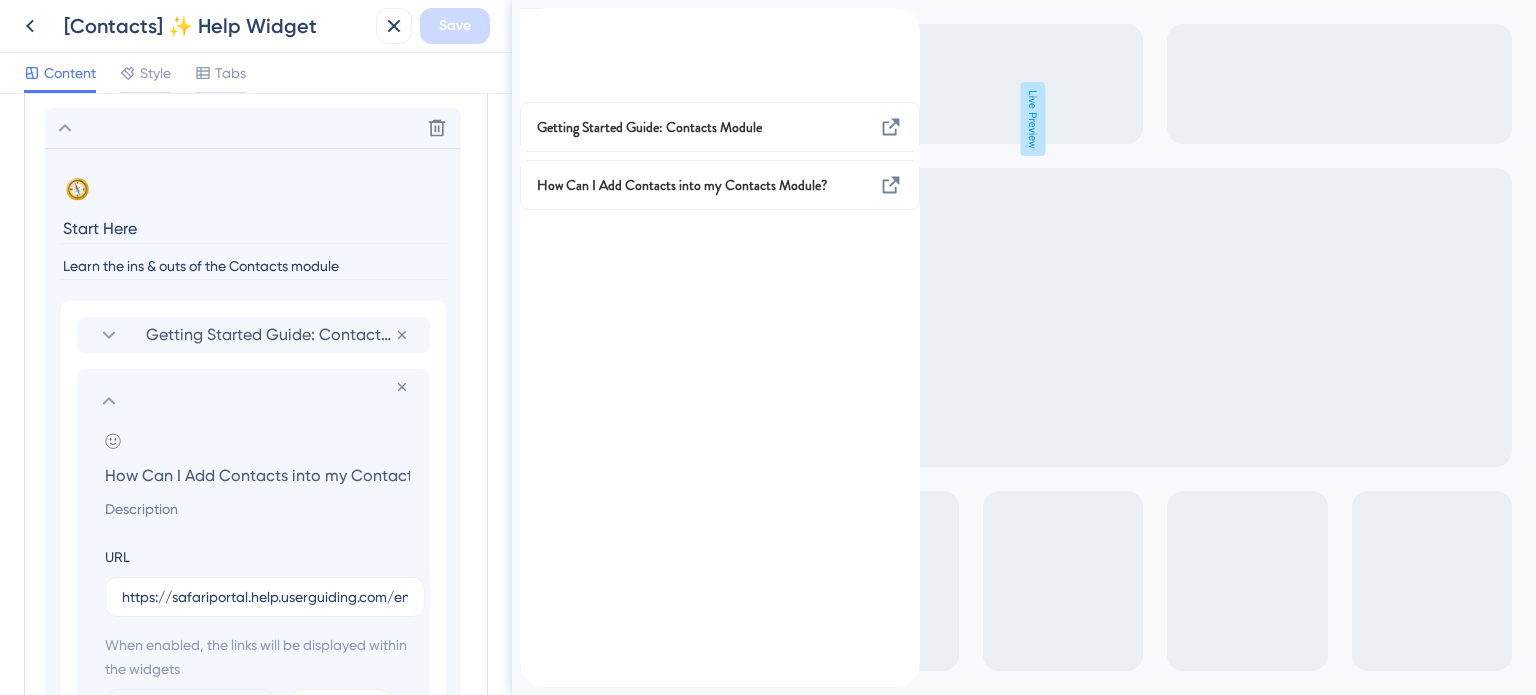 scroll, scrollTop: 0, scrollLeft: 72, axis: horizontal 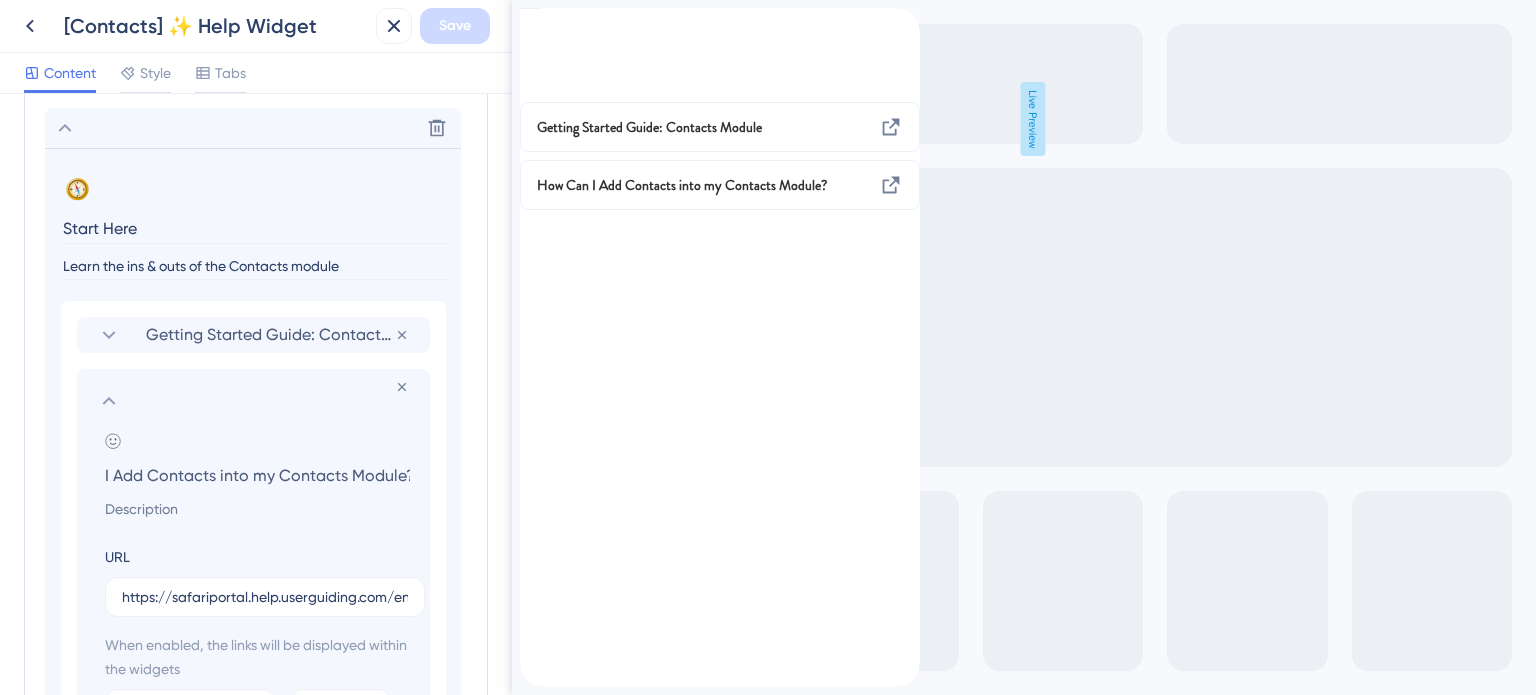 click 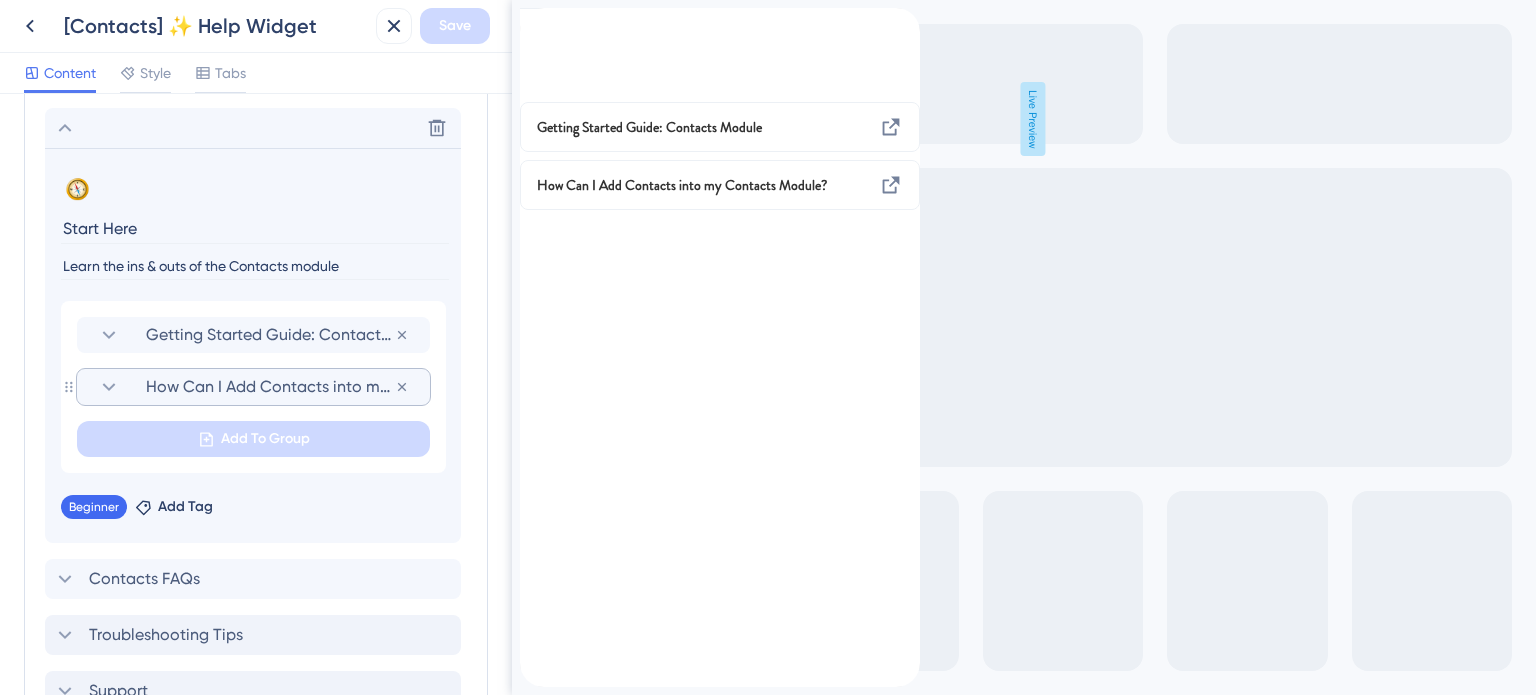 click 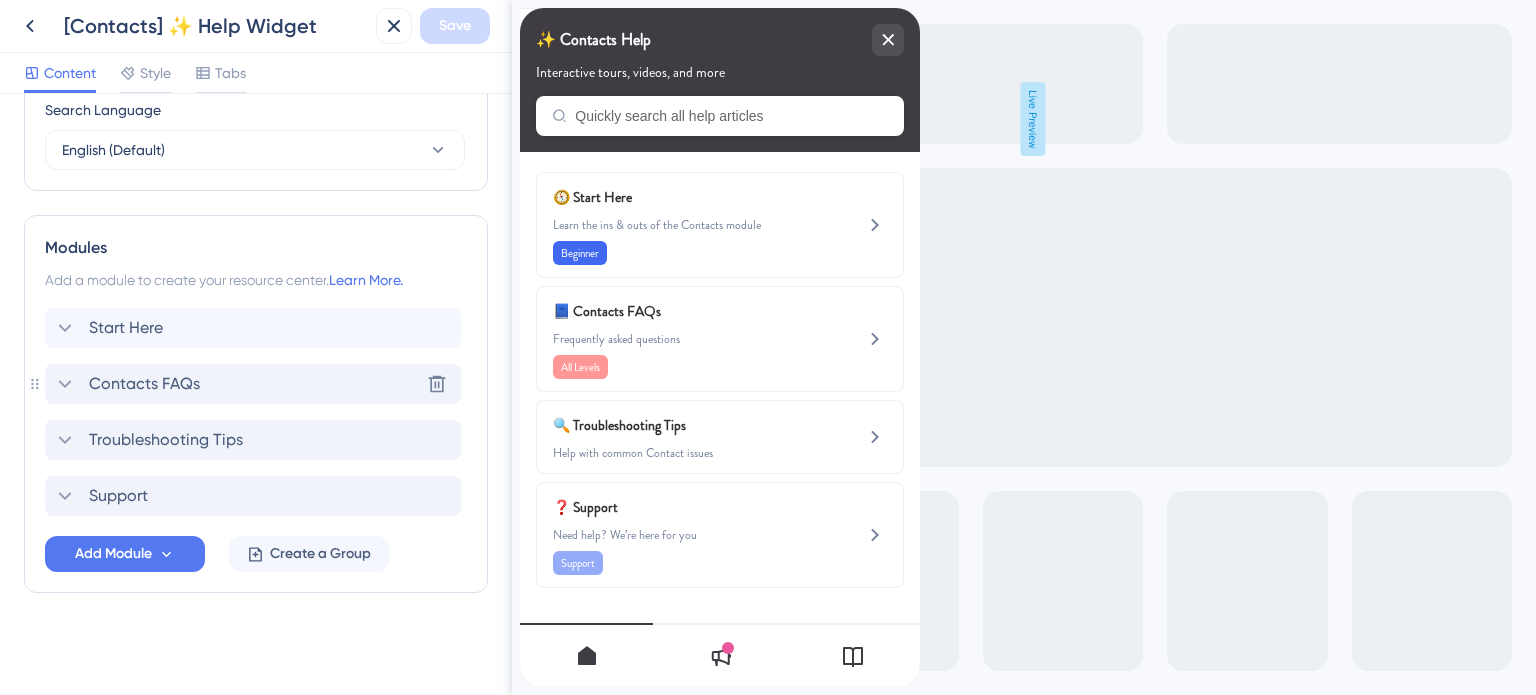 click 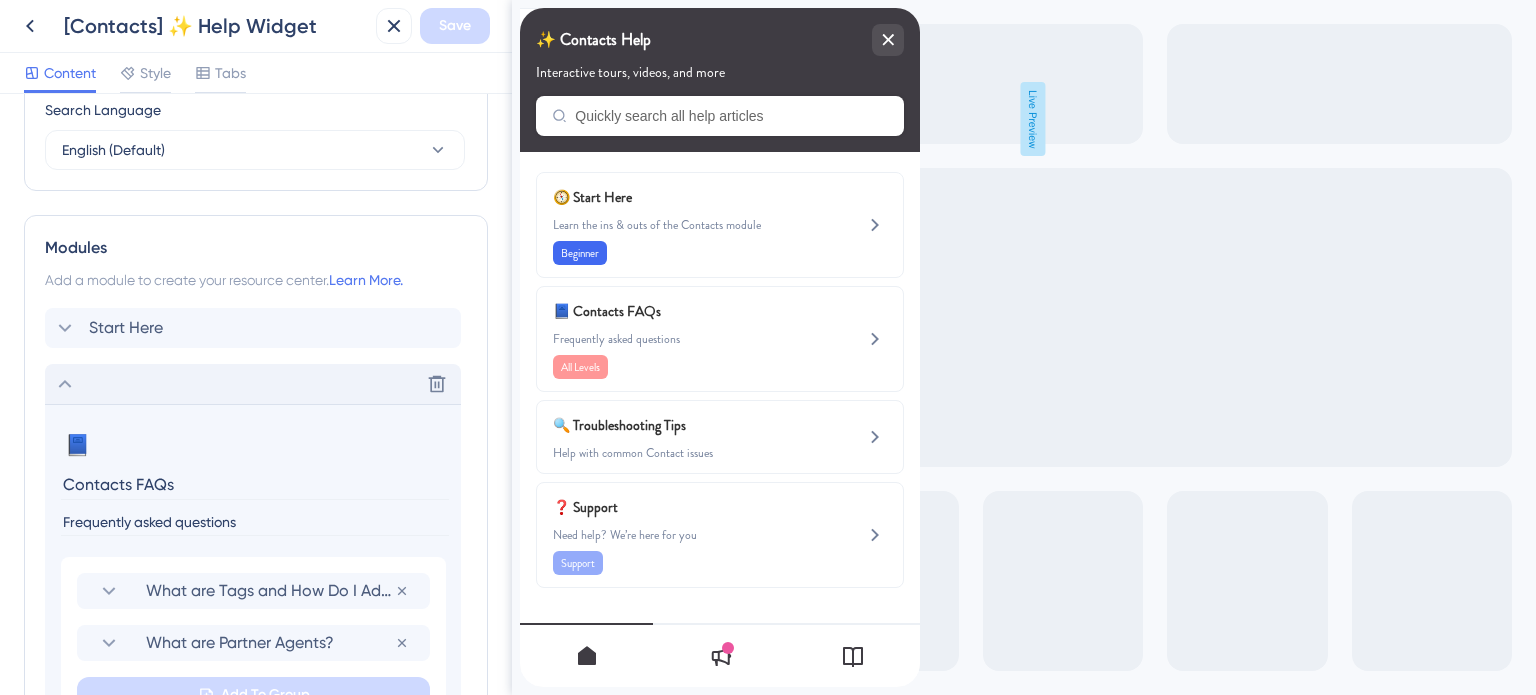 scroll, scrollTop: 1007, scrollLeft: 0, axis: vertical 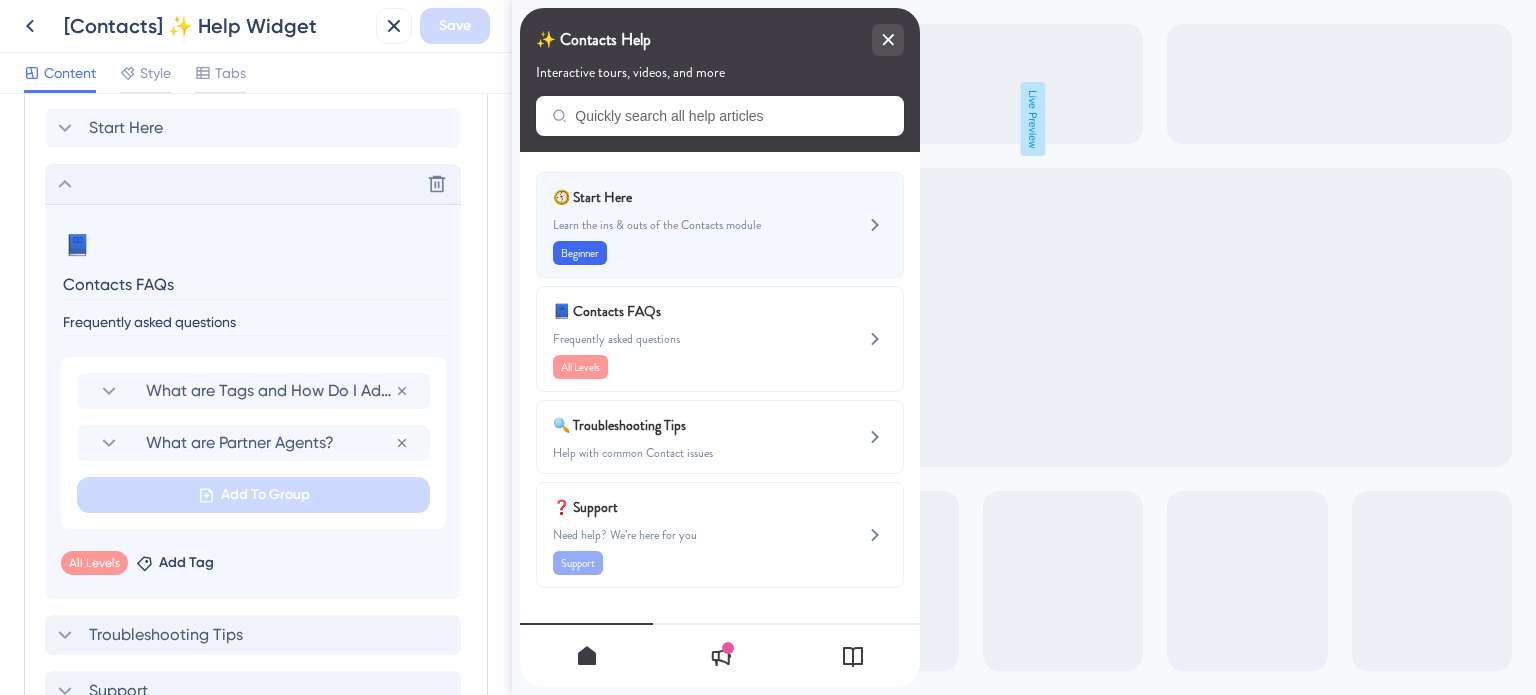 click on "🧭   Start Here Learn the ins & outs of the Contacts module Beginner" at bounding box center [686, 225] 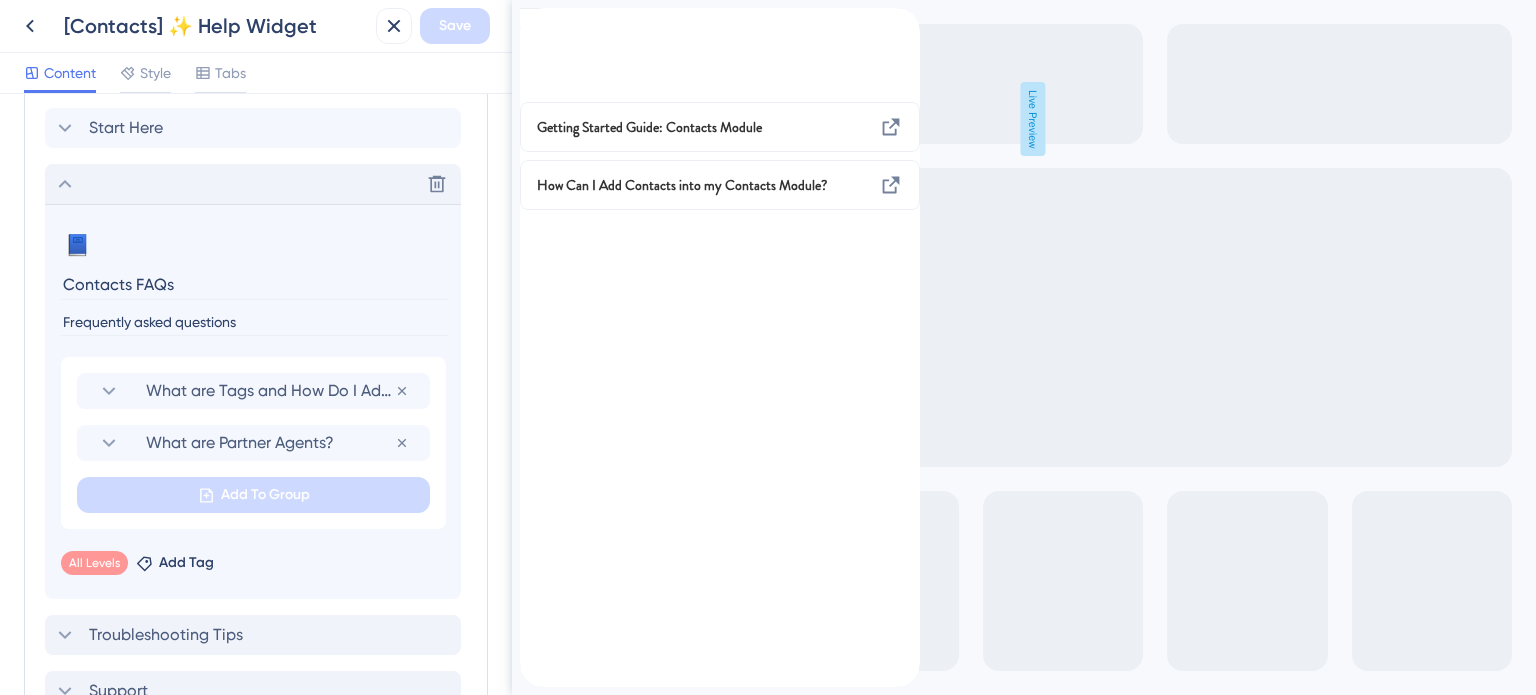 click 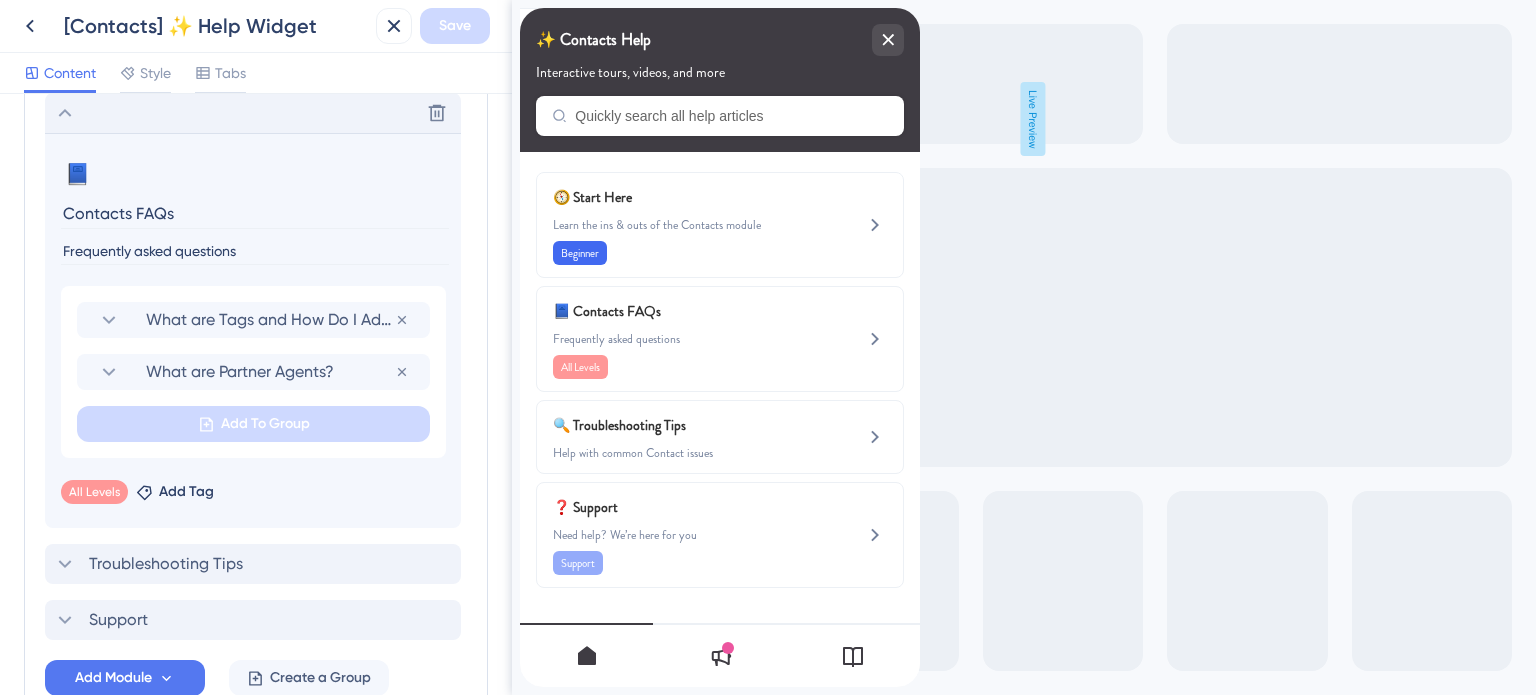 scroll, scrollTop: 1002, scrollLeft: 0, axis: vertical 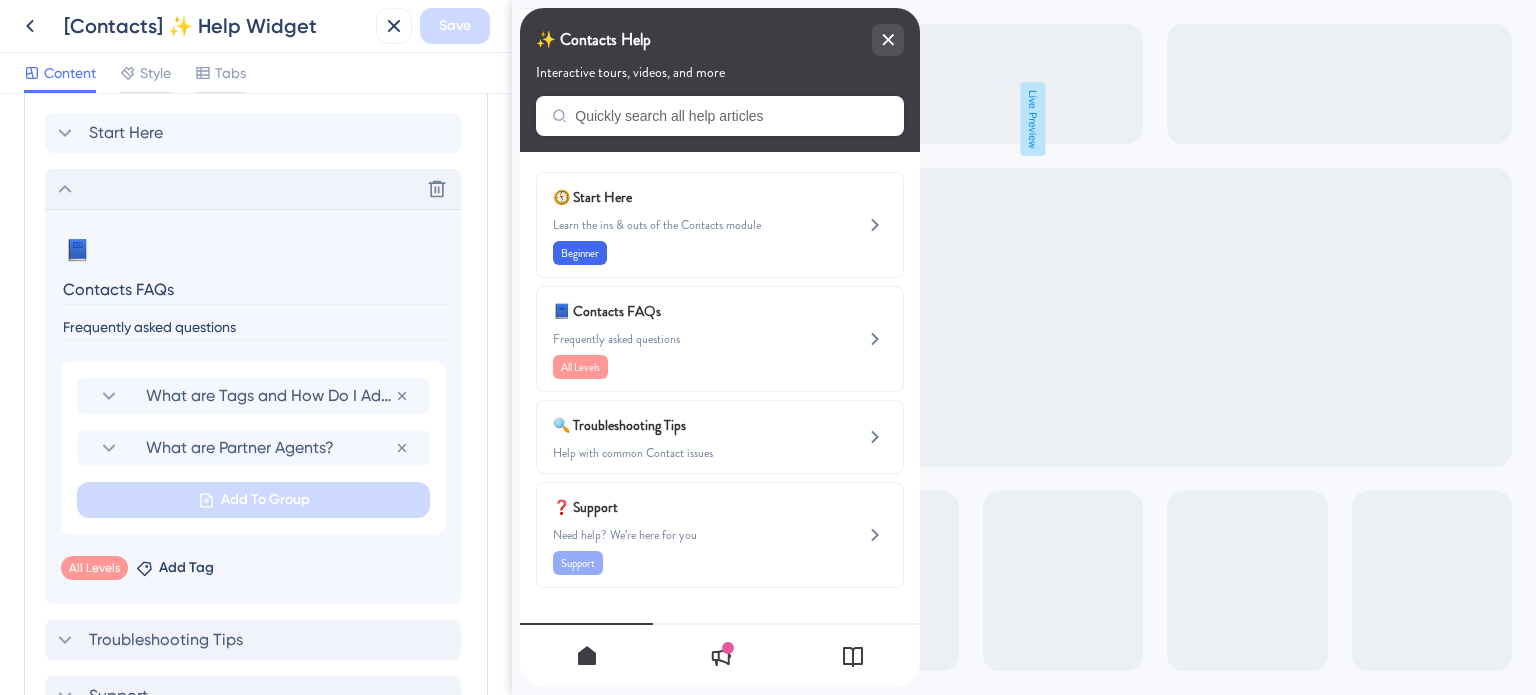 click 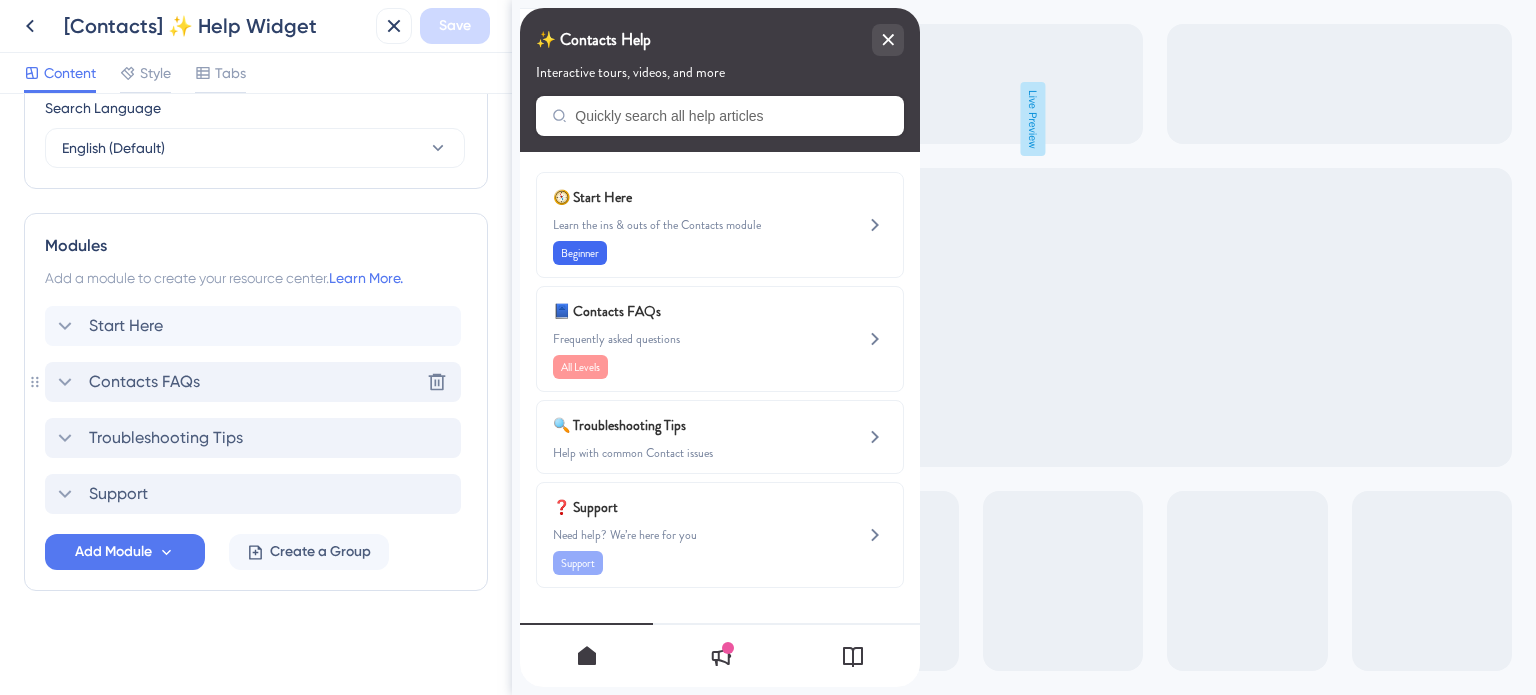 scroll, scrollTop: 807, scrollLeft: 0, axis: vertical 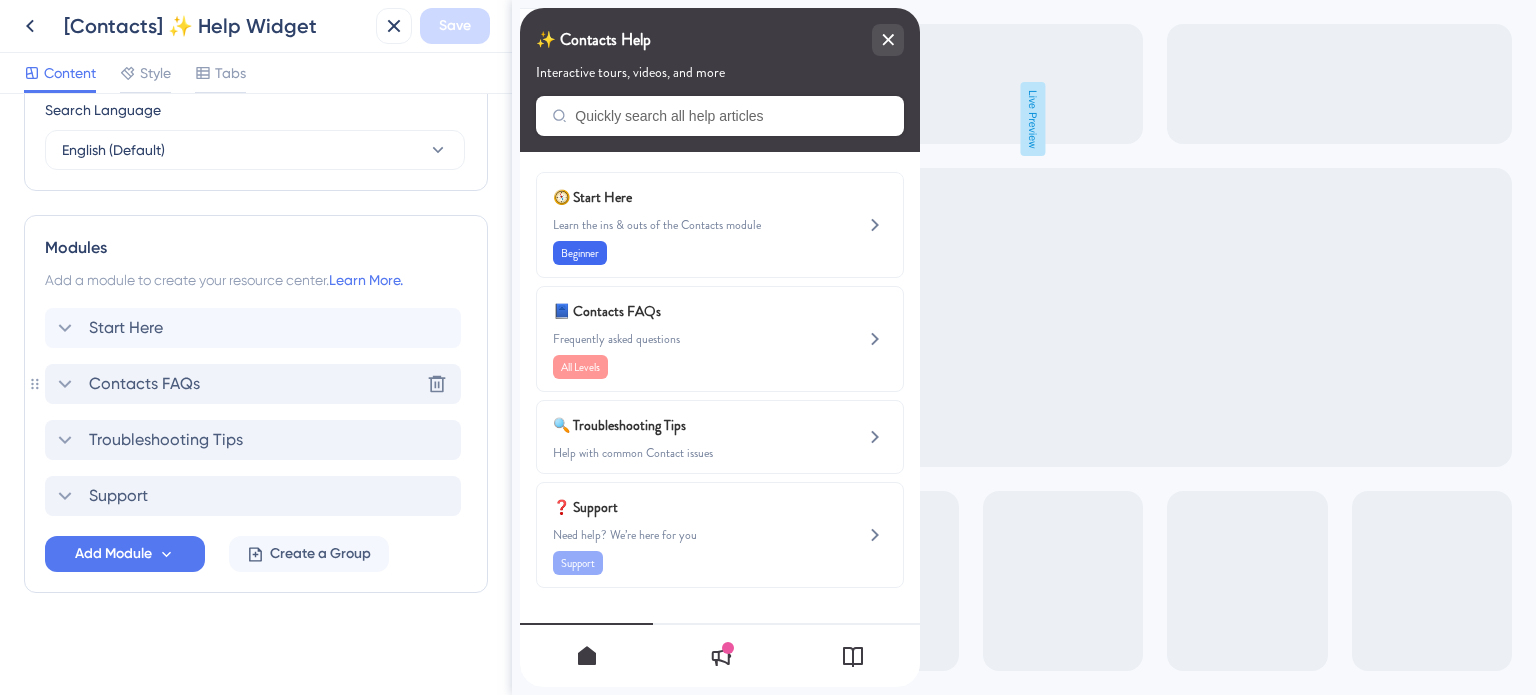 click 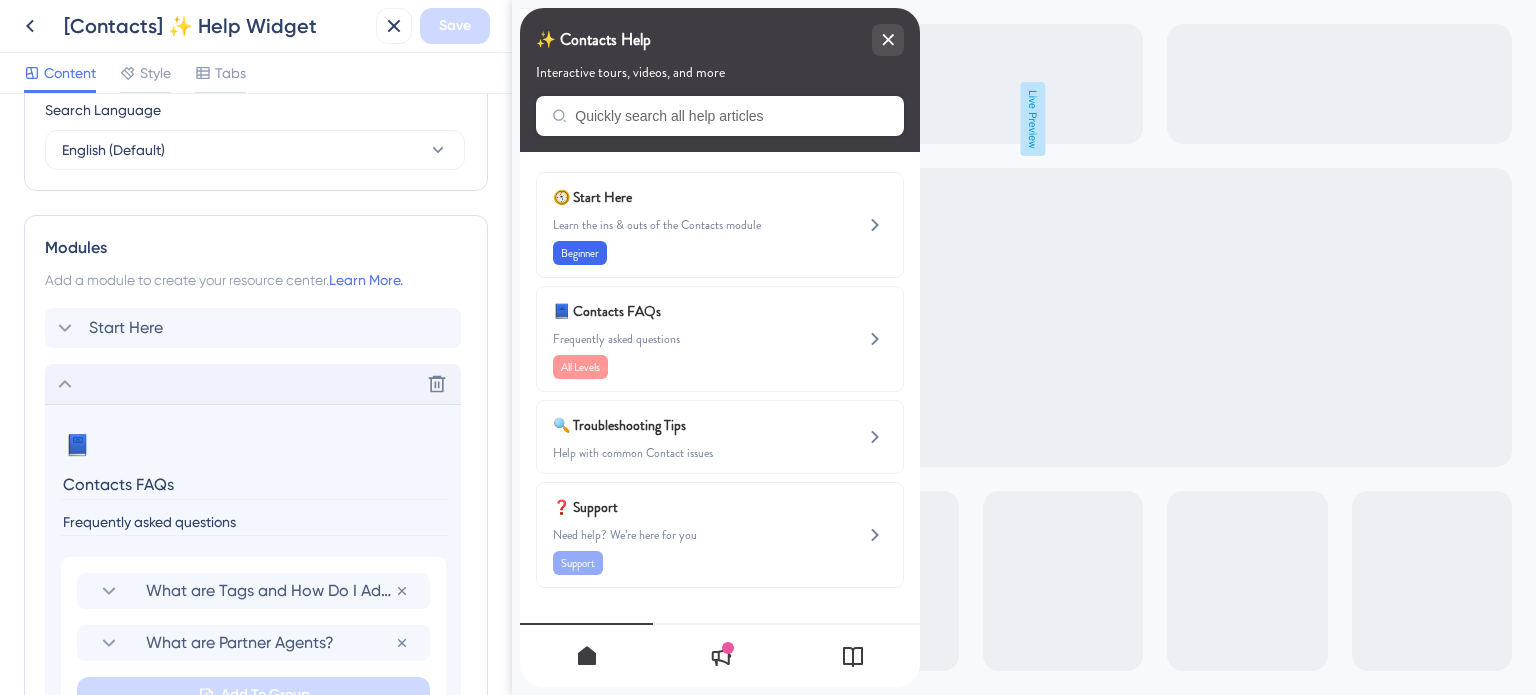 scroll, scrollTop: 1002, scrollLeft: 0, axis: vertical 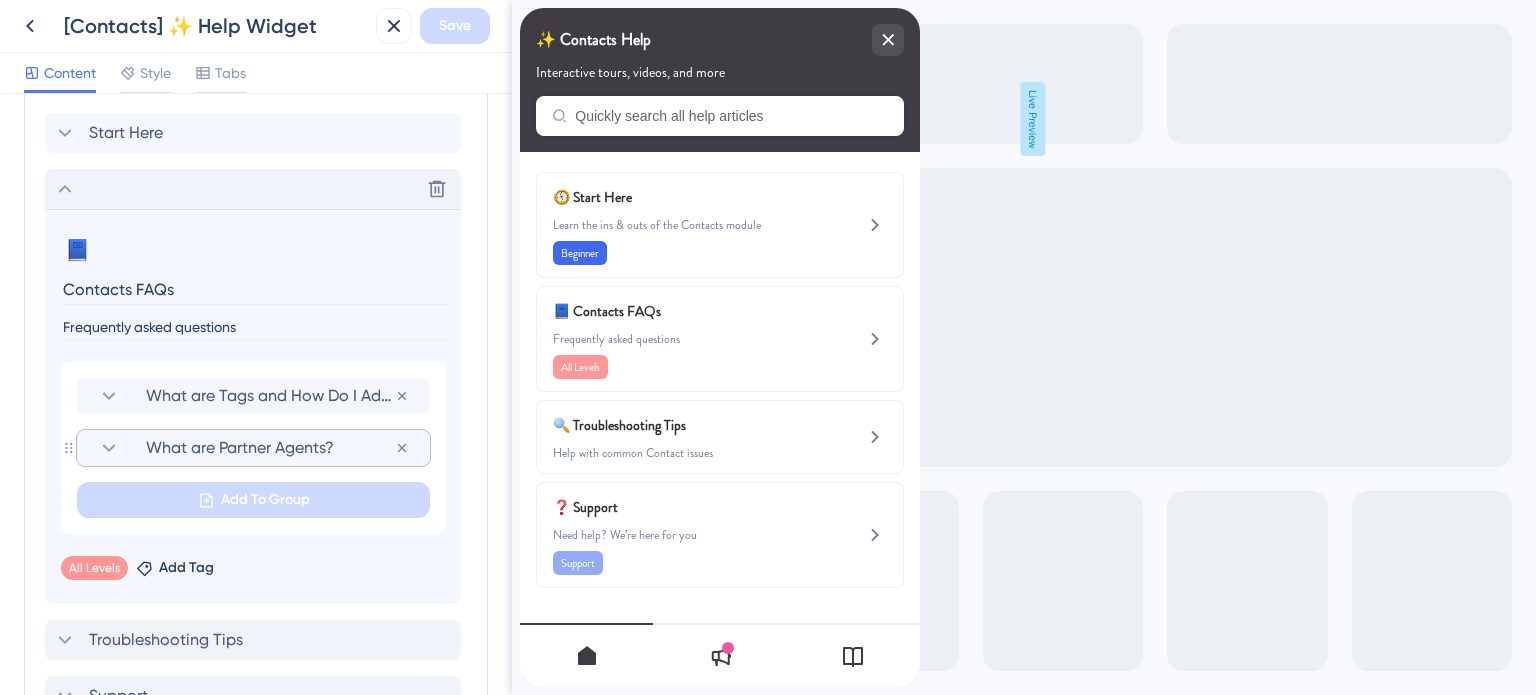 click 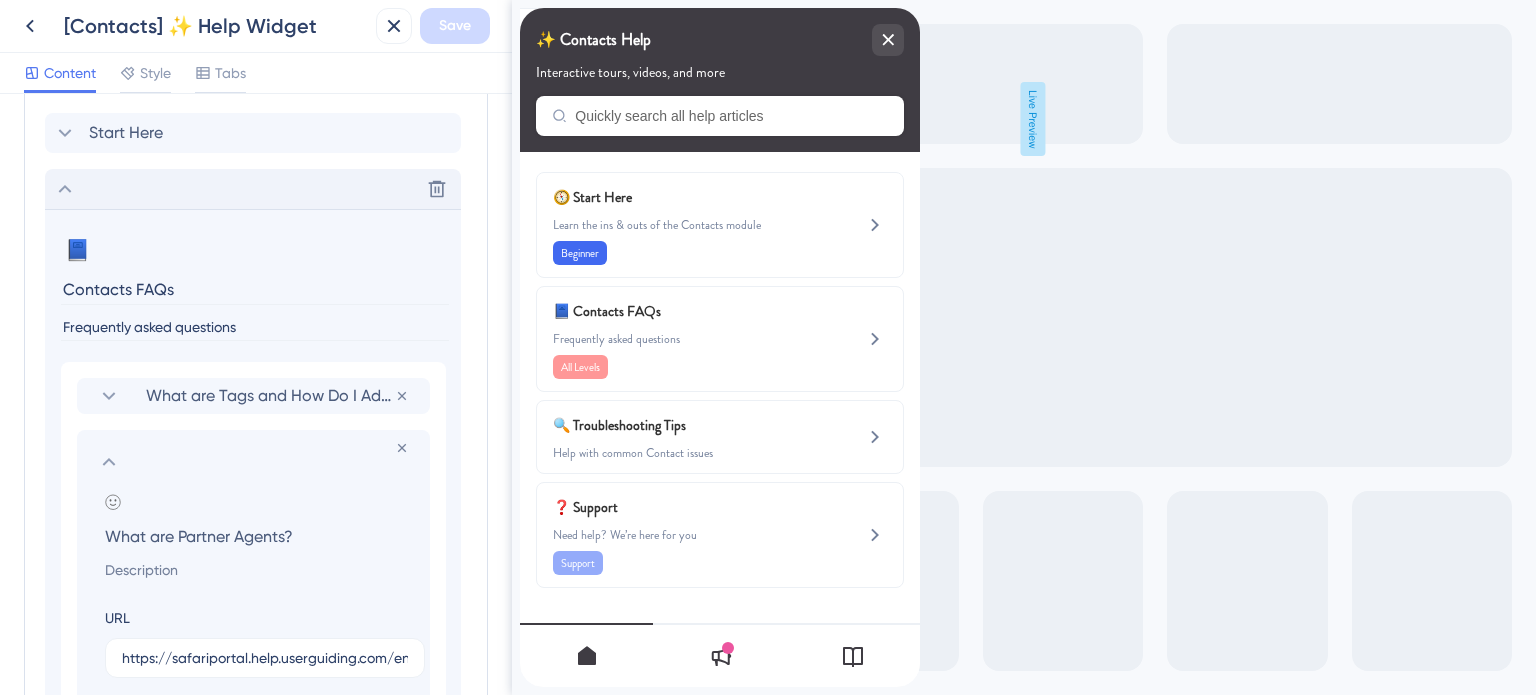 click 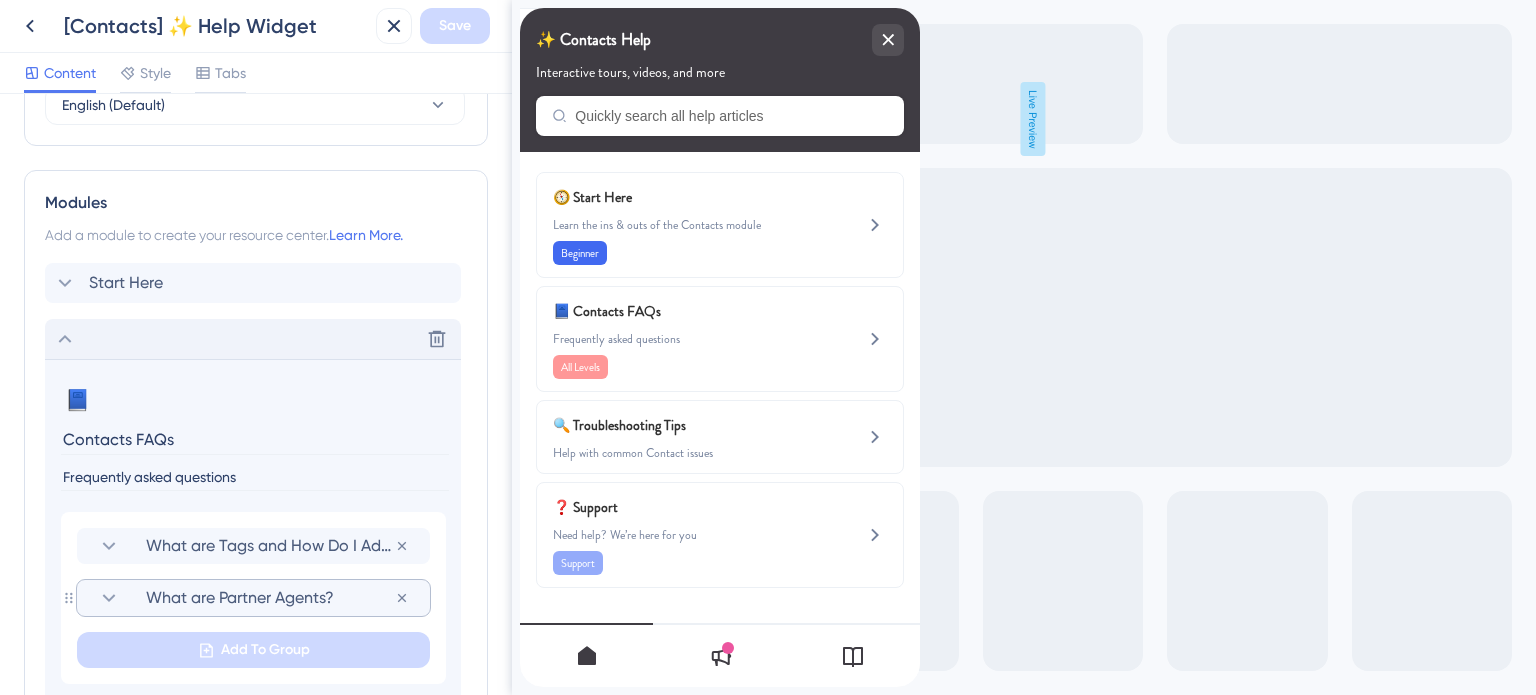 scroll, scrollTop: 802, scrollLeft: 0, axis: vertical 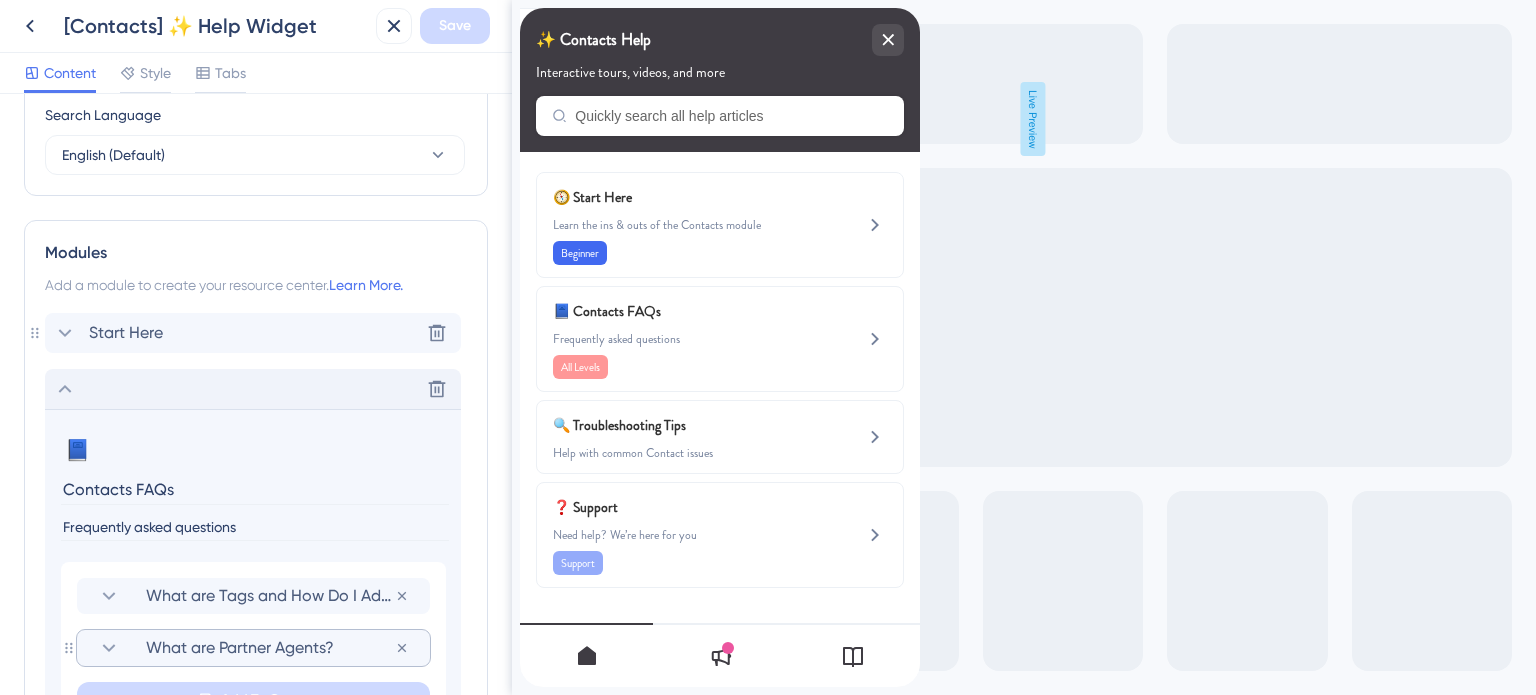 click 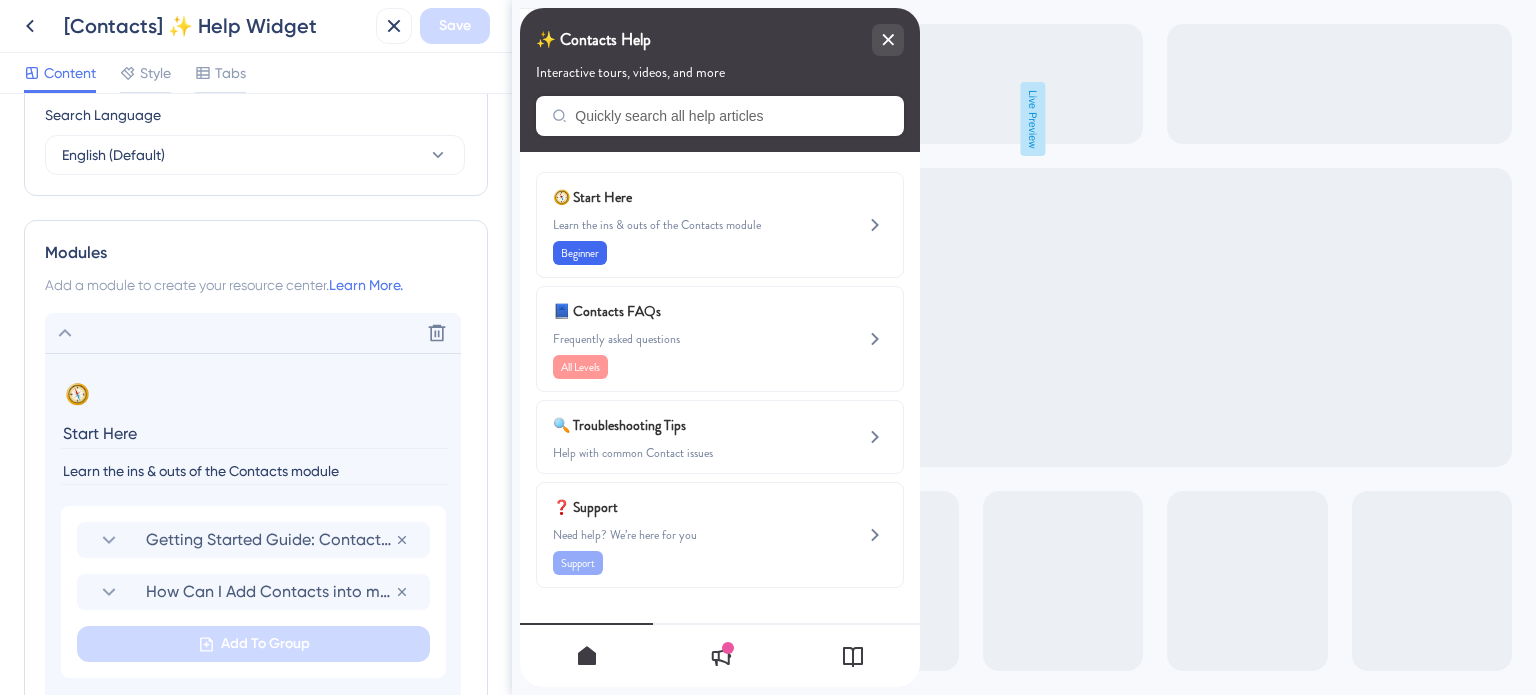 click 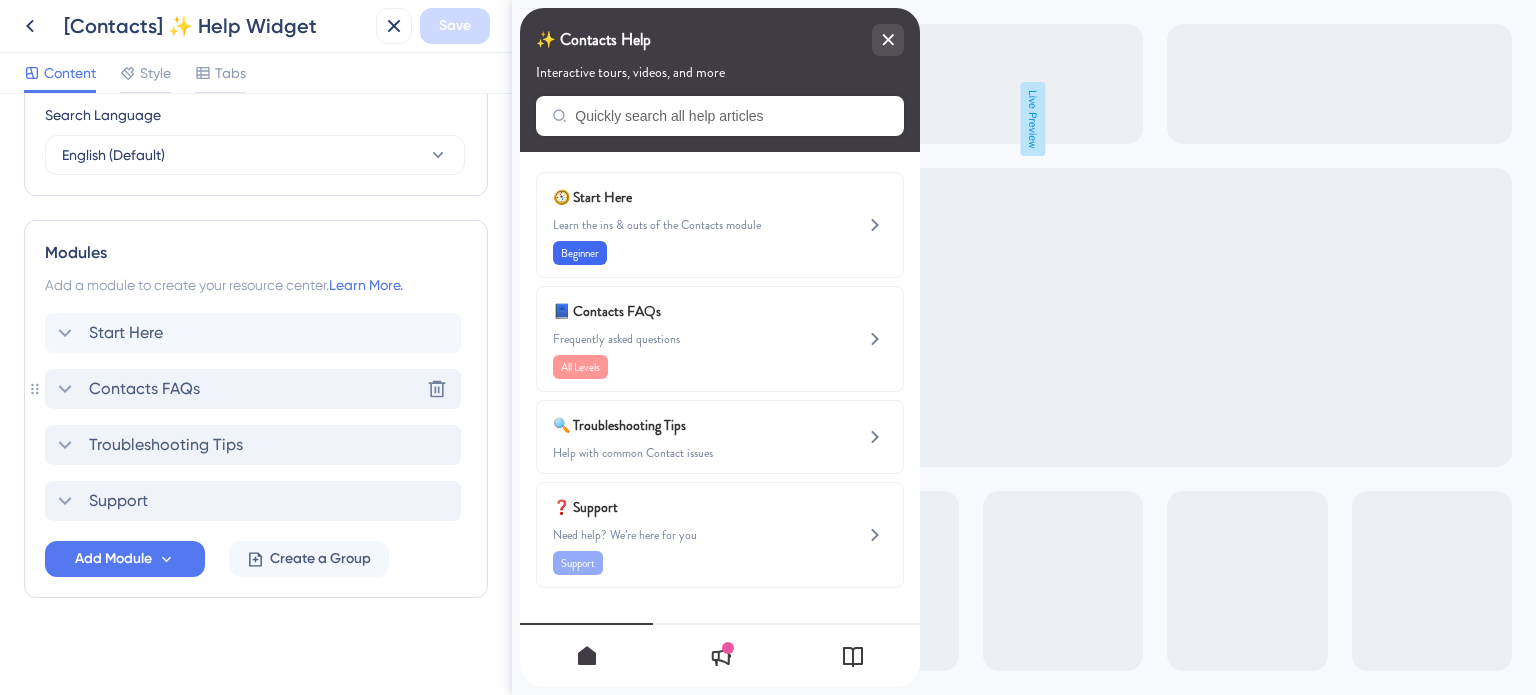 click 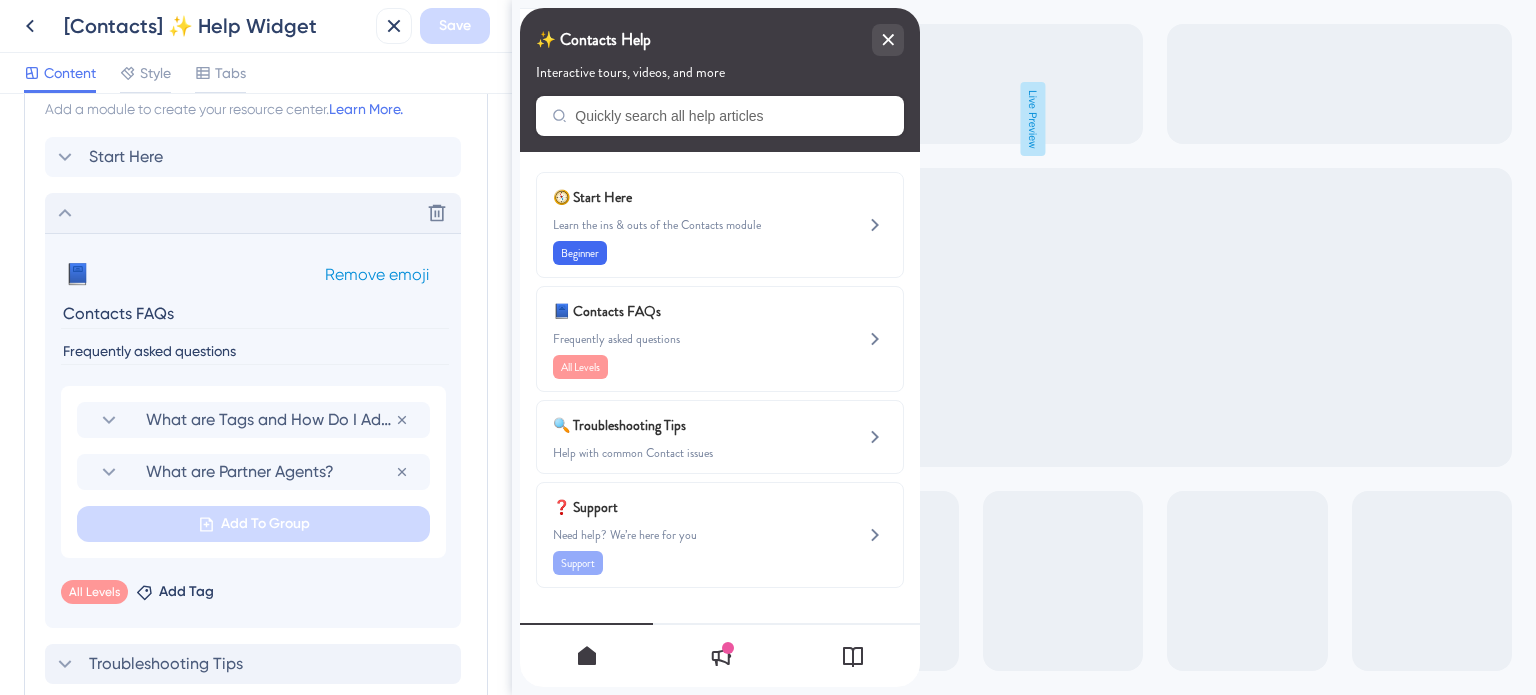 scroll, scrollTop: 1002, scrollLeft: 0, axis: vertical 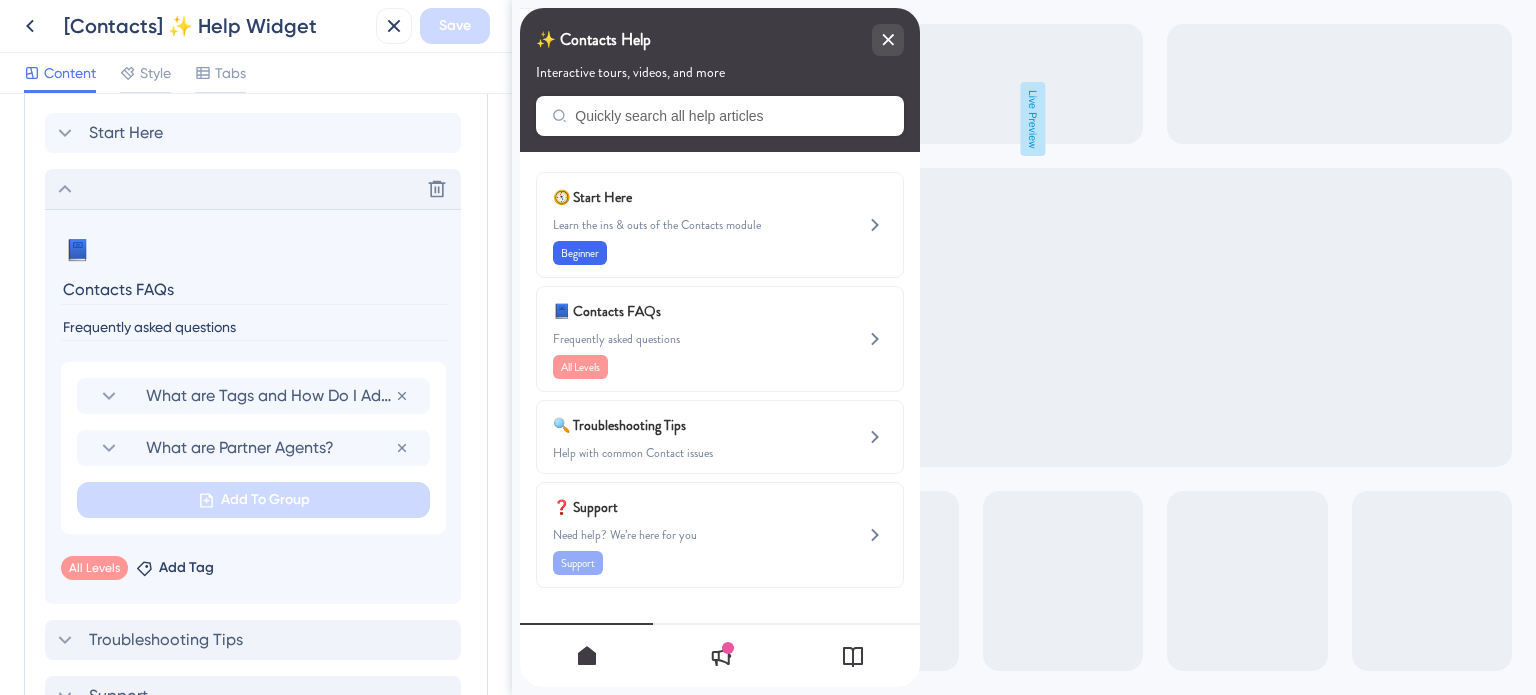 click 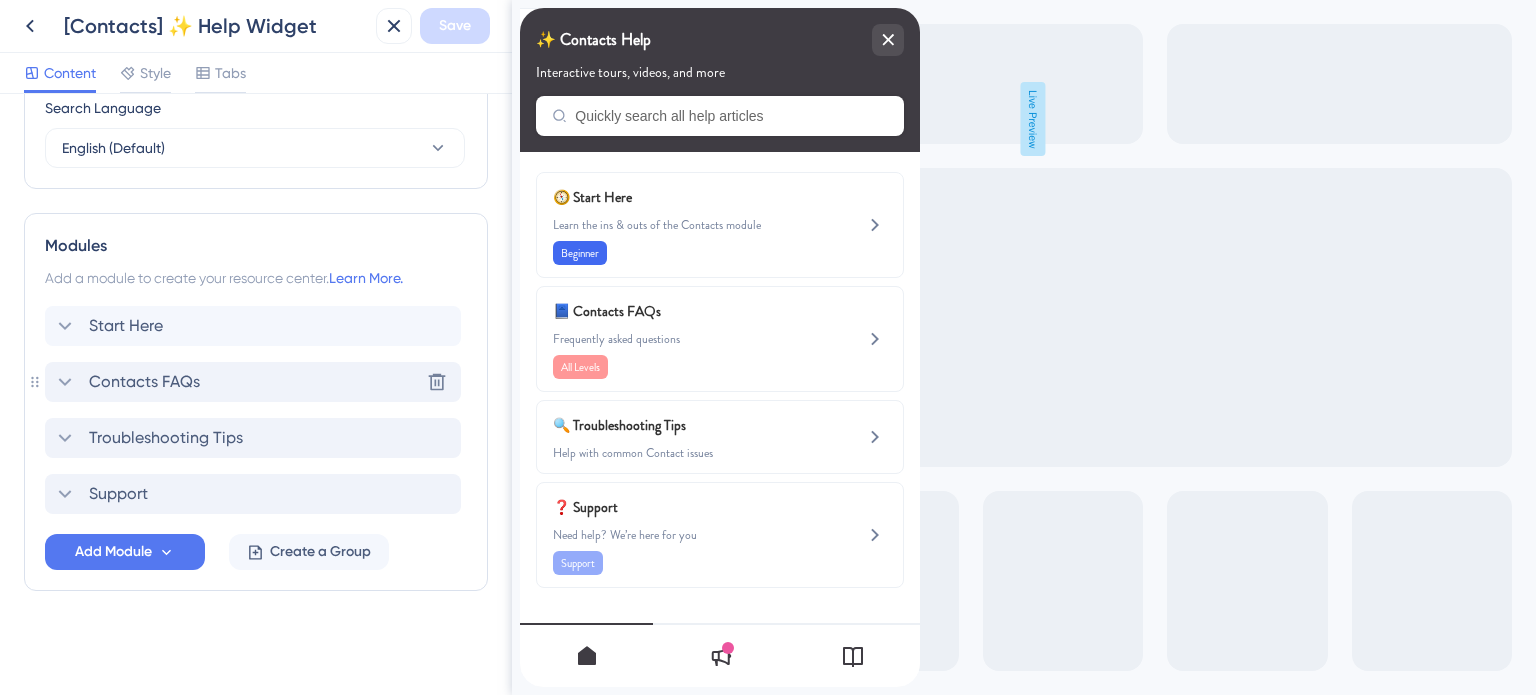 scroll, scrollTop: 807, scrollLeft: 0, axis: vertical 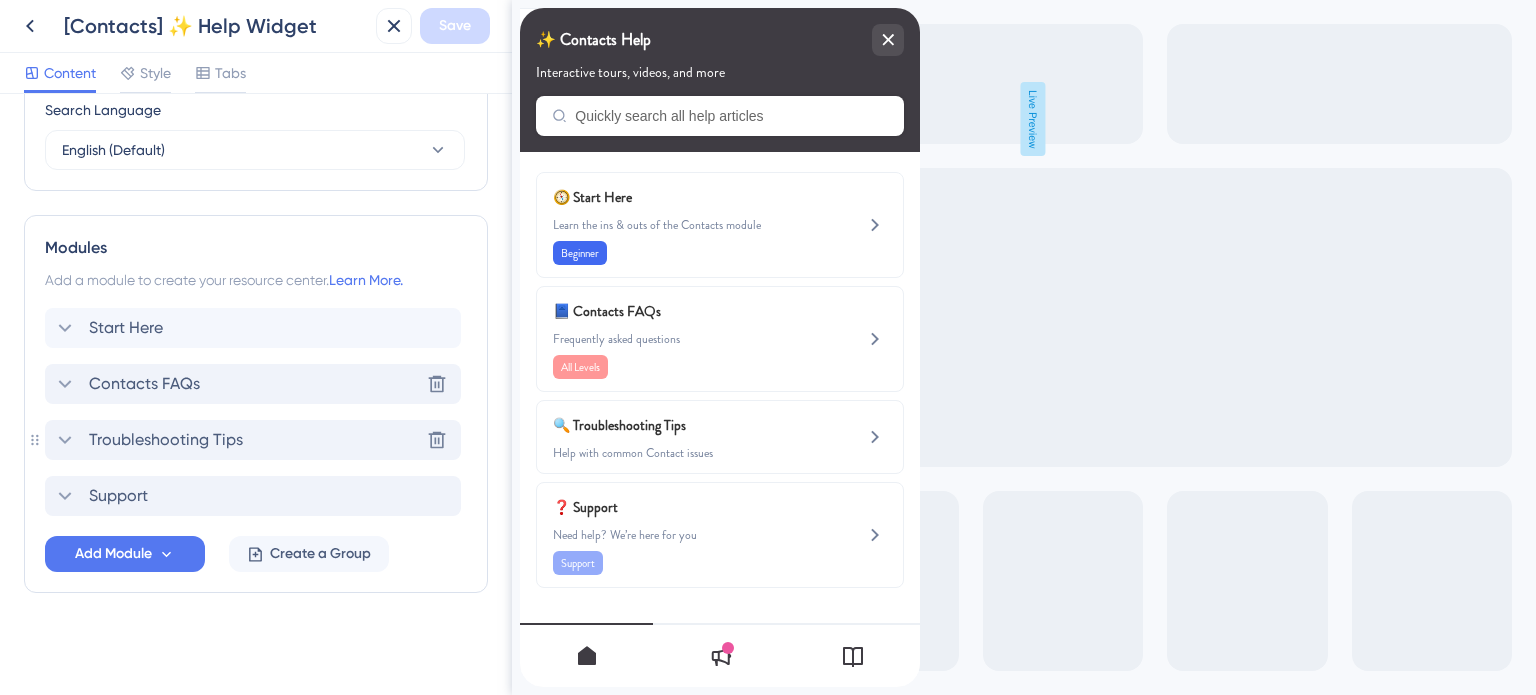 click 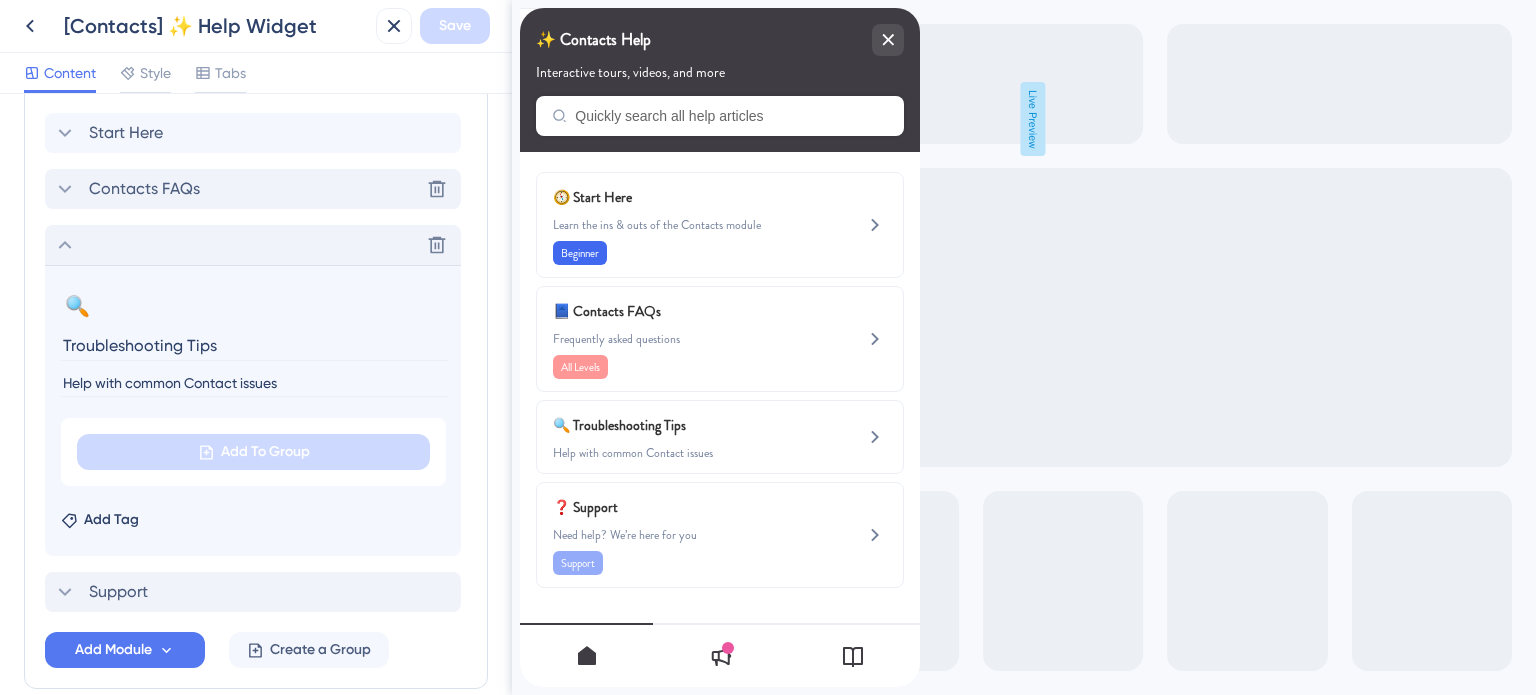 click 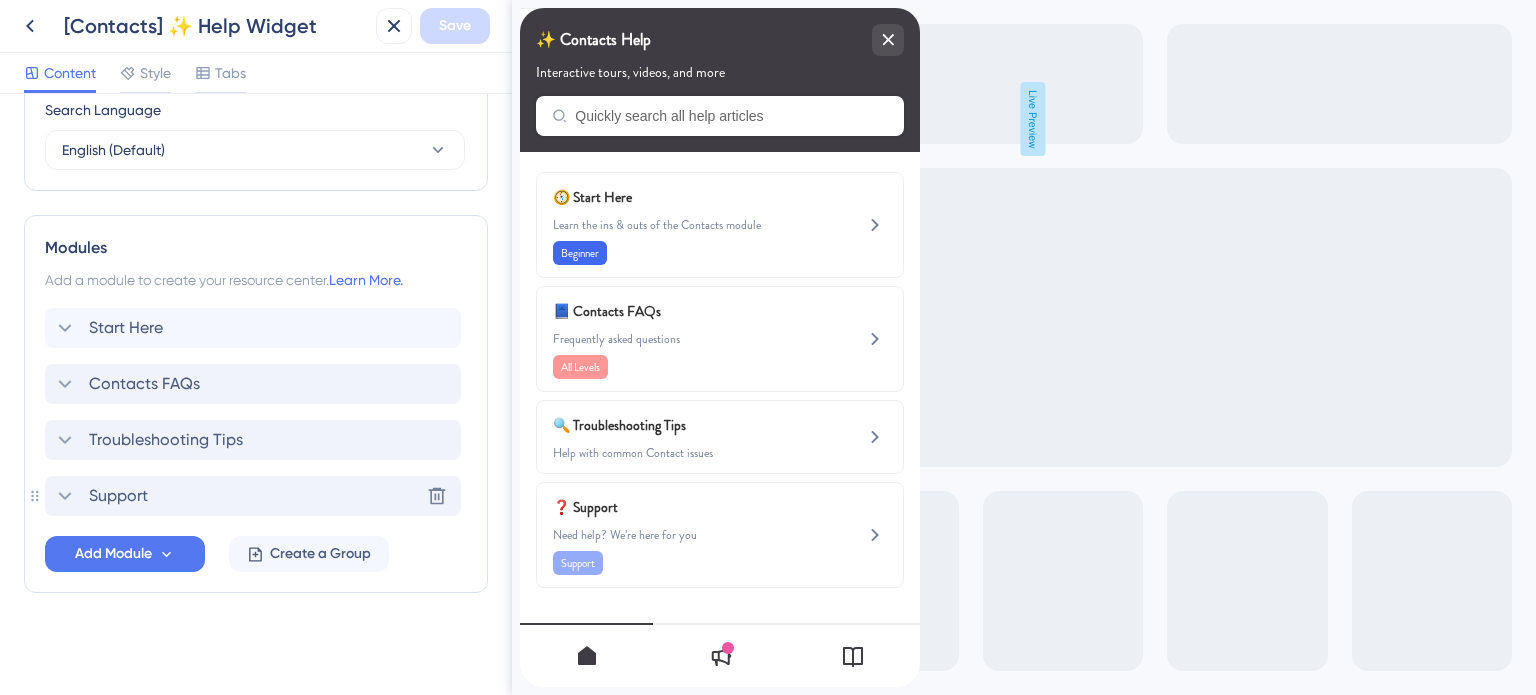 click 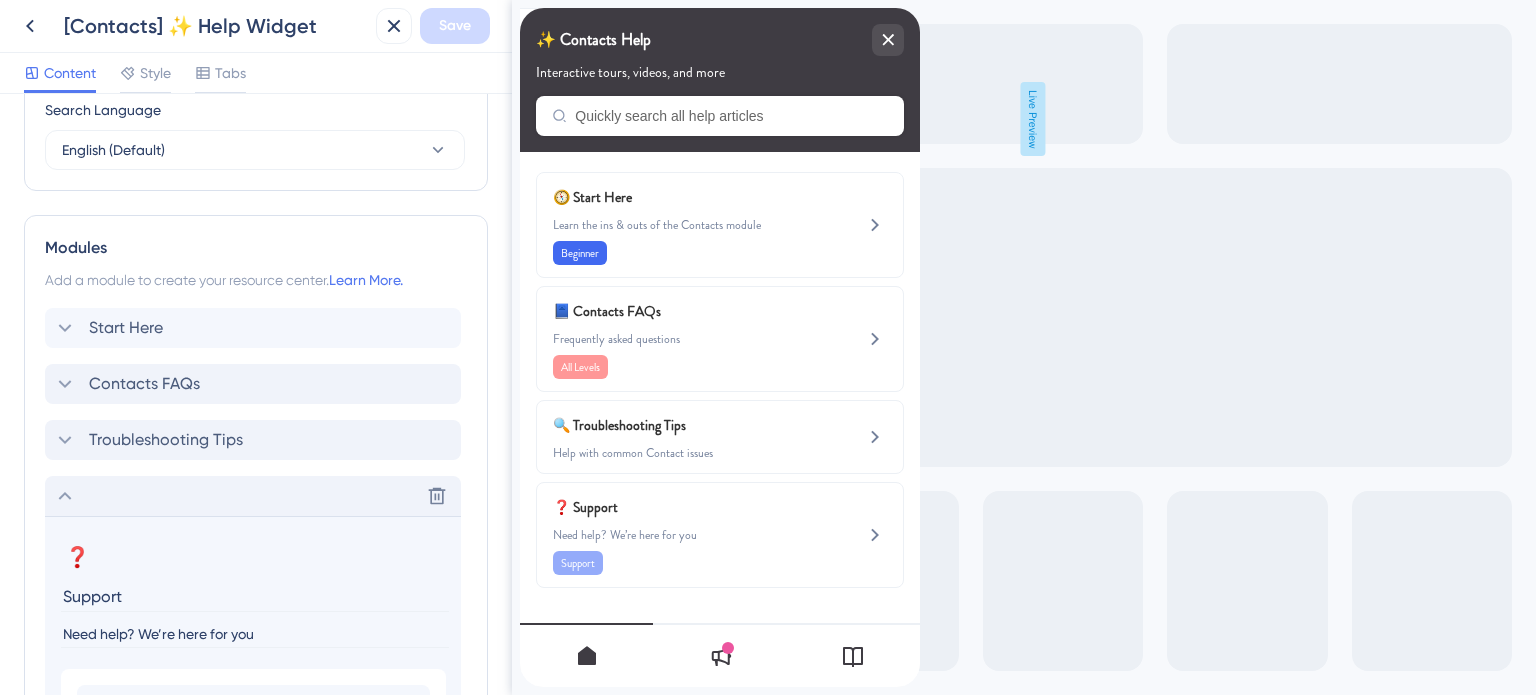 scroll, scrollTop: 1002, scrollLeft: 0, axis: vertical 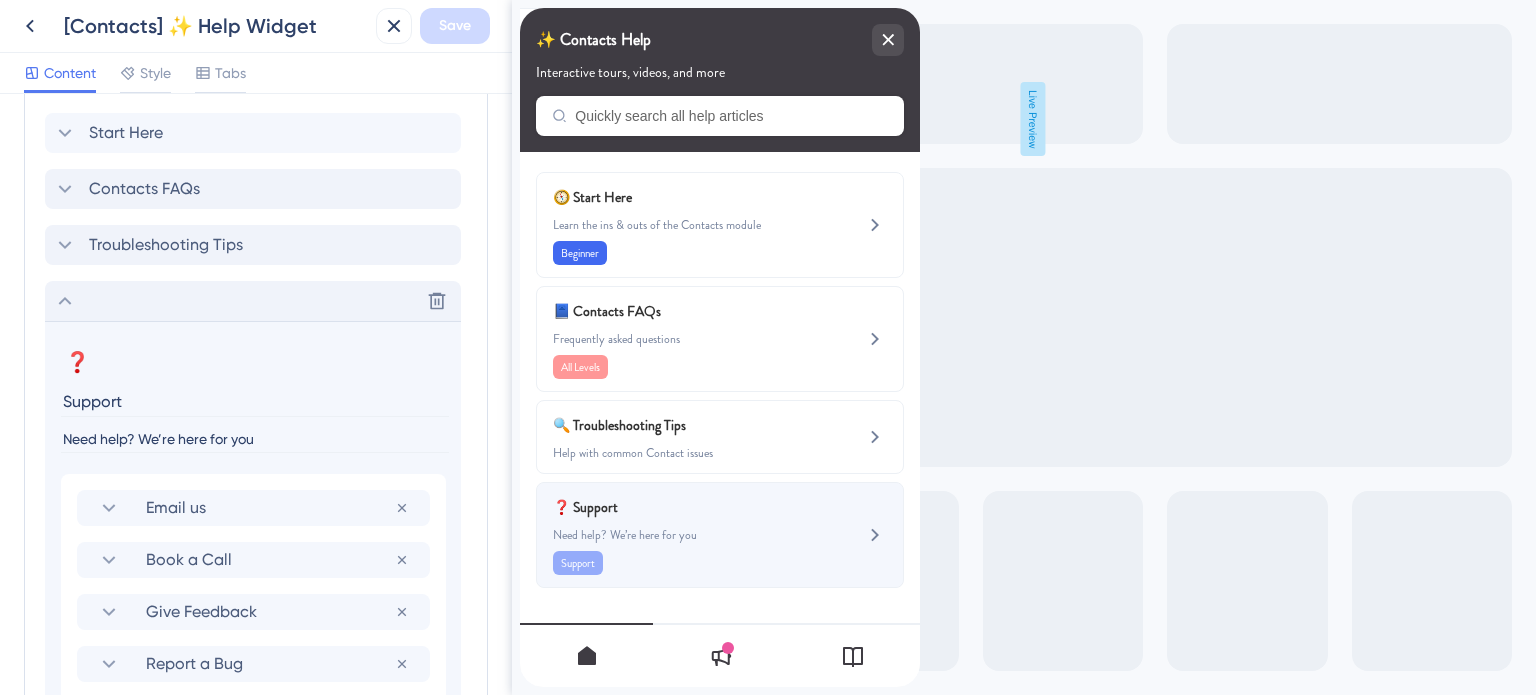 click on "❓   Support" at bounding box center (670, 507) 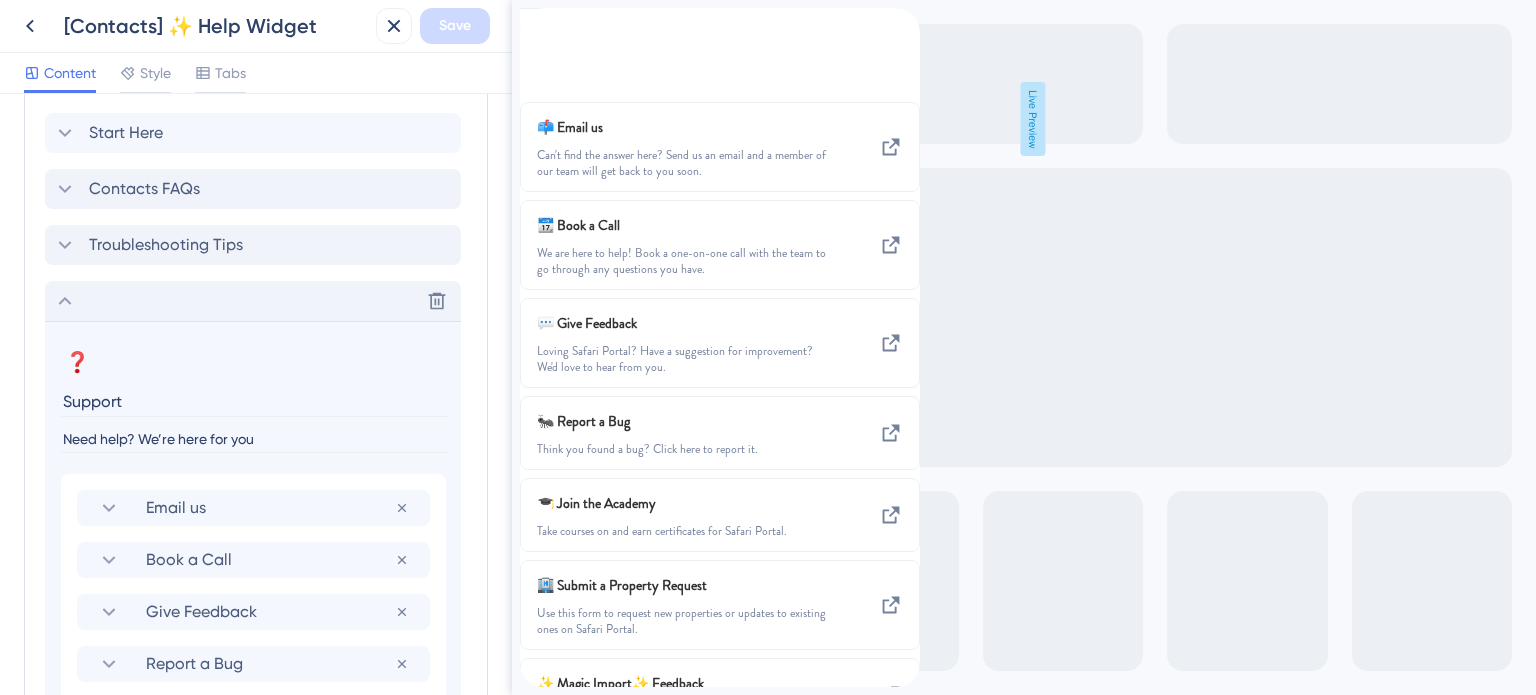 click at bounding box center [536, 19] 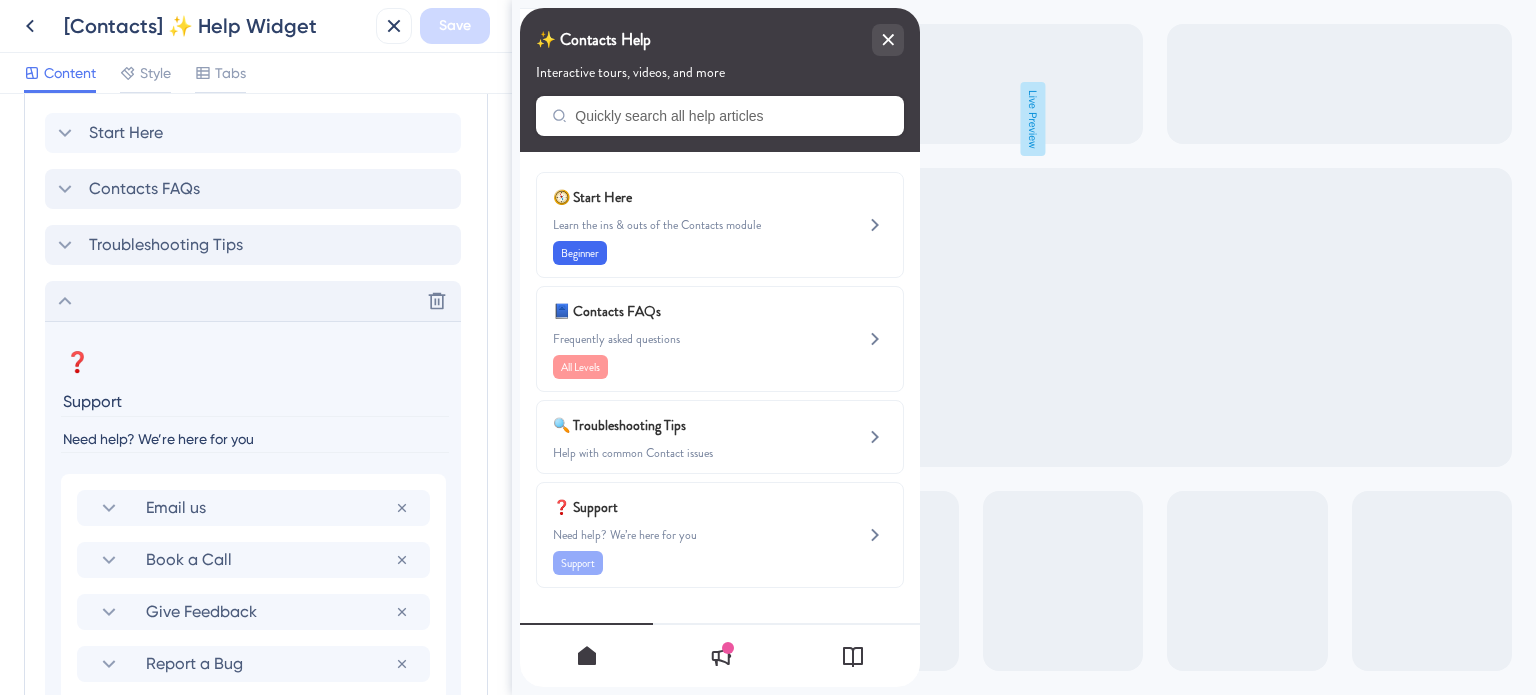click 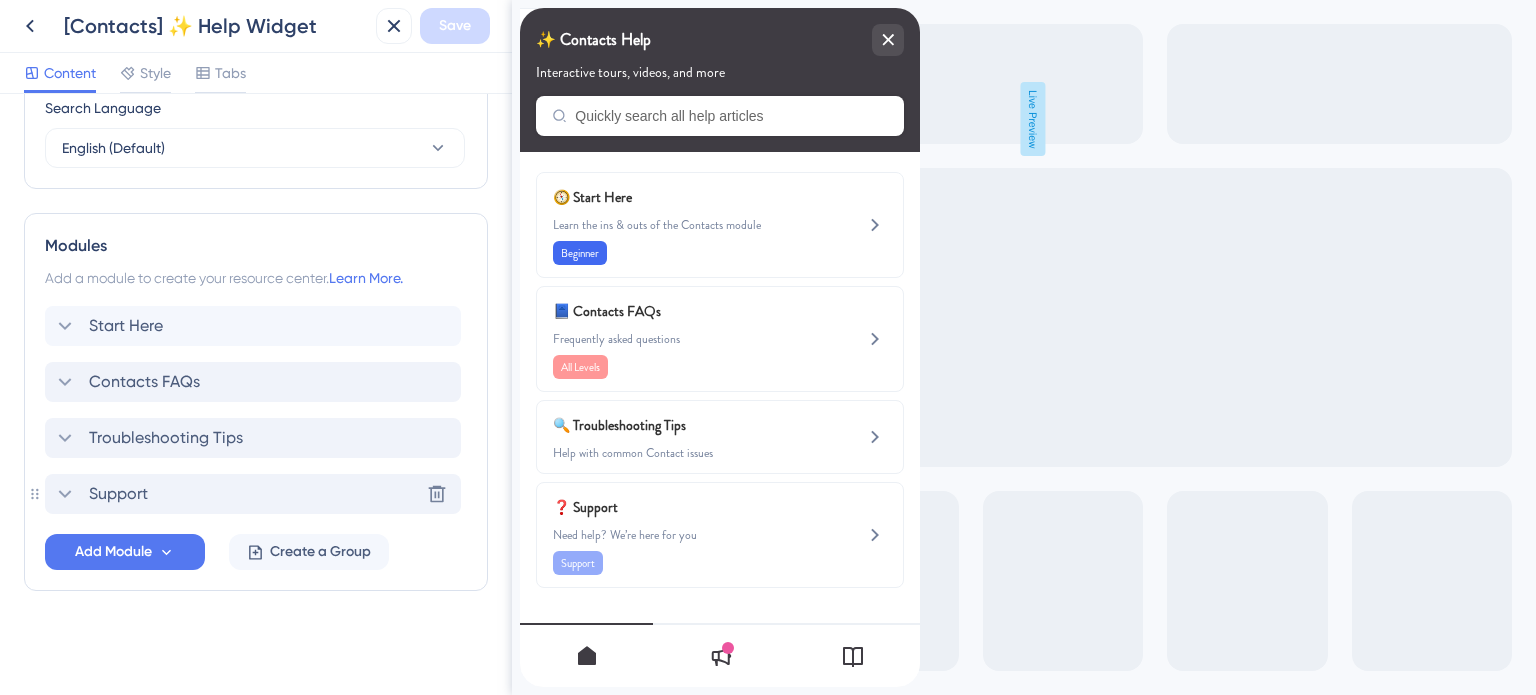 scroll, scrollTop: 807, scrollLeft: 0, axis: vertical 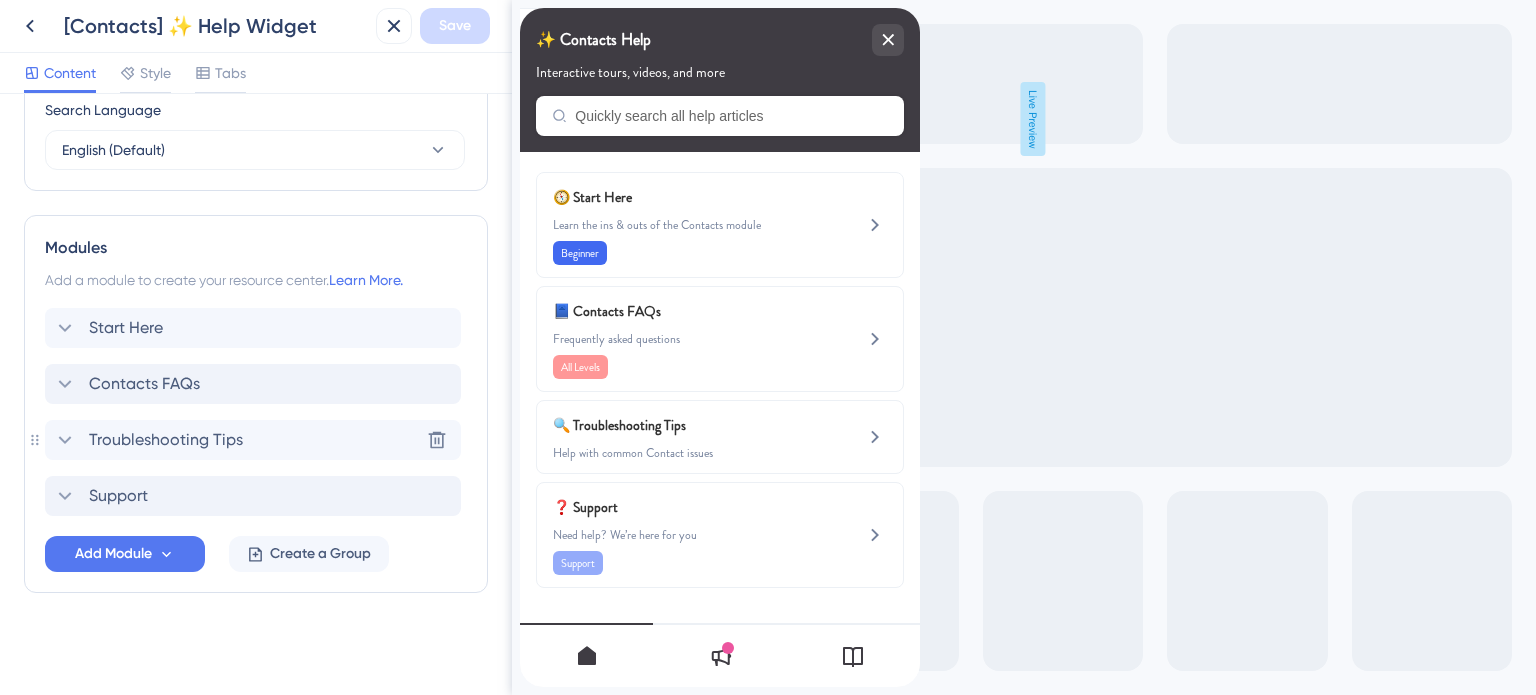 click 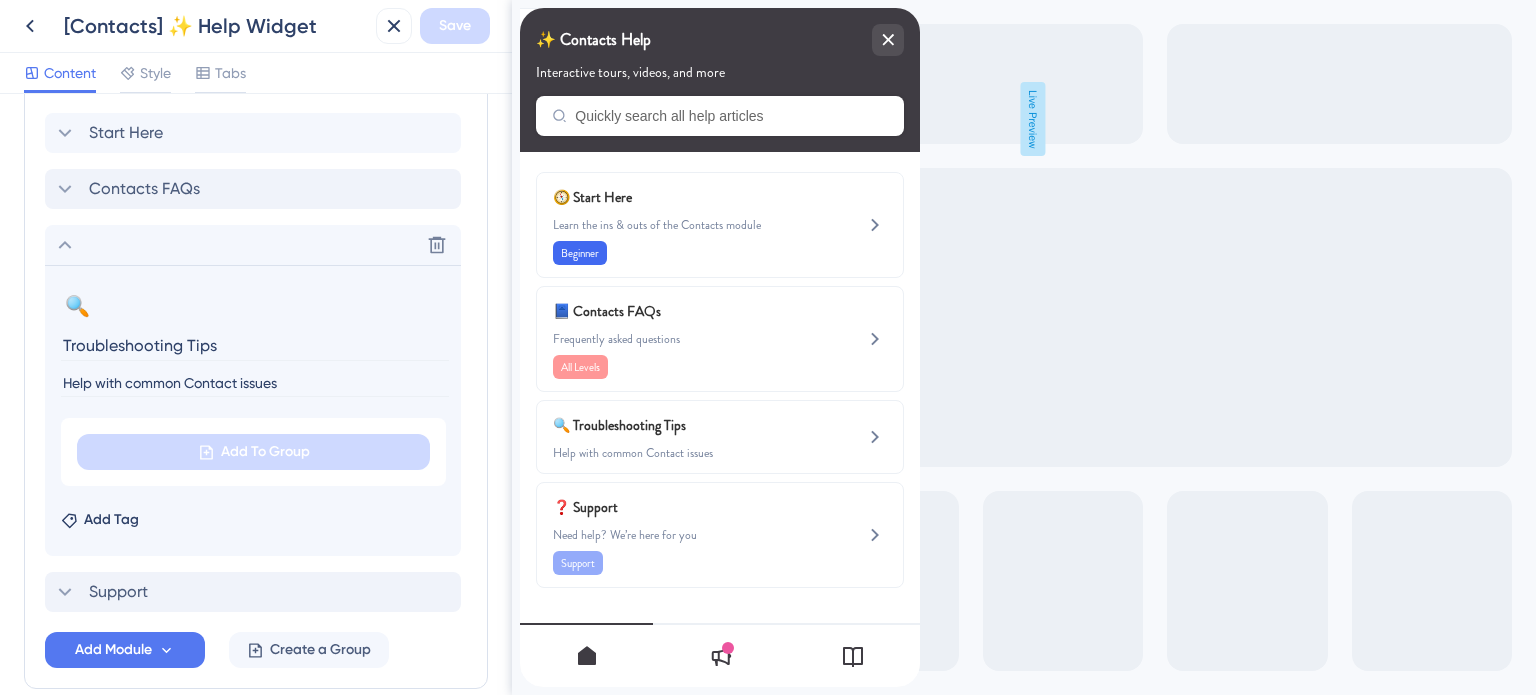 scroll, scrollTop: 1098, scrollLeft: 0, axis: vertical 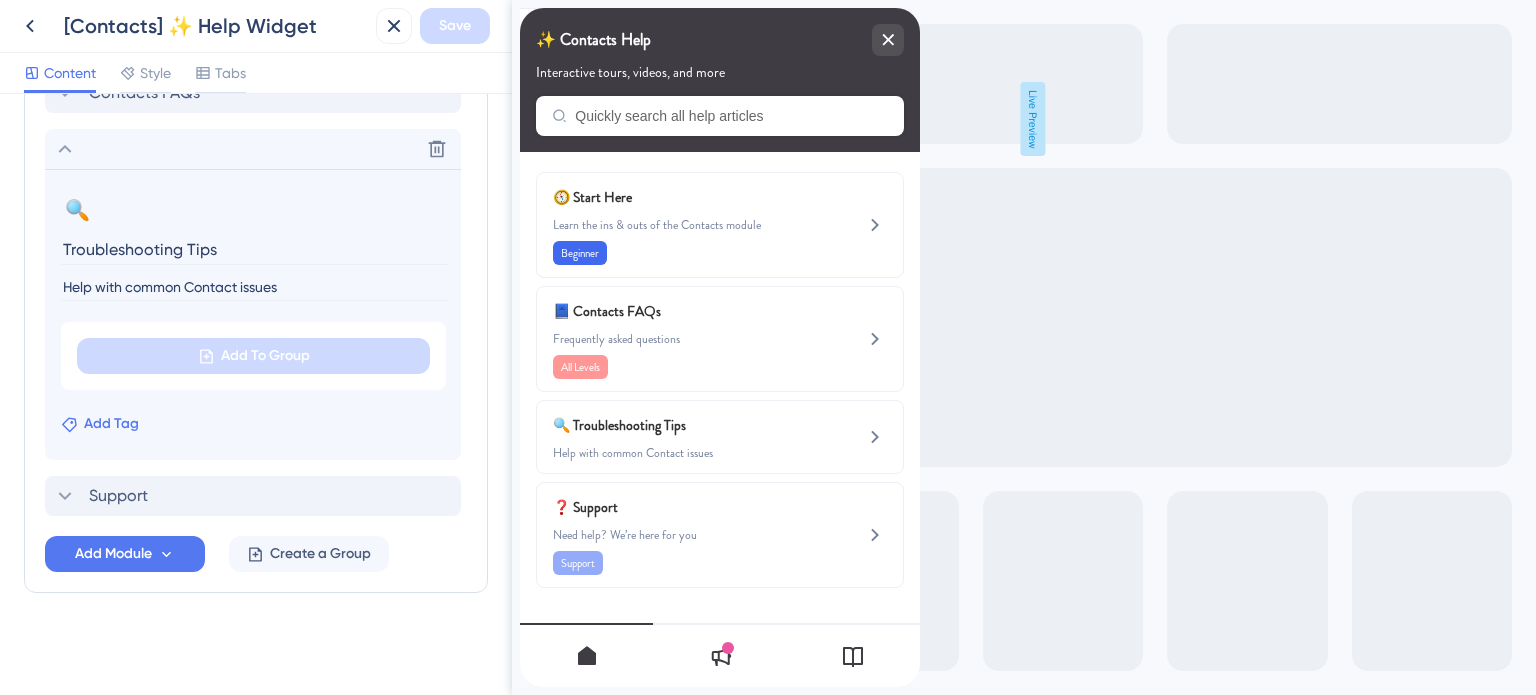click 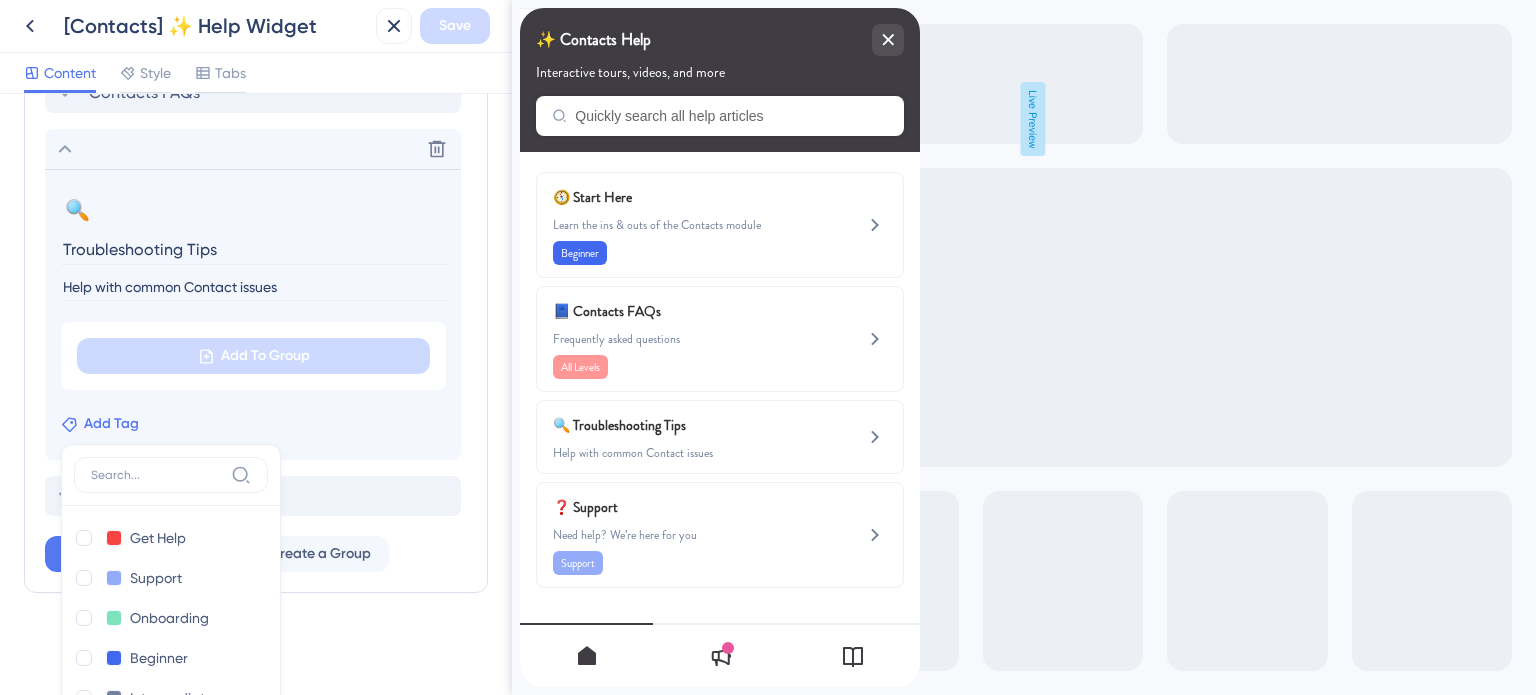scroll, scrollTop: 1347, scrollLeft: 0, axis: vertical 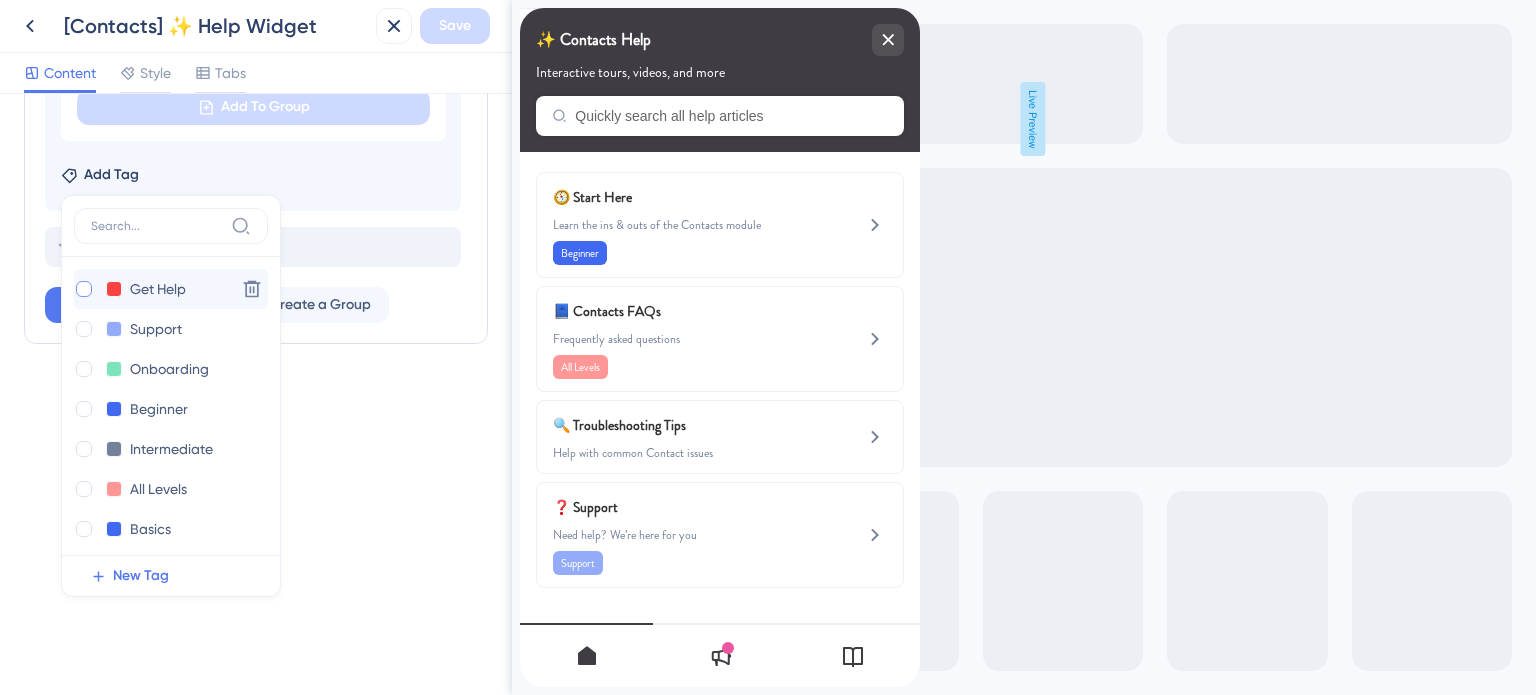 click at bounding box center [84, 289] 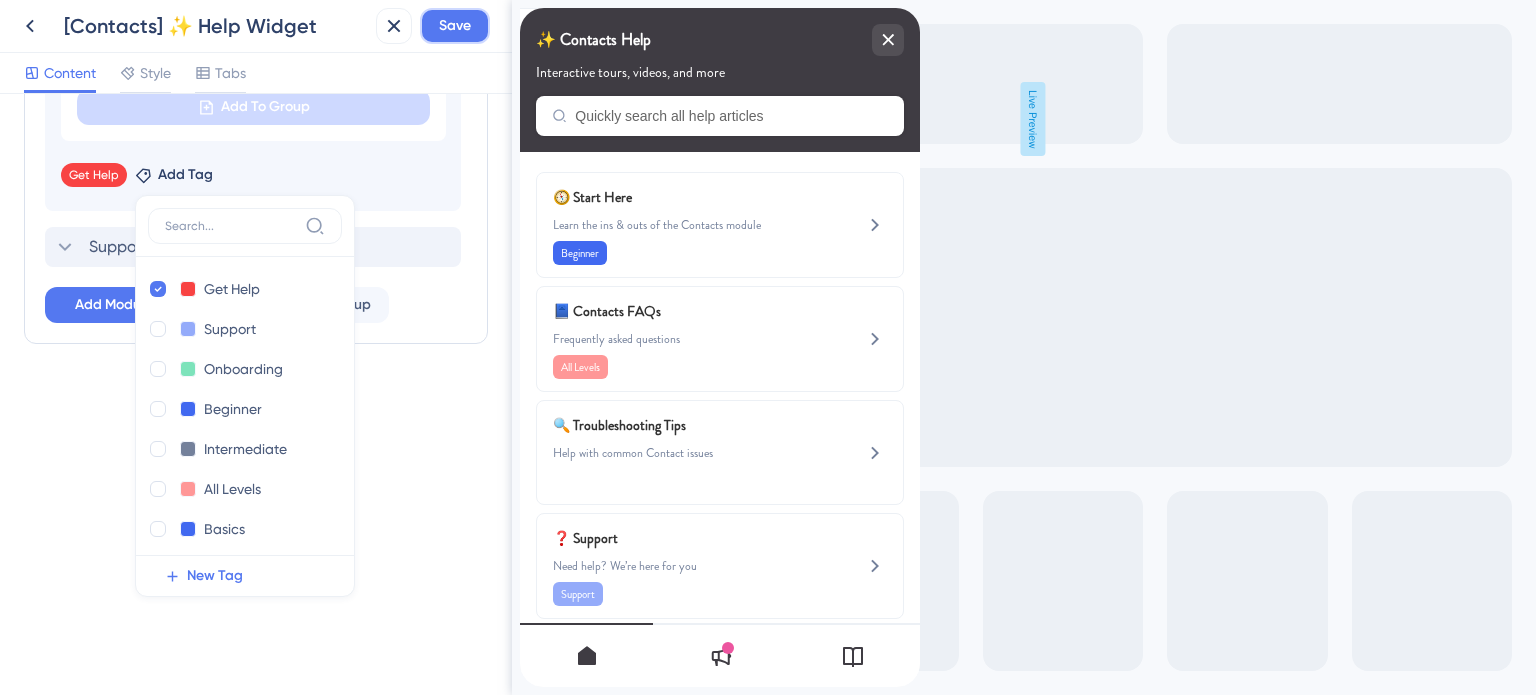 click on "Save" at bounding box center [455, 26] 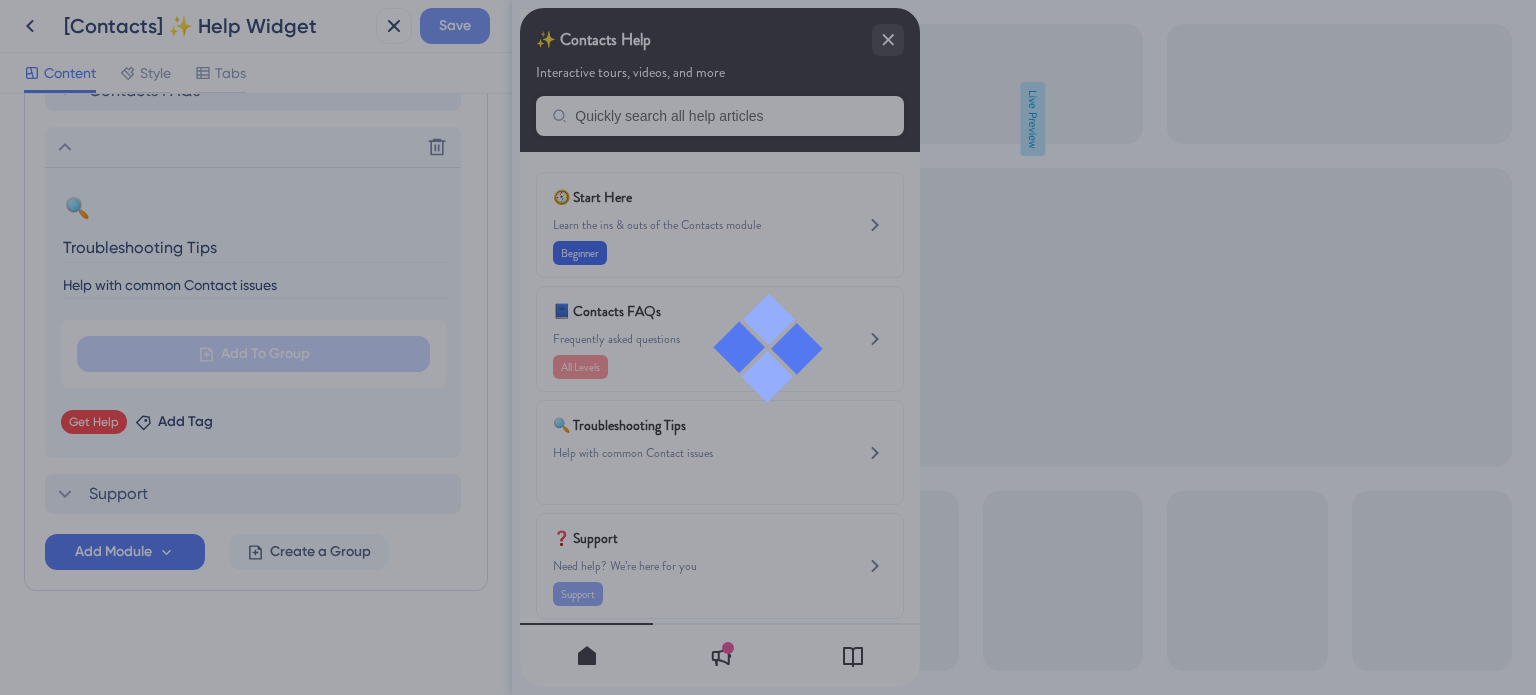scroll, scrollTop: 1098, scrollLeft: 0, axis: vertical 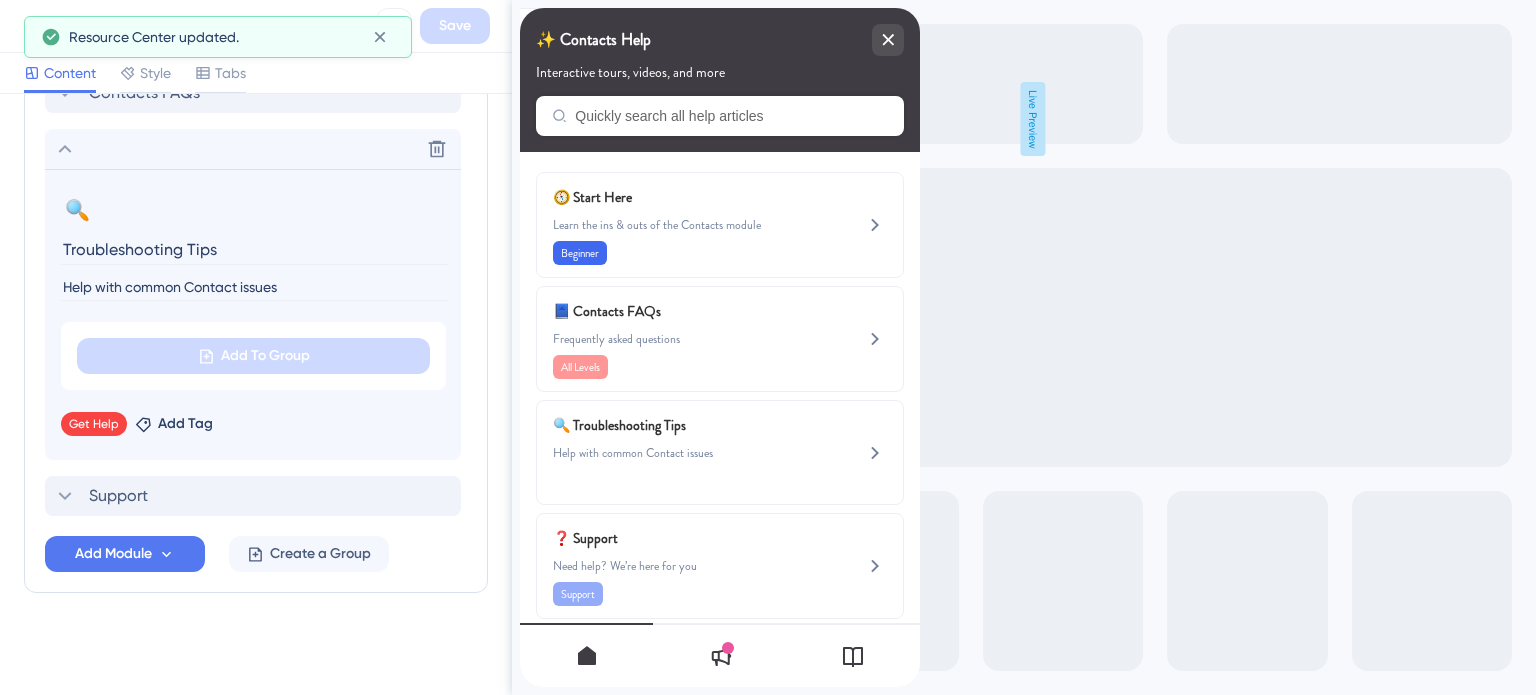 click 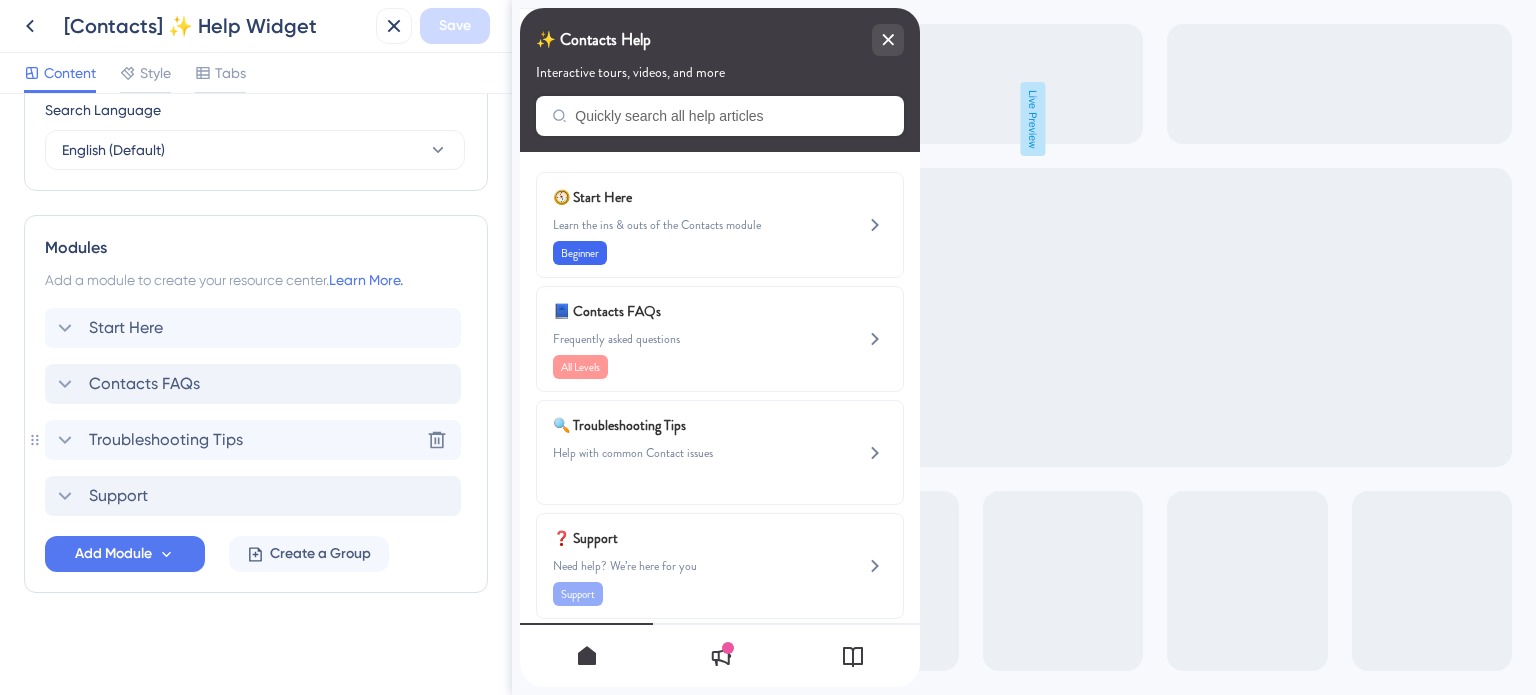 click on "Troubleshooting Tips" at bounding box center [166, 440] 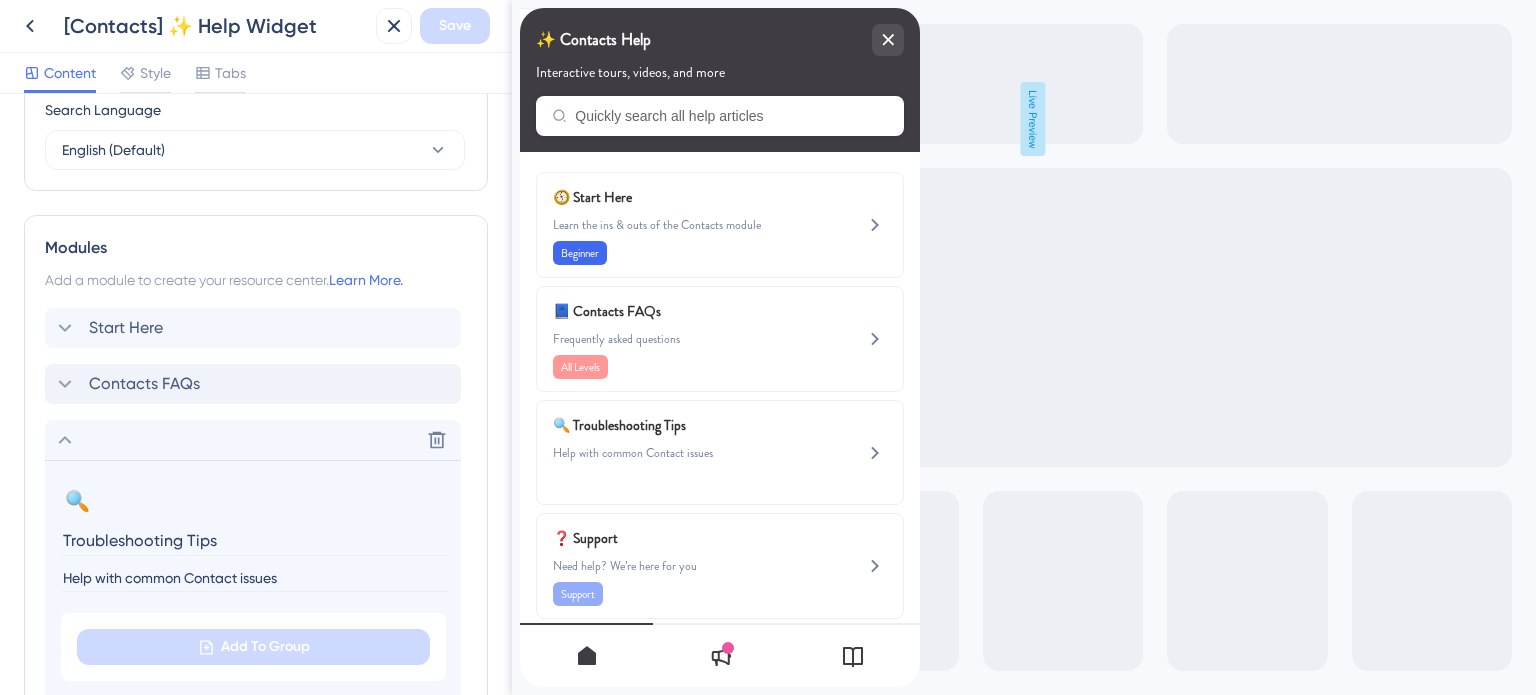 scroll, scrollTop: 1098, scrollLeft: 0, axis: vertical 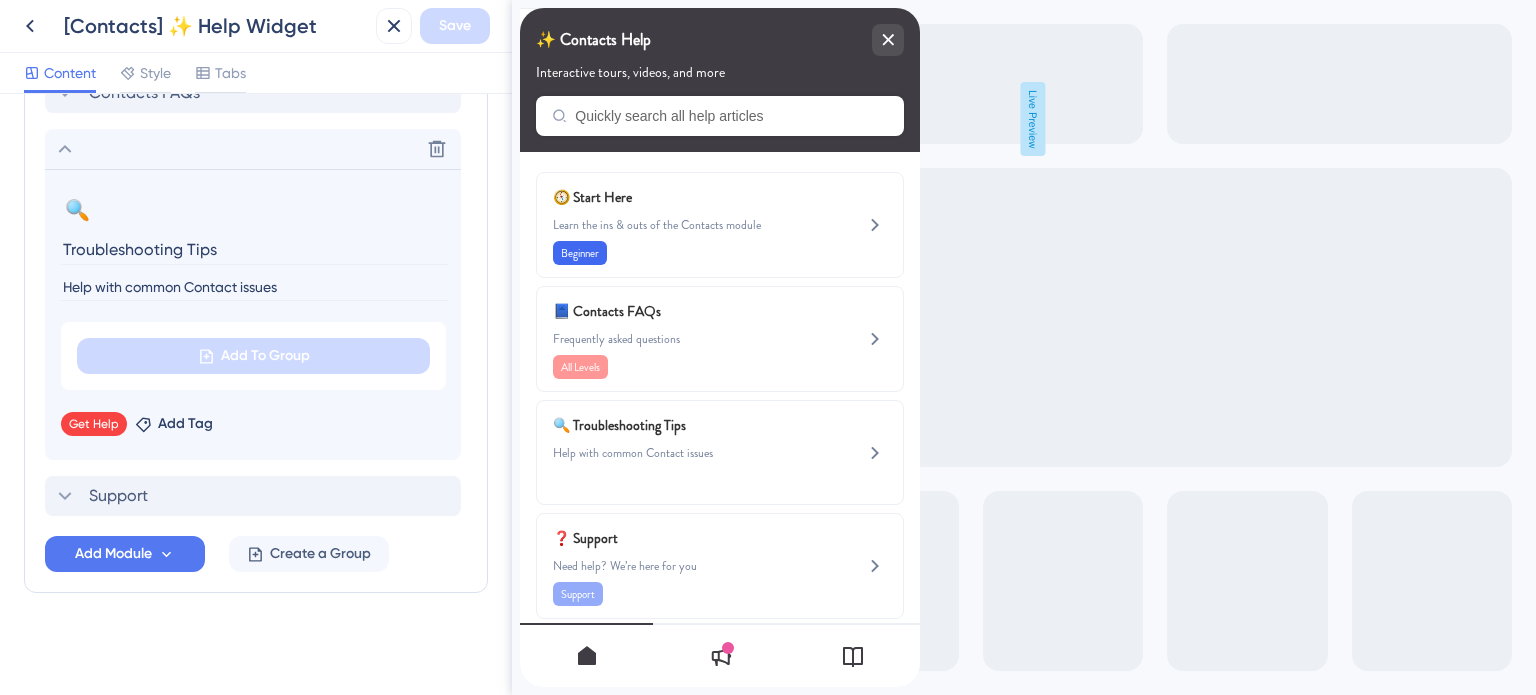 click on "Help with common Contact issues" at bounding box center [255, 287] 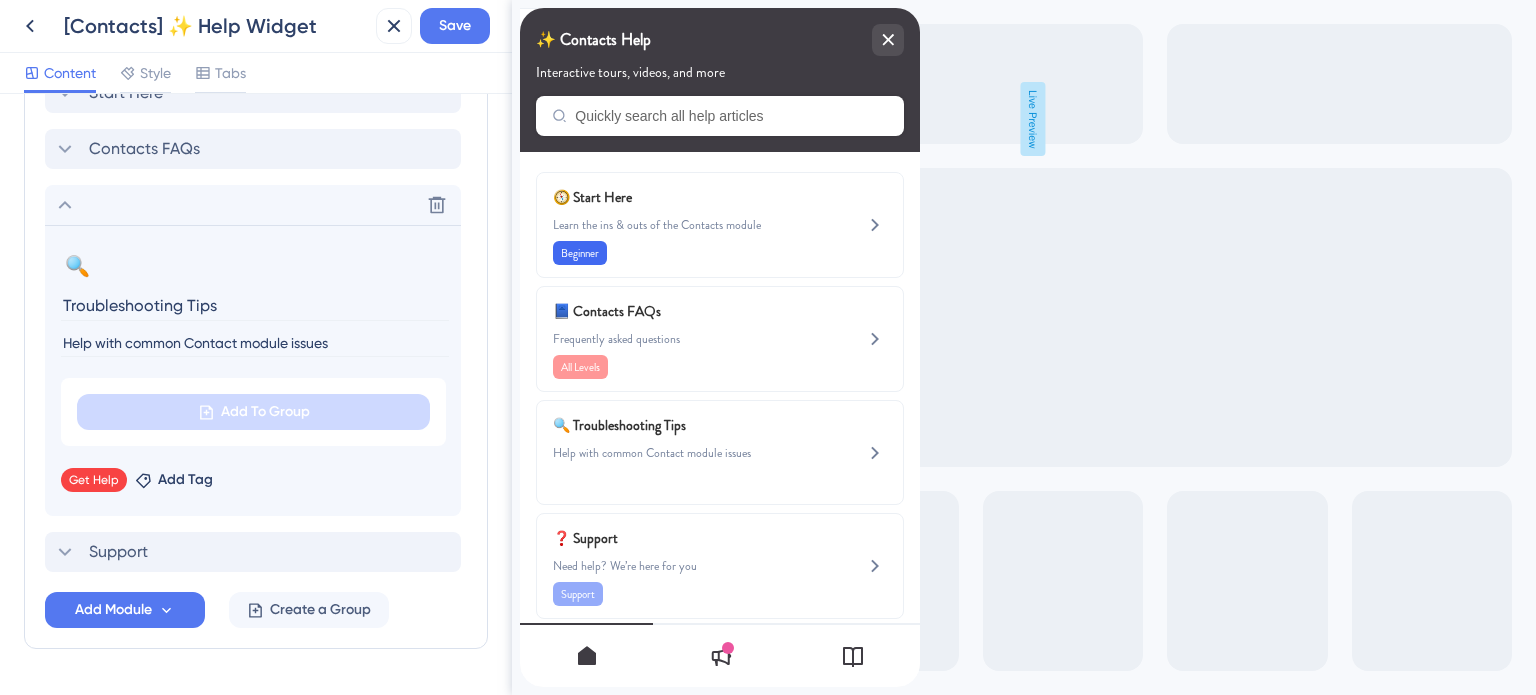 scroll, scrollTop: 998, scrollLeft: 0, axis: vertical 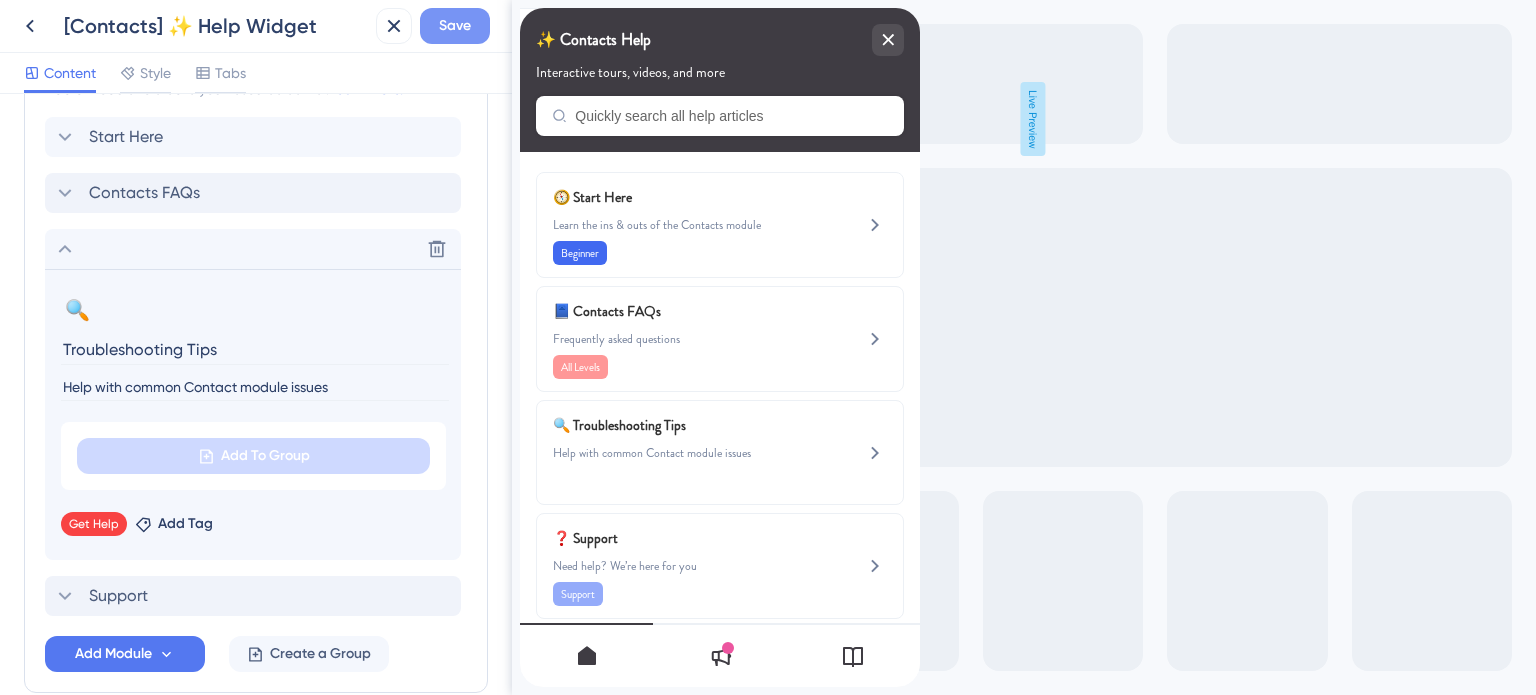 type on "Help with common Contact module issues" 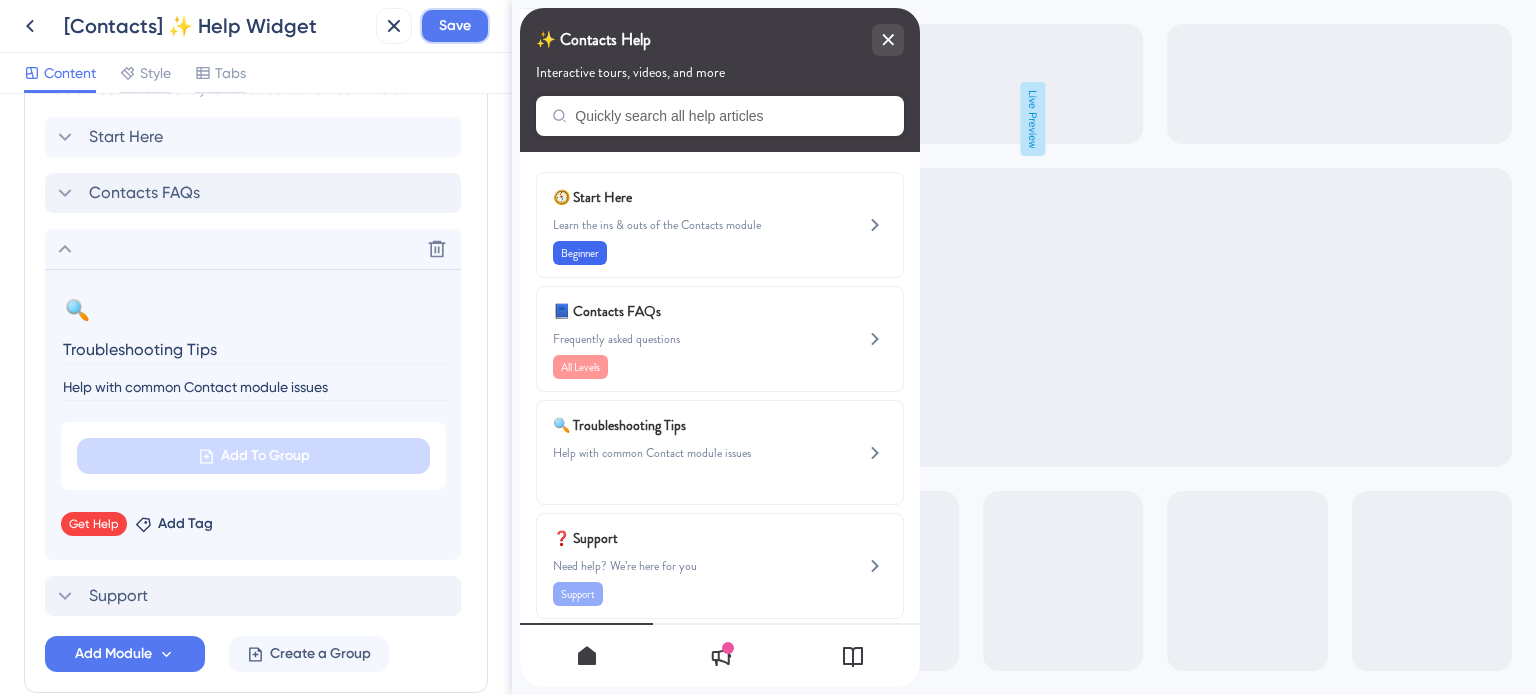 click on "Save" at bounding box center [455, 26] 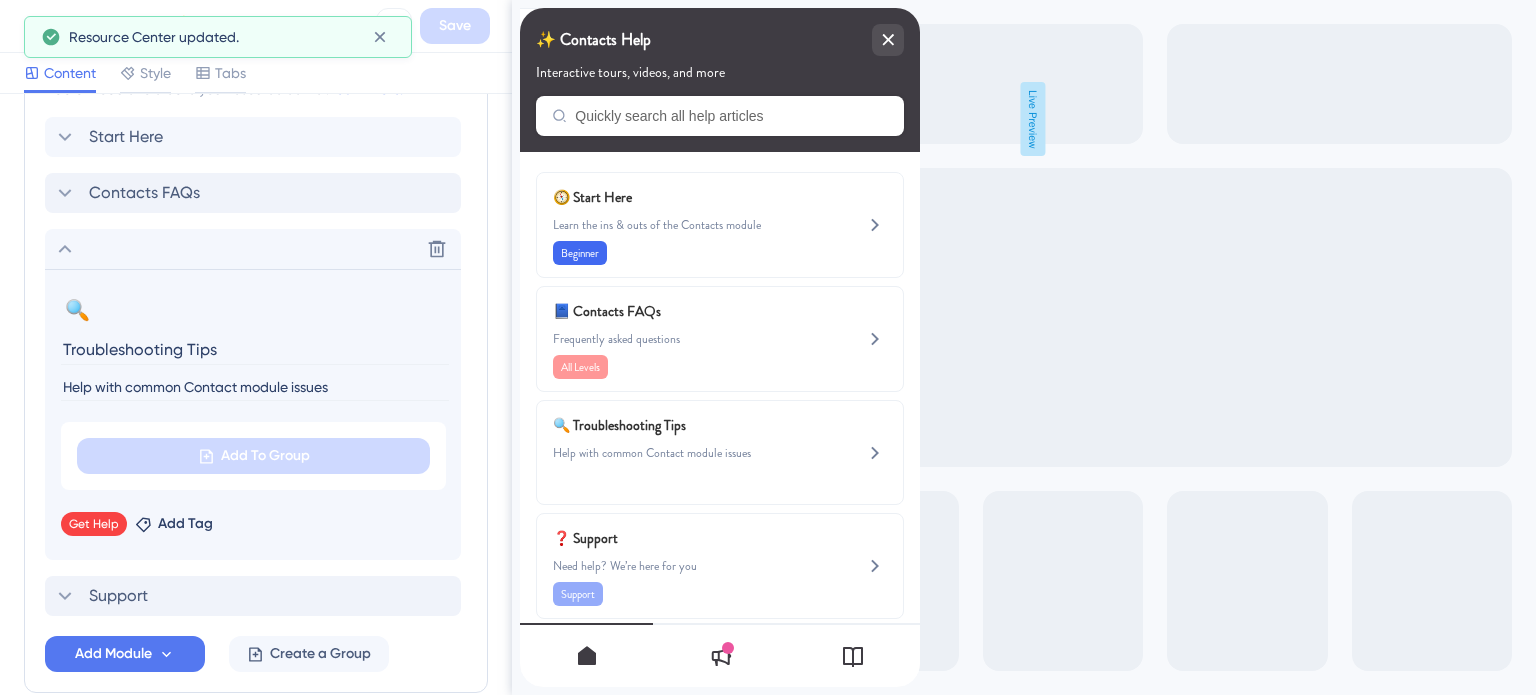 click 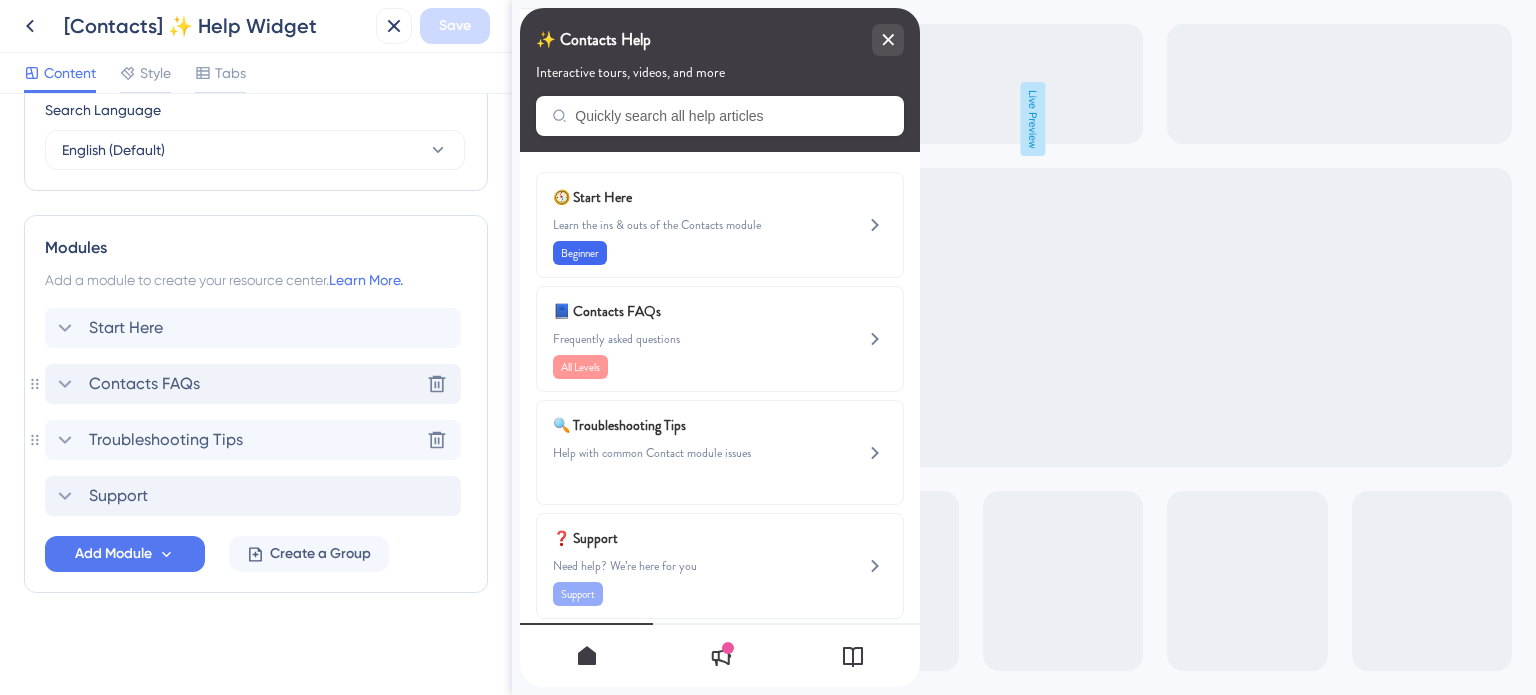 click on "Contacts FAQs" at bounding box center [144, 384] 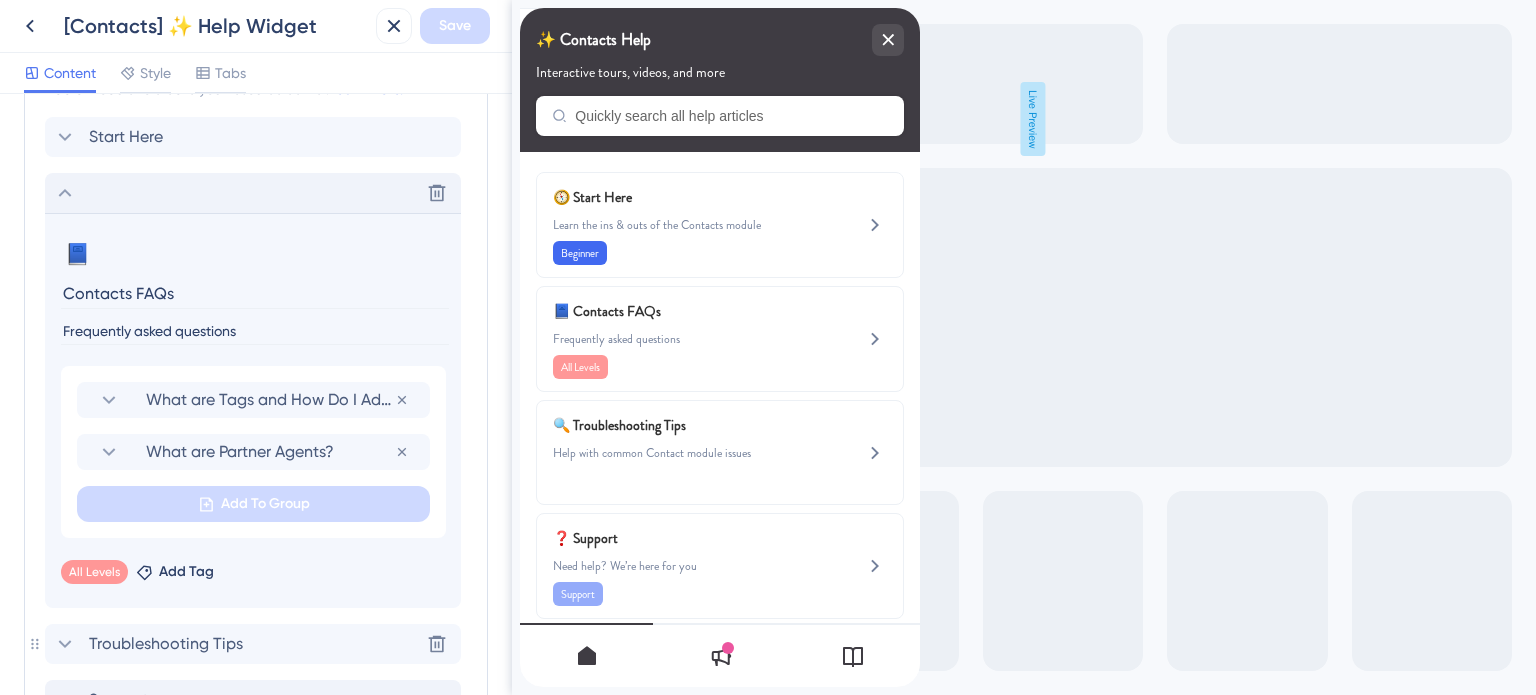 click on "📘 Change emoji Remove emoji Contacts FAQs Frequently asked questions" at bounding box center (253, 290) 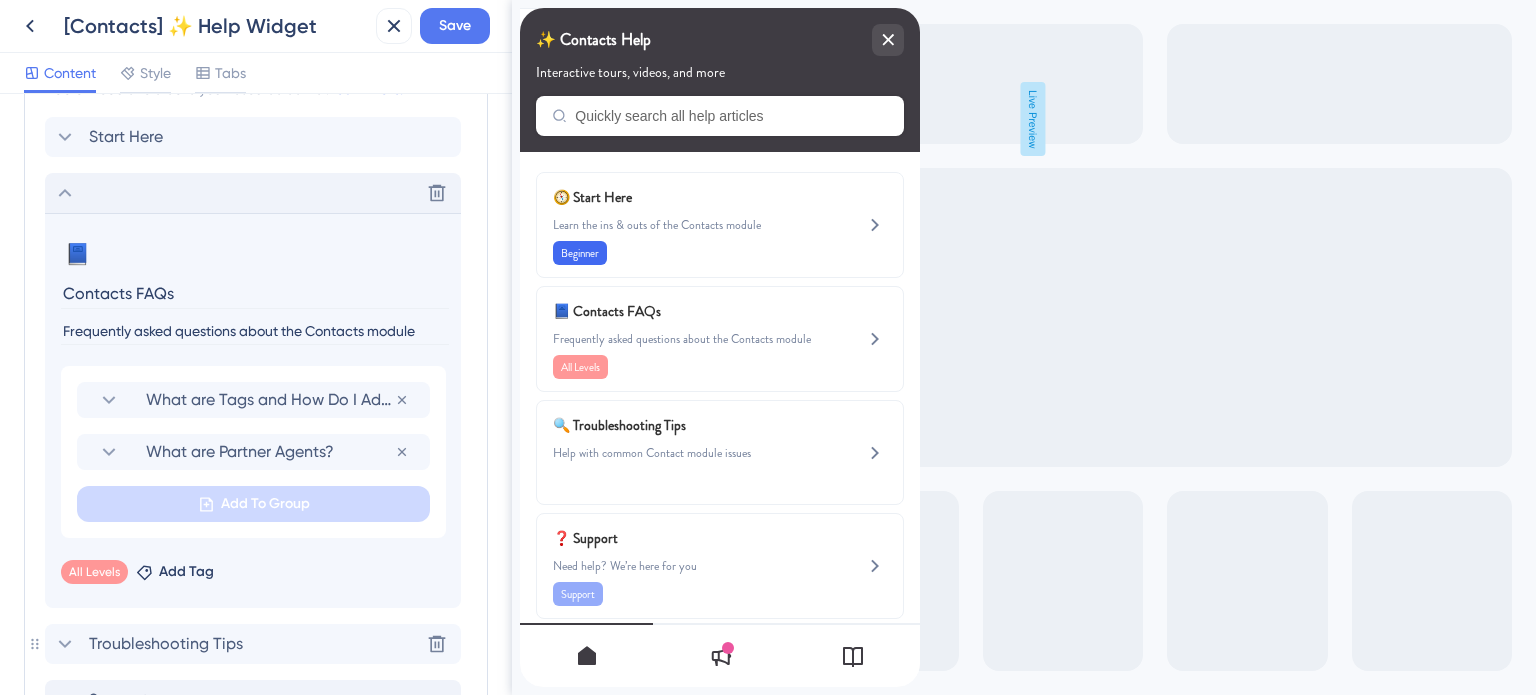 click on "Frequently asked questions about the Contacts module" at bounding box center [255, 331] 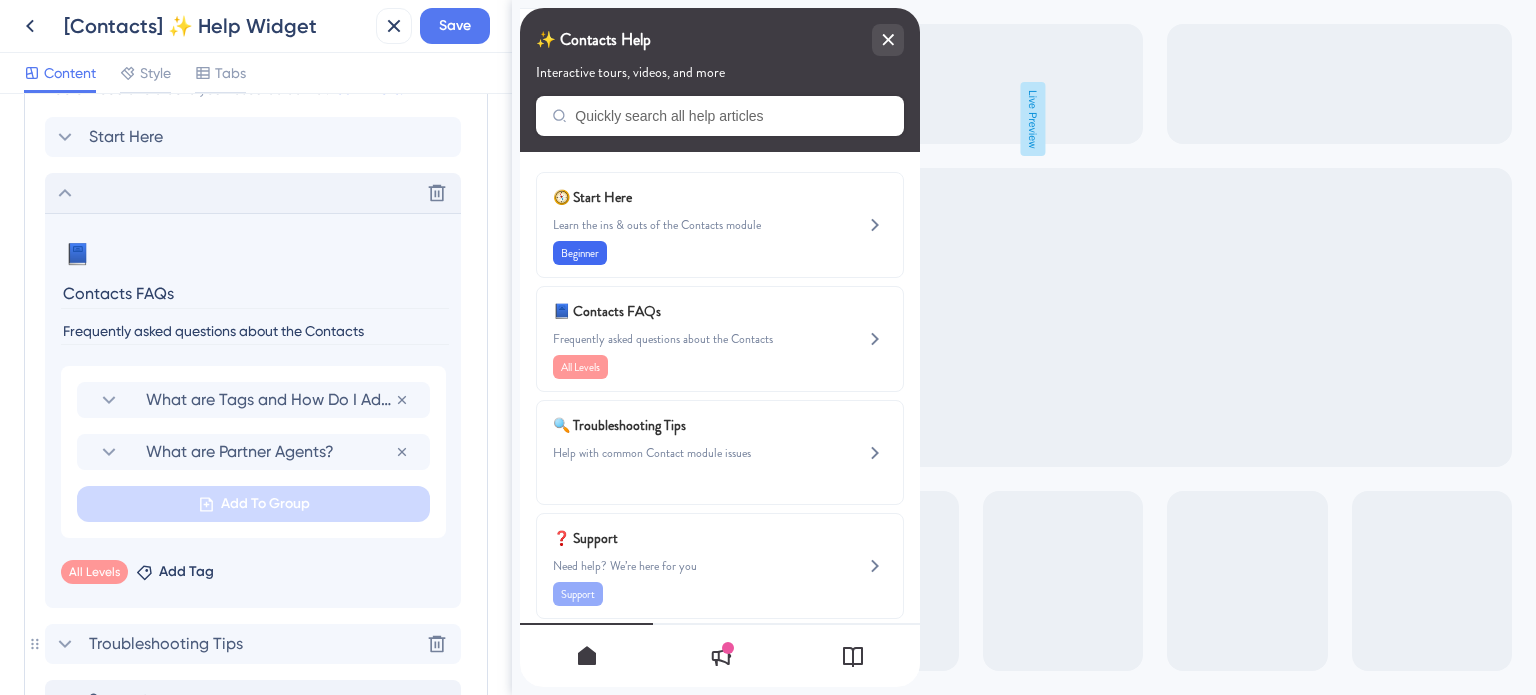 click on "Frequently asked questions about the Contacts" at bounding box center [255, 331] 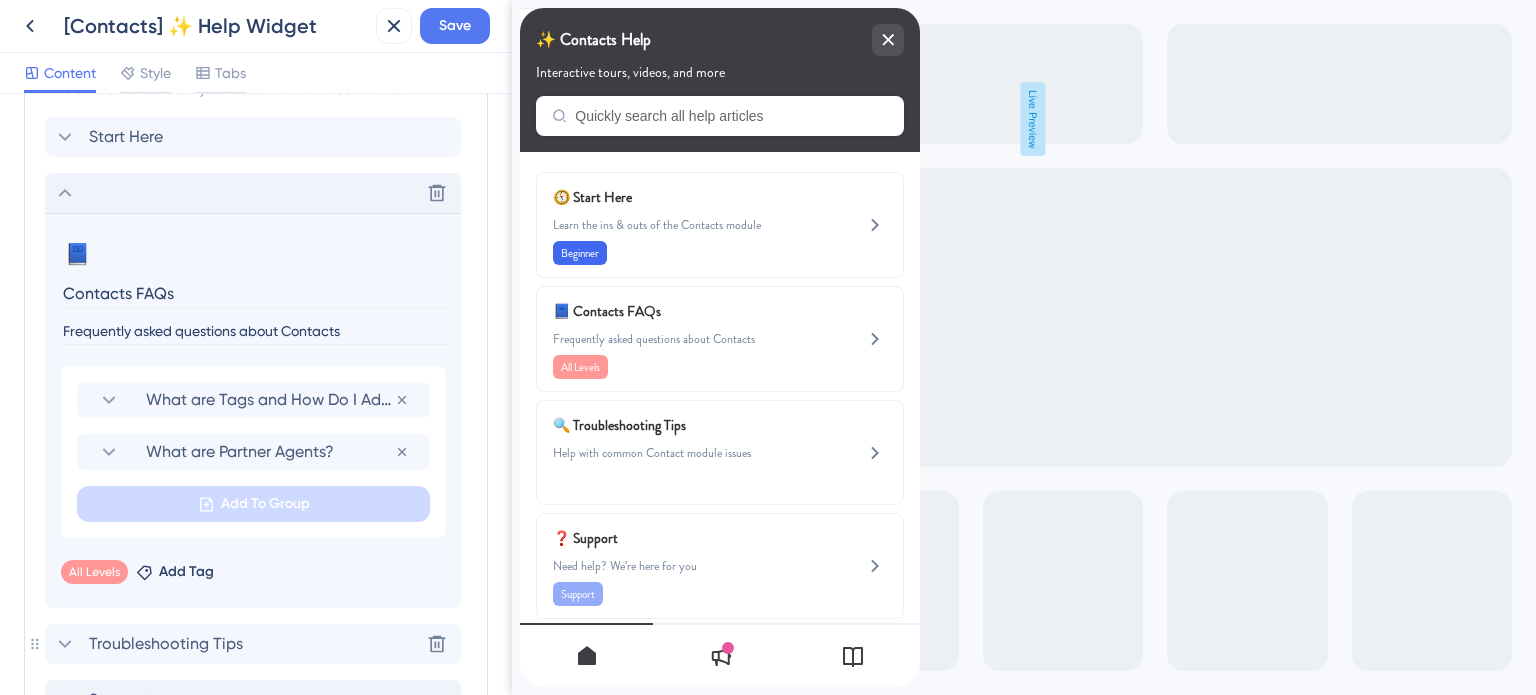 type on "Frequently asked questions about Contacts" 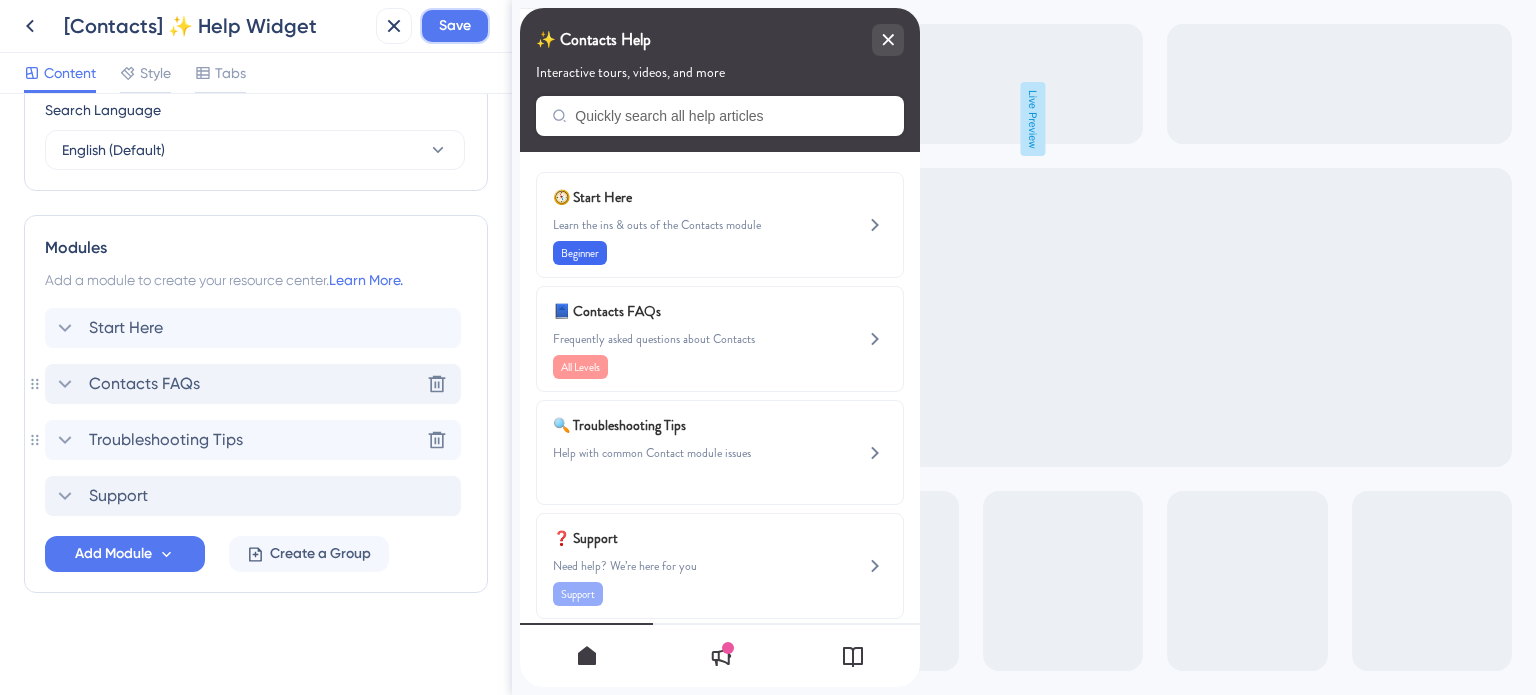 click on "Save" at bounding box center [455, 26] 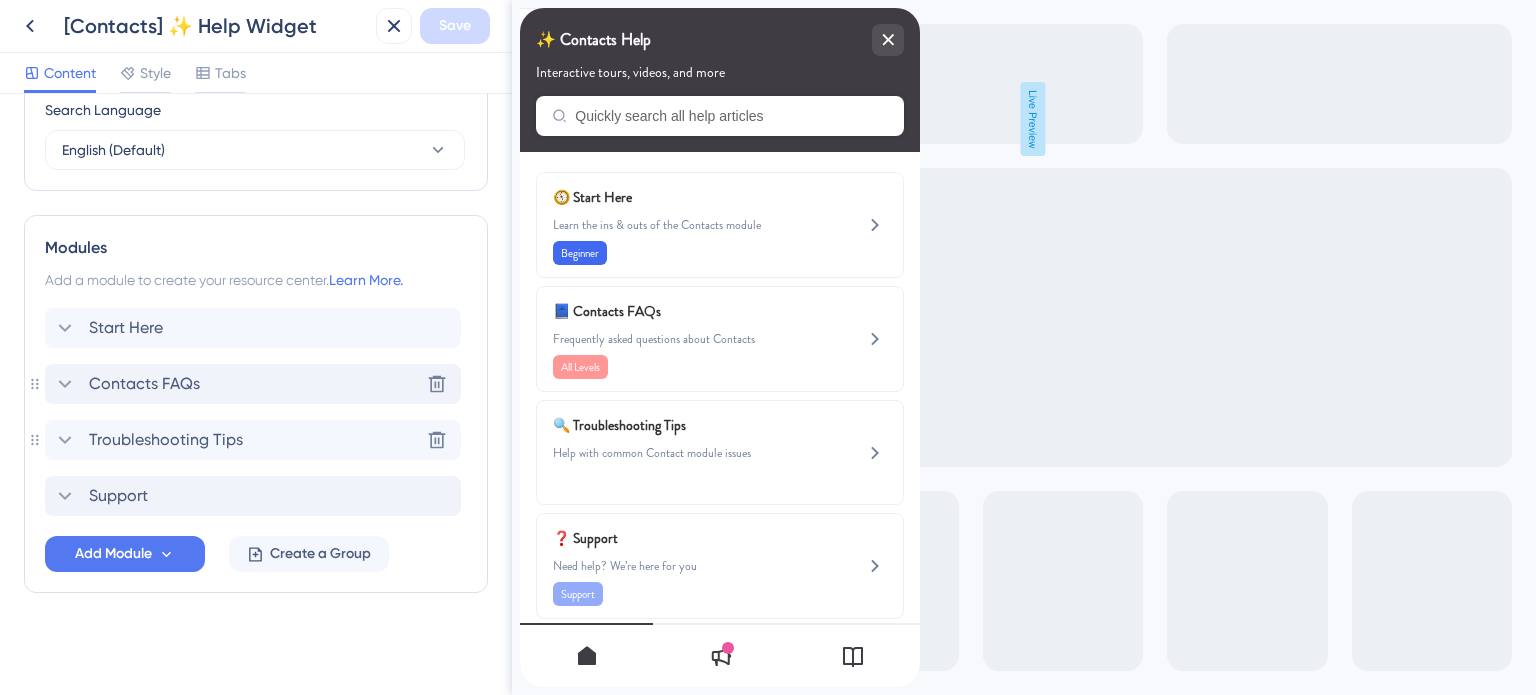 click 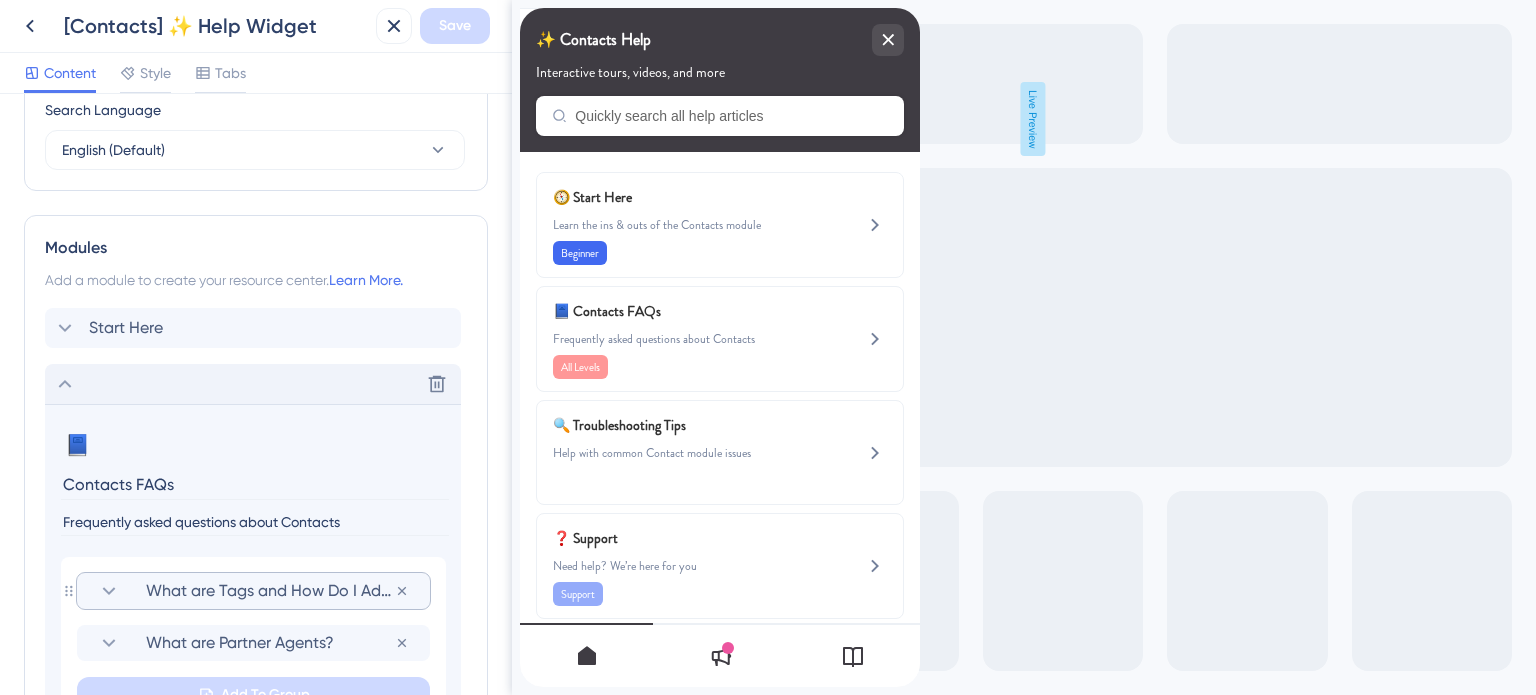 scroll, scrollTop: 998, scrollLeft: 0, axis: vertical 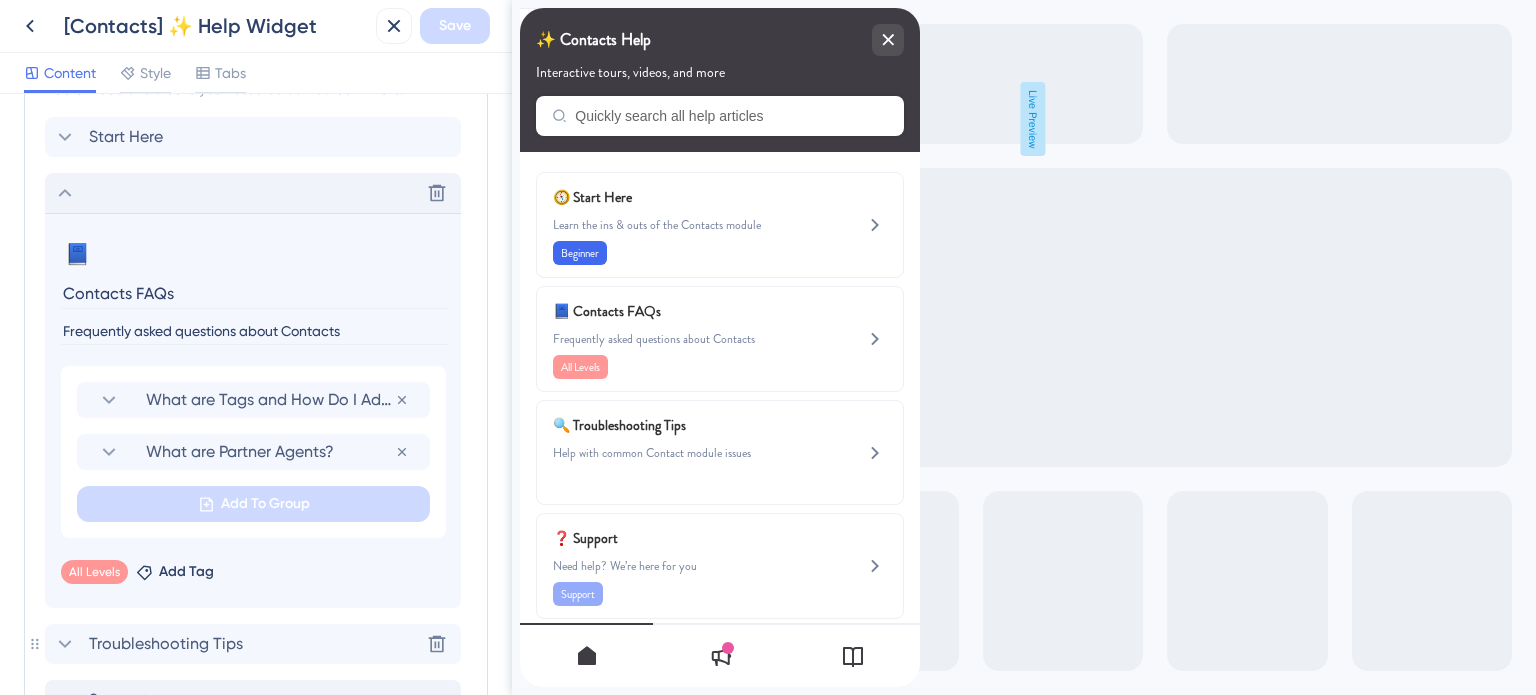 click on "Frequently asked questions about Contacts" at bounding box center [255, 331] 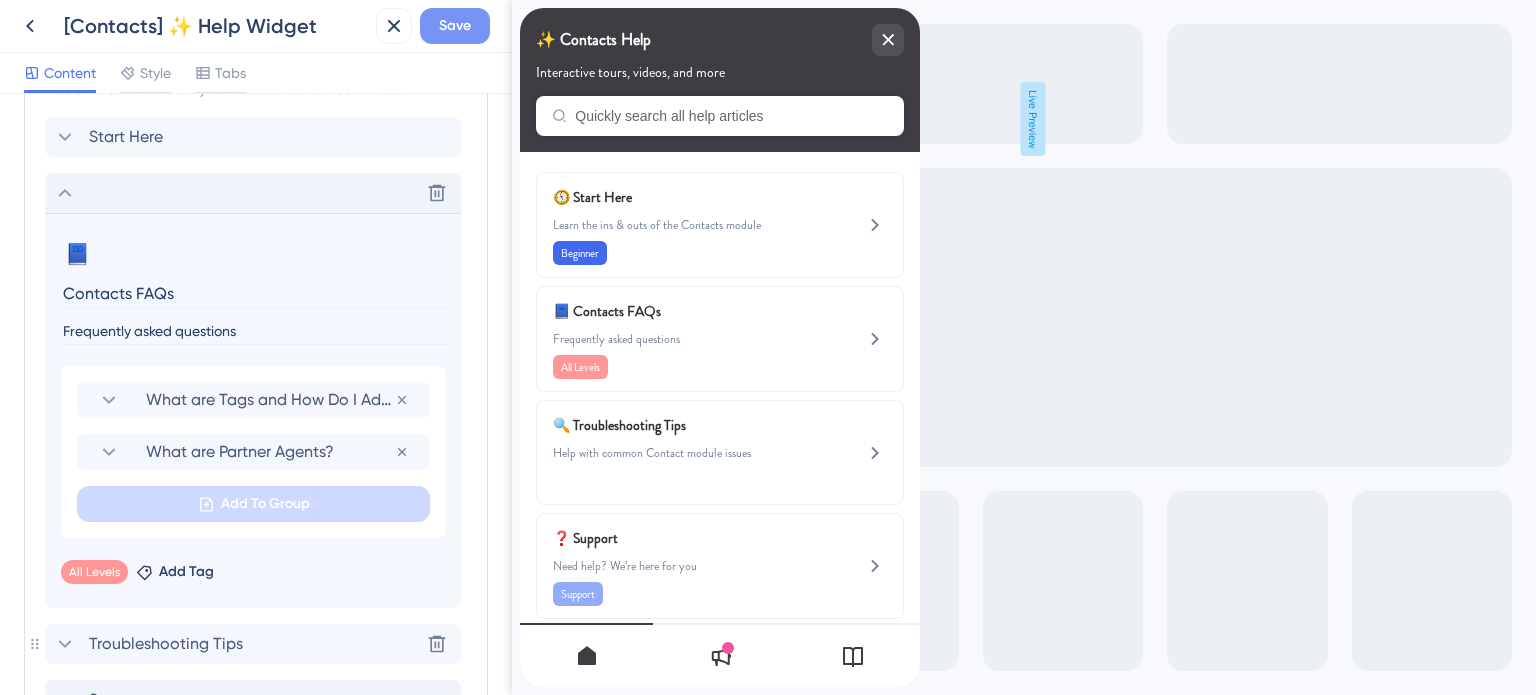 type on "Frequently asked questions" 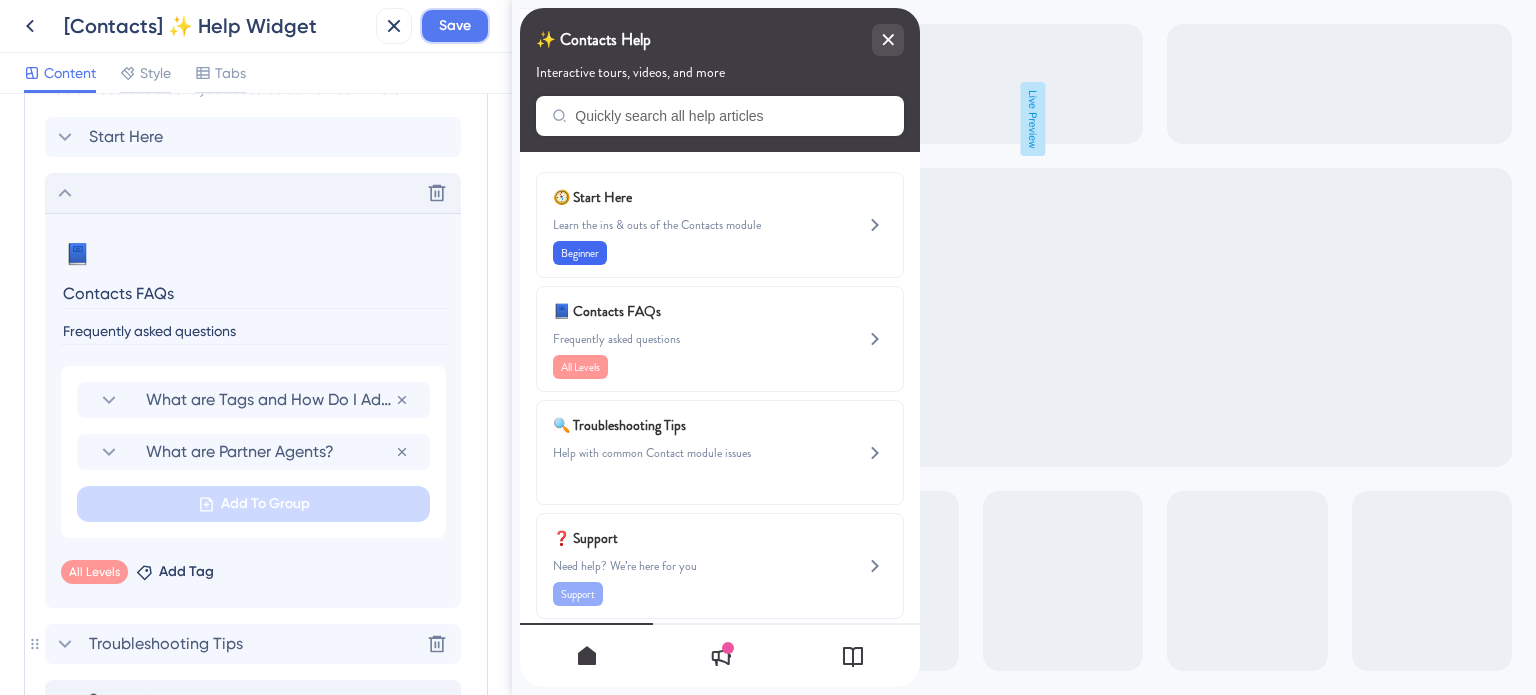 click on "Save" at bounding box center (455, 26) 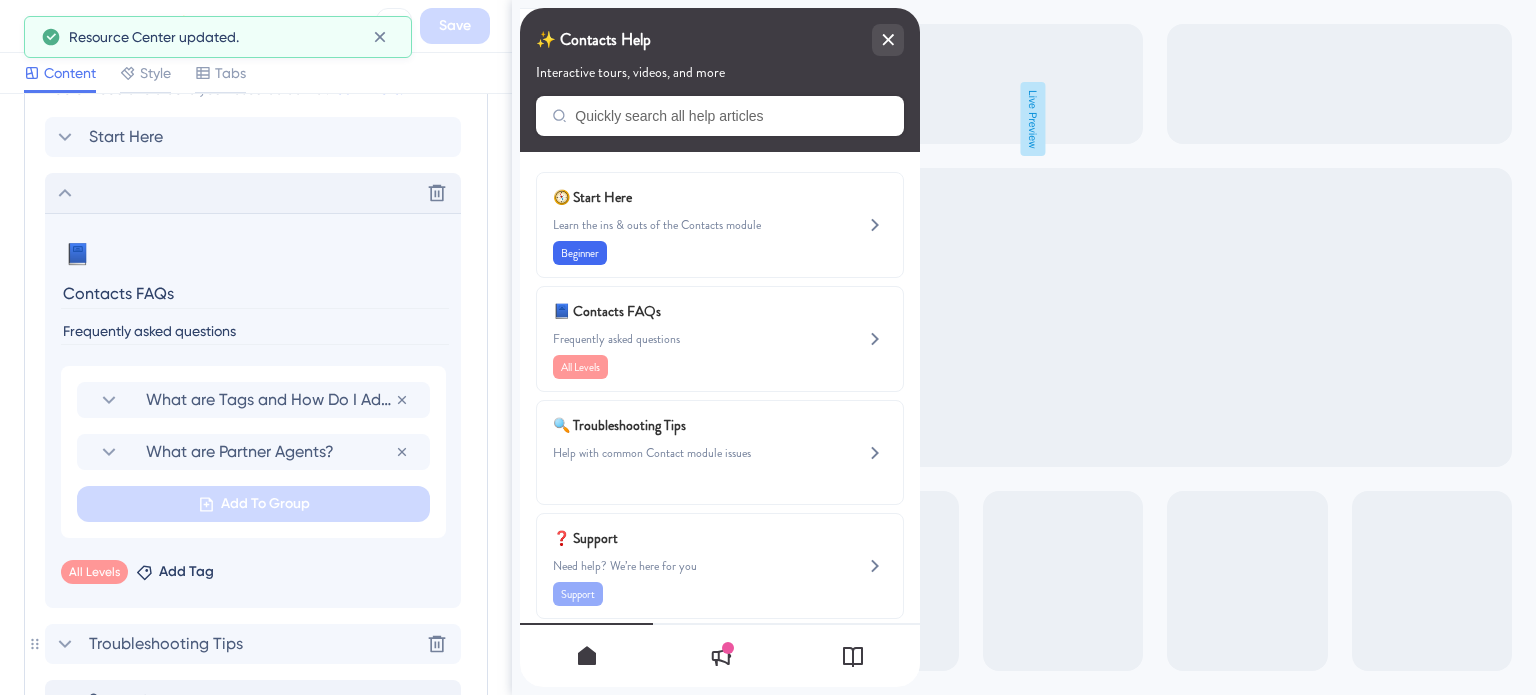 click 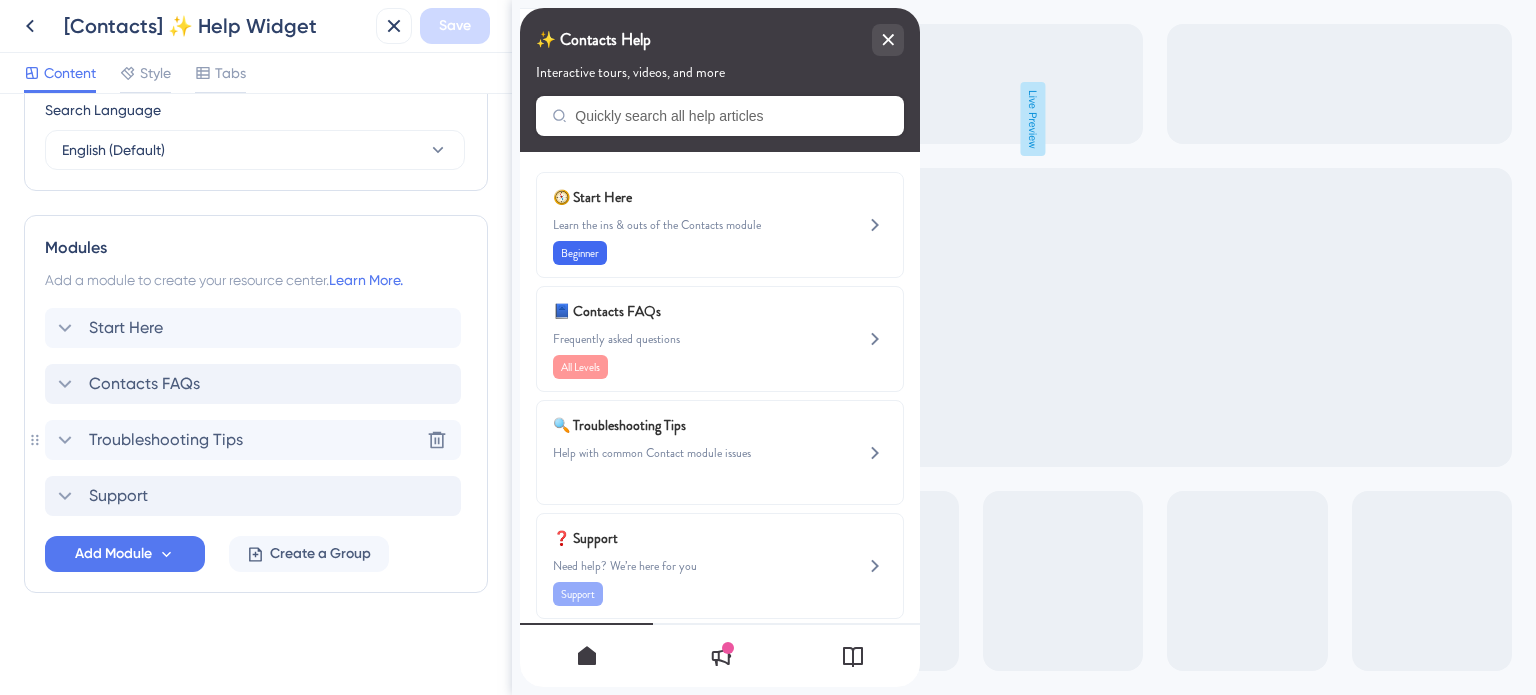 click 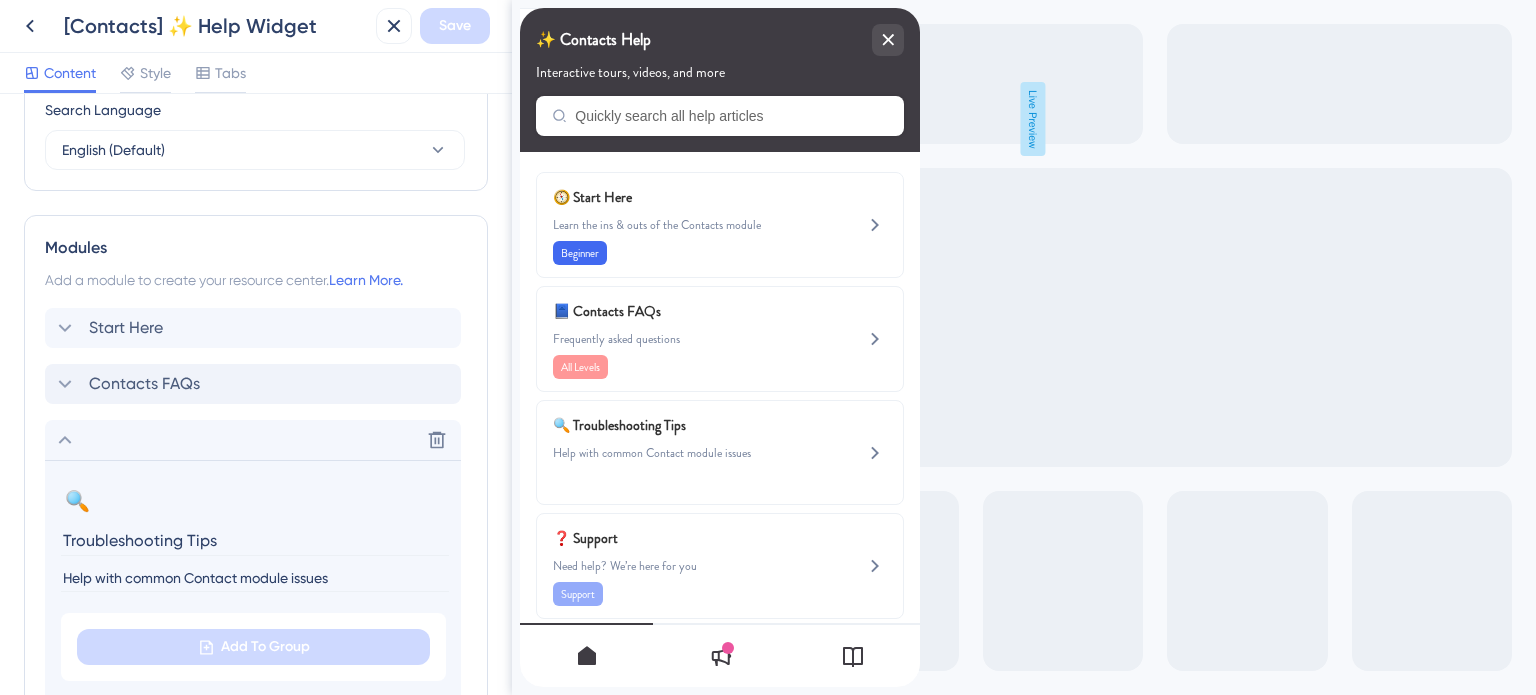 scroll, scrollTop: 998, scrollLeft: 0, axis: vertical 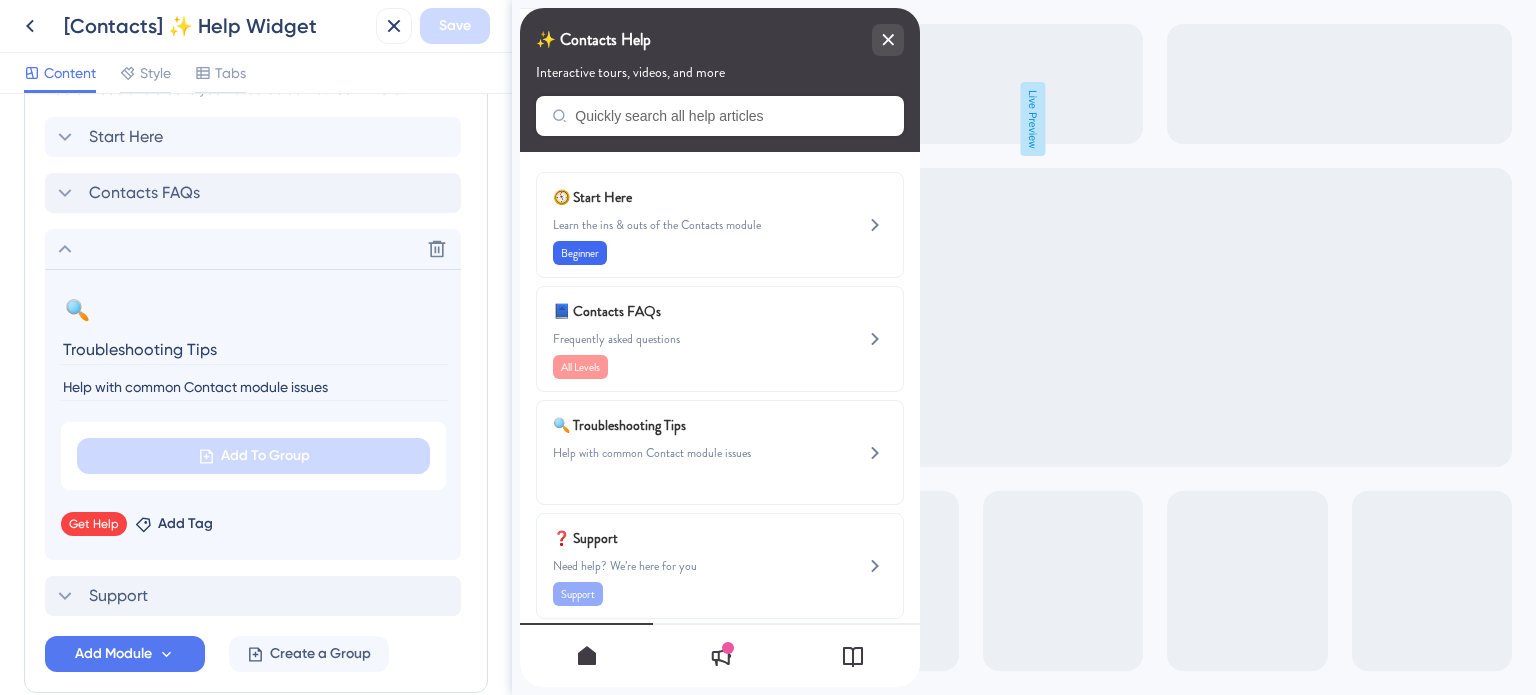 click on "Troubleshooting Tips" at bounding box center [255, 349] 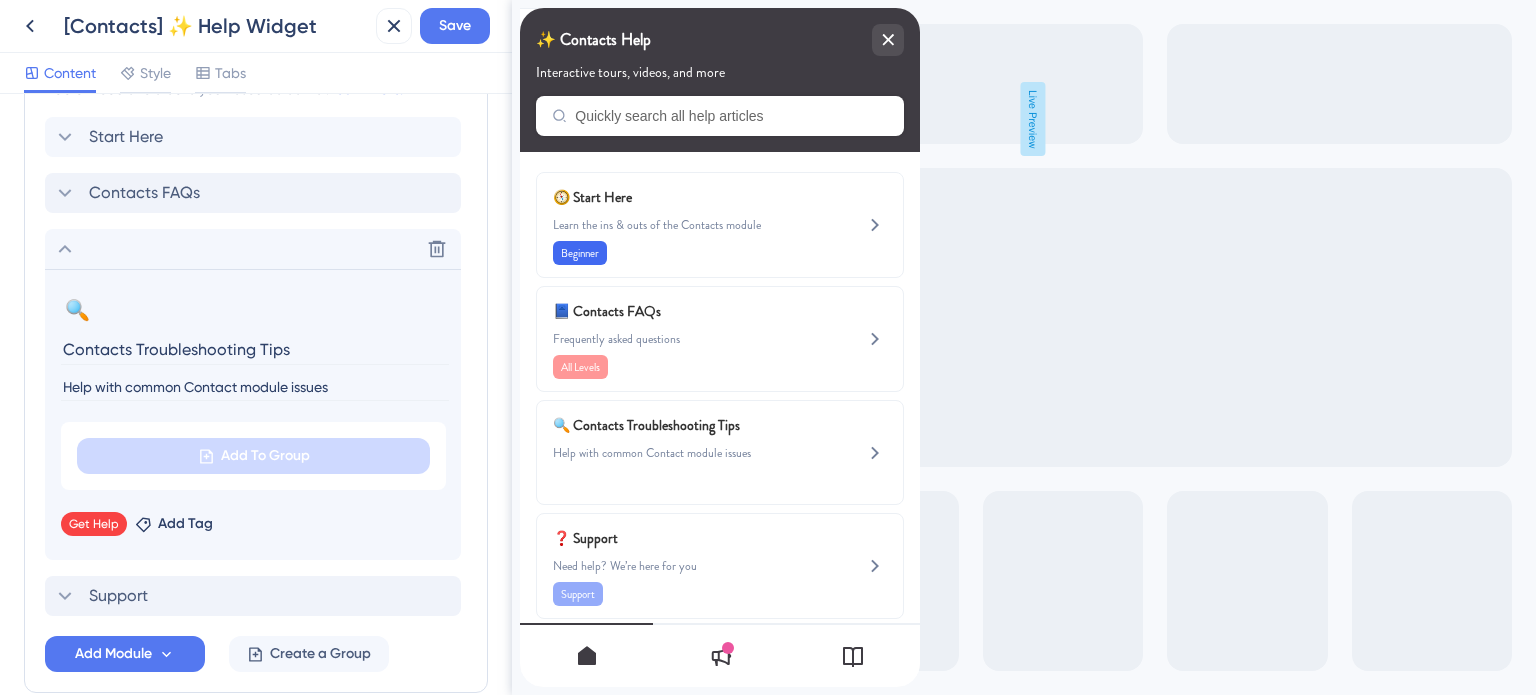 click on "Contacts Troubleshooting Tips" at bounding box center [255, 349] 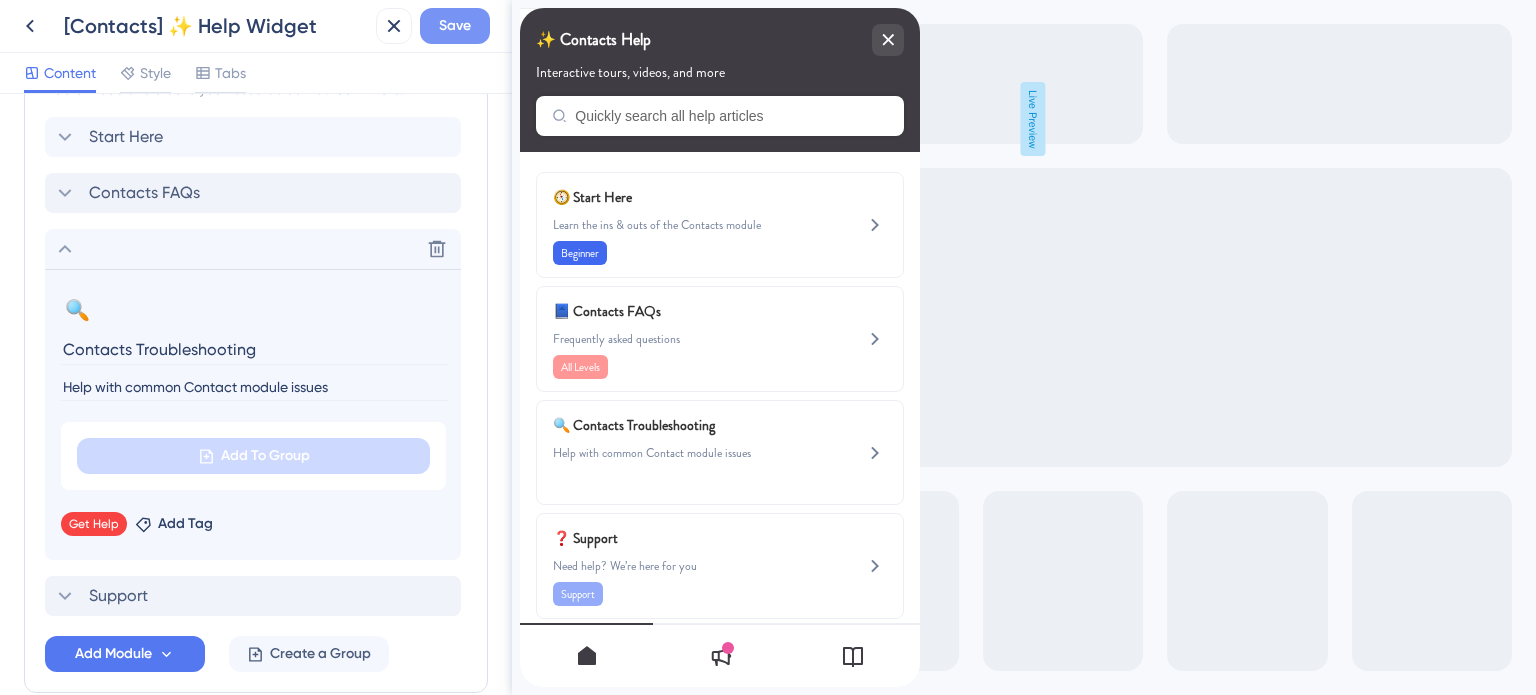 type on "Contacts Troubleshooting" 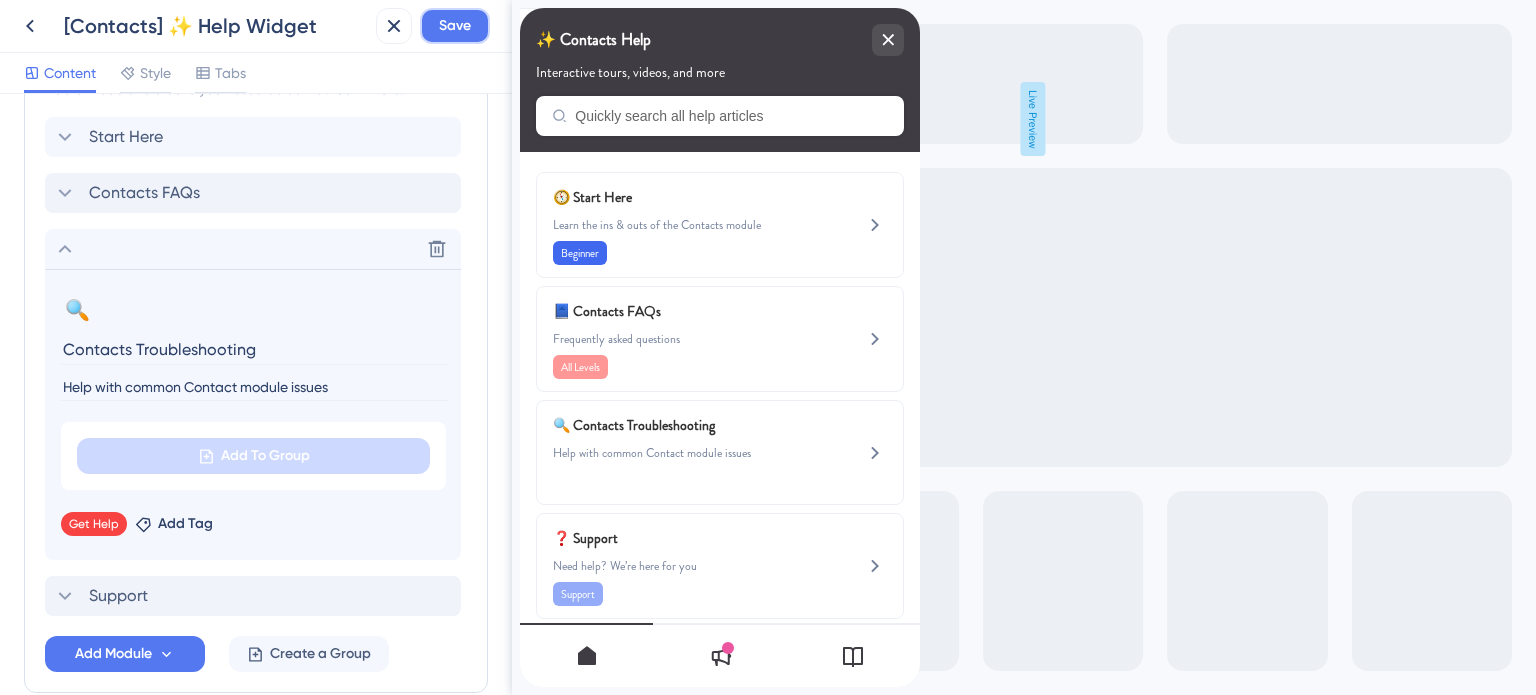click on "Save" at bounding box center (455, 26) 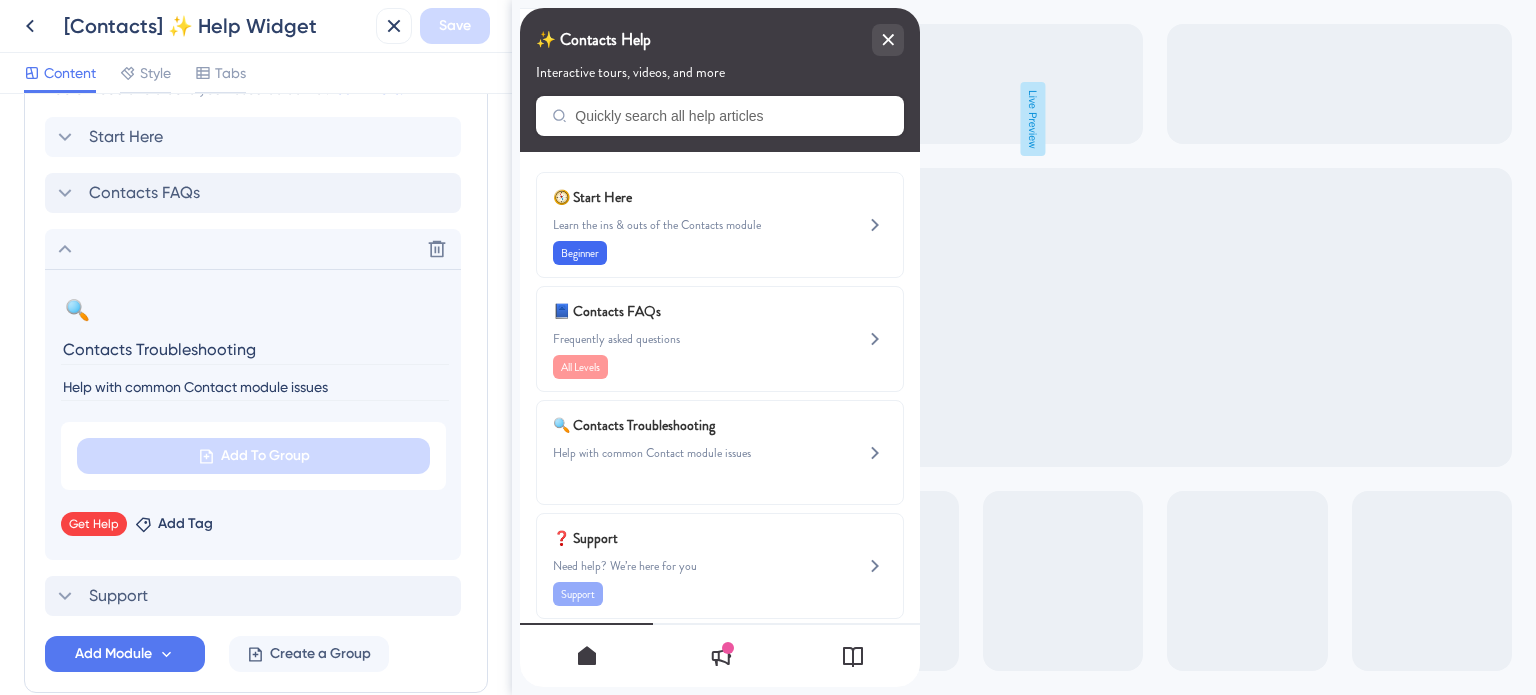 drag, startPoint x: 290, startPoint y: 385, endPoint x: 187, endPoint y: 385, distance: 103 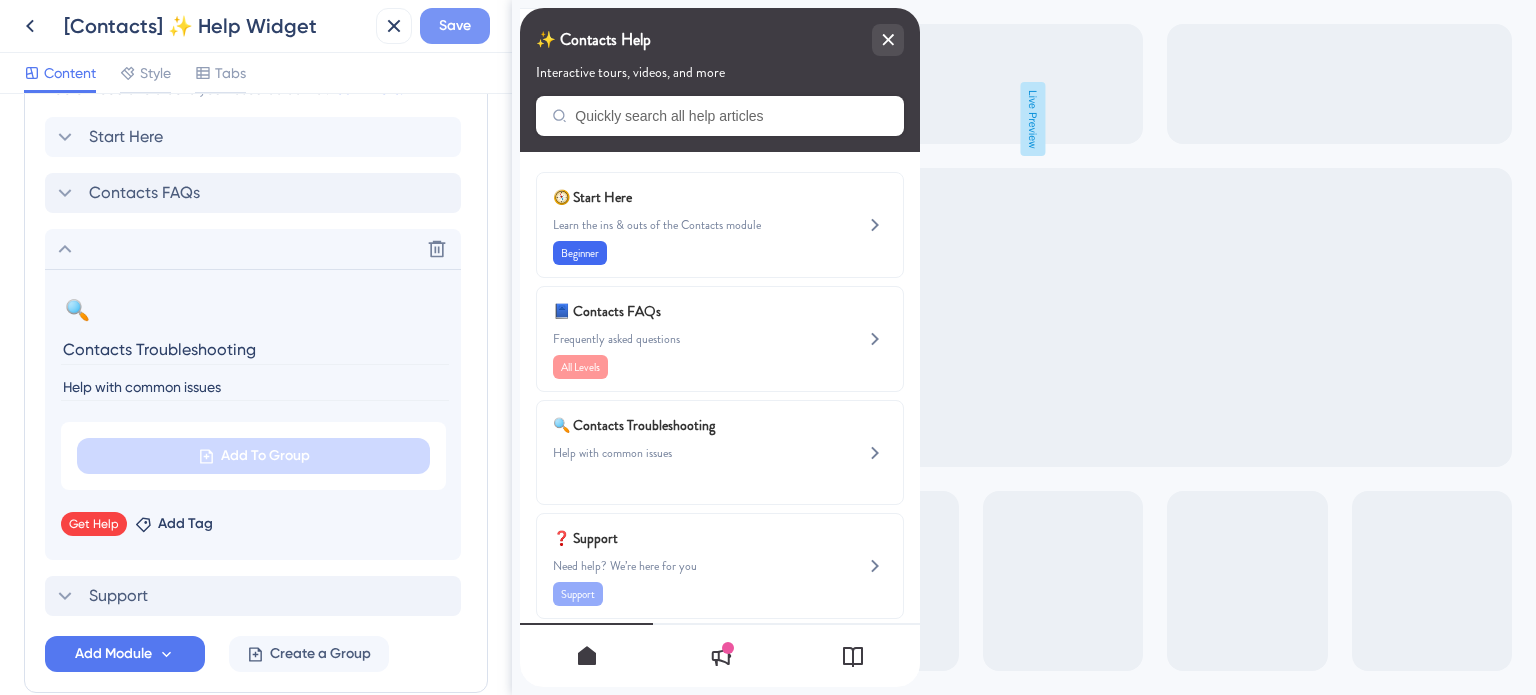 type on "Help with common issues" 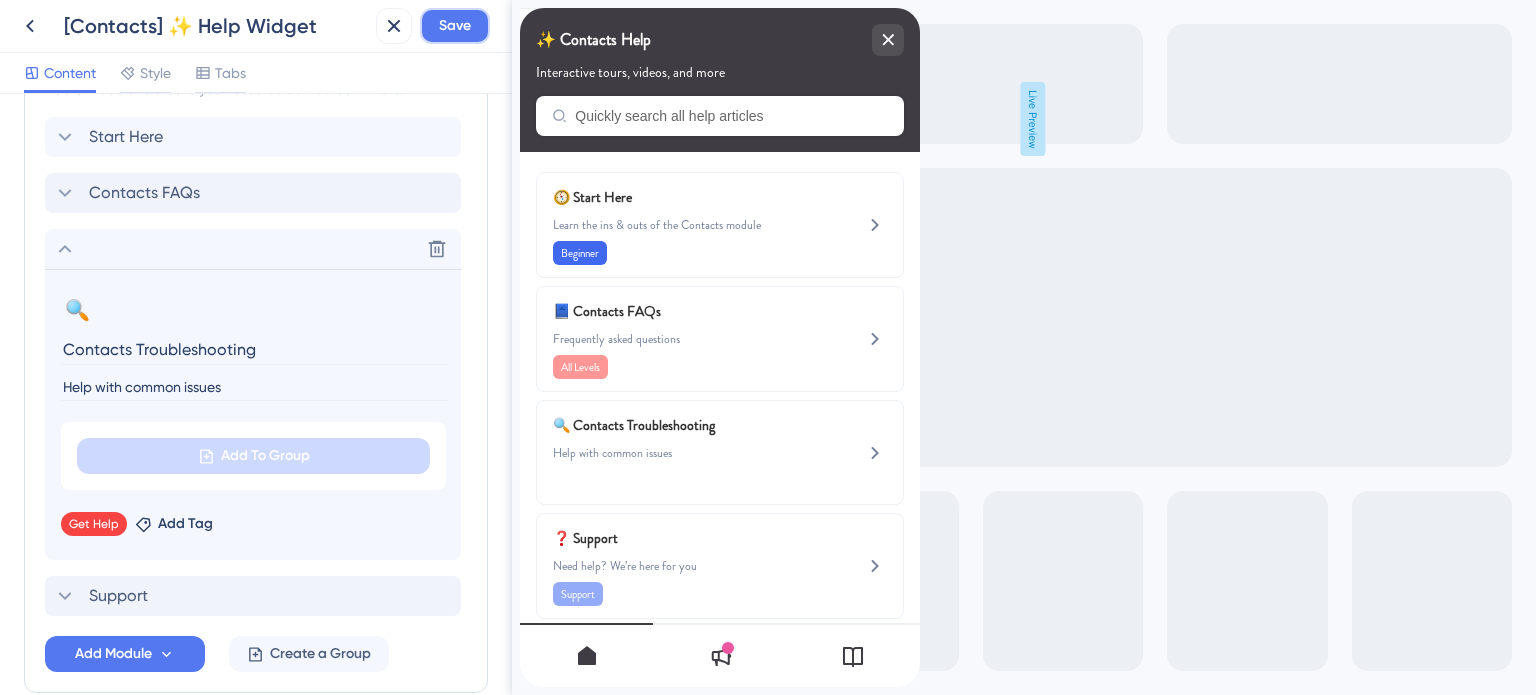 click on "Save" at bounding box center [455, 26] 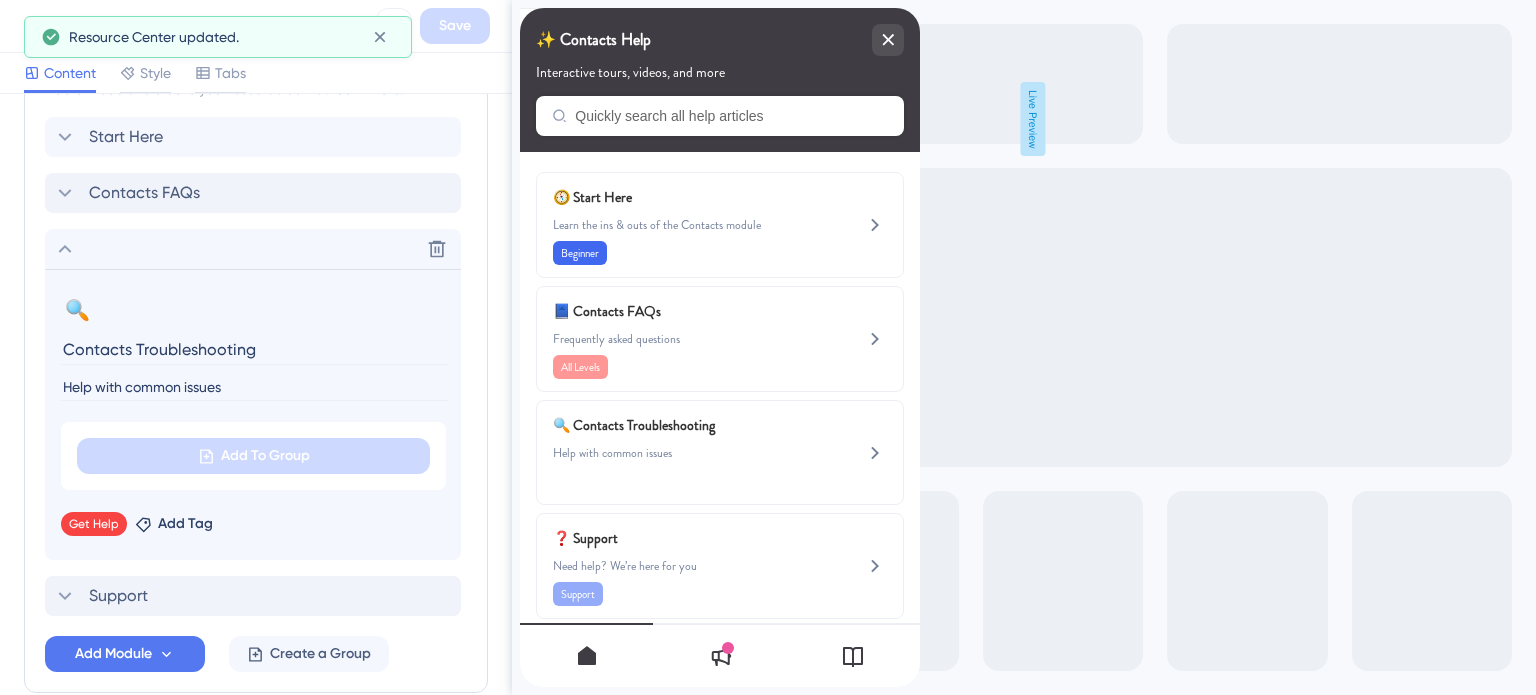 click 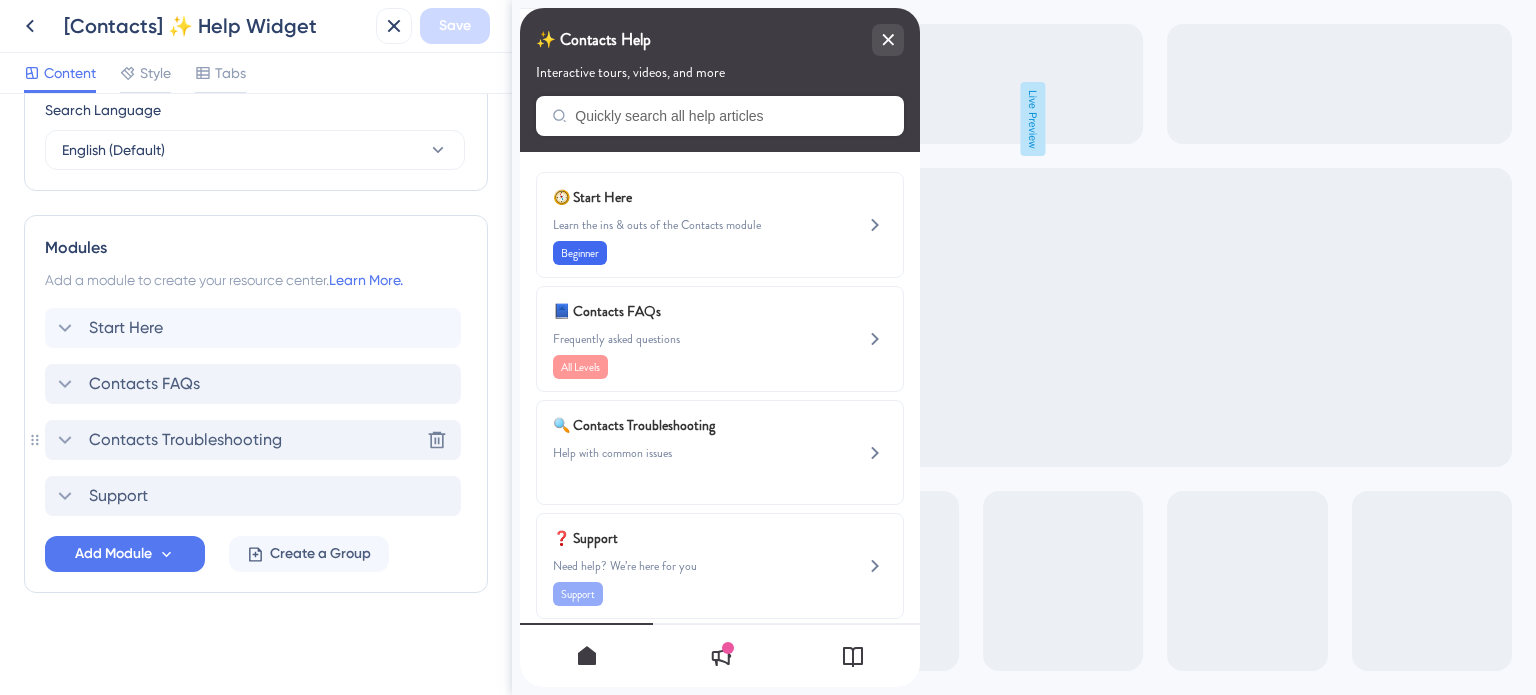 click 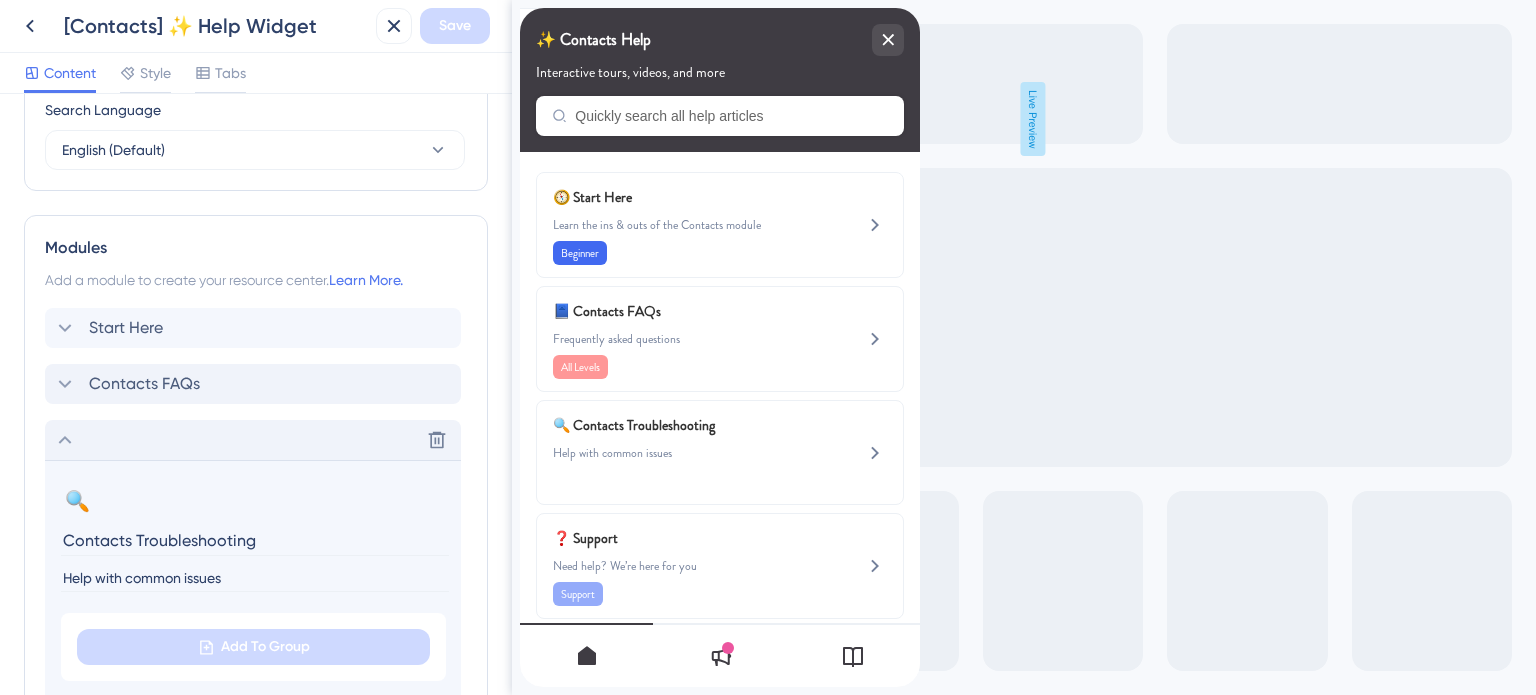 scroll, scrollTop: 998, scrollLeft: 0, axis: vertical 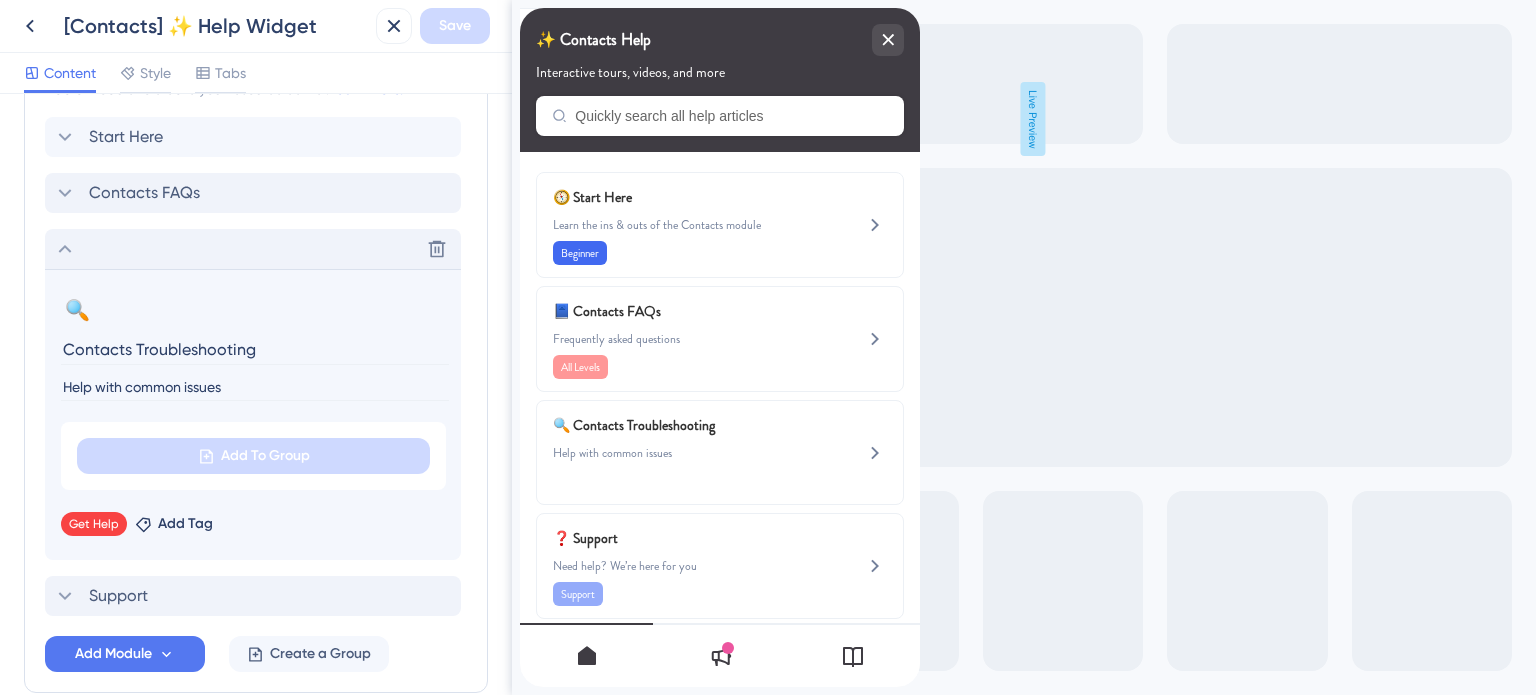 click 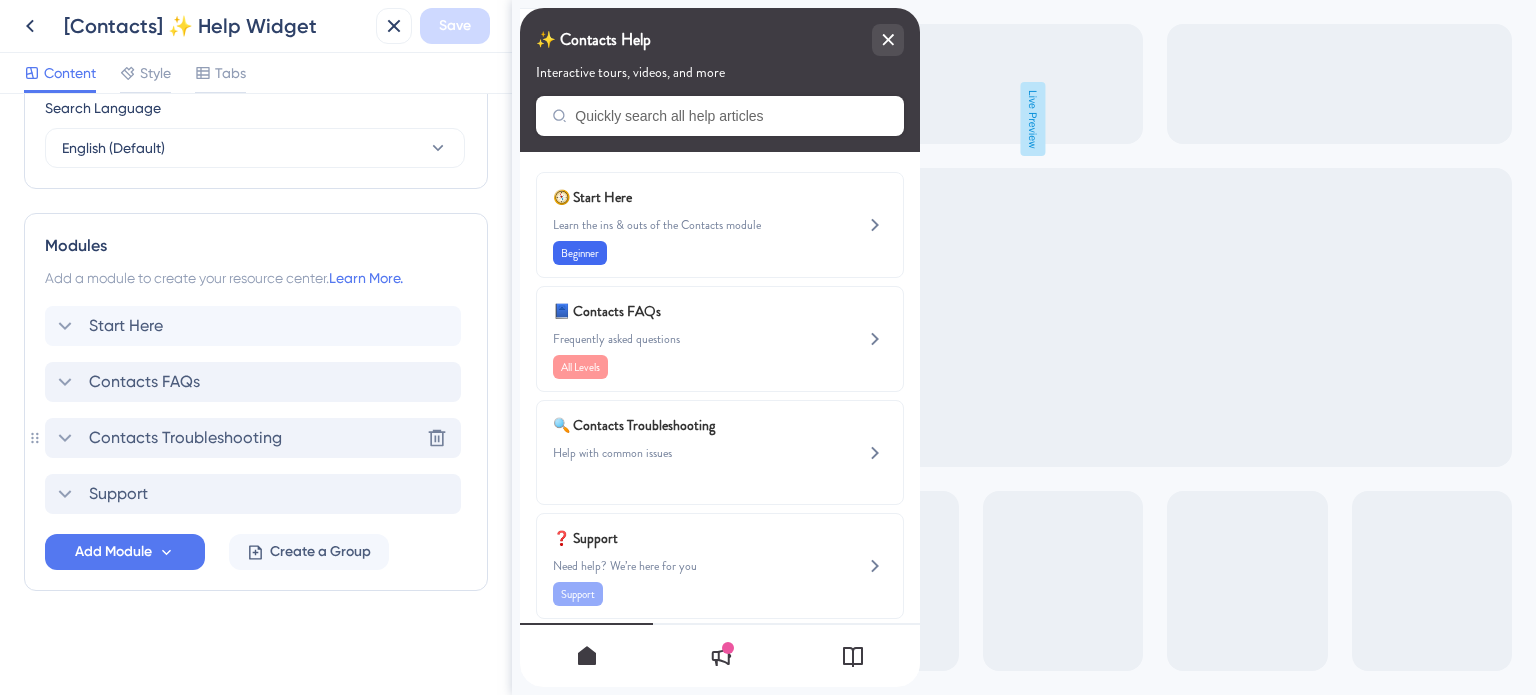 scroll, scrollTop: 807, scrollLeft: 0, axis: vertical 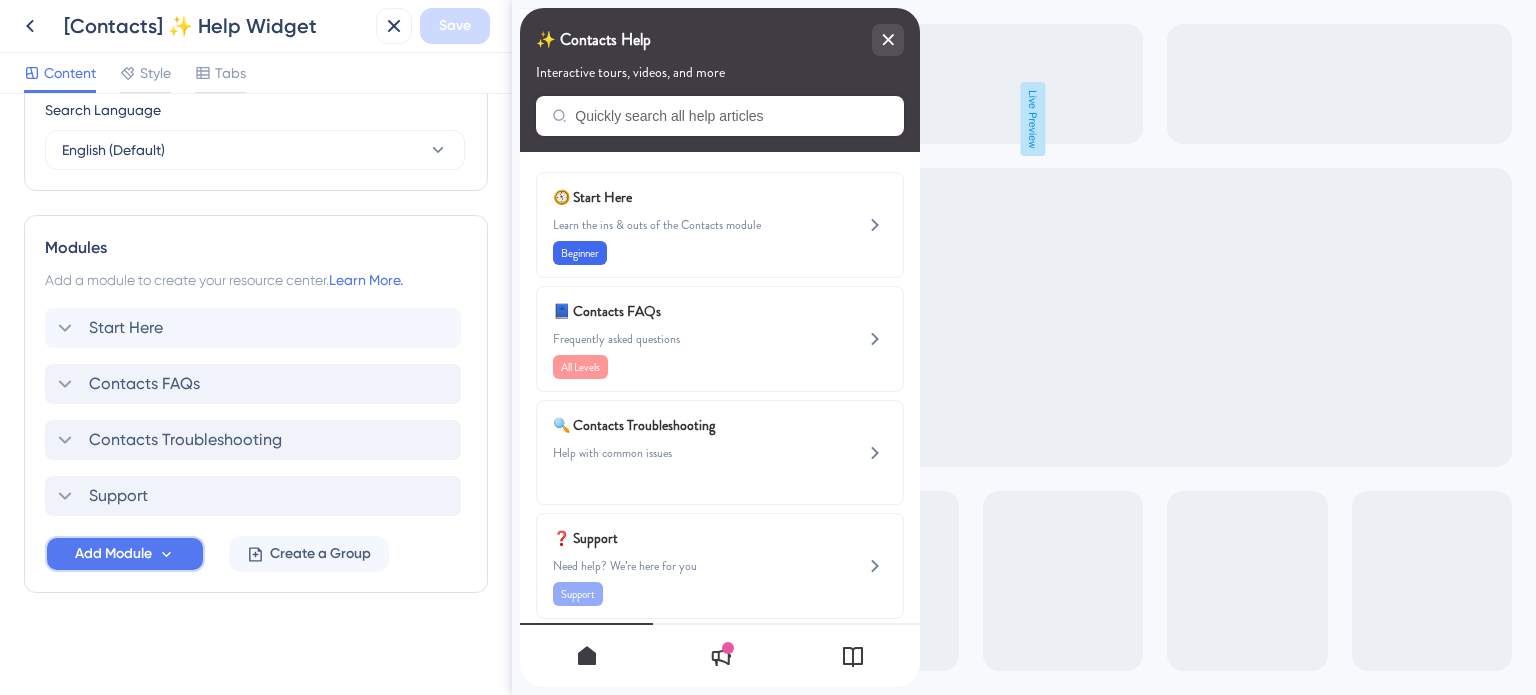 click 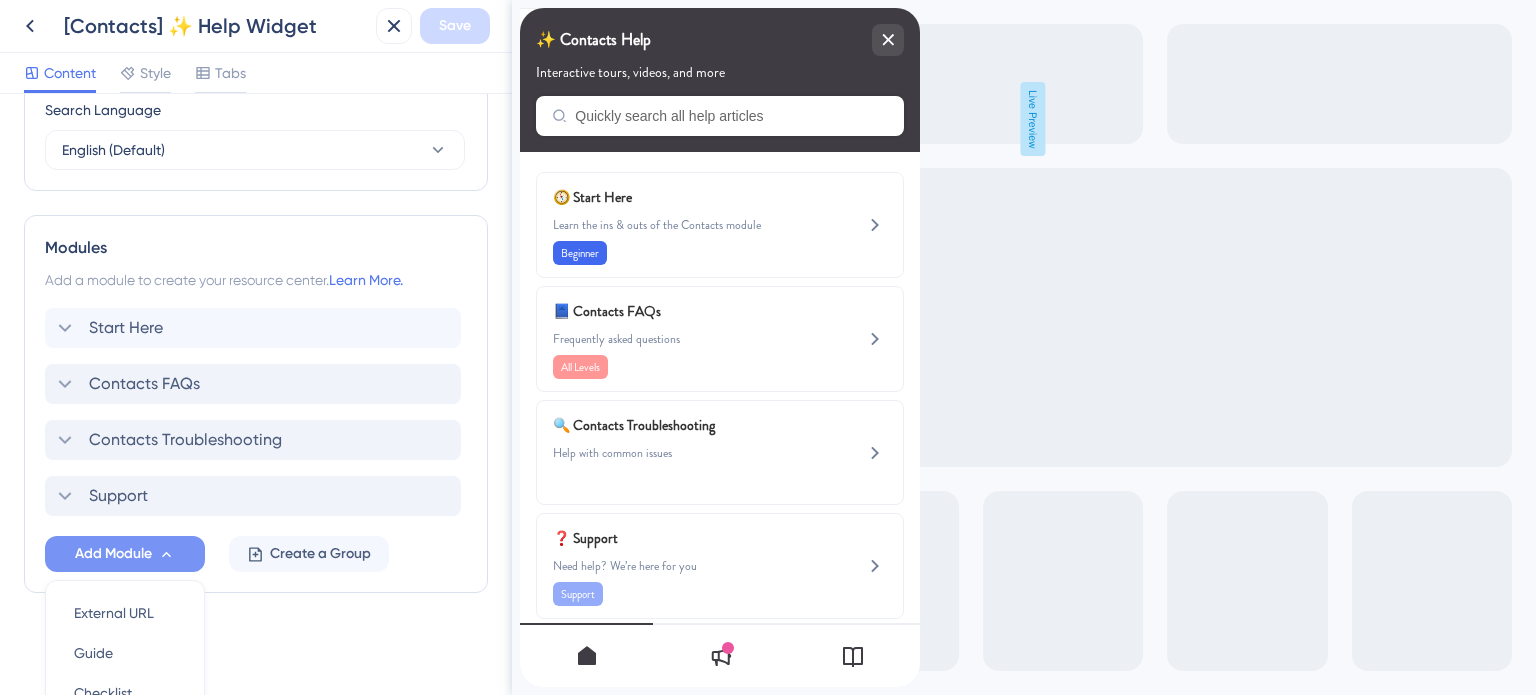 scroll, scrollTop: 996, scrollLeft: 0, axis: vertical 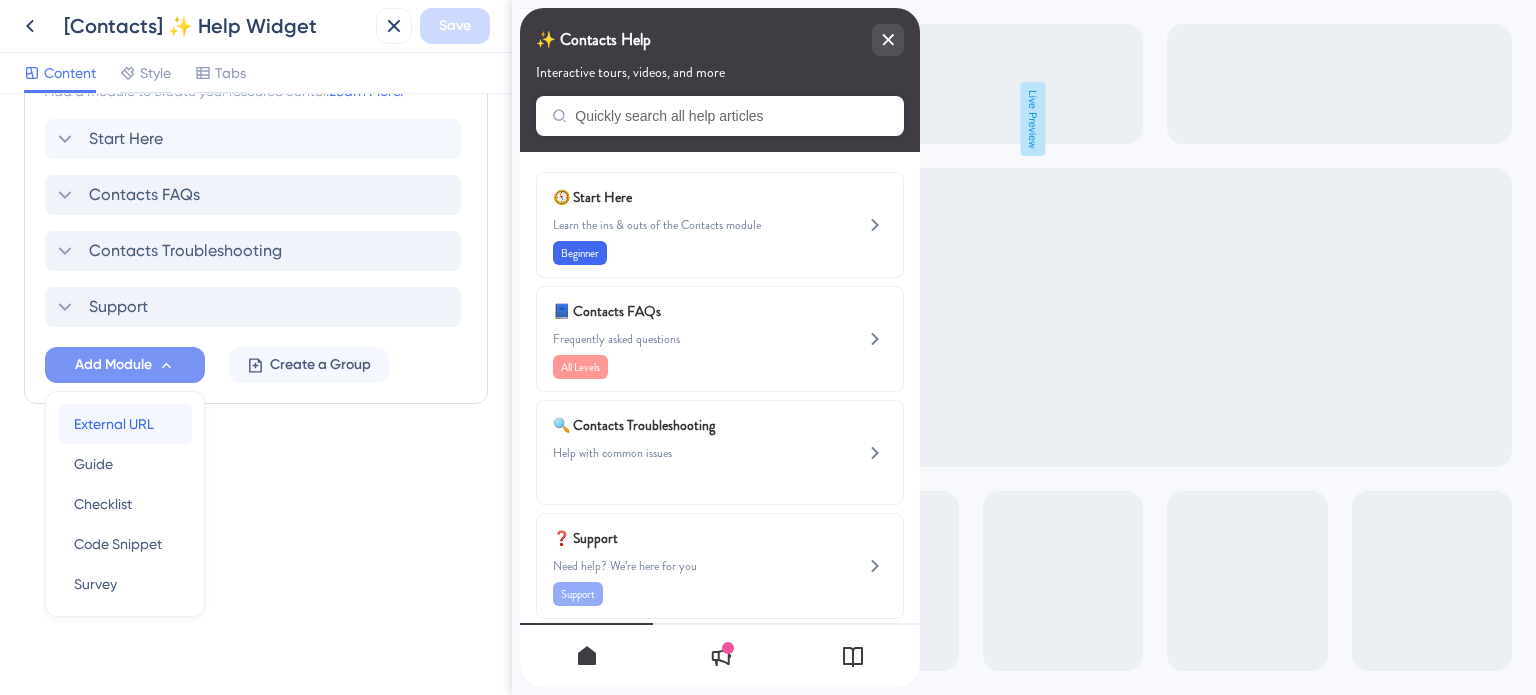 click on "External URL" at bounding box center (114, 424) 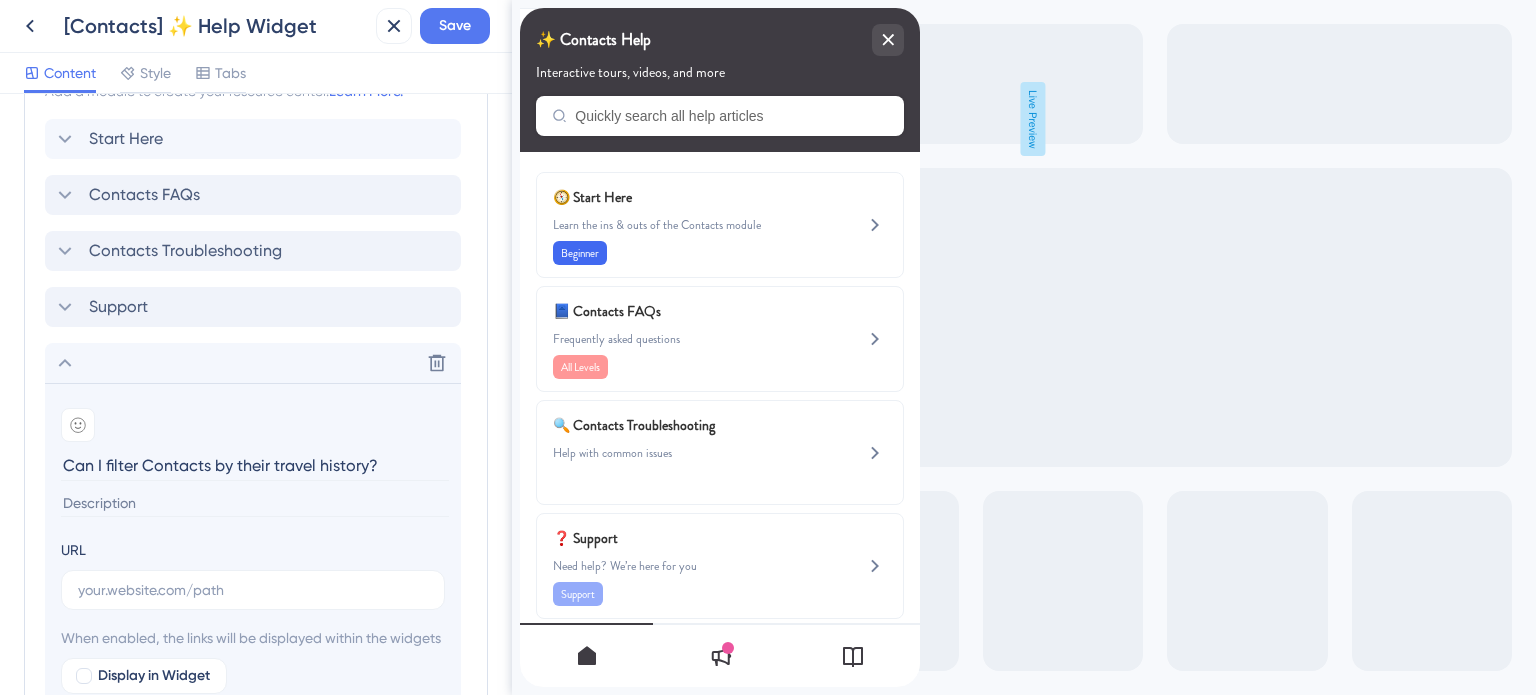 type on "Can I filter Contacts by their travel history?" 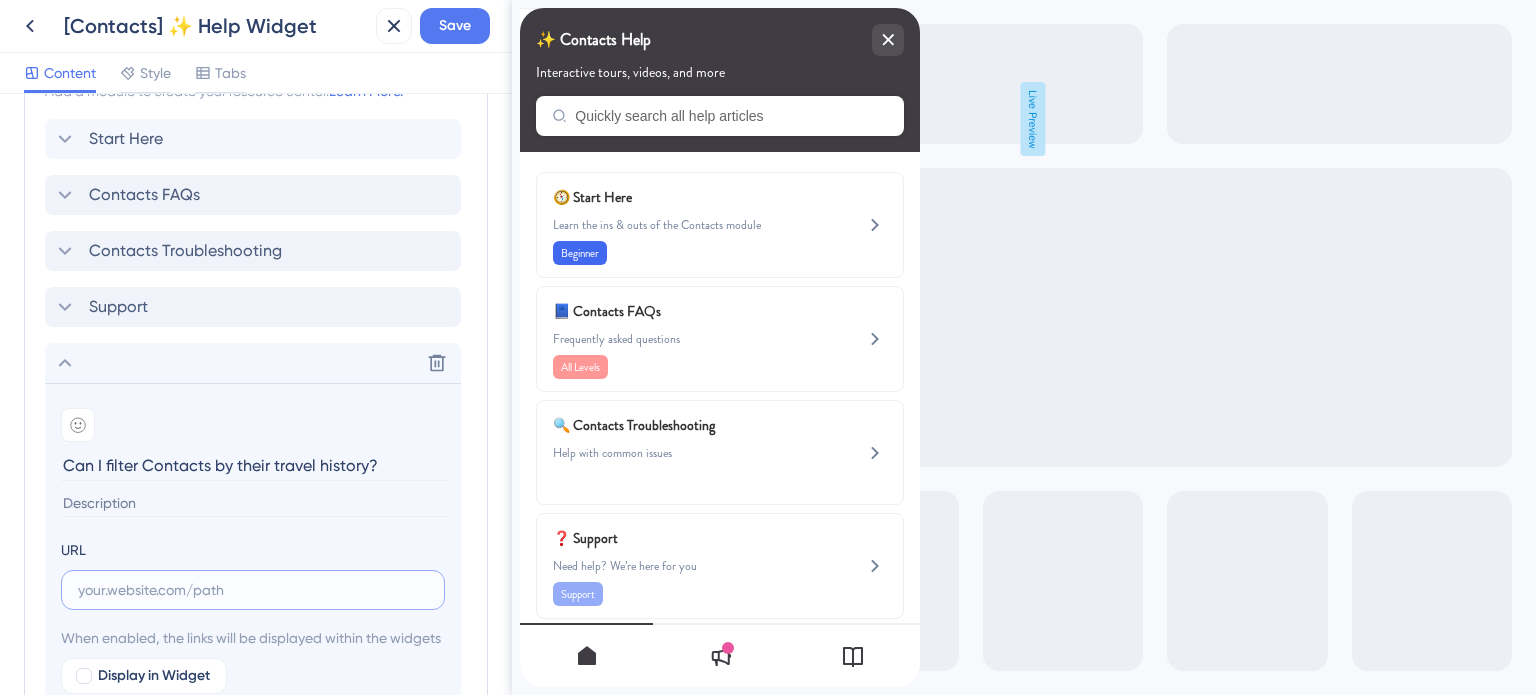 click at bounding box center (253, 590) 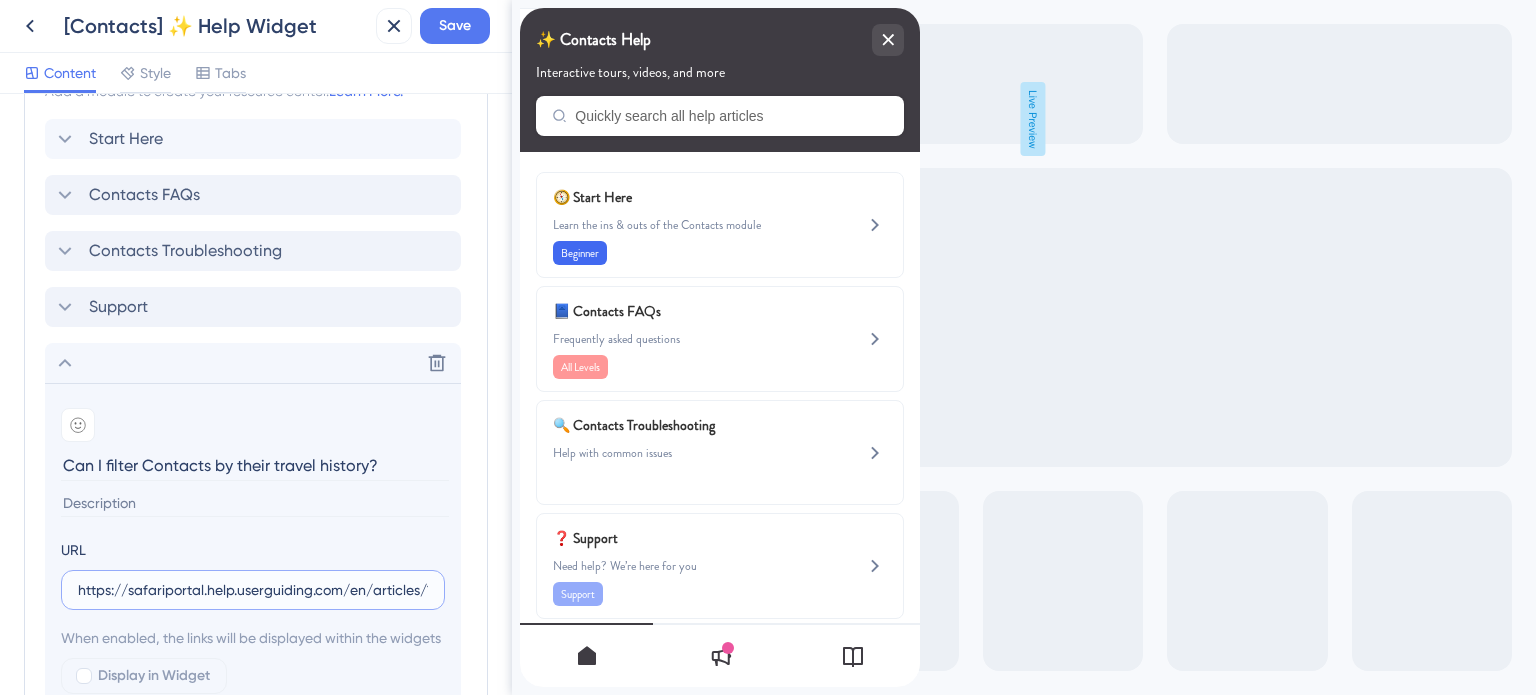 scroll, scrollTop: 0, scrollLeft: 328, axis: horizontal 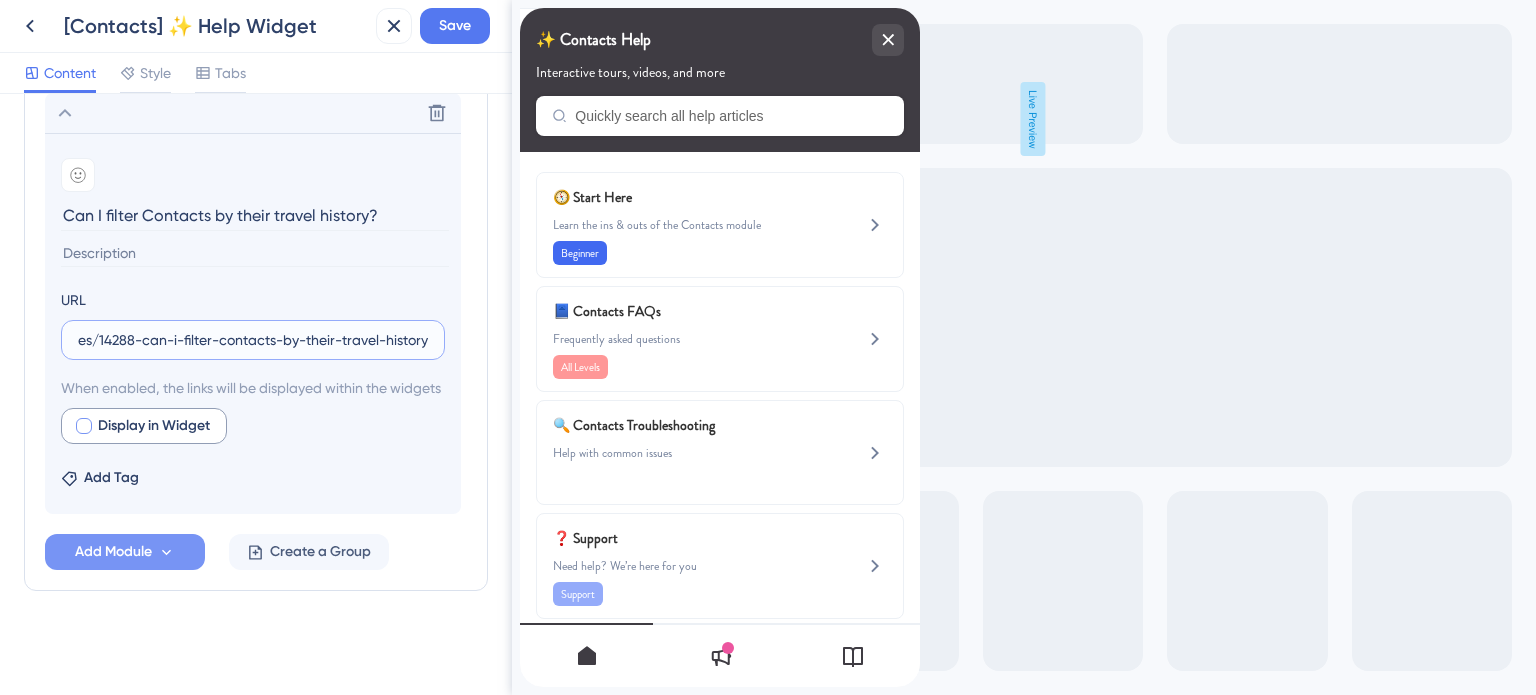 type on "https://safariportal.help.userguiding.com/en/articles/14288-can-i-filter-contacts-by-their-travel-history" 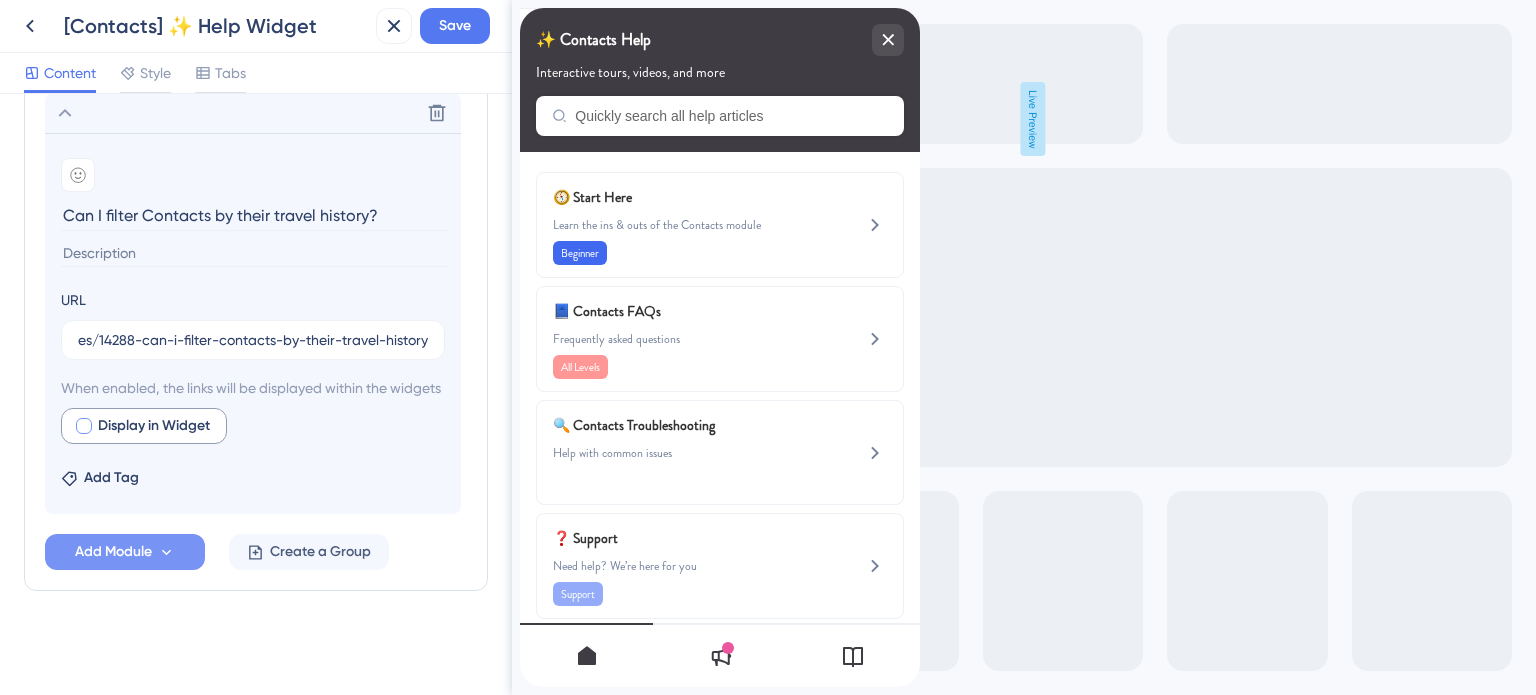 scroll, scrollTop: 0, scrollLeft: 0, axis: both 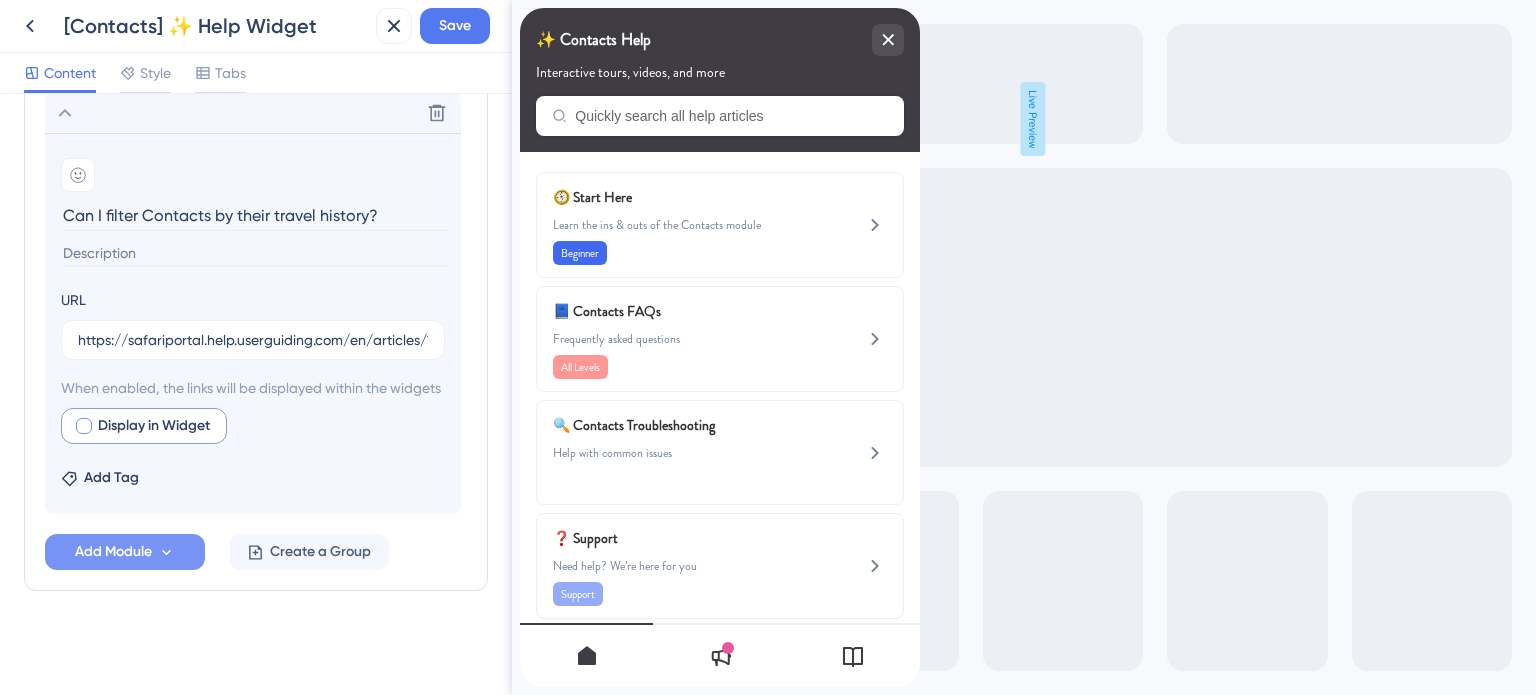 click at bounding box center [84, 426] 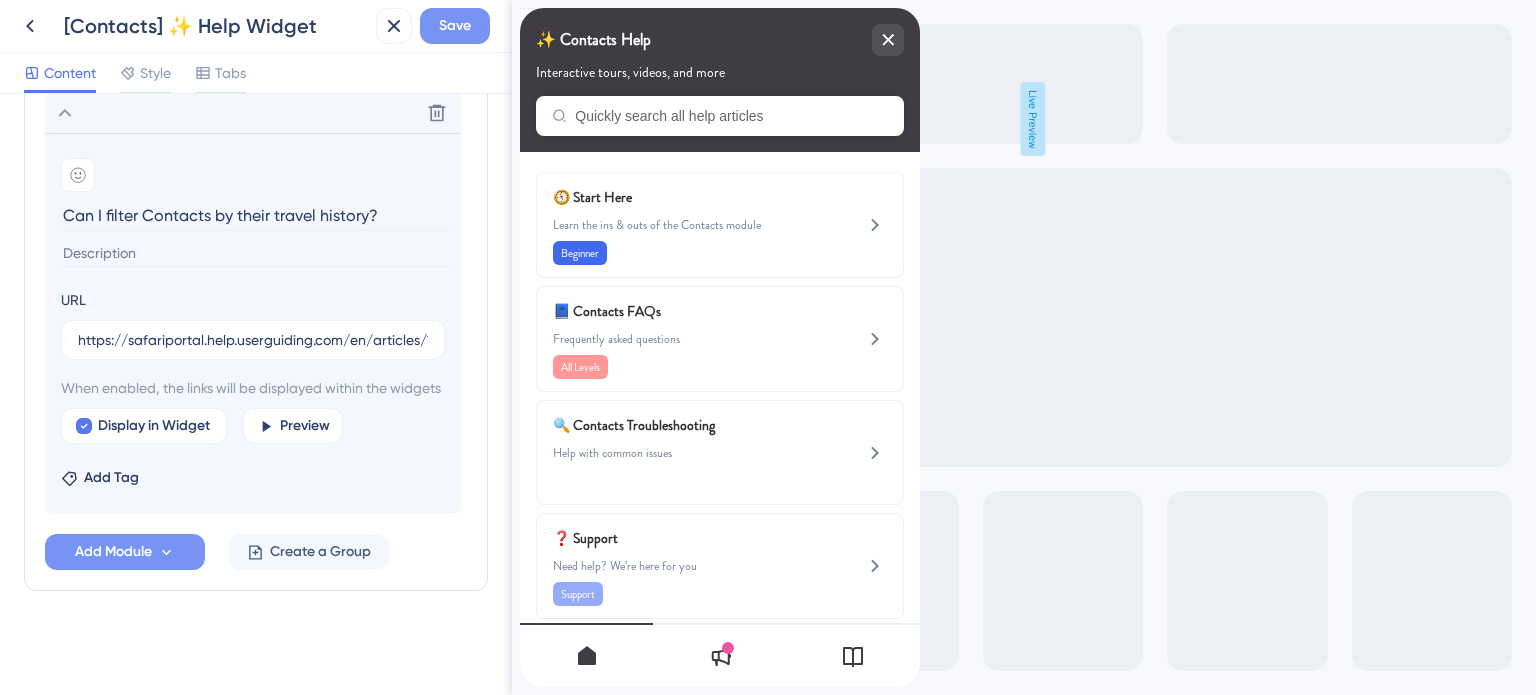 click on "Save" at bounding box center [455, 26] 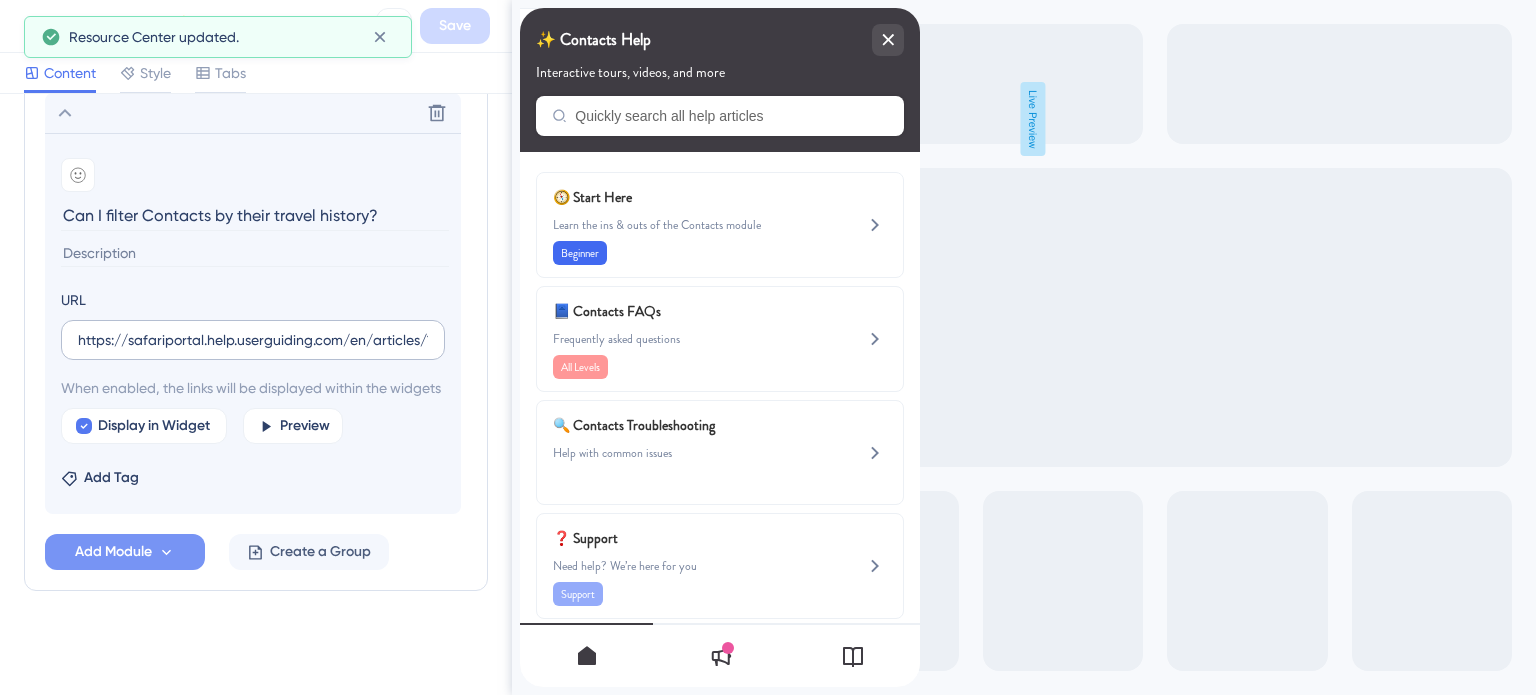 scroll, scrollTop: 1168, scrollLeft: 0, axis: vertical 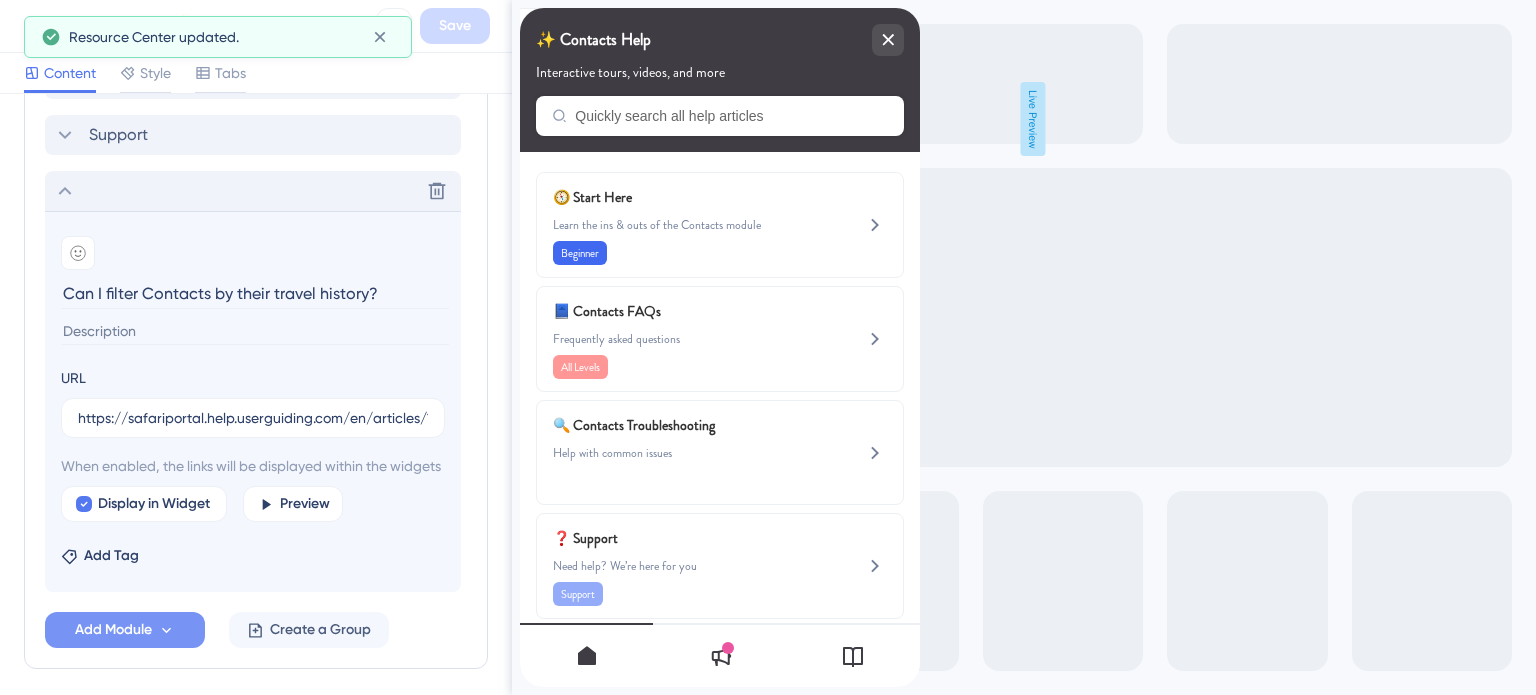 click 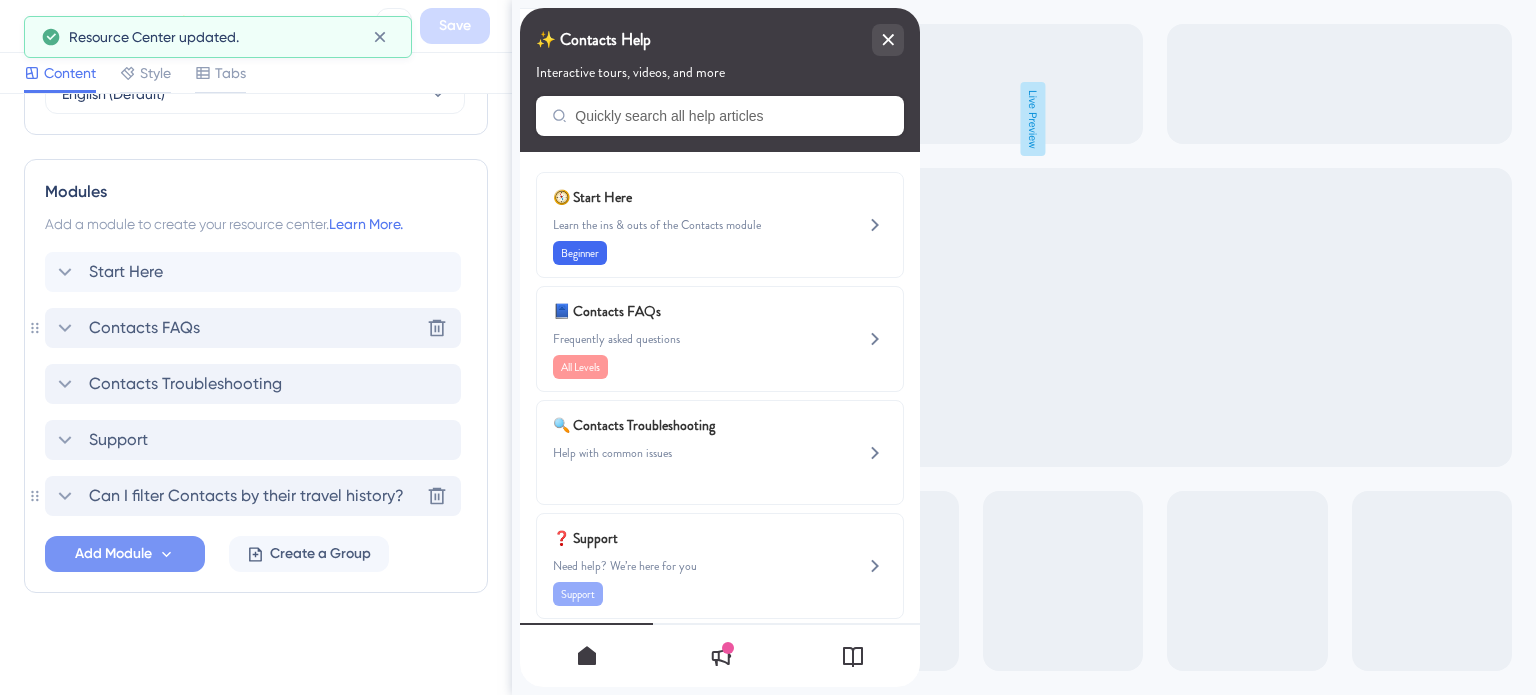 click 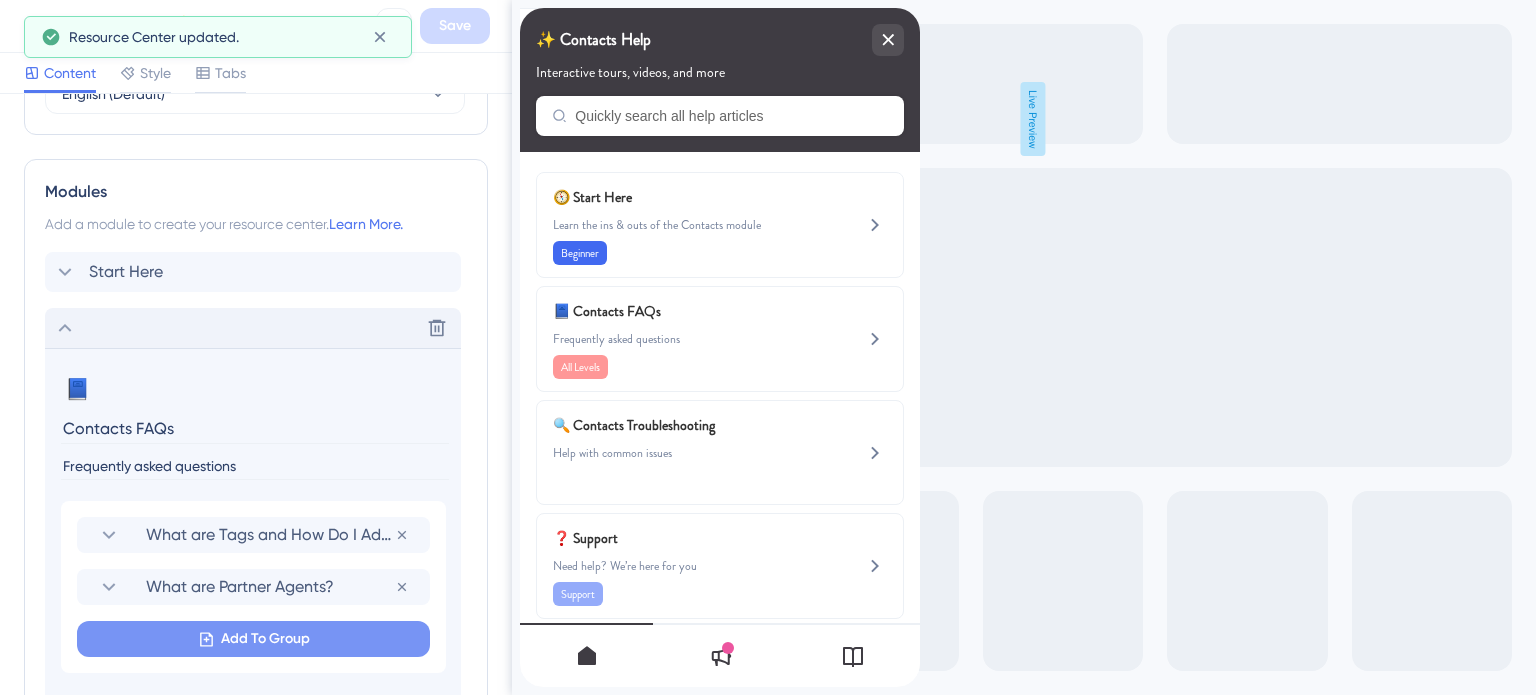 scroll, scrollTop: 1168, scrollLeft: 0, axis: vertical 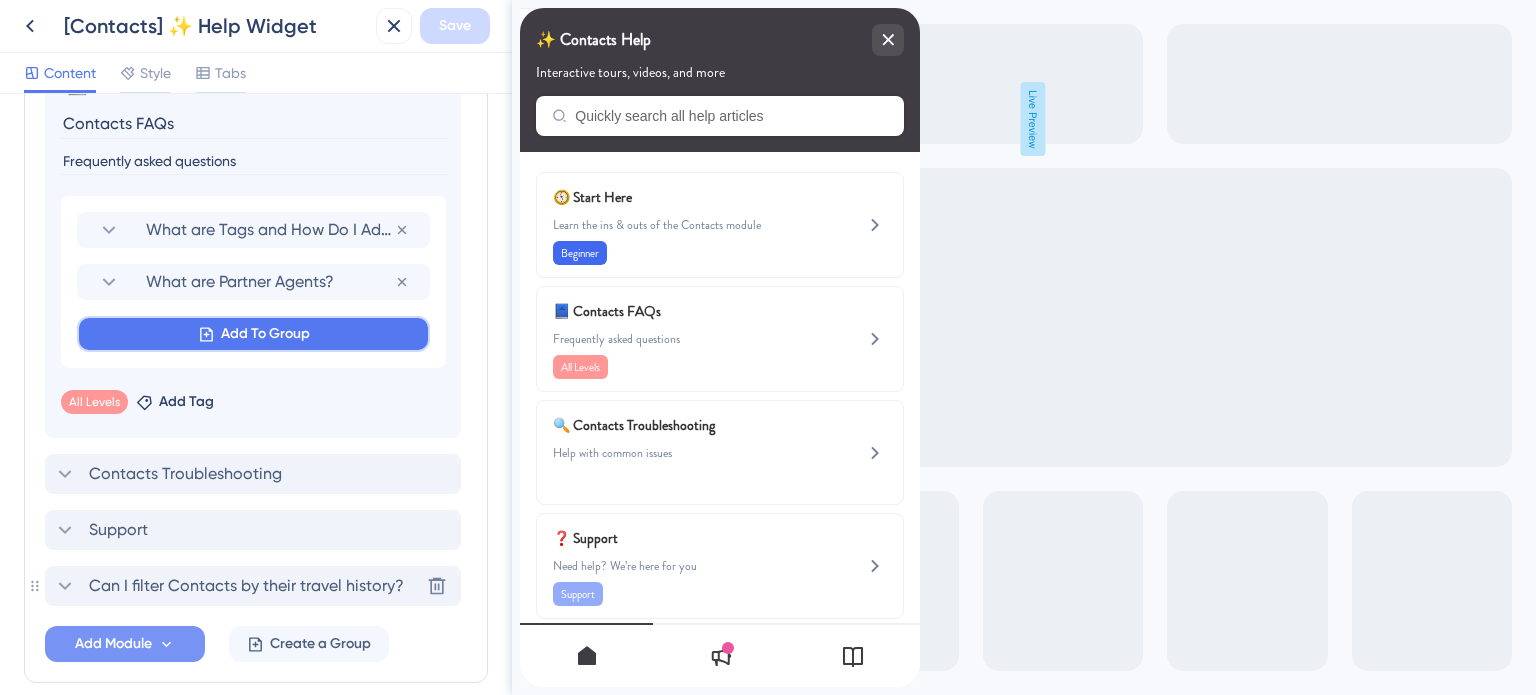 click on "Add To Group" at bounding box center [265, 334] 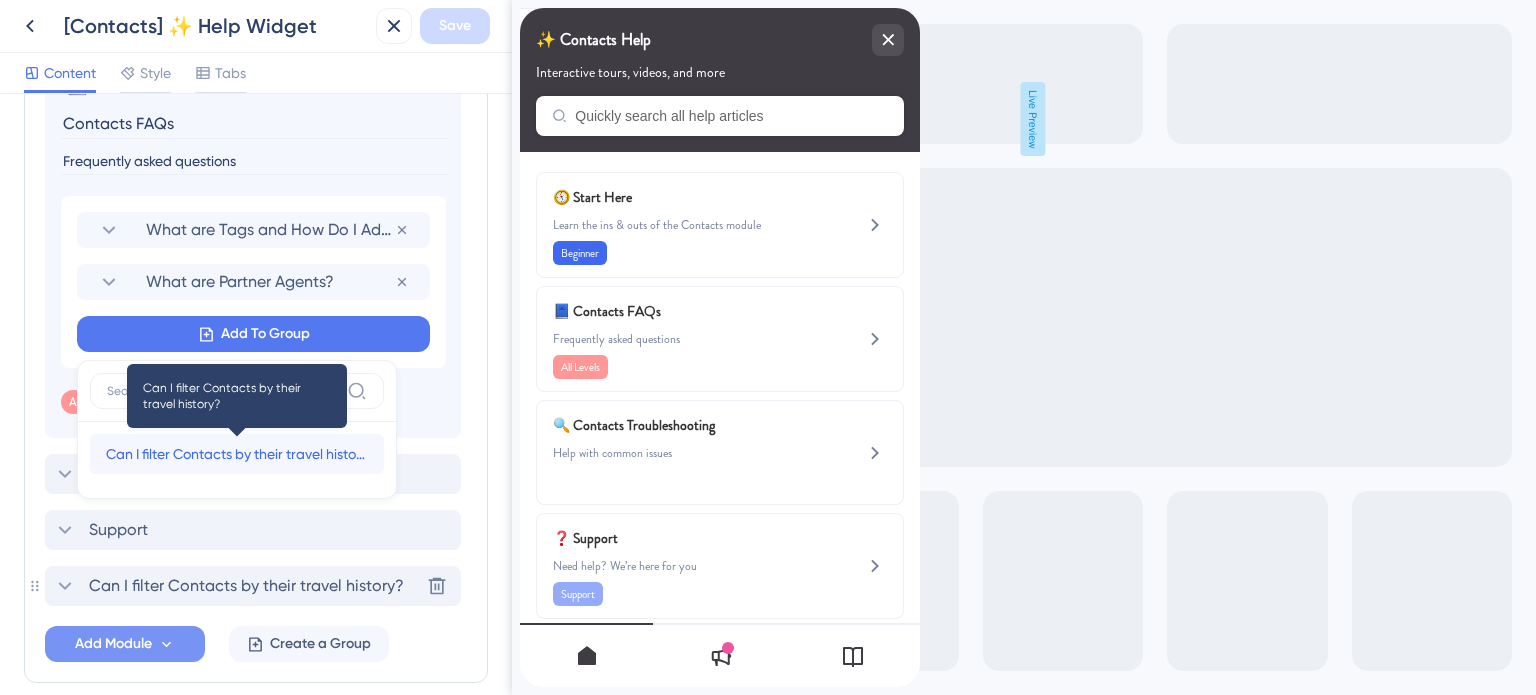 click on "Can I filter Contacts by their travel history?" at bounding box center [237, 454] 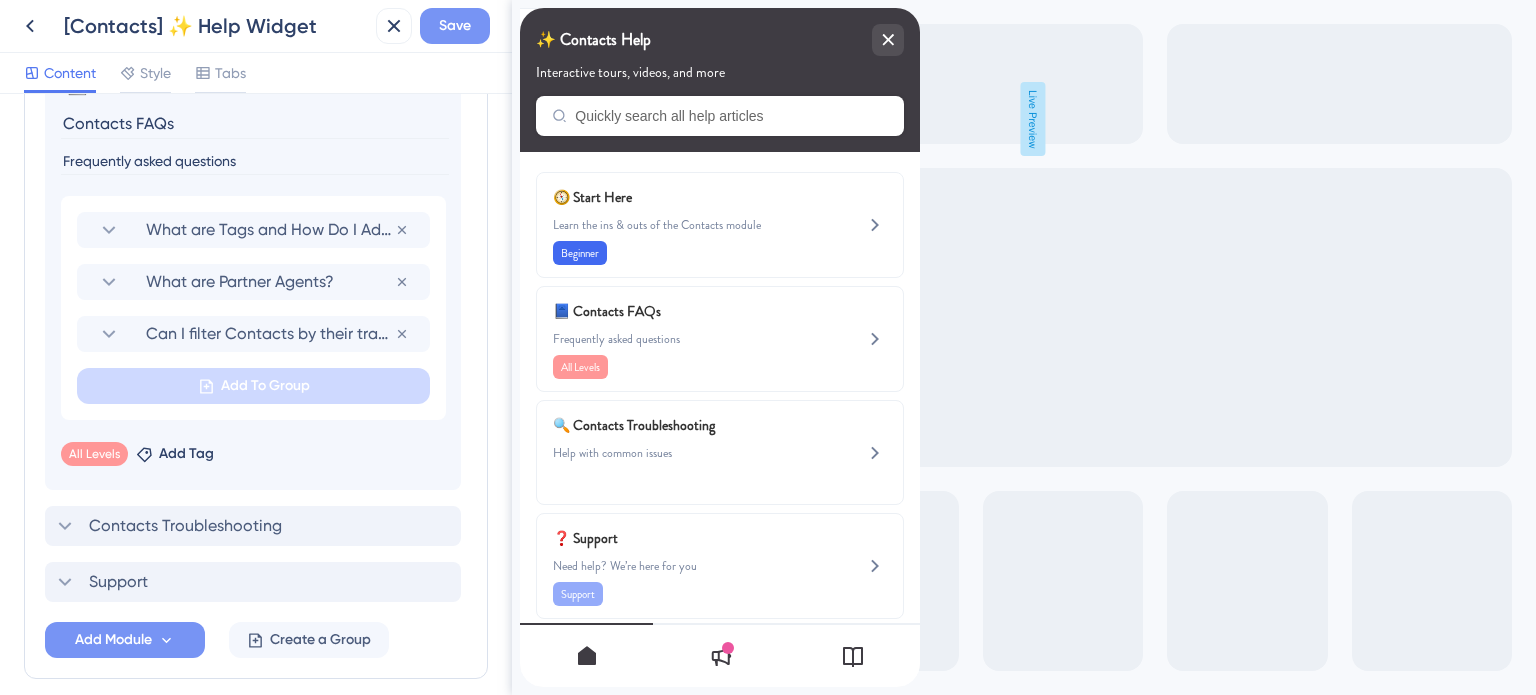 click on "Save" at bounding box center (455, 26) 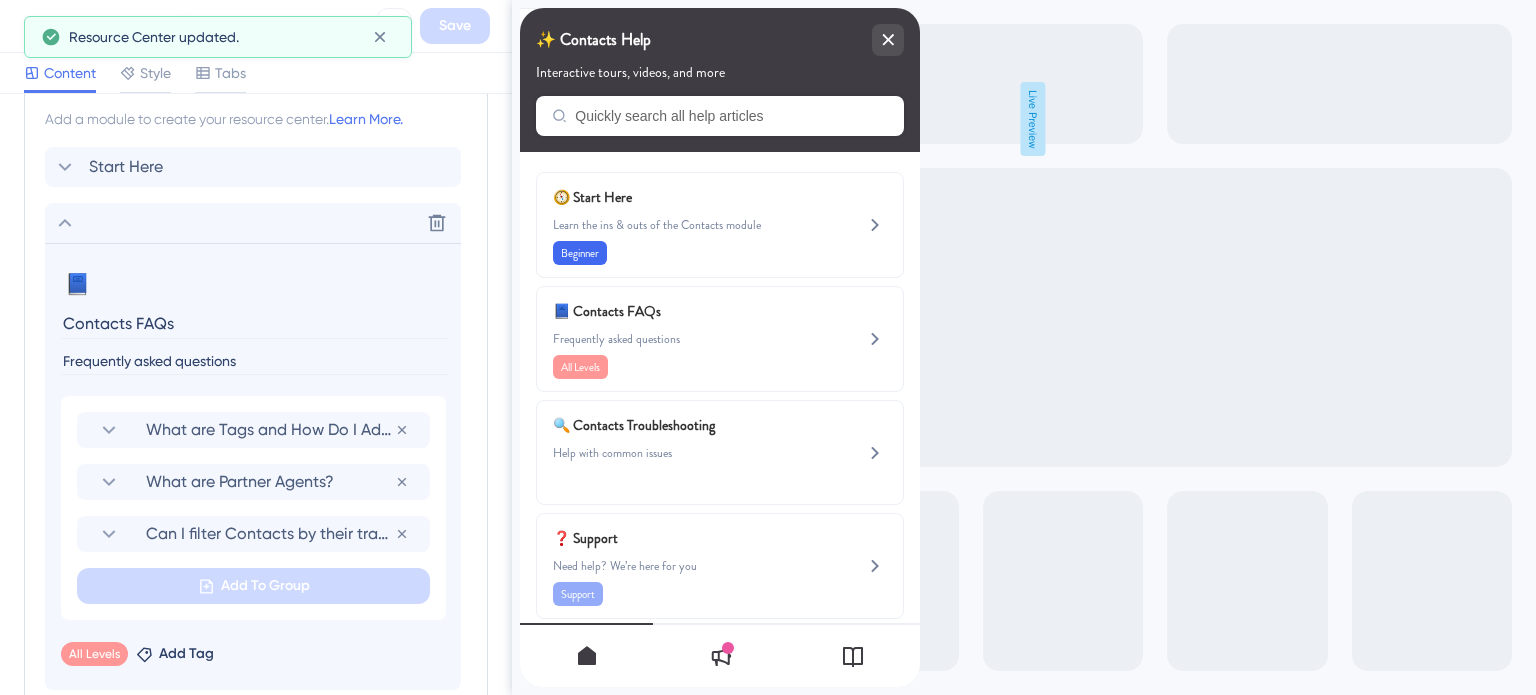 click 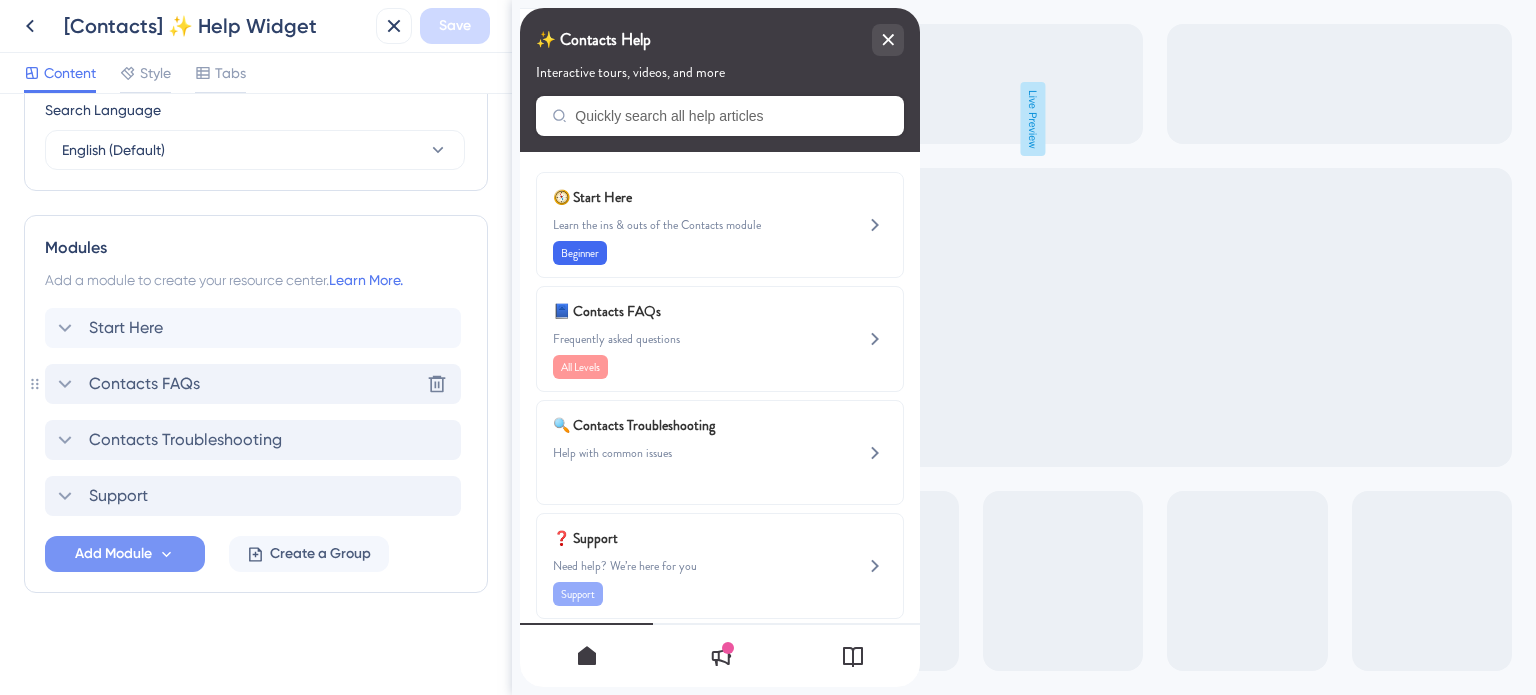 click on "Contacts FAQs Delete" at bounding box center (253, 384) 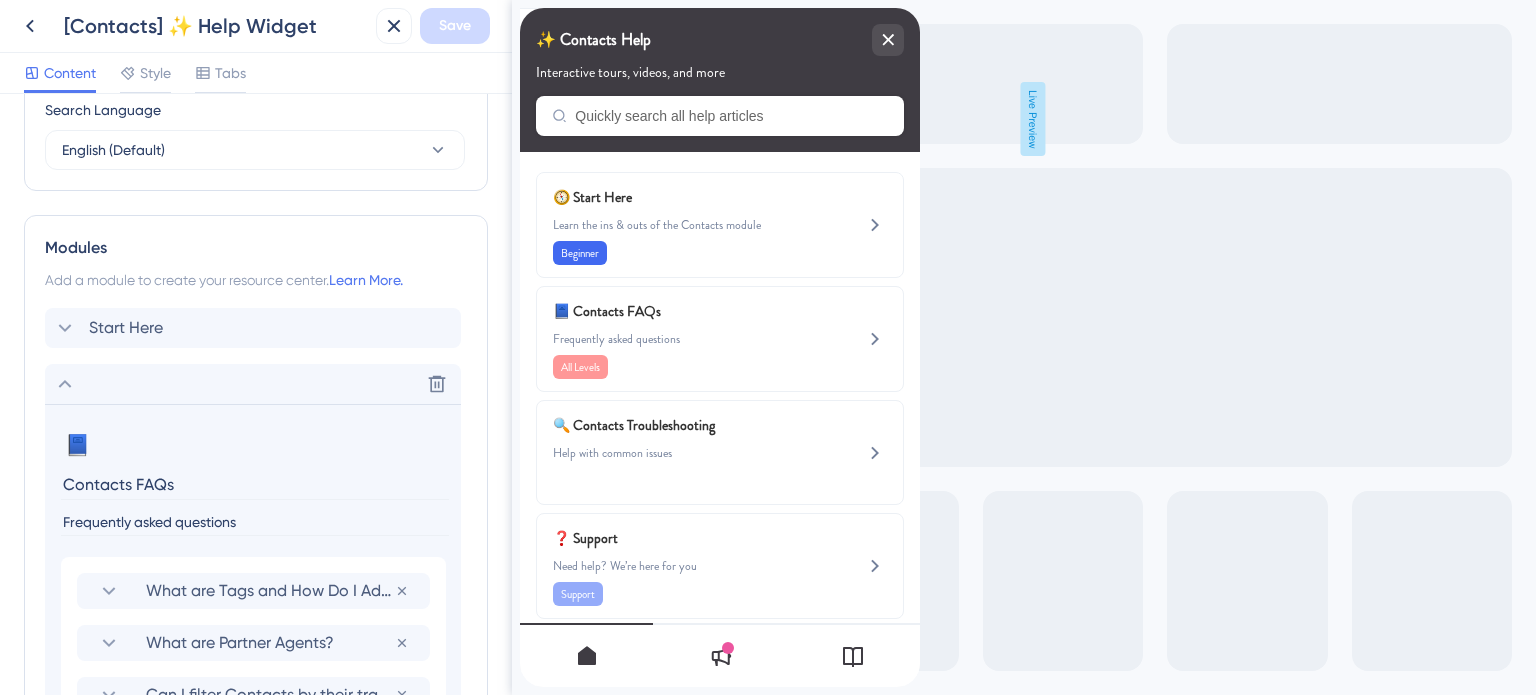 scroll, scrollTop: 968, scrollLeft: 0, axis: vertical 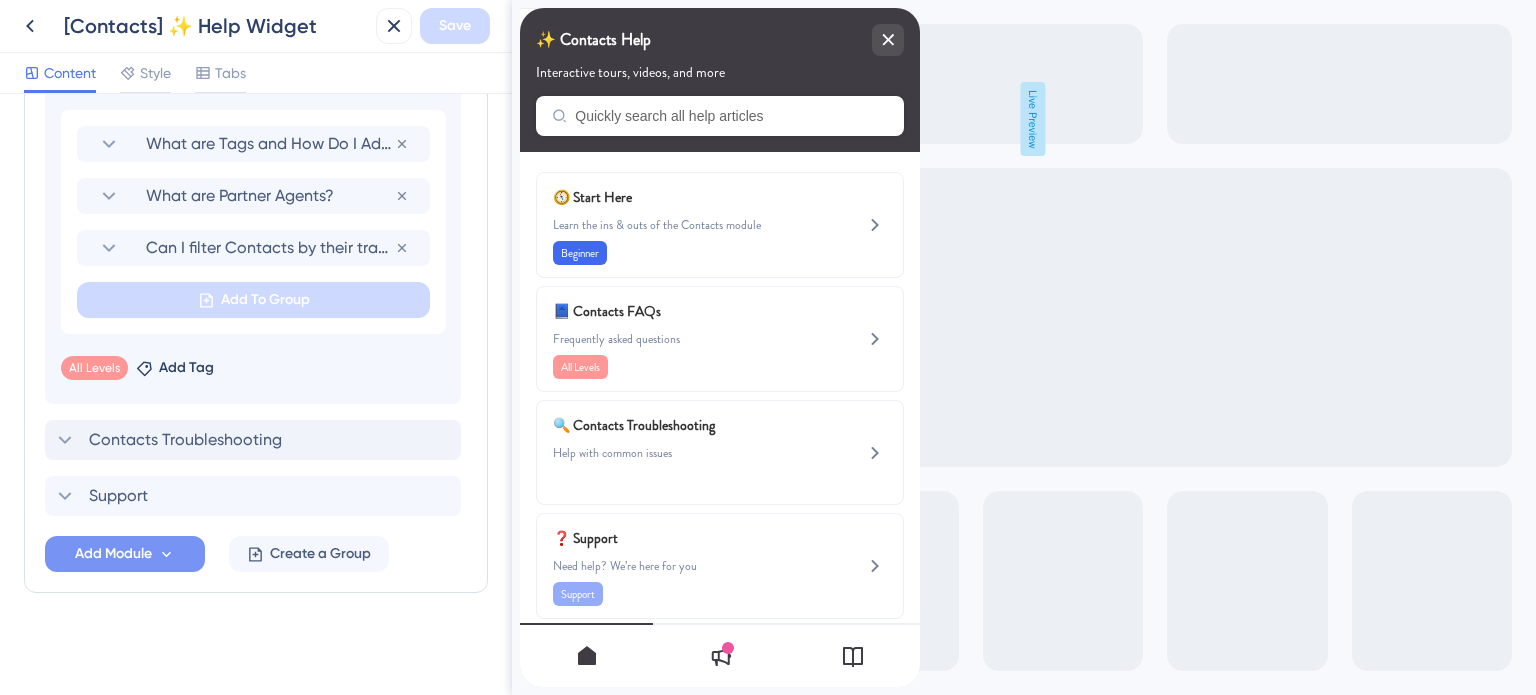 click on "Add Module" at bounding box center (113, 554) 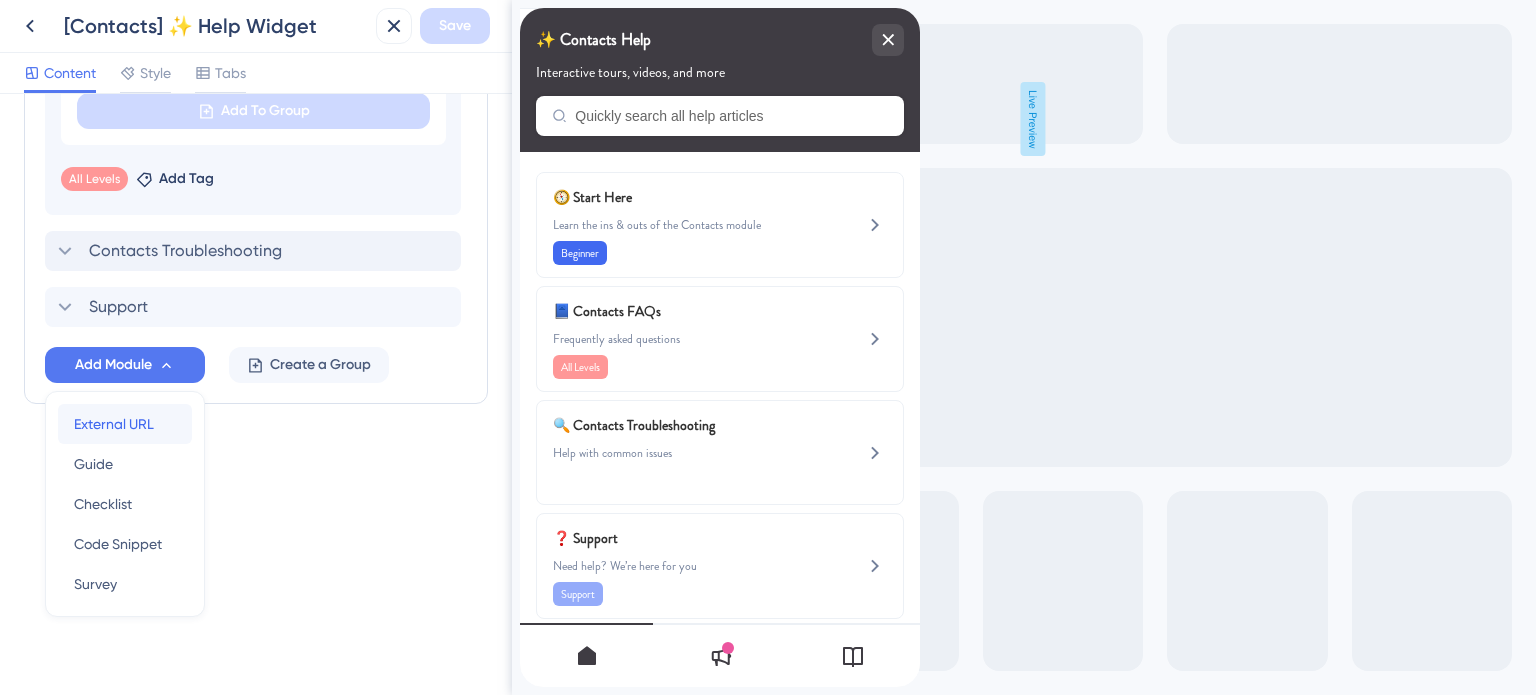 click on "External URL" at bounding box center (114, 424) 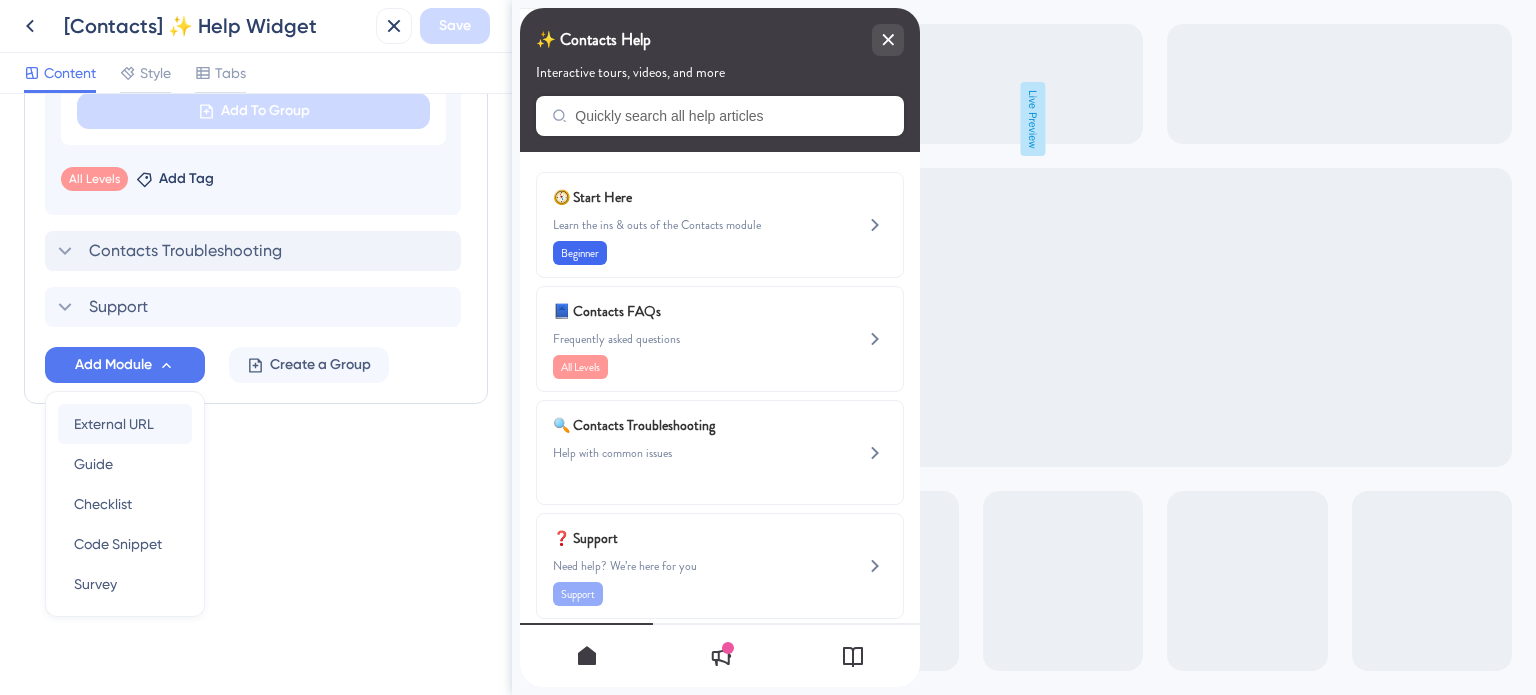 scroll, scrollTop: 1268, scrollLeft: 0, axis: vertical 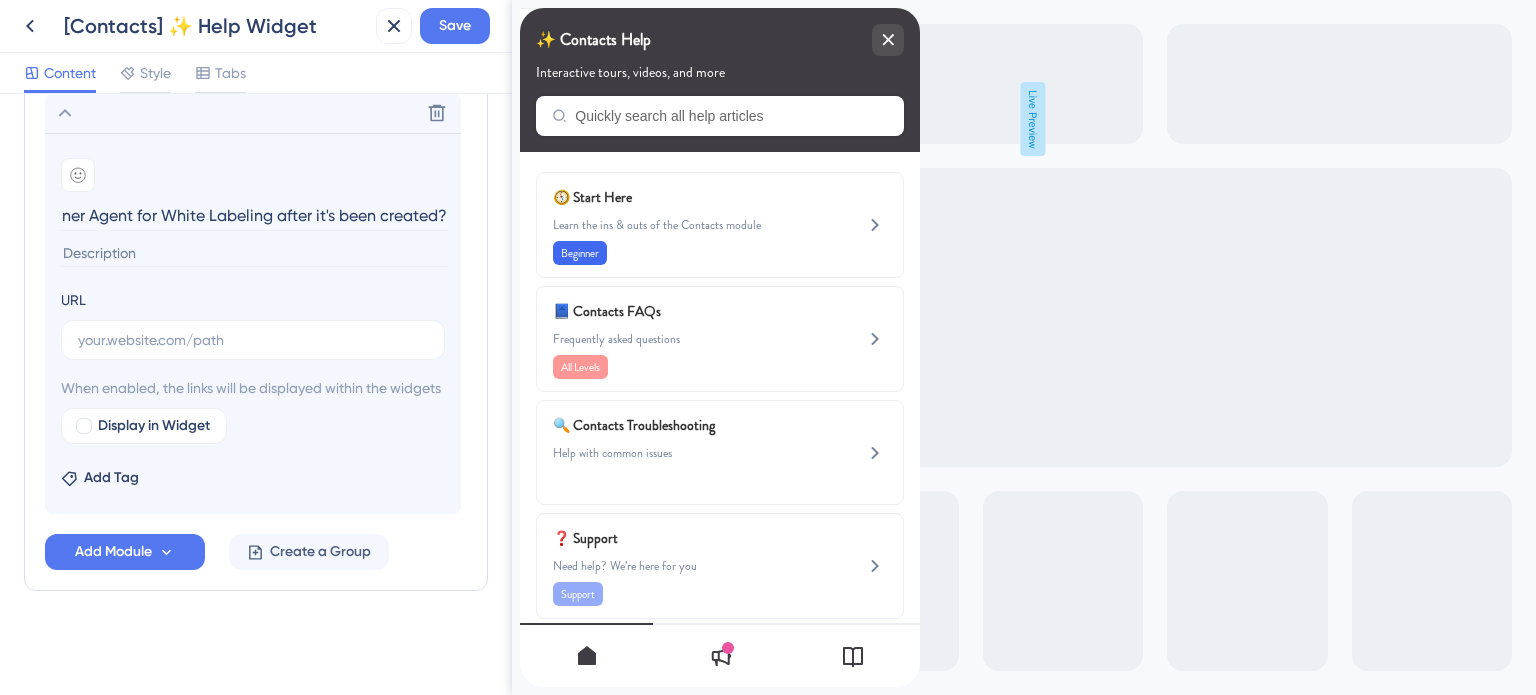 type on "How do I update a Partner Agent for White Labeling after it's been created?" 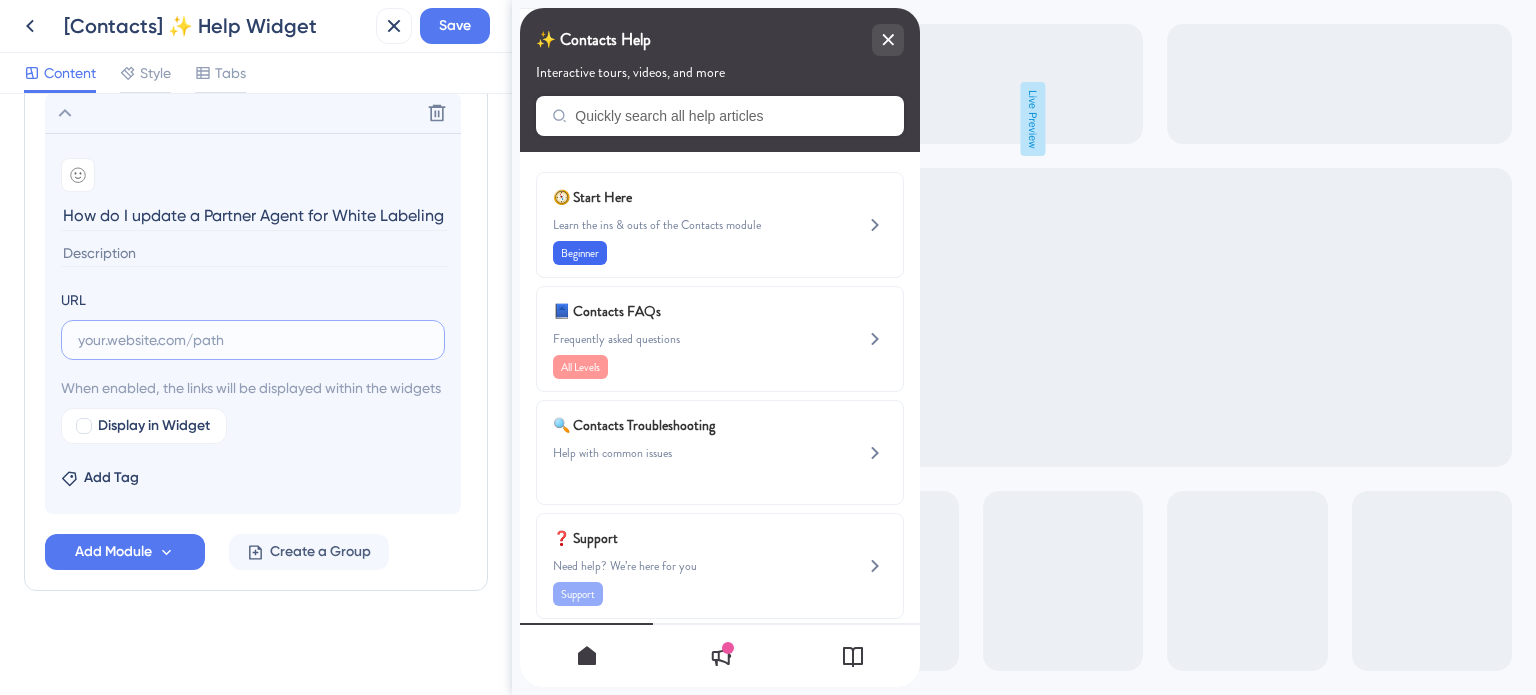 click at bounding box center (253, 340) 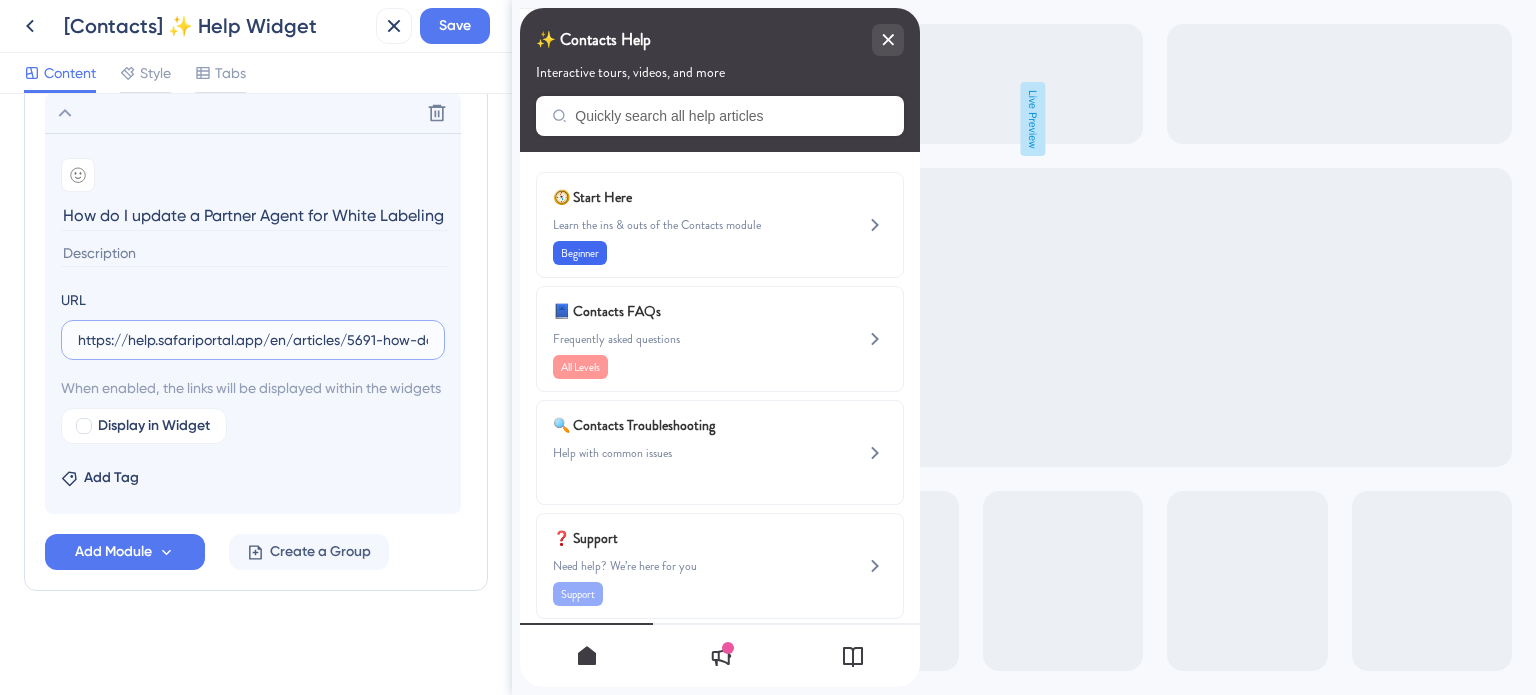 scroll, scrollTop: 0, scrollLeft: 255, axis: horizontal 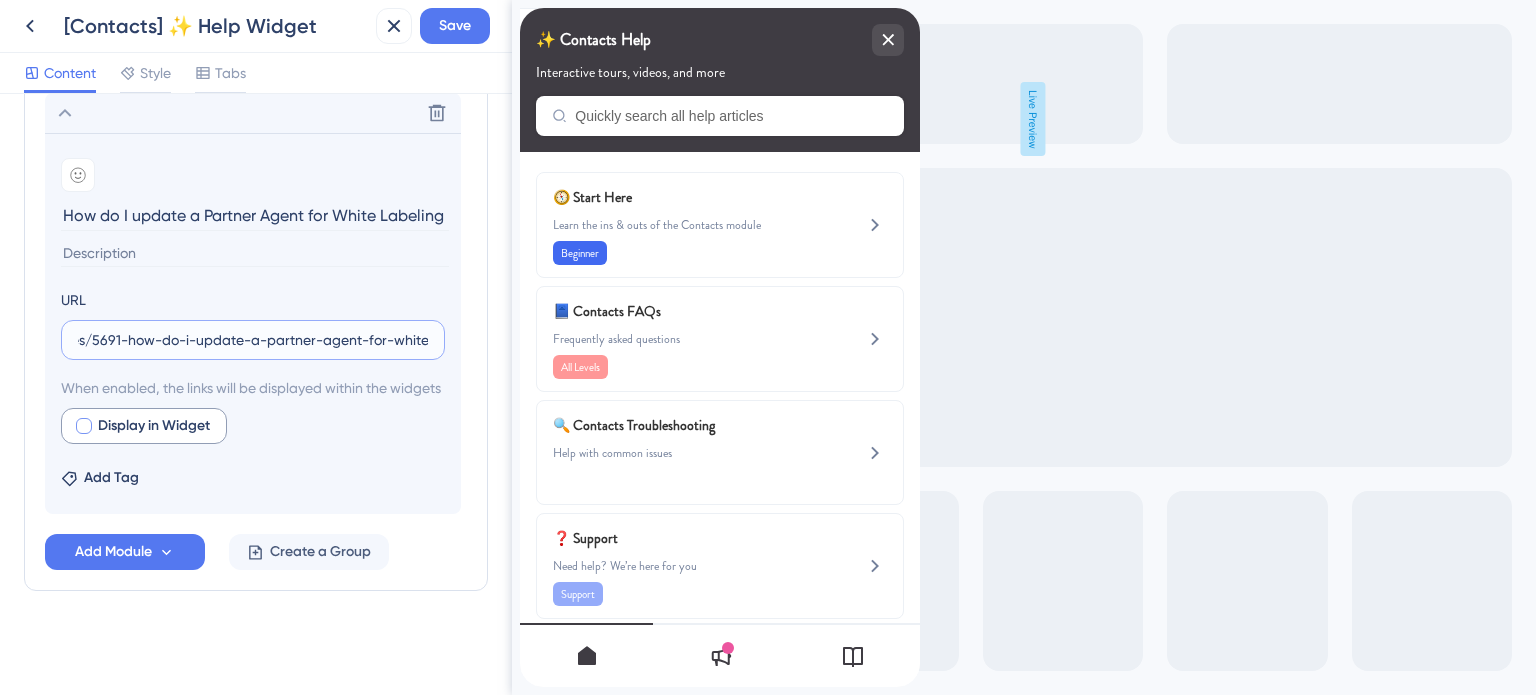 type on "https://help.safariportal.app/en/articles/5691-how-do-i-update-a-partner-agent-for-white" 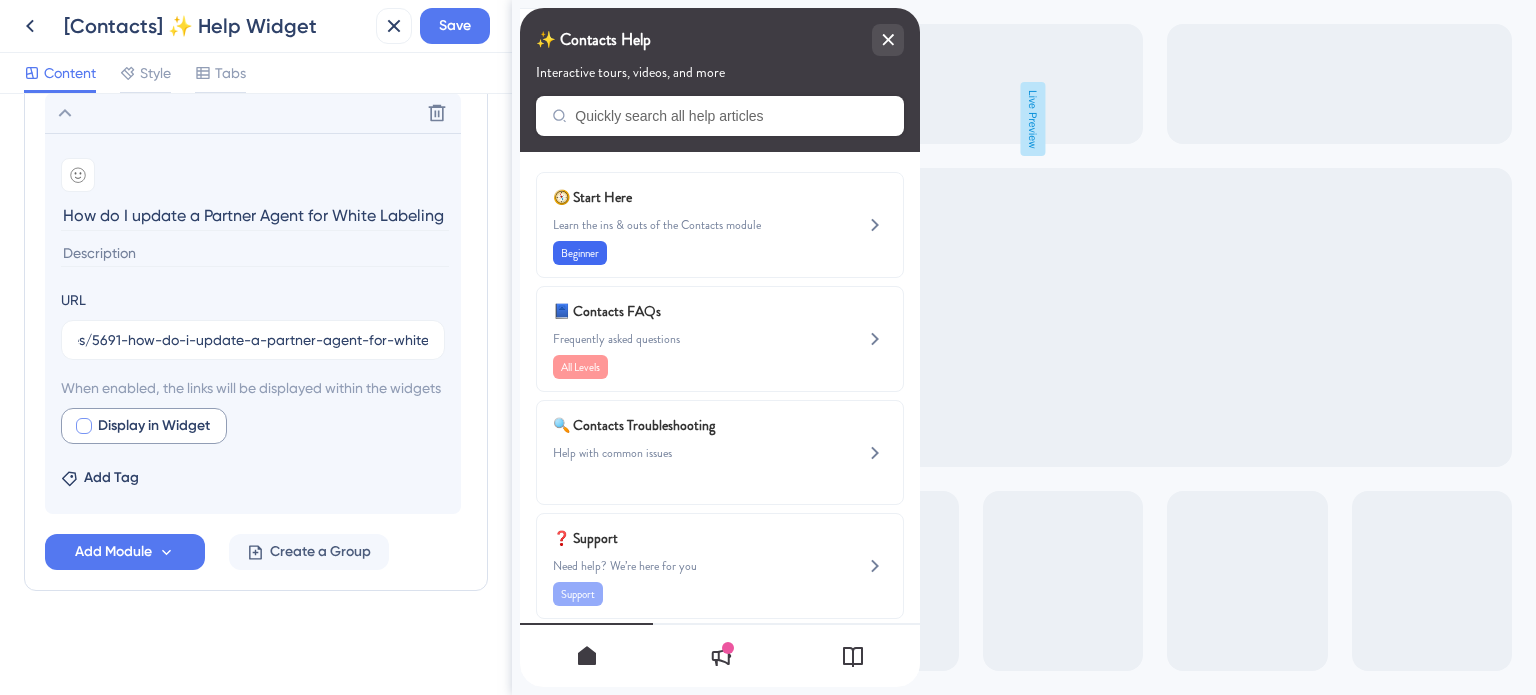 click at bounding box center (84, 426) 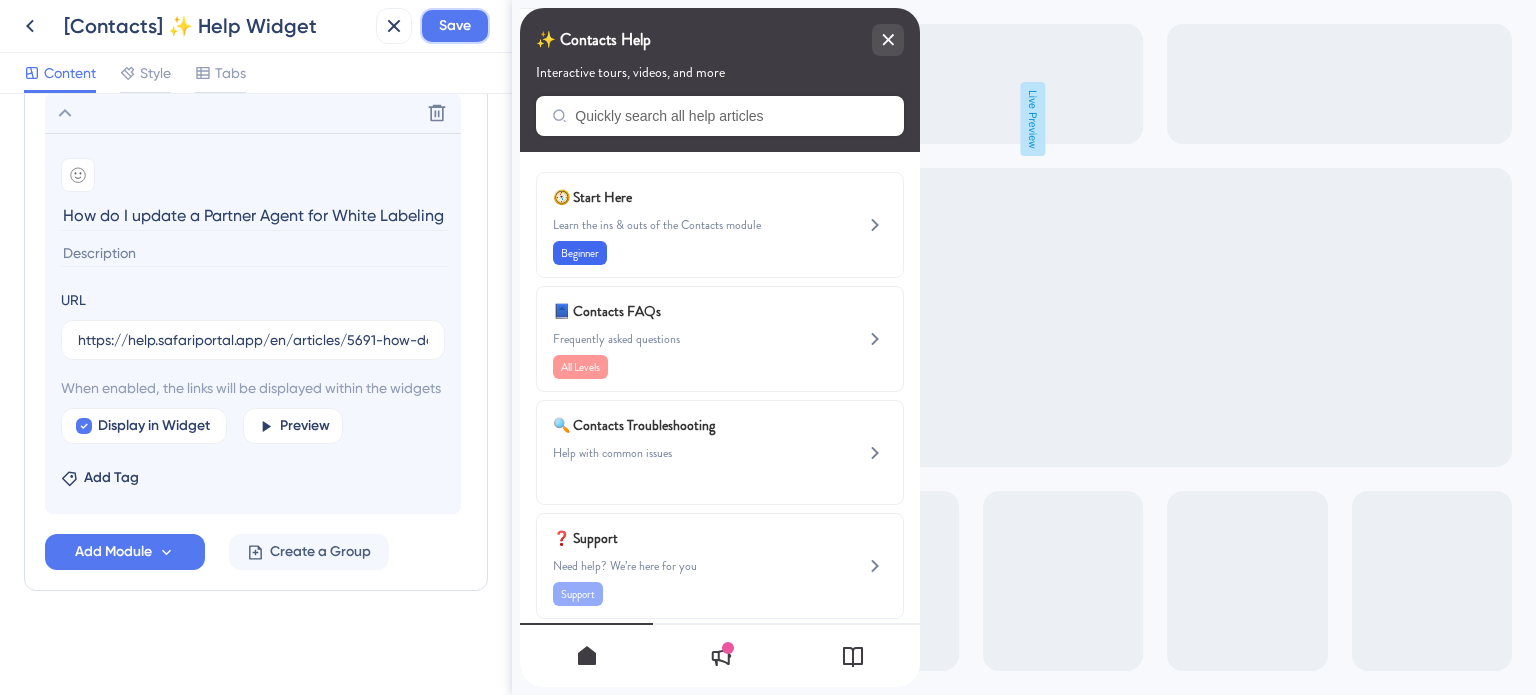 click on "Save" at bounding box center (455, 26) 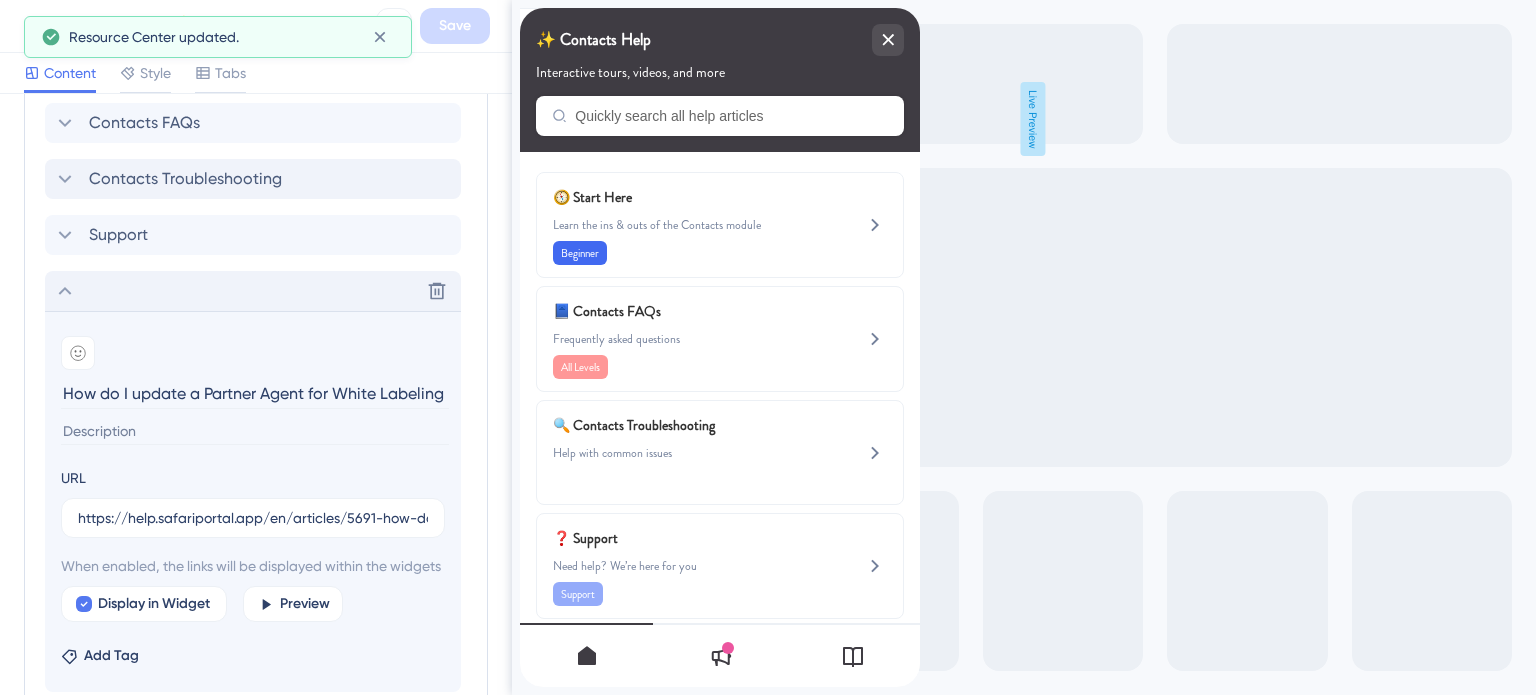 click 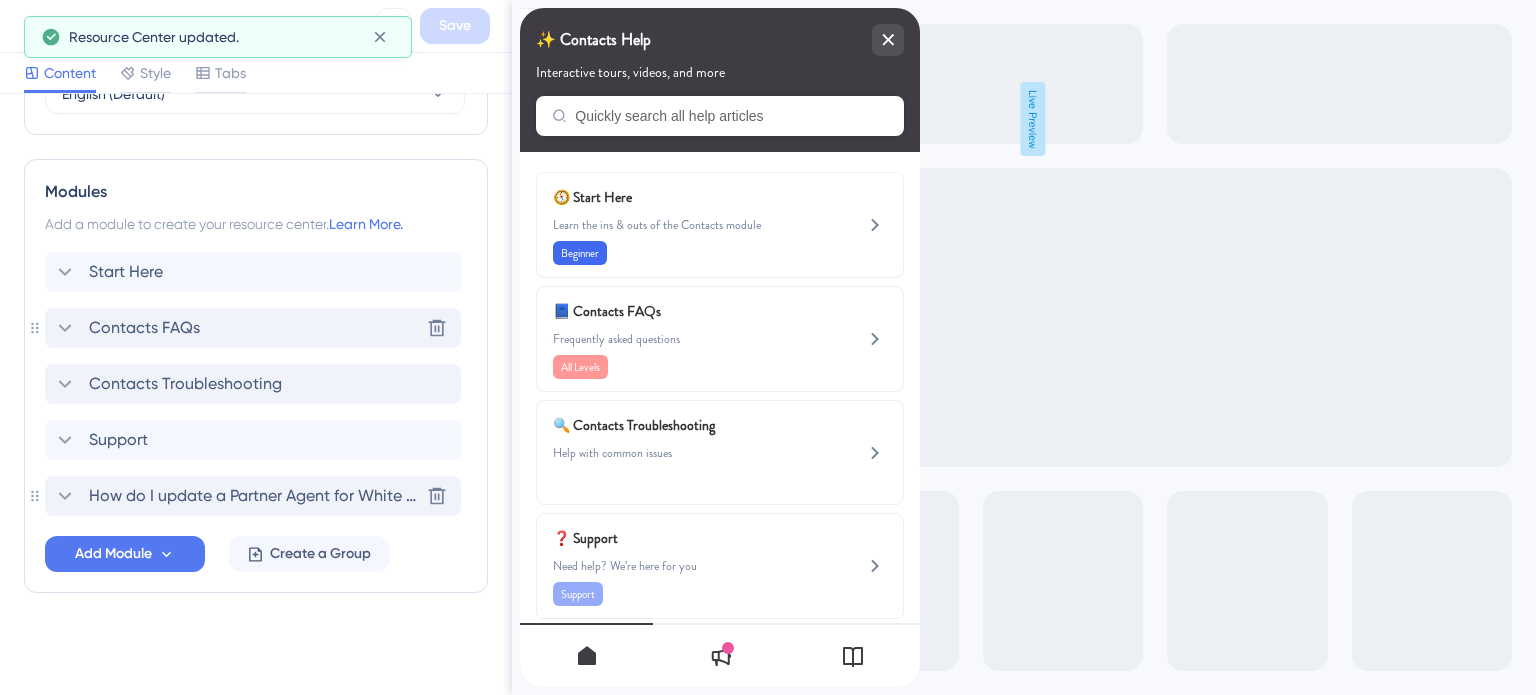 click 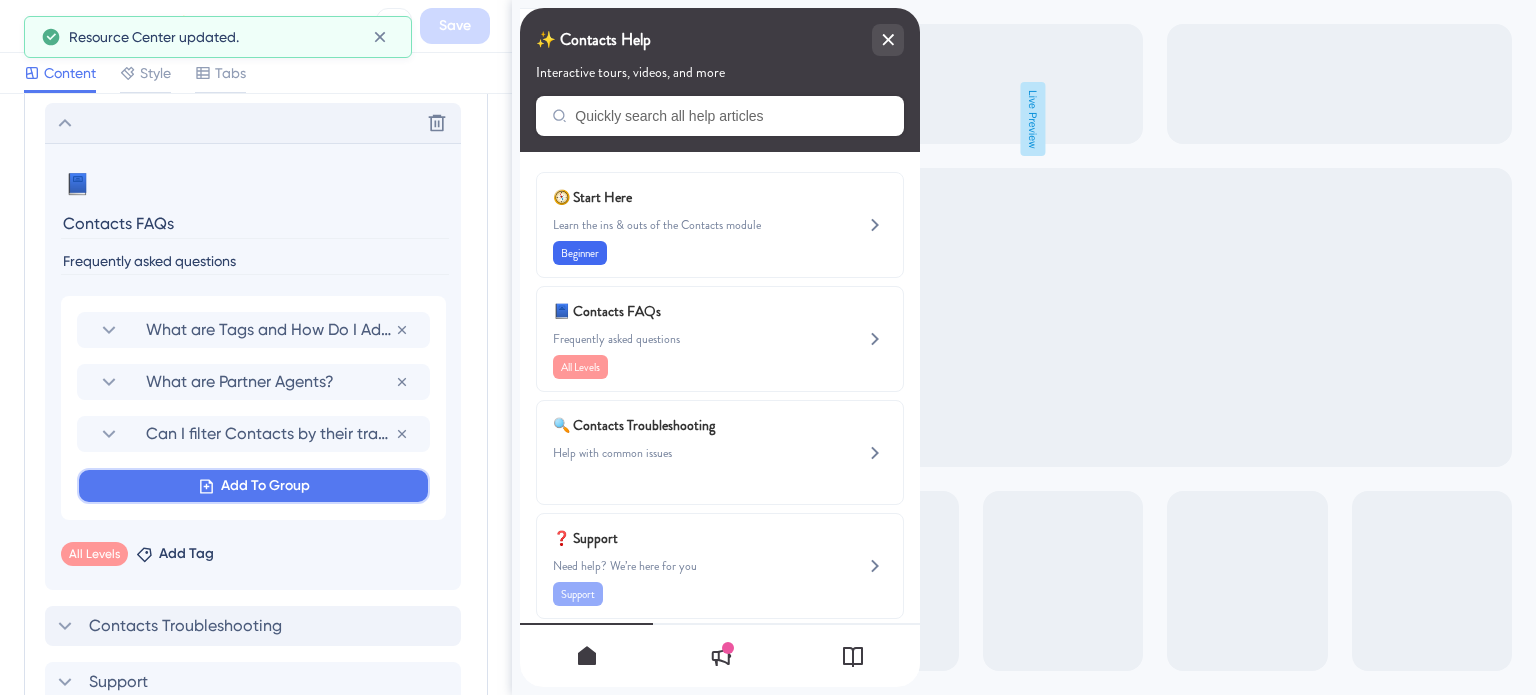 click on "Add To Group" at bounding box center (265, 486) 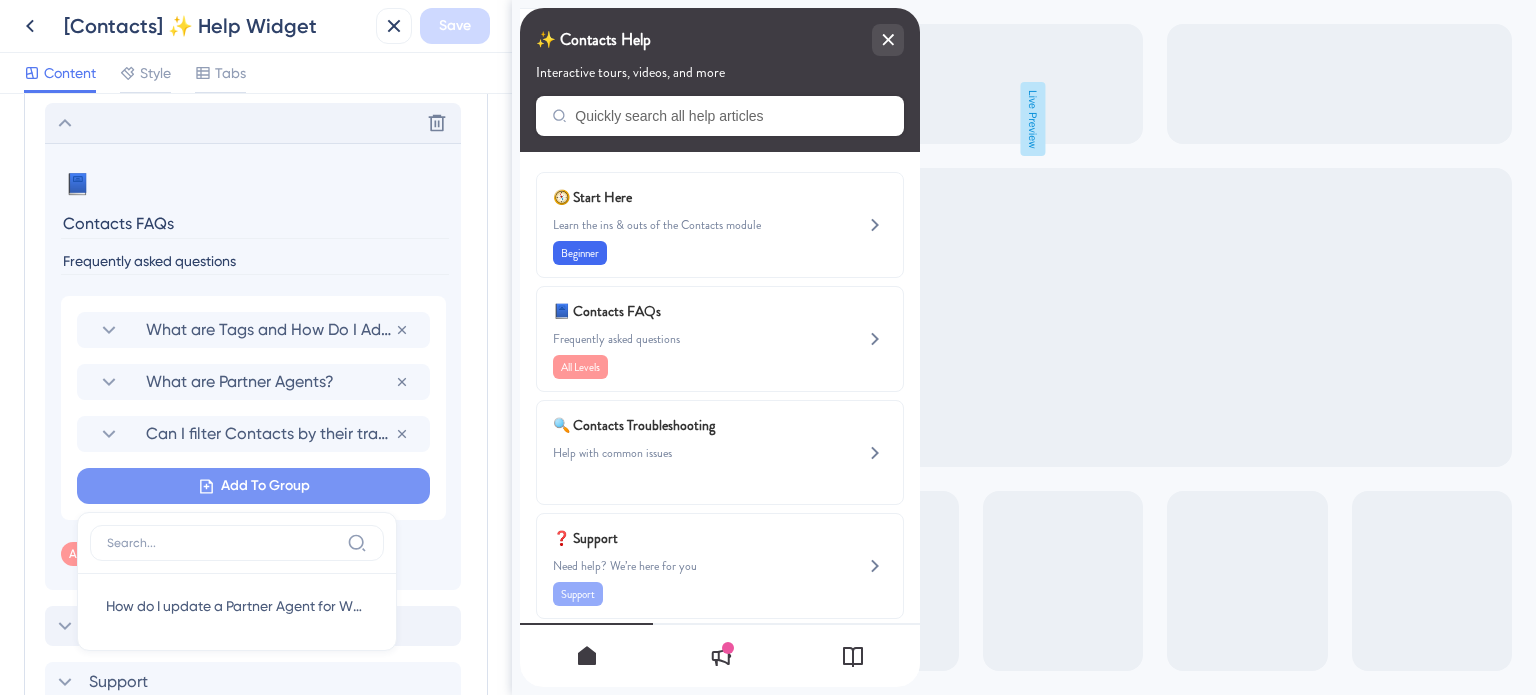 scroll, scrollTop: 1253, scrollLeft: 0, axis: vertical 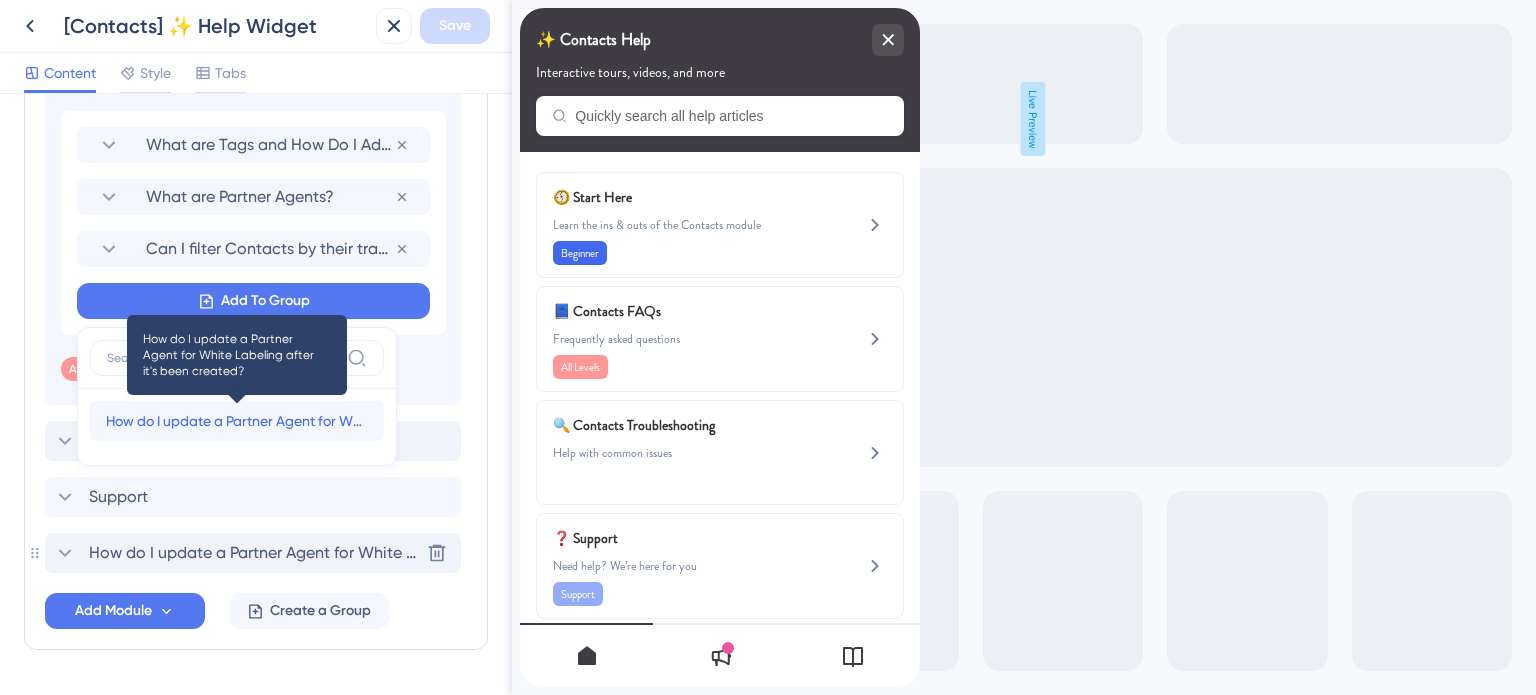 click on "How do I update a Partner Agent for White Labeling after it's been created?" at bounding box center (237, 421) 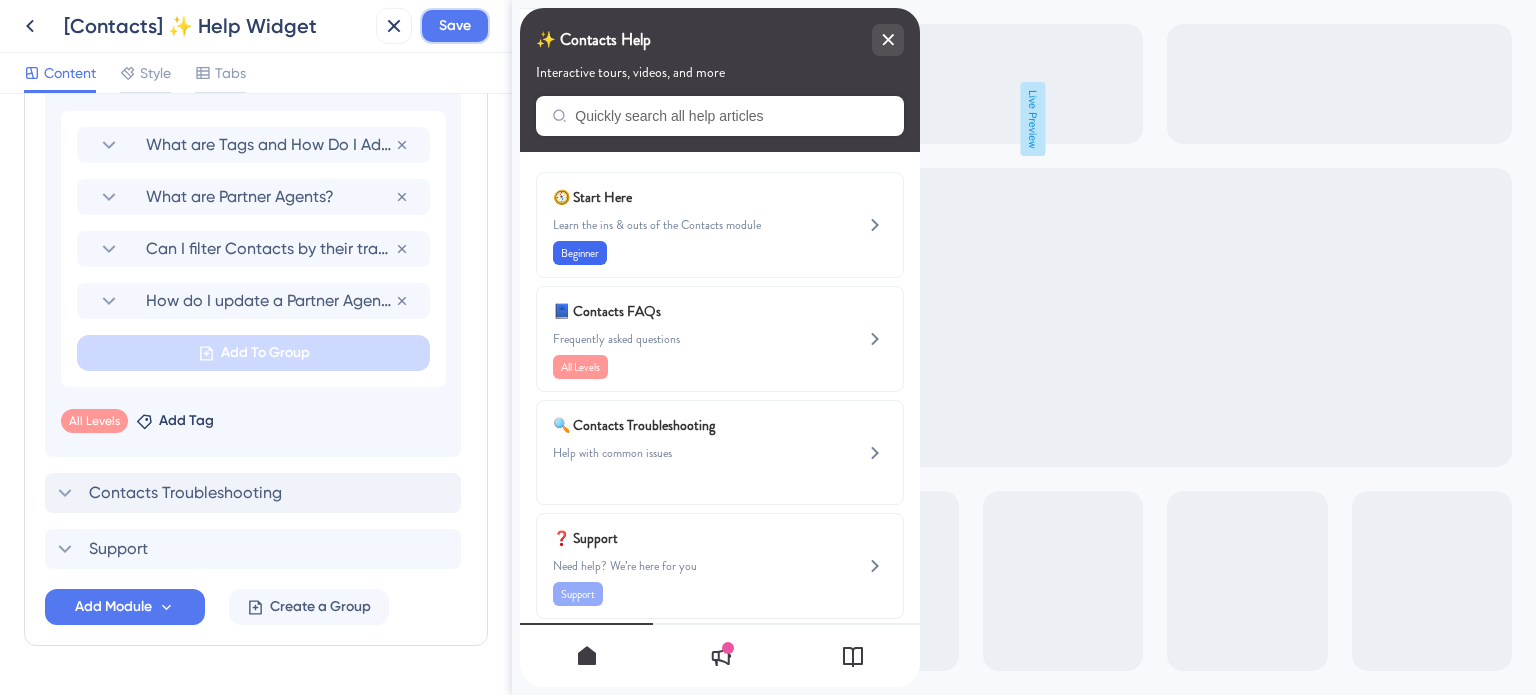 click on "Save" at bounding box center (455, 26) 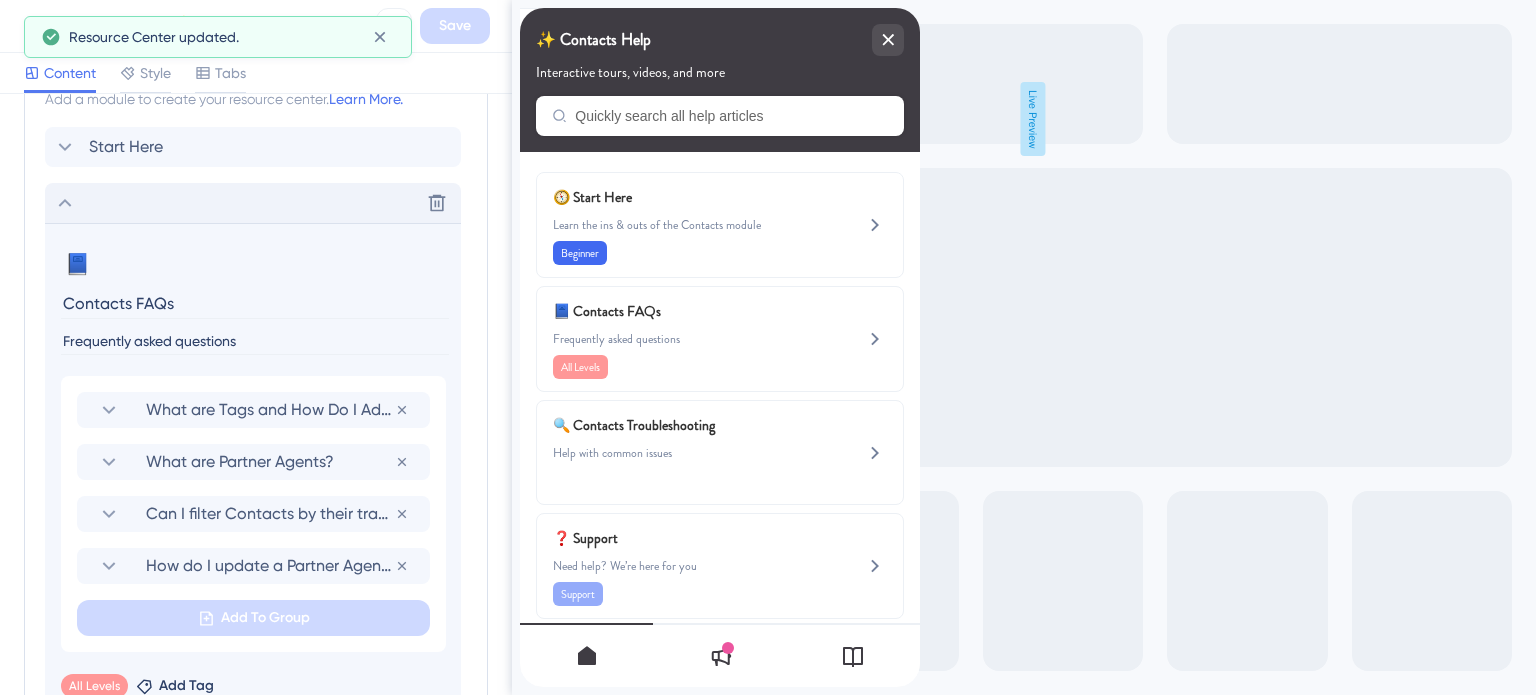 scroll, scrollTop: 953, scrollLeft: 0, axis: vertical 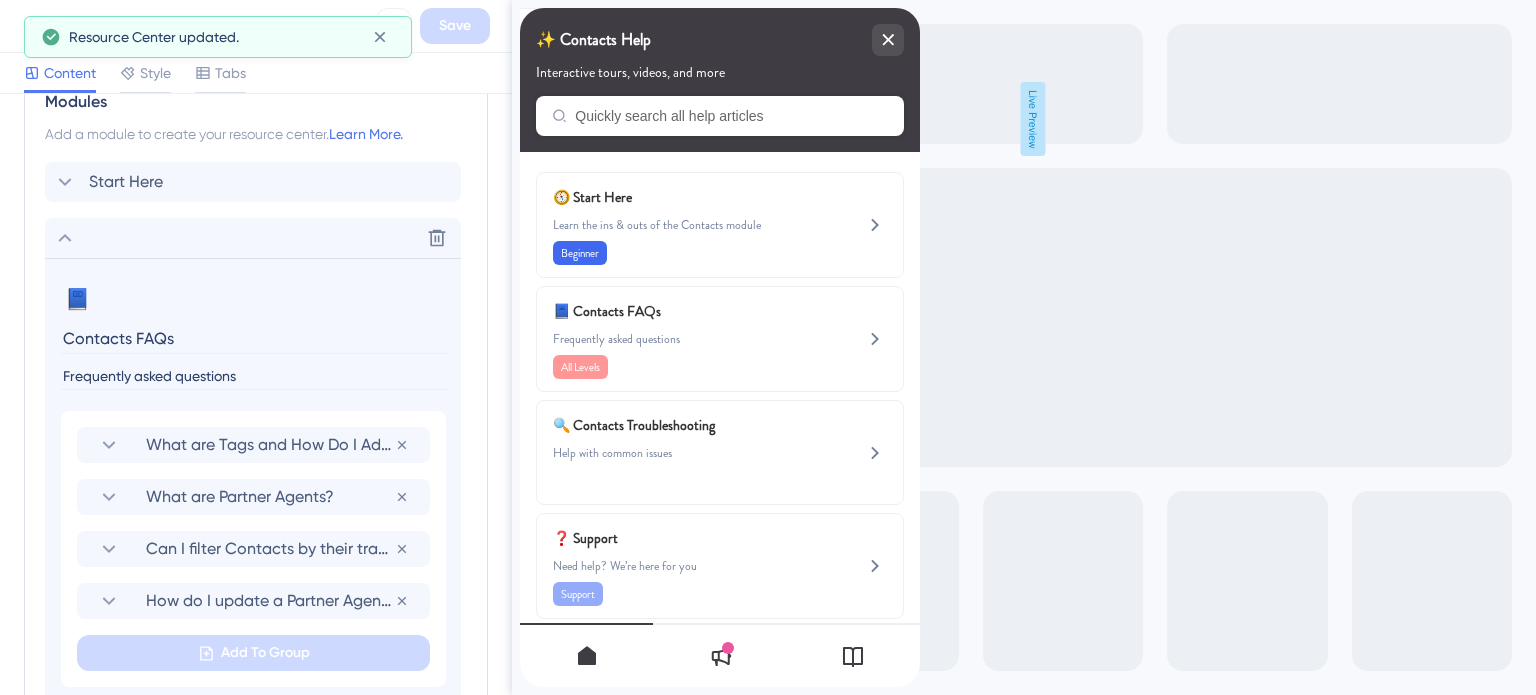 click 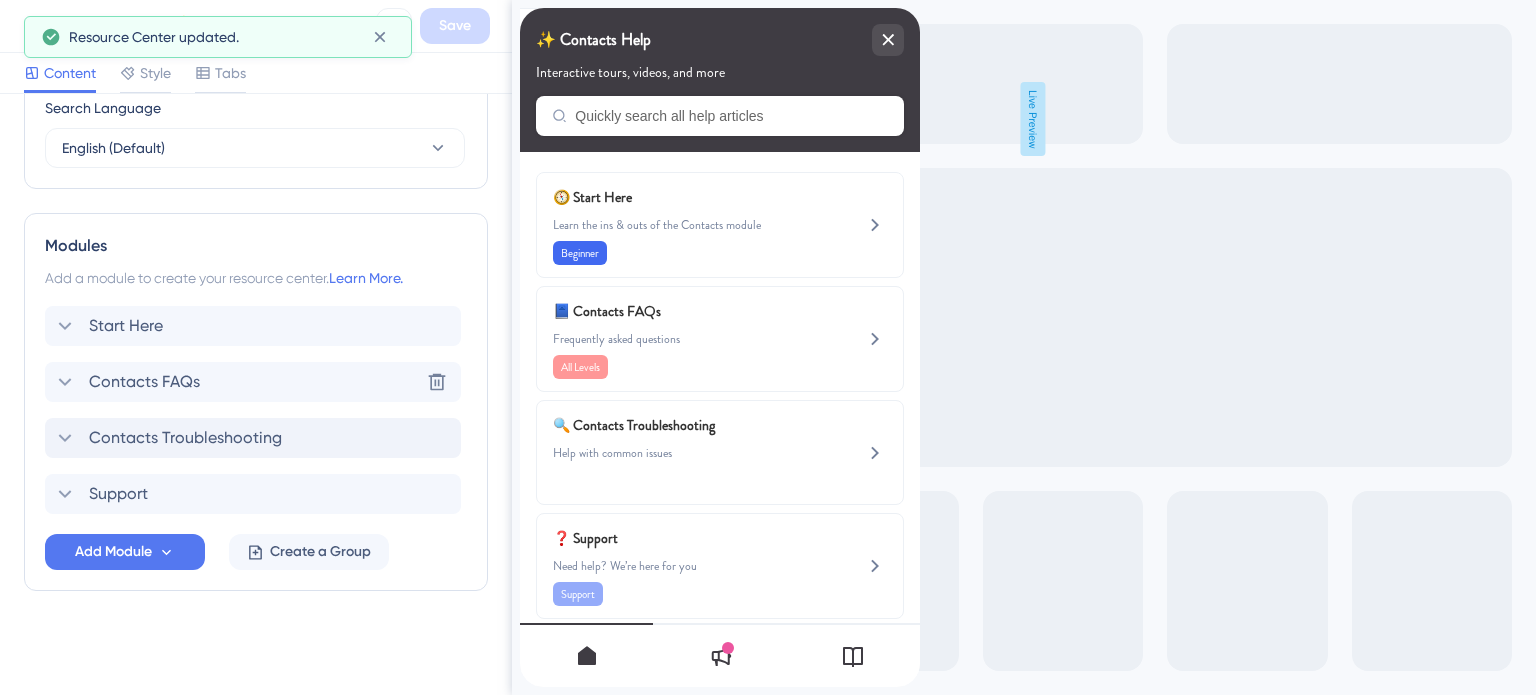 scroll, scrollTop: 807, scrollLeft: 0, axis: vertical 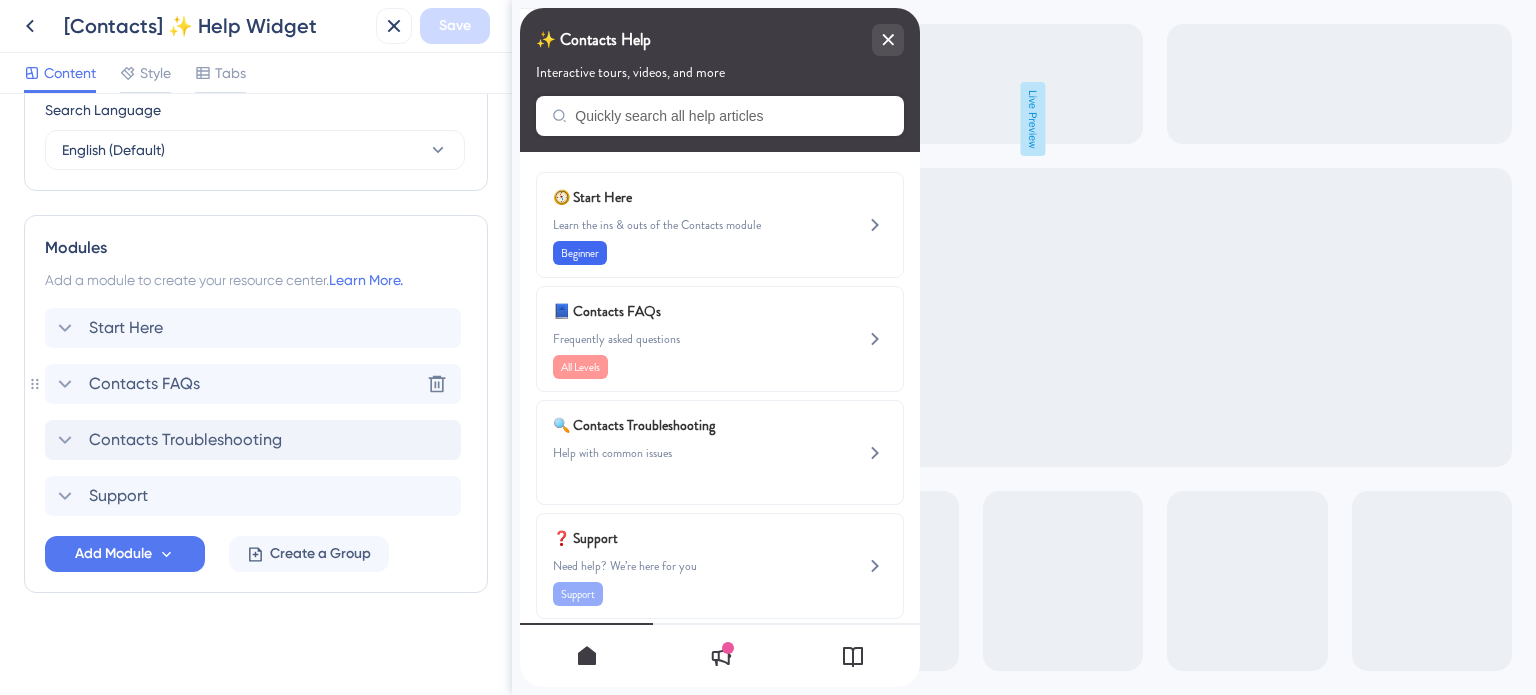 click 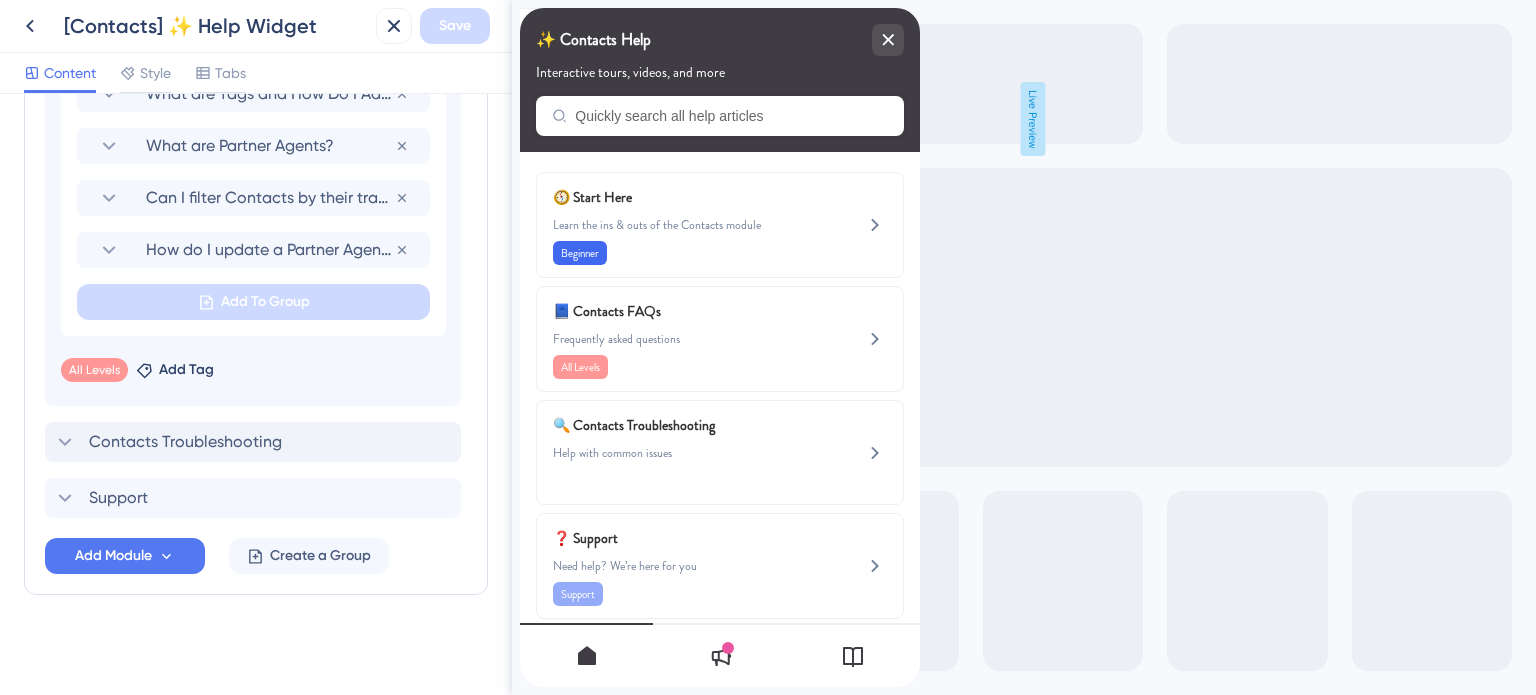scroll, scrollTop: 1306, scrollLeft: 0, axis: vertical 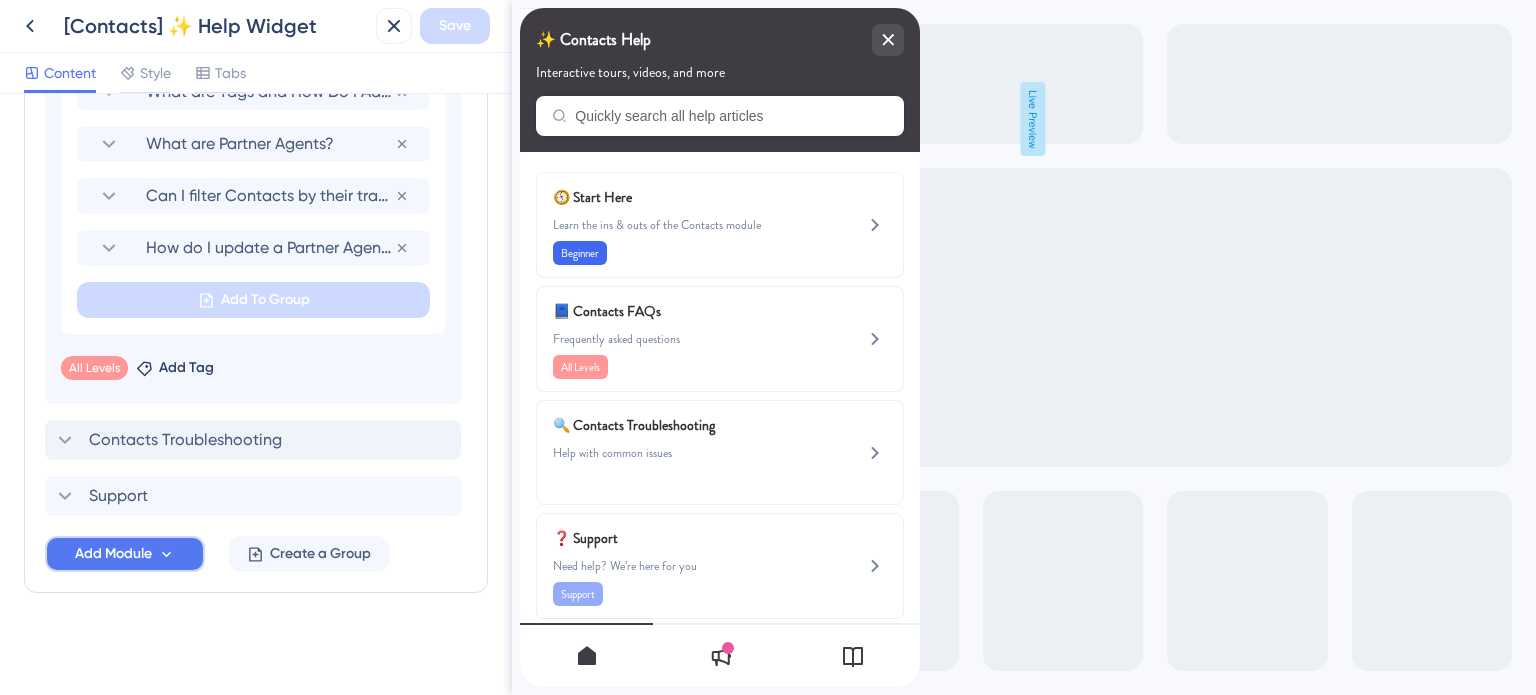 click on "Add Module" at bounding box center [113, 554] 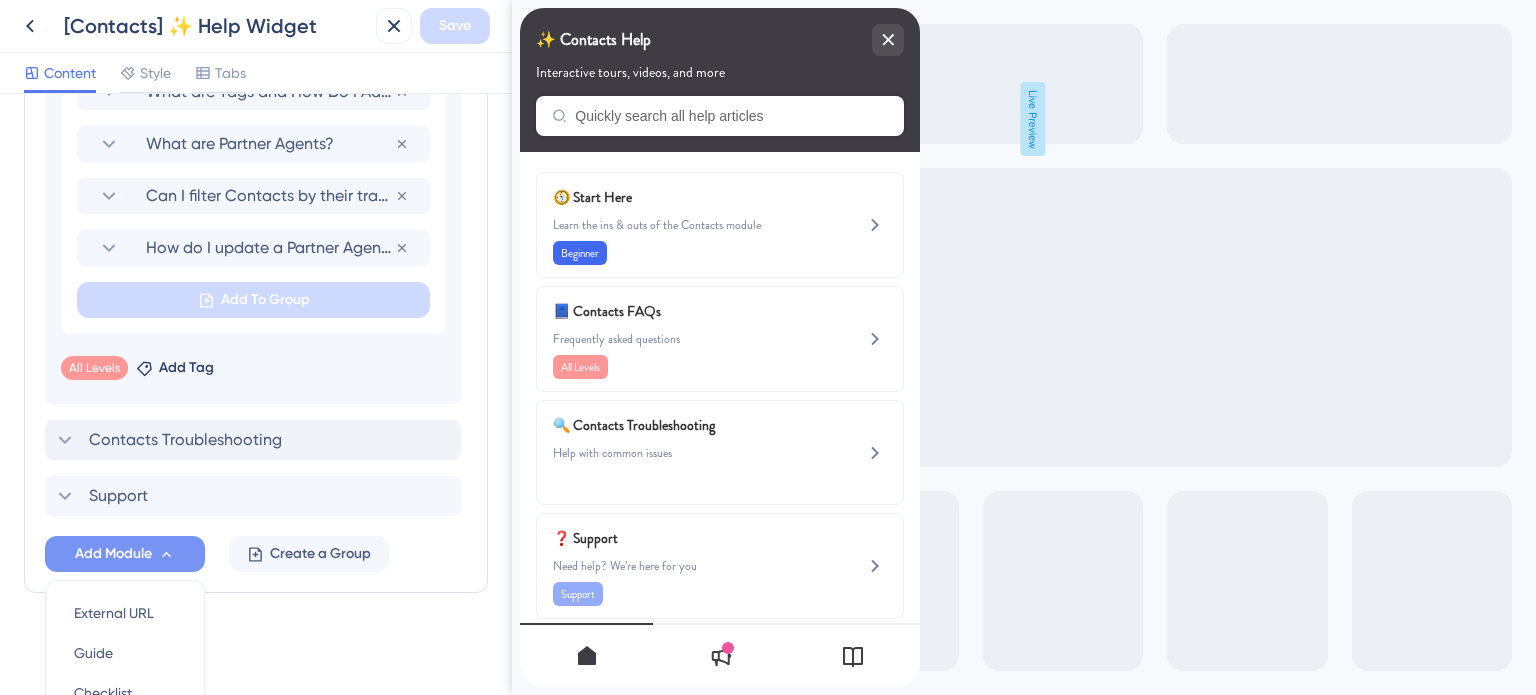 scroll, scrollTop: 1495, scrollLeft: 0, axis: vertical 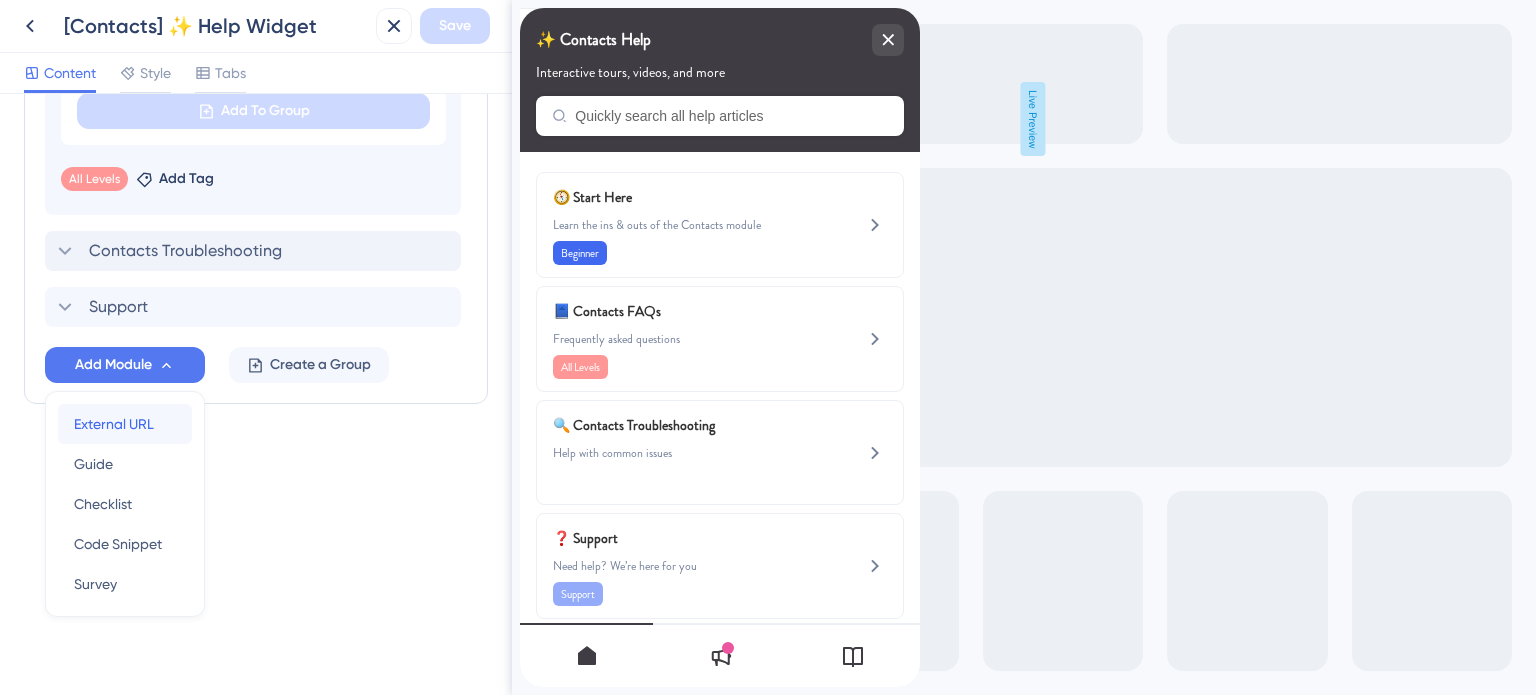click on "External URL" at bounding box center [114, 424] 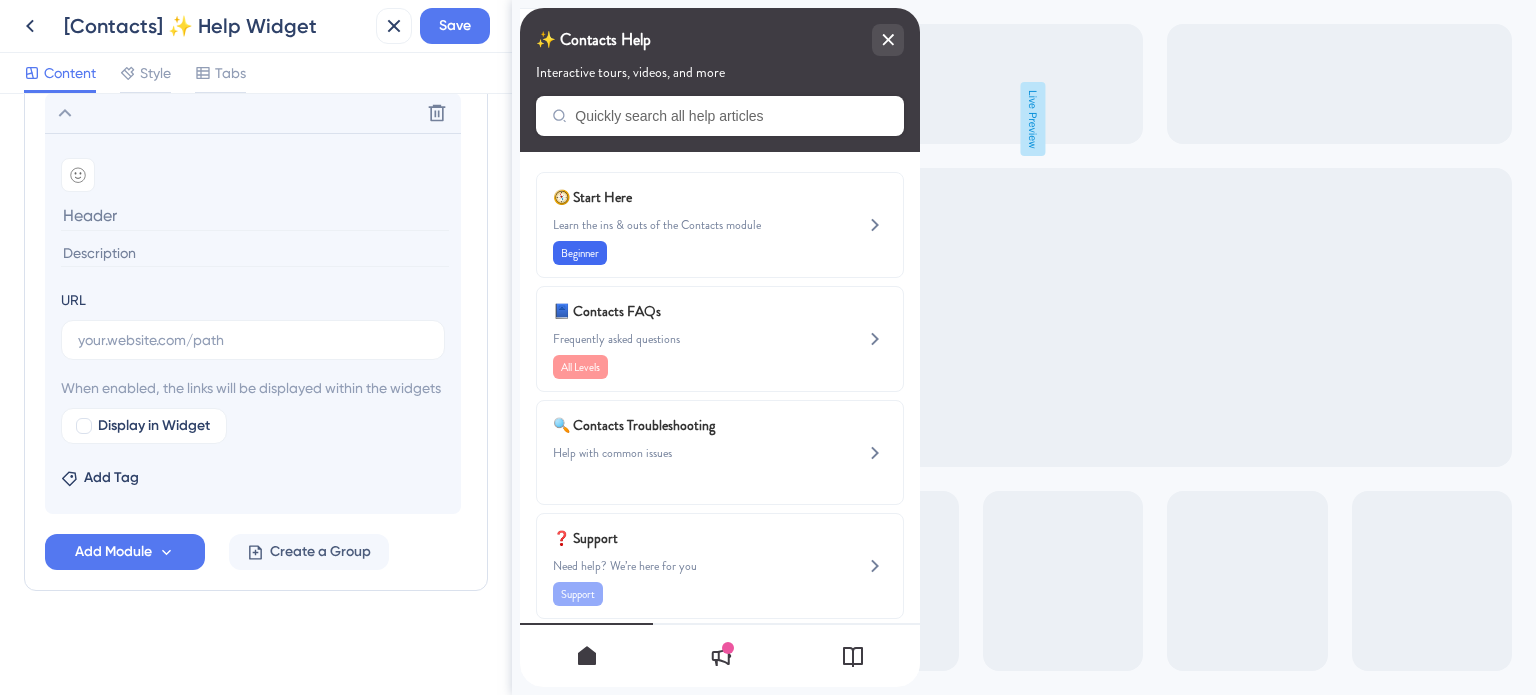 scroll, scrollTop: 1268, scrollLeft: 0, axis: vertical 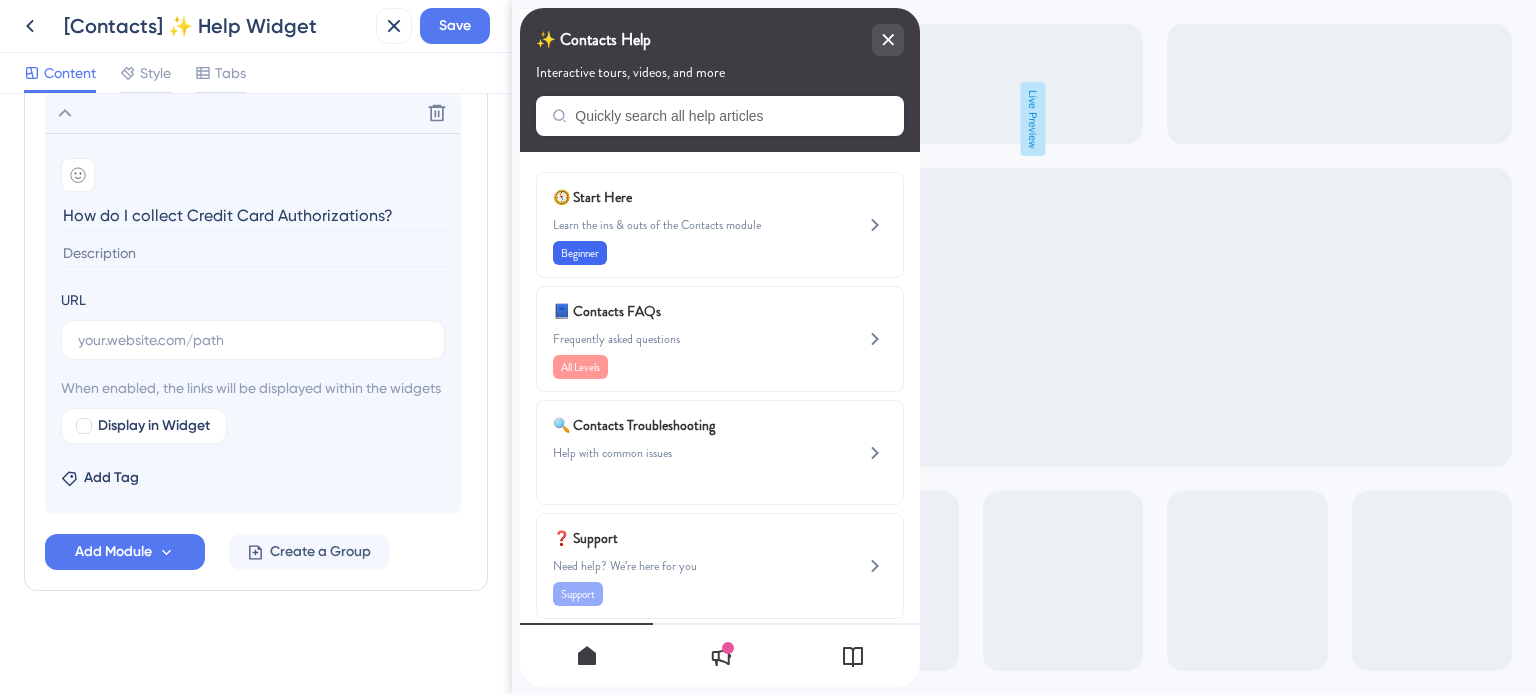 type on "How do I collect Credit Card Authorizations?" 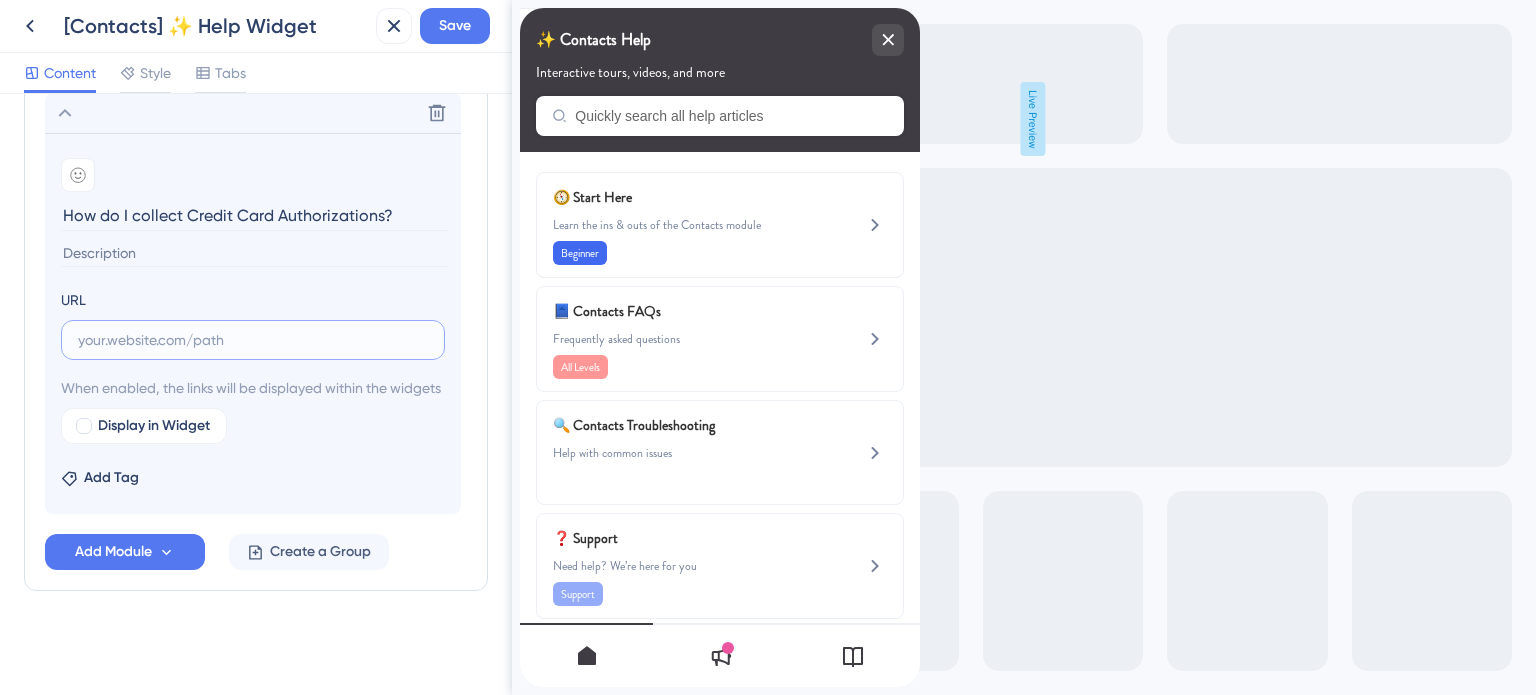 click at bounding box center (253, 340) 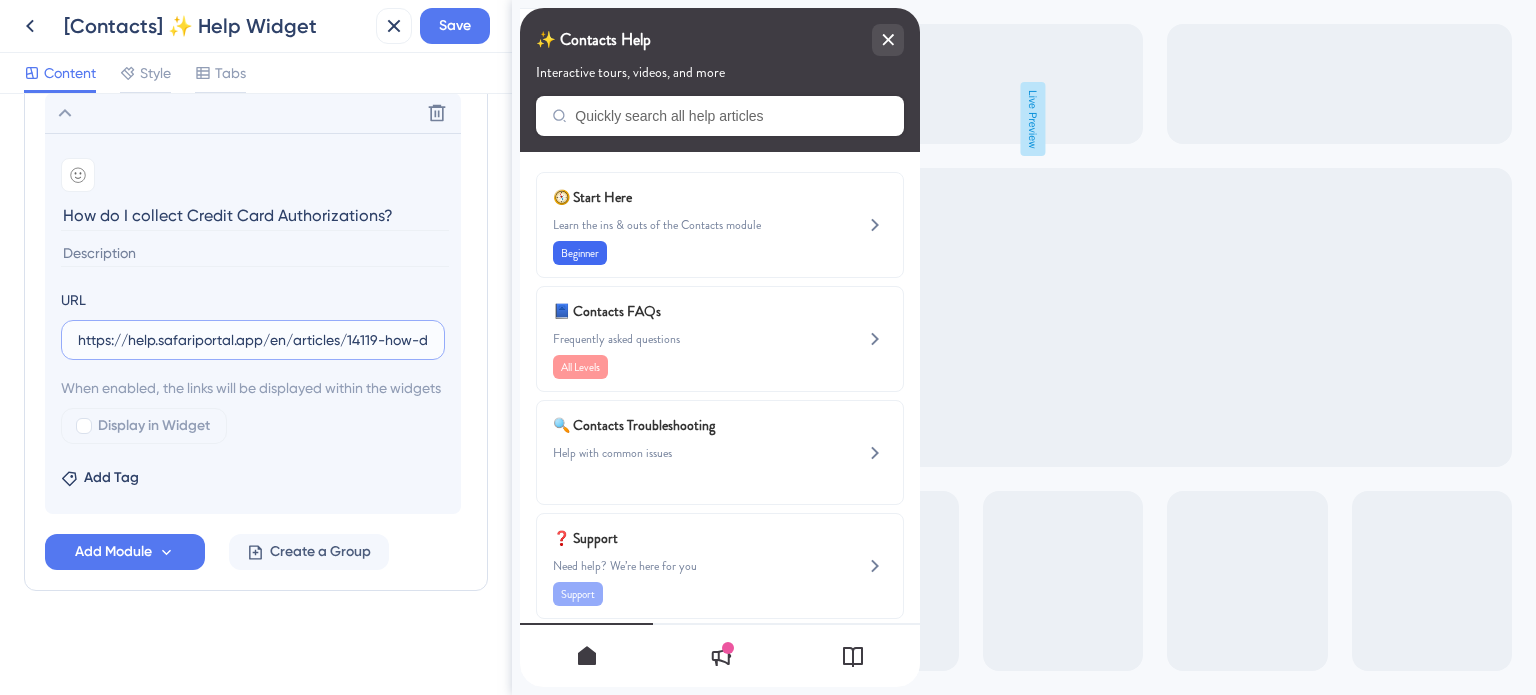 scroll, scrollTop: 0, scrollLeft: 250, axis: horizontal 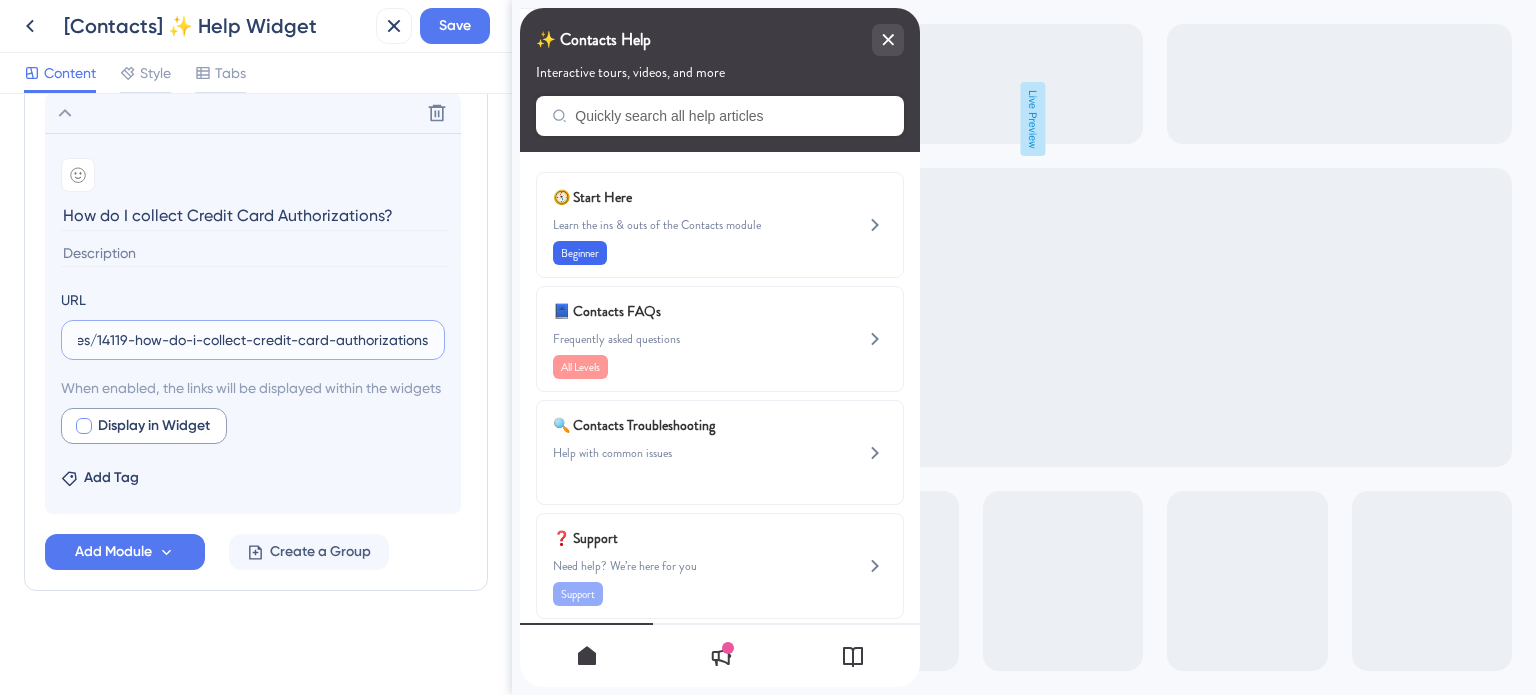 type on "https://help.safariportal.app/en/articles/14119-how-do-i-collect-credit-card-authorizations" 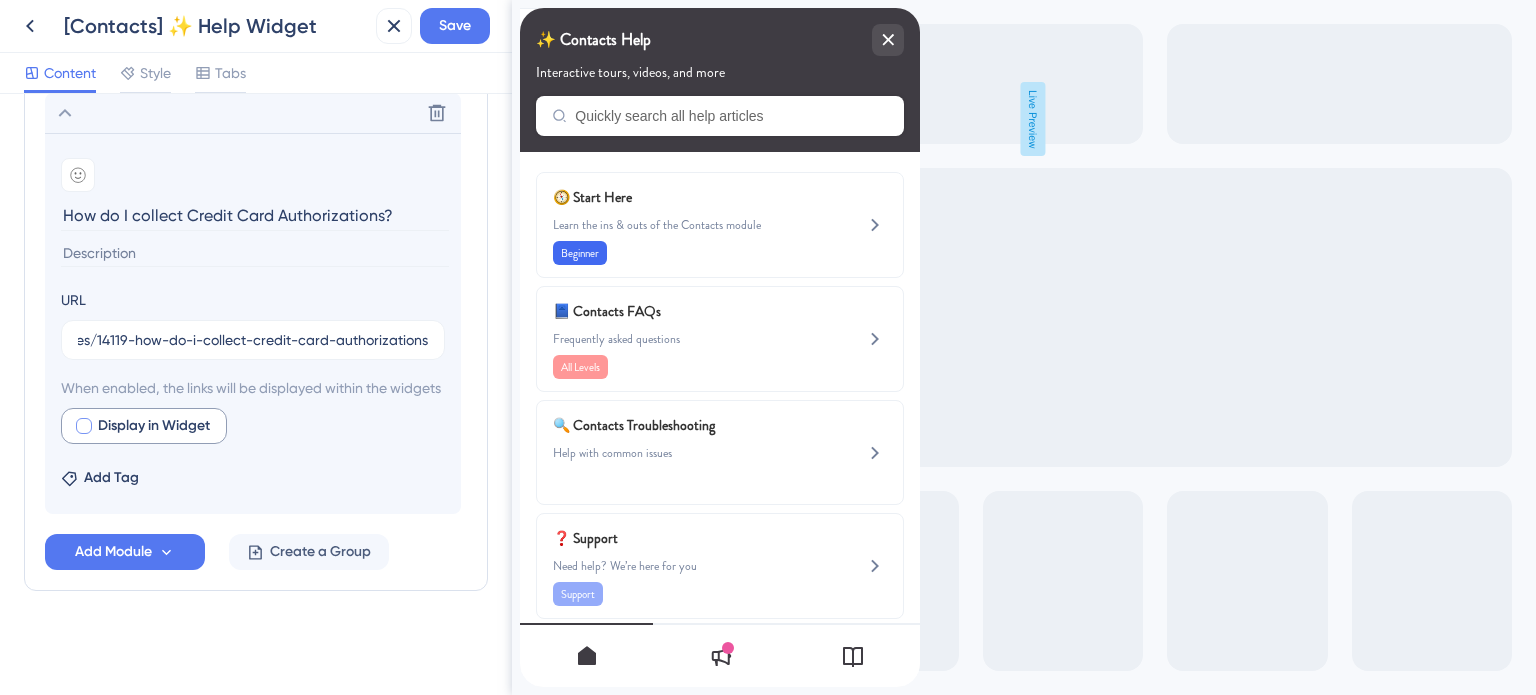click at bounding box center [84, 426] 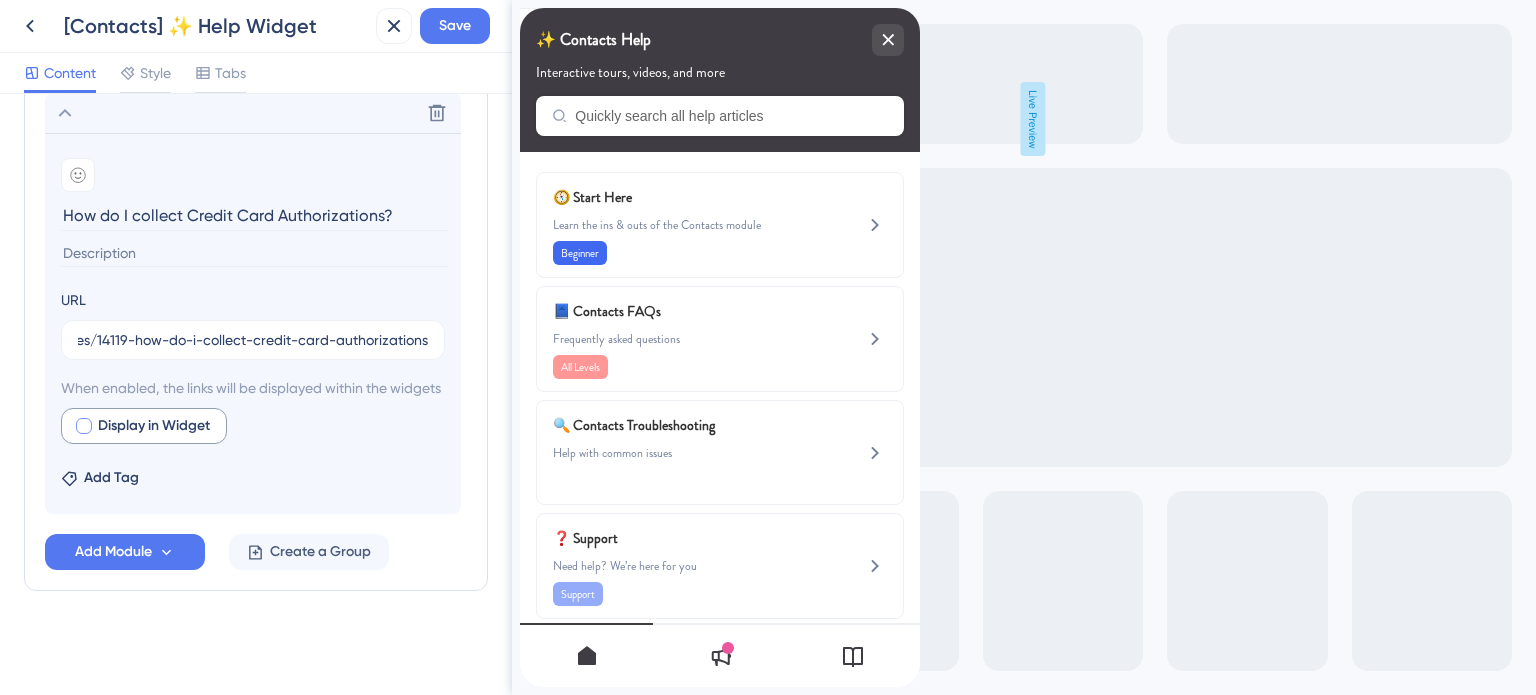 checkbox on "true" 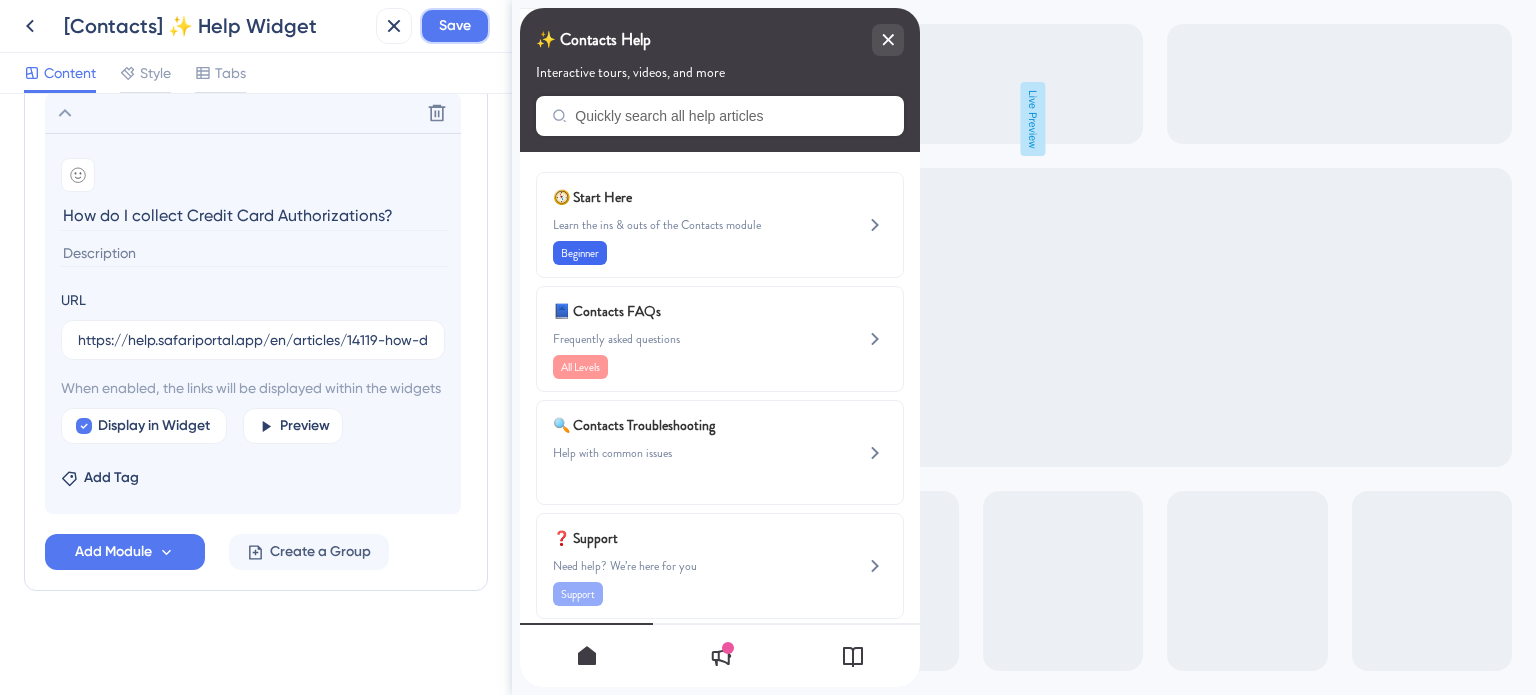 click on "Save" at bounding box center [455, 26] 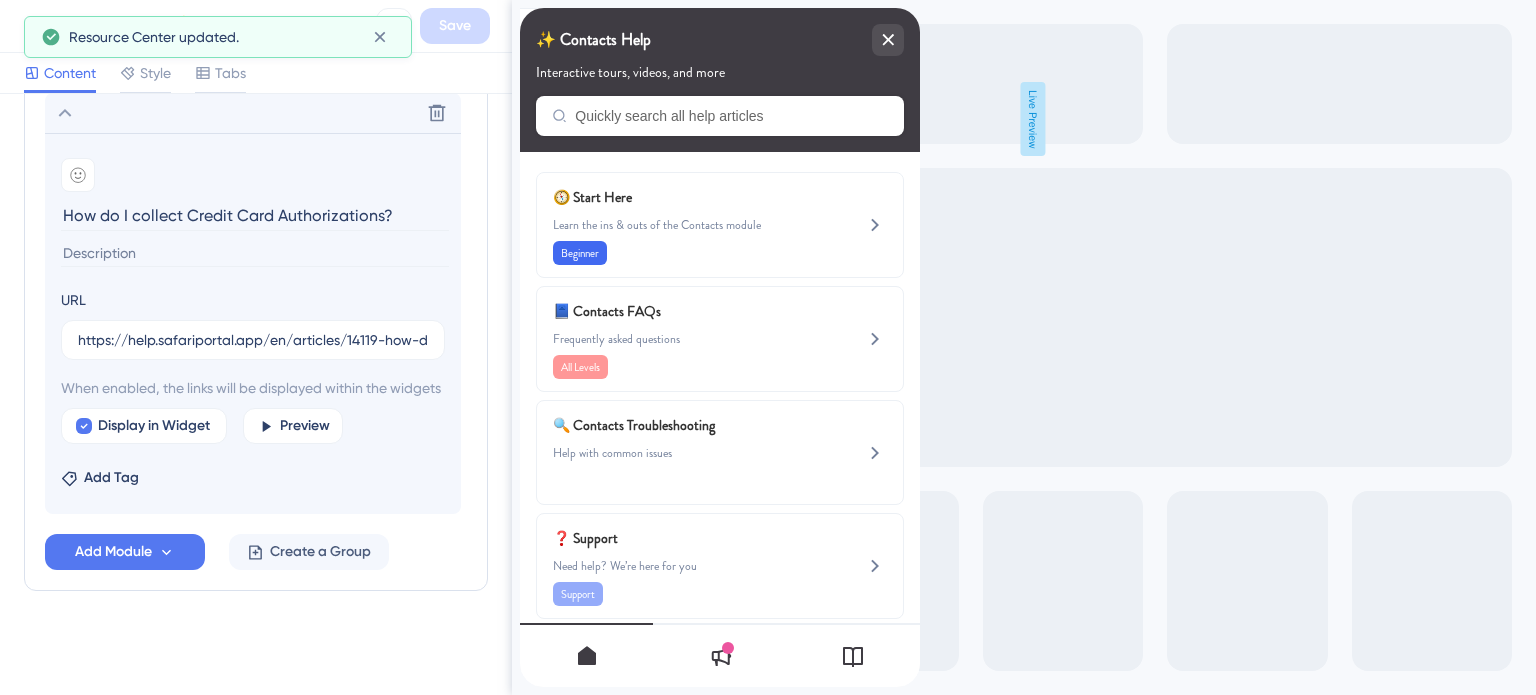 scroll, scrollTop: 1068, scrollLeft: 0, axis: vertical 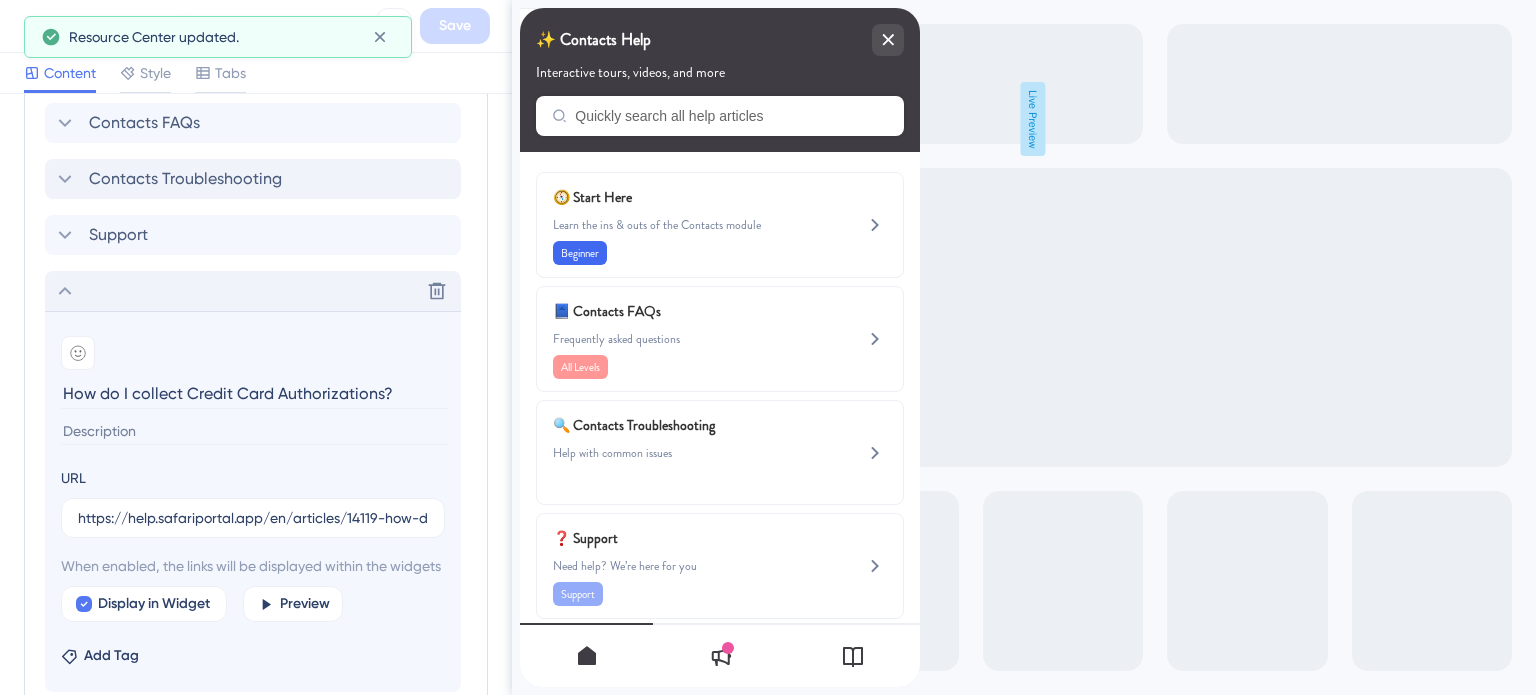 click 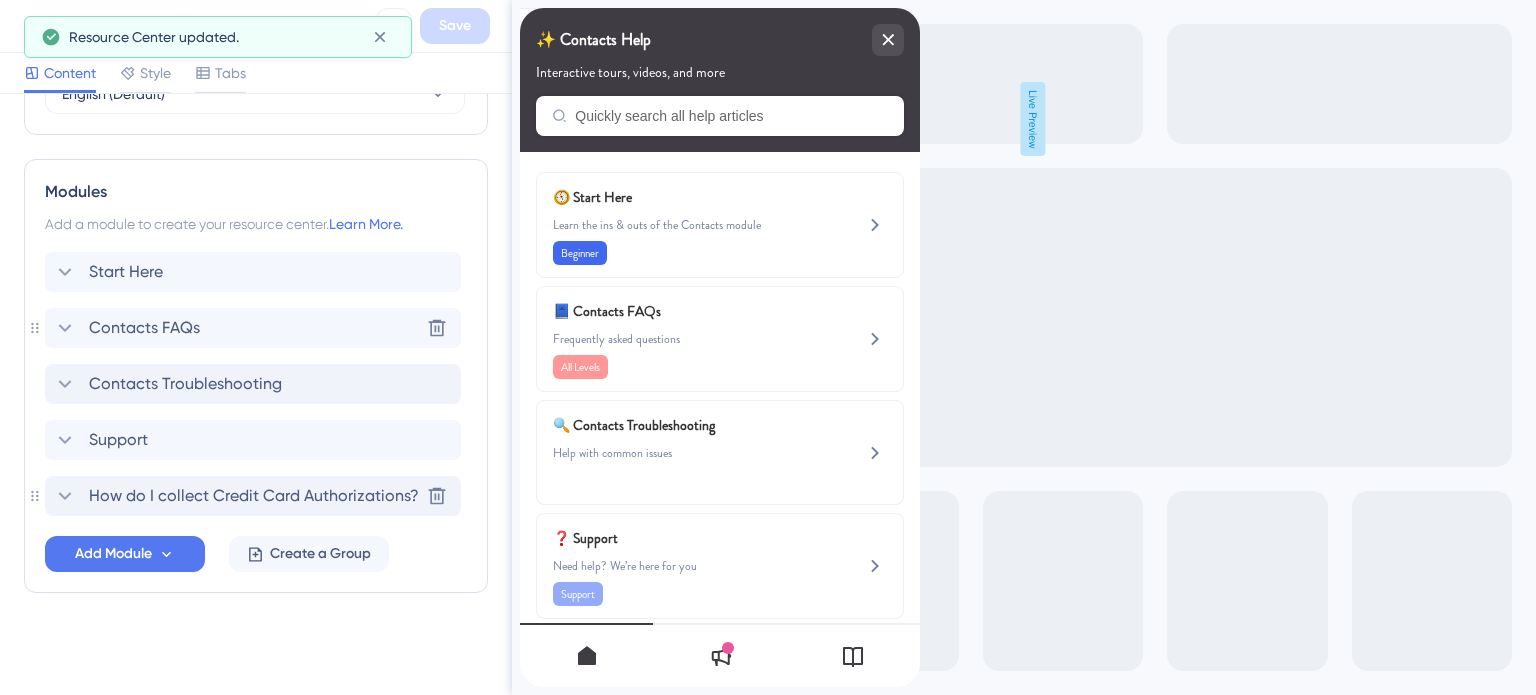click 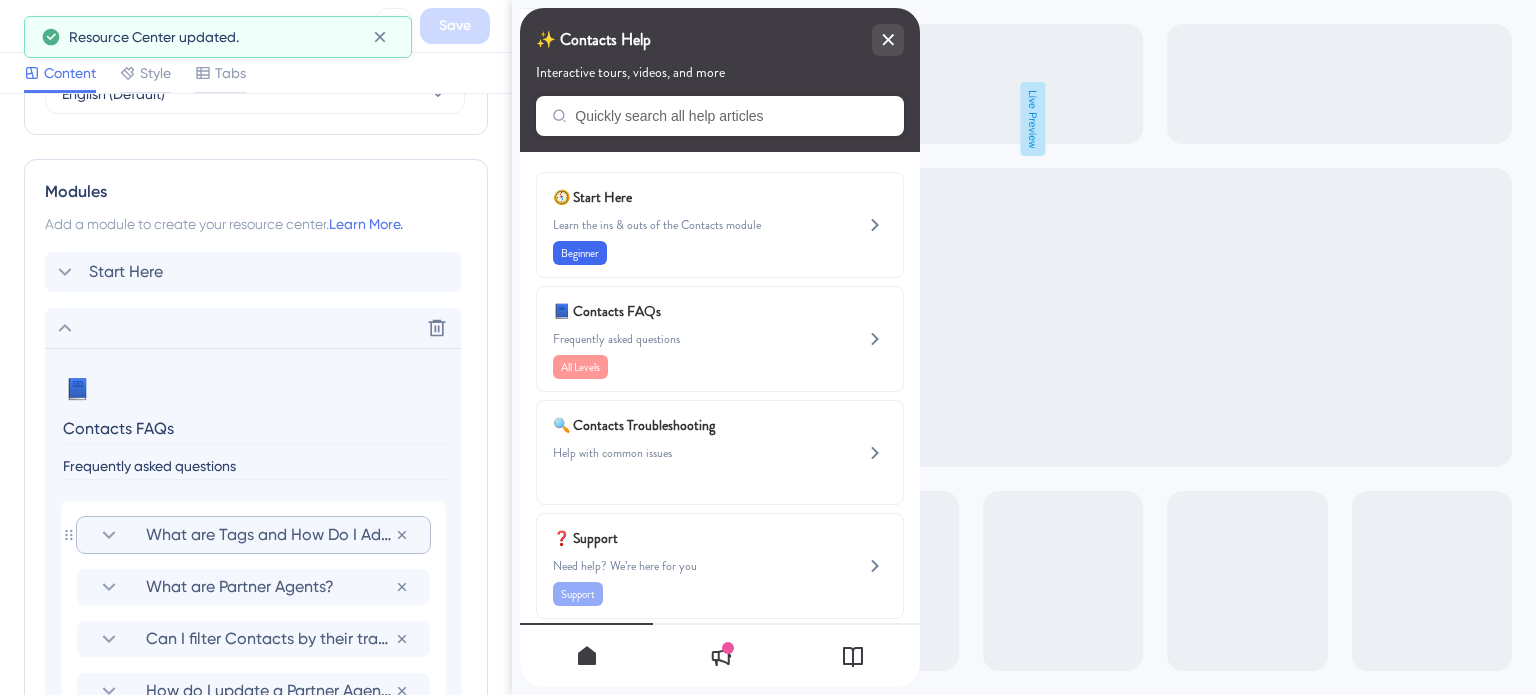 scroll, scrollTop: 1068, scrollLeft: 0, axis: vertical 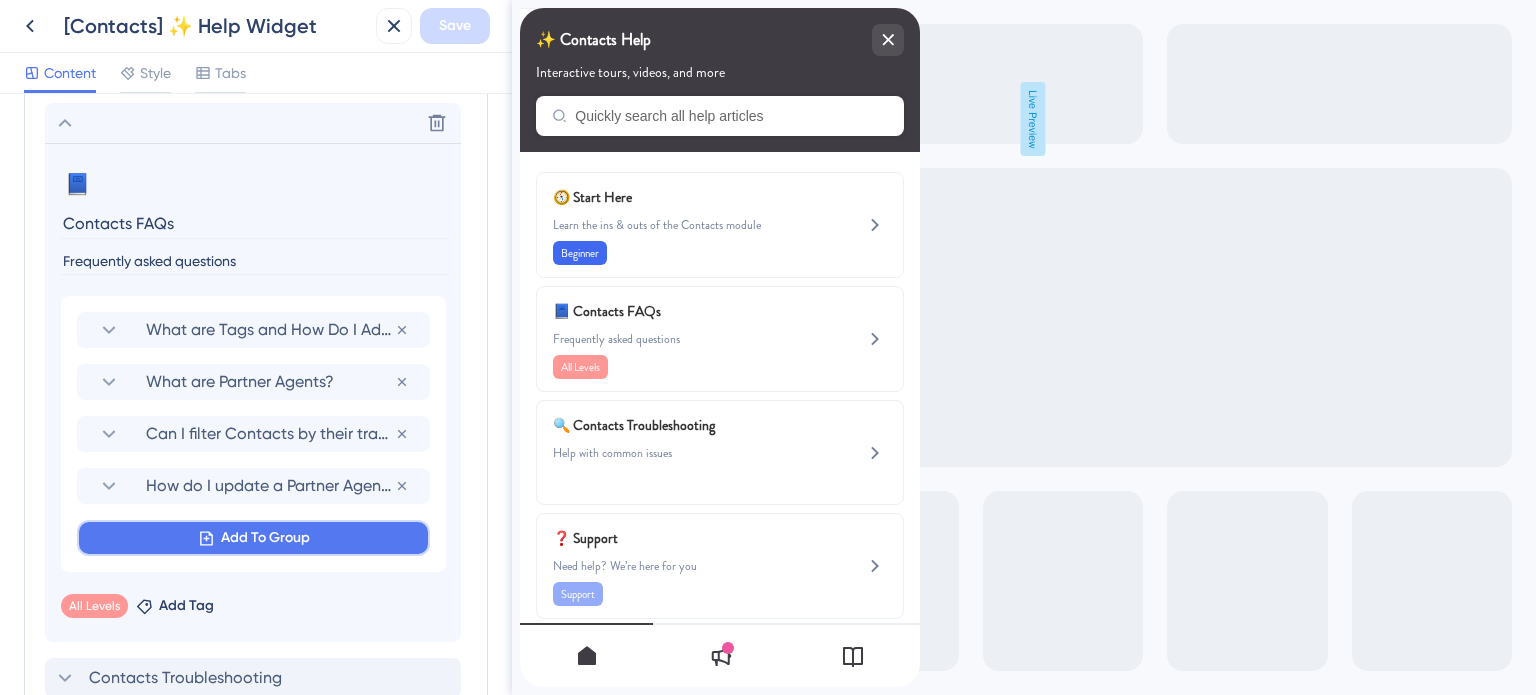 click on "Add To Group" at bounding box center (265, 538) 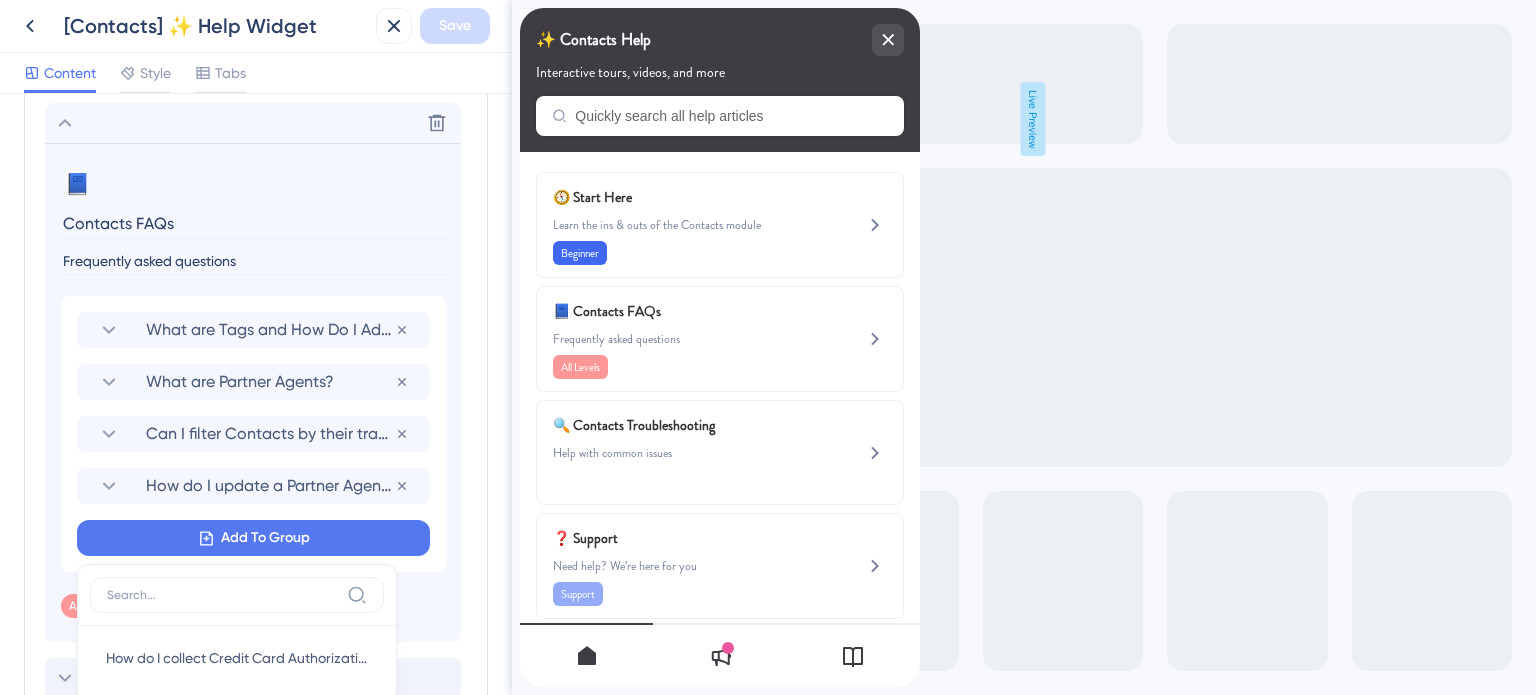 scroll, scrollTop: 1305, scrollLeft: 0, axis: vertical 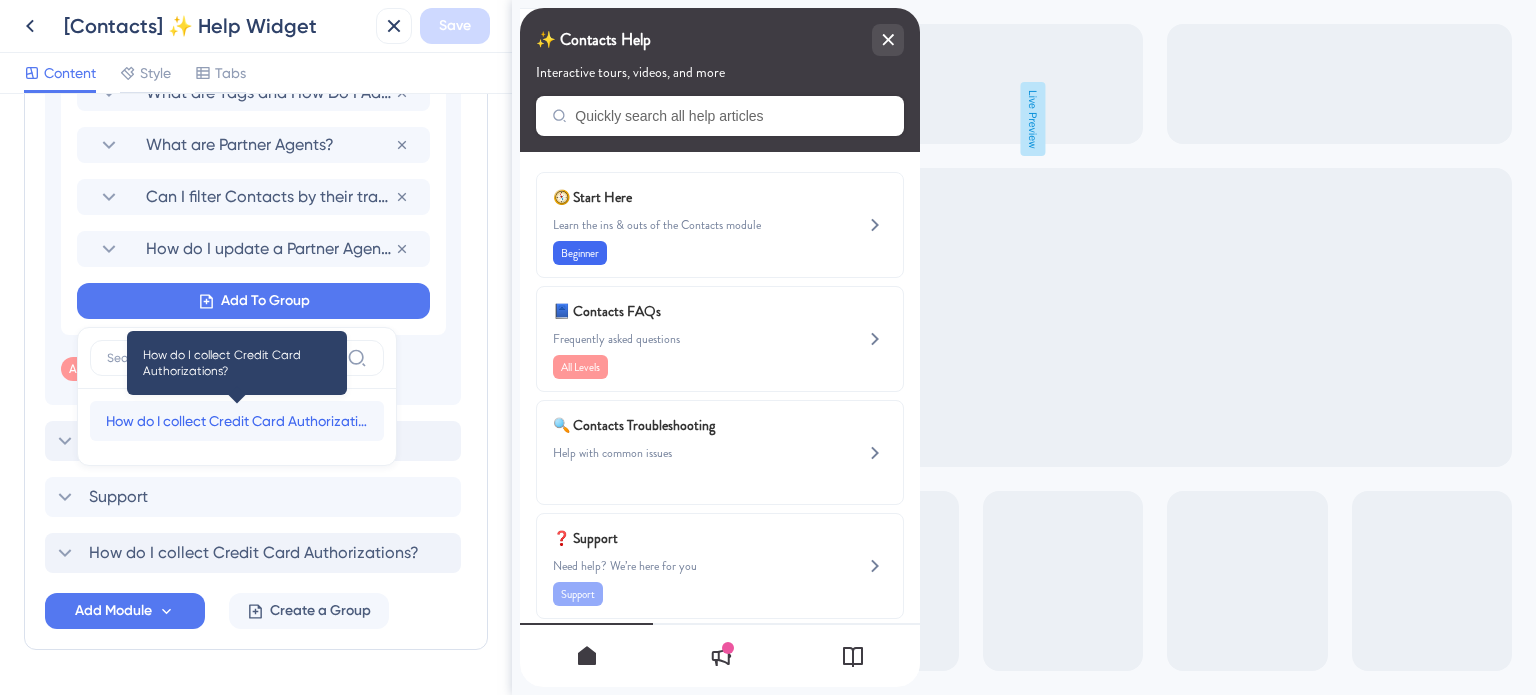 click on "How do I collect Credit Card Authorizations?" at bounding box center [237, 421] 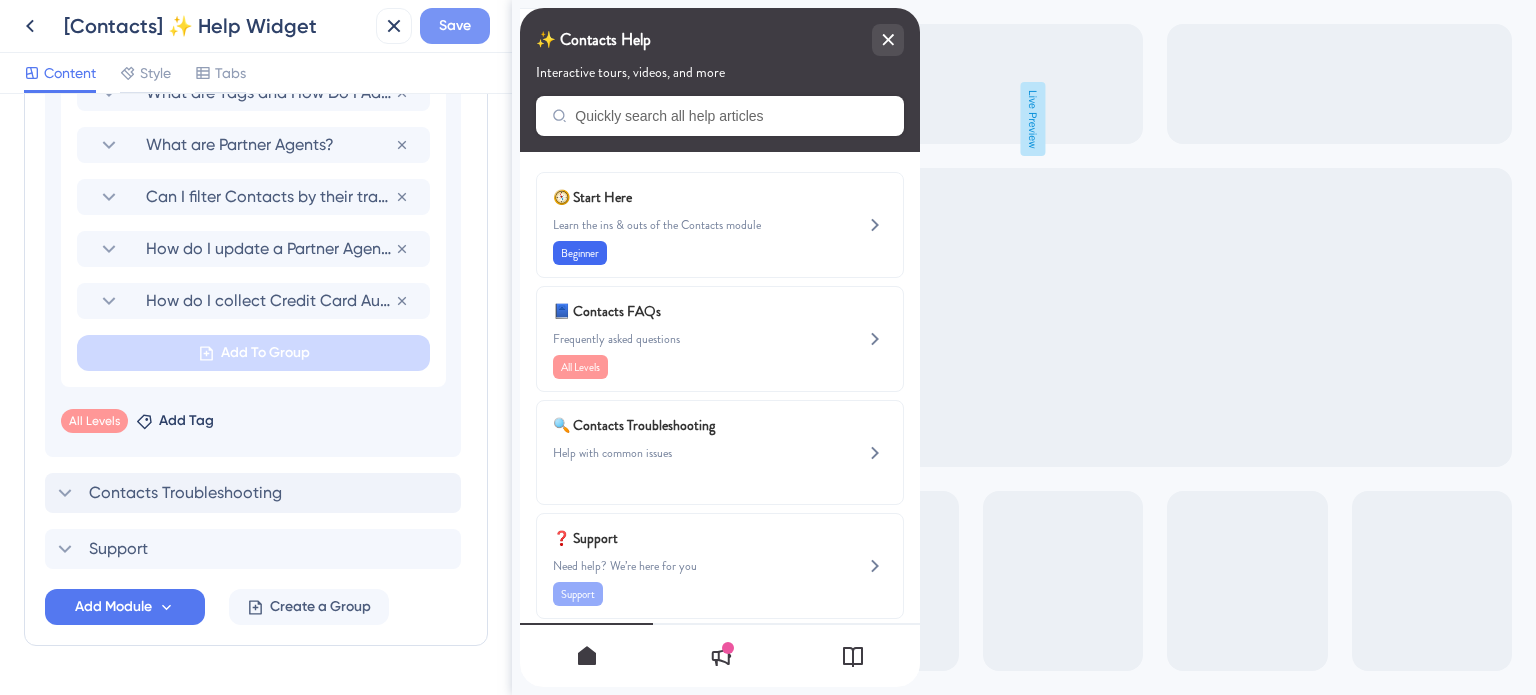click on "Save" at bounding box center (455, 26) 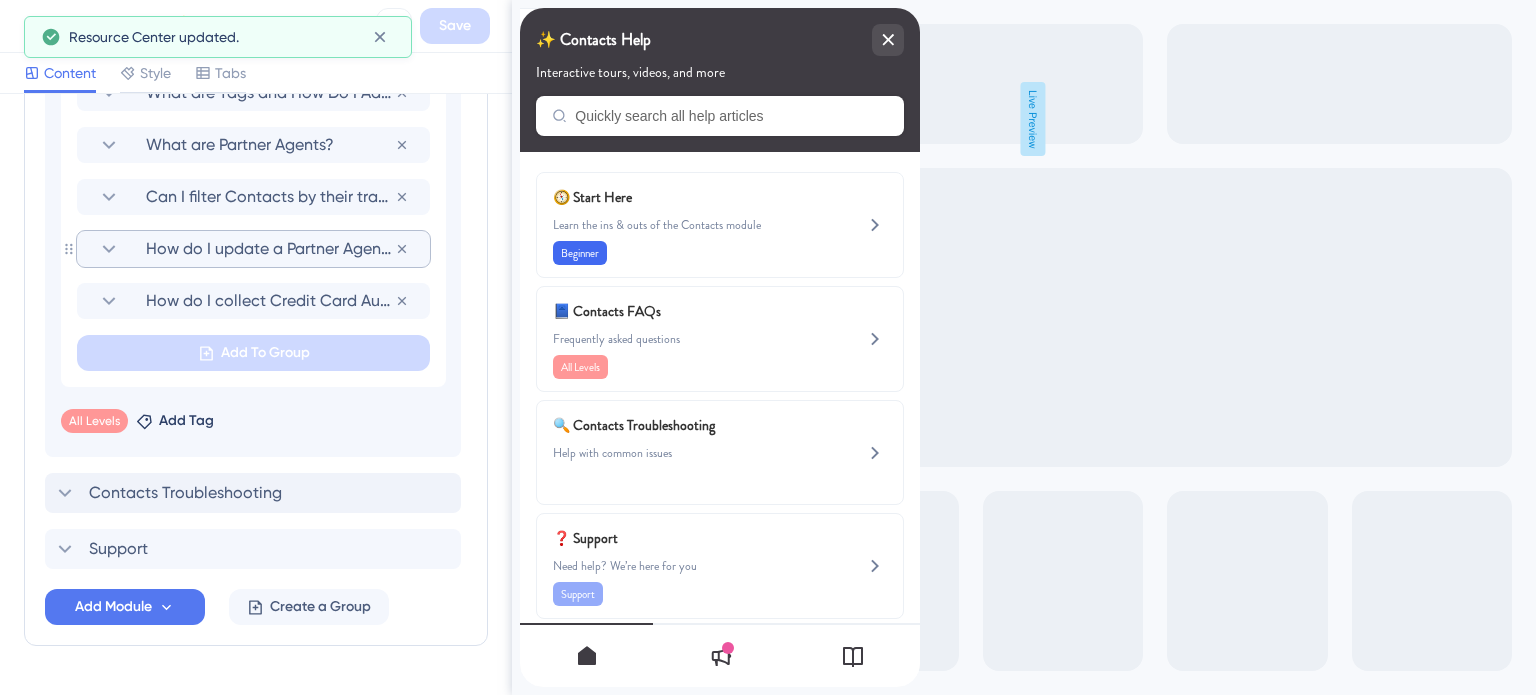 scroll, scrollTop: 1105, scrollLeft: 0, axis: vertical 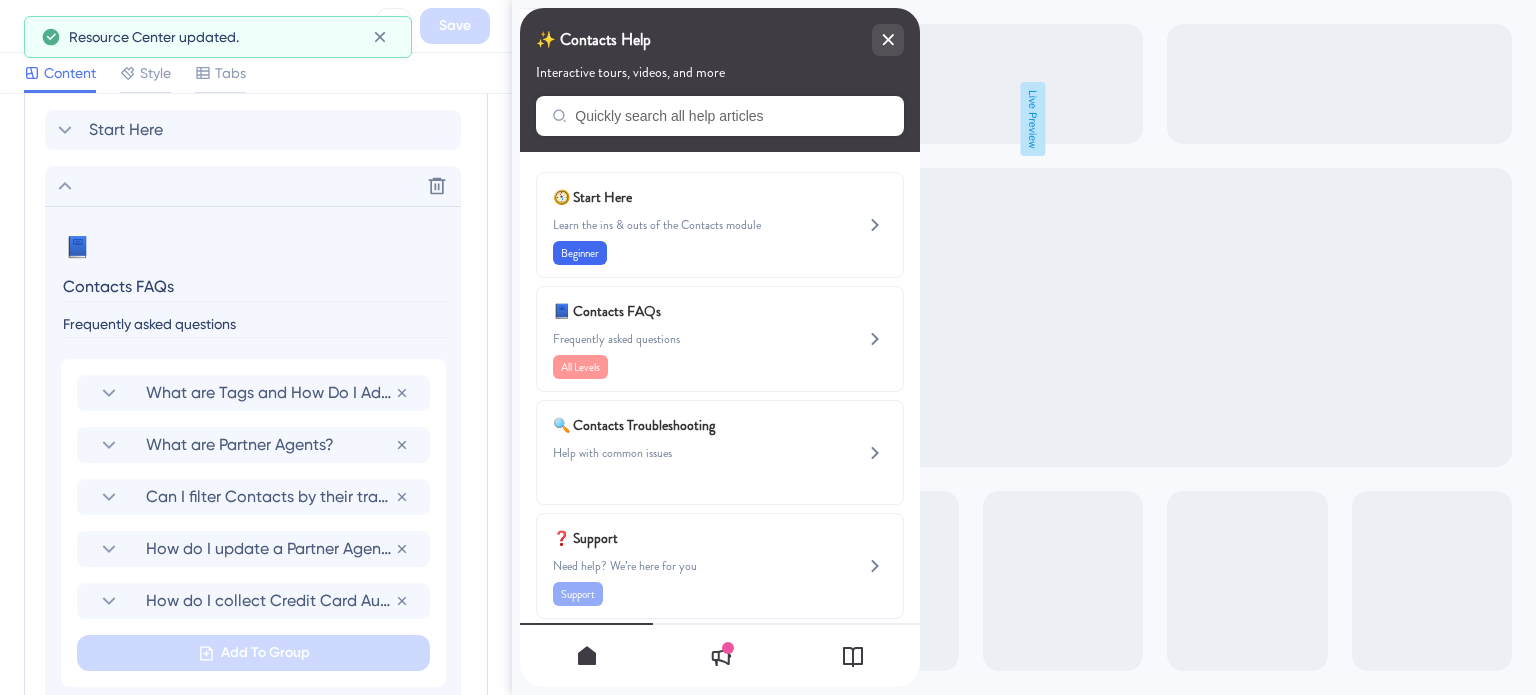click 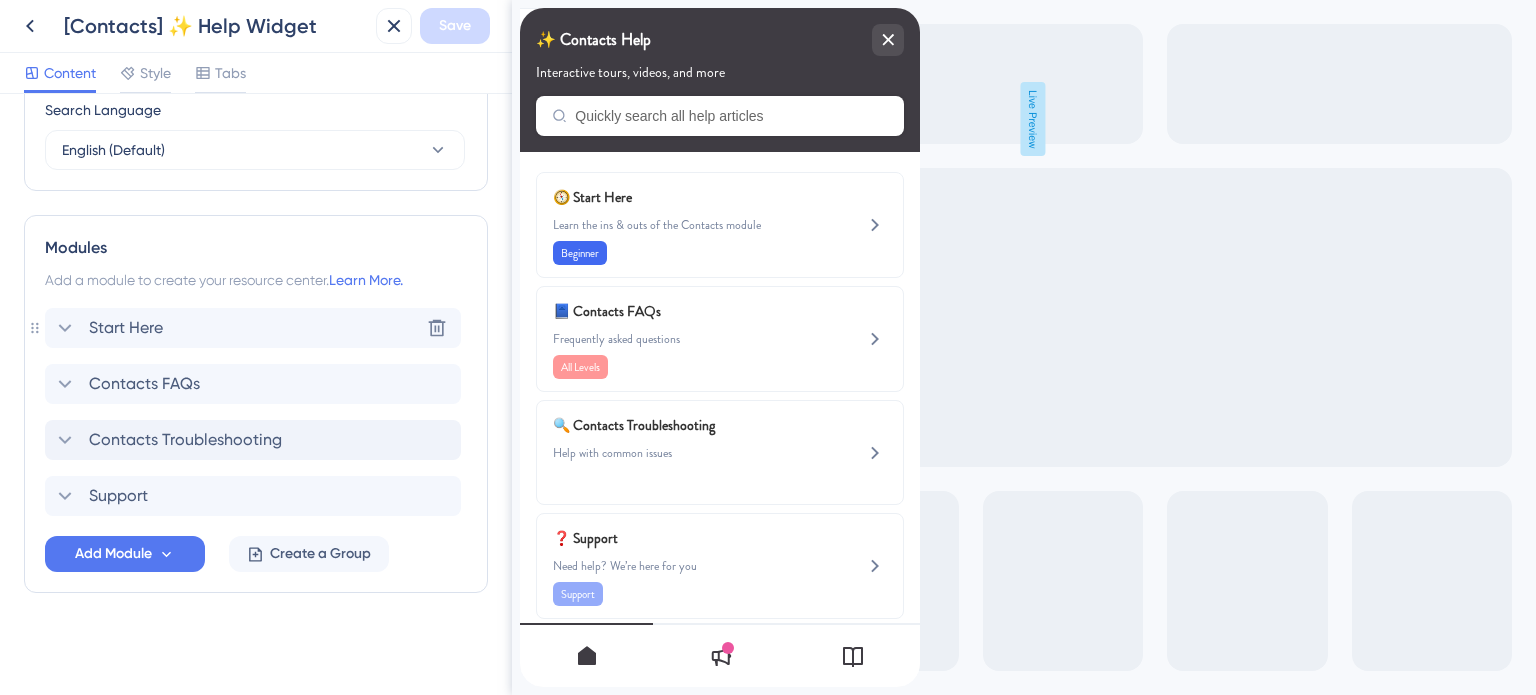 click 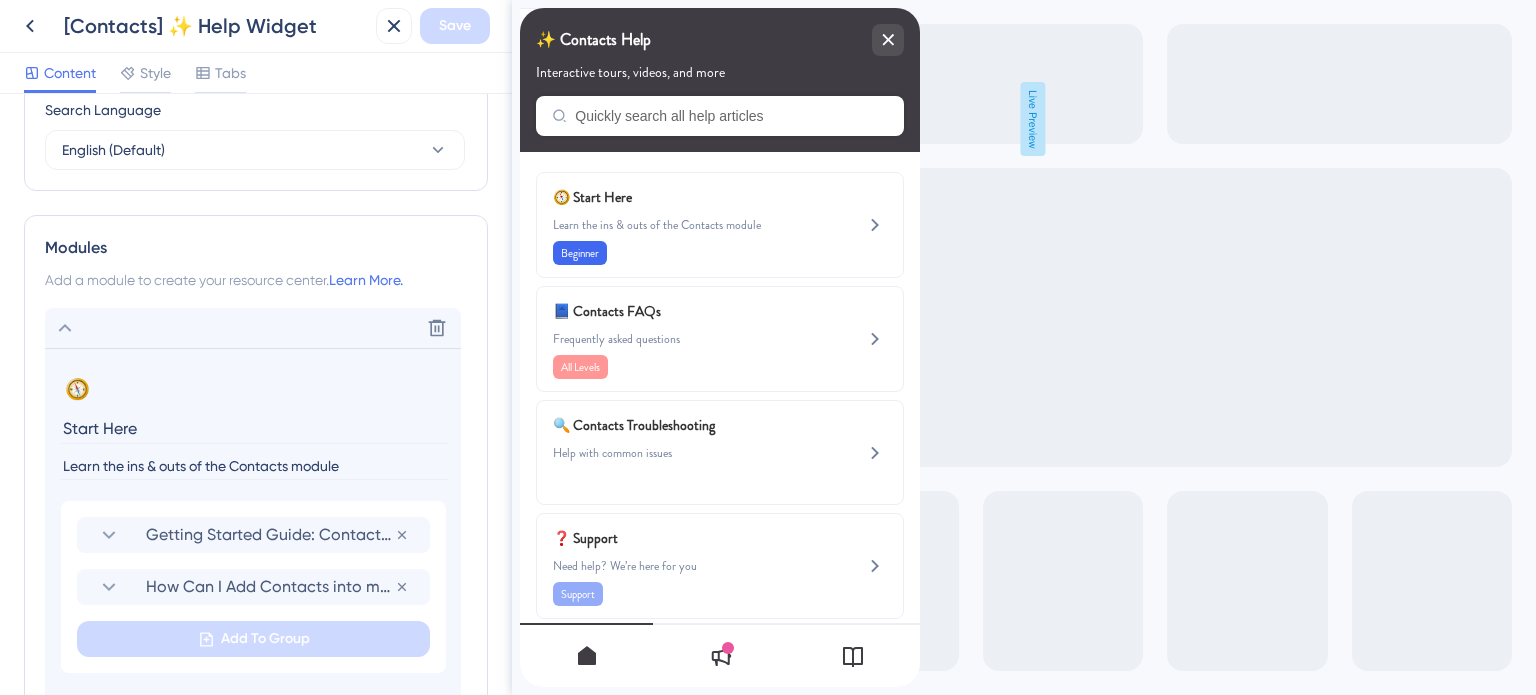 scroll, scrollTop: 1005, scrollLeft: 0, axis: vertical 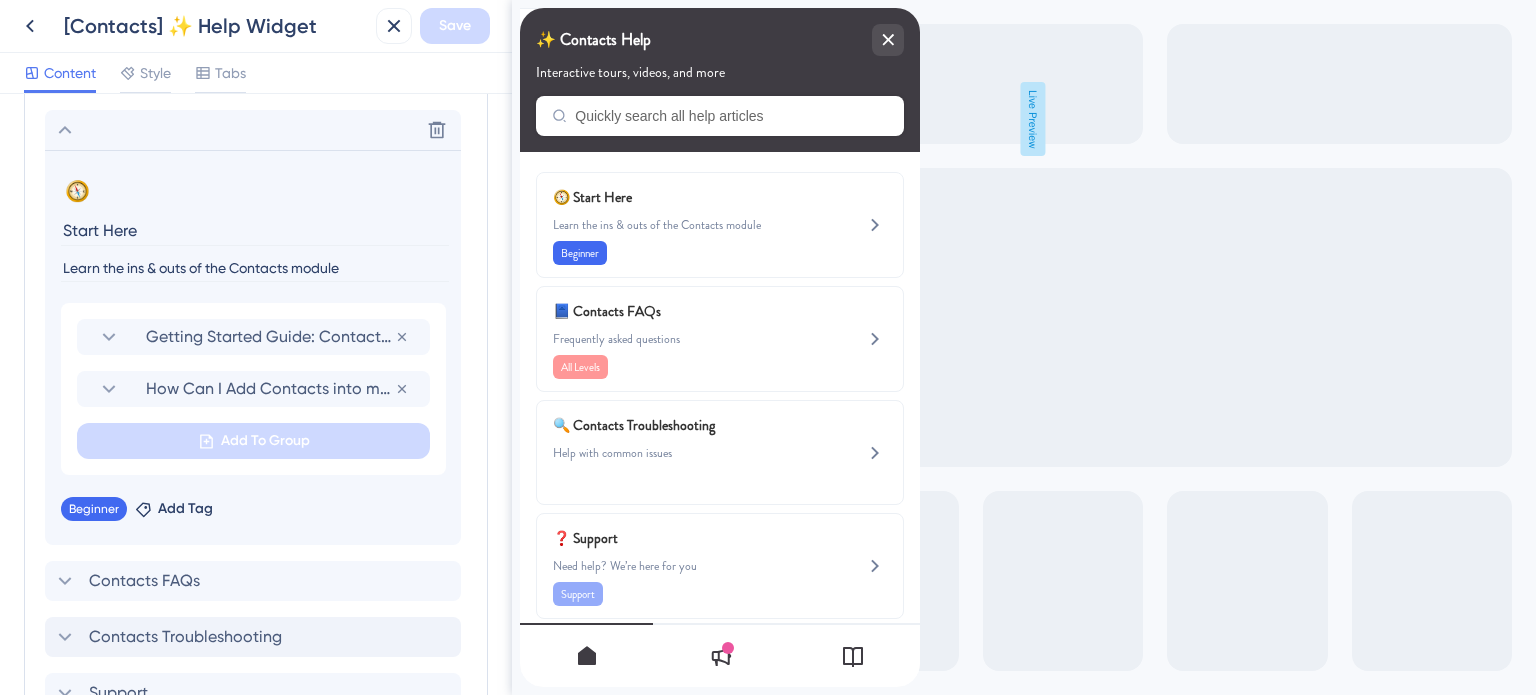 click 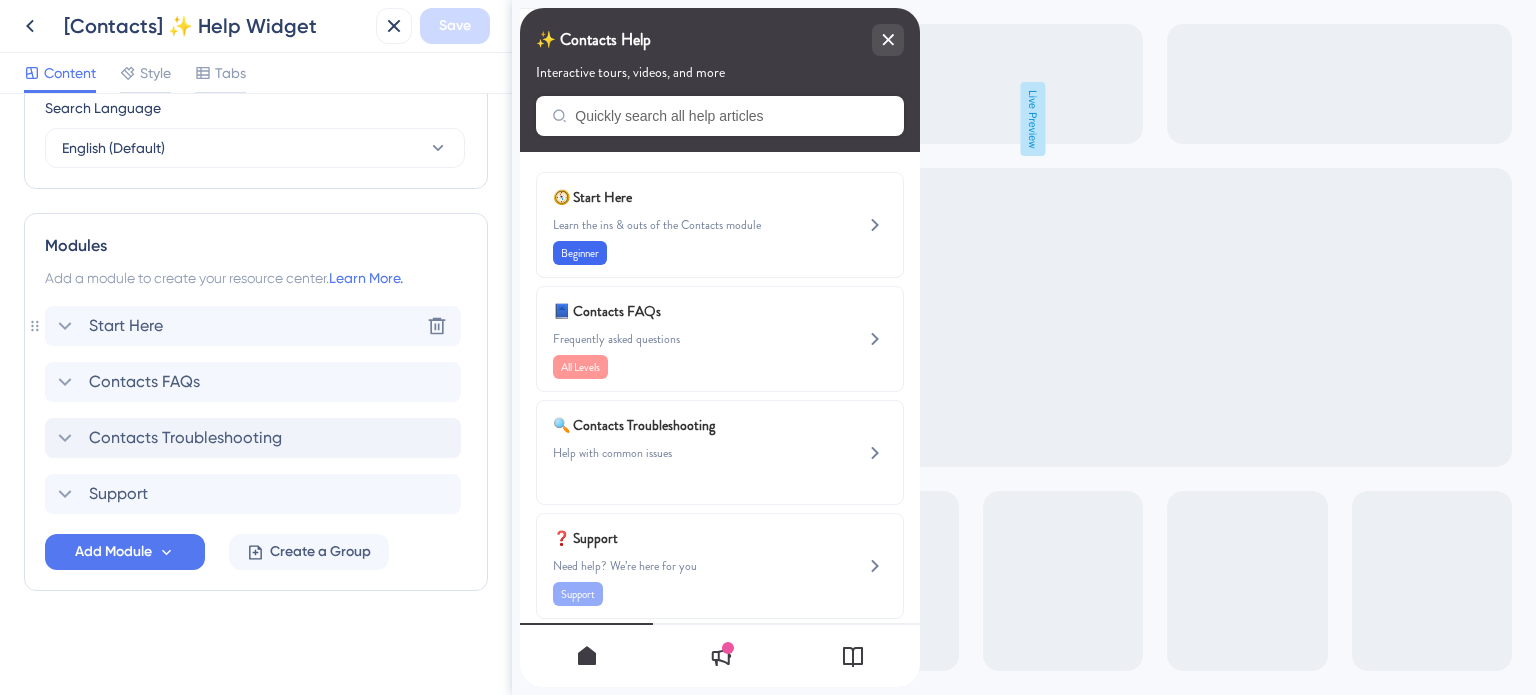 scroll, scrollTop: 807, scrollLeft: 0, axis: vertical 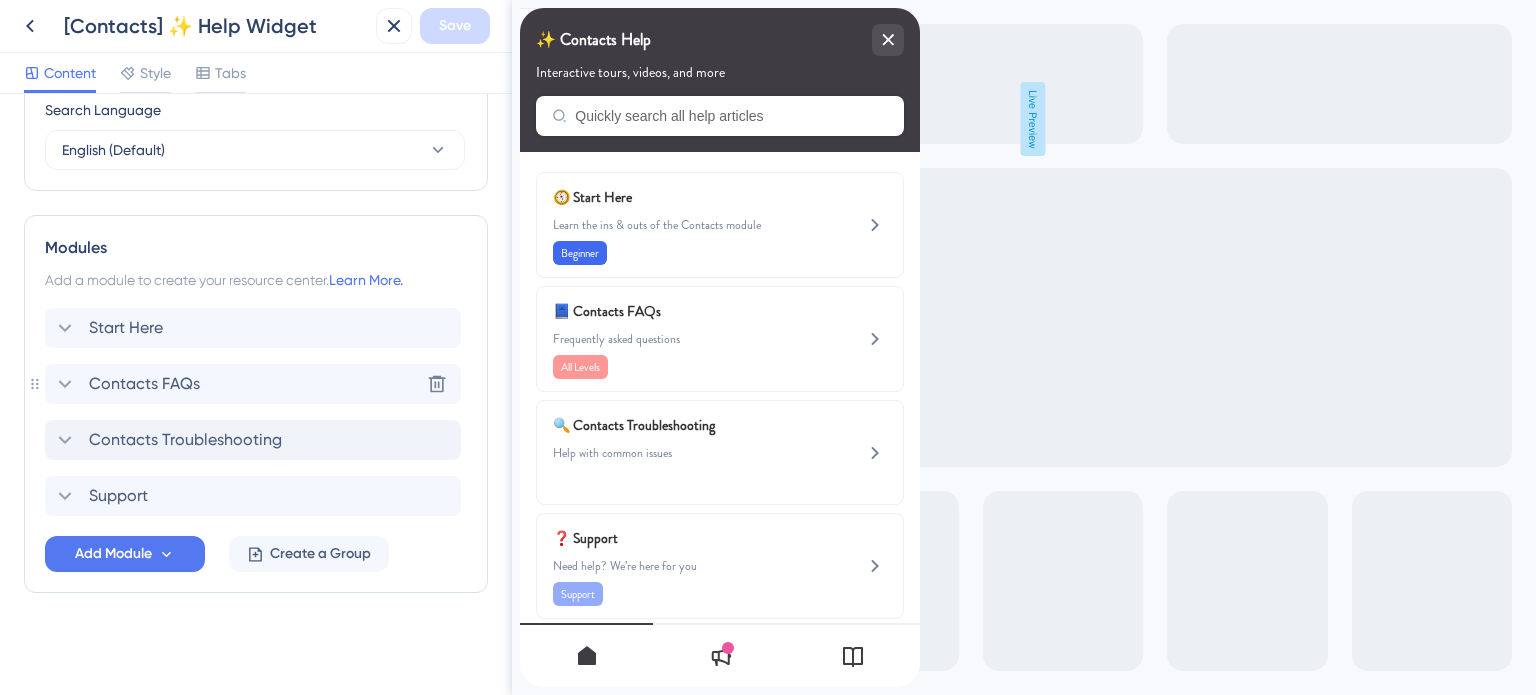 click 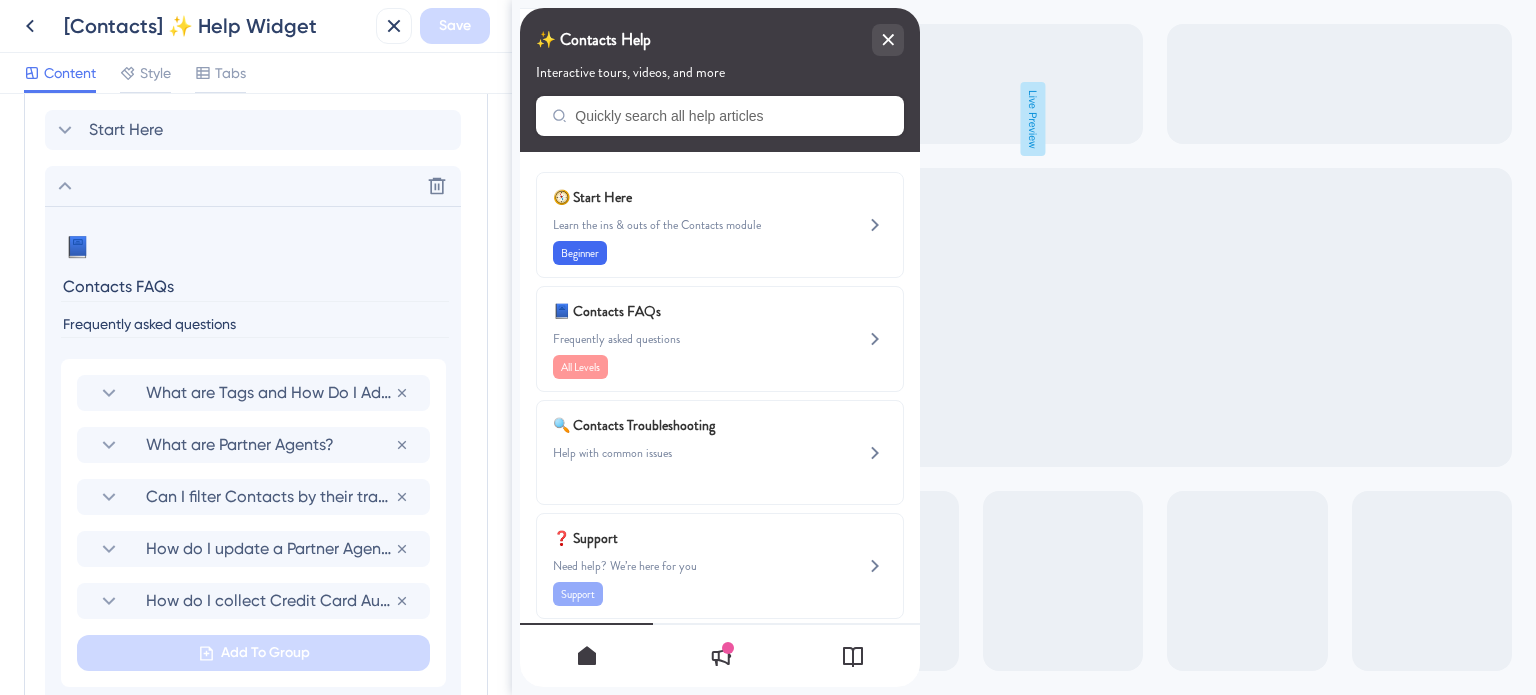 click 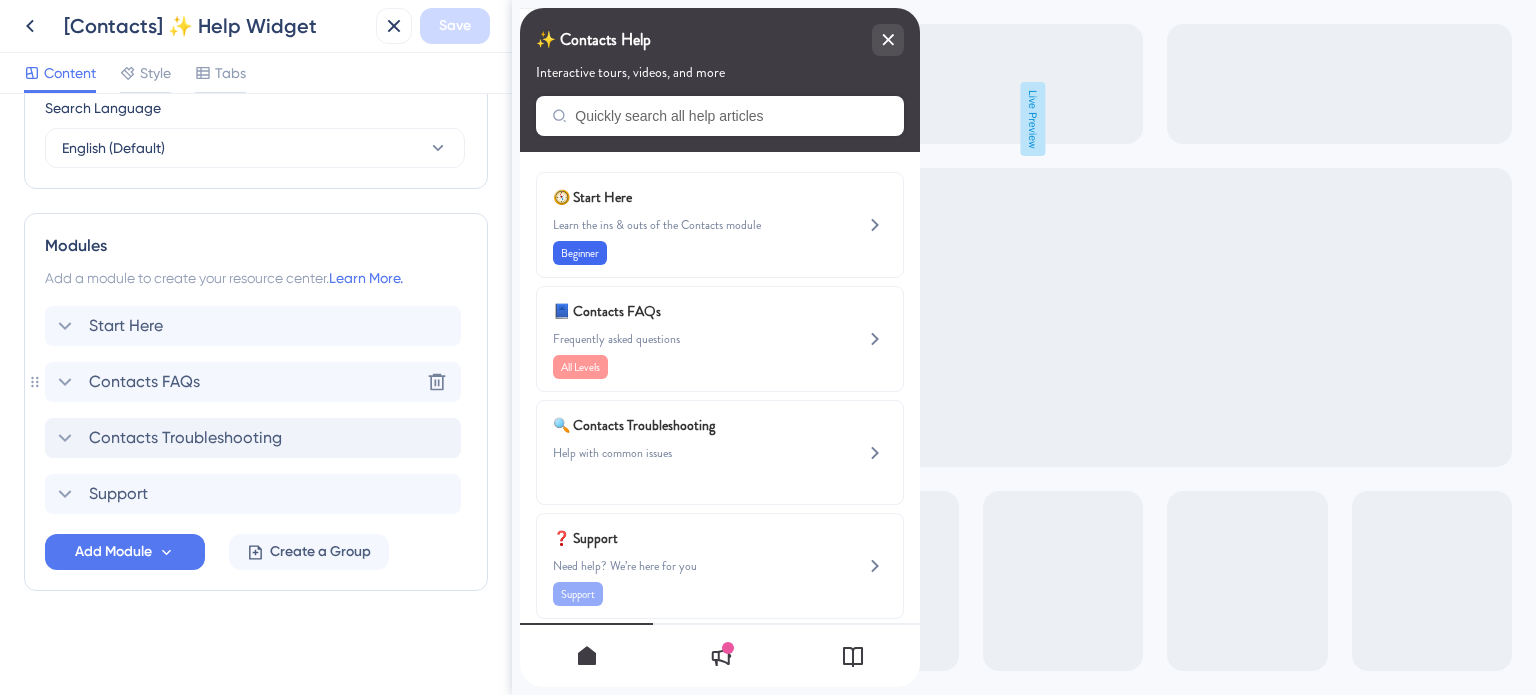scroll, scrollTop: 807, scrollLeft: 0, axis: vertical 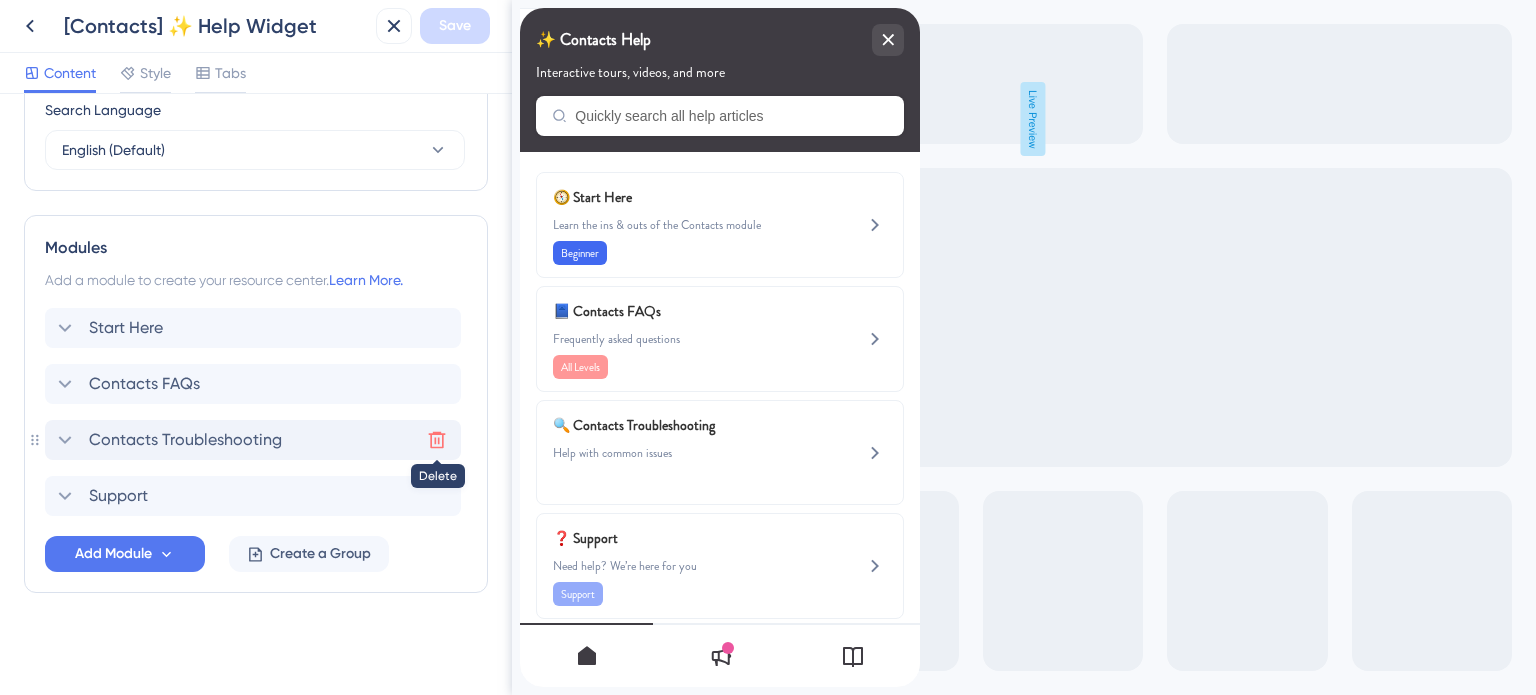 click 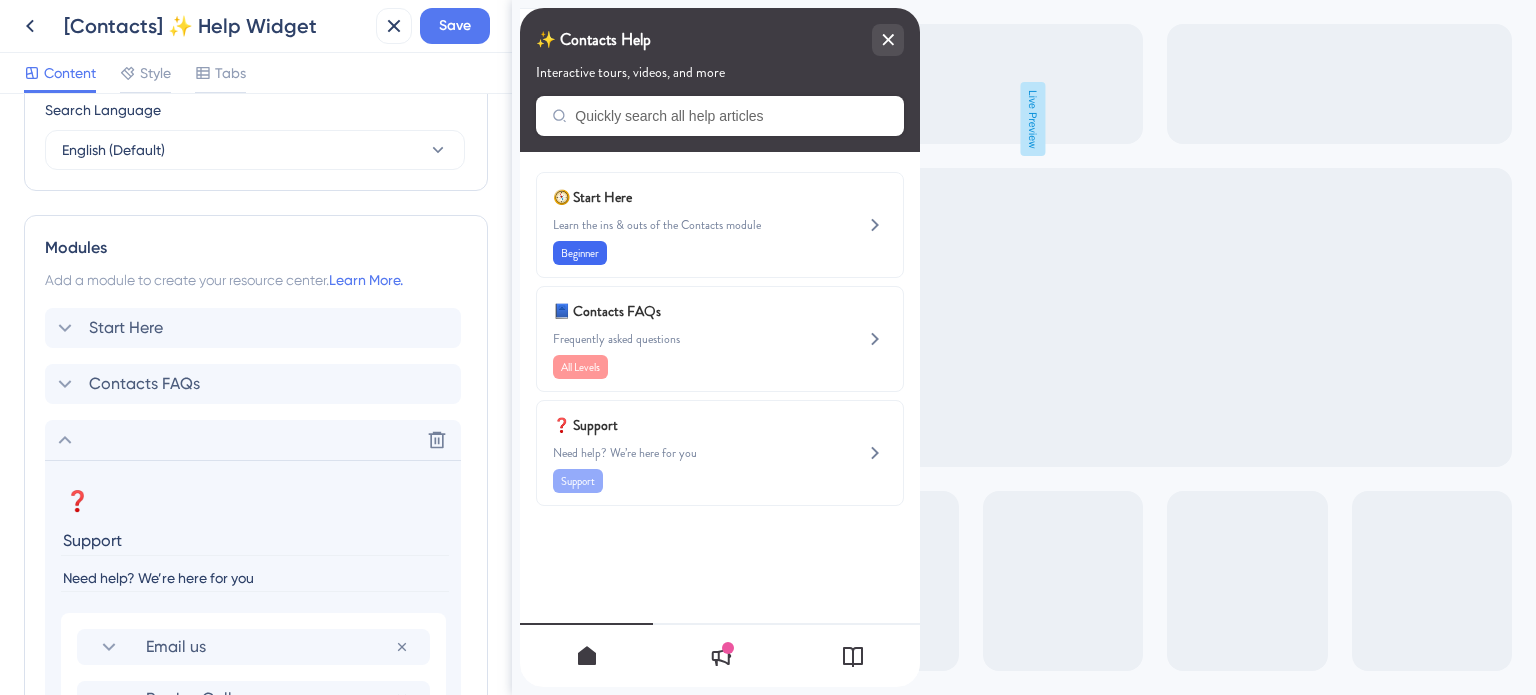 scroll, scrollTop: 1005, scrollLeft: 0, axis: vertical 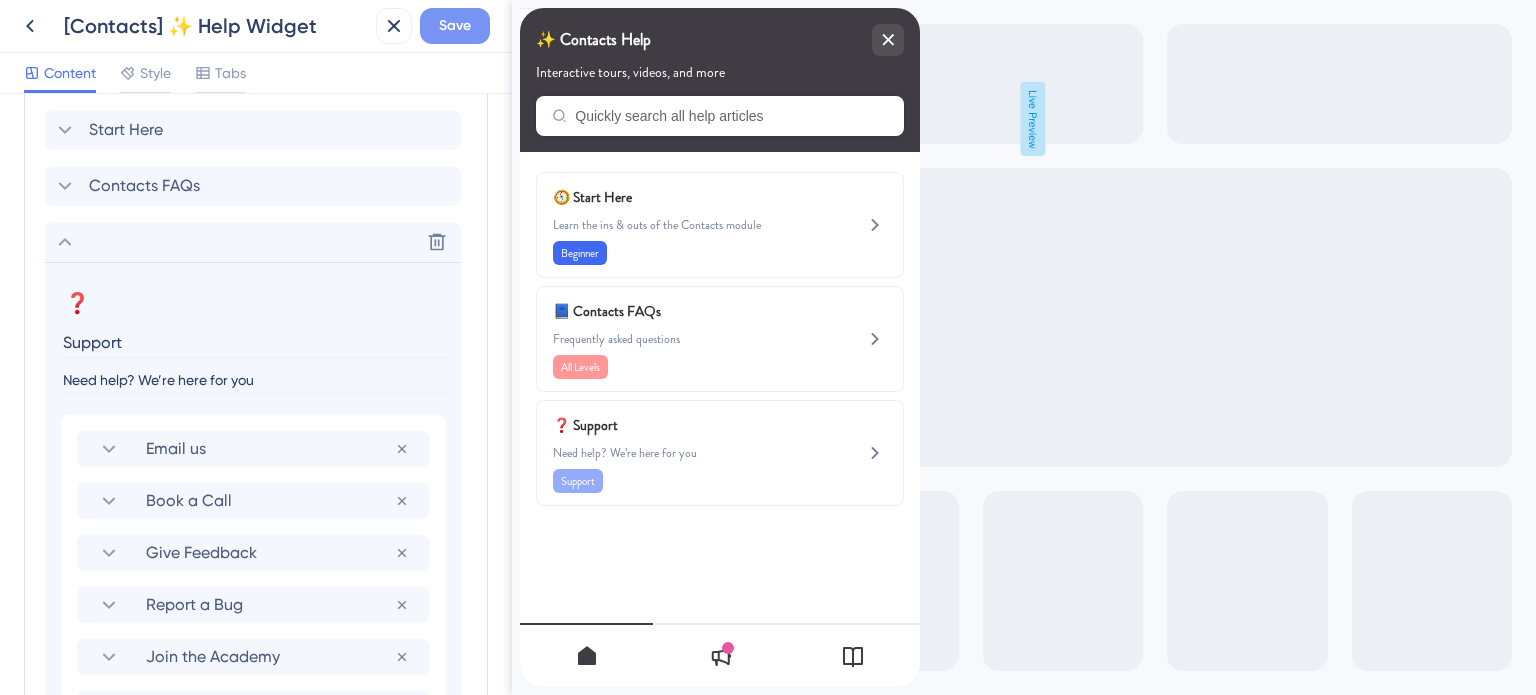 click on "Save" at bounding box center [455, 26] 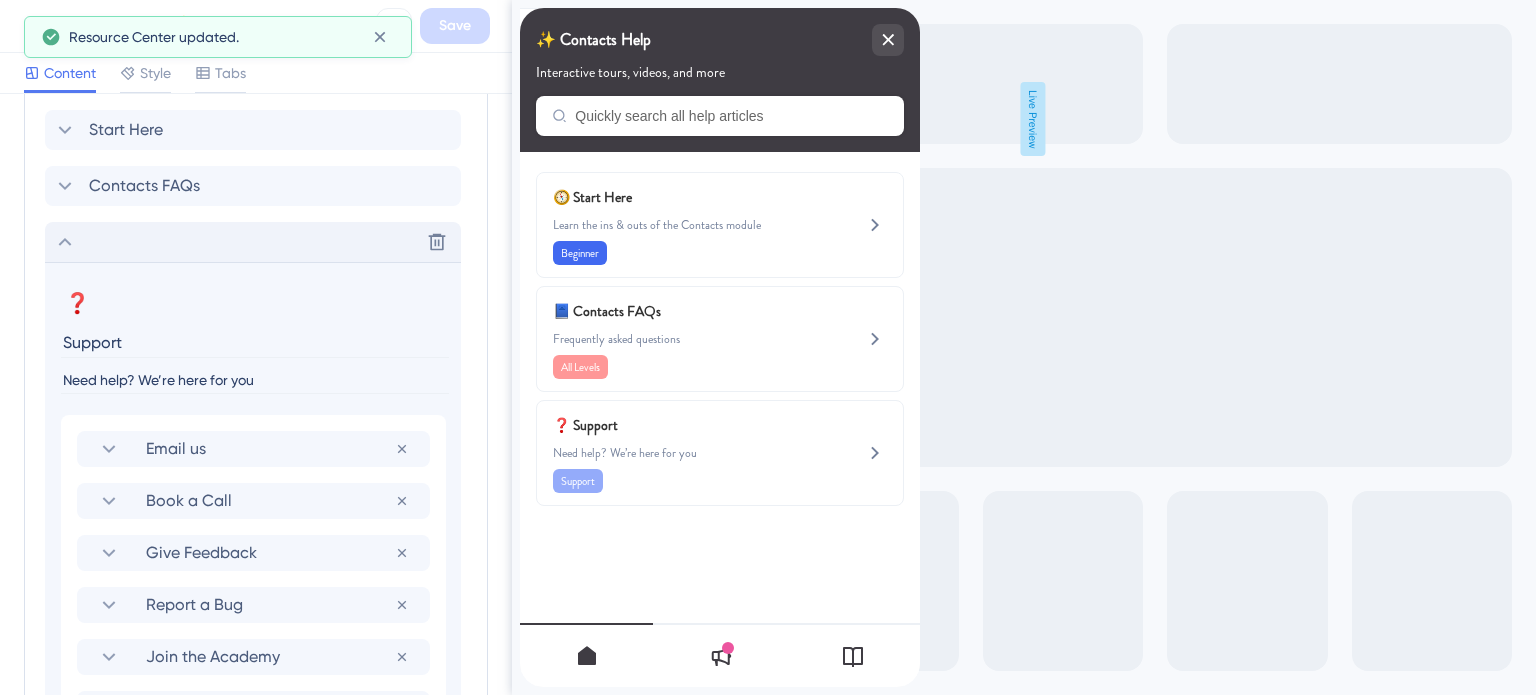 click 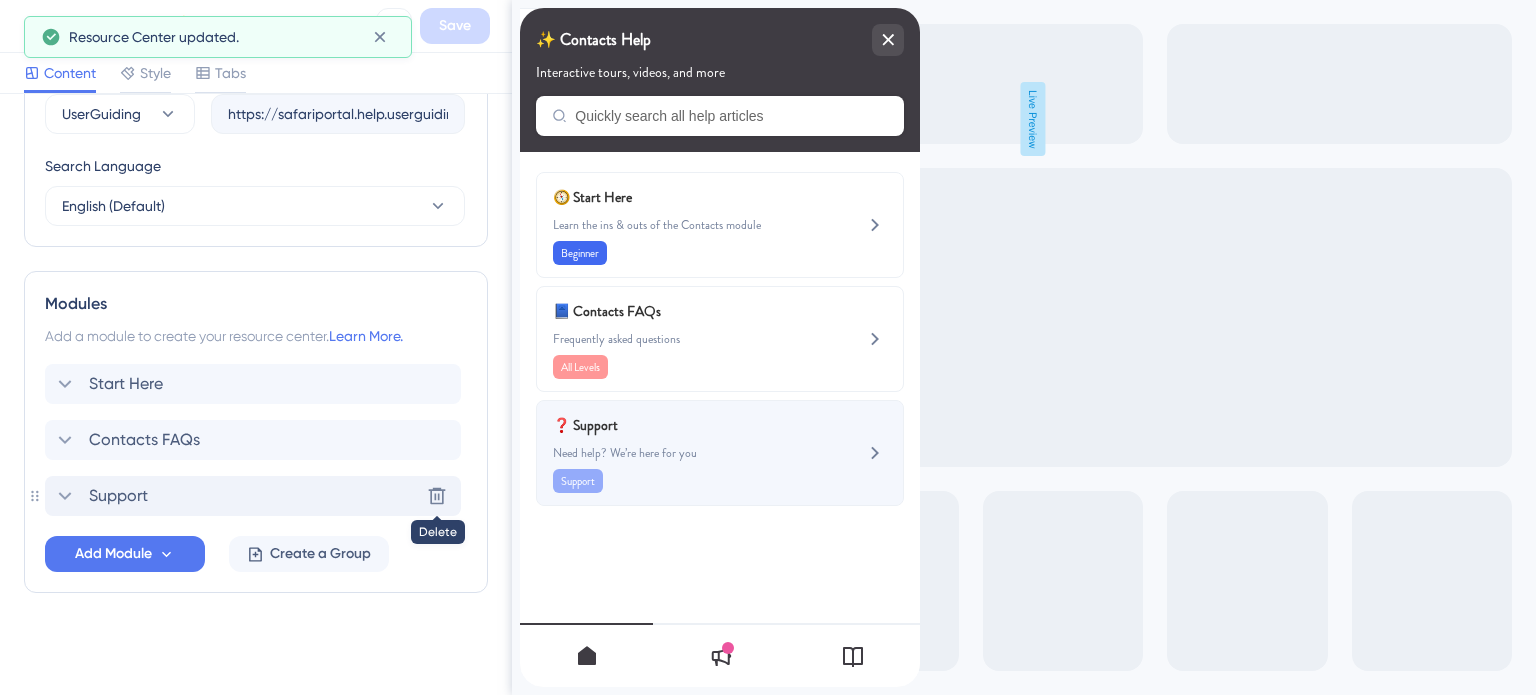 click on "Need help? We’re here for you" at bounding box center [686, 453] 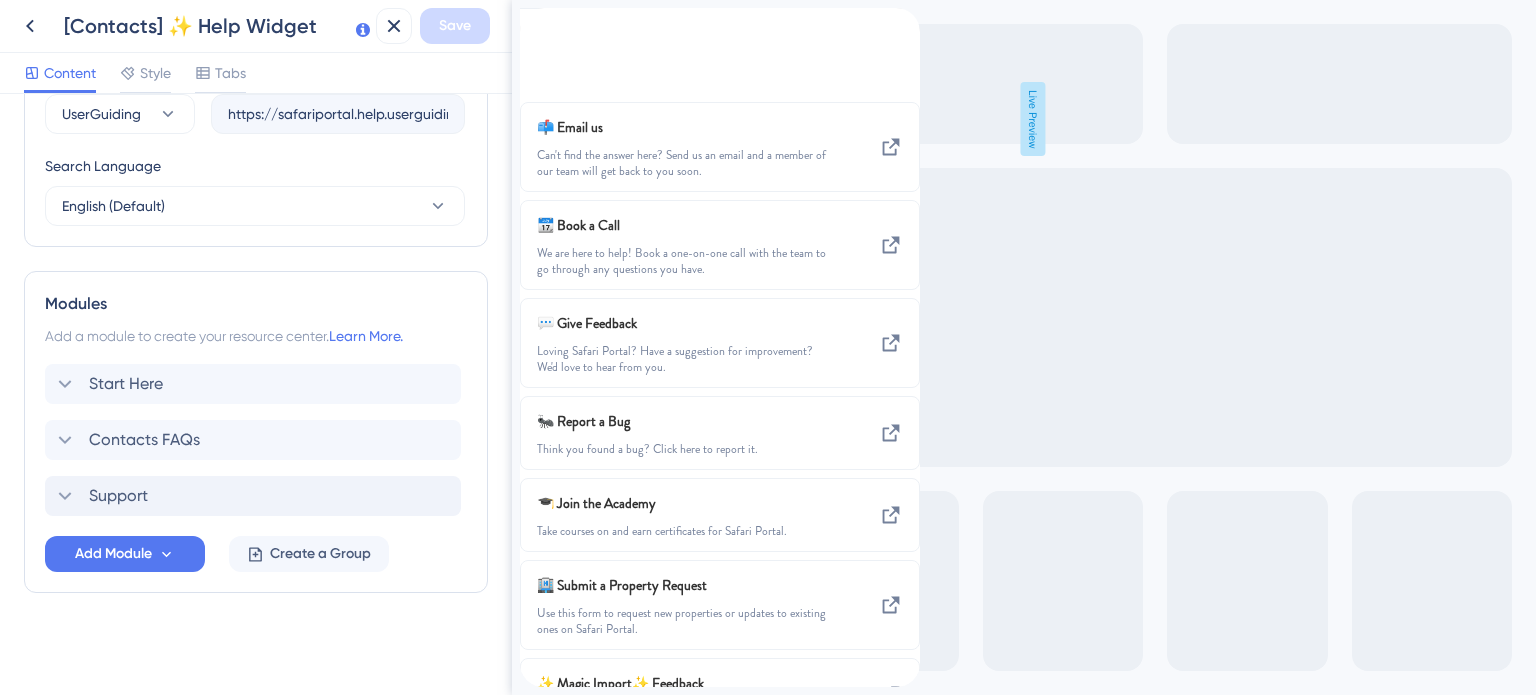 click 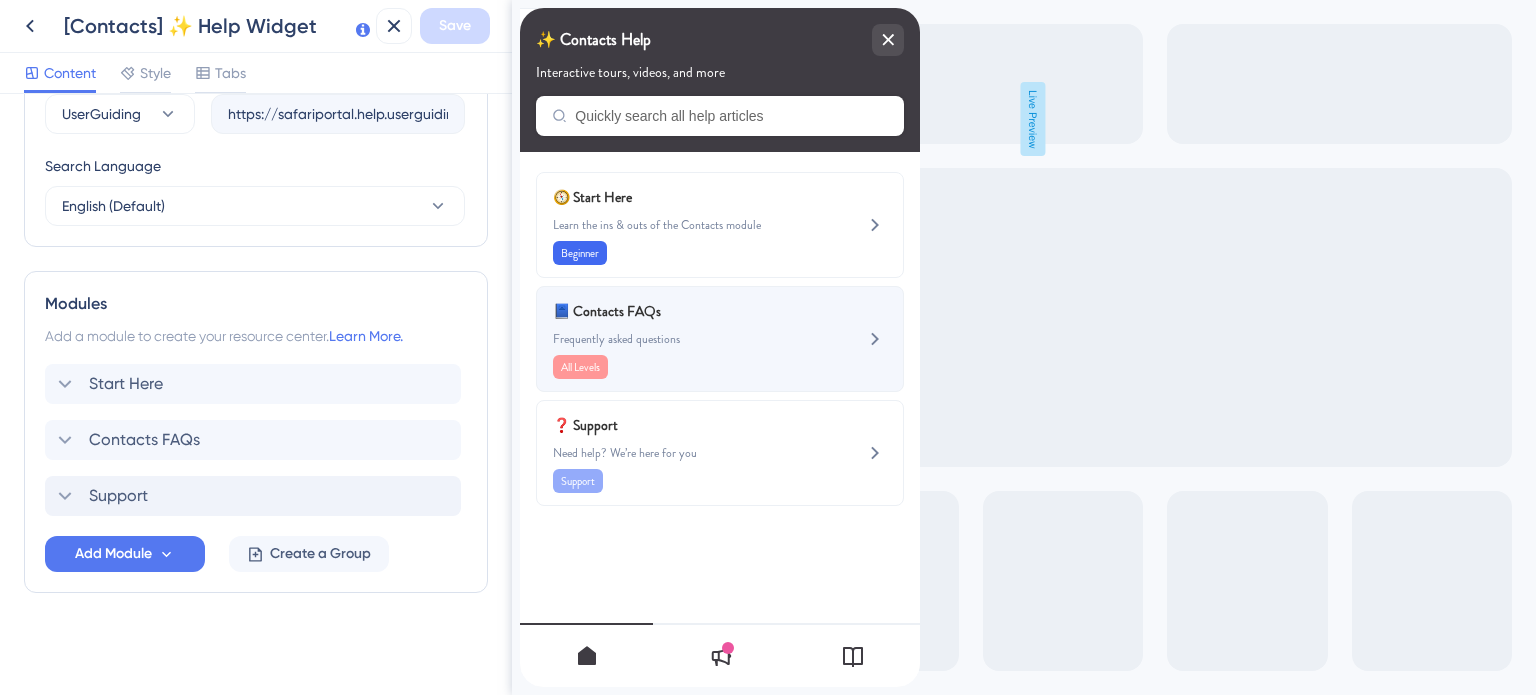 click on "📘   Contacts FAQs" at bounding box center (670, 311) 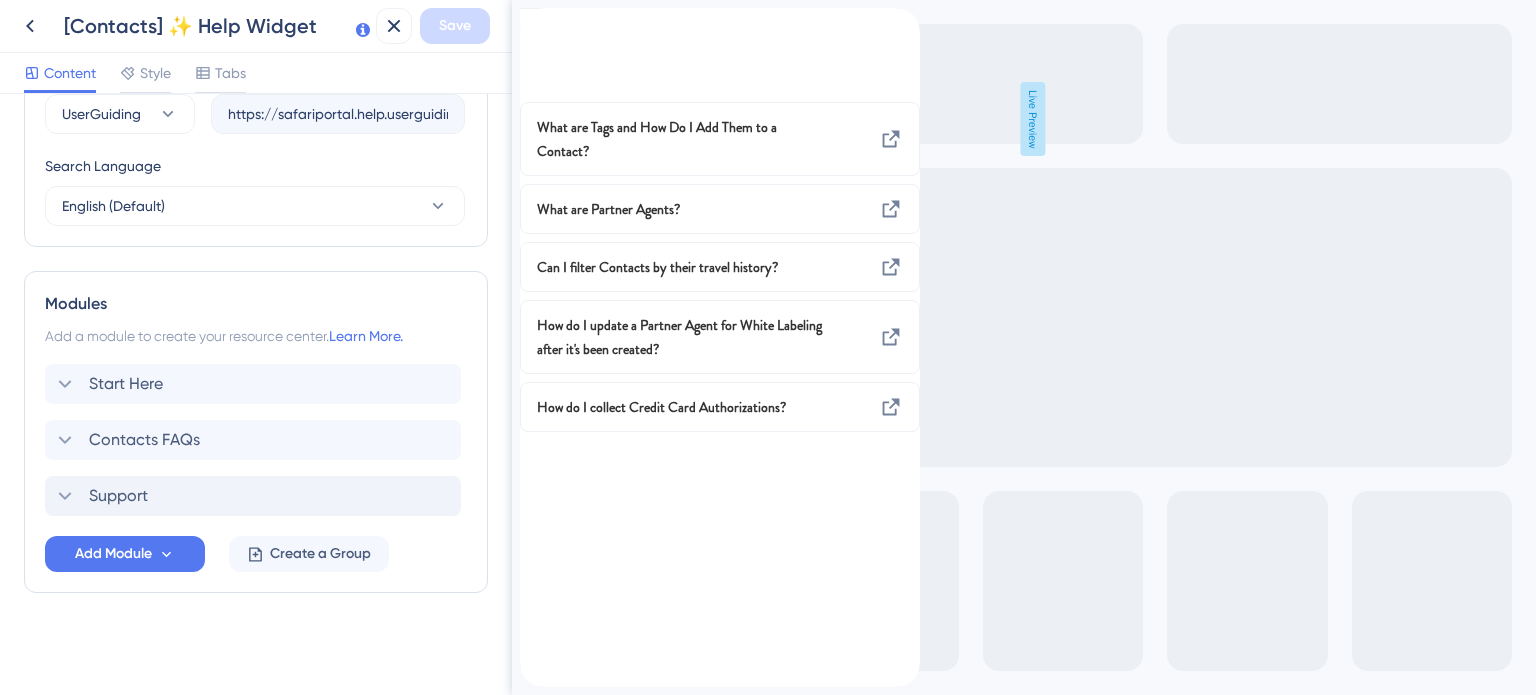 click at bounding box center (536, 19) 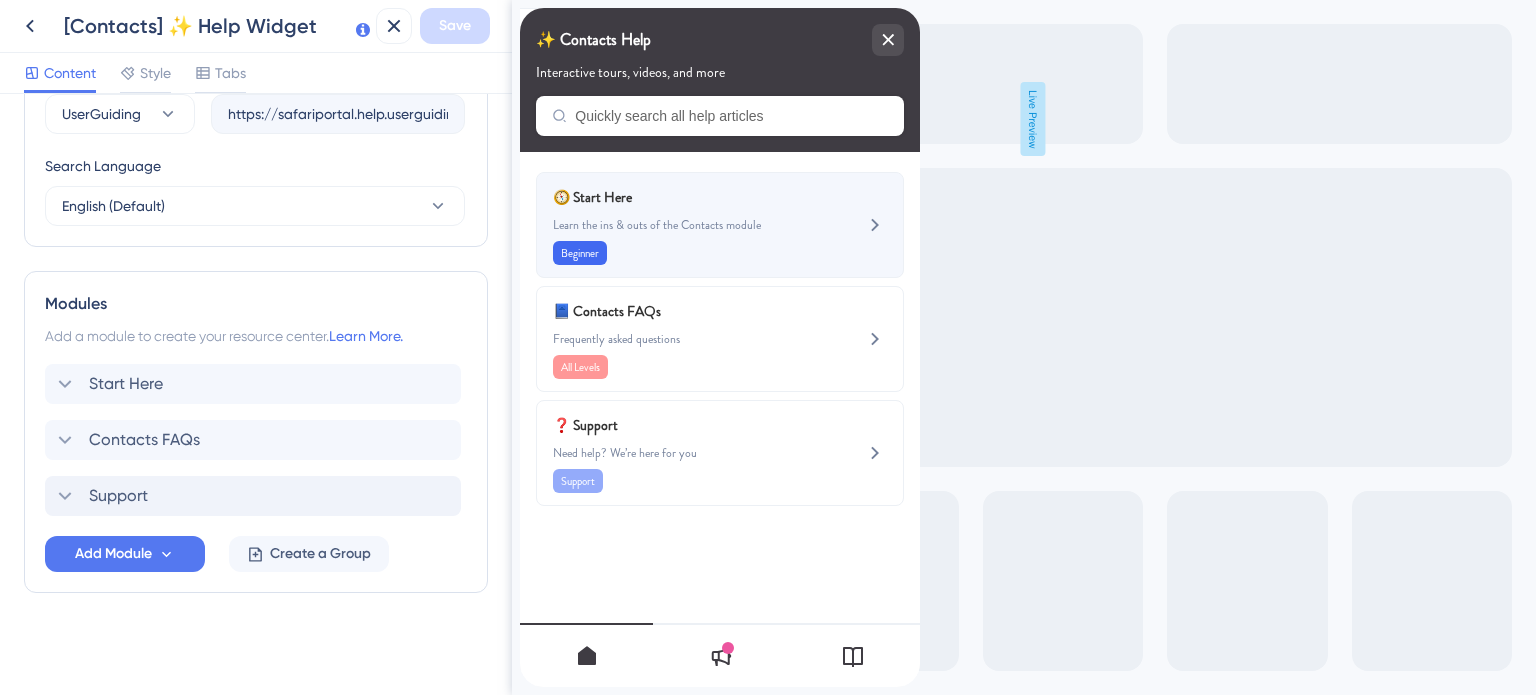 click on "Learn the ins & outs of the Contacts module" at bounding box center (686, 225) 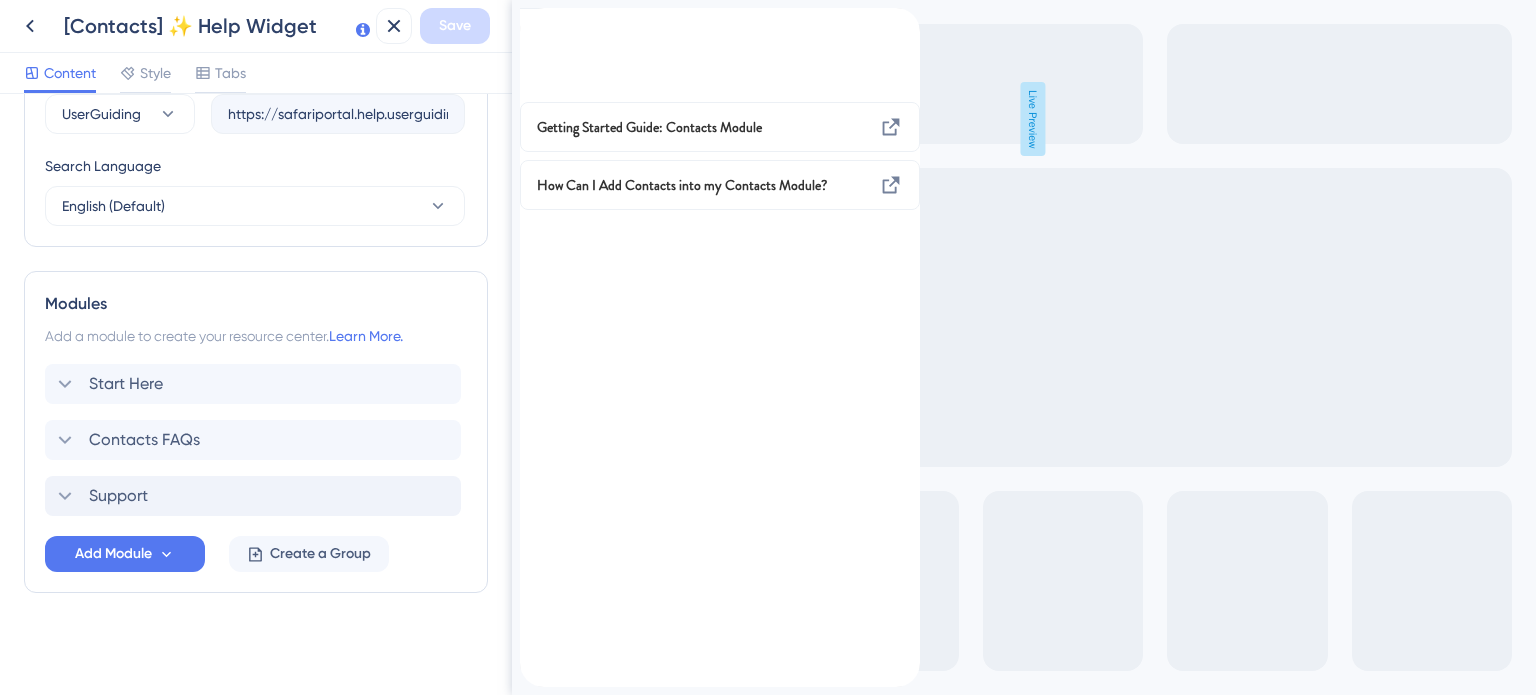 click 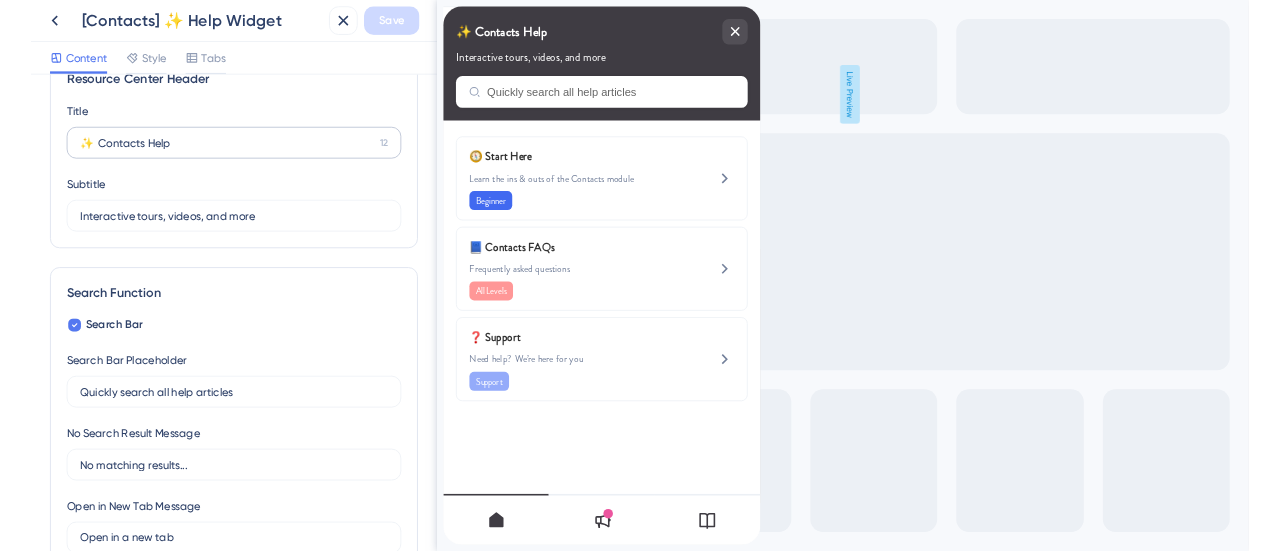 scroll, scrollTop: 0, scrollLeft: 0, axis: both 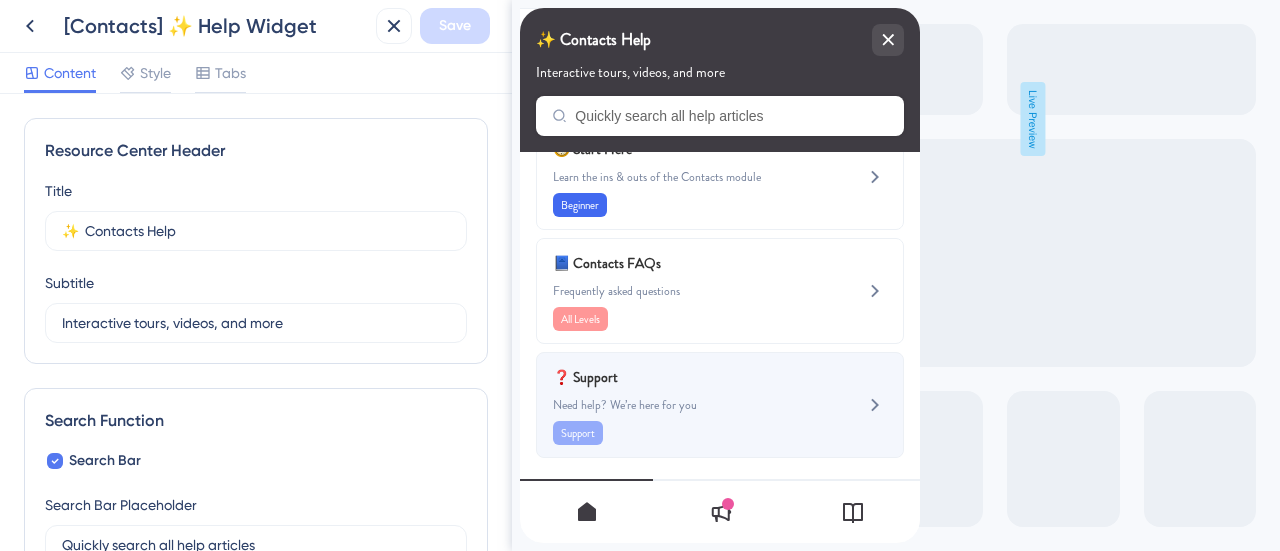 click on "❓   Support" at bounding box center [670, 377] 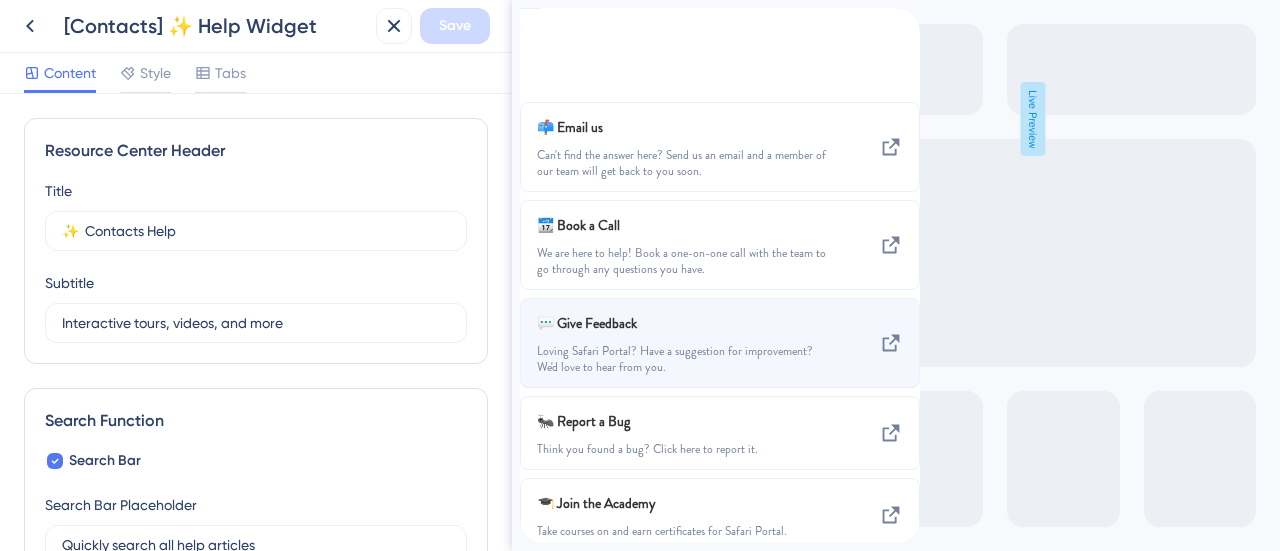 scroll, scrollTop: 0, scrollLeft: 0, axis: both 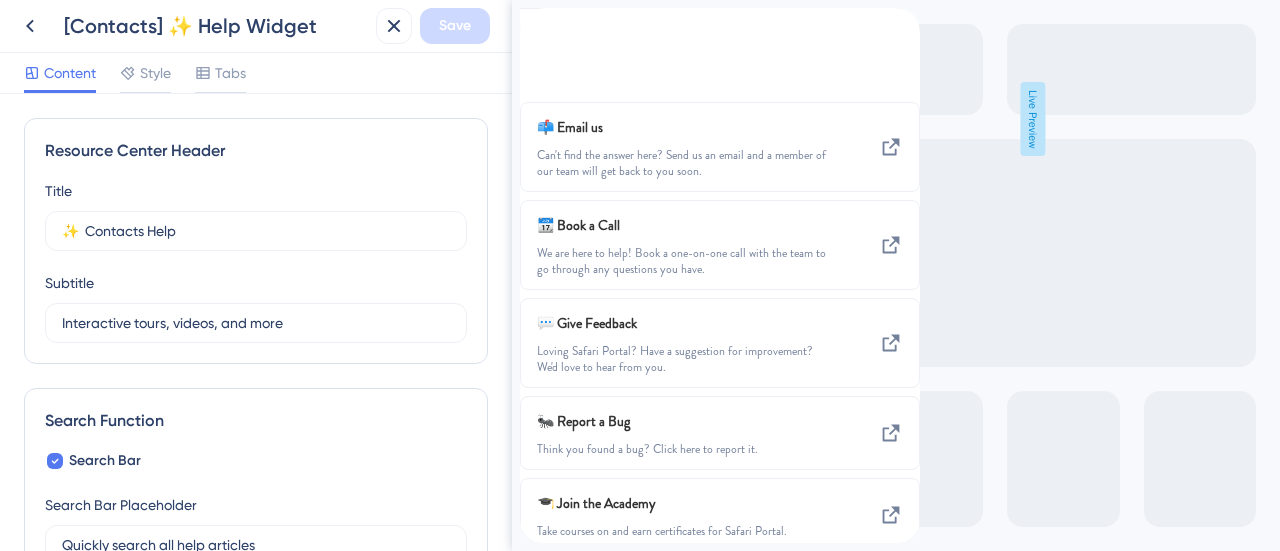 click at bounding box center (536, 19) 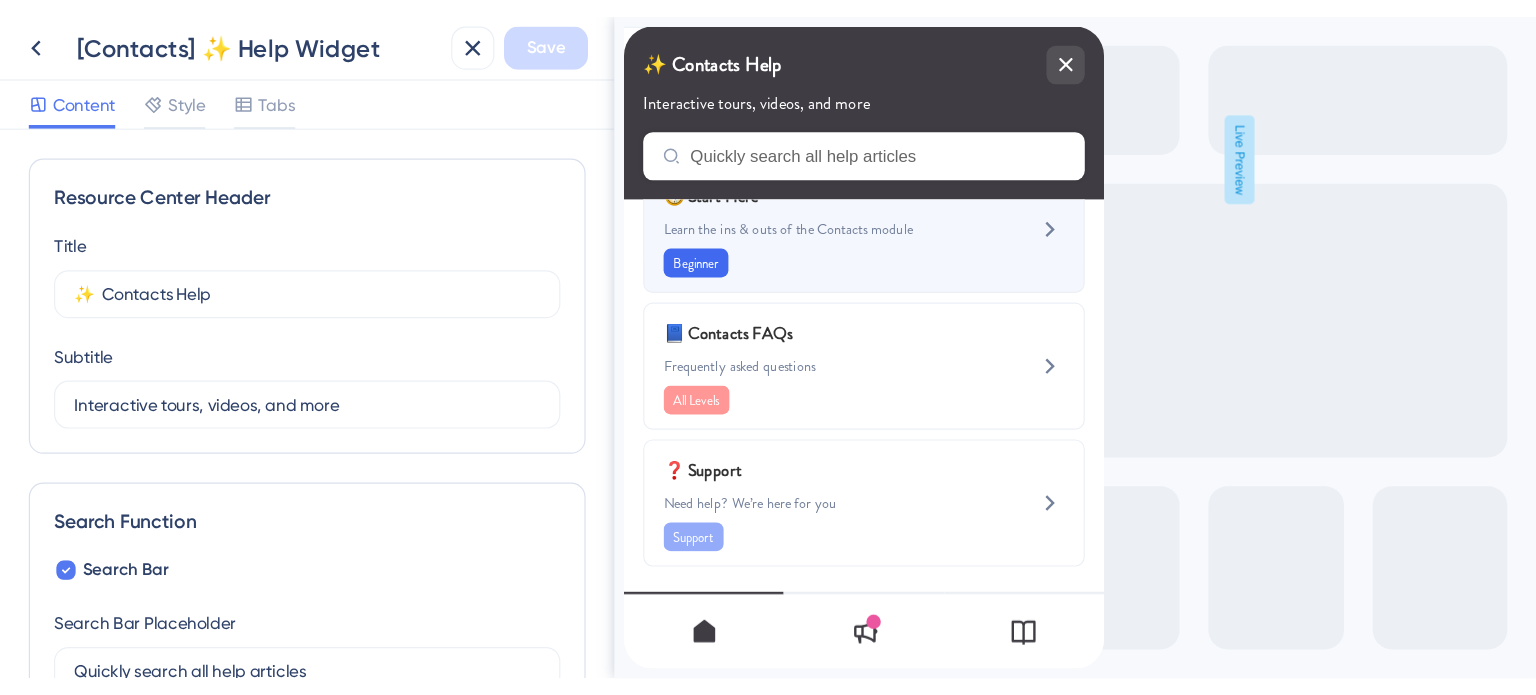 scroll, scrollTop: 0, scrollLeft: 0, axis: both 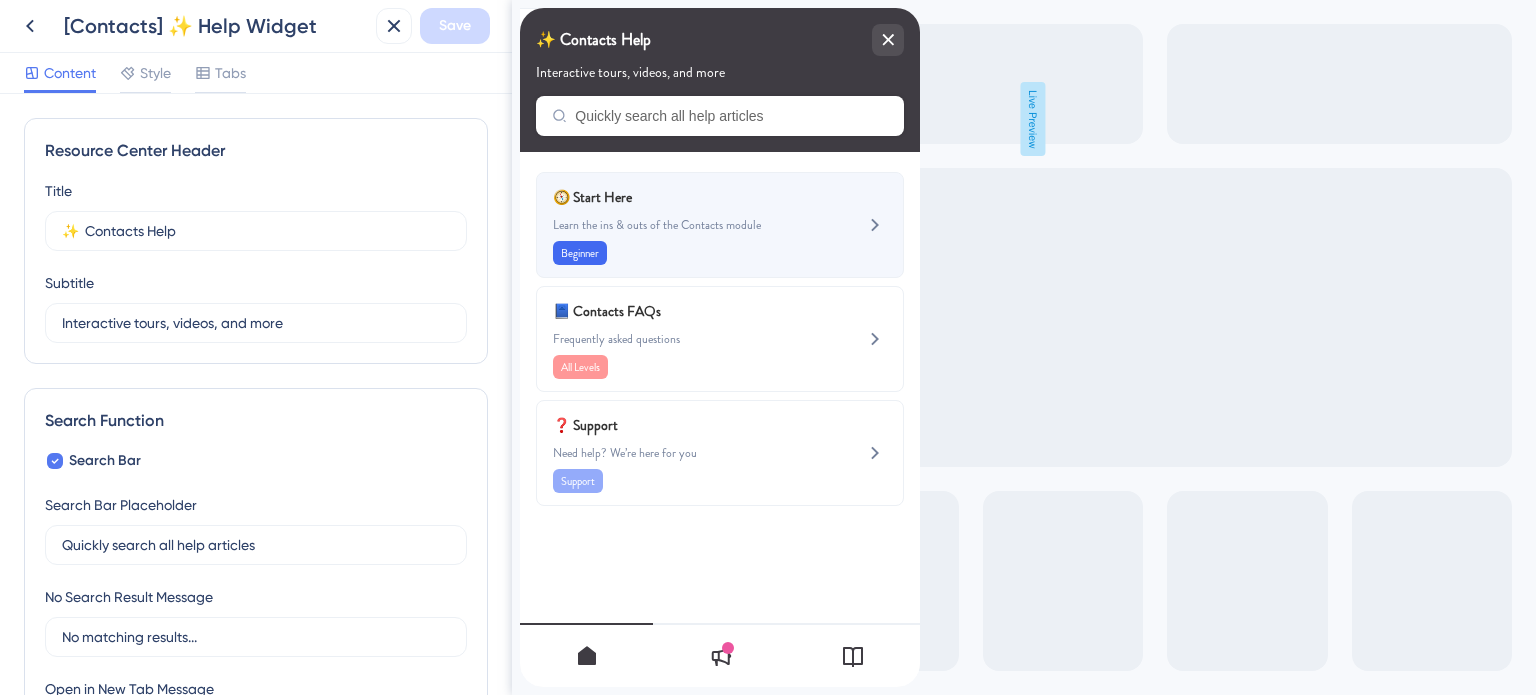click on "🧭   Start Here Learn the ins & outs of the Contacts module Beginner" at bounding box center [686, 225] 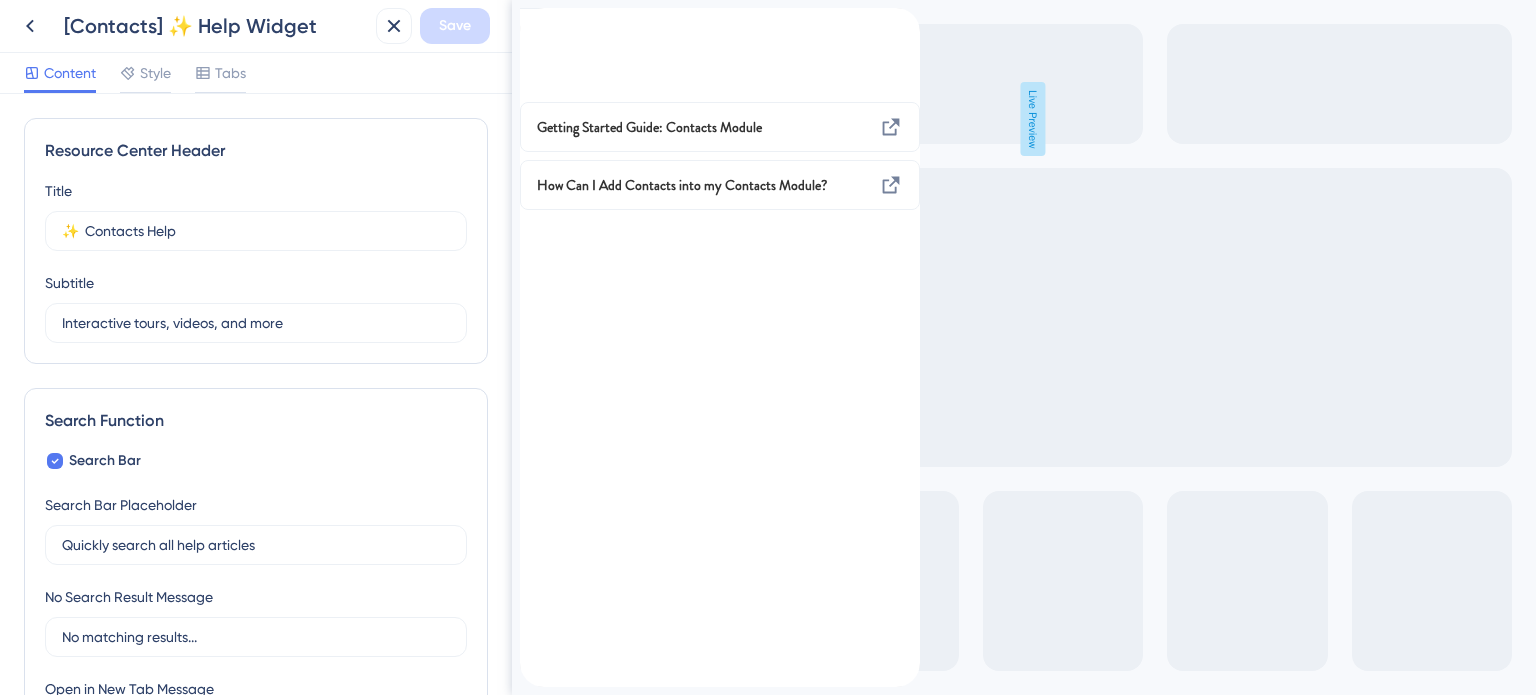 click 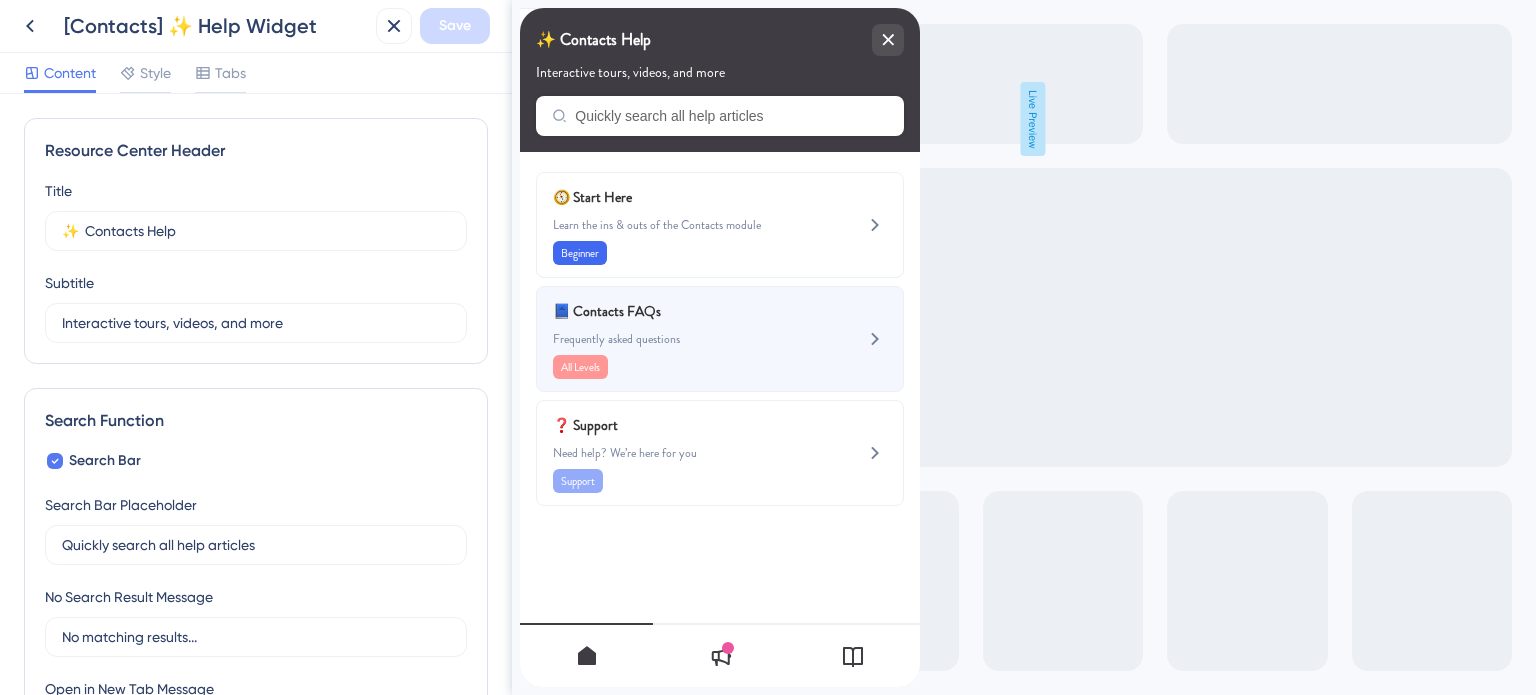 click on "📘   Contacts FAQs" at bounding box center [670, 311] 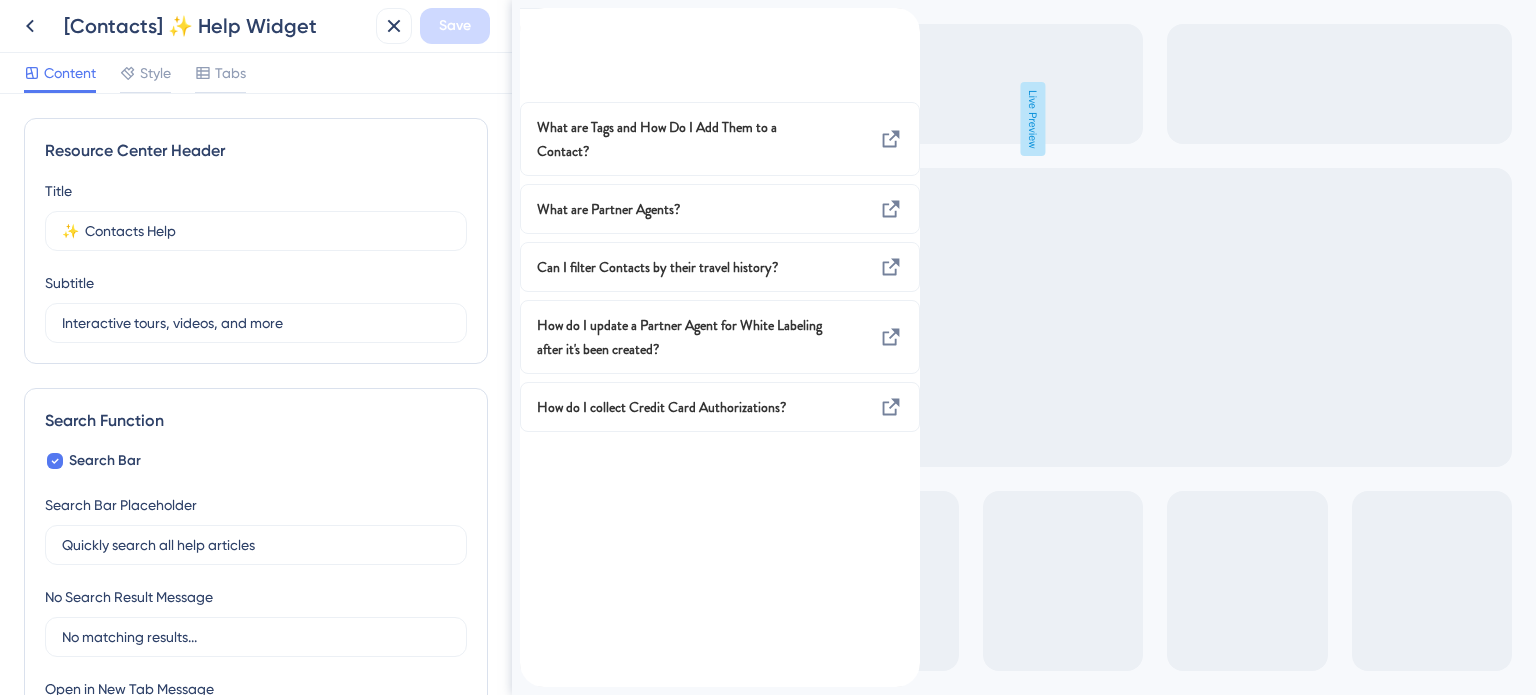 click 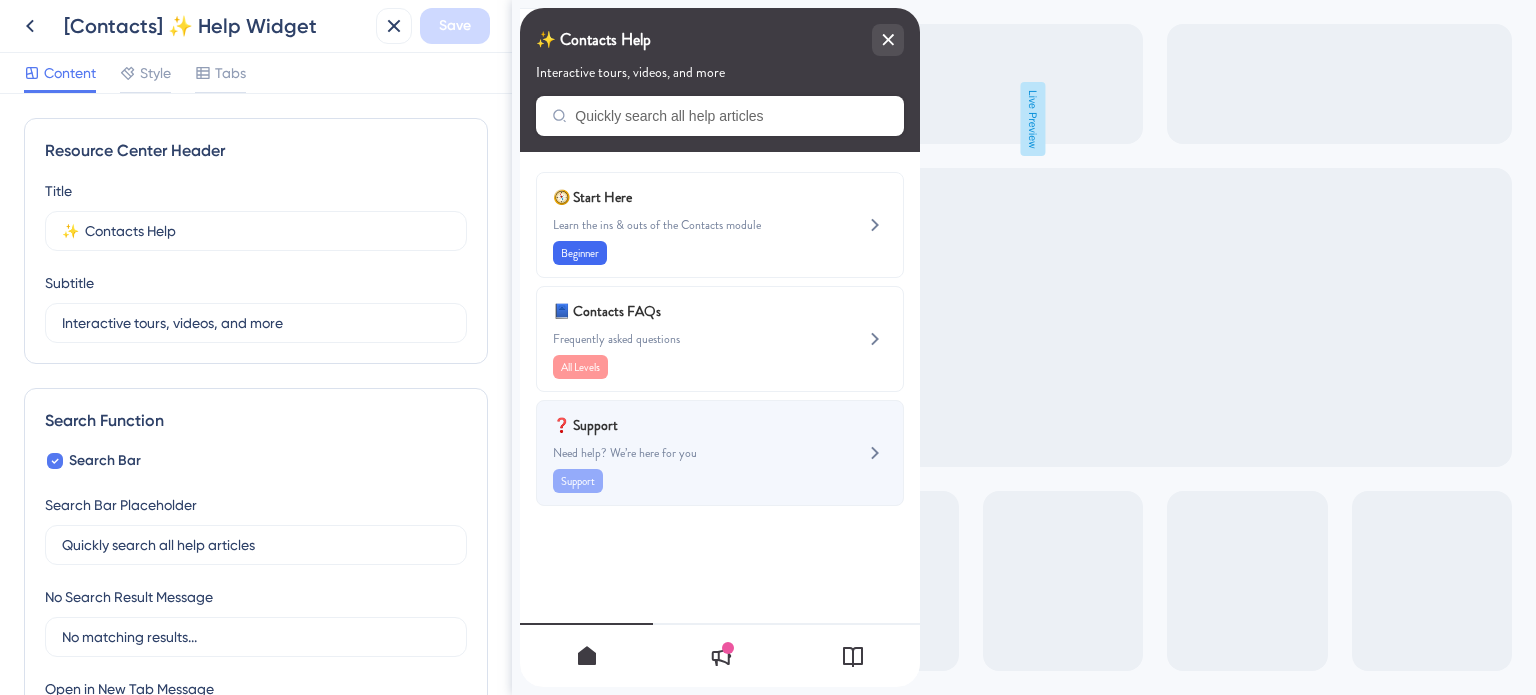click on "❓   Support Need help? We’re here for you Support" at bounding box center (686, 453) 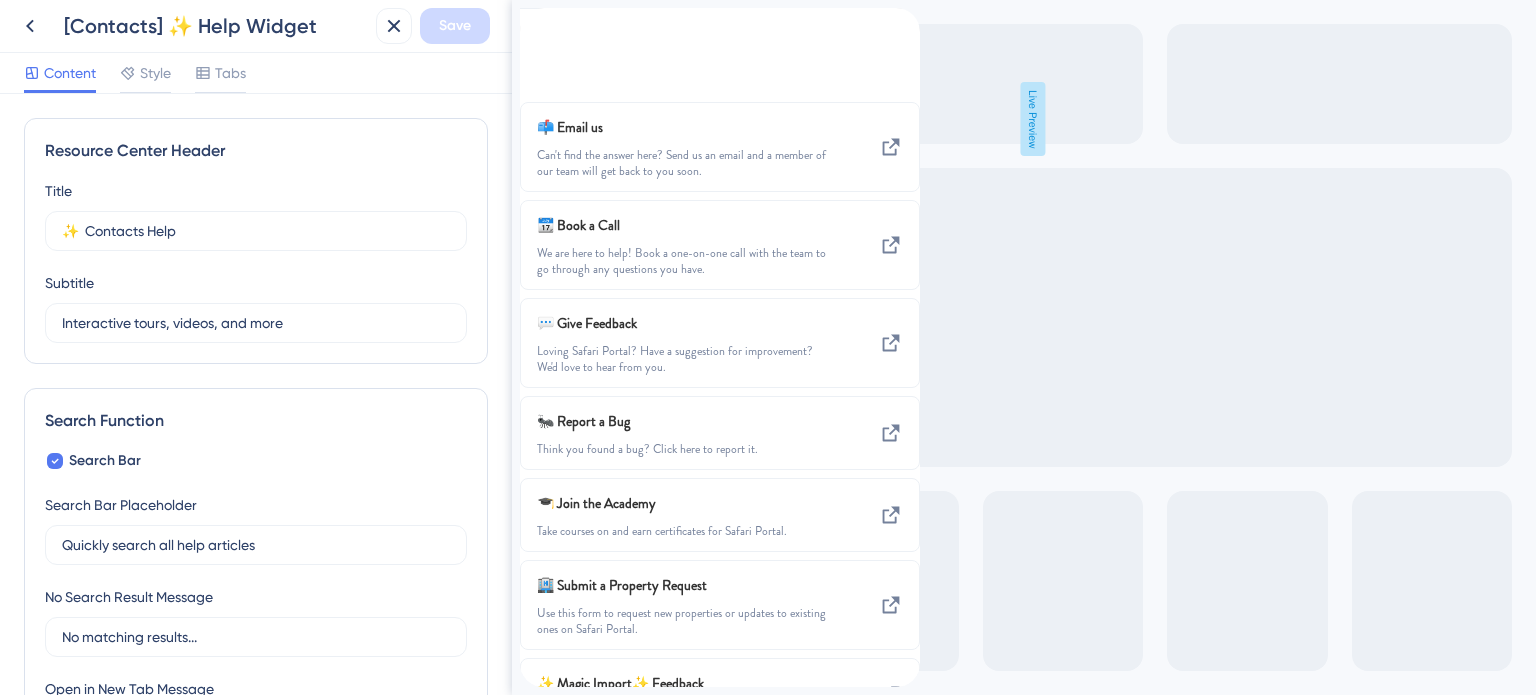 click 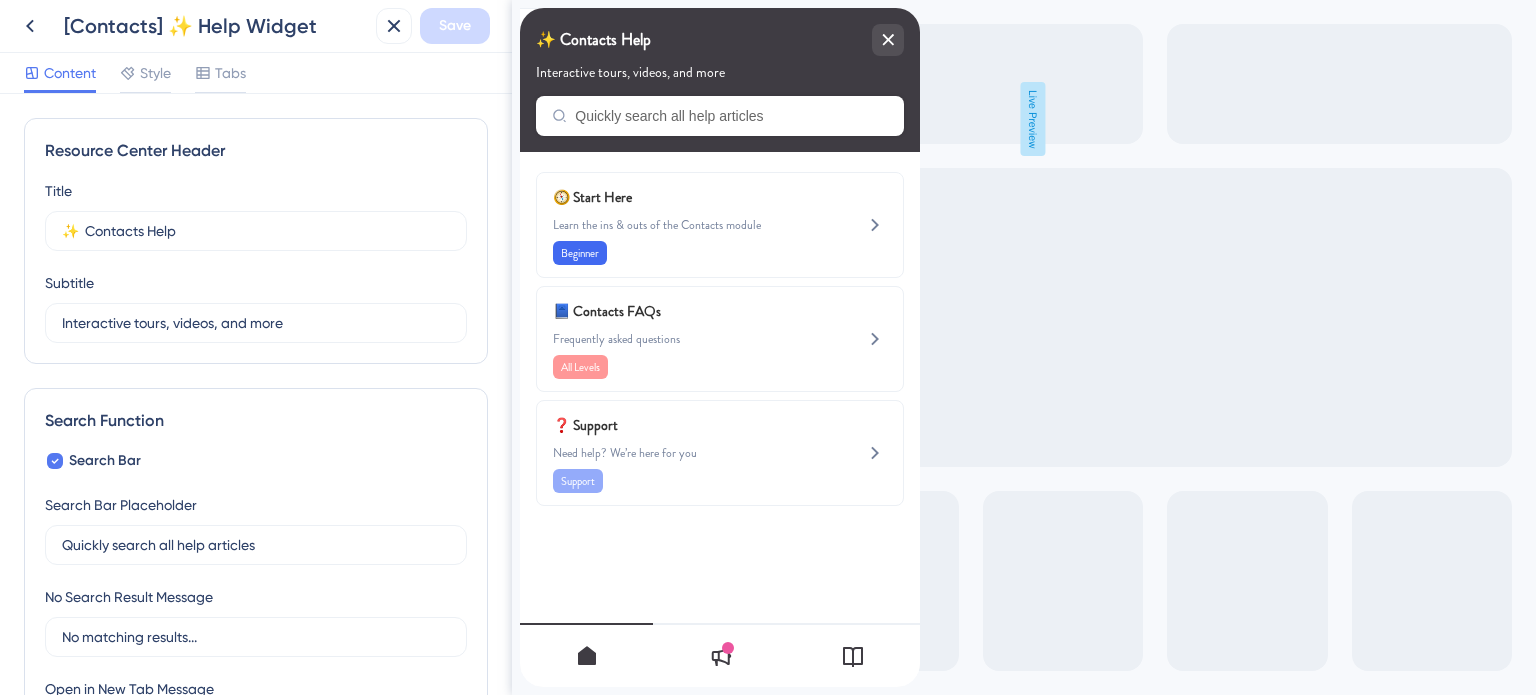 click on "Learn the ins & outs of the Contacts module" at bounding box center (686, 225) 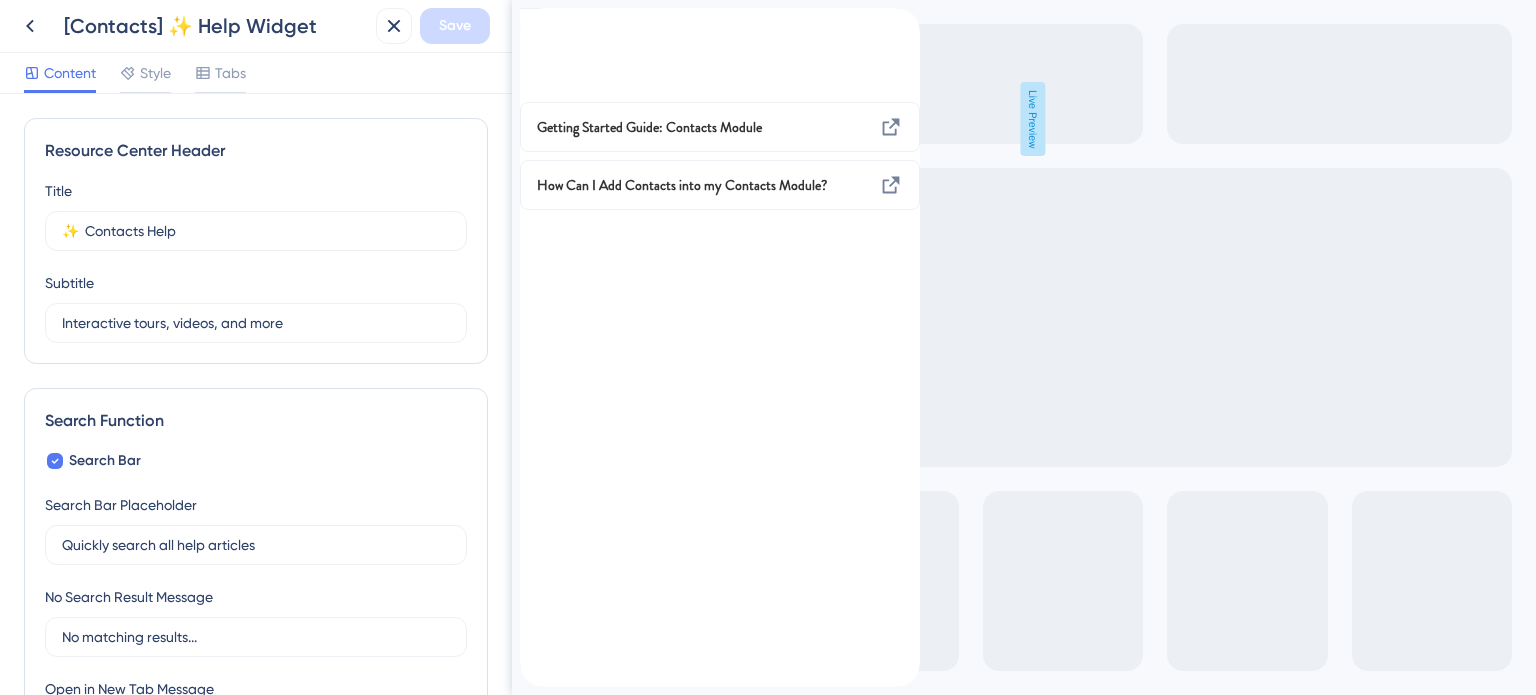 click 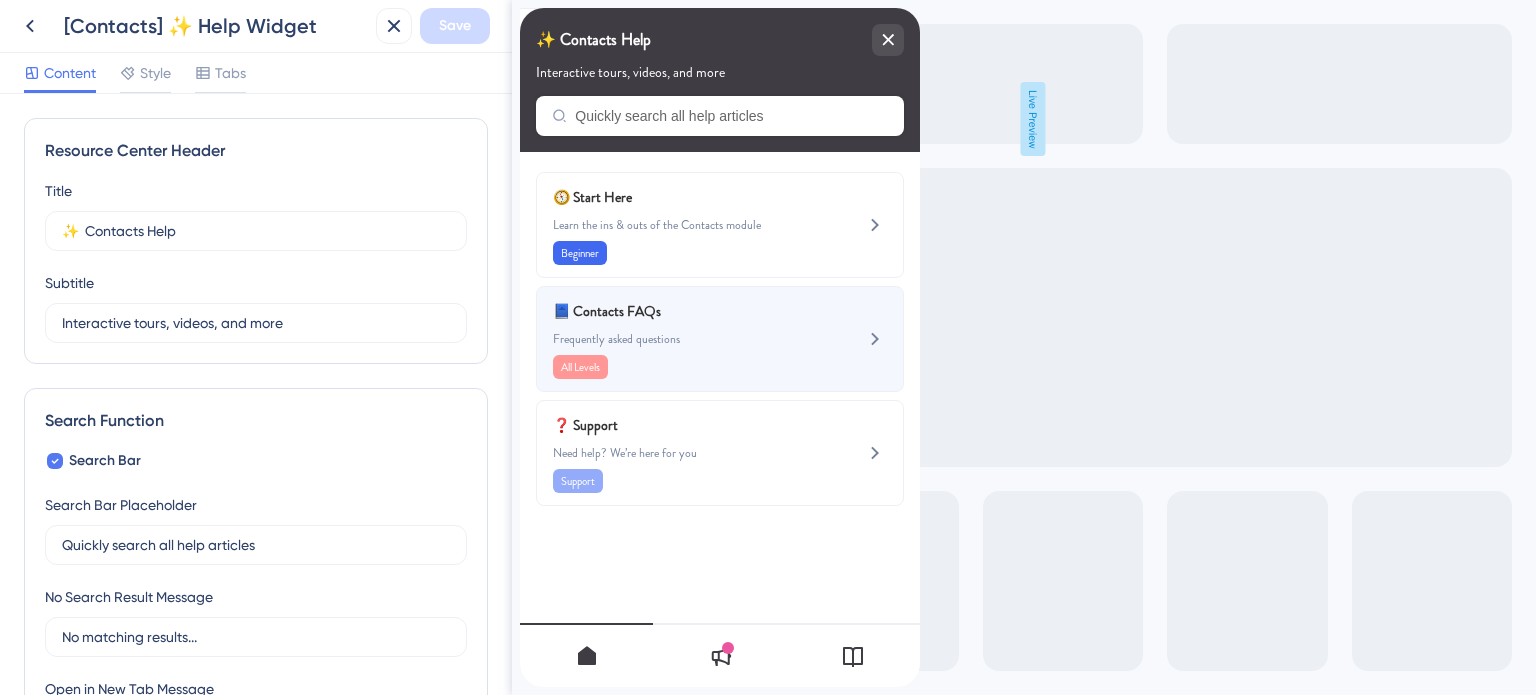 click on "📘   Contacts FAQs Frequently asked questions All Levels" at bounding box center (686, 339) 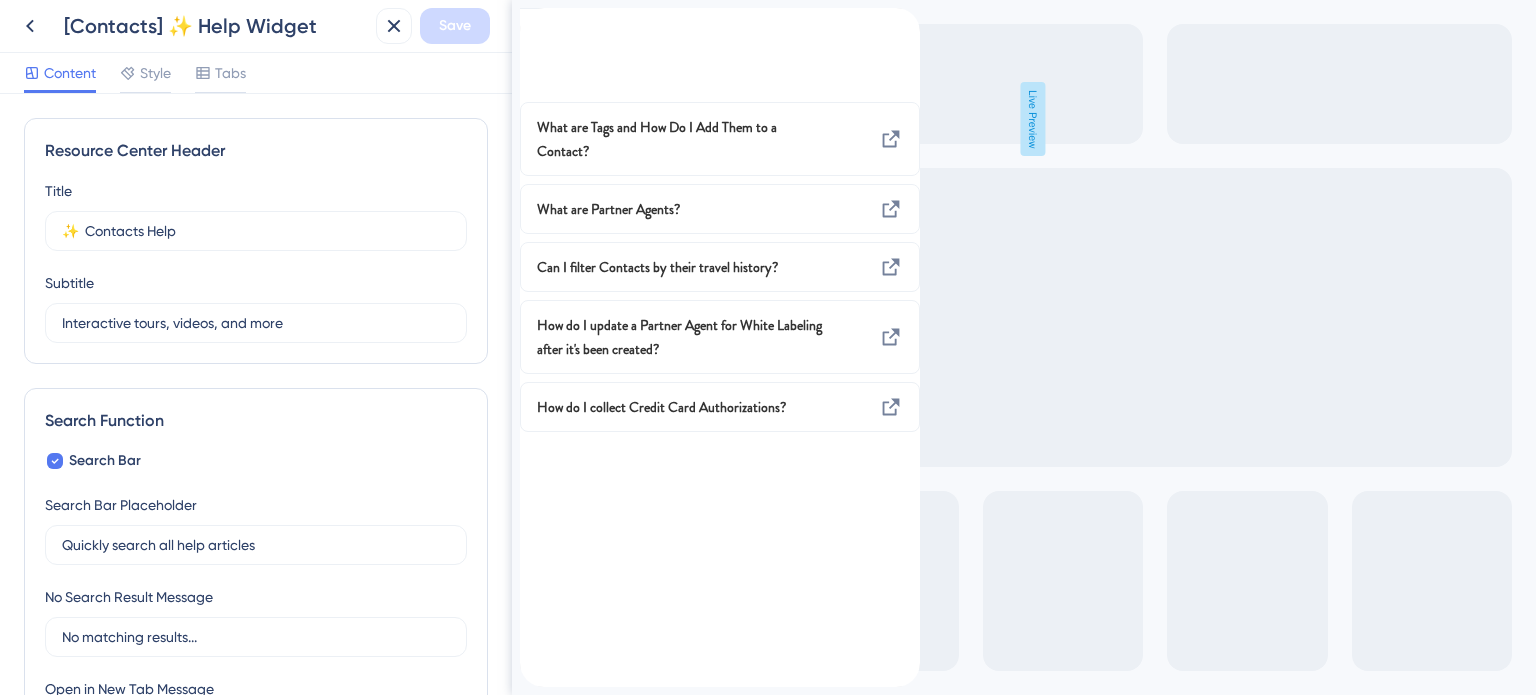 click at bounding box center (536, 19) 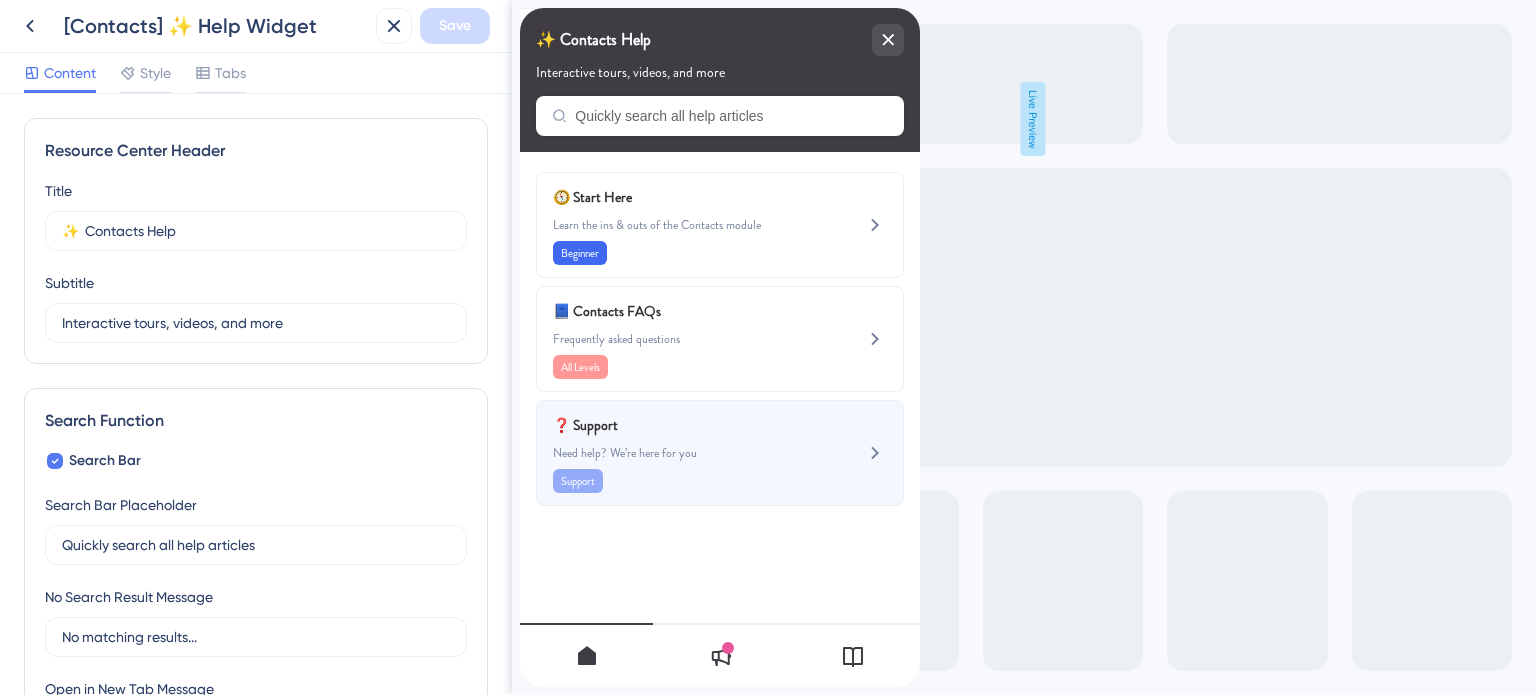 click on "❓   Support Need help? We’re here for you Support" at bounding box center (686, 453) 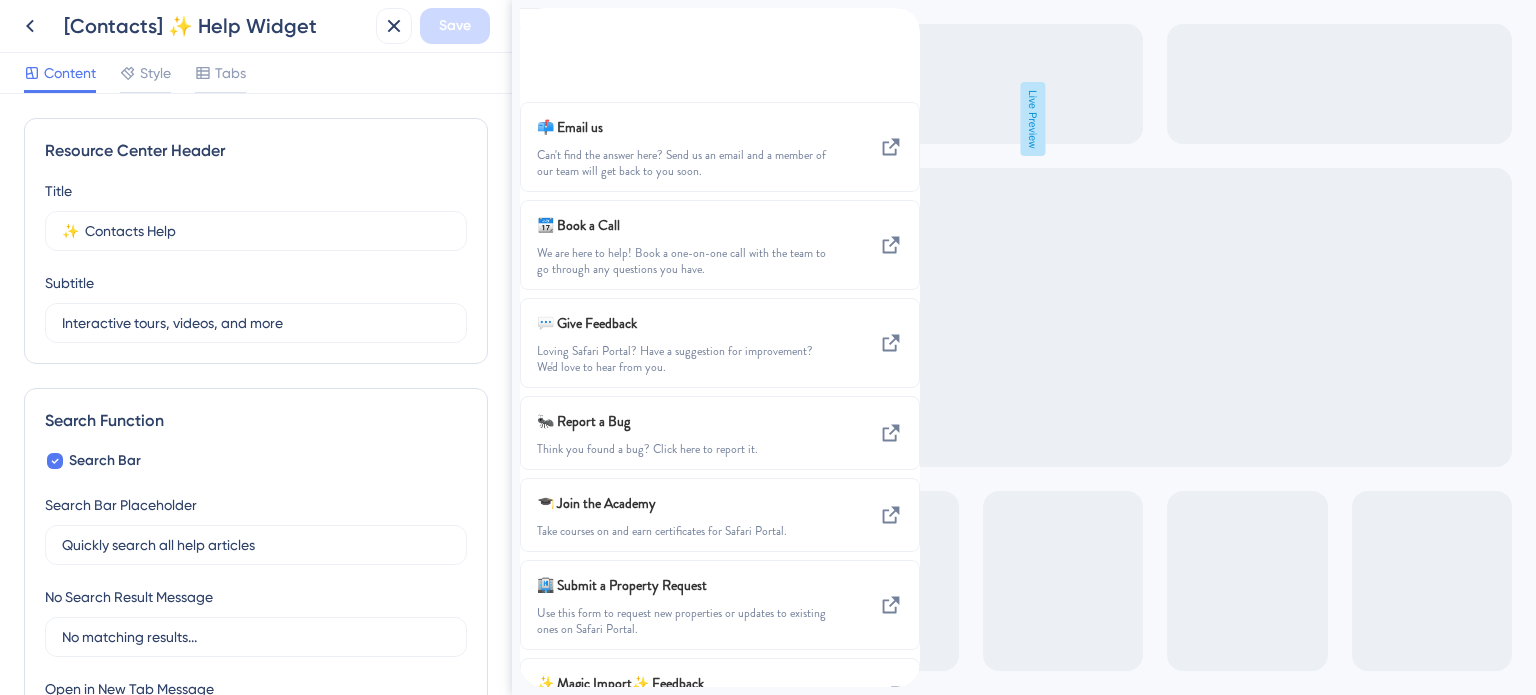click 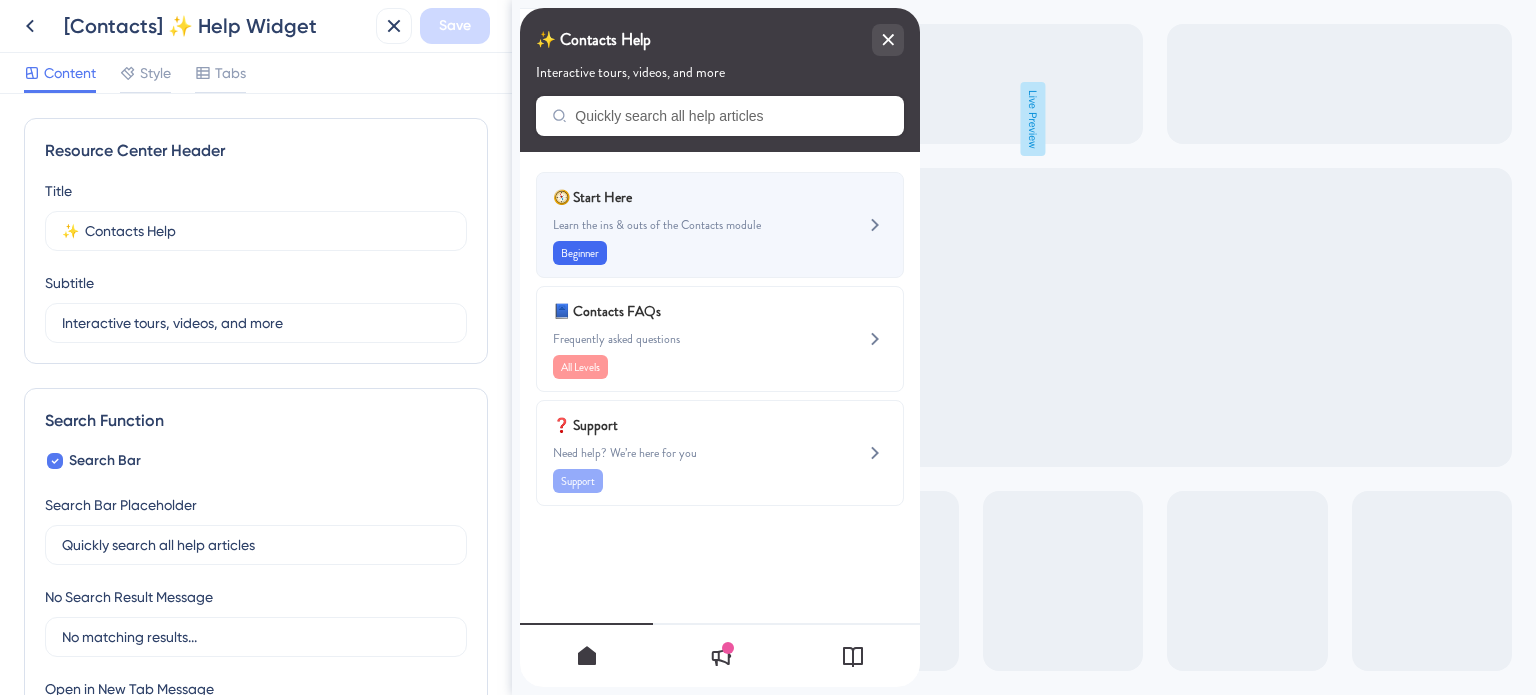 click on "Learn the ins & outs of the Contacts module" at bounding box center (686, 225) 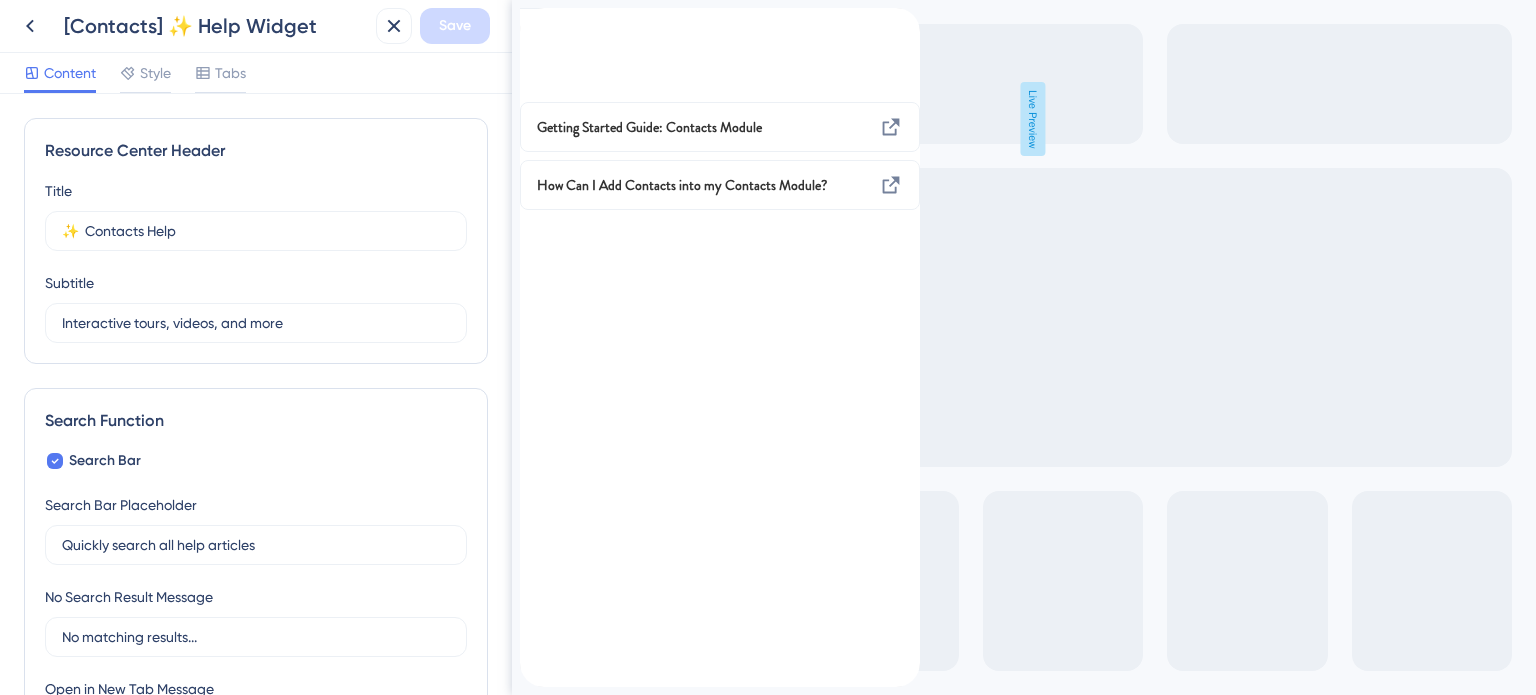 click 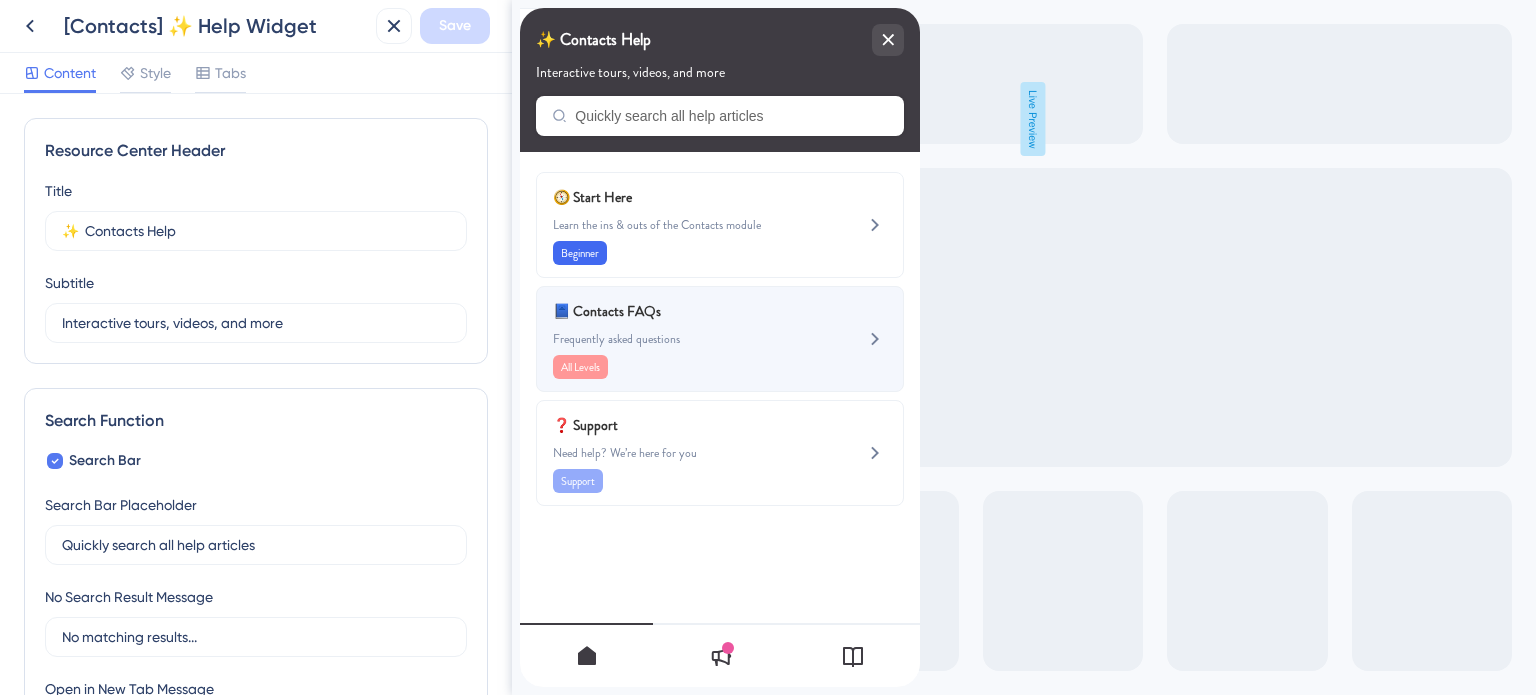 click on "Frequently asked questions" at bounding box center [686, 339] 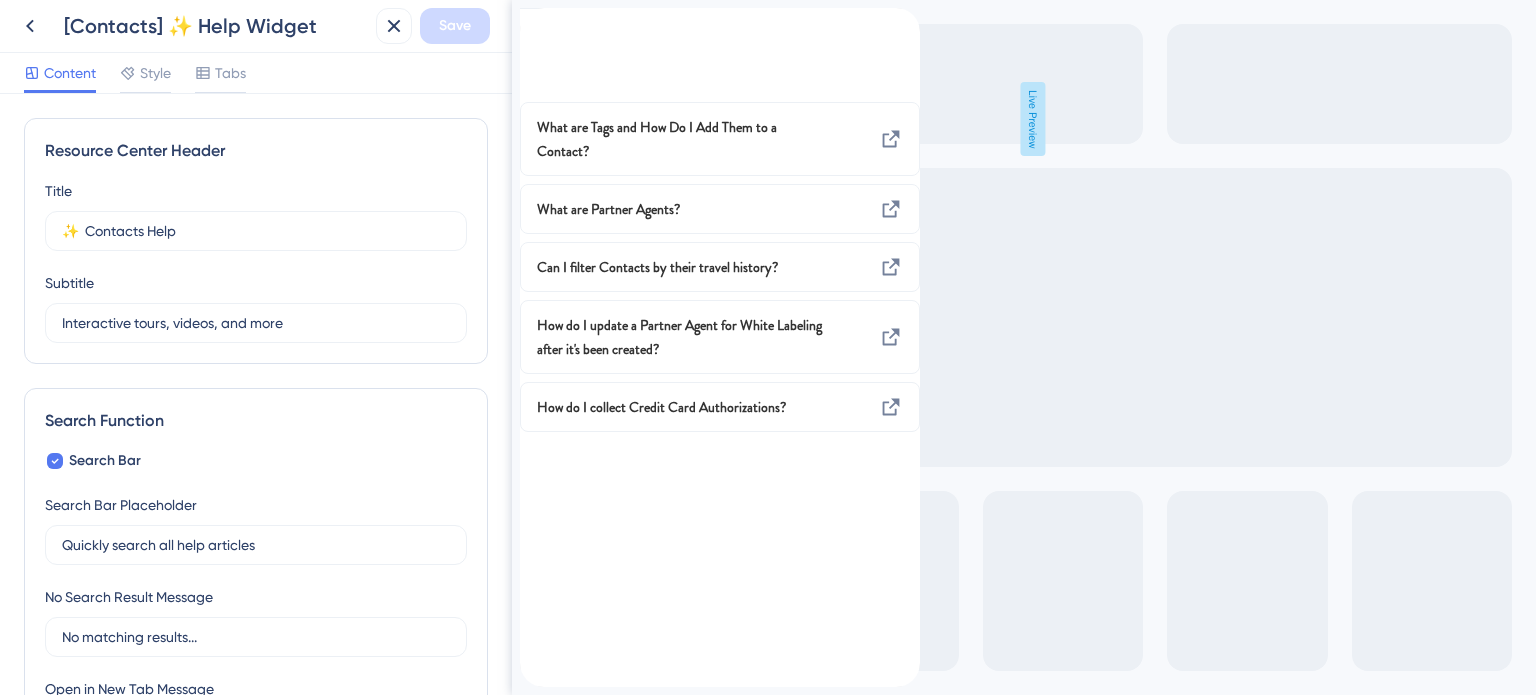 click at bounding box center [536, 19] 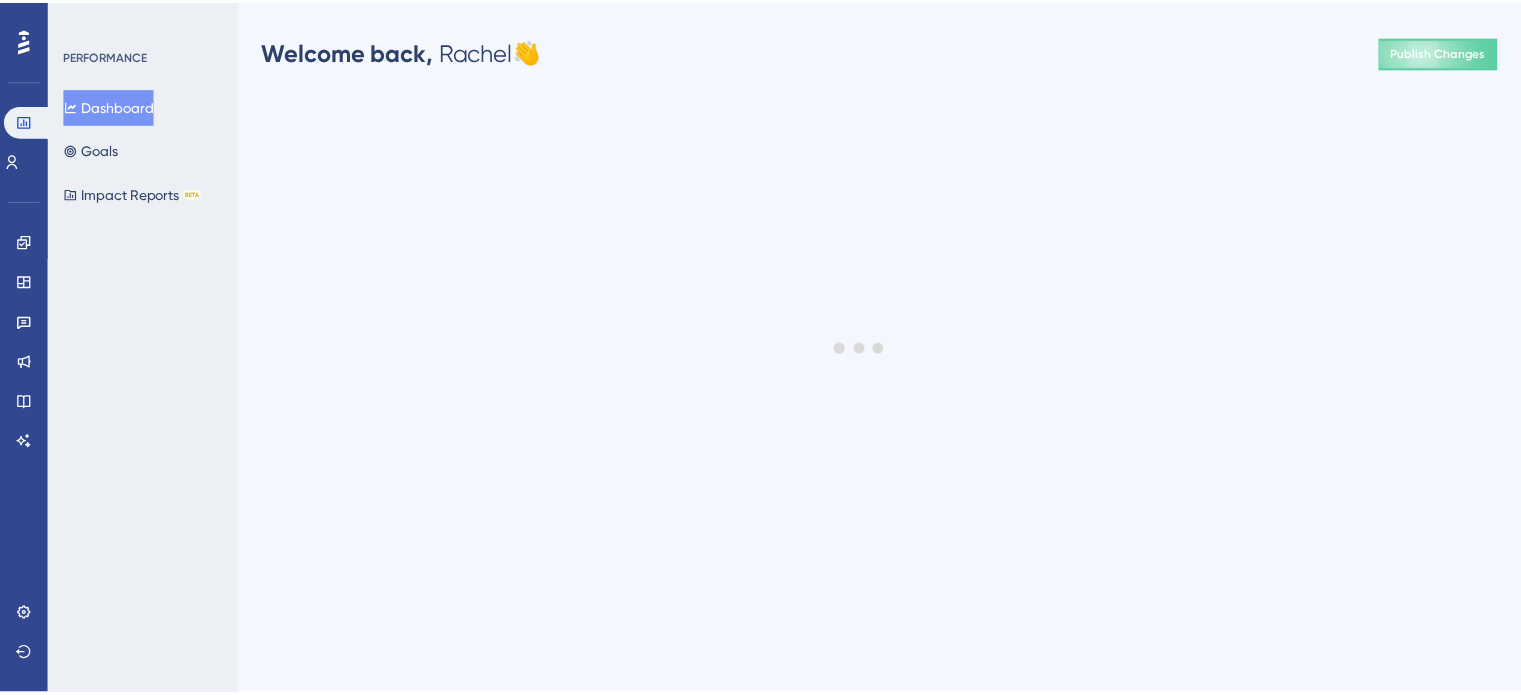 scroll, scrollTop: 0, scrollLeft: 0, axis: both 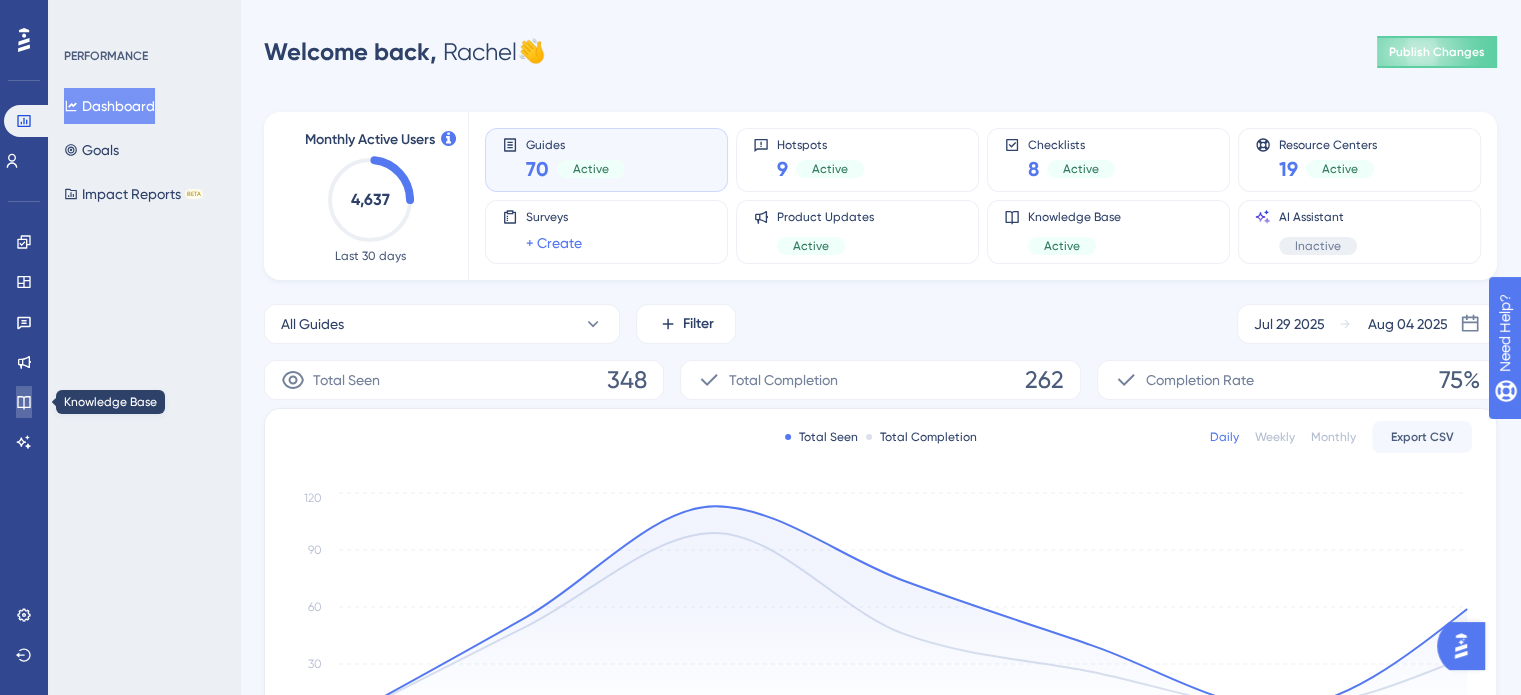 click at bounding box center (24, 402) 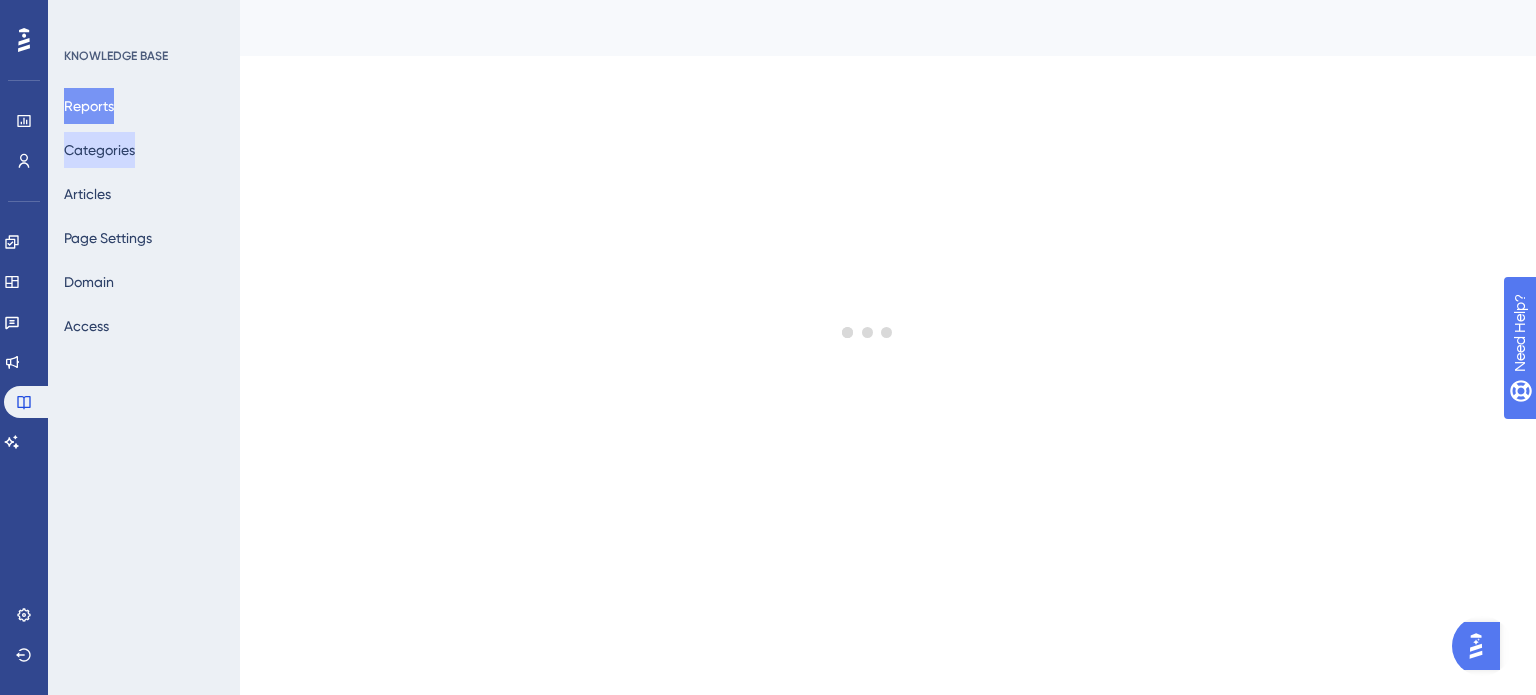 click on "Categories" at bounding box center [99, 150] 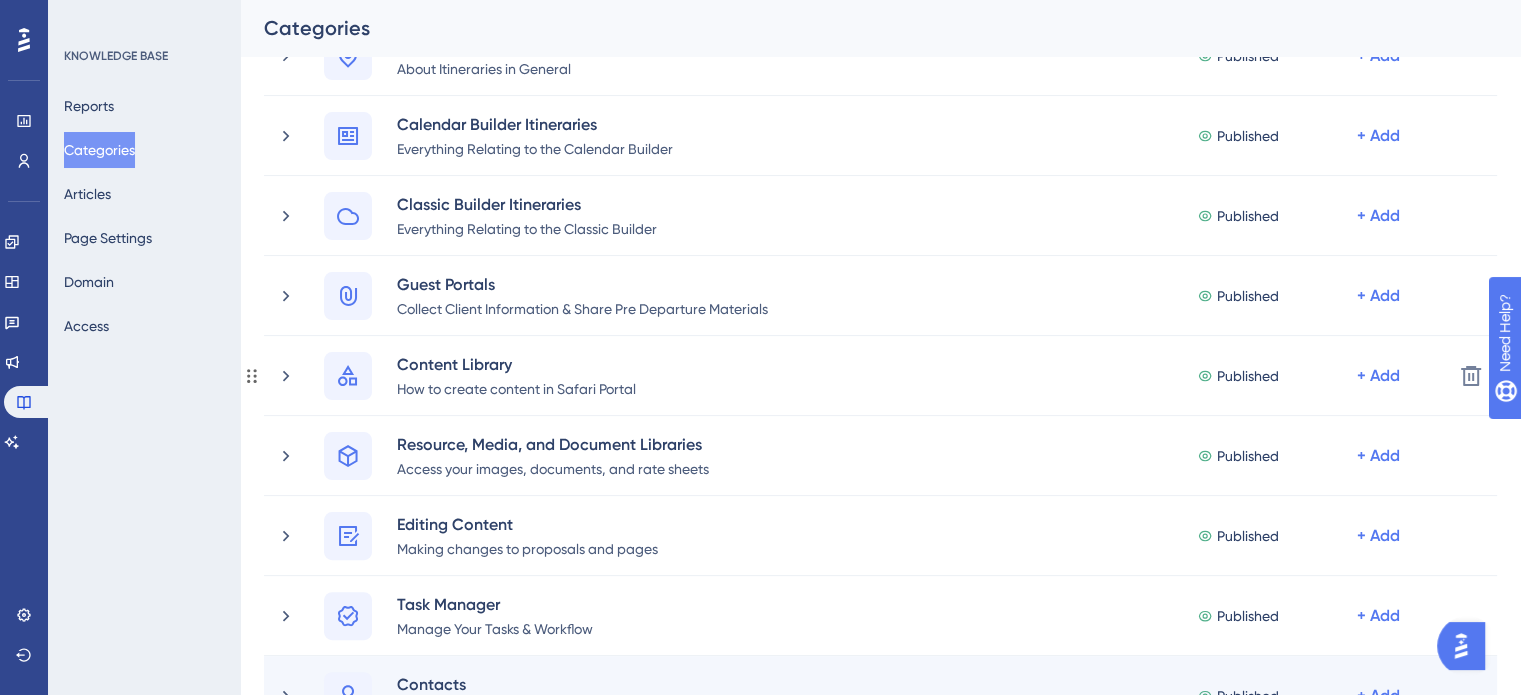 scroll, scrollTop: 600, scrollLeft: 0, axis: vertical 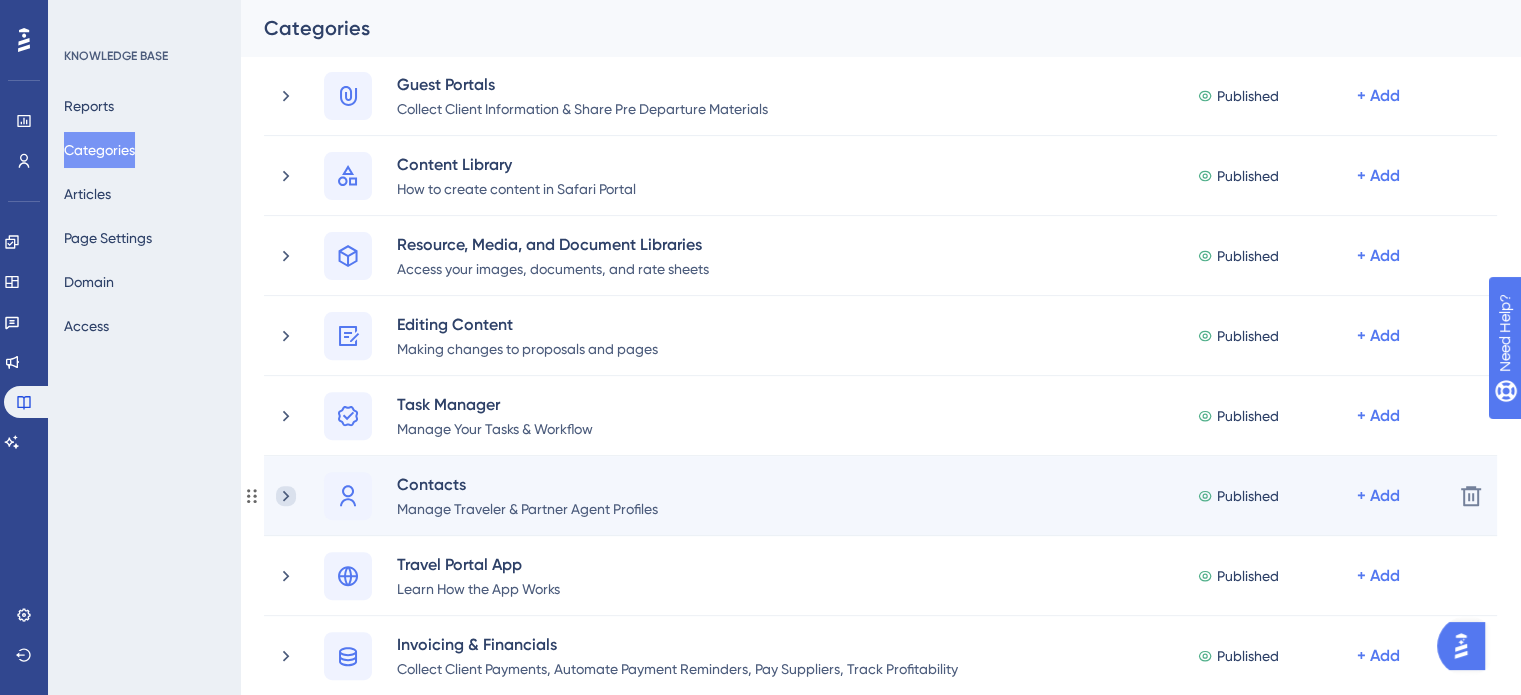 click 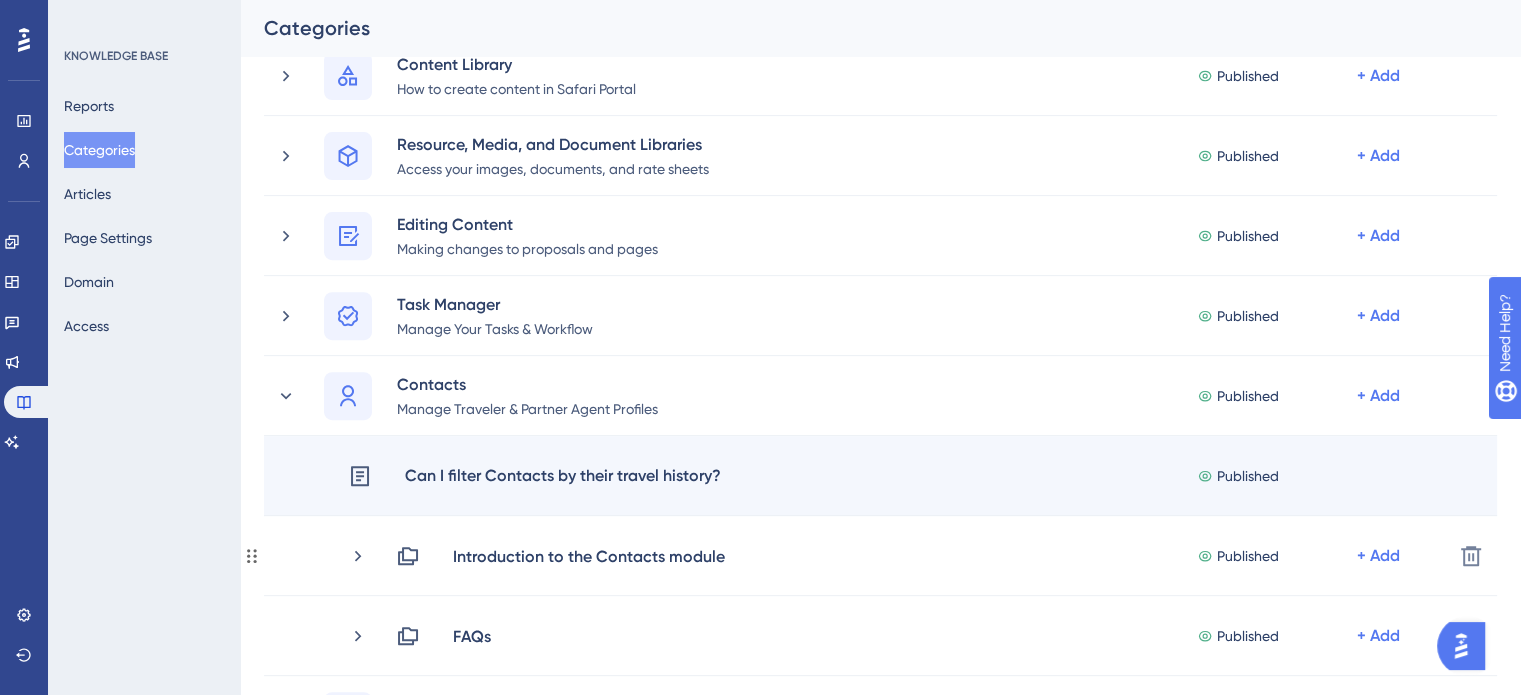 scroll, scrollTop: 800, scrollLeft: 0, axis: vertical 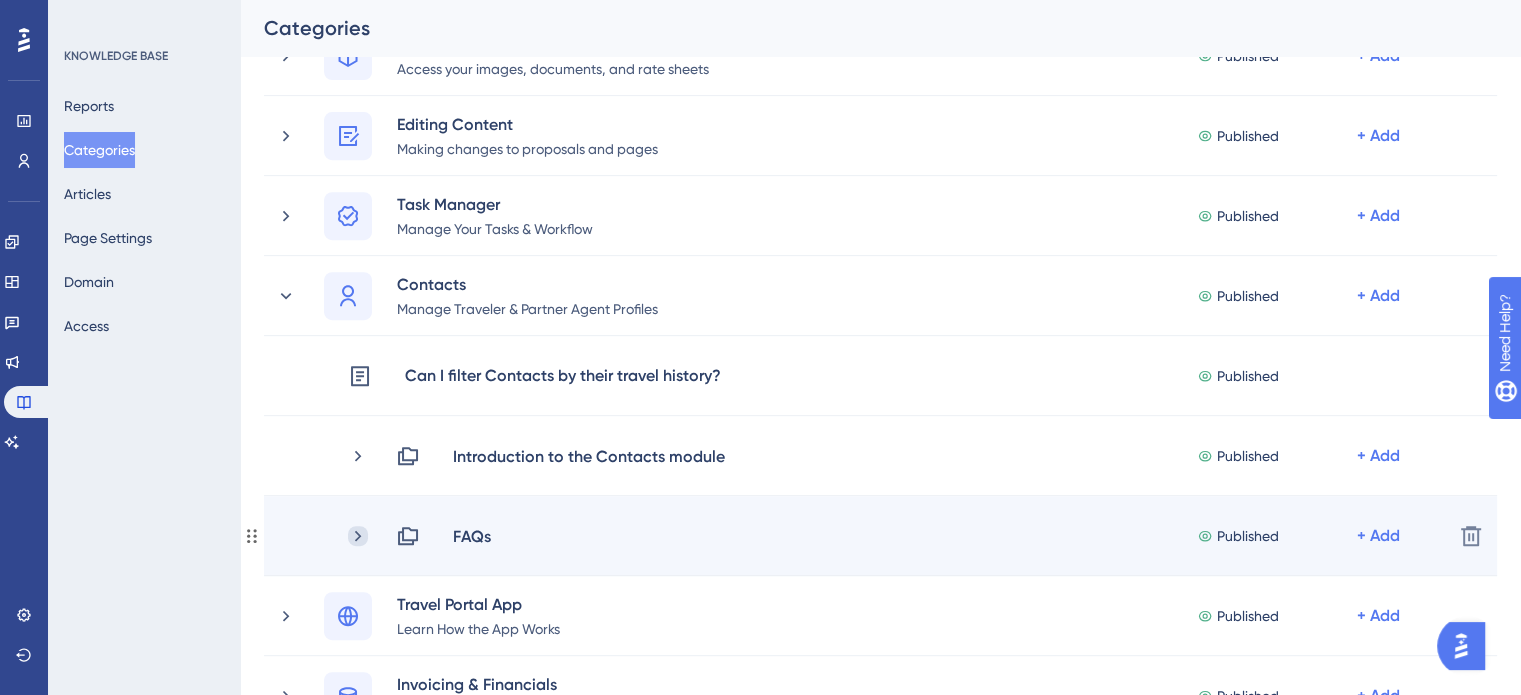 click 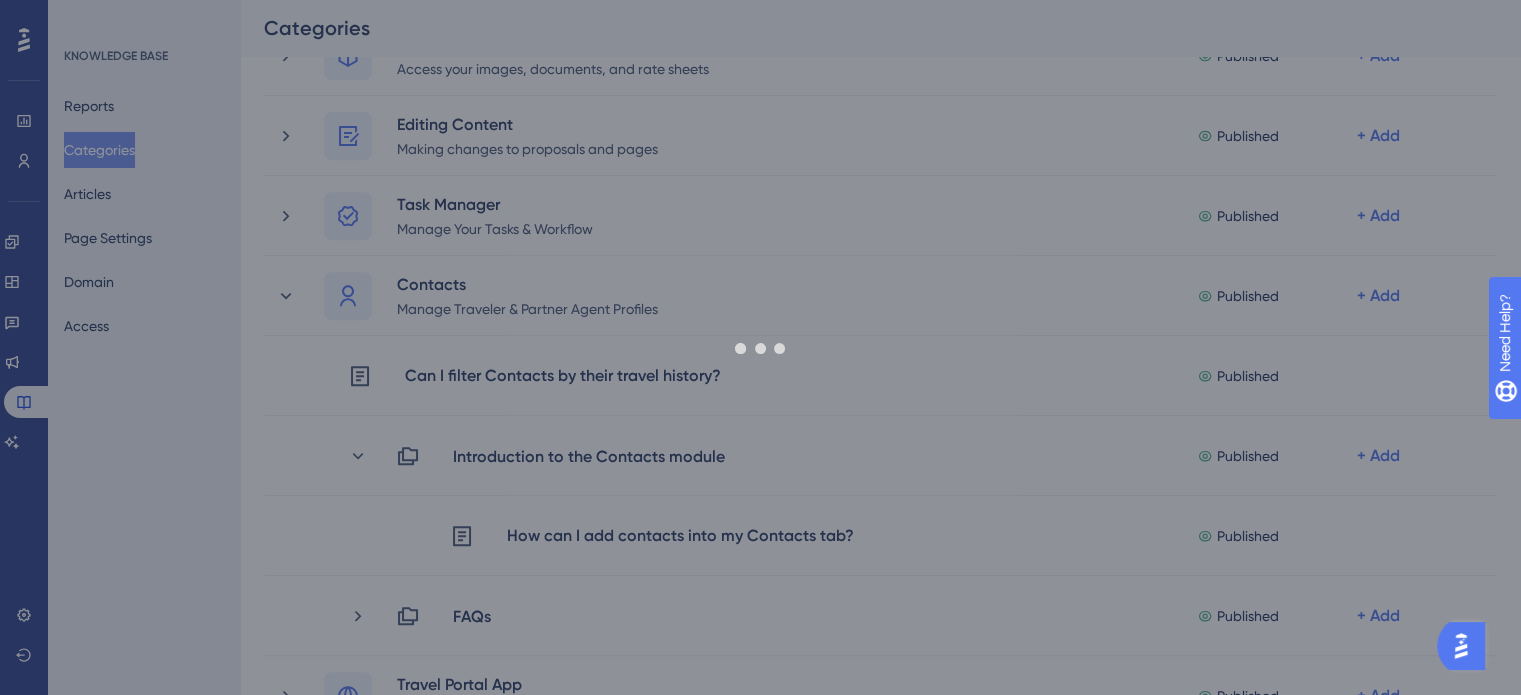 scroll, scrollTop: 900, scrollLeft: 0, axis: vertical 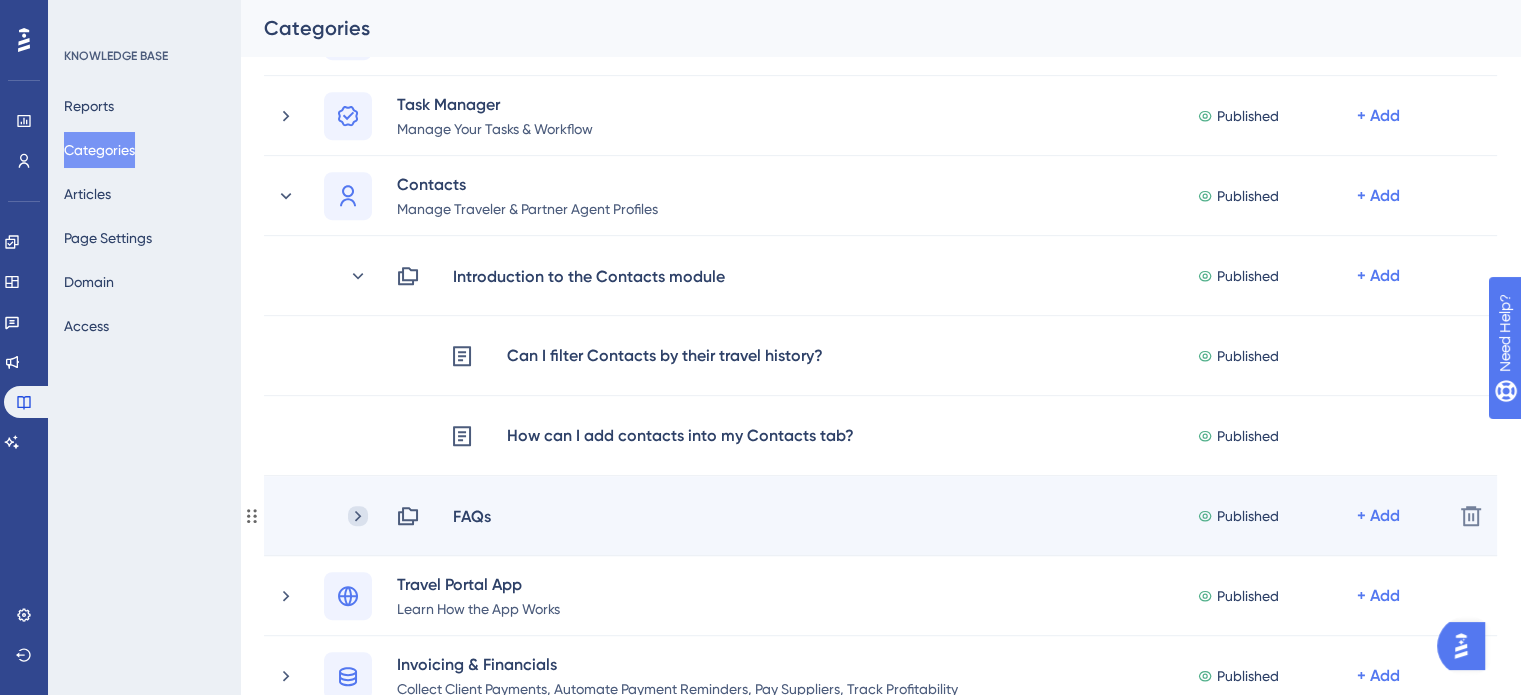 click 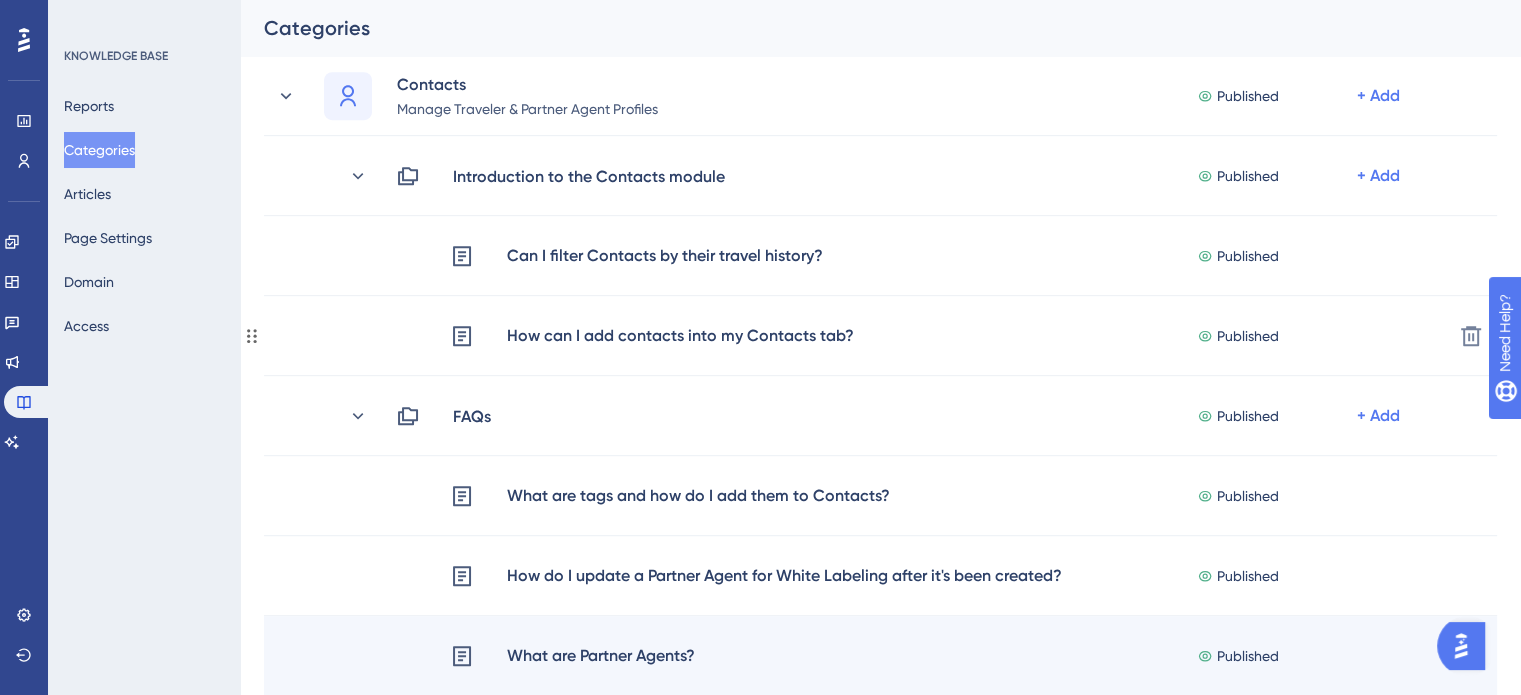 scroll, scrollTop: 900, scrollLeft: 0, axis: vertical 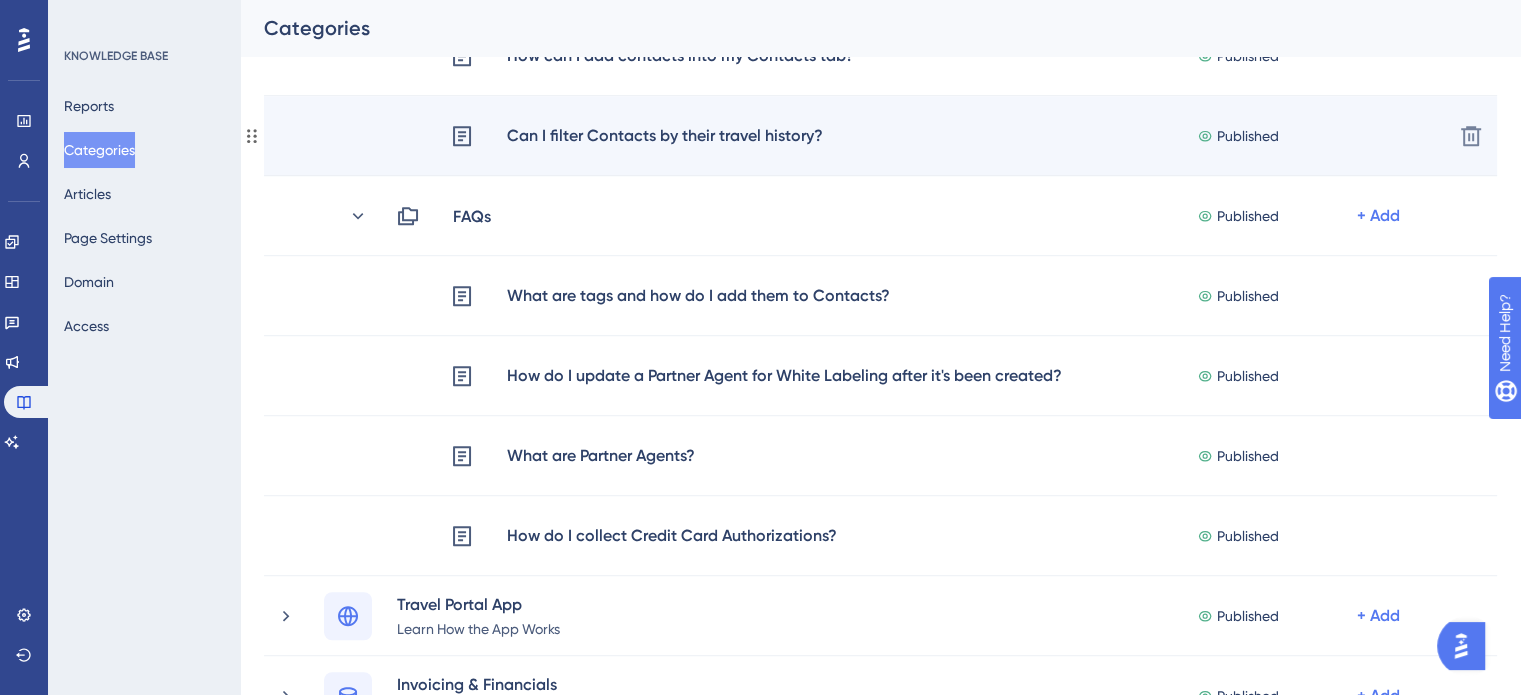 click 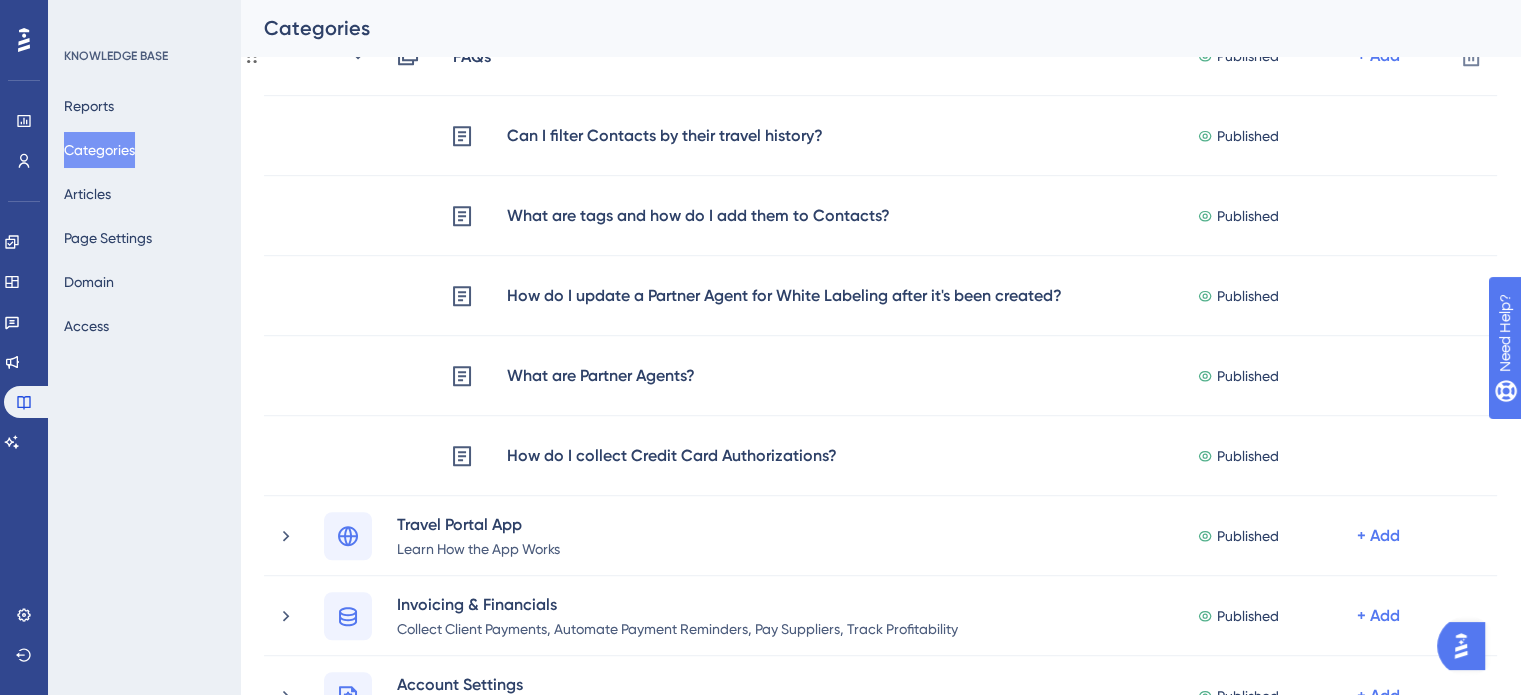 scroll, scrollTop: 900, scrollLeft: 0, axis: vertical 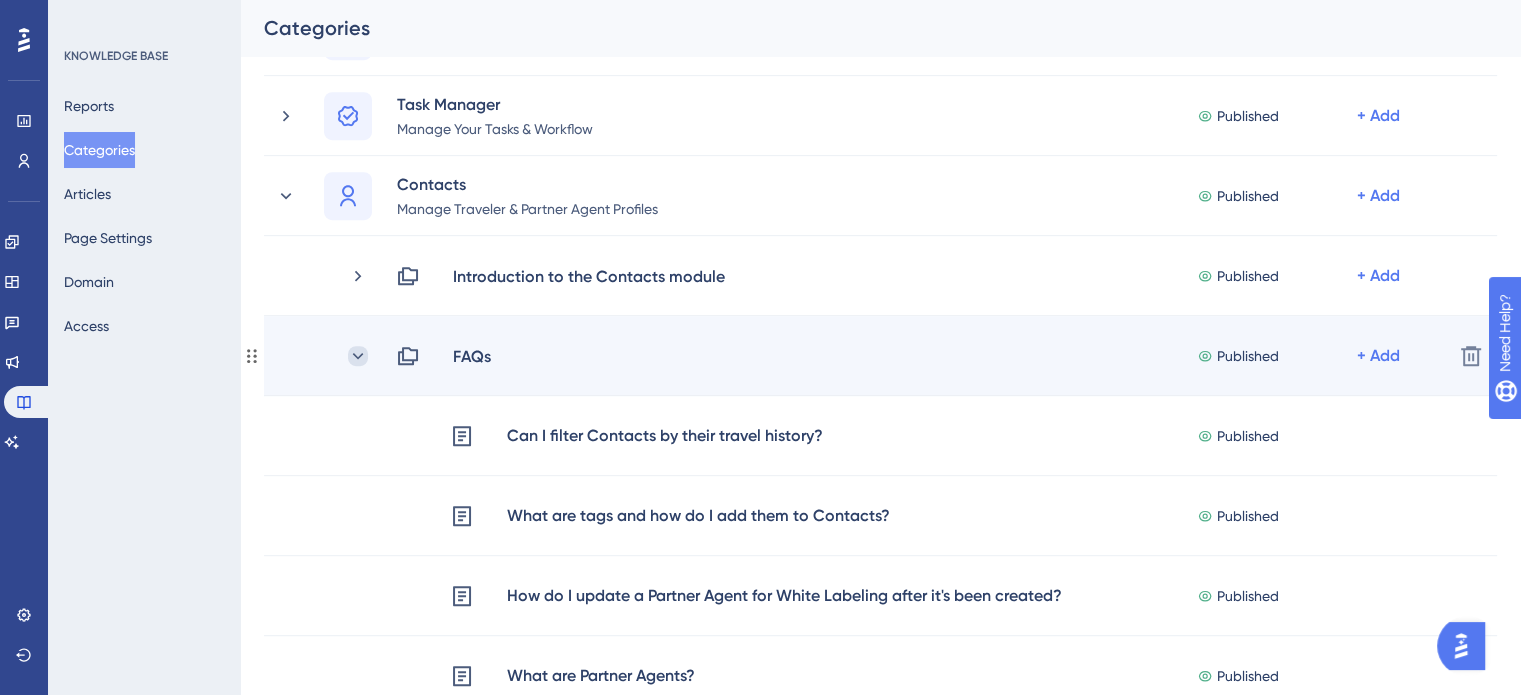 click 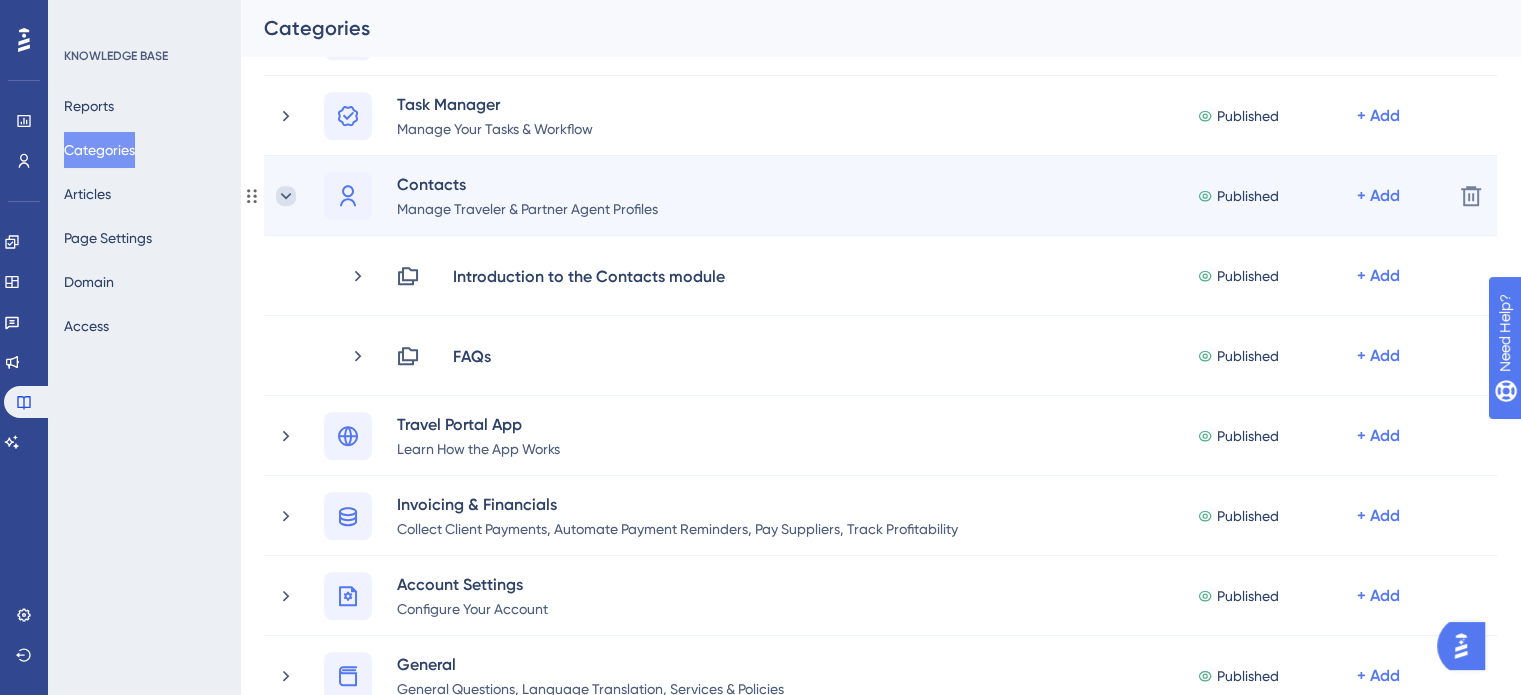 click 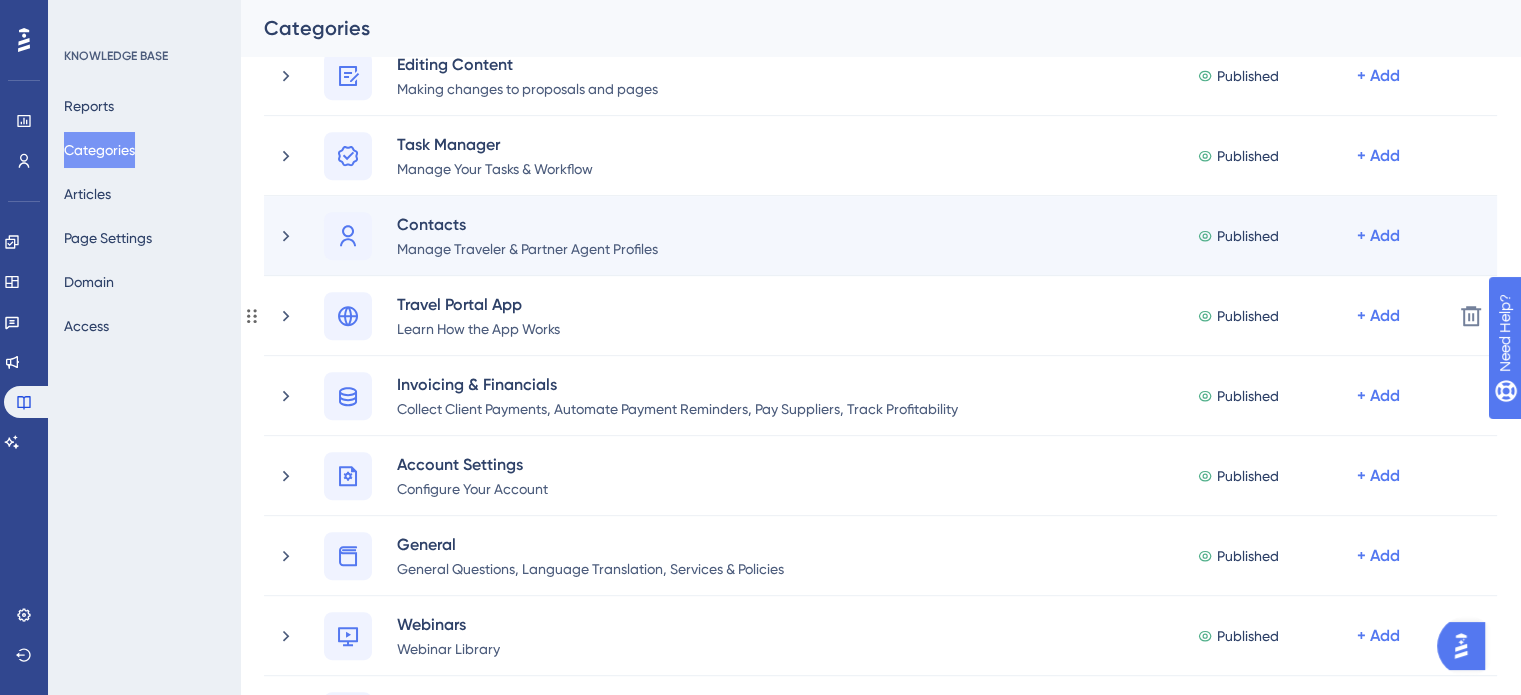 scroll, scrollTop: 900, scrollLeft: 0, axis: vertical 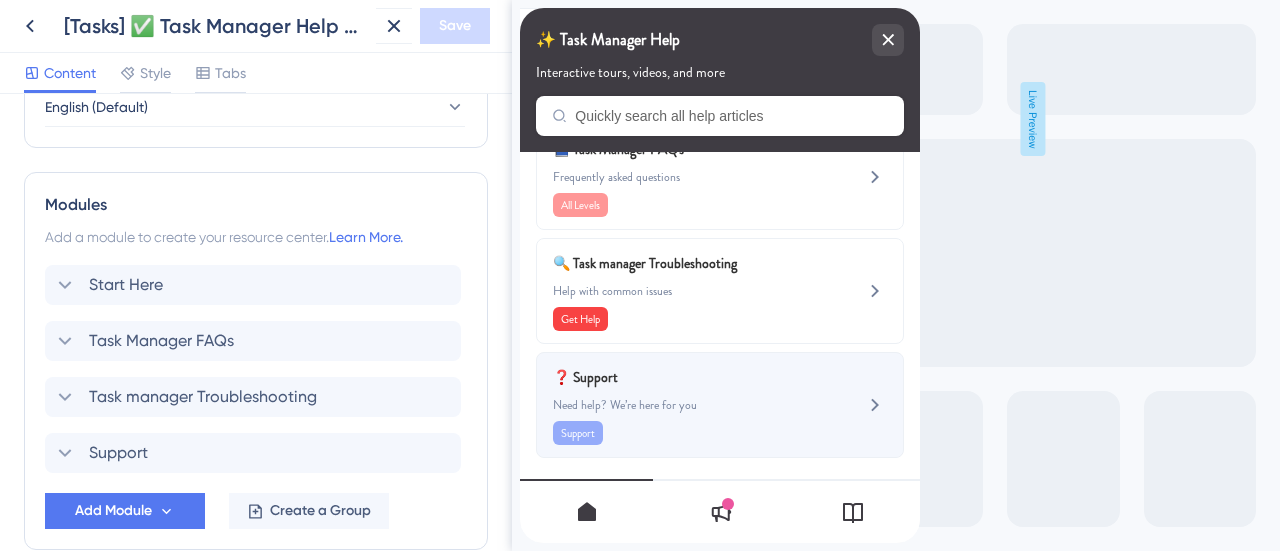 click on "❓   Support Need help? We’re here for you Support" at bounding box center (686, 405) 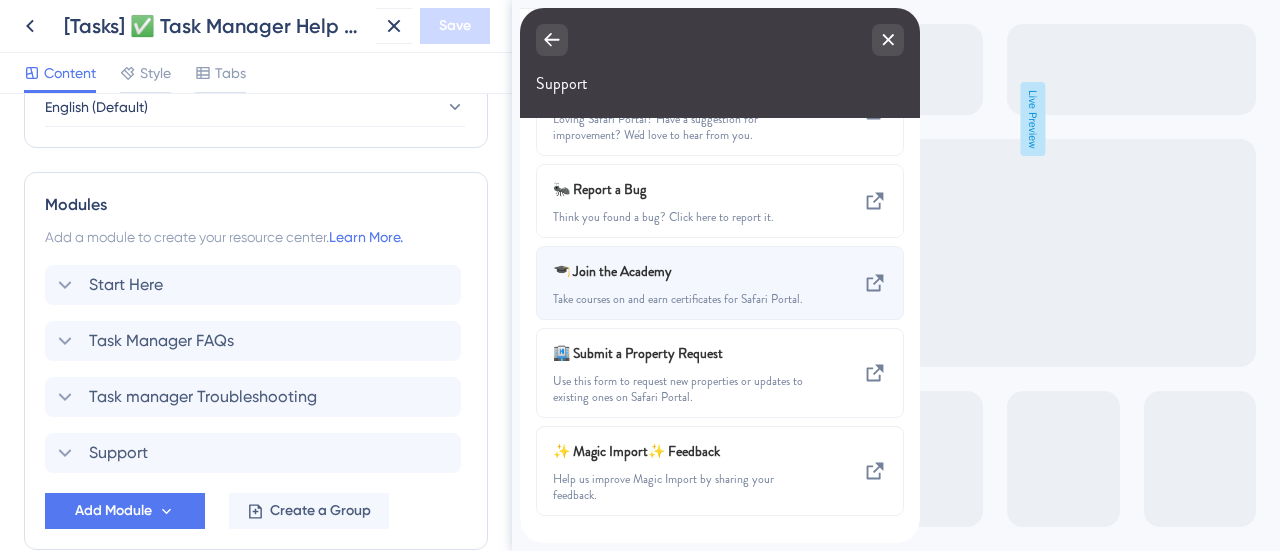 scroll, scrollTop: 0, scrollLeft: 0, axis: both 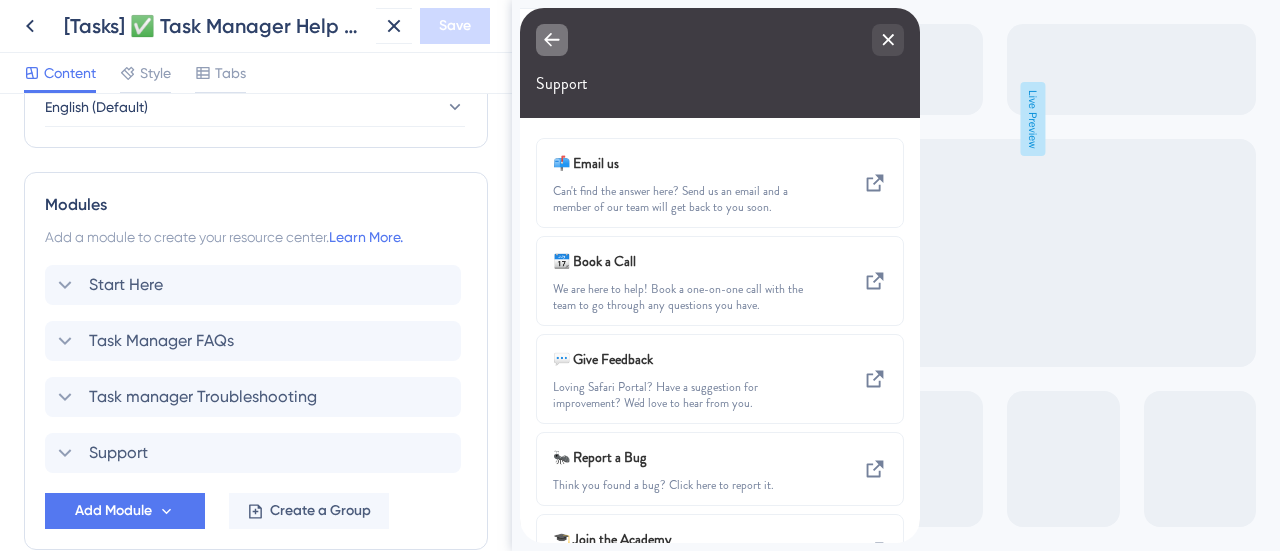 click at bounding box center [552, 40] 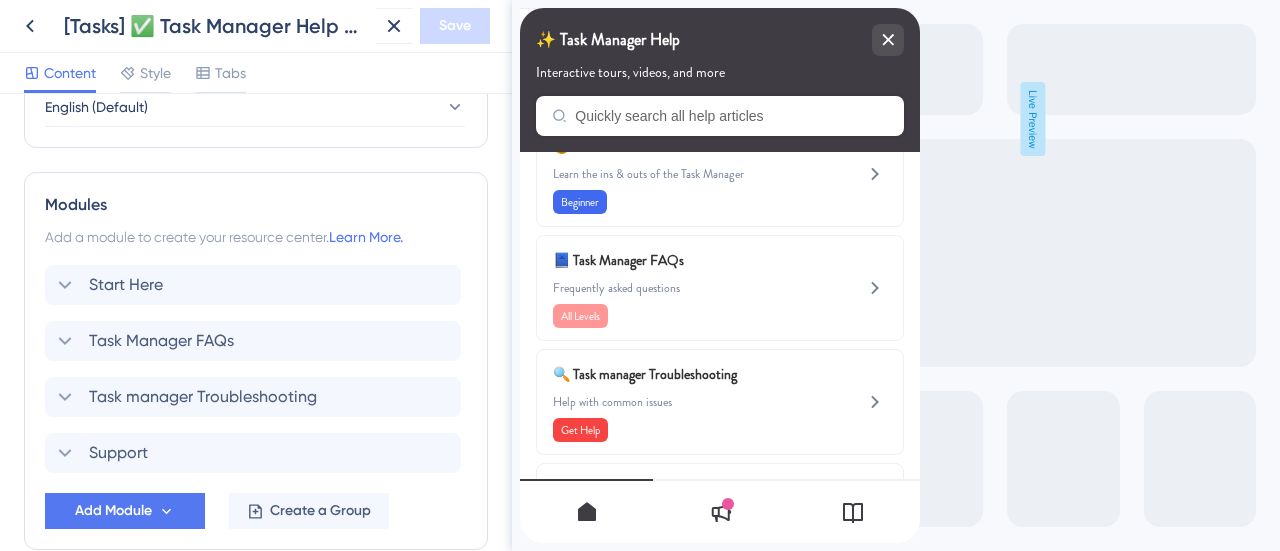 scroll, scrollTop: 0, scrollLeft: 0, axis: both 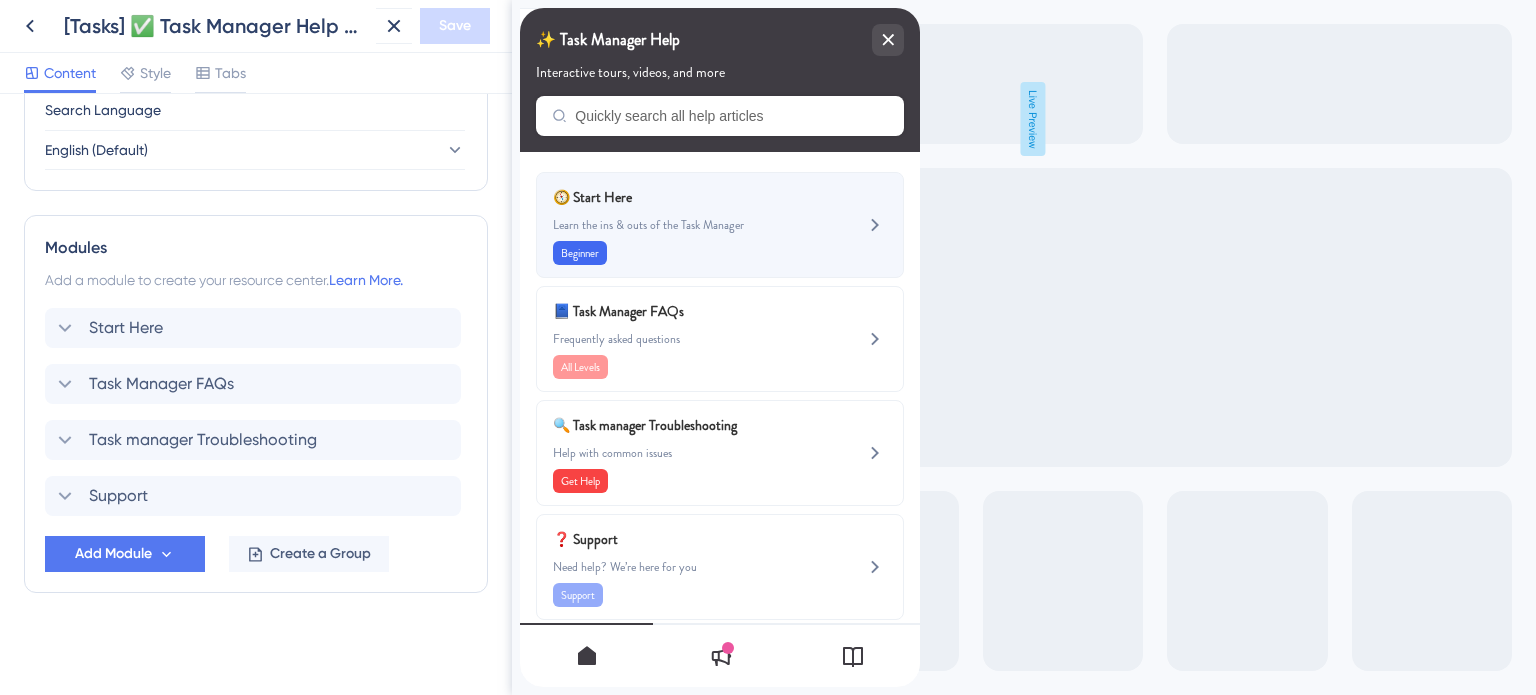 click on "Learn the ins & outs of the Task Manager" at bounding box center [686, 225] 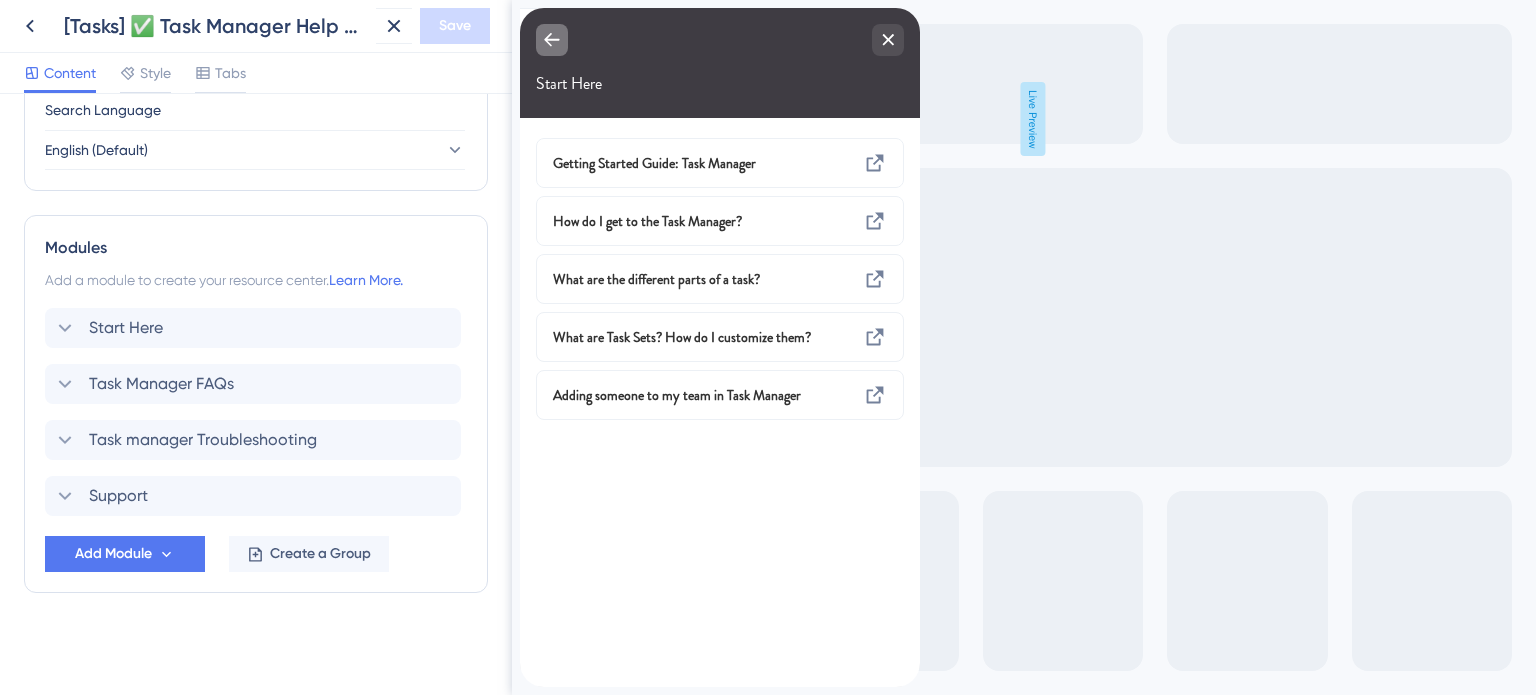 click 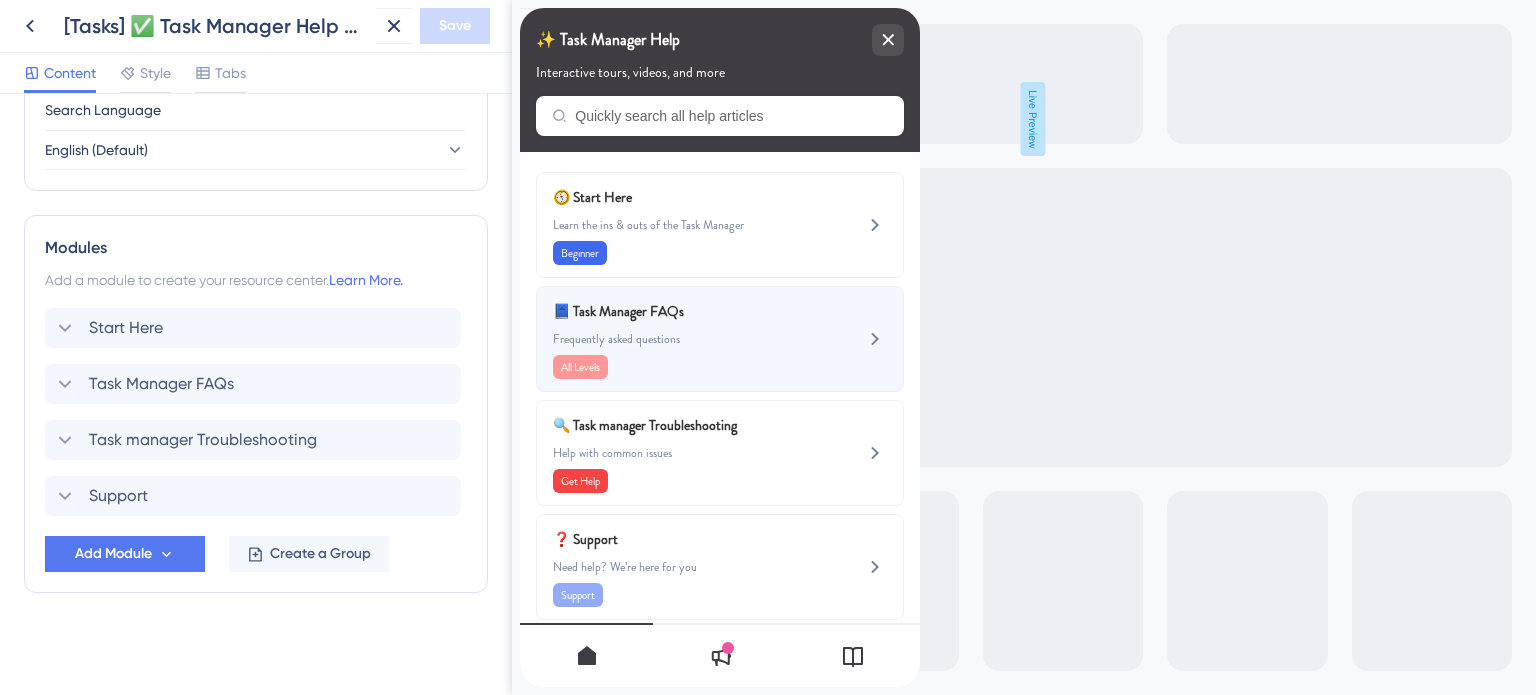 click on "📘   Task Manager FAQs" at bounding box center [670, 311] 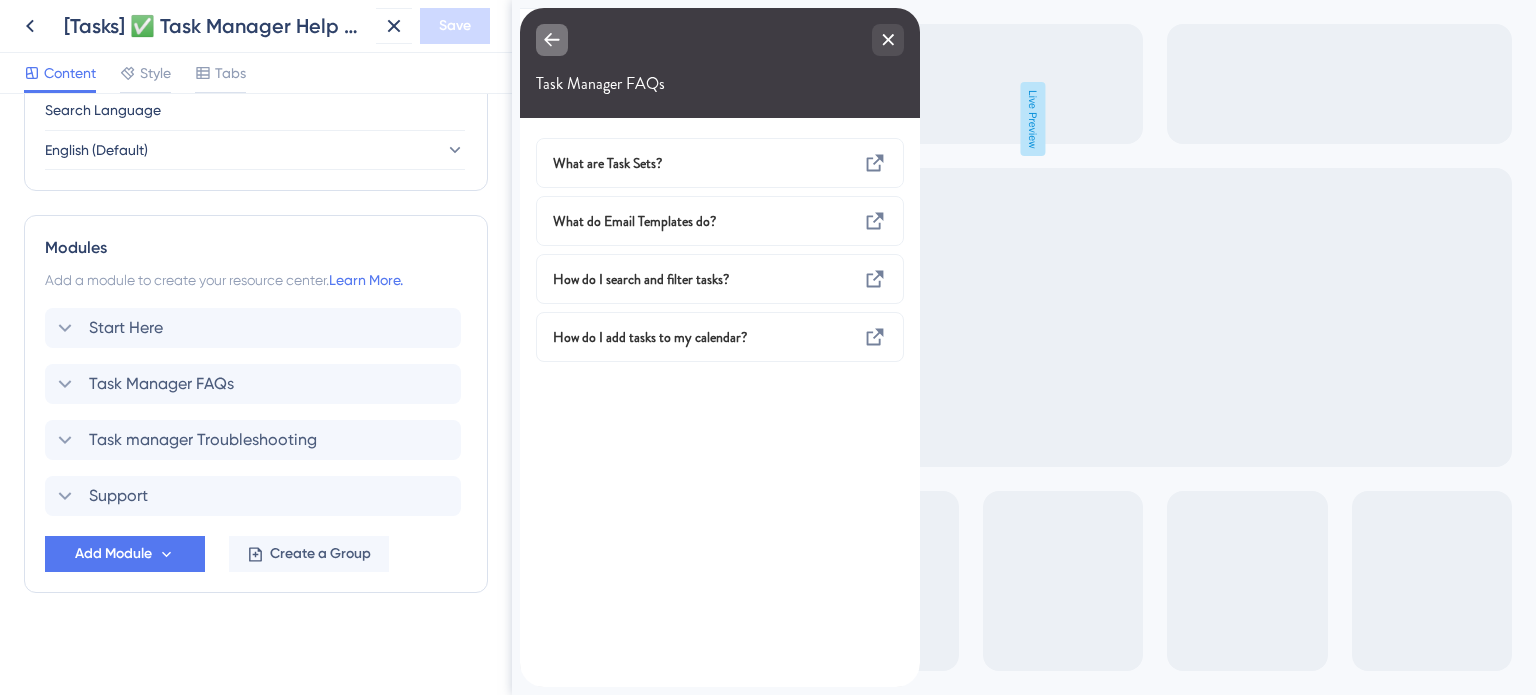 click at bounding box center (552, 40) 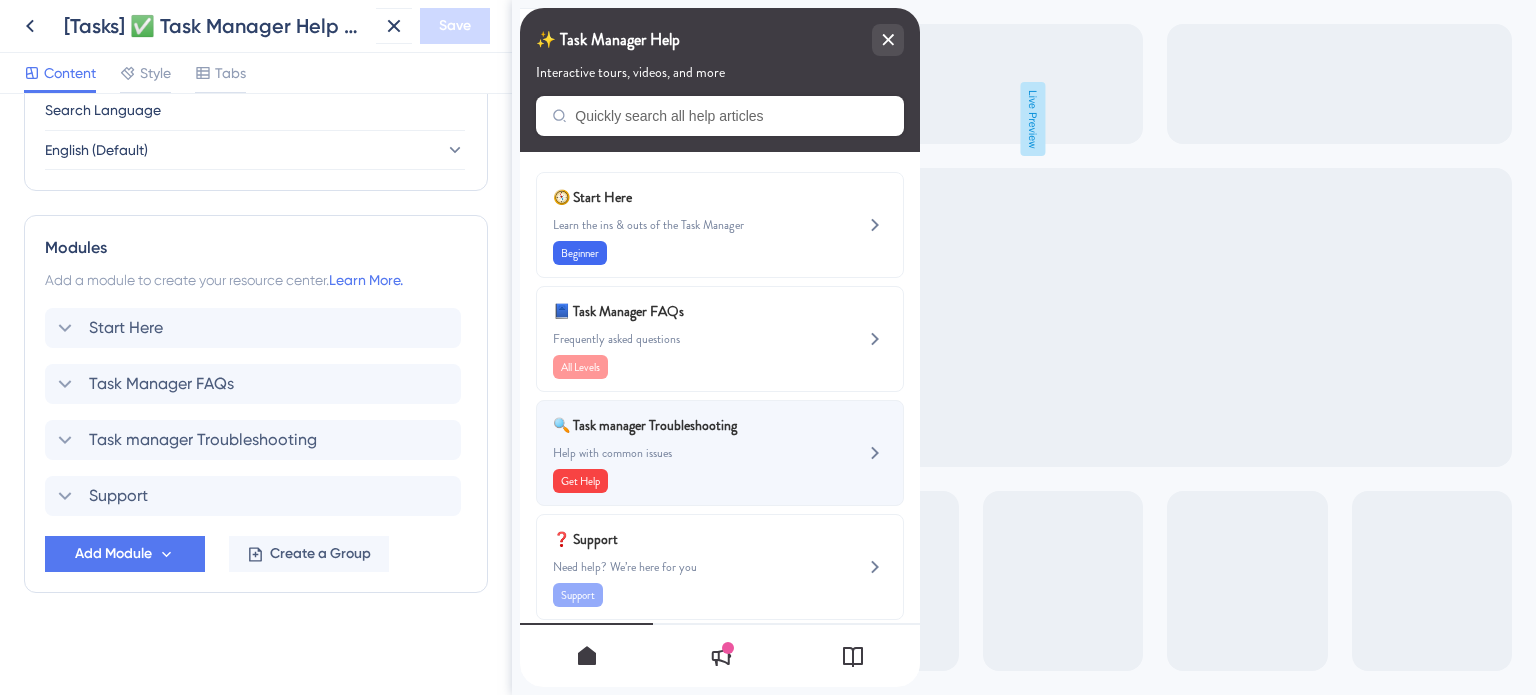 click on "🔍   Task manager Troubleshooting" at bounding box center (670, 425) 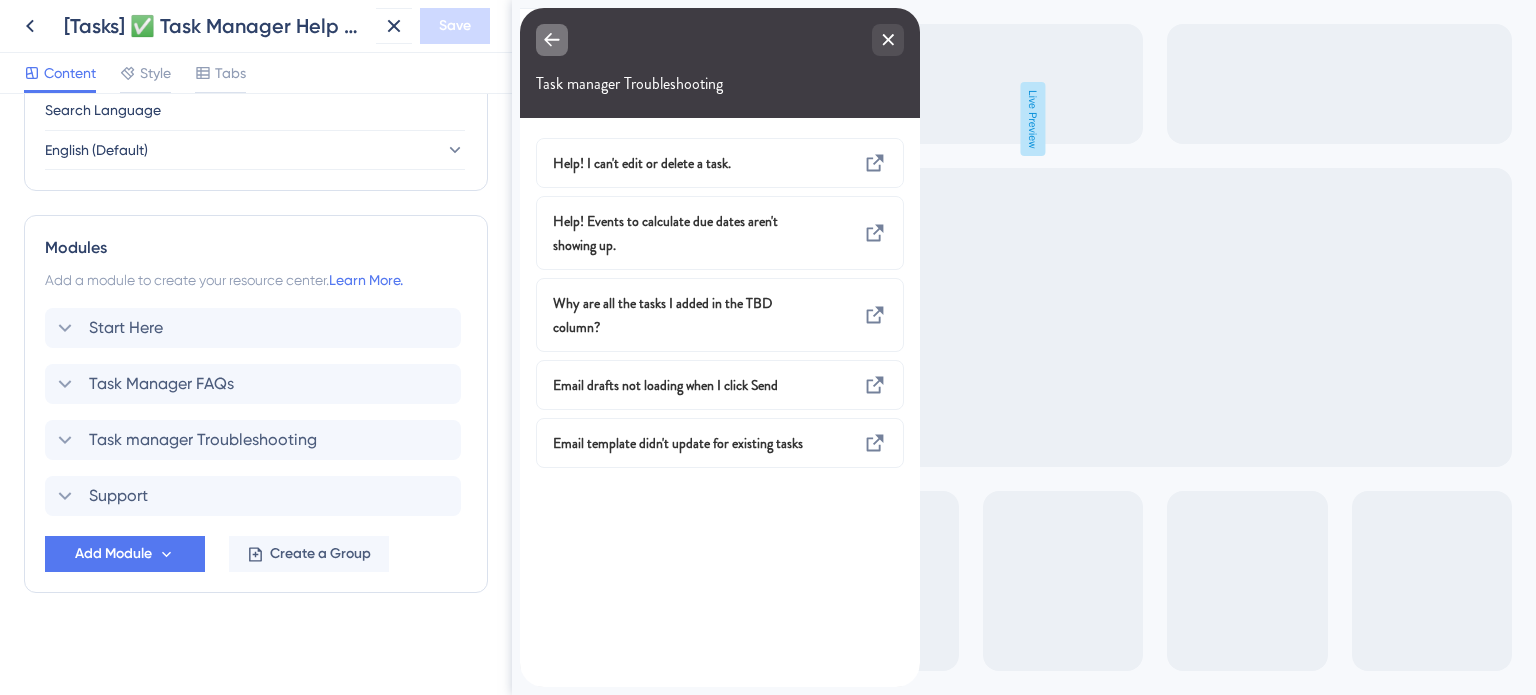 click at bounding box center (552, 40) 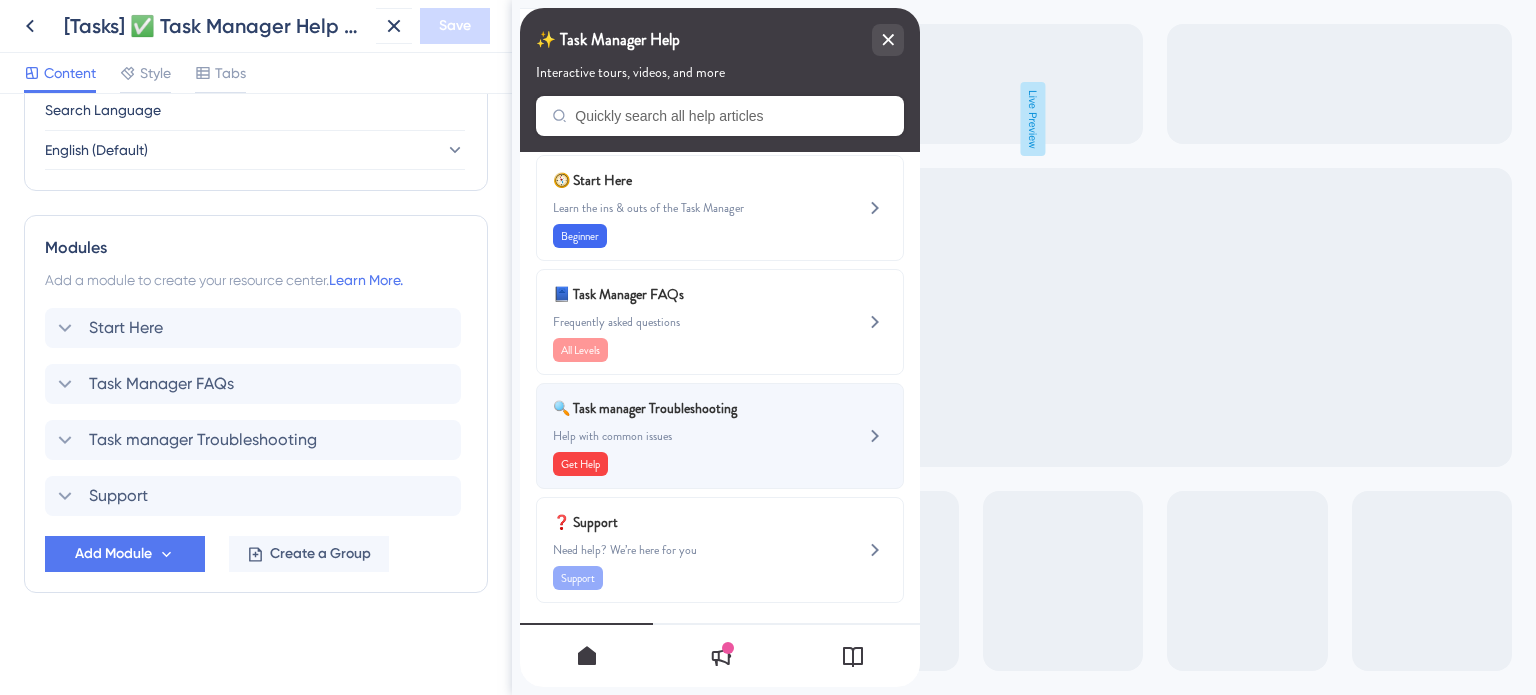 scroll, scrollTop: 19, scrollLeft: 0, axis: vertical 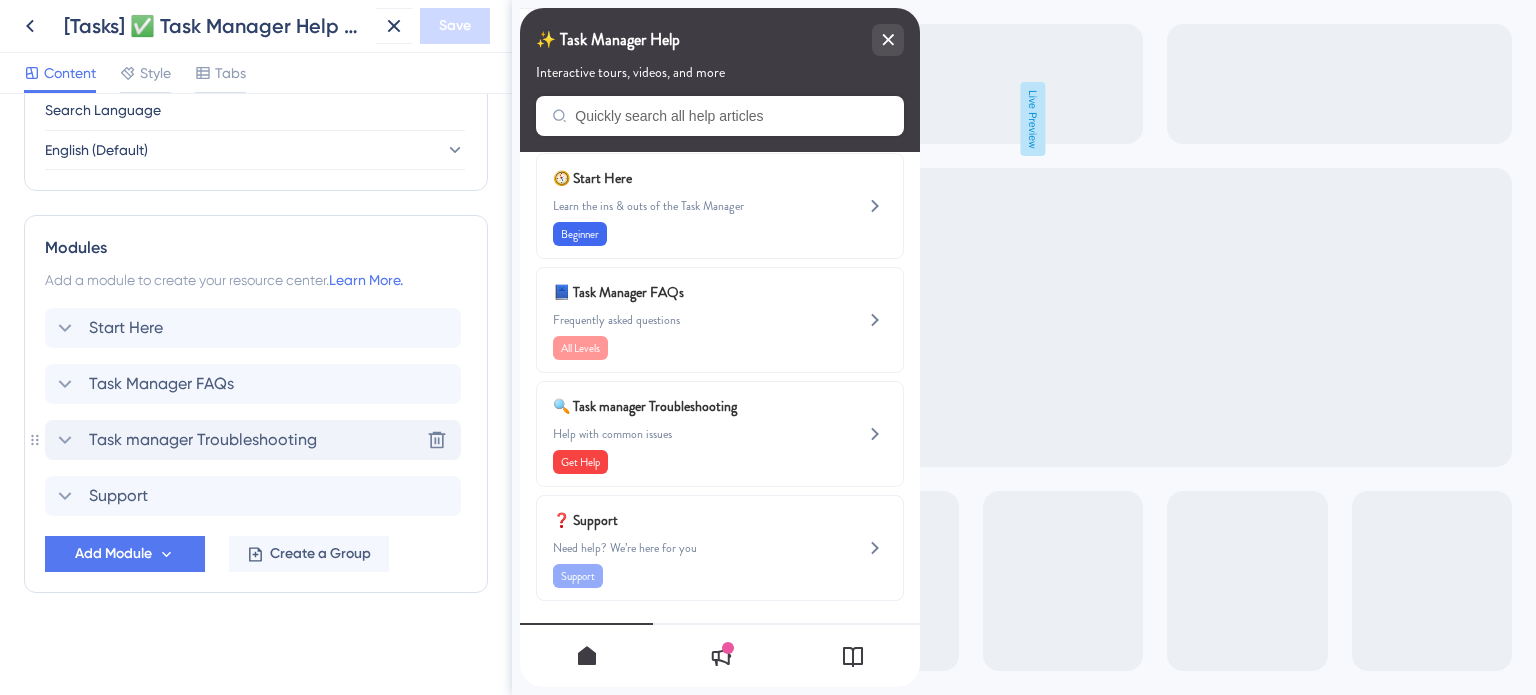 click on "Task manager Troubleshooting" at bounding box center (203, 440) 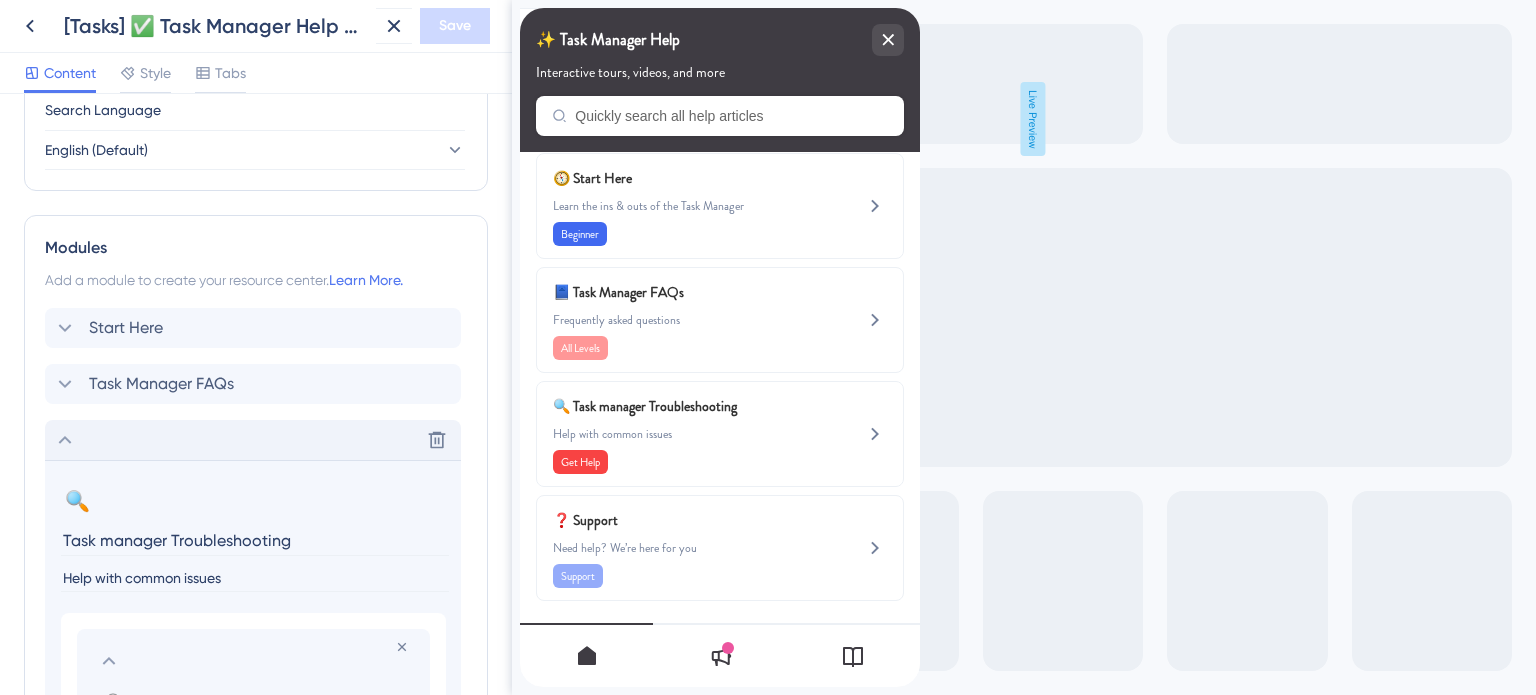 scroll, scrollTop: 1146, scrollLeft: 0, axis: vertical 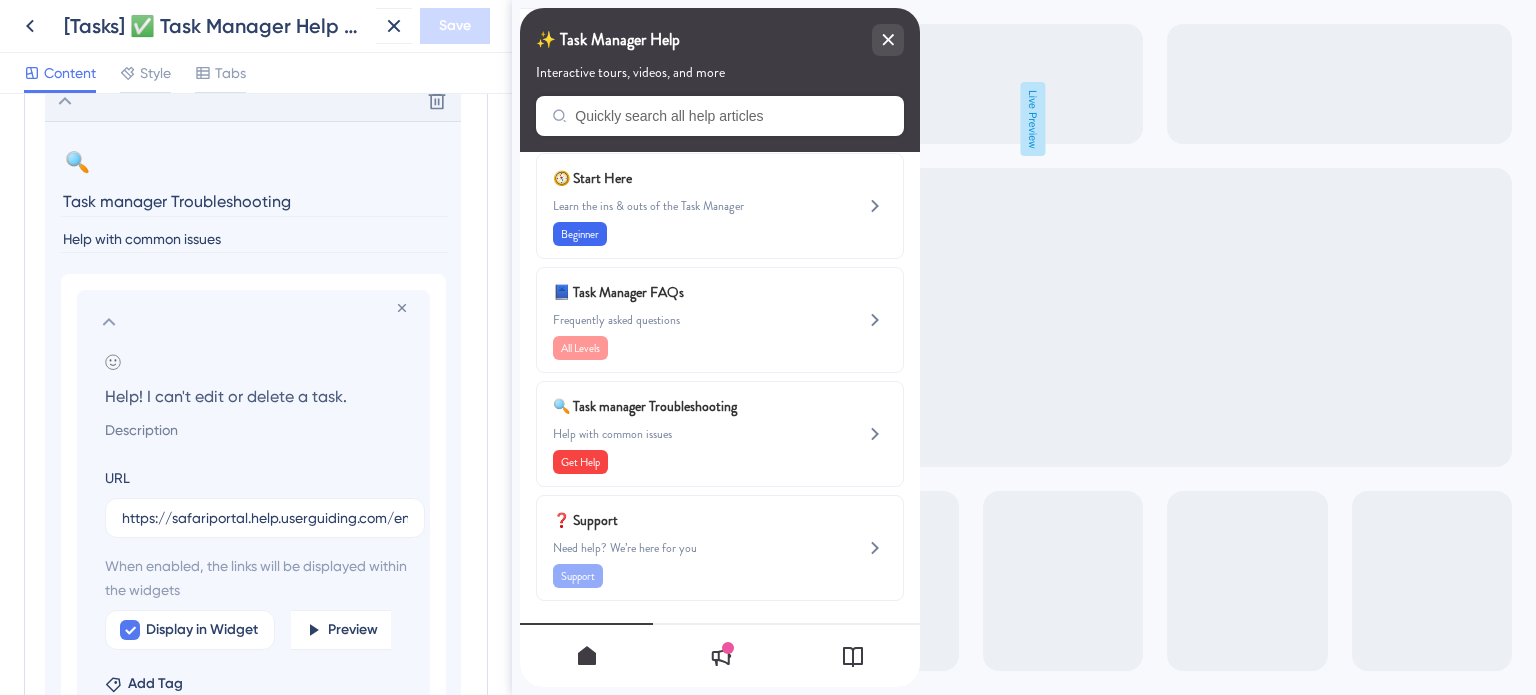 click on "Task manager Troubleshooting" at bounding box center (255, 201) 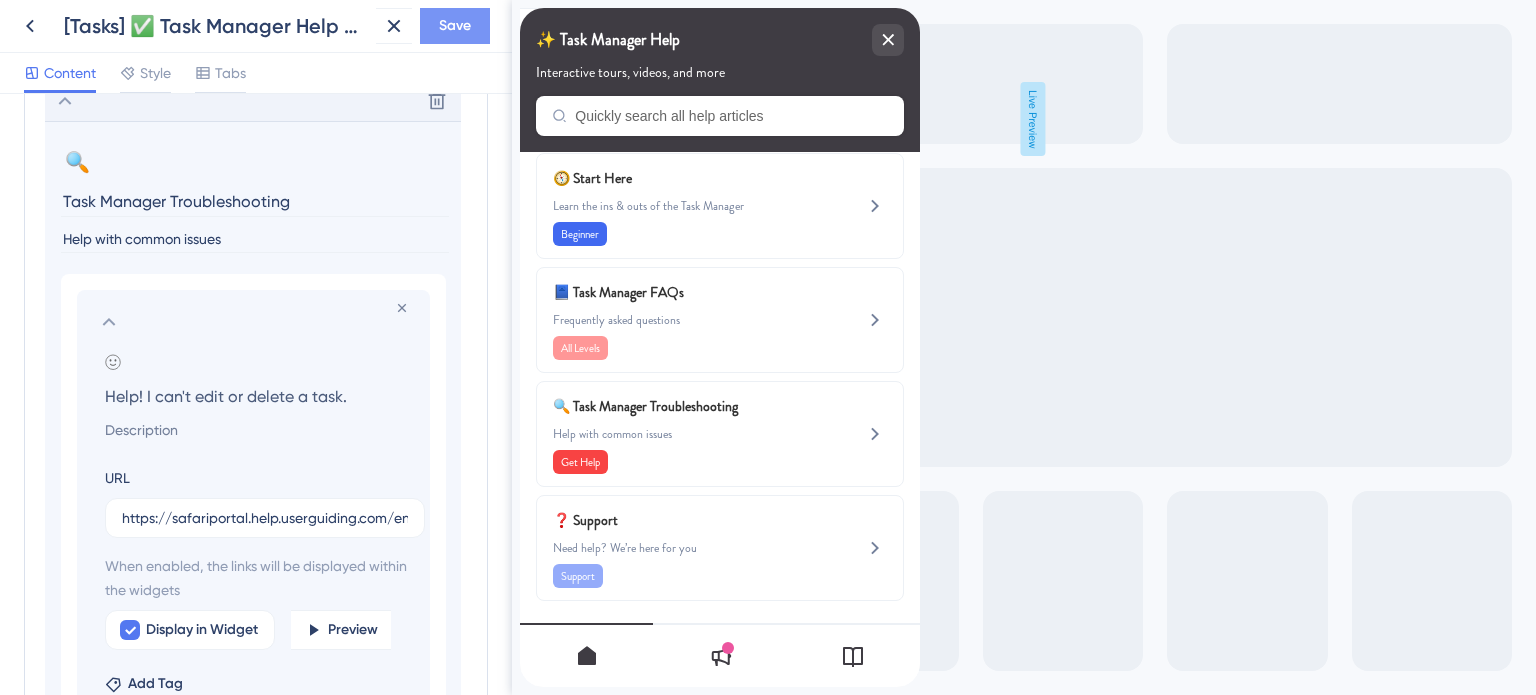 type on "Task Manager Troubleshooting" 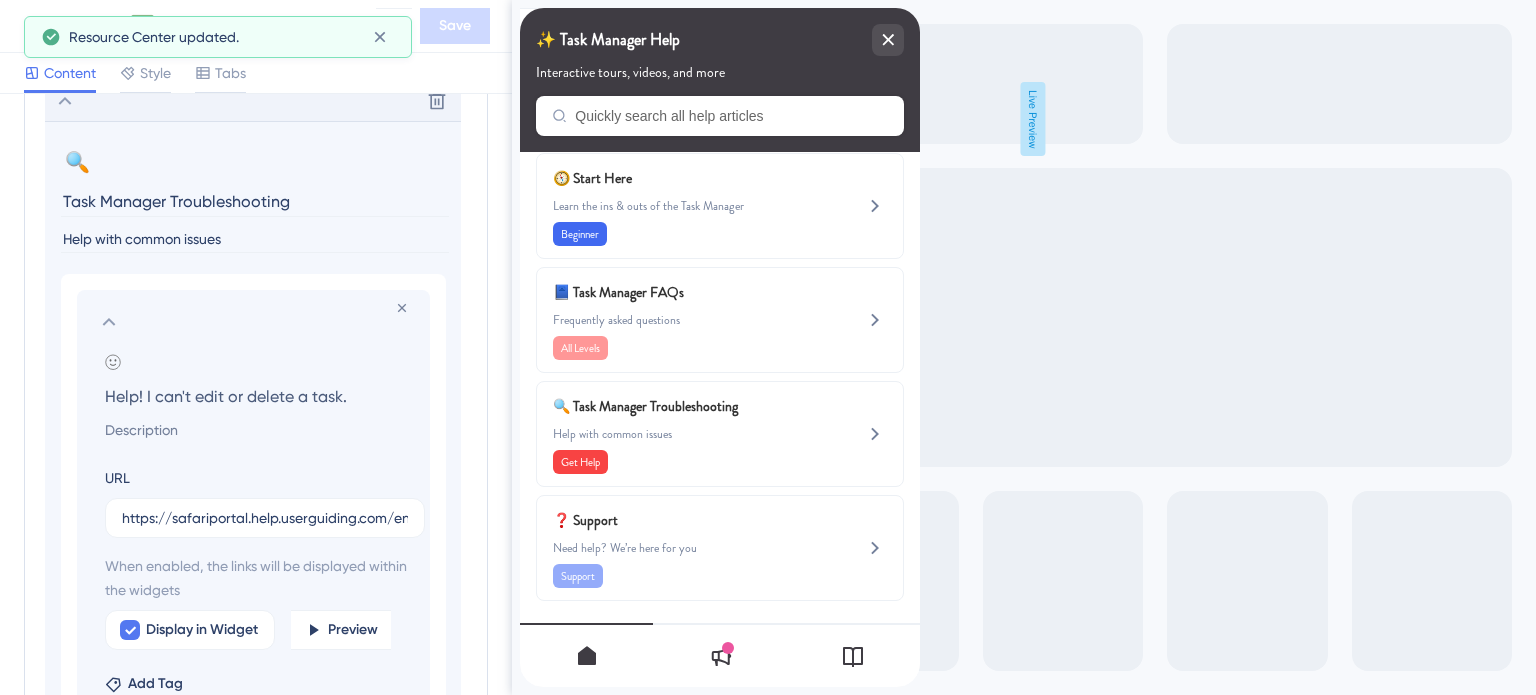 click 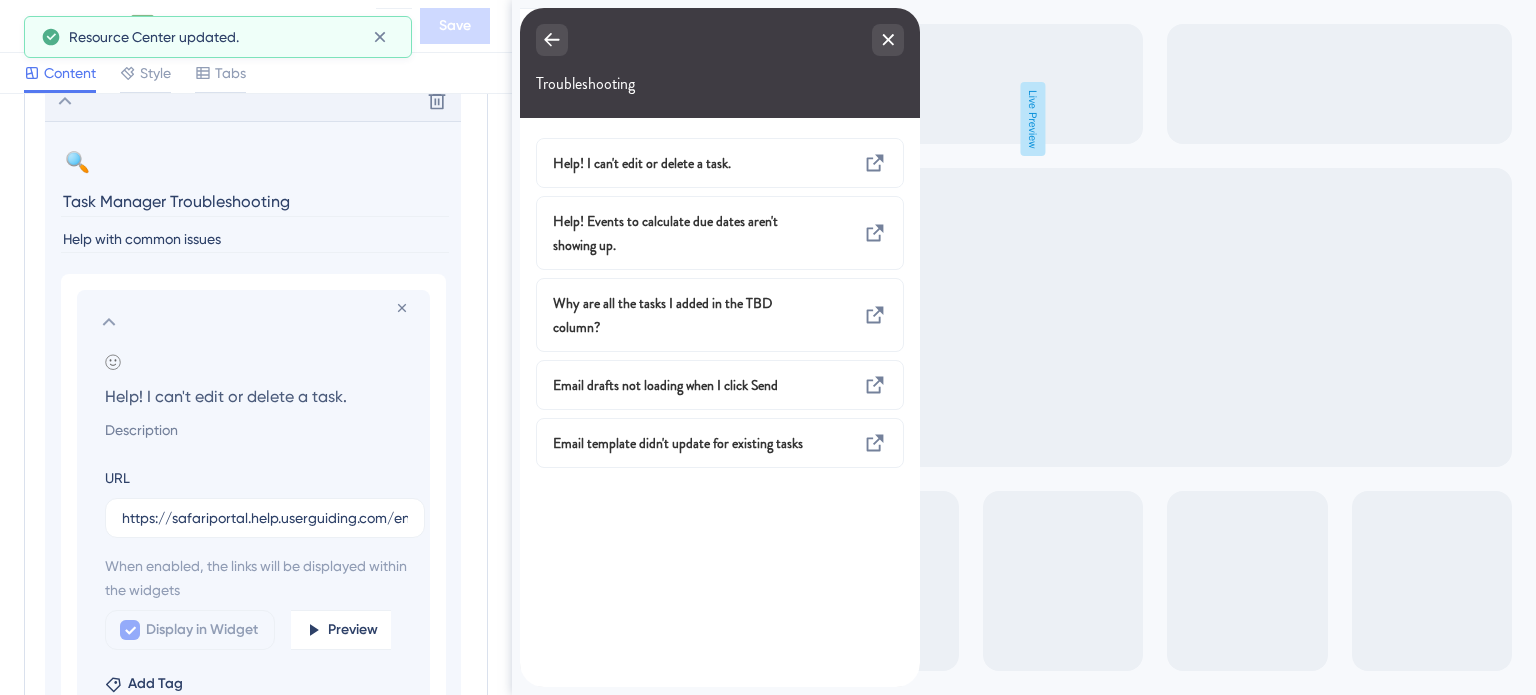 scroll, scrollTop: 0, scrollLeft: 0, axis: both 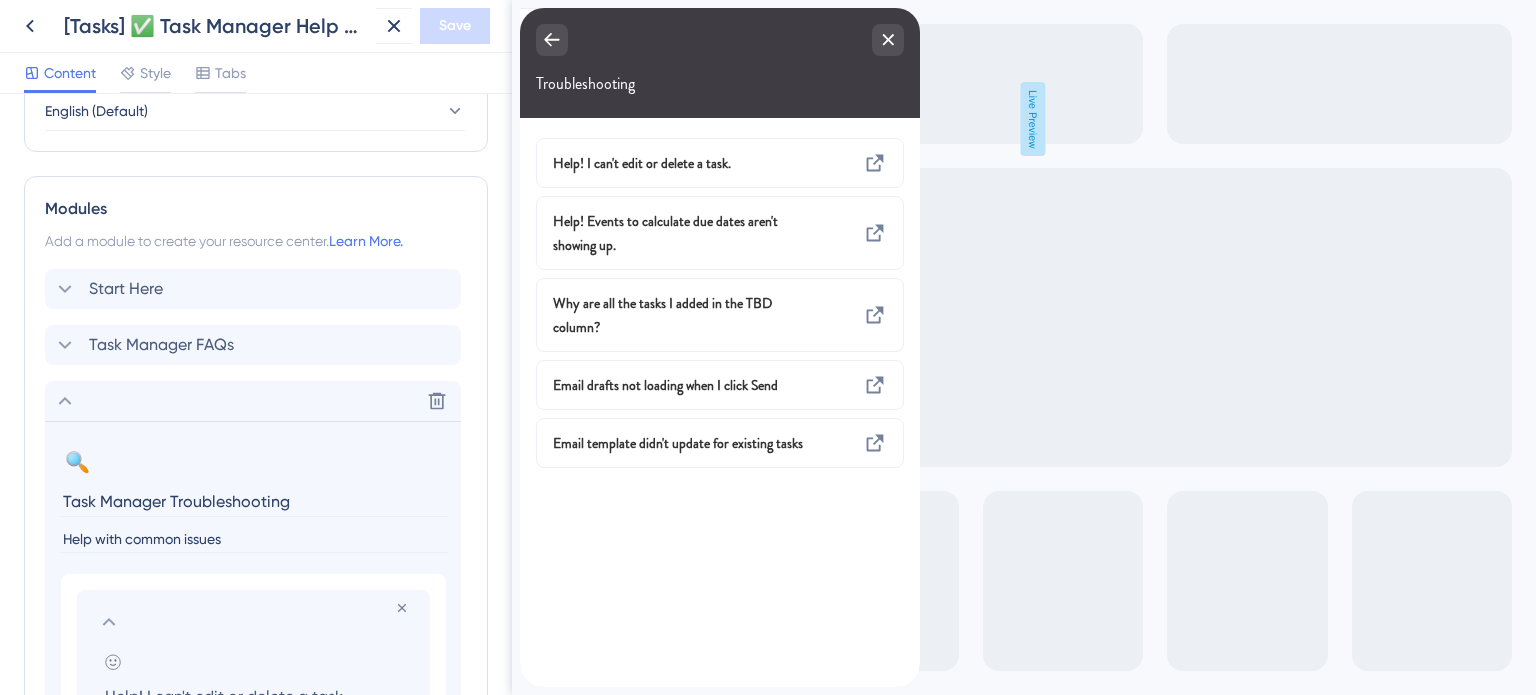 click 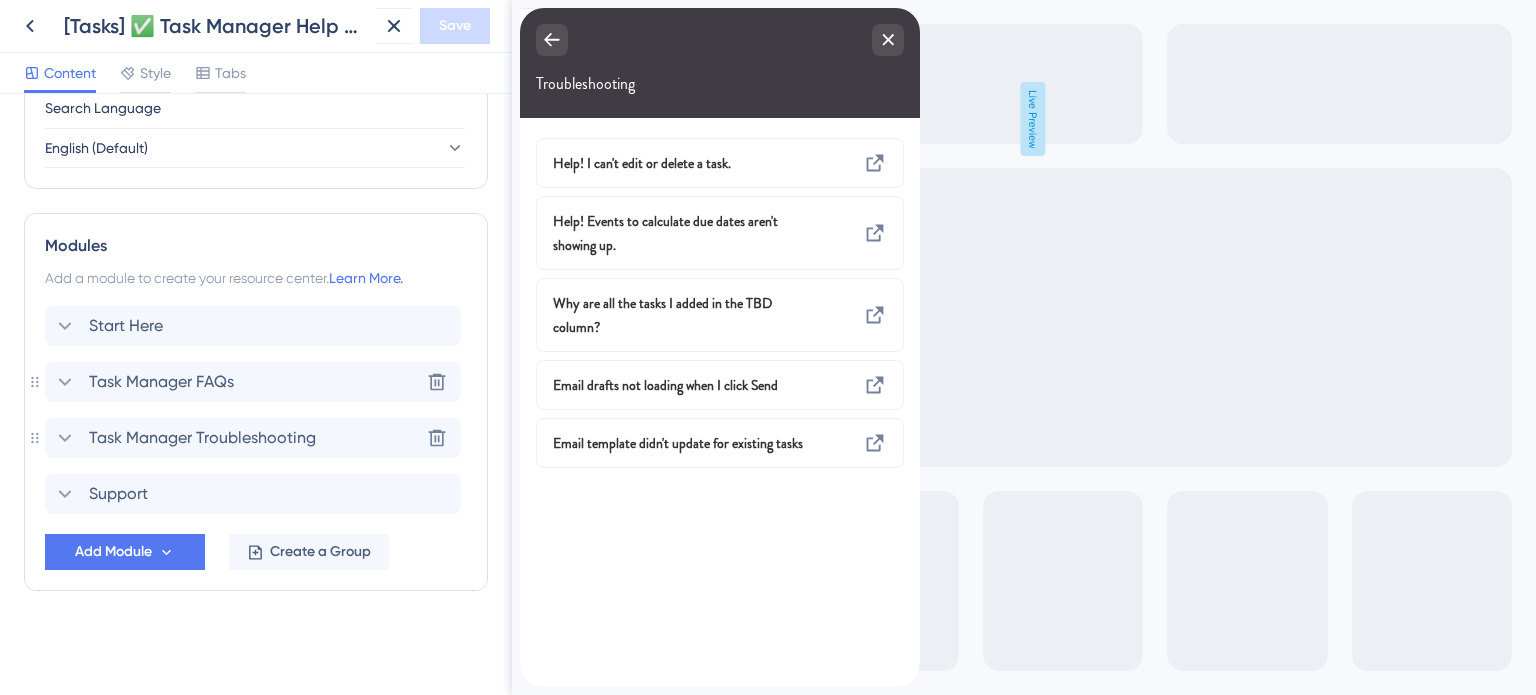 scroll, scrollTop: 807, scrollLeft: 0, axis: vertical 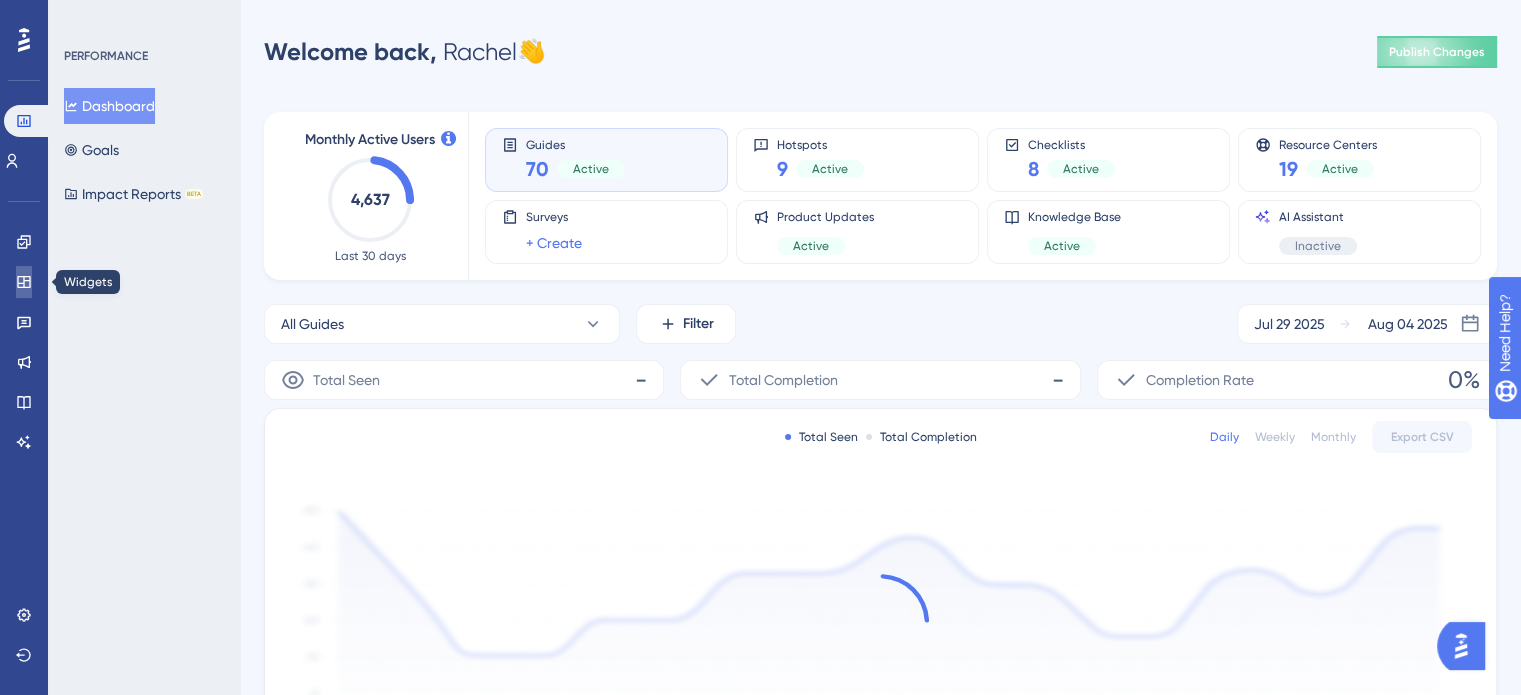 click 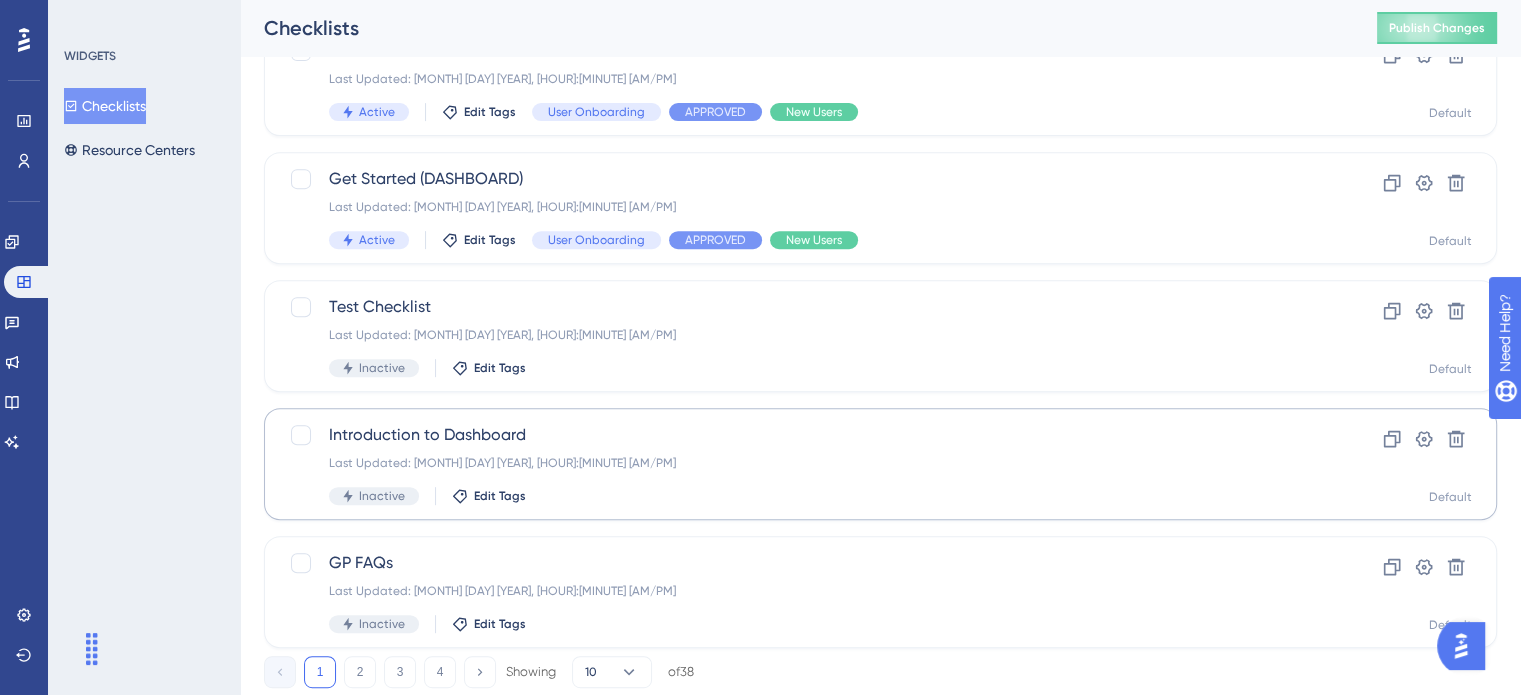 scroll, scrollTop: 856, scrollLeft: 0, axis: vertical 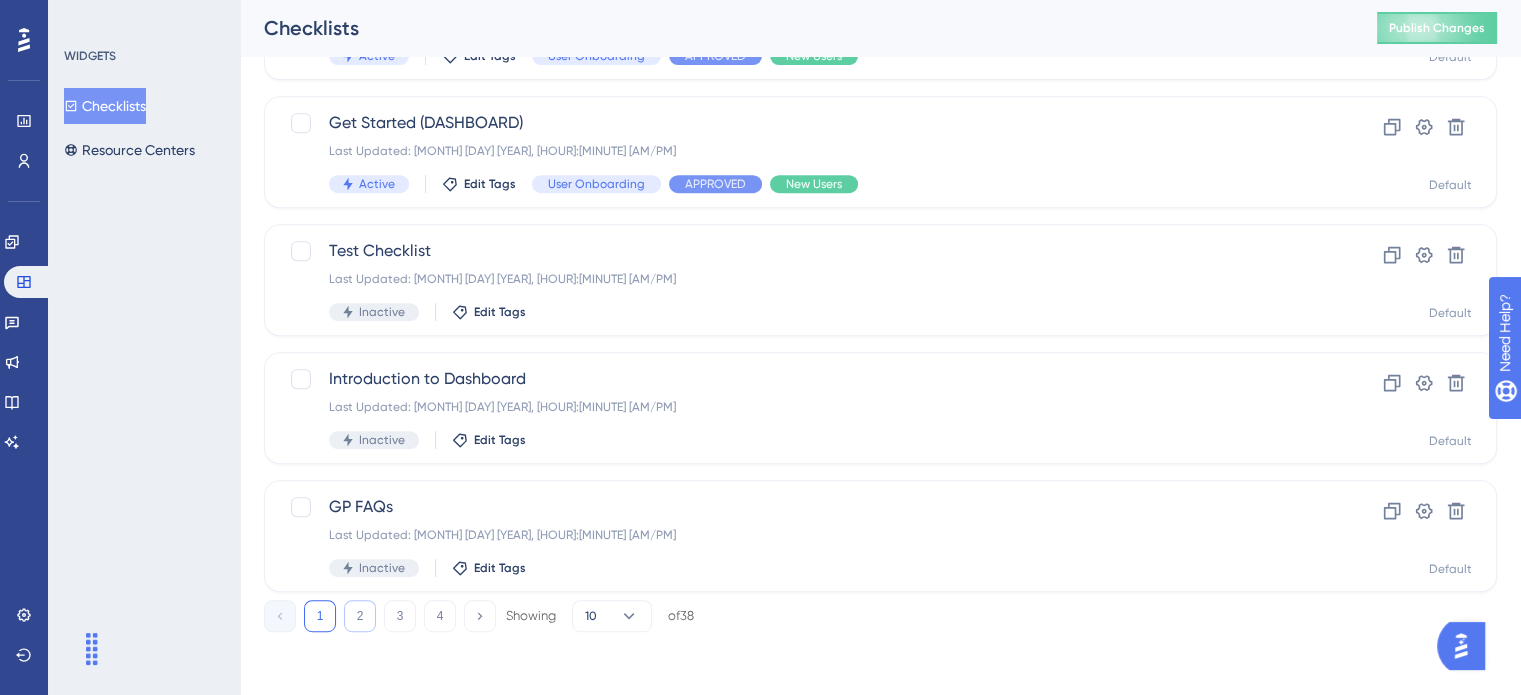 click on "2" at bounding box center (360, 616) 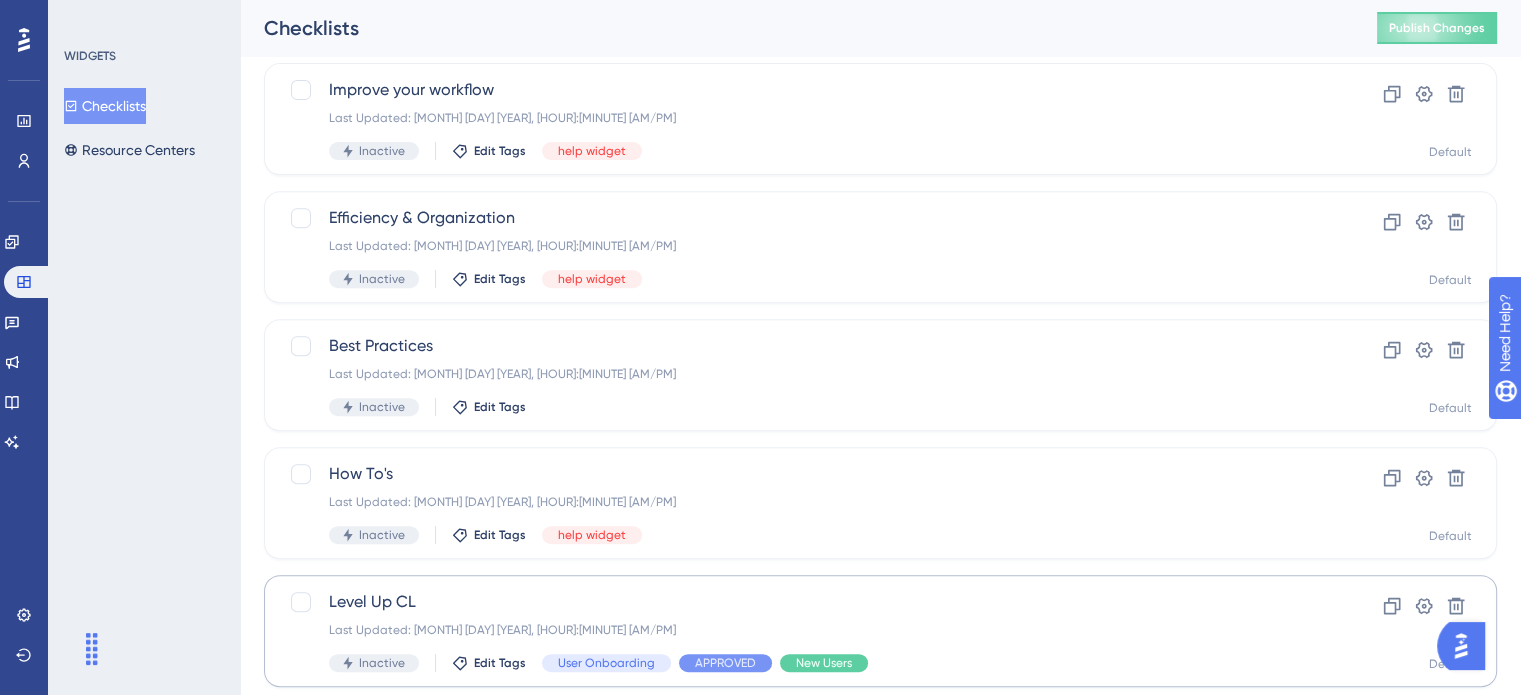 scroll, scrollTop: 856, scrollLeft: 0, axis: vertical 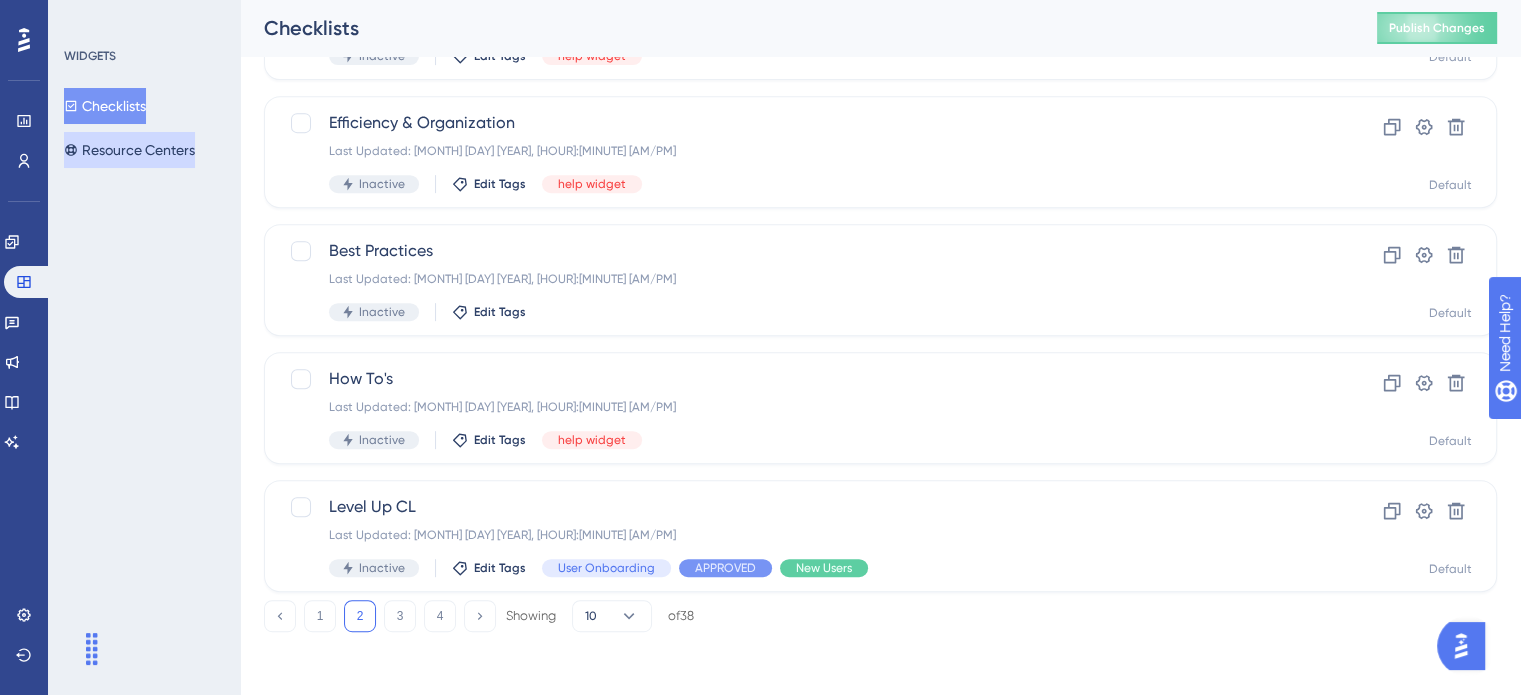 click on "Resource Centers" at bounding box center [129, 150] 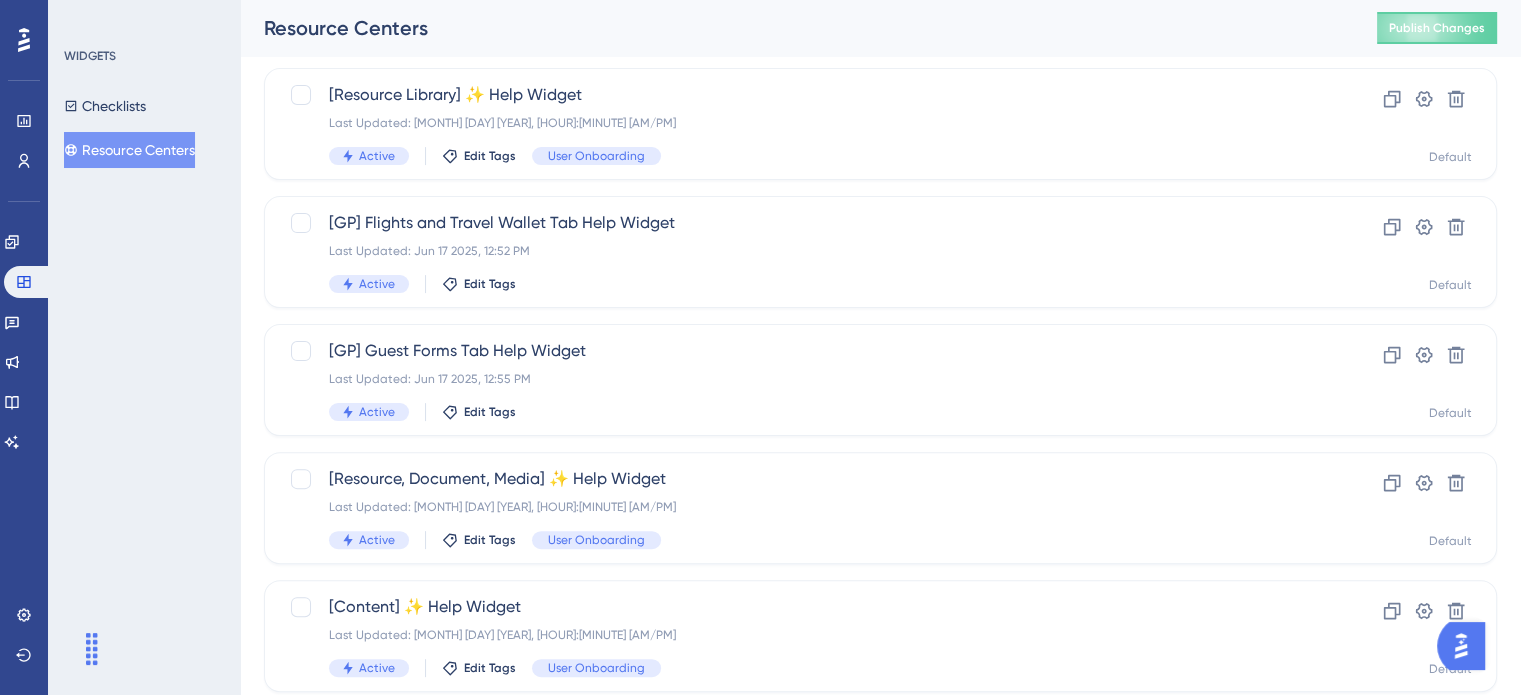 scroll, scrollTop: 800, scrollLeft: 0, axis: vertical 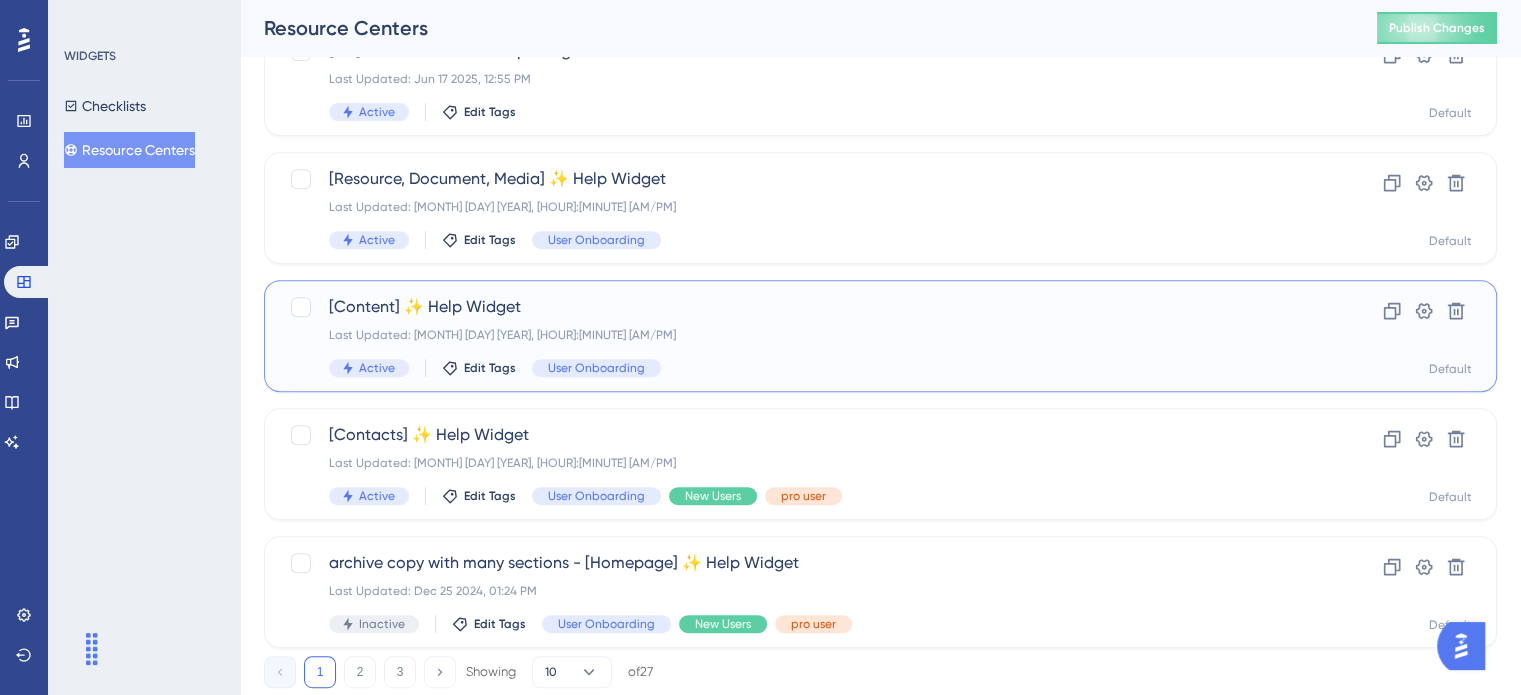 click on "[Content] ✨ Help Widget" at bounding box center (800, 307) 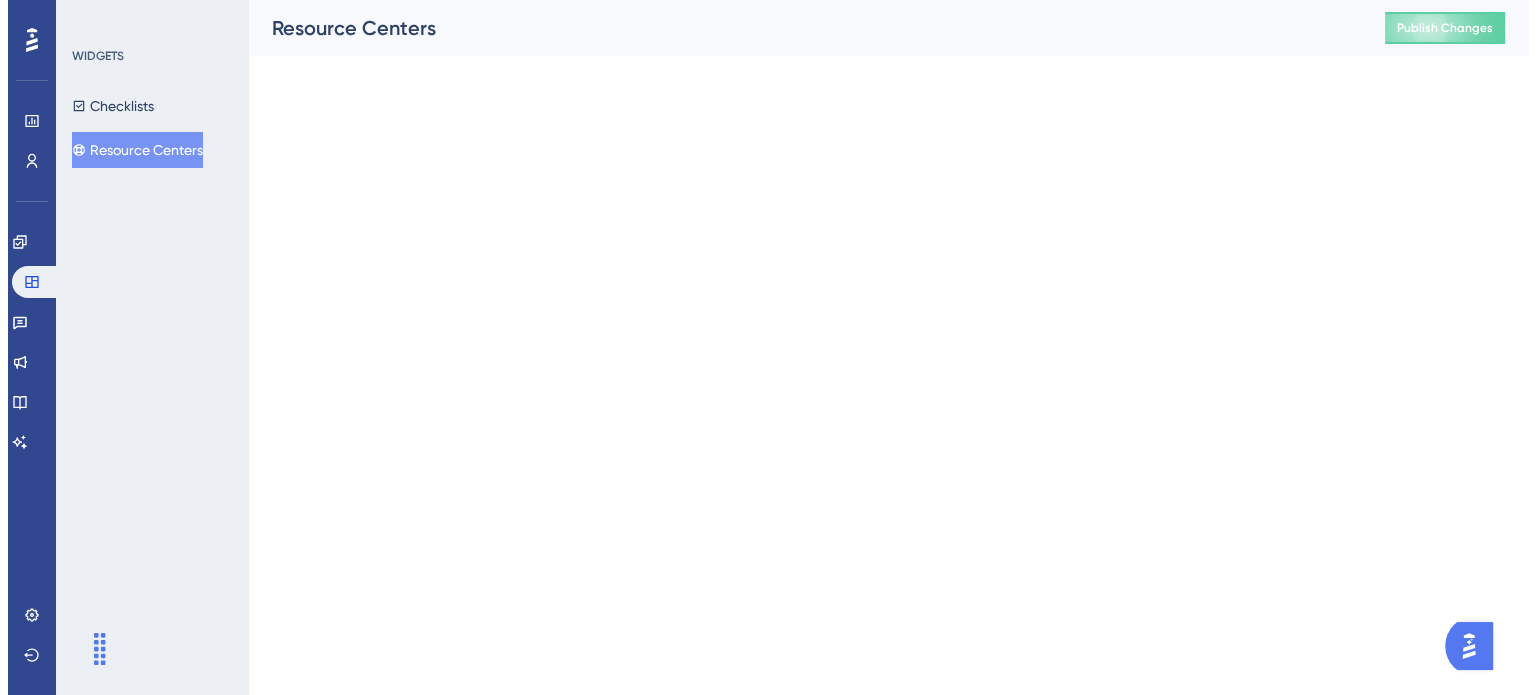 scroll, scrollTop: 0, scrollLeft: 0, axis: both 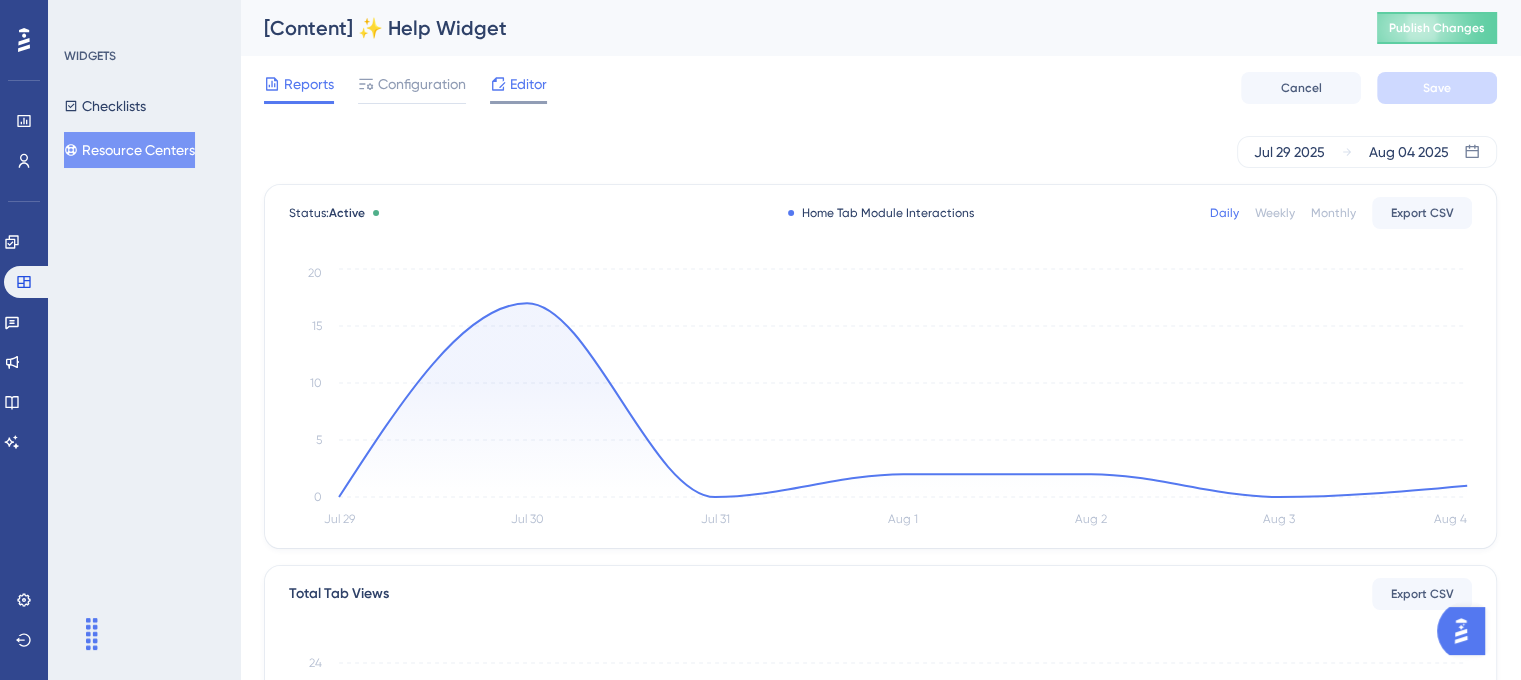 click on "Editor" at bounding box center (528, 84) 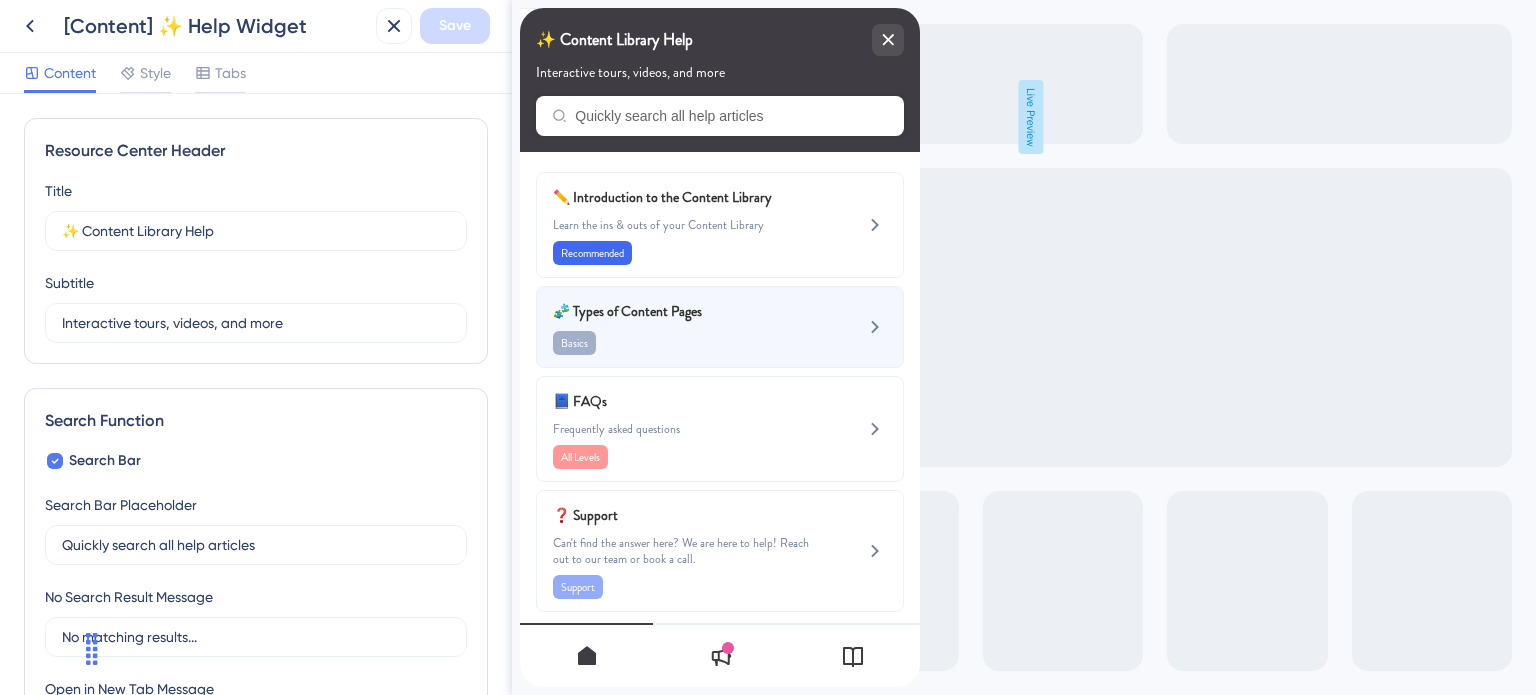 scroll, scrollTop: 0, scrollLeft: 0, axis: both 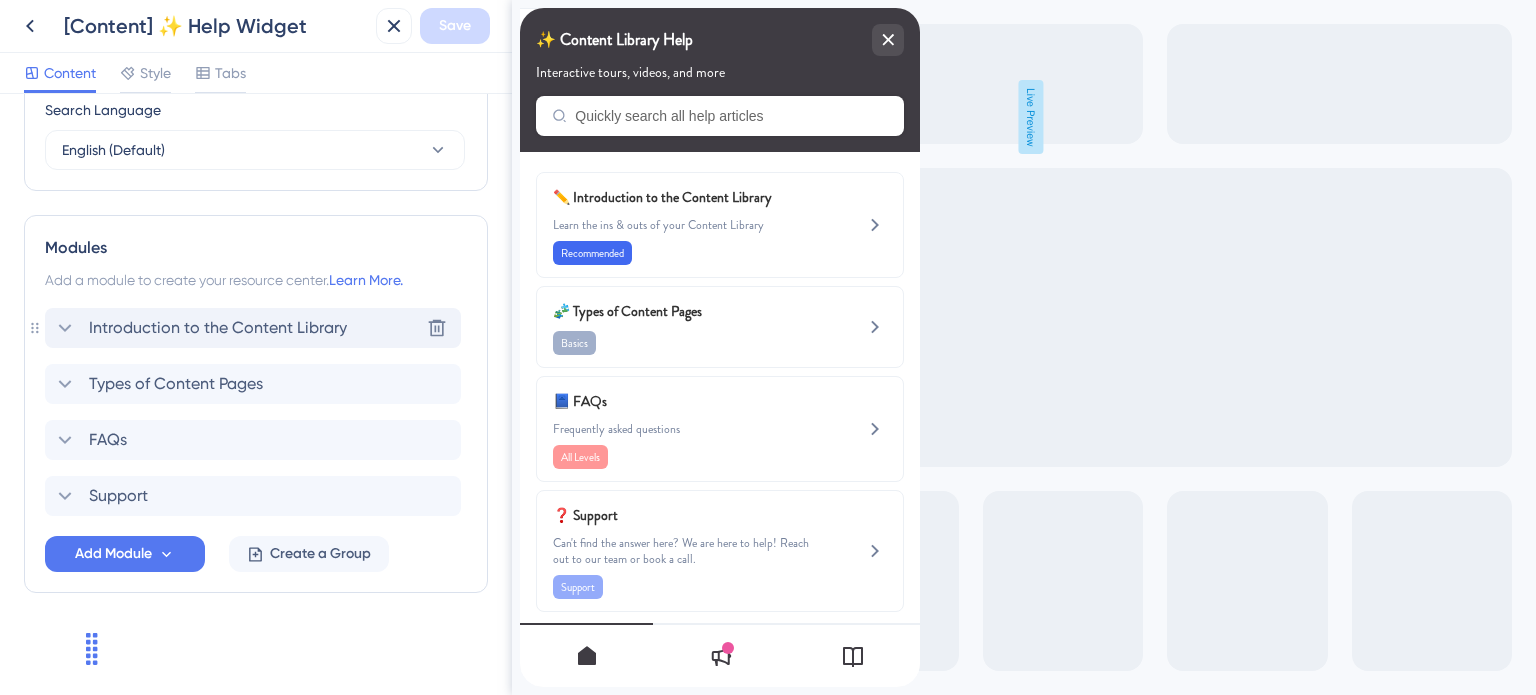 click 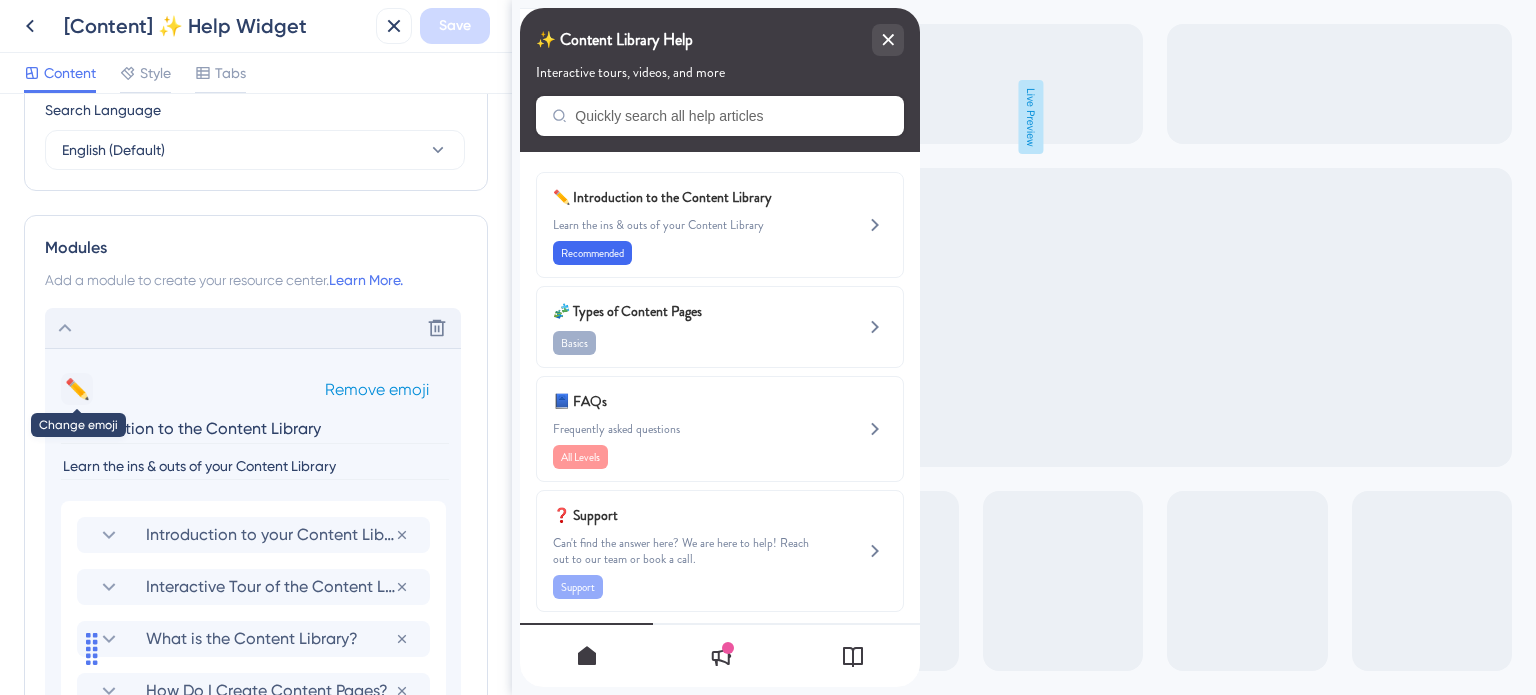 click on "✏️" at bounding box center (77, 389) 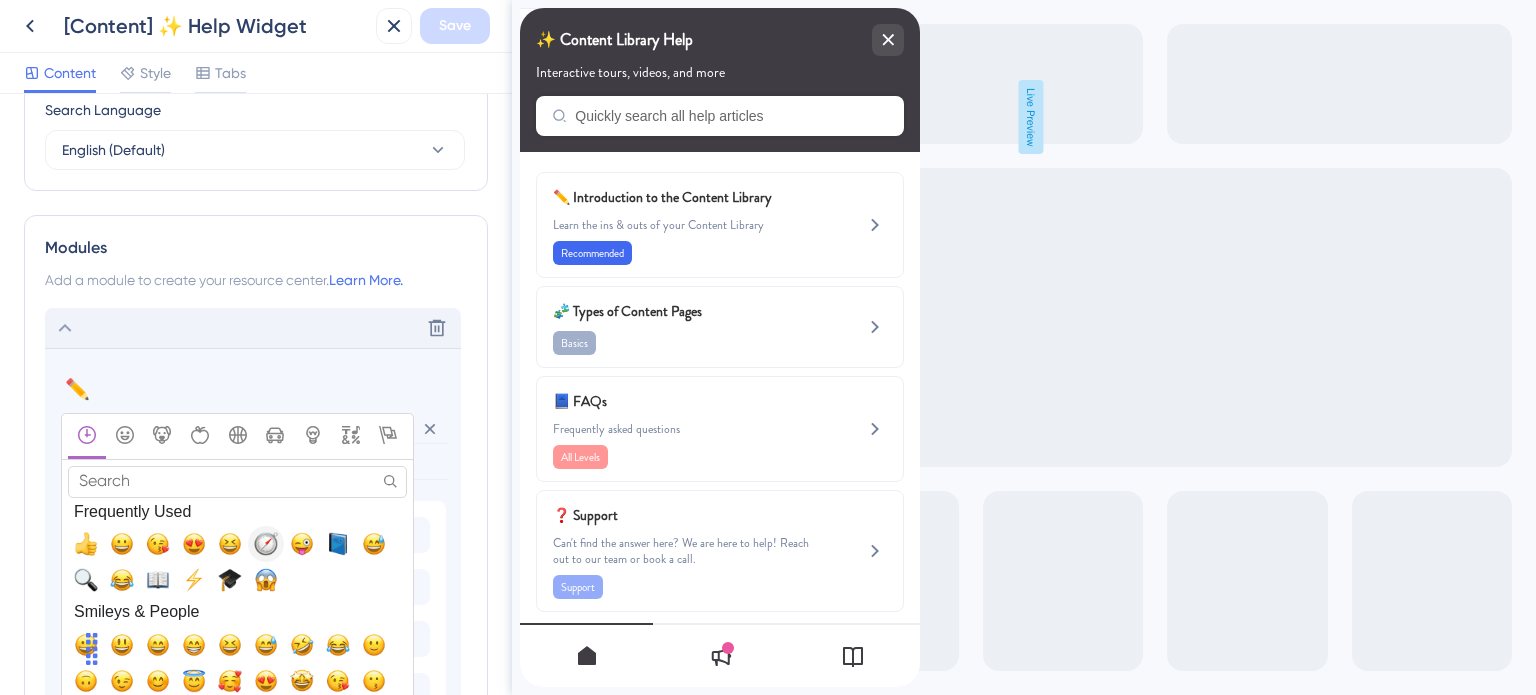 click at bounding box center [266, 544] 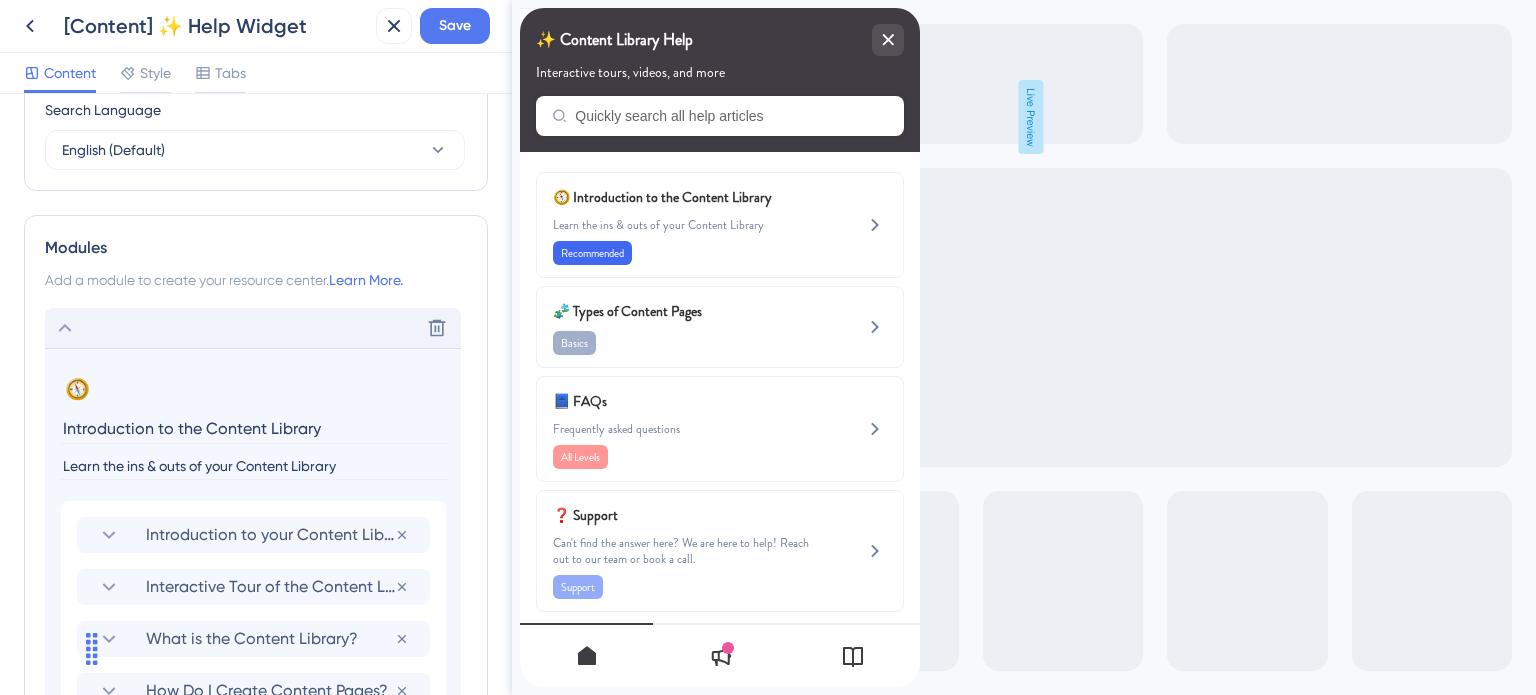 drag, startPoint x: 323, startPoint y: 427, endPoint x: 10, endPoint y: 429, distance: 313.00638 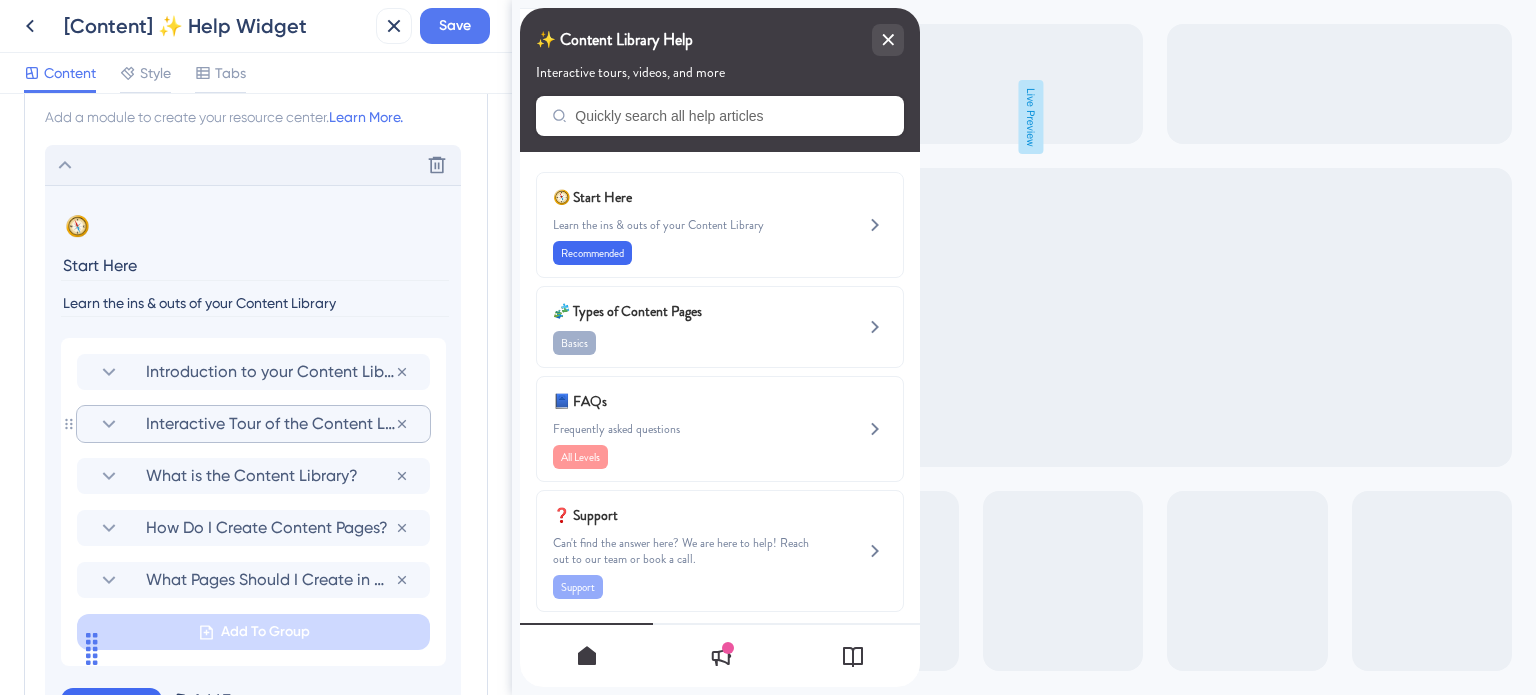 scroll, scrollTop: 1007, scrollLeft: 0, axis: vertical 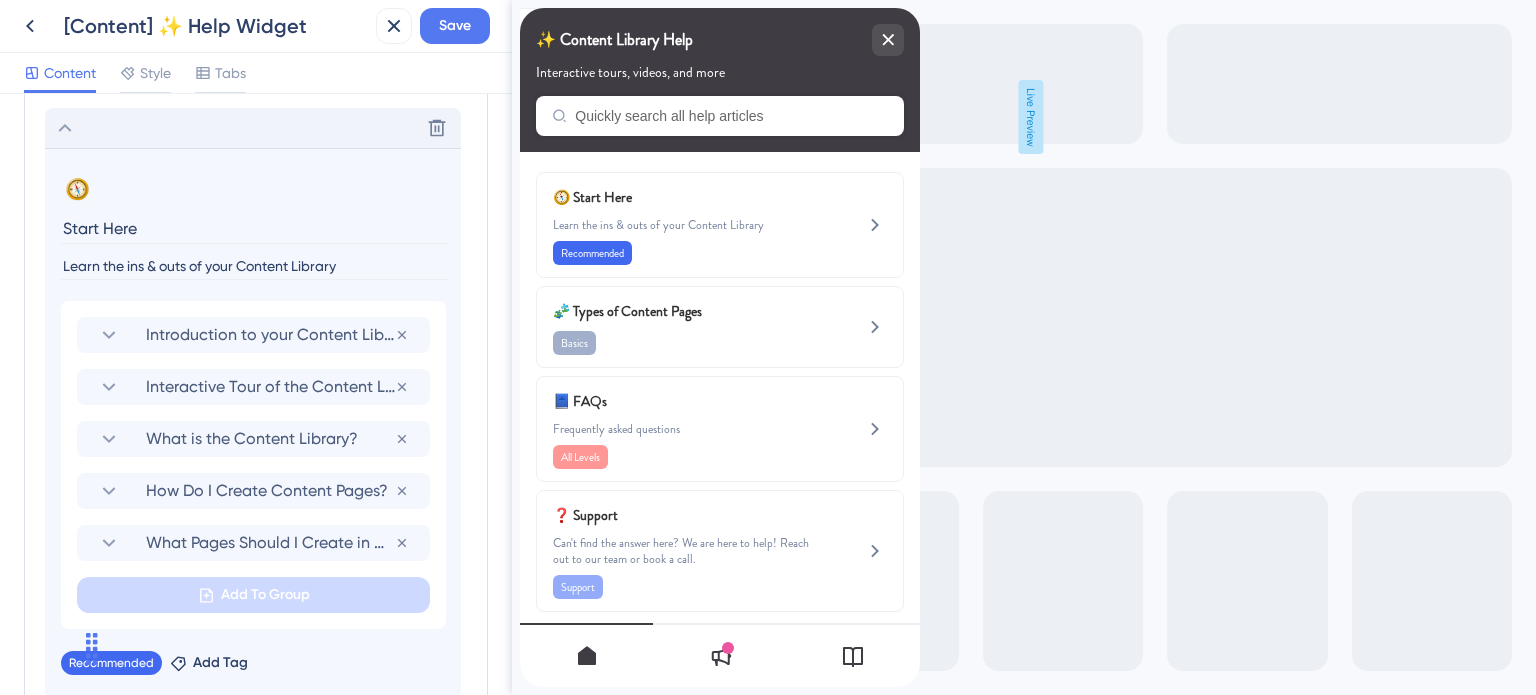 type on "Start Here" 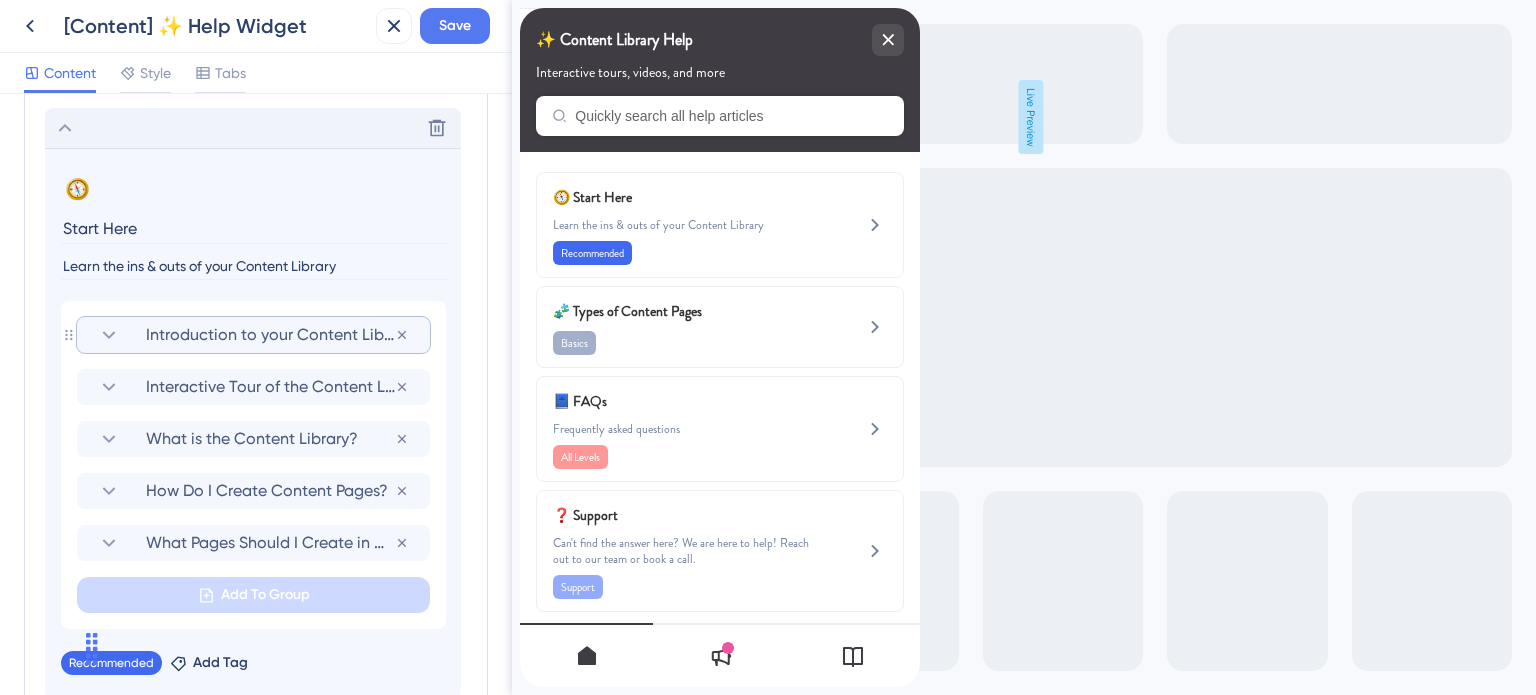 click on "Introduction to your Content Library" at bounding box center (270, 335) 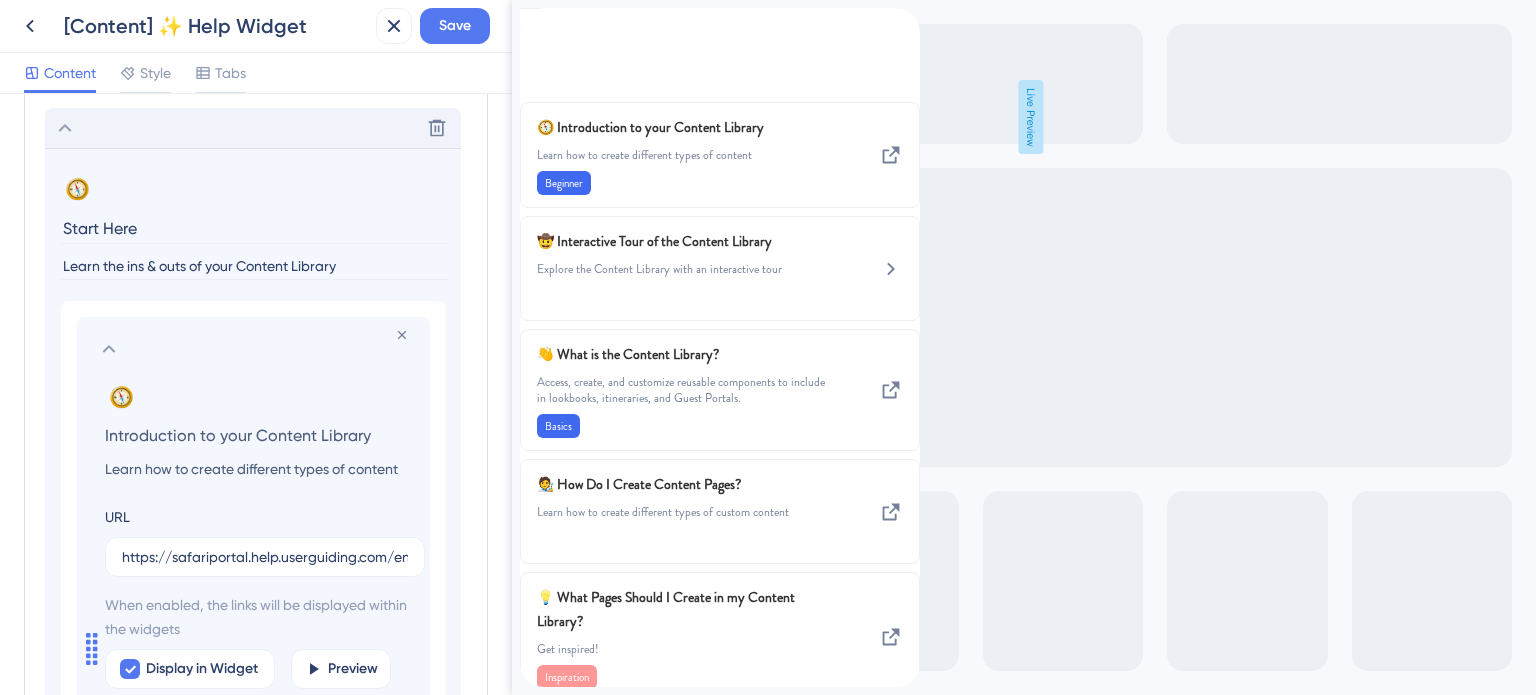 drag, startPoint x: 370, startPoint y: 434, endPoint x: 90, endPoint y: 426, distance: 280.11426 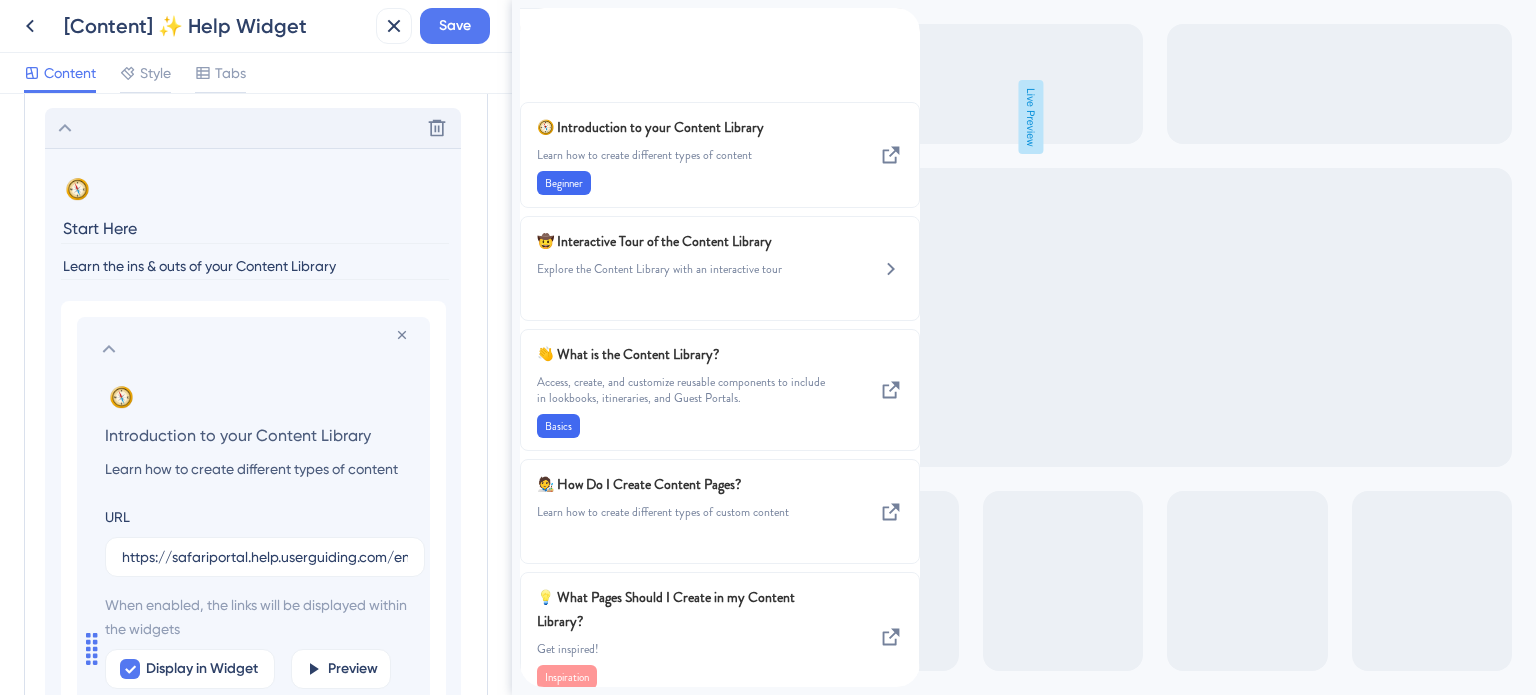 click on "Introduction to your Content Library" at bounding box center (257, 435) 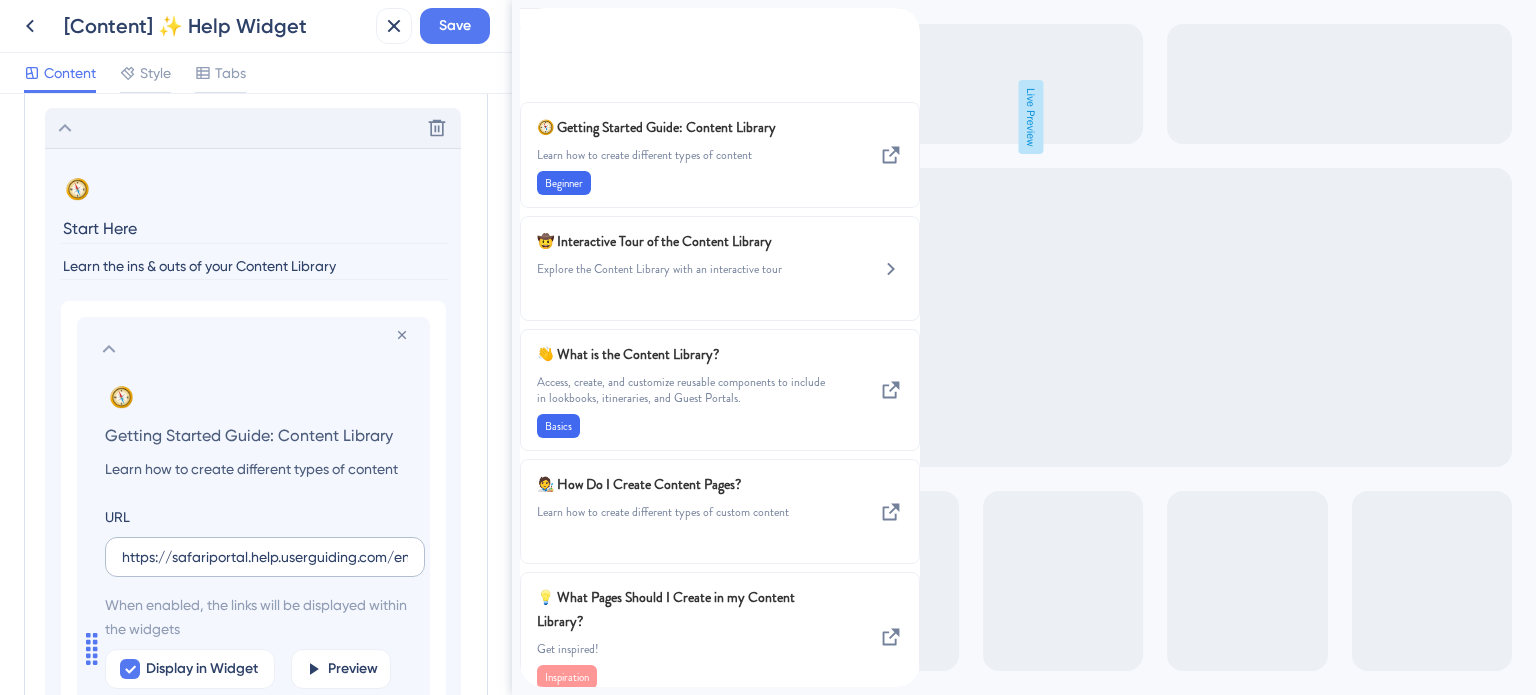 type on "Getting Started Guide: Content Library" 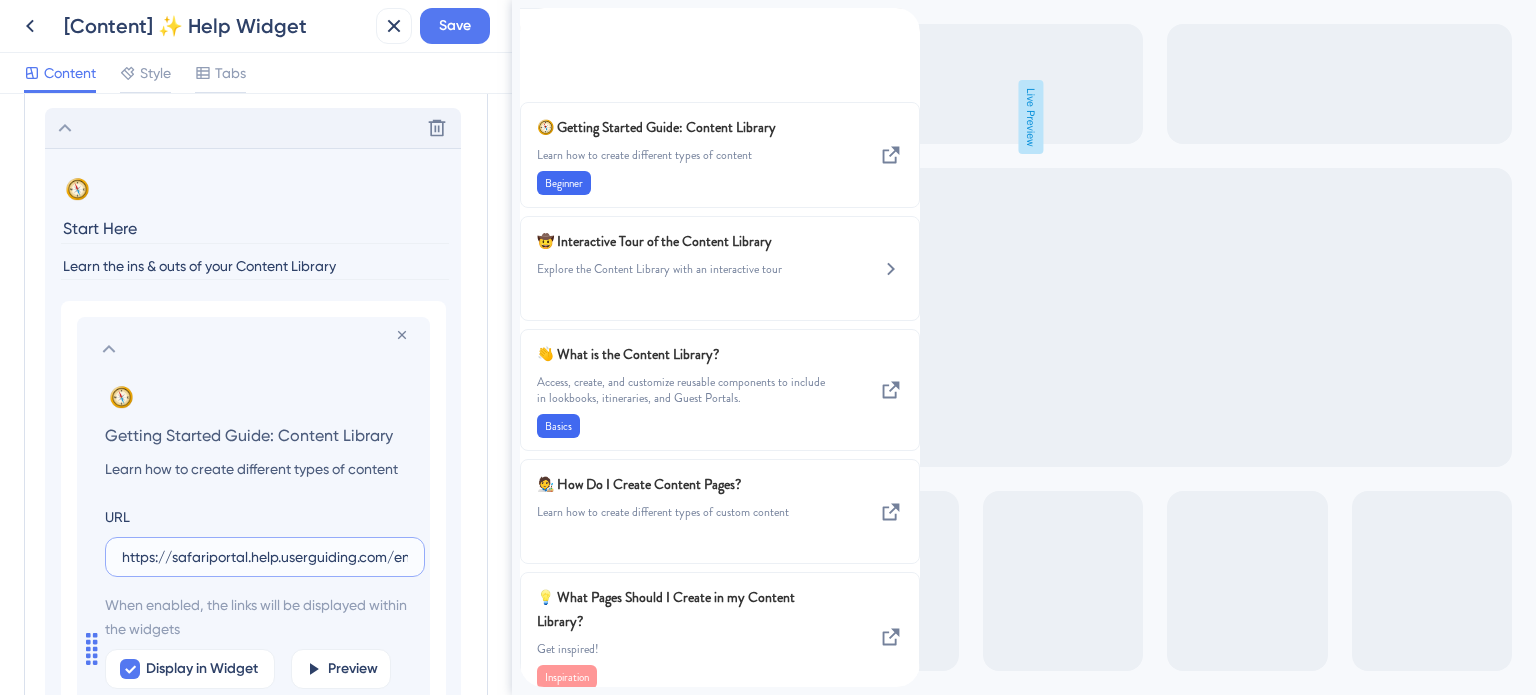 click on "https://safariportal.help.userguiding.com/en/articles/5606-how-do-i-create-content-pages" at bounding box center (265, 557) 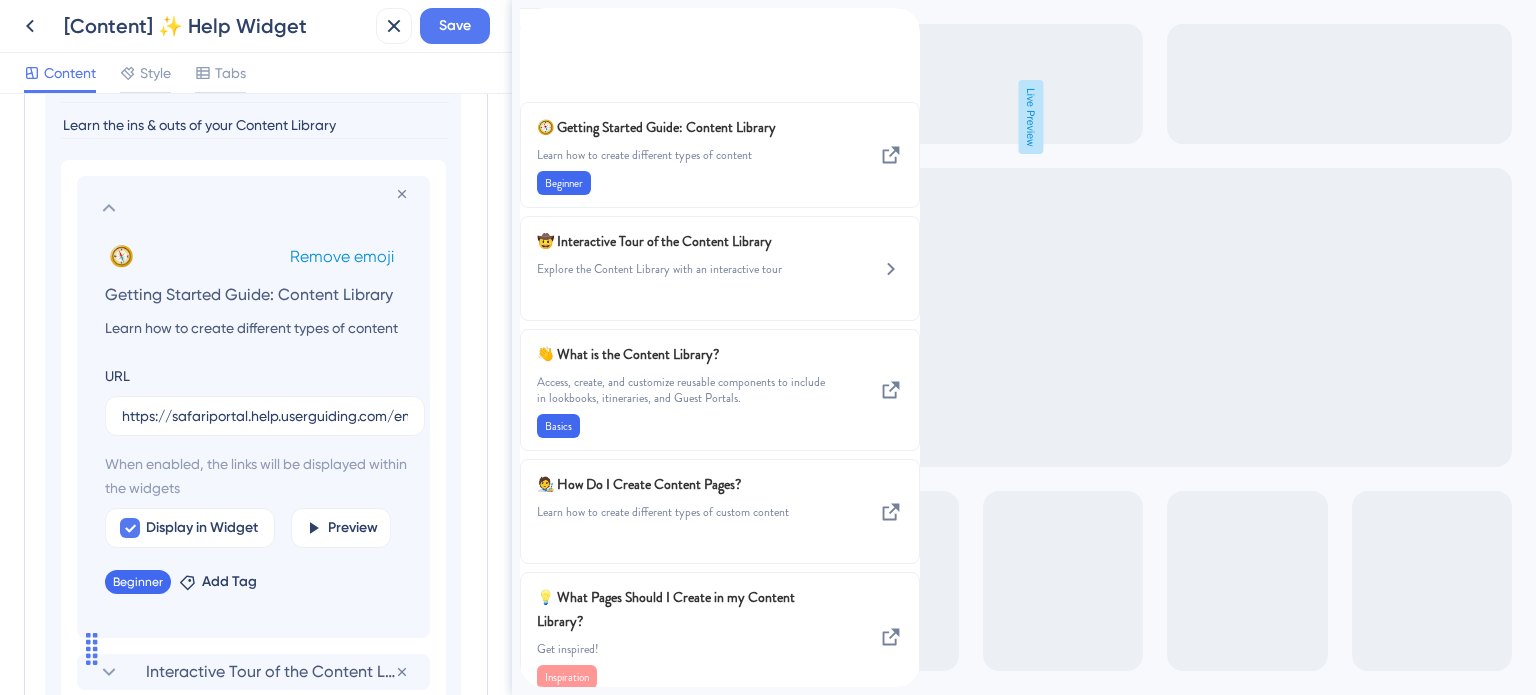 scroll, scrollTop: 1207, scrollLeft: 0, axis: vertical 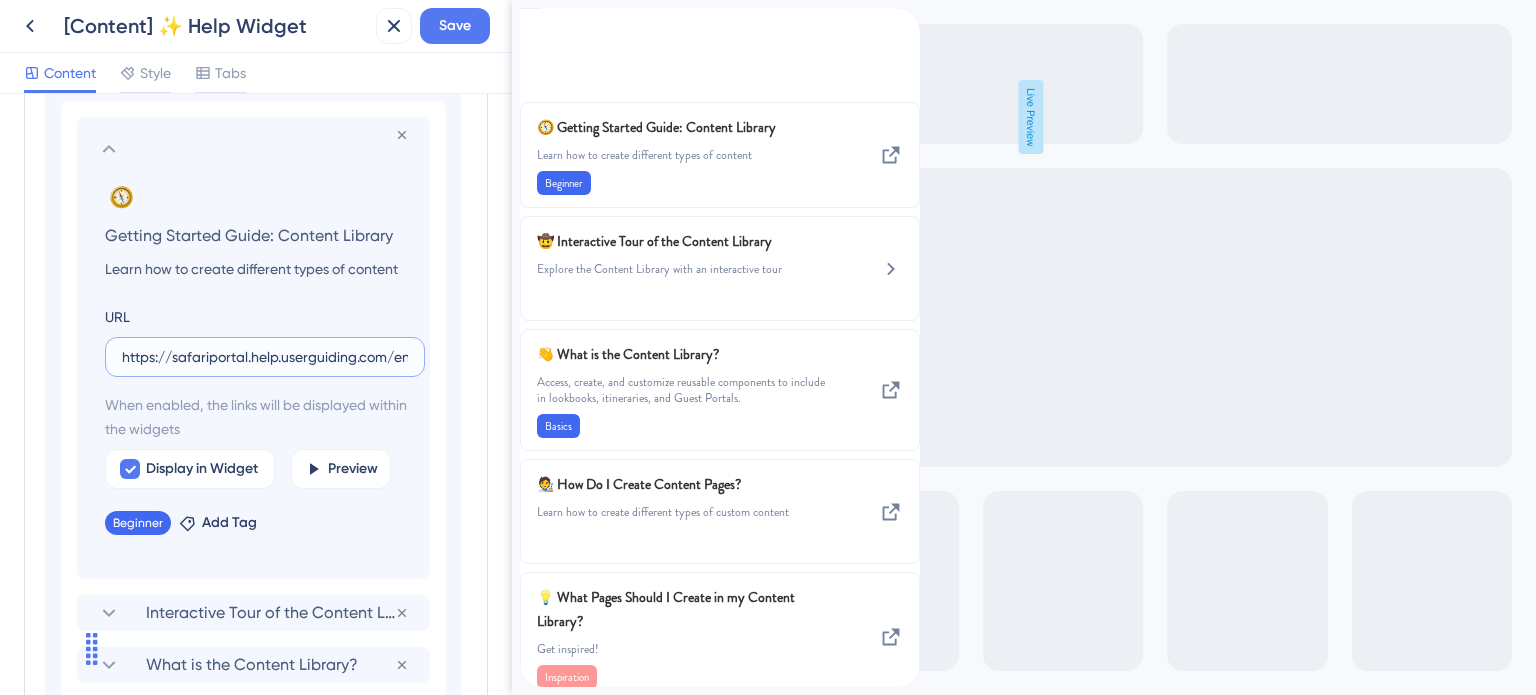 click on "https://safariportal.help.userguiding.com/en/articles/5606-how-do-i-create-content-pages" at bounding box center (265, 357) 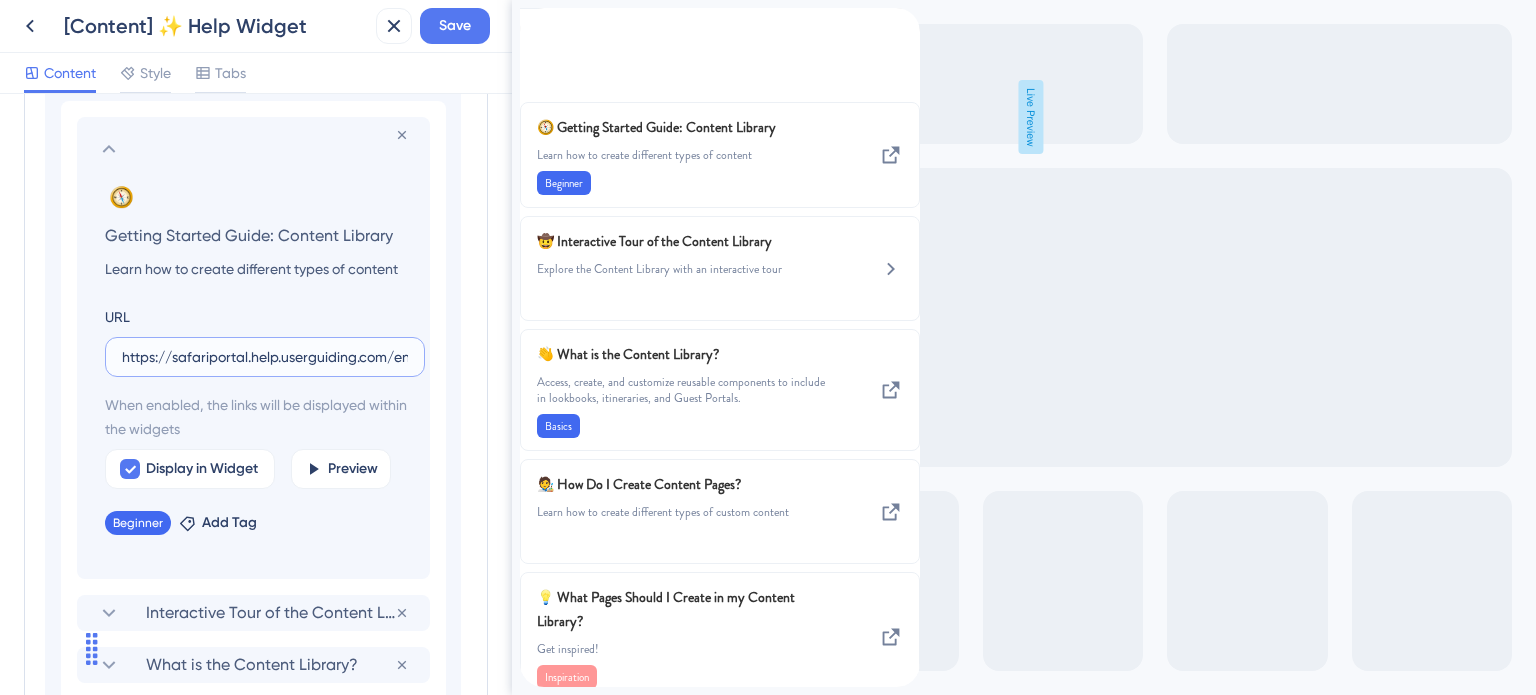 click on "https://safariportal.help.userguiding.com/en/articles/5606-how-do-i-create-content-pages" at bounding box center (265, 357) 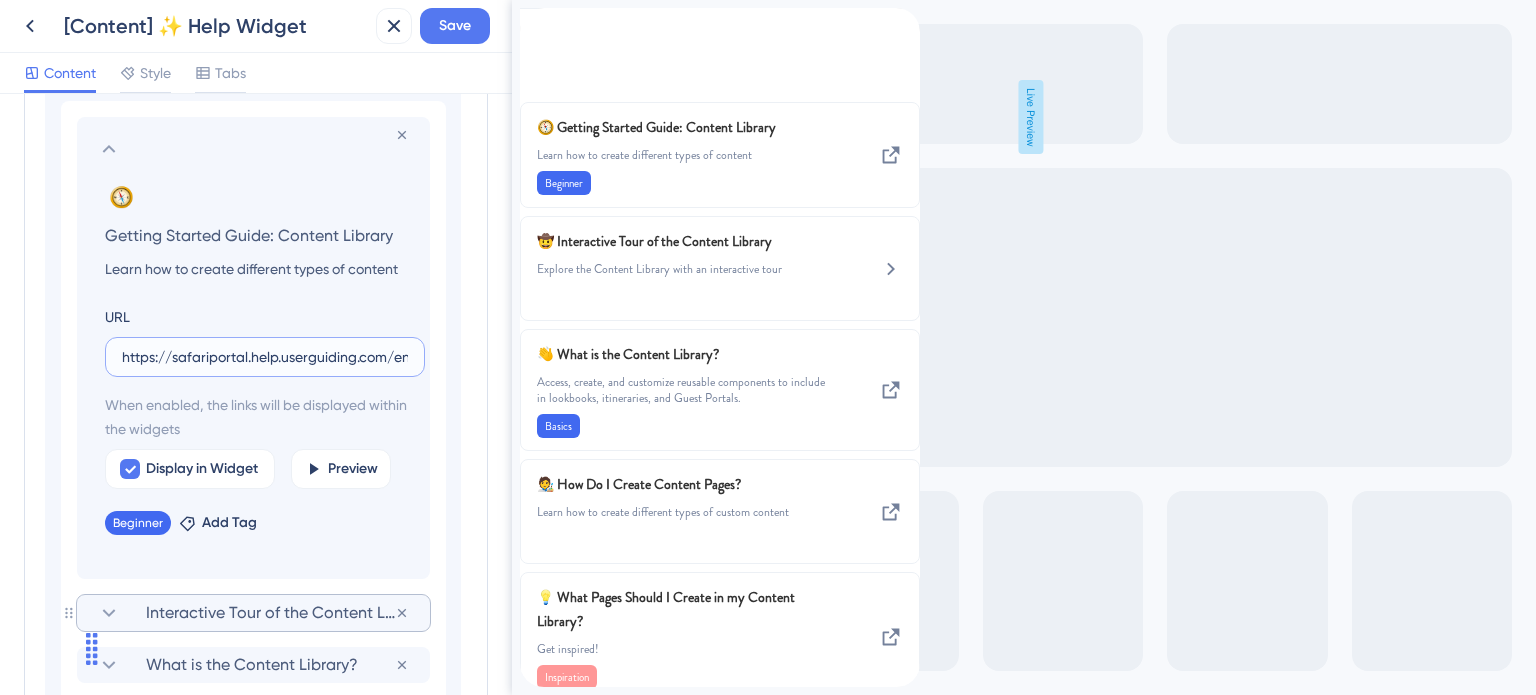 click 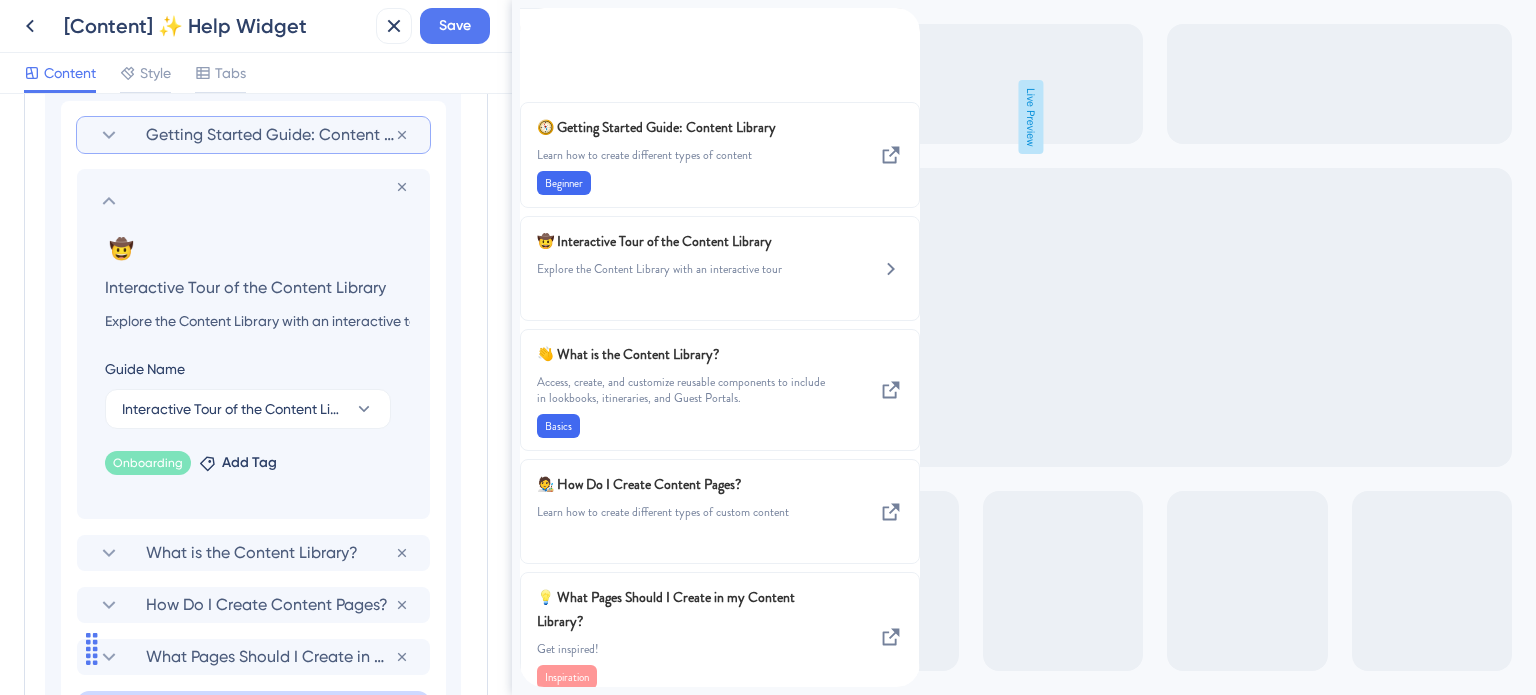scroll, scrollTop: 1307, scrollLeft: 0, axis: vertical 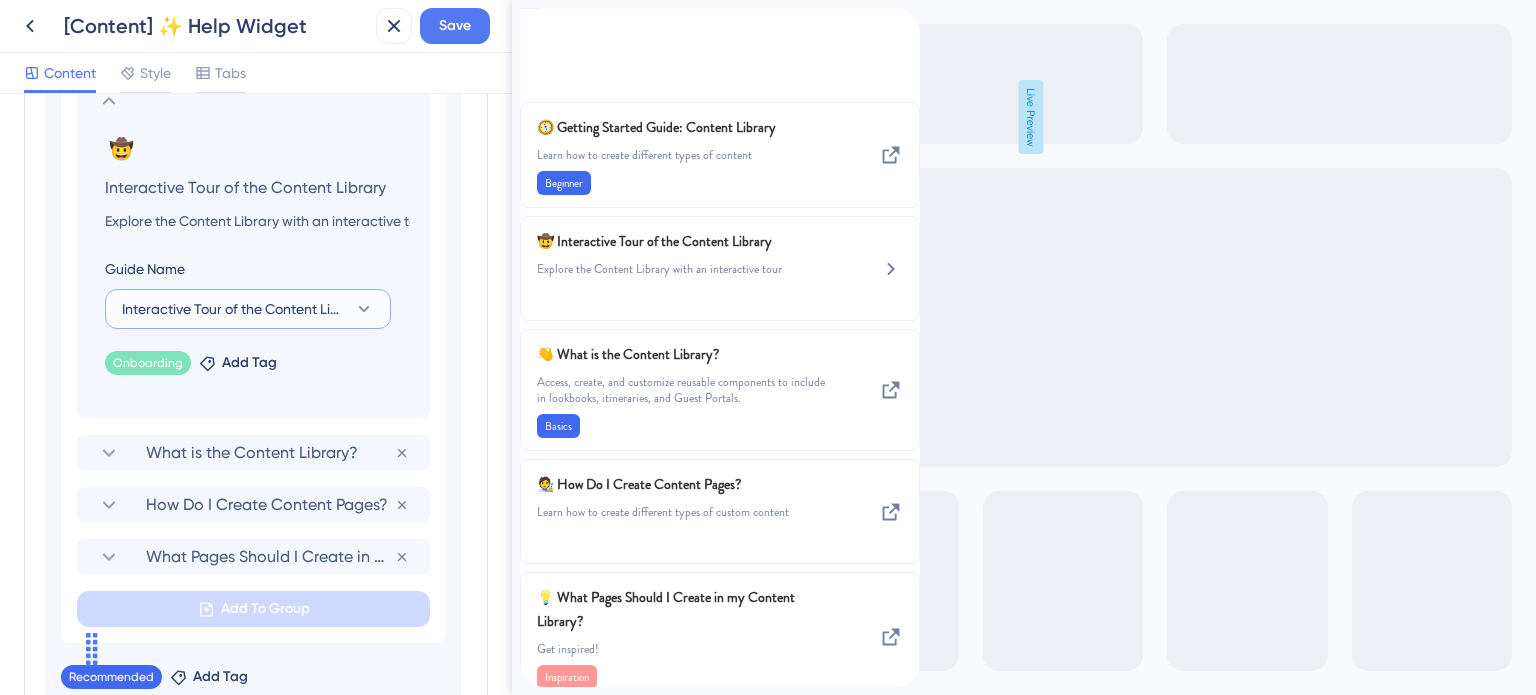 click on "Interactive Tour of the Content Library" at bounding box center [234, 309] 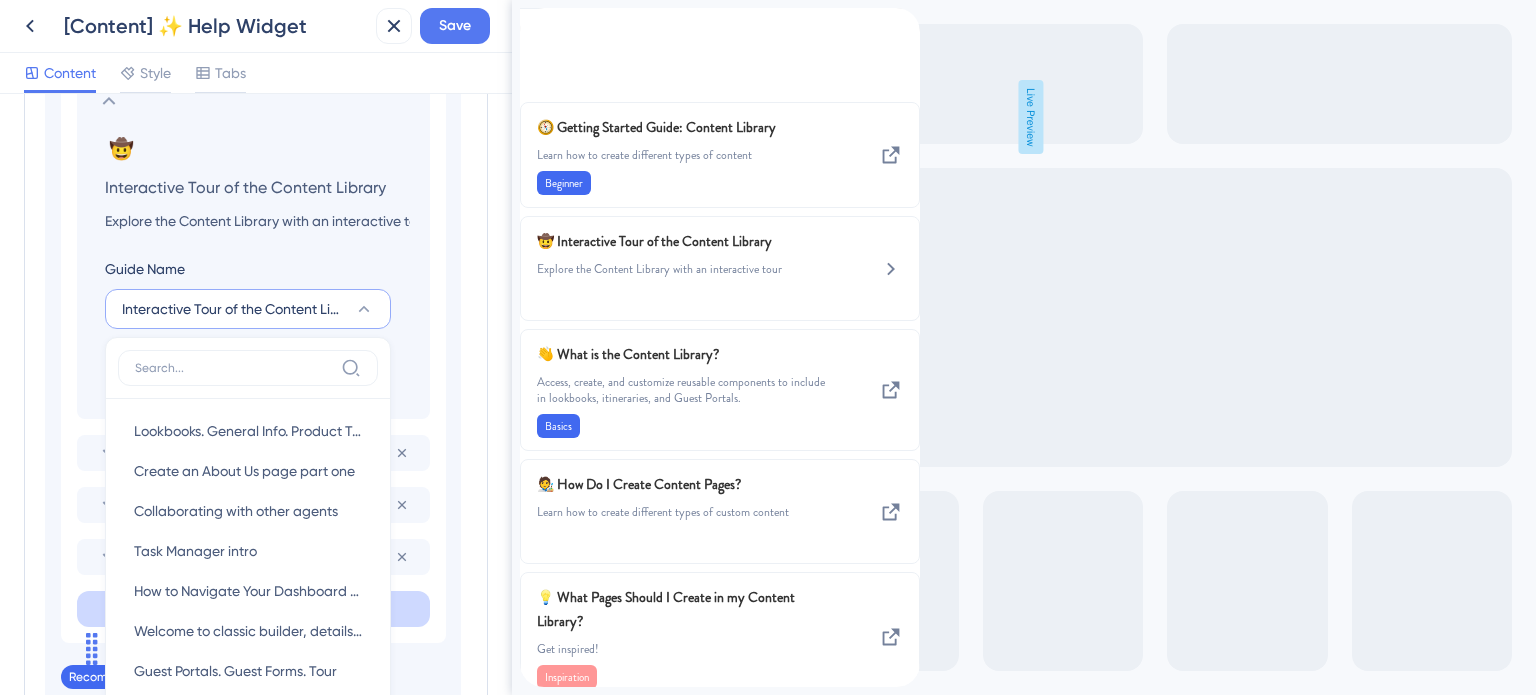 click on "Interactive Tour of the Content Library" at bounding box center [234, 309] 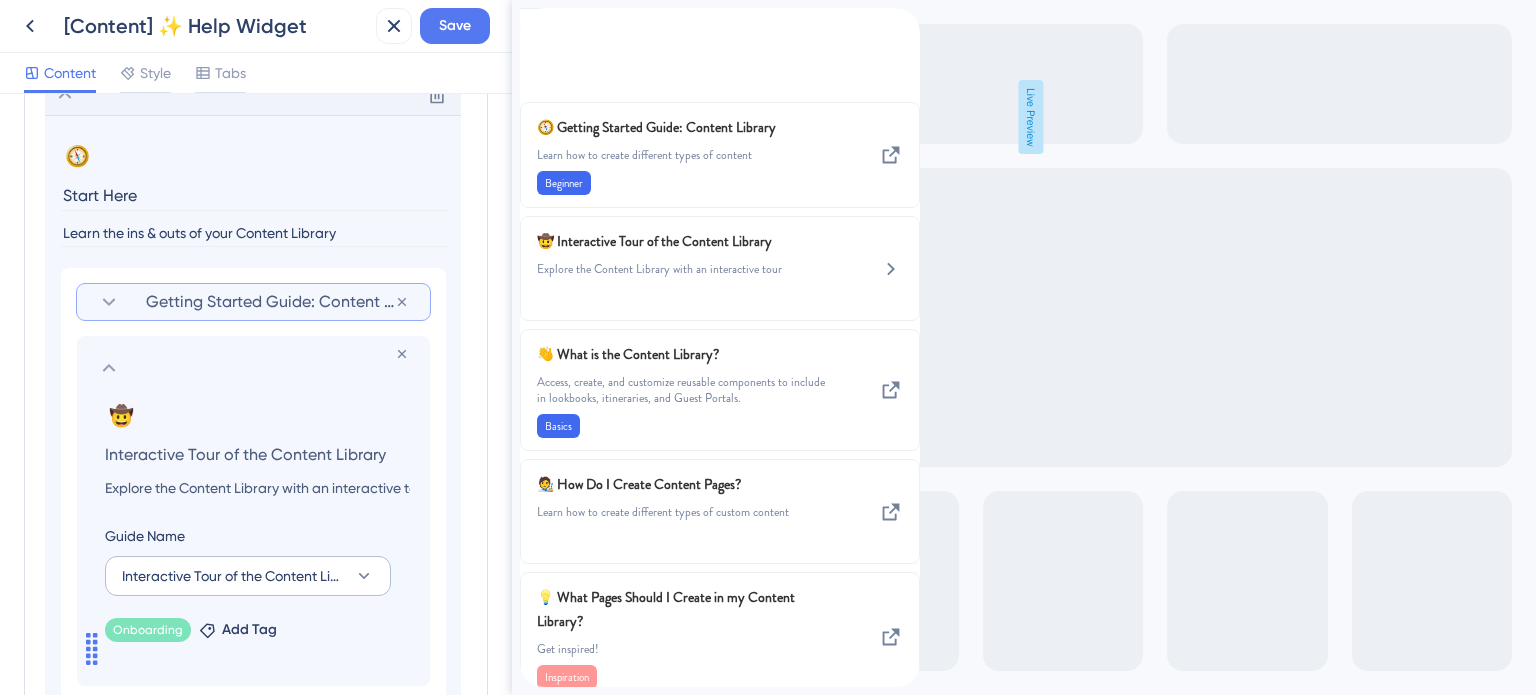 scroll, scrollTop: 1007, scrollLeft: 0, axis: vertical 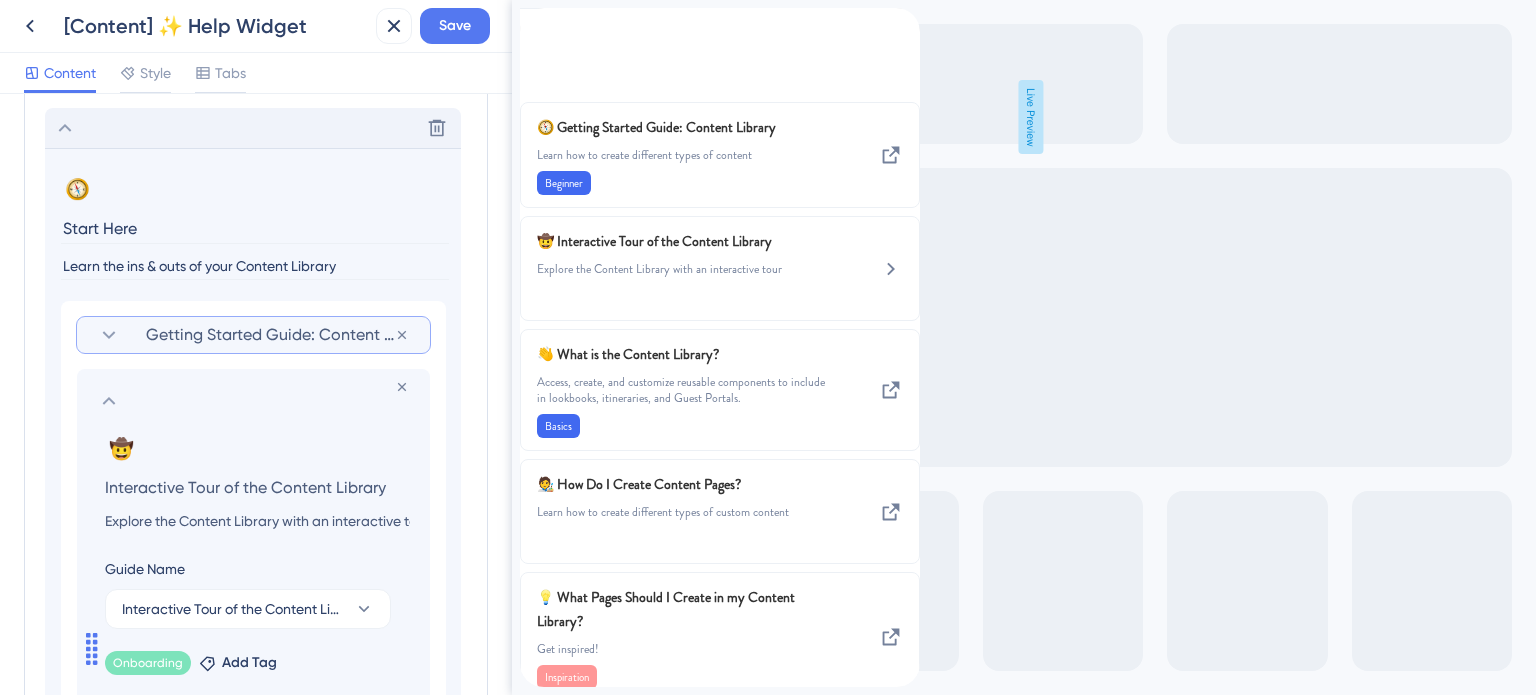 click 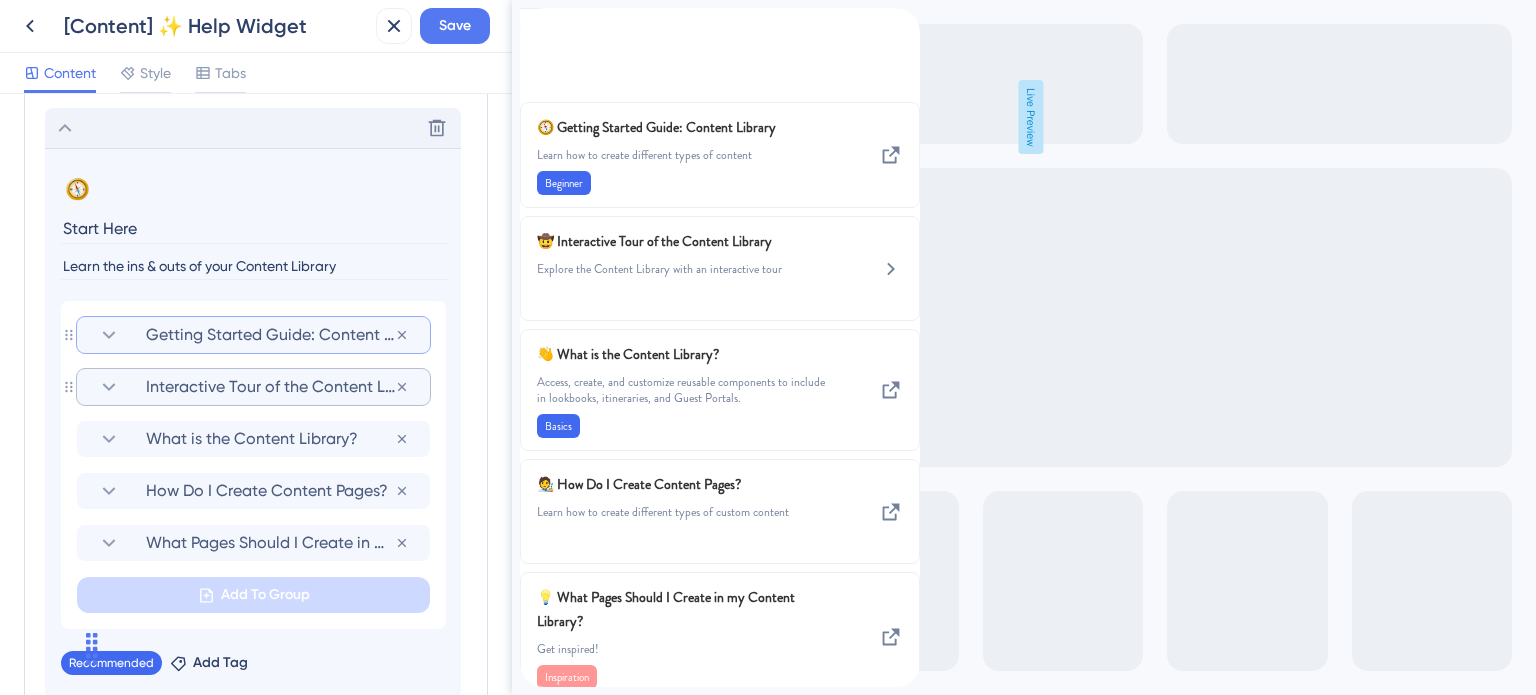 click 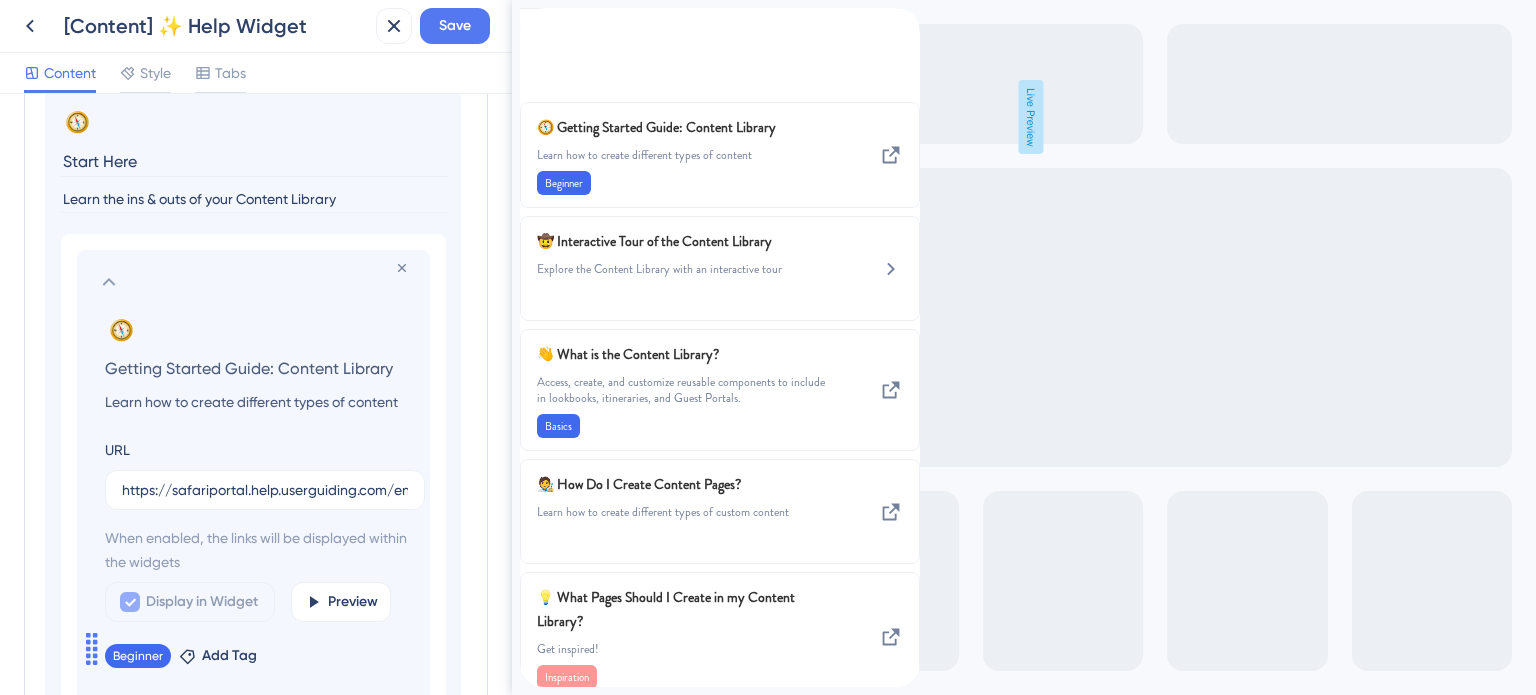 scroll, scrollTop: 1207, scrollLeft: 0, axis: vertical 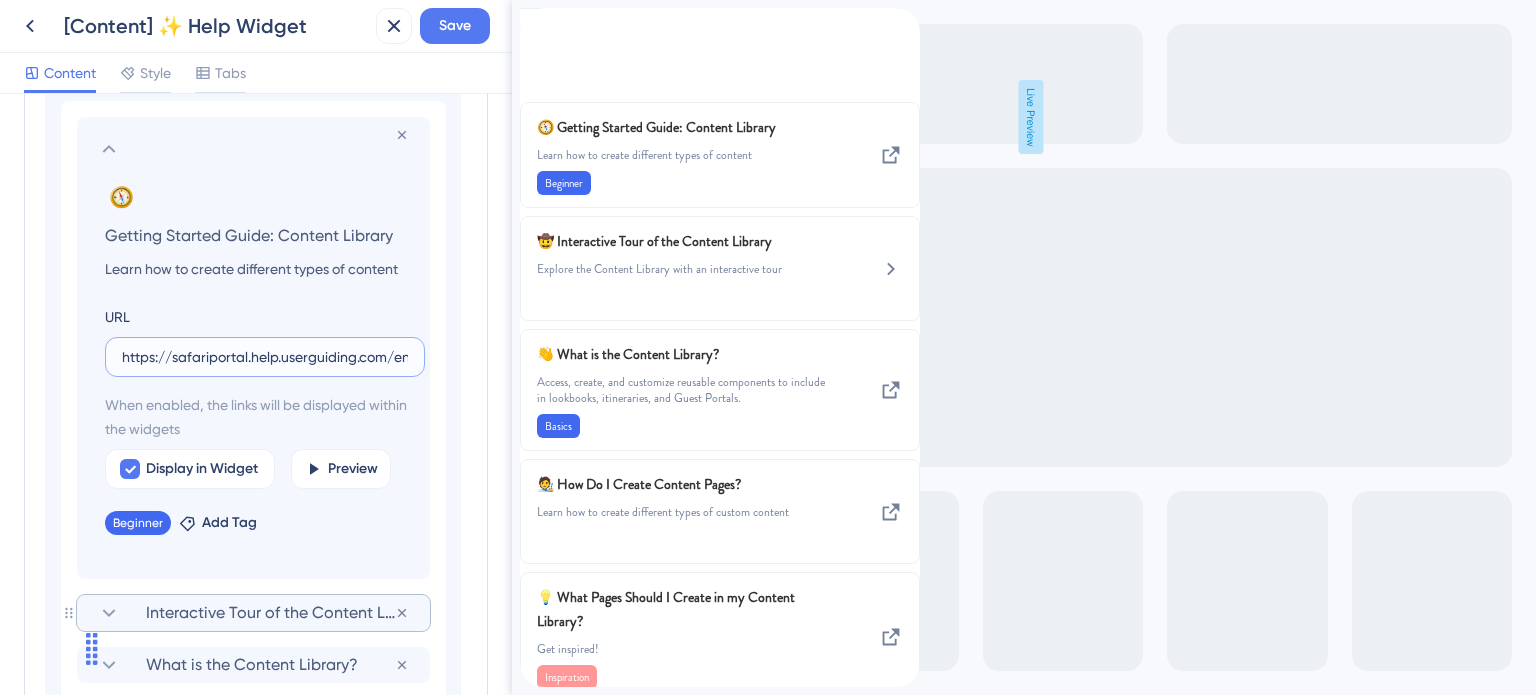 click on "https://safariportal.help.userguiding.com/en/articles/5606-how-do-i-create-content-pages" at bounding box center (265, 357) 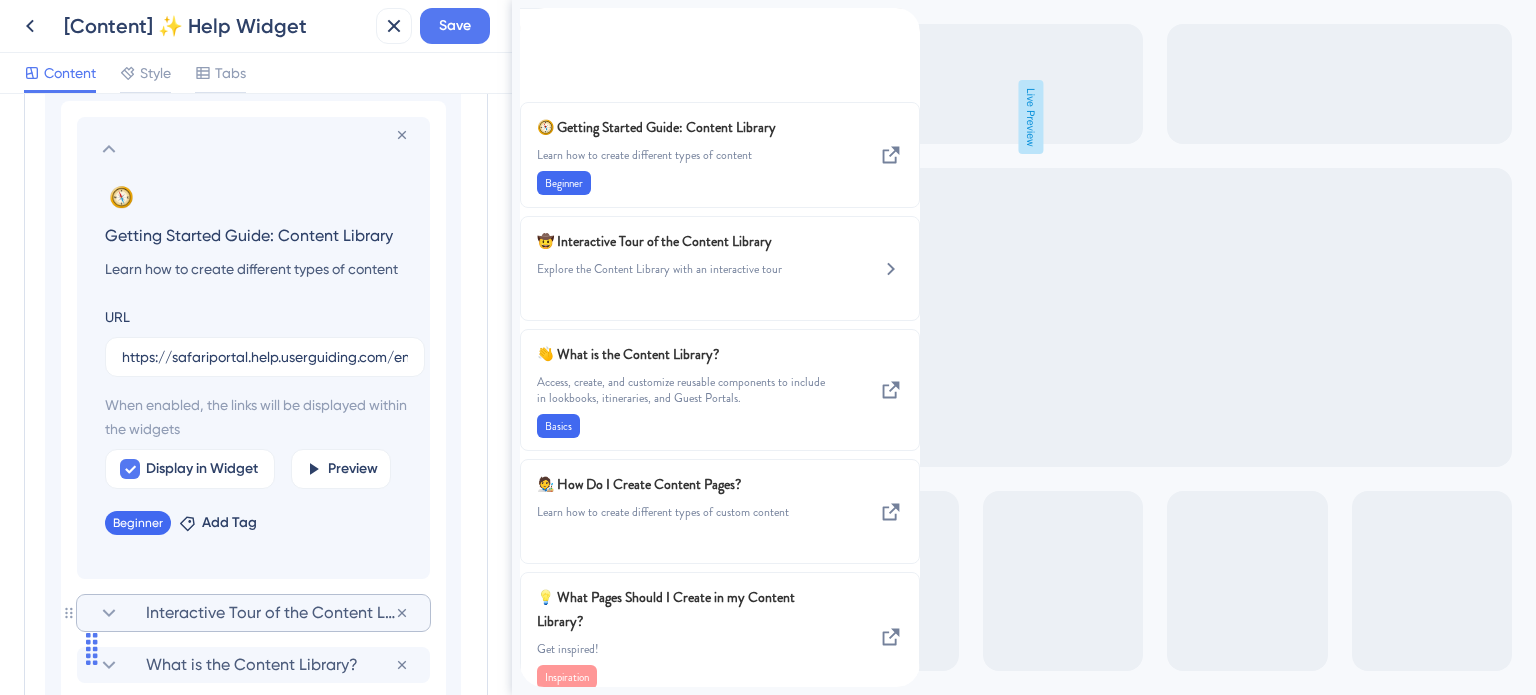 click on "Getting Started Guide: Content Library" at bounding box center (257, 235) 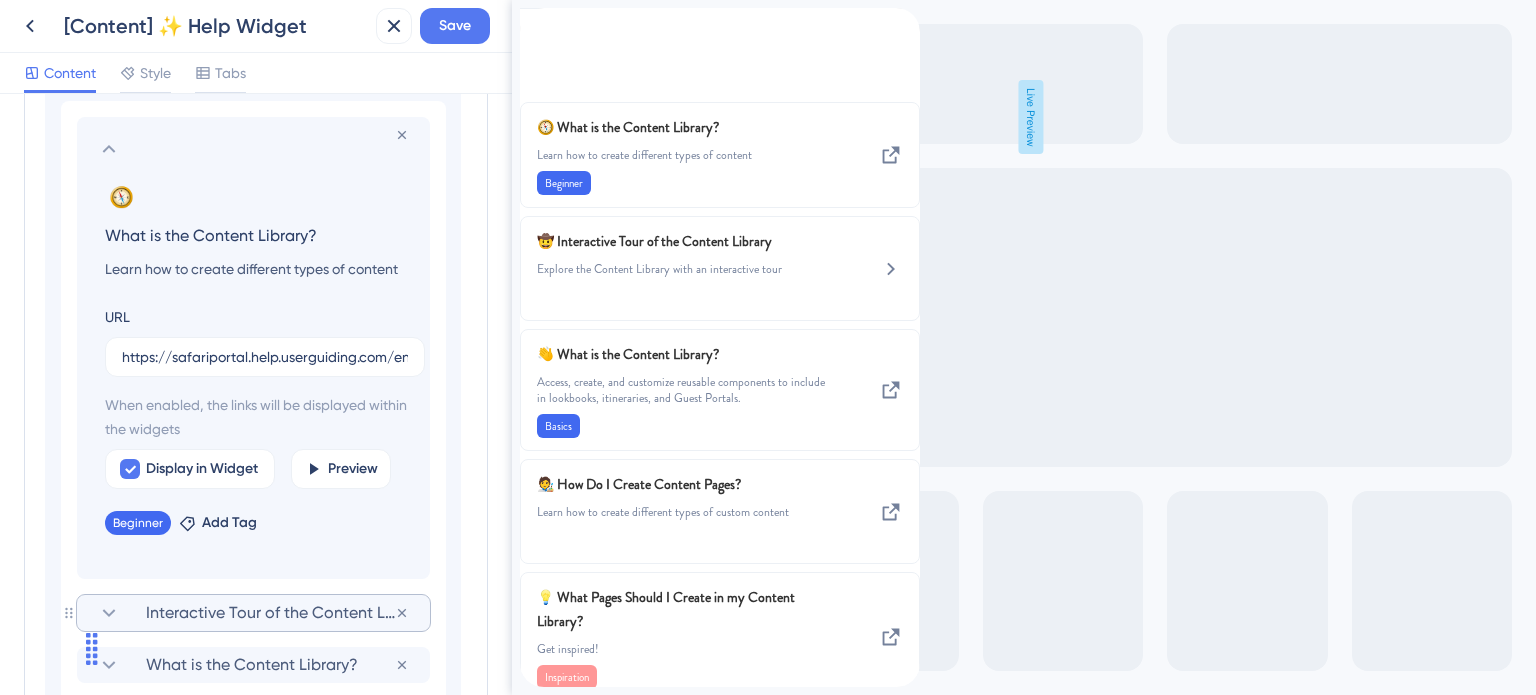 type on "What is the Content Library?" 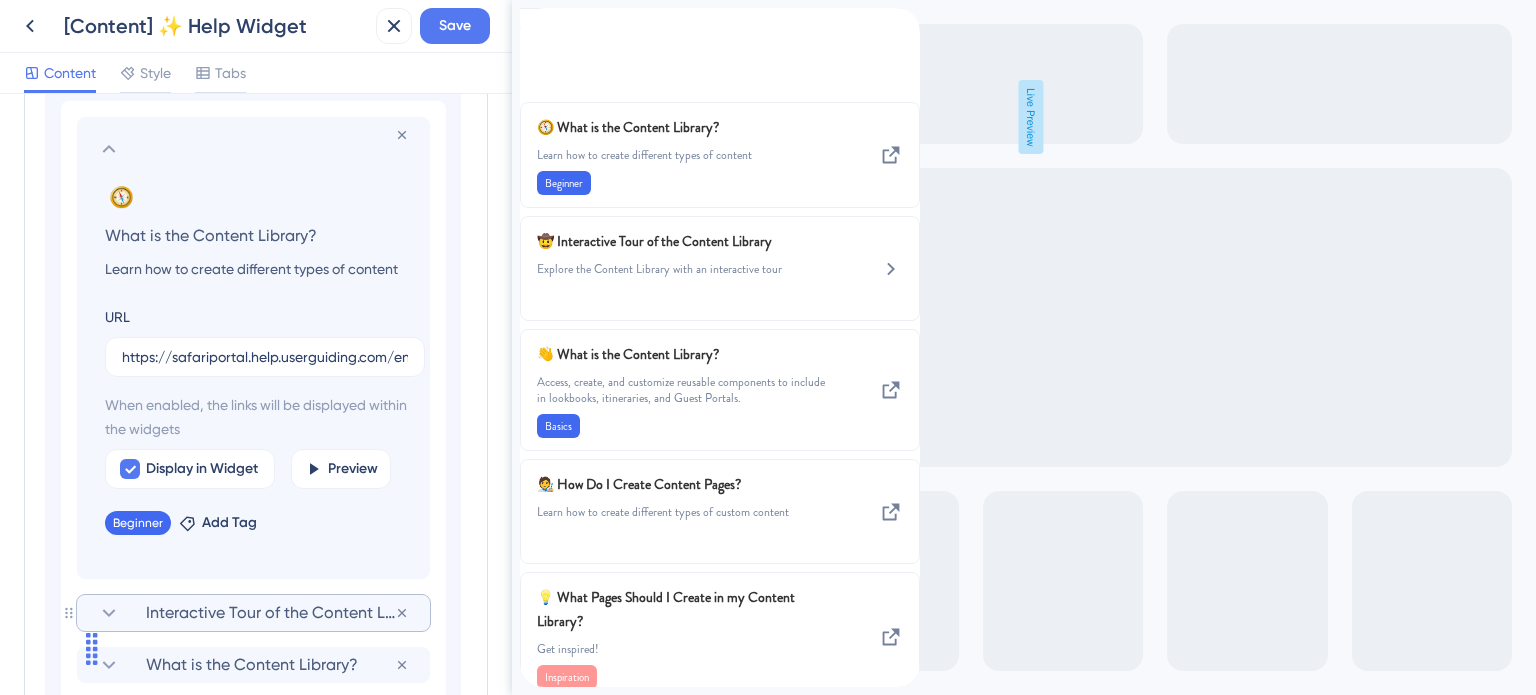click 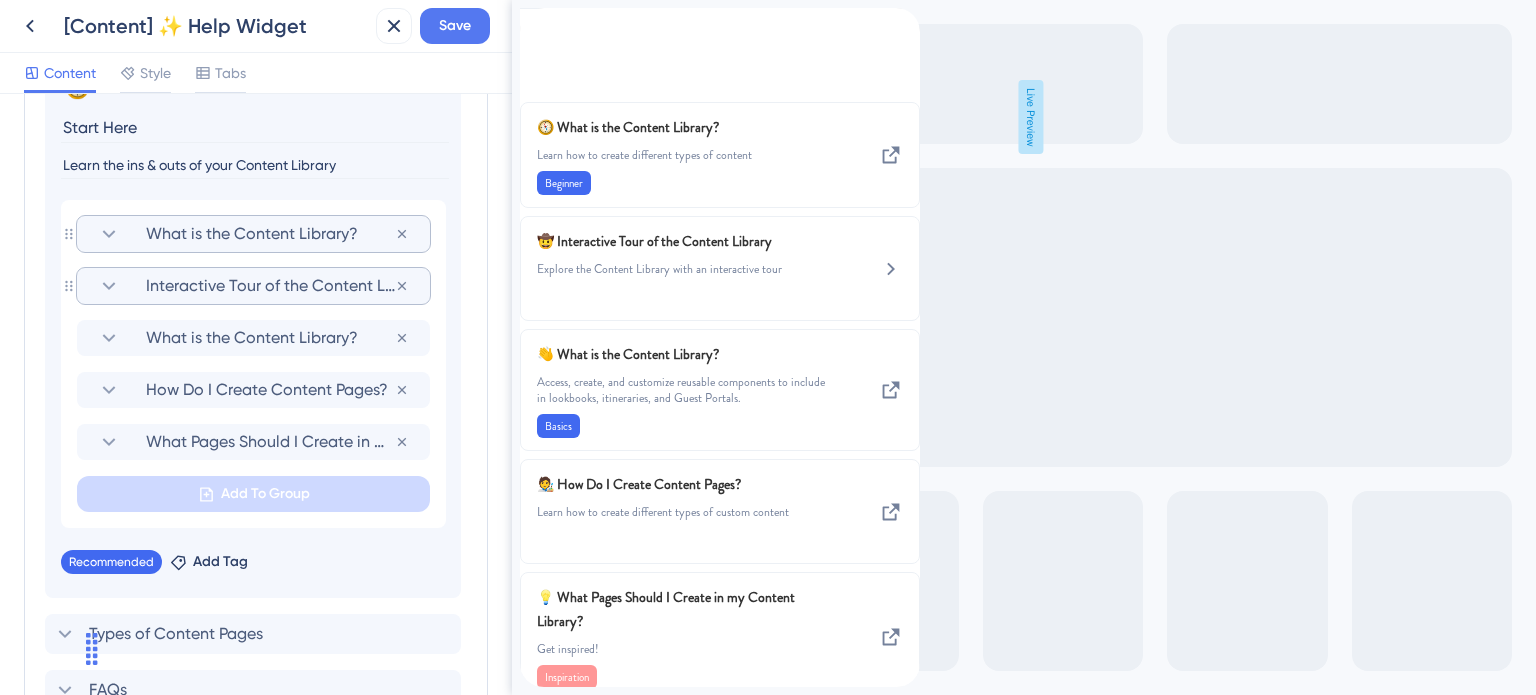 scroll, scrollTop: 1107, scrollLeft: 0, axis: vertical 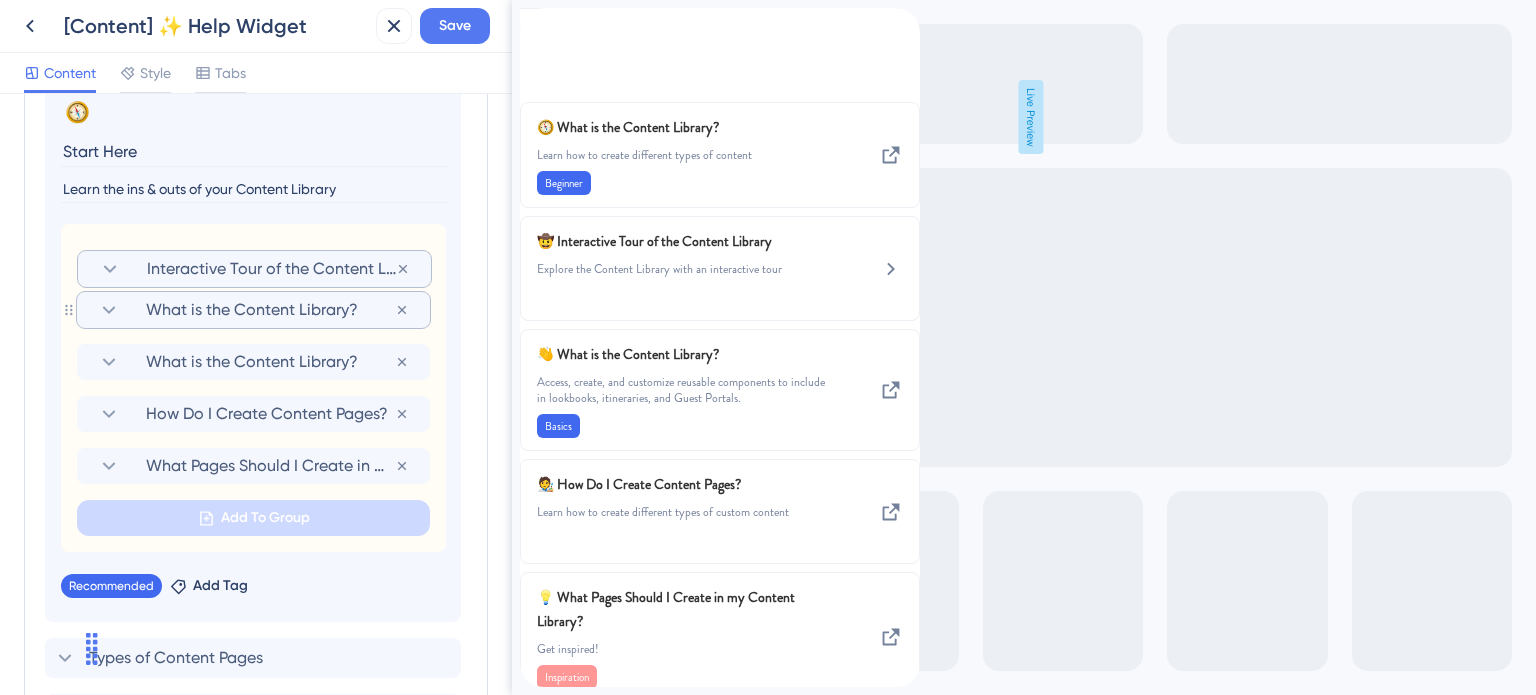 drag, startPoint x: 70, startPoint y: 291, endPoint x: 71, endPoint y: 269, distance: 22.022715 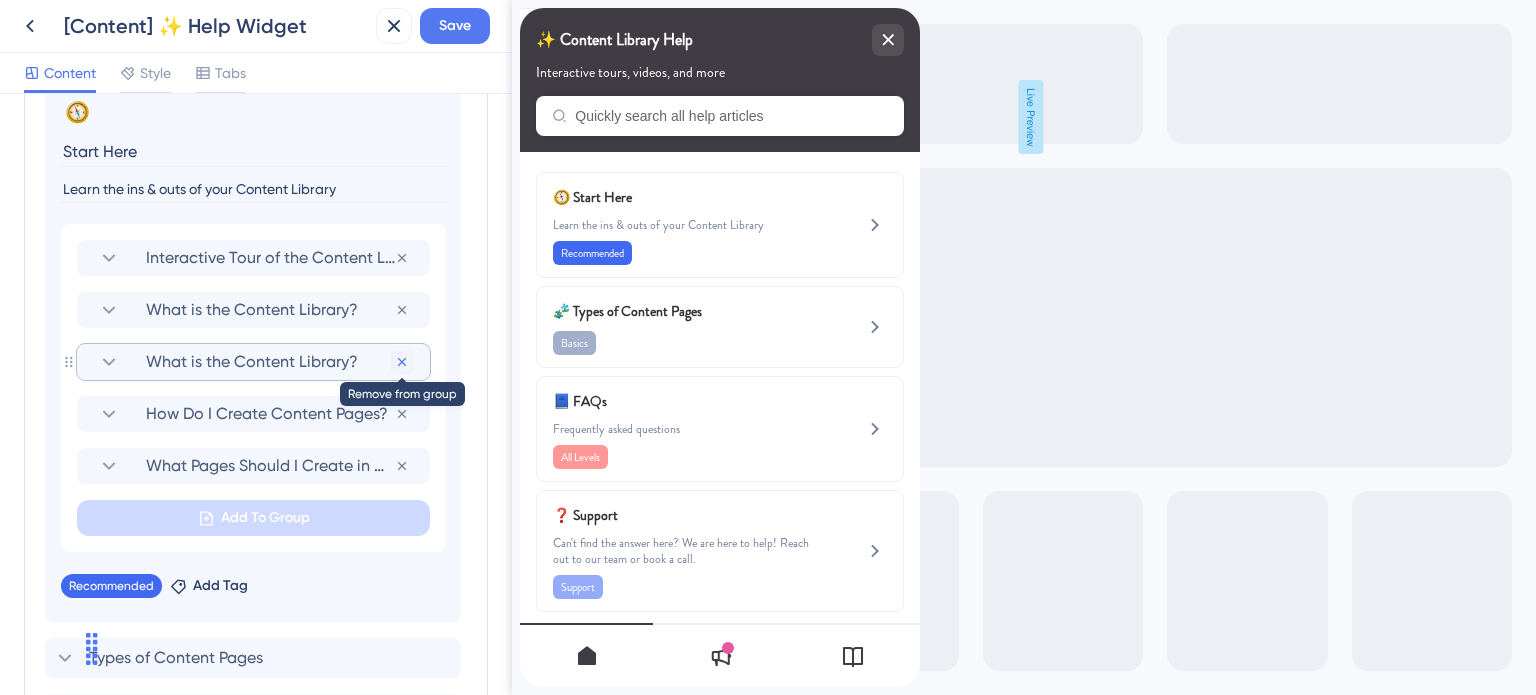 click 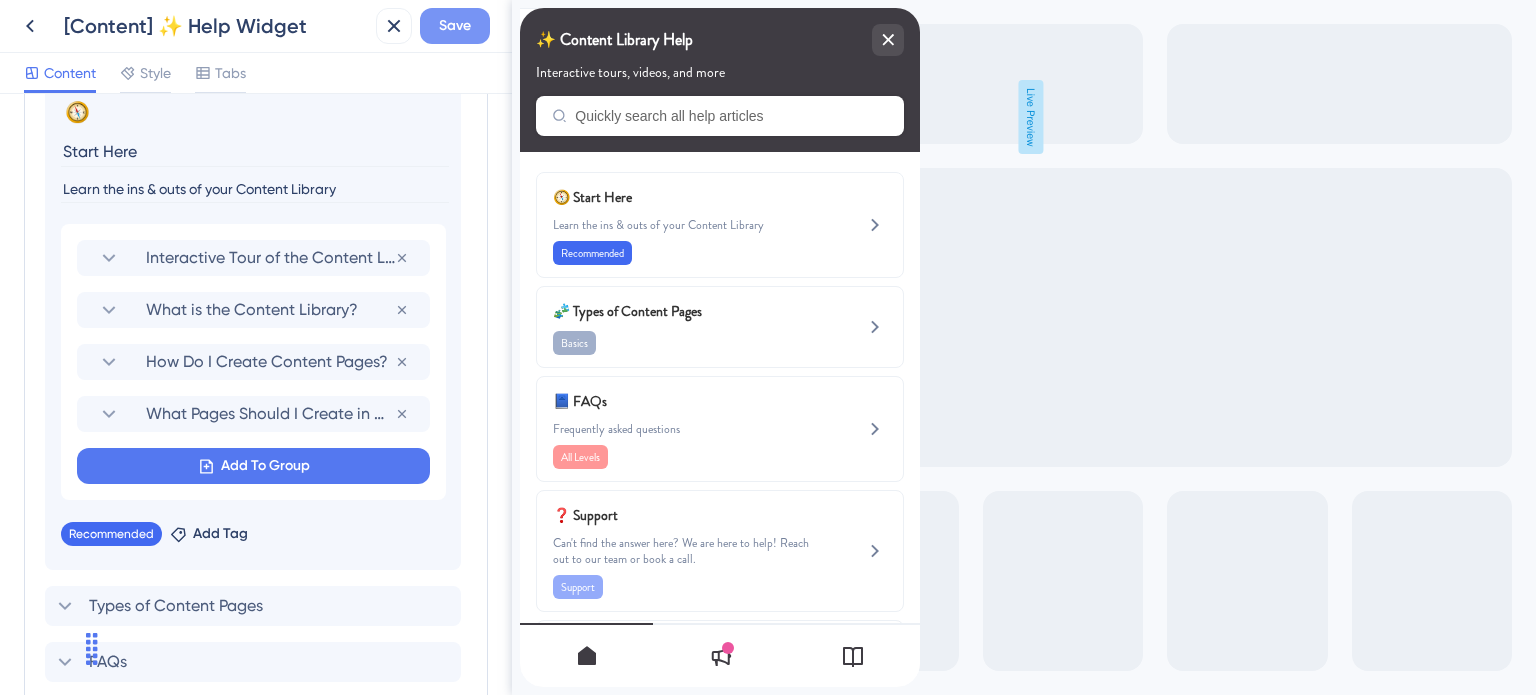 click on "Save" at bounding box center (455, 26) 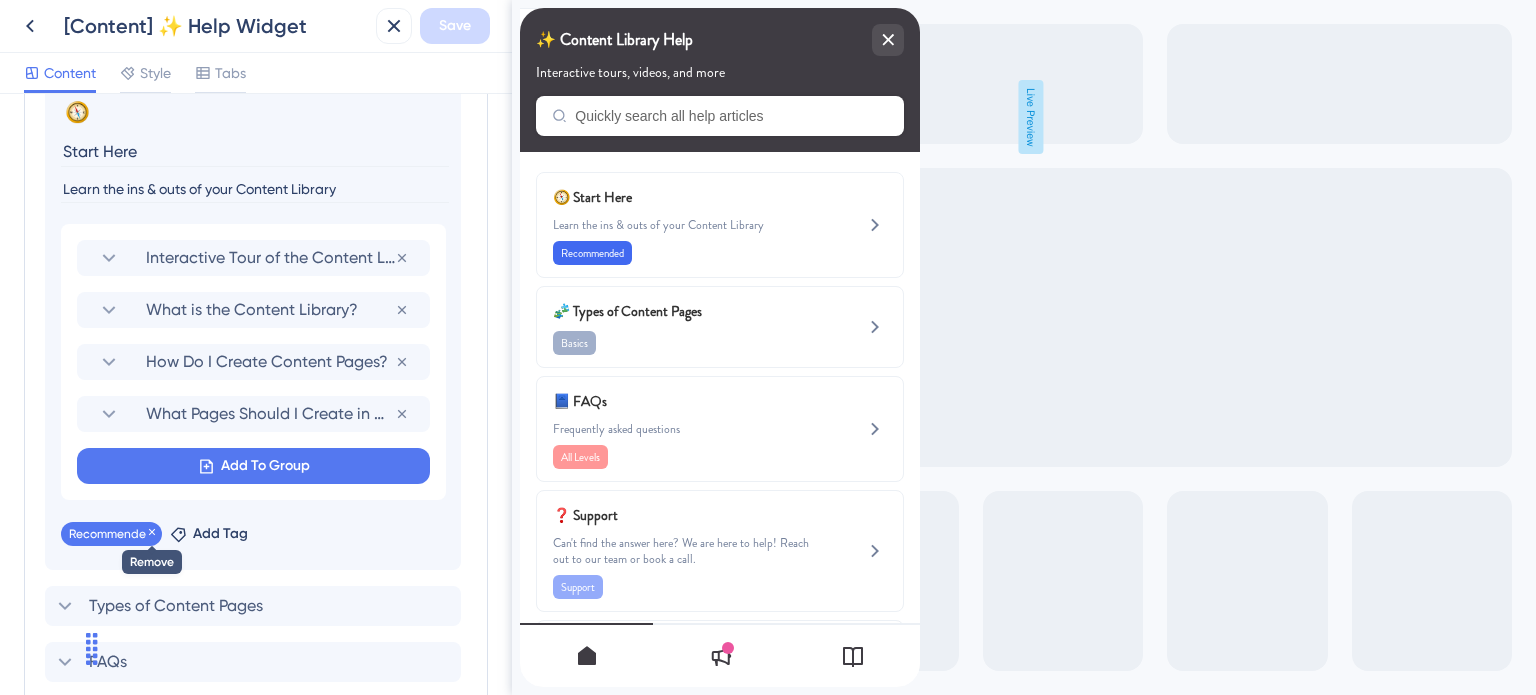 click 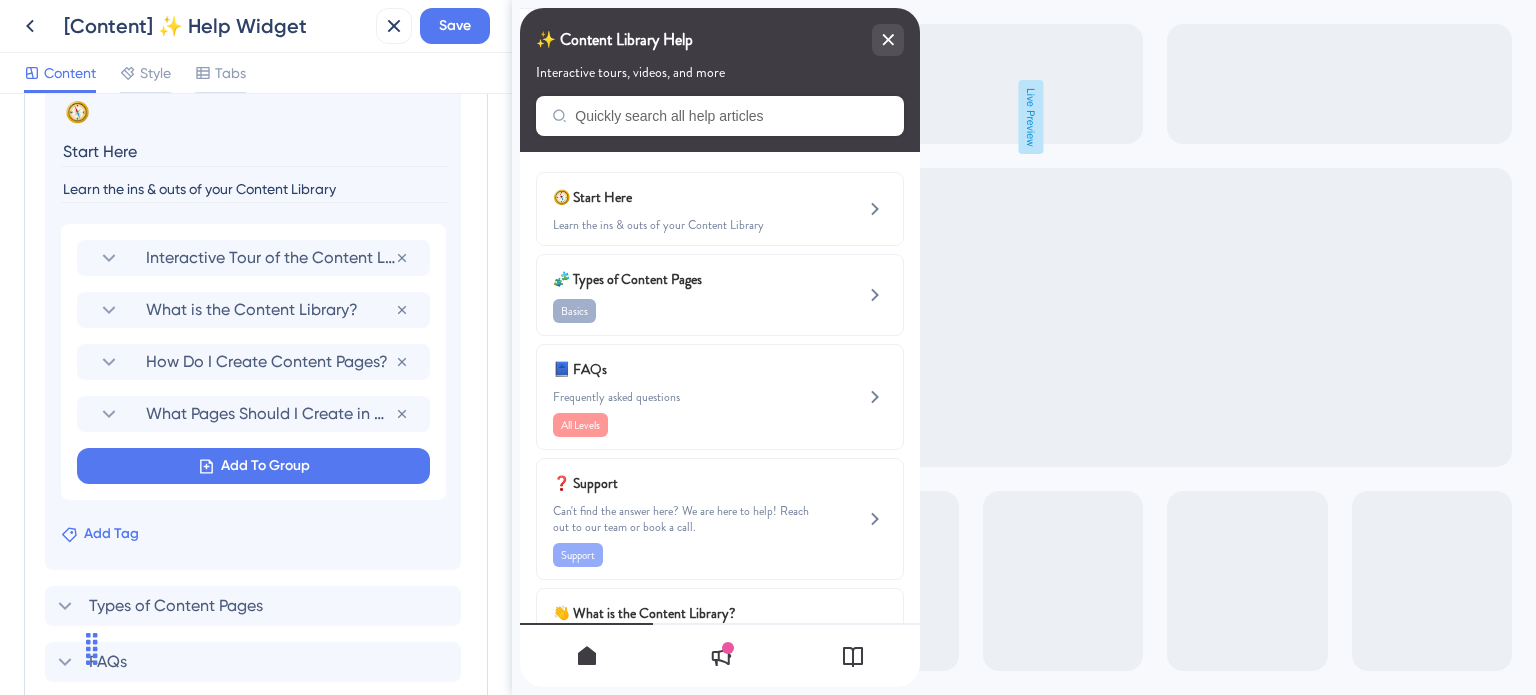 click on "Add Tag" at bounding box center (111, 534) 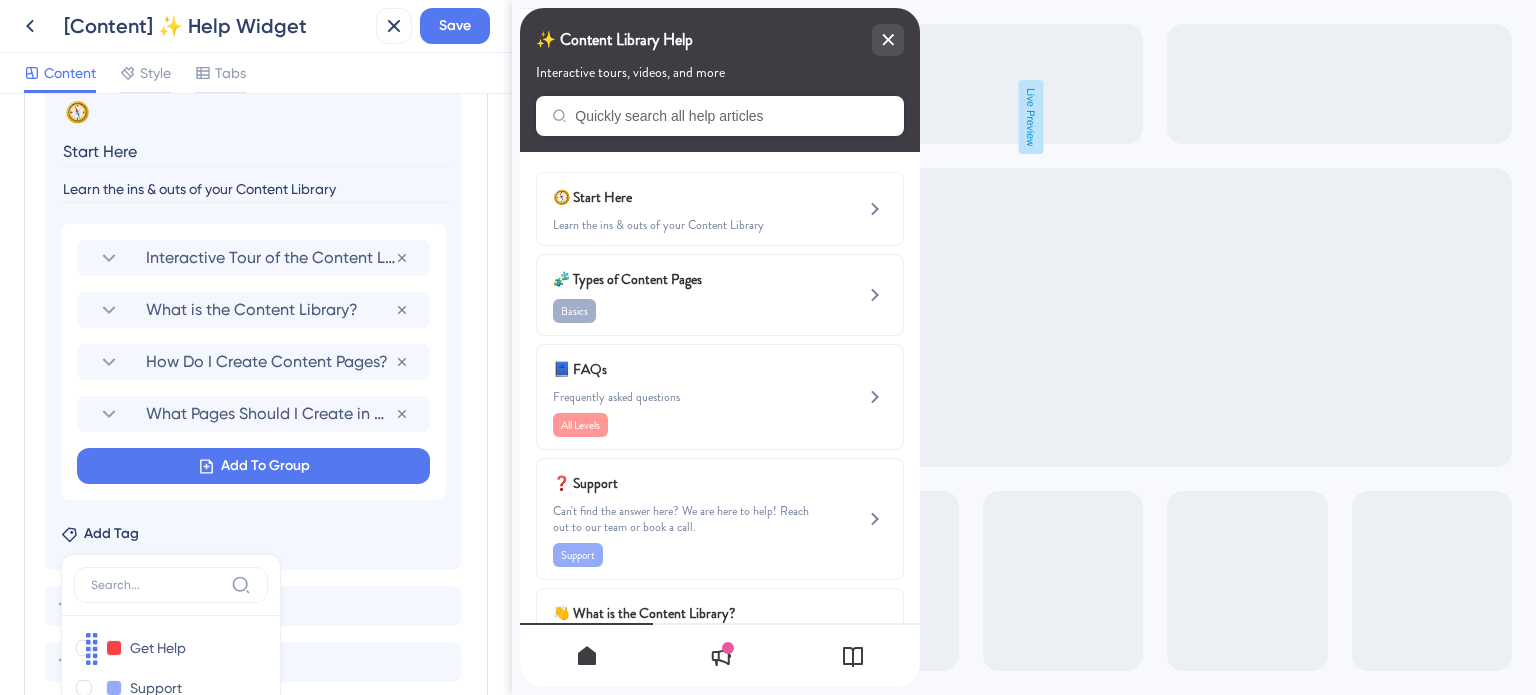 scroll, scrollTop: 1443, scrollLeft: 0, axis: vertical 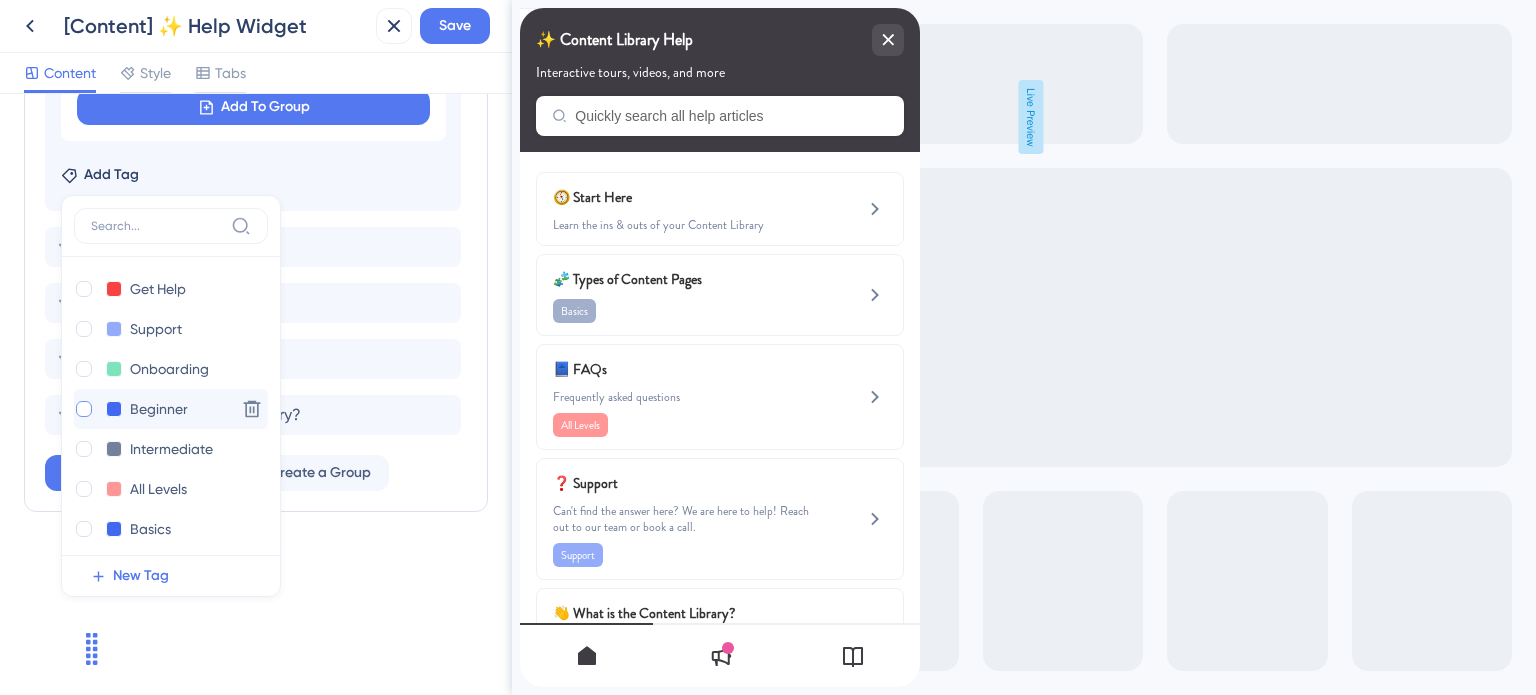 click at bounding box center (84, 409) 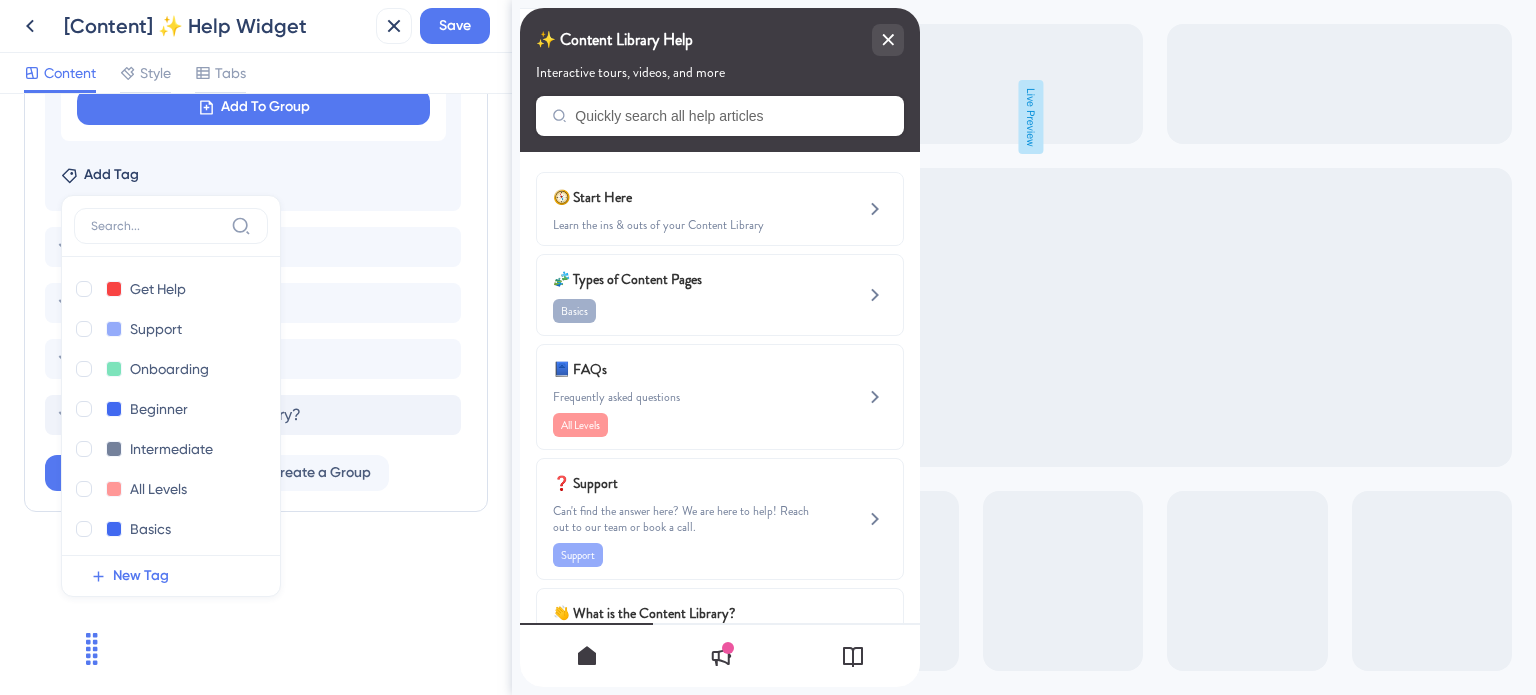 checkbox on "true" 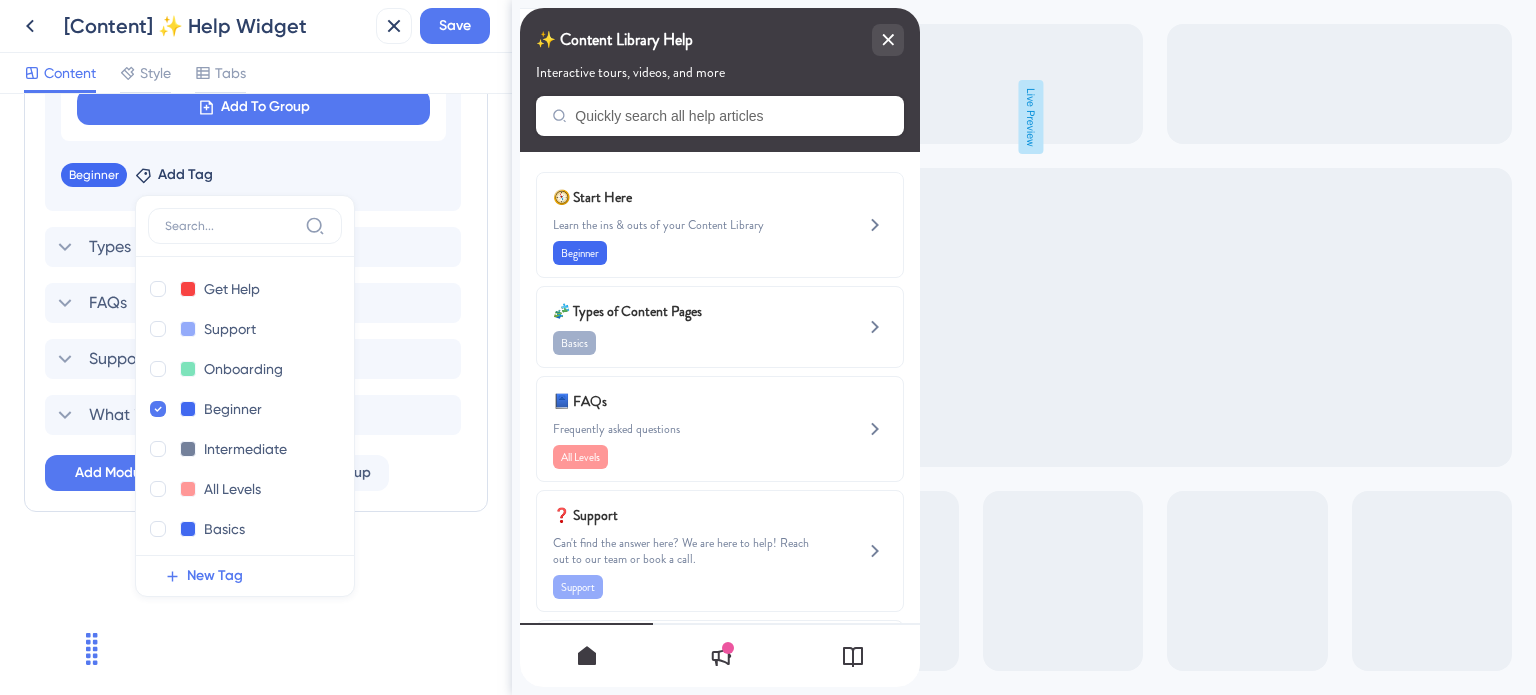 click on "Resource Center Header Title ✨ Content Library Help 6 ✨ Content Library Help Subtitle Interactive tours, videos, and more 1 Search Function Search Bar Search Bar Placeholder Quickly search all help articles No Search Result Message No matching results... Open in New Tab Message Open in a new tab 3 Bring search results from a Knowledge Base Connect with UserGuiding Domain https://safariportal.help.userguiding.com/api/search?kb_id=10302&lang_code=en Search Language English (Default) Modules Add a module to create your resource center.  Learn More. Delete 🧭 Change emoji Remove emoji Start Here Learn the ins & outs of your Content Library Interactive Tour of the Content Library Remove from group What is the Content Library? Remove from group How Do I Create Content Pages? Remove from group What Pages Should I Create in my Content Library? Remove from group Add To Group Beginner Remove Add Tag Get Help Get Help Delete Support Support Delete Onboarding Onboarding Delete Beginner Beginner Delete Intermediate" at bounding box center [256, -367] 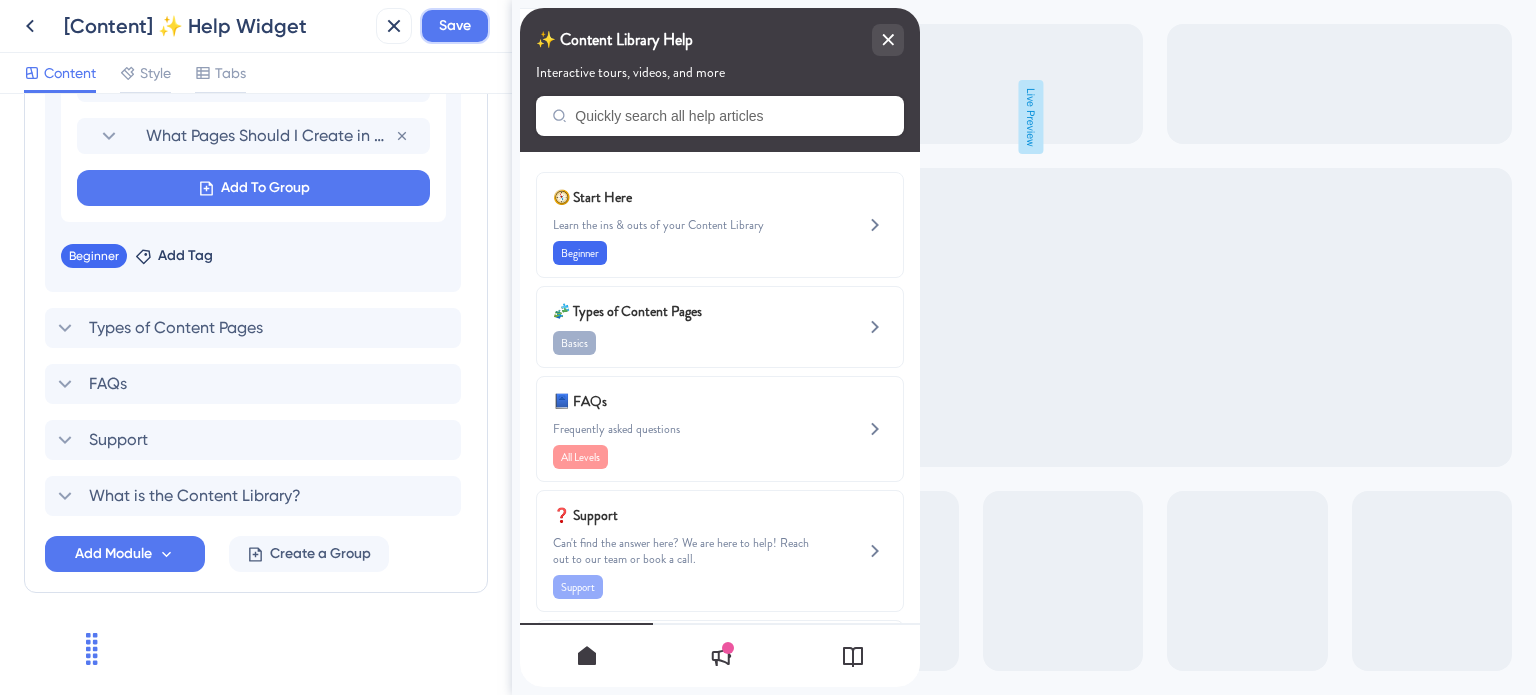 click on "Save" at bounding box center (455, 26) 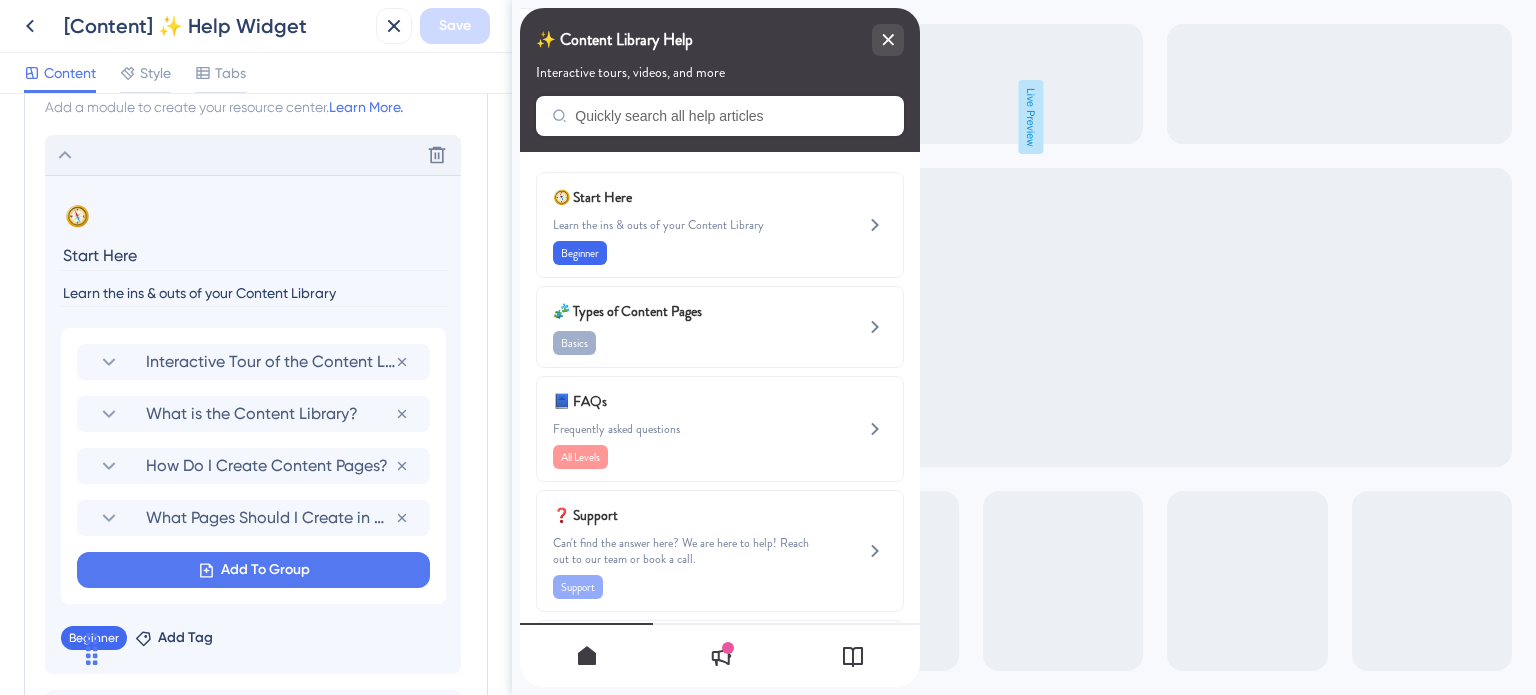 scroll, scrollTop: 862, scrollLeft: 0, axis: vertical 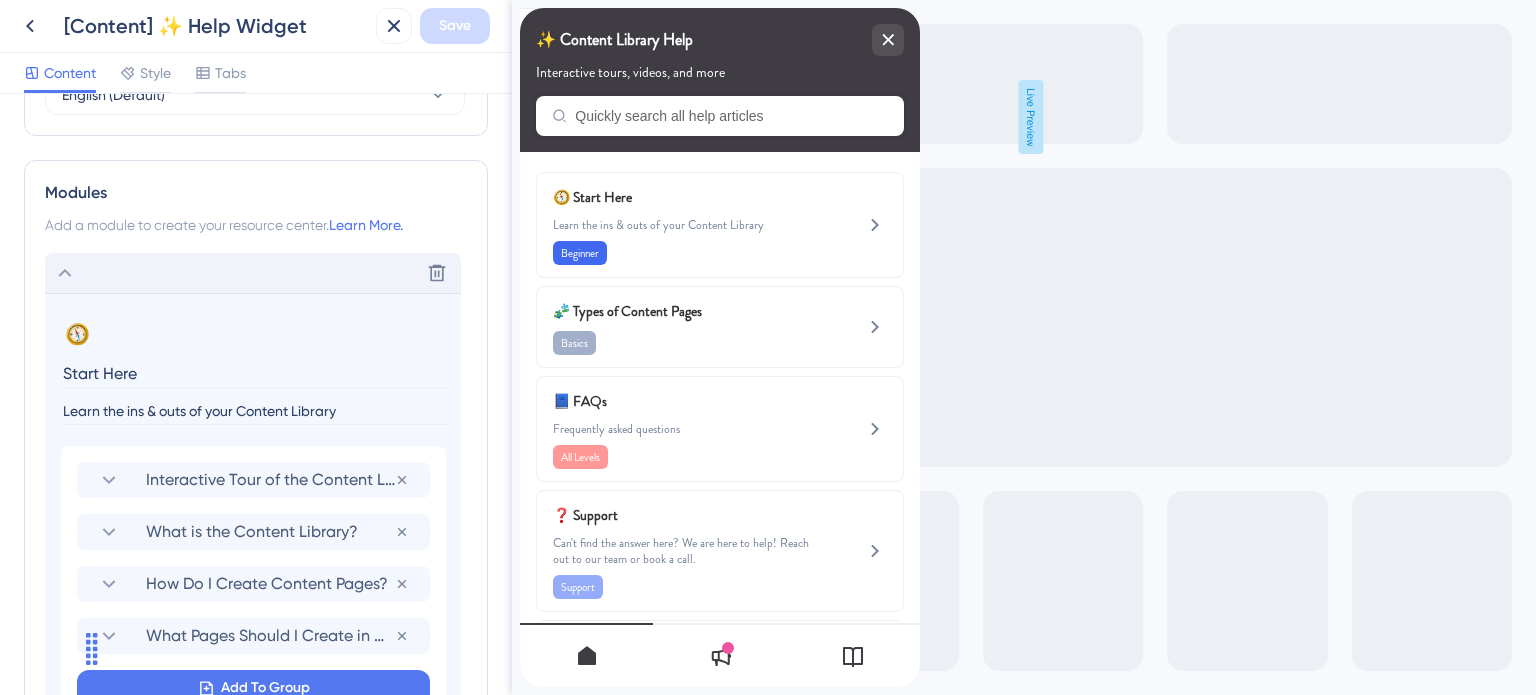 click 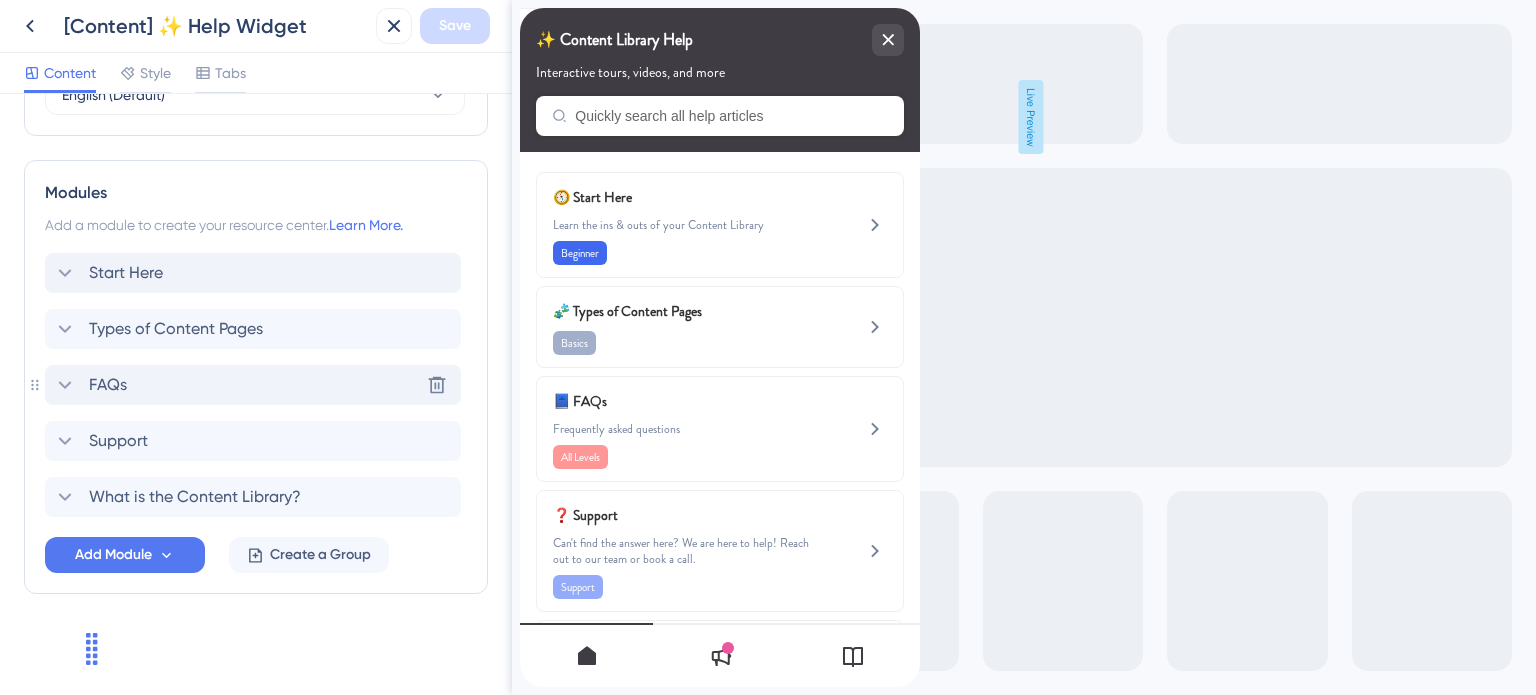 click 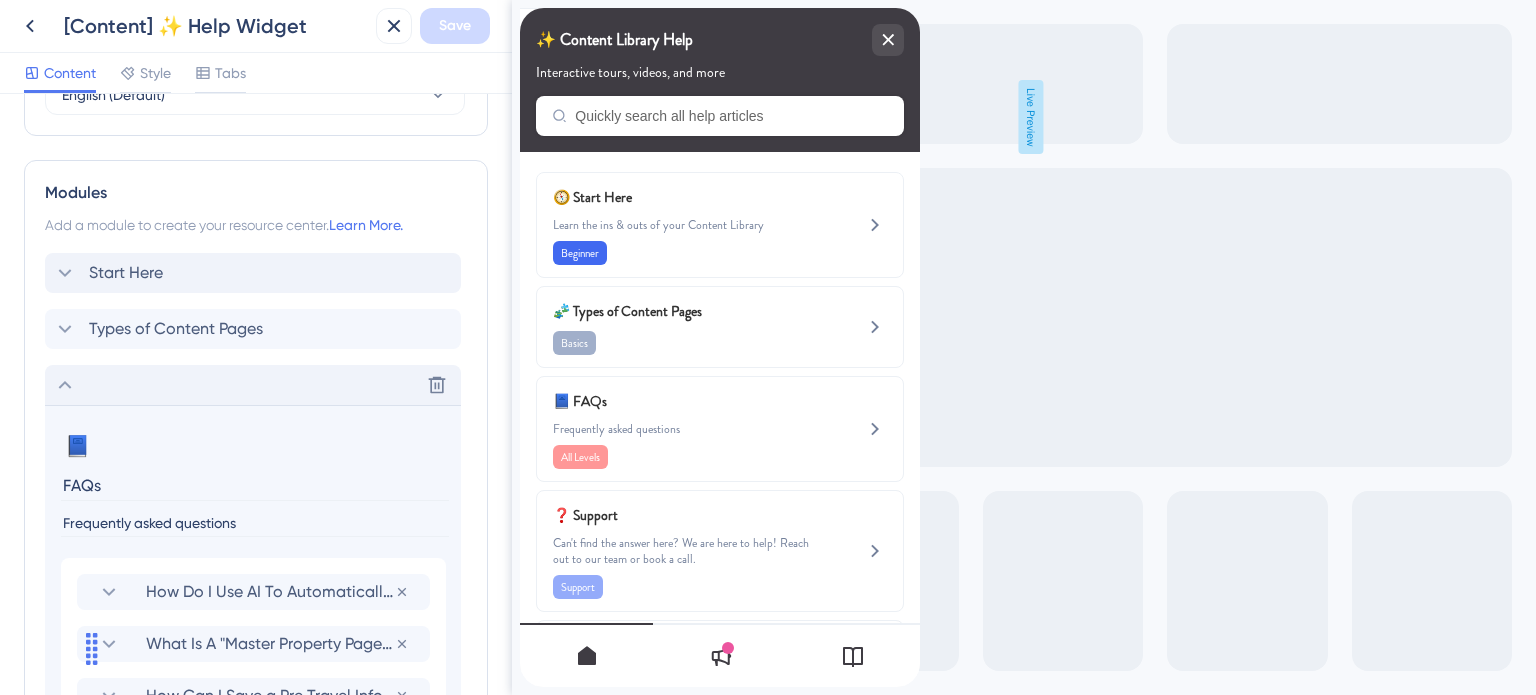 click on "FAQs" at bounding box center [255, 485] 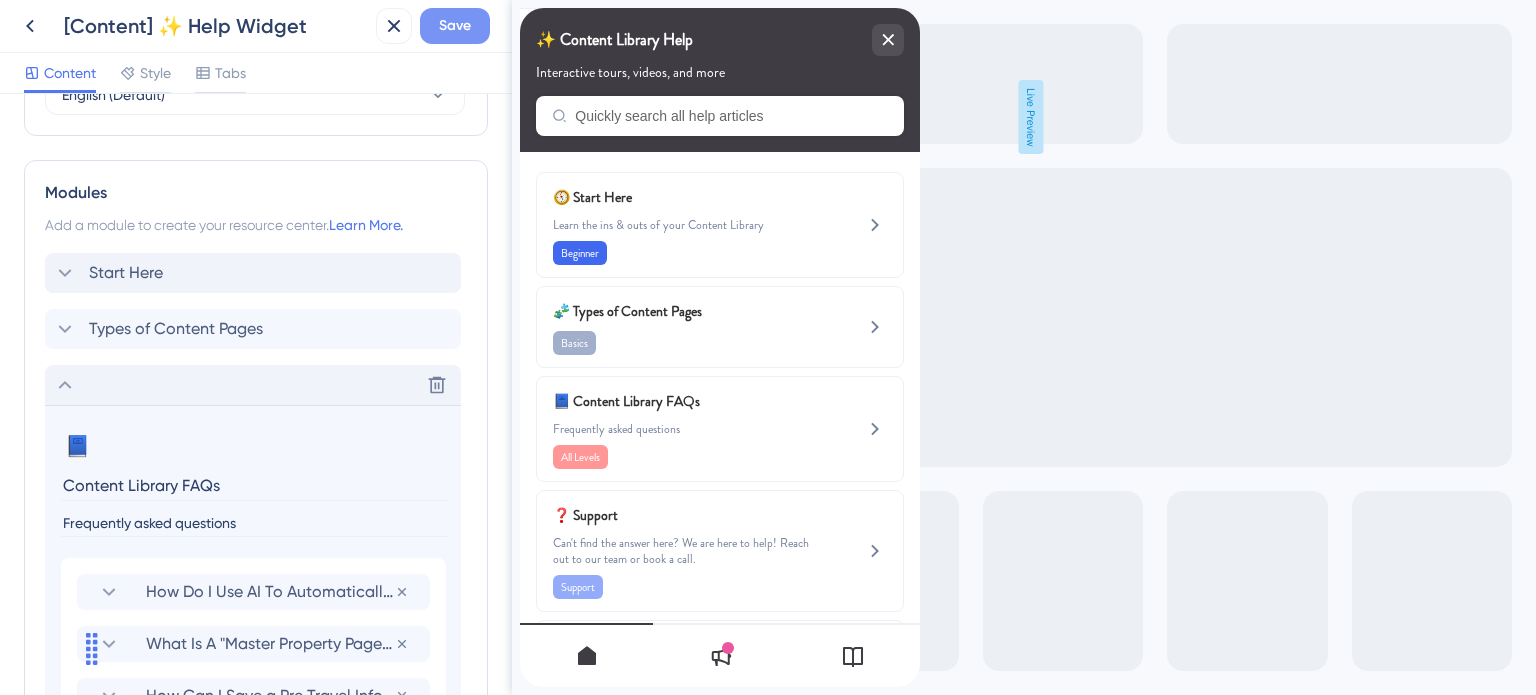 type on "Content Library FAQs" 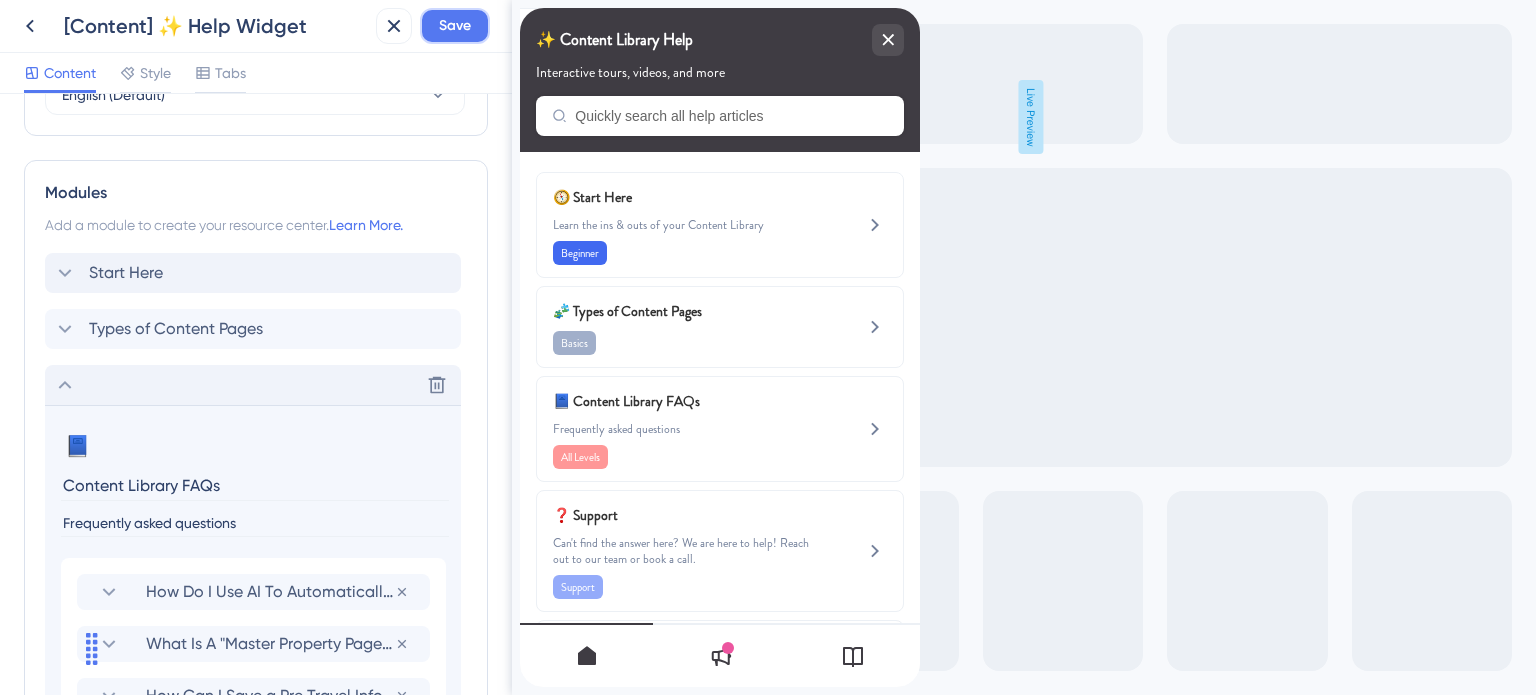 click on "Save" at bounding box center (455, 26) 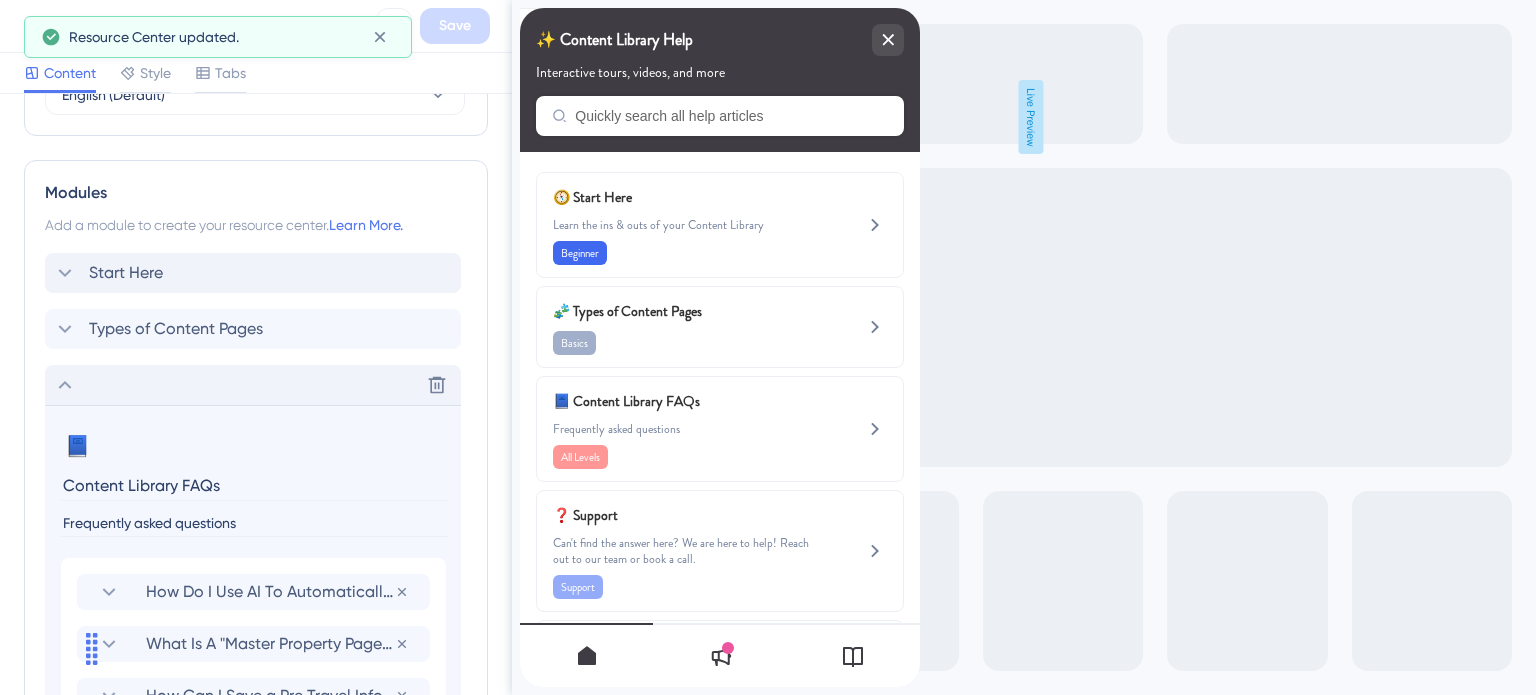 click 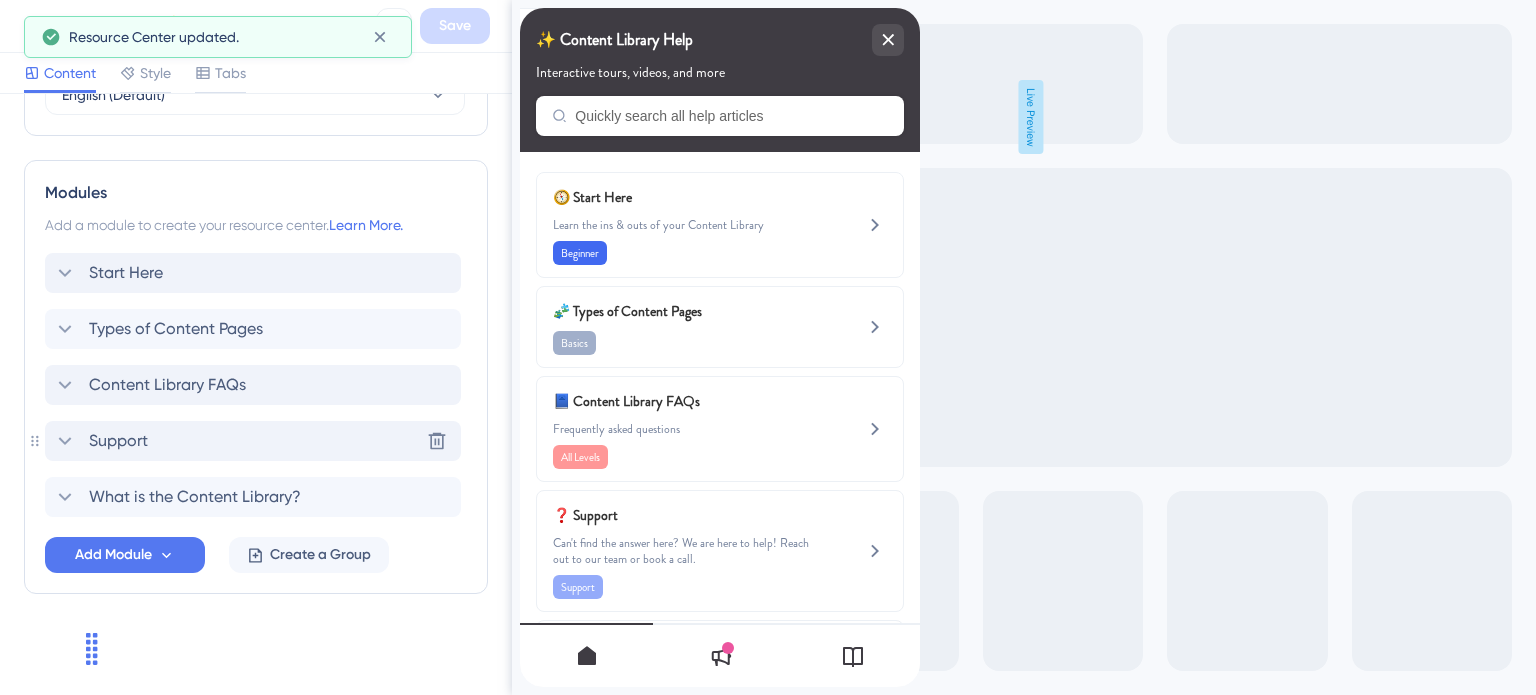 click 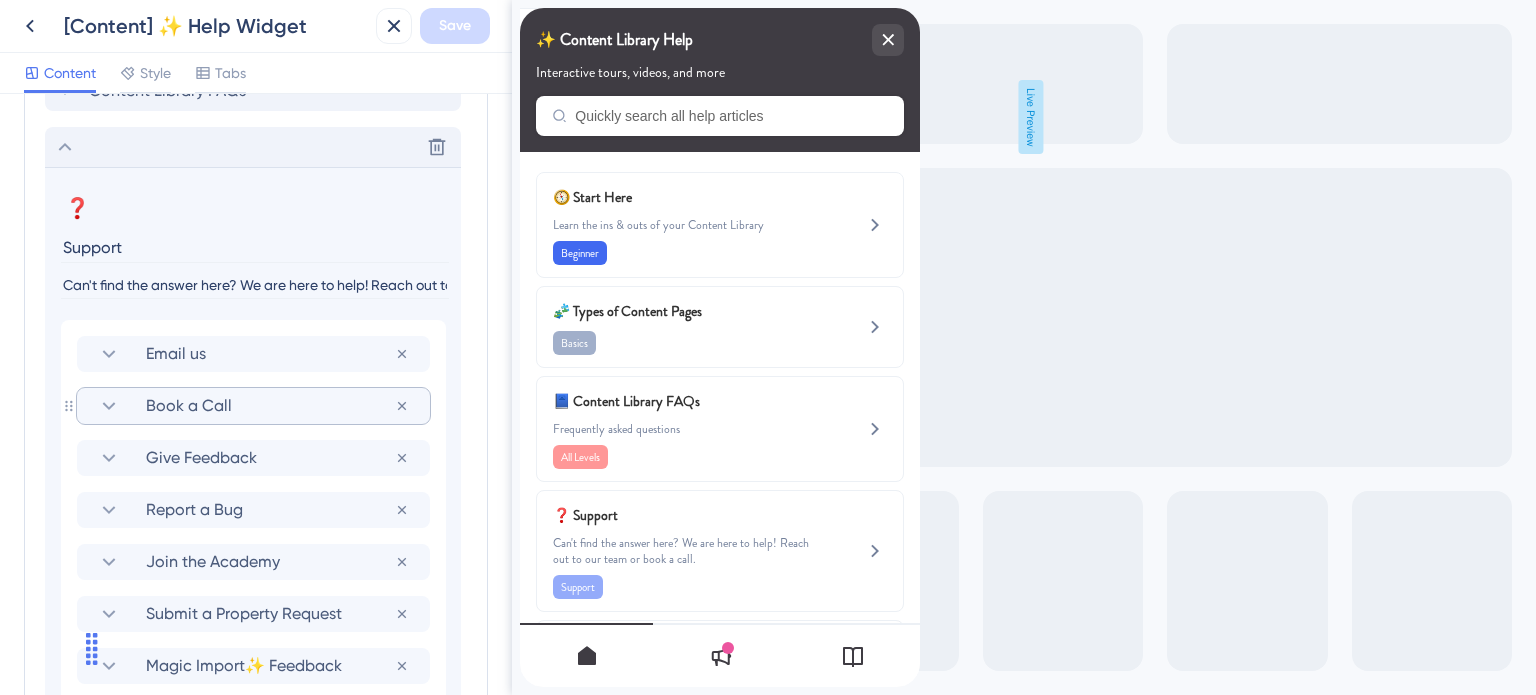 scroll, scrollTop: 1162, scrollLeft: 0, axis: vertical 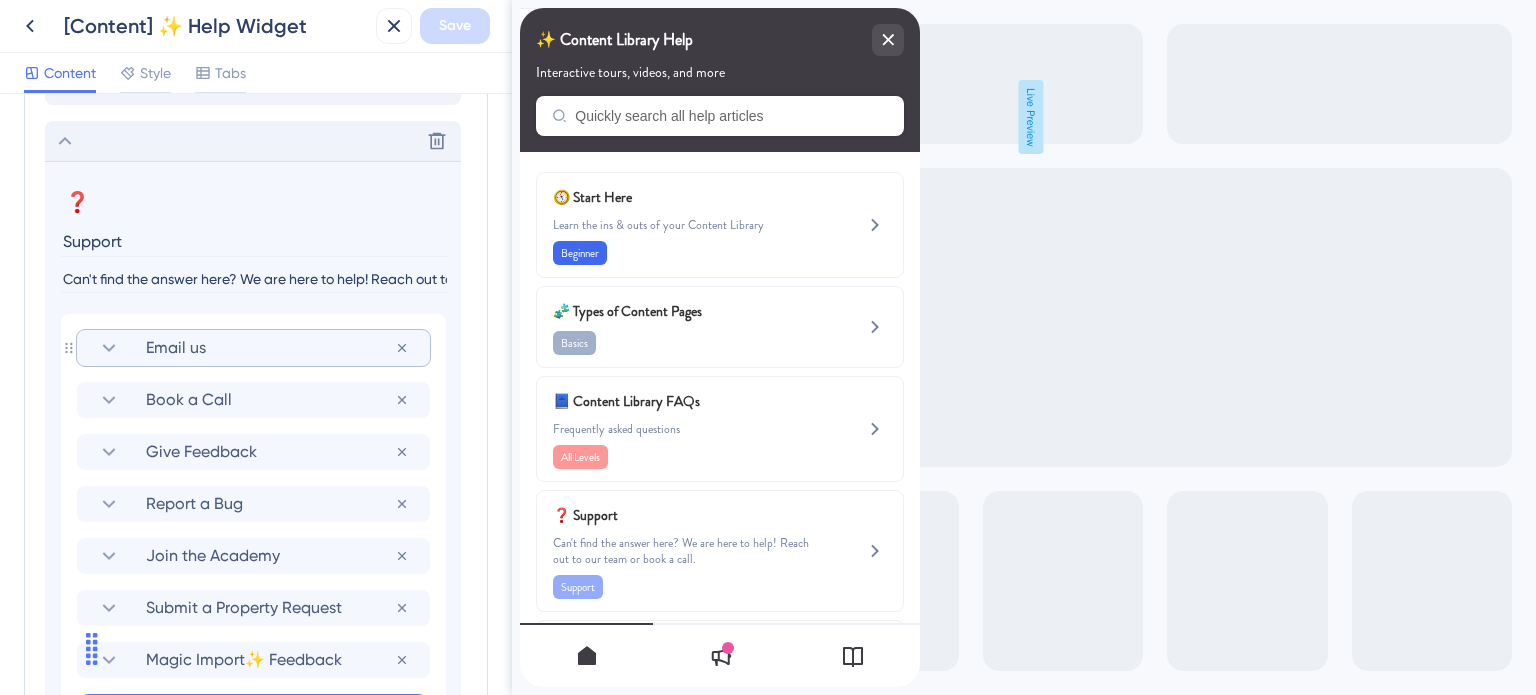click 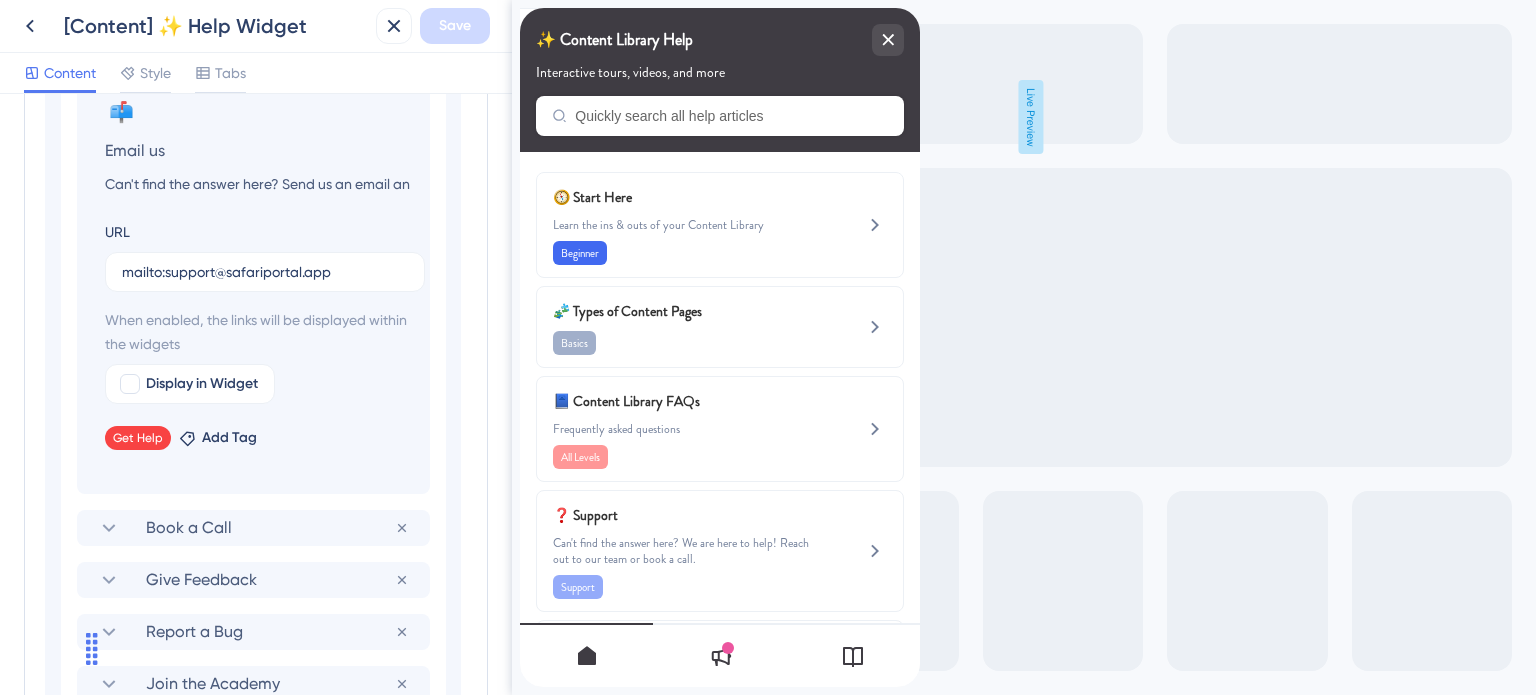 scroll, scrollTop: 1462, scrollLeft: 0, axis: vertical 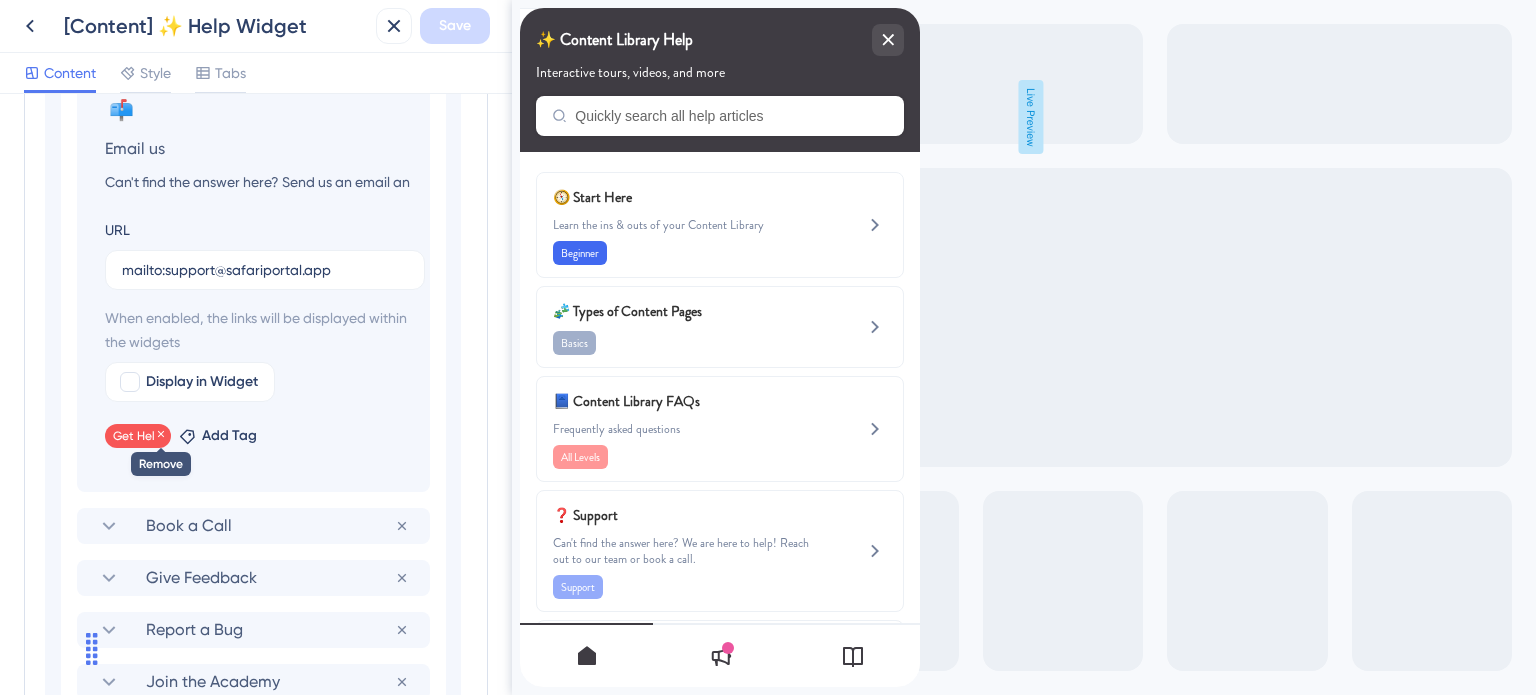 click 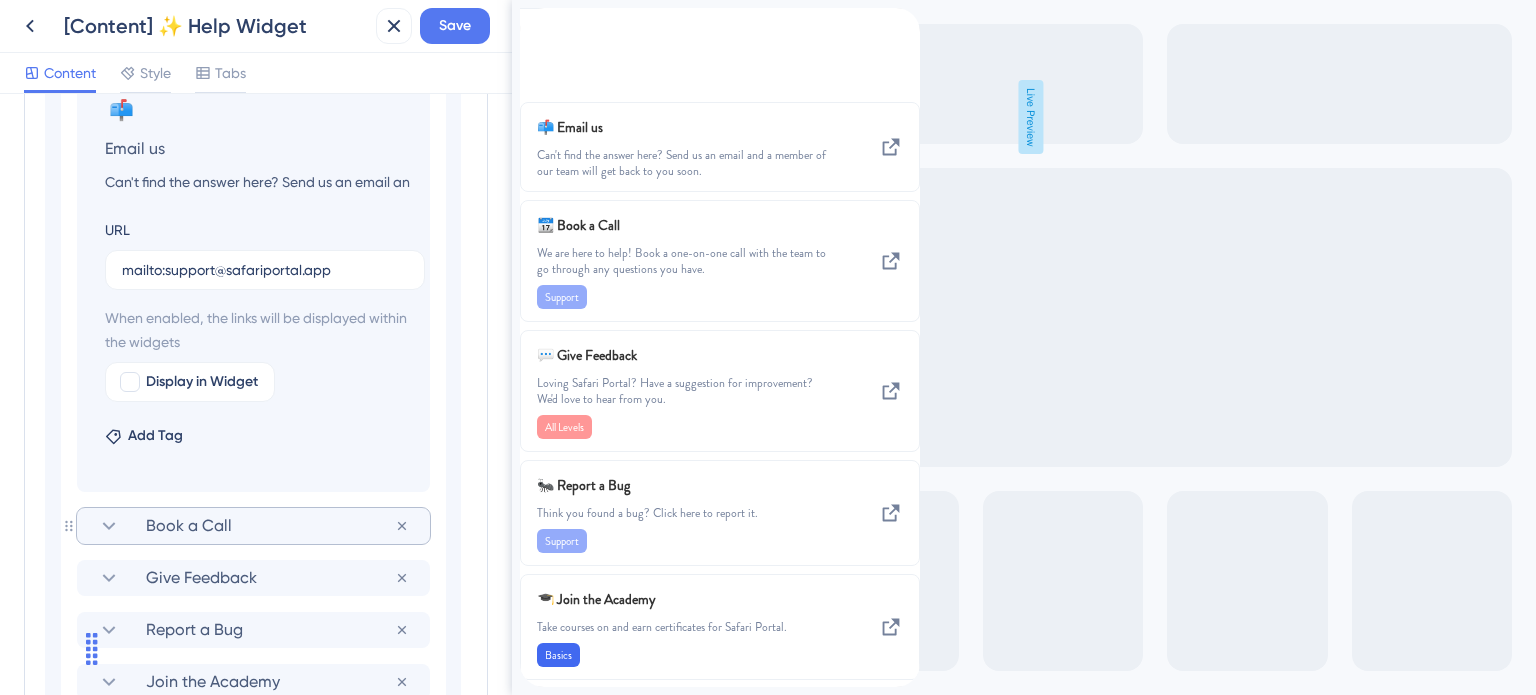 click 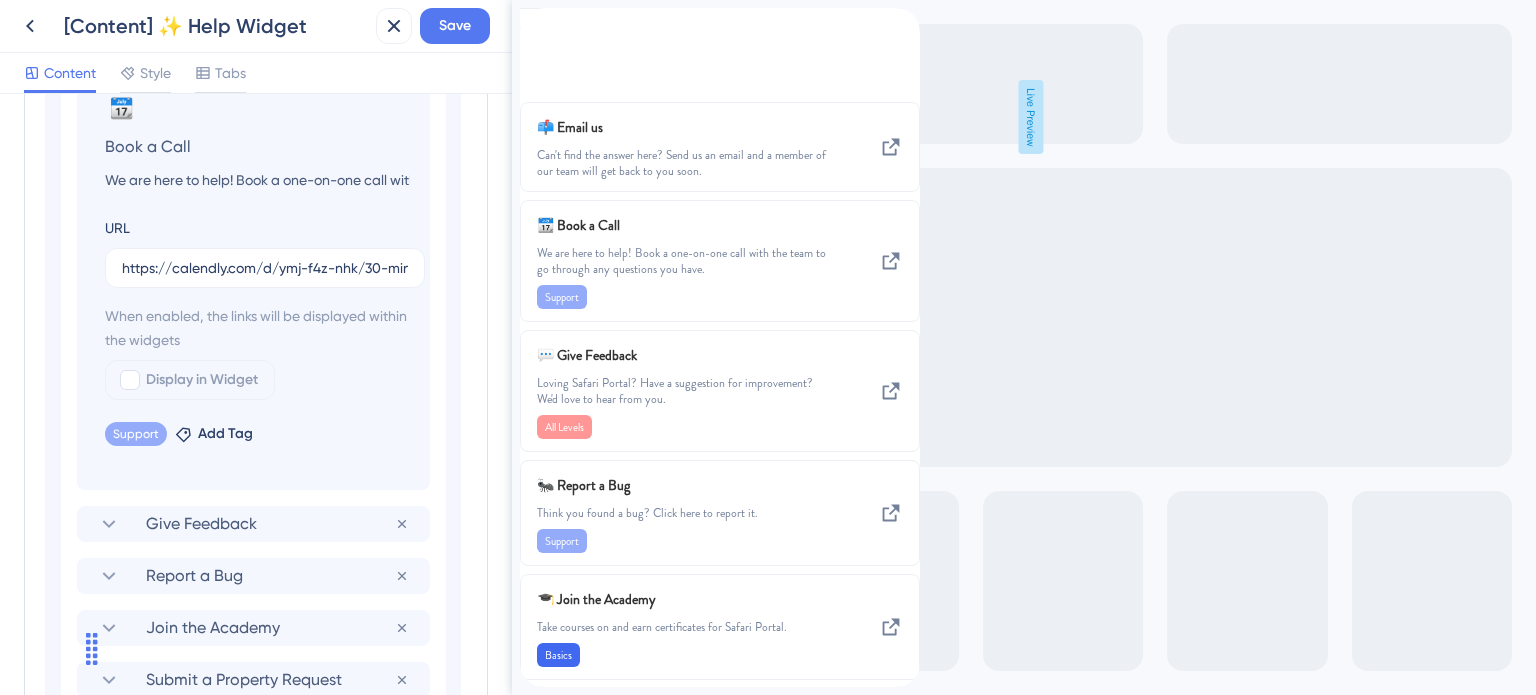 scroll, scrollTop: 1562, scrollLeft: 0, axis: vertical 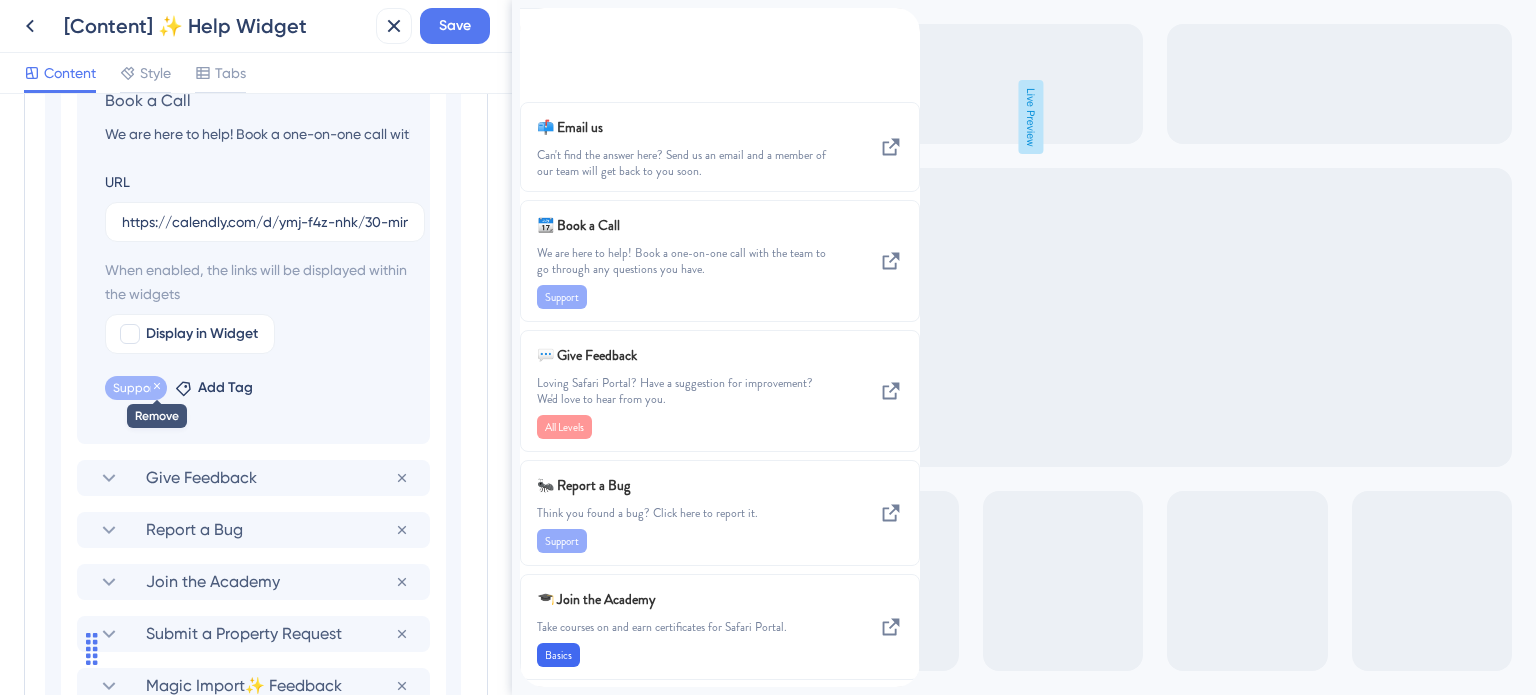 click 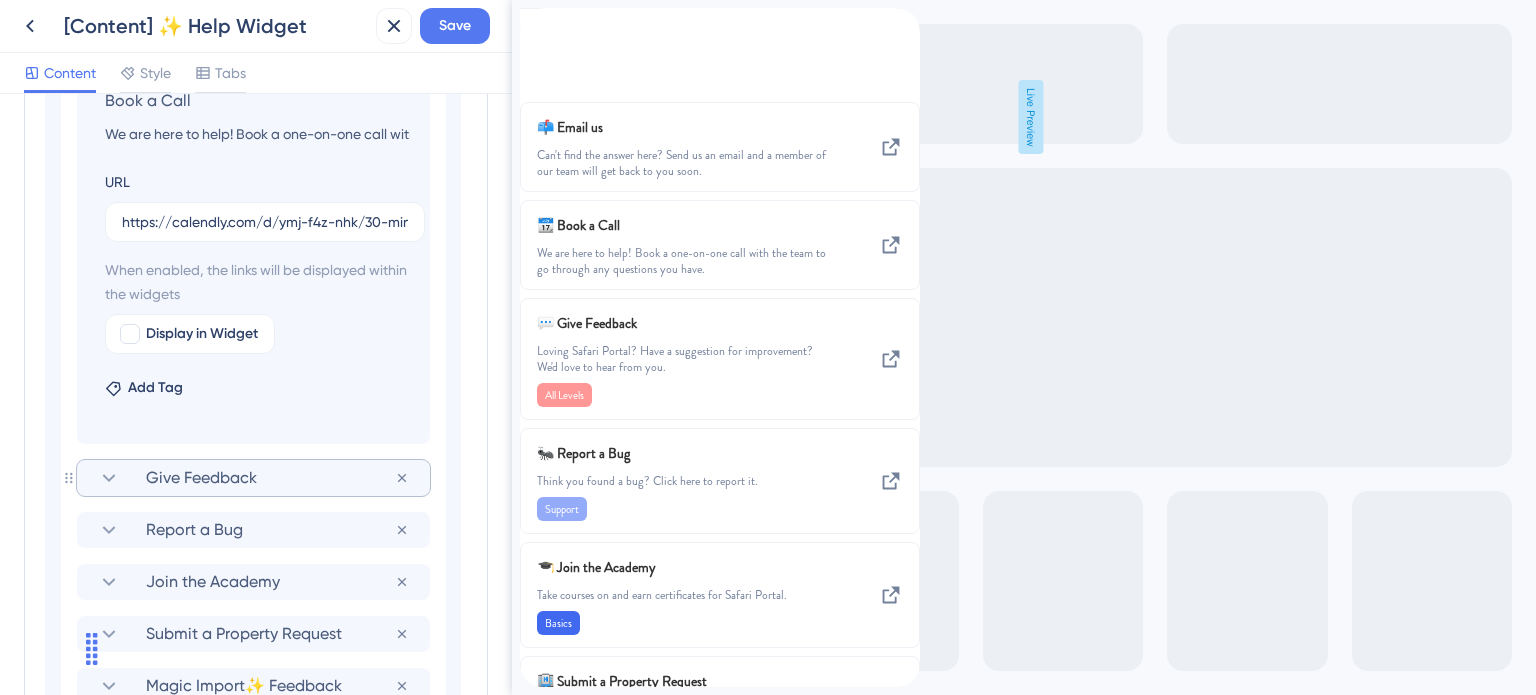 click 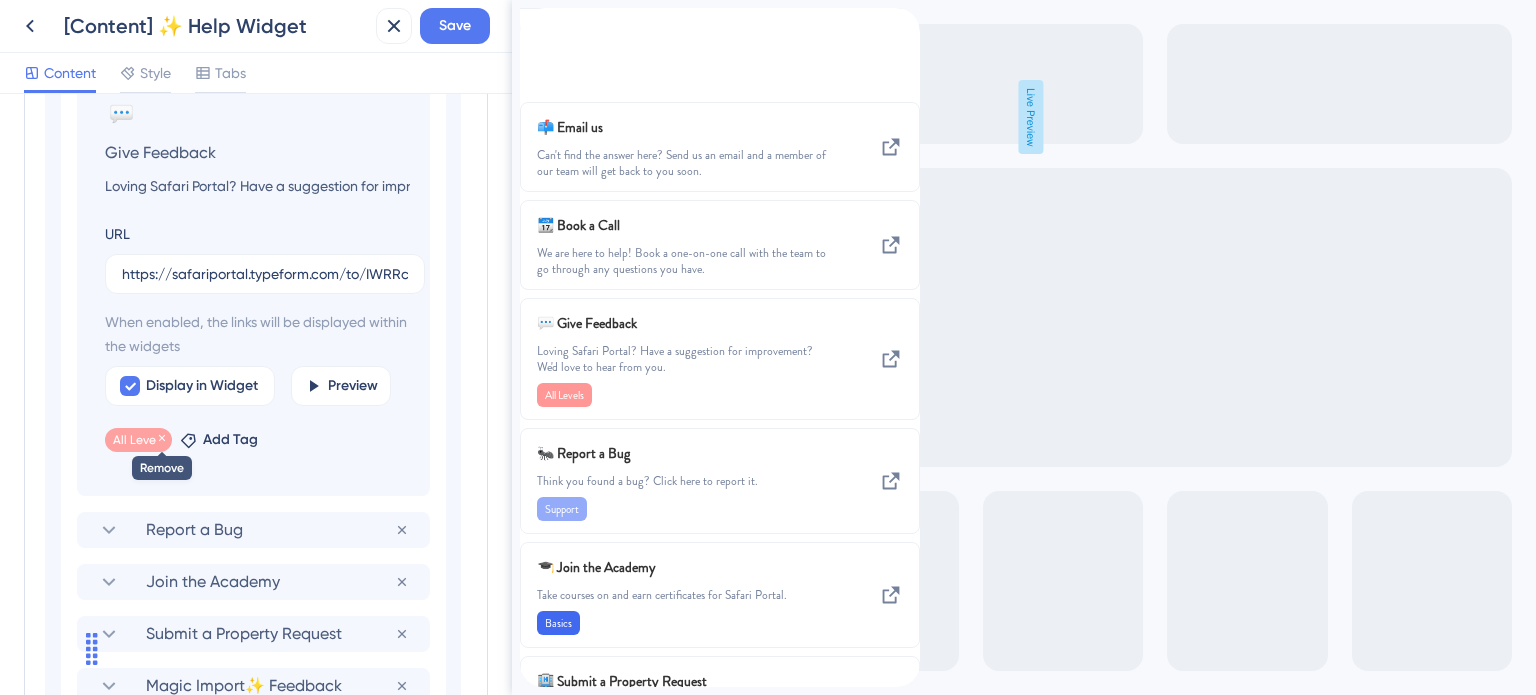 click 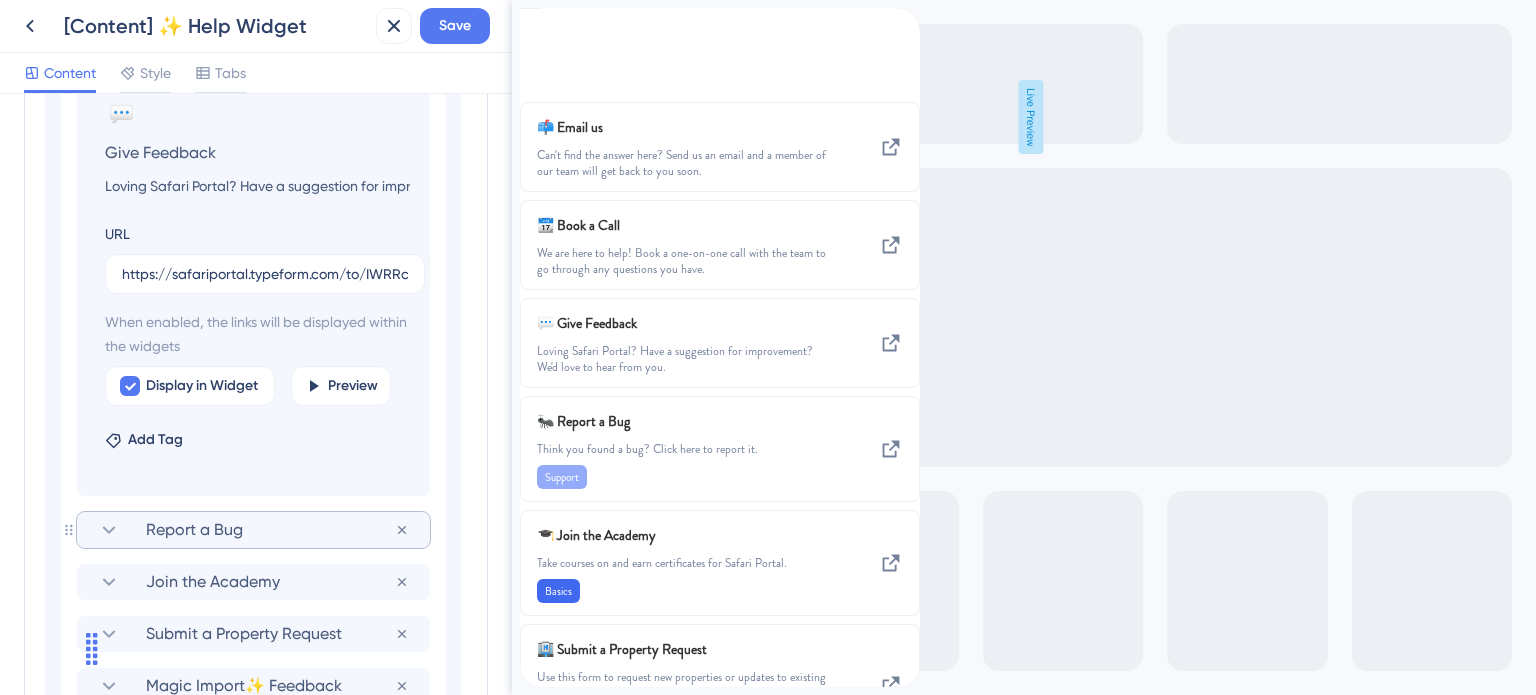 click 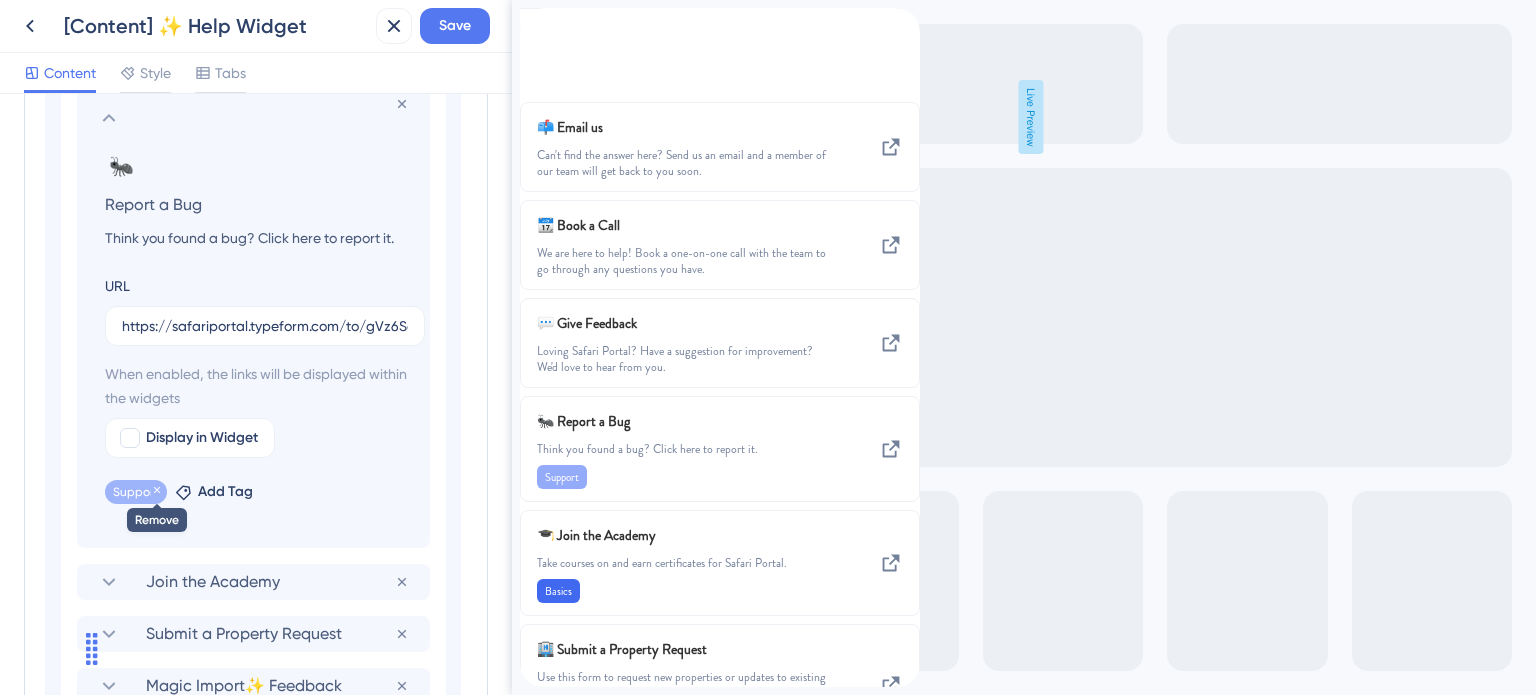 click 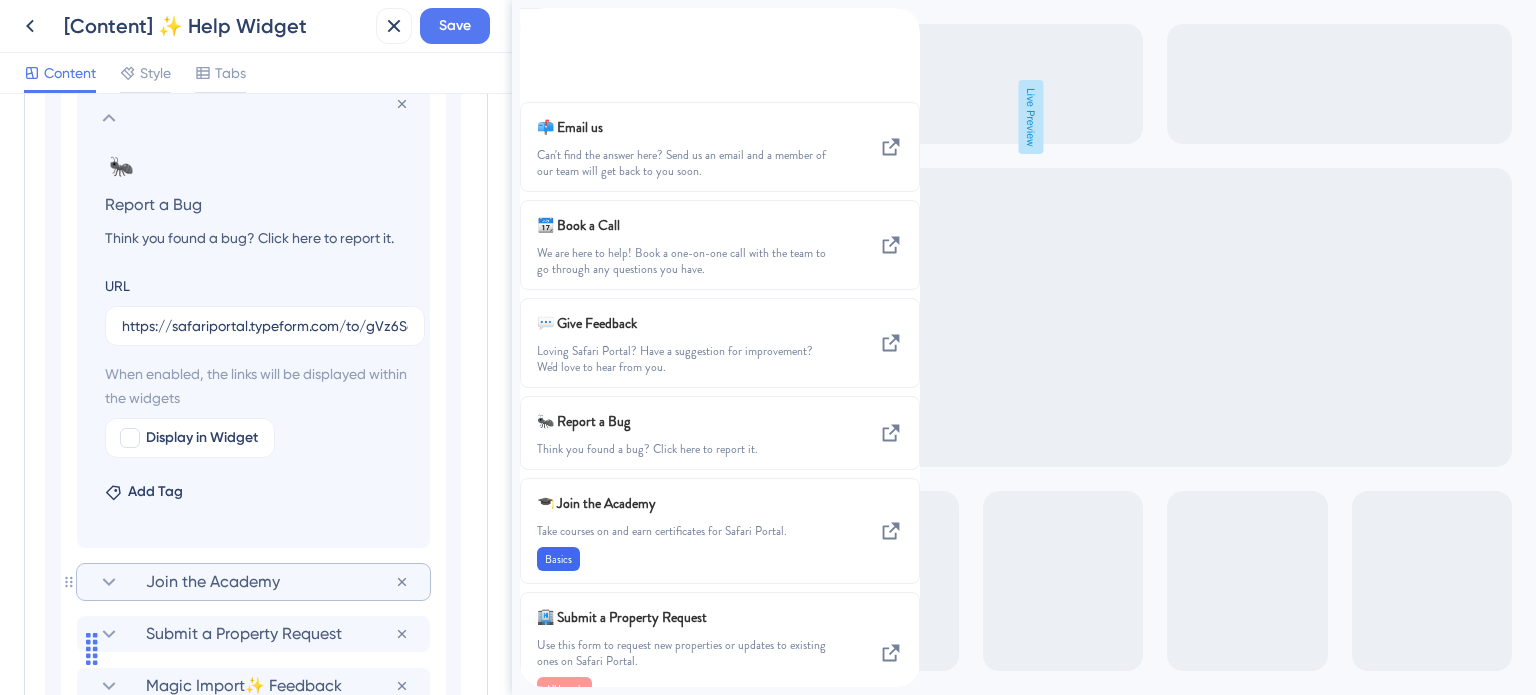 click 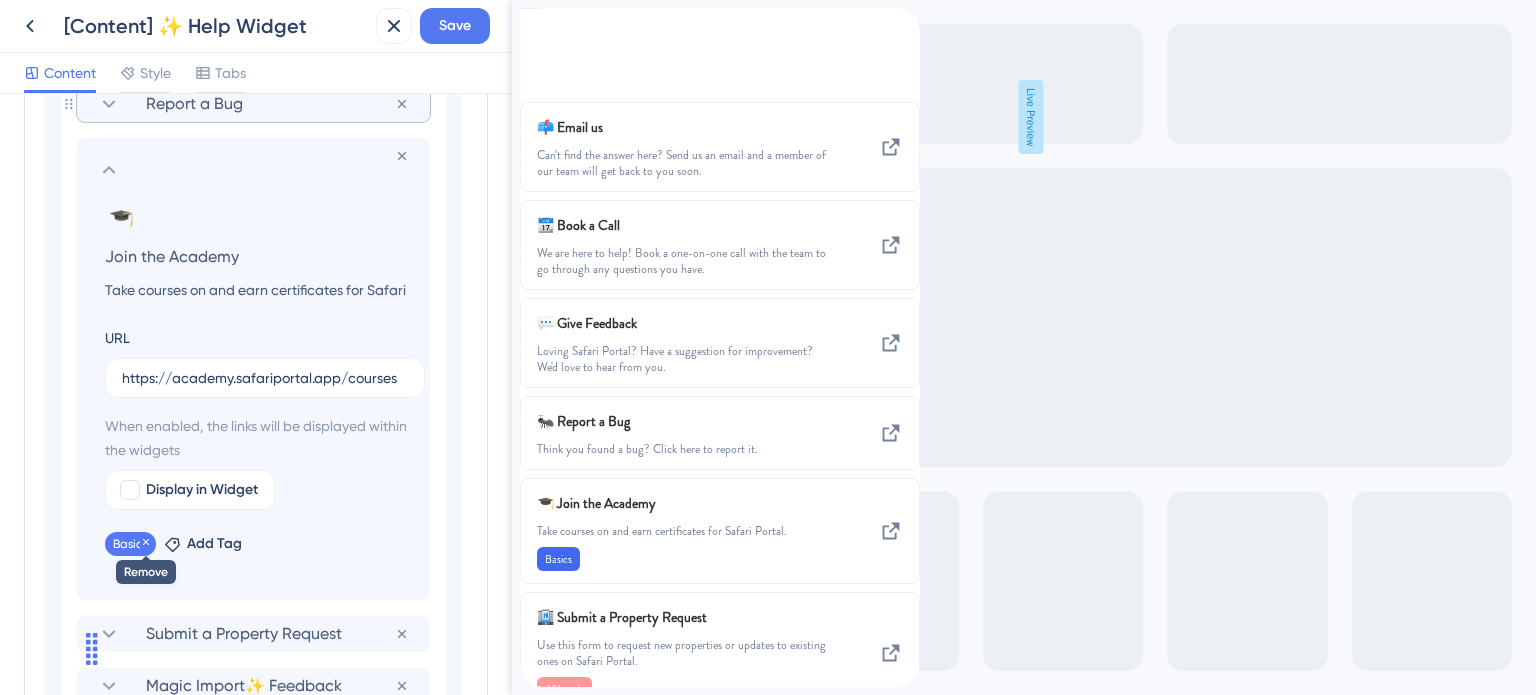 click 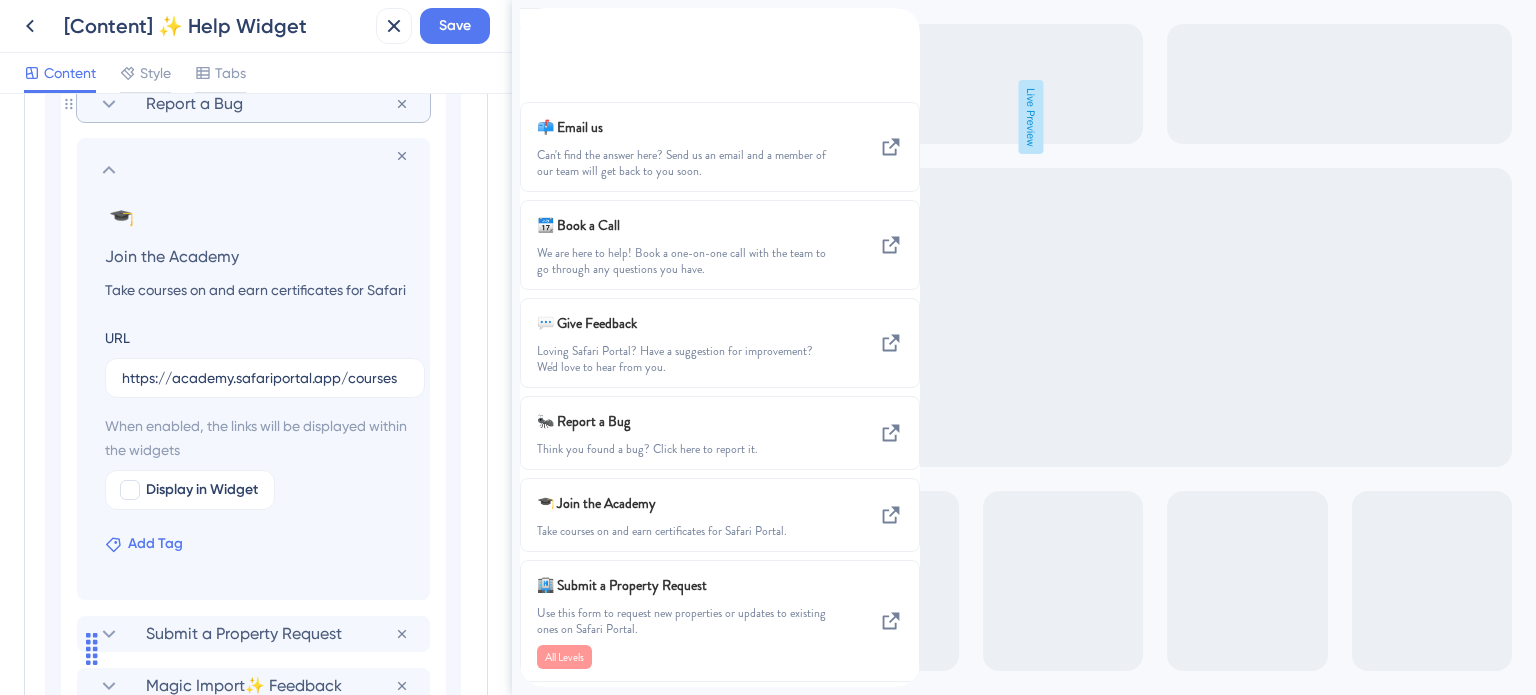 scroll, scrollTop: 1762, scrollLeft: 0, axis: vertical 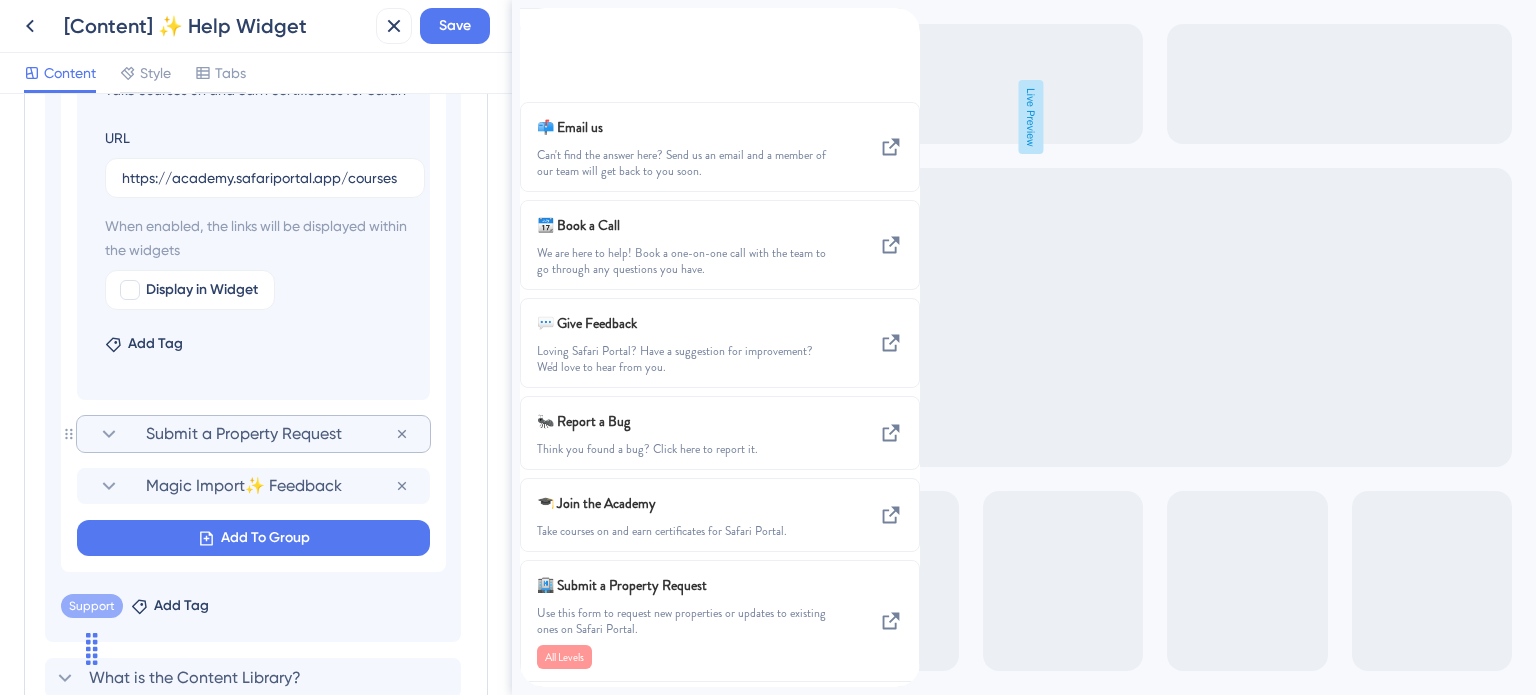 click 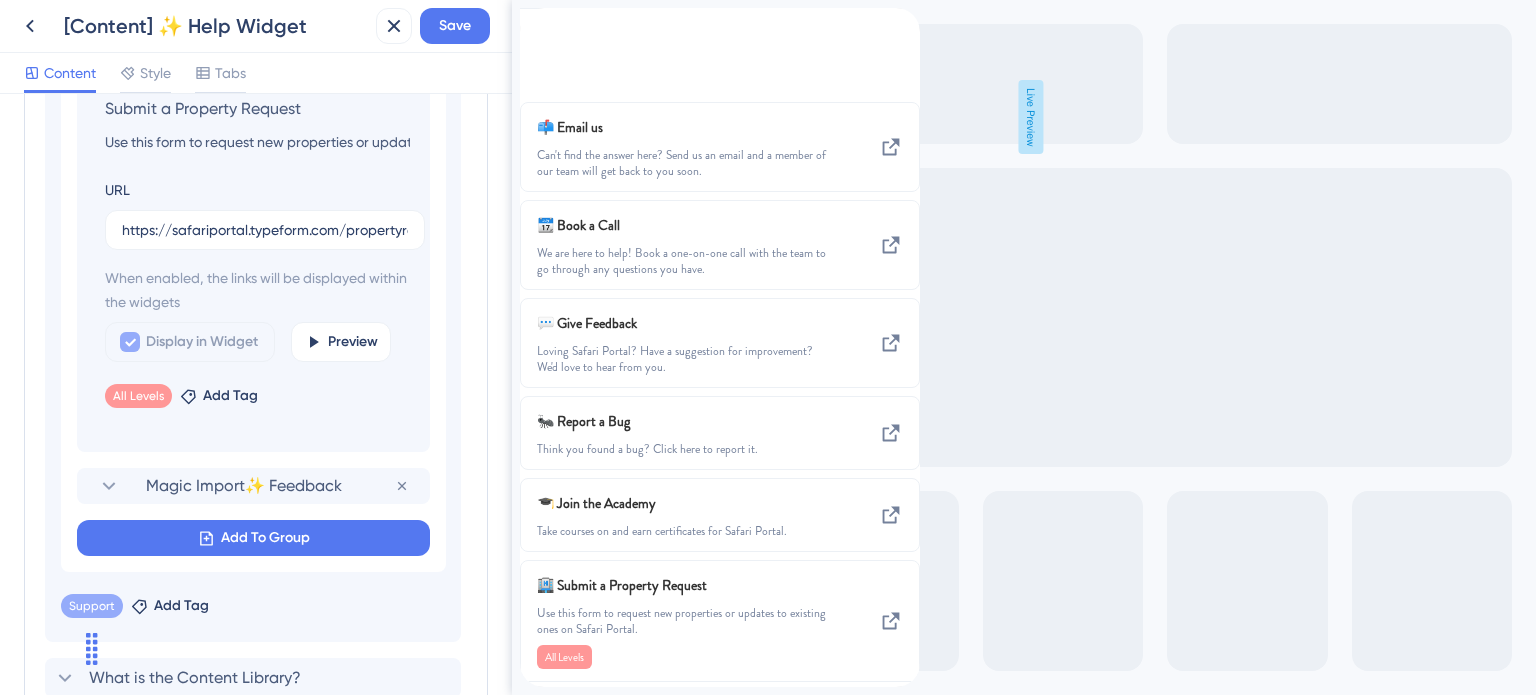 scroll, scrollTop: 1760, scrollLeft: 0, axis: vertical 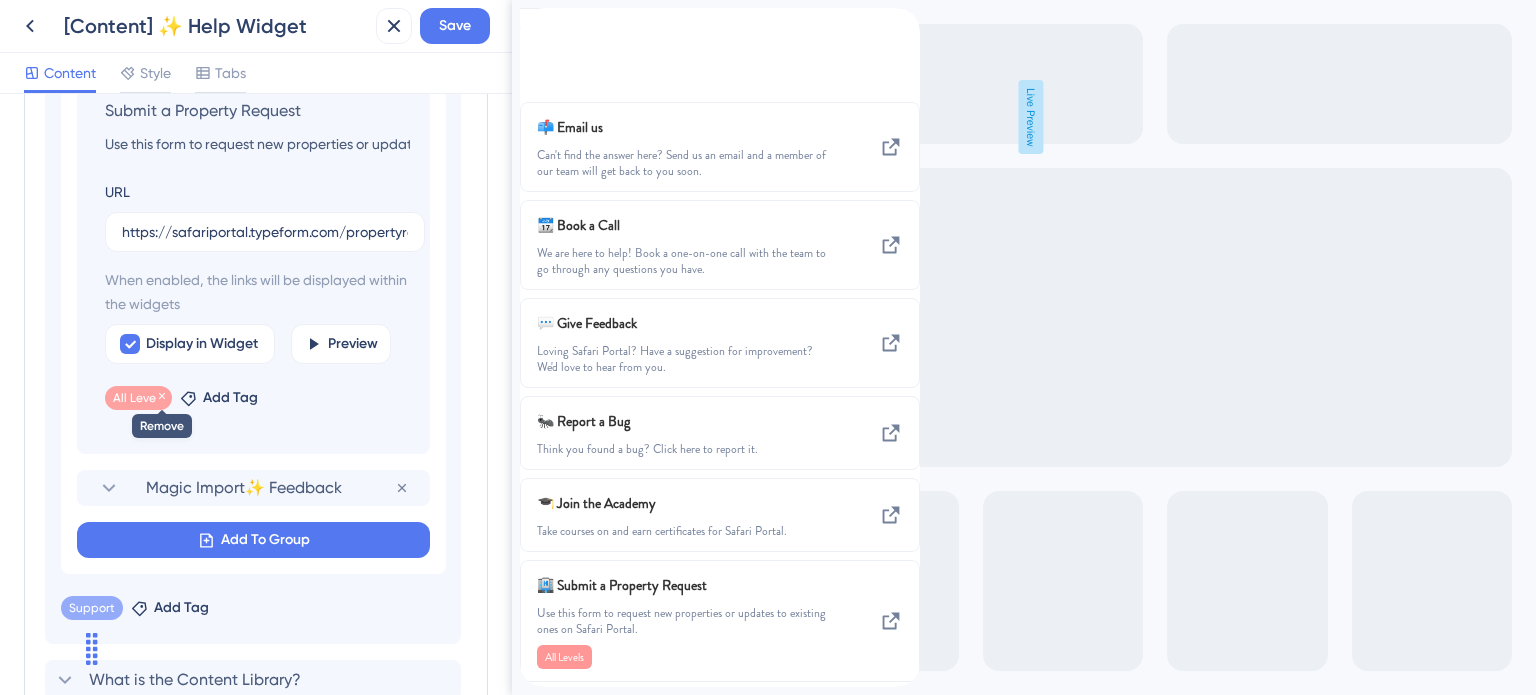 click 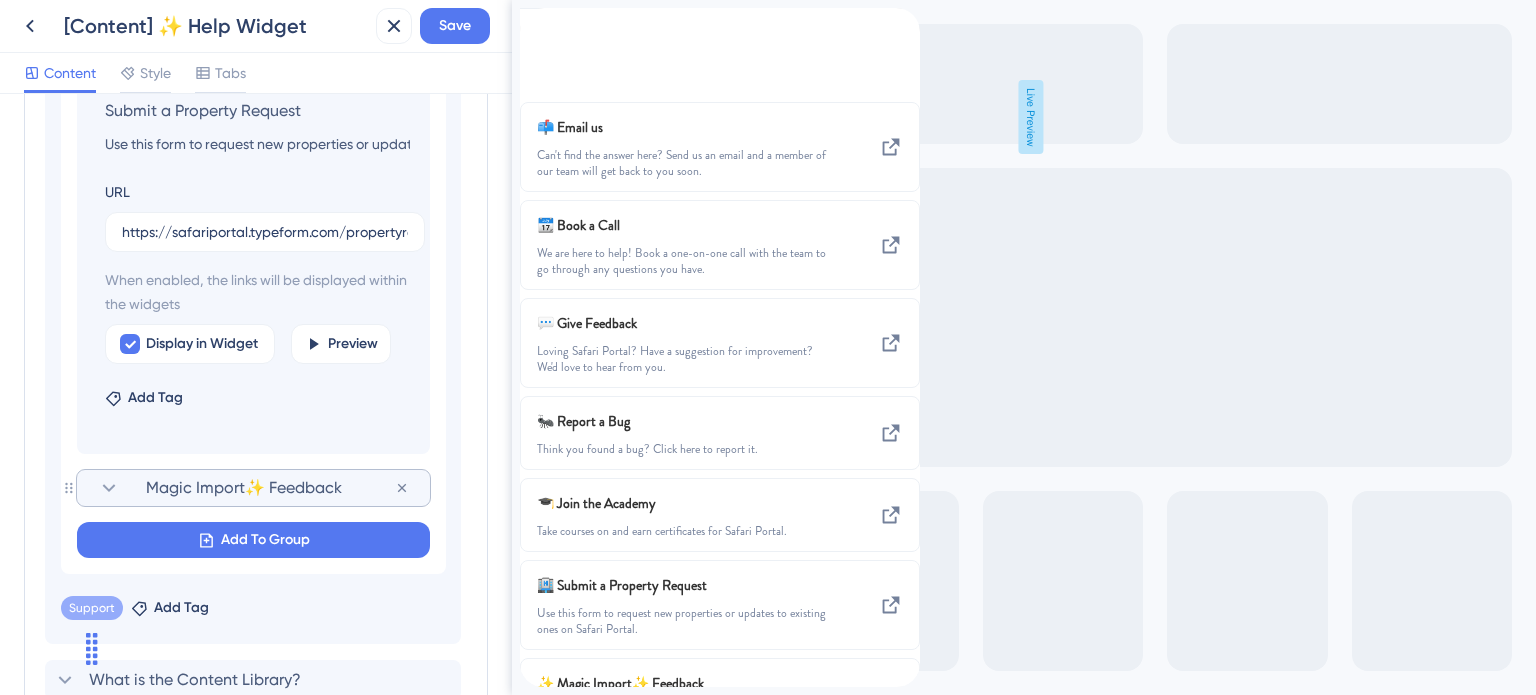 click 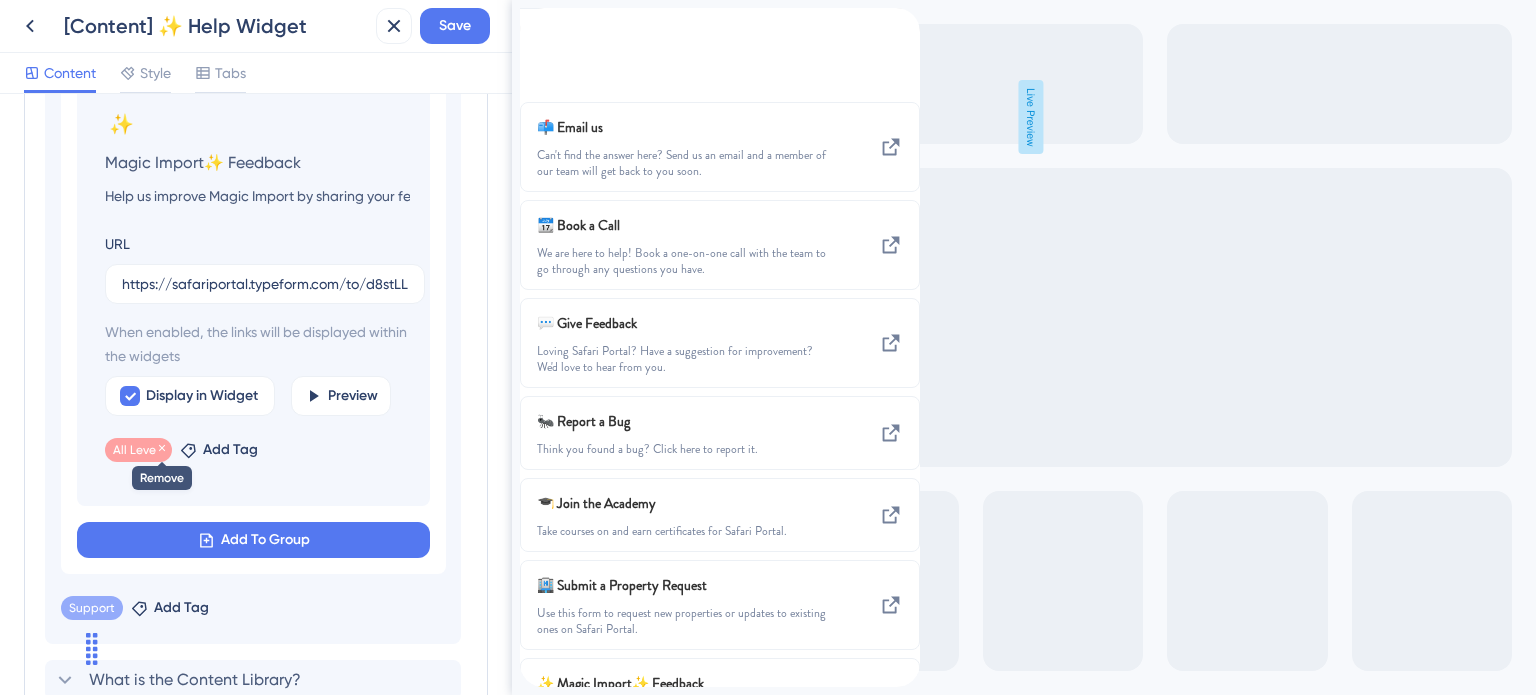 click 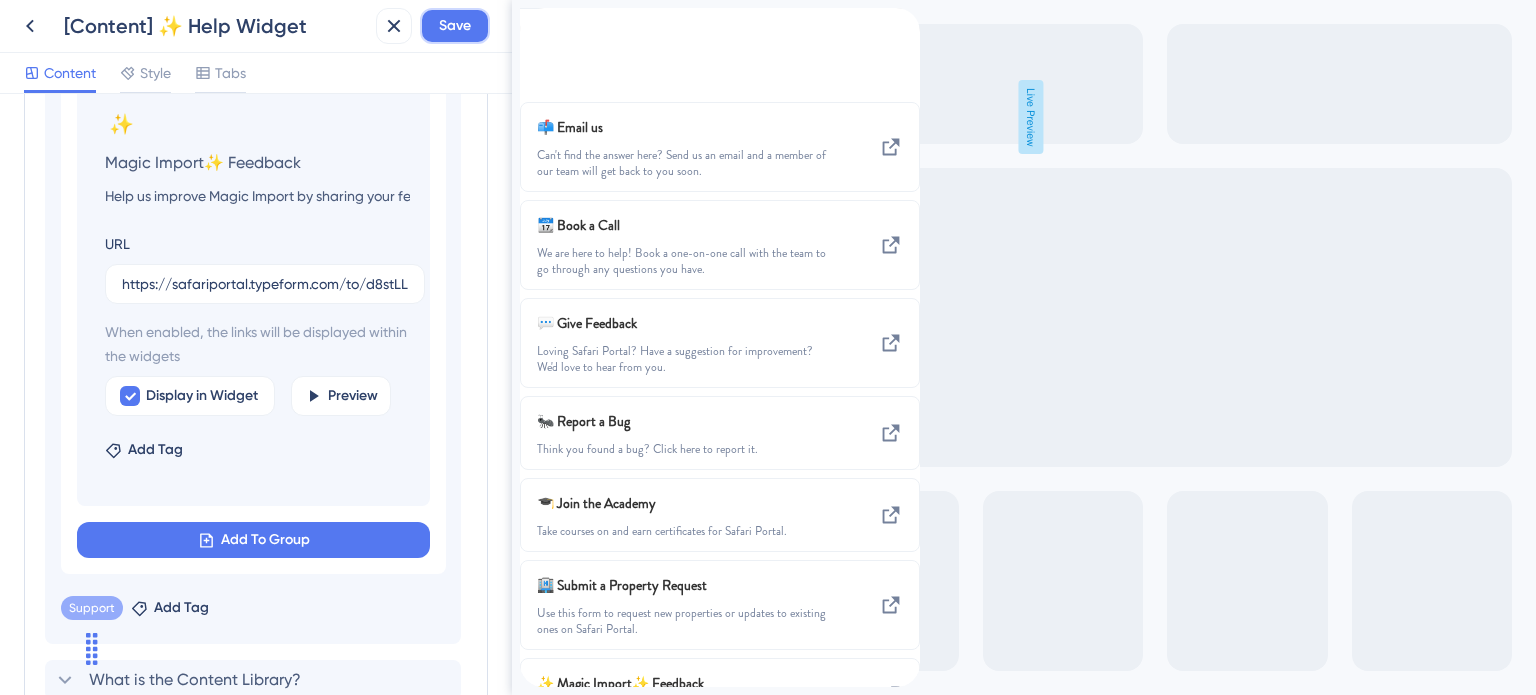 click on "Save" at bounding box center [455, 26] 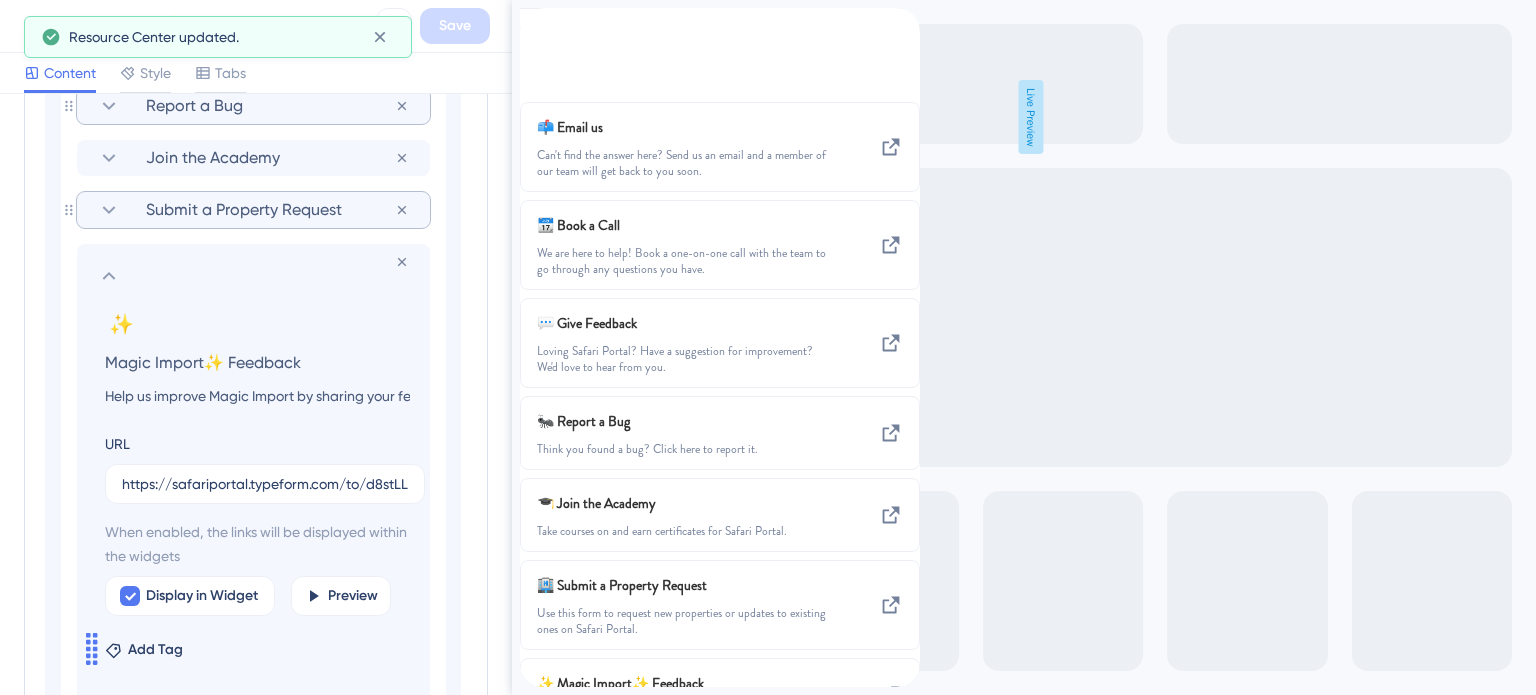 click 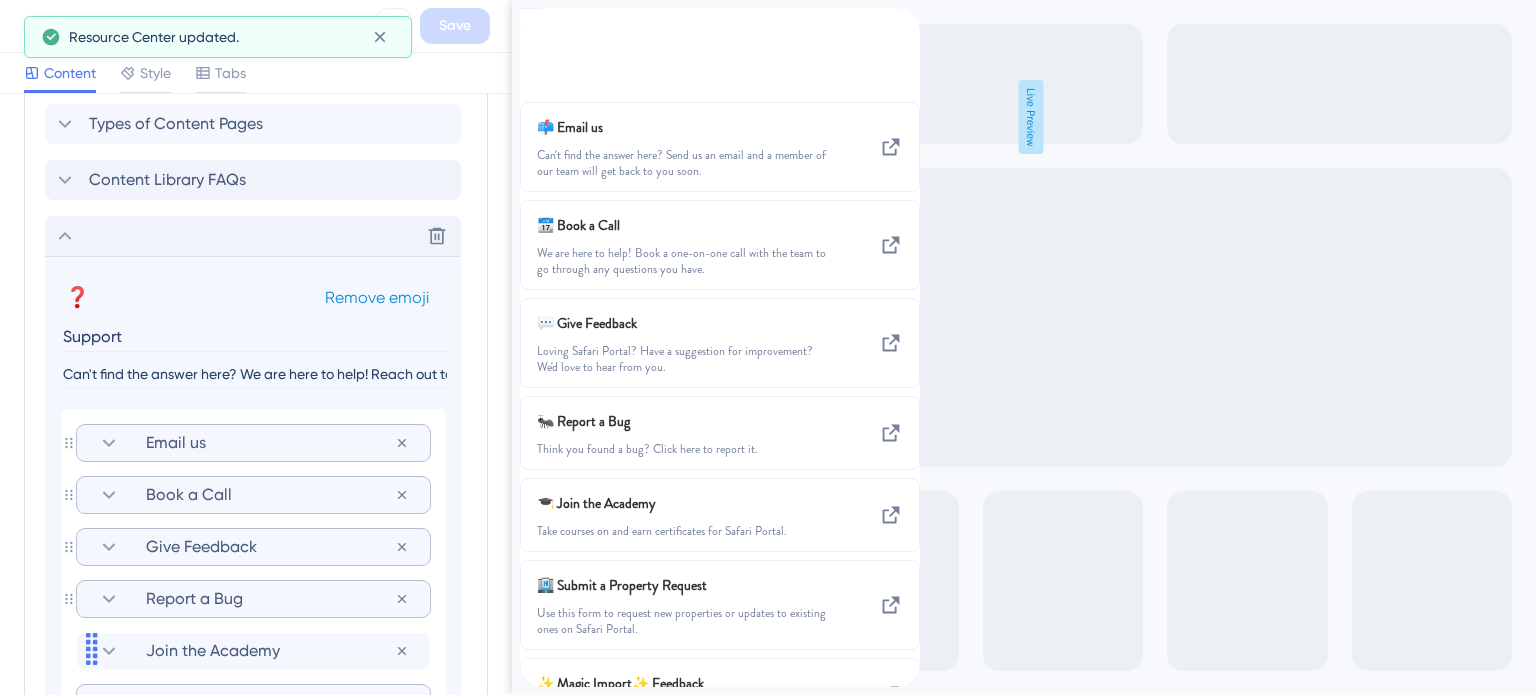 scroll, scrollTop: 1018, scrollLeft: 0, axis: vertical 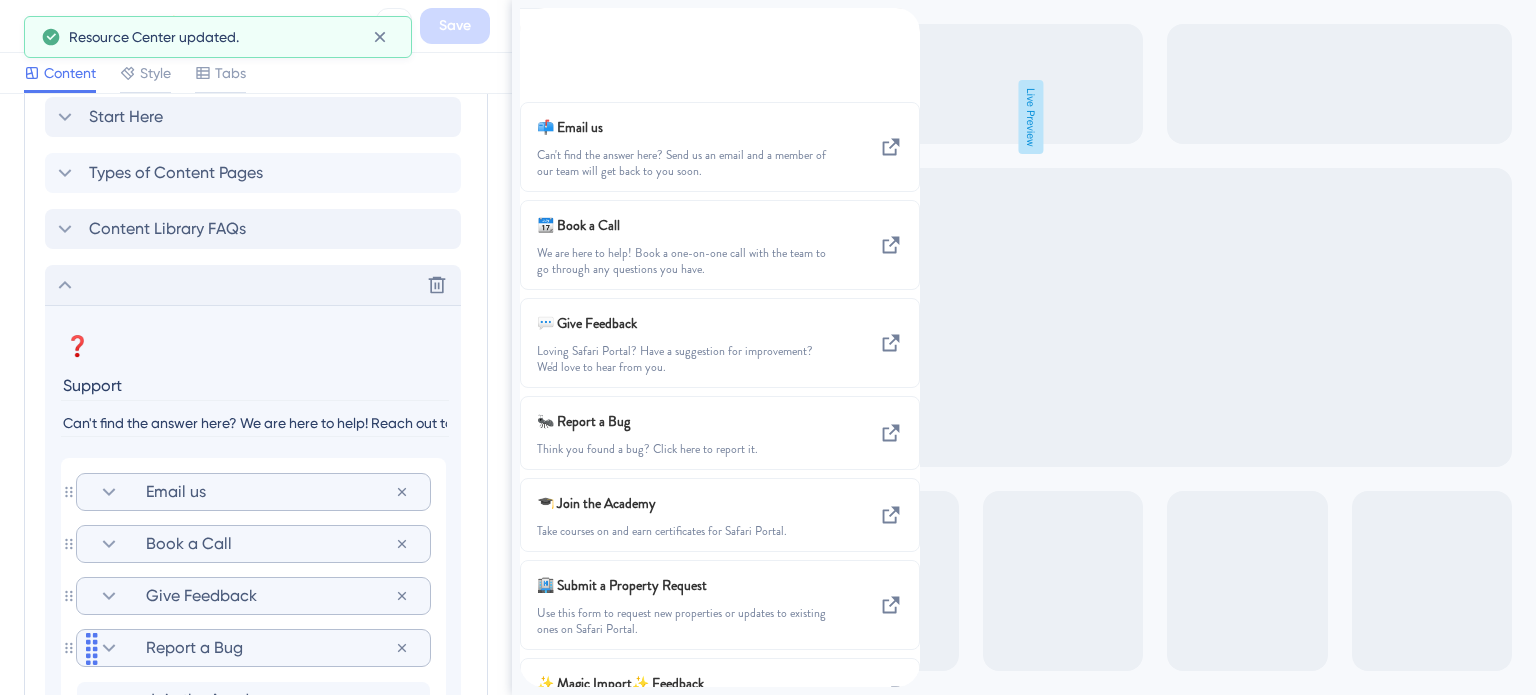 click 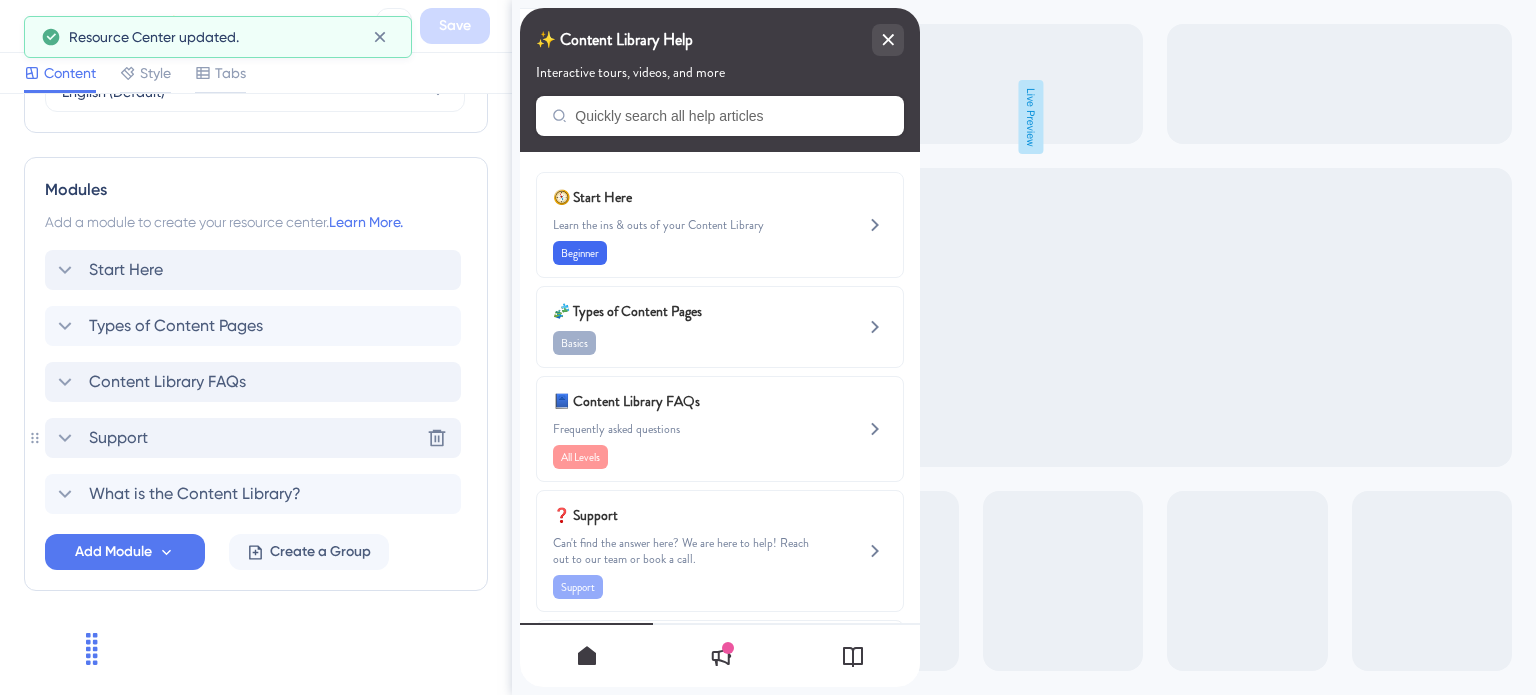scroll, scrollTop: 863, scrollLeft: 0, axis: vertical 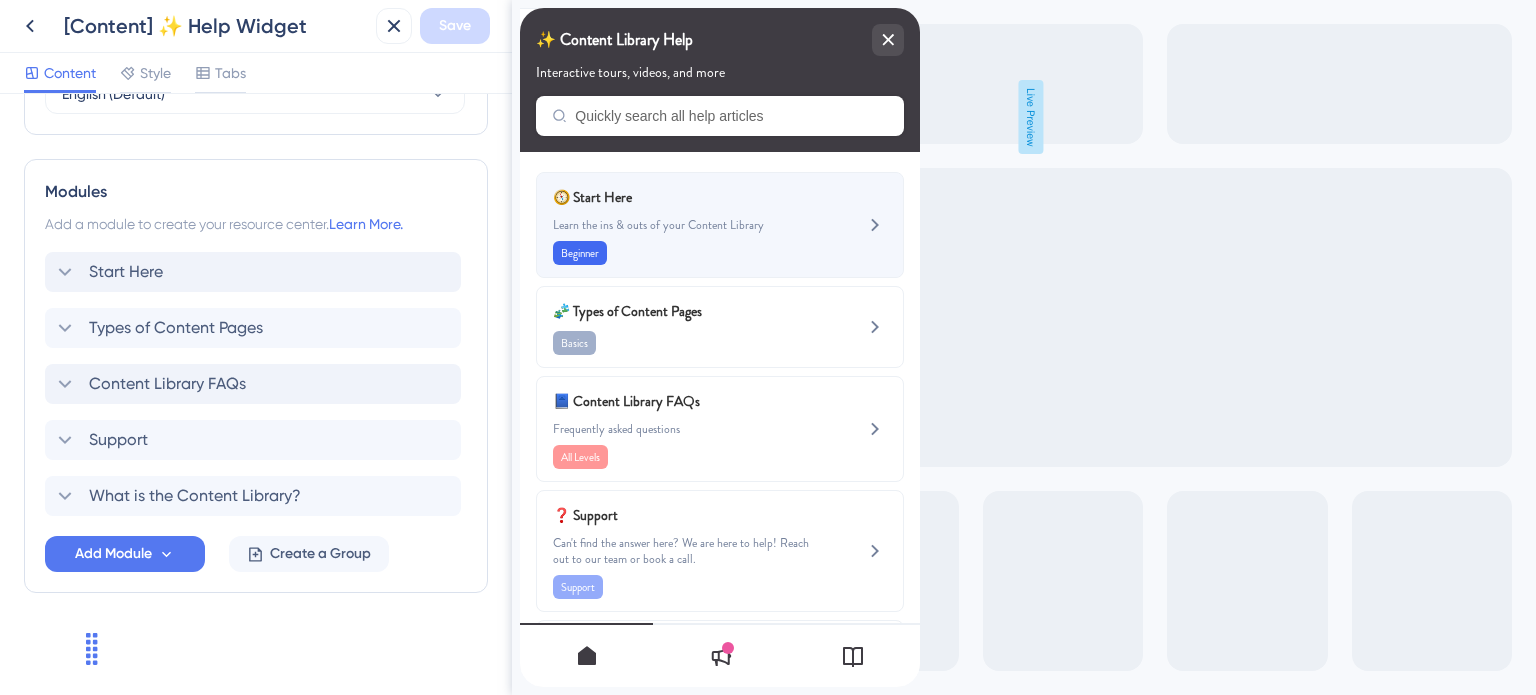 click on "Beginner" at bounding box center [686, 253] 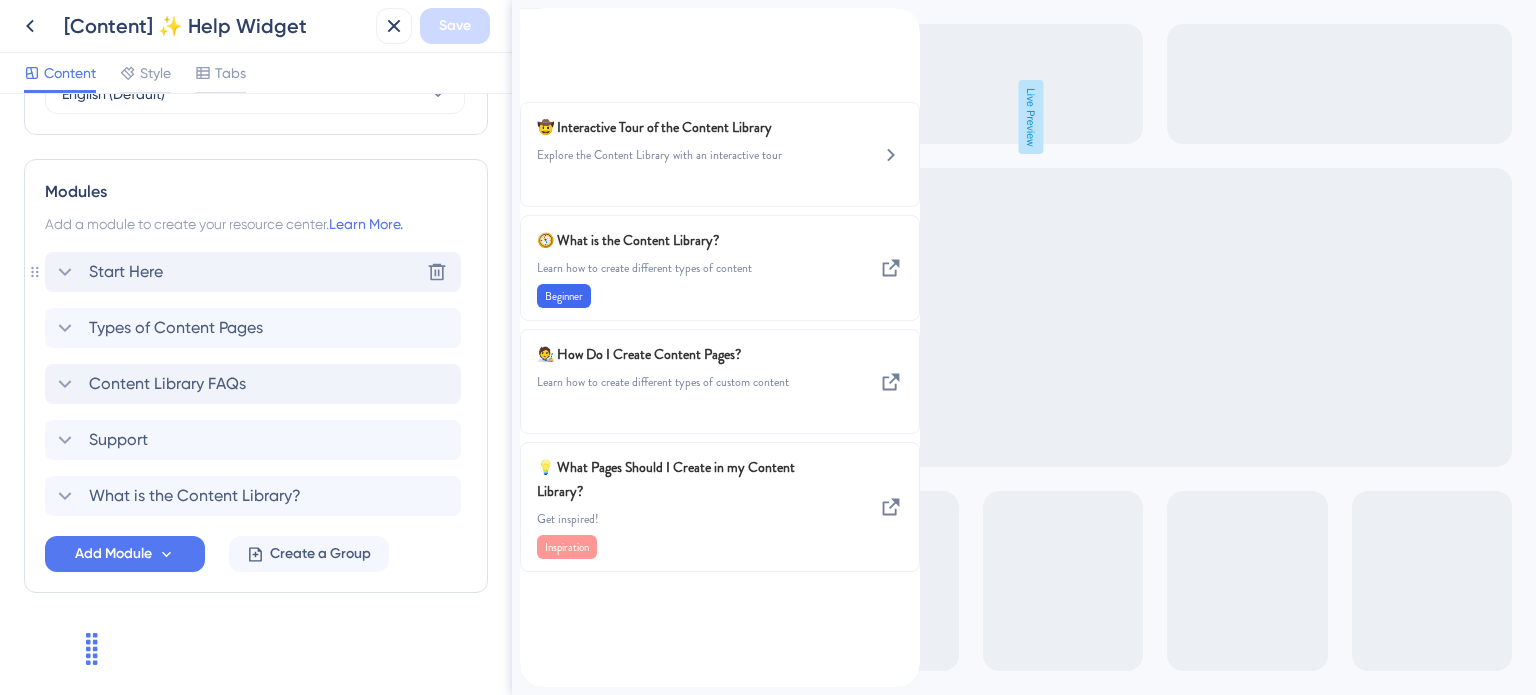 click 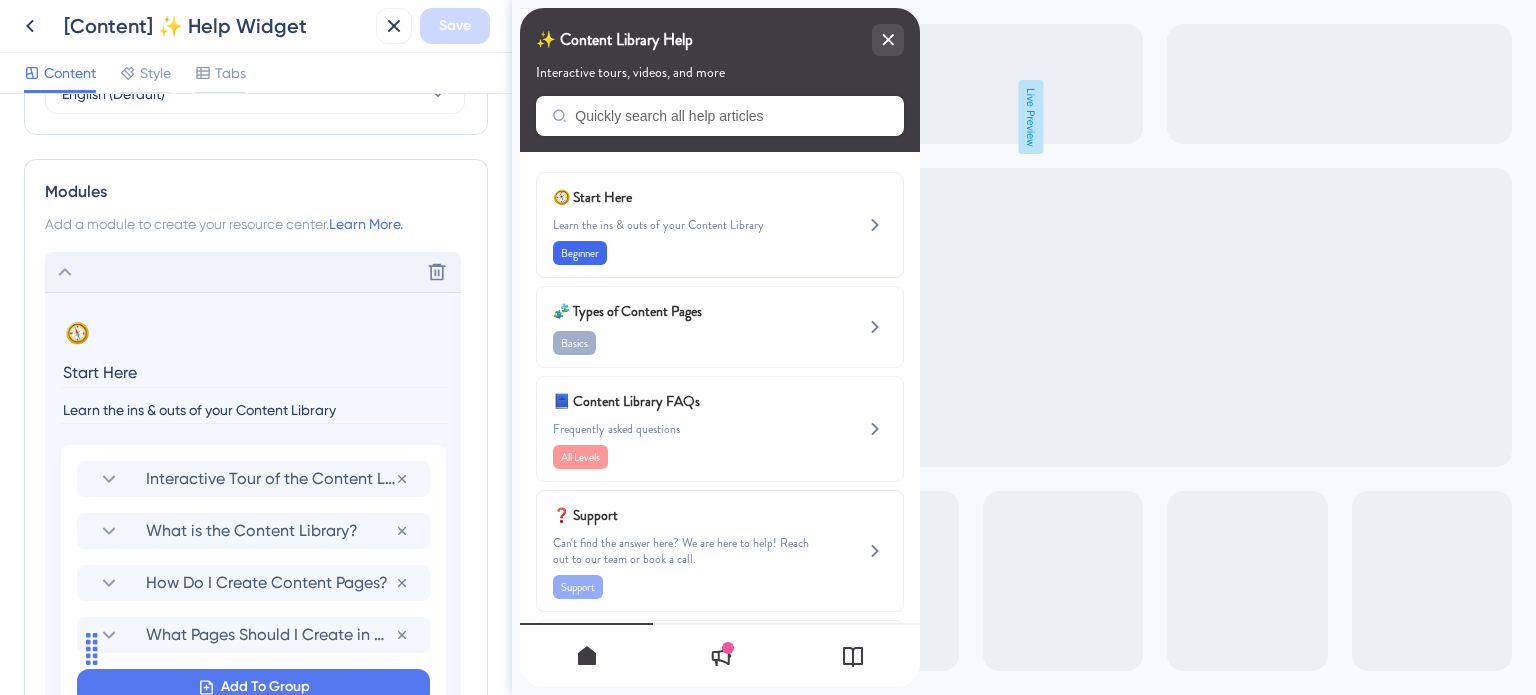 scroll, scrollTop: 1018, scrollLeft: 0, axis: vertical 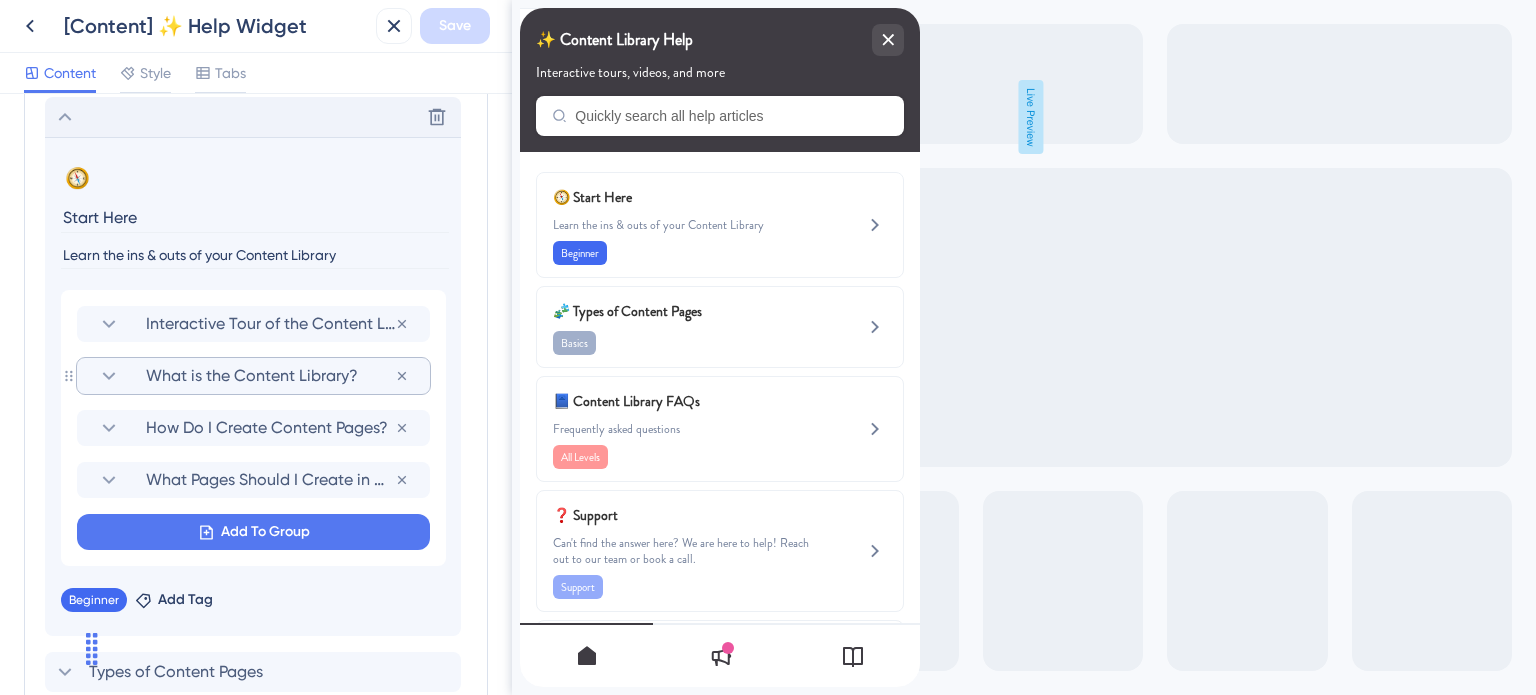 click 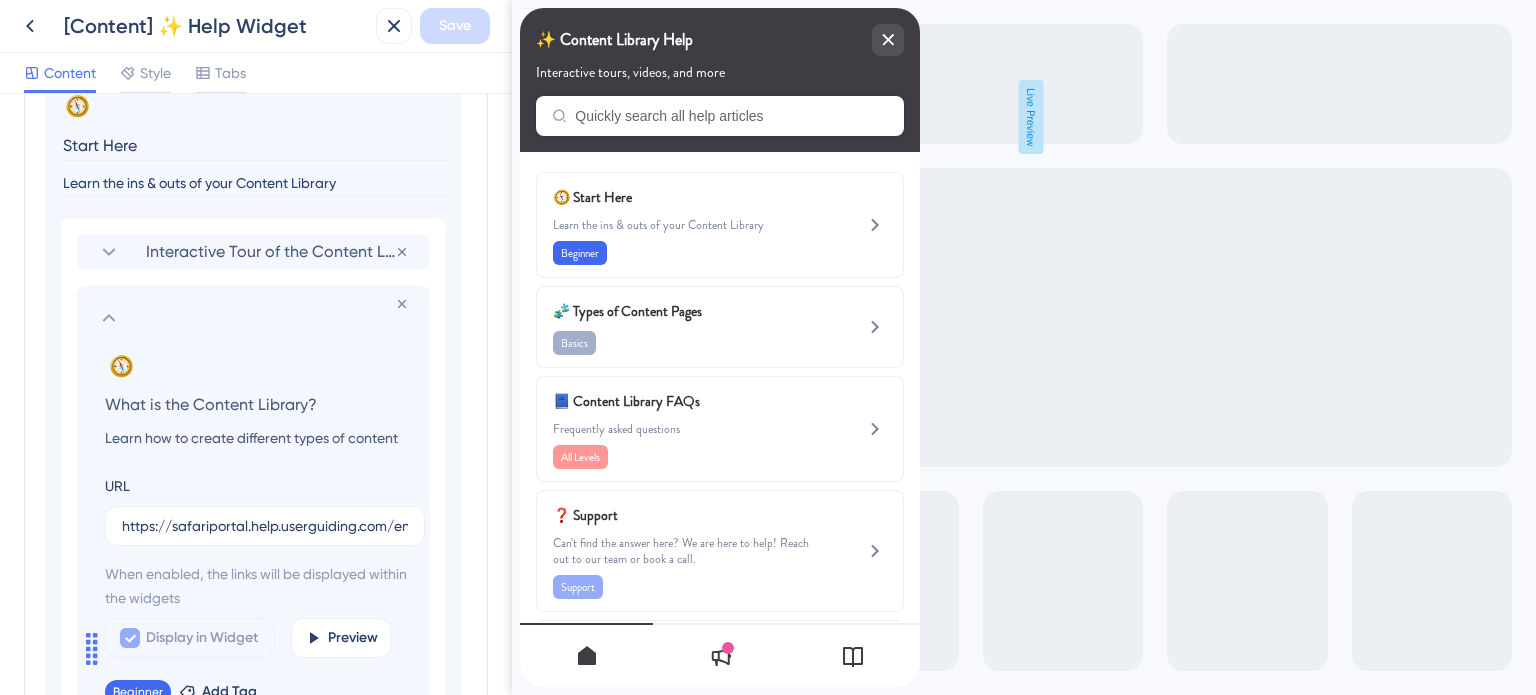 scroll, scrollTop: 1218, scrollLeft: 0, axis: vertical 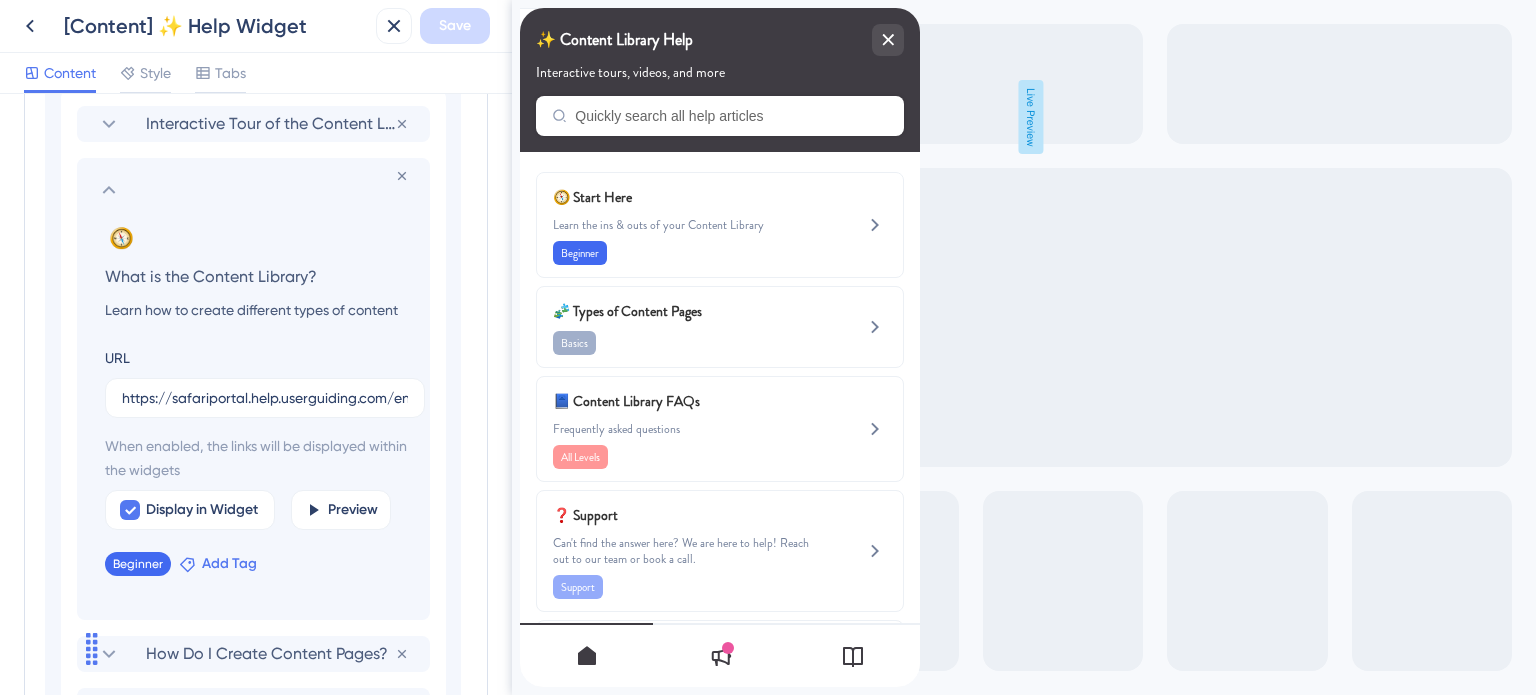 click 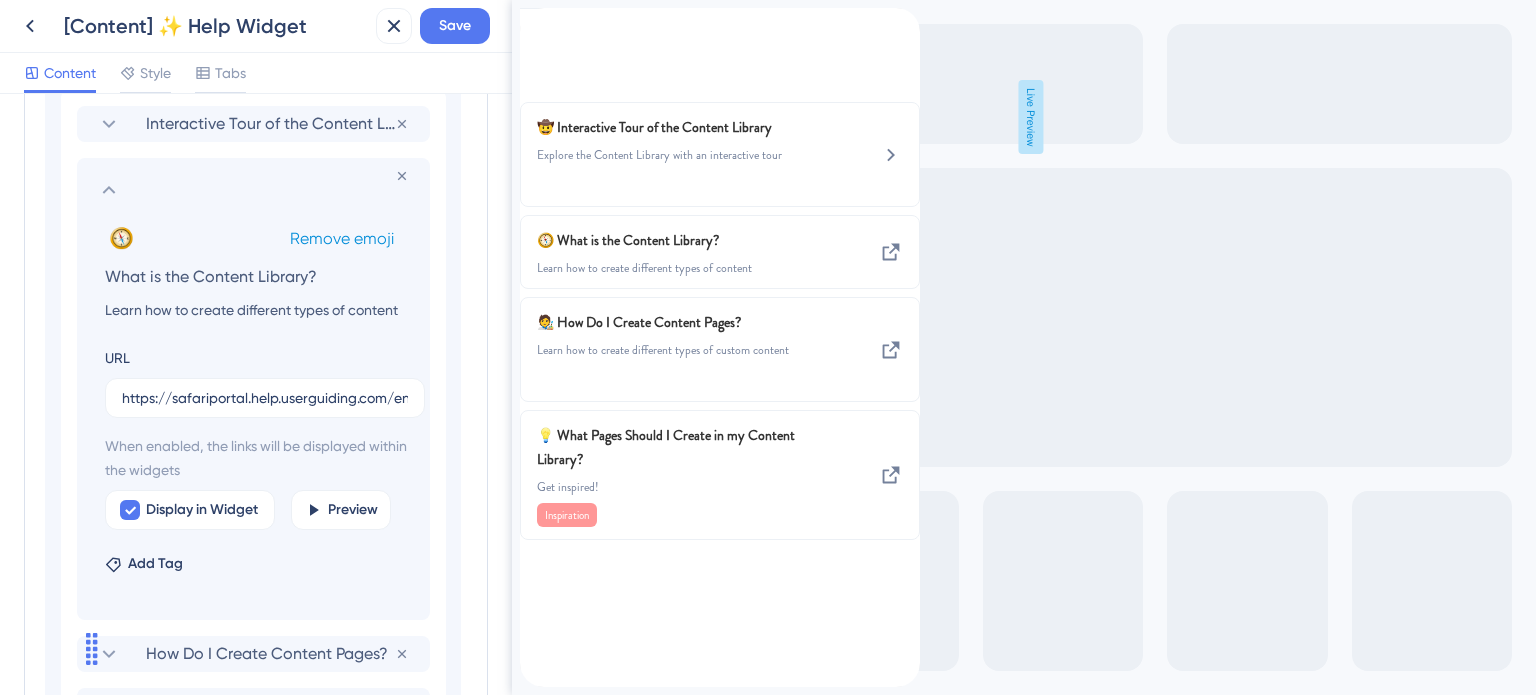 click on "Remove emoji" at bounding box center [342, 238] 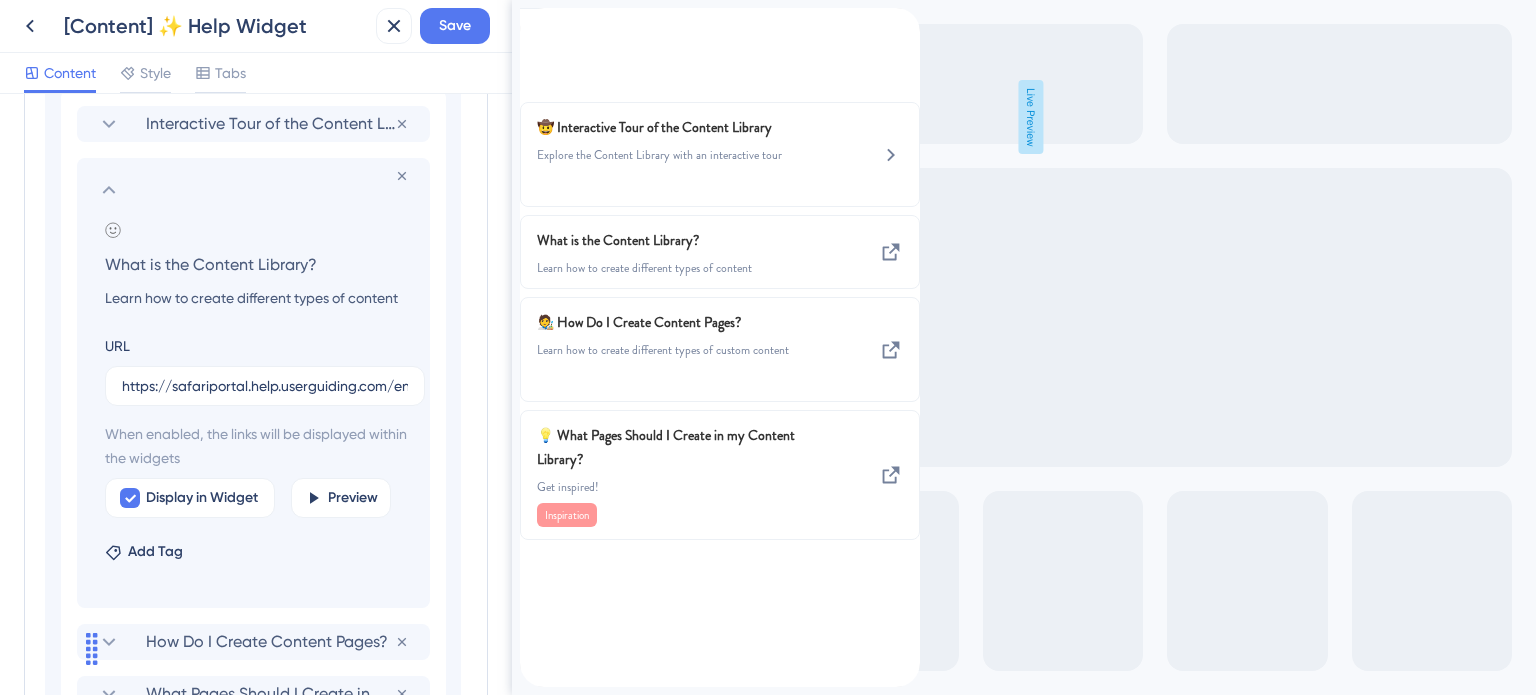 click 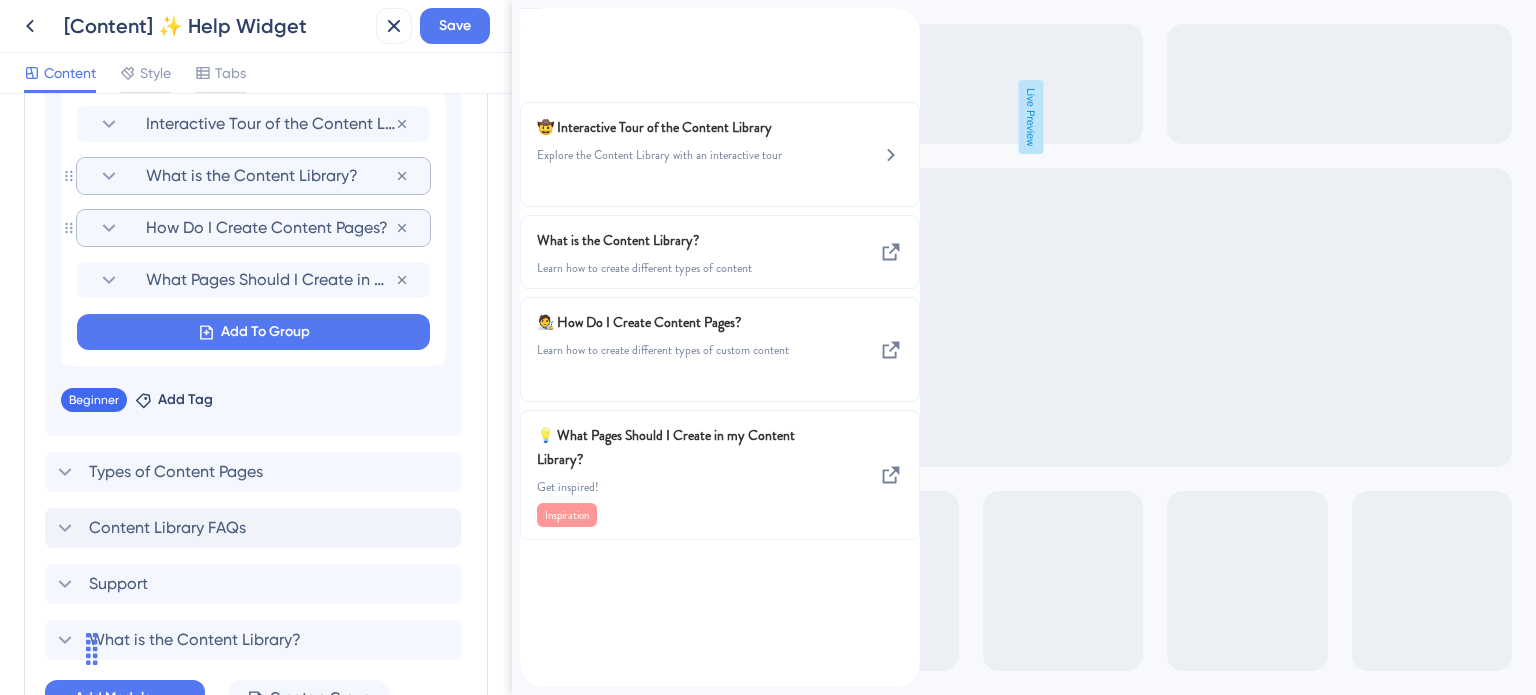 click 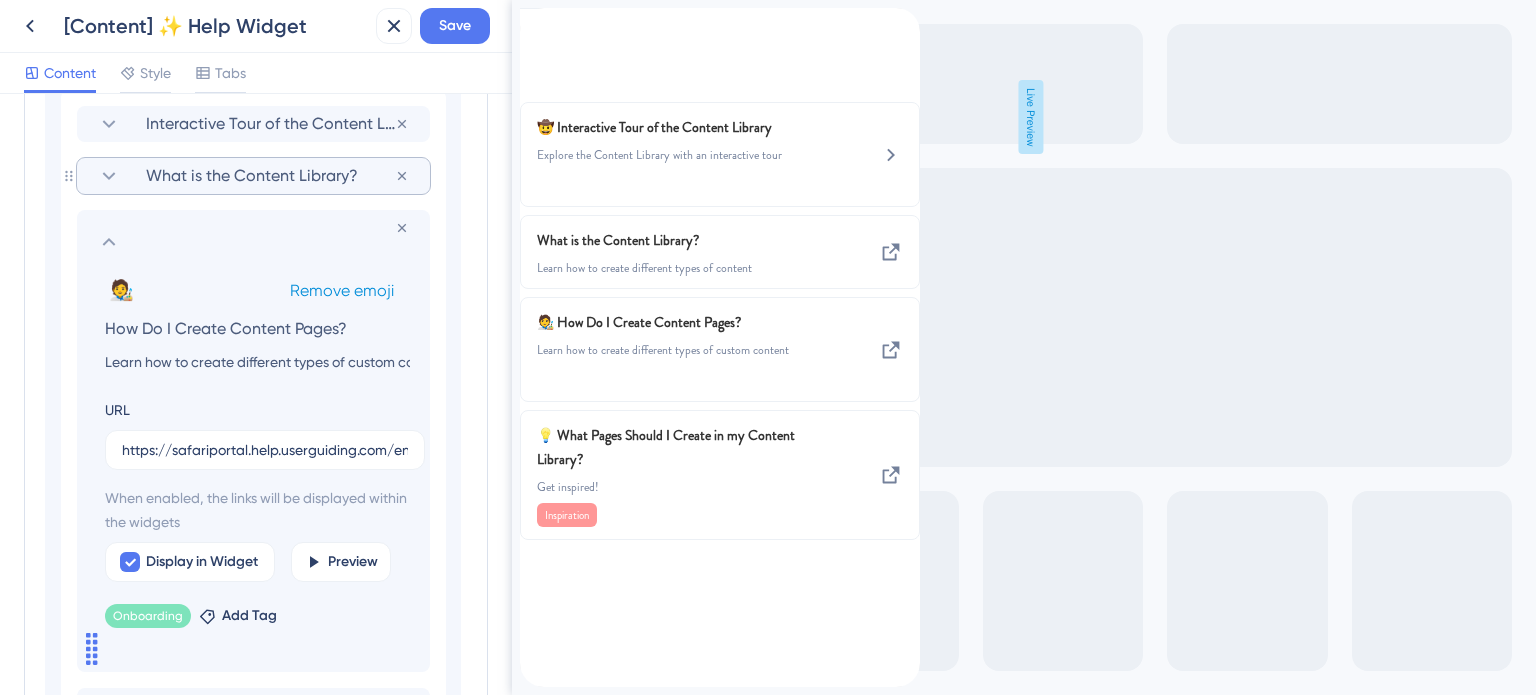 click on "Remove emoji" at bounding box center (342, 290) 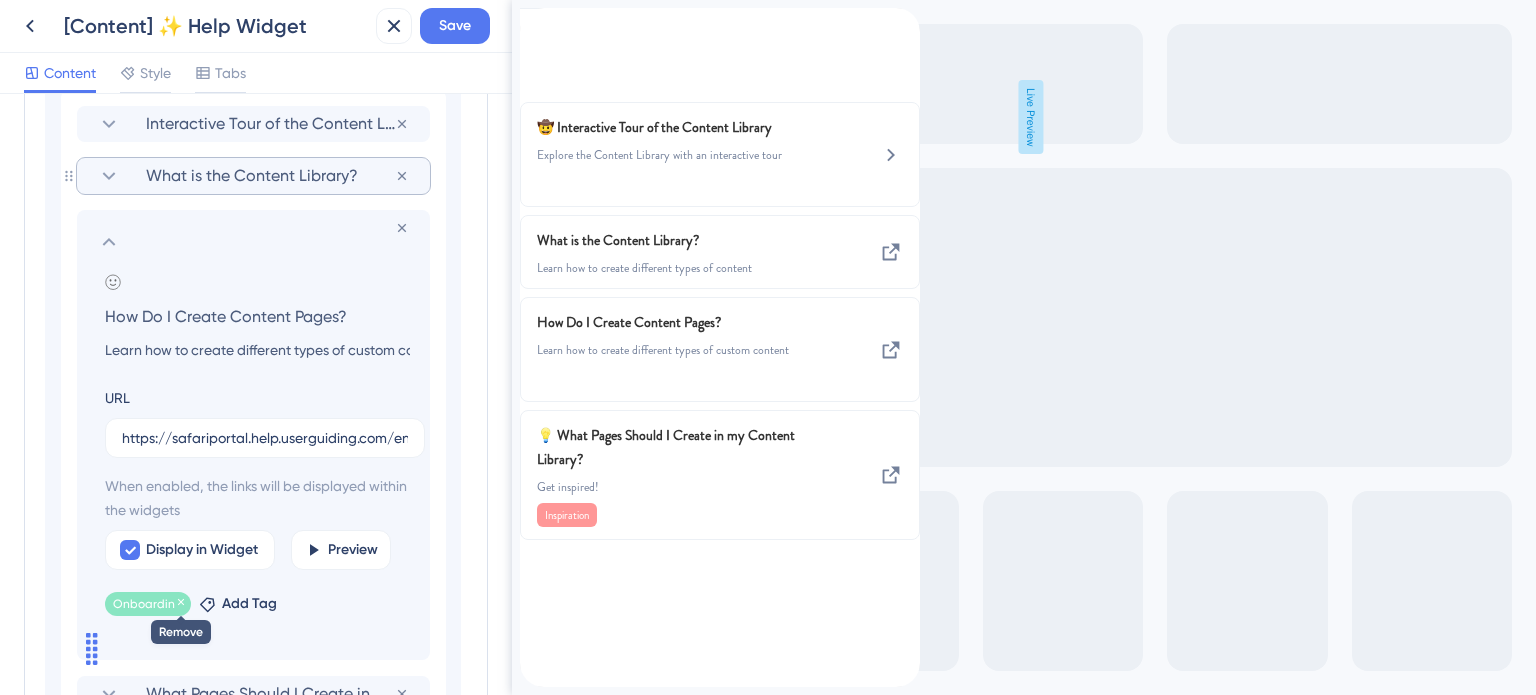 click 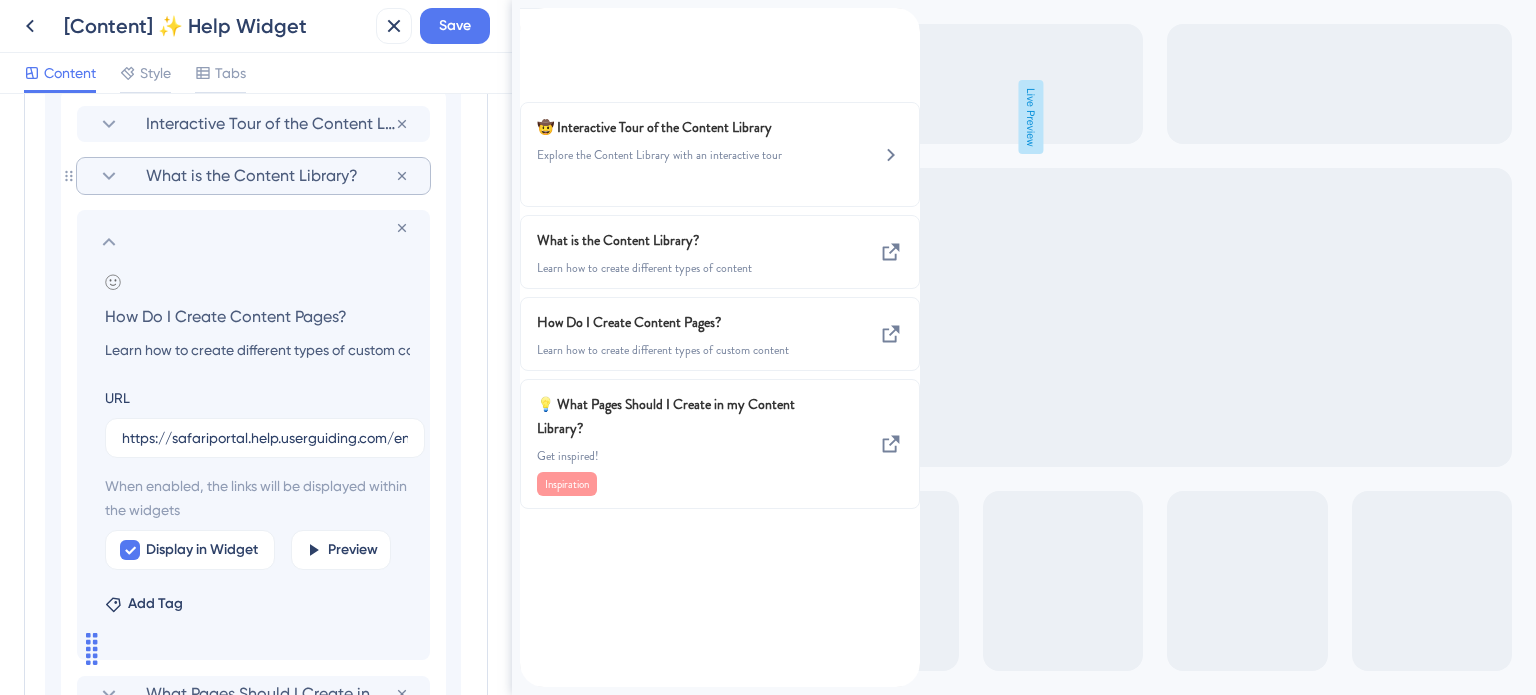 click 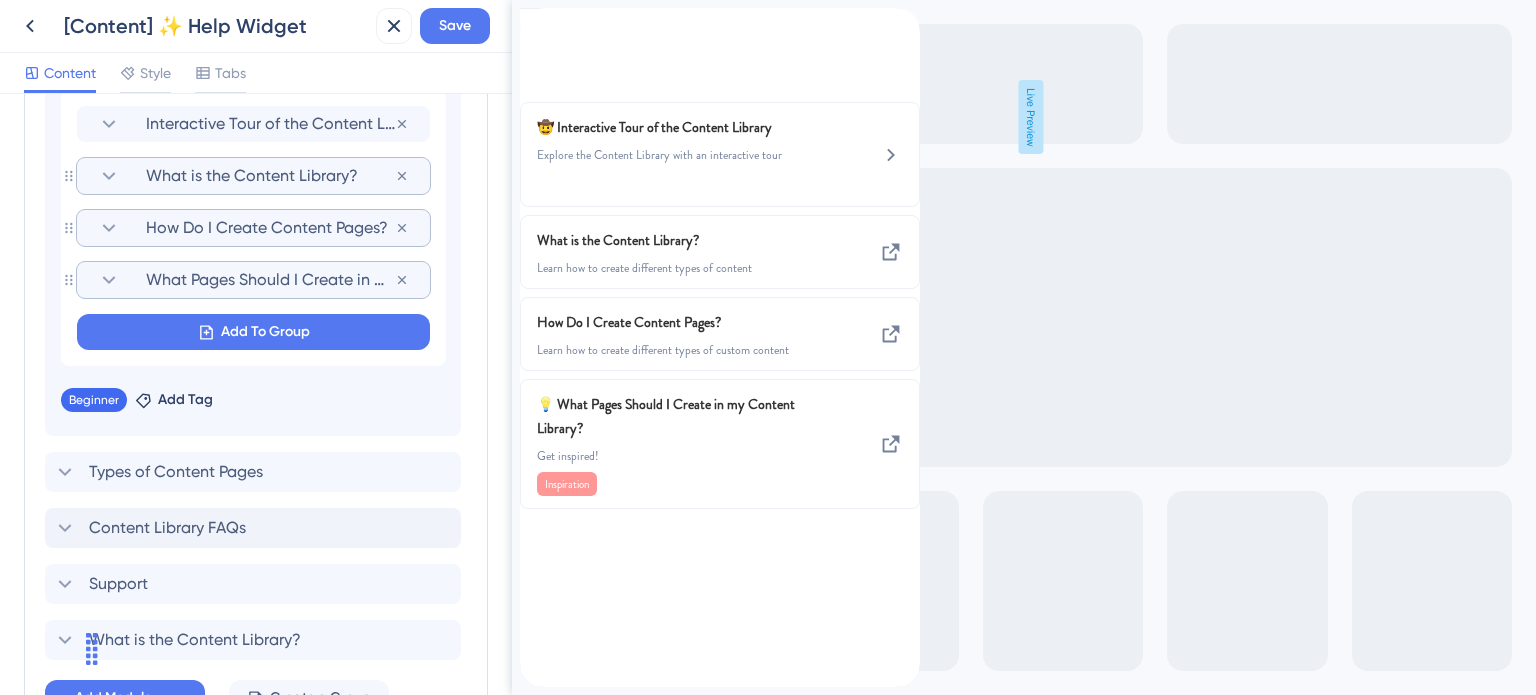 click 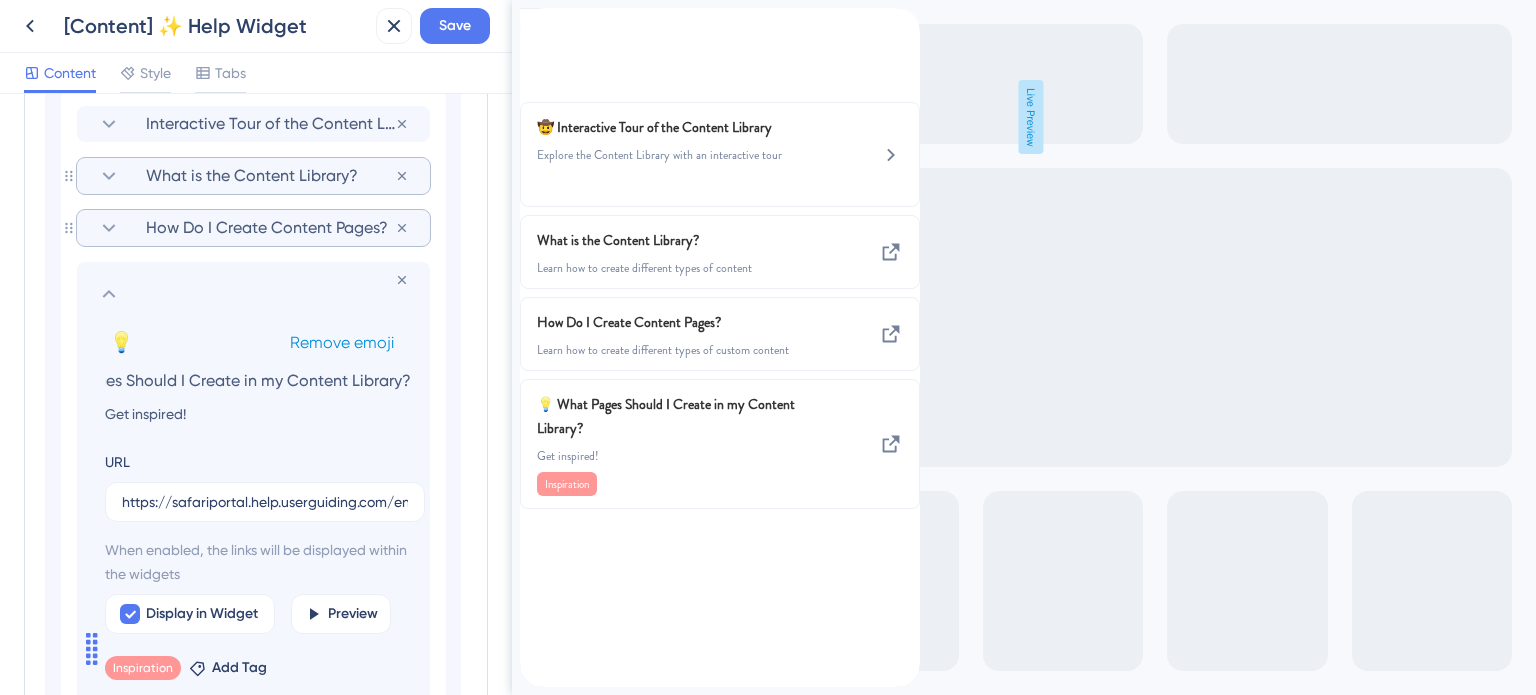 scroll, scrollTop: 0, scrollLeft: 0, axis: both 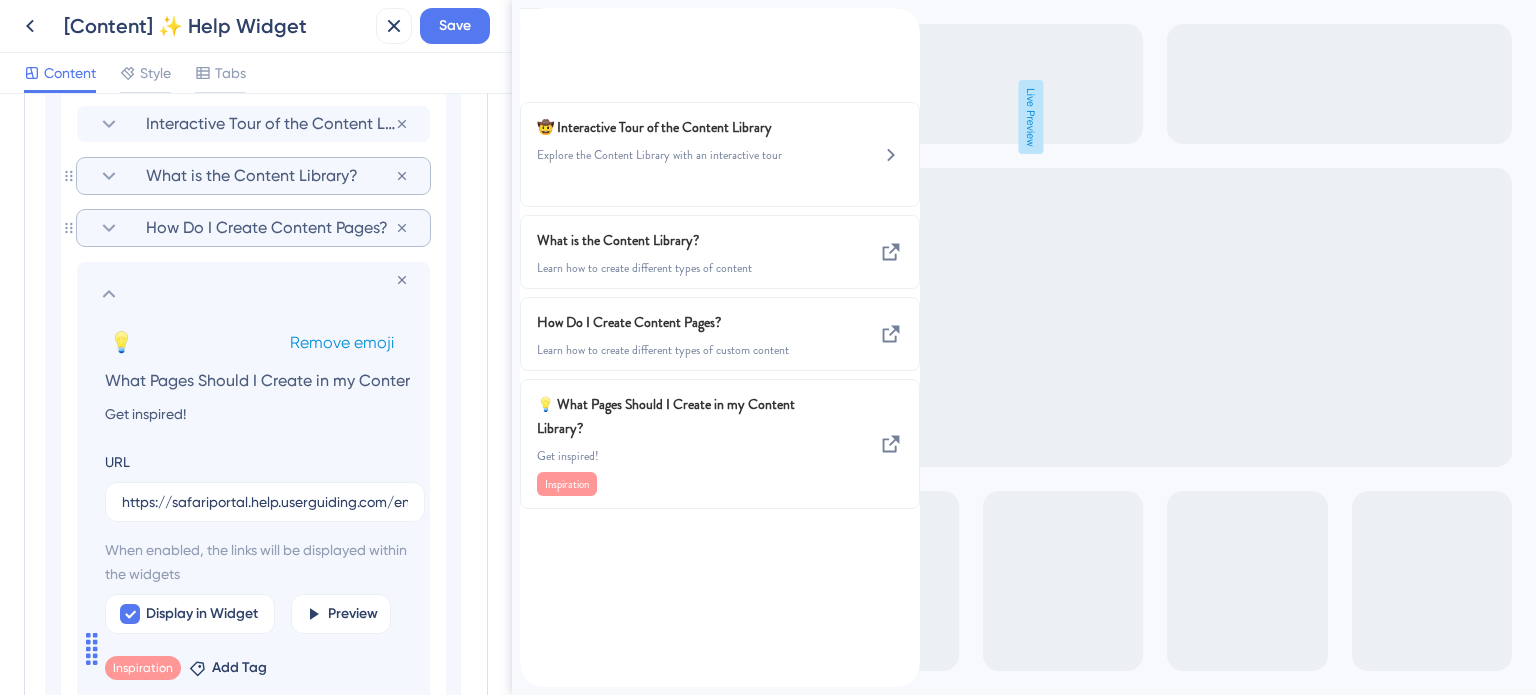 click on "Remove emoji" at bounding box center (342, 342) 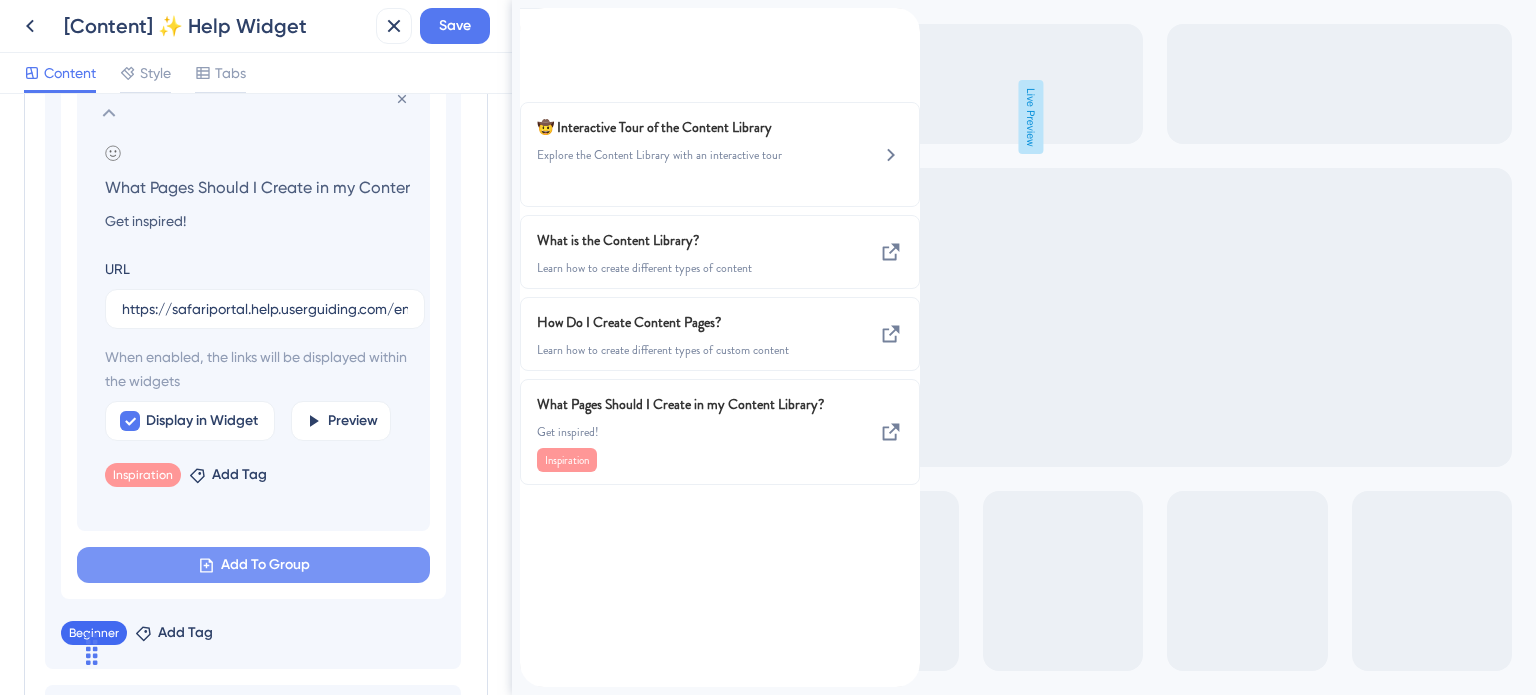 scroll, scrollTop: 1418, scrollLeft: 0, axis: vertical 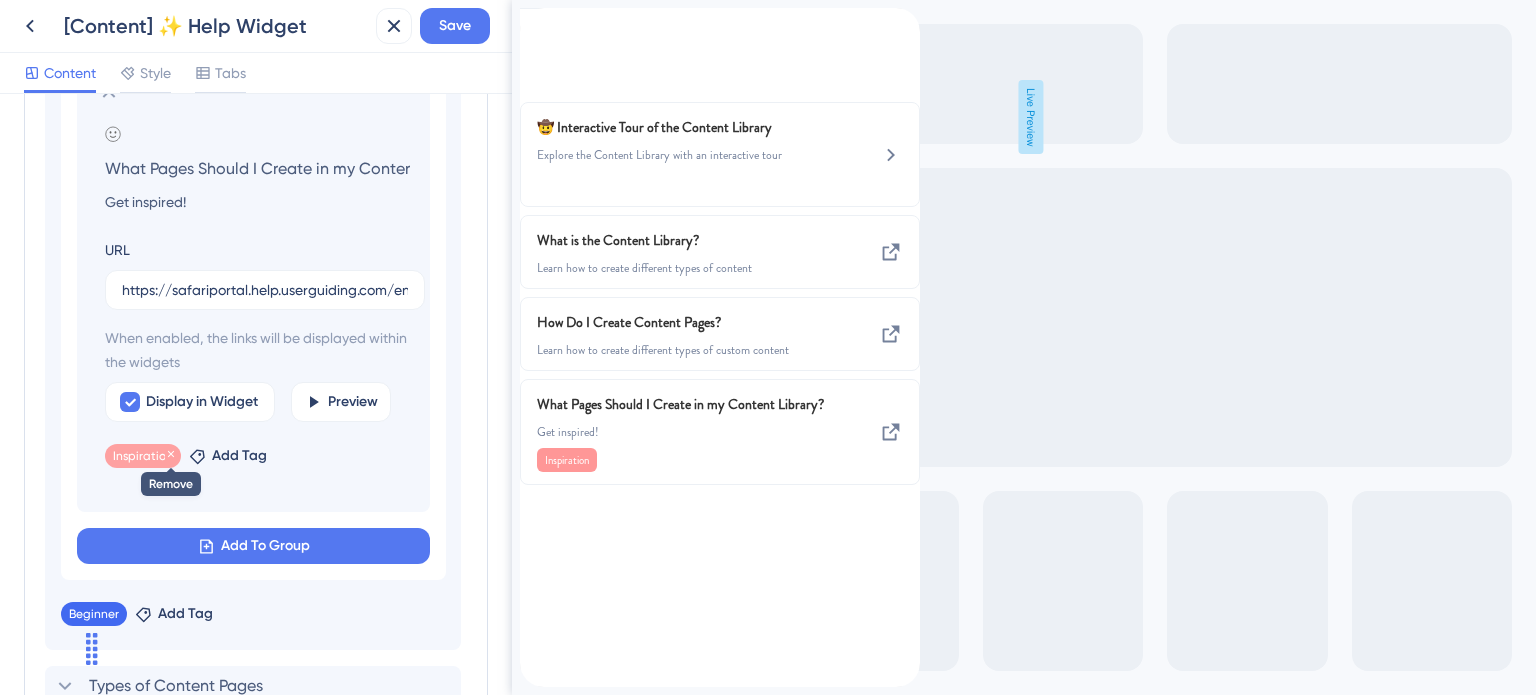 click 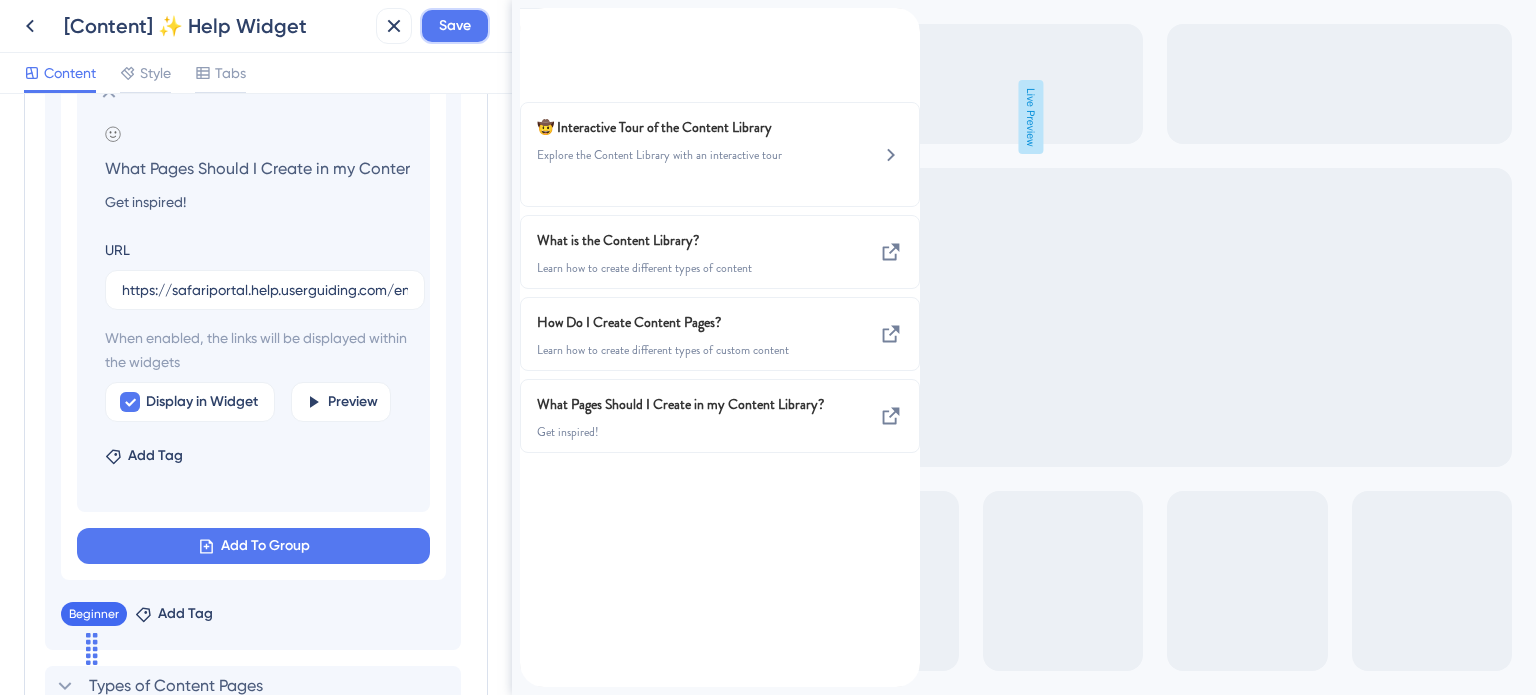 click on "Save" at bounding box center (455, 26) 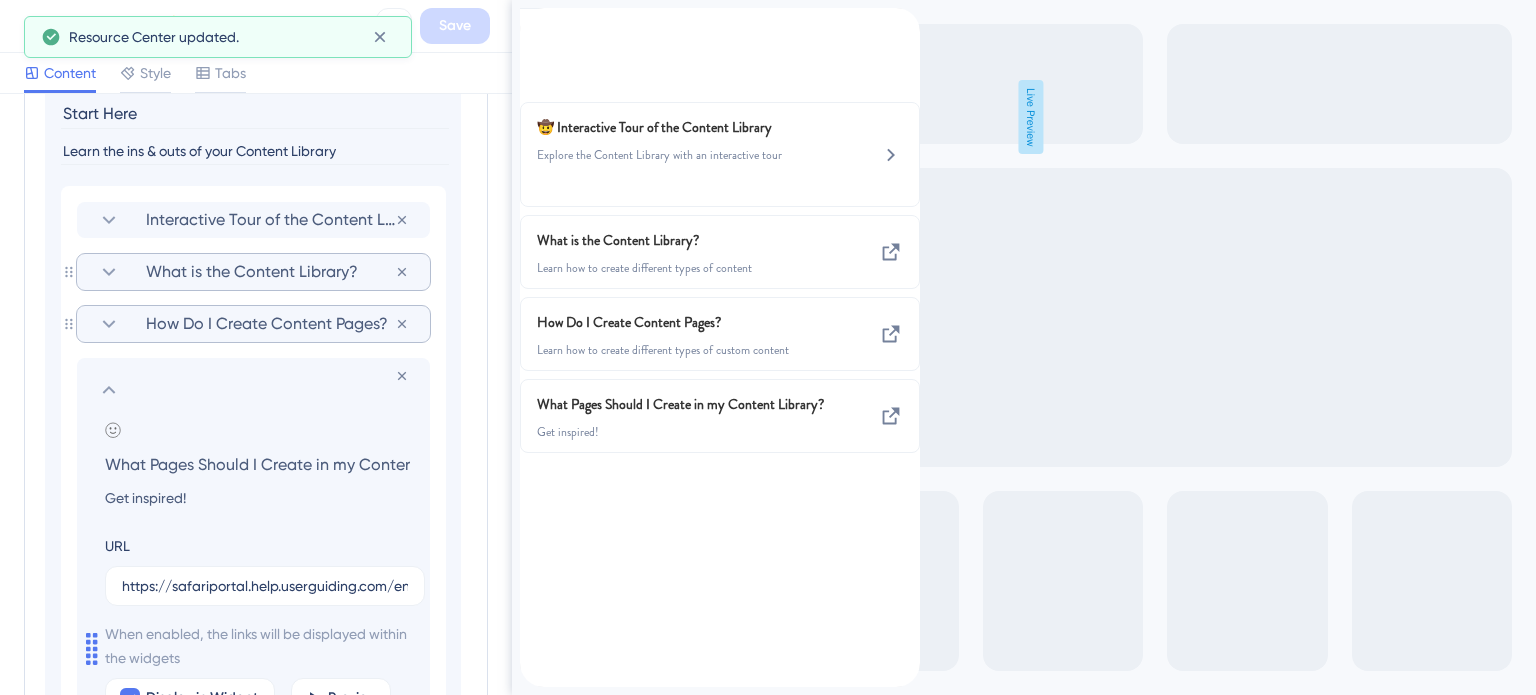 scroll, scrollTop: 1118, scrollLeft: 0, axis: vertical 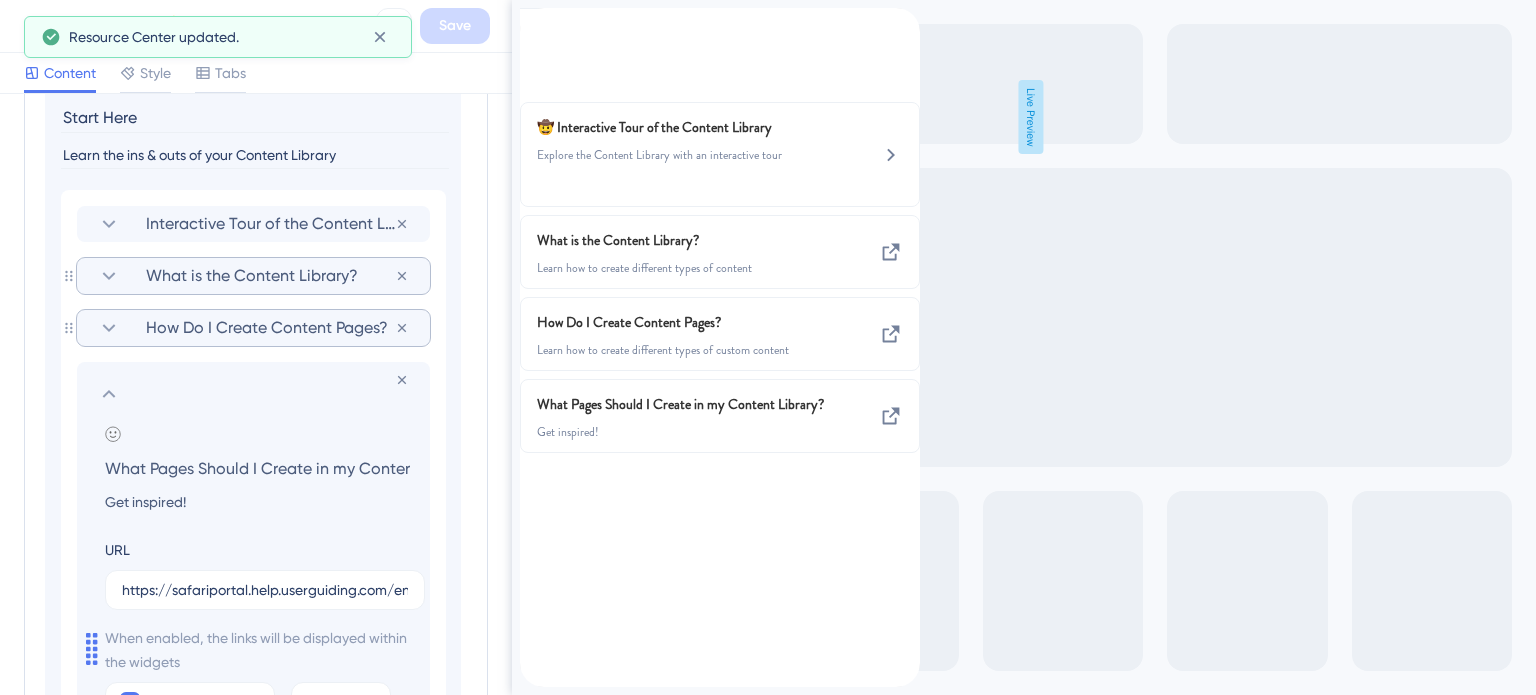 click 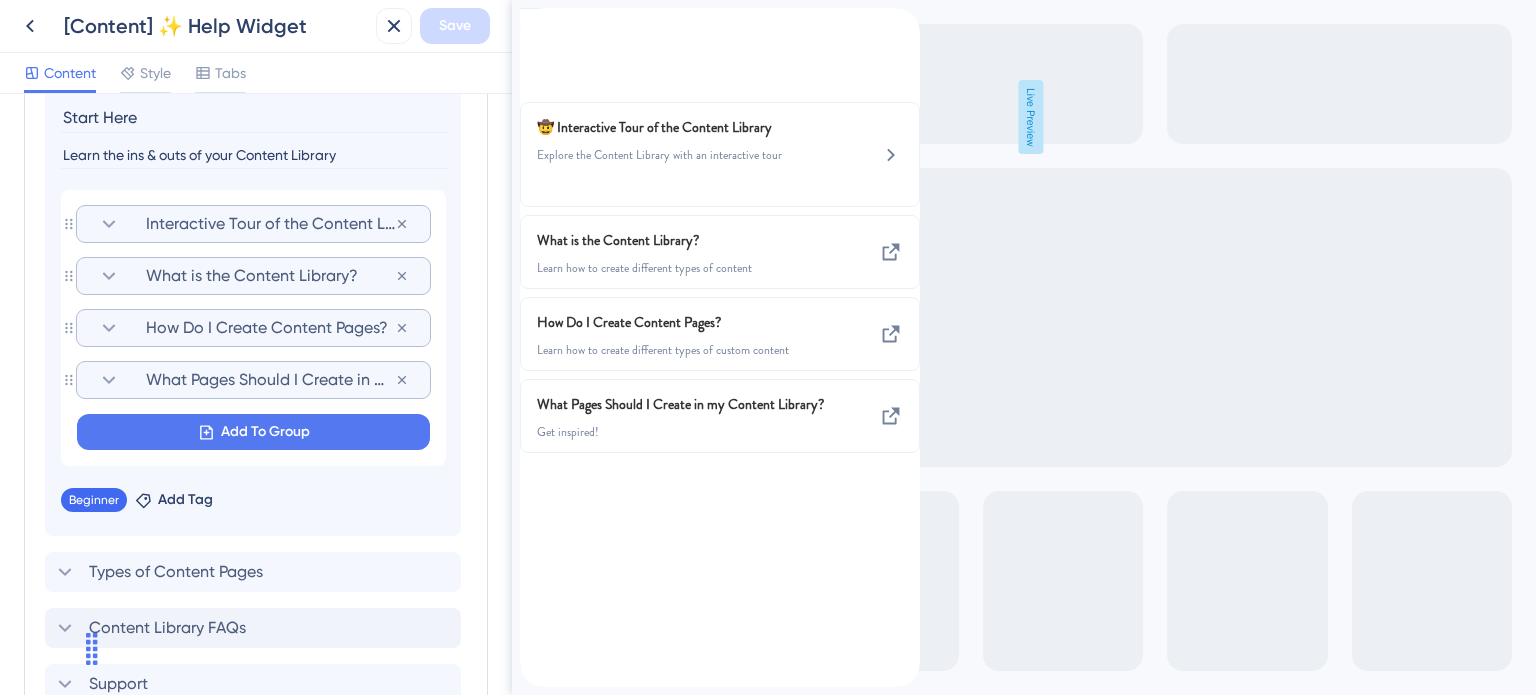 click 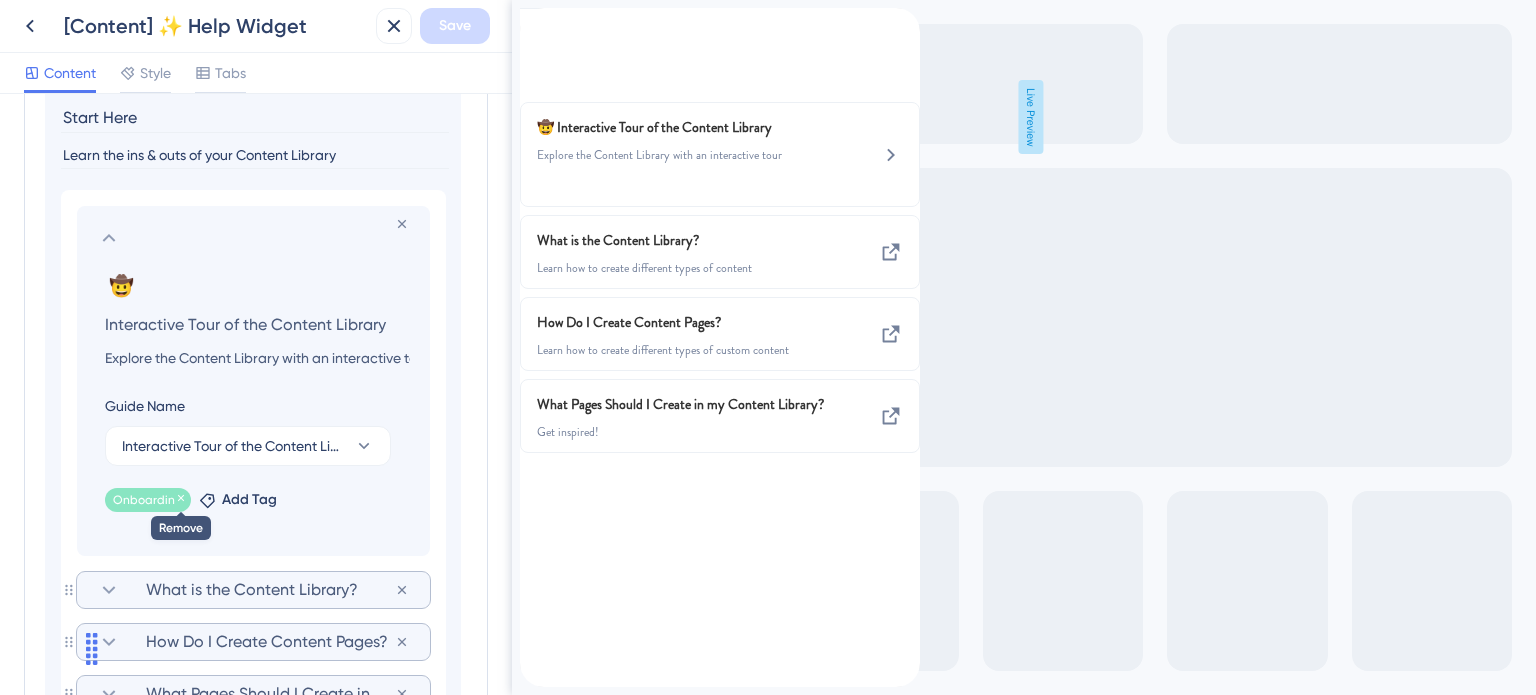 click 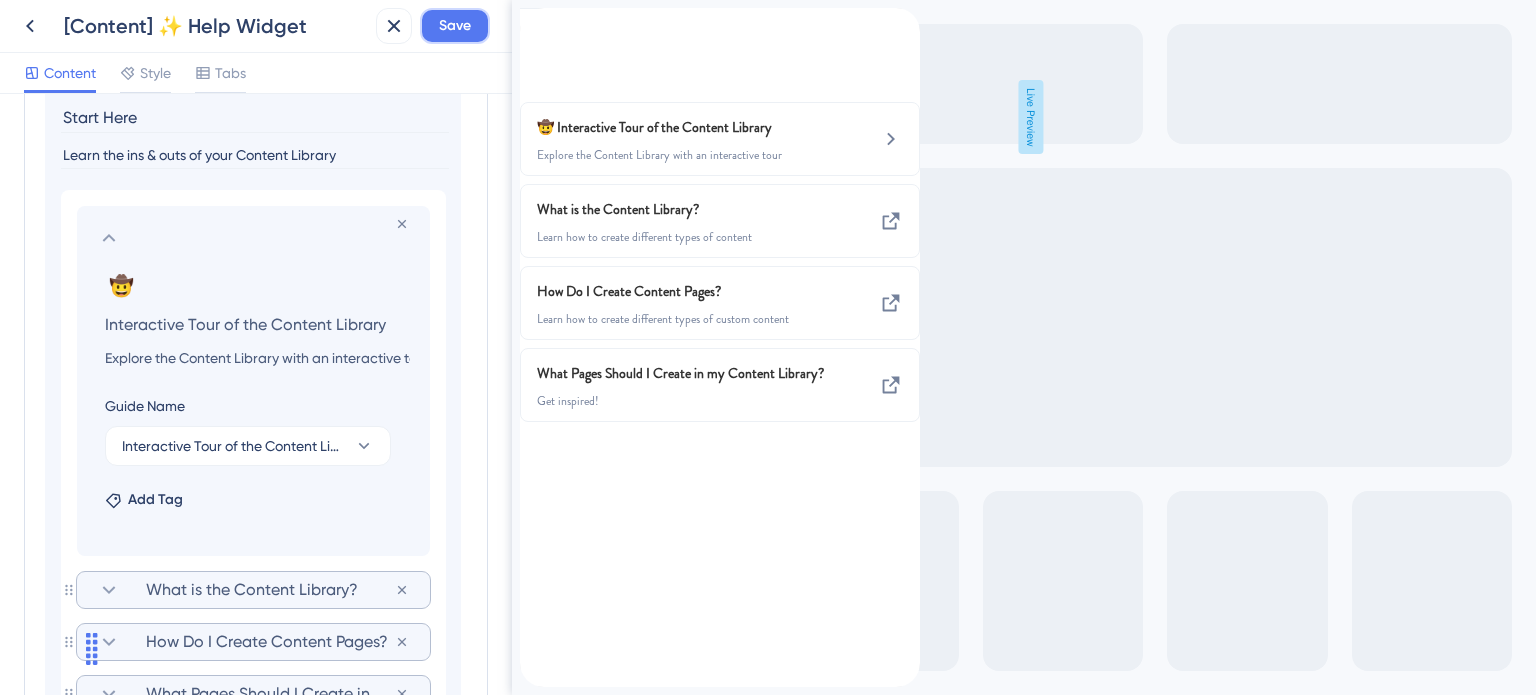 click on "Save" at bounding box center [455, 26] 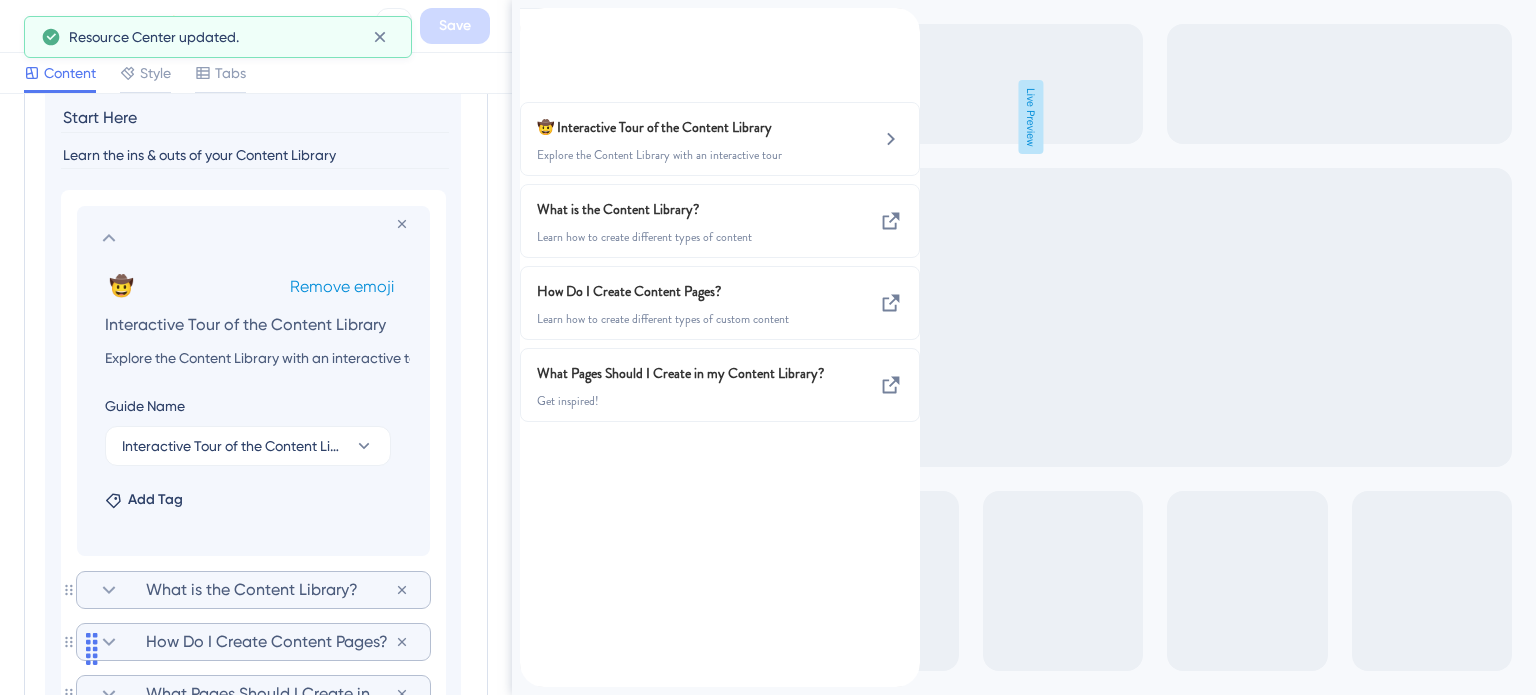 click on "Remove emoji" at bounding box center [342, 286] 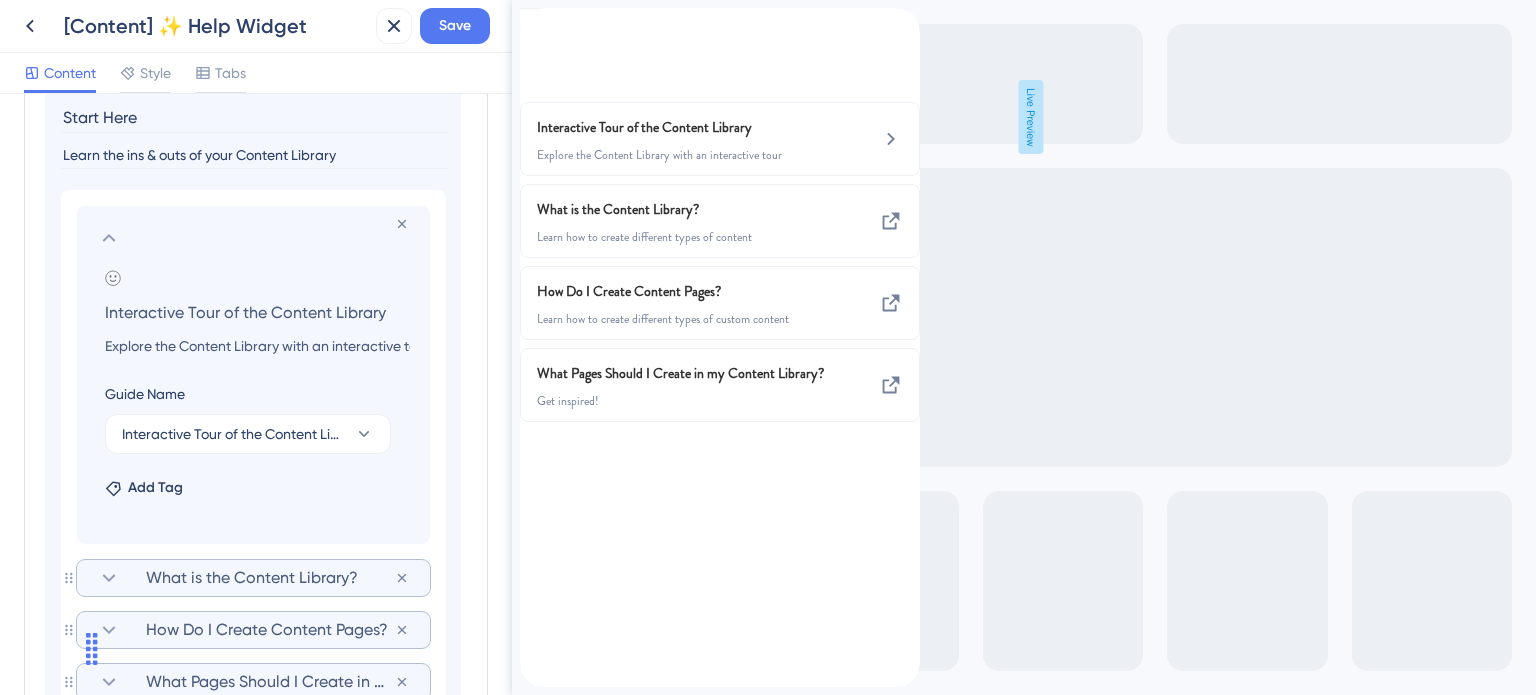click 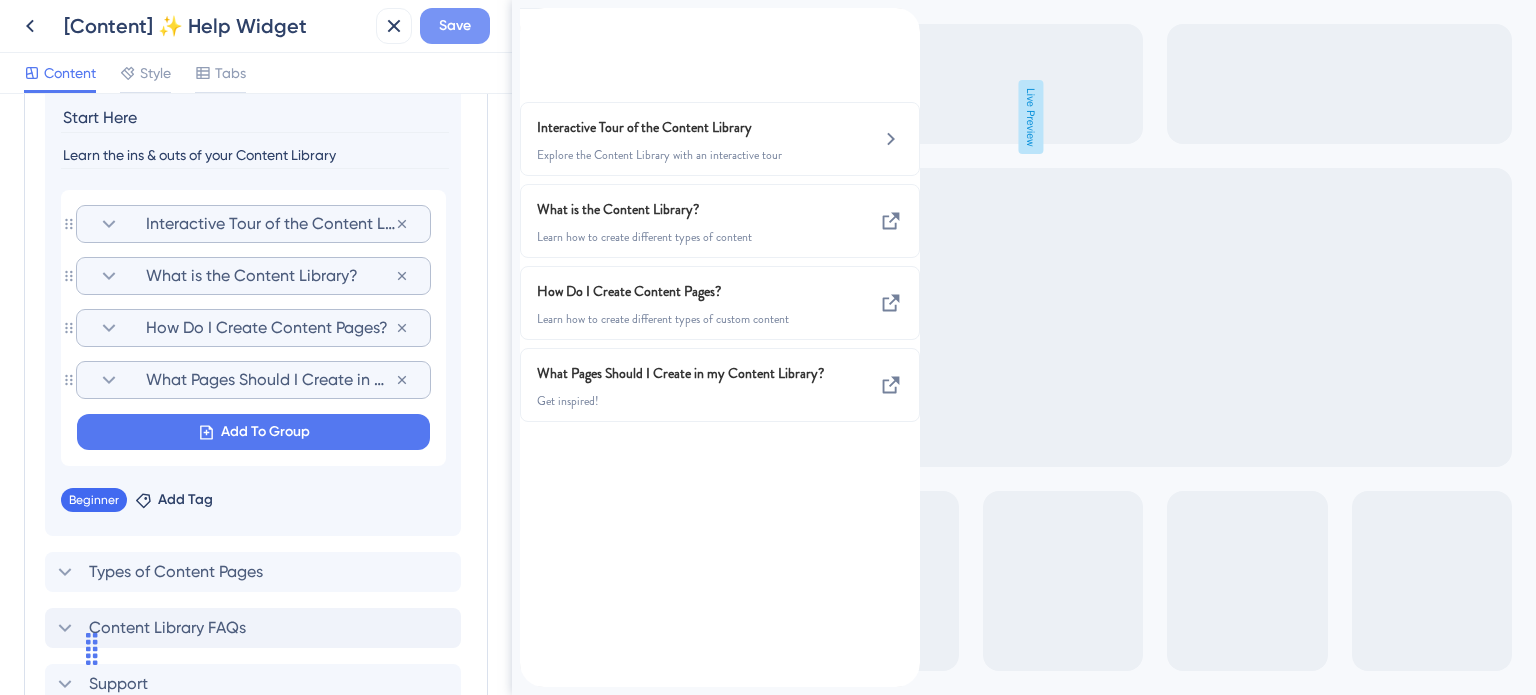 click on "Save" at bounding box center [455, 26] 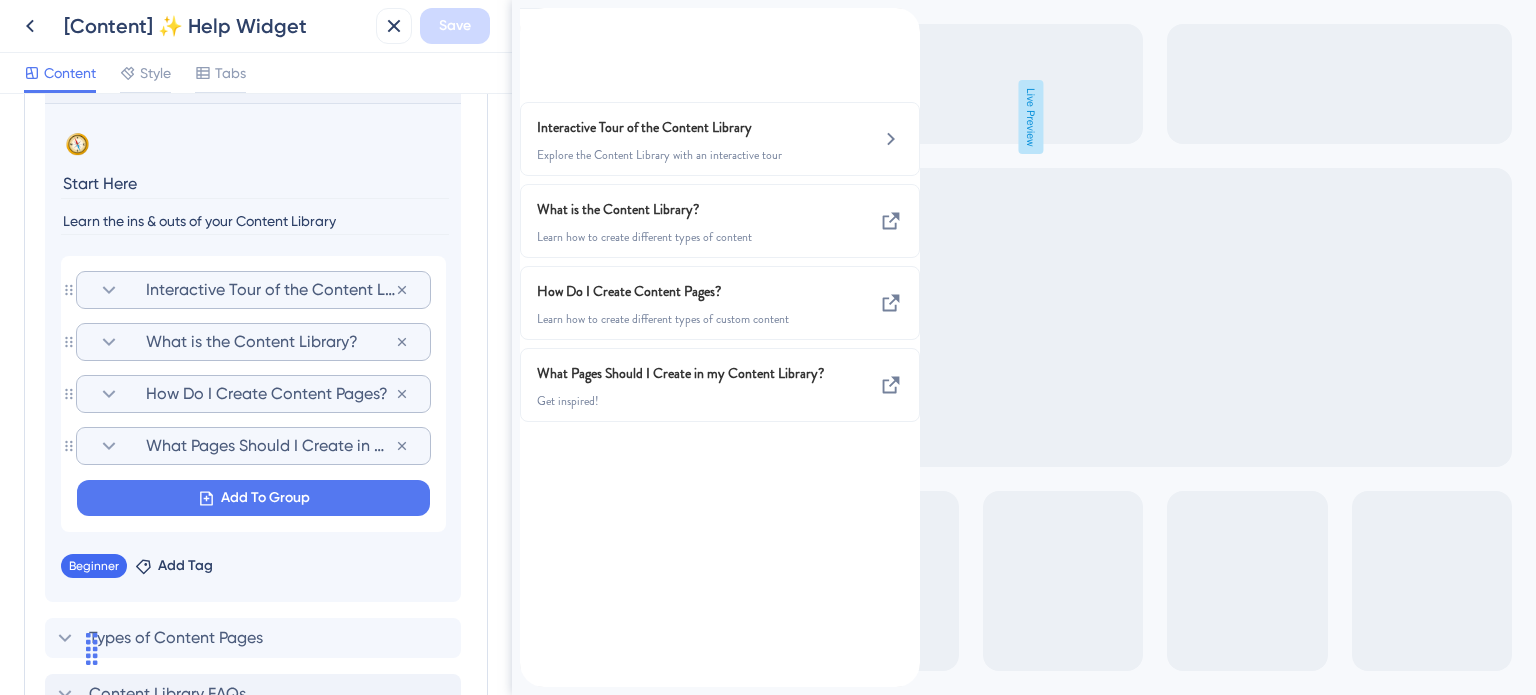 scroll, scrollTop: 1018, scrollLeft: 0, axis: vertical 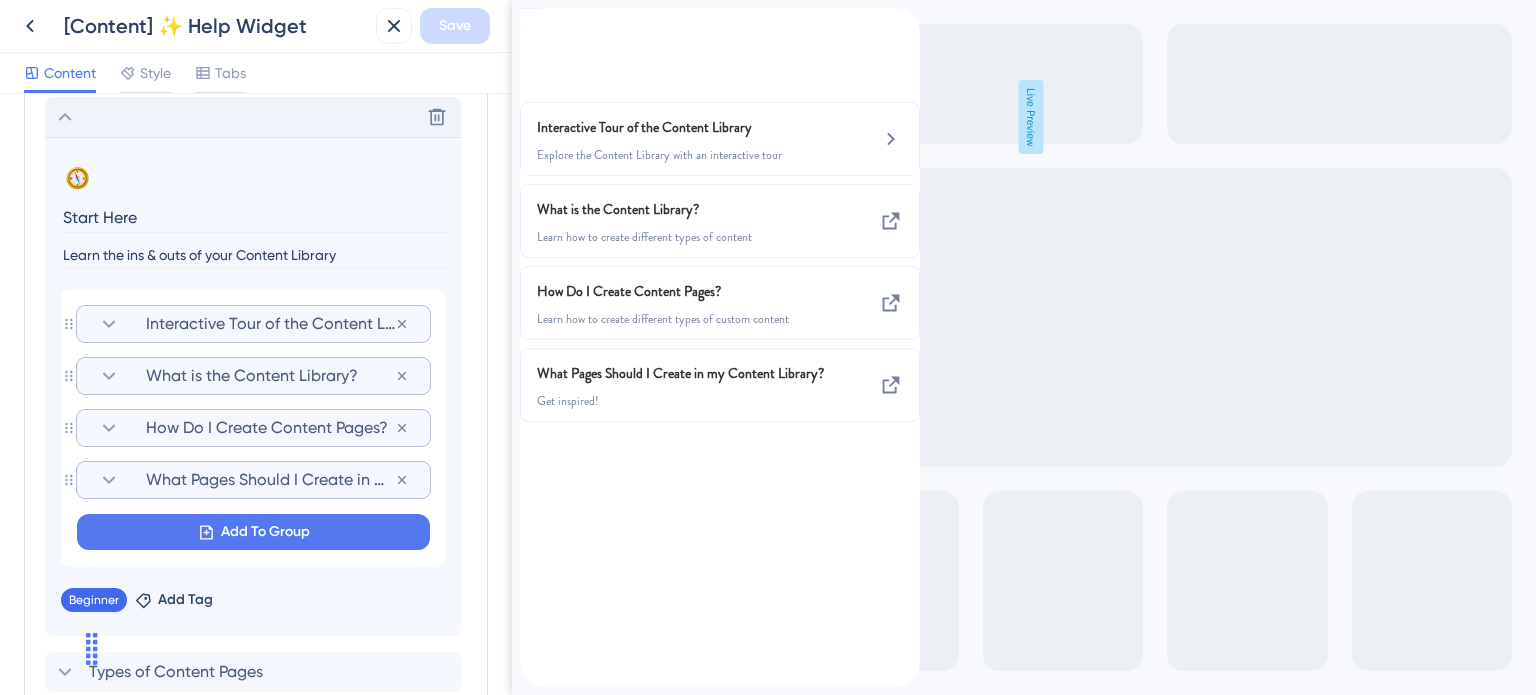 click 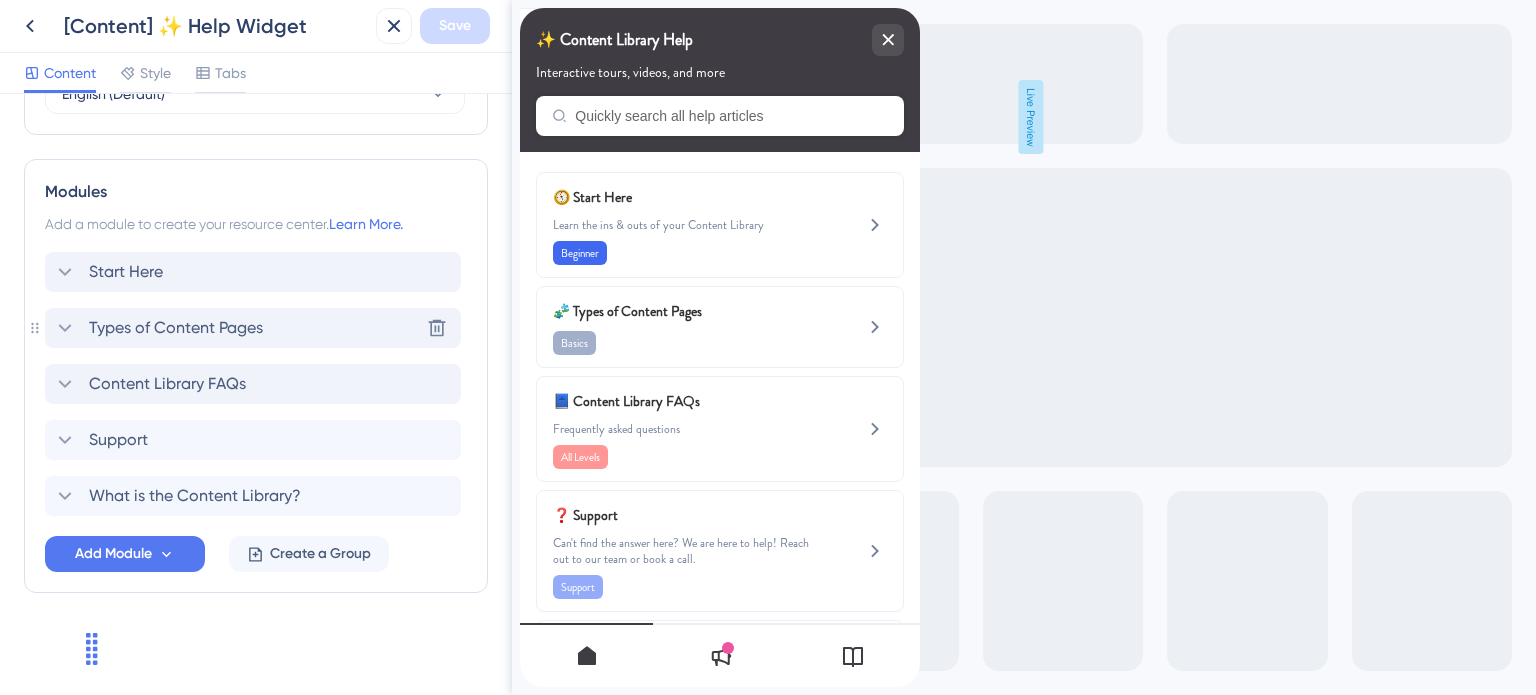 click 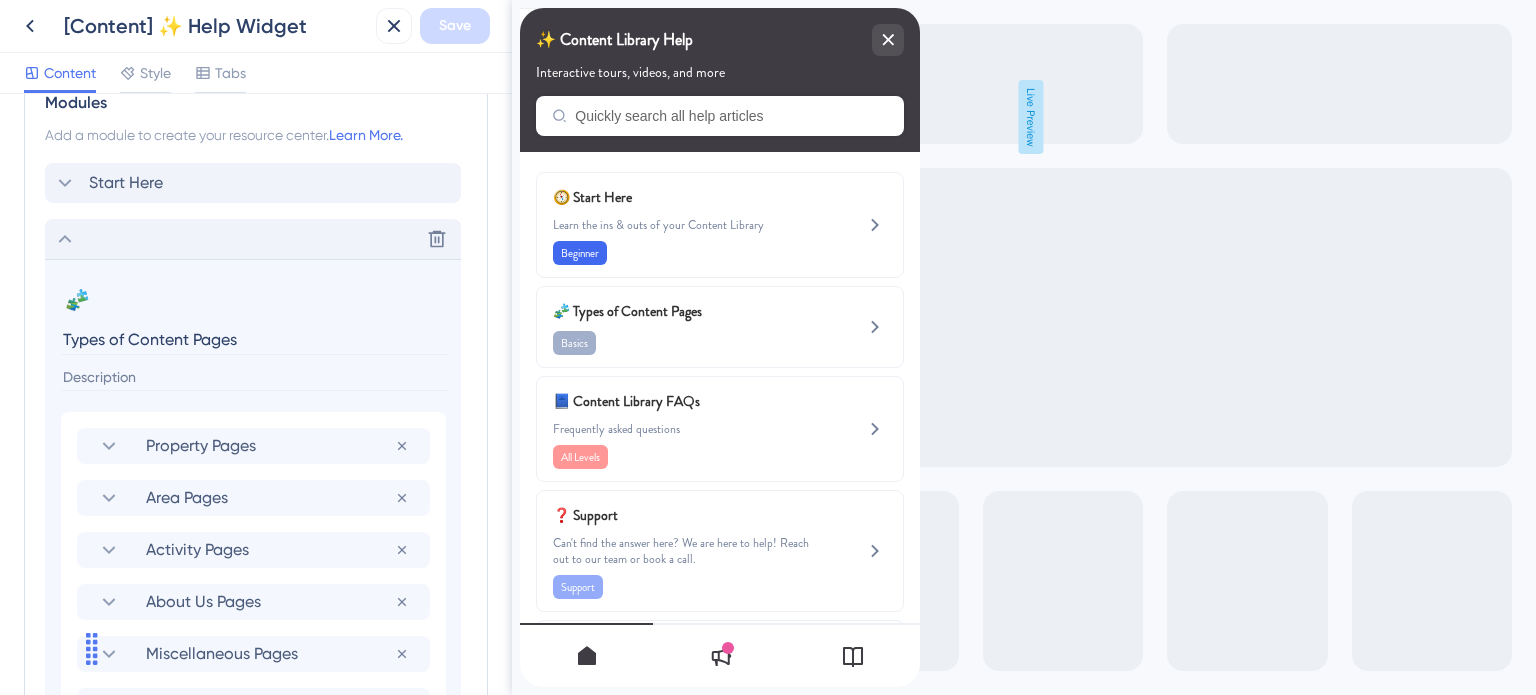 scroll, scrollTop: 918, scrollLeft: 0, axis: vertical 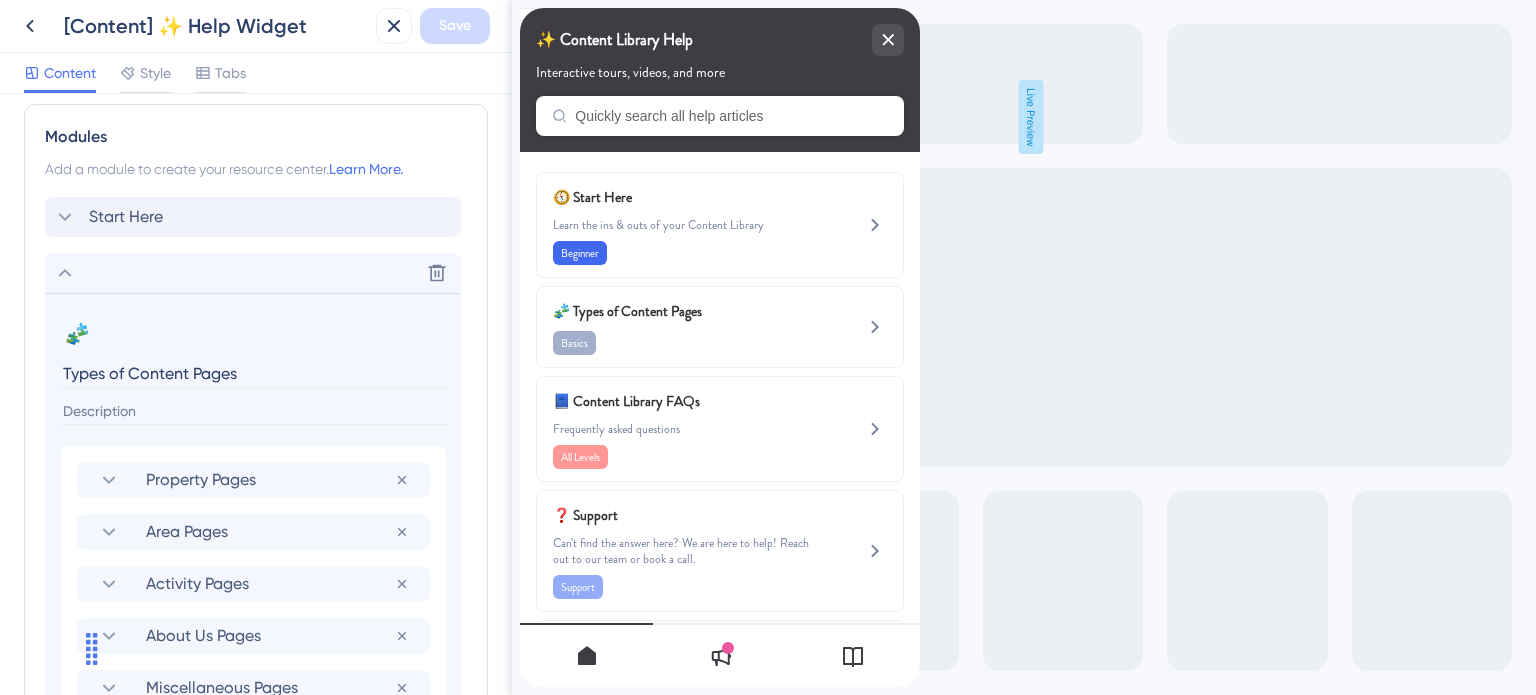 click 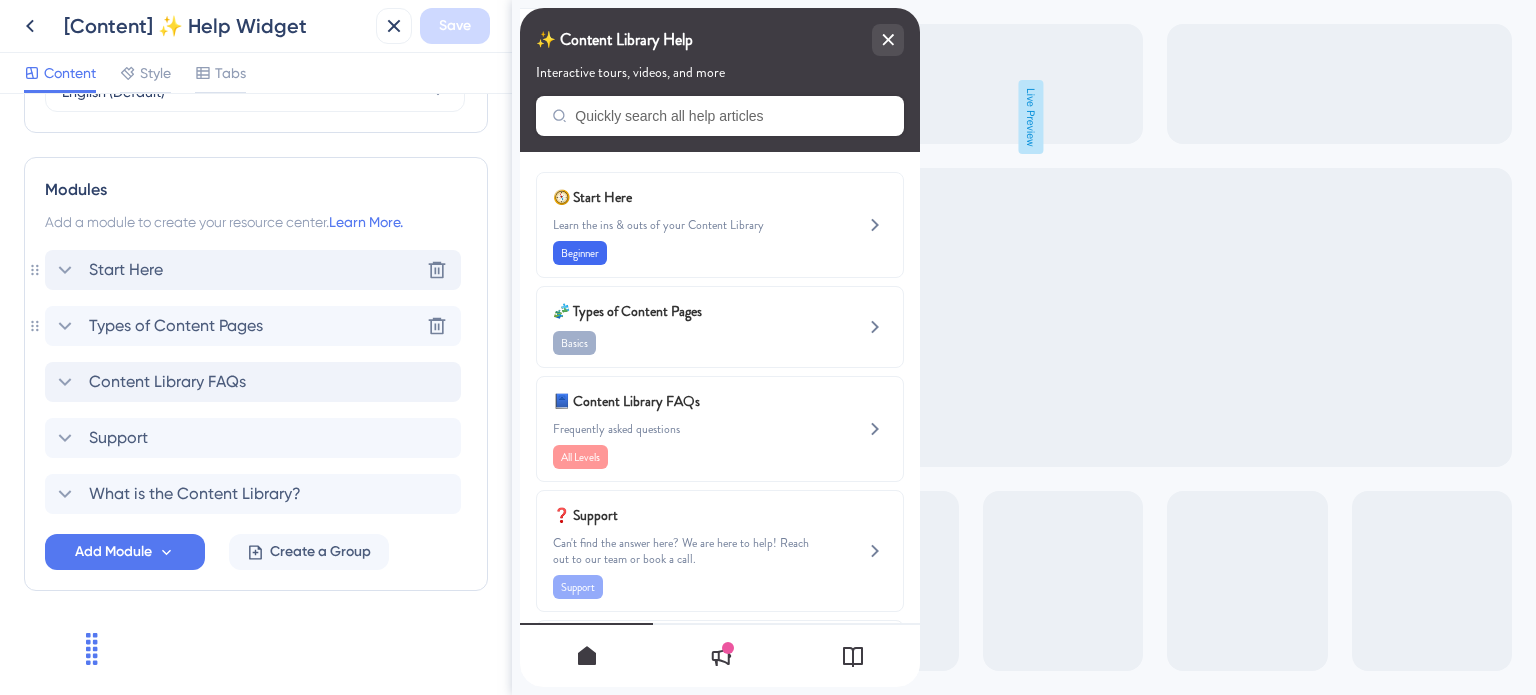 scroll, scrollTop: 863, scrollLeft: 0, axis: vertical 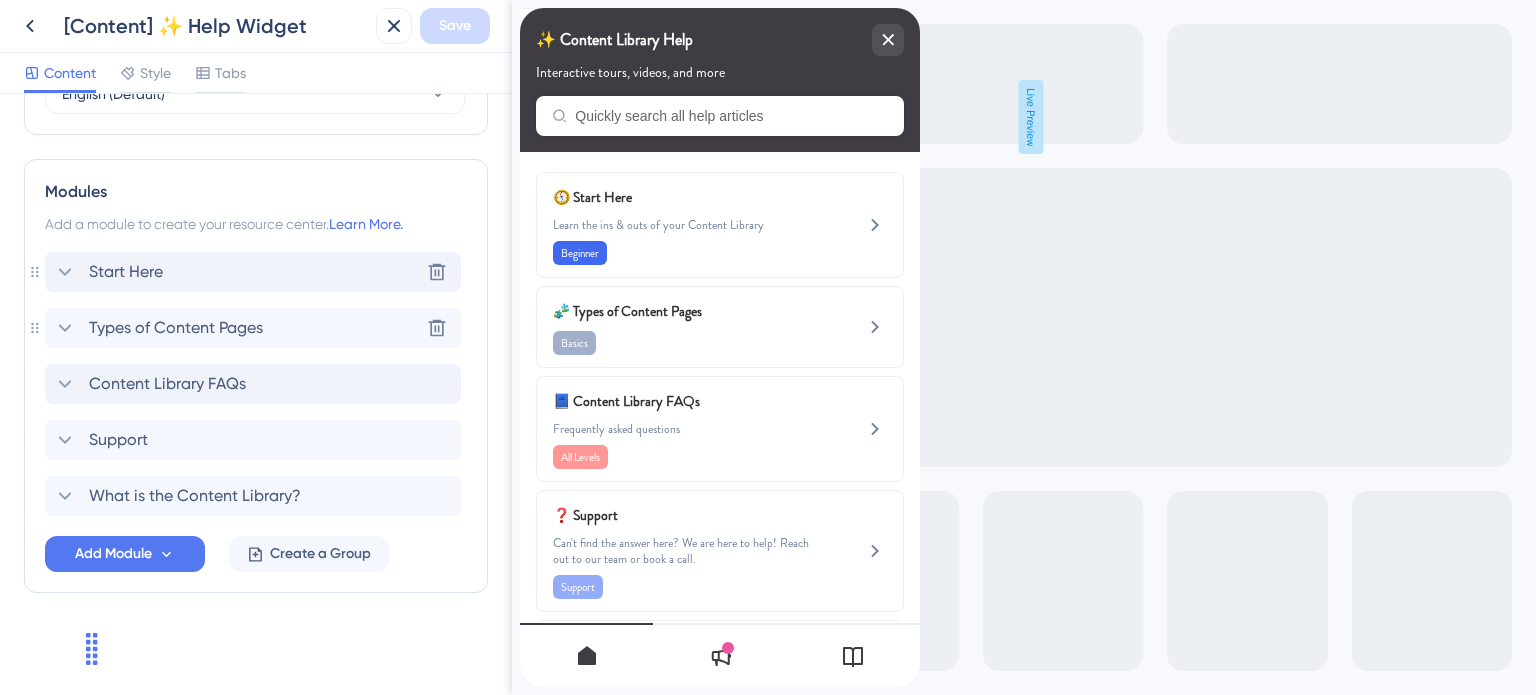 click 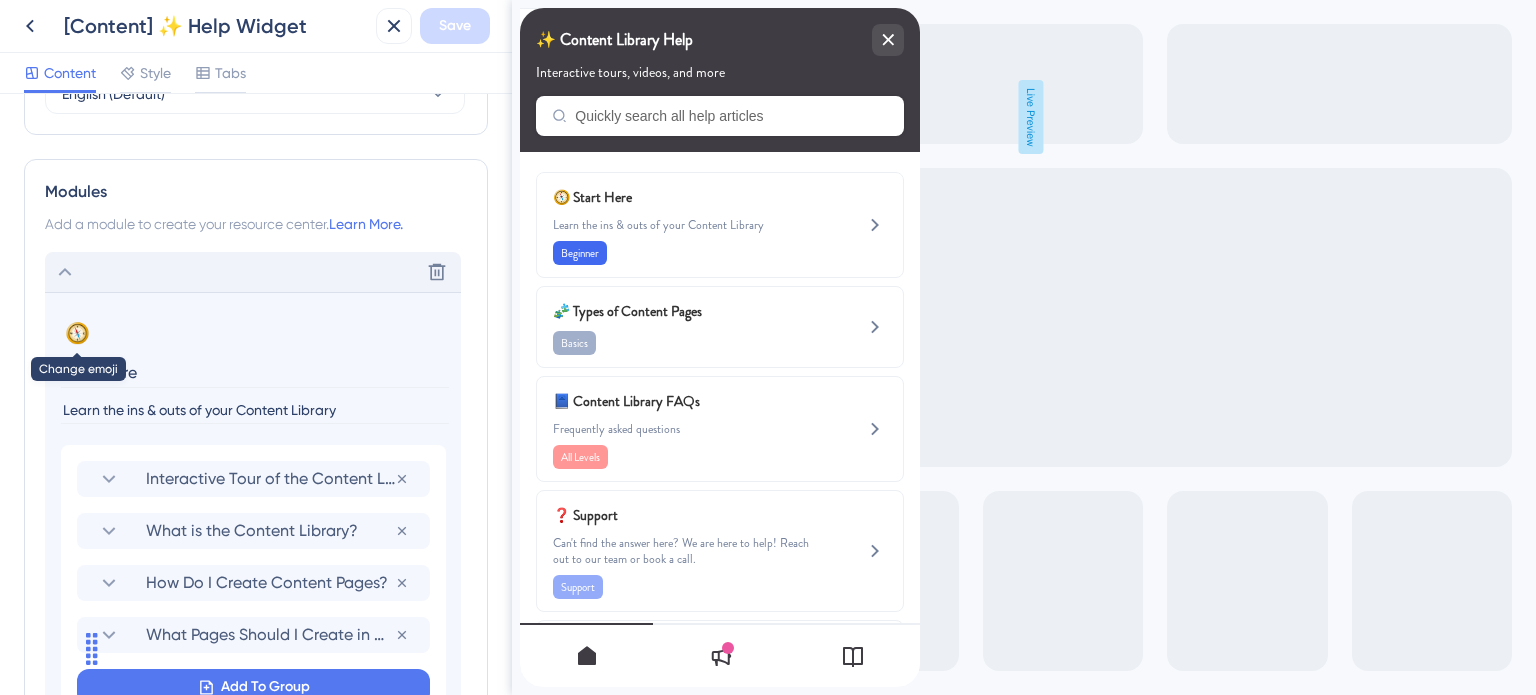 scroll, scrollTop: 918, scrollLeft: 0, axis: vertical 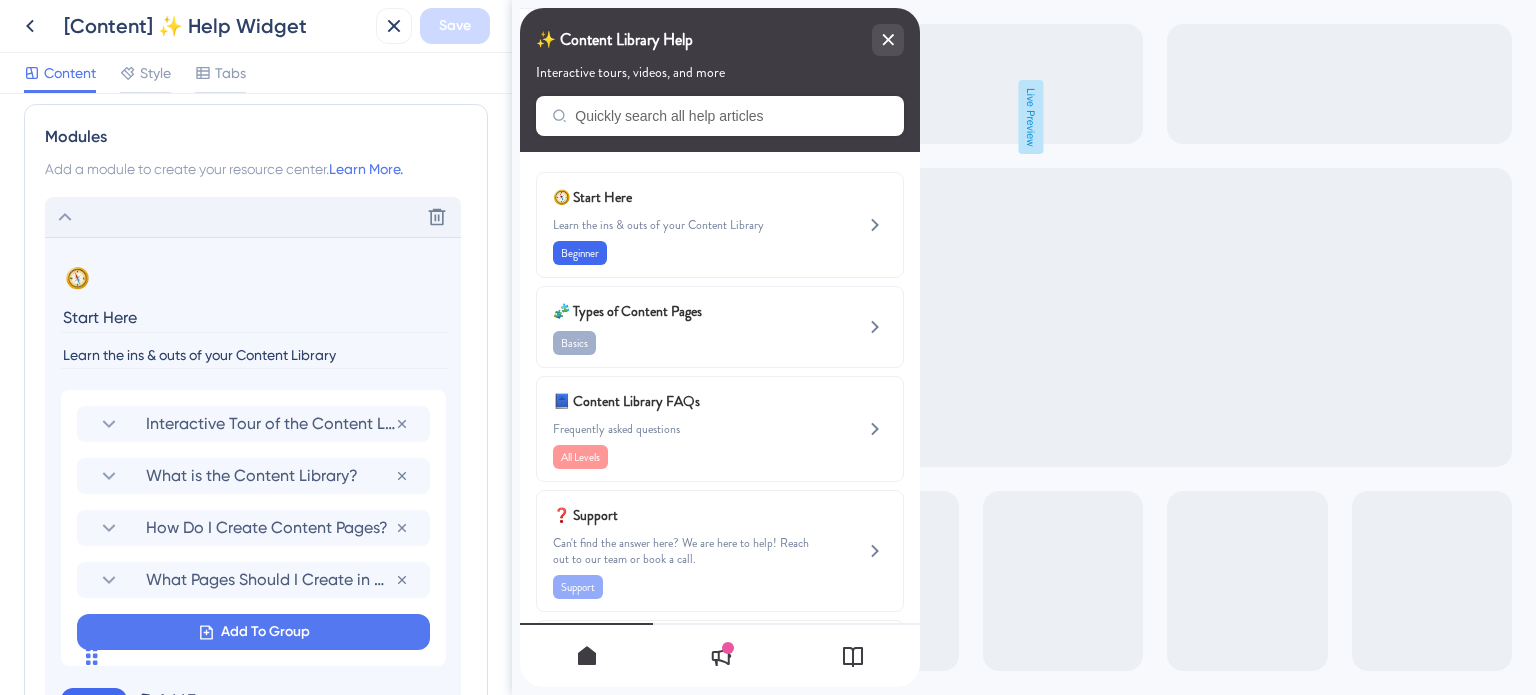 click 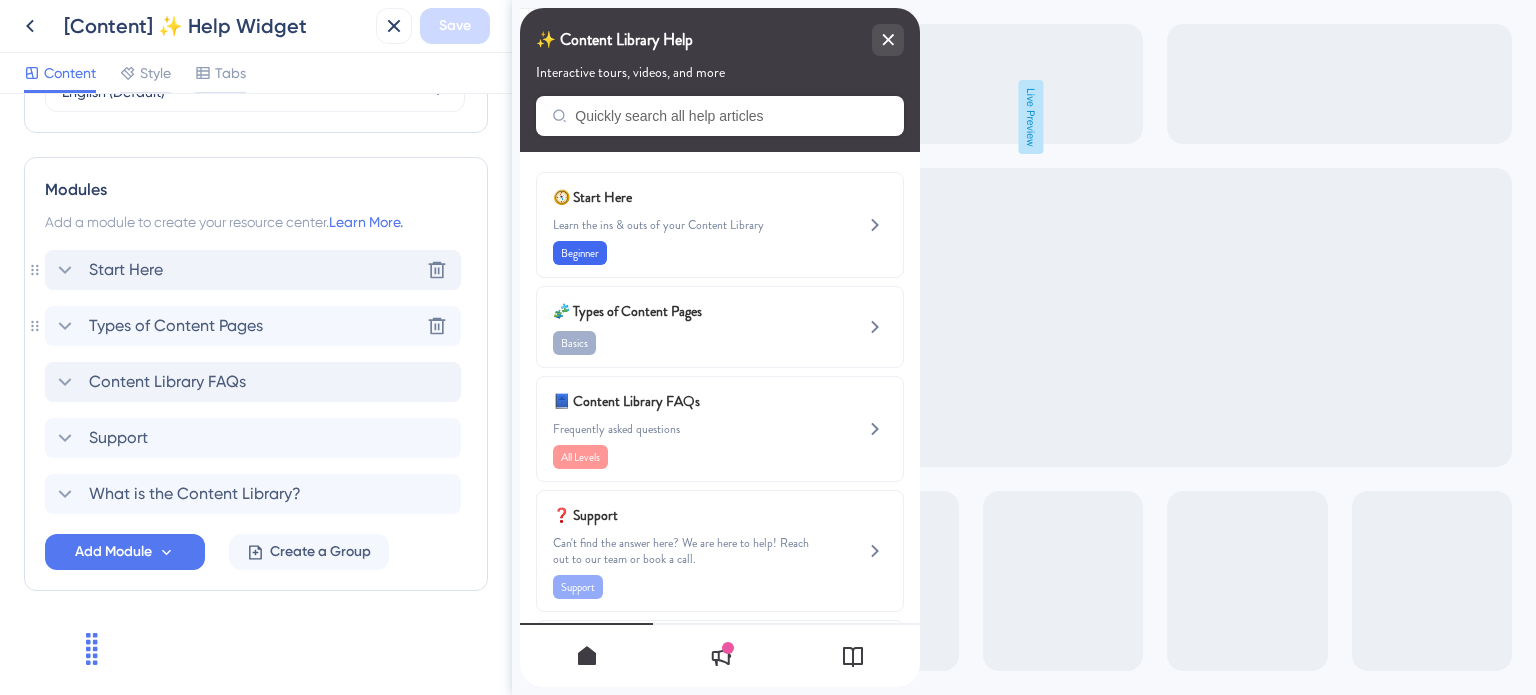 scroll, scrollTop: 863, scrollLeft: 0, axis: vertical 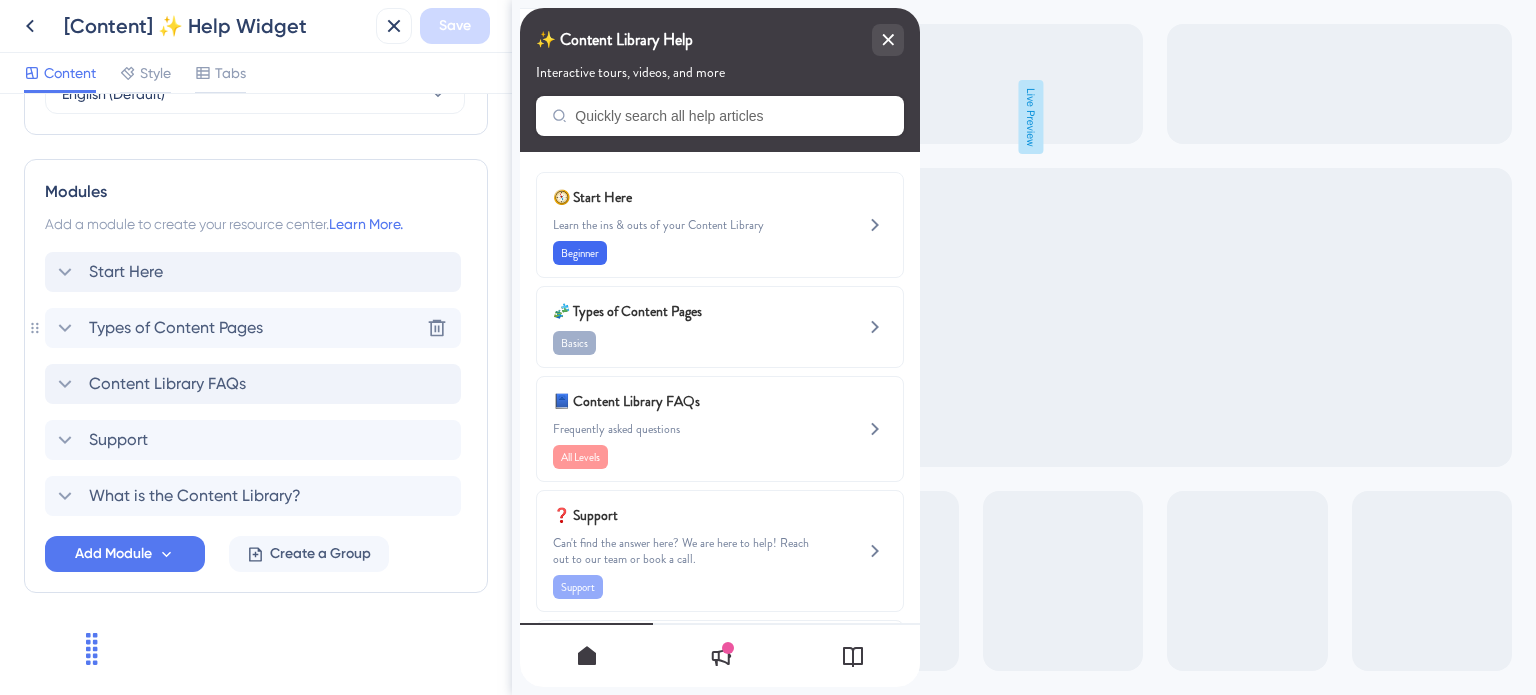 click 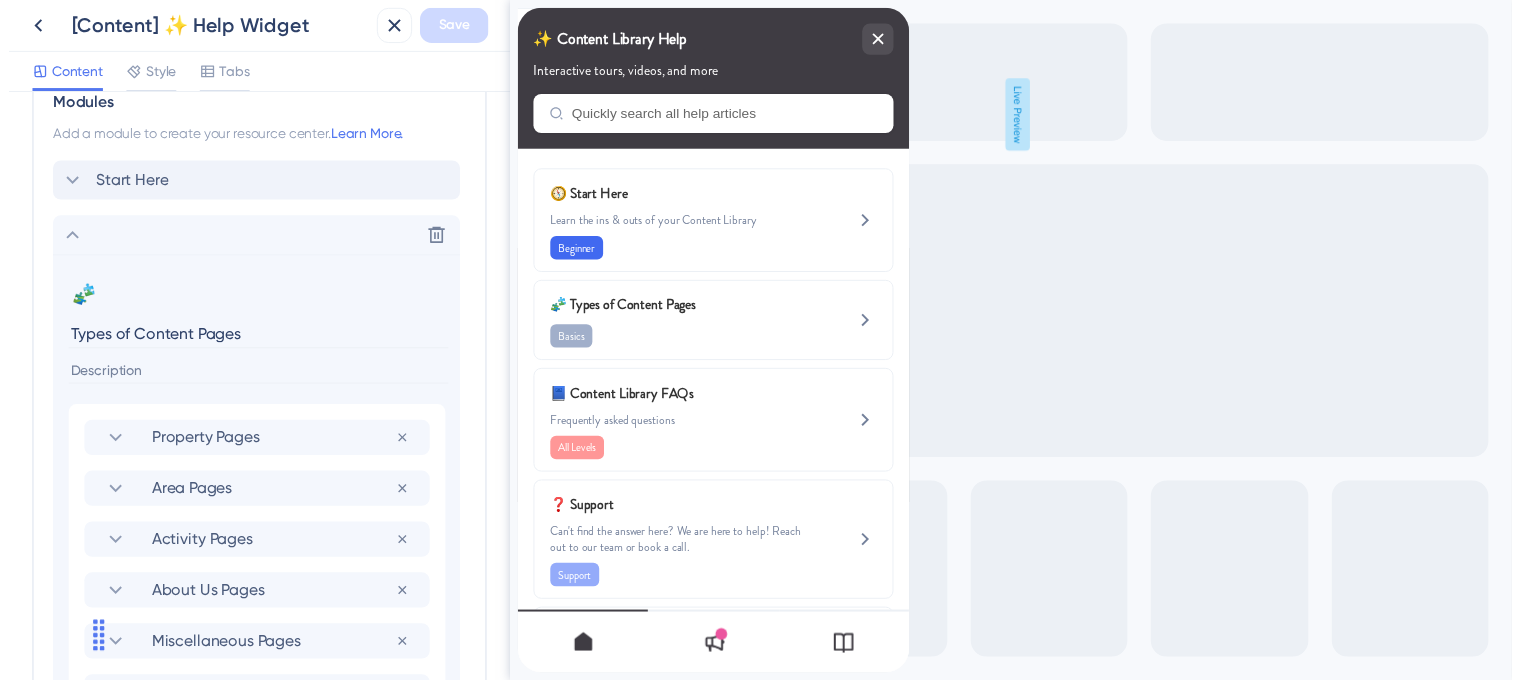 scroll, scrollTop: 918, scrollLeft: 0, axis: vertical 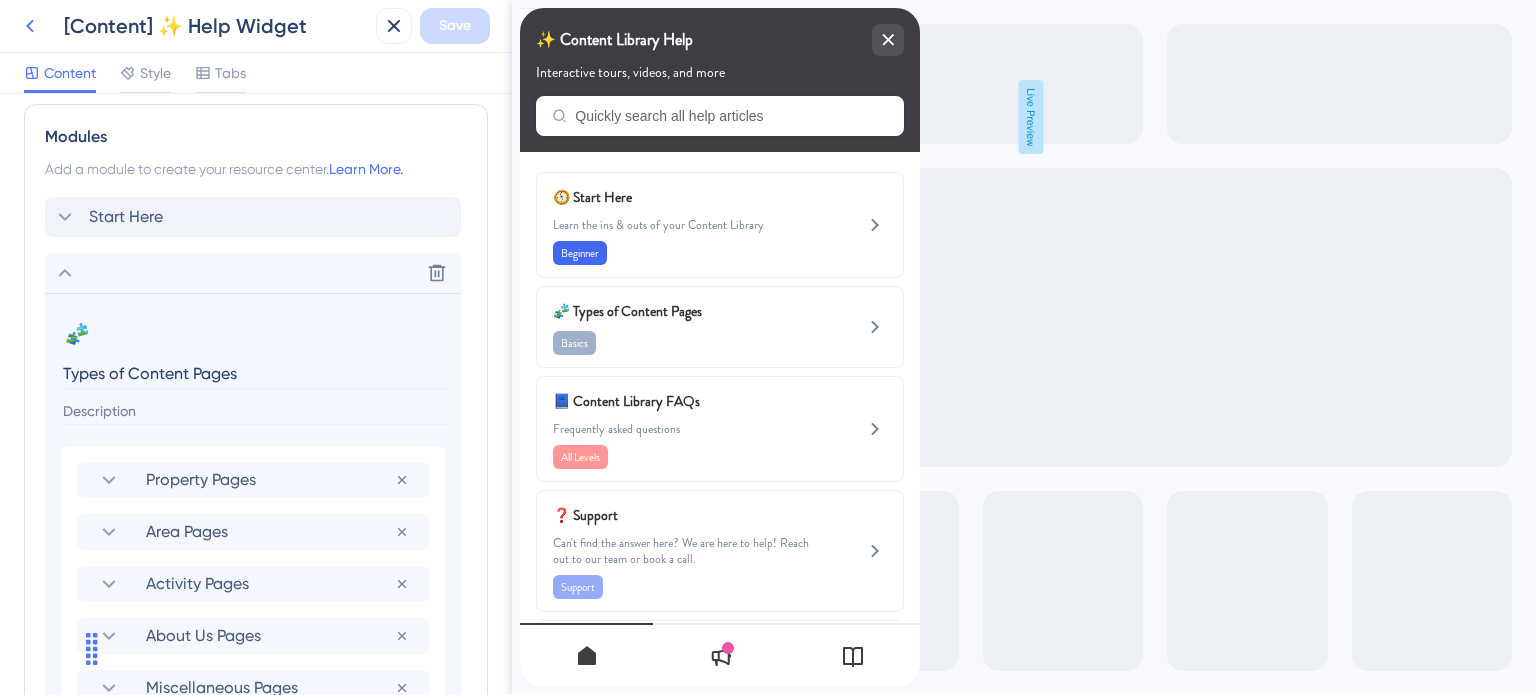 click 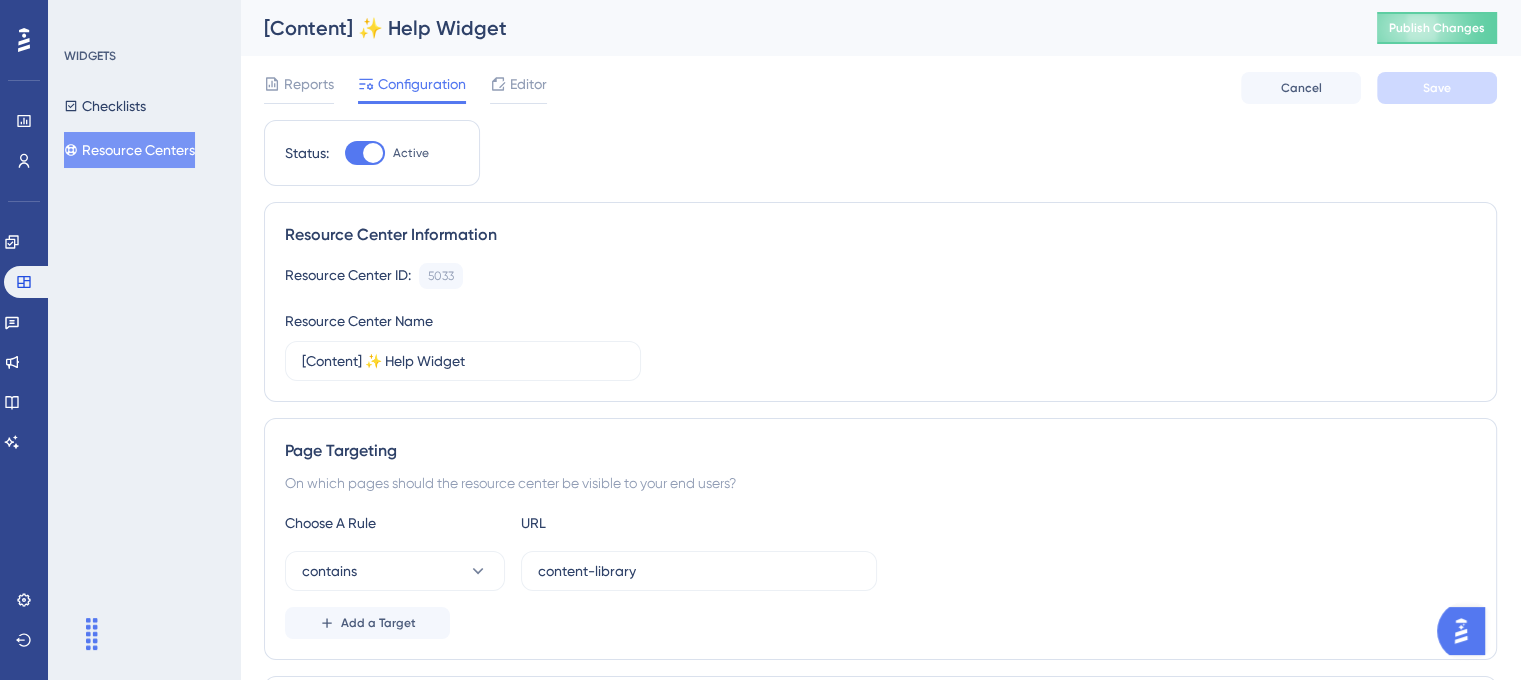 click on "Resource Centers" at bounding box center (129, 150) 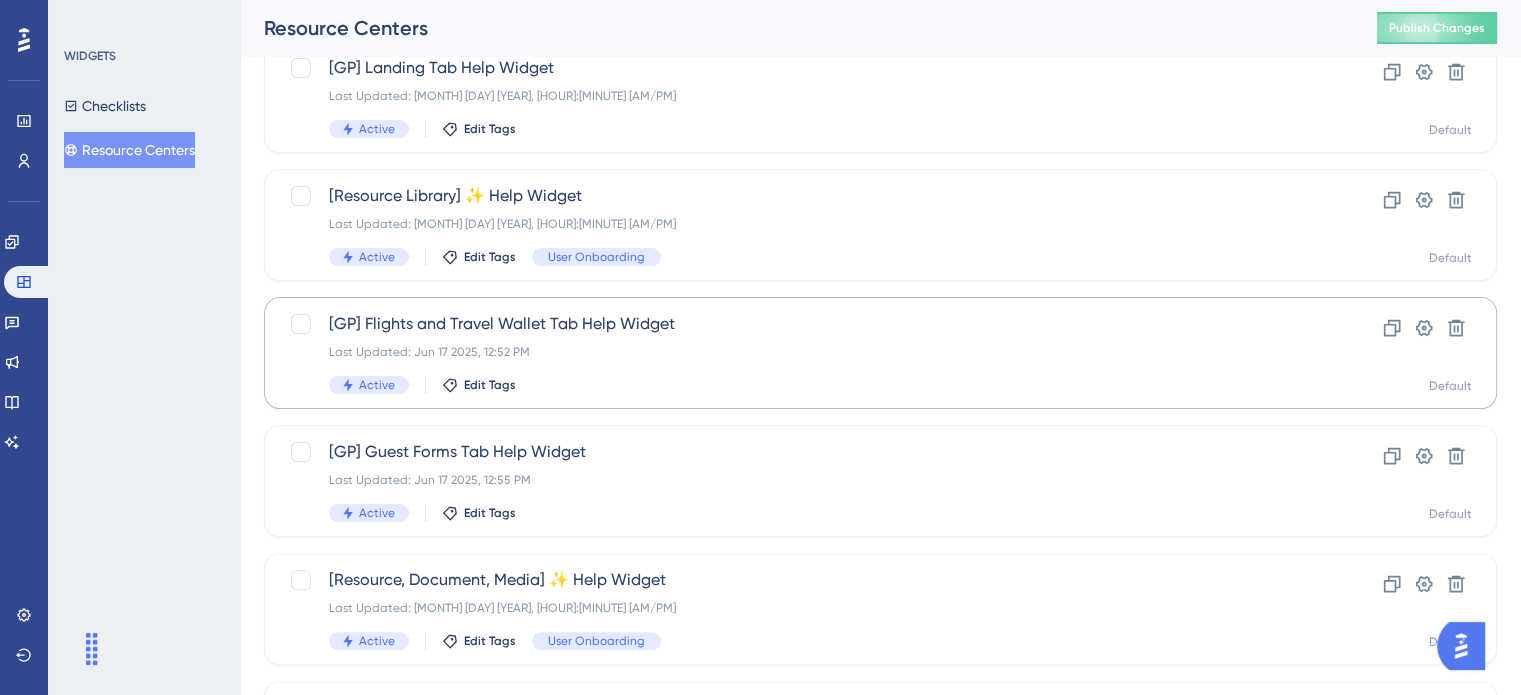 scroll, scrollTop: 400, scrollLeft: 0, axis: vertical 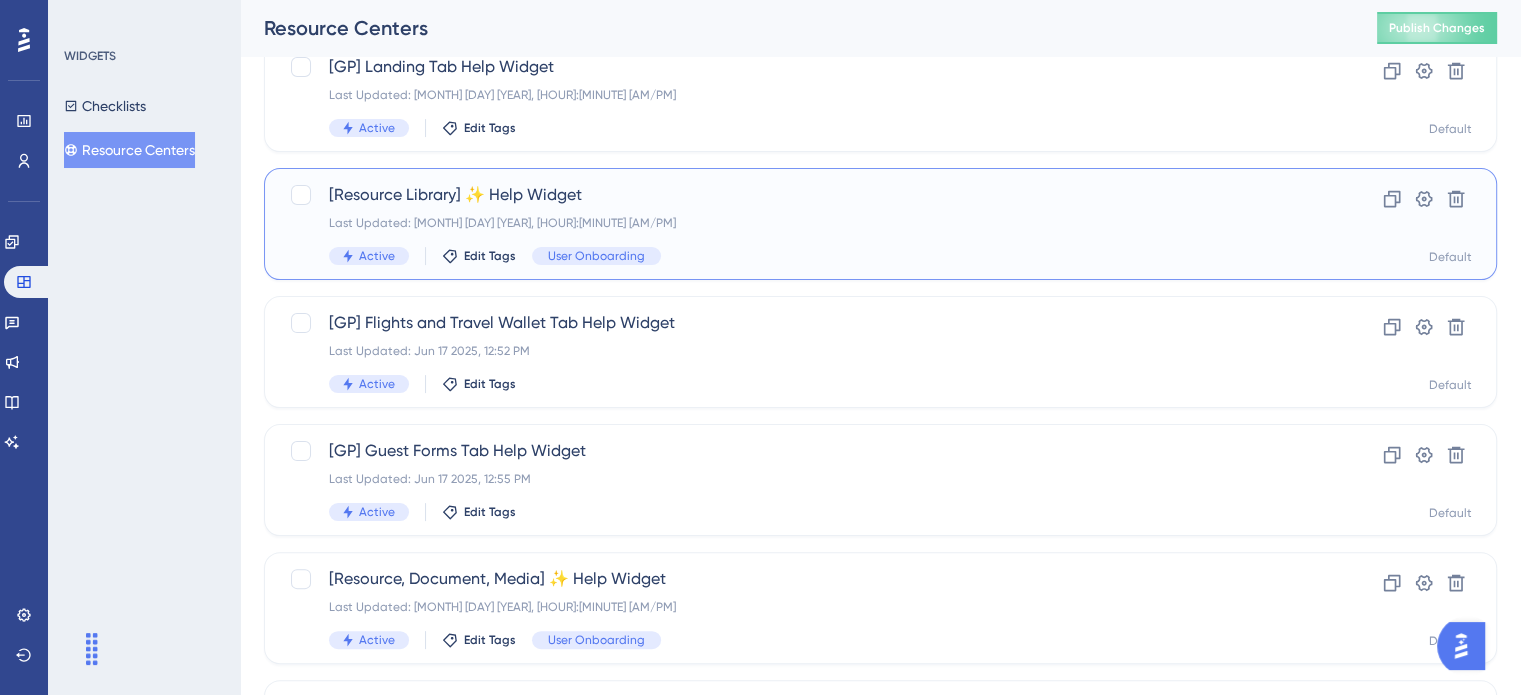click on "[Resource Library] ✨ Help Widget" at bounding box center (800, 195) 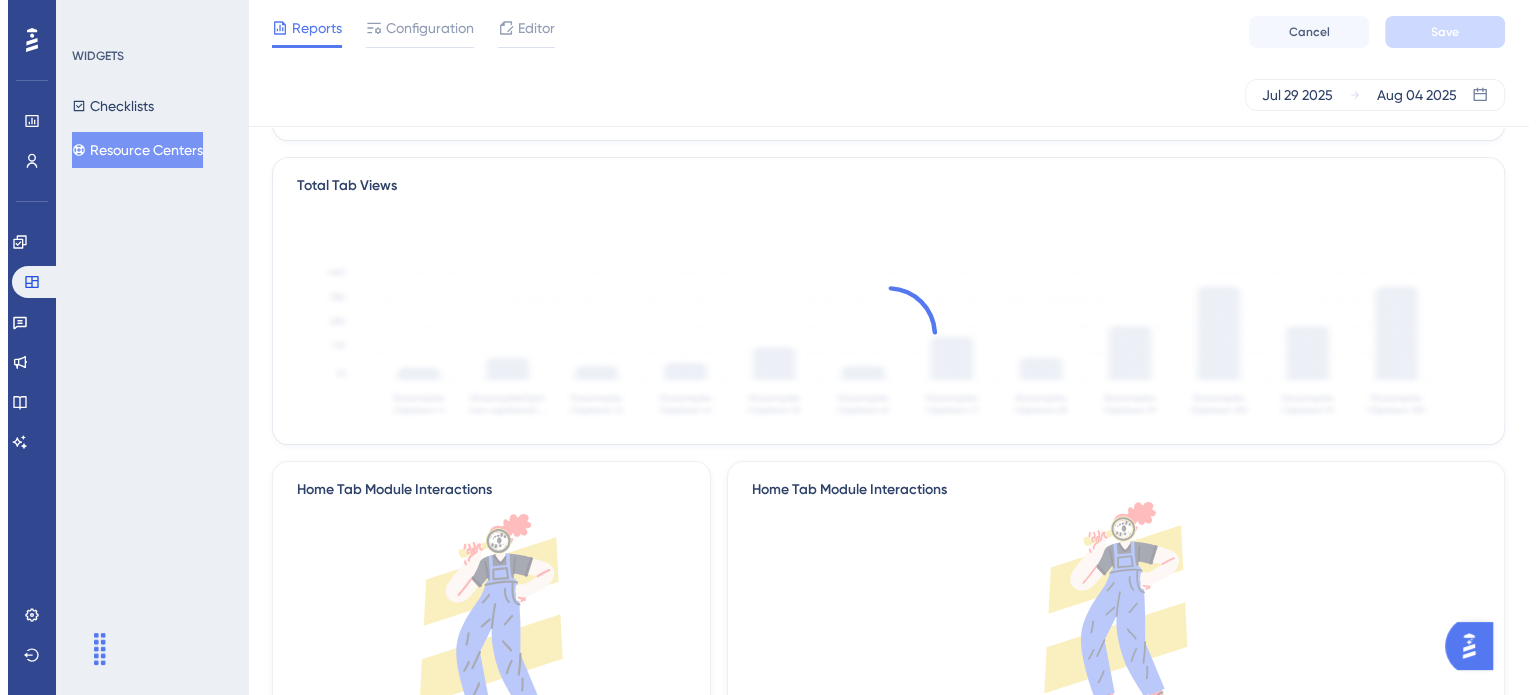 scroll, scrollTop: 0, scrollLeft: 0, axis: both 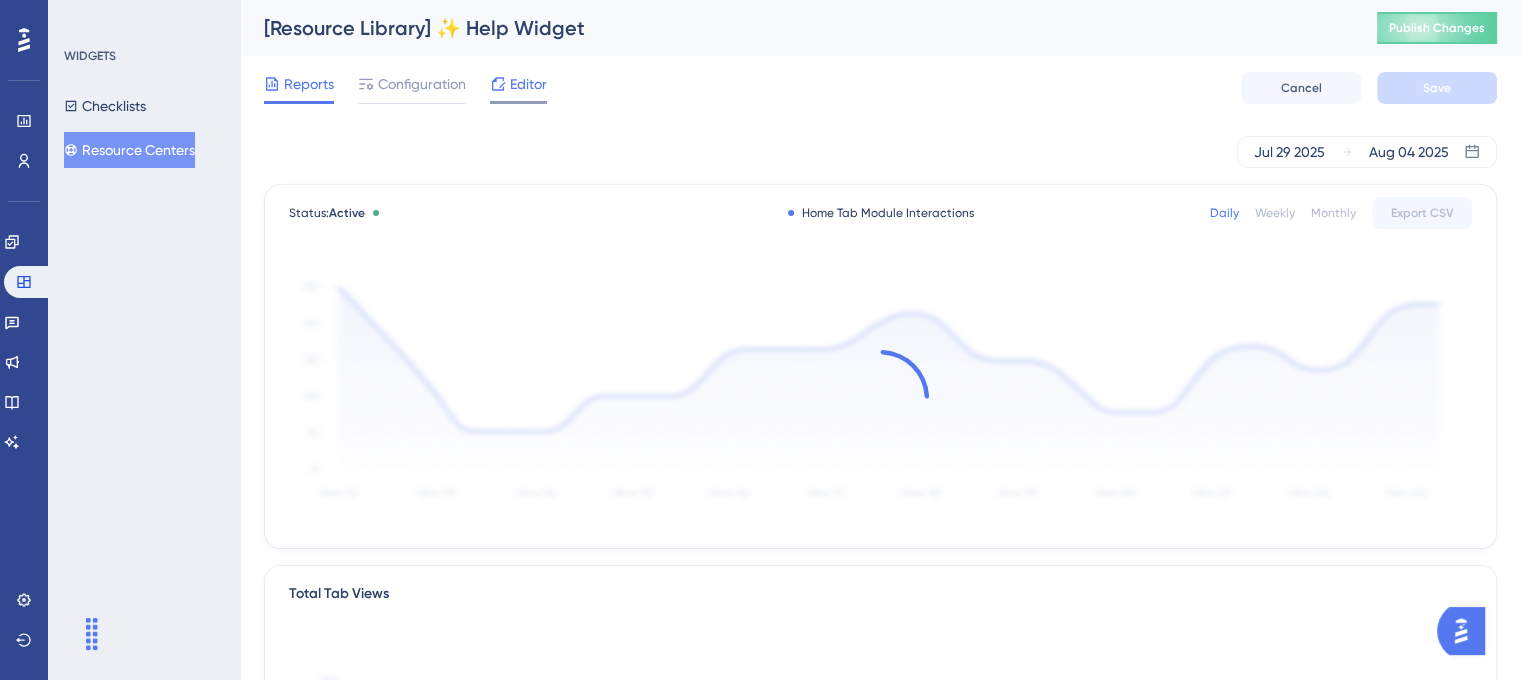 click on "Editor" at bounding box center [528, 84] 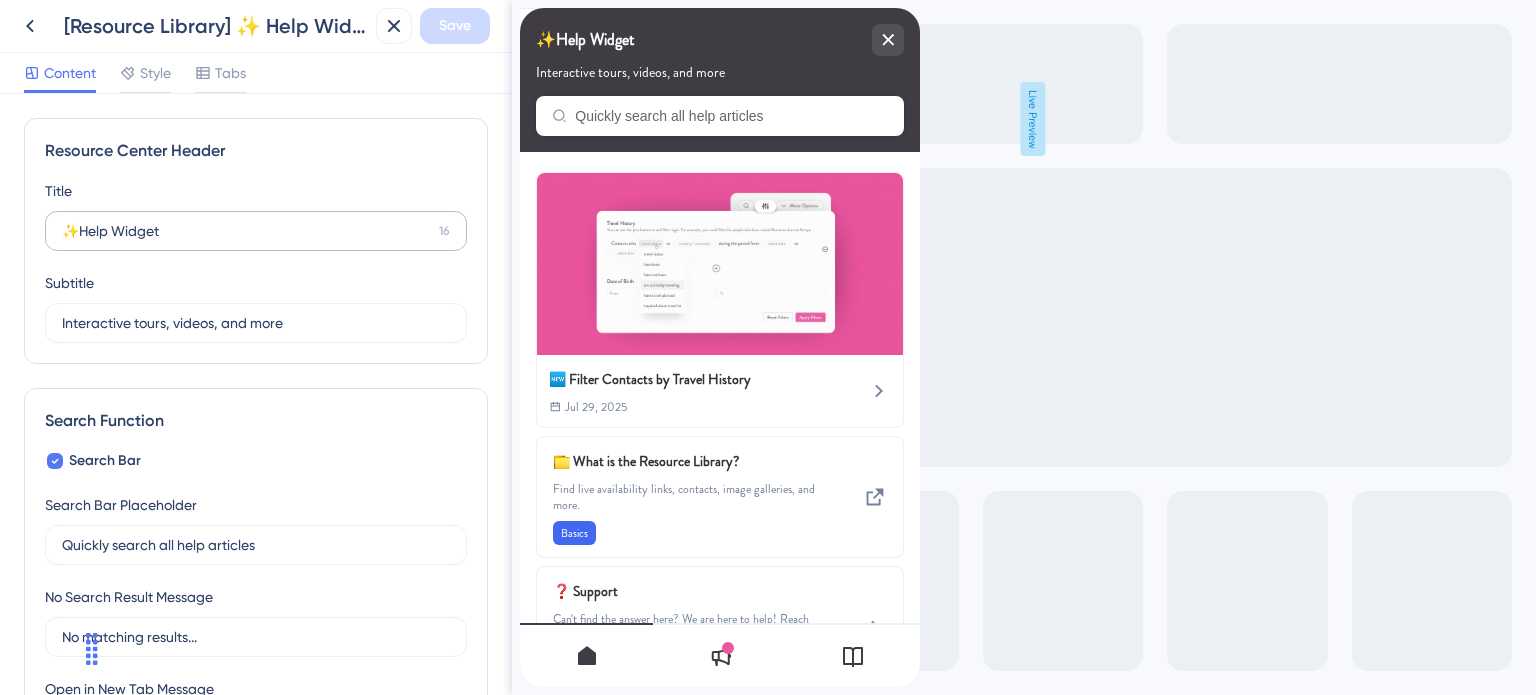 scroll, scrollTop: 0, scrollLeft: 0, axis: both 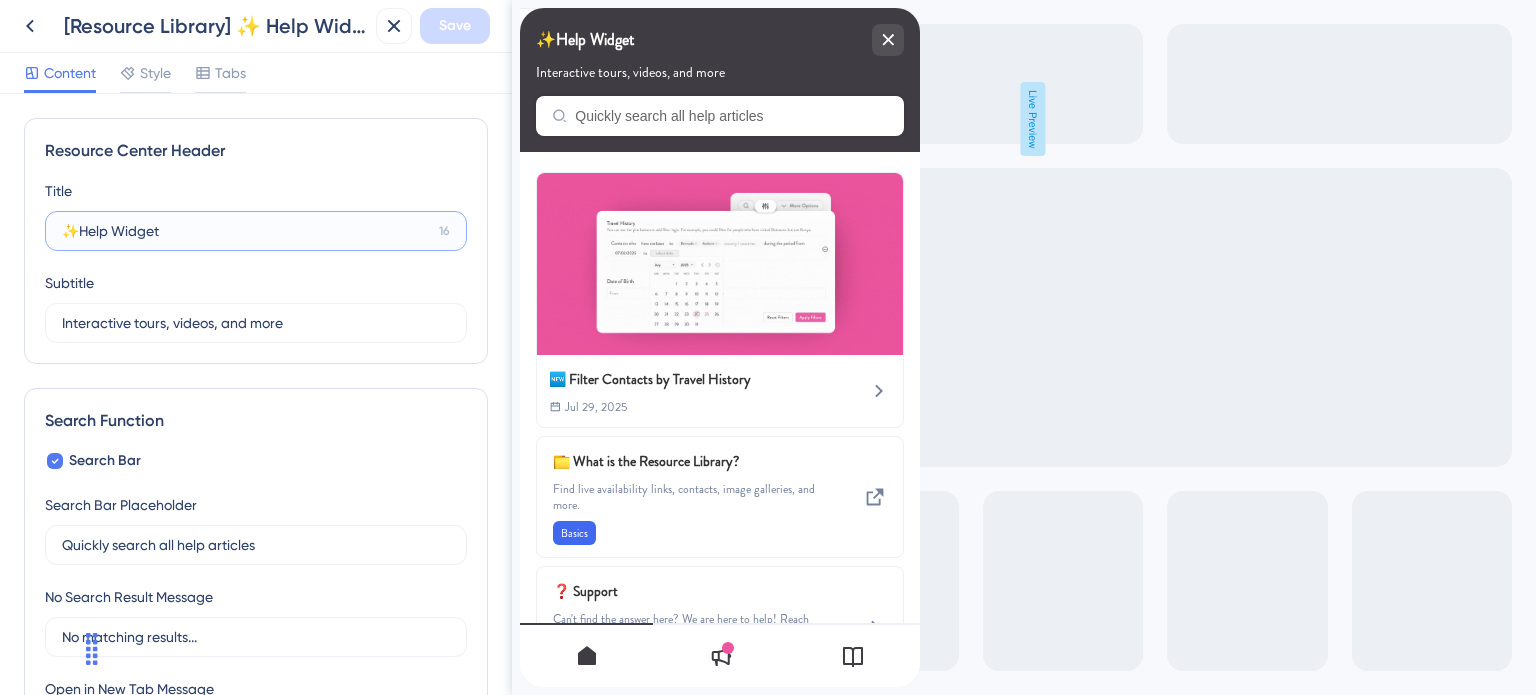 drag, startPoint x: 176, startPoint y: 231, endPoint x: 87, endPoint y: 231, distance: 89 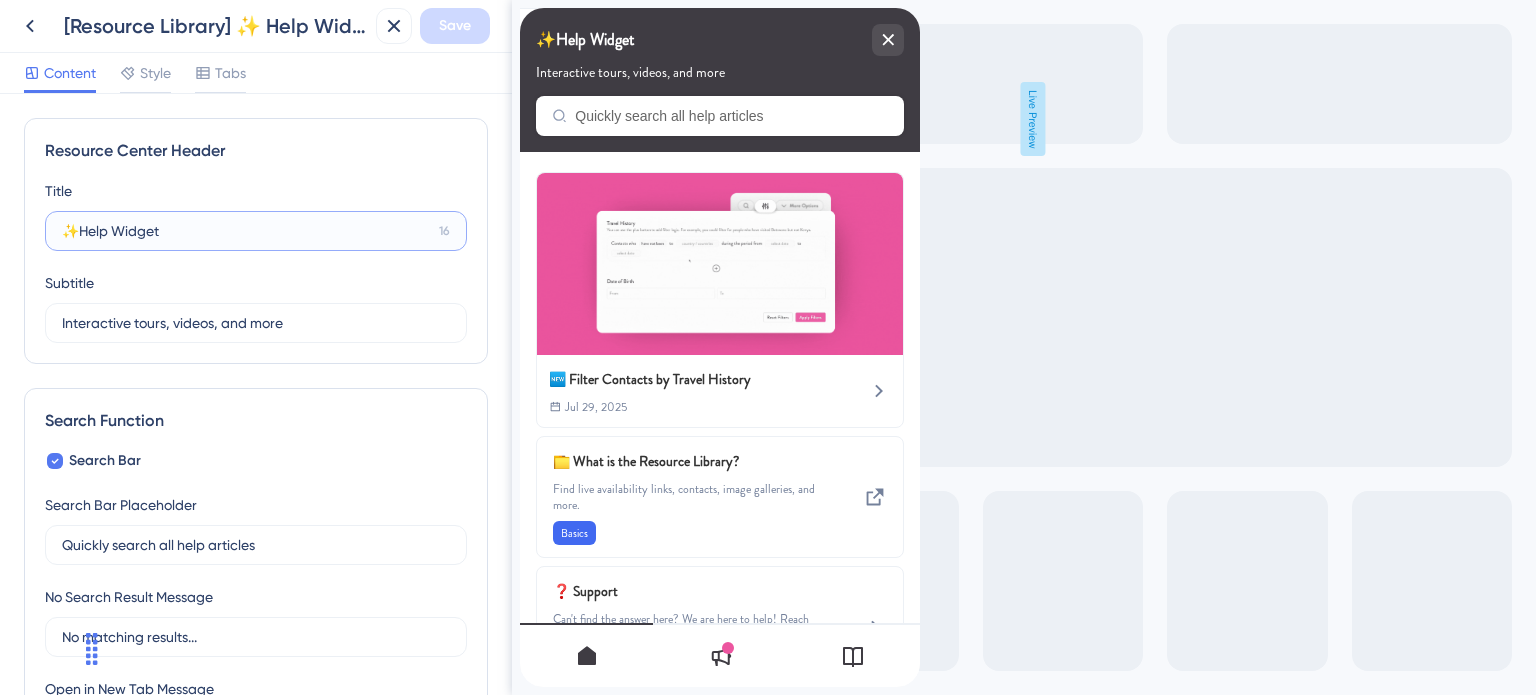 click on "✨Help Widget" at bounding box center (246, 231) 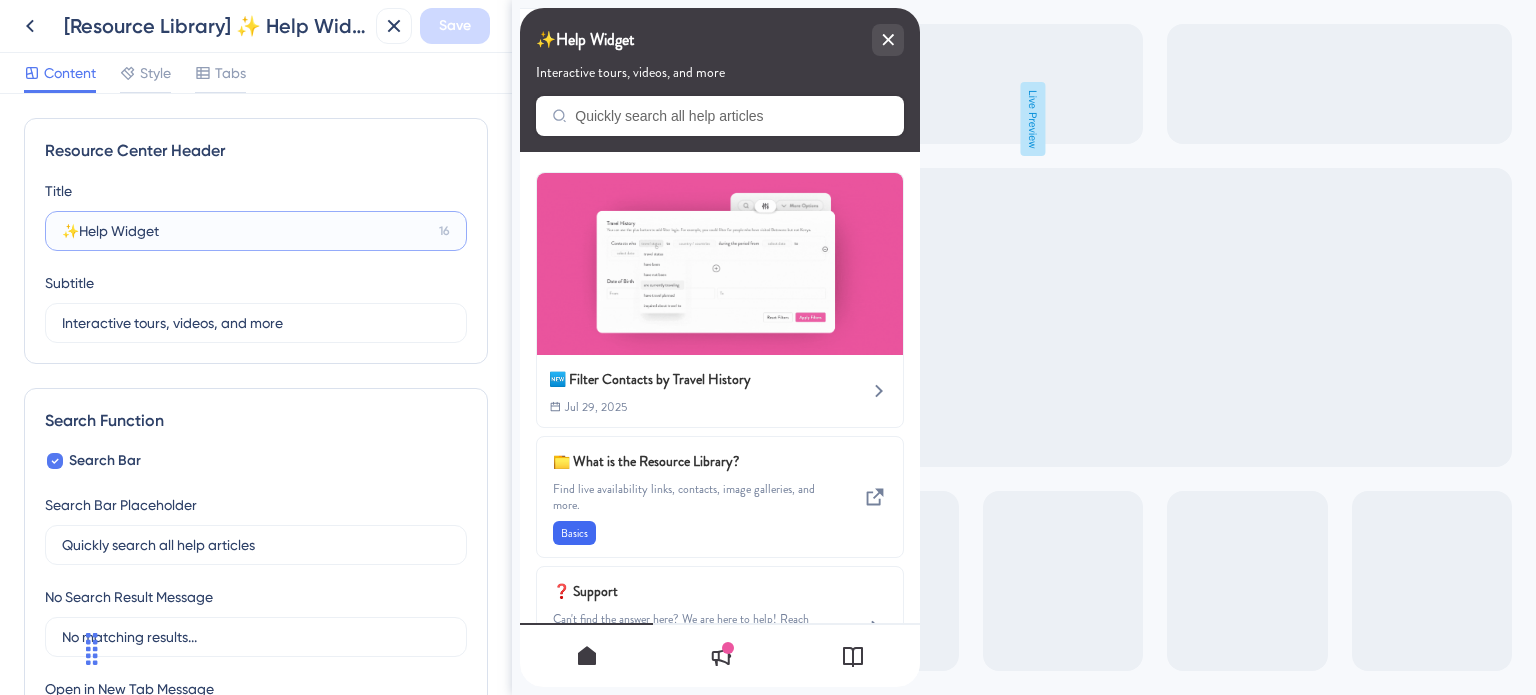 click on "✨Help Widget" at bounding box center (246, 231) 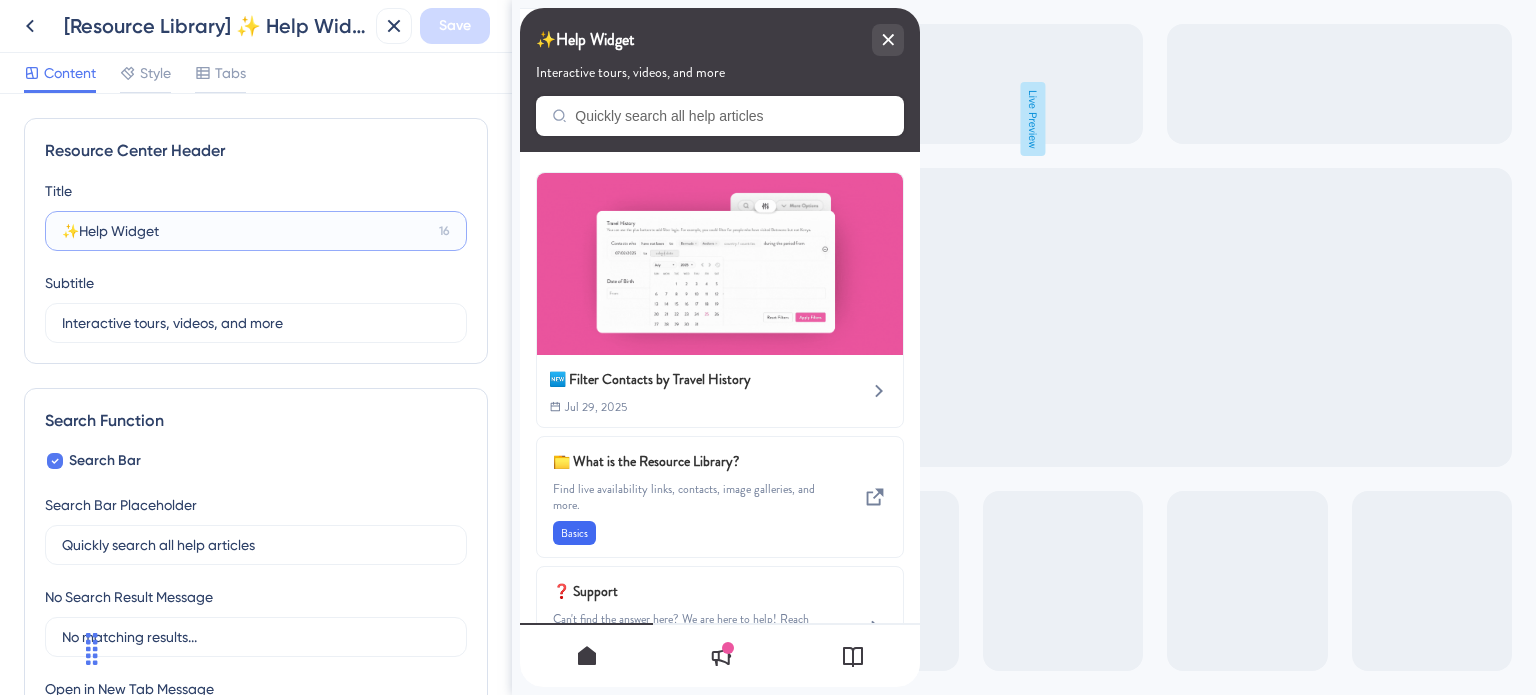 drag, startPoint x: 195, startPoint y: 228, endPoint x: 81, endPoint y: 231, distance: 114.03947 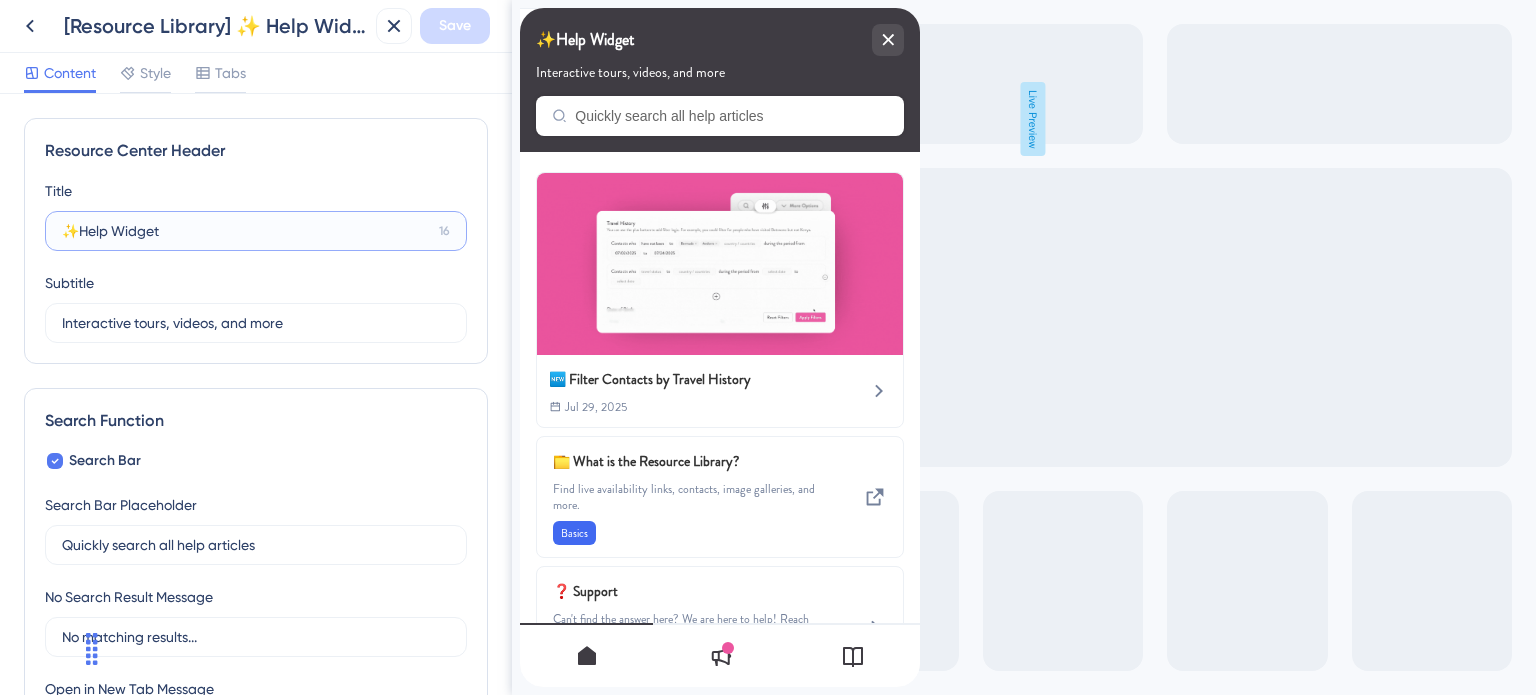 click on "✨Help Widget" at bounding box center (246, 231) 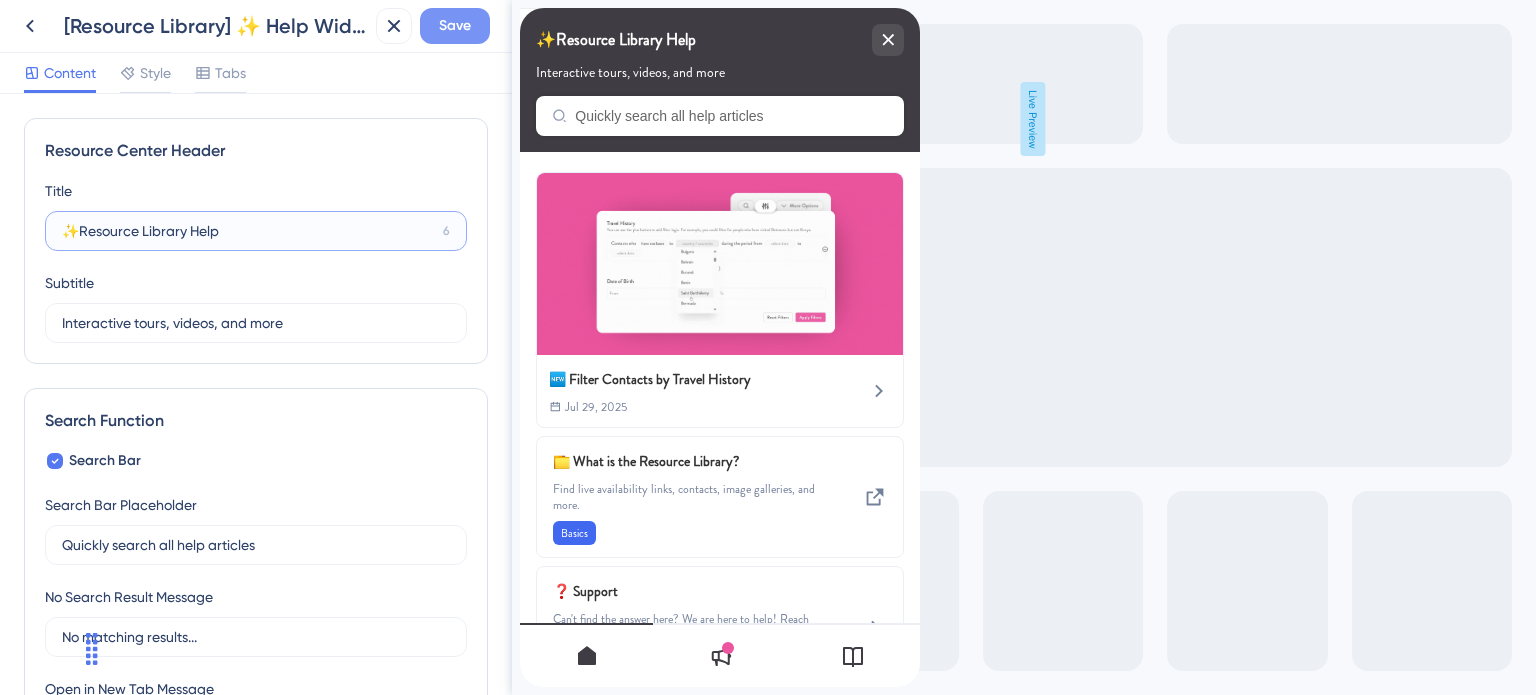 type on "✨Resource Library Help" 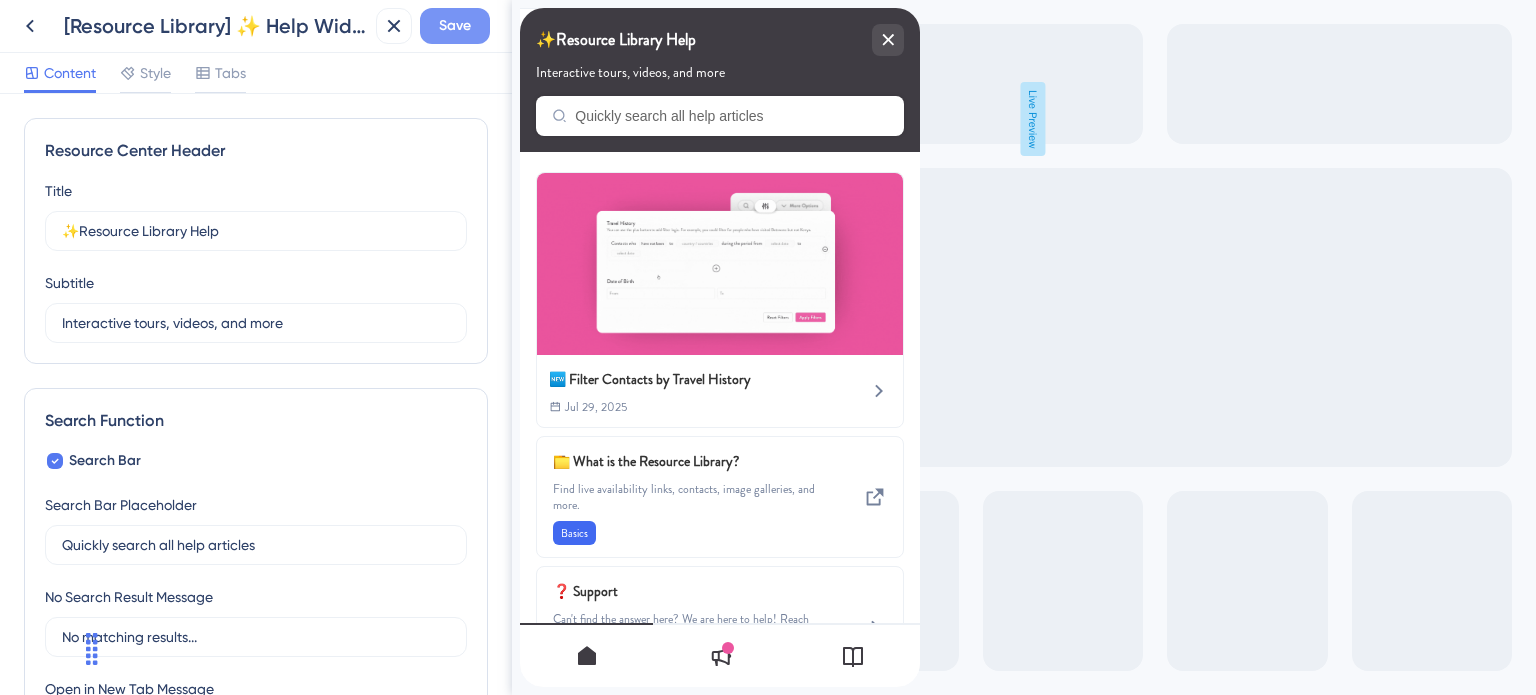 click on "Save" at bounding box center (455, 26) 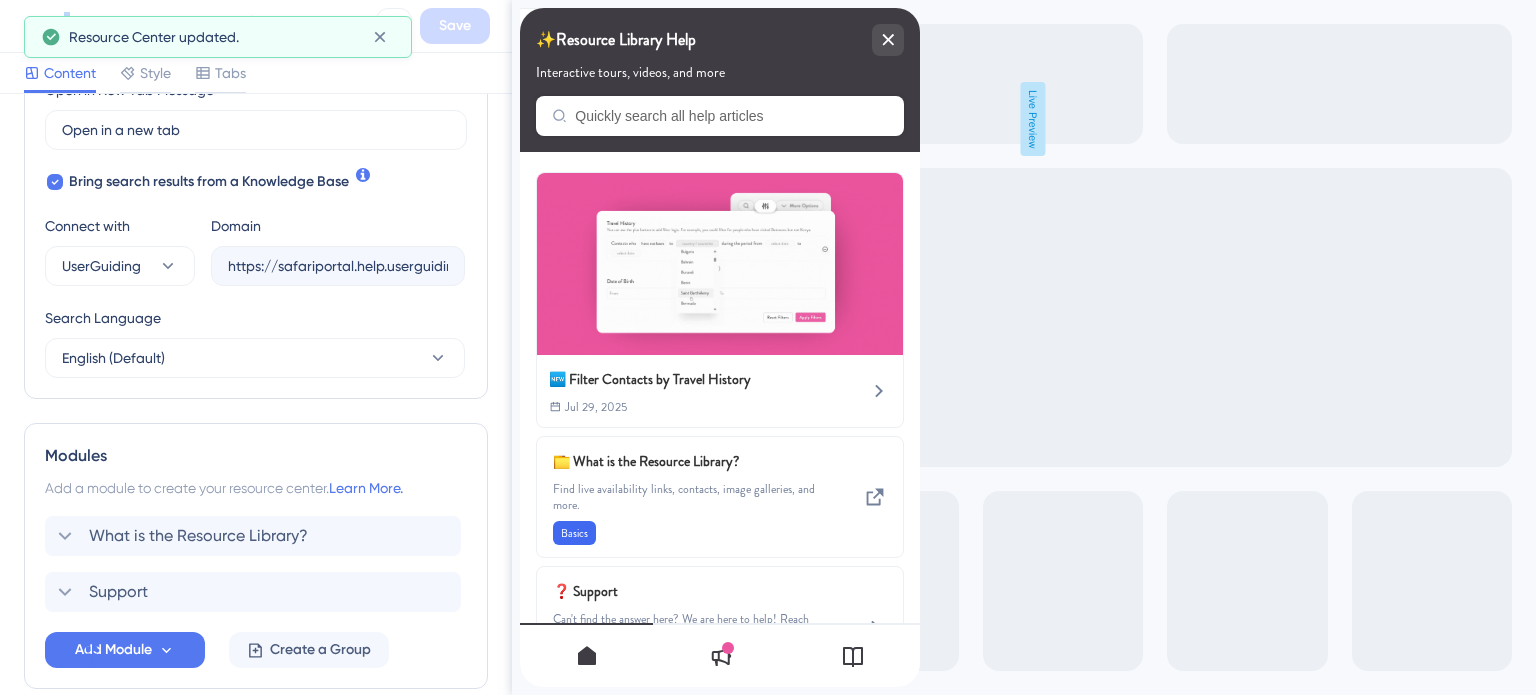 scroll, scrollTop: 695, scrollLeft: 0, axis: vertical 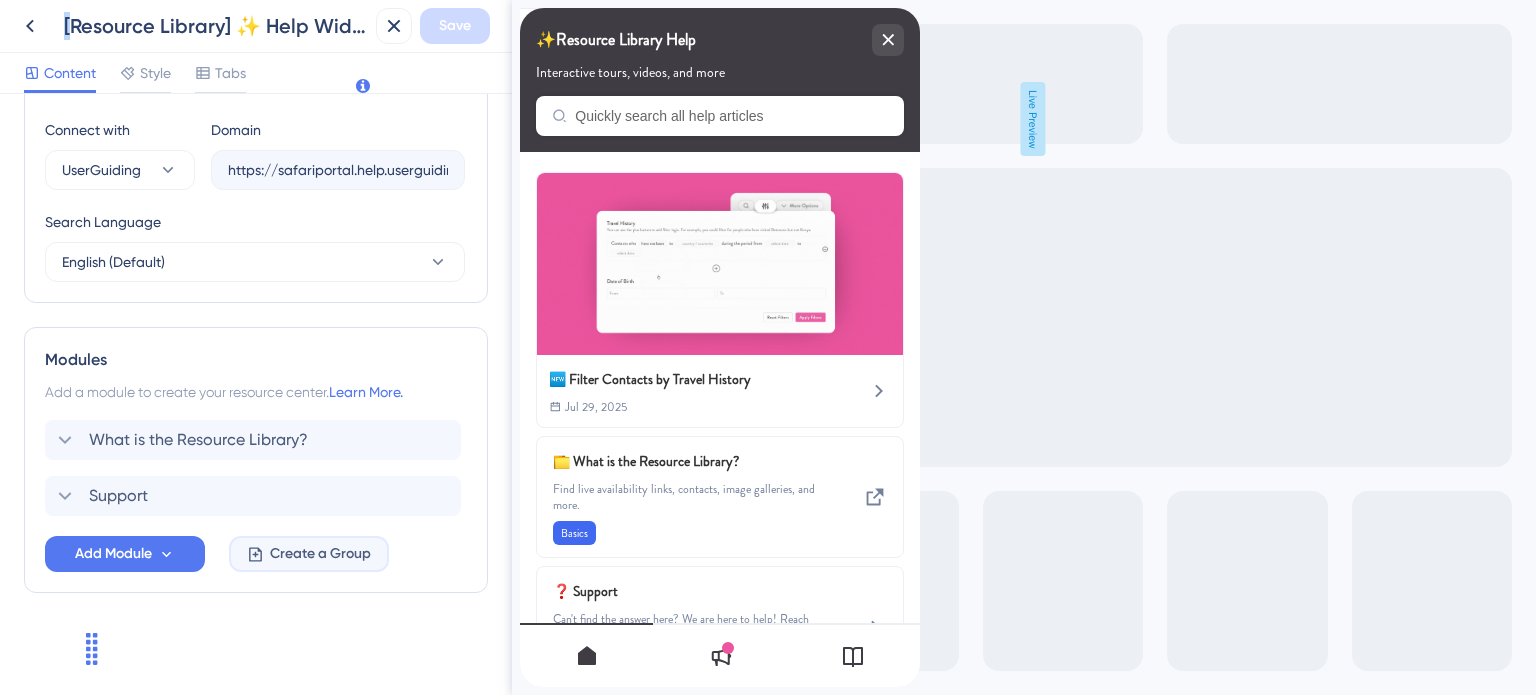 click on "Create a Group" at bounding box center [320, 554] 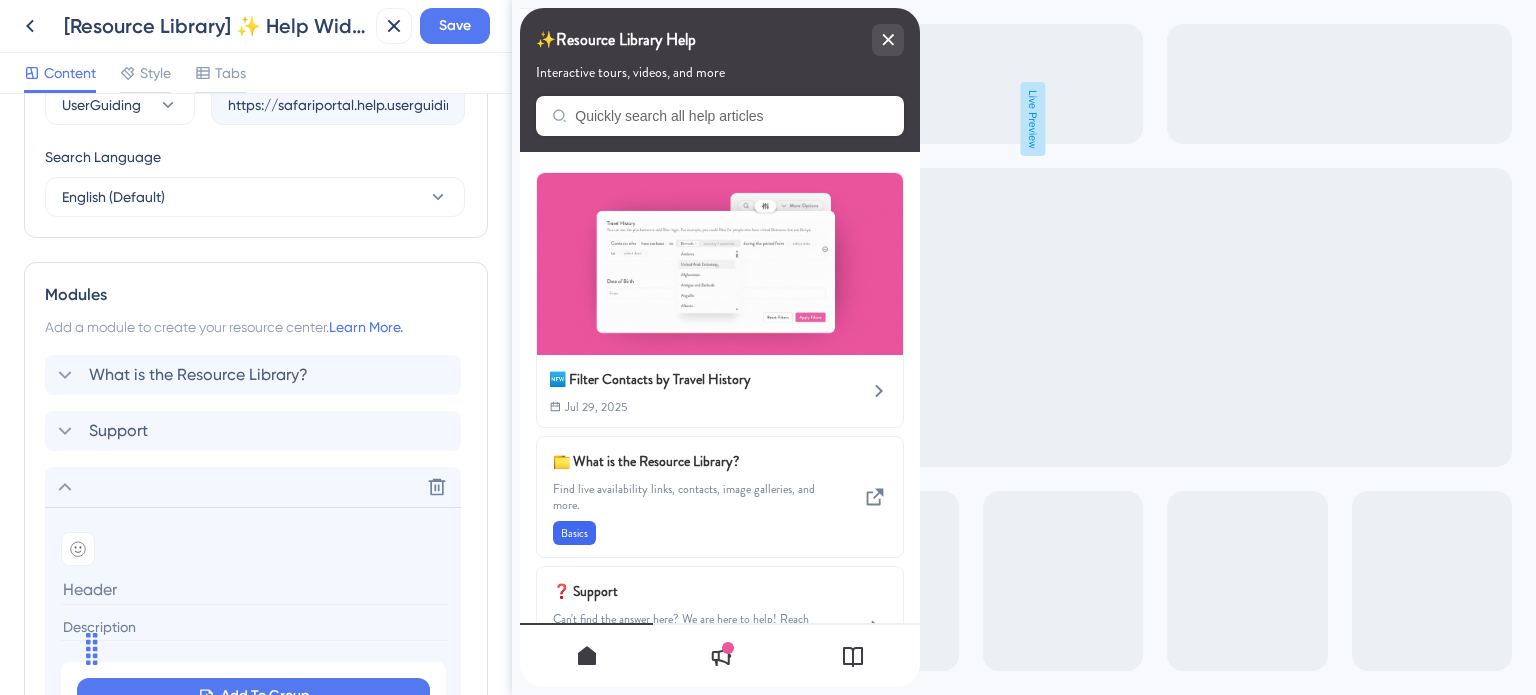 scroll, scrollTop: 795, scrollLeft: 0, axis: vertical 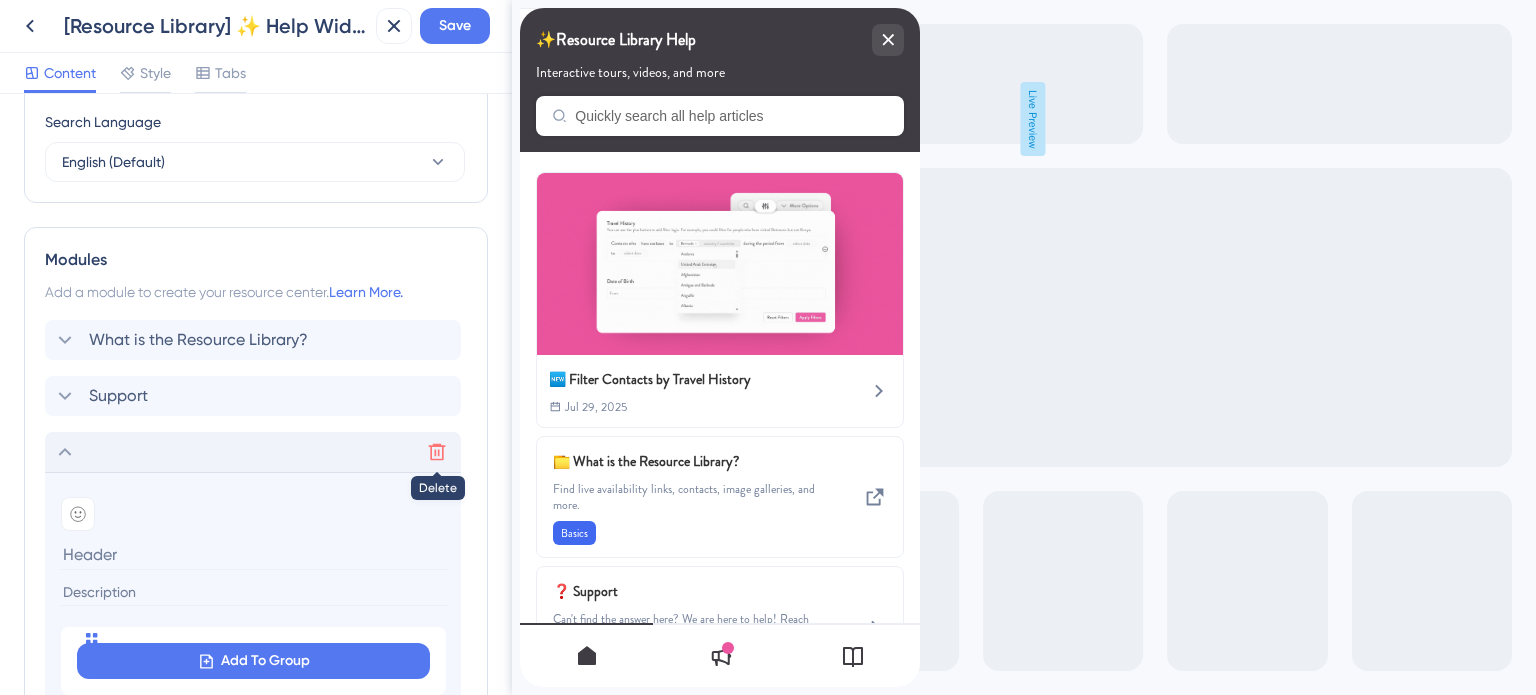 click 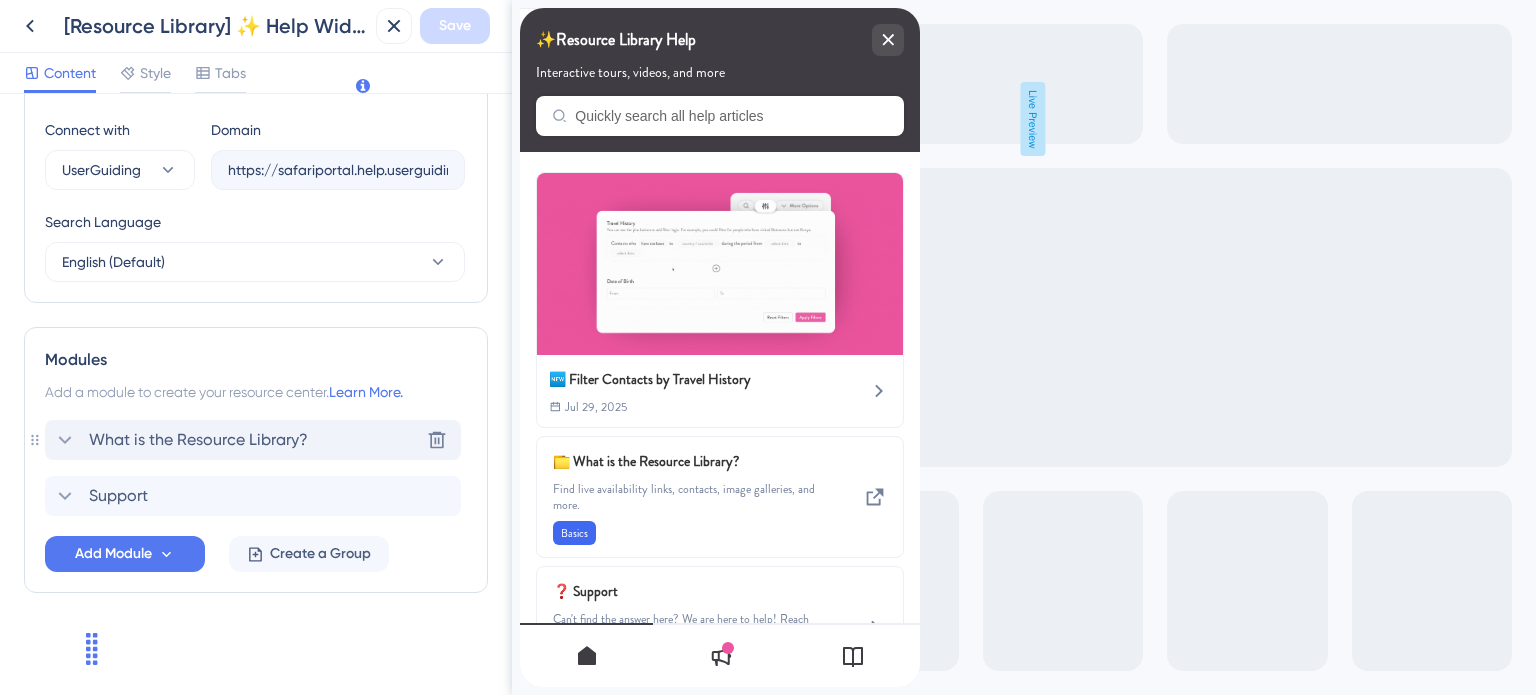 click 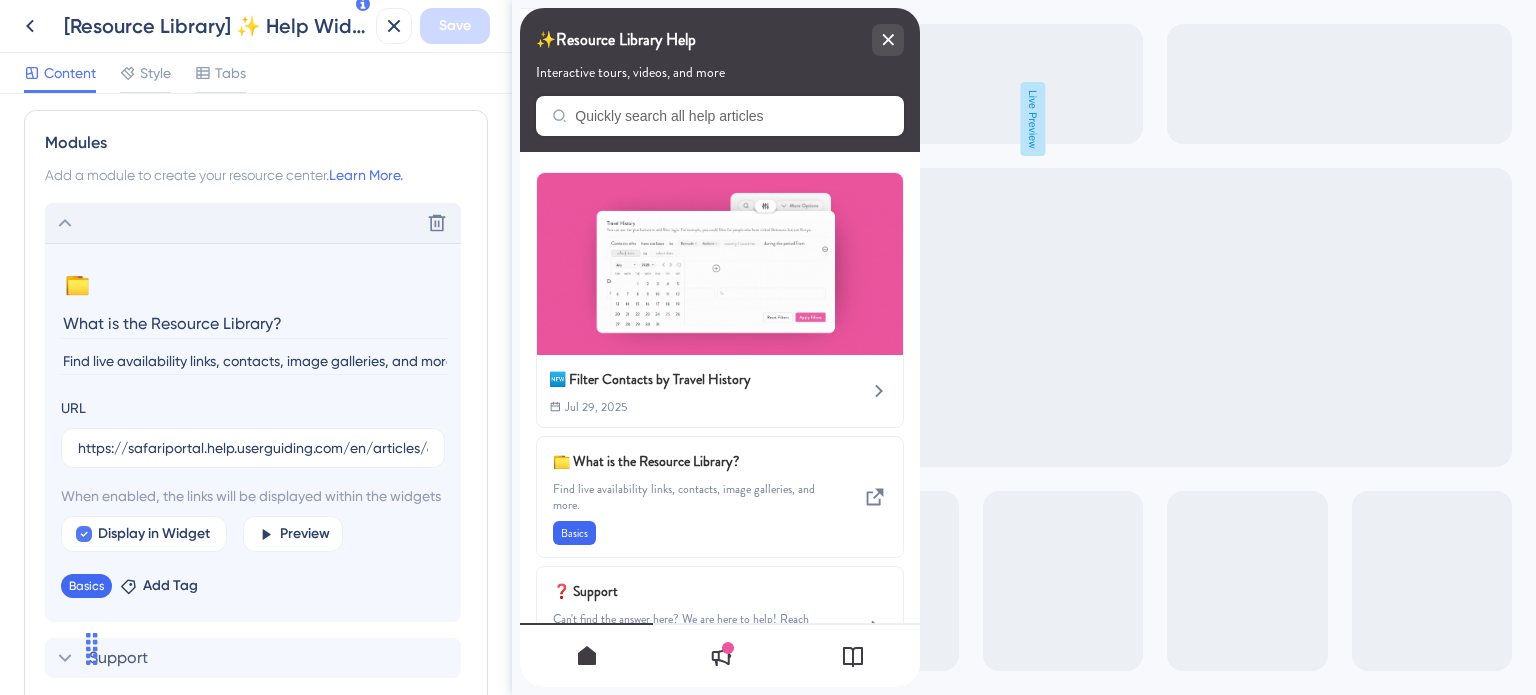 scroll, scrollTop: 695, scrollLeft: 0, axis: vertical 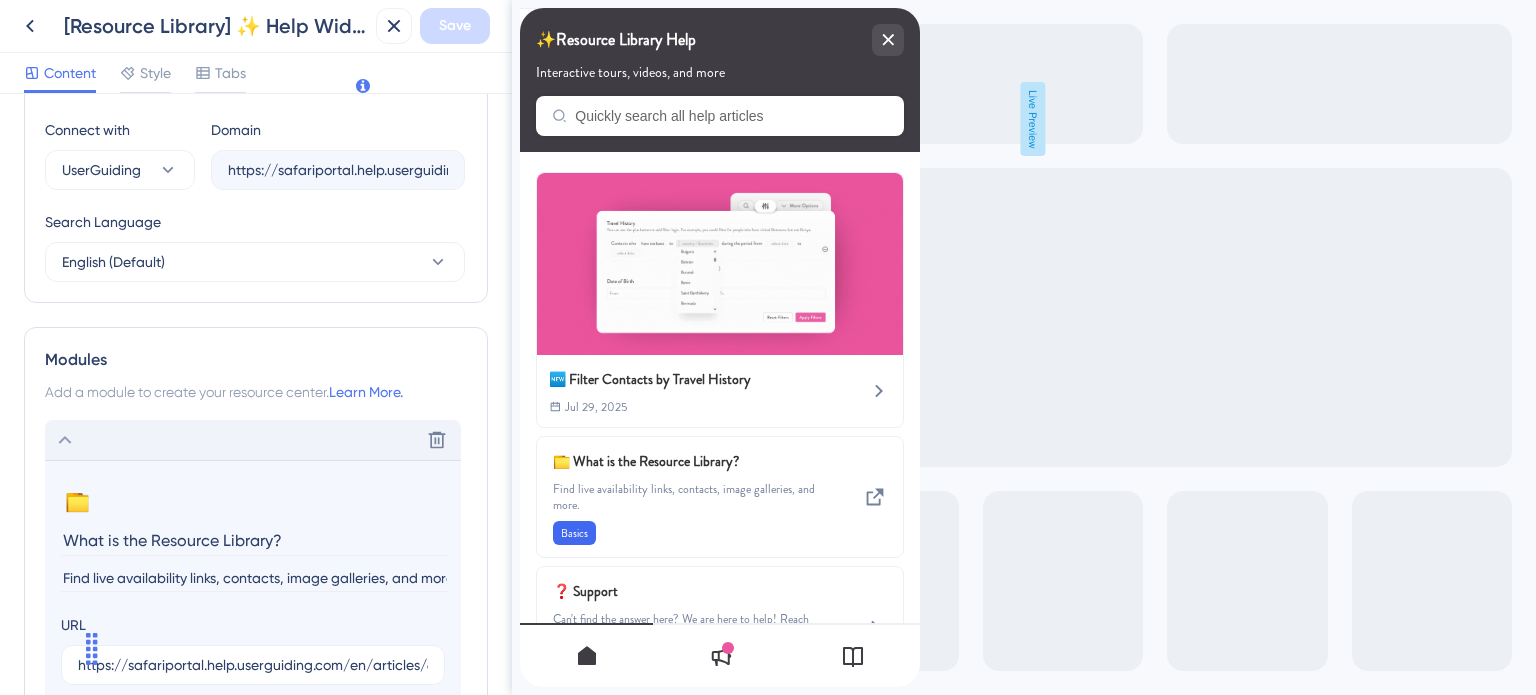click 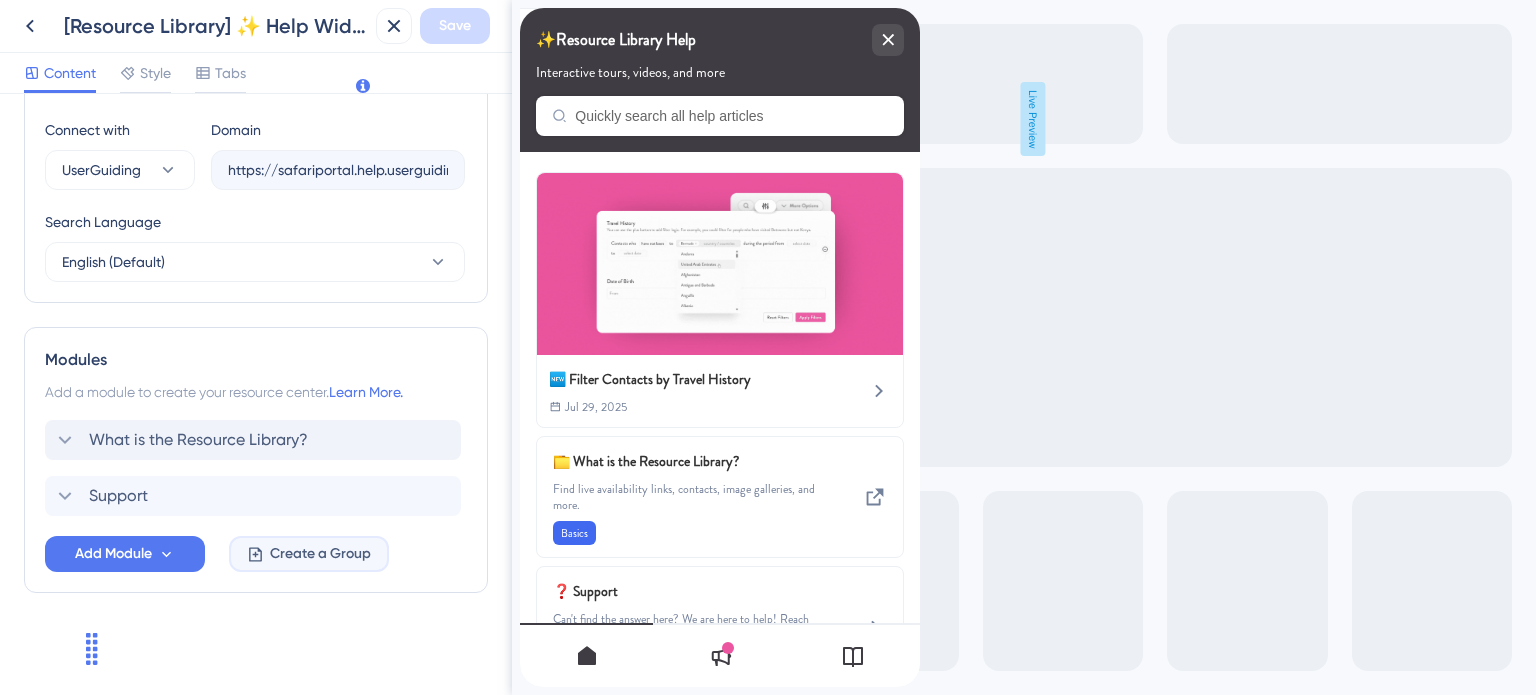 click 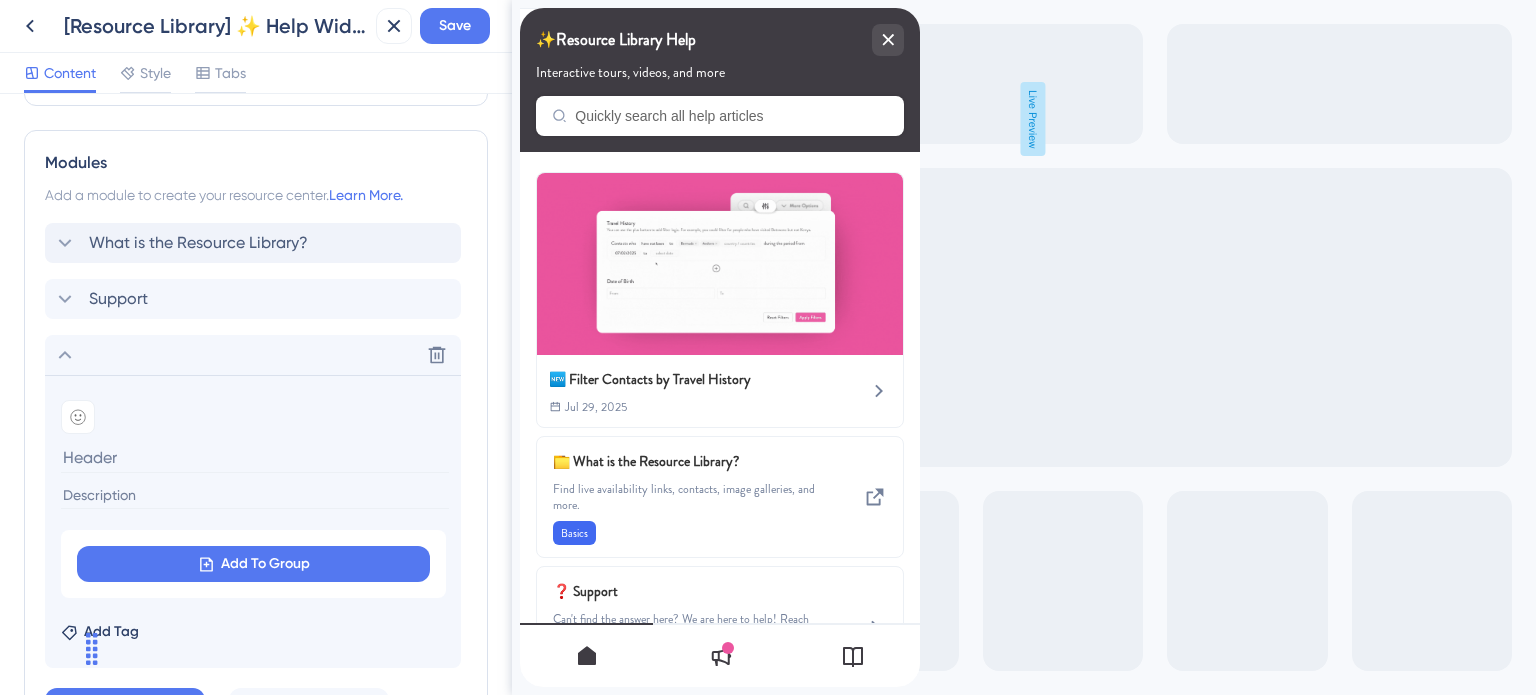 scroll, scrollTop: 895, scrollLeft: 0, axis: vertical 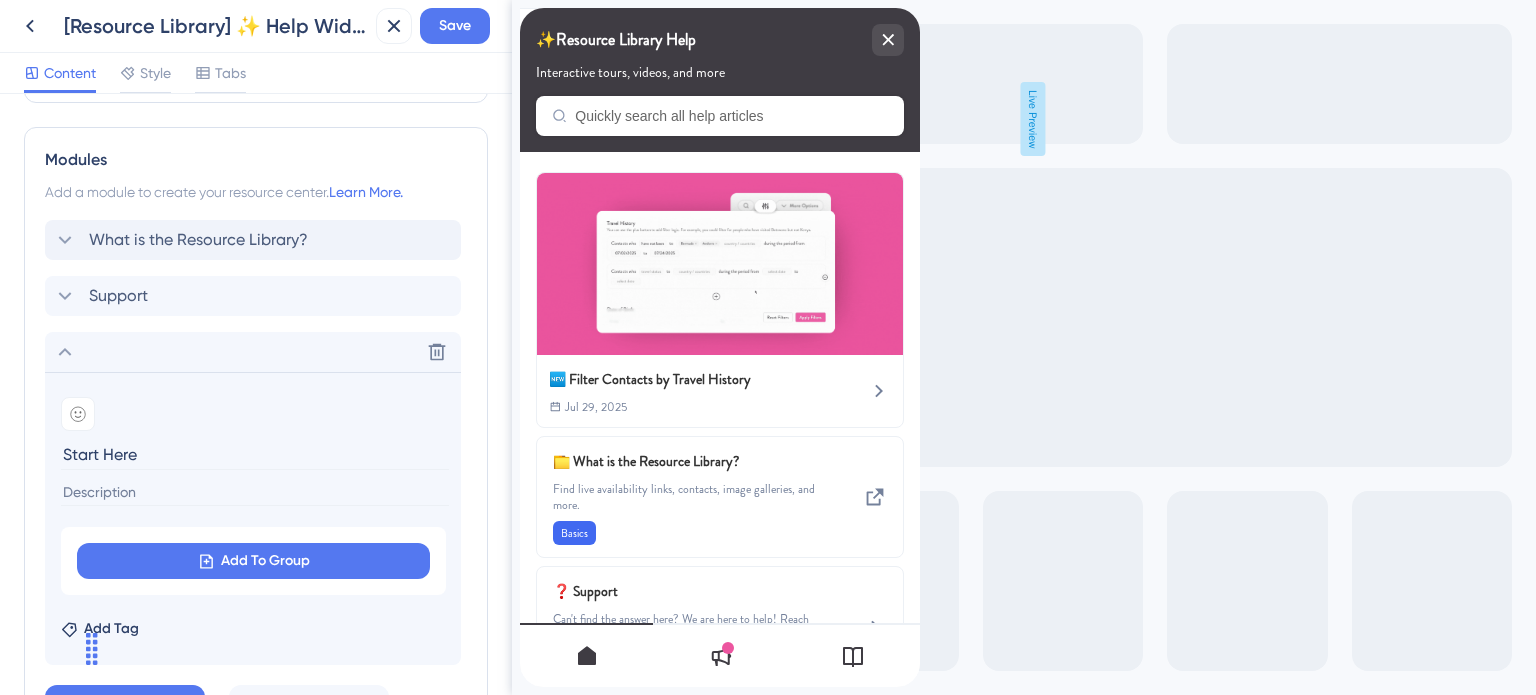 type on "Start Here" 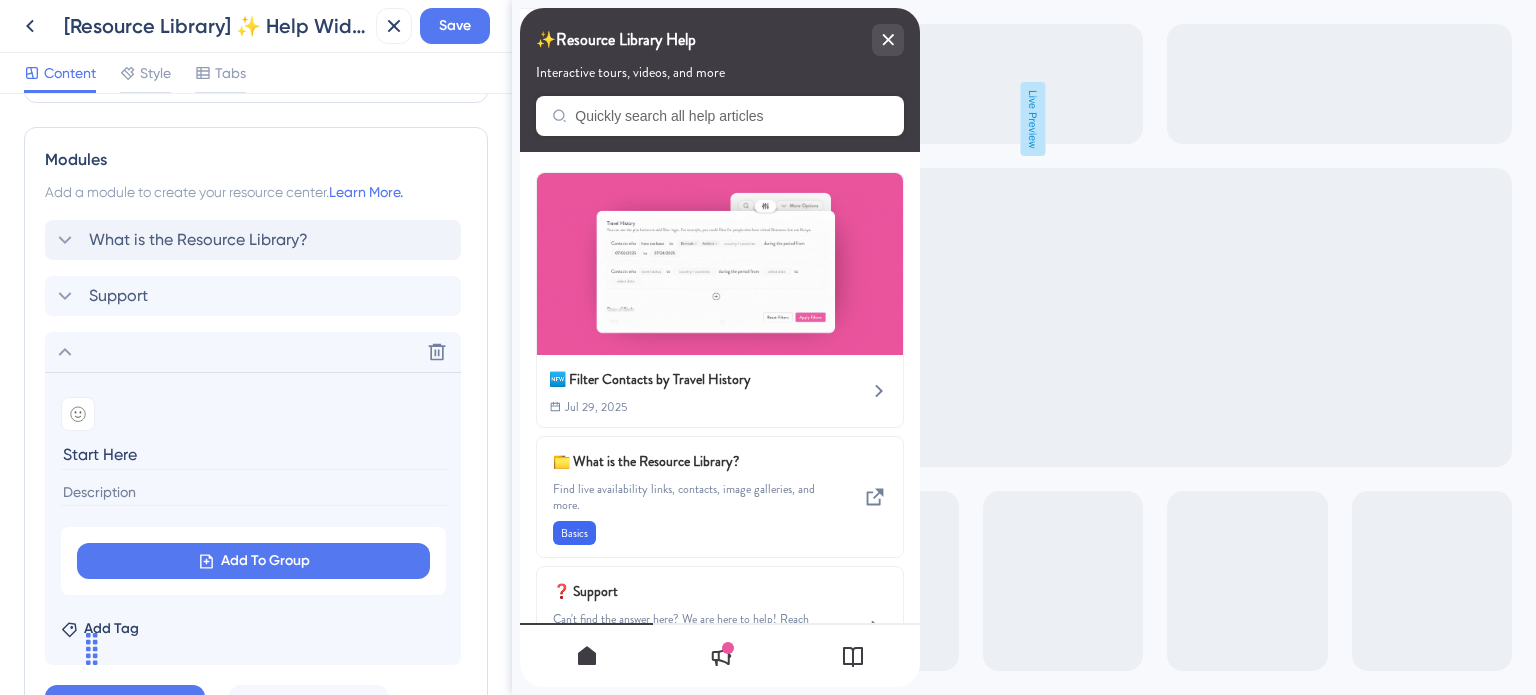click at bounding box center (255, 492) 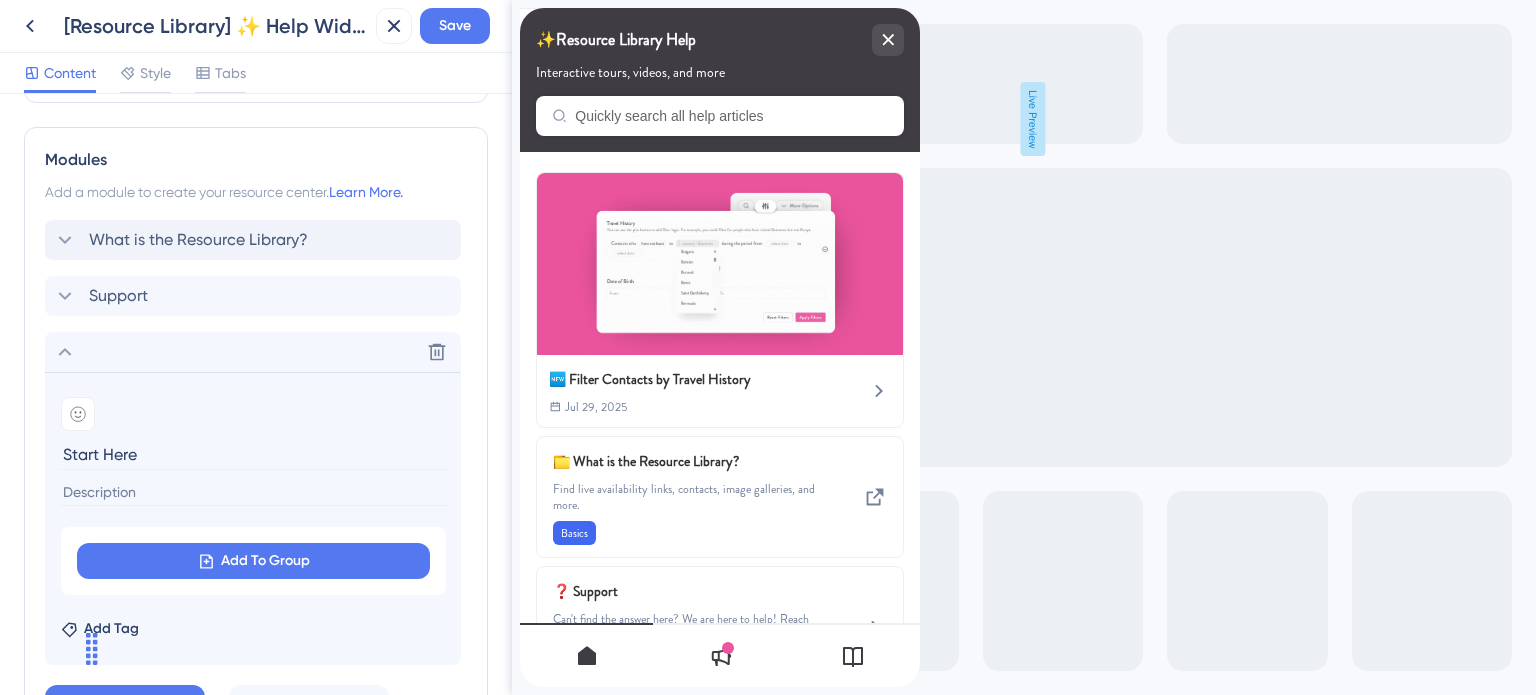 paste on "Learn the ins & outs of the Financials module" 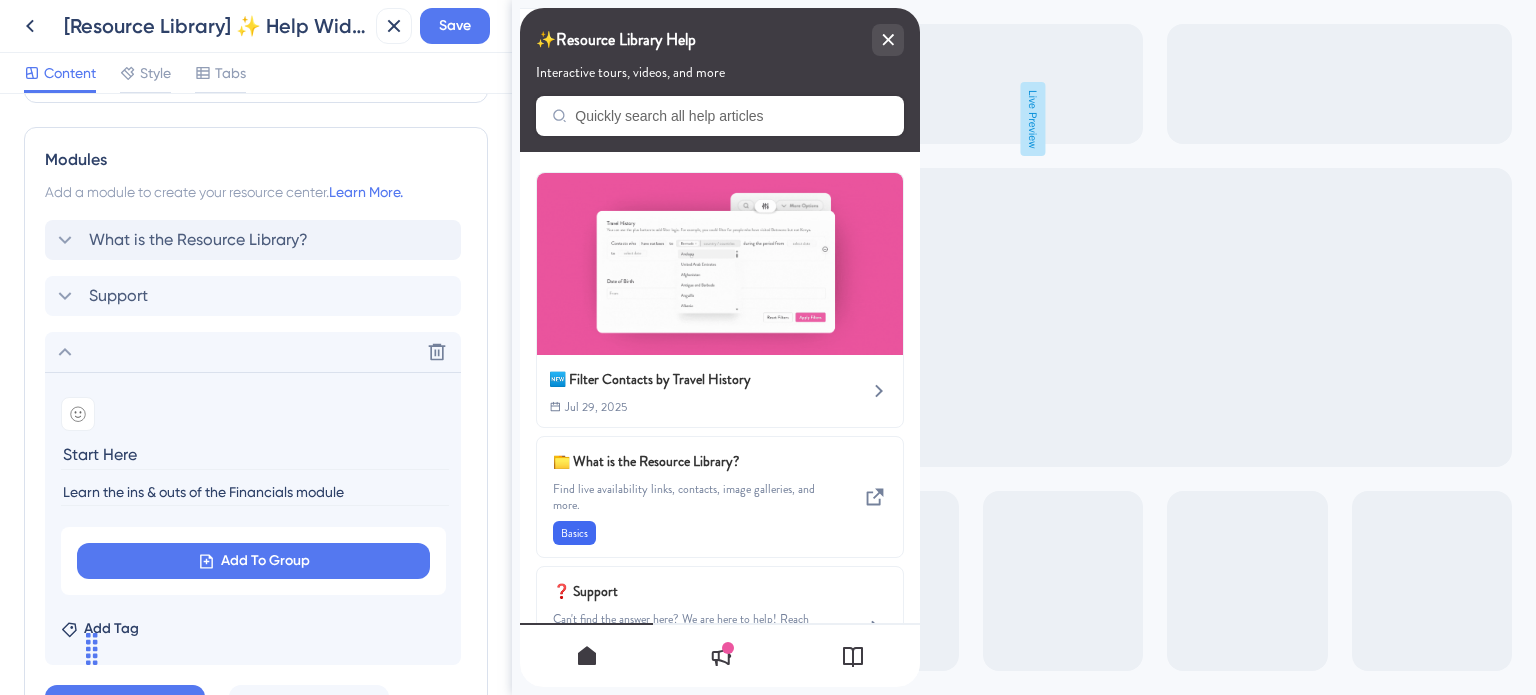 drag, startPoint x: 376, startPoint y: 494, endPoint x: 235, endPoint y: 494, distance: 141 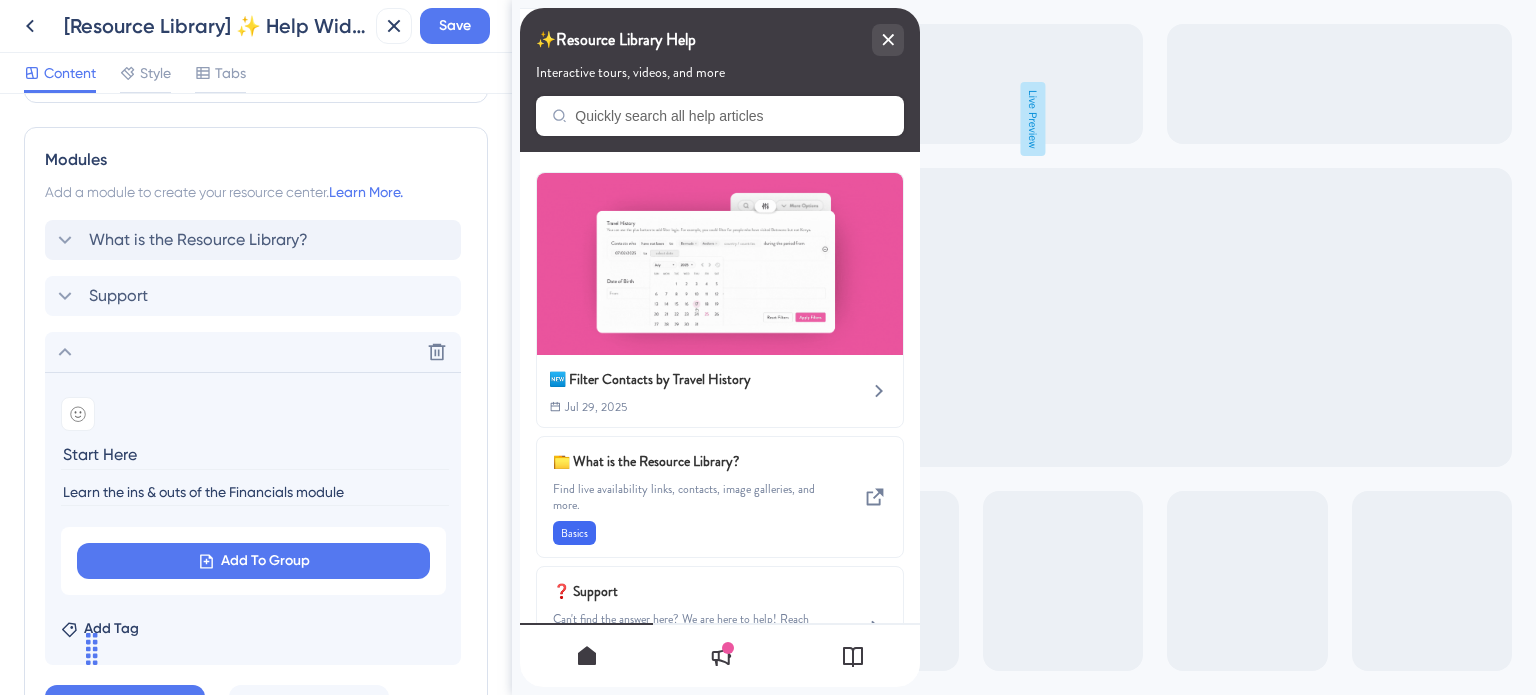 click on "Learn the ins & outs of the Financials module" at bounding box center [255, 492] 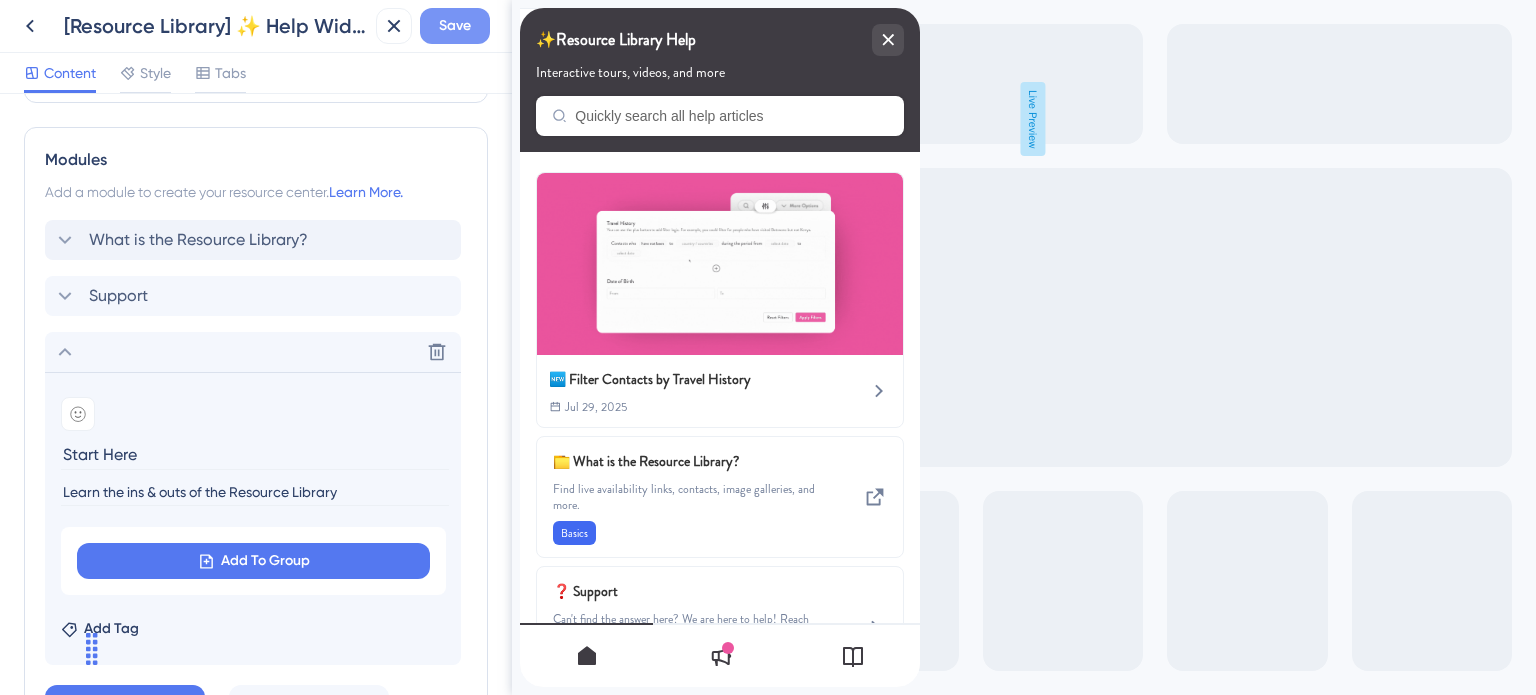 type on "Learn the ins & outs of the Resource Library" 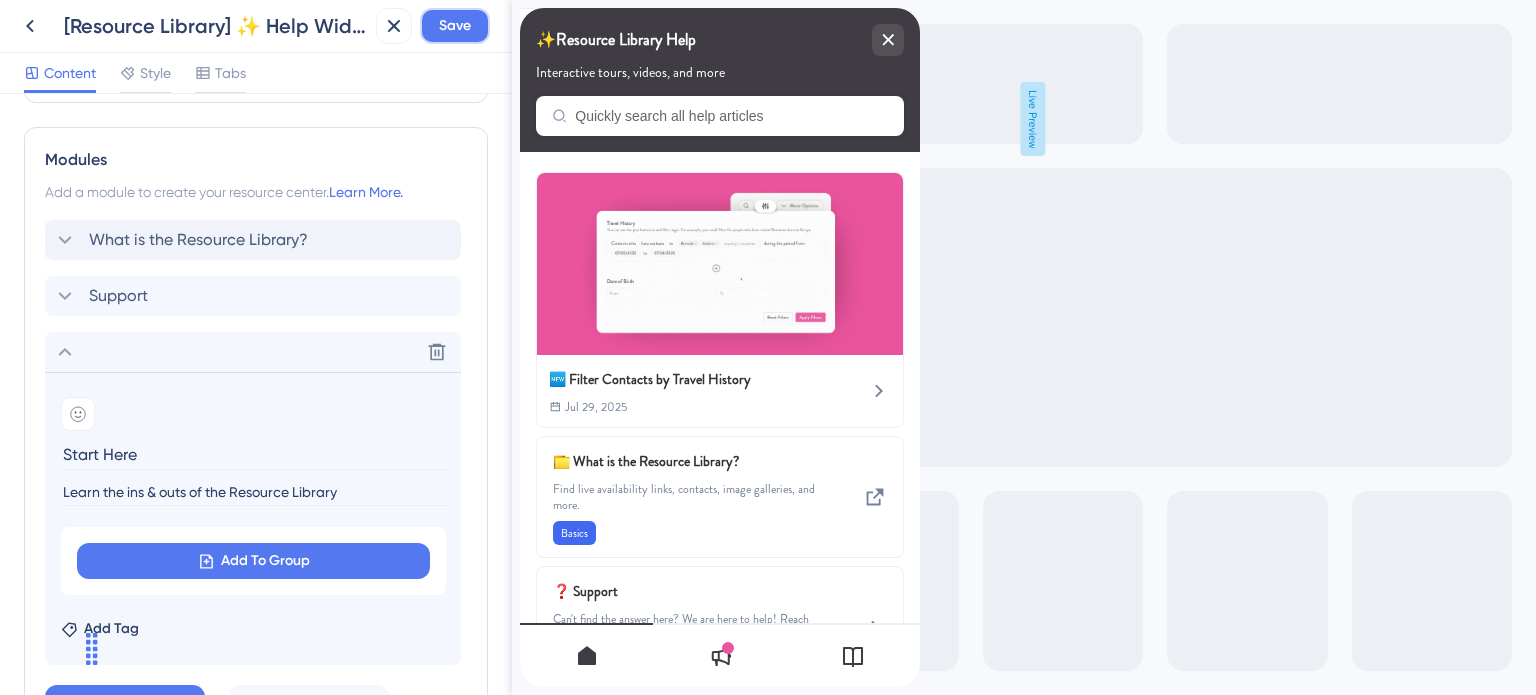 click on "Save" at bounding box center [455, 26] 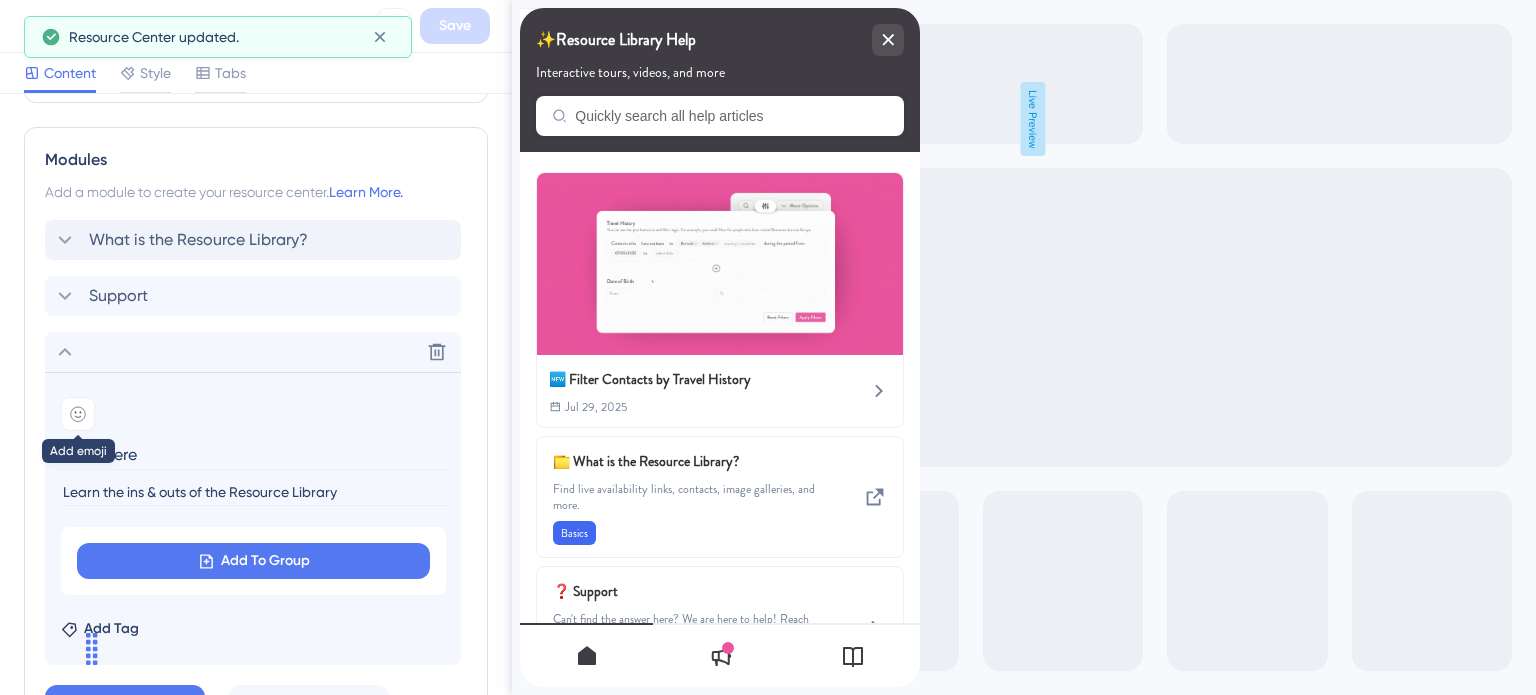 click 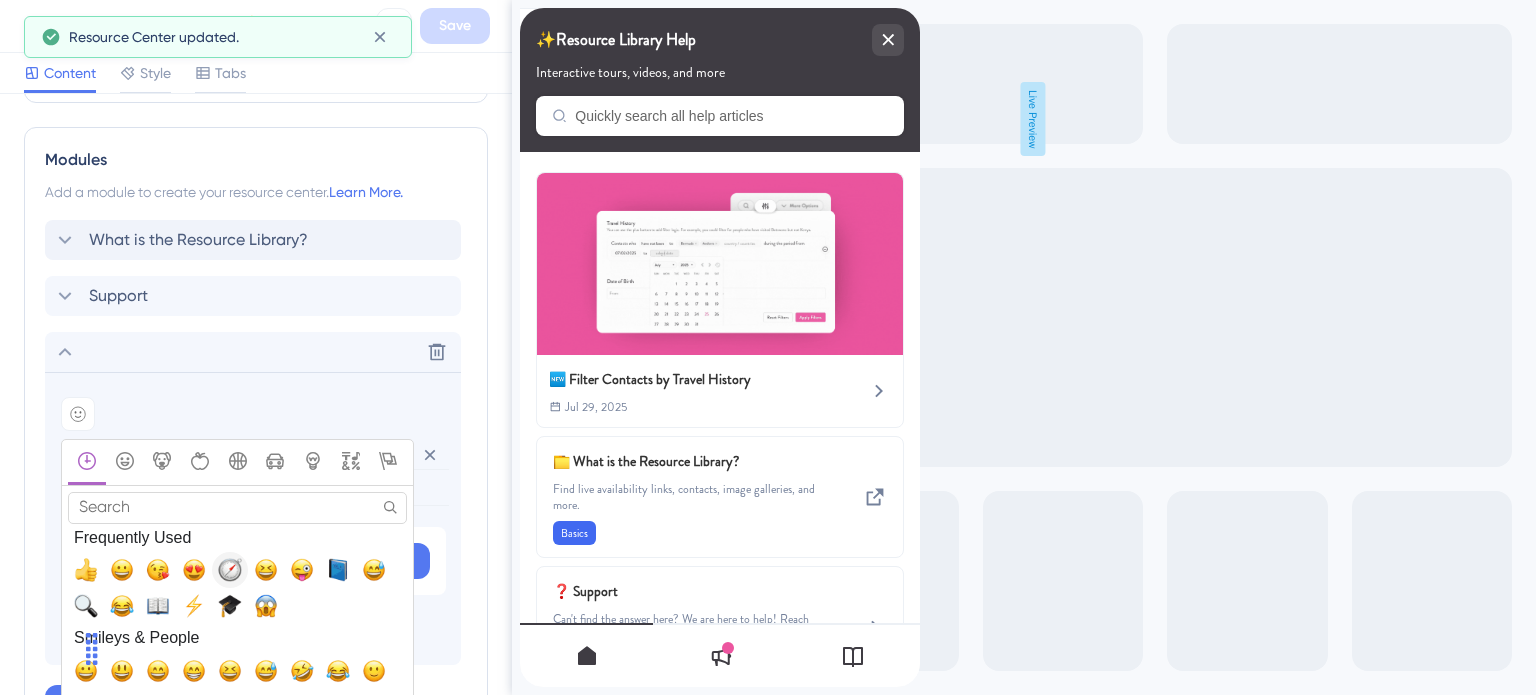 click at bounding box center (230, 570) 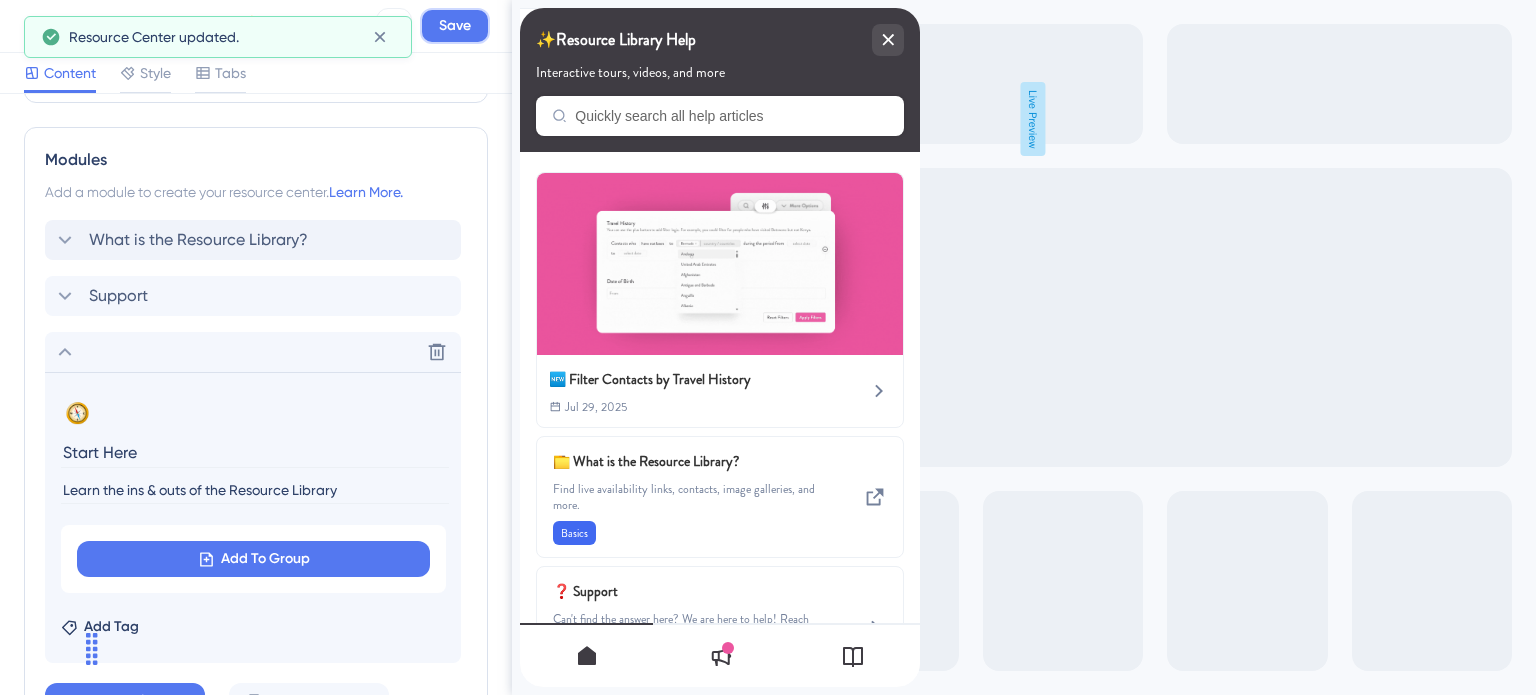click on "Save" at bounding box center [455, 26] 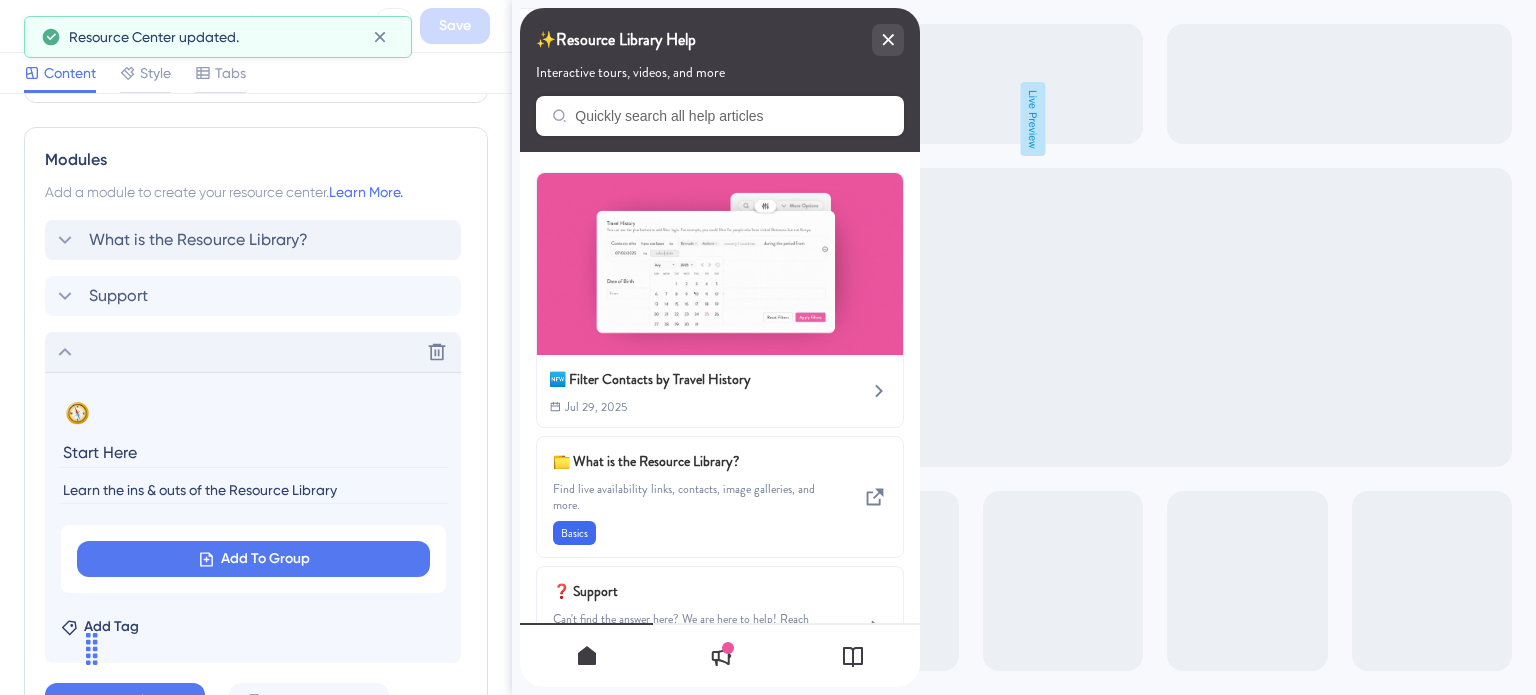 click 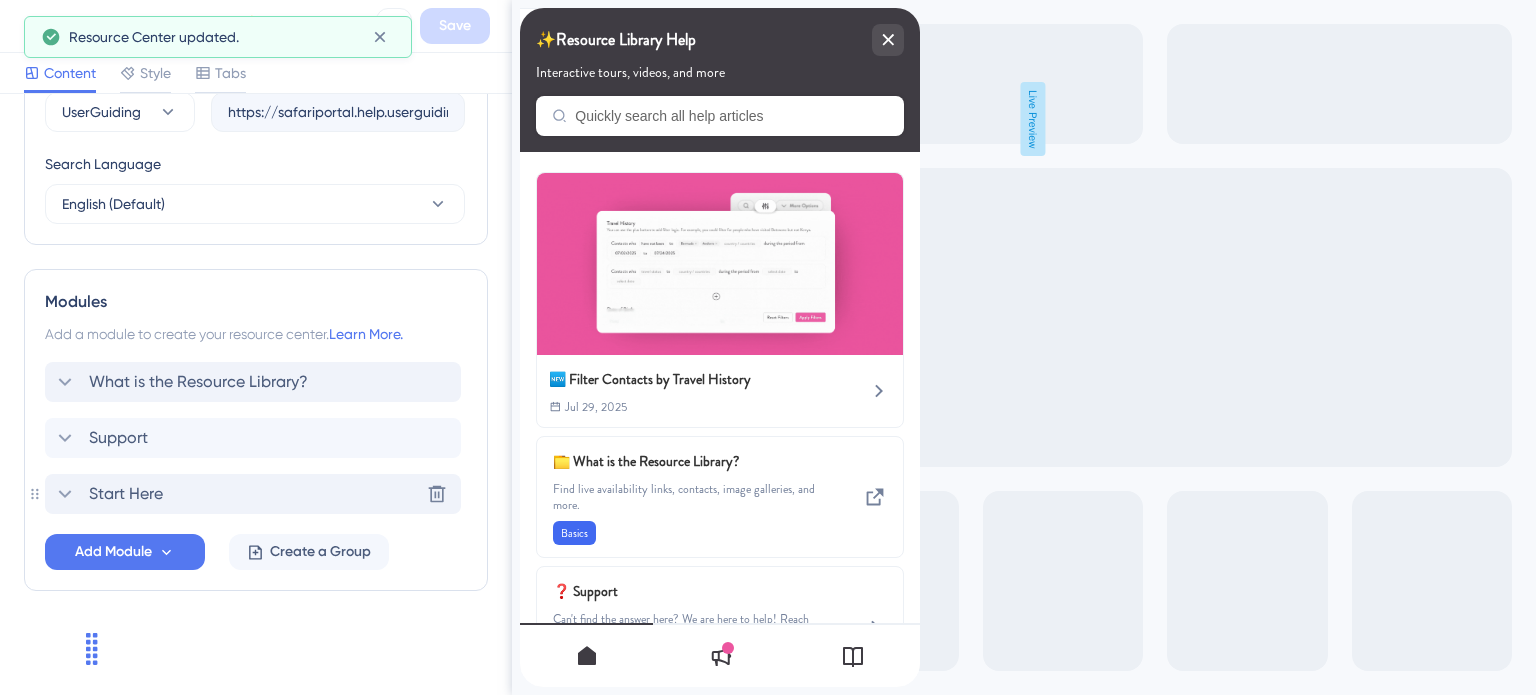 scroll, scrollTop: 751, scrollLeft: 0, axis: vertical 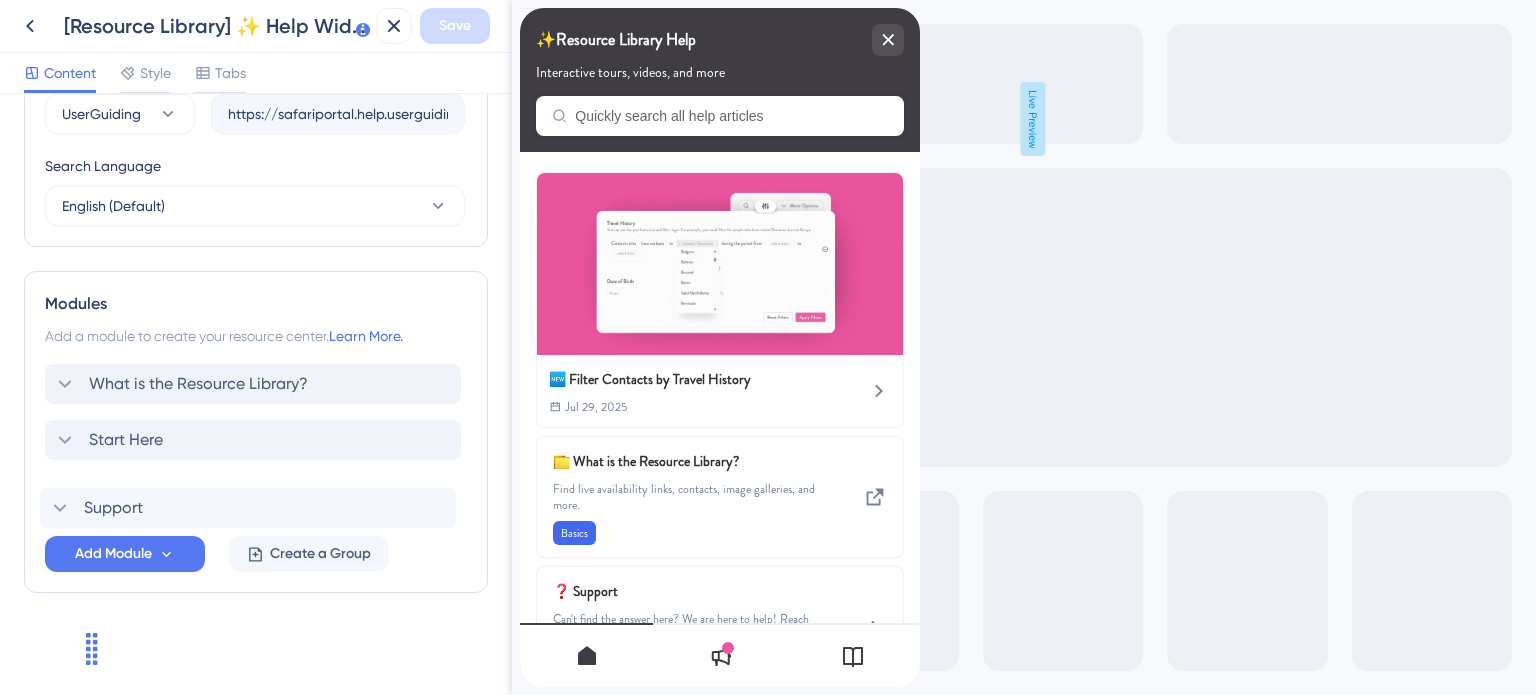 drag, startPoint x: 47, startPoint y: 439, endPoint x: 42, endPoint y: 516, distance: 77.16217 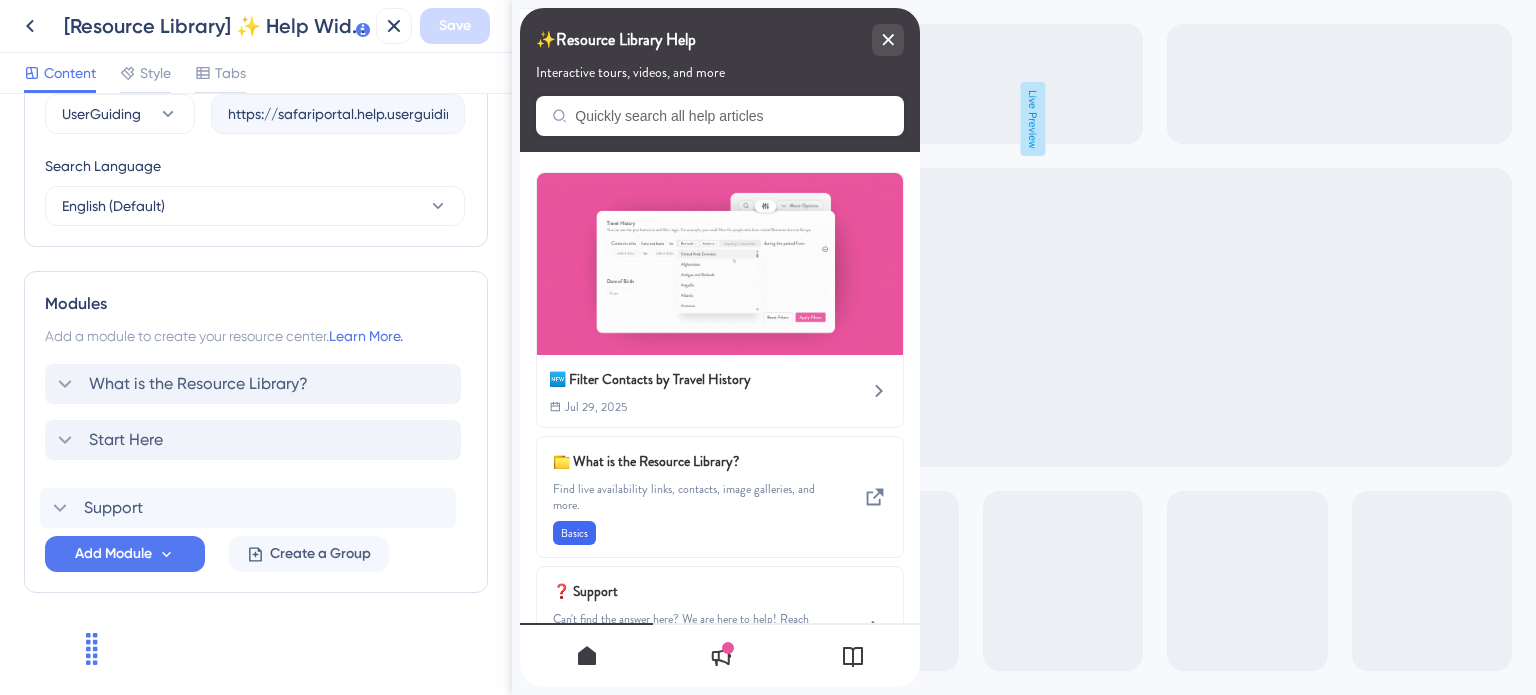 click on "Modules Add a module to create your resource center.  Learn More. What is the Resource Library? Support Start Here Add Module Create a Group" at bounding box center (256, 432) 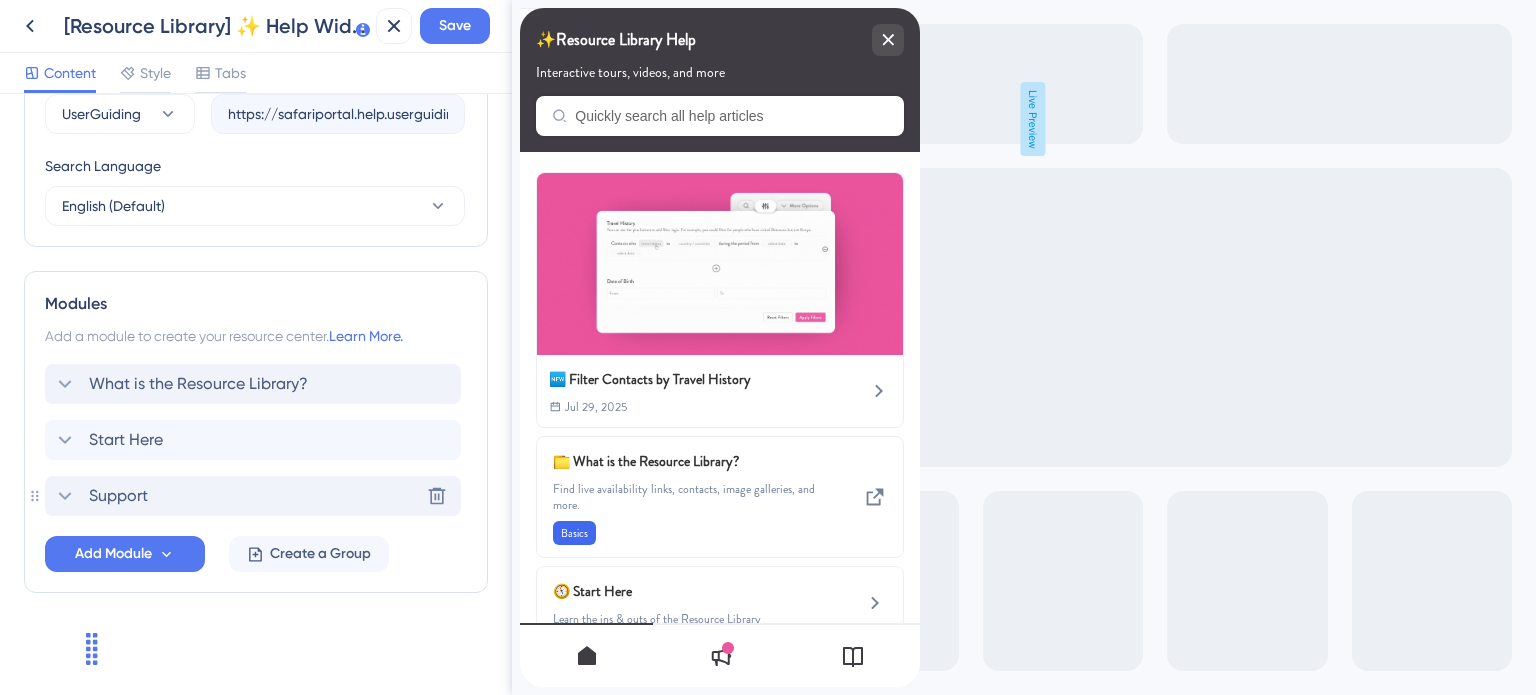 click 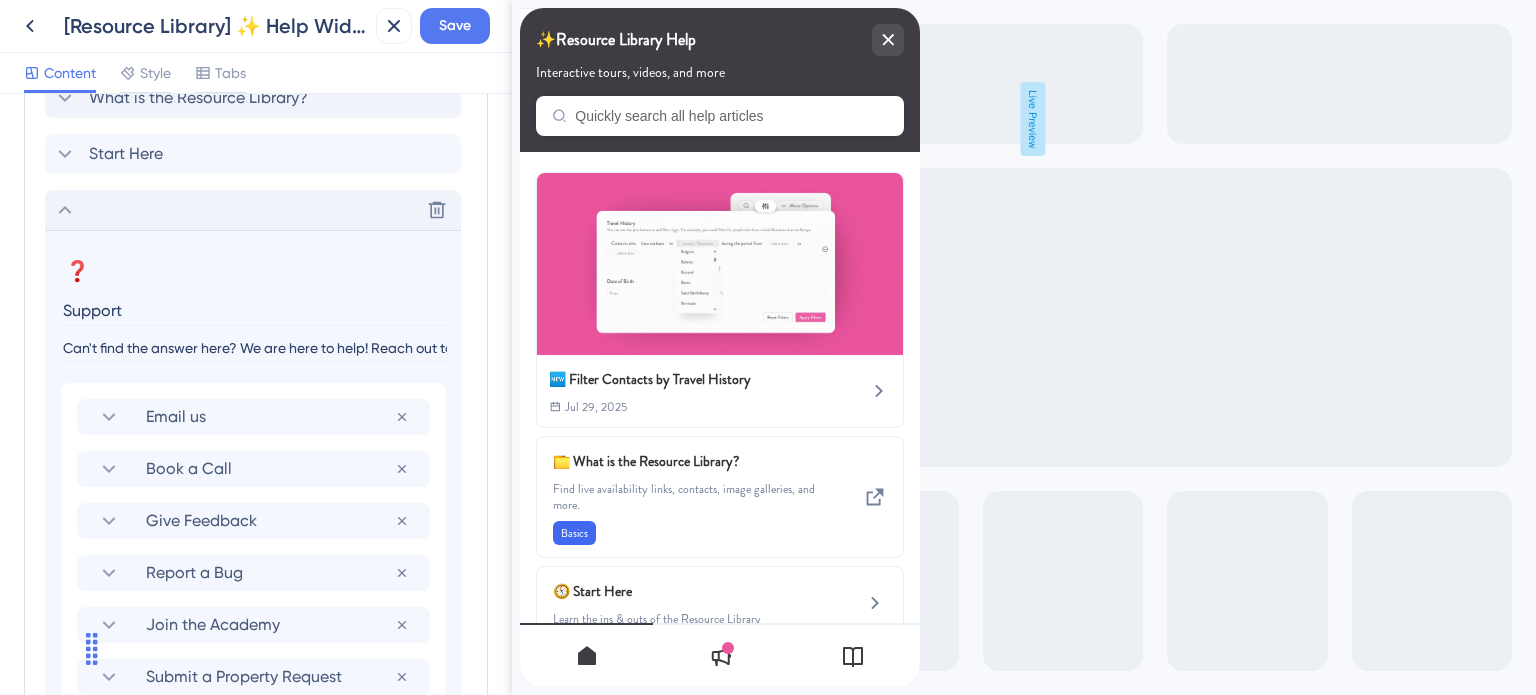 scroll, scrollTop: 1051, scrollLeft: 0, axis: vertical 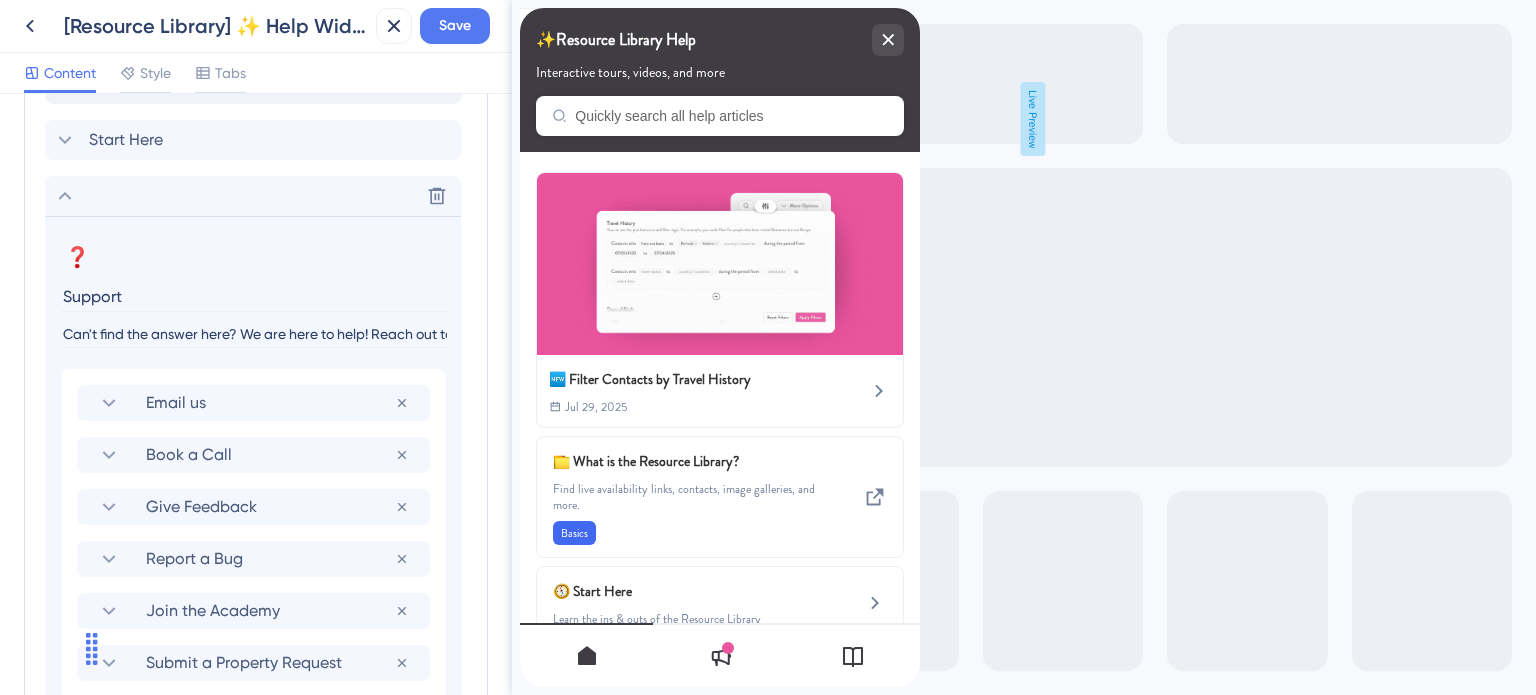 click on "Can't find the answer here? We are here to help! Reach out to our team or book a call." at bounding box center [255, 334] 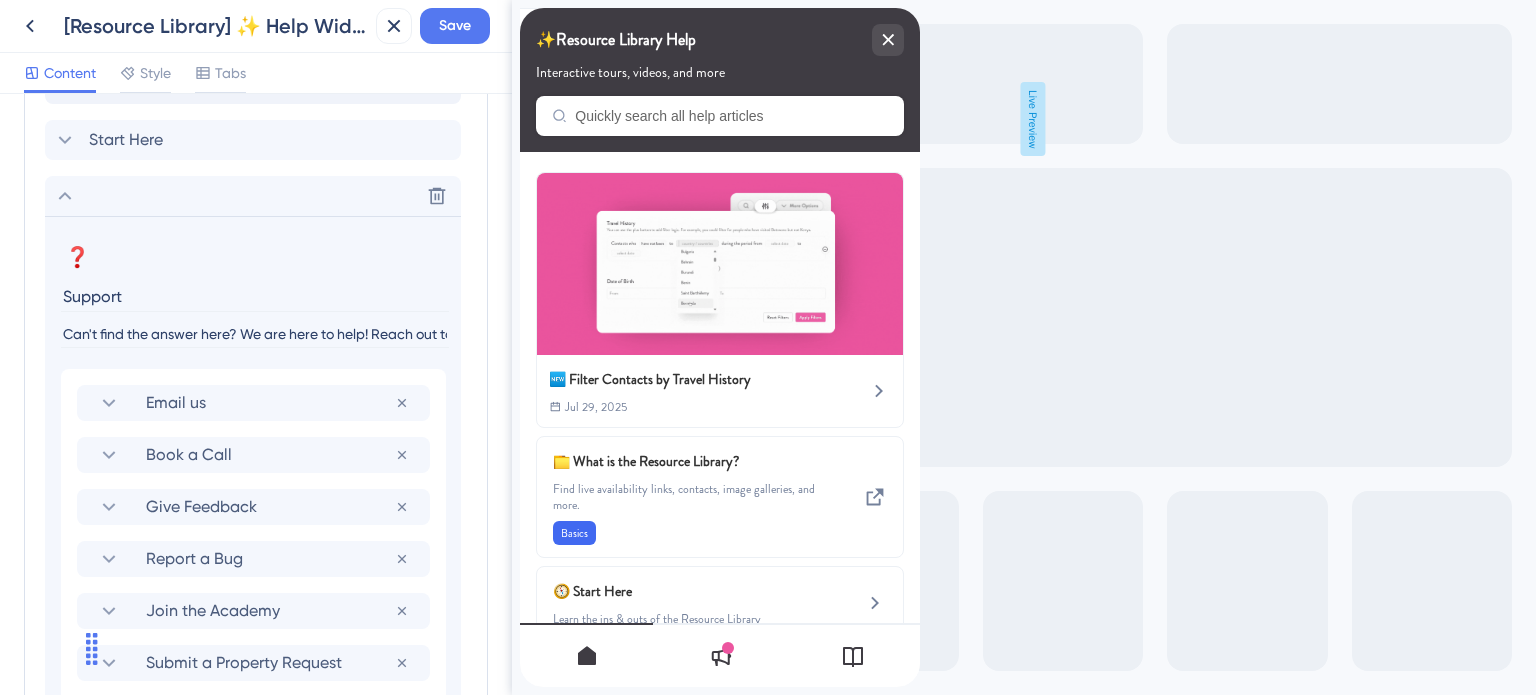 paste on "Need help? We’re here for you" 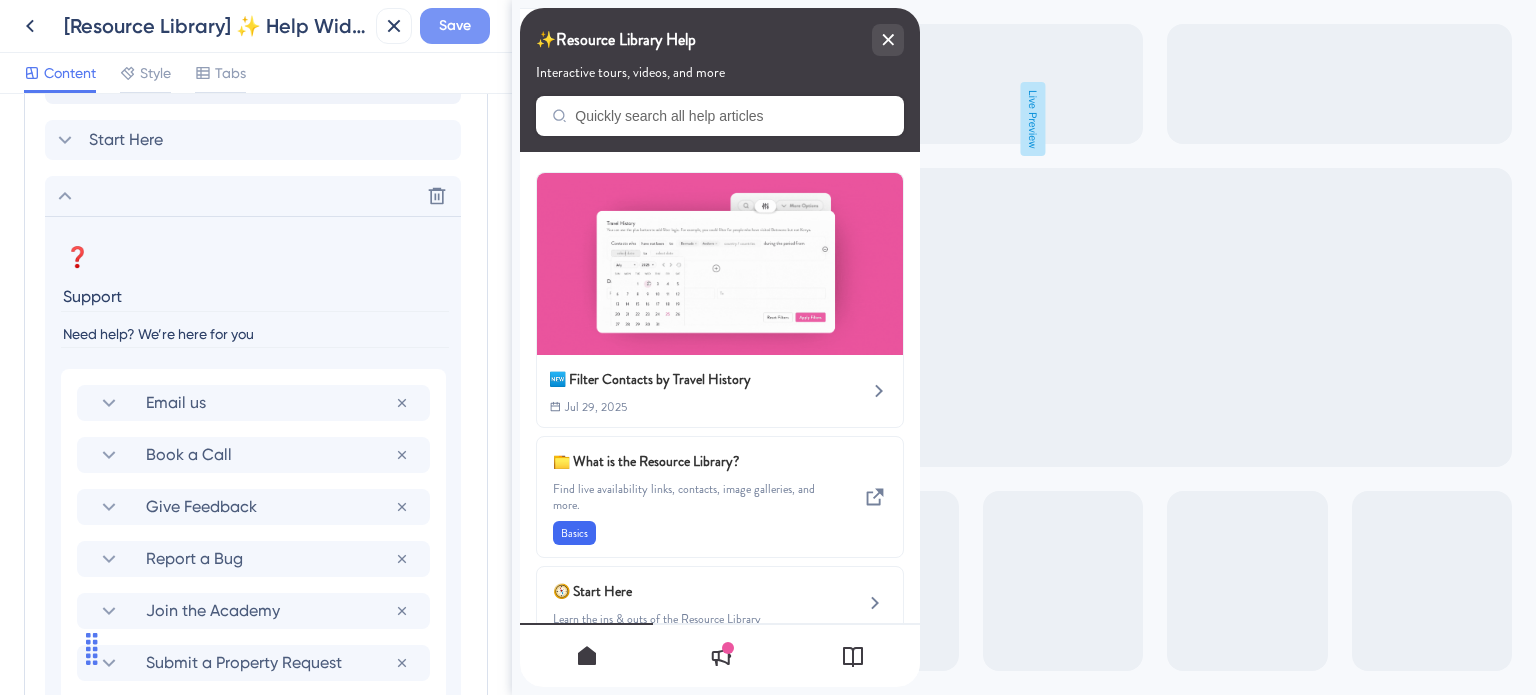 type on "Need help? We’re here for you" 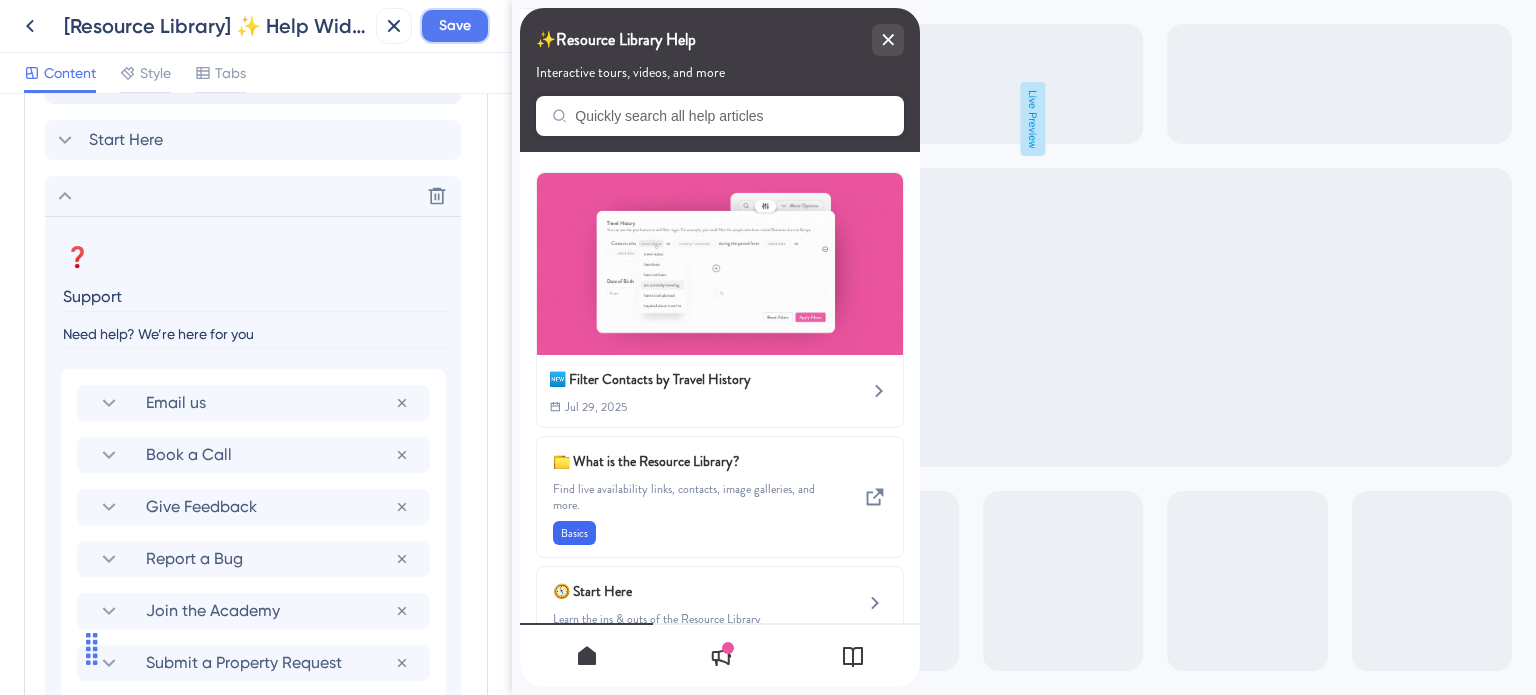 click on "Save" at bounding box center (455, 26) 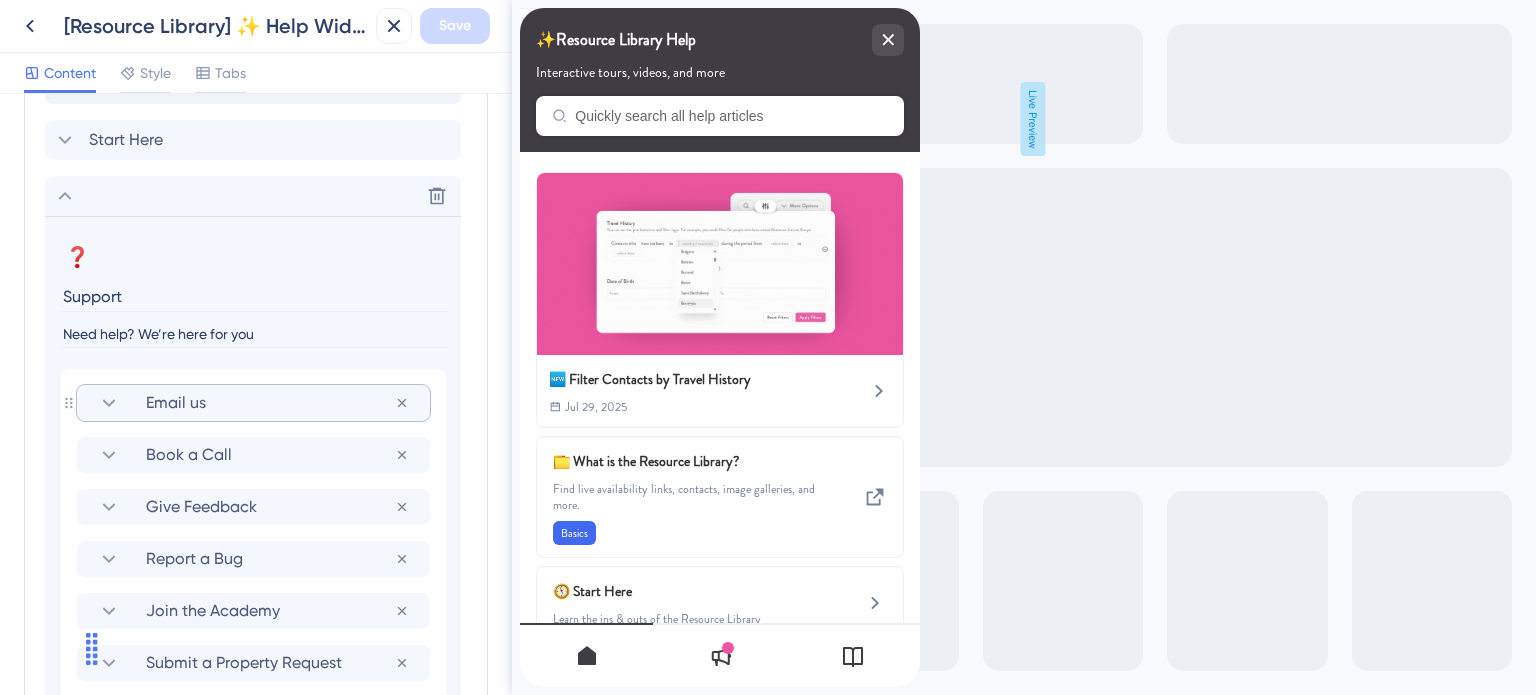 click 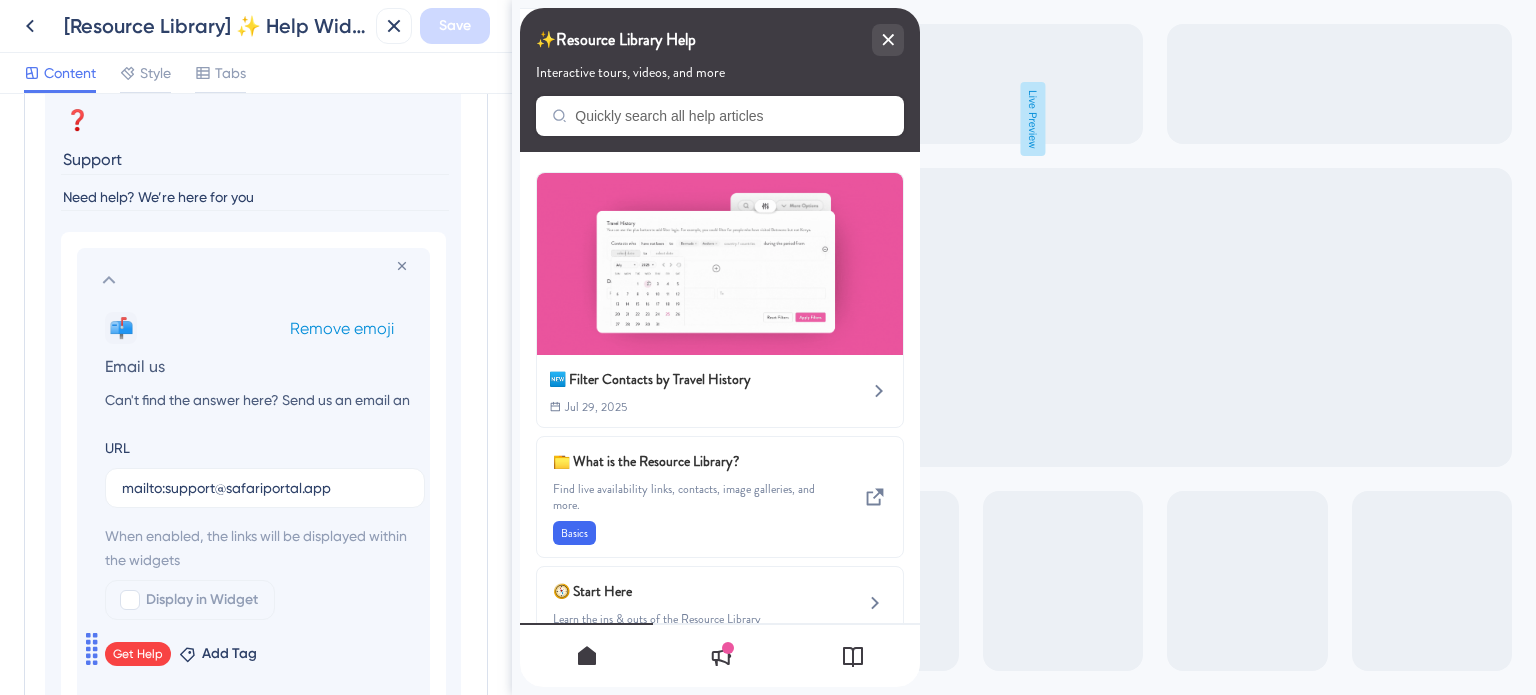 scroll, scrollTop: 1351, scrollLeft: 0, axis: vertical 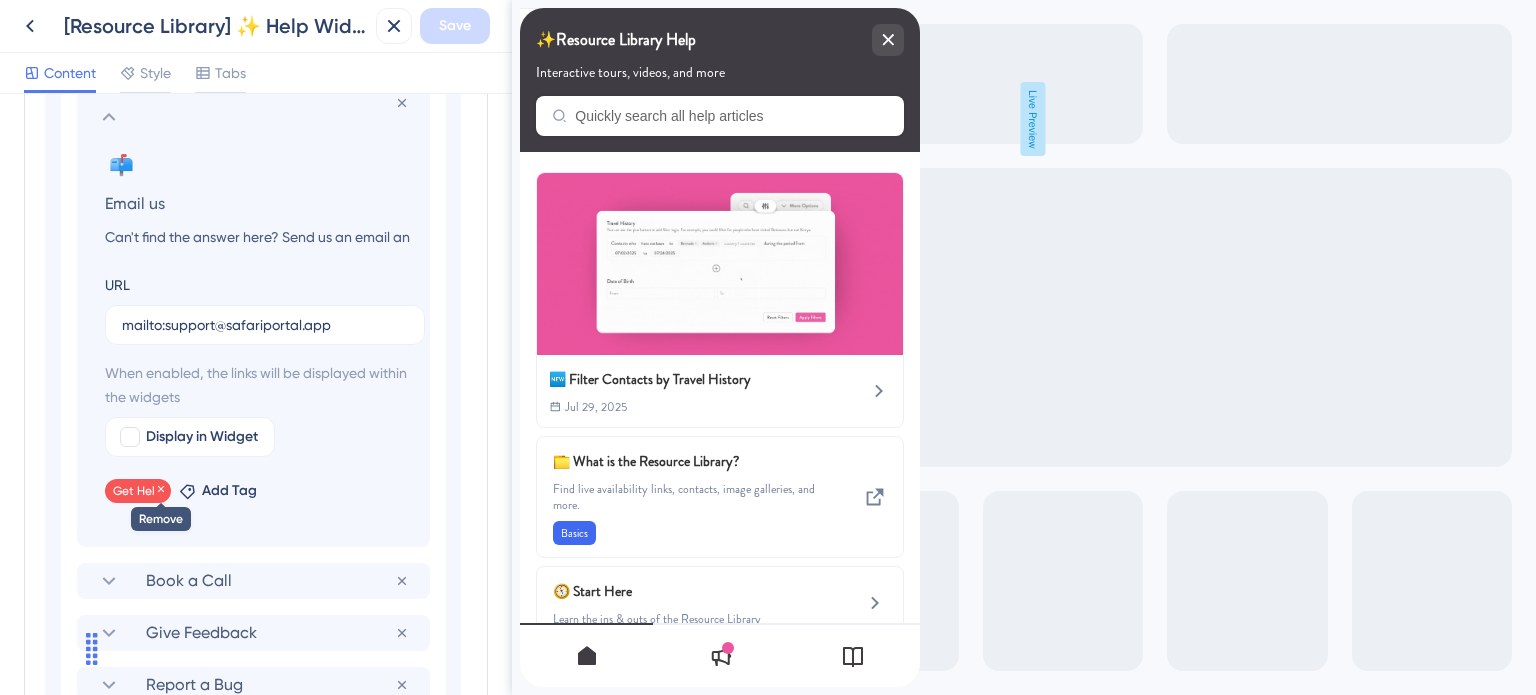 click 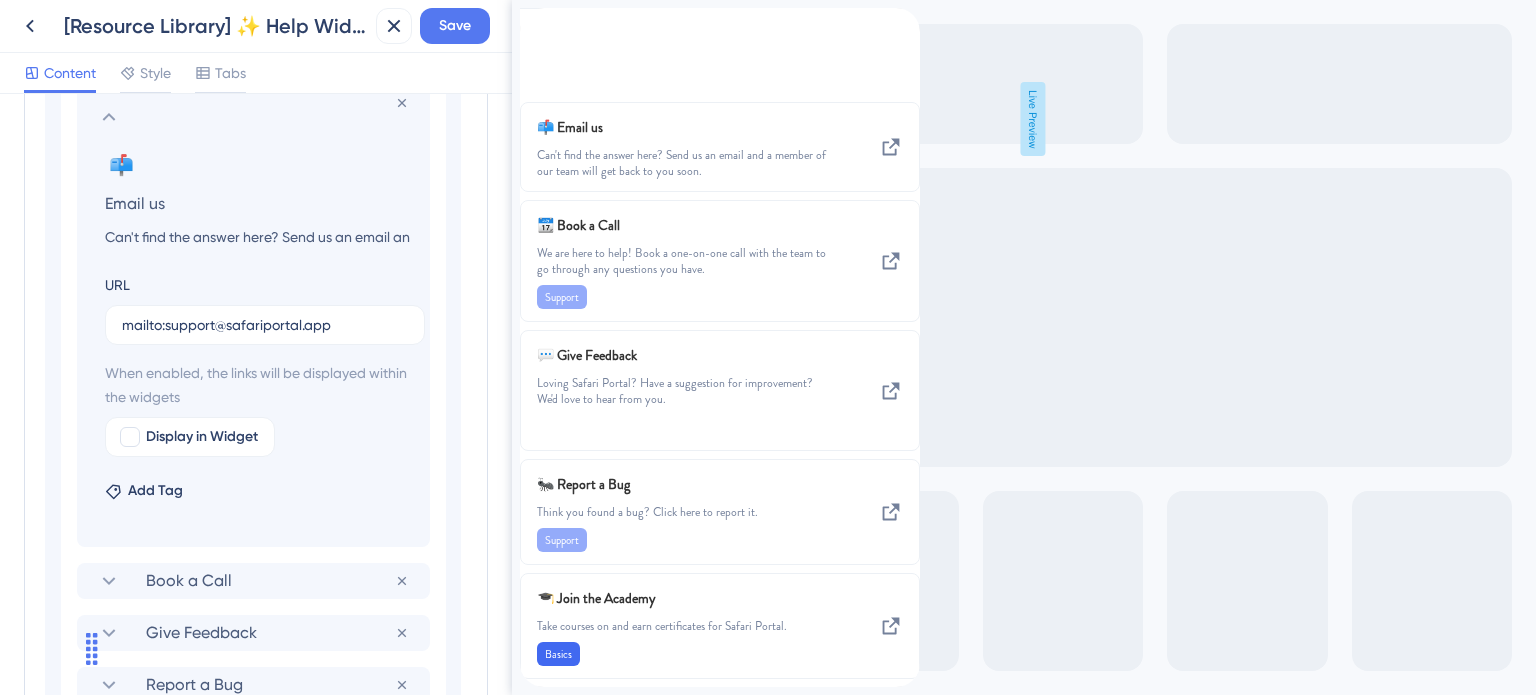 click 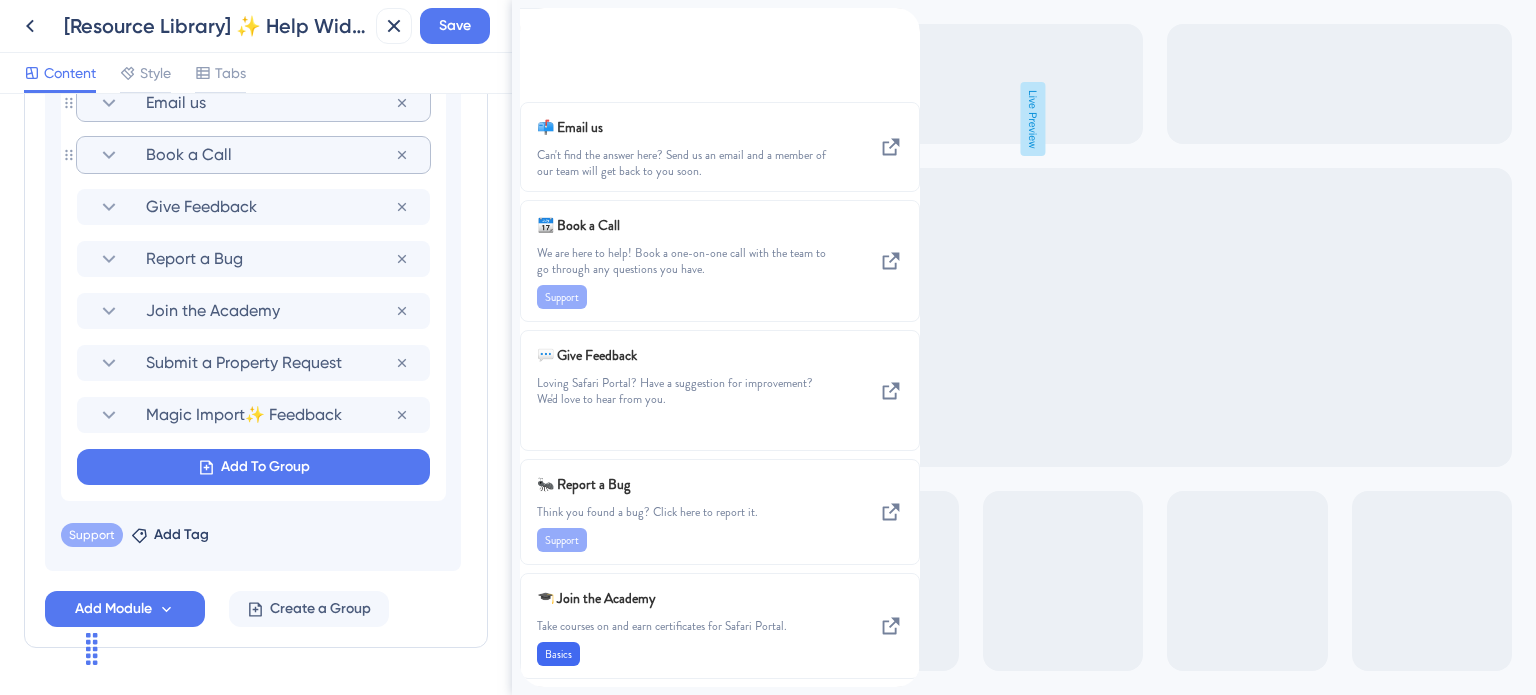 click 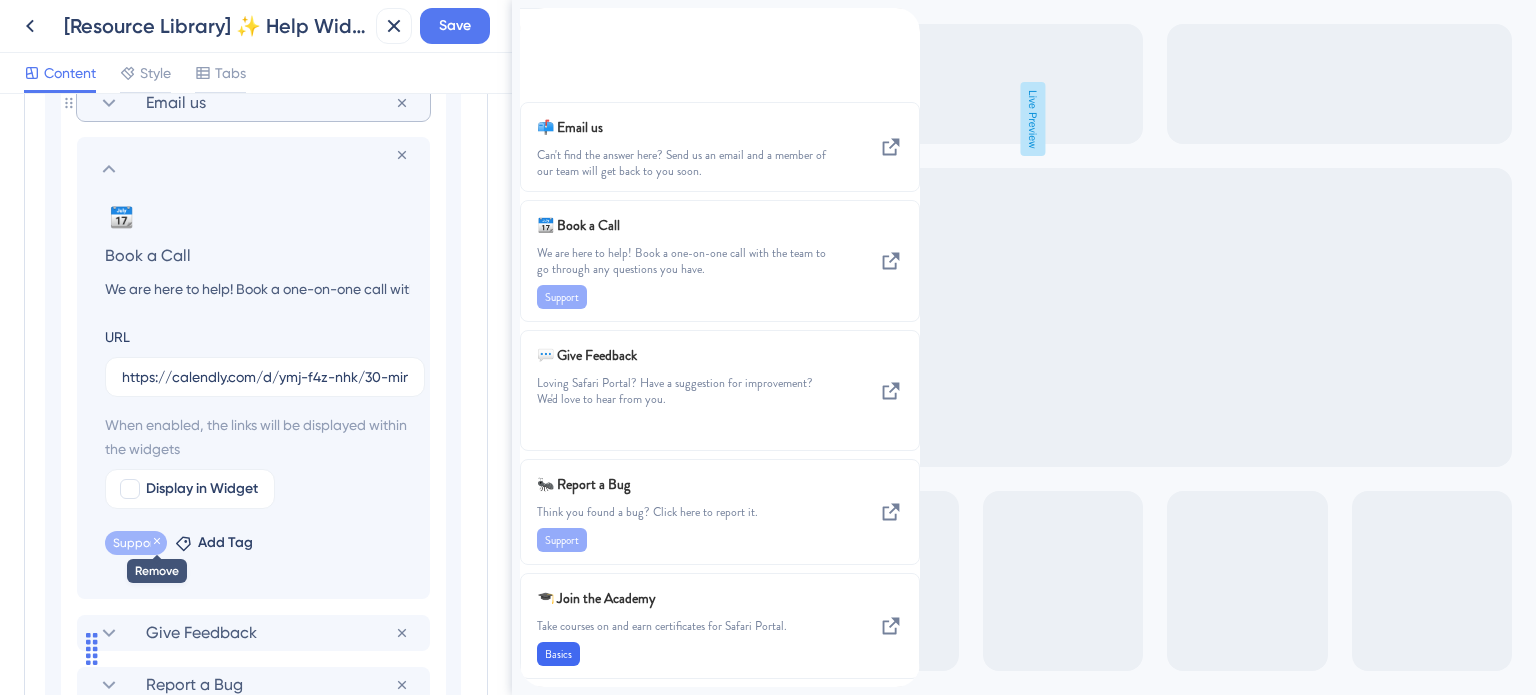 click 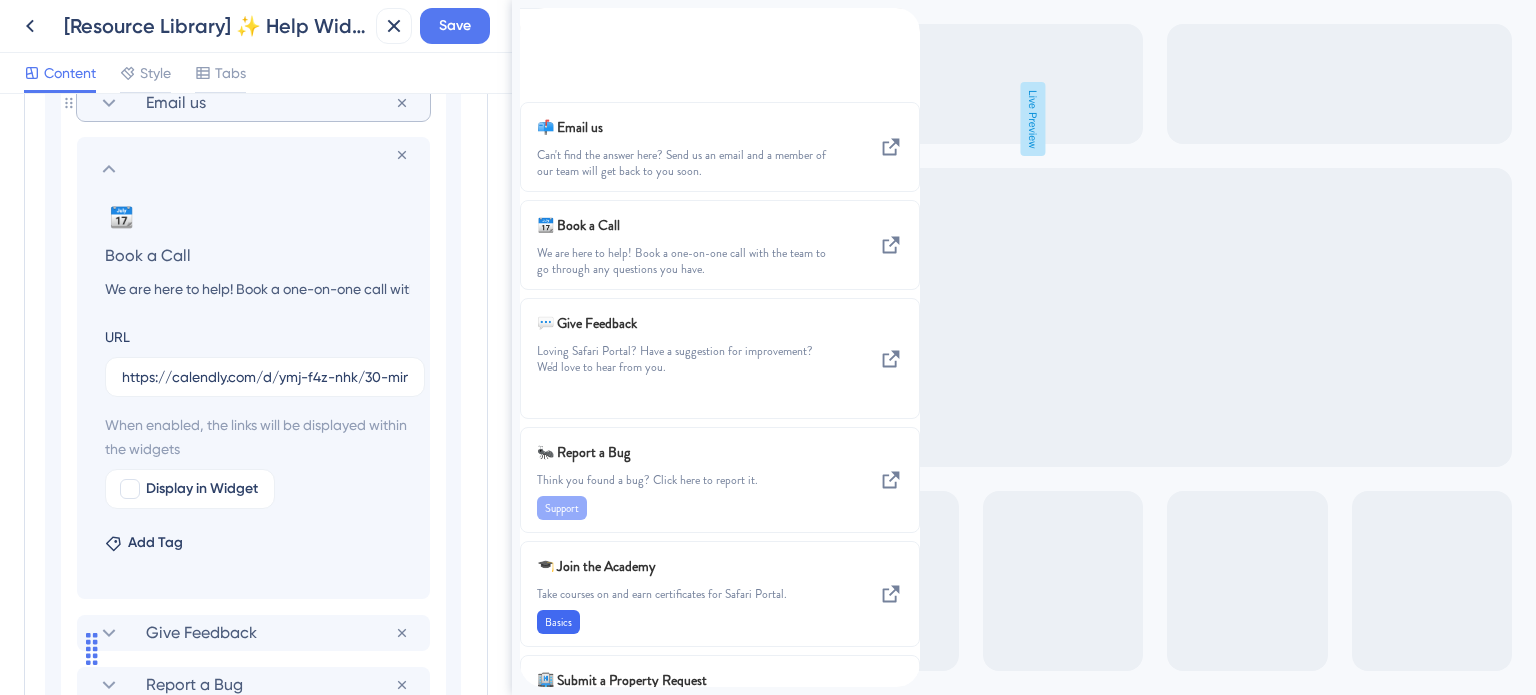 click 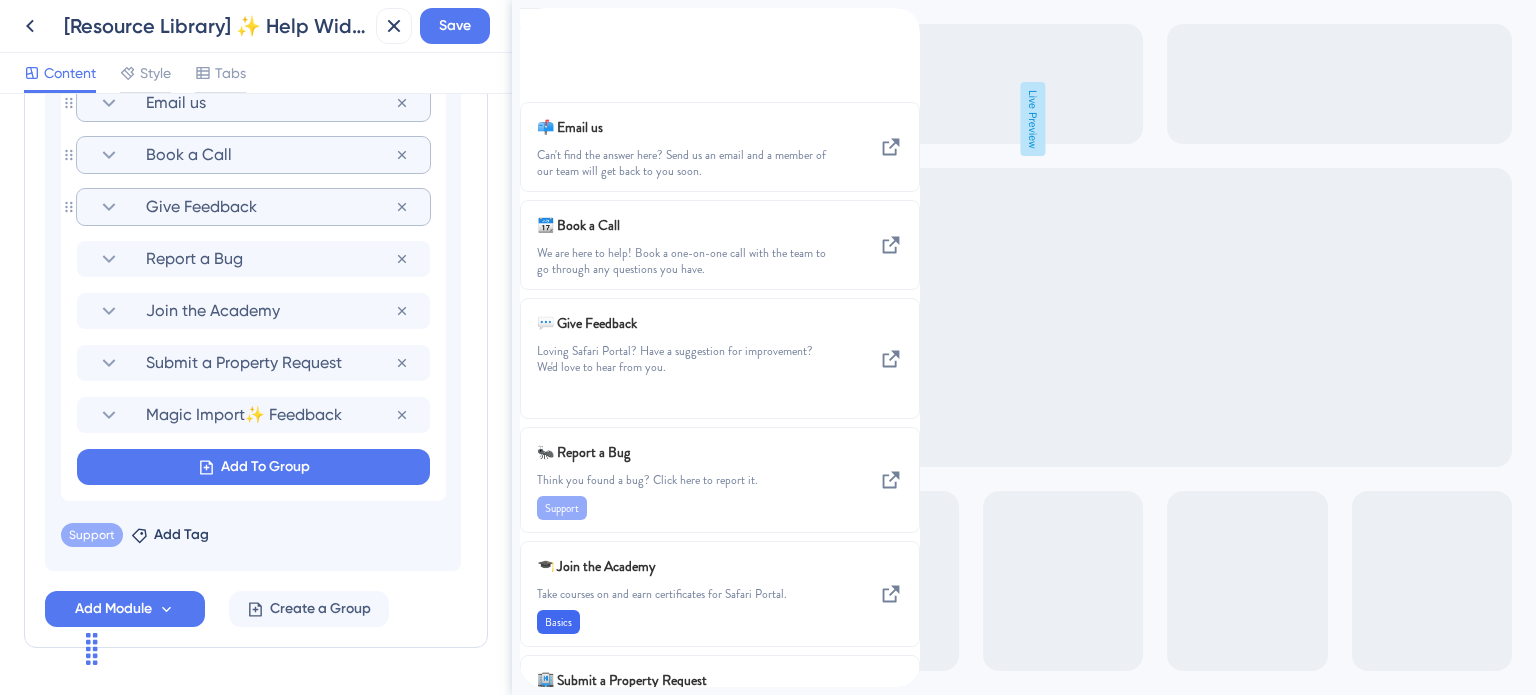 click 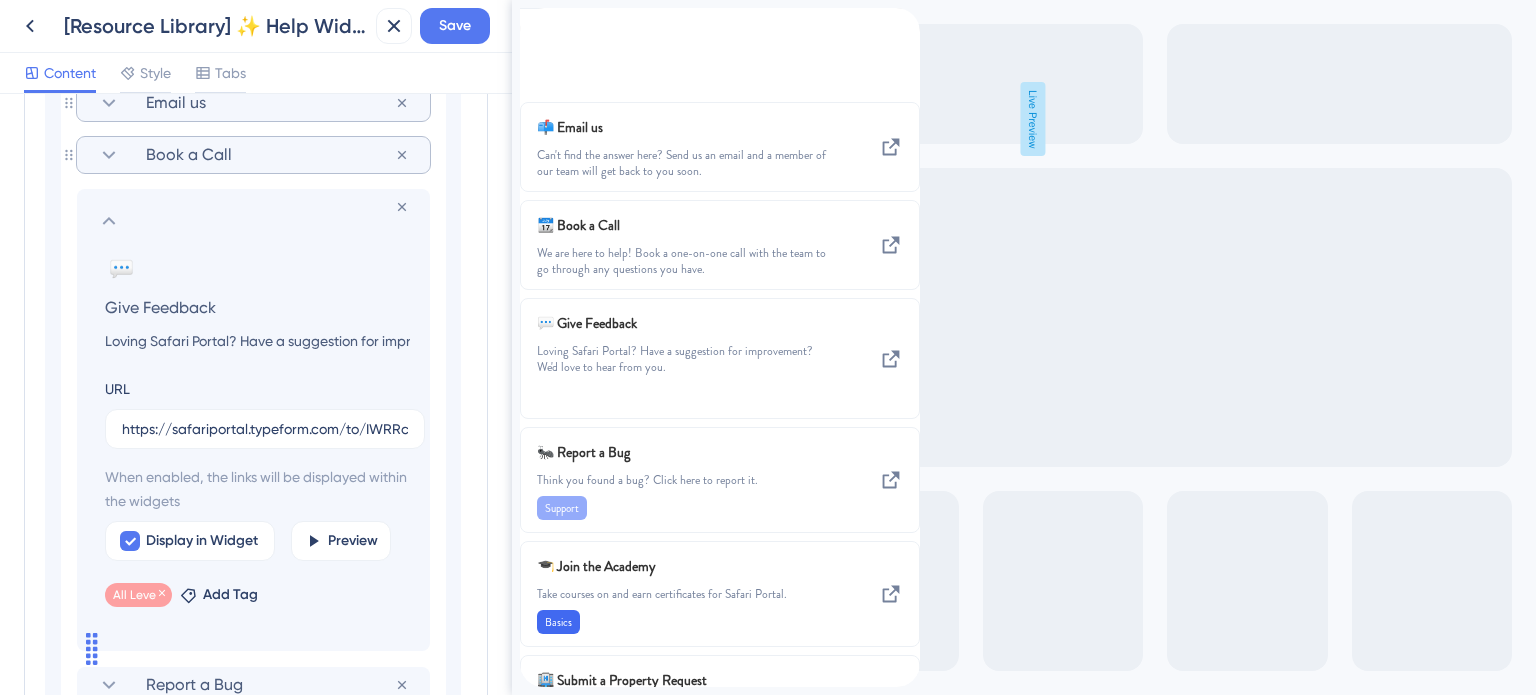 scroll, scrollTop: 1451, scrollLeft: 0, axis: vertical 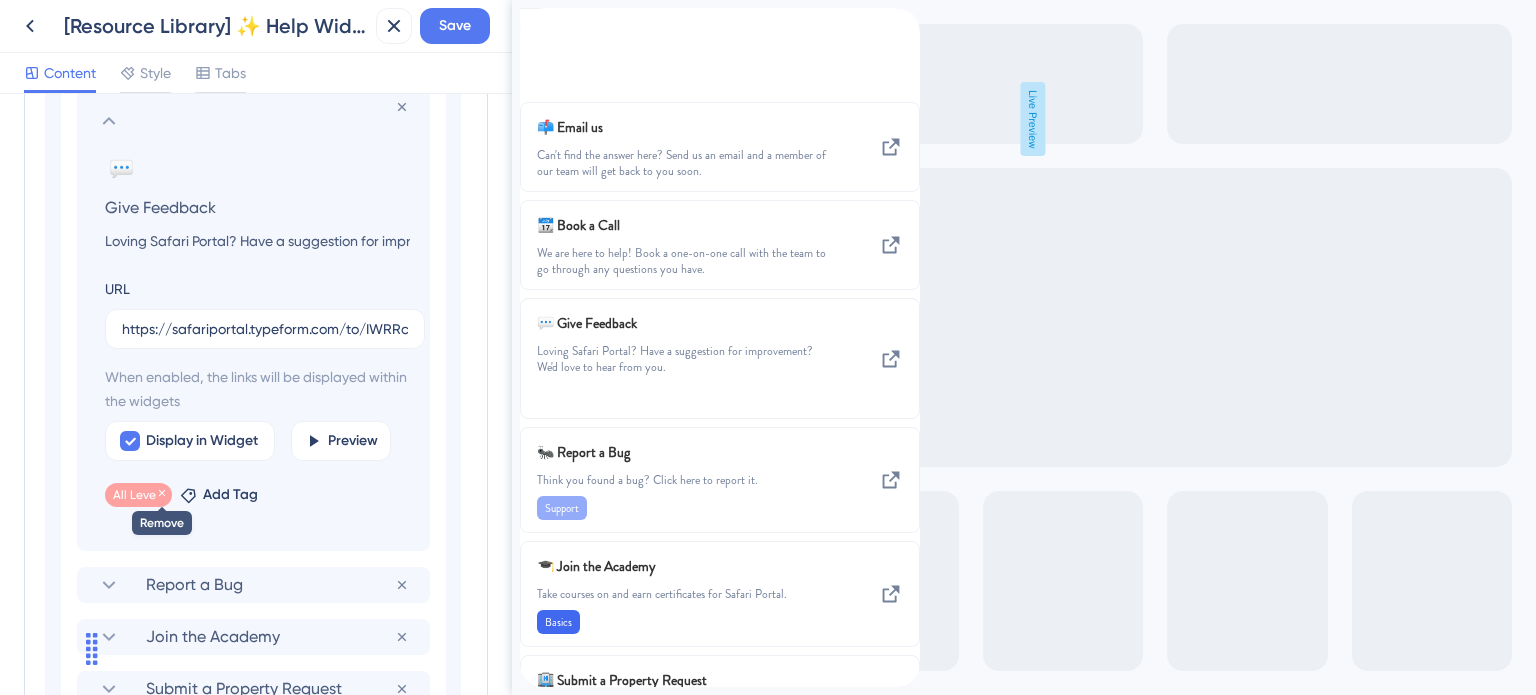 click 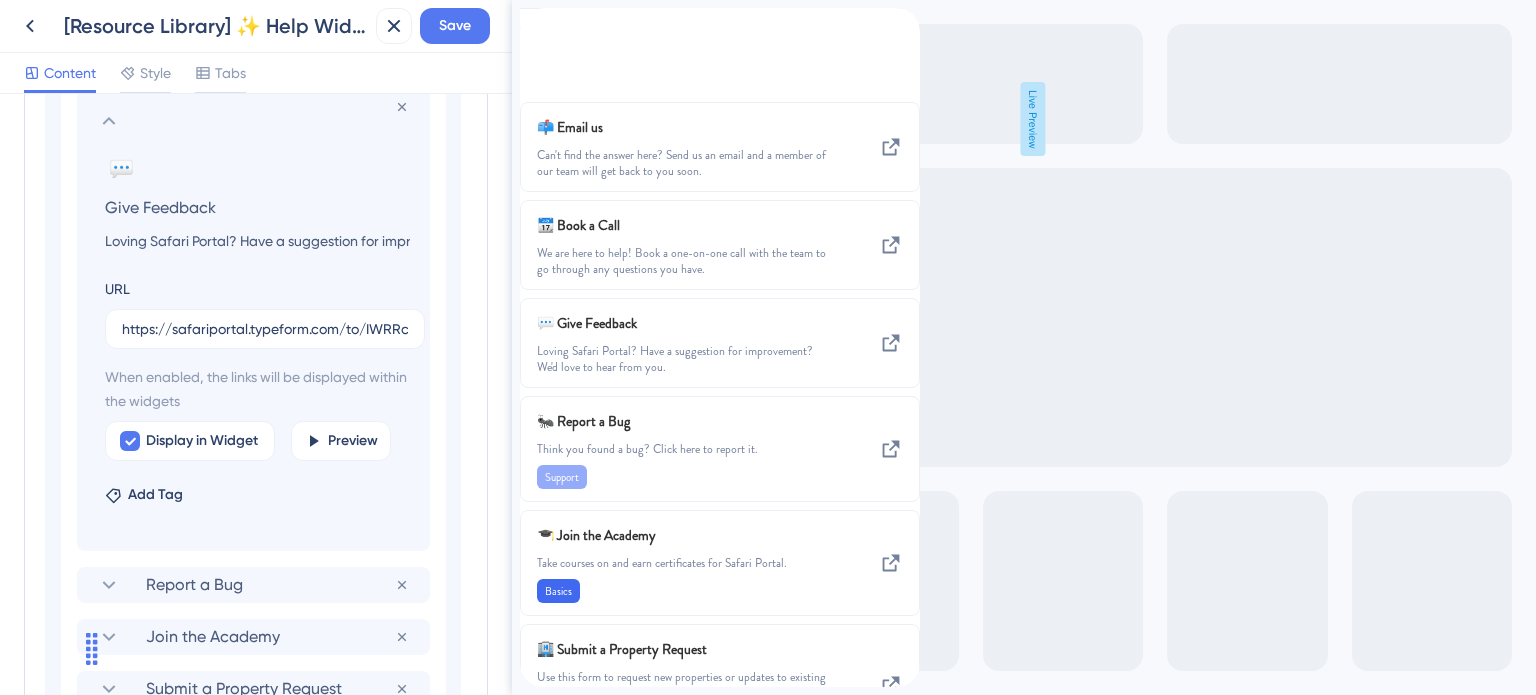click 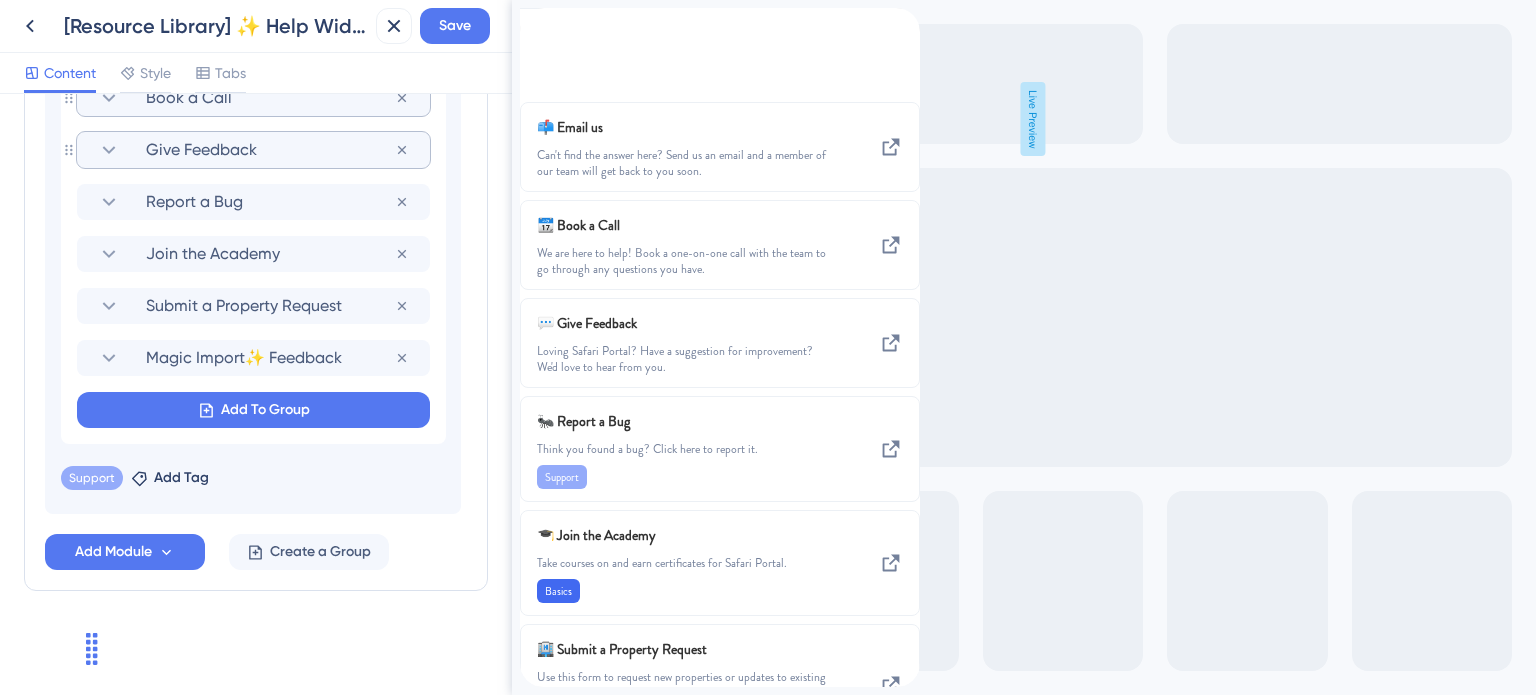 scroll, scrollTop: 1406, scrollLeft: 0, axis: vertical 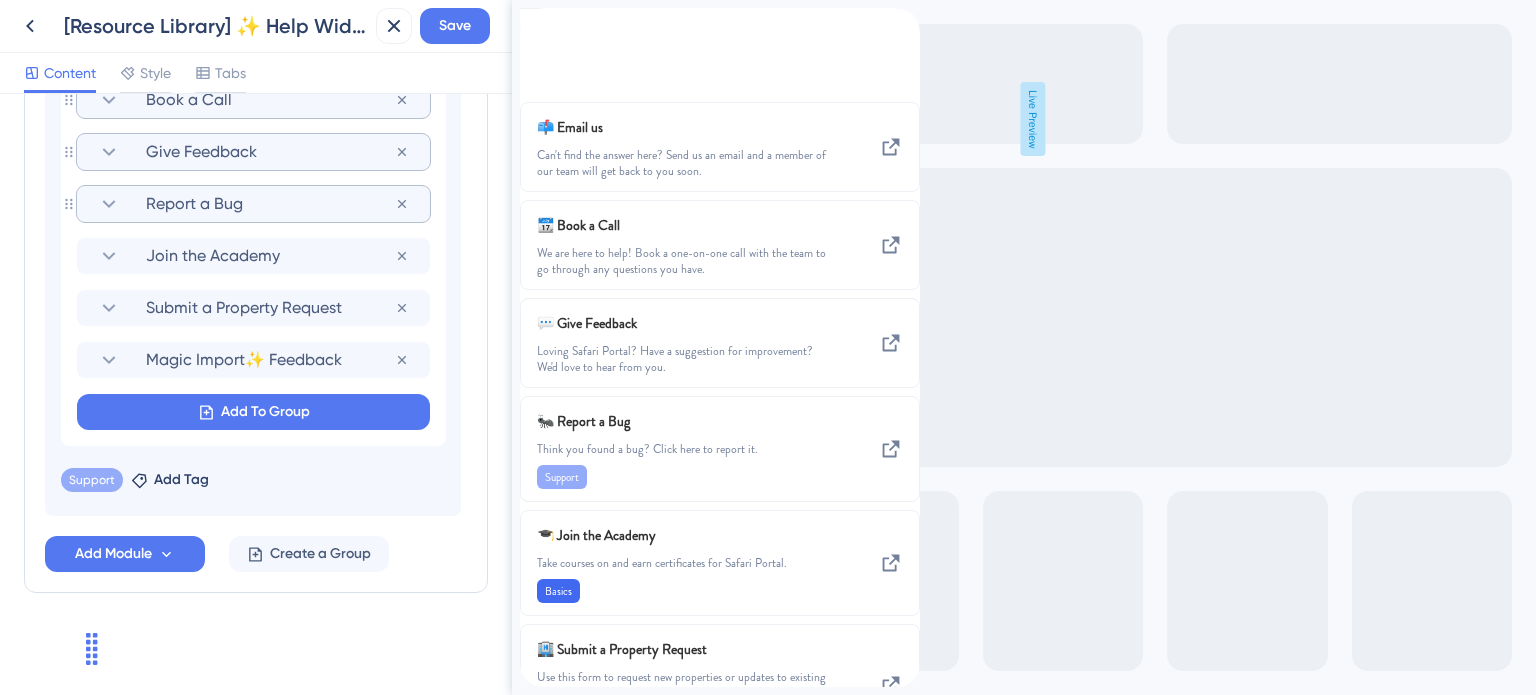 click 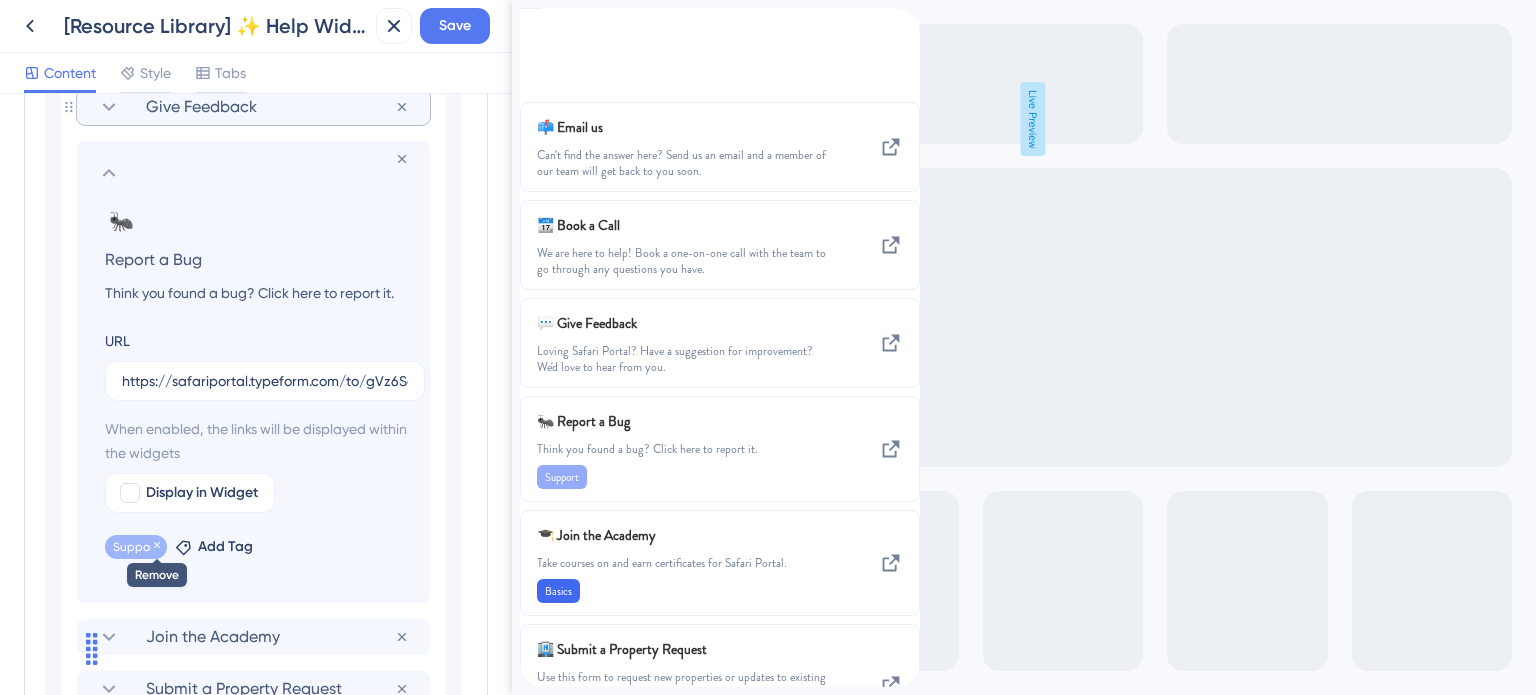 click 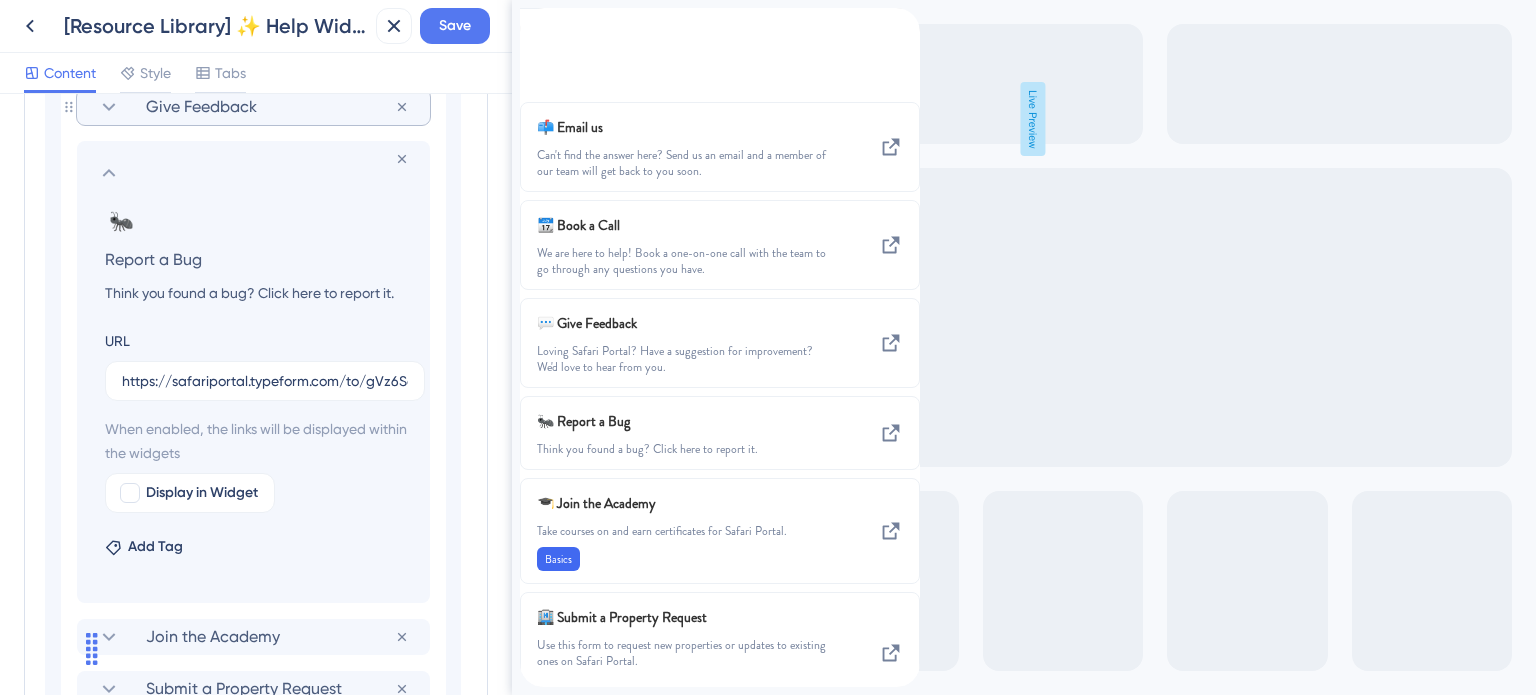 click 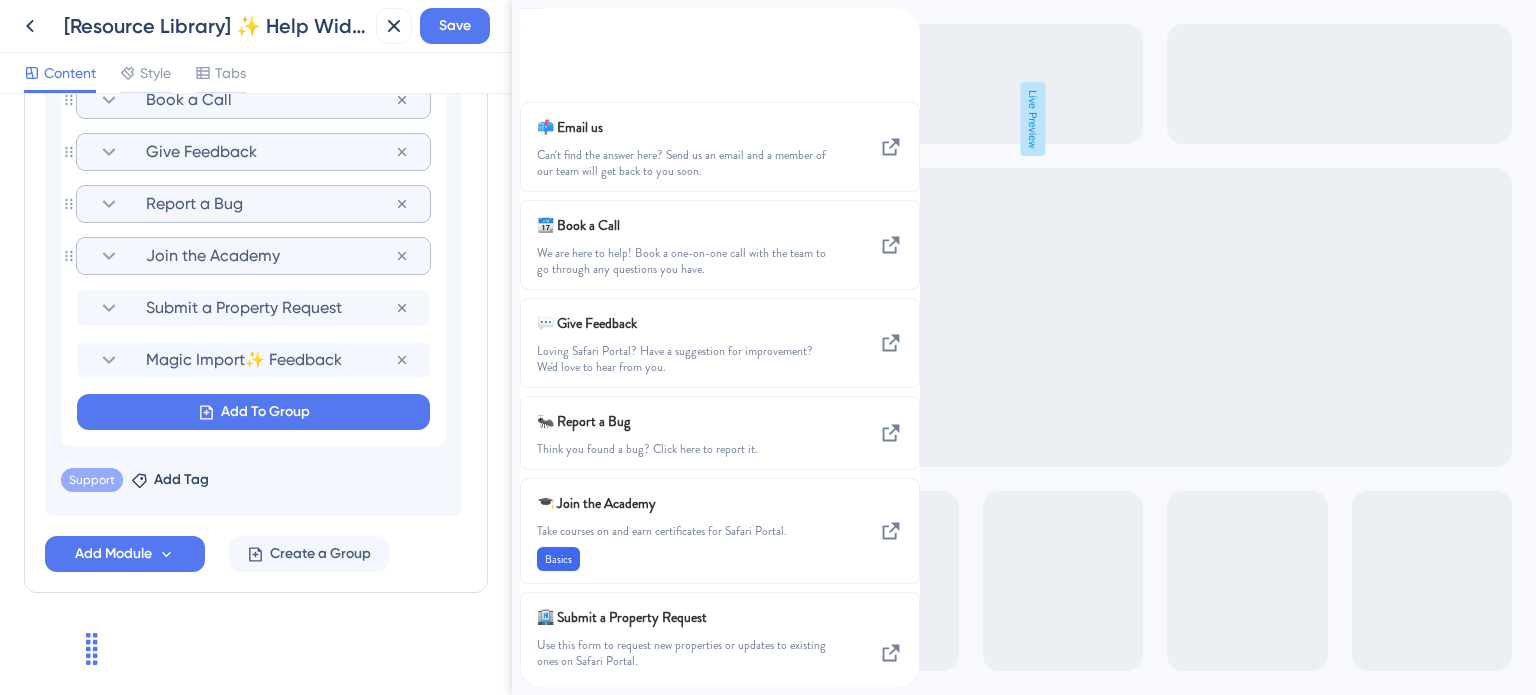 click 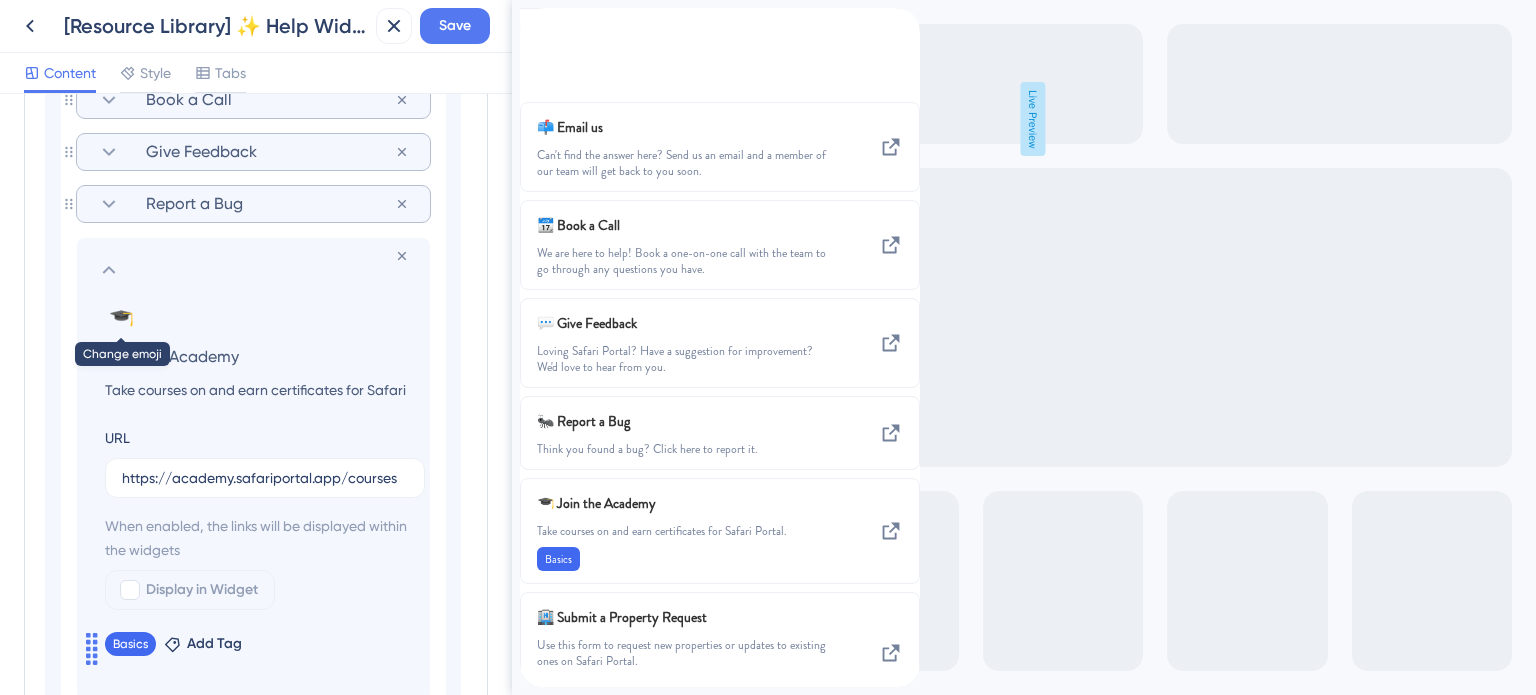 scroll, scrollTop: 1451, scrollLeft: 0, axis: vertical 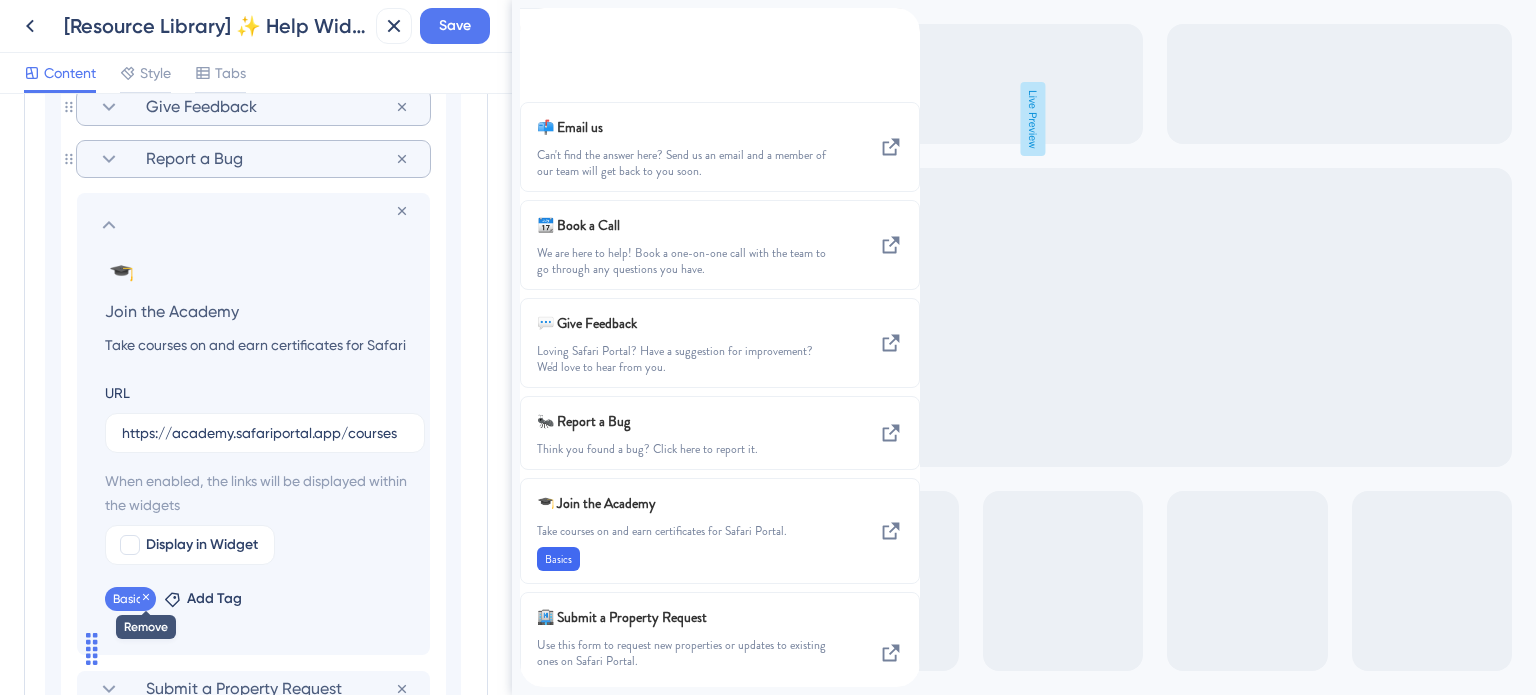 click 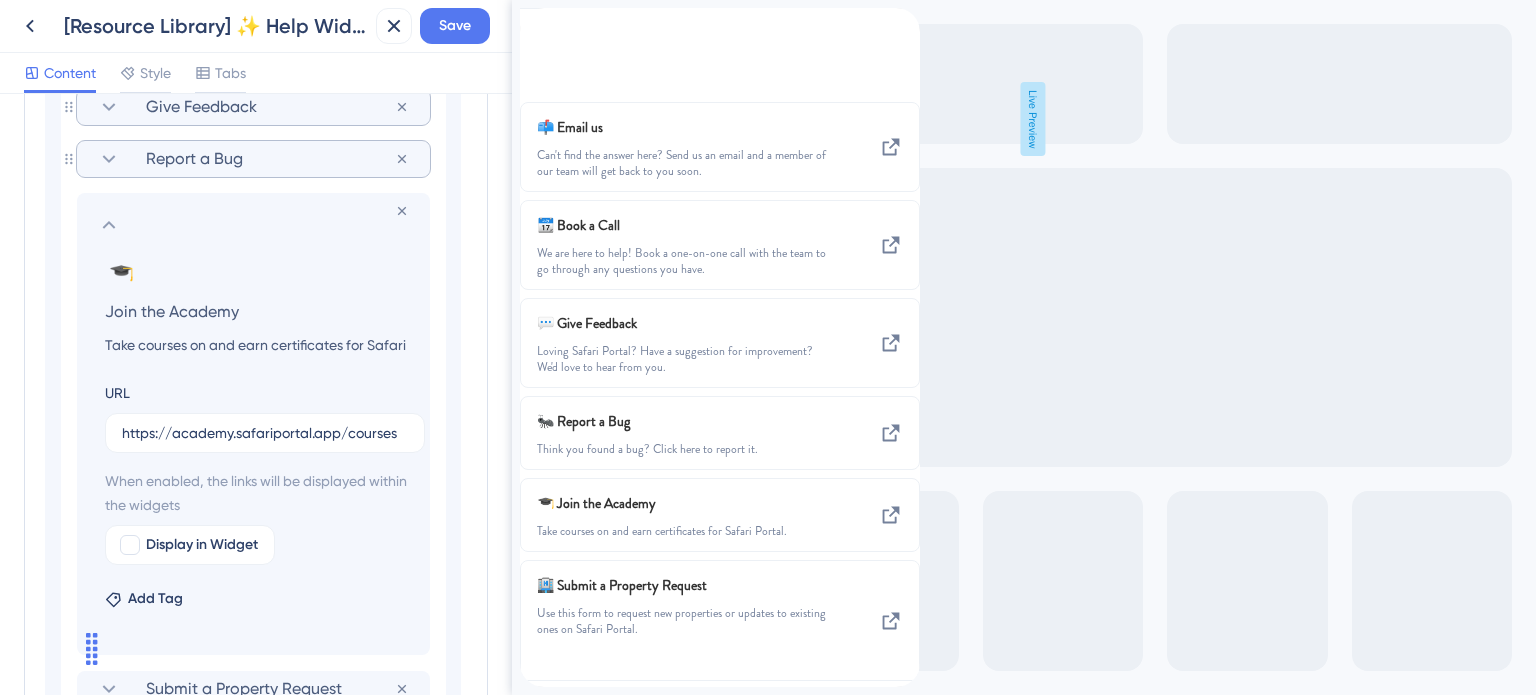 click 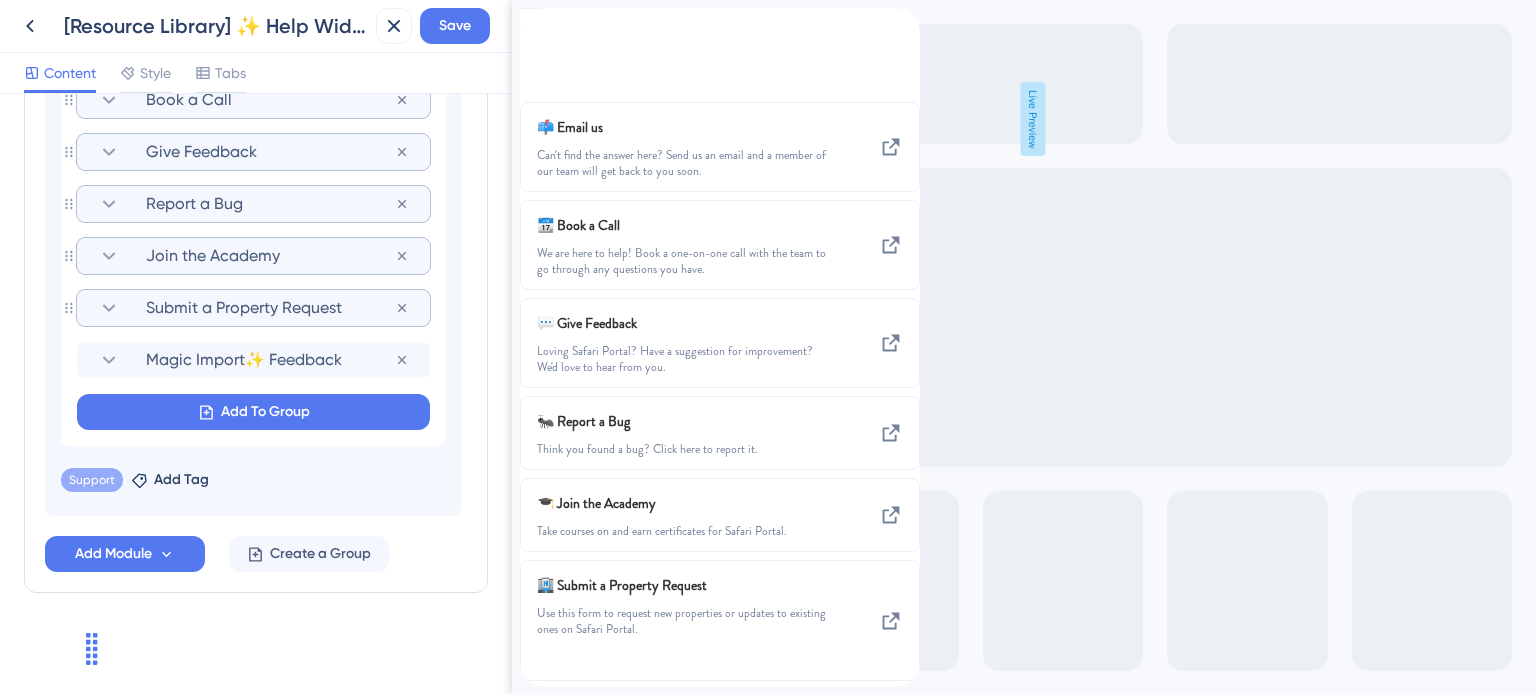 click 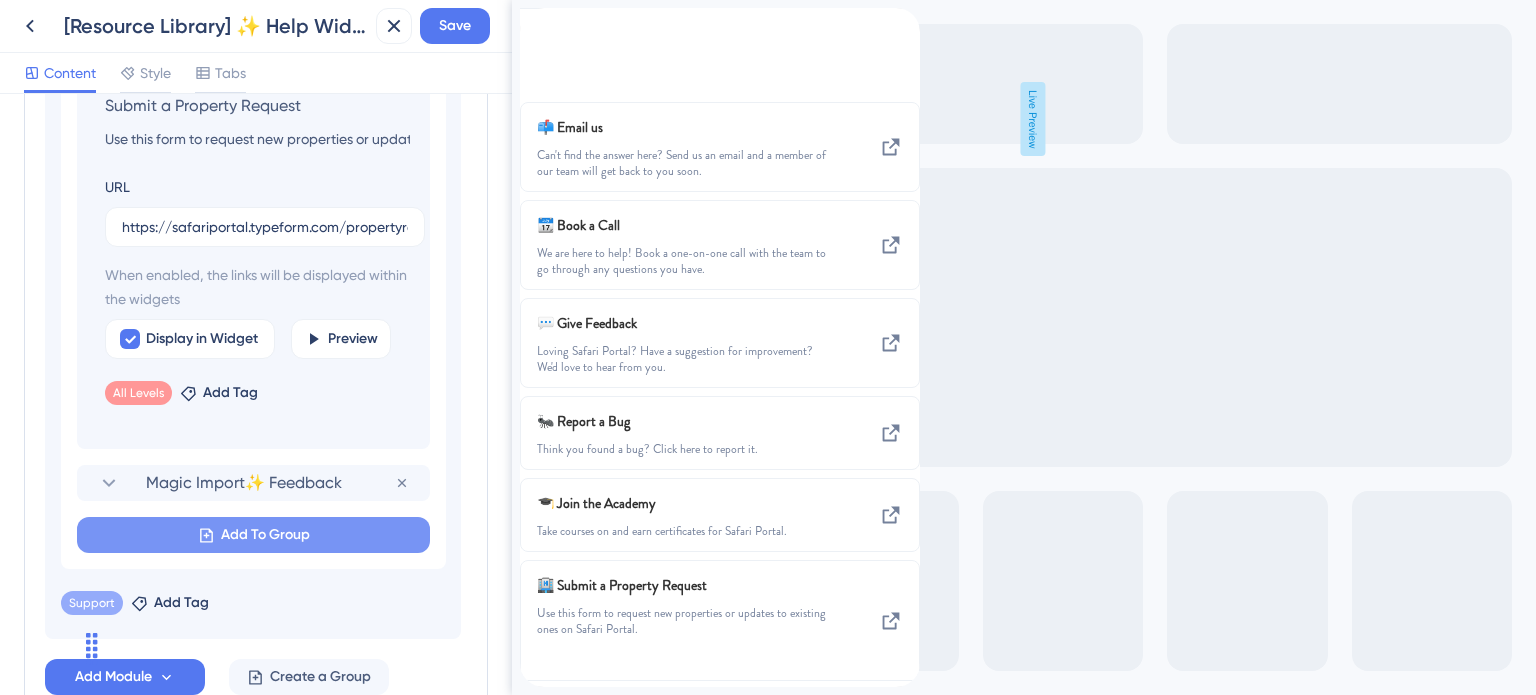 scroll, scrollTop: 1751, scrollLeft: 0, axis: vertical 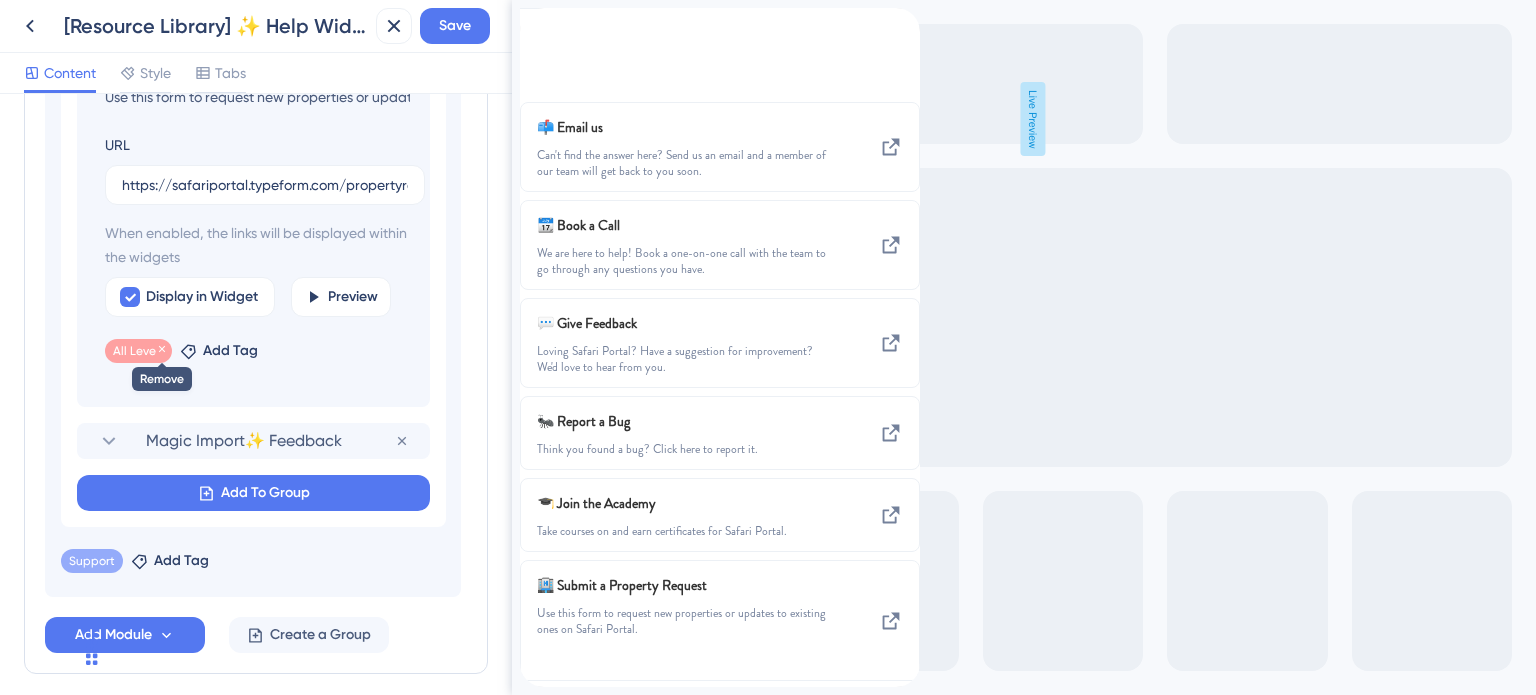 click 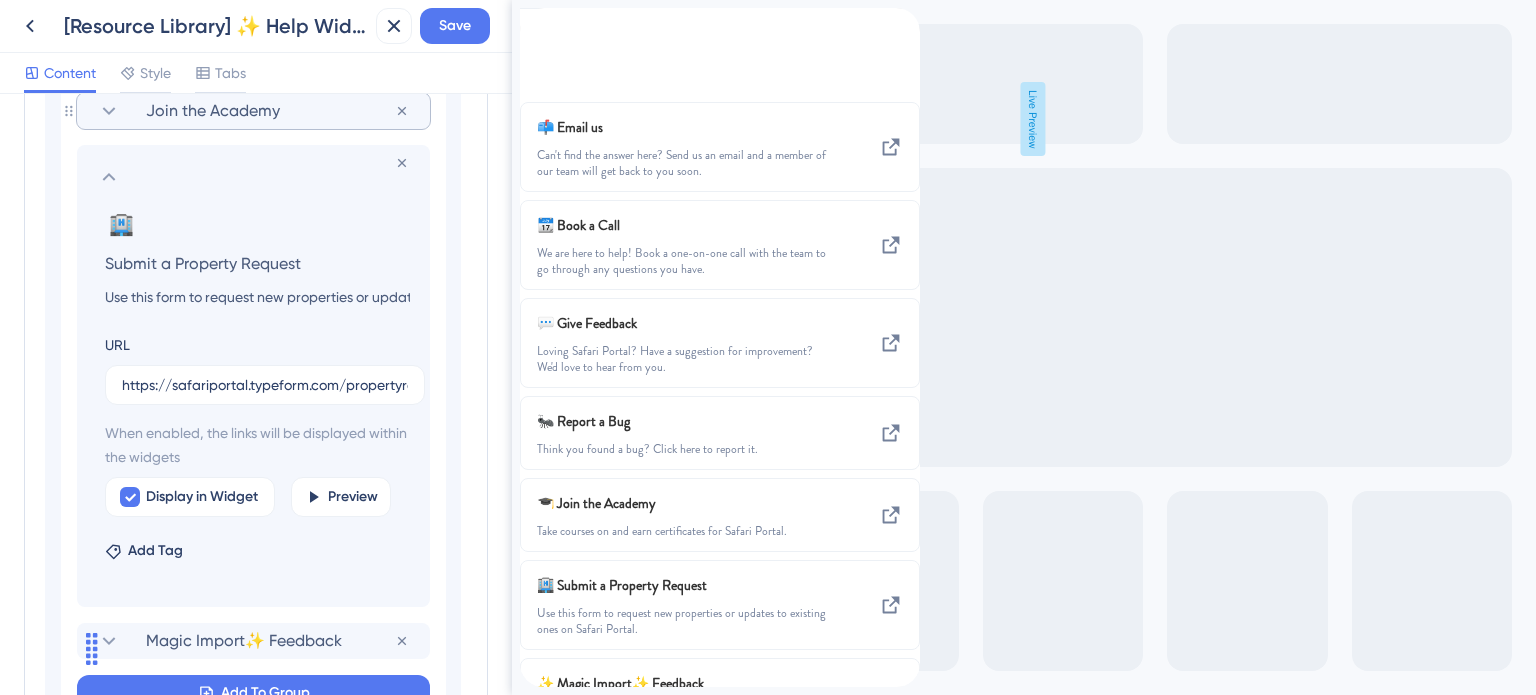 click 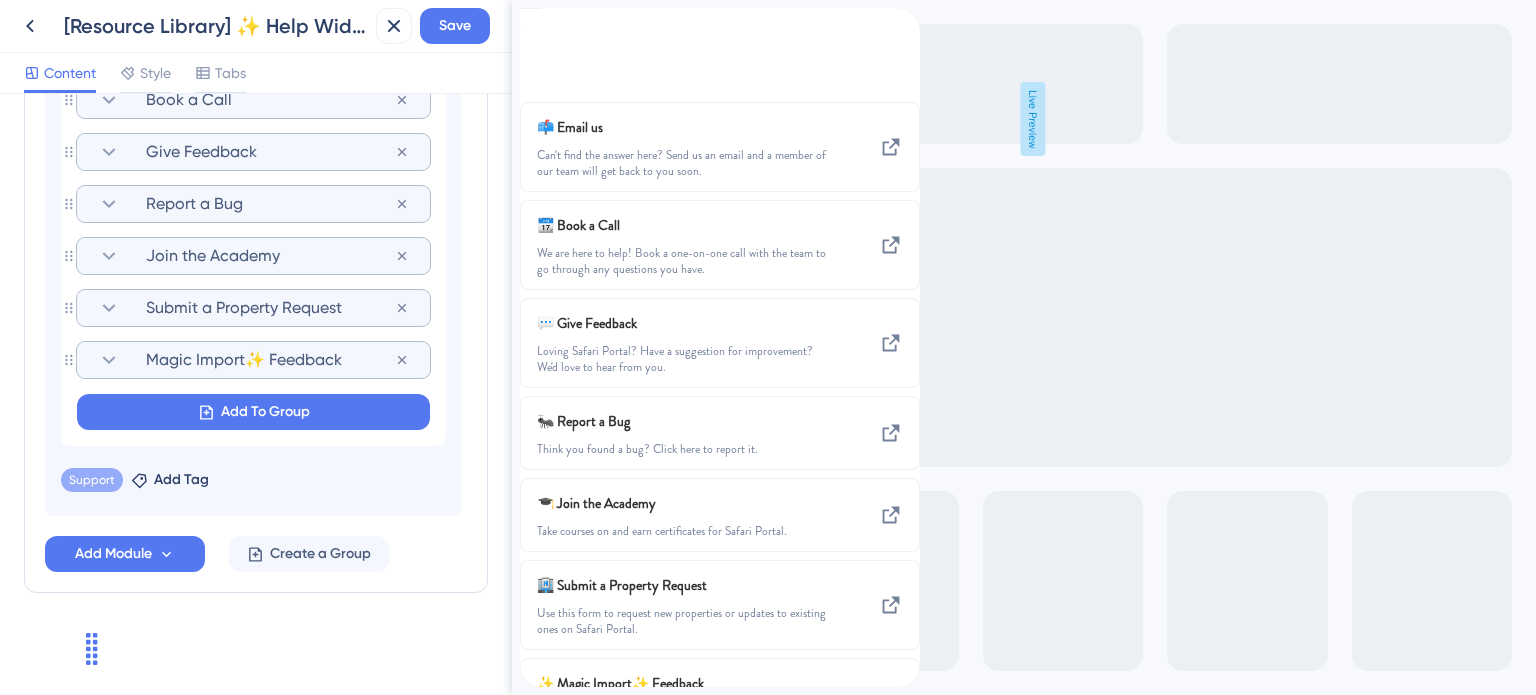 click 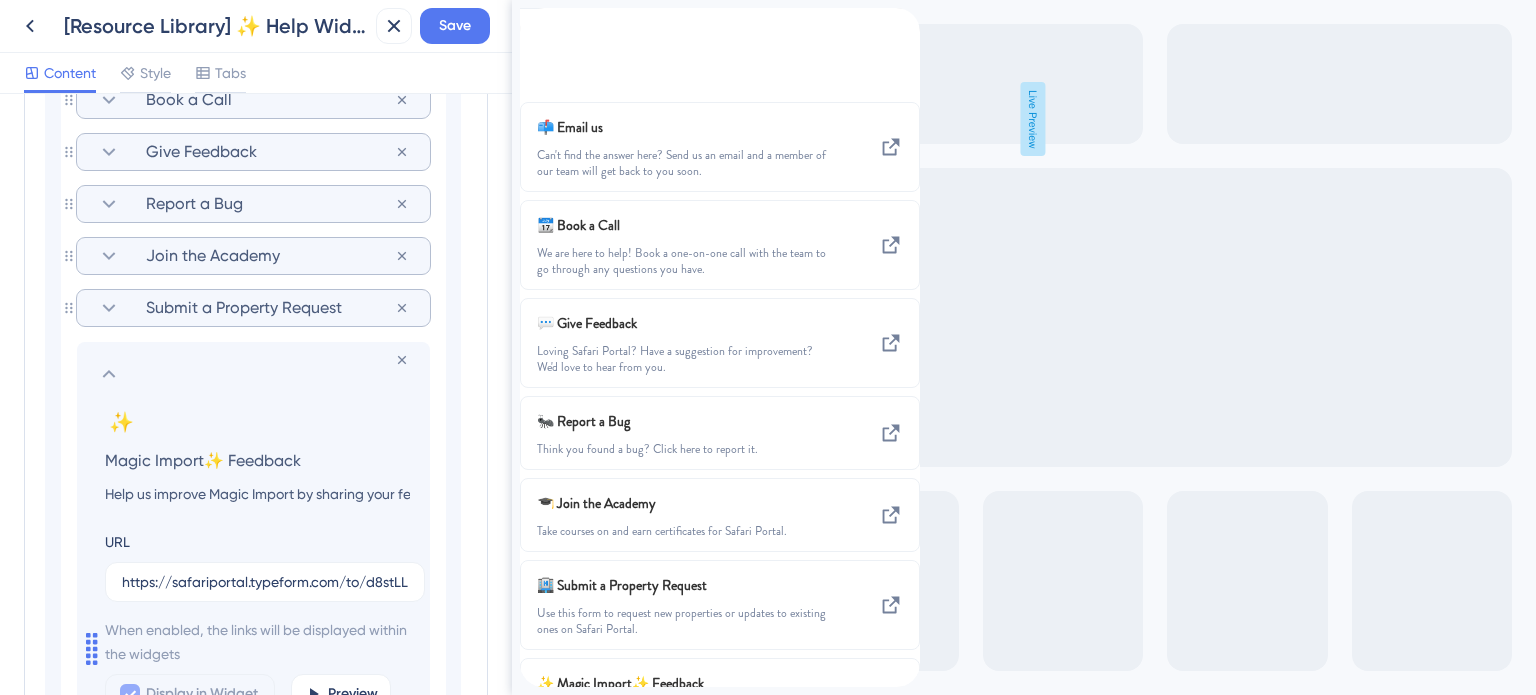 scroll, scrollTop: 1551, scrollLeft: 0, axis: vertical 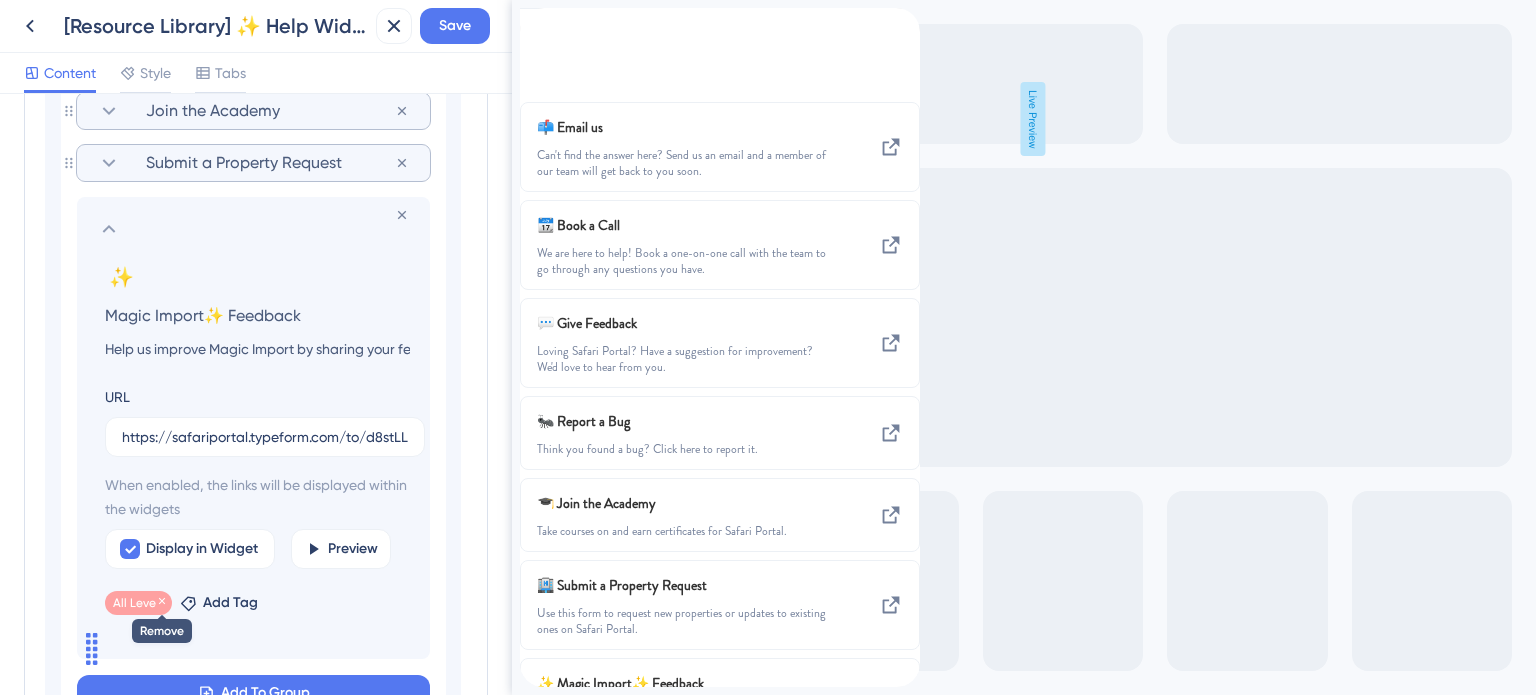 click 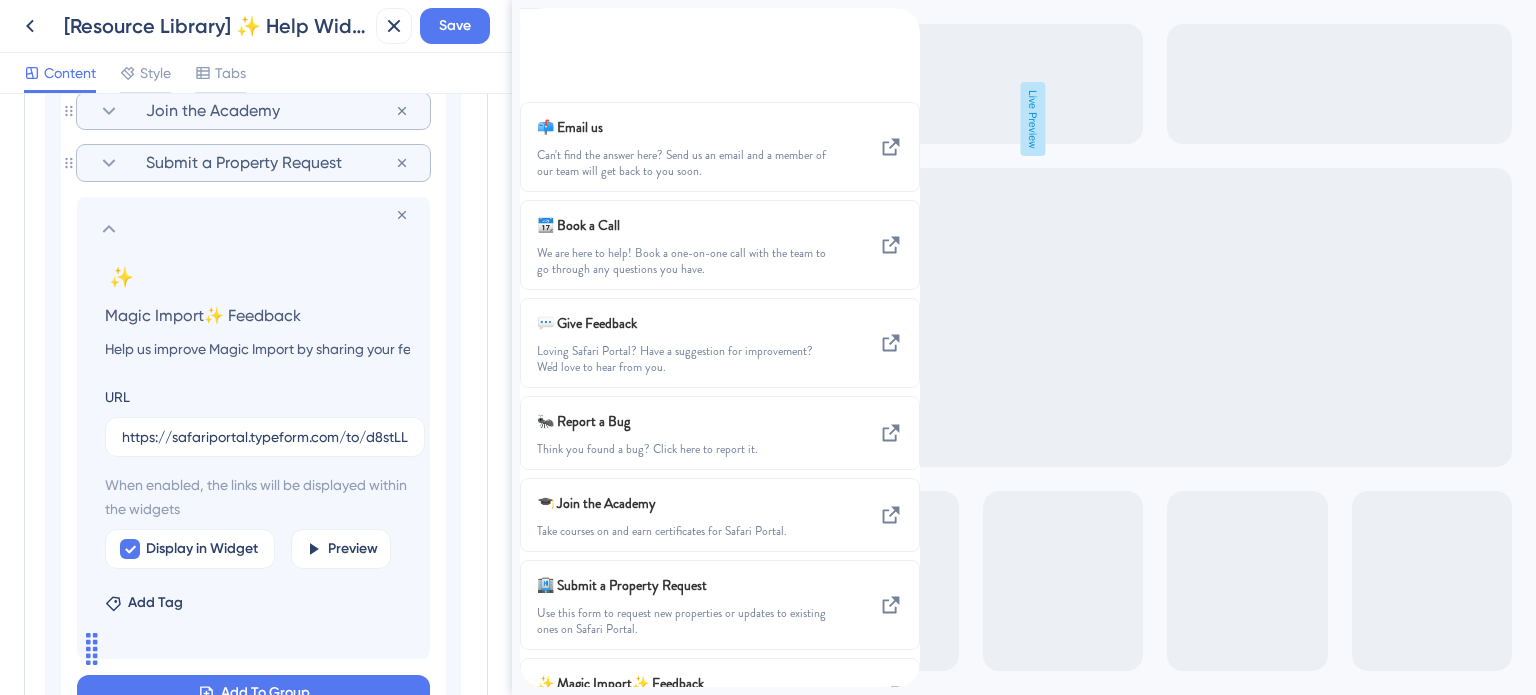 click 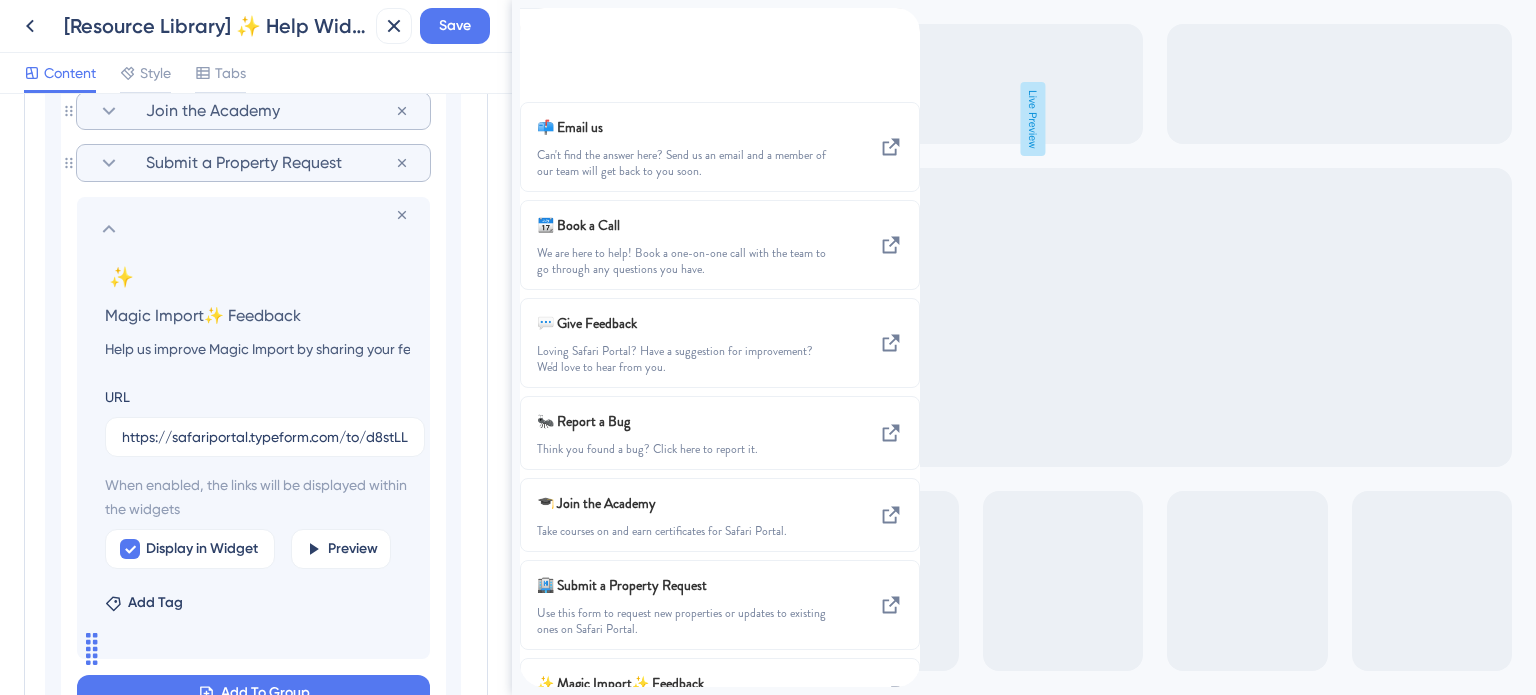 scroll, scrollTop: 1406, scrollLeft: 0, axis: vertical 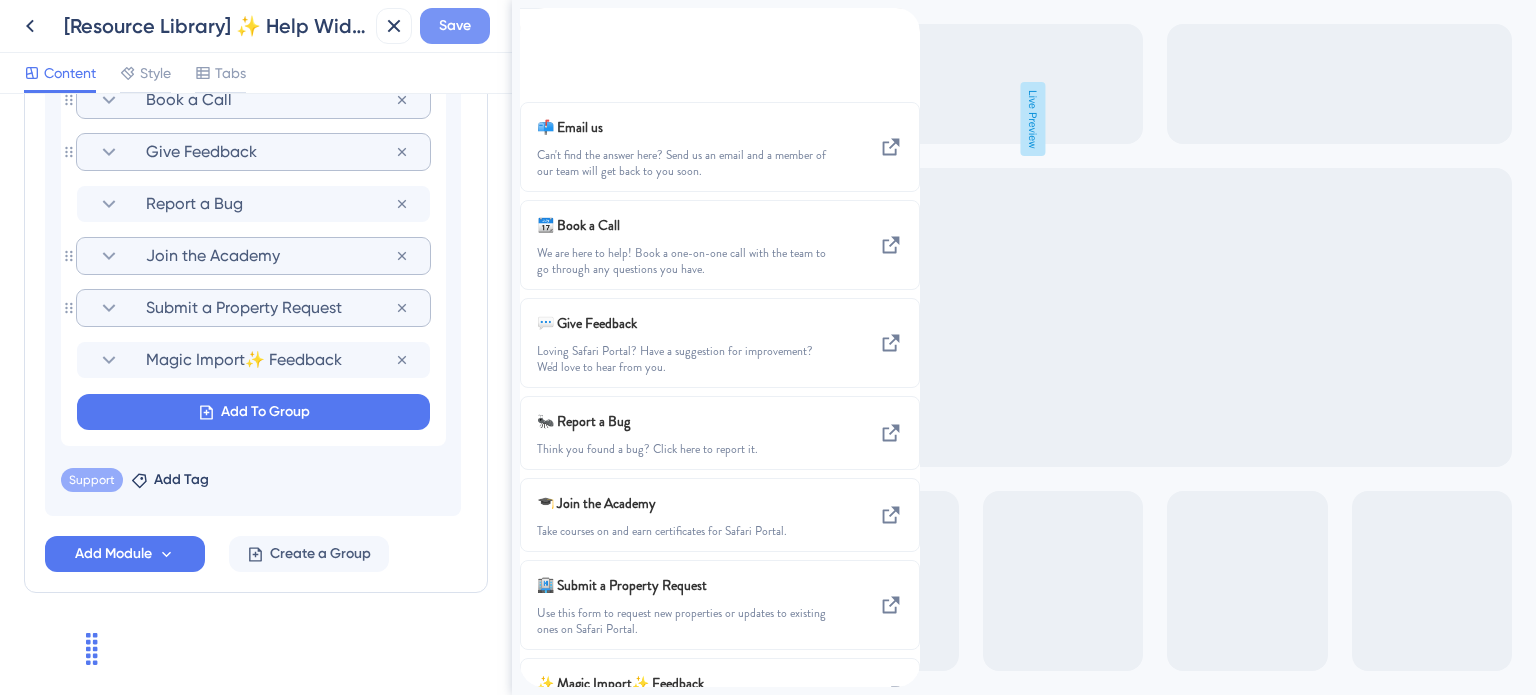 click on "Save" at bounding box center (455, 26) 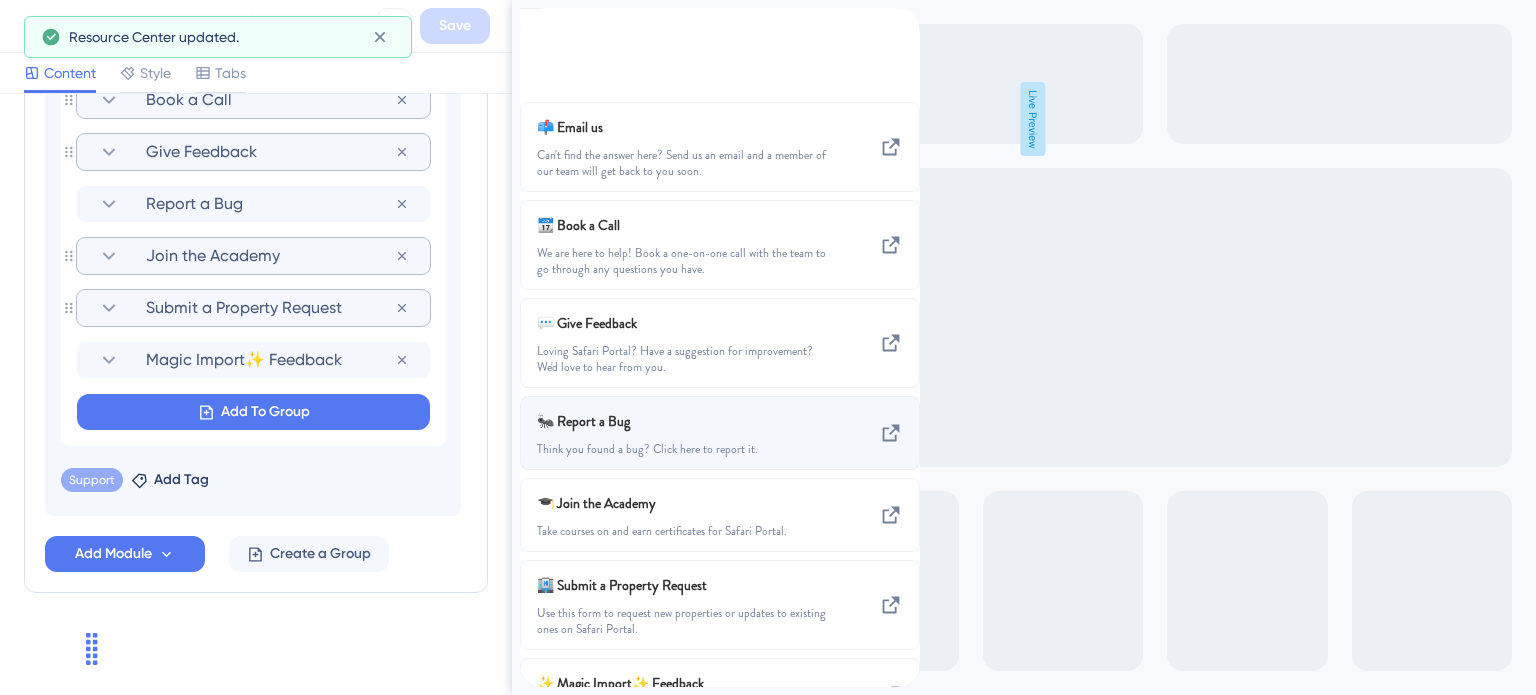 scroll, scrollTop: 0, scrollLeft: 0, axis: both 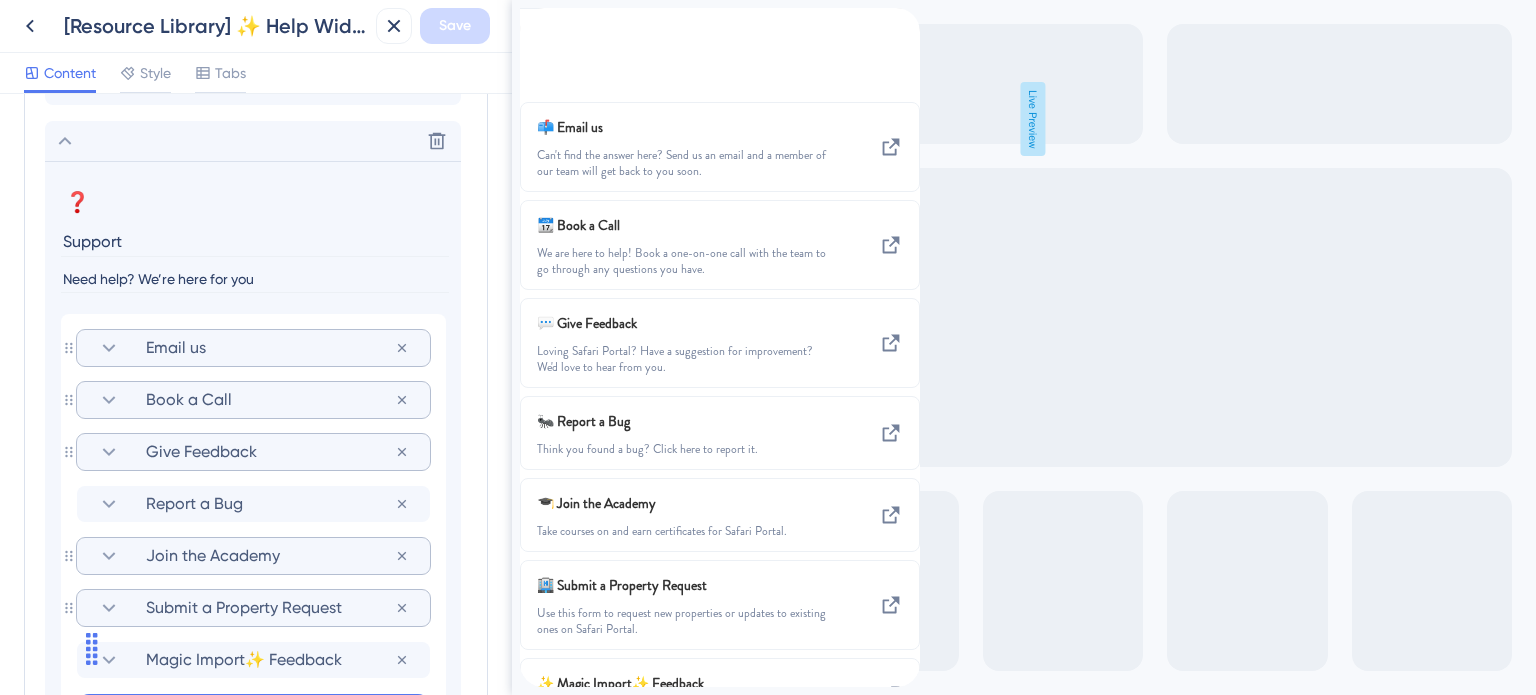 click 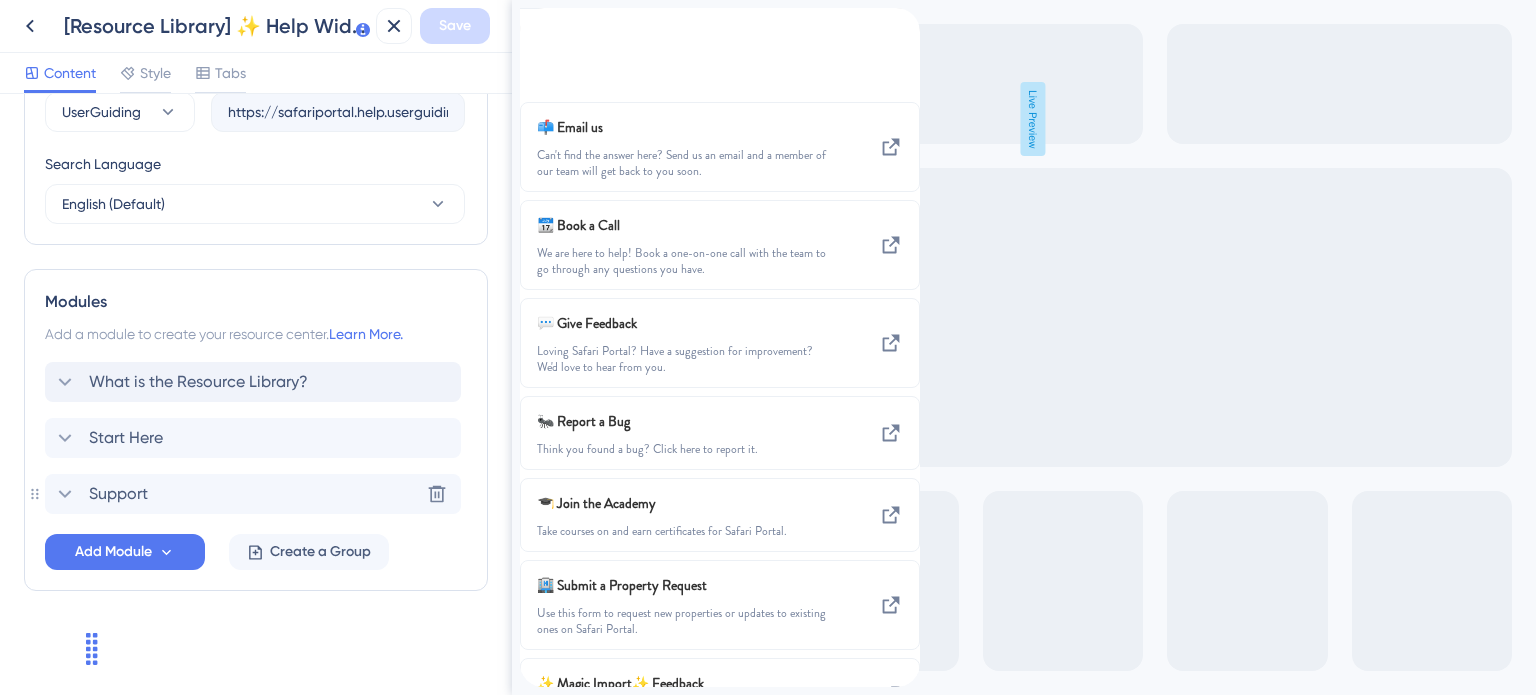 scroll, scrollTop: 751, scrollLeft: 0, axis: vertical 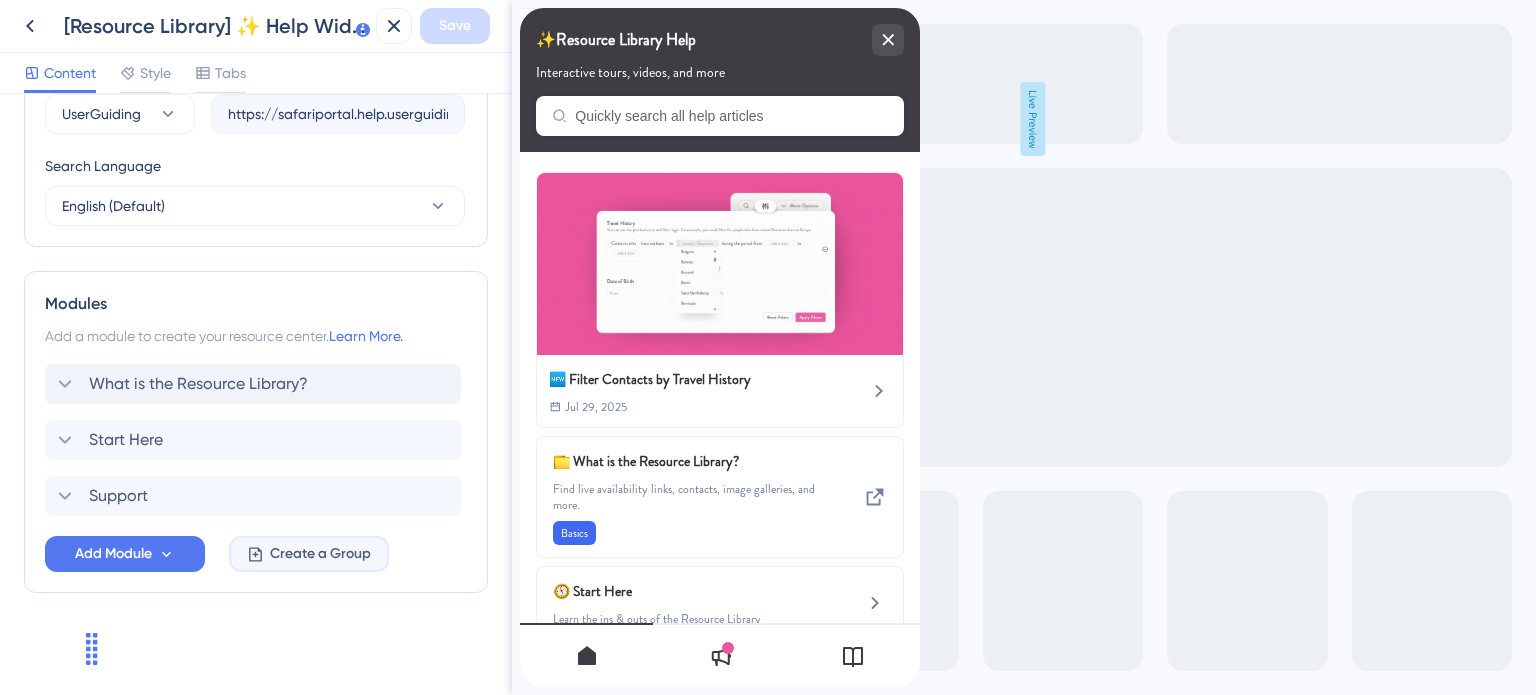 click on "Create a Group" at bounding box center (320, 554) 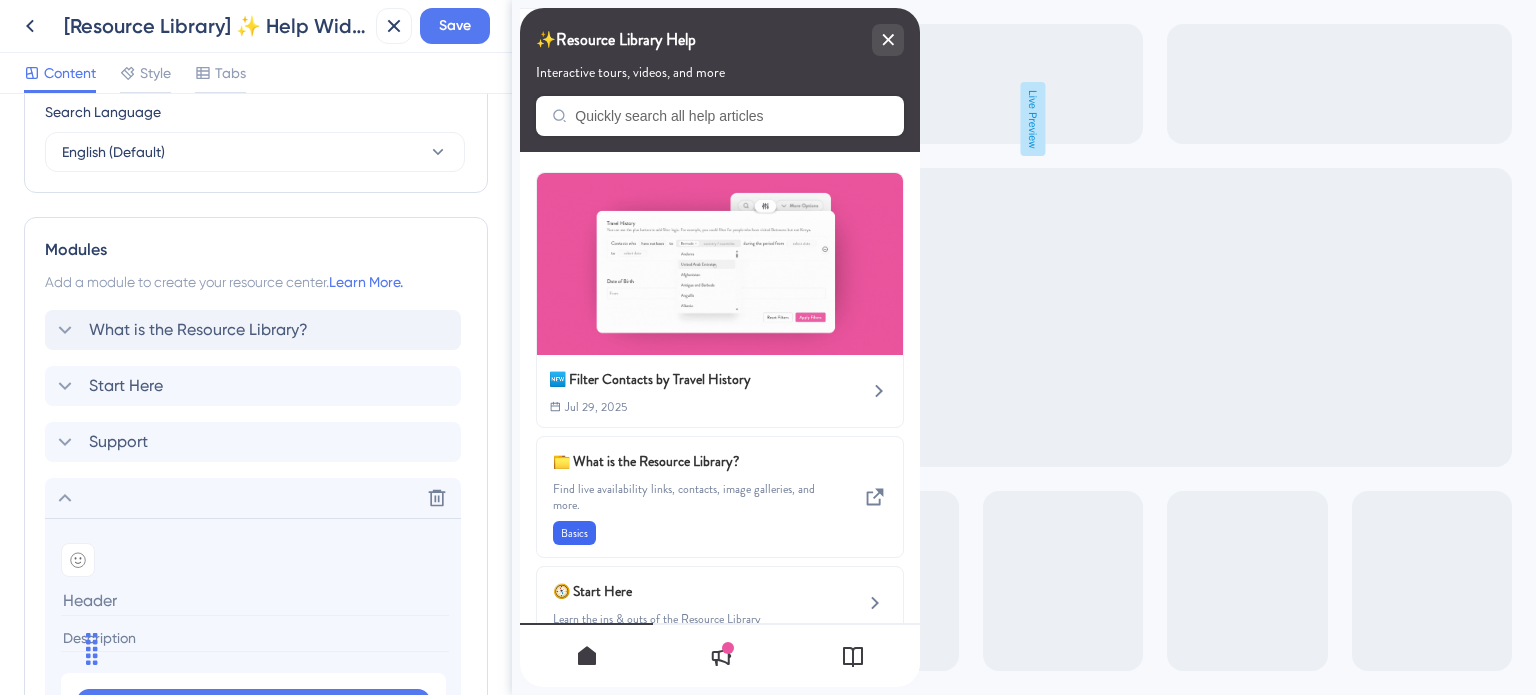 scroll, scrollTop: 851, scrollLeft: 0, axis: vertical 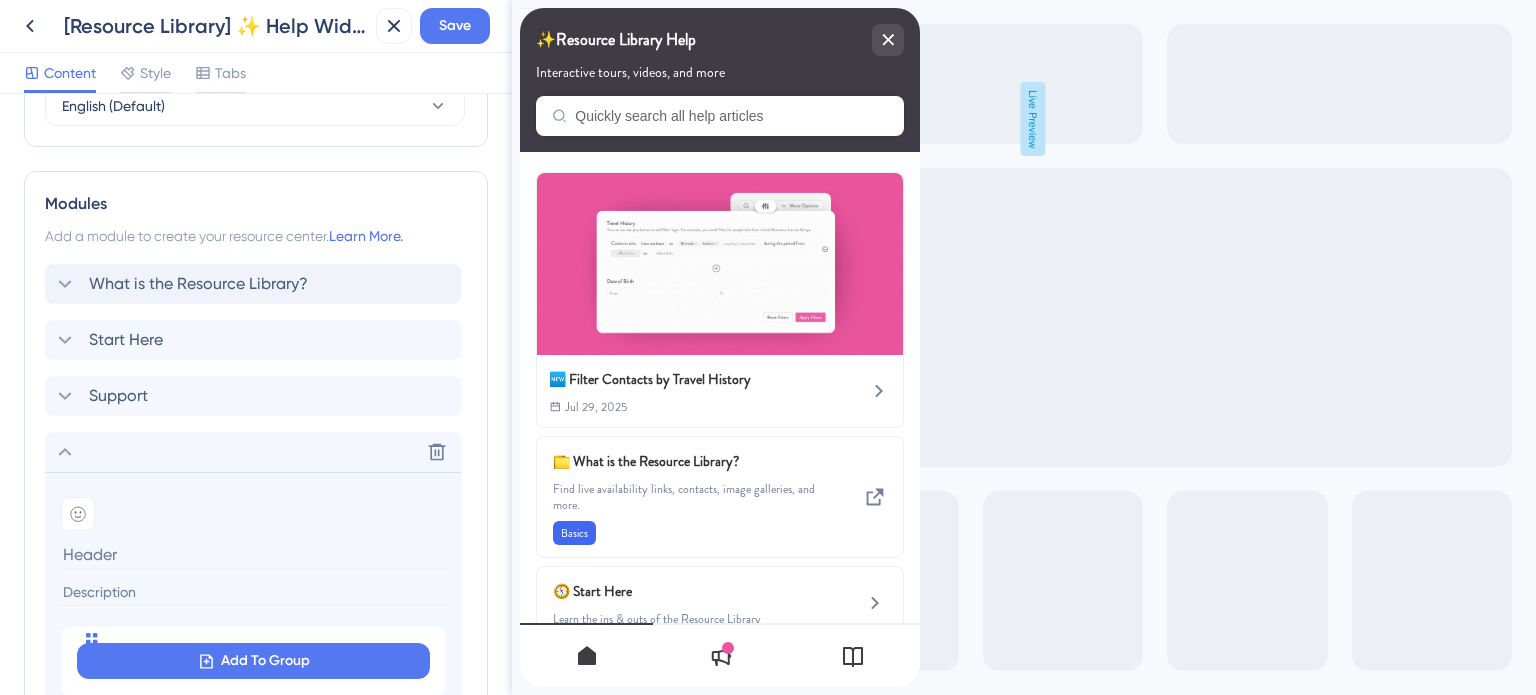 click at bounding box center (255, 554) 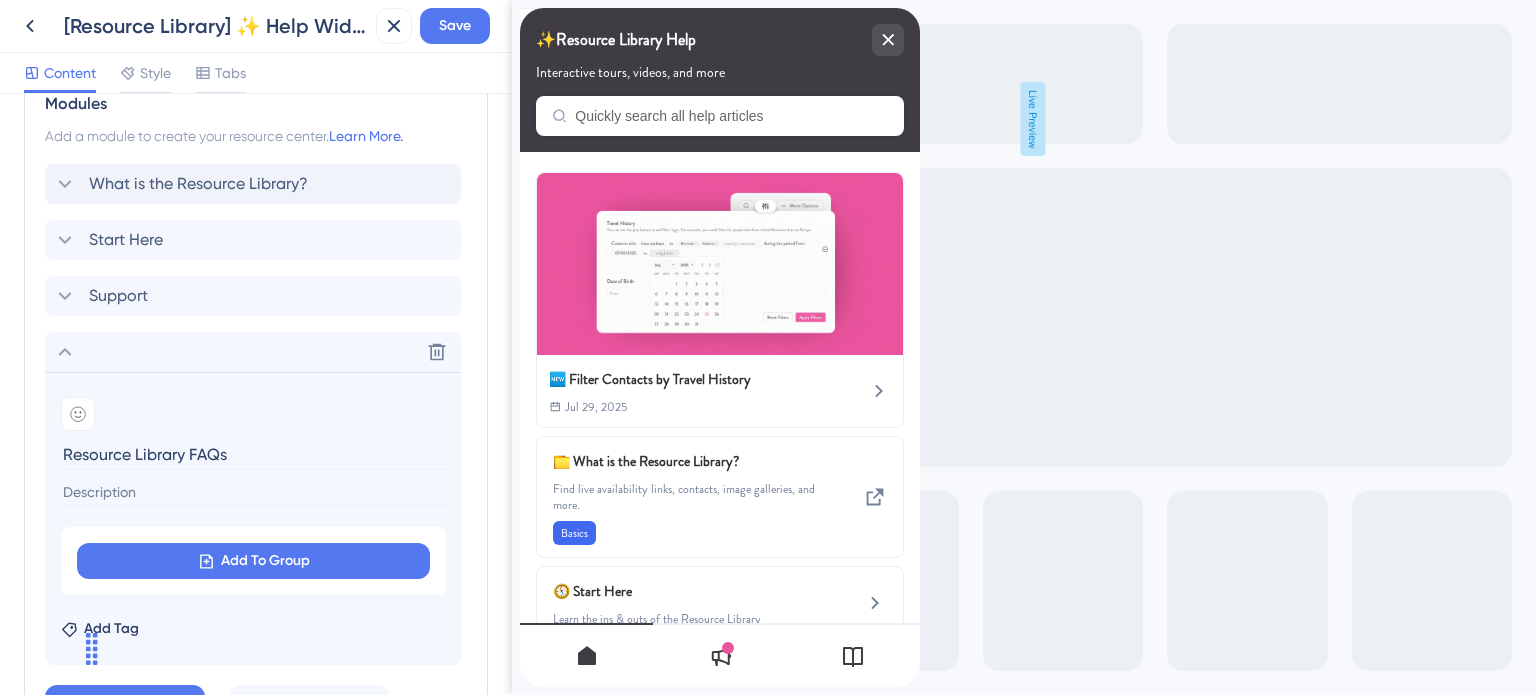 scroll, scrollTop: 1051, scrollLeft: 0, axis: vertical 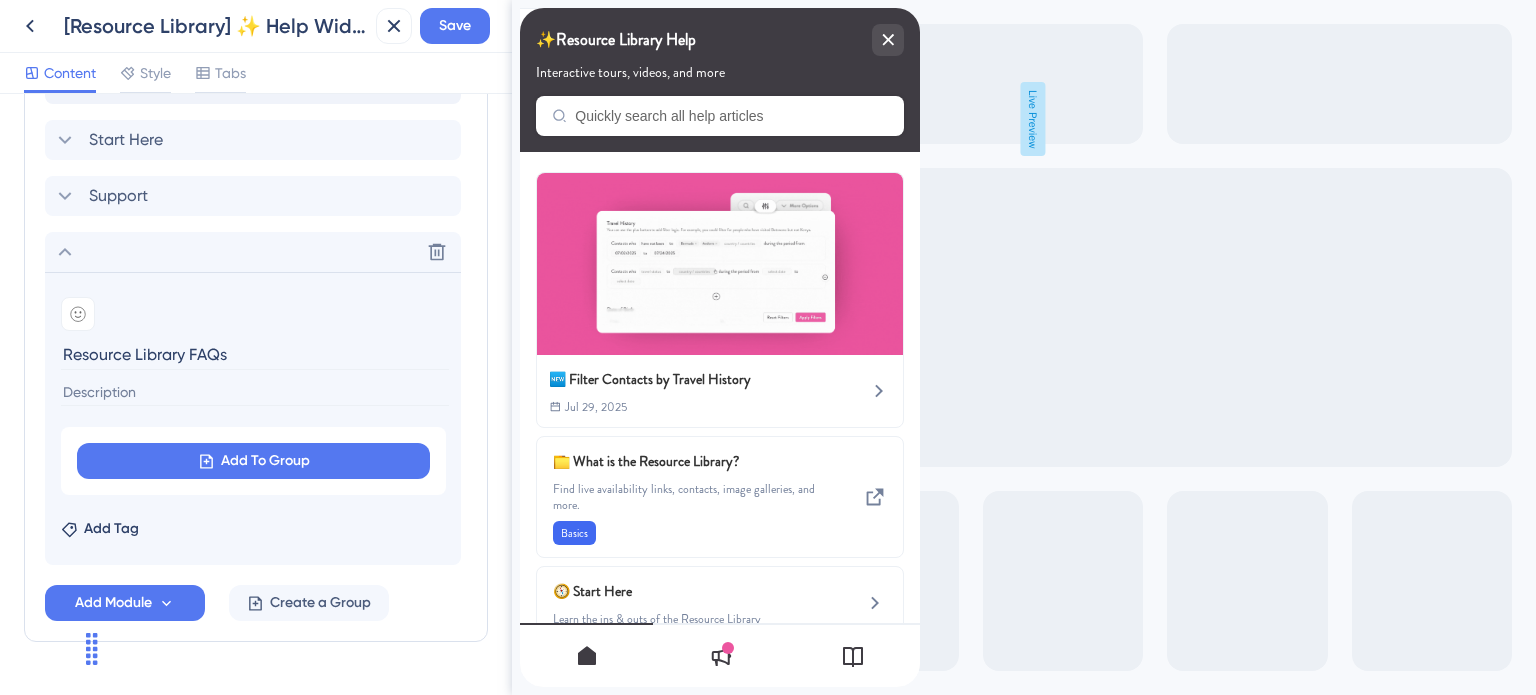 type on "Resource Library FAQs" 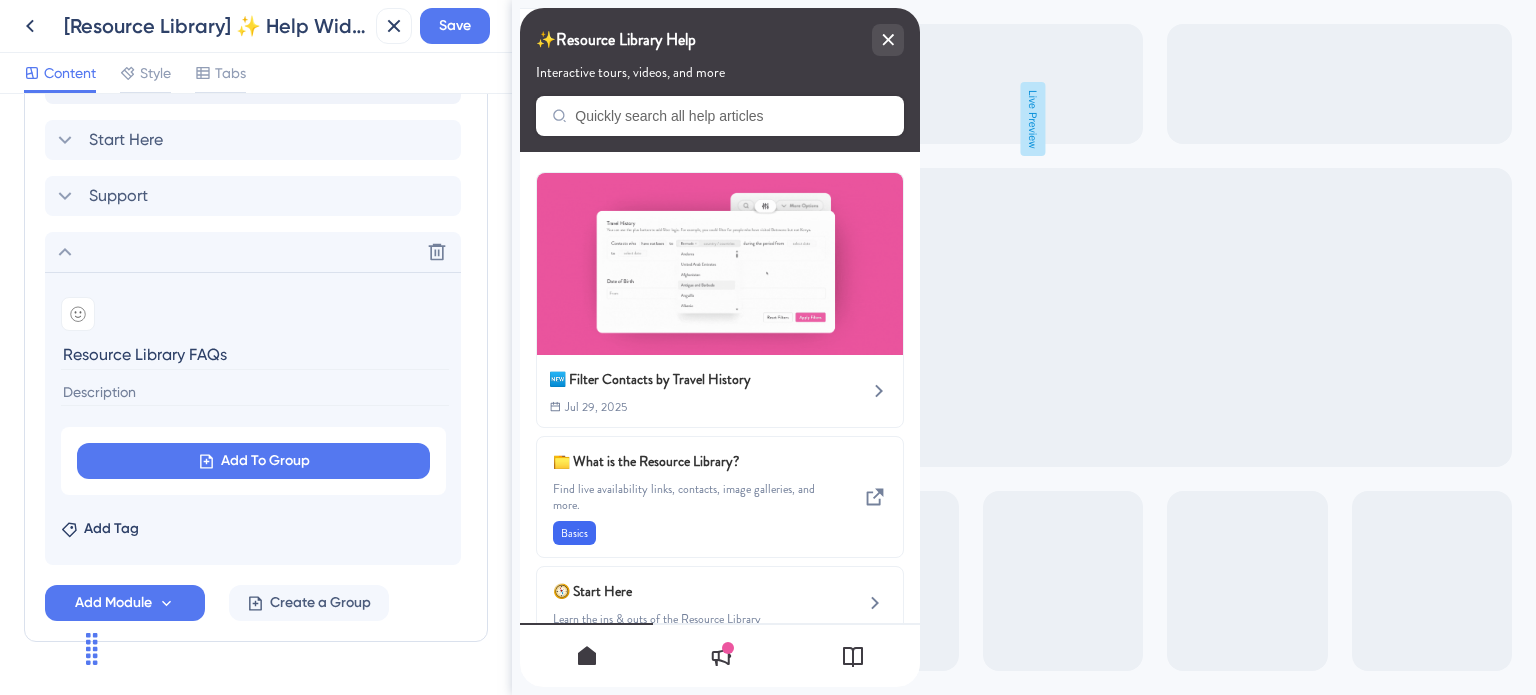 click at bounding box center [255, 392] 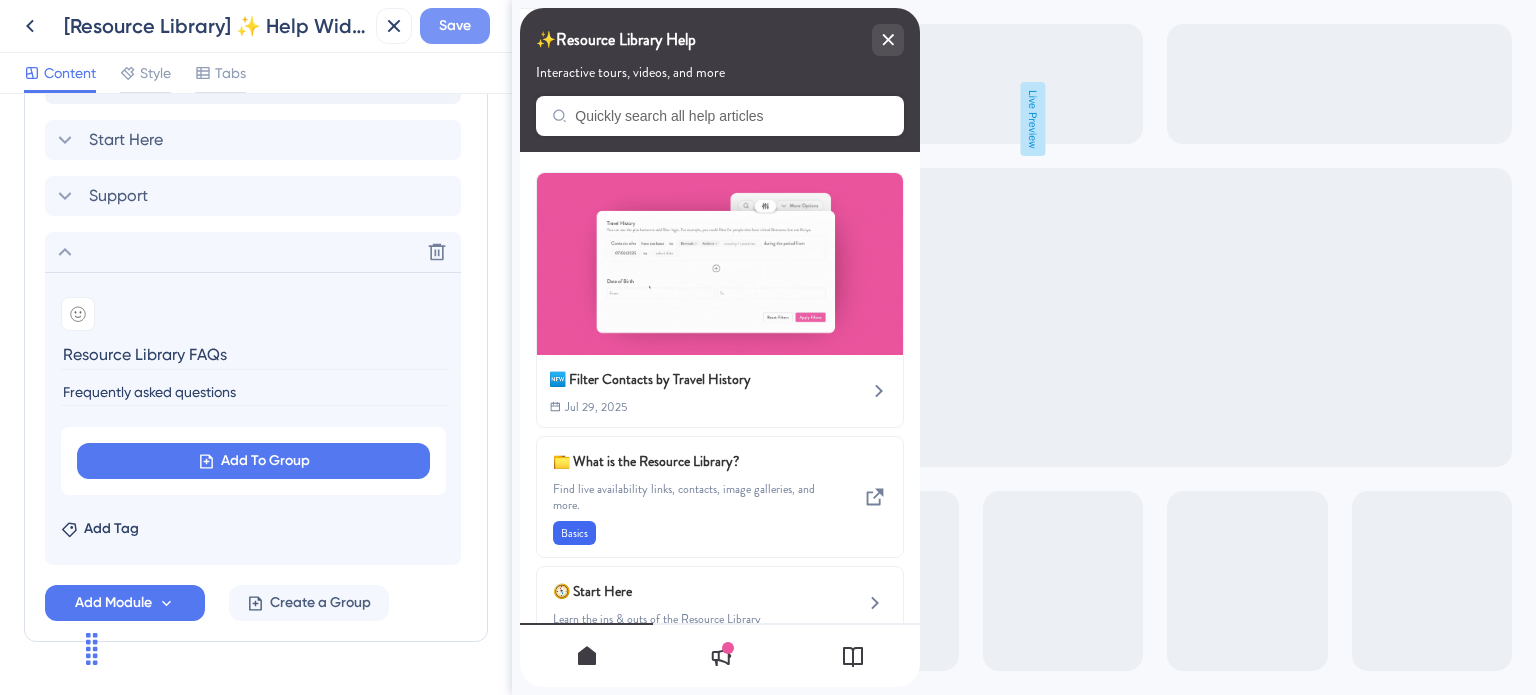 type on "Frequently asked questions" 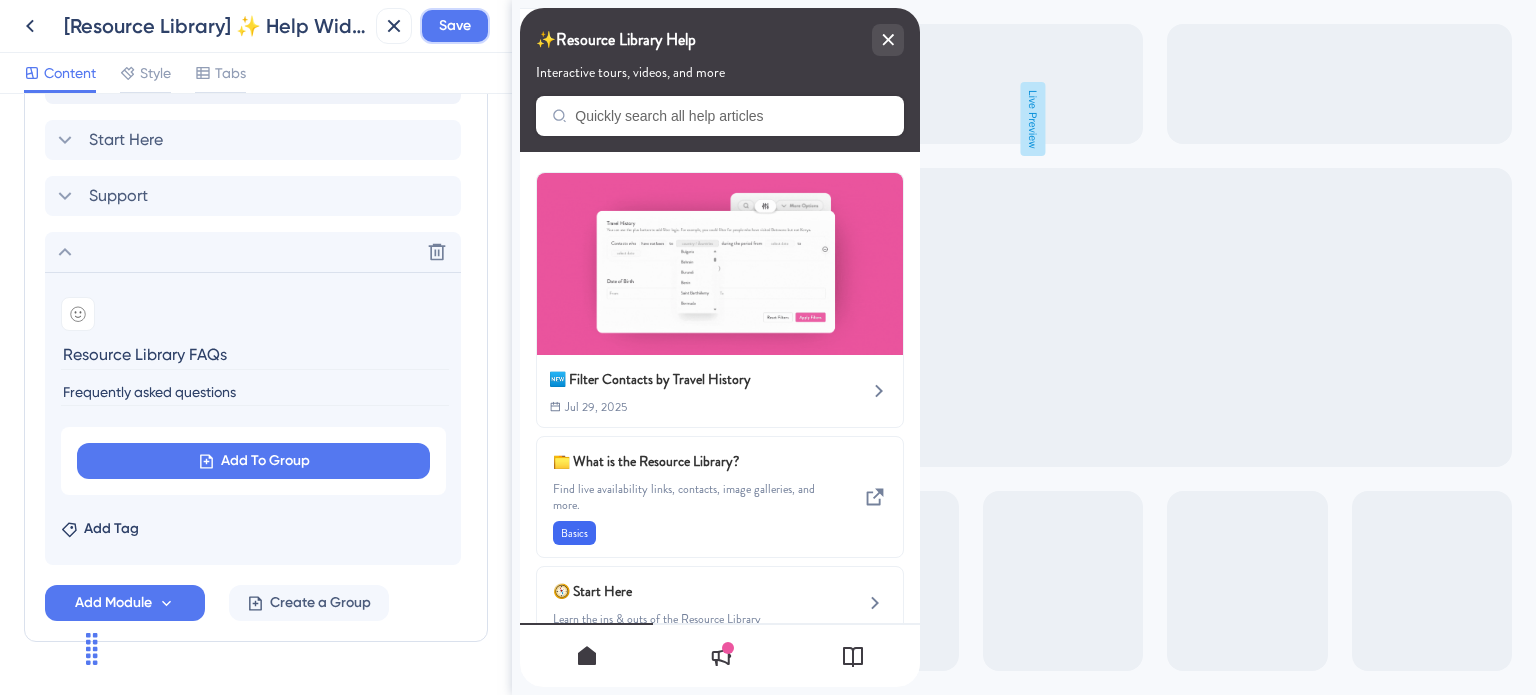 click on "Save" at bounding box center [455, 26] 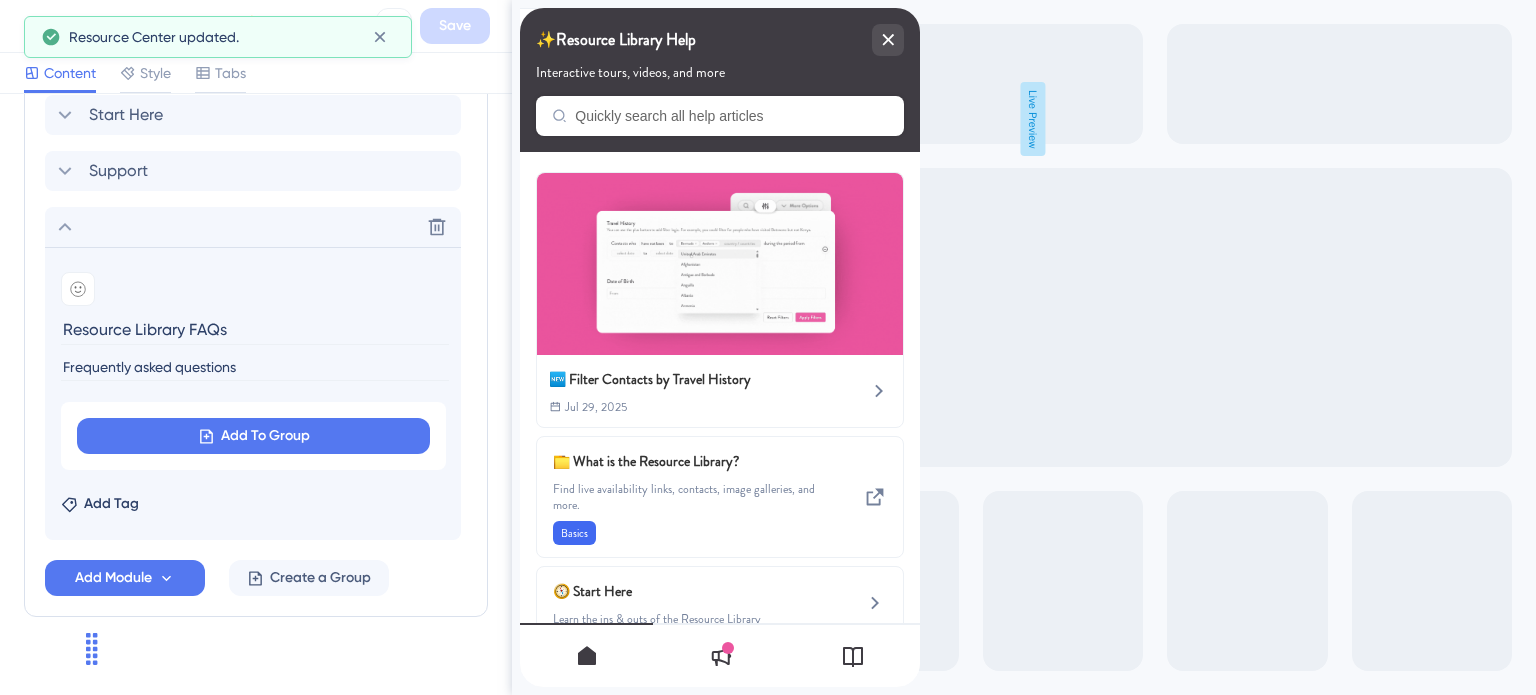 scroll, scrollTop: 1100, scrollLeft: 0, axis: vertical 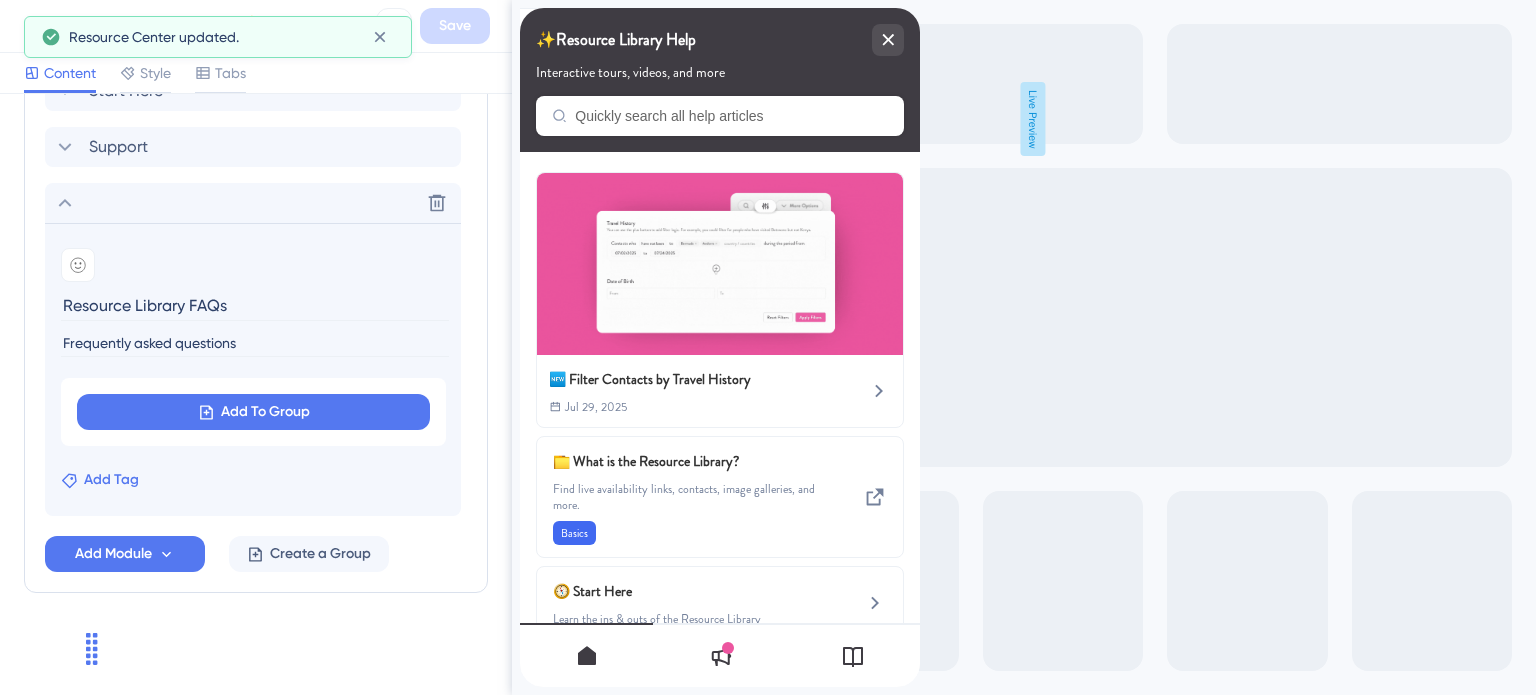 click on "Add Tag" at bounding box center (111, 480) 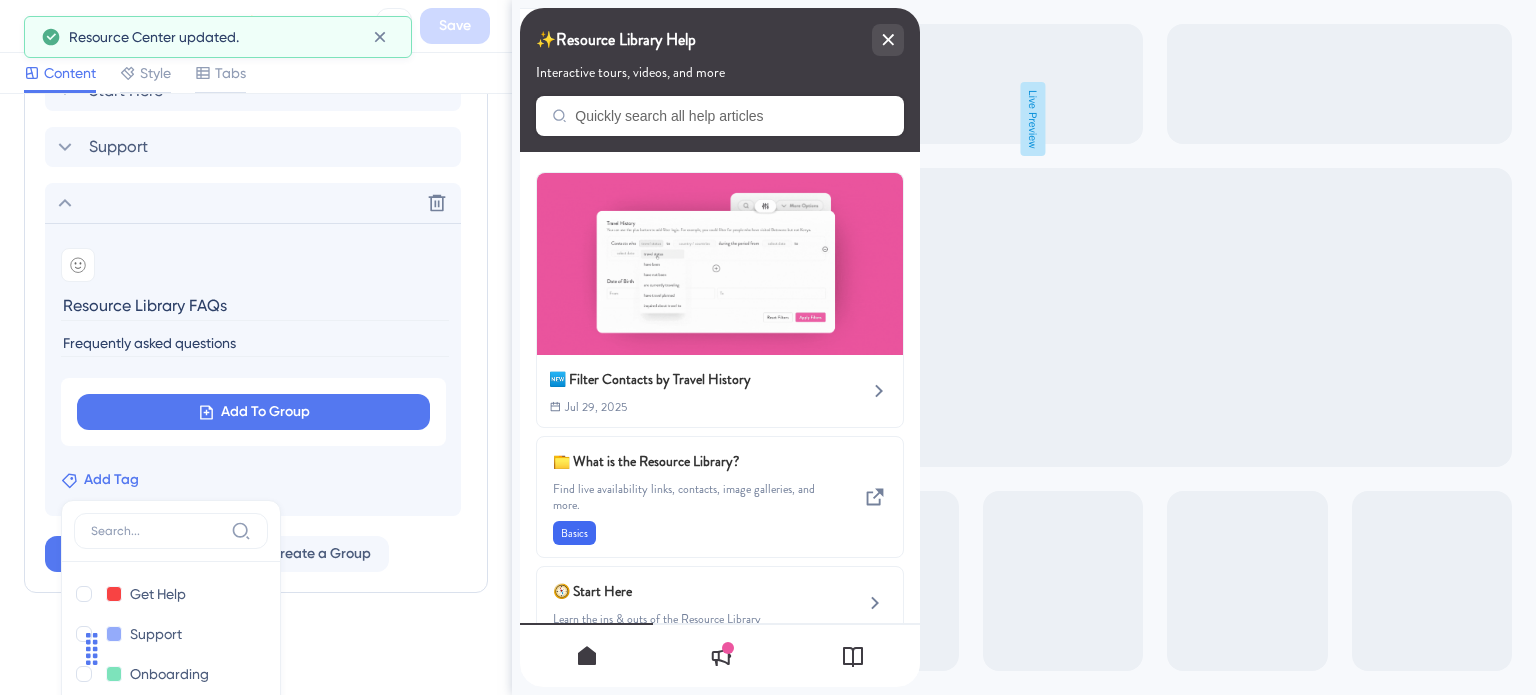 scroll, scrollTop: 1404, scrollLeft: 0, axis: vertical 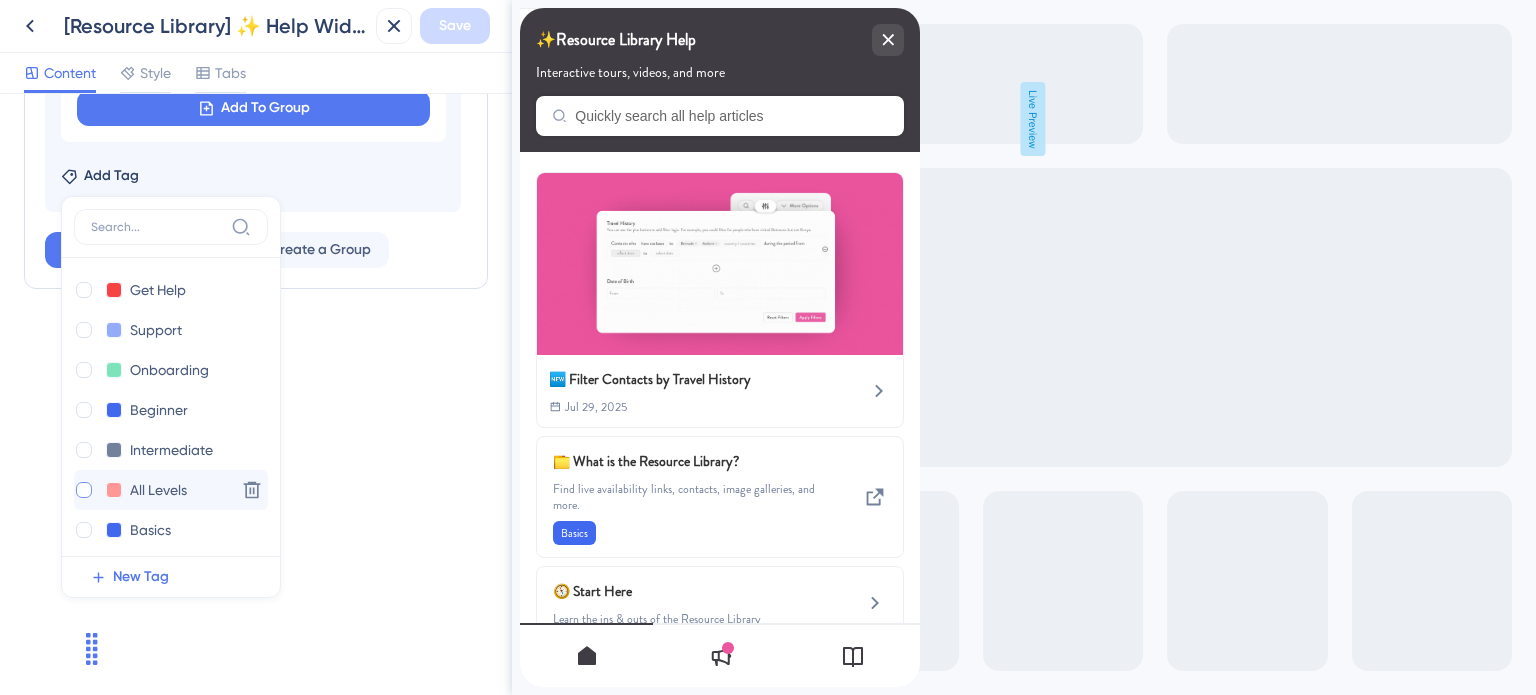 click at bounding box center [84, 490] 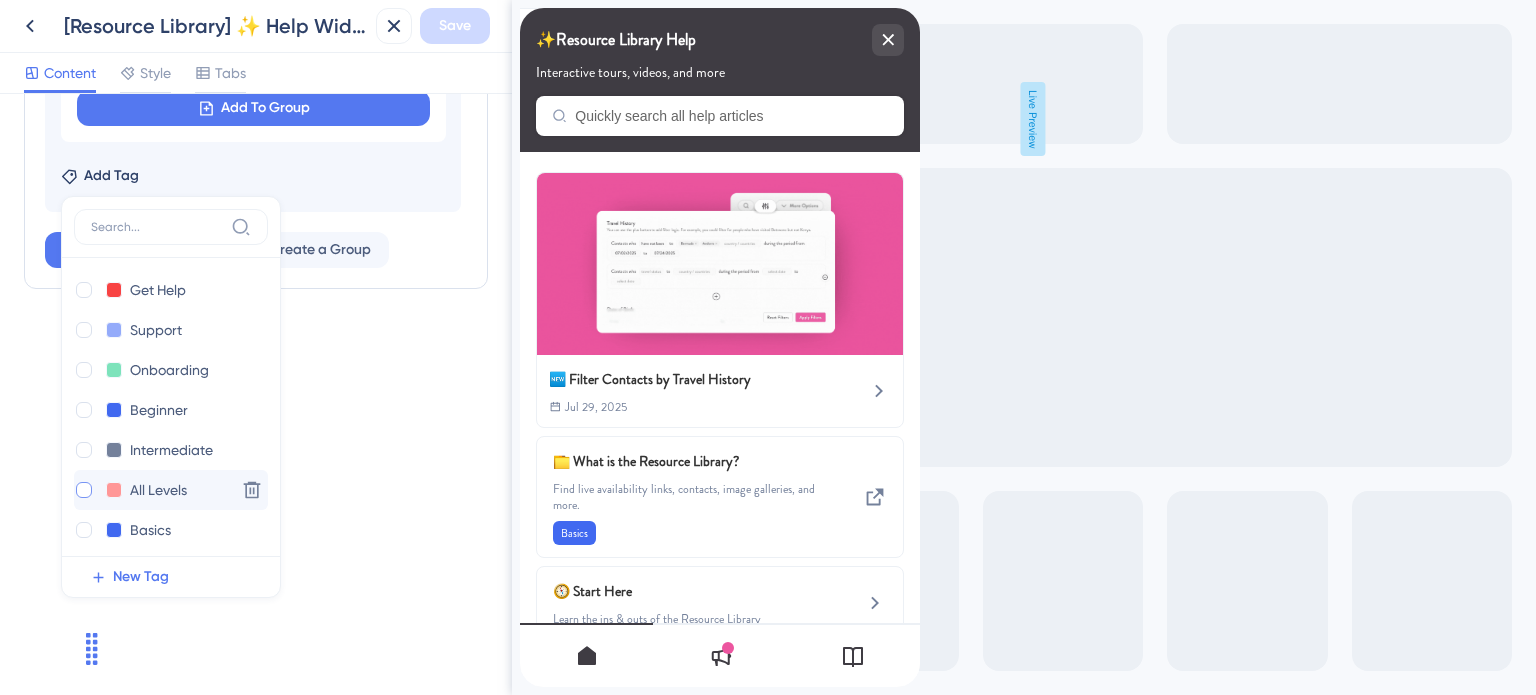 checkbox on "true" 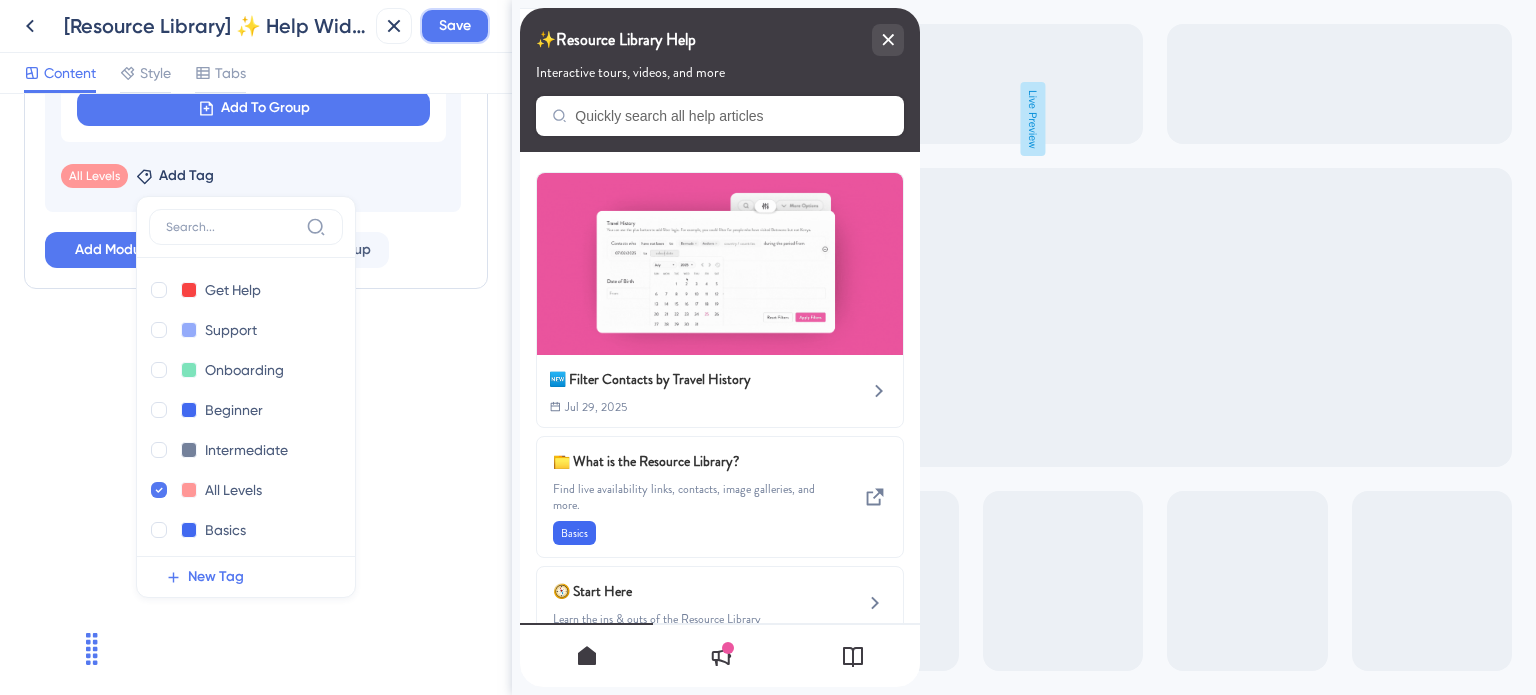 click on "Save" at bounding box center [455, 26] 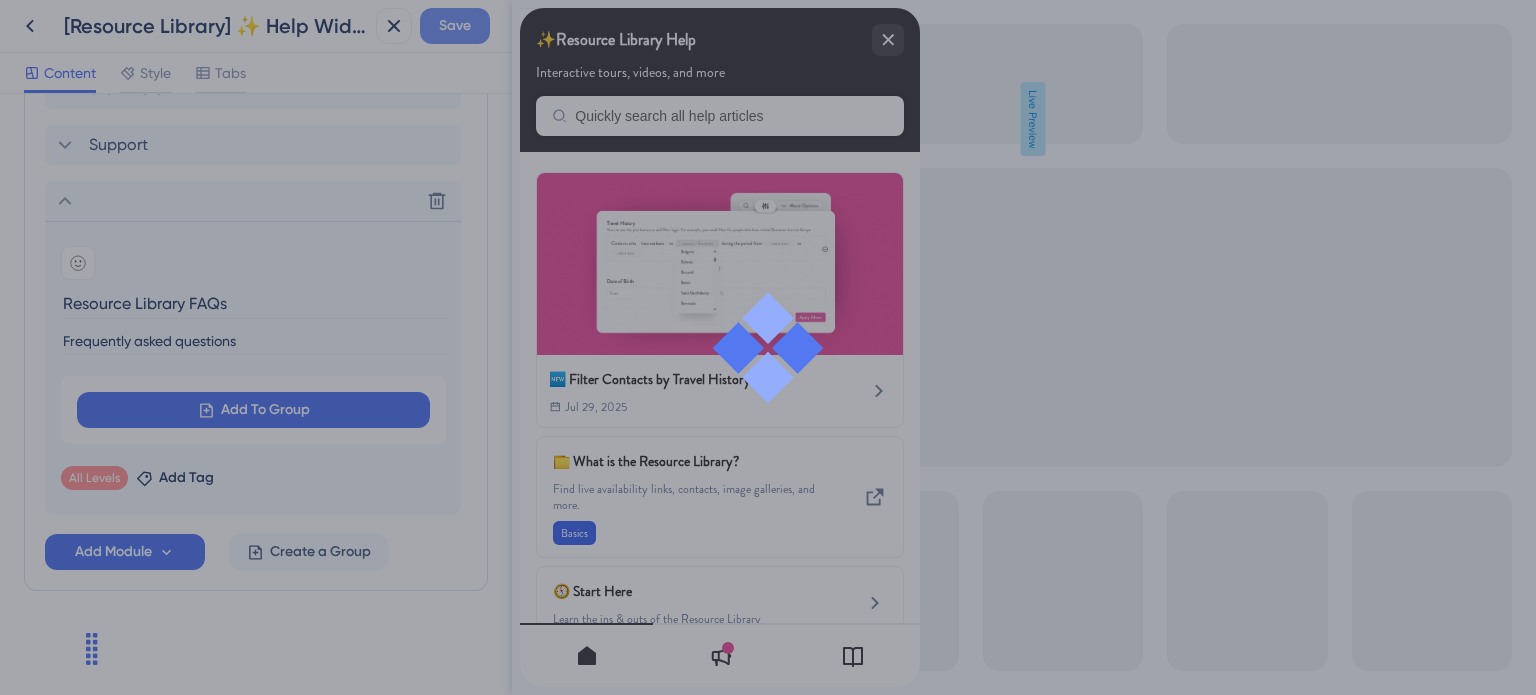 scroll, scrollTop: 1100, scrollLeft: 0, axis: vertical 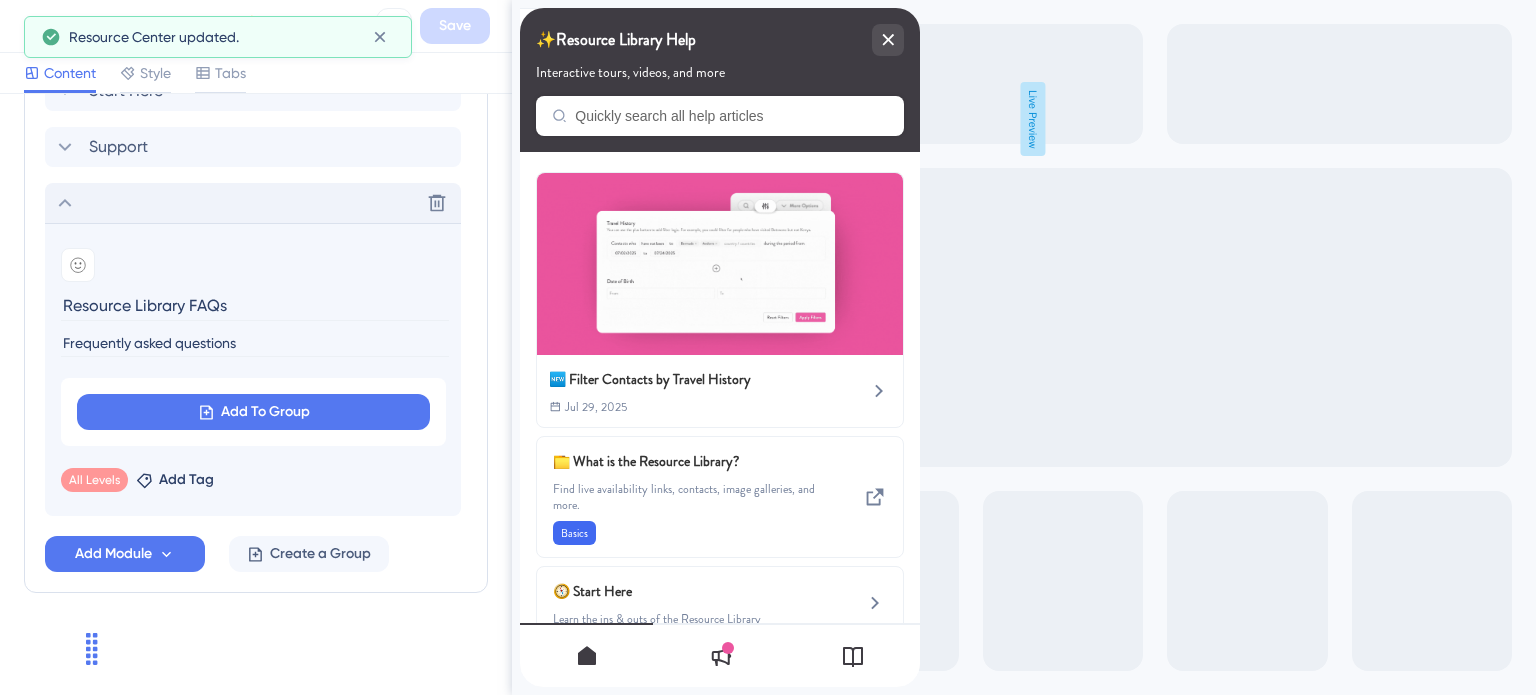 click 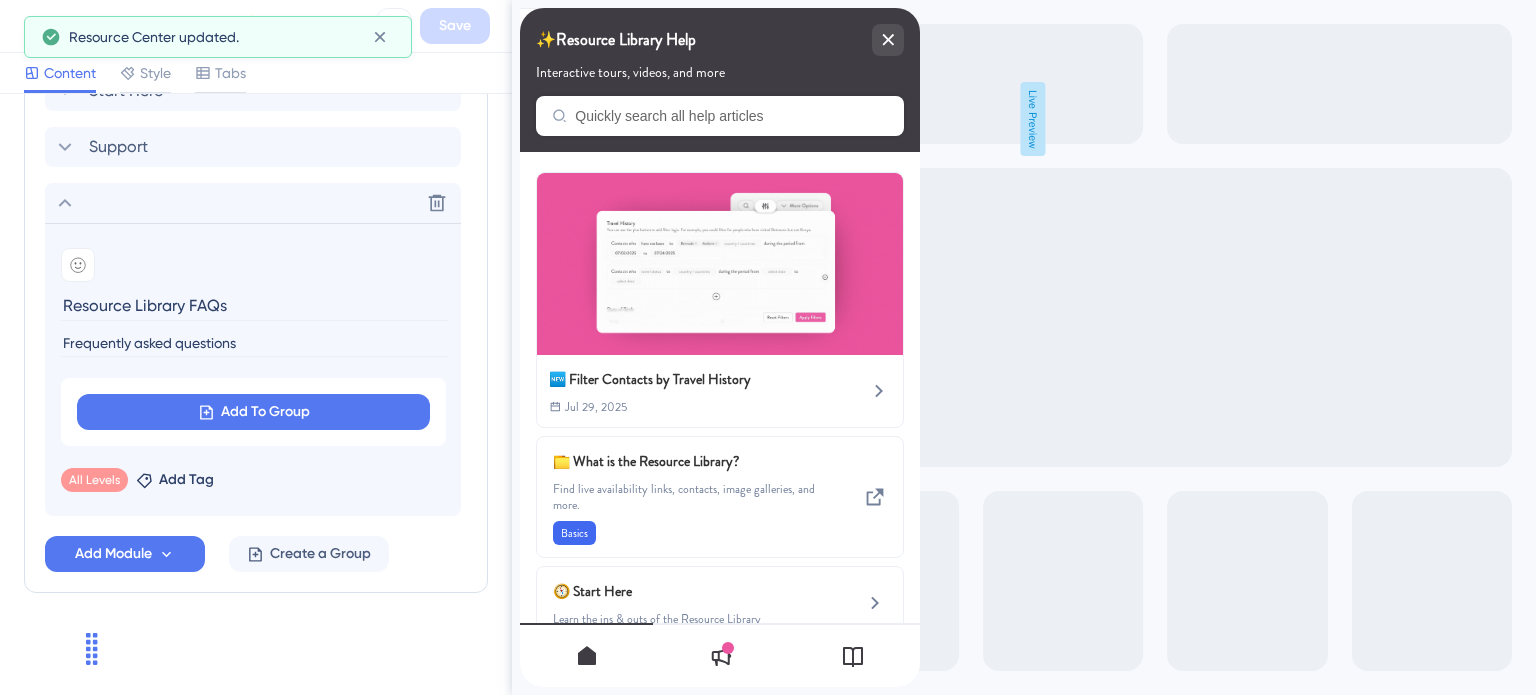 scroll, scrollTop: 807, scrollLeft: 0, axis: vertical 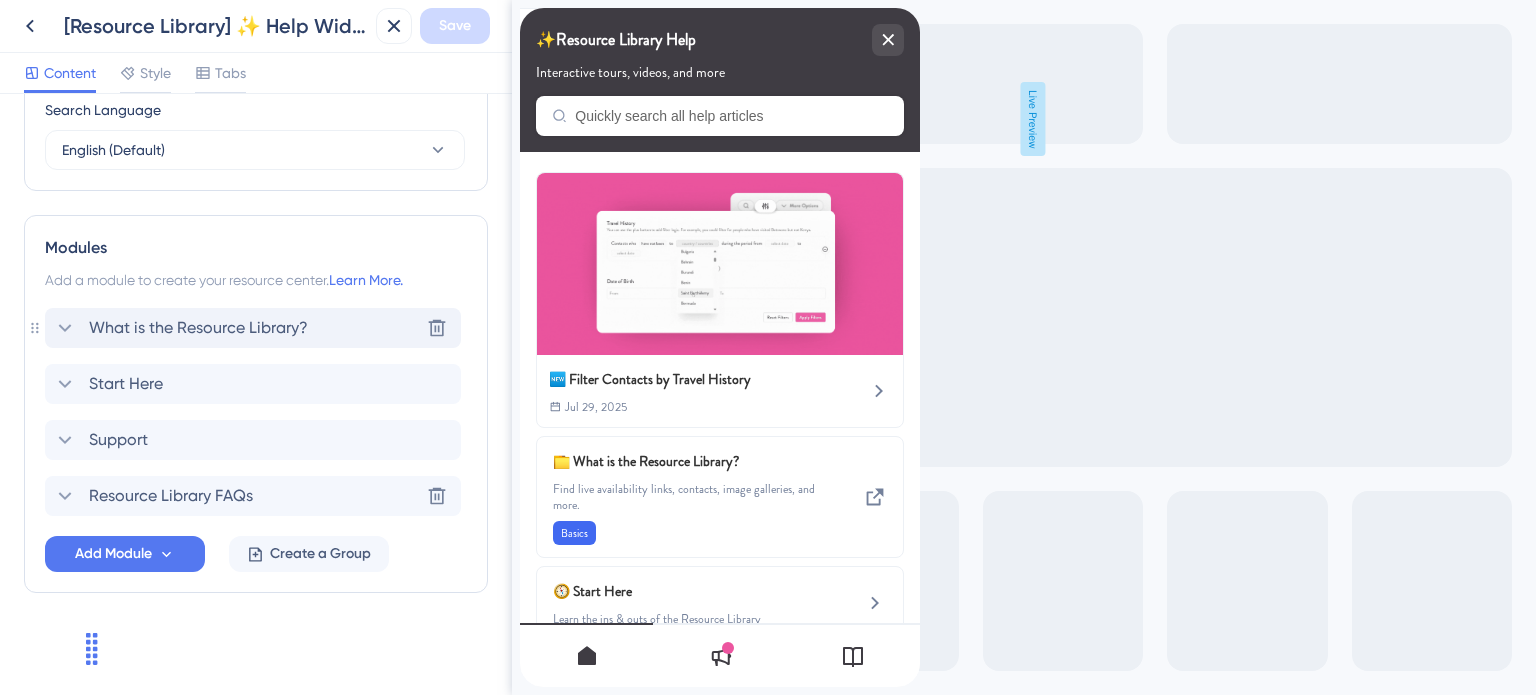 click on "What is the Resource Library?" at bounding box center [198, 328] 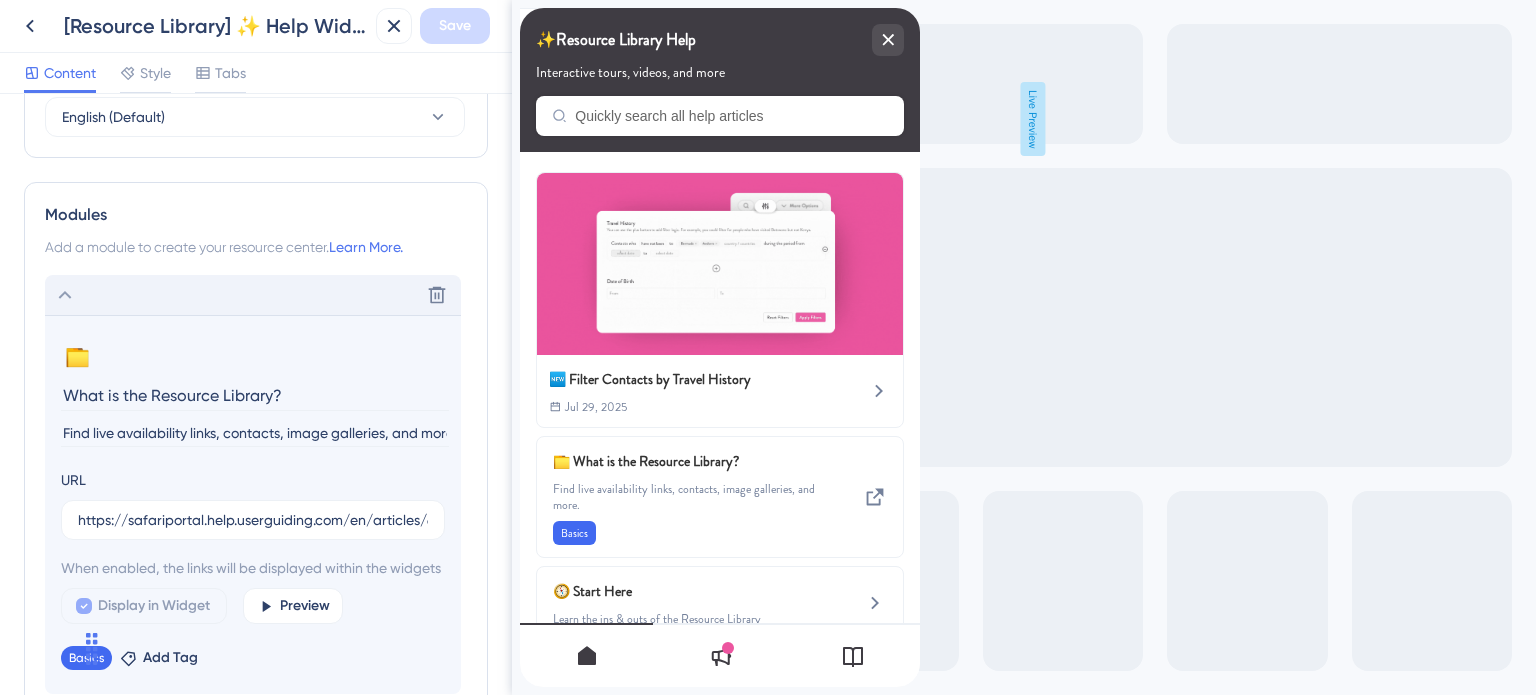 scroll, scrollTop: 940, scrollLeft: 0, axis: vertical 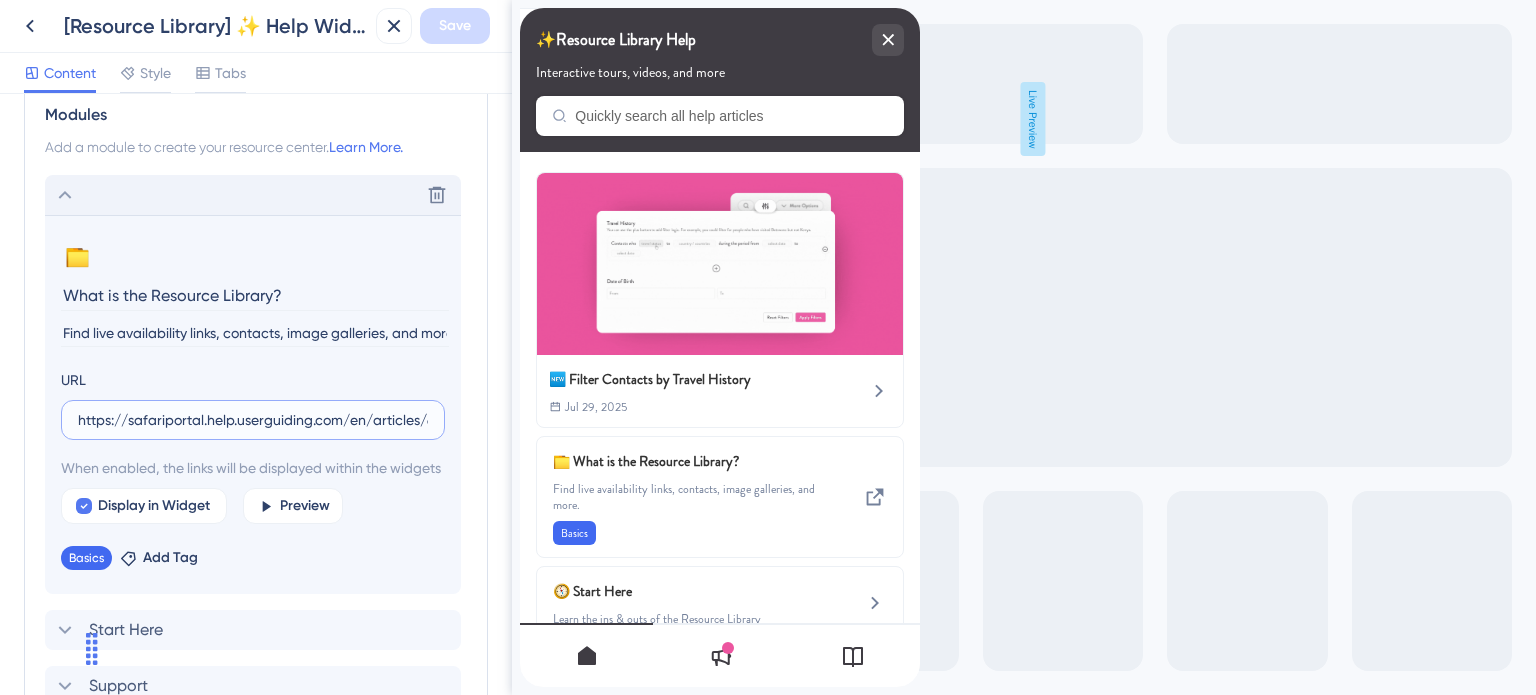 click on "https://safariportal.help.userguiding.com/en/articles/6103-what-is-the-resource-library" at bounding box center (253, 420) 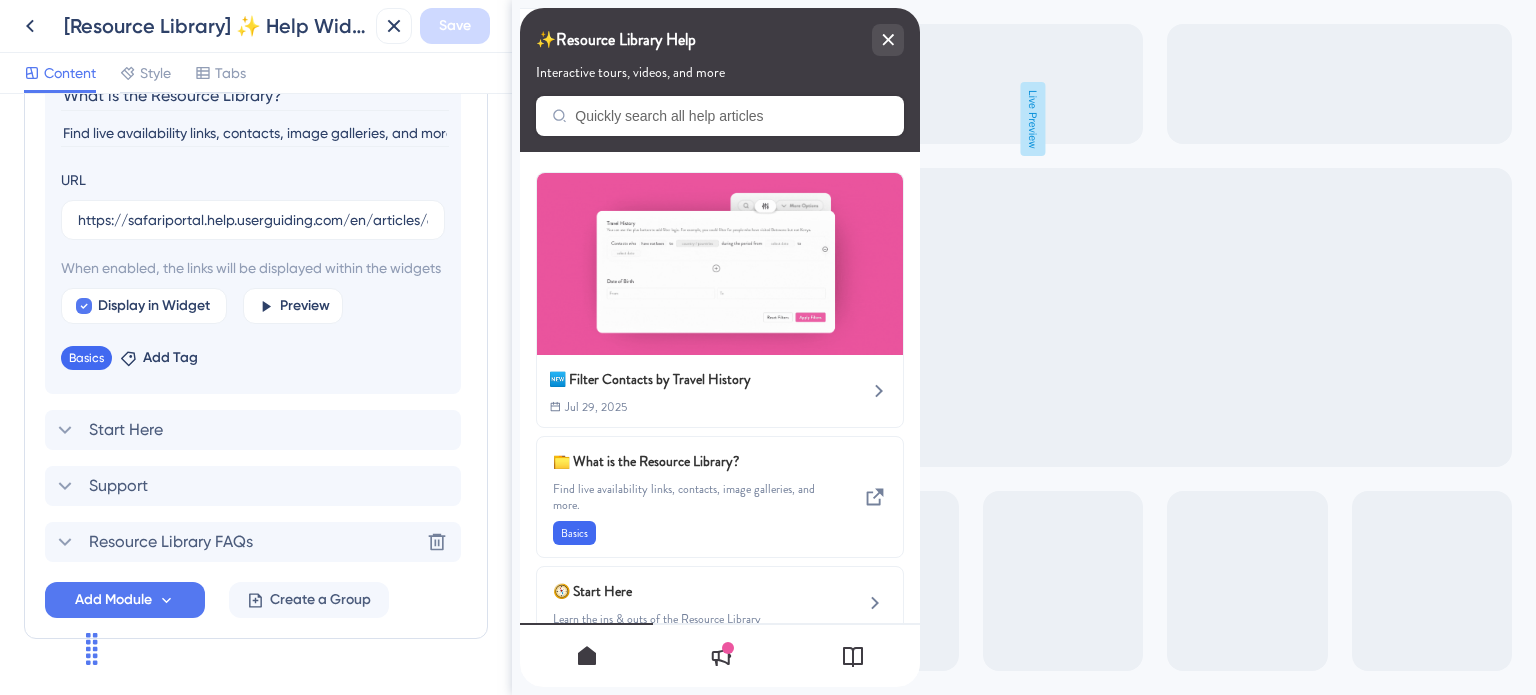 scroll, scrollTop: 940, scrollLeft: 0, axis: vertical 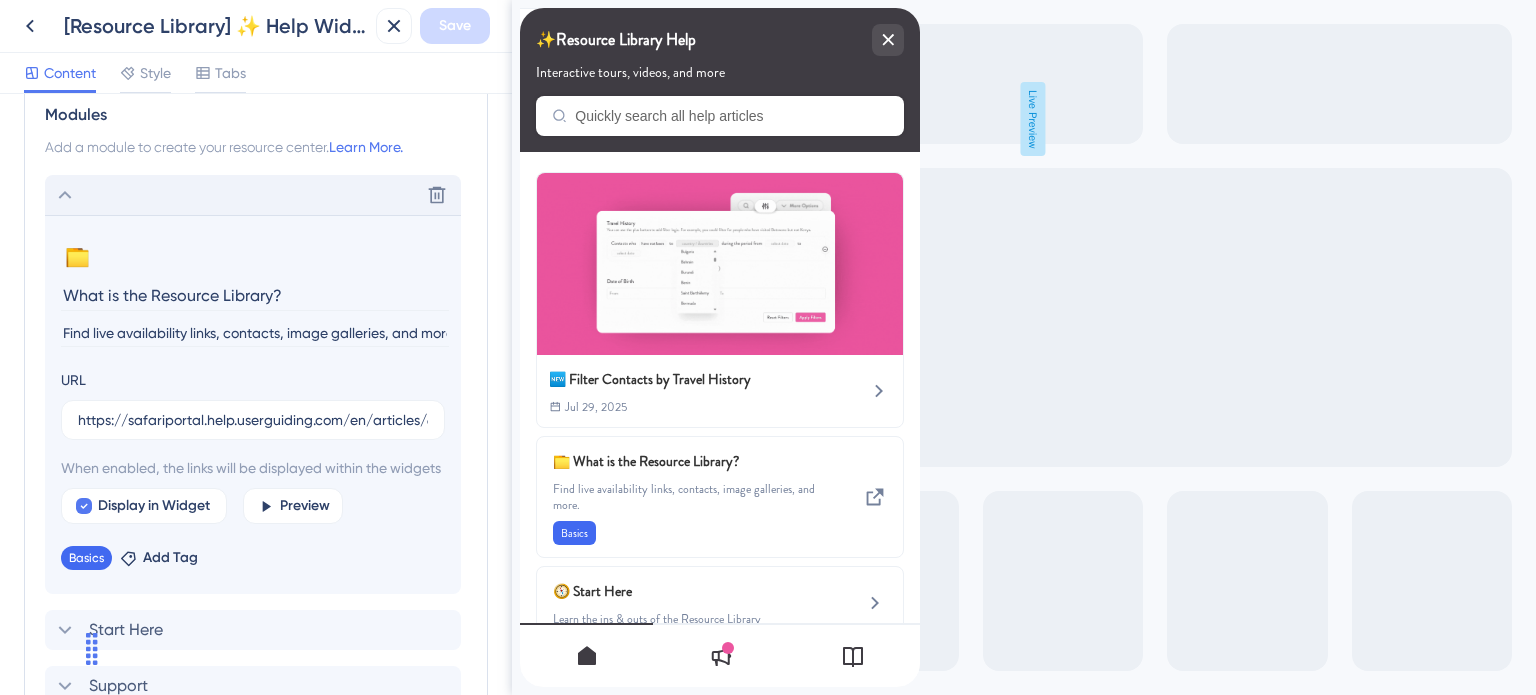 click 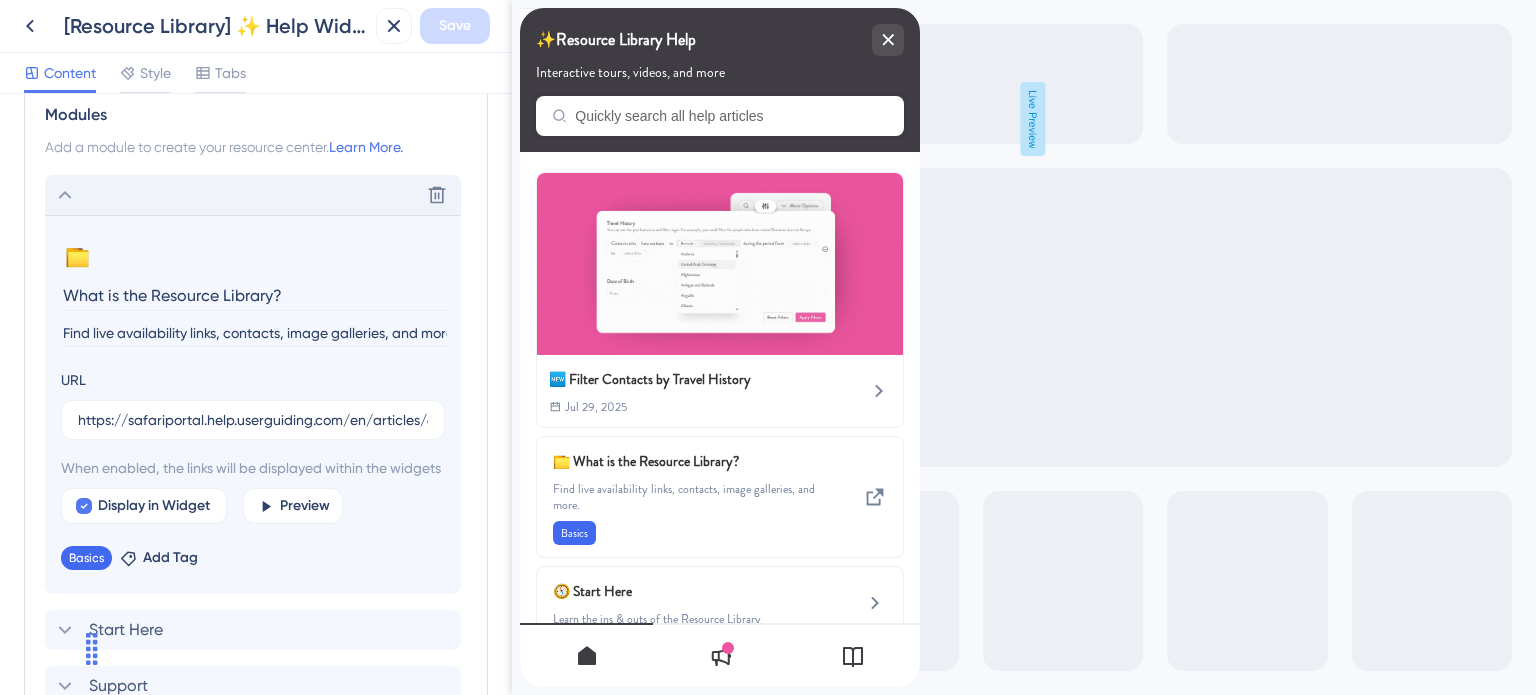 scroll, scrollTop: 807, scrollLeft: 0, axis: vertical 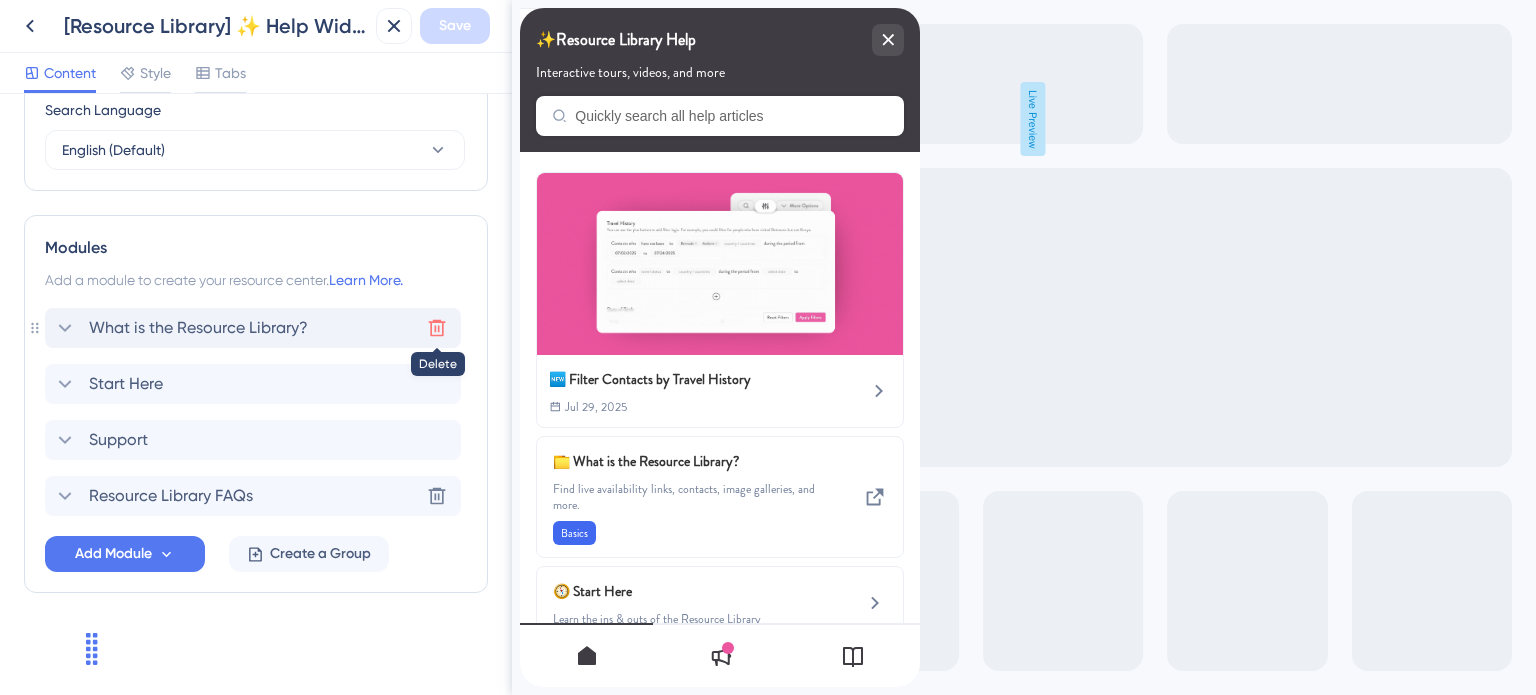 click 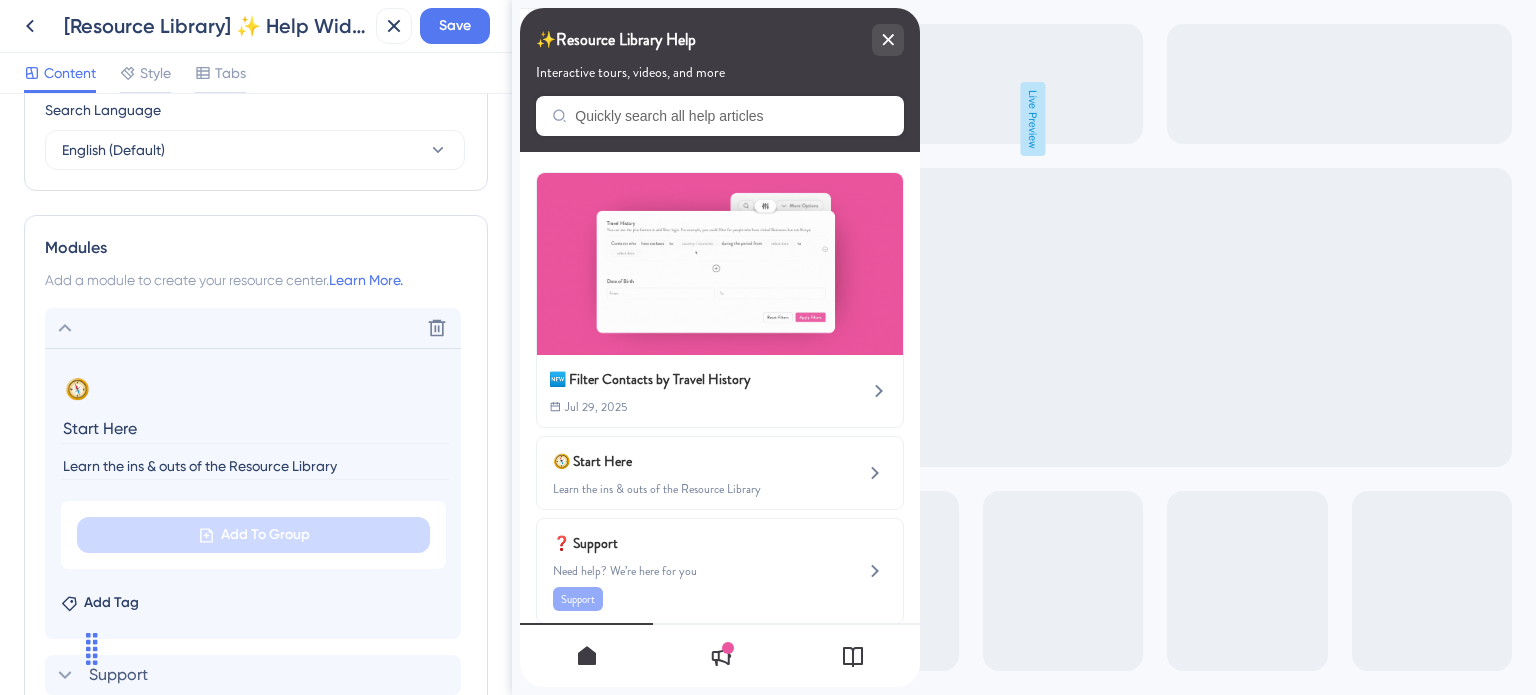 scroll, scrollTop: 940, scrollLeft: 0, axis: vertical 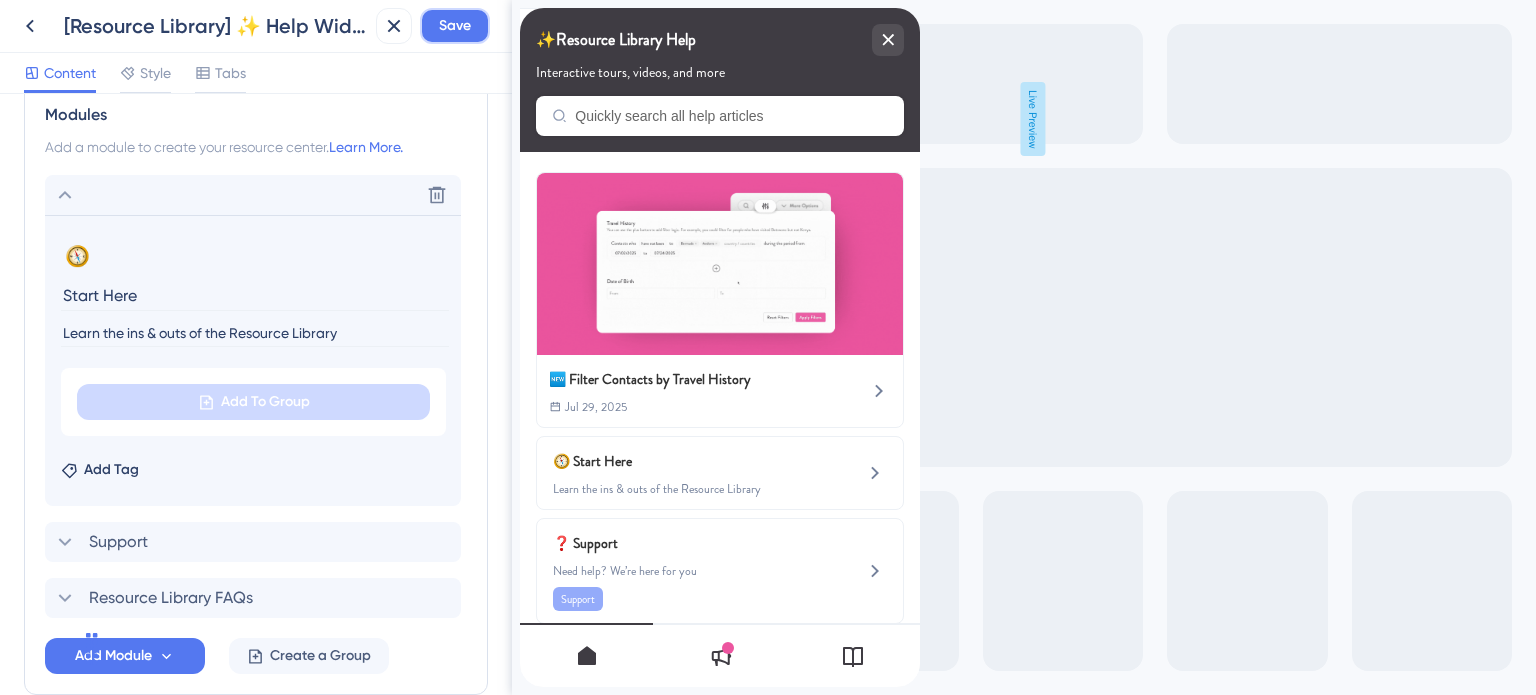click on "Save" at bounding box center (455, 26) 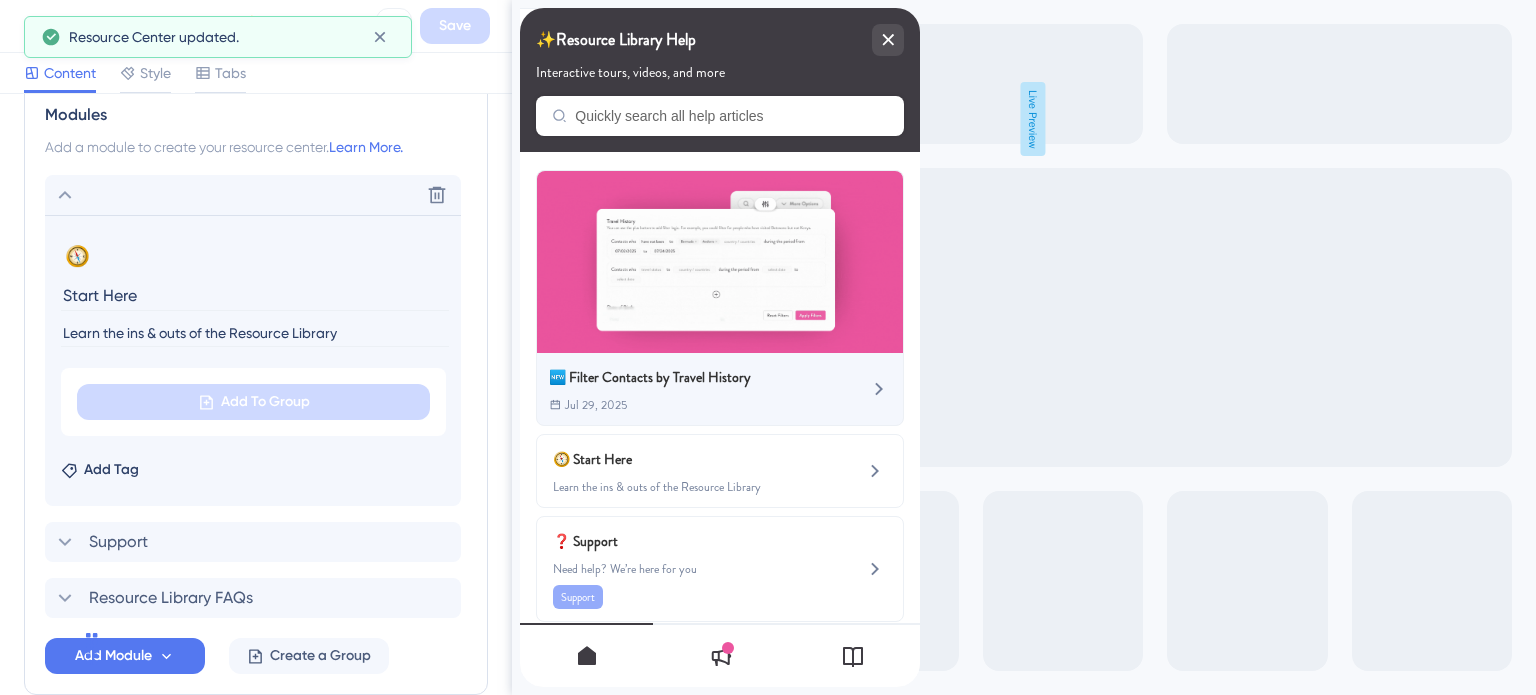 scroll, scrollTop: 0, scrollLeft: 0, axis: both 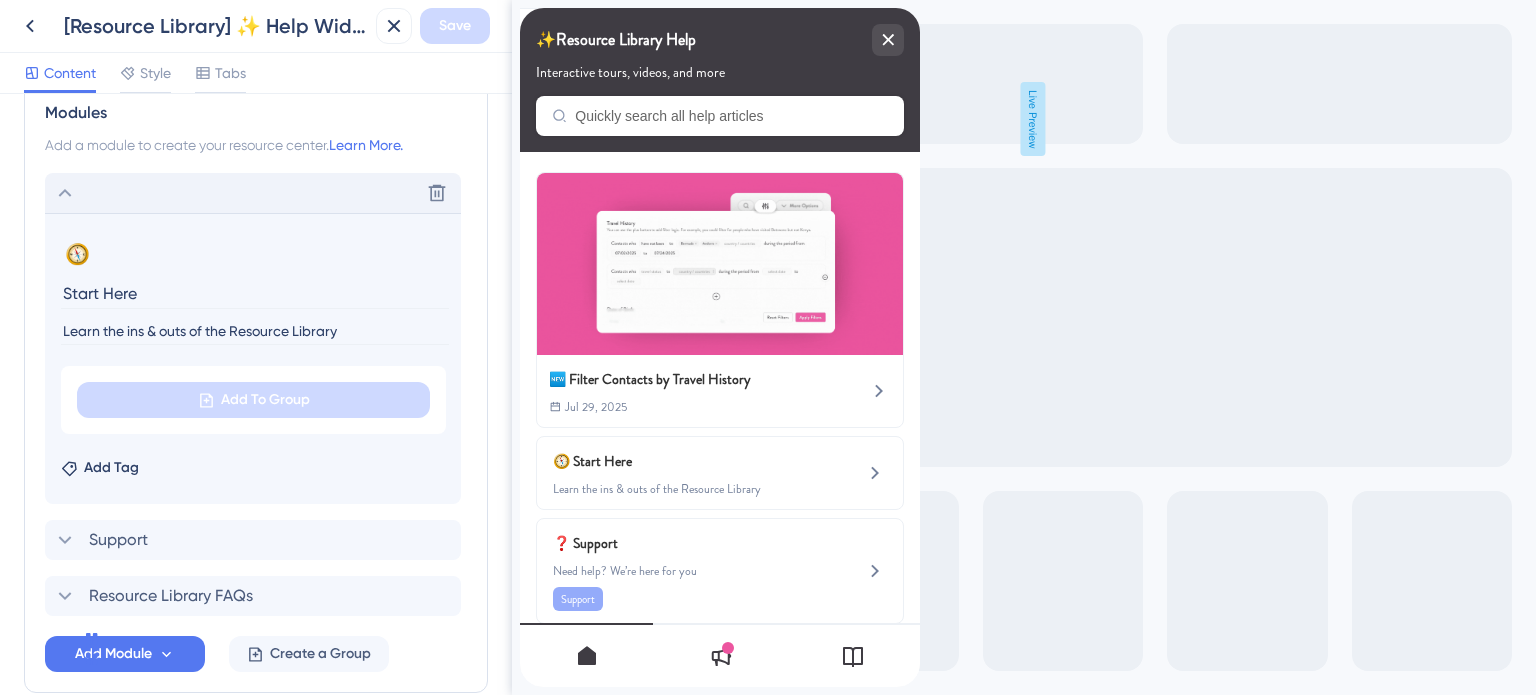 click 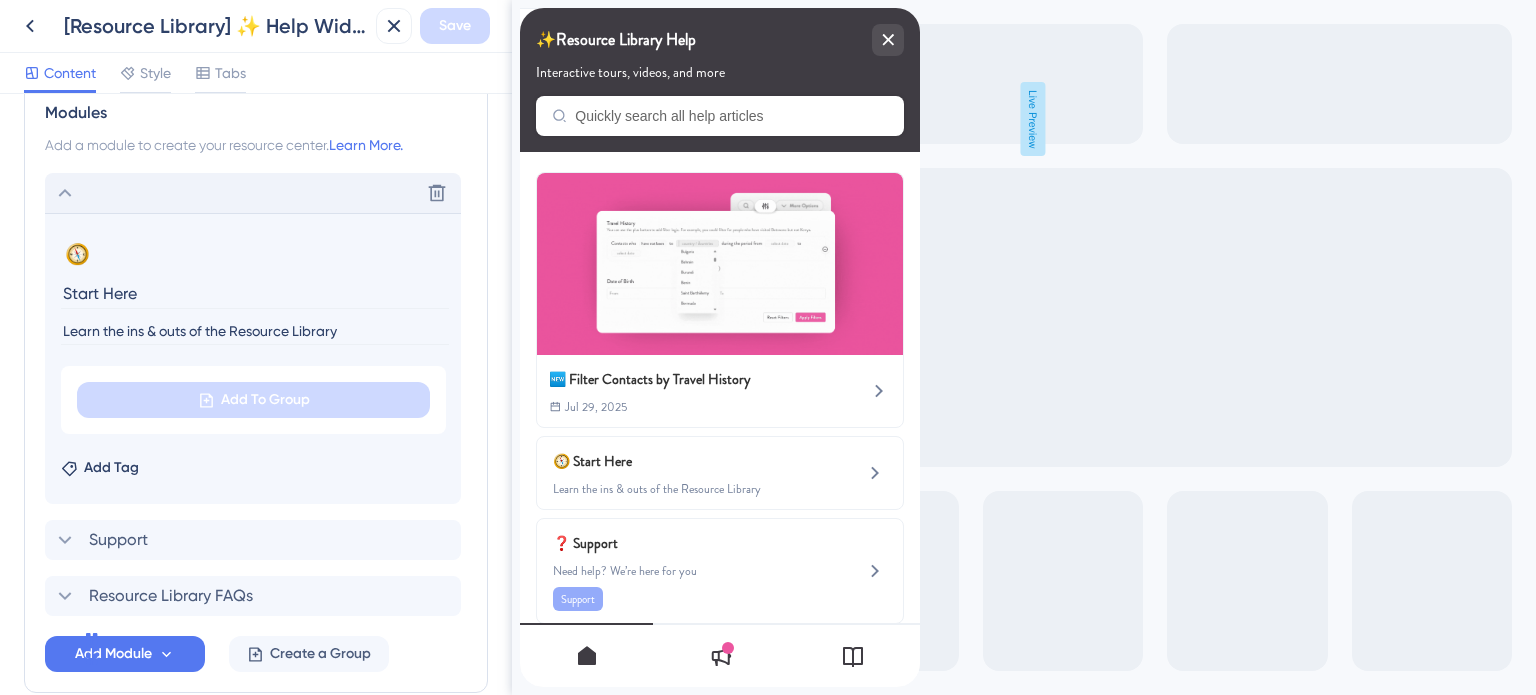scroll, scrollTop: 751, scrollLeft: 0, axis: vertical 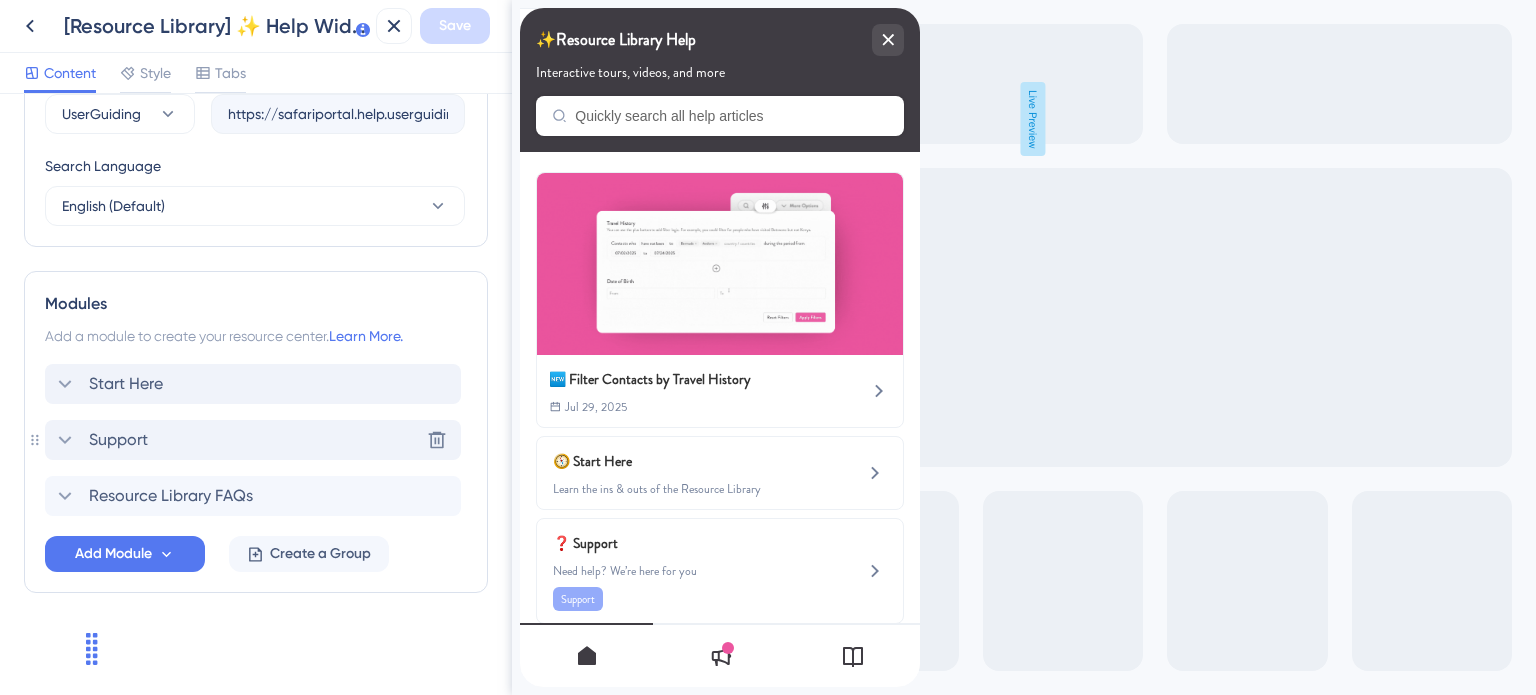 click 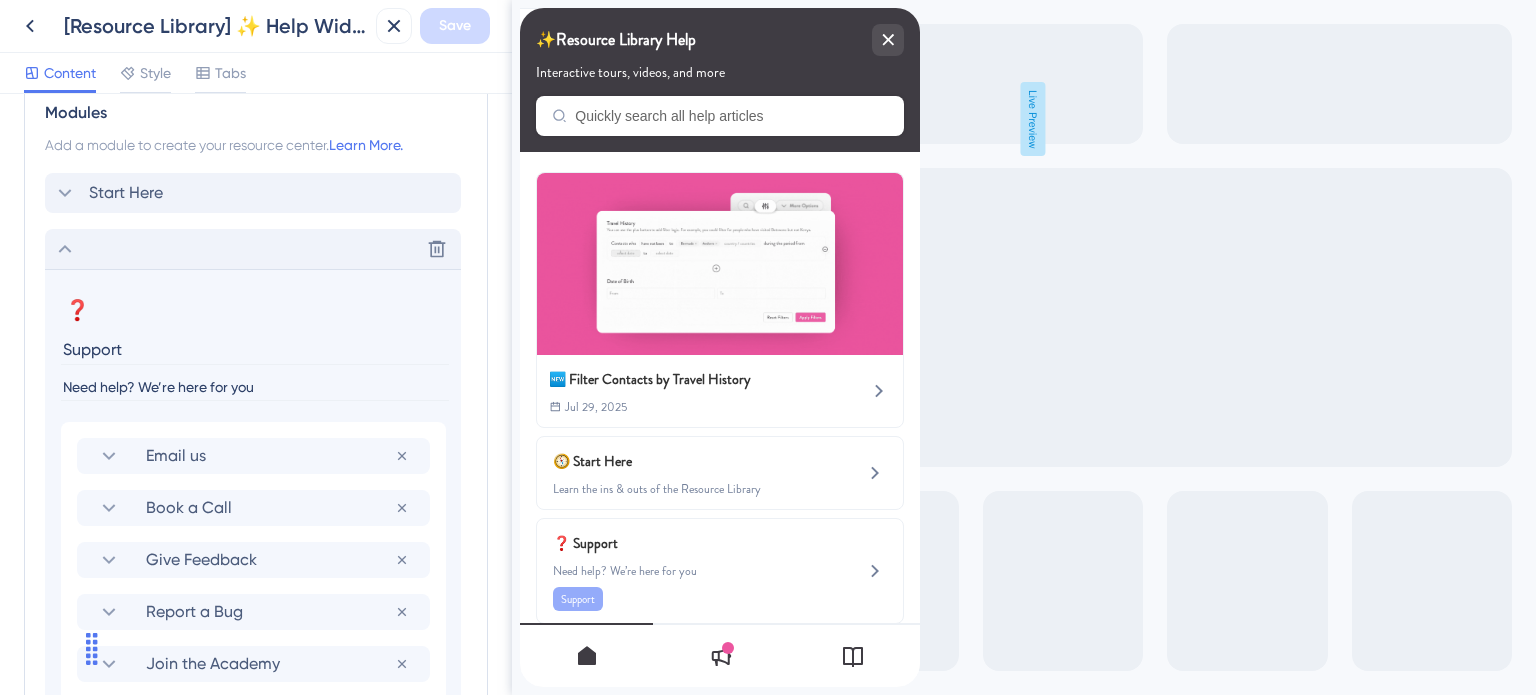 click 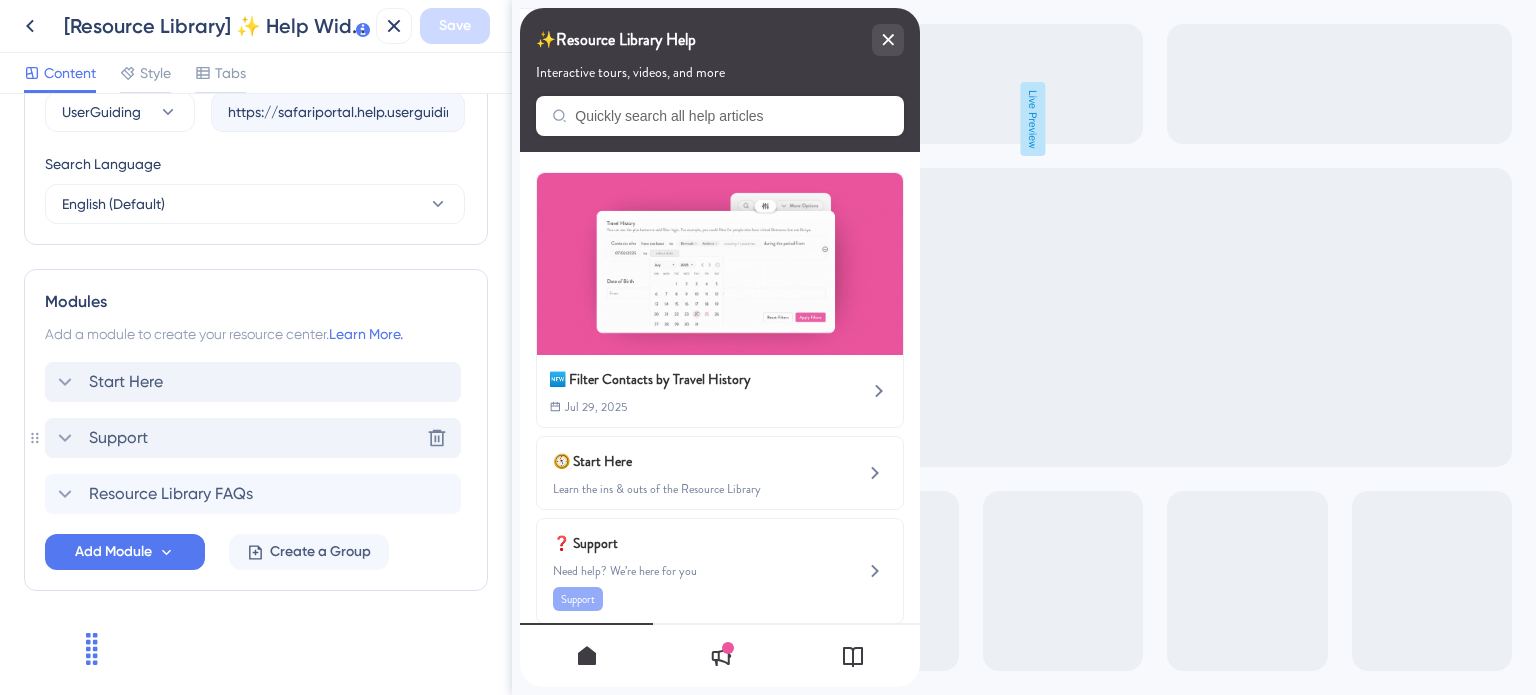 scroll, scrollTop: 751, scrollLeft: 0, axis: vertical 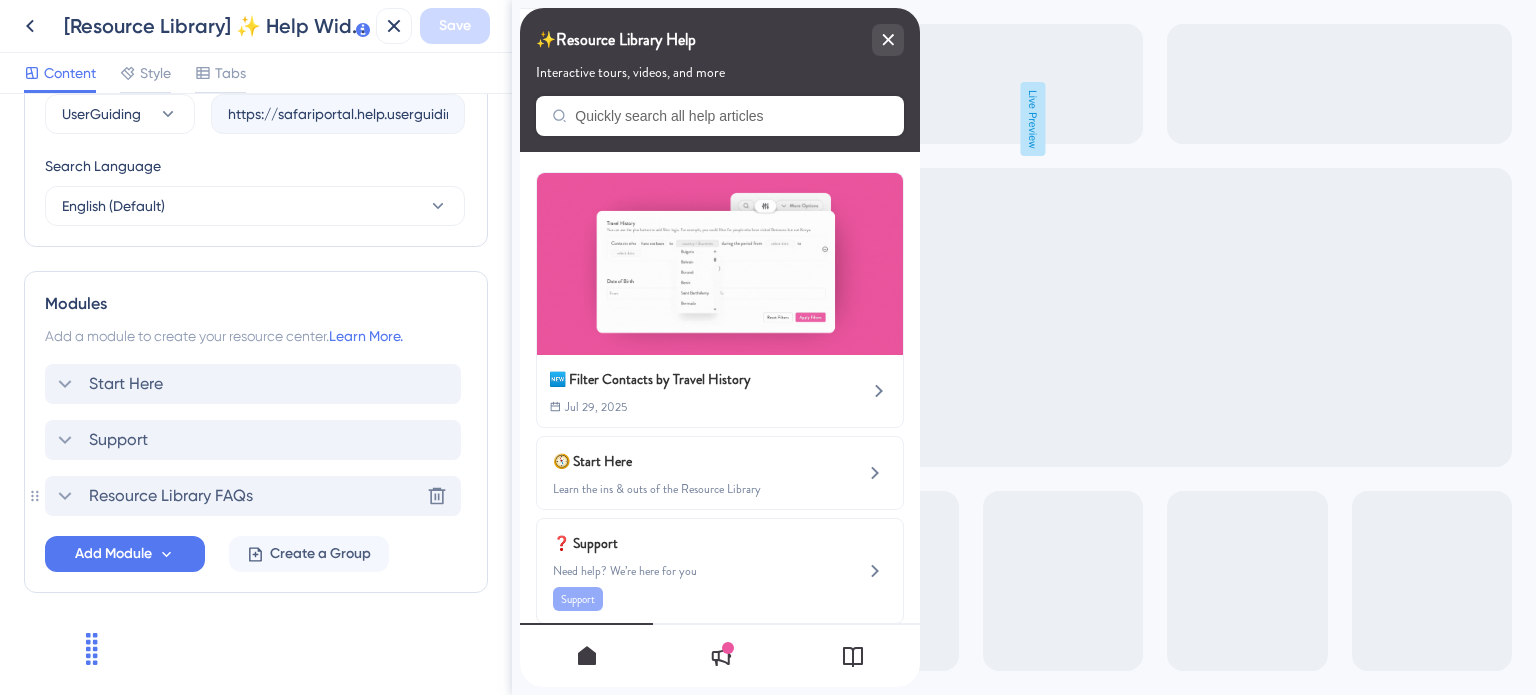 click 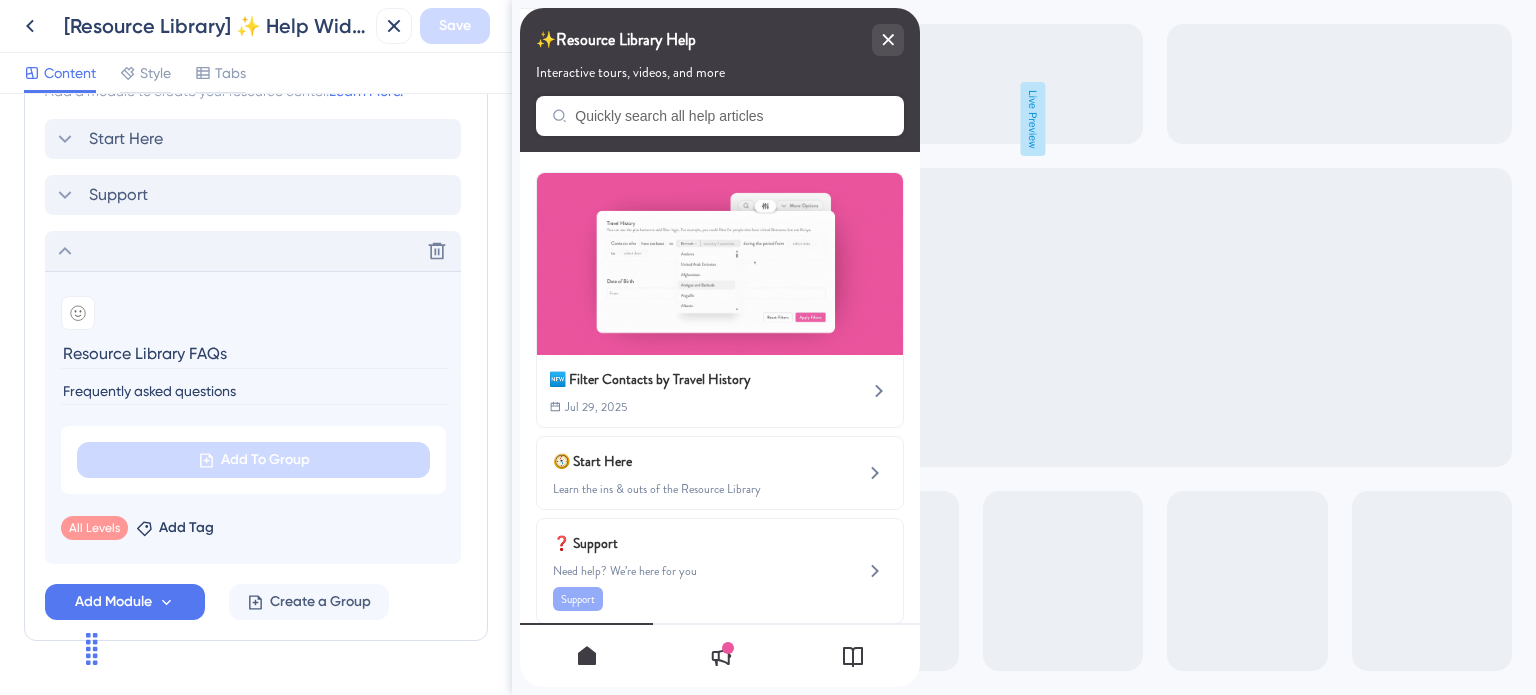 scroll, scrollTop: 1042, scrollLeft: 0, axis: vertical 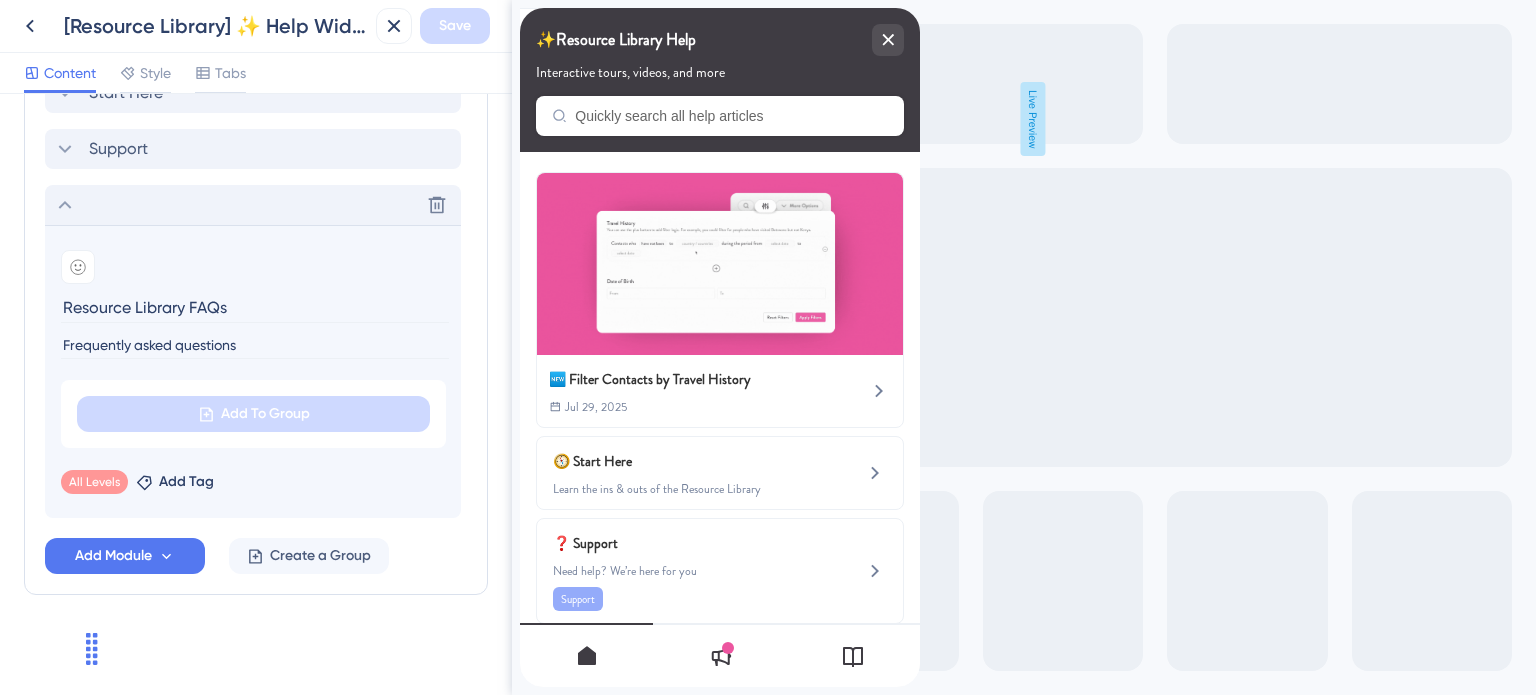 click 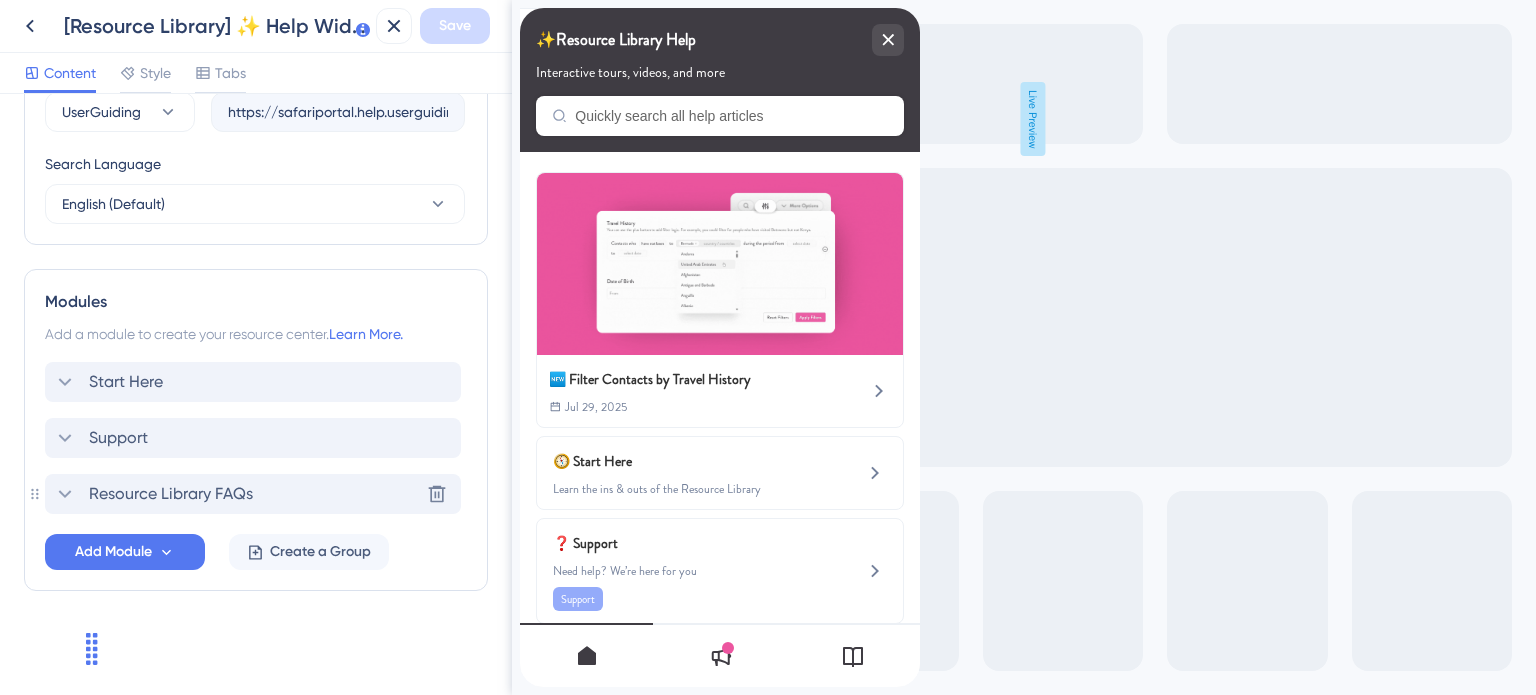 scroll, scrollTop: 751, scrollLeft: 0, axis: vertical 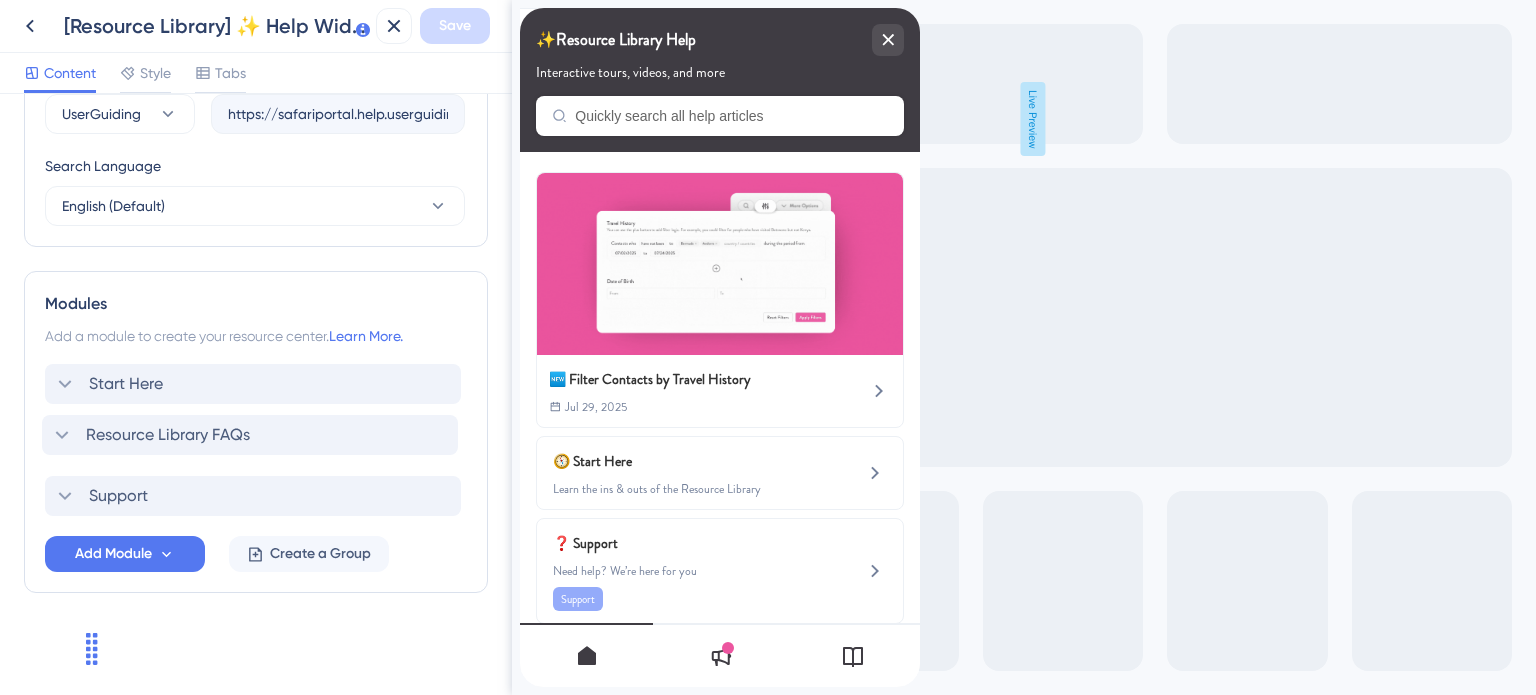 drag, startPoint x: 70, startPoint y: 498, endPoint x: 67, endPoint y: 433, distance: 65.06919 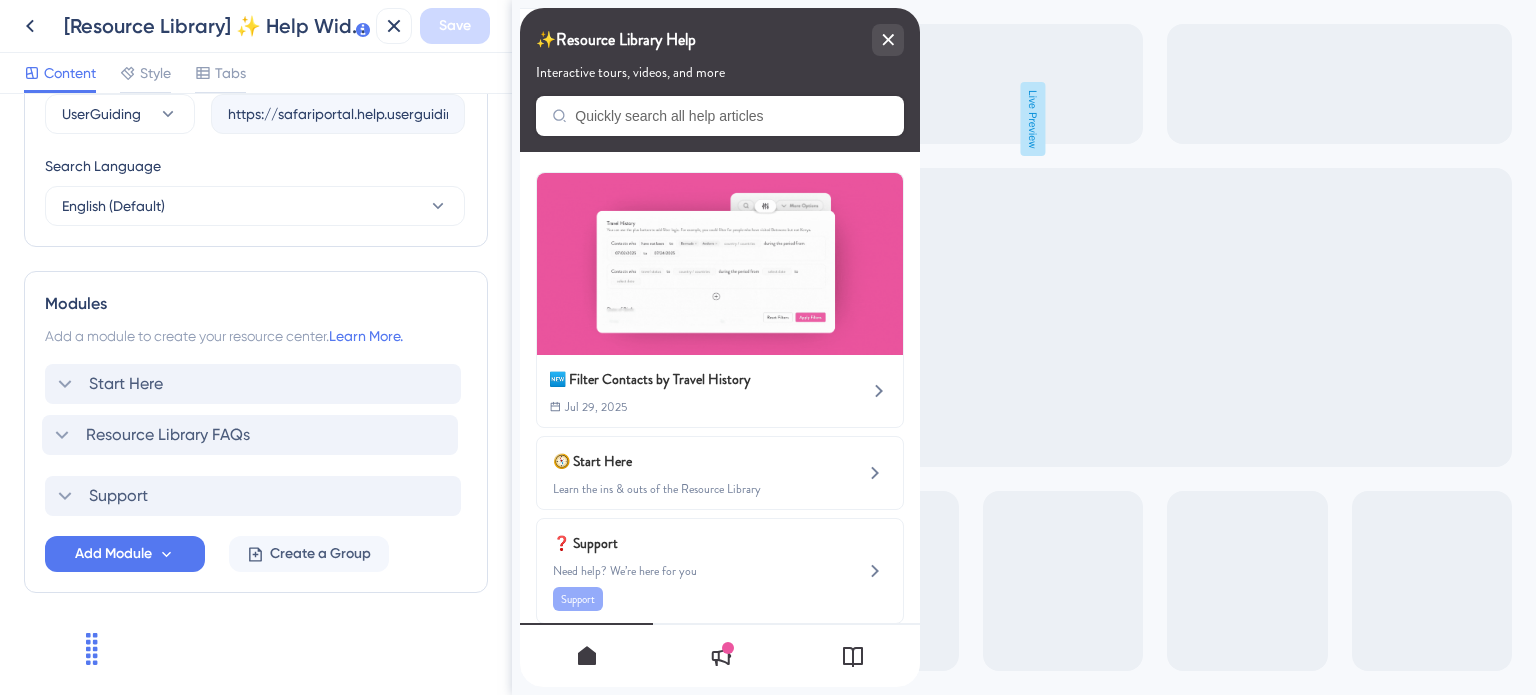 click on "Start Here Support Resource Library FAQs" at bounding box center [256, 440] 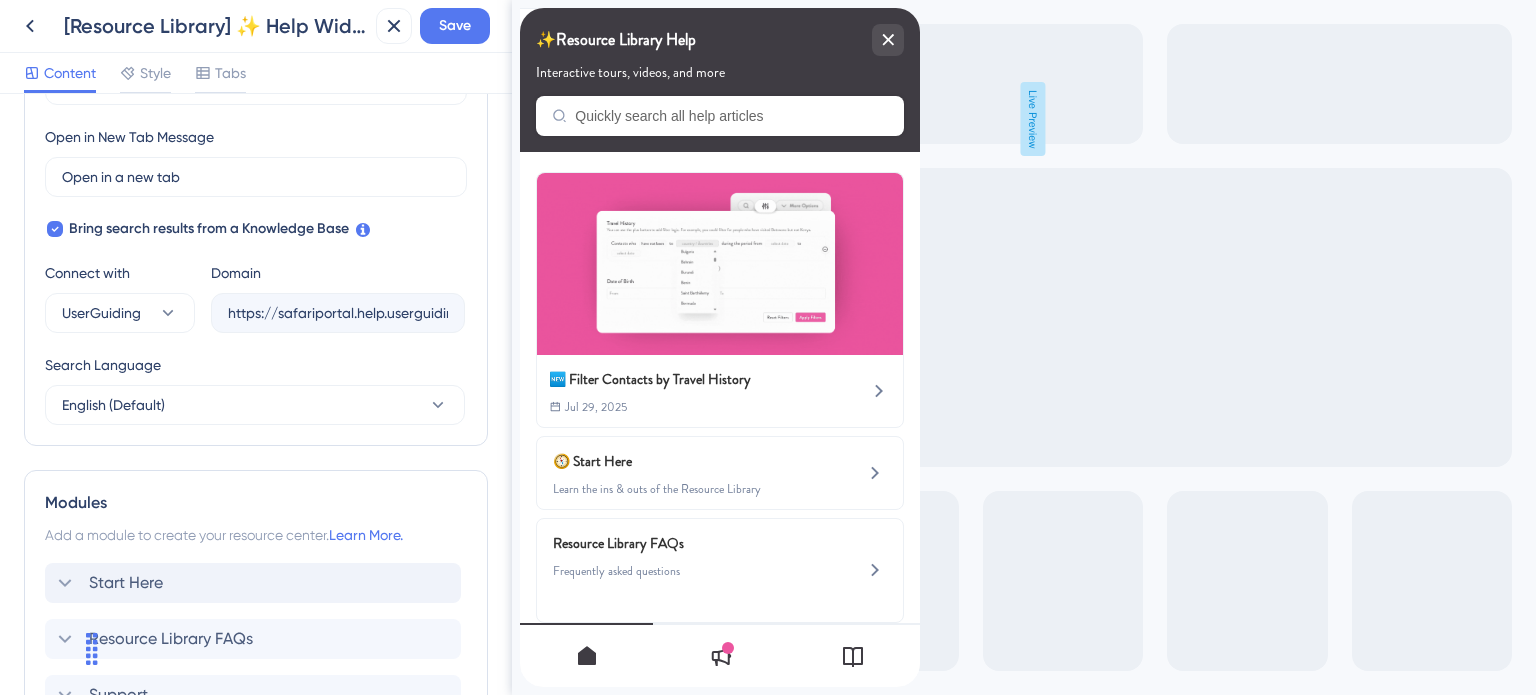 scroll, scrollTop: 551, scrollLeft: 0, axis: vertical 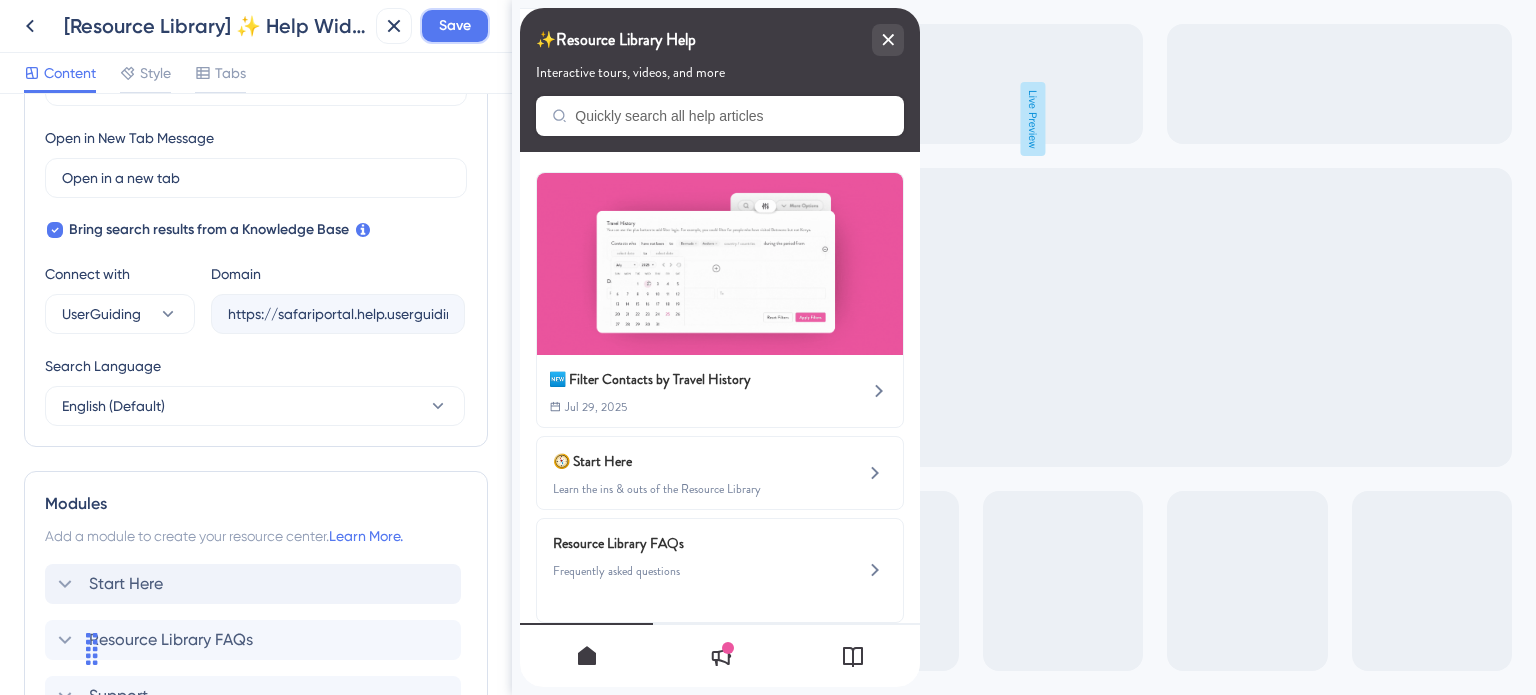 click on "Save" at bounding box center (455, 26) 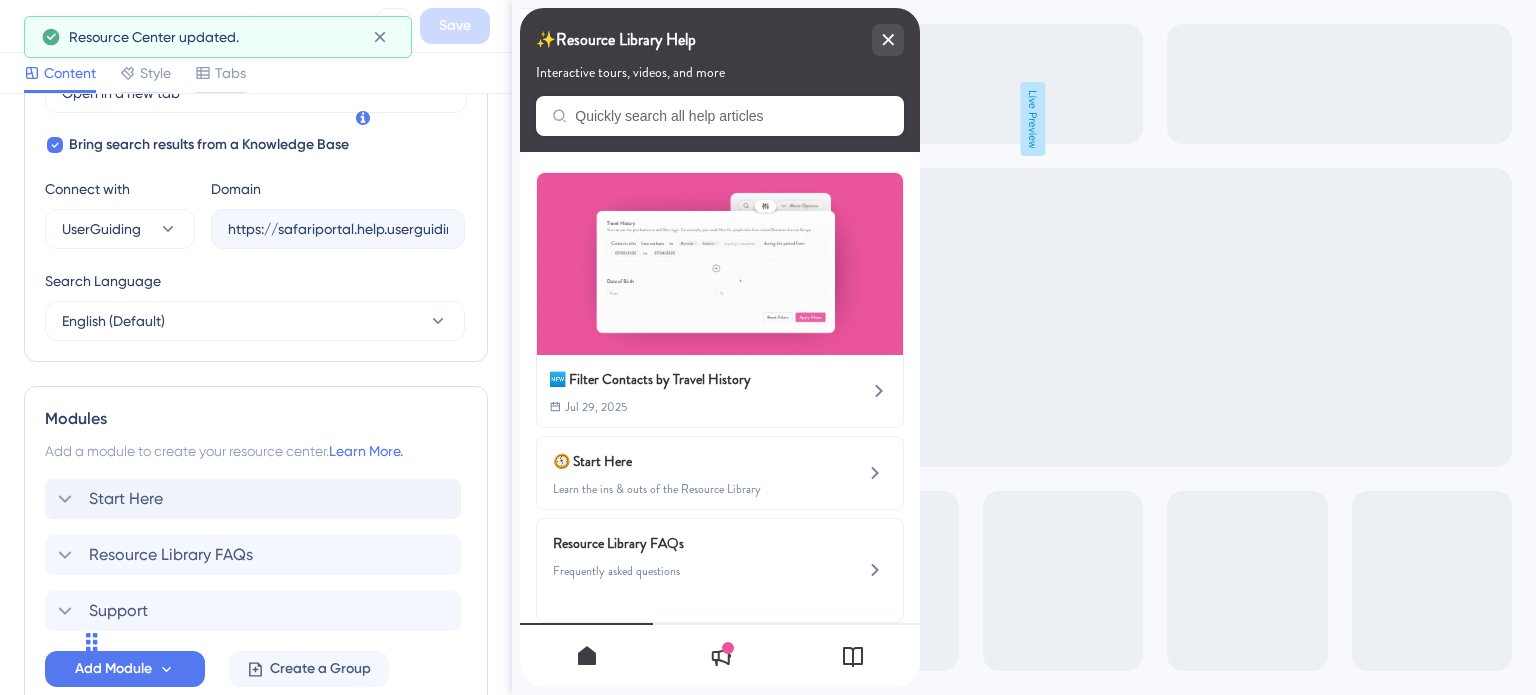 scroll, scrollTop: 751, scrollLeft: 0, axis: vertical 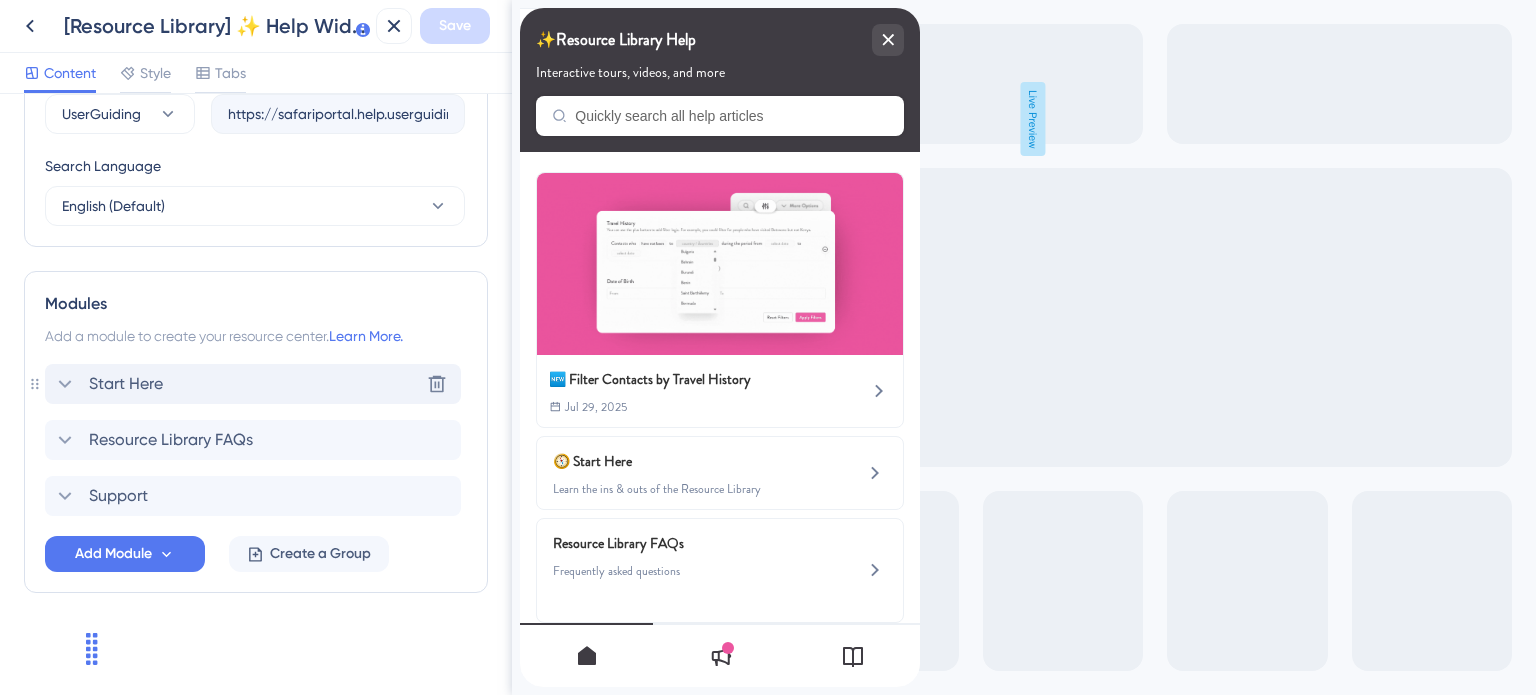click 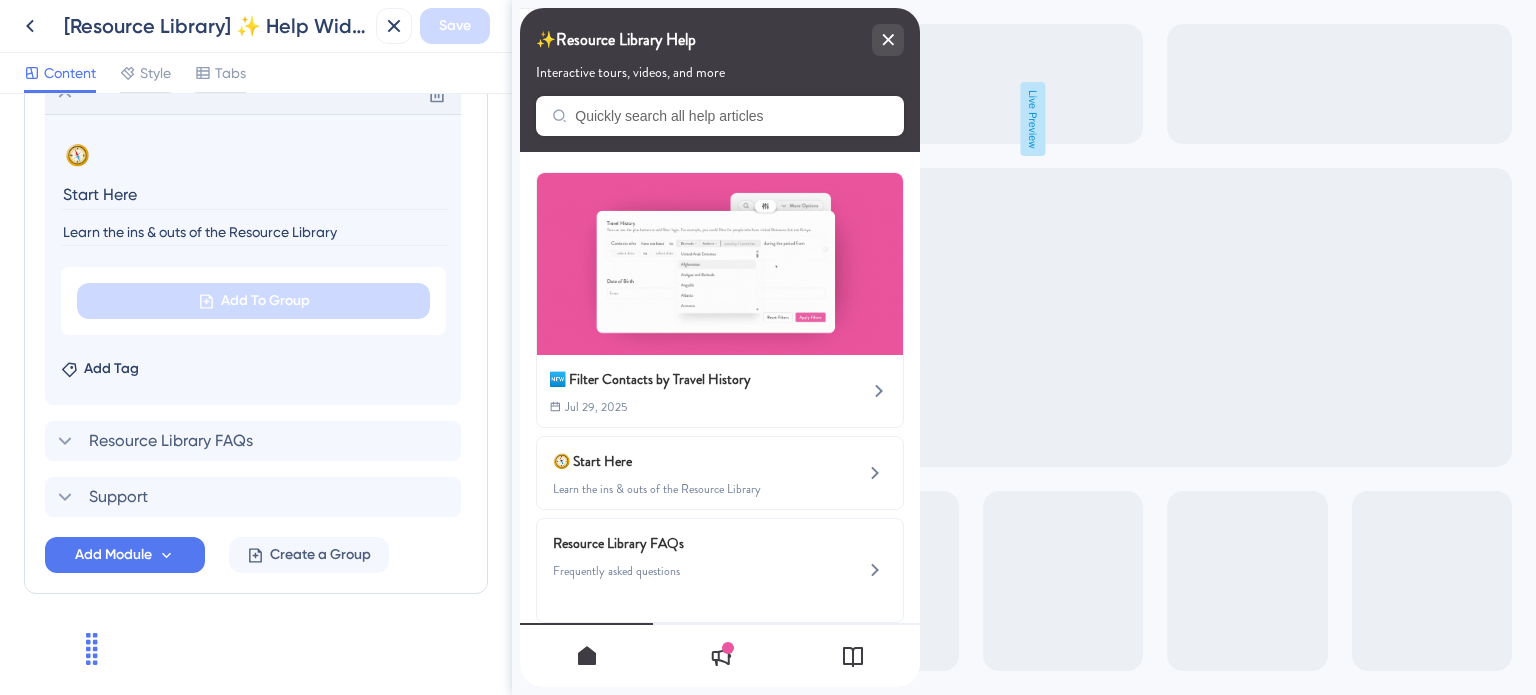 scroll, scrollTop: 1042, scrollLeft: 0, axis: vertical 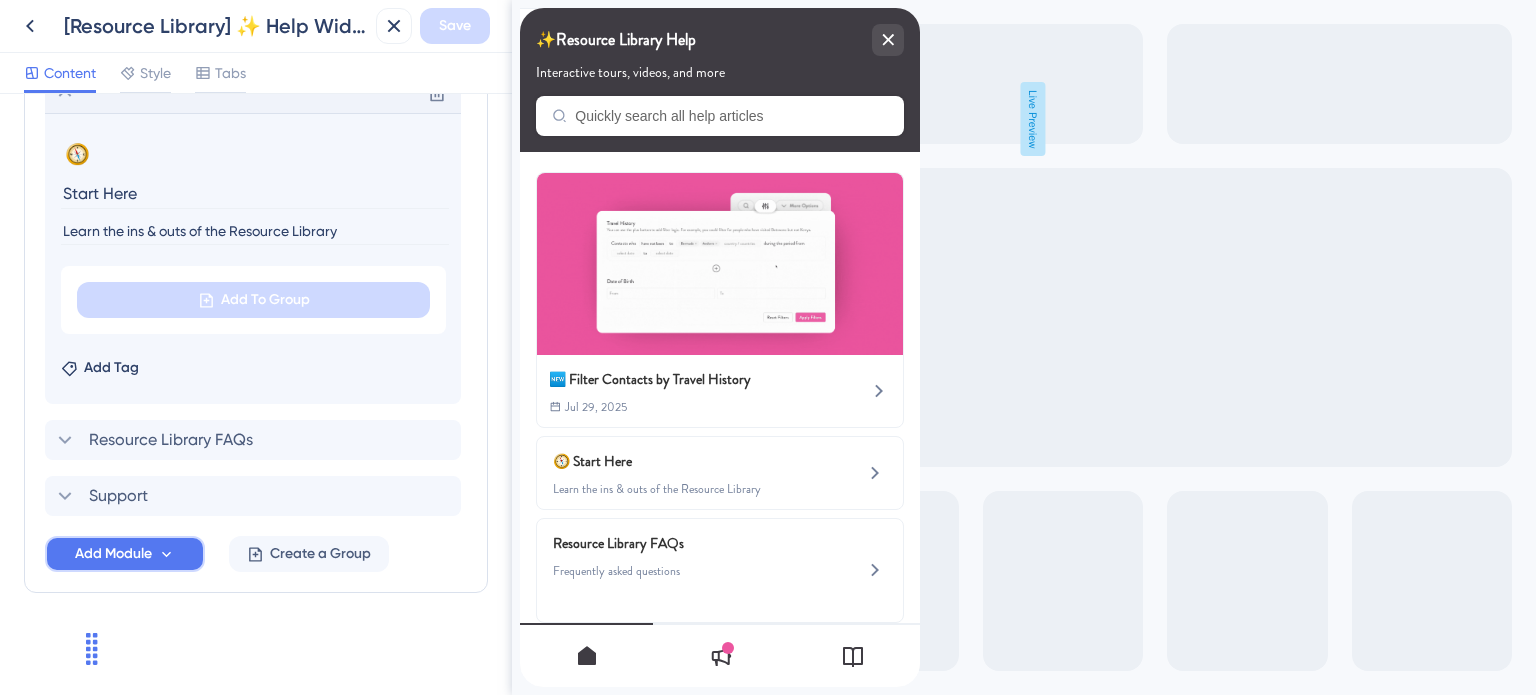 click 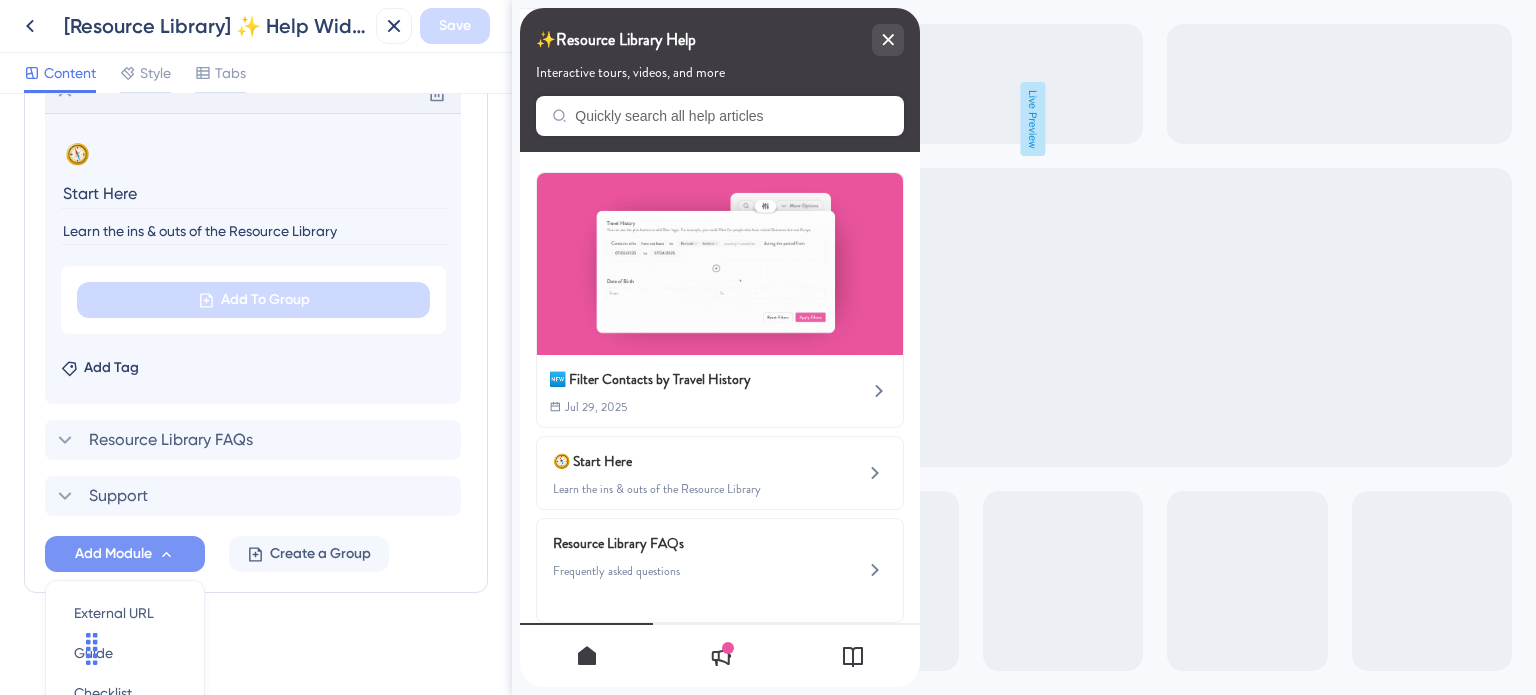 scroll, scrollTop: 1231, scrollLeft: 0, axis: vertical 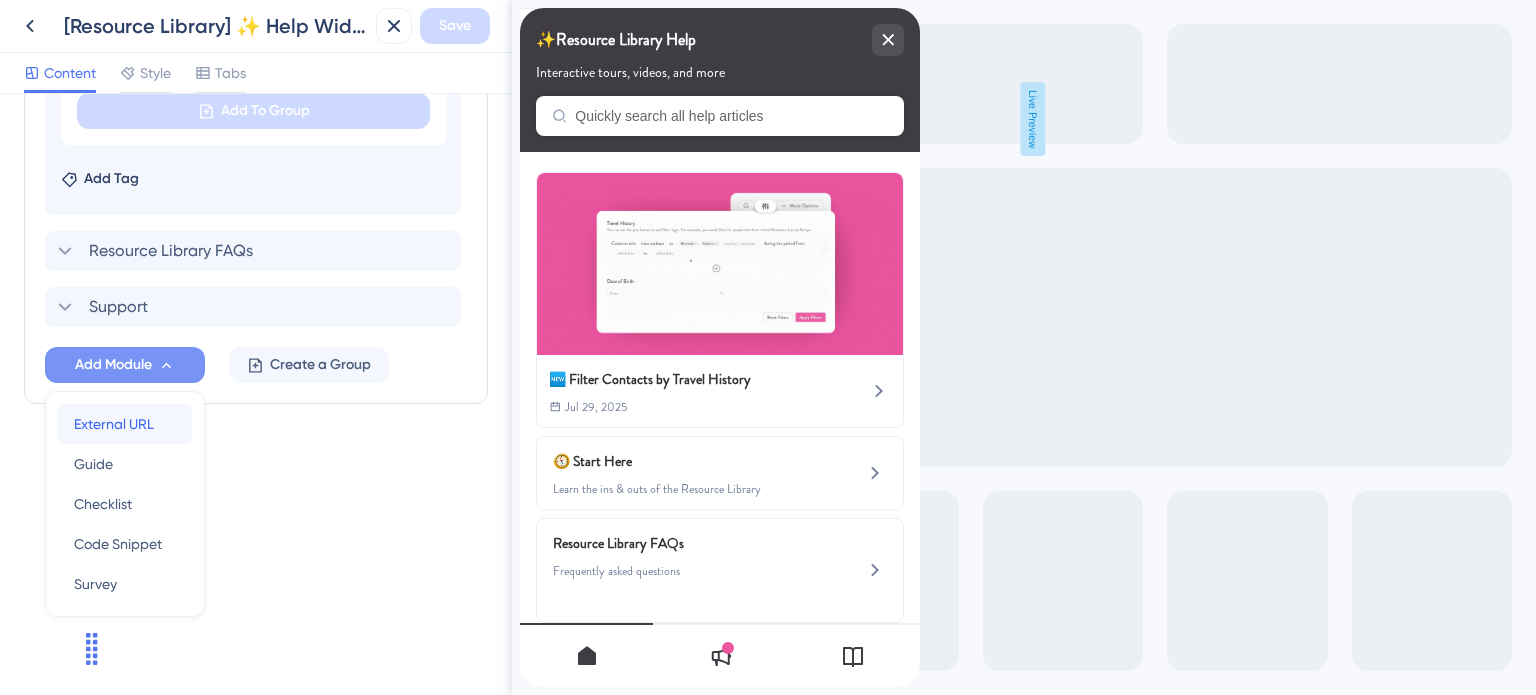 click on "External URL External URL" at bounding box center (125, 424) 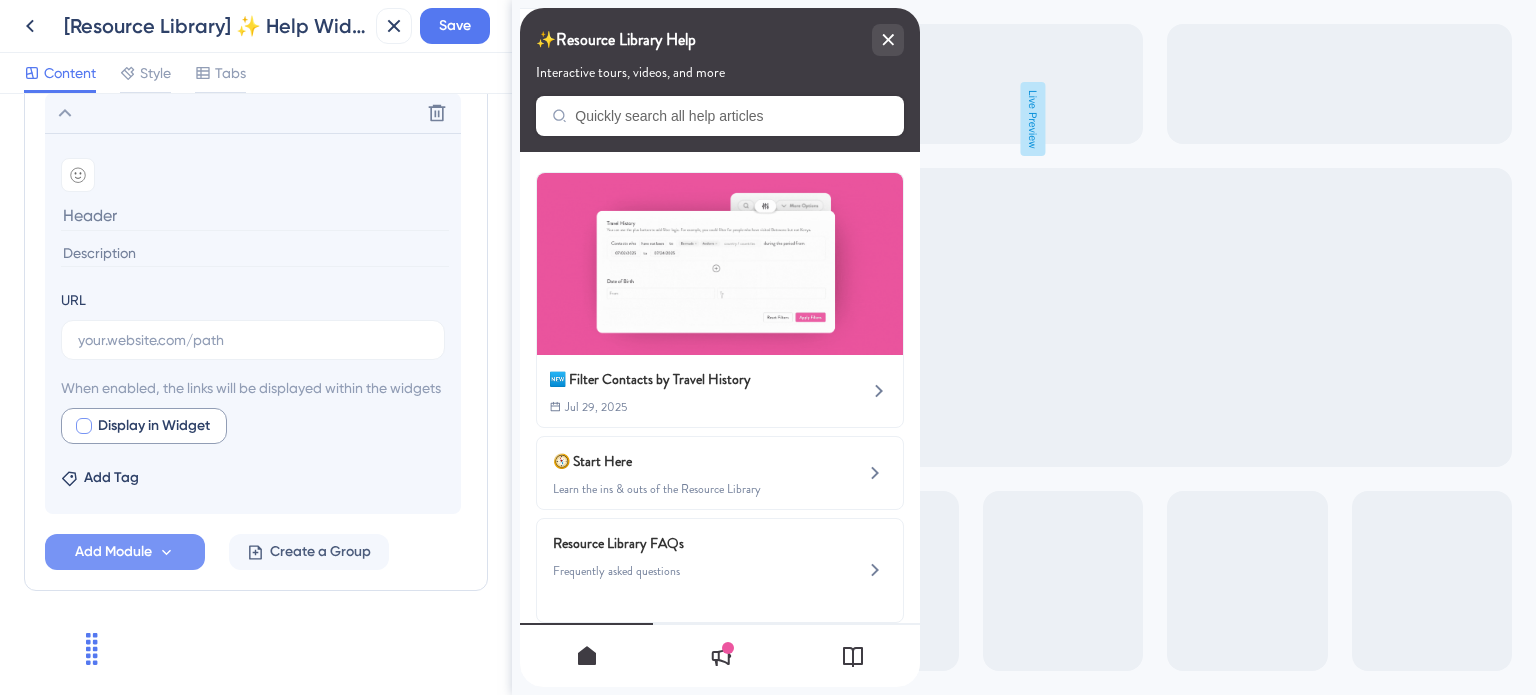 scroll, scrollTop: 1212, scrollLeft: 0, axis: vertical 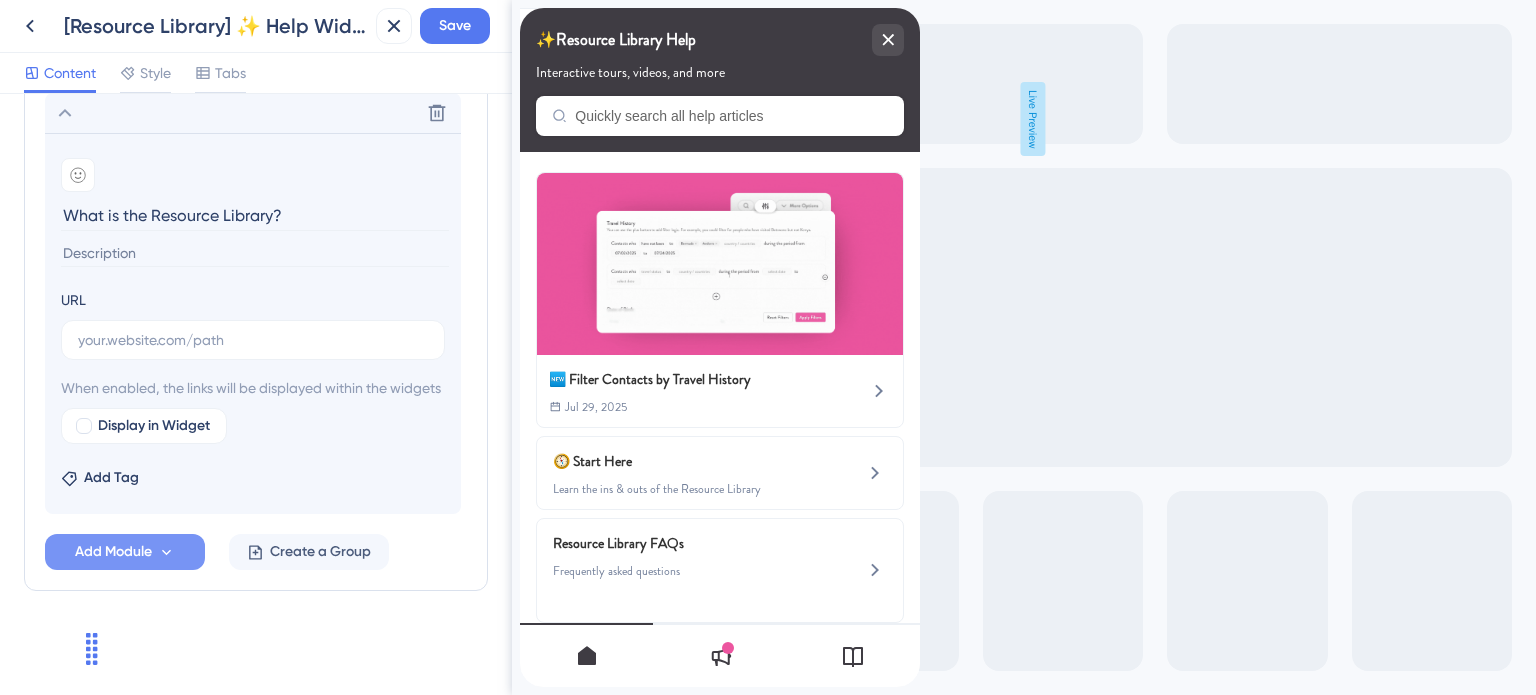 type on "What is the Resource Library?" 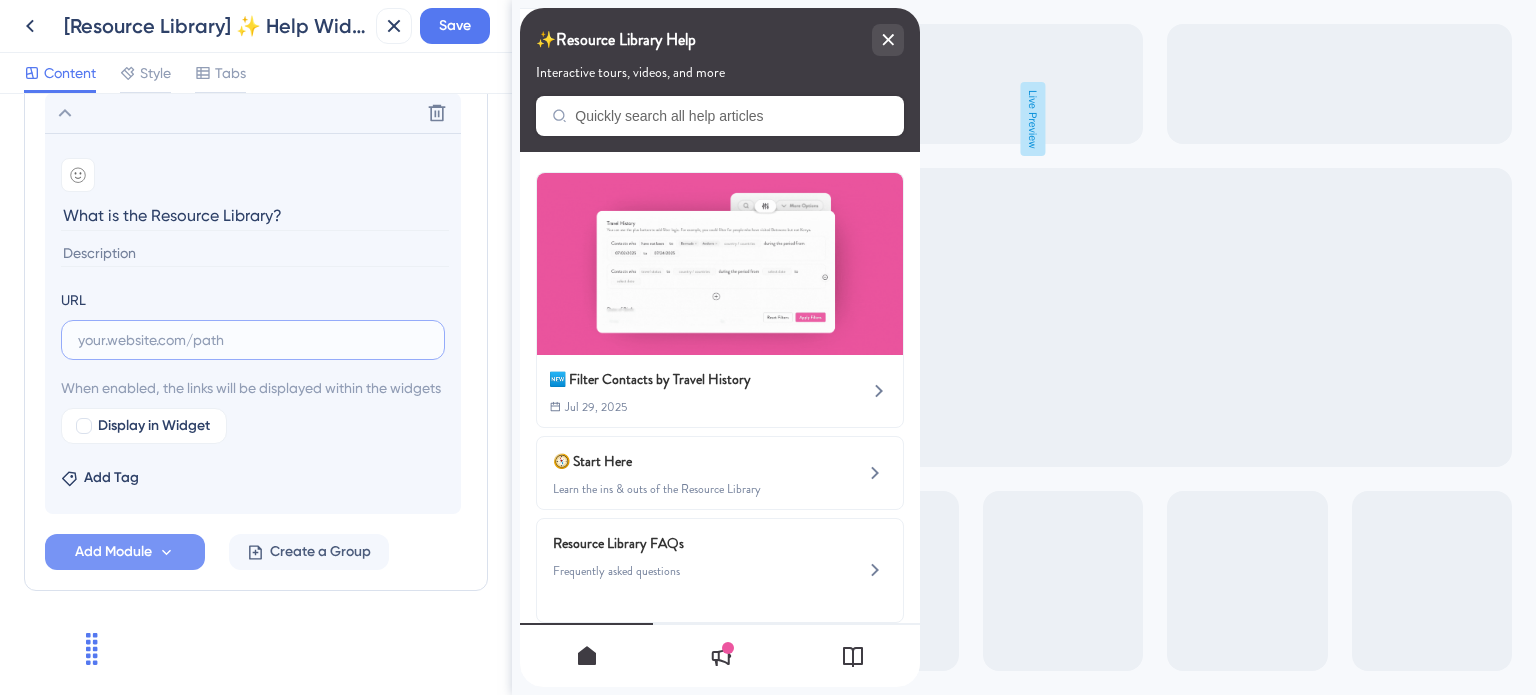 click at bounding box center (253, 340) 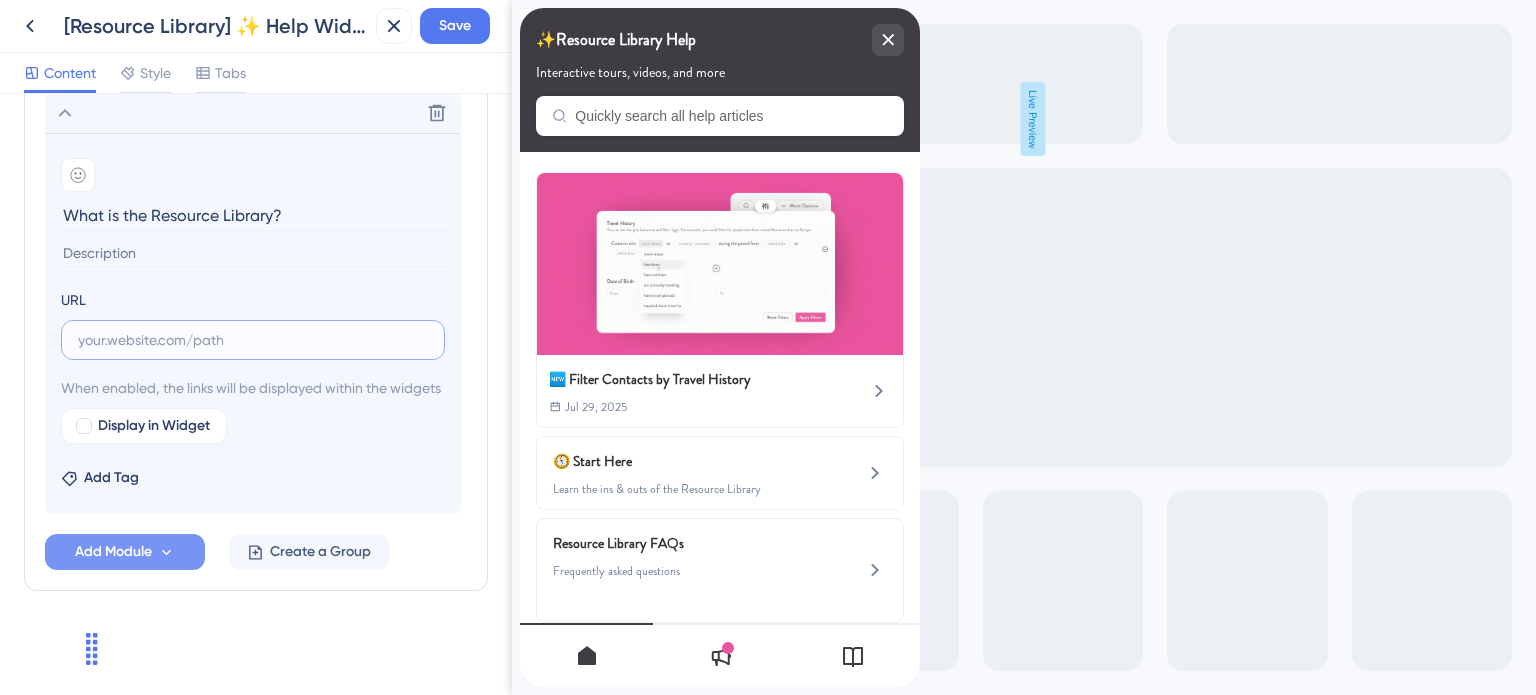 paste on "https://safariportal.help.userguiding.com/en/articles/6103-what-is-the-resource-library" 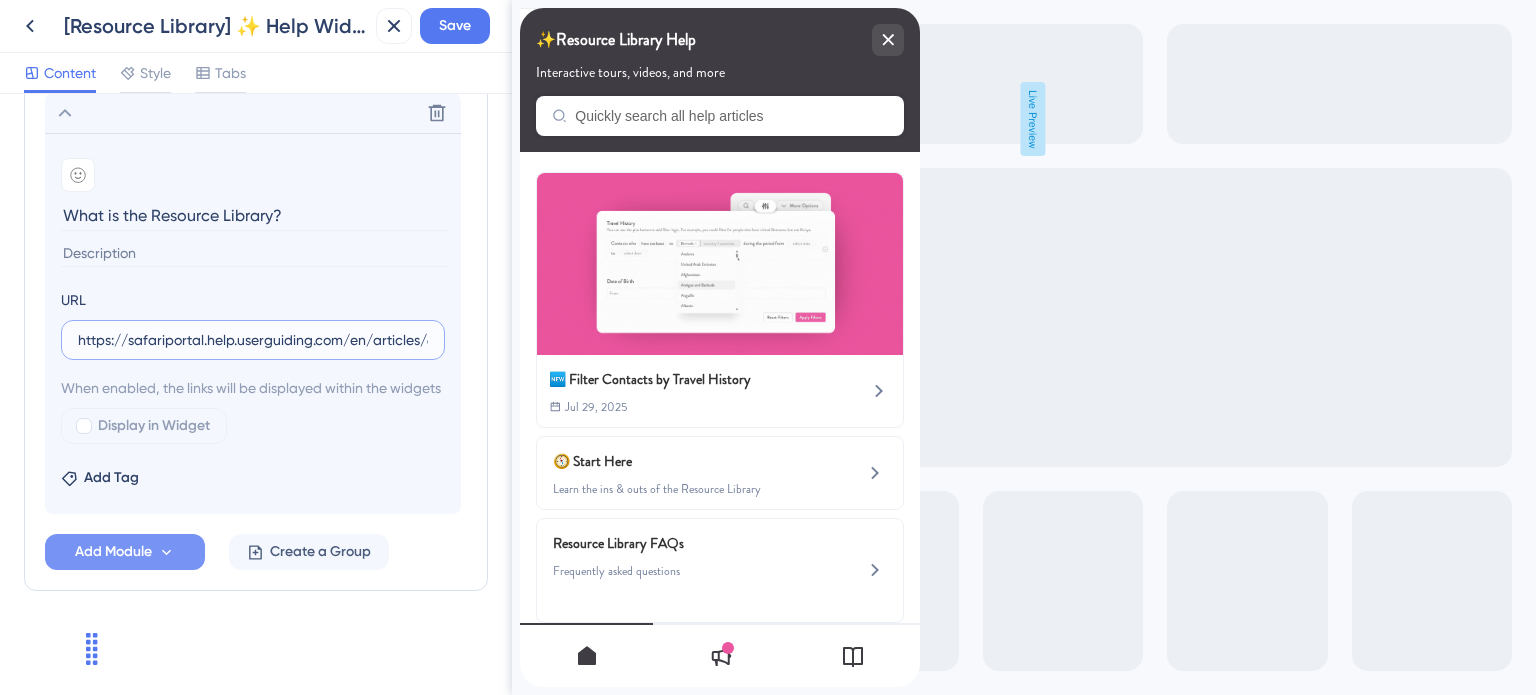 scroll, scrollTop: 0, scrollLeft: 222, axis: horizontal 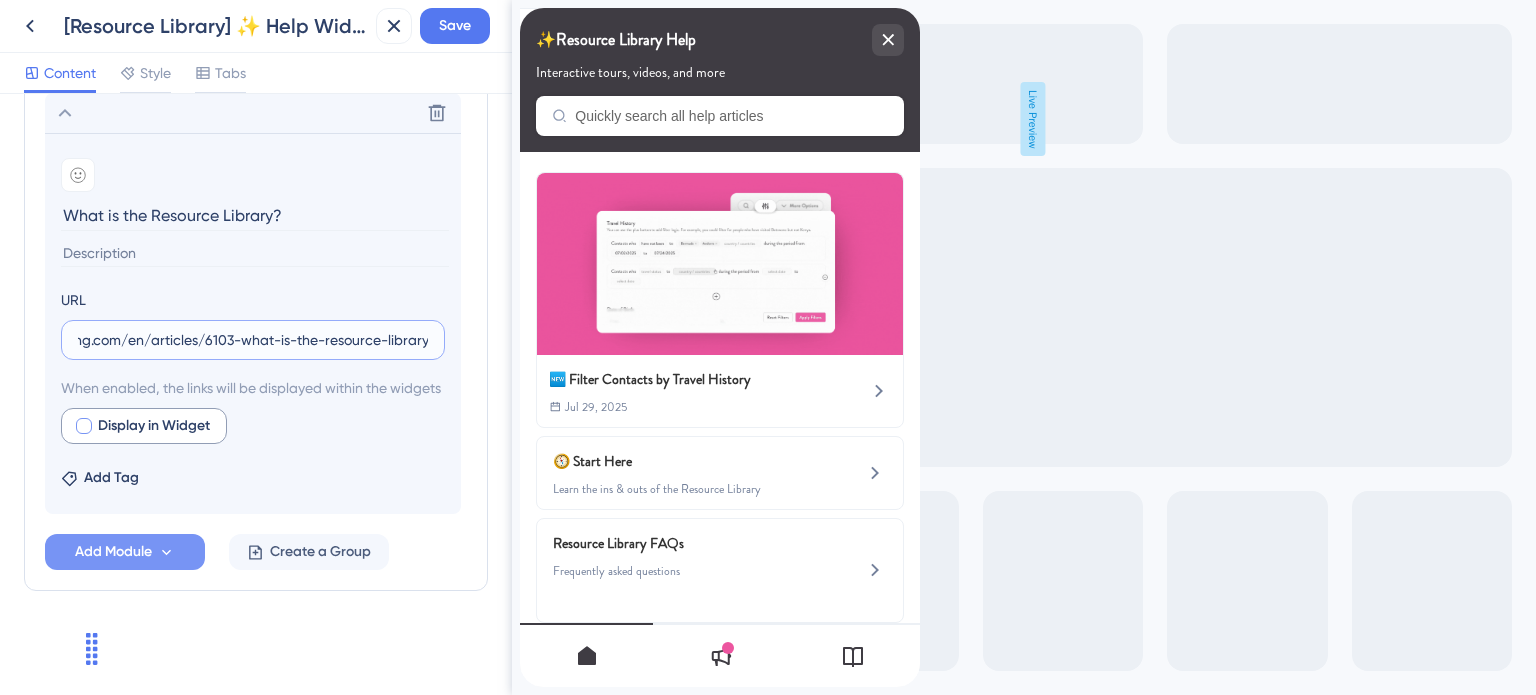 type on "https://safariportal.help.userguiding.com/en/articles/6103-what-is-the-resource-library" 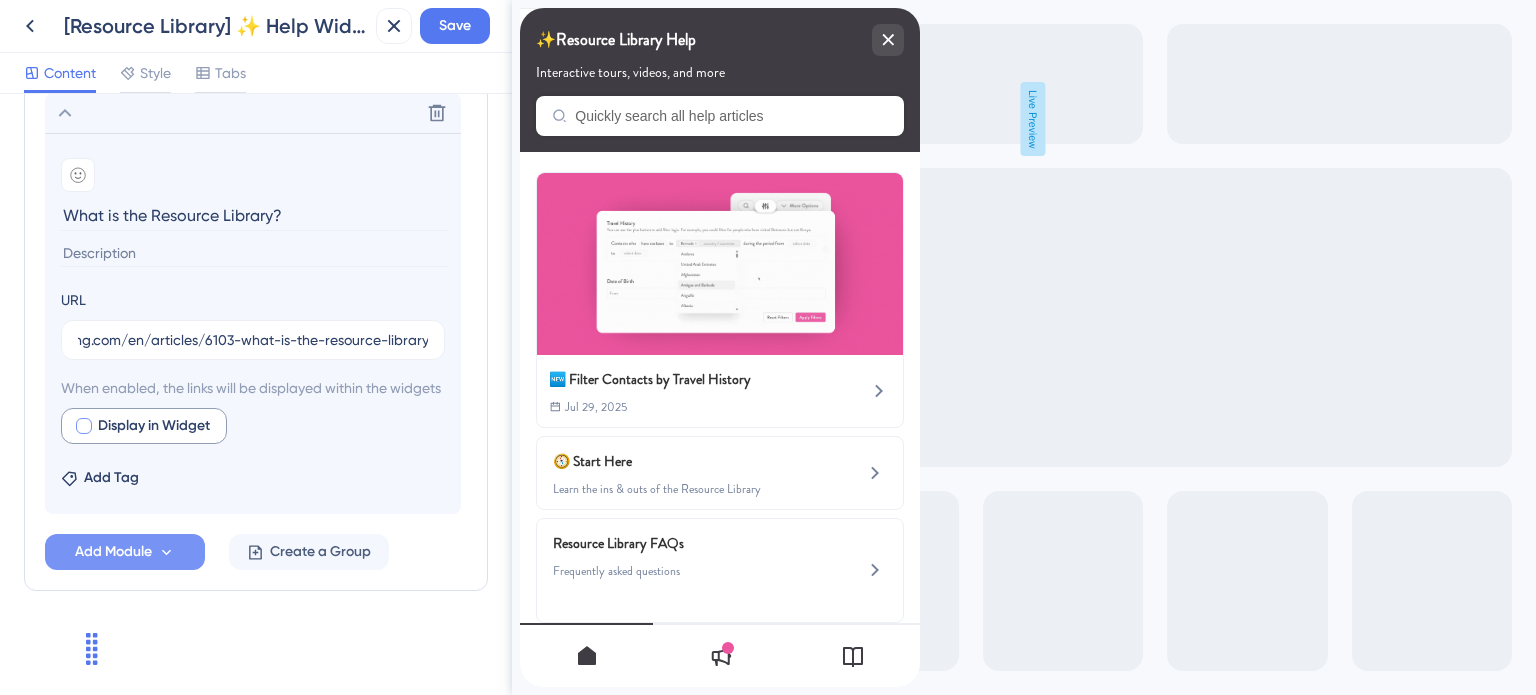 click at bounding box center (84, 426) 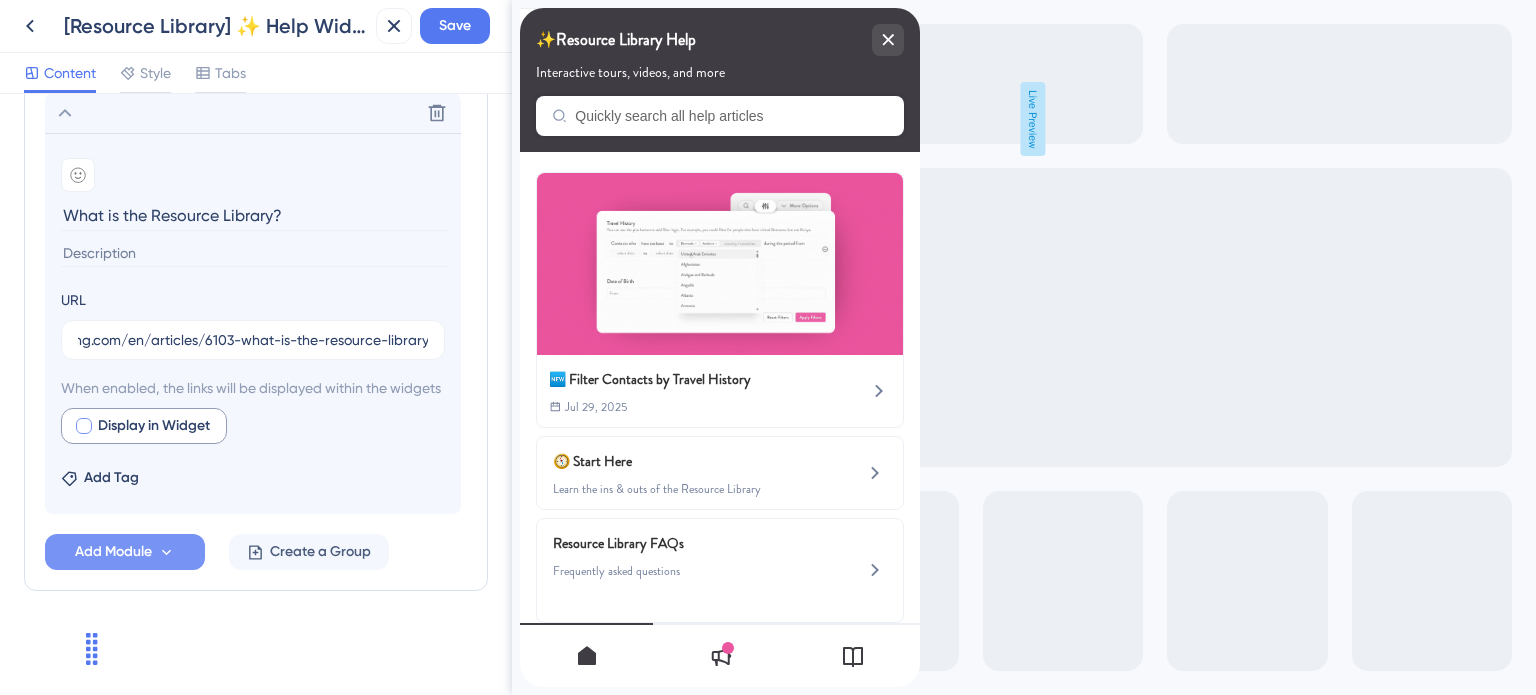 checkbox on "true" 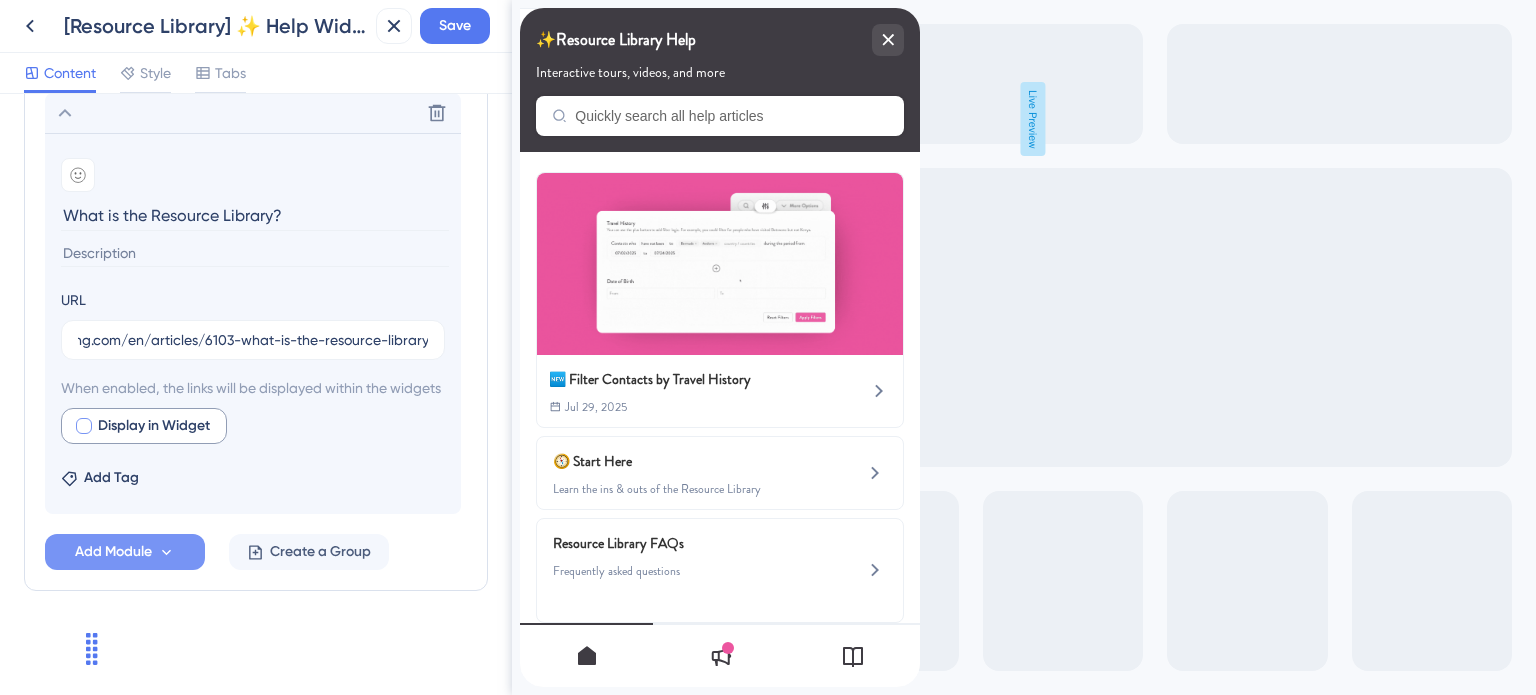 scroll, scrollTop: 0, scrollLeft: 0, axis: both 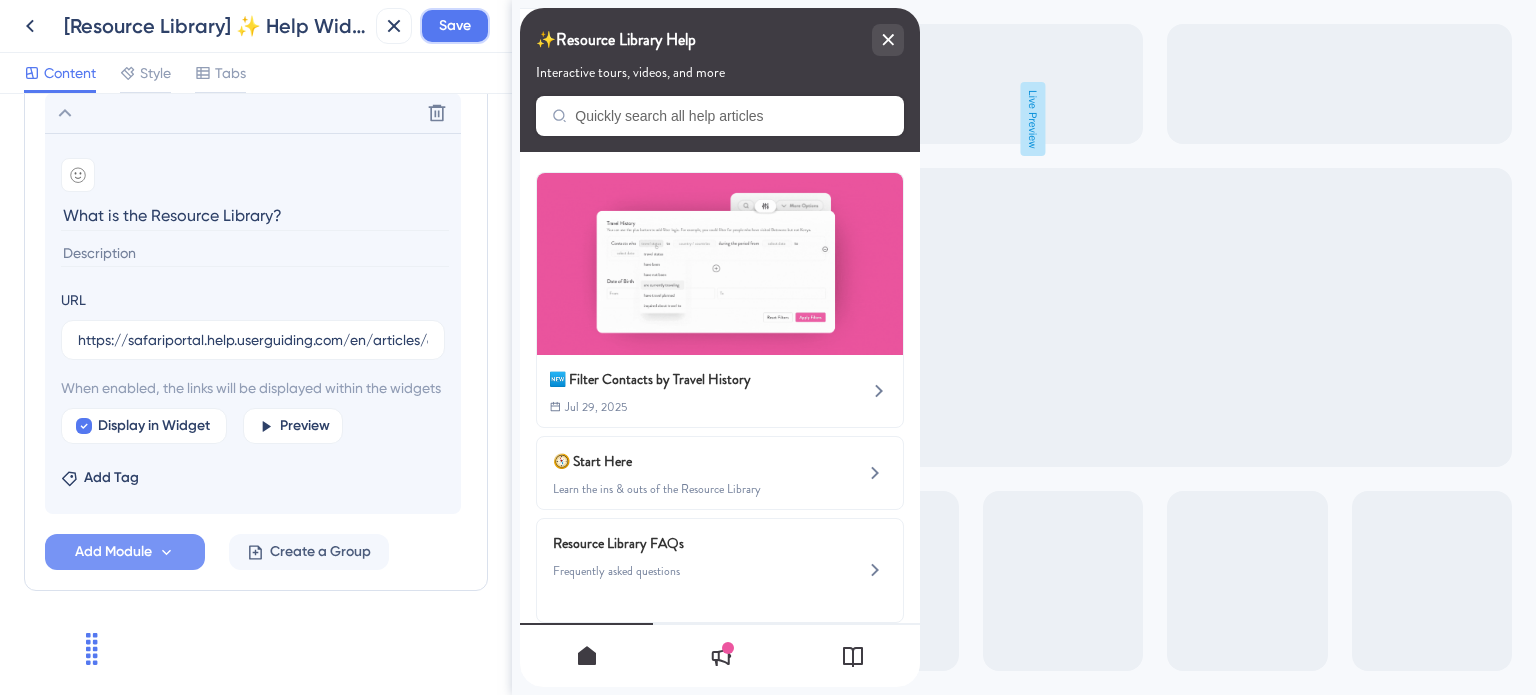 click on "Save" at bounding box center (455, 26) 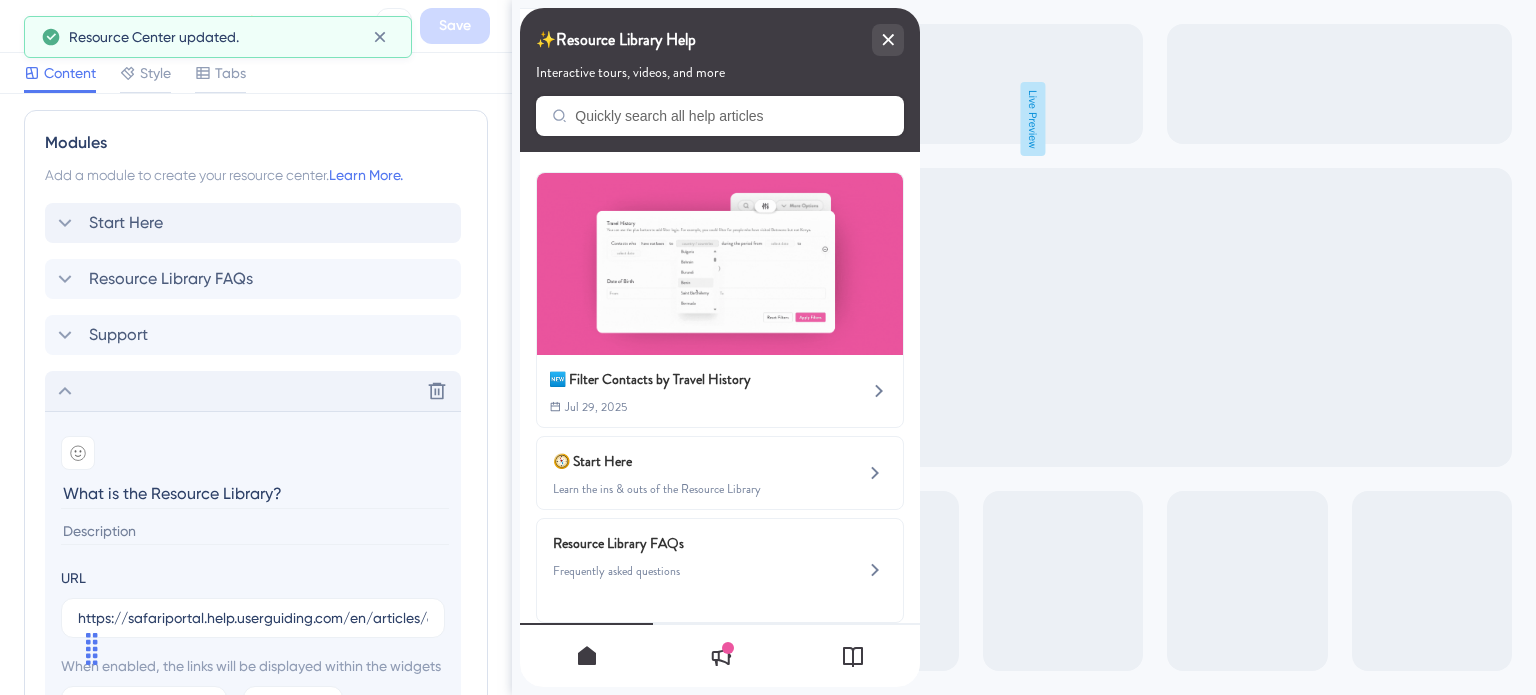 click 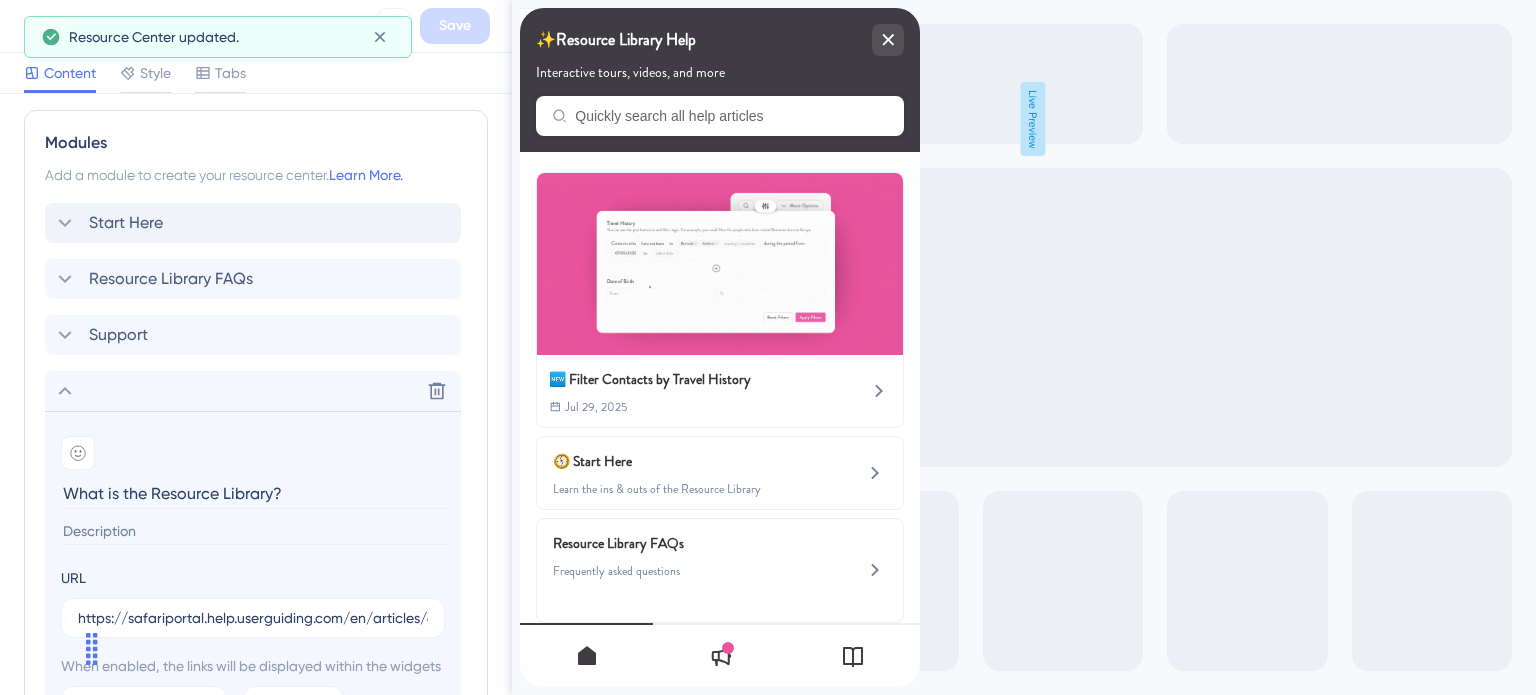 scroll, scrollTop: 807, scrollLeft: 0, axis: vertical 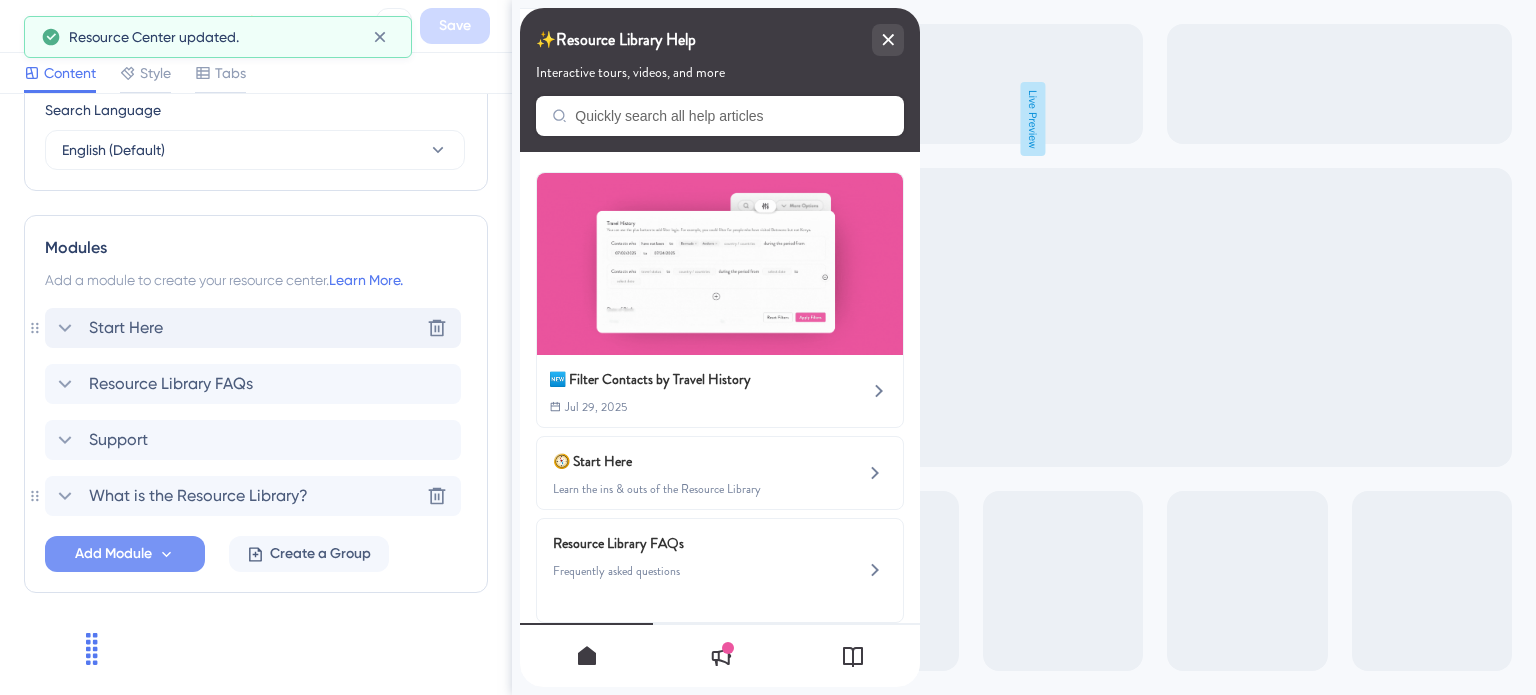 click 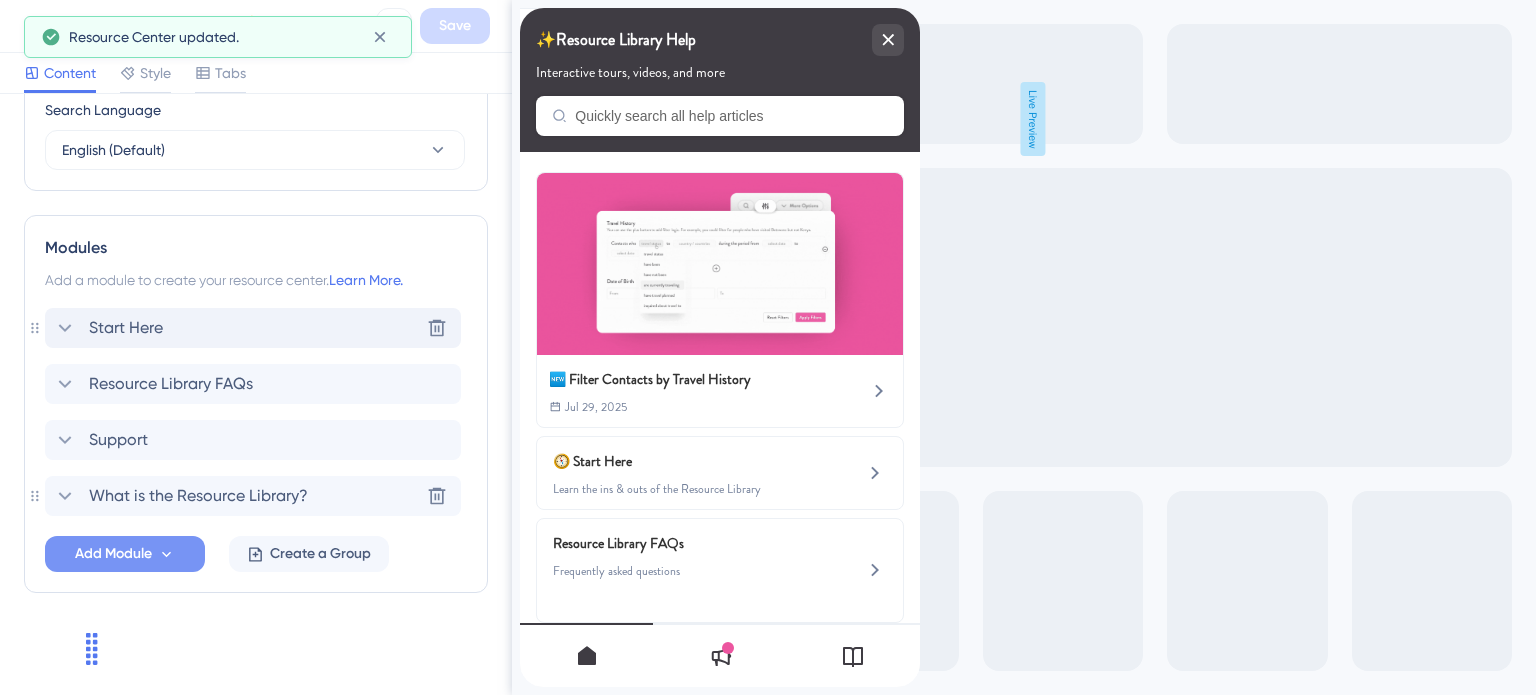 scroll, scrollTop: 912, scrollLeft: 0, axis: vertical 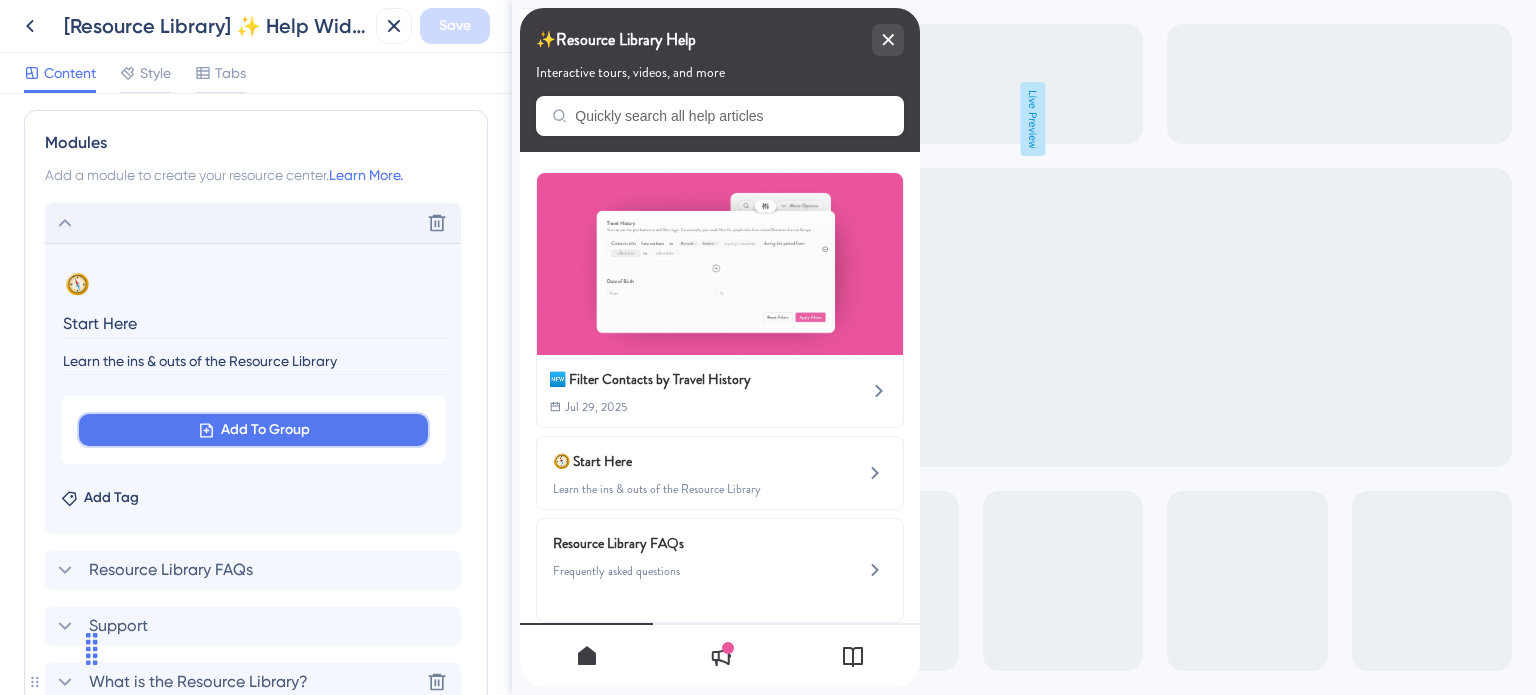 click on "Add To Group" at bounding box center (265, 430) 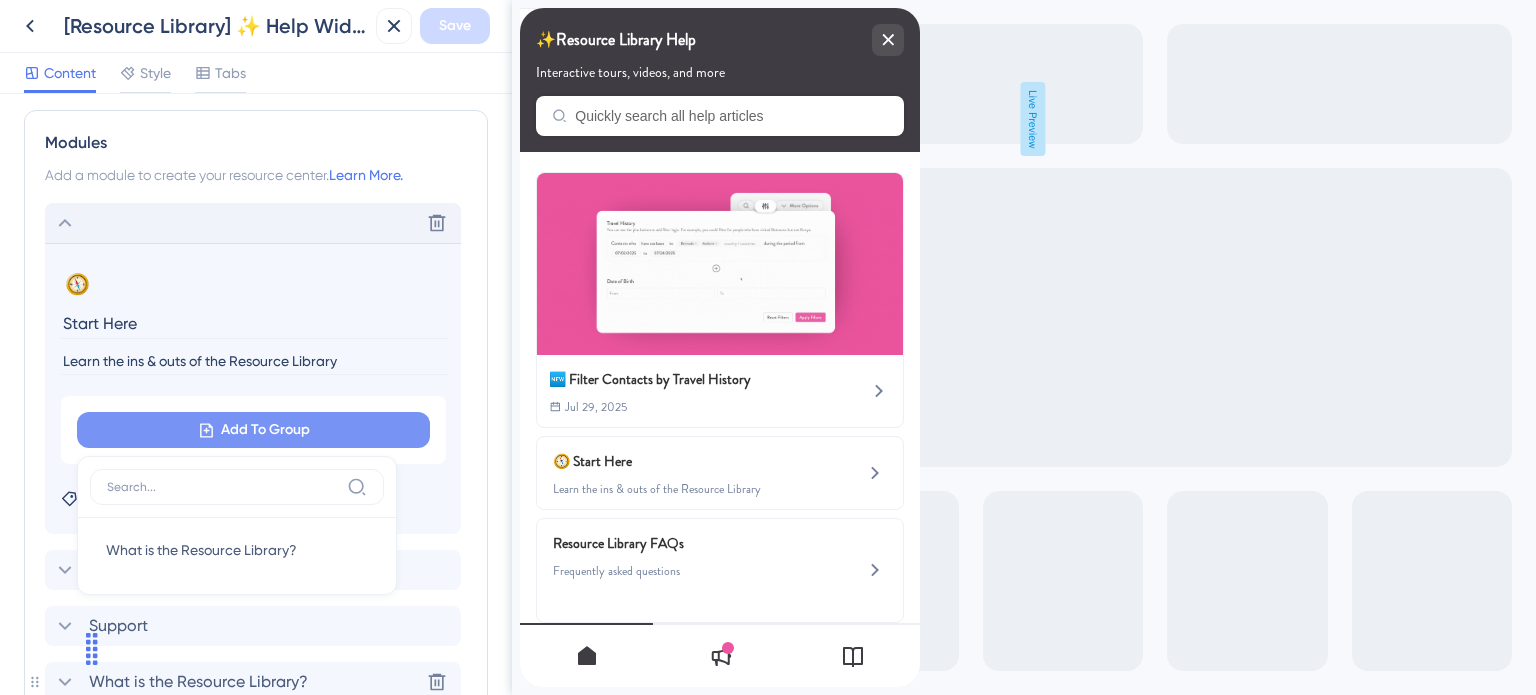 scroll, scrollTop: 1041, scrollLeft: 0, axis: vertical 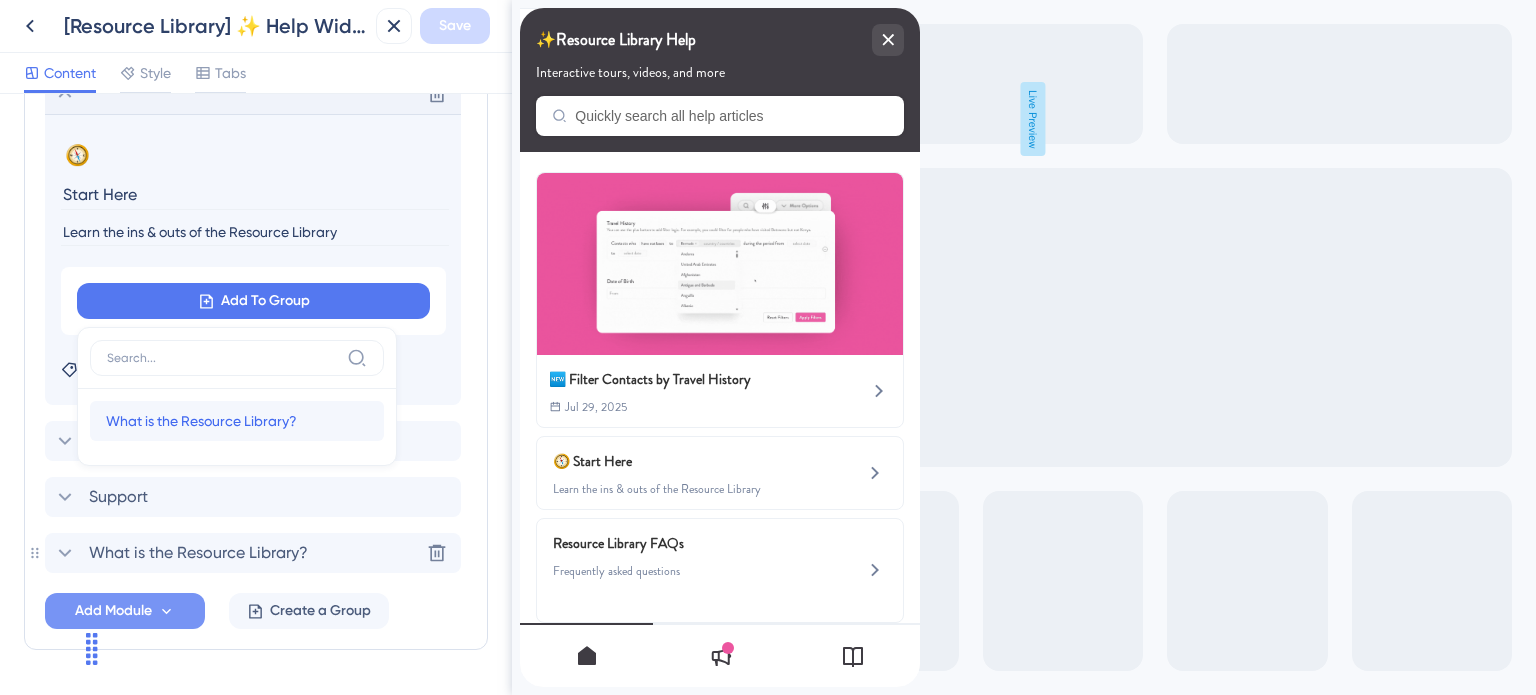 click on "What is the Resource Library?" at bounding box center [201, 421] 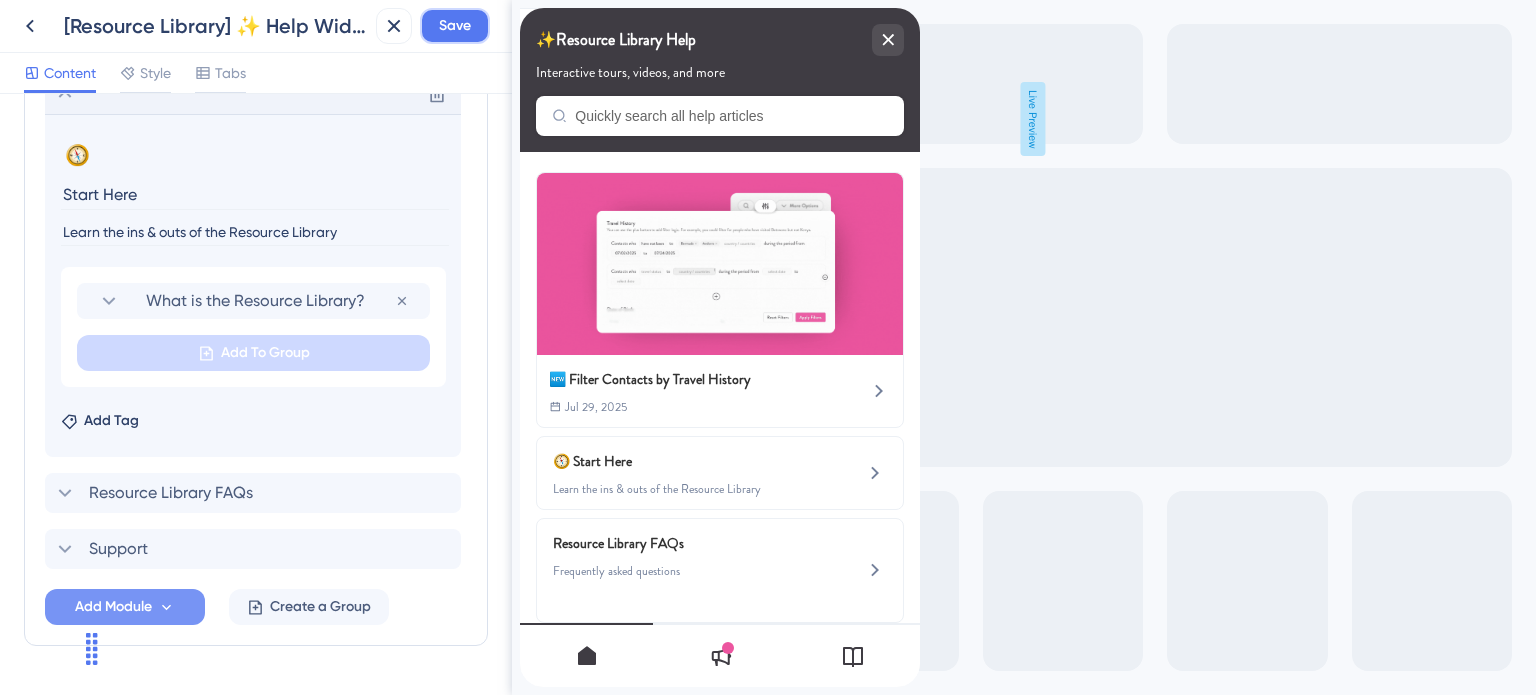 click on "Save" at bounding box center (455, 26) 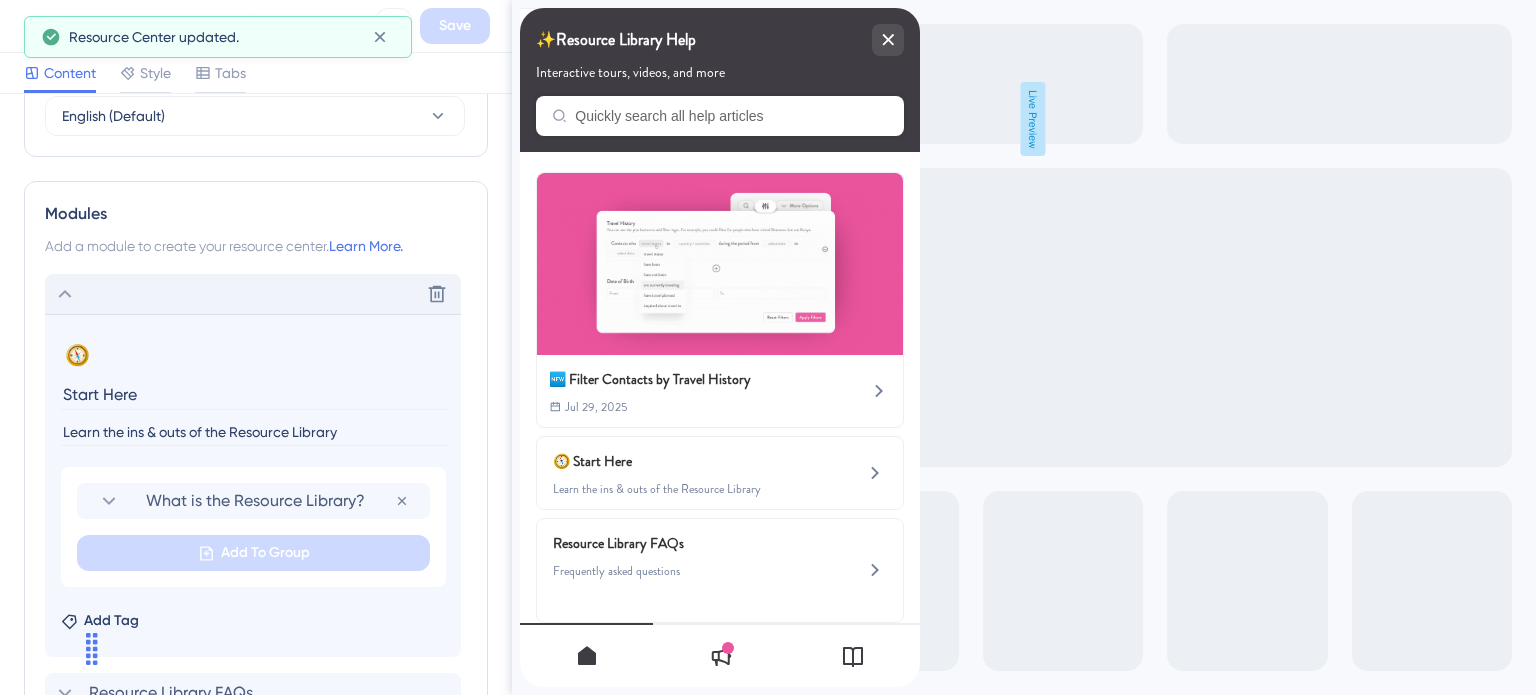 click 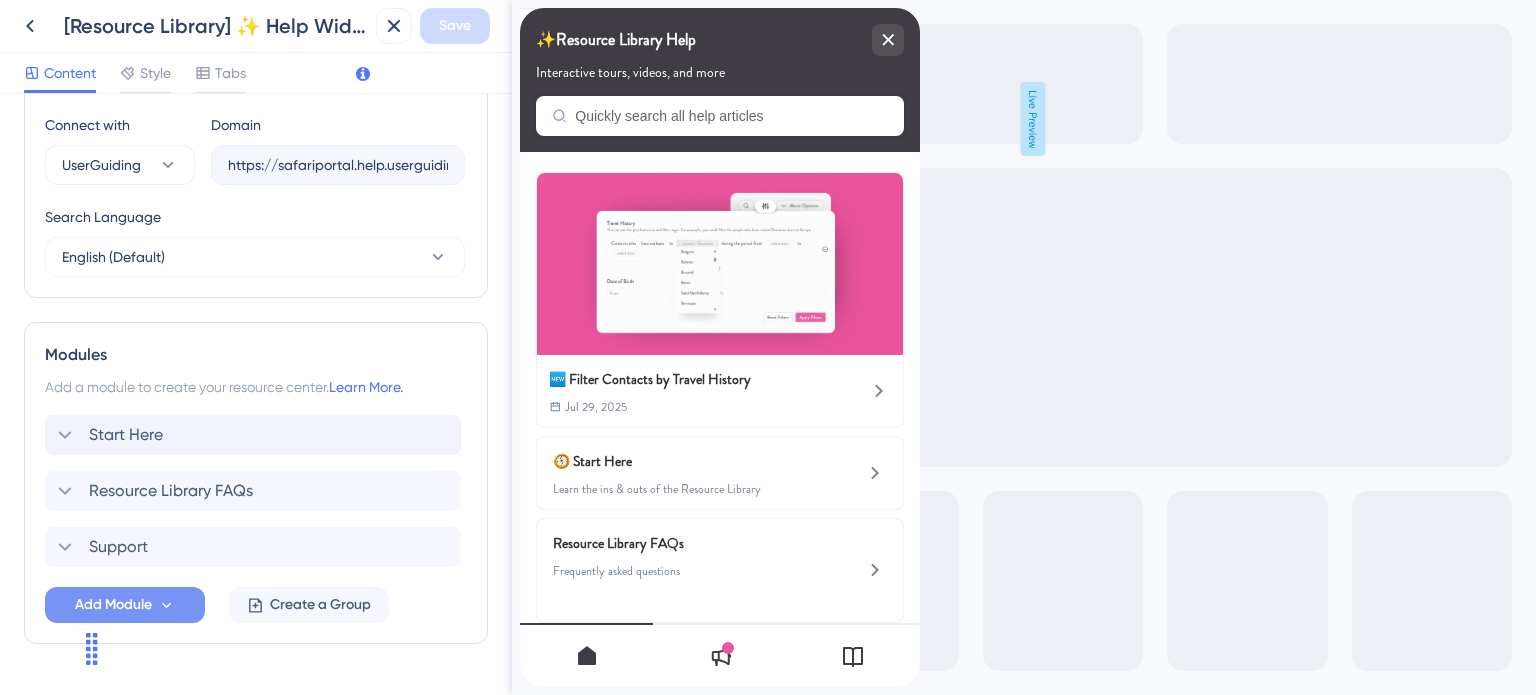 scroll, scrollTop: 751, scrollLeft: 0, axis: vertical 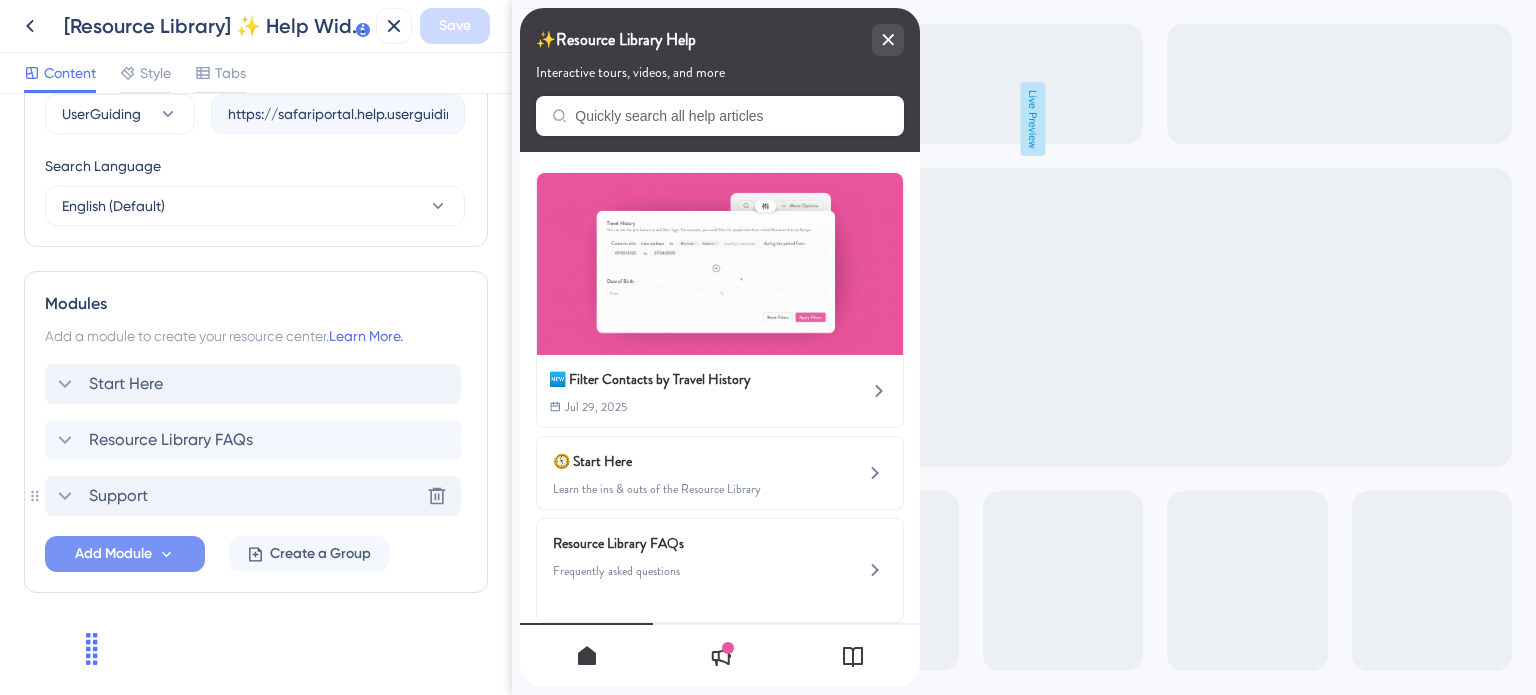 click 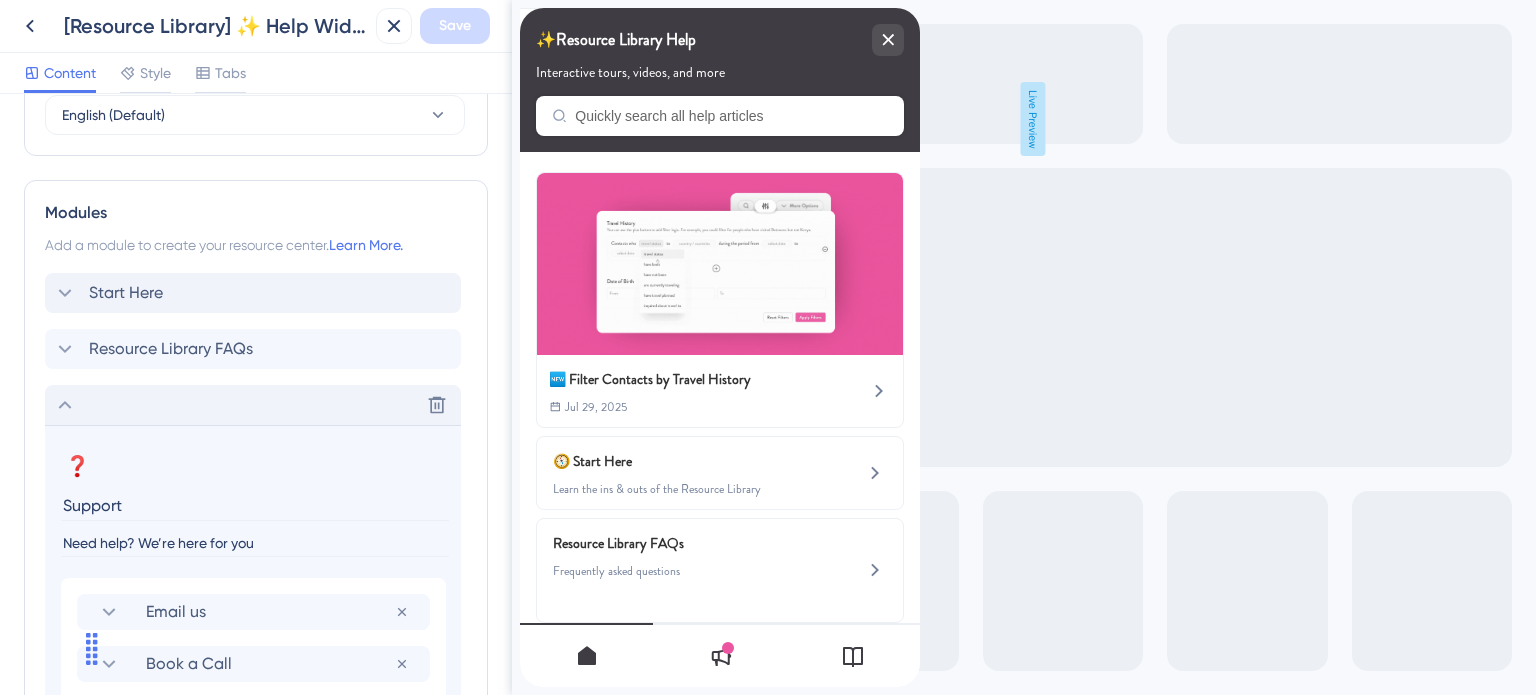 scroll, scrollTop: 951, scrollLeft: 0, axis: vertical 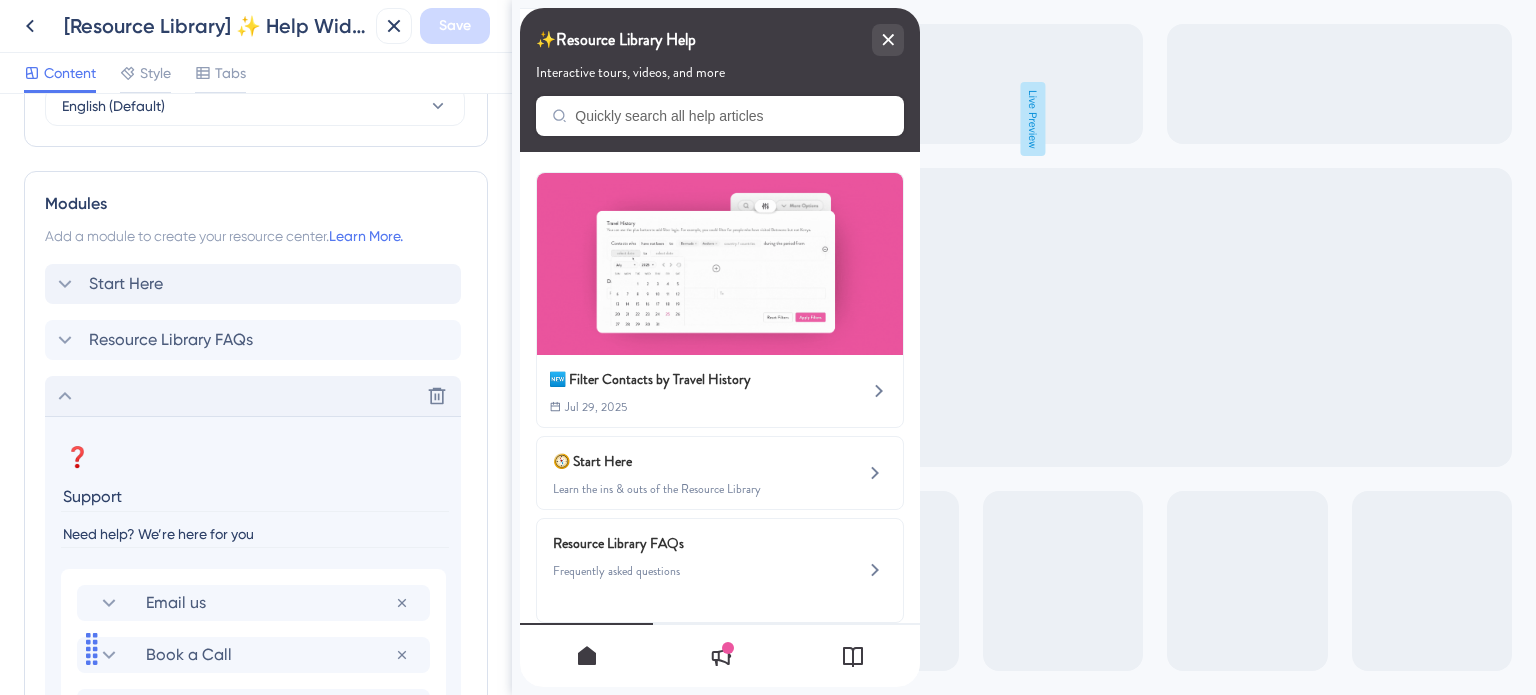 click 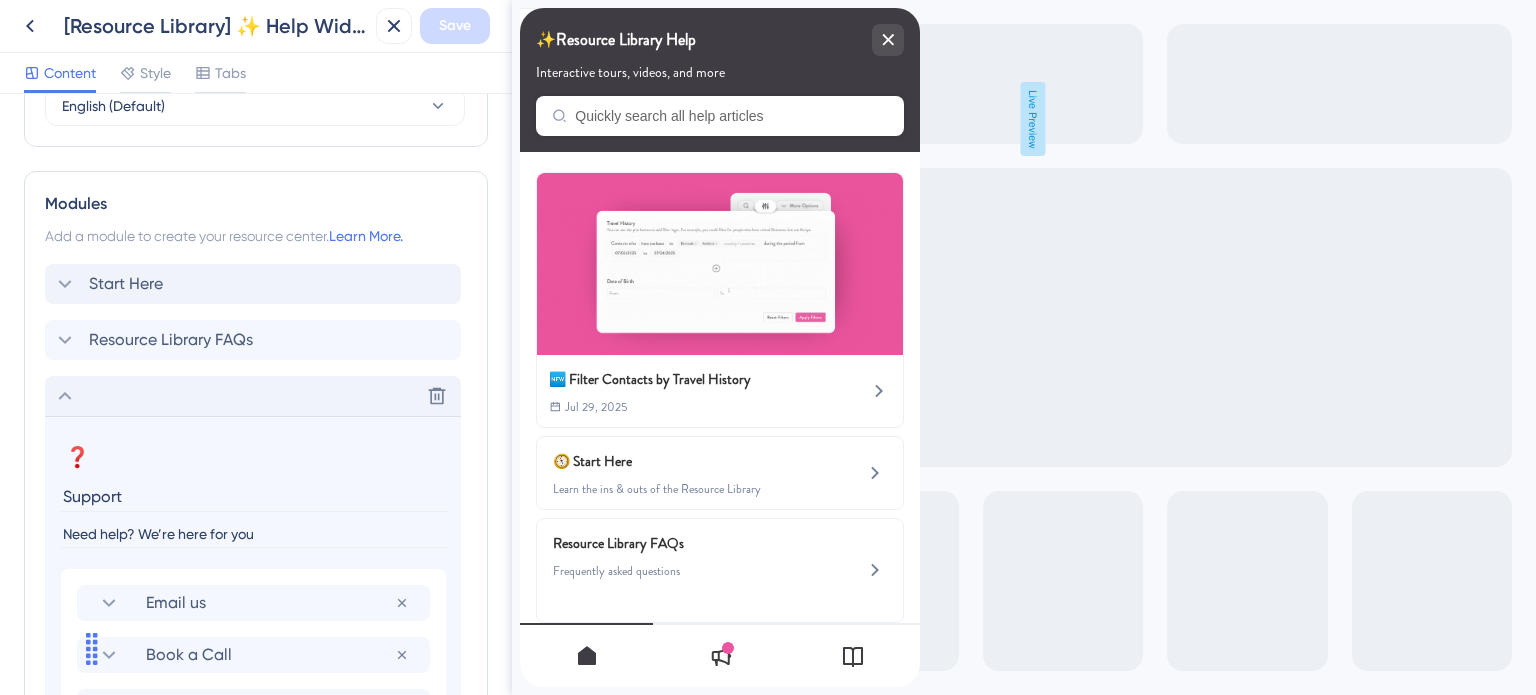scroll, scrollTop: 751, scrollLeft: 0, axis: vertical 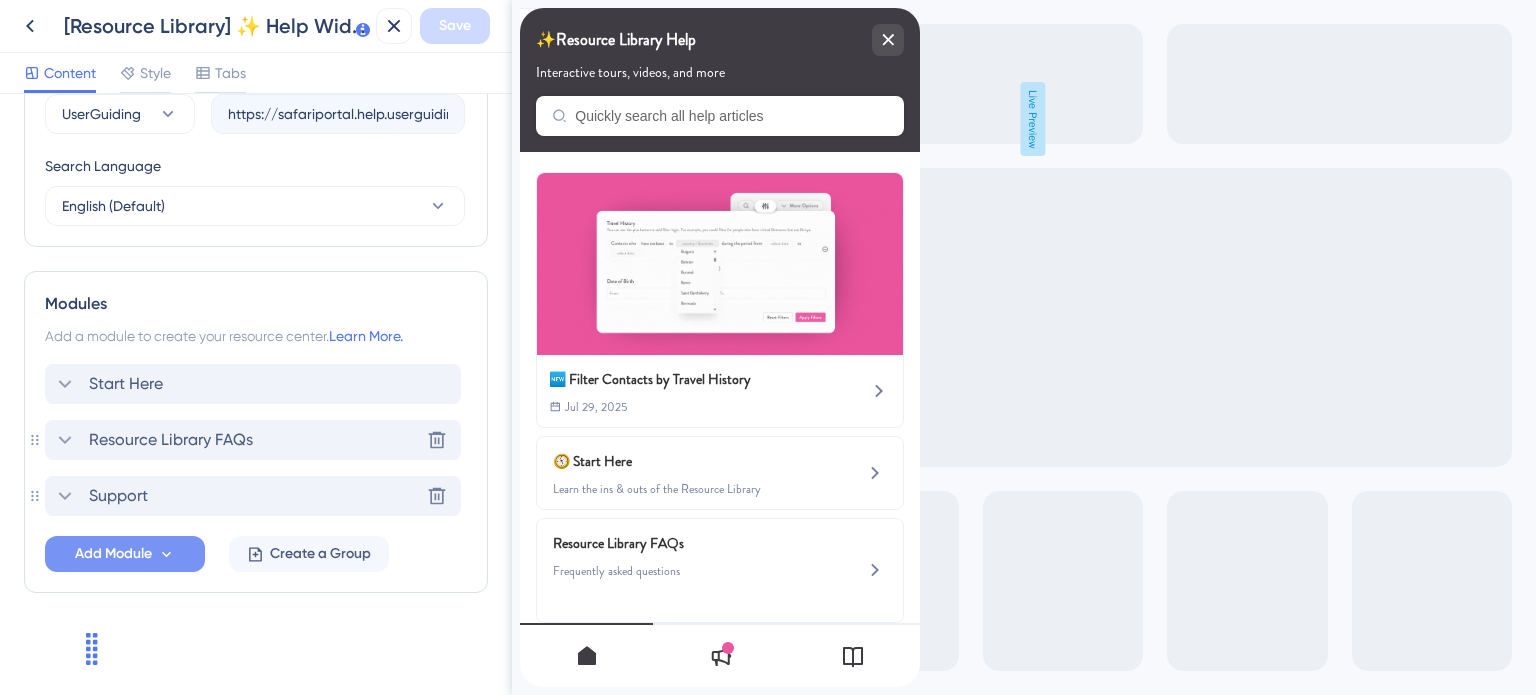 click 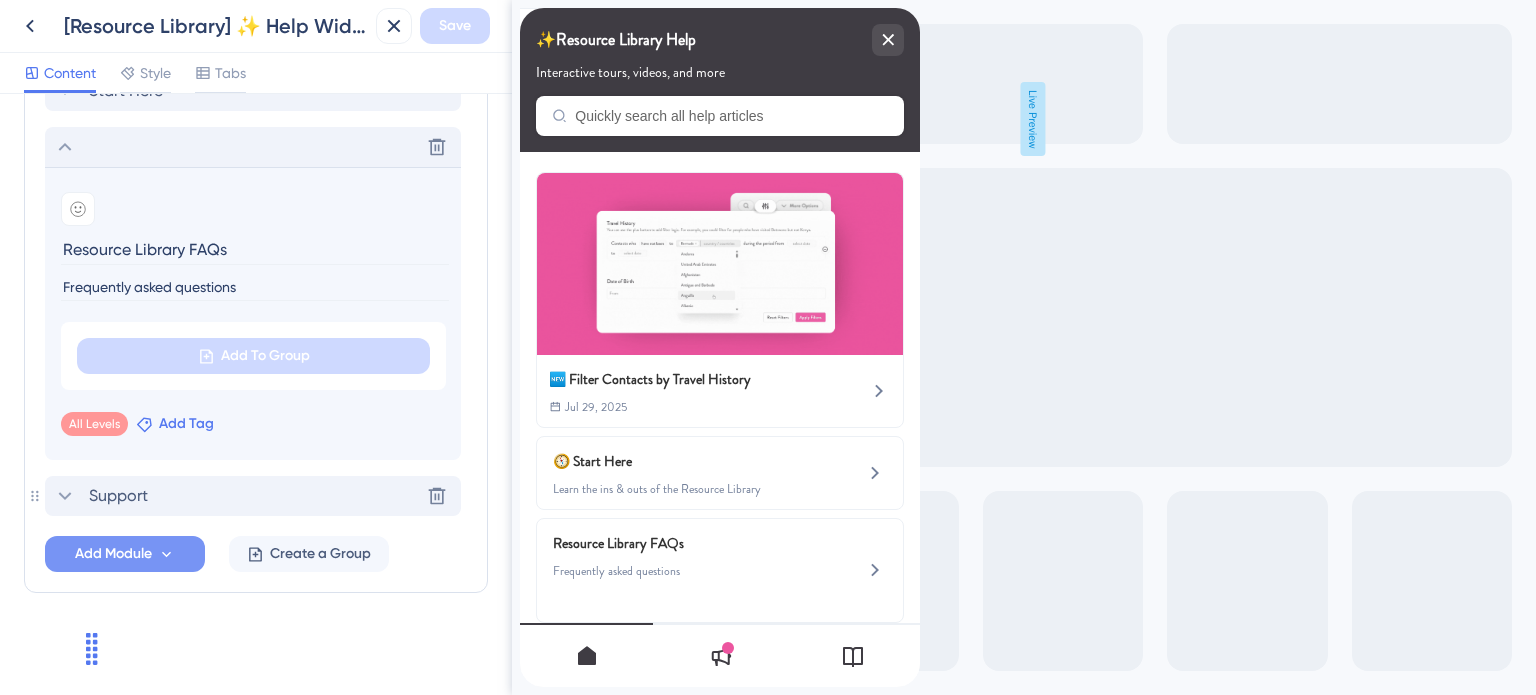 scroll, scrollTop: 744, scrollLeft: 0, axis: vertical 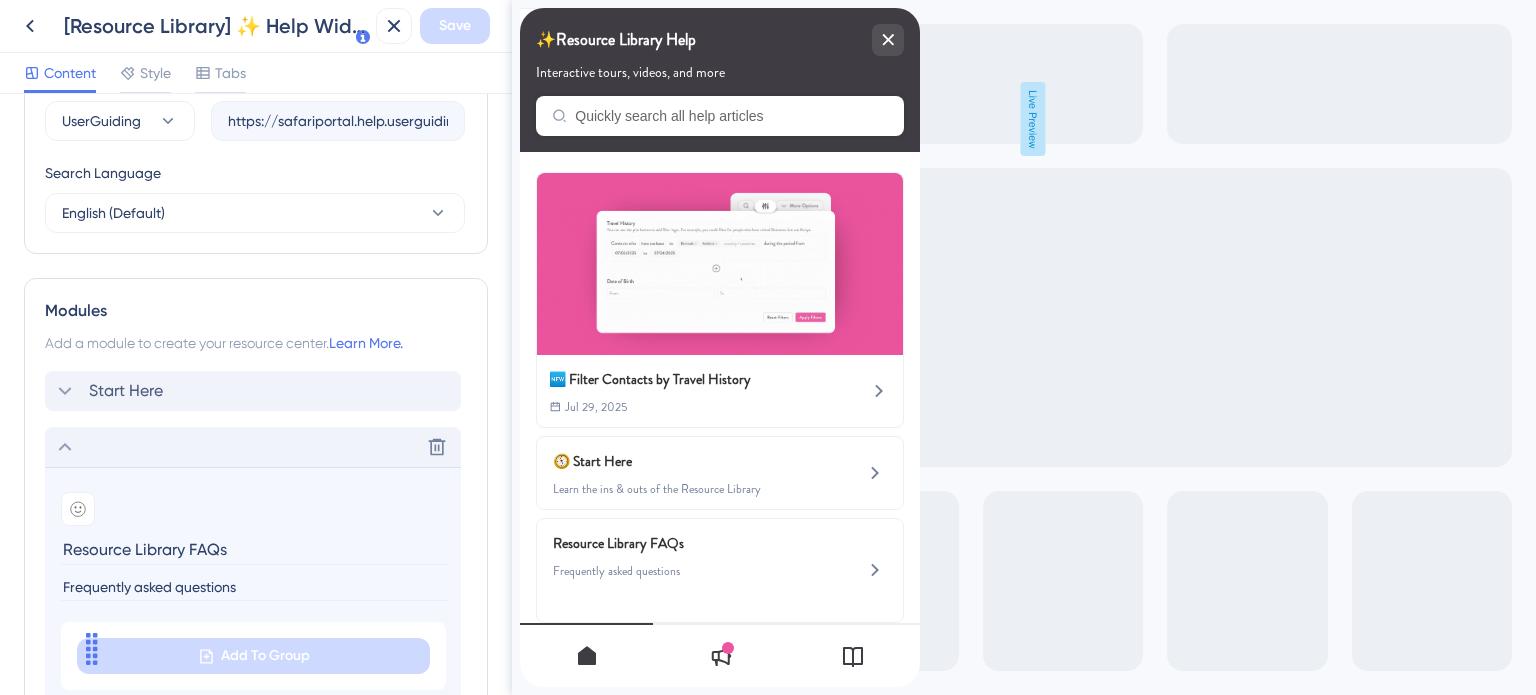 click 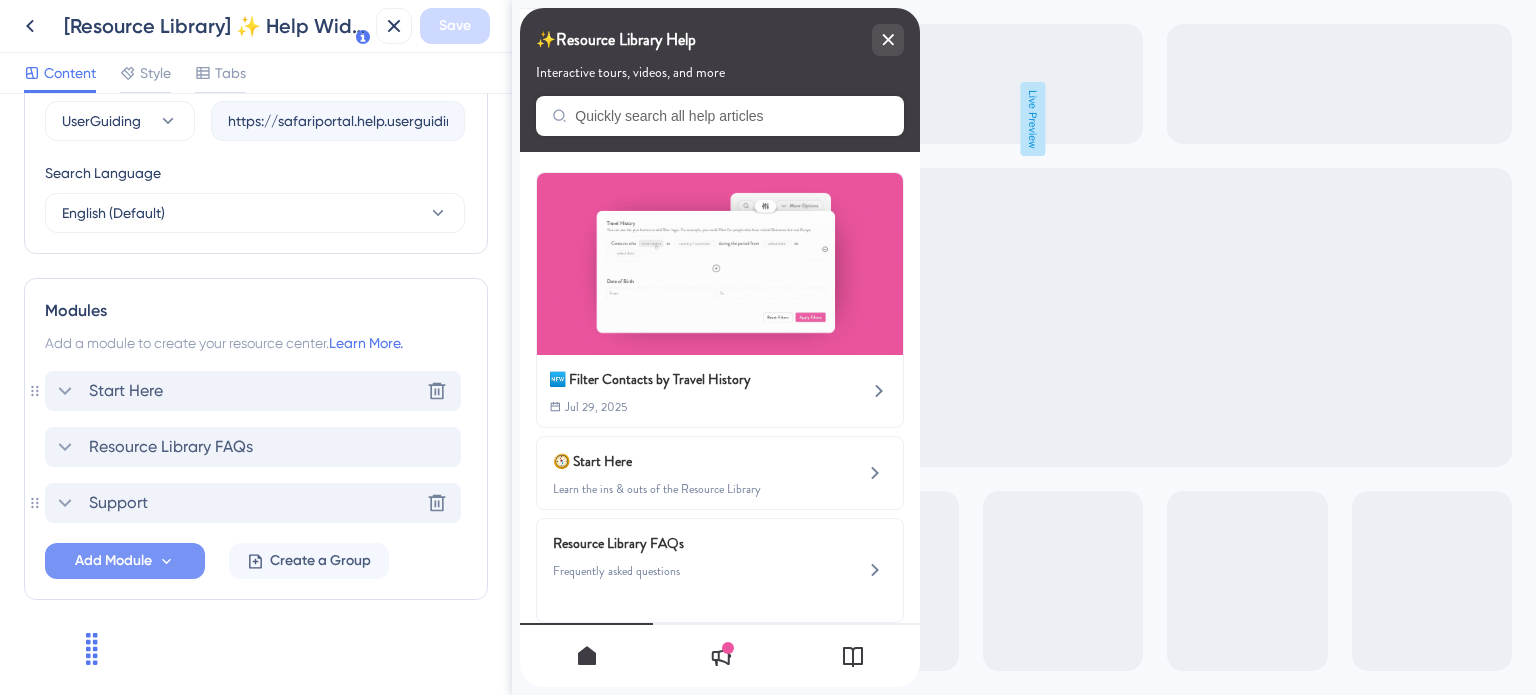 click 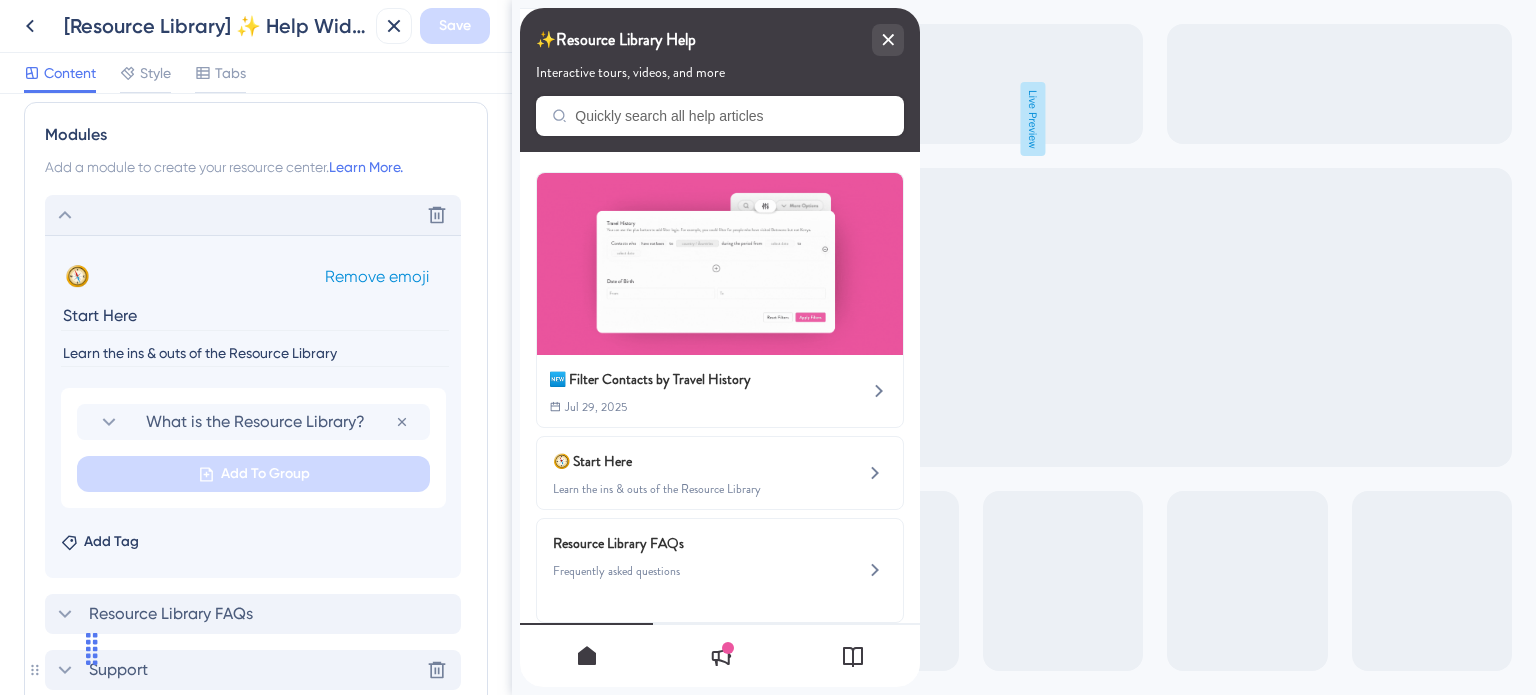 scroll, scrollTop: 1044, scrollLeft: 0, axis: vertical 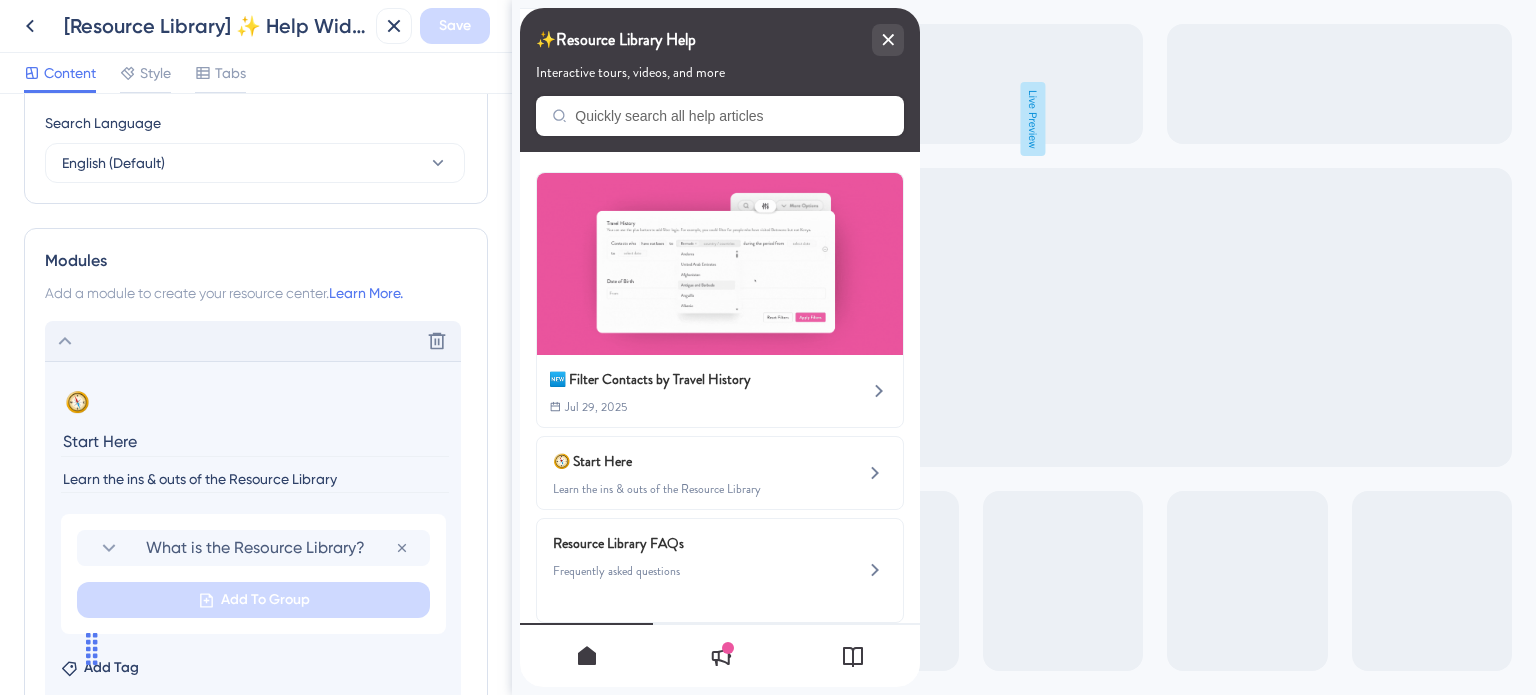 click 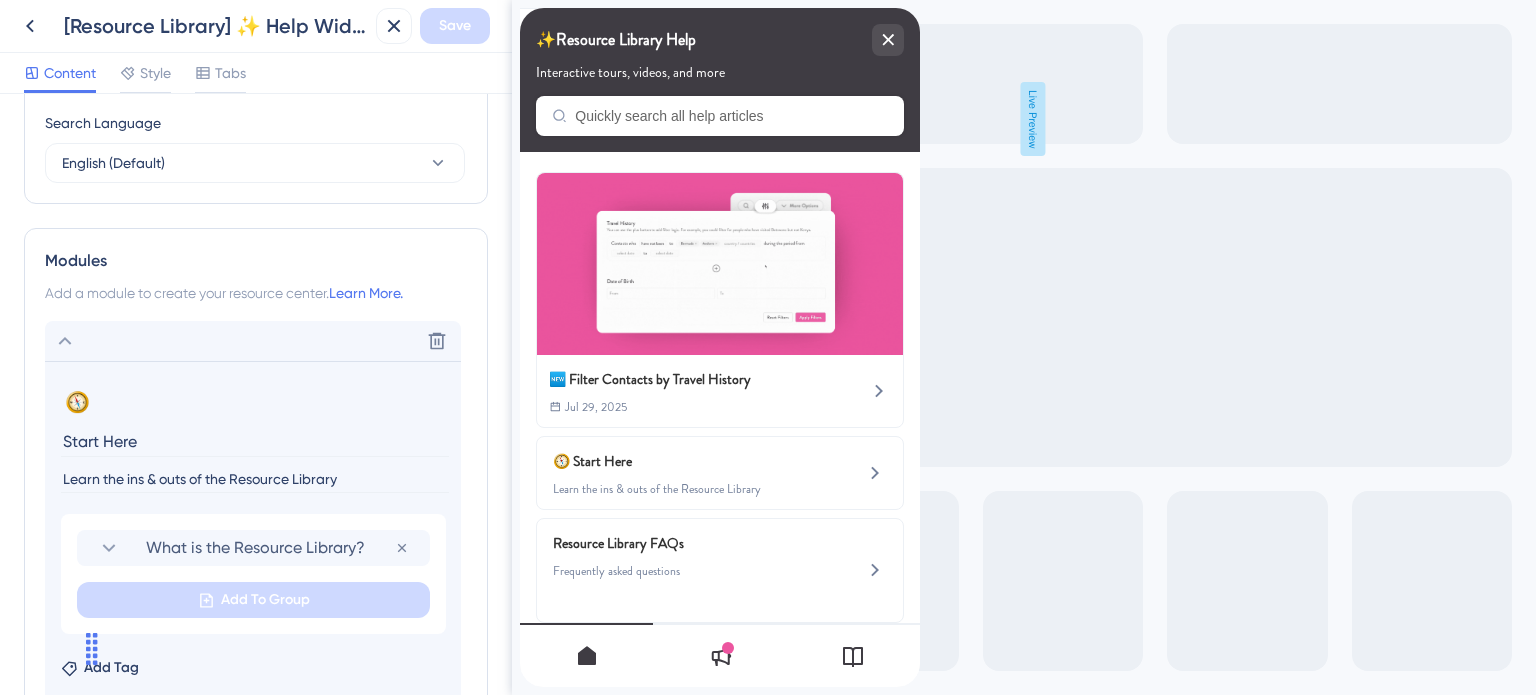 scroll, scrollTop: 751, scrollLeft: 0, axis: vertical 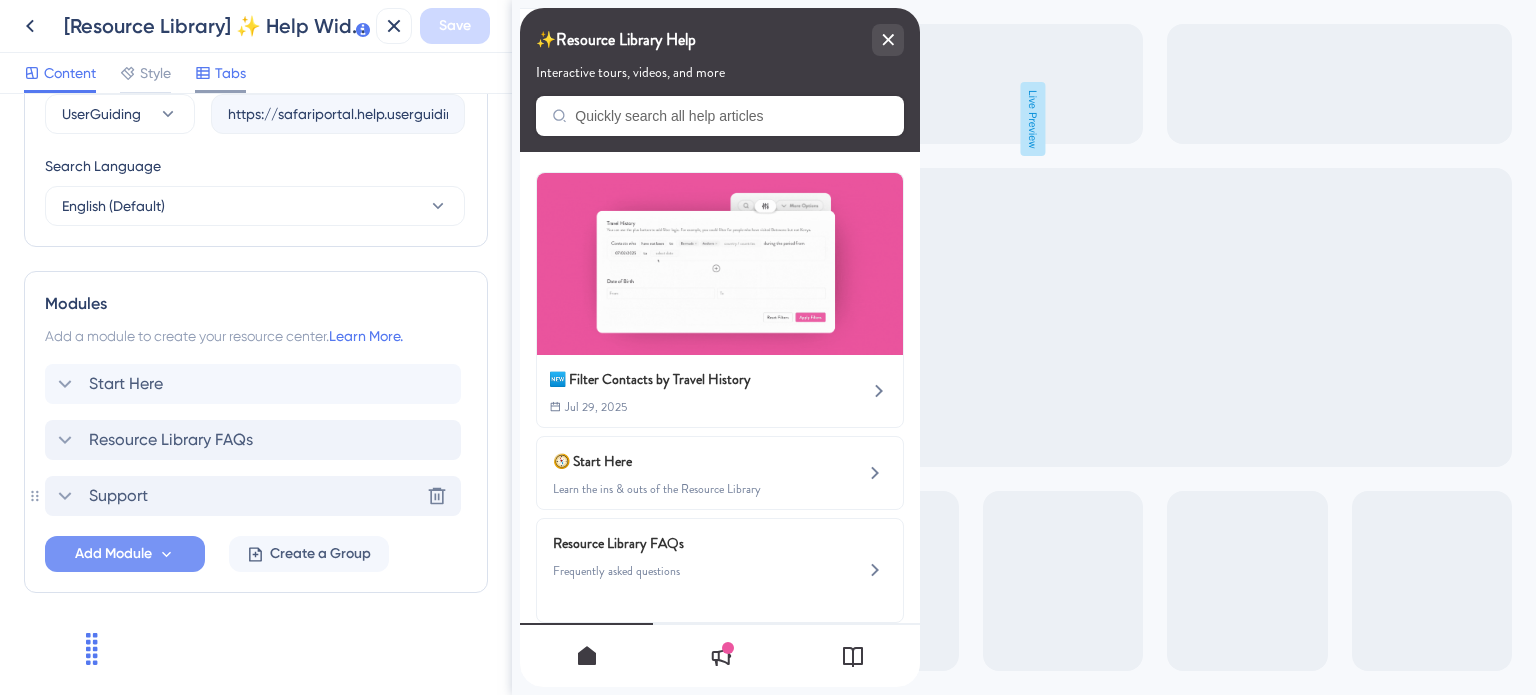 click 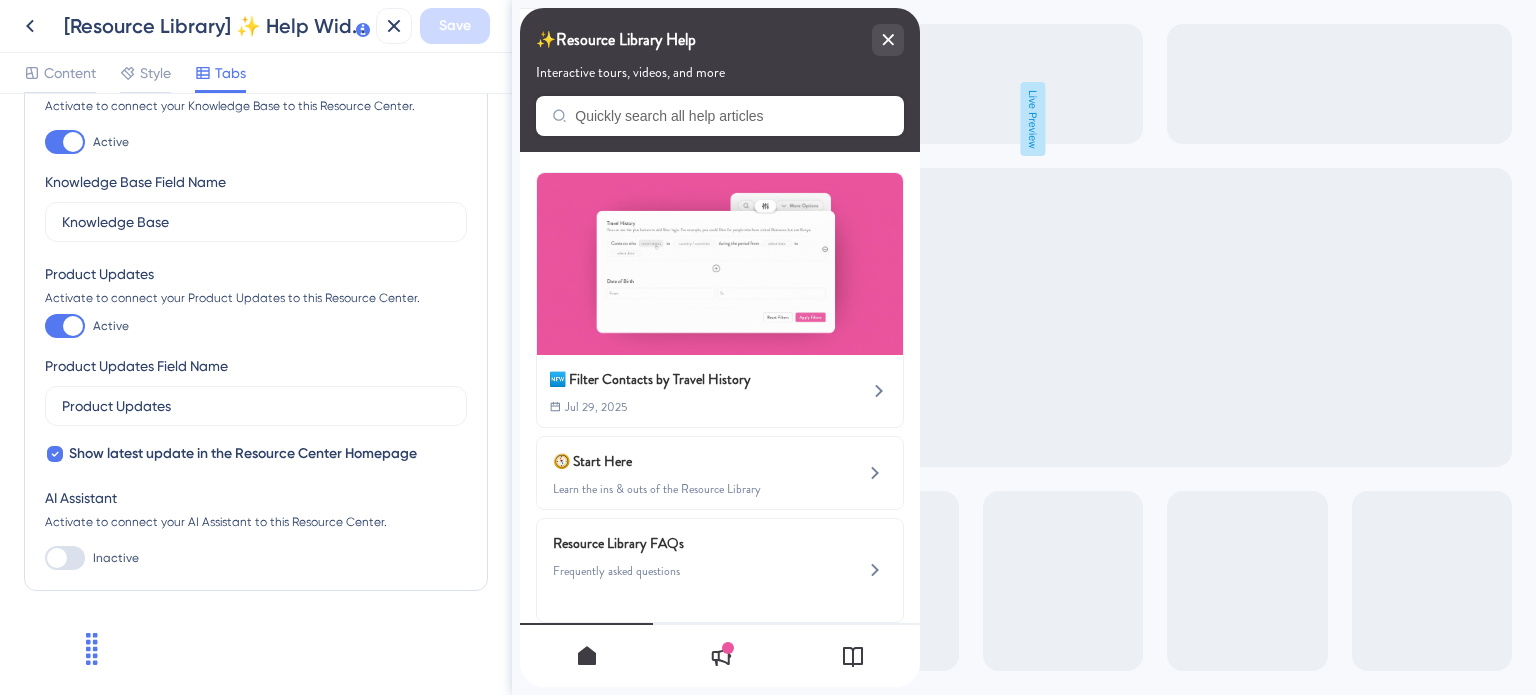 scroll, scrollTop: 344, scrollLeft: 0, axis: vertical 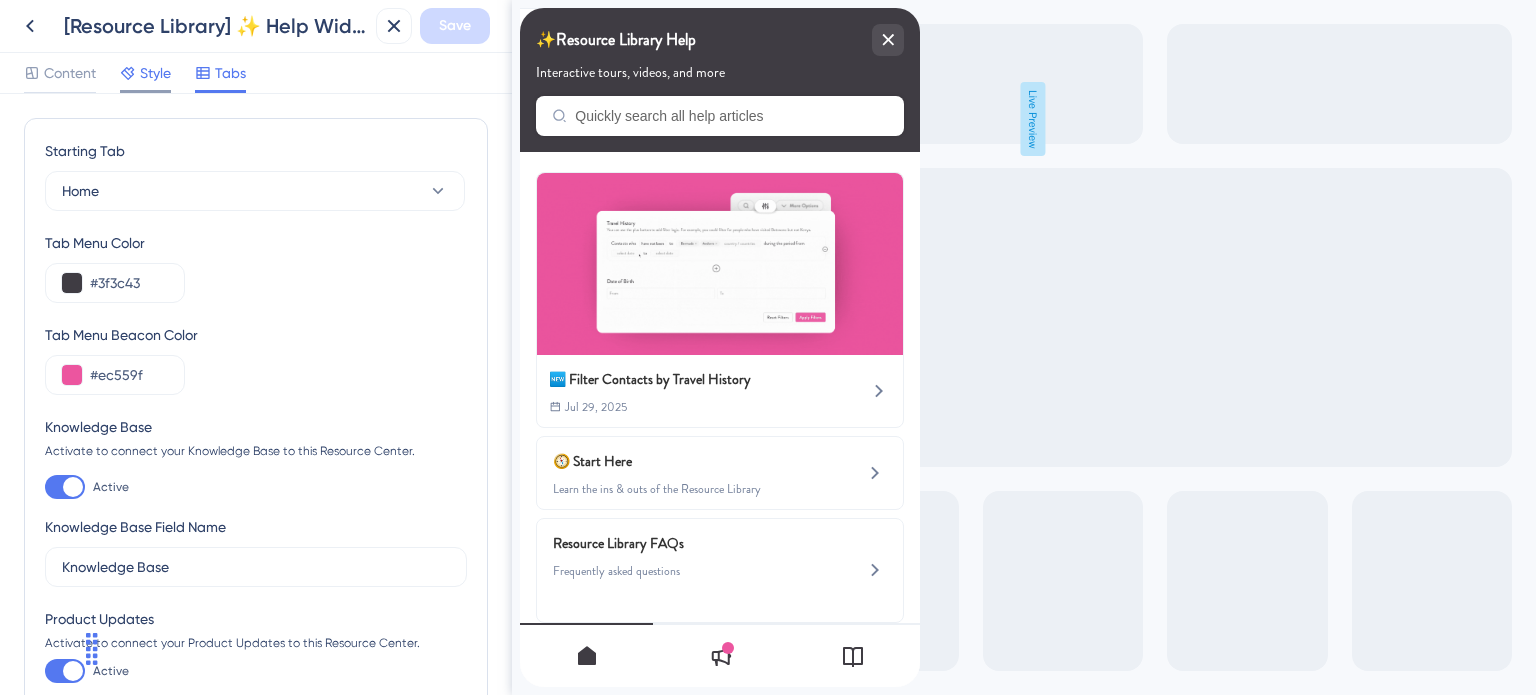 click on "Style" at bounding box center [155, 73] 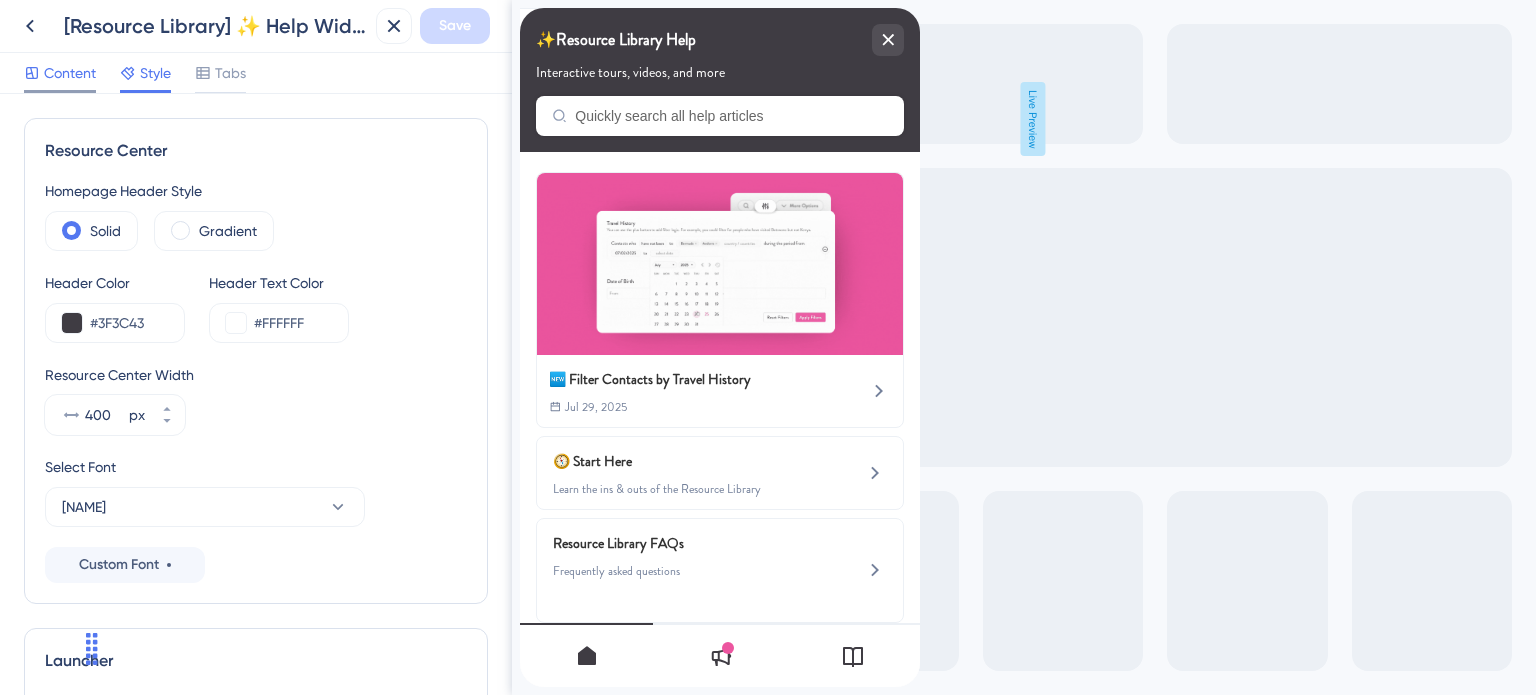 click on "Content" at bounding box center (70, 73) 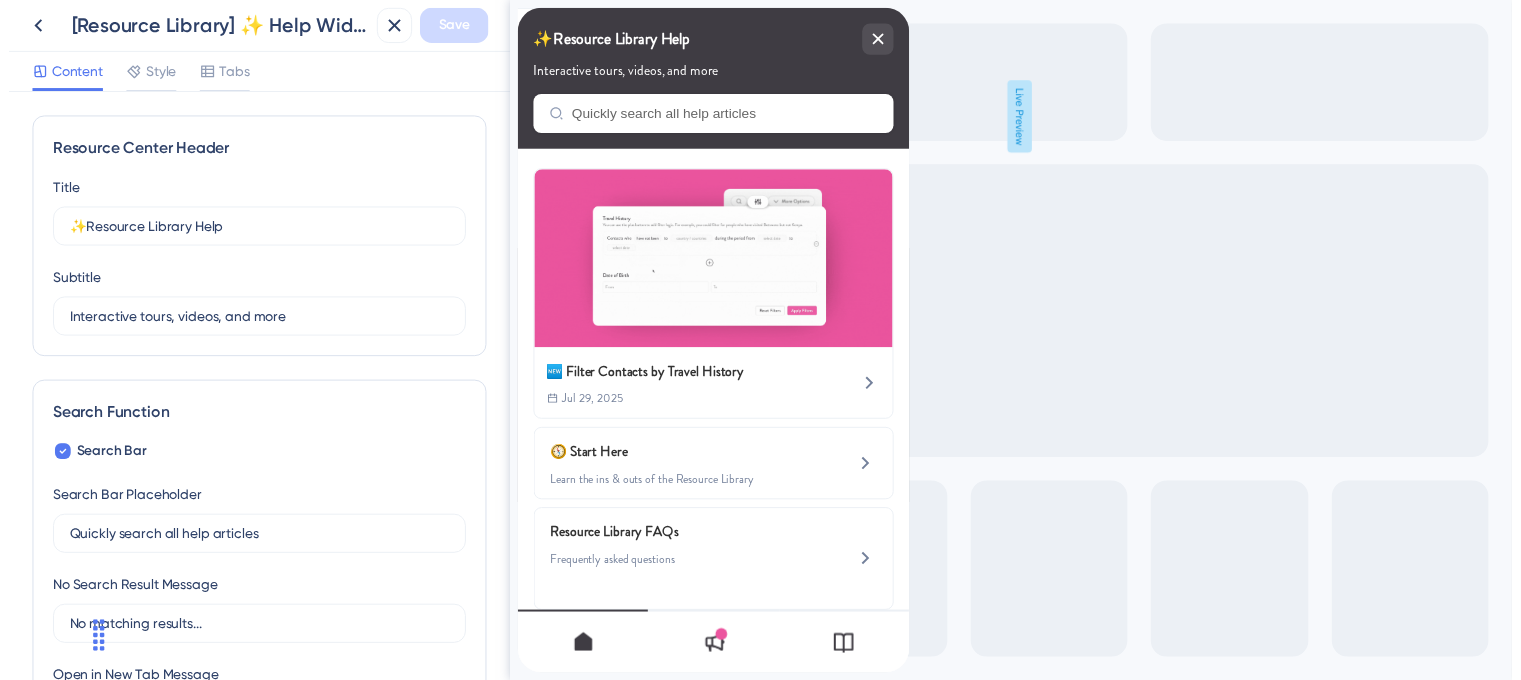 scroll, scrollTop: 0, scrollLeft: 0, axis: both 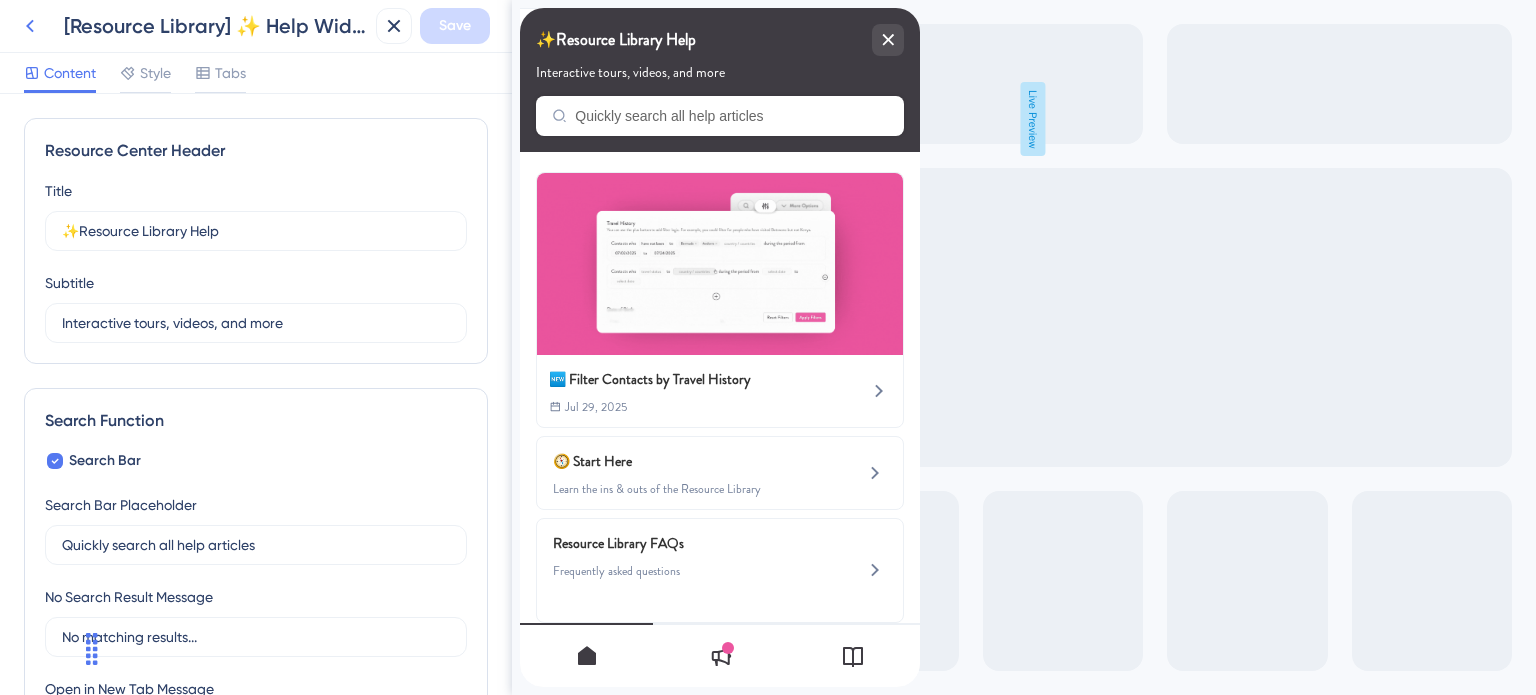 click 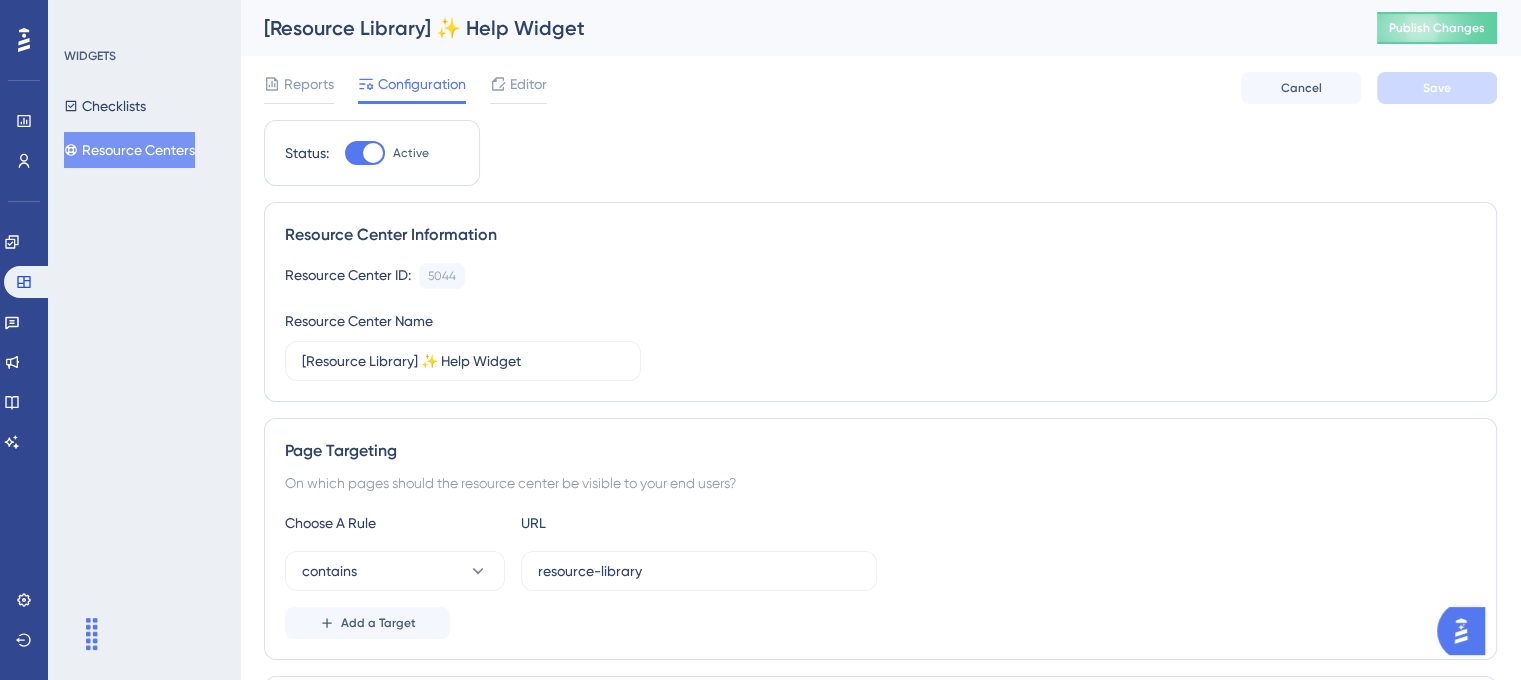 click on "Resource Centers" at bounding box center (129, 150) 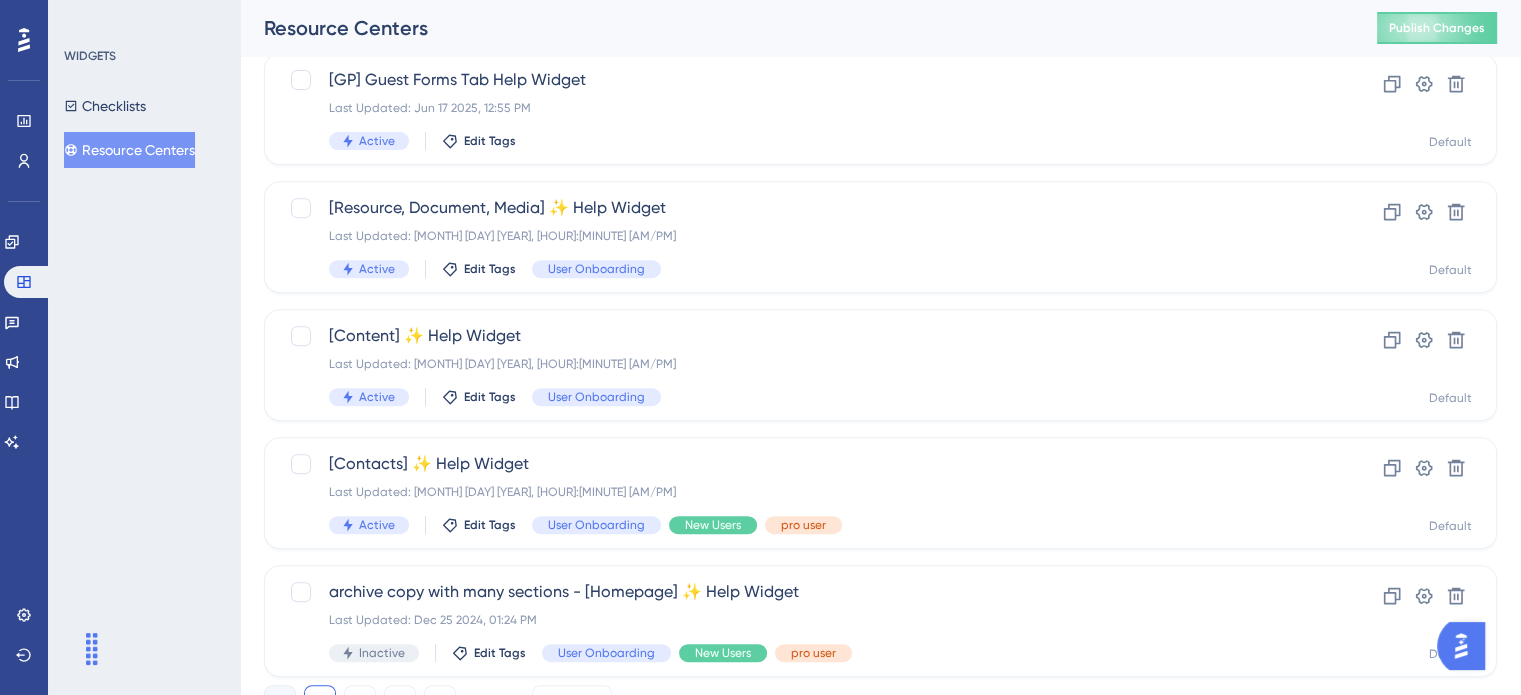 scroll, scrollTop: 856, scrollLeft: 0, axis: vertical 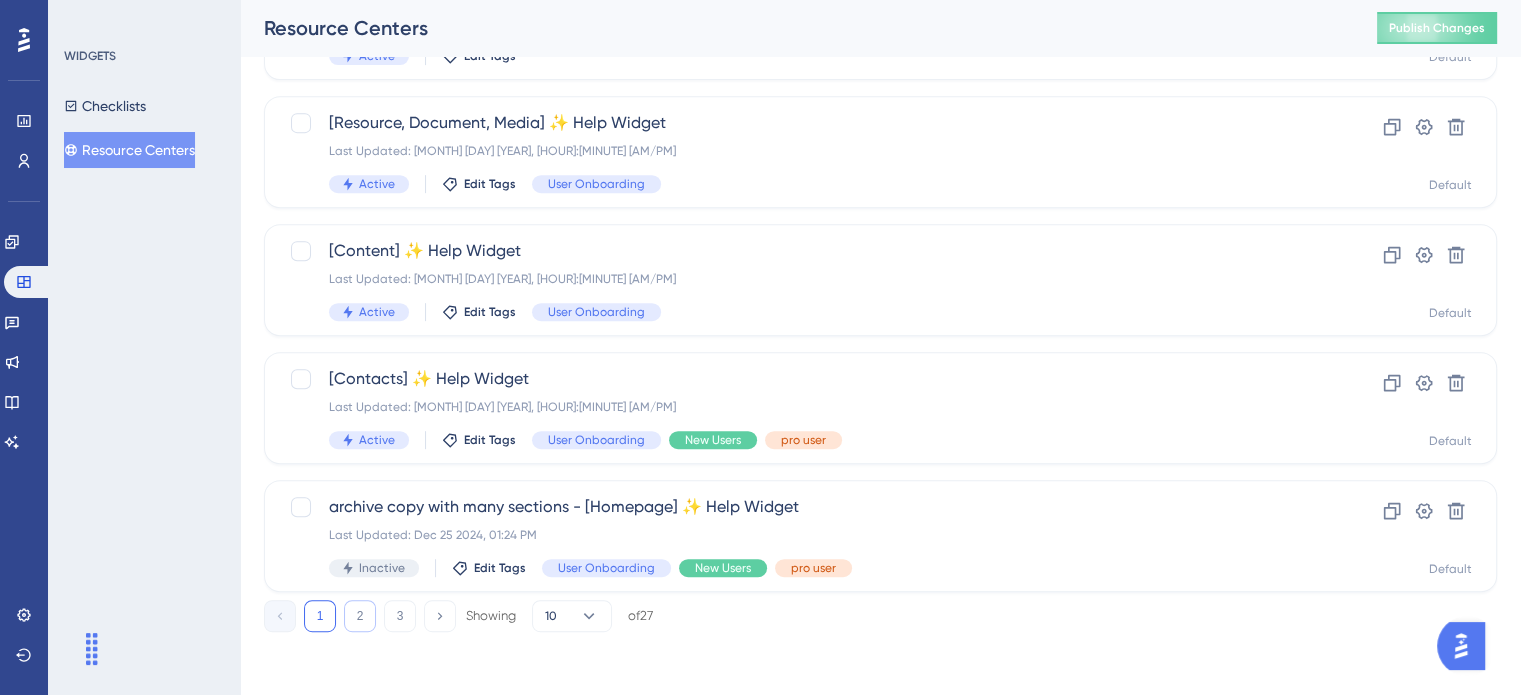 click on "2" at bounding box center (360, 616) 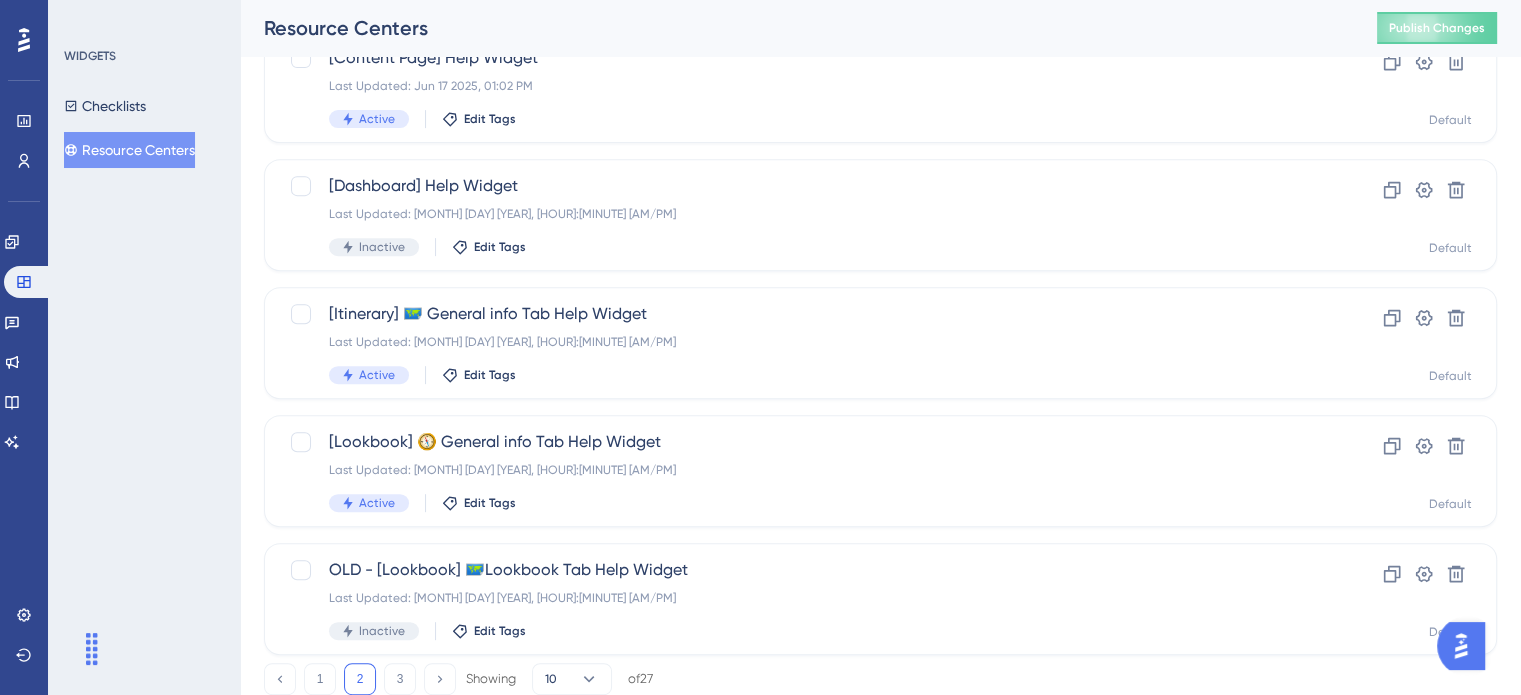 scroll, scrollTop: 856, scrollLeft: 0, axis: vertical 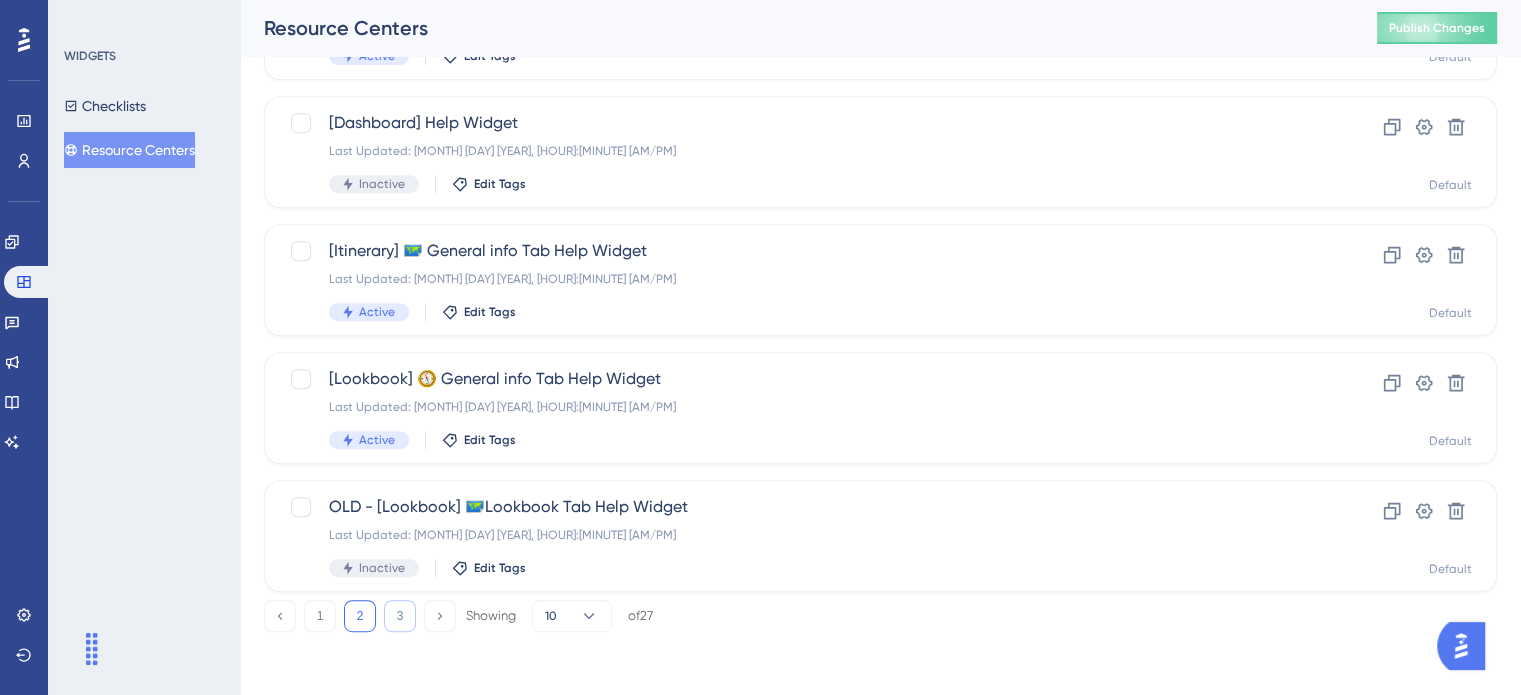 click on "3" at bounding box center [400, 616] 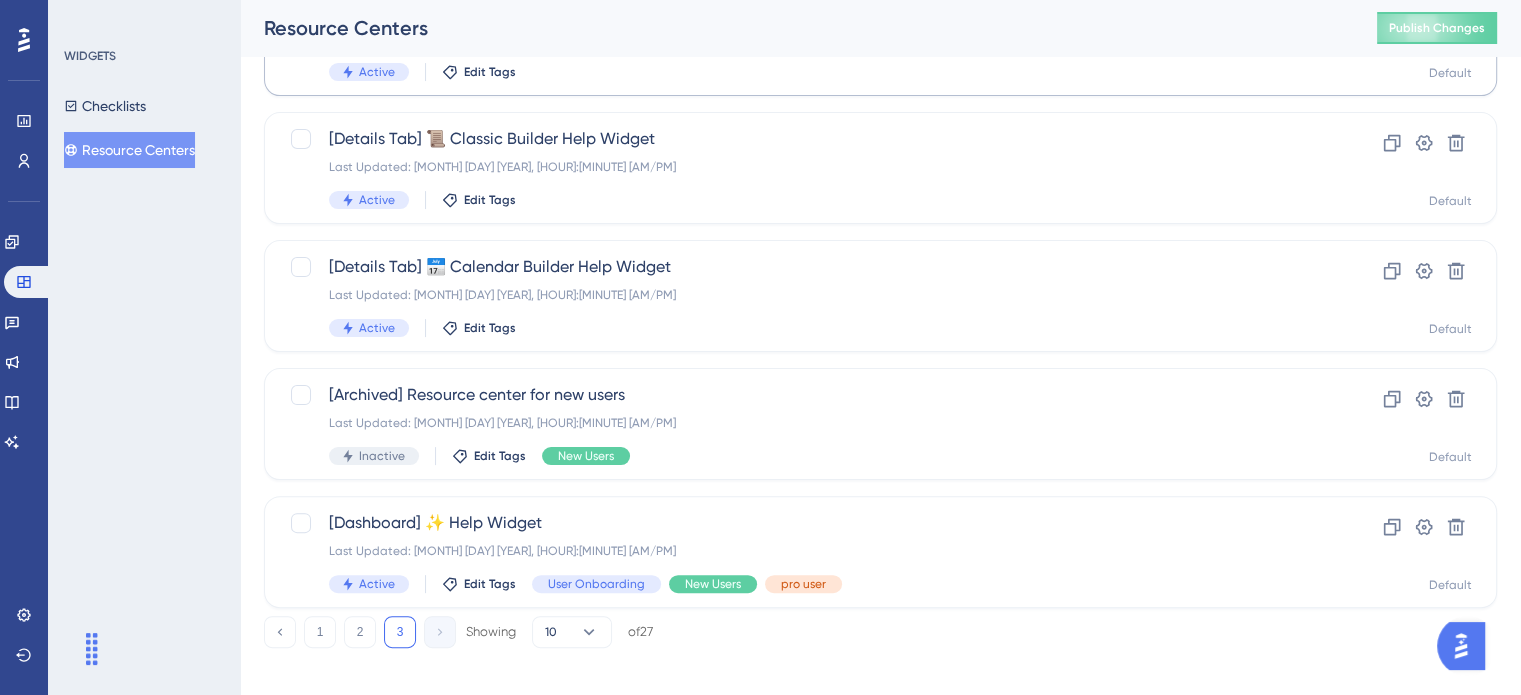 scroll, scrollTop: 472, scrollLeft: 0, axis: vertical 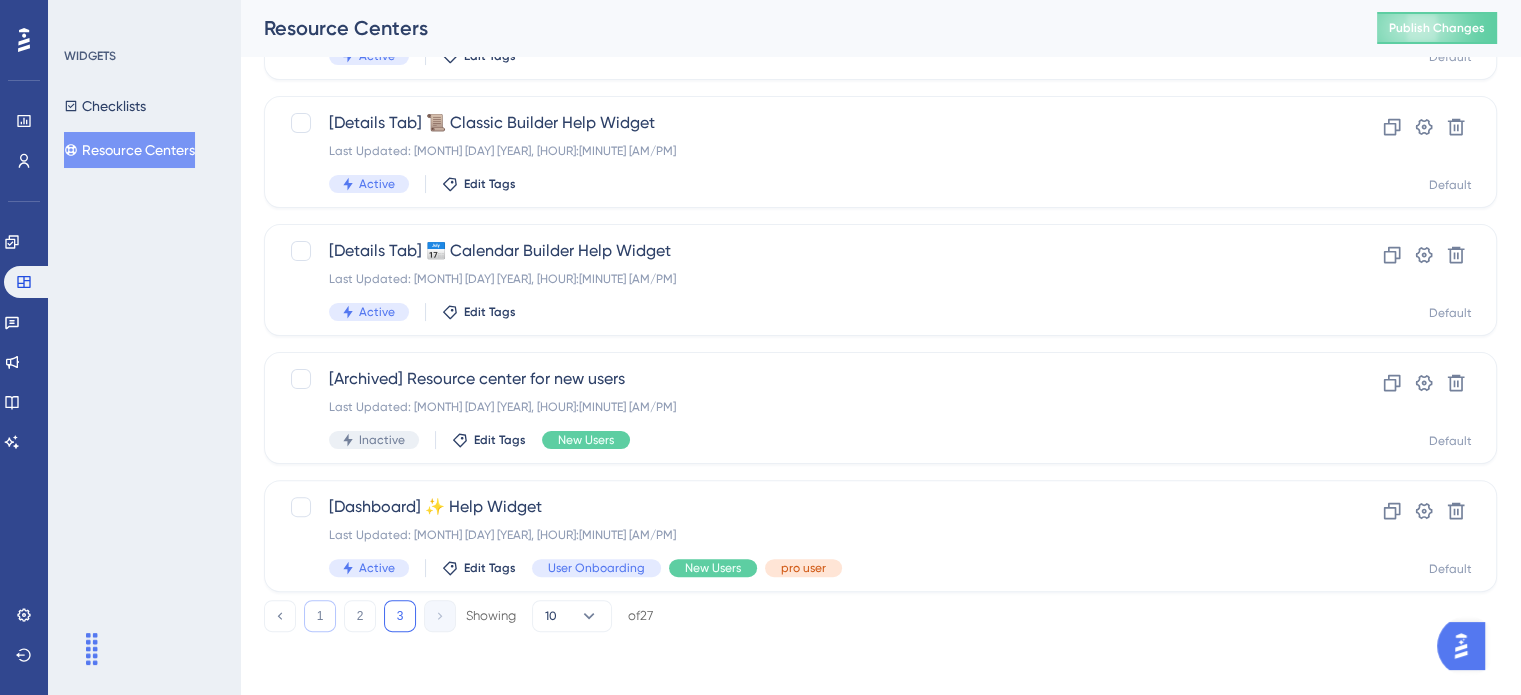 click on "1" at bounding box center (320, 616) 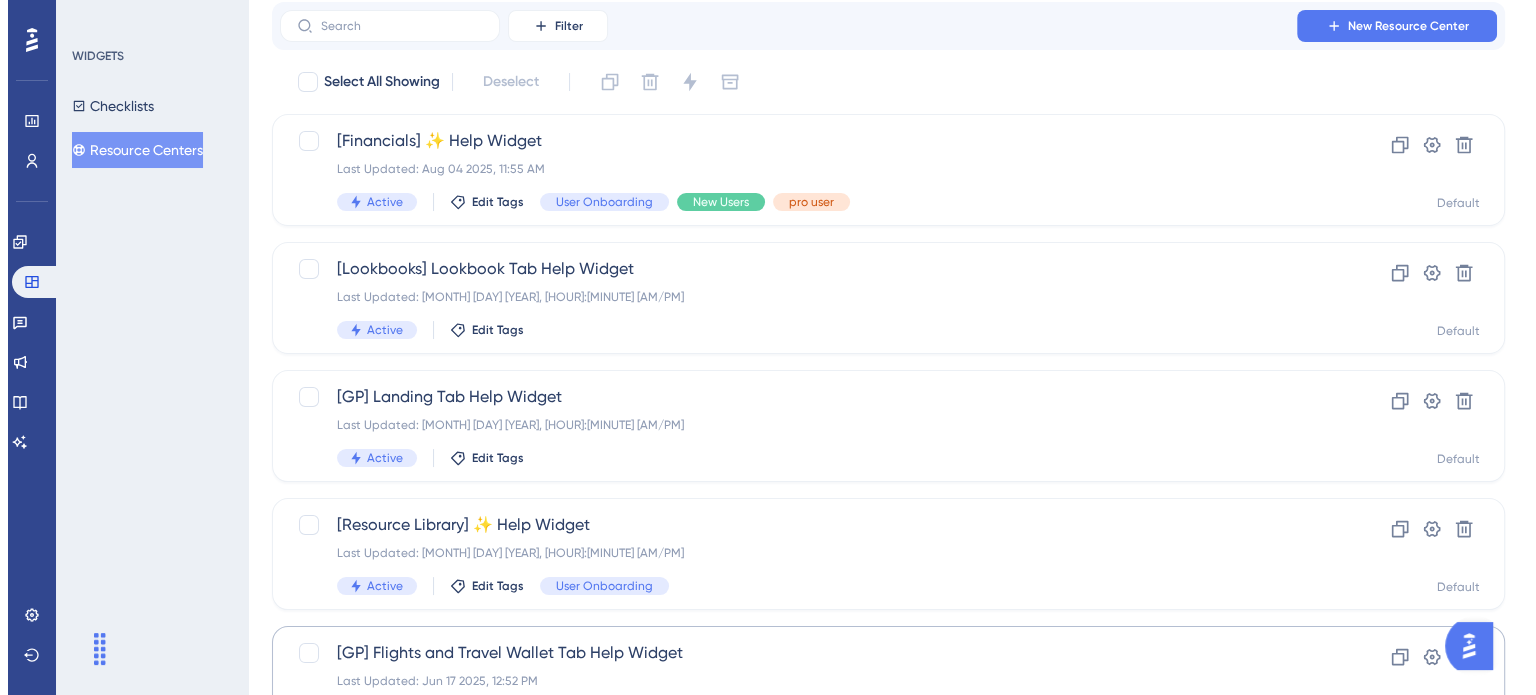 scroll, scrollTop: 0, scrollLeft: 0, axis: both 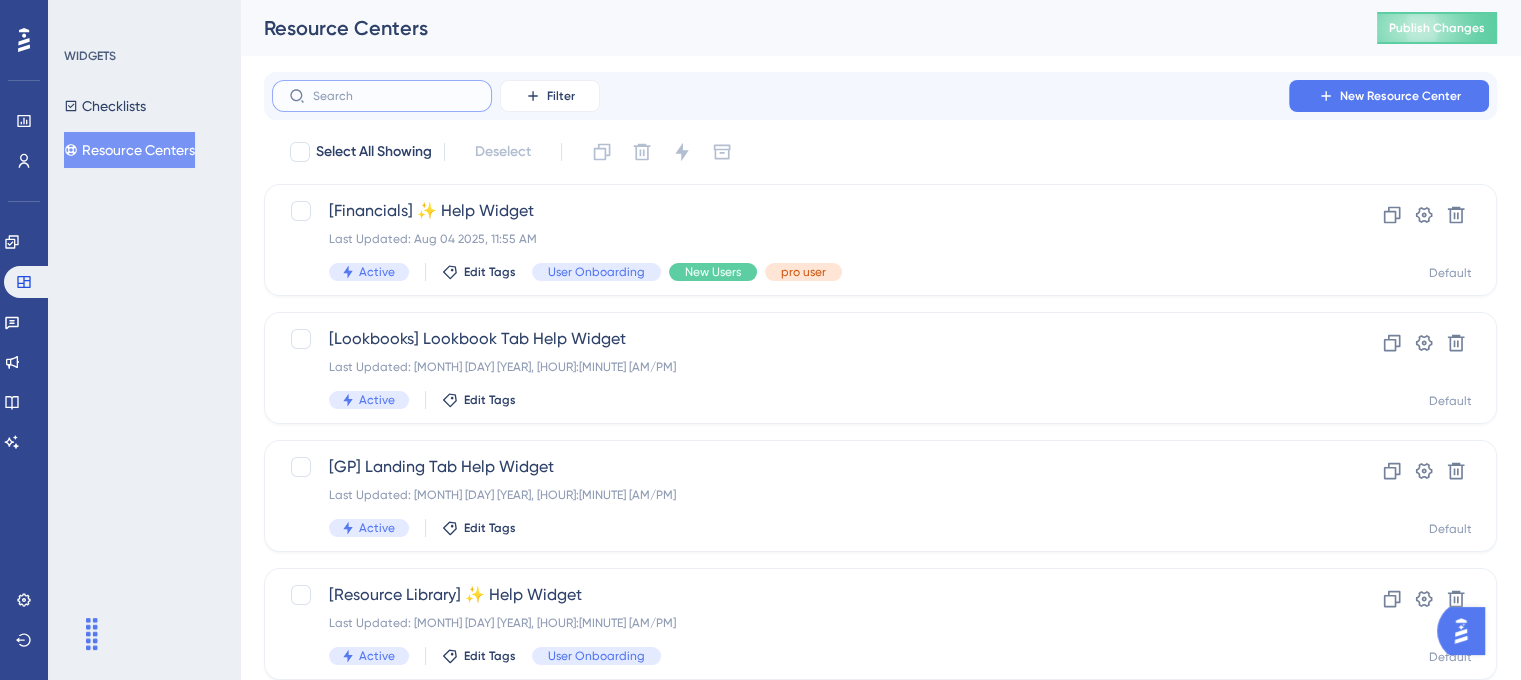 click at bounding box center (394, 96) 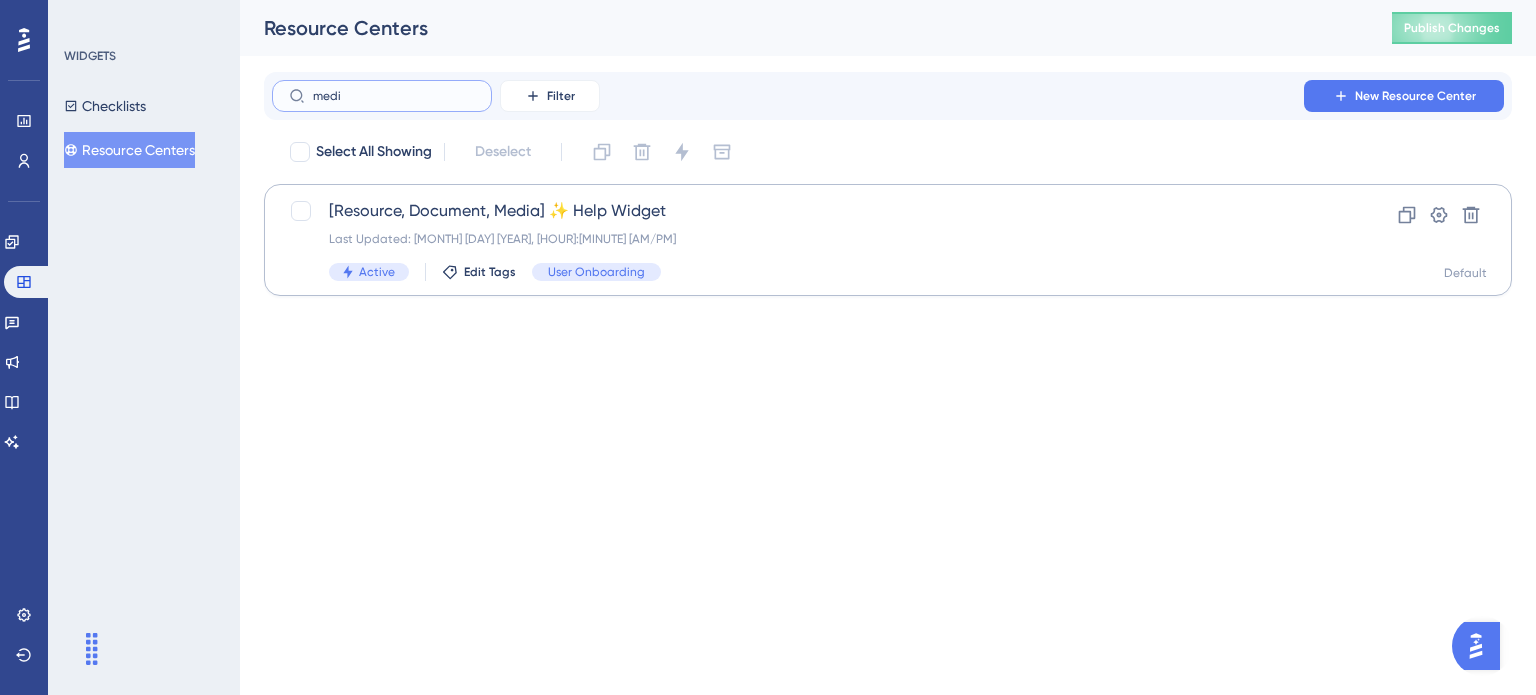 type on "medi" 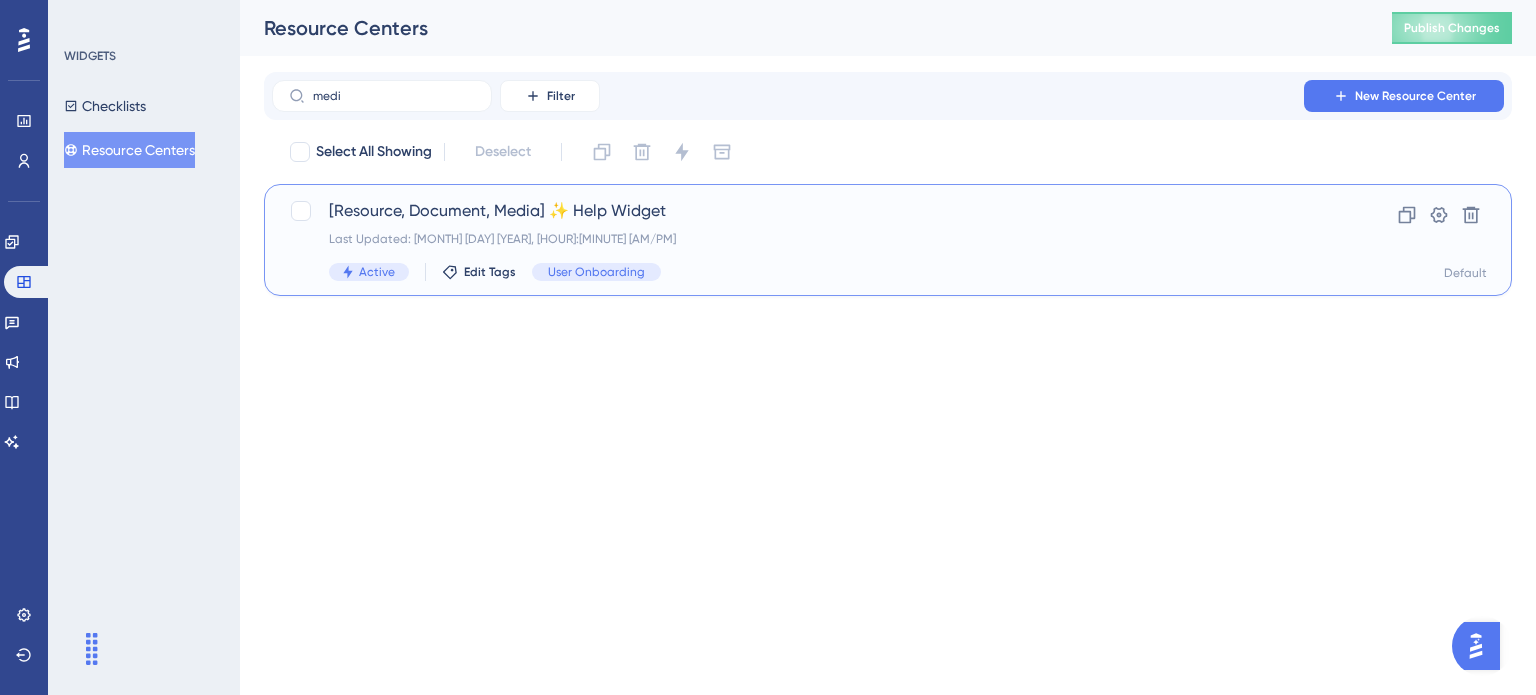 click on "[Resource, Document, Media] ✨ Help Widget" at bounding box center [808, 211] 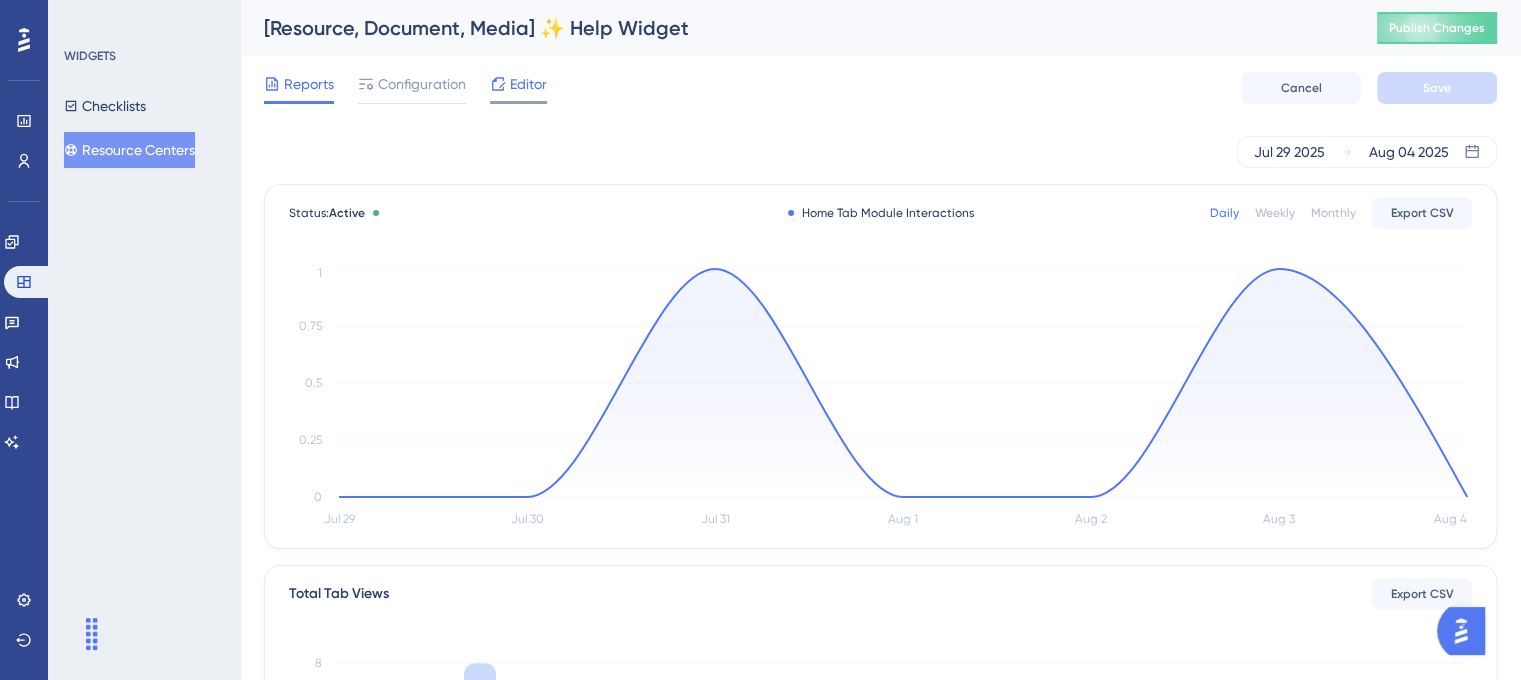 click on "Editor" at bounding box center [528, 84] 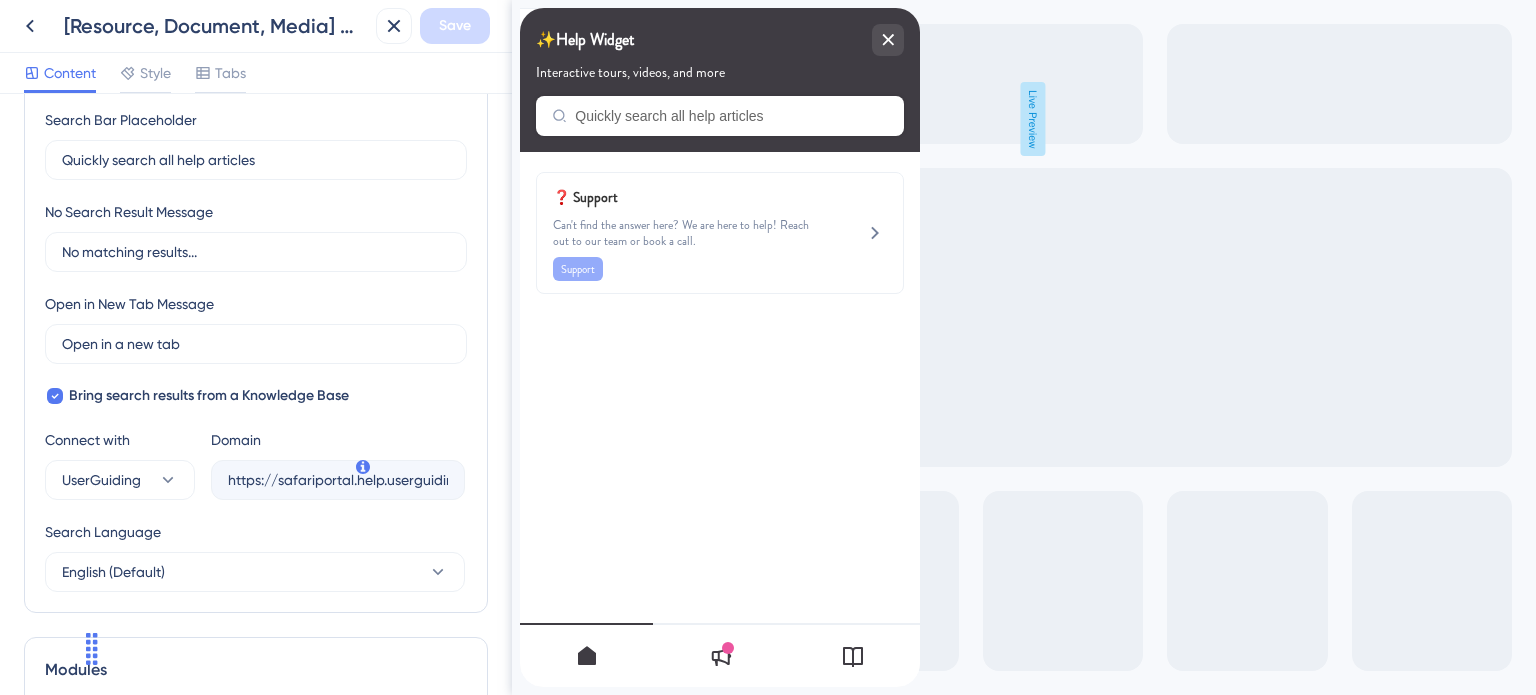 scroll, scrollTop: 0, scrollLeft: 0, axis: both 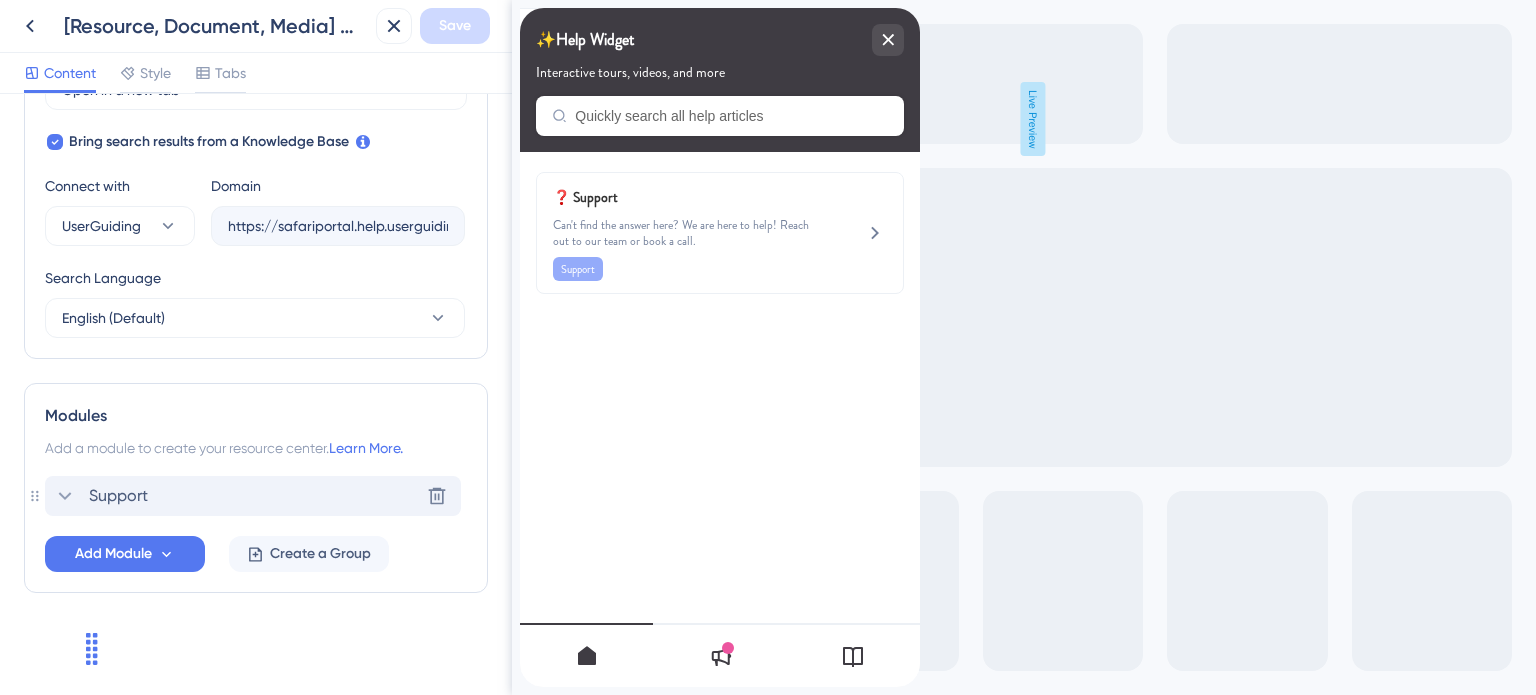 click 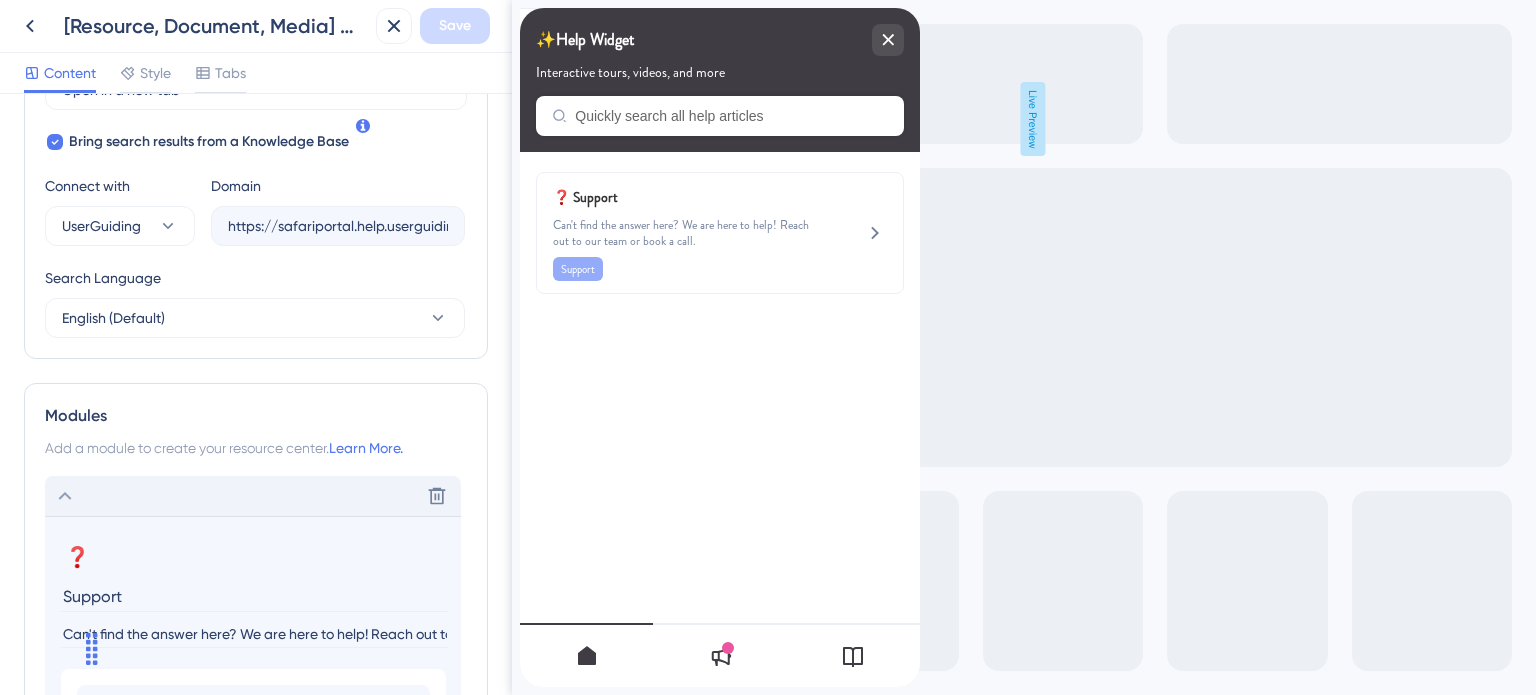 scroll, scrollTop: 939, scrollLeft: 0, axis: vertical 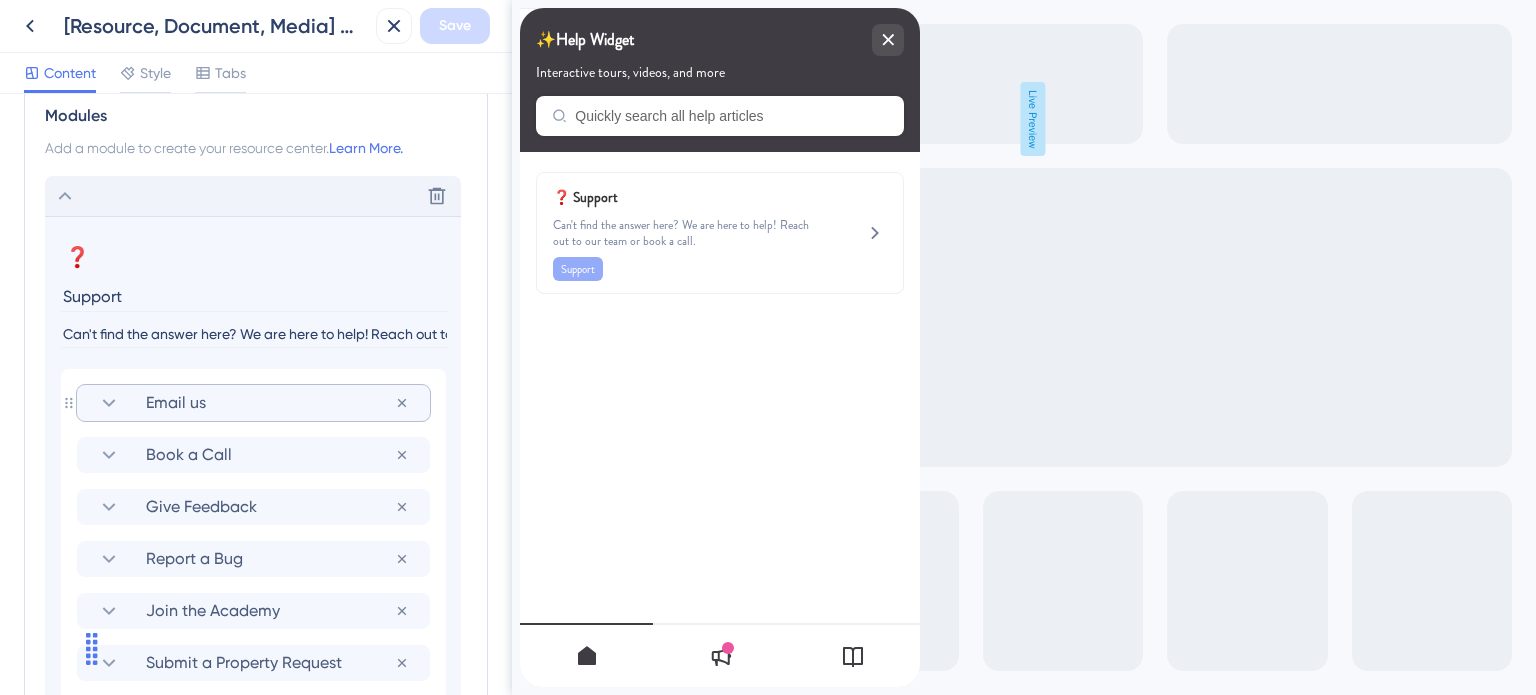 click 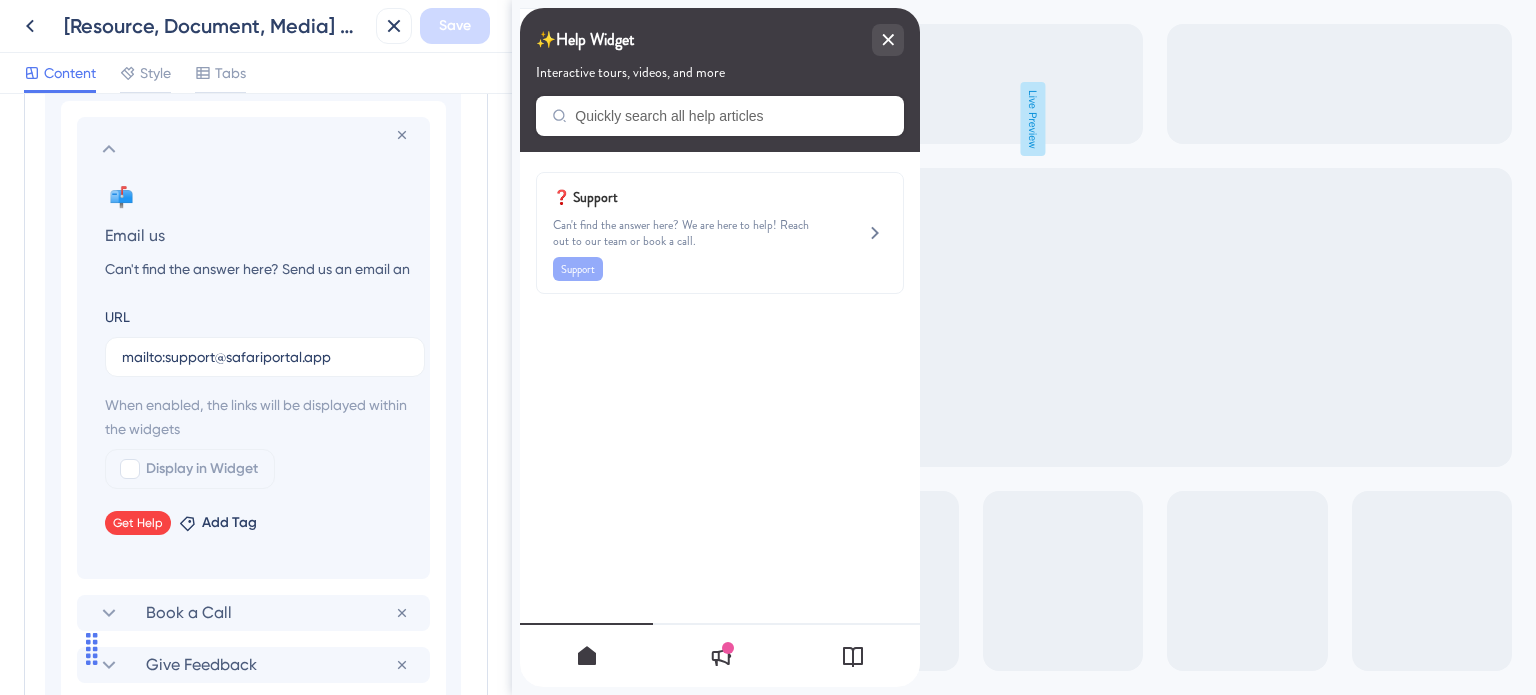 scroll, scrollTop: 1239, scrollLeft: 0, axis: vertical 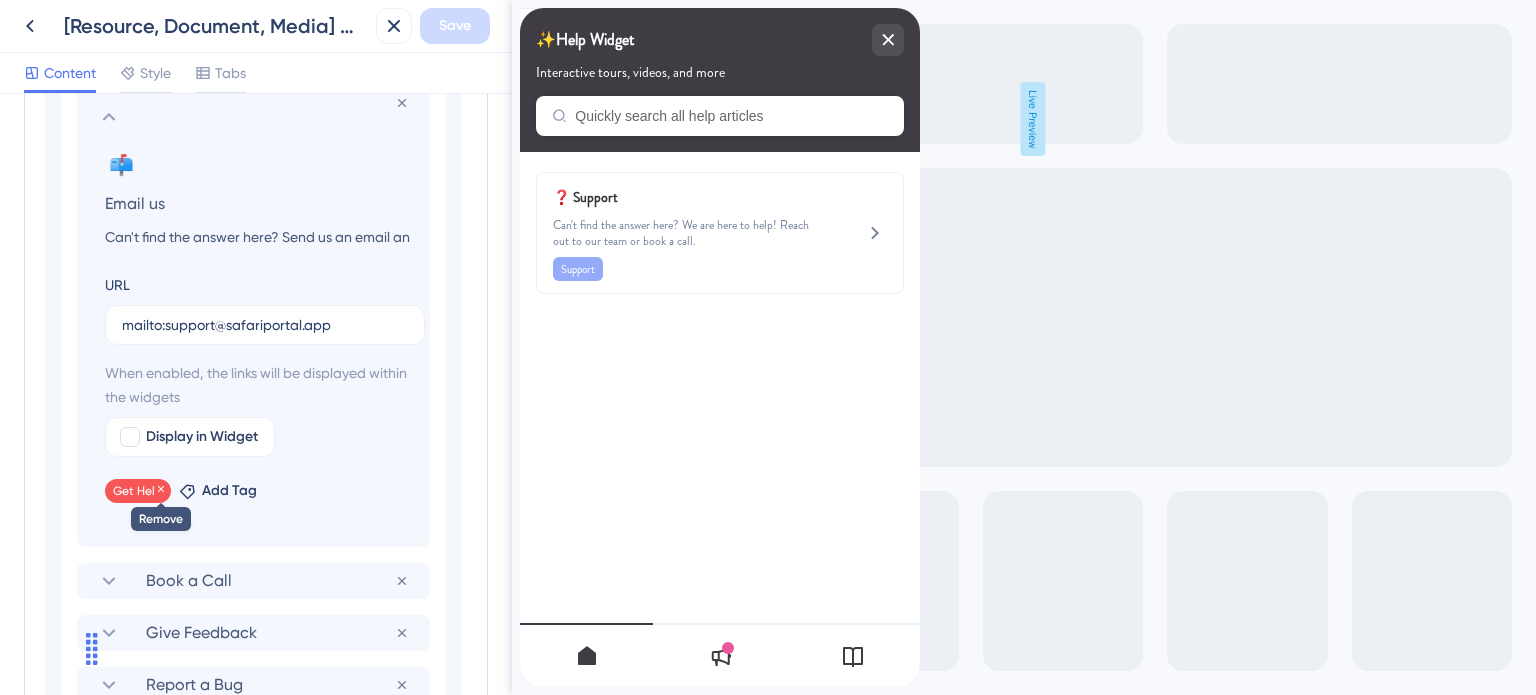 click 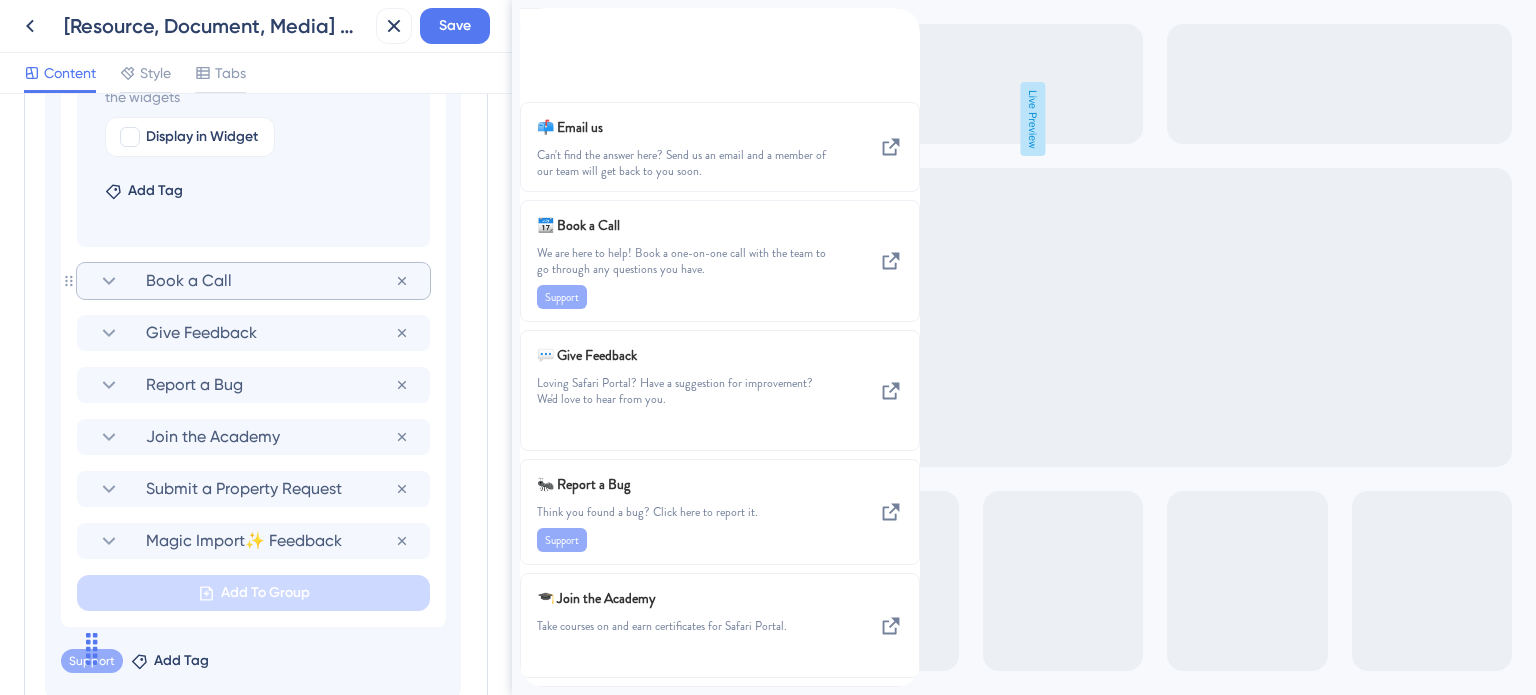 click 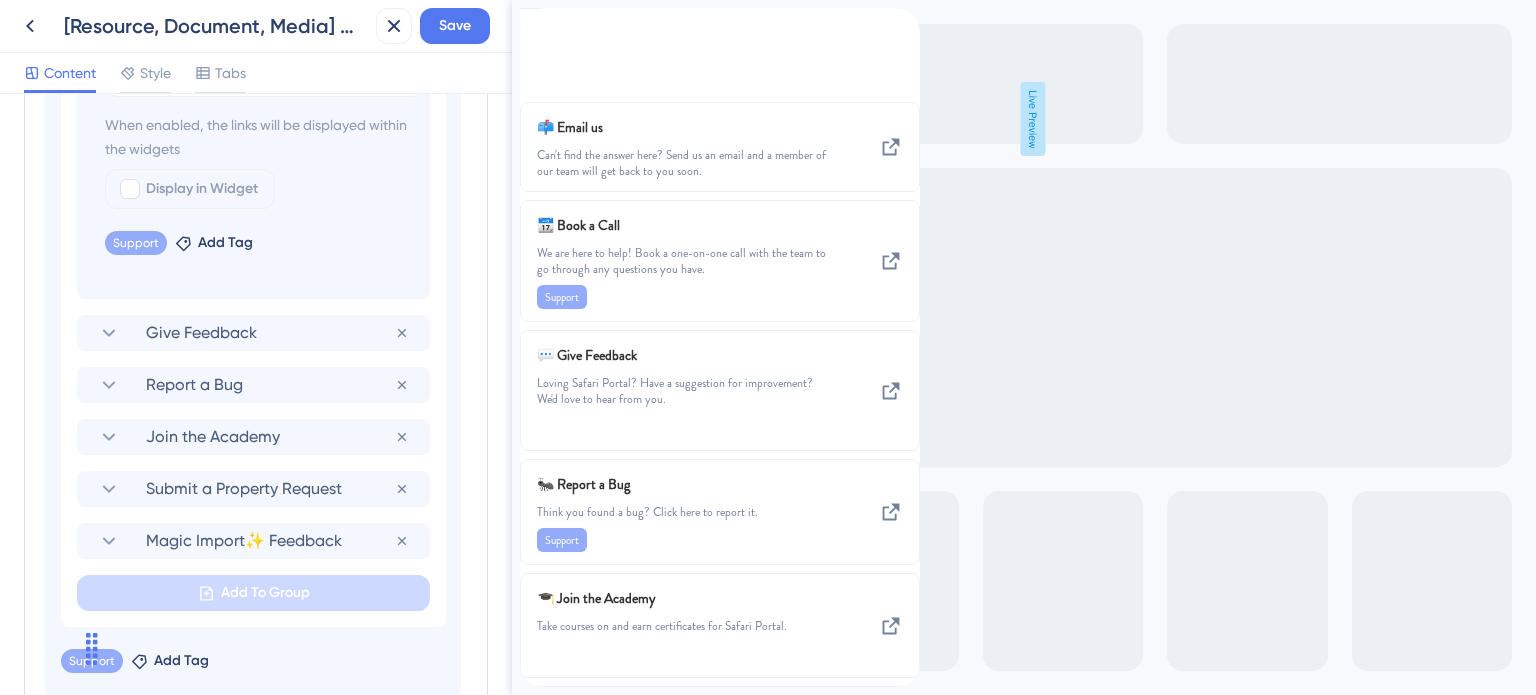scroll, scrollTop: 1098, scrollLeft: 0, axis: vertical 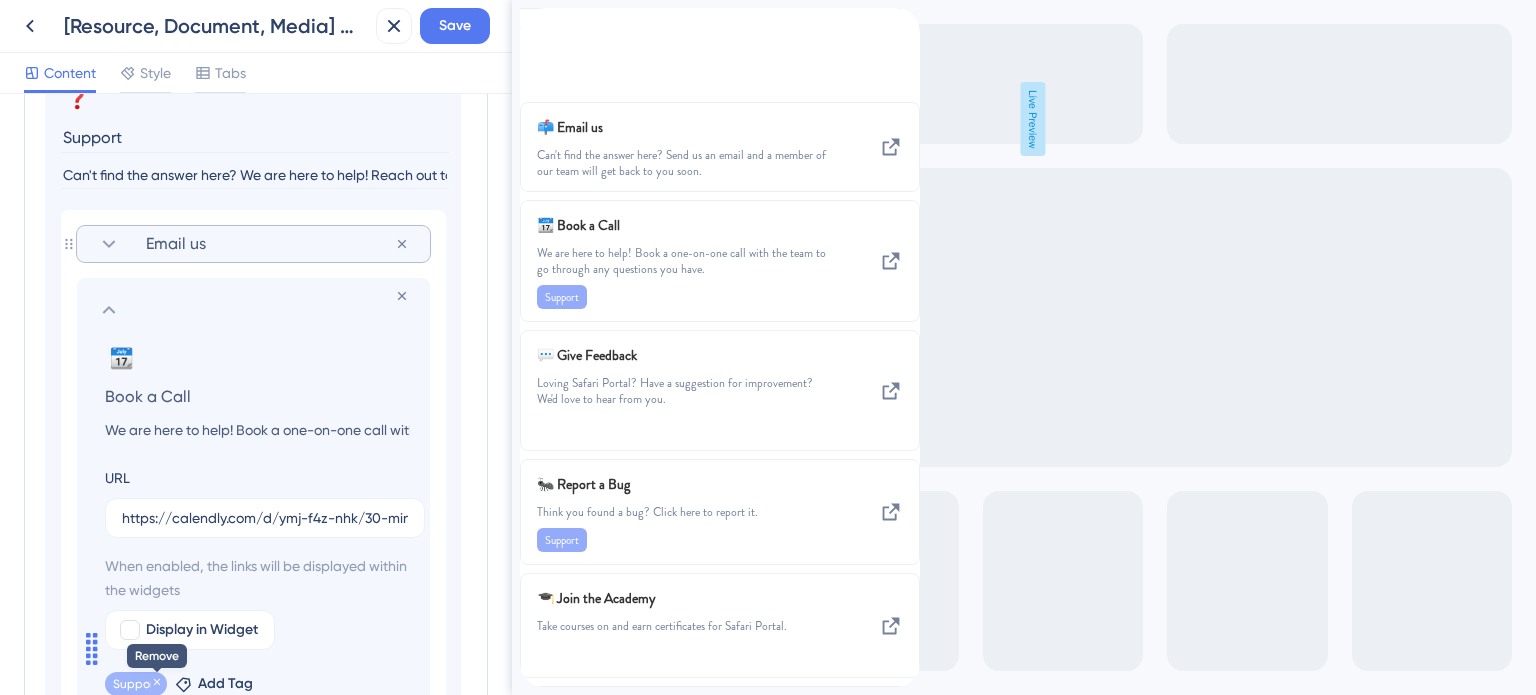click 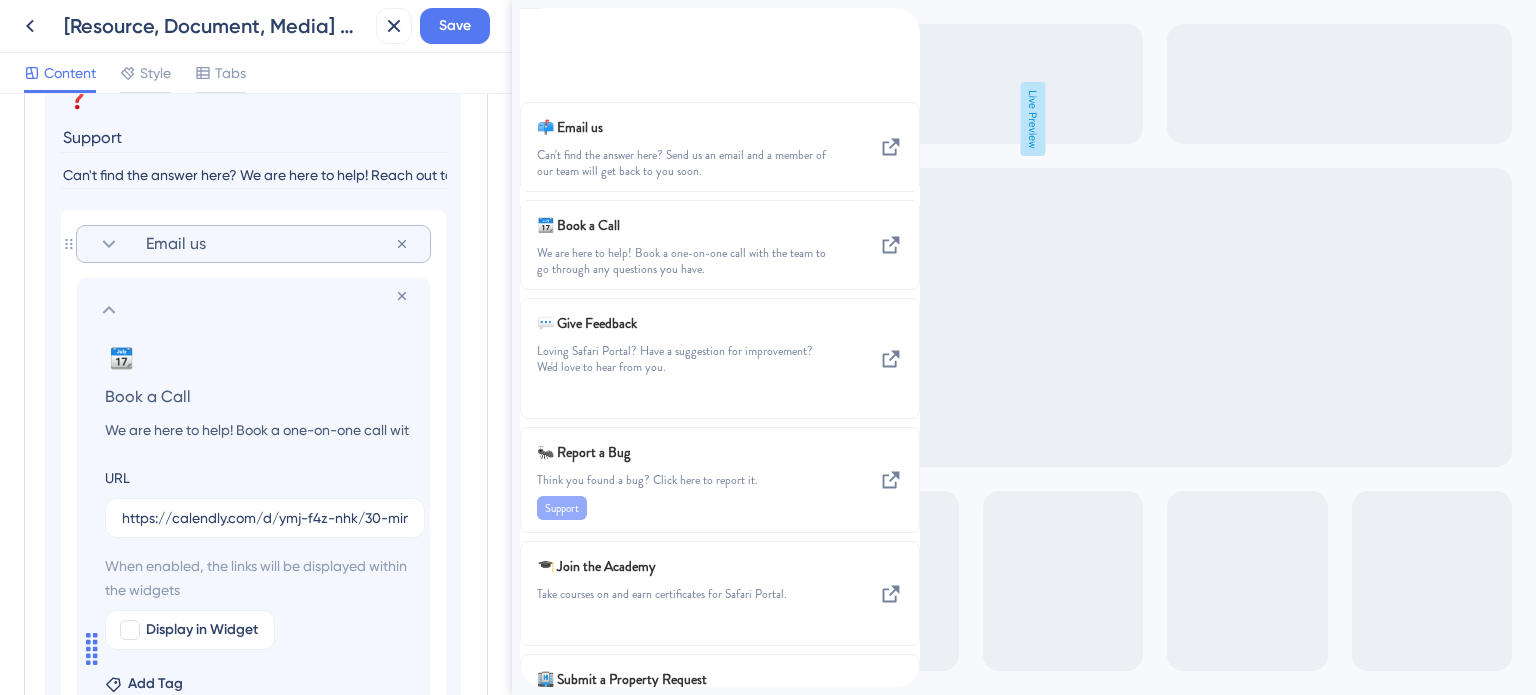 click 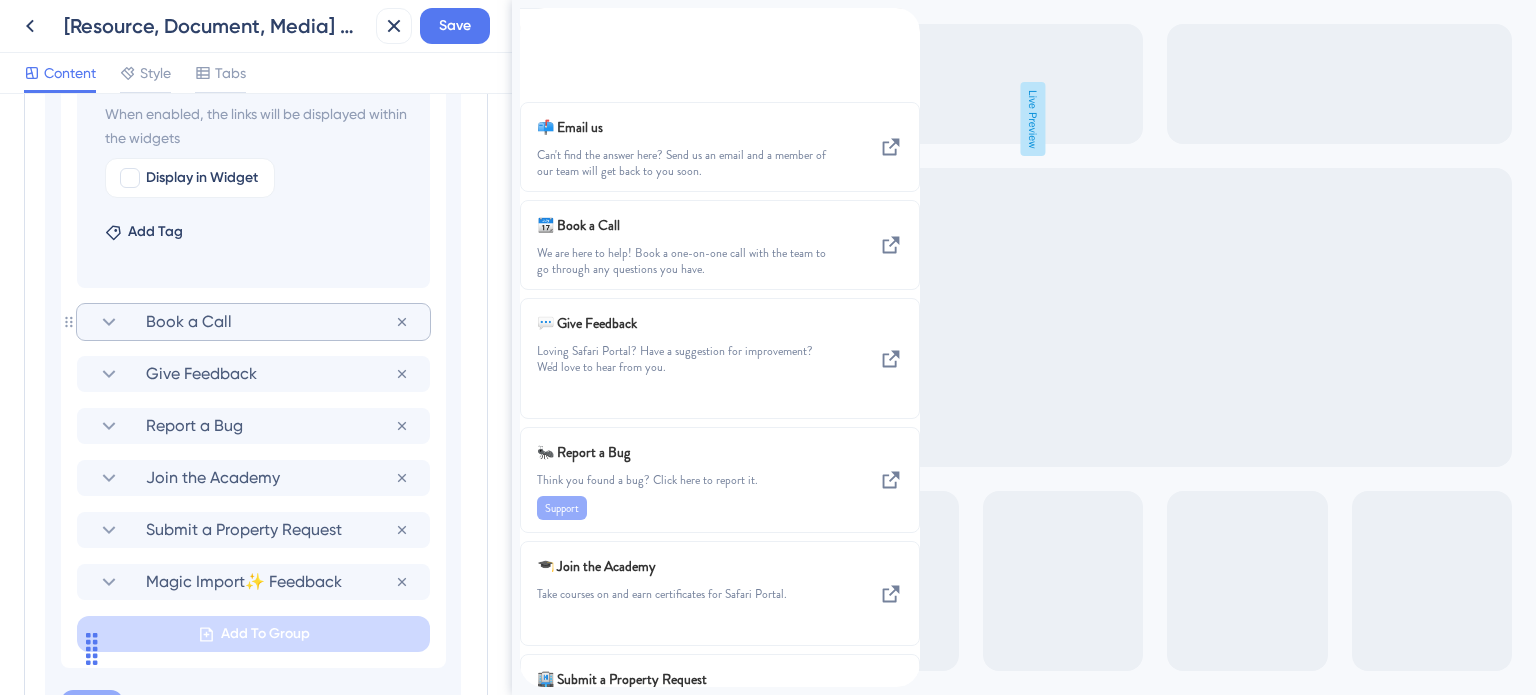 click 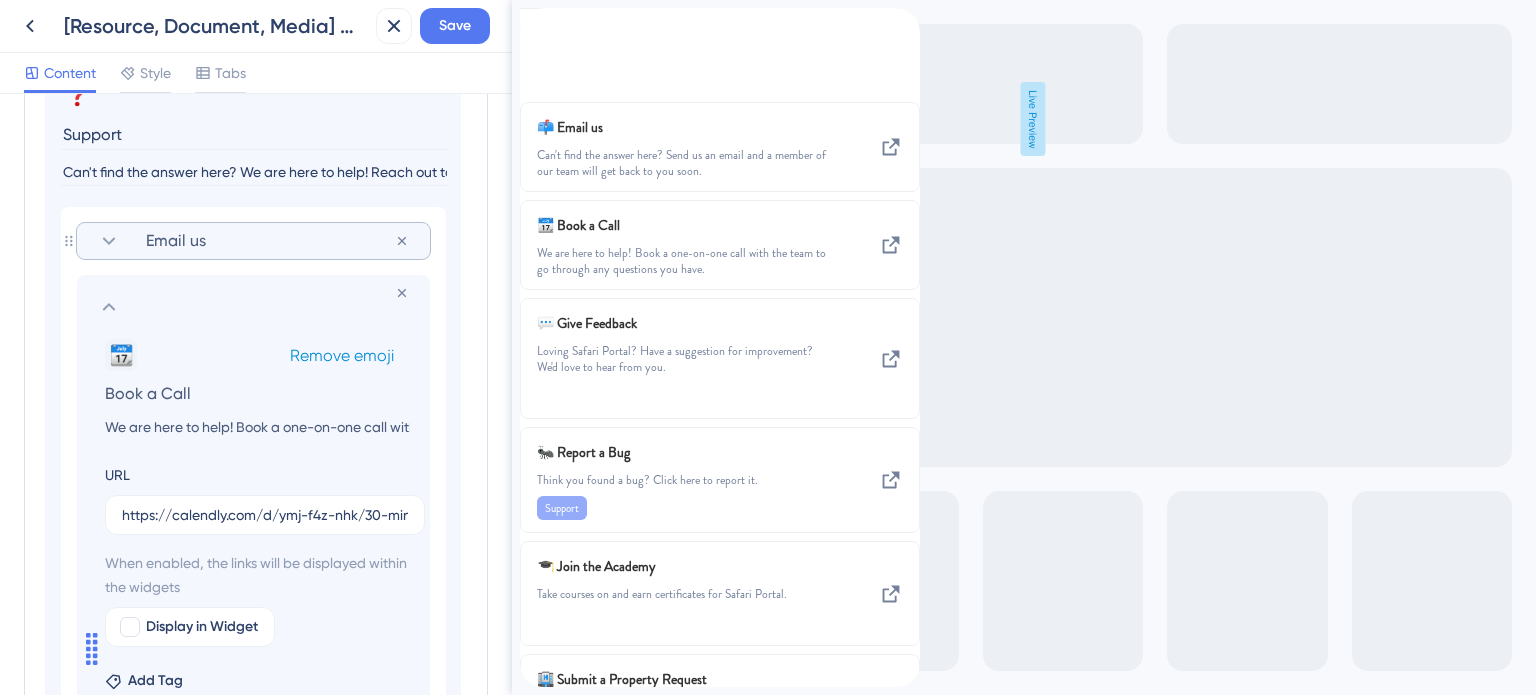 scroll, scrollTop: 1098, scrollLeft: 0, axis: vertical 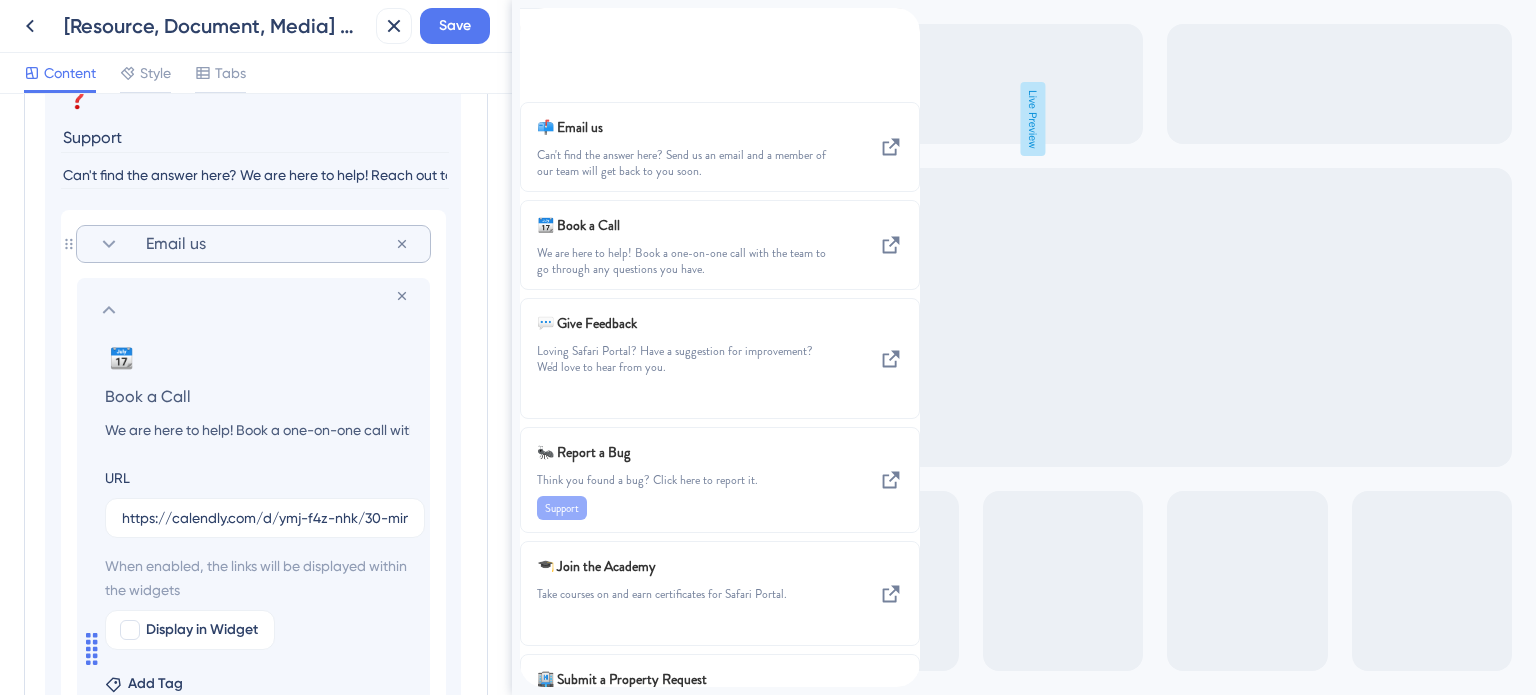 click 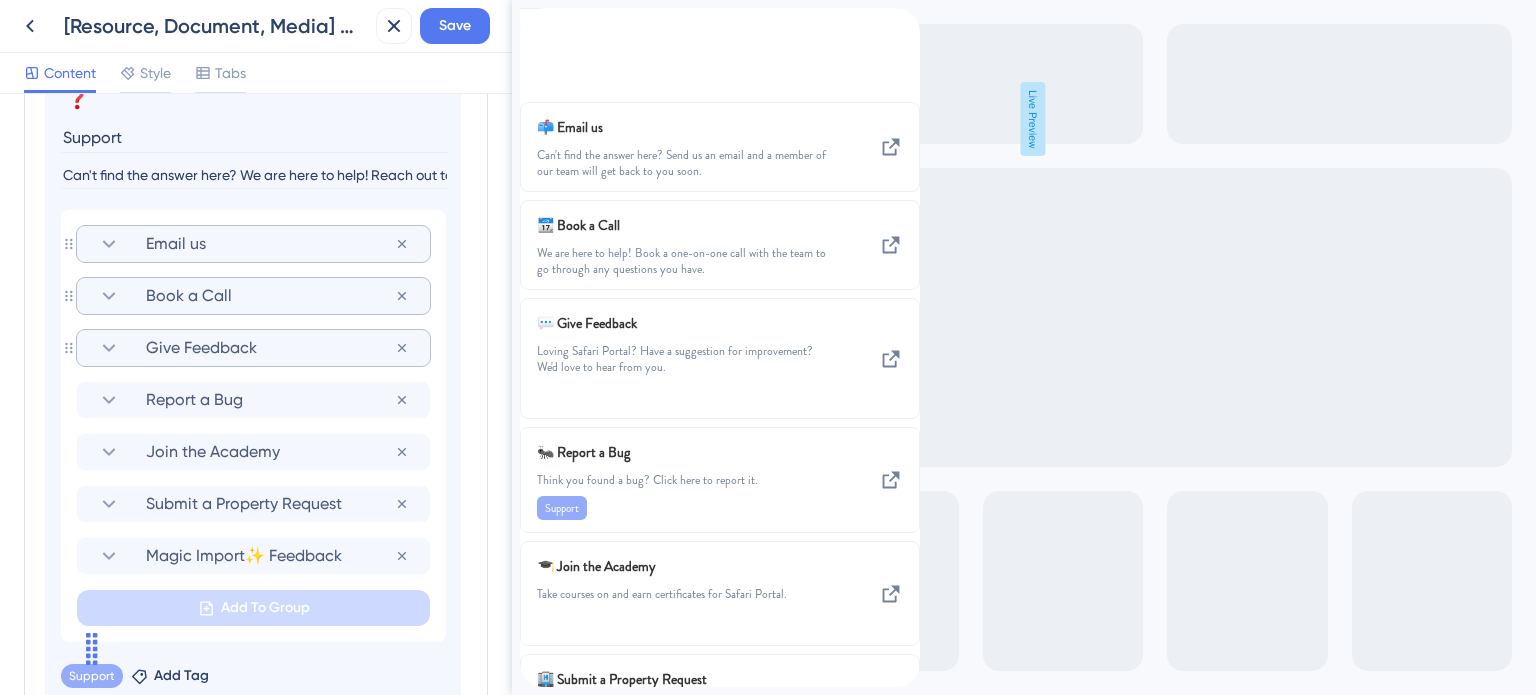 click 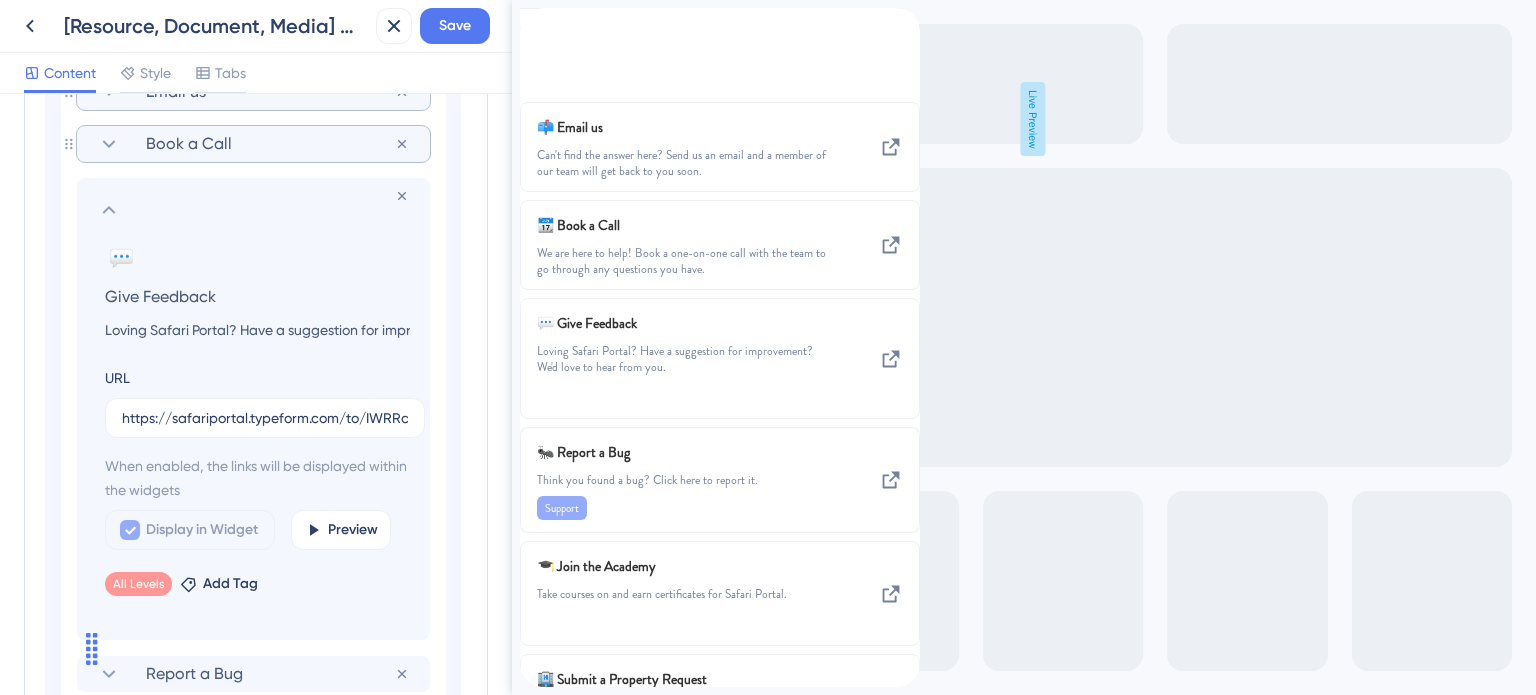 scroll, scrollTop: 1498, scrollLeft: 0, axis: vertical 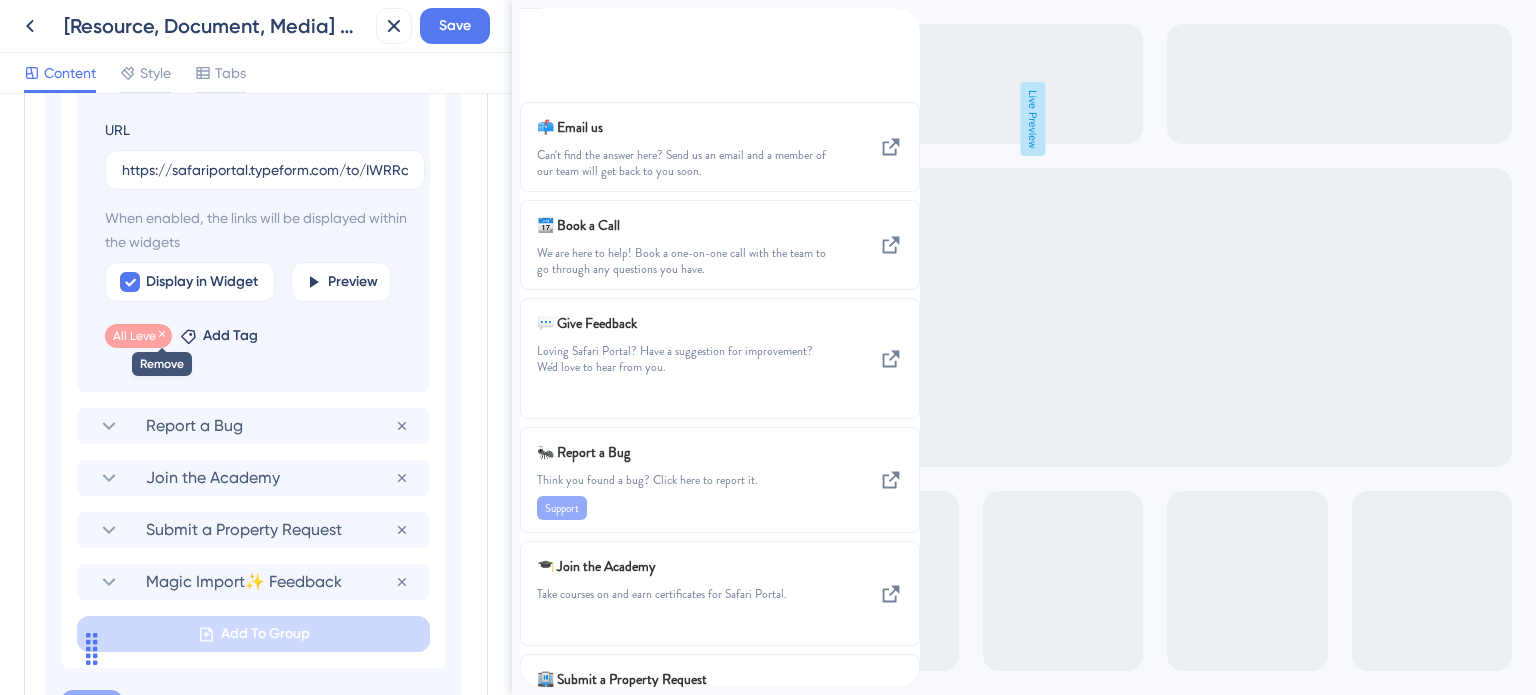 click 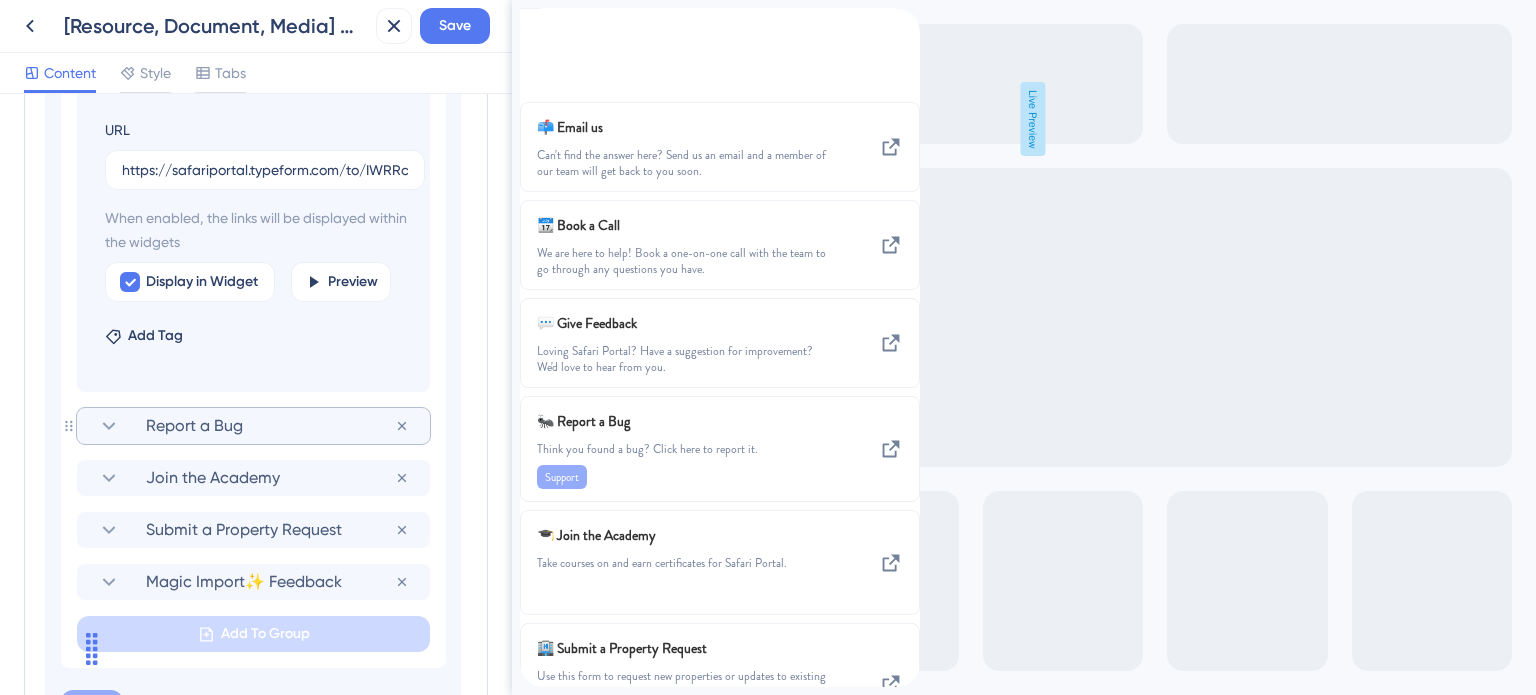 click 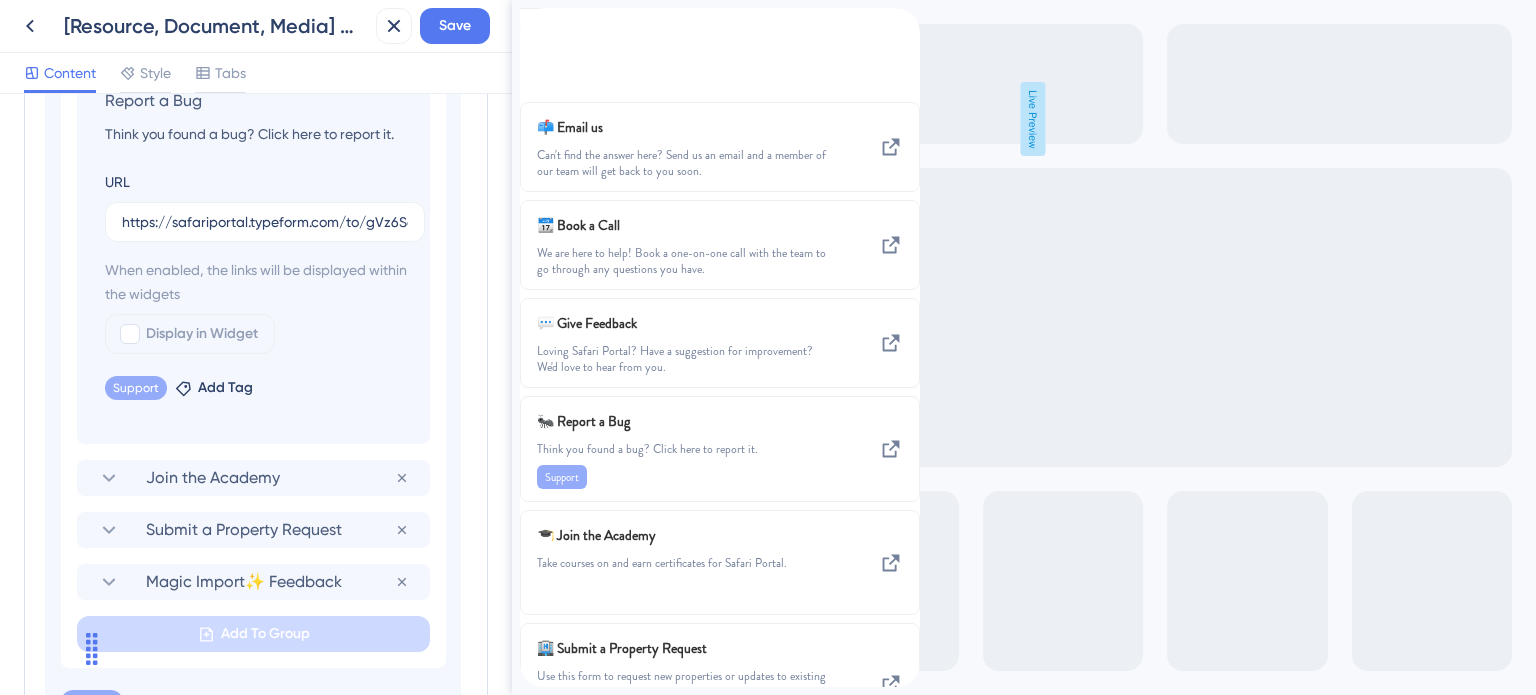 scroll, scrollTop: 1488, scrollLeft: 0, axis: vertical 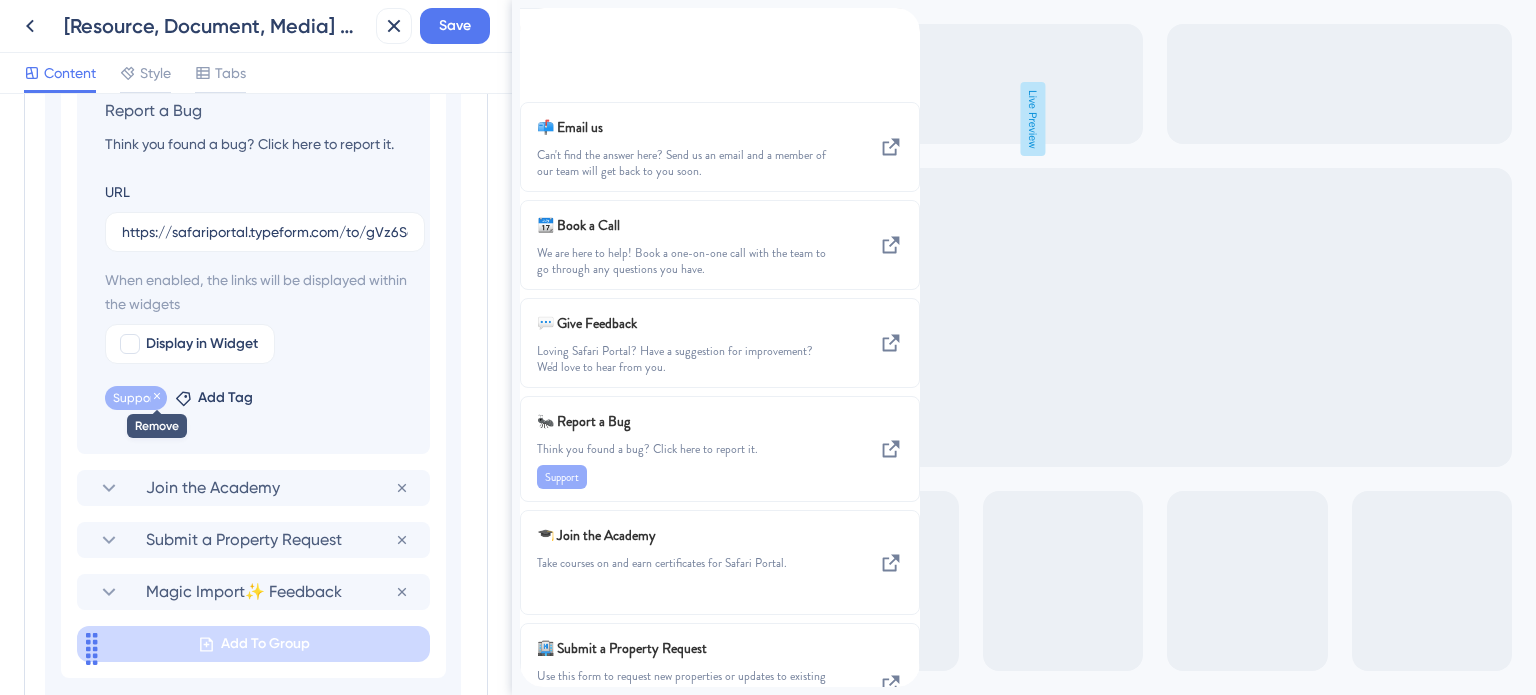 click 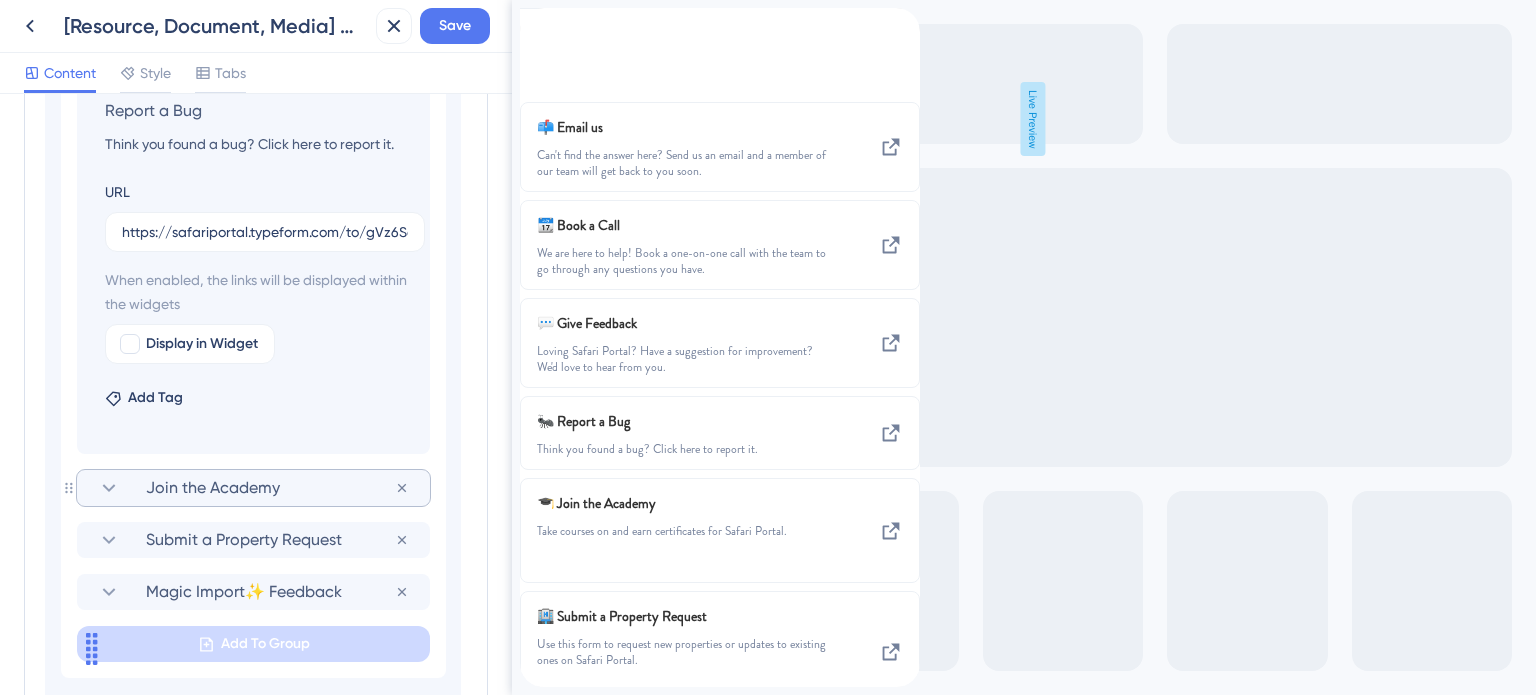 click 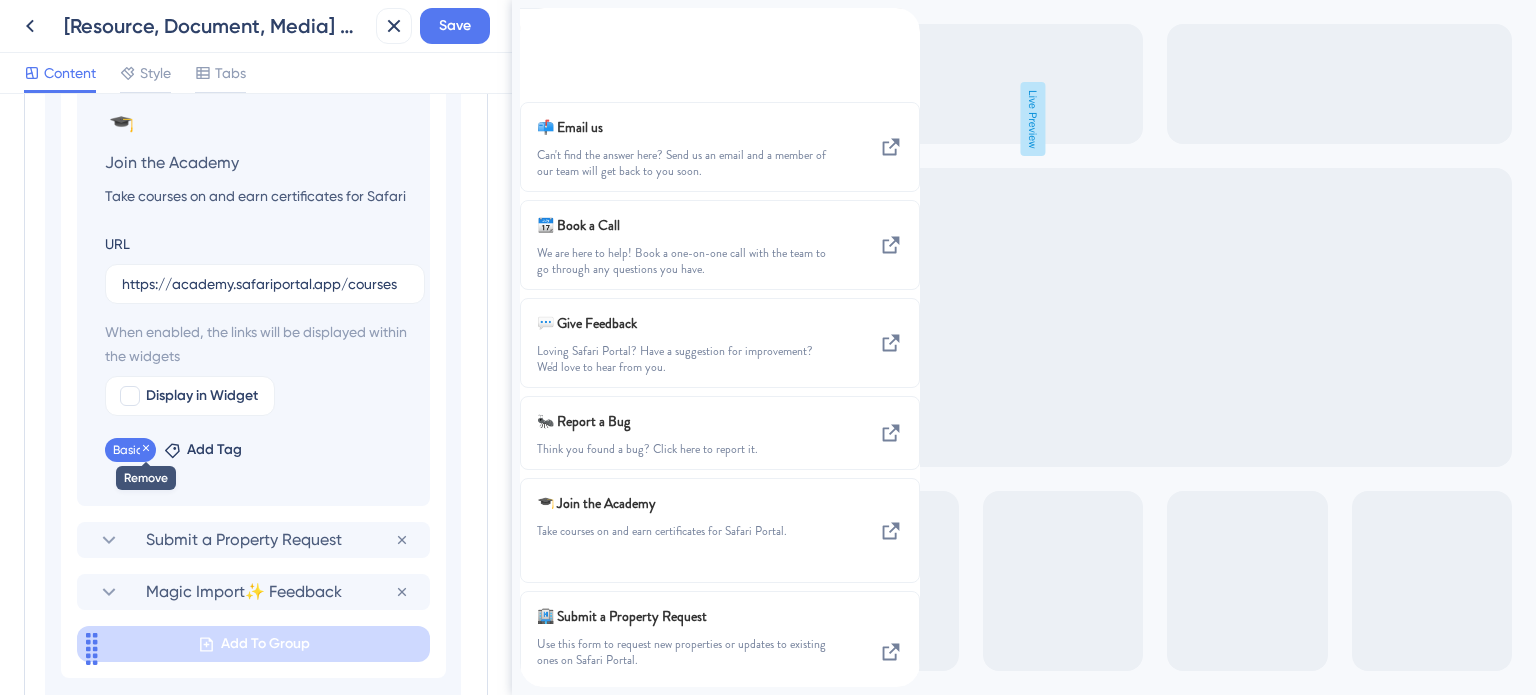 click 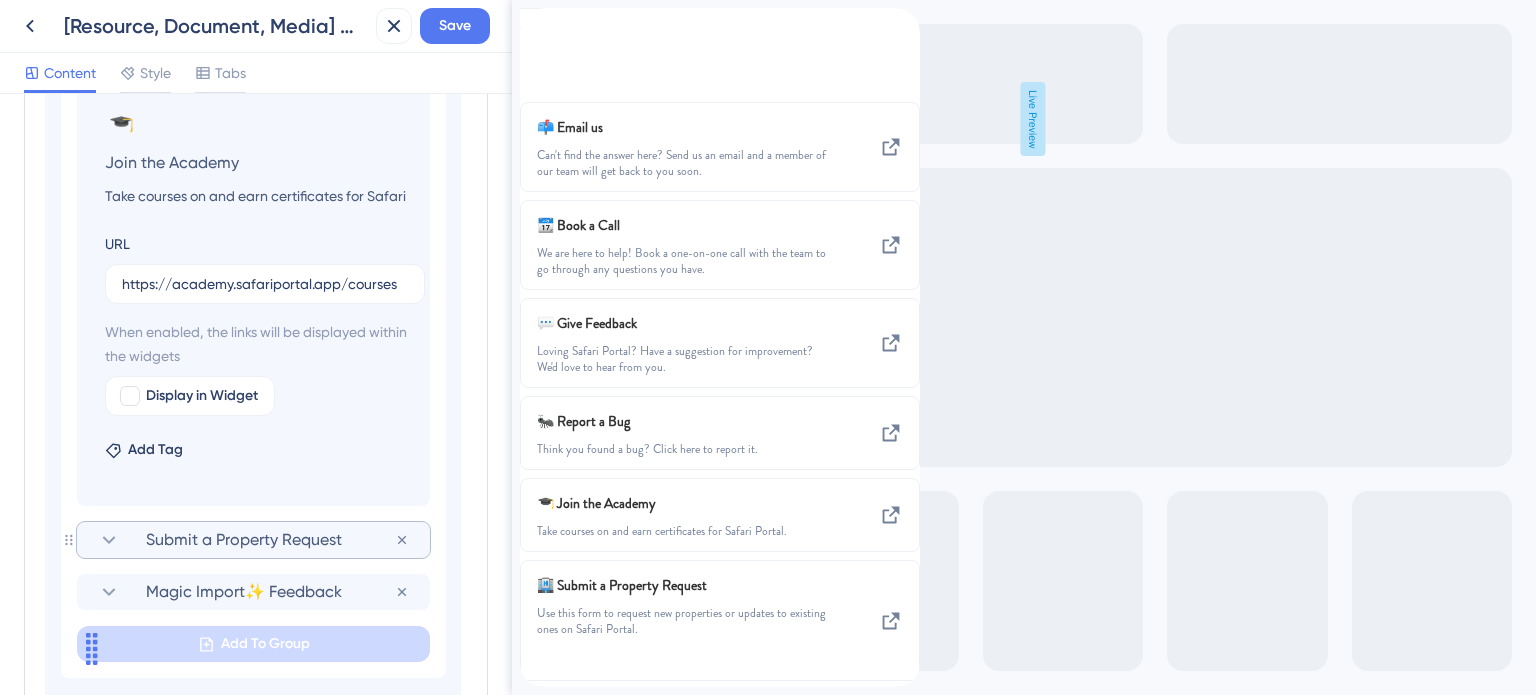 click 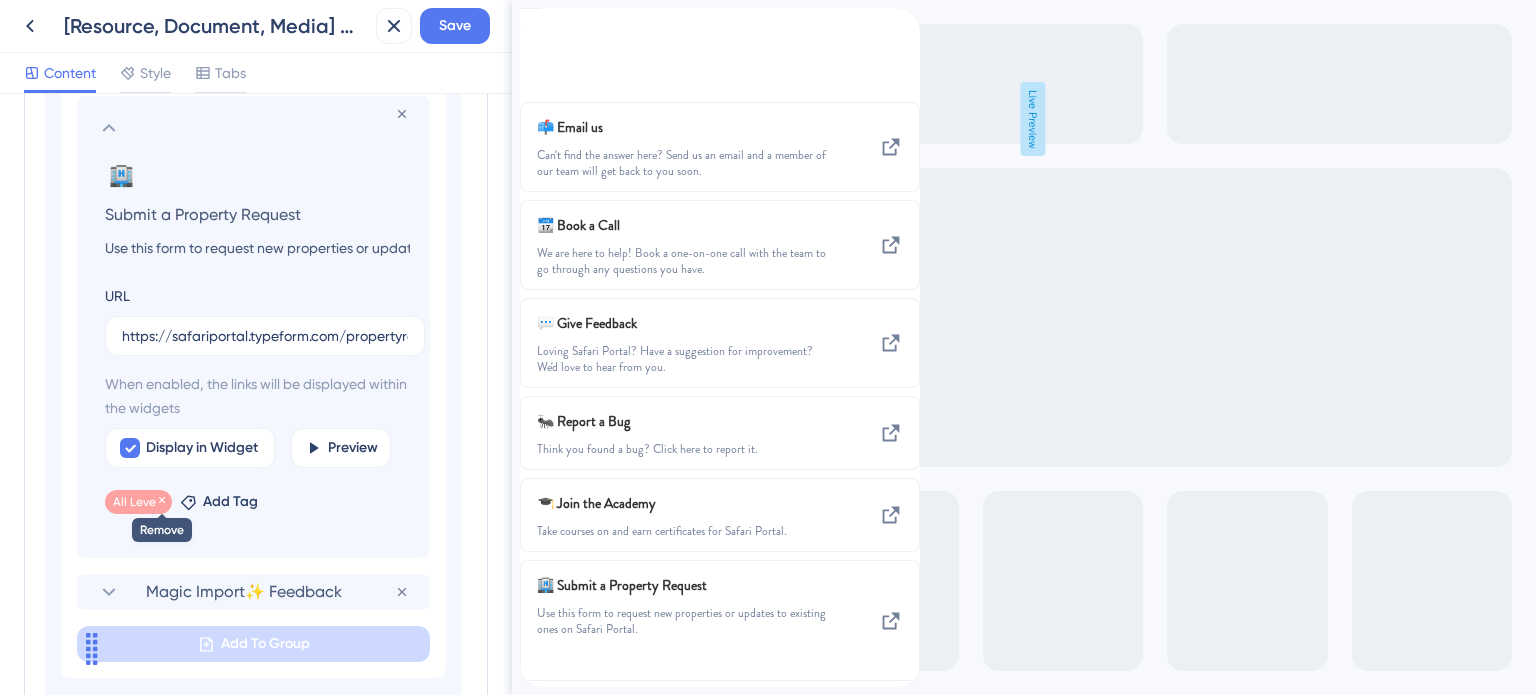 click 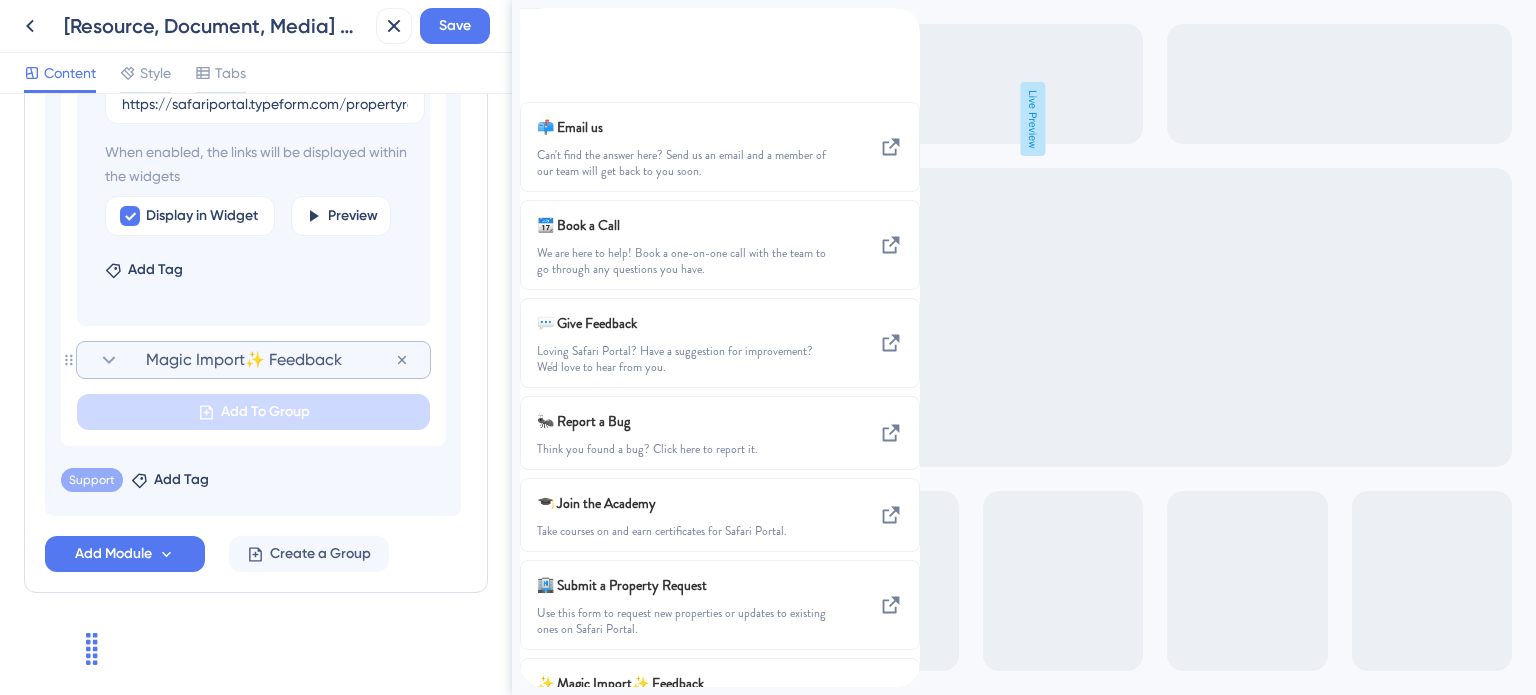 click 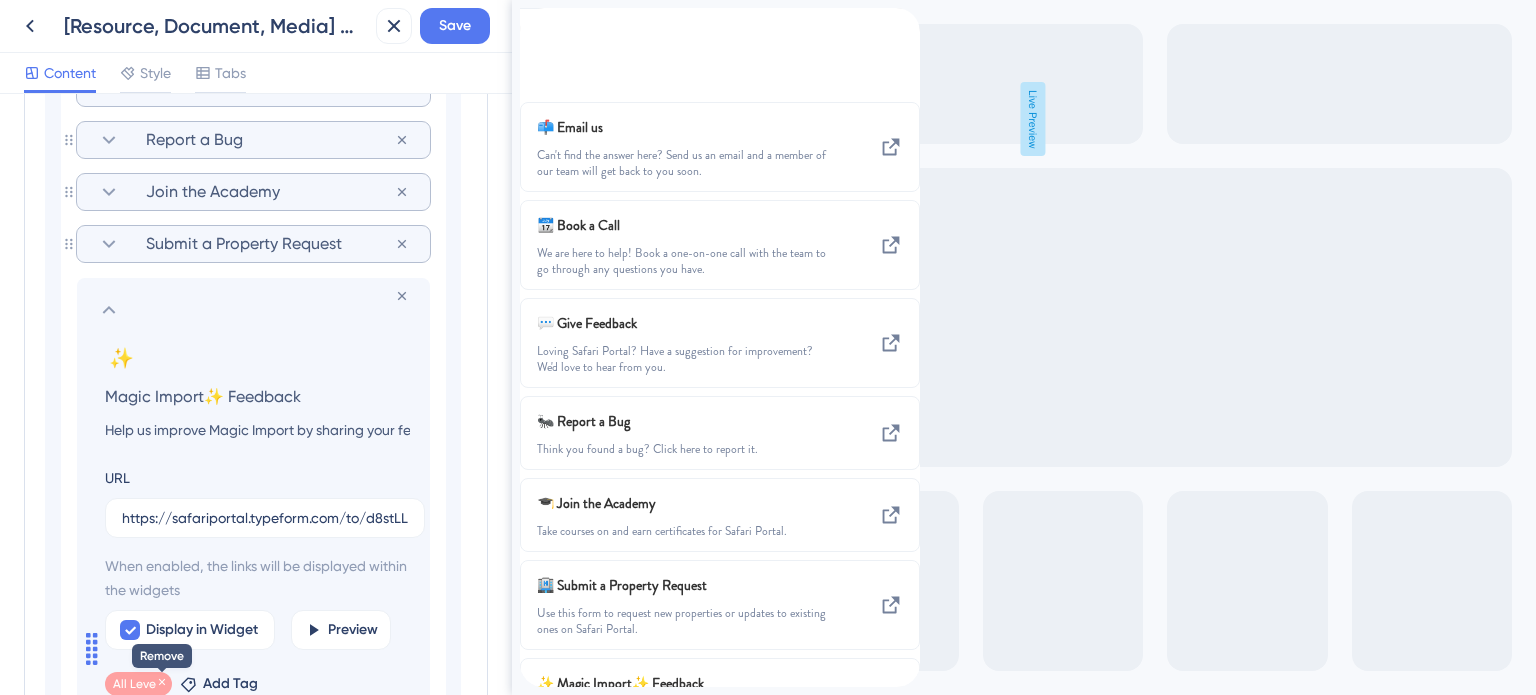 click 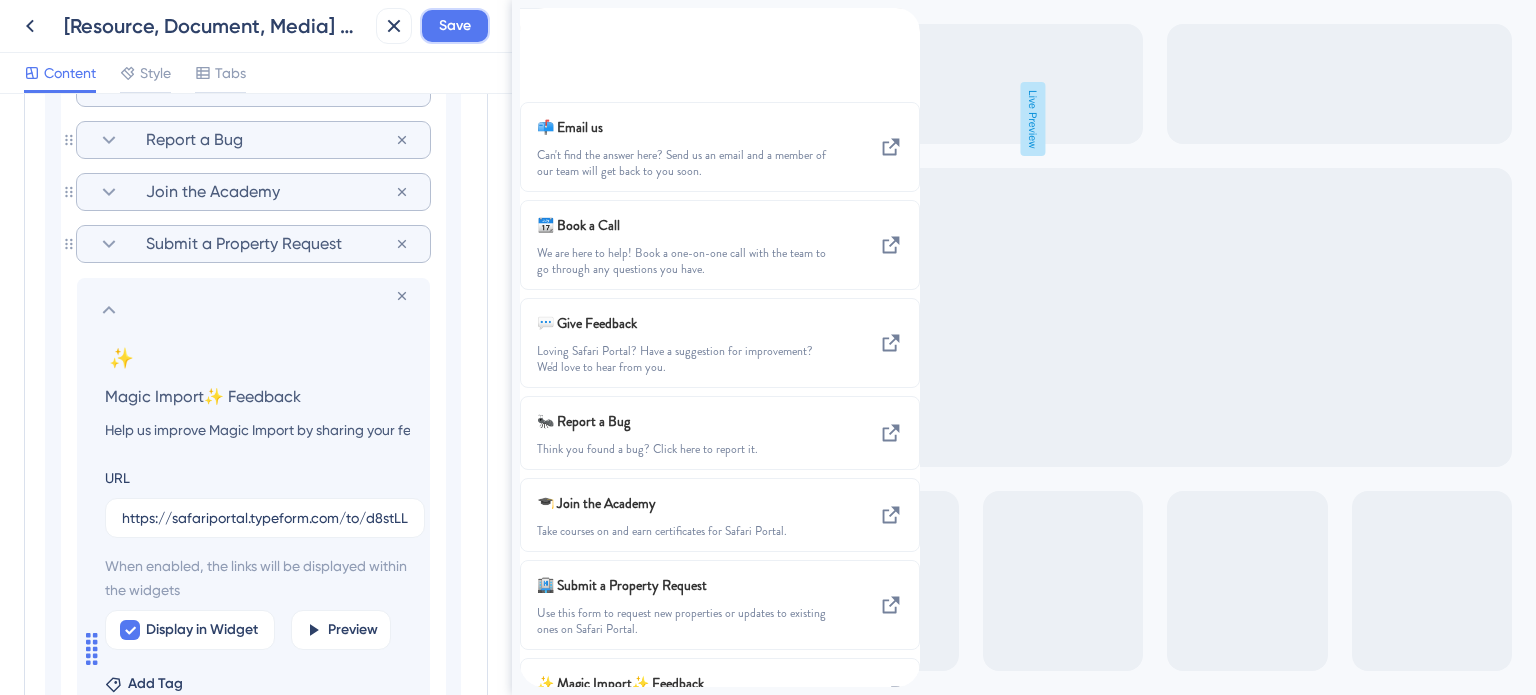 click on "Save" at bounding box center [455, 26] 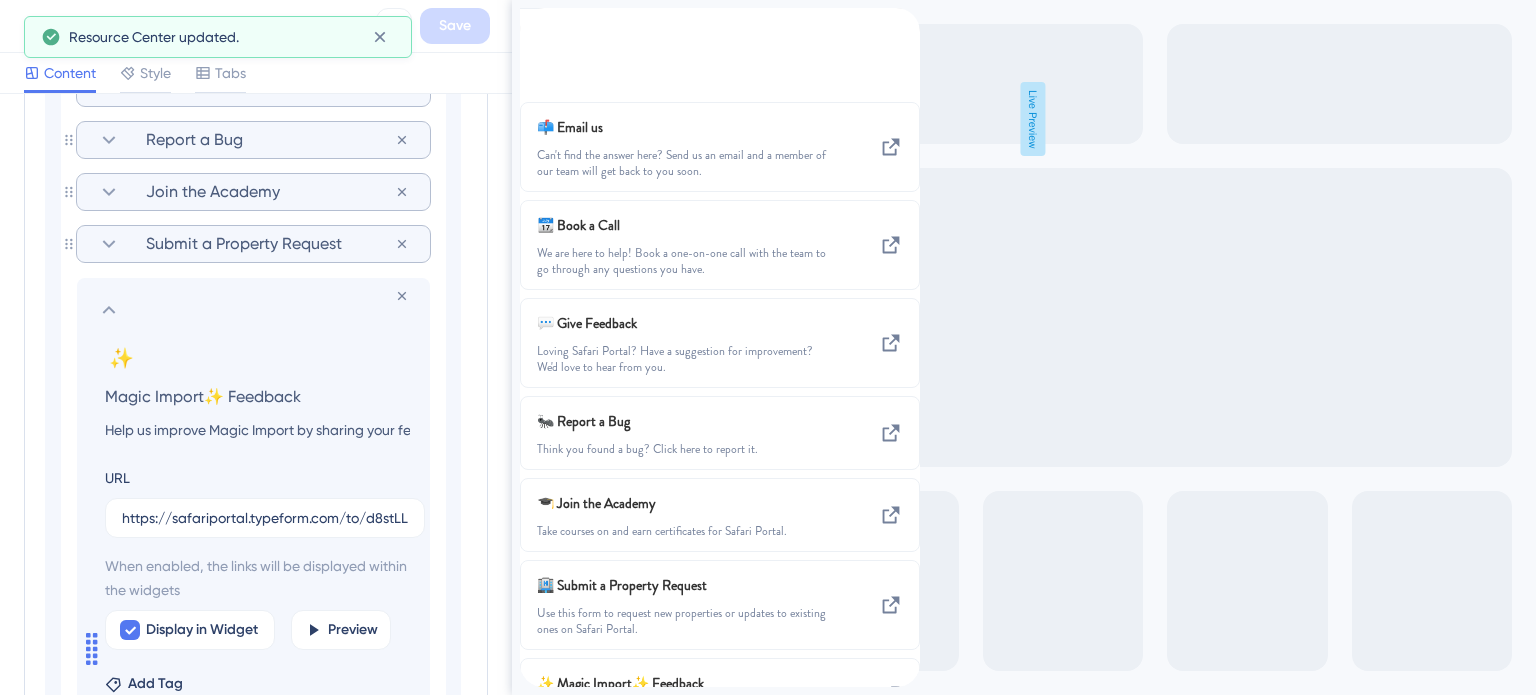 click 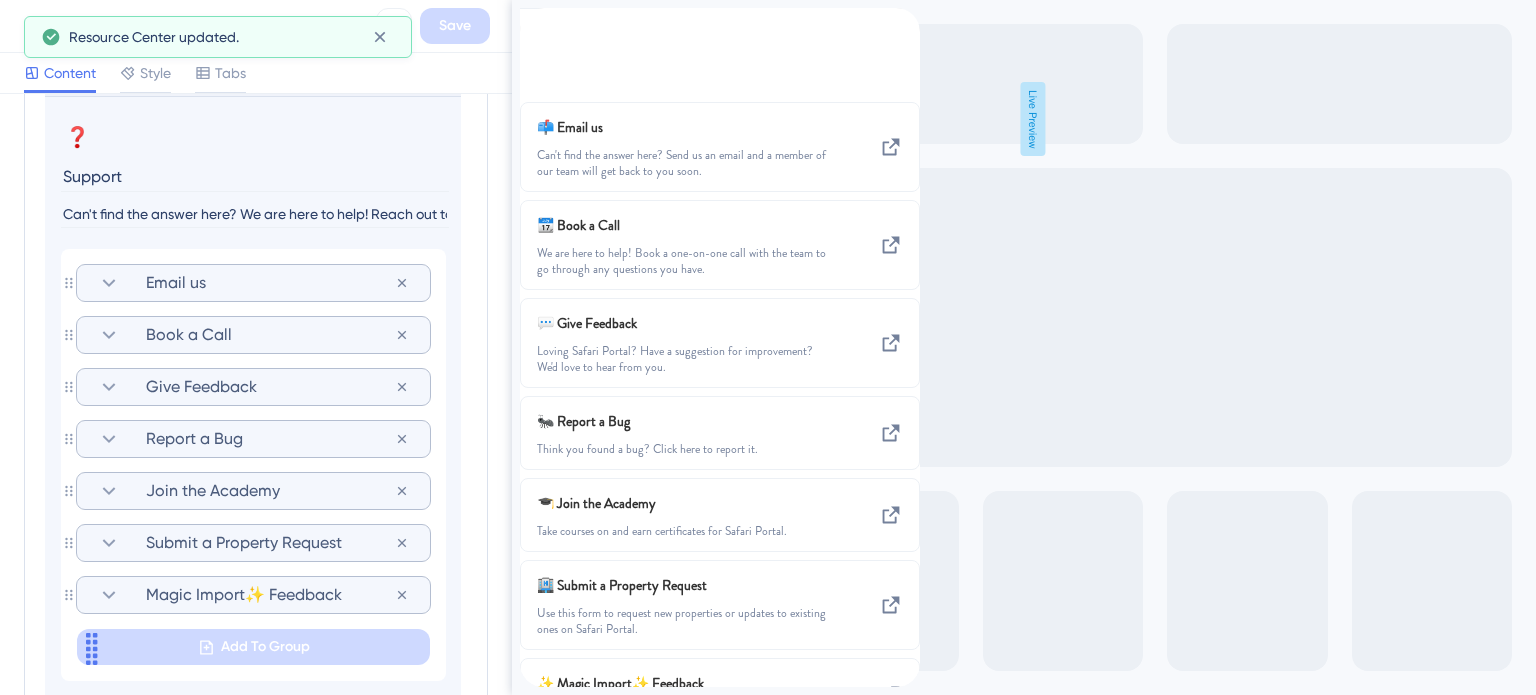 scroll, scrollTop: 794, scrollLeft: 0, axis: vertical 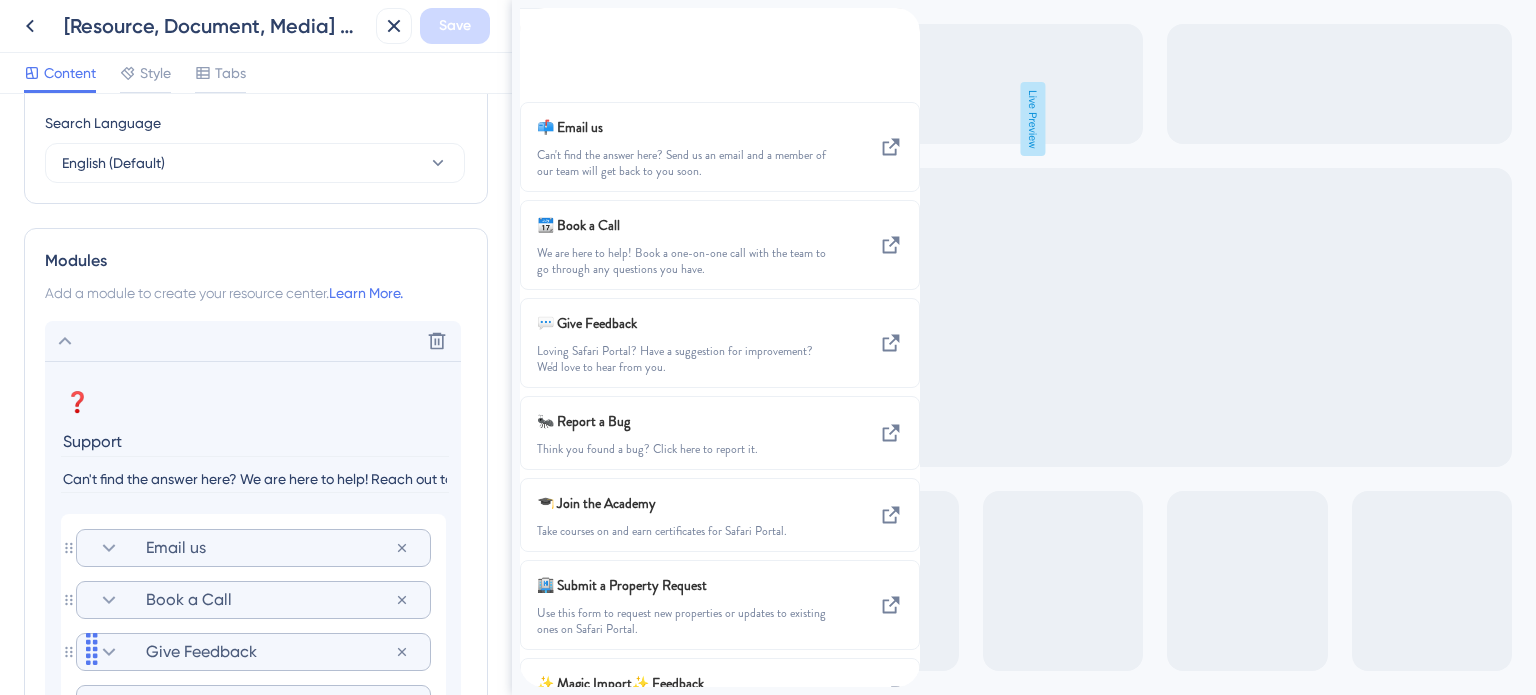 click 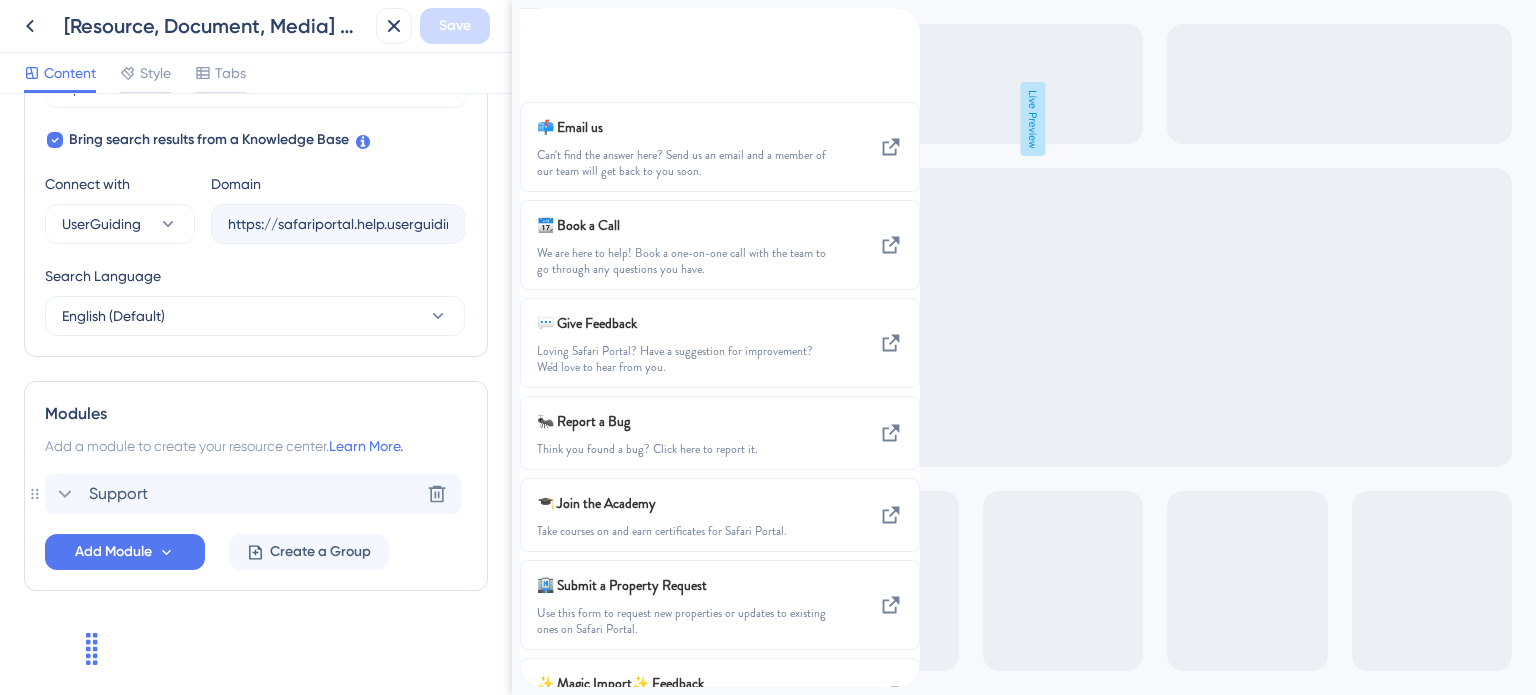 scroll, scrollTop: 639, scrollLeft: 0, axis: vertical 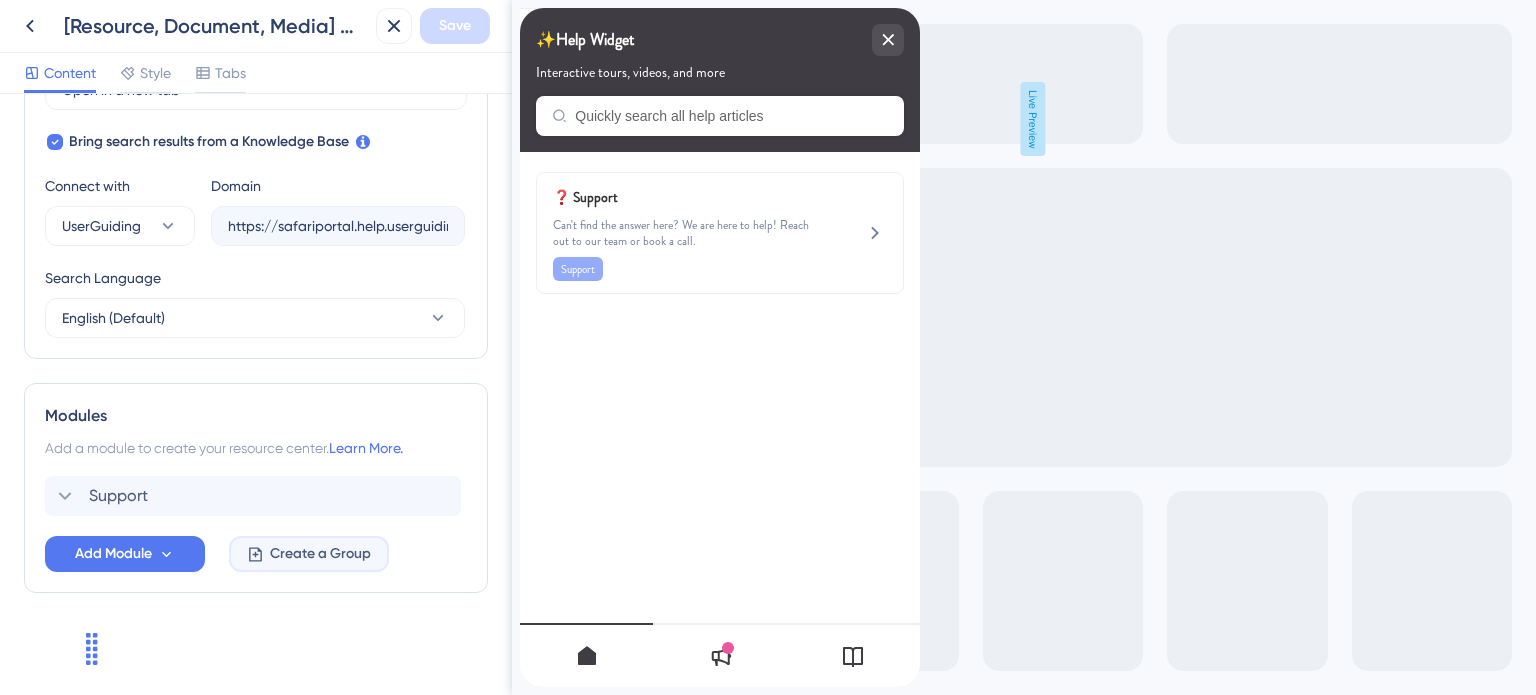 click on "Create a Group" at bounding box center (320, 554) 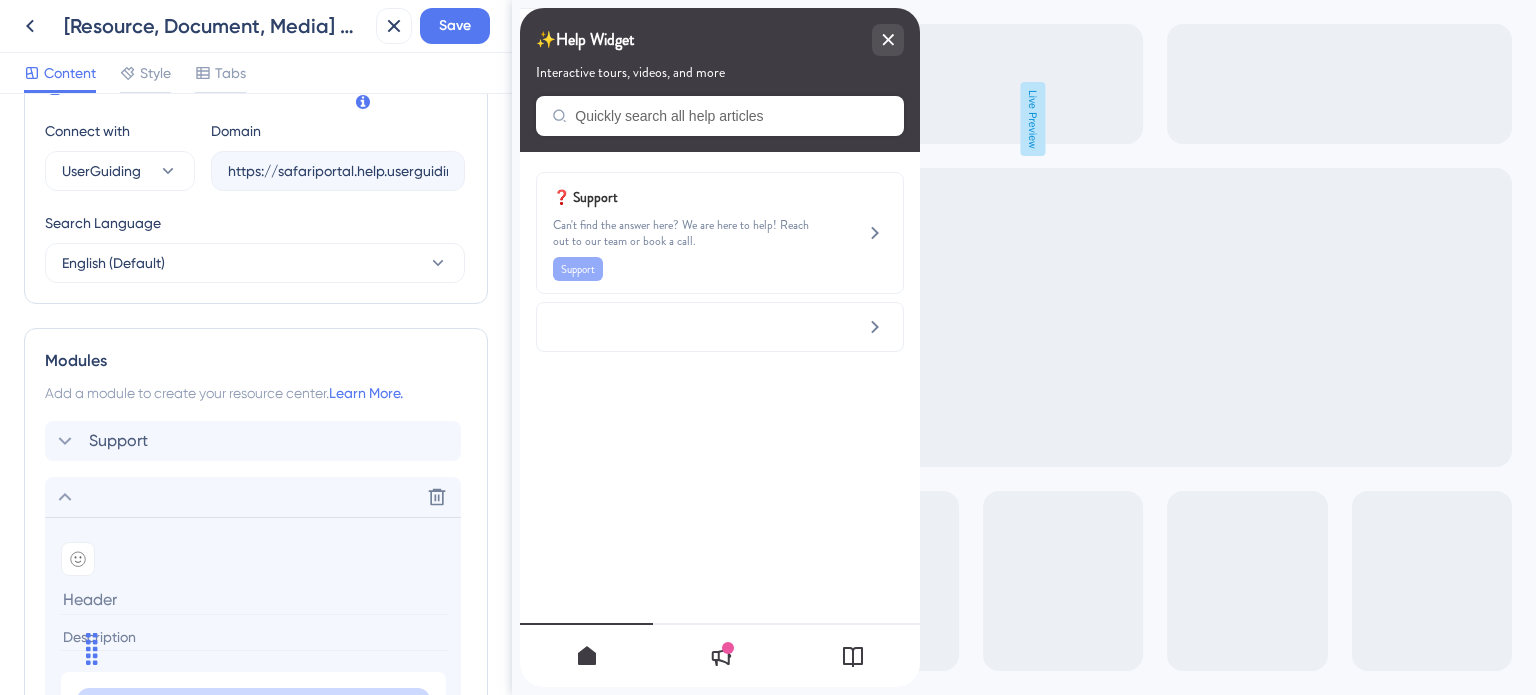 scroll, scrollTop: 739, scrollLeft: 0, axis: vertical 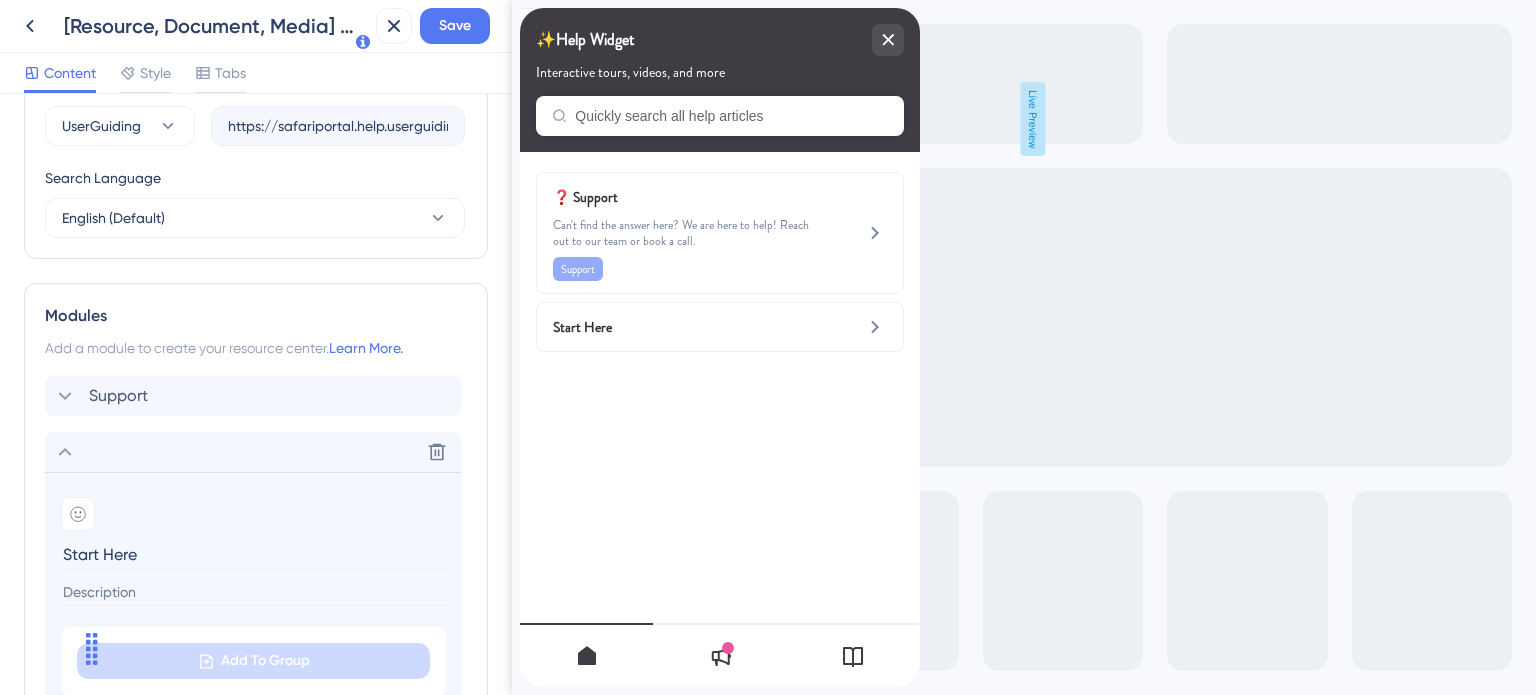 type on "Start Here" 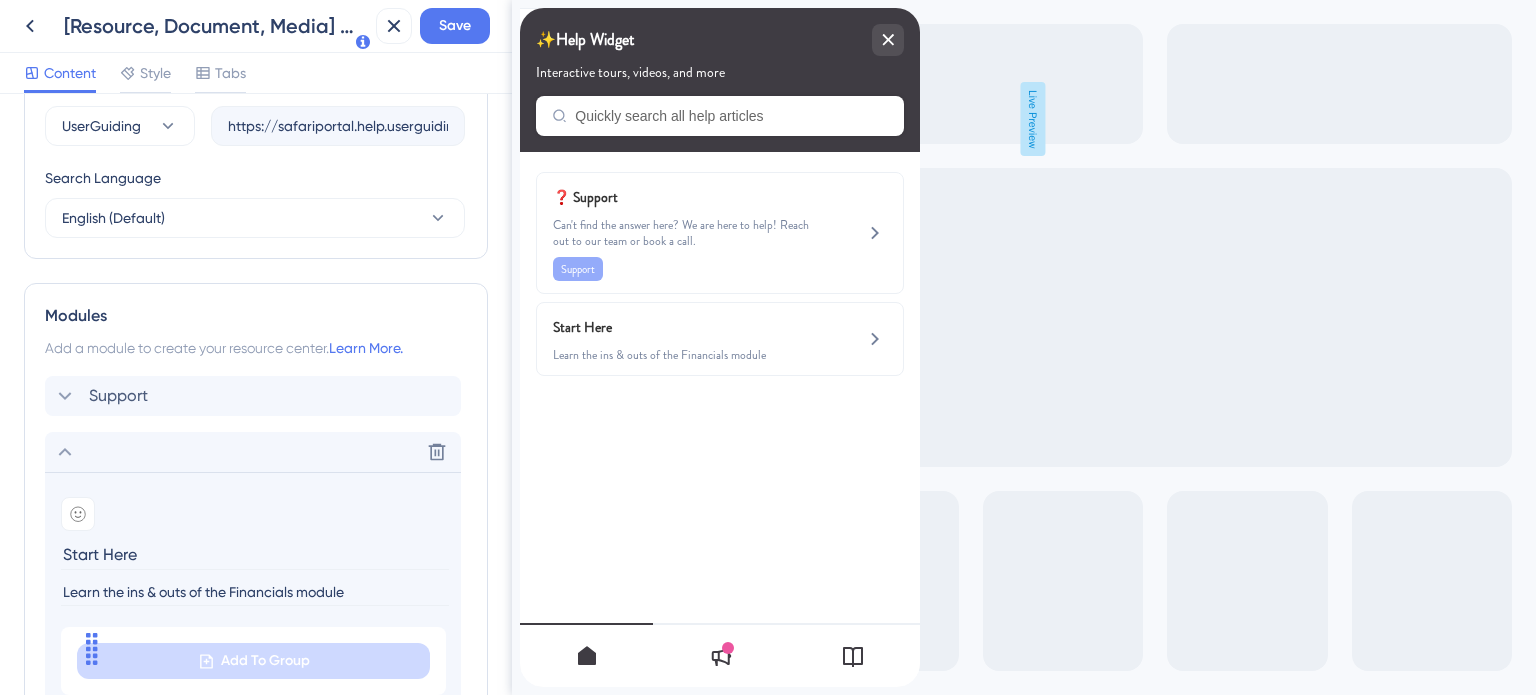 drag, startPoint x: 368, startPoint y: 589, endPoint x: 236, endPoint y: 590, distance: 132.00378 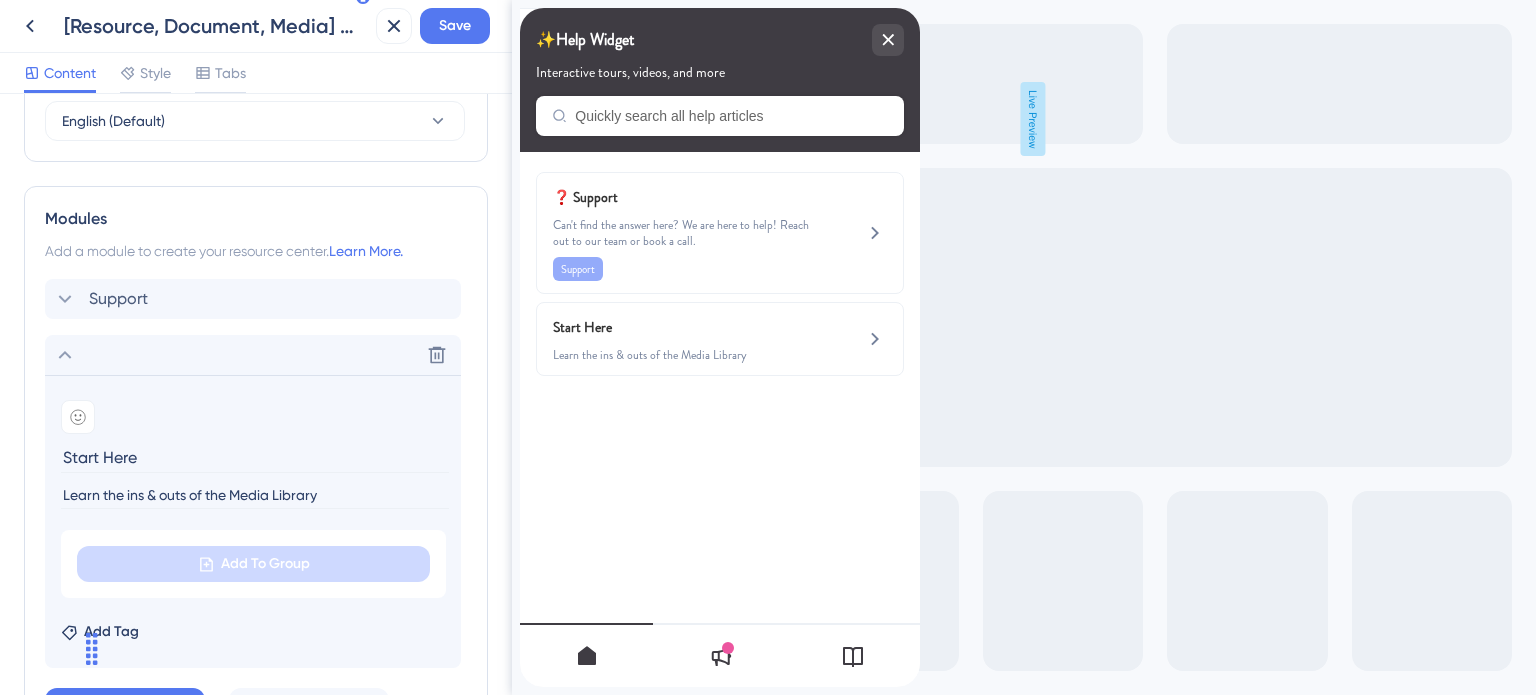 scroll, scrollTop: 939, scrollLeft: 0, axis: vertical 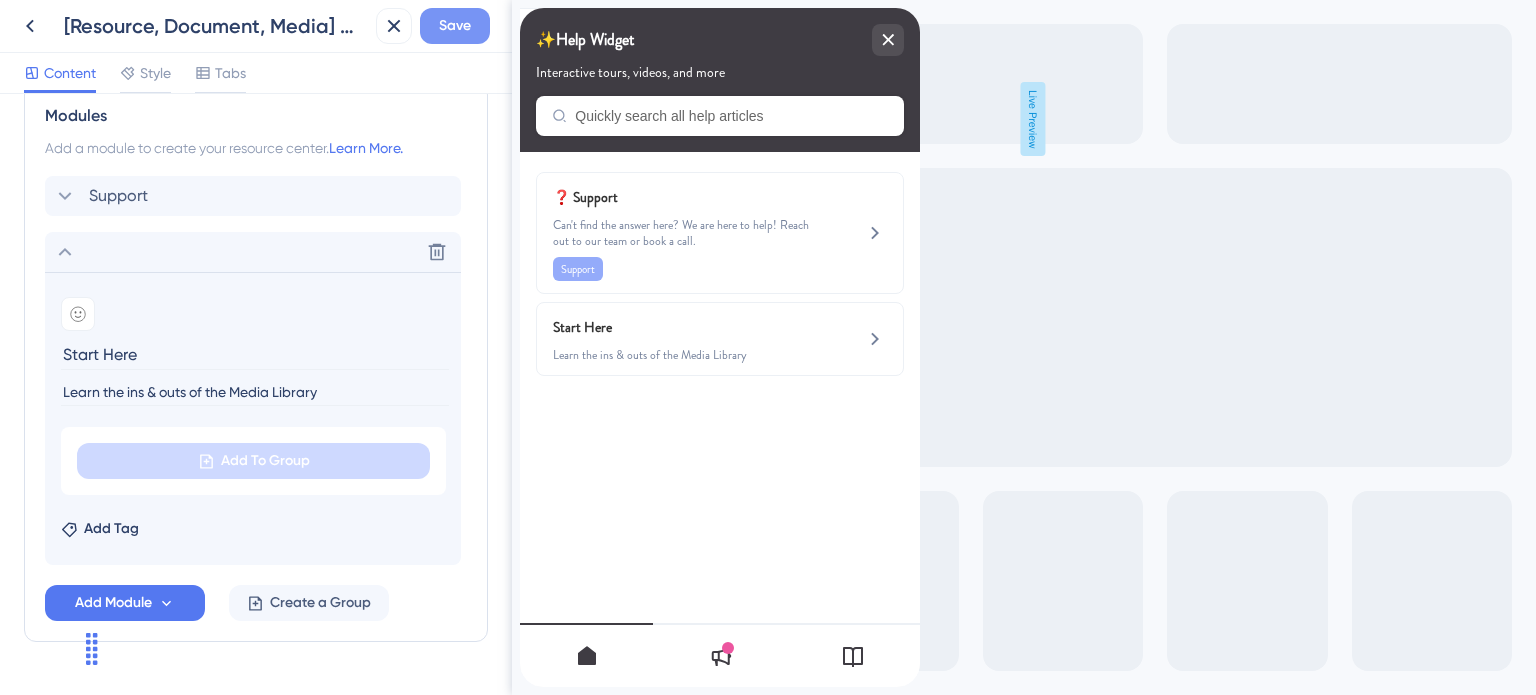 type on "Learn the ins & outs of the Media Library" 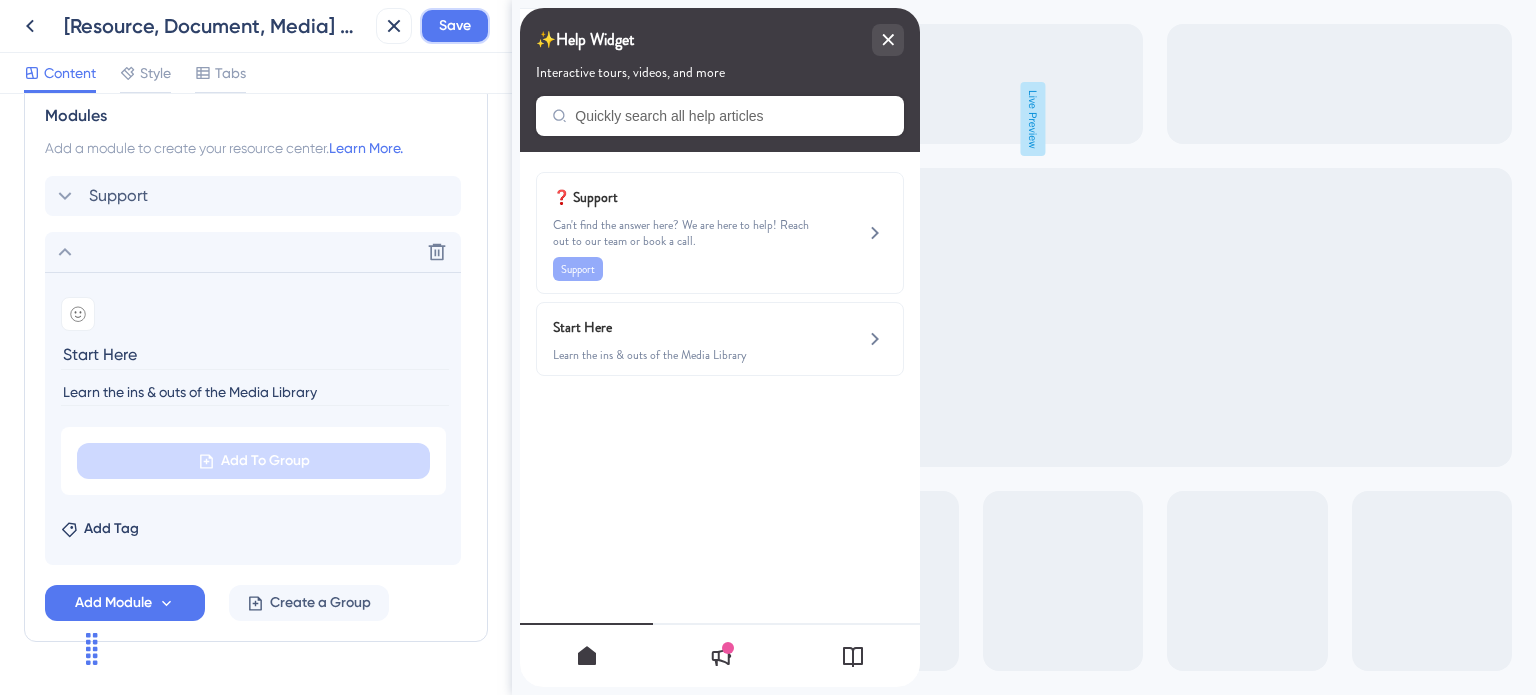 click on "Save" at bounding box center [455, 26] 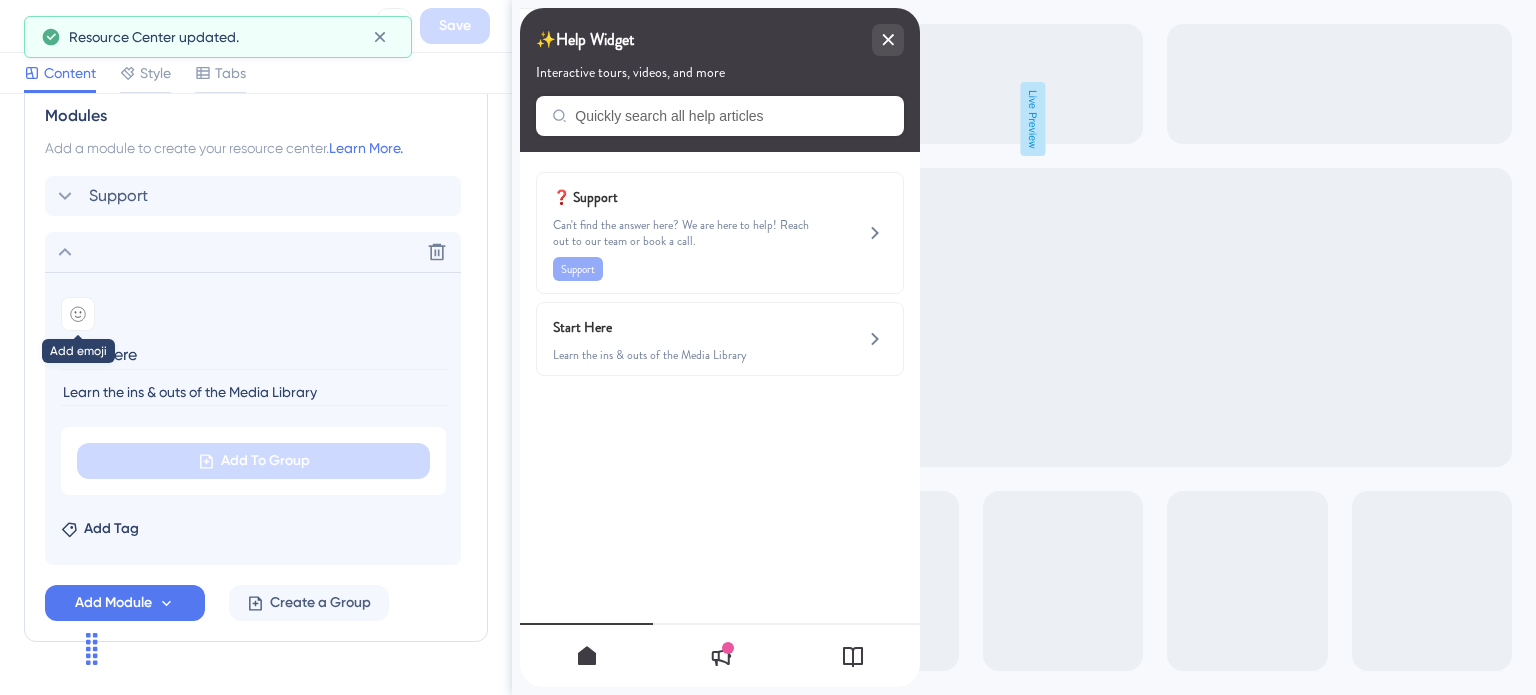 click 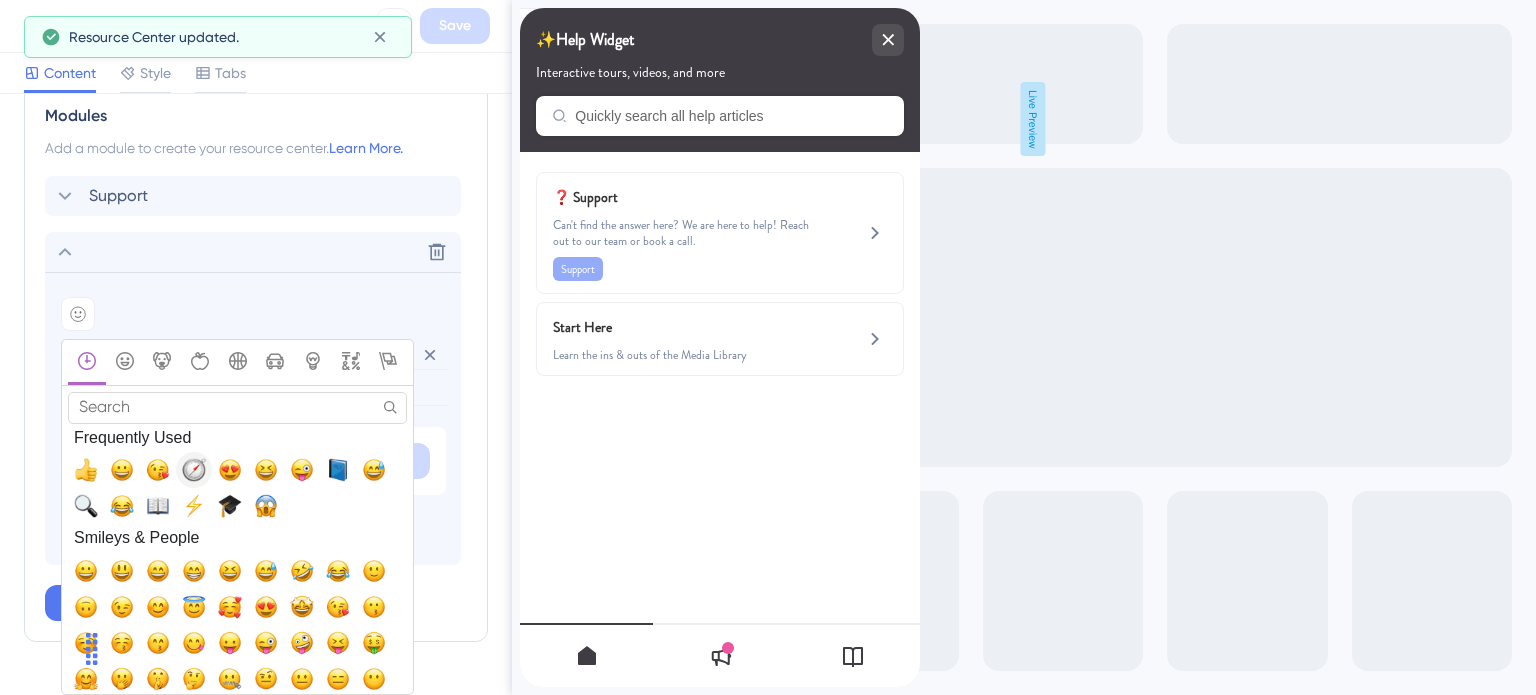 click at bounding box center (194, 470) 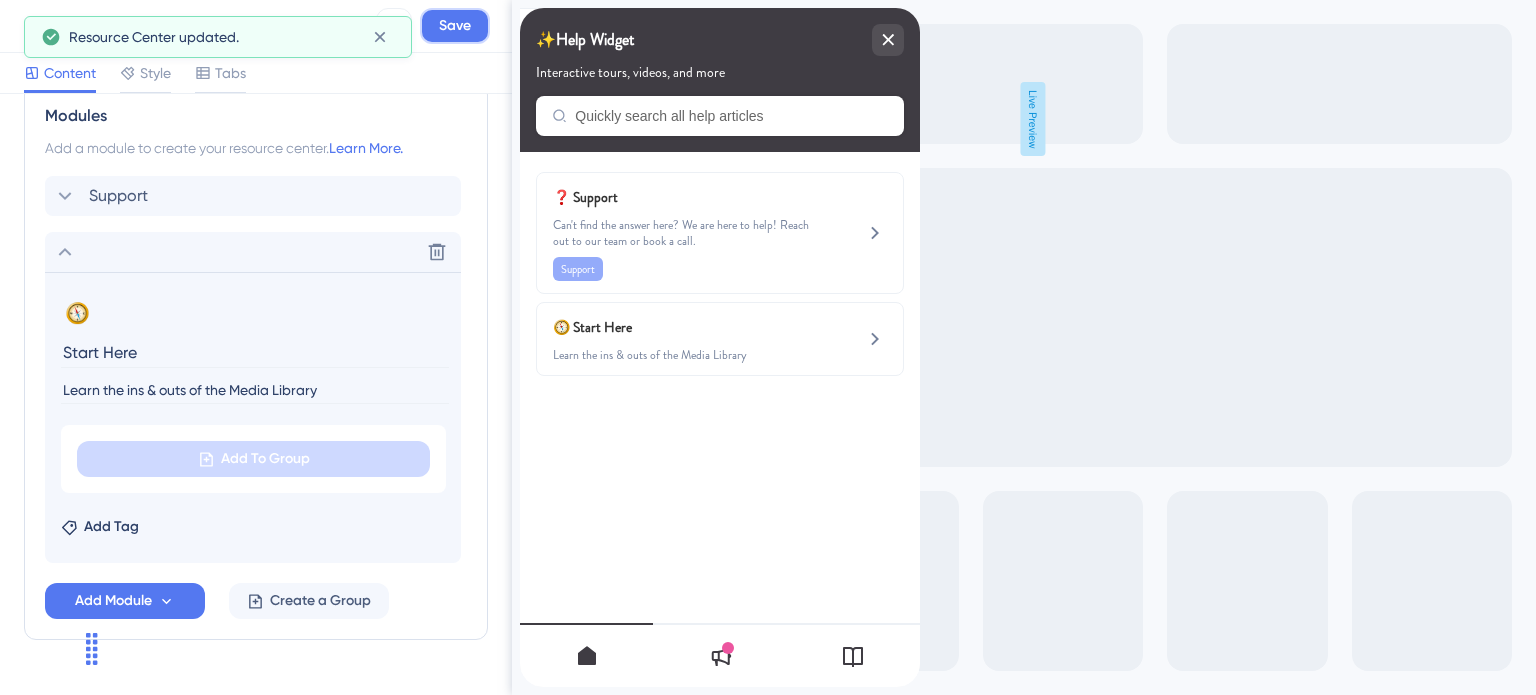 click on "Save" at bounding box center [455, 26] 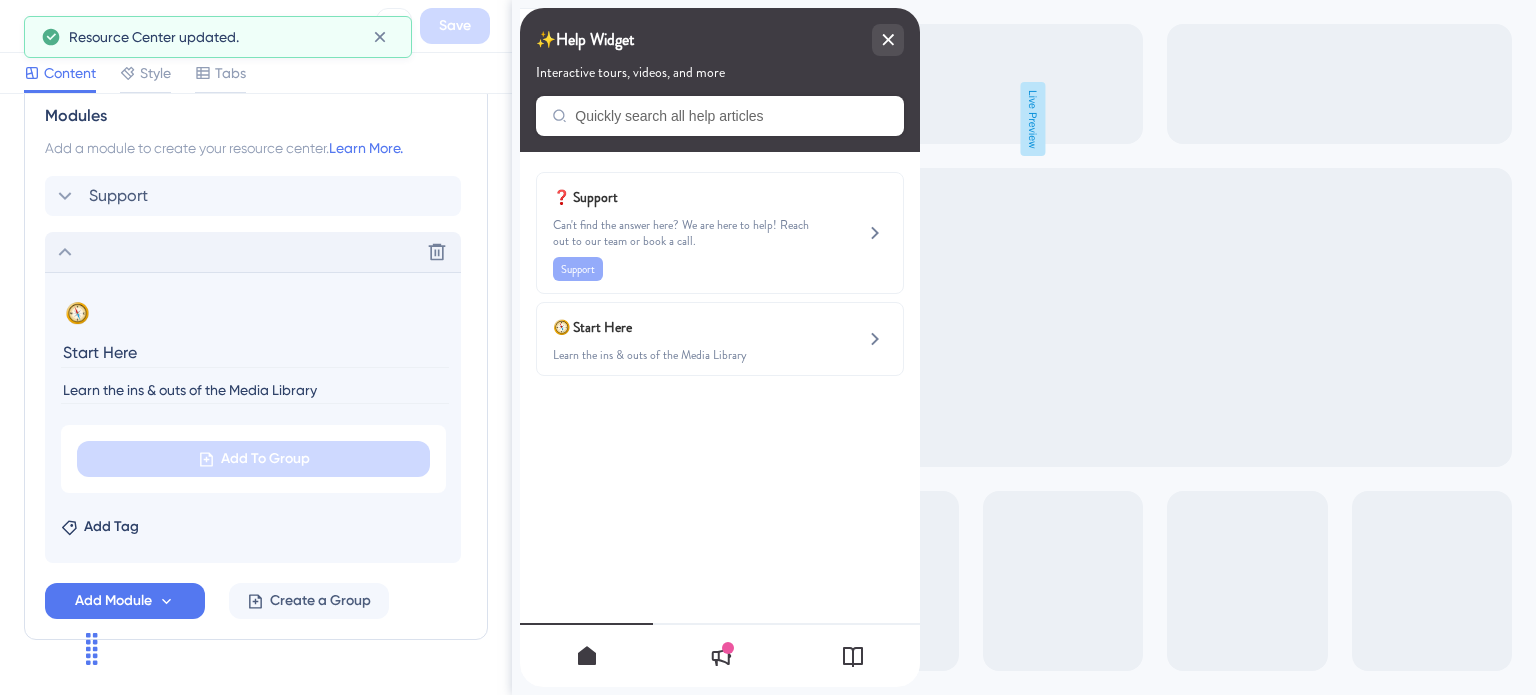 click 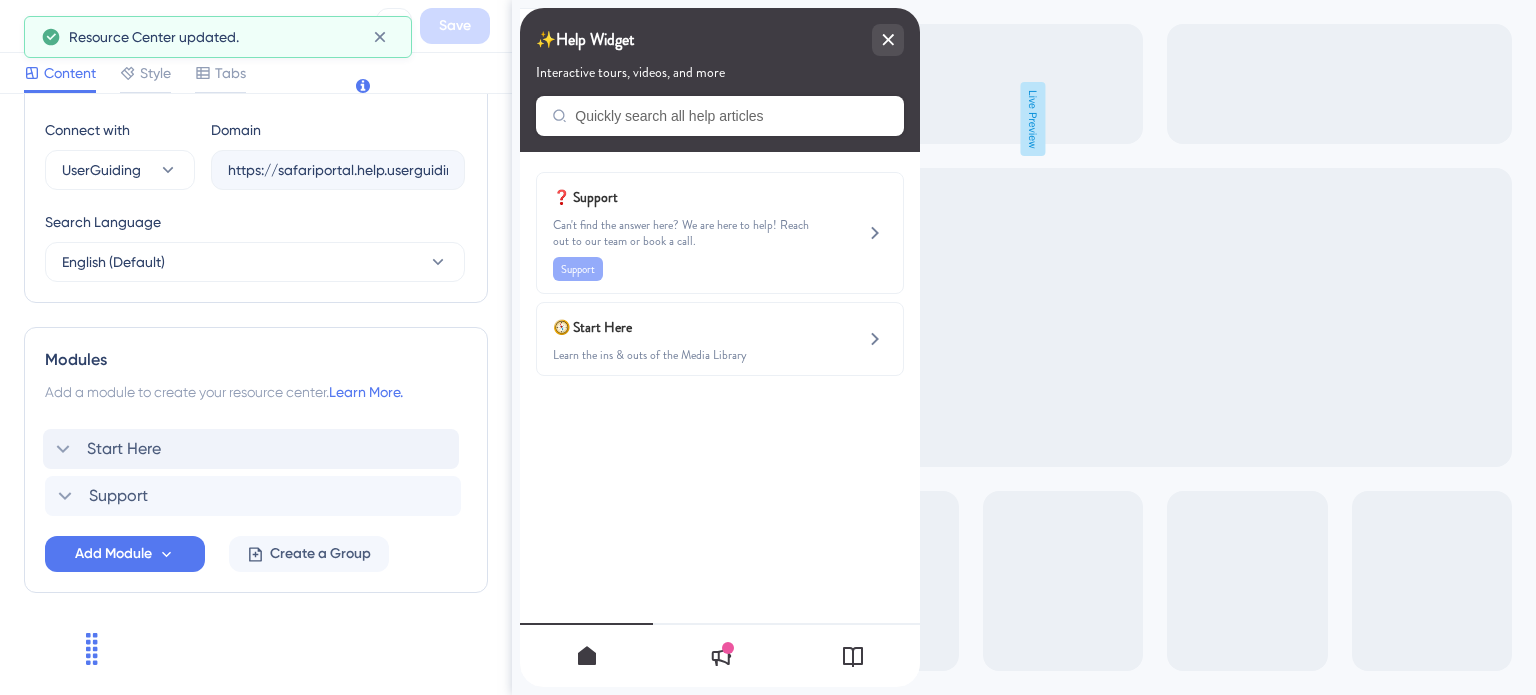 drag, startPoint x: 68, startPoint y: 495, endPoint x: 68, endPoint y: 442, distance: 53 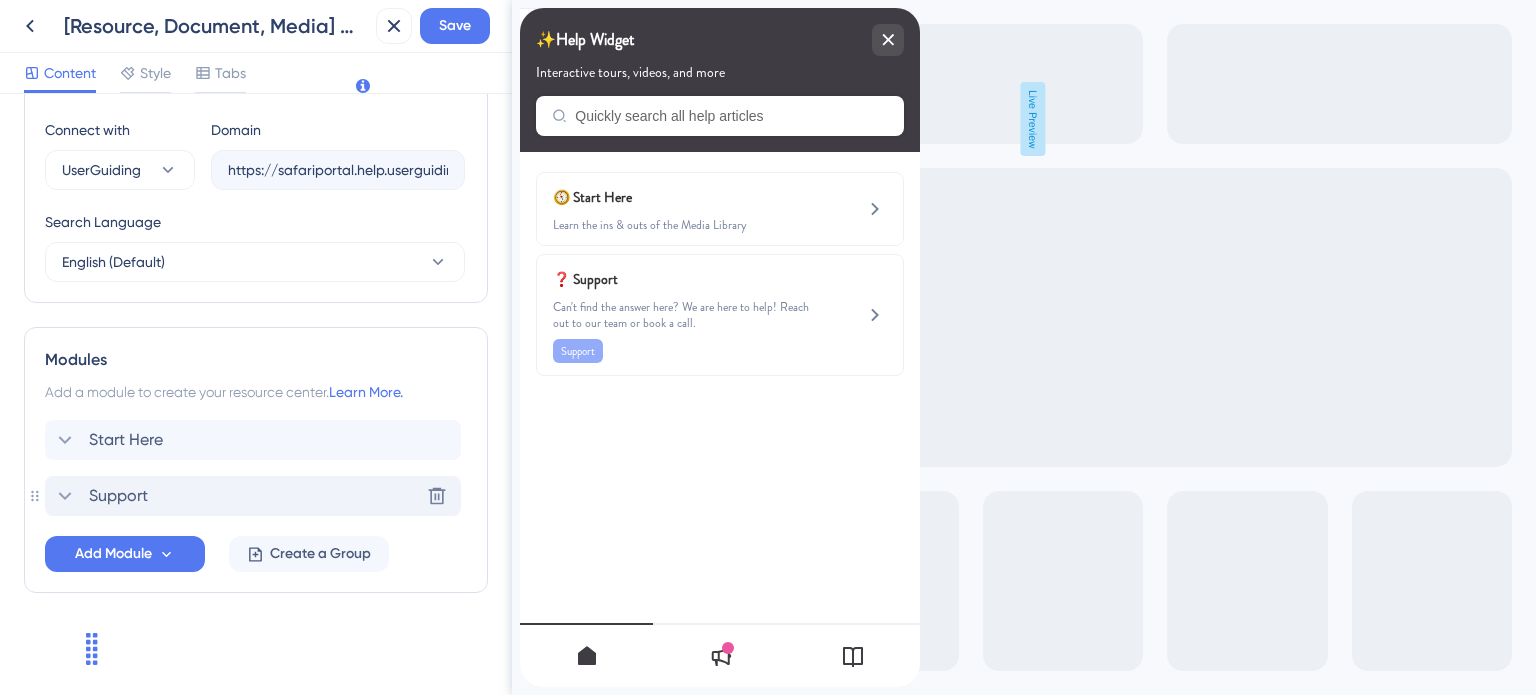 click on "Support" at bounding box center (100, 496) 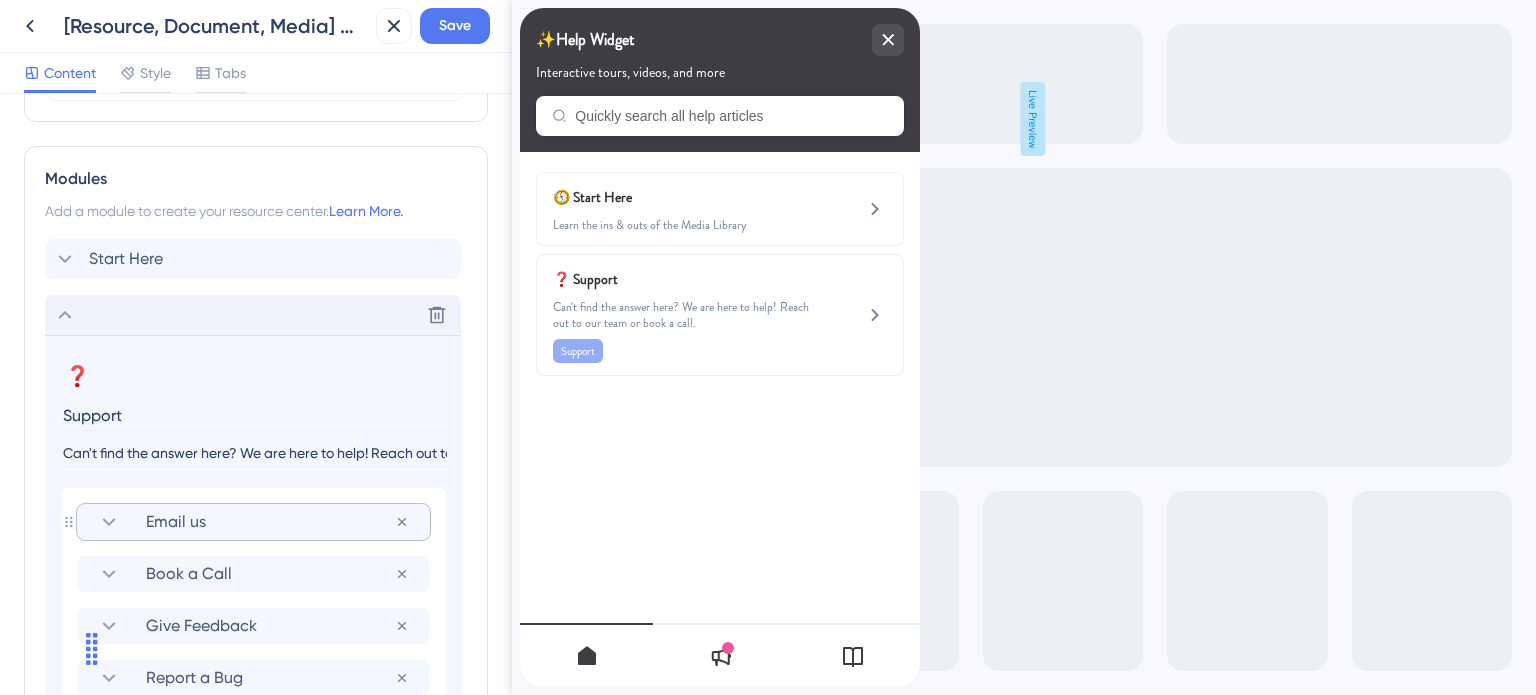 scroll, scrollTop: 895, scrollLeft: 0, axis: vertical 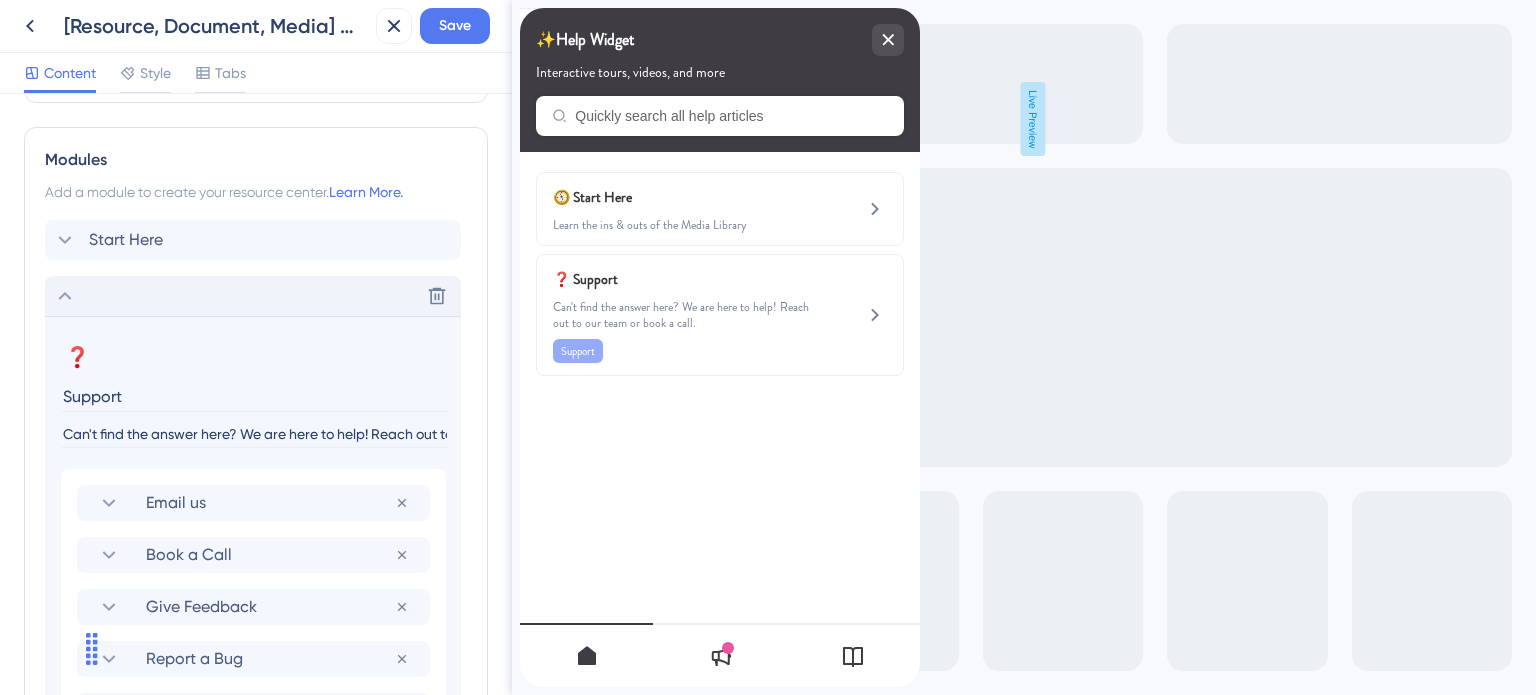 click on "Can't find the answer here? We are here to help! Reach out to our team or book a call." at bounding box center (255, 434) 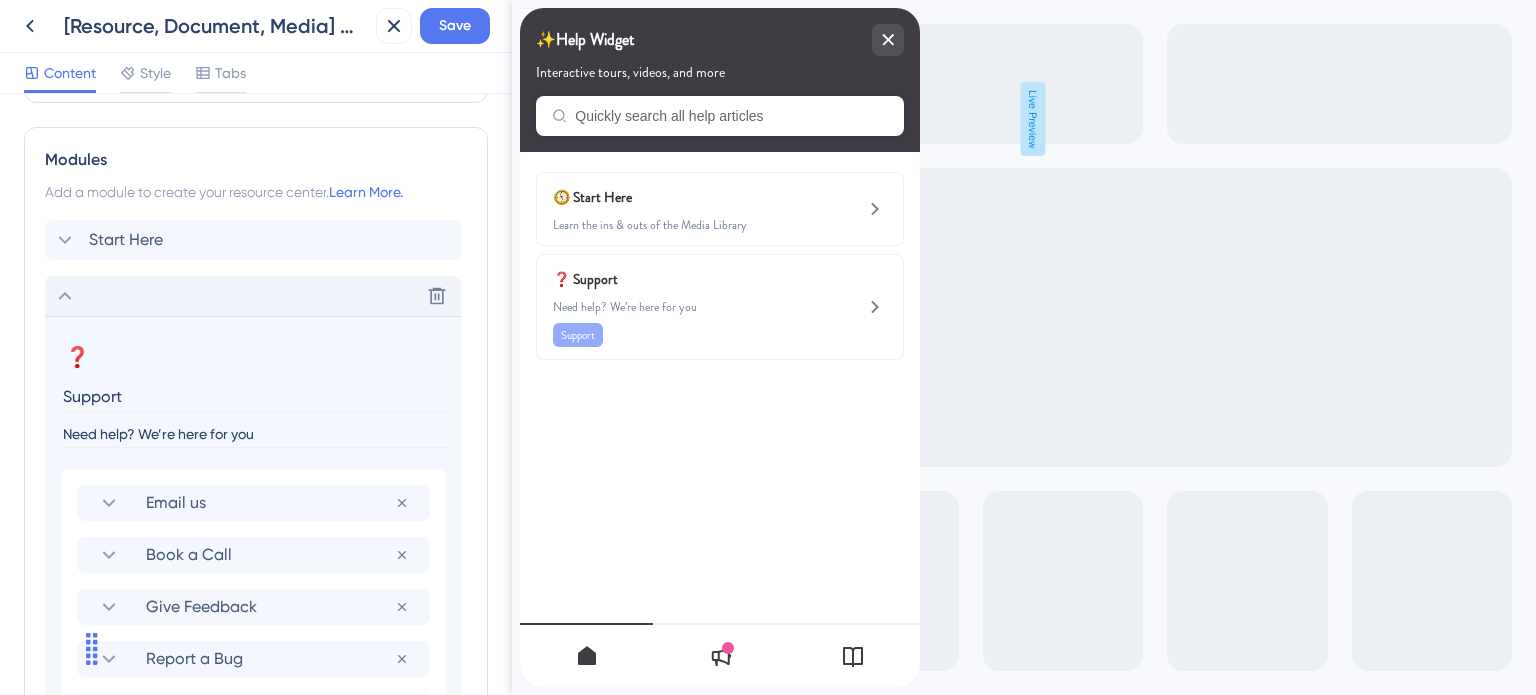 type on "Need help? We’re here for you" 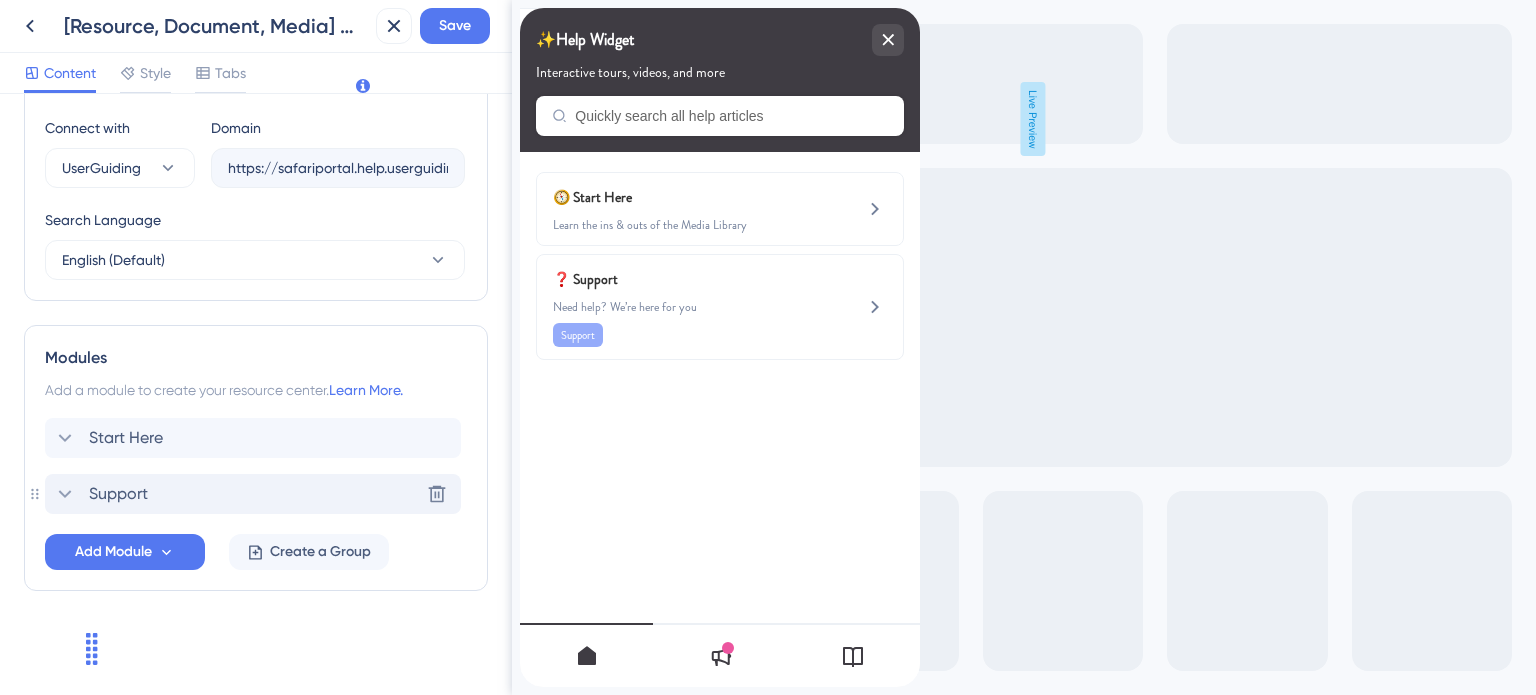 scroll, scrollTop: 695, scrollLeft: 0, axis: vertical 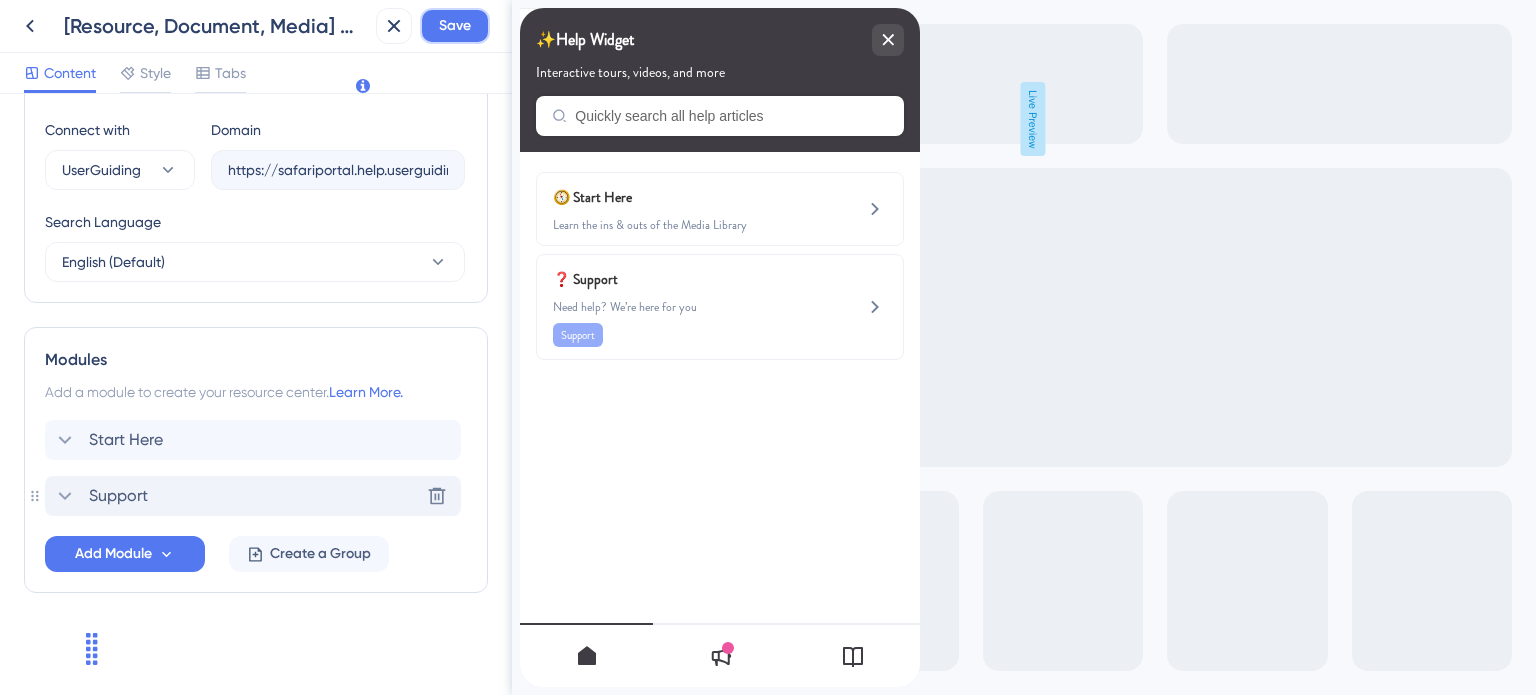 click on "Save" at bounding box center (455, 26) 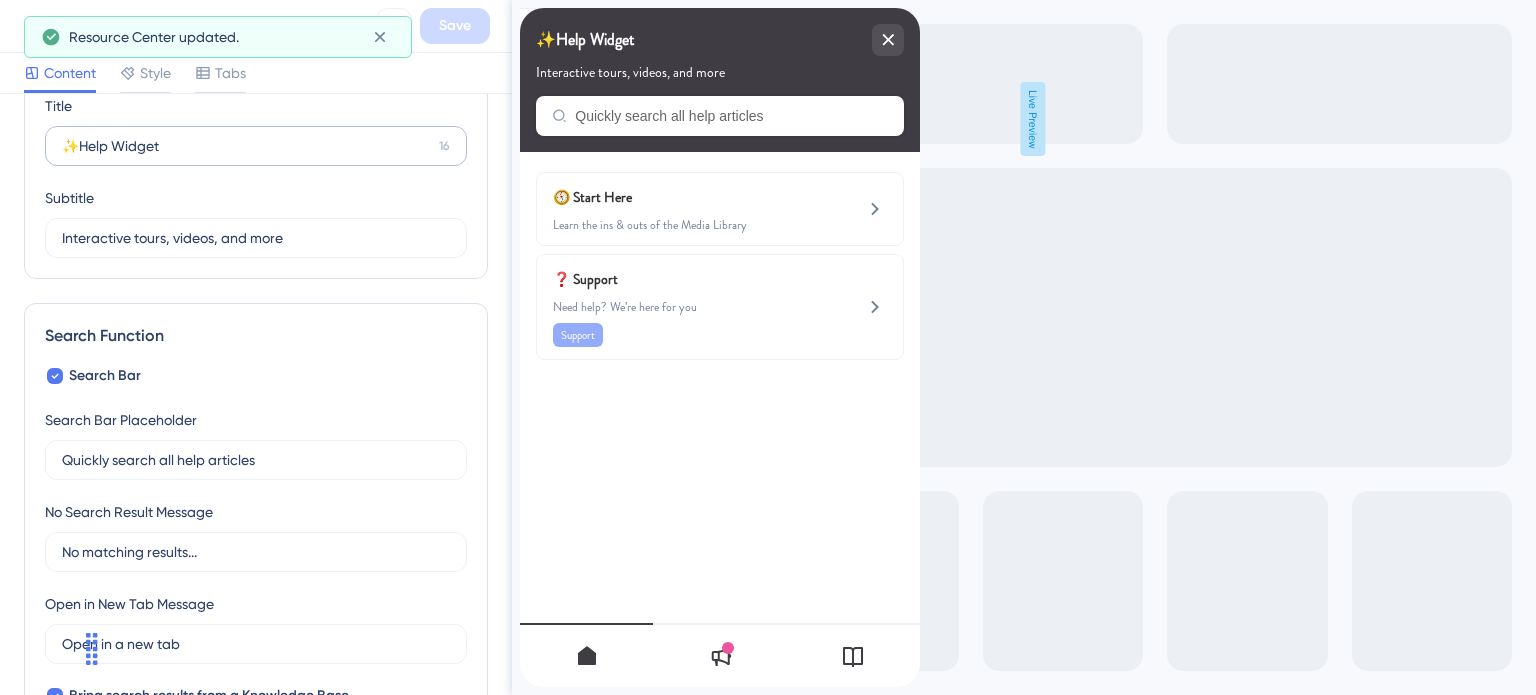 scroll, scrollTop: 0, scrollLeft: 0, axis: both 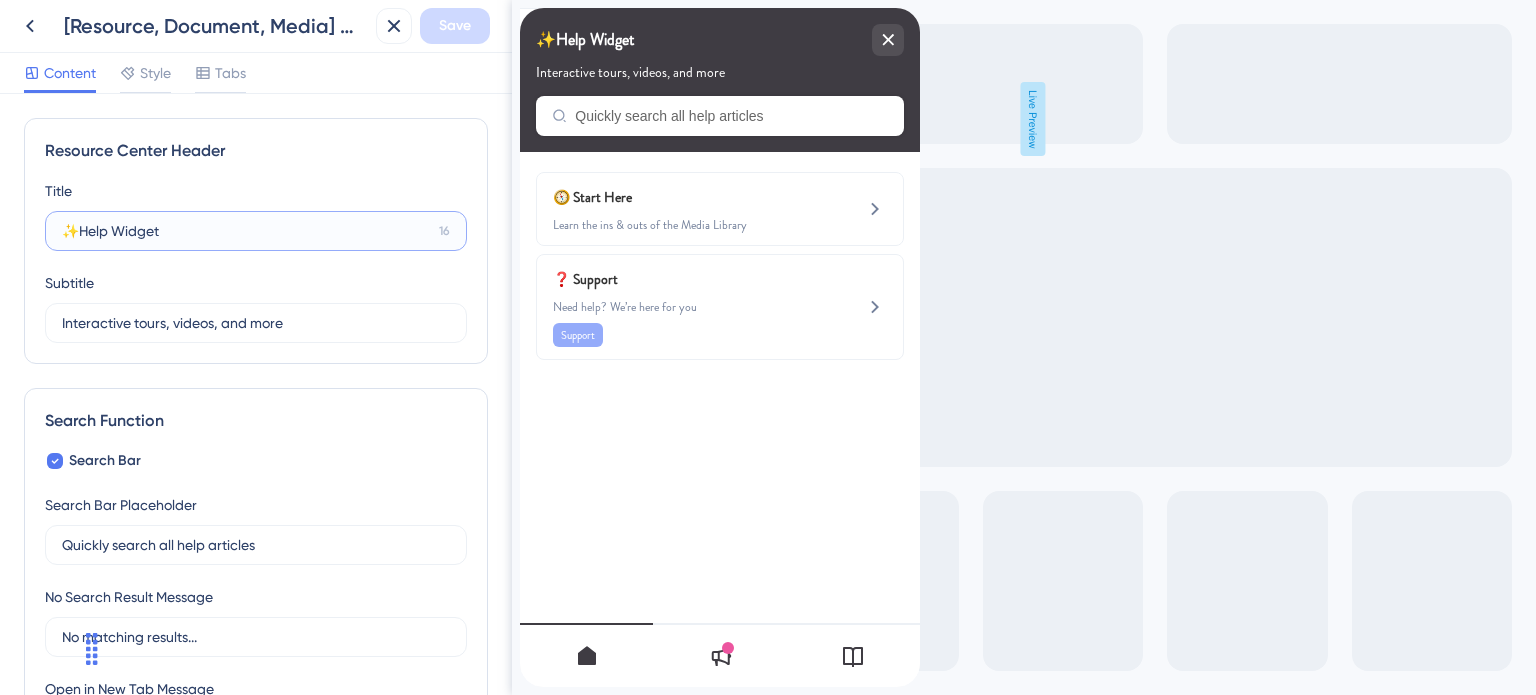 drag, startPoint x: 231, startPoint y: 231, endPoint x: 80, endPoint y: 239, distance: 151.21178 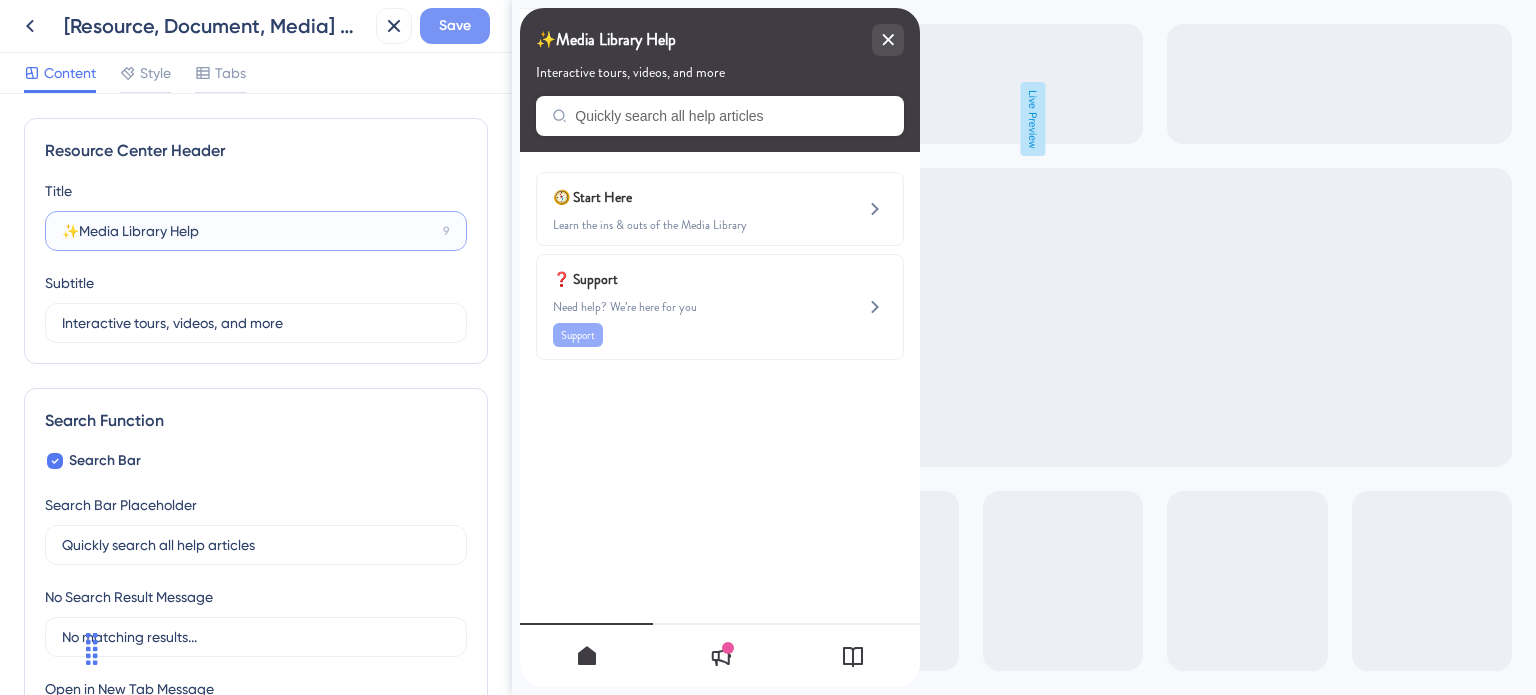 type on "✨Media Library Help" 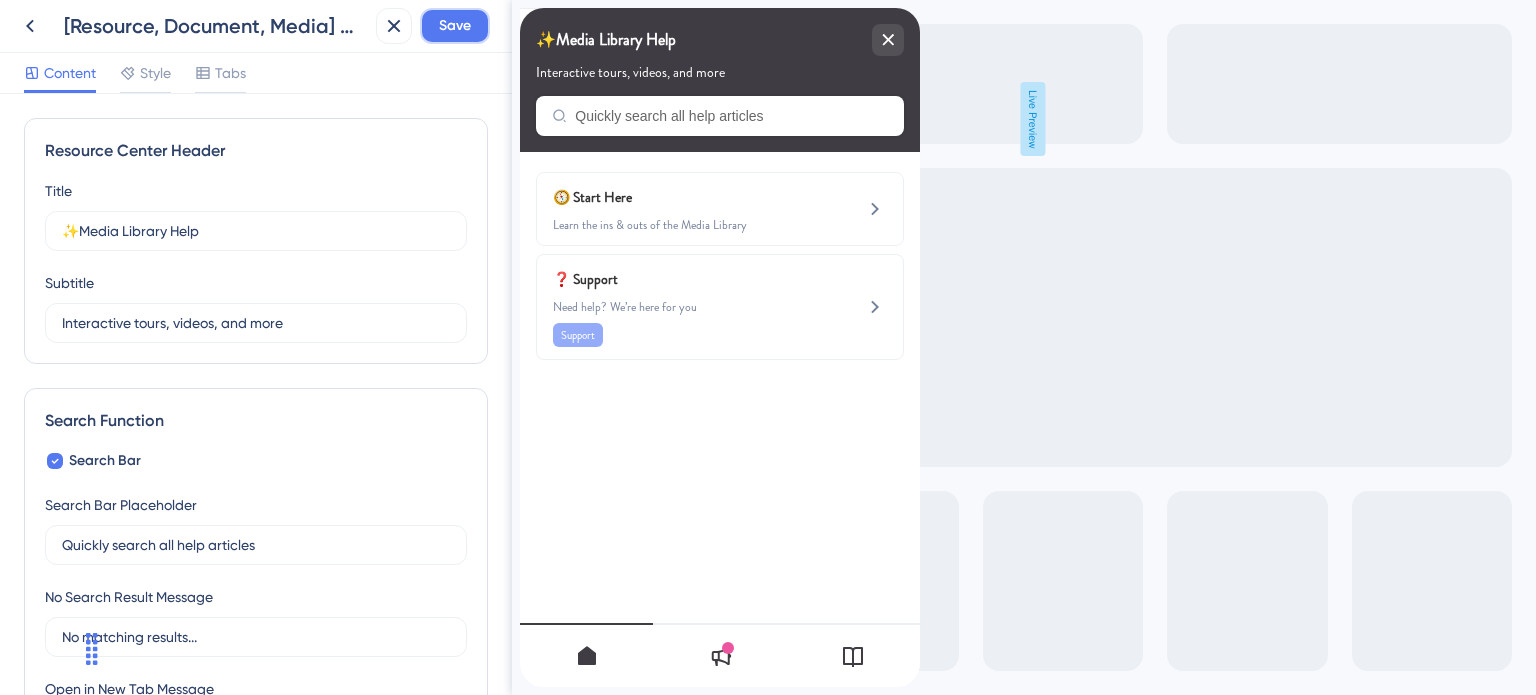 click on "Save" at bounding box center [455, 26] 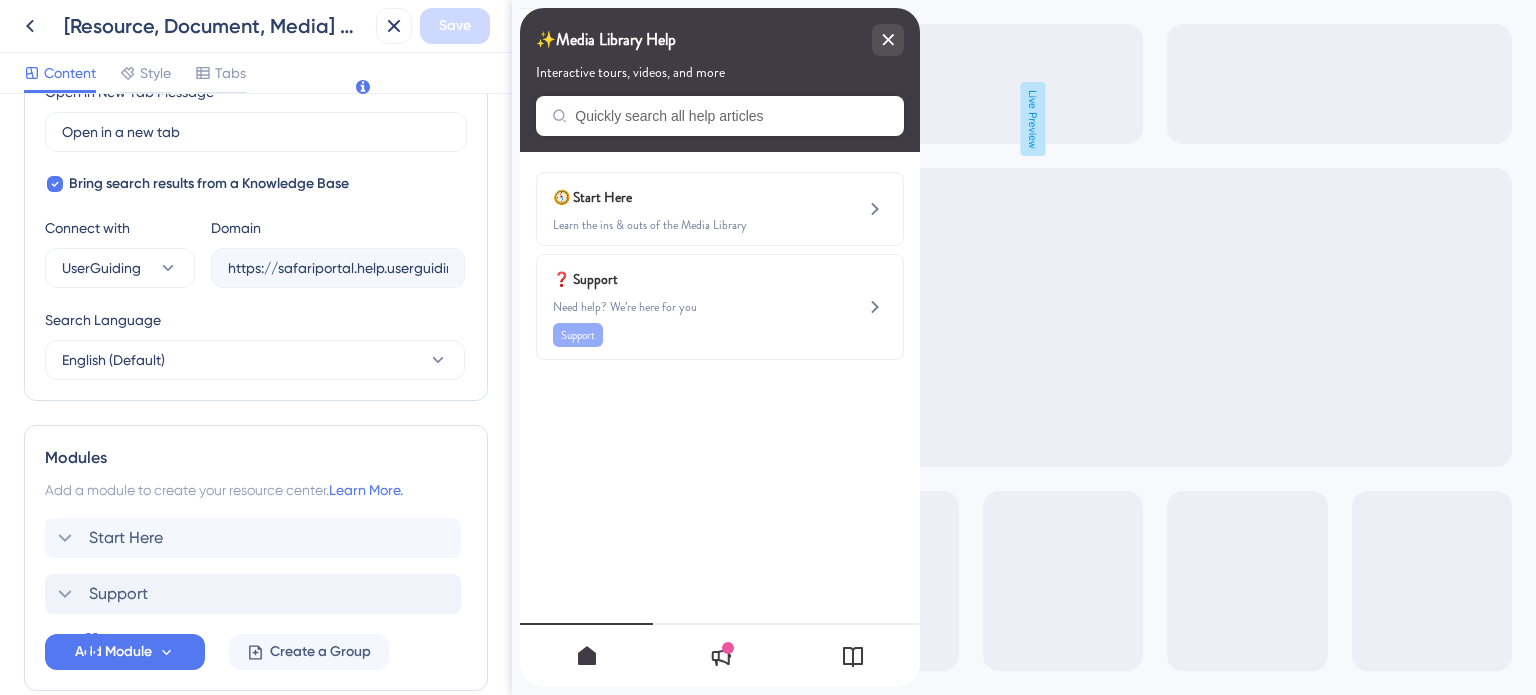 scroll, scrollTop: 695, scrollLeft: 0, axis: vertical 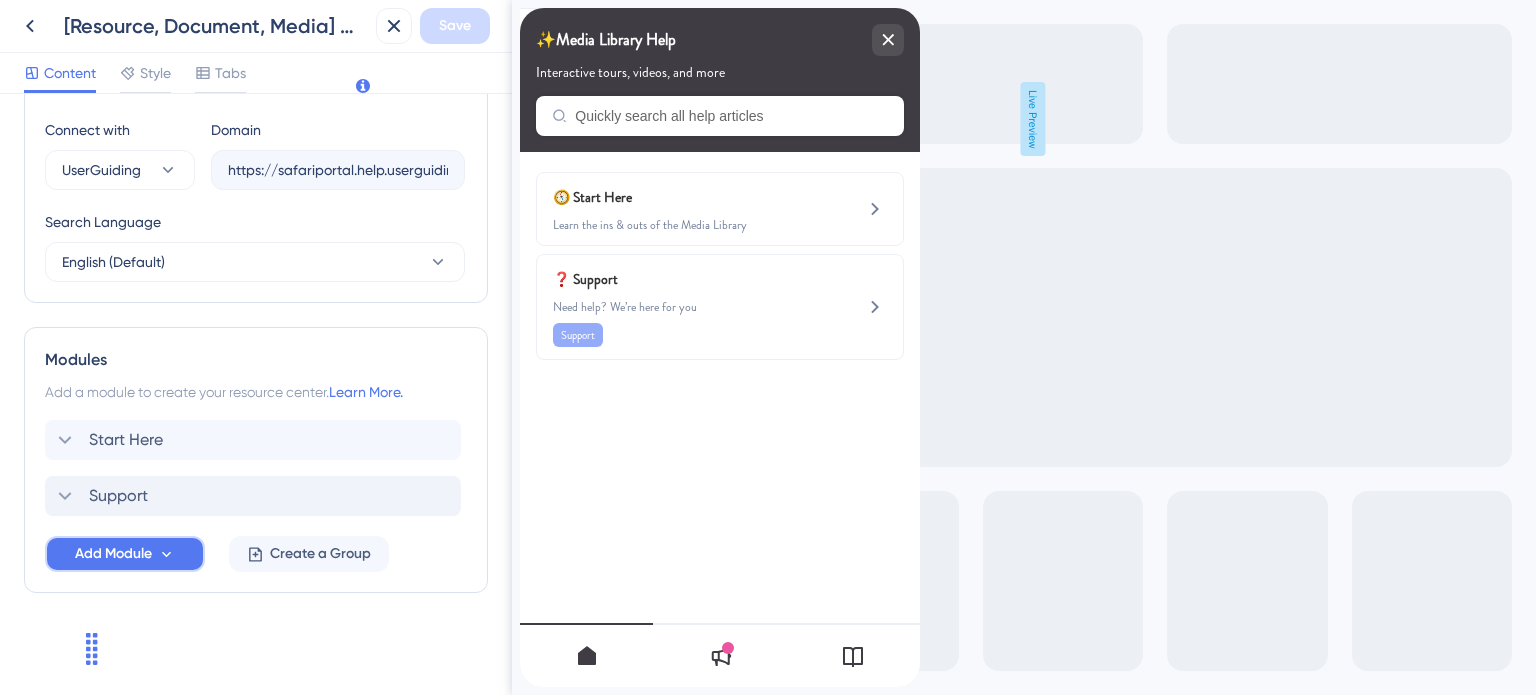 click 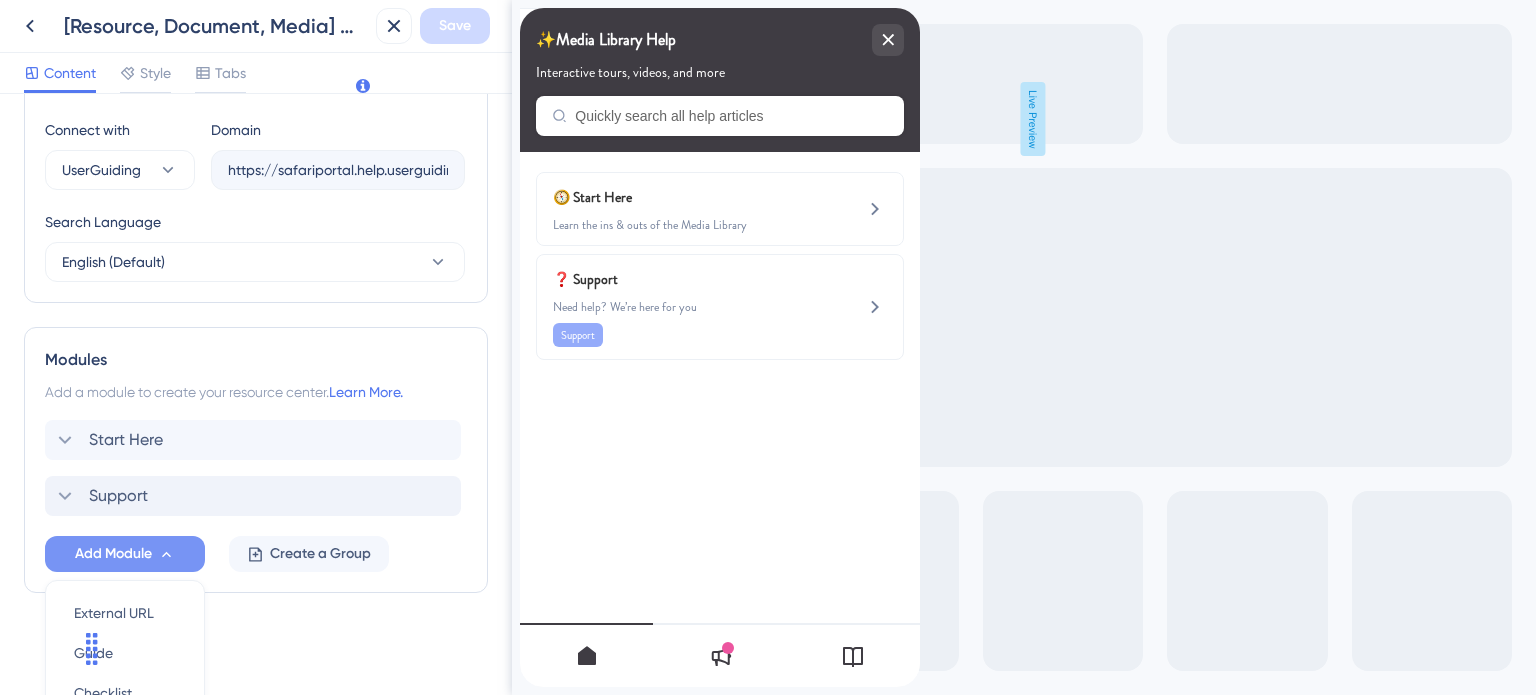 scroll, scrollTop: 884, scrollLeft: 0, axis: vertical 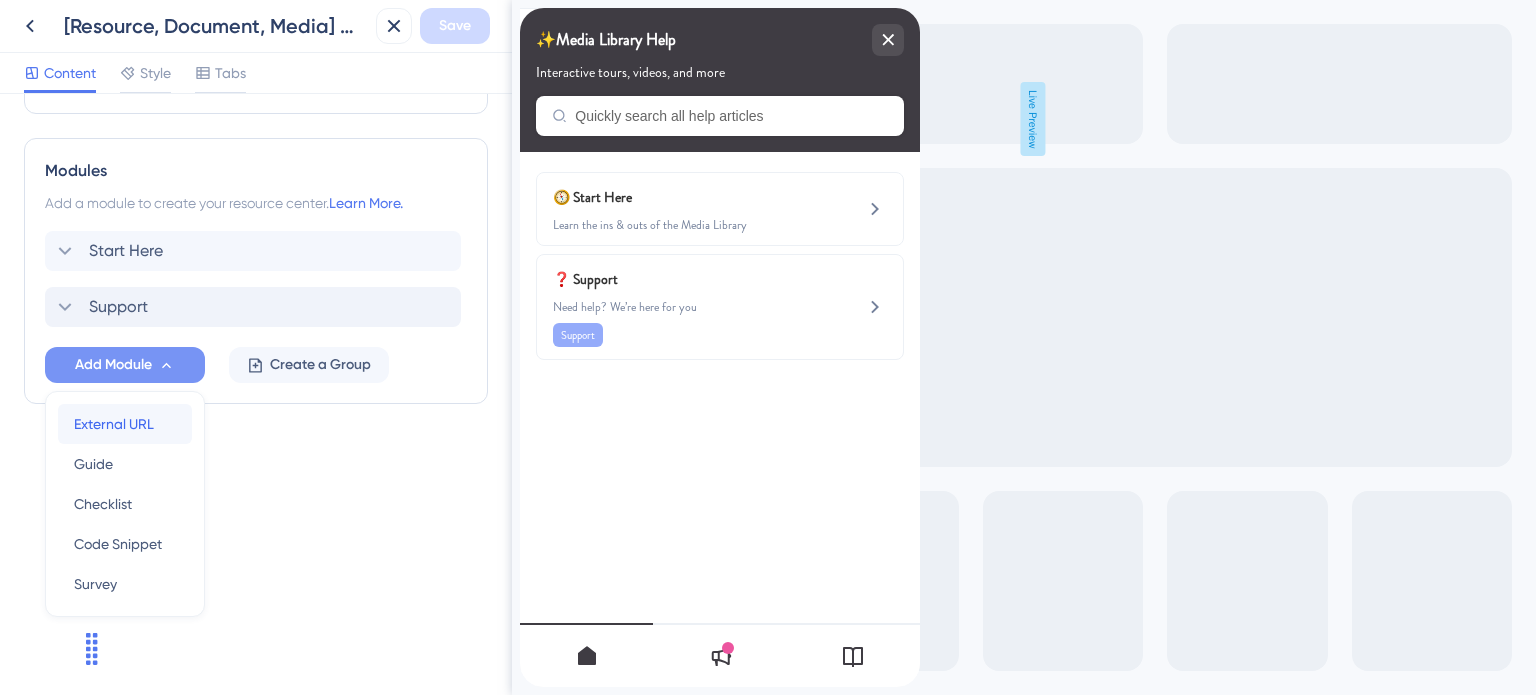 click on "External URL External URL" at bounding box center [125, 424] 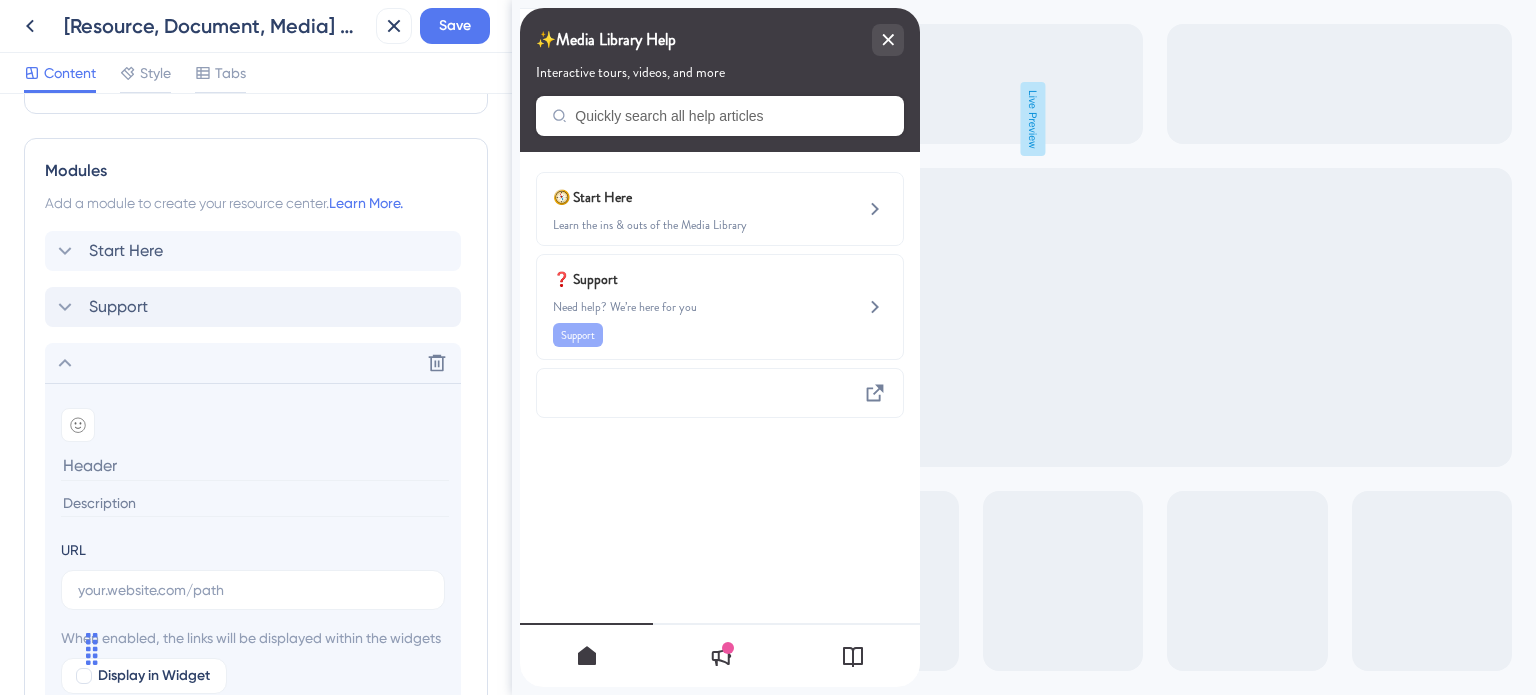 click at bounding box center [255, 465] 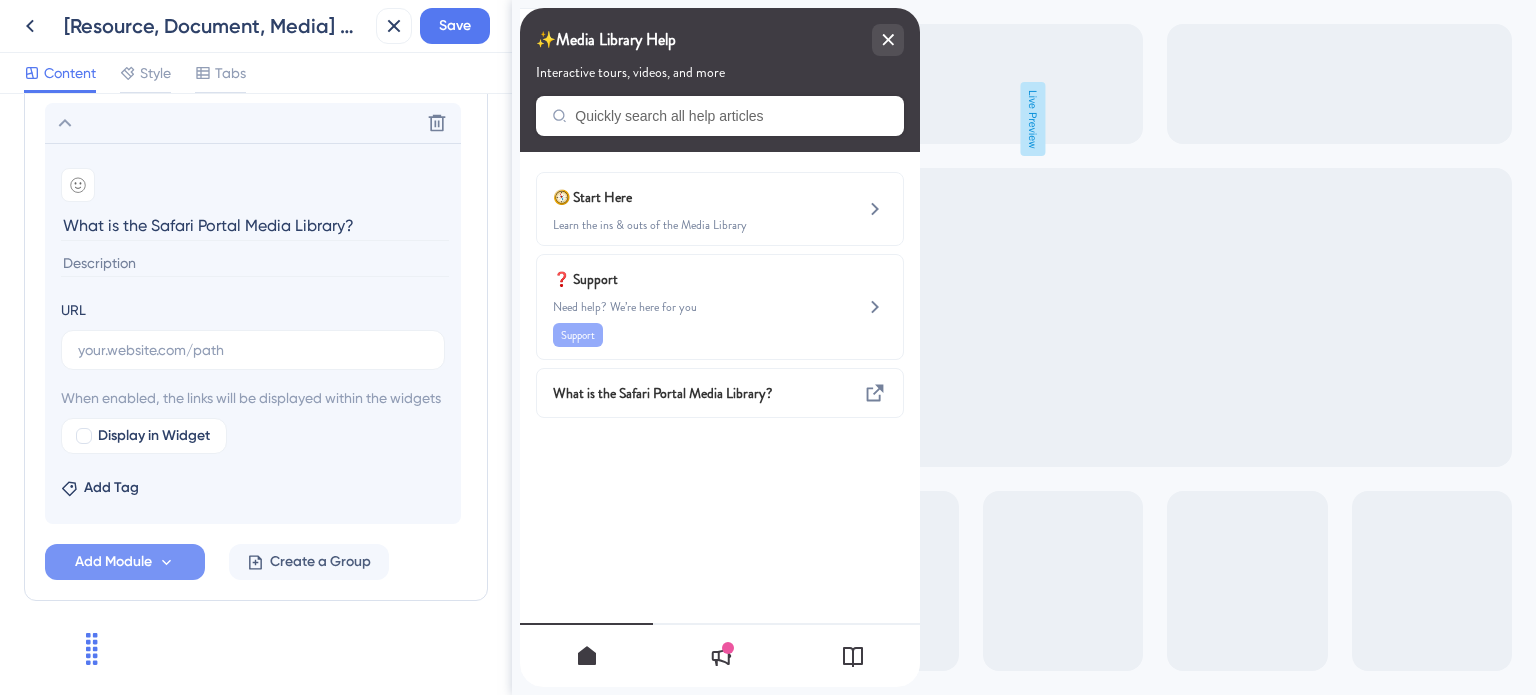scroll, scrollTop: 1156, scrollLeft: 0, axis: vertical 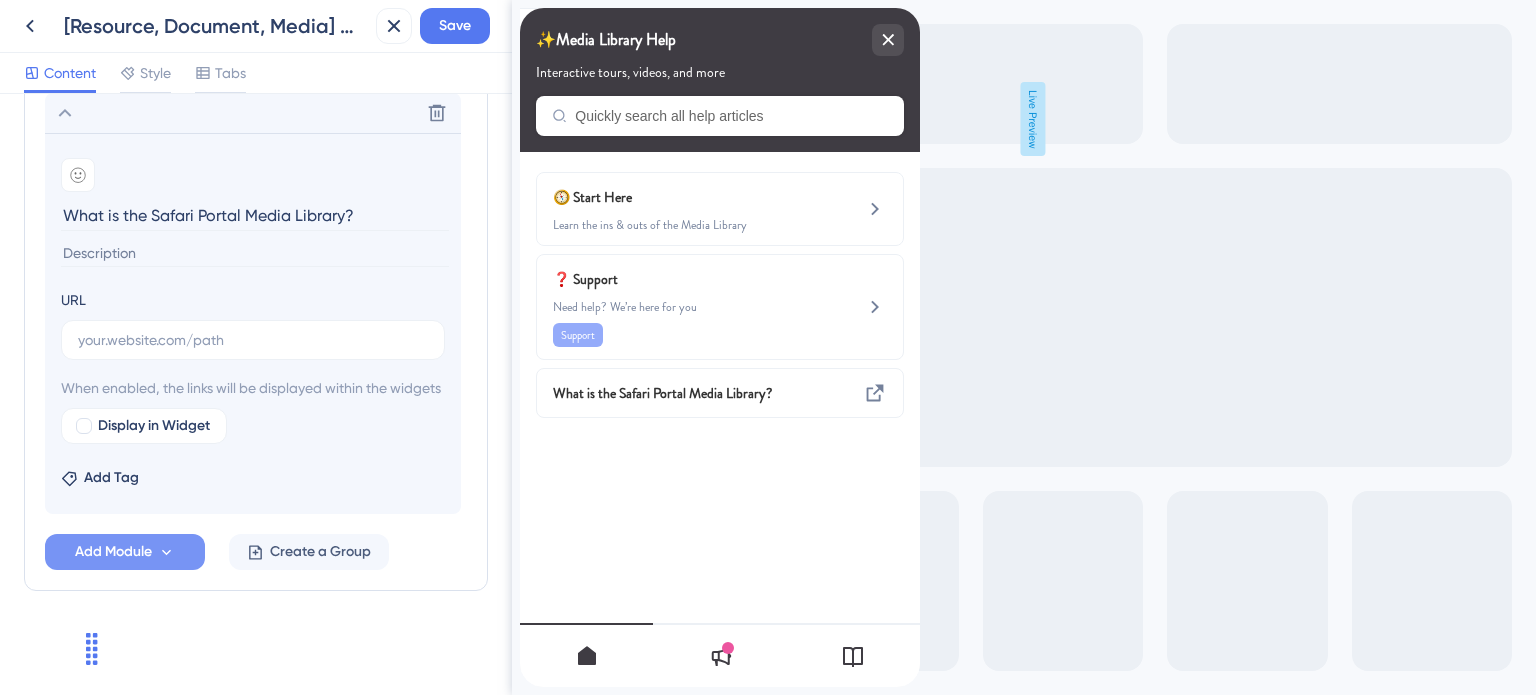 type on "What is the Safari Portal Media Library?" 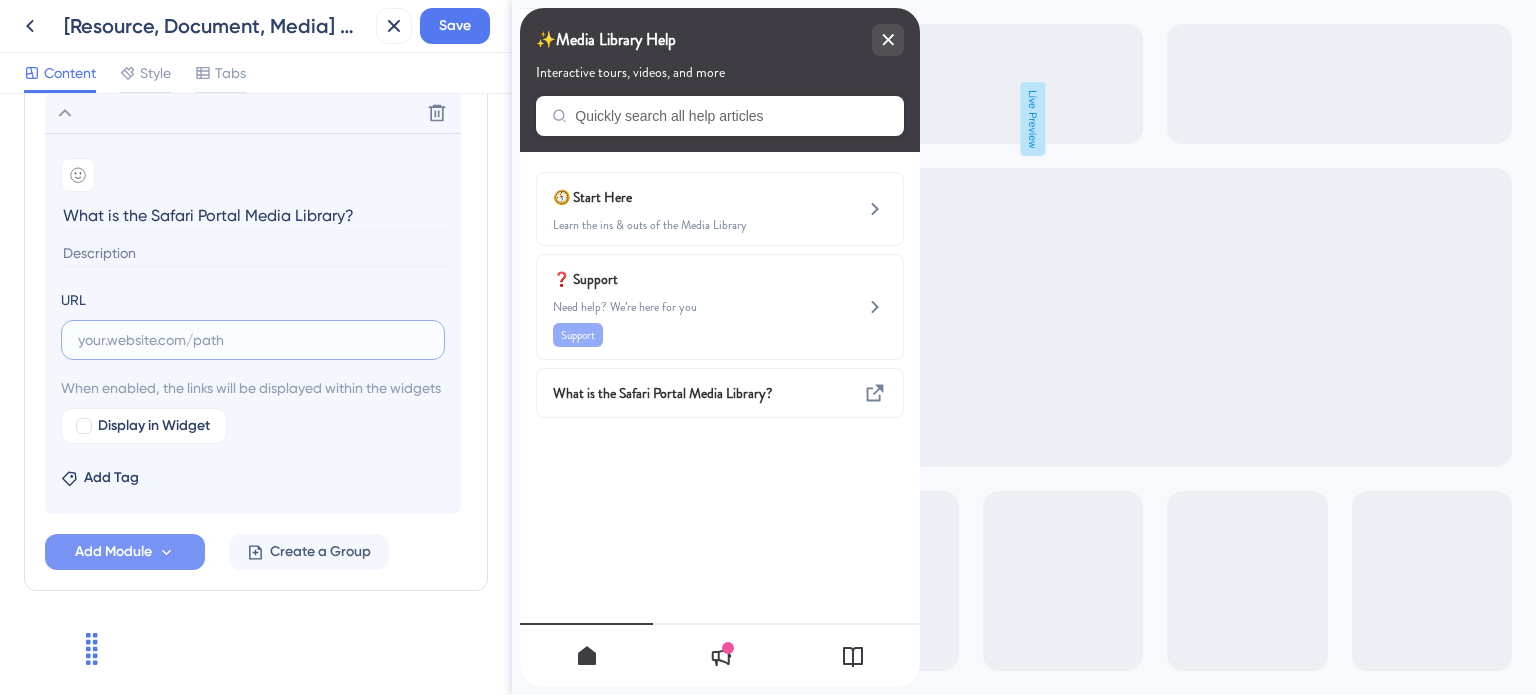 click at bounding box center (253, 340) 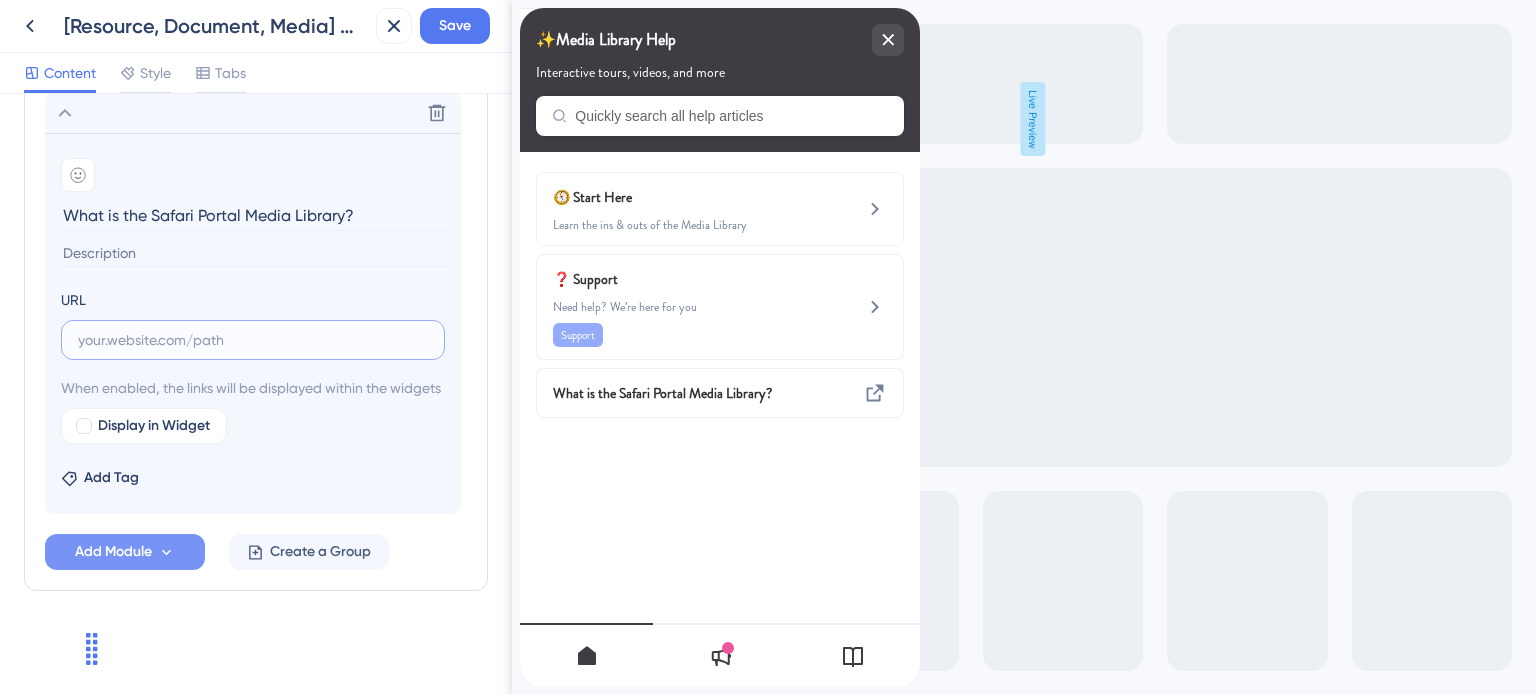 paste on "https://safariportal.help.userguiding.com/en/articles/6107-what-is-the-safari-portal-media-library" 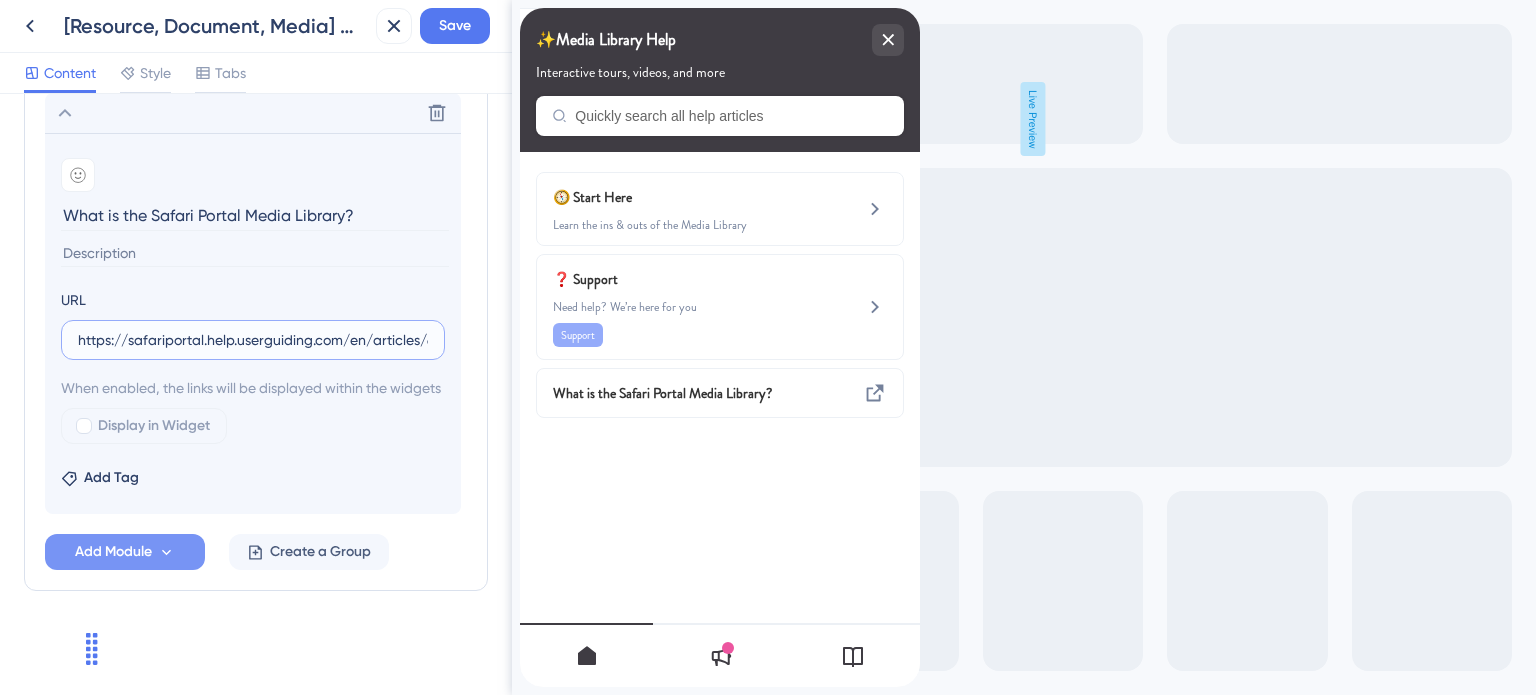 scroll, scrollTop: 0, scrollLeft: 296, axis: horizontal 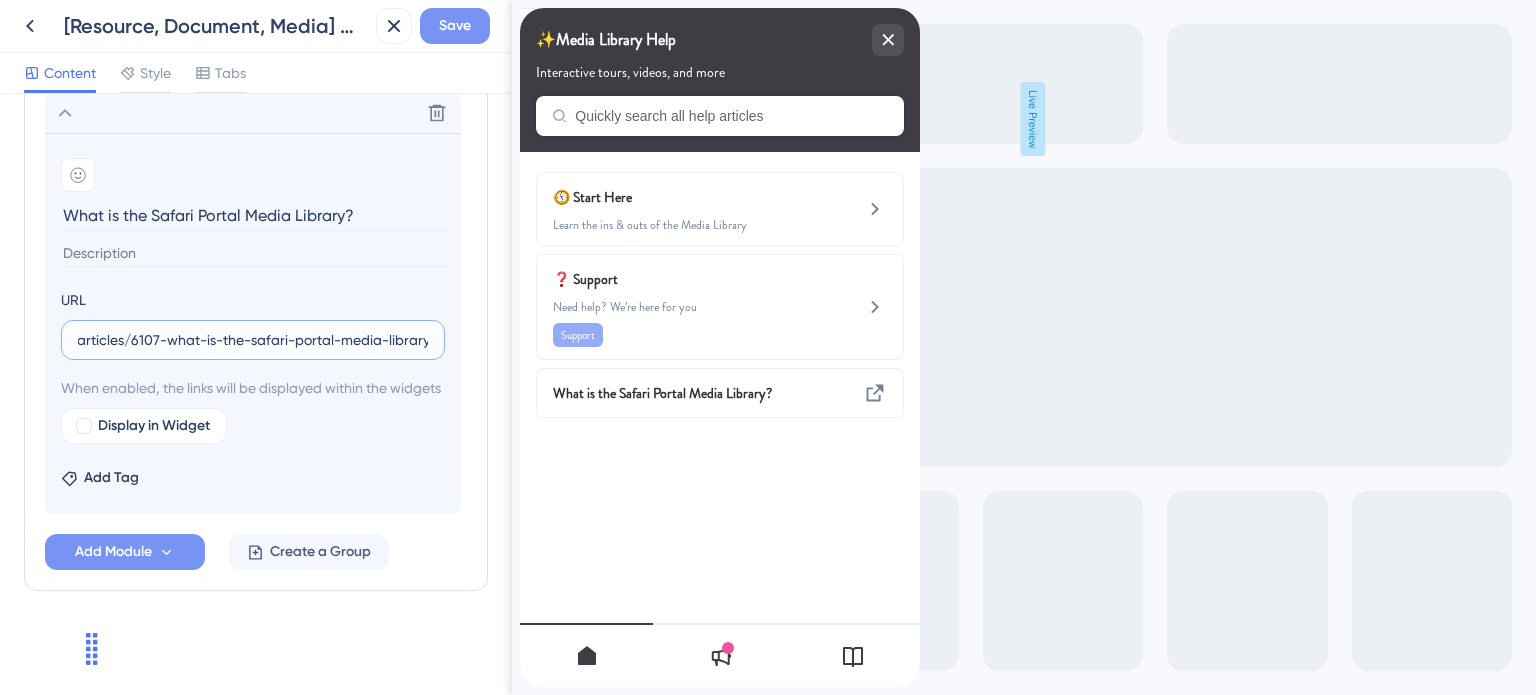 type on "https://safariportal.help.userguiding.com/en/articles/6107-what-is-the-safari-portal-media-library" 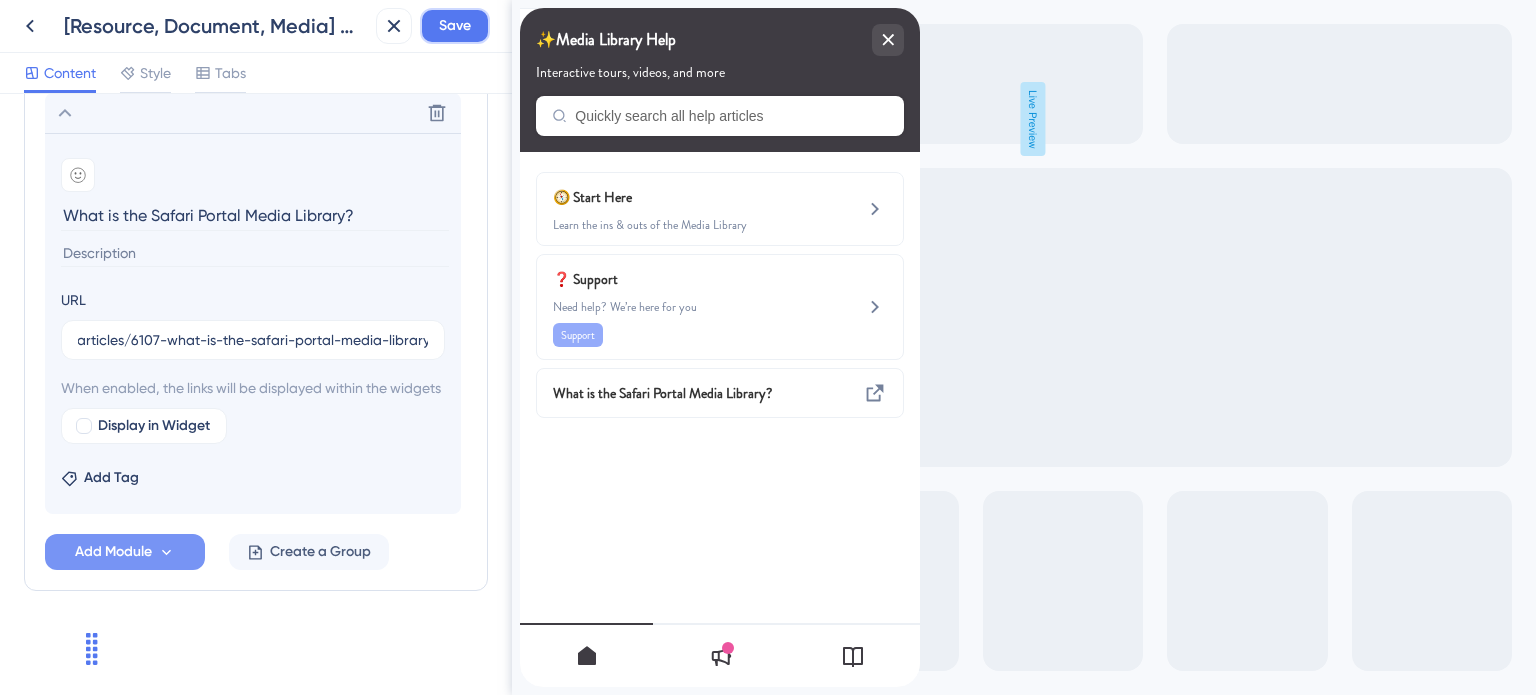 scroll, scrollTop: 0, scrollLeft: 0, axis: both 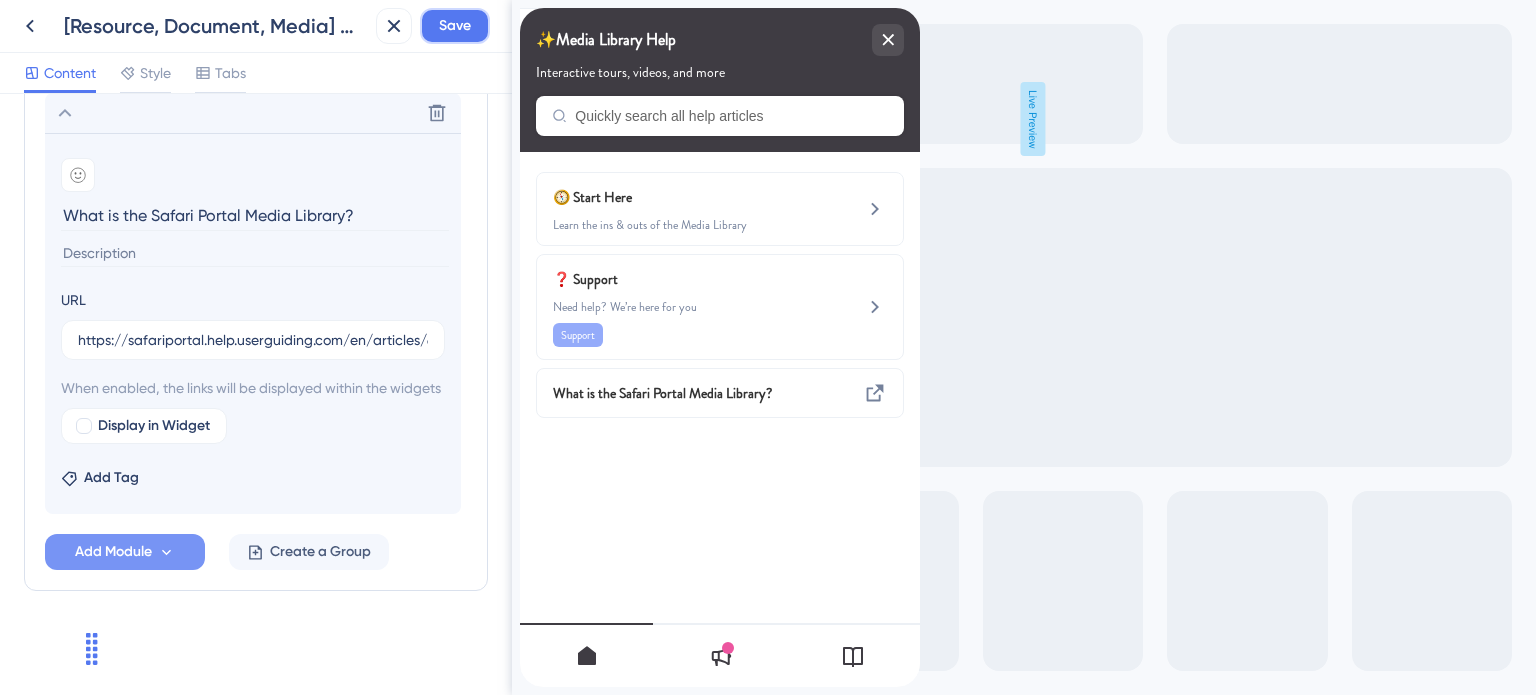 drag, startPoint x: 440, startPoint y: 32, endPoint x: 204, endPoint y: 357, distance: 401.64786 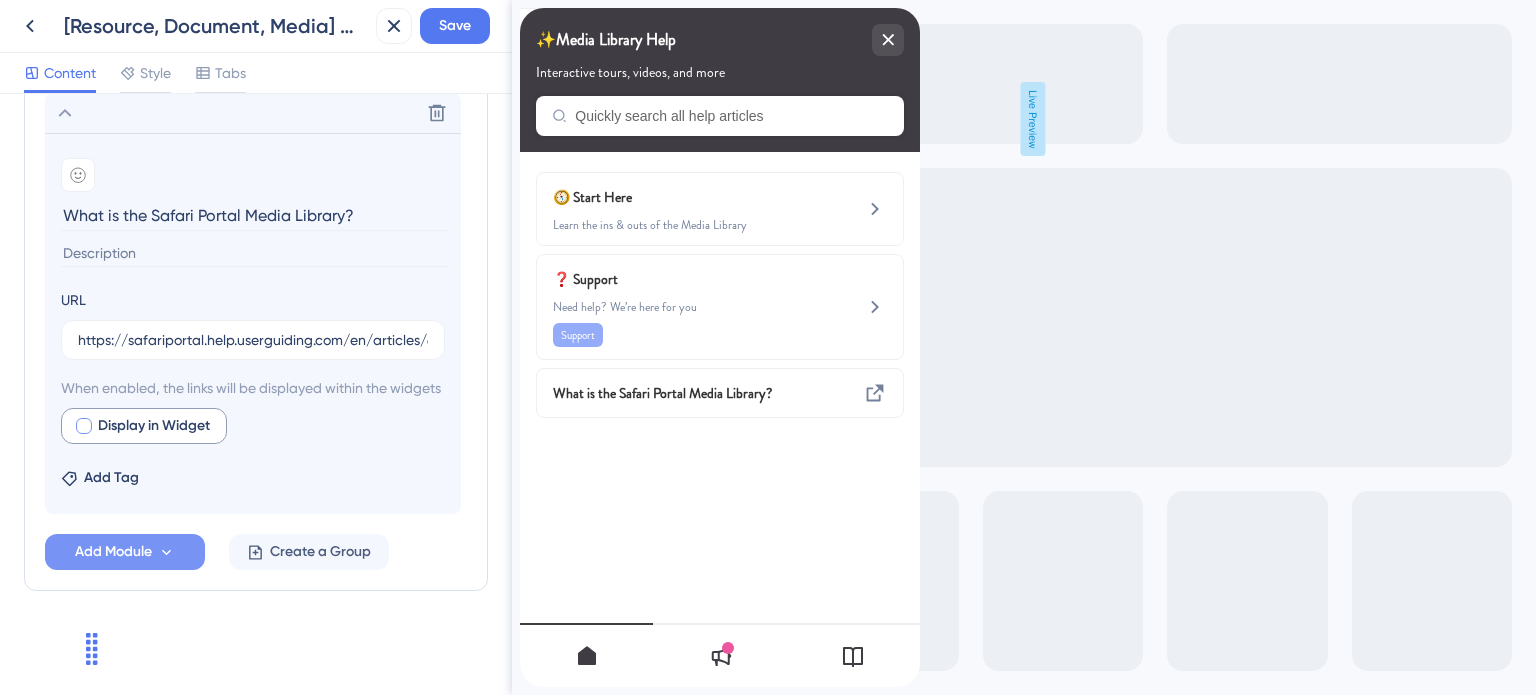 click at bounding box center [84, 426] 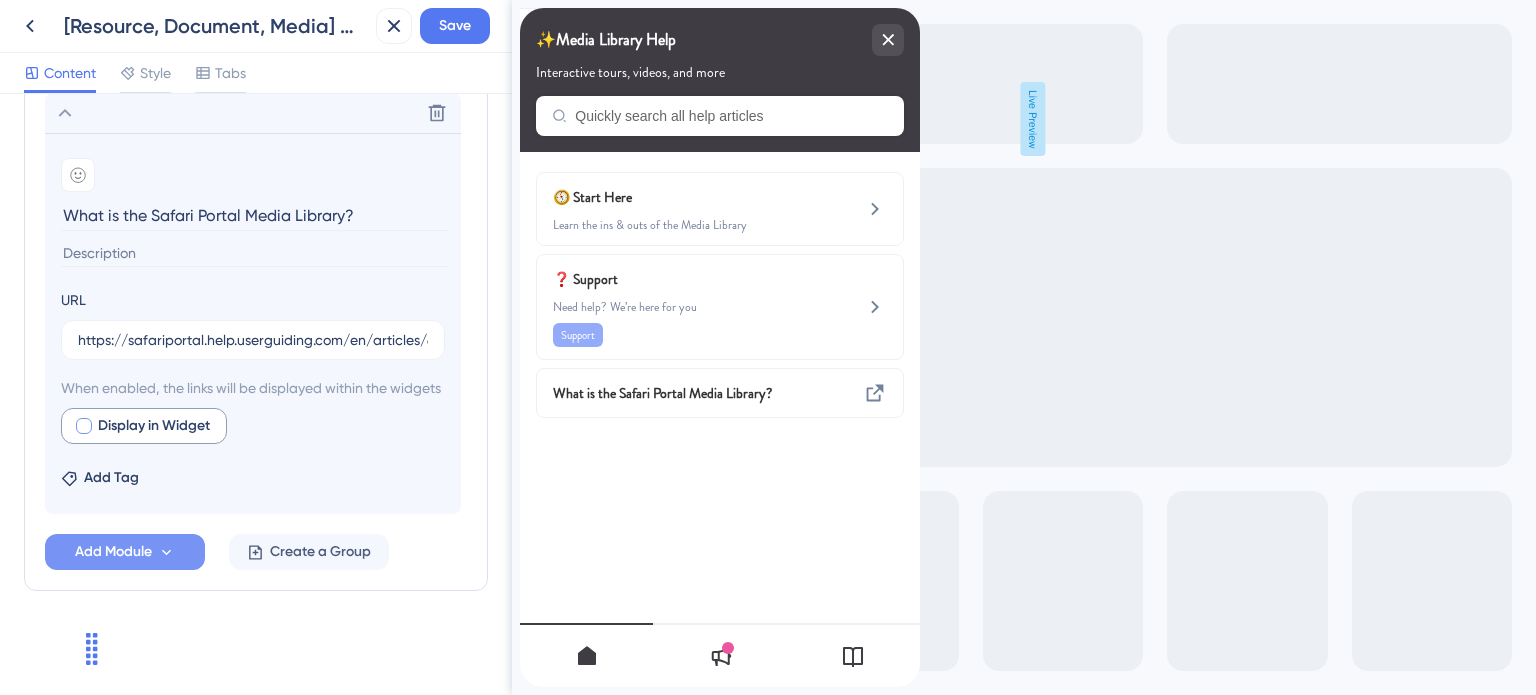 checkbox on "true" 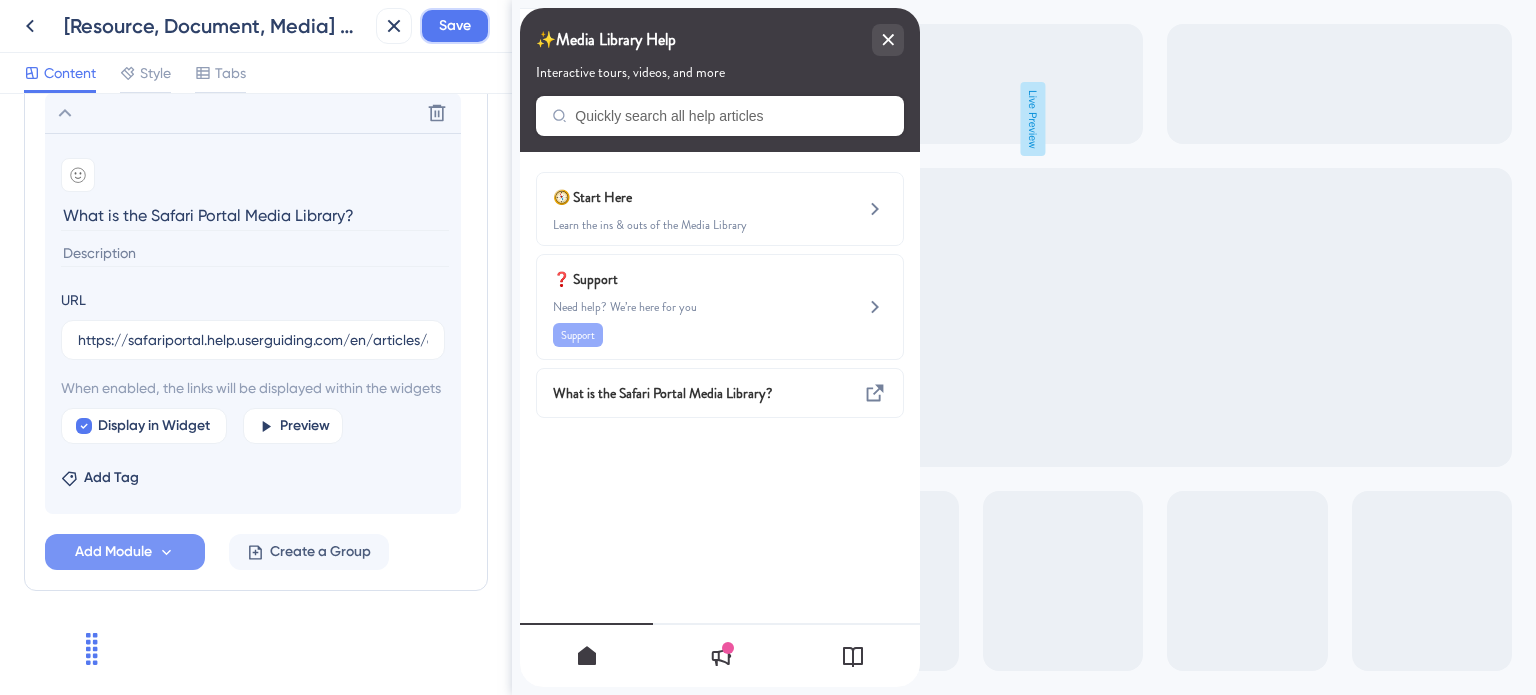 click on "Save" at bounding box center [455, 26] 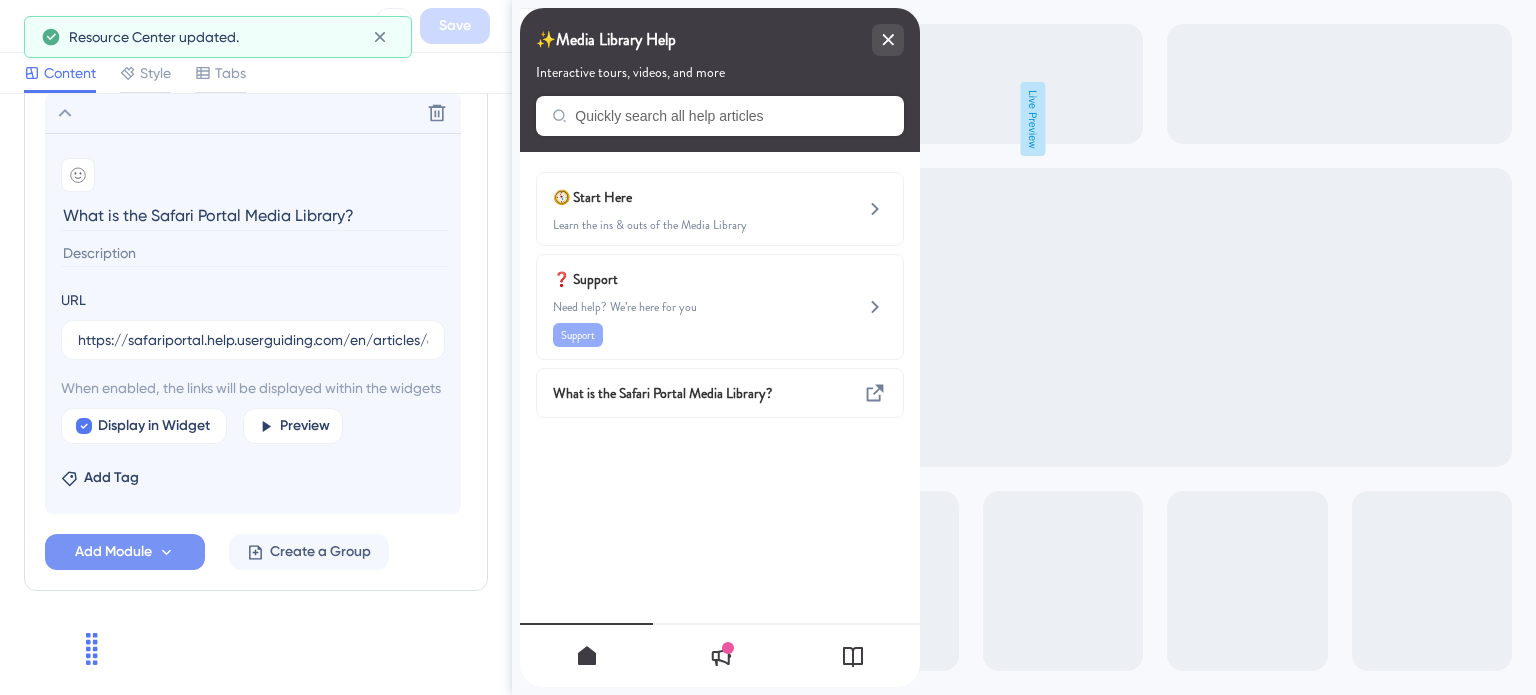 scroll, scrollTop: 956, scrollLeft: 0, axis: vertical 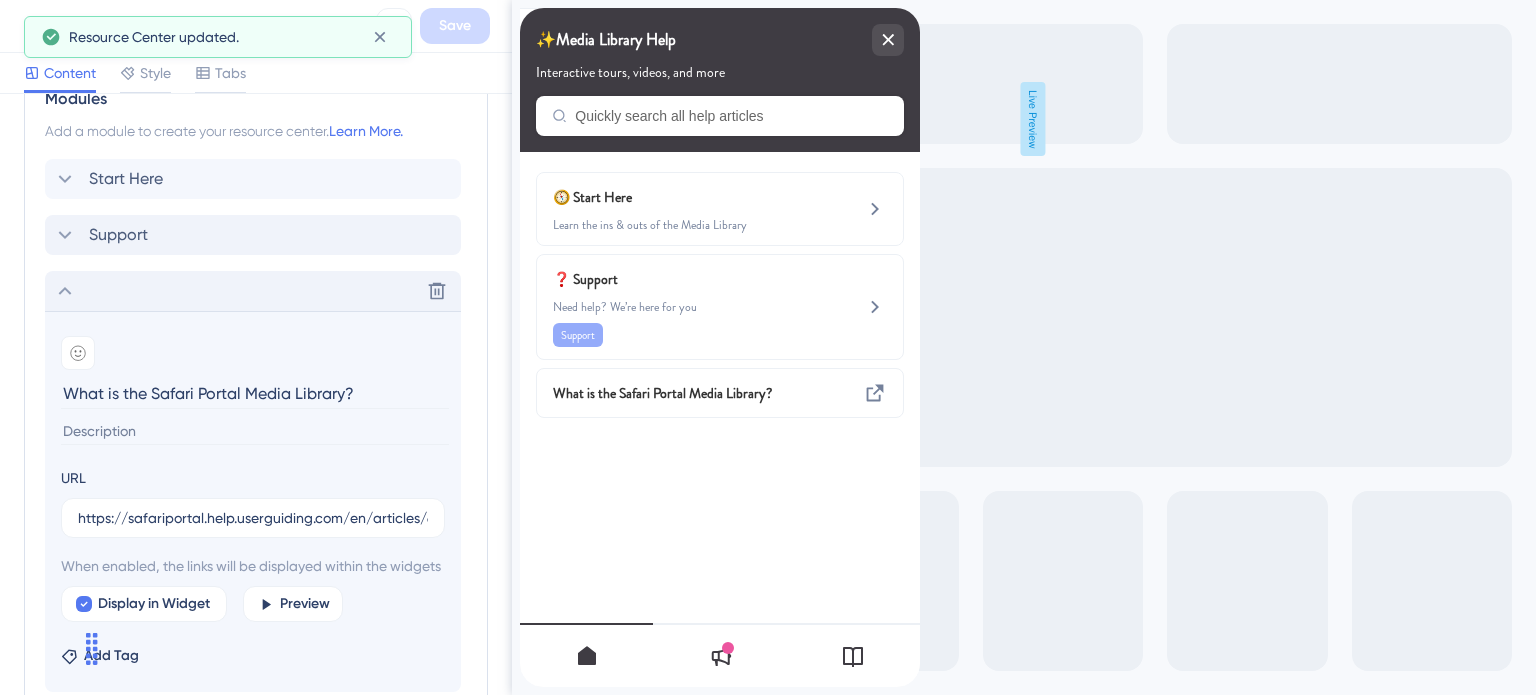 click 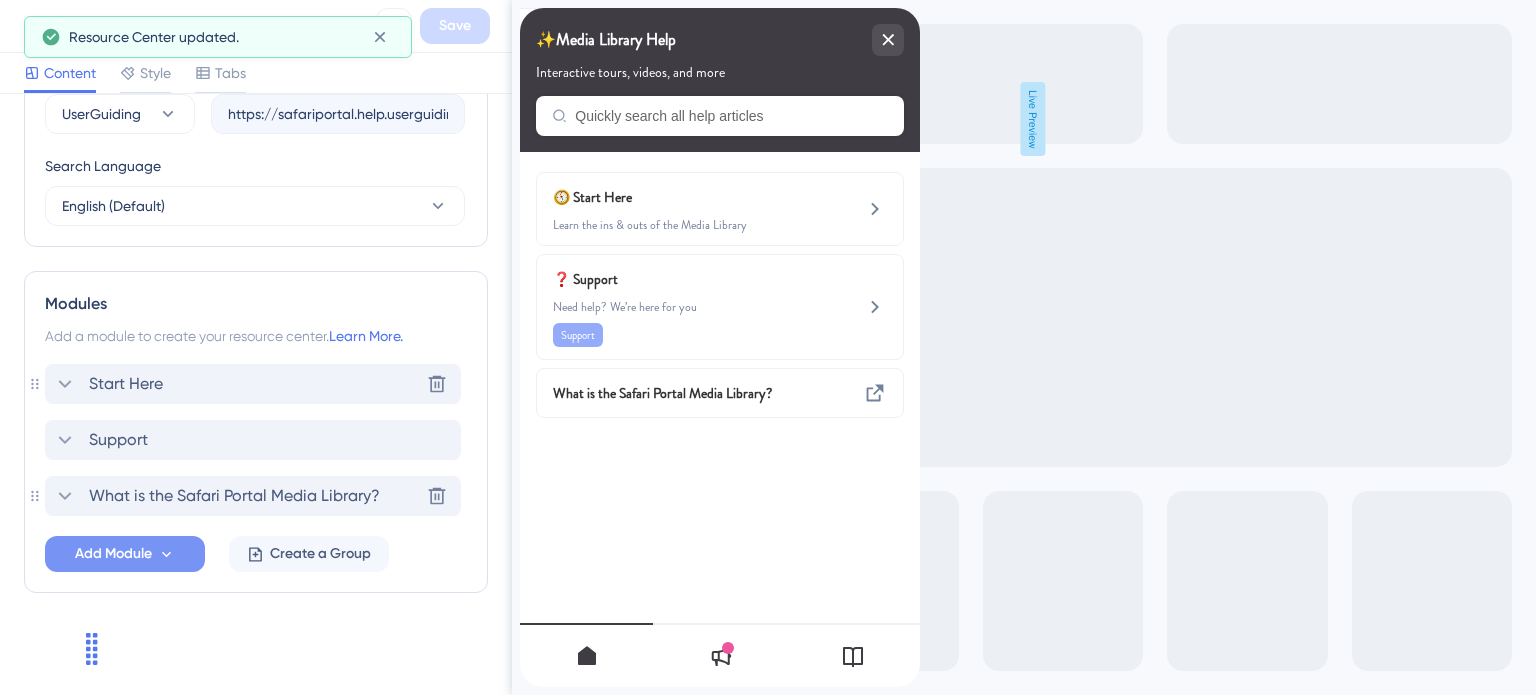 click 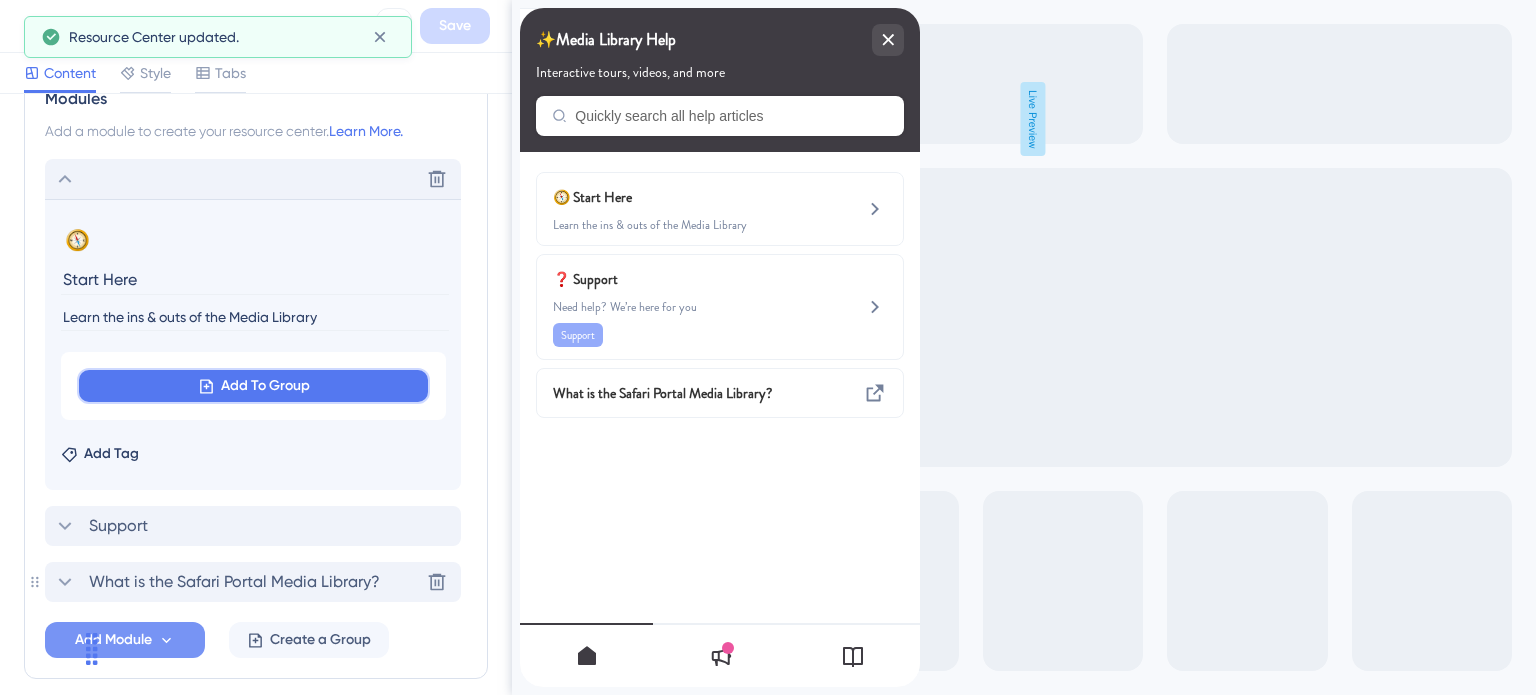 click on "Add To Group" at bounding box center (265, 386) 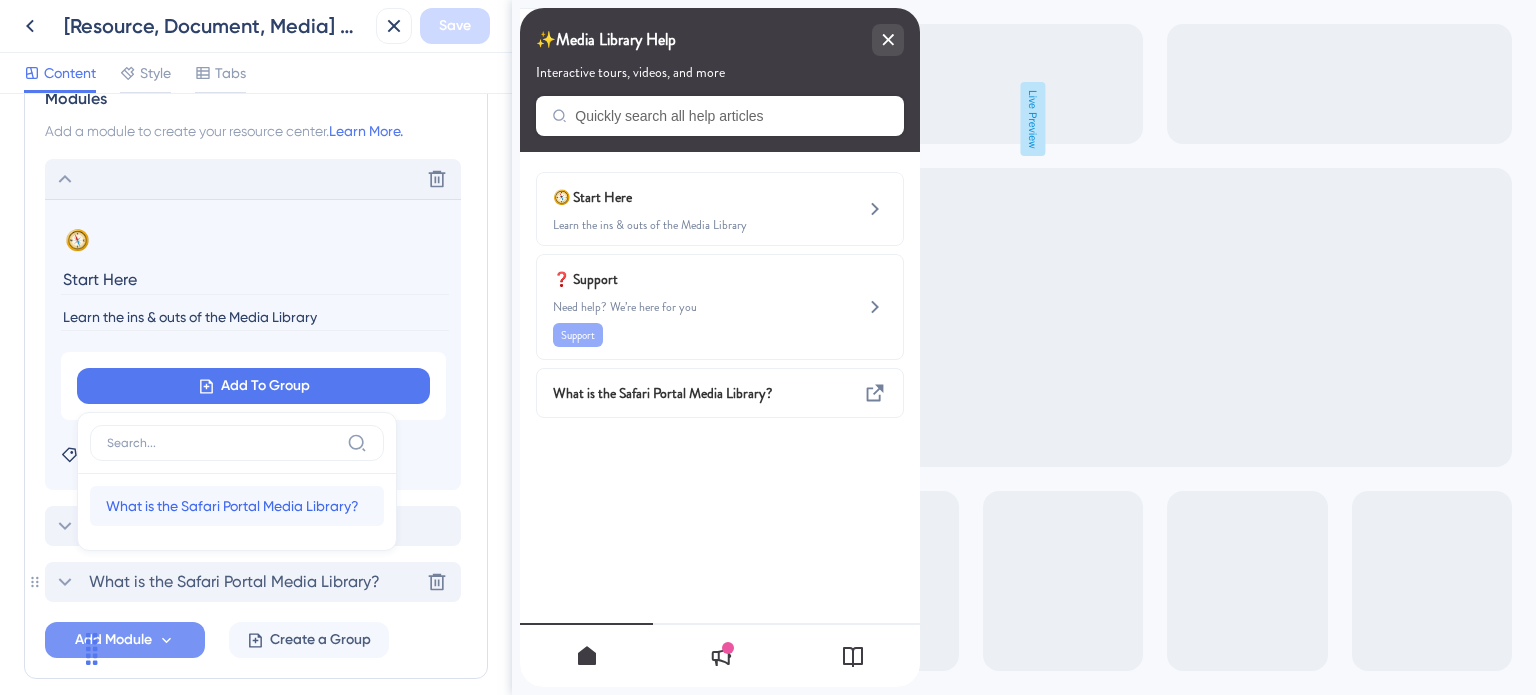 click on "What is the Safari Portal Media Library?" at bounding box center (232, 506) 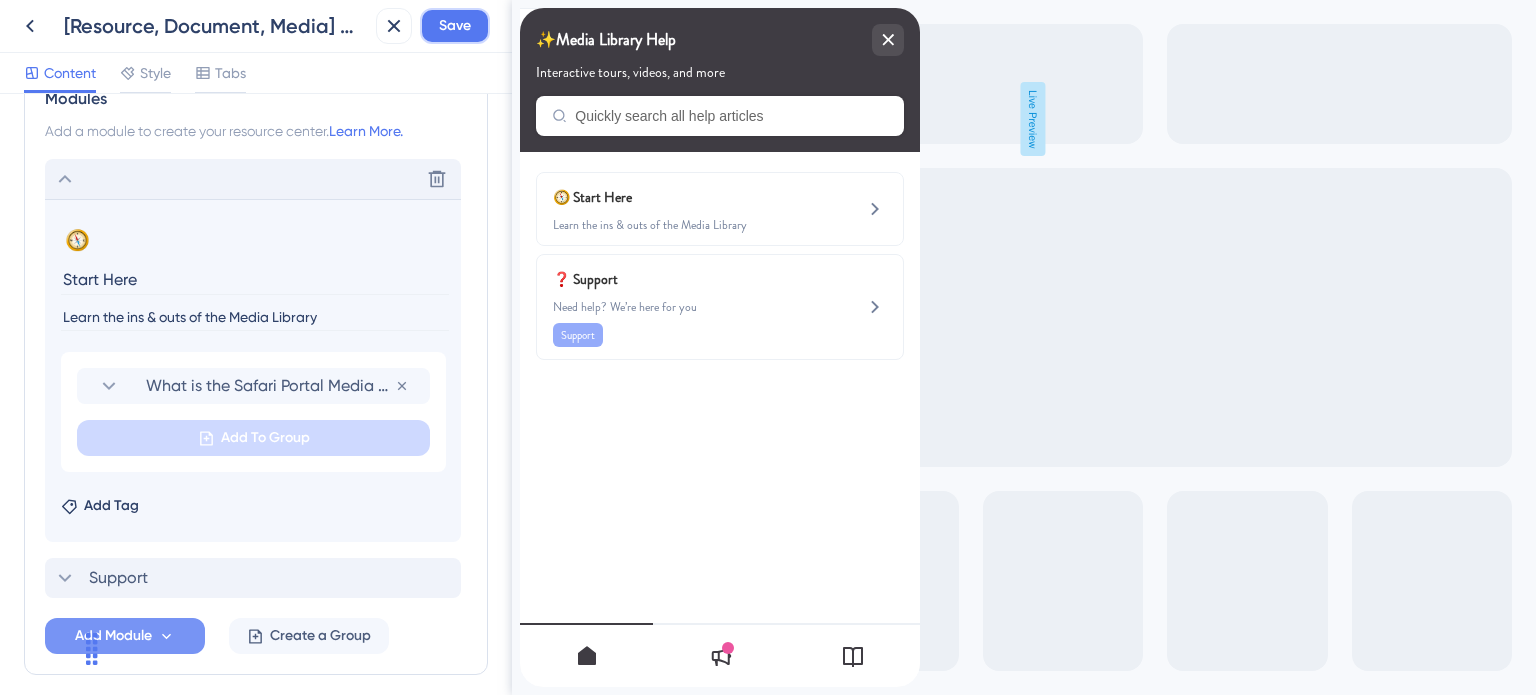 click on "Save" at bounding box center (455, 26) 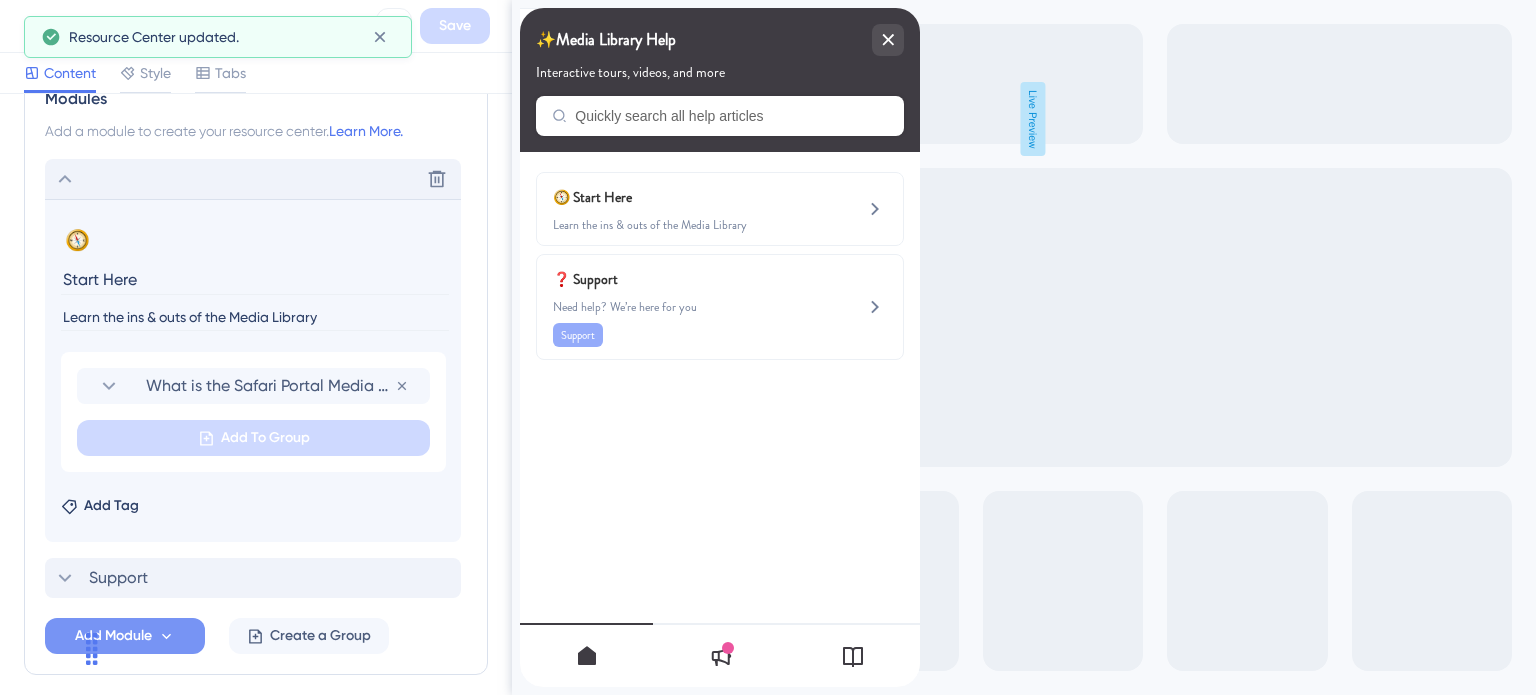 click 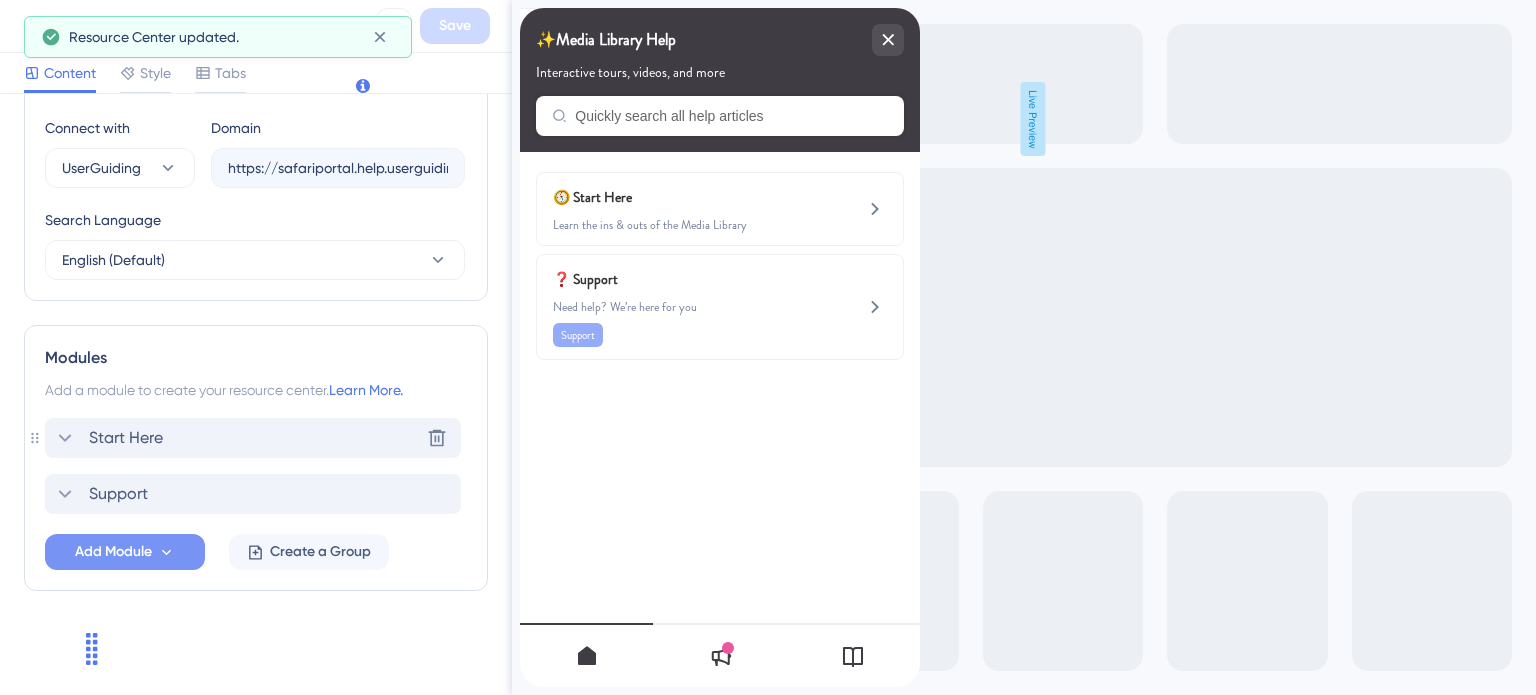 scroll, scrollTop: 695, scrollLeft: 0, axis: vertical 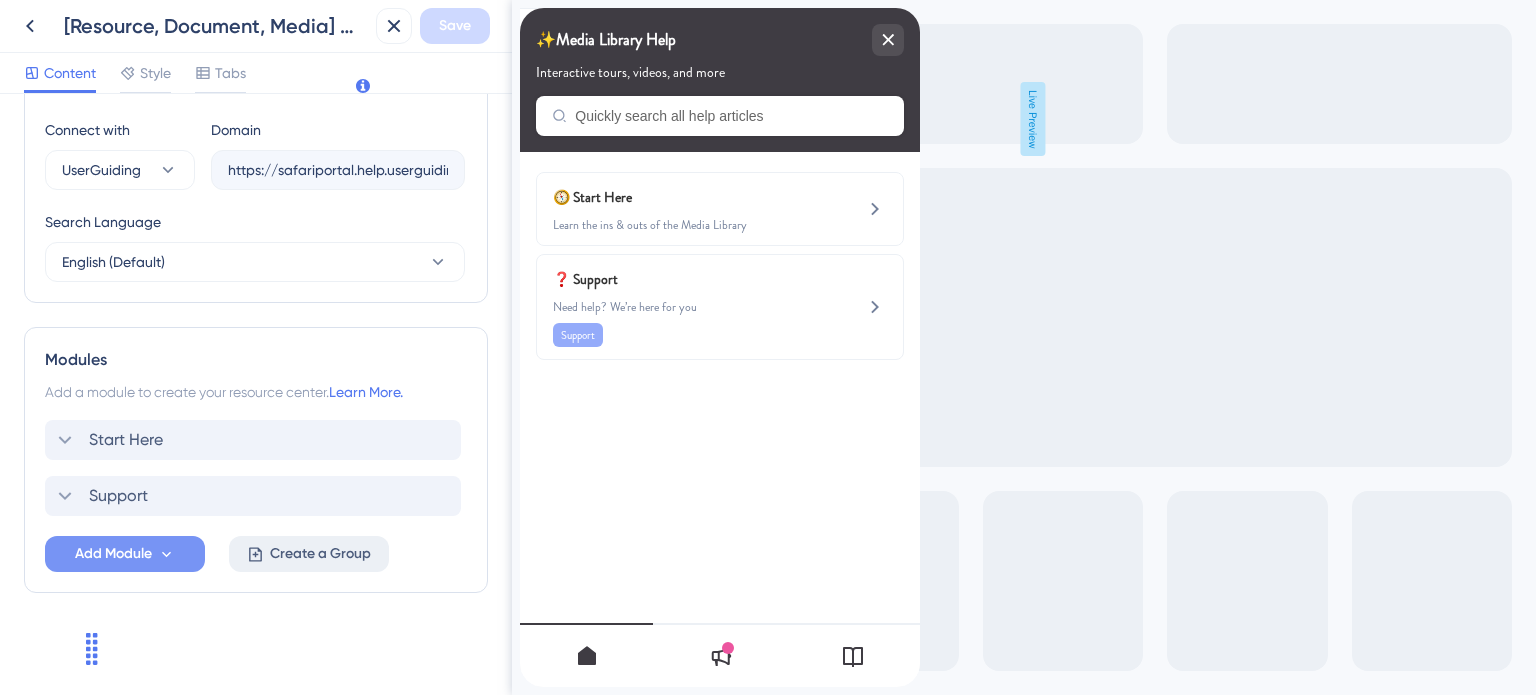 click on "Create a Group" at bounding box center [309, 554] 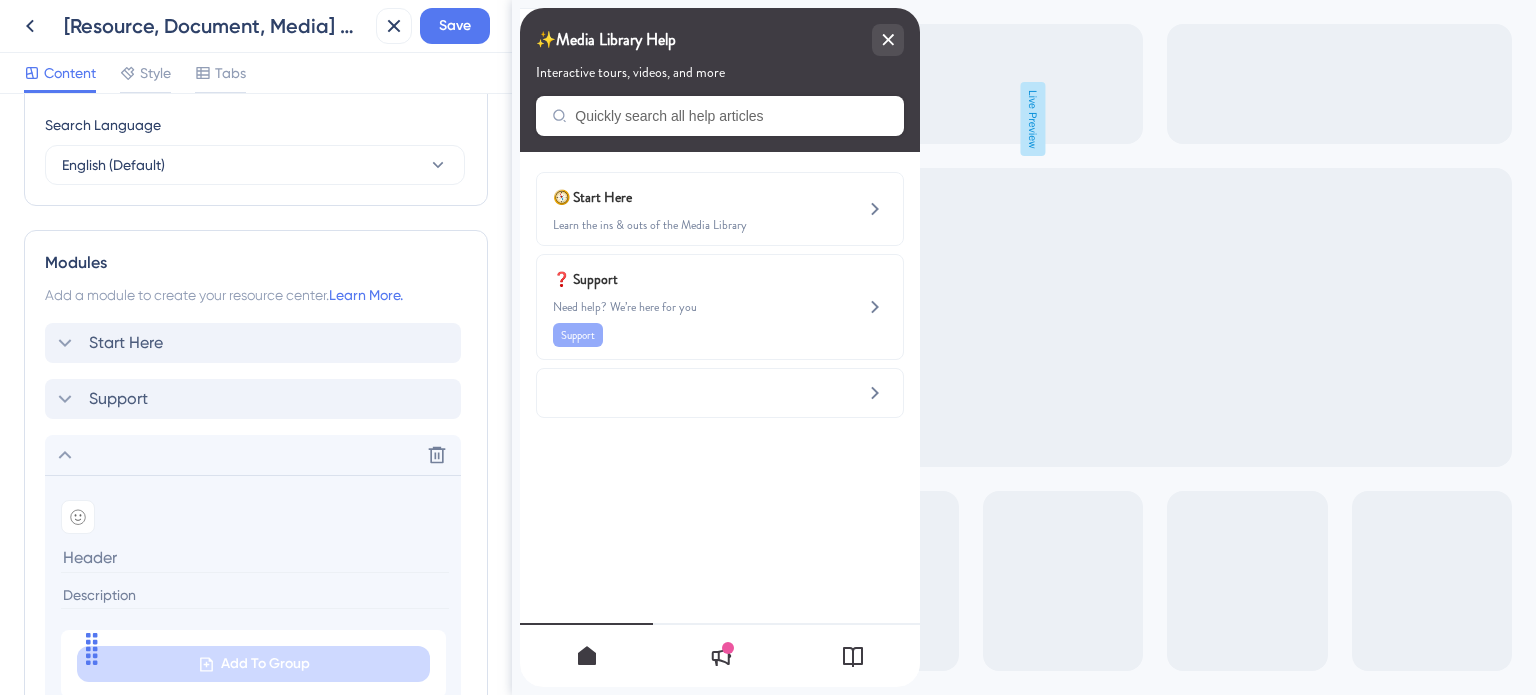 scroll, scrollTop: 895, scrollLeft: 0, axis: vertical 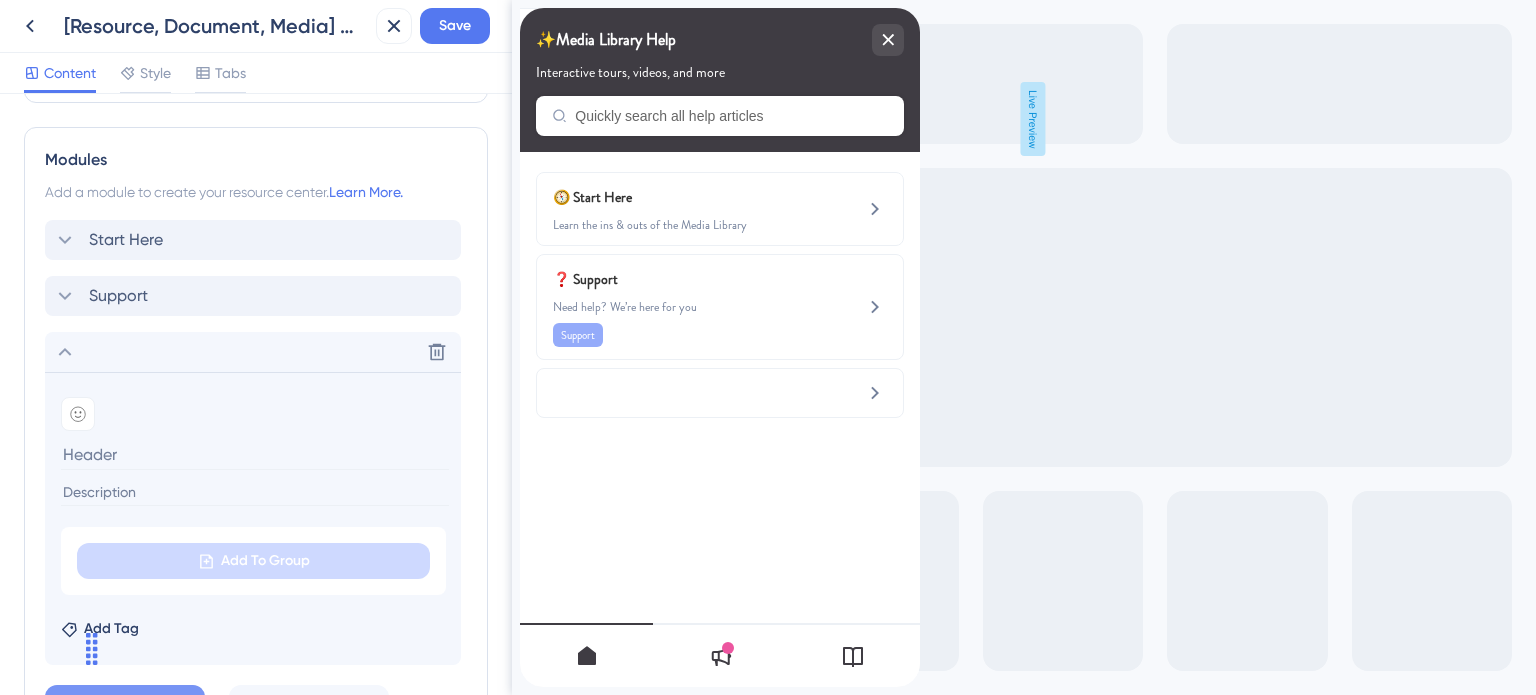 click at bounding box center (255, 454) 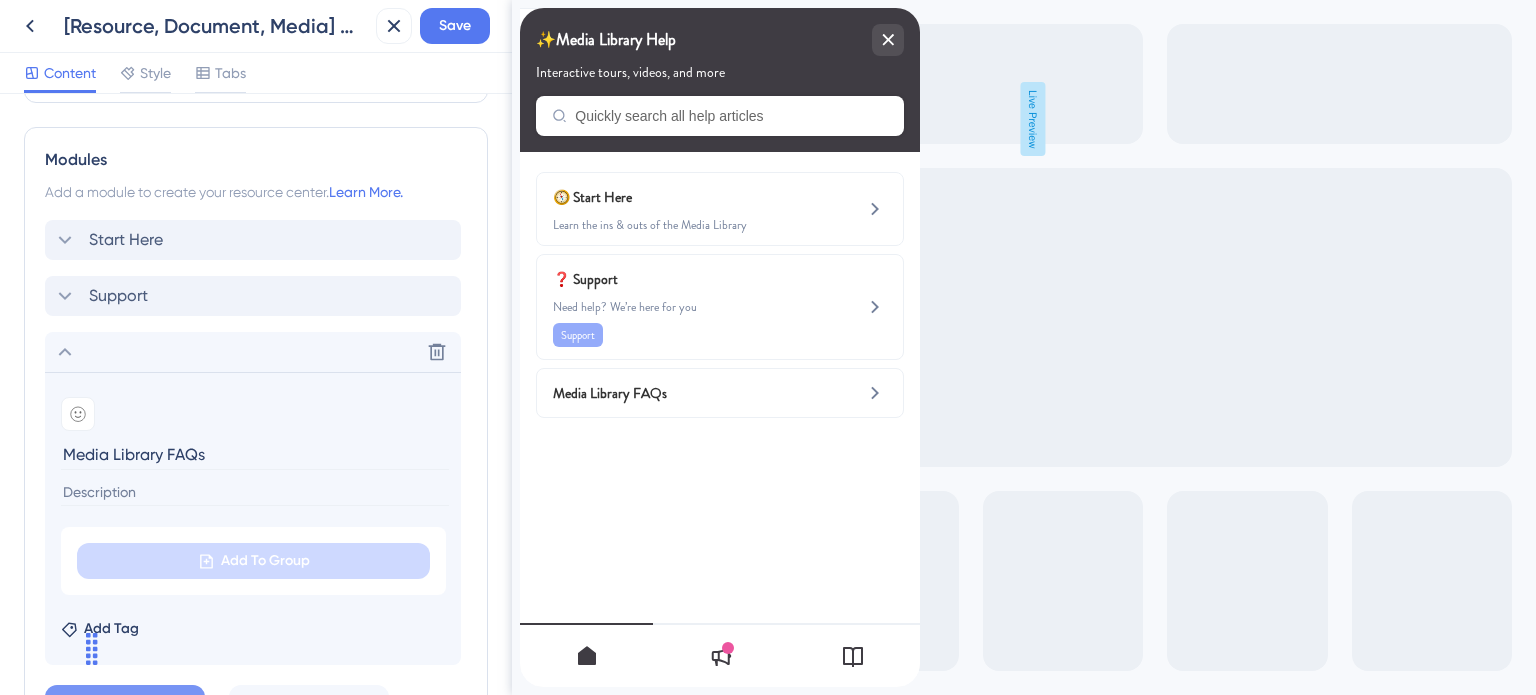 type on "Media Library FAQs" 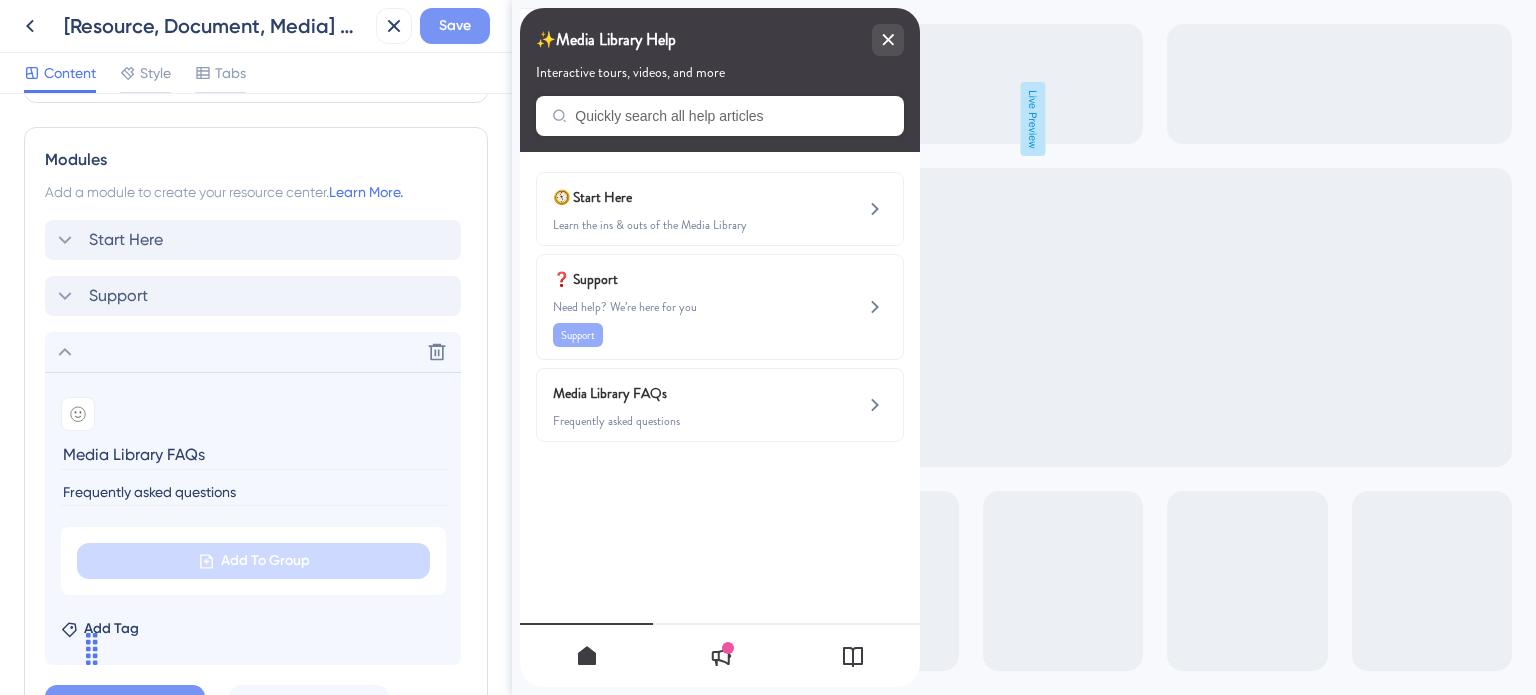 type on "Frequently asked questions" 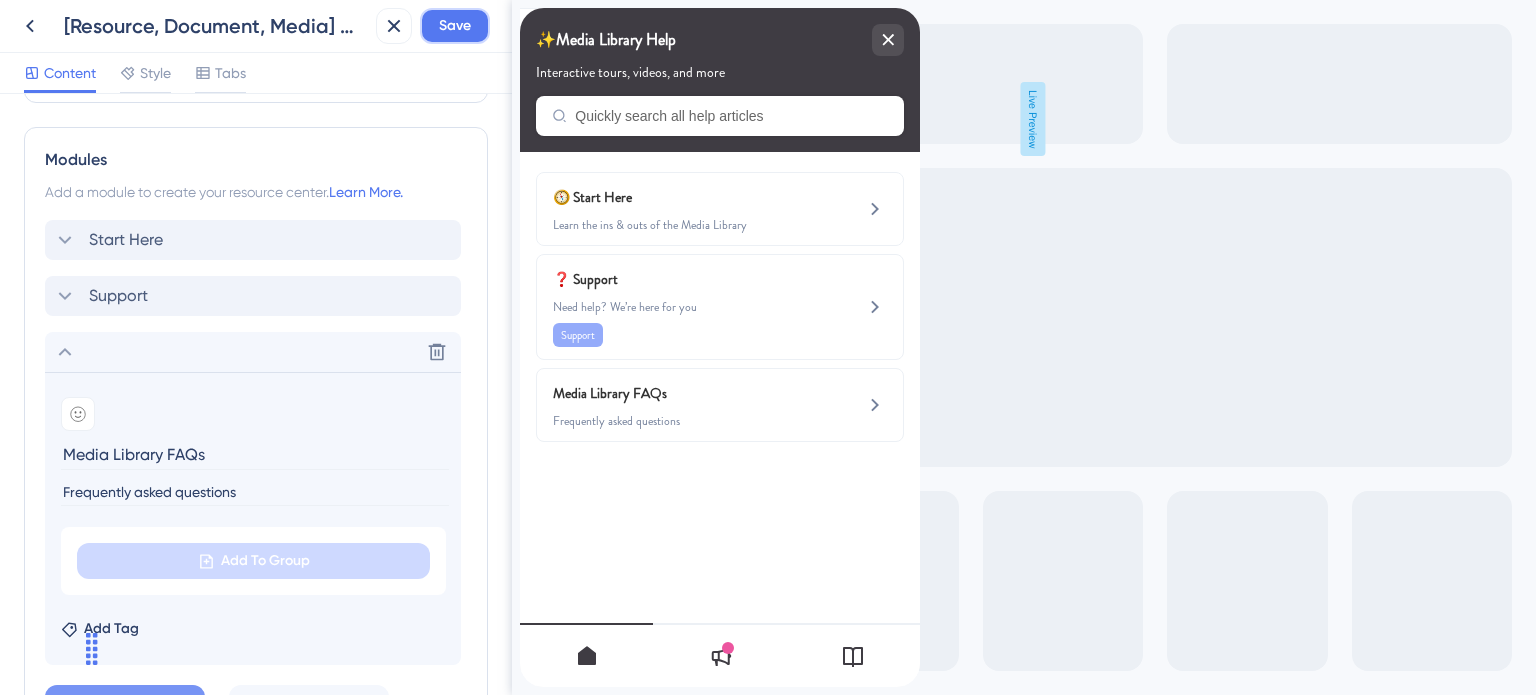 click on "Save" at bounding box center [455, 26] 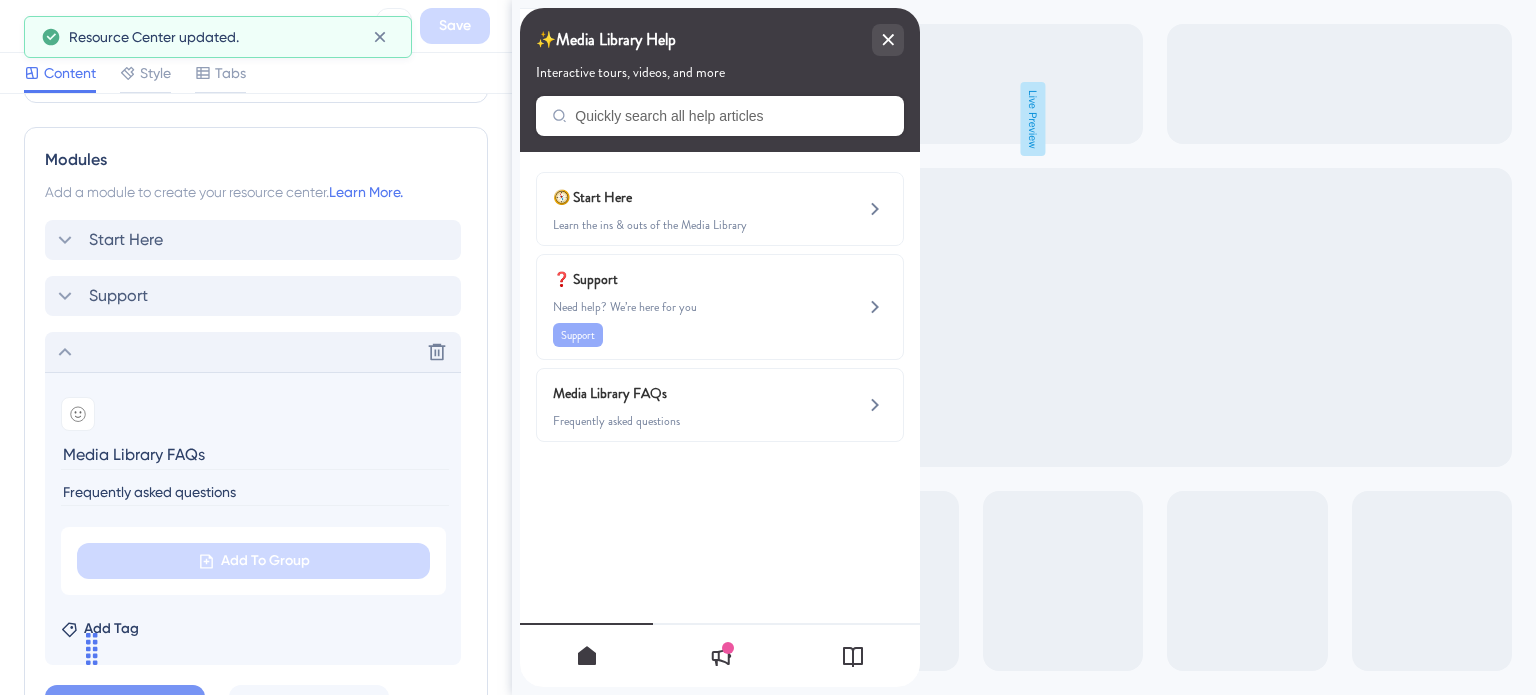 click 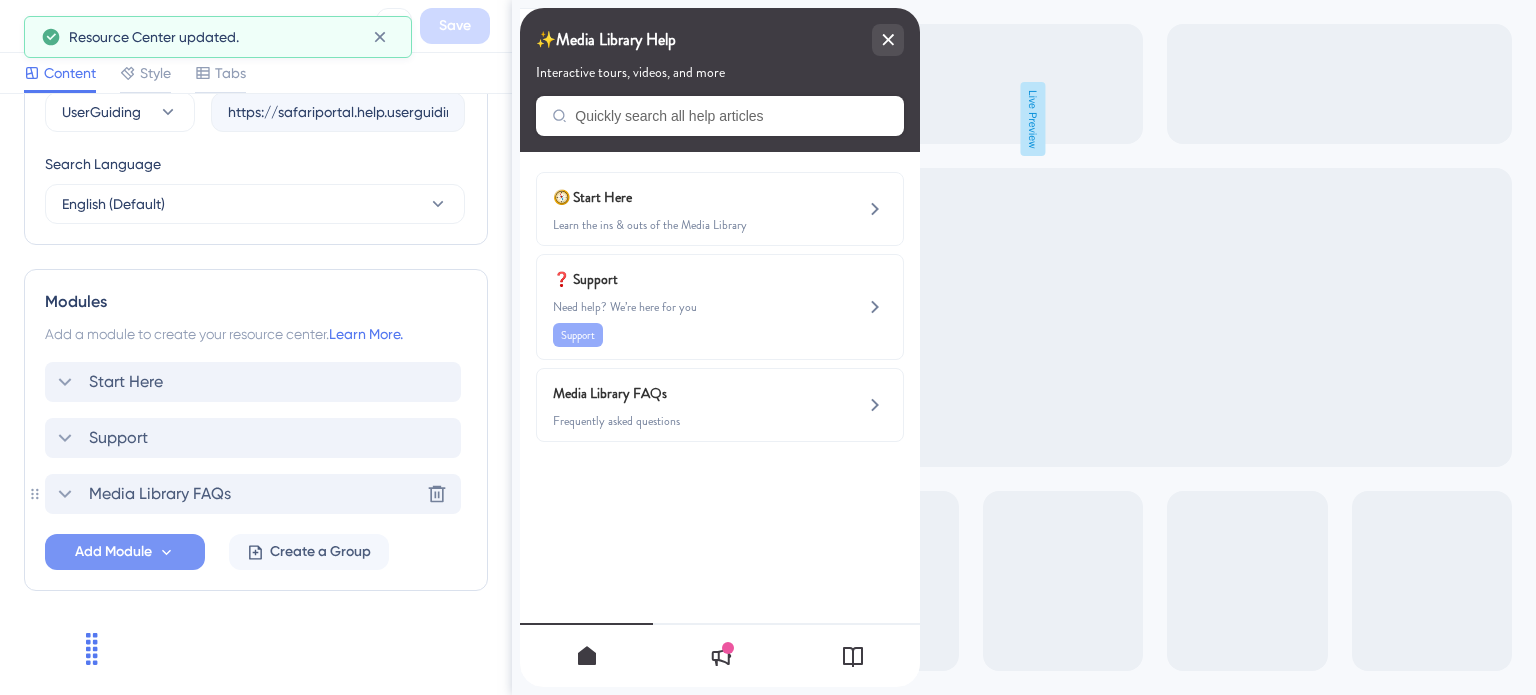 scroll, scrollTop: 751, scrollLeft: 0, axis: vertical 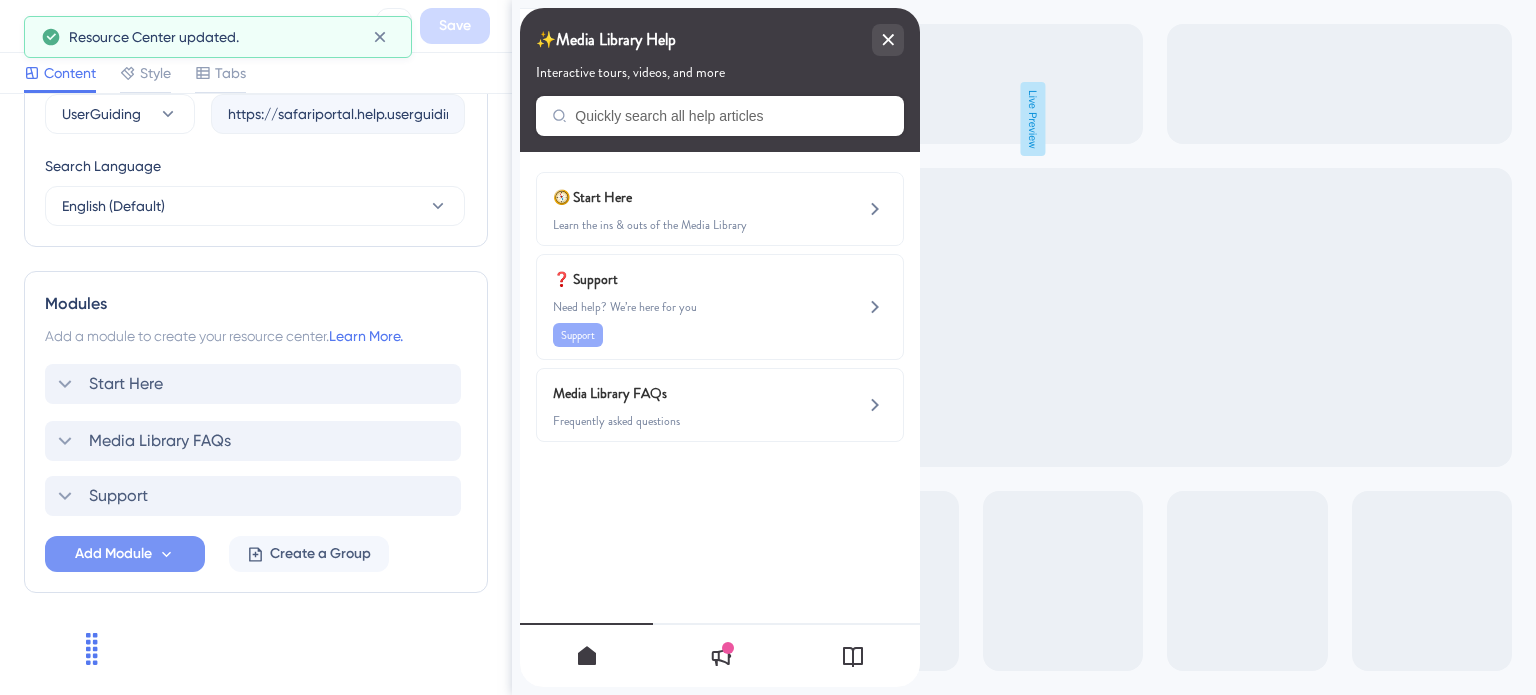 drag, startPoint x: 63, startPoint y: 493, endPoint x: 64, endPoint y: 434, distance: 59.008472 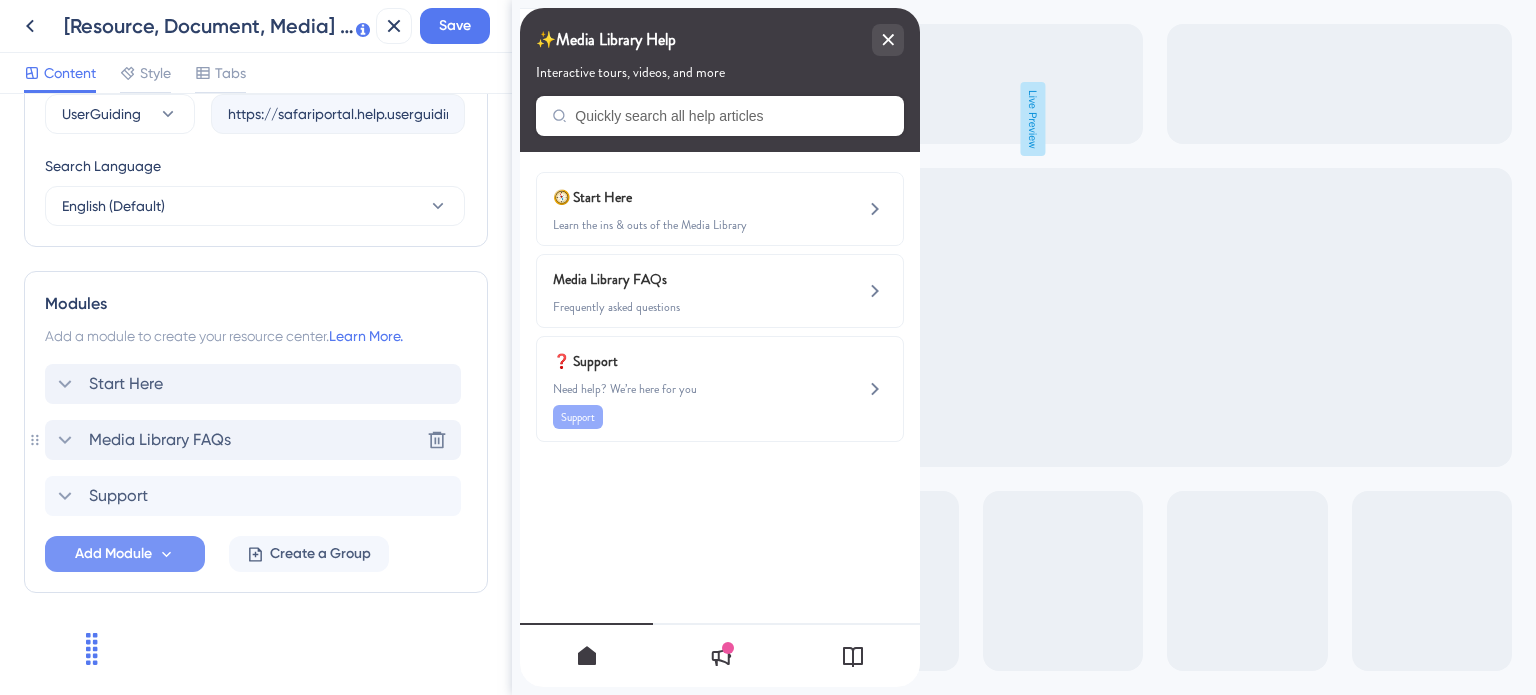 click 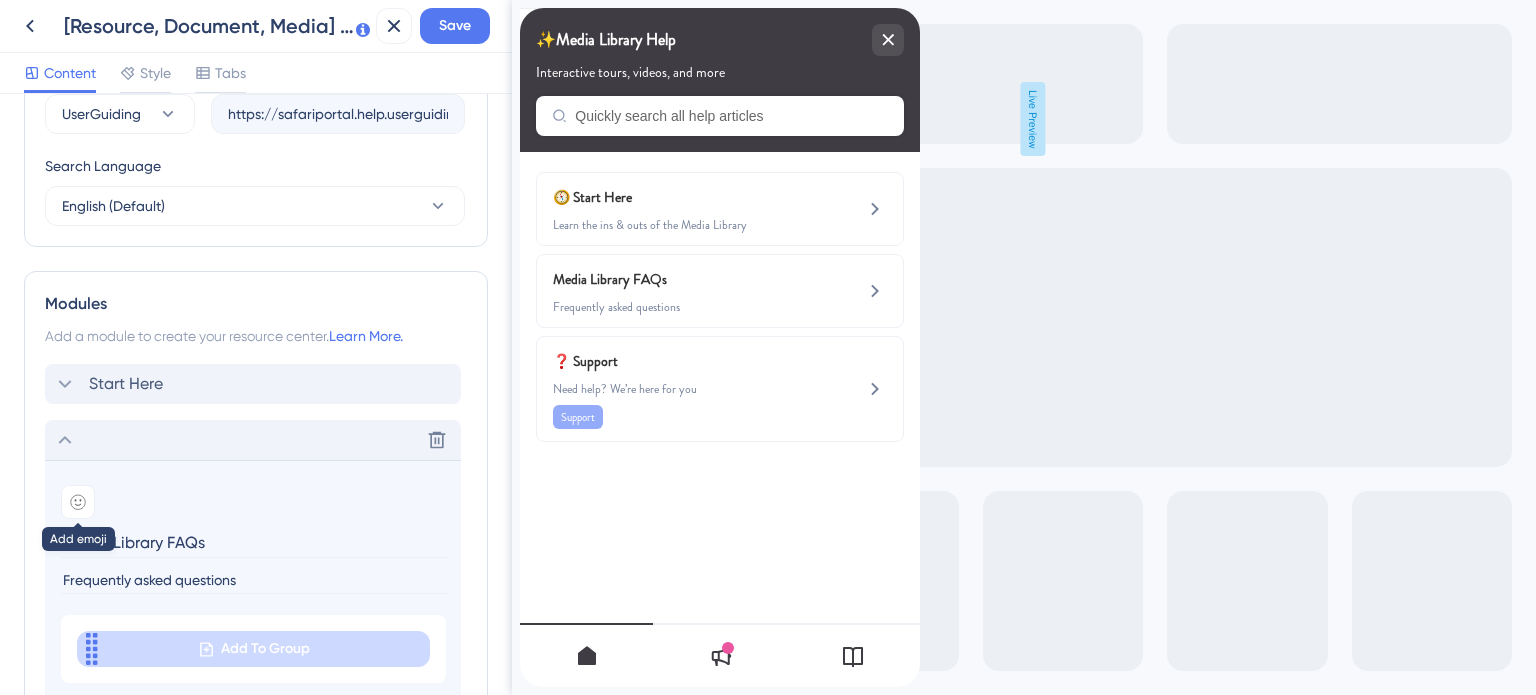 click 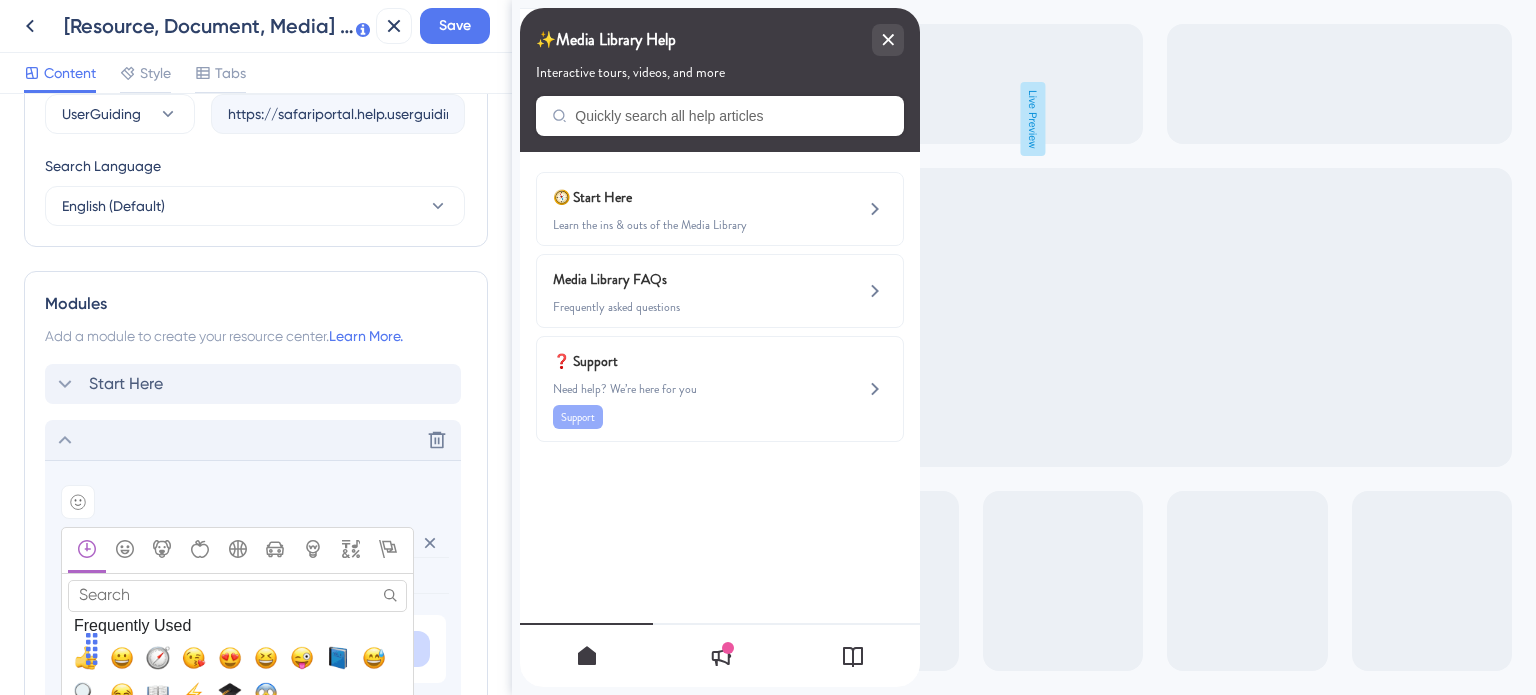 click at bounding box center [338, 658] 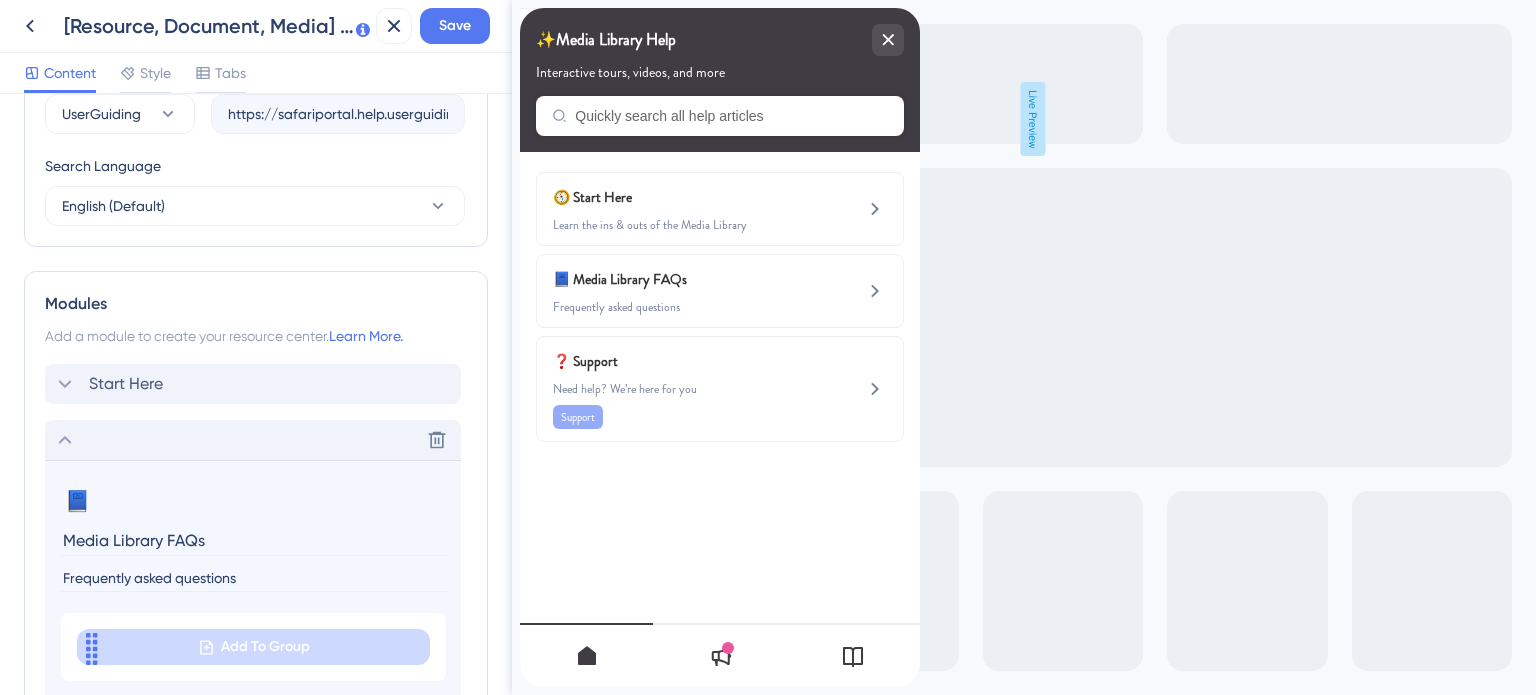 click 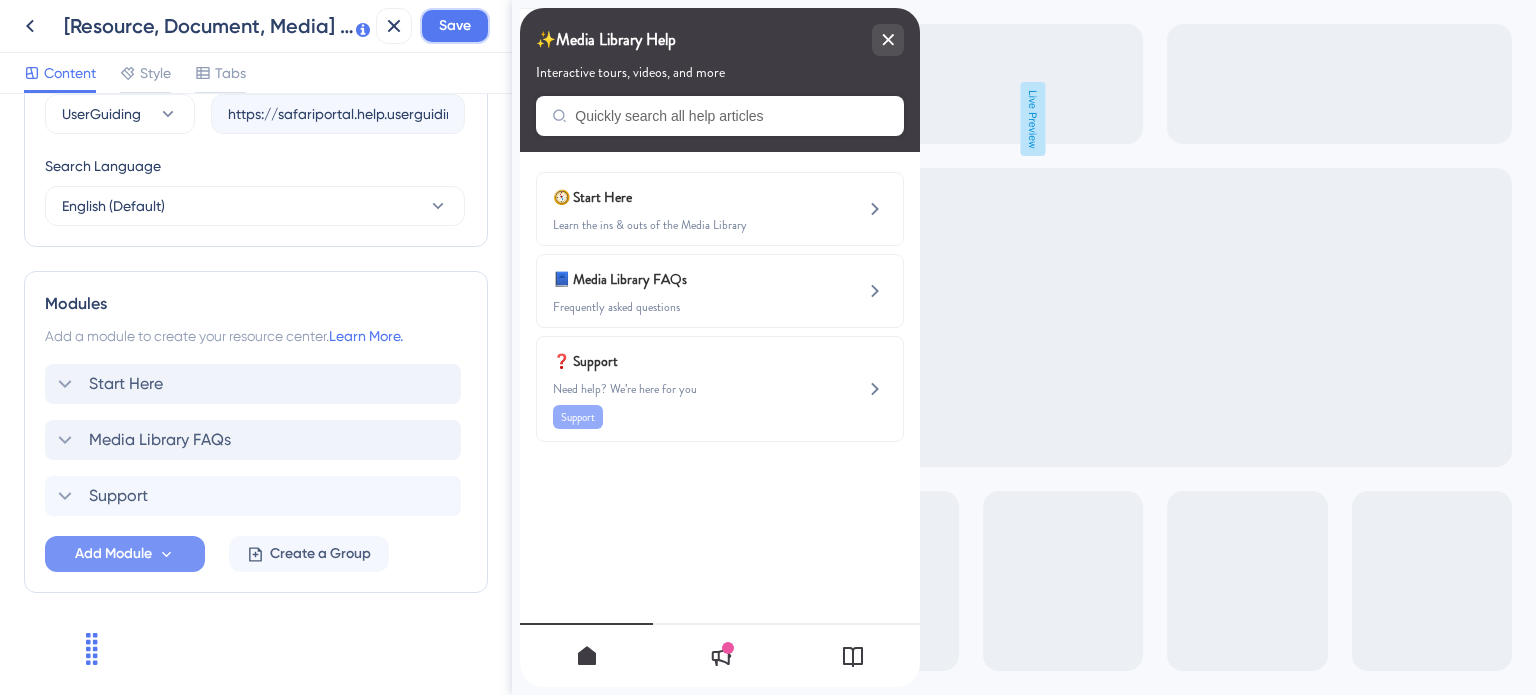 click on "Save" at bounding box center [455, 26] 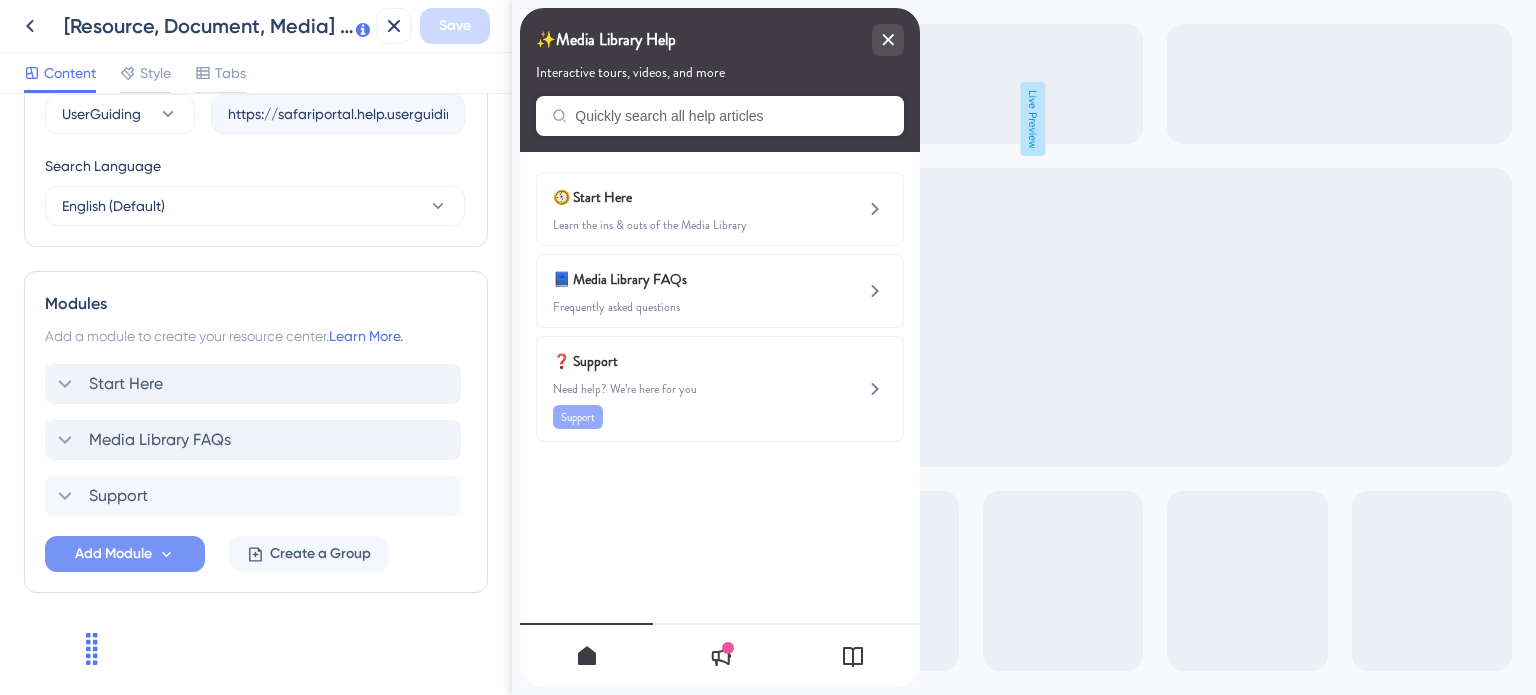 click 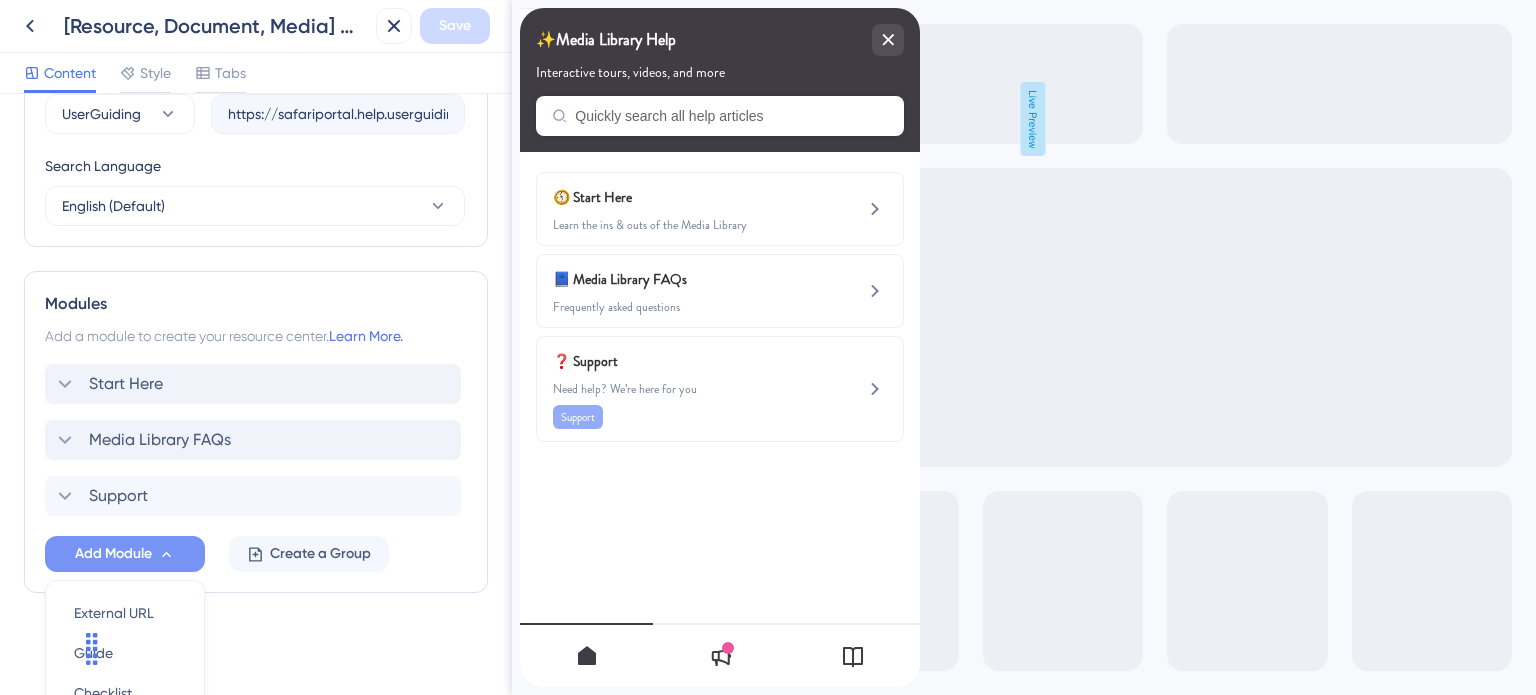 scroll, scrollTop: 940, scrollLeft: 0, axis: vertical 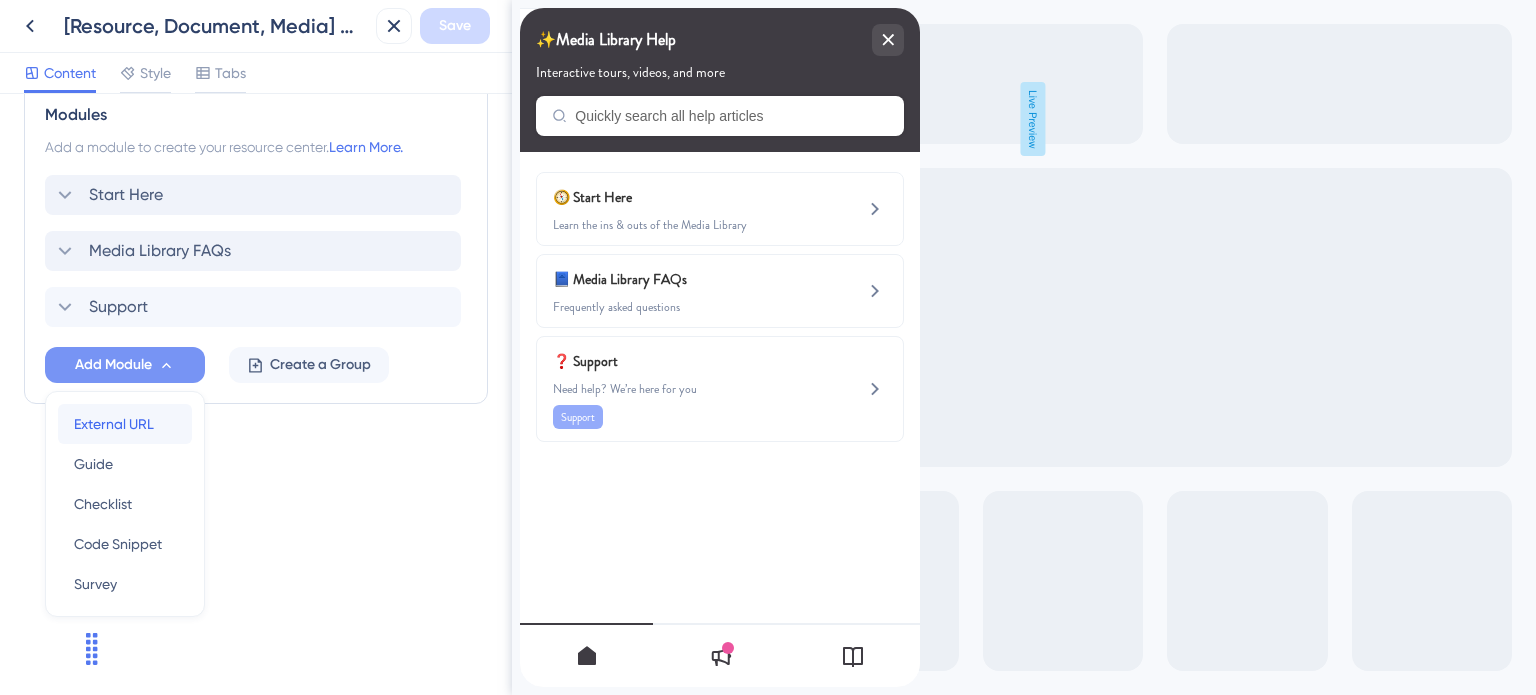 click on "External URL" at bounding box center [114, 424] 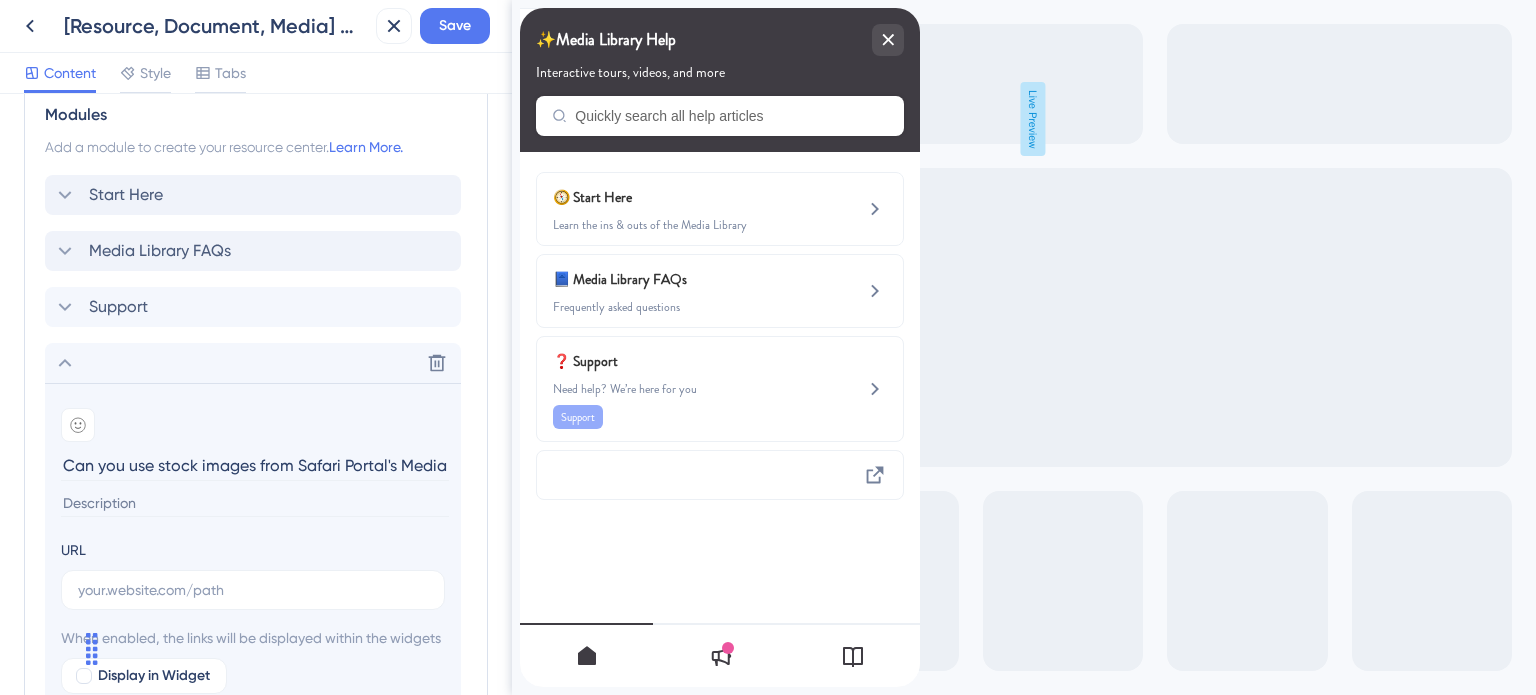 scroll, scrollTop: 0, scrollLeft: 232, axis: horizontal 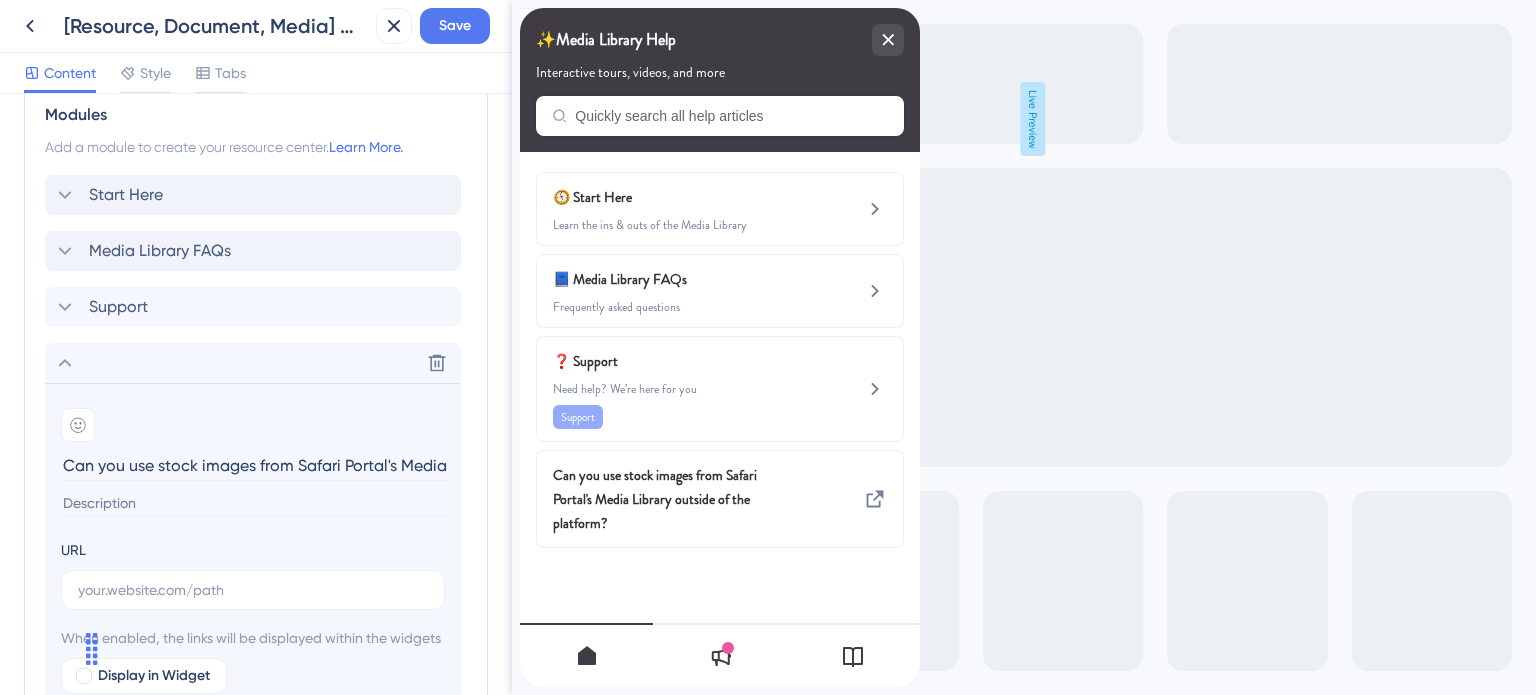drag, startPoint x: 428, startPoint y: 463, endPoint x: 52, endPoint y: 467, distance: 376.02127 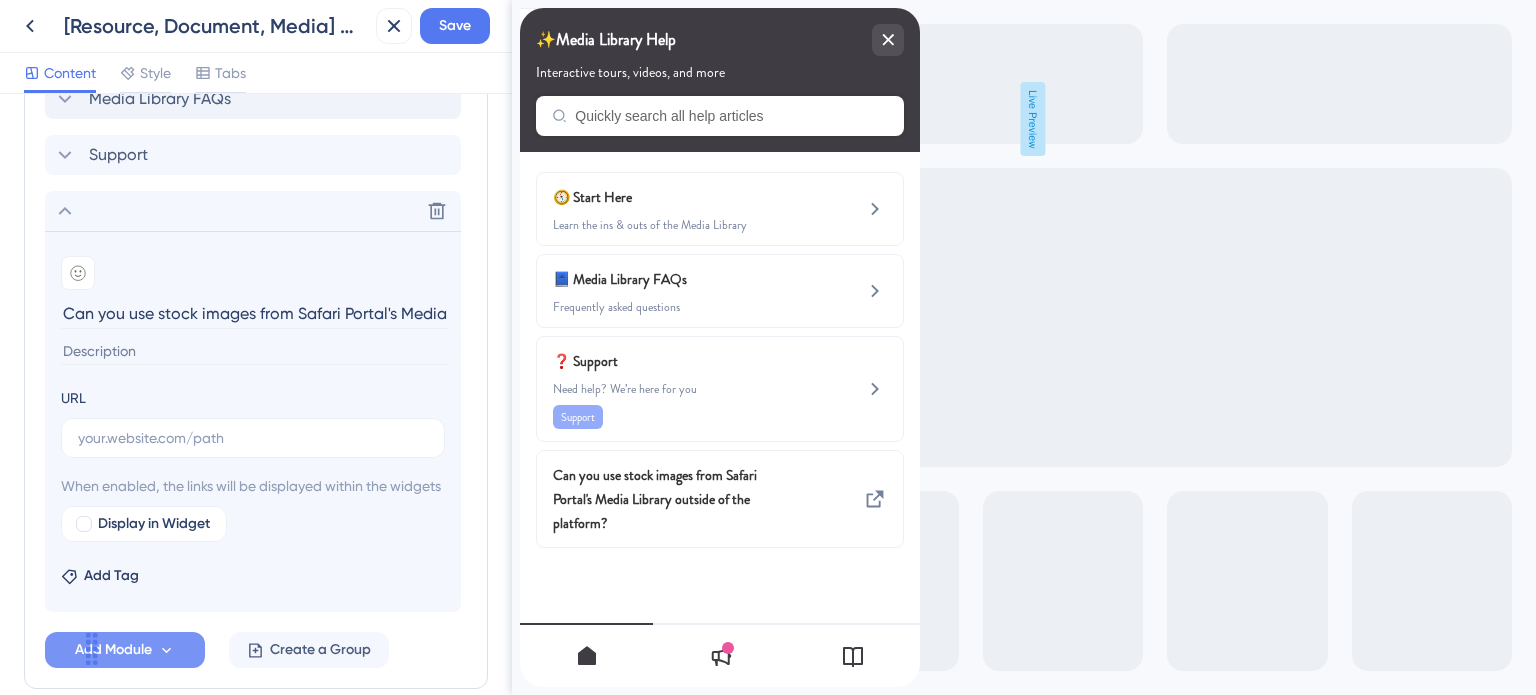 scroll, scrollTop: 1140, scrollLeft: 0, axis: vertical 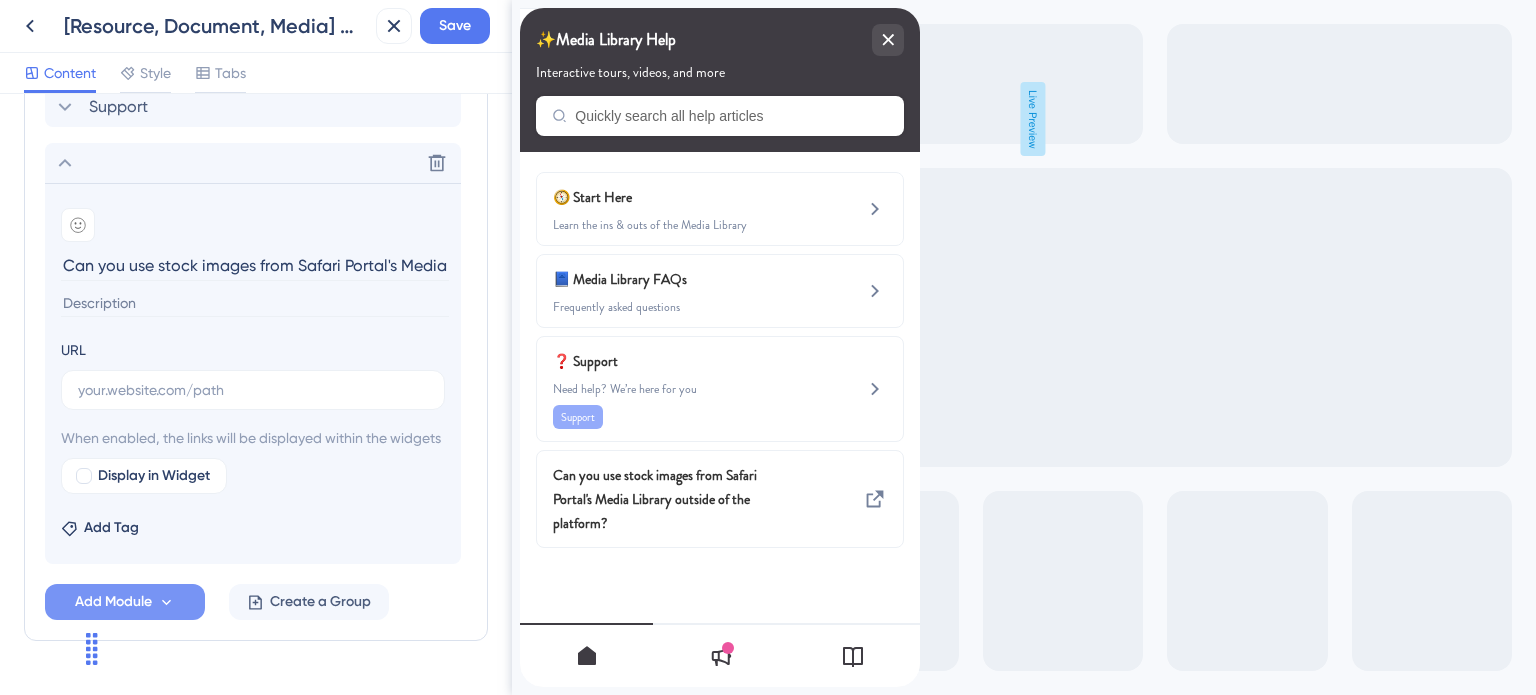 type on "Can you use stock images from Safari Portal's Media Library outside of the platform?" 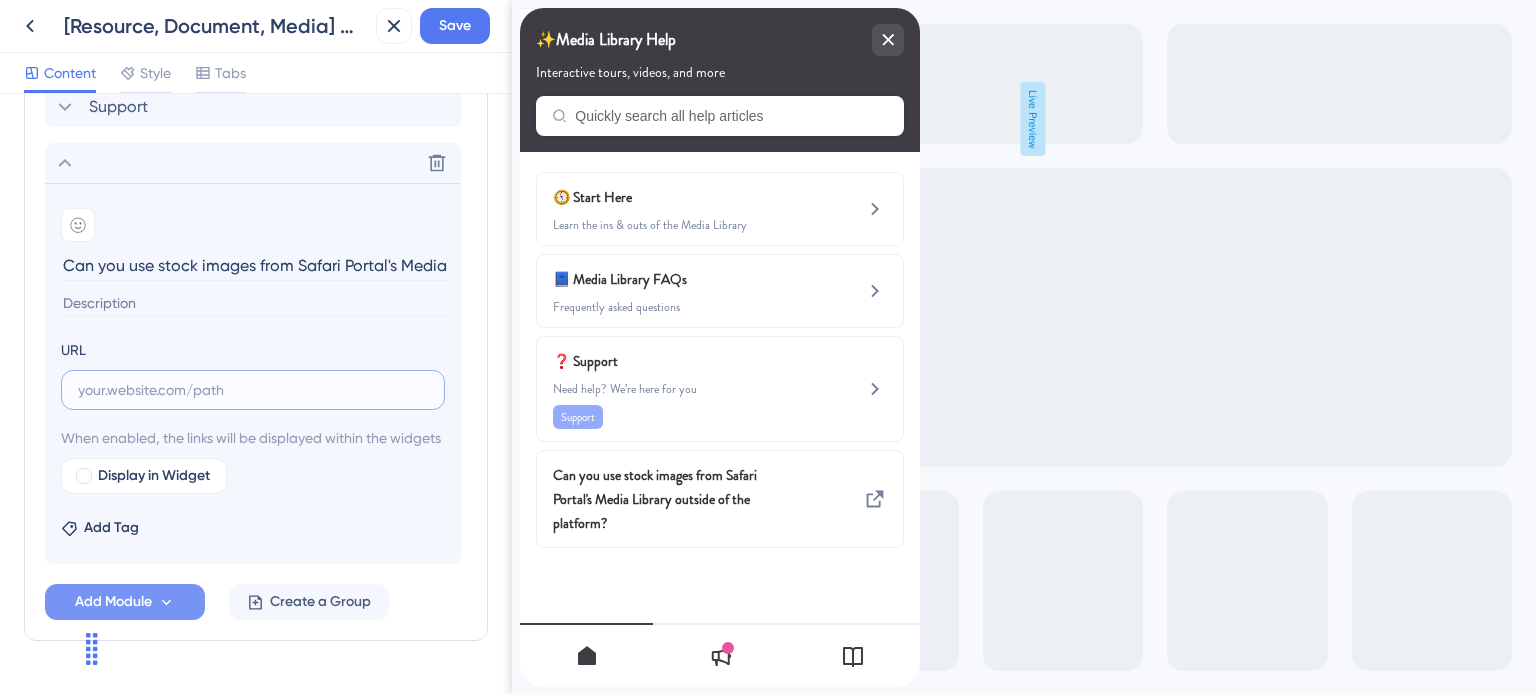 click at bounding box center (253, 390) 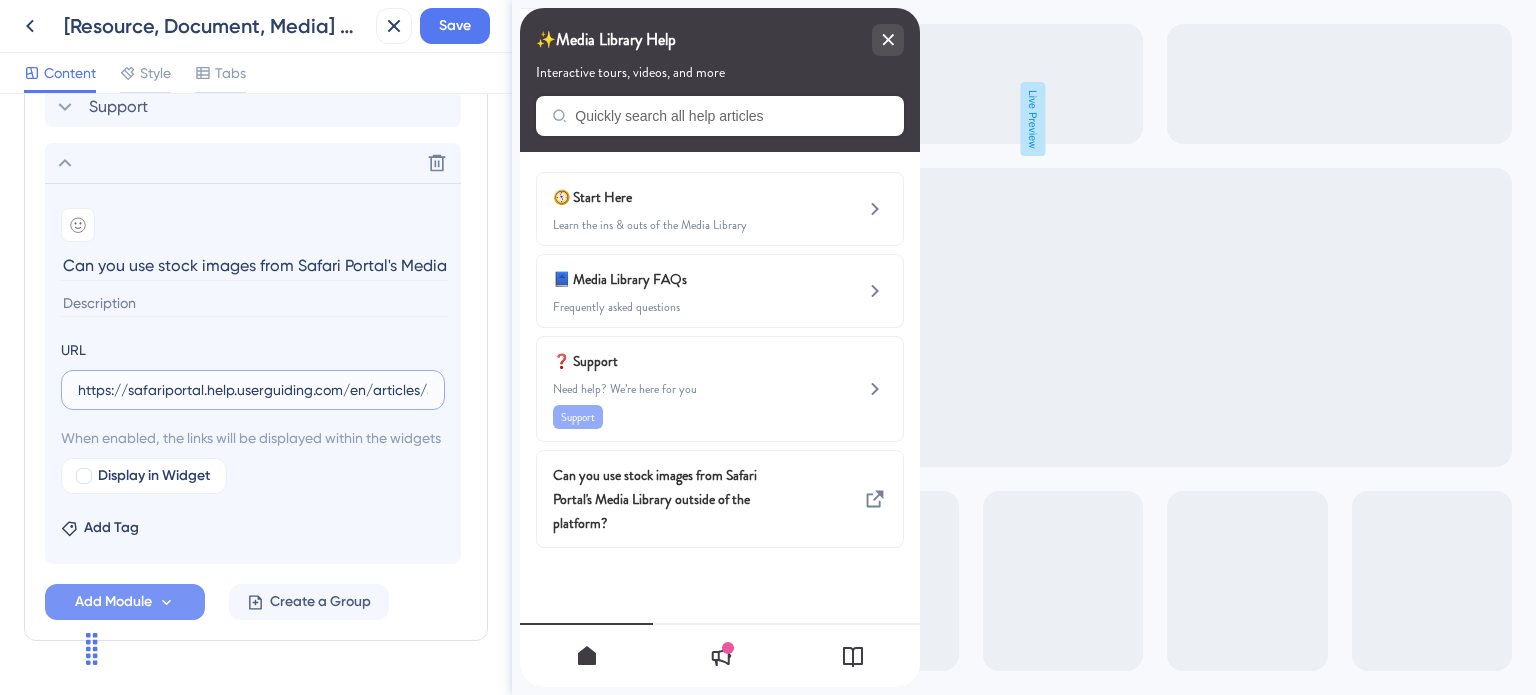 scroll, scrollTop: 0, scrollLeft: 344, axis: horizontal 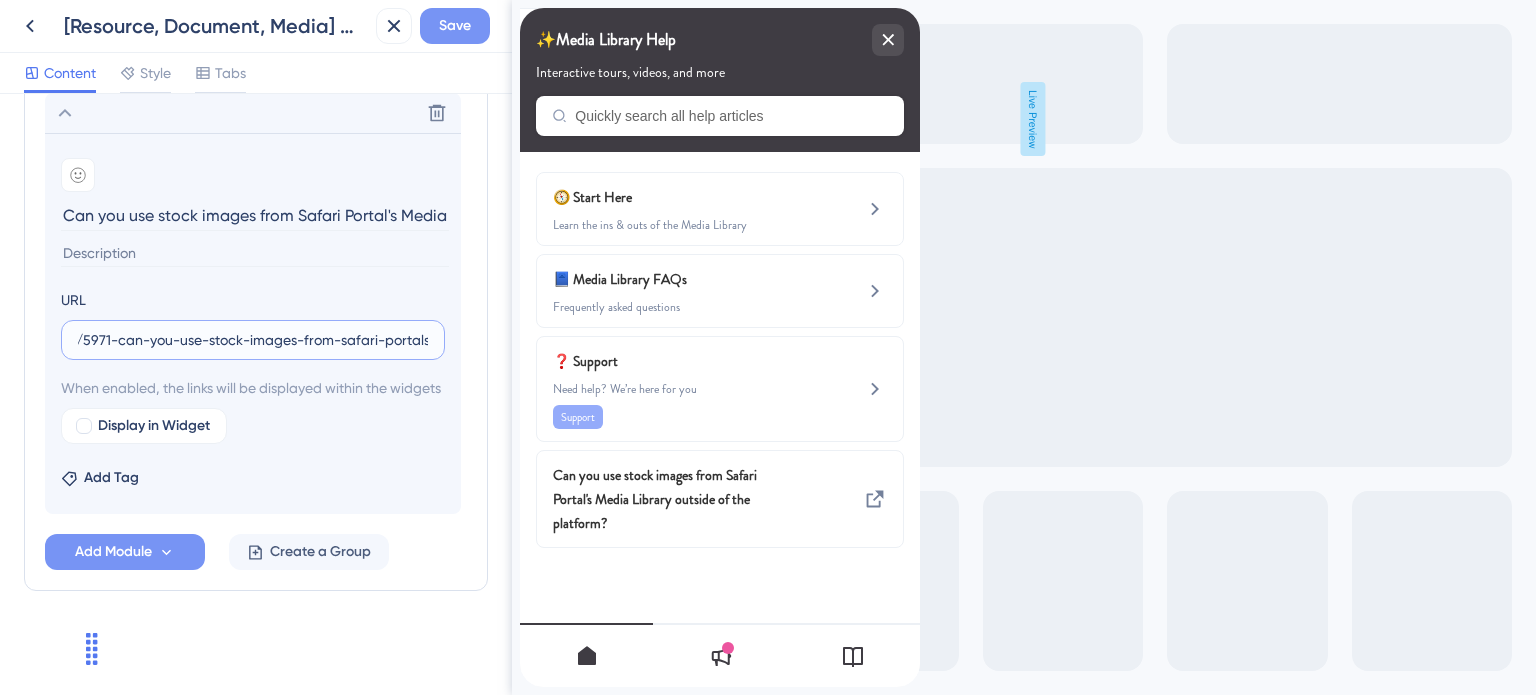 type on "https://safariportal.help.userguiding.com/en/articles/5971-can-you-use-stock-images-from-safari-portals" 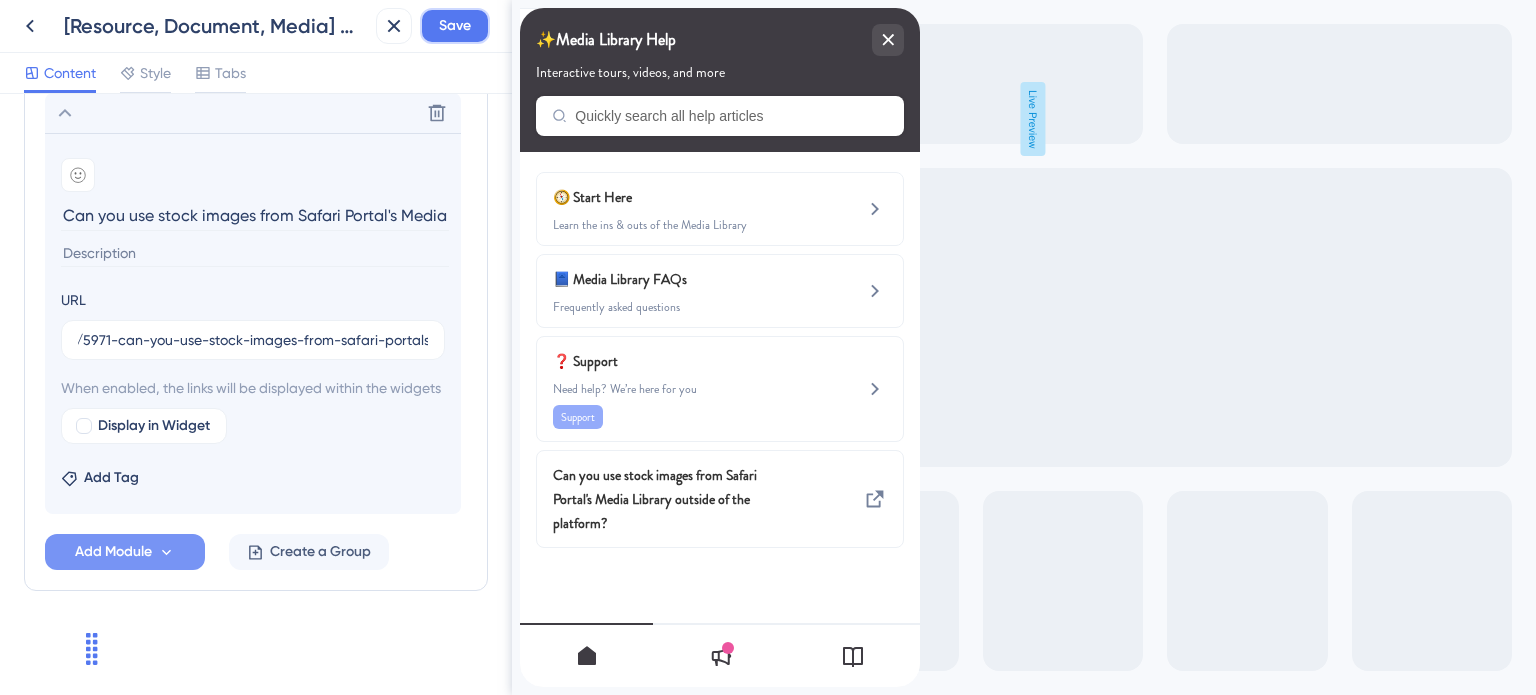 click on "Save" at bounding box center [455, 26] 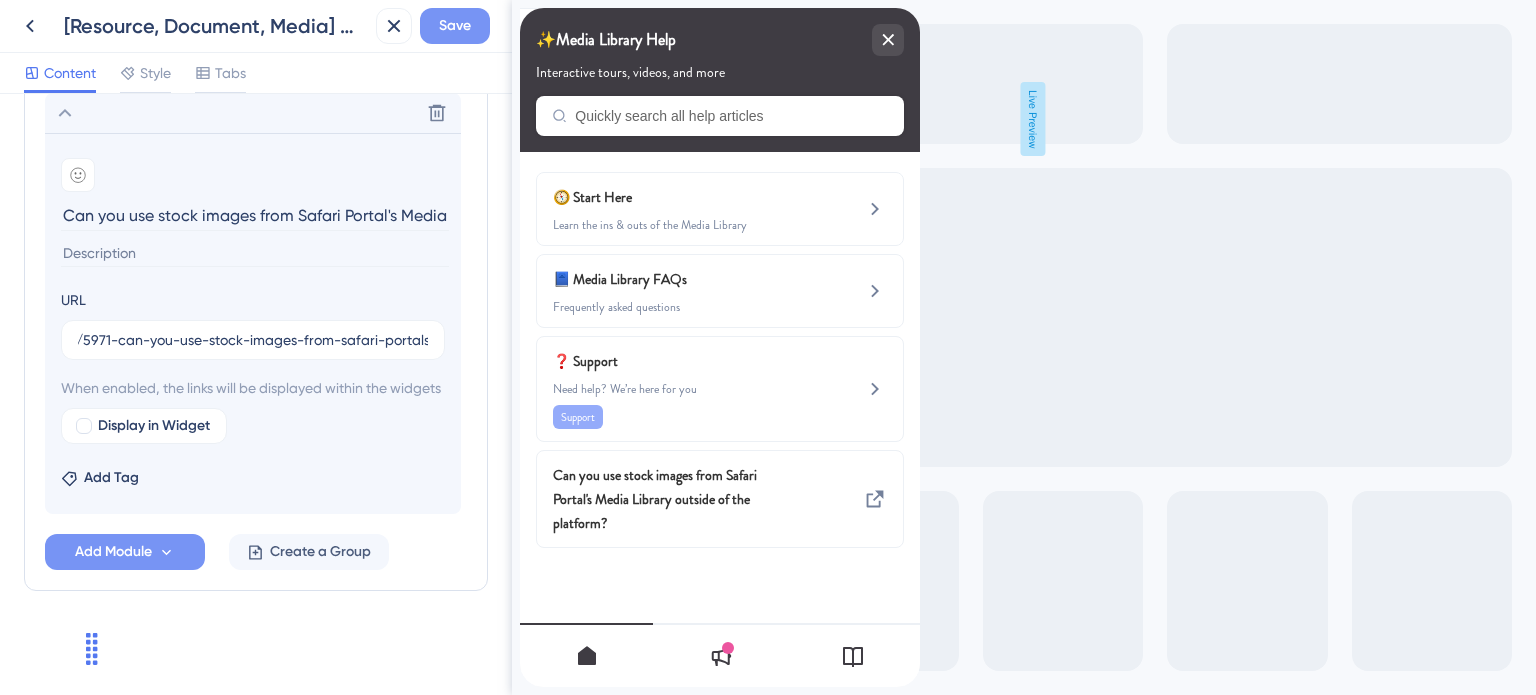 scroll, scrollTop: 0, scrollLeft: 0, axis: both 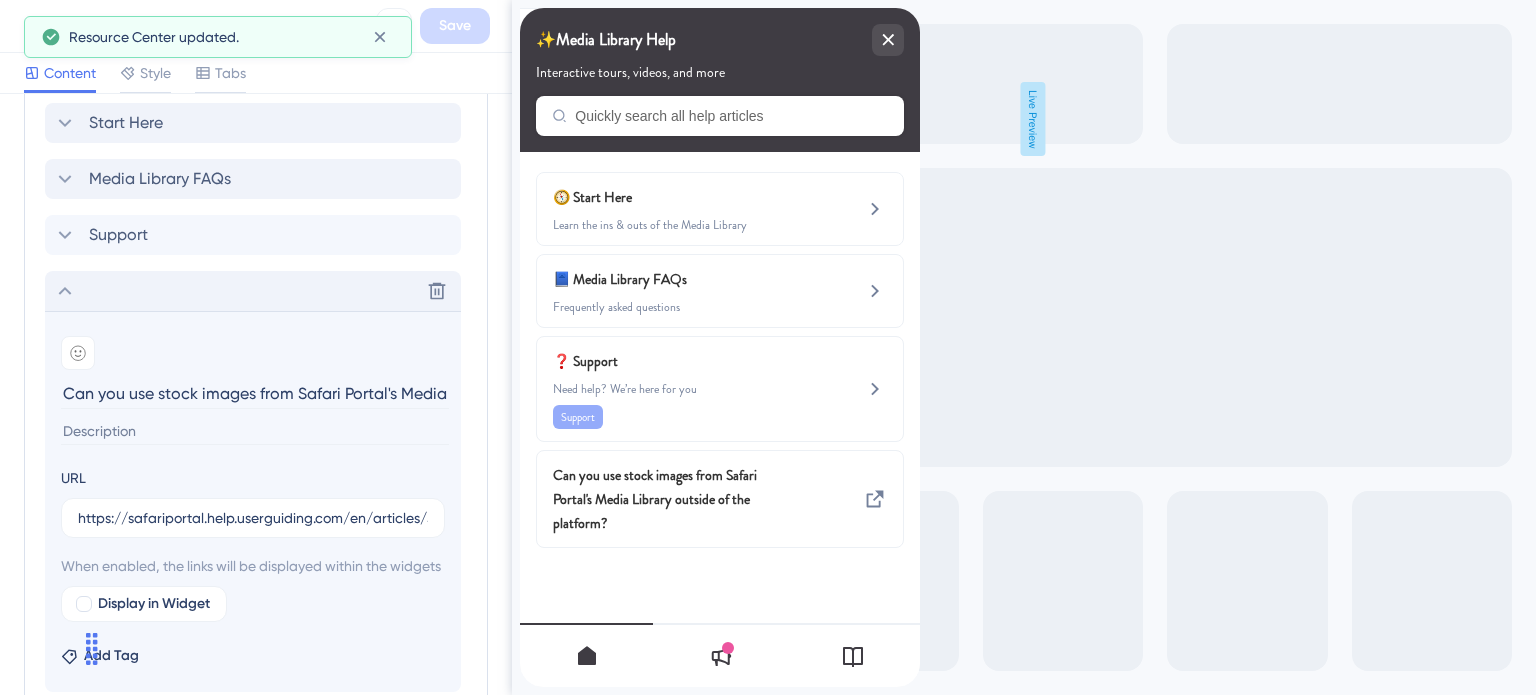 click 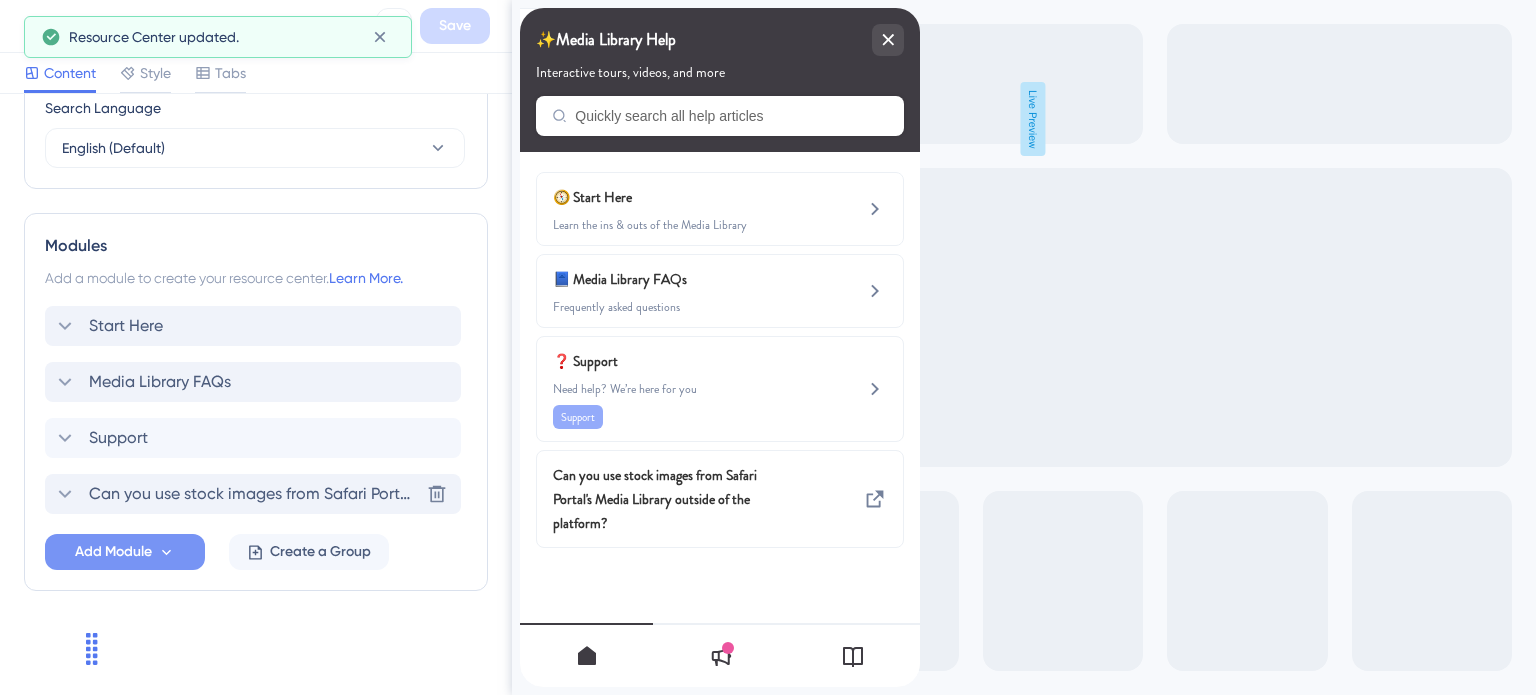 scroll, scrollTop: 807, scrollLeft: 0, axis: vertical 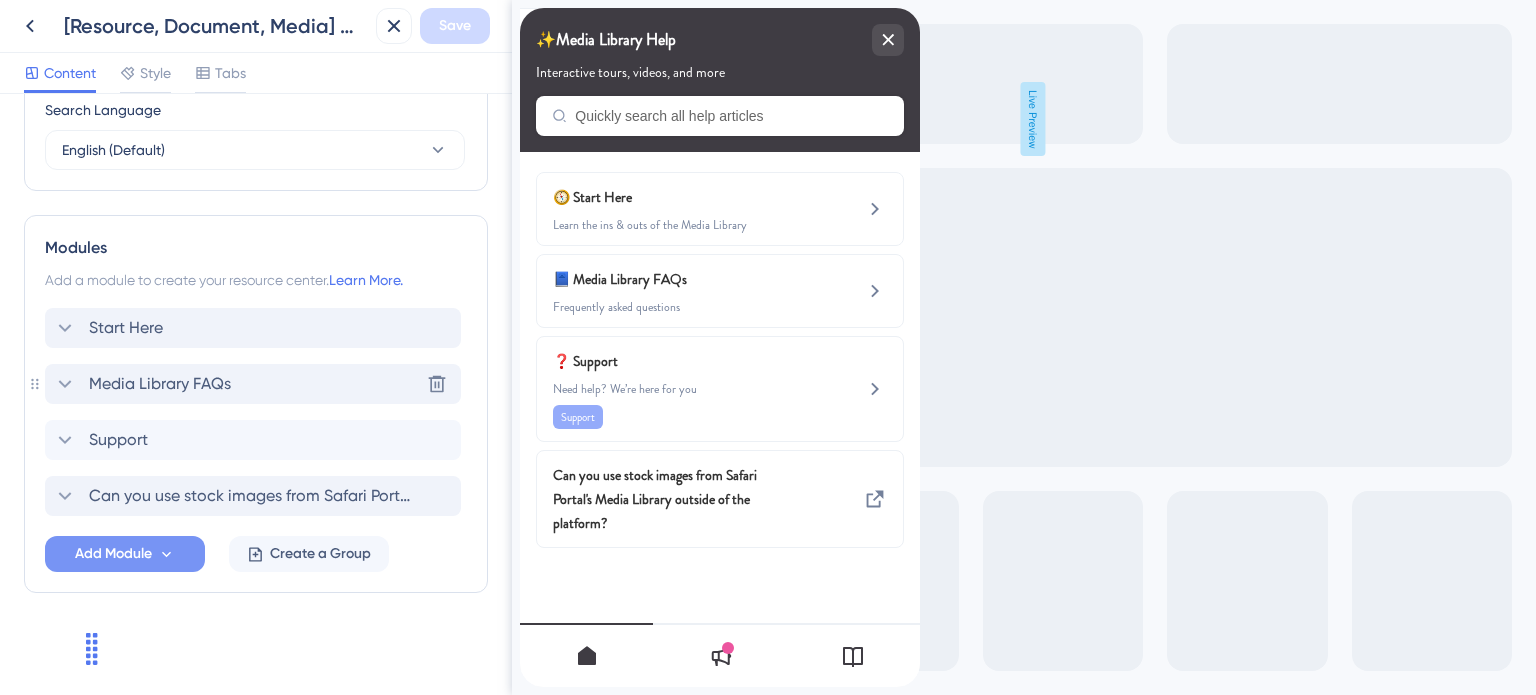 click on "Media Library FAQs" at bounding box center [142, 384] 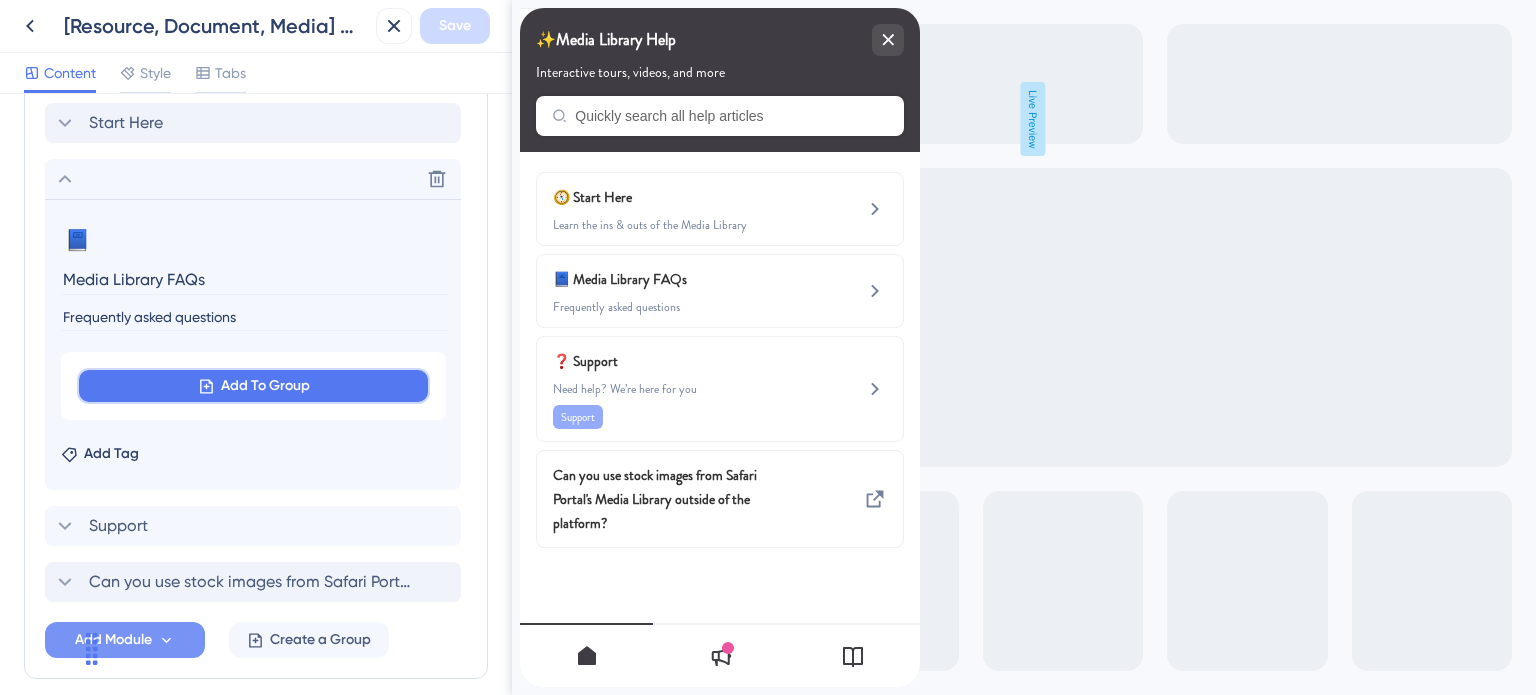 click on "Add To Group" at bounding box center [265, 386] 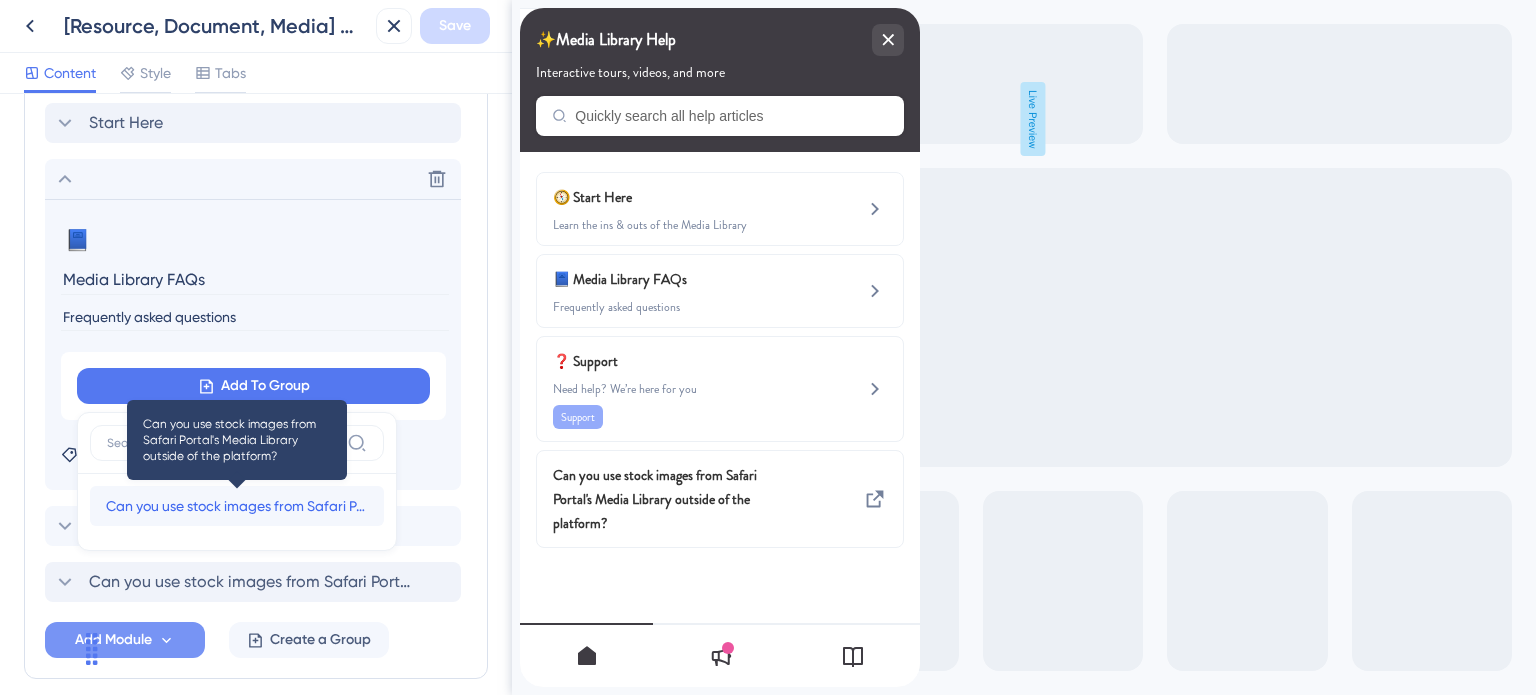 click on "Can you use stock images from Safari Portal's Media Library outside of the platform?" at bounding box center (237, 506) 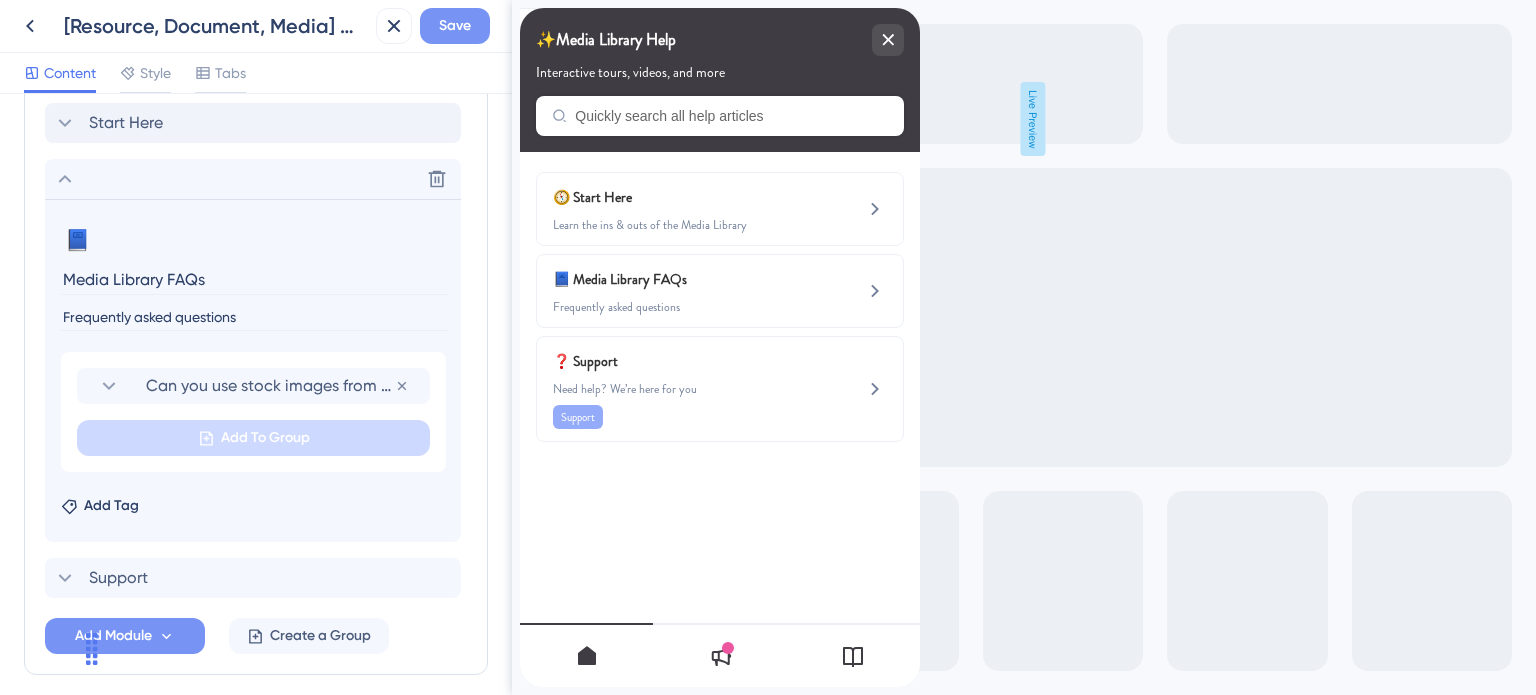 click on "Save" at bounding box center [455, 26] 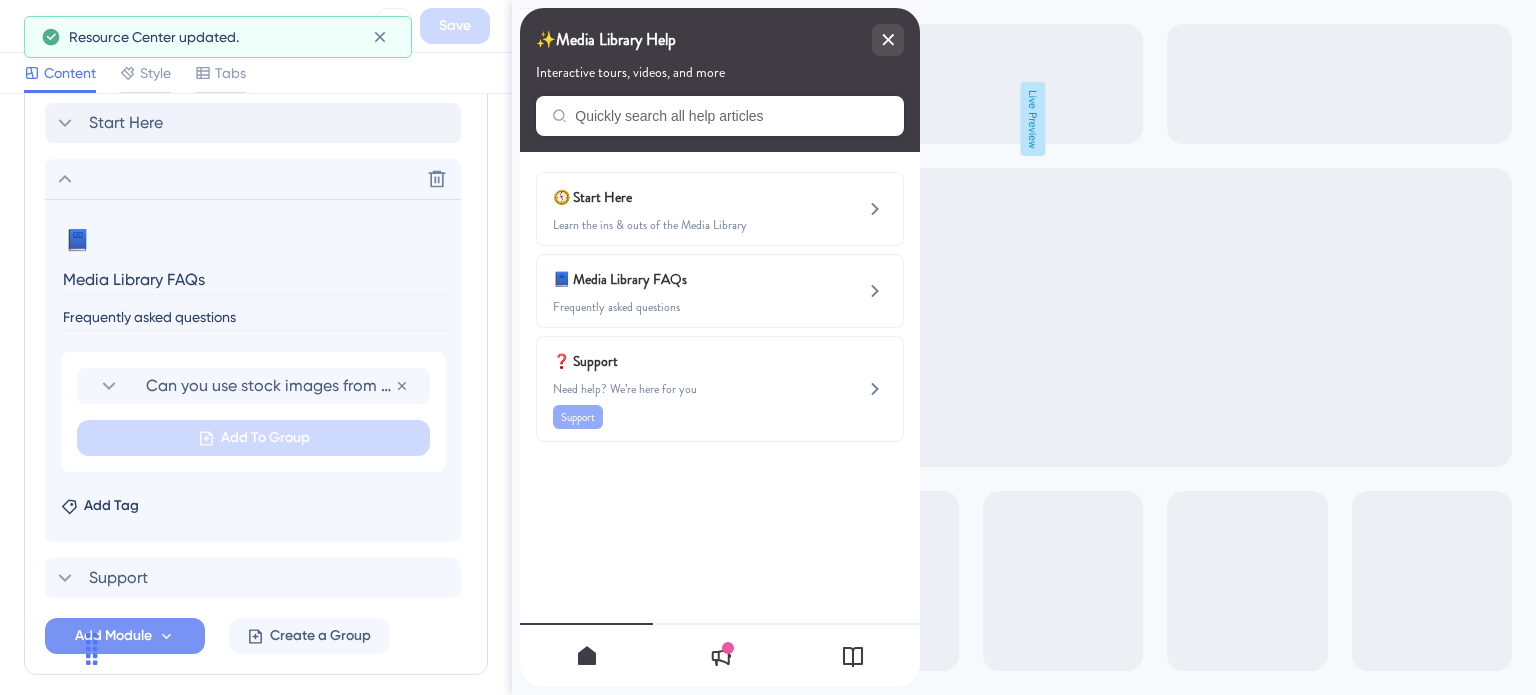 click 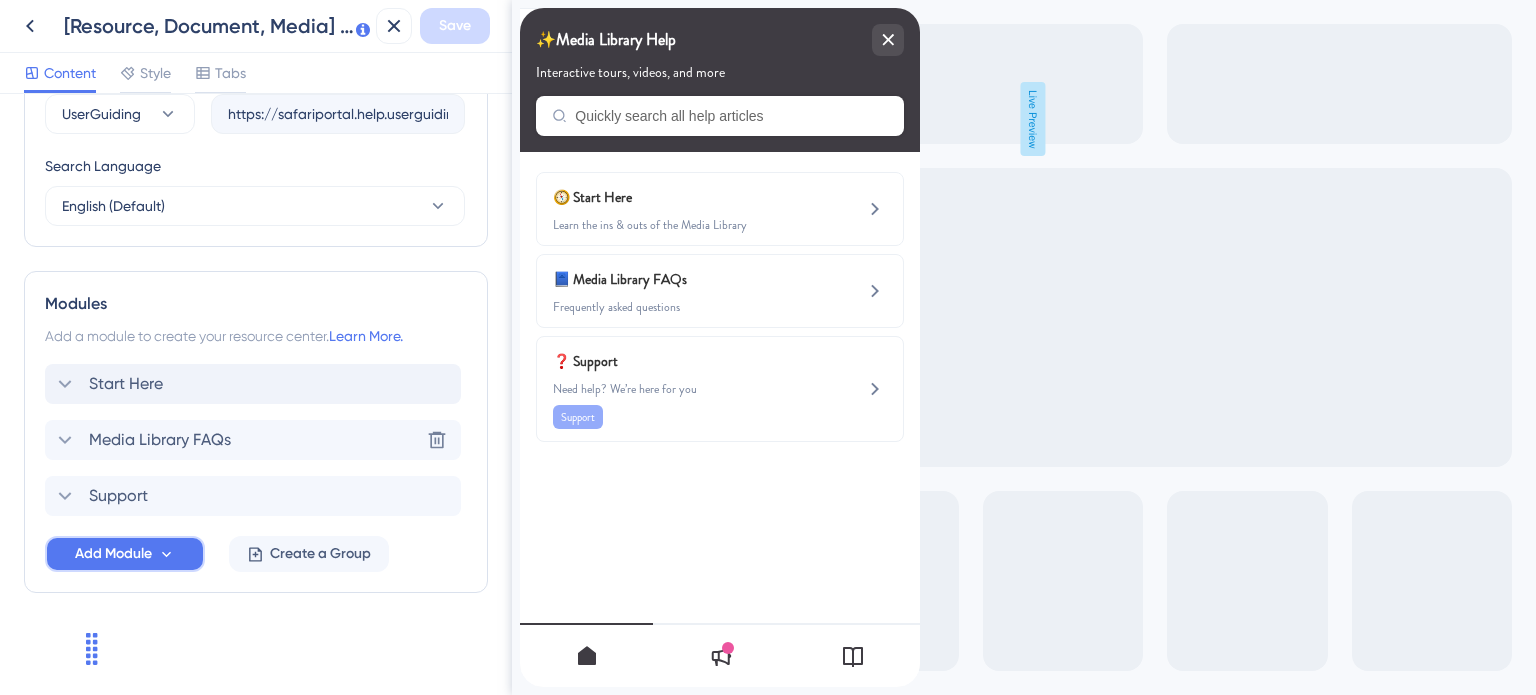 click on "Add Module" at bounding box center (113, 554) 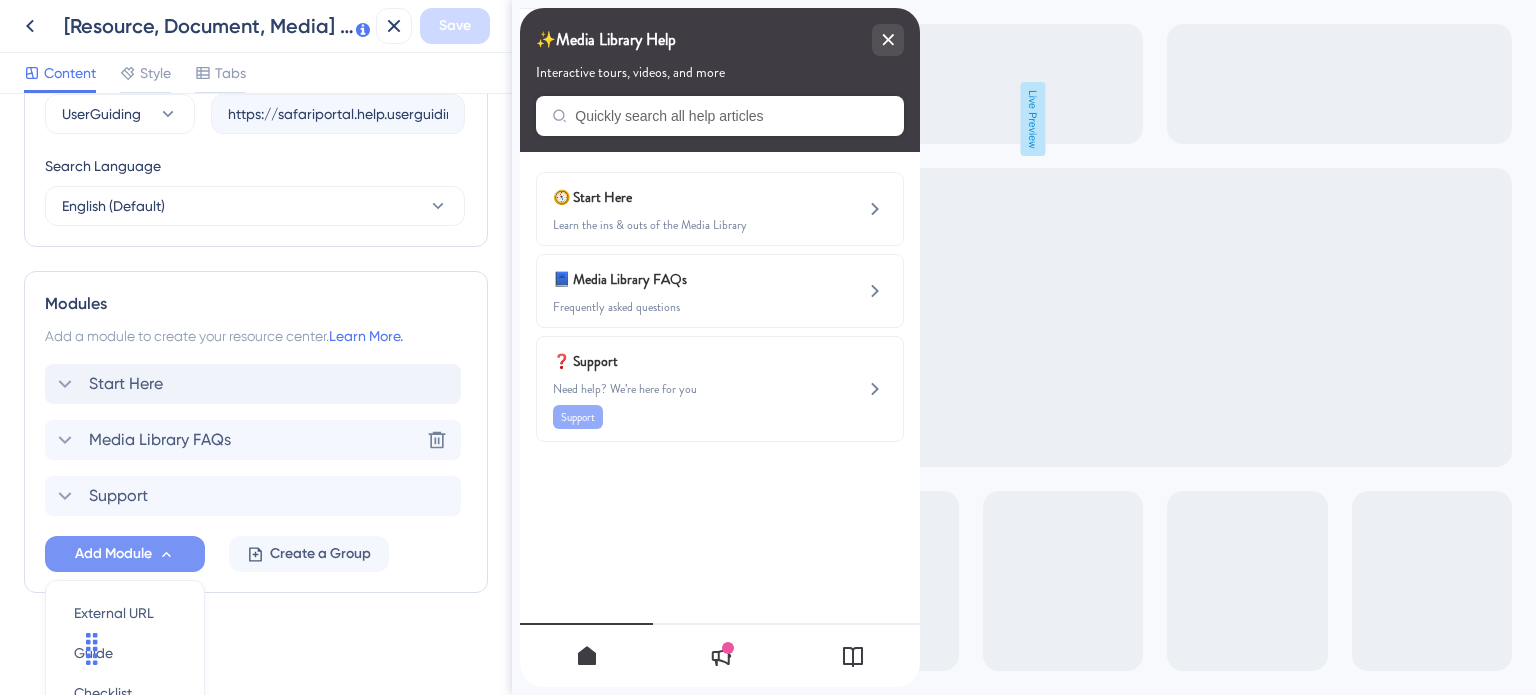scroll, scrollTop: 940, scrollLeft: 0, axis: vertical 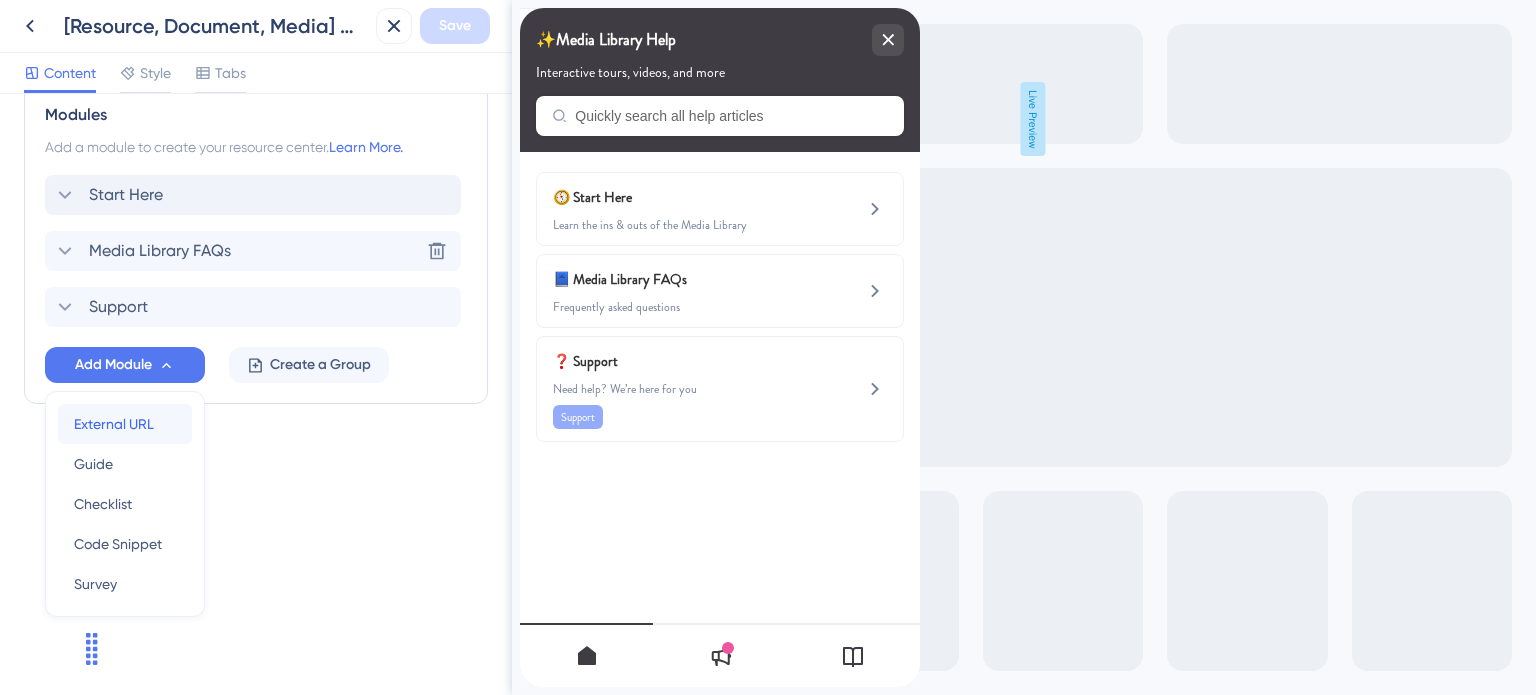 click on "External URL" at bounding box center (114, 424) 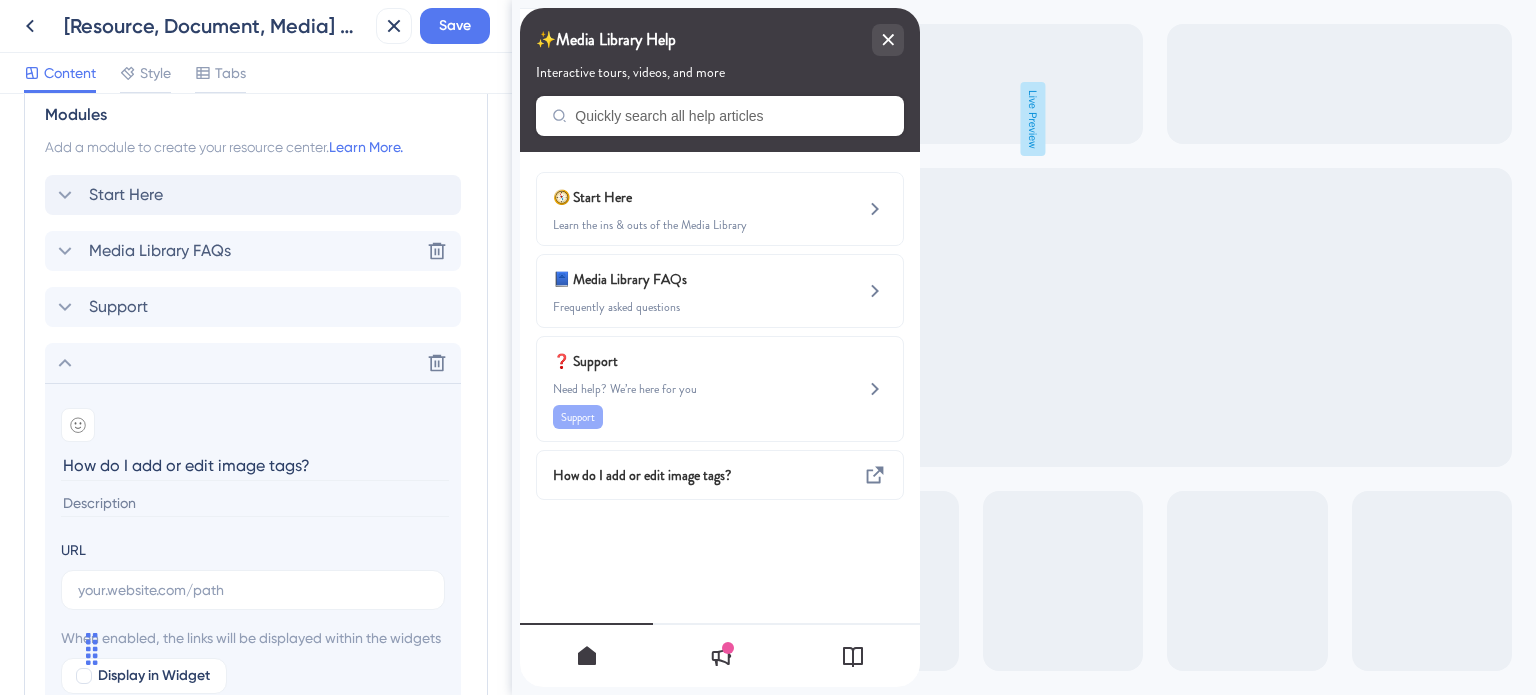 type on "How do I add or edit image tags?" 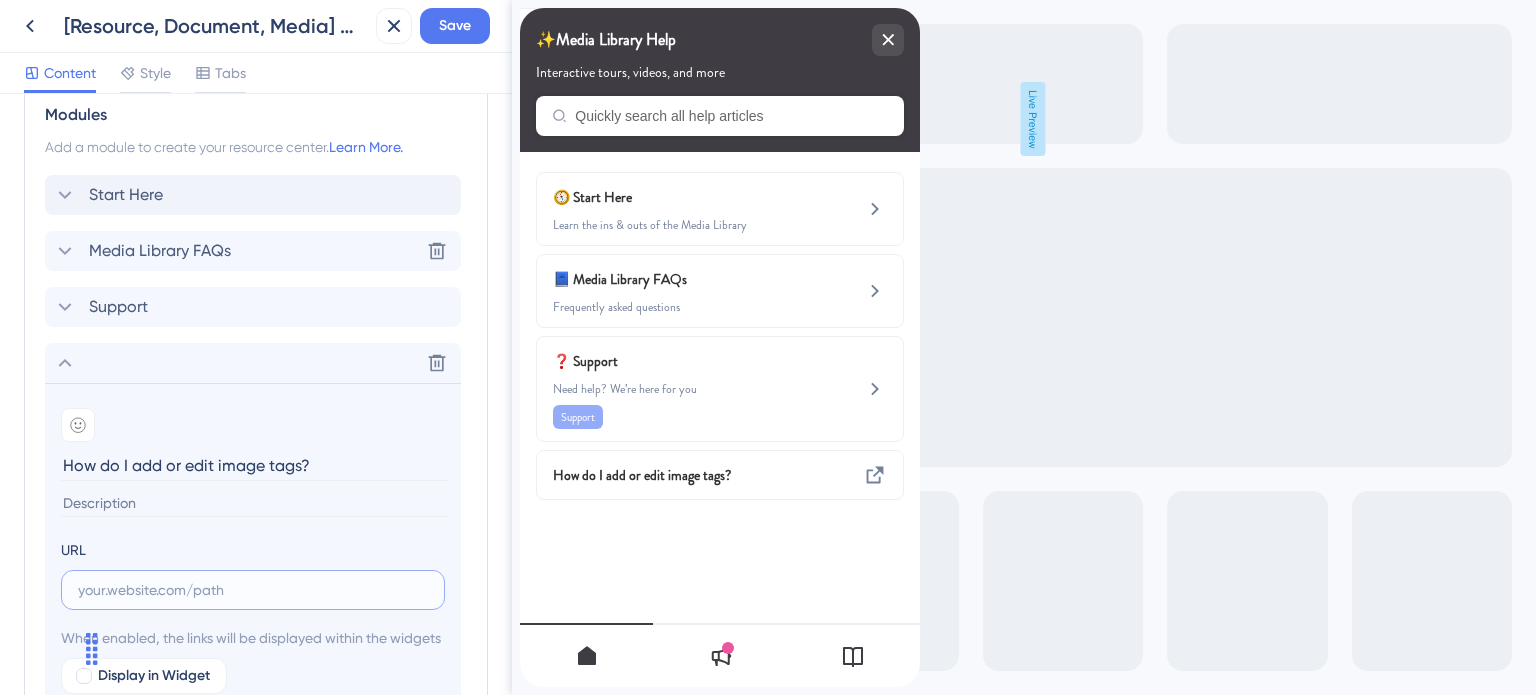 click at bounding box center [253, 590] 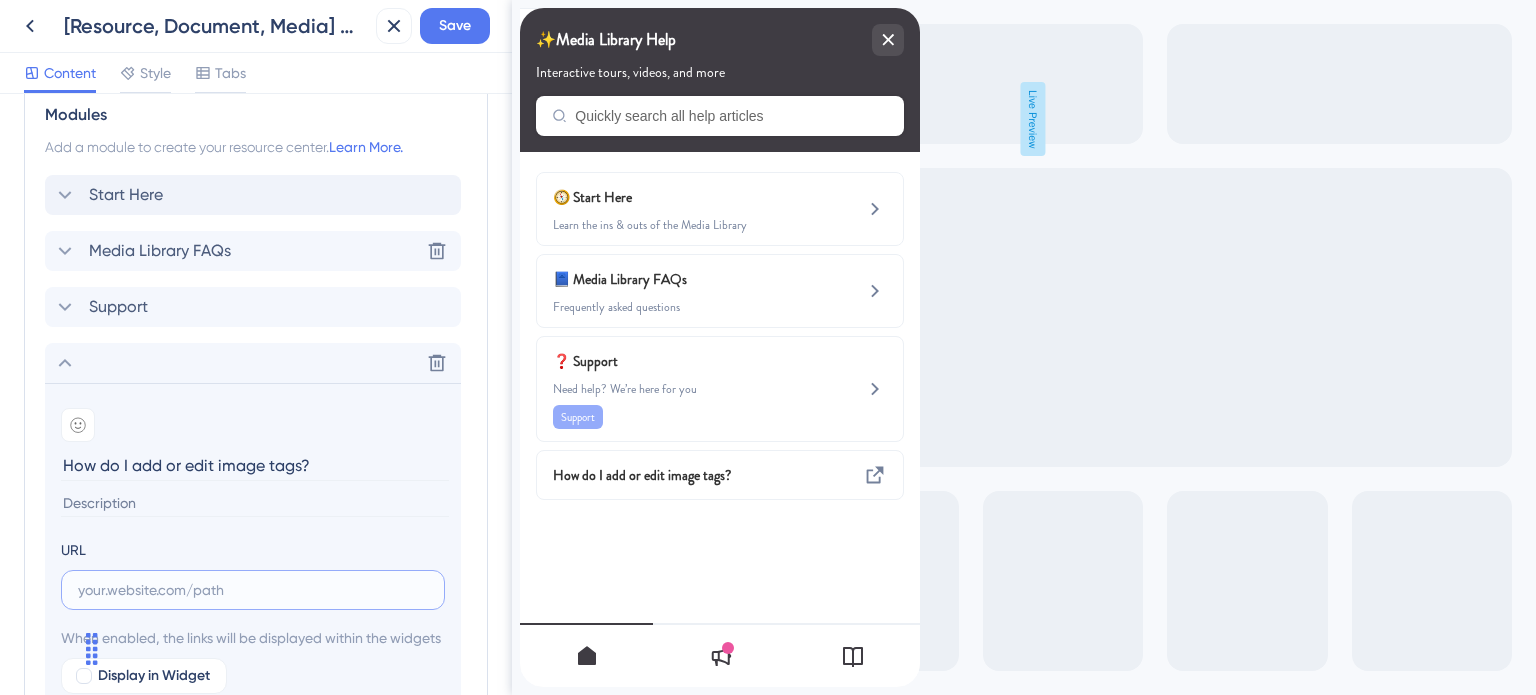paste on "https://safariportal.help.userguiding.com/en/articles/5590-how-do-i-add-or-edit-image-tags" 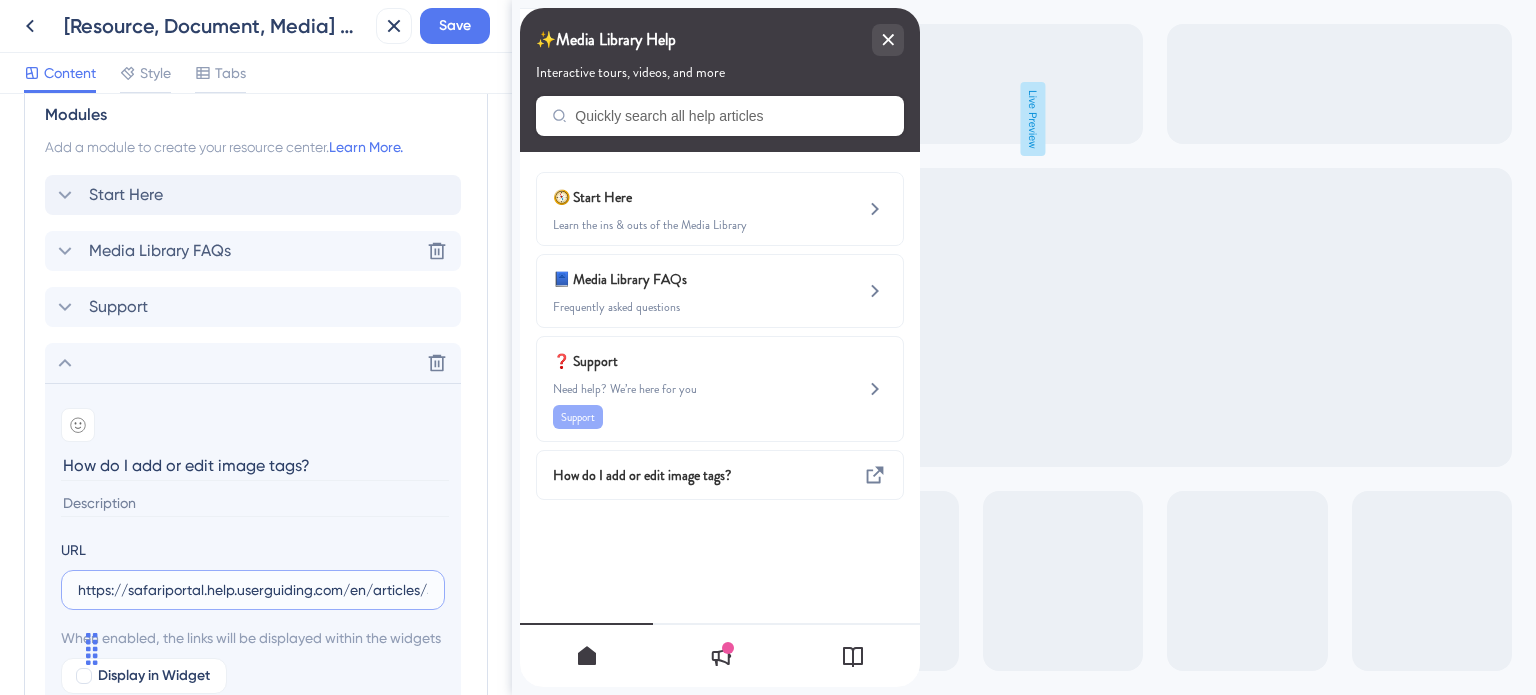 scroll, scrollTop: 0, scrollLeft: 270, axis: horizontal 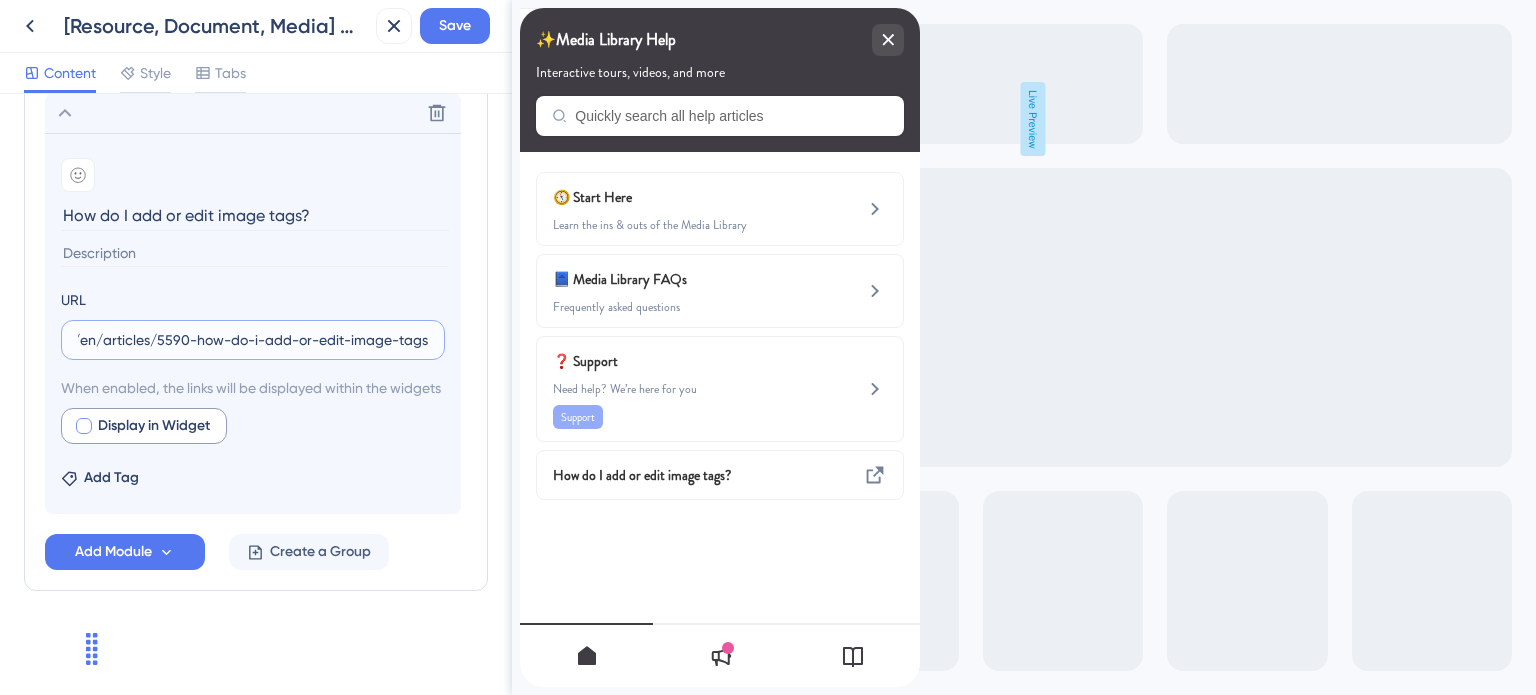 type on "https://safariportal.help.userguiding.com/en/articles/5590-how-do-i-add-or-edit-image-tags" 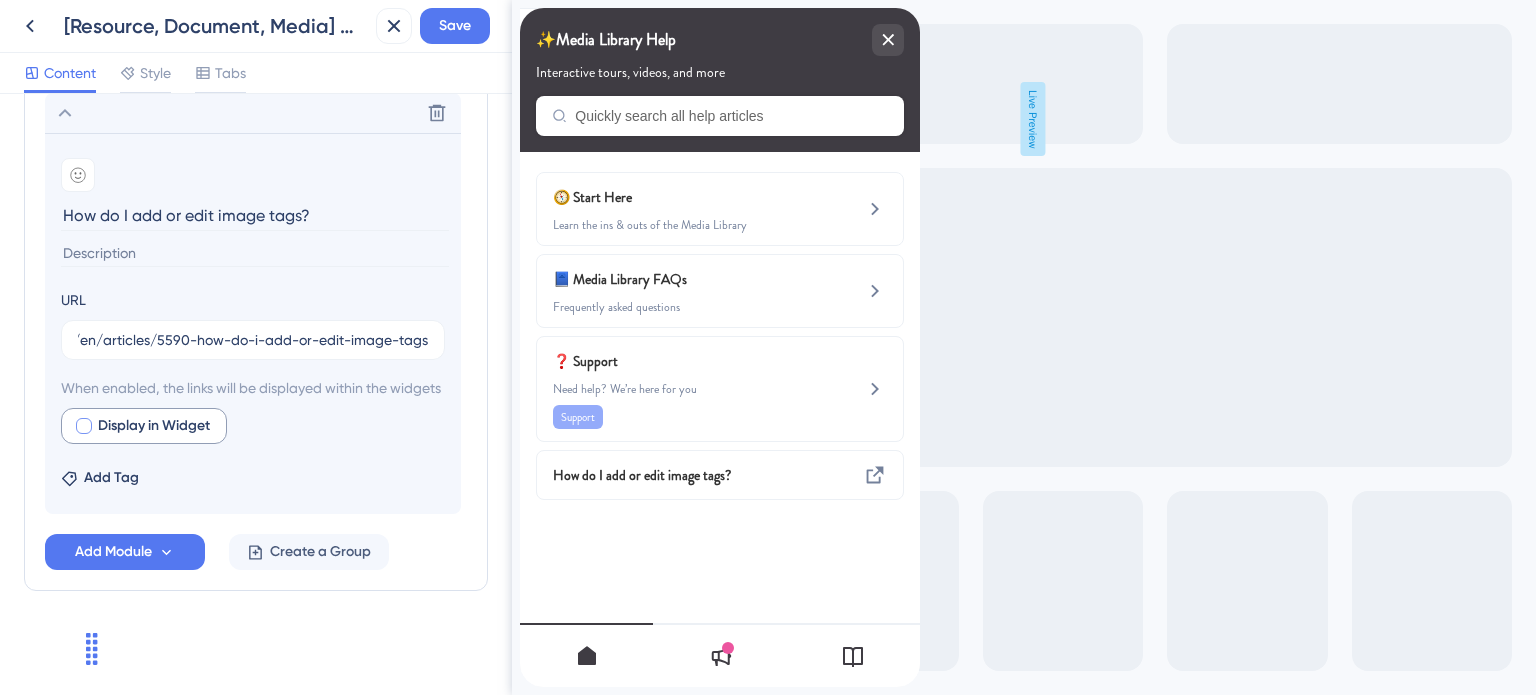 click at bounding box center (84, 426) 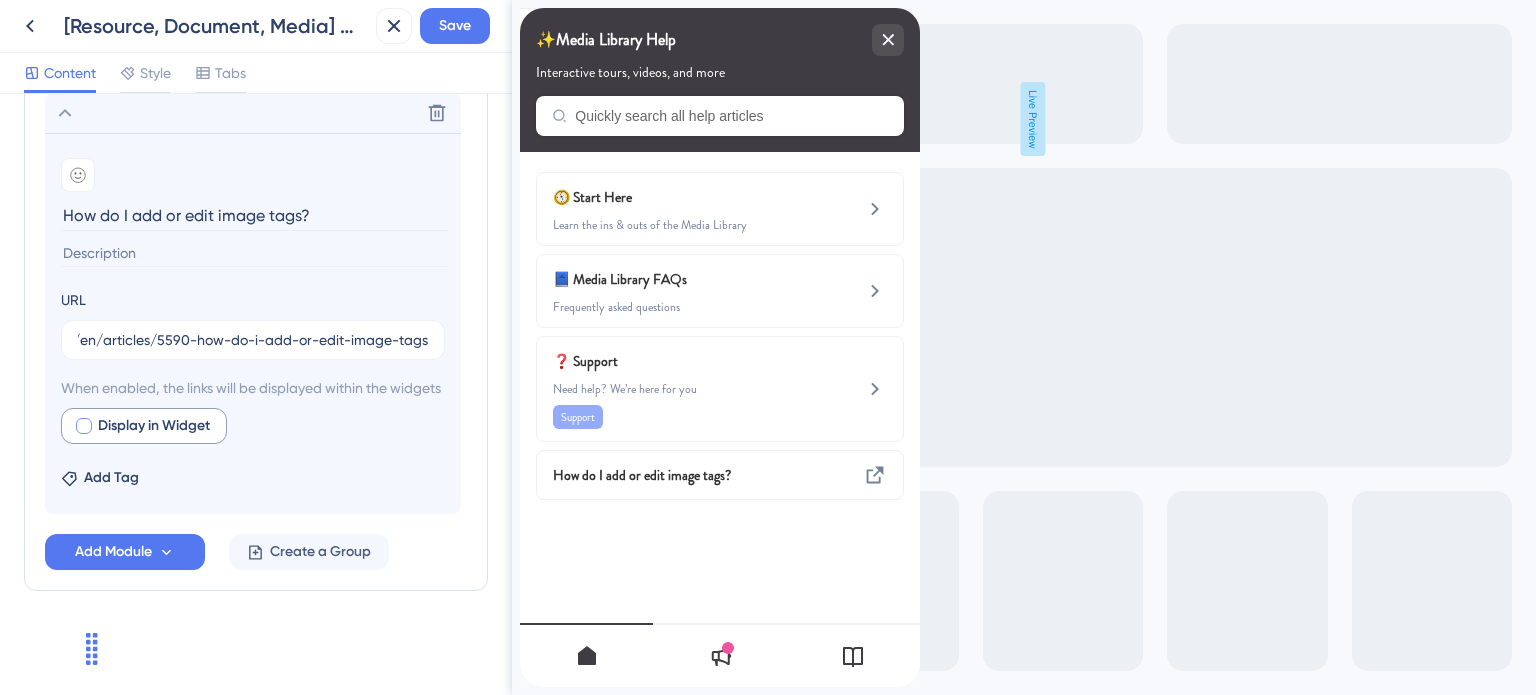 checkbox on "true" 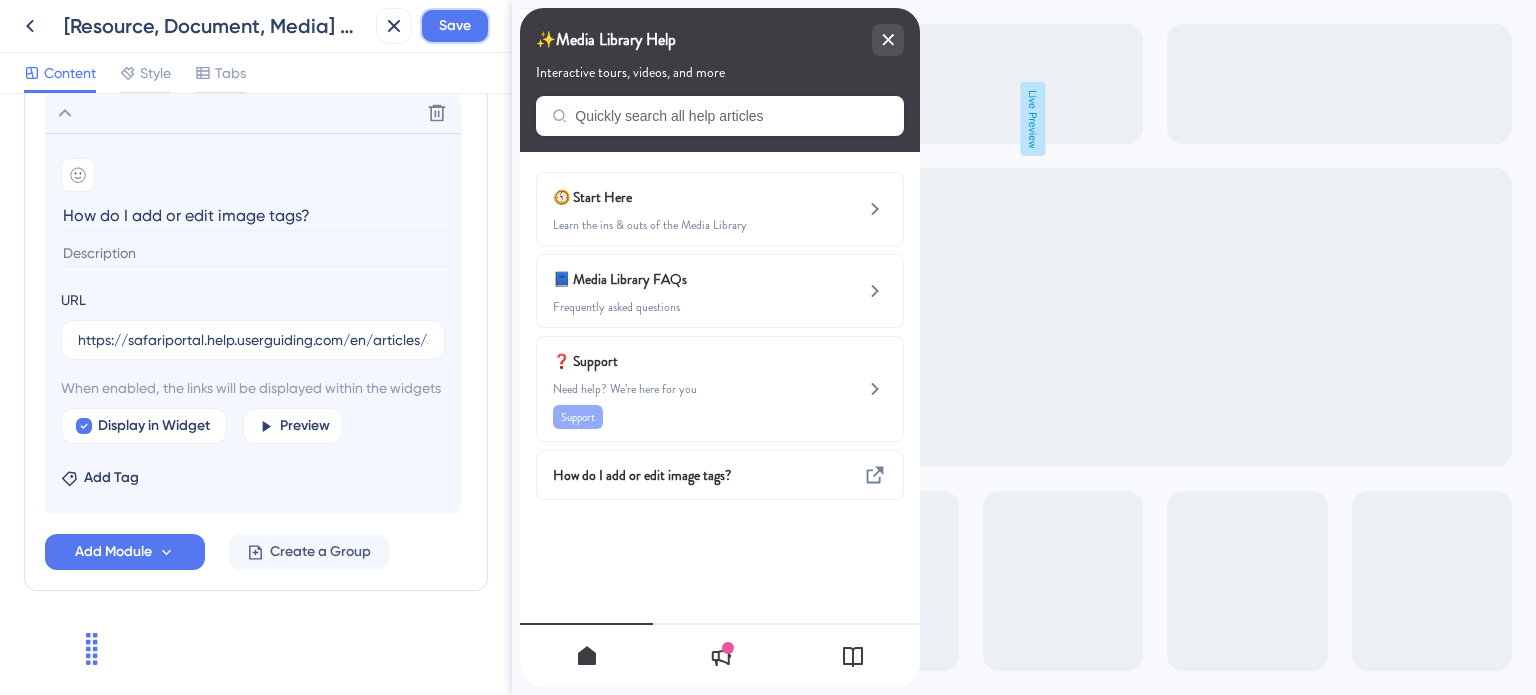 click on "Save" at bounding box center [455, 26] 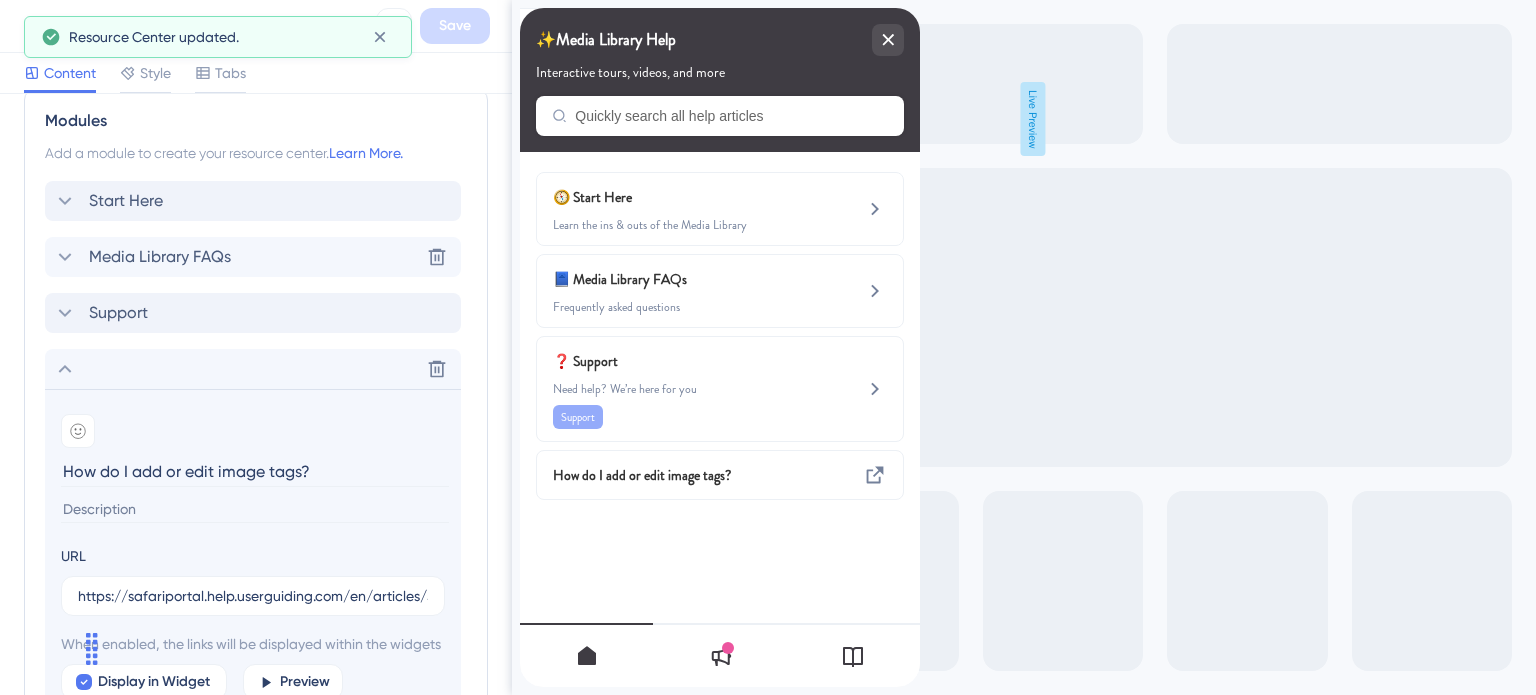scroll, scrollTop: 912, scrollLeft: 0, axis: vertical 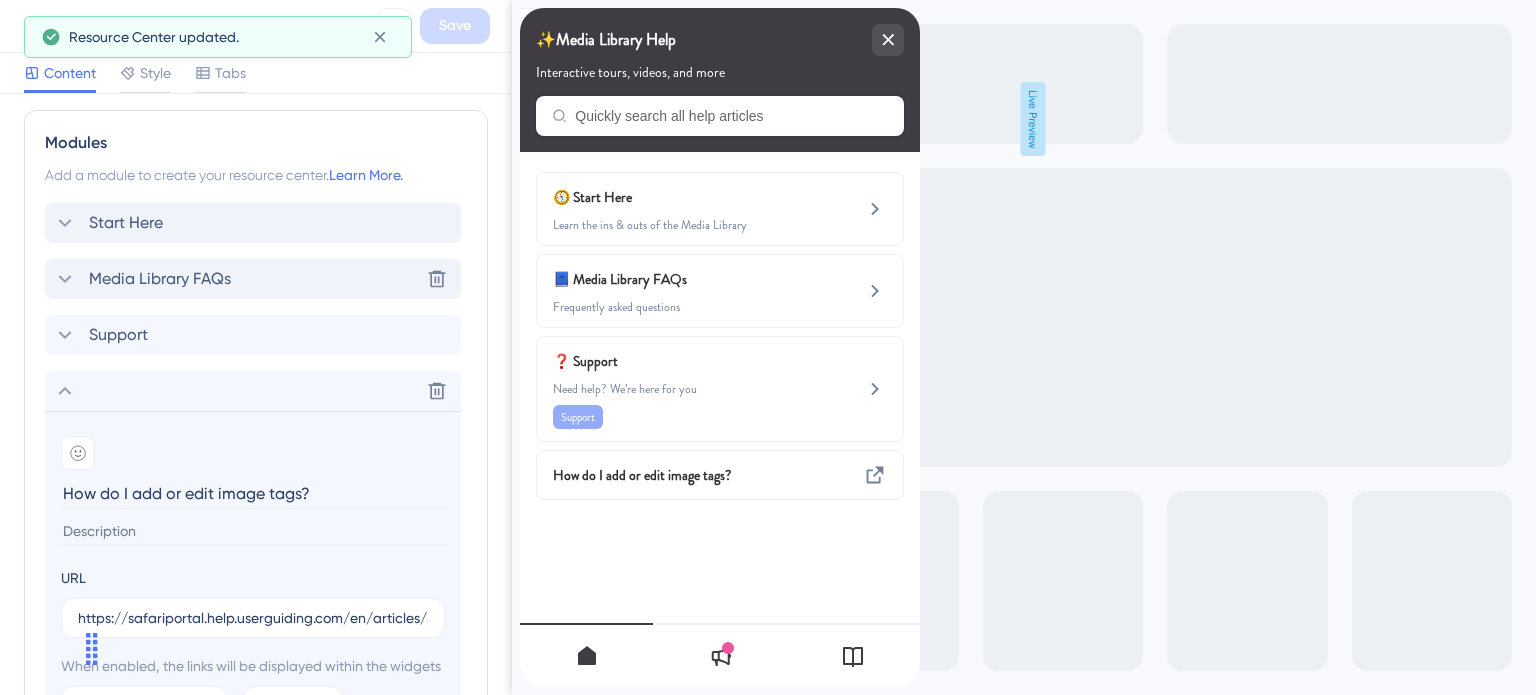 click 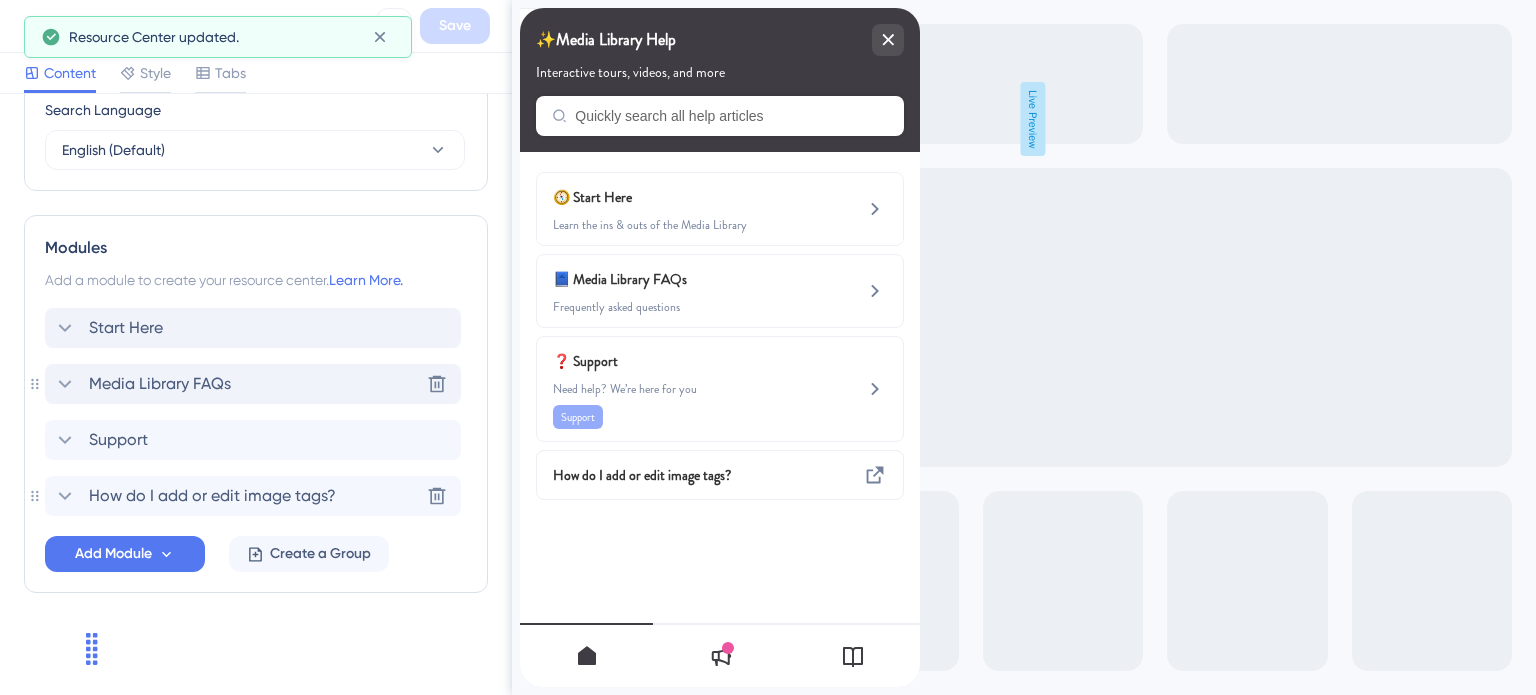 click 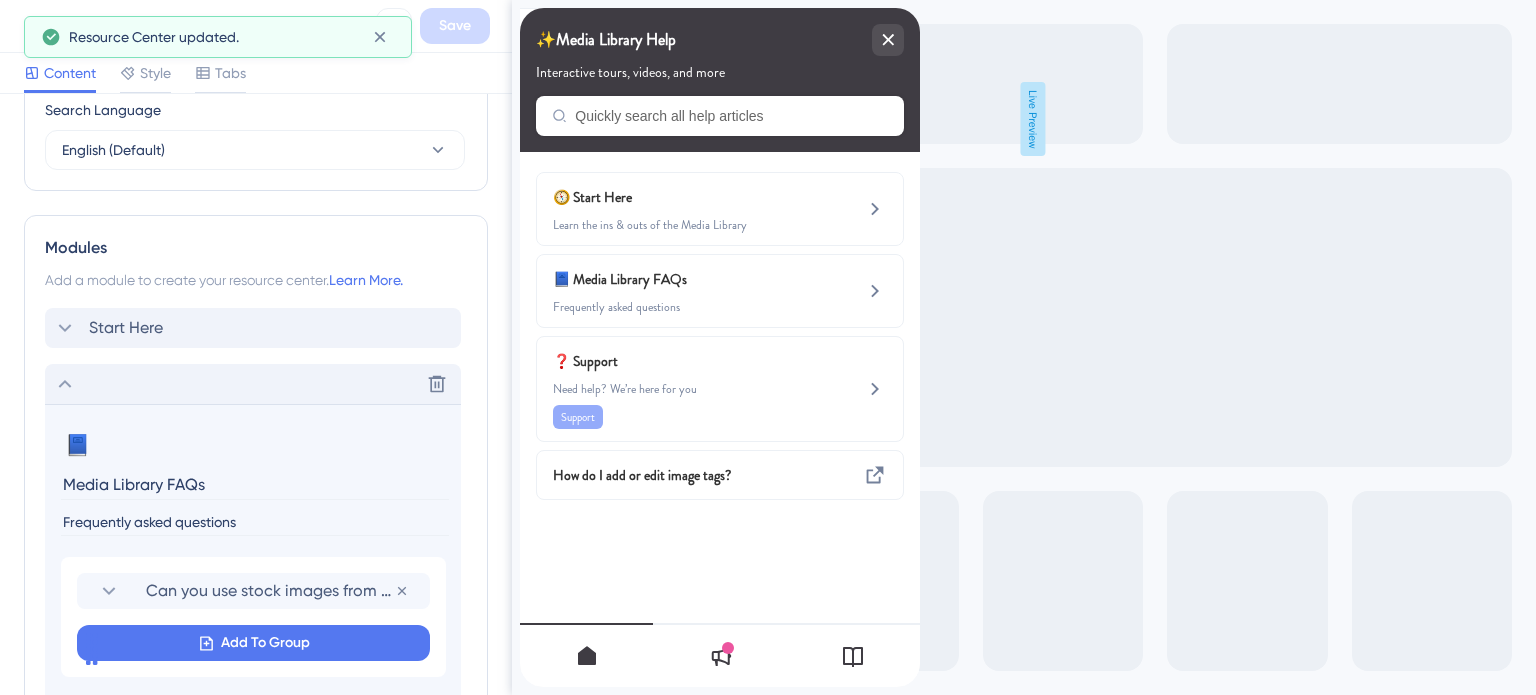 scroll, scrollTop: 912, scrollLeft: 0, axis: vertical 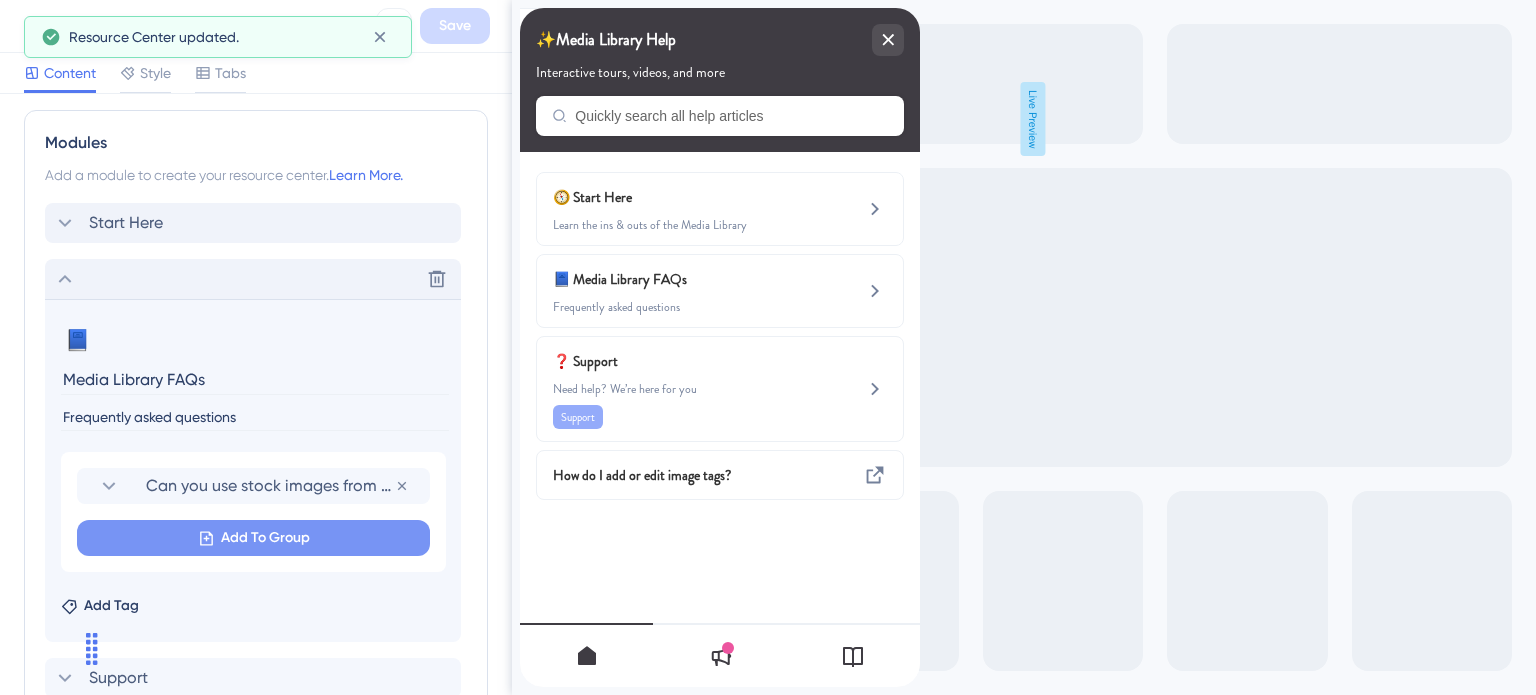 click on "Add To Group" at bounding box center [265, 538] 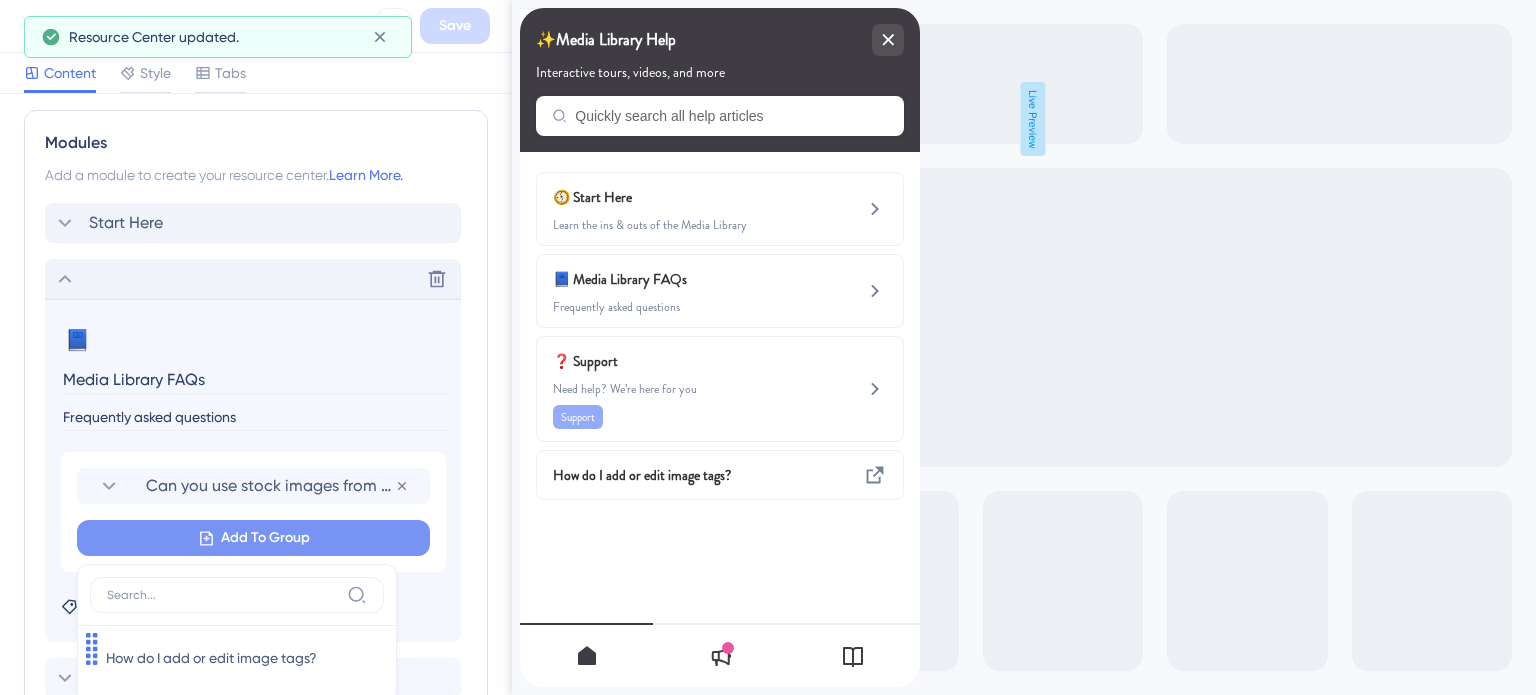 scroll, scrollTop: 1149, scrollLeft: 0, axis: vertical 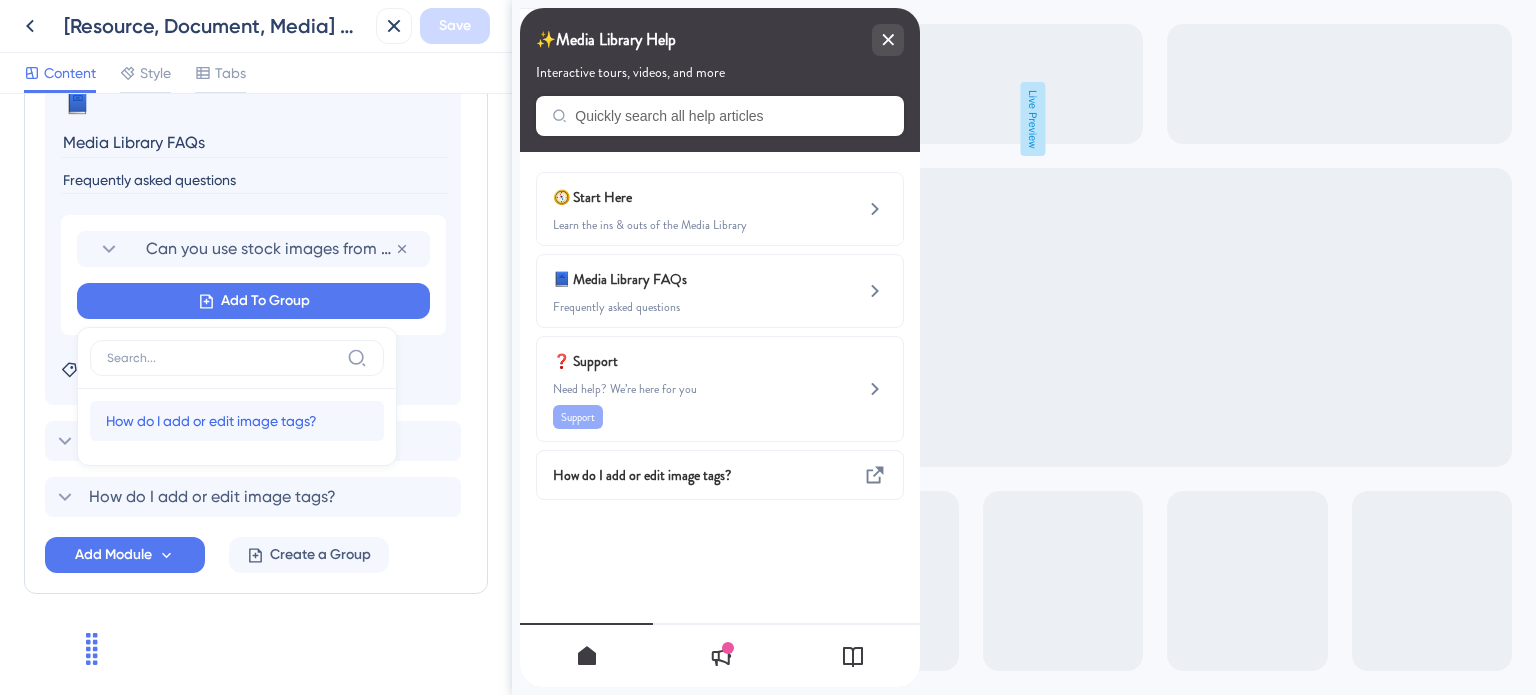 click on "How do I add or edit image tags?" at bounding box center (211, 421) 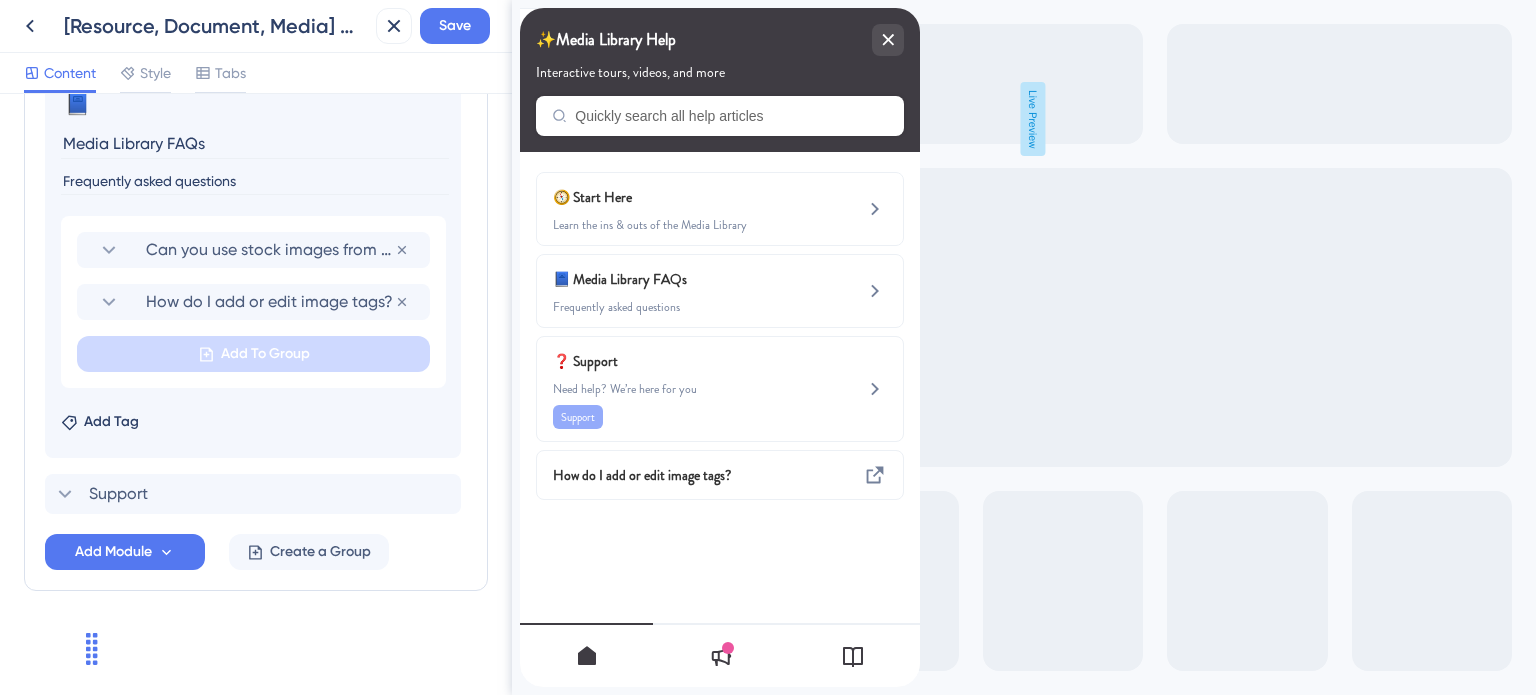 scroll, scrollTop: 1146, scrollLeft: 0, axis: vertical 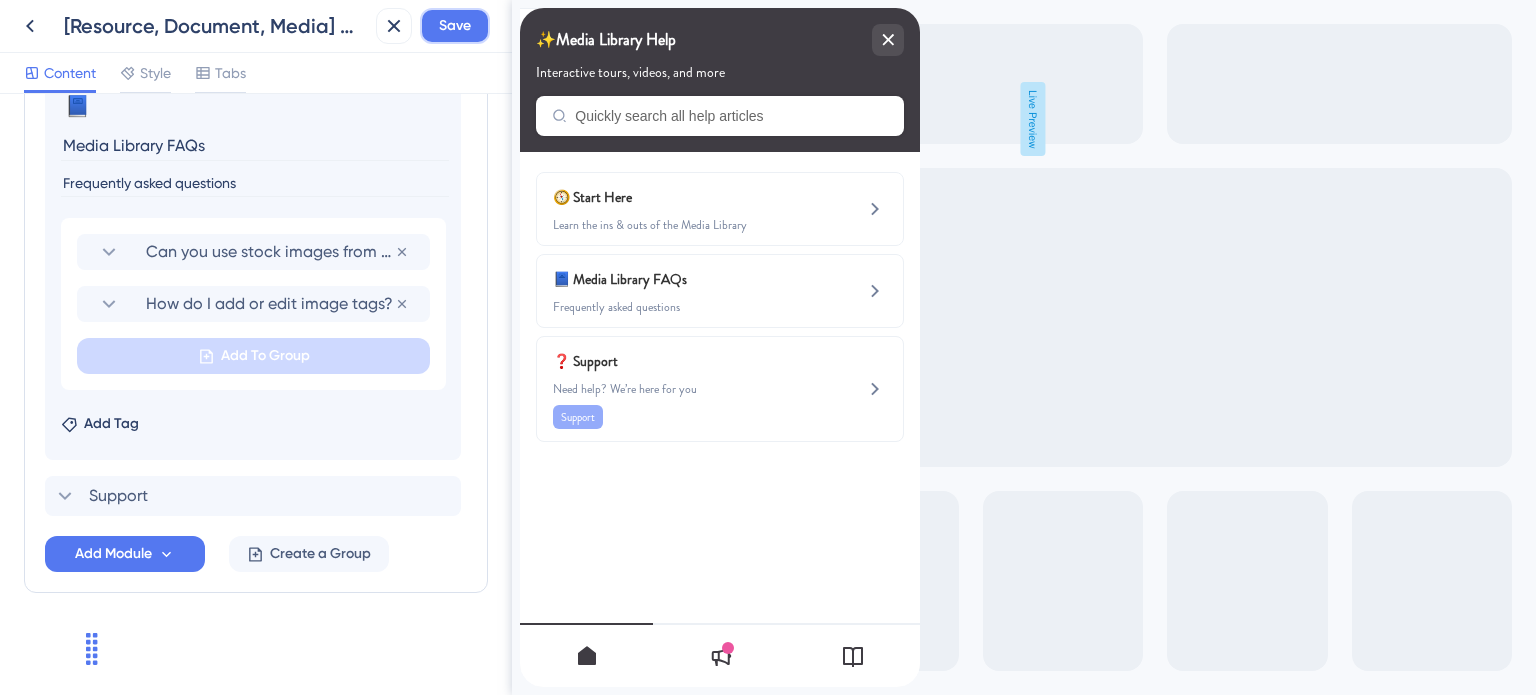 click on "Save" at bounding box center [455, 26] 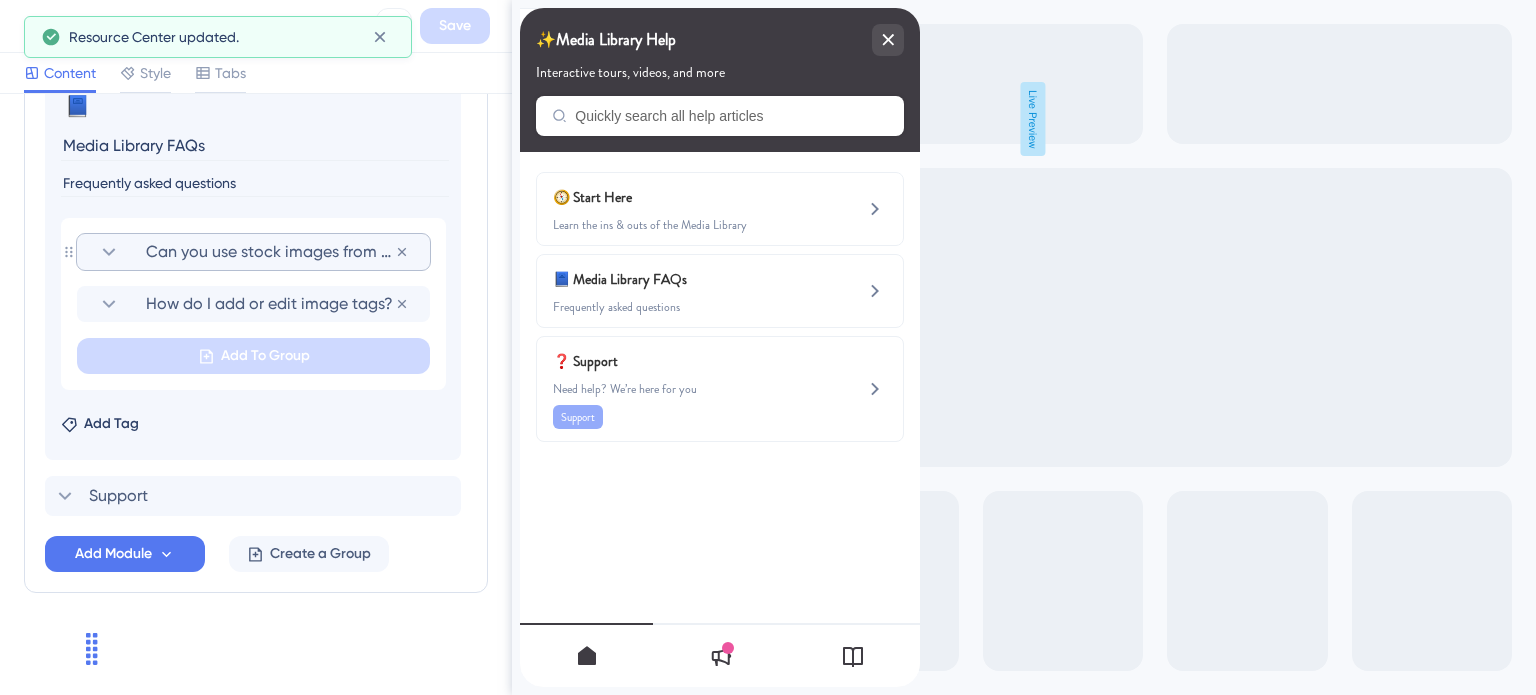 scroll, scrollTop: 1046, scrollLeft: 0, axis: vertical 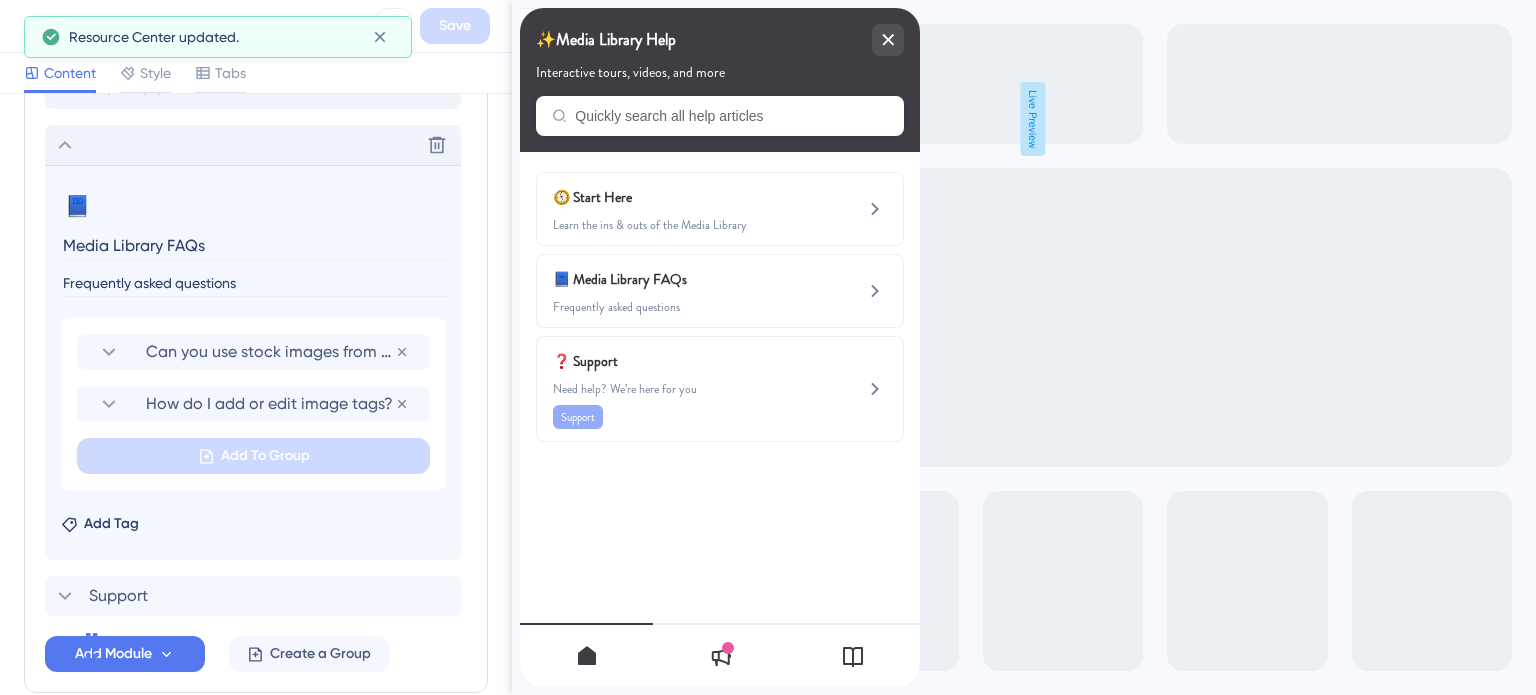 click 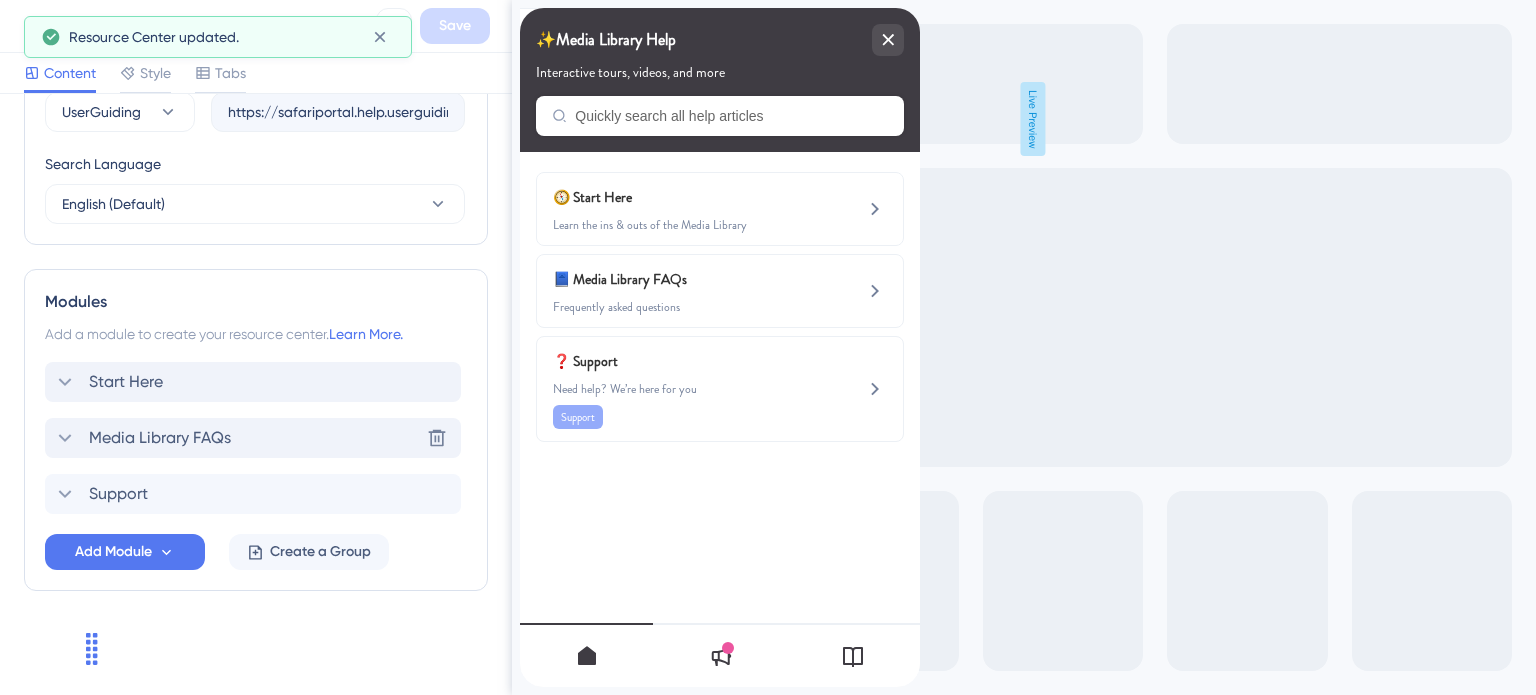 scroll, scrollTop: 751, scrollLeft: 0, axis: vertical 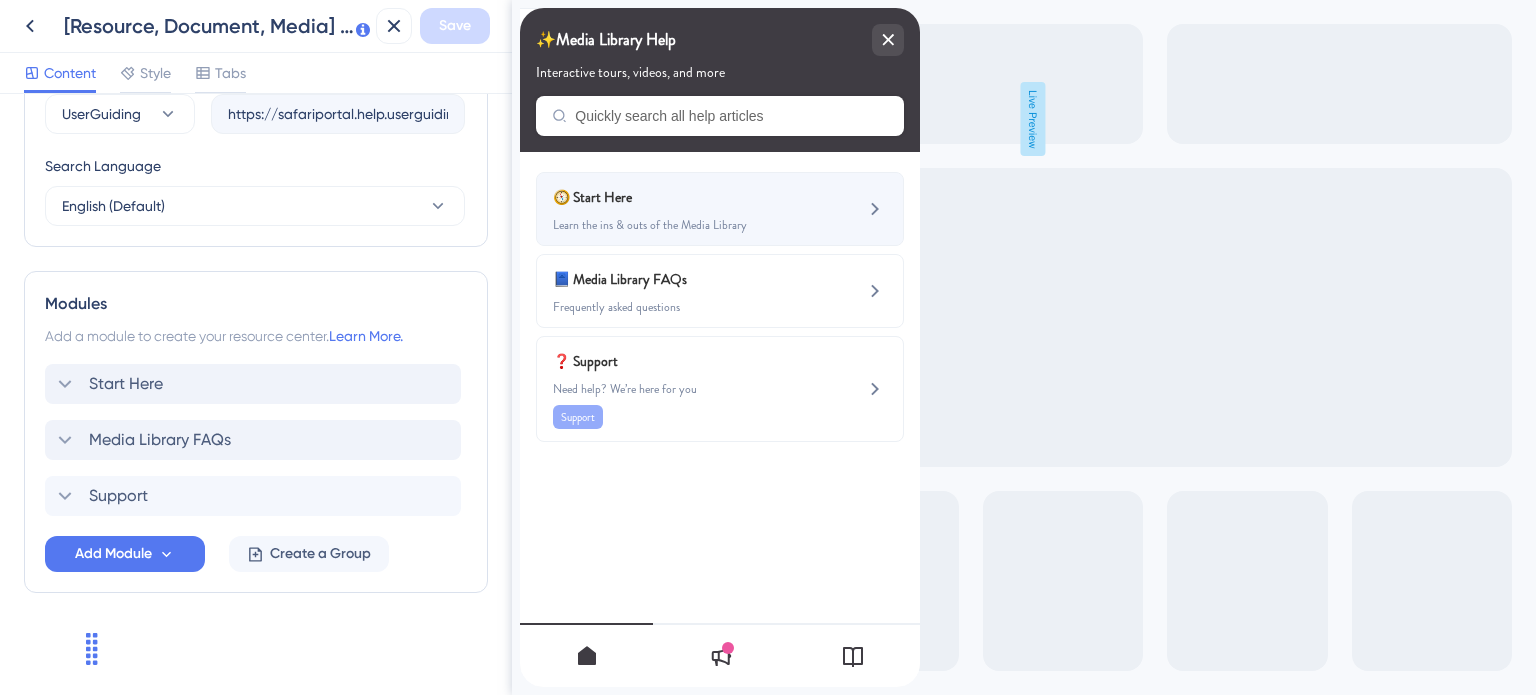 click on "🧭   Start Here Learn the ins & outs of the Media Library" at bounding box center (720, 209) 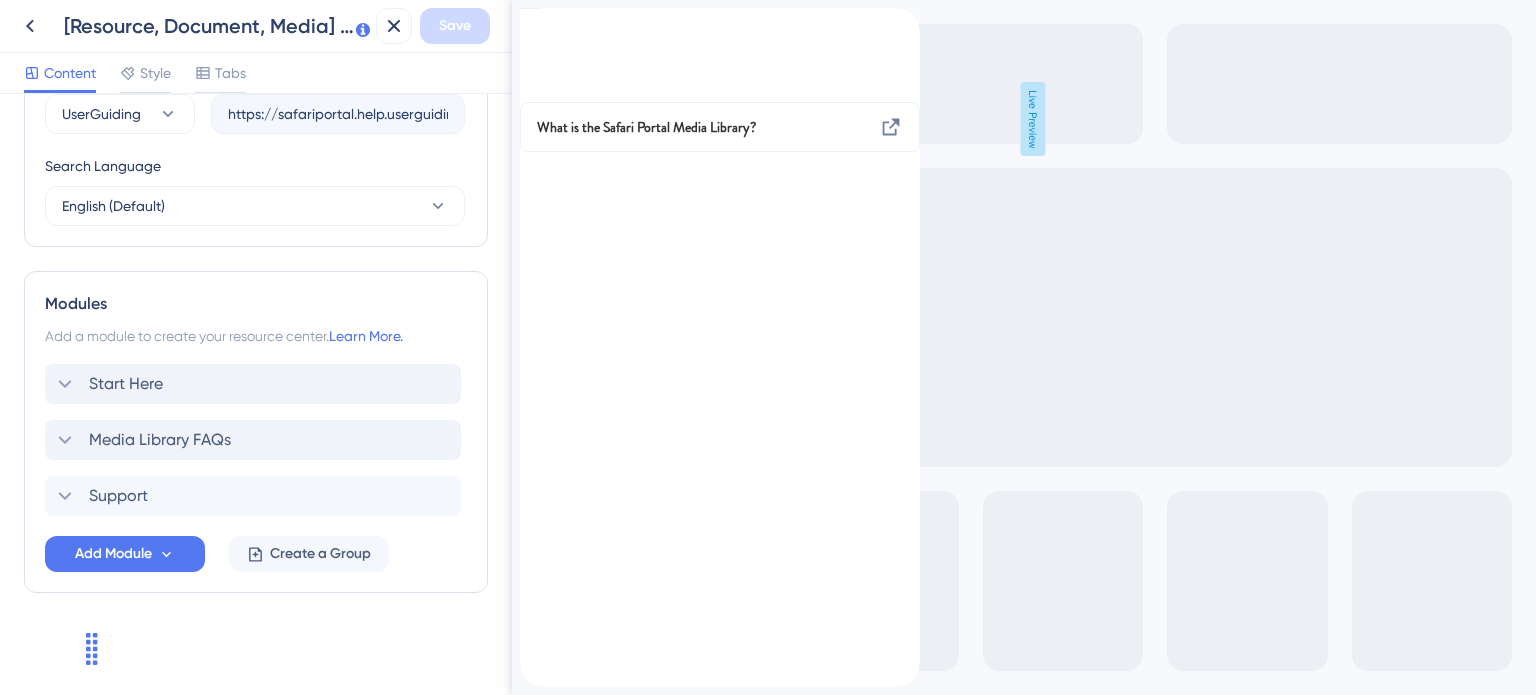 click at bounding box center [536, 19] 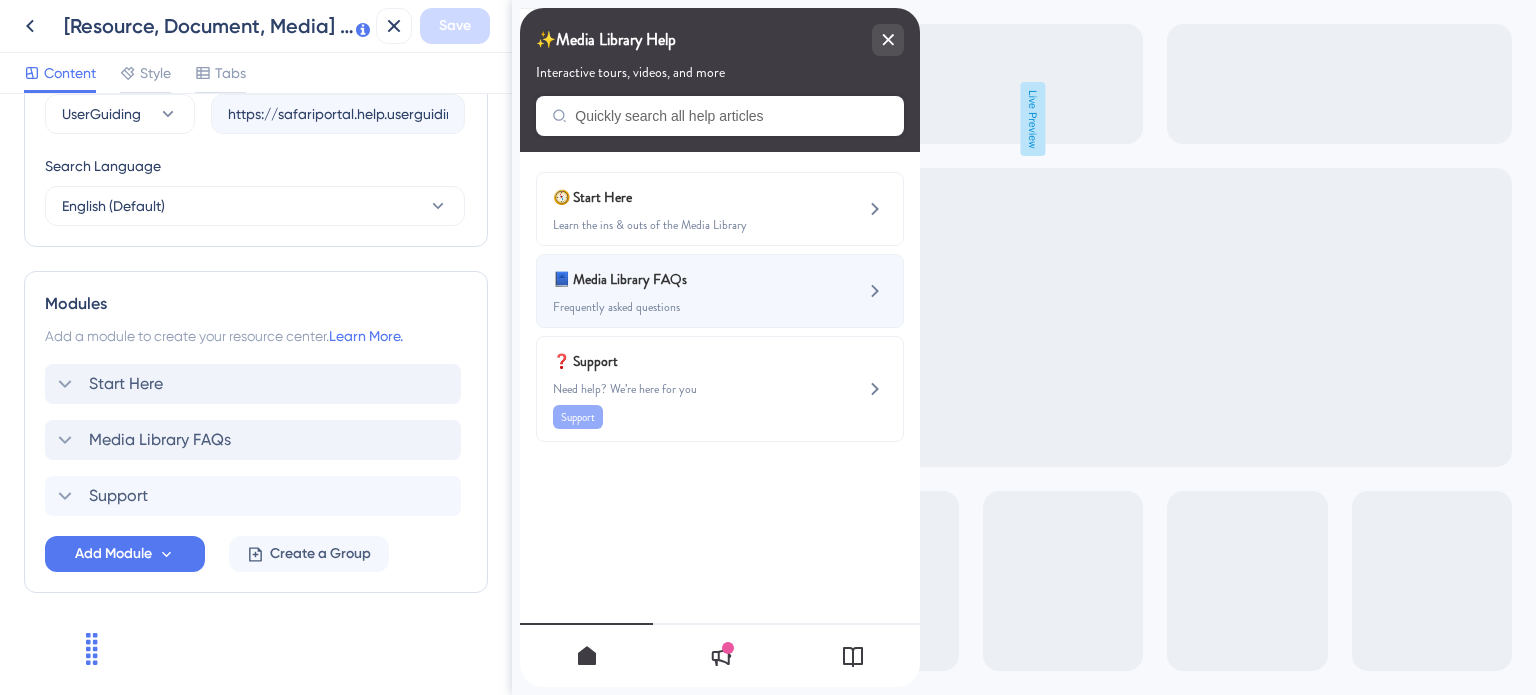 click on "📘   Media Library FAQs" at bounding box center (670, 279) 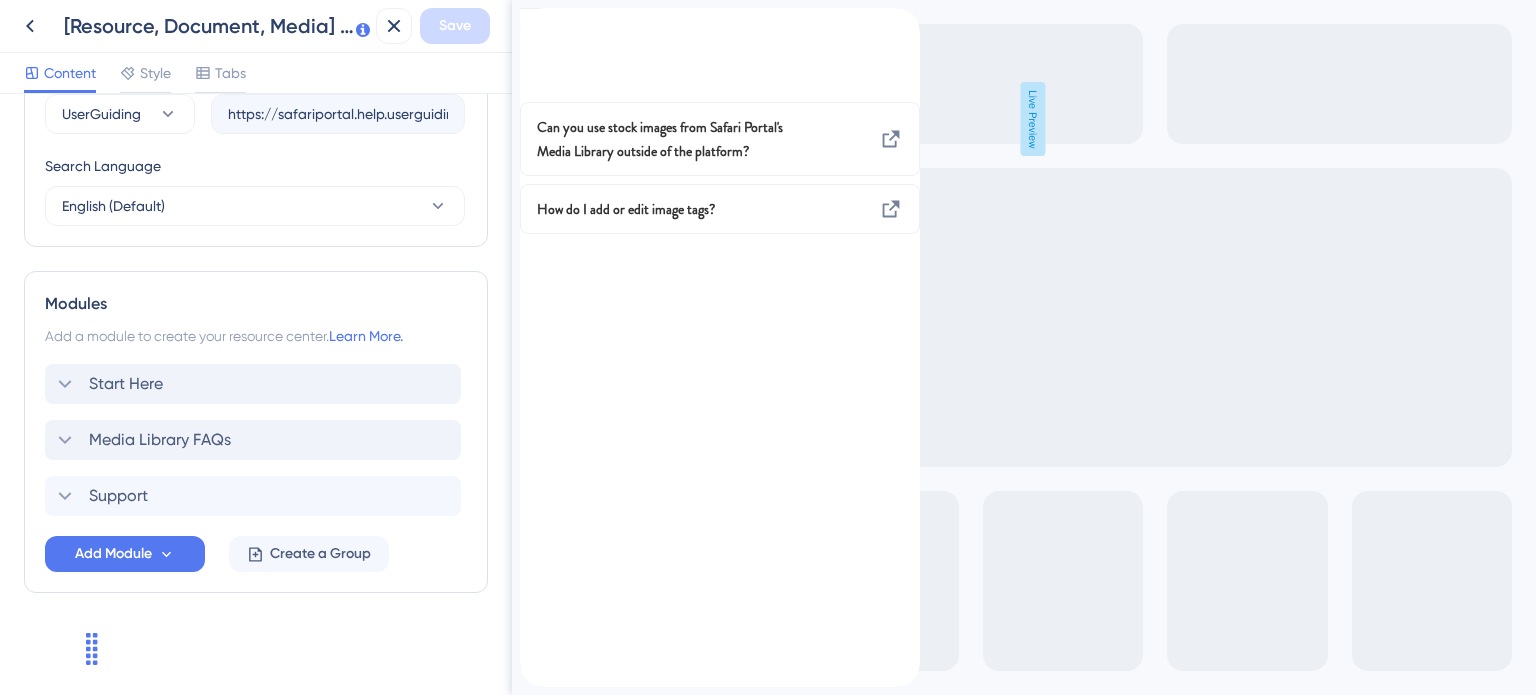 click 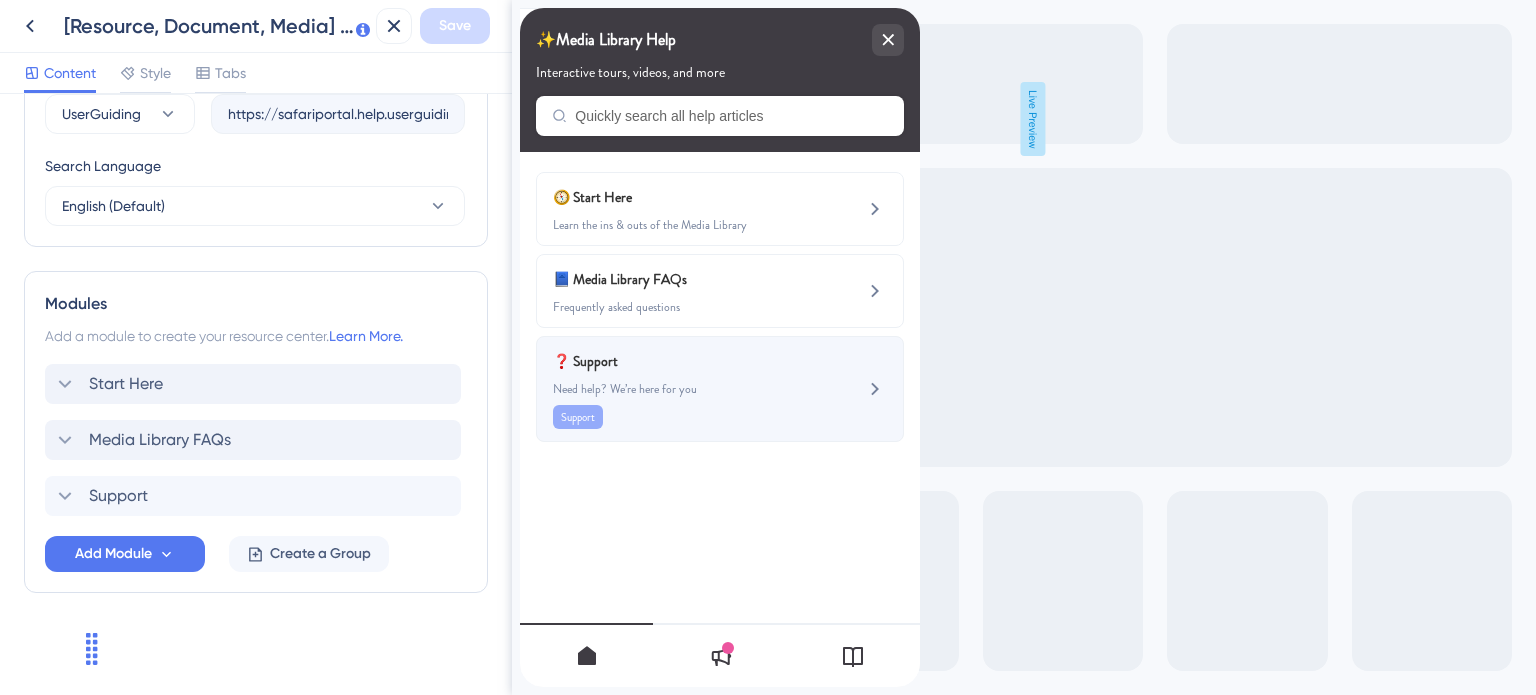 click on "❓   Support" at bounding box center [670, 361] 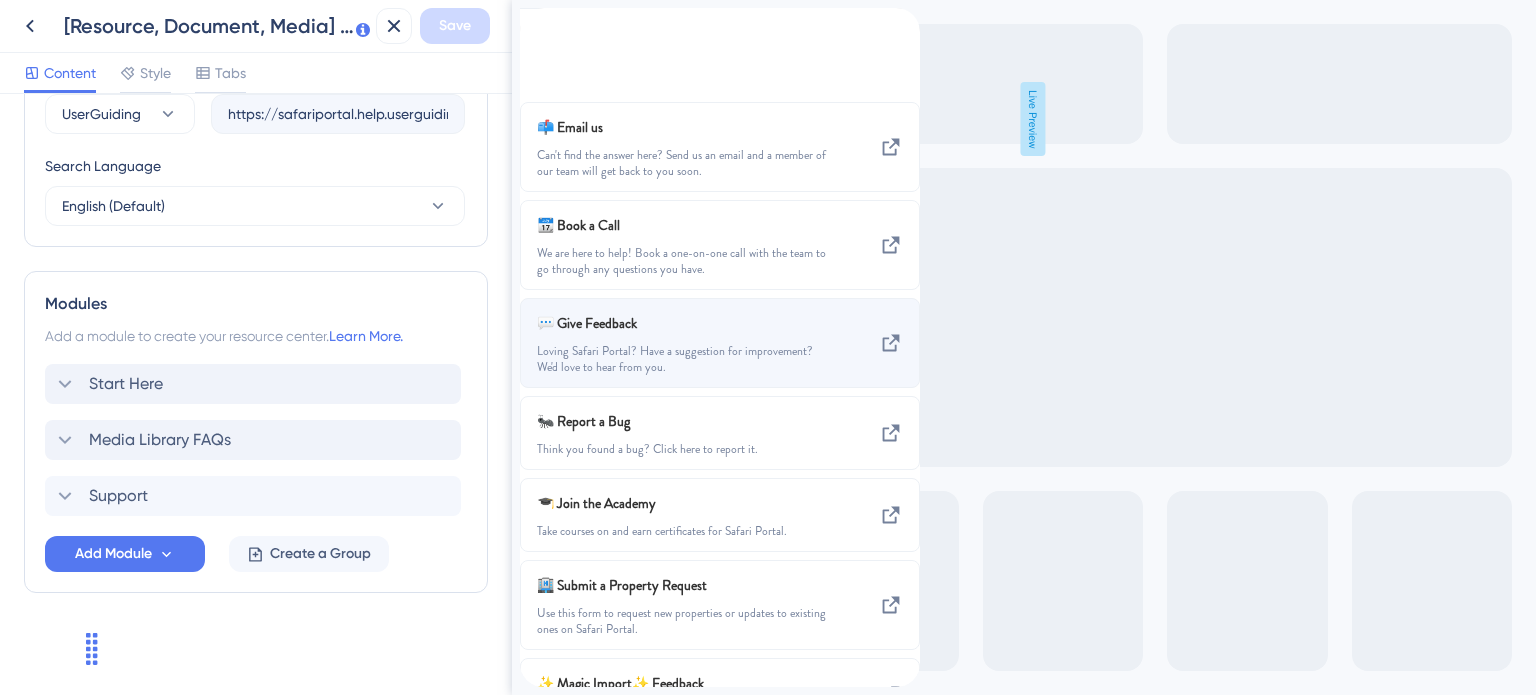 scroll, scrollTop: 125, scrollLeft: 0, axis: vertical 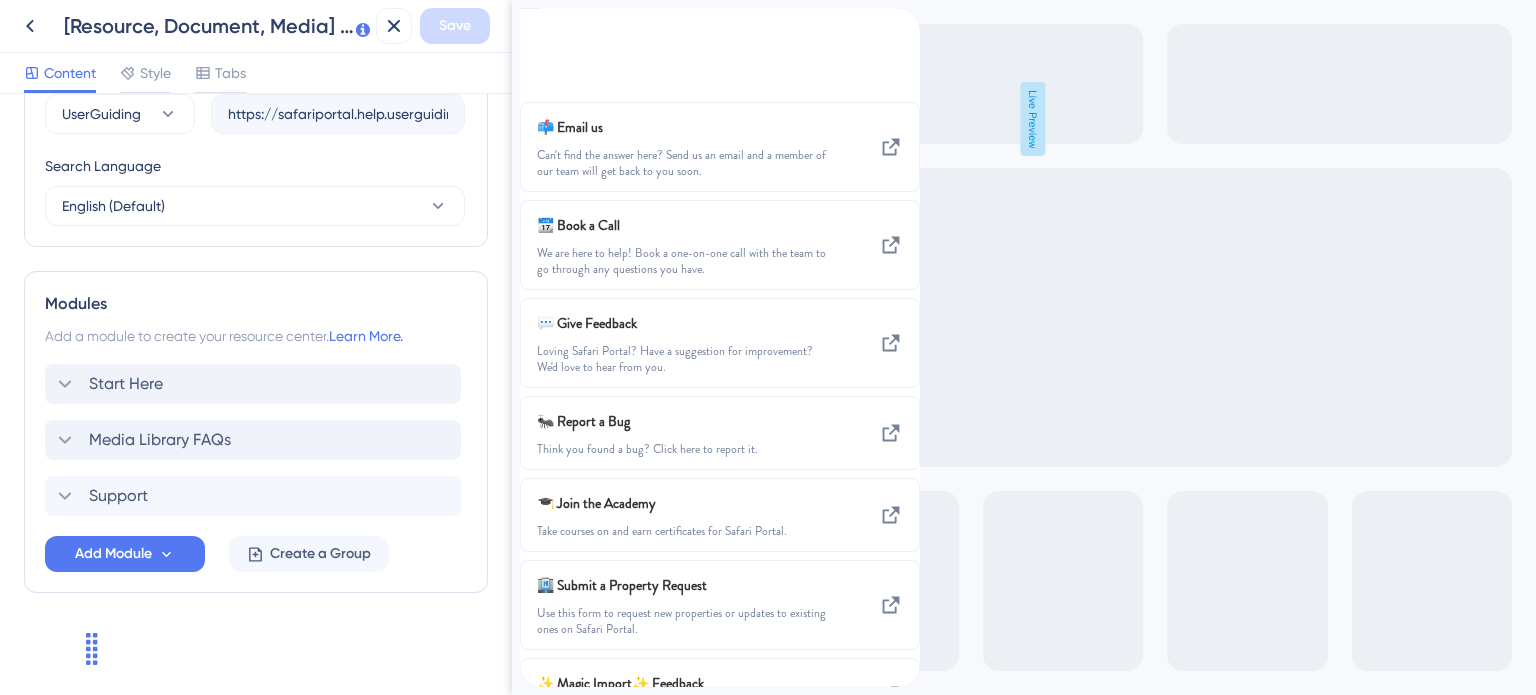click 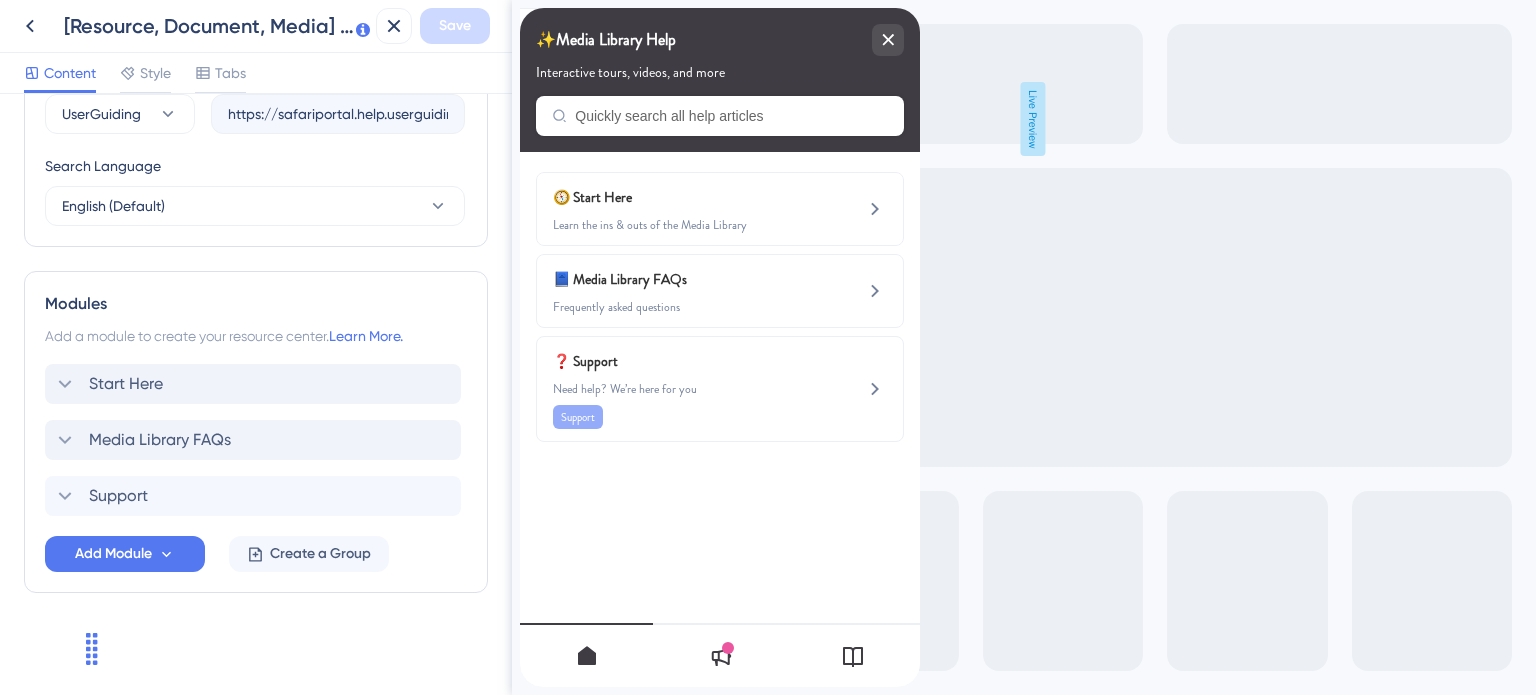 scroll, scrollTop: 0, scrollLeft: 0, axis: both 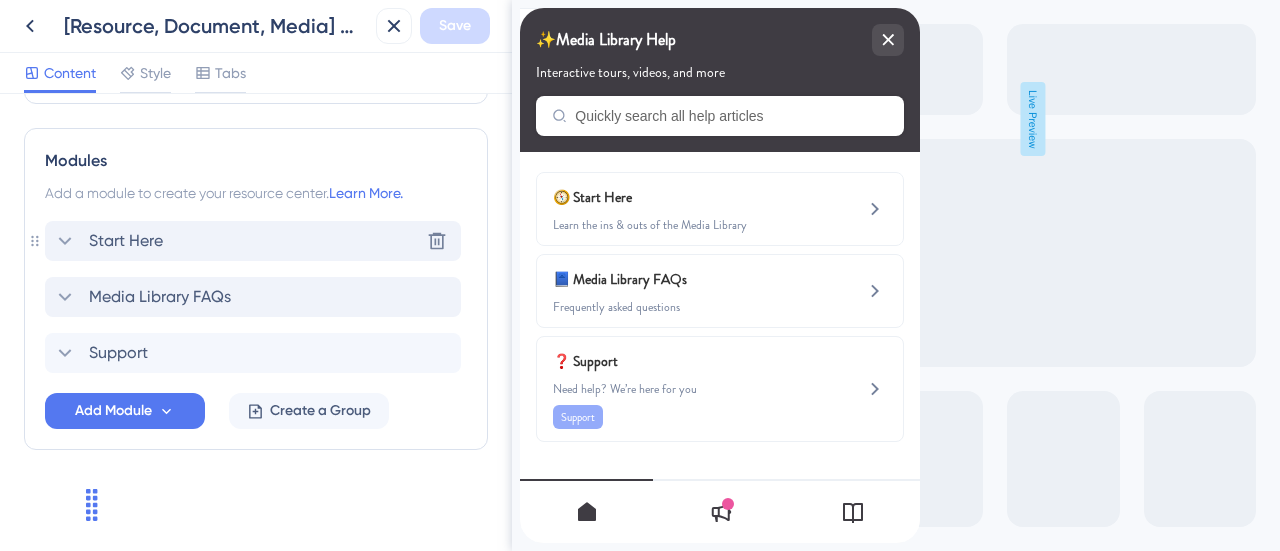 click 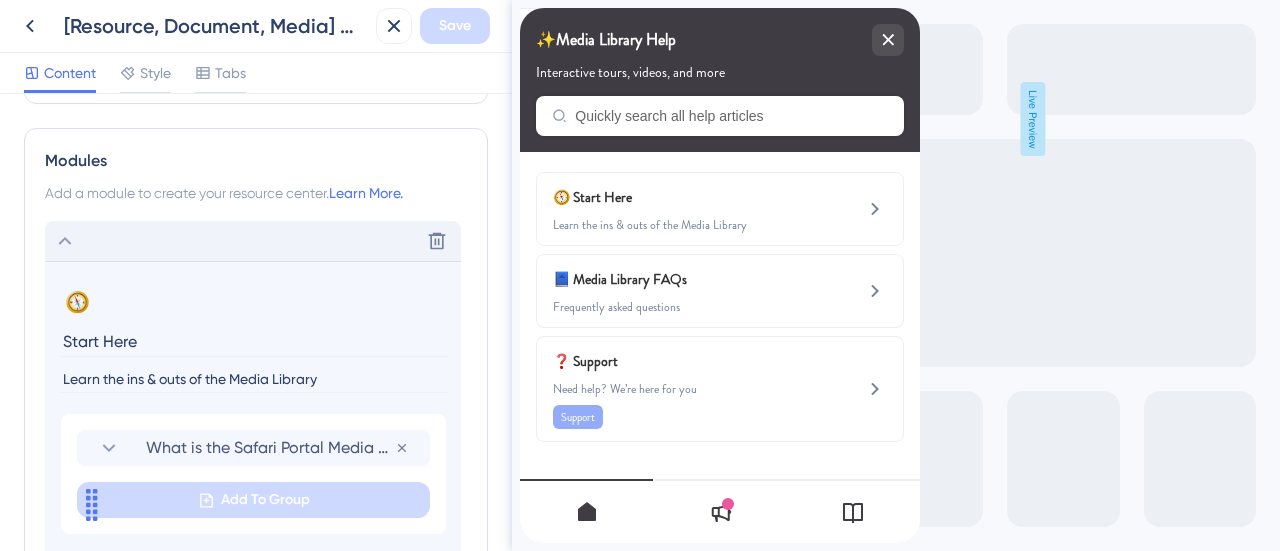 scroll, scrollTop: 1094, scrollLeft: 0, axis: vertical 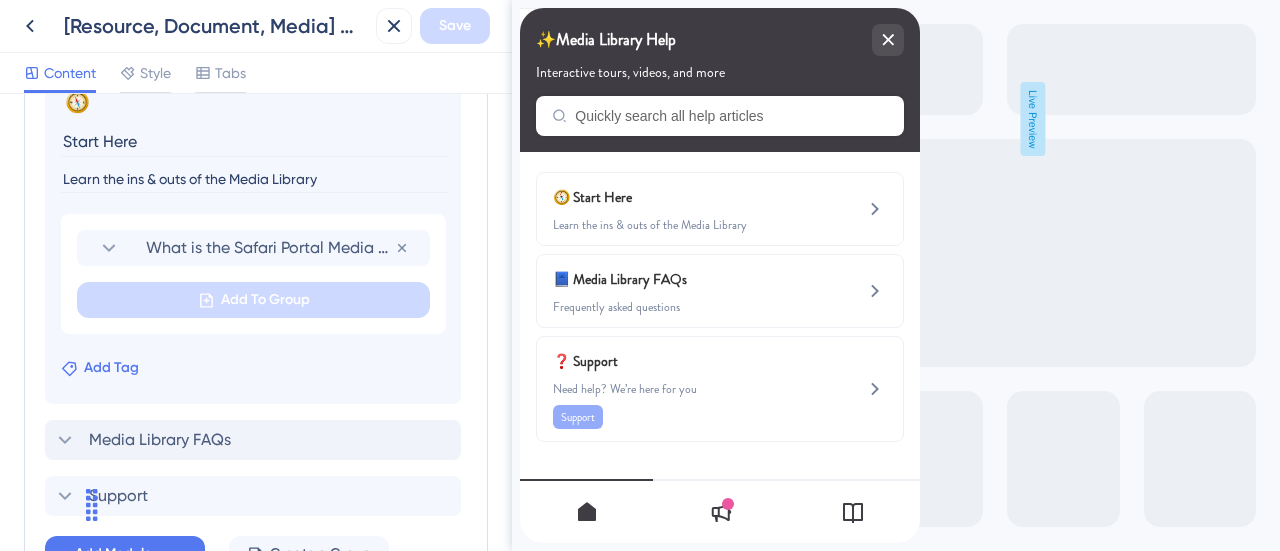 click on "Add Tag" at bounding box center [111, 368] 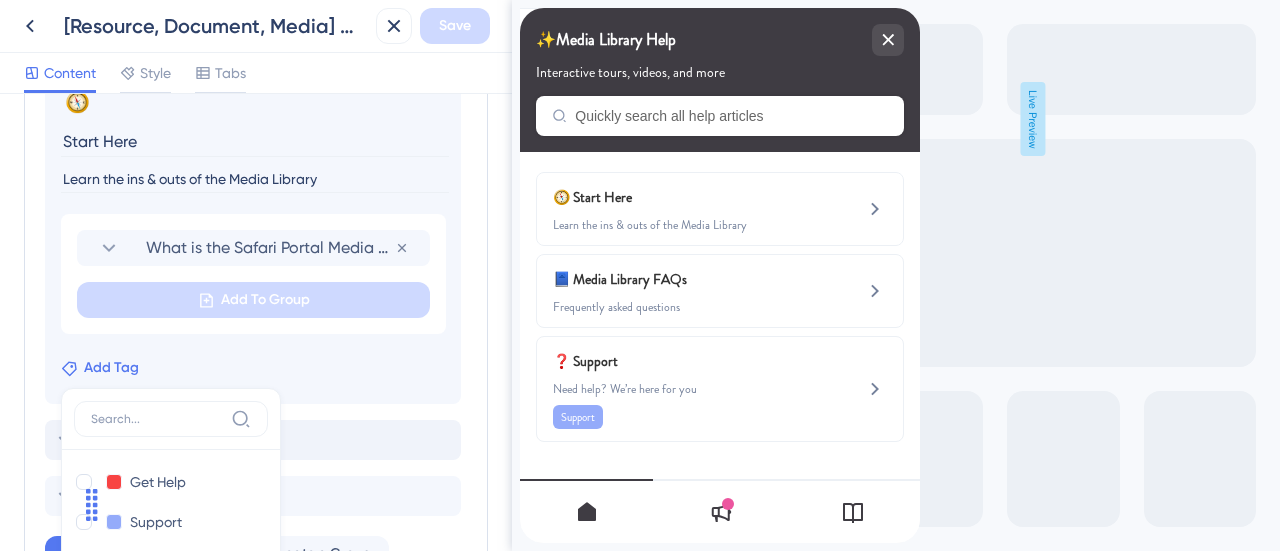 scroll, scrollTop: 1358, scrollLeft: 0, axis: vertical 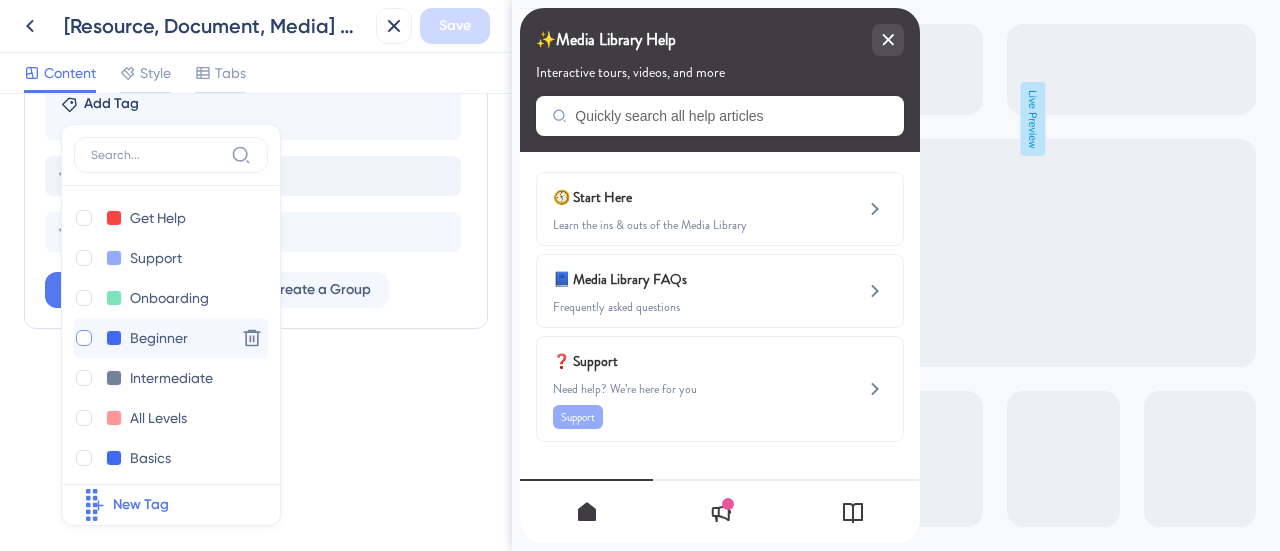 click at bounding box center (84, 338) 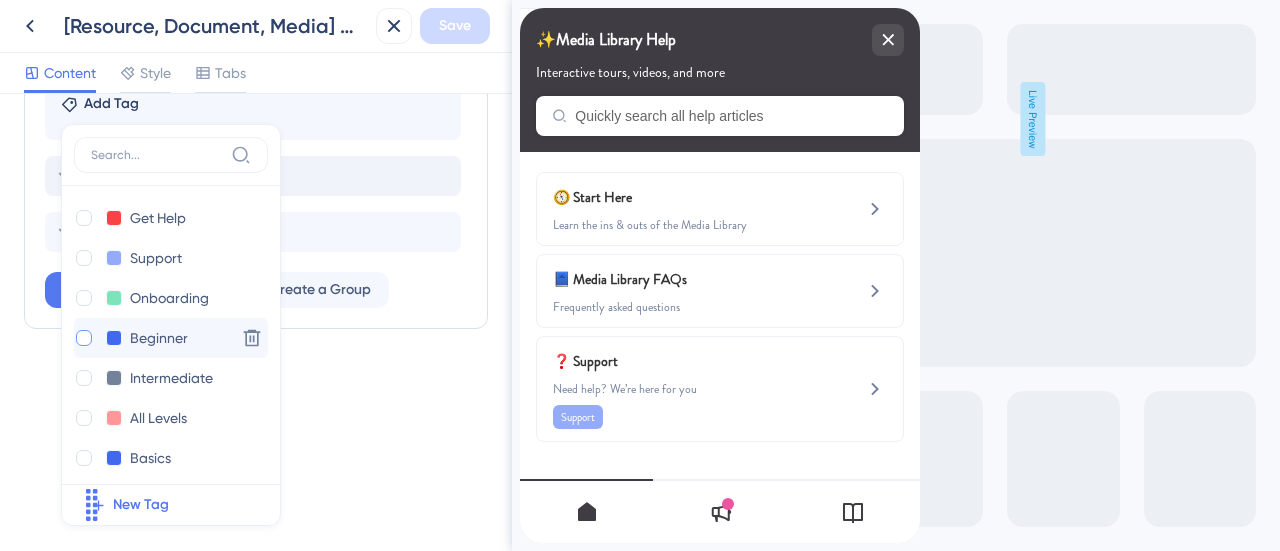 checkbox on "true" 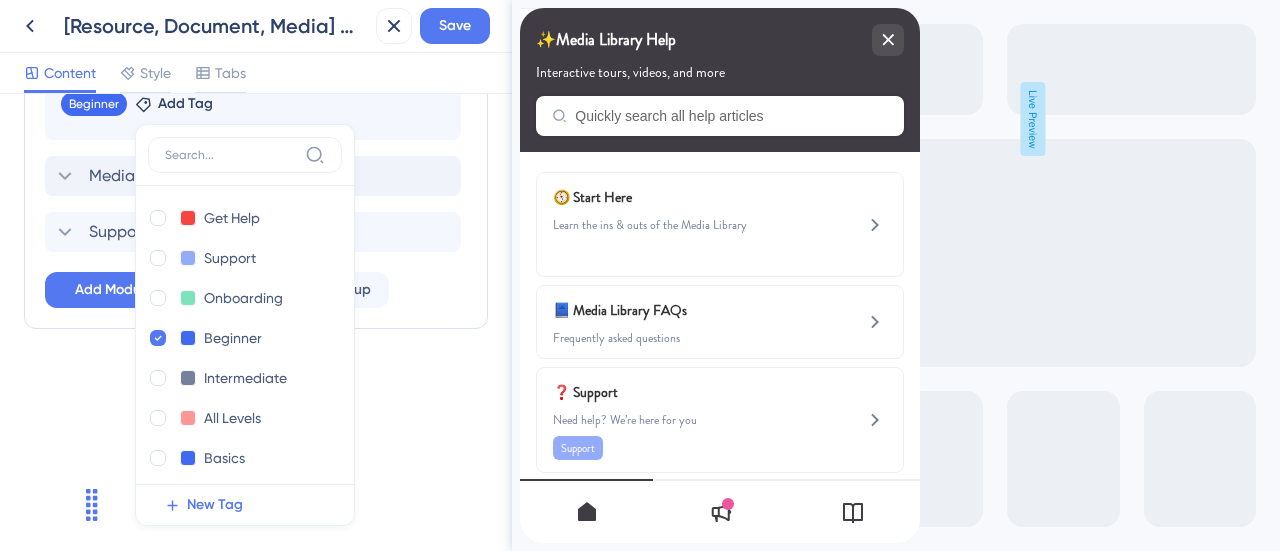 click on "Resource Center Header Title ✨Media Library Help 9 ✨Media Library Help Subtitle Interactive tours, videos, and more 1 Search Function Search Bar Search Bar Placeholder Quickly search all help articles No Search Result Message No matching results... Open in New Tab Message Open in a new tab 3 Bring search results from a Knowledge Base Connect with UserGuiding Domain https://safariportal.help.userguiding.com/api/search?kb_id=10302&lang_code=en Search Language English (Default) Modules Add a module to create your resource center.  Learn More. Delete 🧭 Change emoji Remove emoji Start Here Learn the ins & outs of the Media Library What is the Safari Portal Media Library? Remove from group Add To Group Beginner Remove Add Tag Get Help Get Help Delete Support Support Delete Onboarding Onboarding Delete Beginner Beginner Delete Intermediate Intermediate Delete All Levels All Levels Delete Basics Basics Delete What's New What's New Delete Branding Branding Delete Troubleshoot Troubleshoot Delete Making Changes" at bounding box center [256, -416] 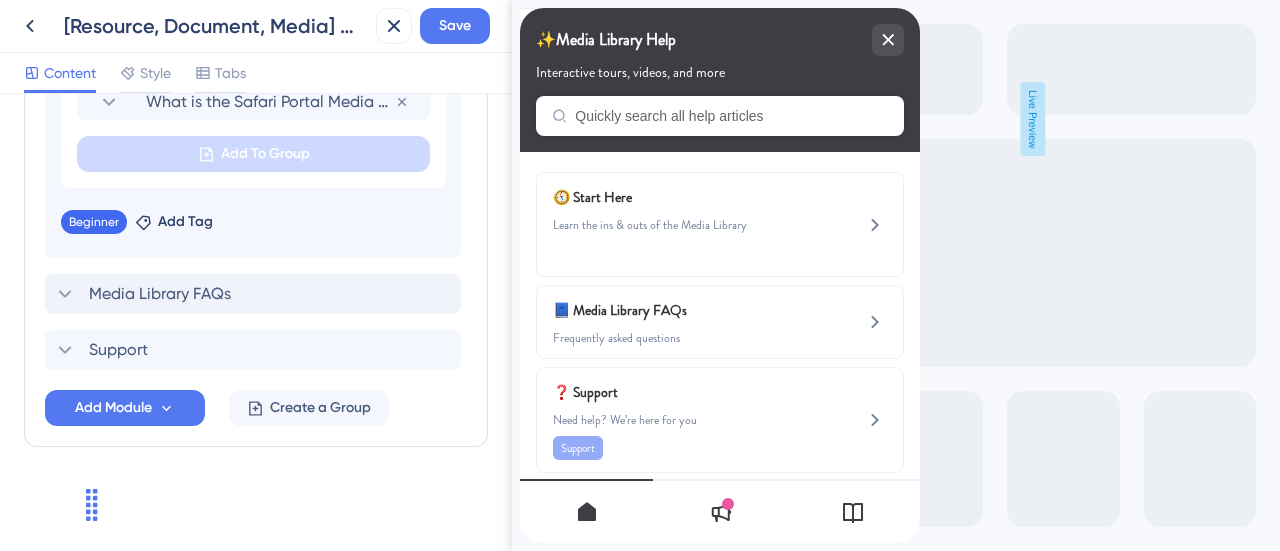 scroll, scrollTop: 1237, scrollLeft: 0, axis: vertical 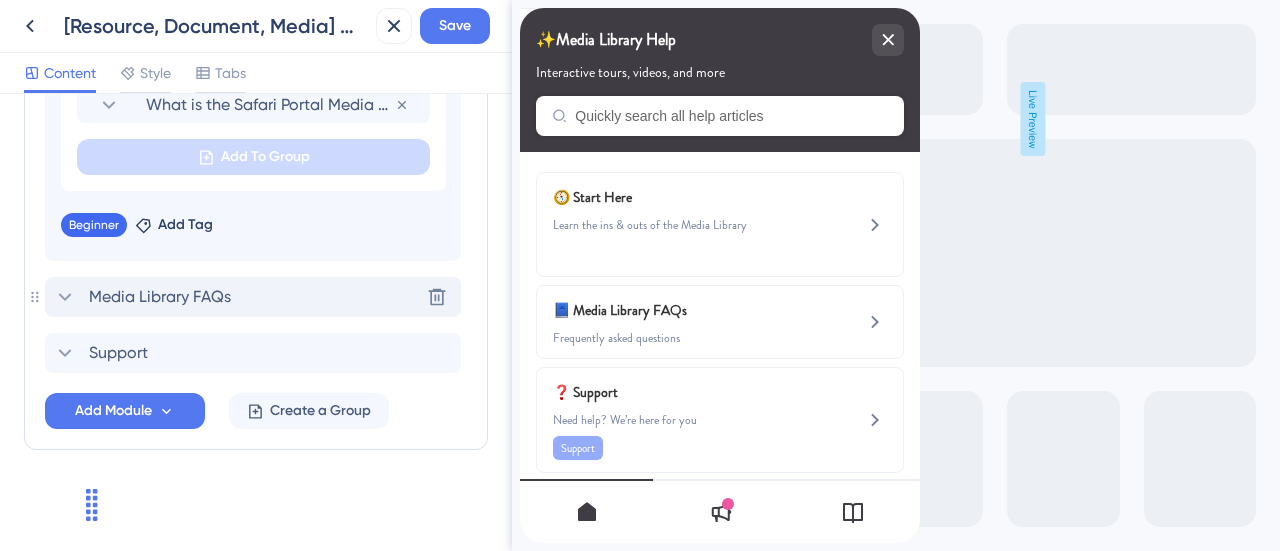 click 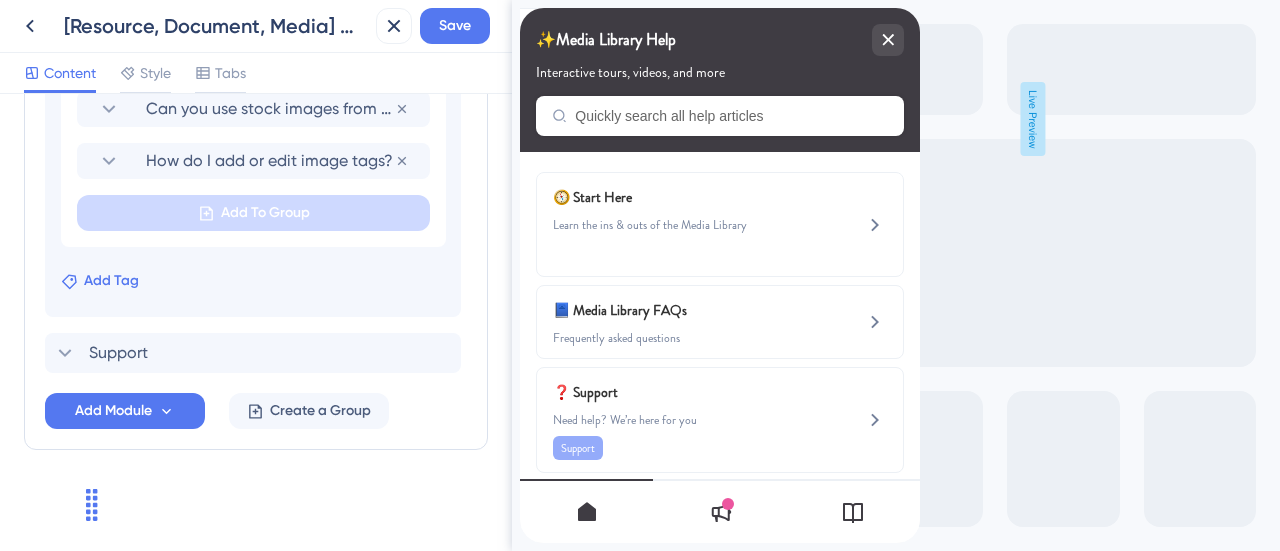 click on "Add Tag" at bounding box center (111, 281) 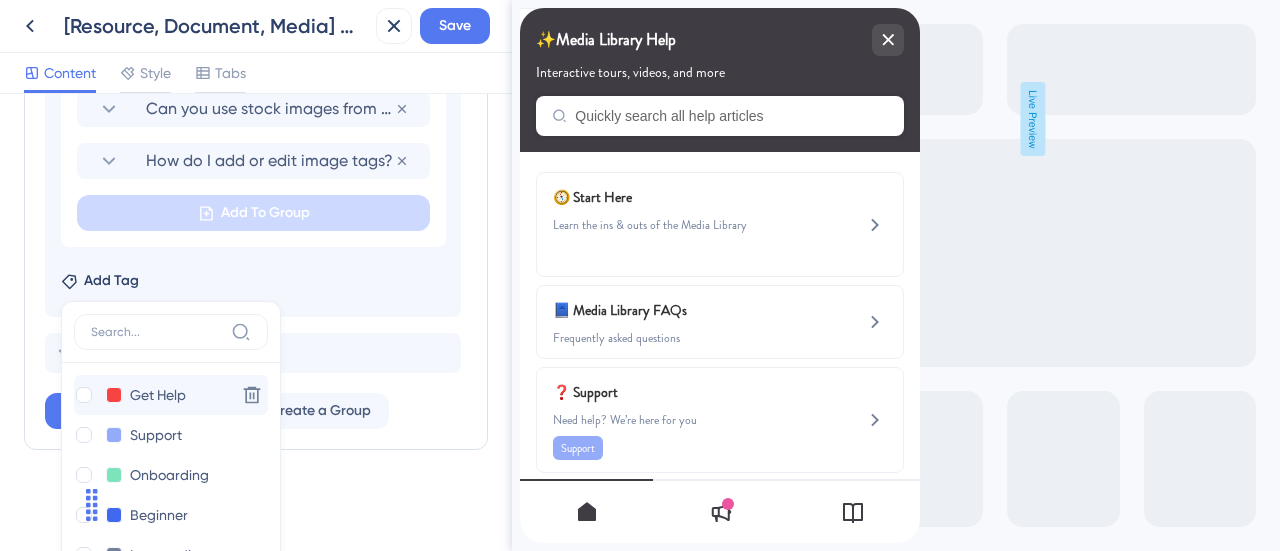 scroll, scrollTop: 1380, scrollLeft: 0, axis: vertical 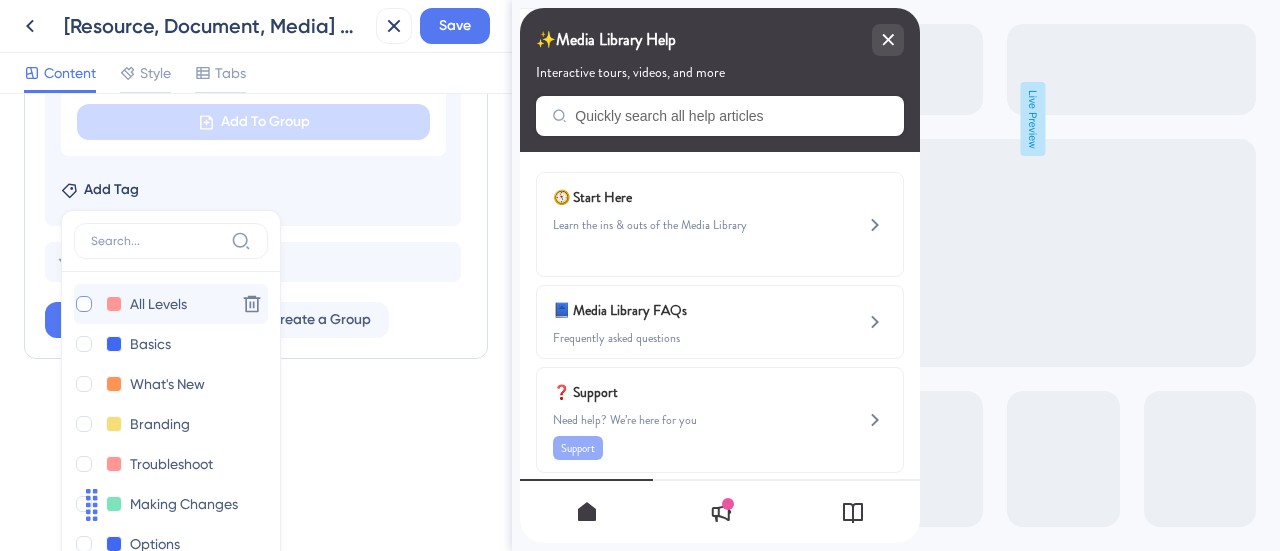 click at bounding box center [84, 304] 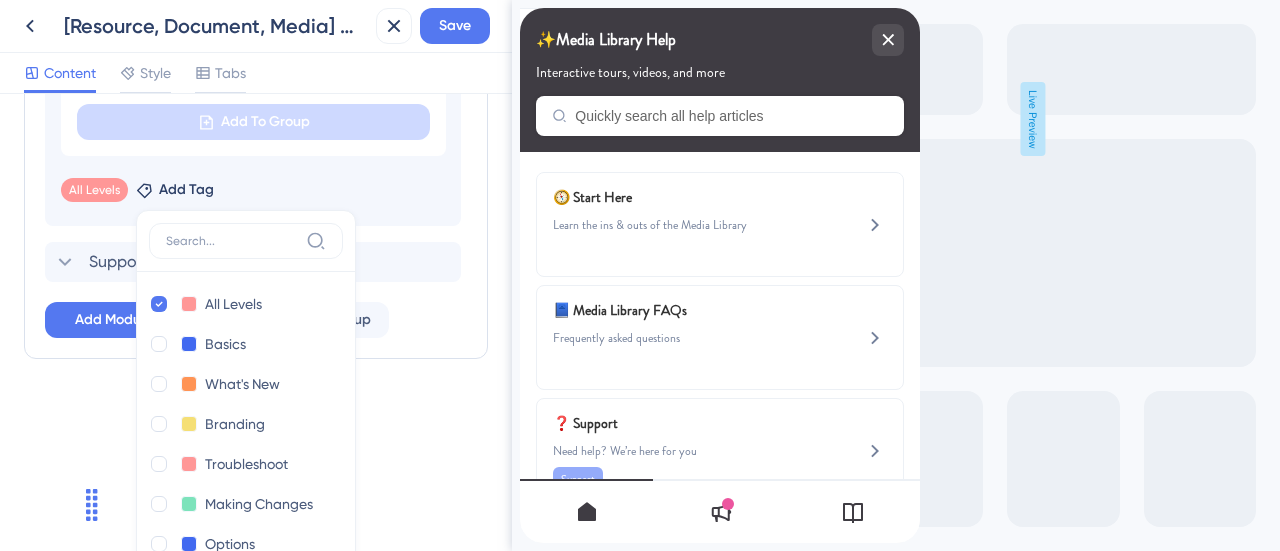 click on "Resource Center Header Title ✨Media Library Help 9 ✨Media Library Help Subtitle Interactive tours, videos, and more 1 Search Function Search Bar Search Bar Placeholder Quickly search all help articles No Search Result Message No matching results... Open in New Tab Message Open in a new tab 3 Bring search results from a Knowledge Base Connect with UserGuiding Domain https://safariportal.help.userguiding.com/api/search?kb_id=10302&lang_code=en Search Language English (Default) Modules Add a module to create your resource center.  Learn More. Start Here Delete 📘 Change emoji Remove emoji Media Library FAQs Frequently asked questions Can you use stock images from Safari Portal's Media Library outside of the platform? Remove from group How do I add or edit image tags? Remove from group Add To Group All Levels Remove Add Tag Get Help Get Help Delete Support Support Delete Onboarding Onboarding Delete Beginner Beginner Delete Intermediate Intermediate Delete All Levels All Levels Delete Basics Basics Delete" at bounding box center [256, 322] 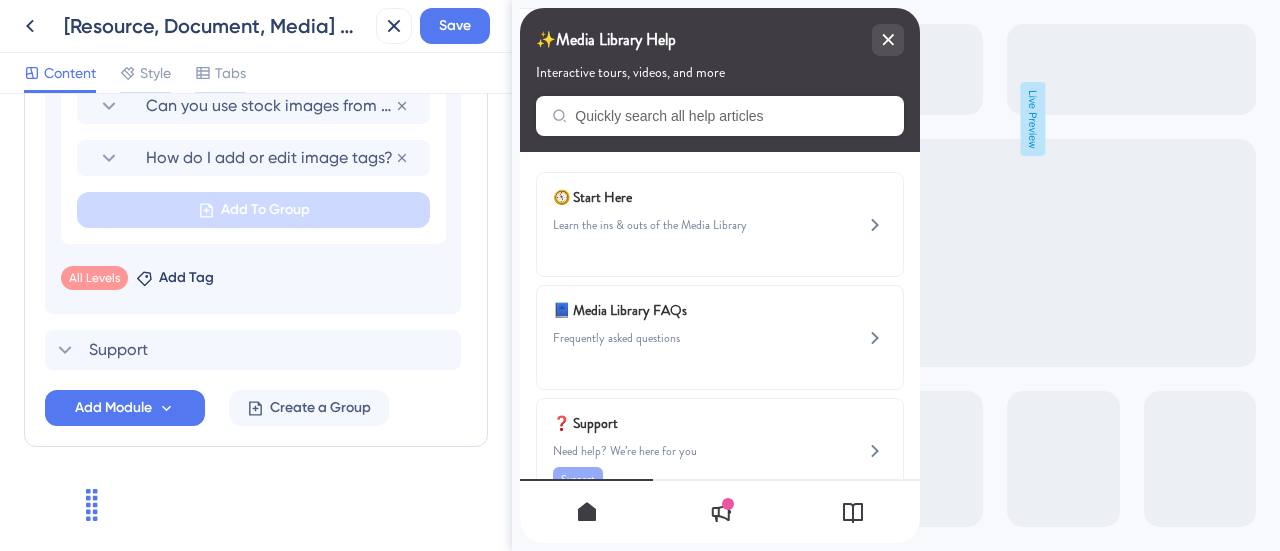 scroll, scrollTop: 1289, scrollLeft: 0, axis: vertical 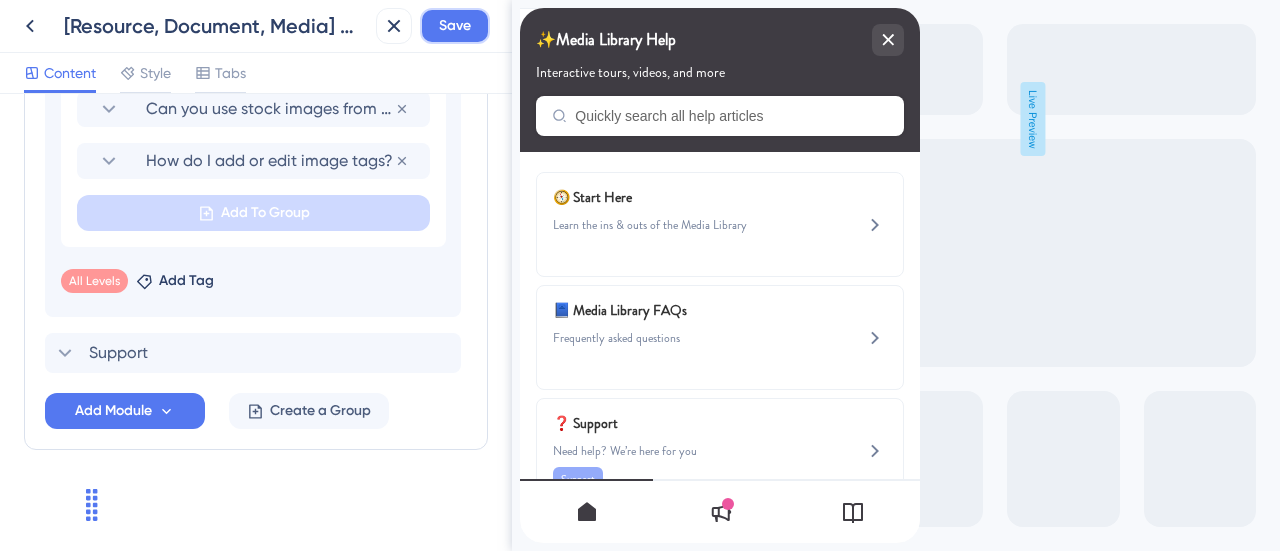click on "Save" at bounding box center (455, 26) 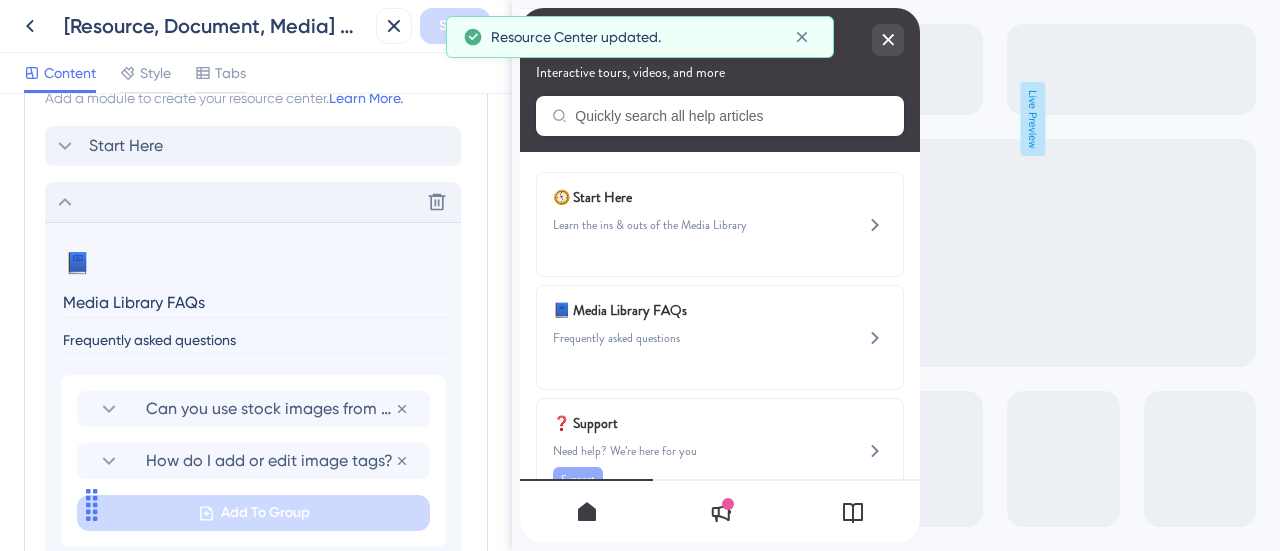 click 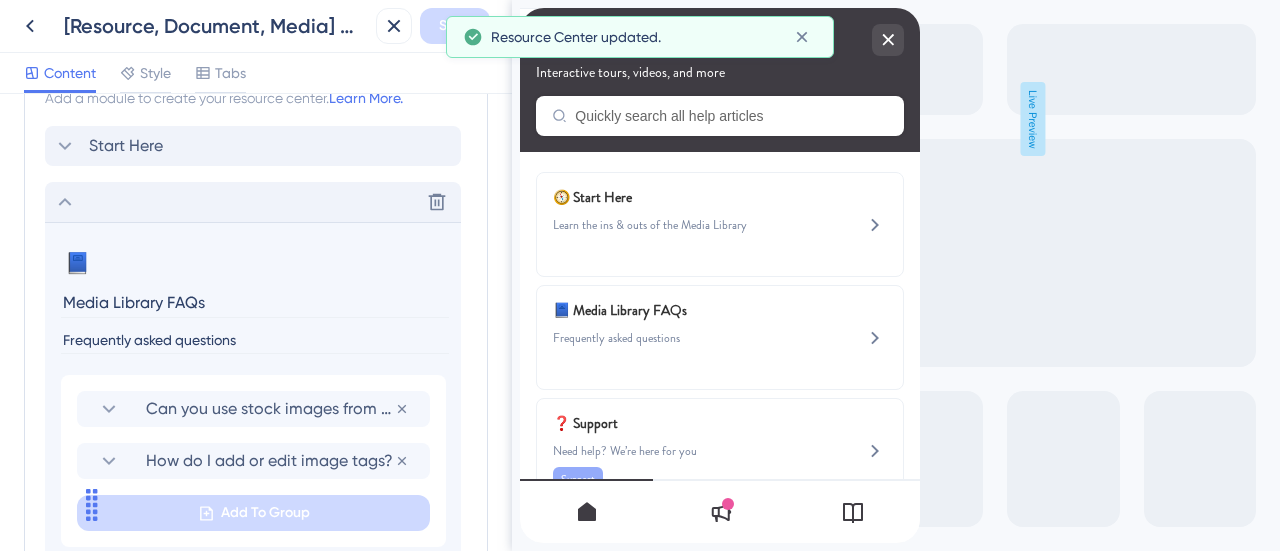 scroll, scrollTop: 894, scrollLeft: 0, axis: vertical 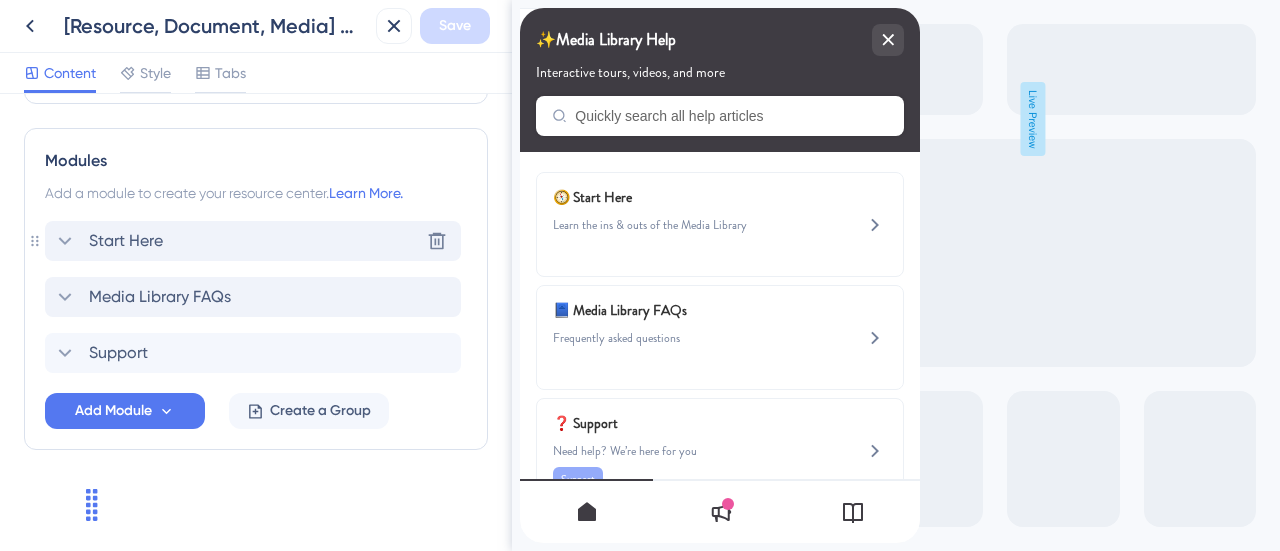 click on "Start Here" at bounding box center (126, 241) 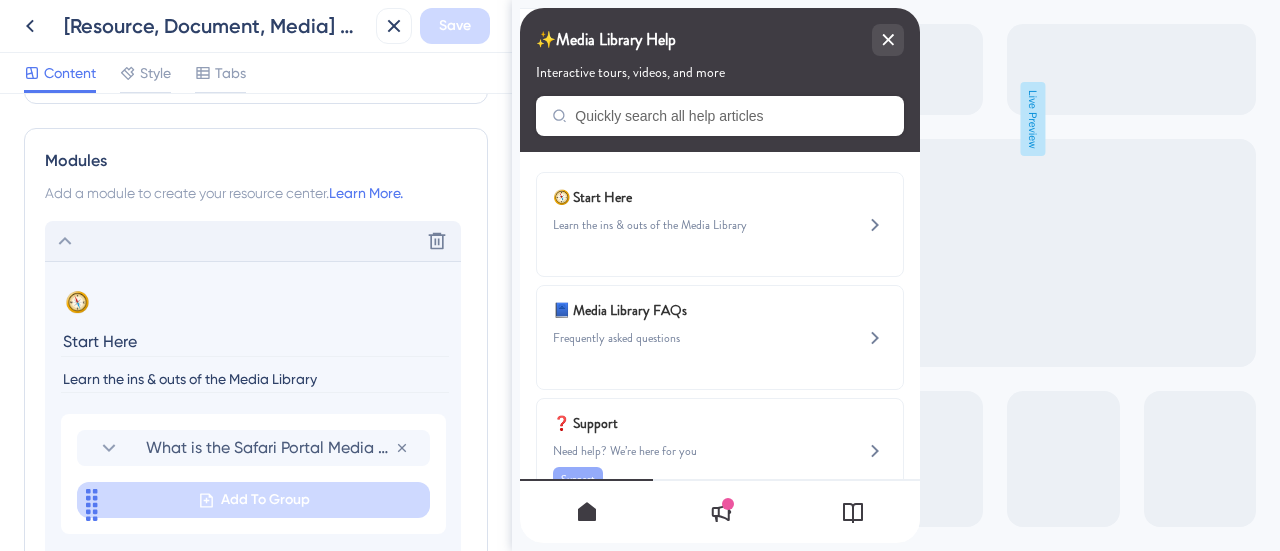 scroll, scrollTop: 989, scrollLeft: 0, axis: vertical 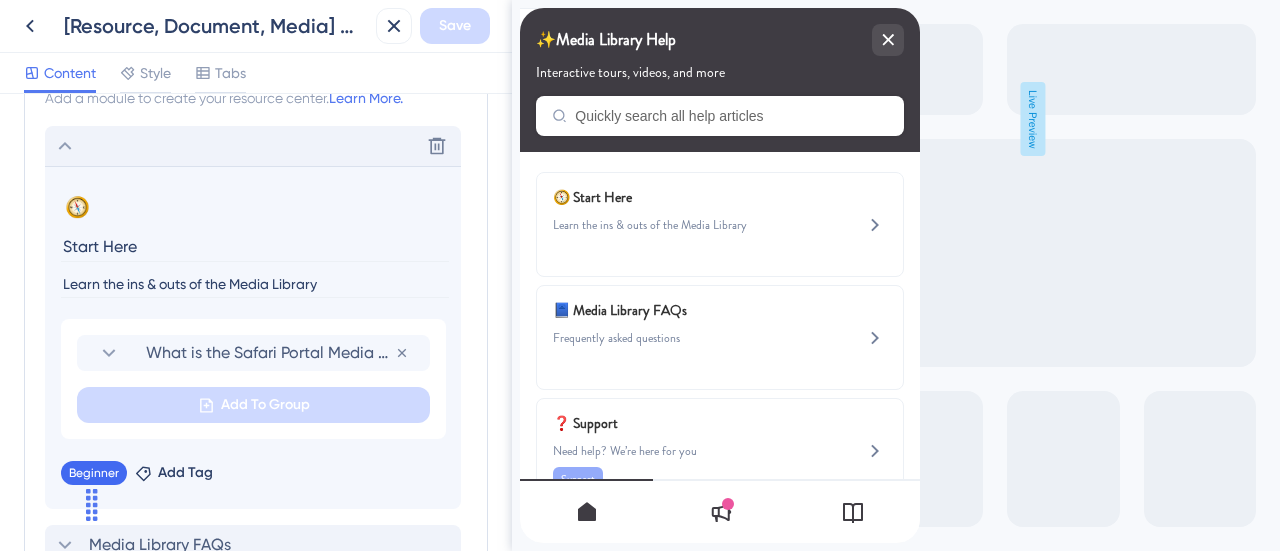click on "Modules Add a module to create your resource center.  Learn More. Delete 🧭 Change emoji Remove emoji Start Here Learn the ins & outs of the Media Library What is the Safari Portal Media Library? Remove from group Add To Group Beginner Remove Add Tag Media Library FAQs Support Add Module Create a Group" at bounding box center [256, 365] 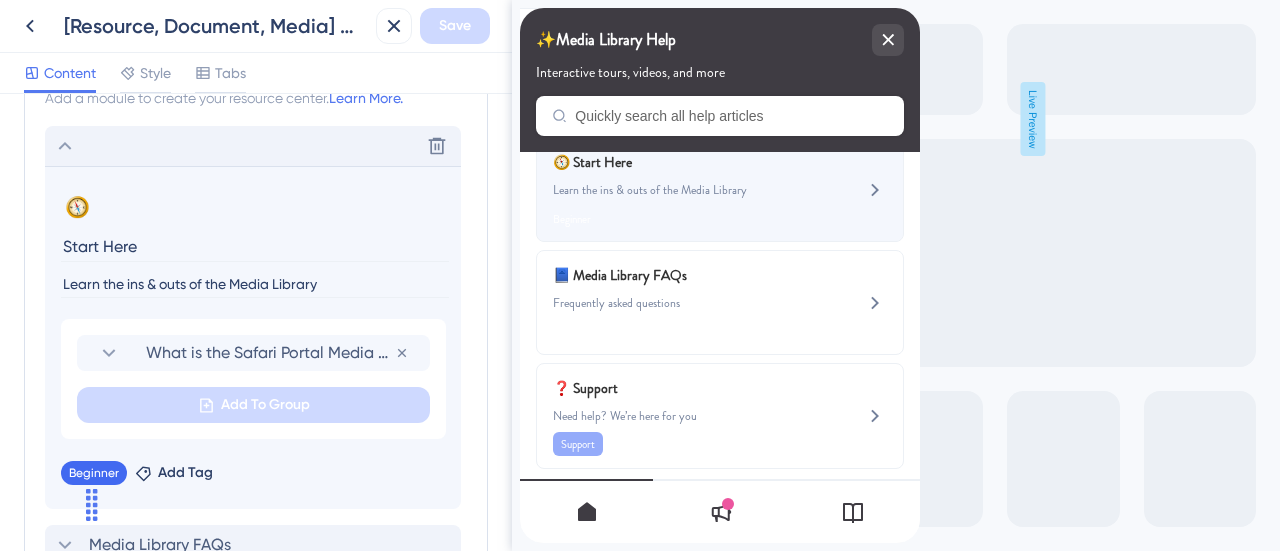 scroll, scrollTop: 48, scrollLeft: 0, axis: vertical 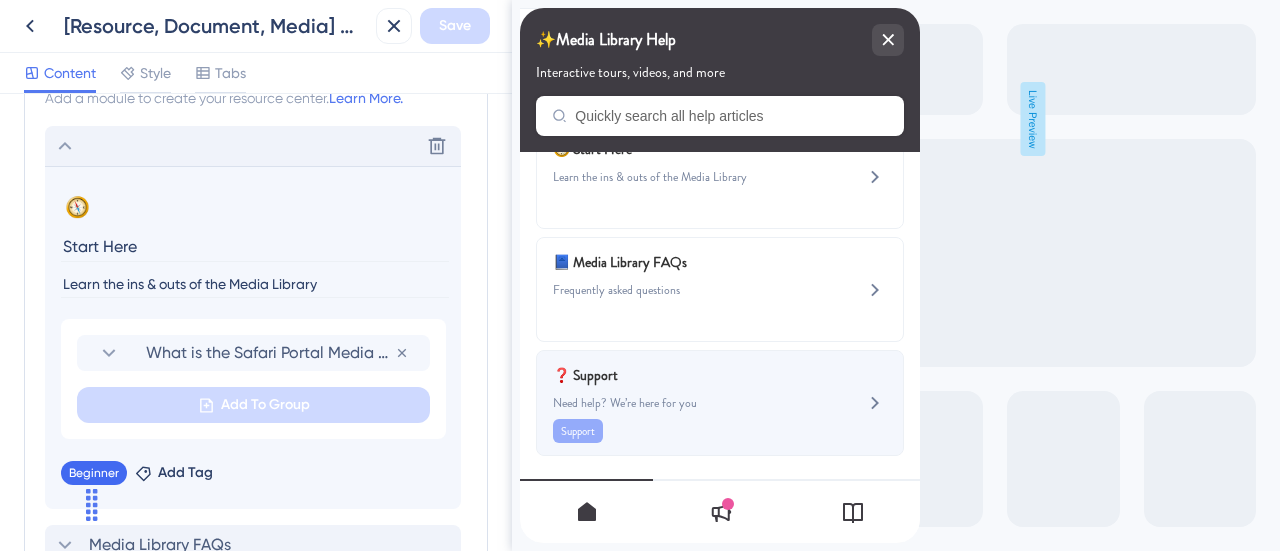 click on "Need help? We’re here for you" at bounding box center [686, 403] 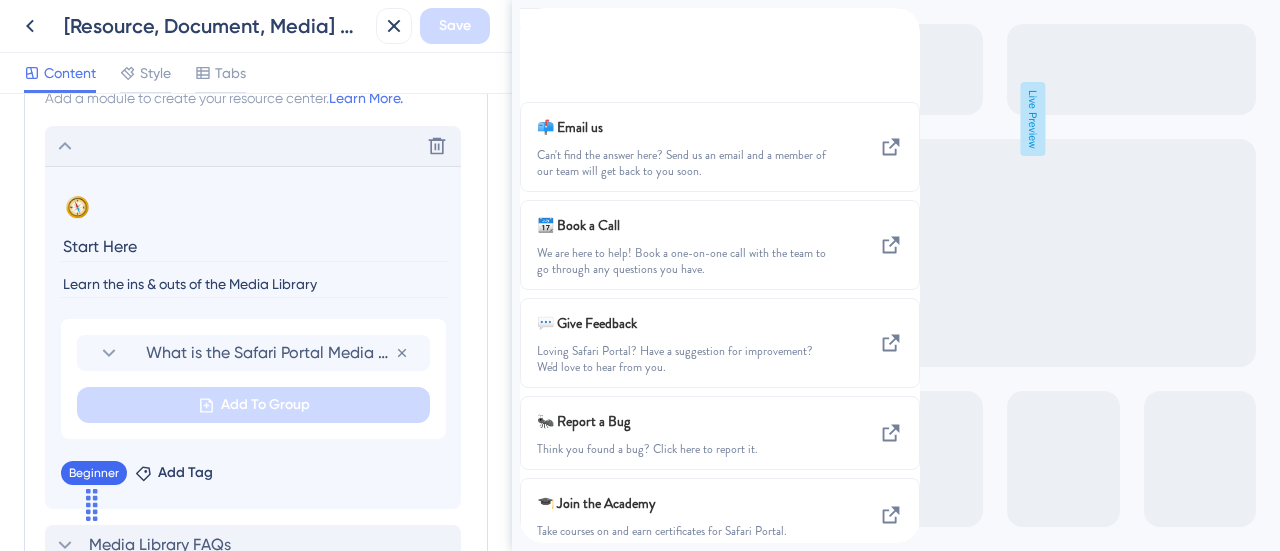 scroll, scrollTop: 0, scrollLeft: 0, axis: both 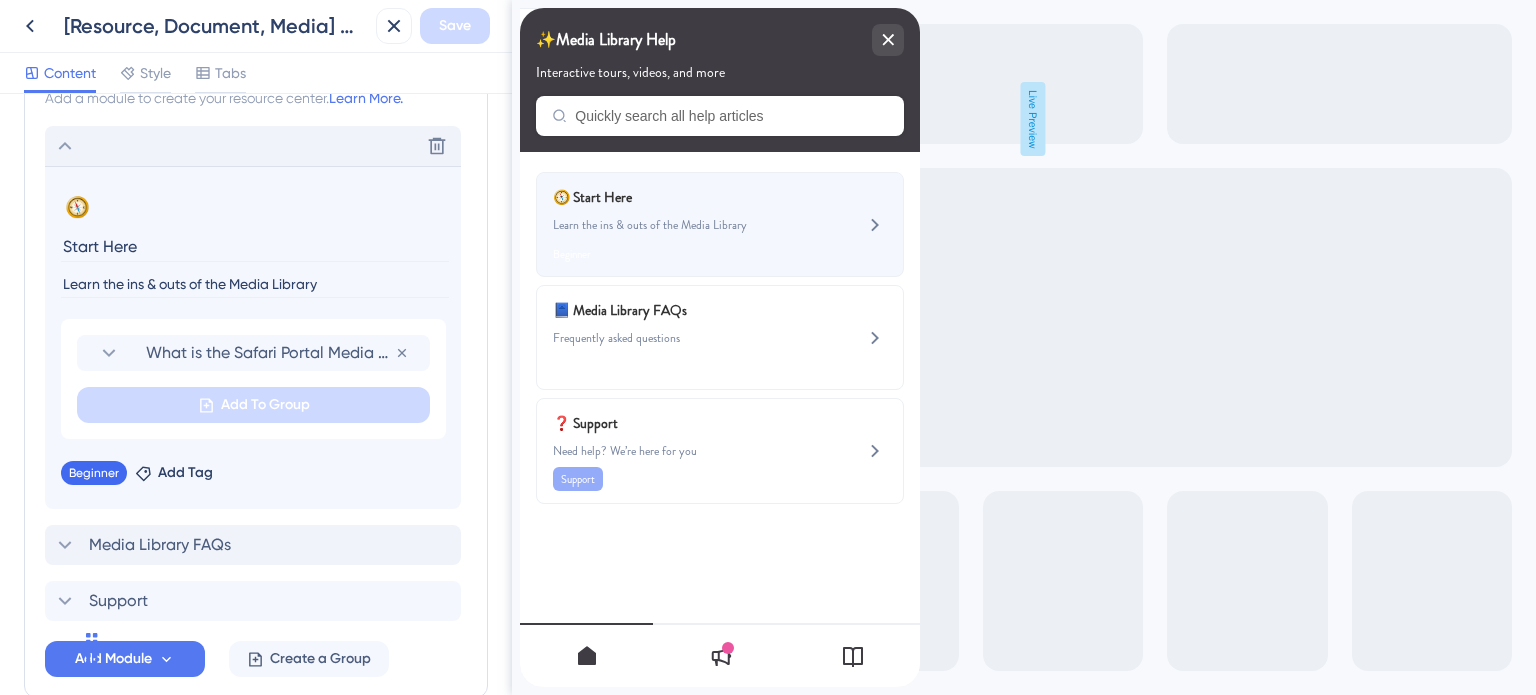 click on "🧭   Start Here" at bounding box center (670, 197) 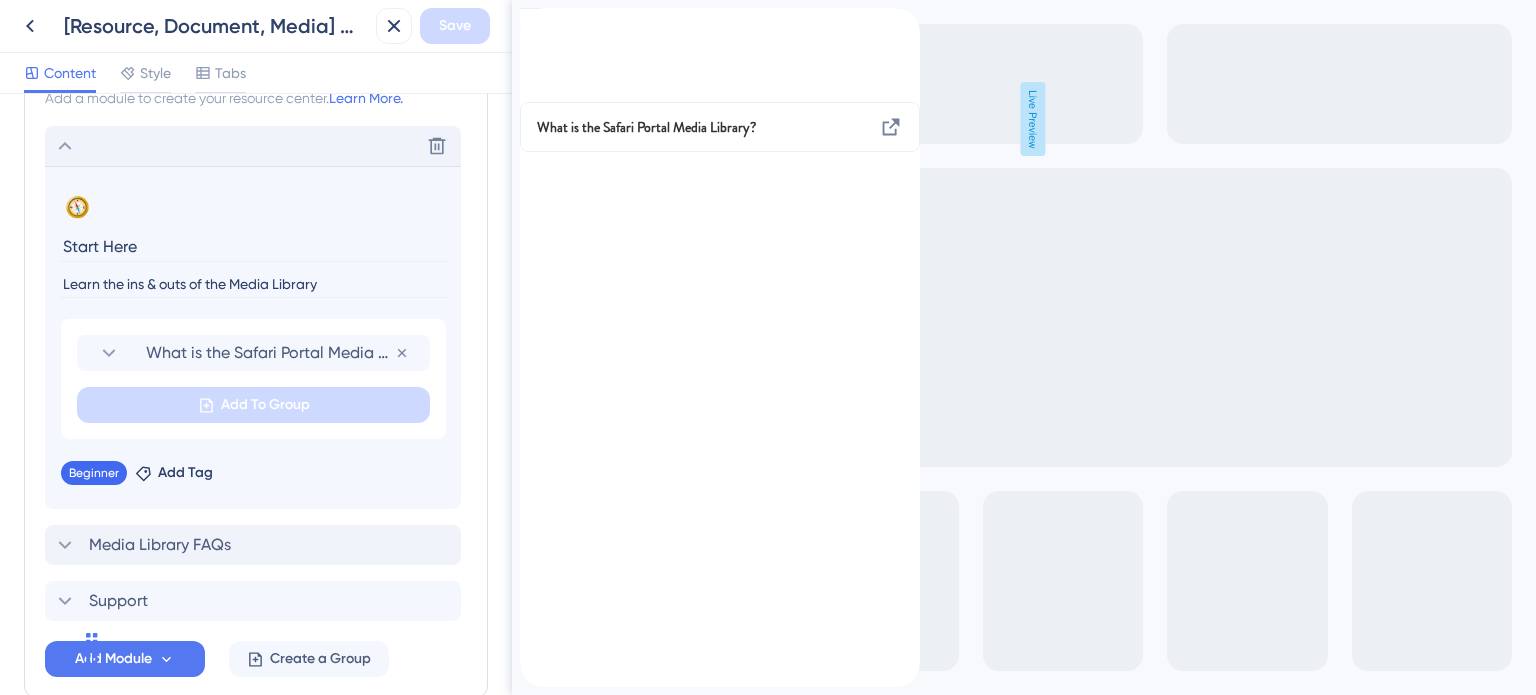 click at bounding box center (536, 19) 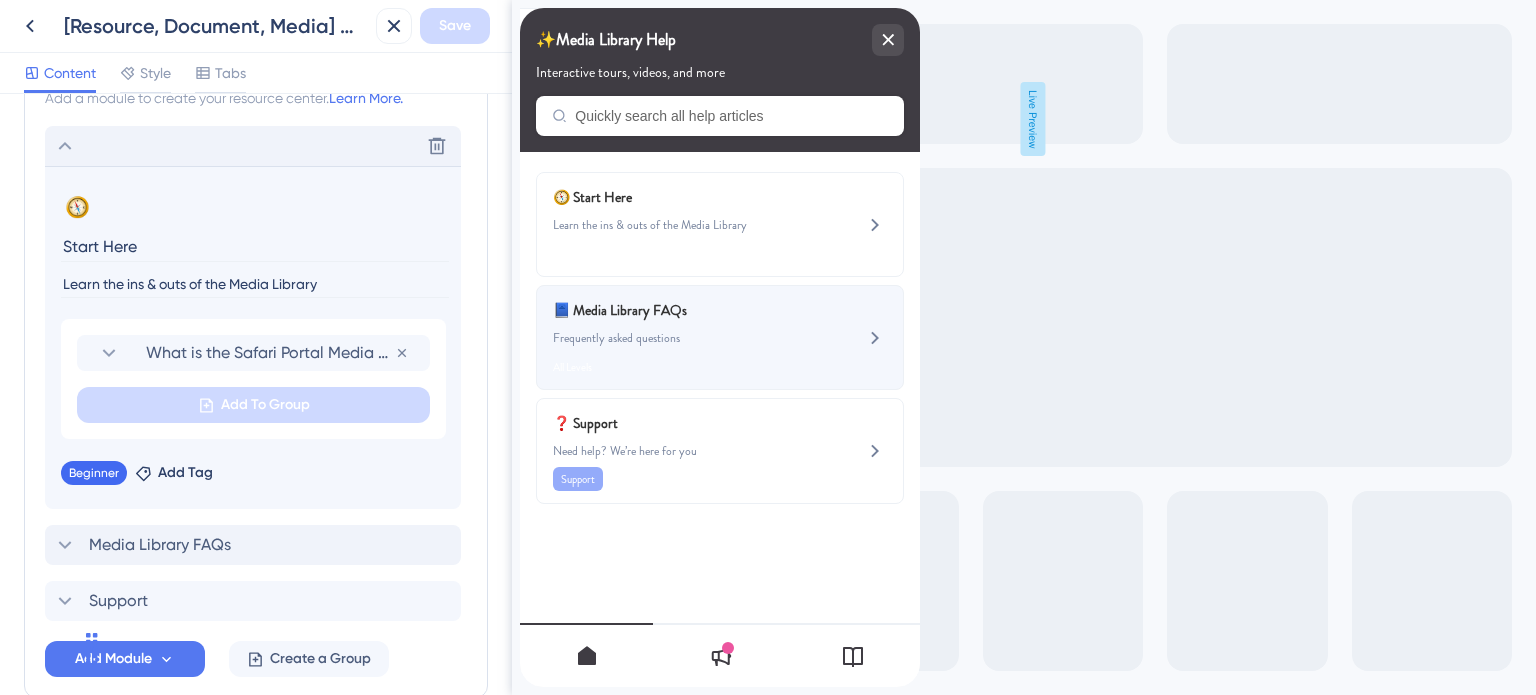 click on "📘   Media Library FAQs" at bounding box center [670, 310] 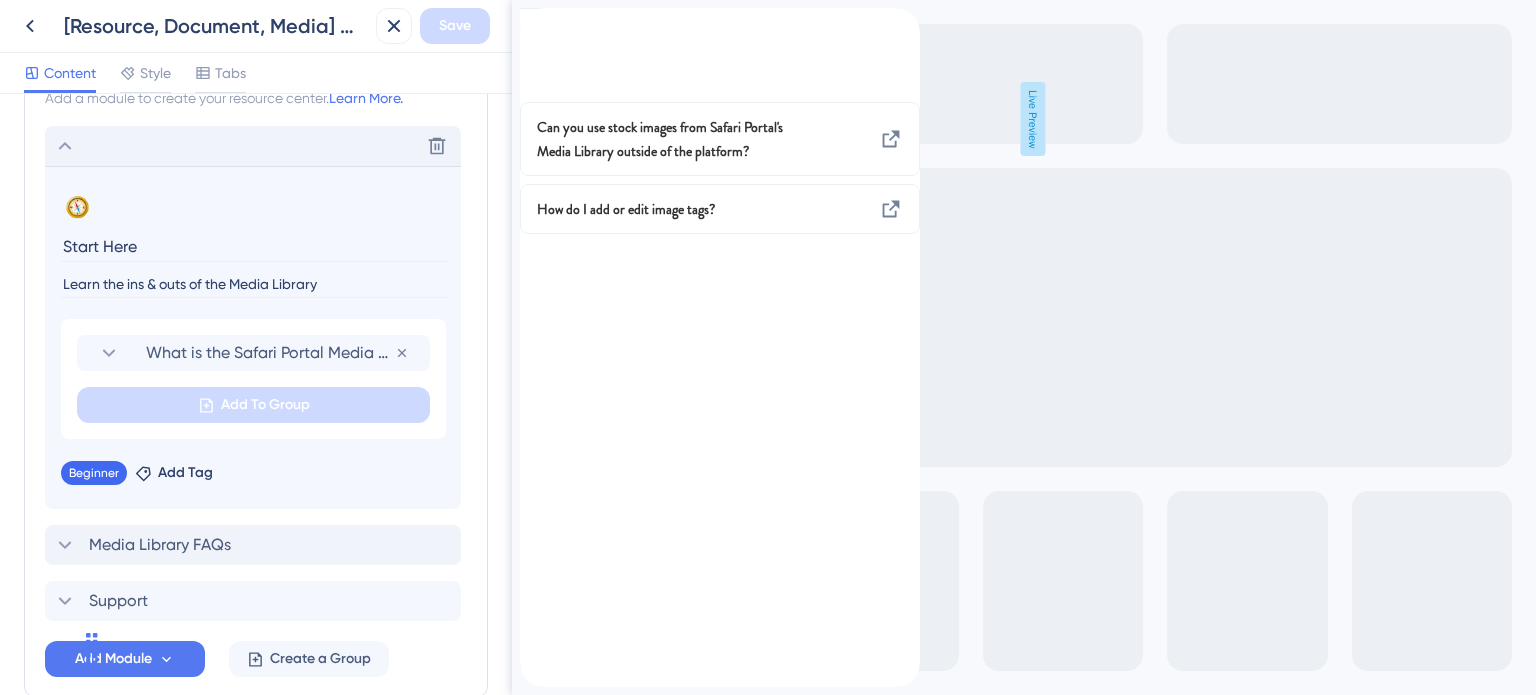 click at bounding box center [536, 19] 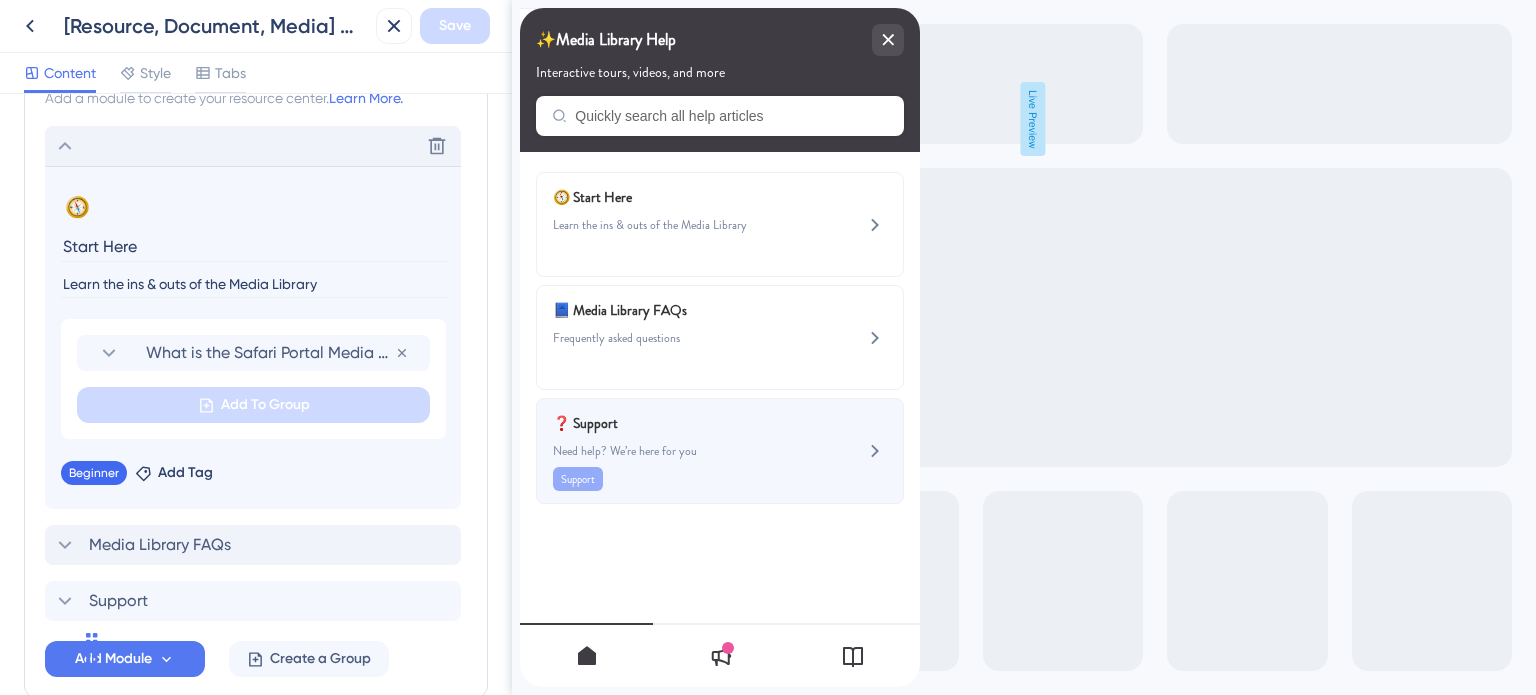 click on "Need help? We’re here for you" at bounding box center [686, 451] 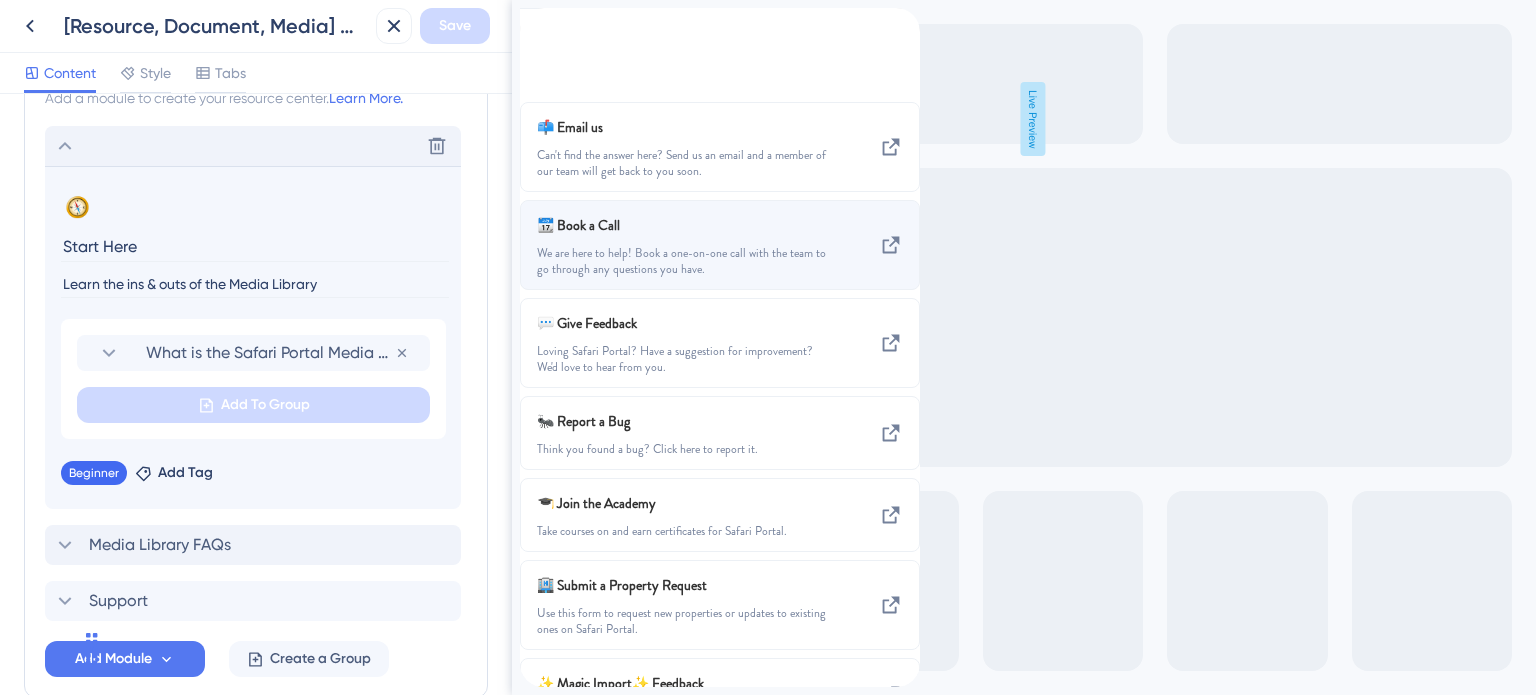 scroll, scrollTop: 0, scrollLeft: 0, axis: both 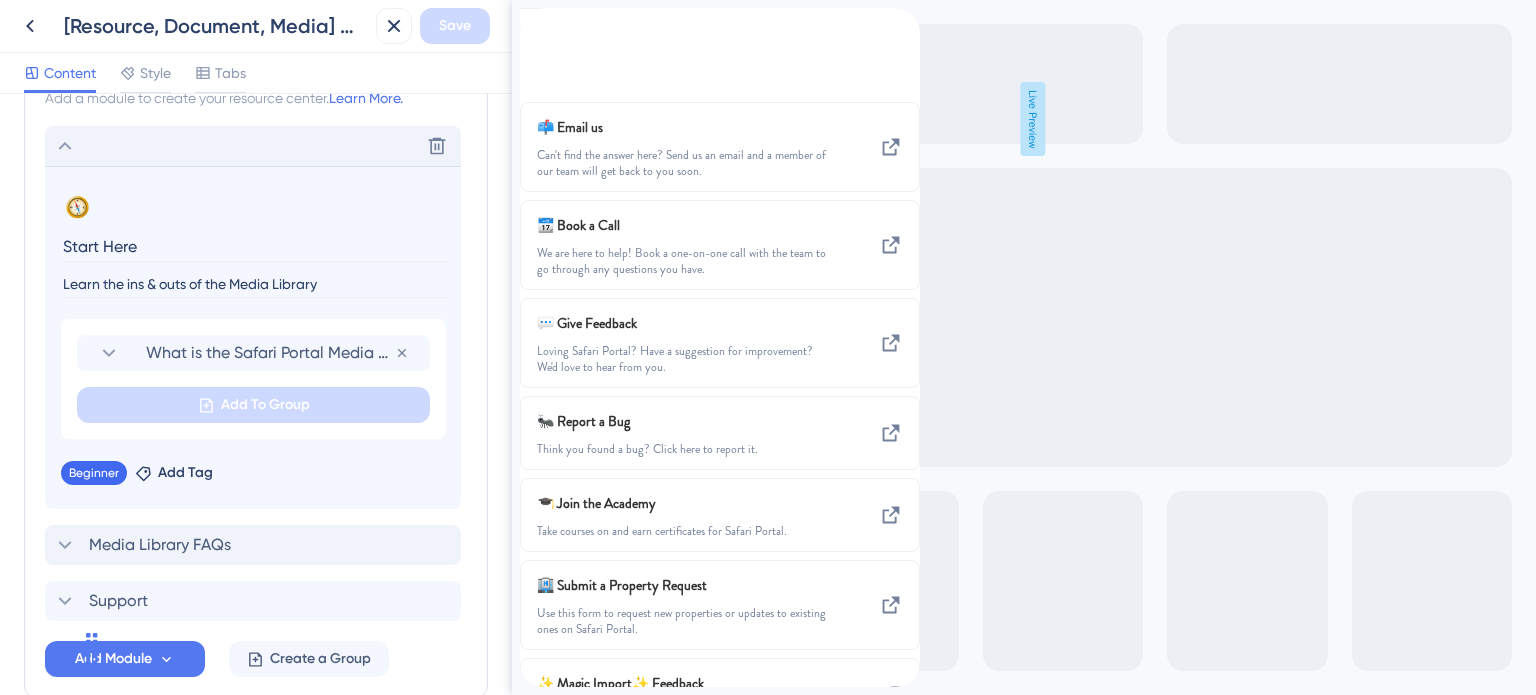 click 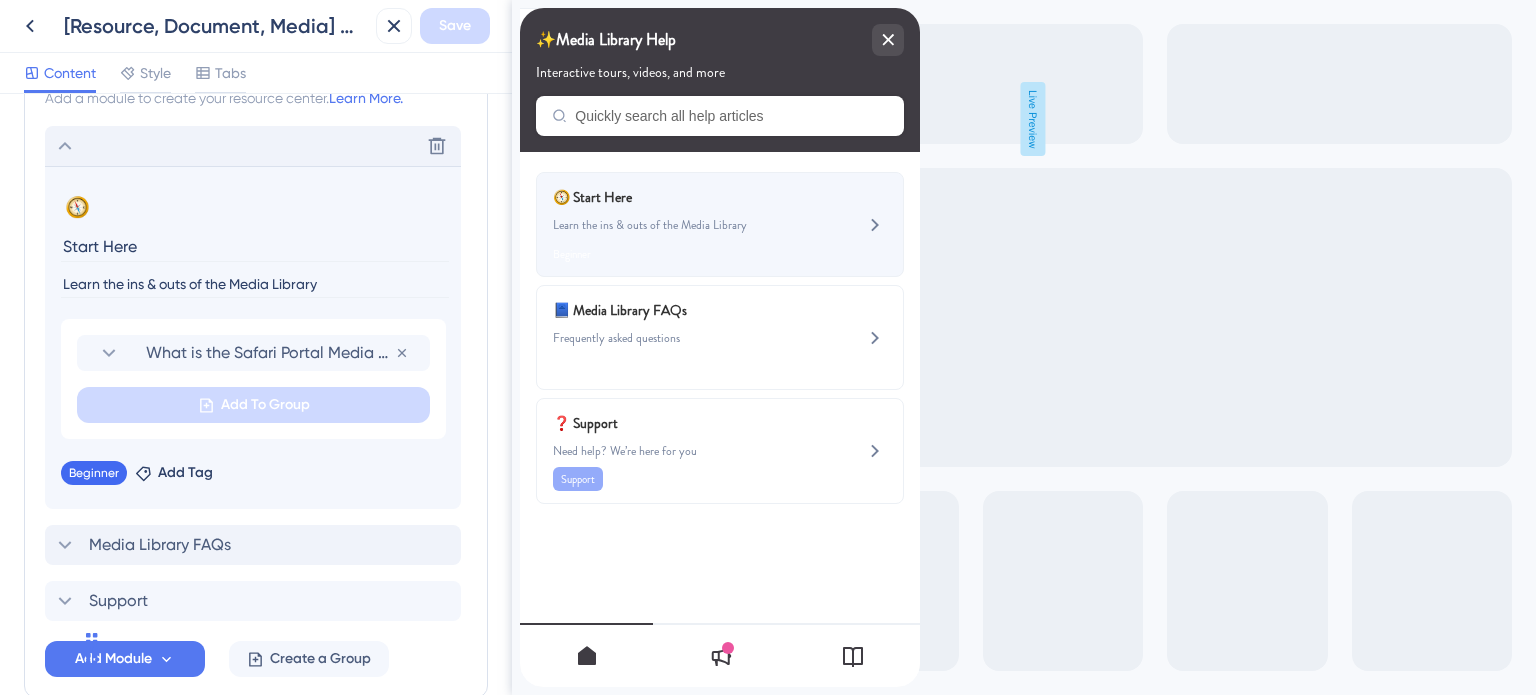 click on "Learn the ins & outs of the Media Library" at bounding box center (686, 225) 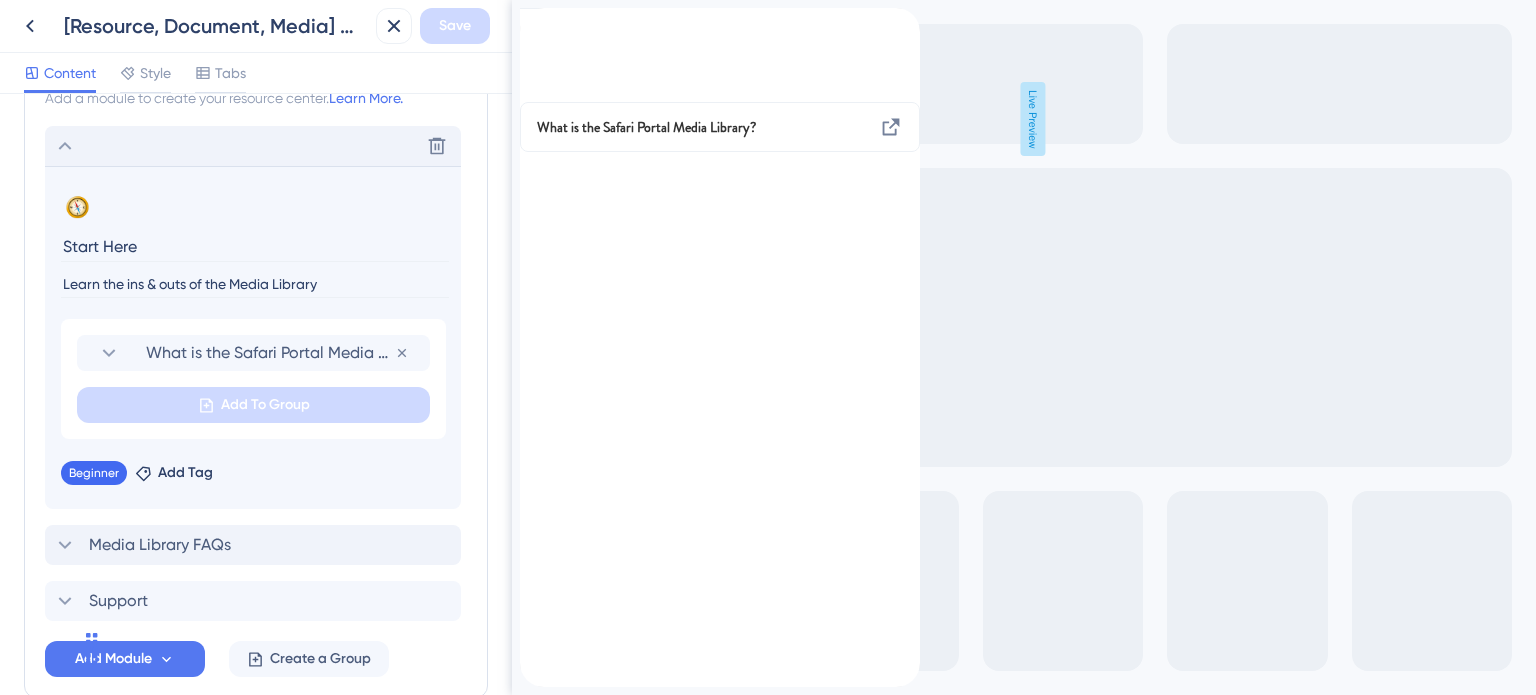 click 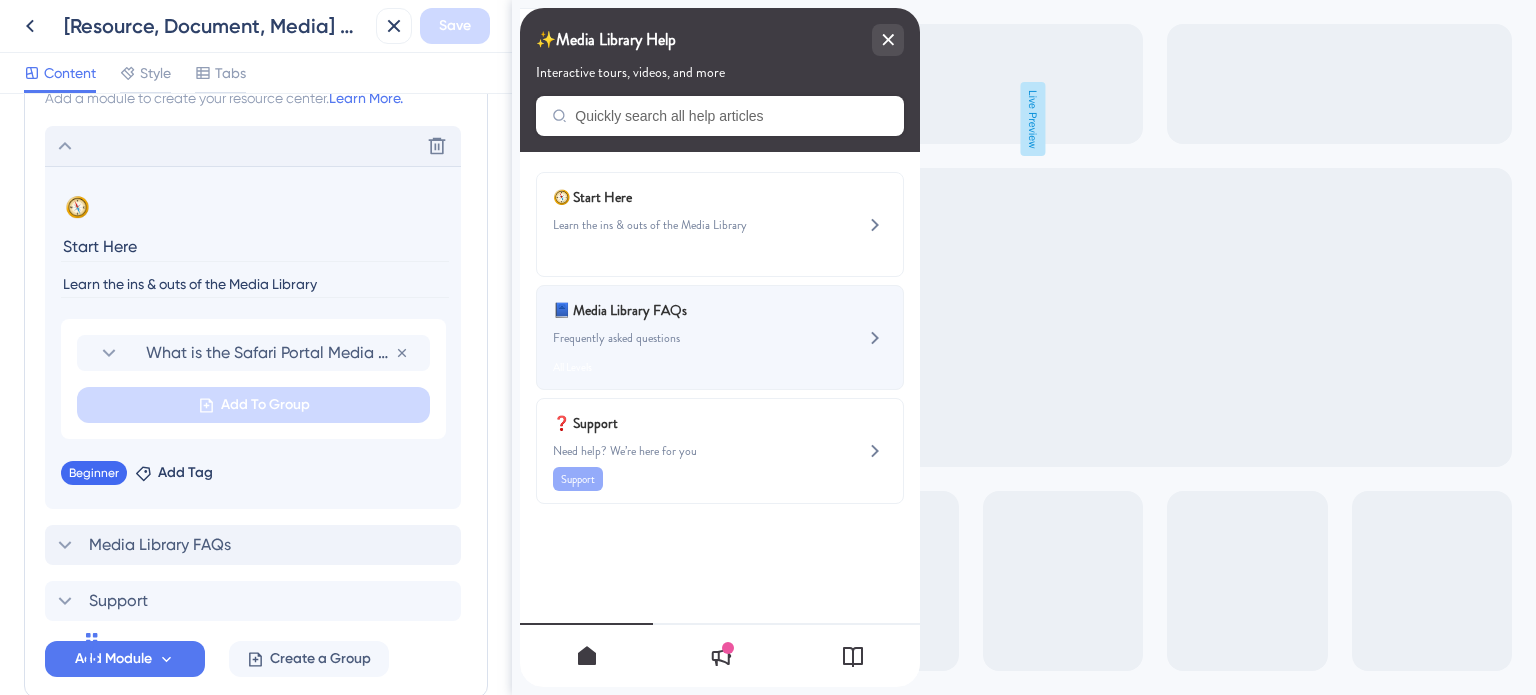click on "📘   Media Library FAQs Frequently asked questions All Levels" at bounding box center [686, 337] 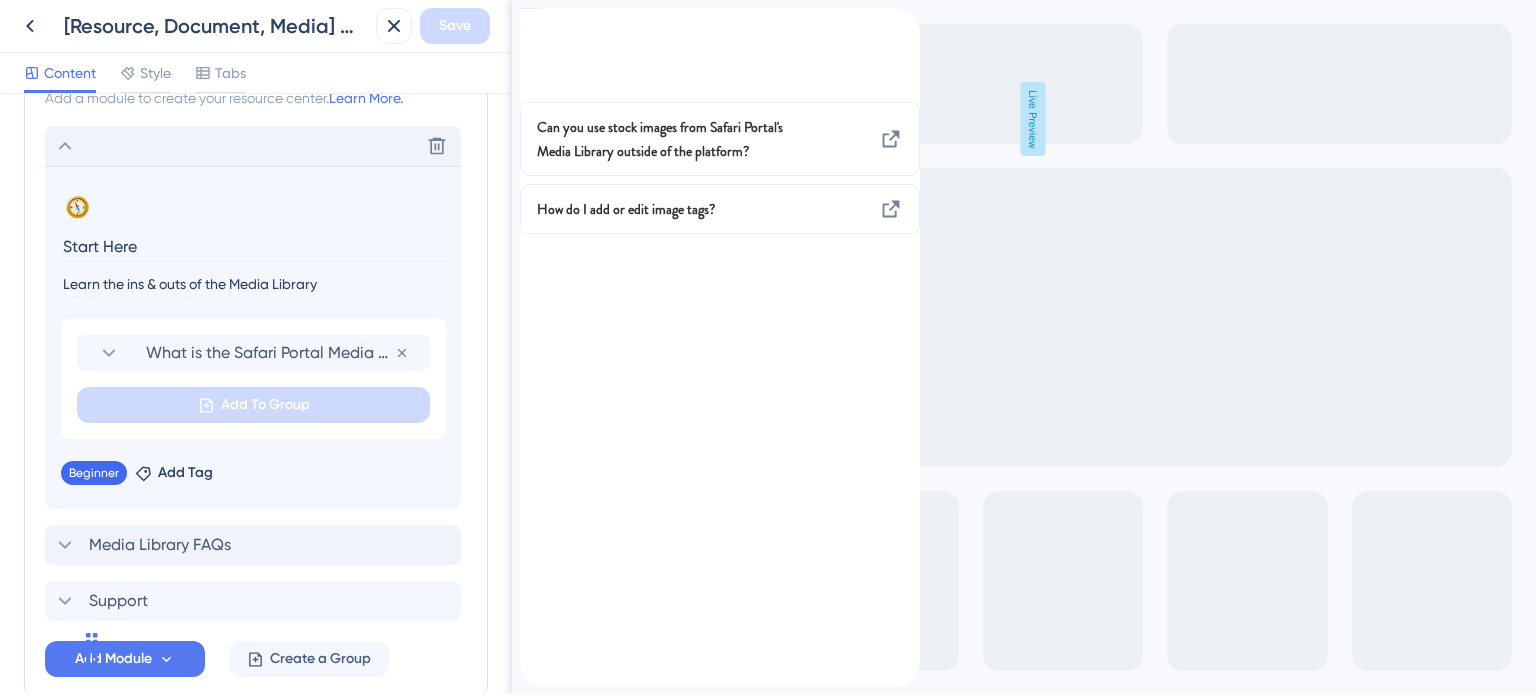 click 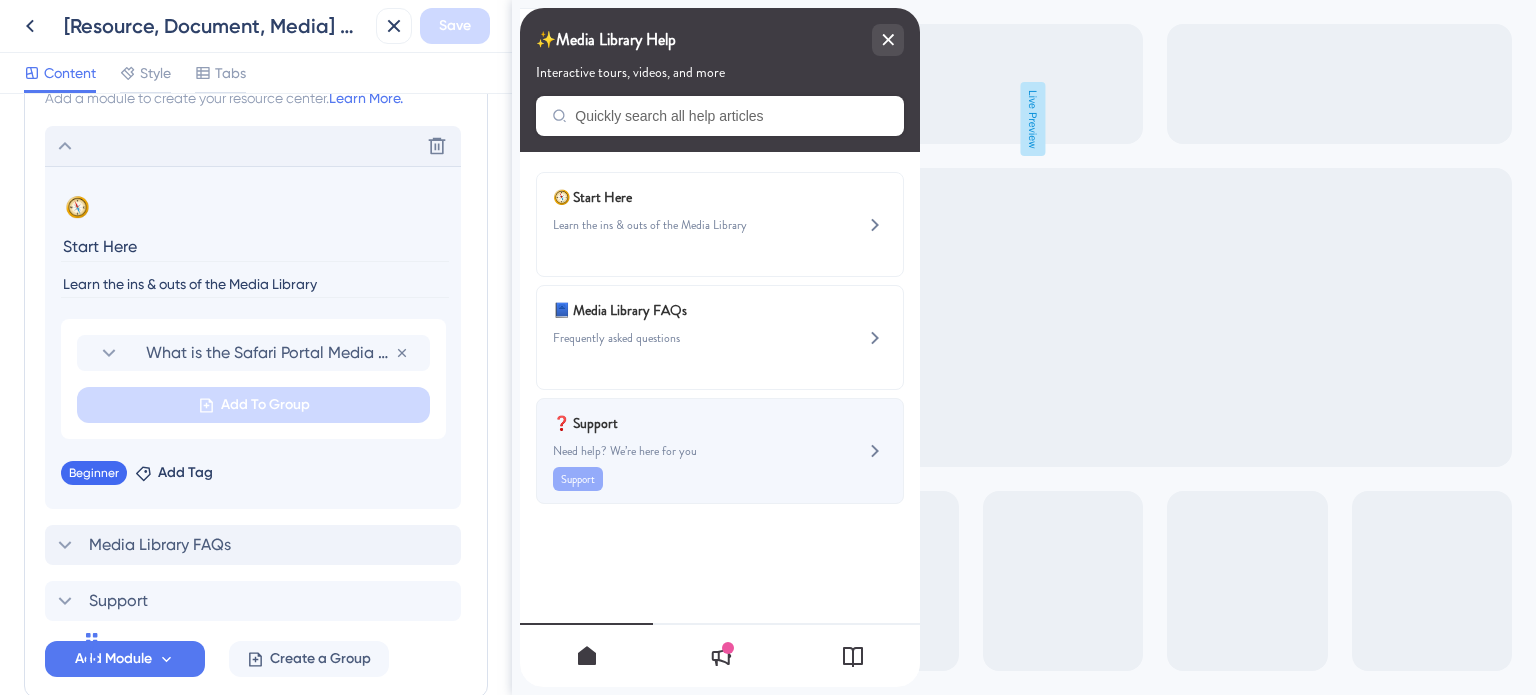 click on "❓   Support" at bounding box center (670, 423) 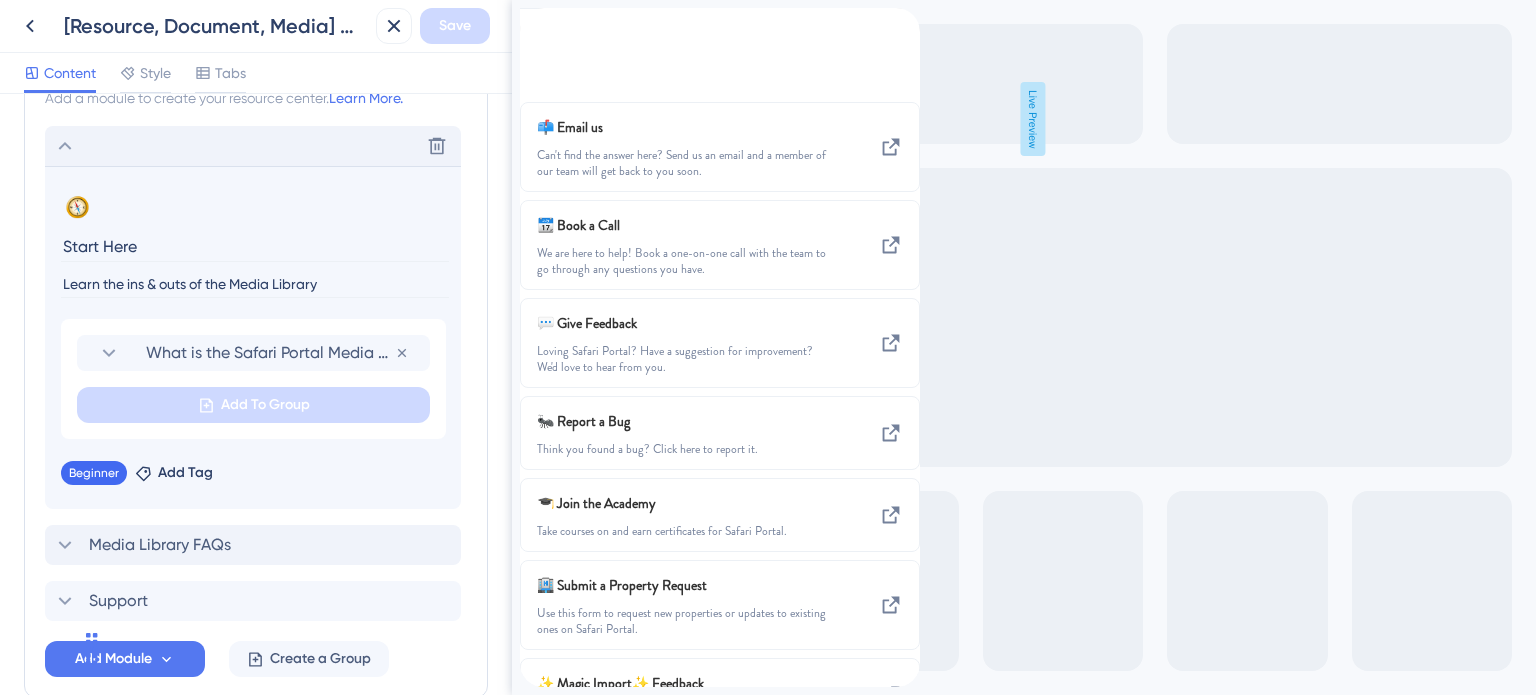click at bounding box center (536, 19) 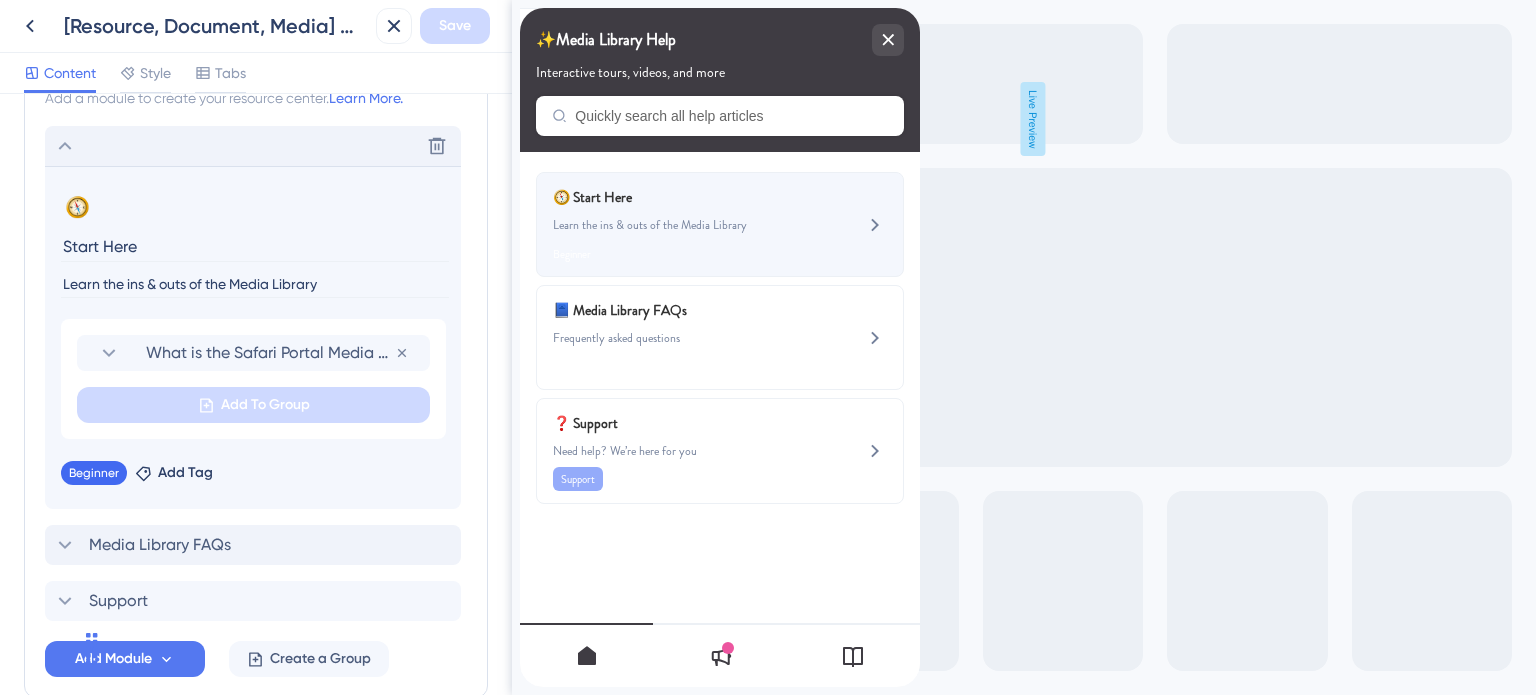 click on "Learn the ins & outs of the Media Library" at bounding box center (686, 225) 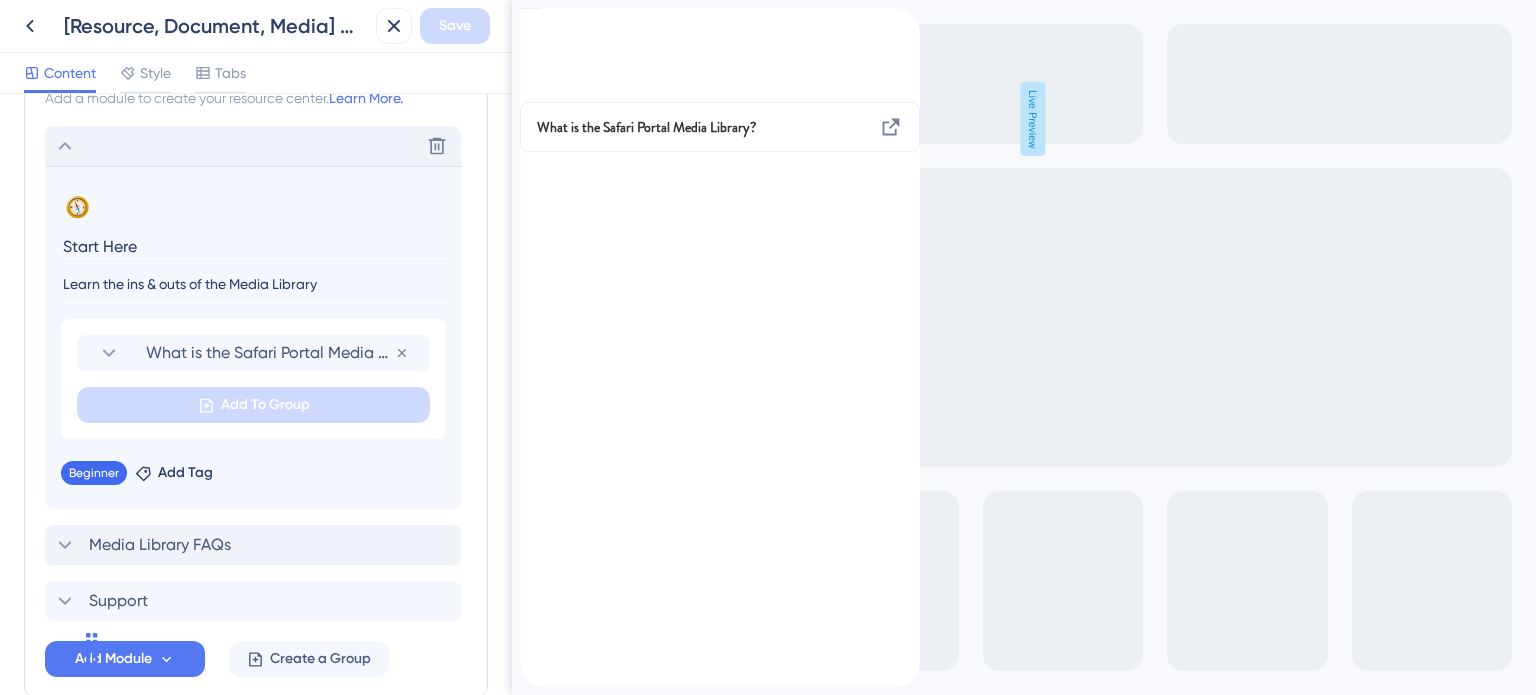 click 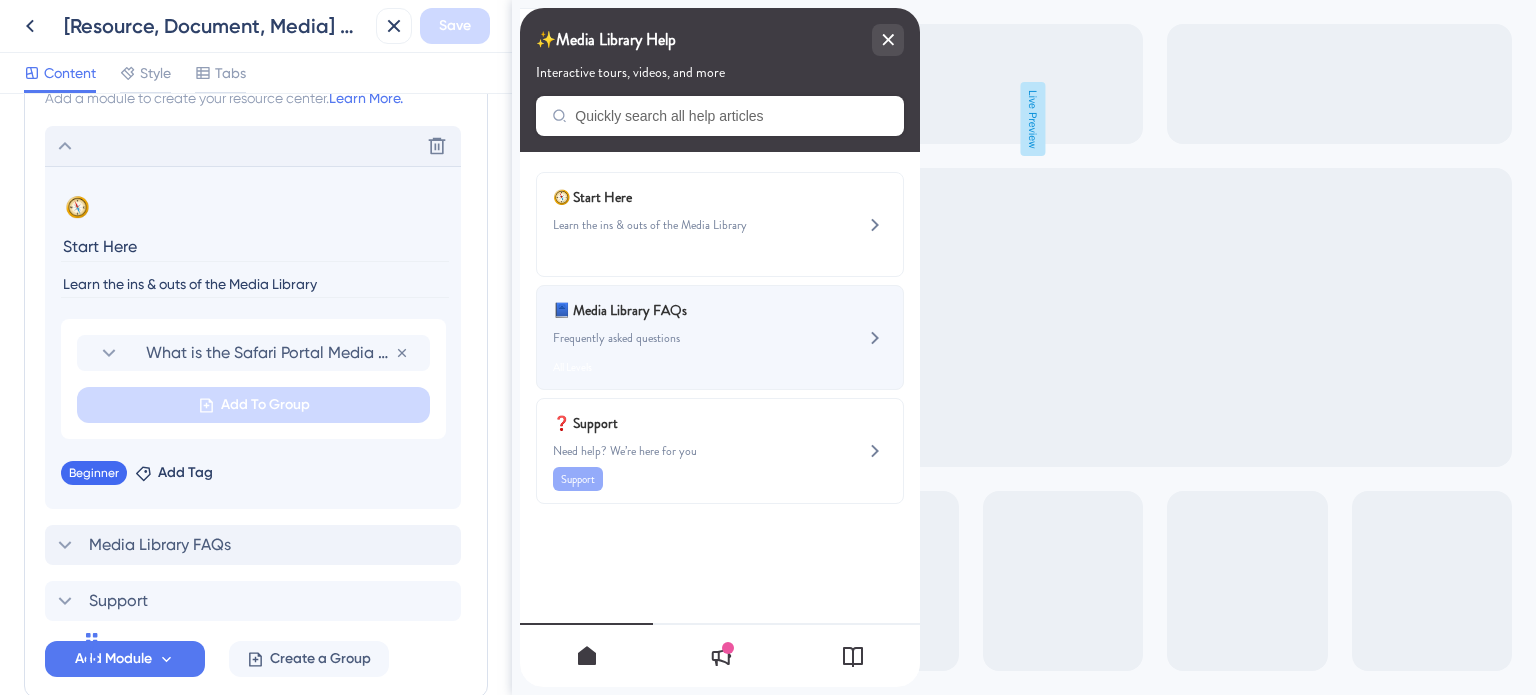 click on "📘   Media Library FAQs" at bounding box center [670, 310] 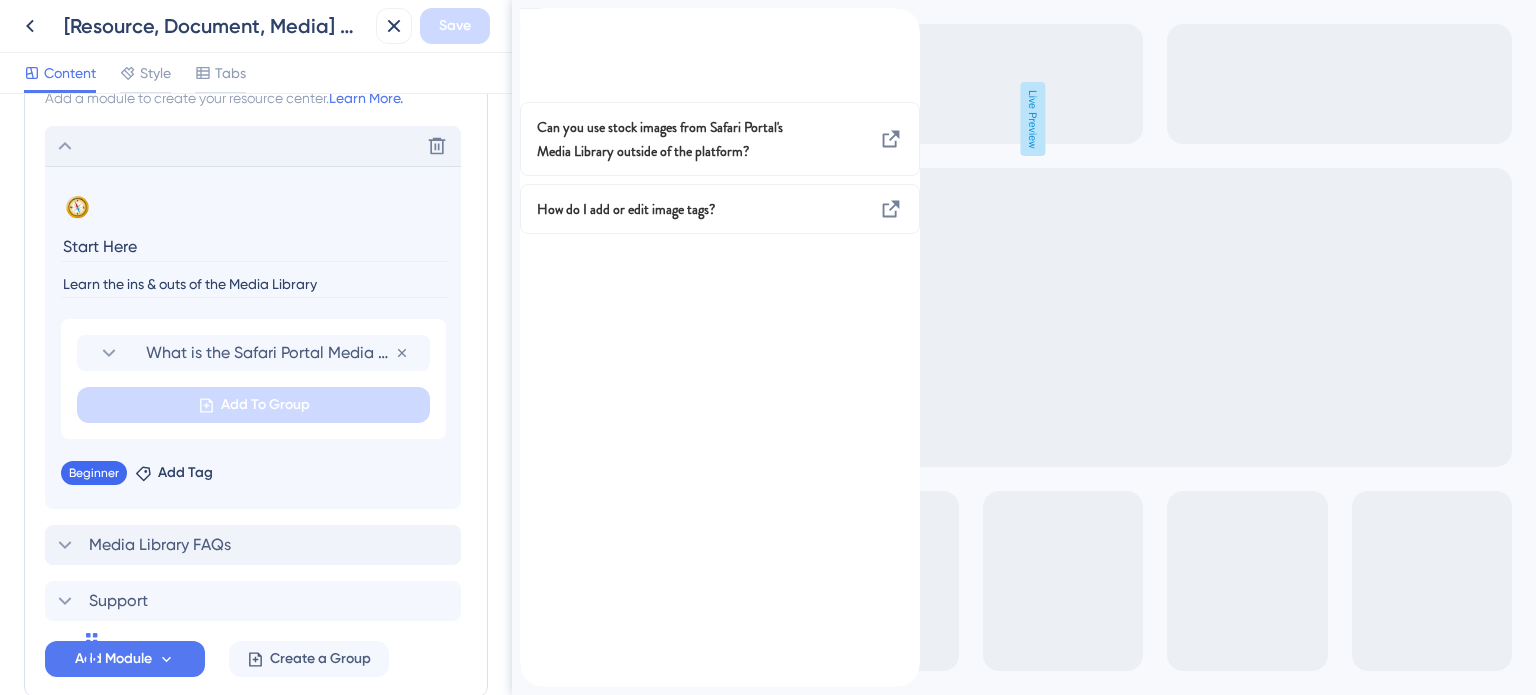 click 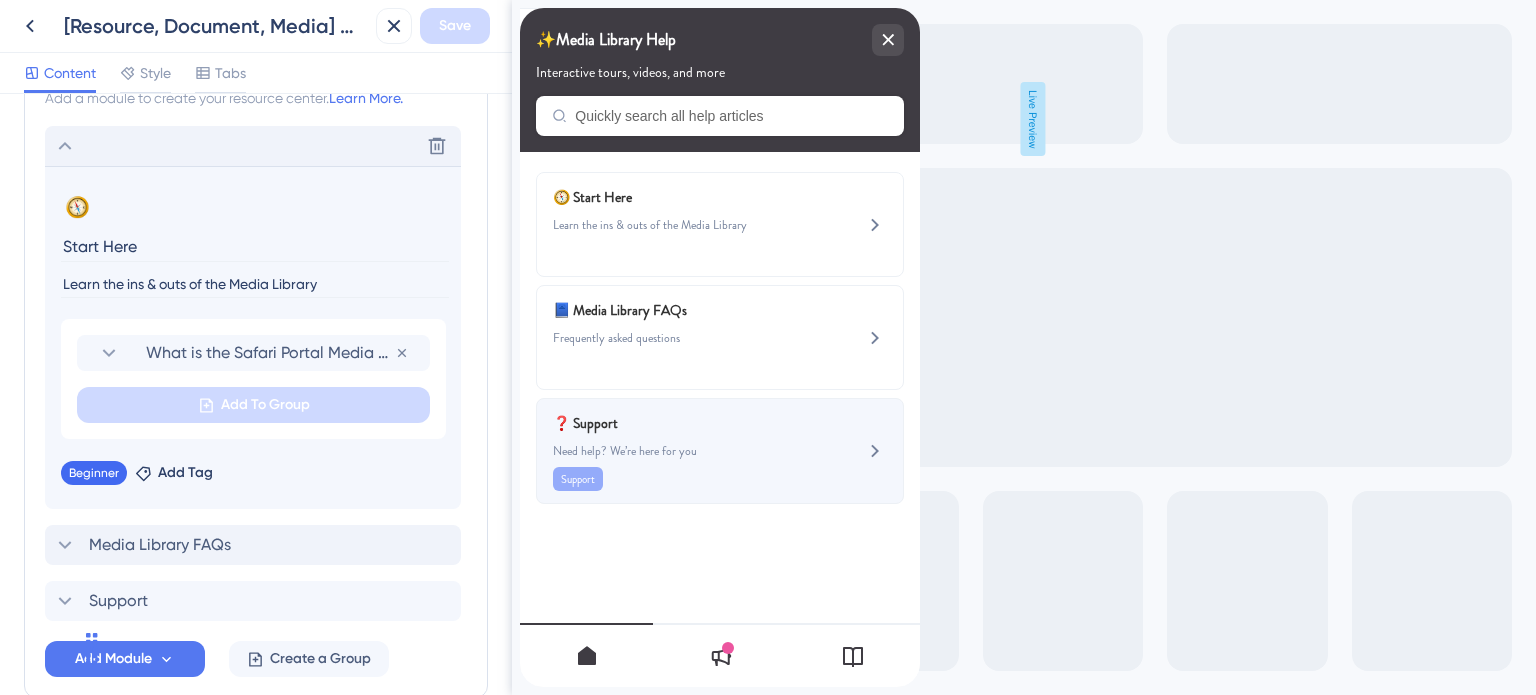 click on "Need help? We’re here for you" at bounding box center [686, 451] 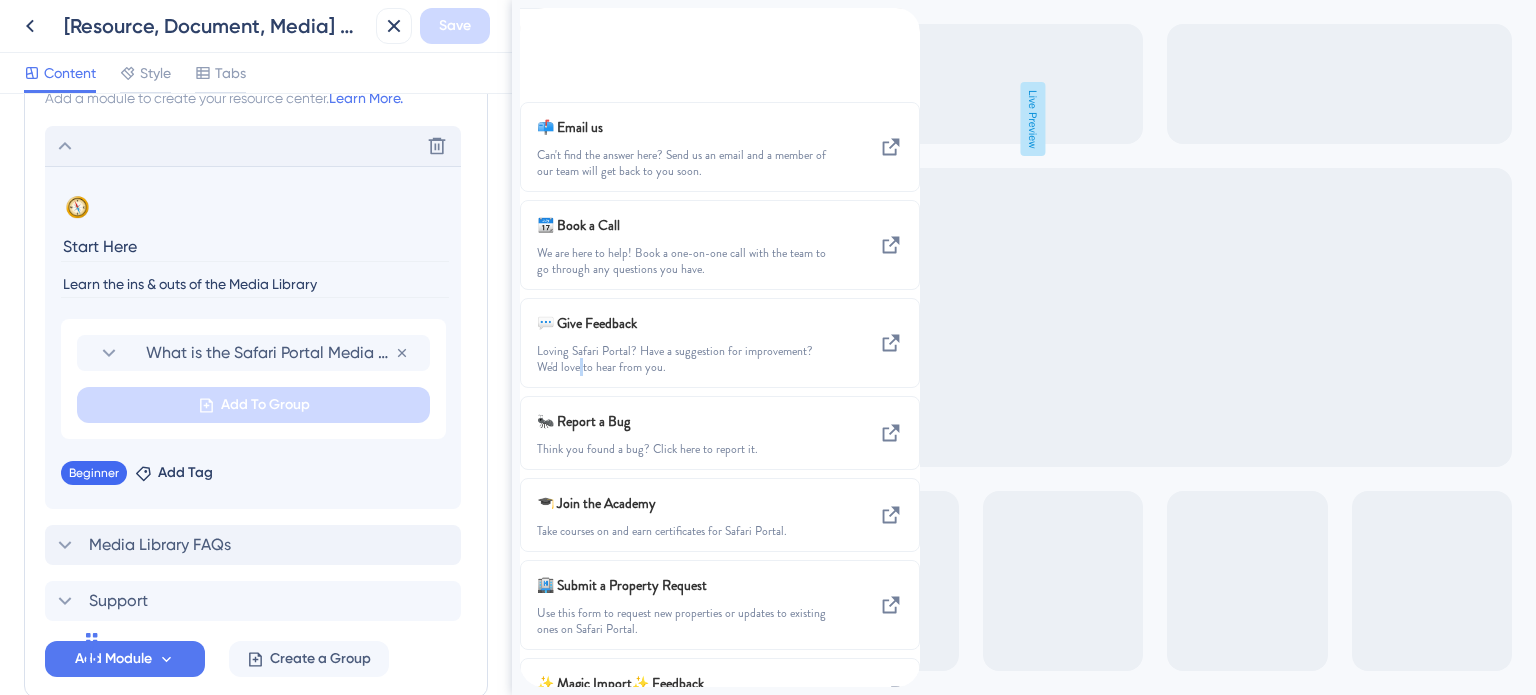 click on "💬   Give Feedback Loving Safari Portal? Have a suggestion for improvement? We'd love to hear from you." at bounding box center [720, 343] 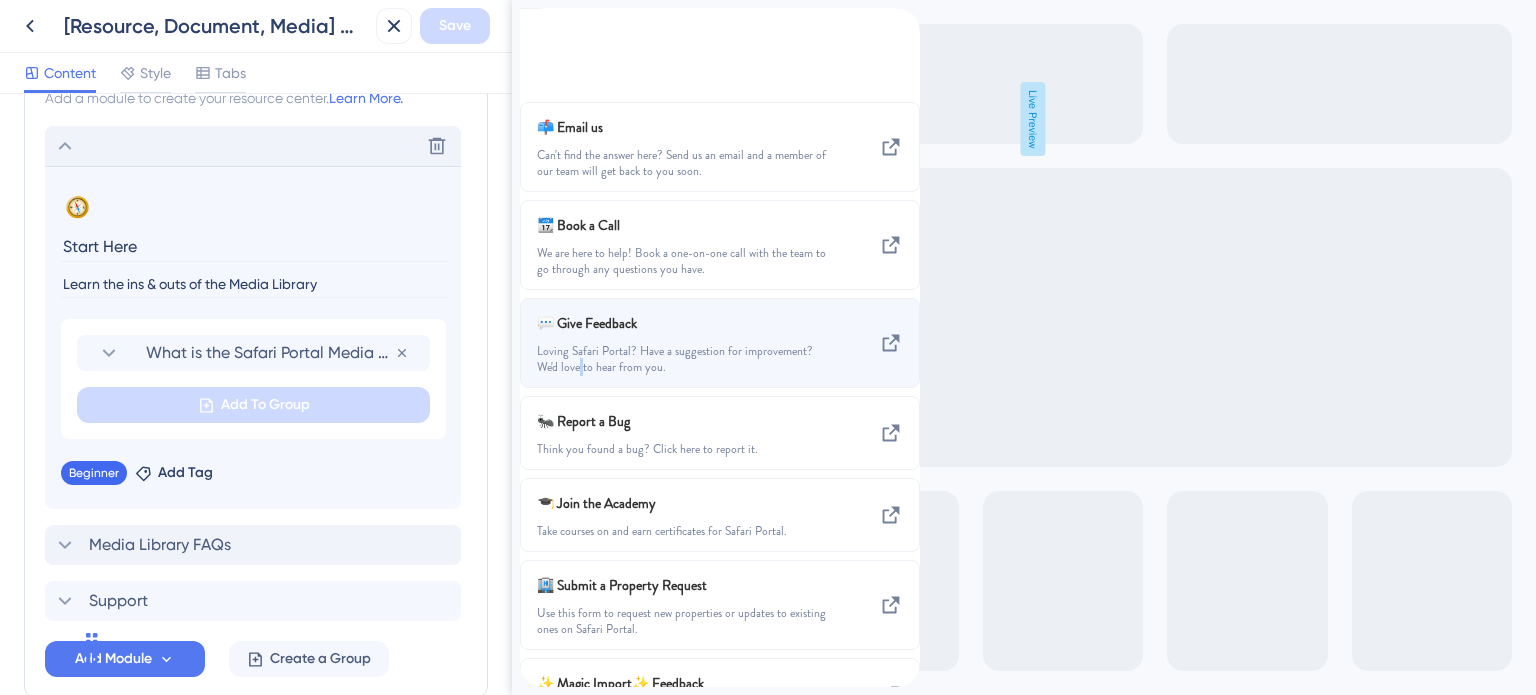 scroll, scrollTop: 125, scrollLeft: 0, axis: vertical 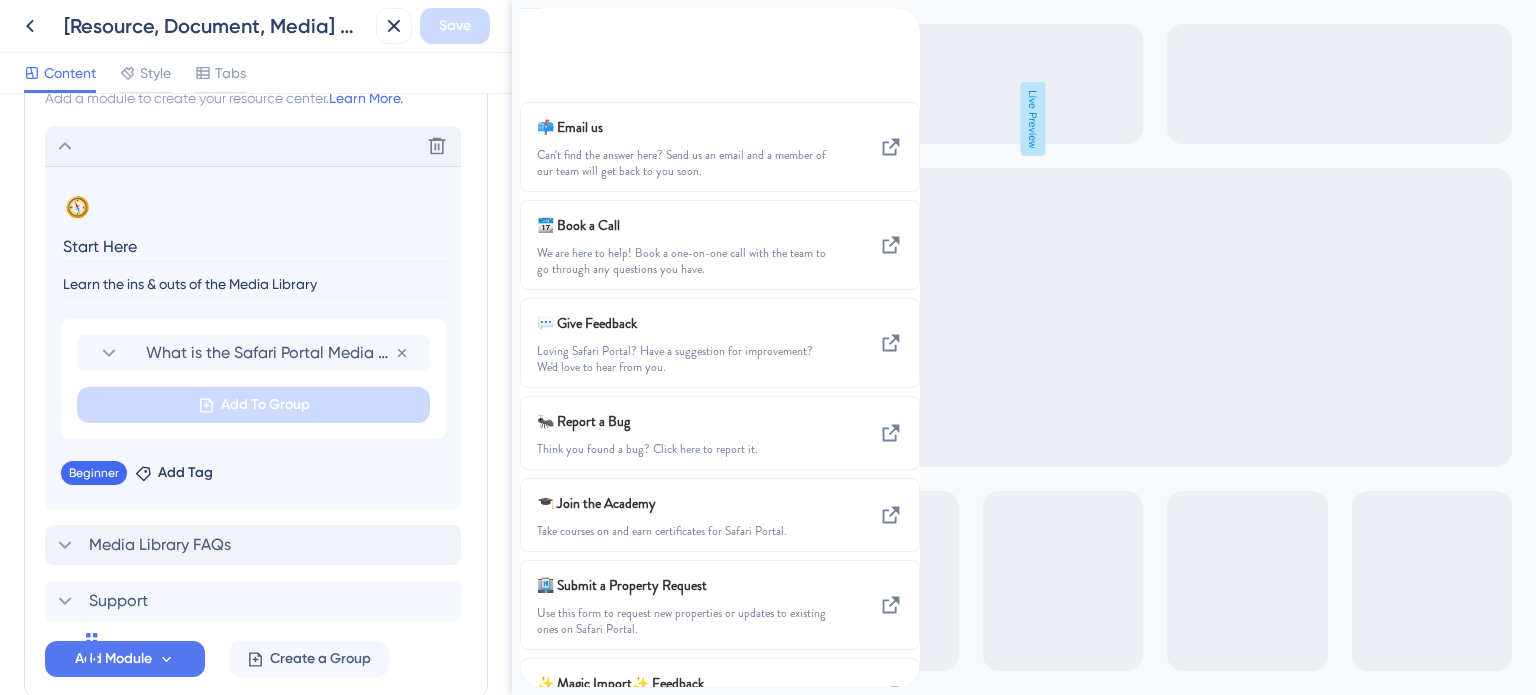 click 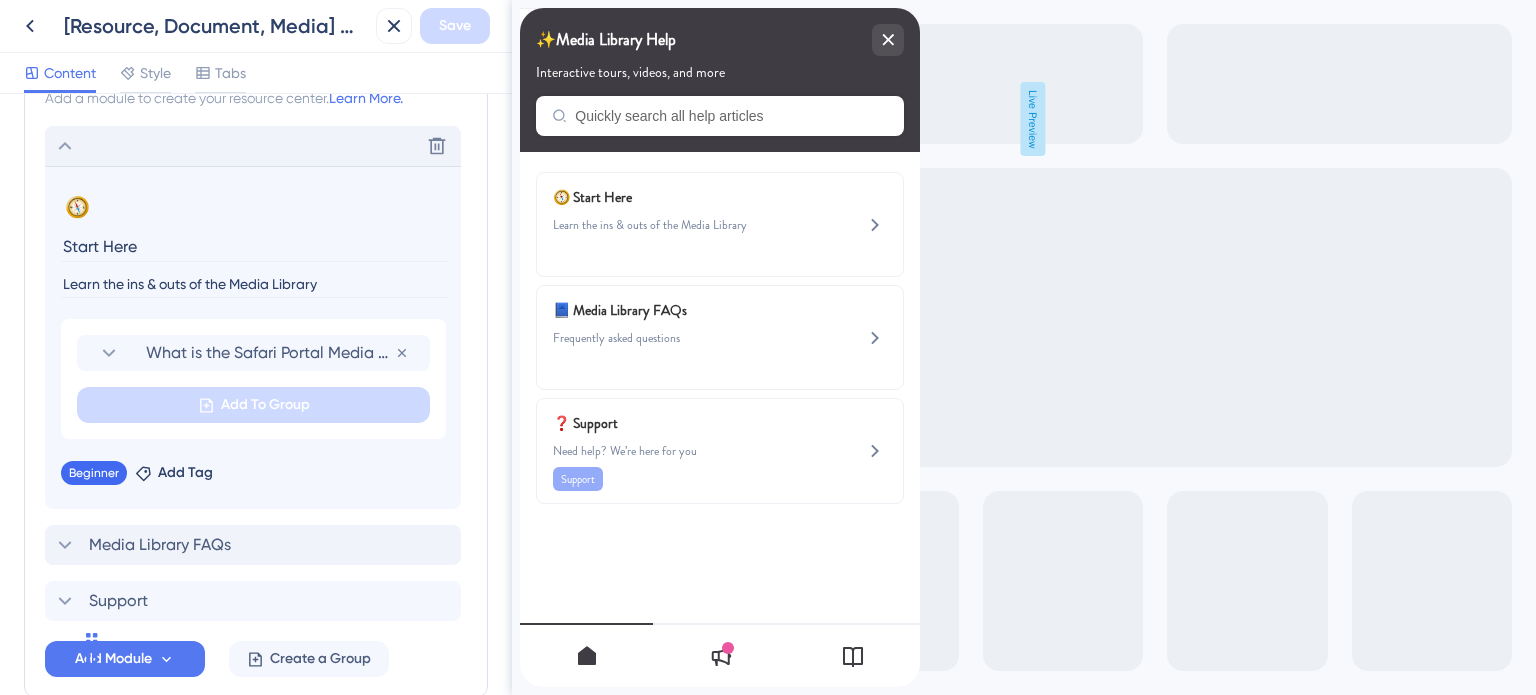 scroll, scrollTop: 0, scrollLeft: 0, axis: both 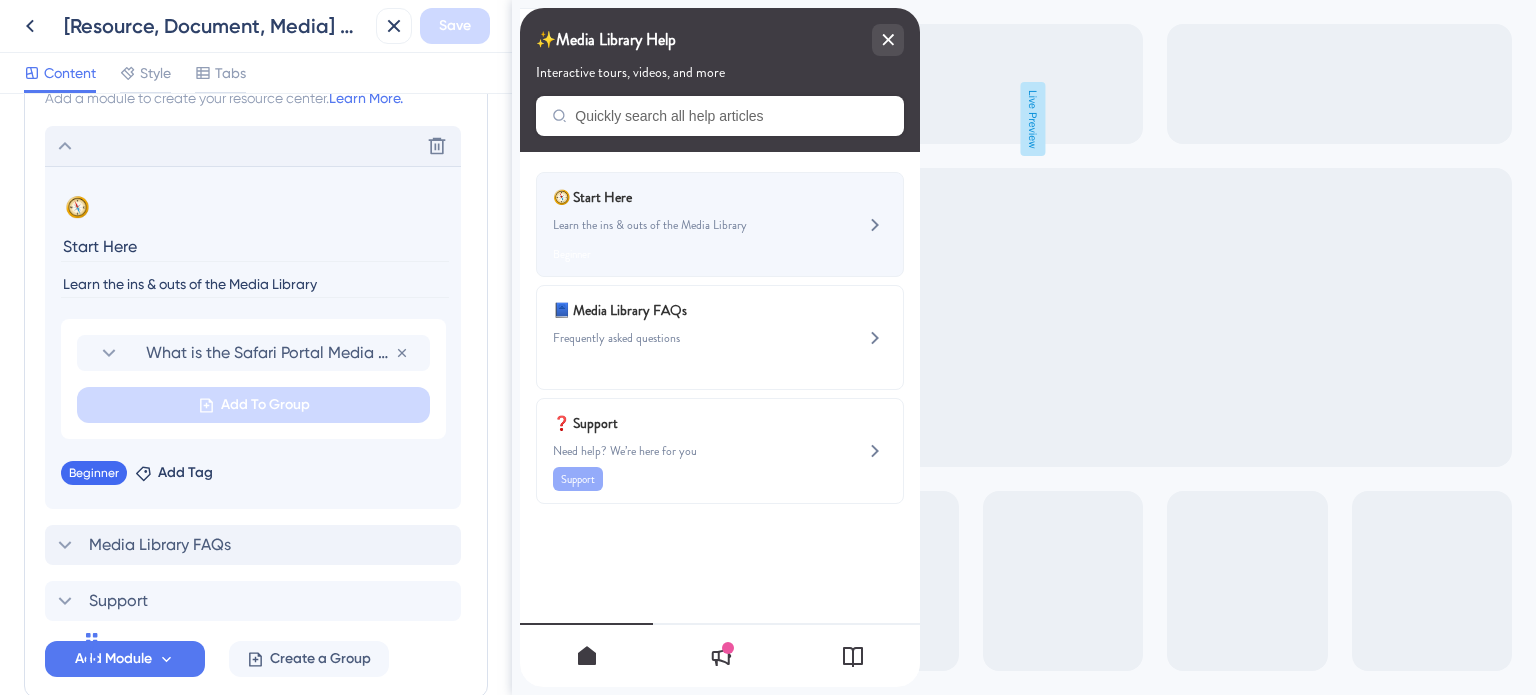 click on "🧭   Start Here Learn the ins & outs of the Media Library Beginner" at bounding box center (686, 224) 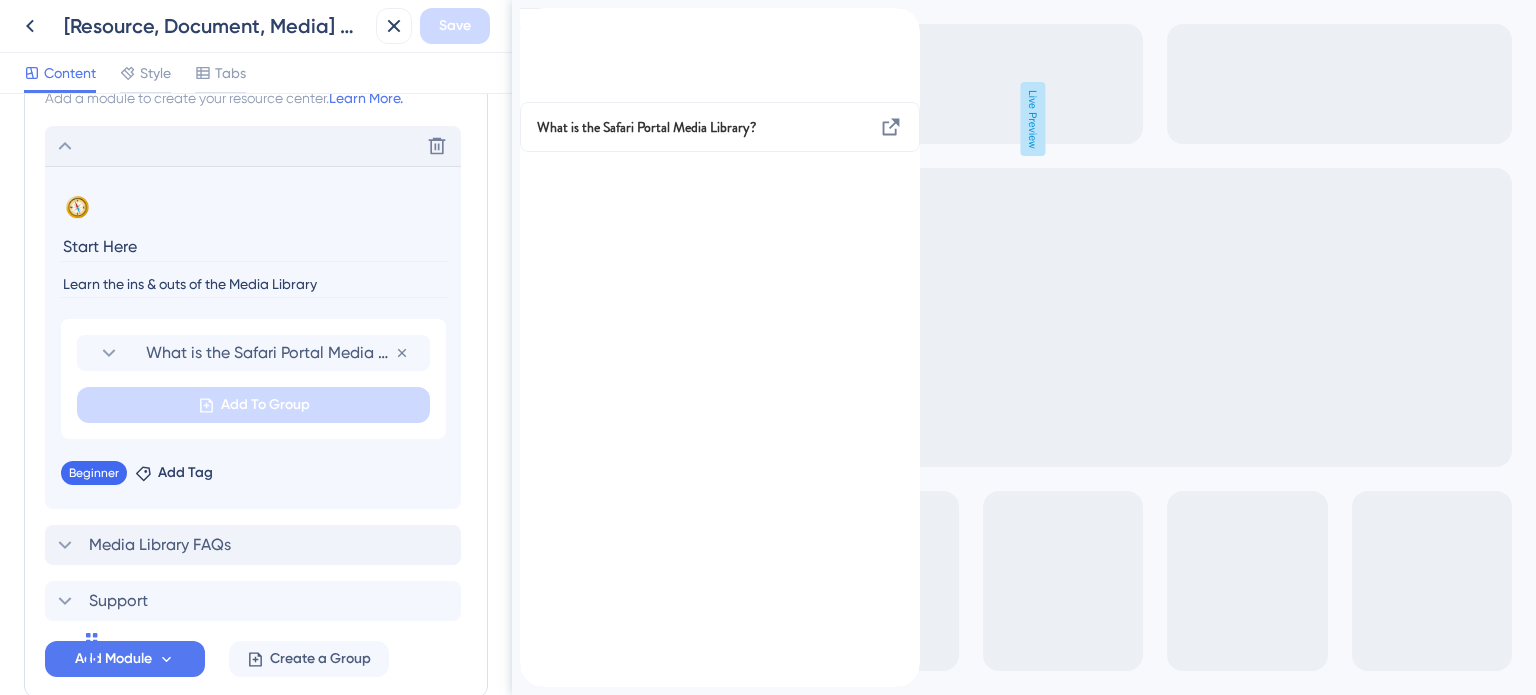 click at bounding box center [536, 19] 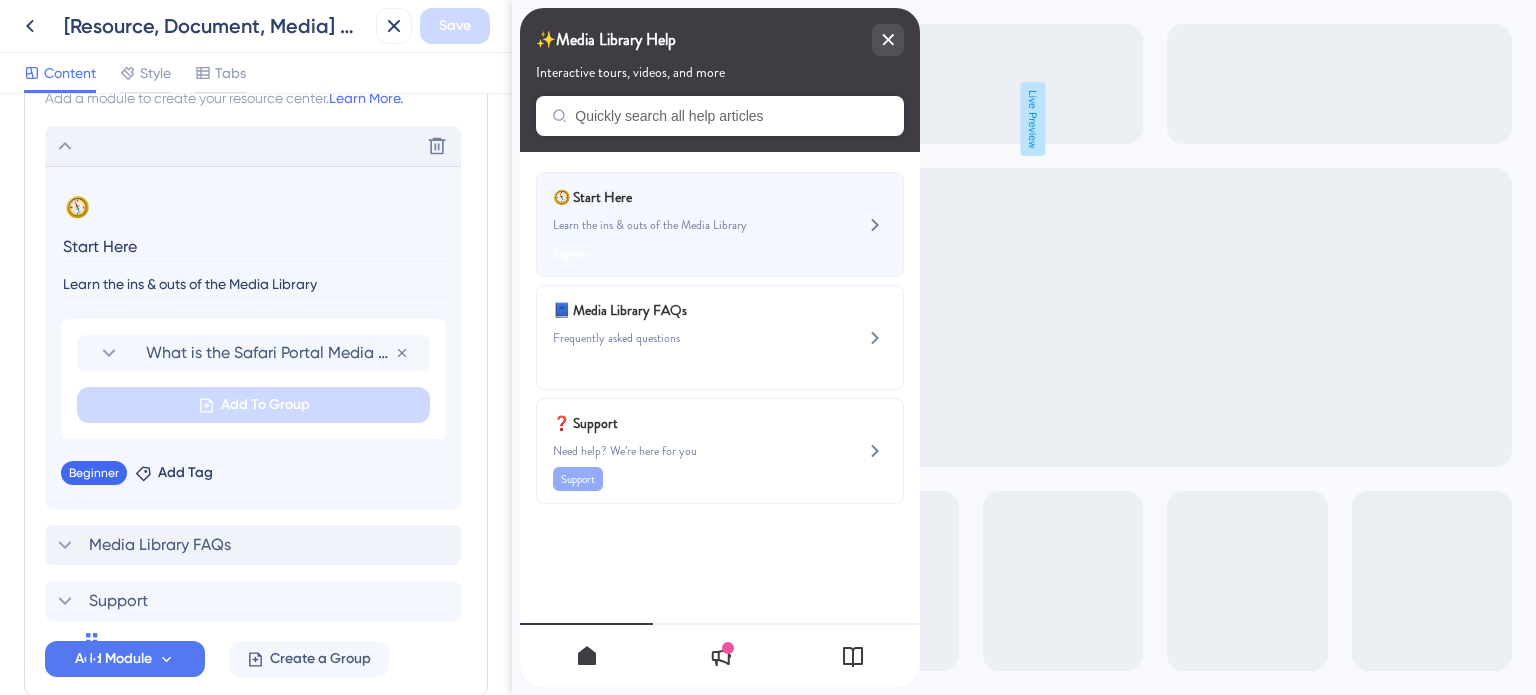 click on "🧭   Start Here Learn the ins & outs of the Media Library Beginner" at bounding box center (686, 224) 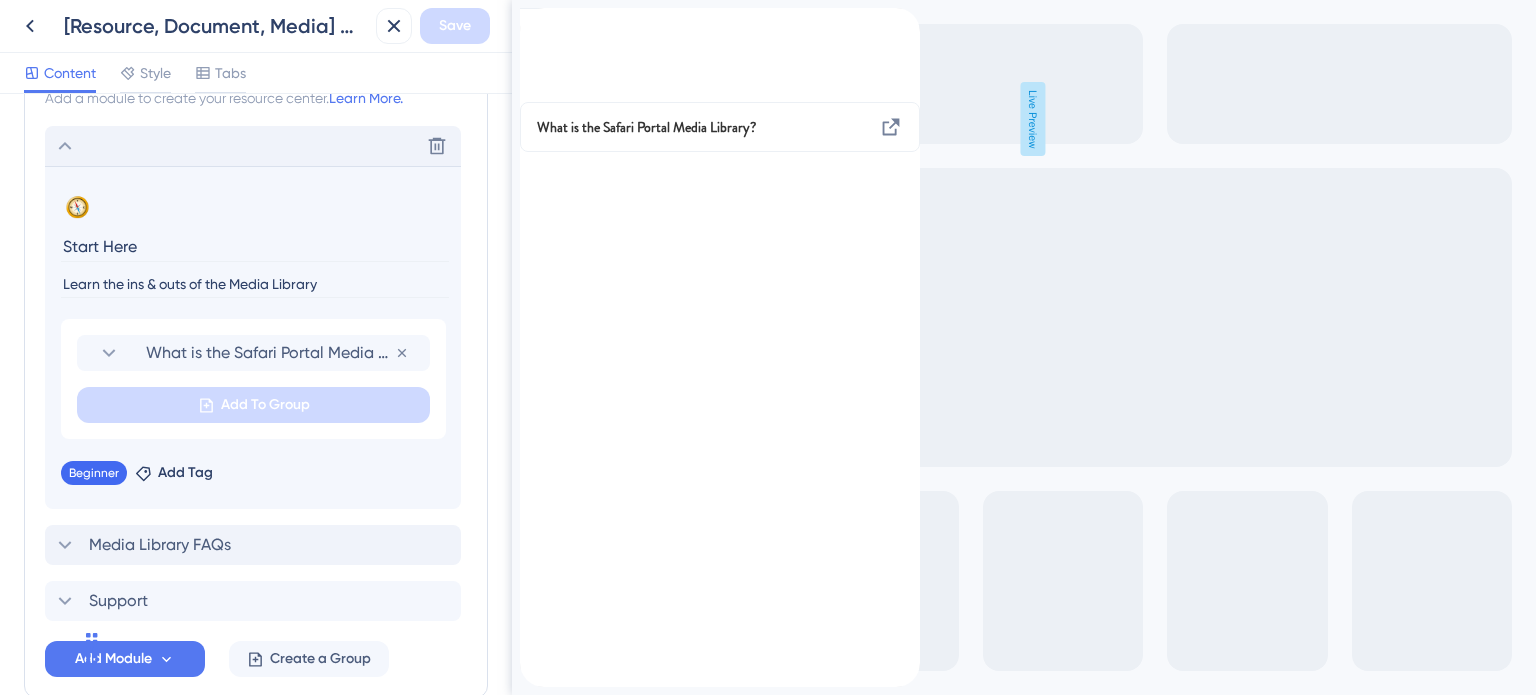 click at bounding box center [536, 19] 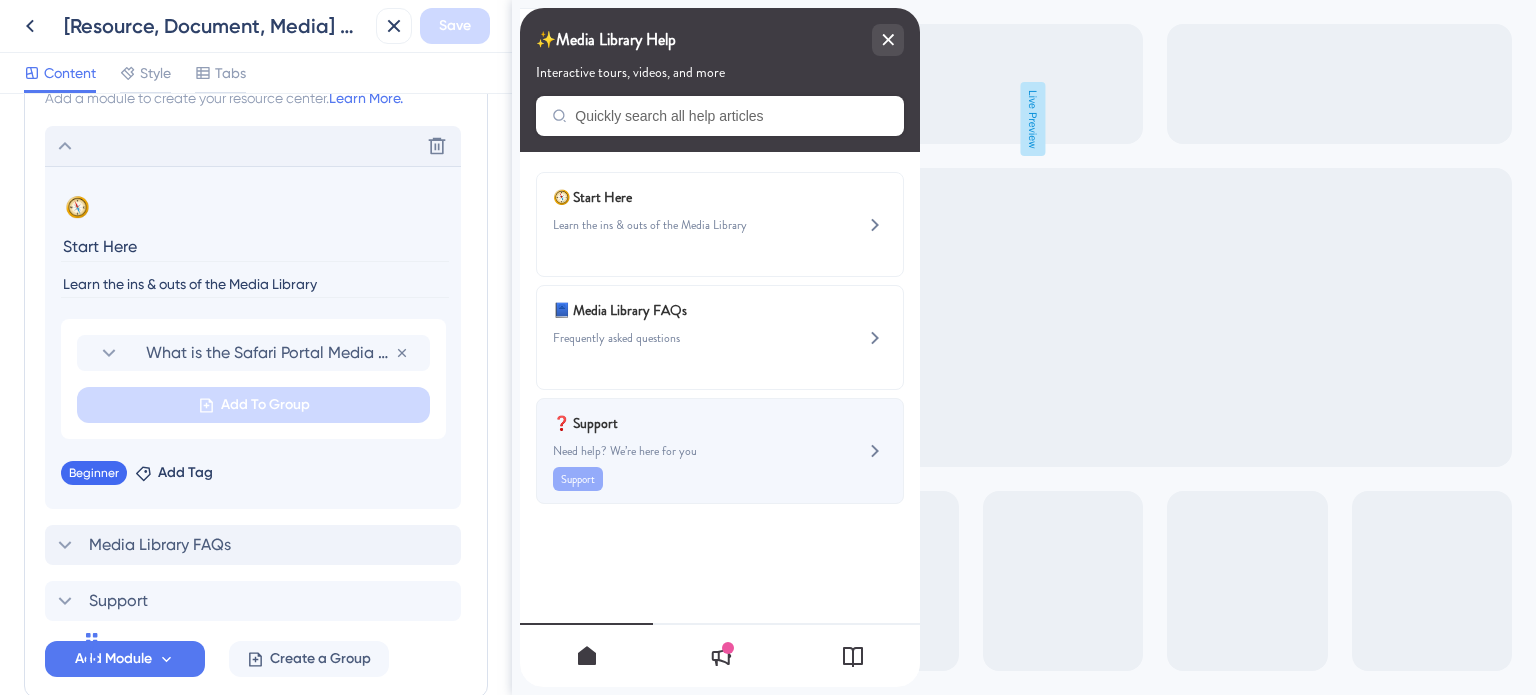 click on "❓   Support Need help? We’re here for you Support" at bounding box center [686, 451] 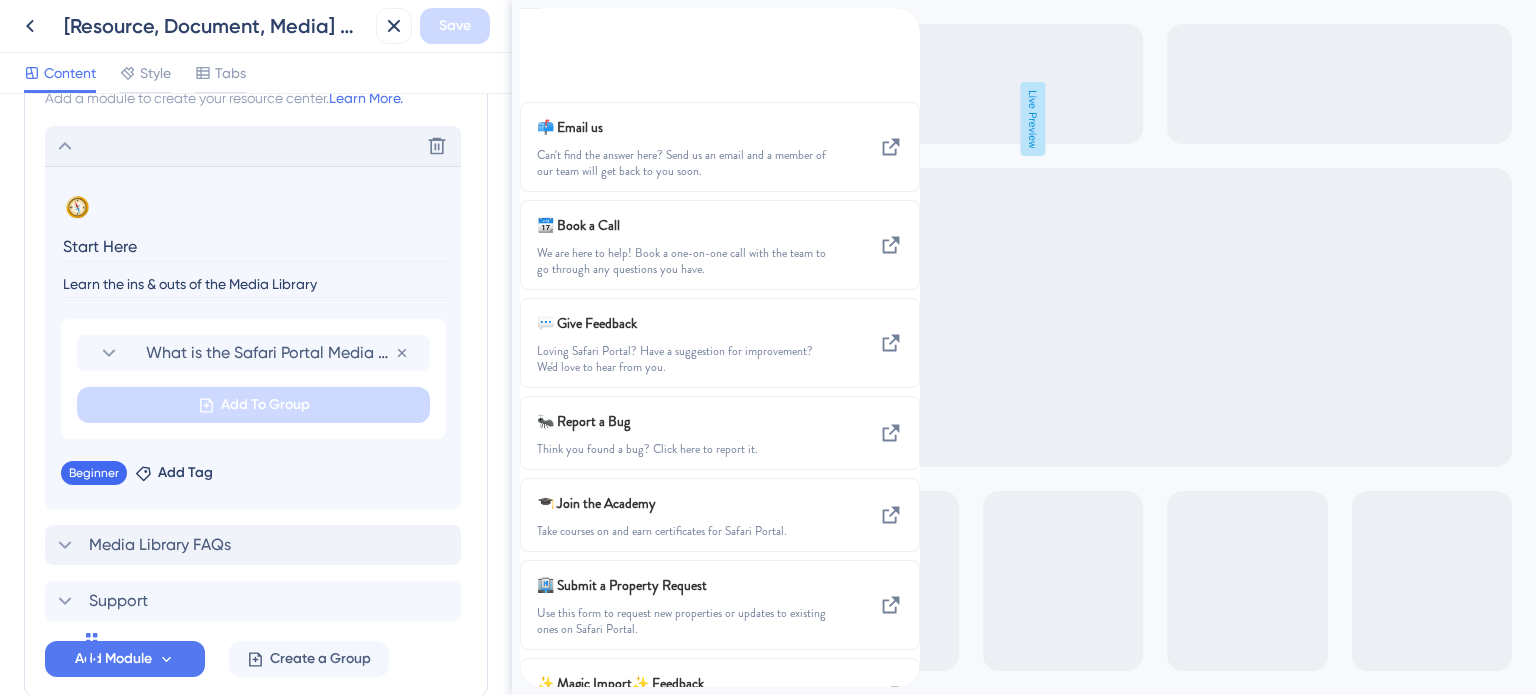 click at bounding box center (536, 19) 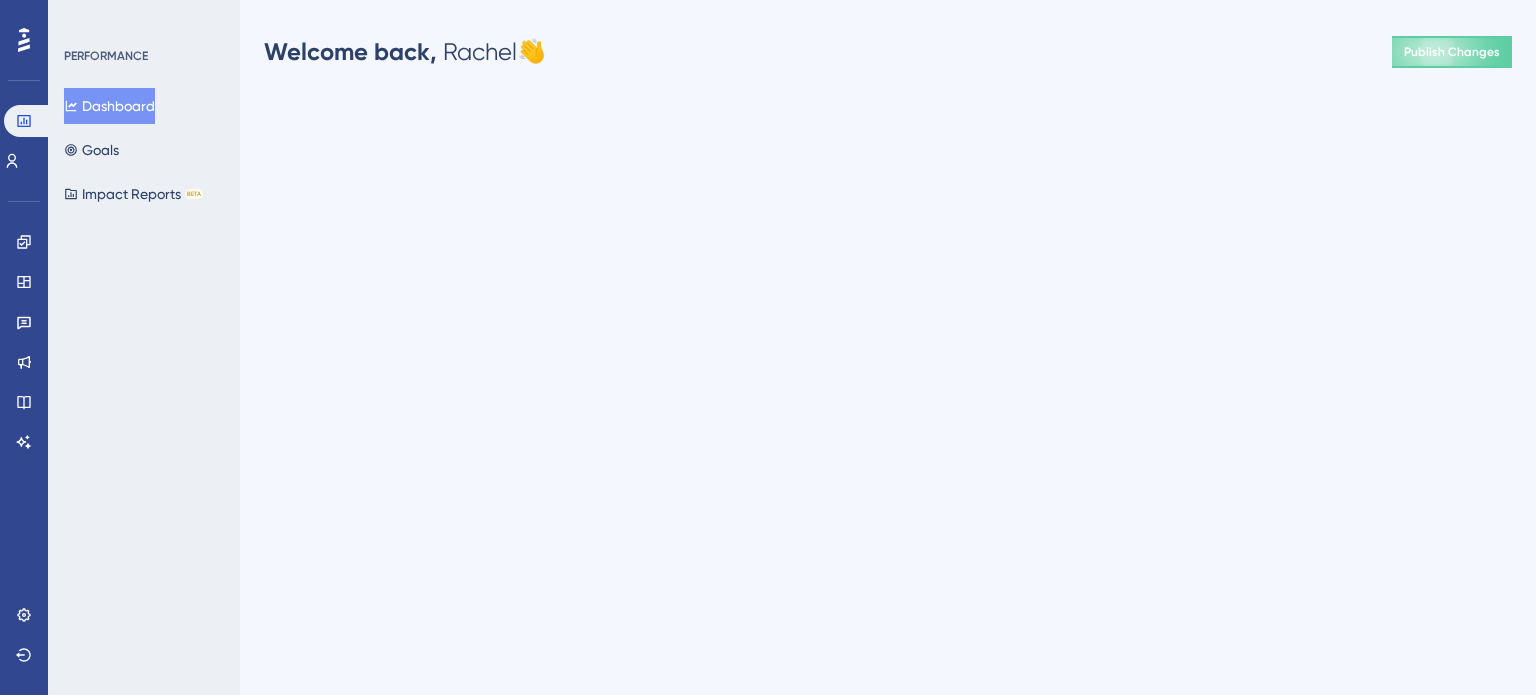 scroll, scrollTop: 0, scrollLeft: 0, axis: both 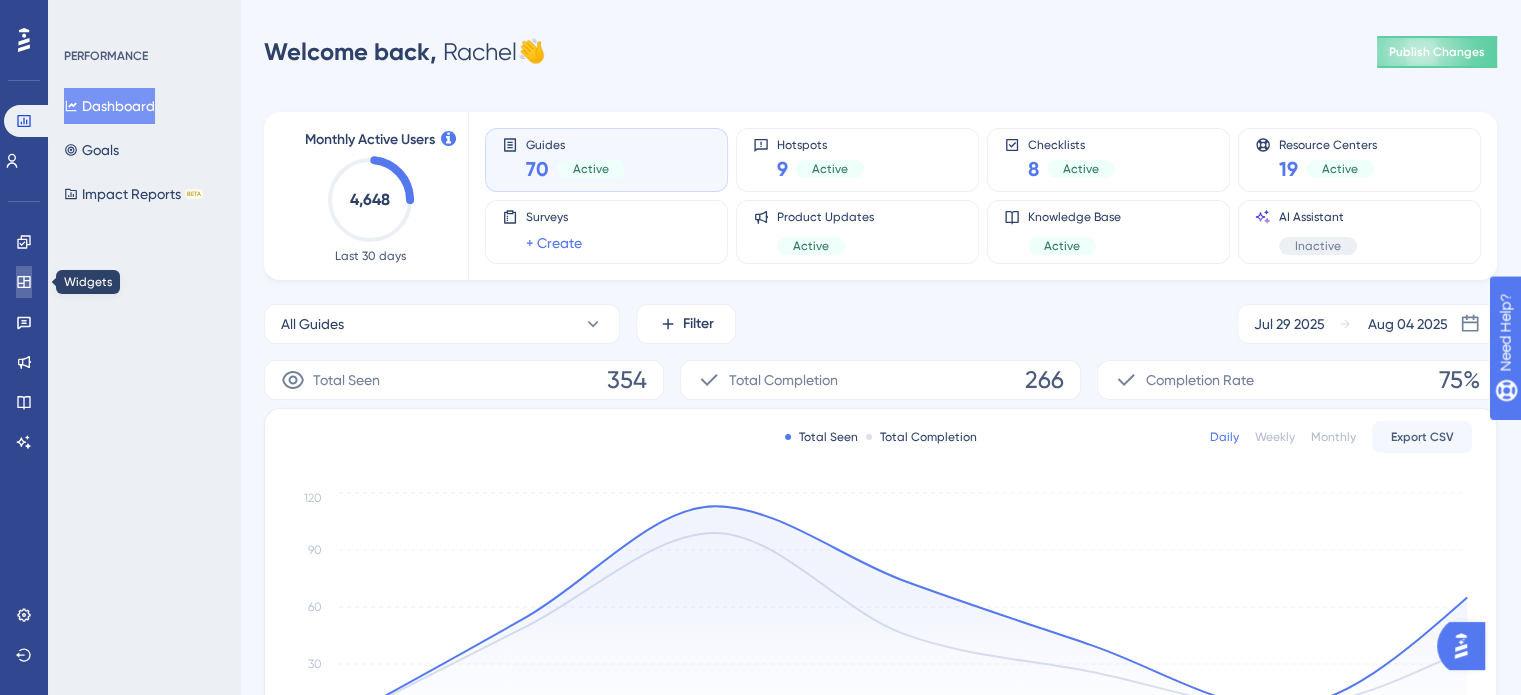 click 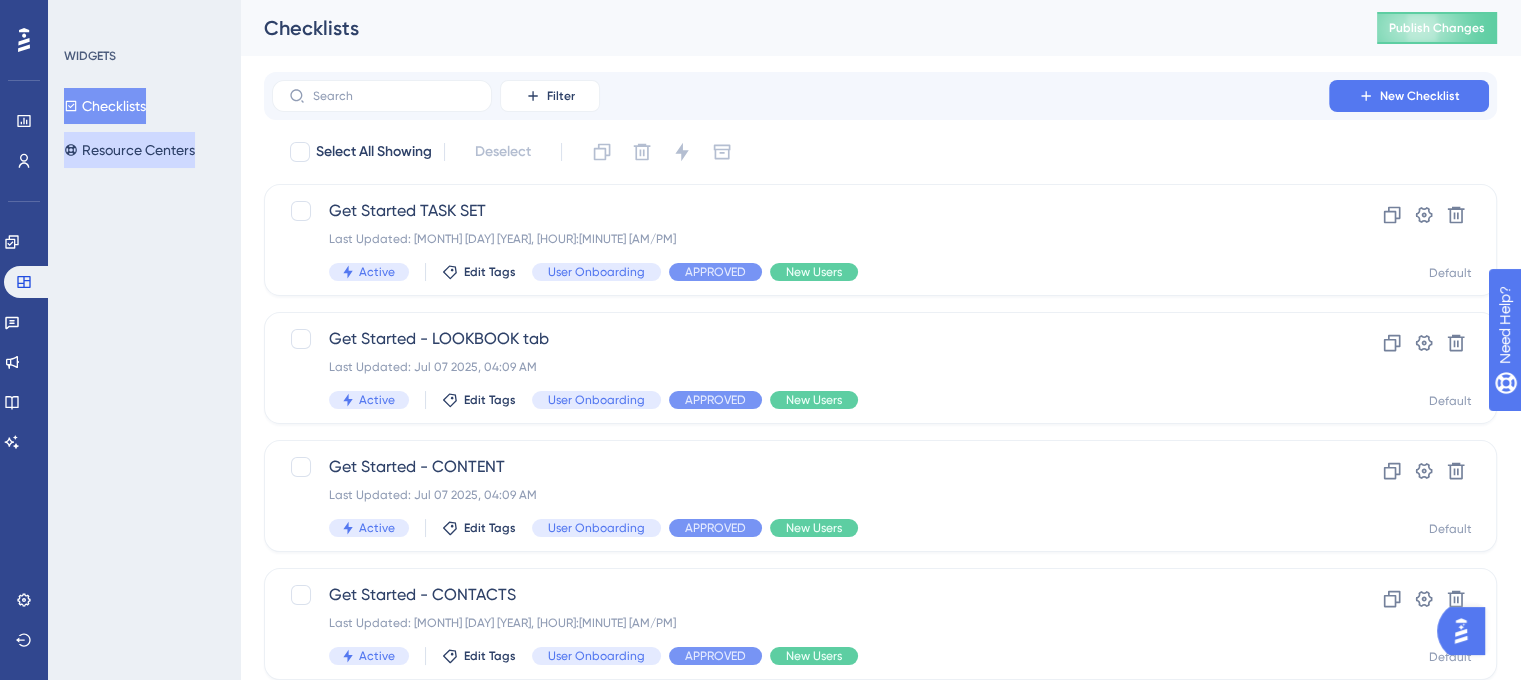 click on "Resource Centers" at bounding box center [129, 150] 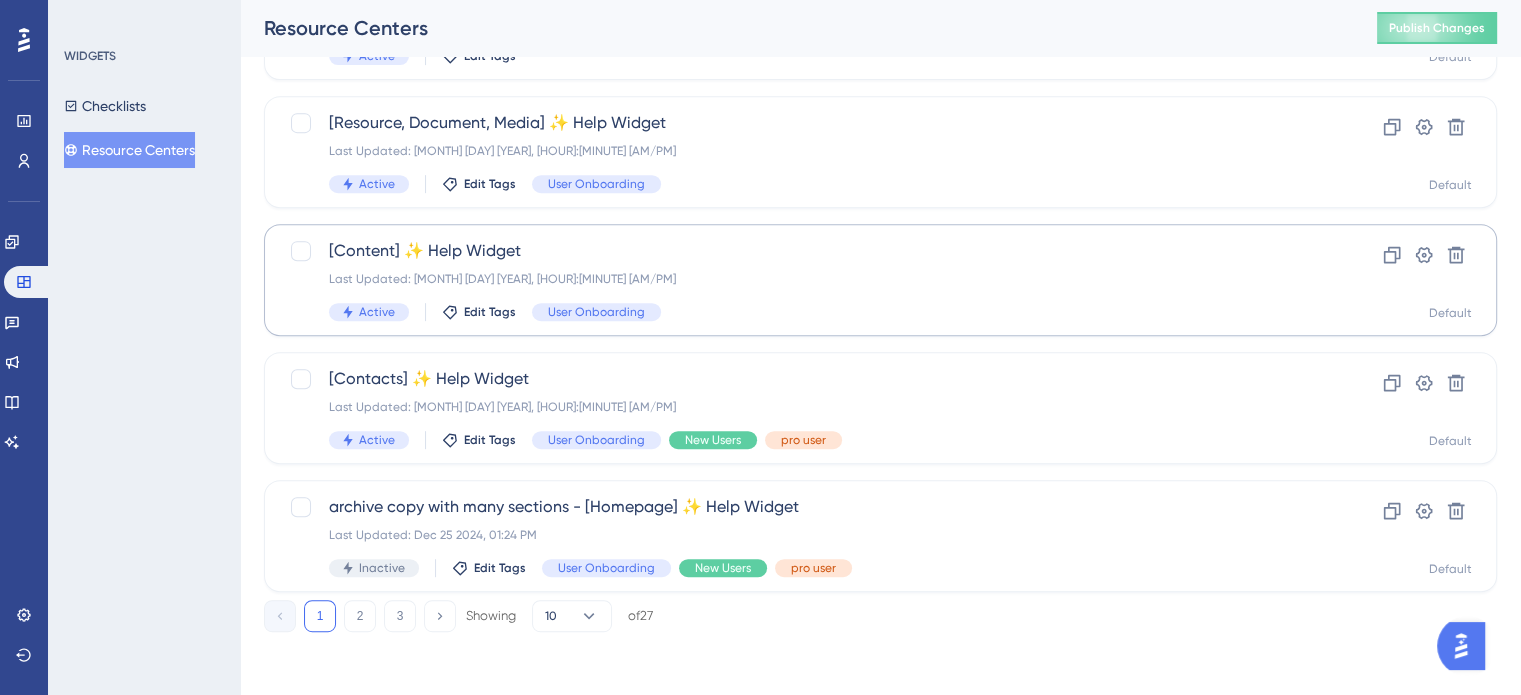 scroll, scrollTop: 856, scrollLeft: 0, axis: vertical 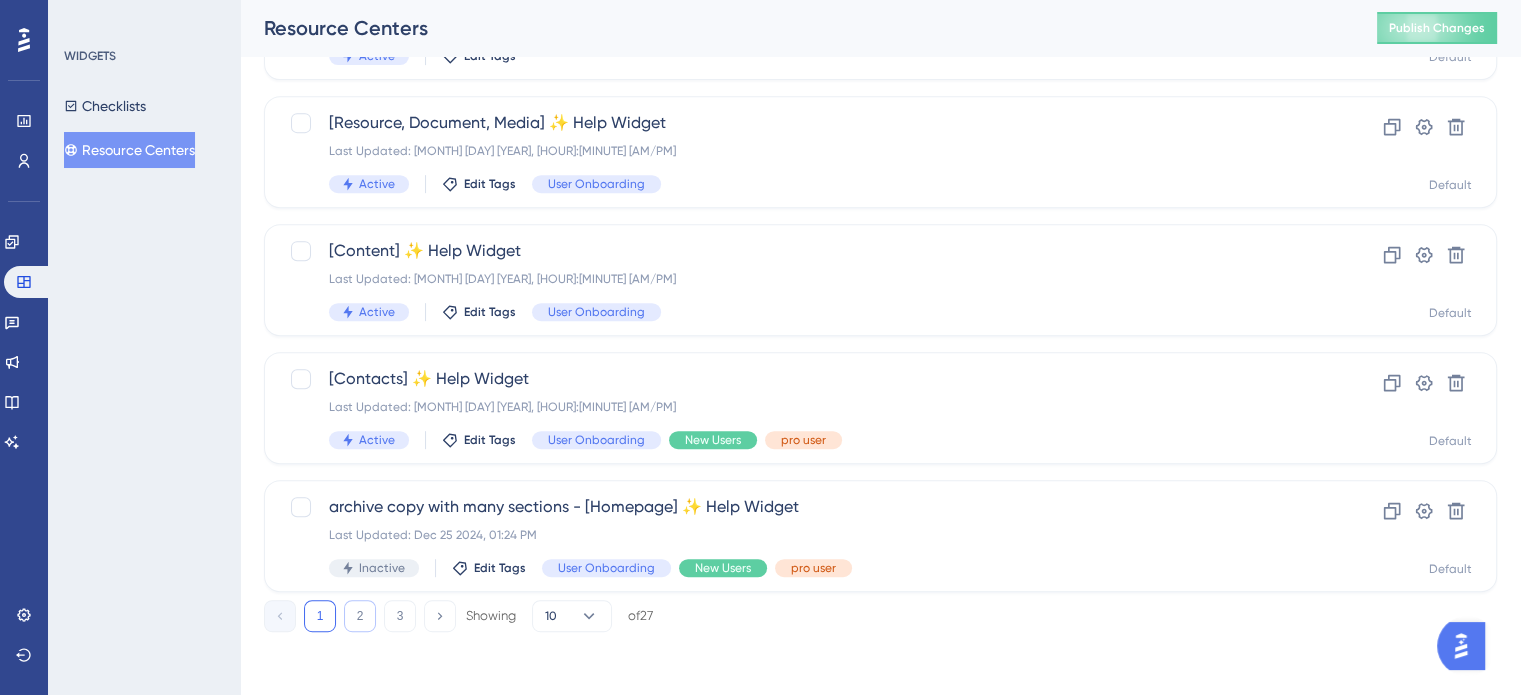 click on "2" at bounding box center [360, 616] 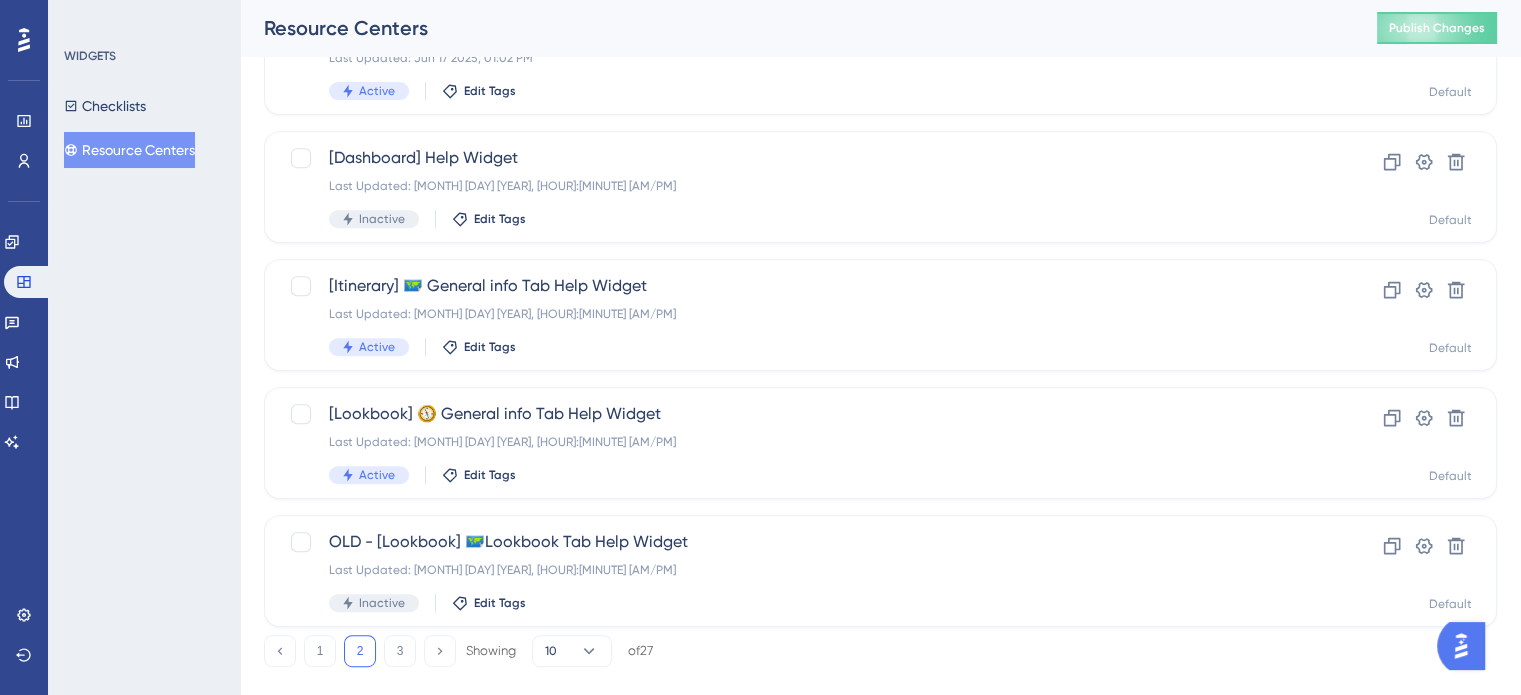 scroll, scrollTop: 856, scrollLeft: 0, axis: vertical 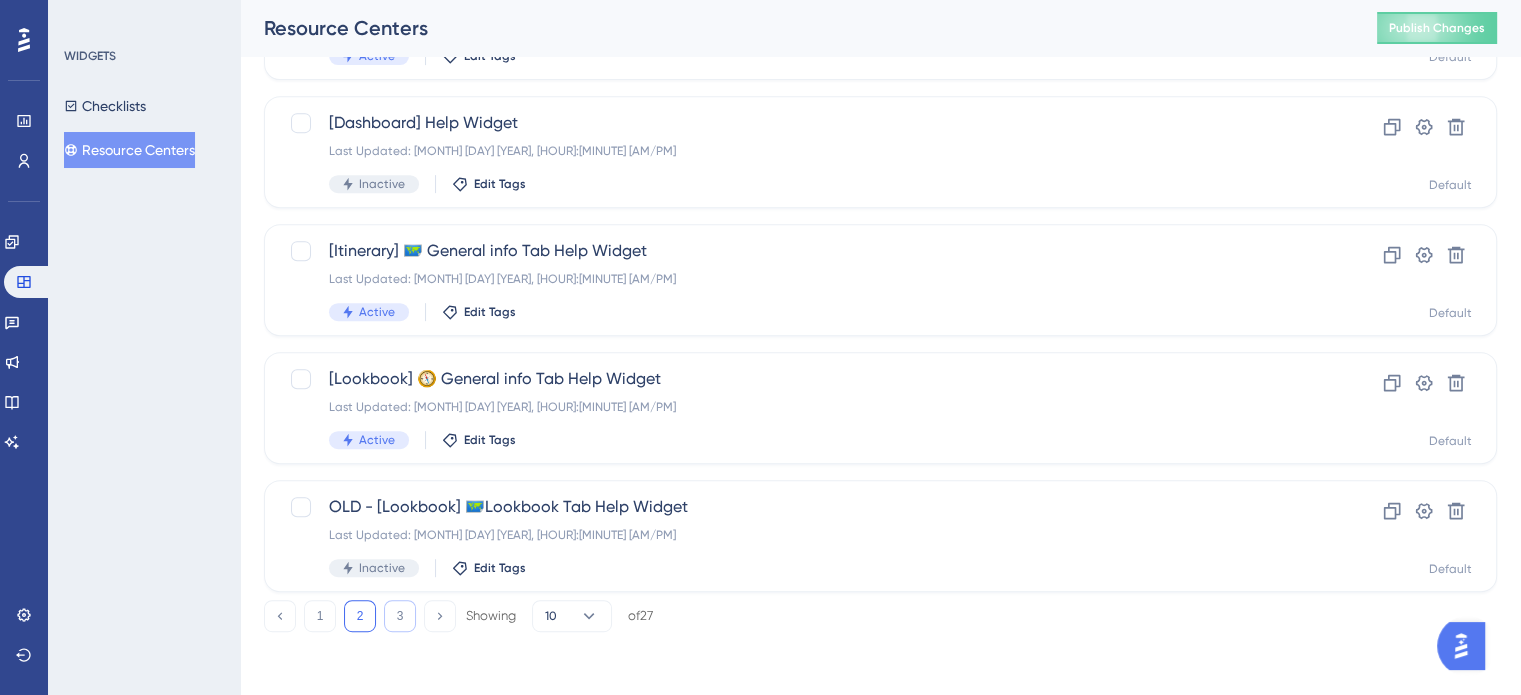 click on "3" at bounding box center [400, 616] 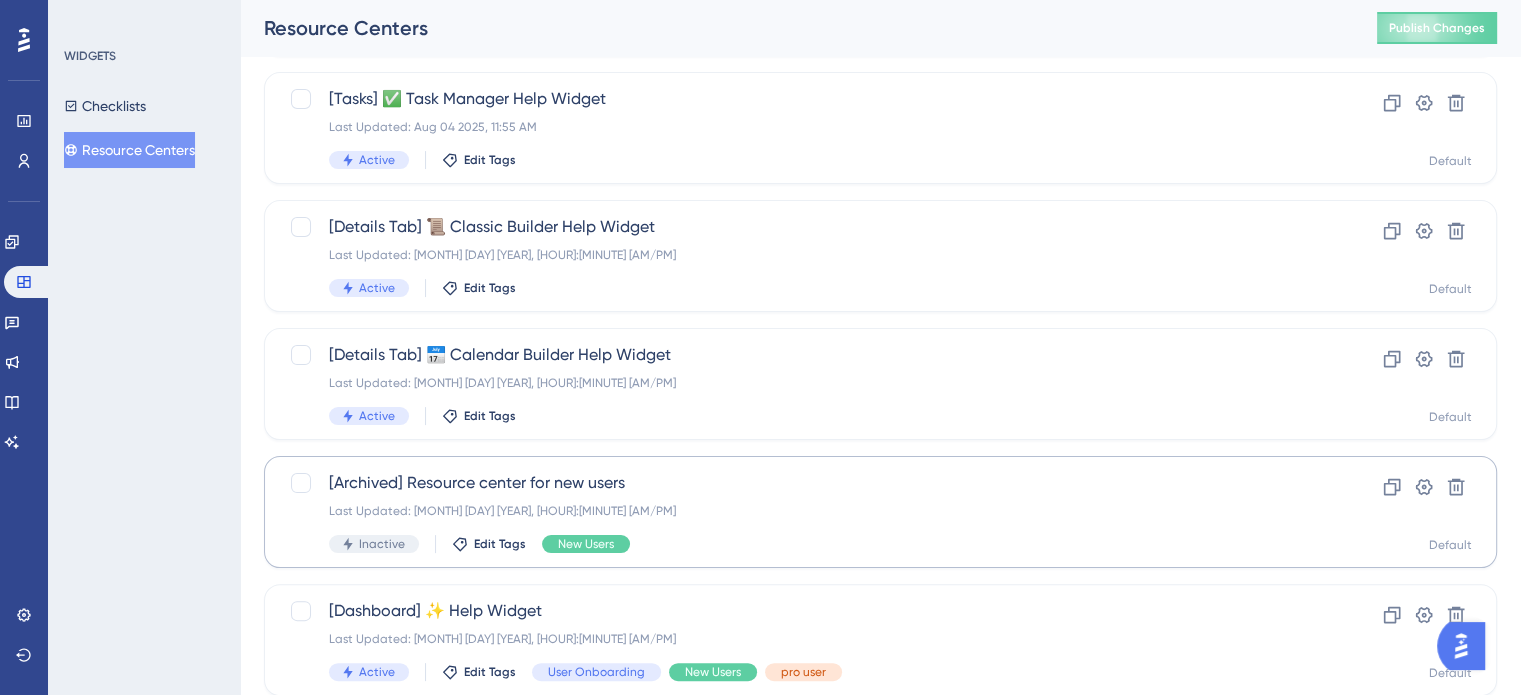 scroll, scrollTop: 472, scrollLeft: 0, axis: vertical 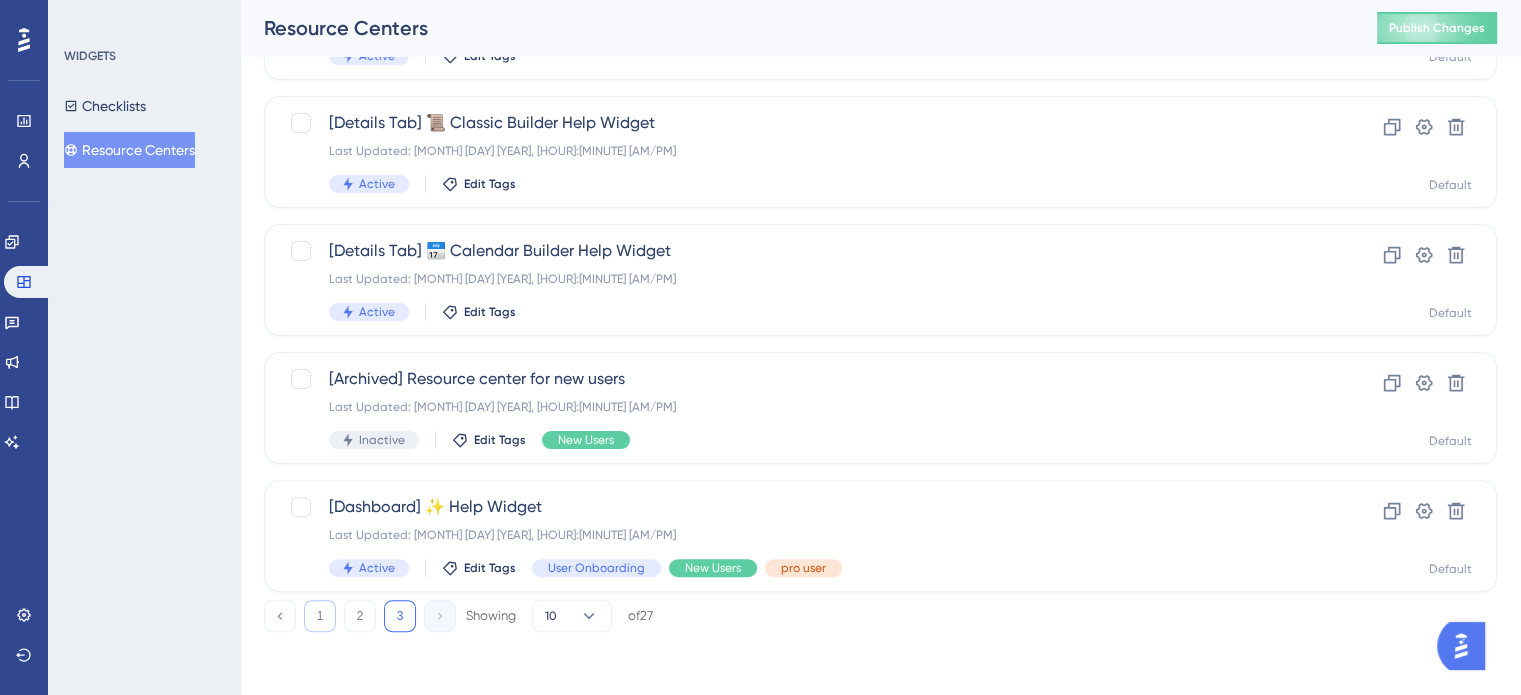 click on "1" at bounding box center [320, 616] 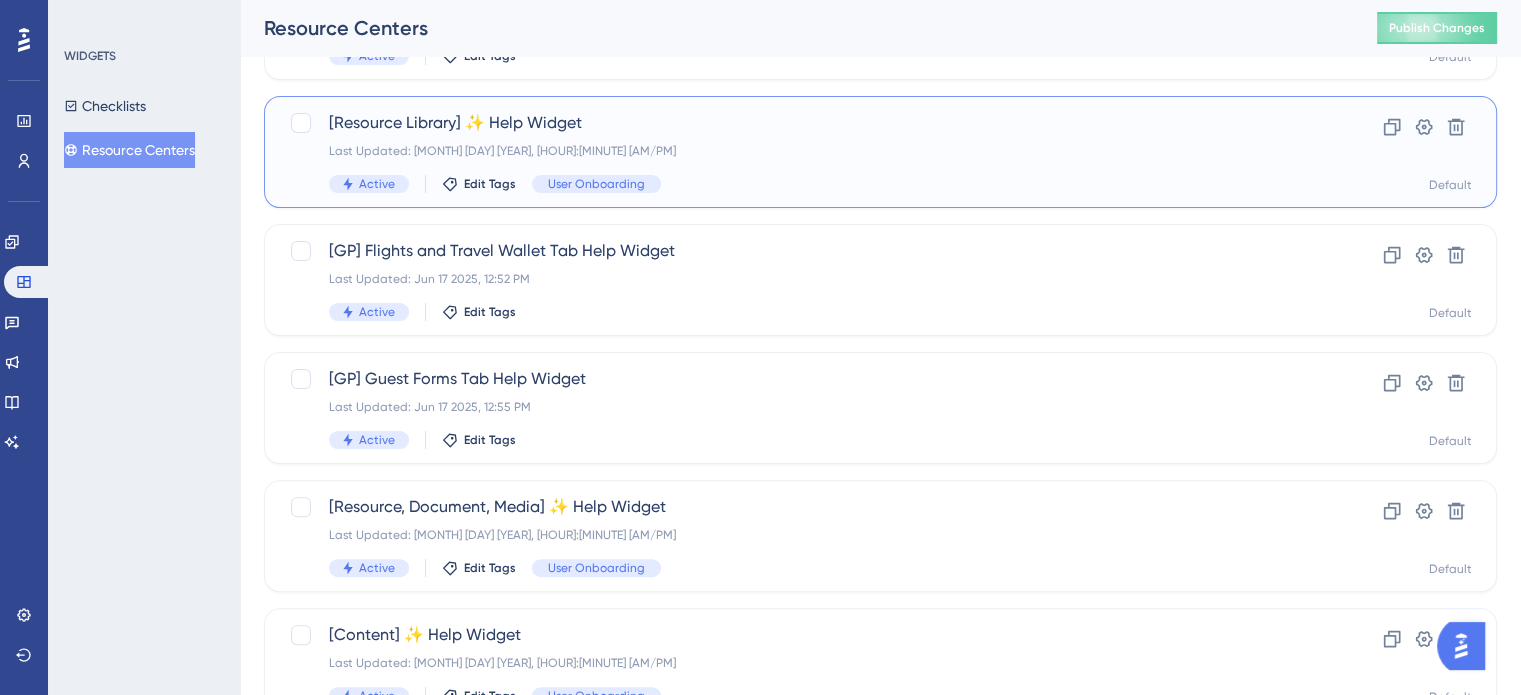 click on "[Resource Library] ✨ Help Widget" at bounding box center [800, 123] 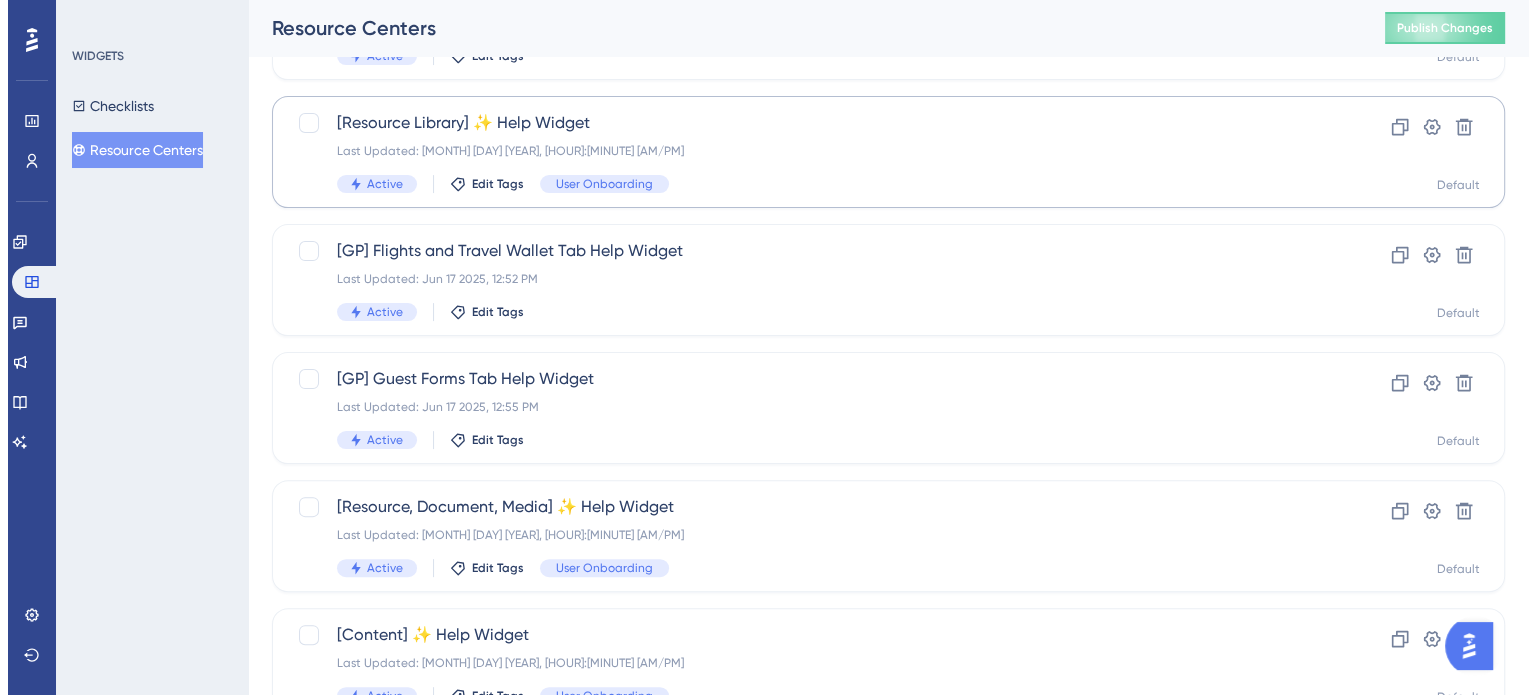 scroll, scrollTop: 0, scrollLeft: 0, axis: both 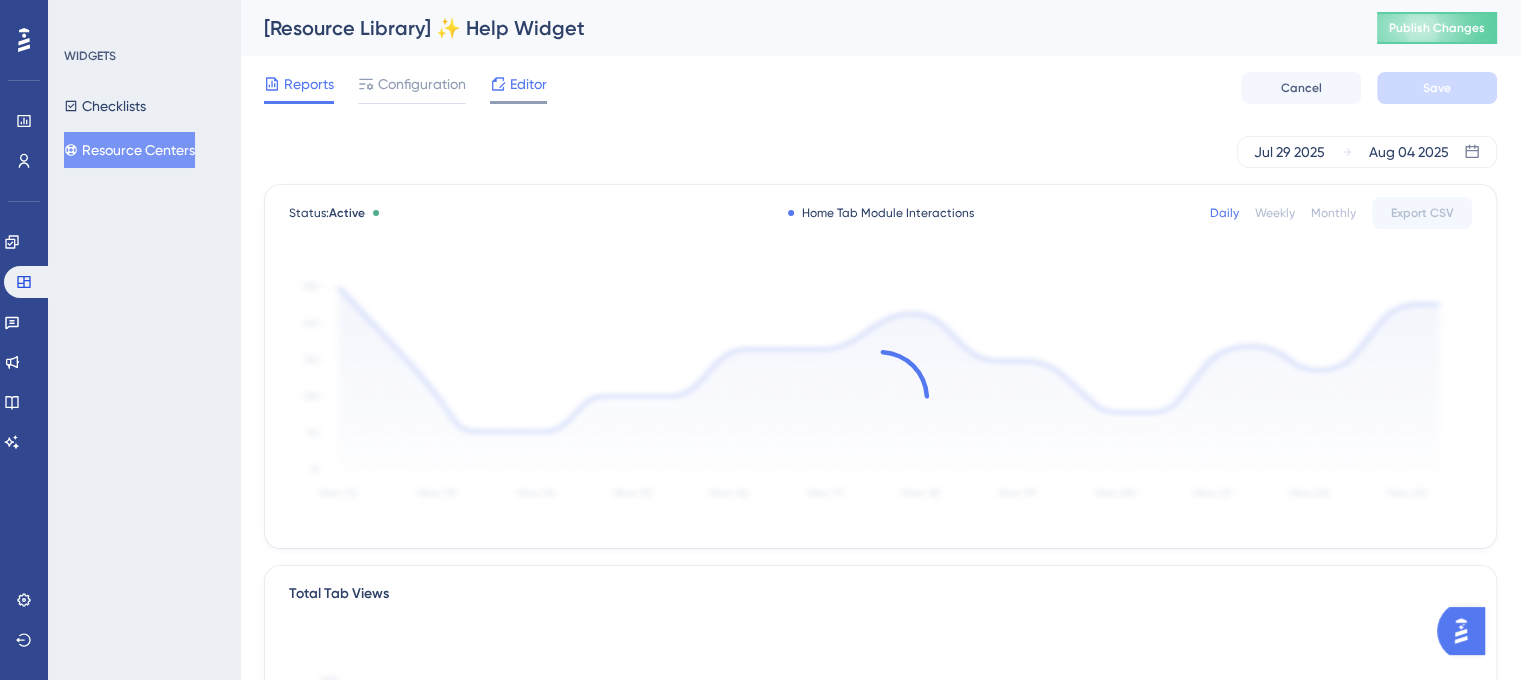 click on "Editor" at bounding box center [528, 84] 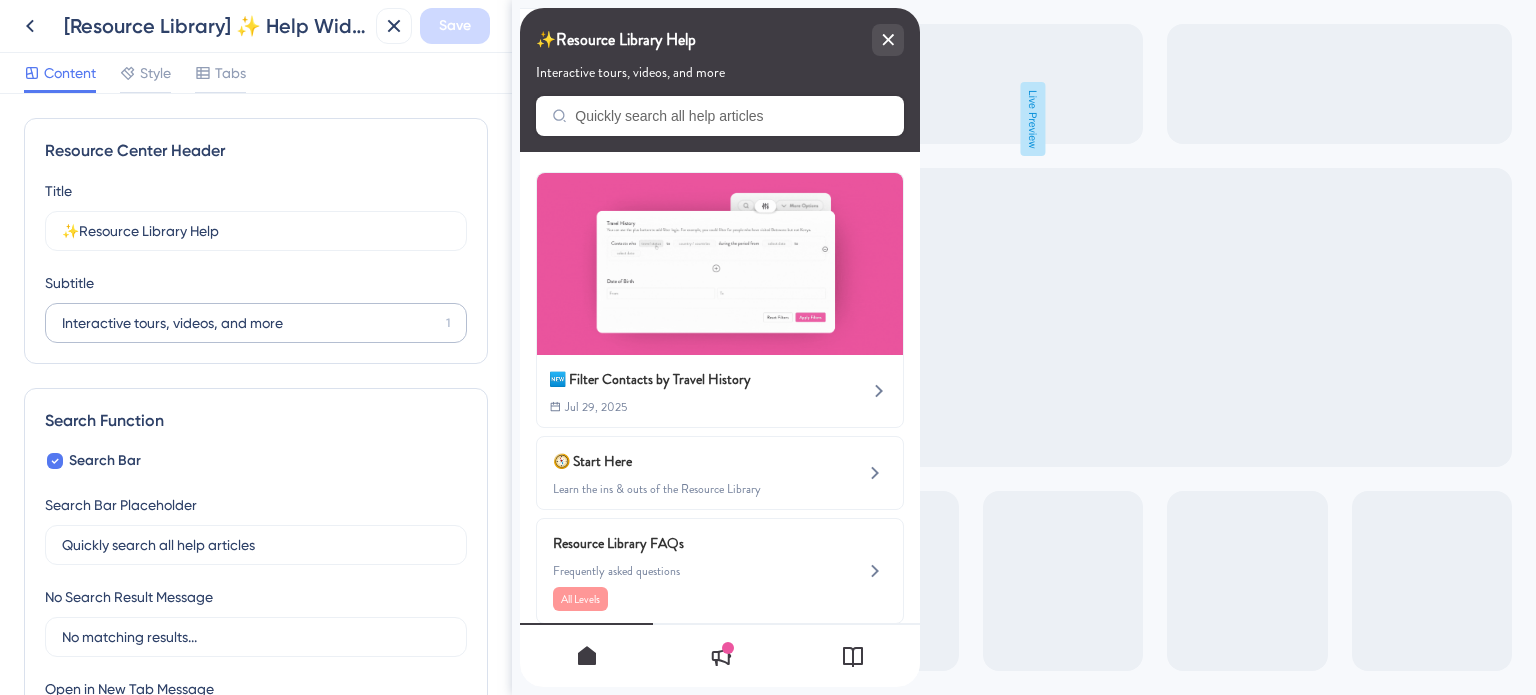 scroll, scrollTop: 0, scrollLeft: 0, axis: both 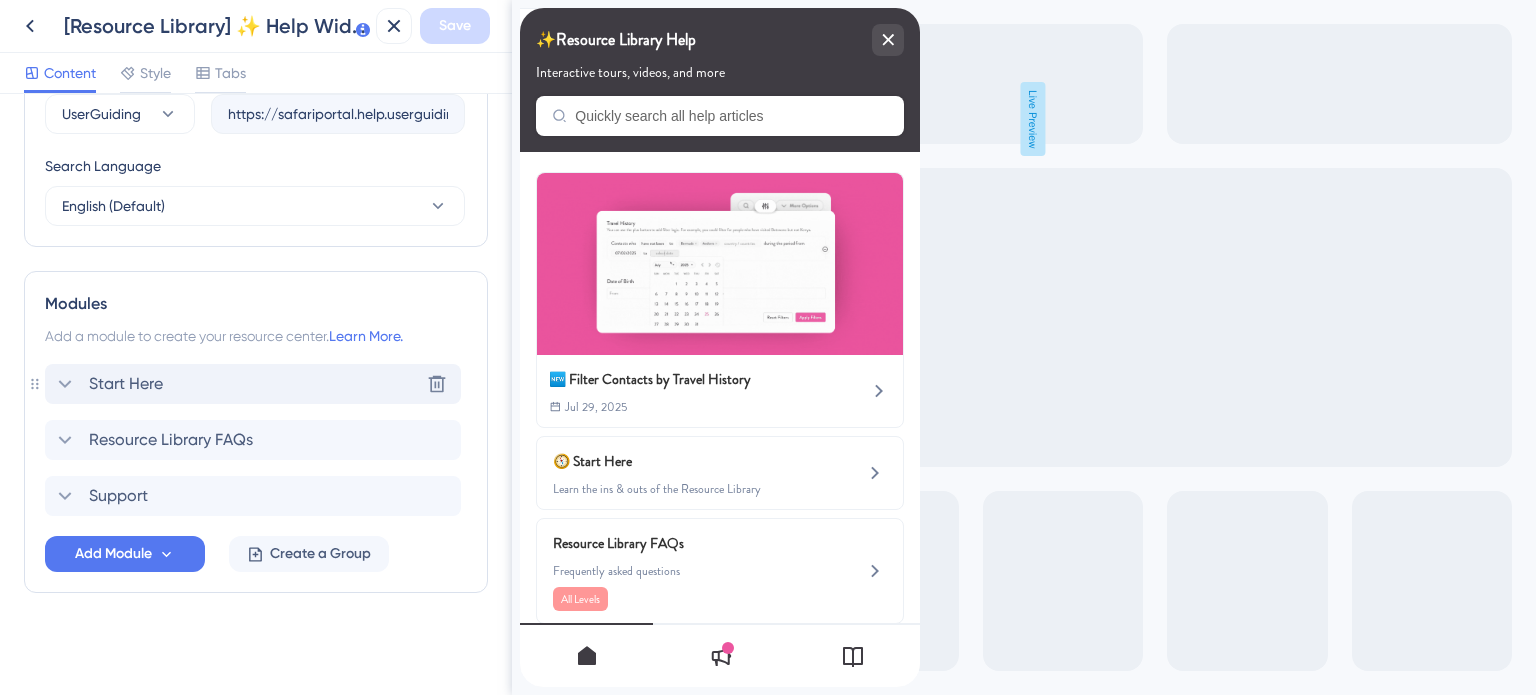 click 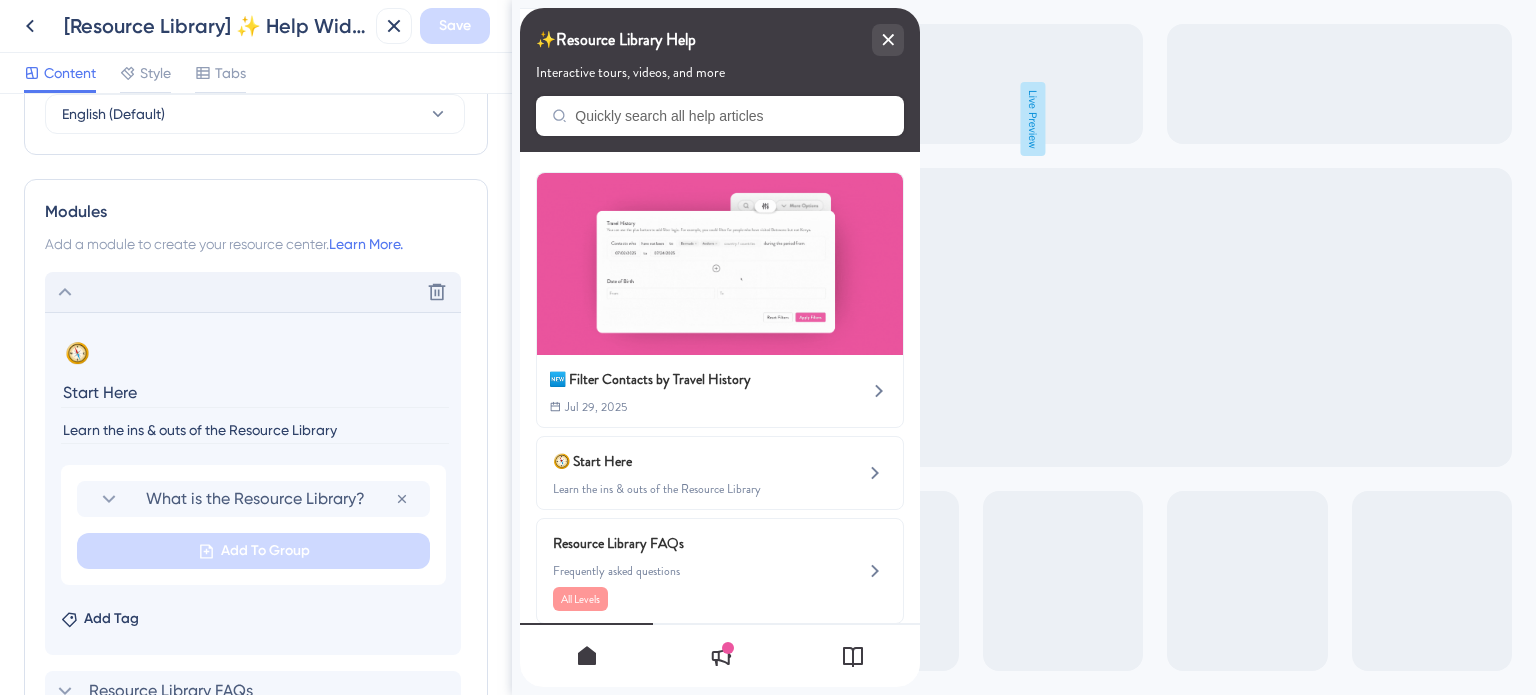 scroll, scrollTop: 951, scrollLeft: 0, axis: vertical 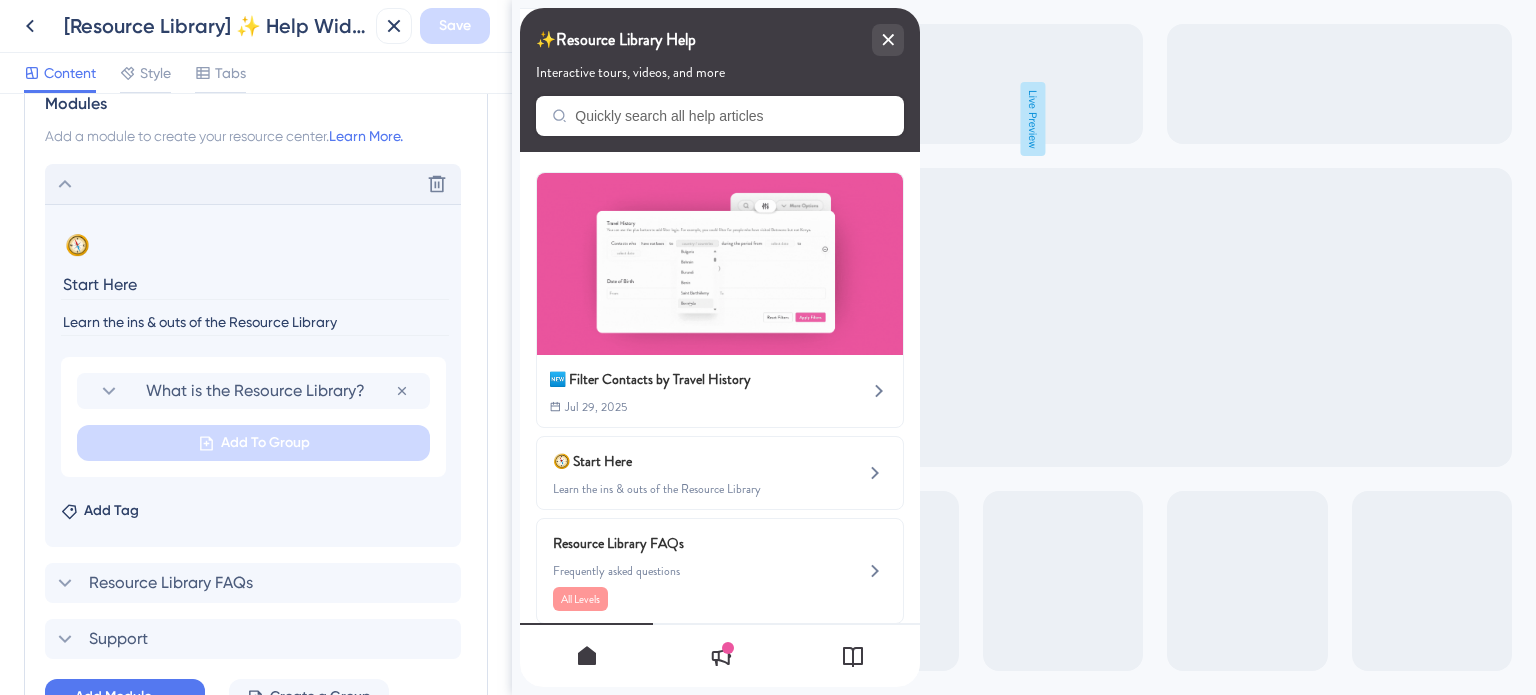 click 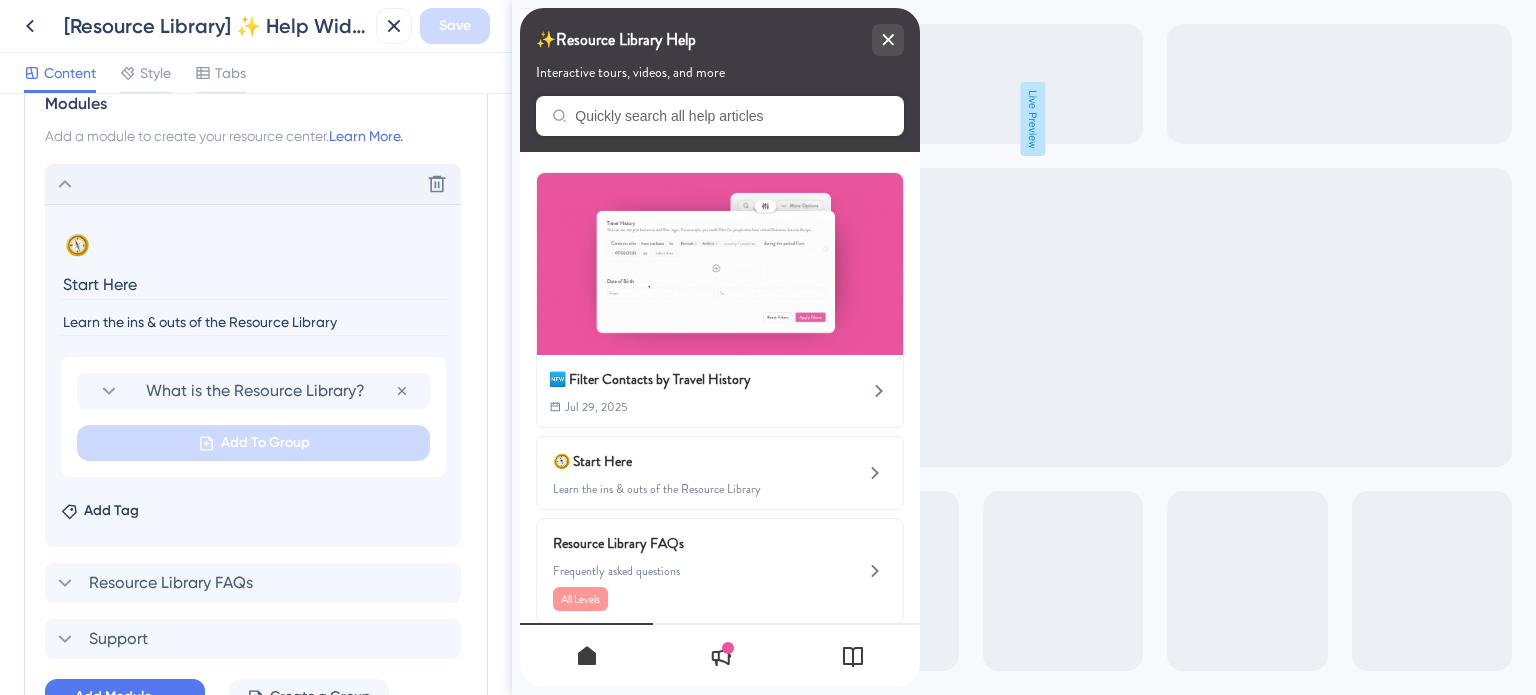 scroll, scrollTop: 751, scrollLeft: 0, axis: vertical 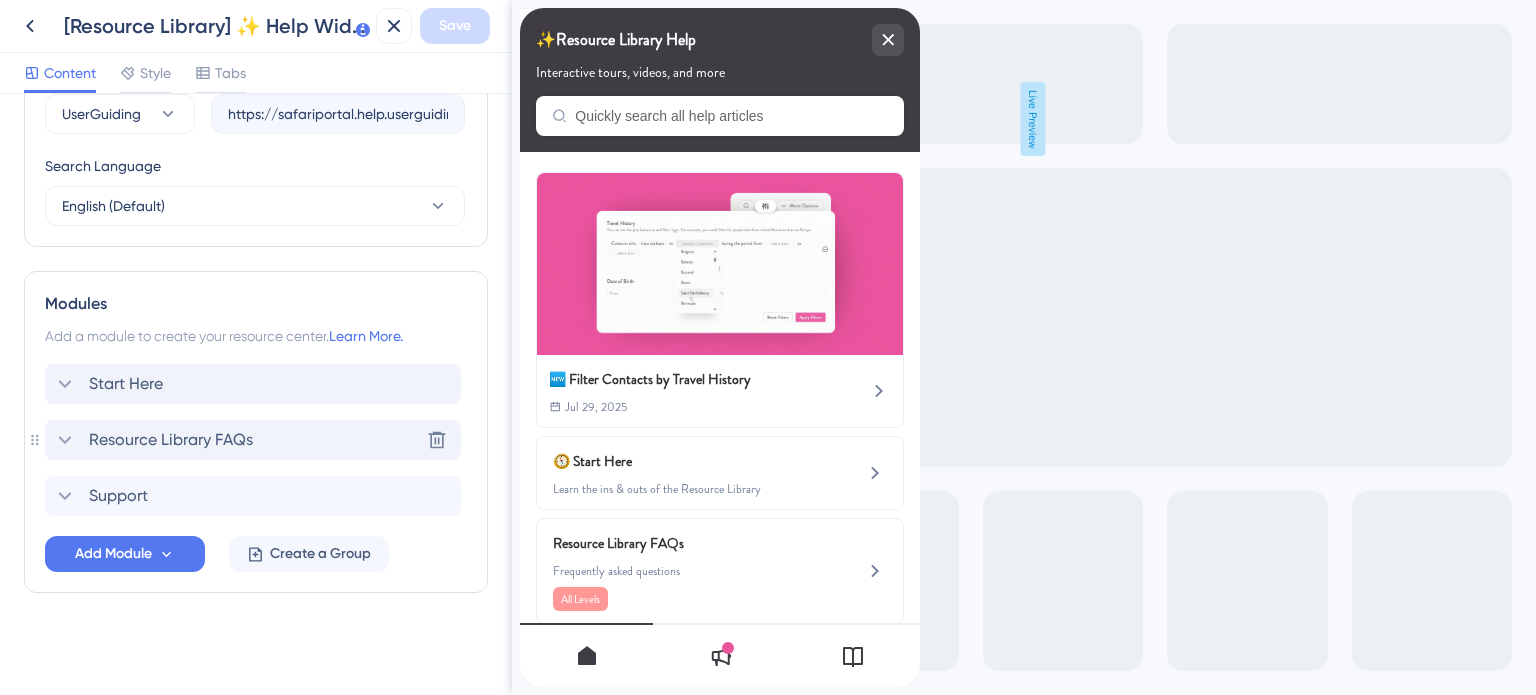 click on "Resource Library FAQs" at bounding box center (171, 440) 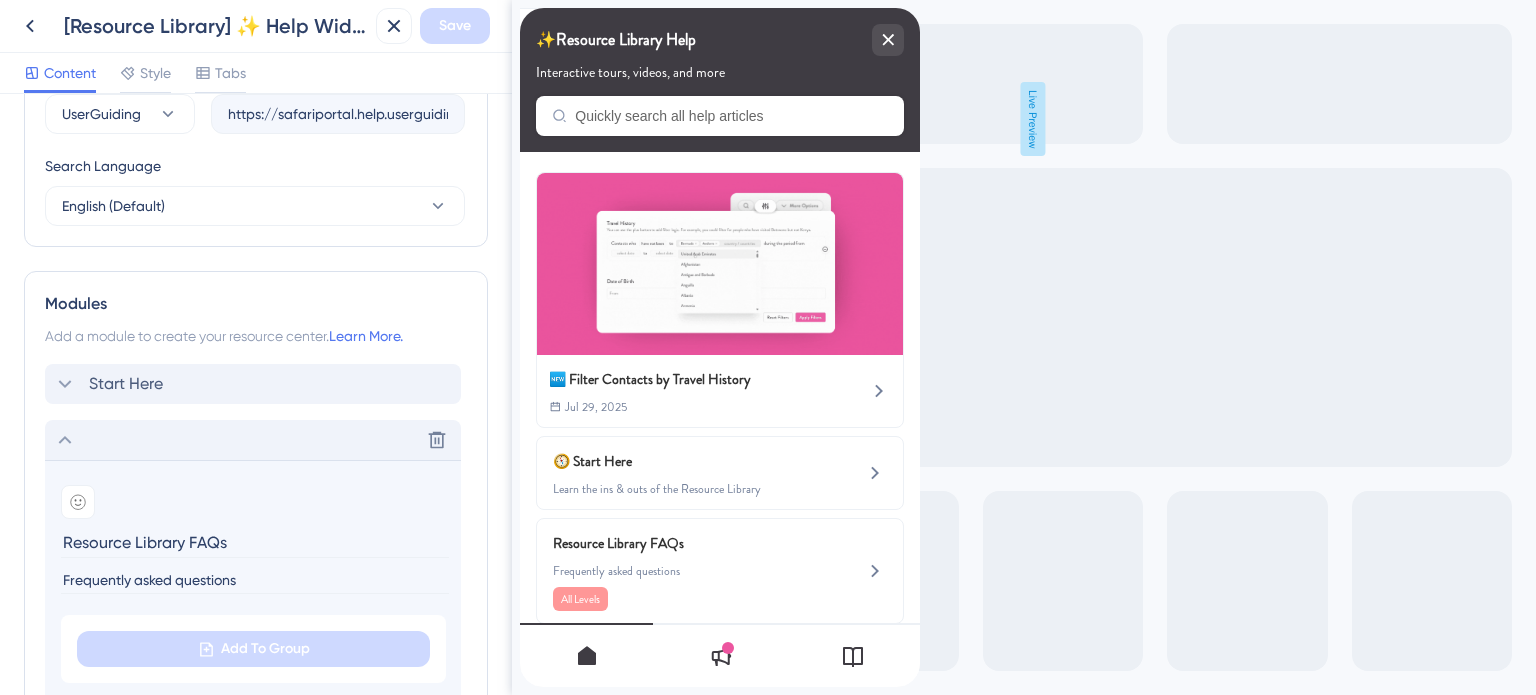scroll, scrollTop: 951, scrollLeft: 0, axis: vertical 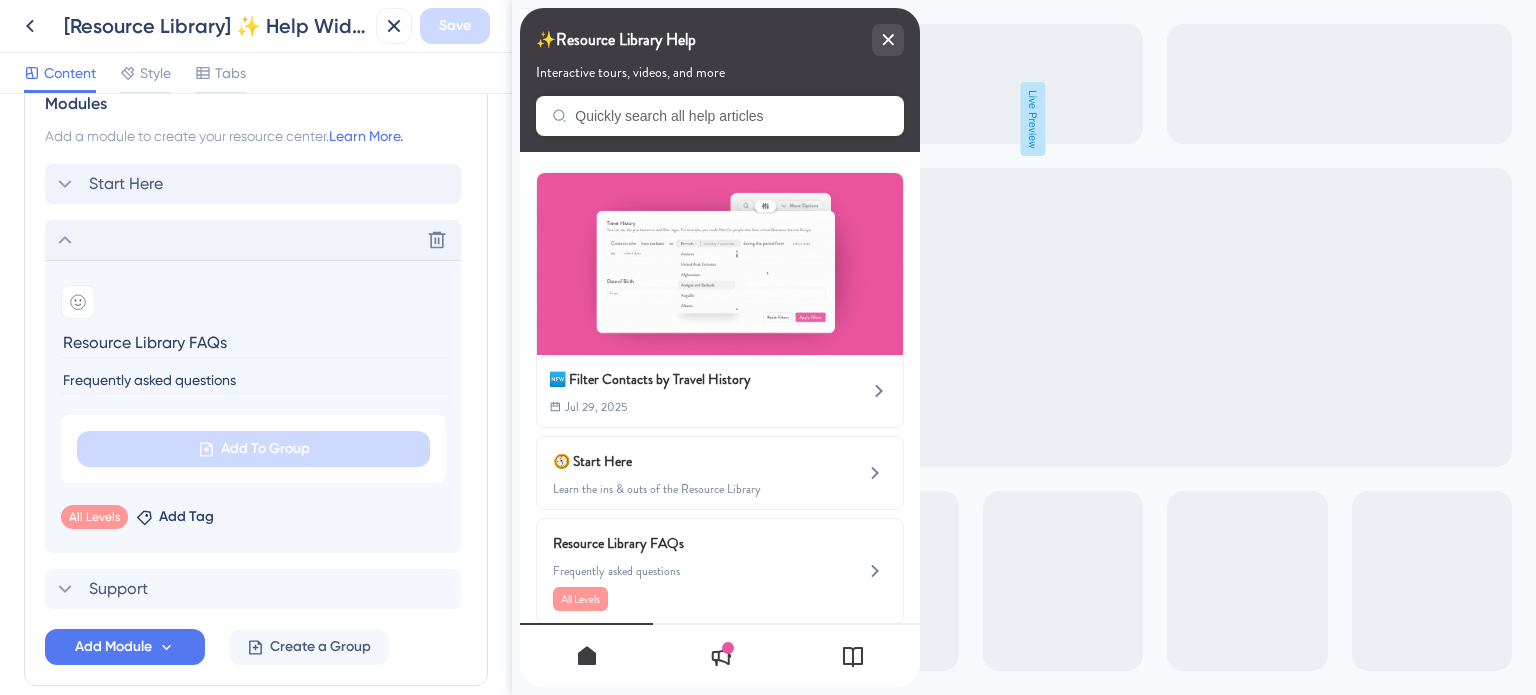 click 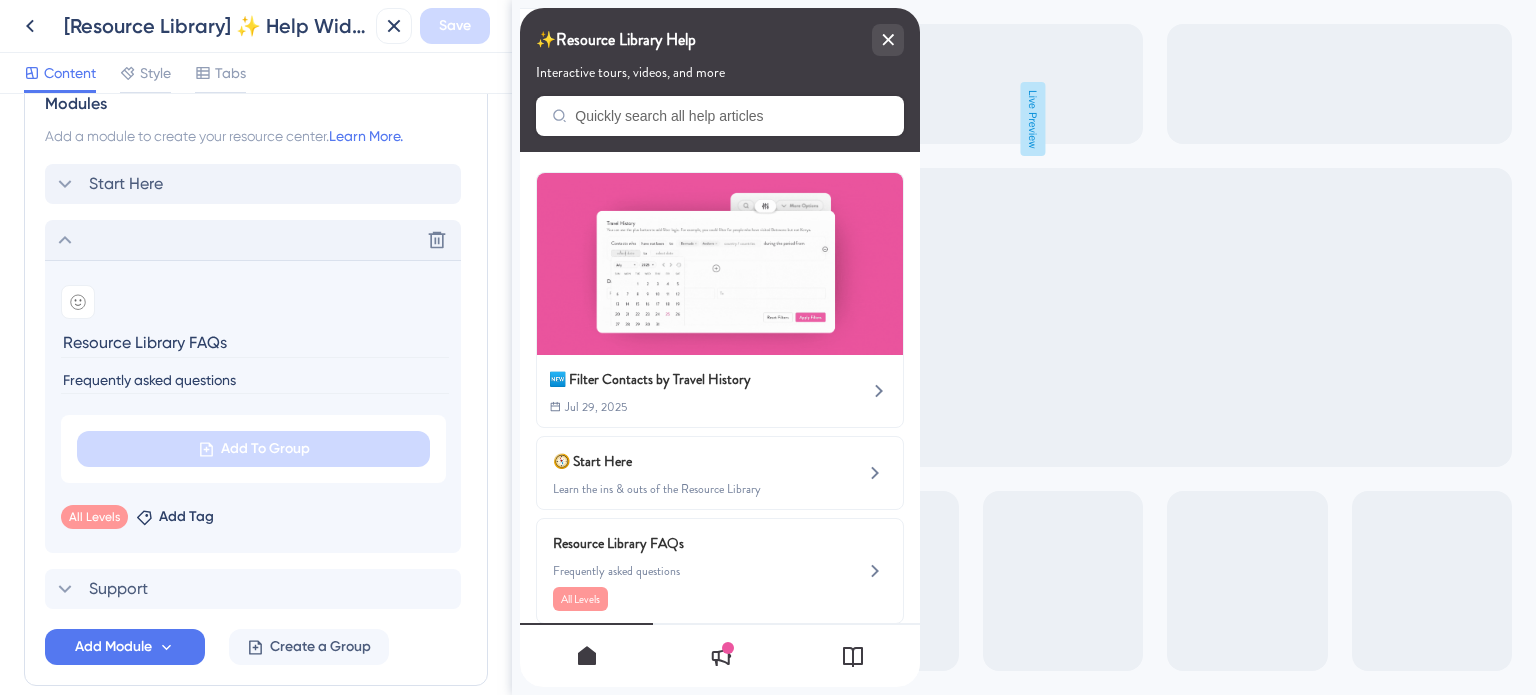 scroll, scrollTop: 751, scrollLeft: 0, axis: vertical 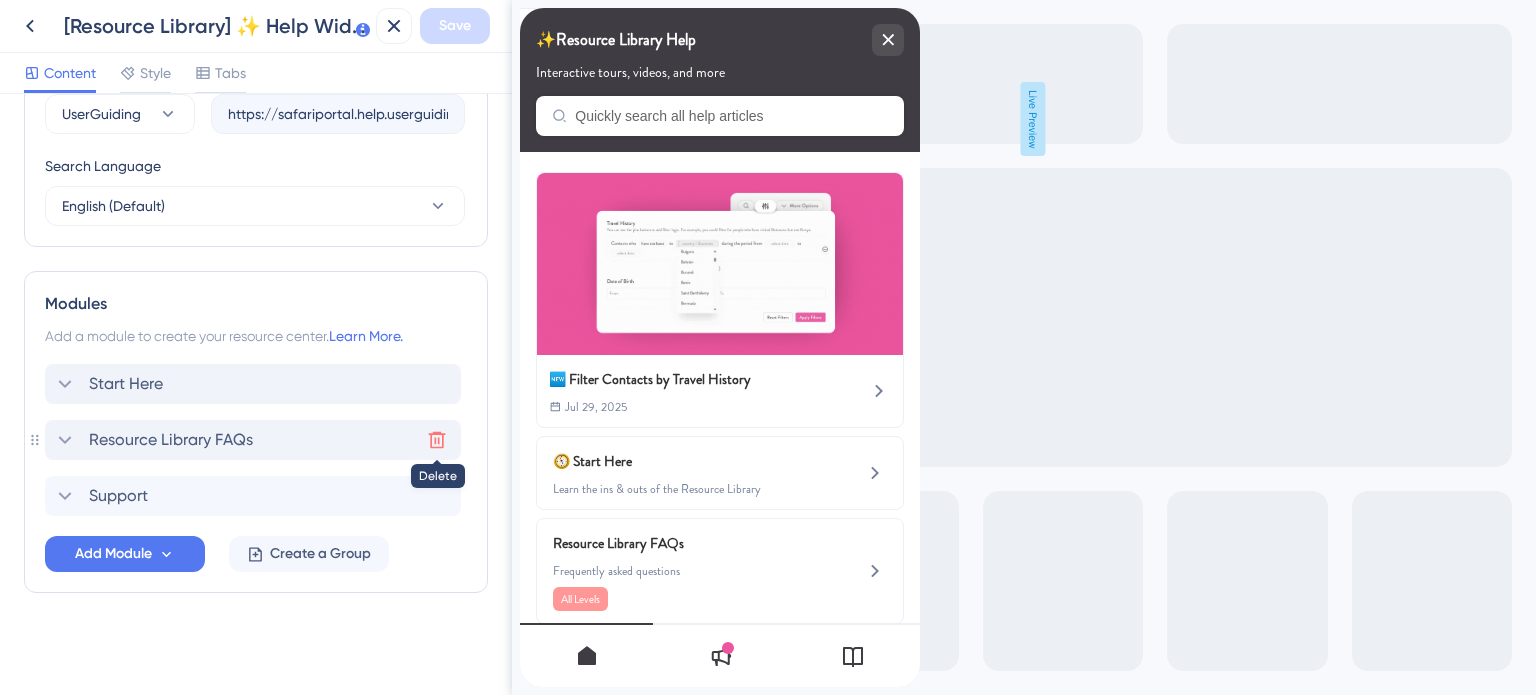 click 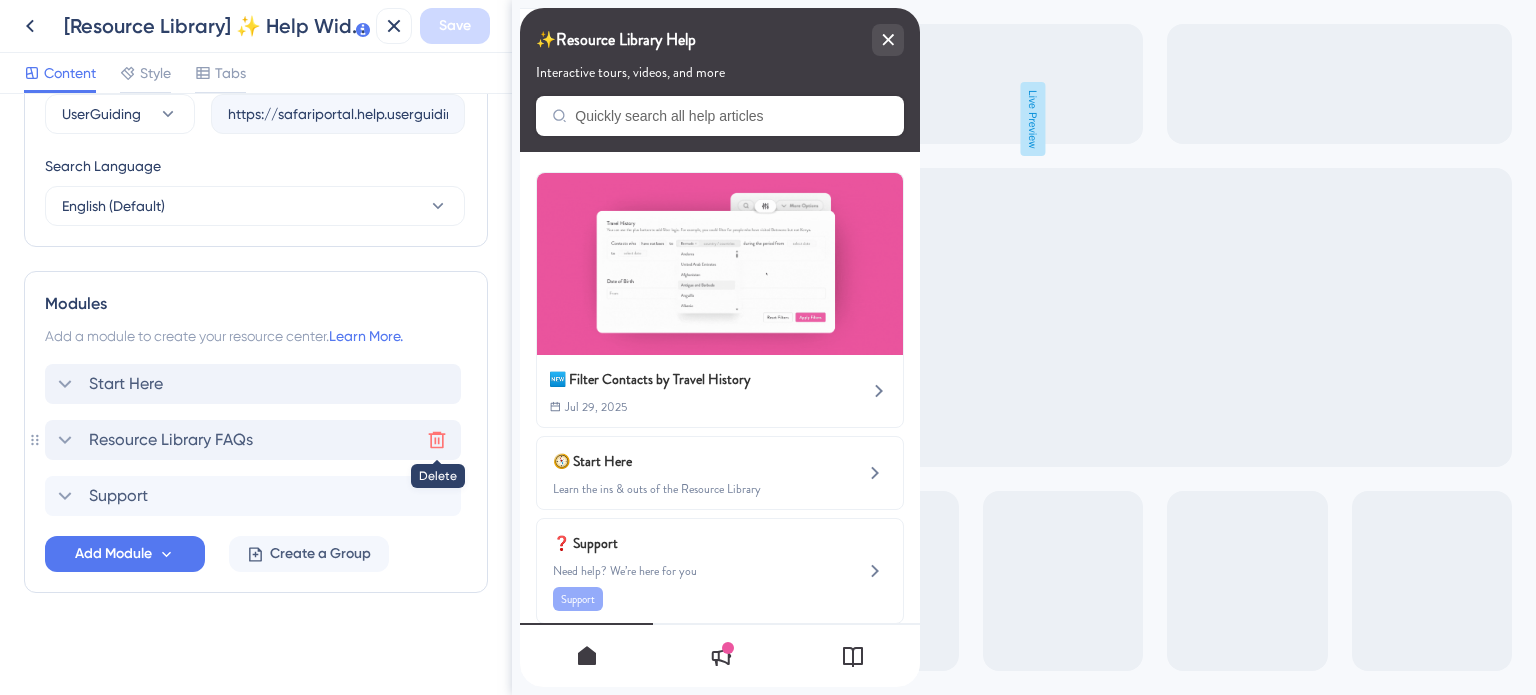 scroll, scrollTop: 951, scrollLeft: 0, axis: vertical 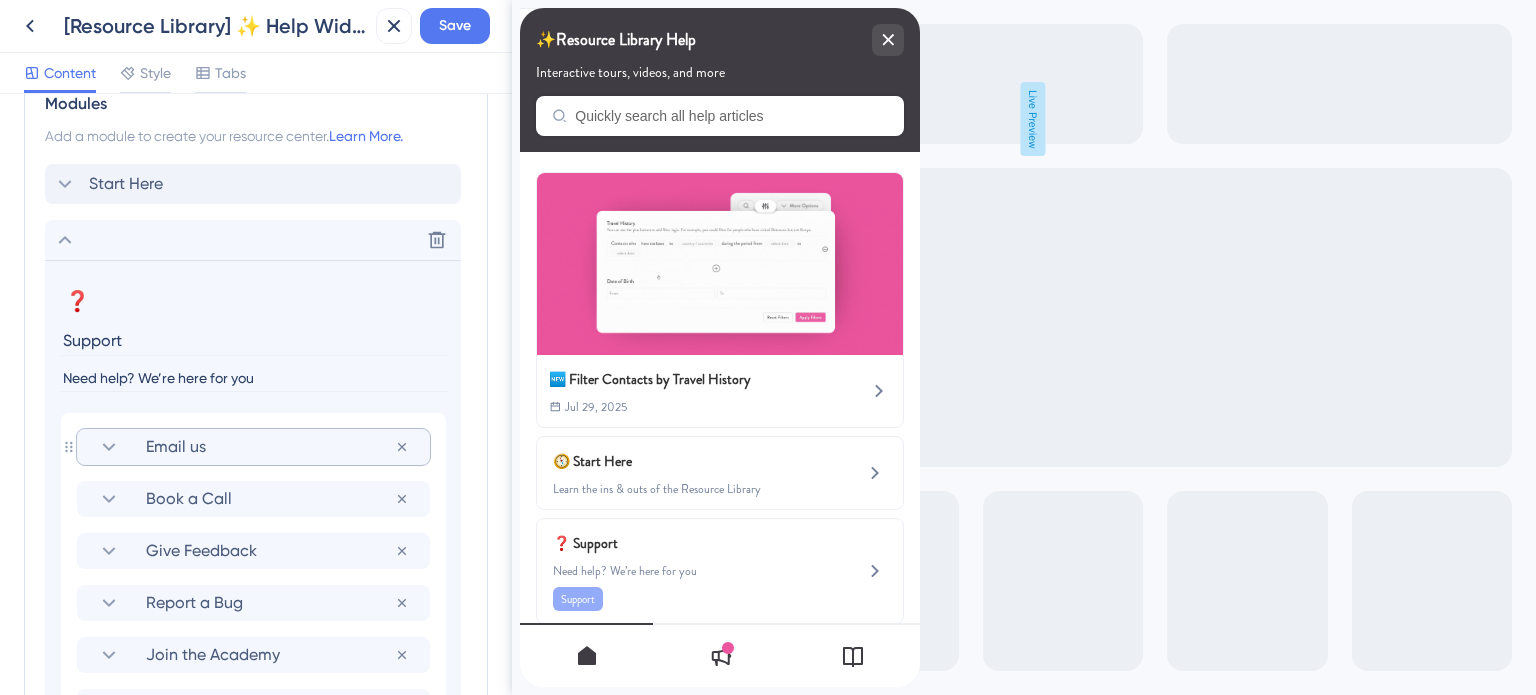 click 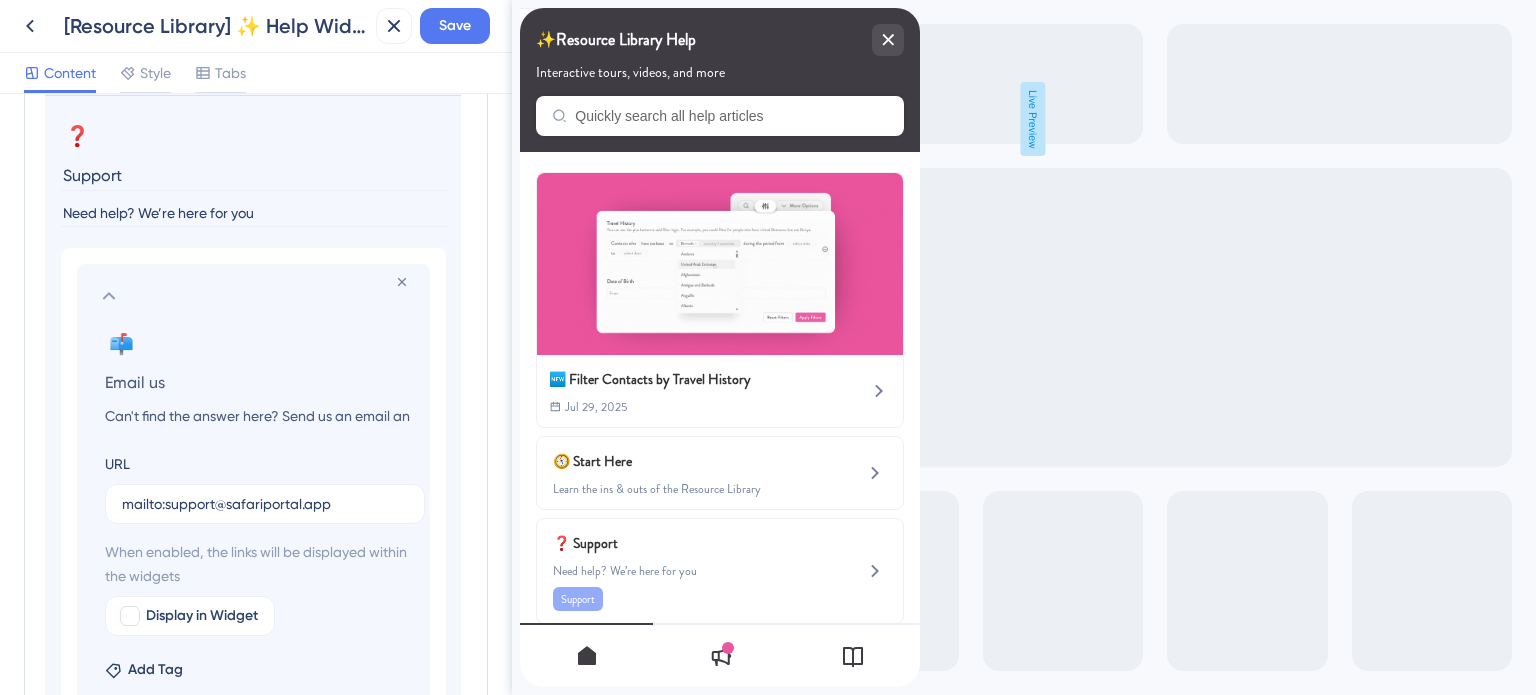 scroll, scrollTop: 951, scrollLeft: 0, axis: vertical 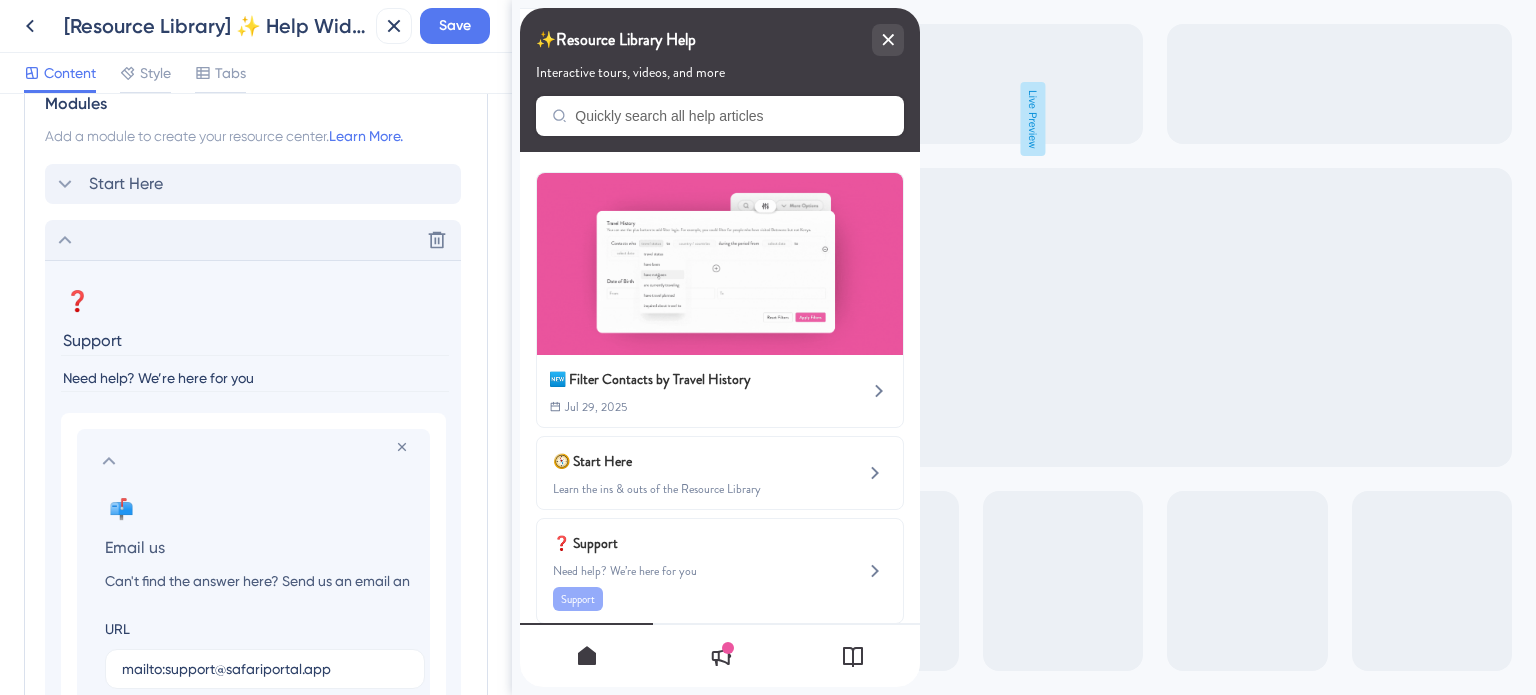 click 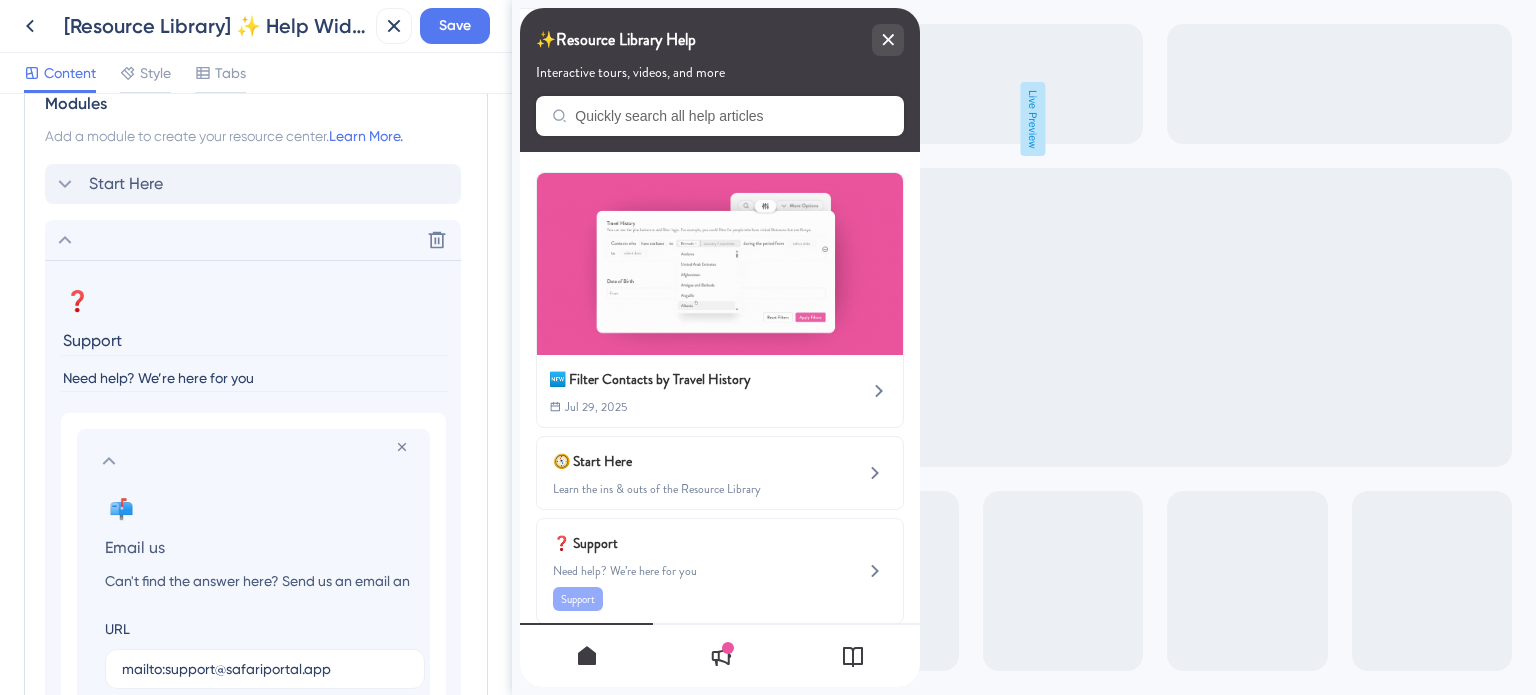 scroll, scrollTop: 695, scrollLeft: 0, axis: vertical 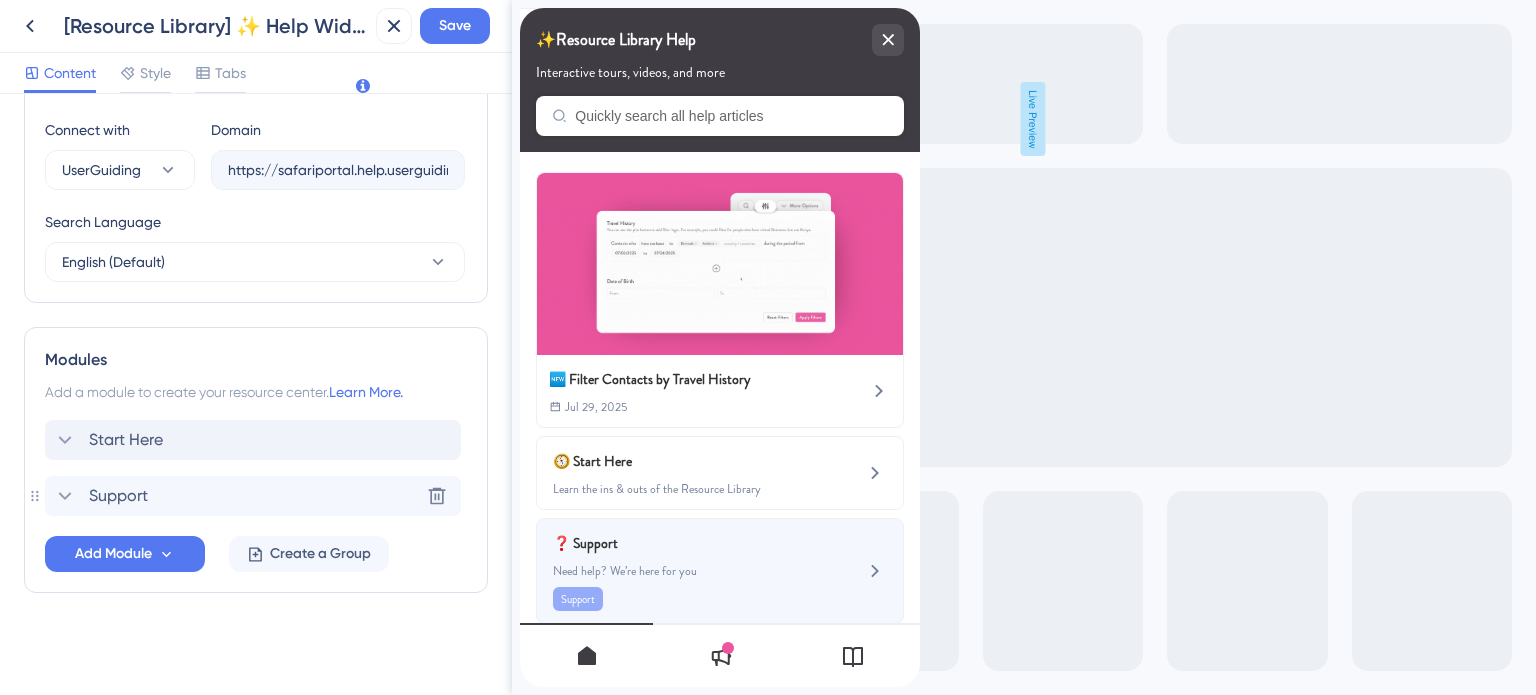 click on "❓   Support Need help? We’re here for you Support" at bounding box center [720, 571] 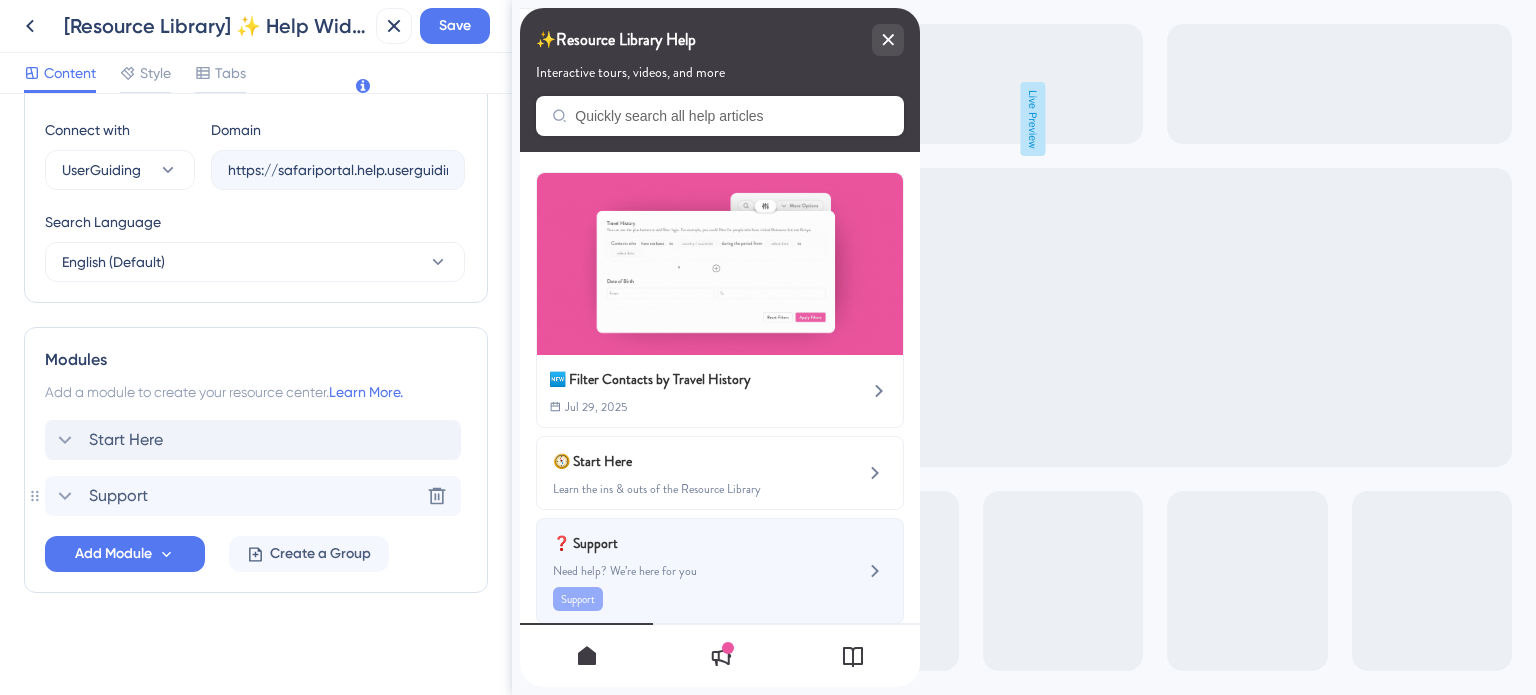 click 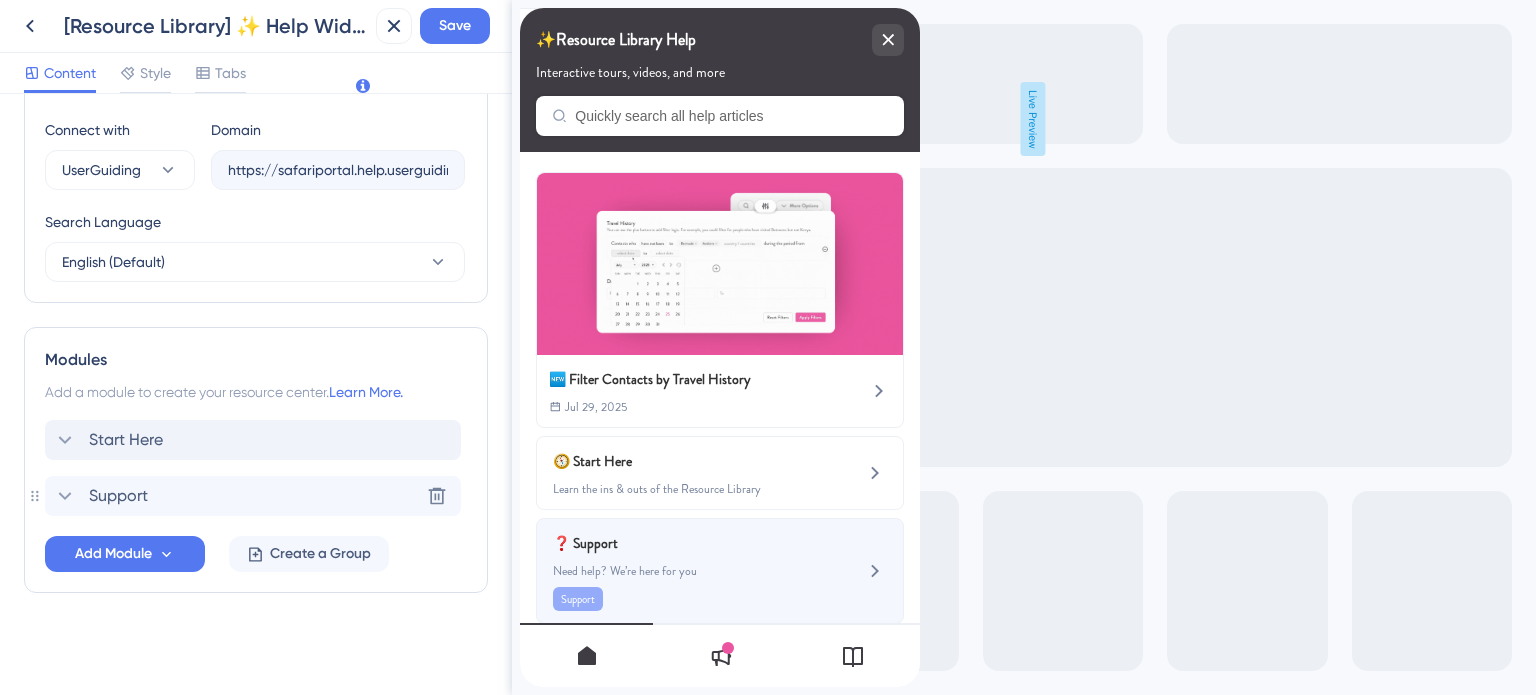 click on "Need help? We’re here for you" at bounding box center [686, 571] 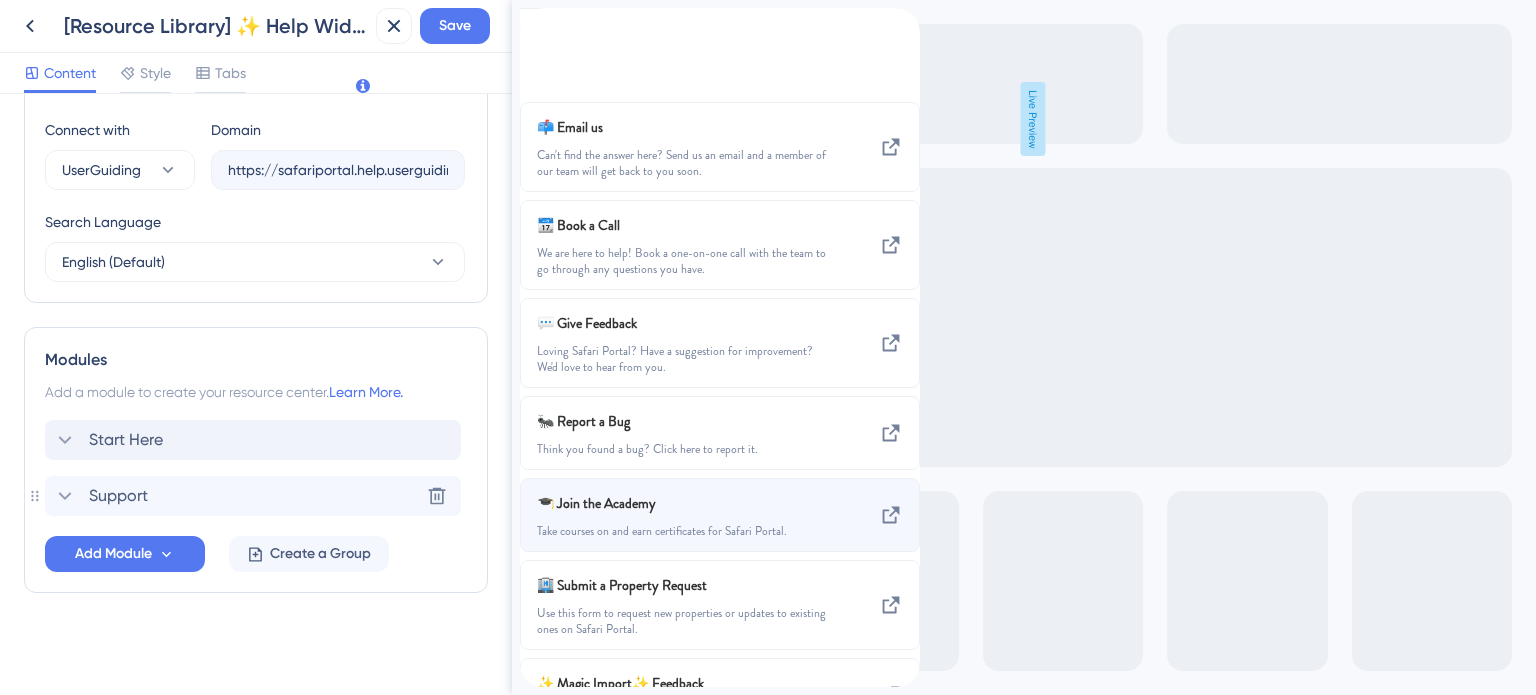 scroll, scrollTop: 0, scrollLeft: 0, axis: both 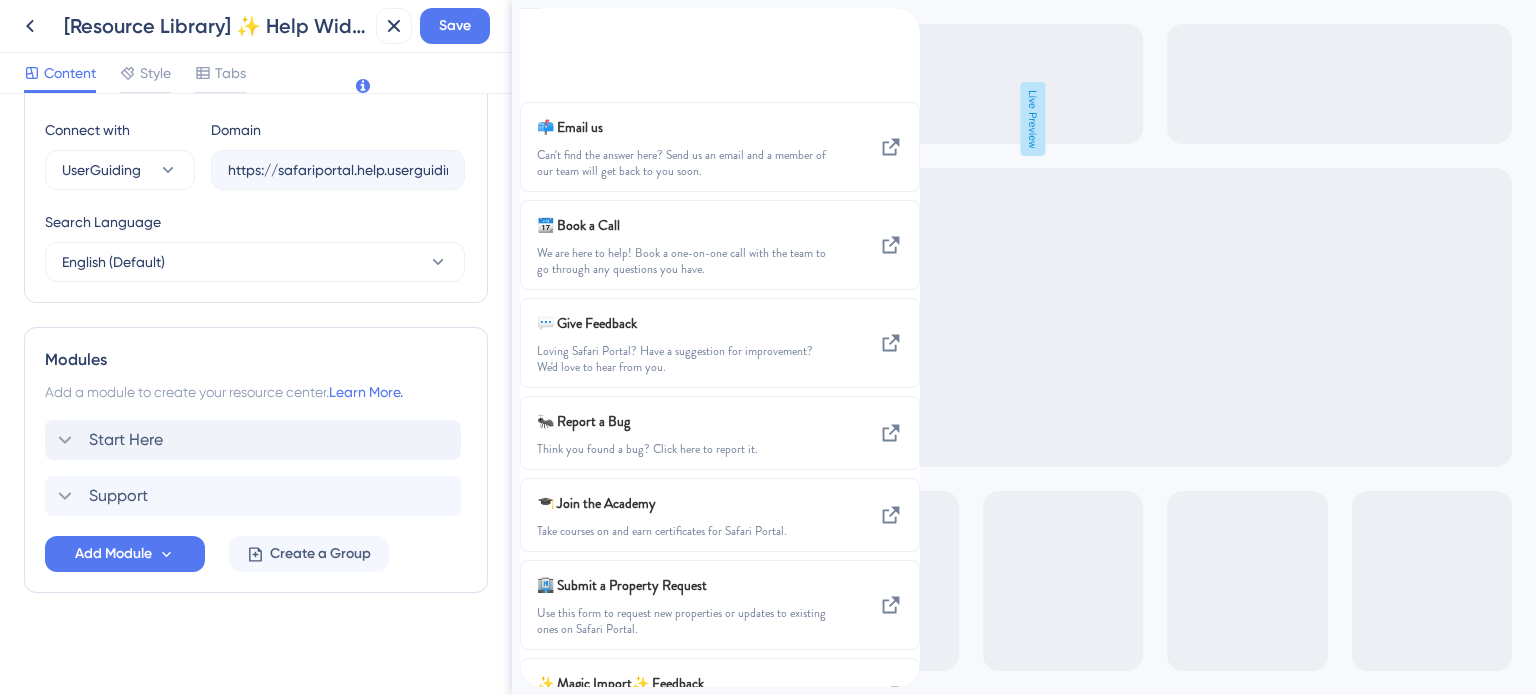 click 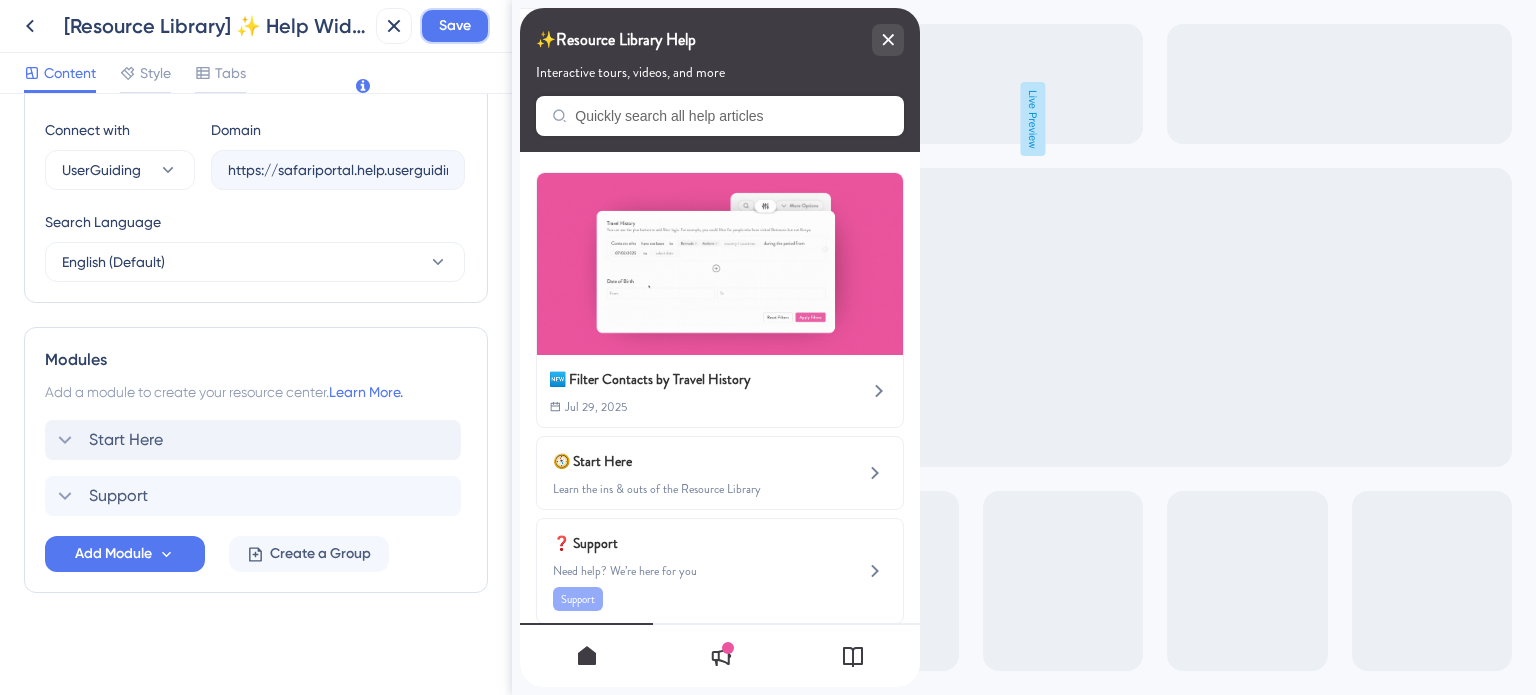 click on "Save" at bounding box center (455, 26) 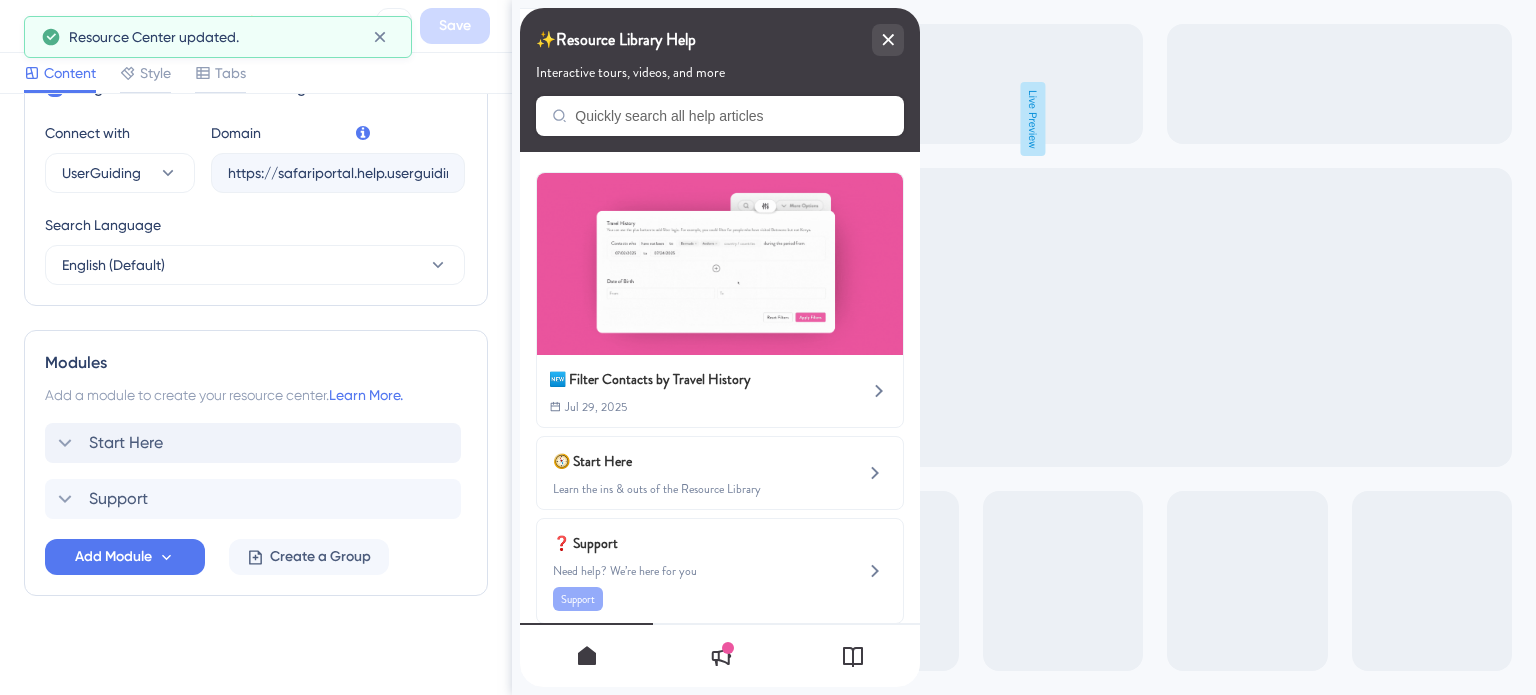 scroll, scrollTop: 695, scrollLeft: 0, axis: vertical 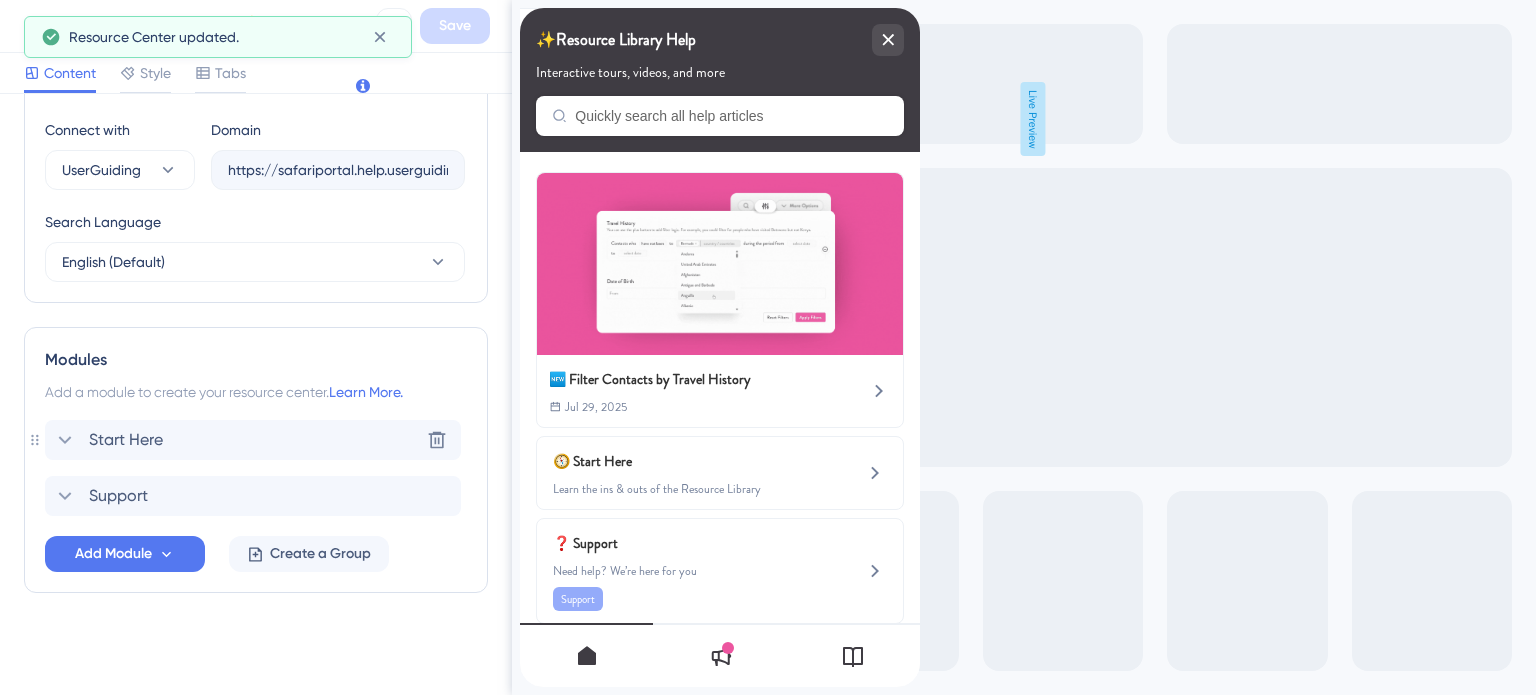 click 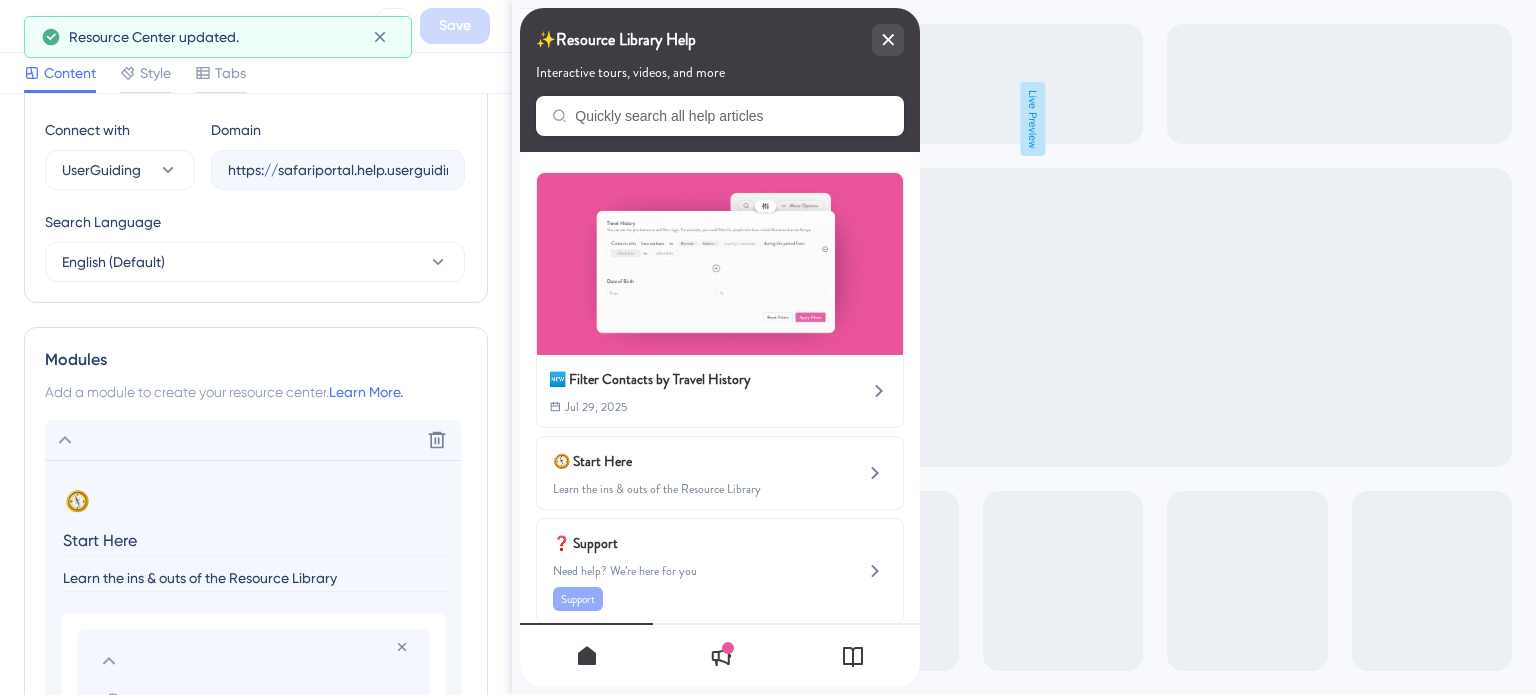 scroll, scrollTop: 1034, scrollLeft: 0, axis: vertical 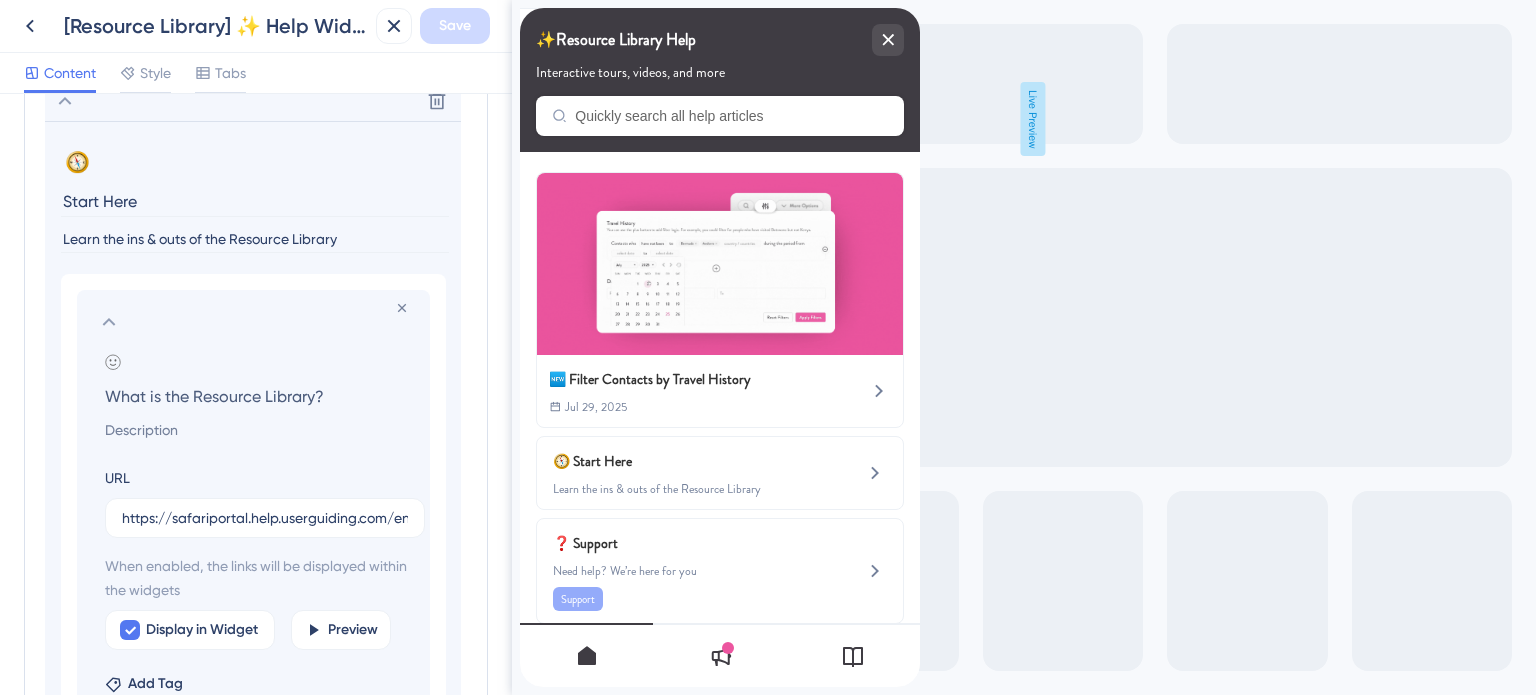 click 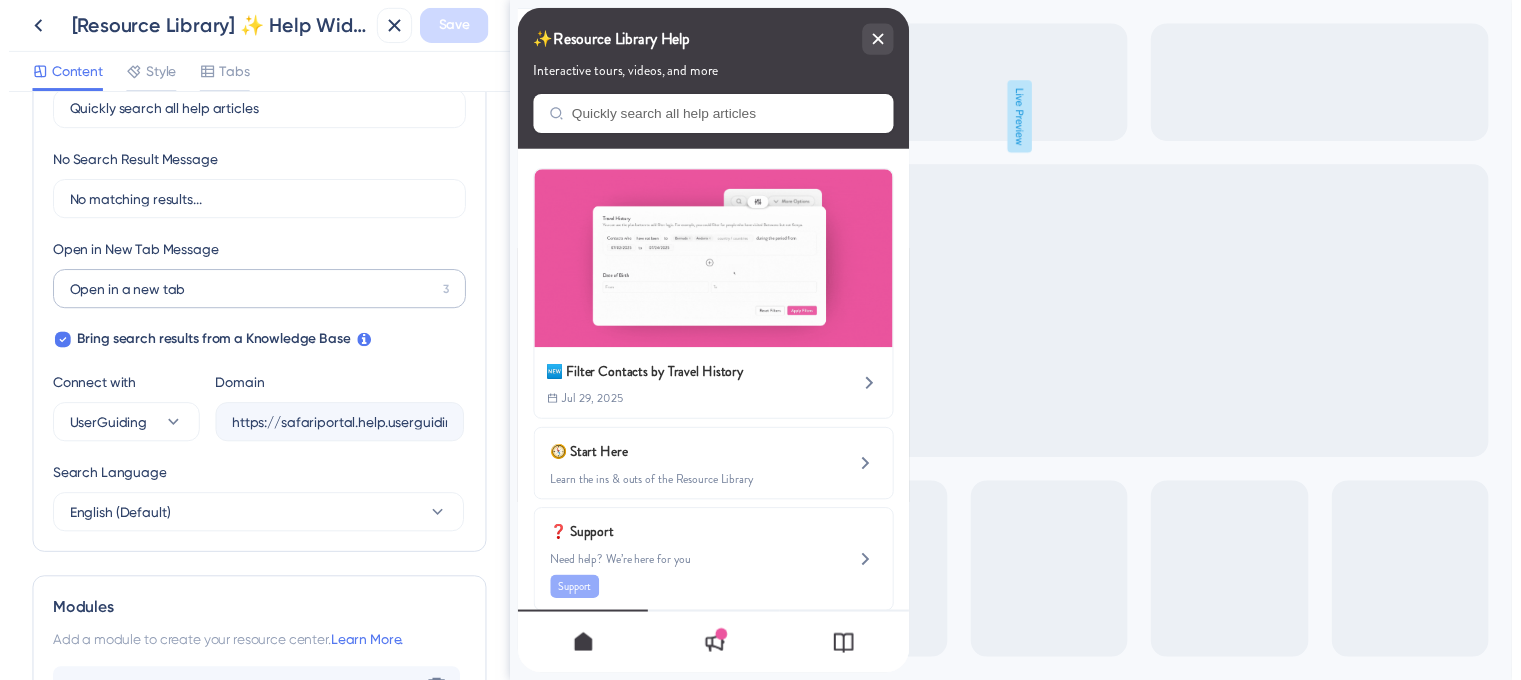 scroll, scrollTop: 0, scrollLeft: 0, axis: both 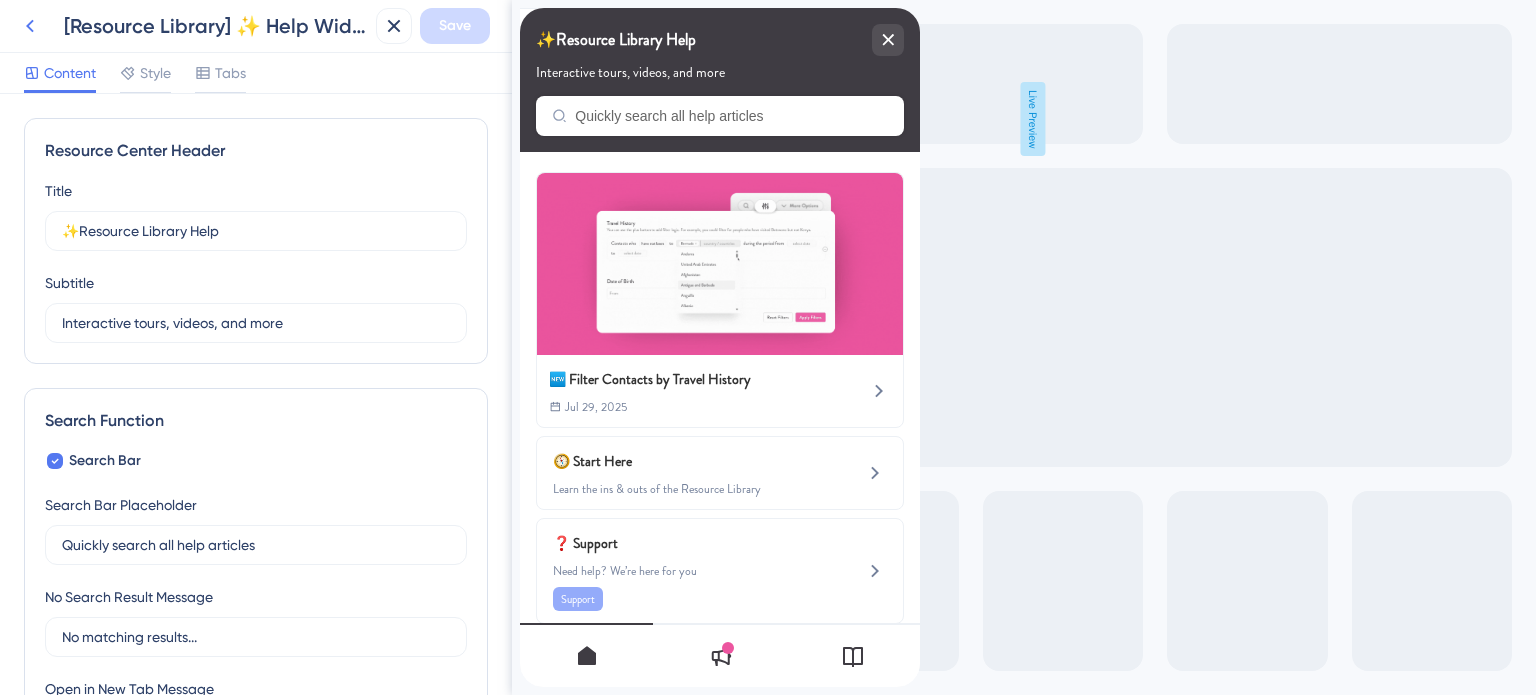 click 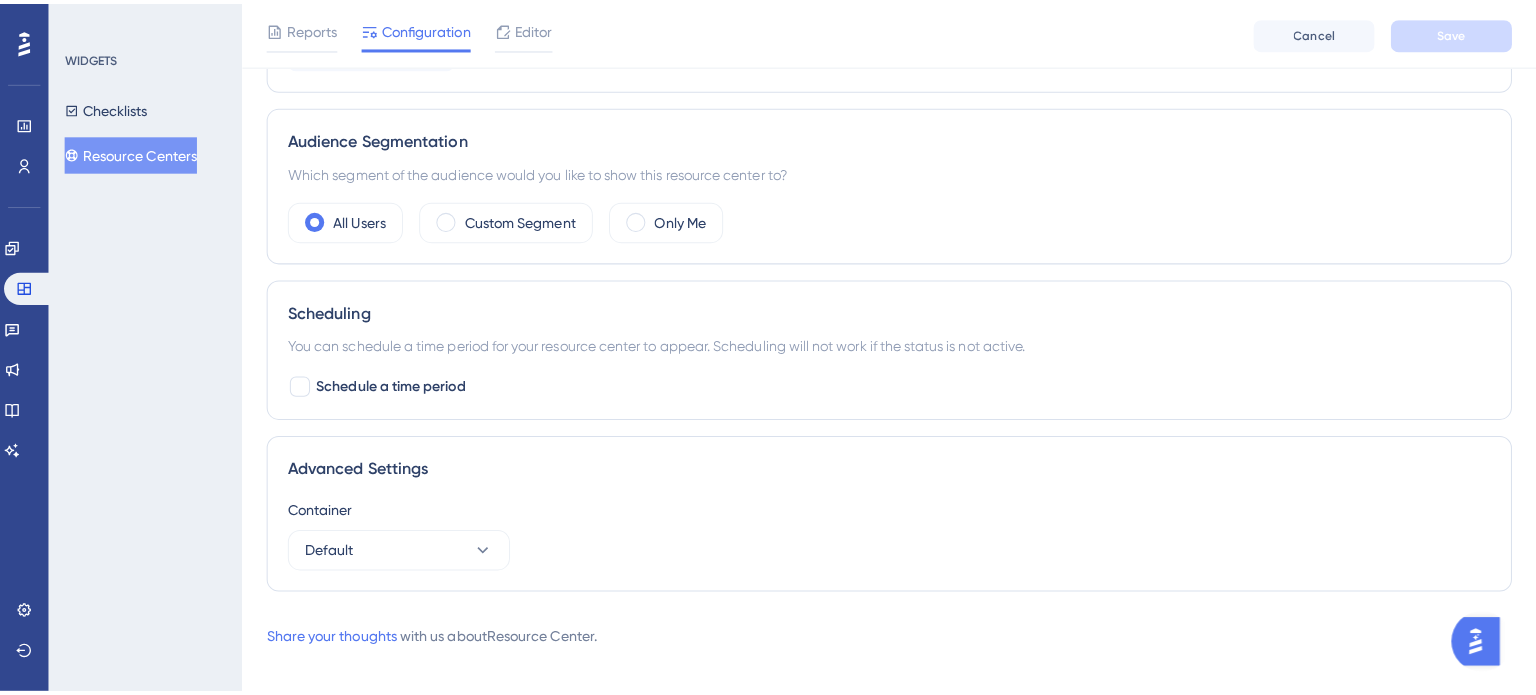 scroll, scrollTop: 0, scrollLeft: 0, axis: both 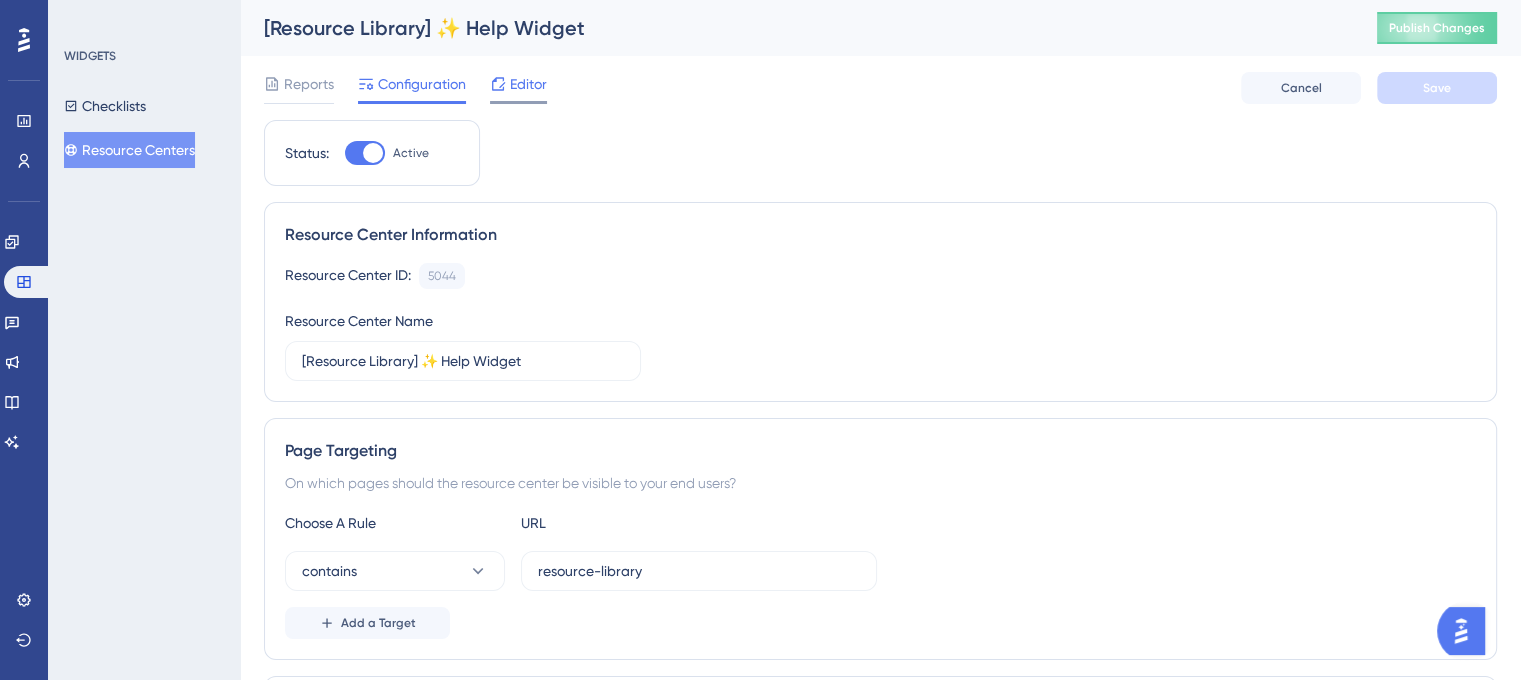click on "Editor" at bounding box center [528, 84] 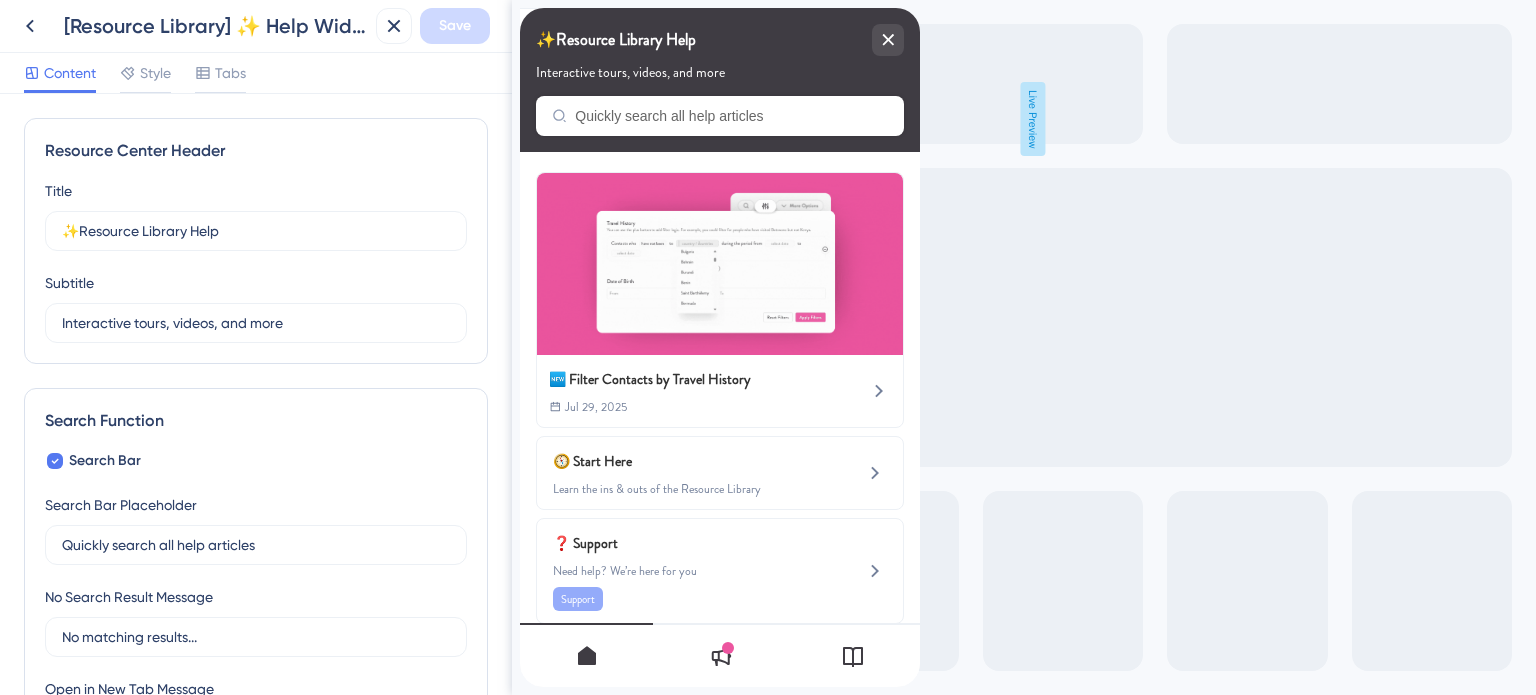 scroll, scrollTop: 0, scrollLeft: 0, axis: both 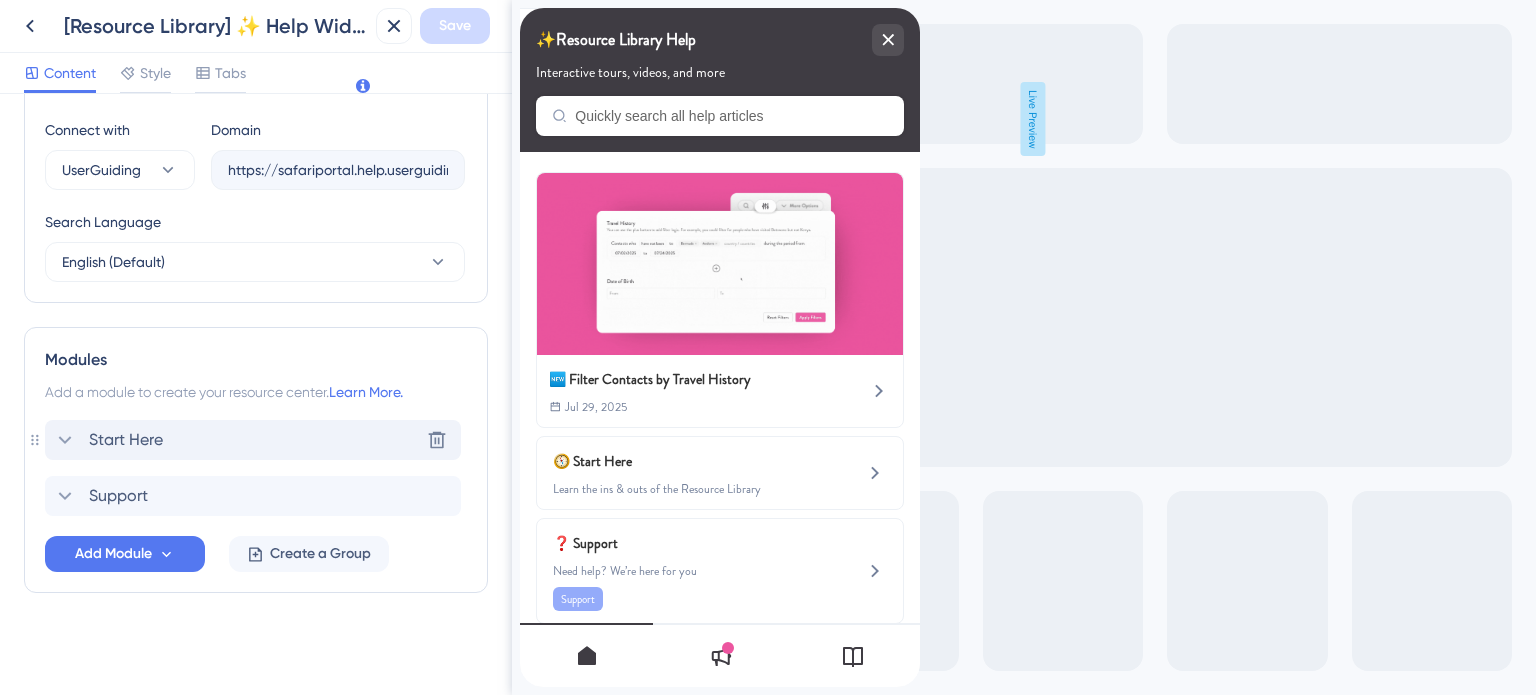 click 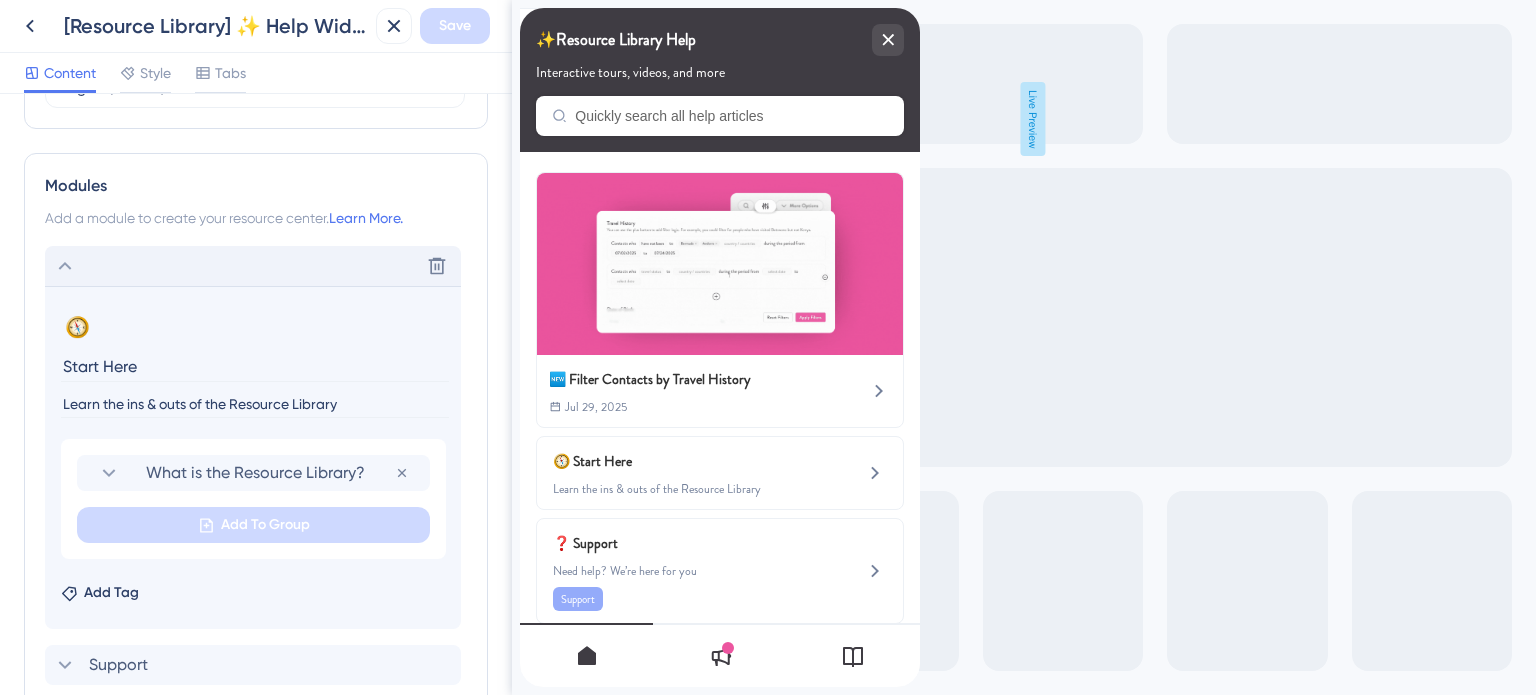 scroll, scrollTop: 895, scrollLeft: 0, axis: vertical 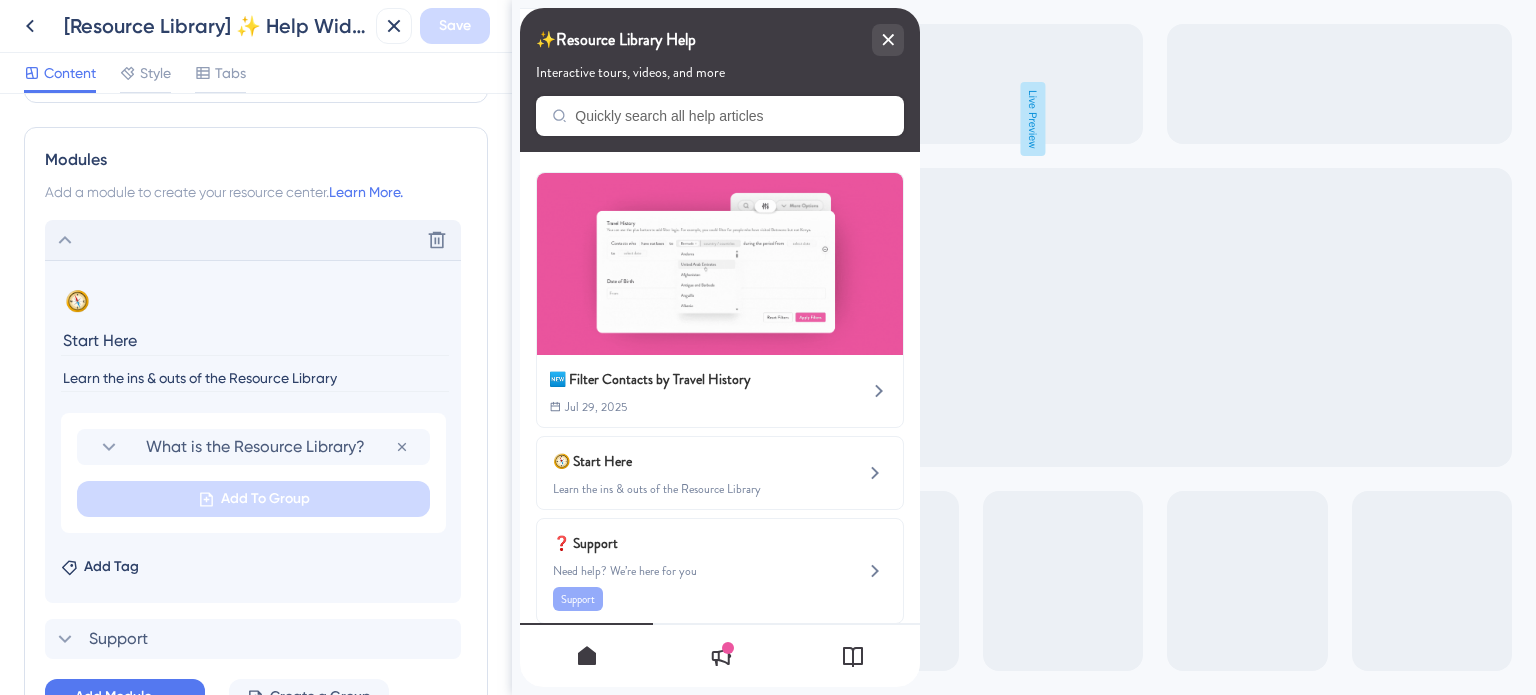 click 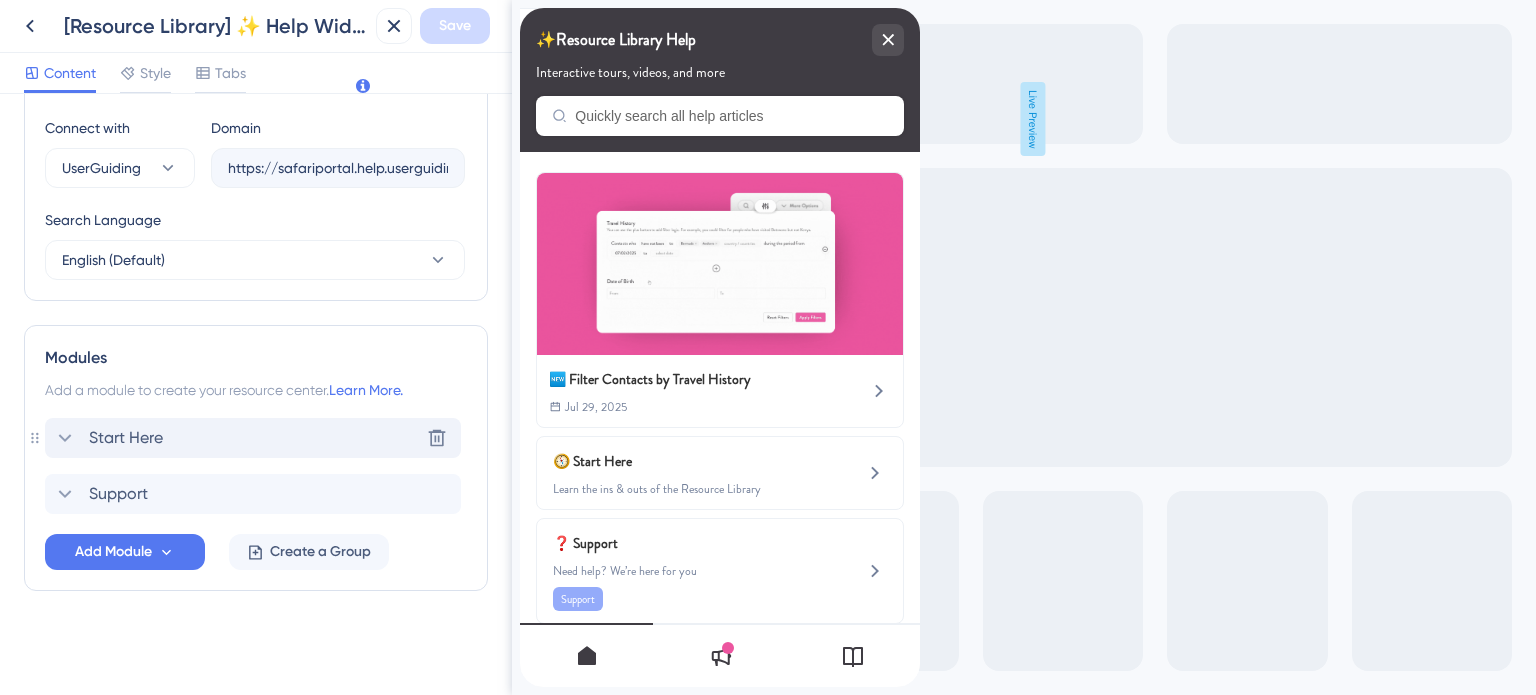 scroll, scrollTop: 695, scrollLeft: 0, axis: vertical 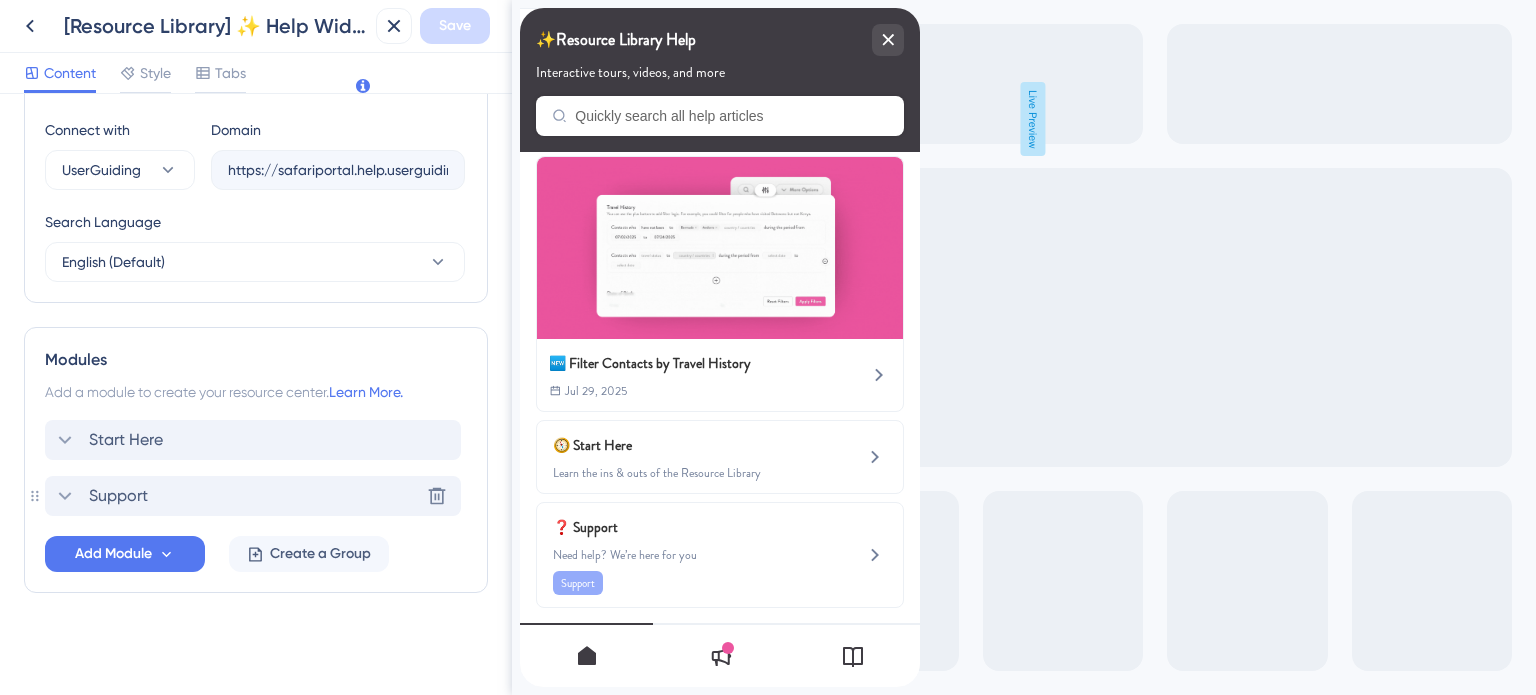 click 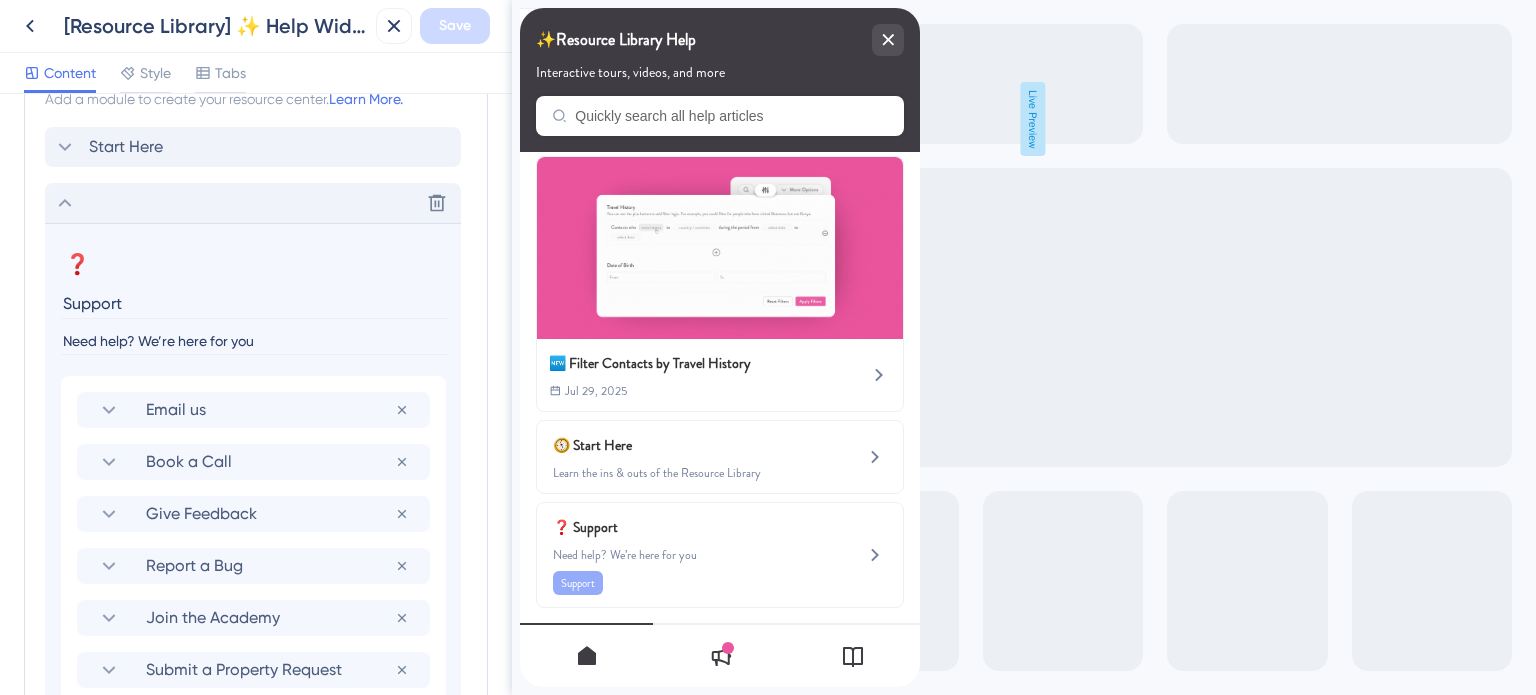 scroll, scrollTop: 995, scrollLeft: 0, axis: vertical 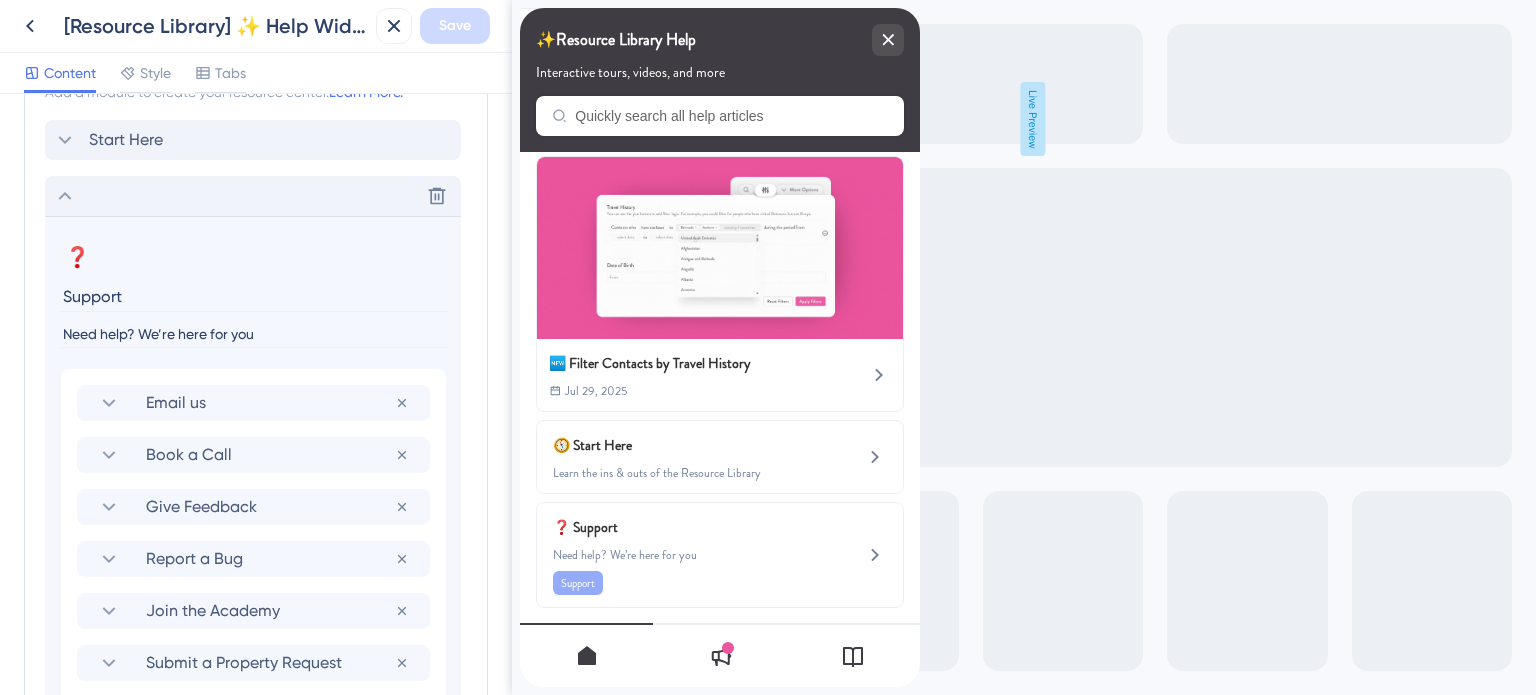 click 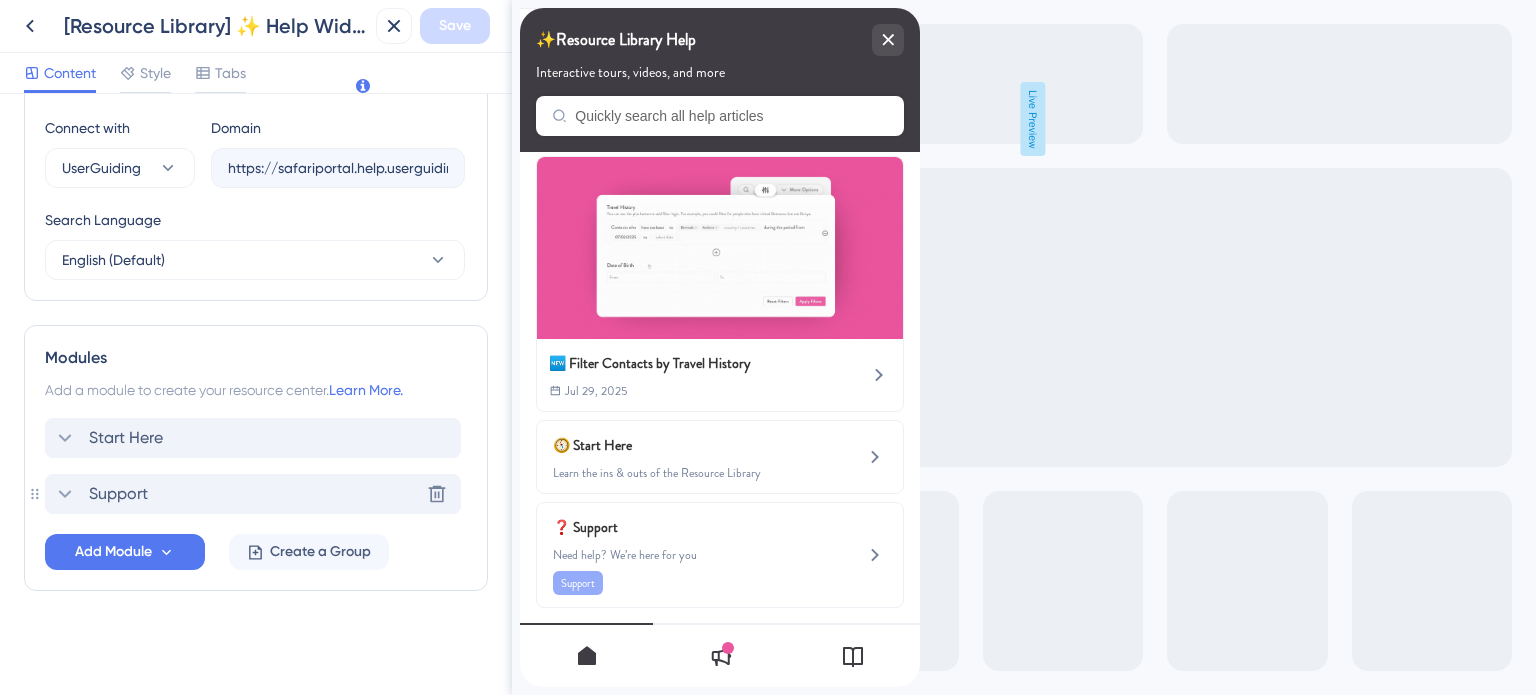 scroll, scrollTop: 695, scrollLeft: 0, axis: vertical 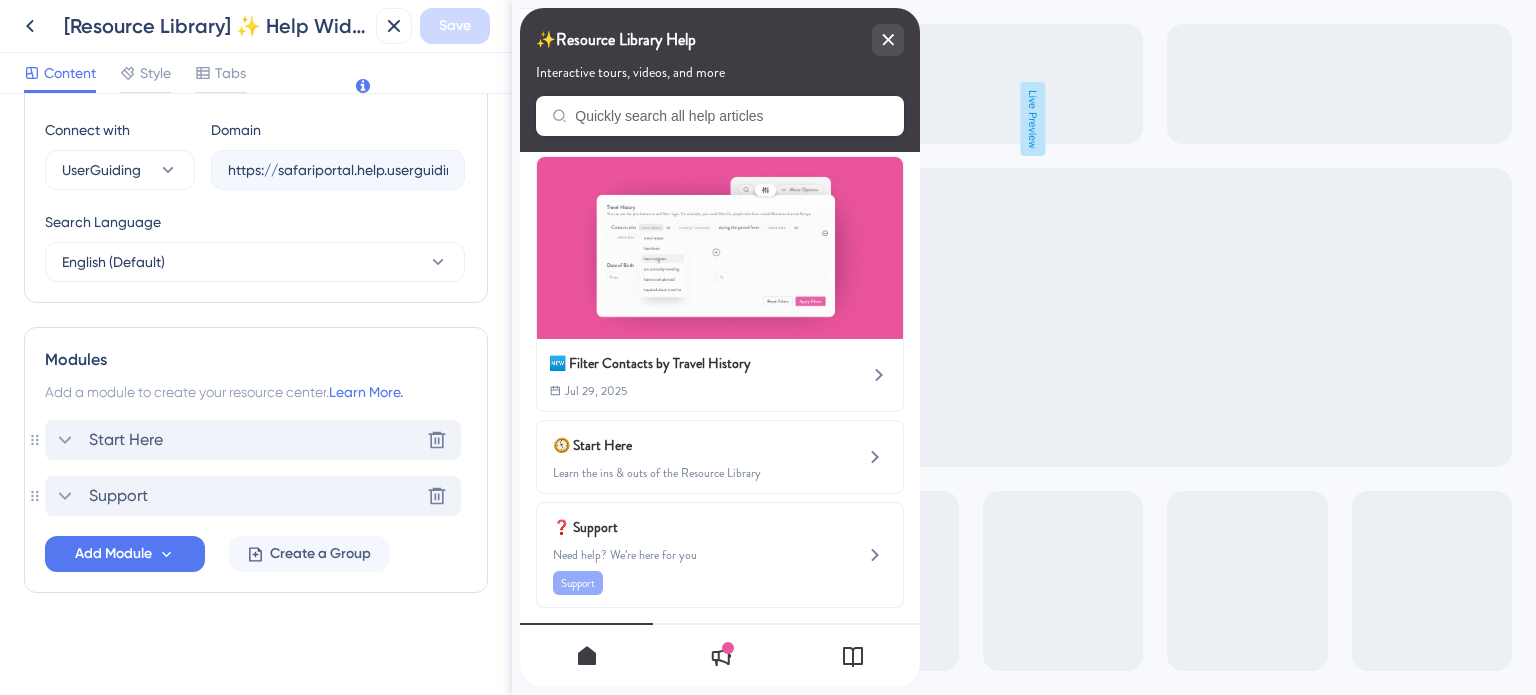 click 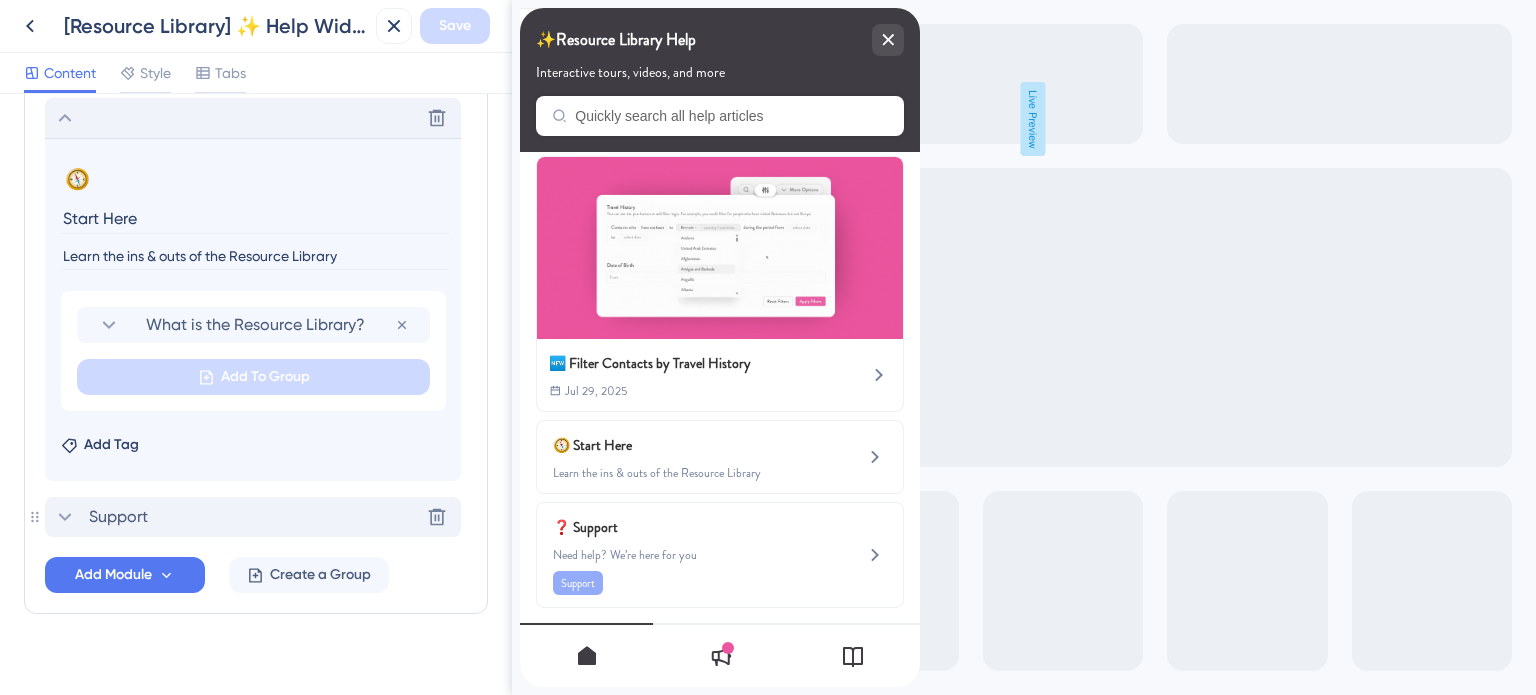 scroll, scrollTop: 1038, scrollLeft: 0, axis: vertical 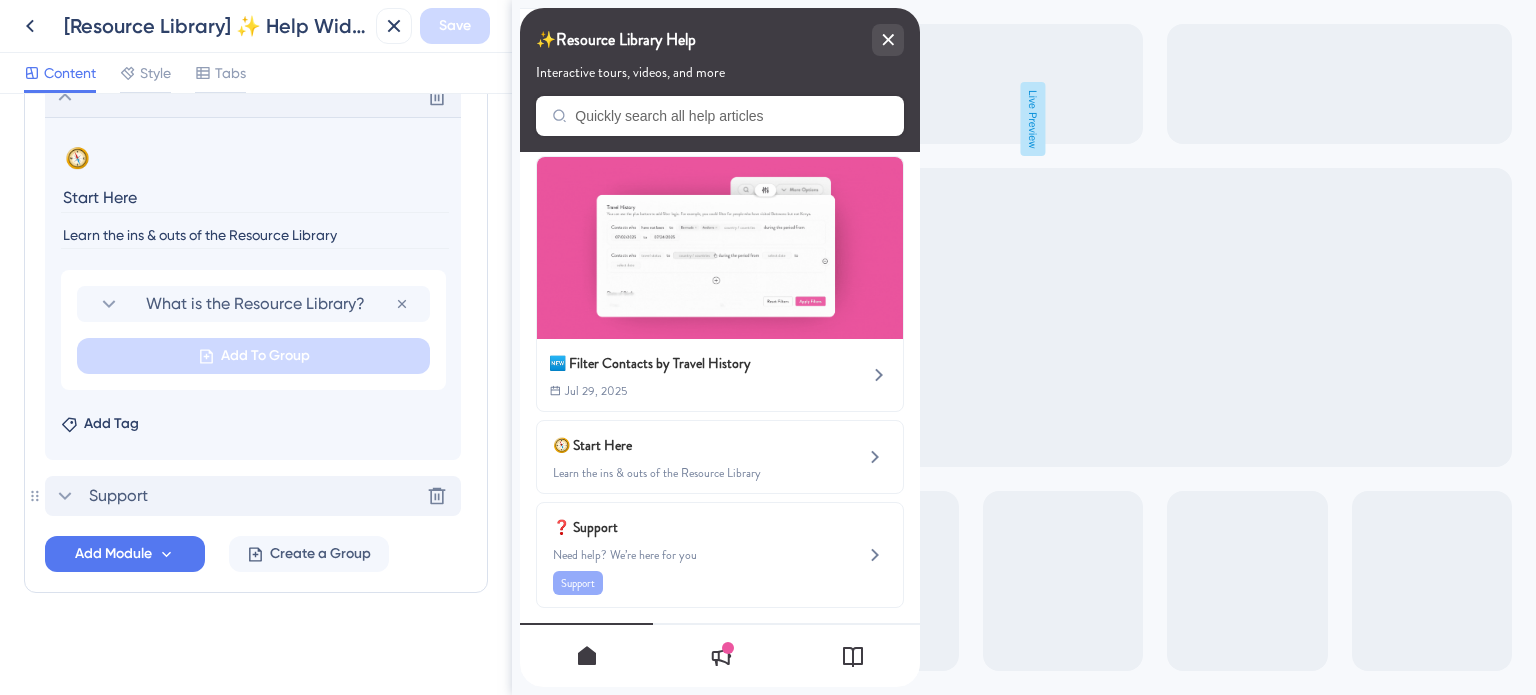 click on "Delete" at bounding box center [253, 97] 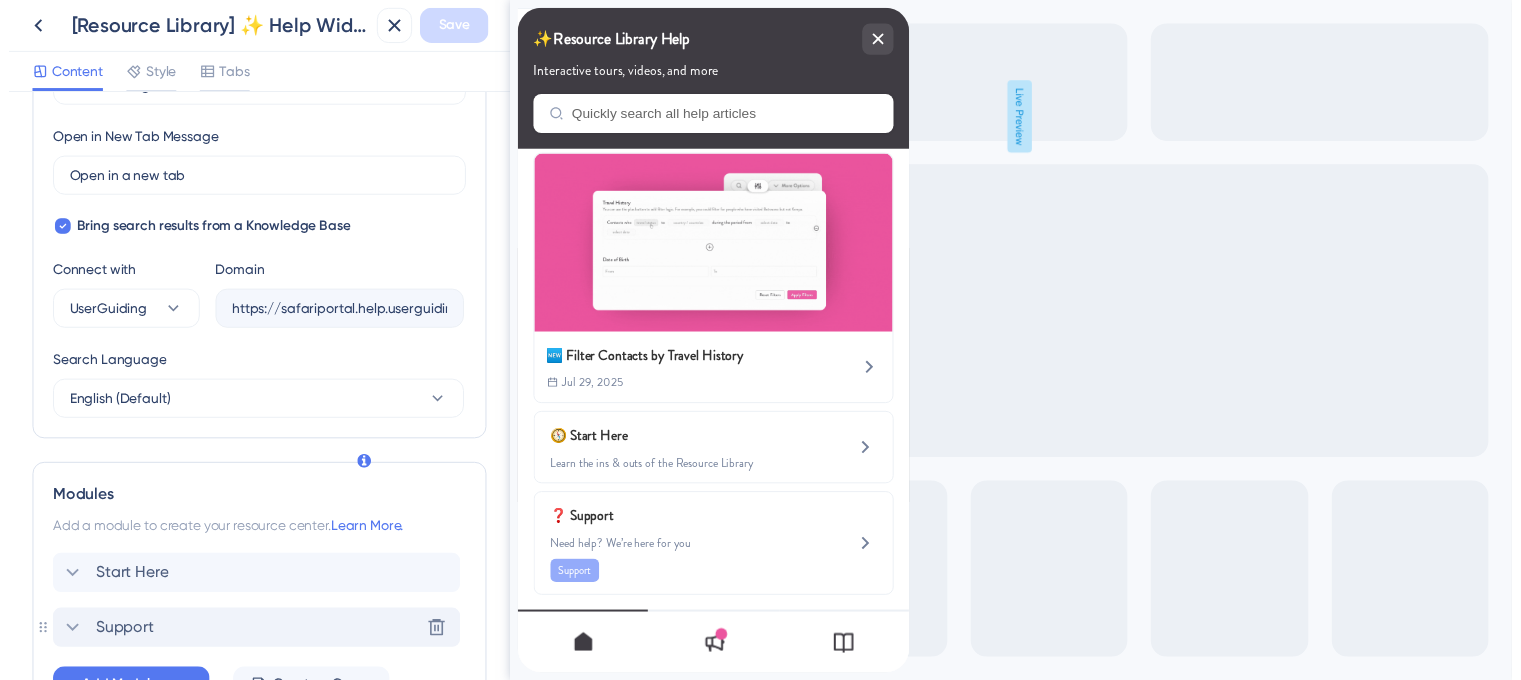 scroll, scrollTop: 295, scrollLeft: 0, axis: vertical 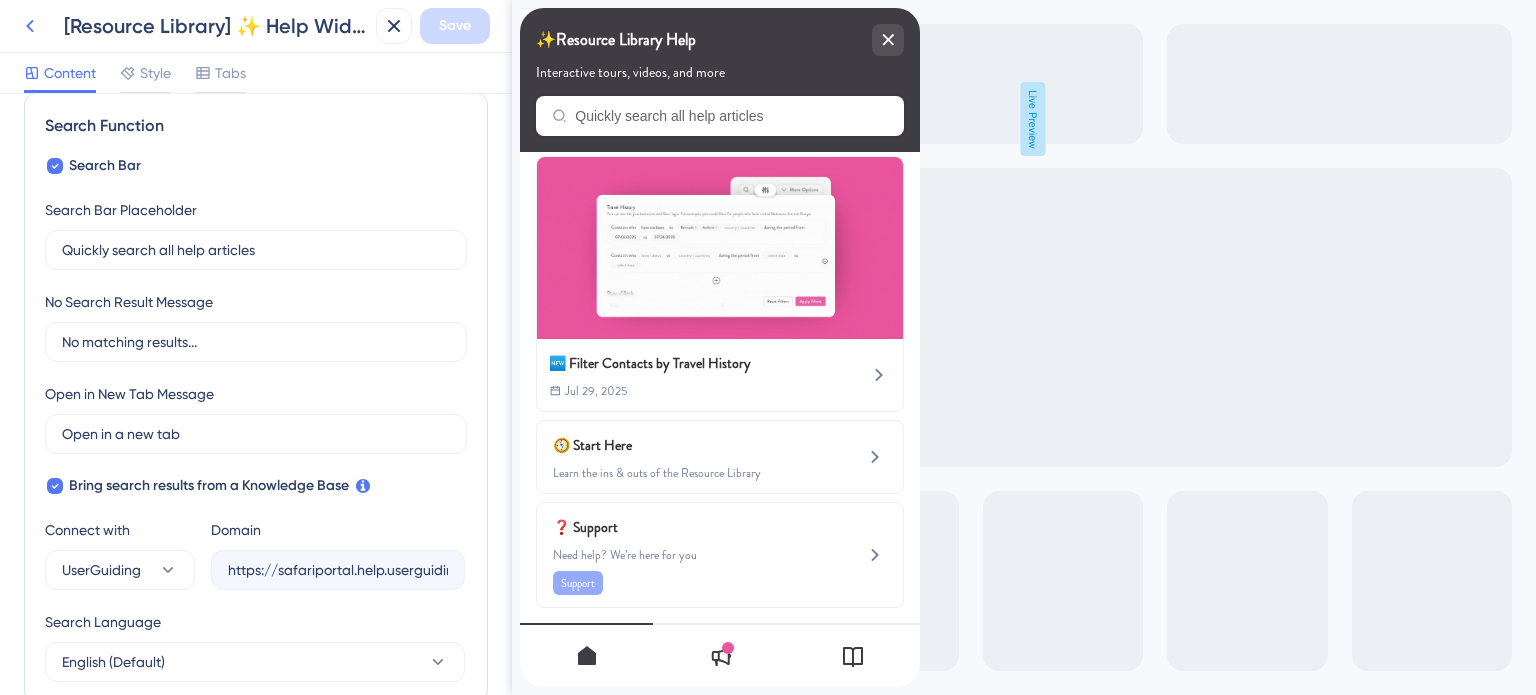 click 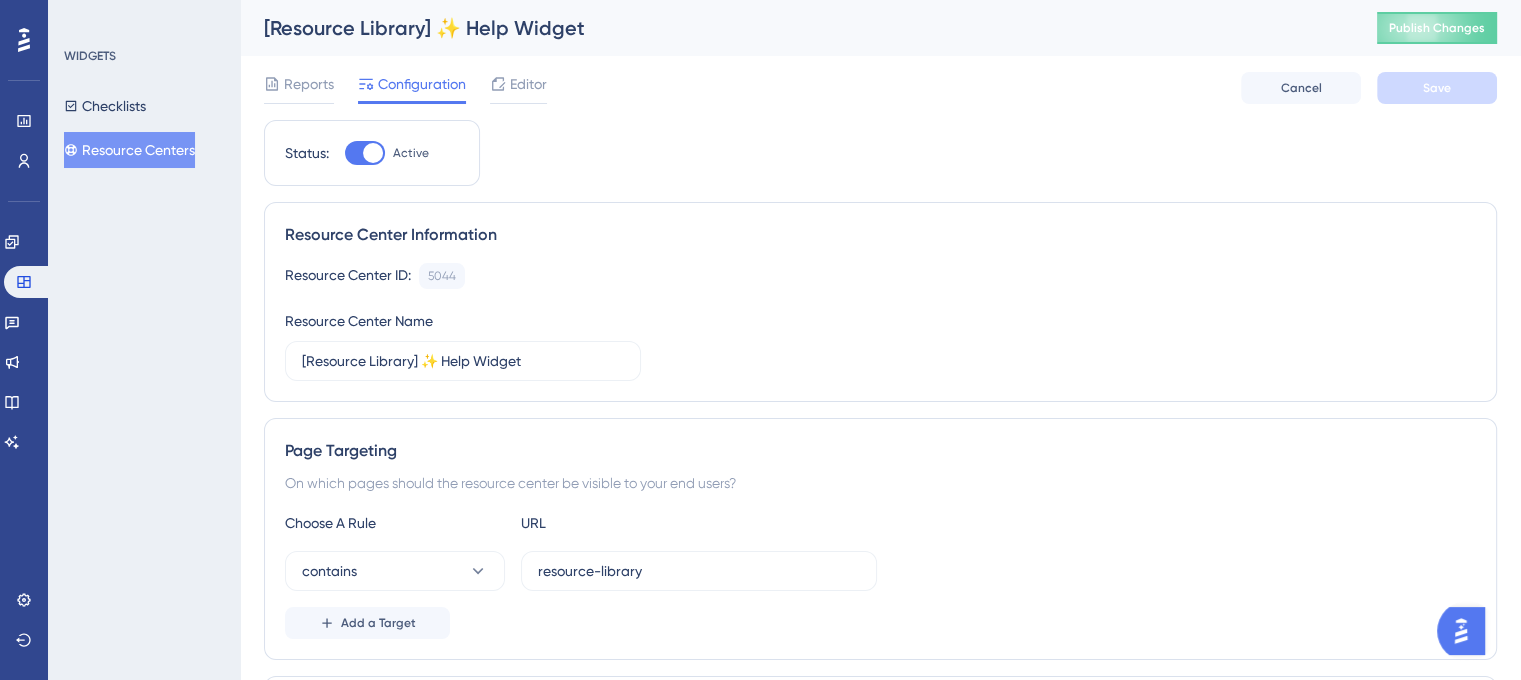 click on "Resource Centers" at bounding box center (129, 150) 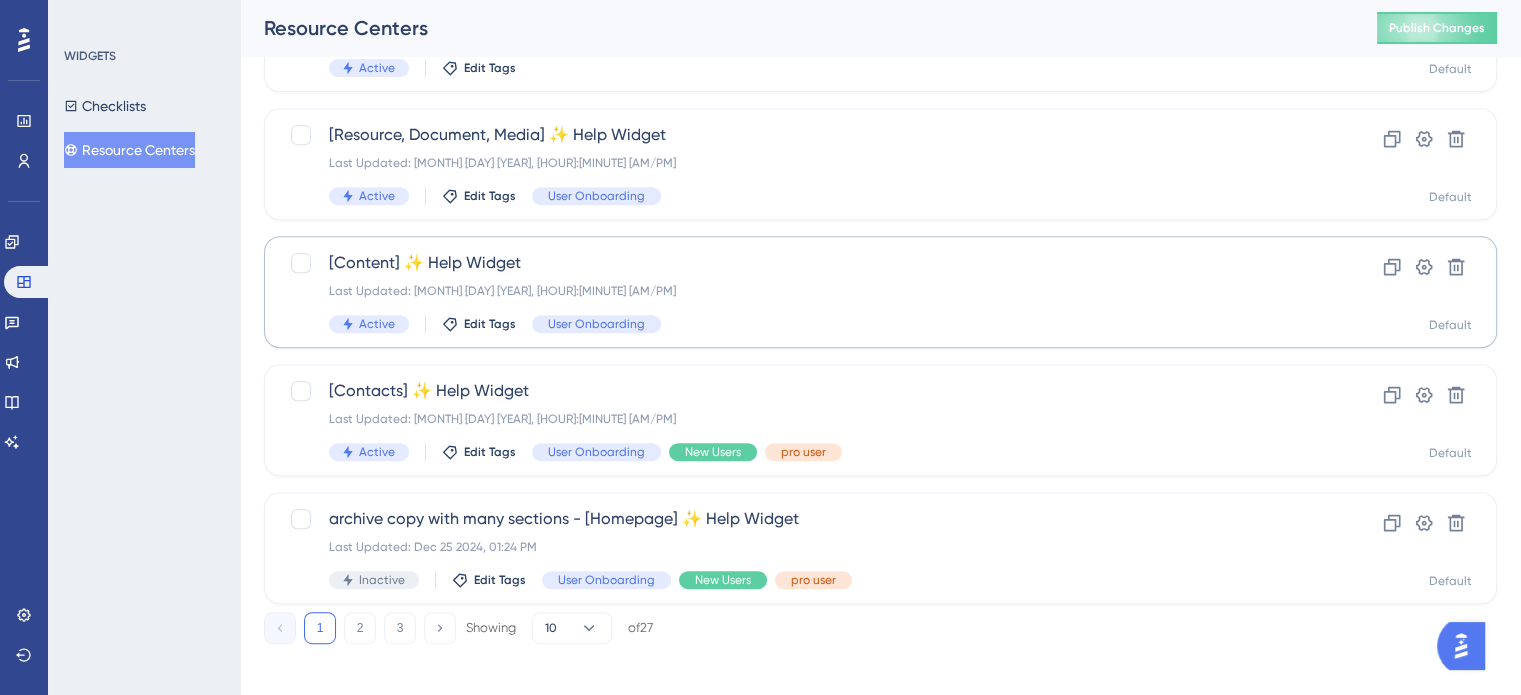 scroll, scrollTop: 856, scrollLeft: 0, axis: vertical 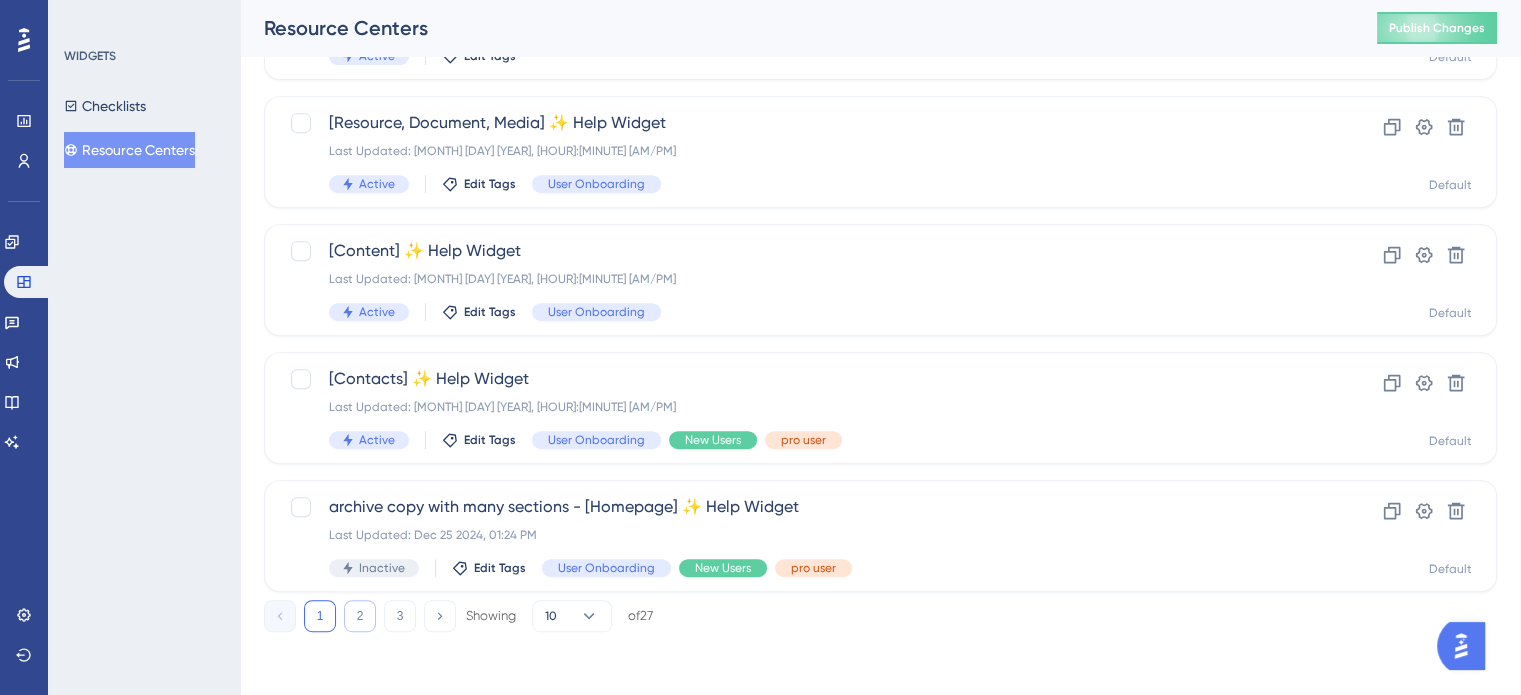 click on "2" at bounding box center (360, 616) 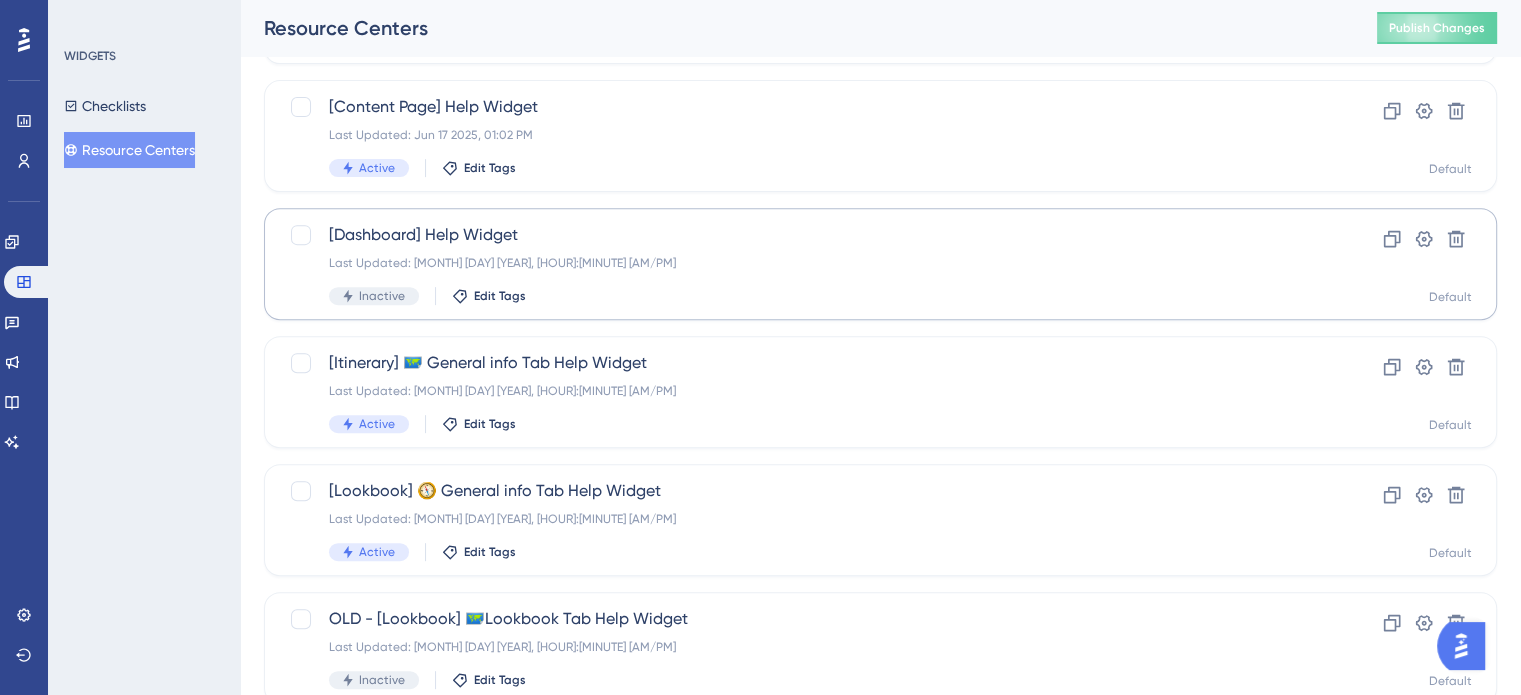 scroll, scrollTop: 856, scrollLeft: 0, axis: vertical 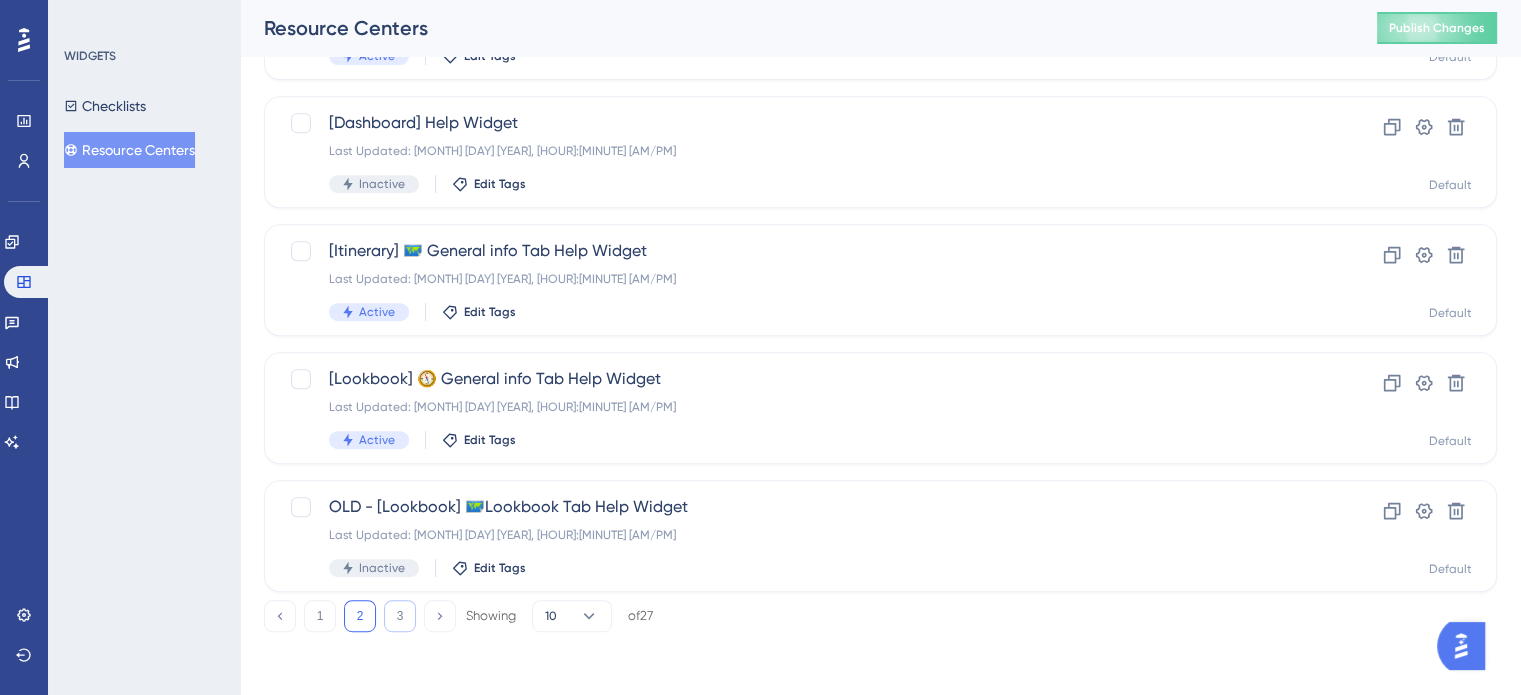 click on "3" at bounding box center (400, 616) 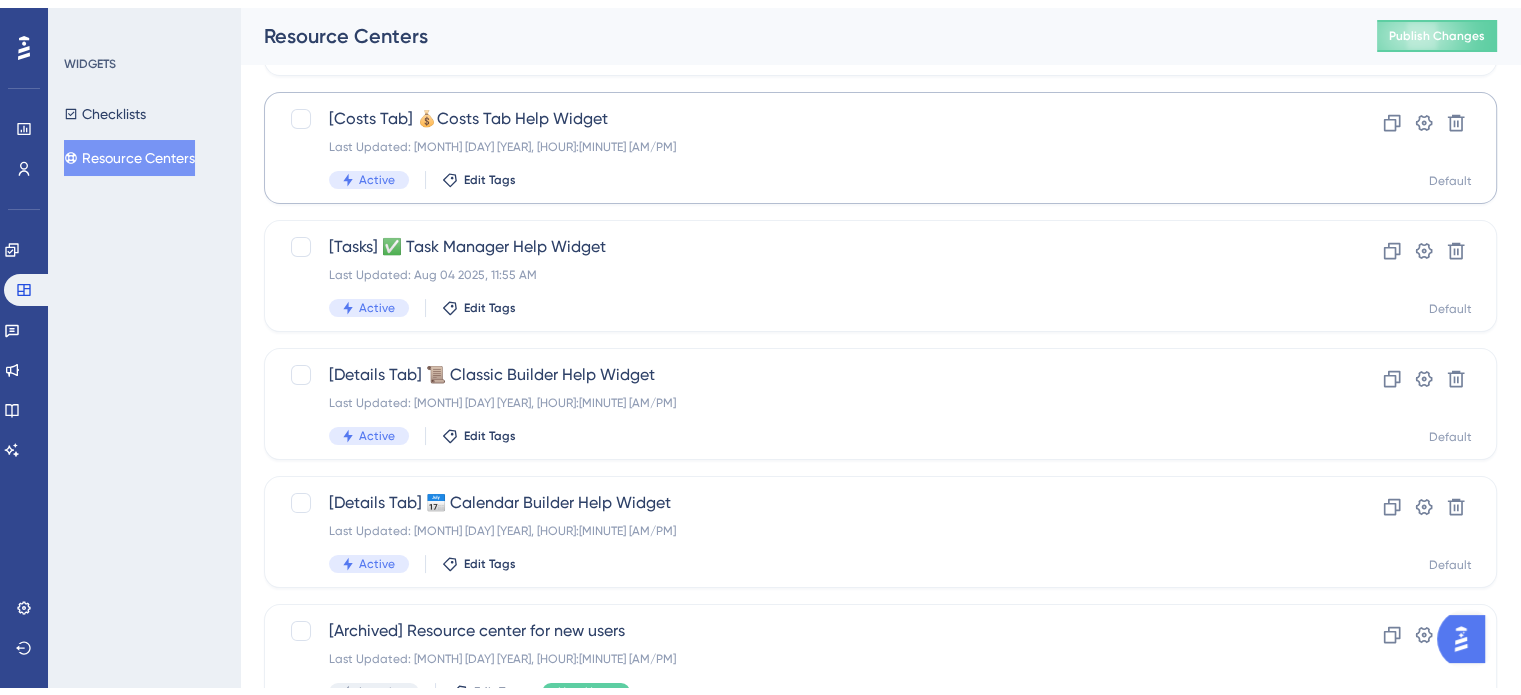 scroll, scrollTop: 472, scrollLeft: 0, axis: vertical 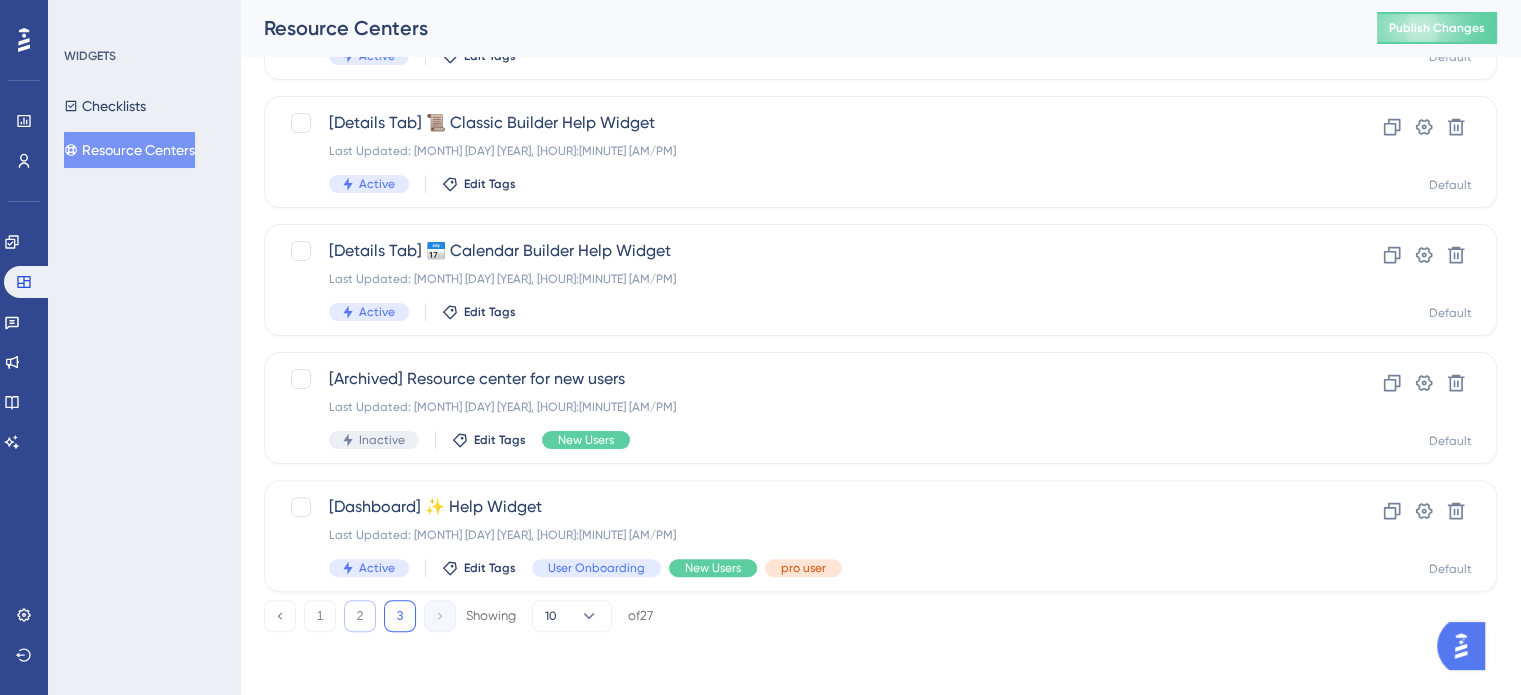click on "2" at bounding box center [360, 616] 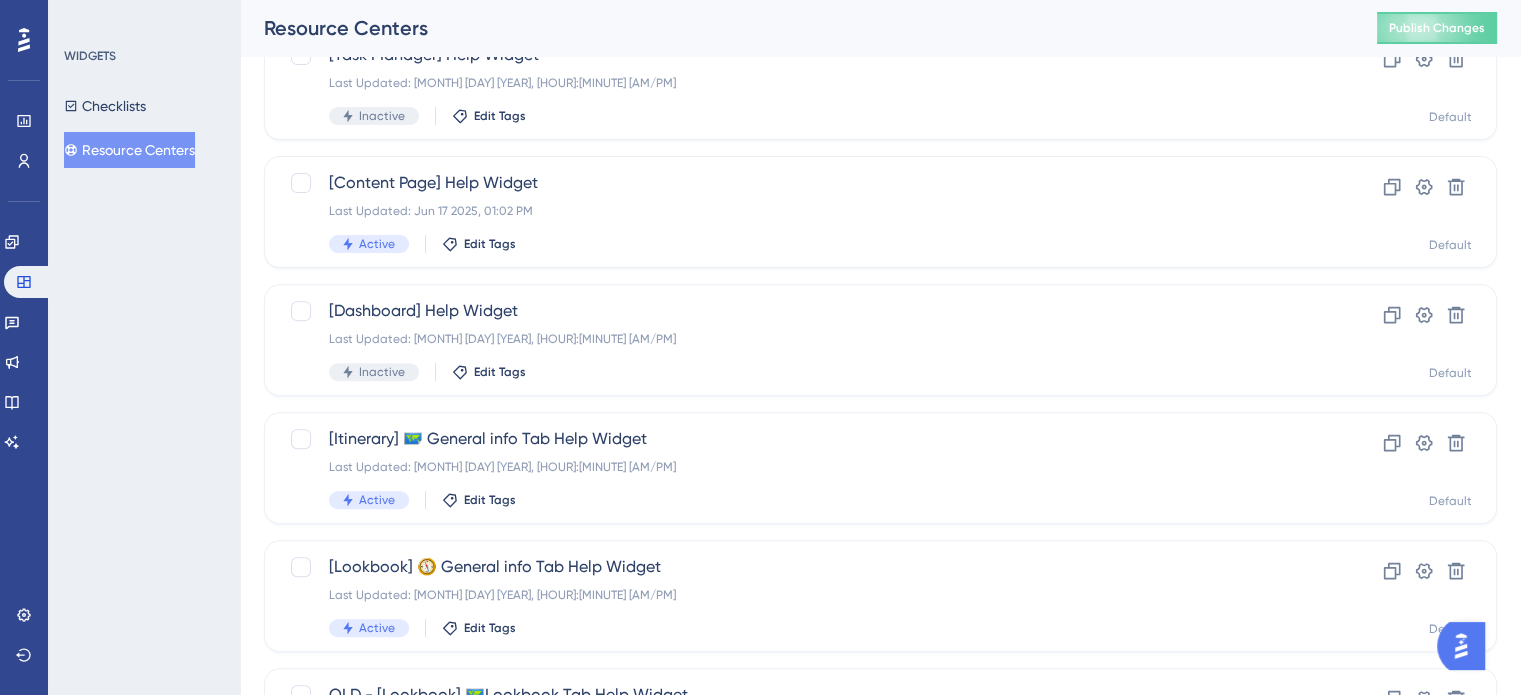 scroll, scrollTop: 672, scrollLeft: 0, axis: vertical 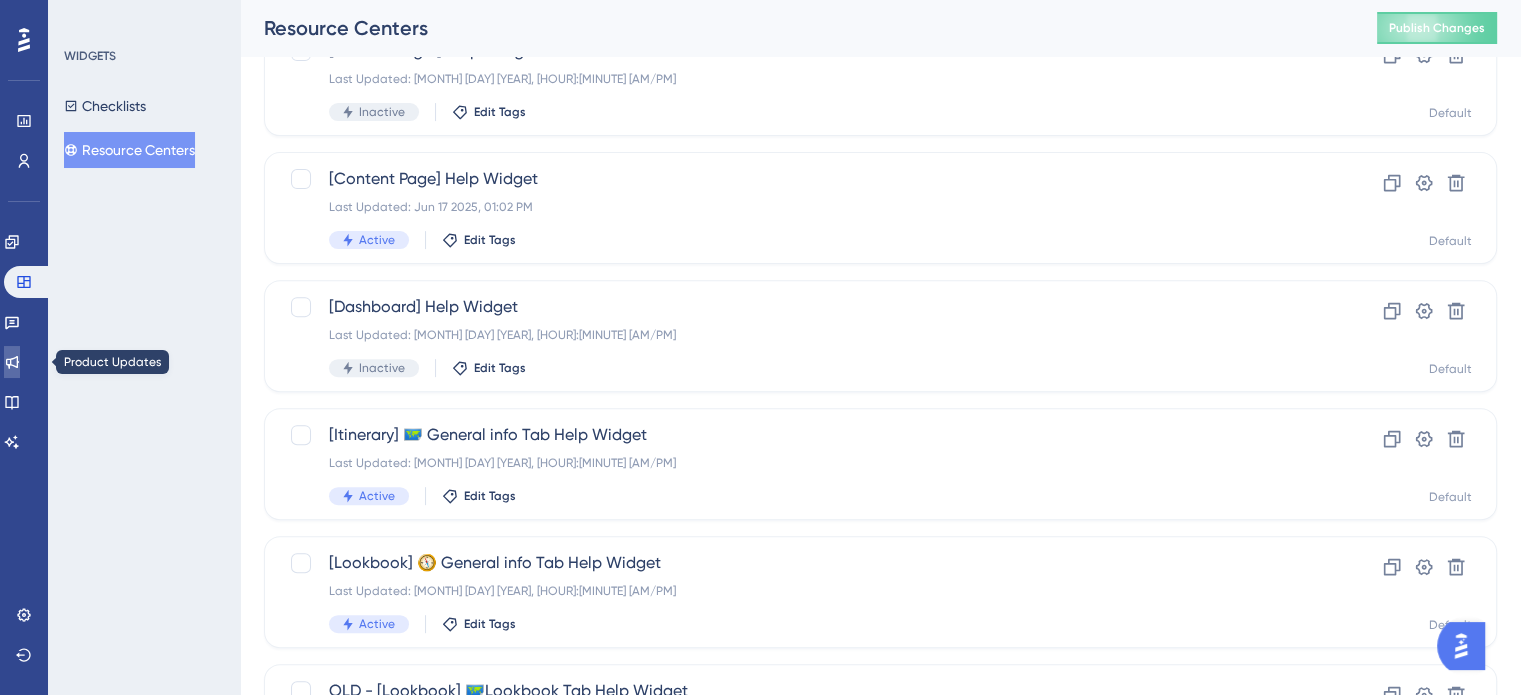 click 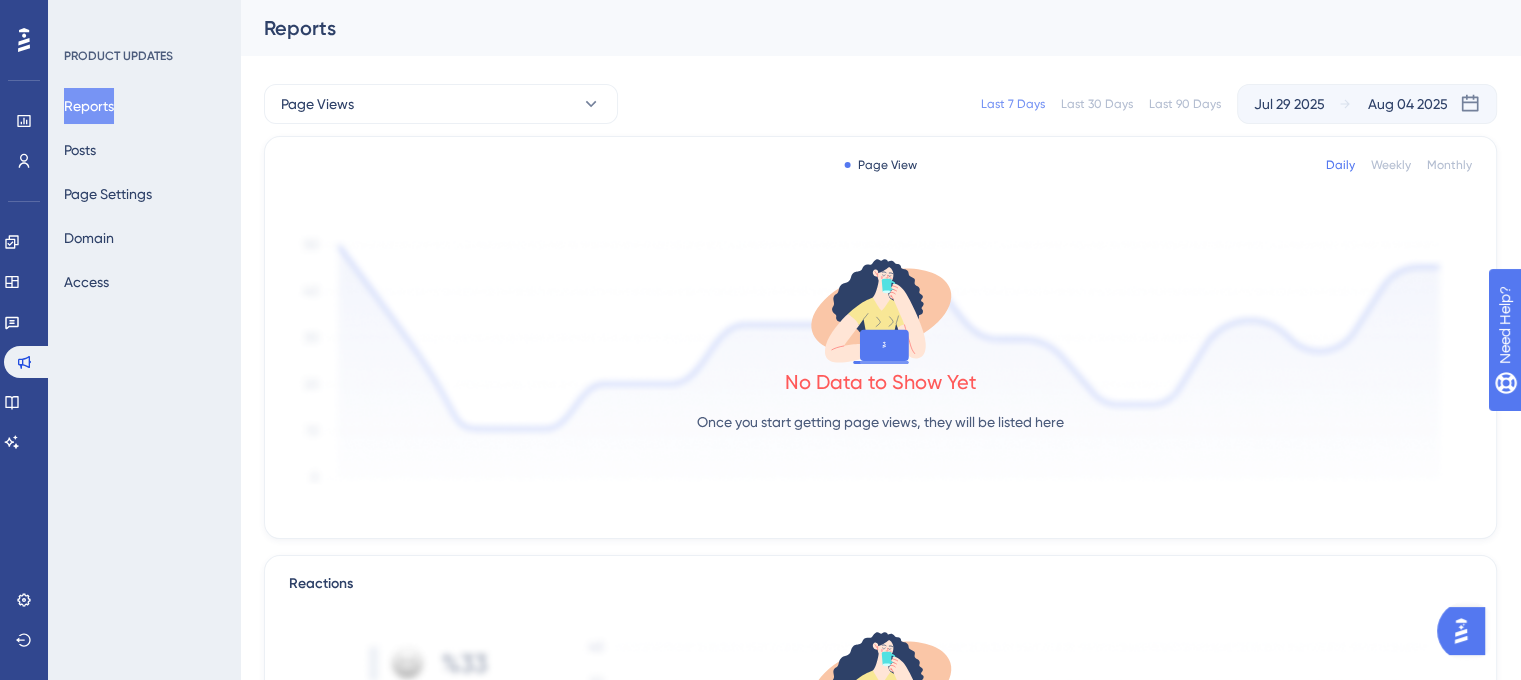 scroll, scrollTop: 0, scrollLeft: 0, axis: both 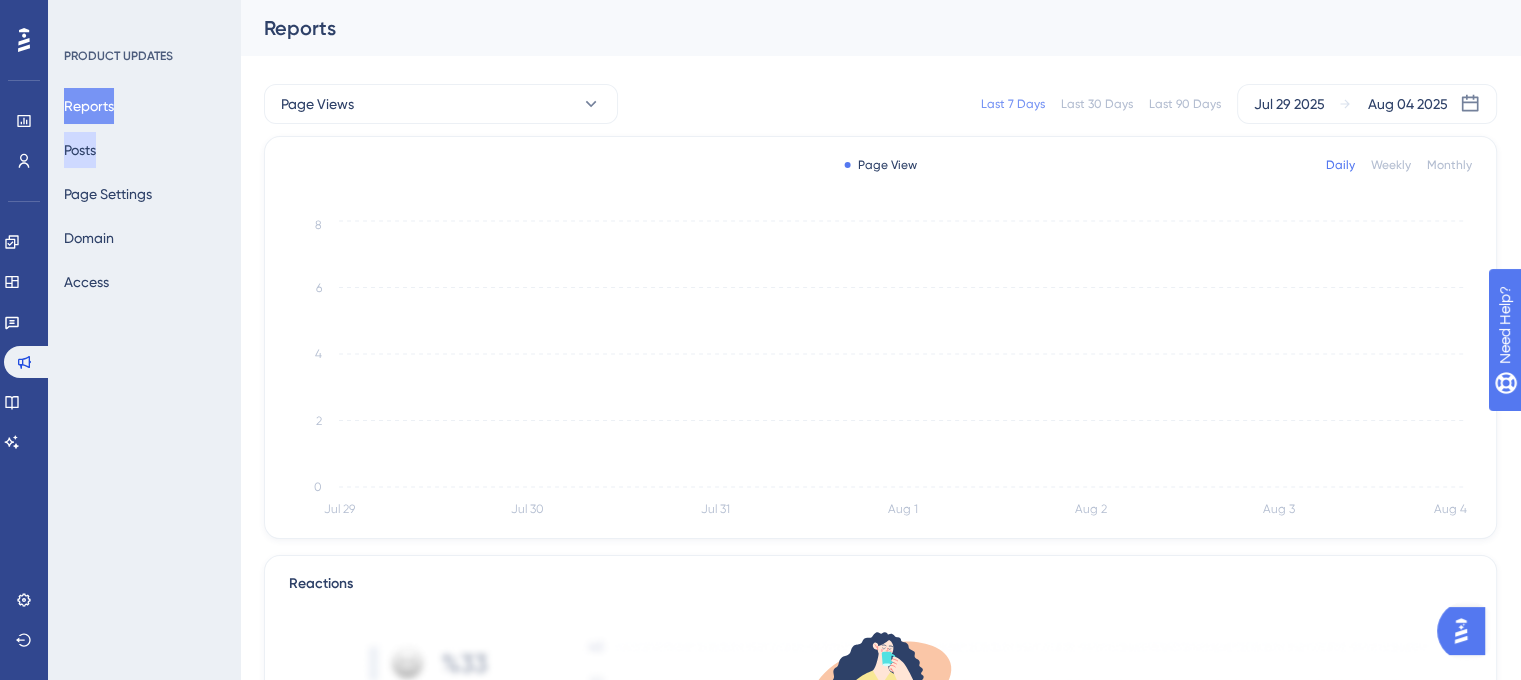 click on "Posts" at bounding box center (80, 150) 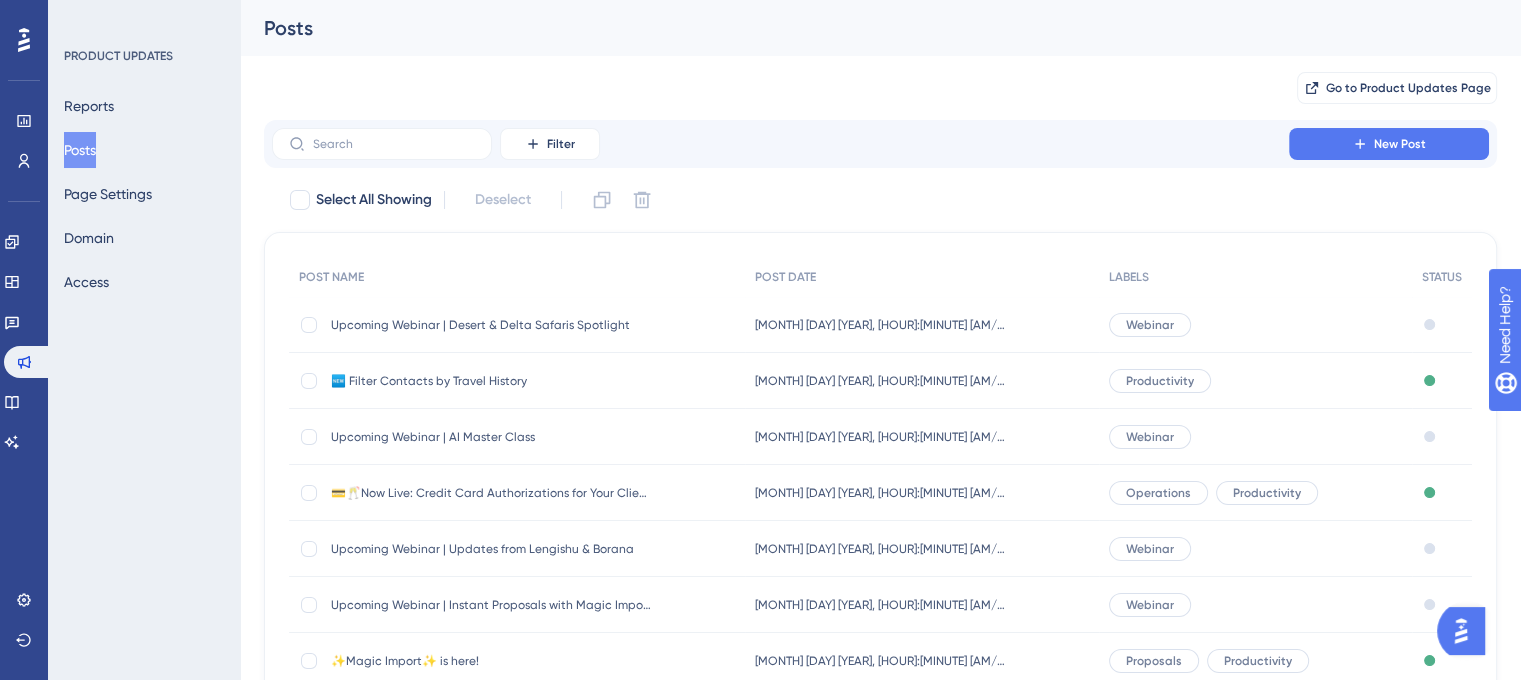 click on "🆕 Filter Contacts by Travel History" at bounding box center (491, 381) 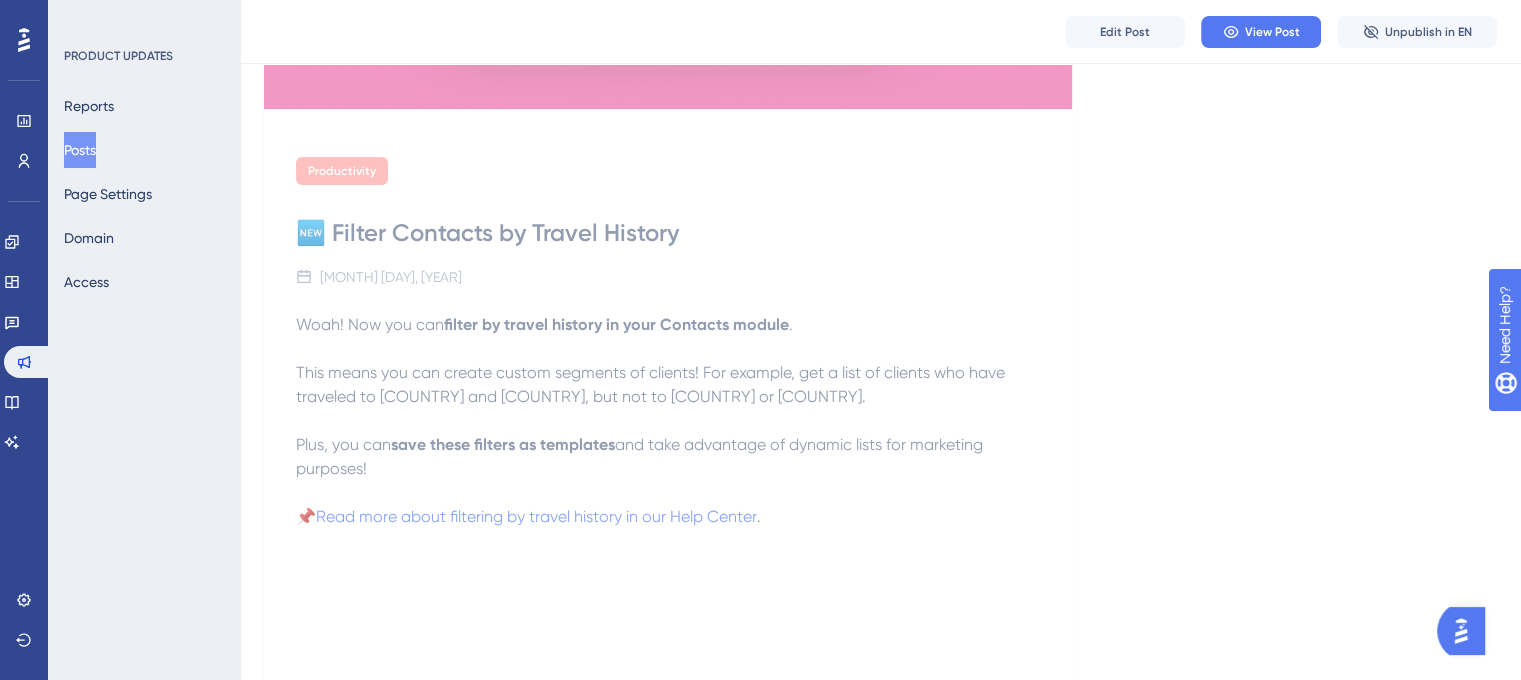 scroll, scrollTop: 680, scrollLeft: 0, axis: vertical 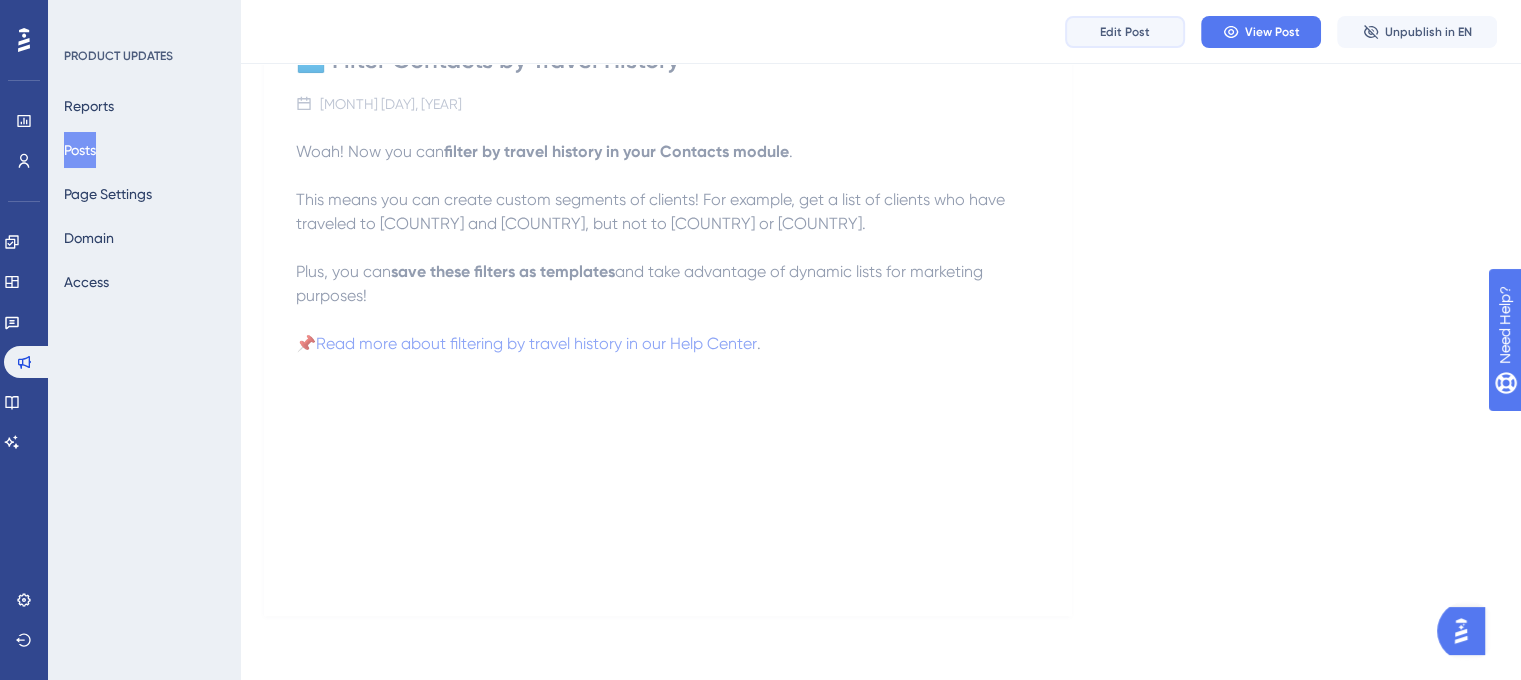 click on "Edit Post" at bounding box center (1125, 32) 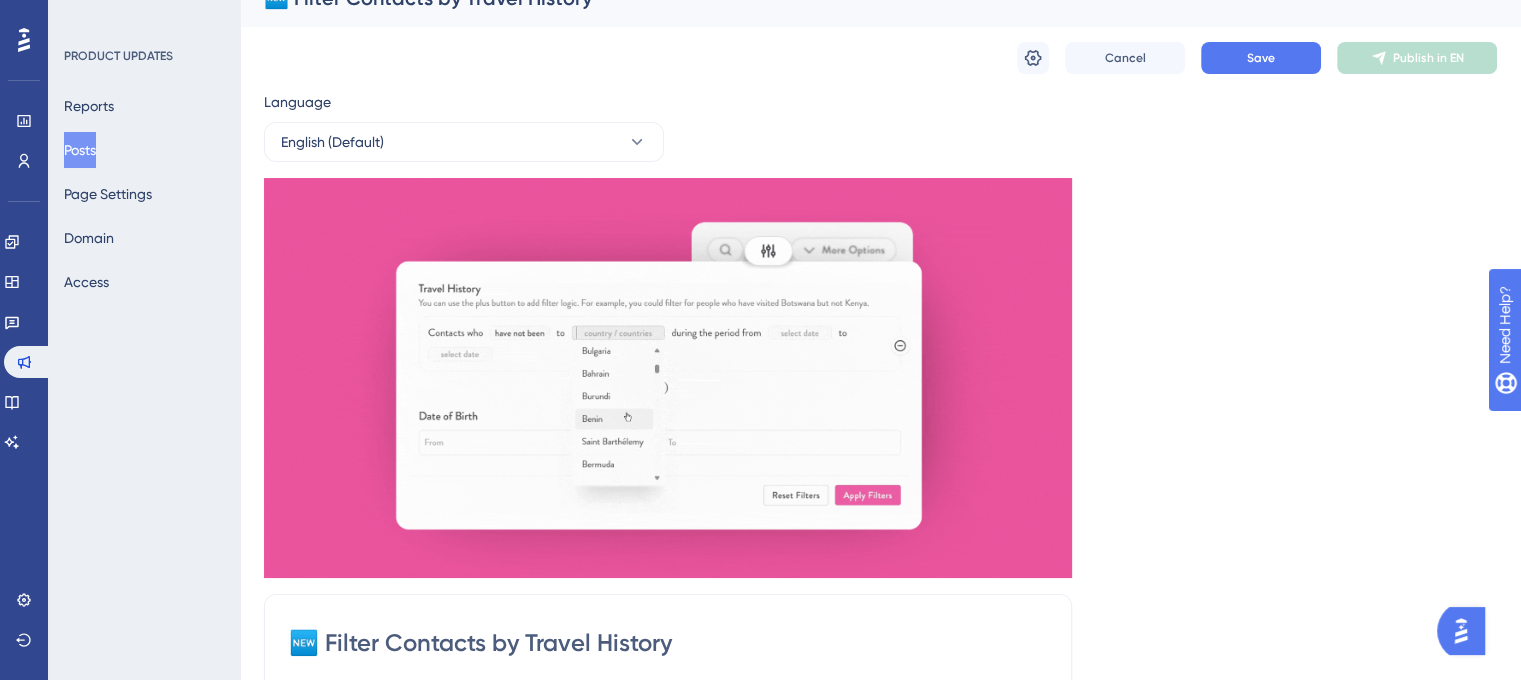 scroll, scrollTop: 0, scrollLeft: 0, axis: both 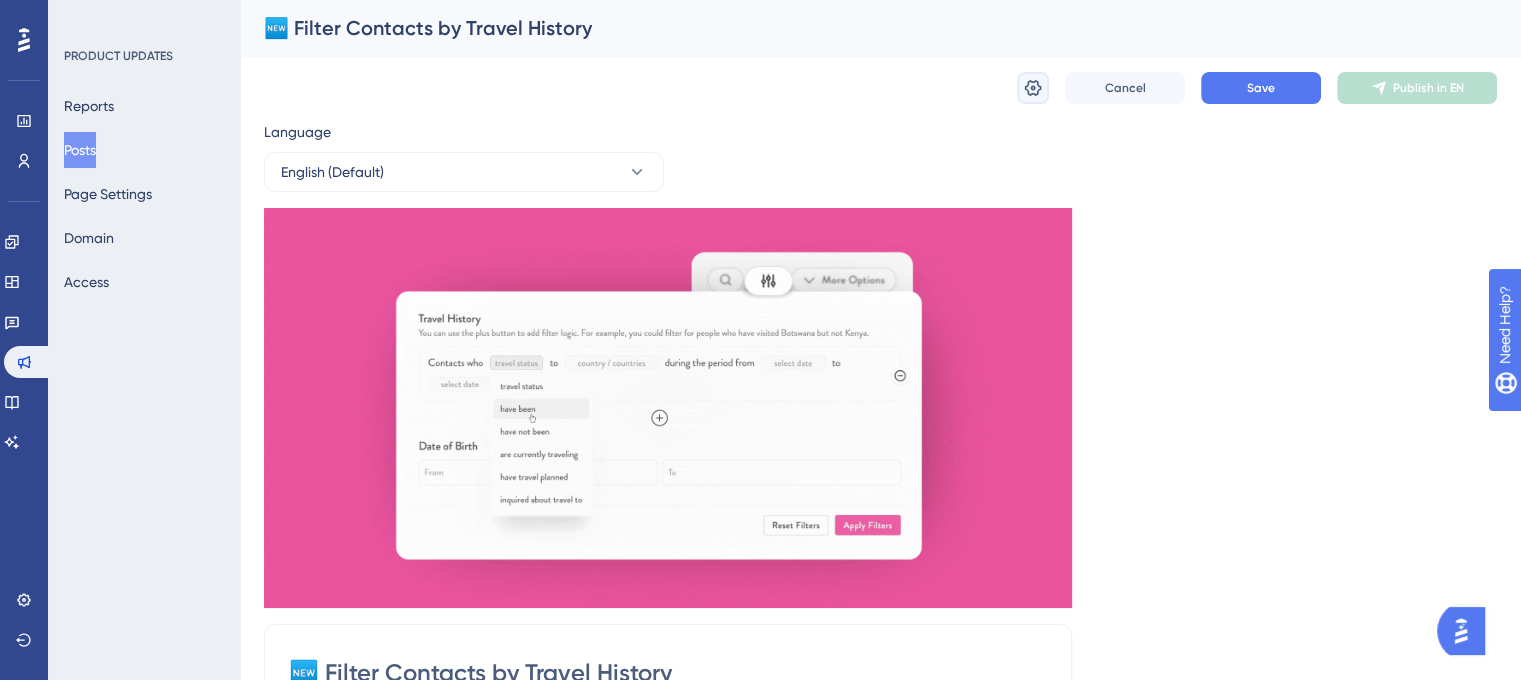 click at bounding box center (1033, 88) 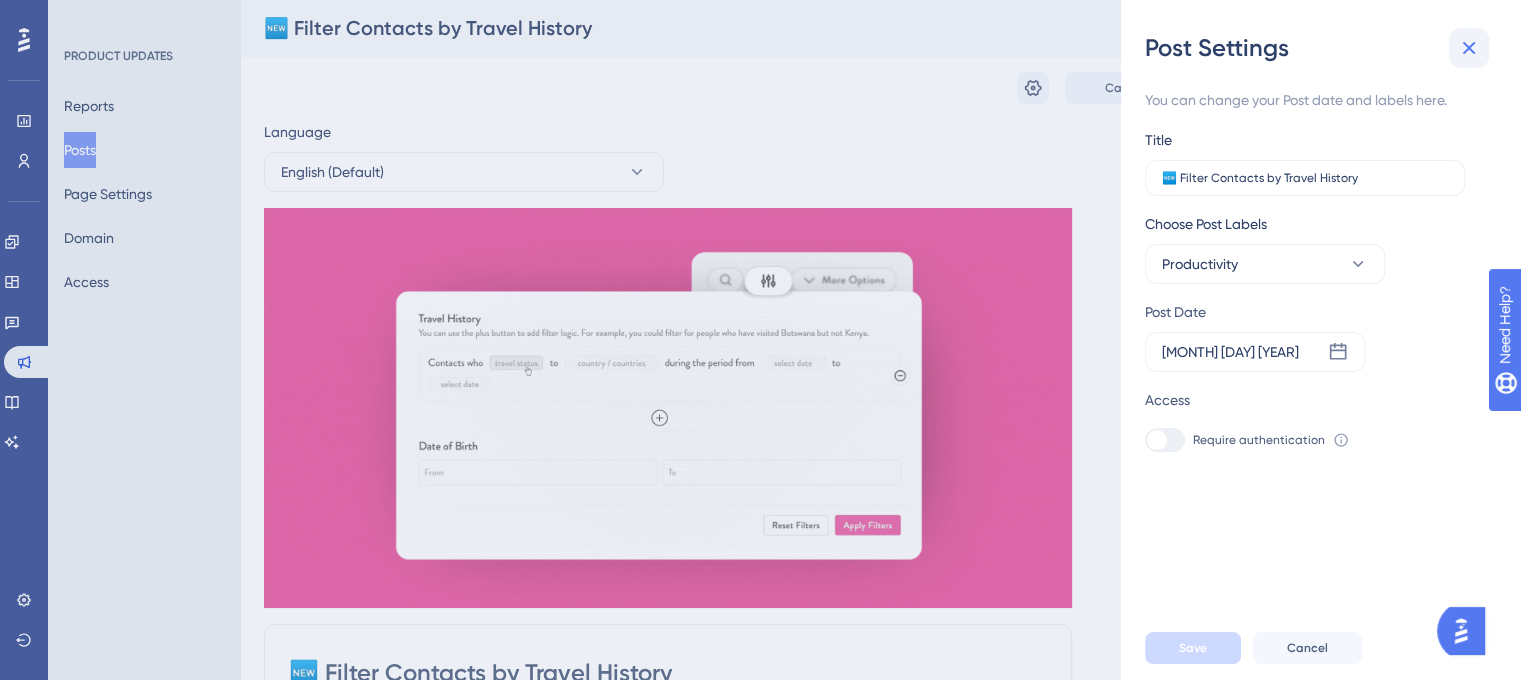 click 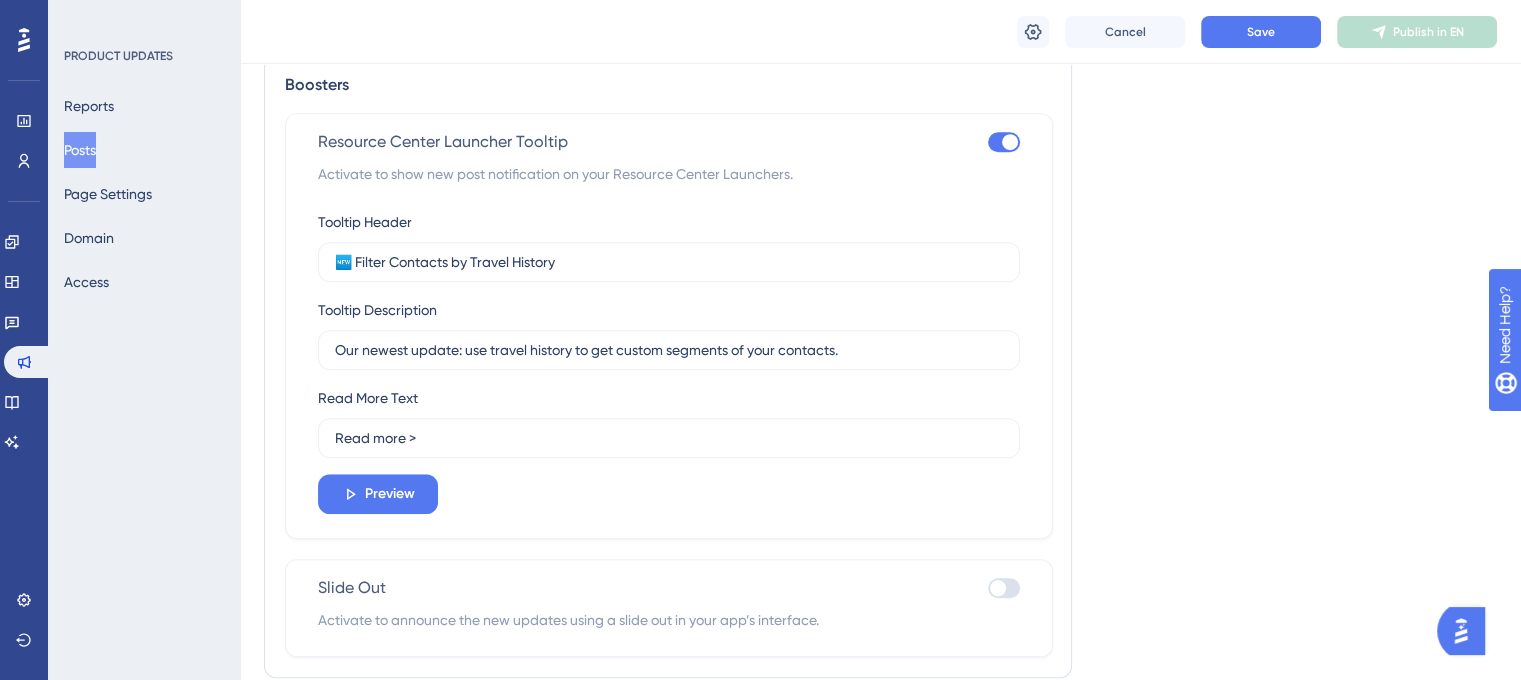 scroll, scrollTop: 1400, scrollLeft: 0, axis: vertical 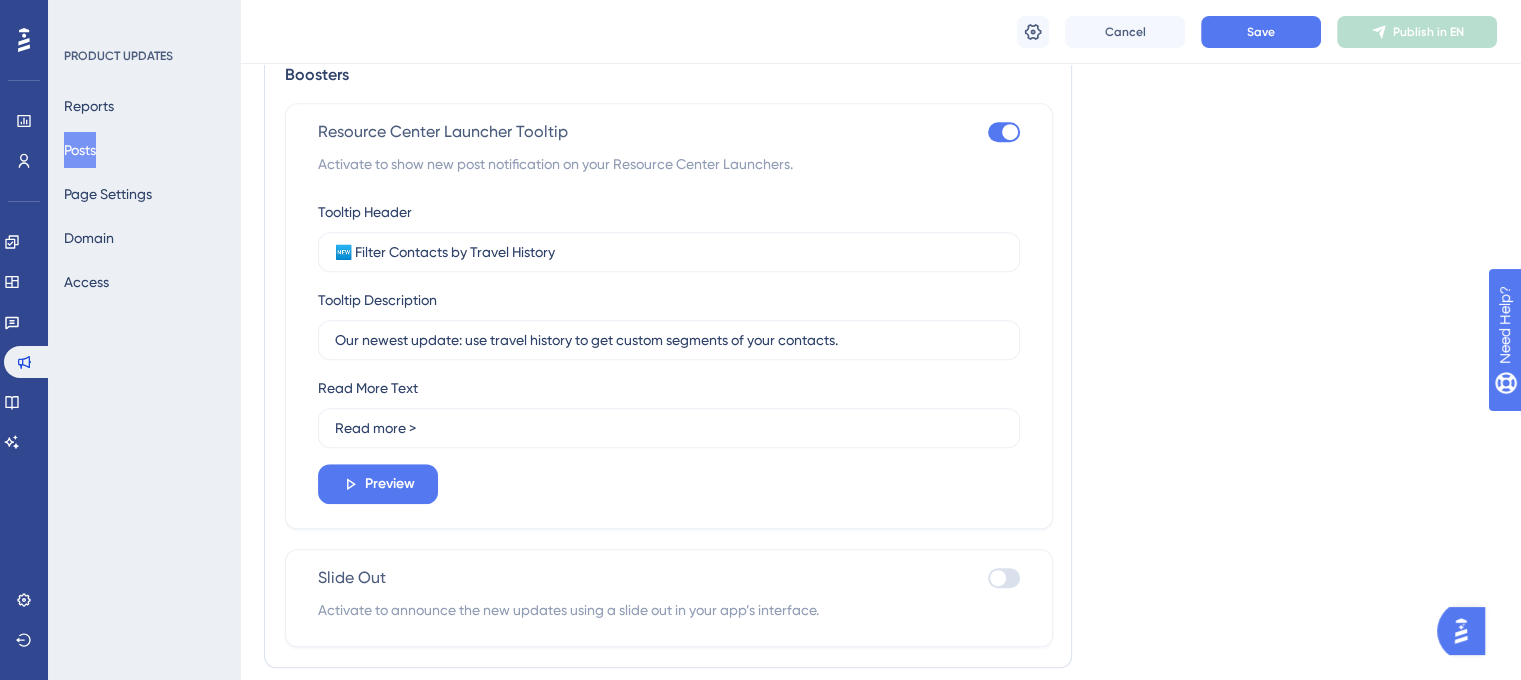 click at bounding box center (1004, 132) 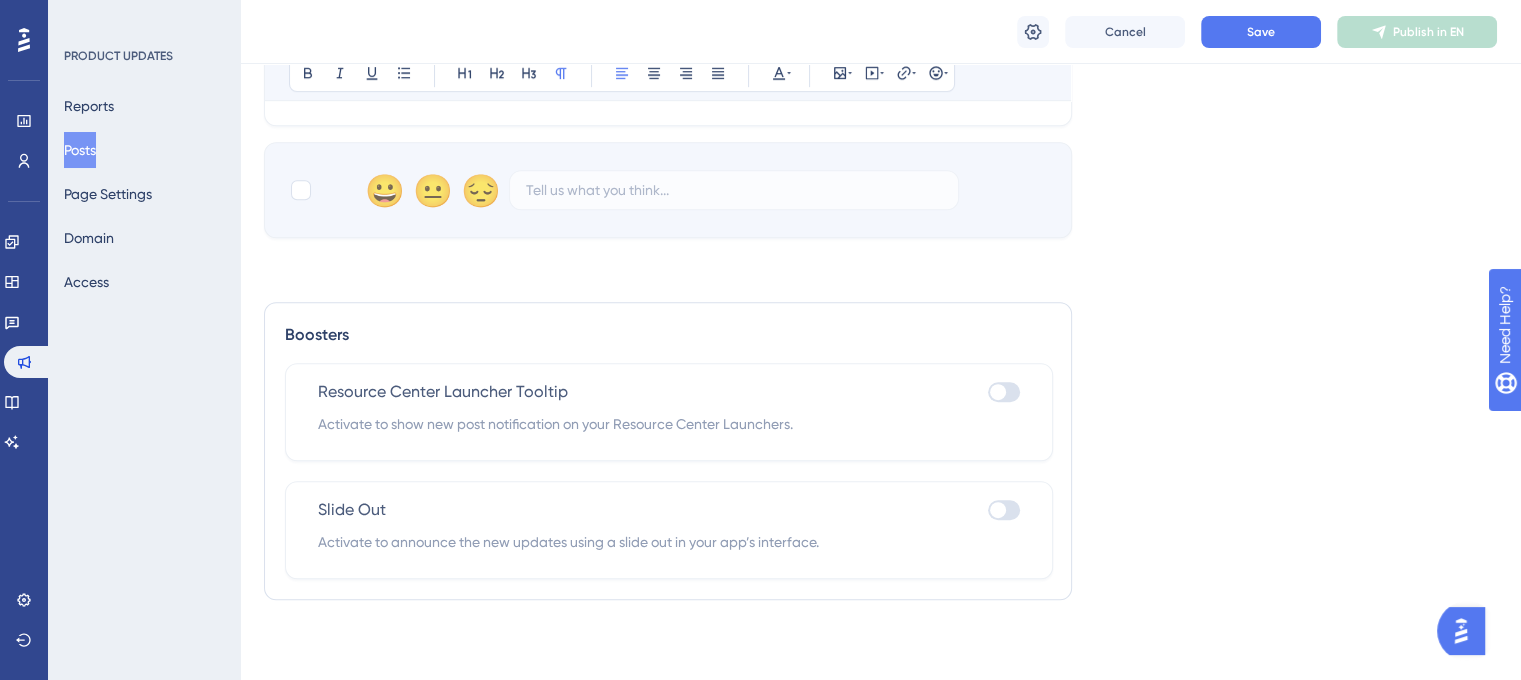 scroll, scrollTop: 1137, scrollLeft: 0, axis: vertical 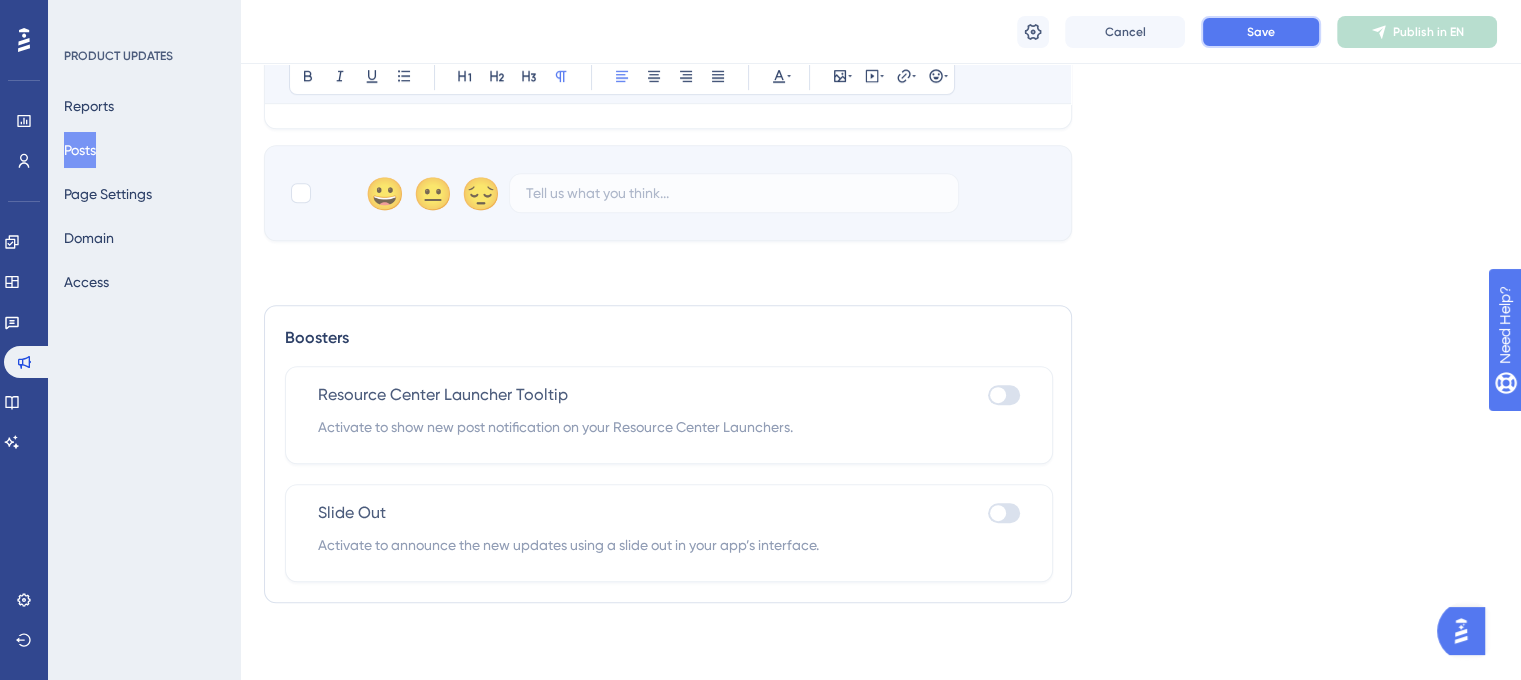 click on "Save" at bounding box center [1261, 32] 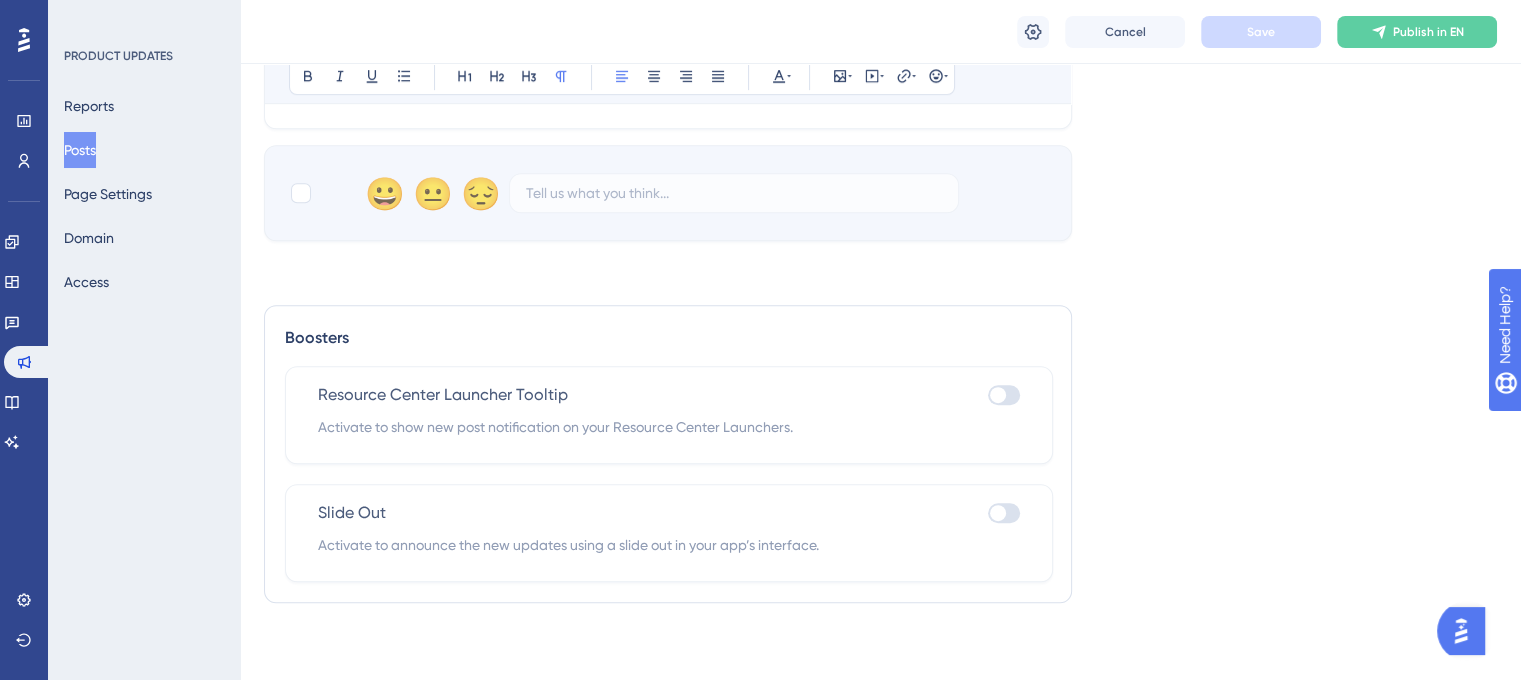 click at bounding box center (1004, 395) 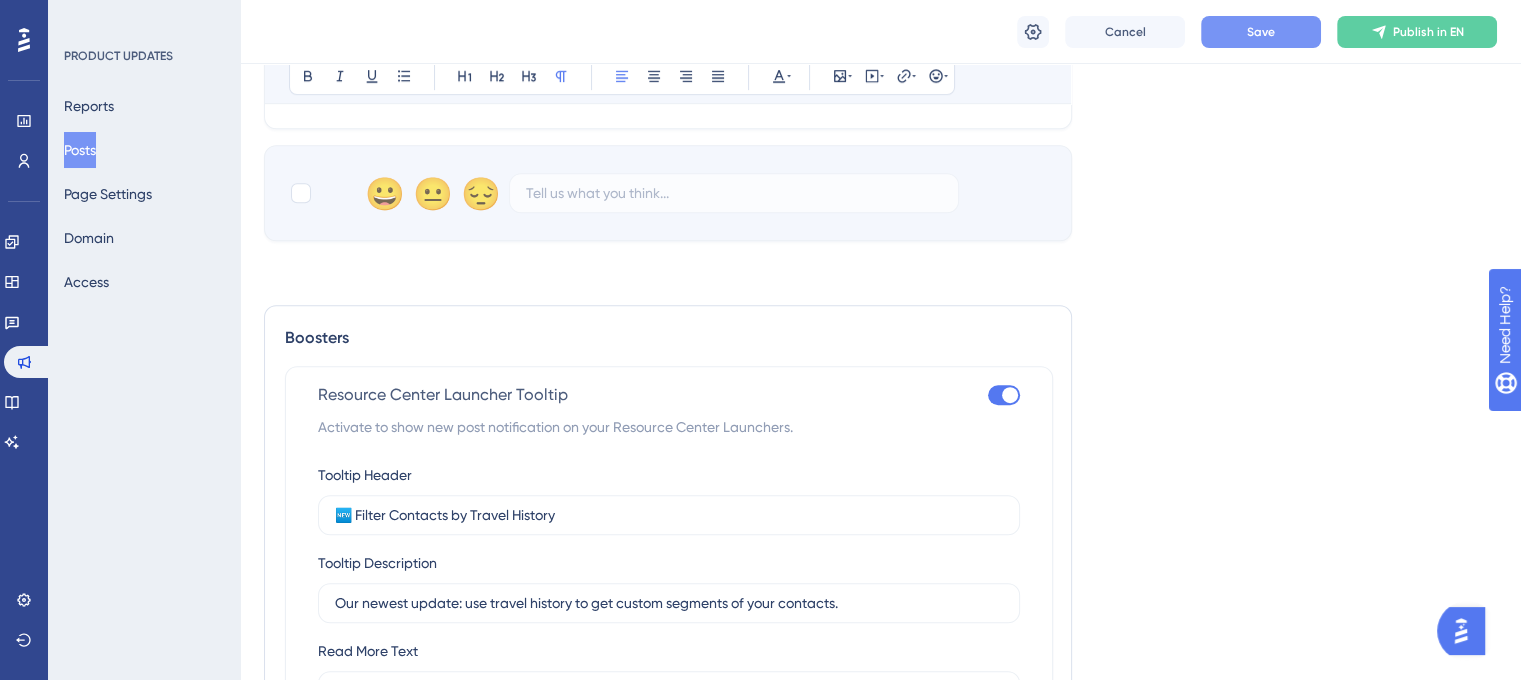click on "Save" at bounding box center [1261, 32] 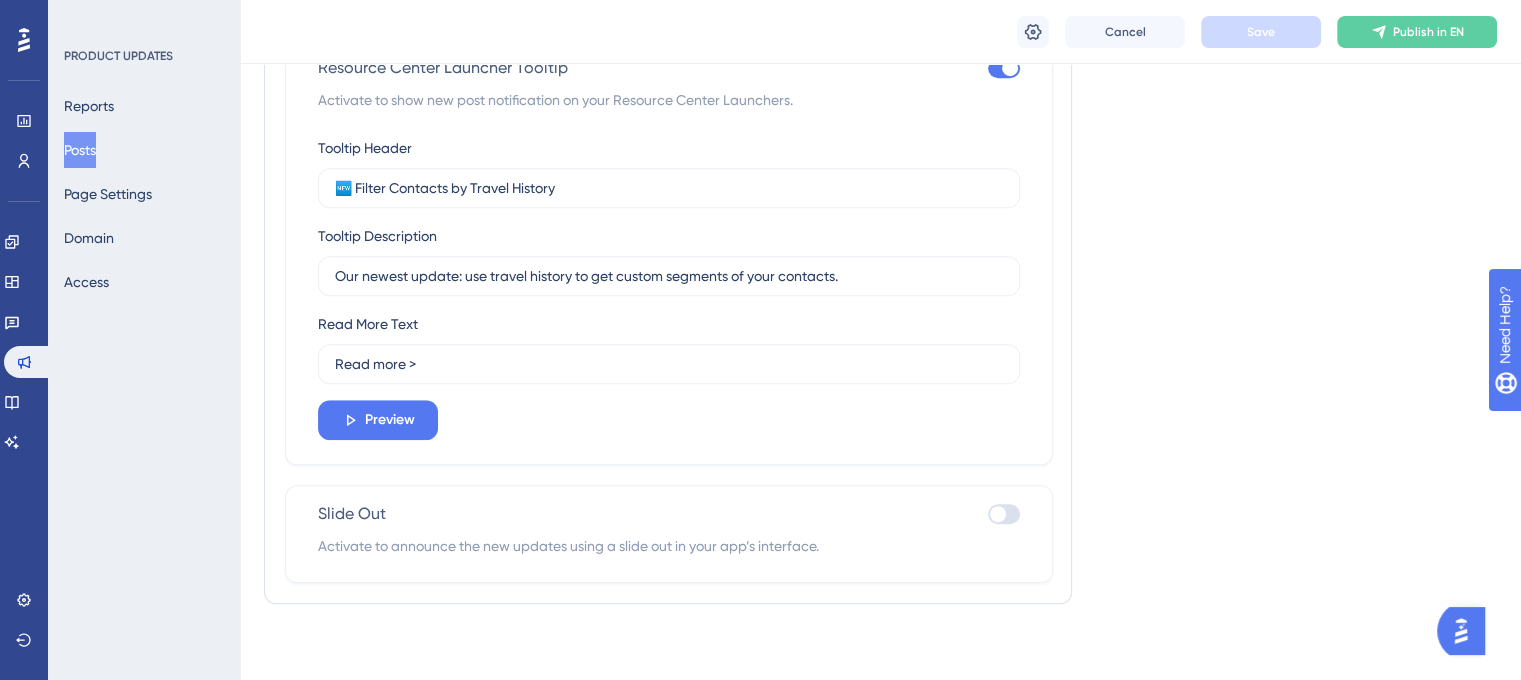 scroll, scrollTop: 1465, scrollLeft: 0, axis: vertical 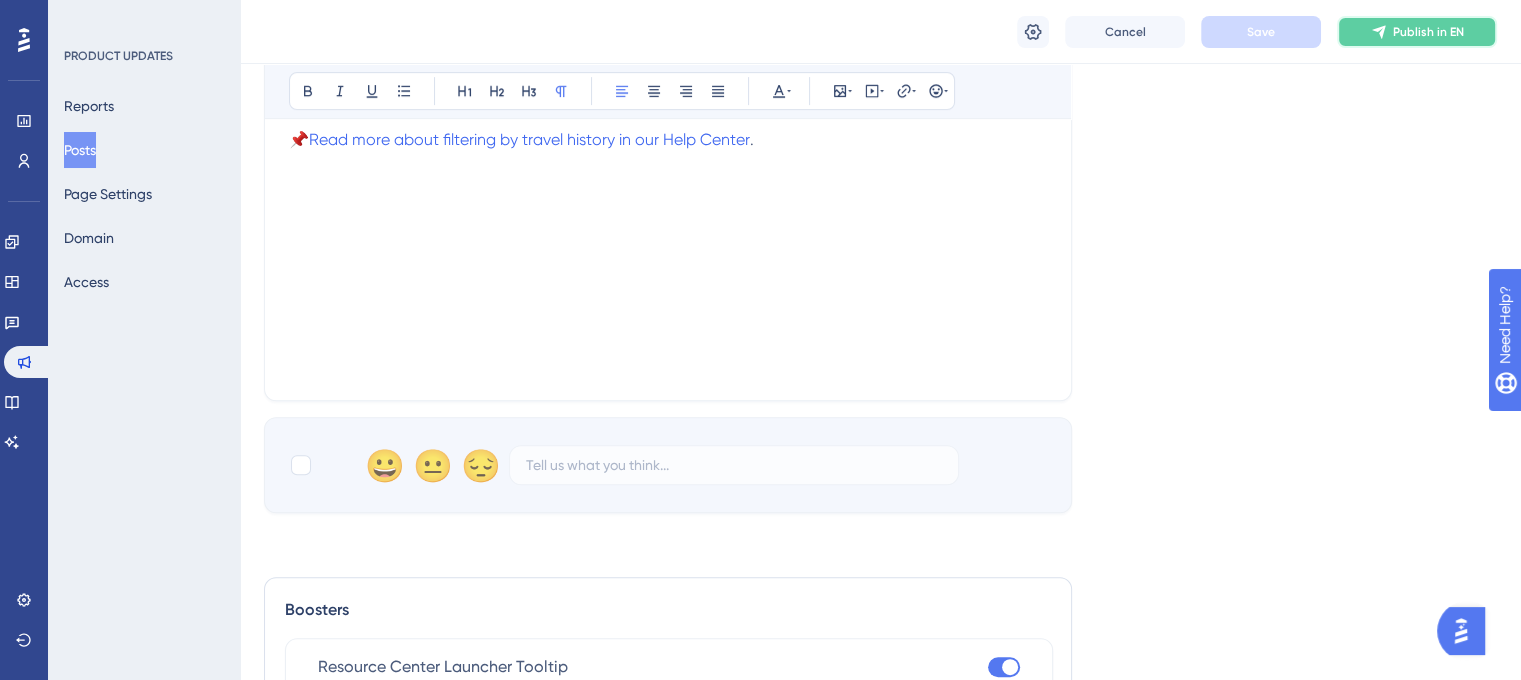 click on "Publish in EN" at bounding box center [1417, 32] 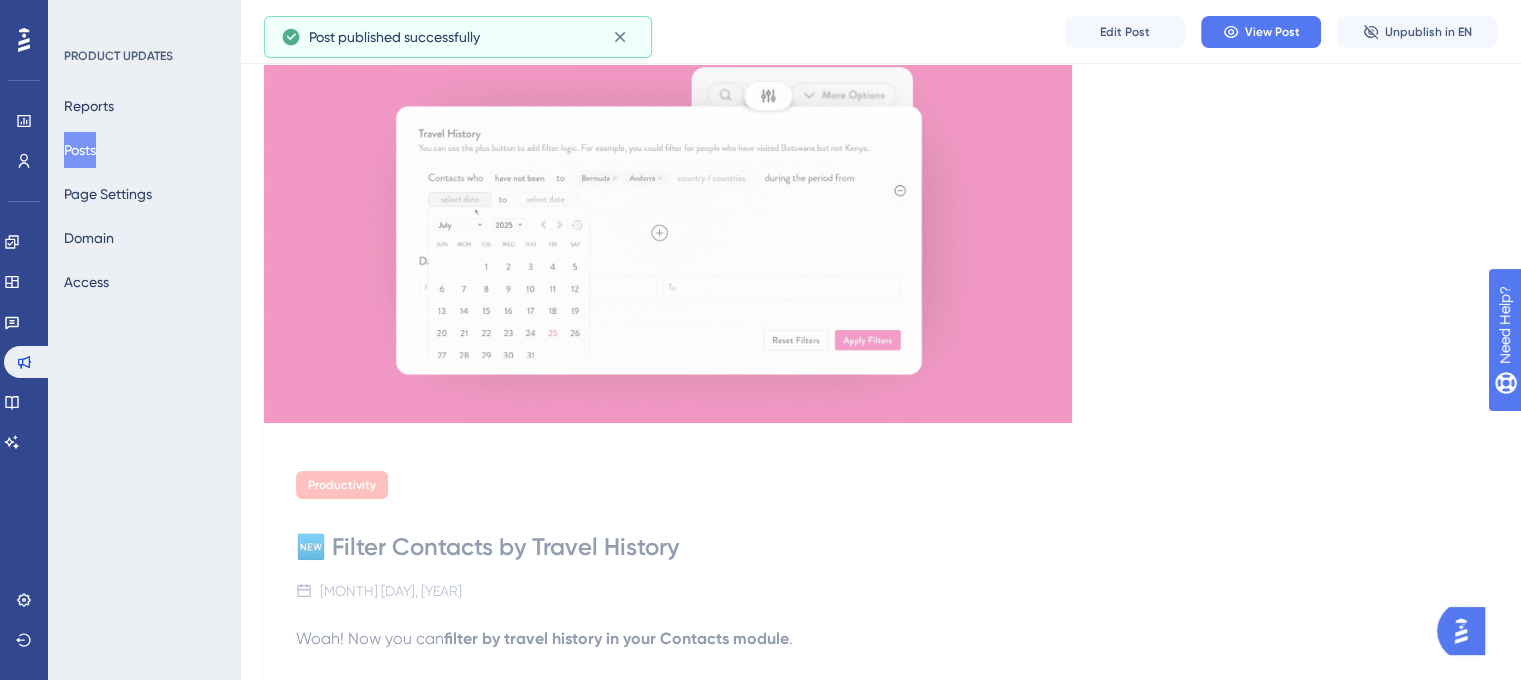 scroll, scrollTop: 180, scrollLeft: 0, axis: vertical 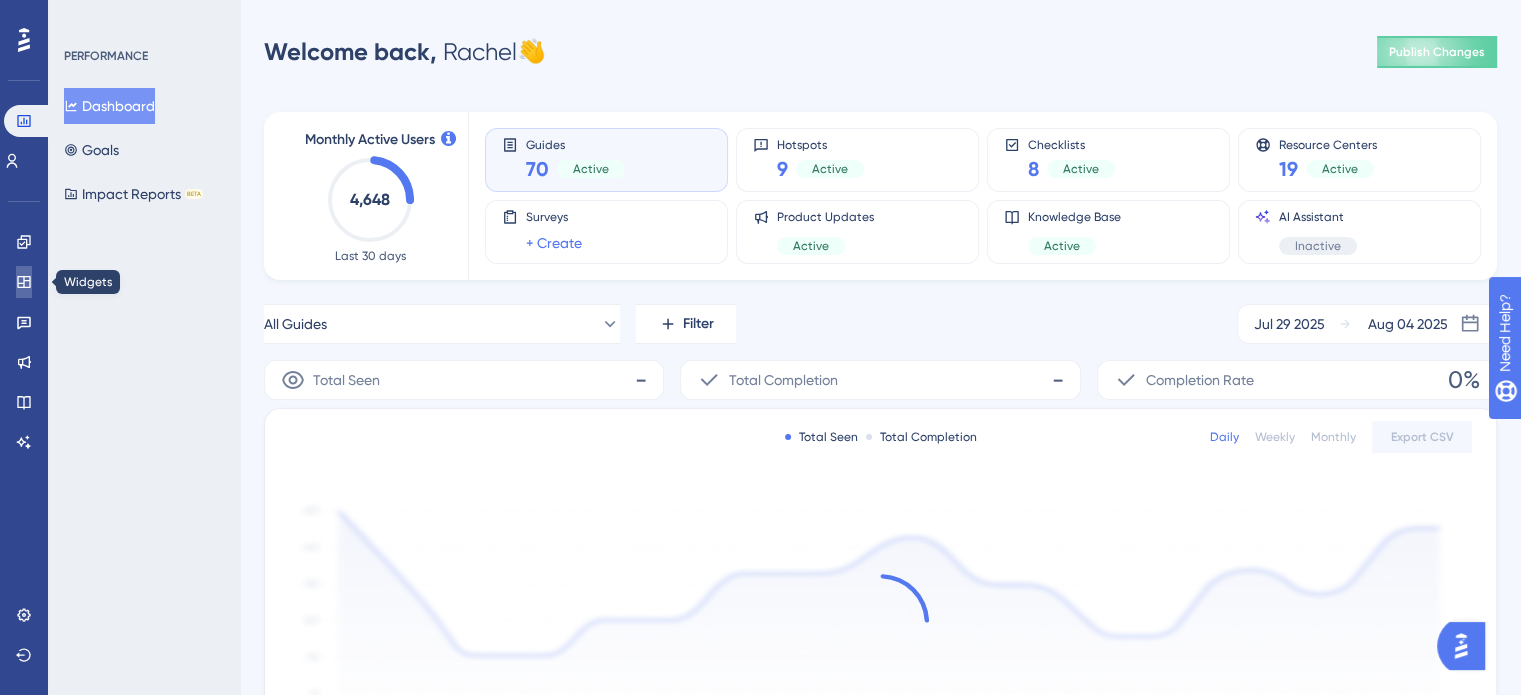 click 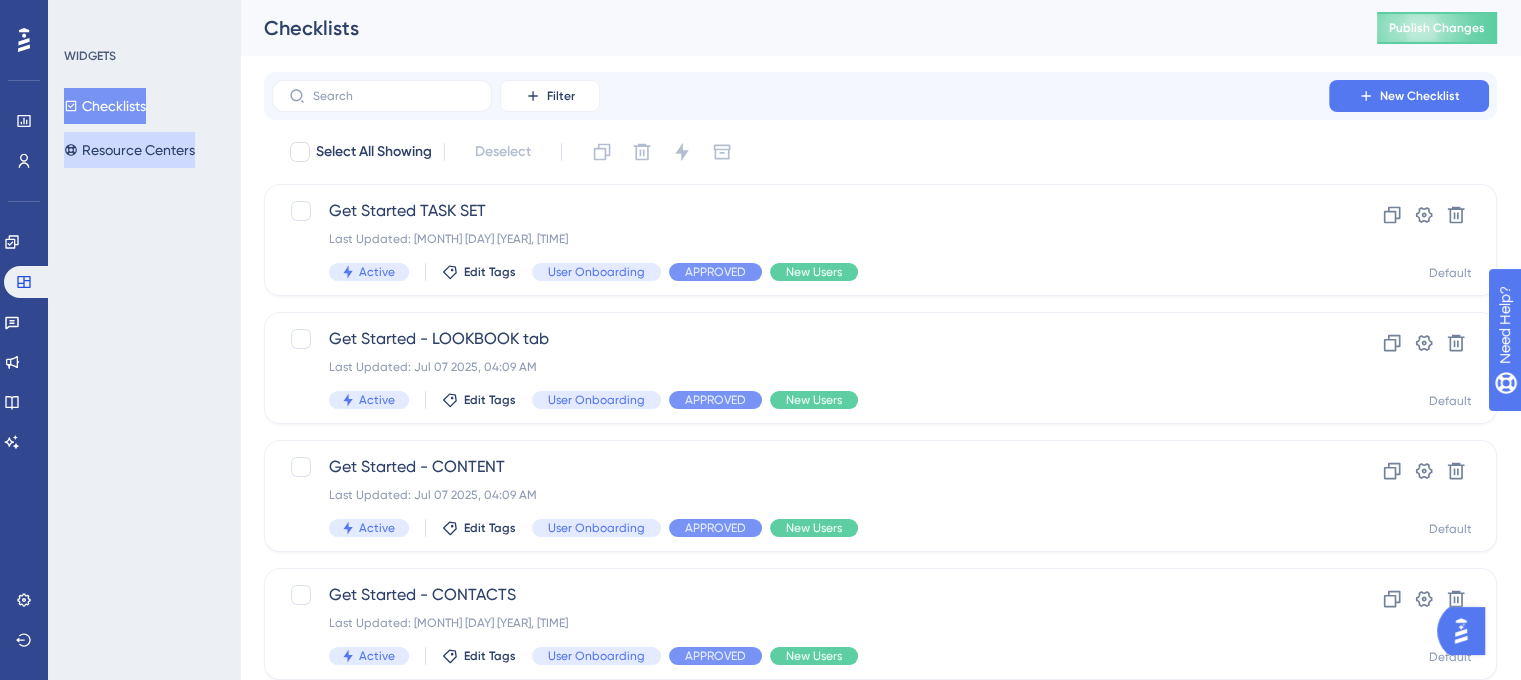 click on "Resource Centers" at bounding box center (129, 150) 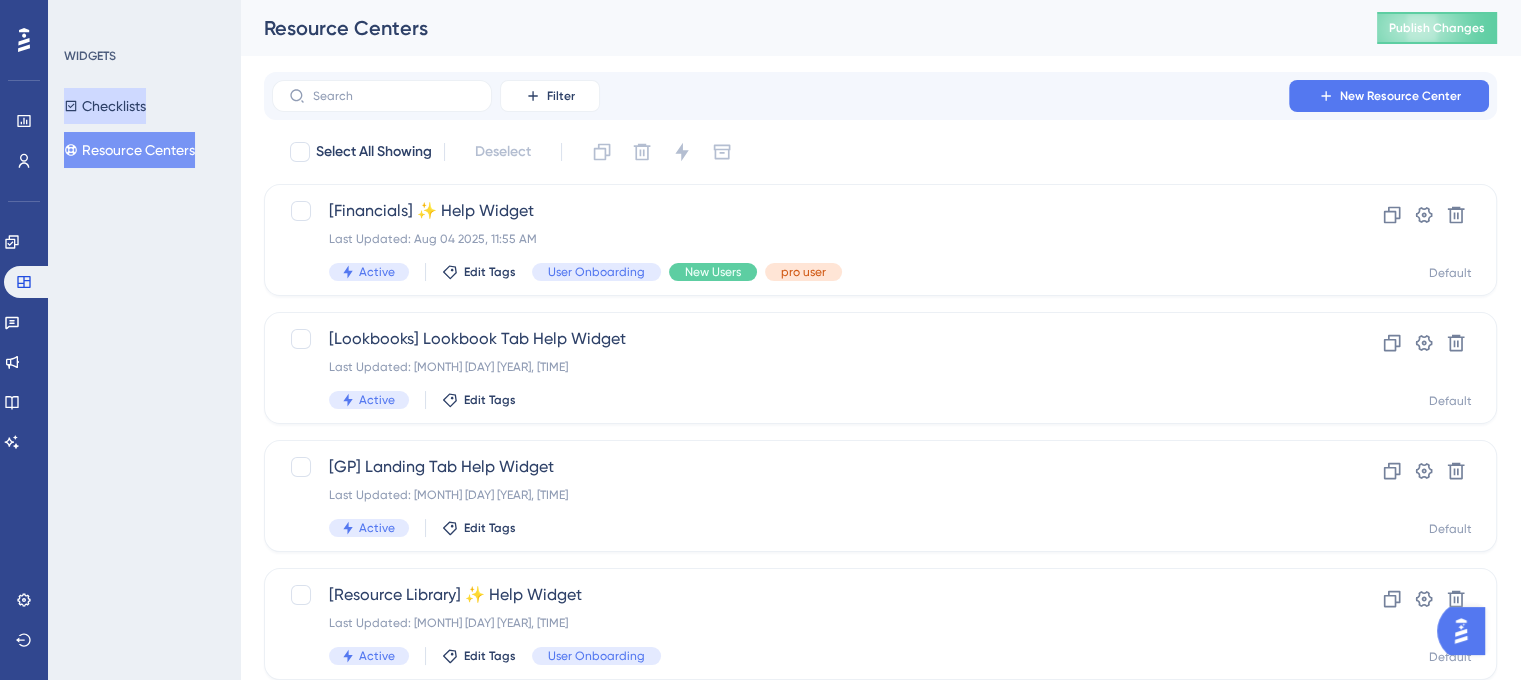 click on "Checklists" at bounding box center [105, 106] 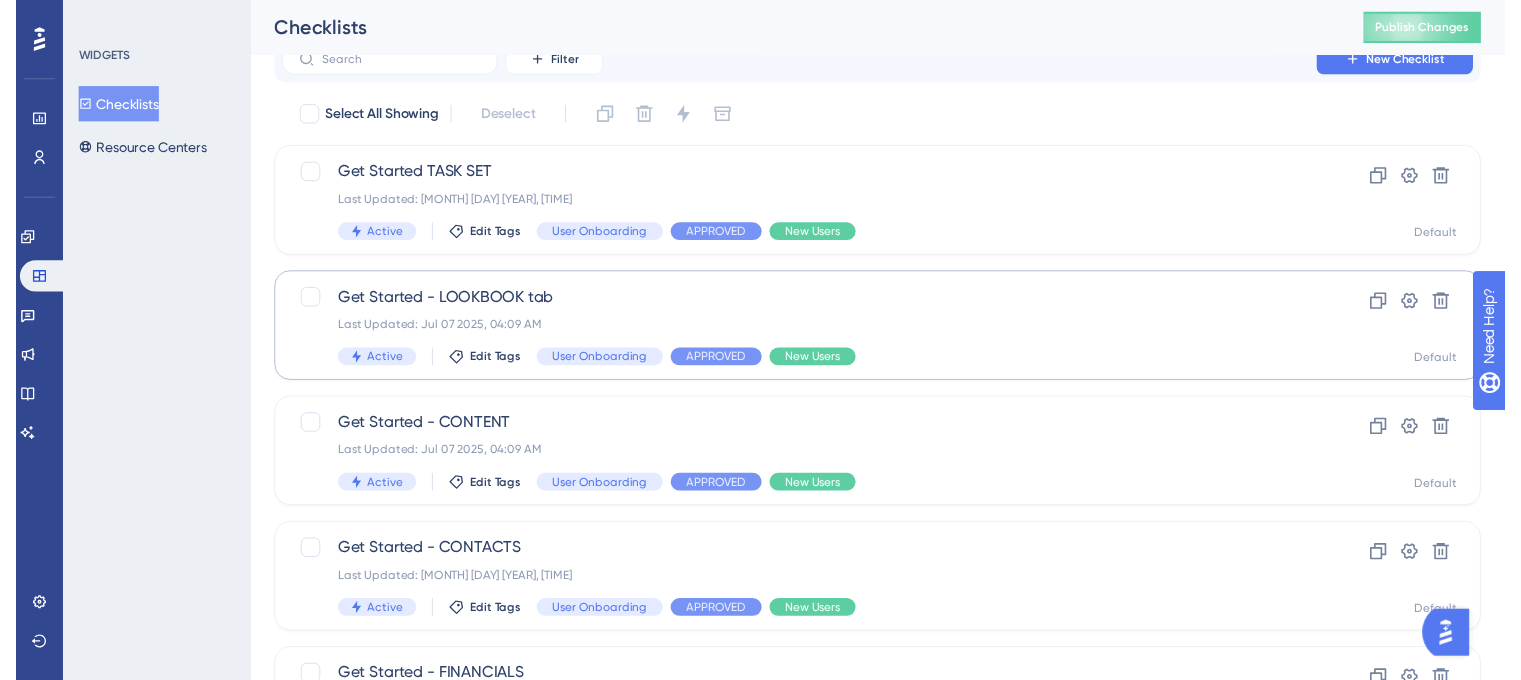 scroll, scrollTop: 0, scrollLeft: 0, axis: both 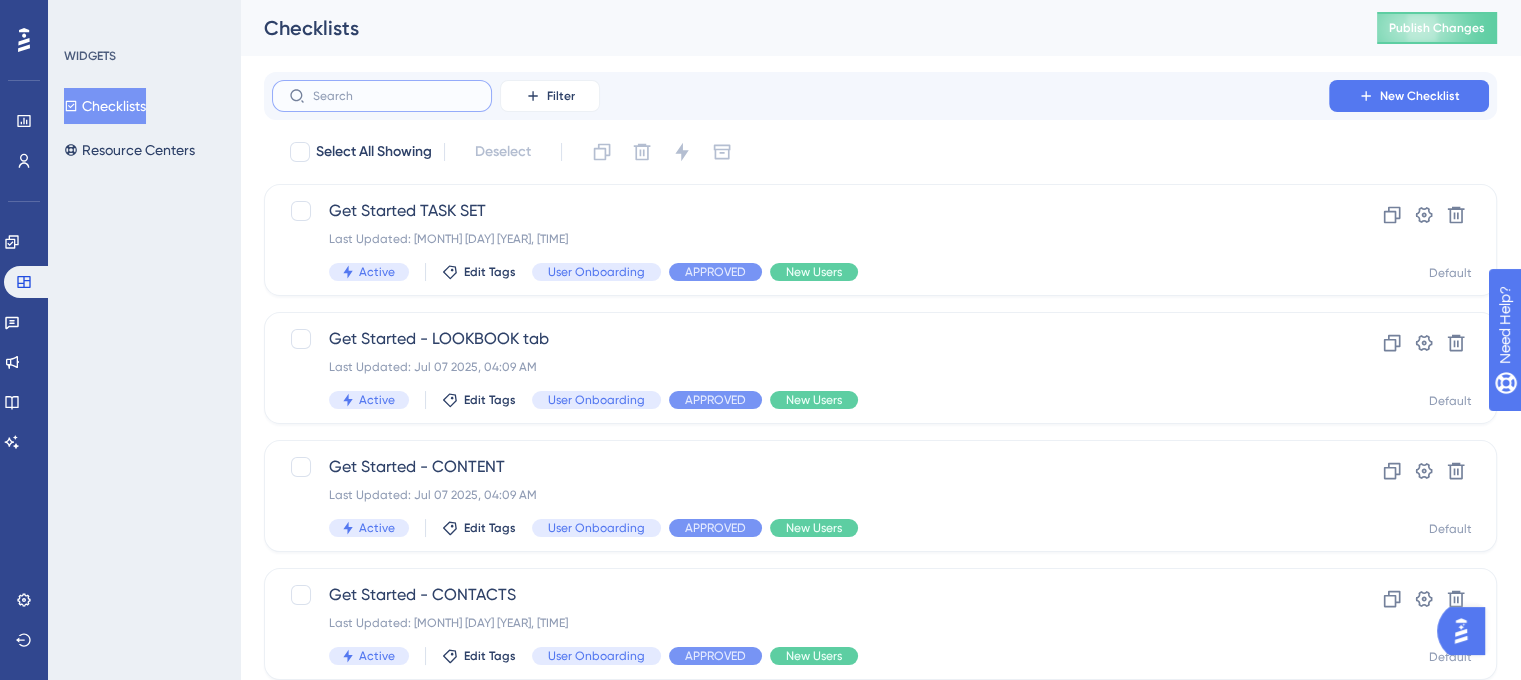 click at bounding box center (394, 96) 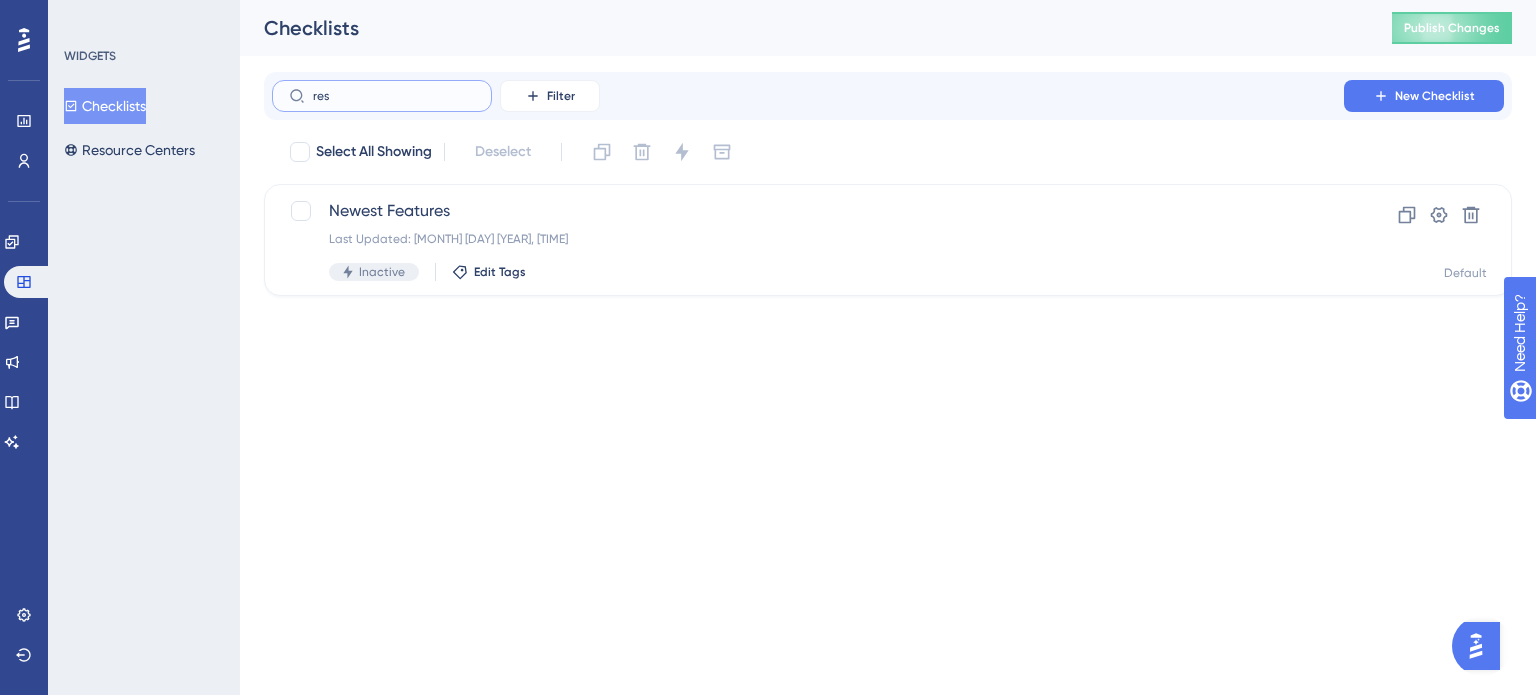 type on "reso" 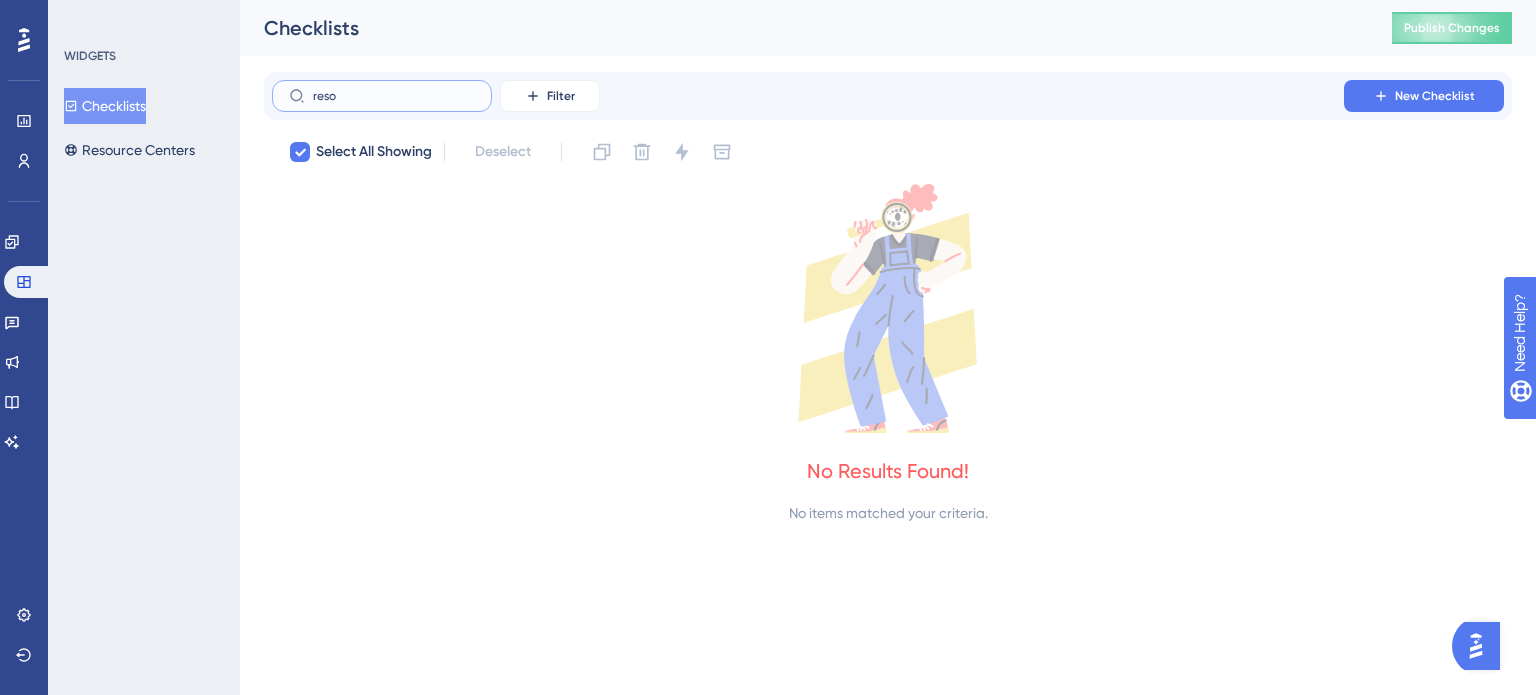 type on "res" 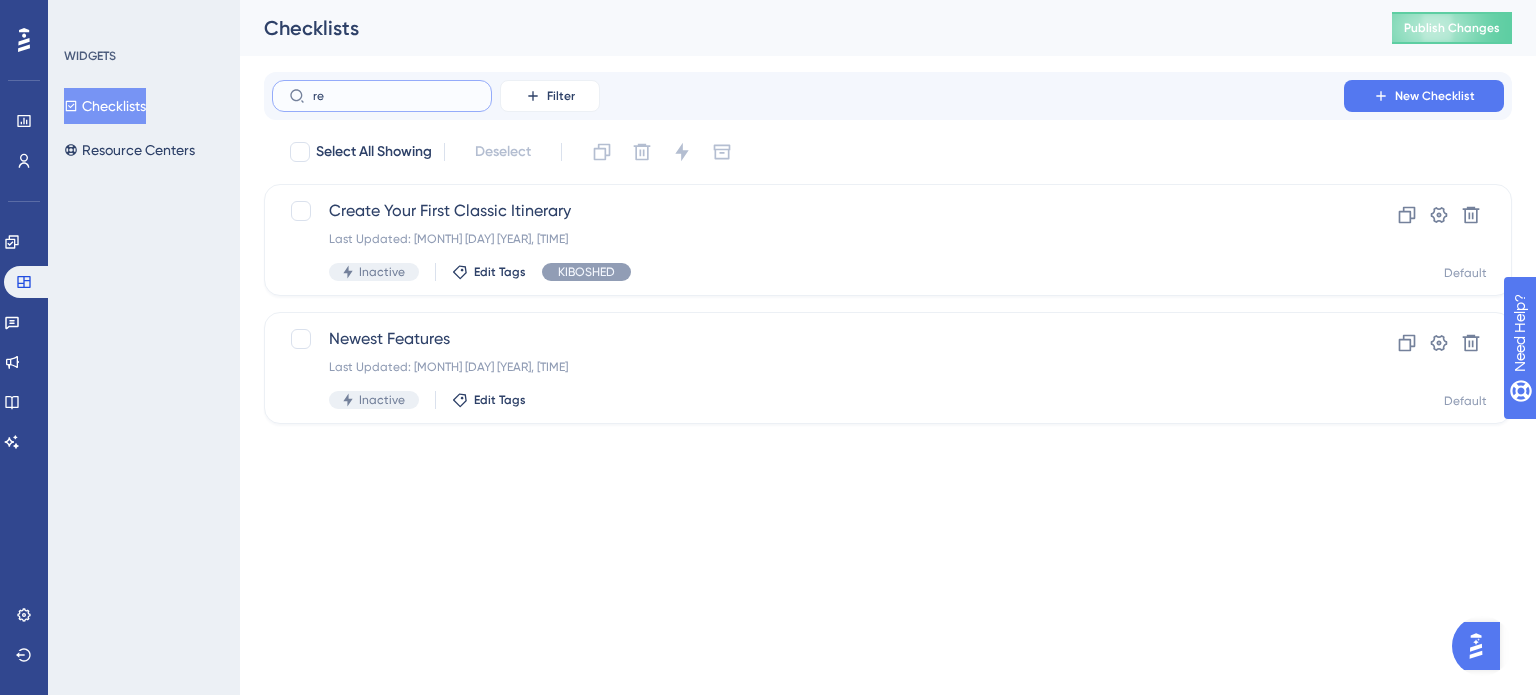 type on "r" 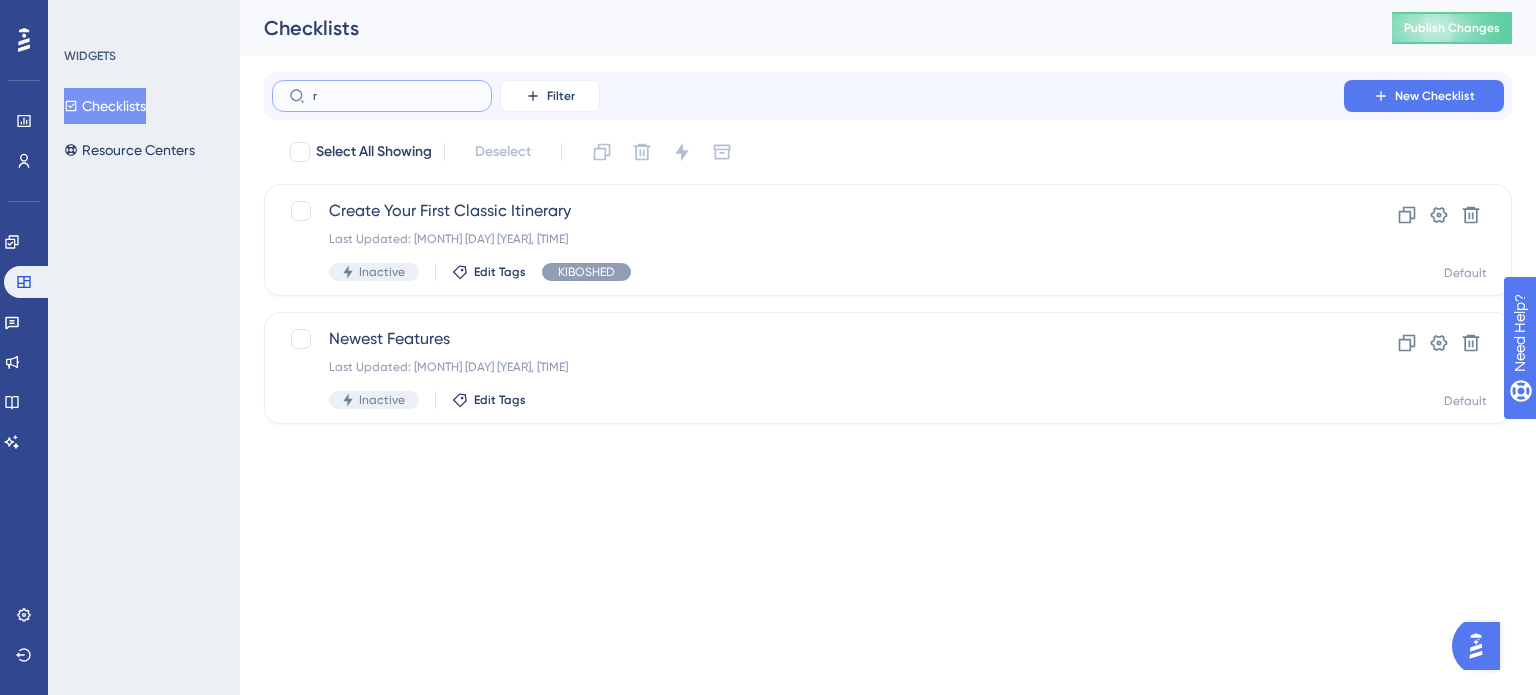 type 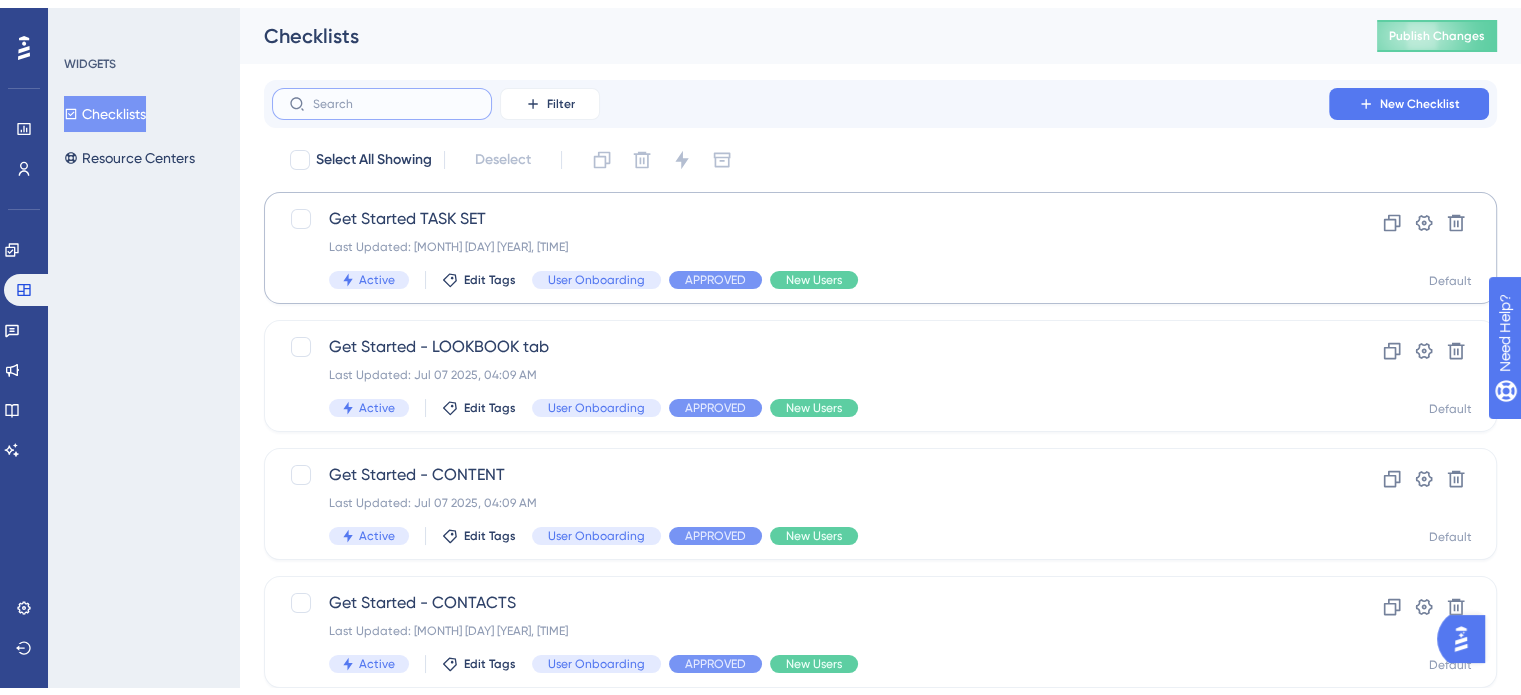 scroll, scrollTop: 200, scrollLeft: 0, axis: vertical 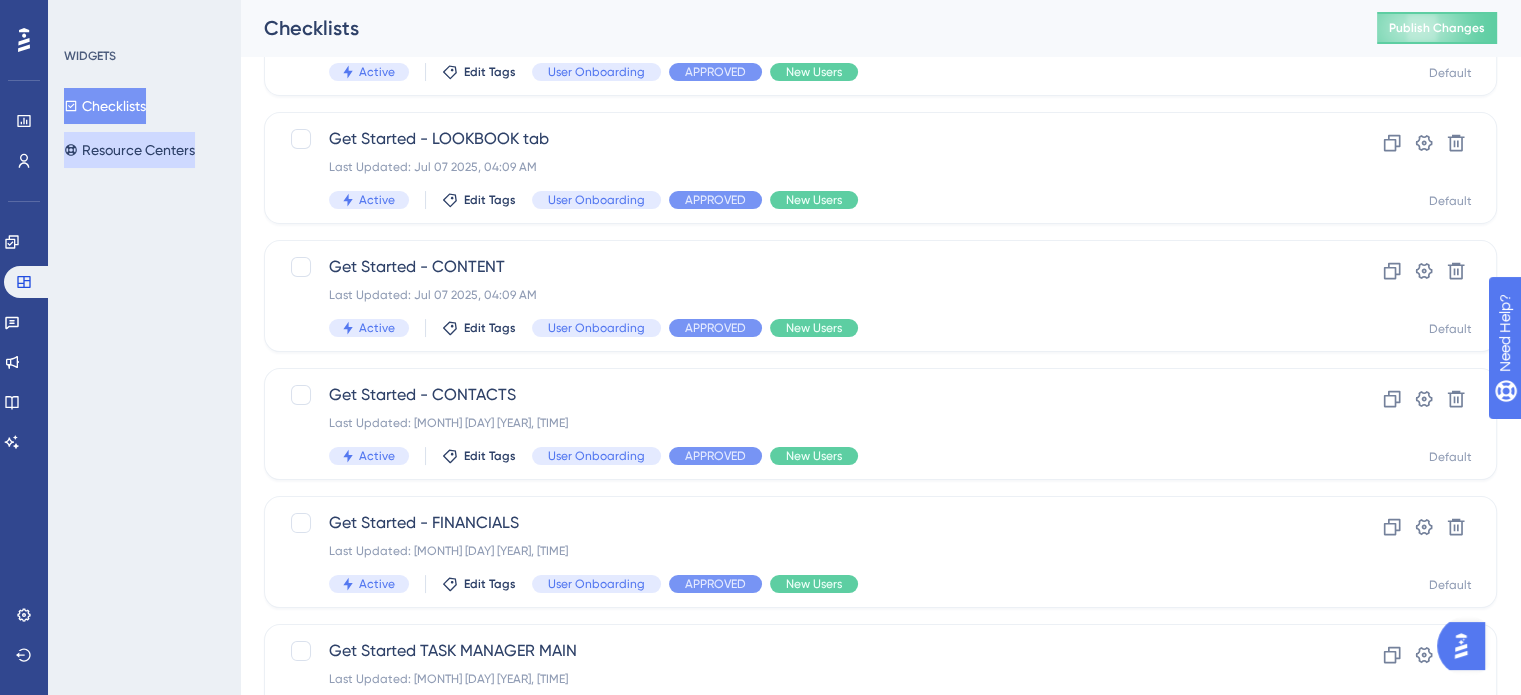 click on "Resource Centers" at bounding box center (129, 150) 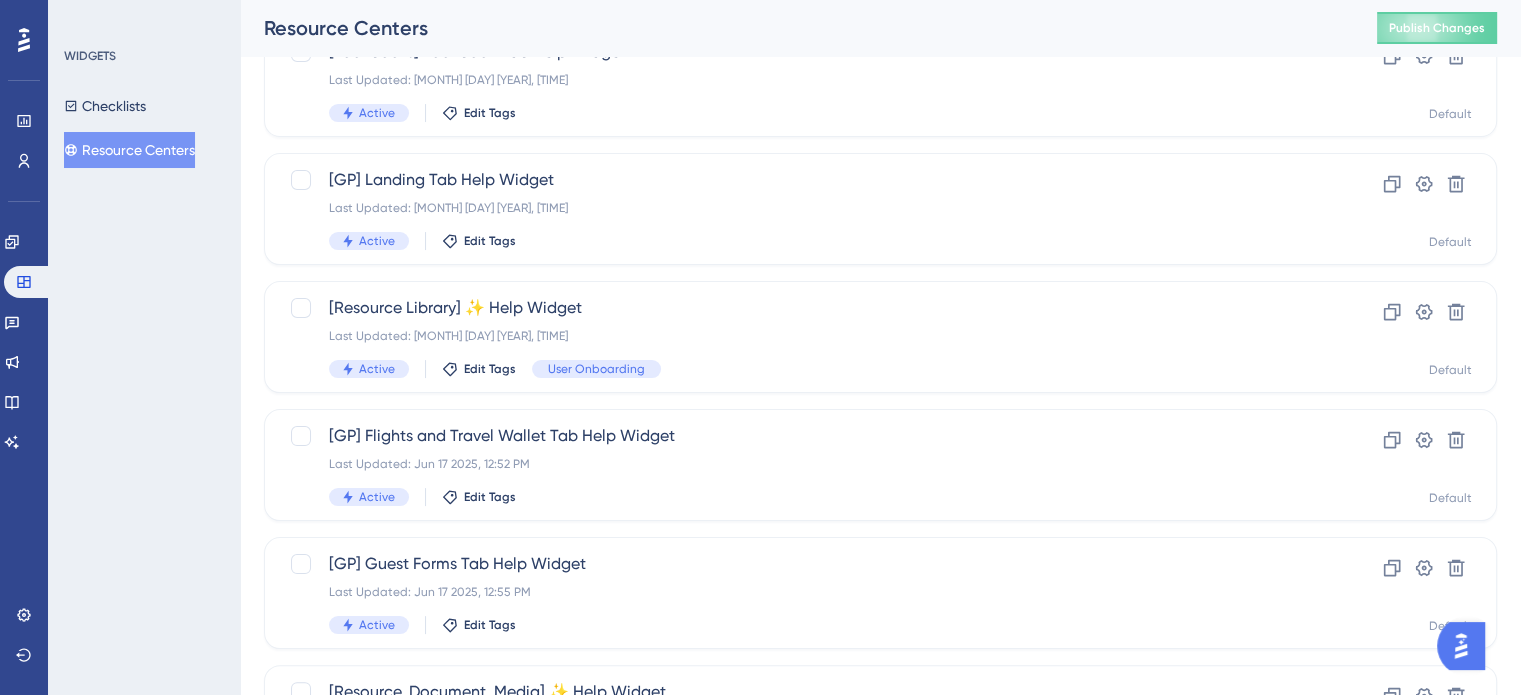 scroll, scrollTop: 300, scrollLeft: 0, axis: vertical 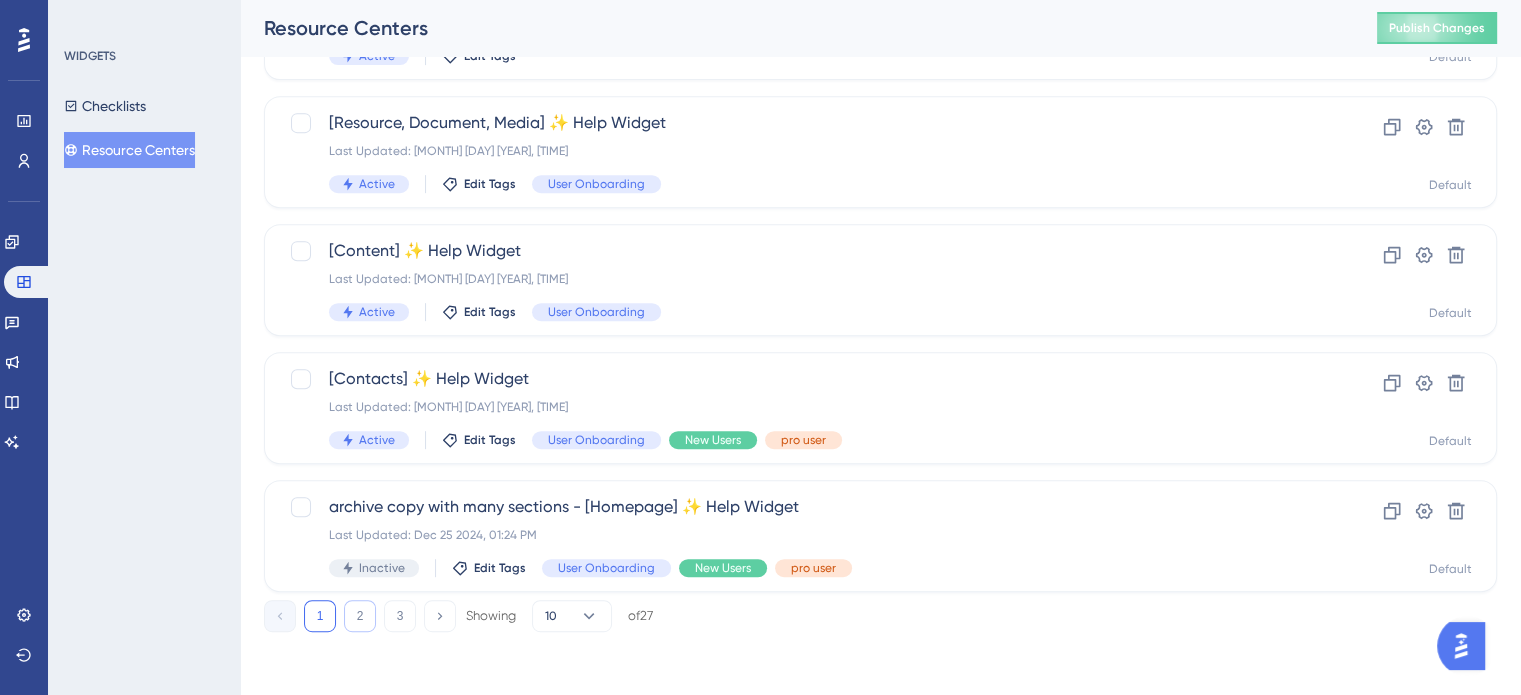 click on "2" at bounding box center (360, 616) 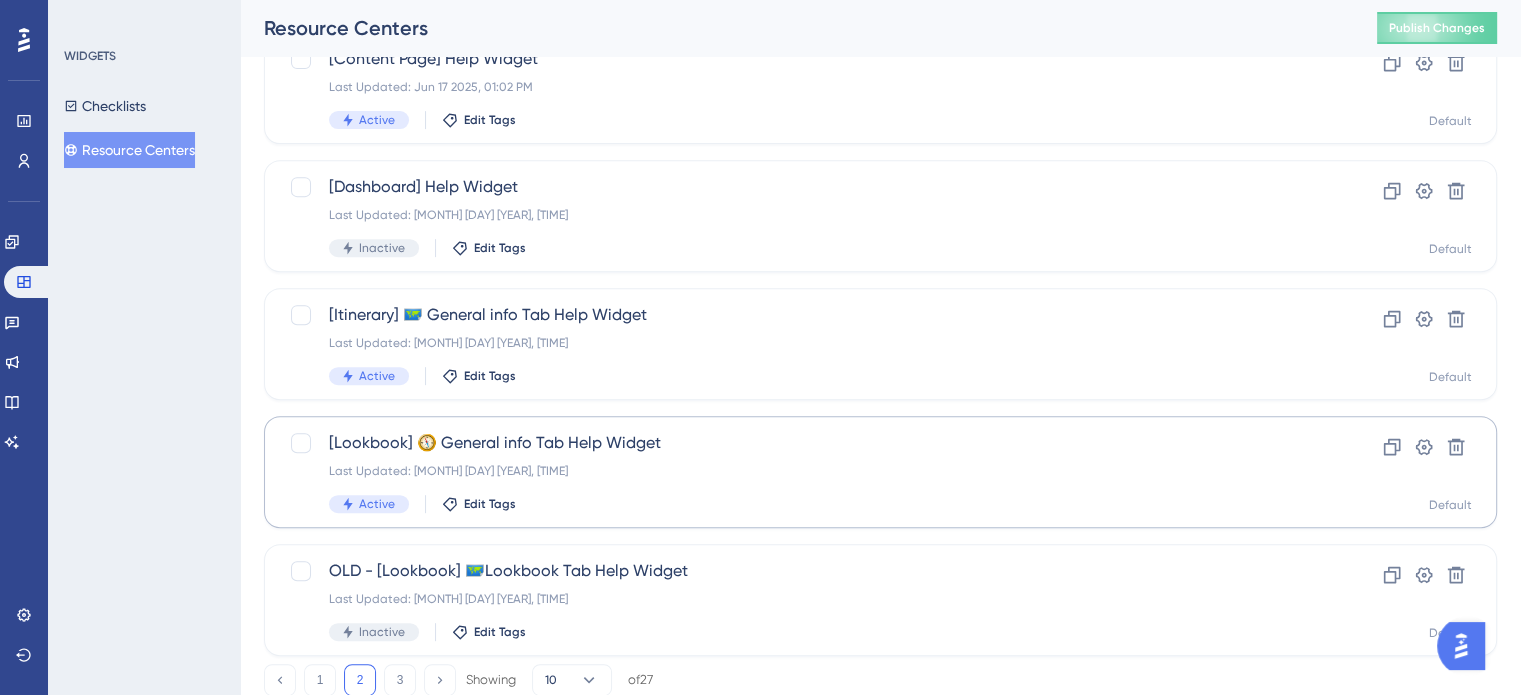 scroll, scrollTop: 856, scrollLeft: 0, axis: vertical 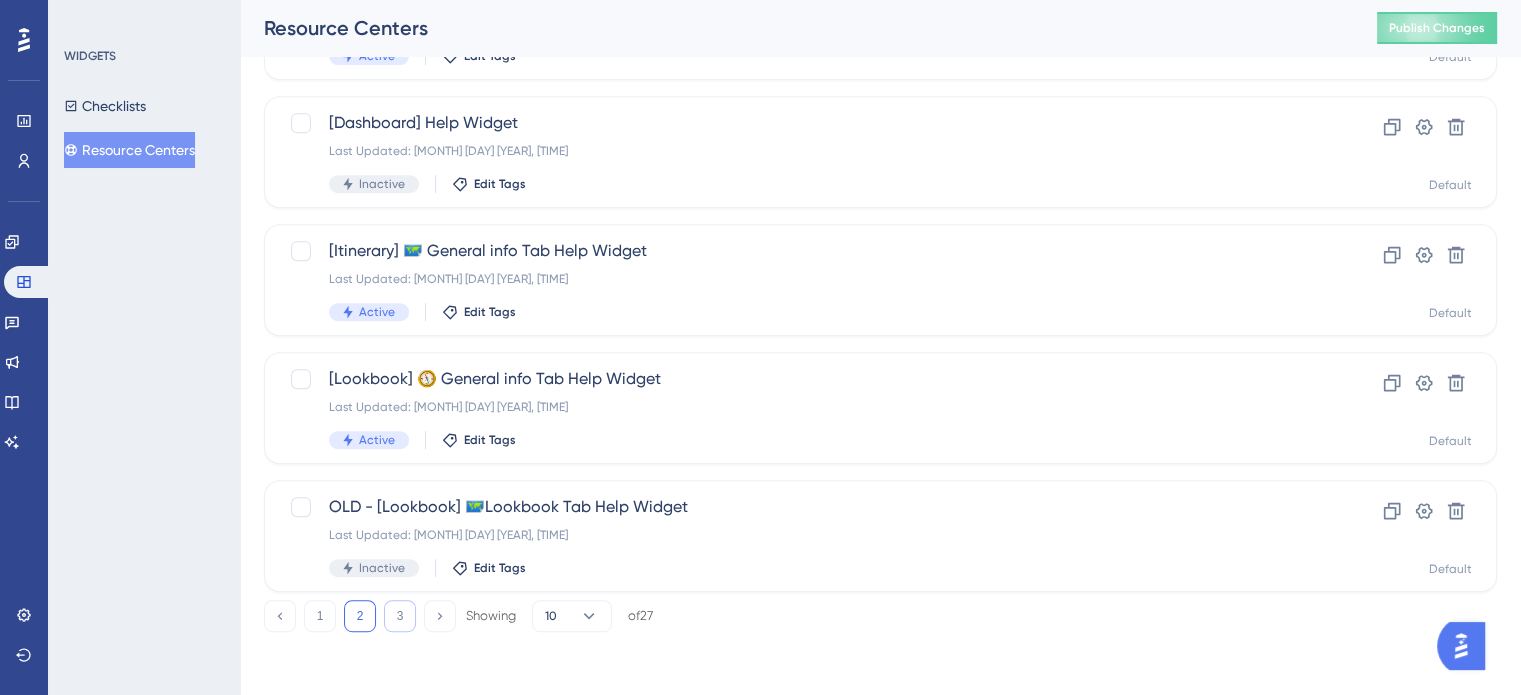click on "3" at bounding box center [400, 616] 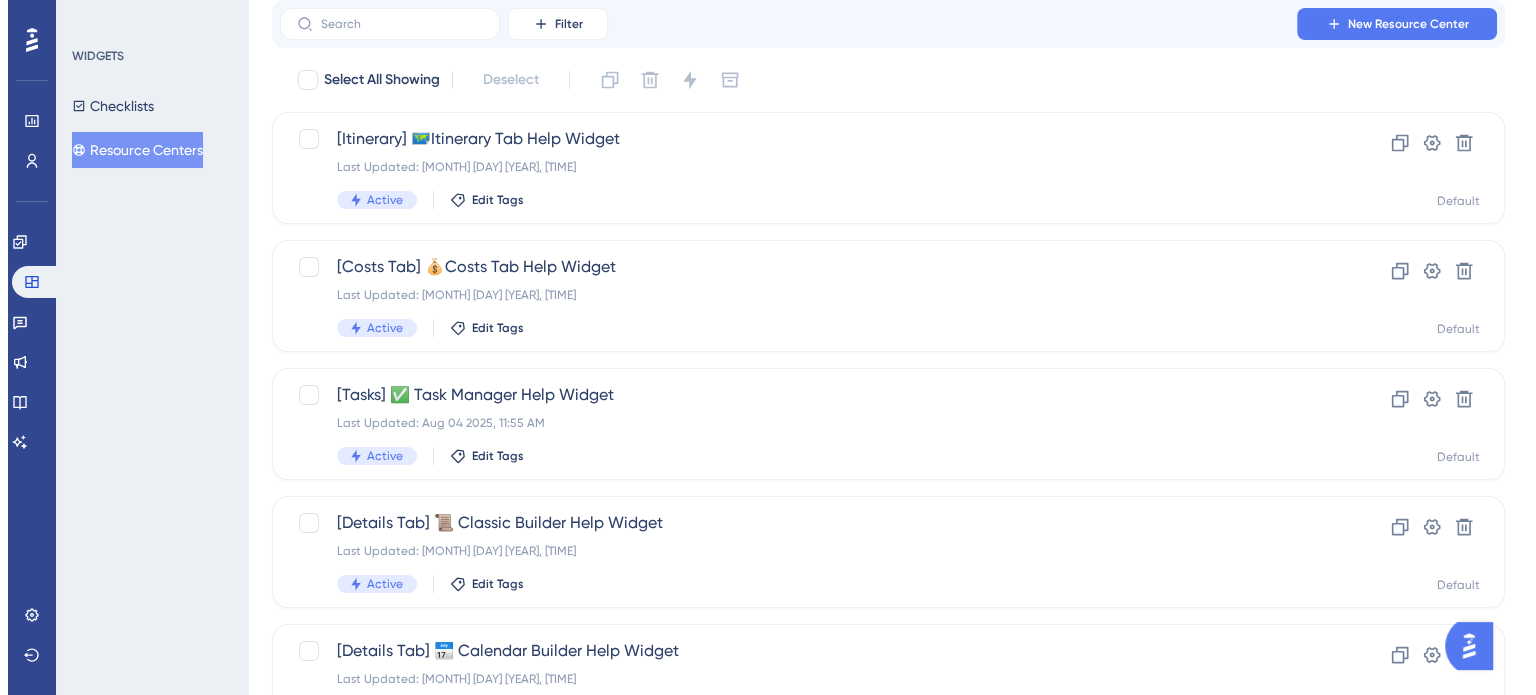 scroll, scrollTop: 0, scrollLeft: 0, axis: both 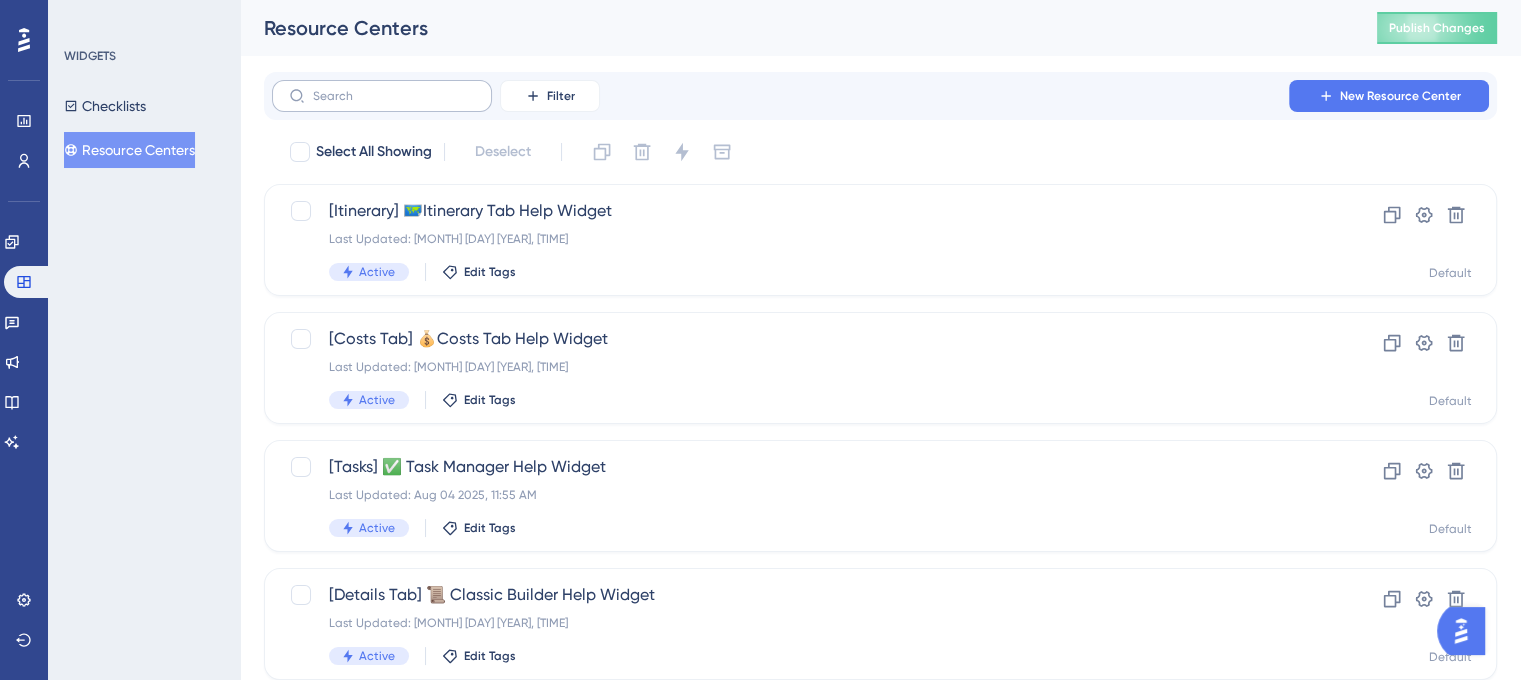 click at bounding box center (382, 96) 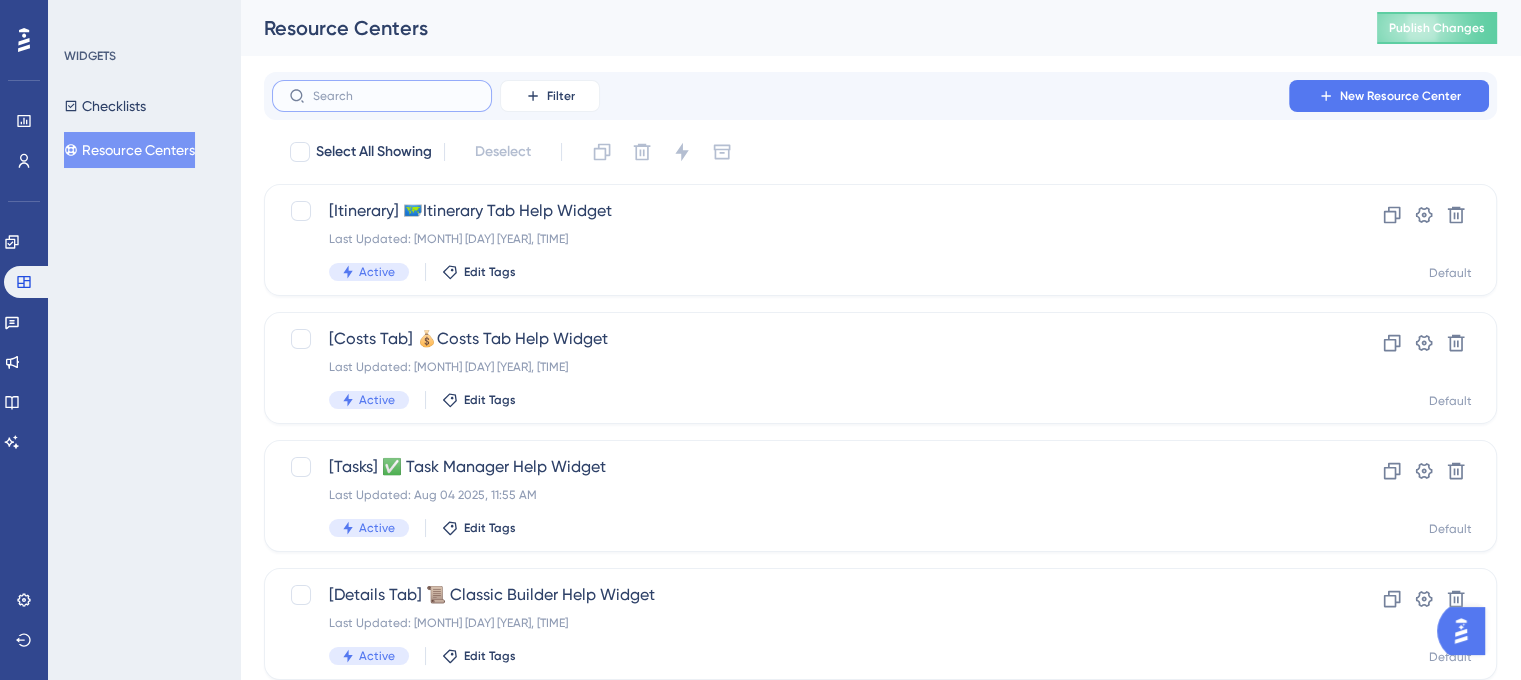 click at bounding box center [394, 96] 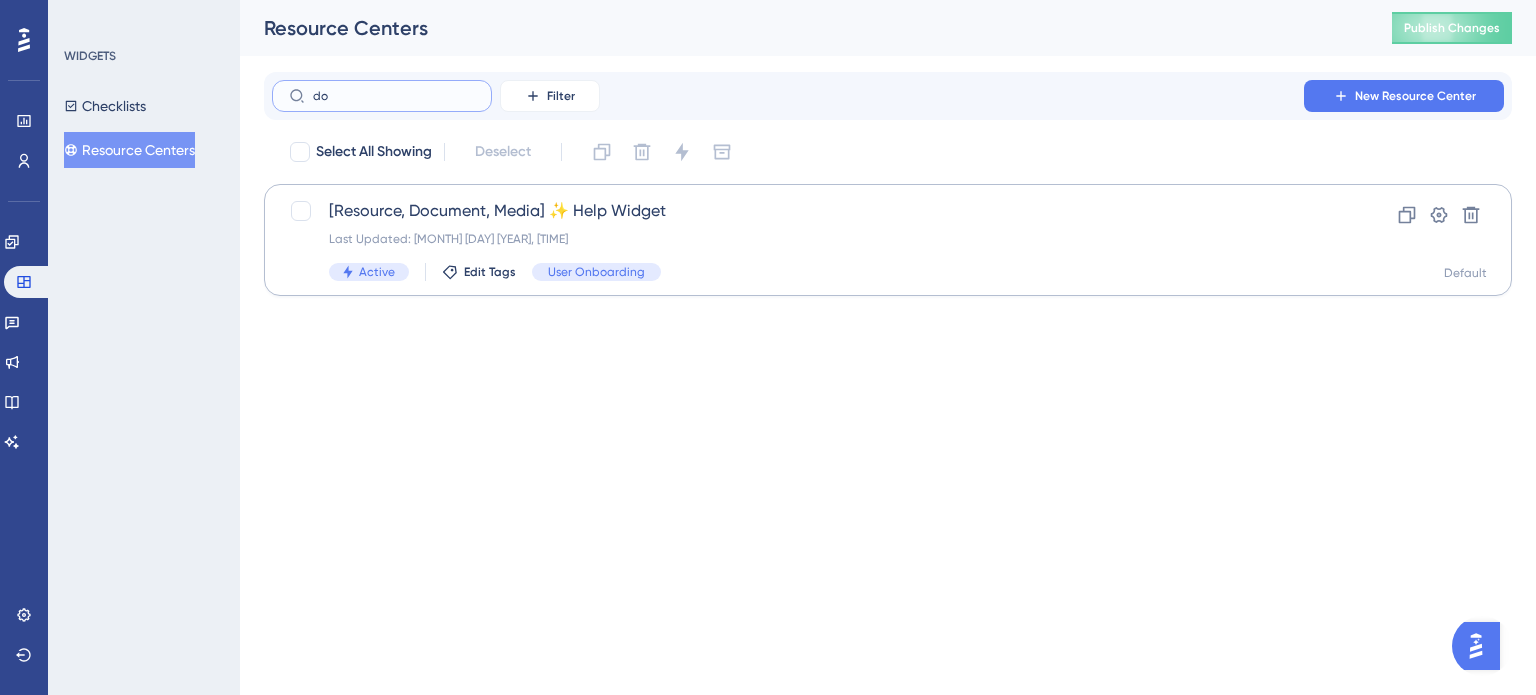 type on "do" 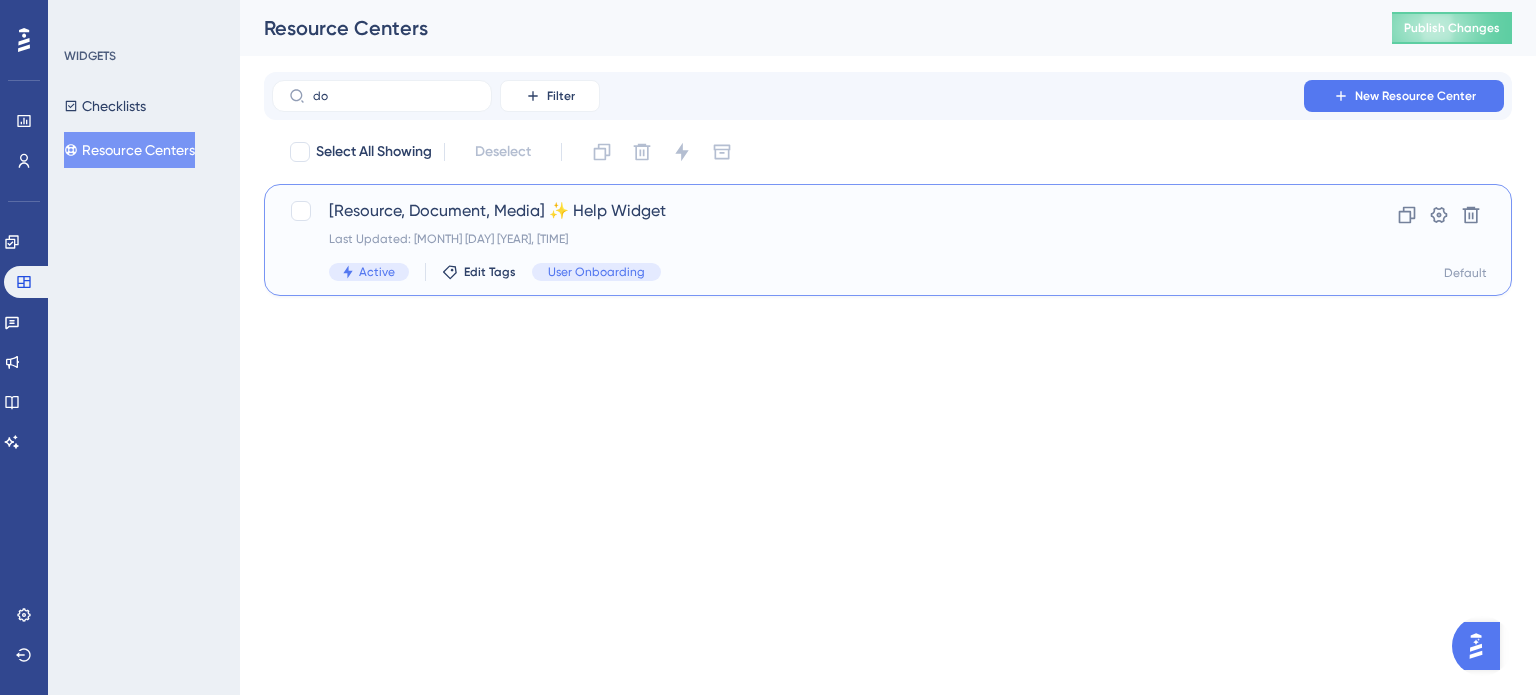 click on "[Resource, Document, Media] ✨ Help Widget" at bounding box center (808, 211) 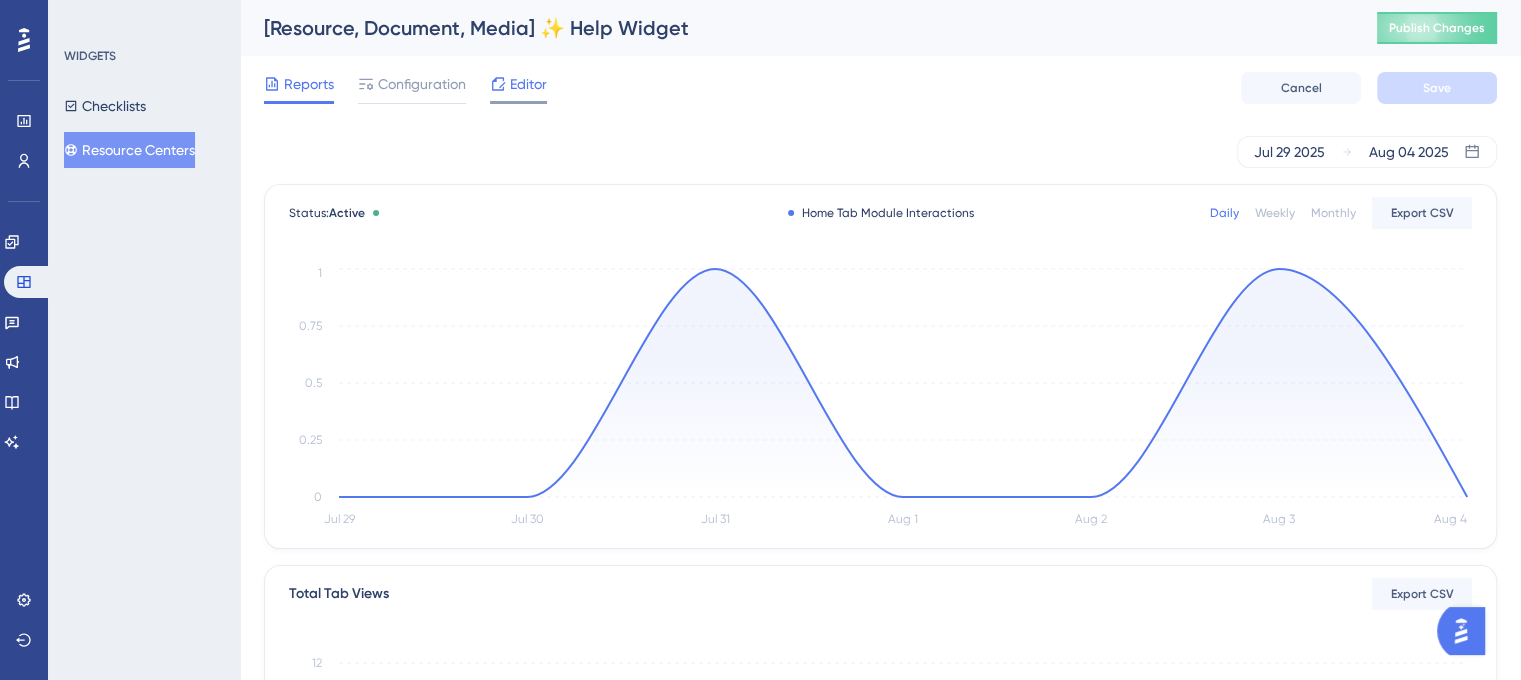 click on "Editor" at bounding box center [528, 84] 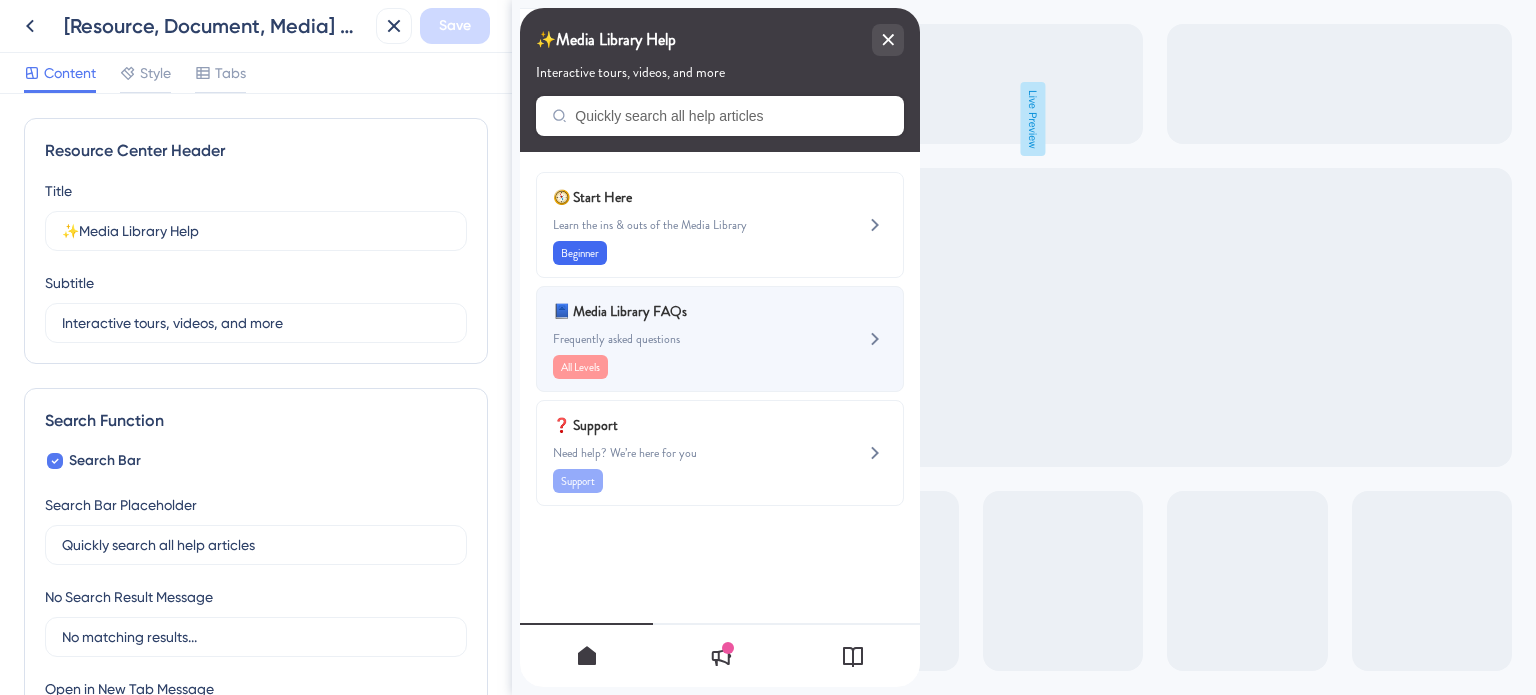 scroll, scrollTop: 0, scrollLeft: 0, axis: both 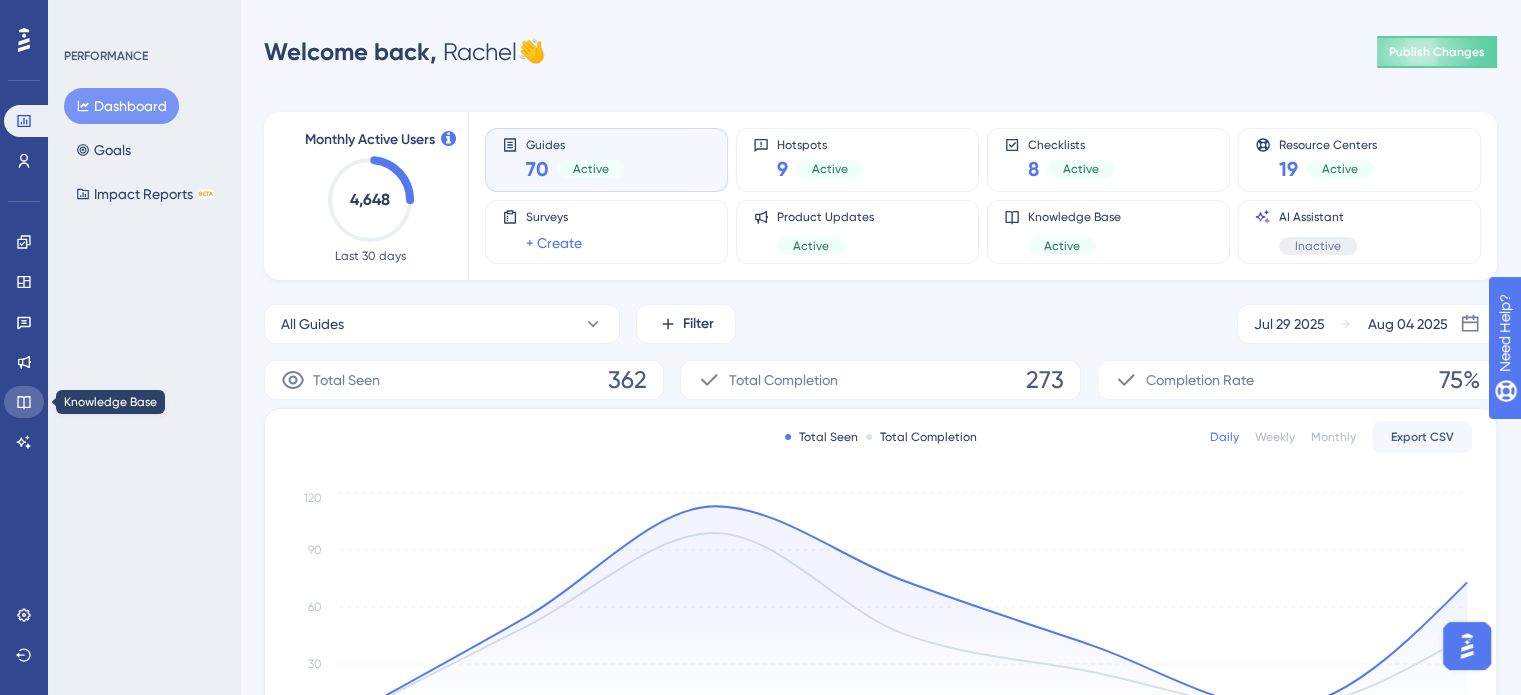 click 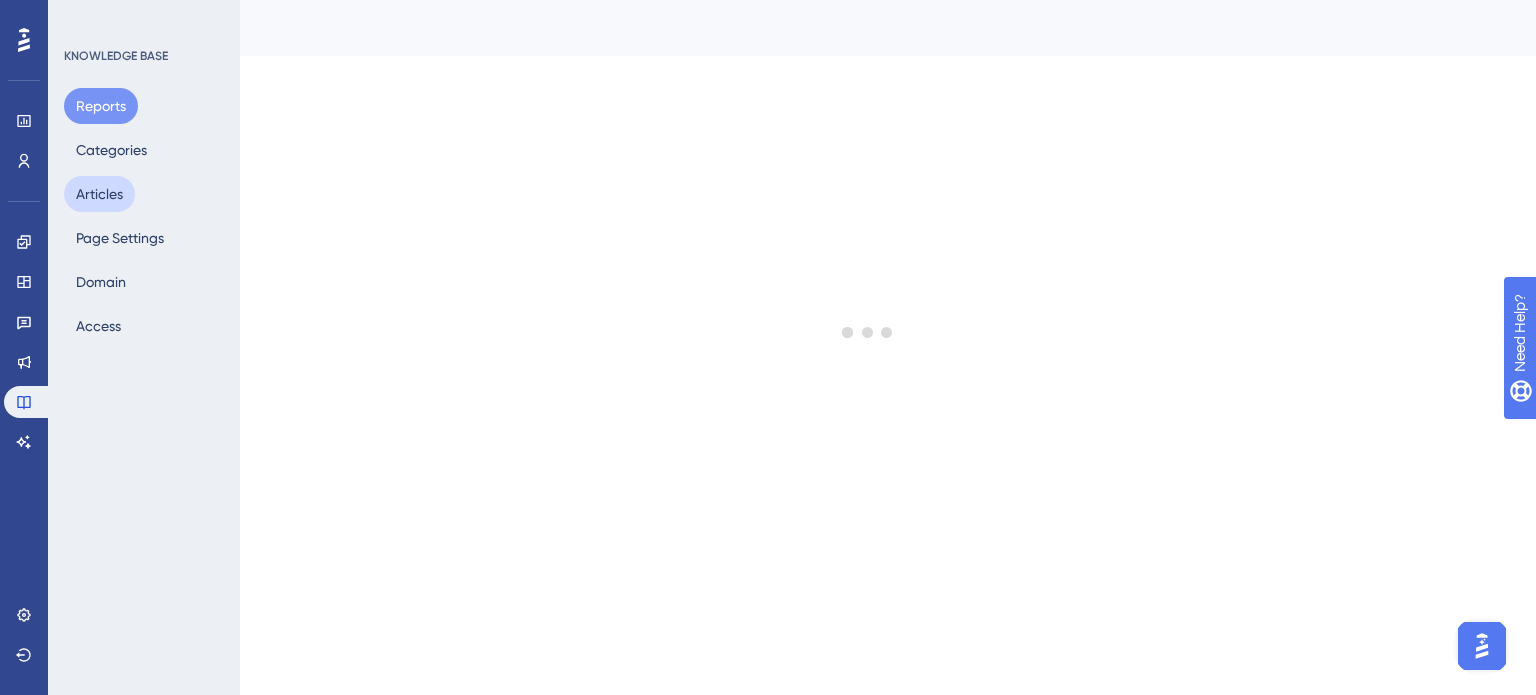 click on "Articles" at bounding box center (99, 194) 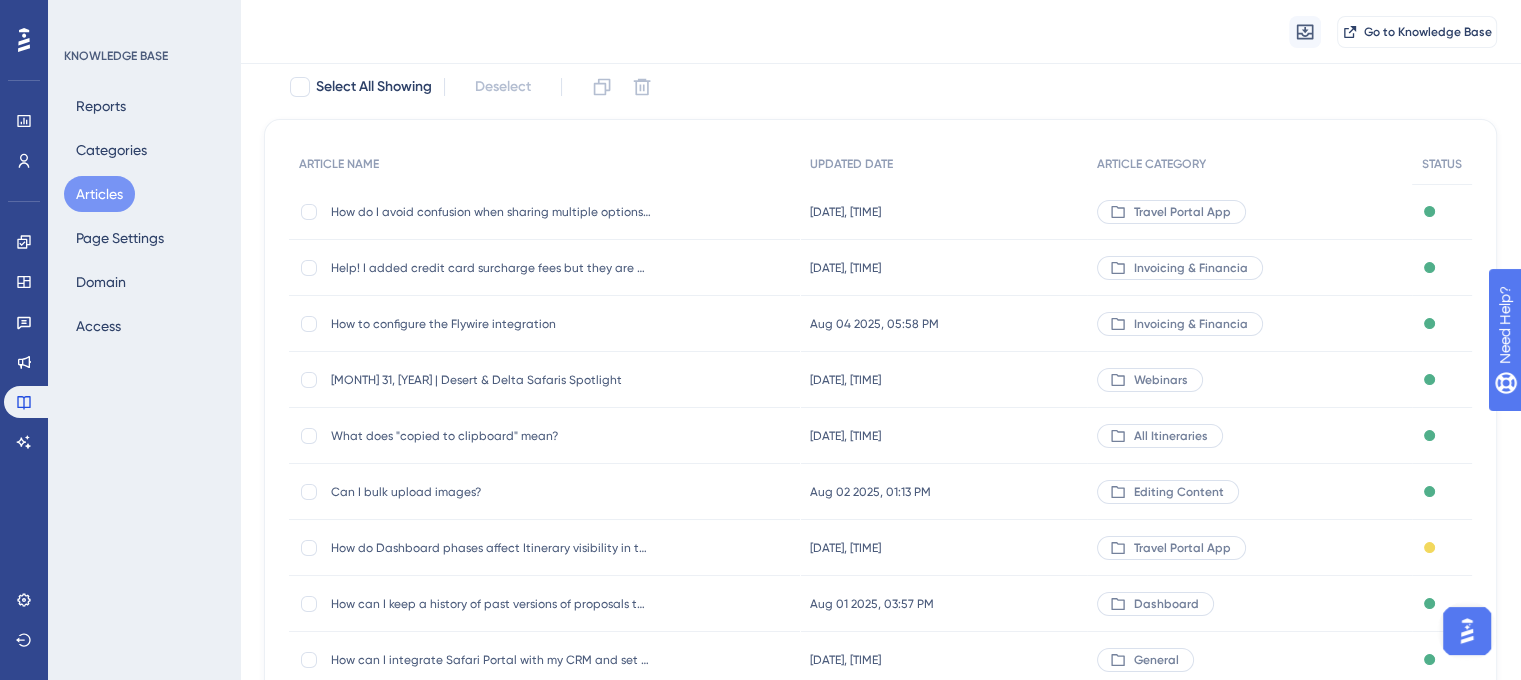 scroll, scrollTop: 300, scrollLeft: 0, axis: vertical 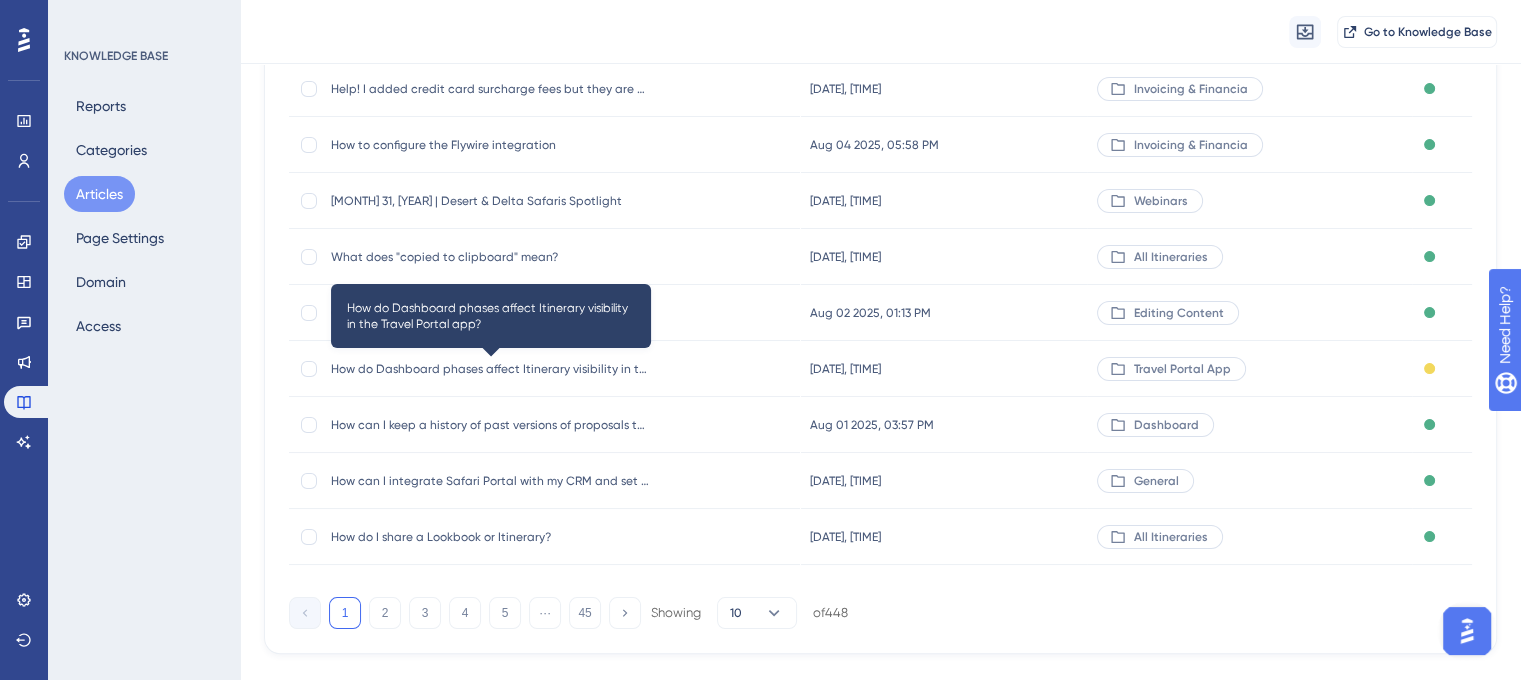 click on "How do Dashboard phases affect Itinerary visibility in the Travel Portal app?" at bounding box center (491, 369) 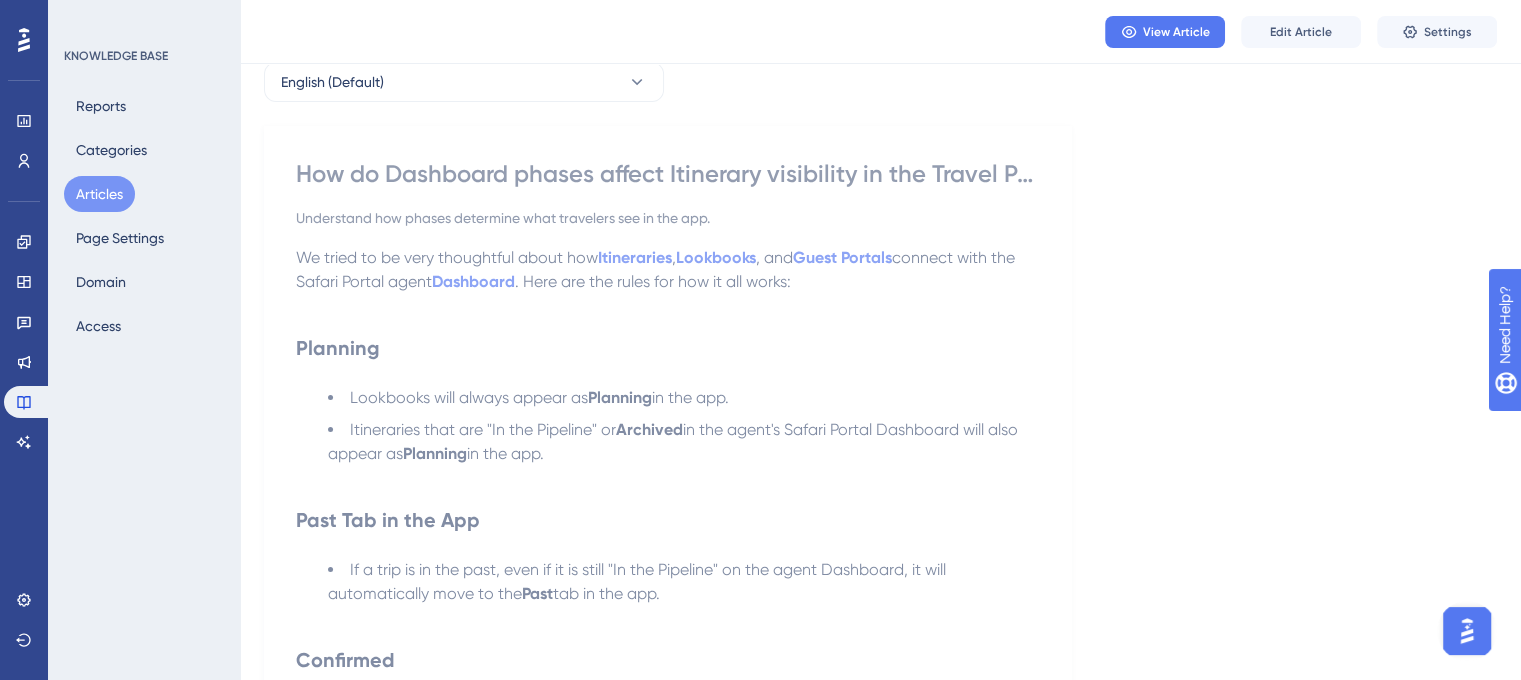 scroll, scrollTop: 300, scrollLeft: 0, axis: vertical 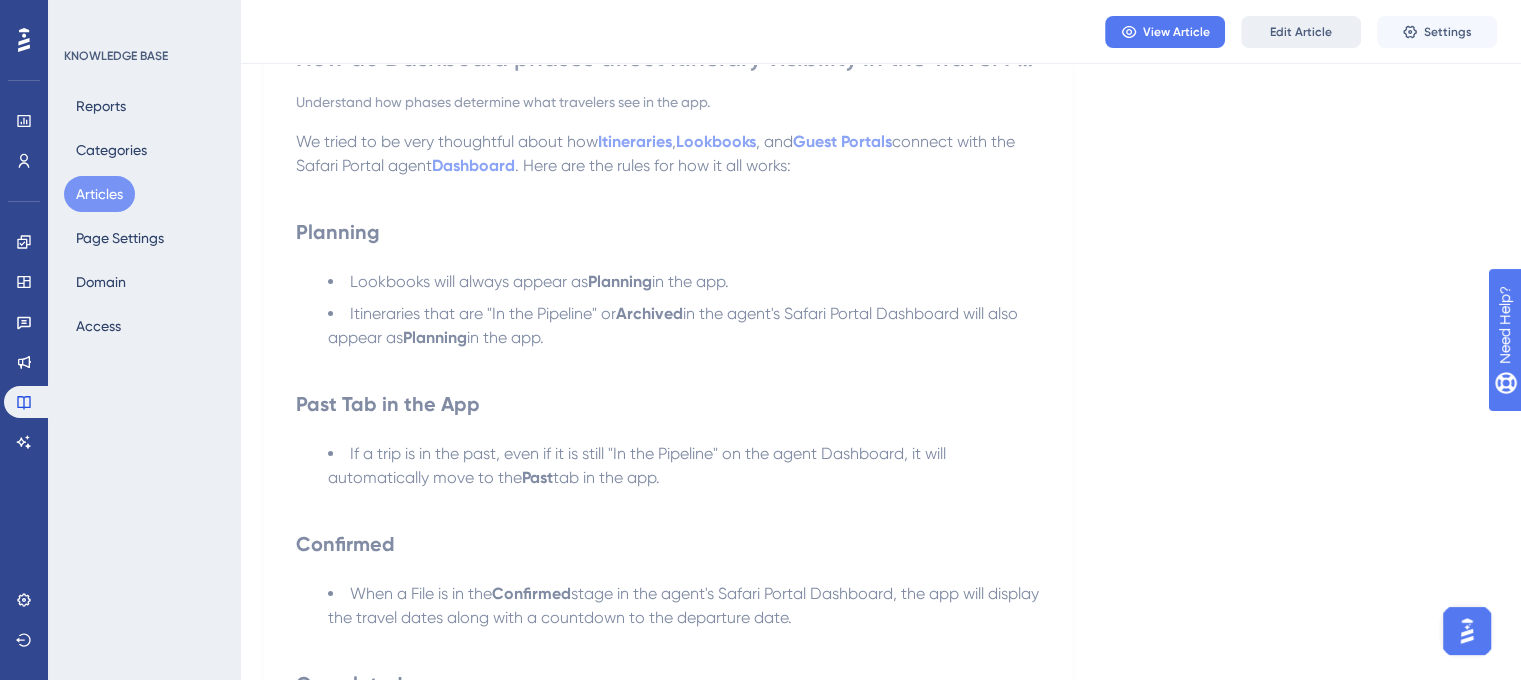 click on "Edit Article" at bounding box center (1301, 32) 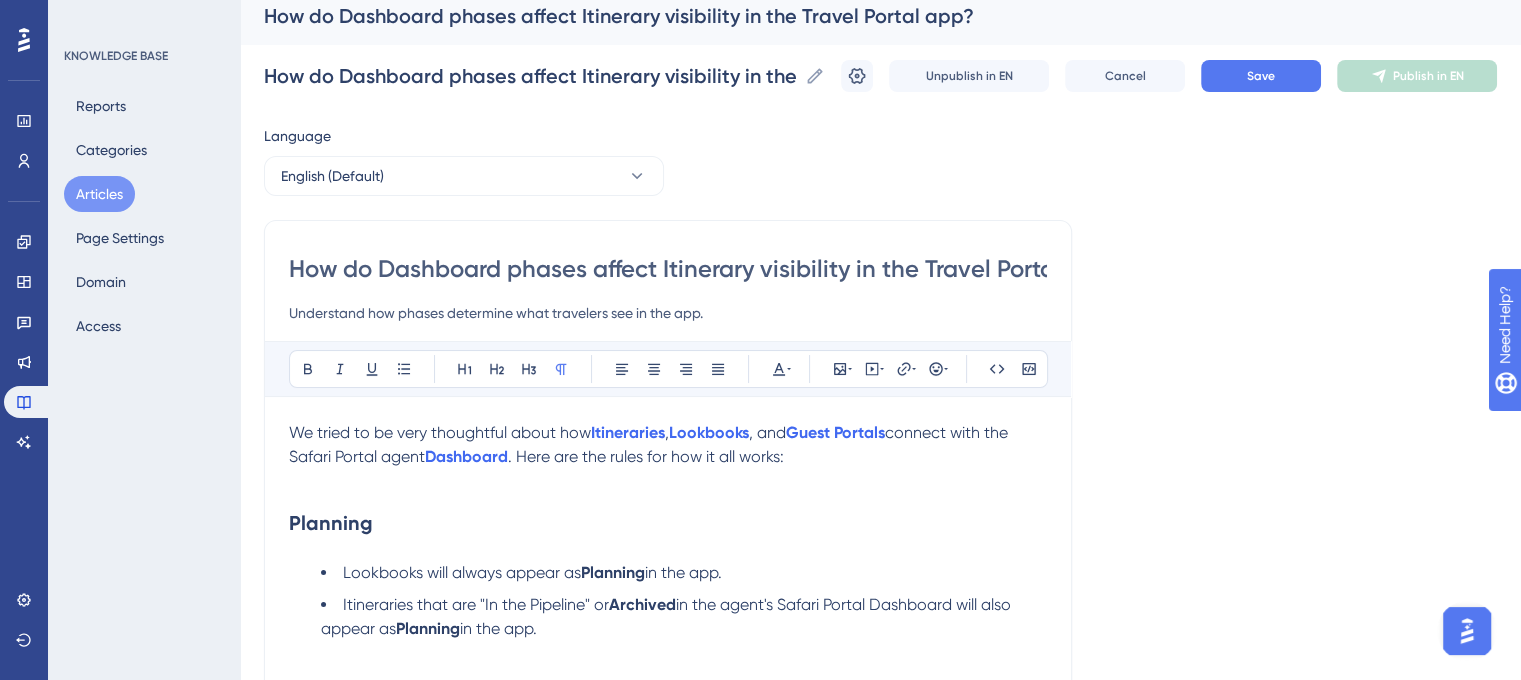 scroll, scrollTop: 0, scrollLeft: 0, axis: both 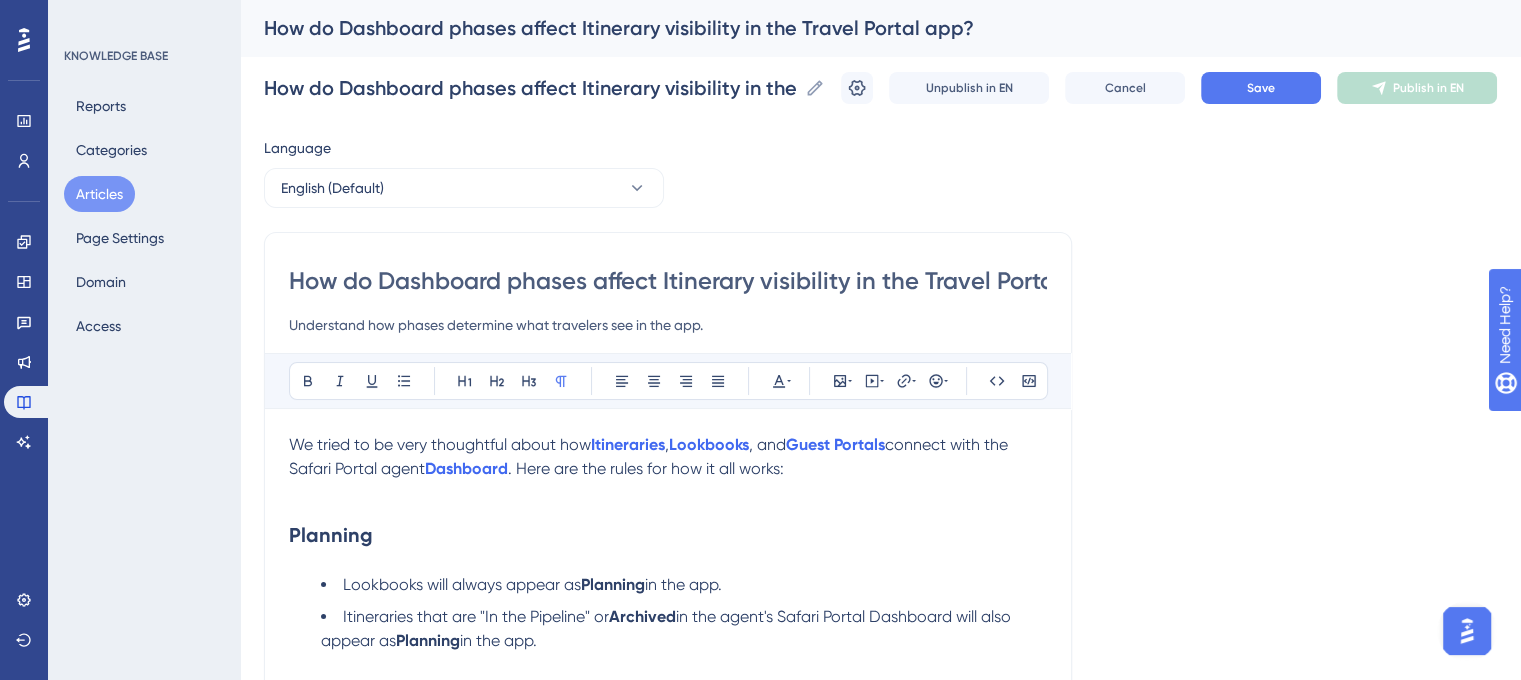 click on "How do Dashboard phases affect Itinerary visibility in the Travel Portal app?" at bounding box center [668, 281] 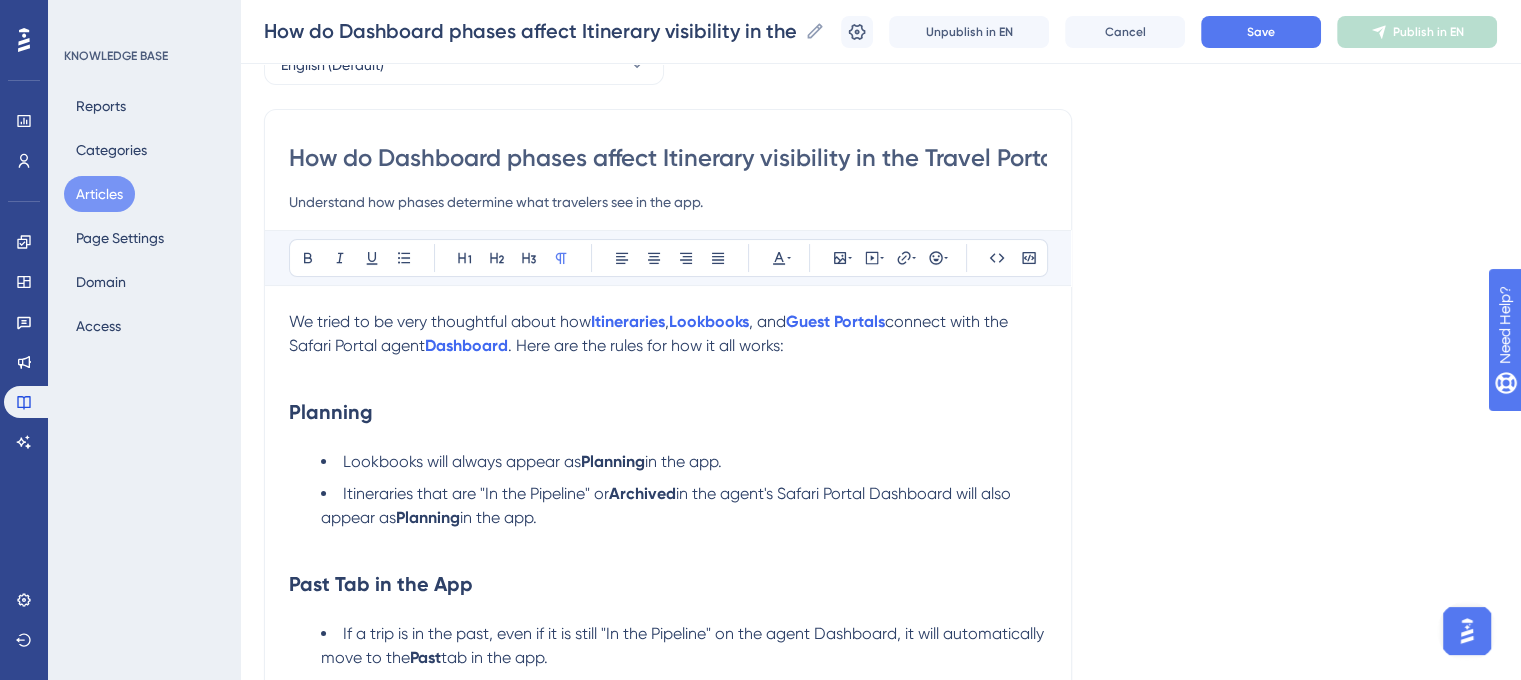 scroll, scrollTop: 0, scrollLeft: 0, axis: both 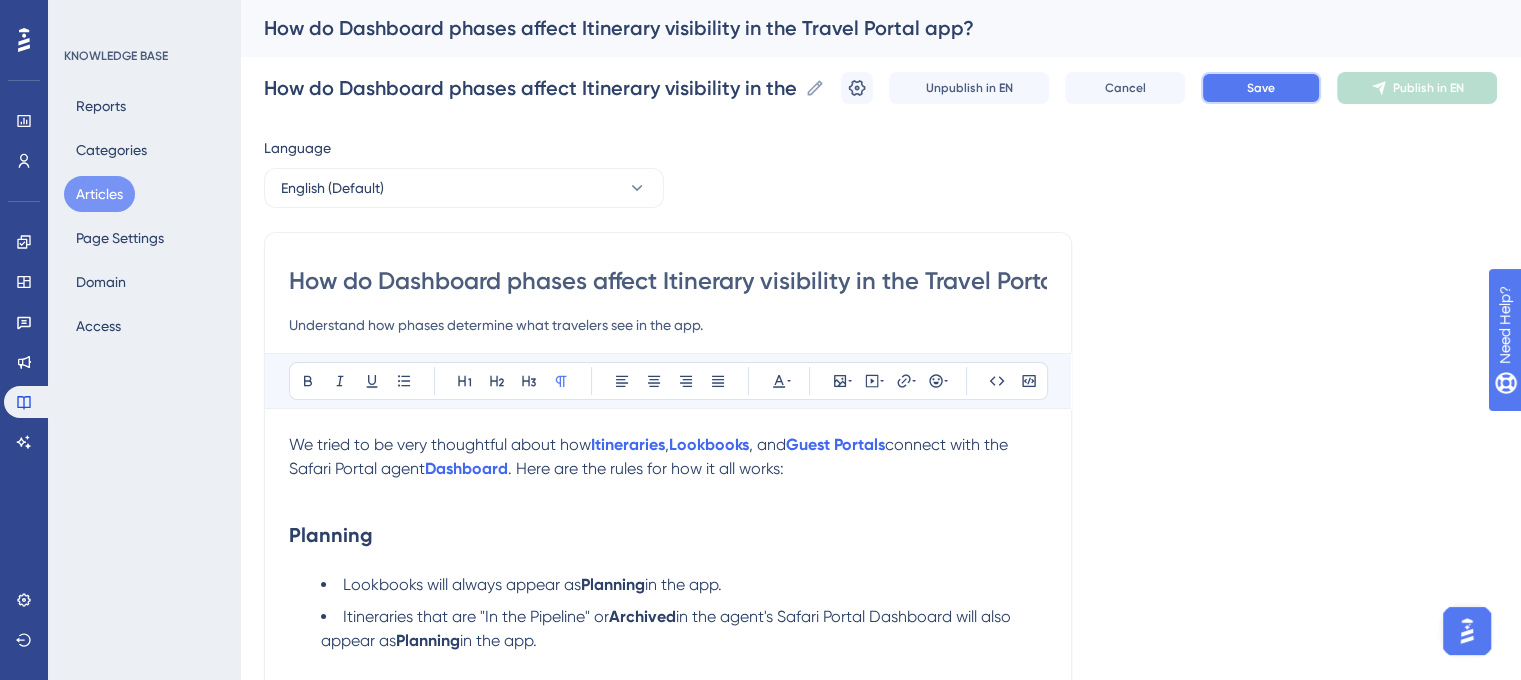 click on "Save" at bounding box center (1261, 88) 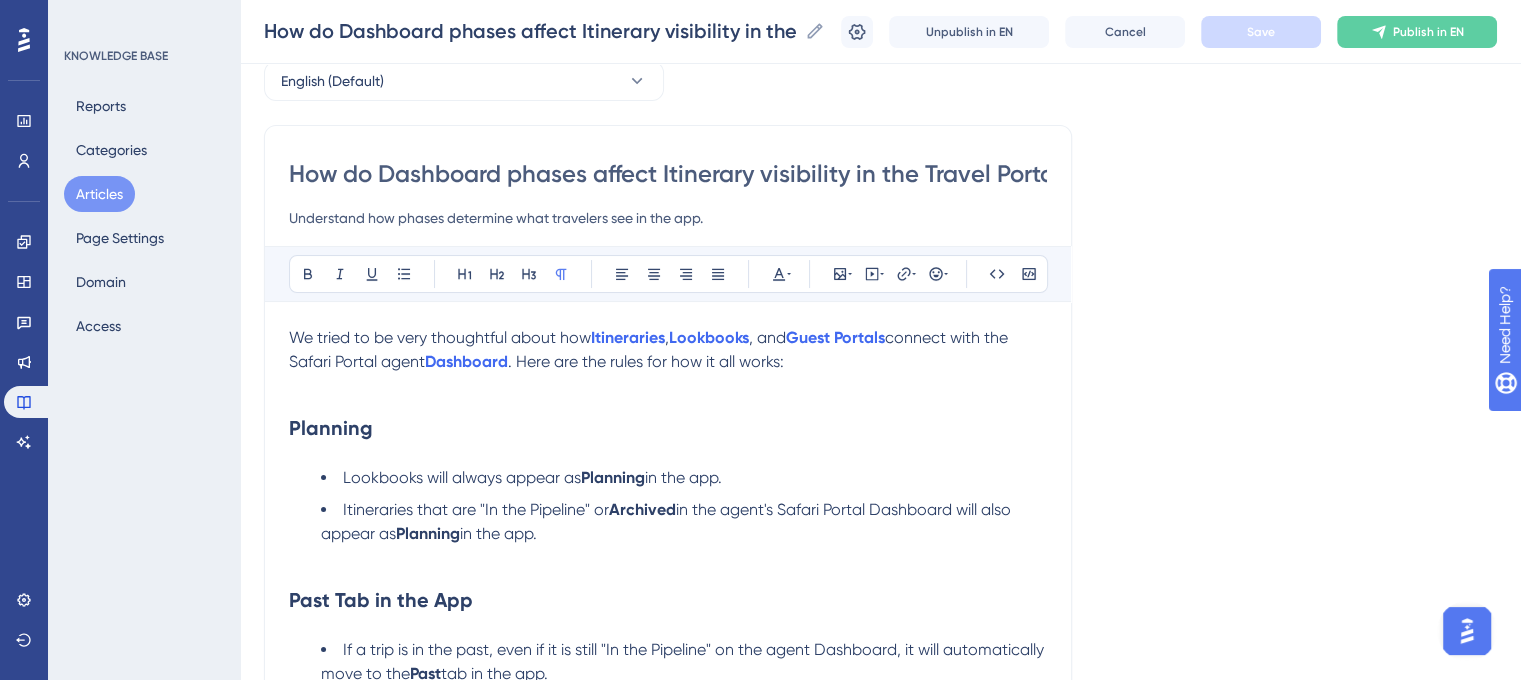 scroll, scrollTop: 0, scrollLeft: 0, axis: both 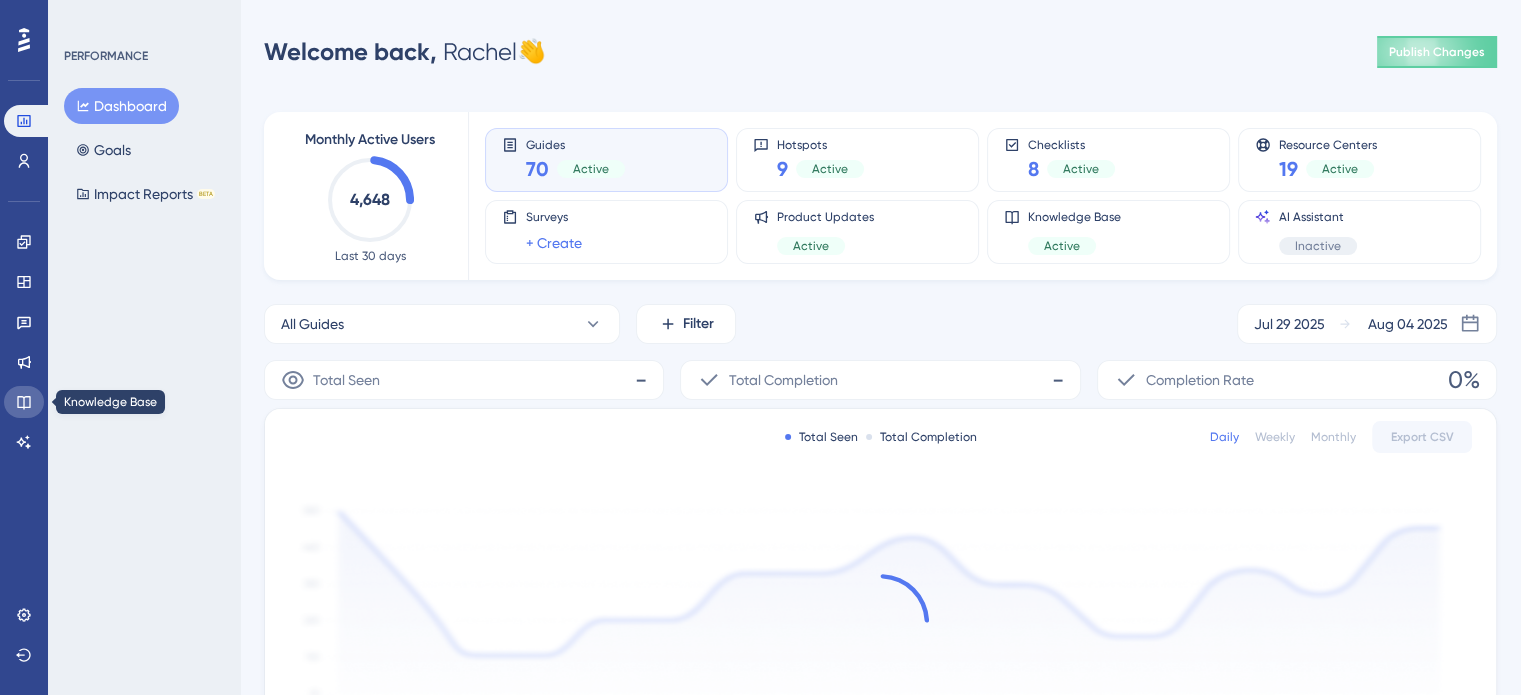 click 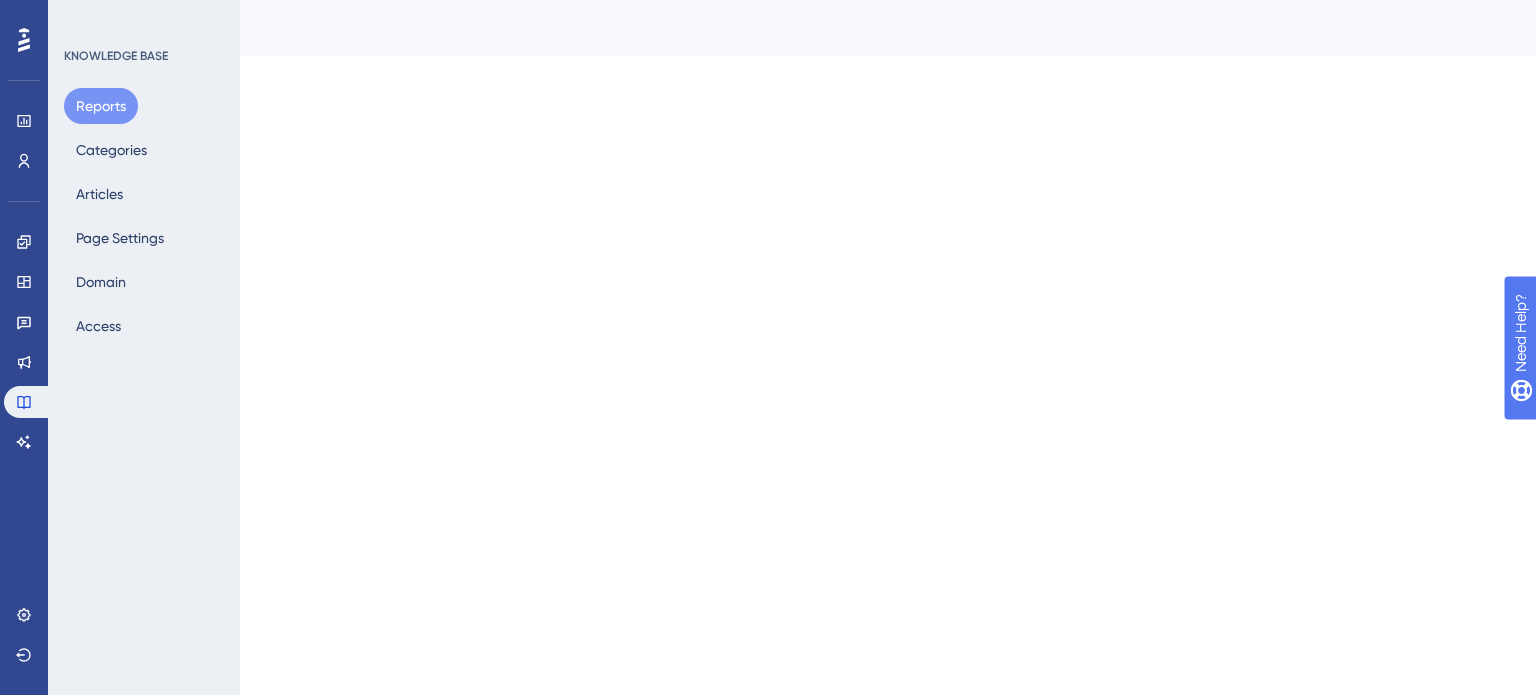 scroll, scrollTop: 0, scrollLeft: 0, axis: both 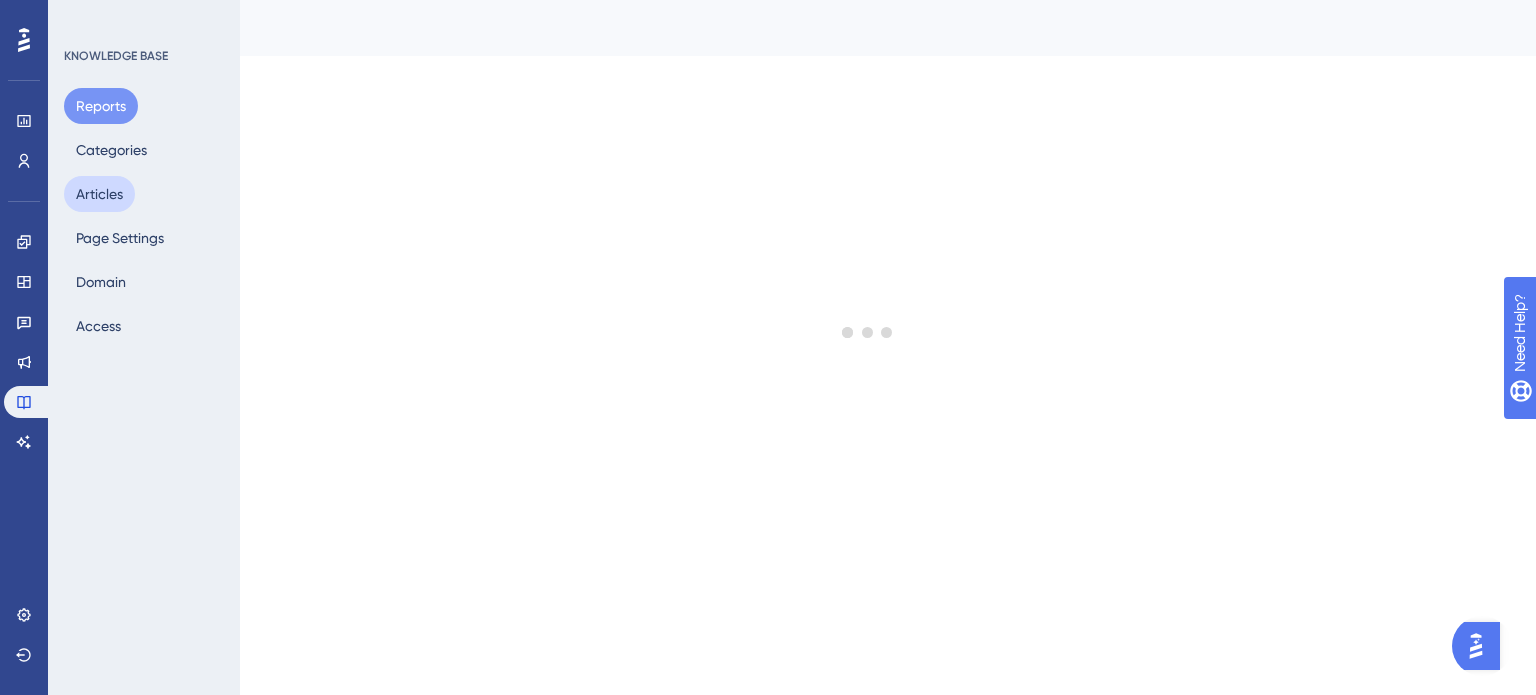 click on "Articles" at bounding box center [99, 194] 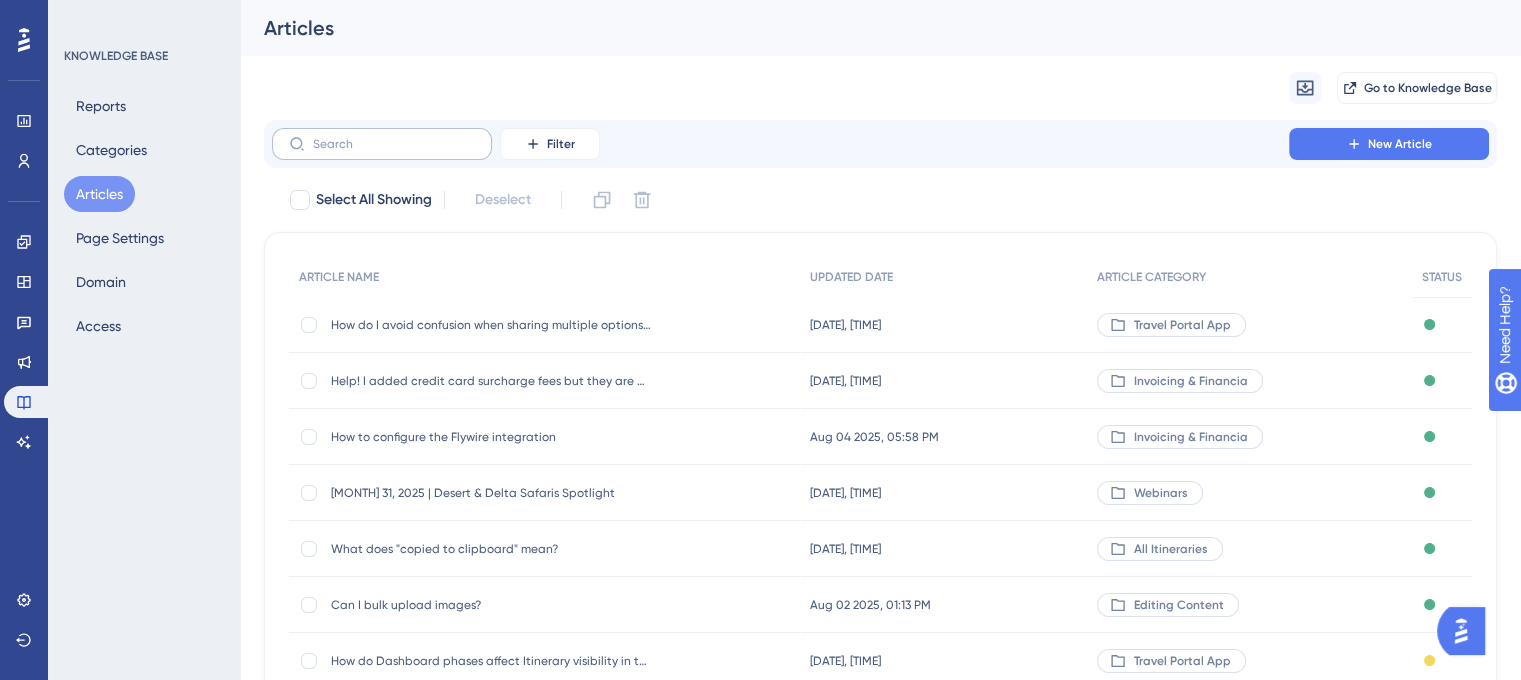 click at bounding box center (382, 144) 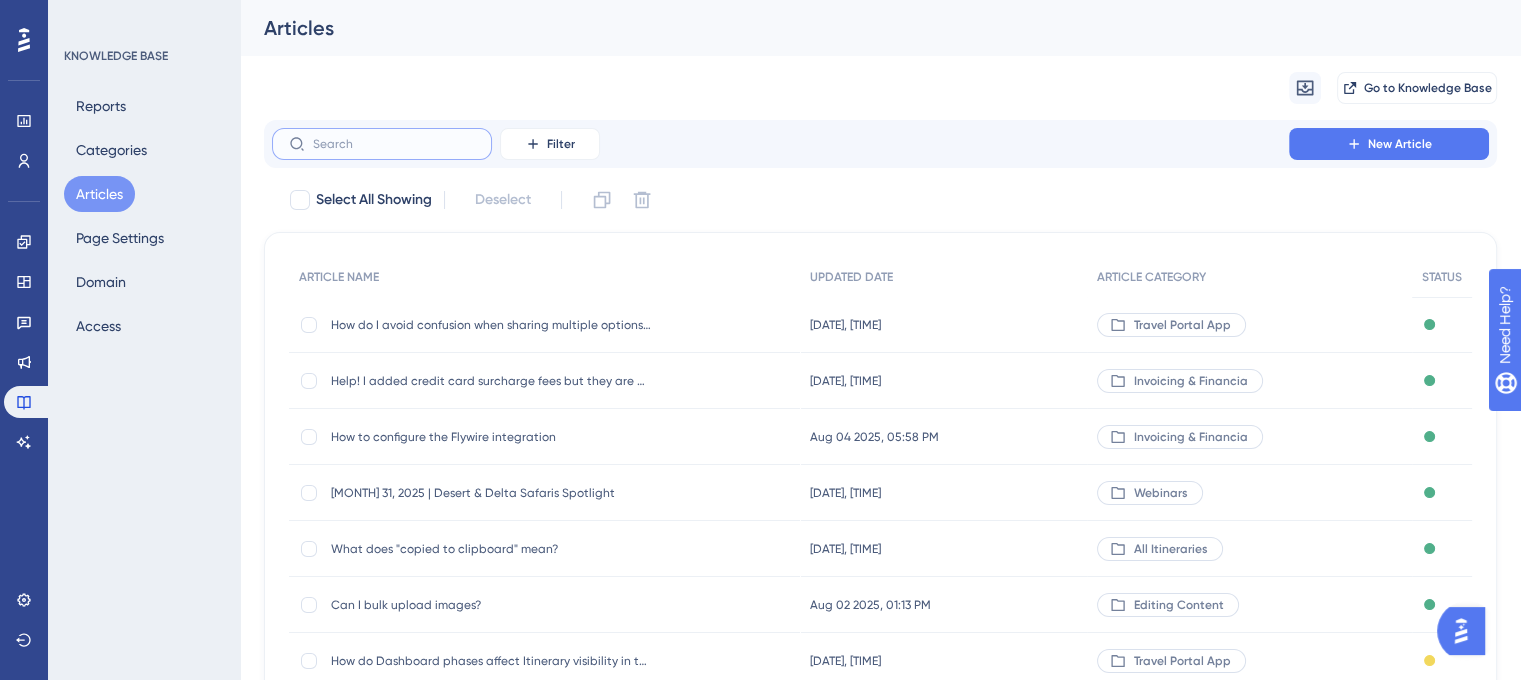 click at bounding box center (394, 144) 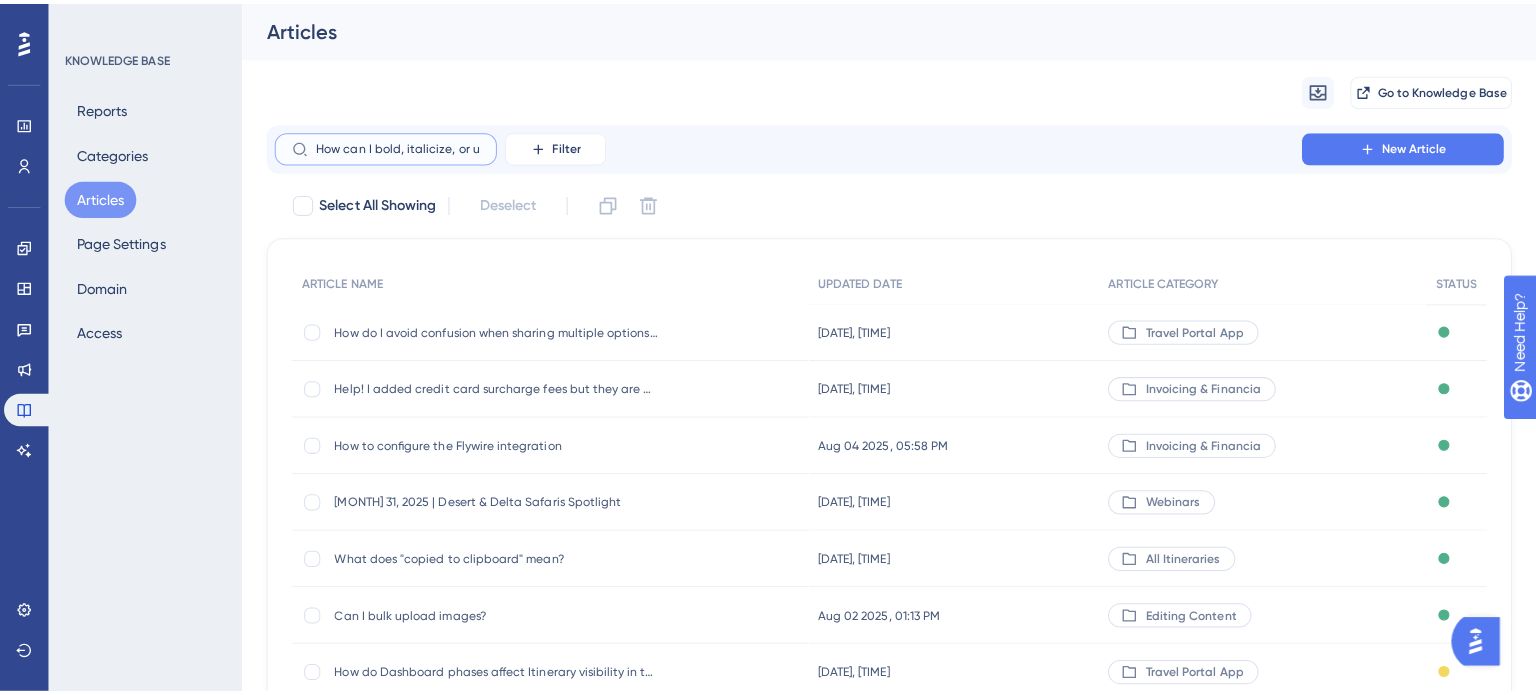 scroll, scrollTop: 0, scrollLeft: 146, axis: horizontal 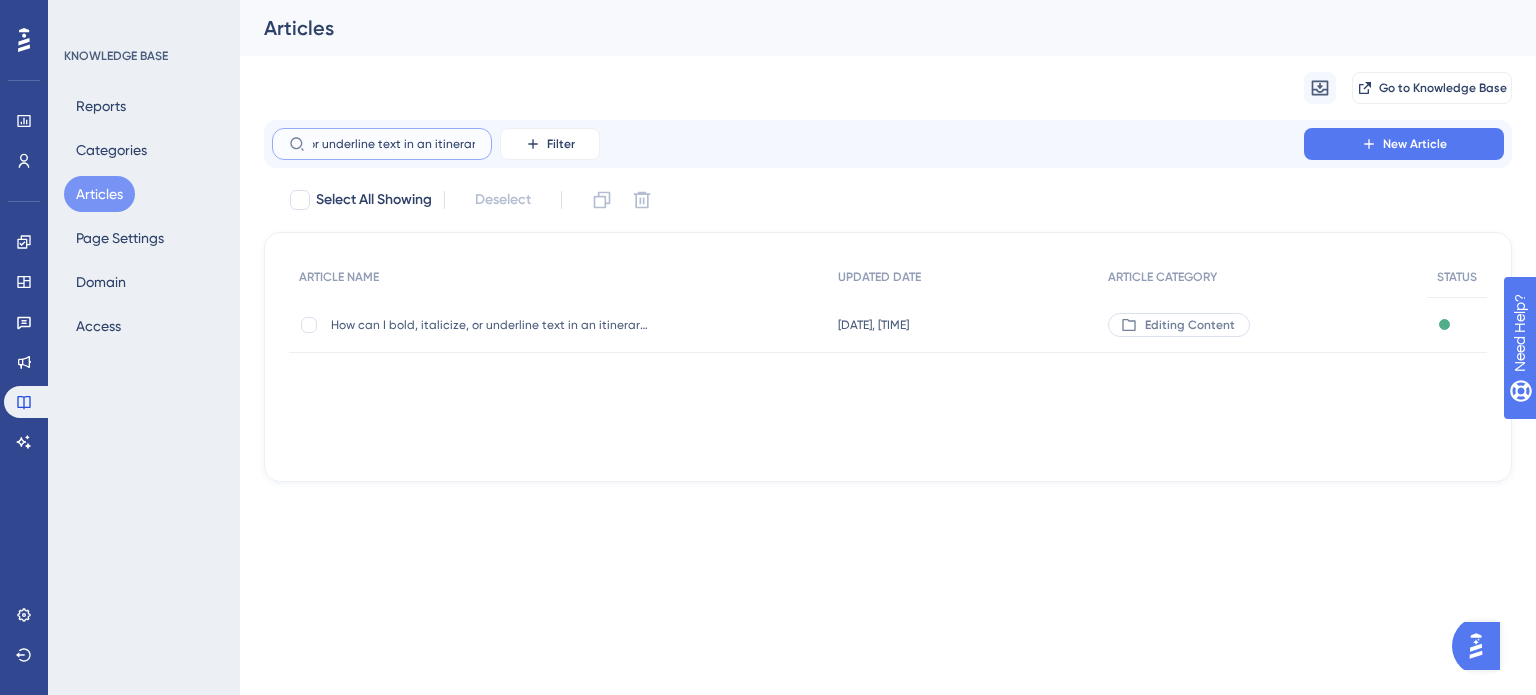 type on "How can I bold, italicize, or underline text in an itinerary?" 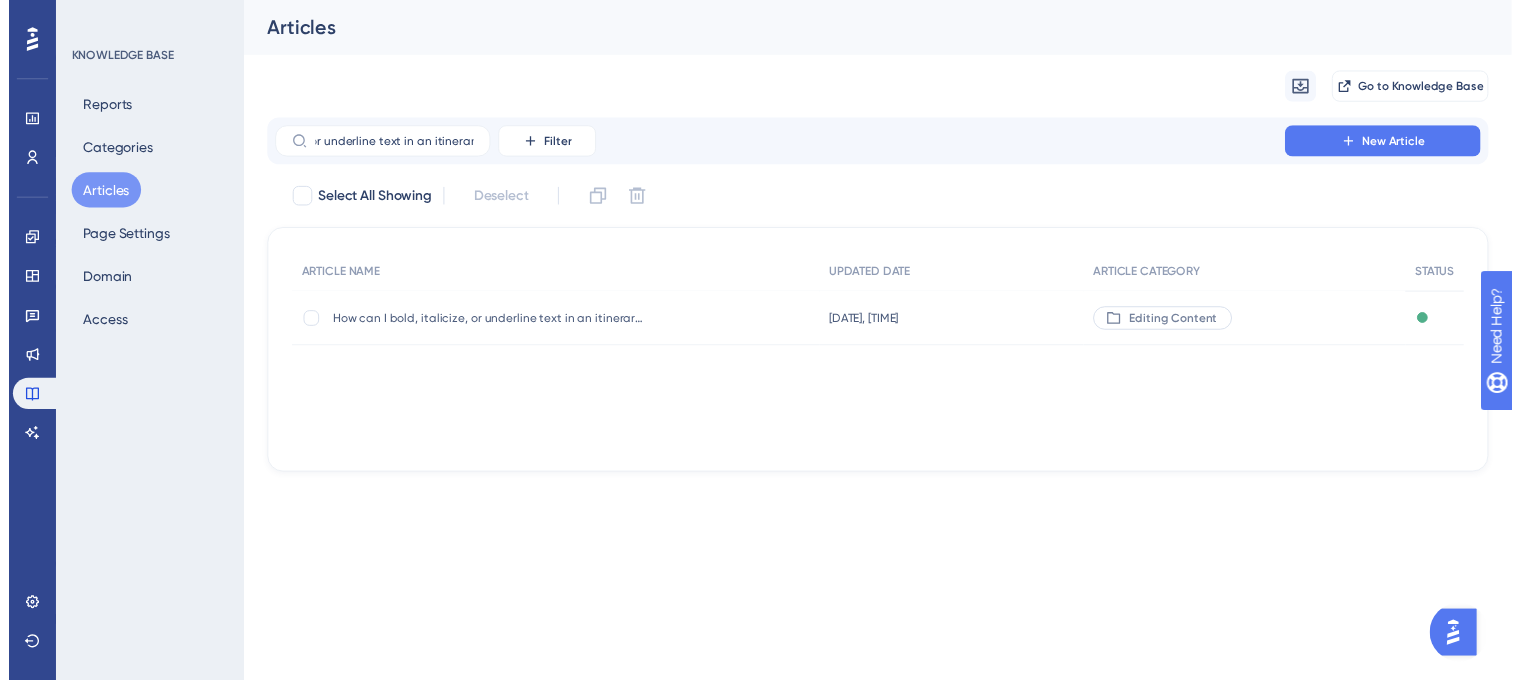 scroll, scrollTop: 0, scrollLeft: 0, axis: both 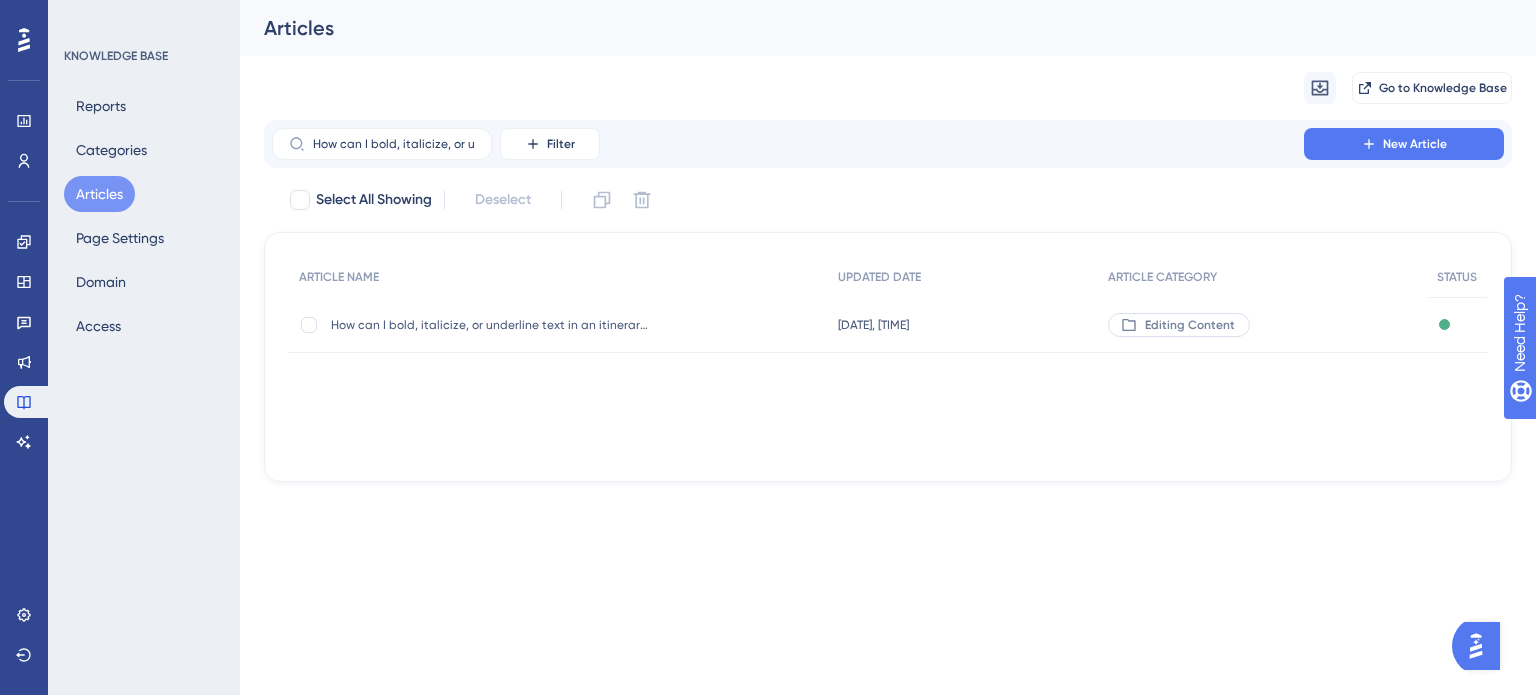 click on "How can I bold, italicize, or underline text in an itinerary?" at bounding box center (491, 325) 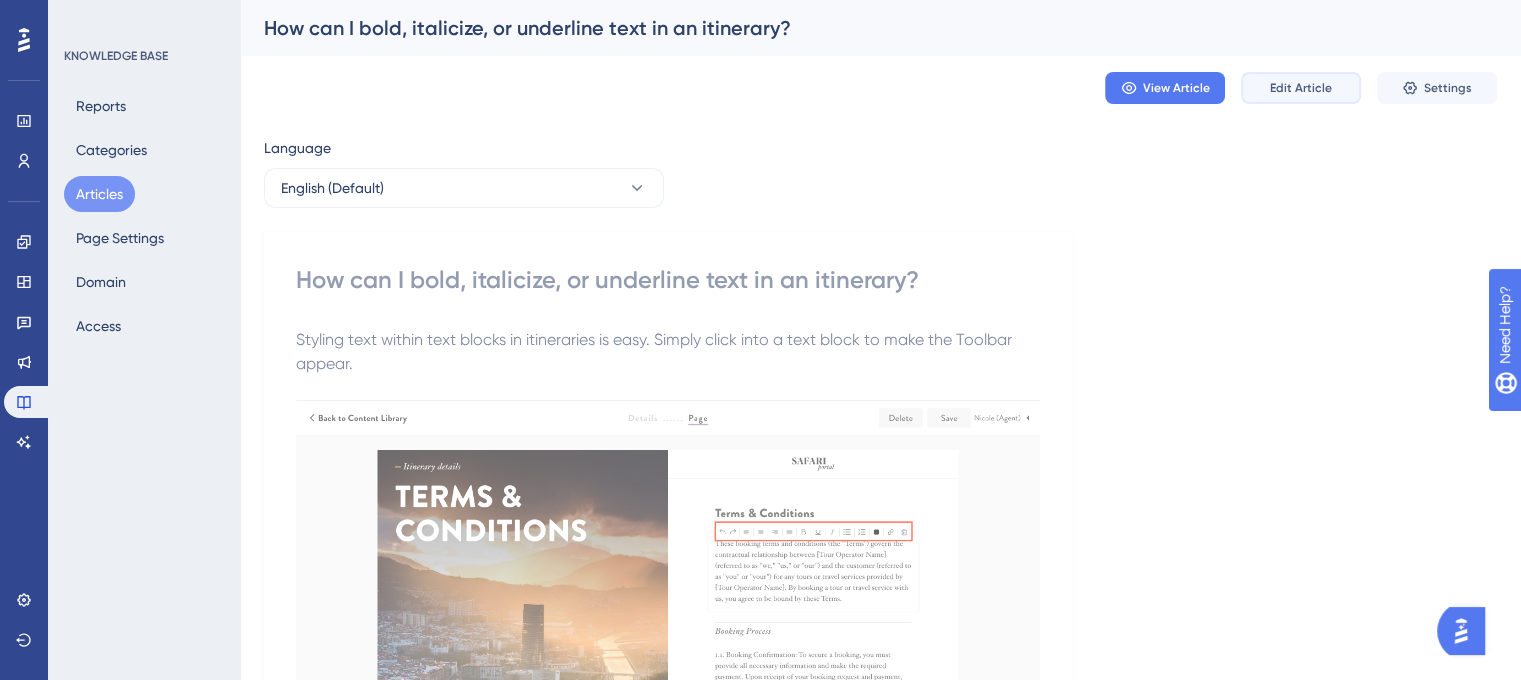 click on "Edit Article" at bounding box center (1301, 88) 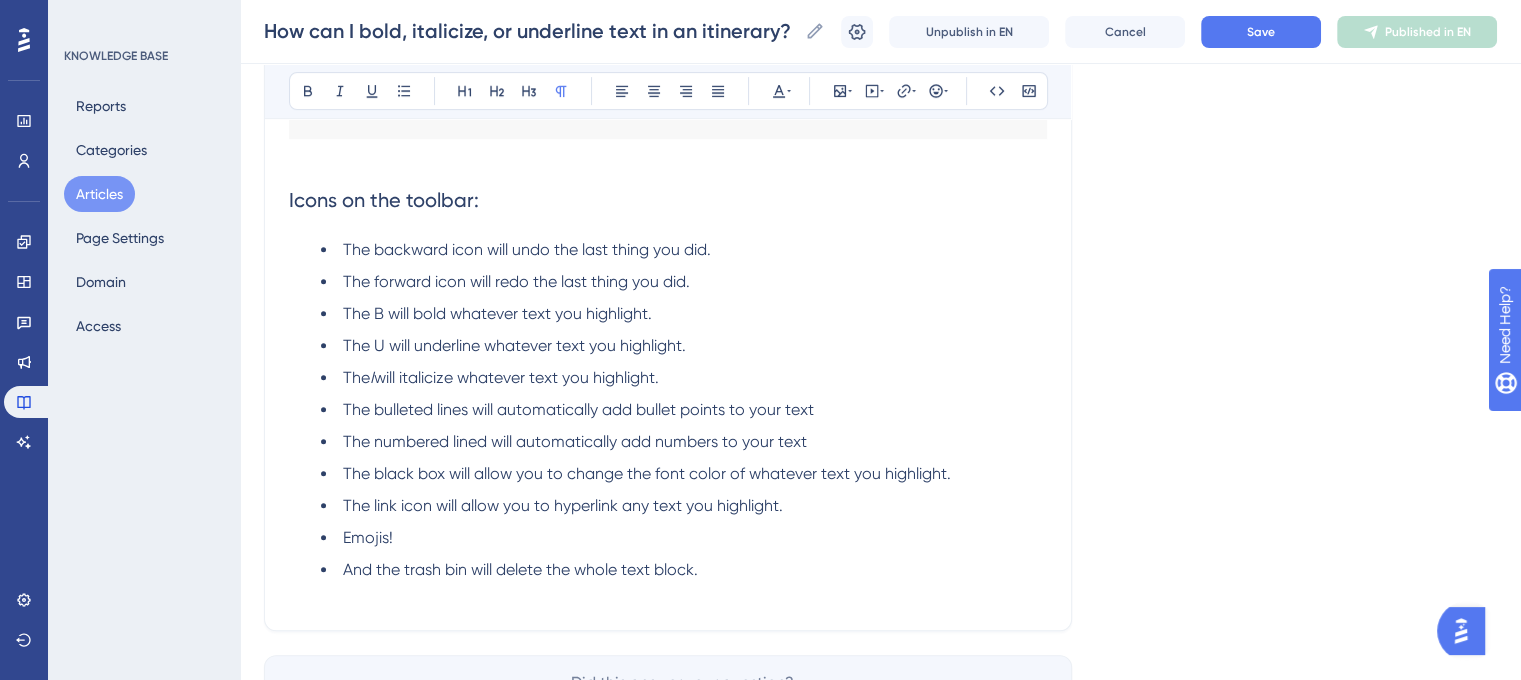 scroll, scrollTop: 889, scrollLeft: 0, axis: vertical 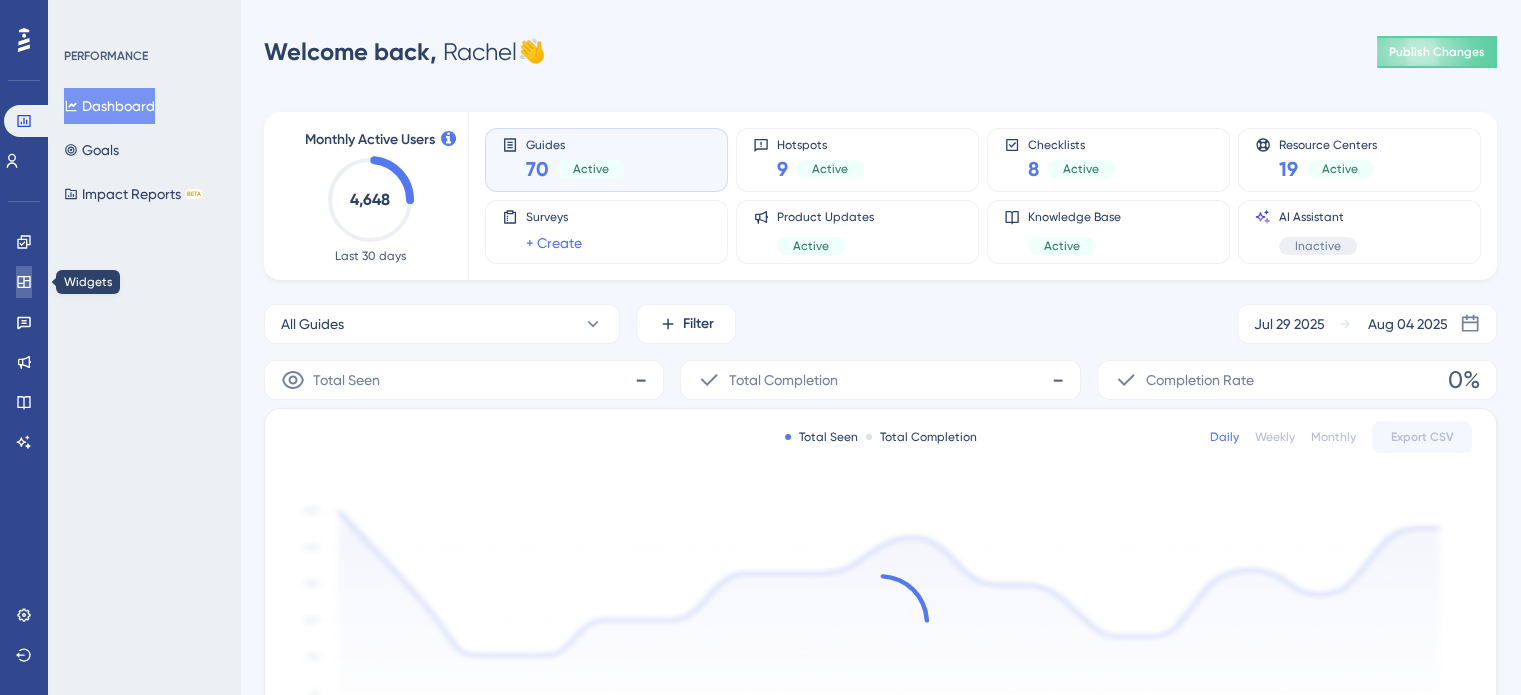click 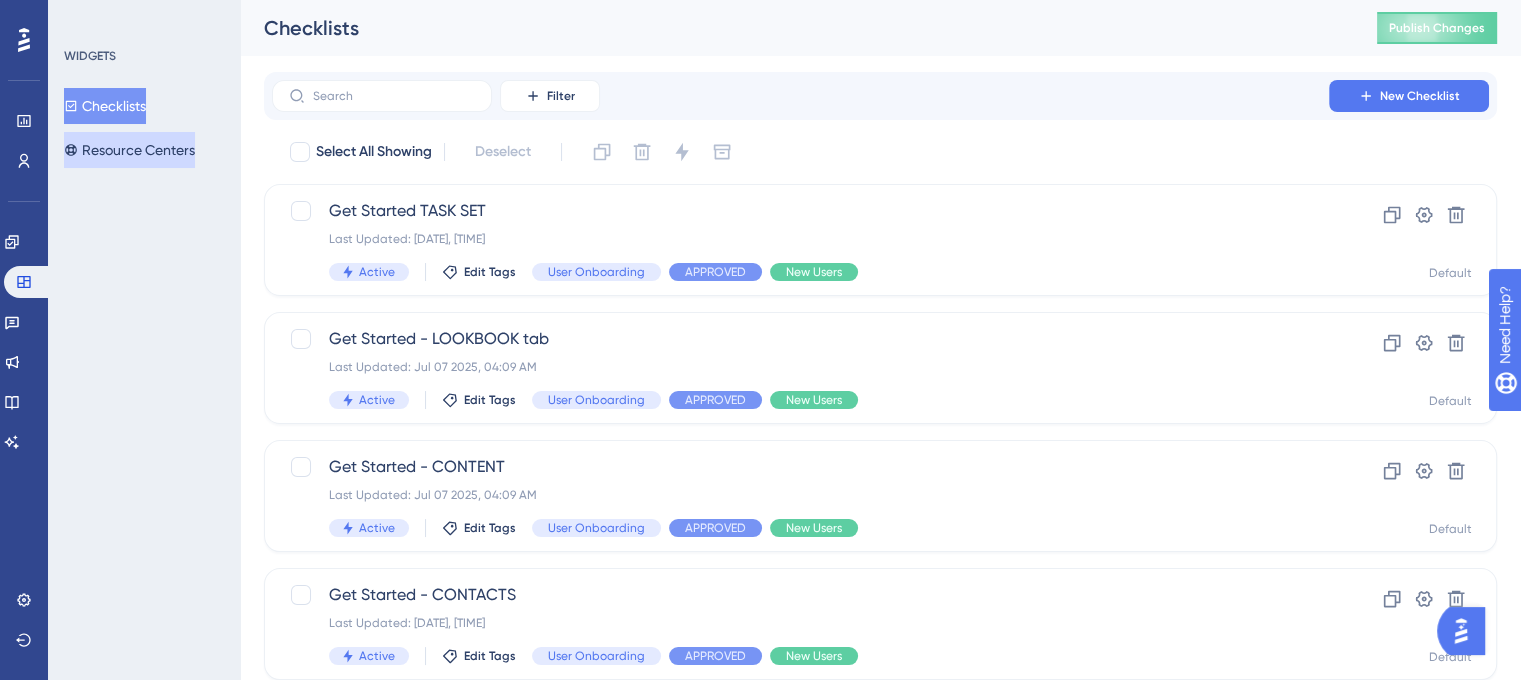 click on "Resource Centers" at bounding box center [129, 150] 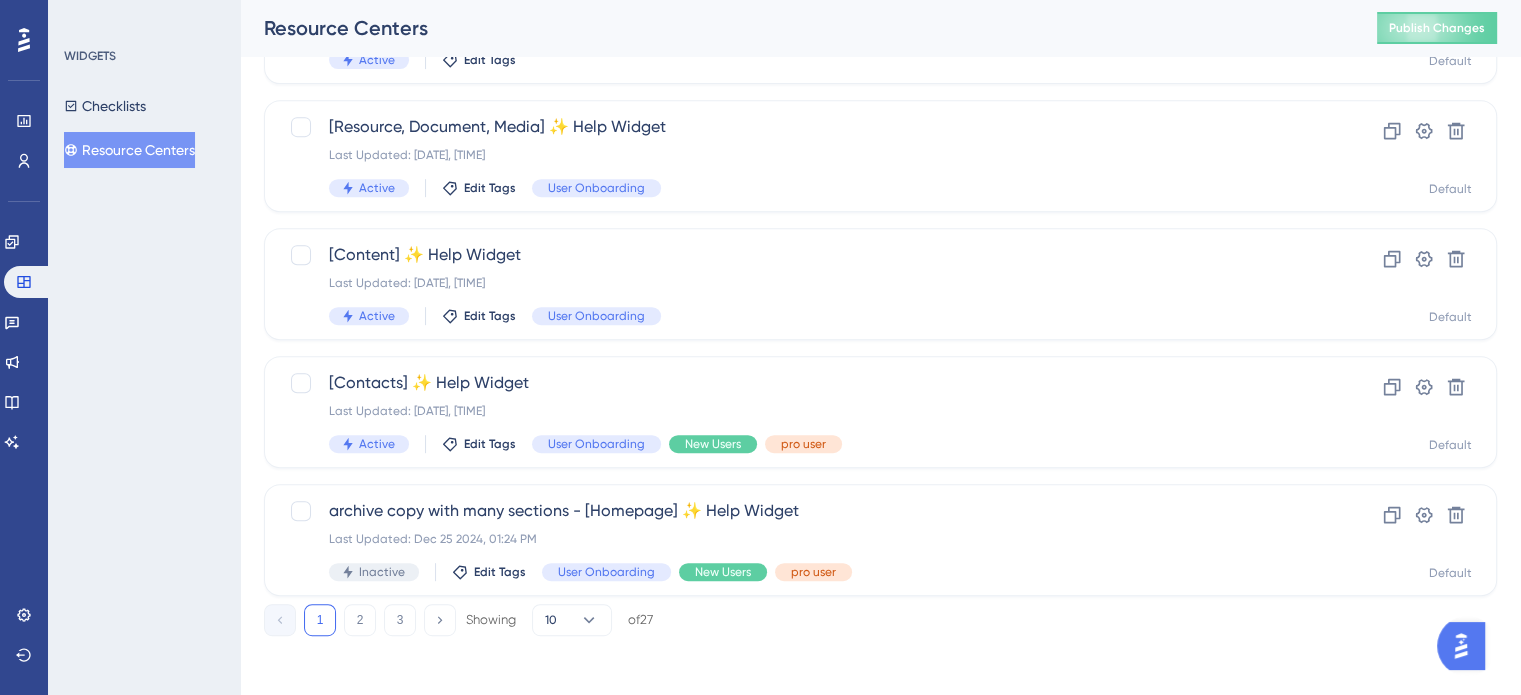scroll, scrollTop: 856, scrollLeft: 0, axis: vertical 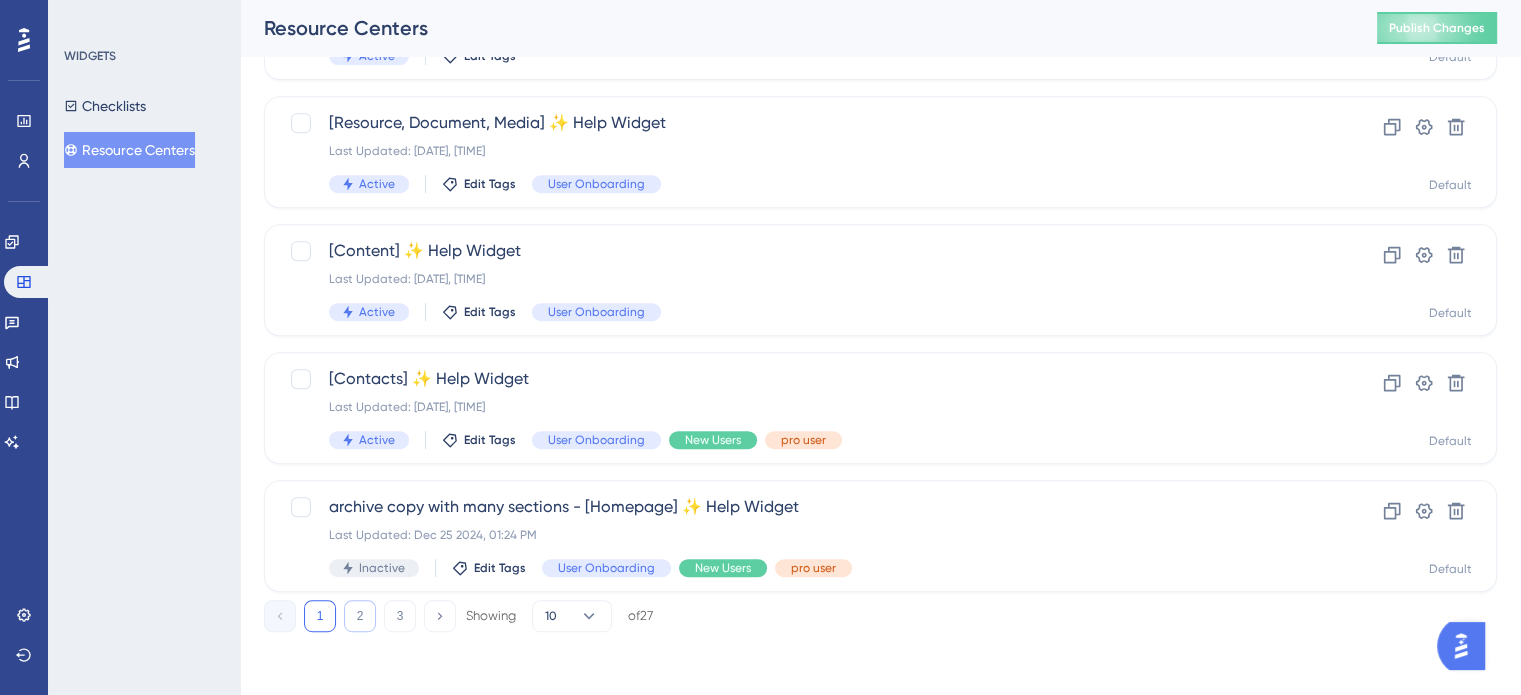 click on "2" at bounding box center (360, 616) 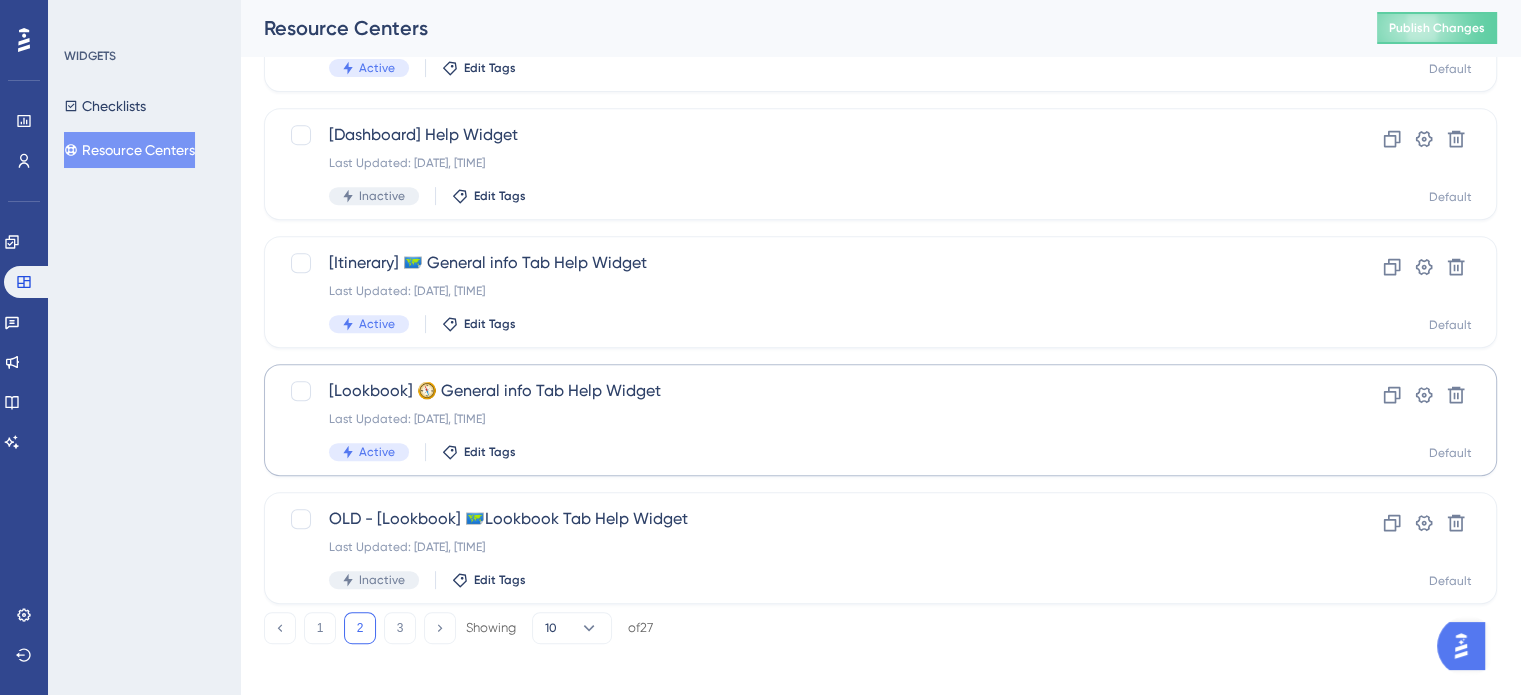 scroll, scrollTop: 856, scrollLeft: 0, axis: vertical 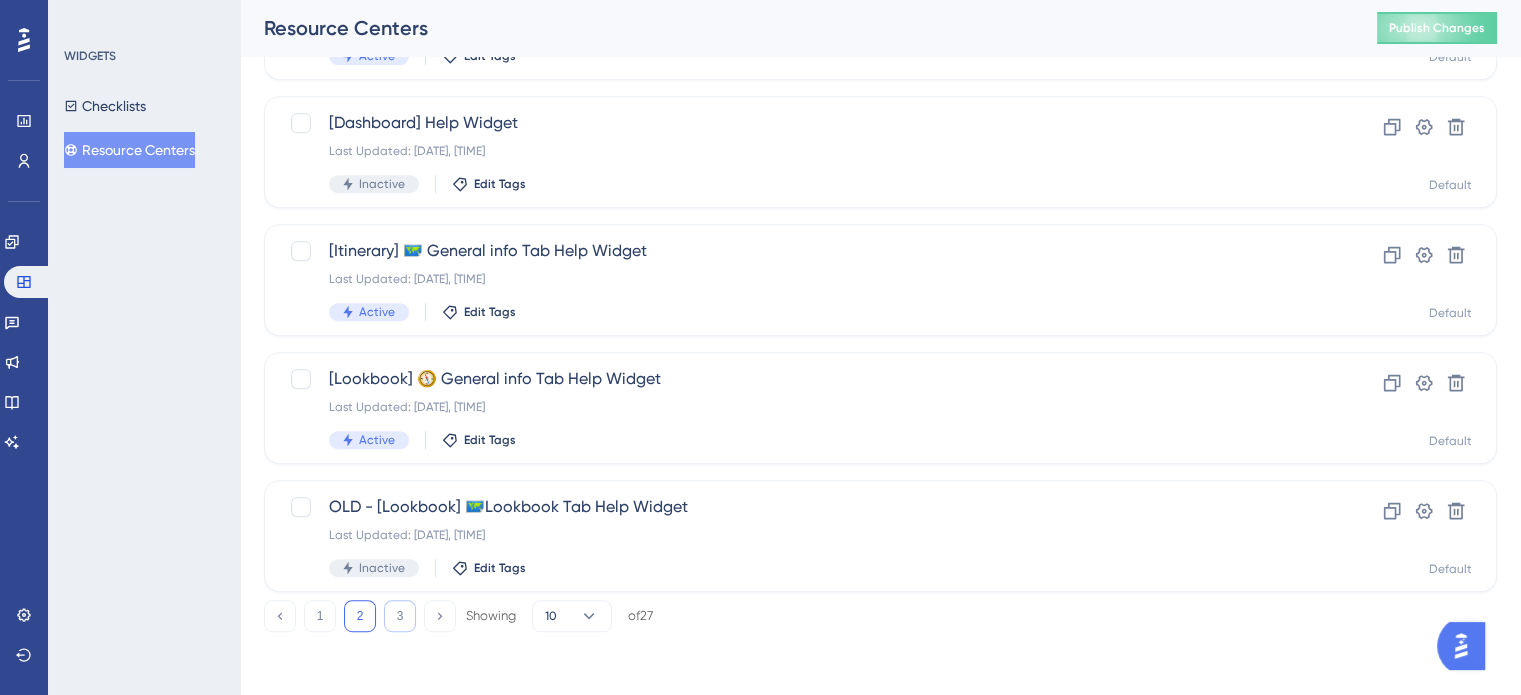 click on "3" at bounding box center (400, 616) 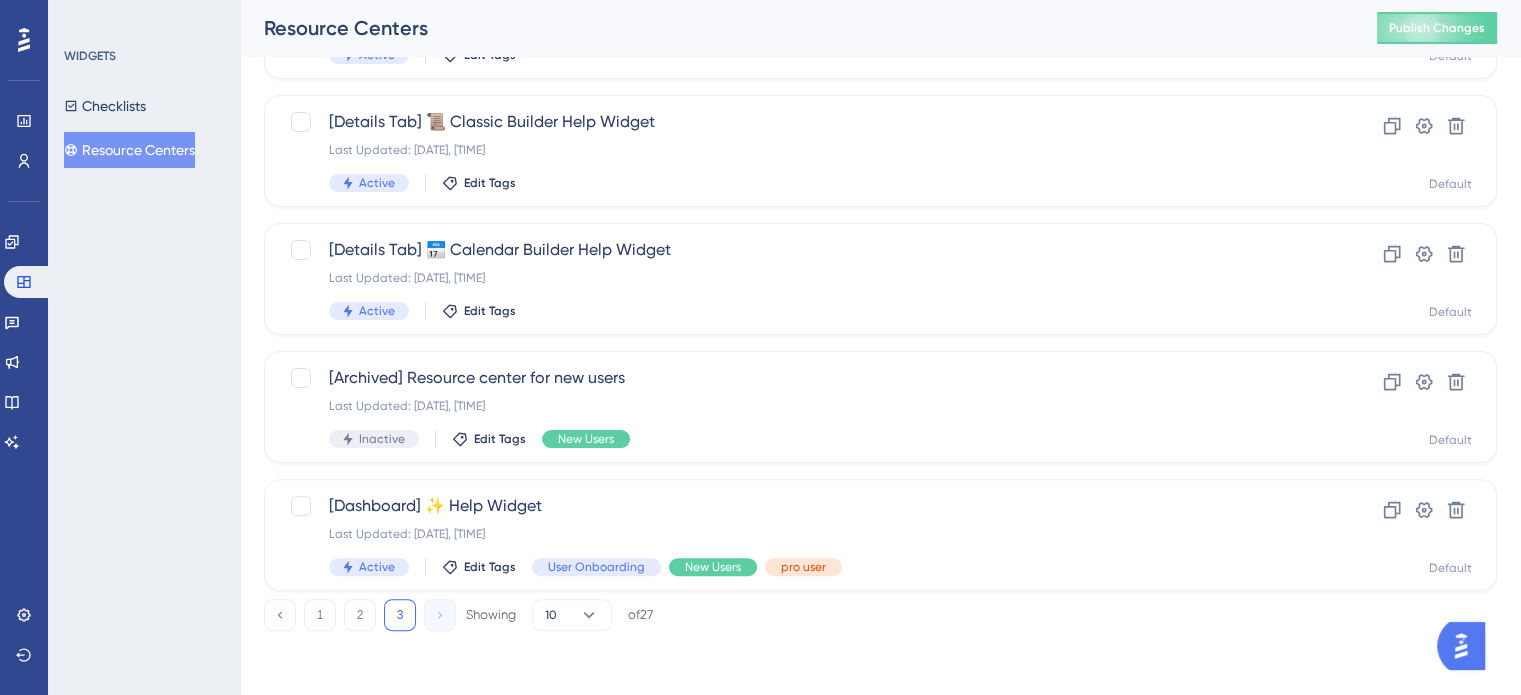 scroll, scrollTop: 472, scrollLeft: 0, axis: vertical 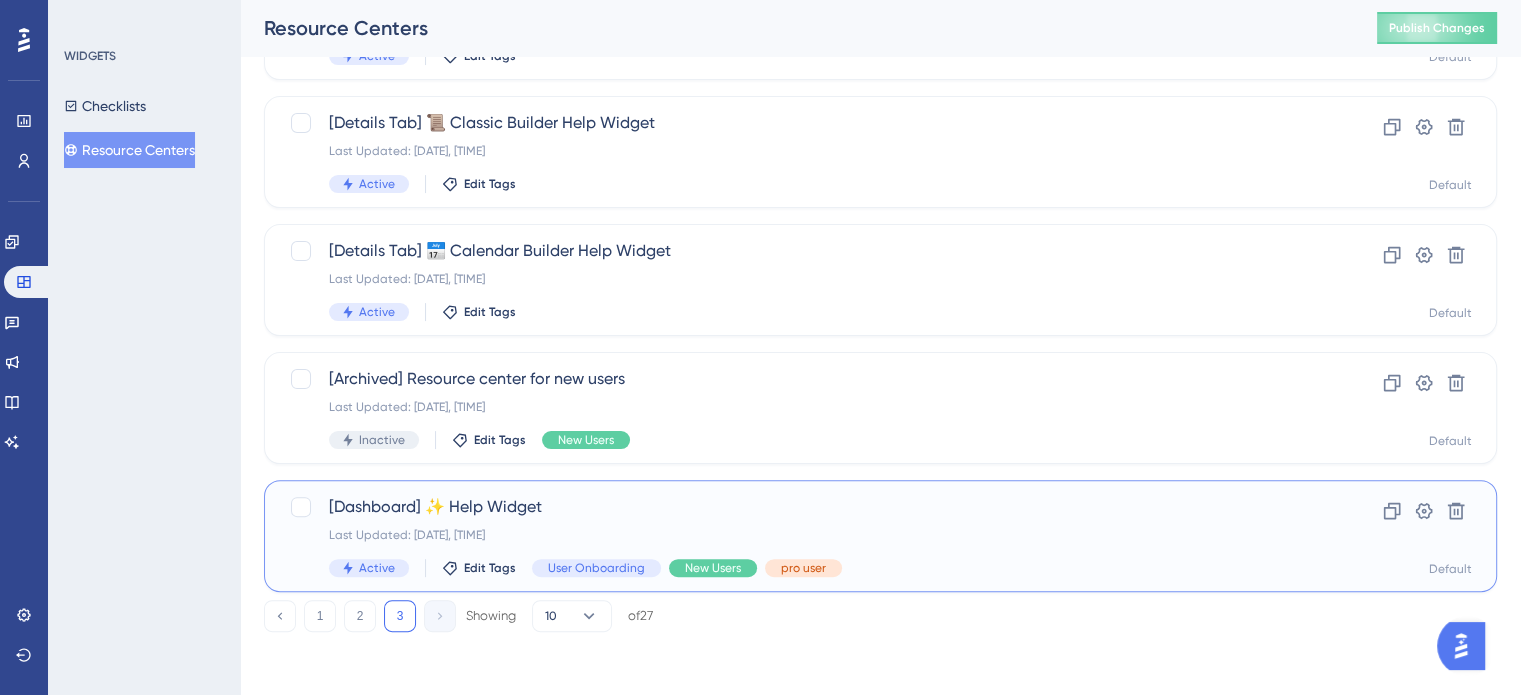 click on "[Dashboard] ✨ Help Widget" at bounding box center [800, 507] 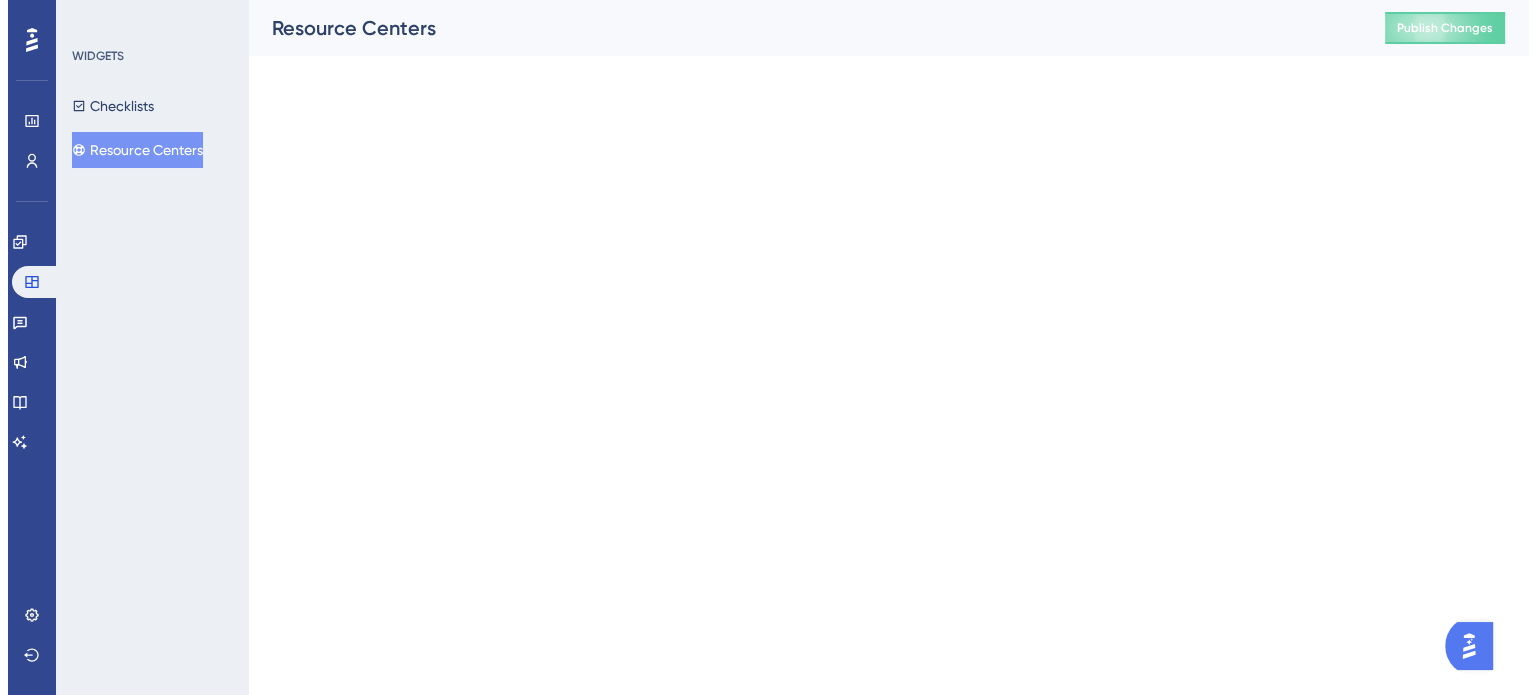 scroll, scrollTop: 0, scrollLeft: 0, axis: both 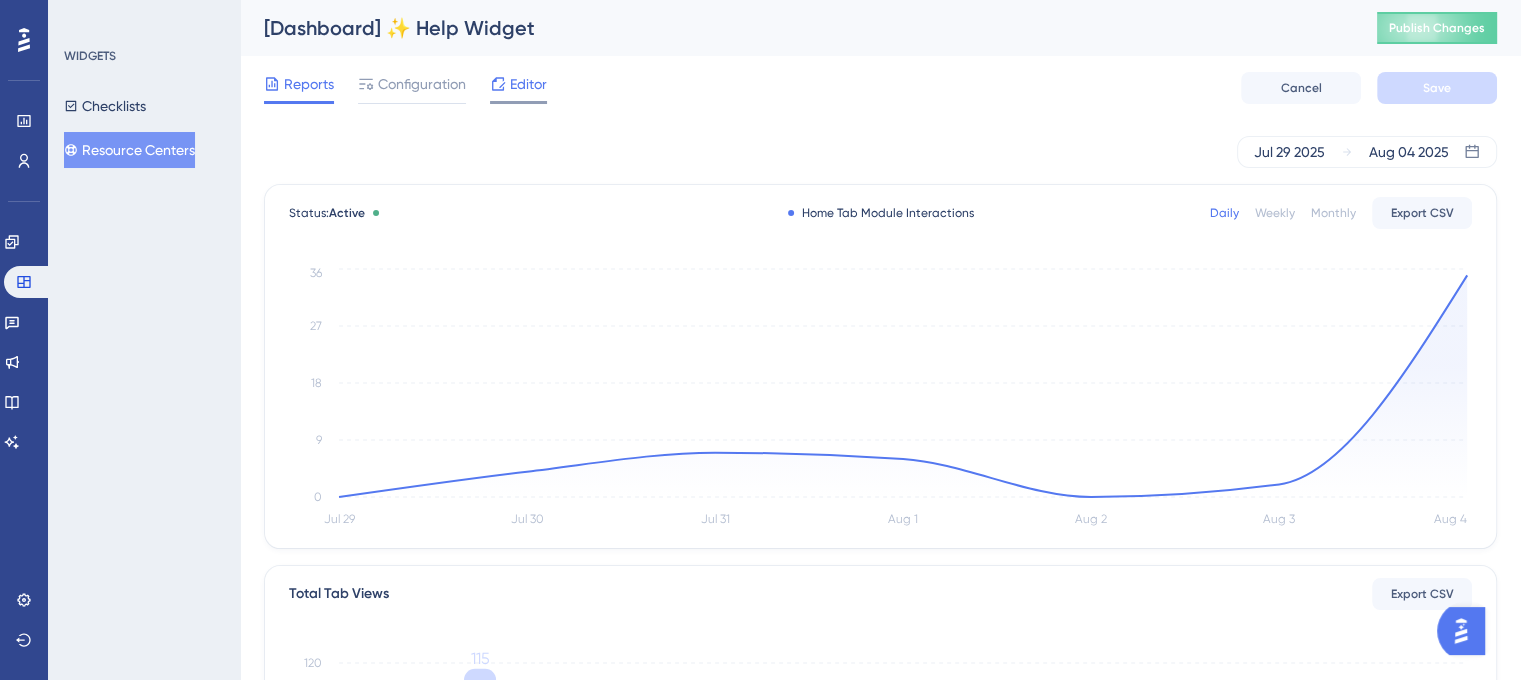 click on "Editor" at bounding box center (528, 84) 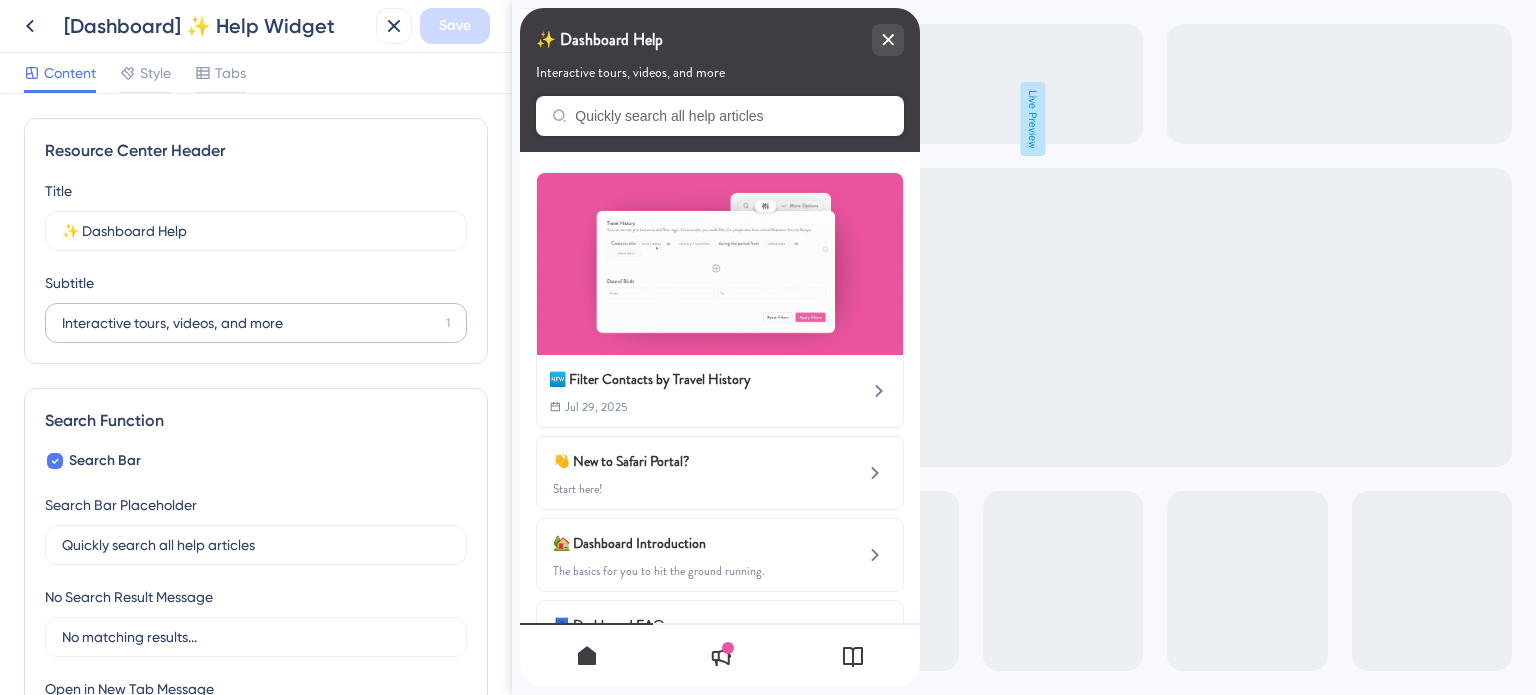 scroll, scrollTop: 0, scrollLeft: 0, axis: both 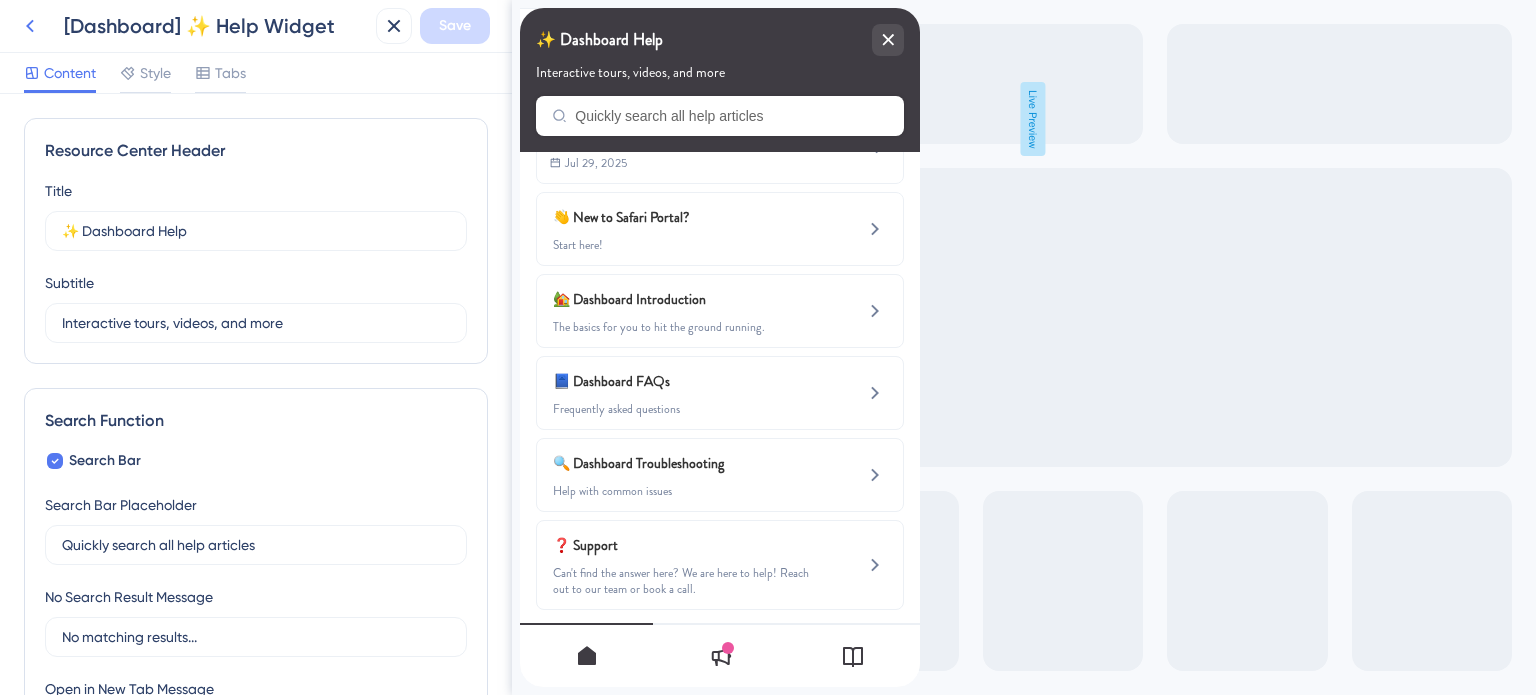 click 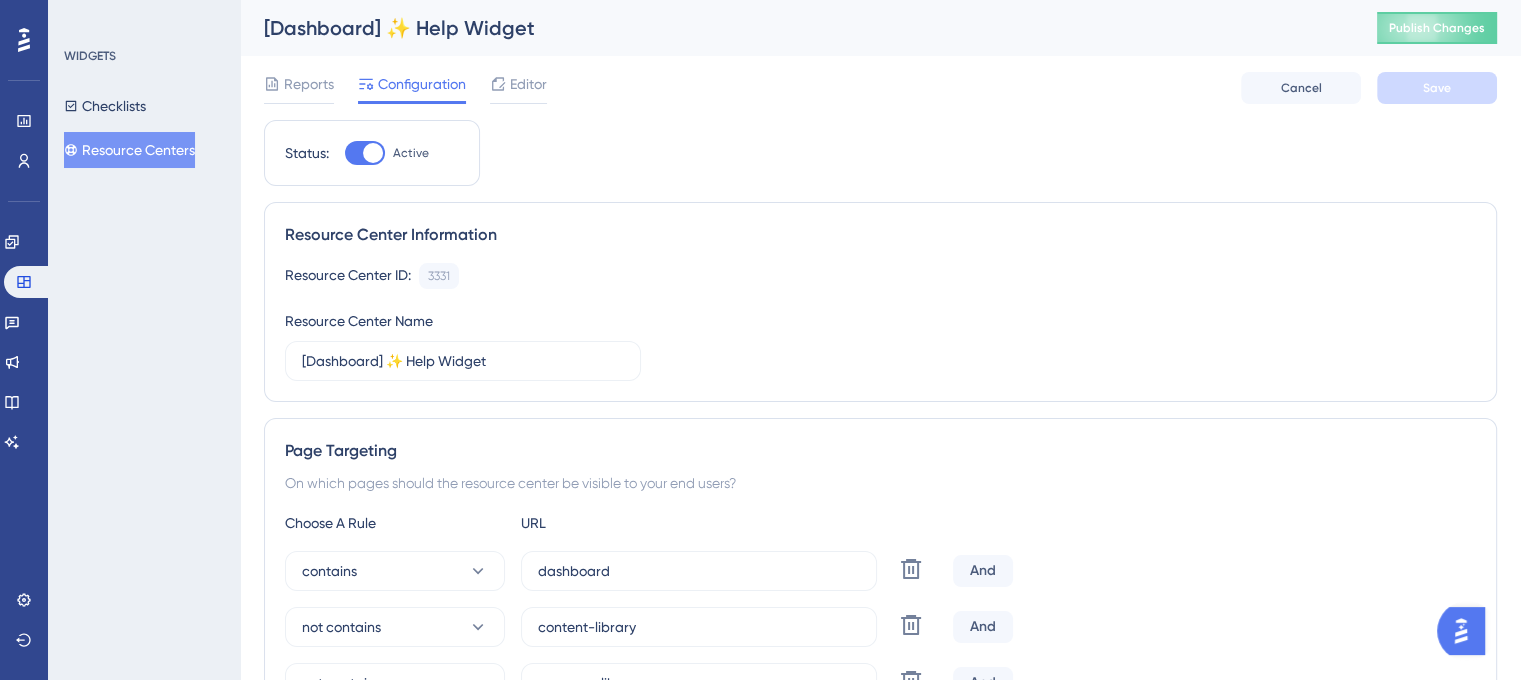 click on "Resource Centers" at bounding box center [129, 150] 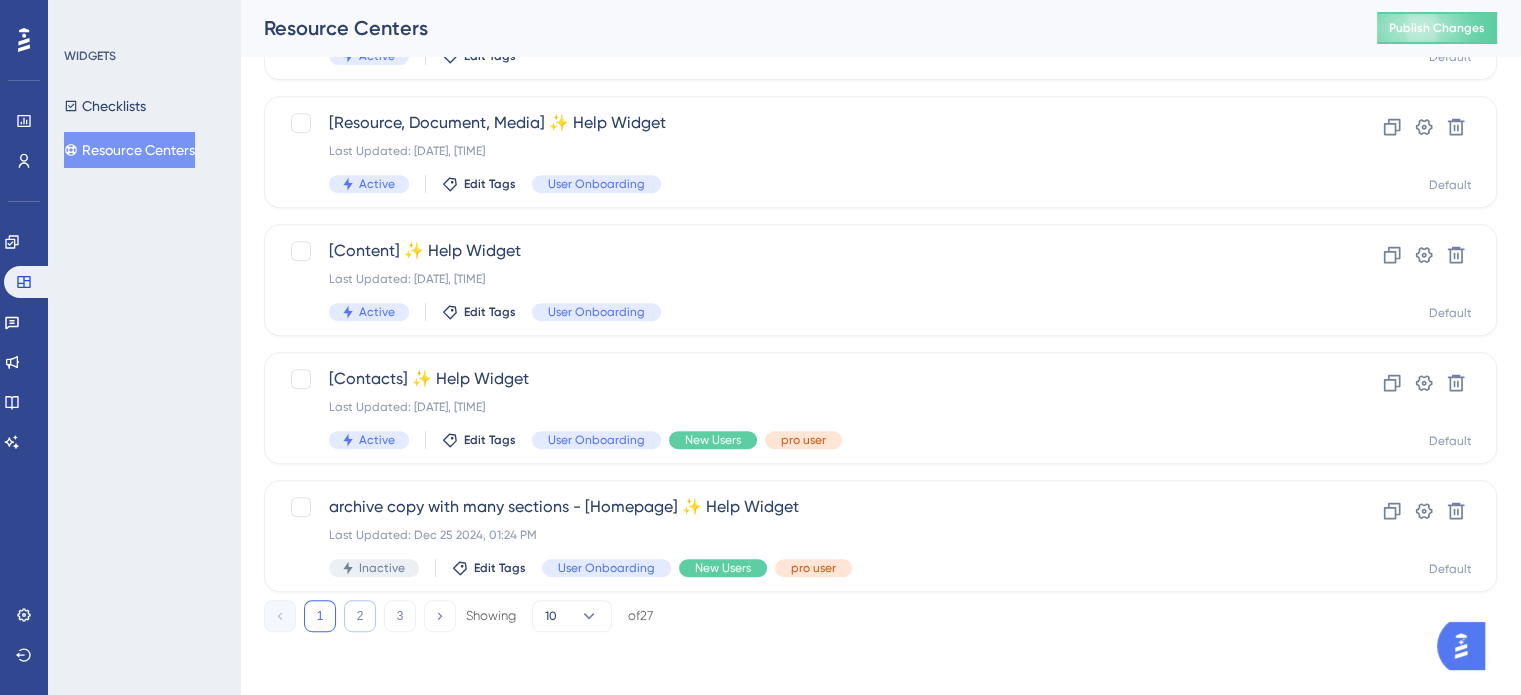 click on "2" at bounding box center [360, 616] 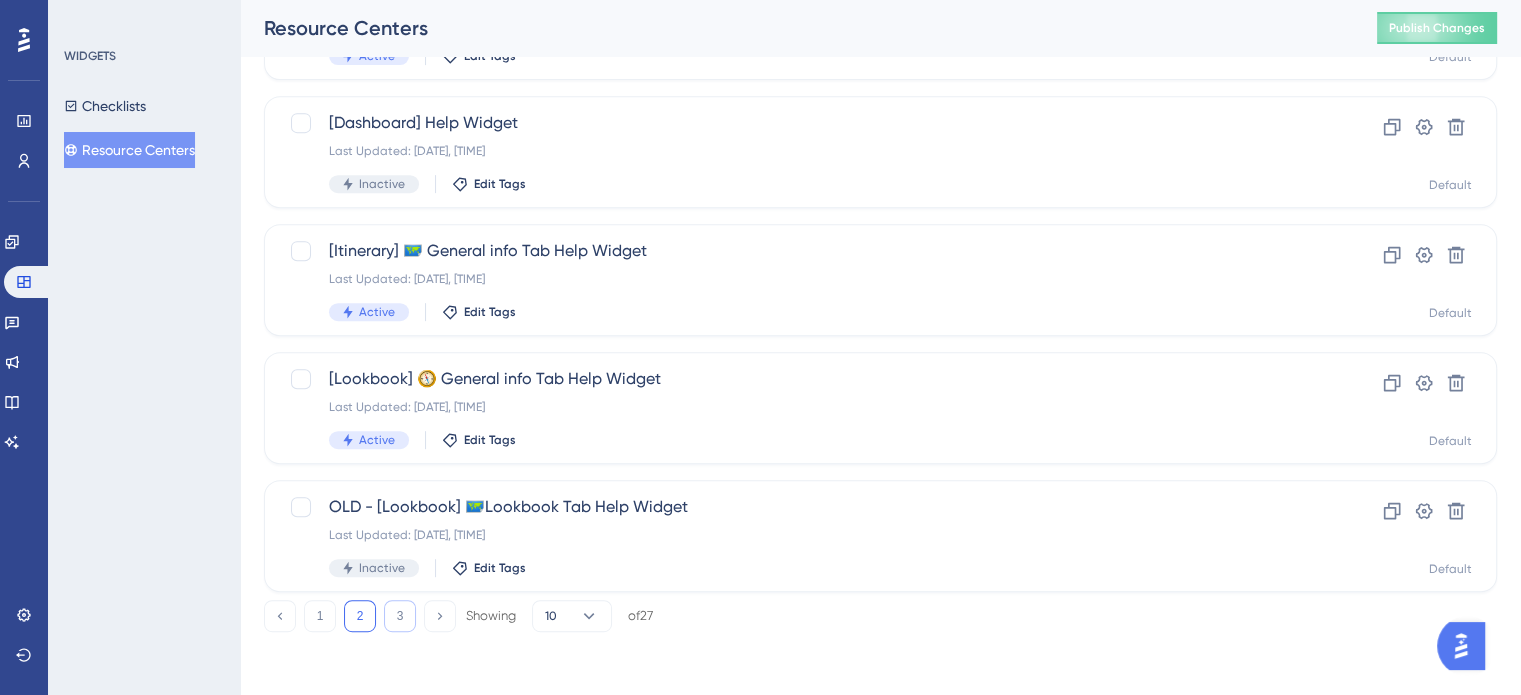 click on "3" at bounding box center (400, 616) 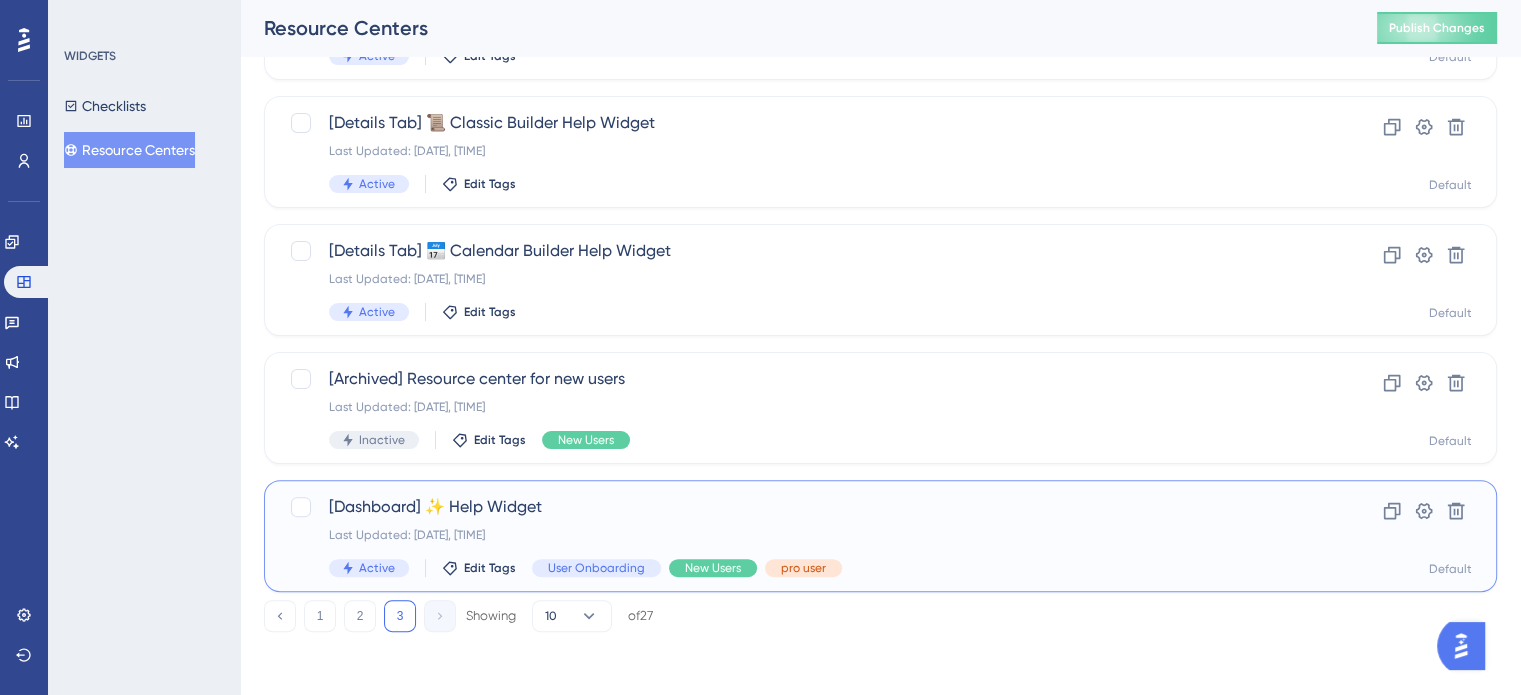 click on "[Dashboard] ✨ Help Widget" at bounding box center (800, 507) 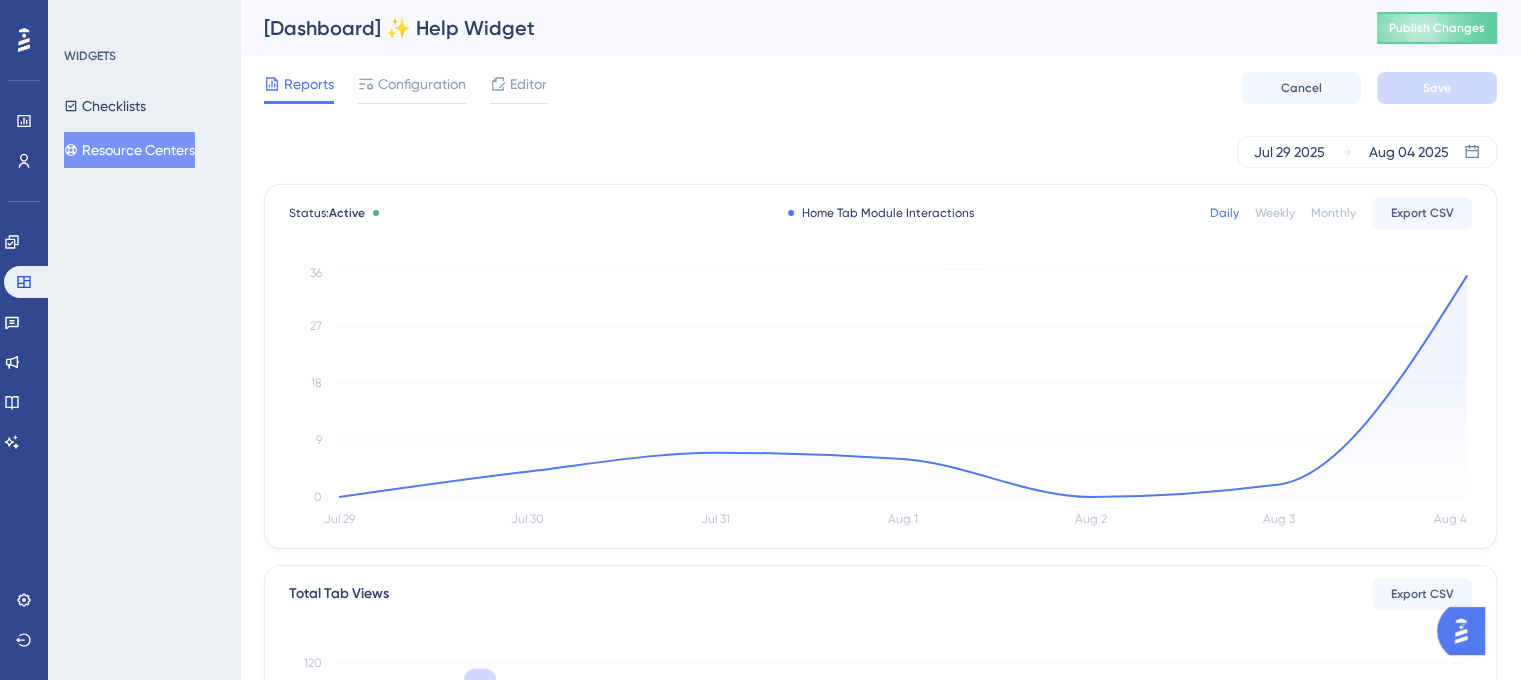 click on "Editor" at bounding box center (528, 84) 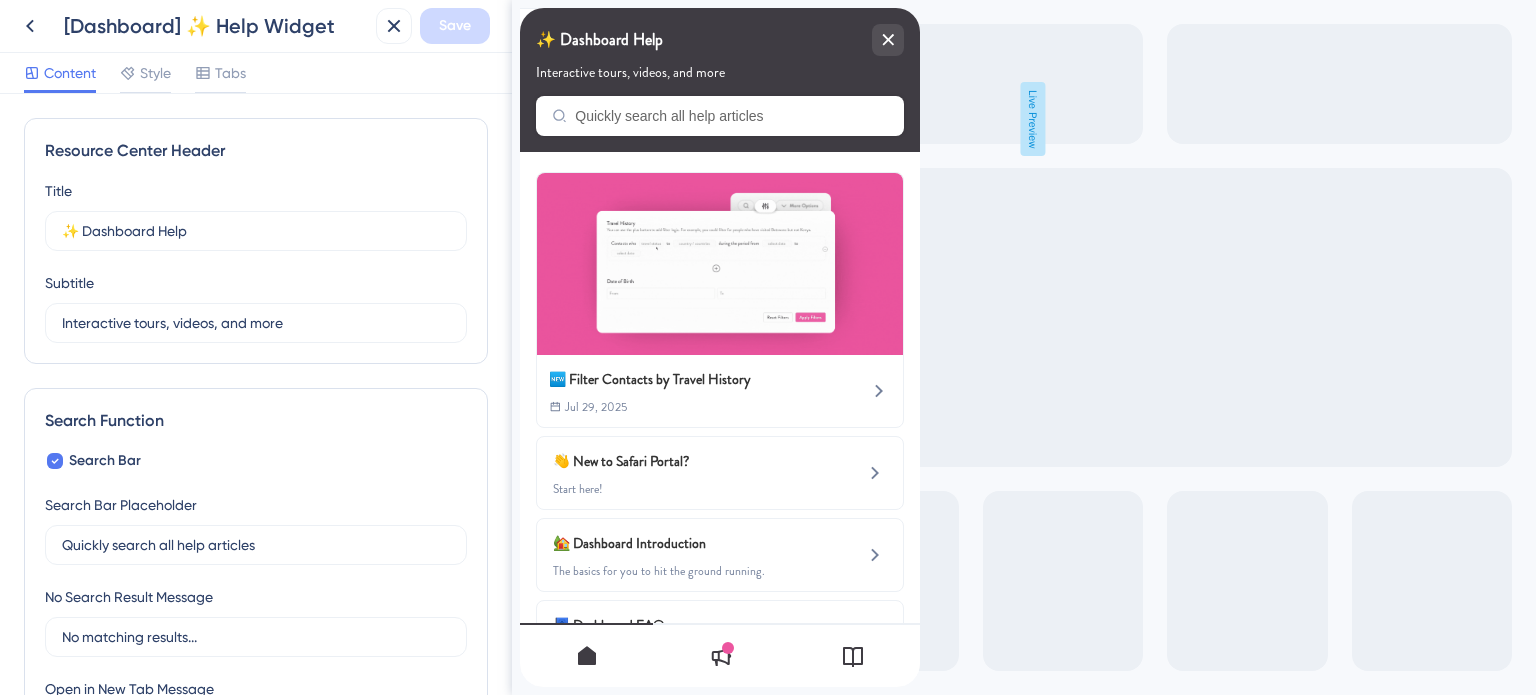 scroll, scrollTop: 0, scrollLeft: 0, axis: both 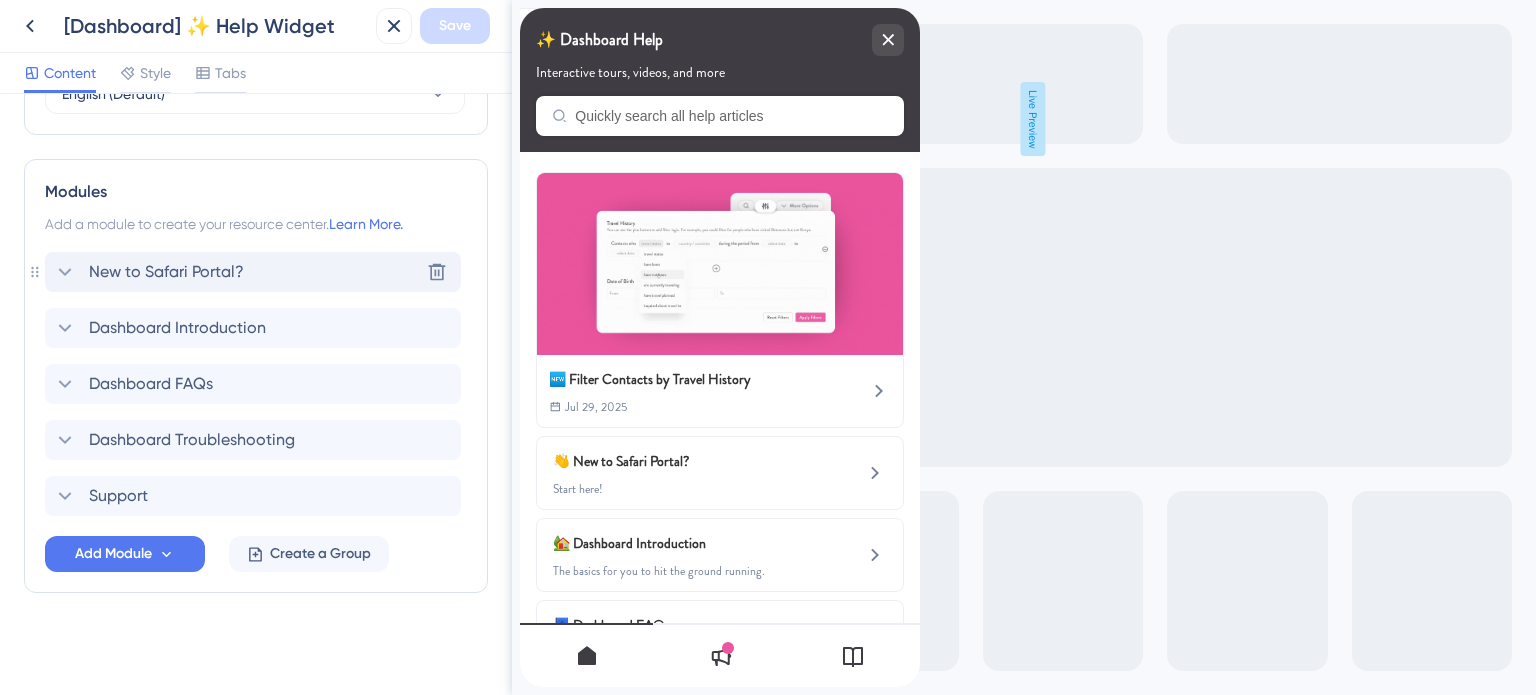 click 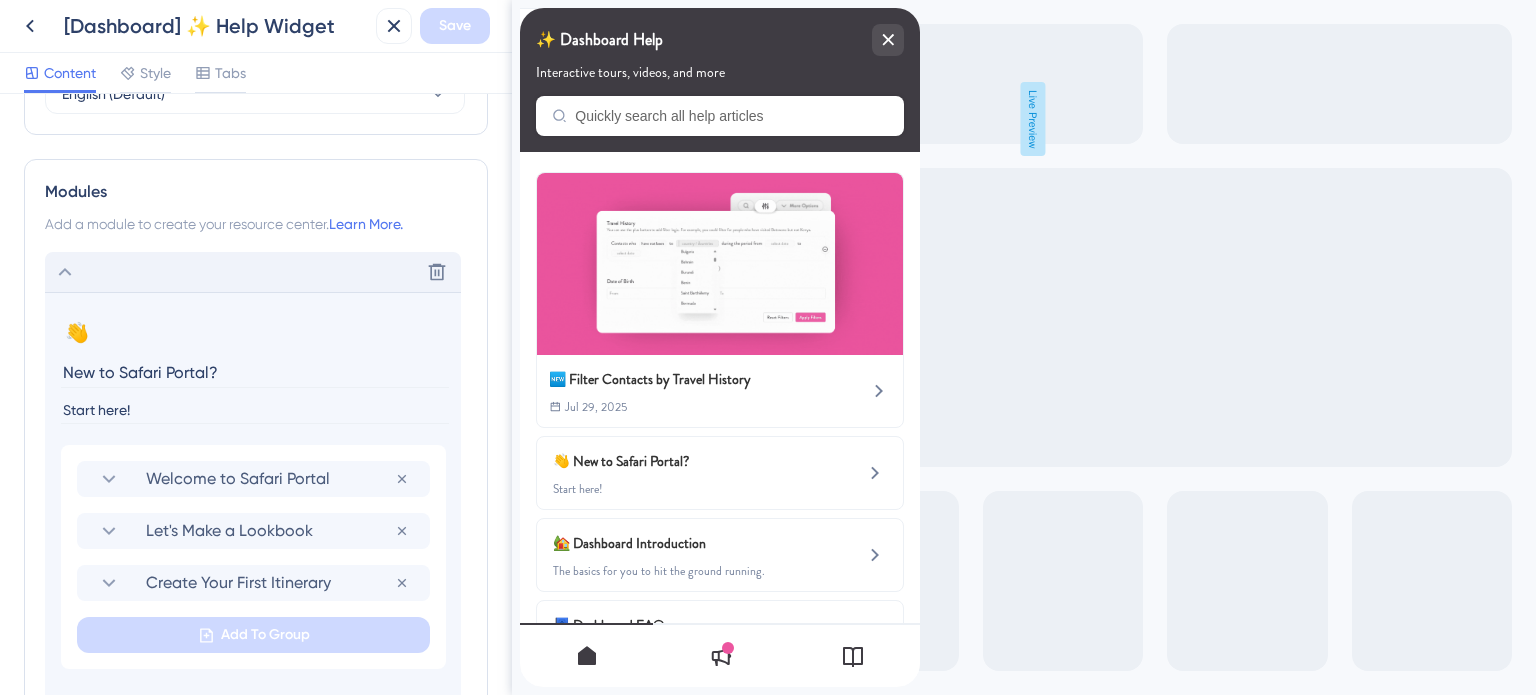 click 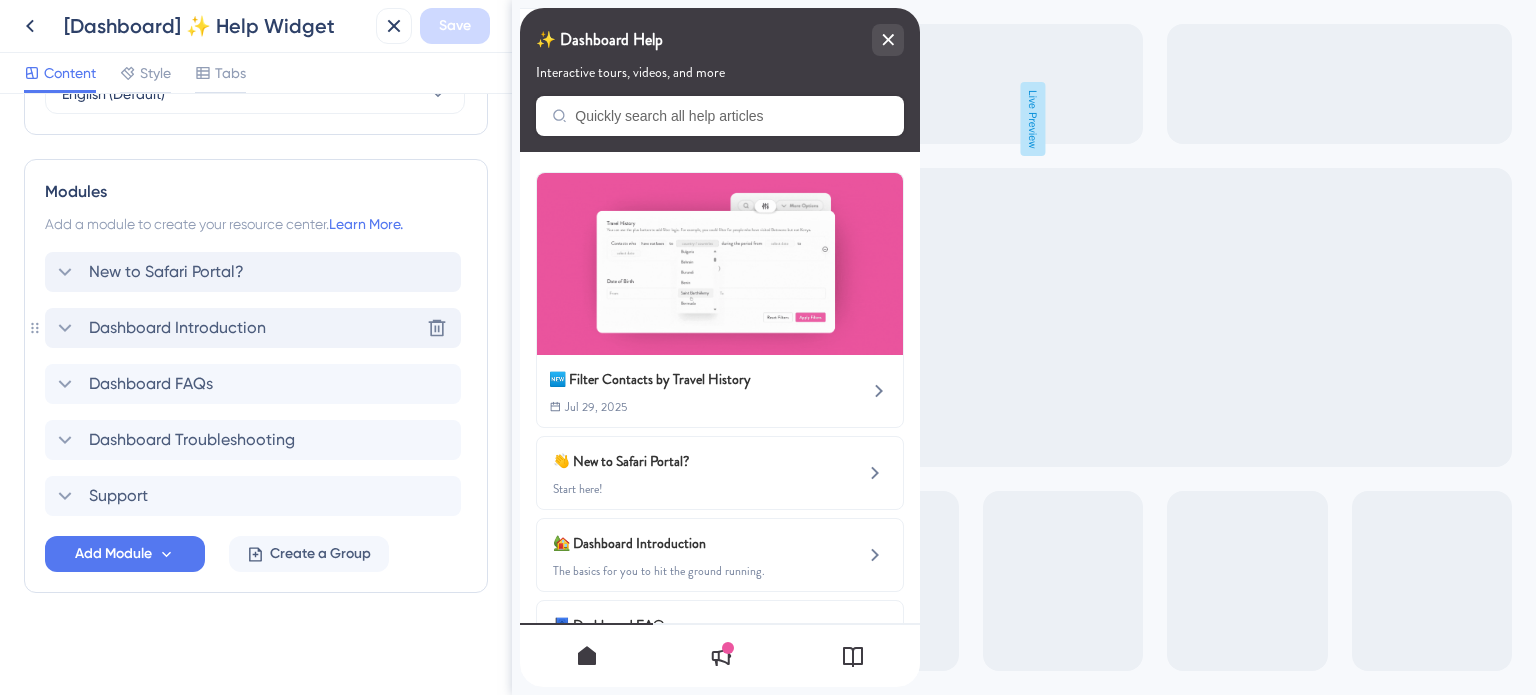 click 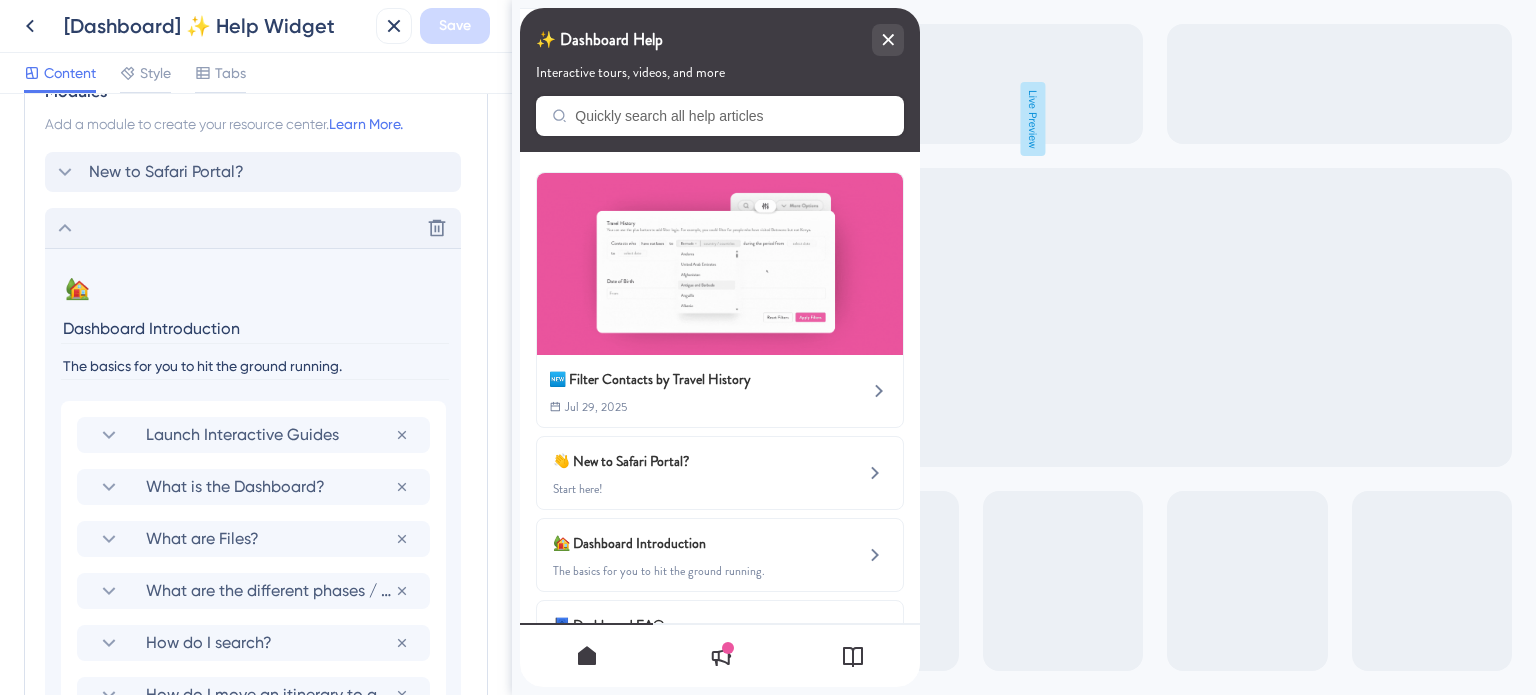 click 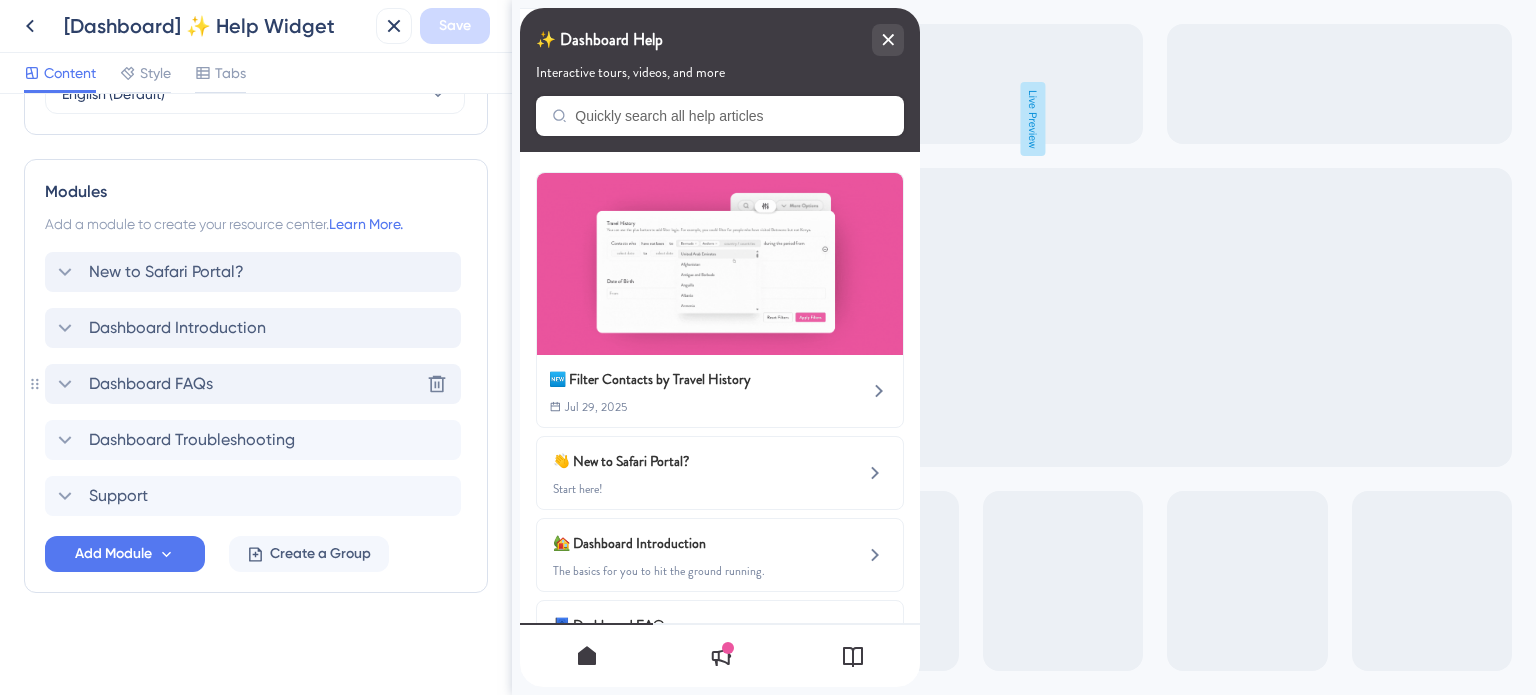 click 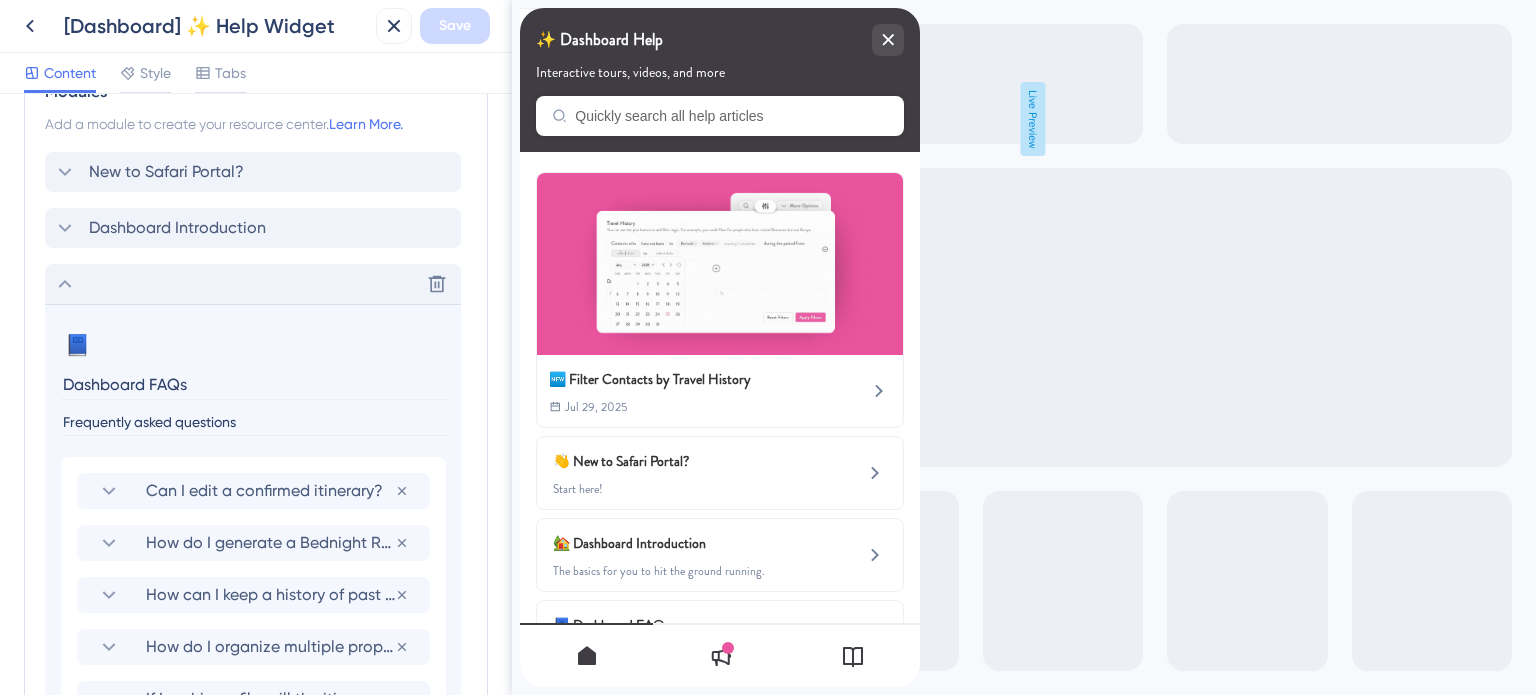 click 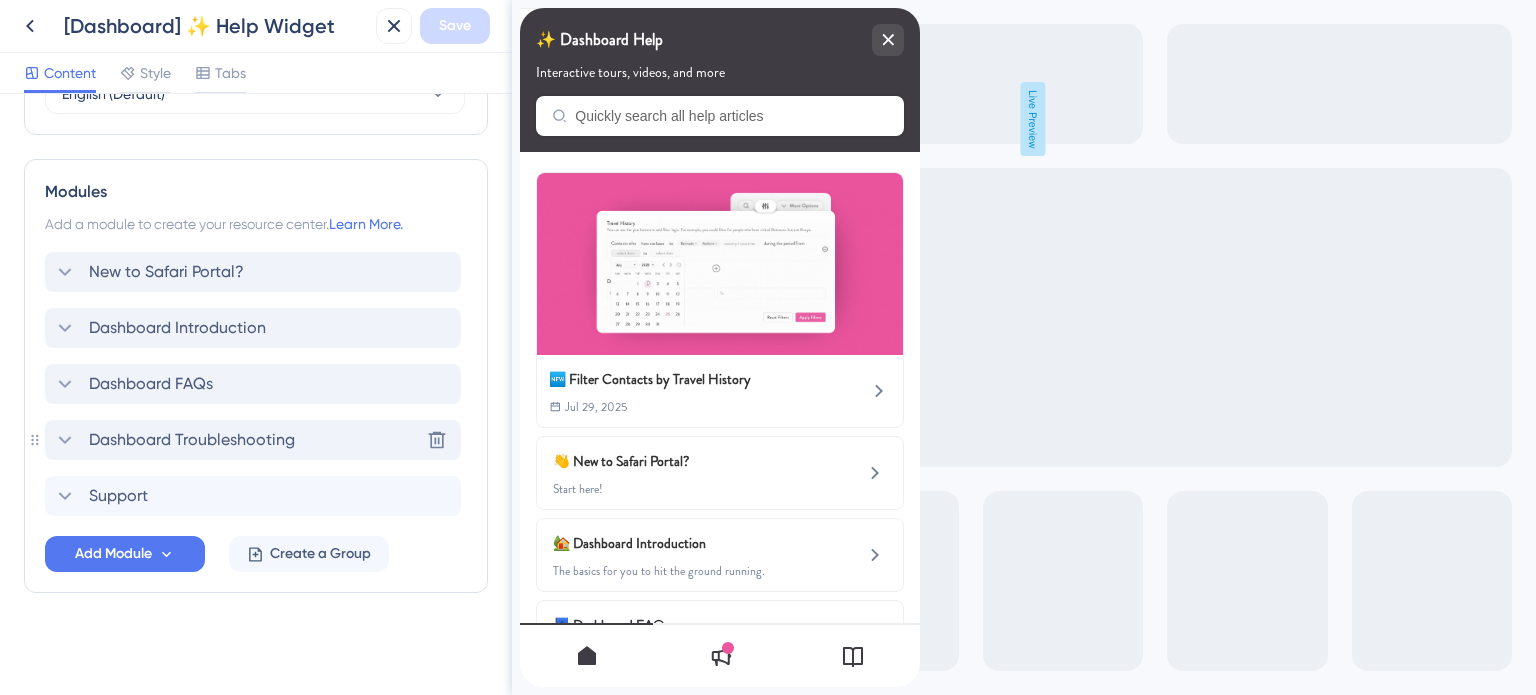 click 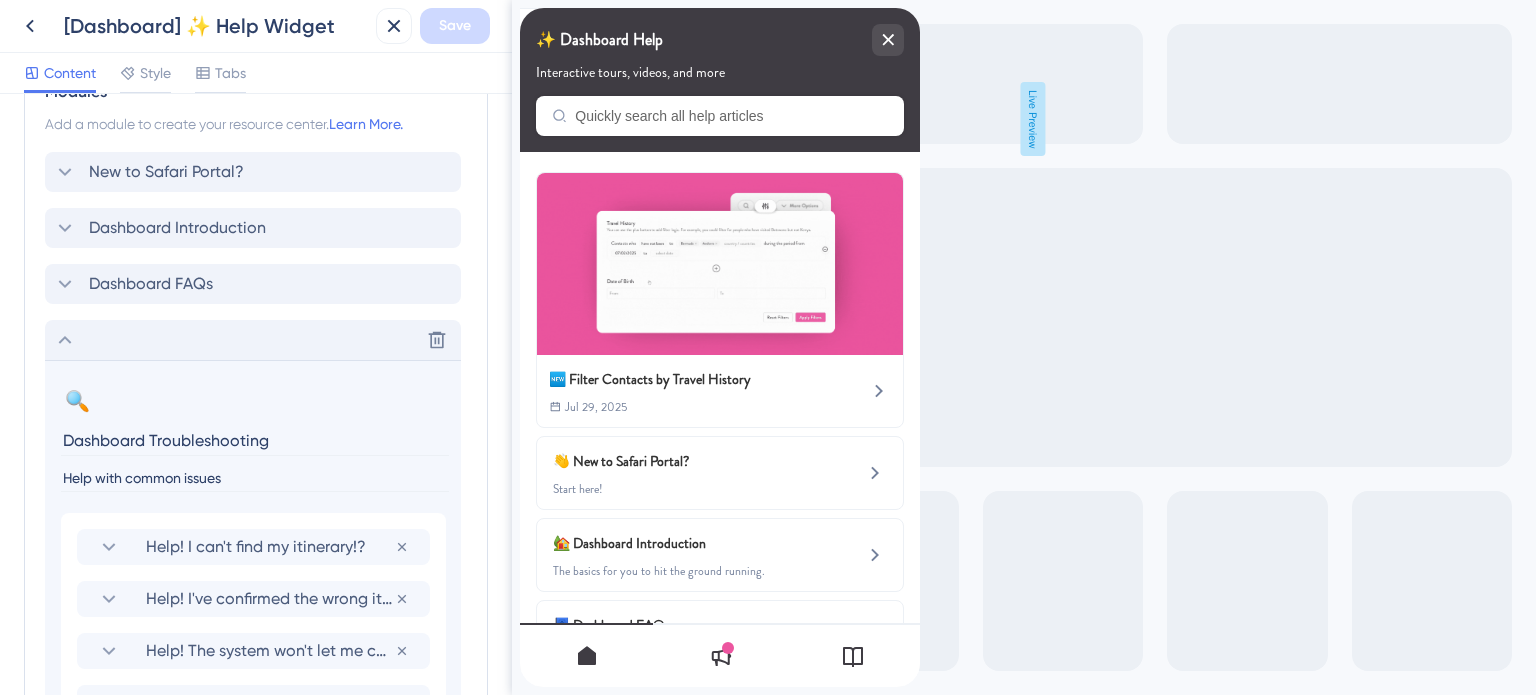click 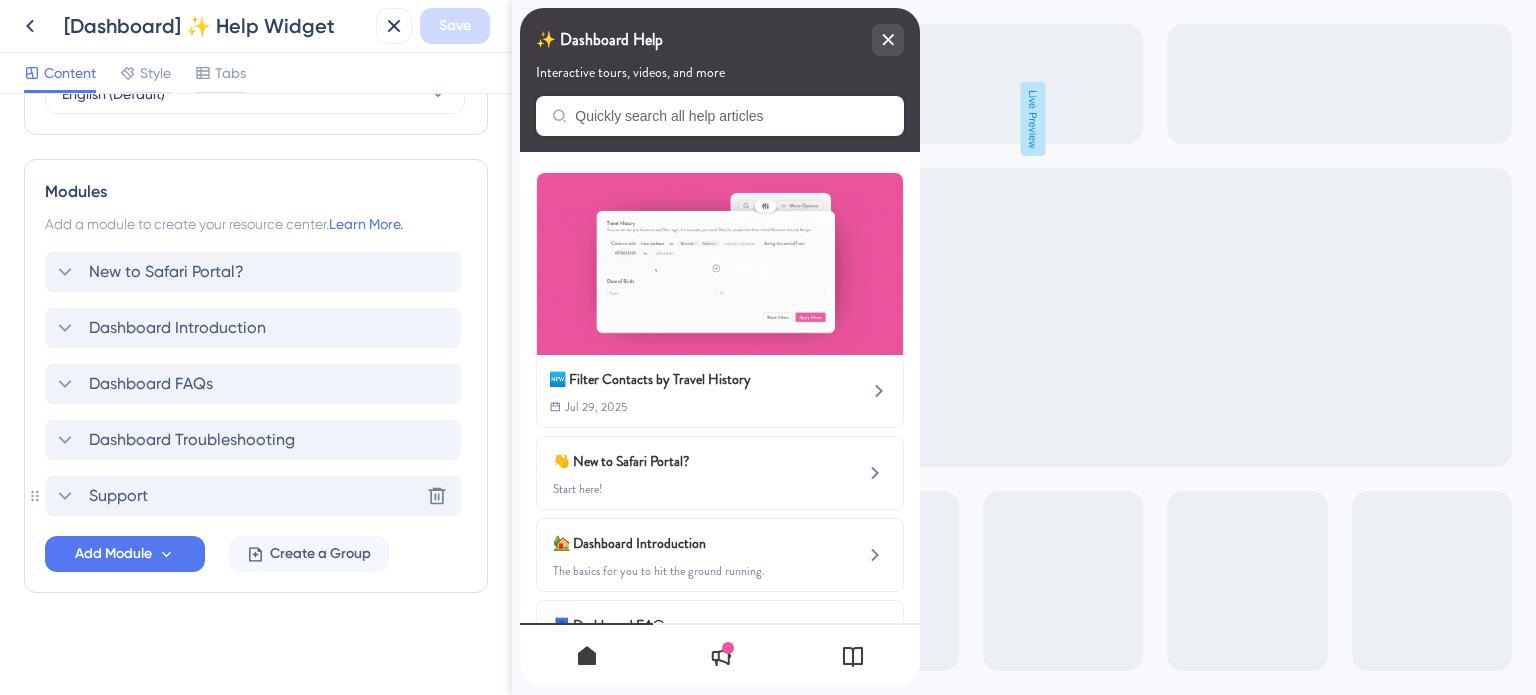 click 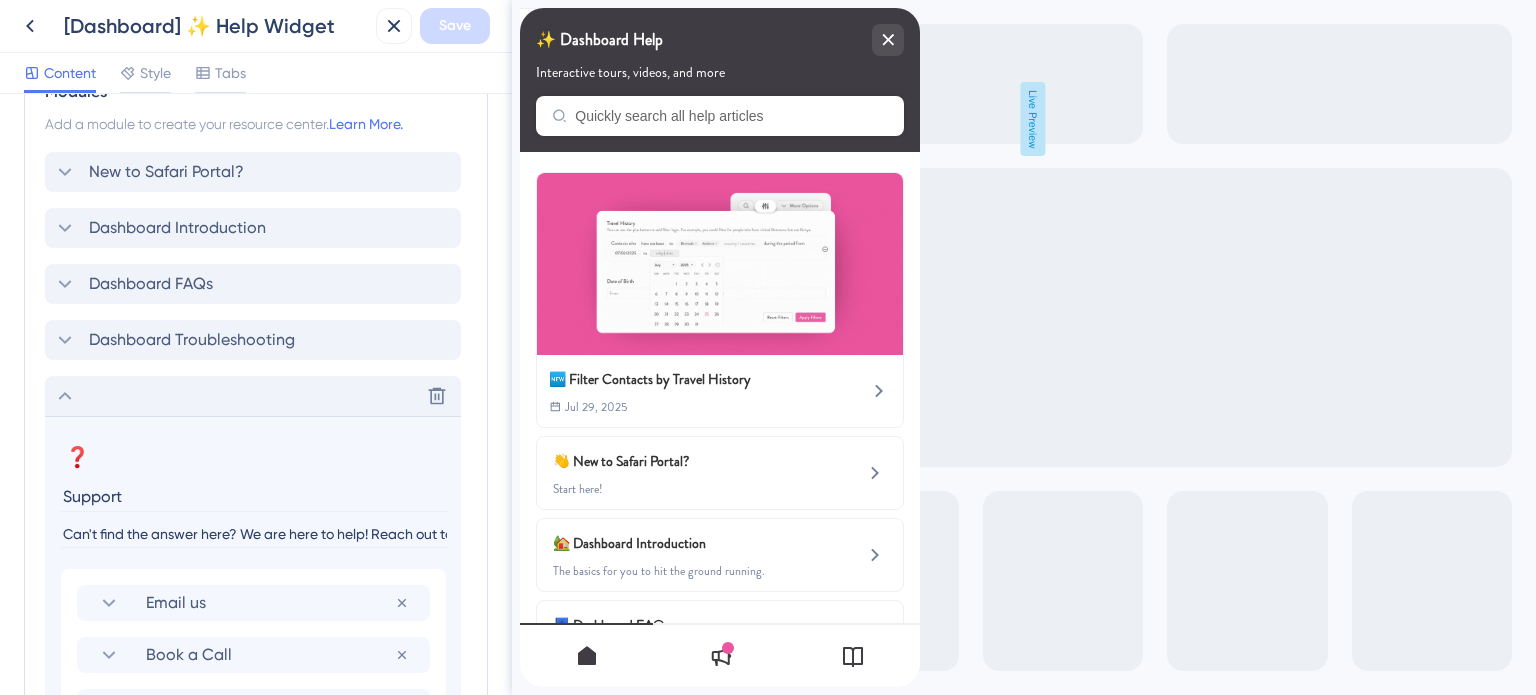click 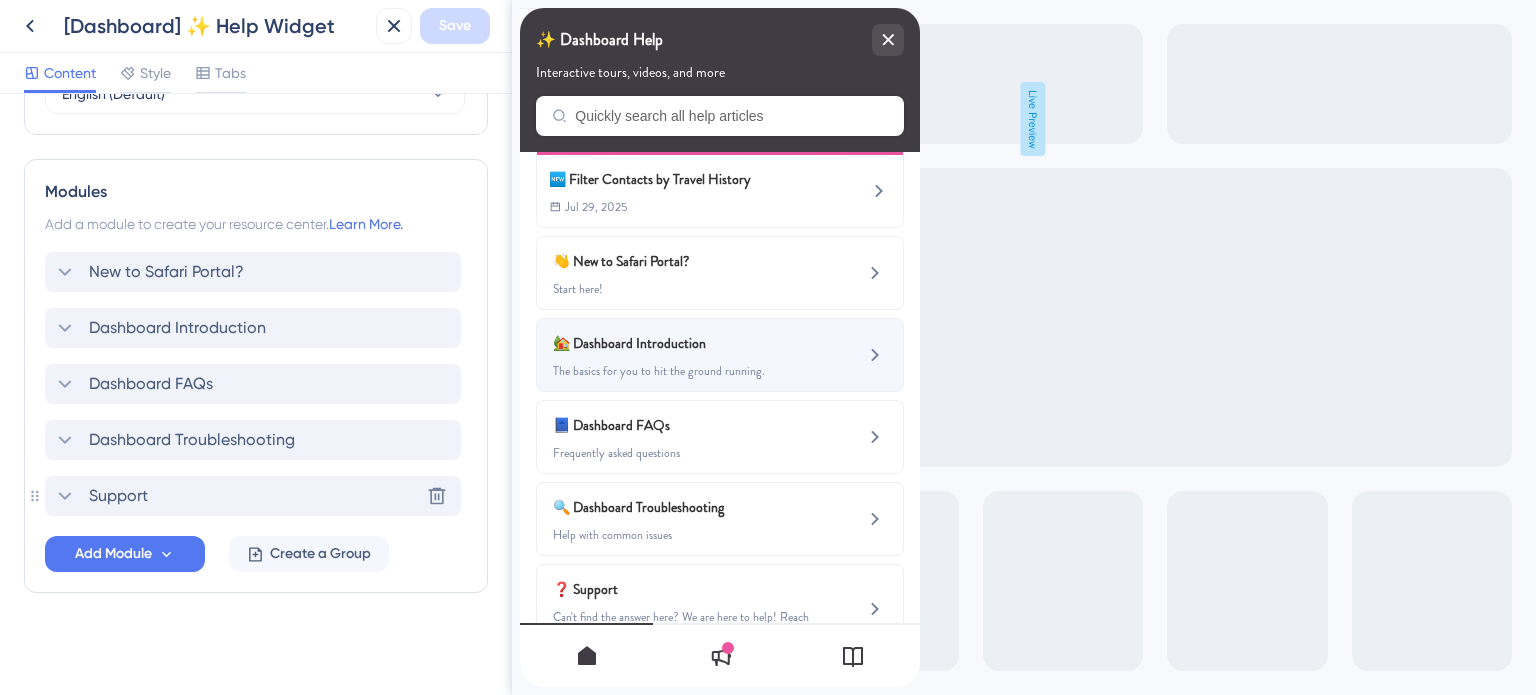 scroll, scrollTop: 86, scrollLeft: 0, axis: vertical 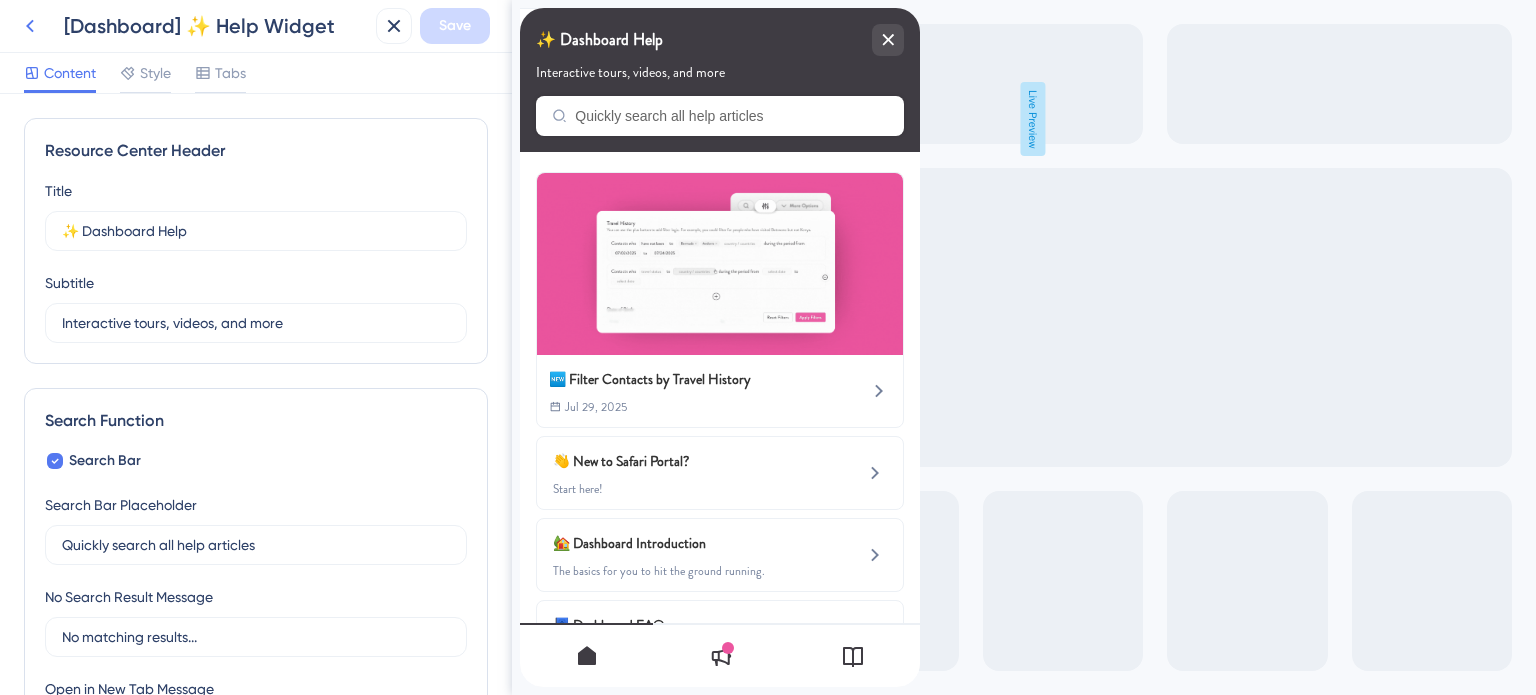 click 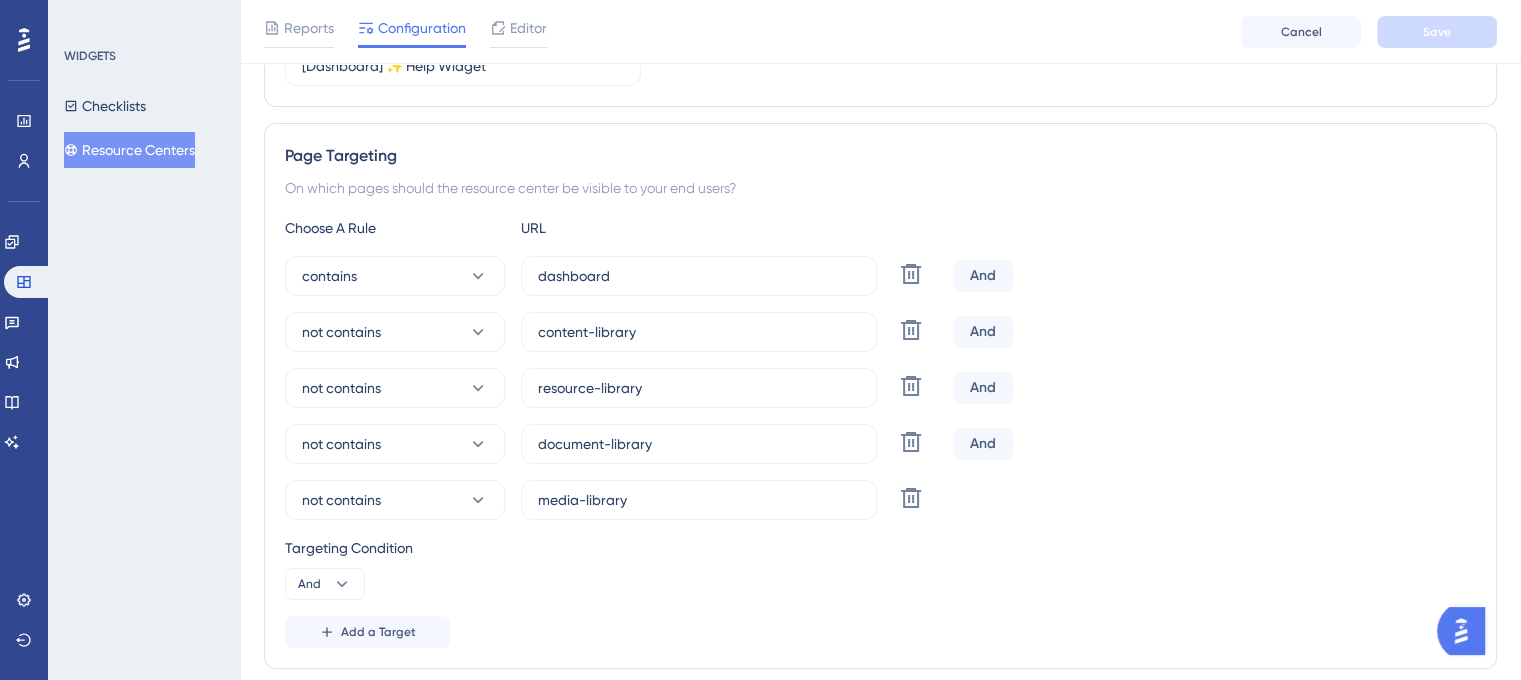 scroll, scrollTop: 0, scrollLeft: 0, axis: both 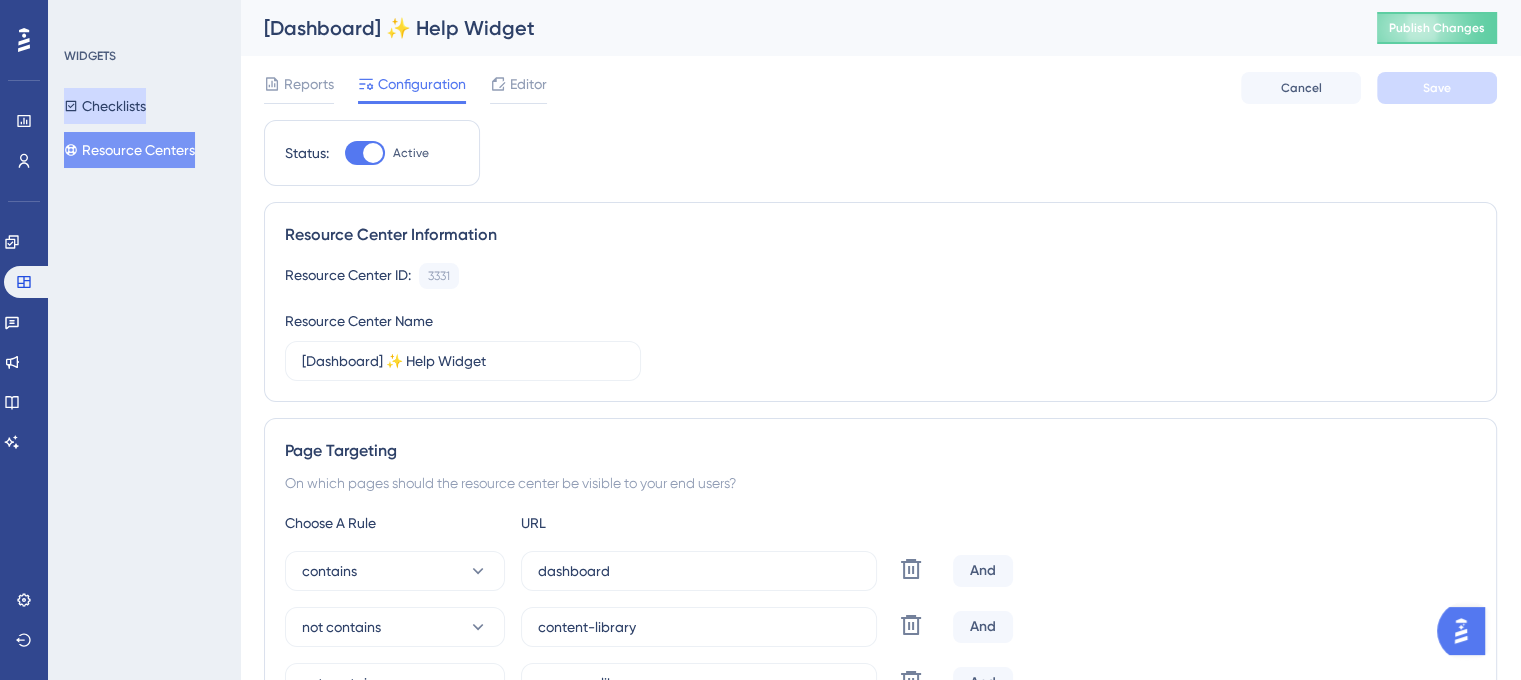 click on "Checklists" at bounding box center [105, 106] 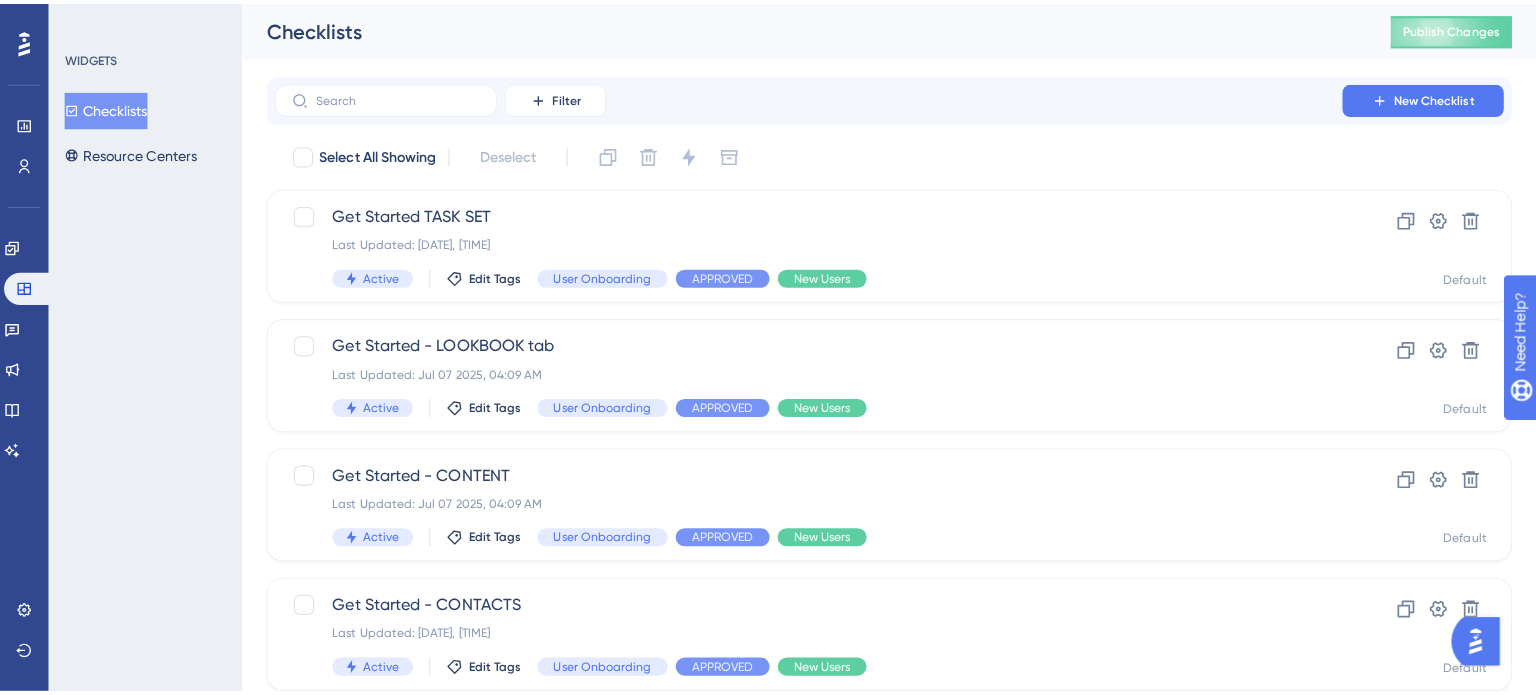 scroll, scrollTop: 0, scrollLeft: 0, axis: both 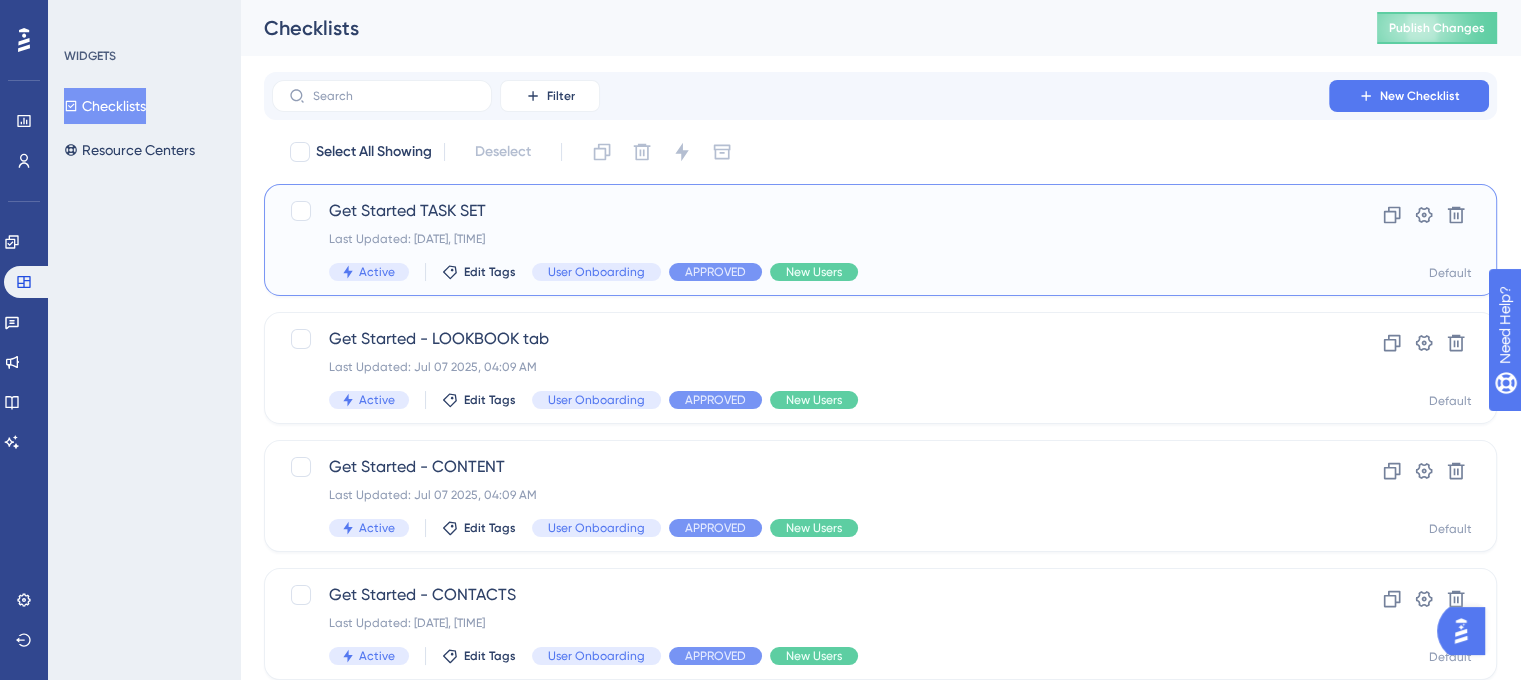 click on "Get Started TASK SET" at bounding box center (800, 211) 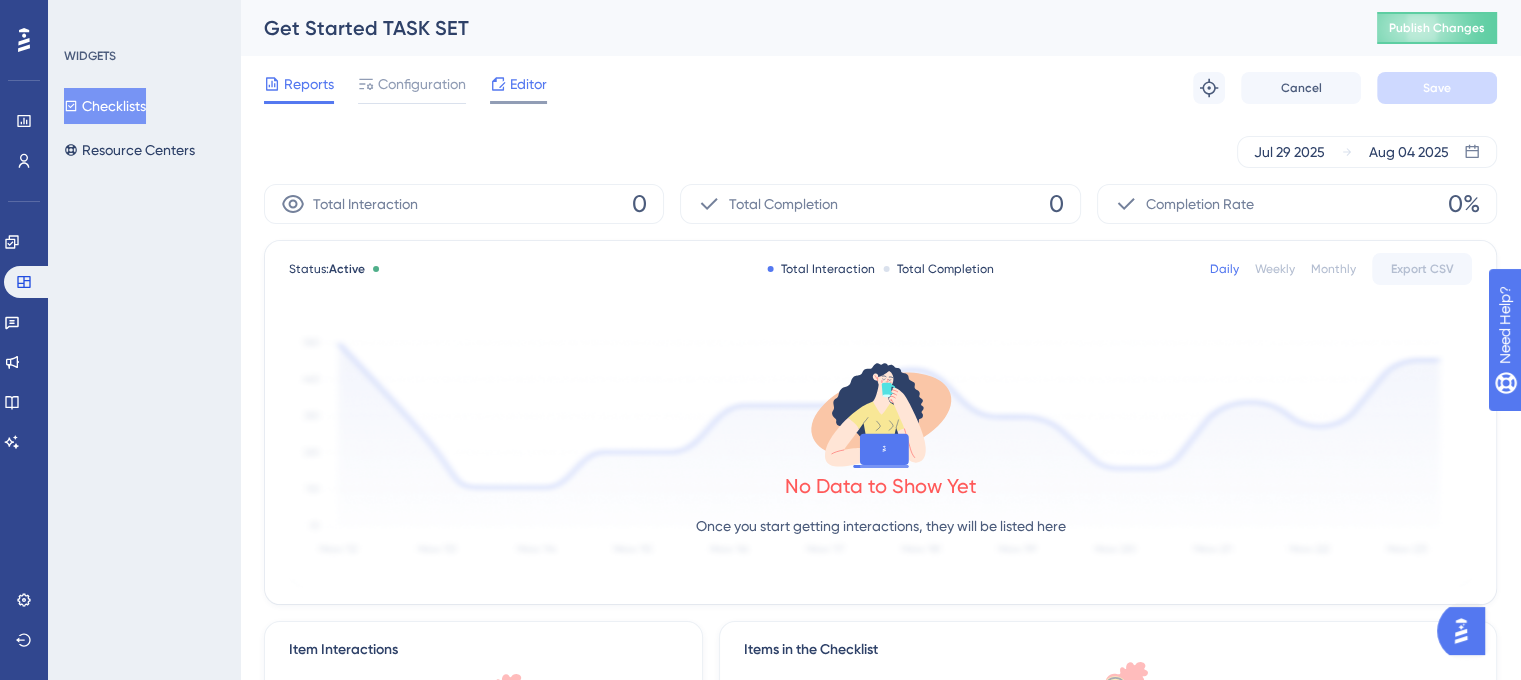 click on "Editor" at bounding box center (528, 84) 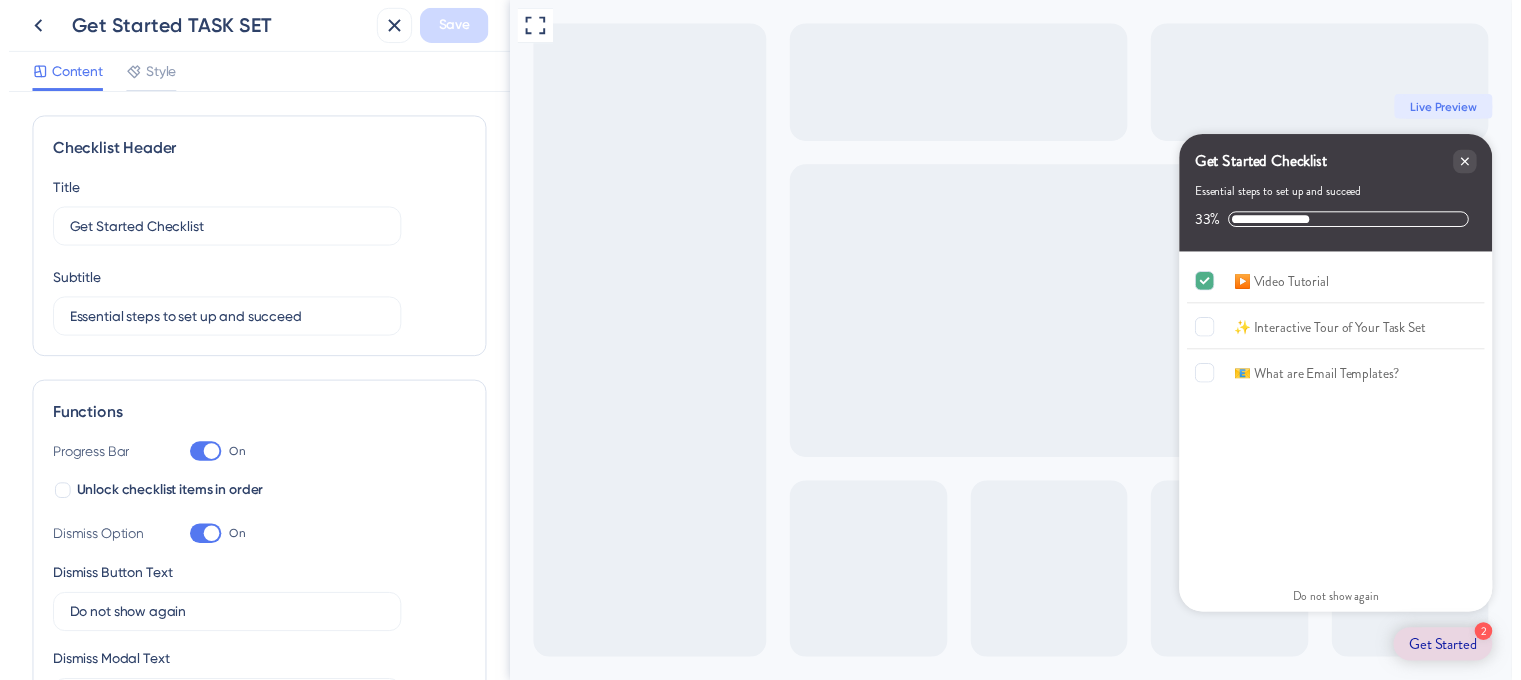scroll, scrollTop: 0, scrollLeft: 0, axis: both 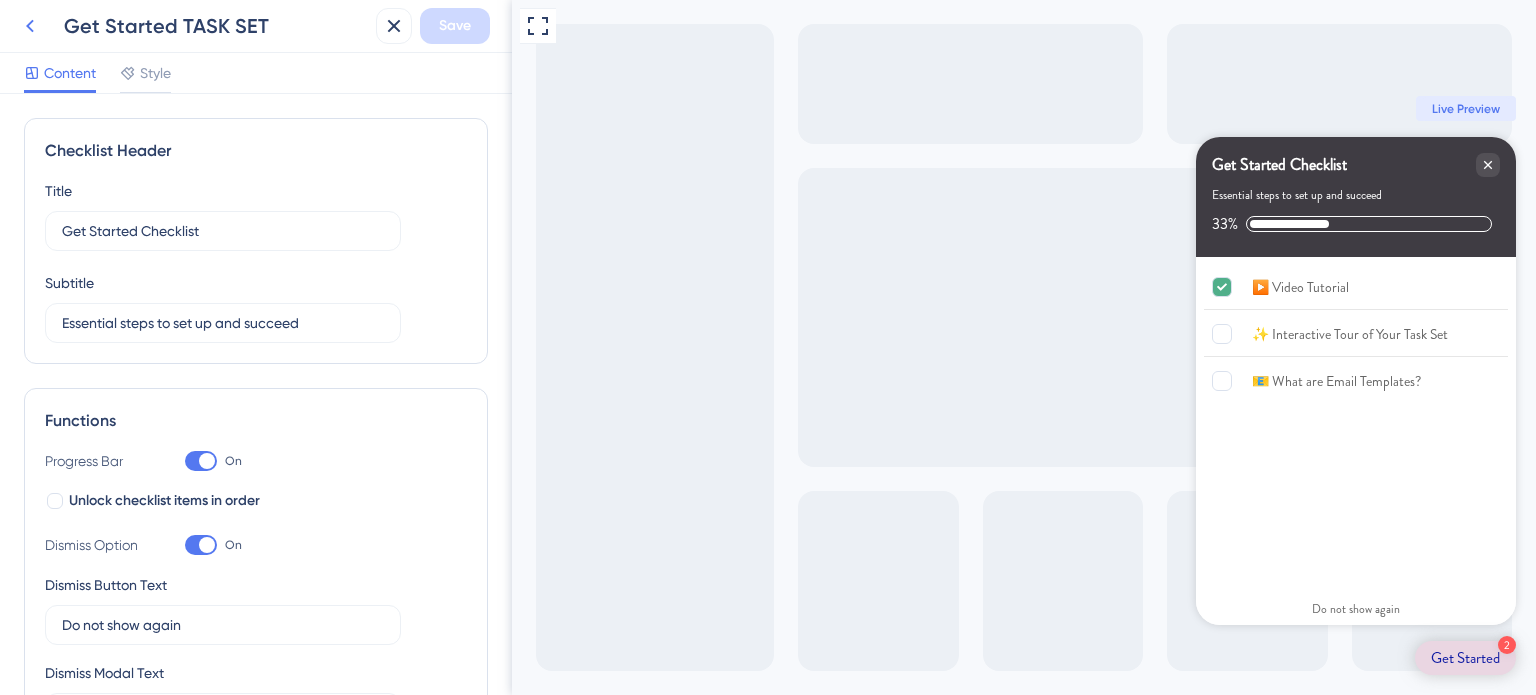 click 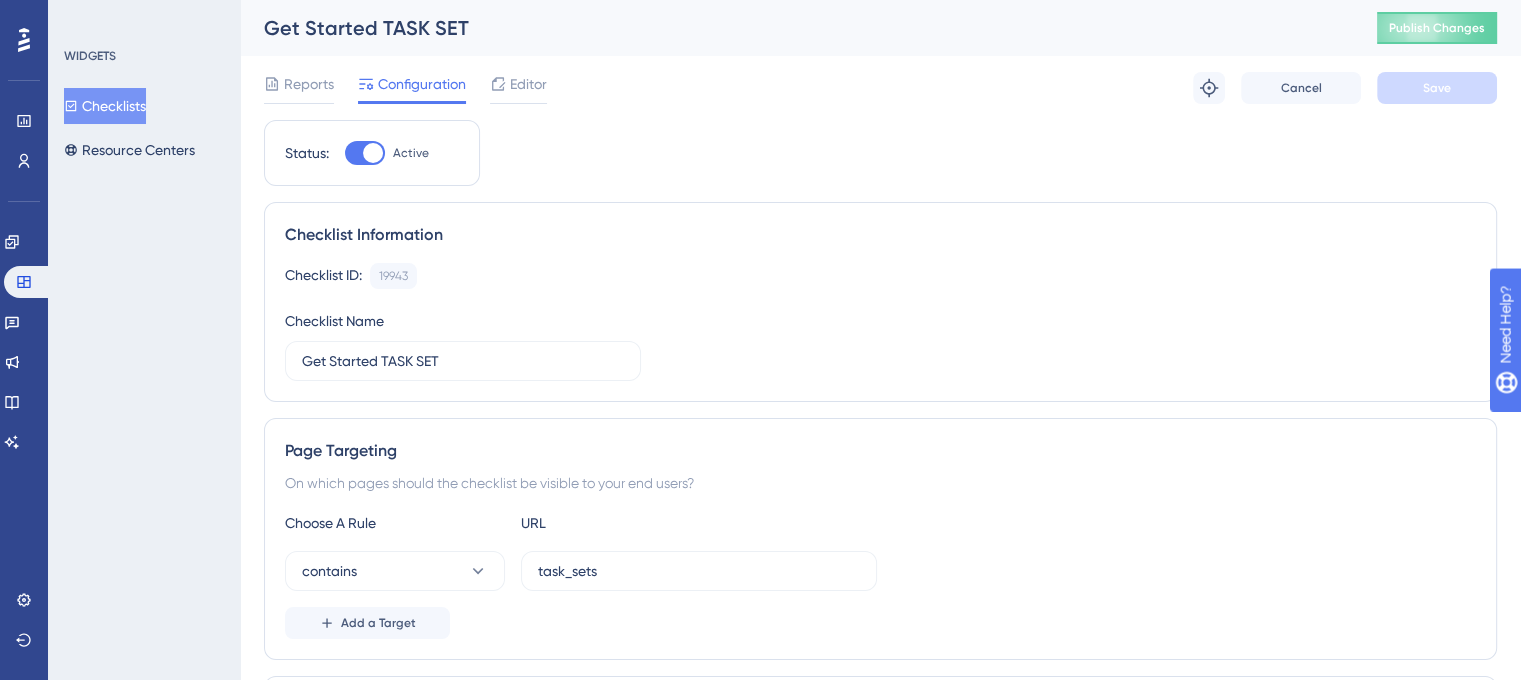 scroll, scrollTop: 0, scrollLeft: 0, axis: both 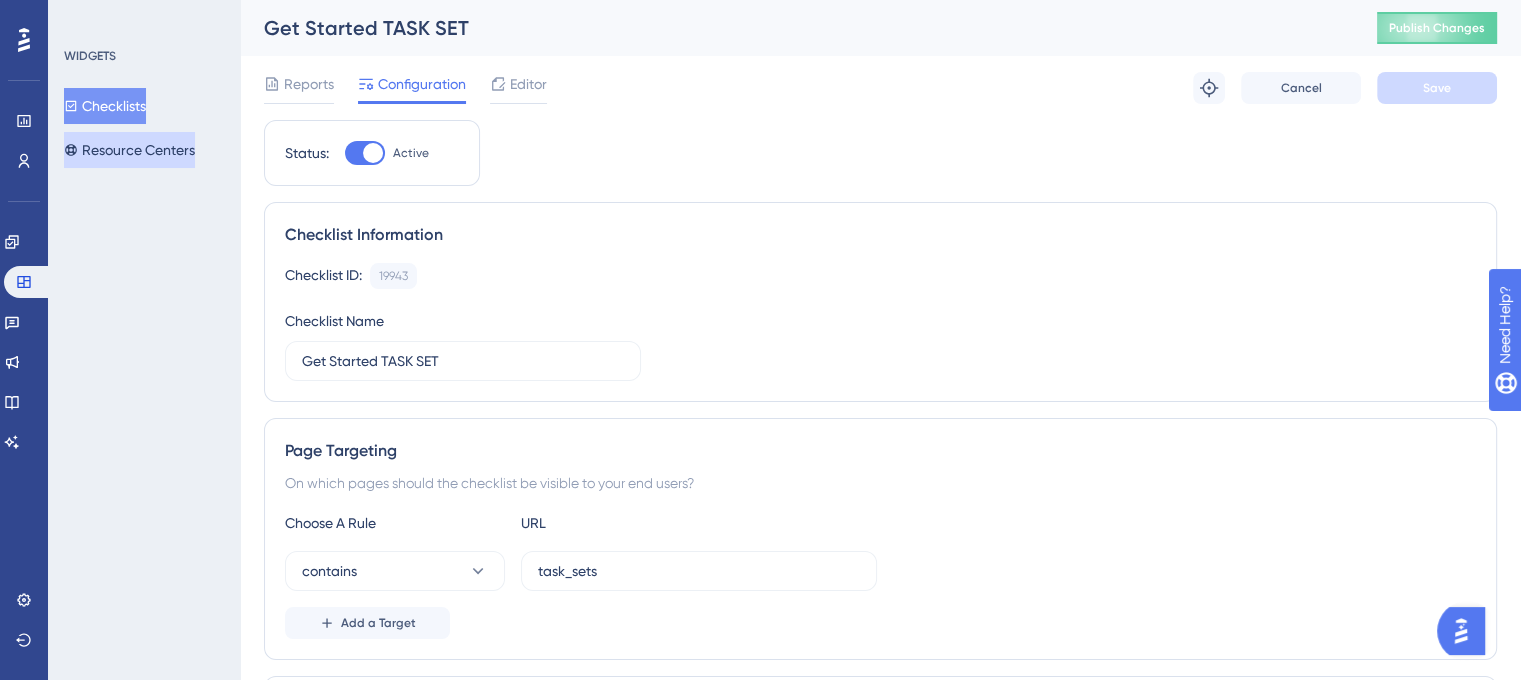 click on "Resource Centers" at bounding box center [129, 150] 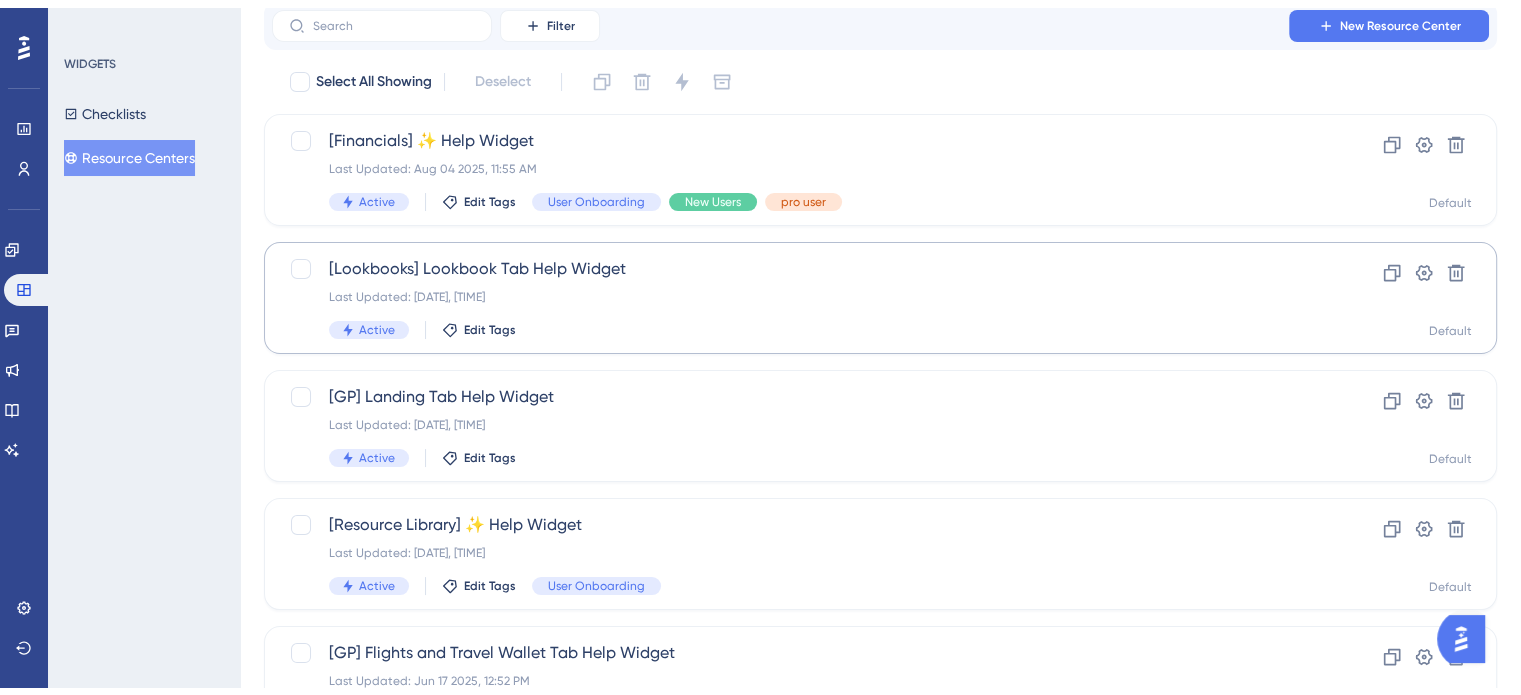 scroll, scrollTop: 100, scrollLeft: 0, axis: vertical 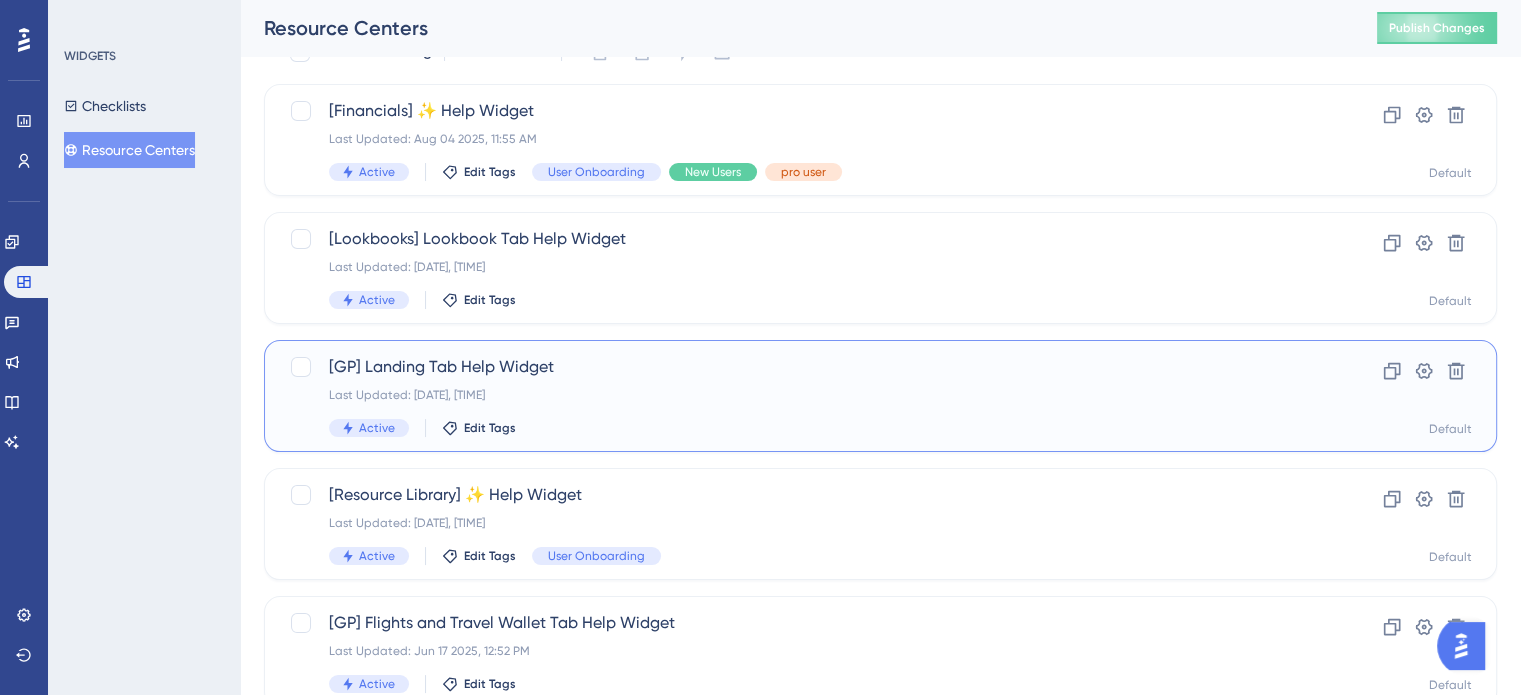click on "[GP] Landing Tab Help Widget" at bounding box center (800, 367) 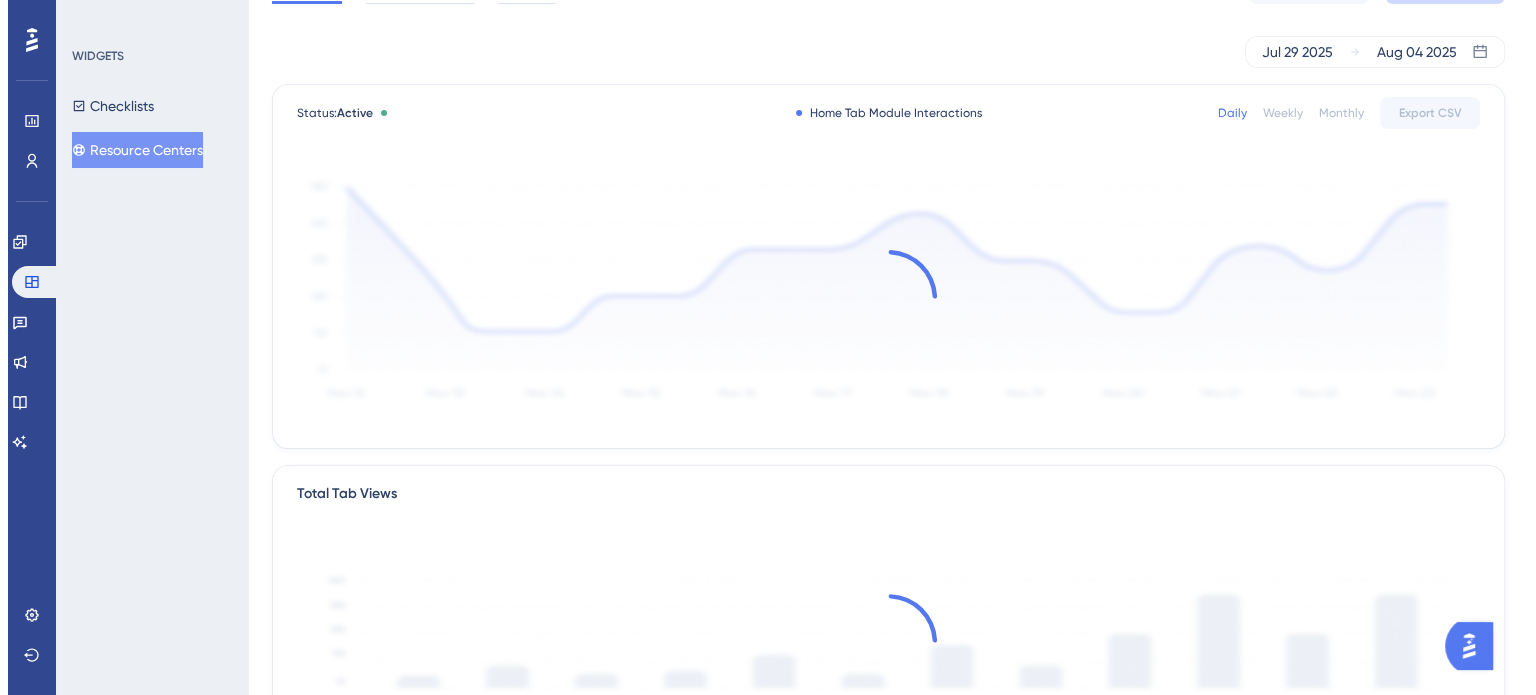 scroll, scrollTop: 0, scrollLeft: 0, axis: both 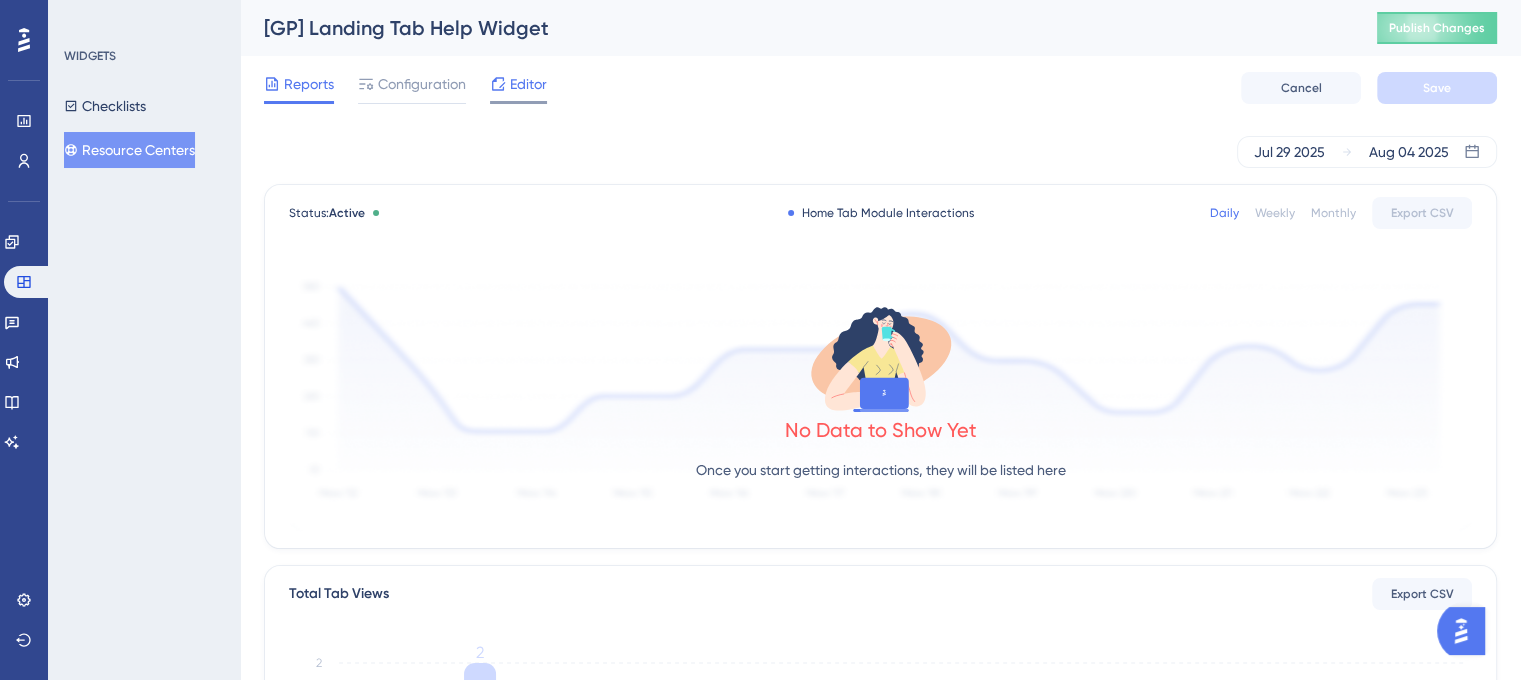 click on "Editor" at bounding box center (528, 84) 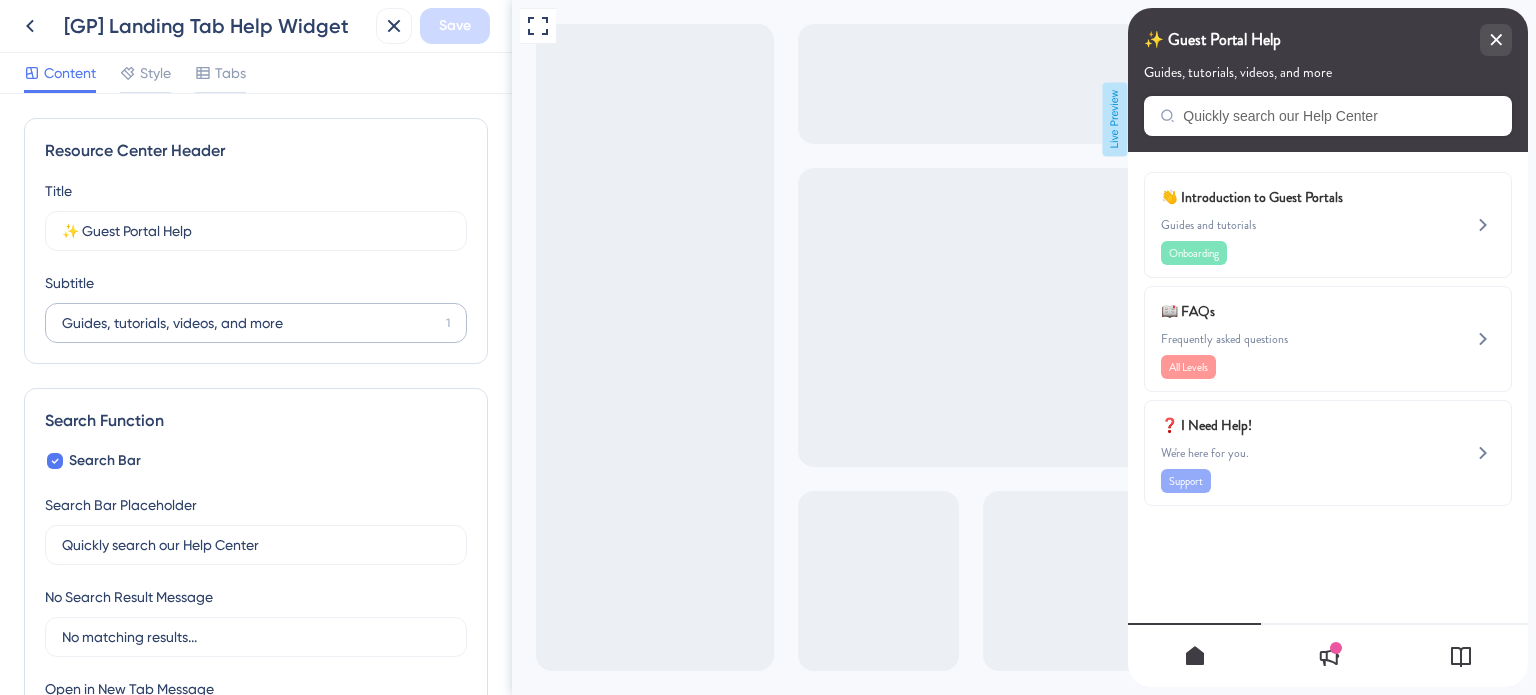scroll, scrollTop: 0, scrollLeft: 0, axis: both 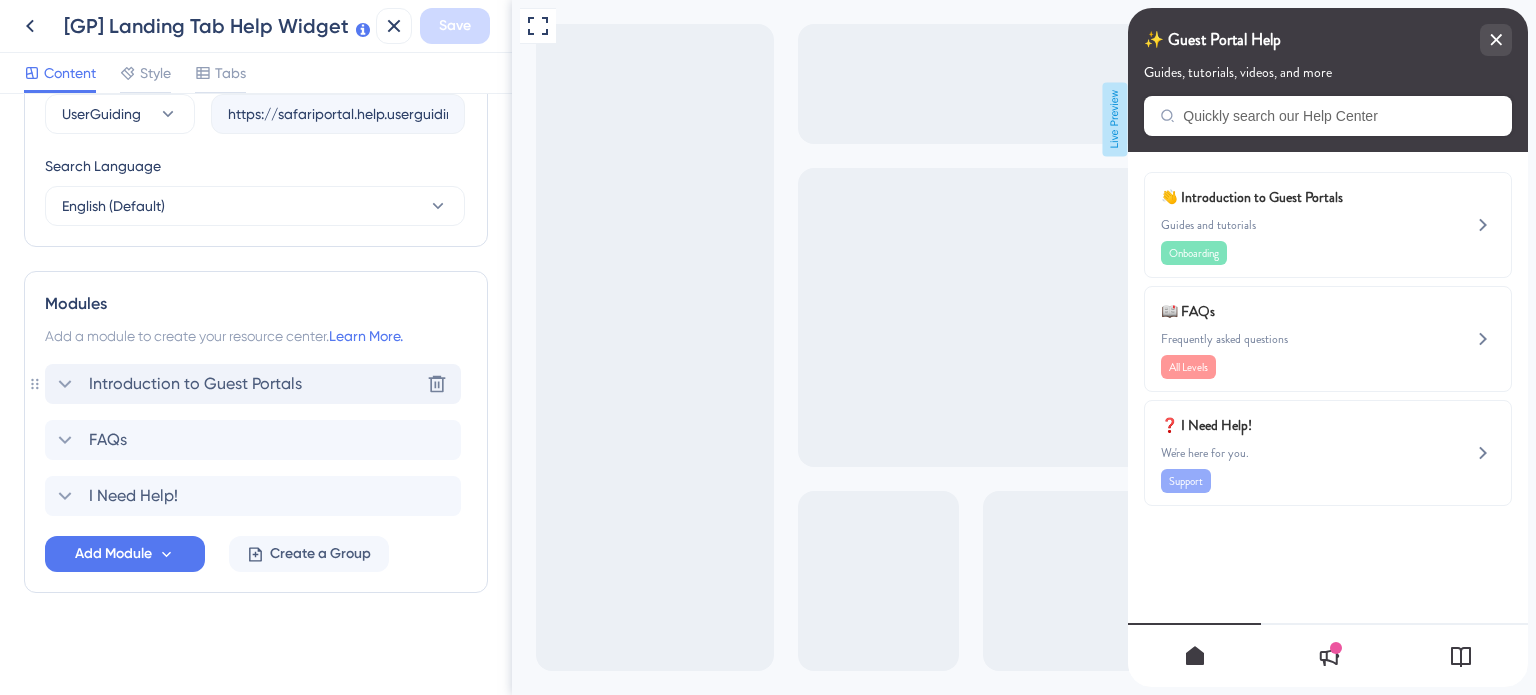 click 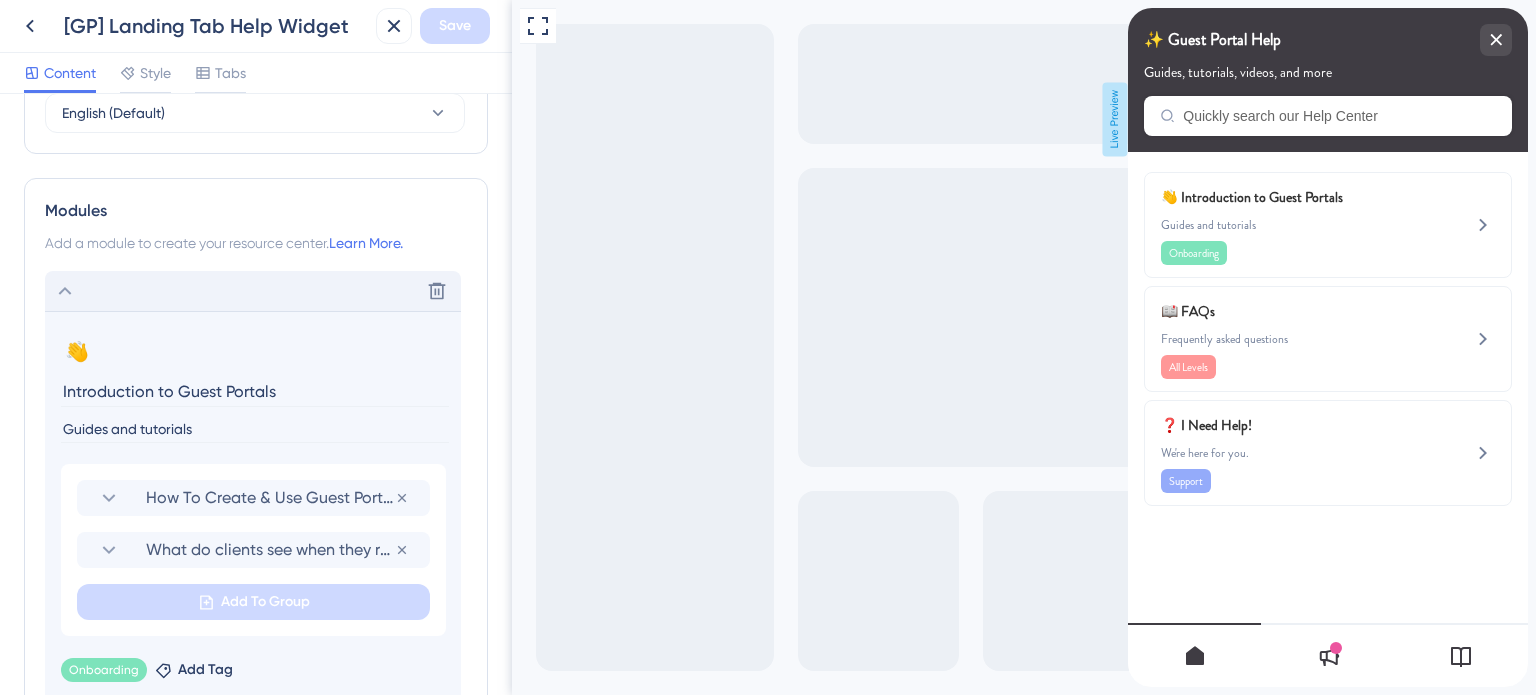 scroll, scrollTop: 951, scrollLeft: 0, axis: vertical 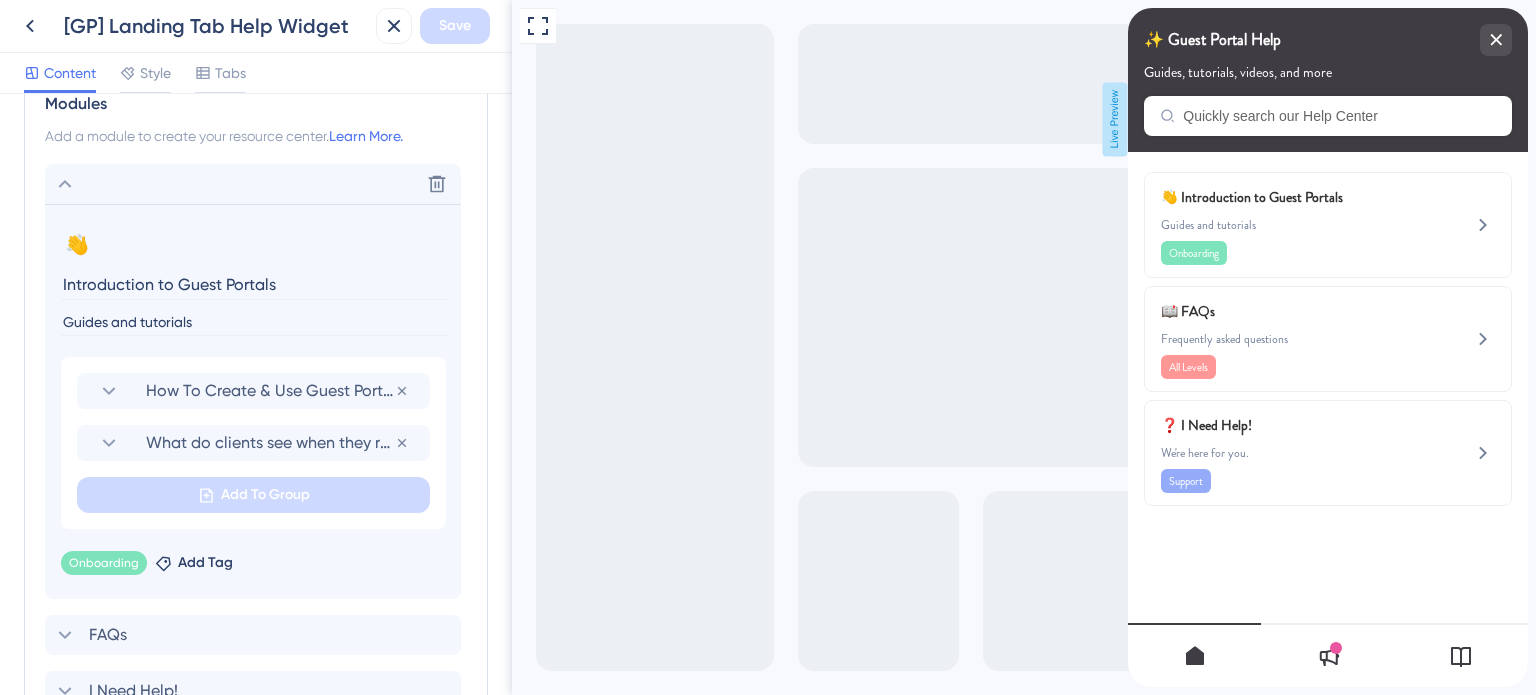 drag, startPoint x: 295, startPoint y: 283, endPoint x: 51, endPoint y: 287, distance: 244.03279 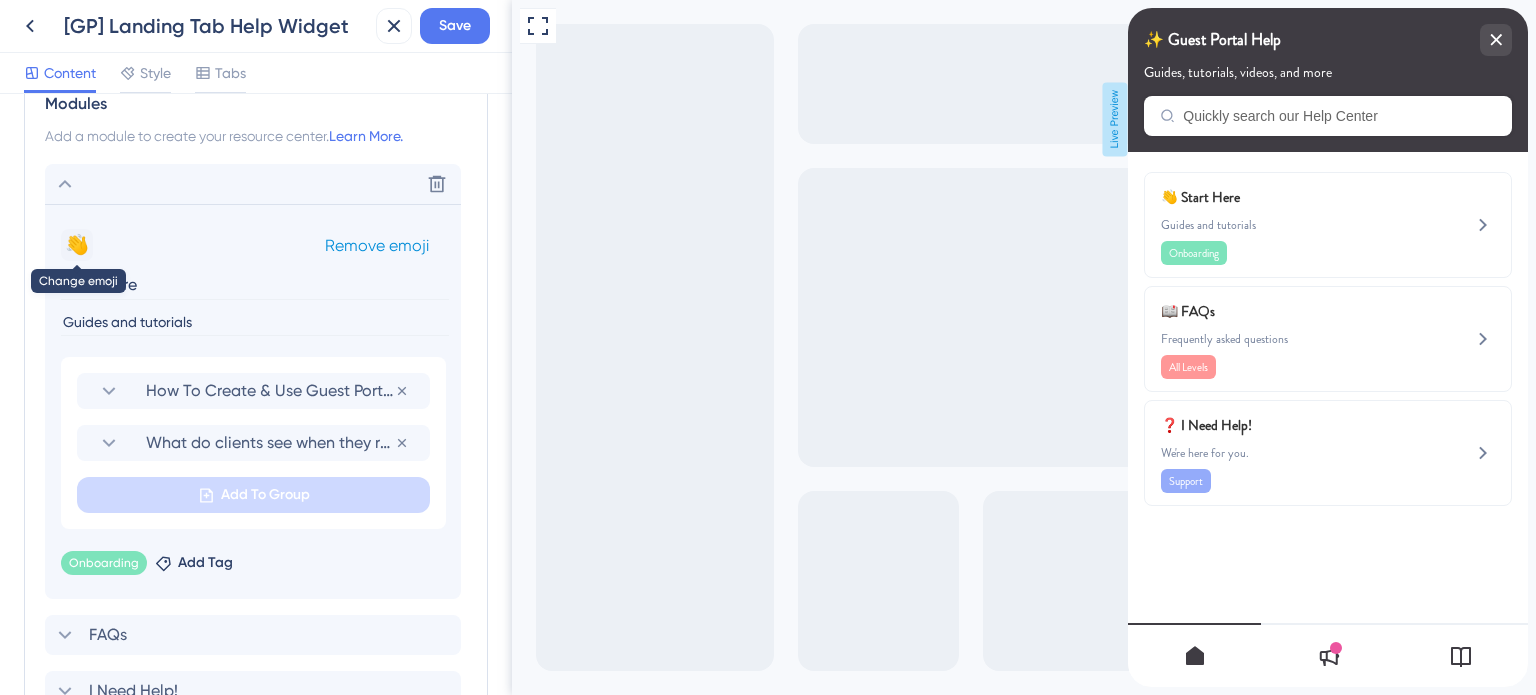 type on "Start Here" 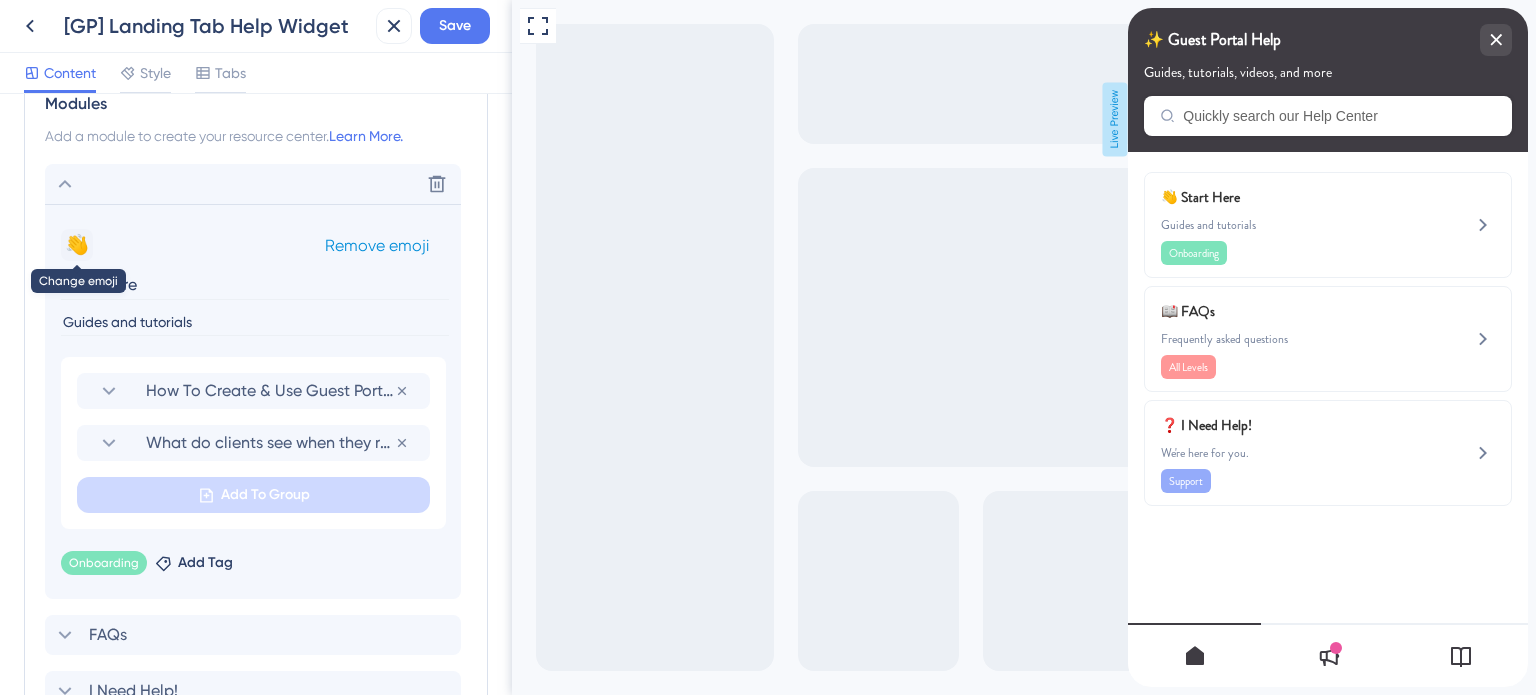 click on "👋" at bounding box center (77, 245) 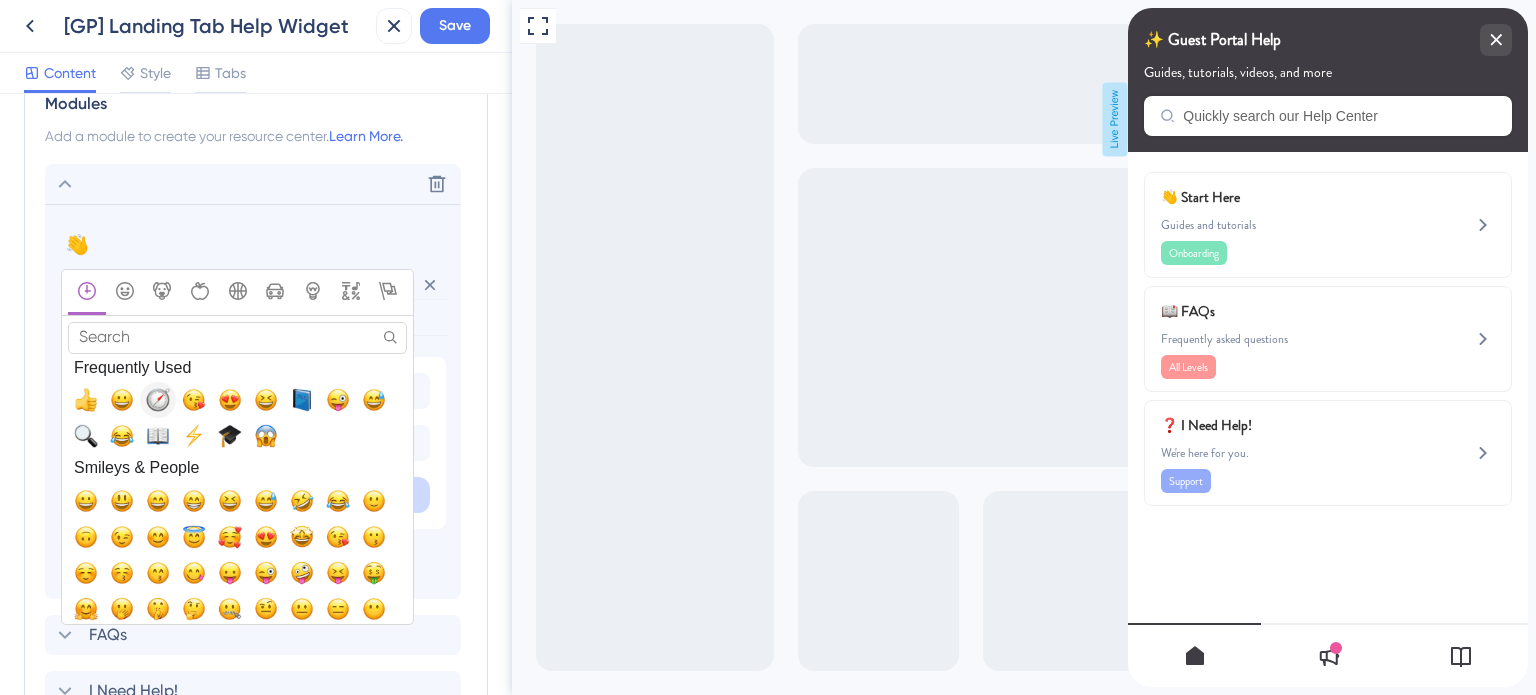 click at bounding box center (158, 400) 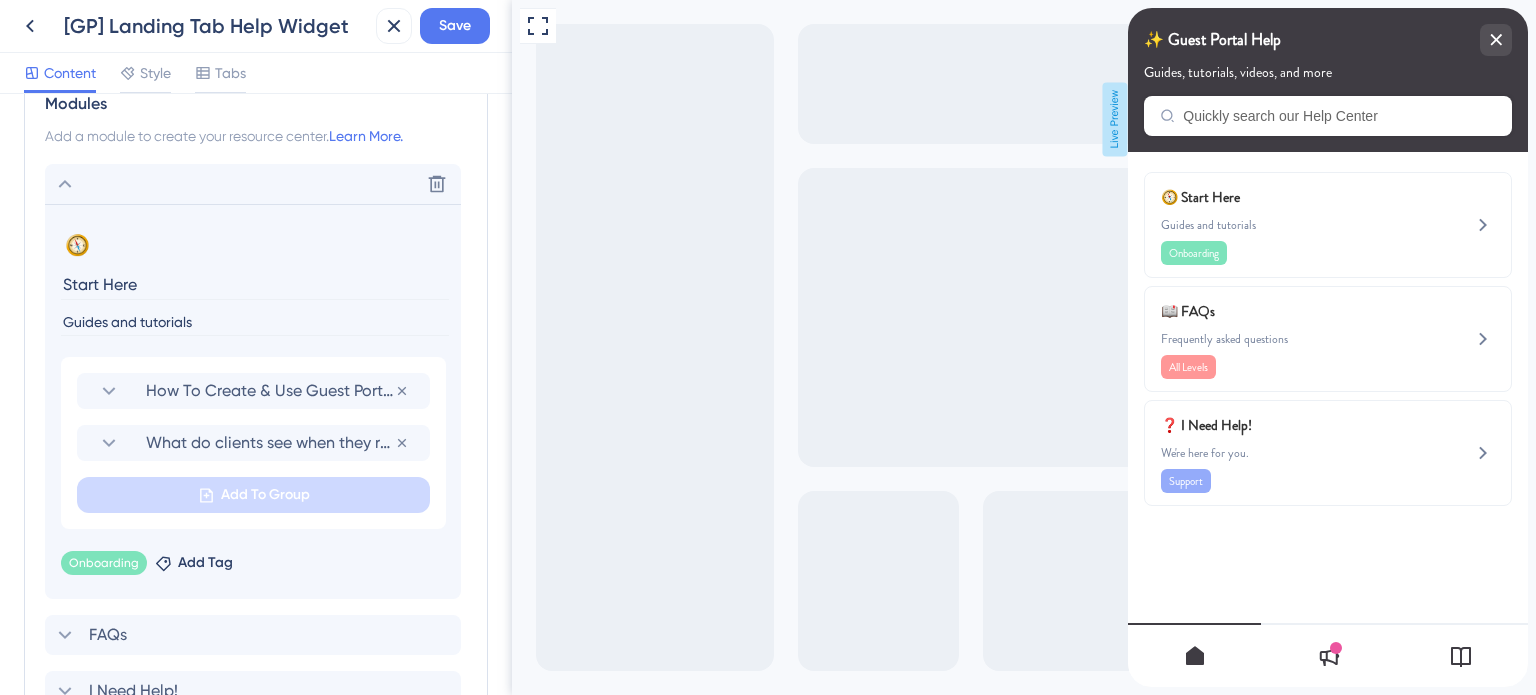 drag, startPoint x: 155, startPoint y: 319, endPoint x: 0, endPoint y: 335, distance: 155.82362 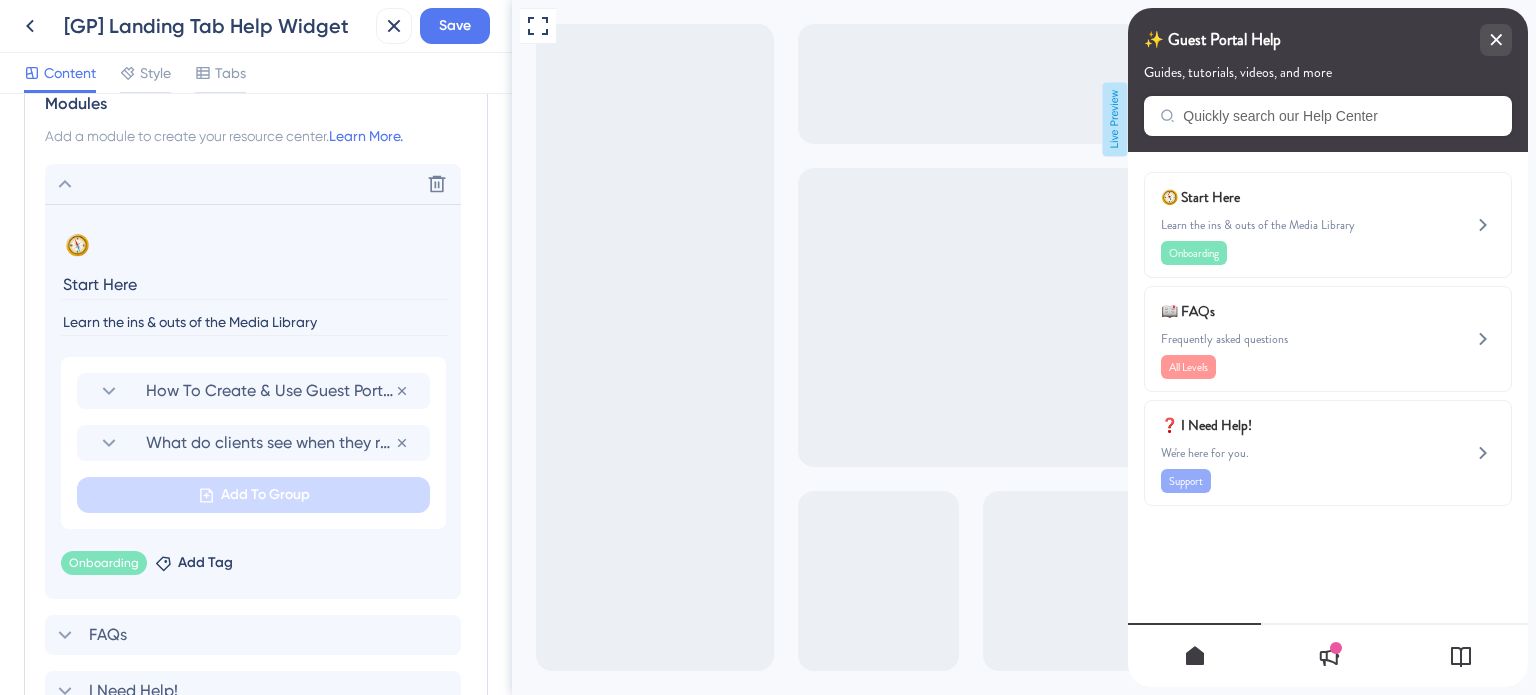 drag, startPoint x: 336, startPoint y: 321, endPoint x: 206, endPoint y: 327, distance: 130.13838 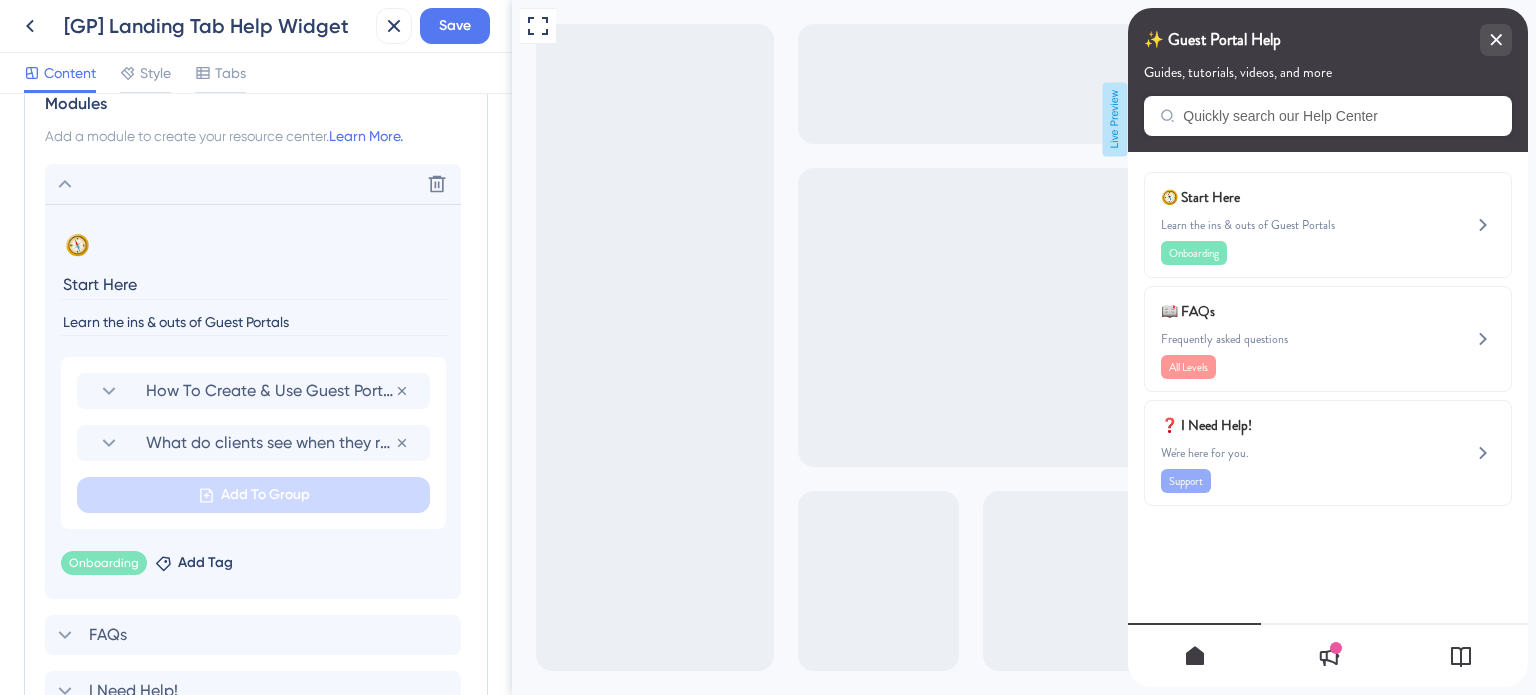 type on "Learn the ins & outs of Guest Portals" 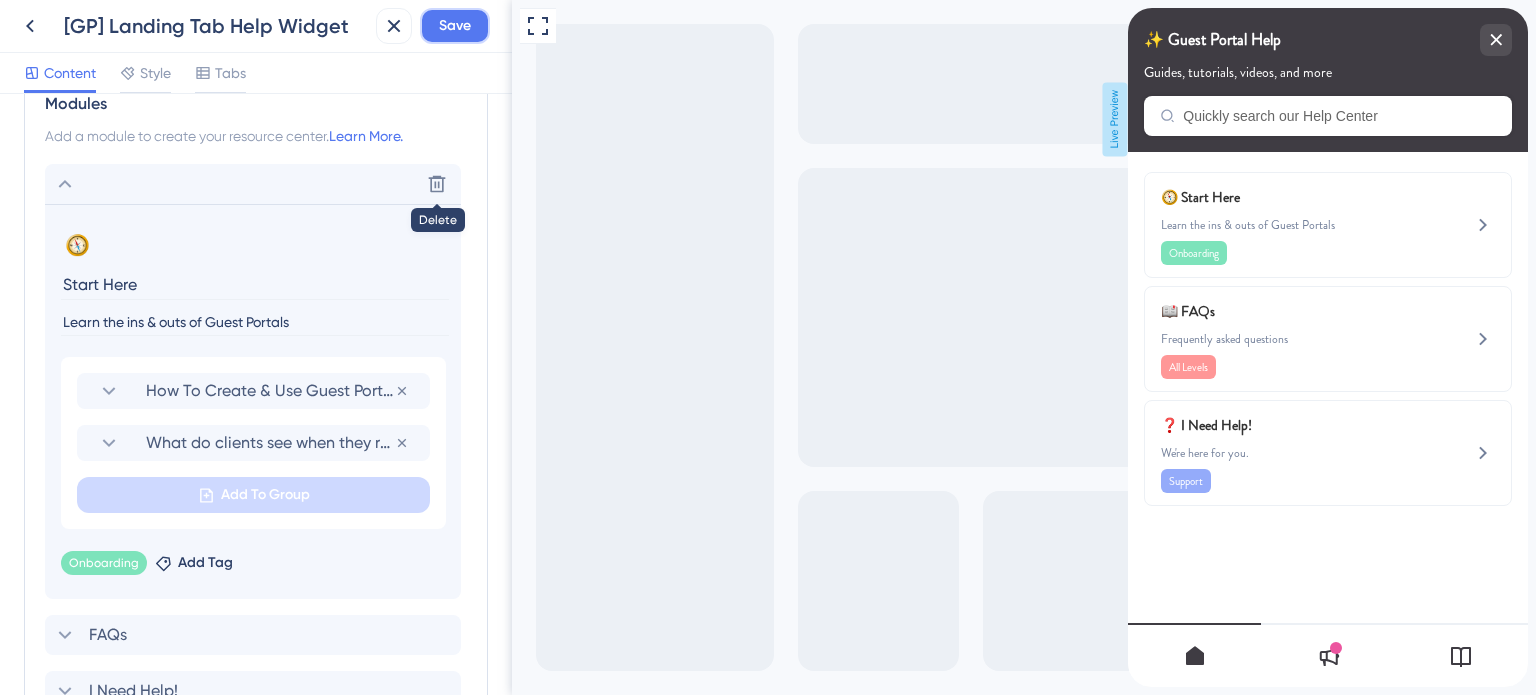 click on "Save" at bounding box center (455, 26) 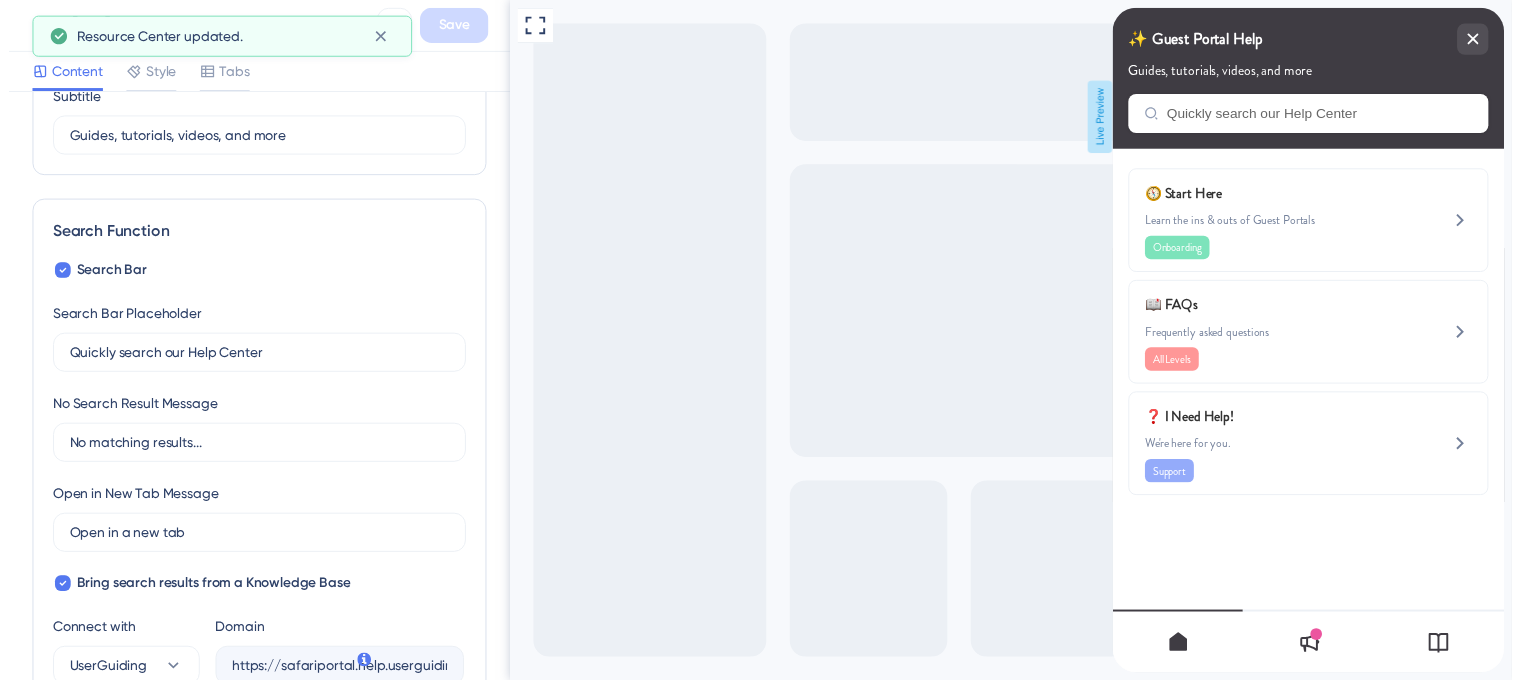 scroll, scrollTop: 0, scrollLeft: 0, axis: both 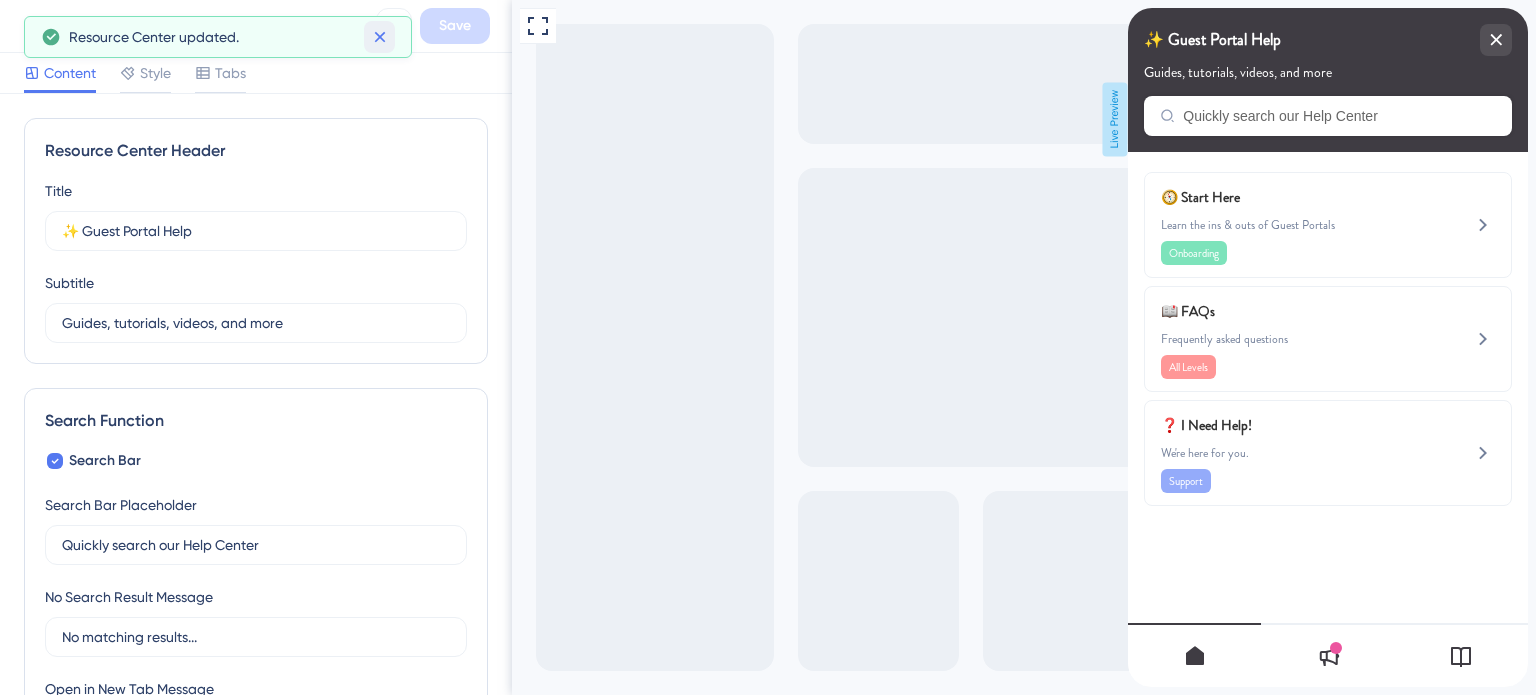 click 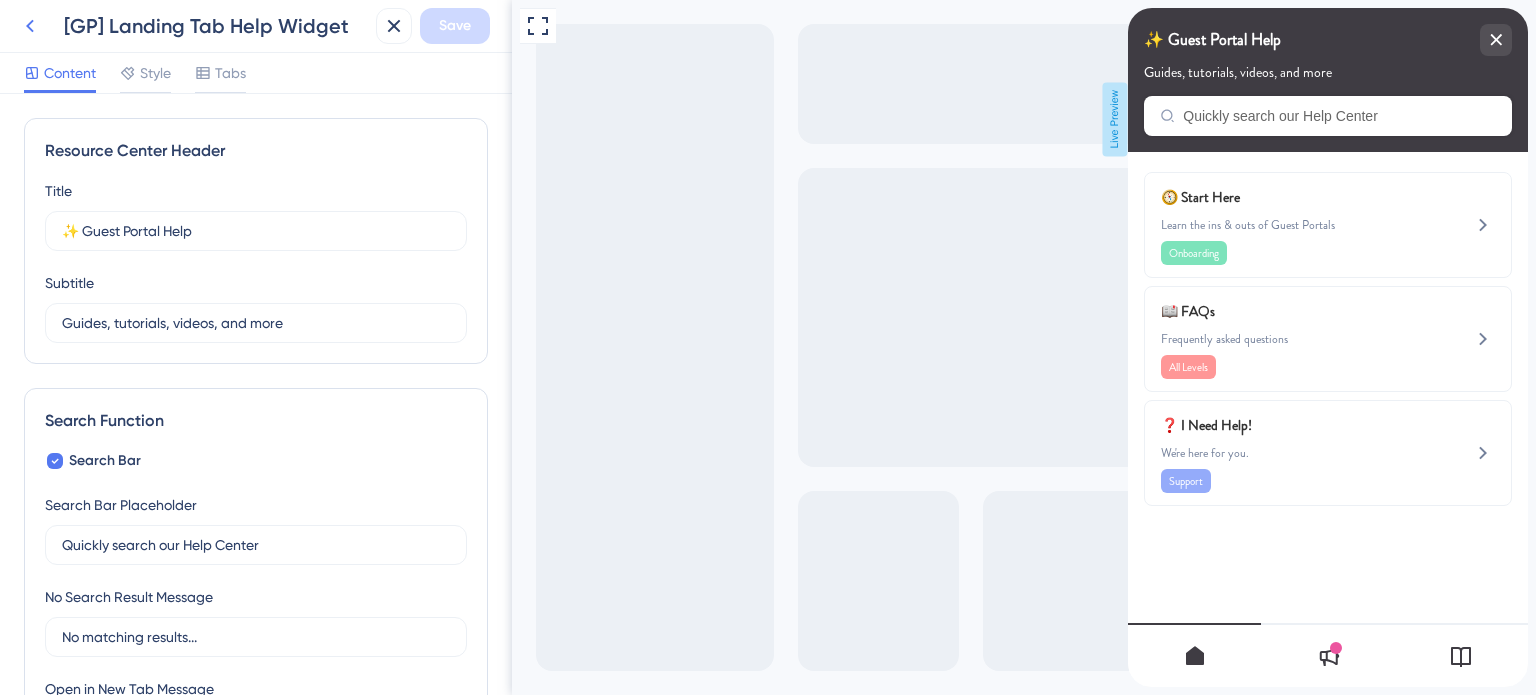 click 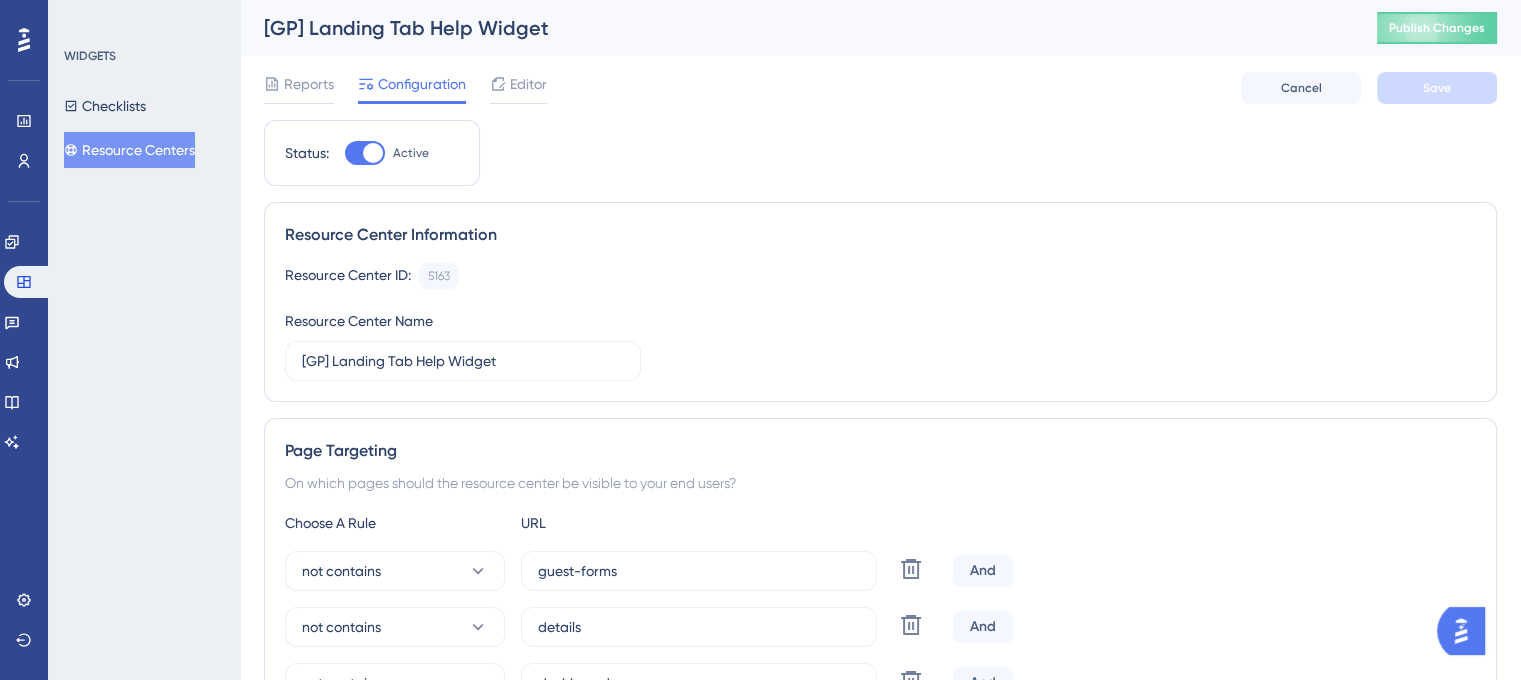 click on "Resource Centers" at bounding box center [129, 150] 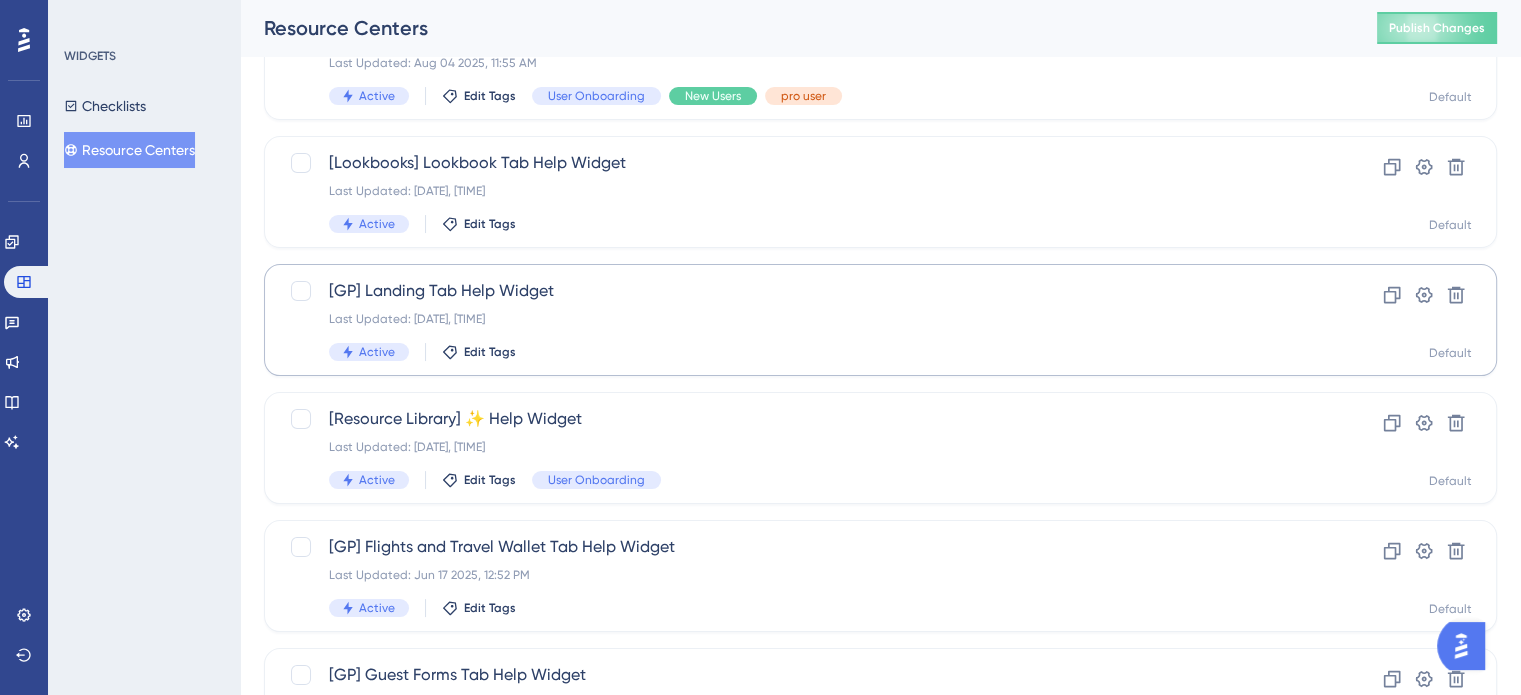 scroll, scrollTop: 300, scrollLeft: 0, axis: vertical 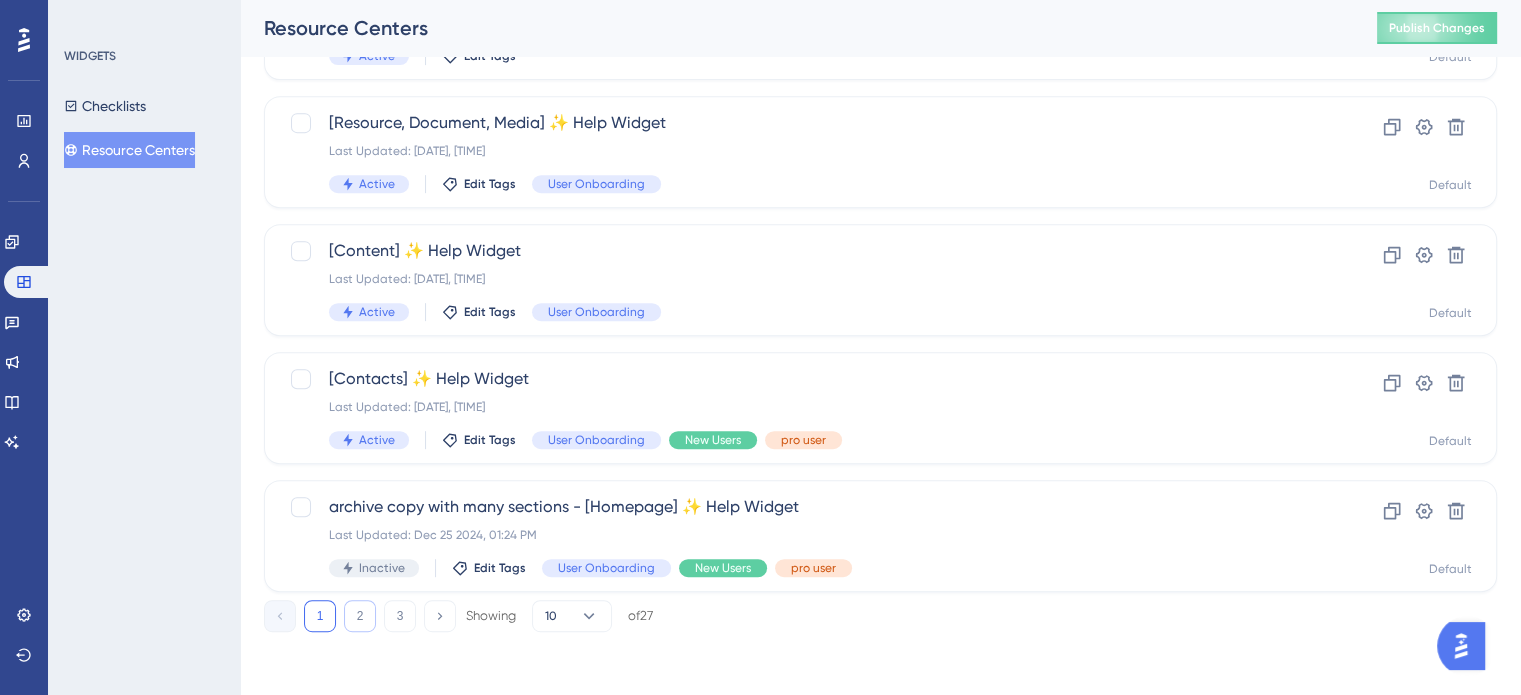 click on "2" at bounding box center (360, 616) 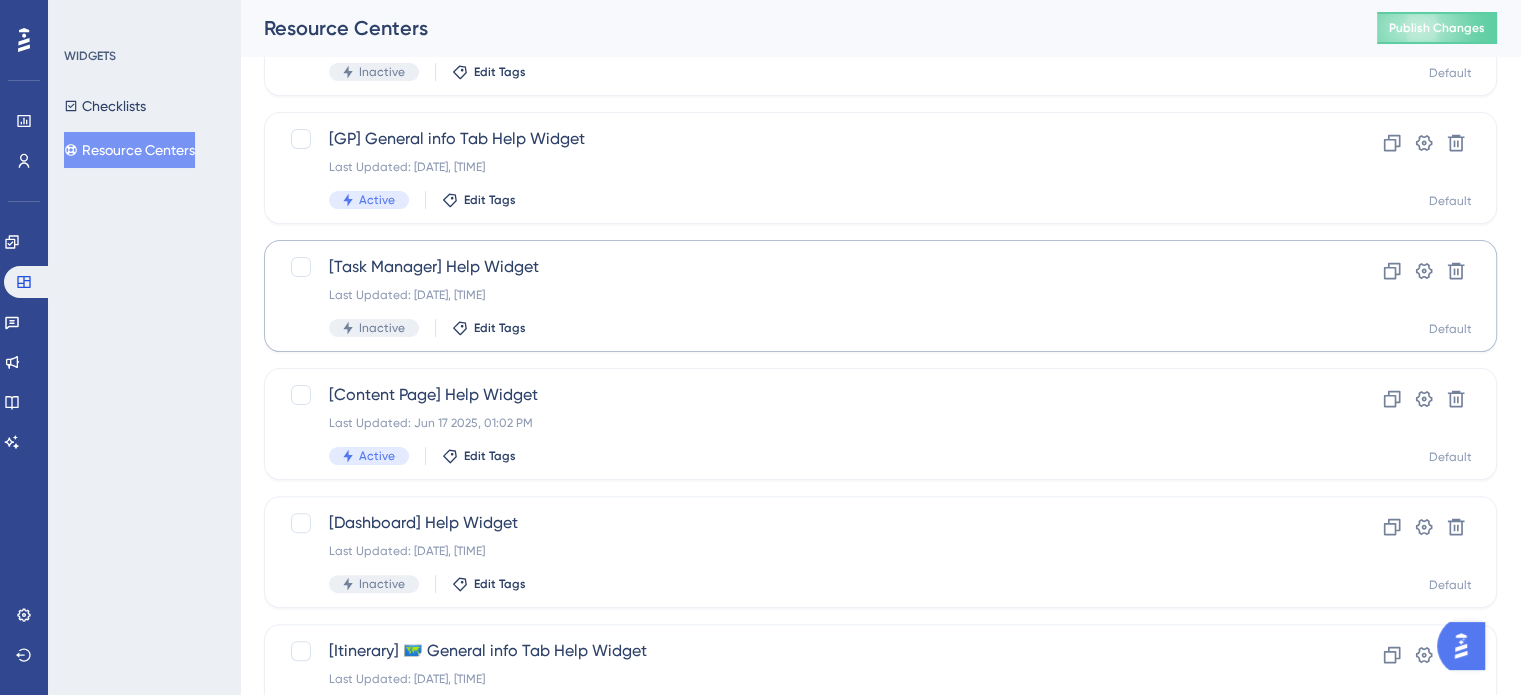 scroll, scrollTop: 356, scrollLeft: 0, axis: vertical 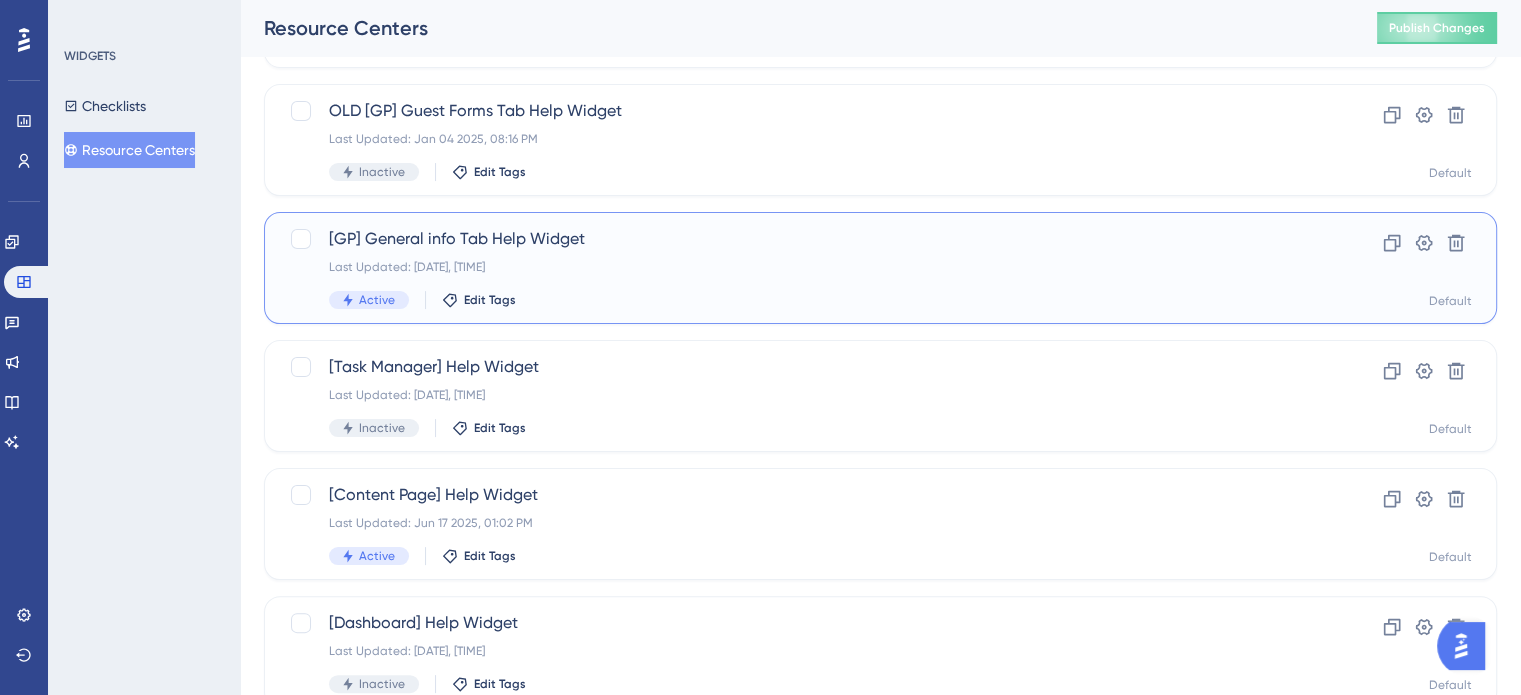 click on "[GP] General info Tab Help Widget" at bounding box center [800, 239] 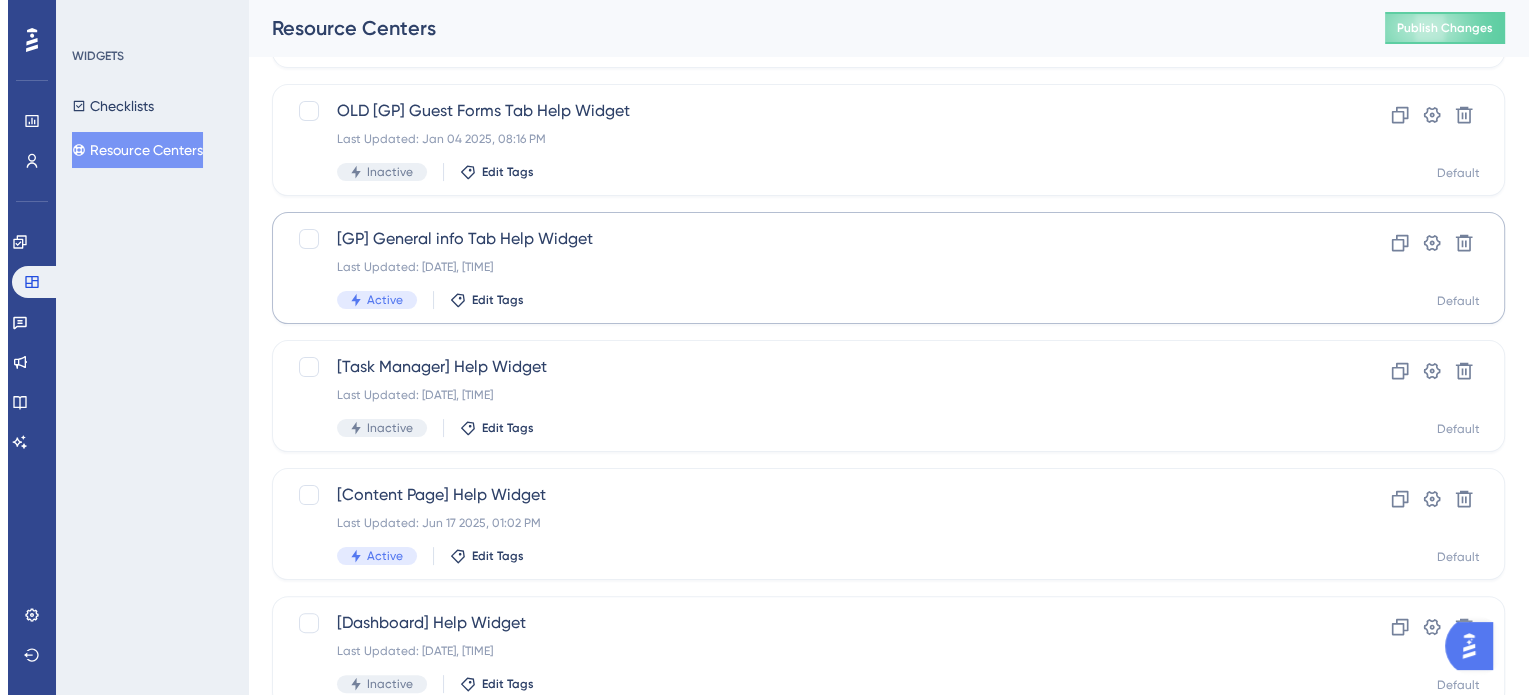 scroll, scrollTop: 0, scrollLeft: 0, axis: both 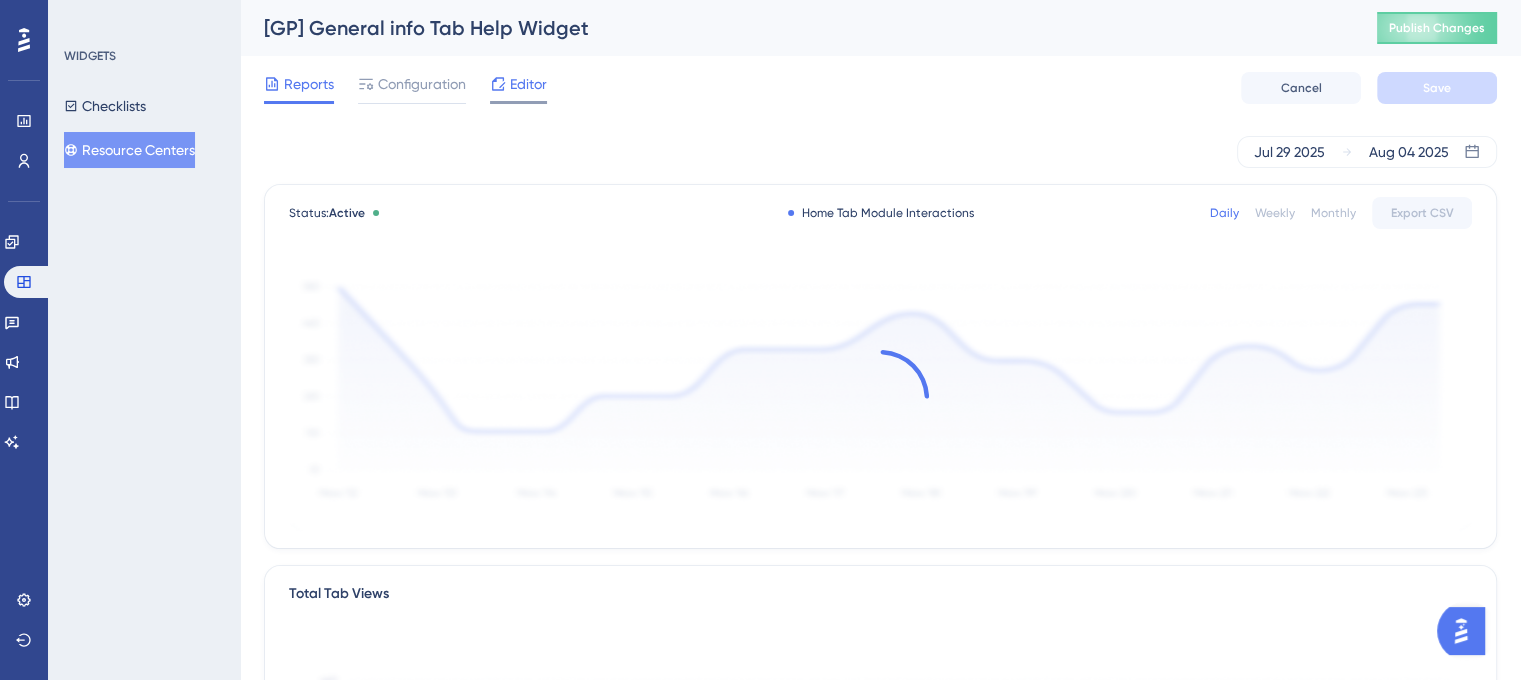 click on "Editor" at bounding box center (528, 84) 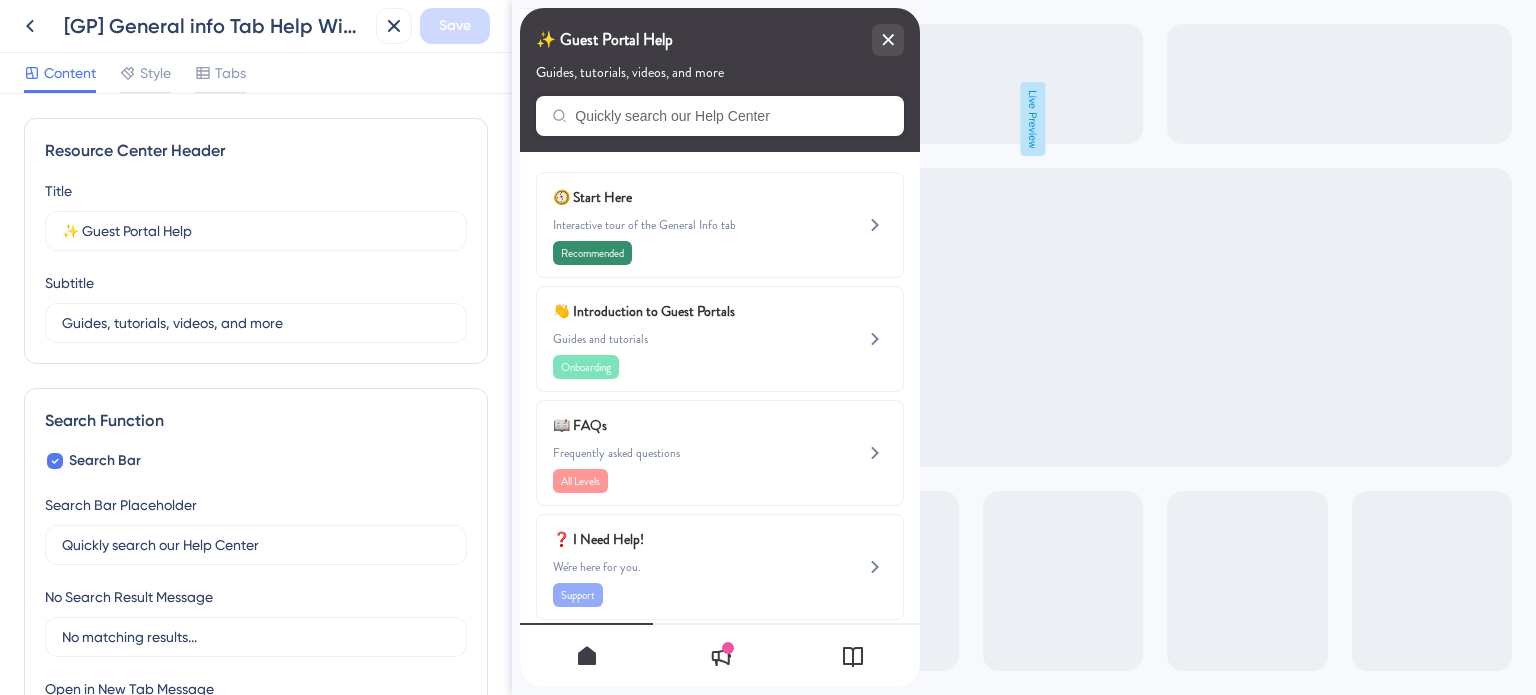 scroll, scrollTop: 0, scrollLeft: 0, axis: both 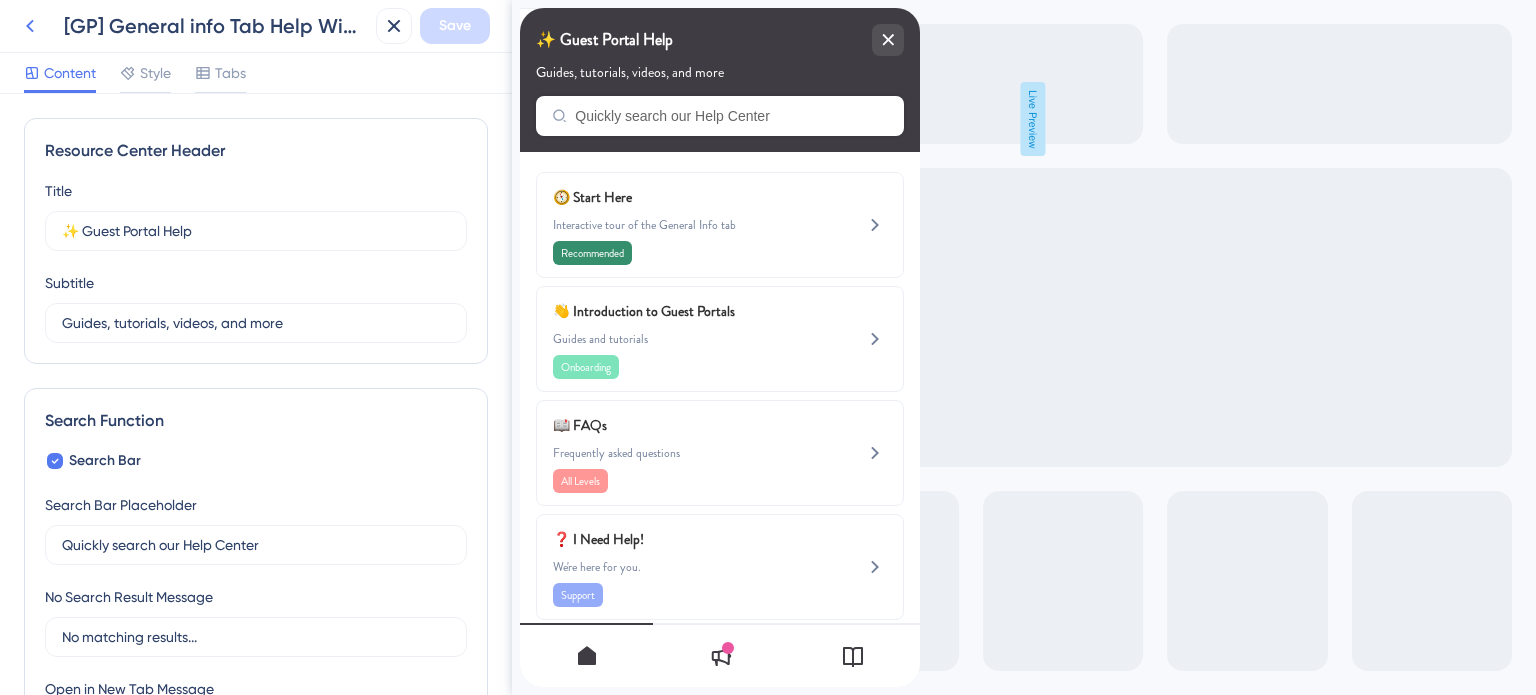 click 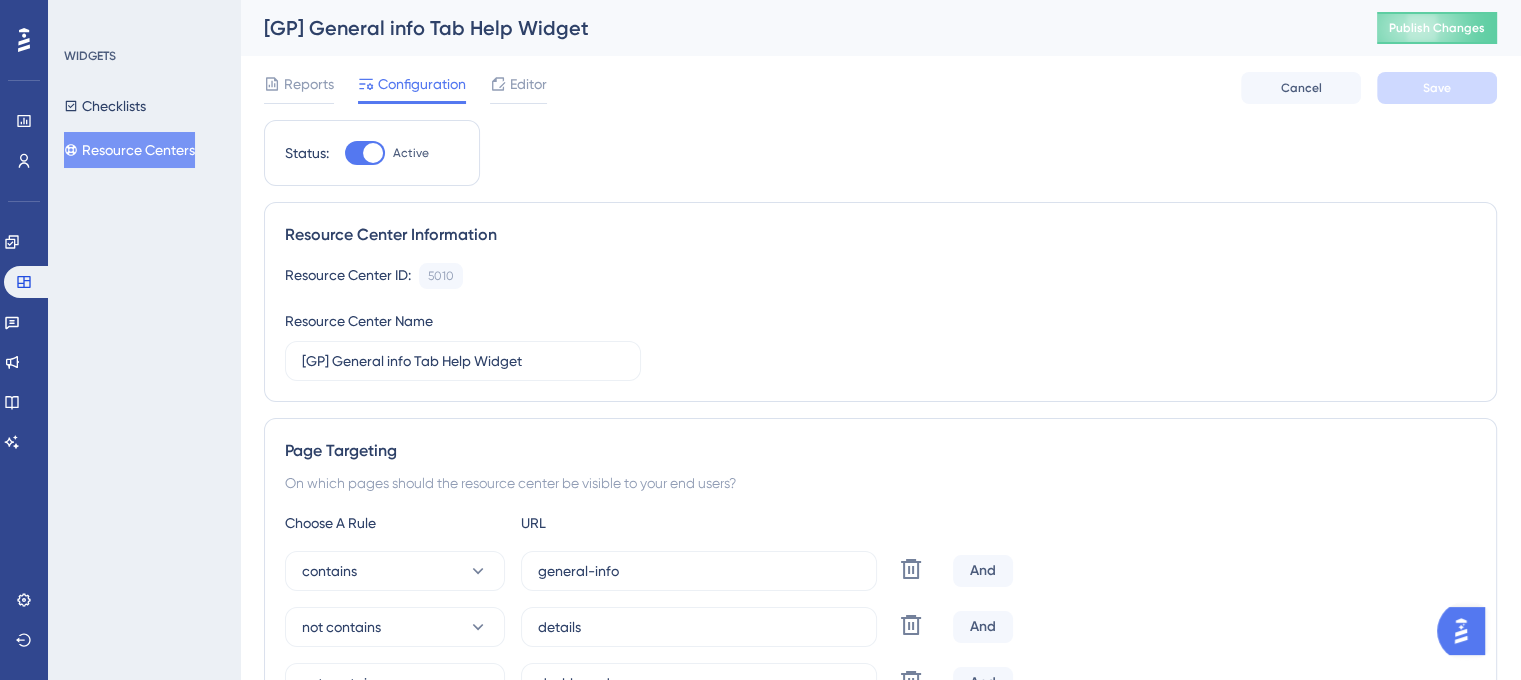 click on "Resource Centers" at bounding box center (129, 150) 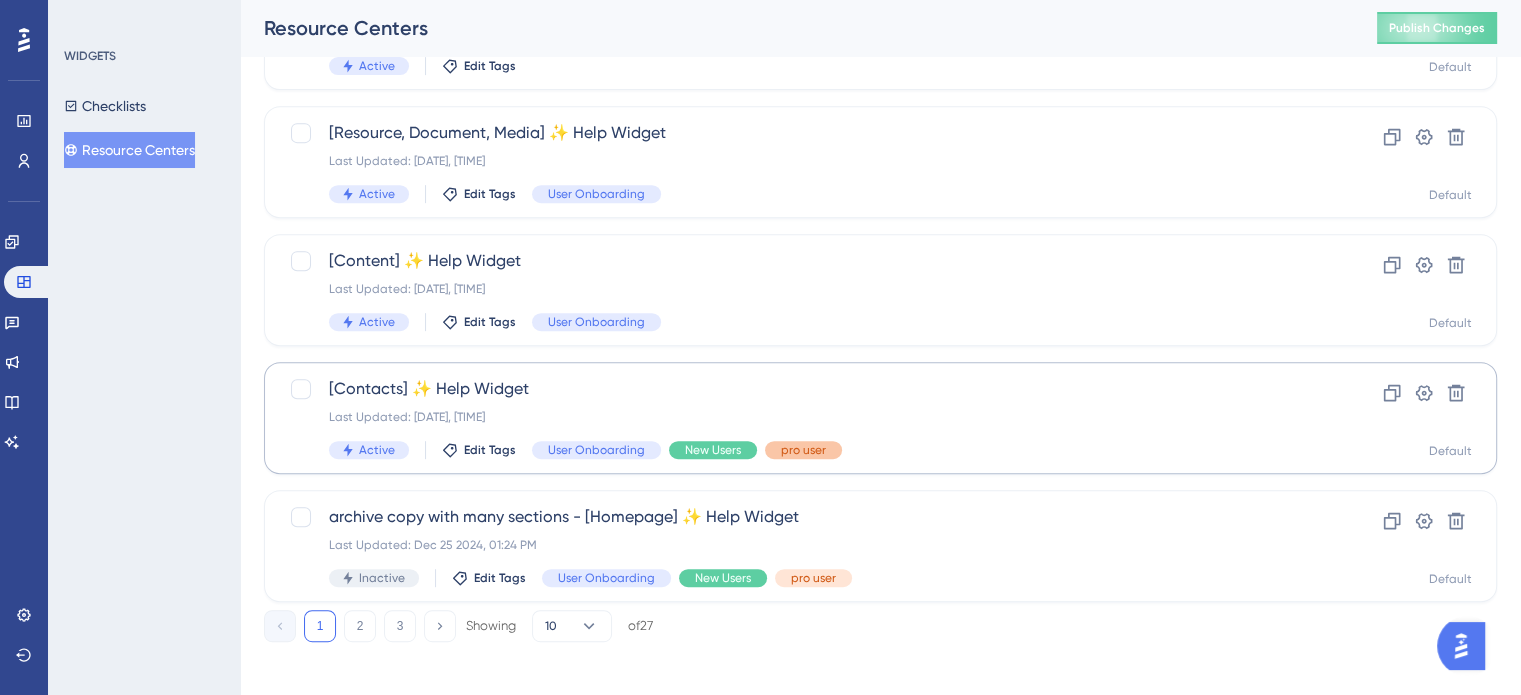 scroll, scrollTop: 856, scrollLeft: 0, axis: vertical 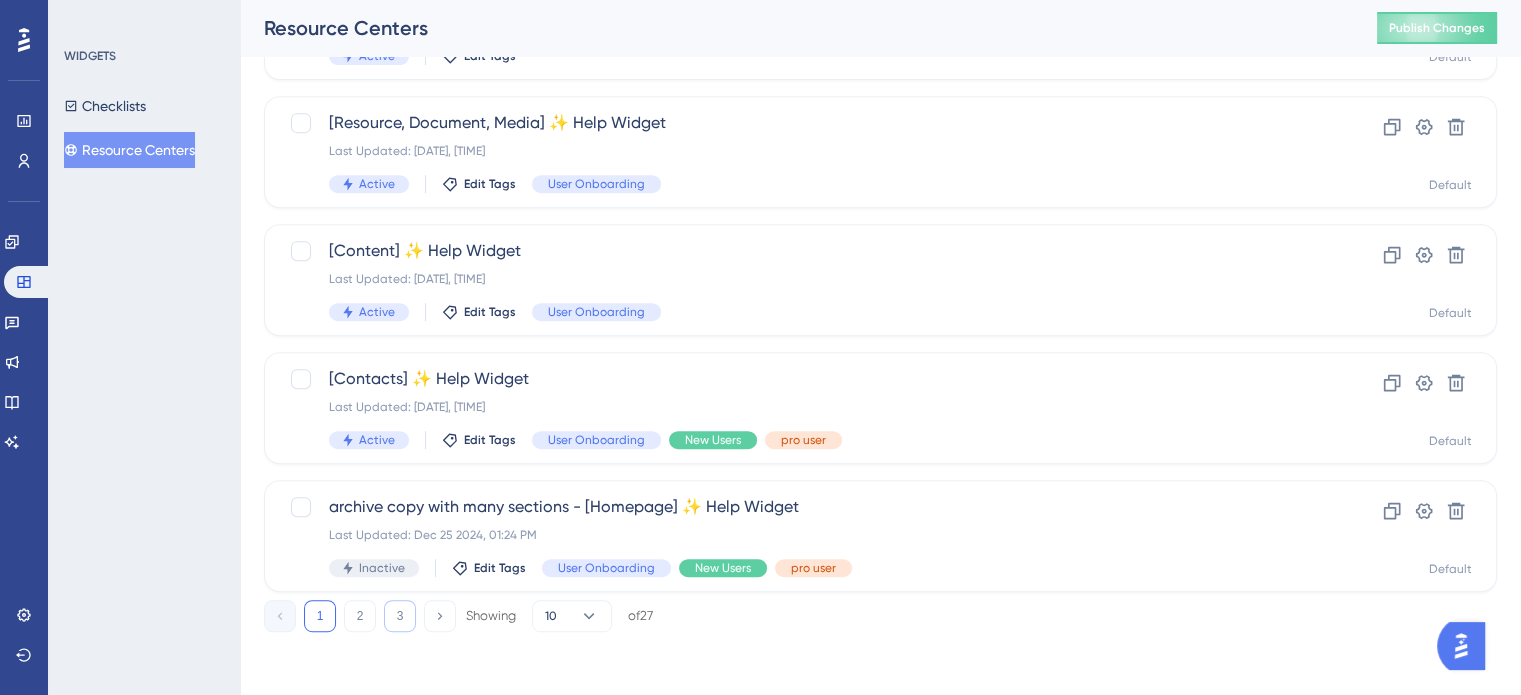click on "3" at bounding box center (400, 616) 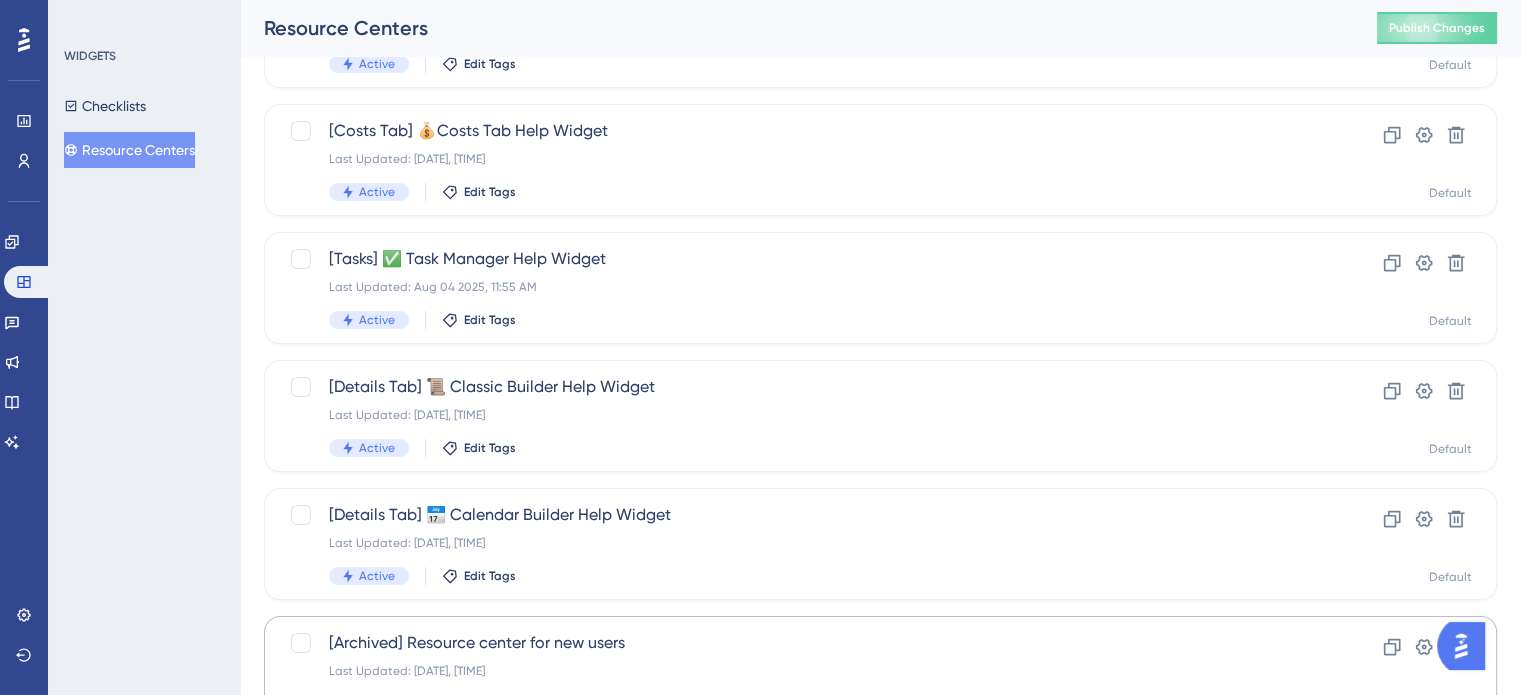 scroll, scrollTop: 172, scrollLeft: 0, axis: vertical 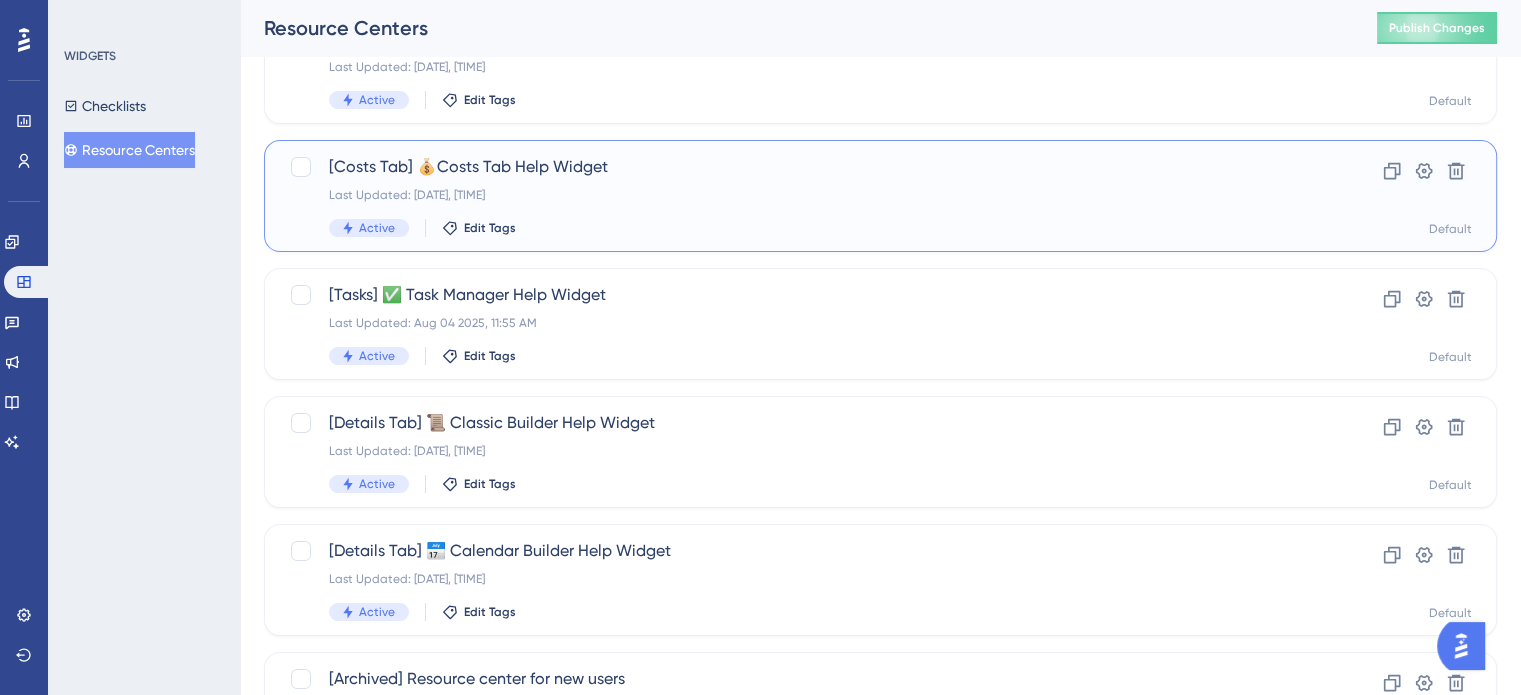 click on "[Costs Tab] 💰Costs Tab Help Widget Last Updated: Jun 17 2025, 01:06 PM Active Edit Tags" at bounding box center (800, 196) 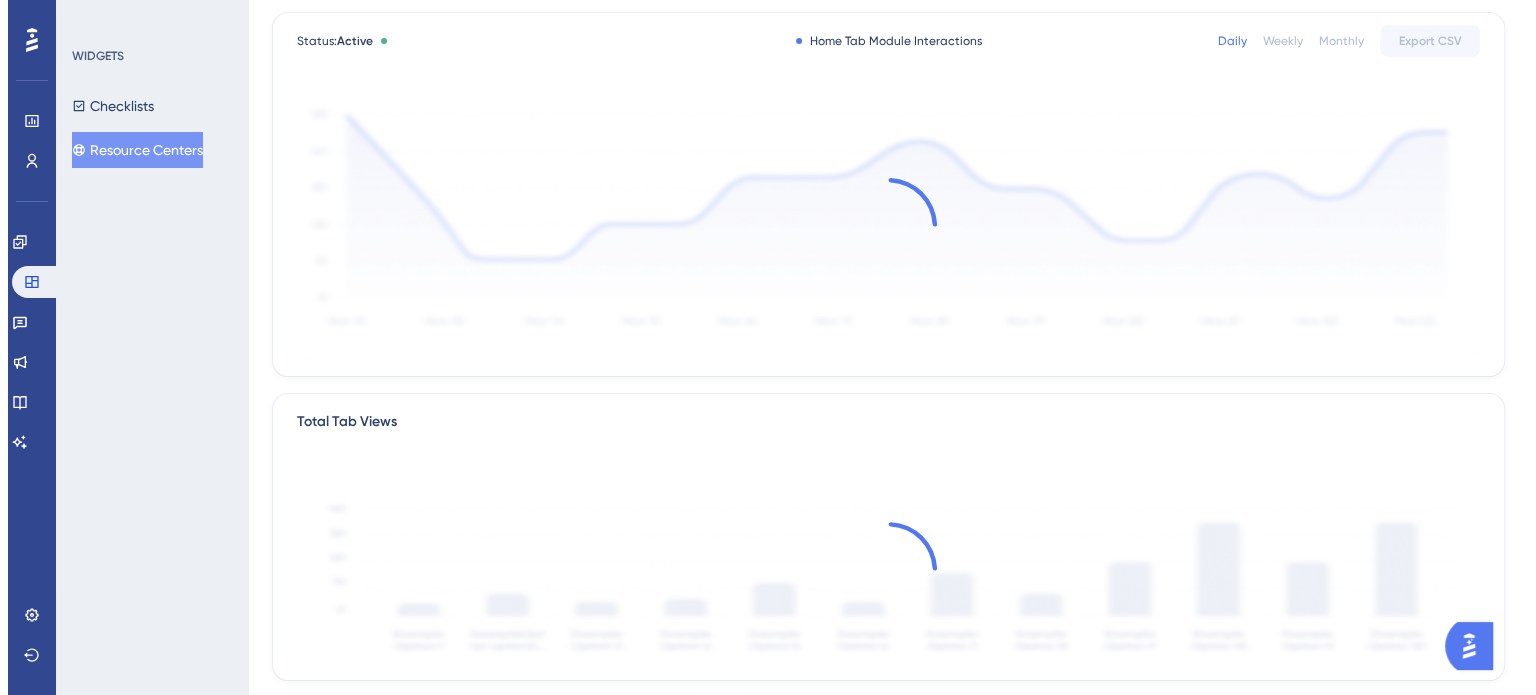 scroll, scrollTop: 0, scrollLeft: 0, axis: both 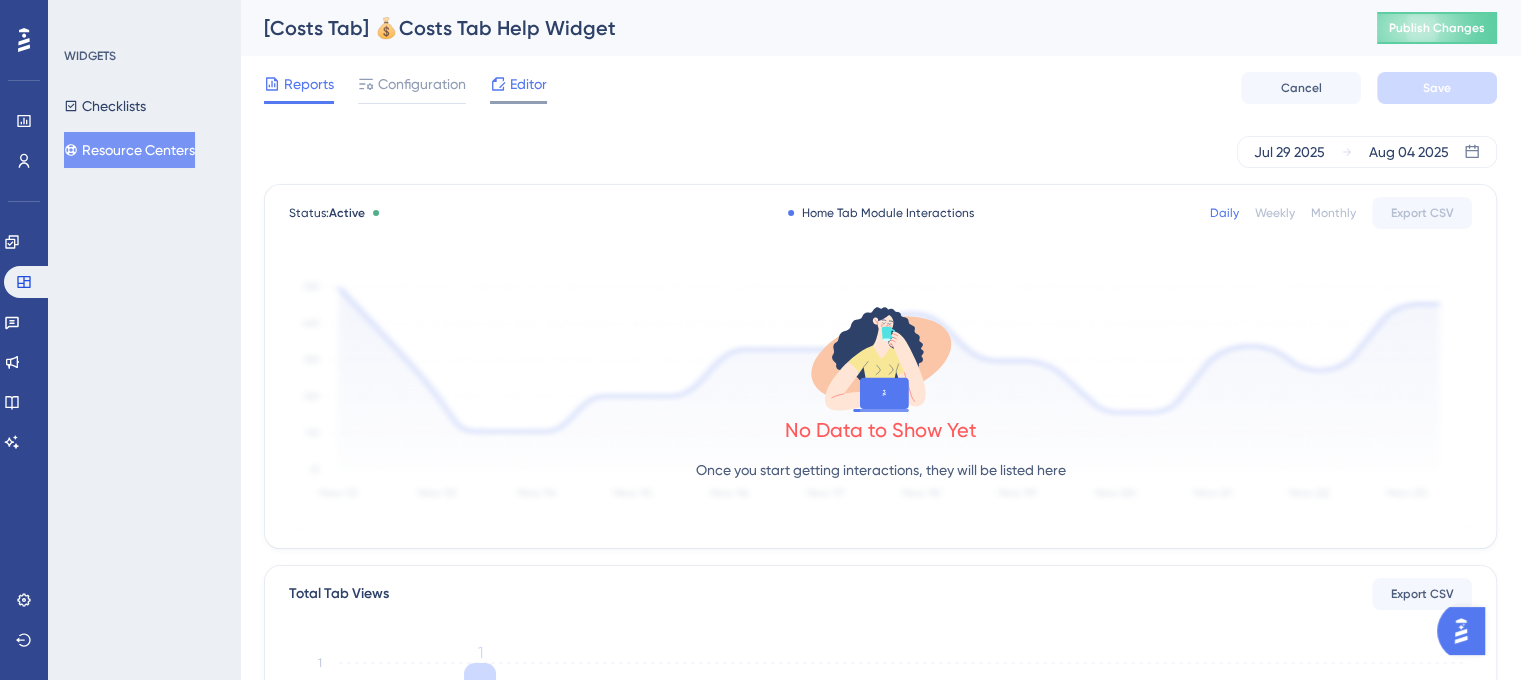 click on "Editor" at bounding box center (528, 84) 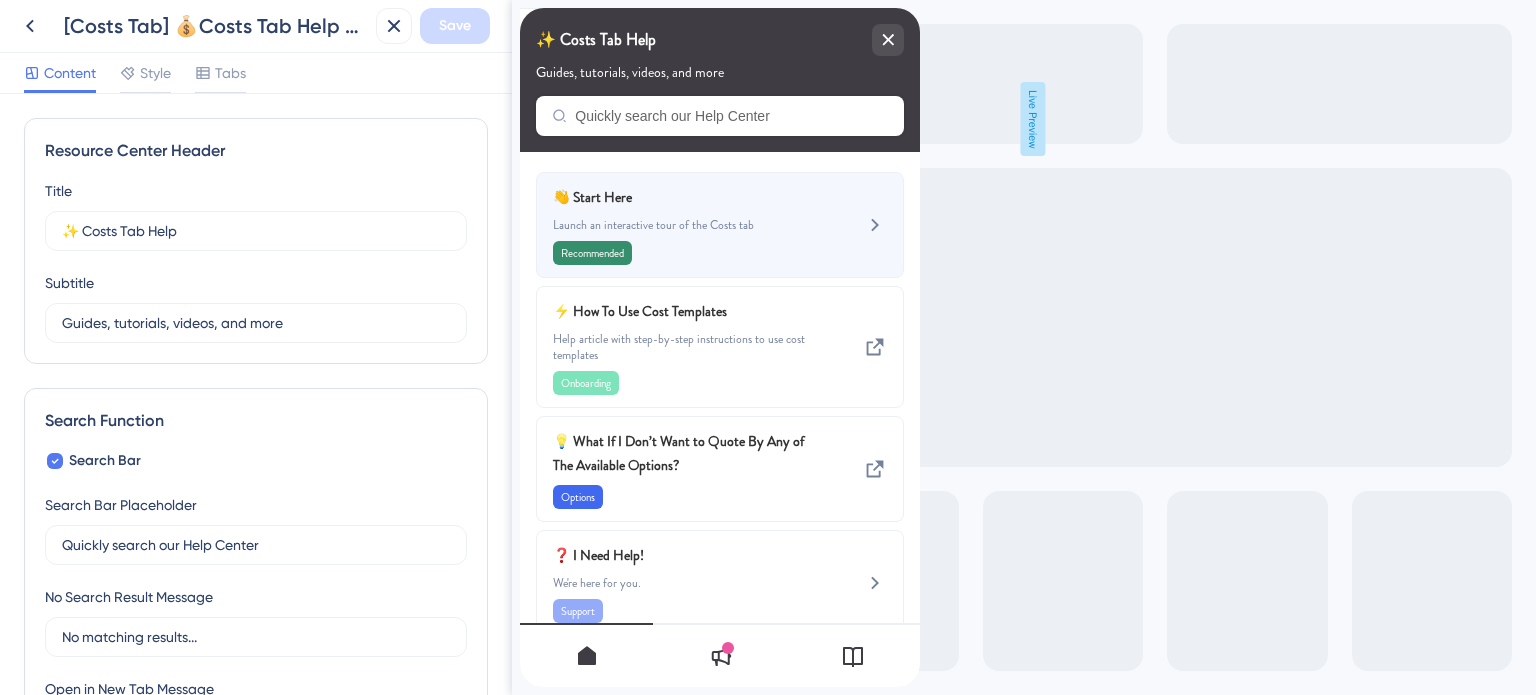 scroll, scrollTop: 0, scrollLeft: 0, axis: both 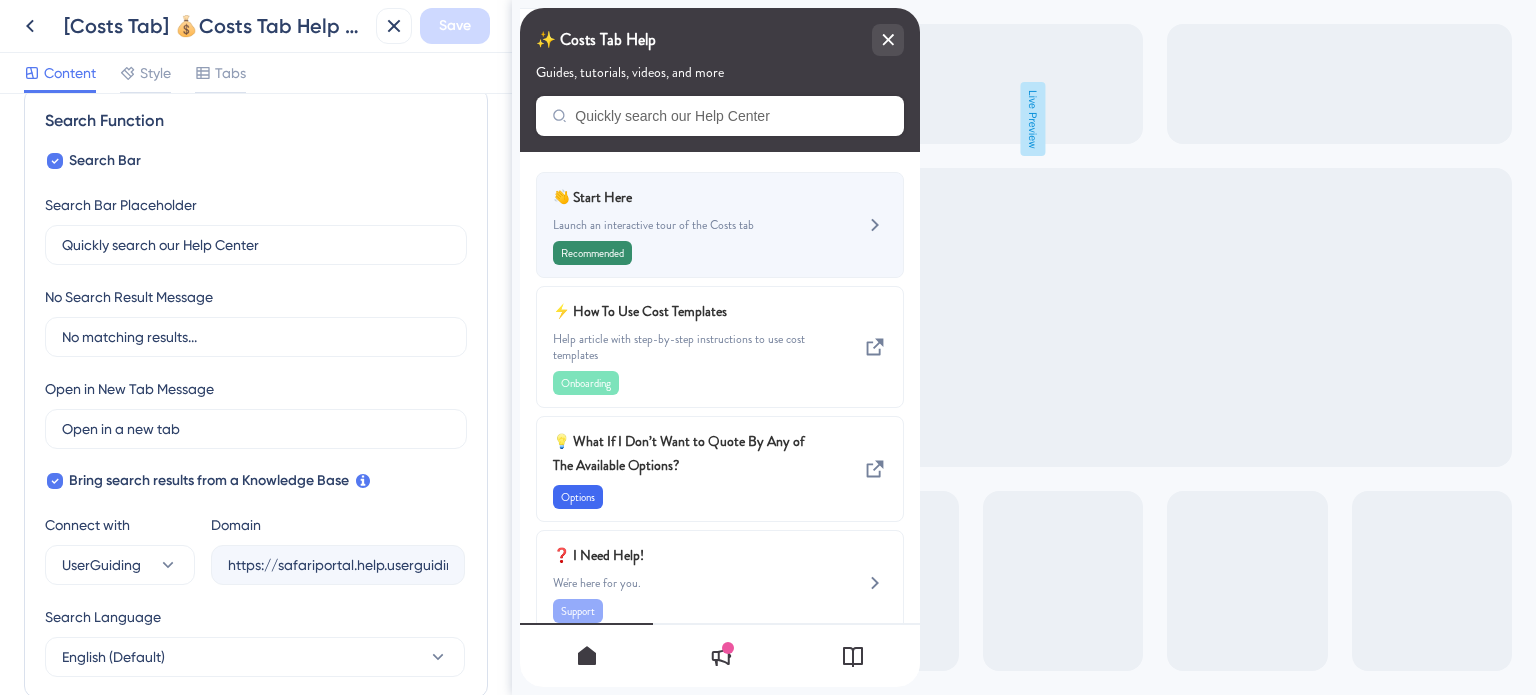 click on "👋   Start Here" at bounding box center [686, 197] 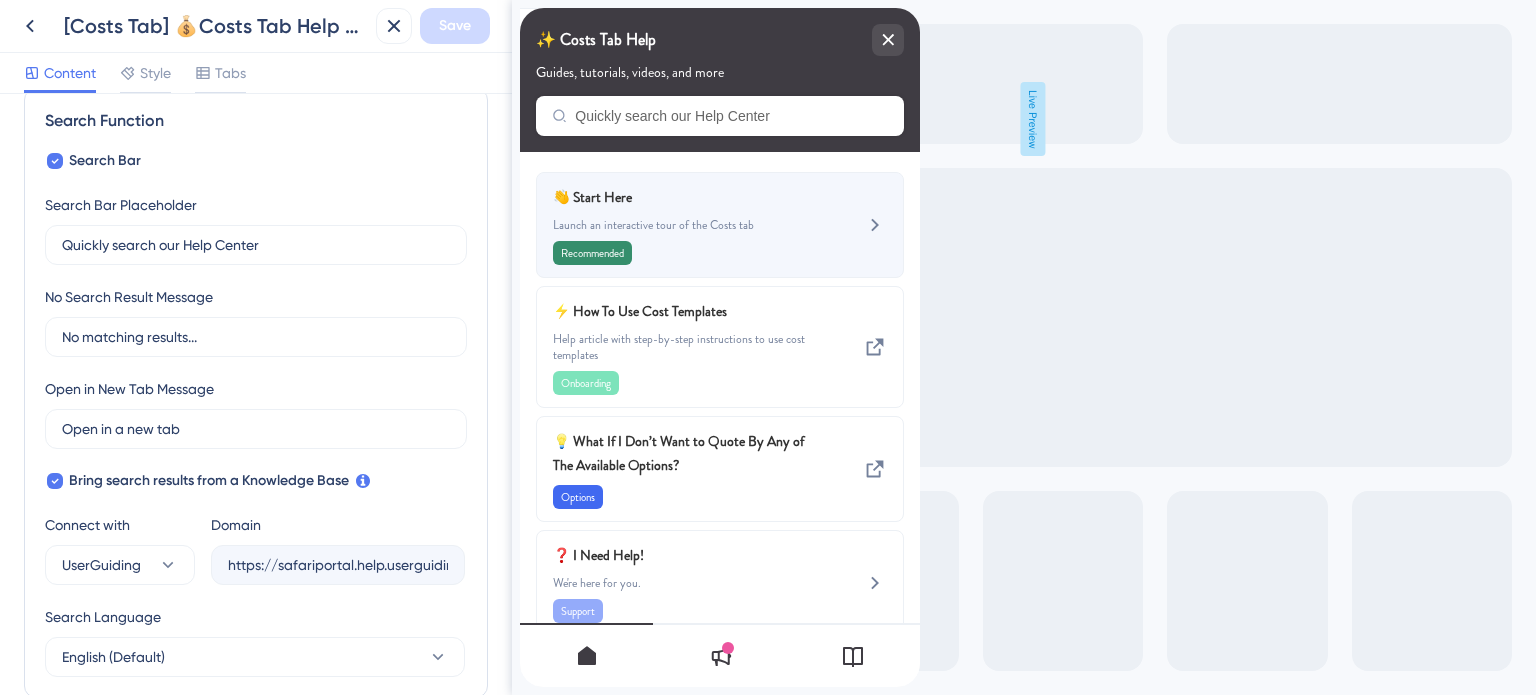 click on "👋   Start Here Launch an interactive tour of the Costs tab Recommended" at bounding box center (720, 225) 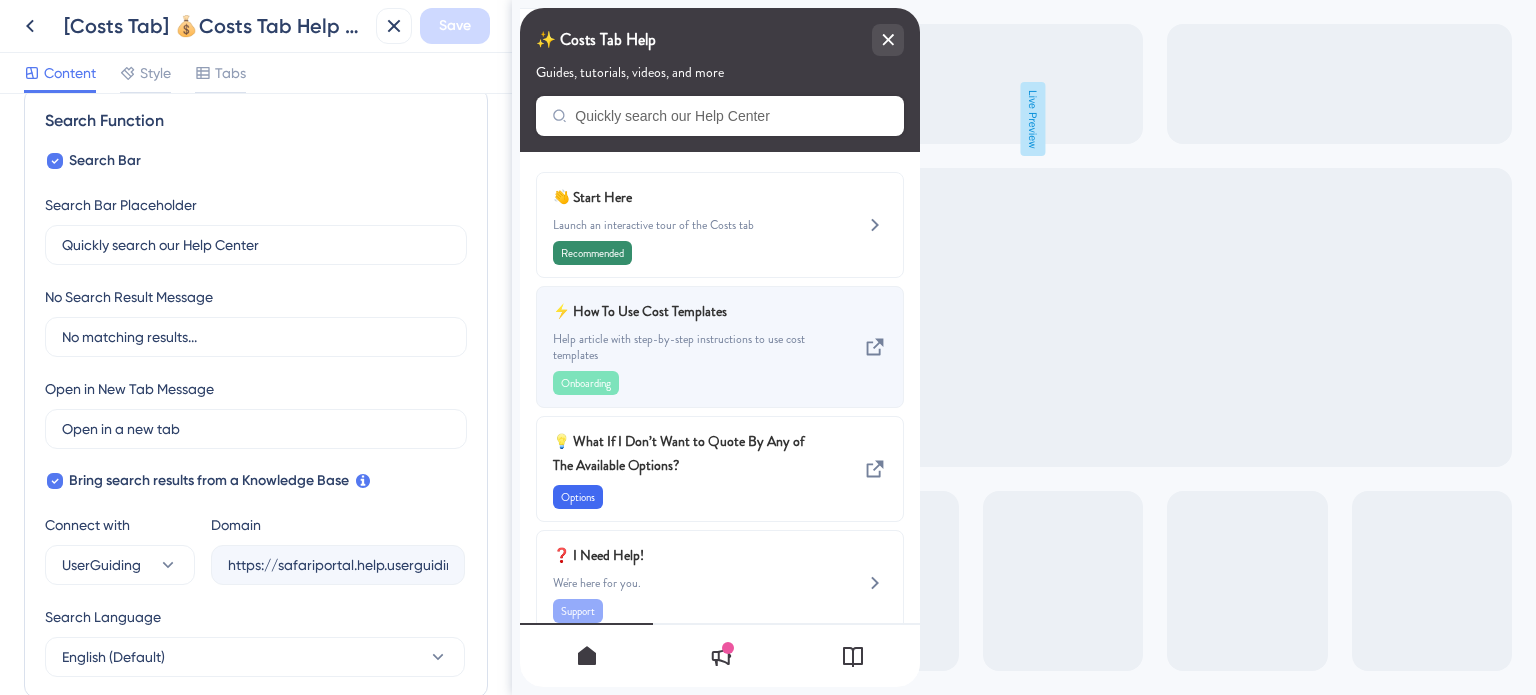 click on "Help article with step-by-step instructions to use cost templates" at bounding box center (686, 347) 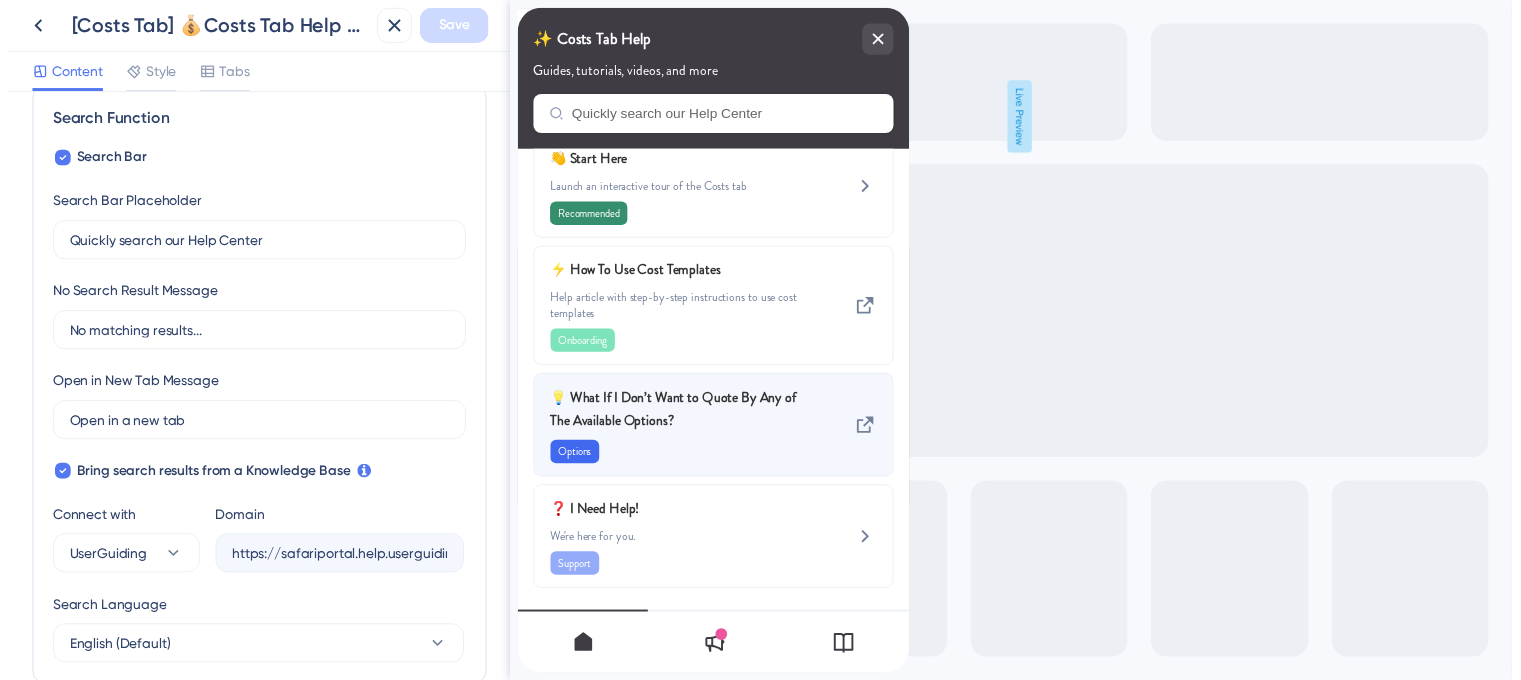 scroll, scrollTop: 0, scrollLeft: 0, axis: both 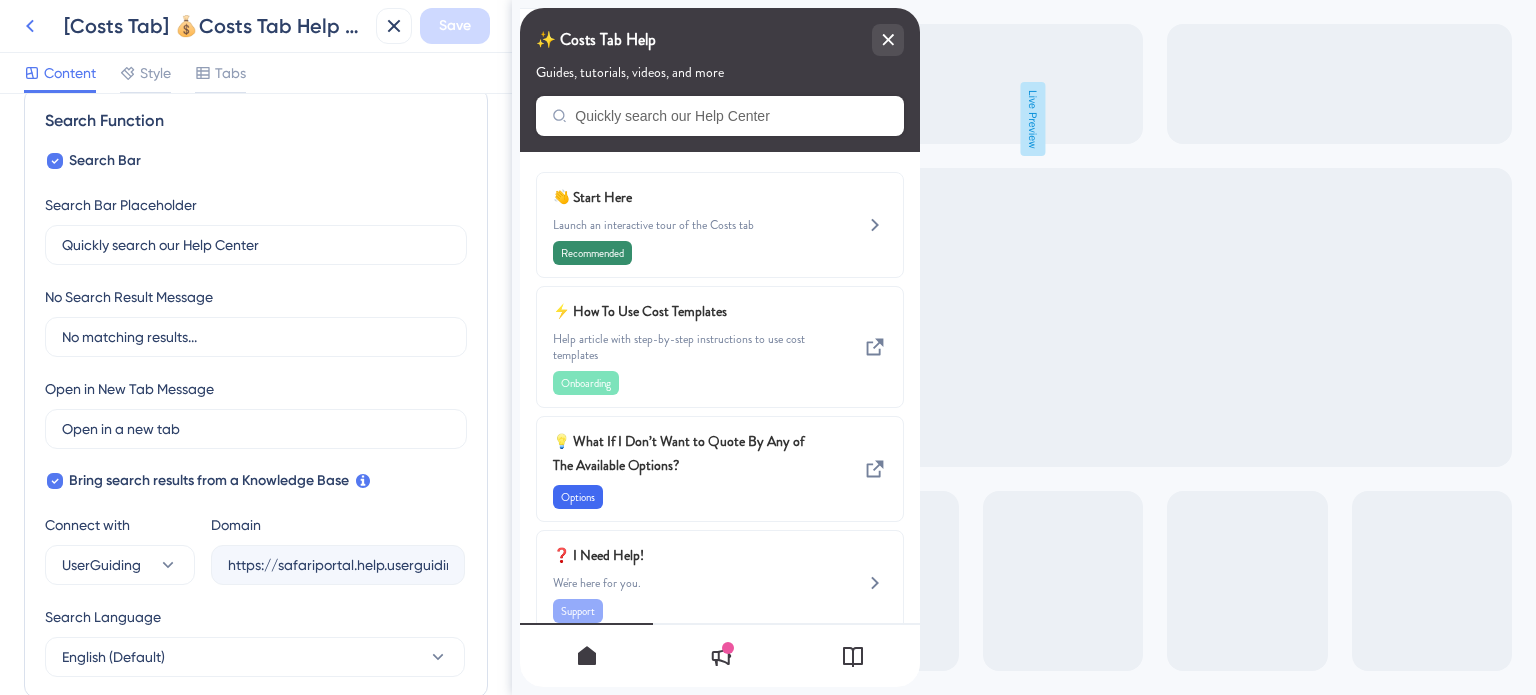 click 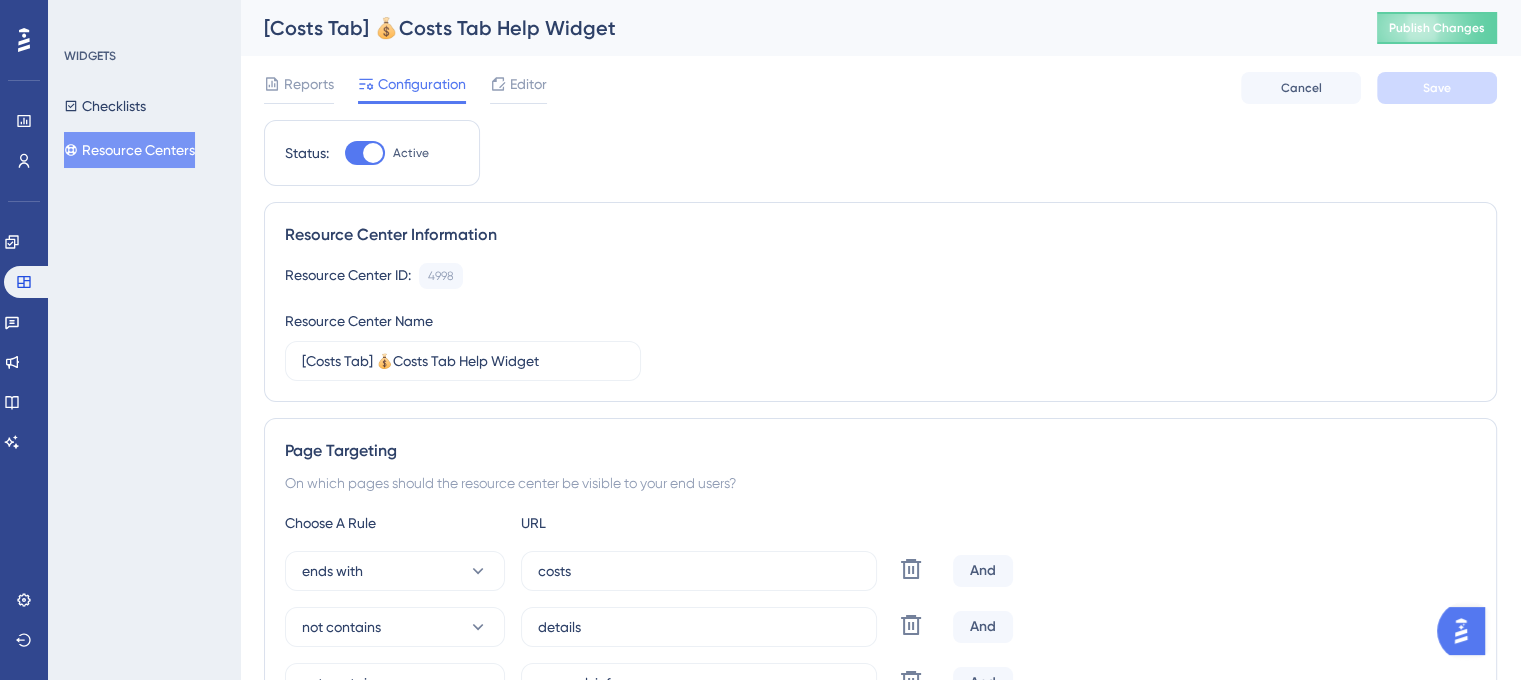 click on "Resource Centers" at bounding box center (129, 150) 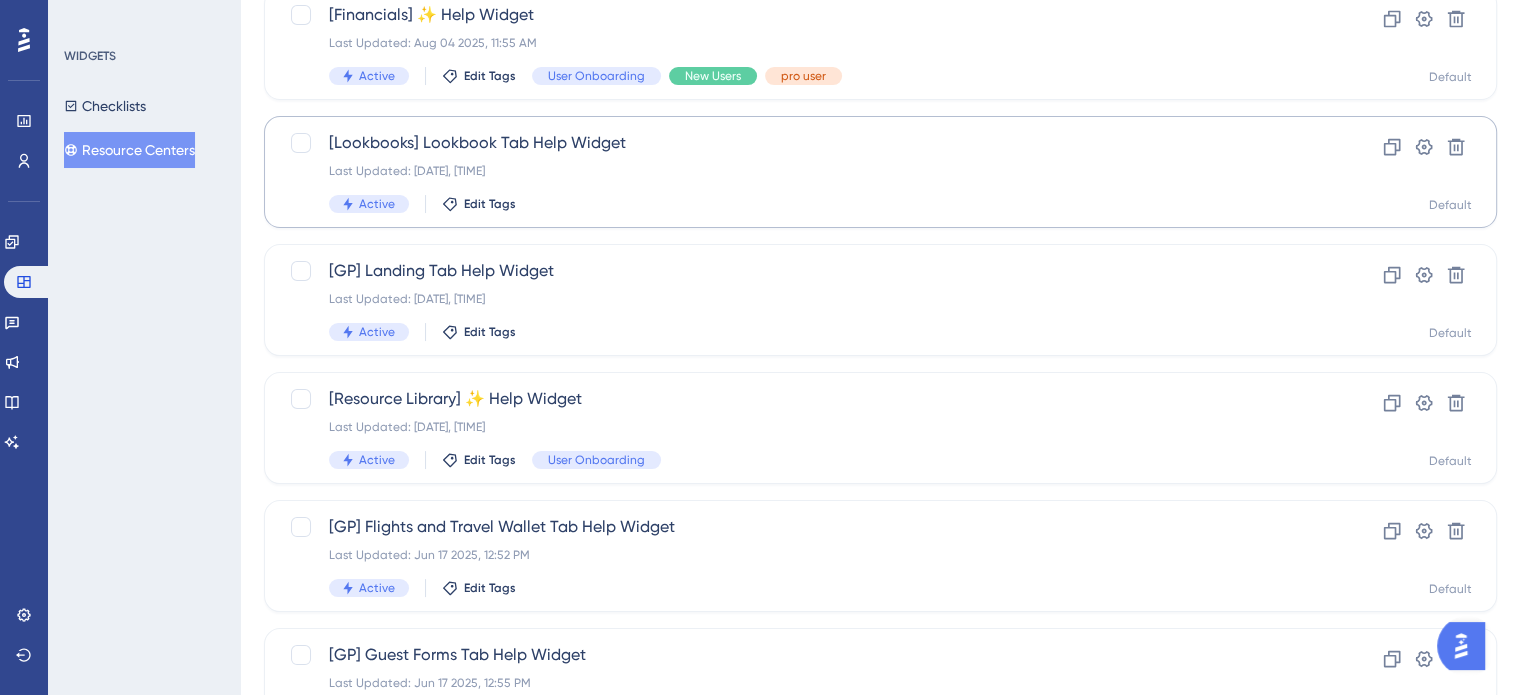 scroll, scrollTop: 200, scrollLeft: 0, axis: vertical 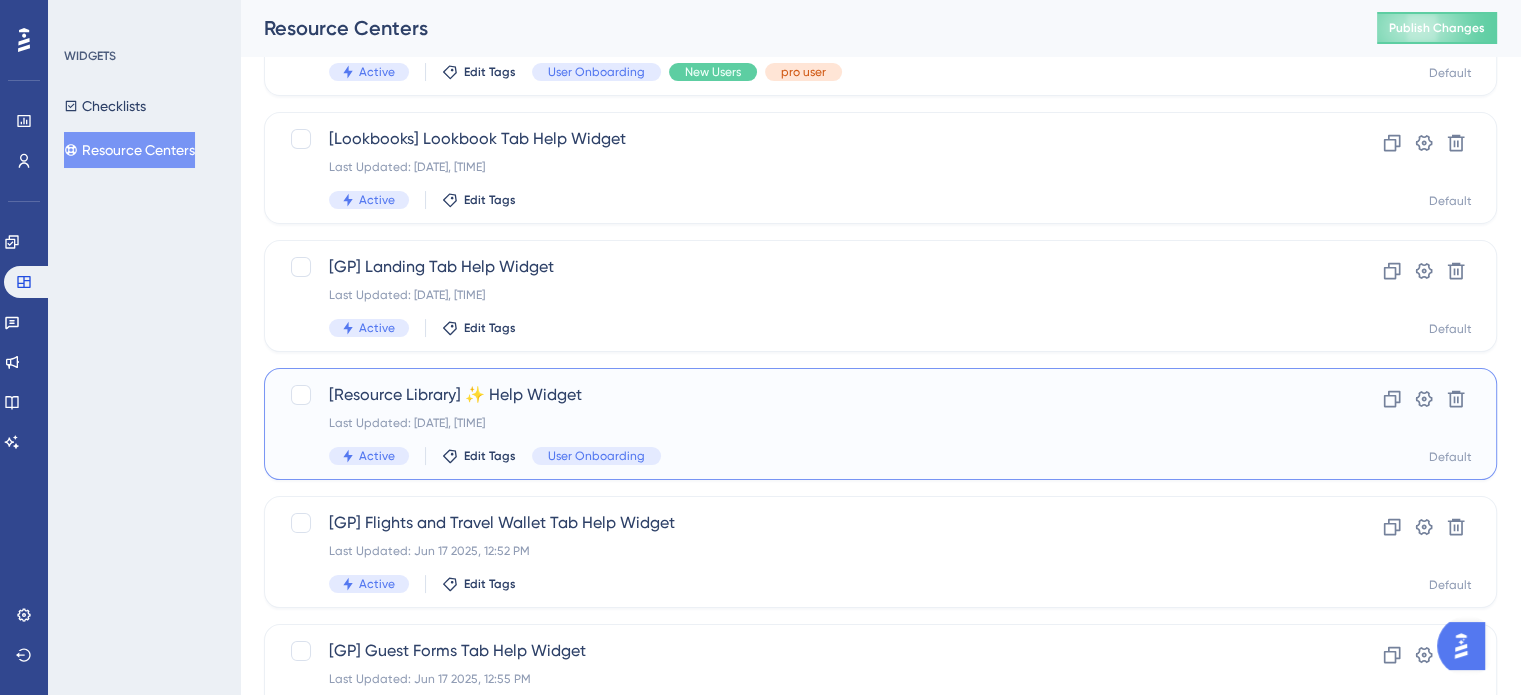 click on "[Resource Library] ✨ Help Widget" at bounding box center [800, 395] 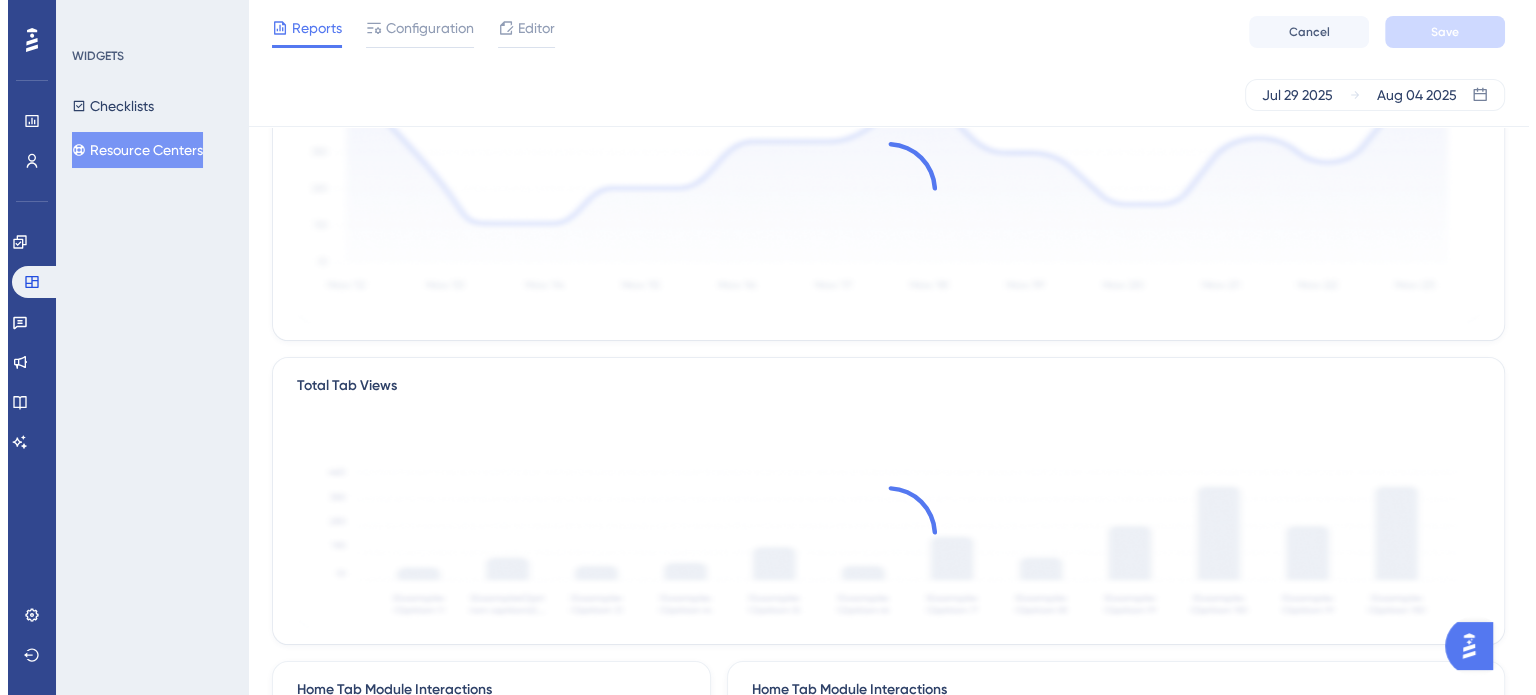 scroll, scrollTop: 0, scrollLeft: 0, axis: both 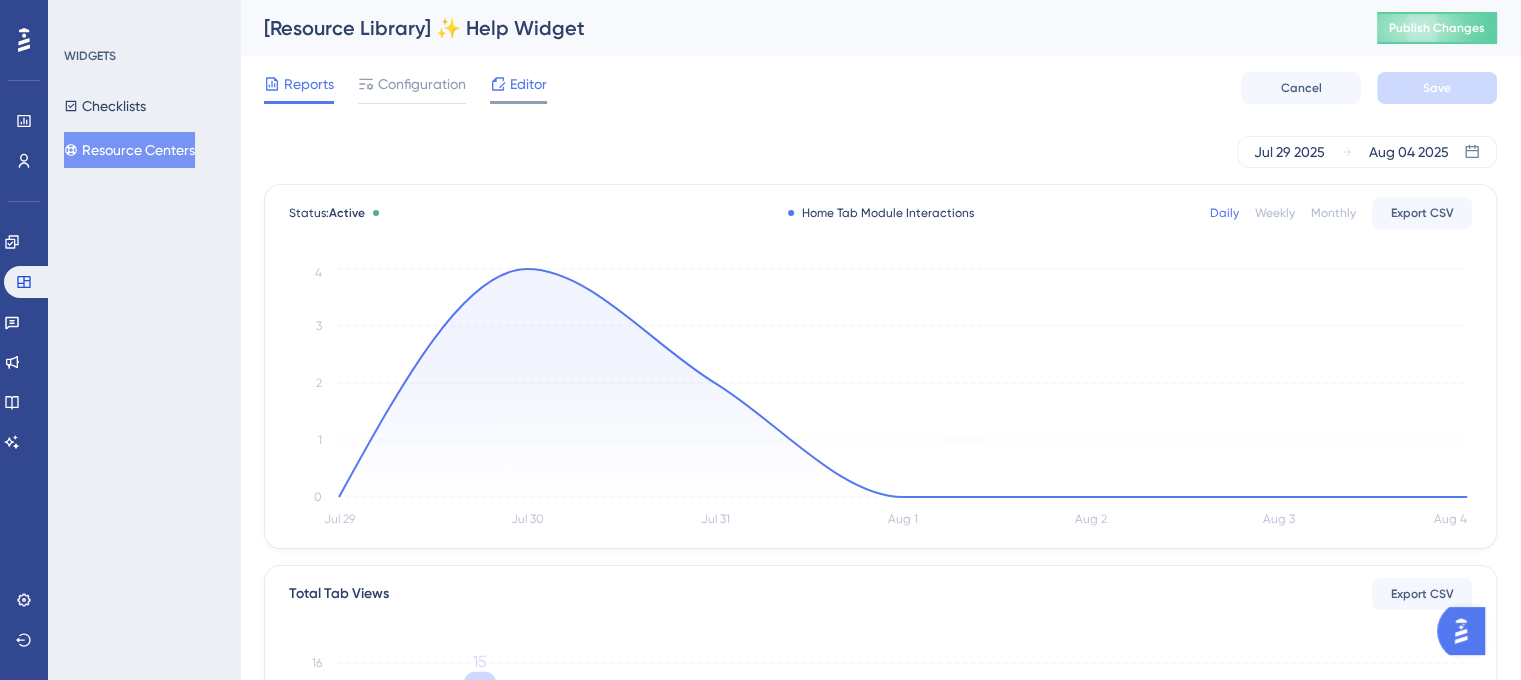 click on "Editor" at bounding box center [528, 84] 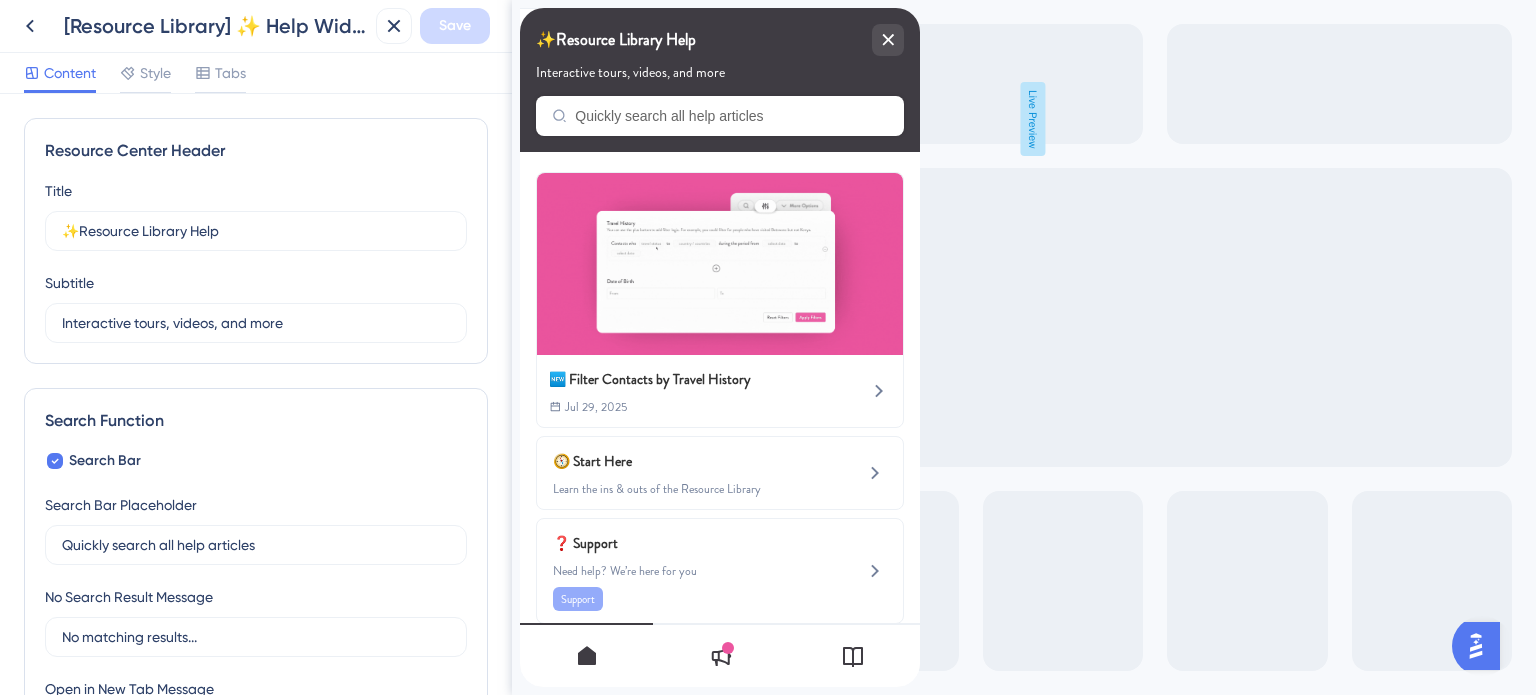 scroll, scrollTop: 0, scrollLeft: 0, axis: both 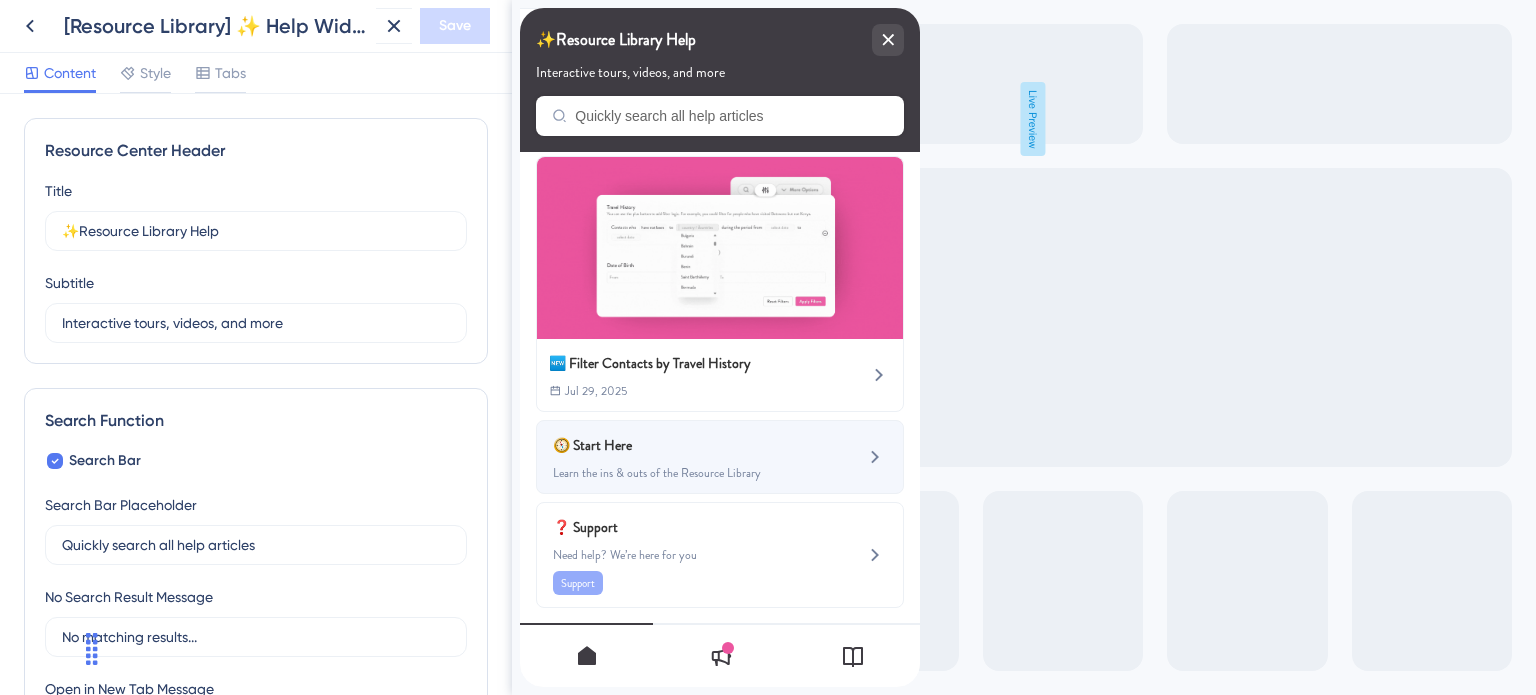 click on "🧭   Start Here" at bounding box center [670, 445] 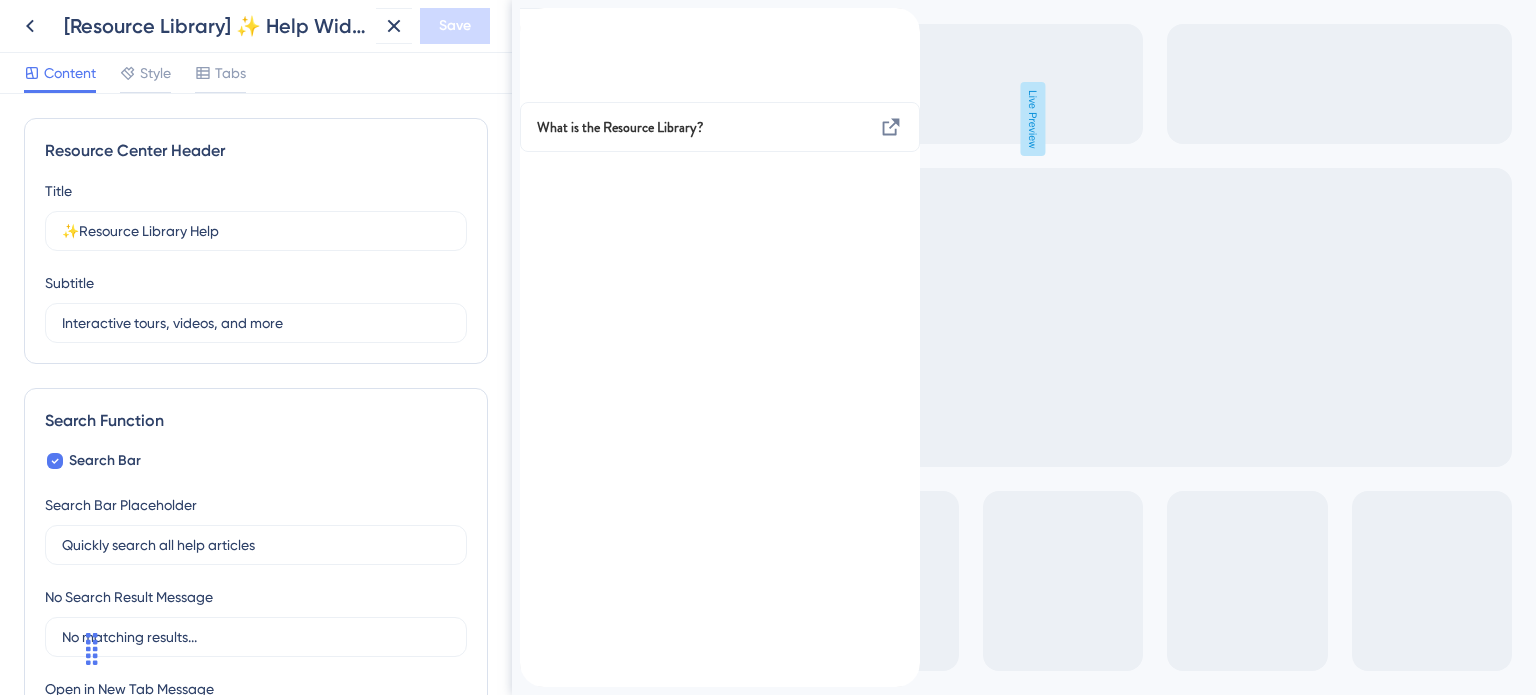 scroll, scrollTop: 0, scrollLeft: 0, axis: both 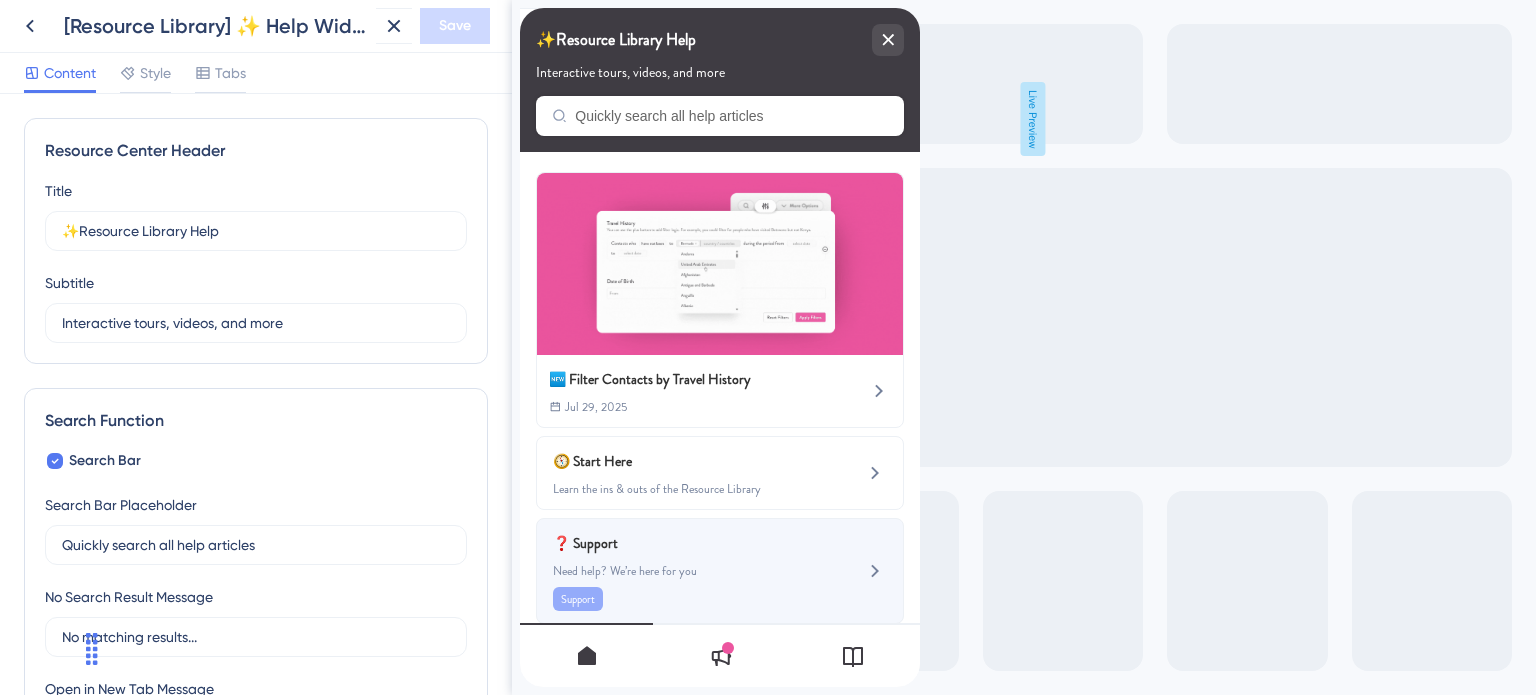 click on "❓   Support Need help? We’re here for you Support" at bounding box center (686, 571) 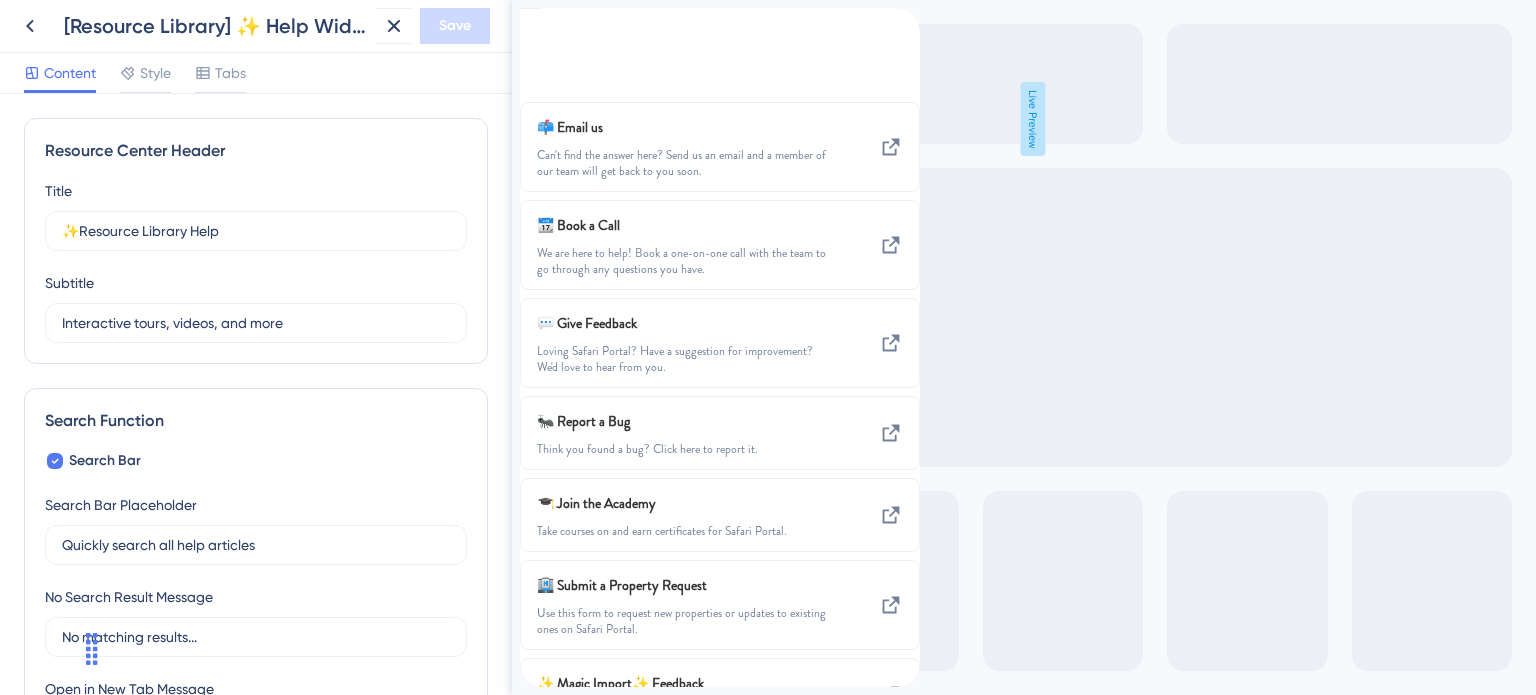 click 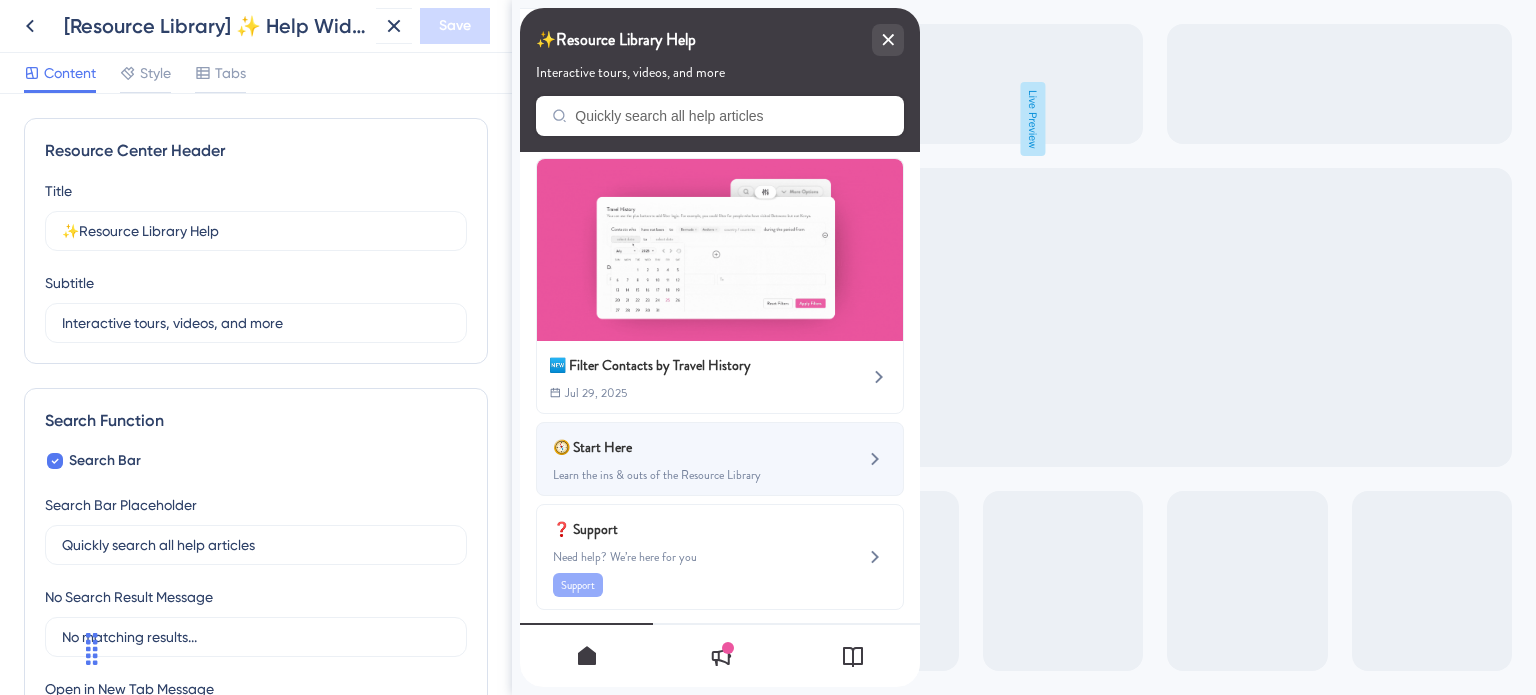 scroll, scrollTop: 16, scrollLeft: 0, axis: vertical 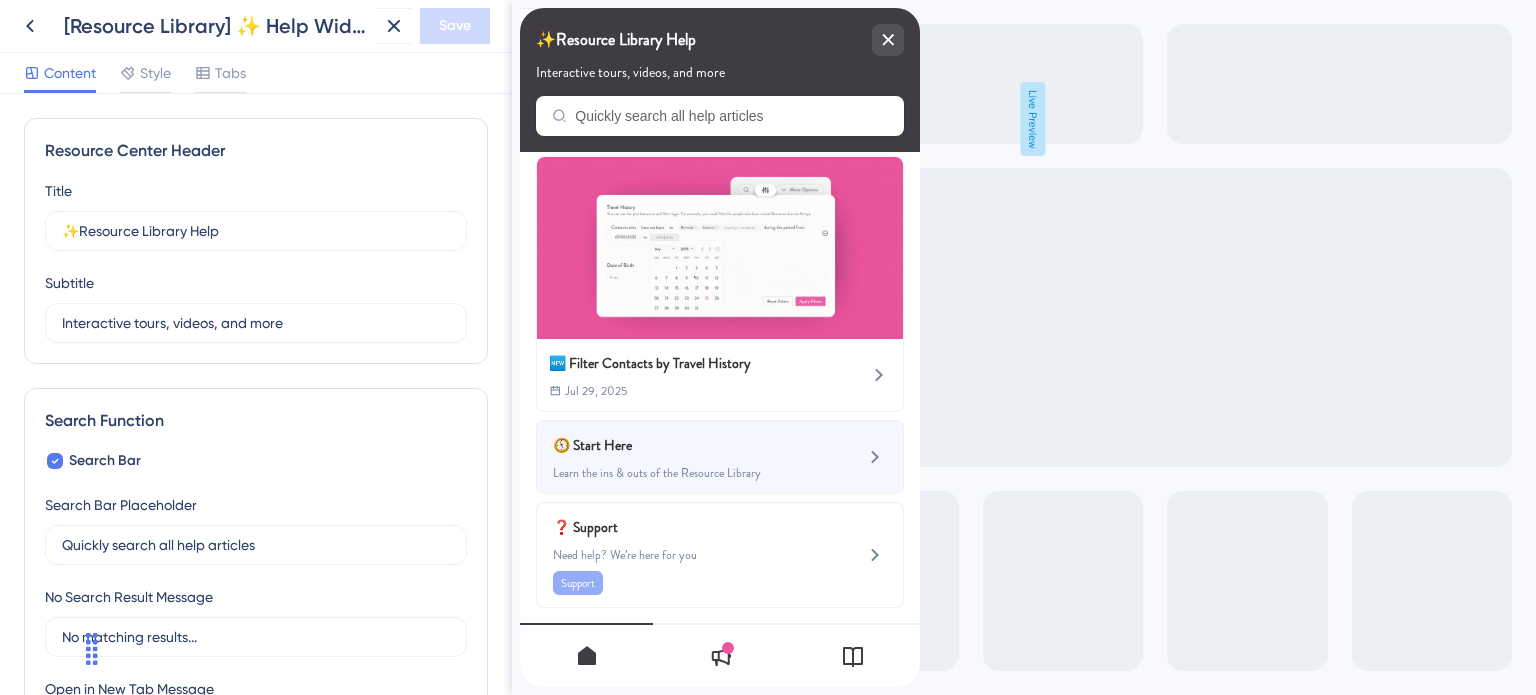 click on "🧭   Start Here" at bounding box center [670, 445] 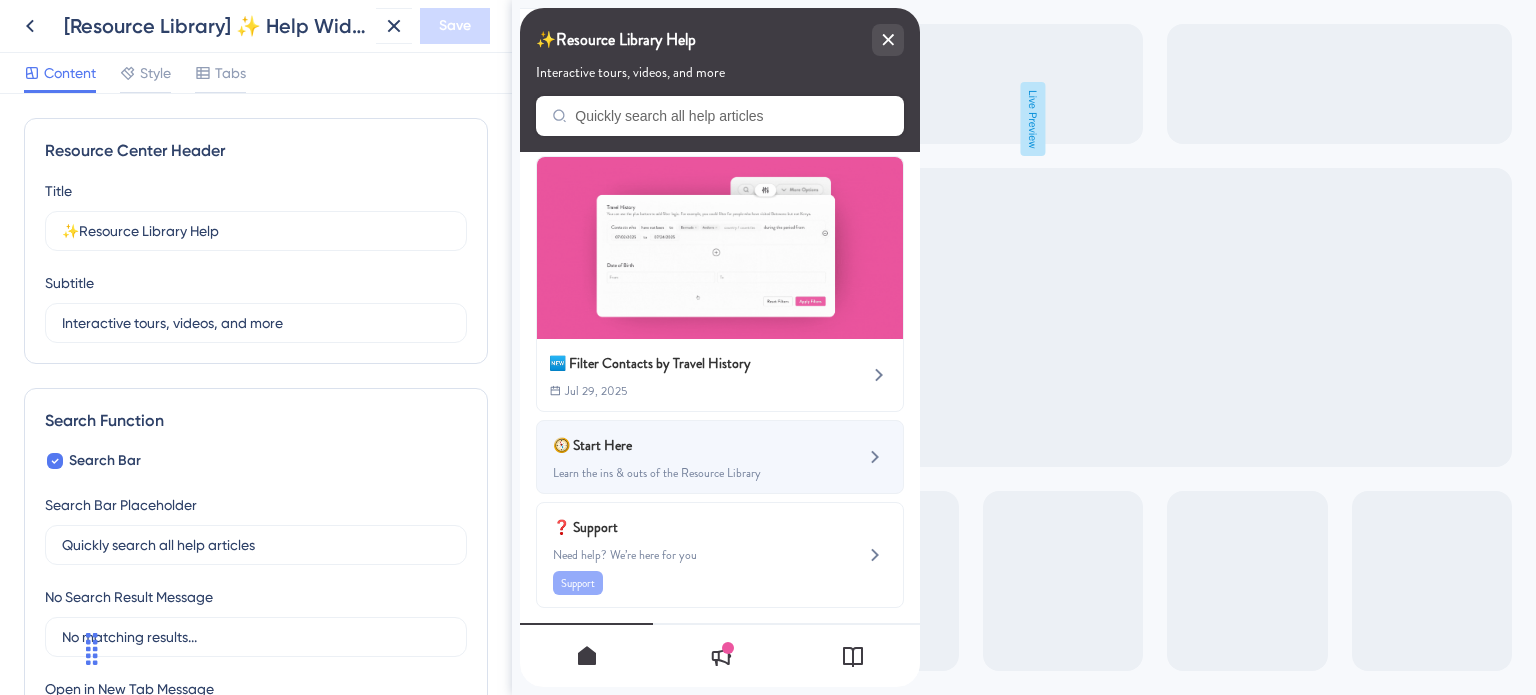 scroll, scrollTop: 0, scrollLeft: 0, axis: both 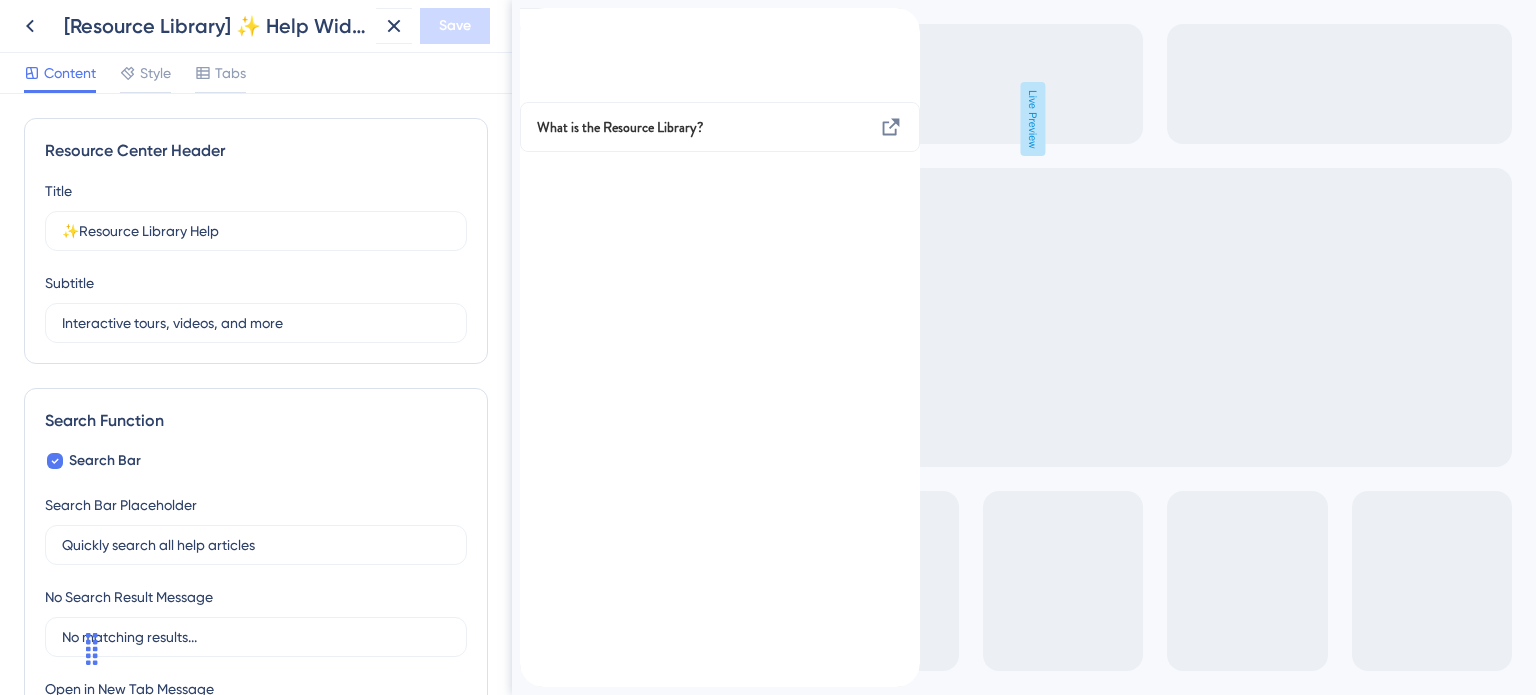 click 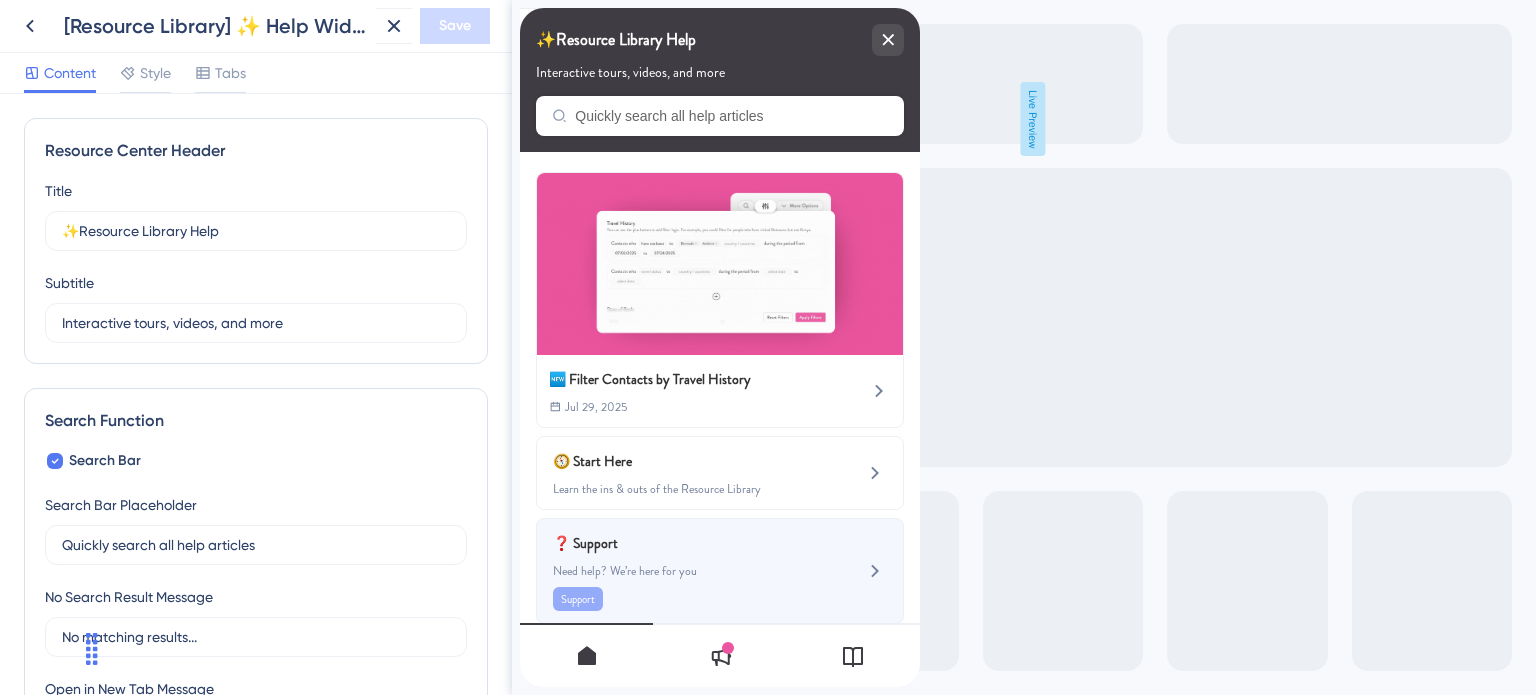 click on "❓   Support Need help? We’re here for you Support" at bounding box center (686, 571) 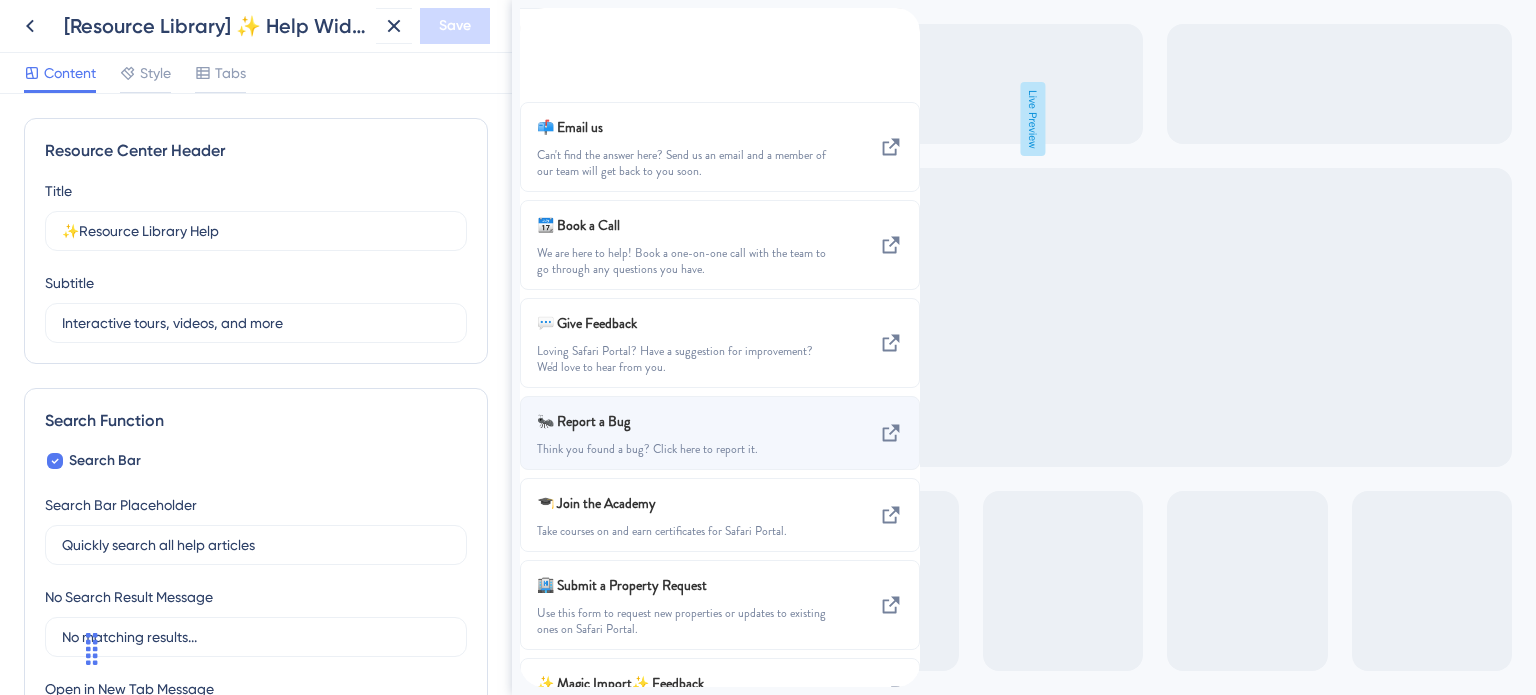 scroll, scrollTop: 0, scrollLeft: 0, axis: both 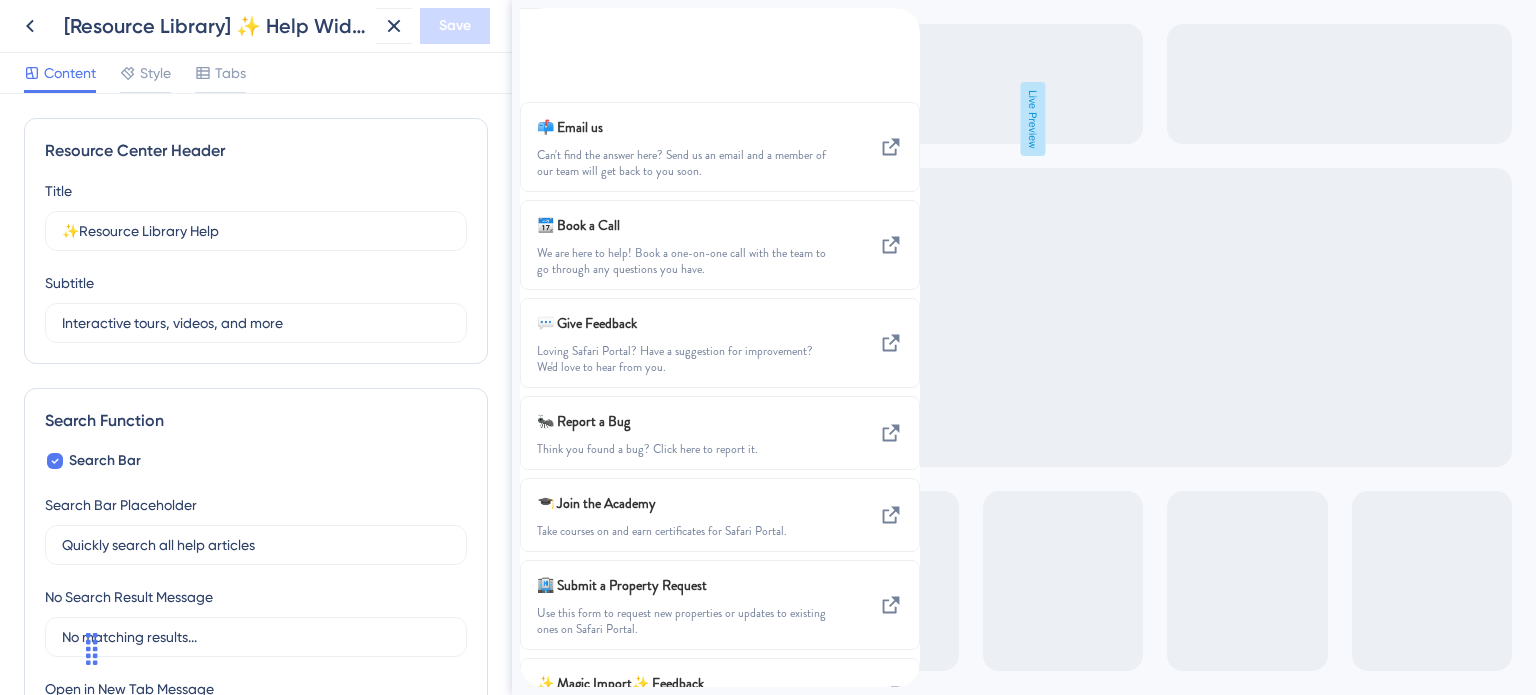 click 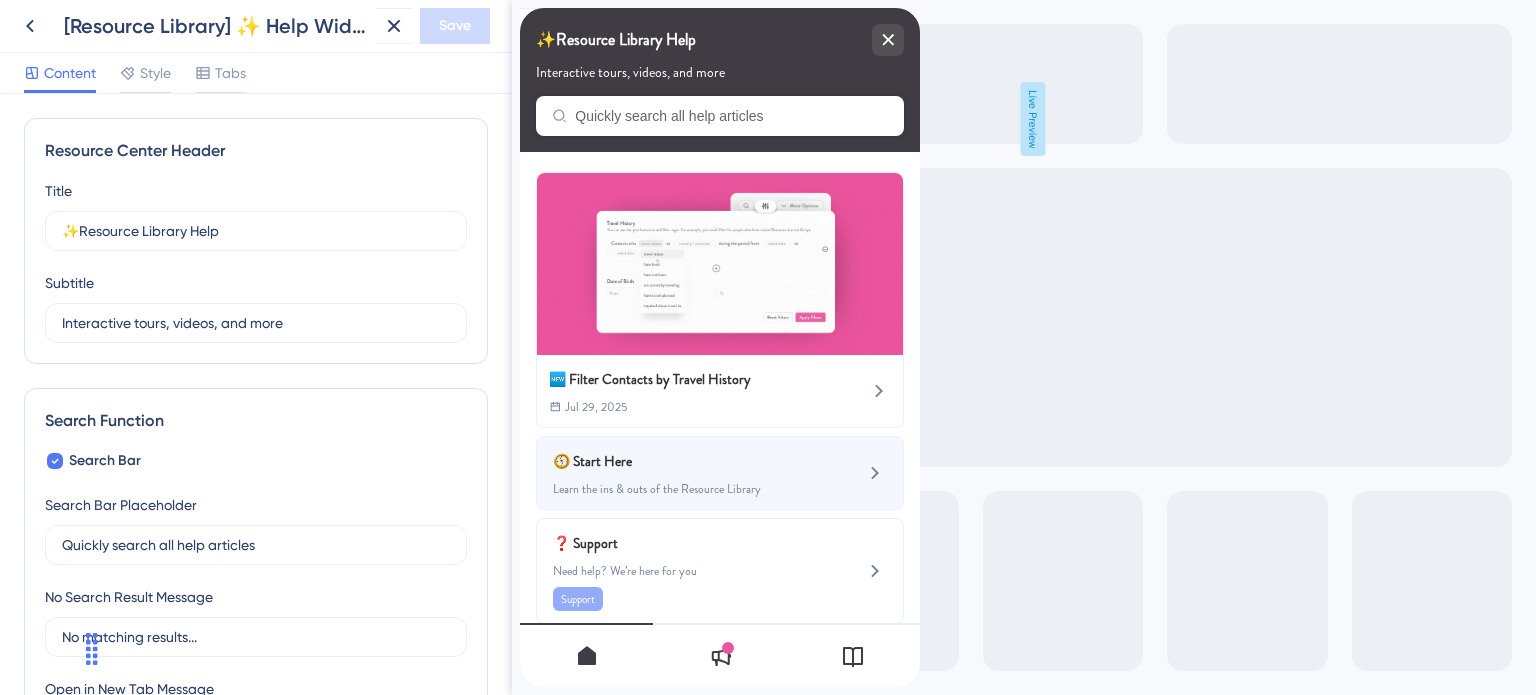 click on "🧭   Start Here Learn the ins & outs of the Resource Library" at bounding box center (686, 473) 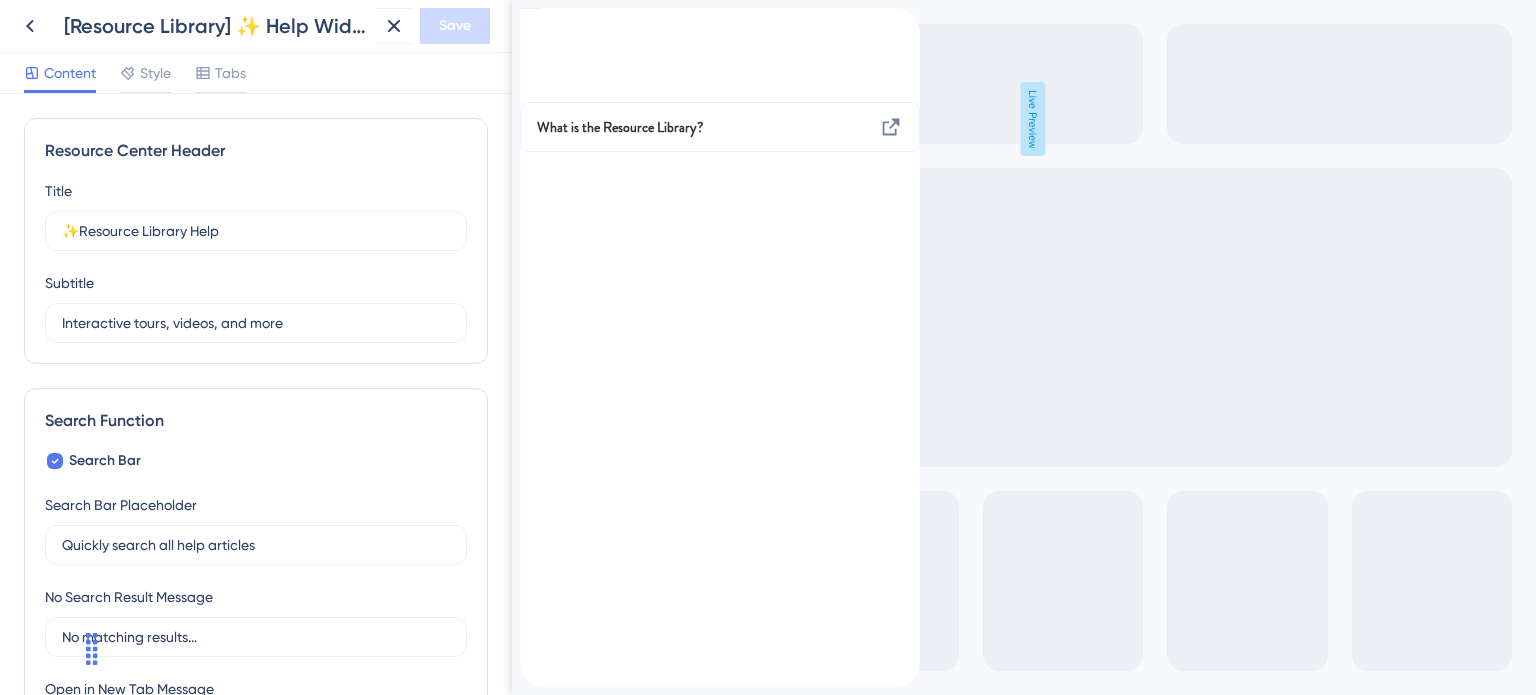 click 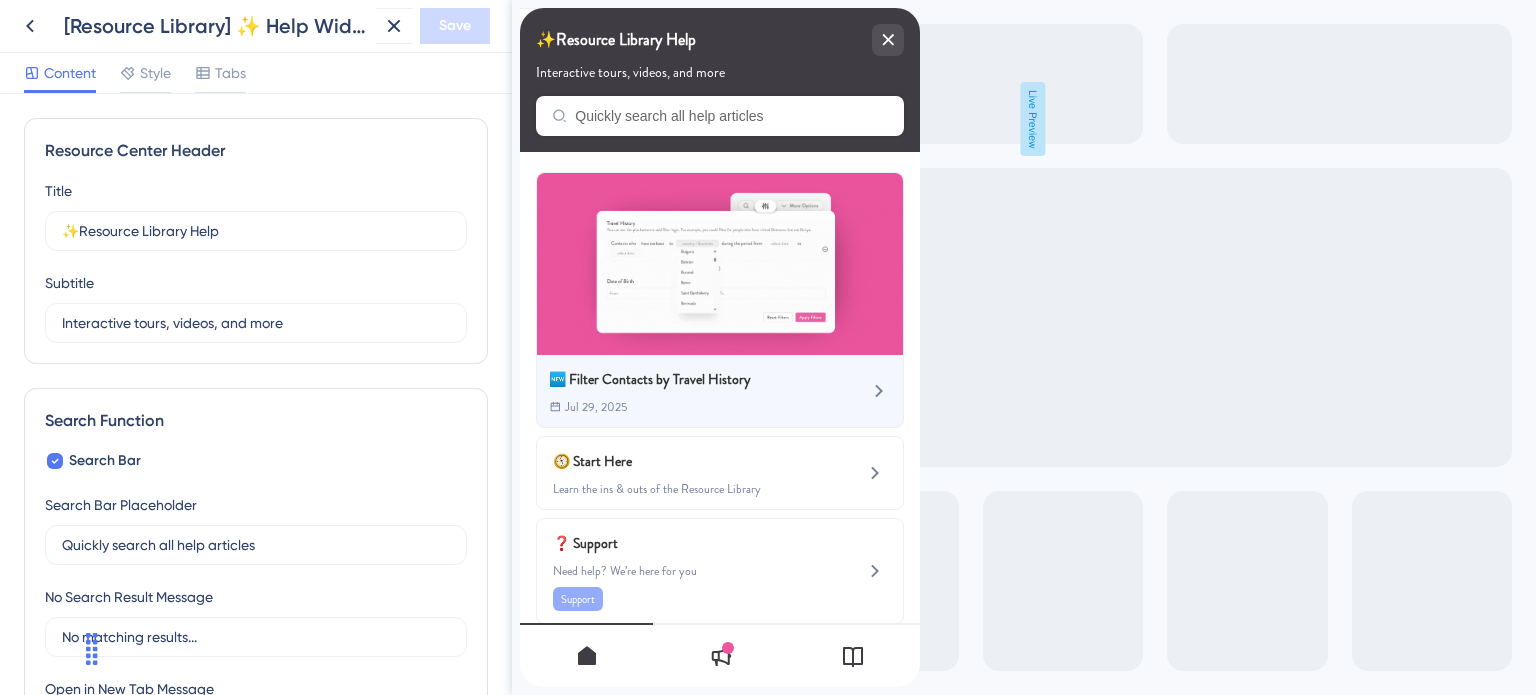 scroll, scrollTop: 16, scrollLeft: 0, axis: vertical 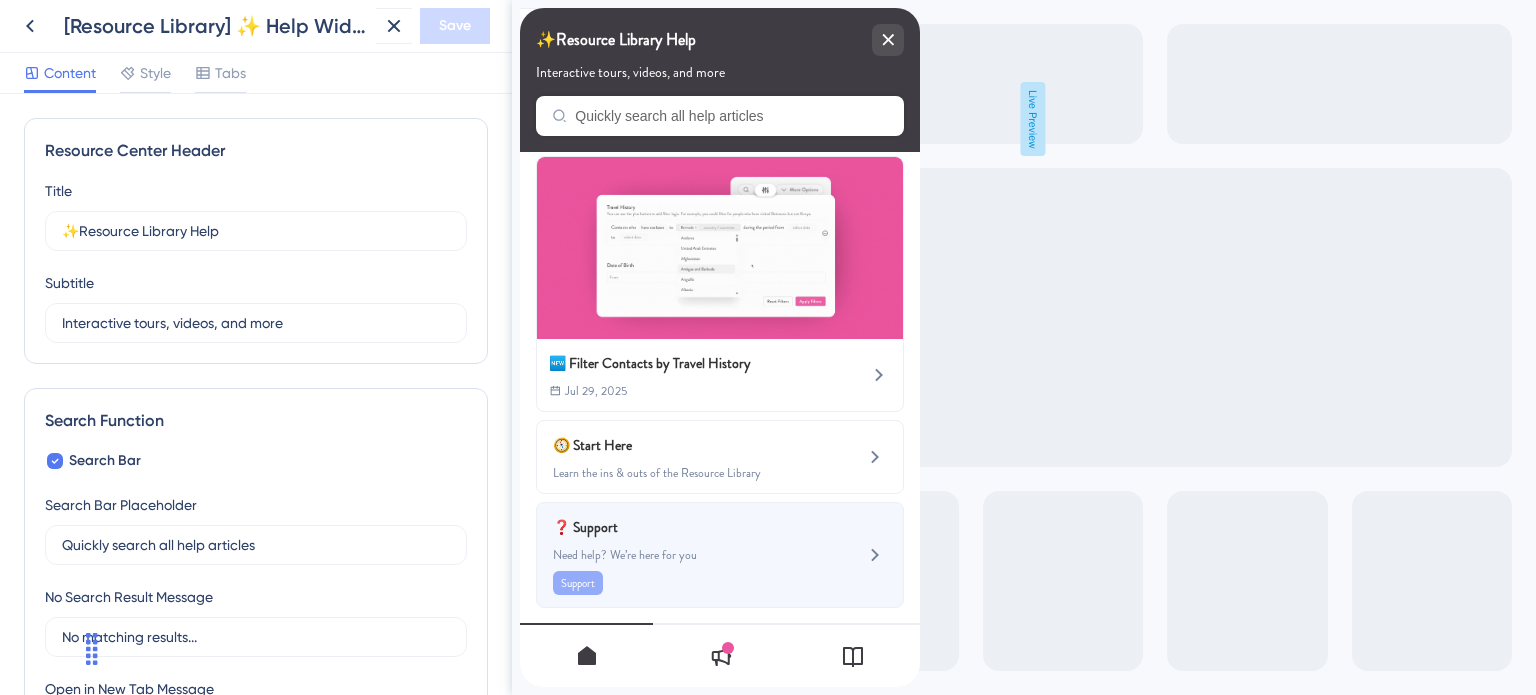 click on "❓   Support" at bounding box center (670, 527) 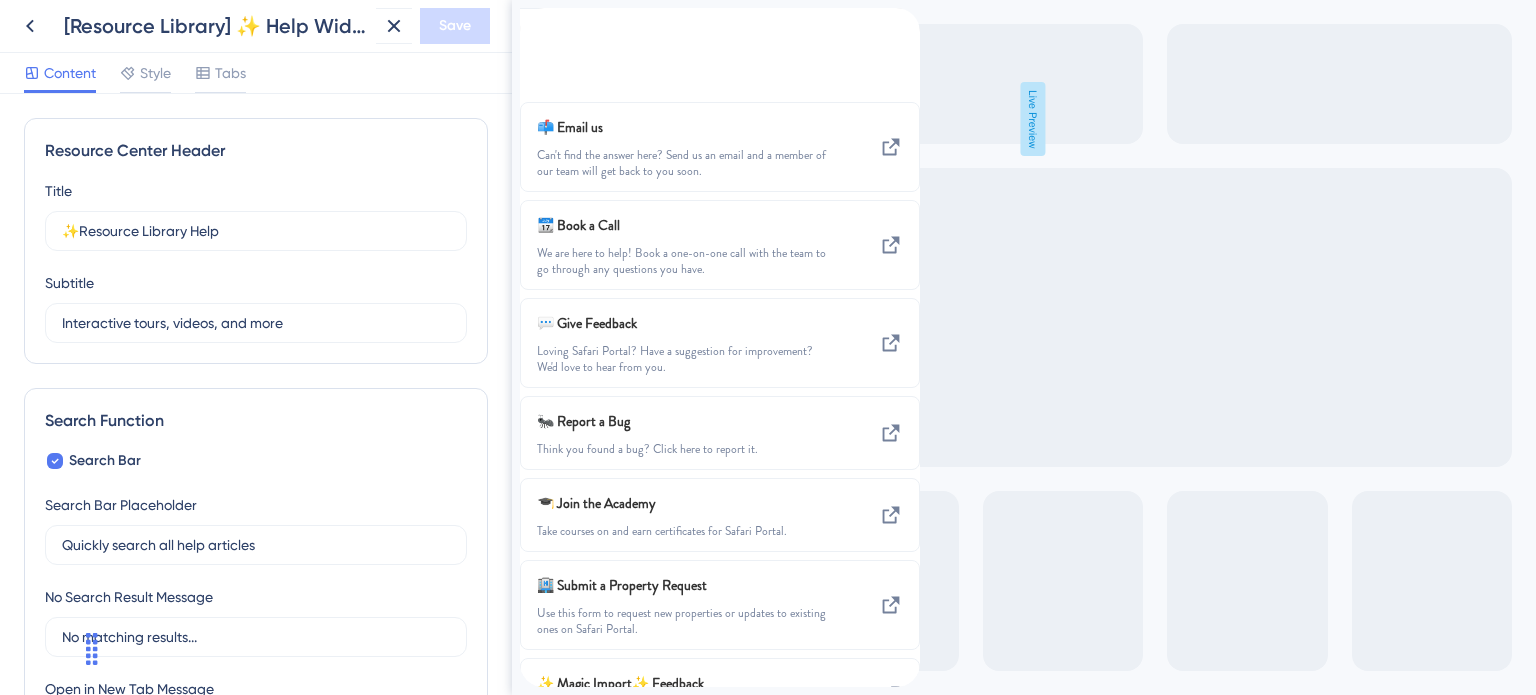 click 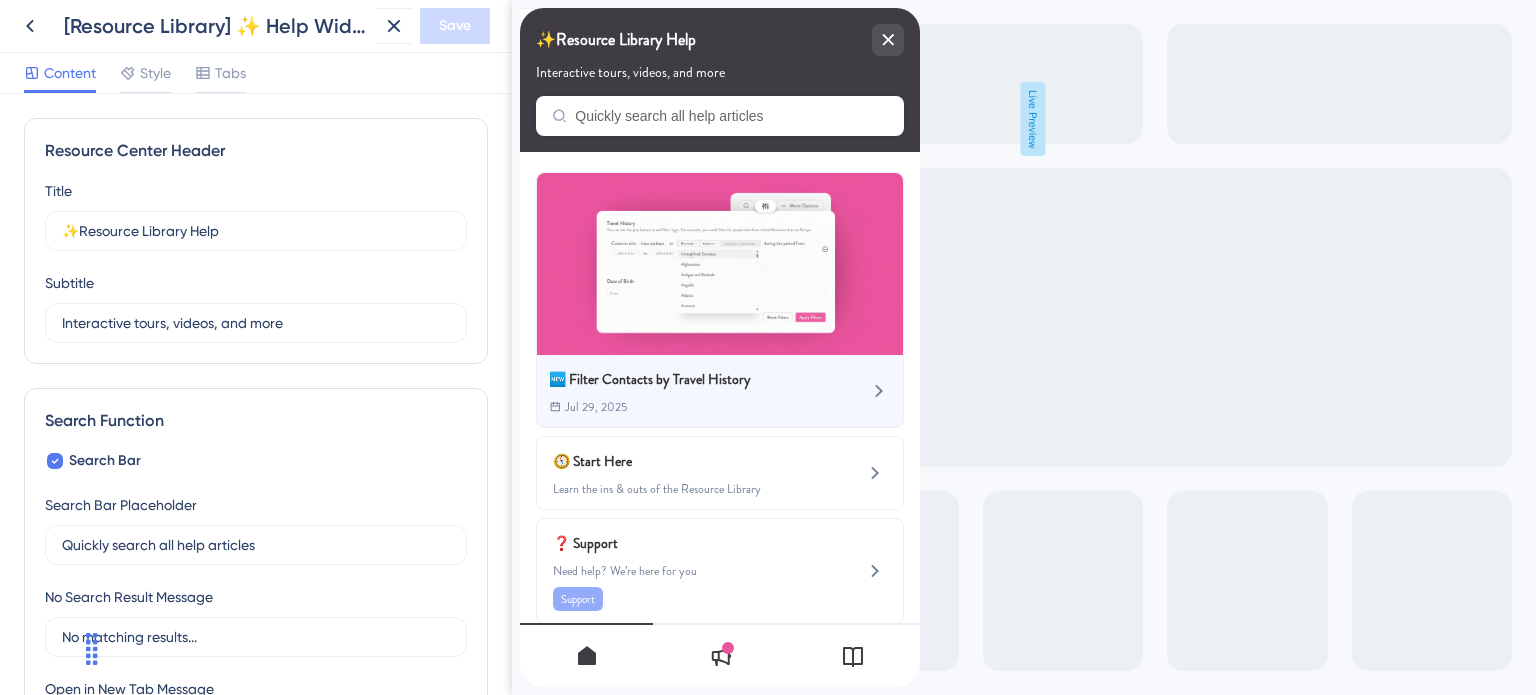 scroll, scrollTop: 16, scrollLeft: 0, axis: vertical 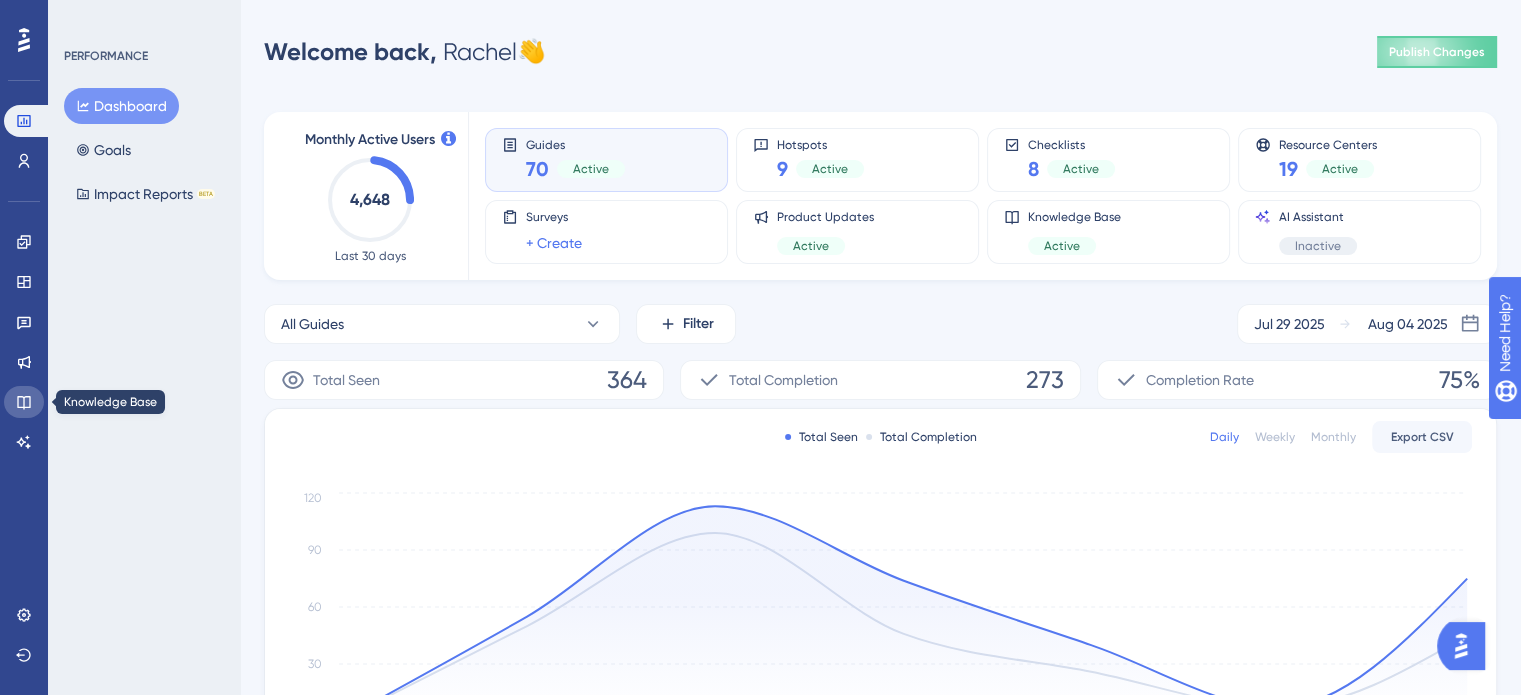click 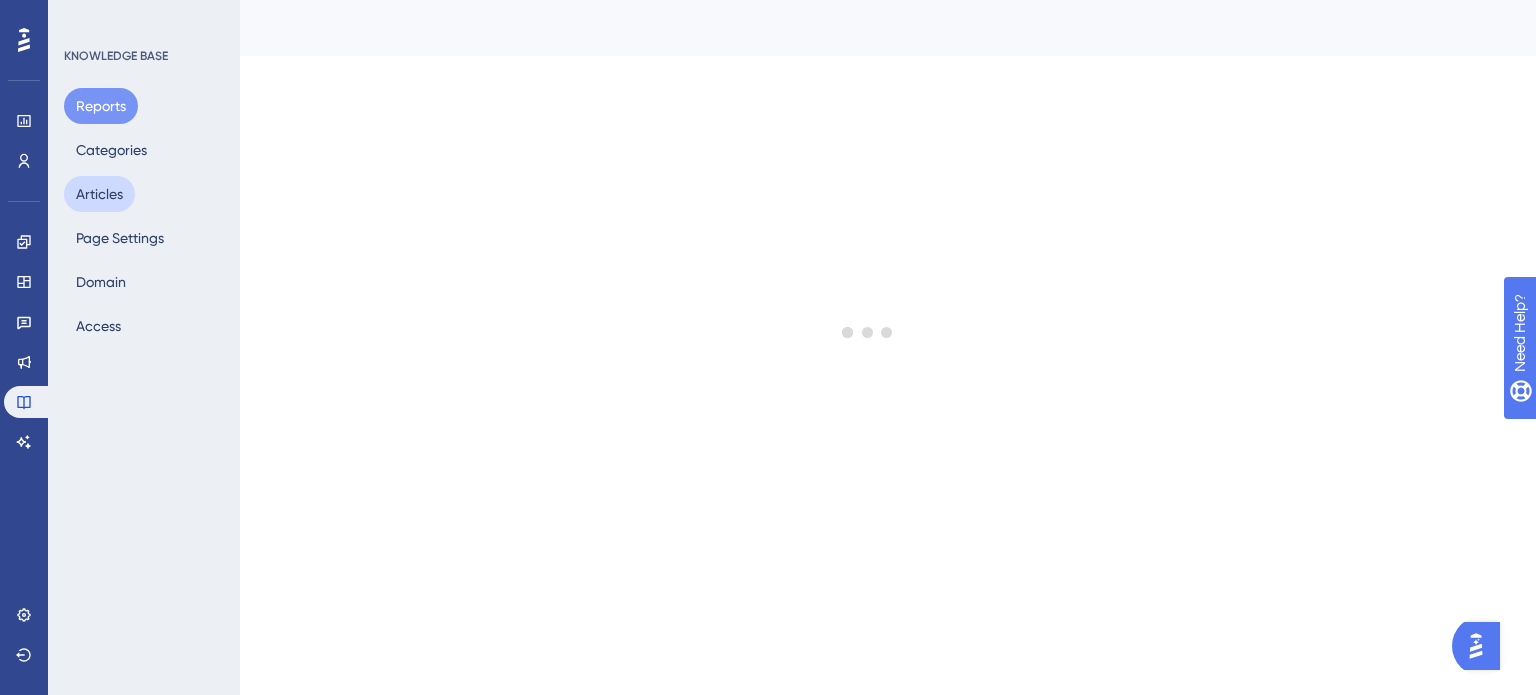 click on "Articles" at bounding box center [99, 194] 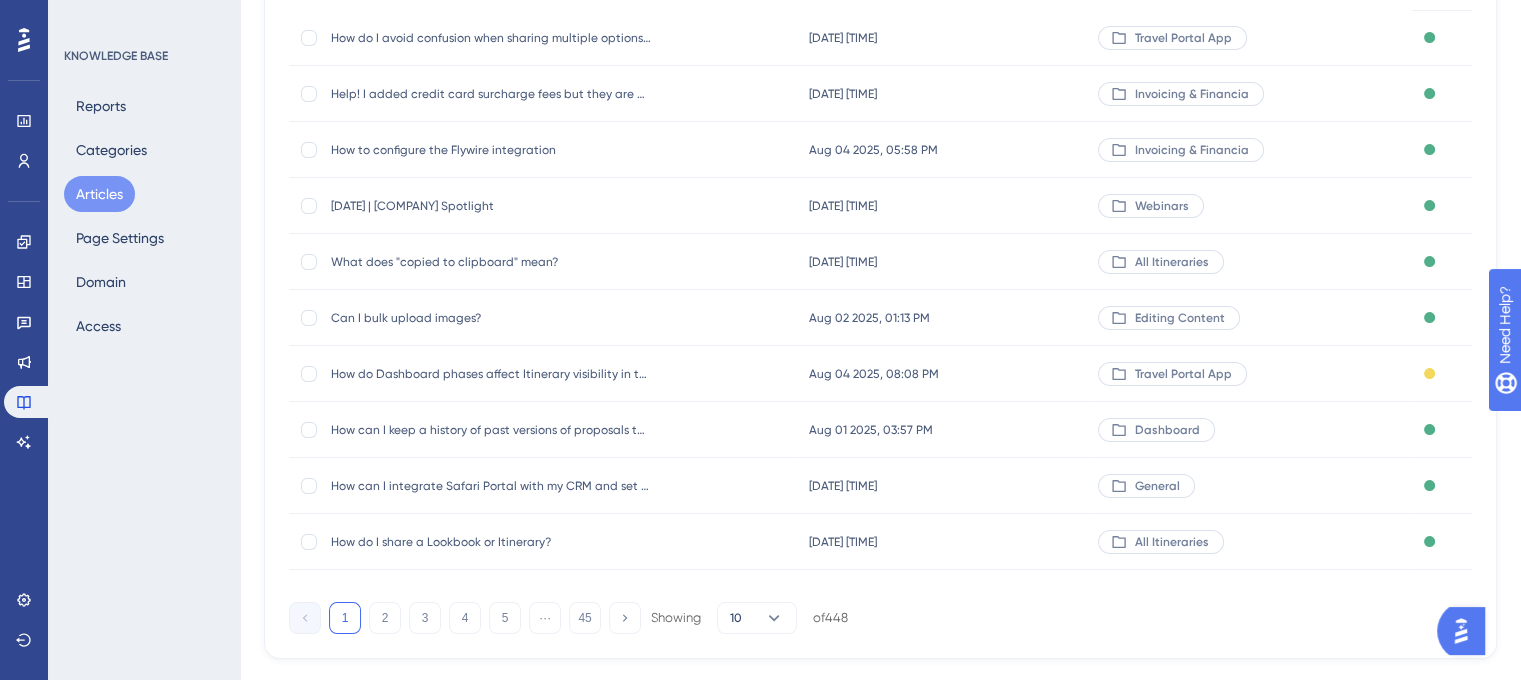 scroll, scrollTop: 329, scrollLeft: 0, axis: vertical 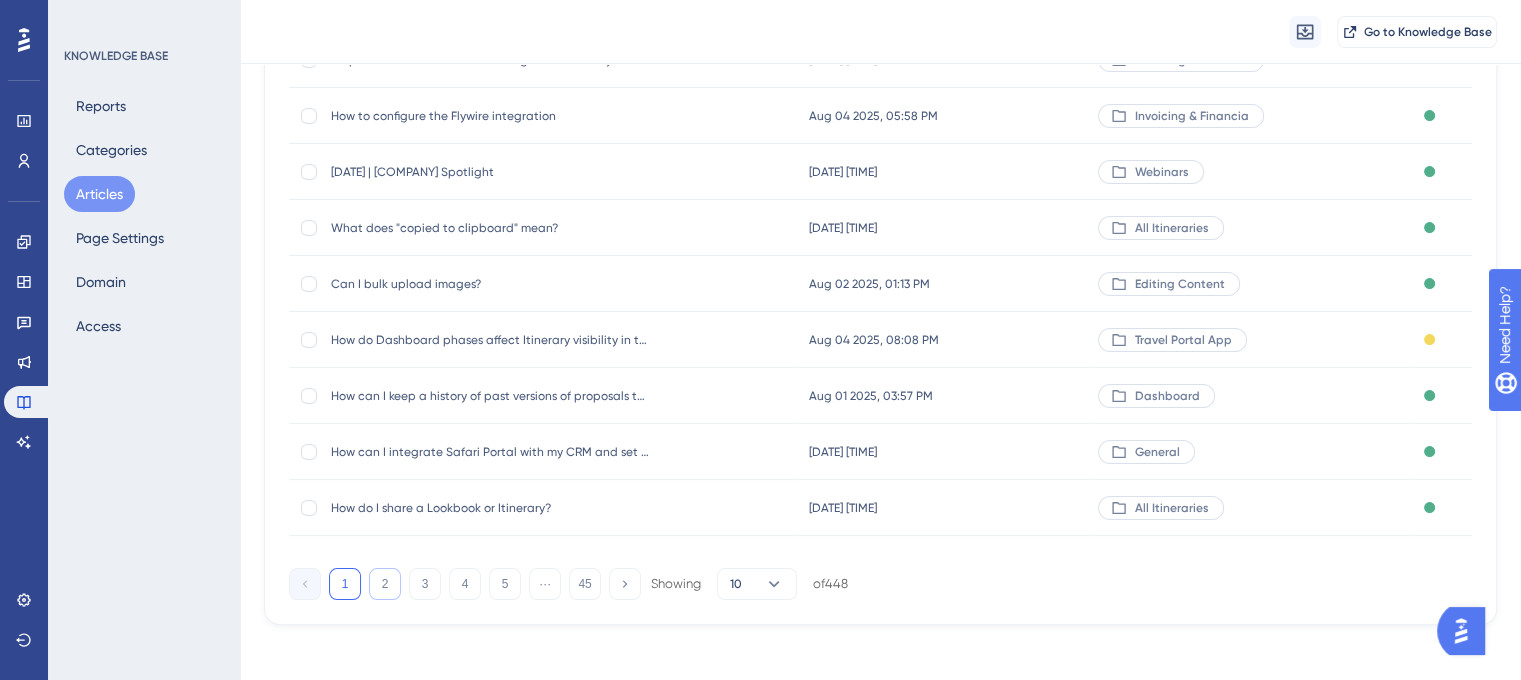 click on "2" at bounding box center (385, 584) 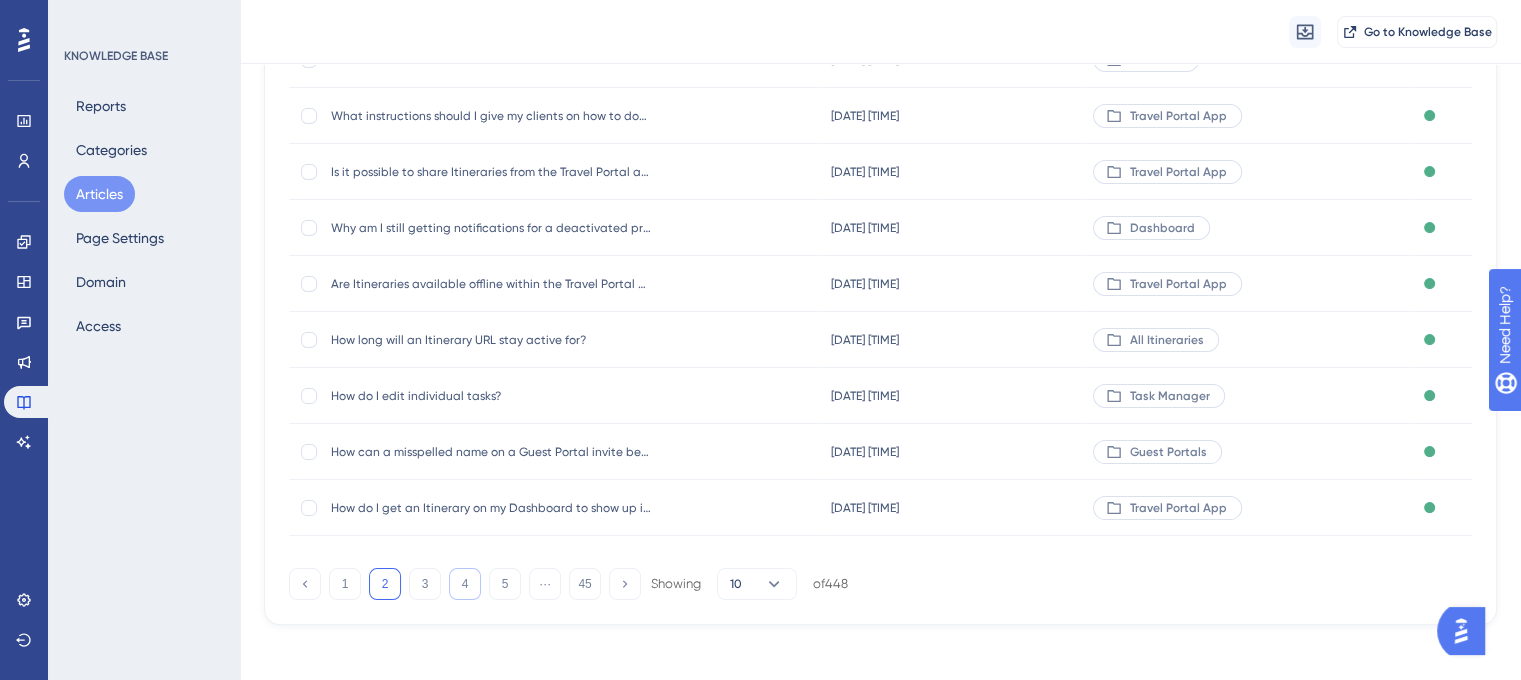 click on "4" at bounding box center (465, 584) 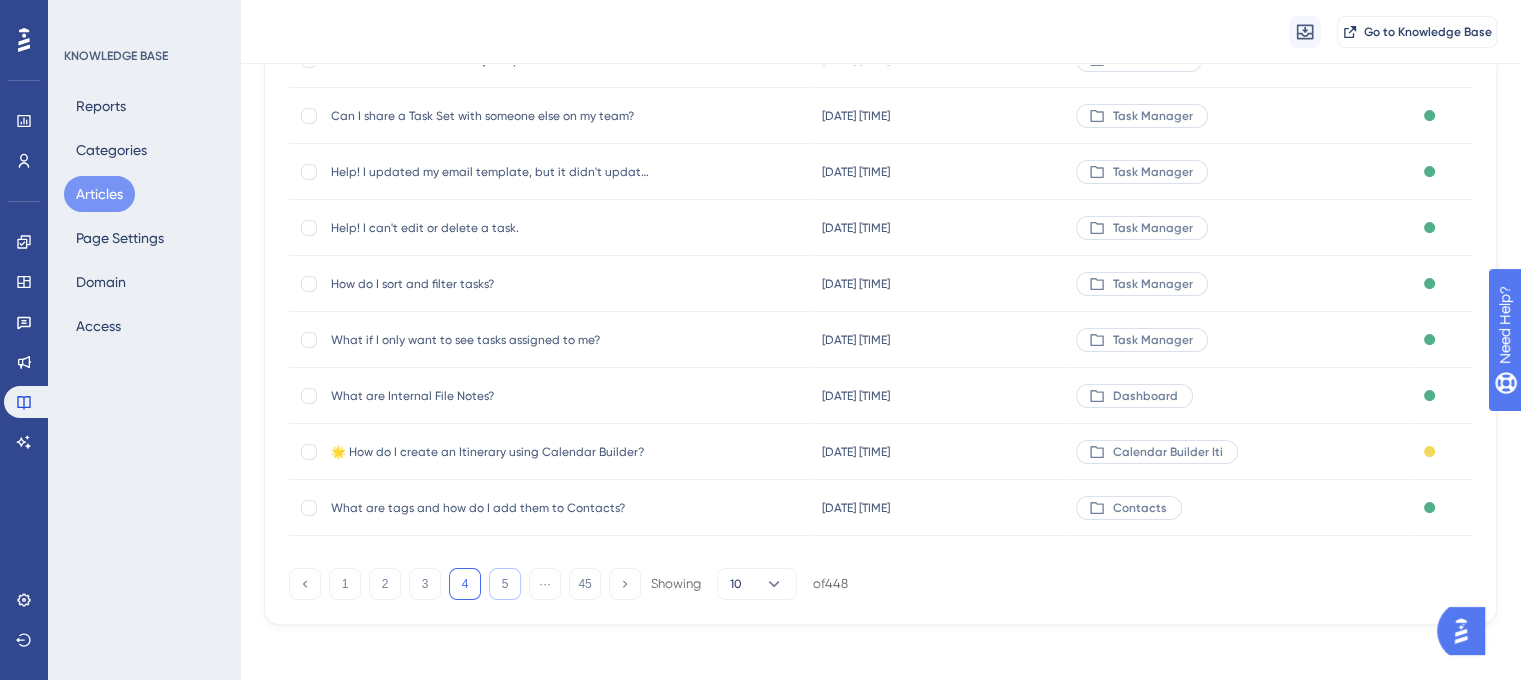 click on "5" at bounding box center [505, 584] 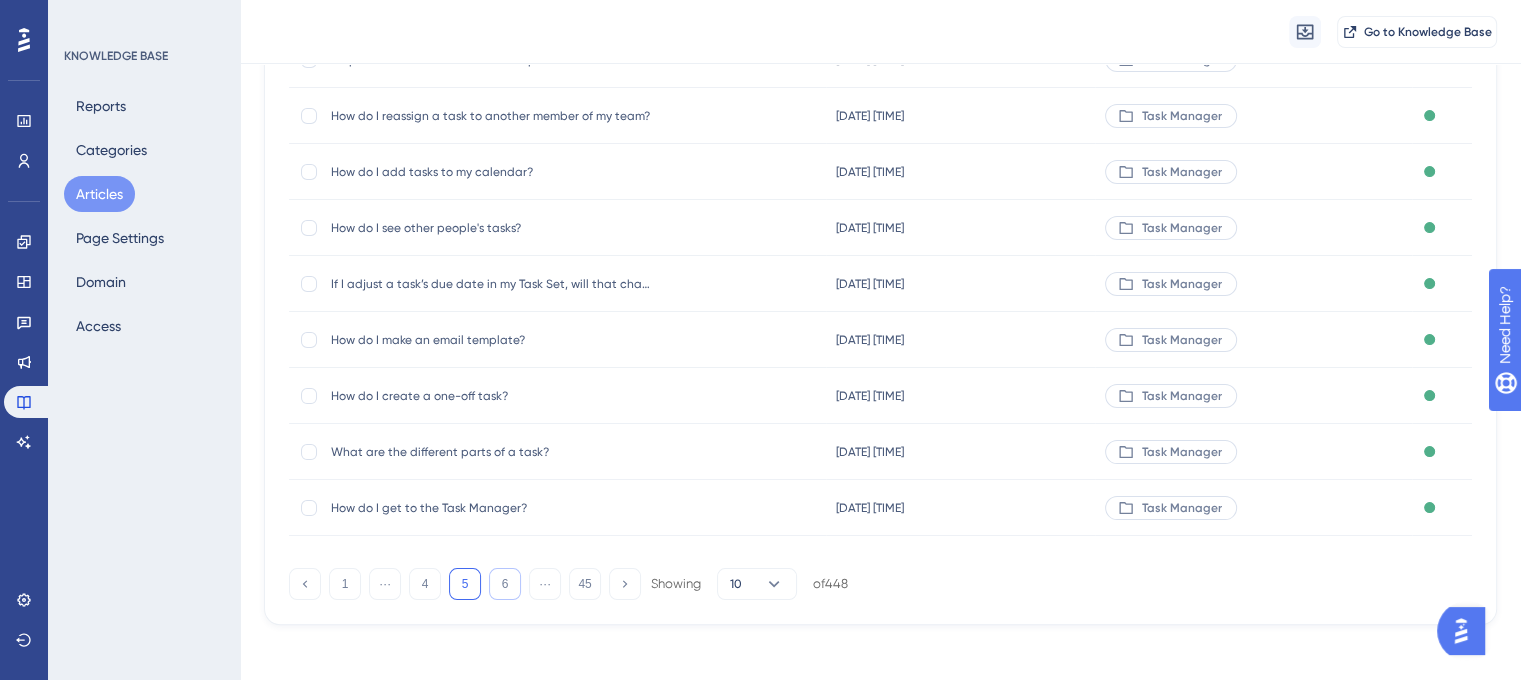 click on "6" at bounding box center [505, 584] 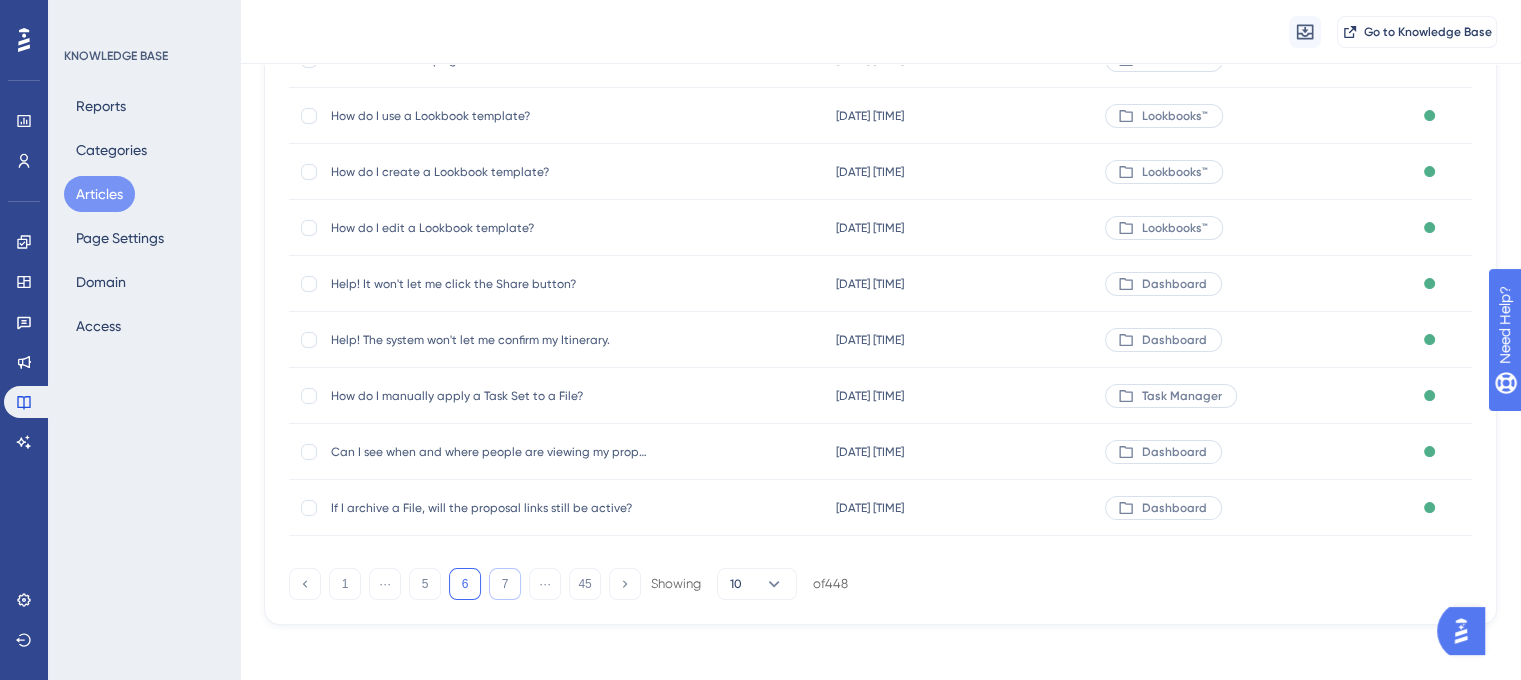 click on "7" at bounding box center (505, 584) 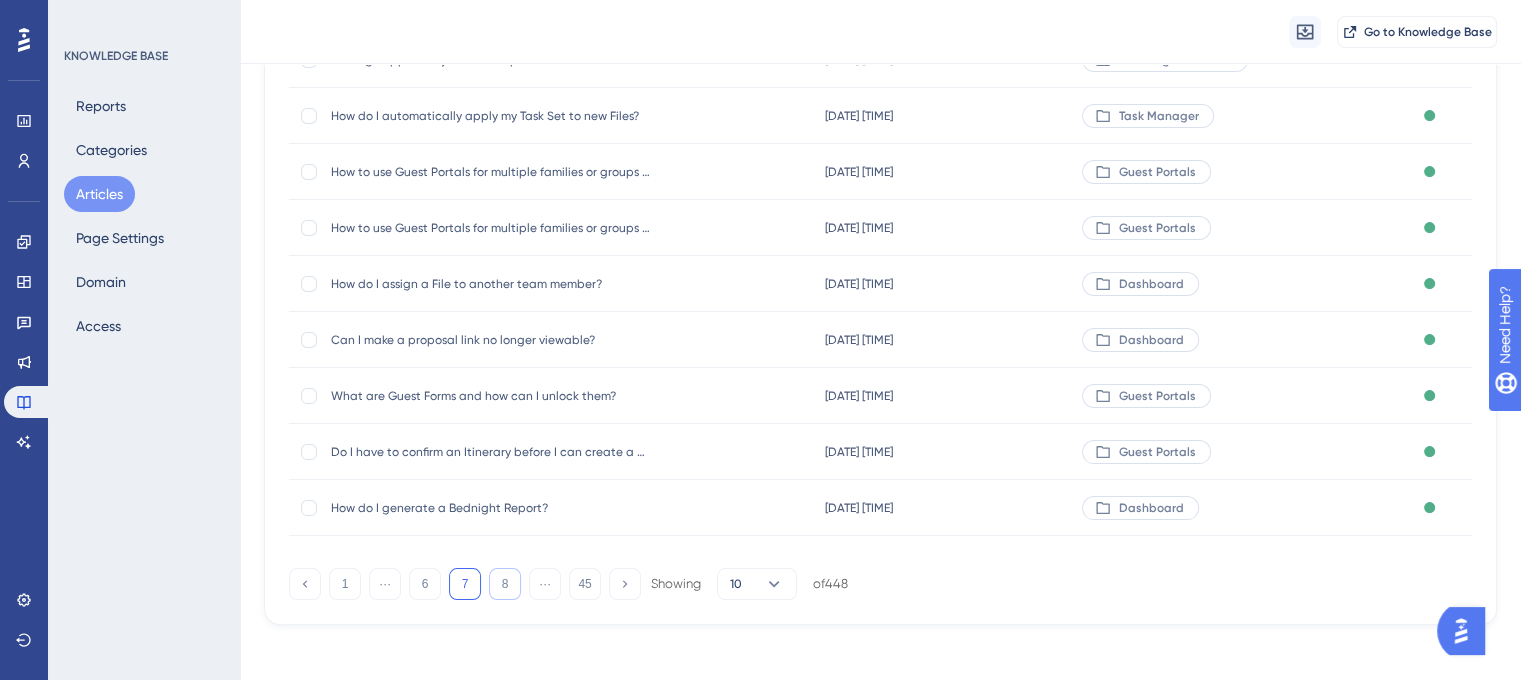 click on "8" at bounding box center [505, 584] 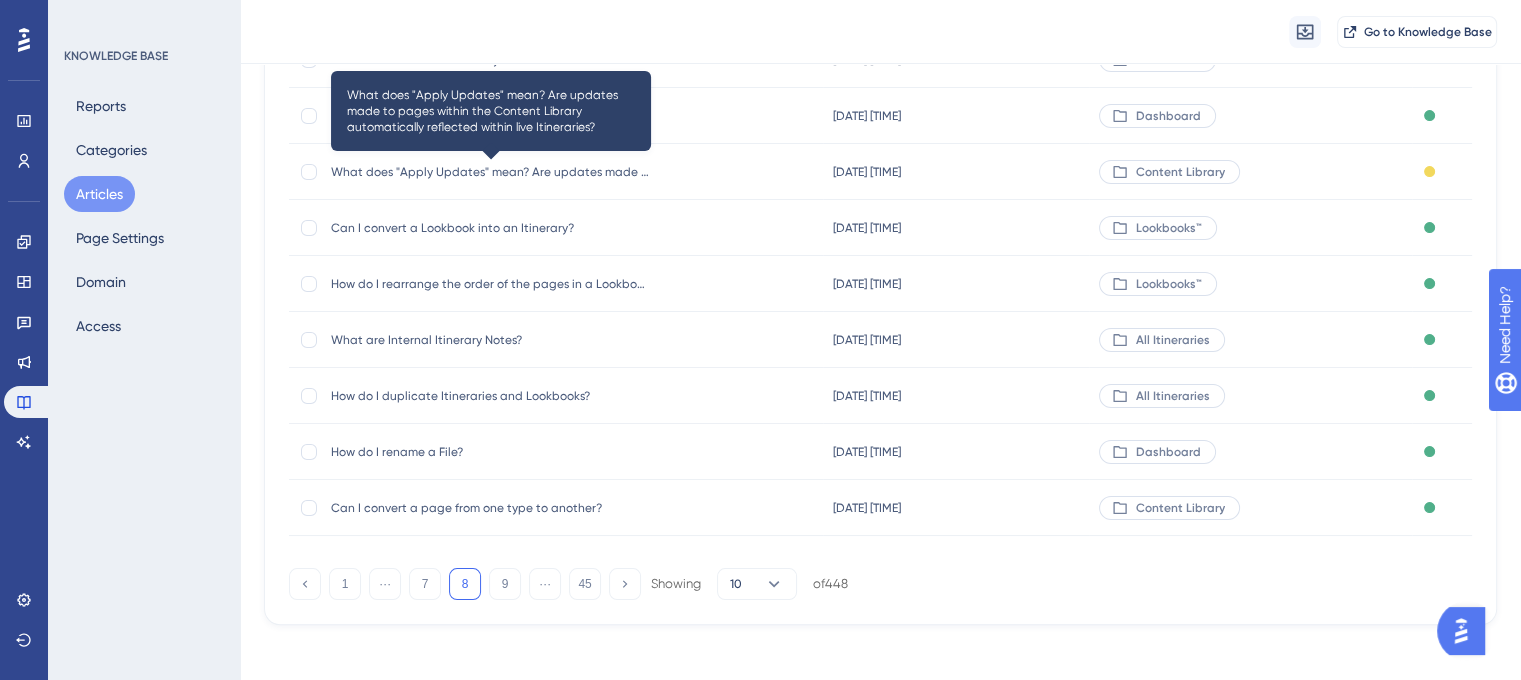 click on "What does "Apply Updates" mean? Are updates made to pages within the Content Library automatically reflected within live Itineraries?" at bounding box center (491, 172) 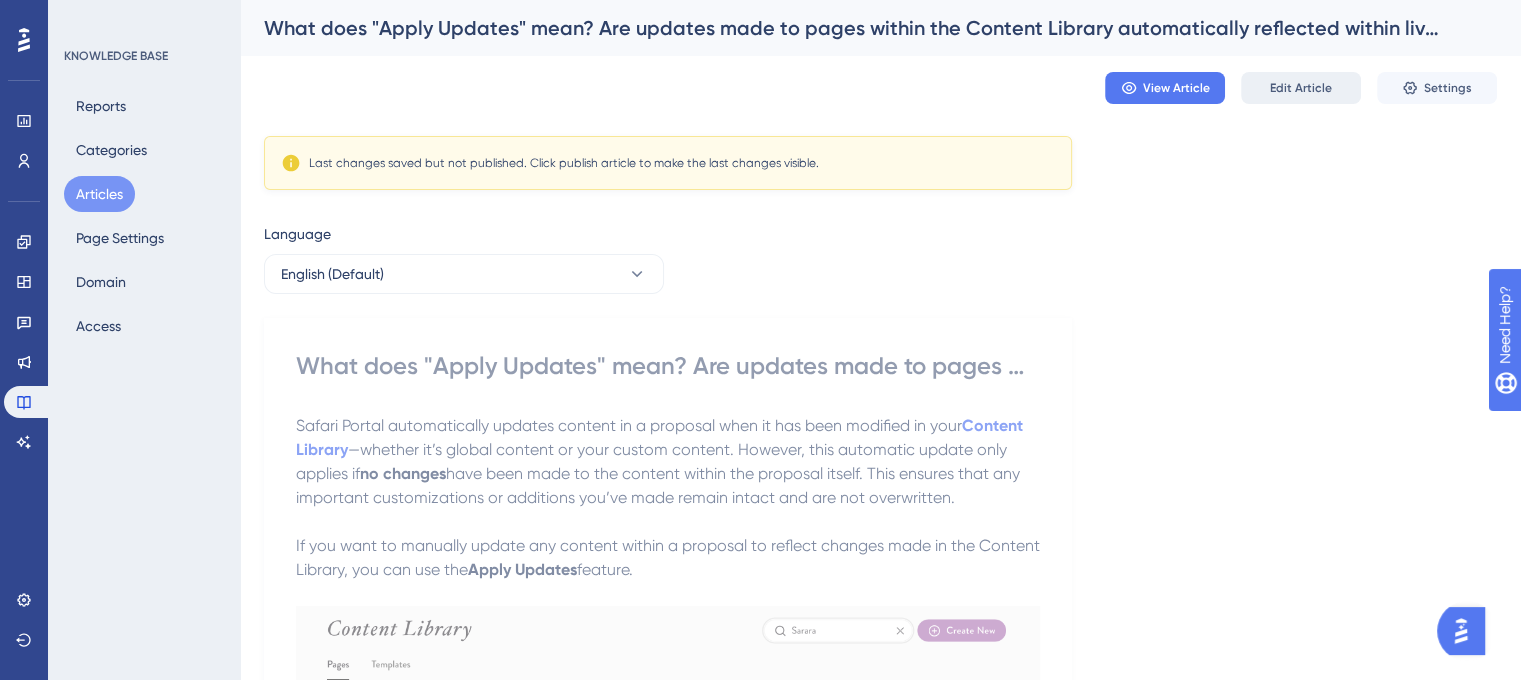 click on "Edit Article" at bounding box center [1301, 88] 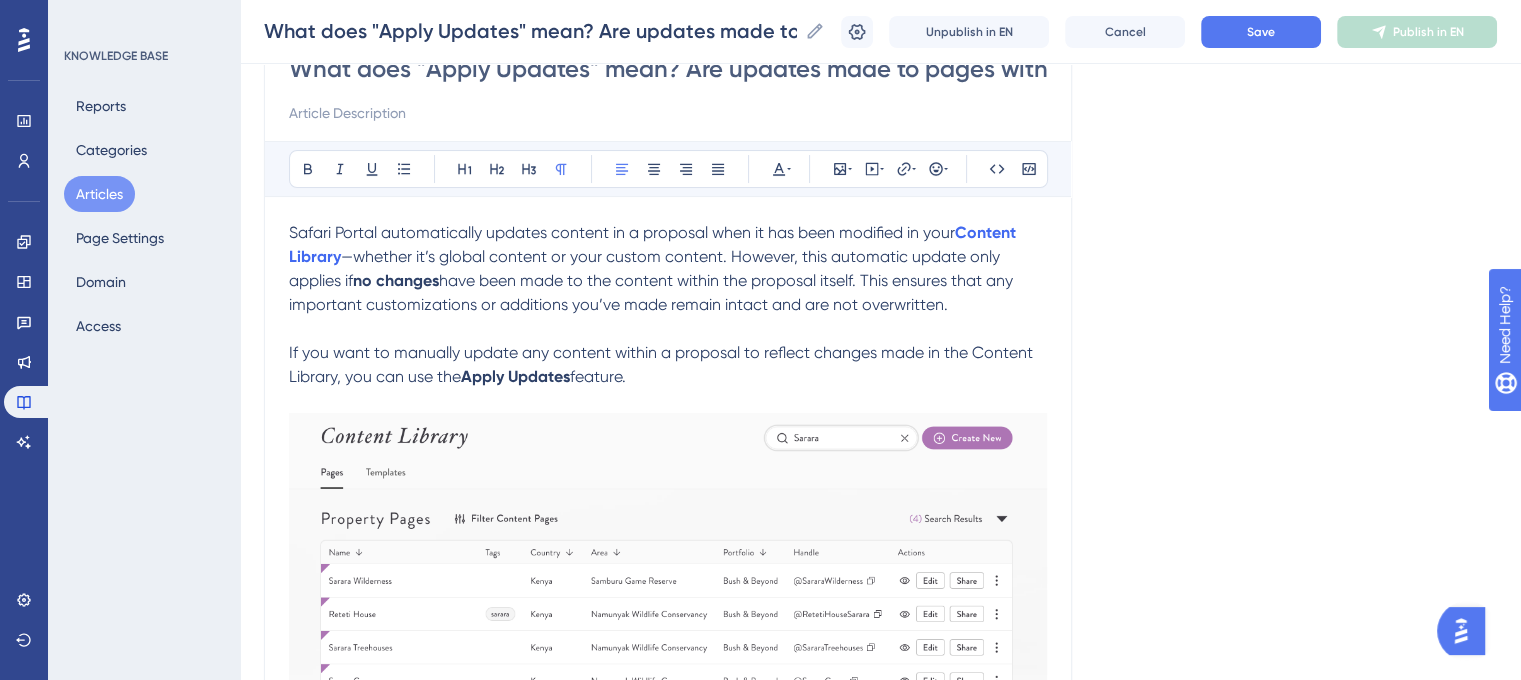 scroll, scrollTop: 0, scrollLeft: 0, axis: both 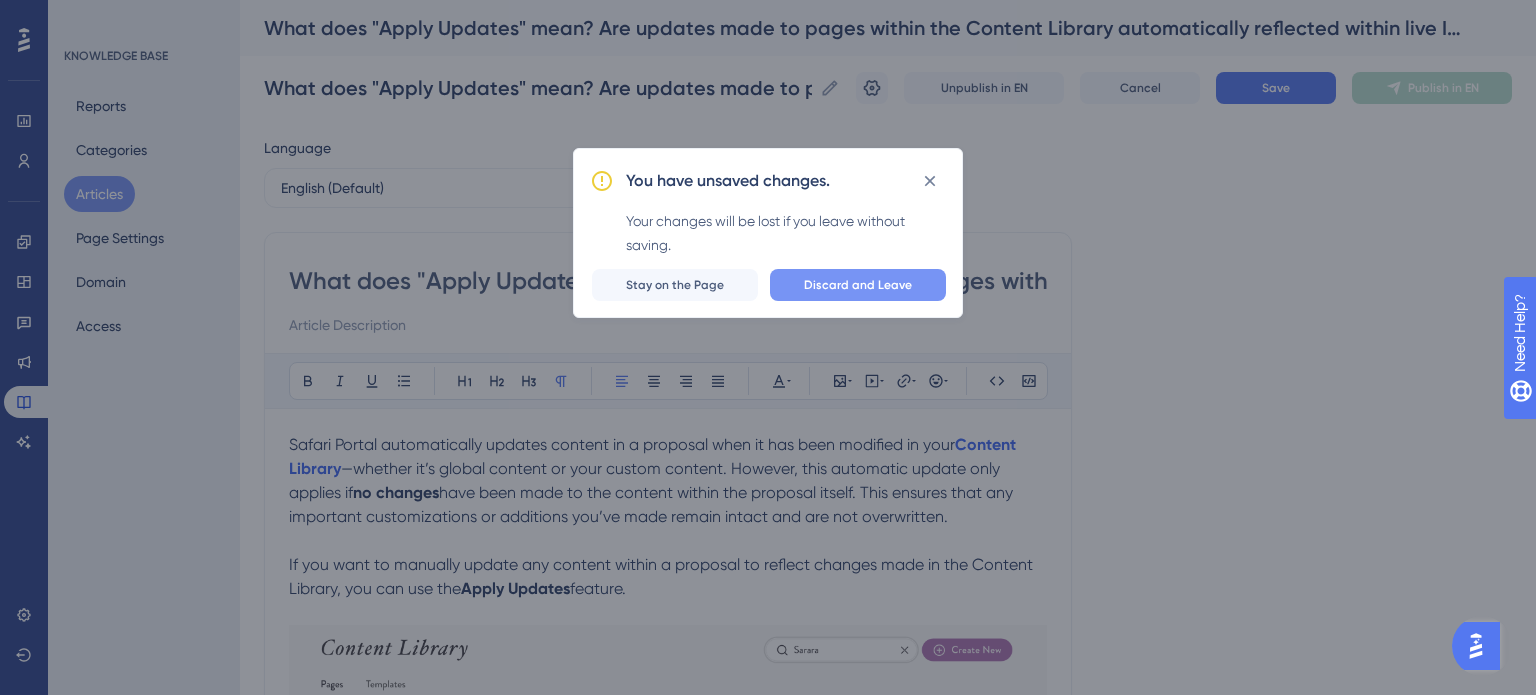 click on "Discard and Leave" at bounding box center [858, 285] 